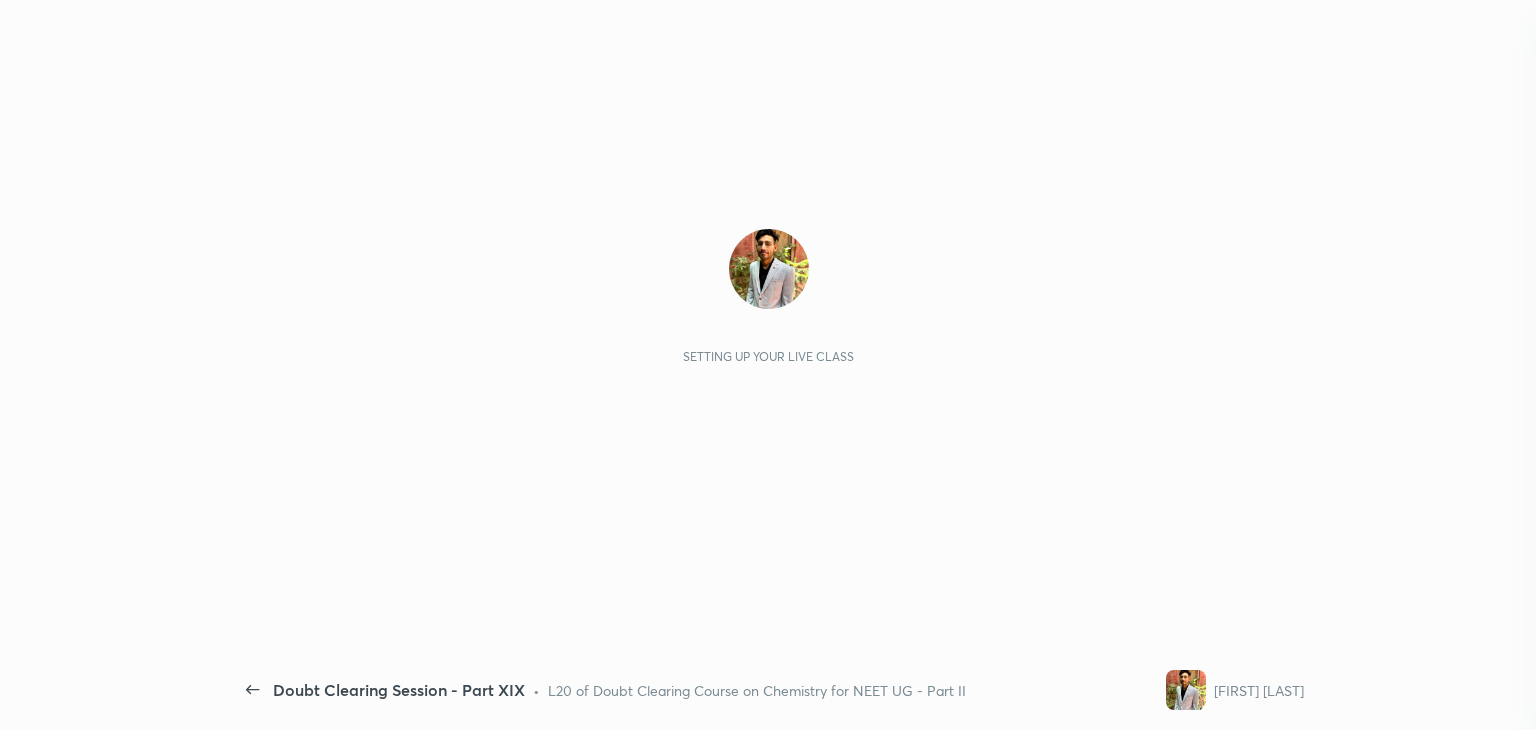 scroll, scrollTop: 0, scrollLeft: 0, axis: both 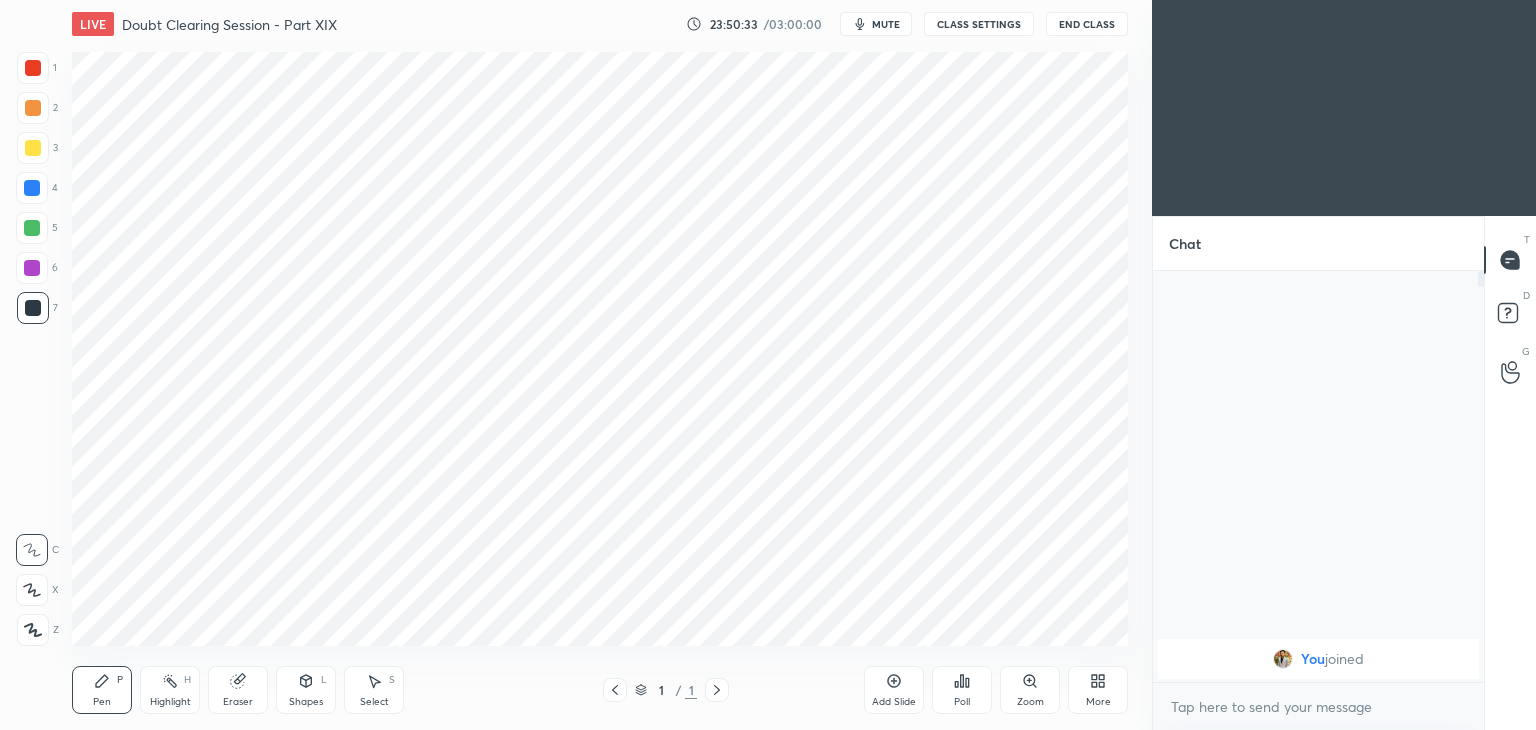 click on "1 2 3 4 5 6 7 C X Z C X Z E E Erase all   H H LIVE Doubt Clearing Session - Part XIX 23:50:33 /  03:00:00 mute CLASS SETTINGS End Class Setting up your live class Poll for   secs No correct answer Start poll Back Doubt Clearing Session - Part XIX • L20 of Doubt Clearing Course on Chemistry for NEET UG - Part II Faisal Rathore Pen P Highlight H Eraser Shapes L Select S 1 / 1 Add Slide Poll Zoom More" at bounding box center (568, 365) 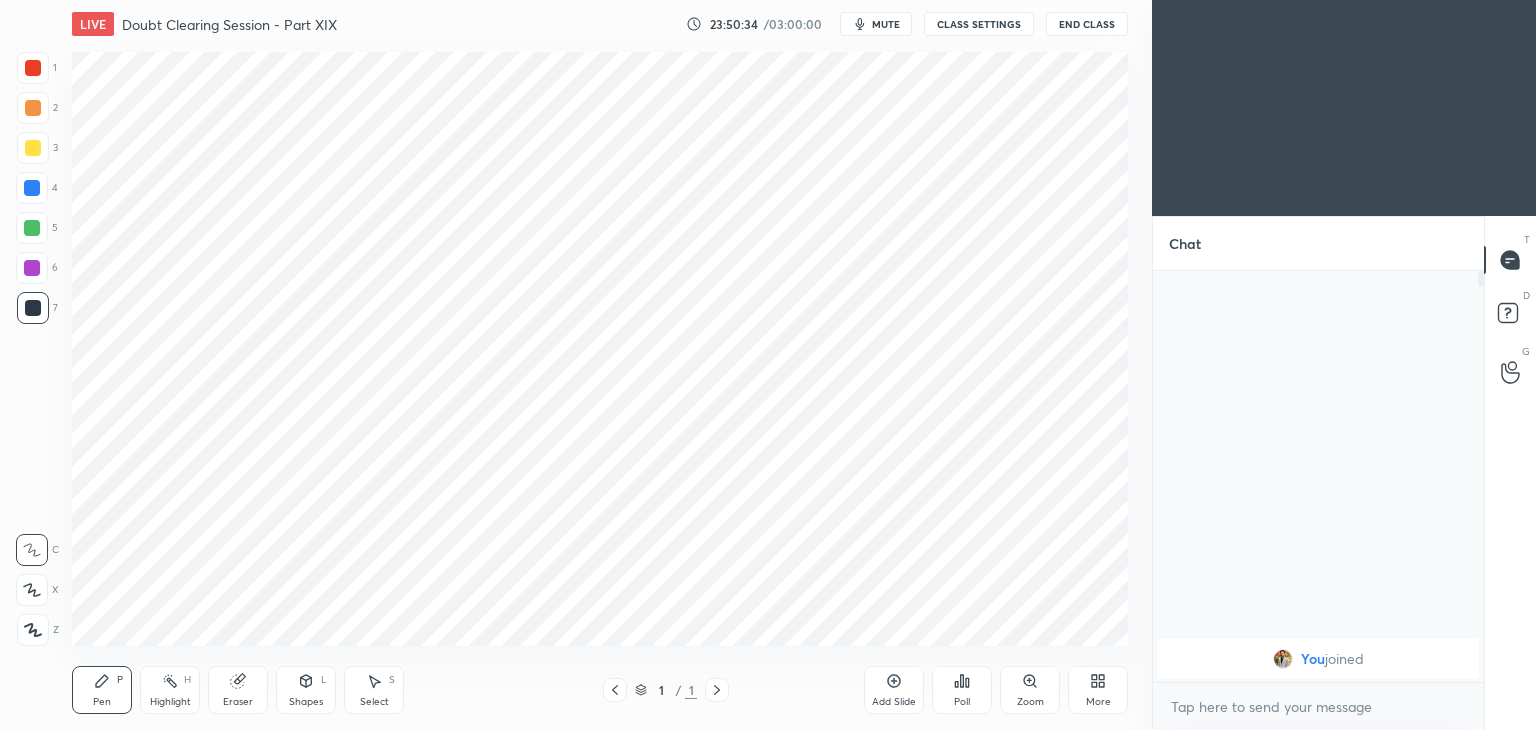 click at bounding box center [33, 630] 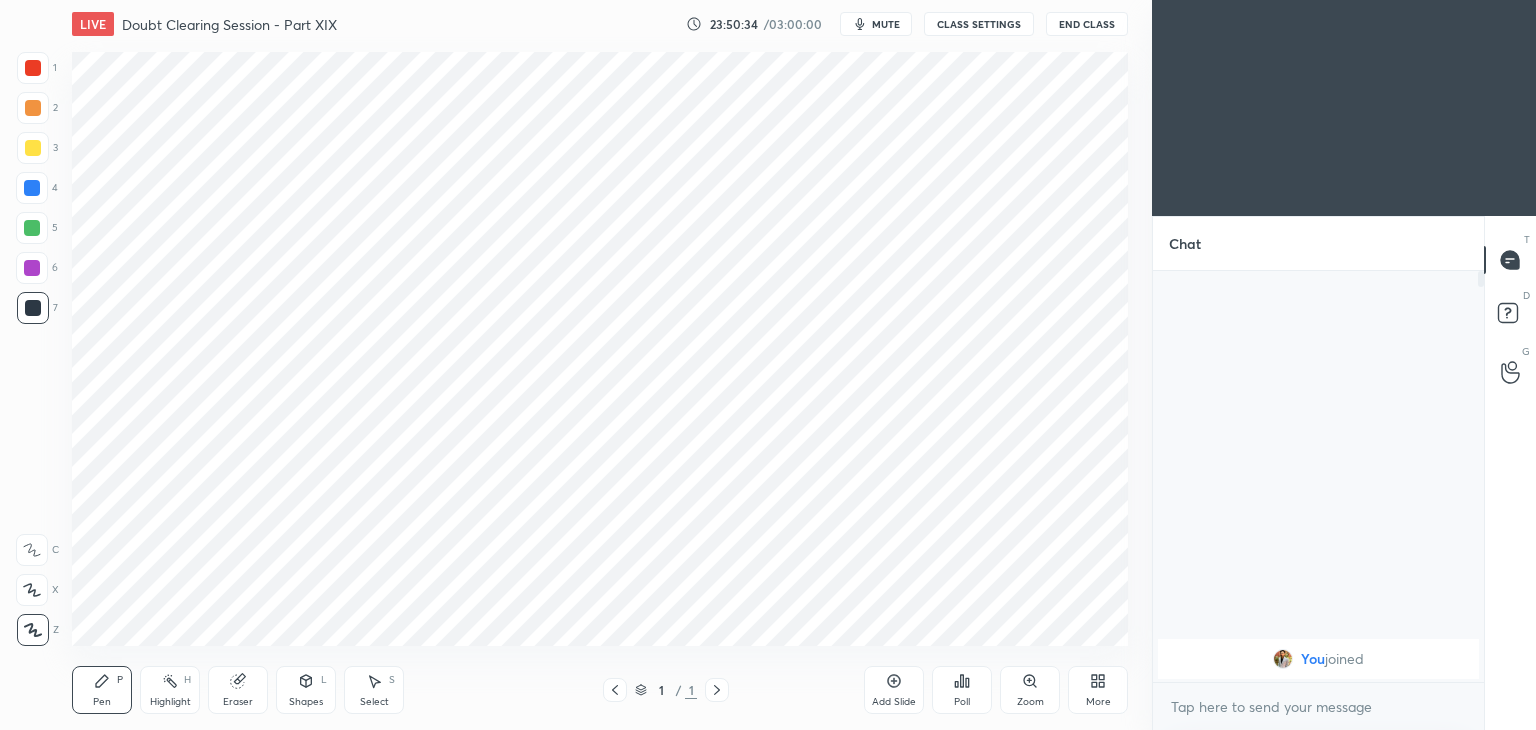 click on "Highlight H" at bounding box center [170, 690] 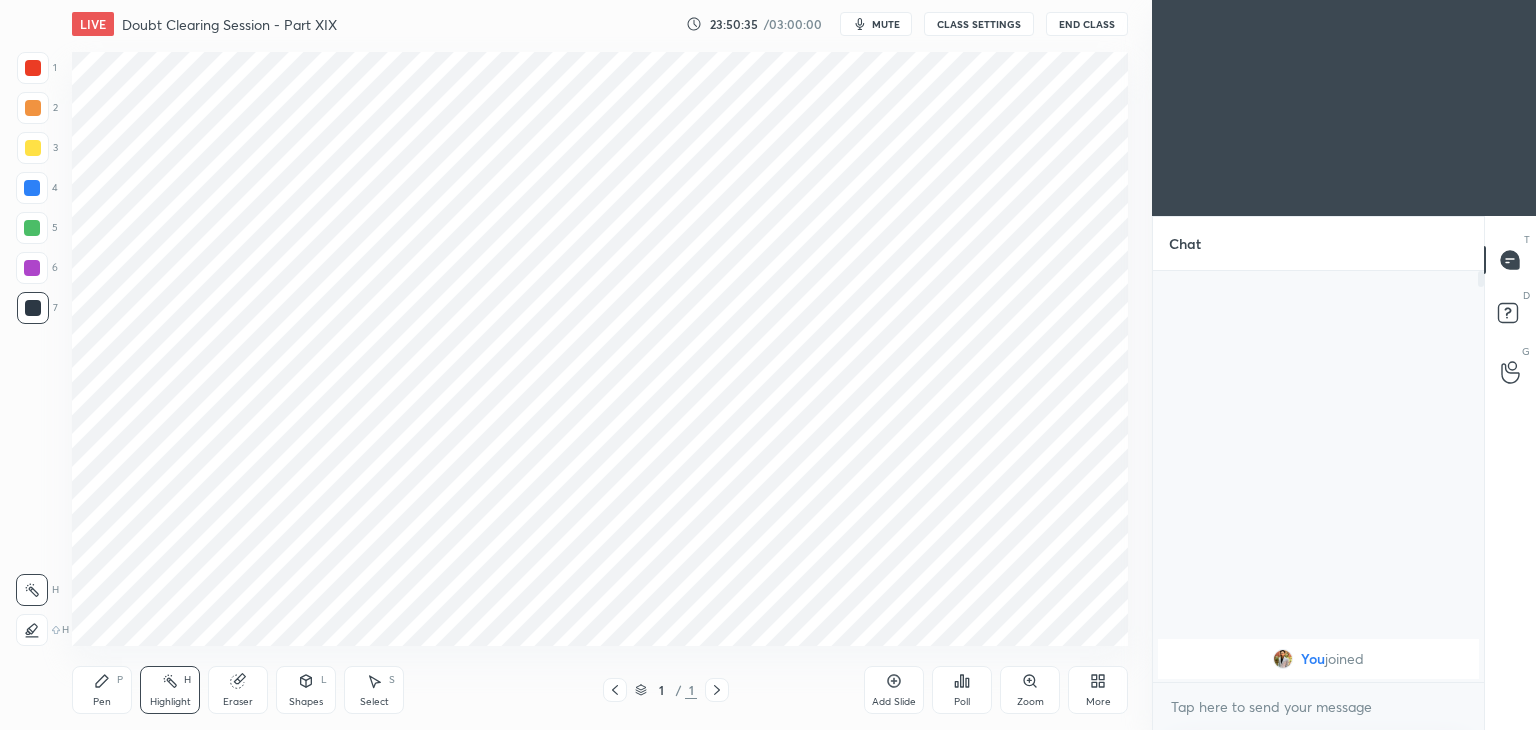 click 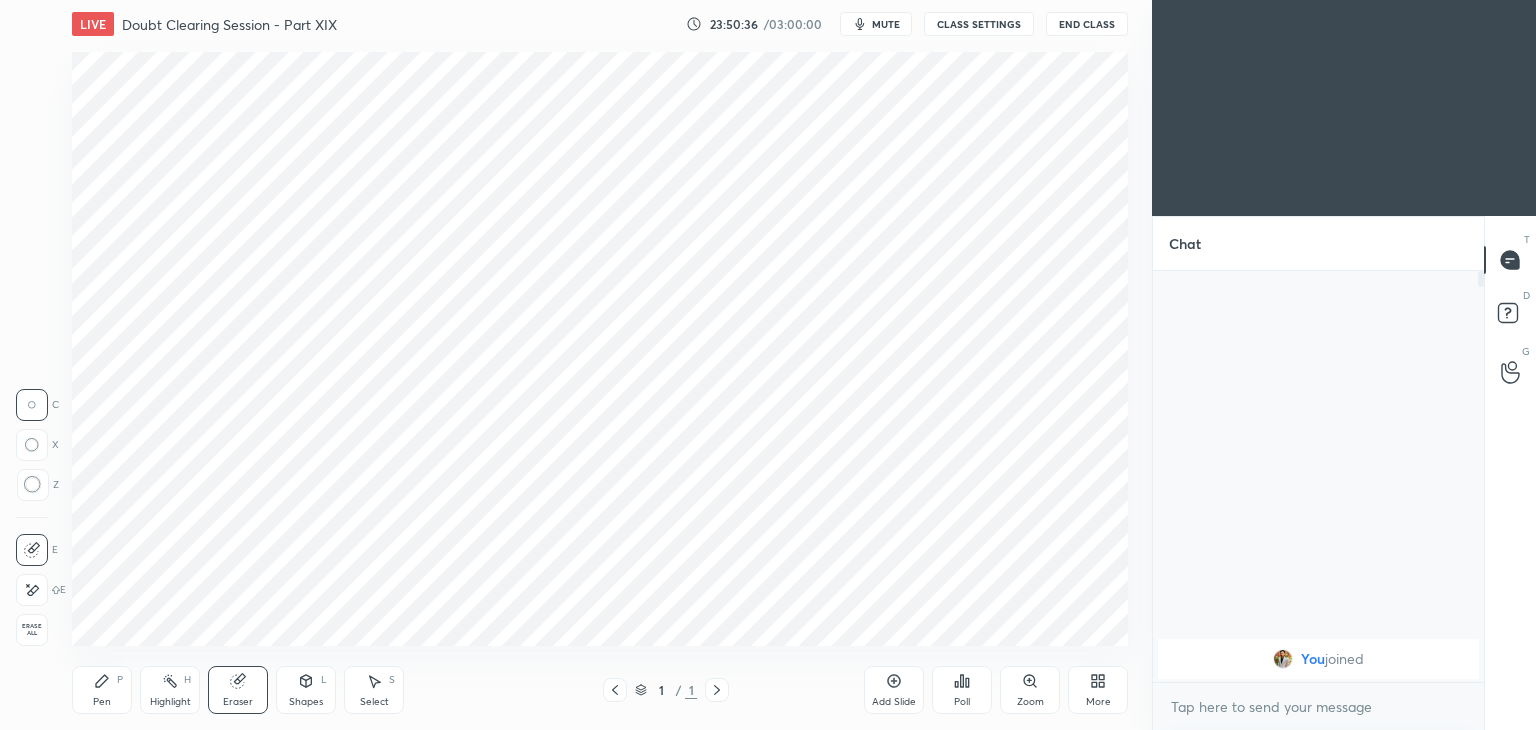 click 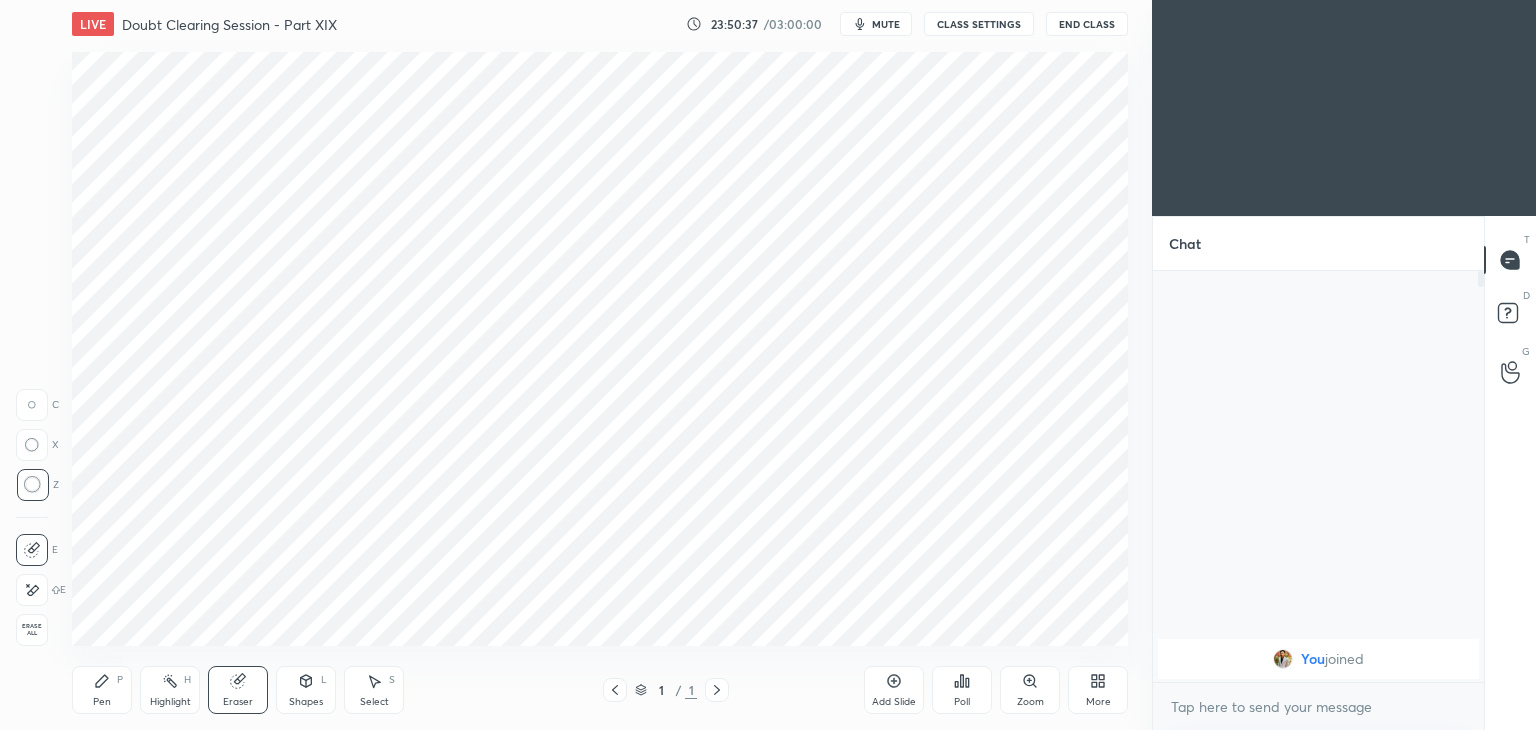 click on "Poll" at bounding box center (962, 690) 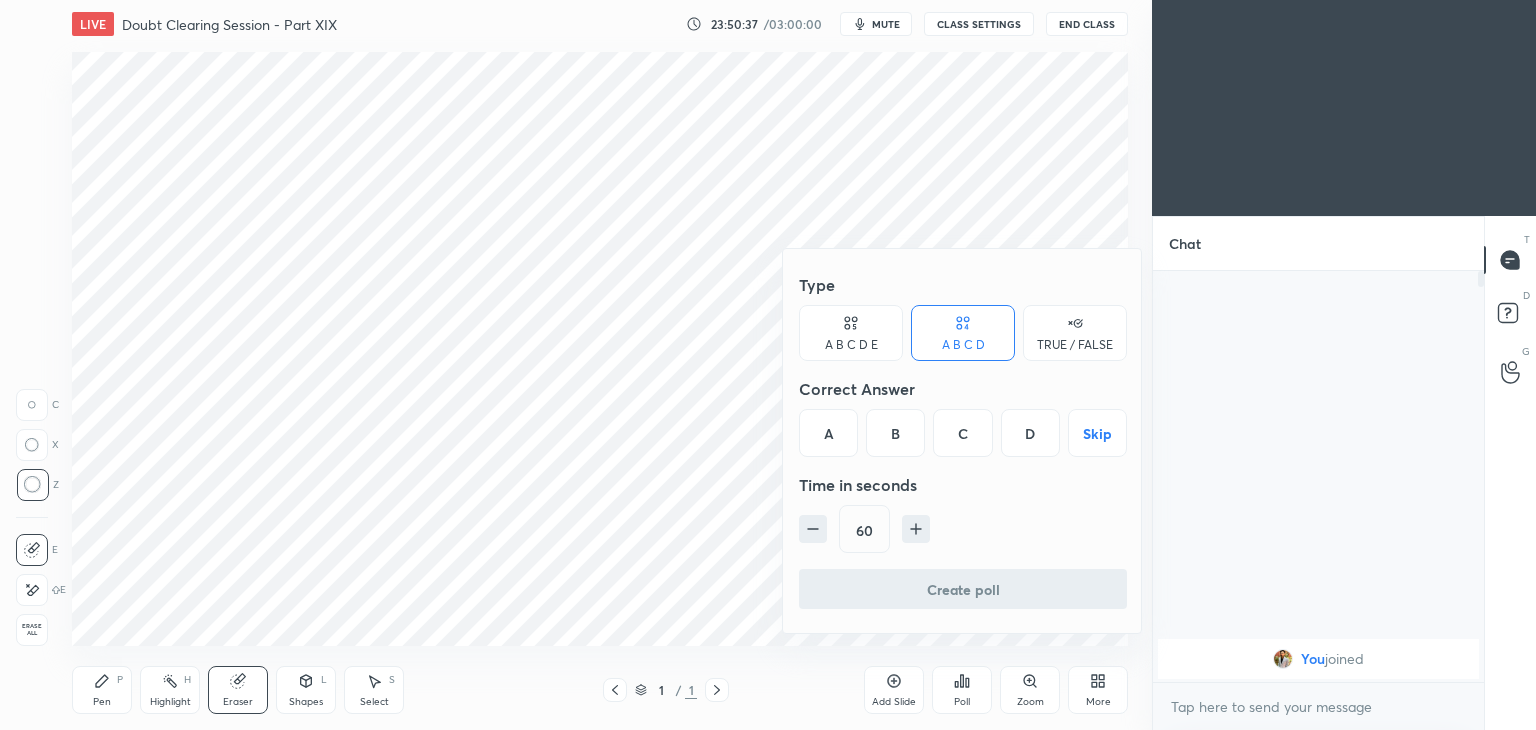 click at bounding box center (768, 365) 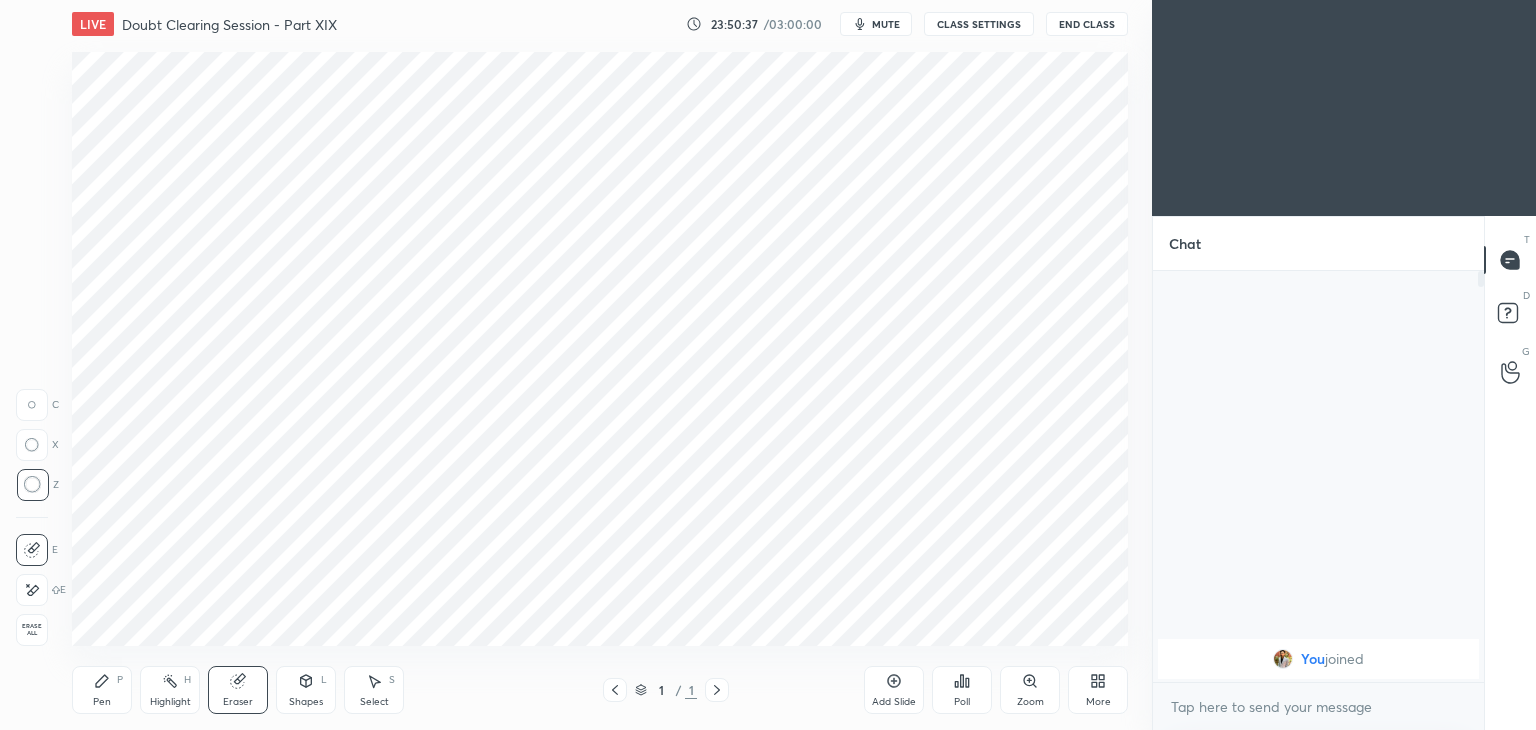 click on "Add Slide" at bounding box center (894, 690) 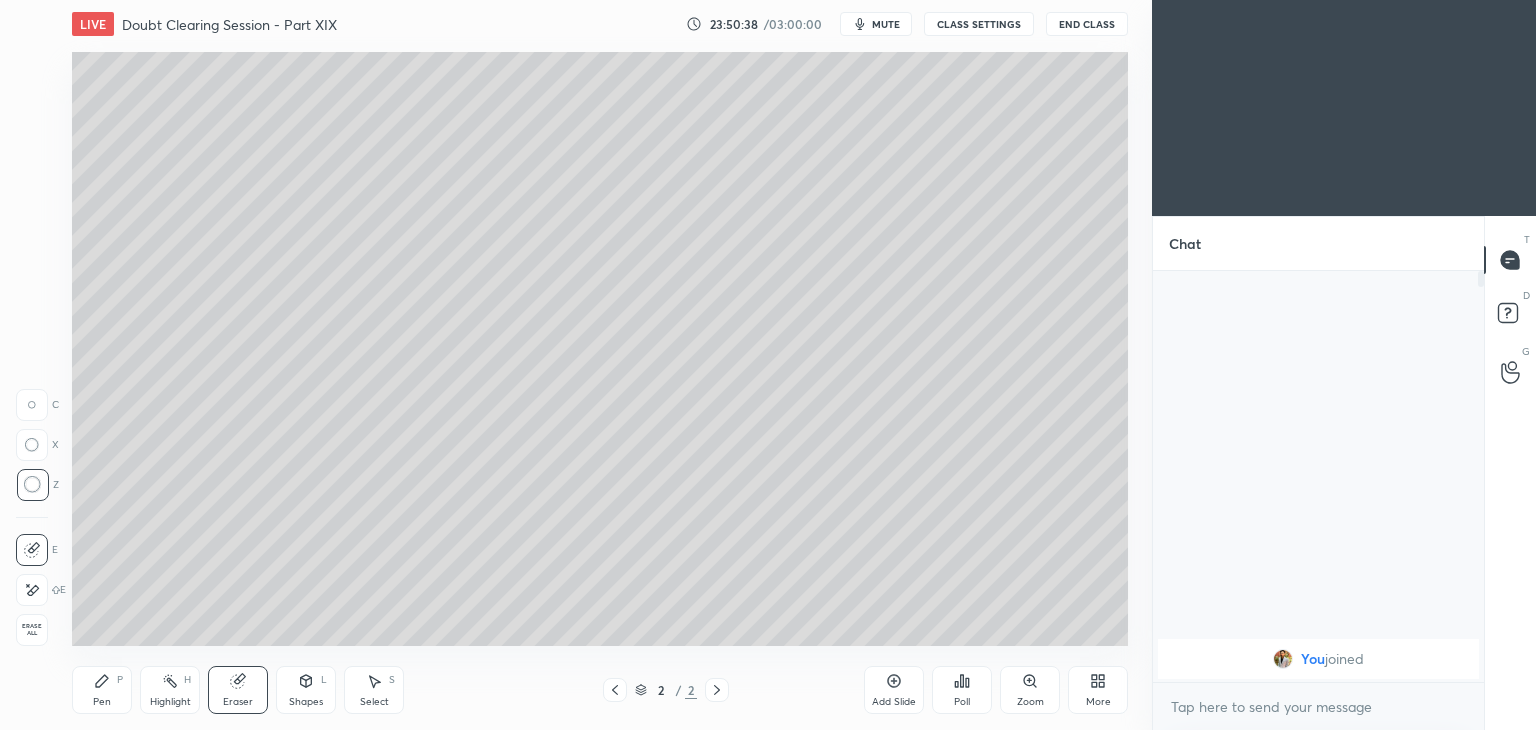 click on "More" at bounding box center (1098, 690) 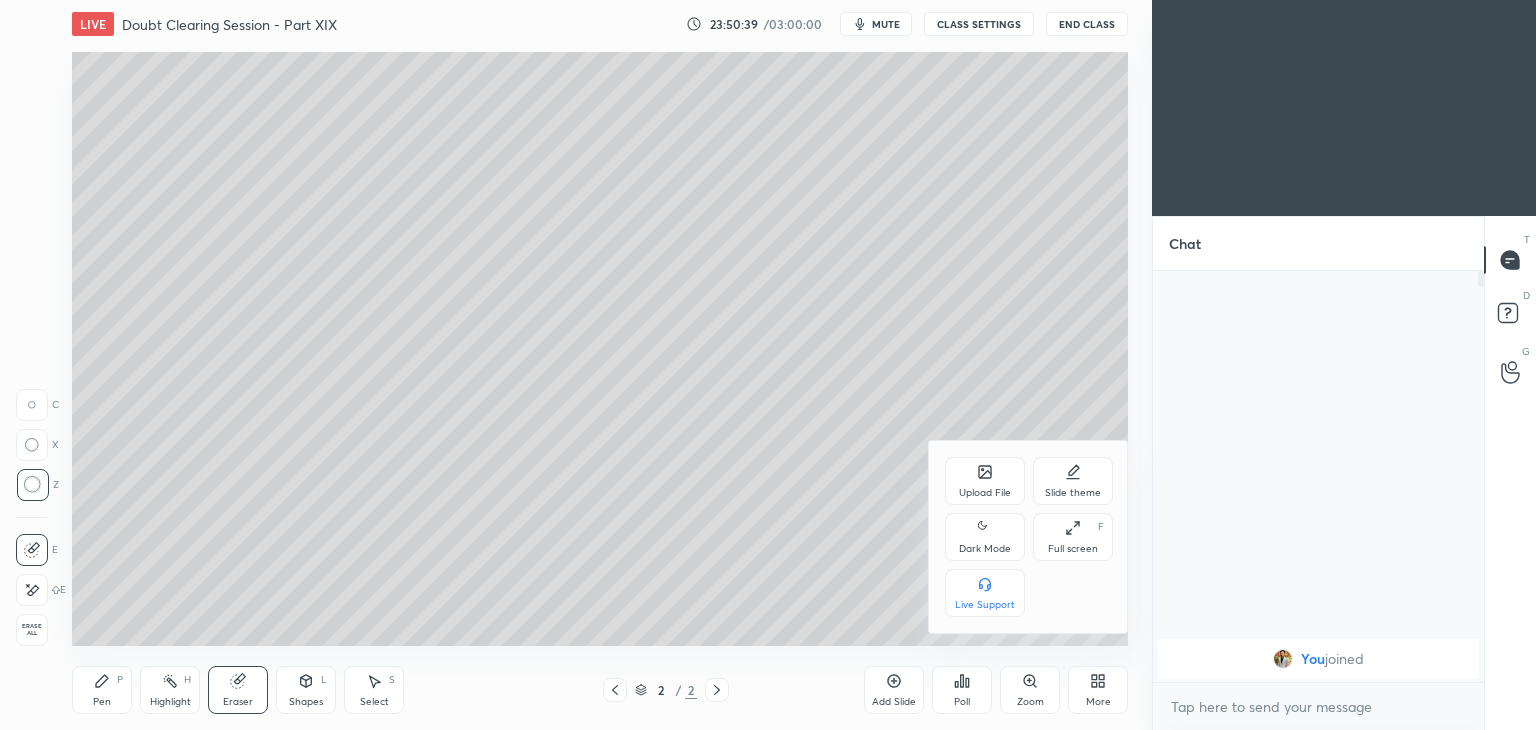 click on "Dark Mode" at bounding box center [985, 549] 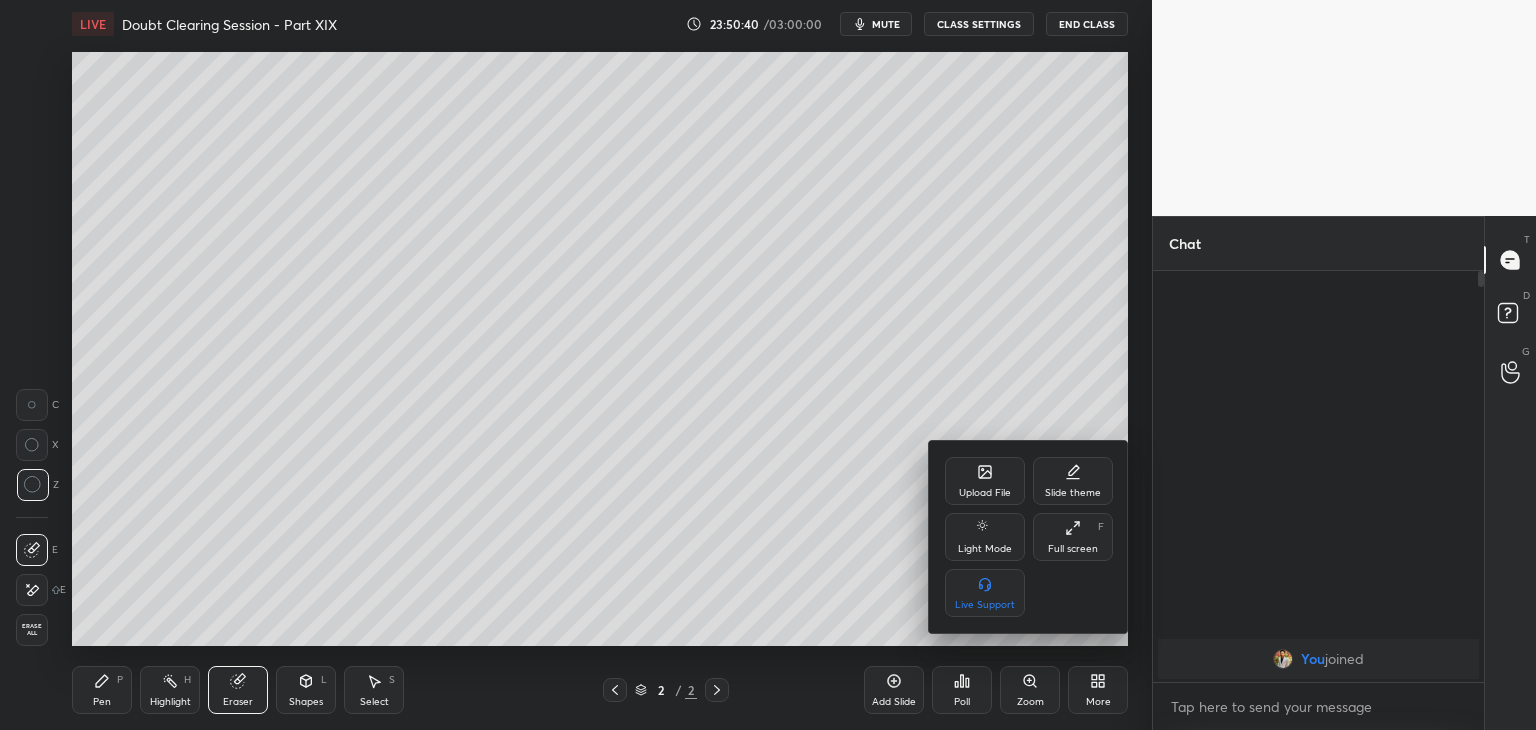 click at bounding box center [768, 365] 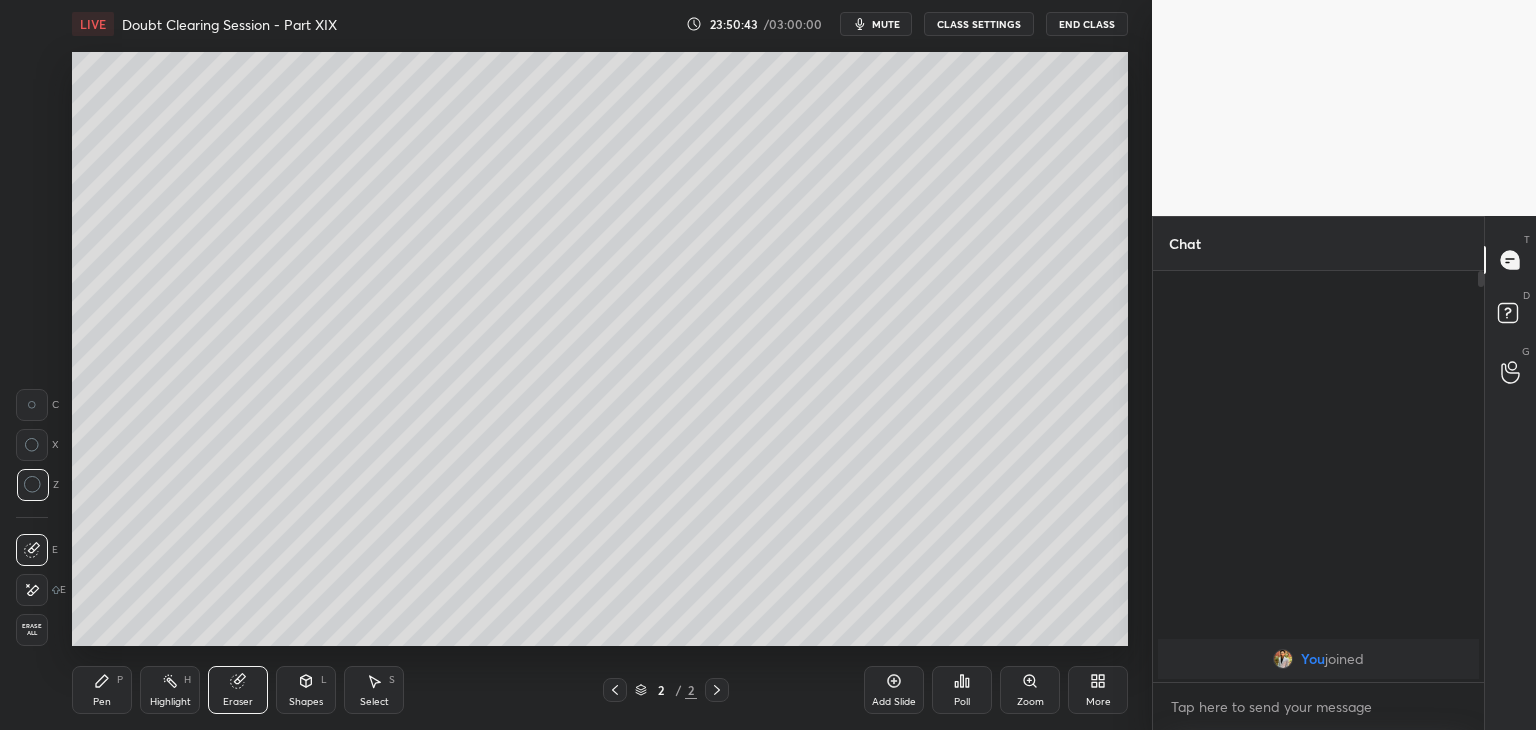 click on "Highlight H" at bounding box center [170, 690] 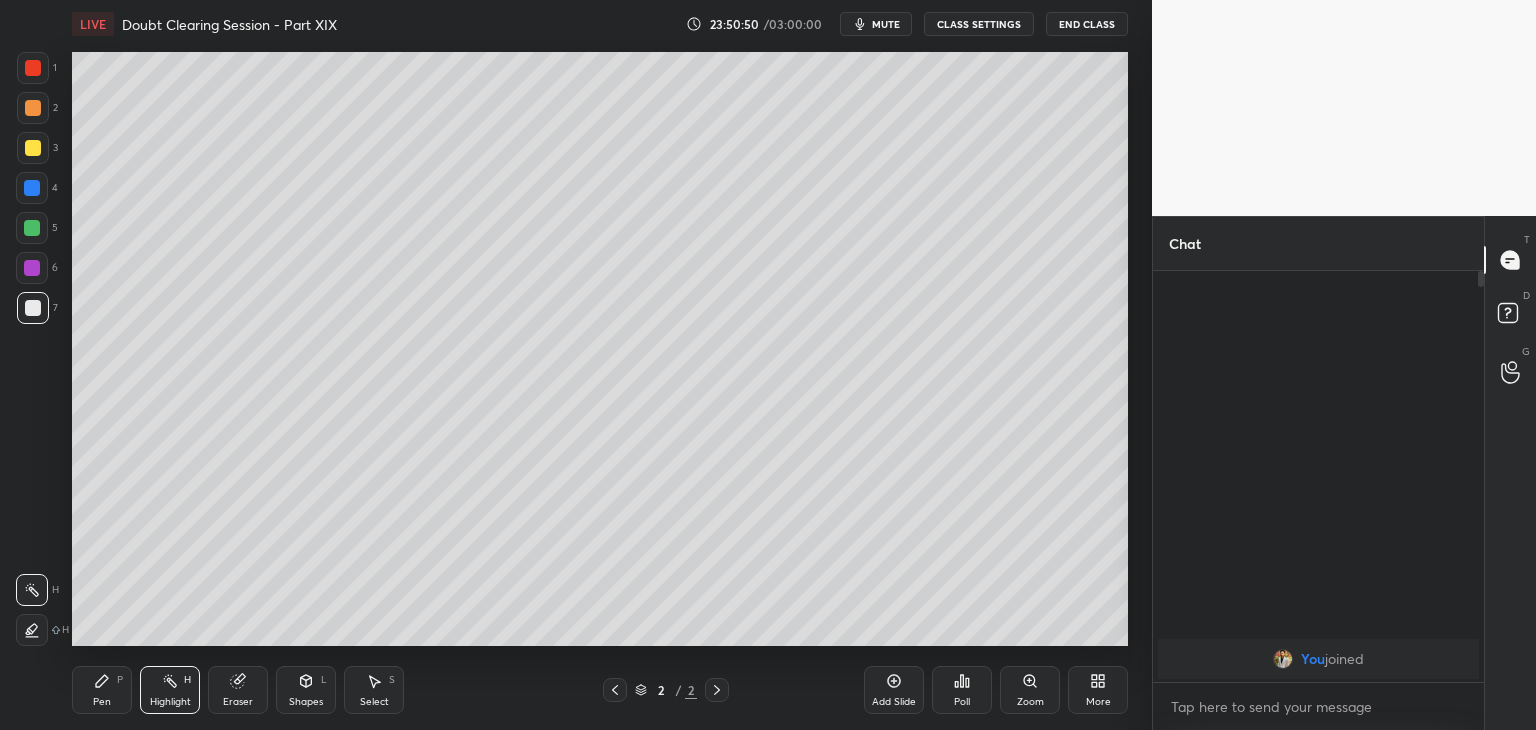 click on "mute" at bounding box center [886, 24] 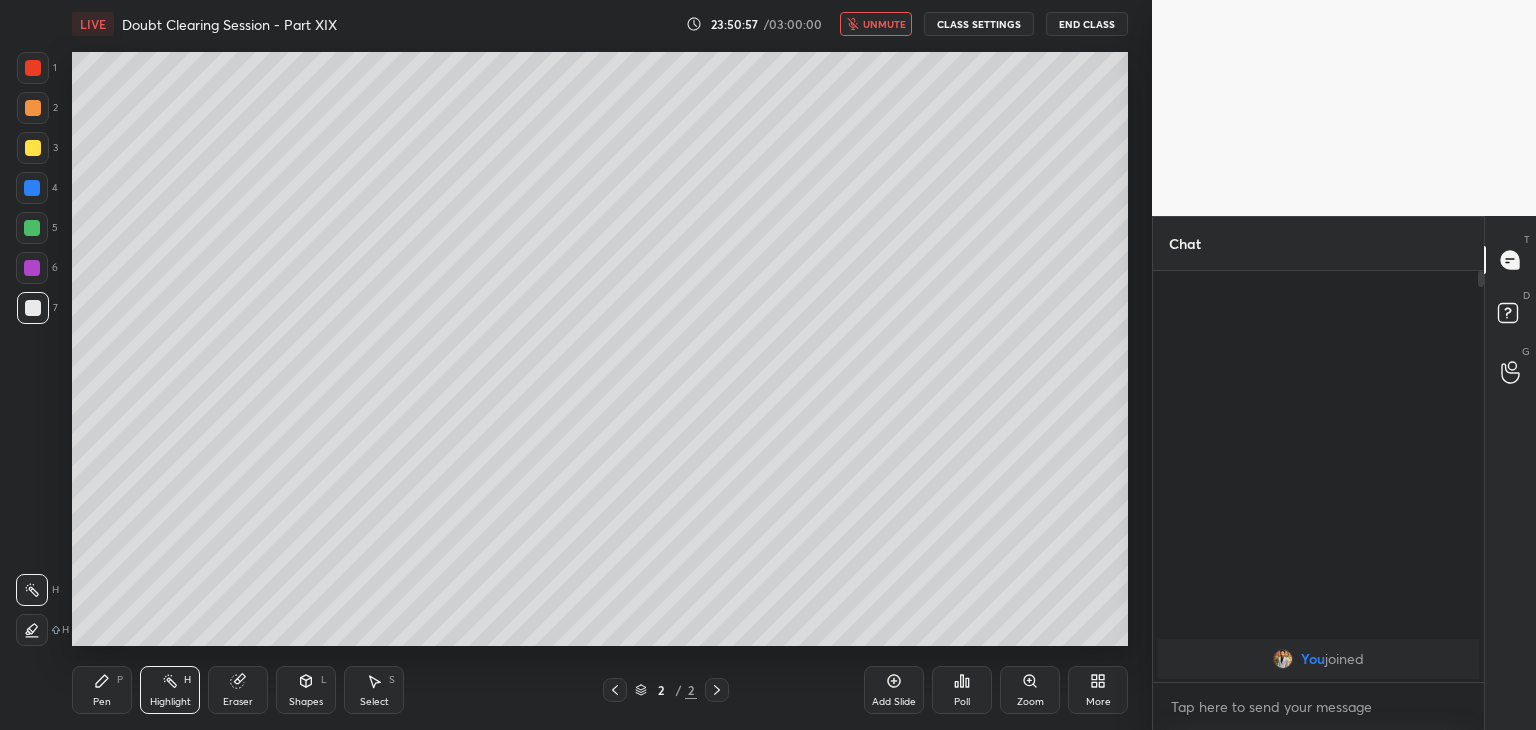 type 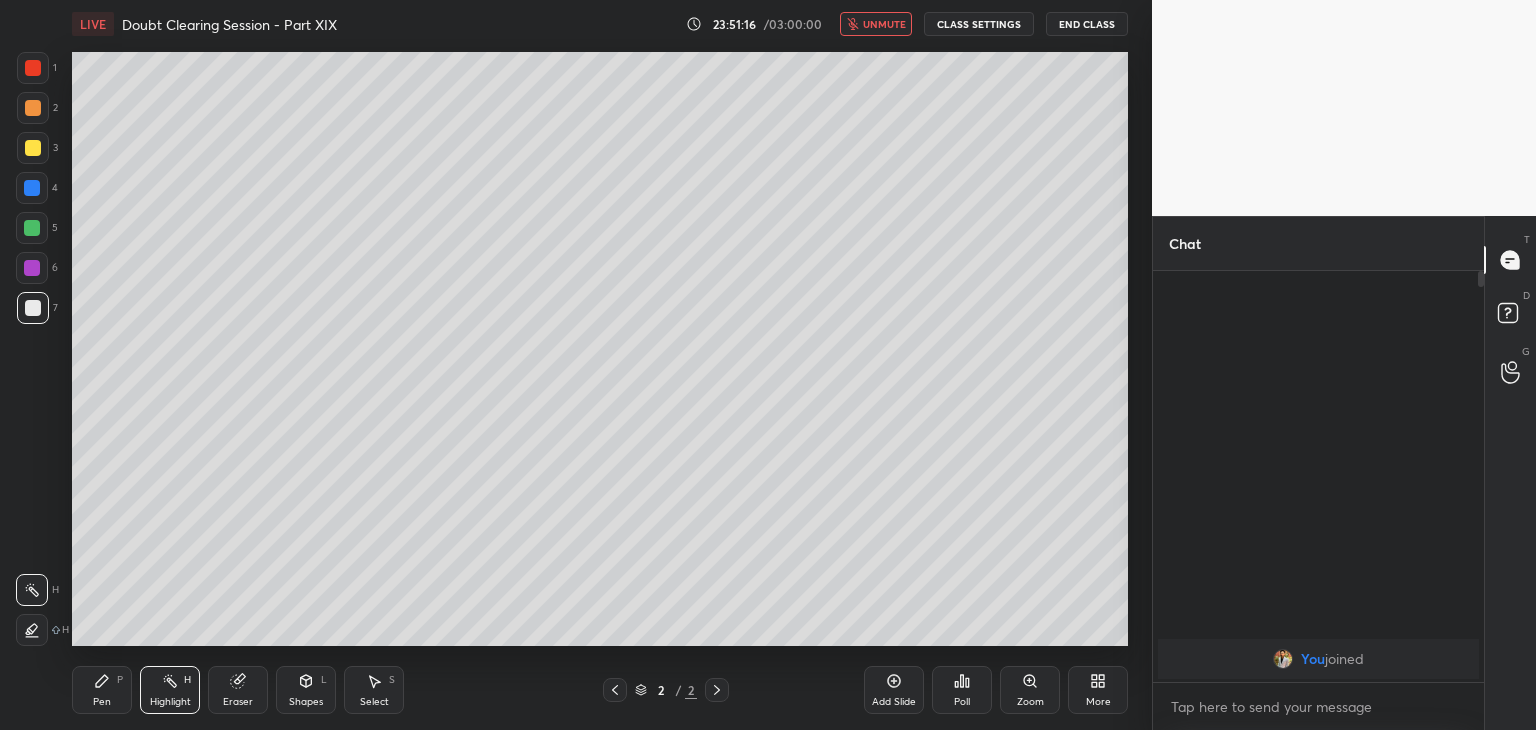 click on "CLASS SETTINGS" at bounding box center [979, 24] 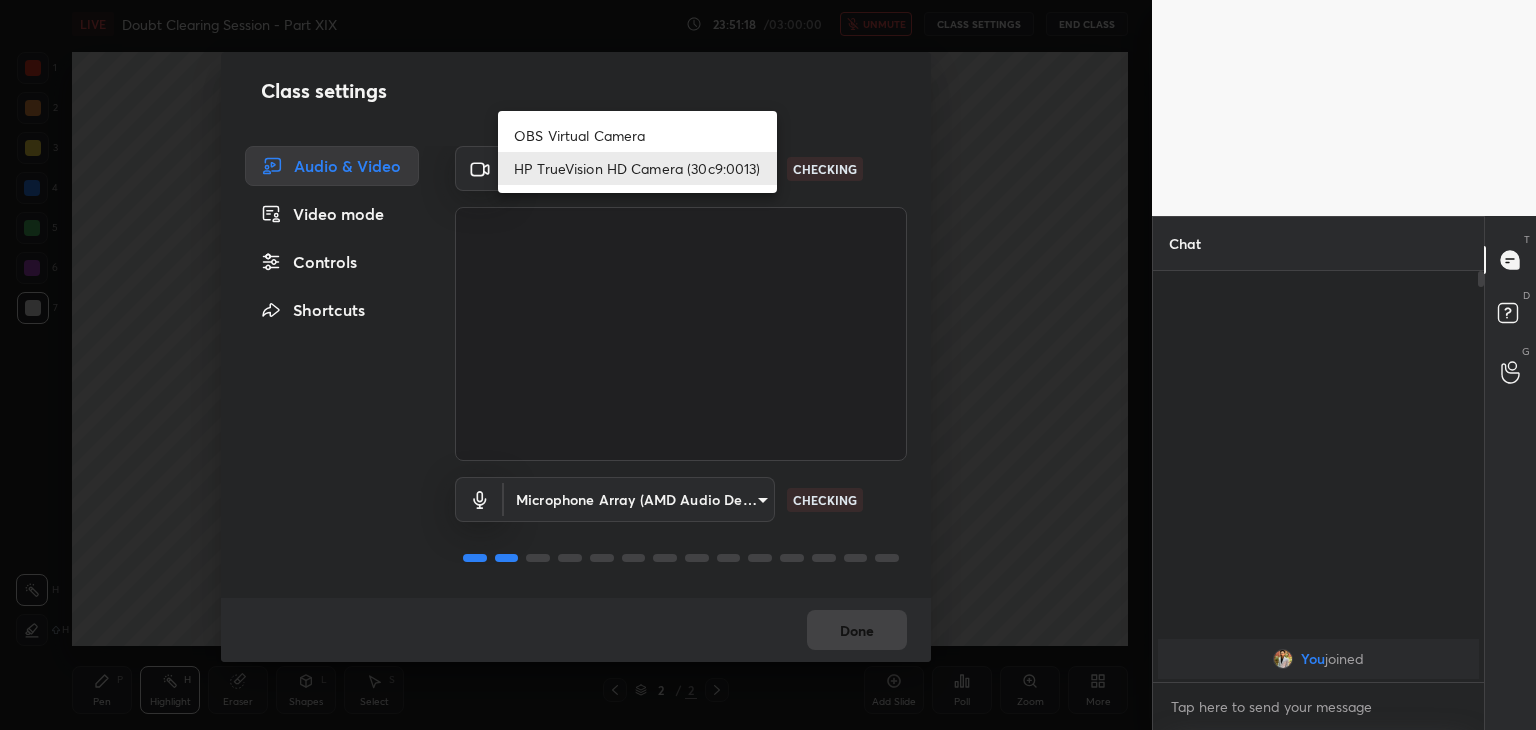 click on "1 2 3 4 5 6 7 C X Z C X Z E E Erase all   H H LIVE Doubt Clearing Session - Part XIX 23:51:18 /  03:00:00 unmute CLASS SETTINGS End Class Setting up your live class Poll for   secs No correct answer Start poll Back Doubt Clearing Session - Part XIX • L20 of Doubt Clearing Course on Chemistry for NEET UG - Part II Faisal Rathore Pen P Highlight H Eraser Shapes L Select S 2 / 2 Add Slide Poll Zoom More Chat You  joined JUMP TO LATEST Enable hand raising Enable raise hand to speak to learners. Once enabled, chat will be turned off temporarily. Enable x   introducing Raise a hand with a doubt Now learners can raise their hand along with a doubt  How it works? Doubts asked by learners will show up here NEW DOUBTS ASKED No one has raised a hand yet Can't raise hand Looks like educator just invited you to speak. Please wait before you can raise your hand again. Got it T Messages (T) D Doubts (D) G Raise Hand (G) Report an issue Reason for reporting Buffering Chat not working Audio - Video sync issue ​ Report" at bounding box center [768, 365] 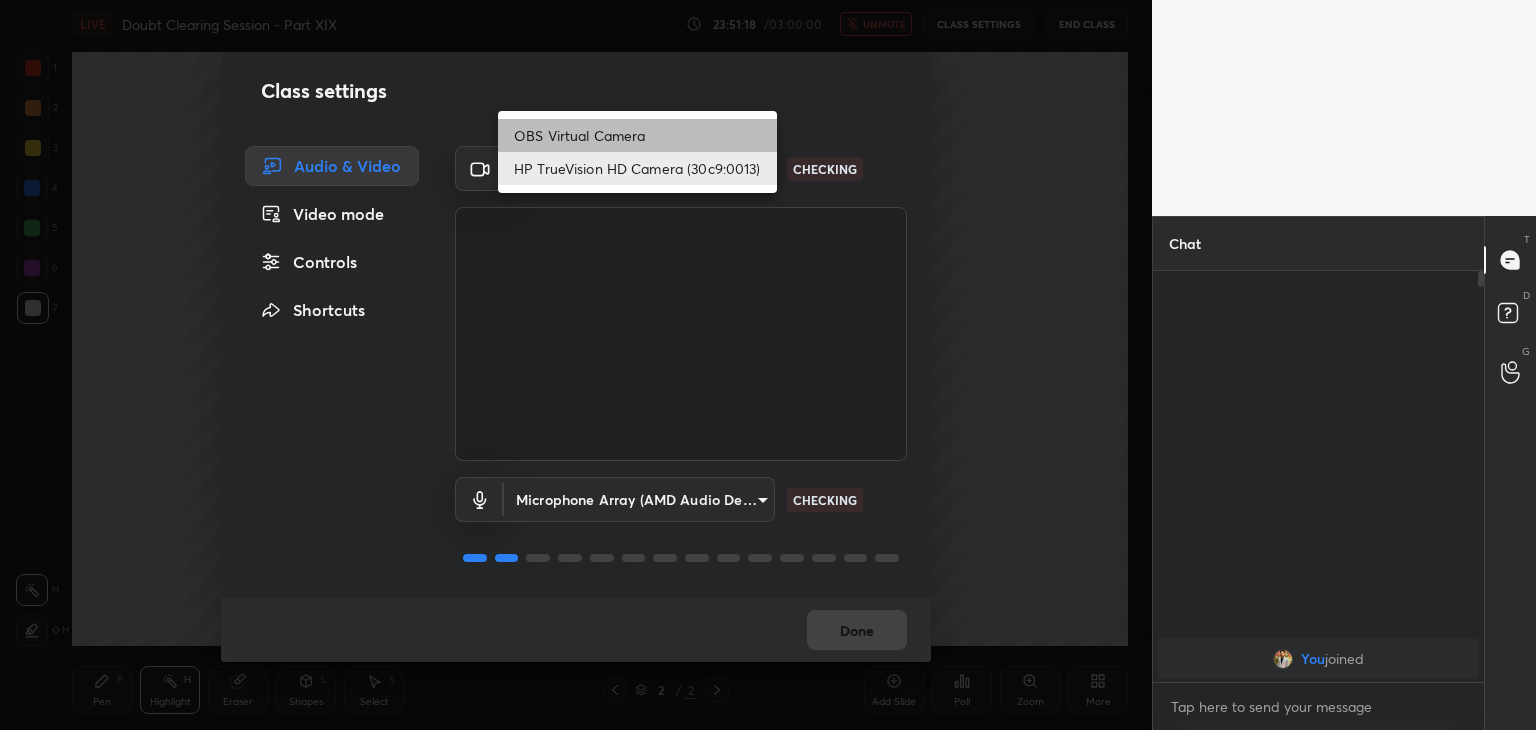 click on "OBS Virtual Camera" at bounding box center [637, 135] 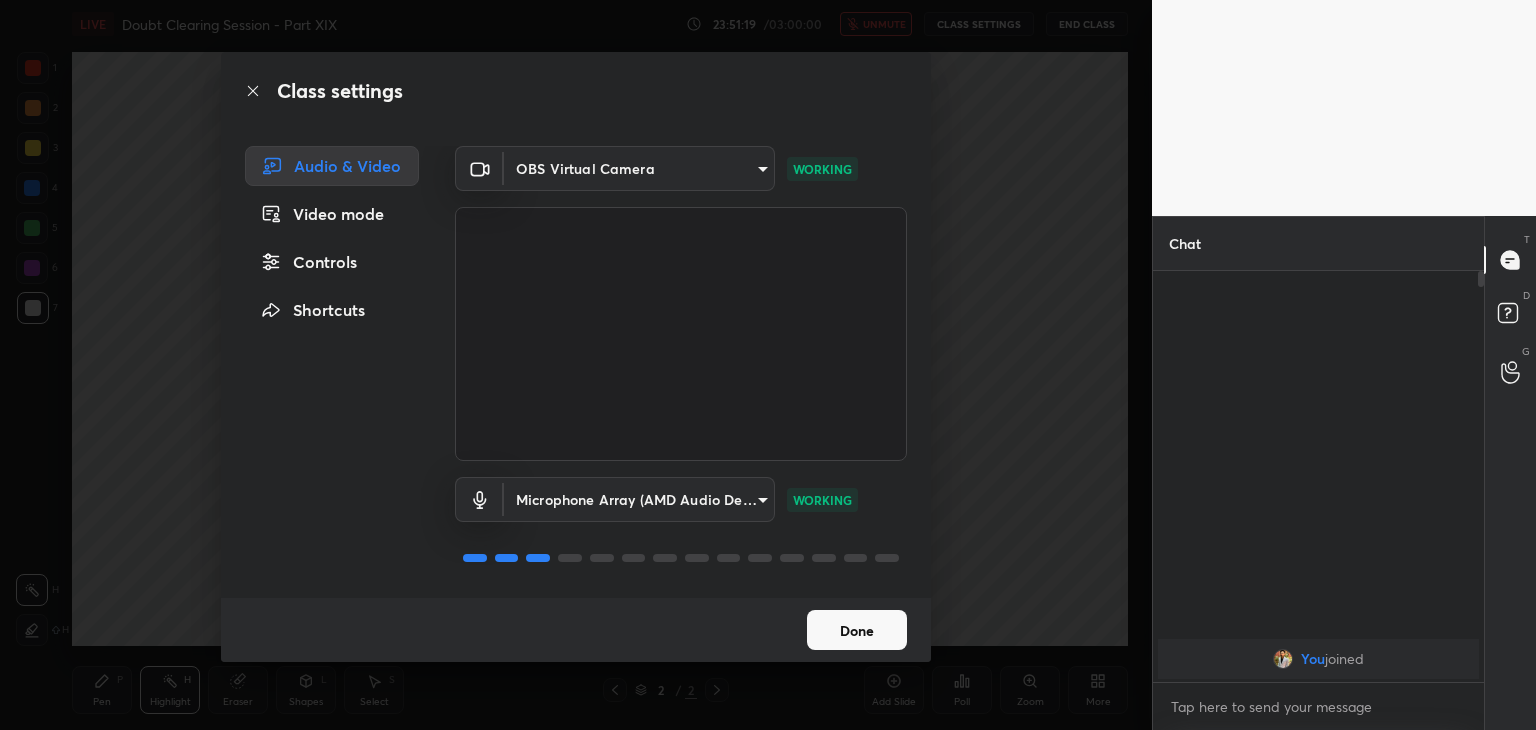 click on "Class settings Audio & Video Video mode Controls Shortcuts OBS Virtual Camera b0797087a1ca77062b3e6b16cdc20a6a15e7afe020a4c363dea4c690120324b8 WORKING Microphone Array (AMD Audio Device) 36a25cc21327ee32b46c9c9572be920459d1035bdb3abd43b5dc39ed5823f10e WORKING Done" at bounding box center [576, 365] 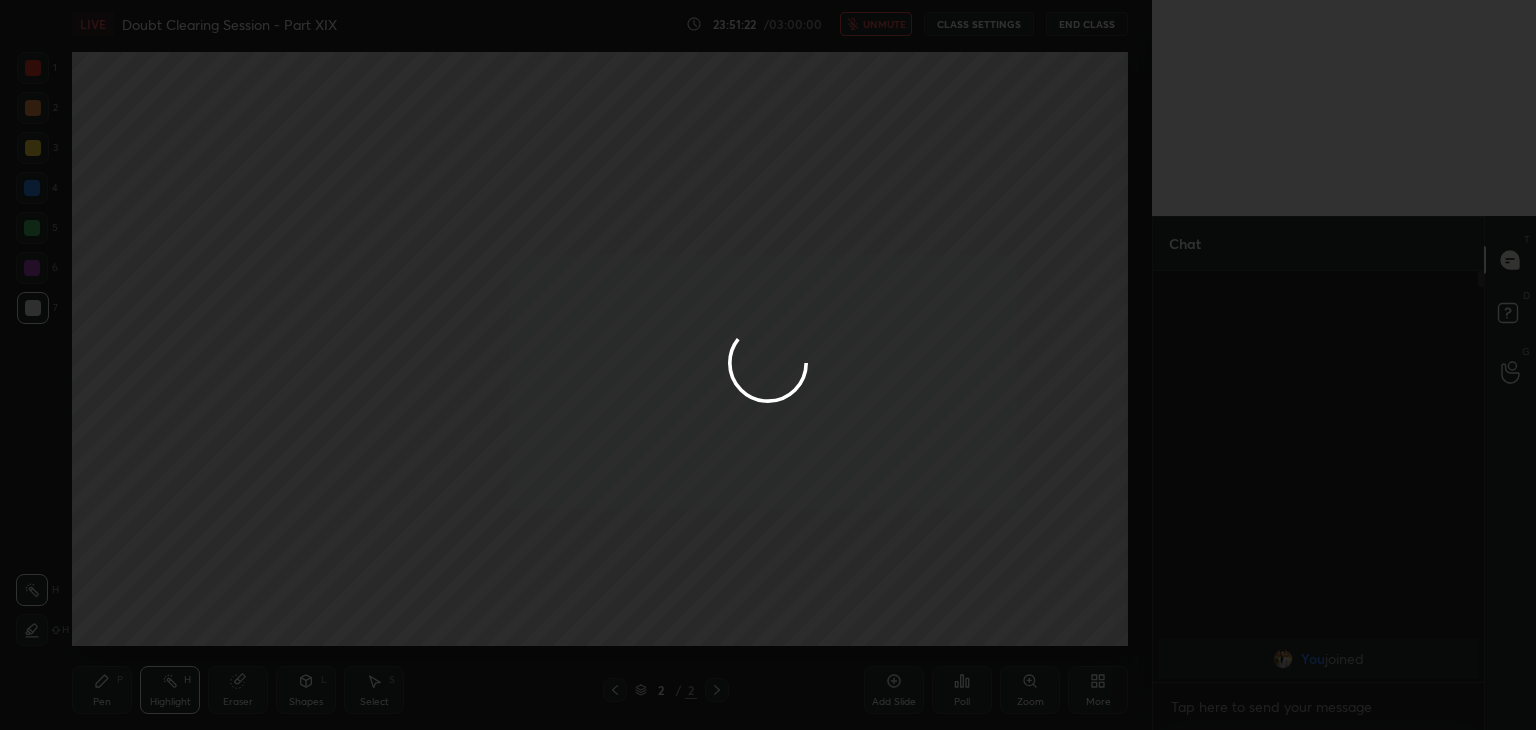 click at bounding box center [768, 365] 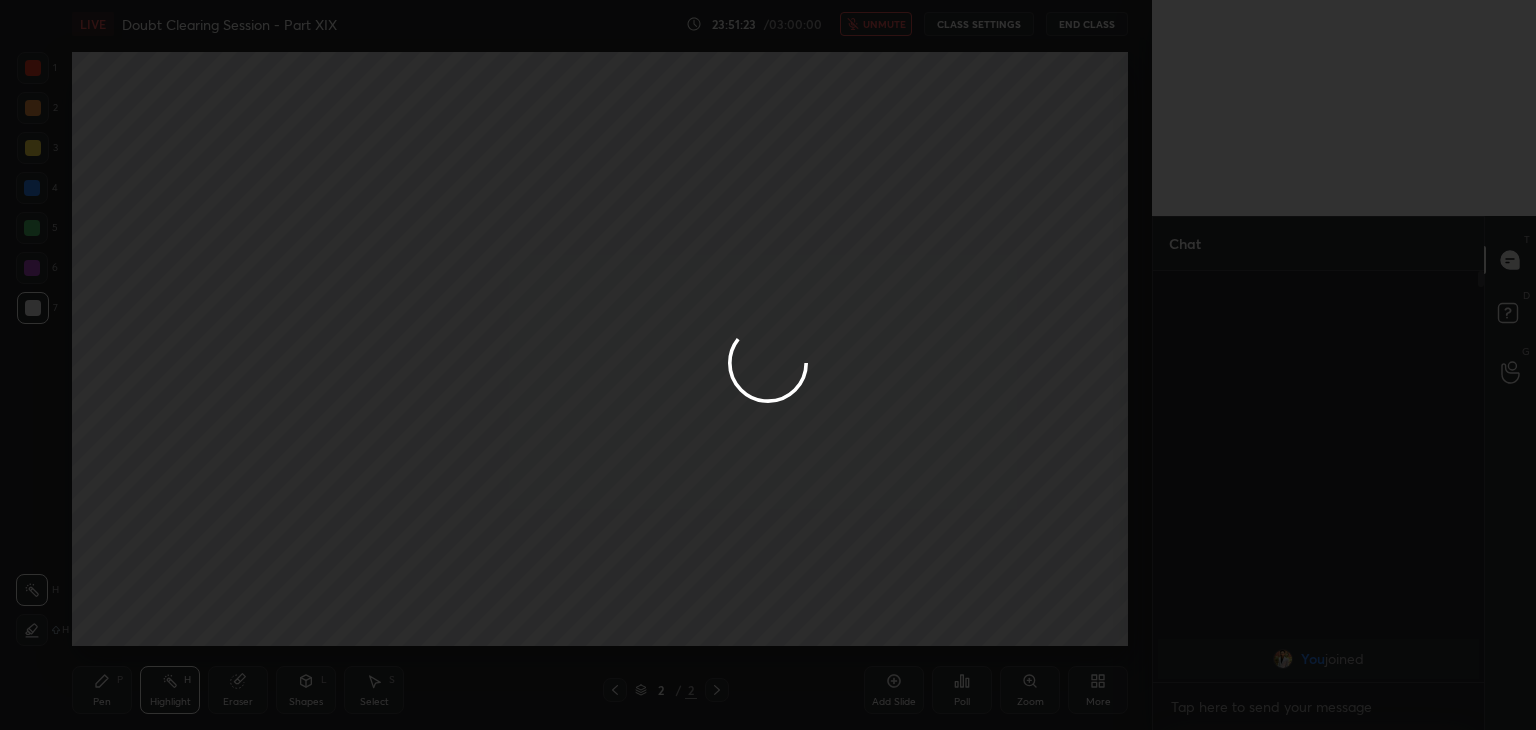 click at bounding box center [768, 365] 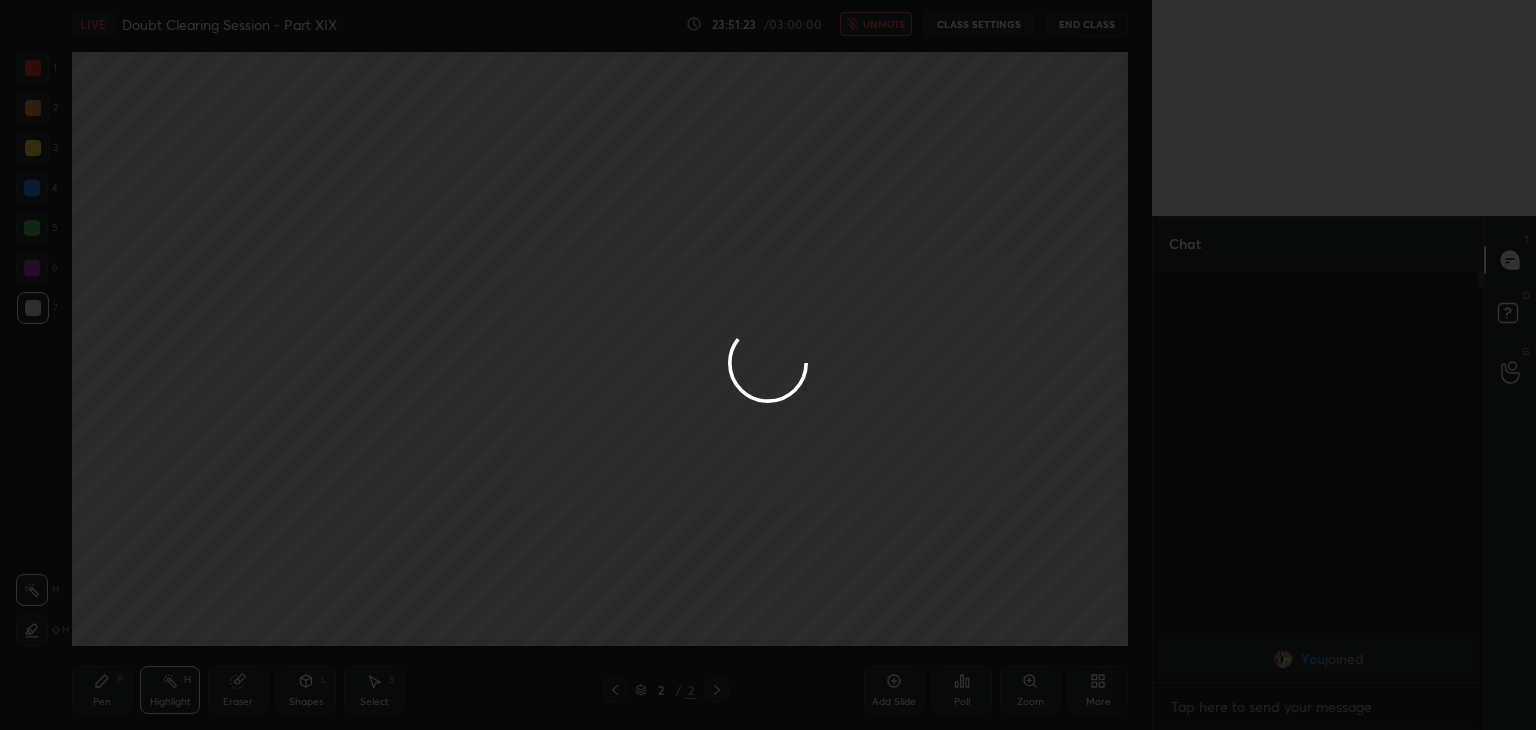 click at bounding box center [768, 365] 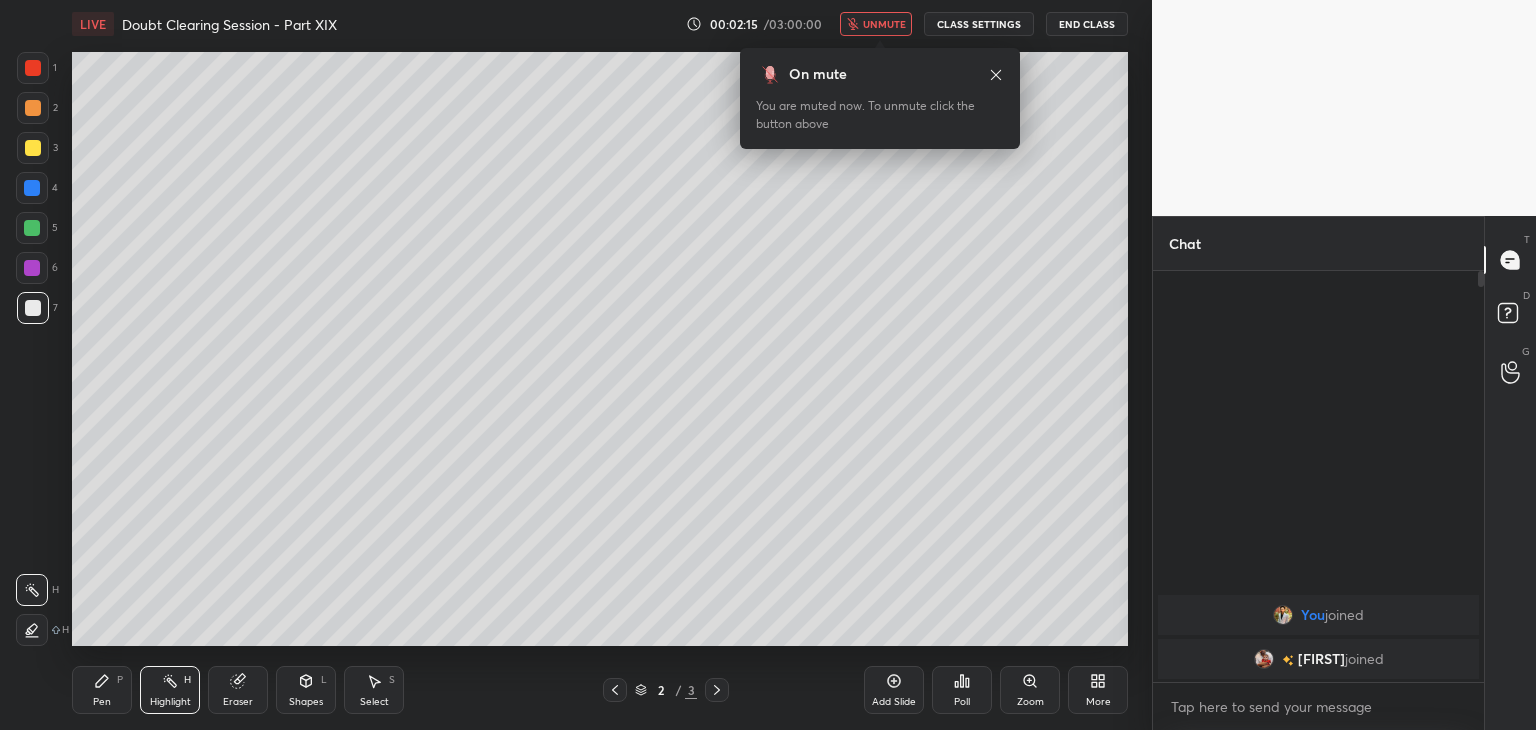 click at bounding box center [1290, 659] 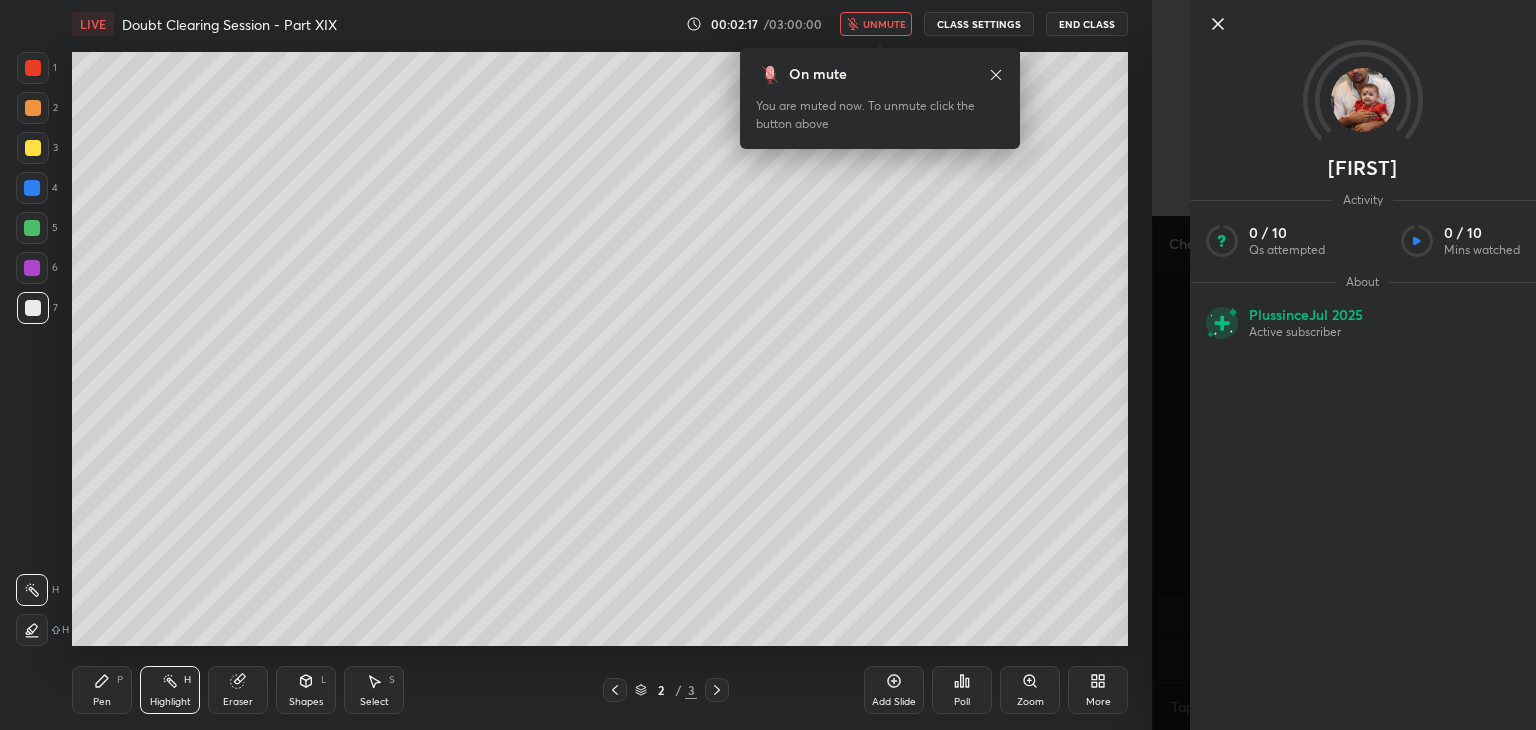 click on "sarjerao Activity 0 / 10 Qs attempted 0 / 10 Mins watched About Plus  since  Jul   2025 Active subscriber" at bounding box center [1344, 365] 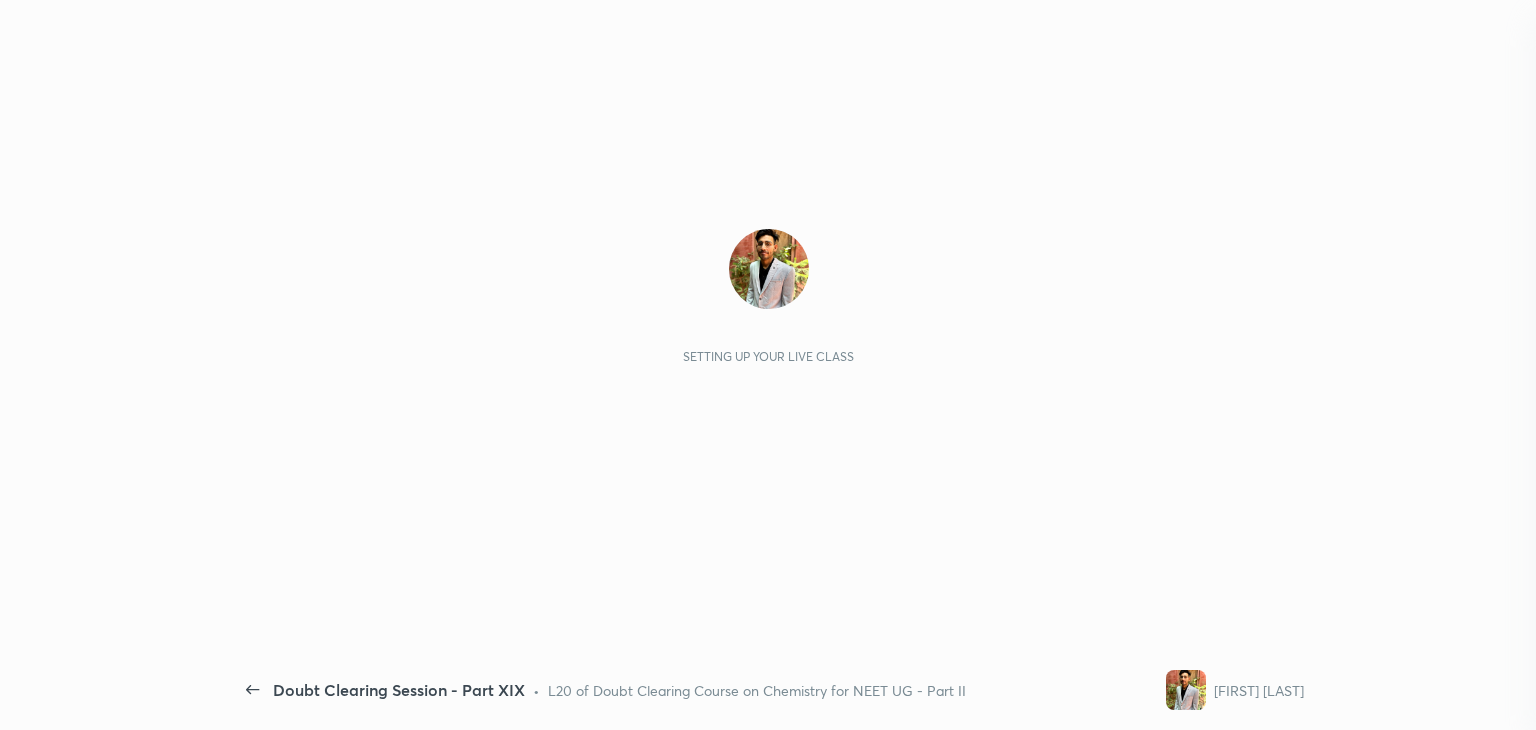 scroll, scrollTop: 0, scrollLeft: 0, axis: both 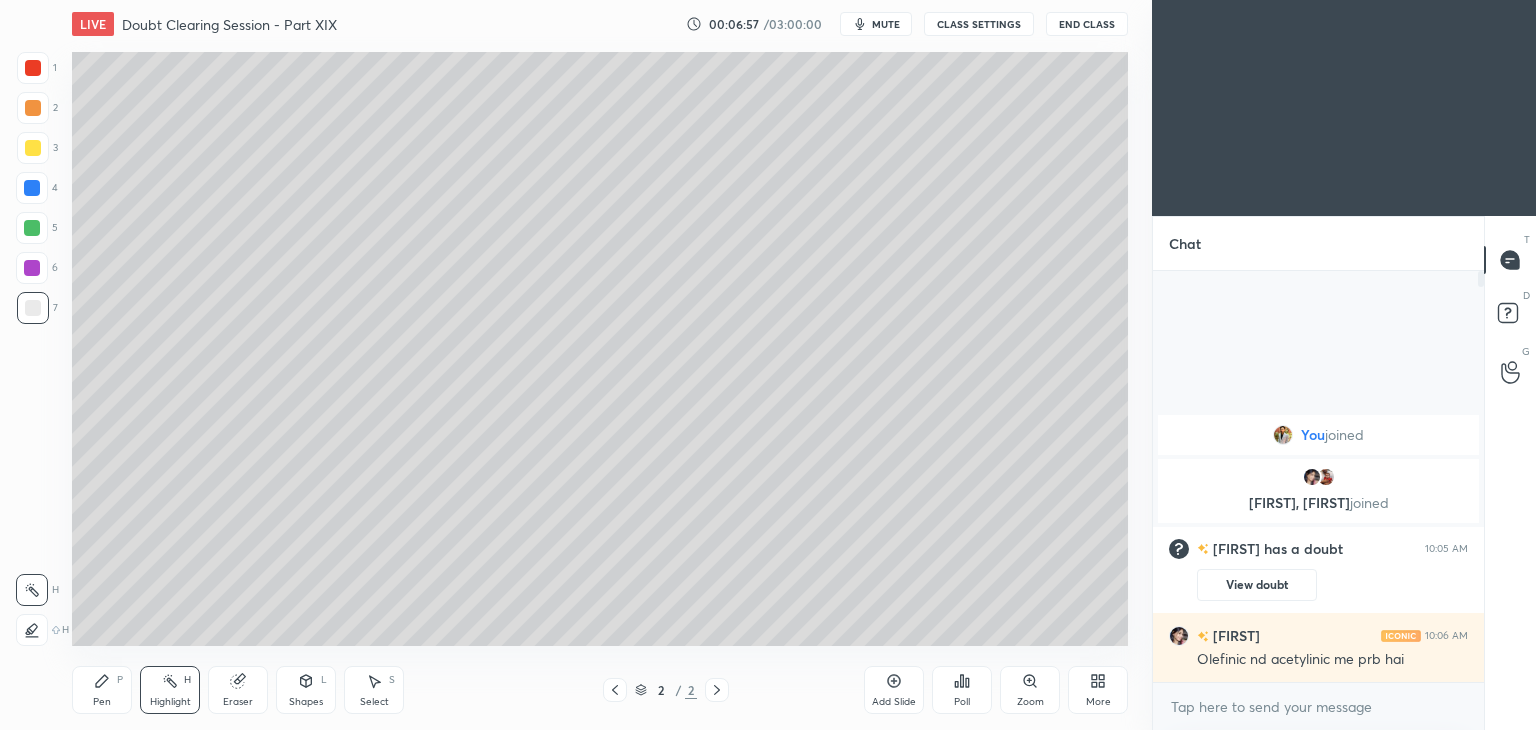 click 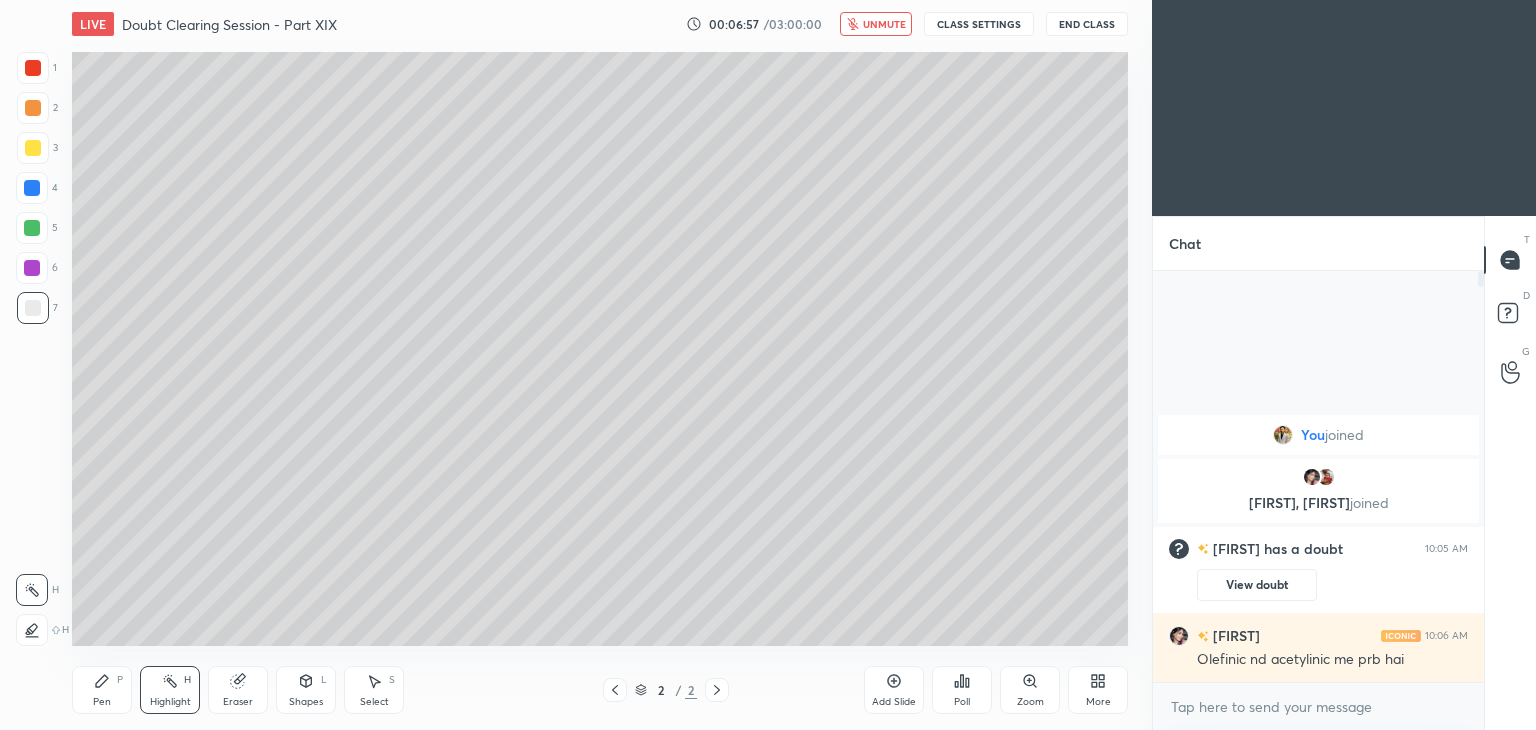 click on "CLASS SETTINGS" at bounding box center (979, 24) 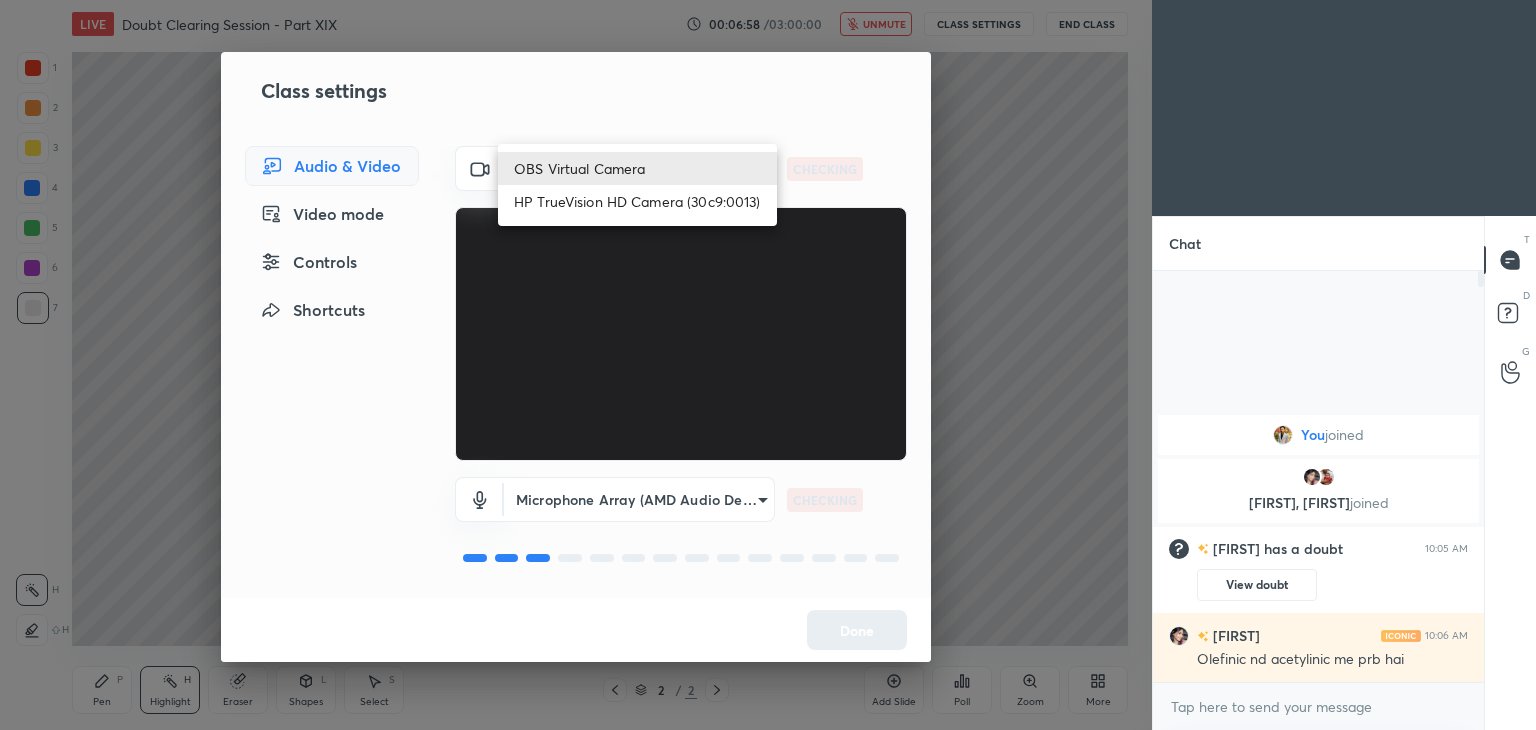 click on "1 2 3 4 5 6 7 C X Z C X Z E E Erase all   H H LIVE Doubt Clearing Session - Part XIX 00:06:58 /  03:00:00 unmute CLASS SETTINGS End Class Setting up your live class Poll for   secs No correct answer Start poll Back Doubt Clearing Session - Part XIX • L20 of Doubt Clearing Course on Chemistry for NEET UG - Part II Faisal Rathore Pen P Highlight H Eraser Shapes L Select S 2 / 2 Add Slide Poll Zoom More Chat You  joined Sandhya, sarjerao  joined Sandhya   has a doubt 10:05 AM View doubt Sandhya 10:06 AM Olefinic nd acetylinic me prb hai JUMP TO LATEST Enable hand raising Enable raise hand to speak to learners. Once enabled, chat will be turned off temporarily. Enable x   introducing Raise a hand with a doubt Now learners can raise their hand along with a doubt  How it works? Sandhya Asked a doubt 1 Please help me with this doubt Pick this doubt NEW DOUBTS ASKED No one has raised a hand yet Can't raise hand Looks like educator just invited you to speak. Please wait before you can raise your hand again. Got it" at bounding box center (768, 365) 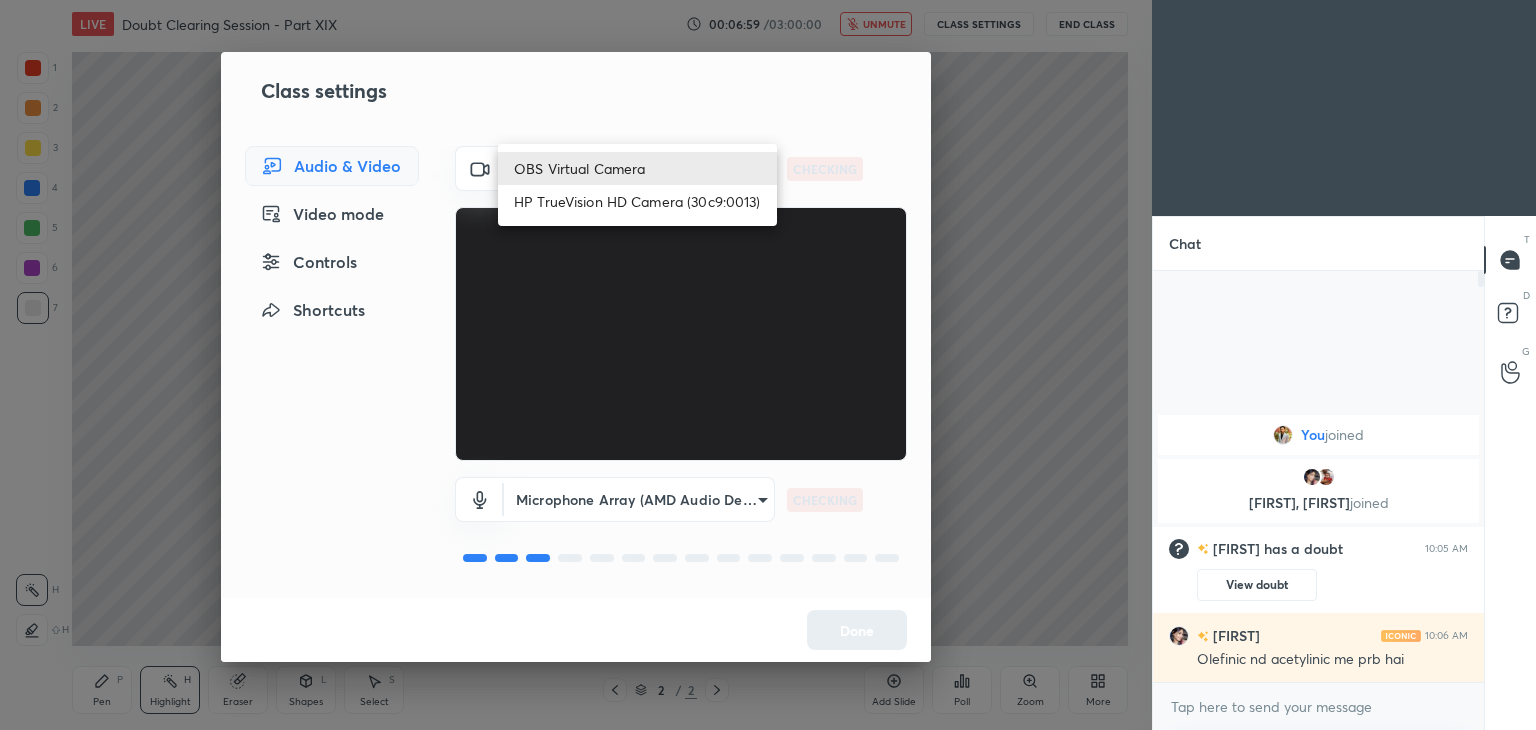 click on "OBS Virtual Camera HP TrueVision HD Camera (30c9:0013)" at bounding box center [637, 185] 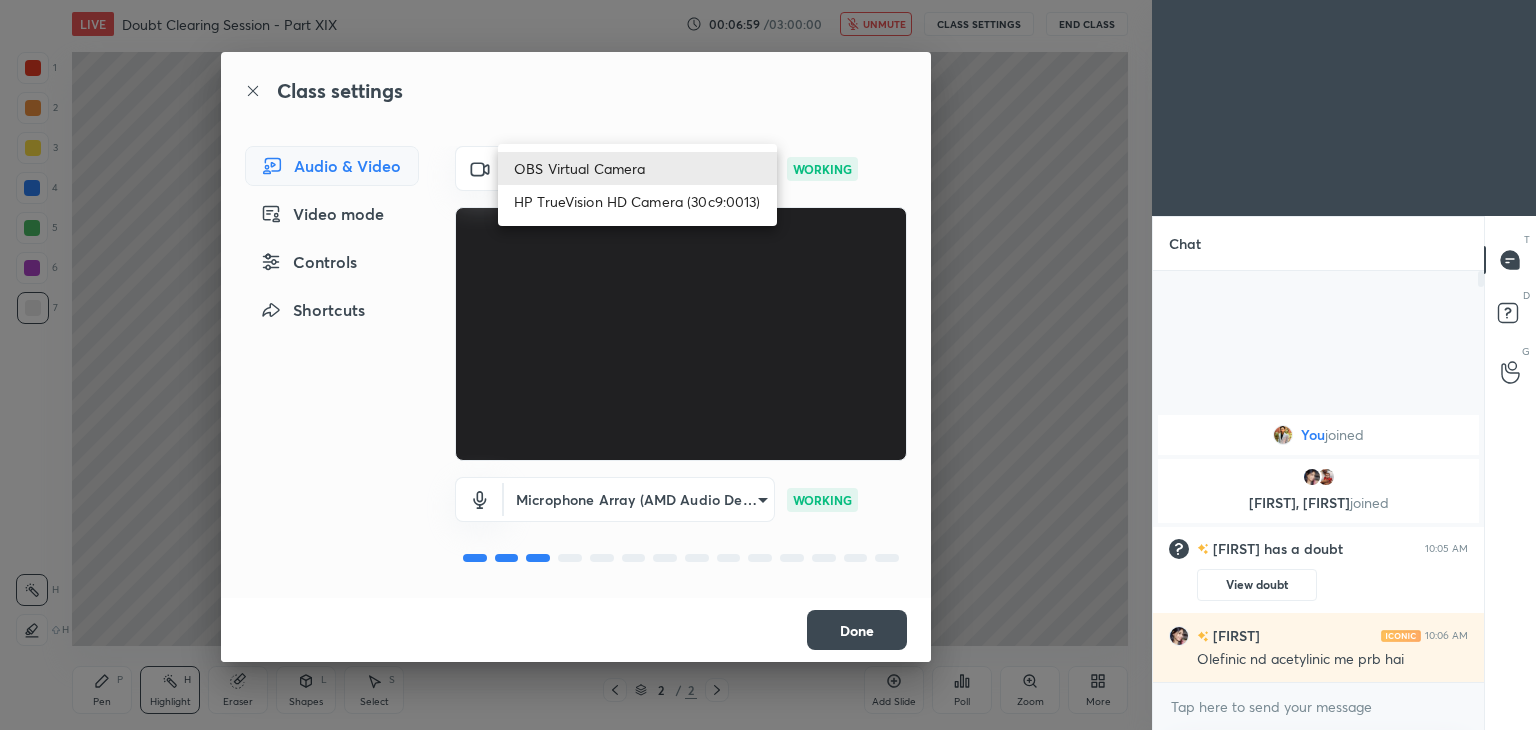 click on "HP TrueVision HD Camera (30c9:0013)" at bounding box center (637, 201) 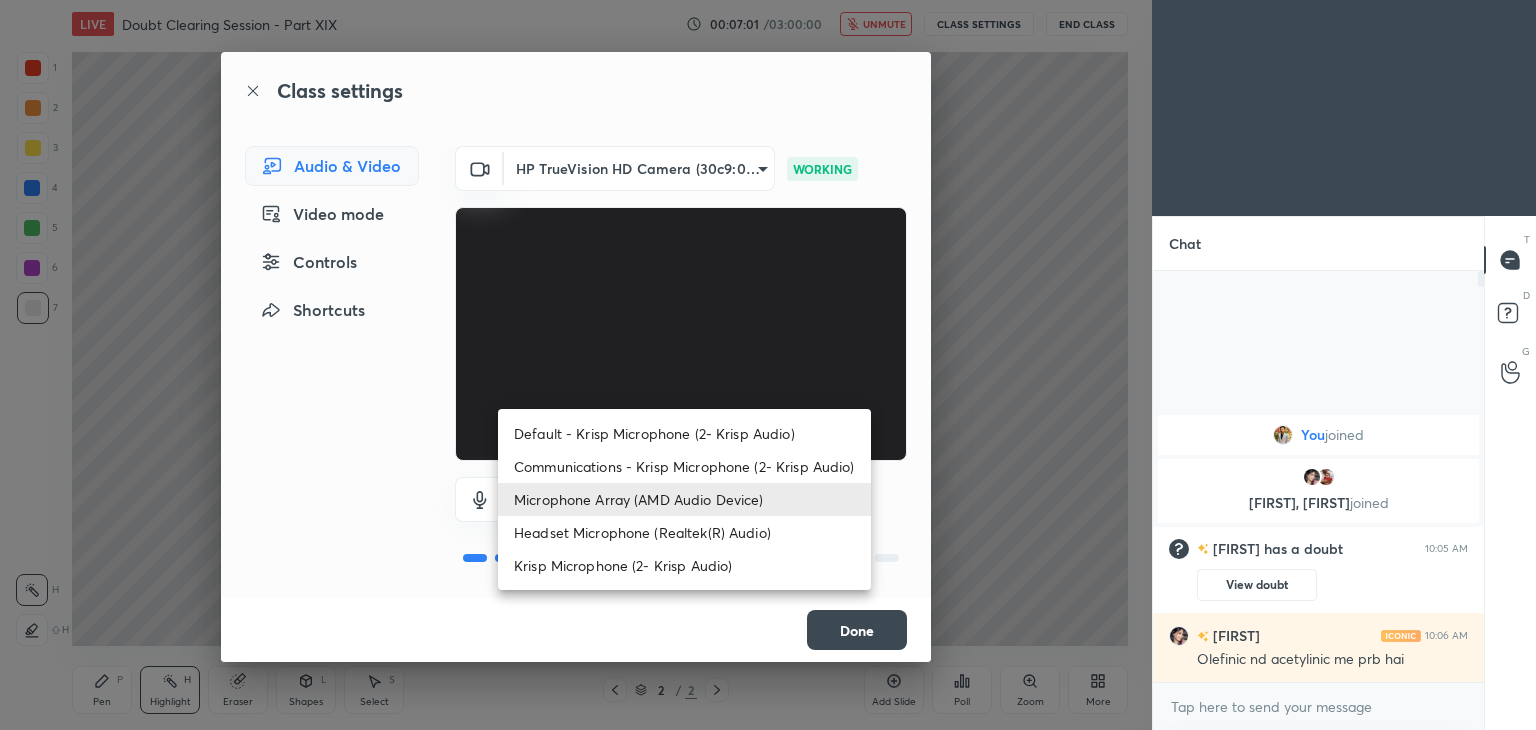 click on "1 2 3 4 5 6 7 C X Z C X Z E E Erase all   H H LIVE Doubt Clearing Session - Part XIX 00:07:01 /  03:00:00 unmute CLASS SETTINGS End Class Setting up your live class Poll for   secs No correct answer Start poll Back Doubt Clearing Session - Part XIX • L20 of Doubt Clearing Course on Chemistry for NEET UG - Part II Faisal Rathore Pen P Highlight H Eraser Shapes L Select S 2 / 2 Add Slide Poll Zoom More Chat You  joined Sandhya, sarjerao  joined Sandhya   has a doubt 10:05 AM View doubt Sandhya 10:06 AM Olefinic nd acetylinic me prb hai JUMP TO LATEST Enable hand raising Enable raise hand to speak to learners. Once enabled, chat will be turned off temporarily. Enable x   introducing Raise a hand with a doubt Now learners can raise their hand along with a doubt  How it works? Sandhya Asked a doubt 1 Please help me with this doubt Pick this doubt NEW DOUBTS ASKED No one has raised a hand yet Can't raise hand Looks like educator just invited you to speak. Please wait before you can raise your hand again. Got it" at bounding box center [768, 365] 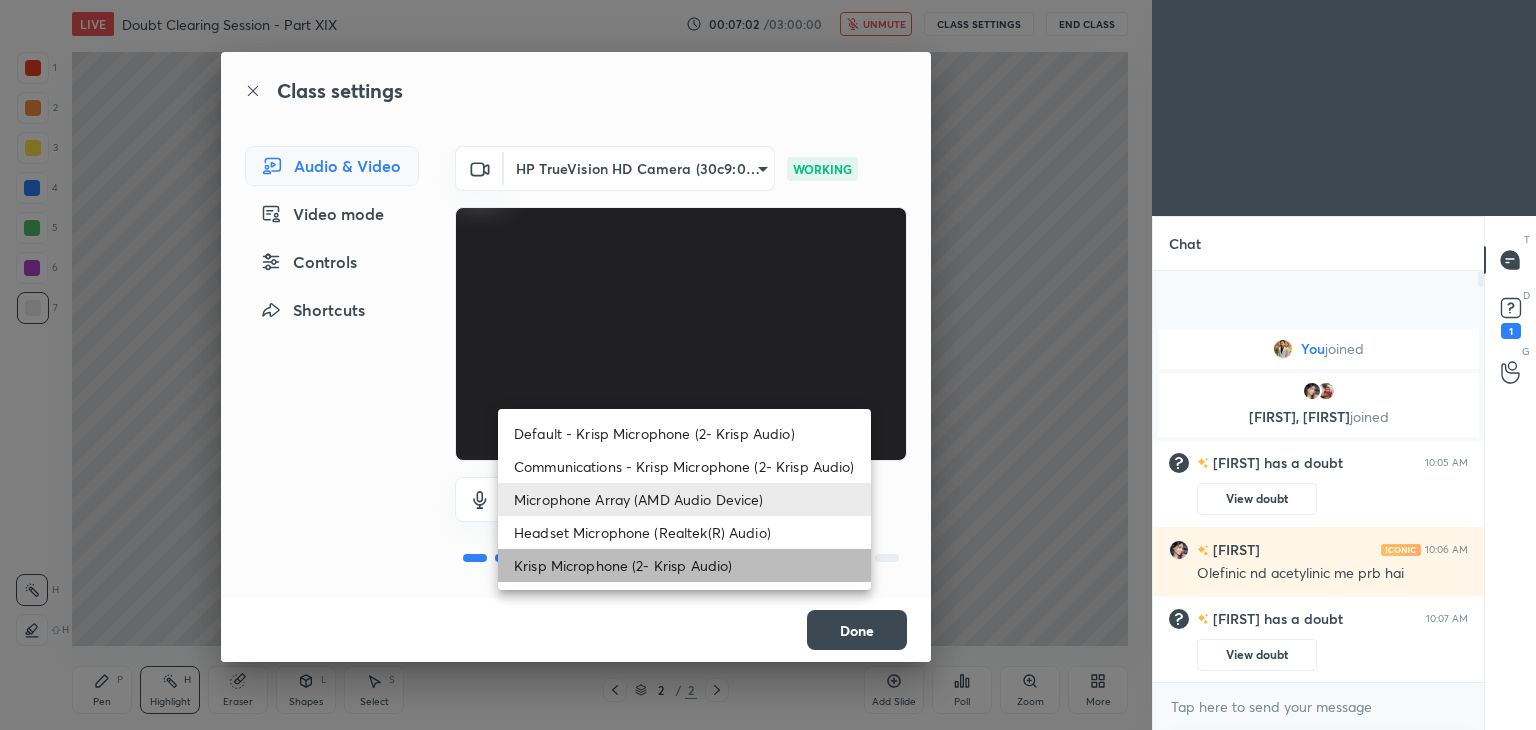 click on "Krisp Microphone (2- Krisp Audio)" at bounding box center (684, 565) 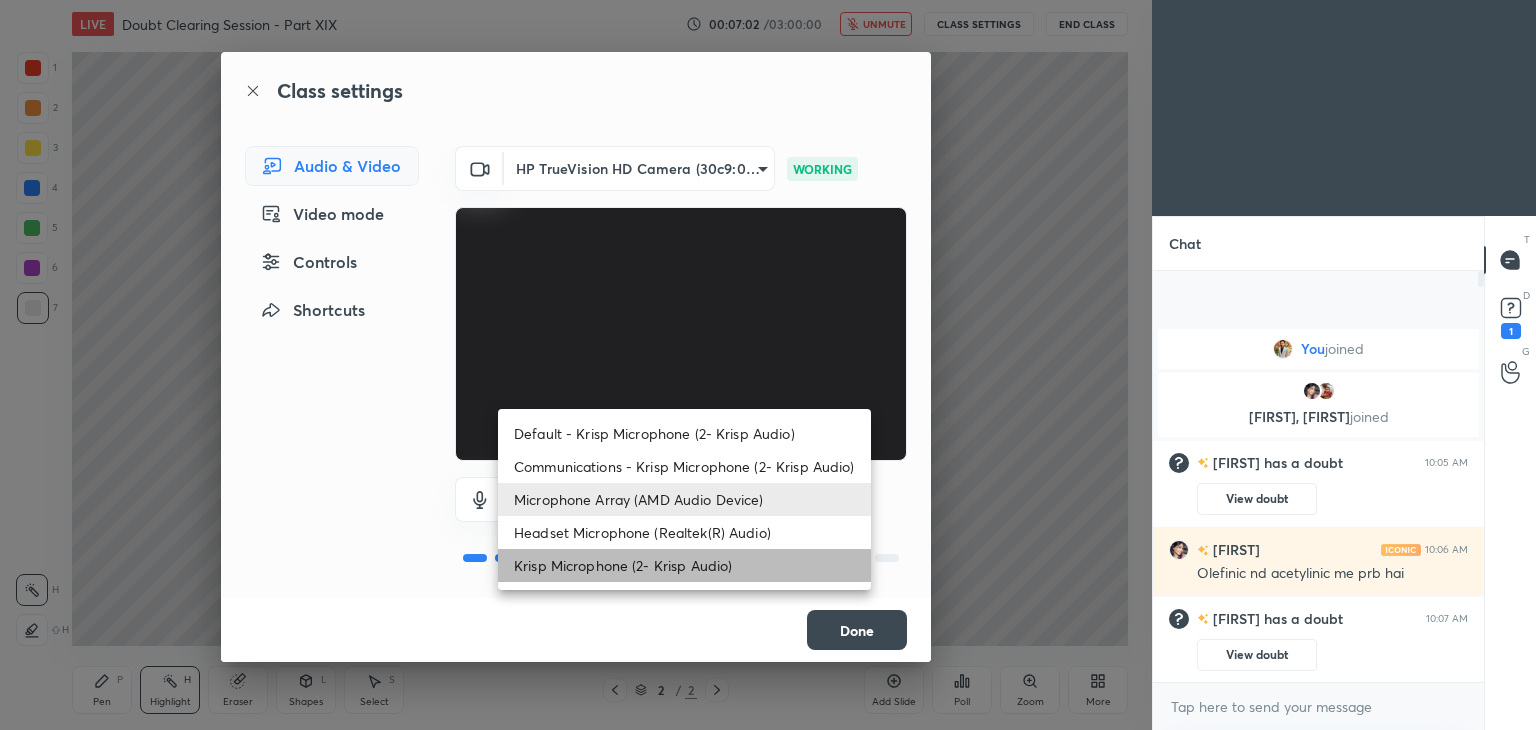 type on "3eee232e1d248d27a35e65e381c86c0d7dd178b06e18645b987cf355159840e2" 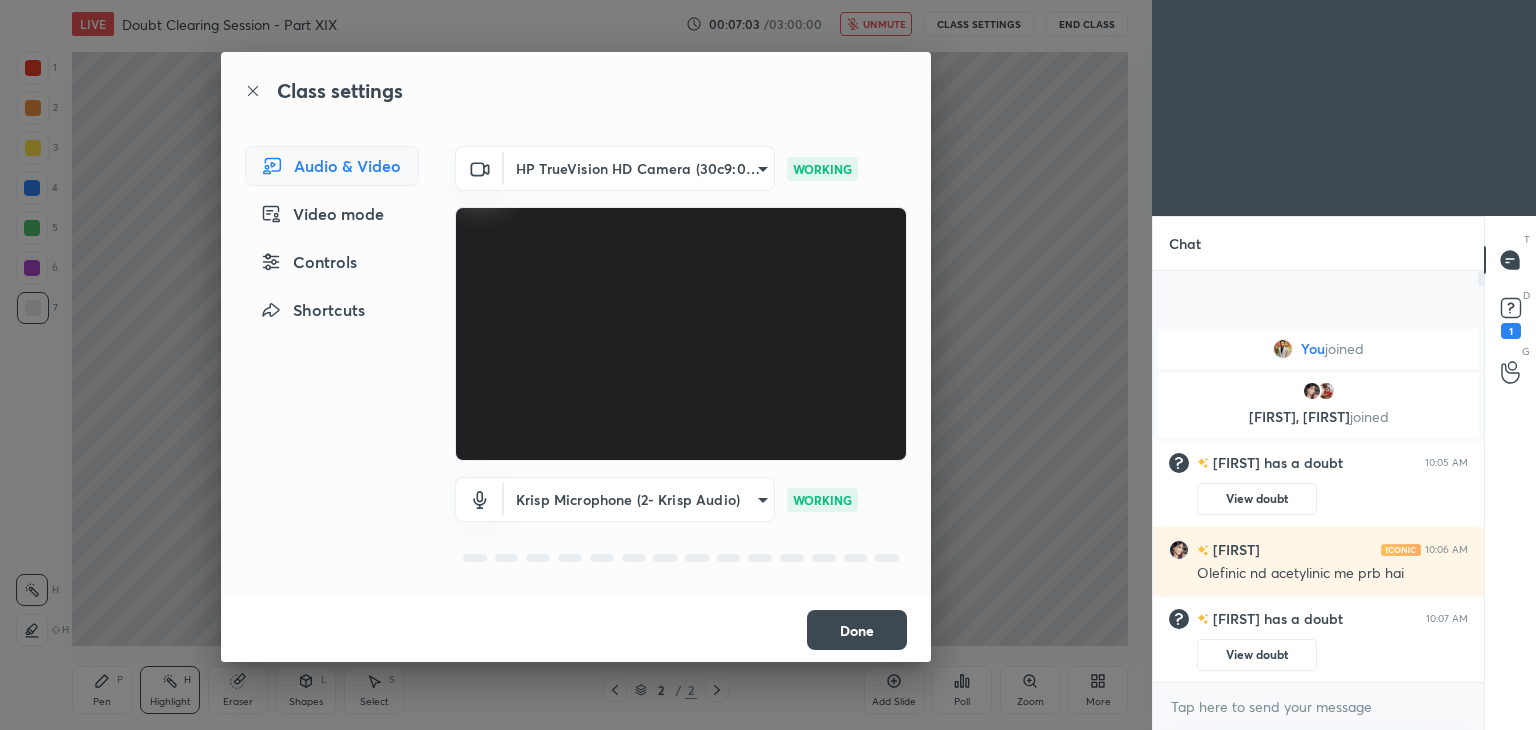 click on "Class settings Audio & Video Video mode Controls Shortcuts HP TrueVision HD Camera (30c9:0013) a056a035b29c72656e2caeae4dee1b07474a638bc9a6a3dffab4b9e44d4cde6a WORKING Krisp Microphone (2- Krisp Audio) 3eee232e1d248d27a35e65e381c86c0d7dd178b06e18645b987cf355159840e2 WORKING Done" at bounding box center (576, 365) 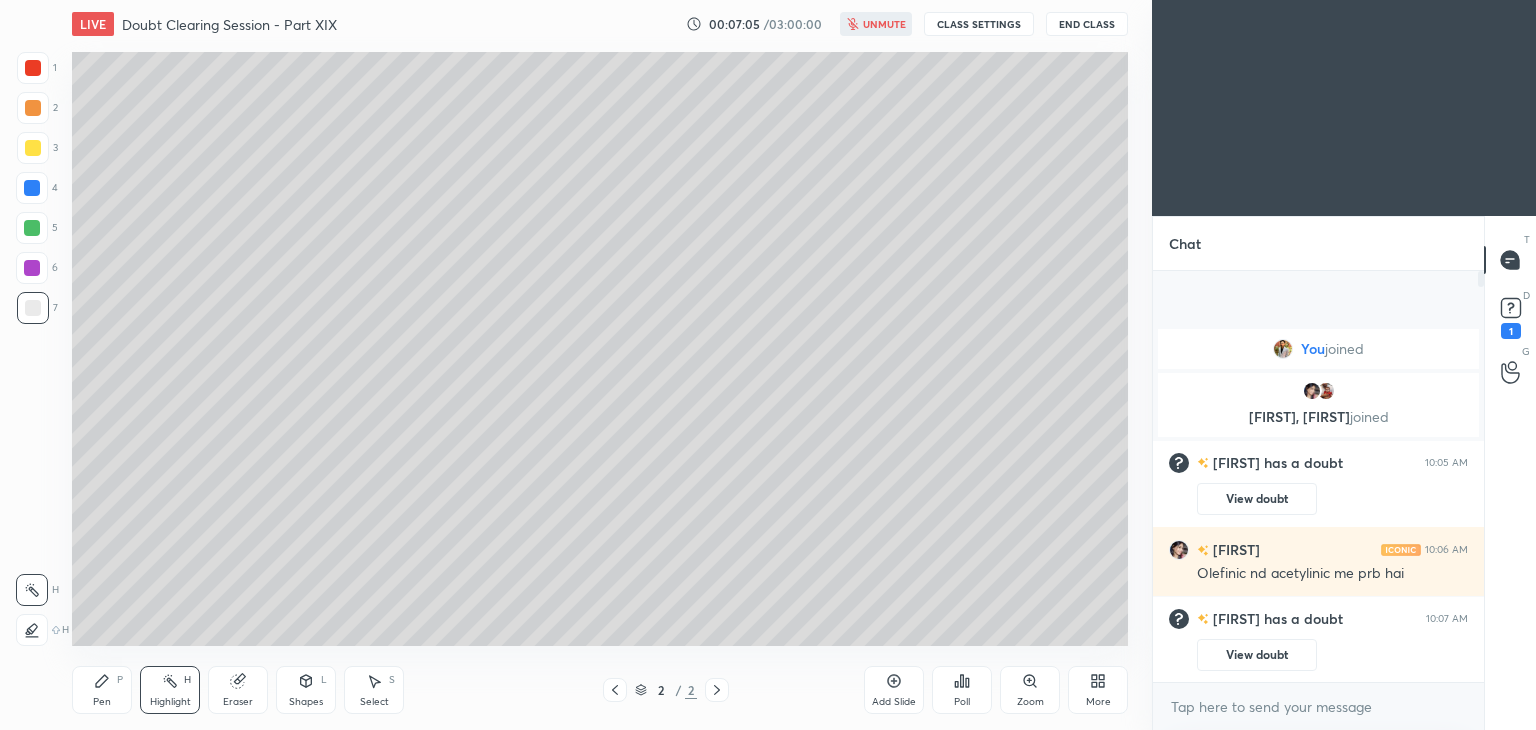 click on "More" at bounding box center (1098, 702) 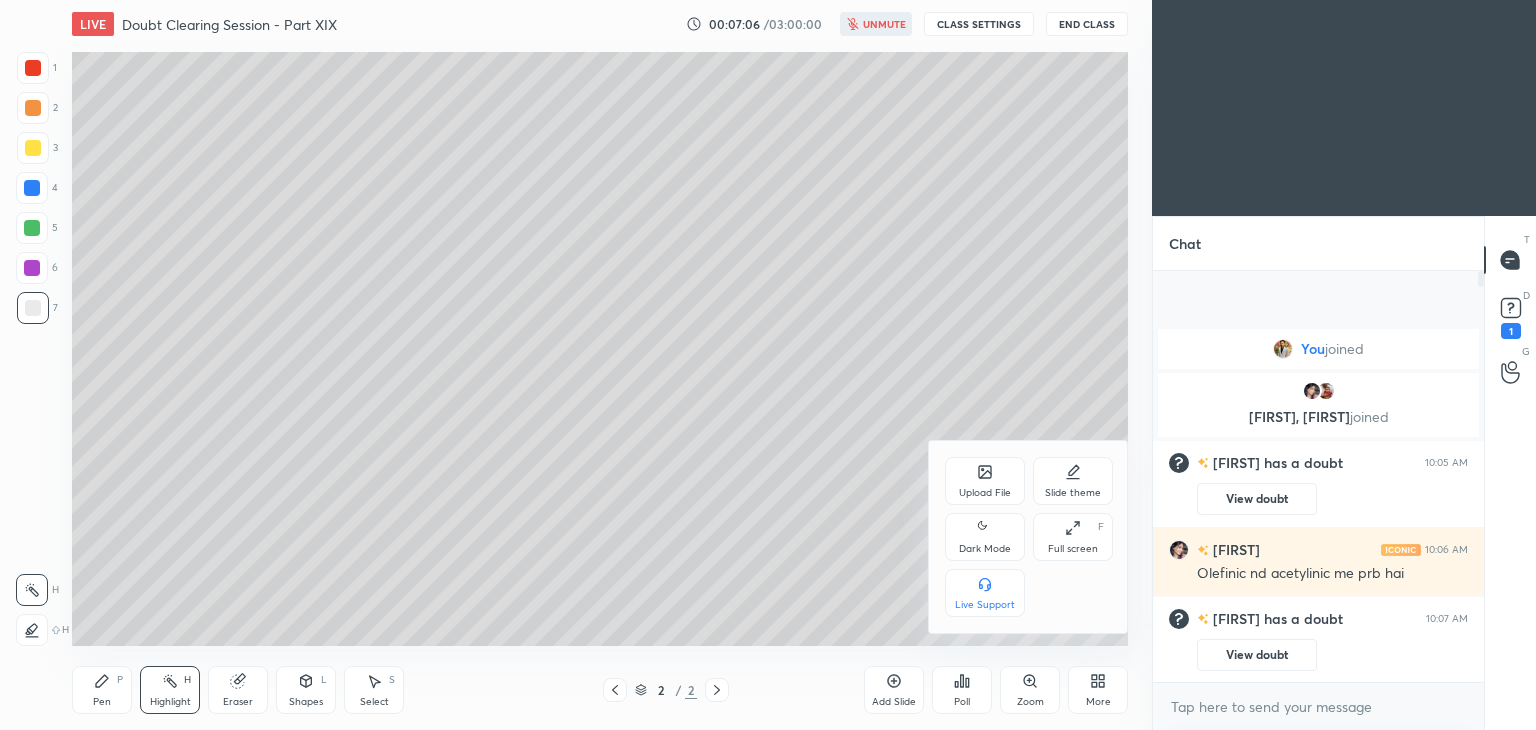 click on "Dark Mode" at bounding box center (985, 549) 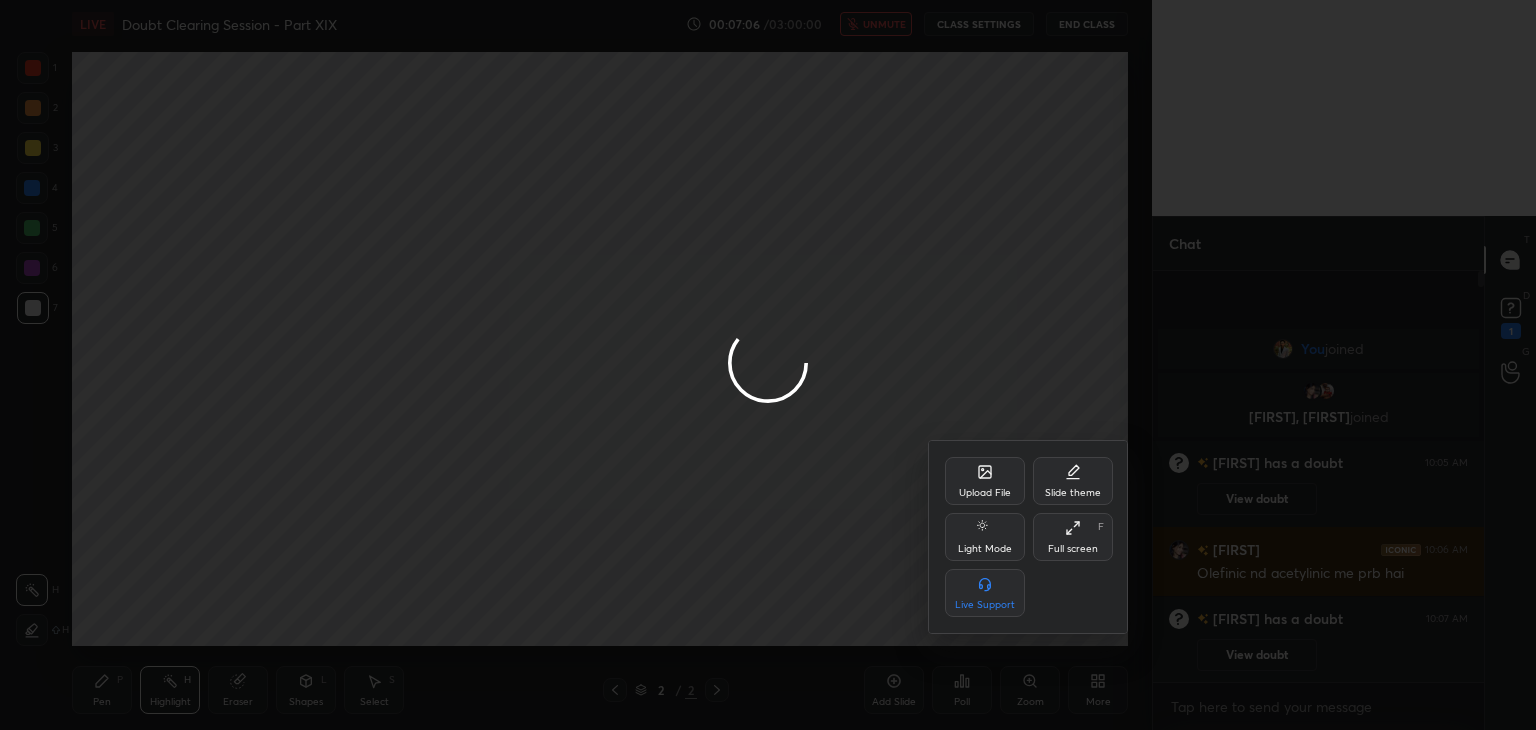 click at bounding box center (768, 365) 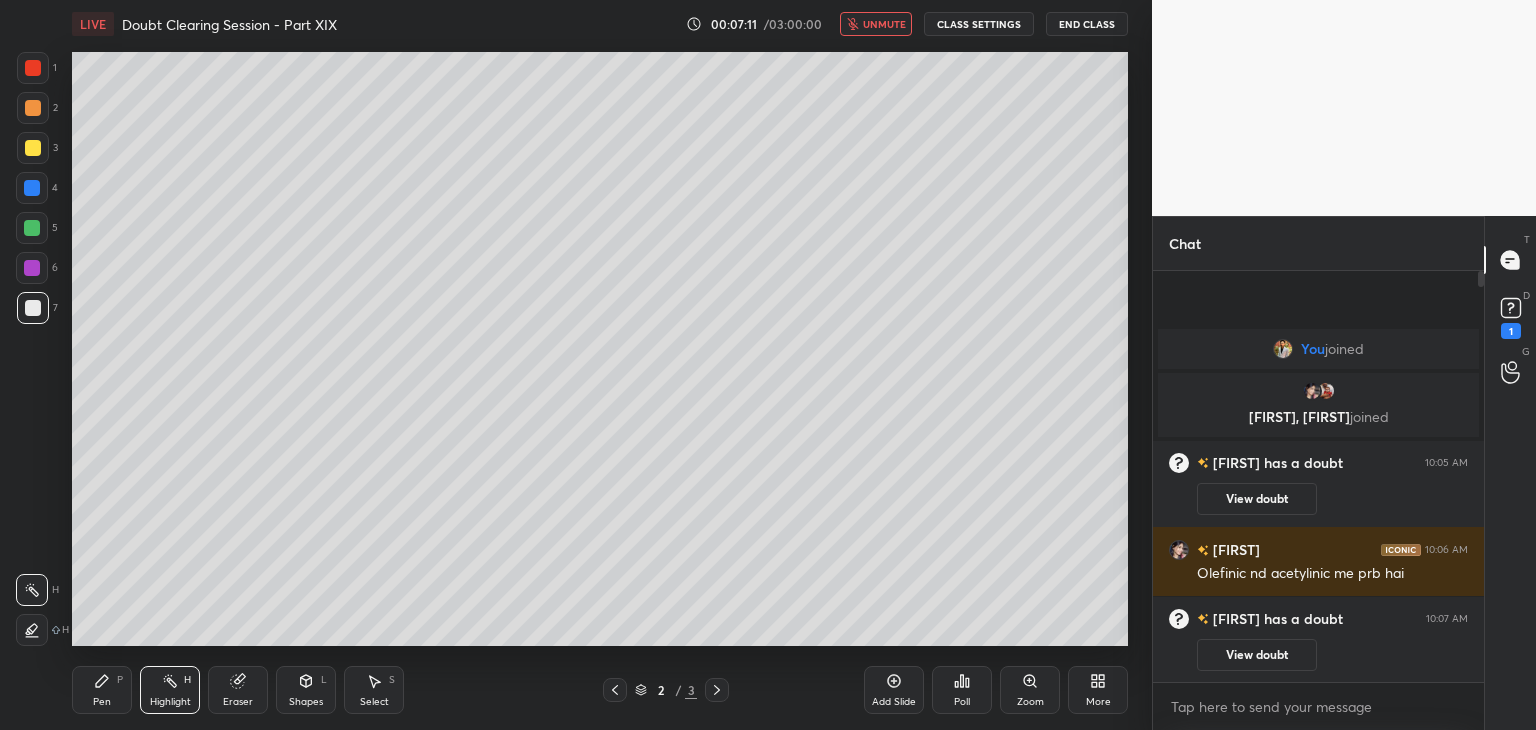 click on "Chat" at bounding box center (1185, 243) 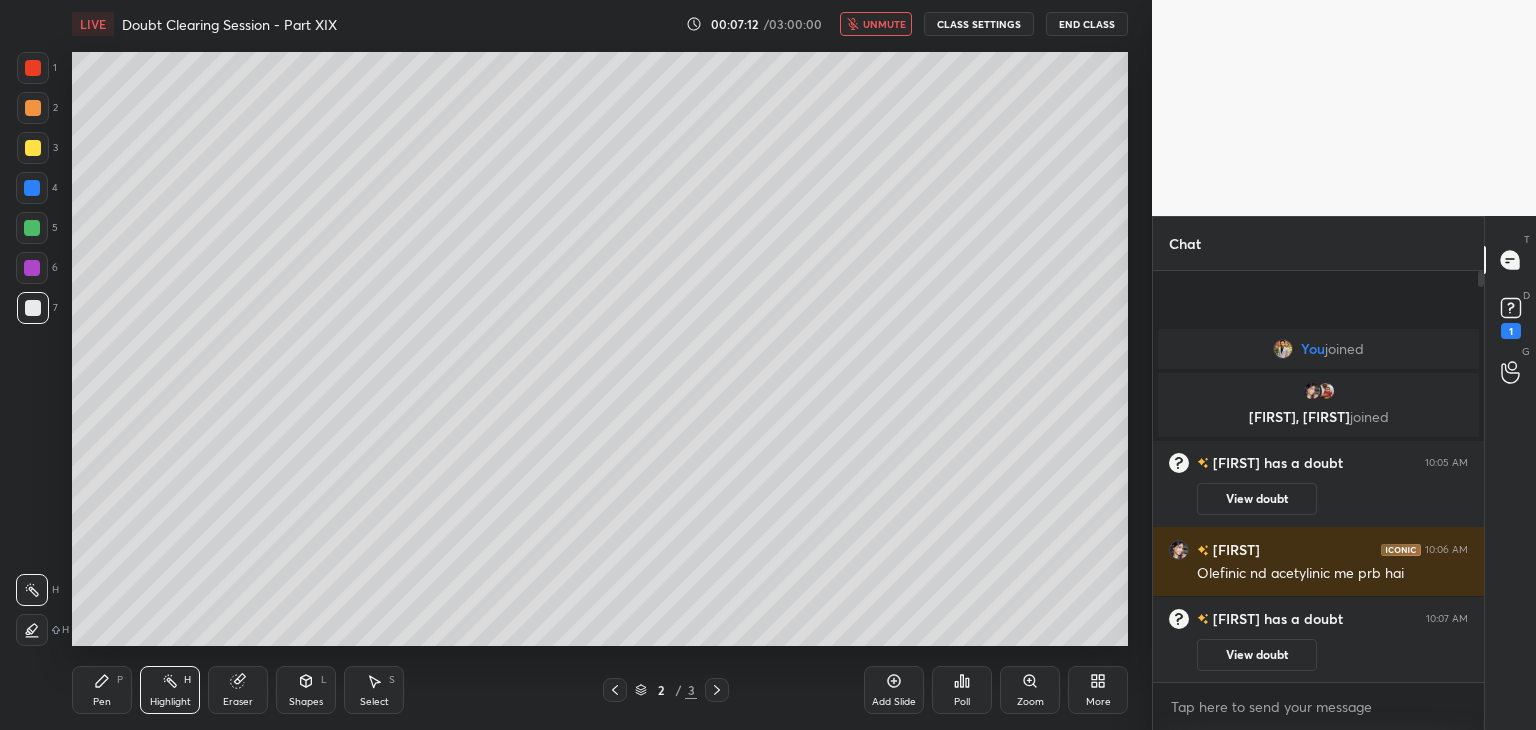 click on "unmute" at bounding box center (884, 24) 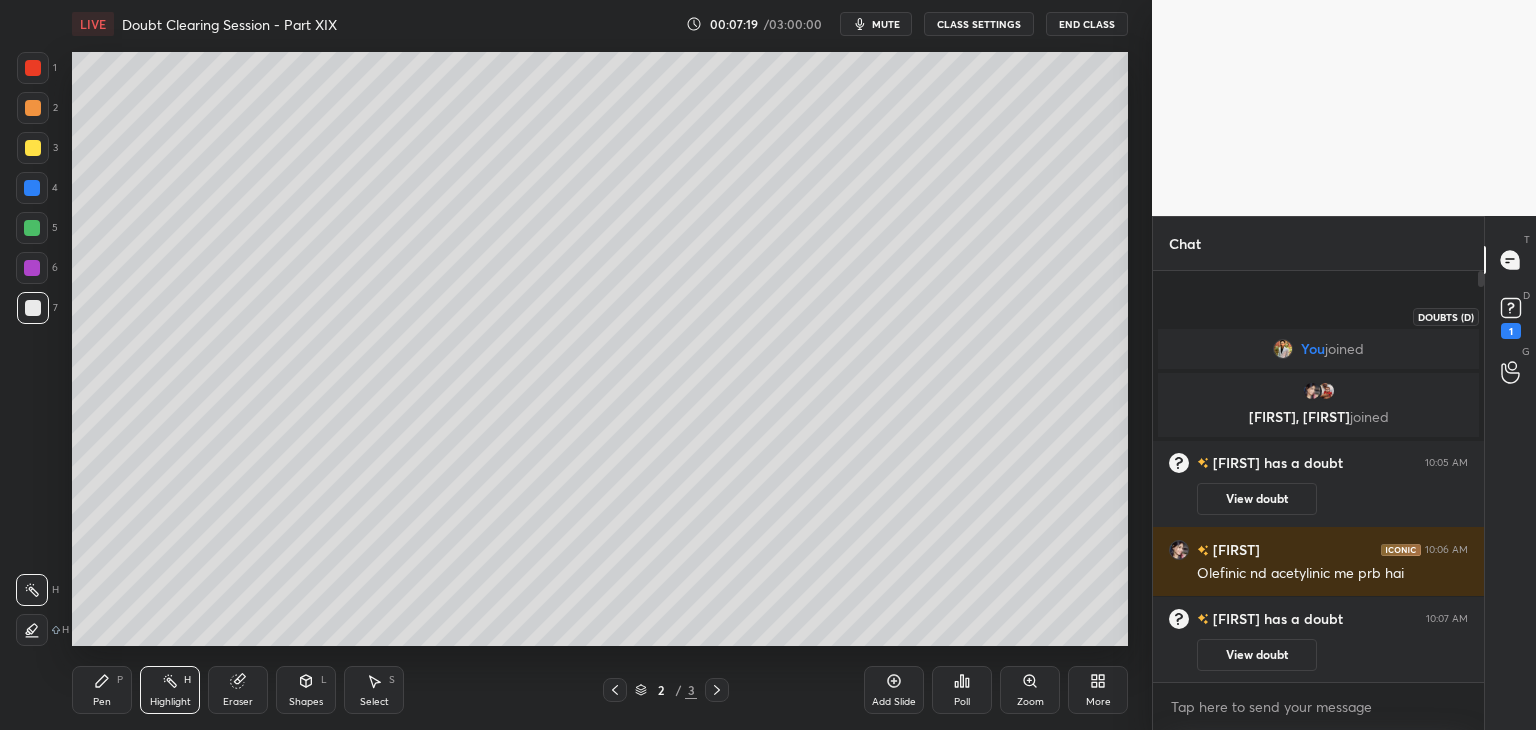 click 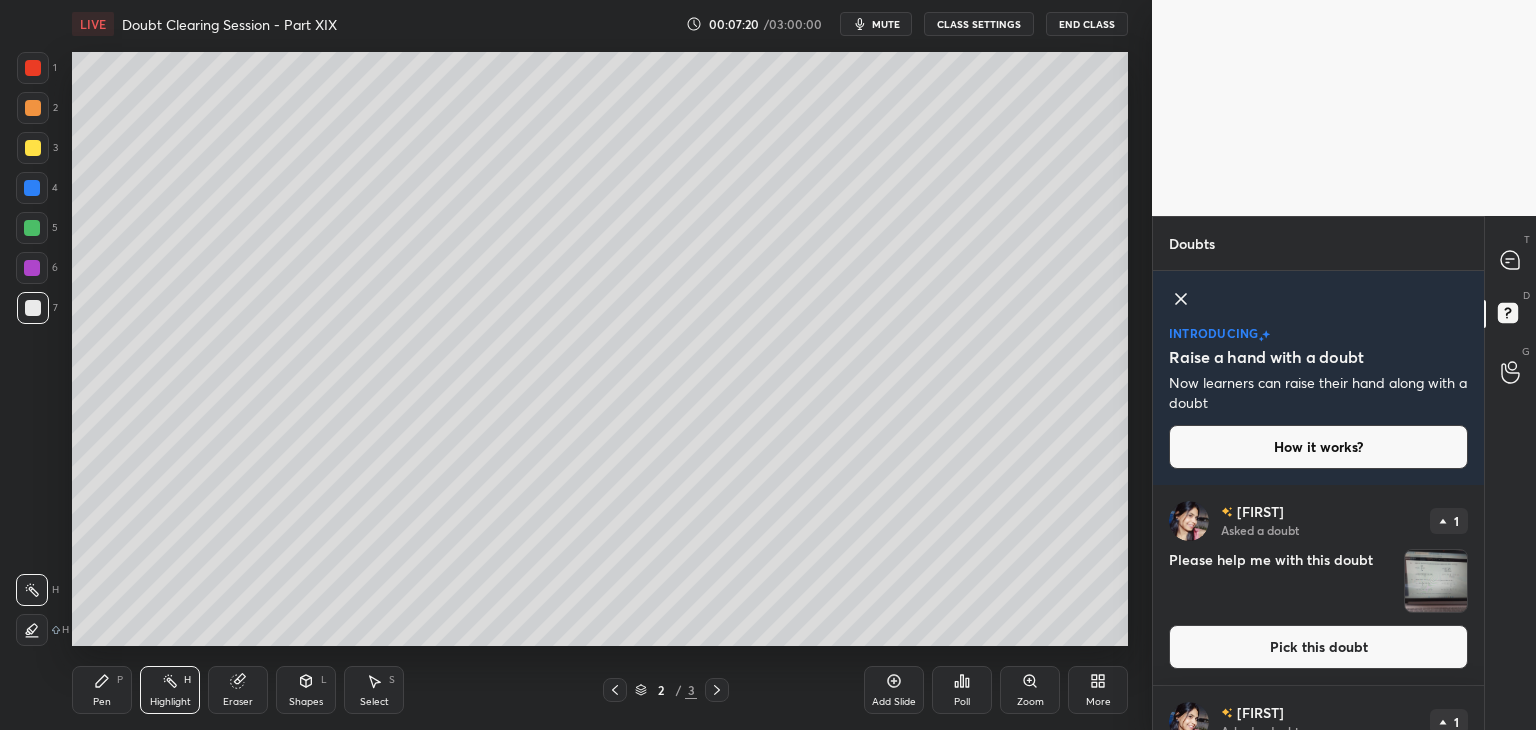 drag, startPoint x: 1453, startPoint y: 361, endPoint x: 1443, endPoint y: 385, distance: 26 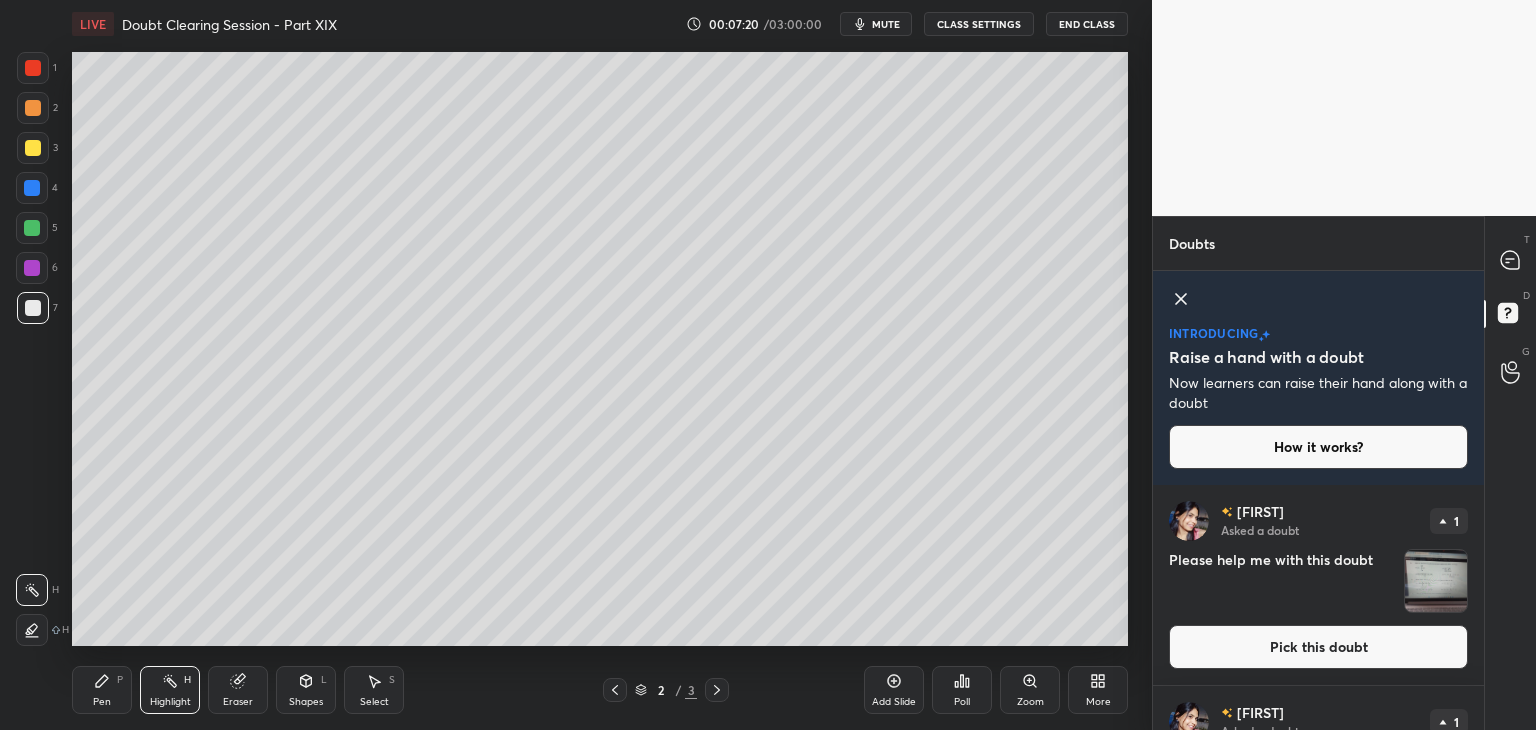 click on "introducing Raise a hand with a doubt Now learners can raise their hand along with a doubt  How it works?" at bounding box center [1318, 378] 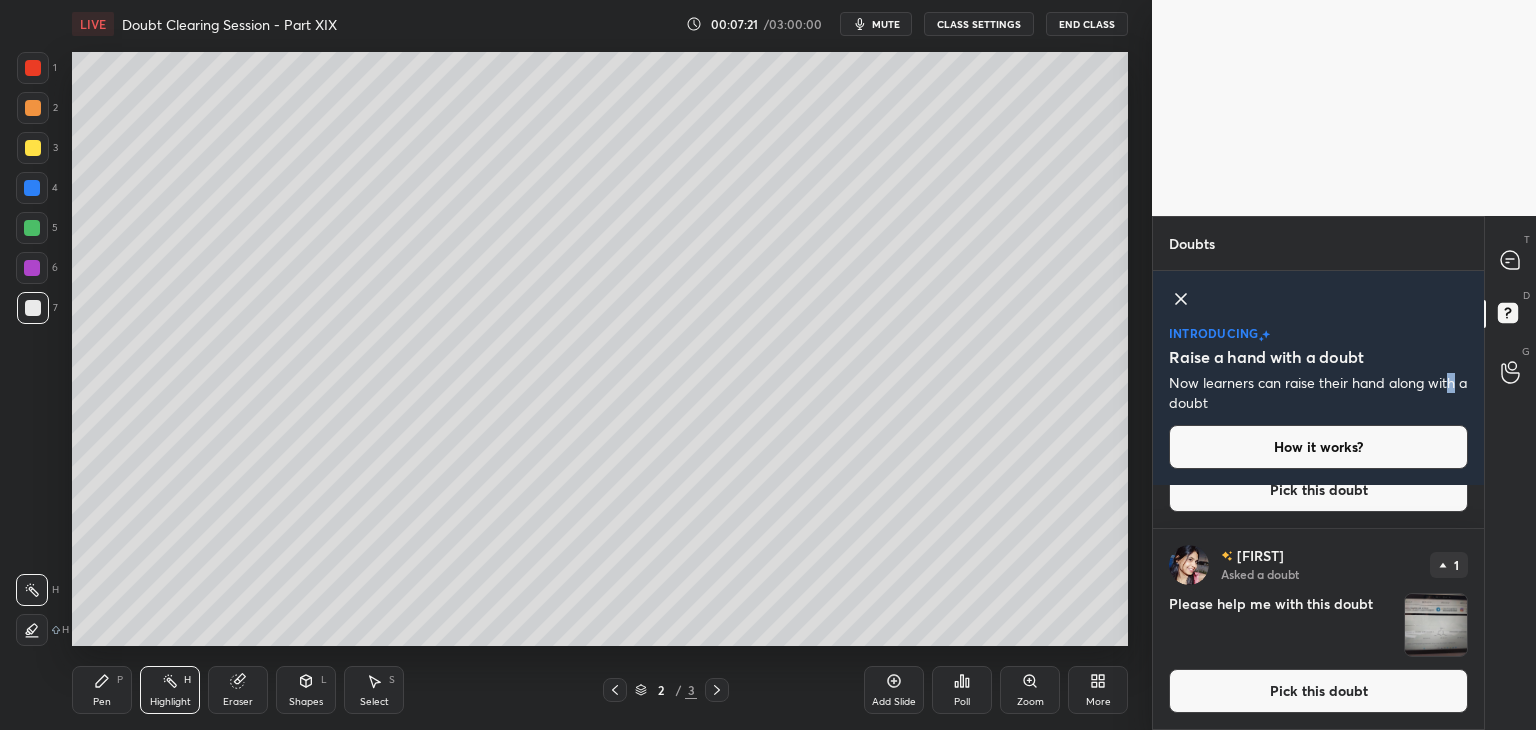 click at bounding box center [1436, 625] 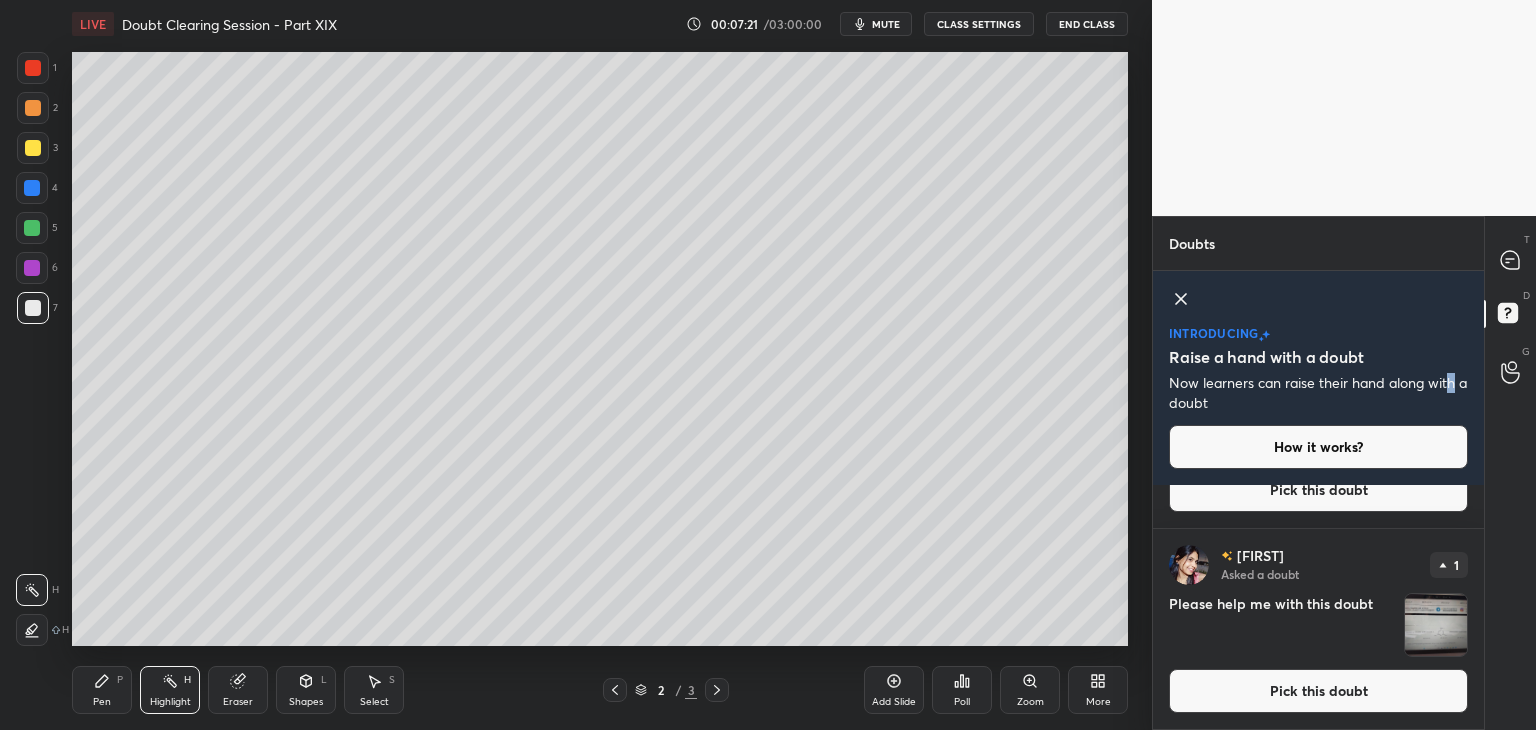 scroll, scrollTop: 156, scrollLeft: 0, axis: vertical 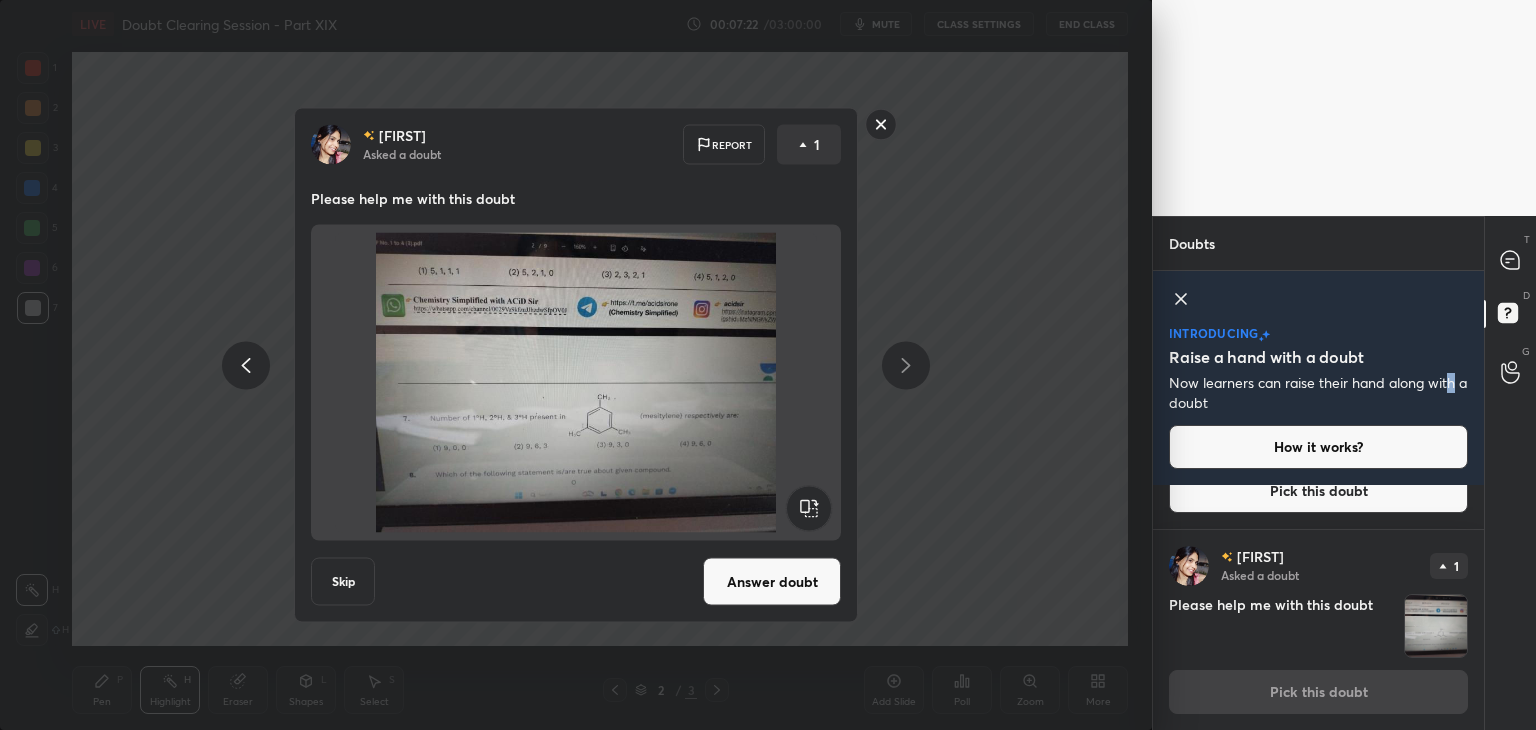 click at bounding box center [1511, 260] 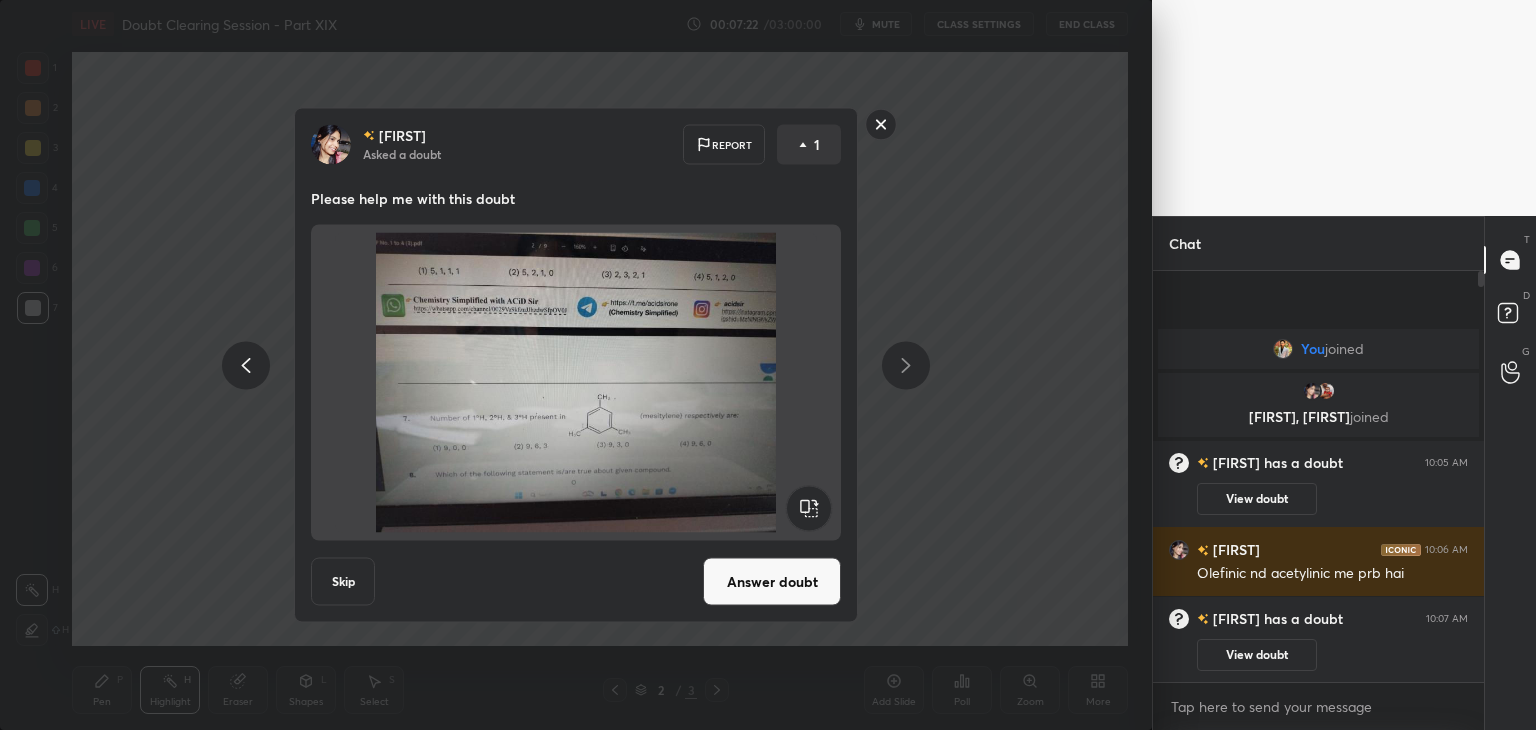 scroll, scrollTop: 6, scrollLeft: 6, axis: both 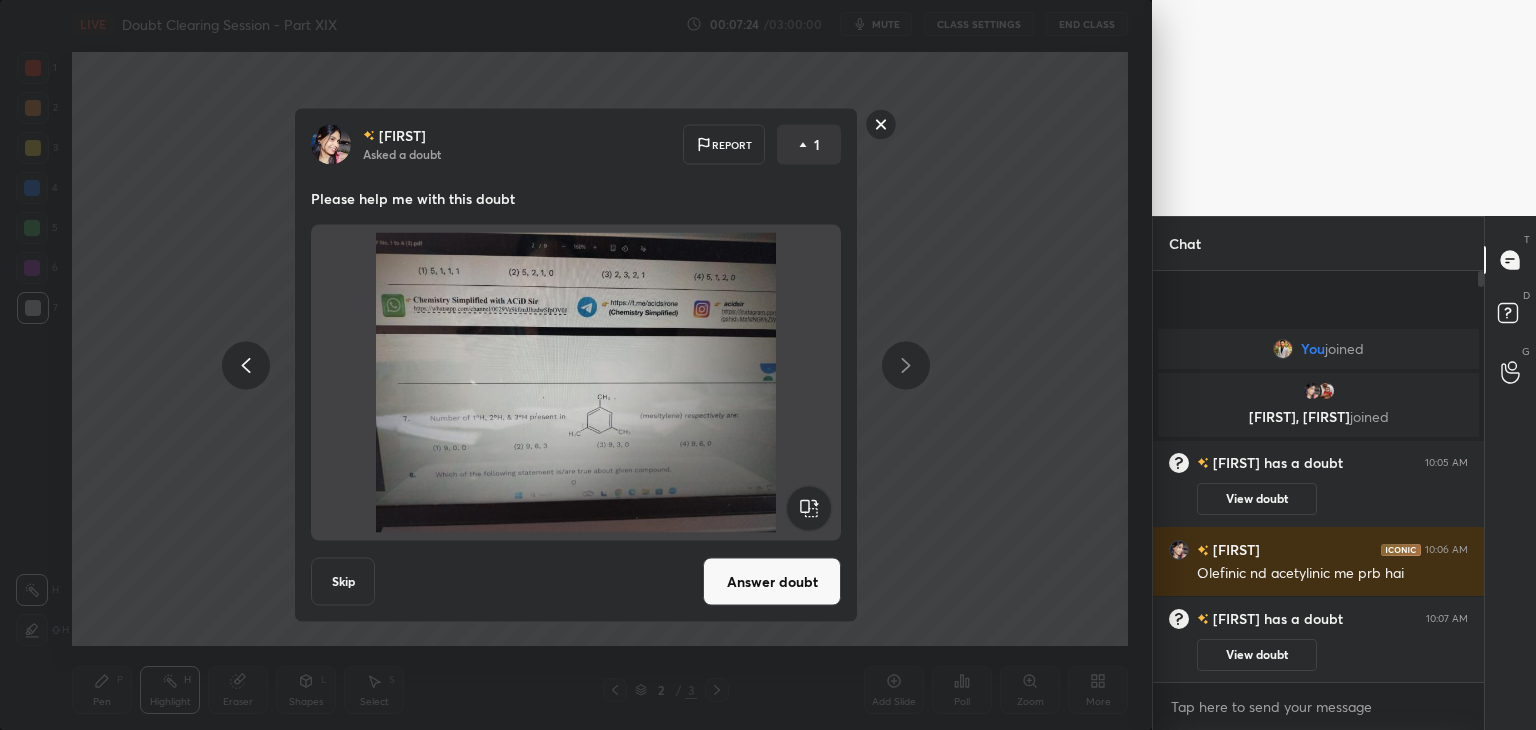 click on "Answer doubt" at bounding box center (772, 582) 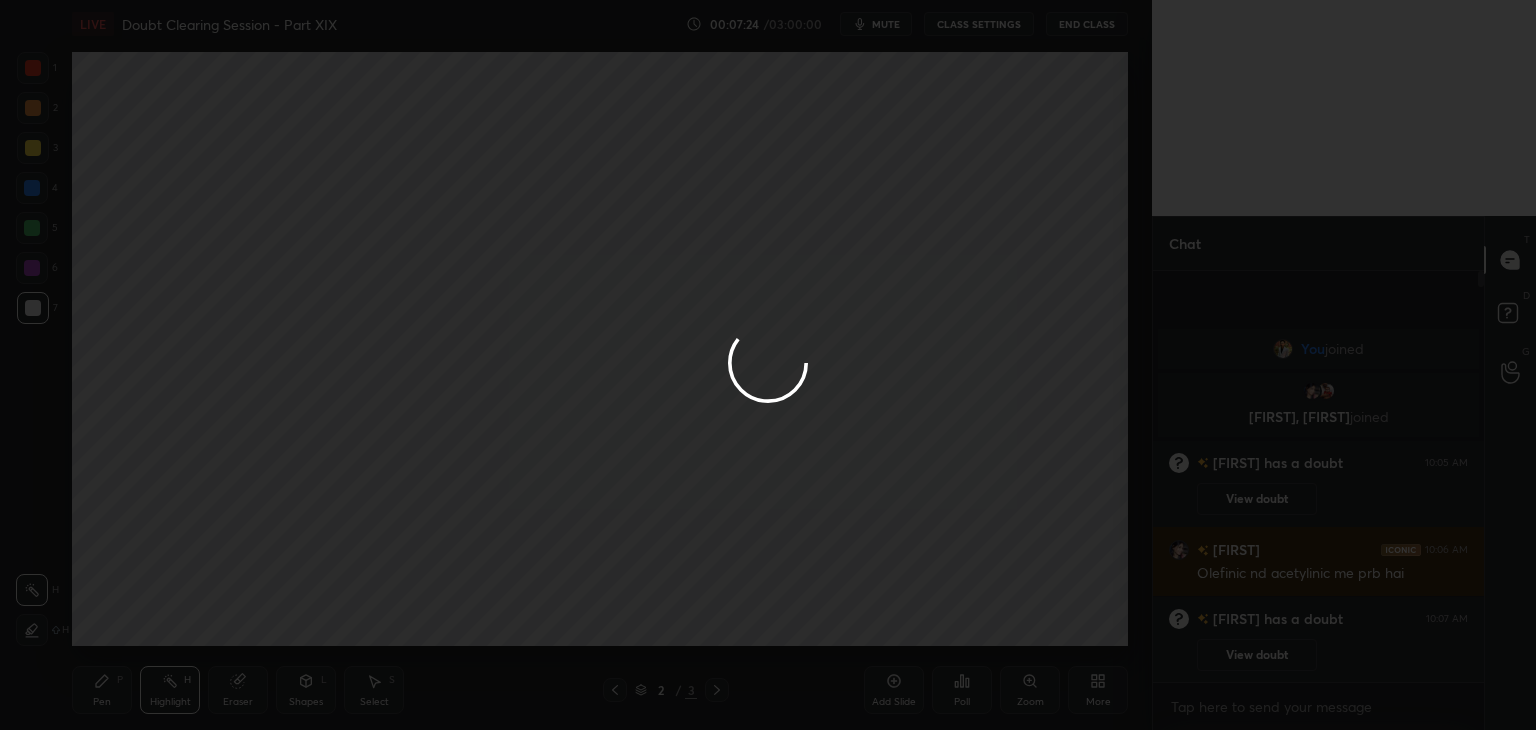scroll, scrollTop: 0, scrollLeft: 0, axis: both 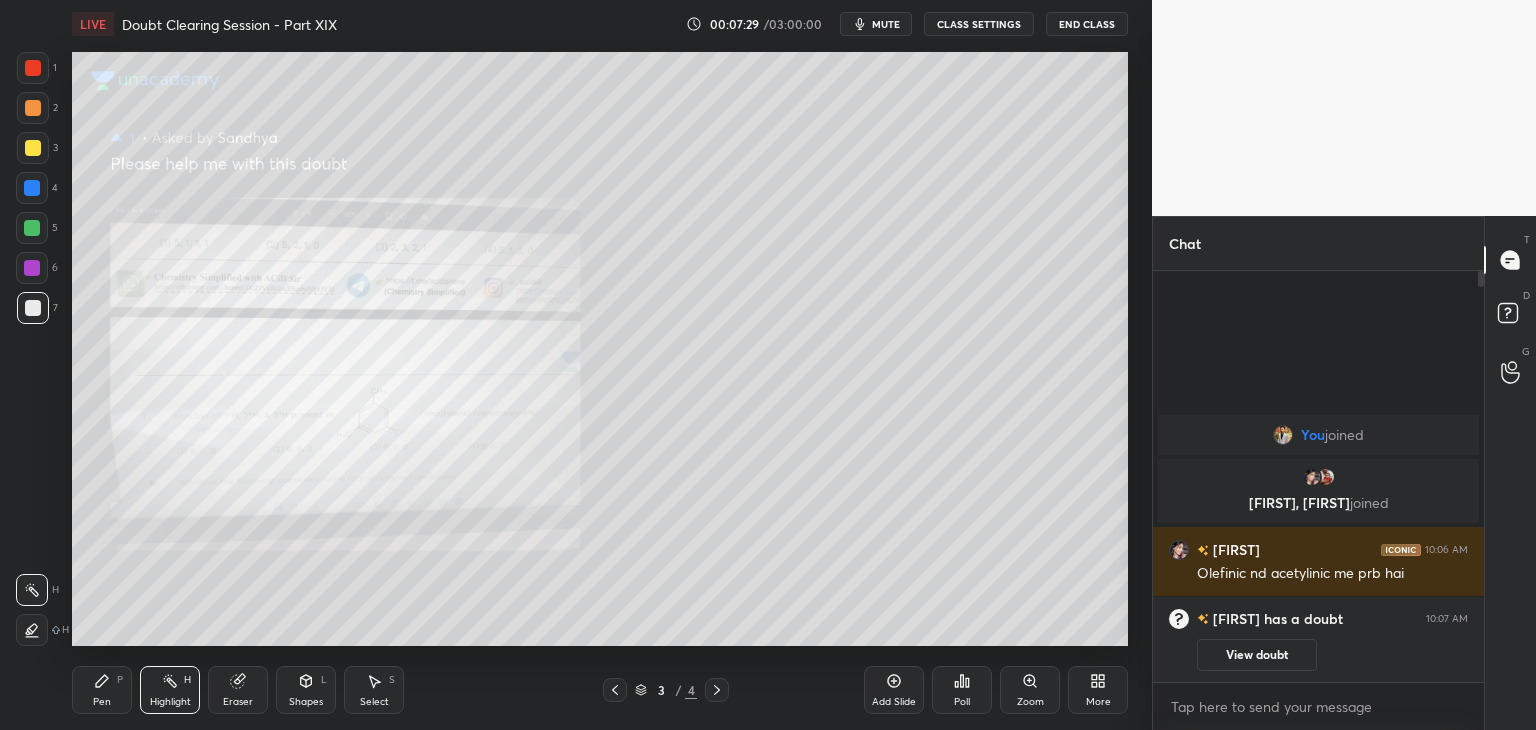 click on "mute" at bounding box center (886, 24) 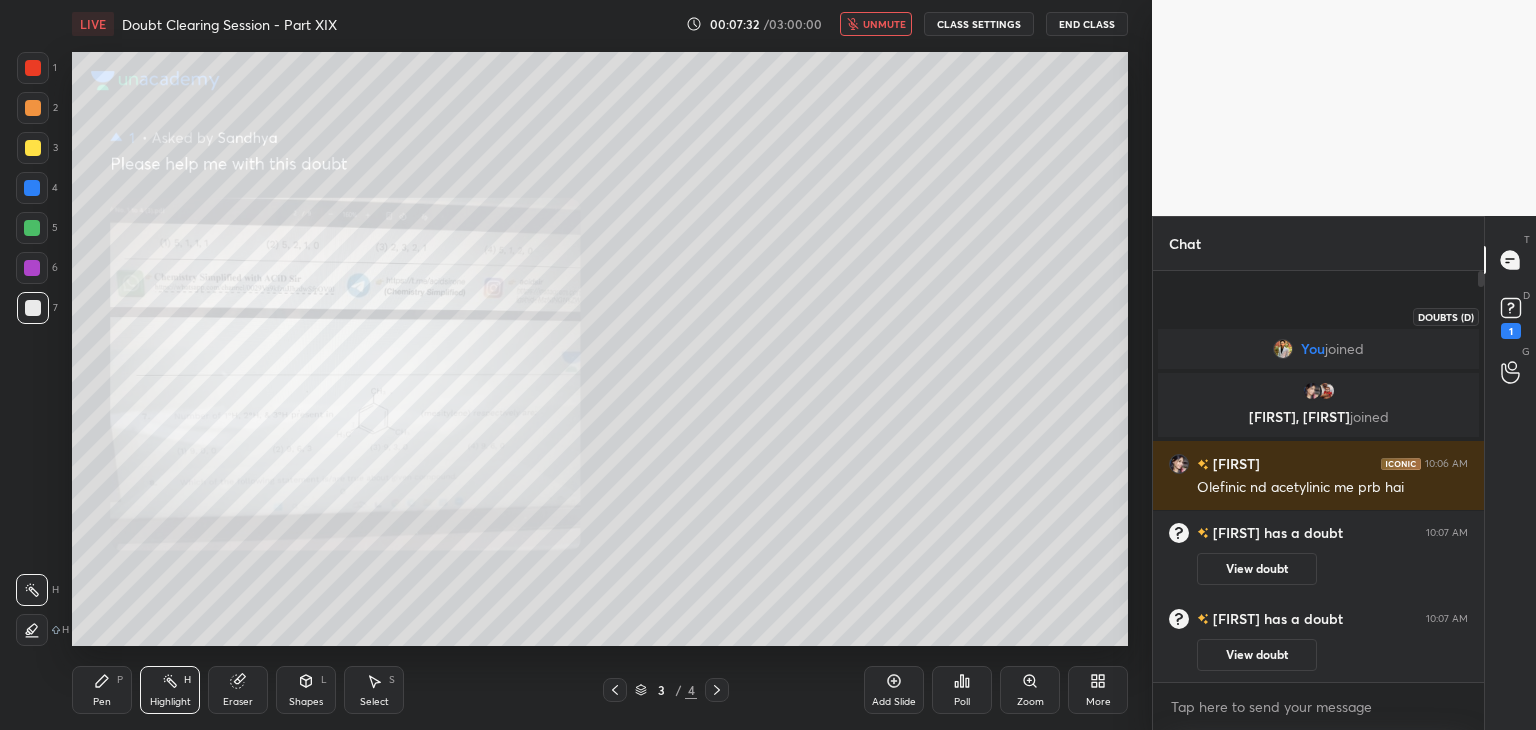 click 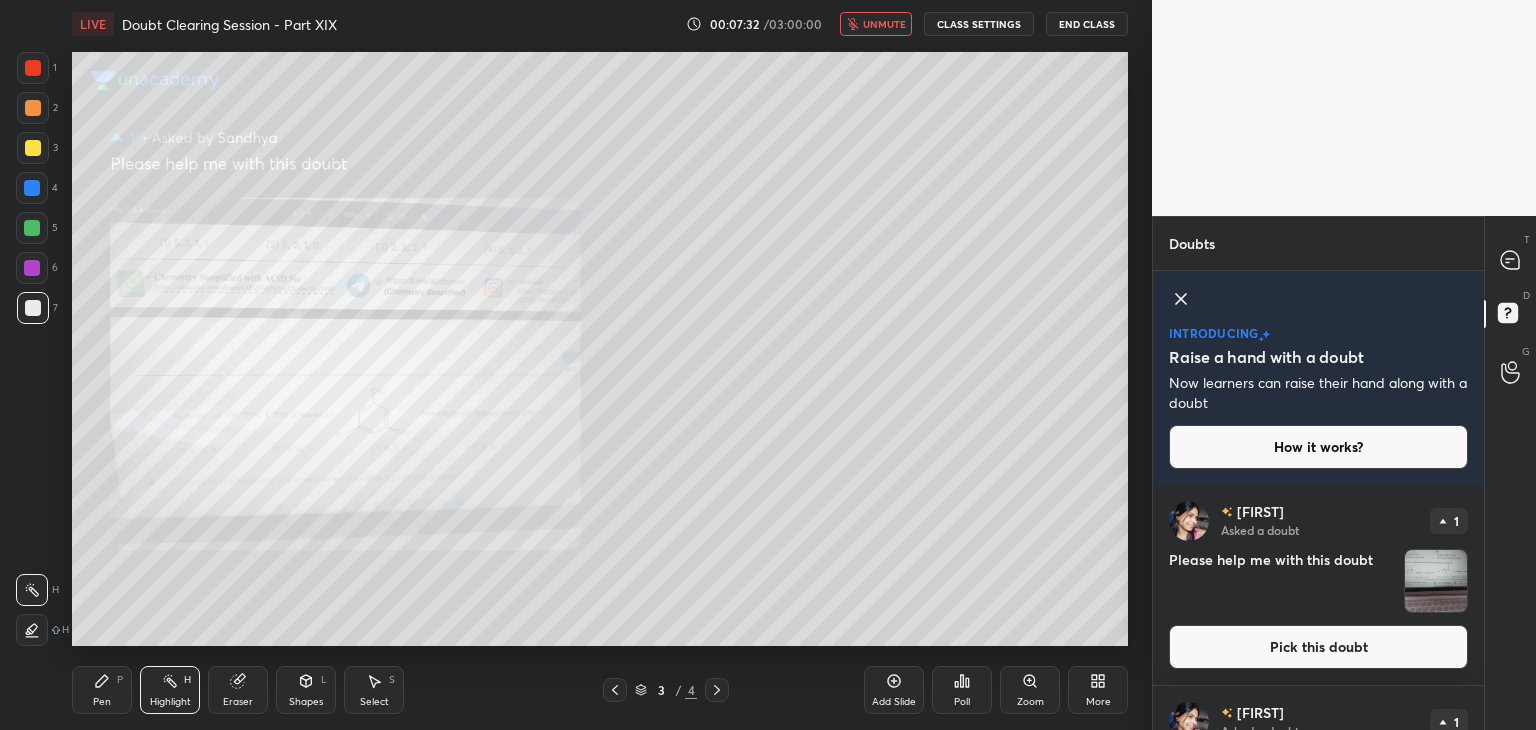 click on "Sandhya Asked a doubt 1 Please help me with this doubt Pick this doubt" at bounding box center (1318, 585) 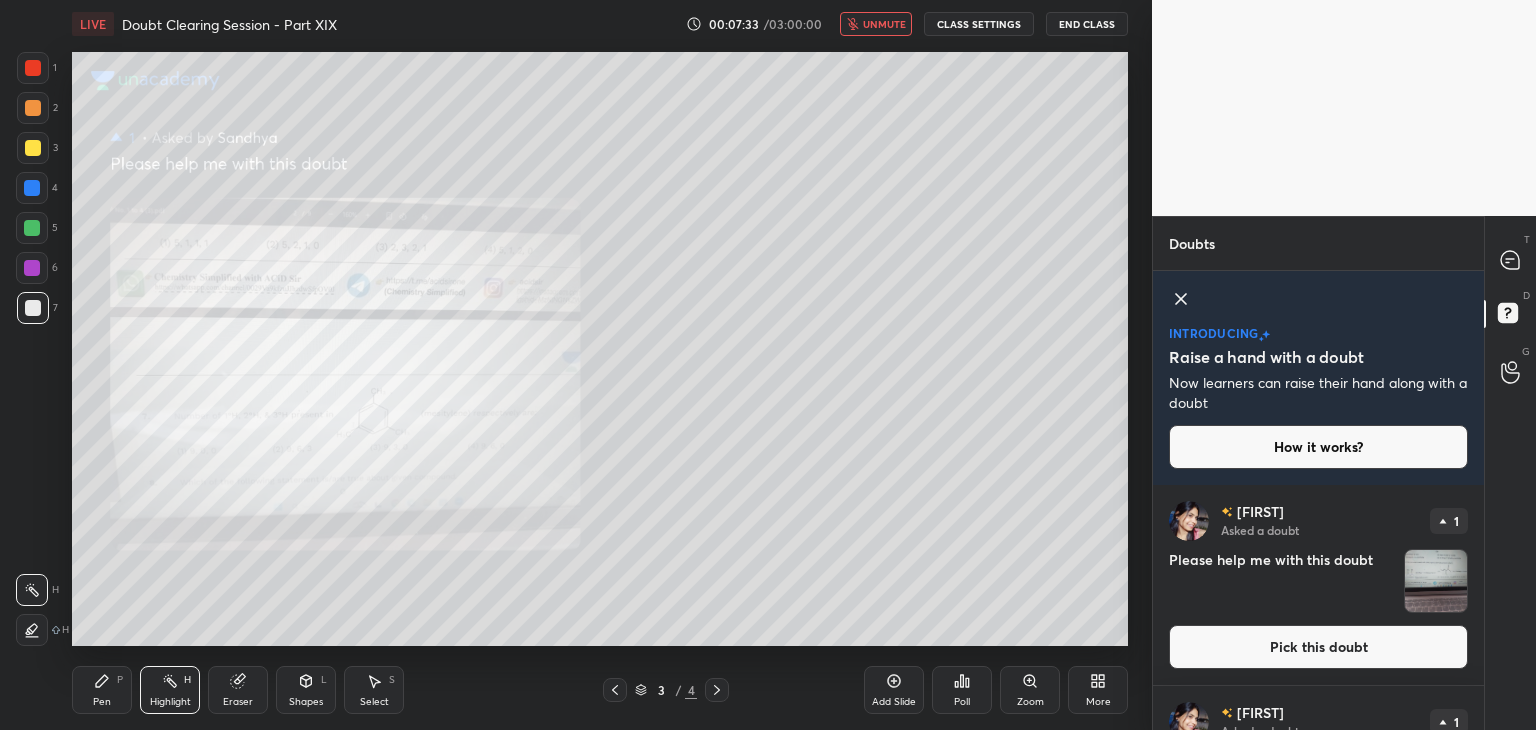 drag, startPoint x: 1426, startPoint y: 549, endPoint x: 1430, endPoint y: 561, distance: 12.649111 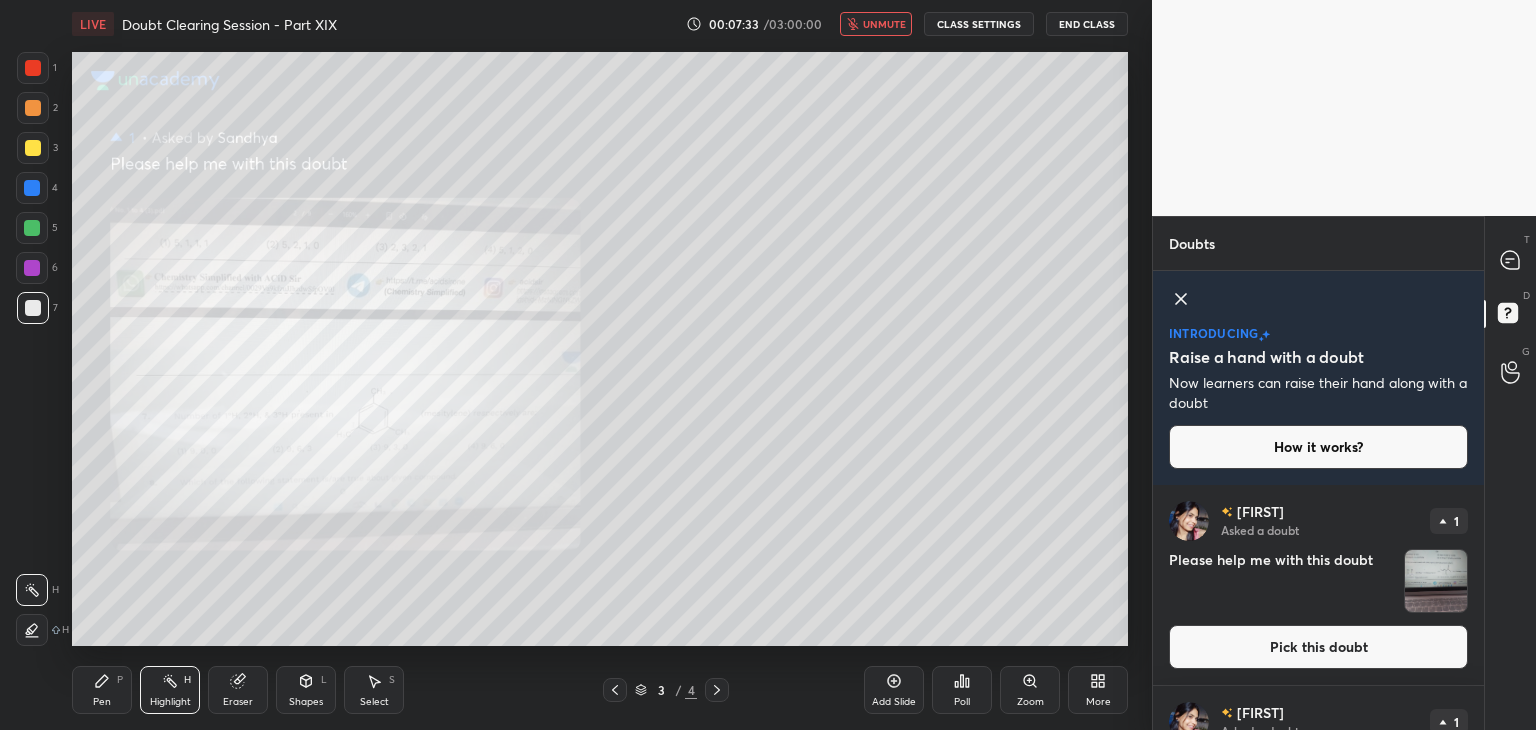 click at bounding box center [1436, 581] 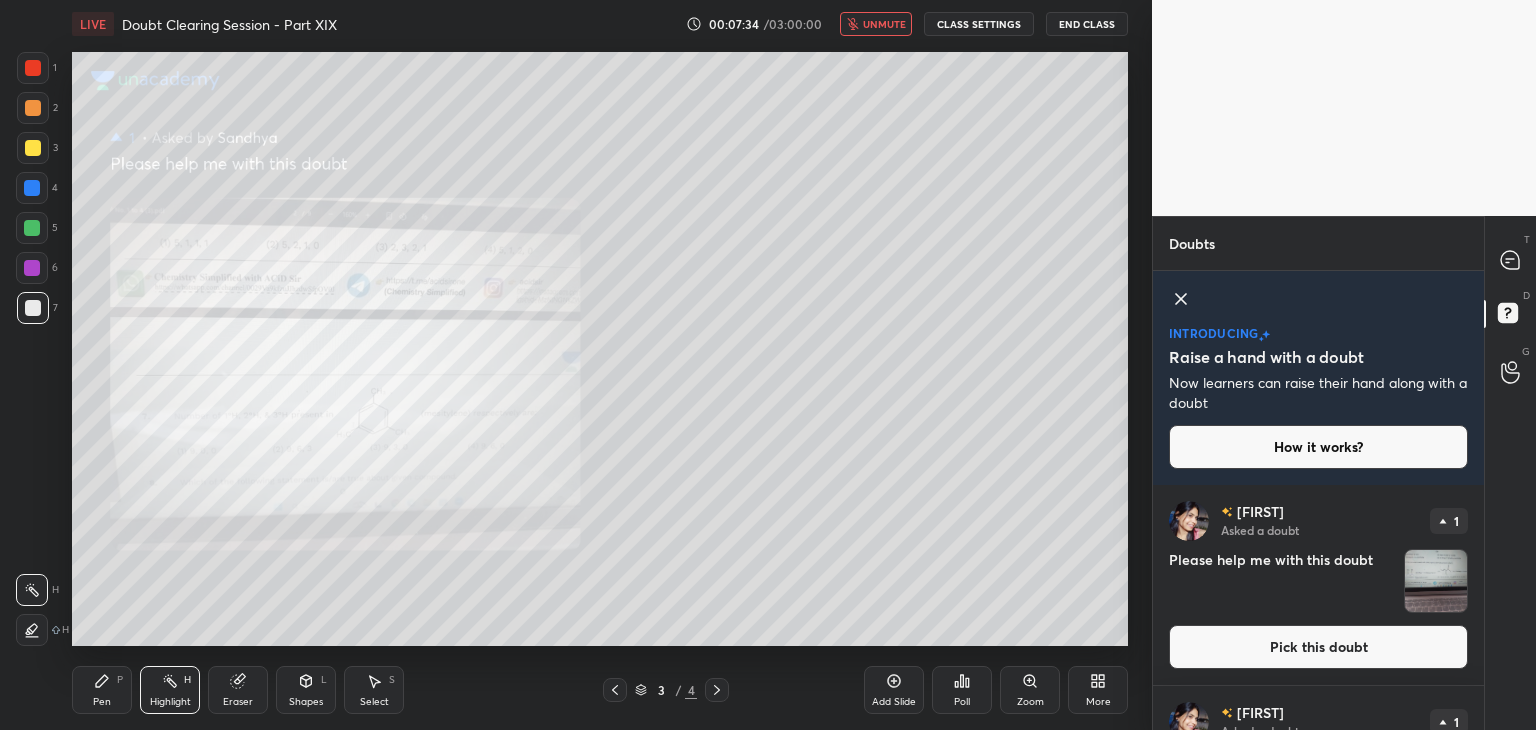 click at bounding box center (1436, 581) 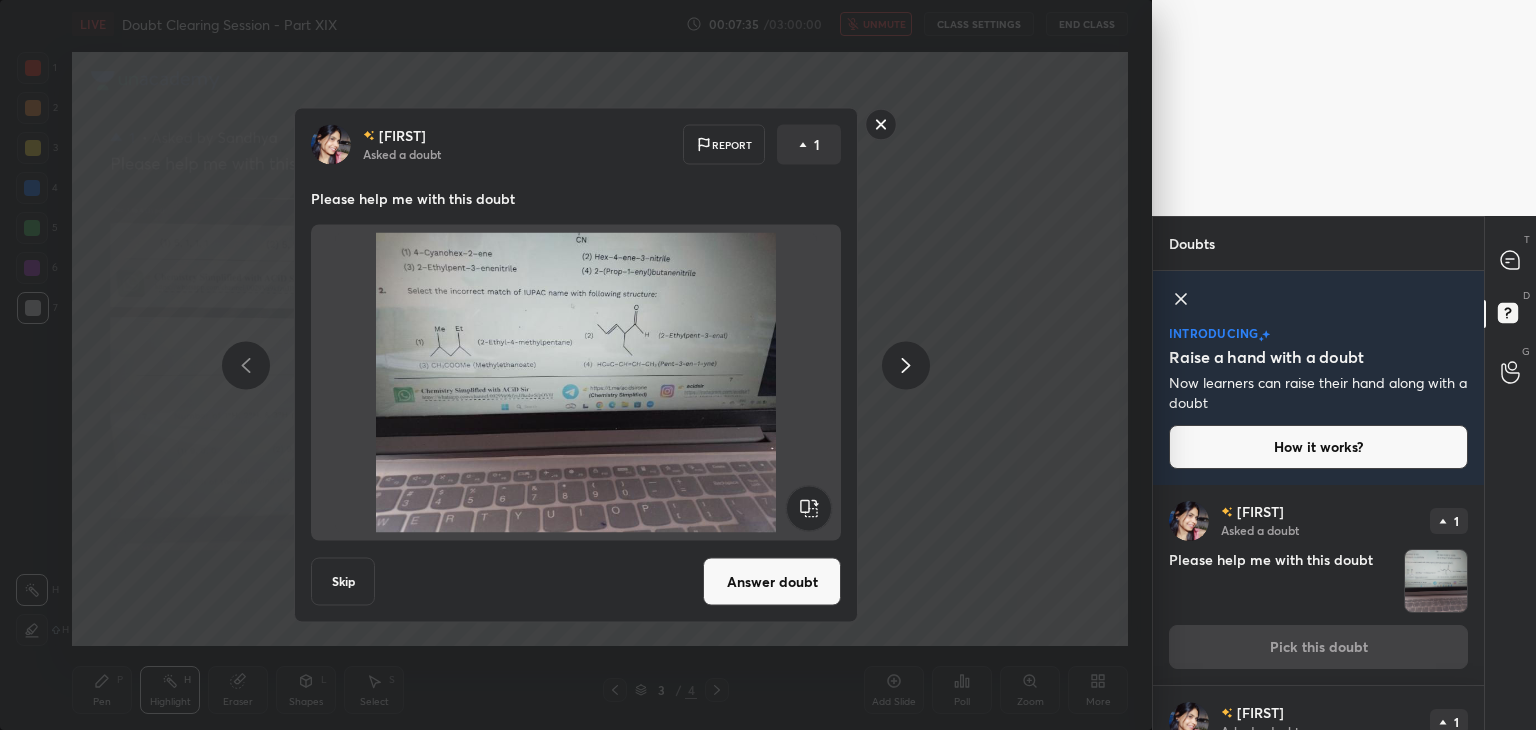 click on "Answer doubt" at bounding box center [772, 582] 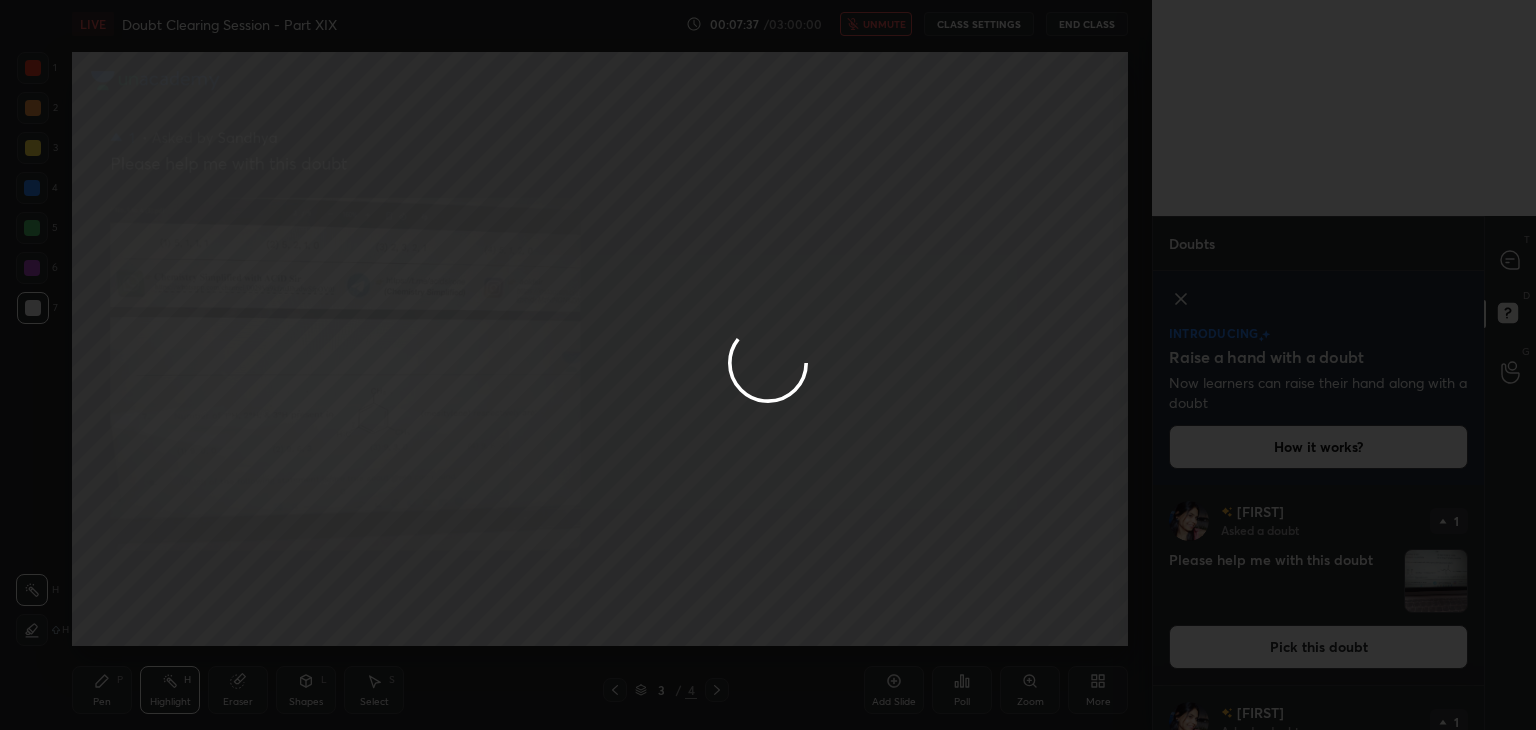 click 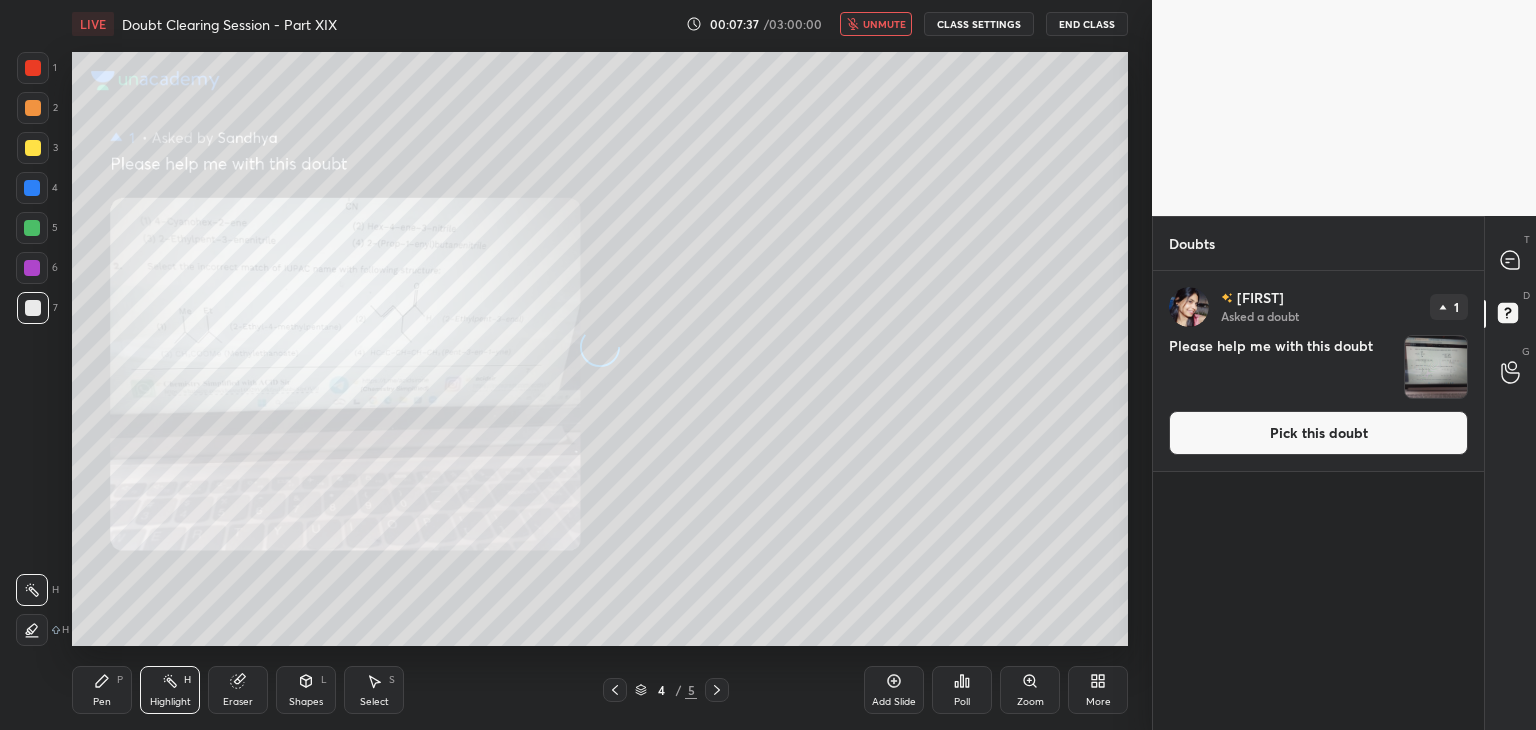 scroll, scrollTop: 6, scrollLeft: 6, axis: both 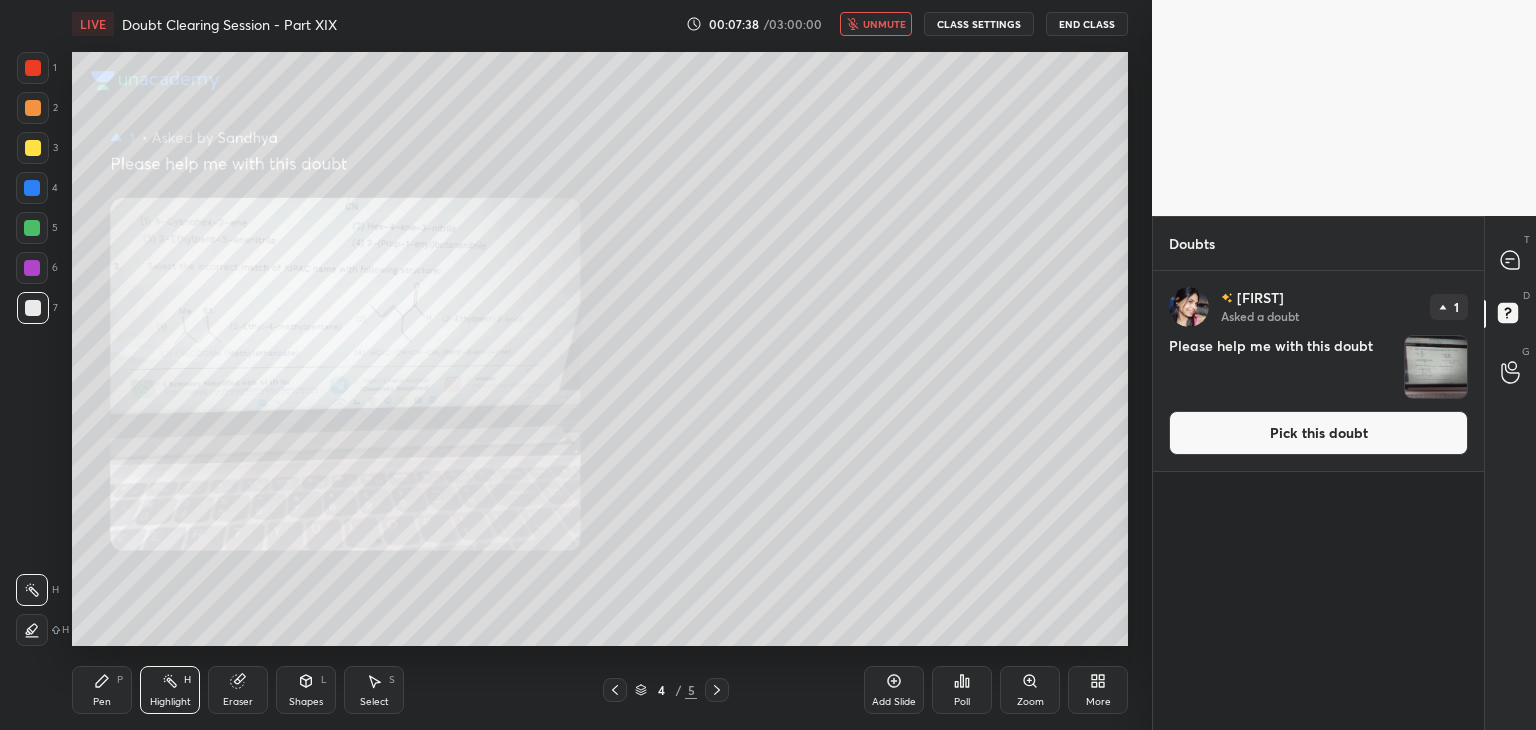 click at bounding box center [1436, 367] 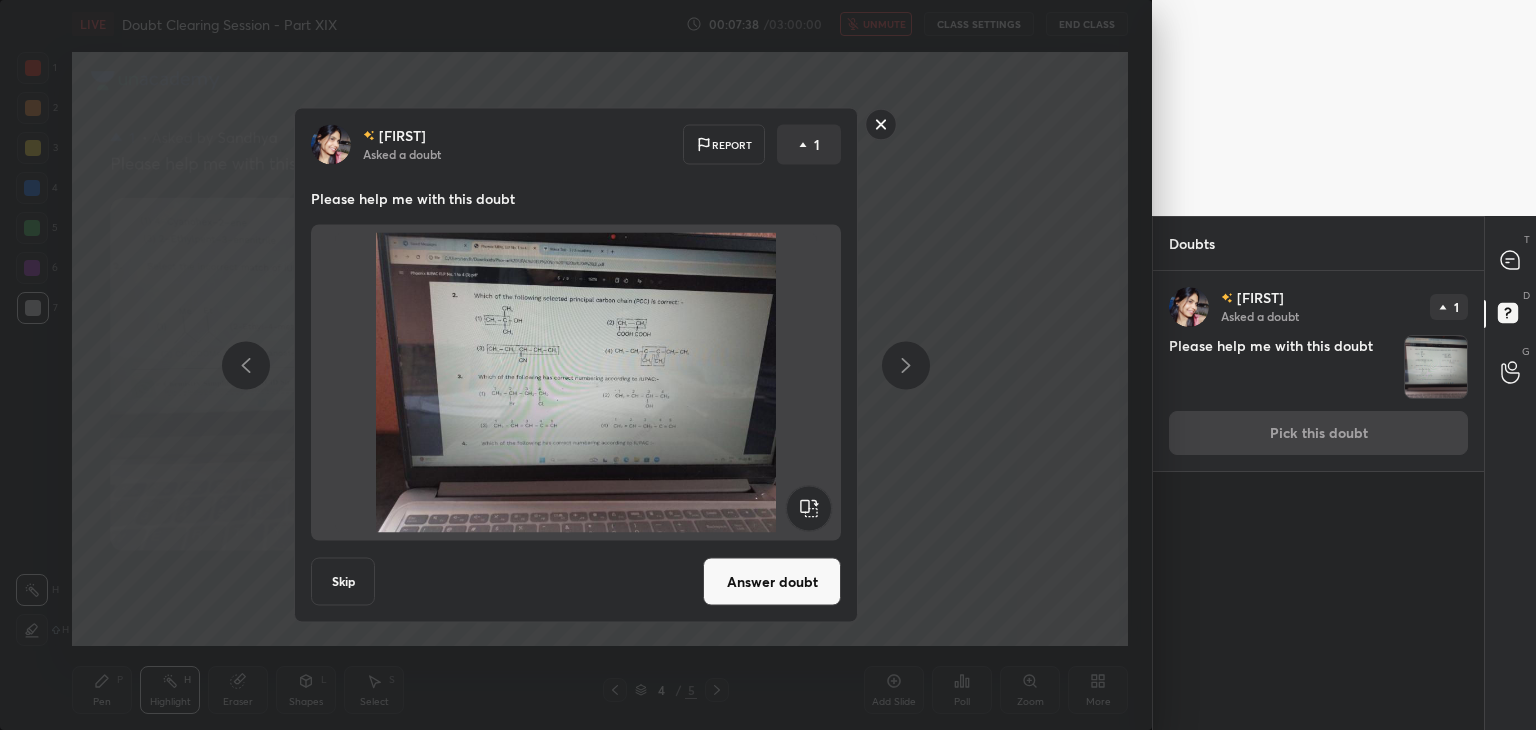 click on "Answer doubt" at bounding box center (772, 582) 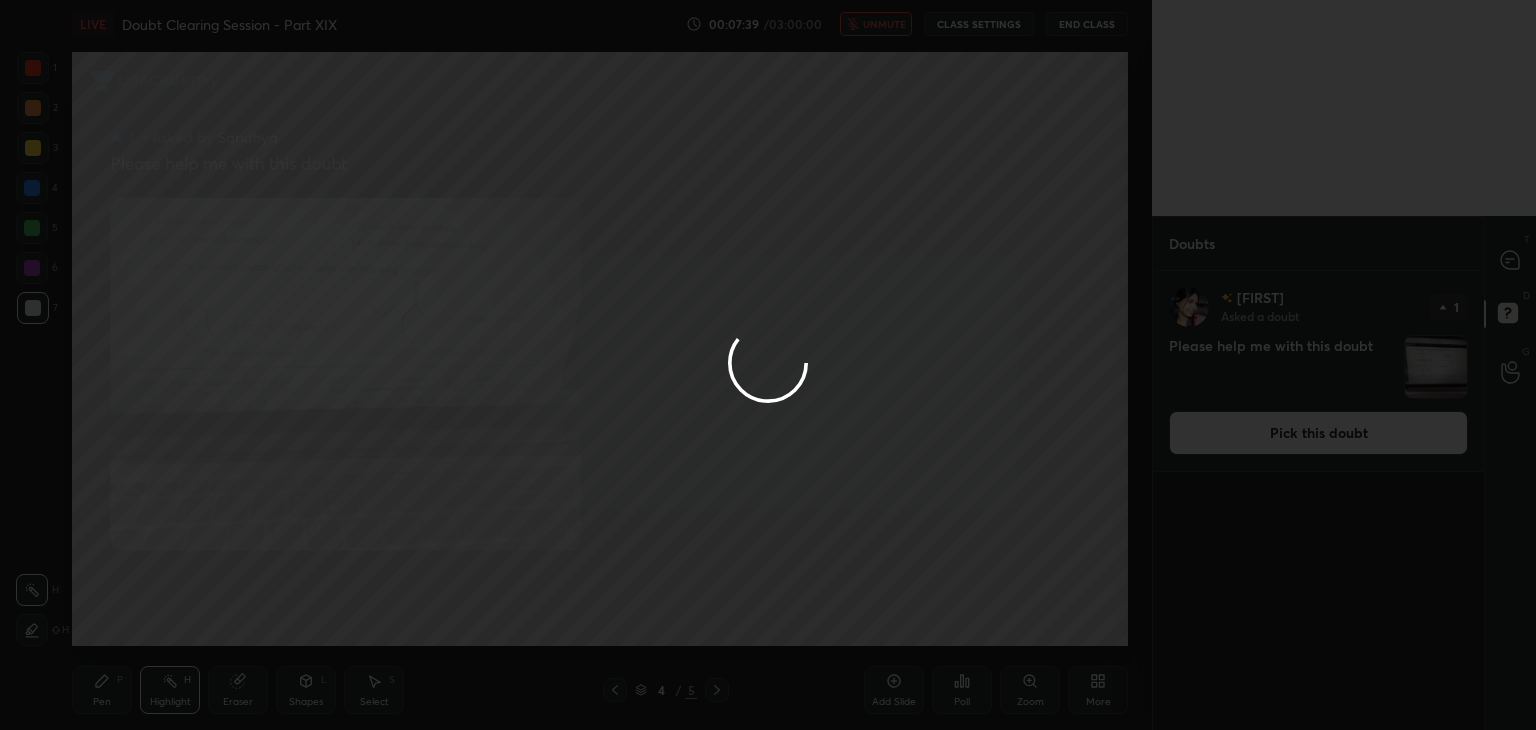 click at bounding box center [768, 365] 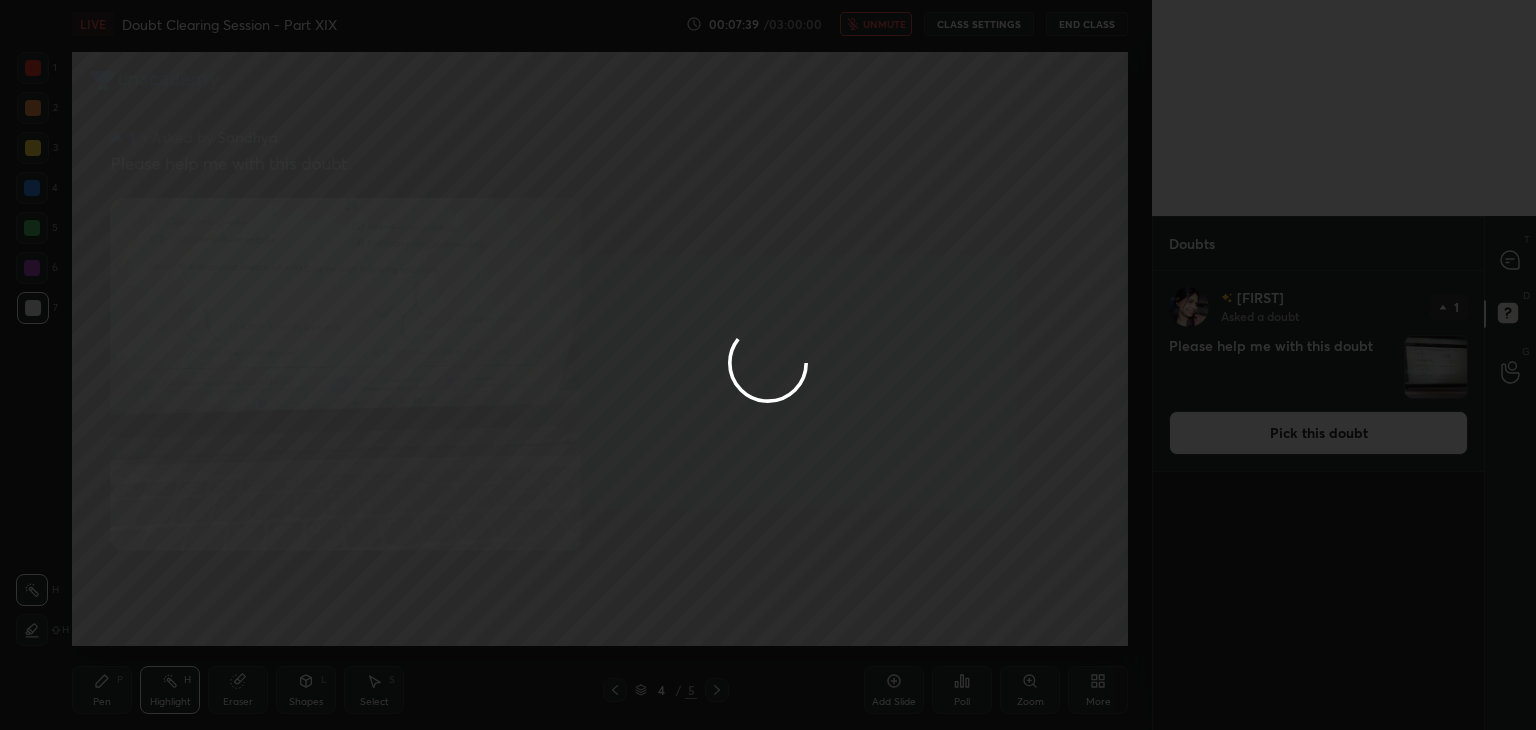 click at bounding box center (768, 365) 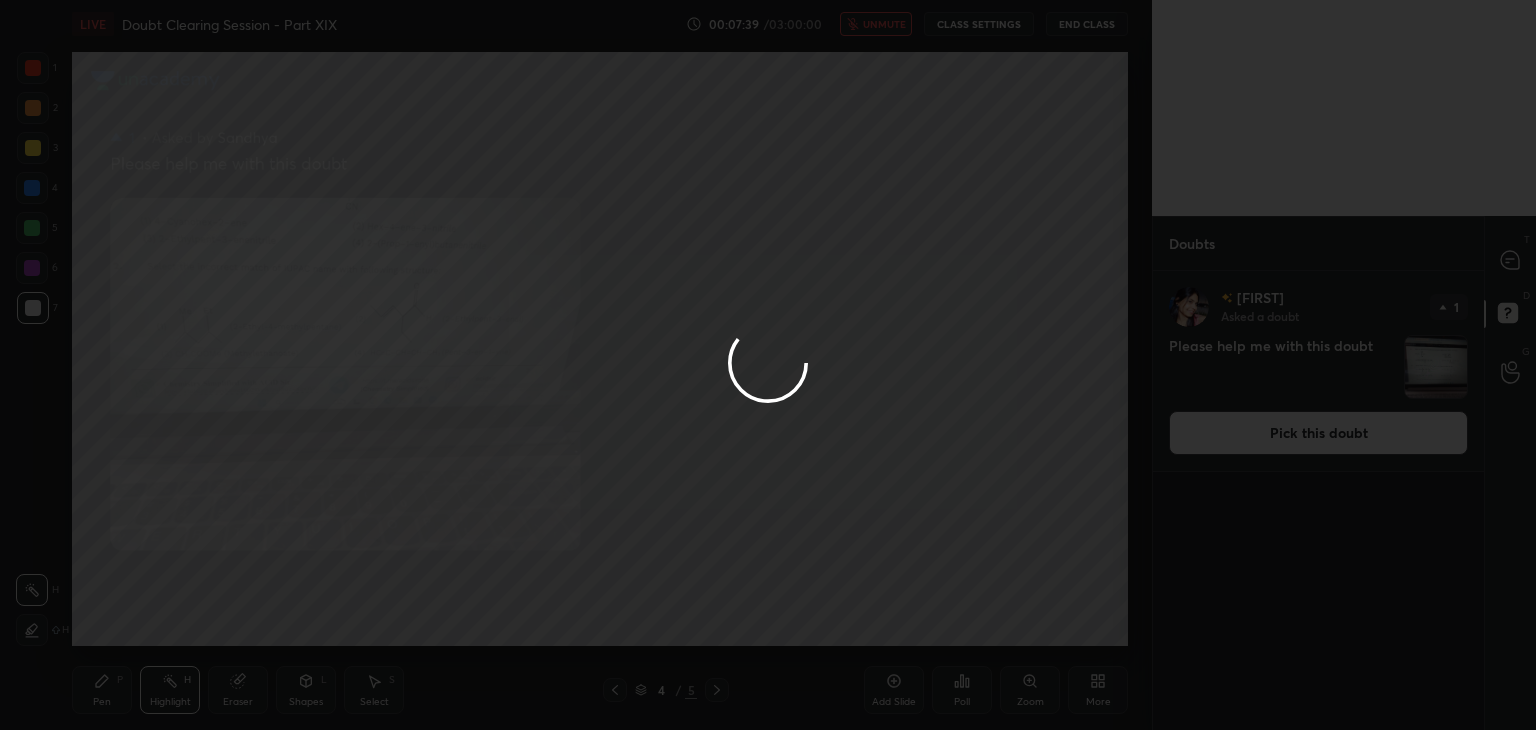 click at bounding box center (768, 365) 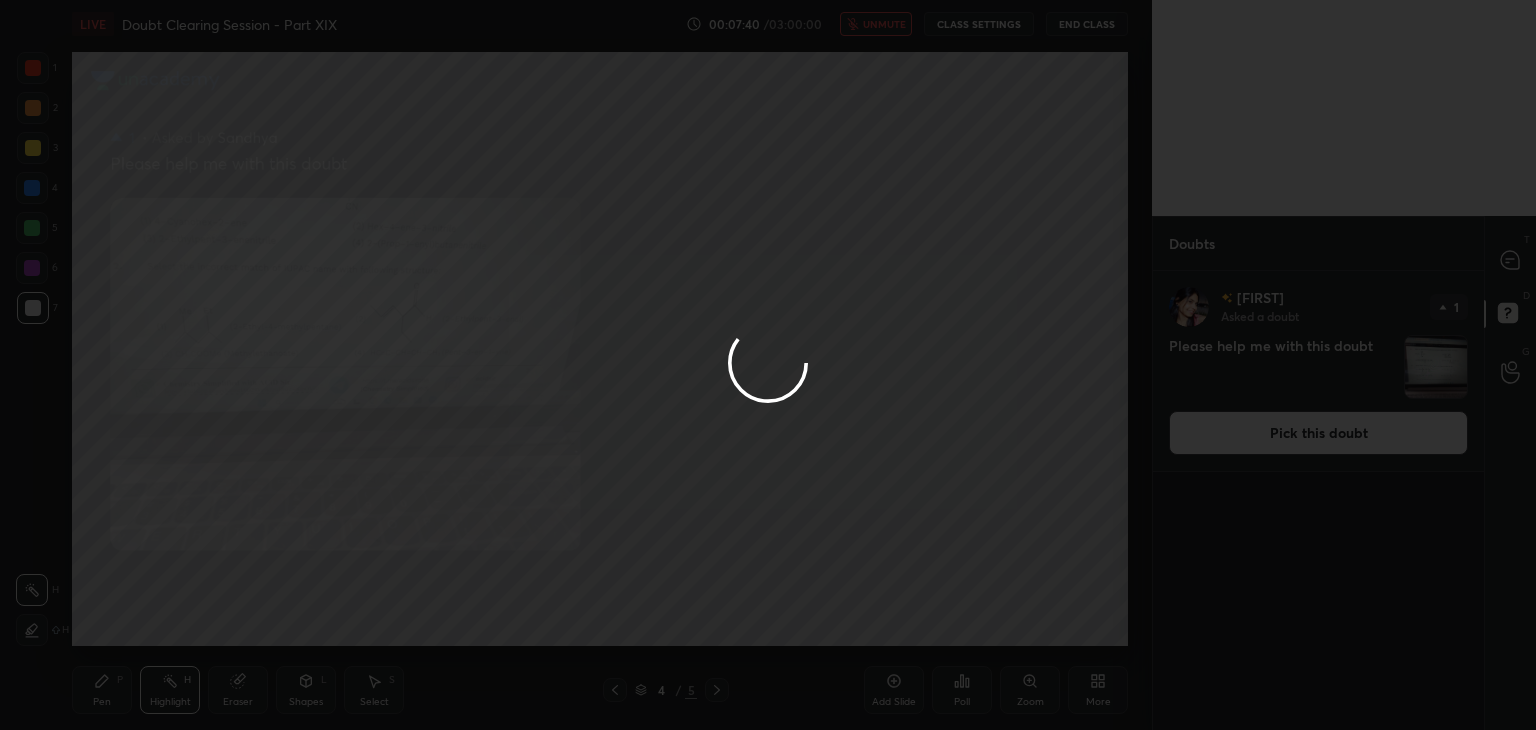click at bounding box center (768, 365) 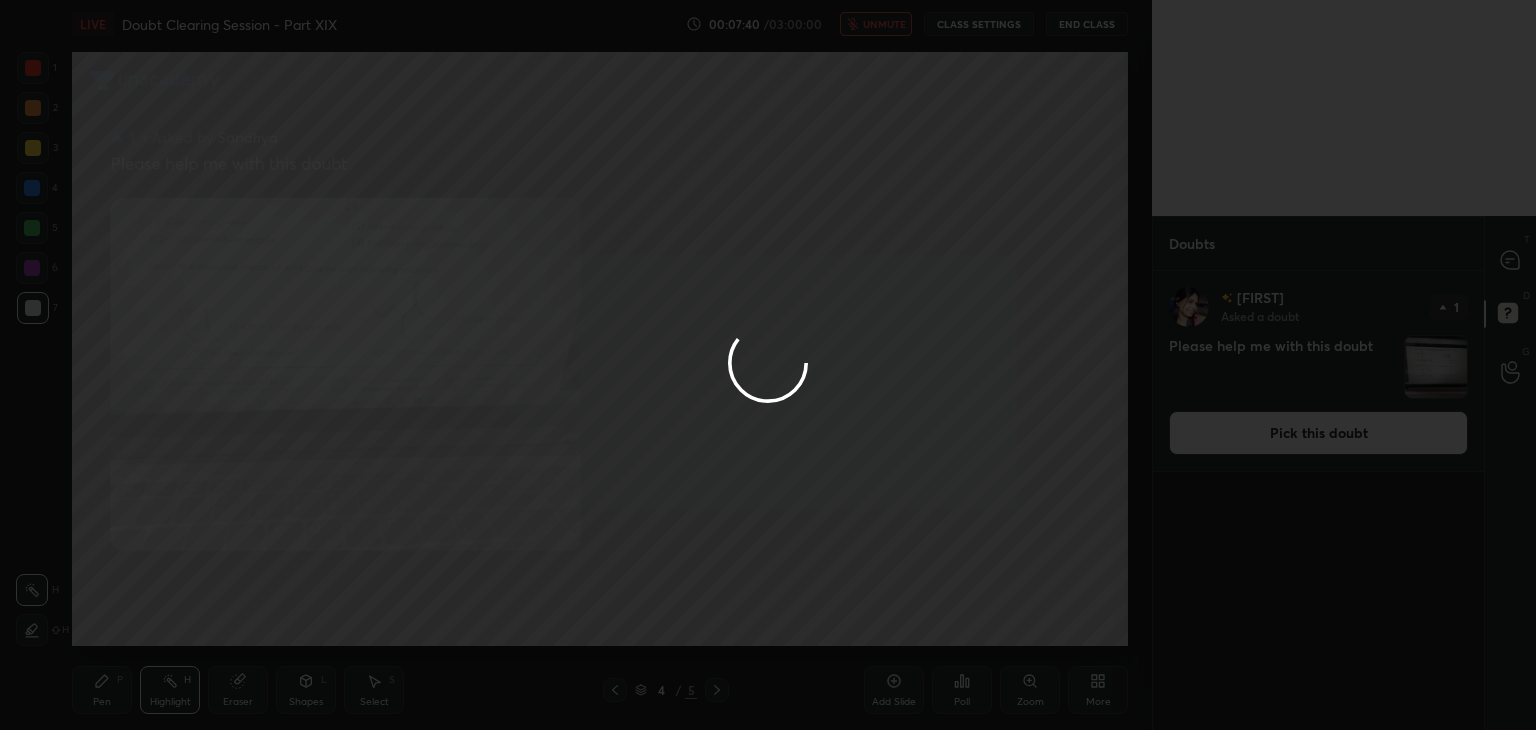 click at bounding box center (768, 365) 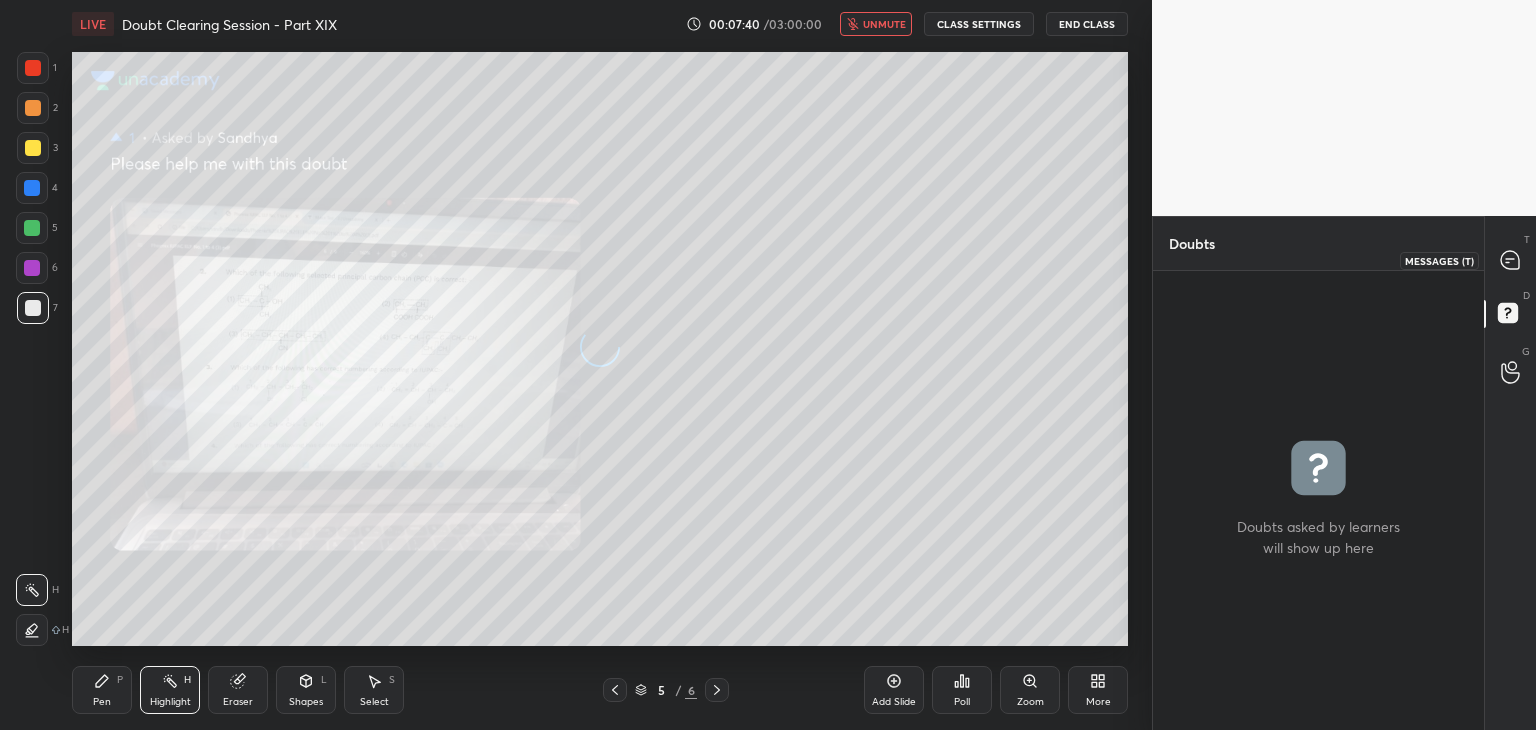 click at bounding box center [1511, 260] 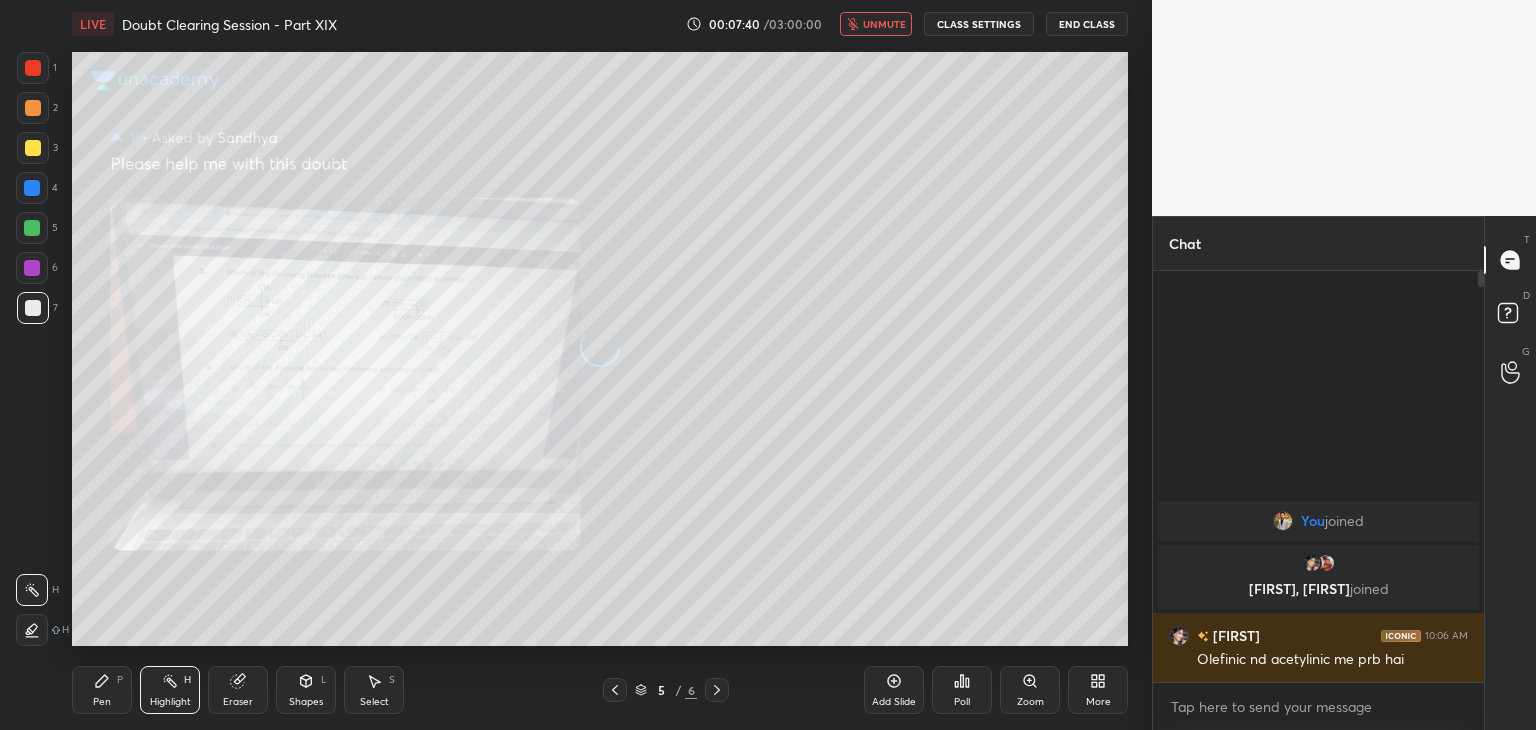 scroll, scrollTop: 6, scrollLeft: 6, axis: both 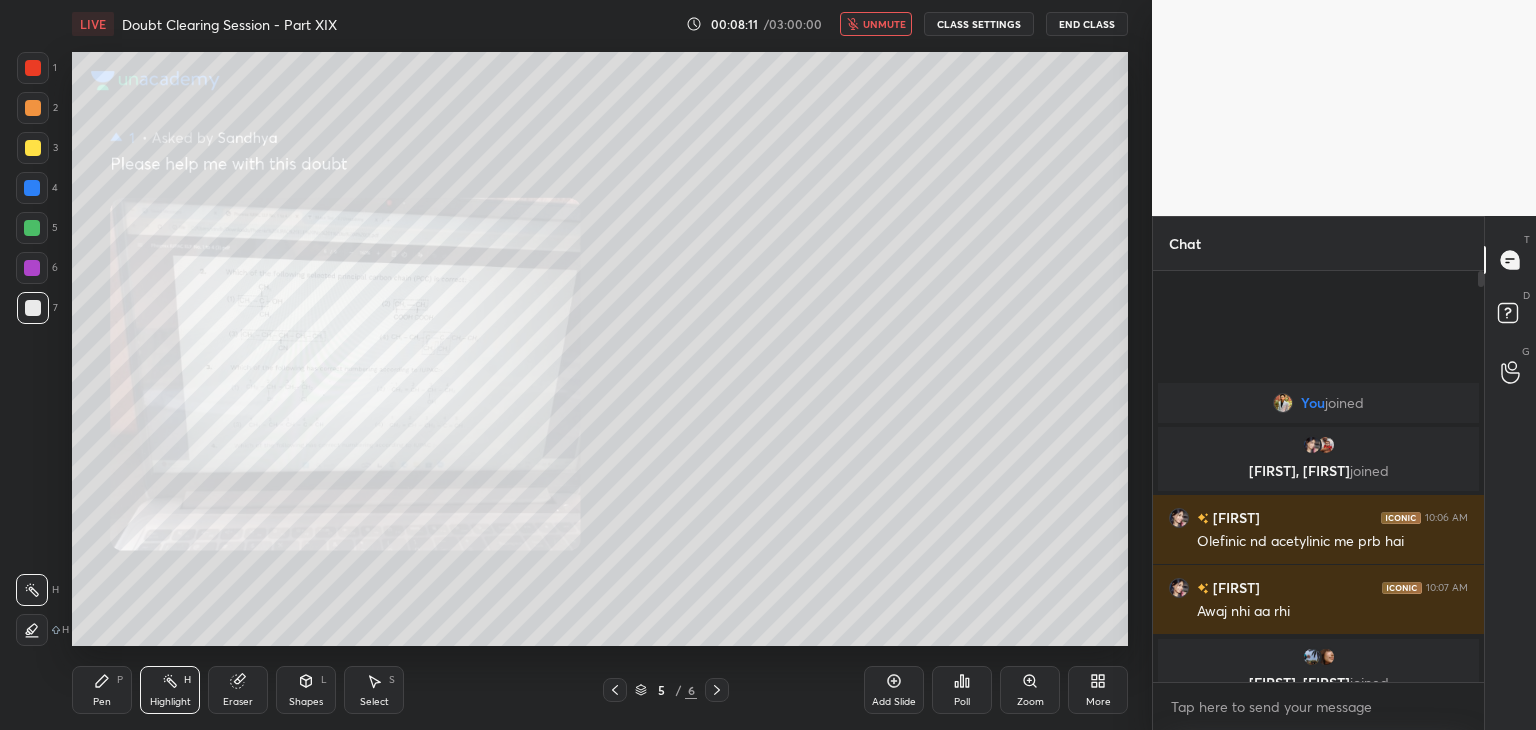 click on "You  joined Sandhya, sarjerao  joined Sandhya 10:06 AM Olefinic nd acetylinic me prb hai Sandhya 10:07 AM Awaj nhi aa rhi Mehak, Heena  joined" at bounding box center (1318, 476) 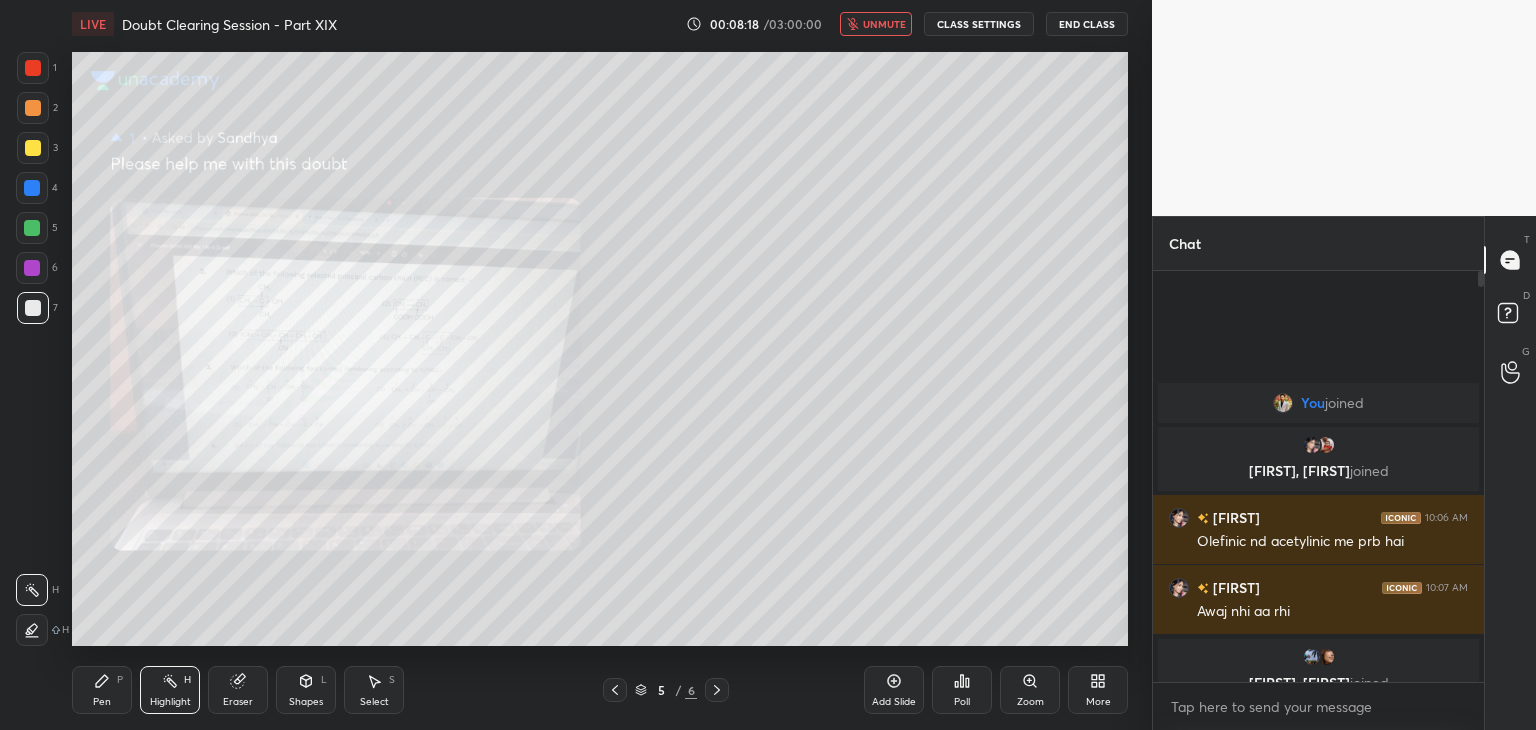 click on "unmute" at bounding box center (884, 24) 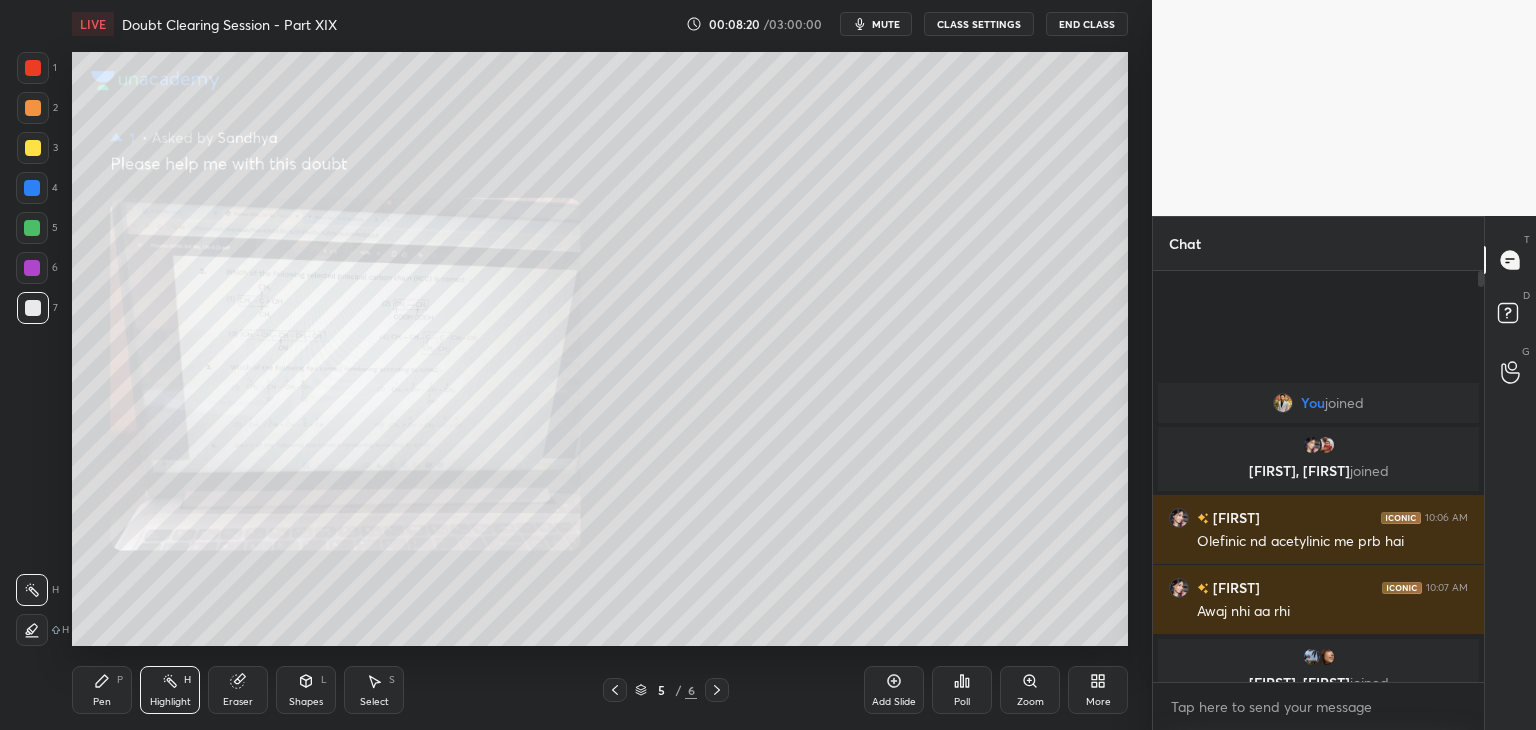 click on "mute" at bounding box center [886, 24] 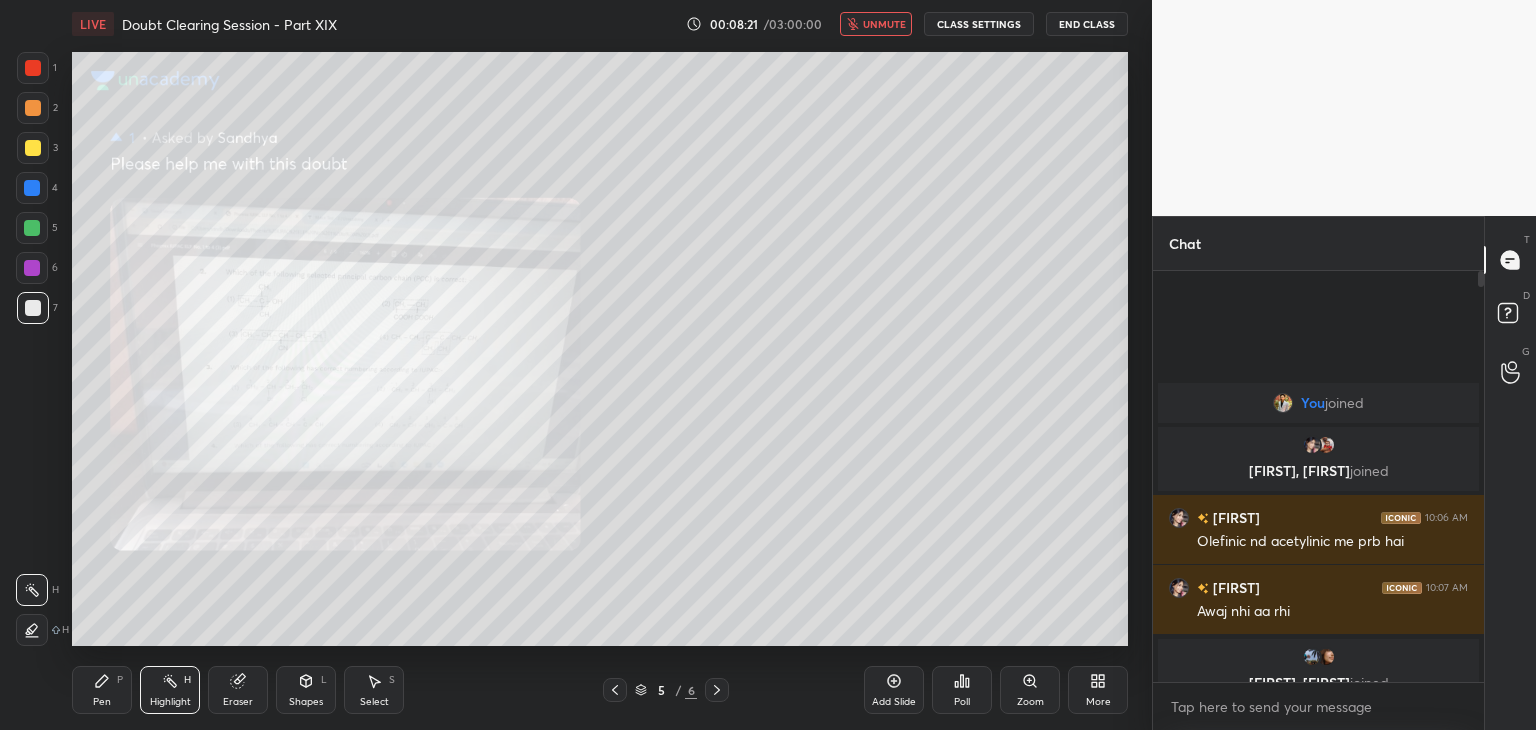 click on "CLASS SETTINGS" at bounding box center [979, 24] 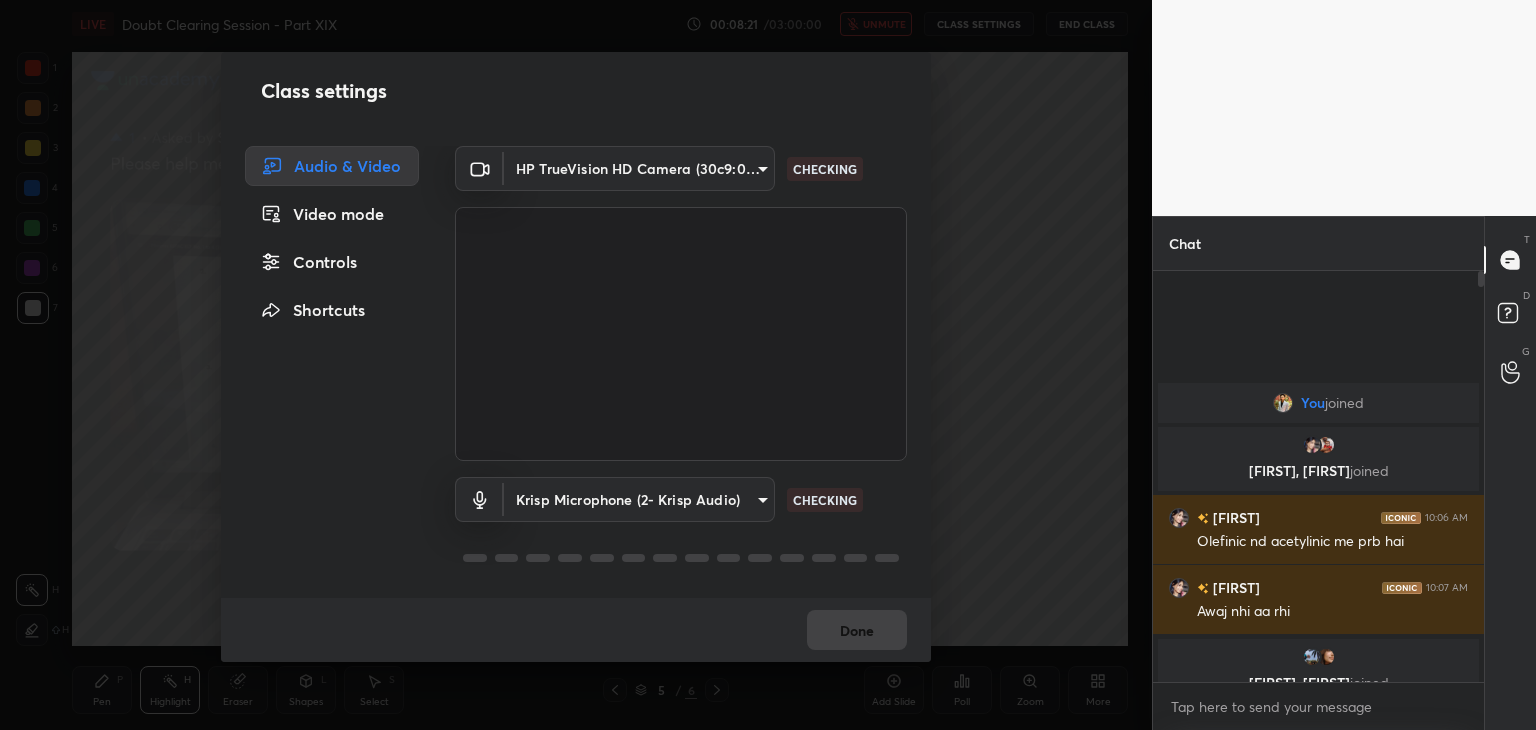 click on "1 2 3 4 5 6 7 C X Z C X Z E E Erase all   H H LIVE Doubt Clearing Session - Part XIX 00:08:21 /  03:00:00 unmute CLASS SETTINGS End Class Setting up your live class Poll for   secs No correct answer Start poll Back Doubt Clearing Session - Part XIX • L20 of Doubt Clearing Course on Chemistry for NEET UG - Part II Faisal Rathore Pen P Highlight H Eraser Shapes L Select S 5 / 6 Add Slide Poll Zoom More Chat You  joined Sandhya, sarjerao  joined Sandhya 10:06 AM Olefinic nd acetylinic me prb hai Sandhya 10:07 AM Awaj nhi aa rhi Mehak, Heena  joined 3 NEW MESSAGES Enable hand raising Enable raise hand to speak to learners. Once enabled, chat will be turned off temporarily. Enable x   Doubts asked by learners will show up here NEW DOUBTS ASKED No one has raised a hand yet Can't raise hand Looks like educator just invited you to speak. Please wait before you can raise your hand again. Got it T Messages (T) D Doubts (D) G Raise Hand (G) Report an issue Reason for reporting Buffering Chat not working ​ Report" at bounding box center (768, 365) 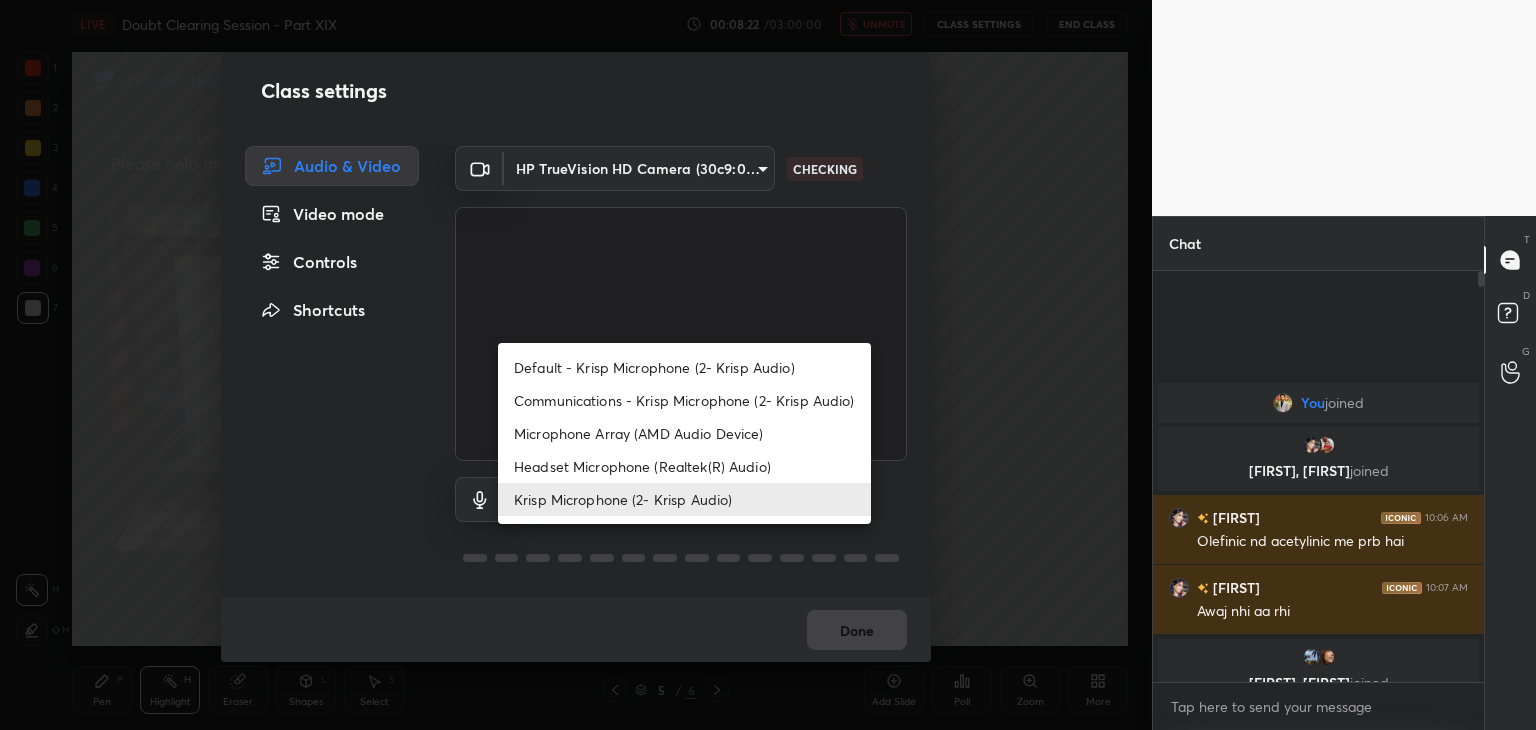 click at bounding box center [768, 365] 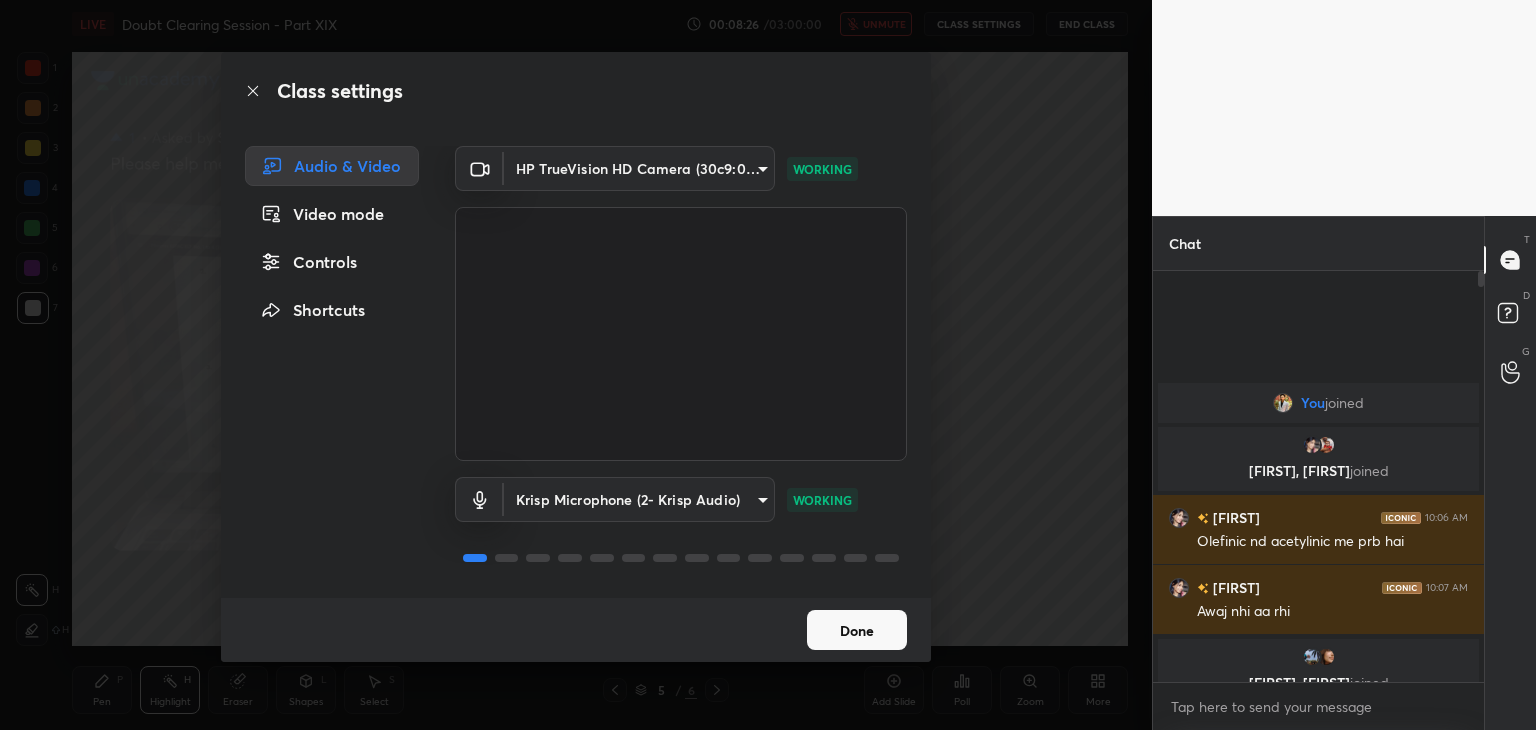 click on "Class settings Audio & Video Video mode Controls Shortcuts HP TrueVision HD Camera (30c9:0013) a056a035b29c72656e2caeae4dee1b07474a638bc9a6a3dffab4b9e44d4cde6a WORKING Krisp Microphone (2- Krisp Audio) 3eee232e1d248d27a35e65e381c86c0d7dd178b06e18645b987cf355159840e2 WORKING Done" at bounding box center (576, 365) 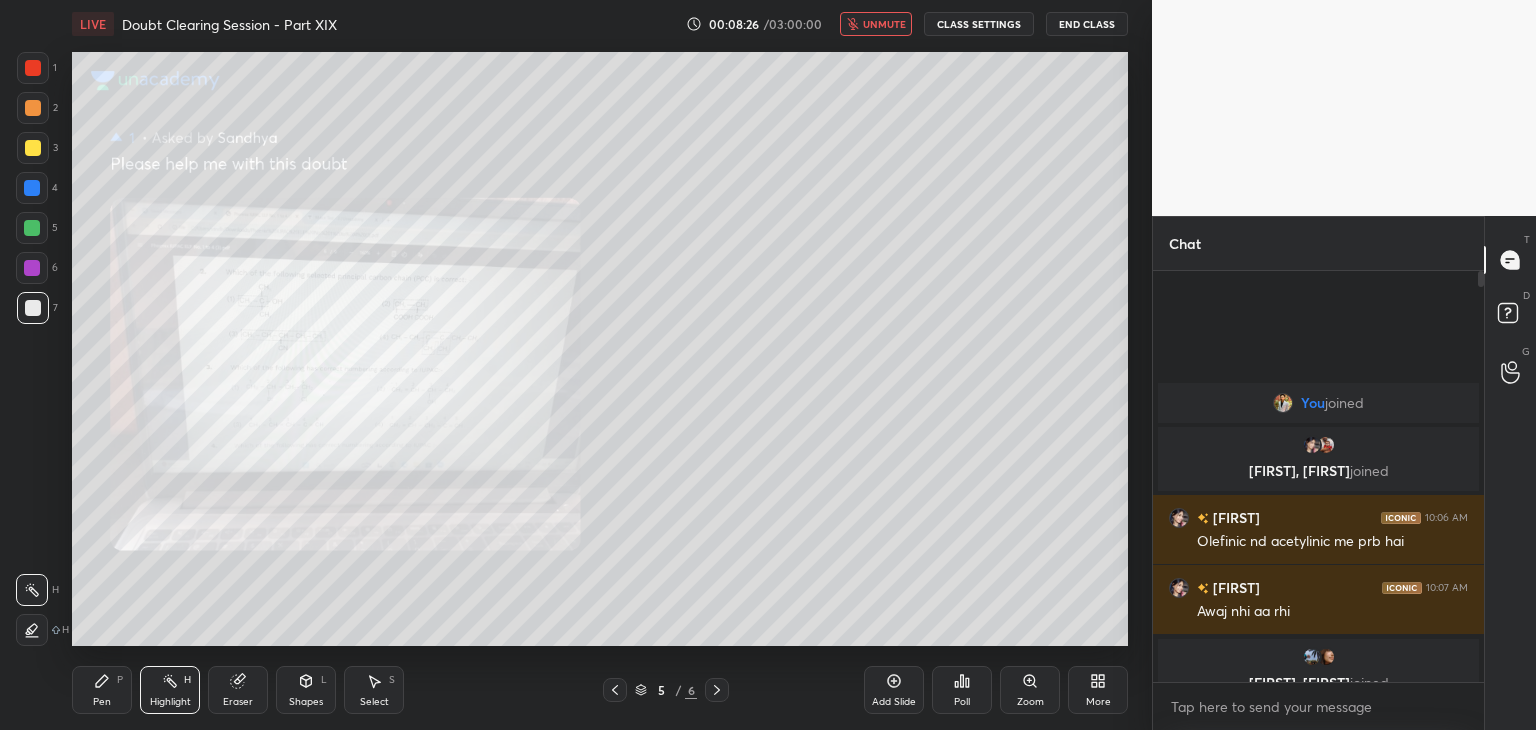 click on "Class settings Audio & Video Video mode Controls Shortcuts HP TrueVision HD Camera (30c9:0013) a056a035b29c72656e2caeae4dee1b07474a638bc9a6a3dffab4b9e44d4cde6a WORKING Krisp Microphone (2- Krisp Audio) 3eee232e1d248d27a35e65e381c86c0d7dd178b06e18645b987cf355159840e2 WORKING Done" at bounding box center (576, 365) 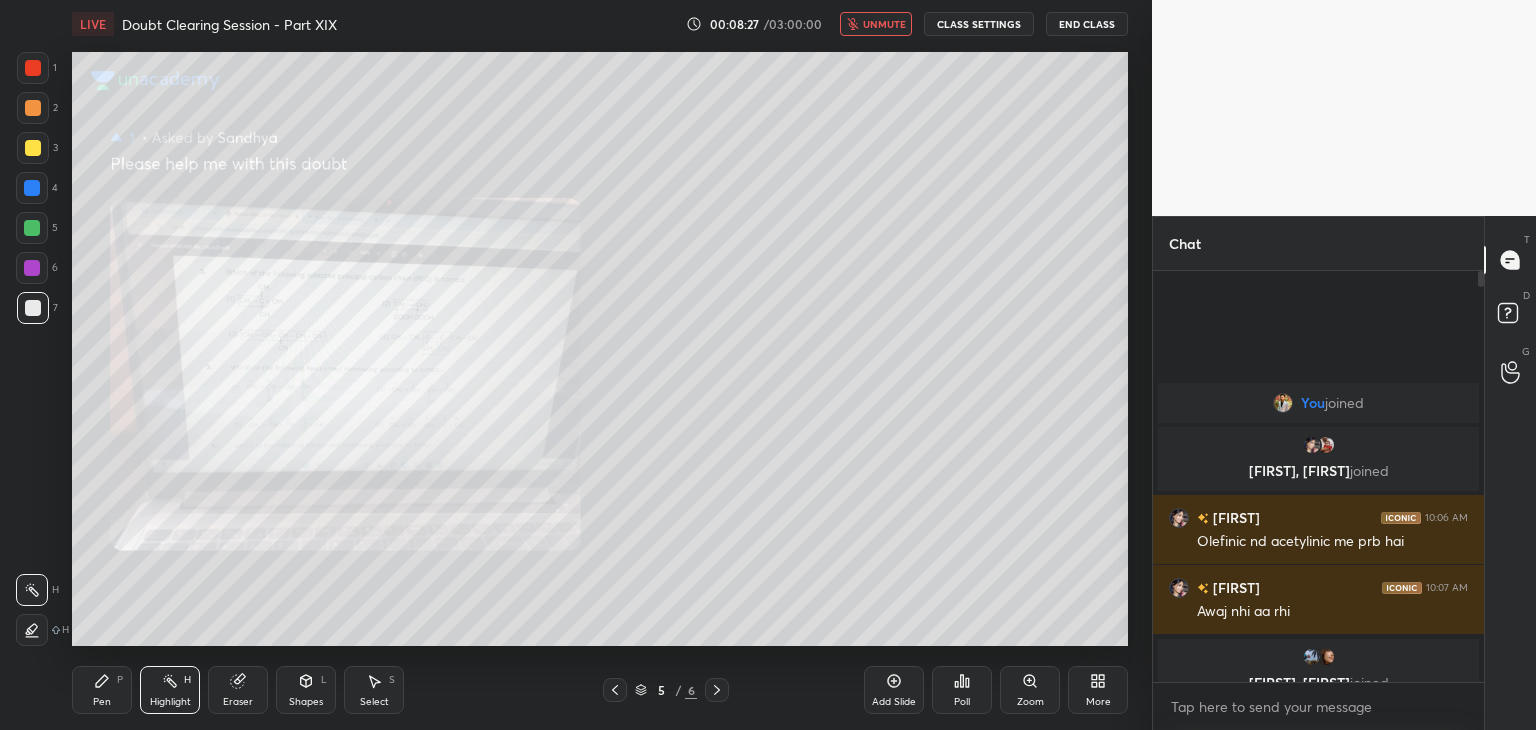 click on "End Class" at bounding box center [1087, 24] 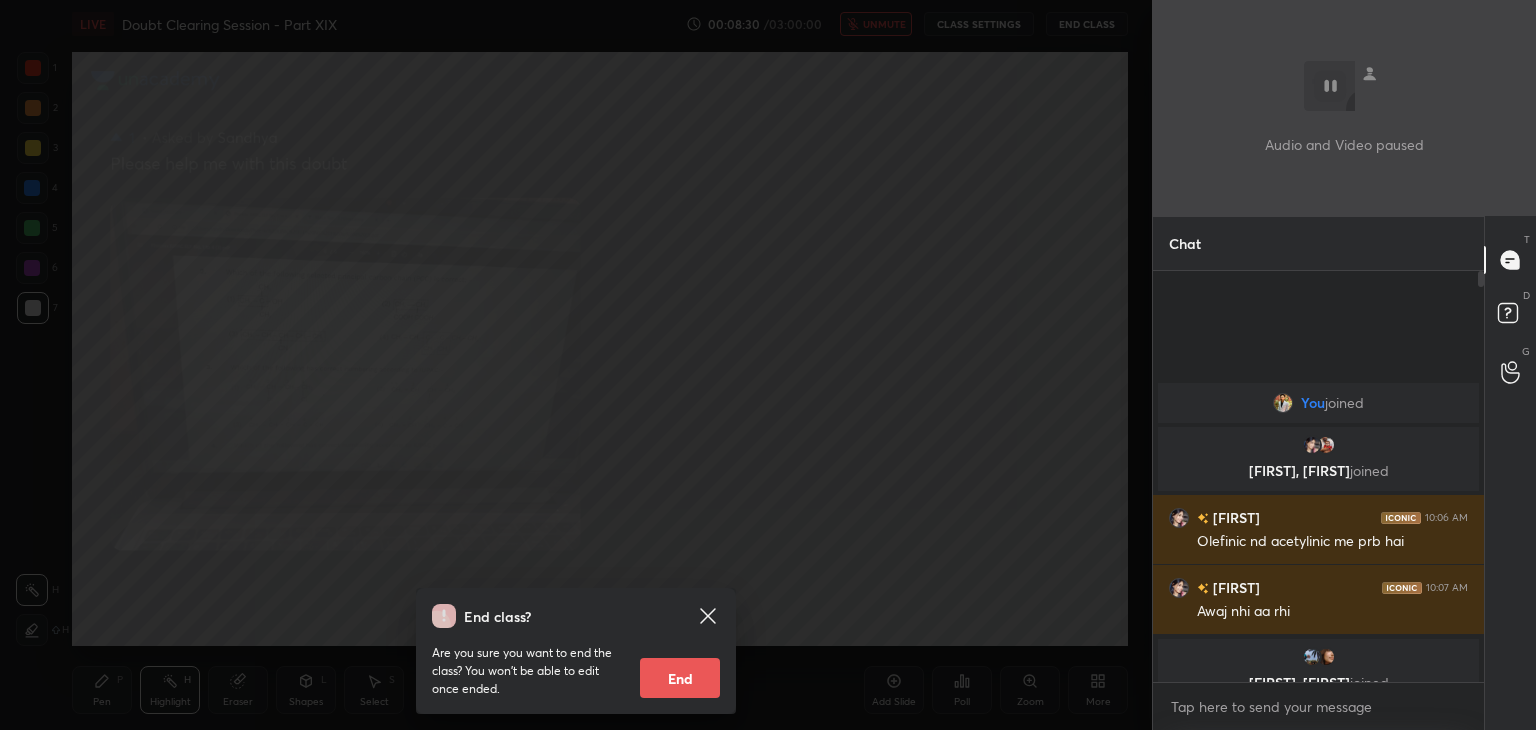 click on "End class? Are you sure you want to end the class? You won’t be able to edit once ended. End" at bounding box center (576, 365) 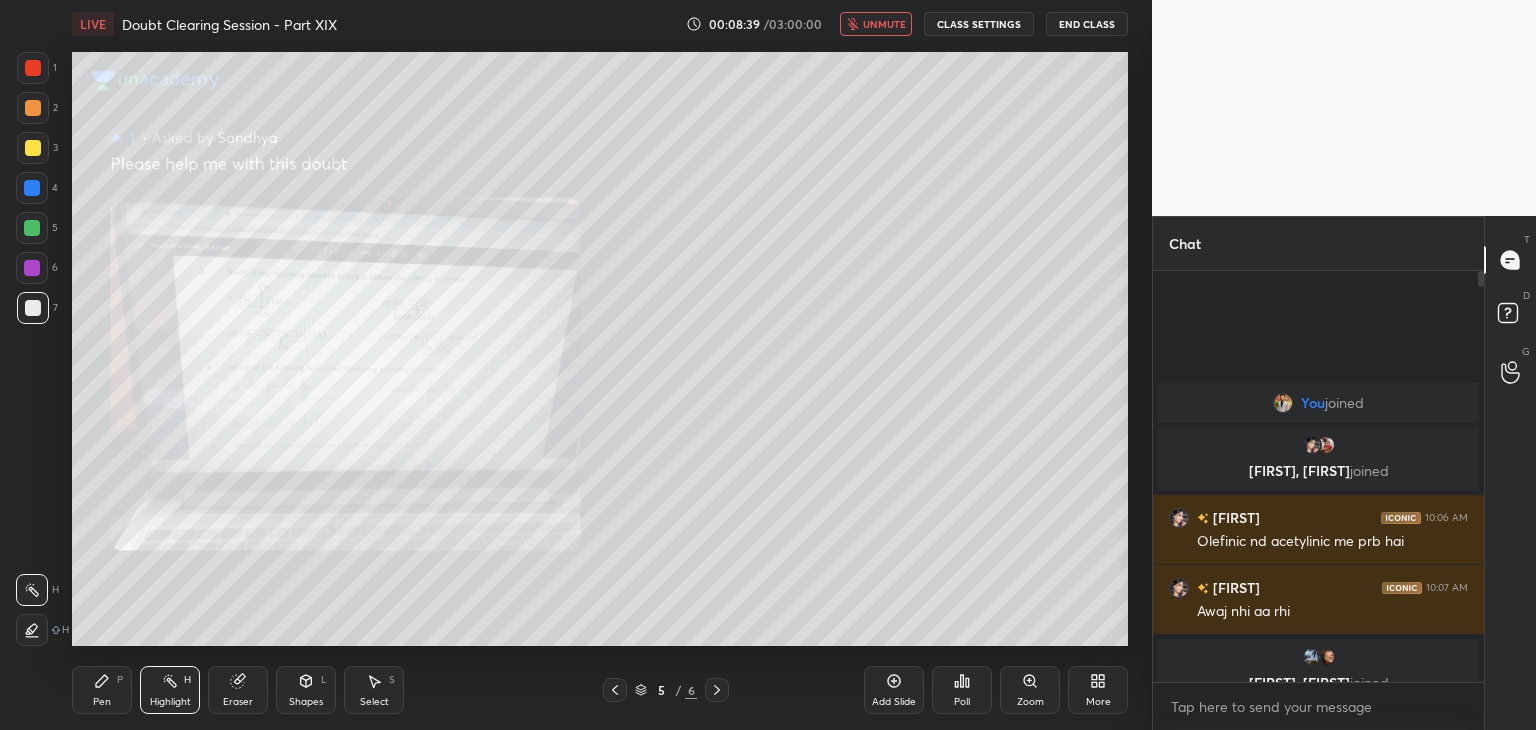 click on "End Class" at bounding box center (1087, 24) 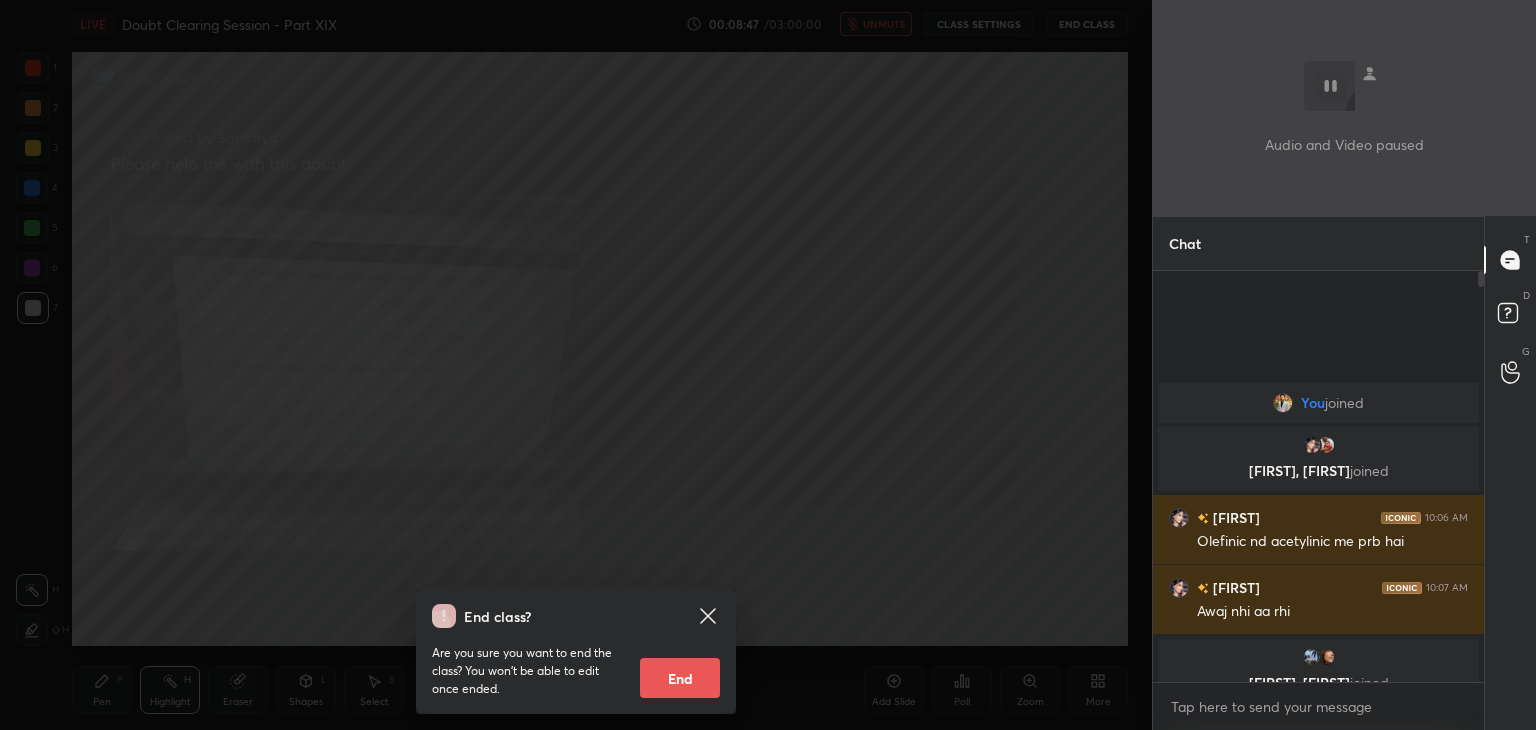 click on "End class? Are you sure you want to end the class? You won’t be able to edit once ended. End" at bounding box center (576, 365) 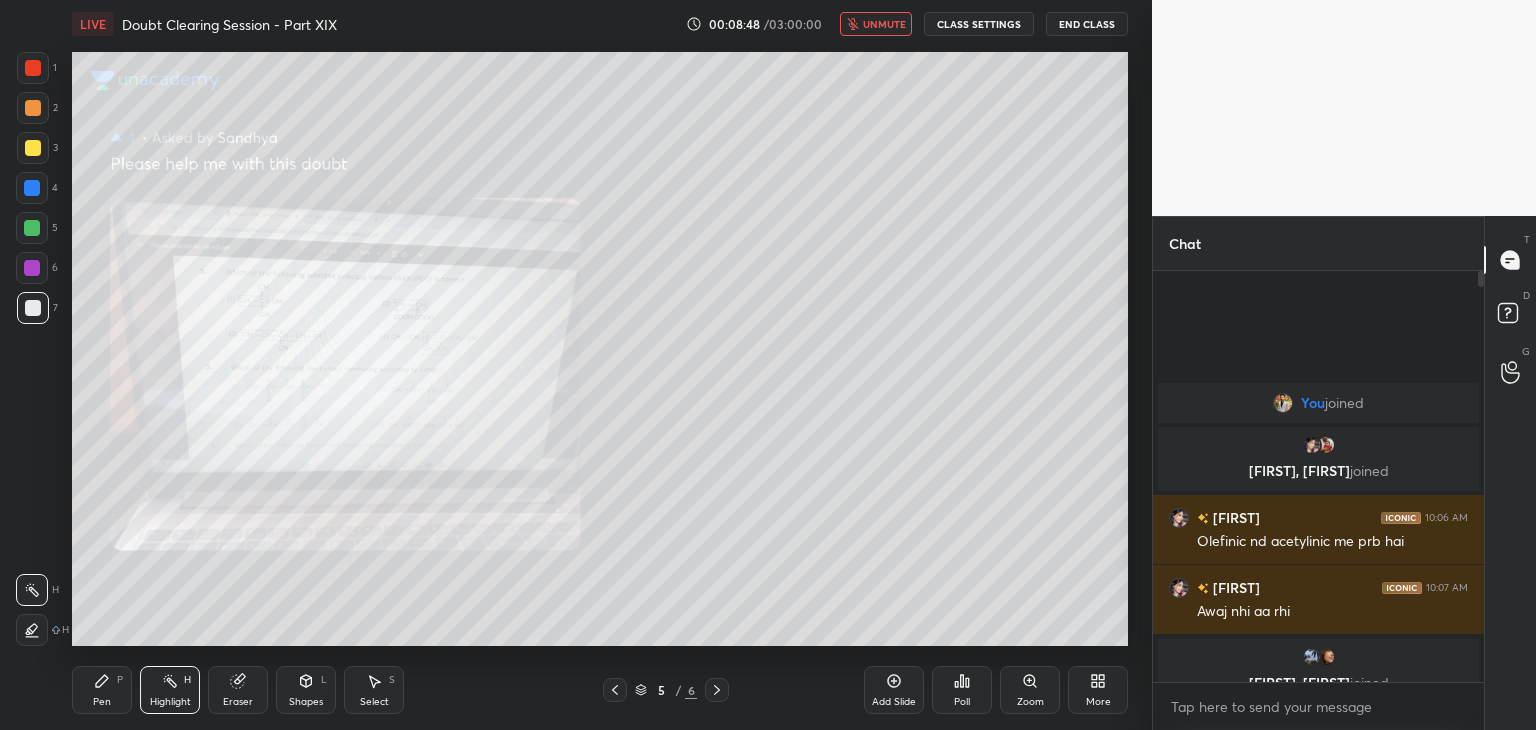 click on "unmute" at bounding box center [876, 24] 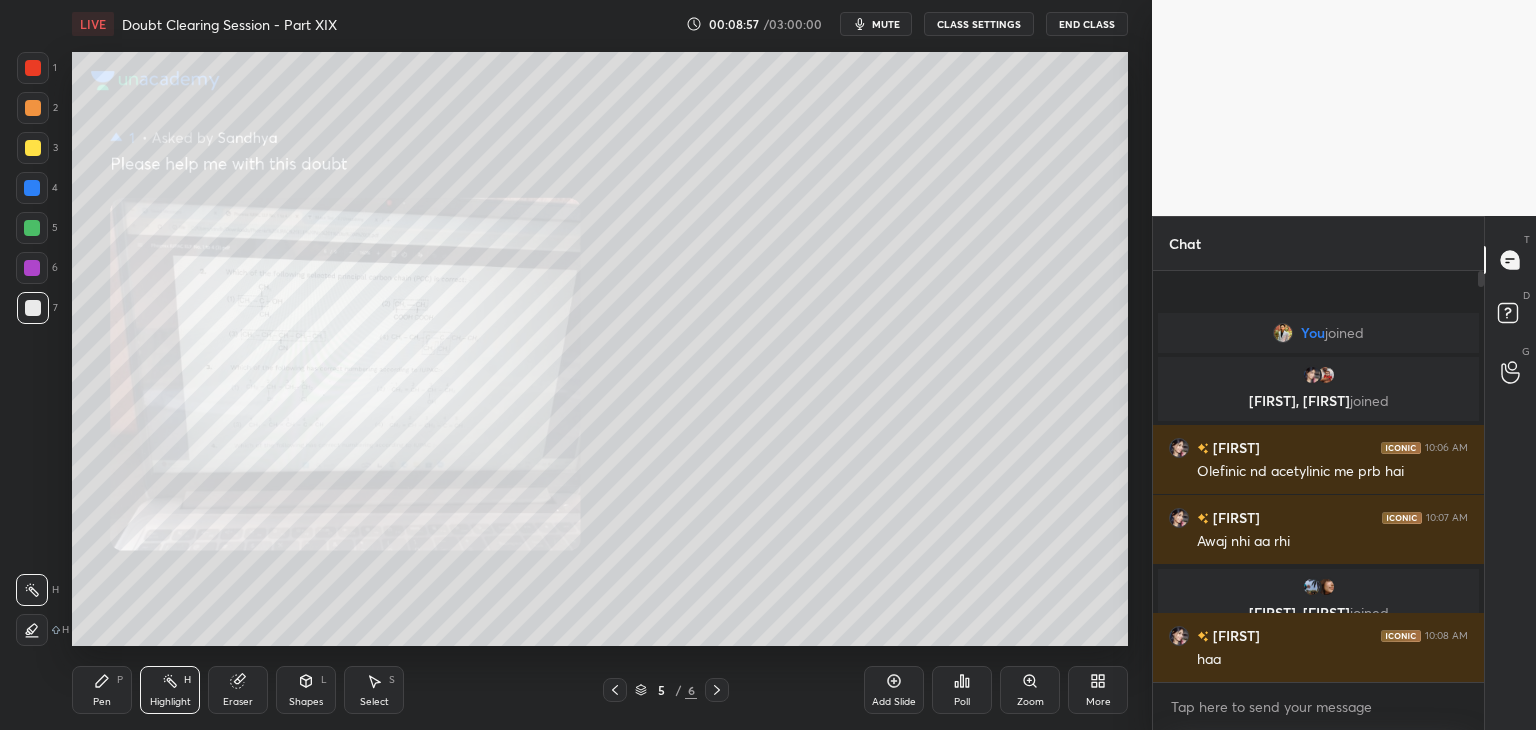 click on "Zoom" at bounding box center [1030, 690] 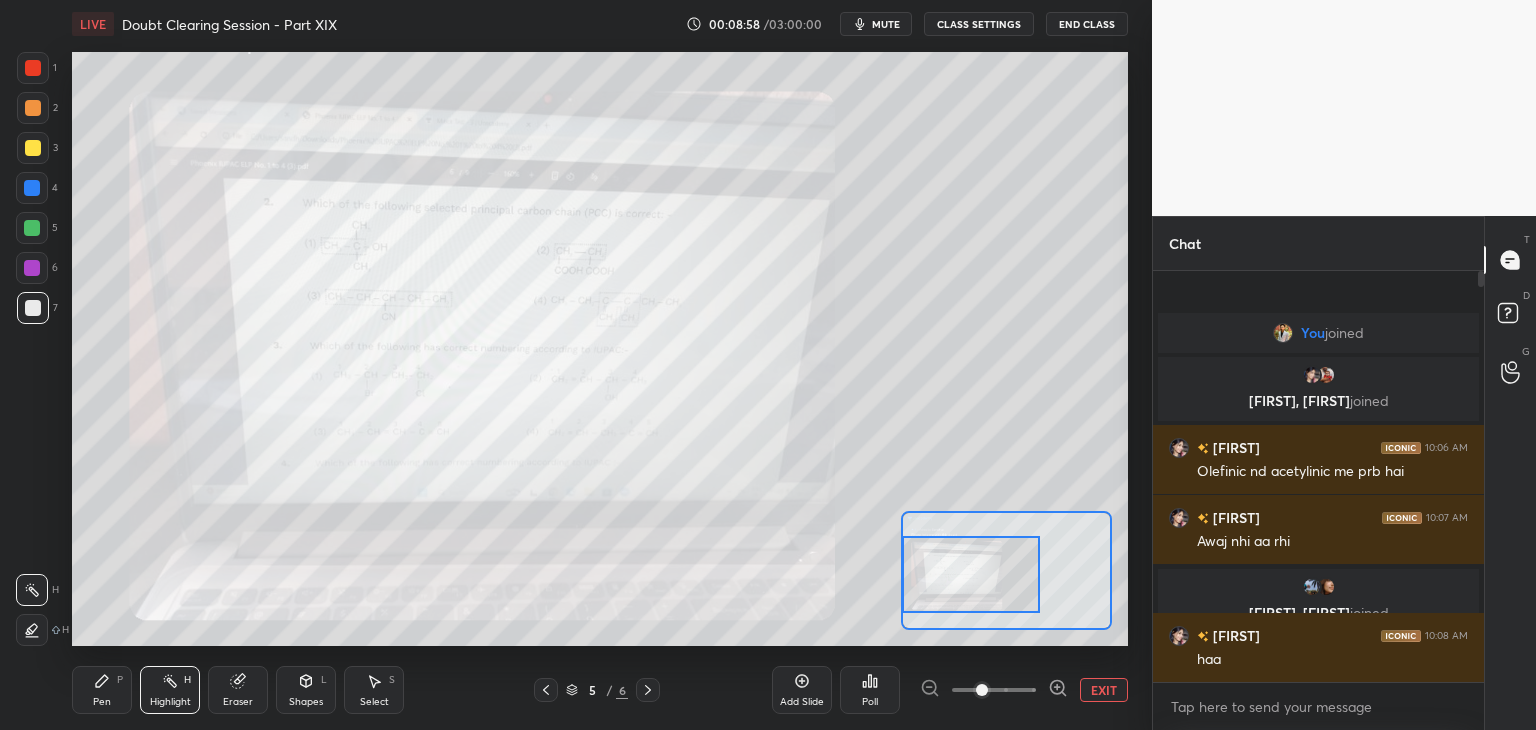click on "Setting up your live class Poll for   secs No correct answer Start poll" at bounding box center [600, 349] 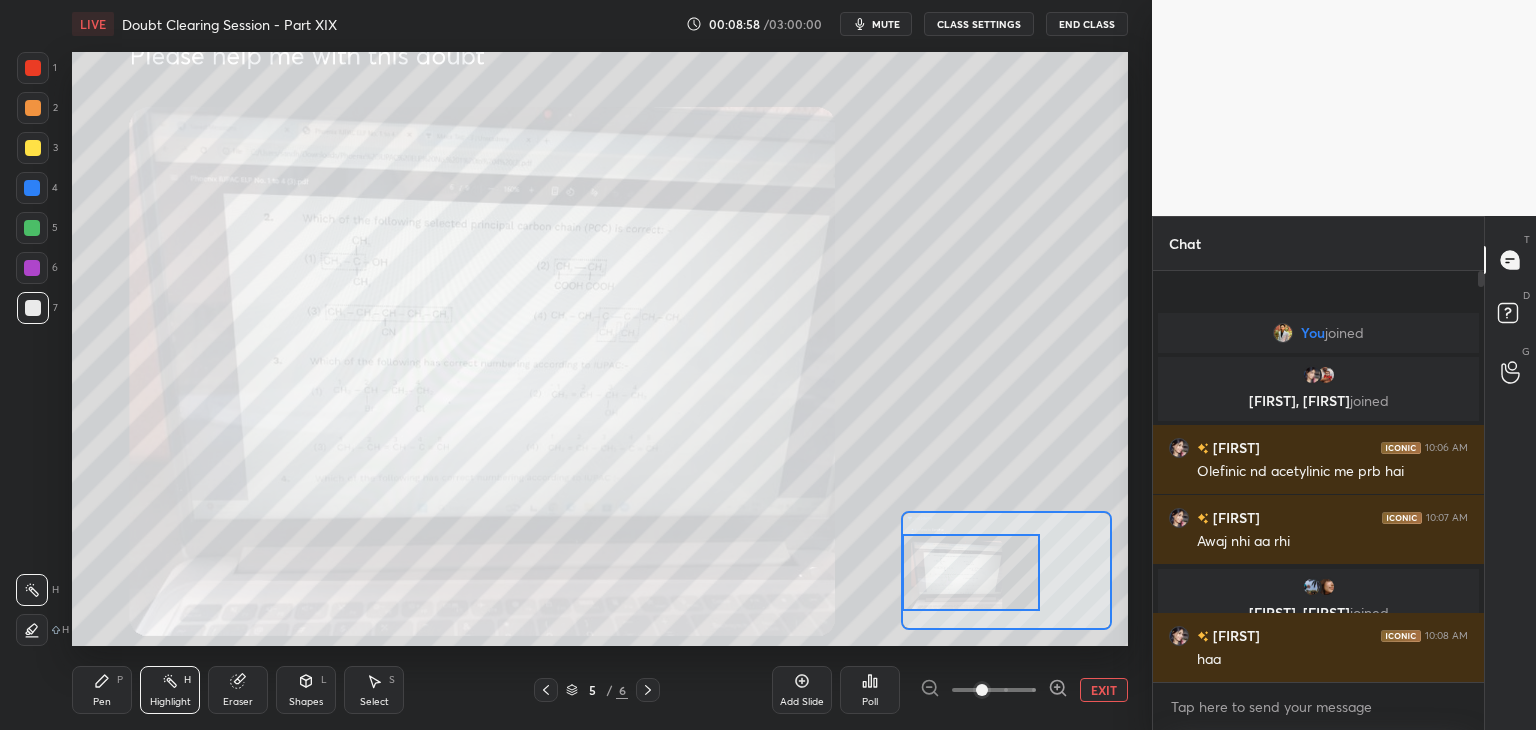 click at bounding box center (982, 690) 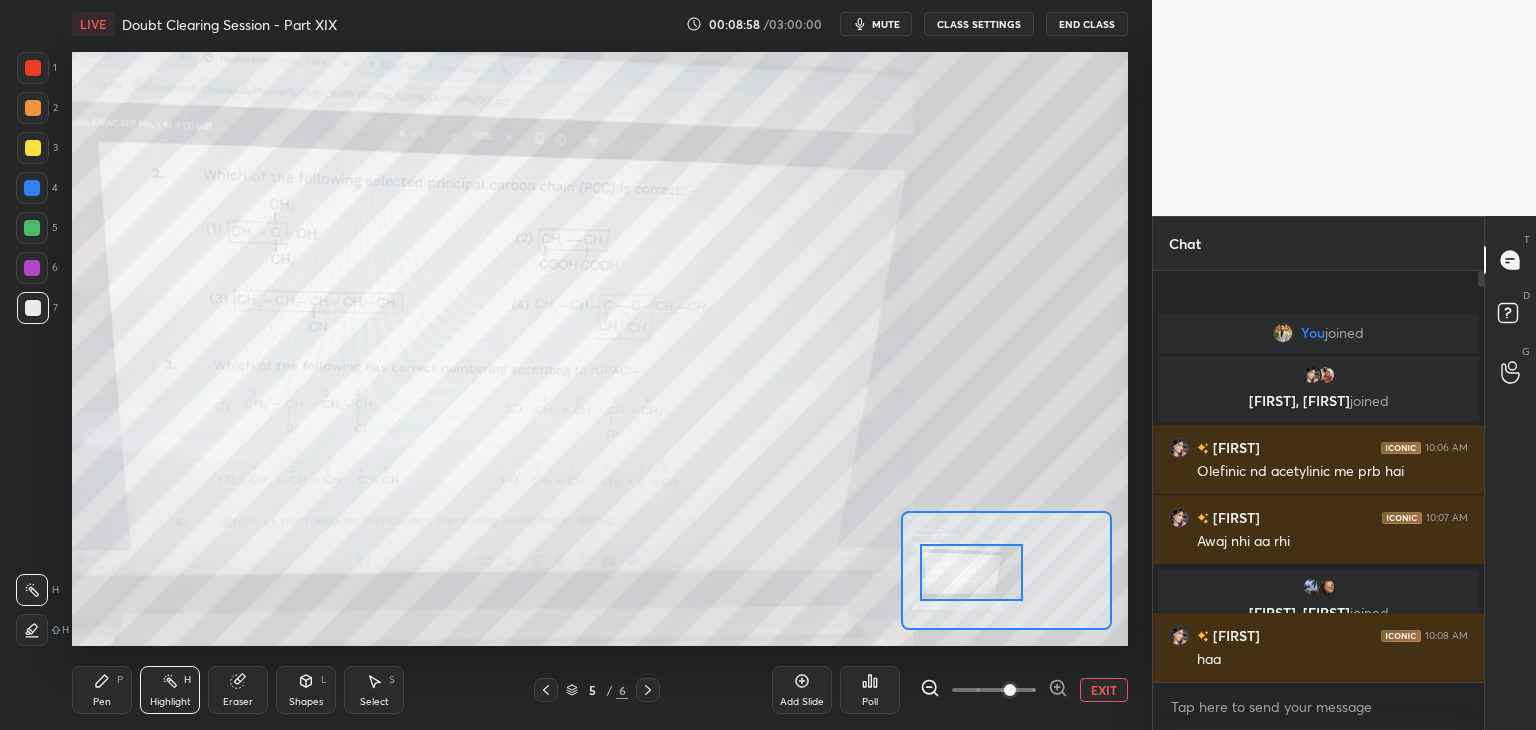 click at bounding box center [1010, 690] 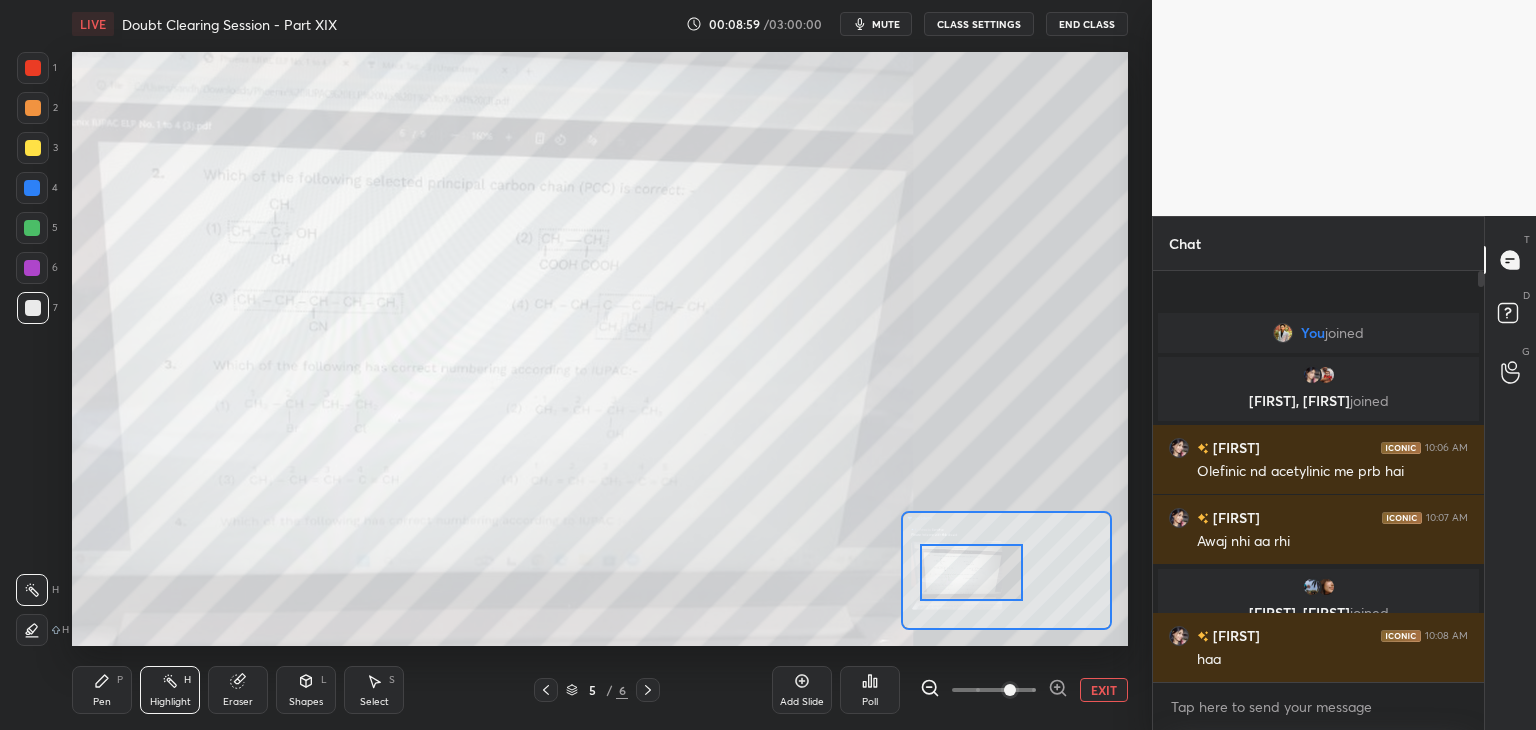 click at bounding box center [994, 690] 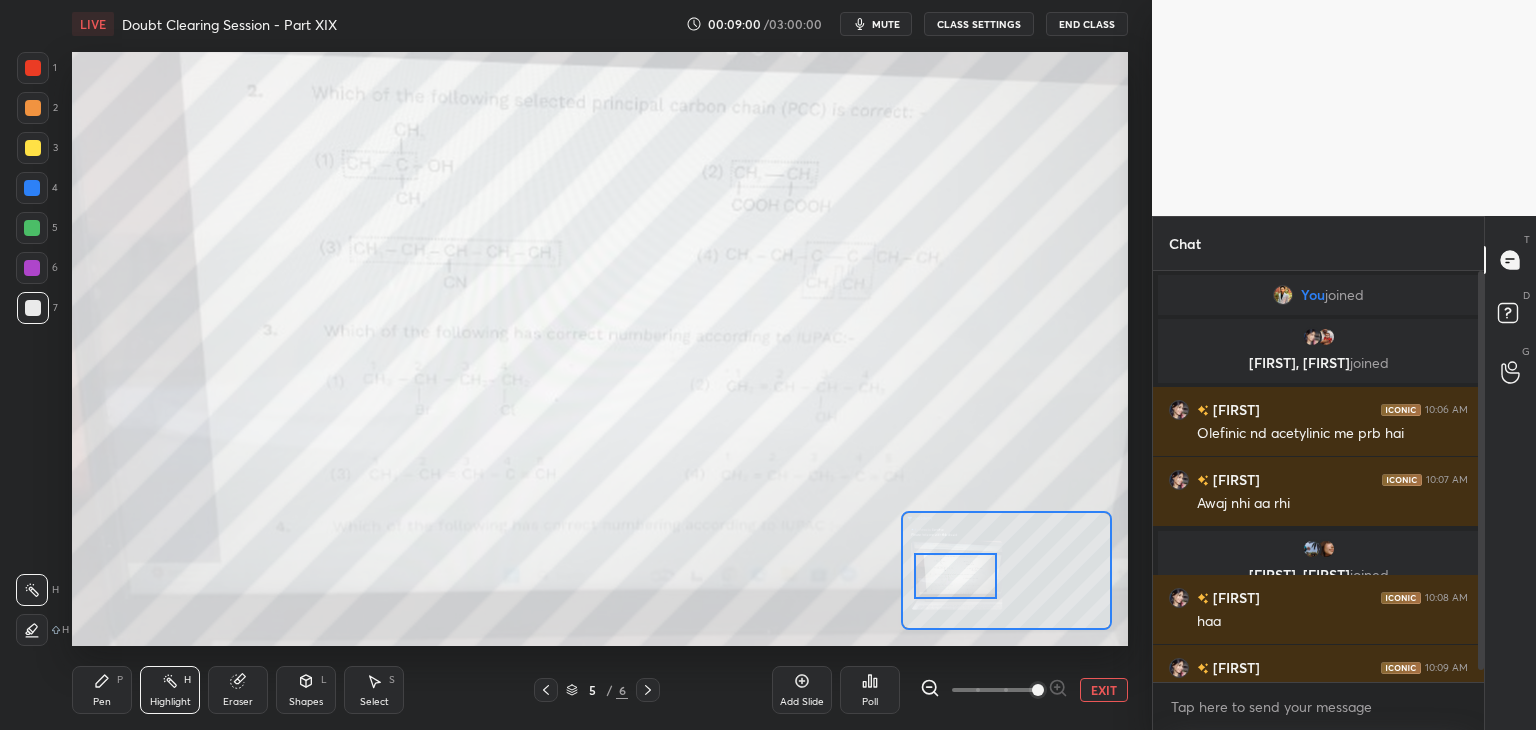 drag, startPoint x: 968, startPoint y: 568, endPoint x: 951, endPoint y: 571, distance: 17.262676 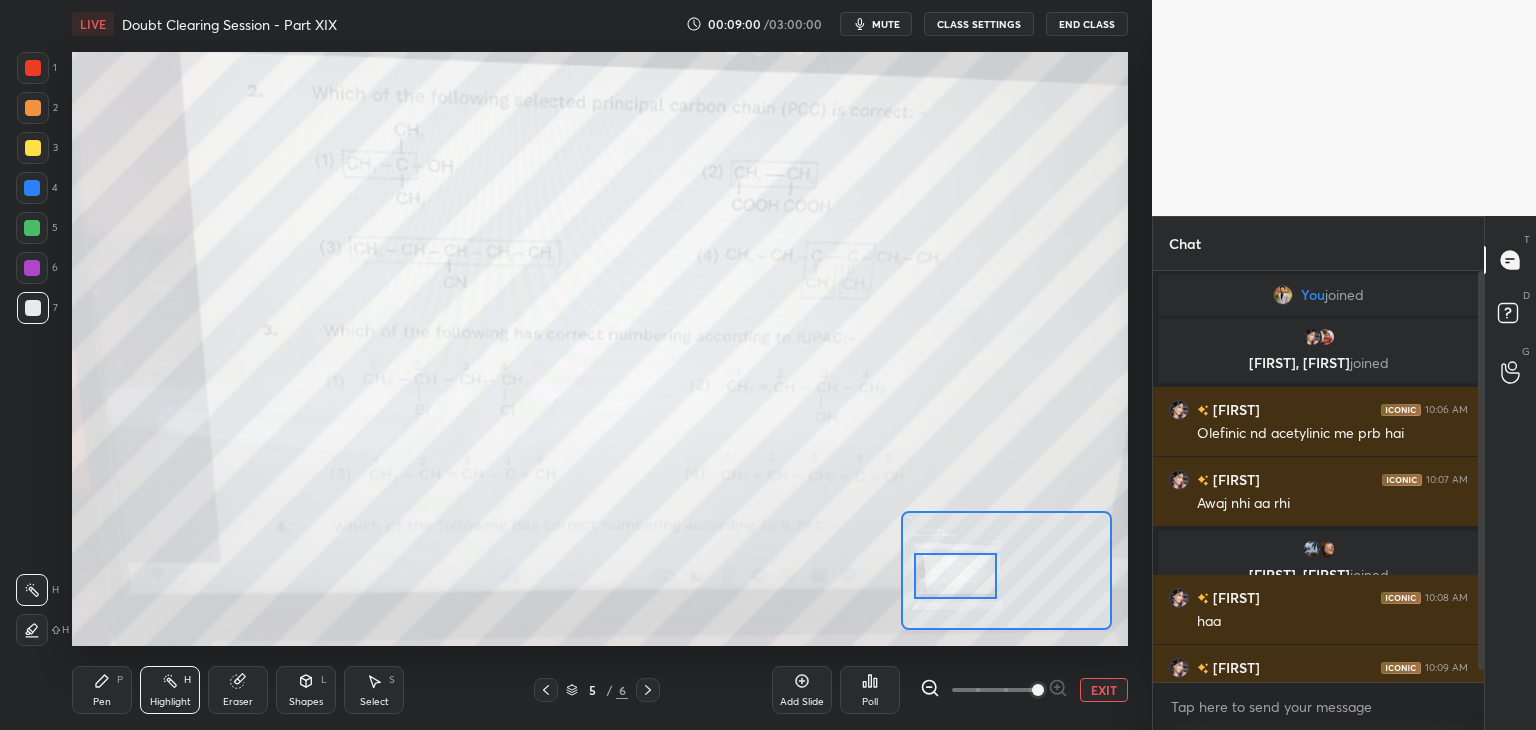 click at bounding box center (955, 576) 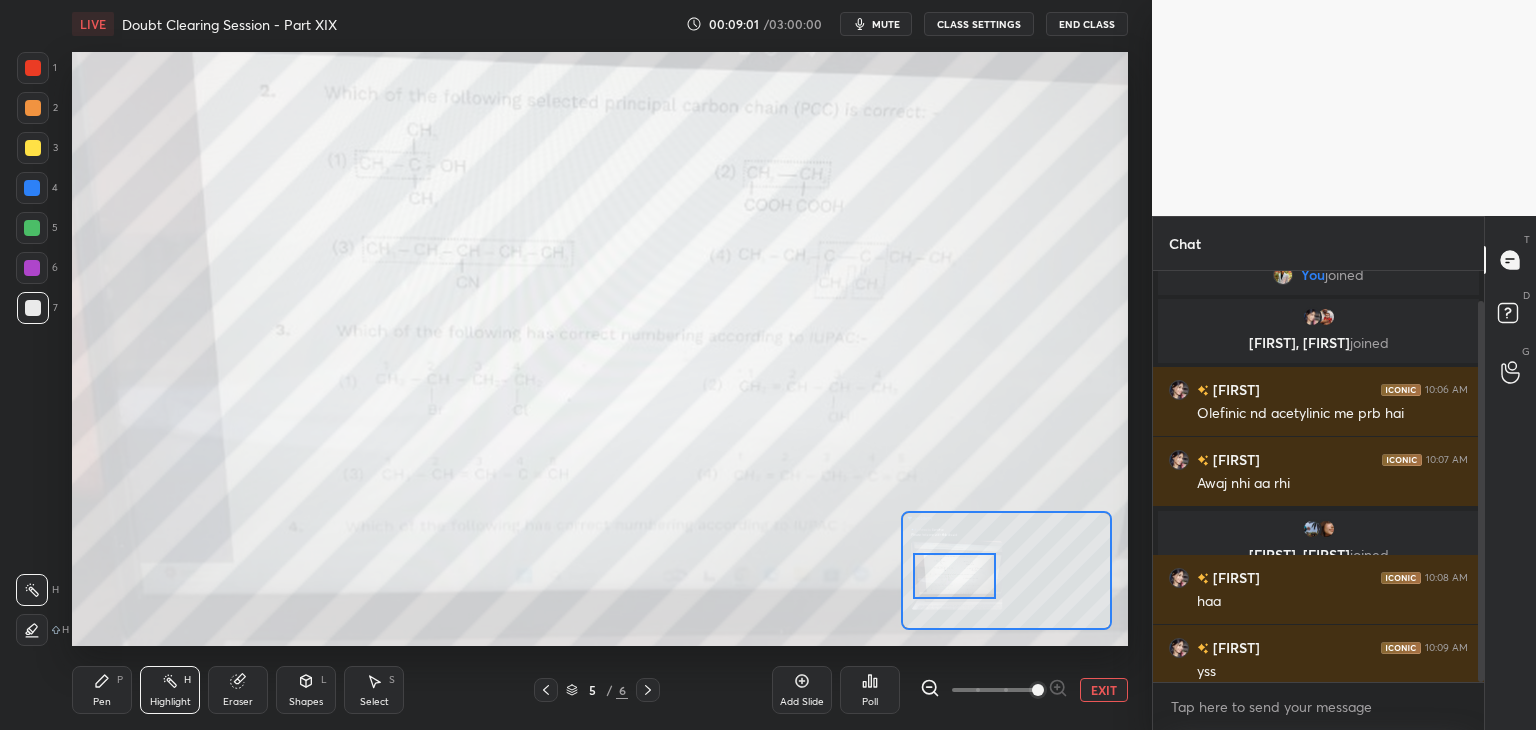 scroll, scrollTop: 32, scrollLeft: 0, axis: vertical 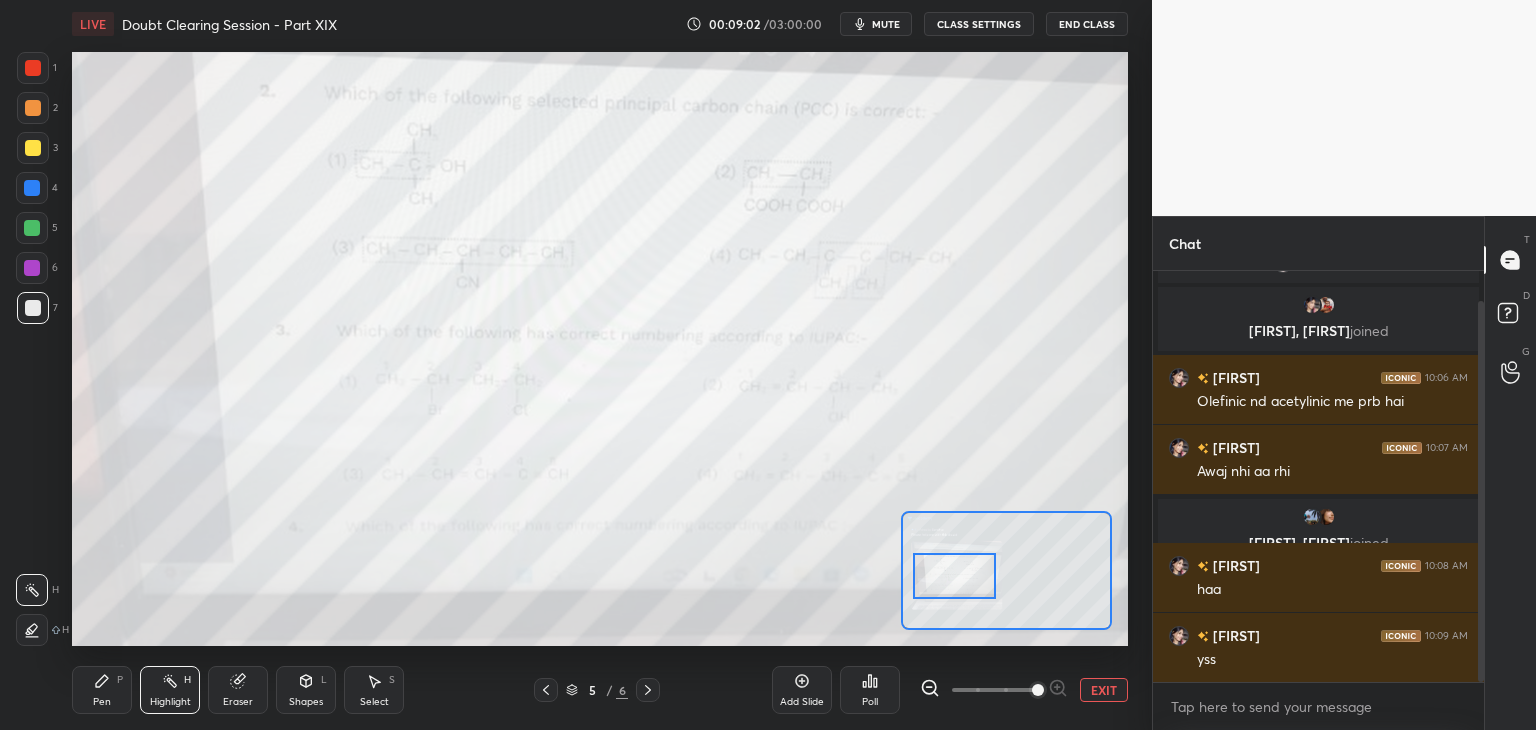 click on "1" at bounding box center (37, 72) 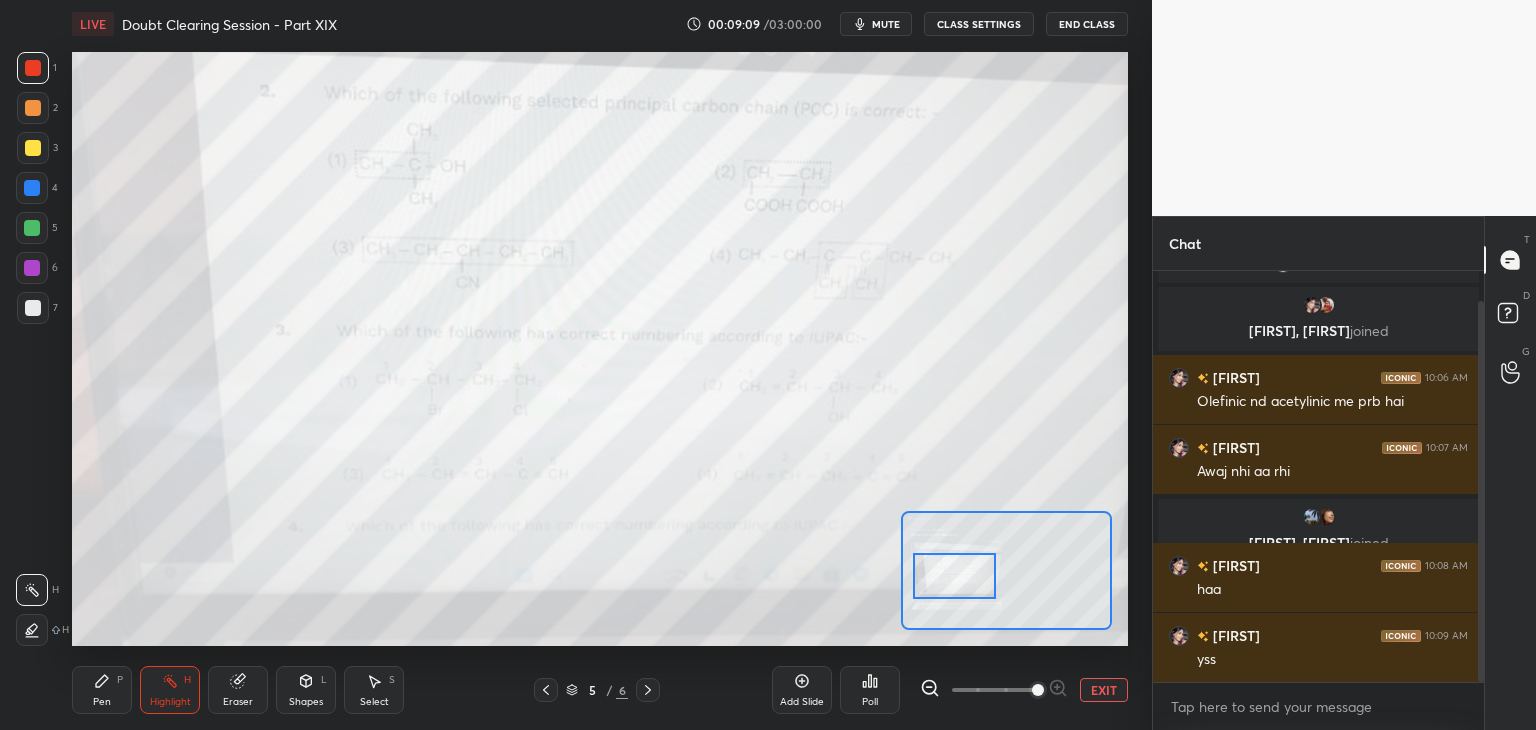 click on "Pen P" at bounding box center (102, 690) 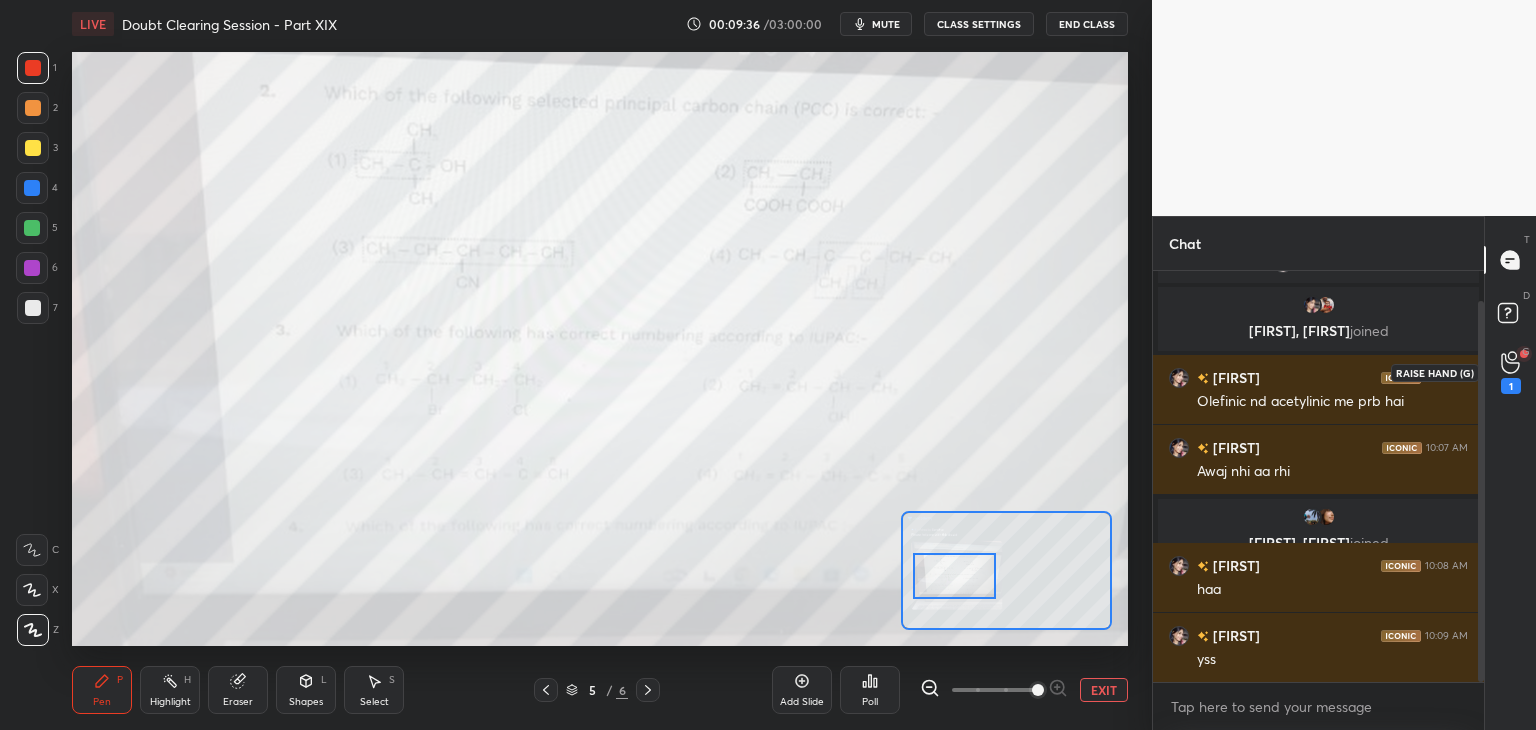 click on "1" at bounding box center (1511, 386) 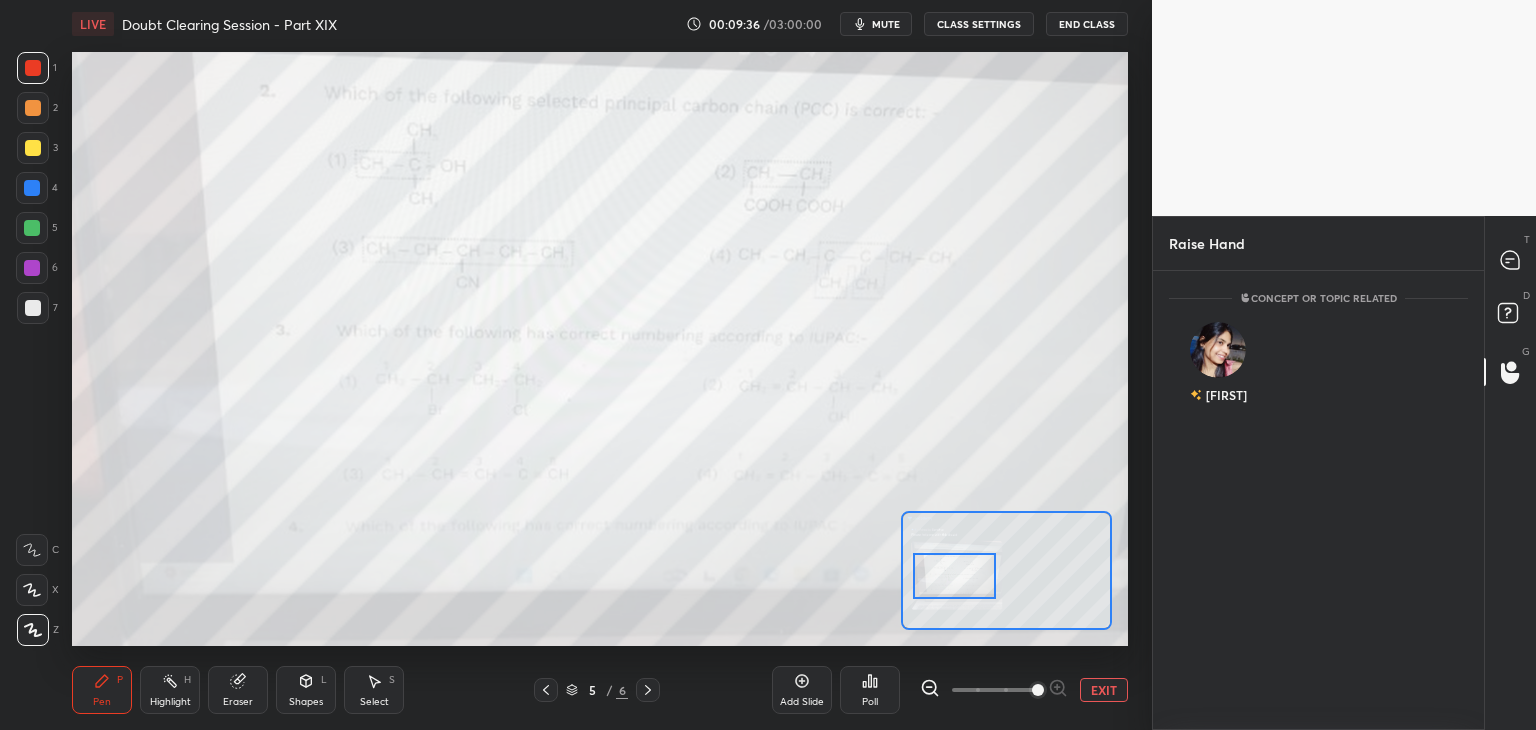 scroll, scrollTop: 453, scrollLeft: 325, axis: both 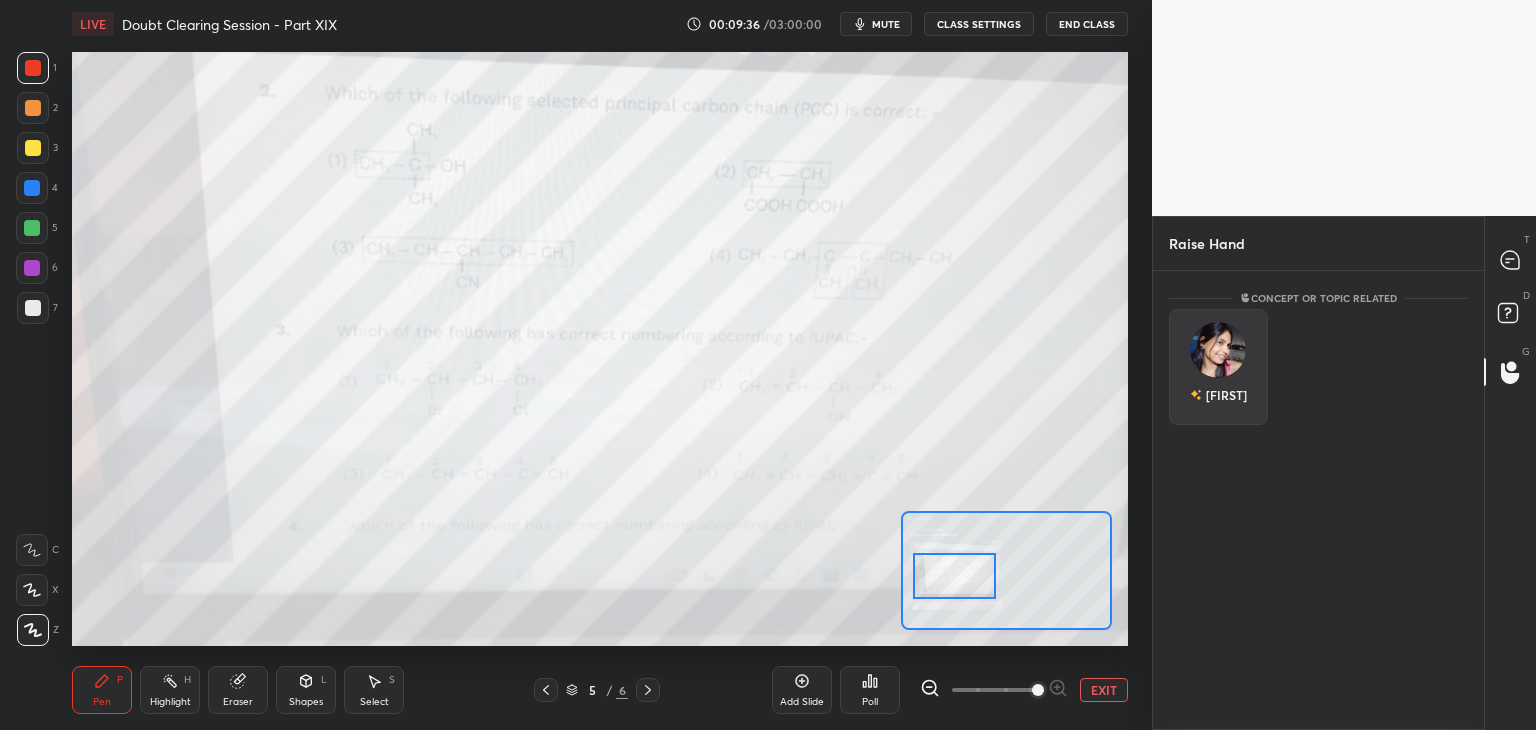 click at bounding box center [1218, 350] 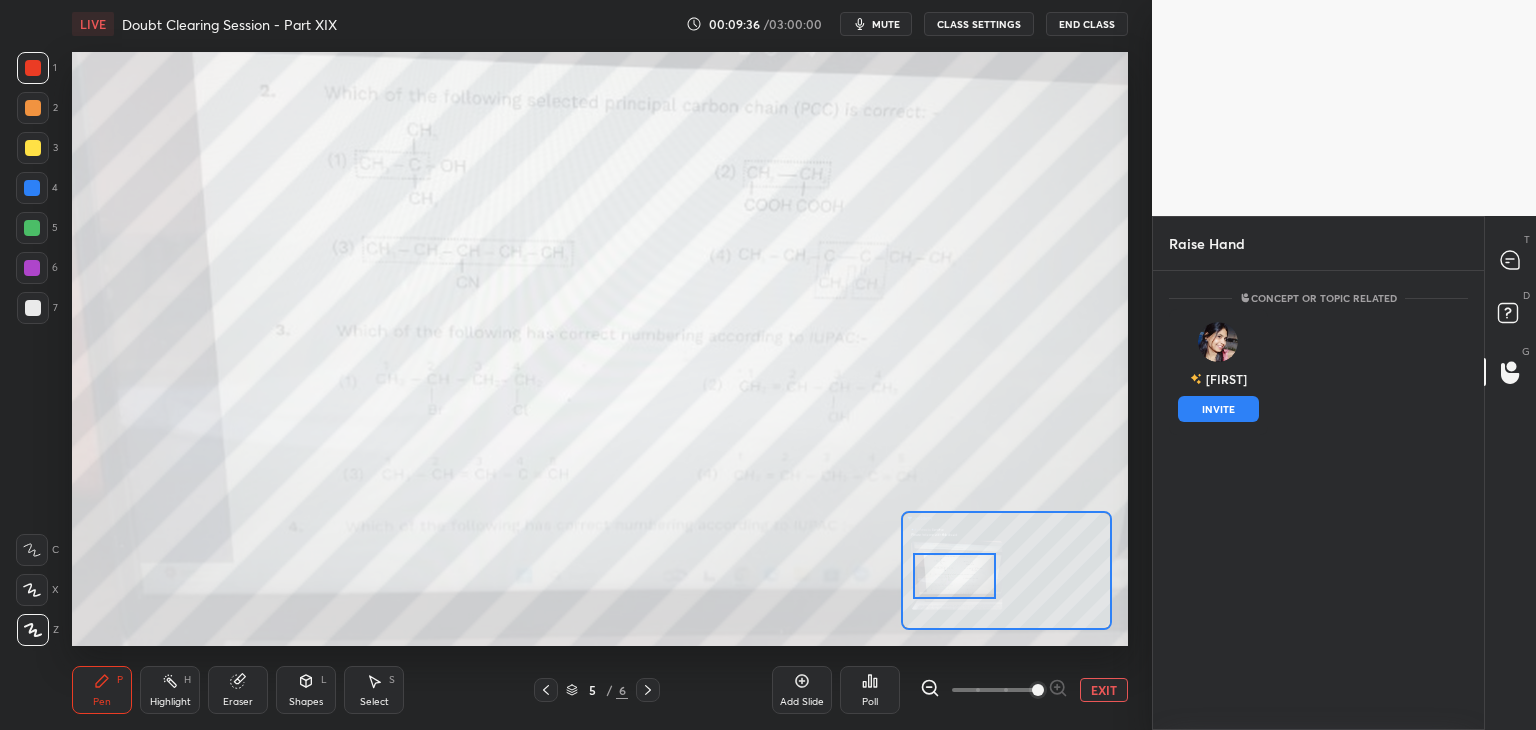 click on "INVITE" at bounding box center (1218, 409) 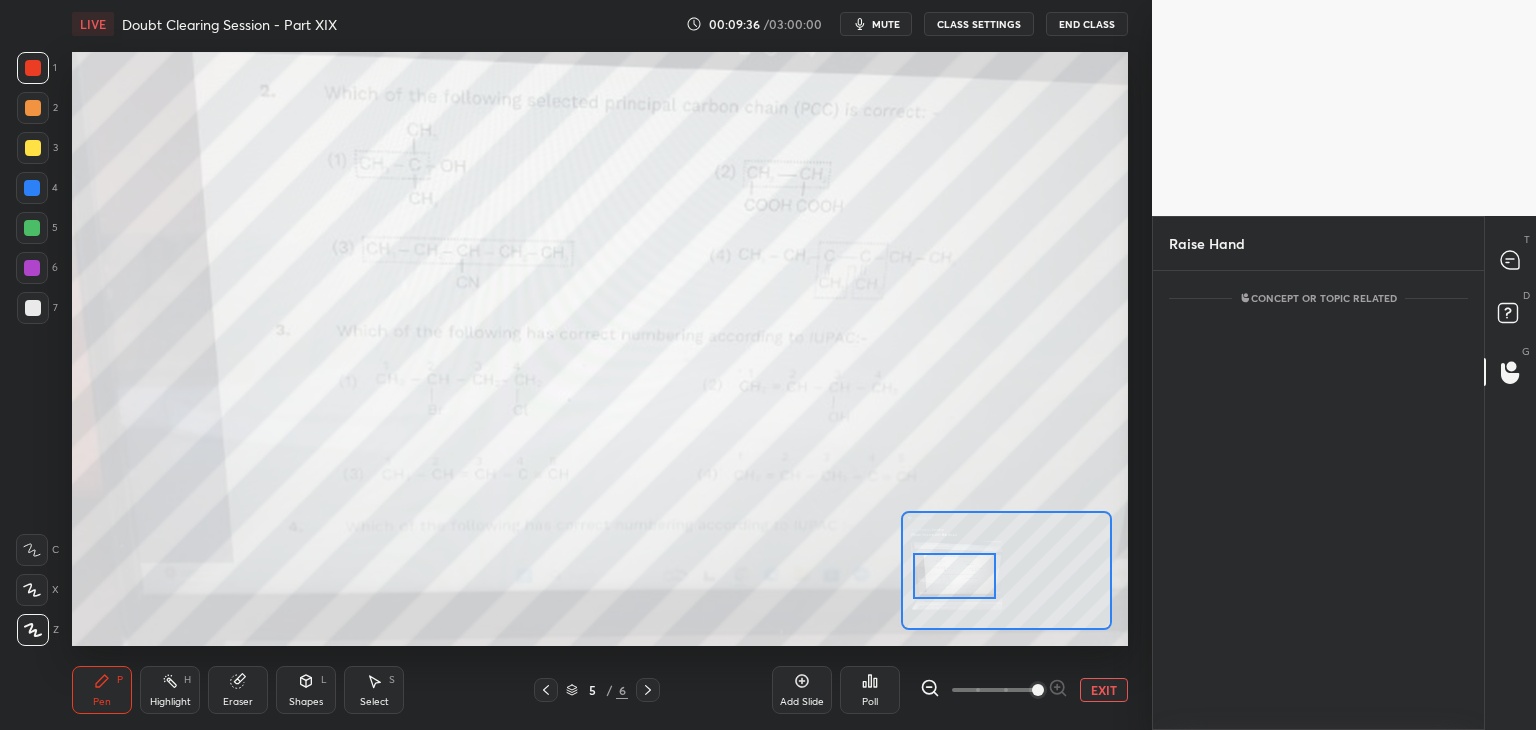 scroll, scrollTop: 373, scrollLeft: 325, axis: both 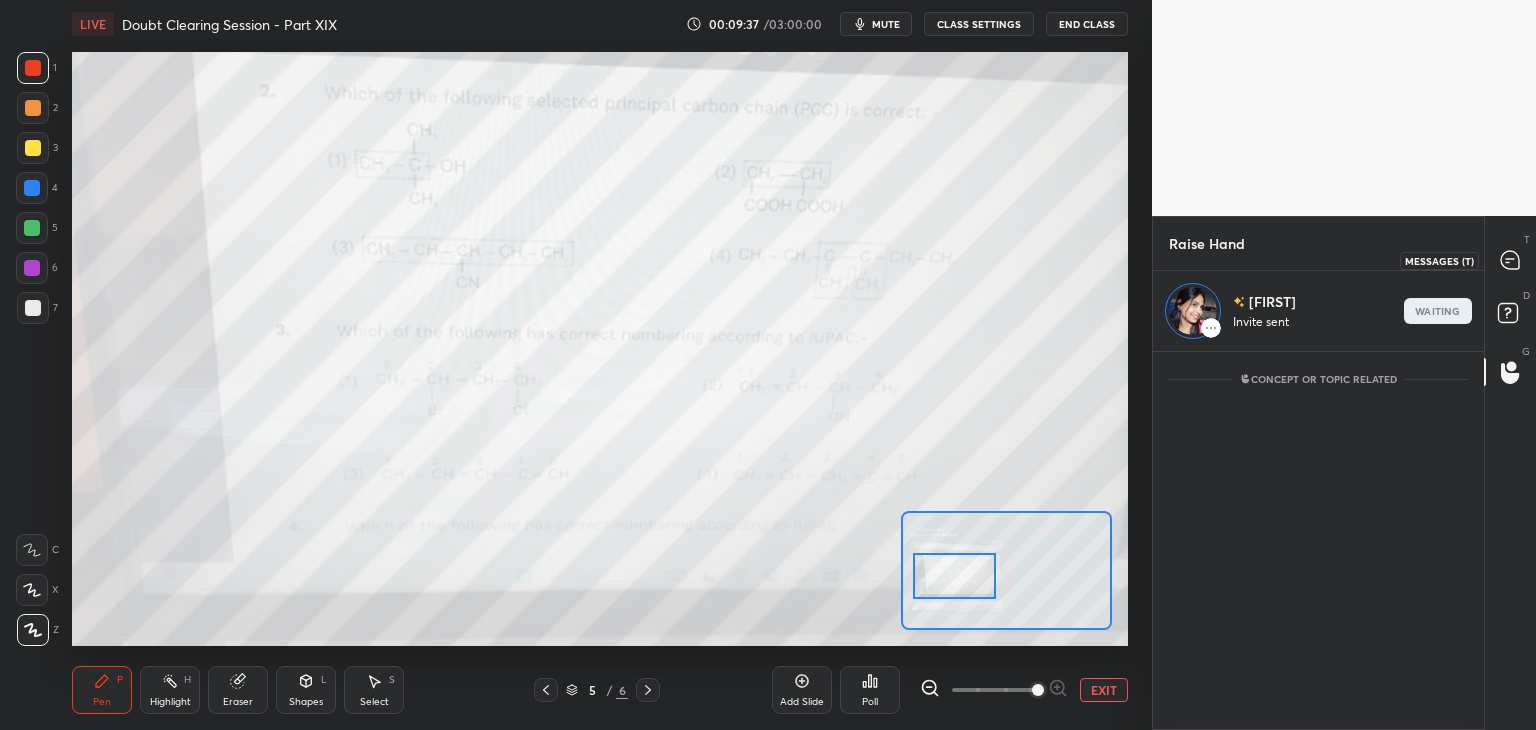 click at bounding box center (1511, 260) 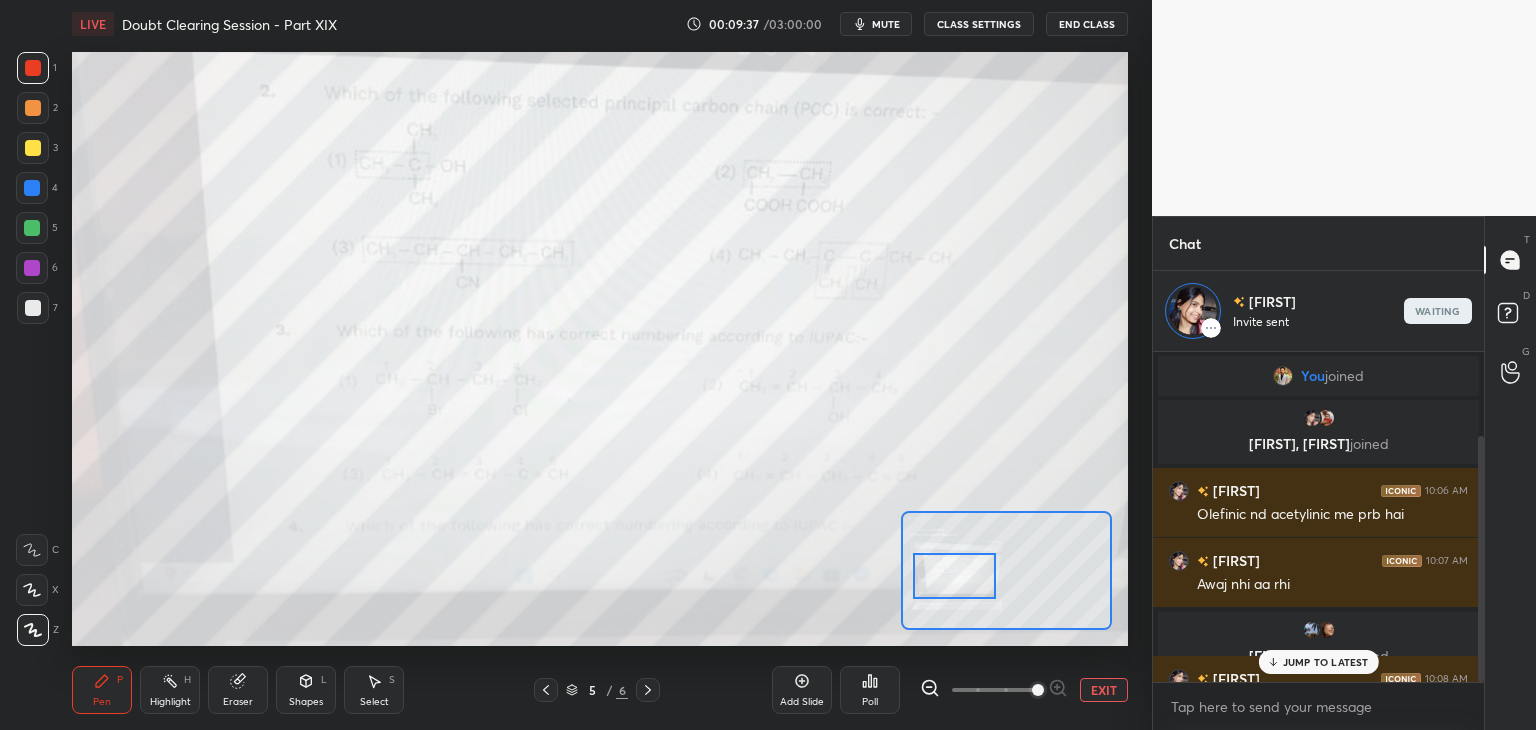 scroll, scrollTop: 112, scrollLeft: 0, axis: vertical 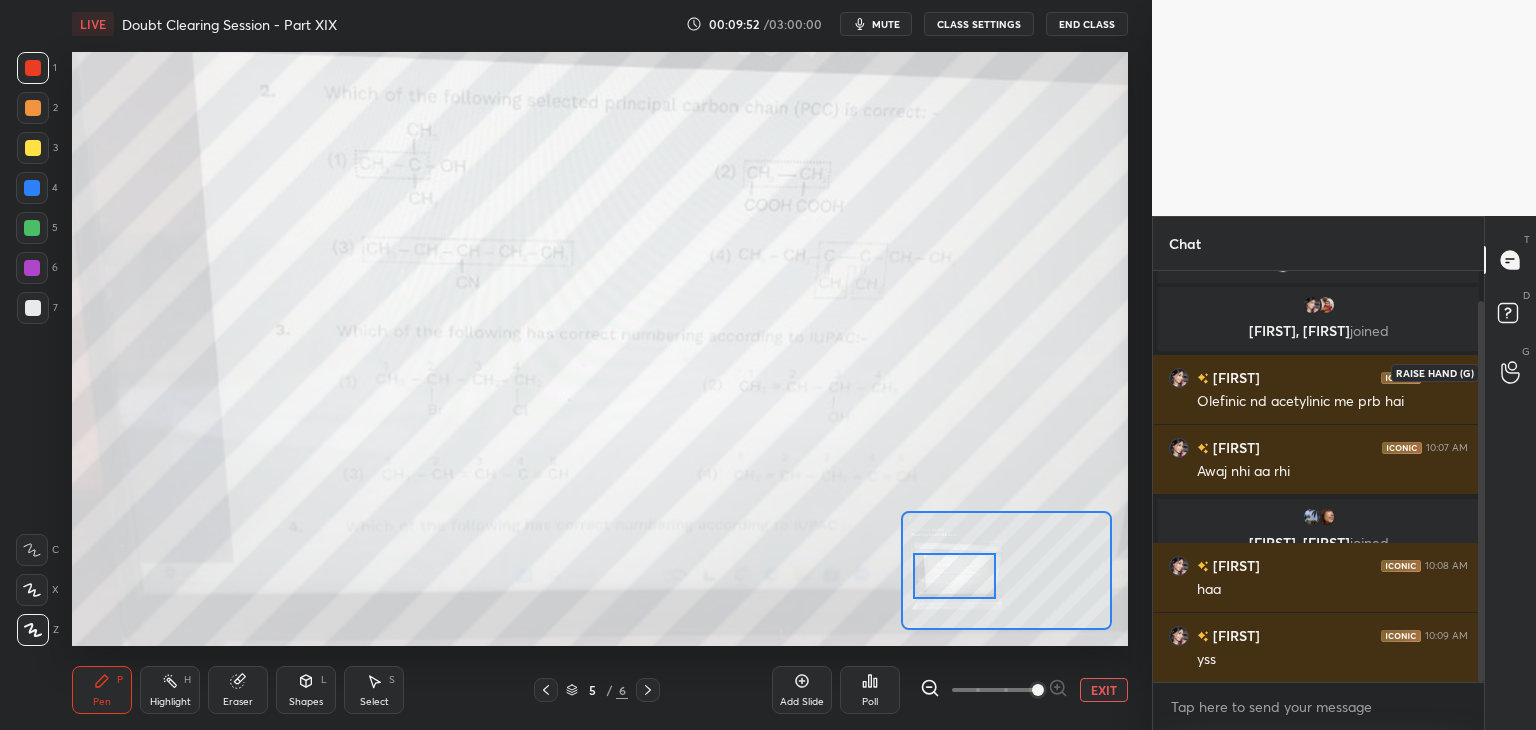 click 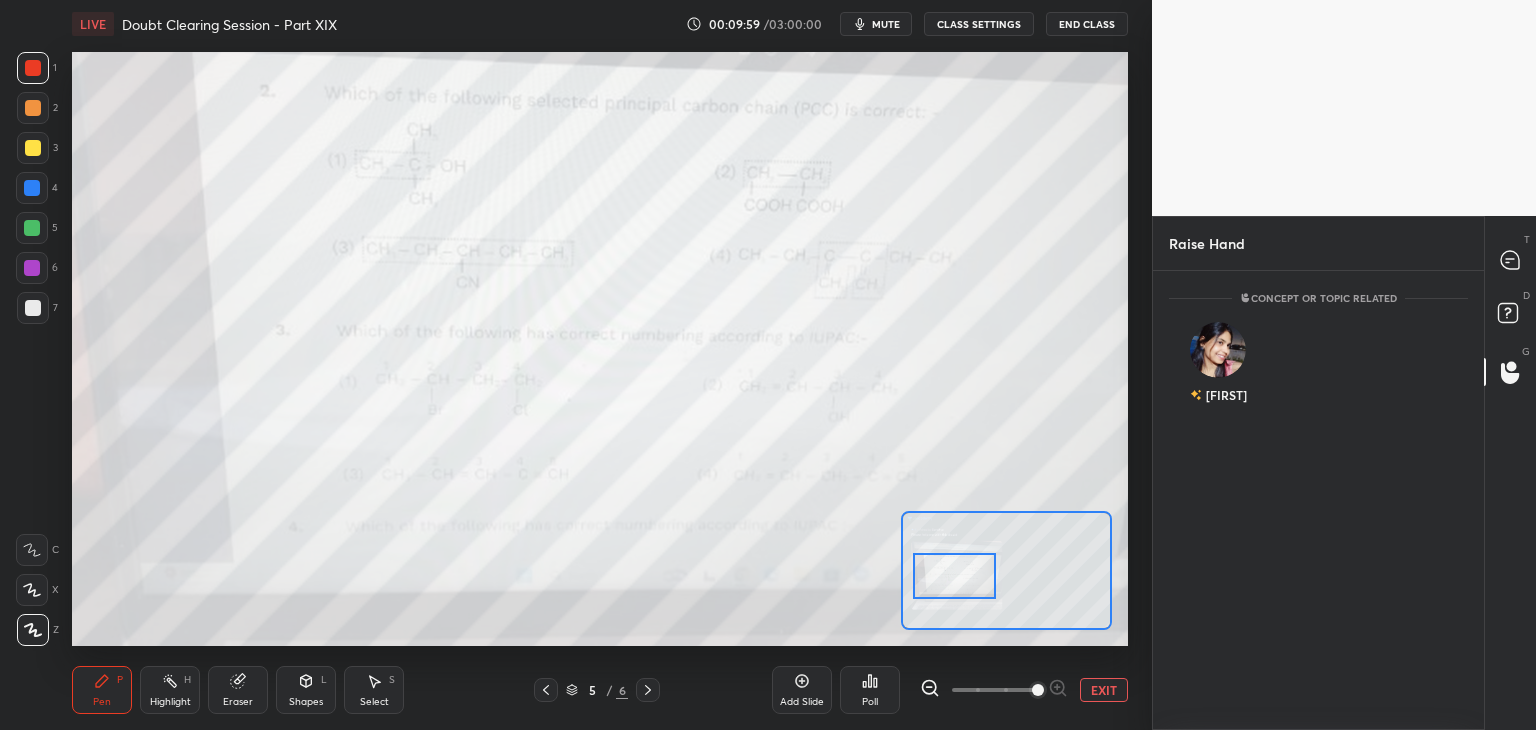 scroll, scrollTop: 6, scrollLeft: 6, axis: both 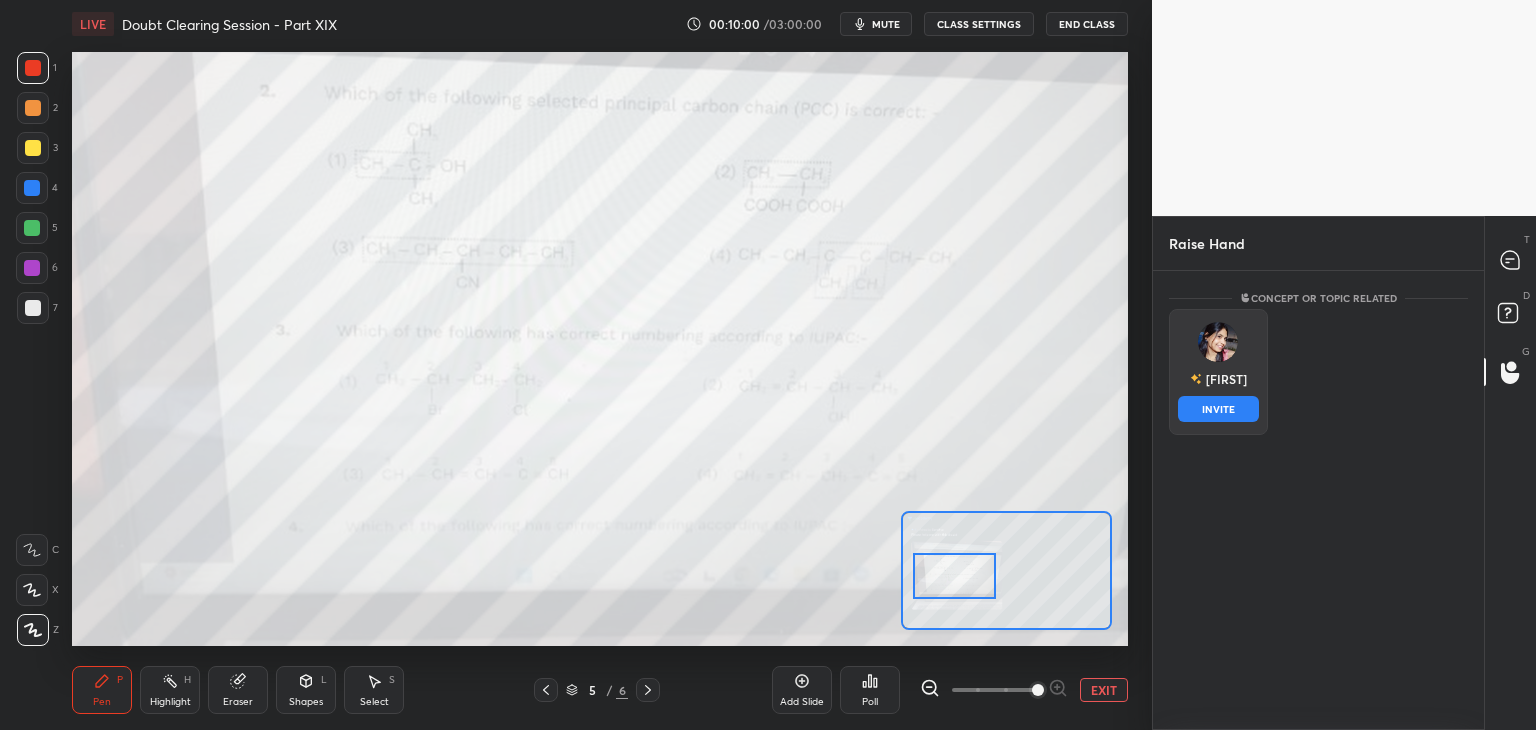 click on "INVITE" at bounding box center (1218, 409) 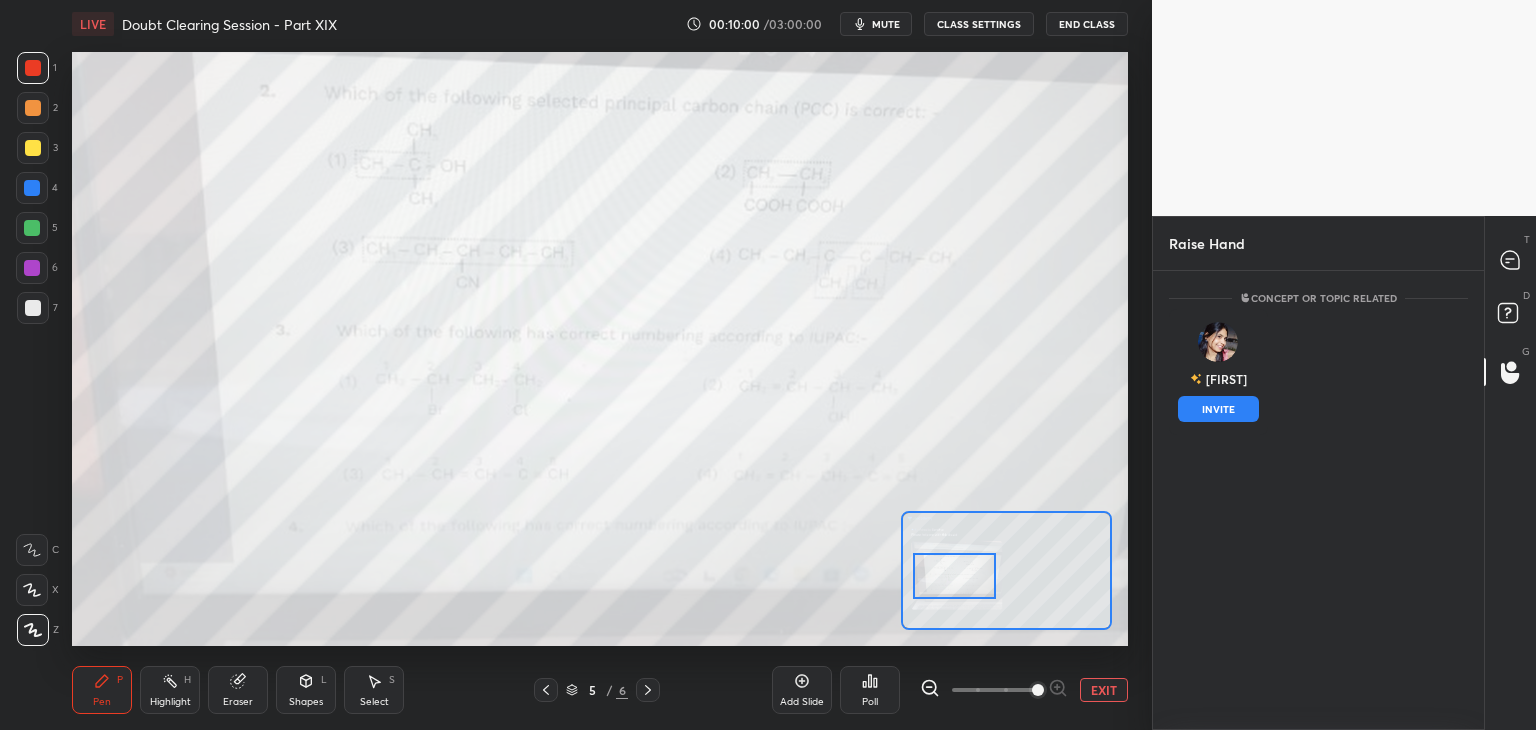scroll, scrollTop: 373, scrollLeft: 325, axis: both 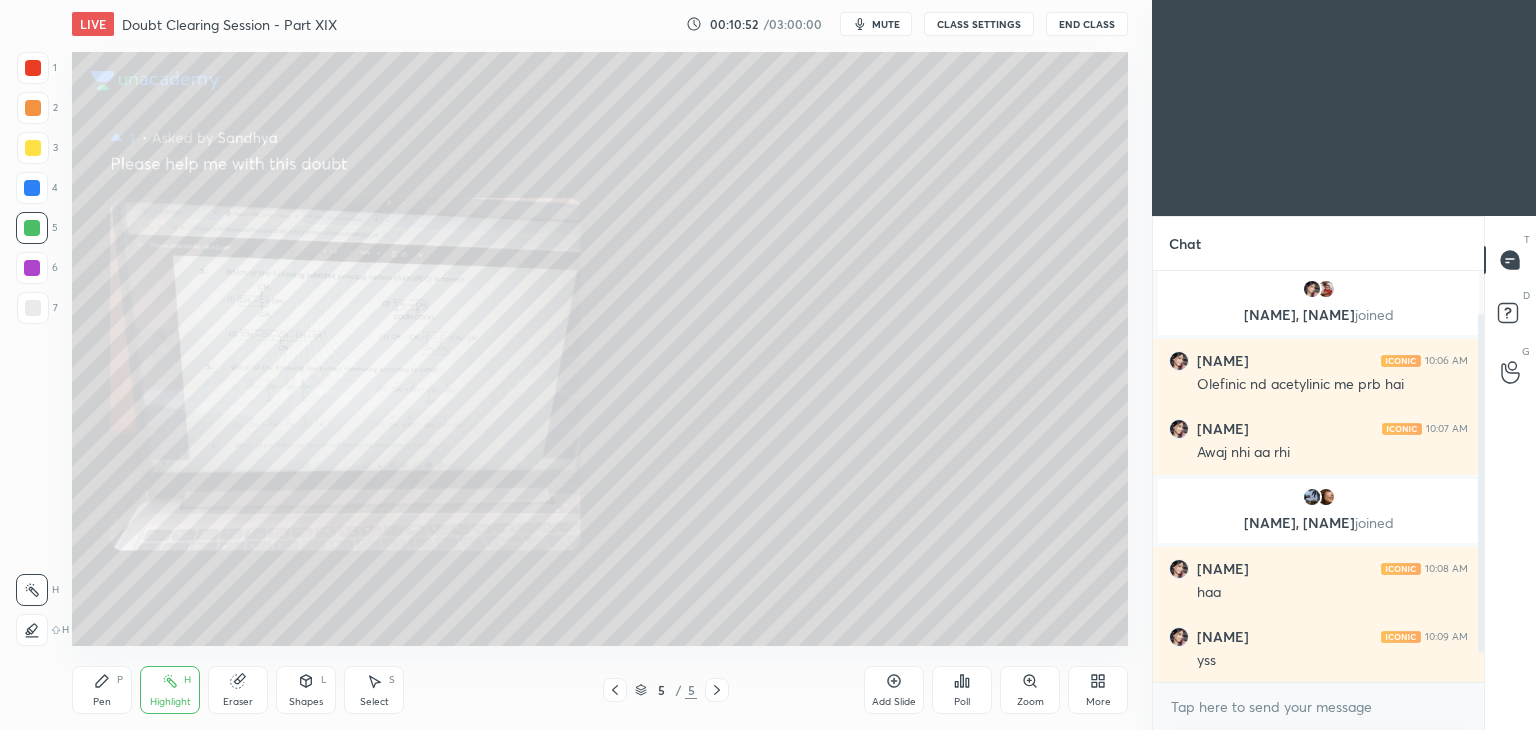 click 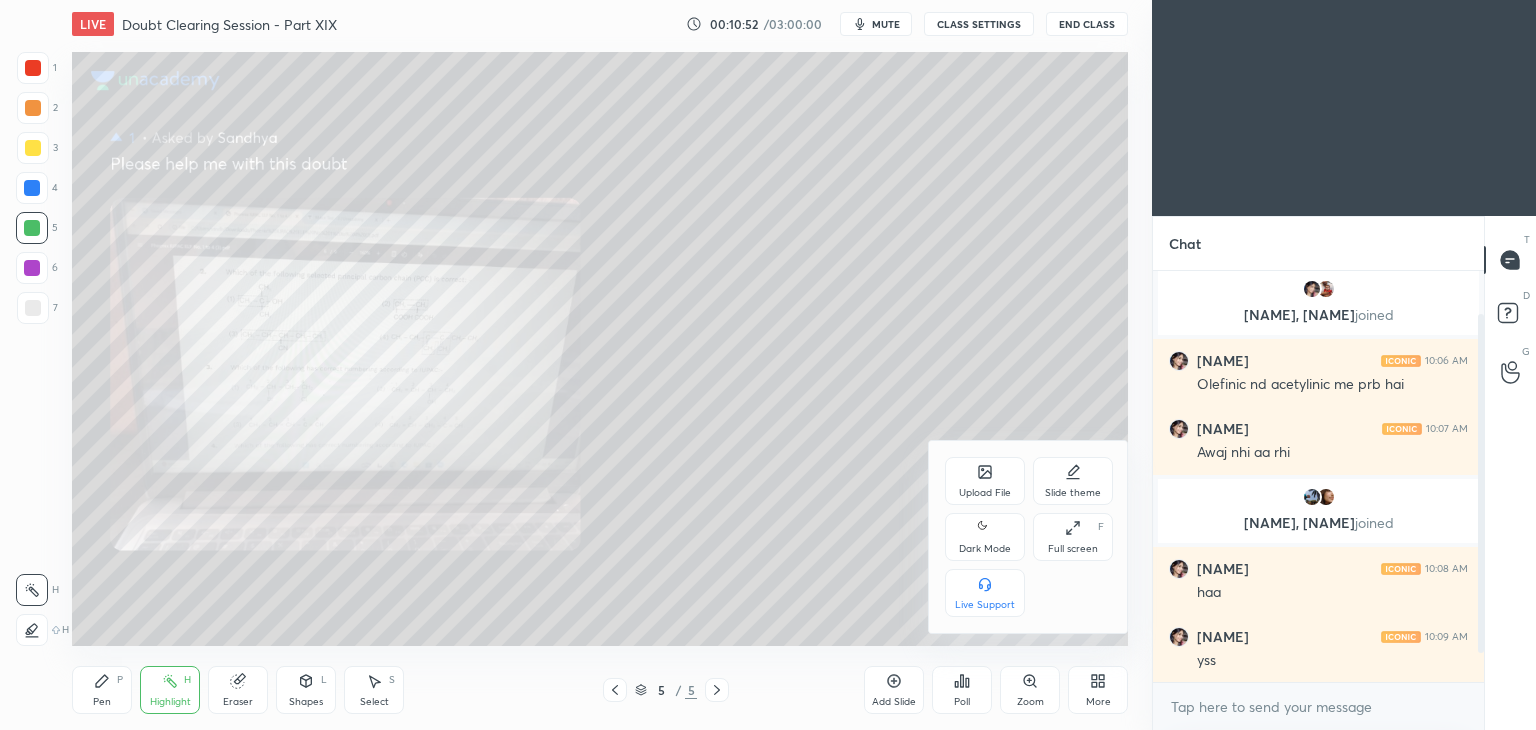 click 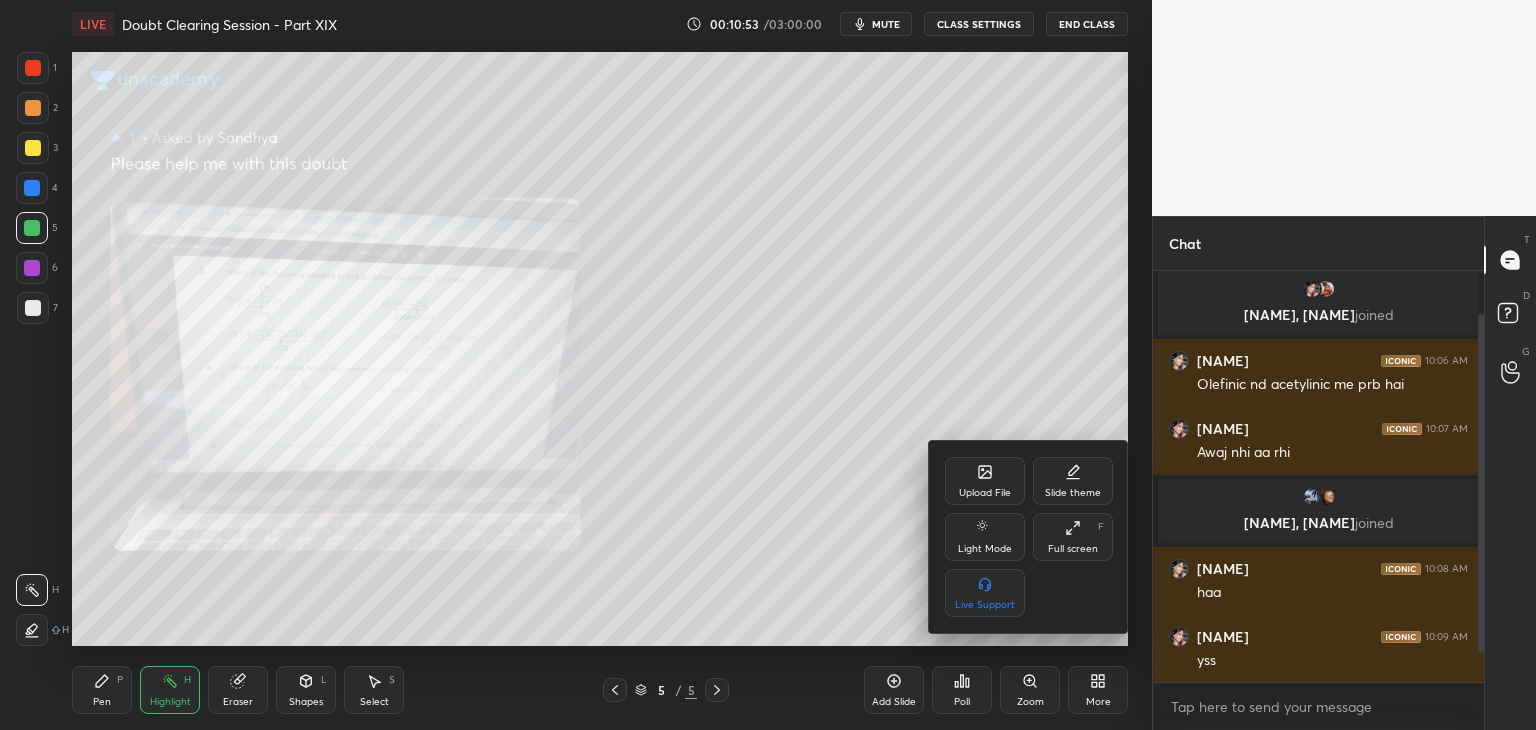 click at bounding box center (768, 365) 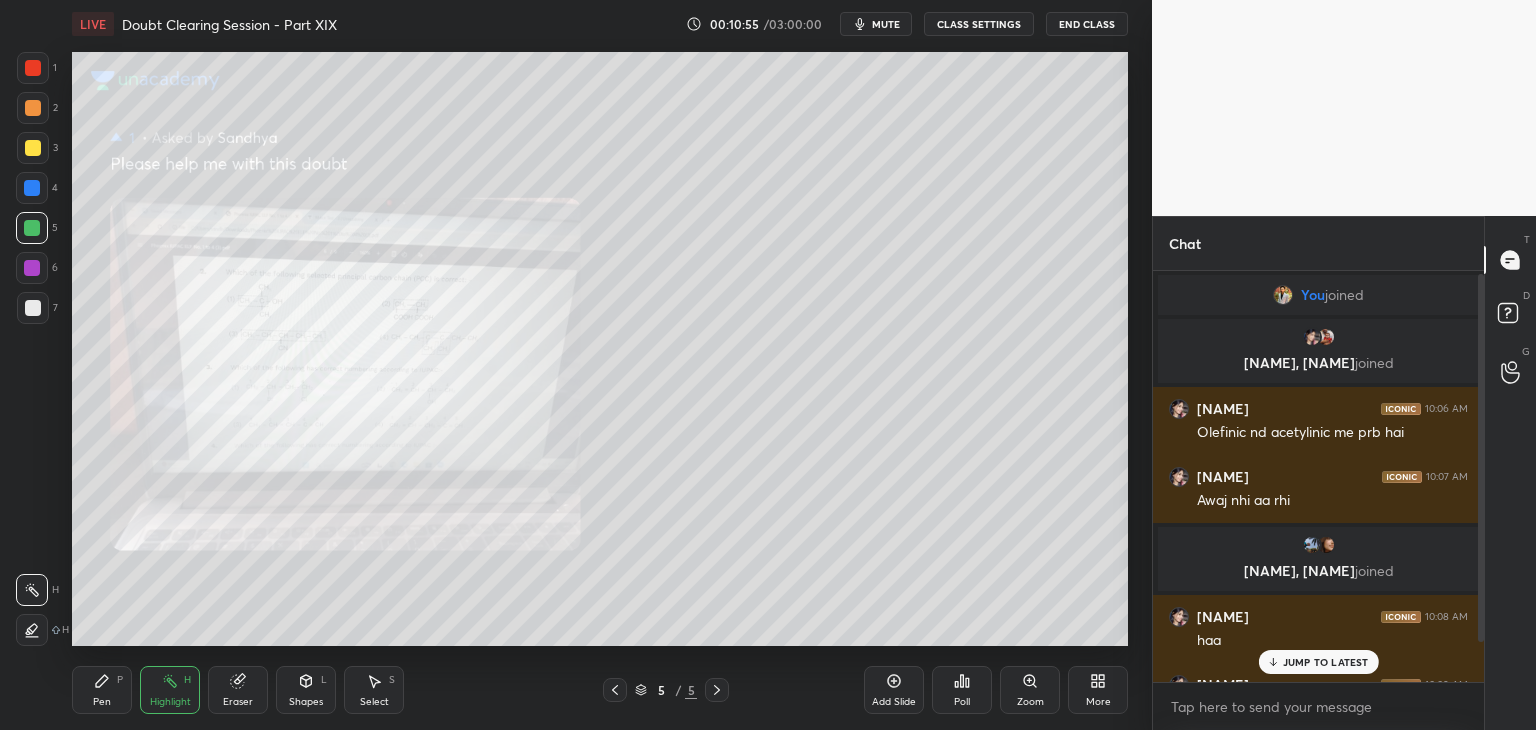 scroll, scrollTop: 48, scrollLeft: 0, axis: vertical 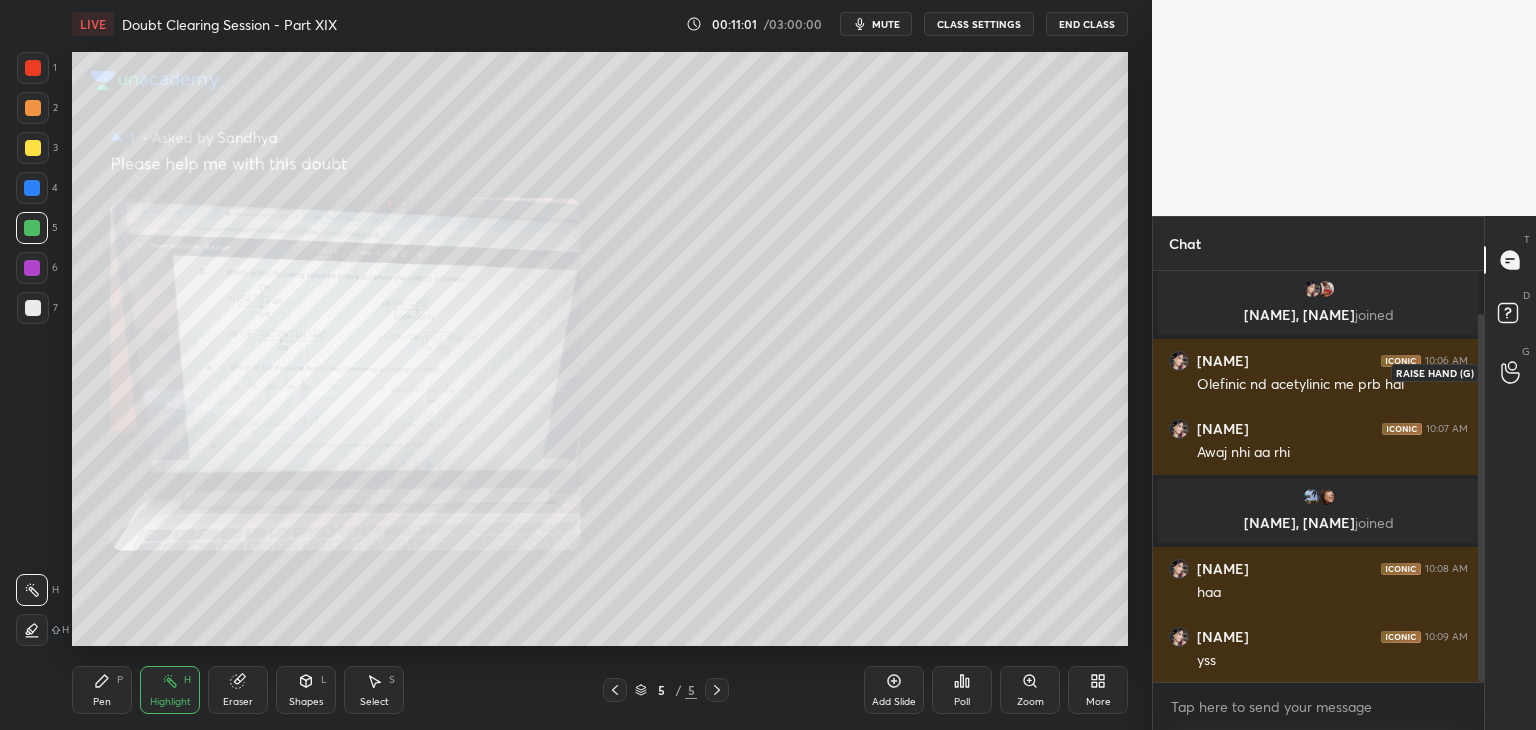 click at bounding box center (1511, 372) 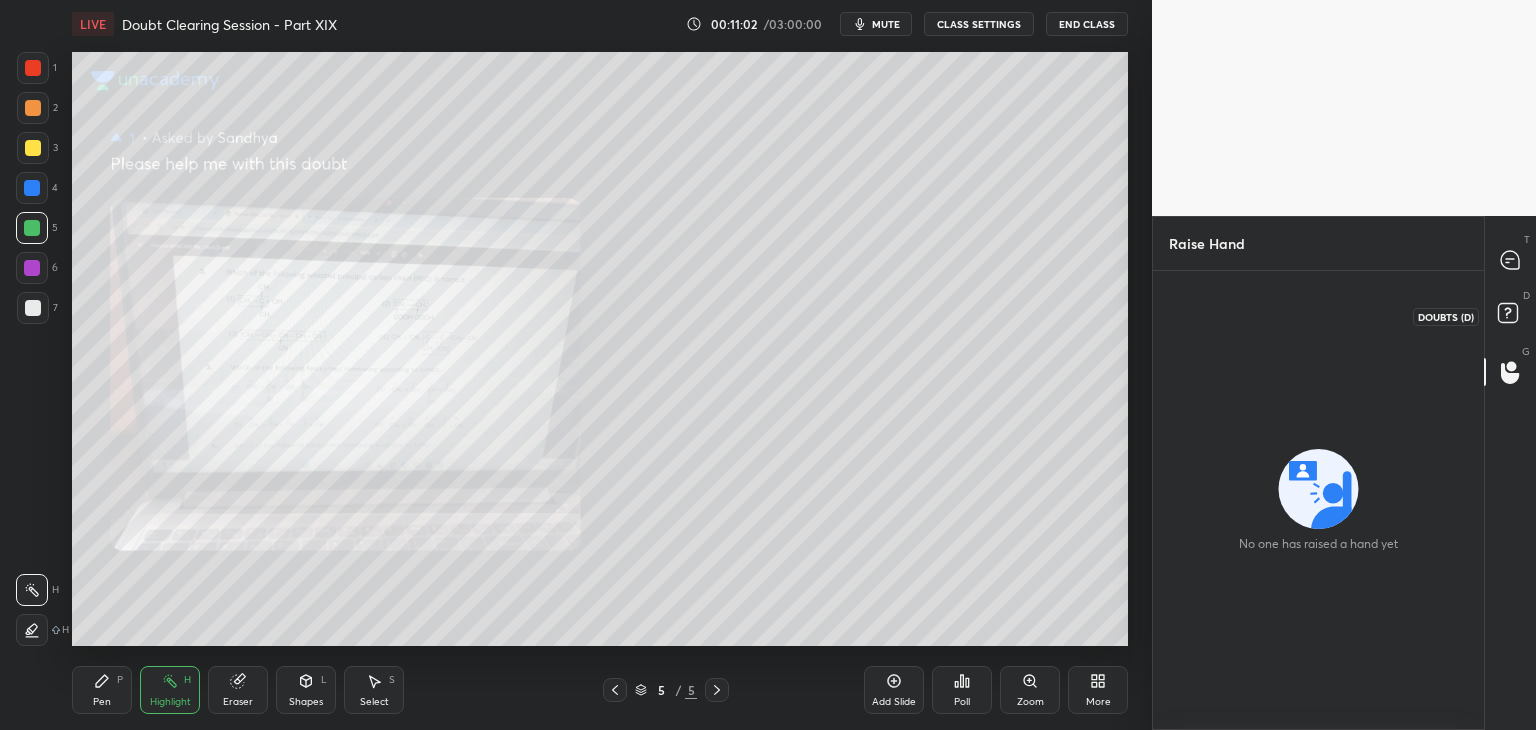 click 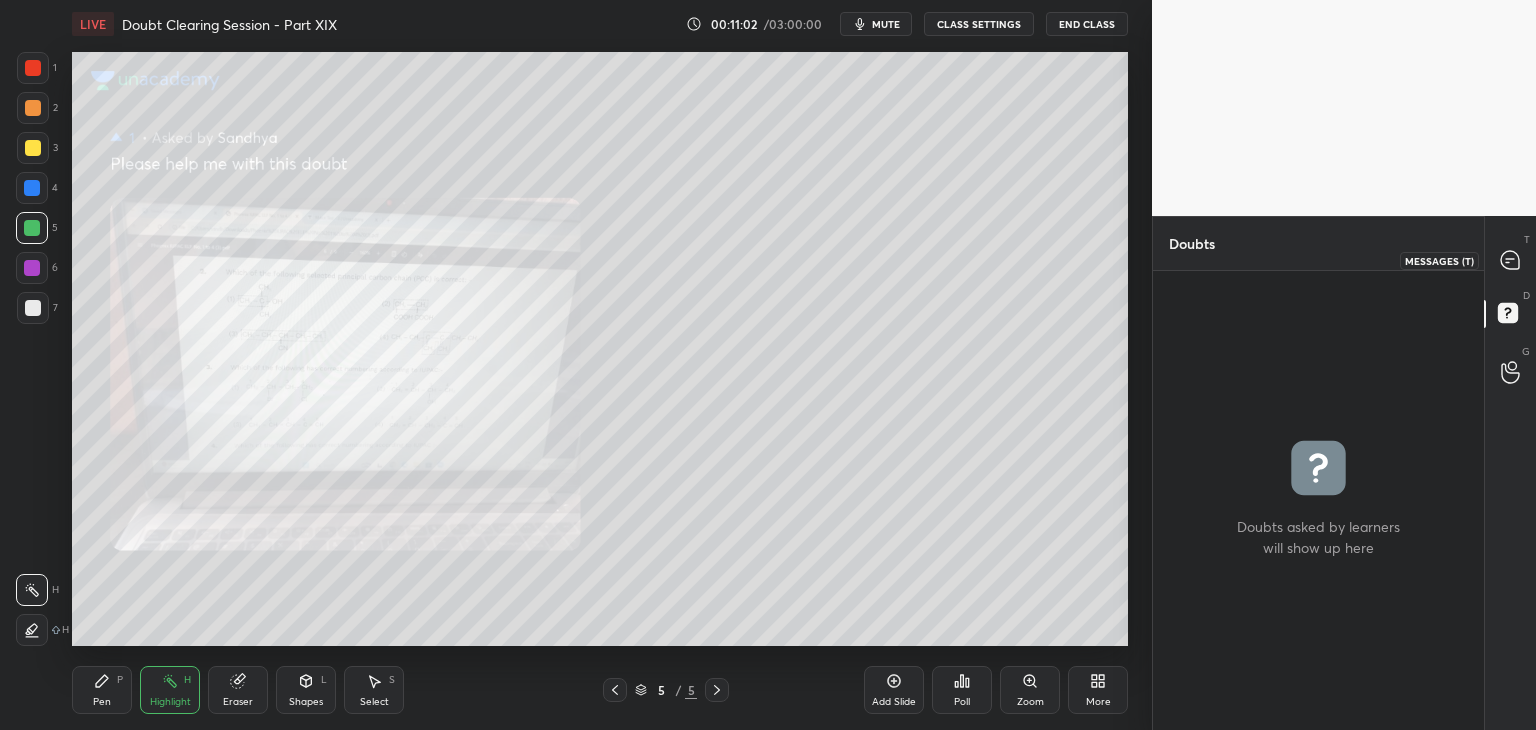 click 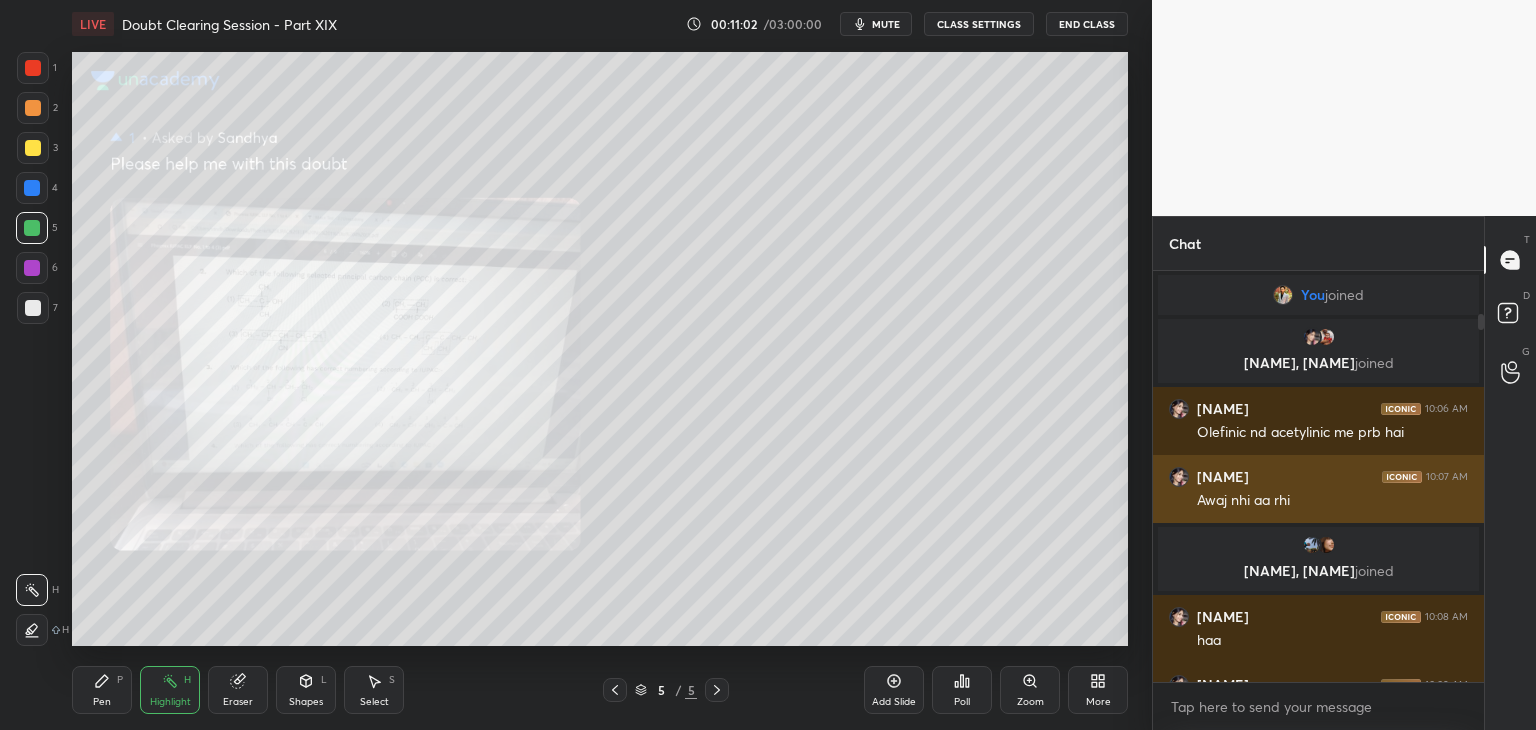 scroll, scrollTop: 48, scrollLeft: 0, axis: vertical 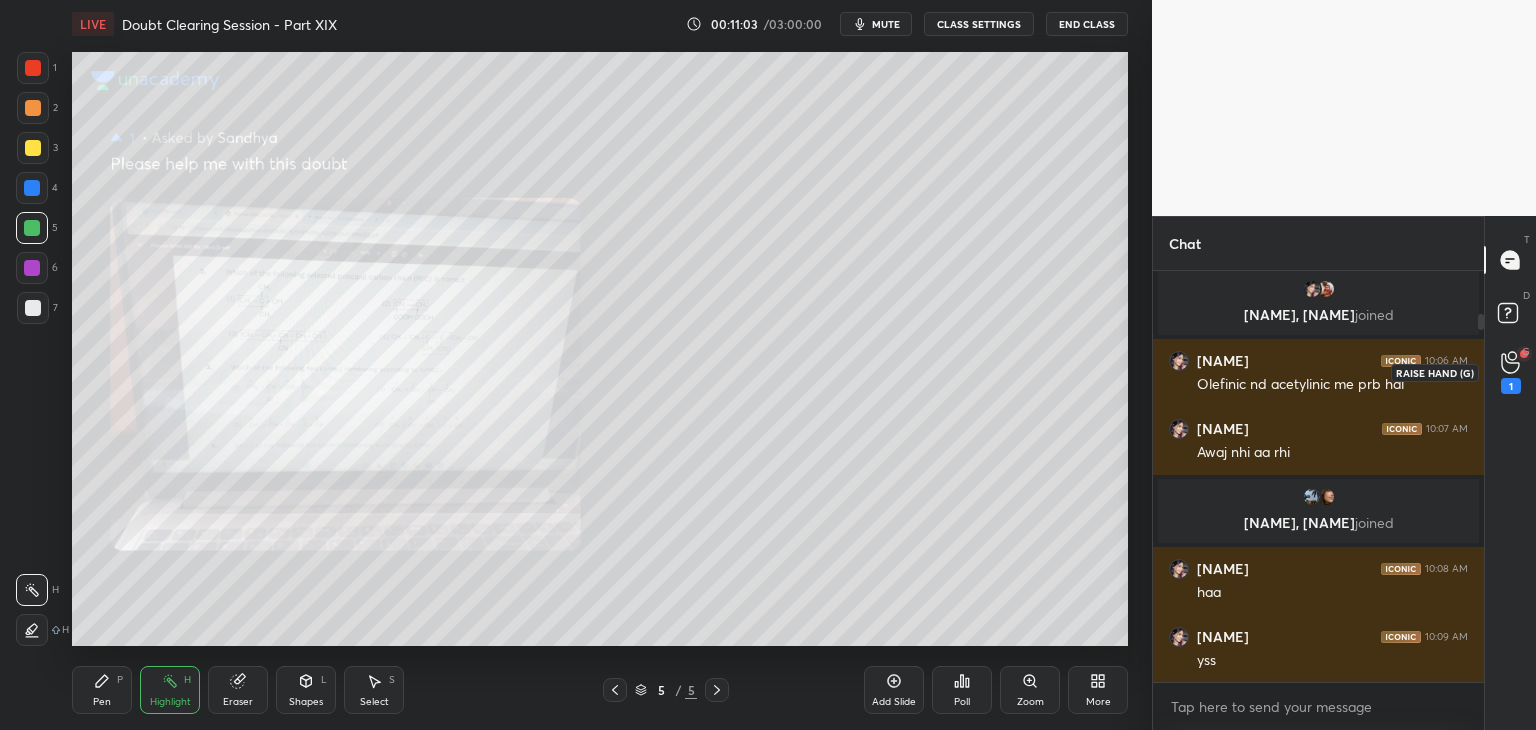 click on "1" at bounding box center (1511, 386) 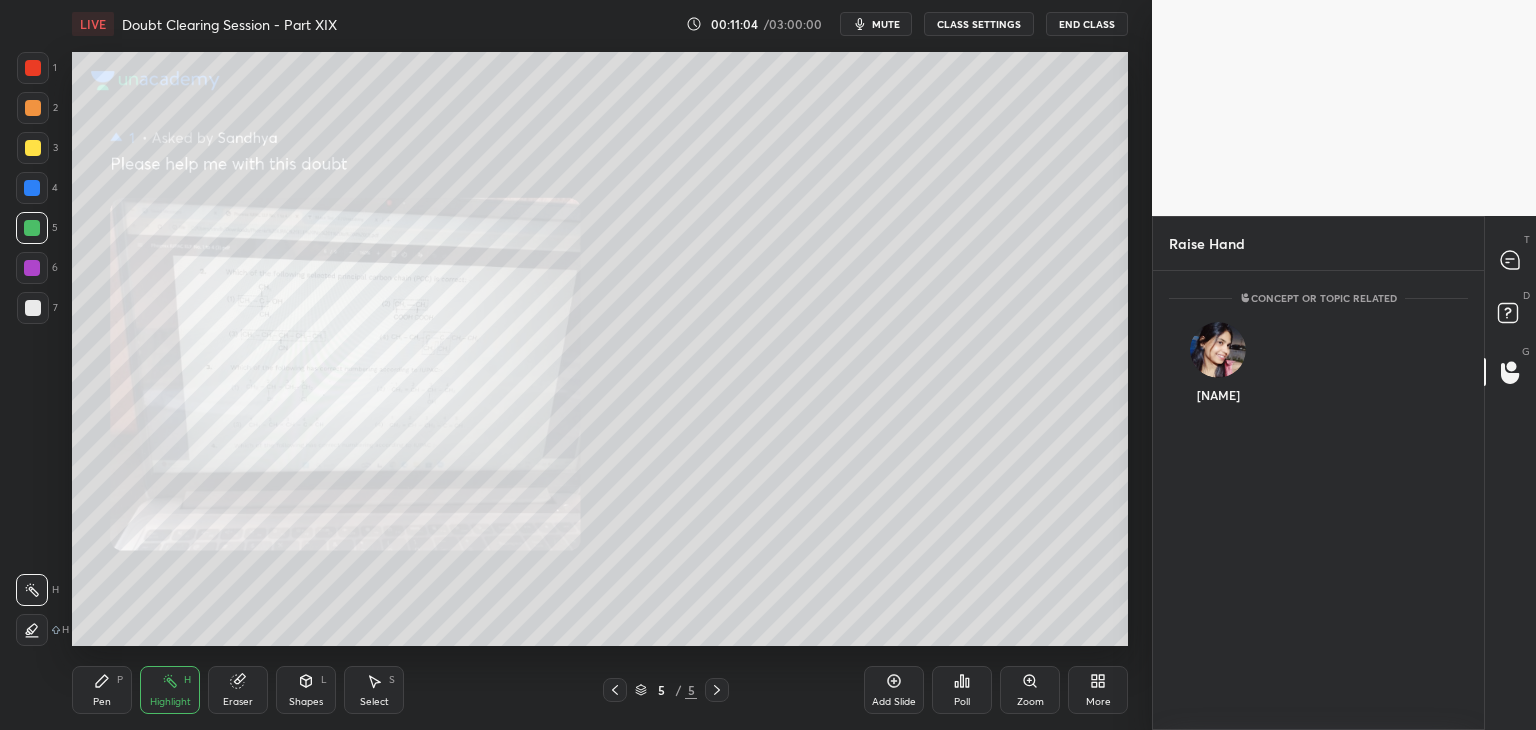 scroll, scrollTop: 453, scrollLeft: 325, axis: both 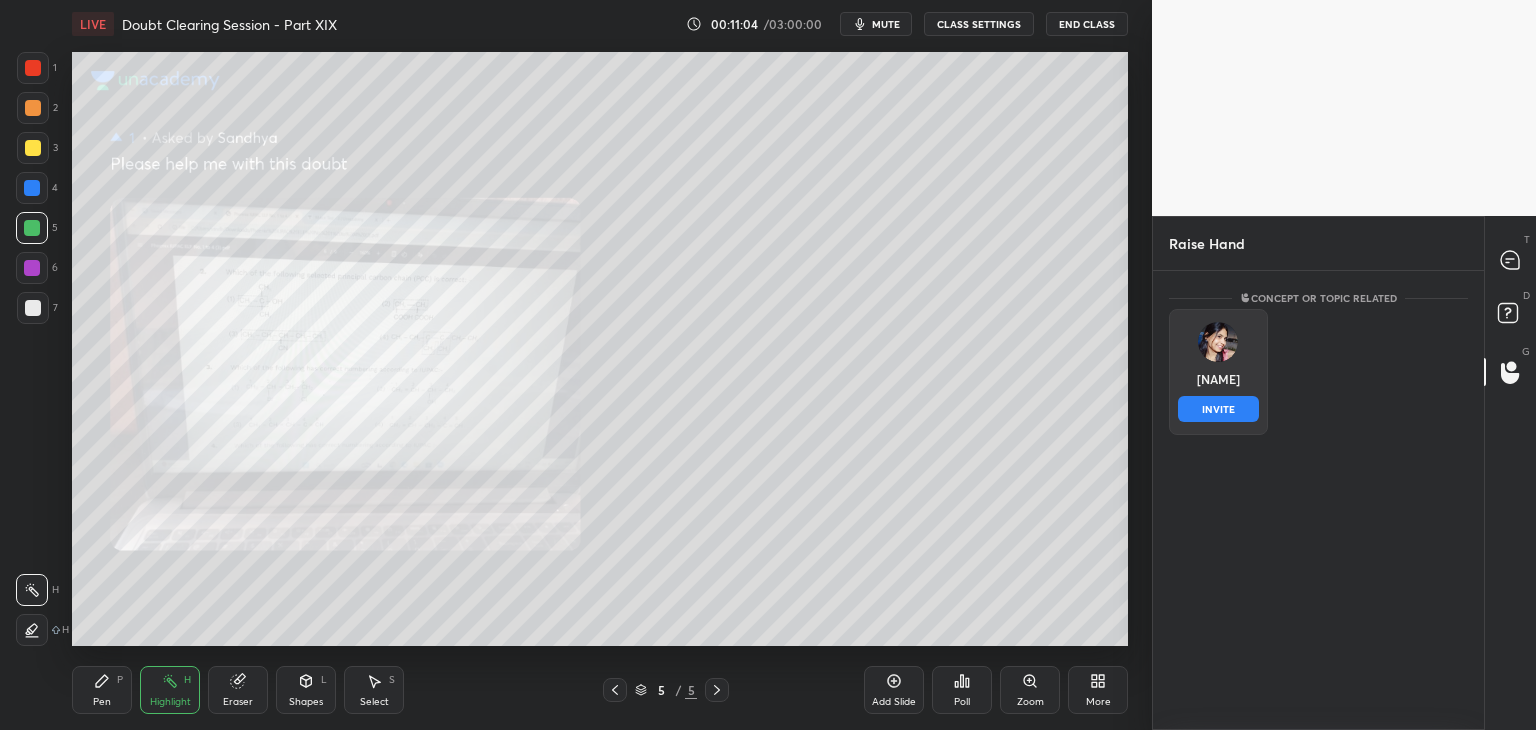 click on "Sandhya INVITE" at bounding box center (1218, 372) 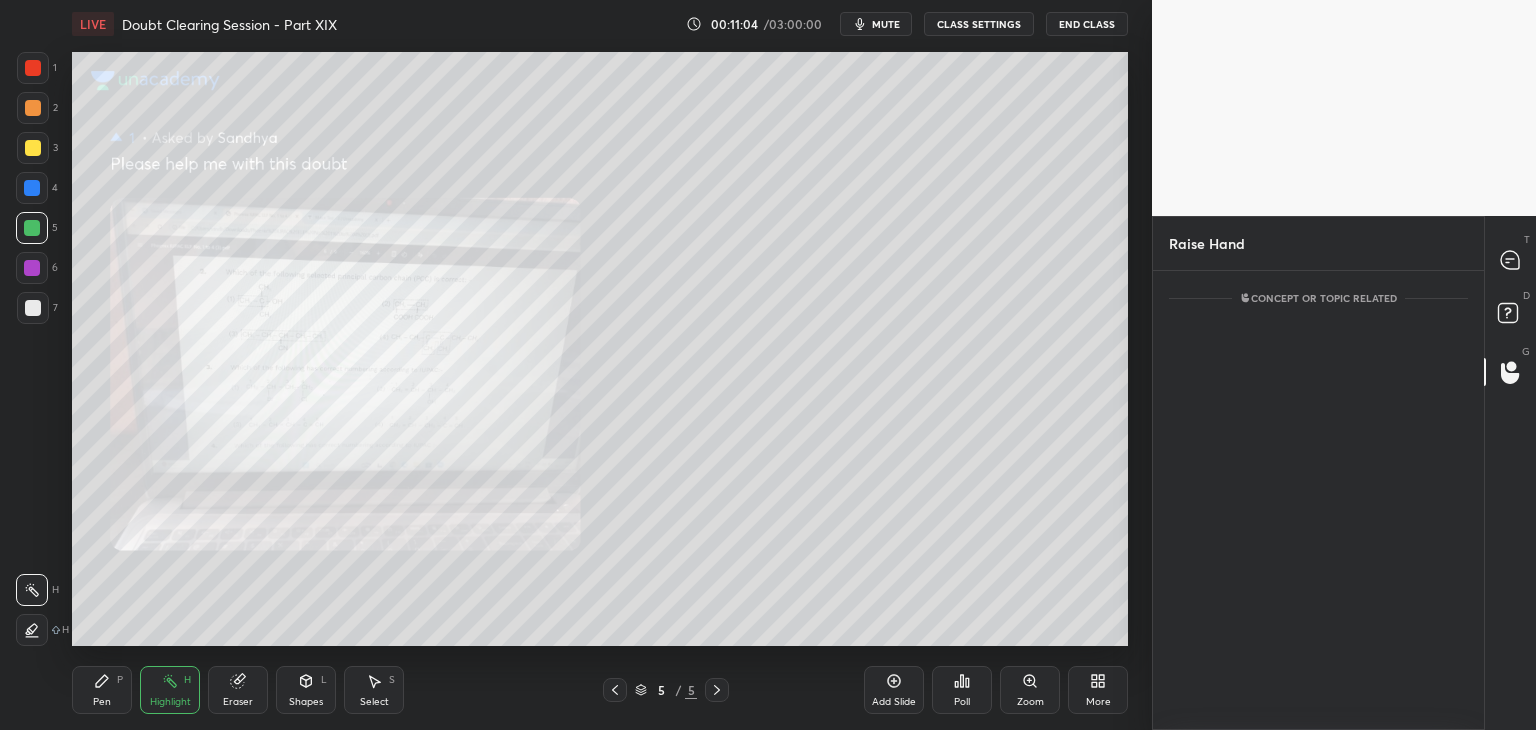 scroll, scrollTop: 373, scrollLeft: 325, axis: both 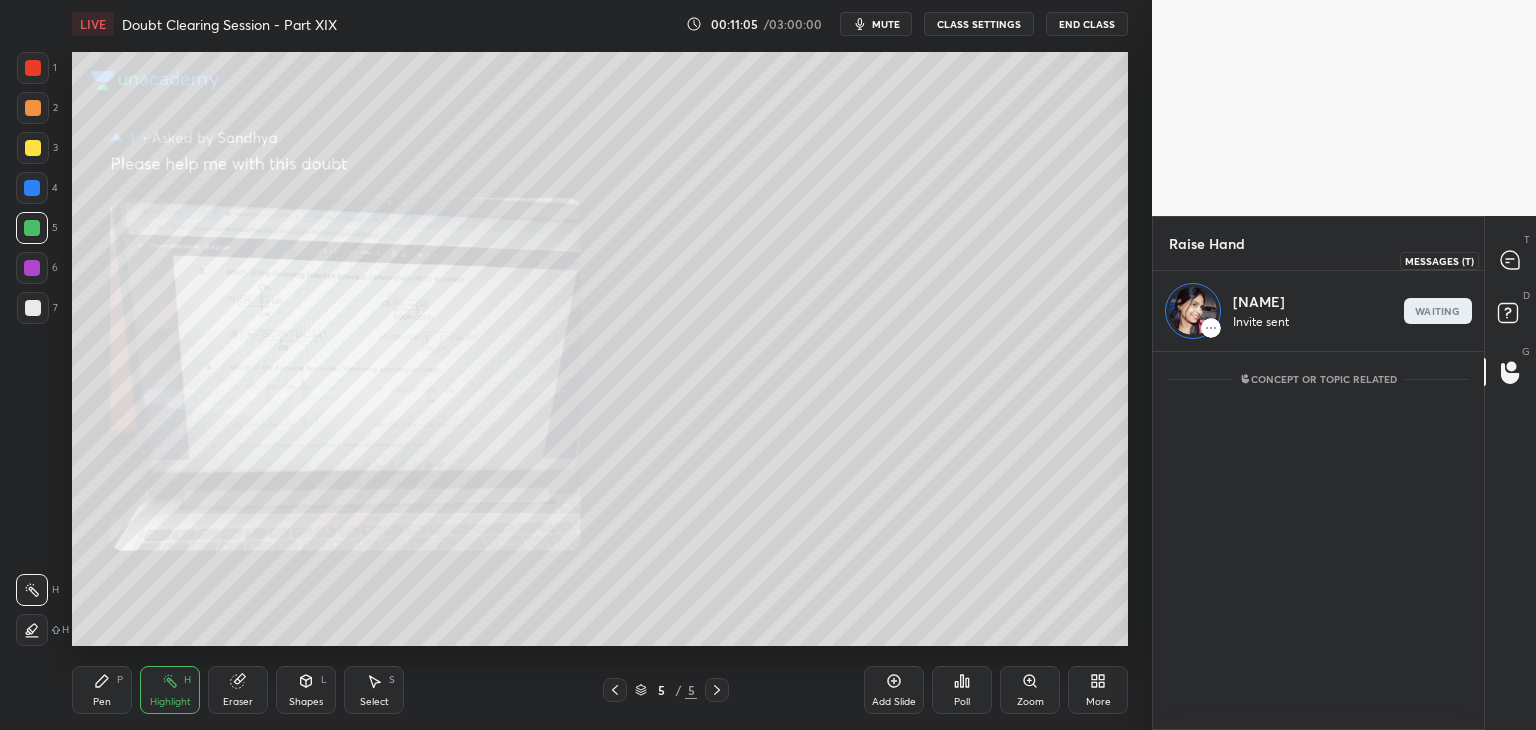 click 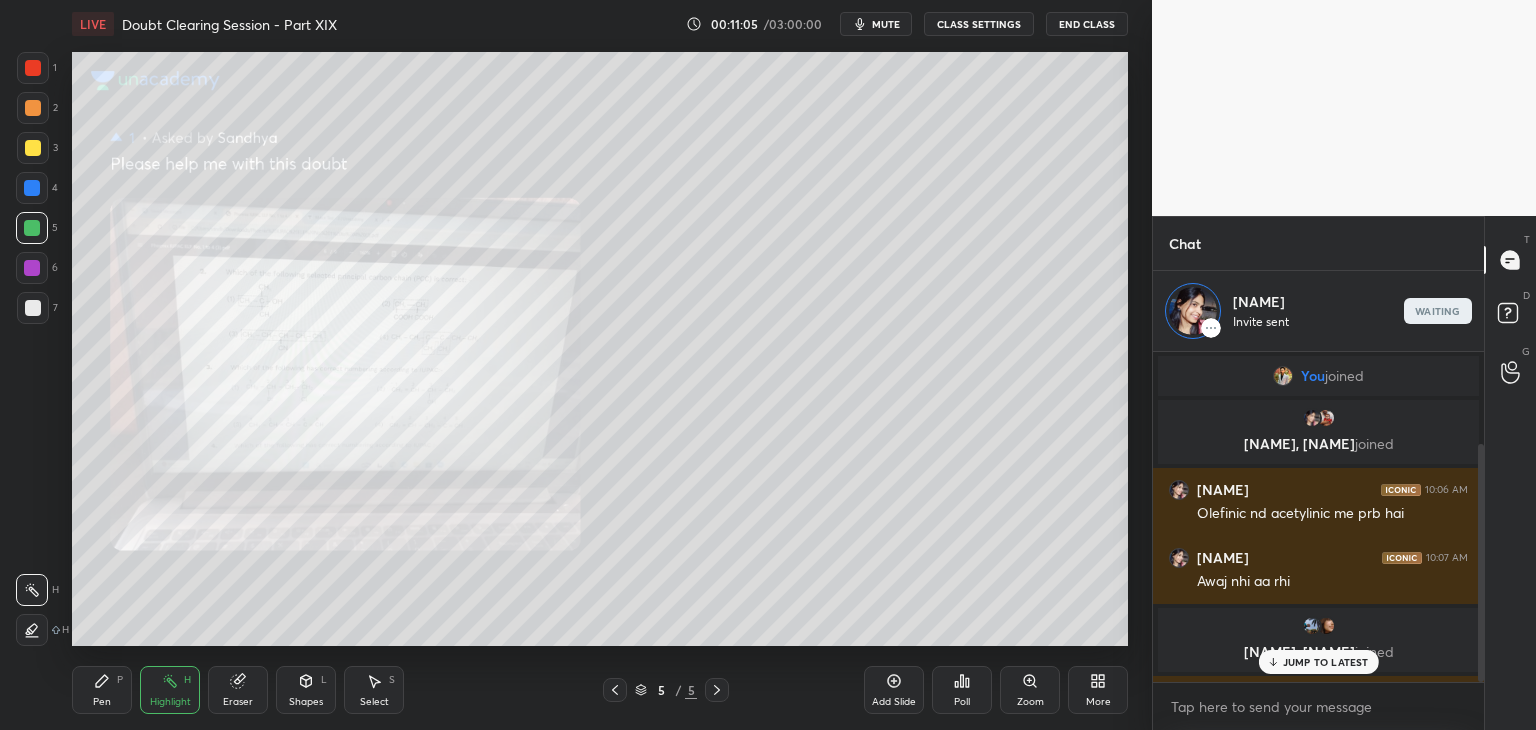 scroll, scrollTop: 372, scrollLeft: 325, axis: both 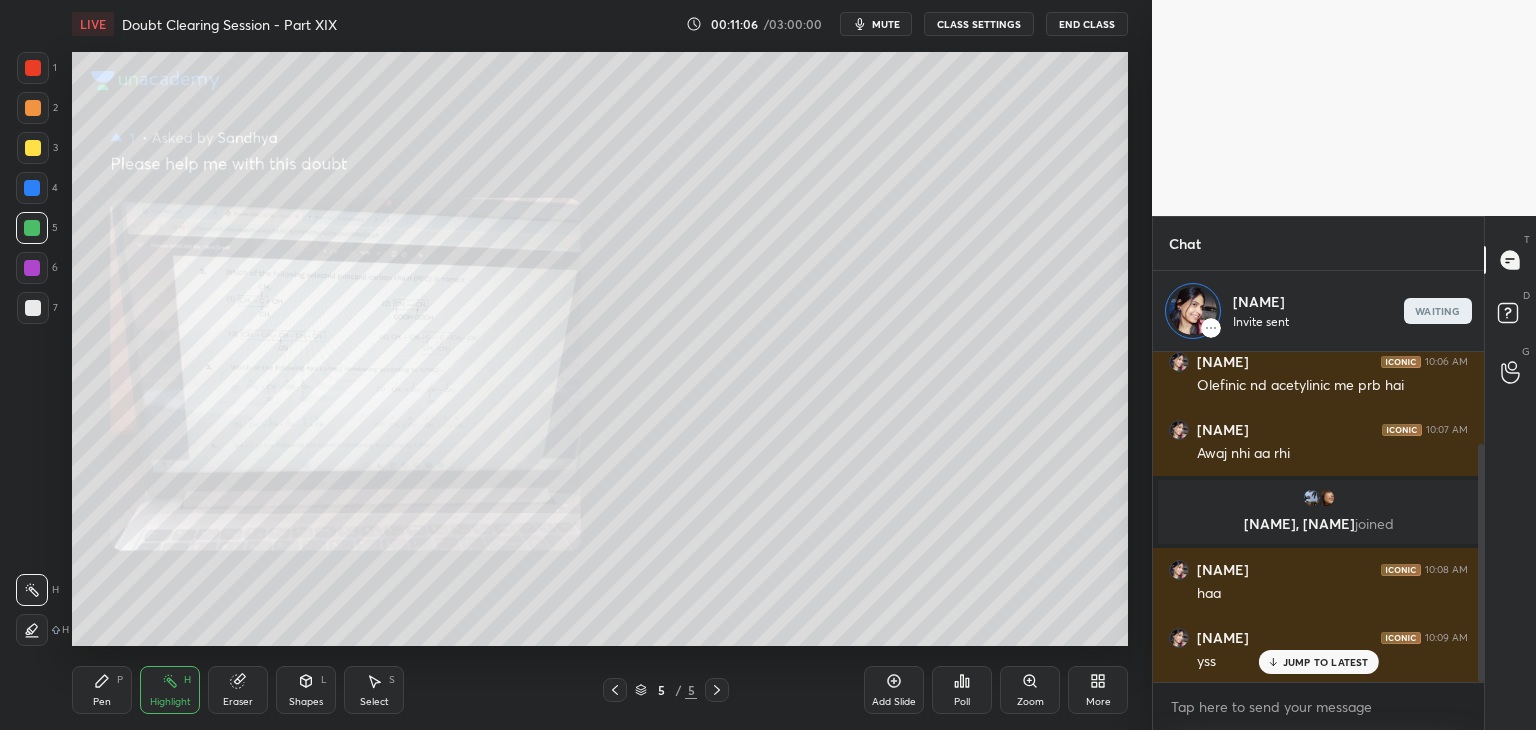 click on "JUMP TO LATEST" at bounding box center [1318, 662] 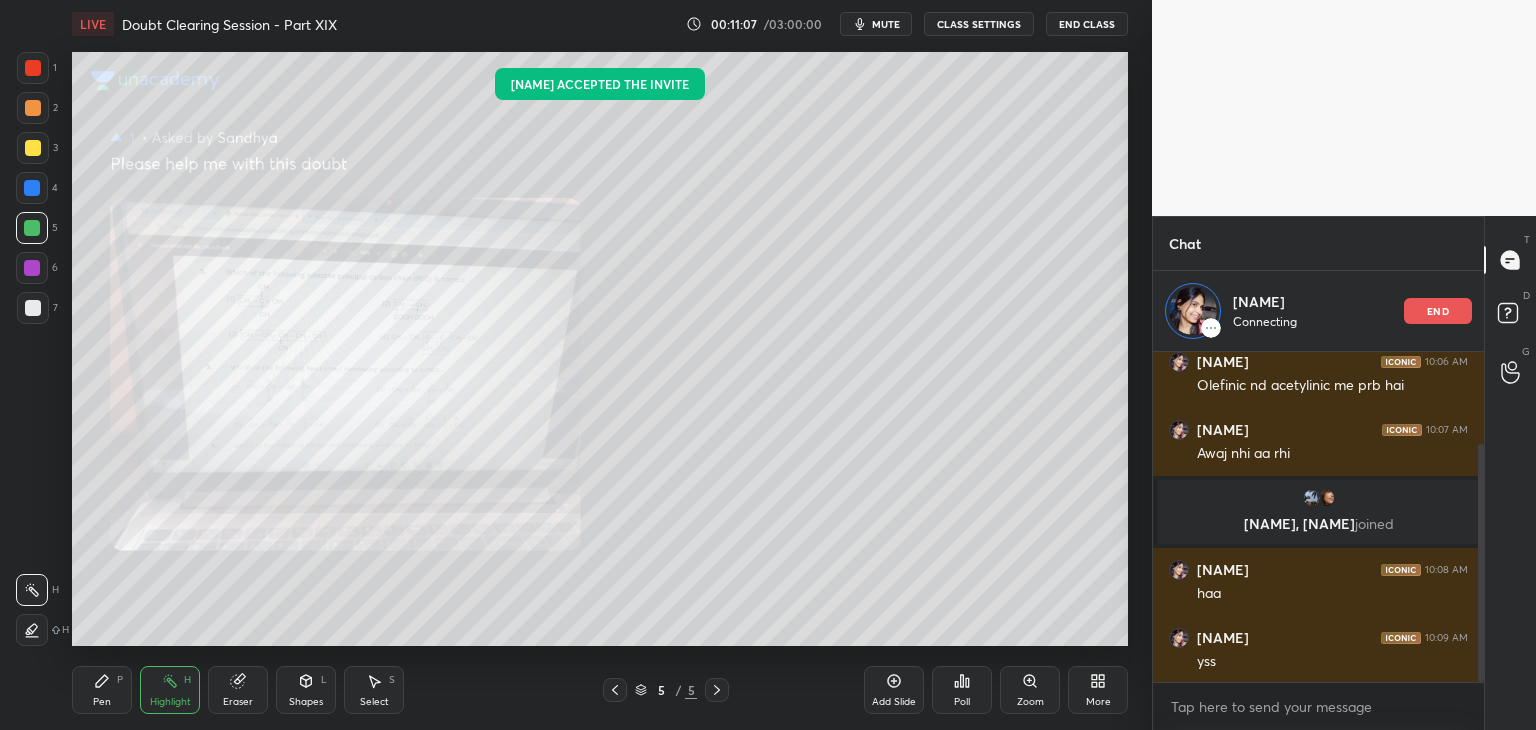 click on "mute" at bounding box center (886, 24) 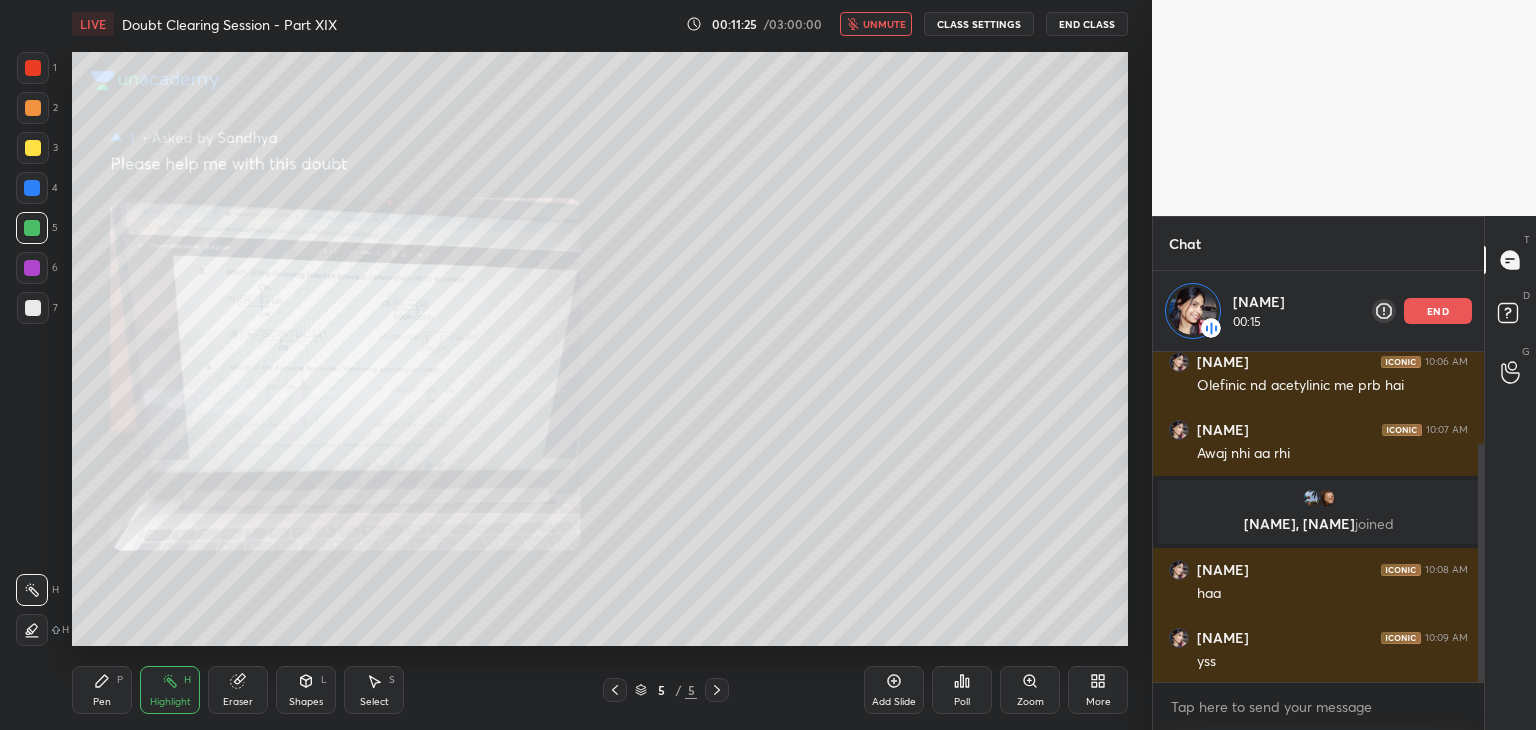 scroll, scrollTop: 196, scrollLeft: 0, axis: vertical 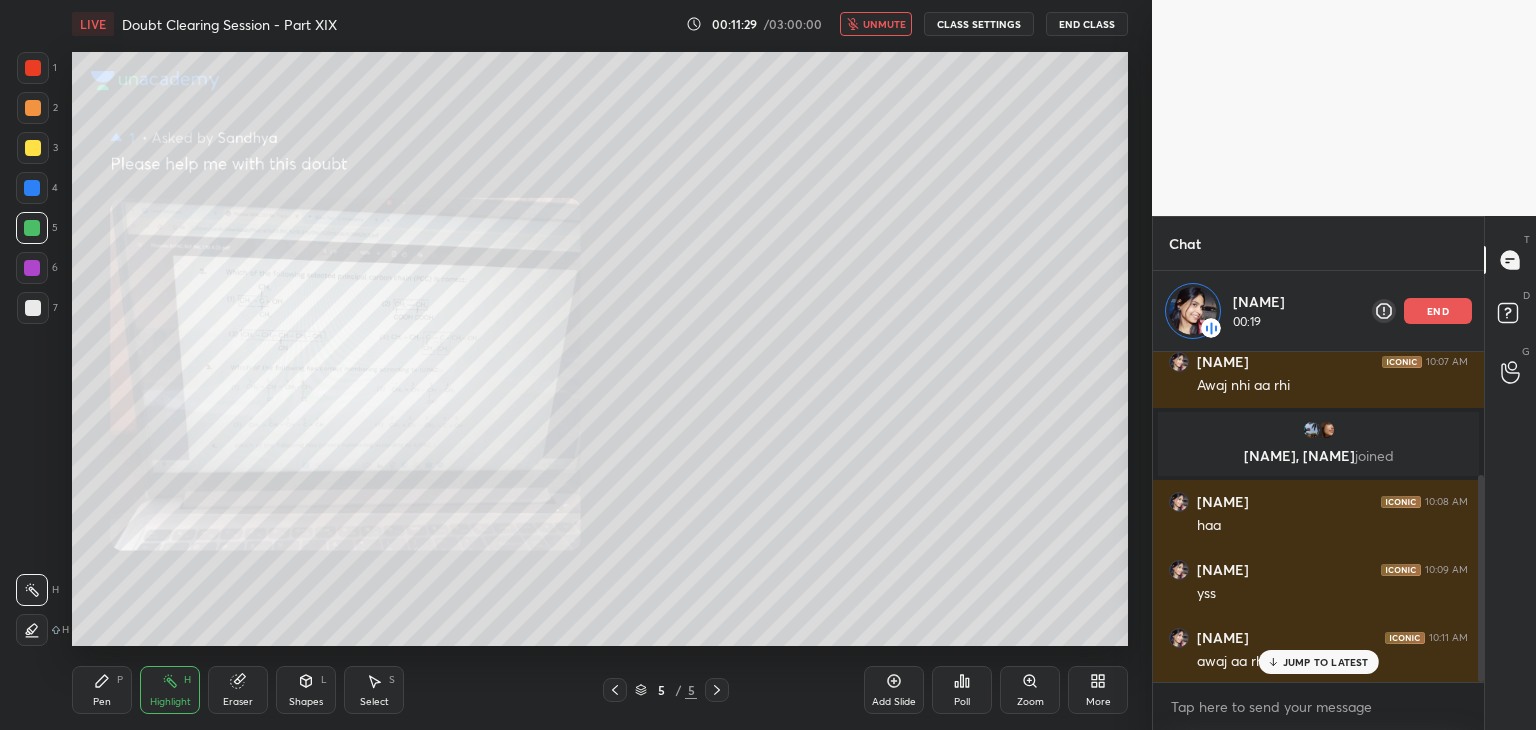 click on "unmute" at bounding box center [876, 24] 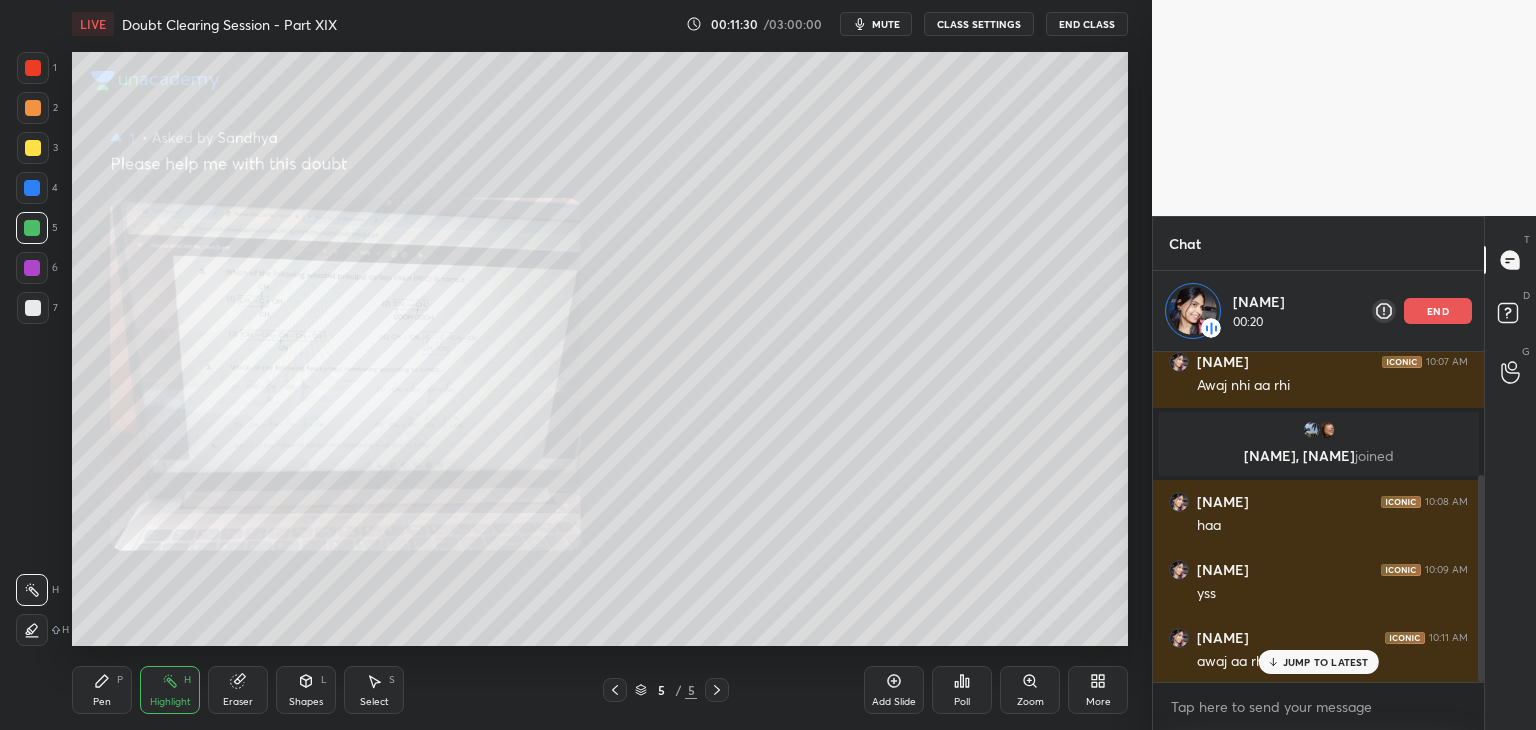click on "JUMP TO LATEST" at bounding box center [1326, 662] 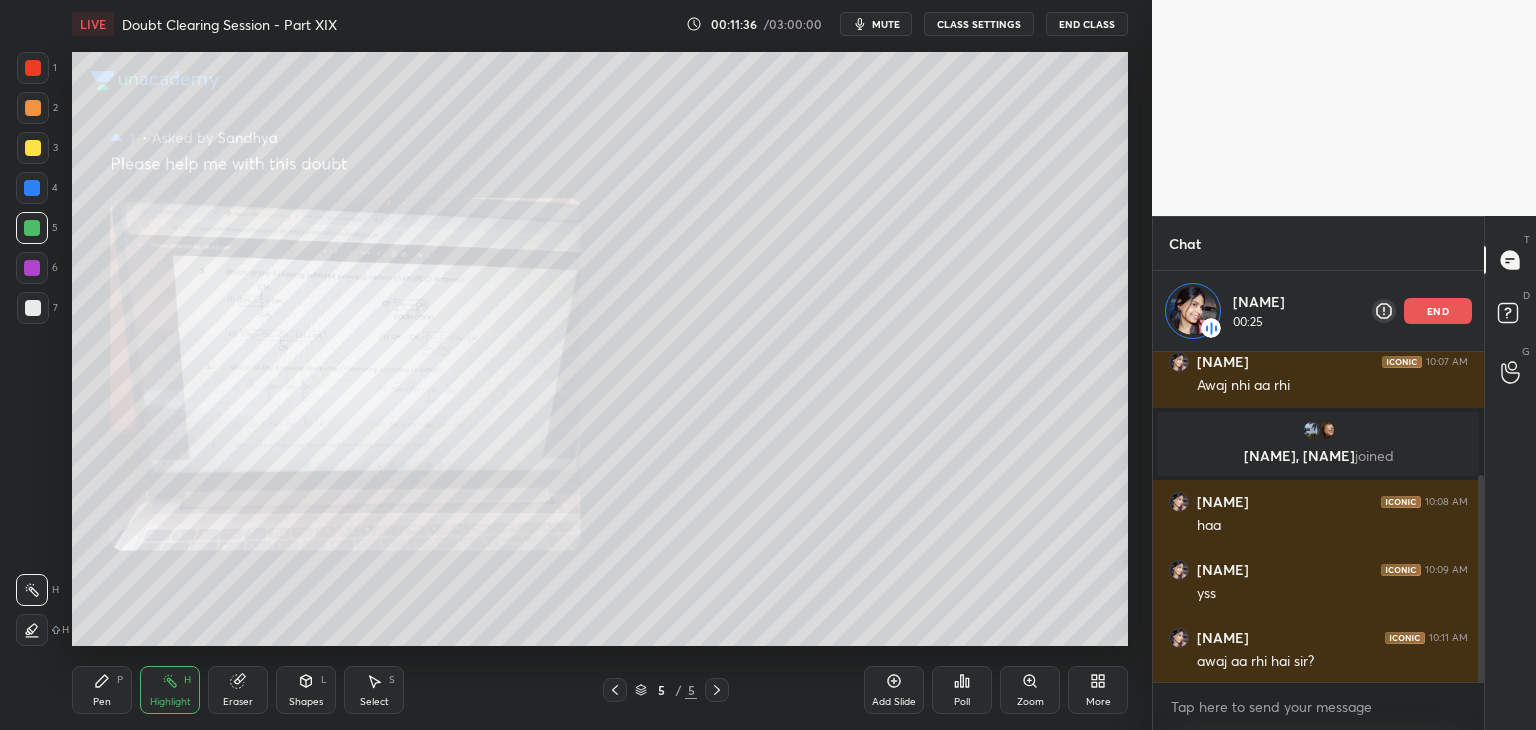 click on "mute" at bounding box center (886, 24) 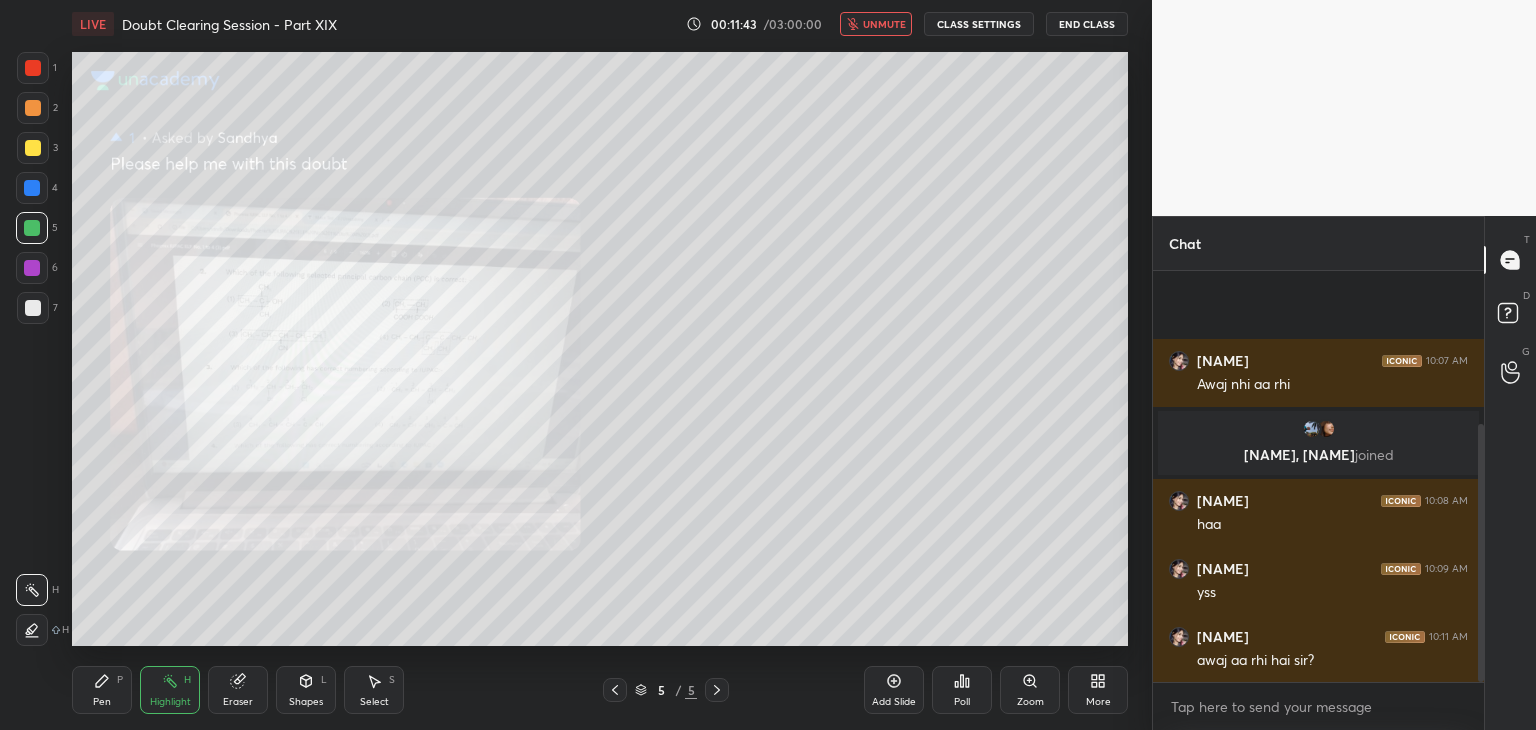 scroll, scrollTop: 6, scrollLeft: 6, axis: both 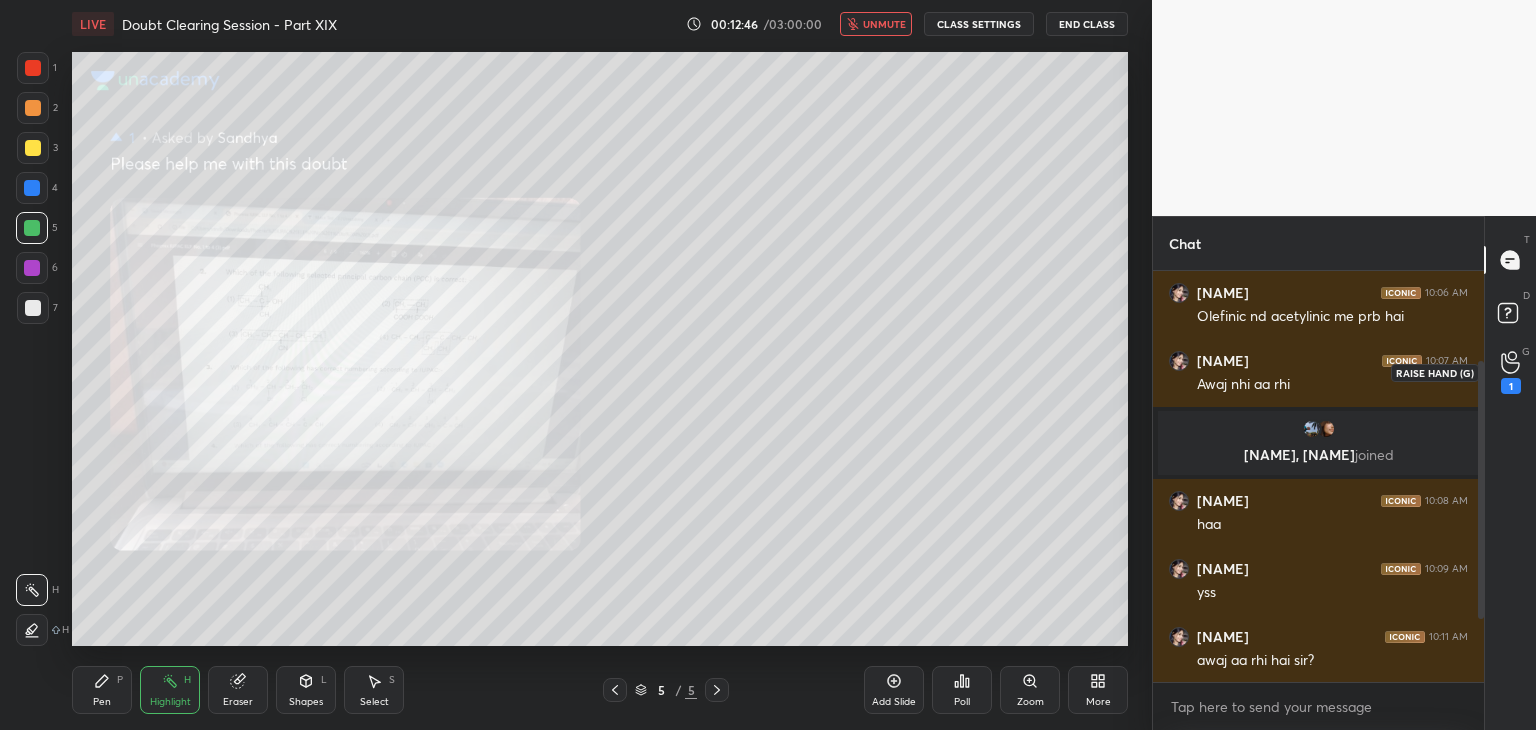 click 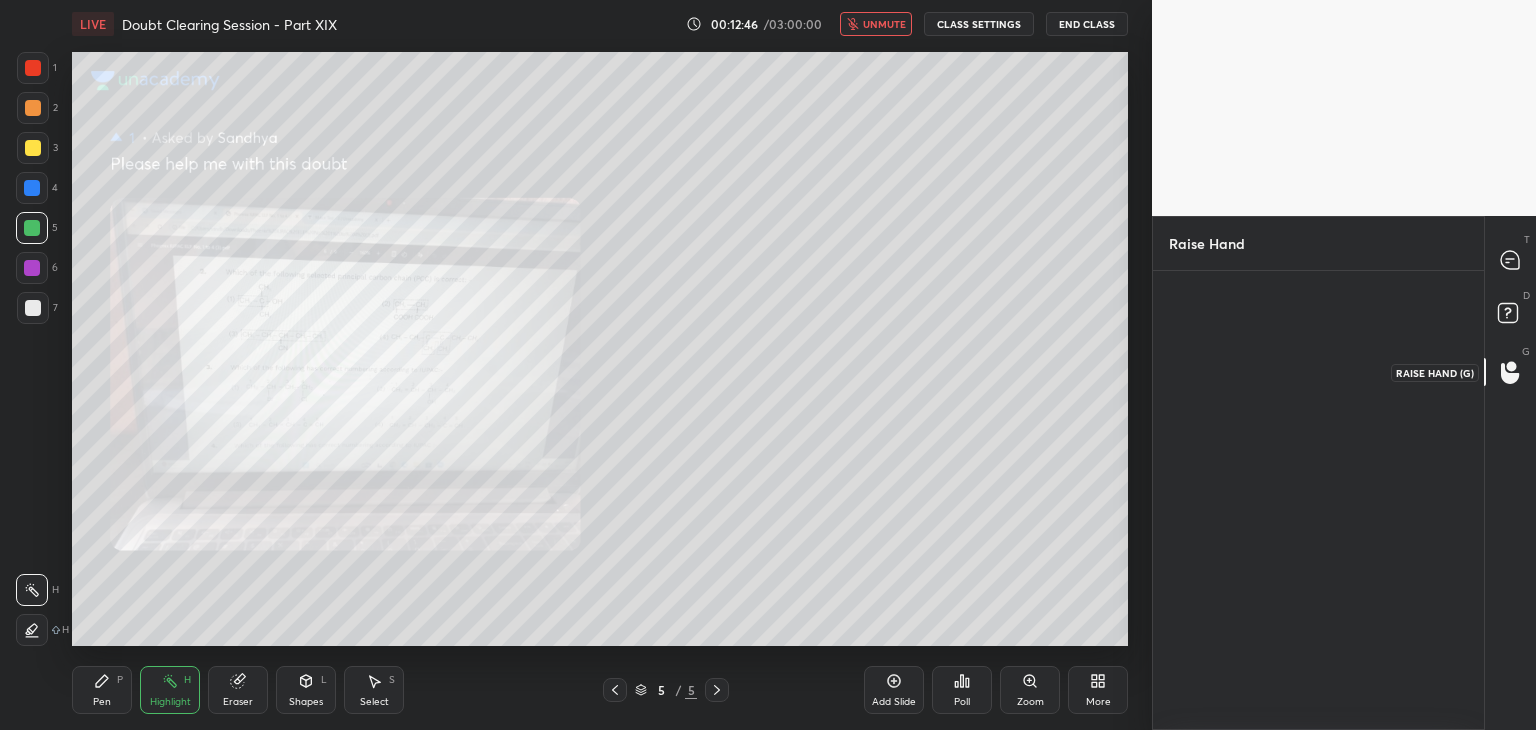 scroll, scrollTop: 453, scrollLeft: 325, axis: both 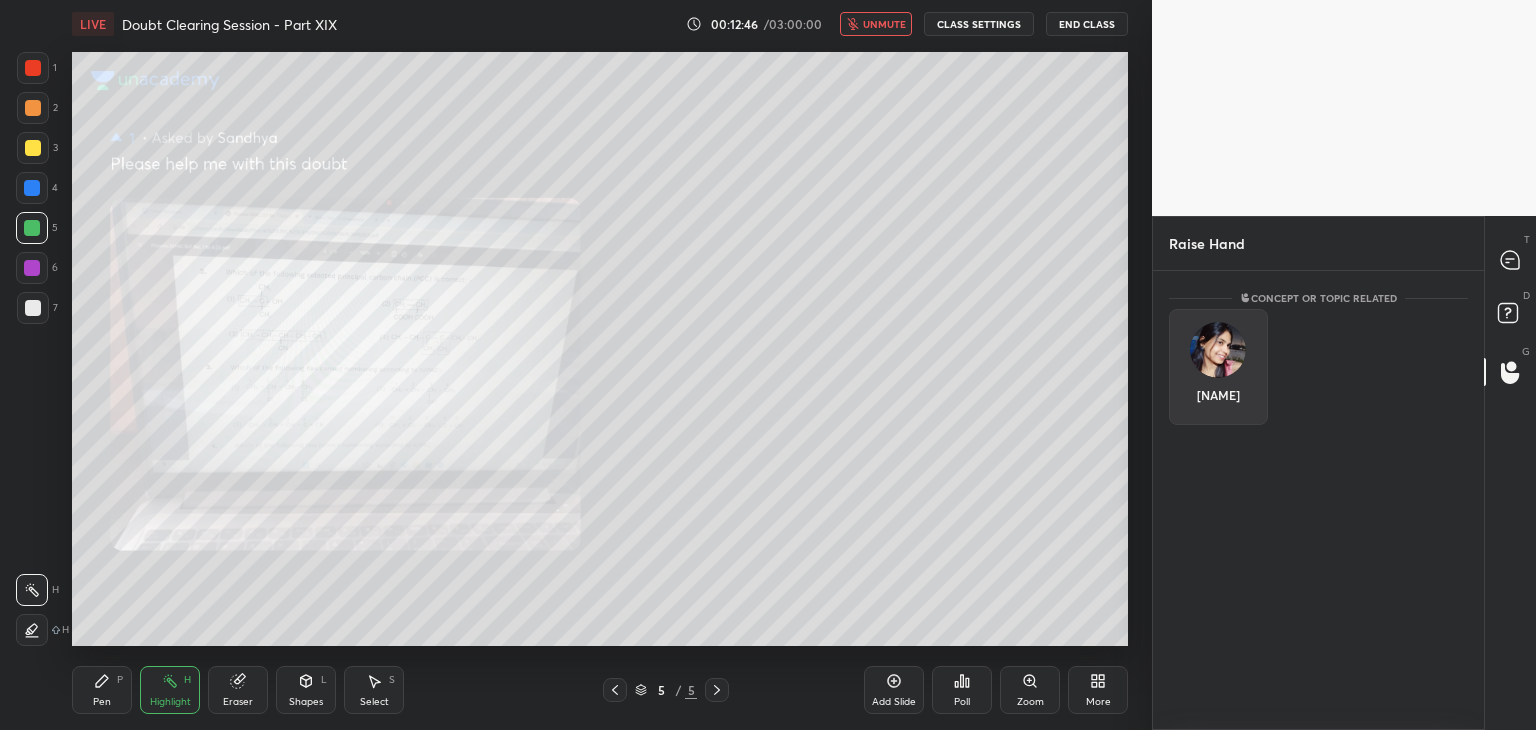 click on "Sandhya" at bounding box center [1218, 367] 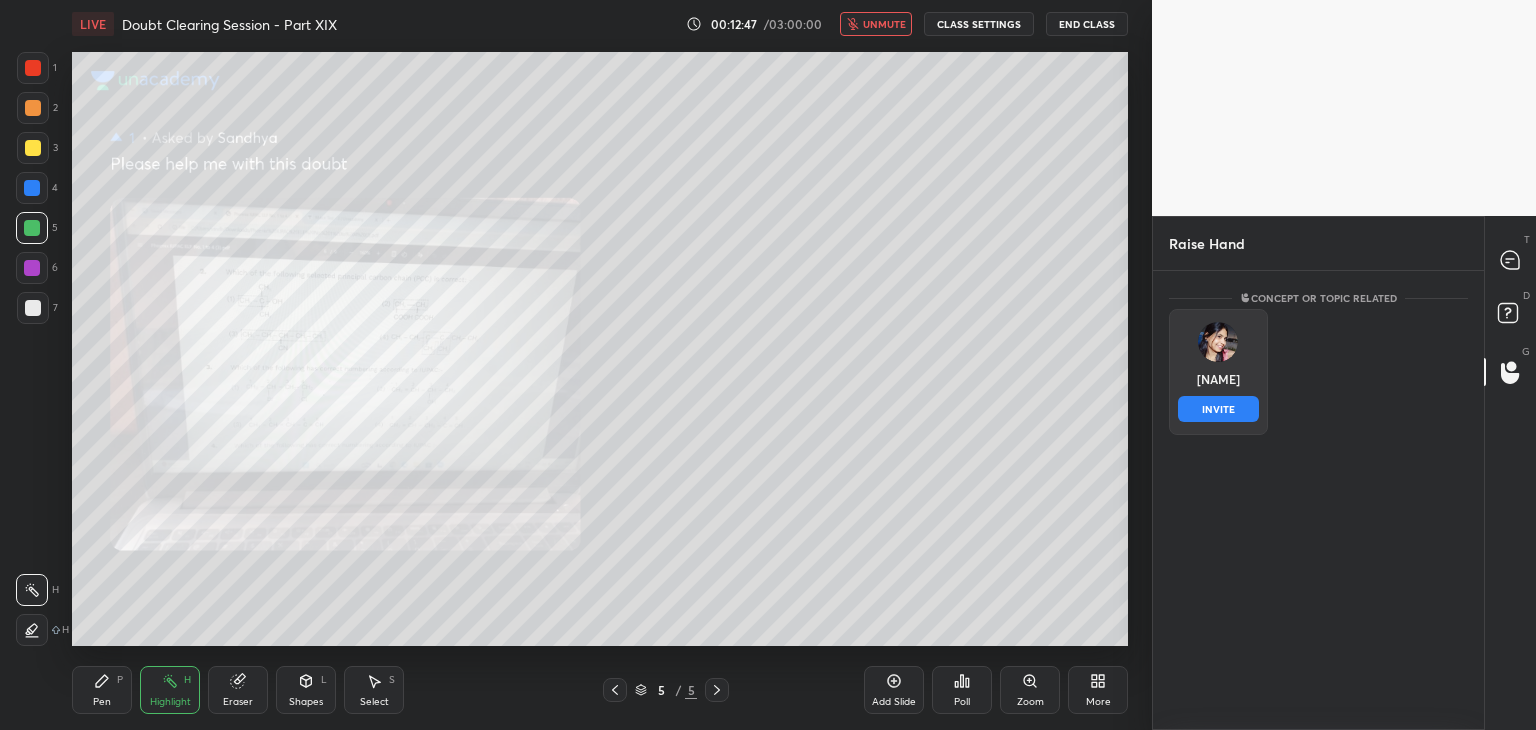click on "INVITE" at bounding box center [1218, 409] 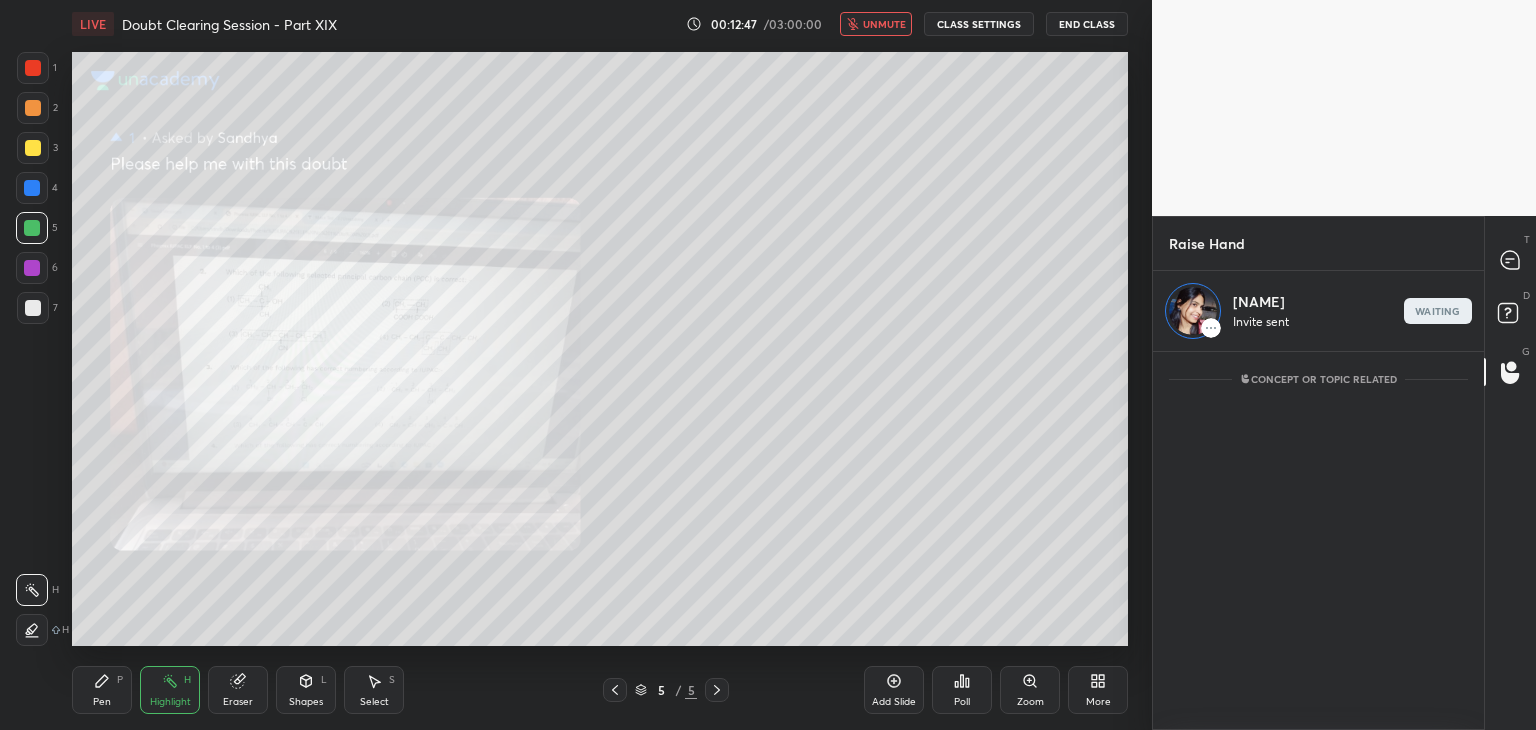 scroll, scrollTop: 373, scrollLeft: 325, axis: both 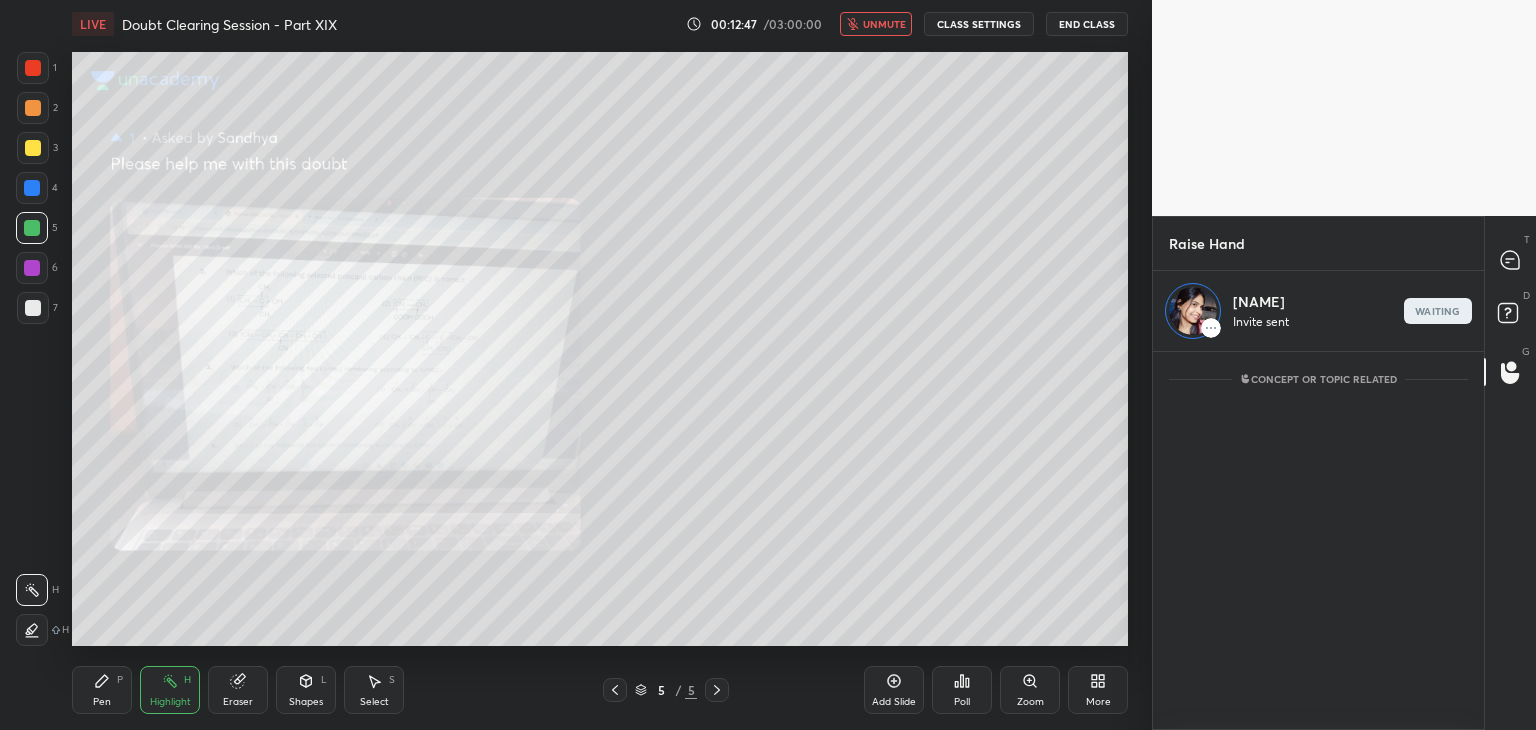 click 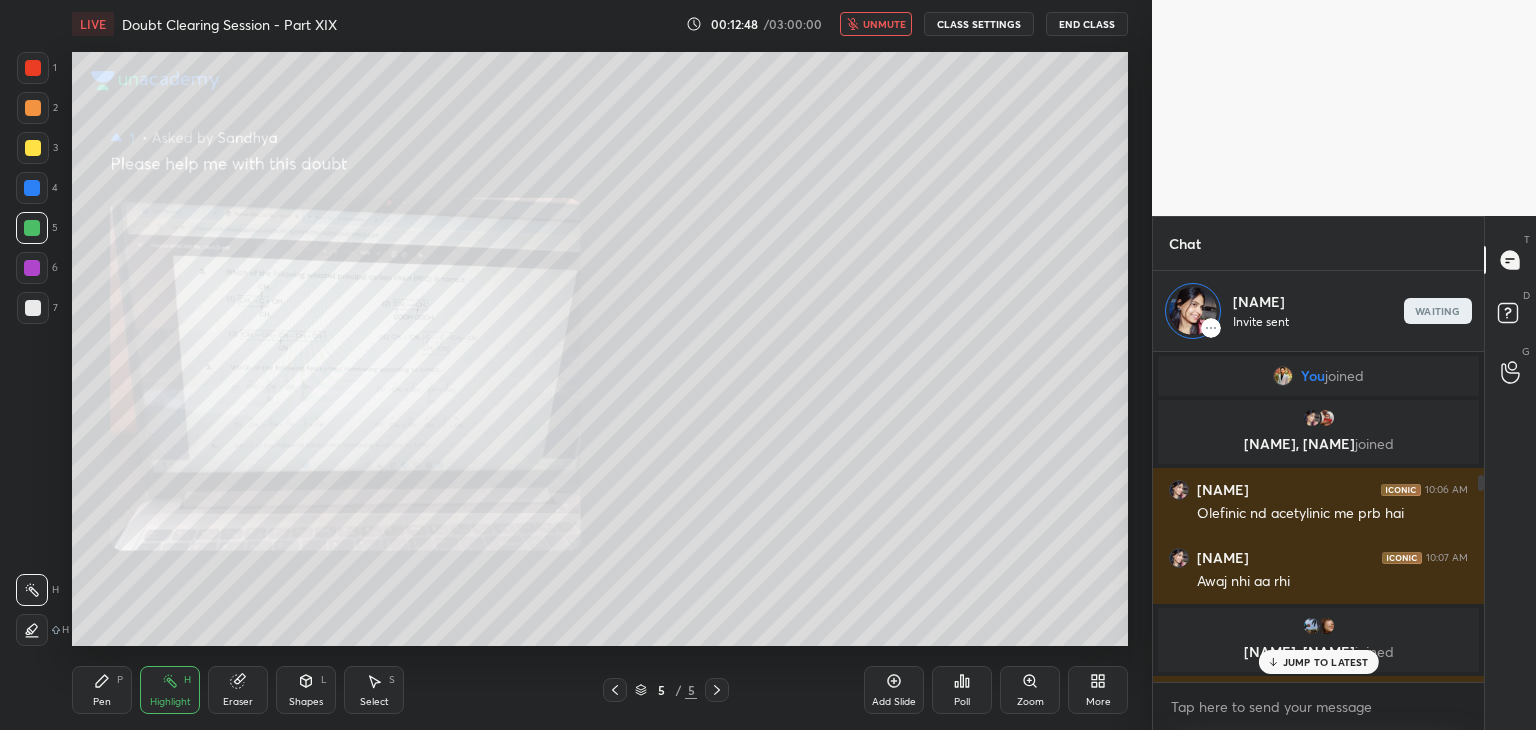 scroll, scrollTop: 372, scrollLeft: 325, axis: both 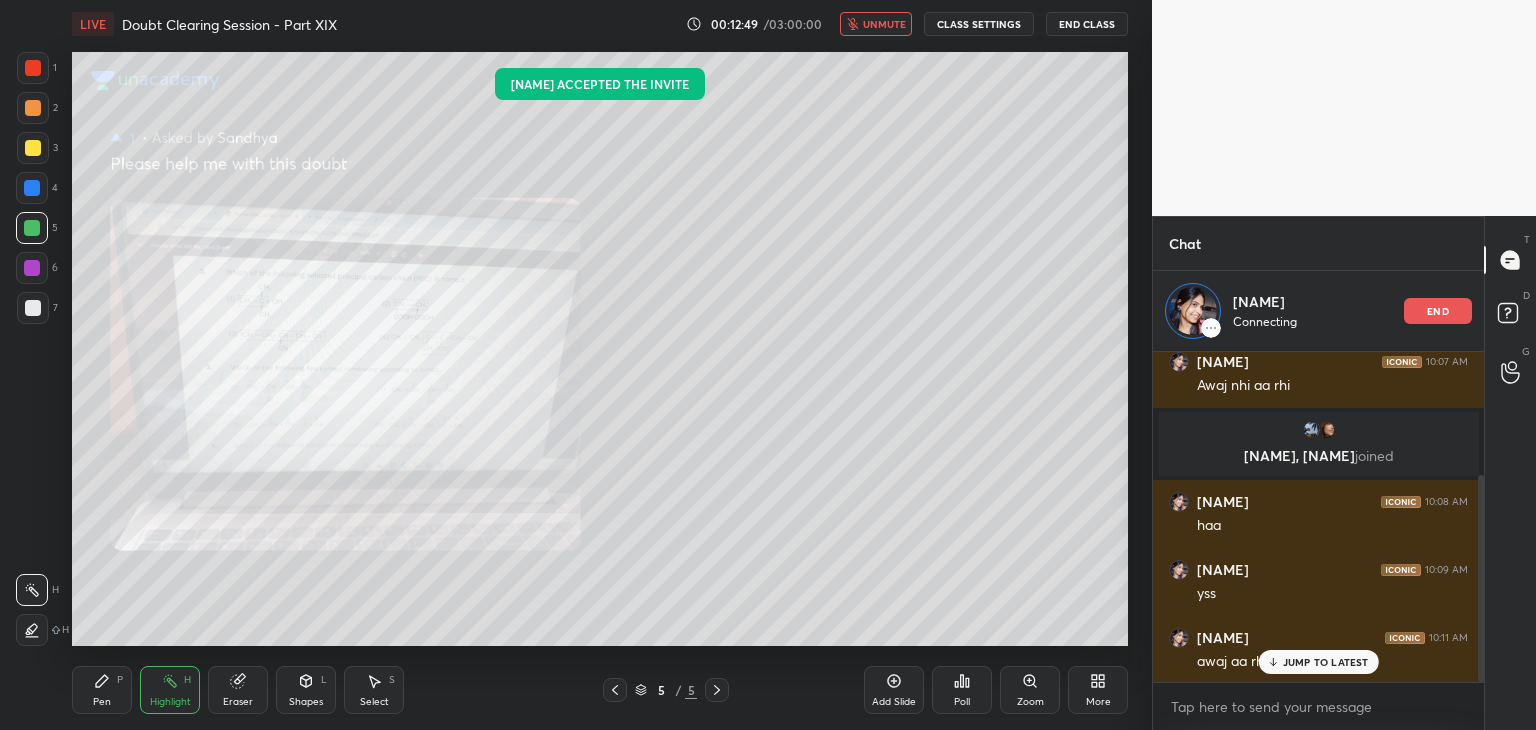 click on "unmute" at bounding box center (884, 24) 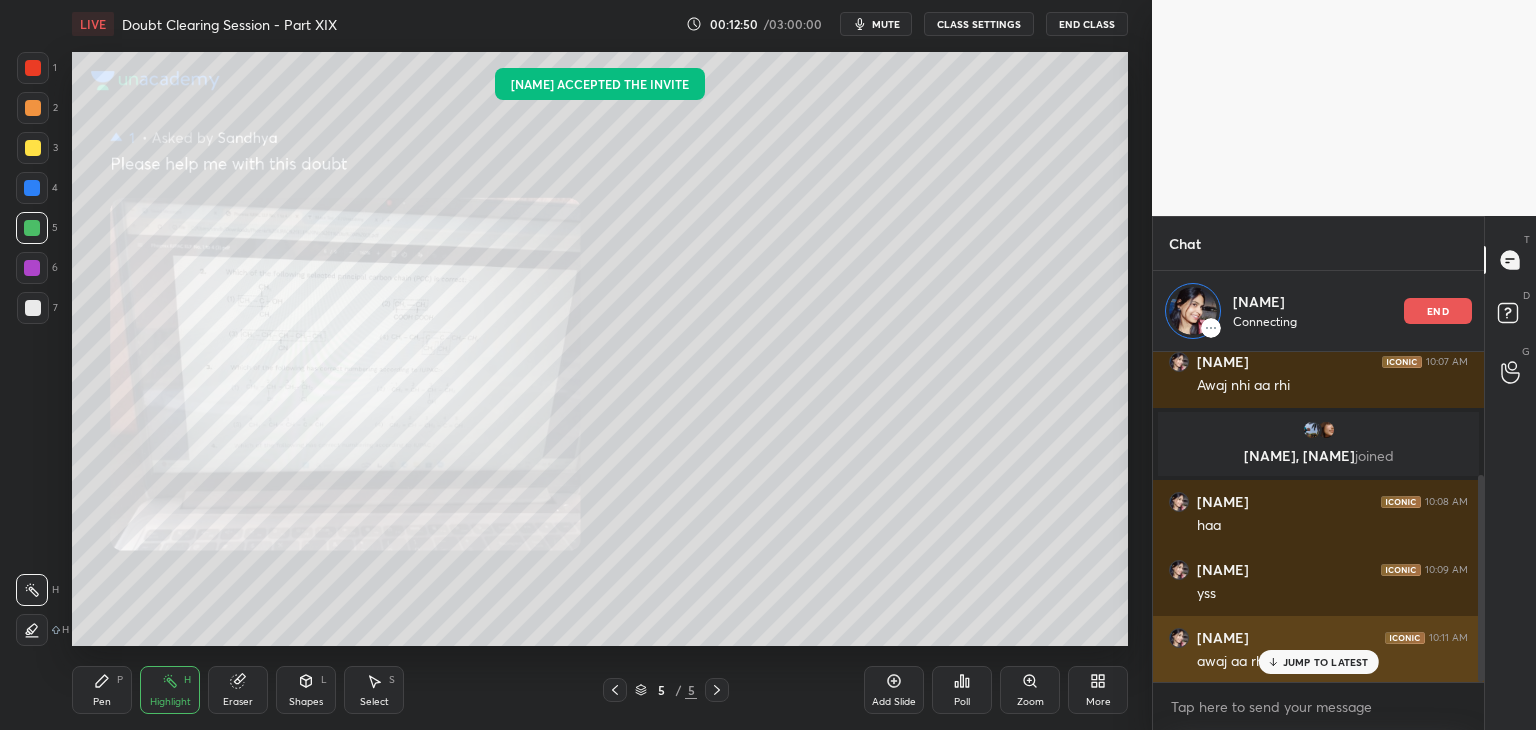 click on "JUMP TO LATEST" at bounding box center (1326, 662) 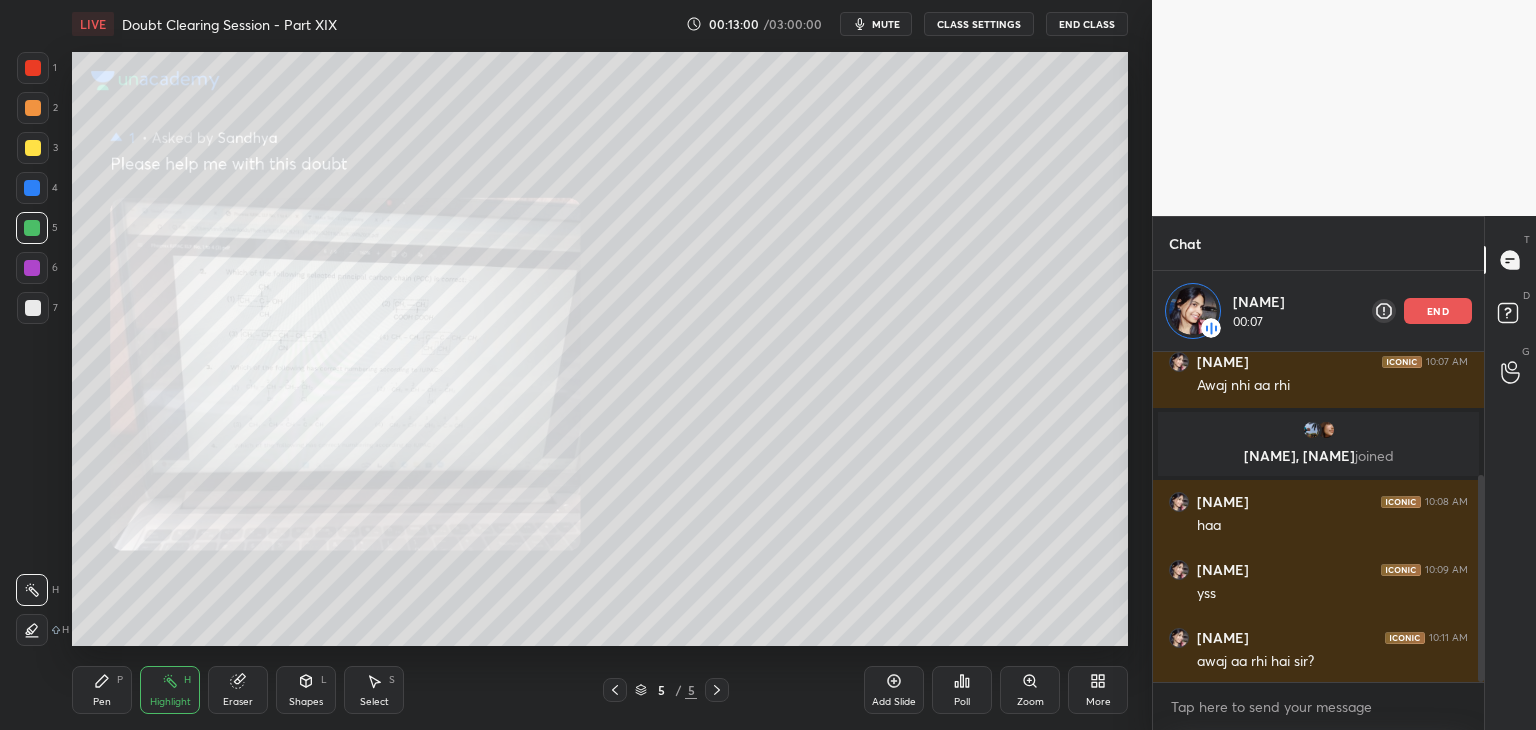 click on "Pen P" at bounding box center (102, 690) 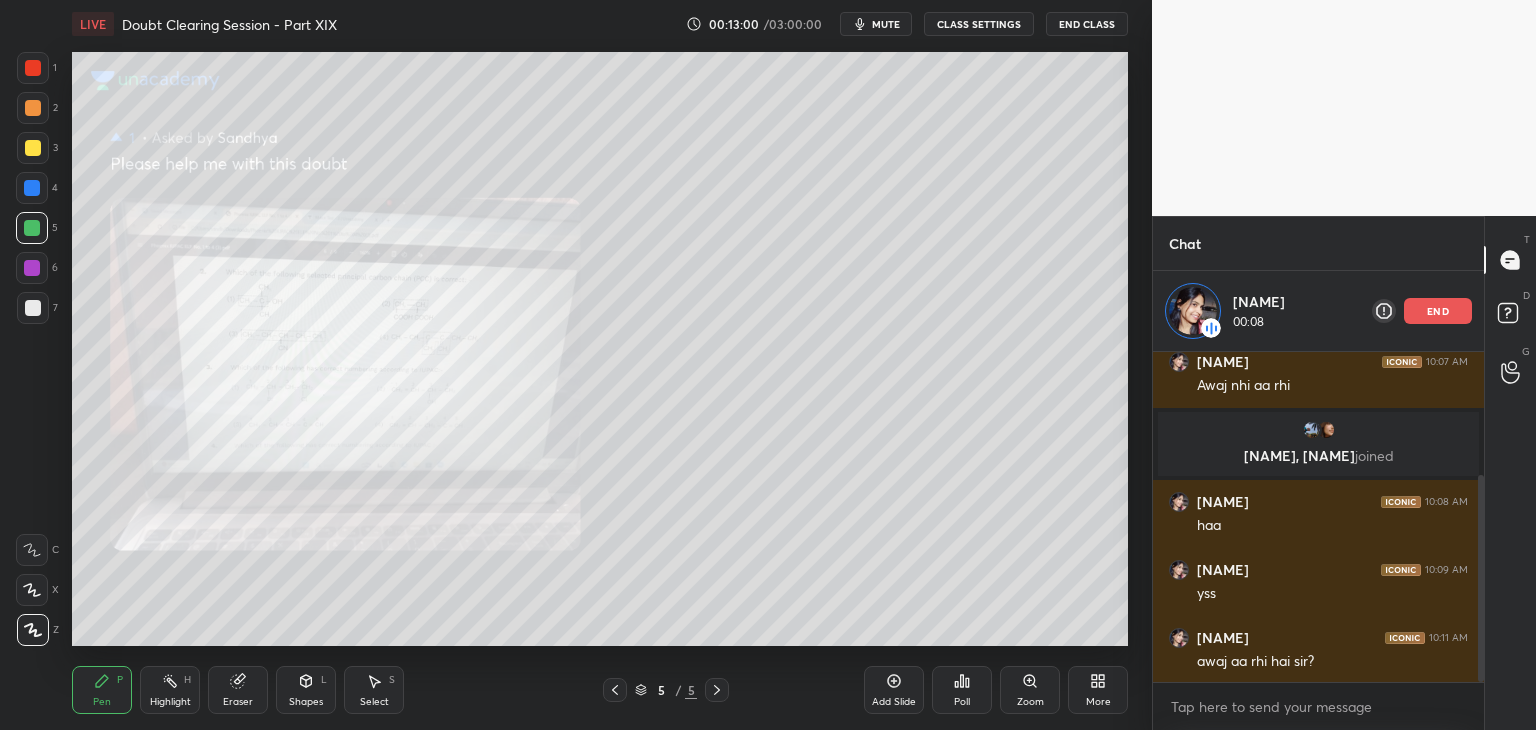 click on "Highlight" at bounding box center [170, 702] 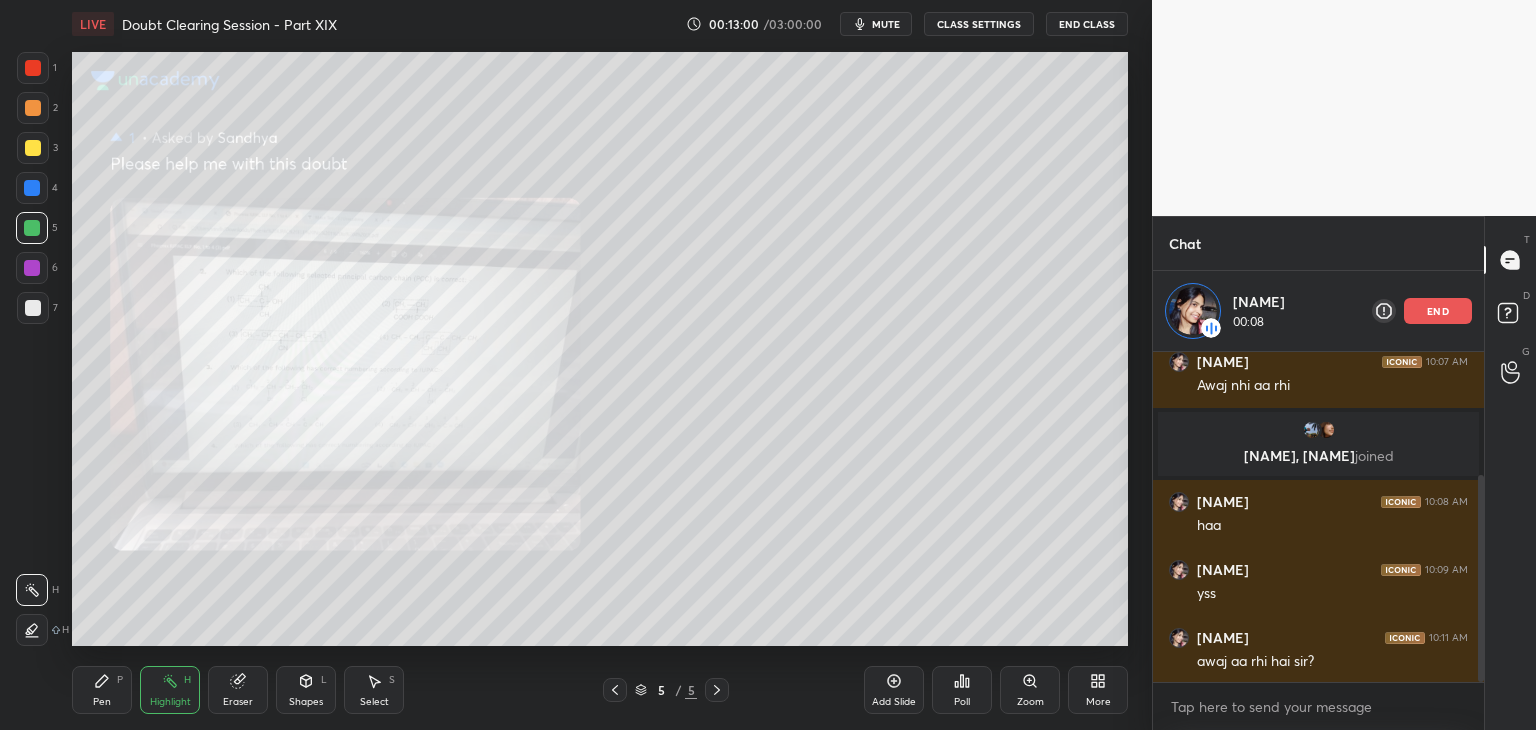 click on "Pen P" at bounding box center (102, 690) 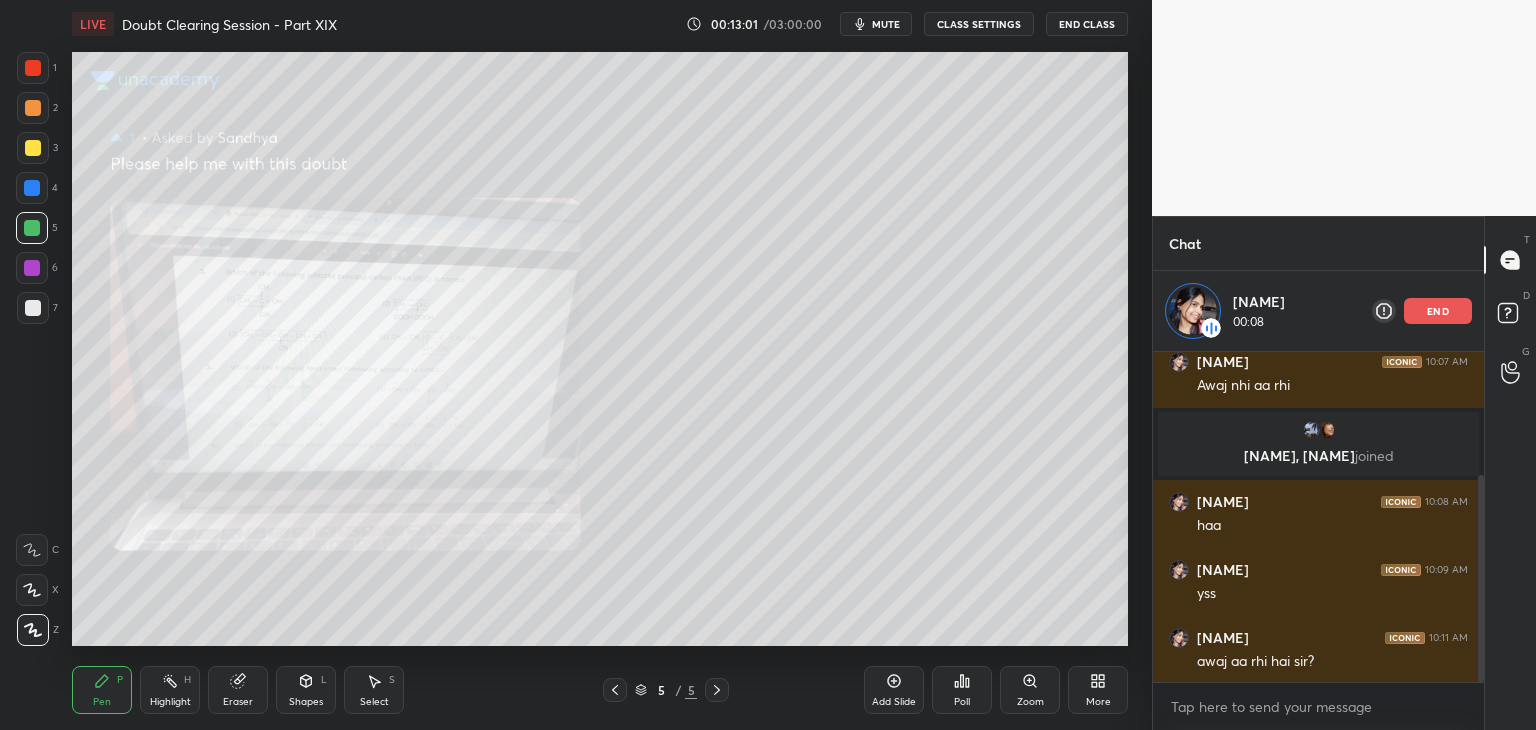 click on "Highlight H" at bounding box center [170, 690] 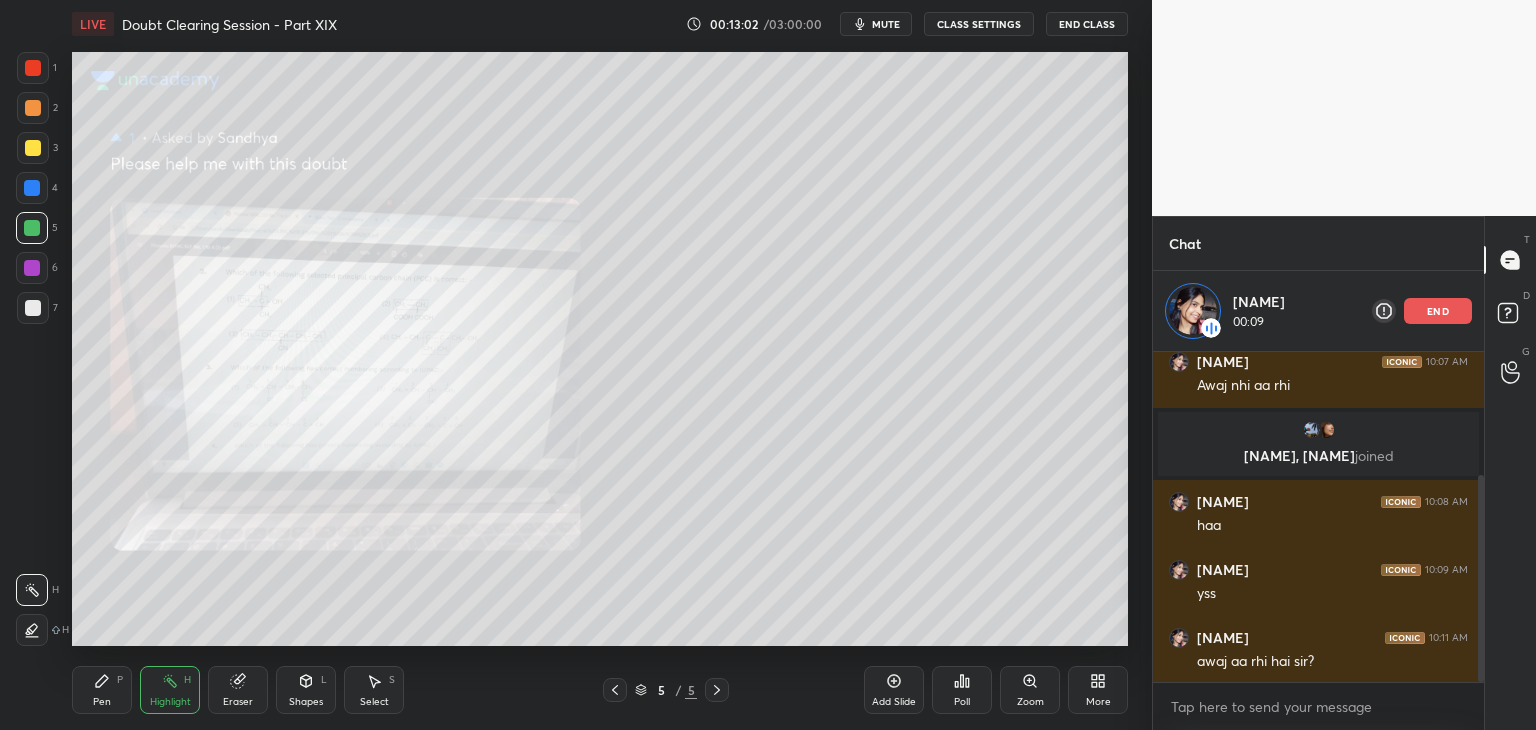click on "Highlight H" at bounding box center (170, 690) 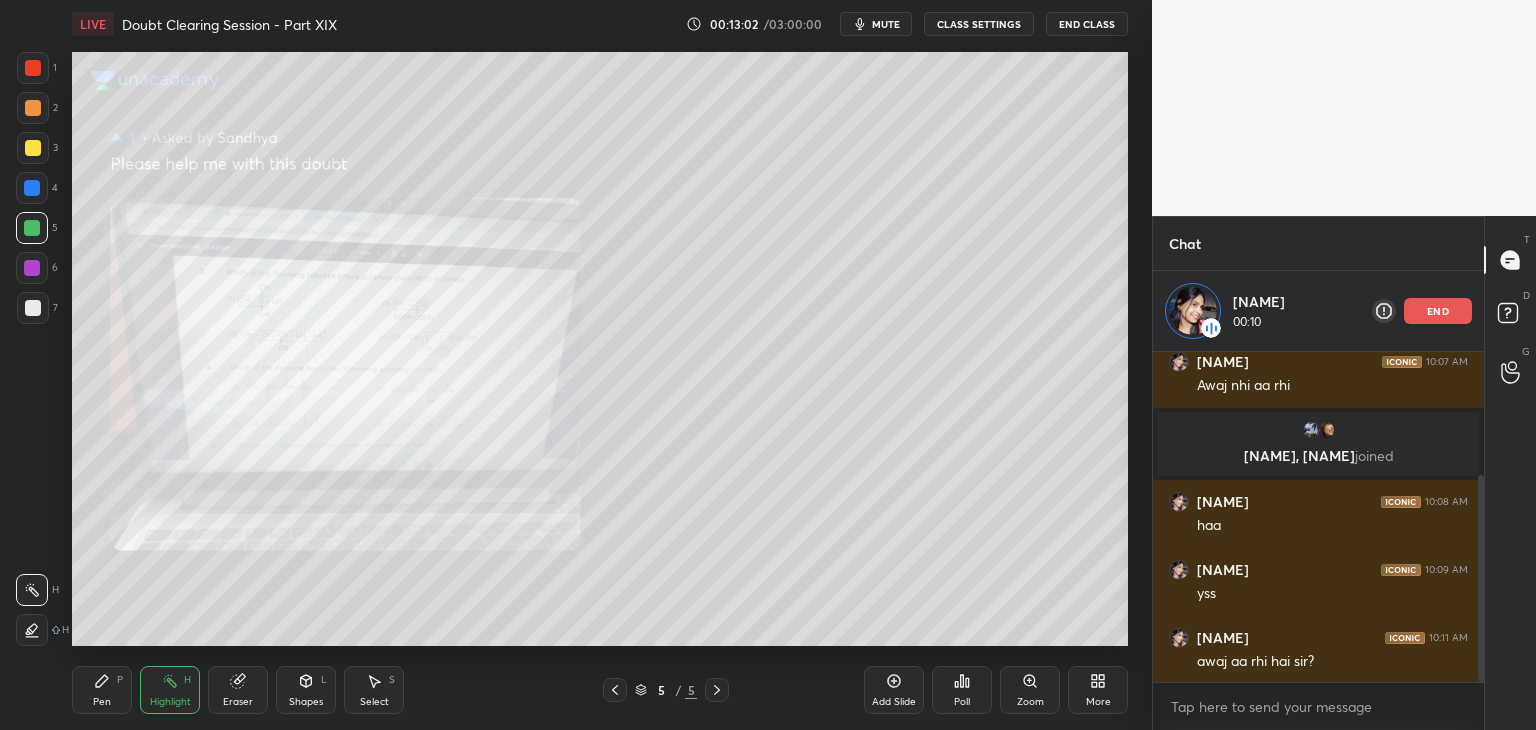 click on "Pen P Highlight H Eraser Shapes L Select S" at bounding box center (270, 690) 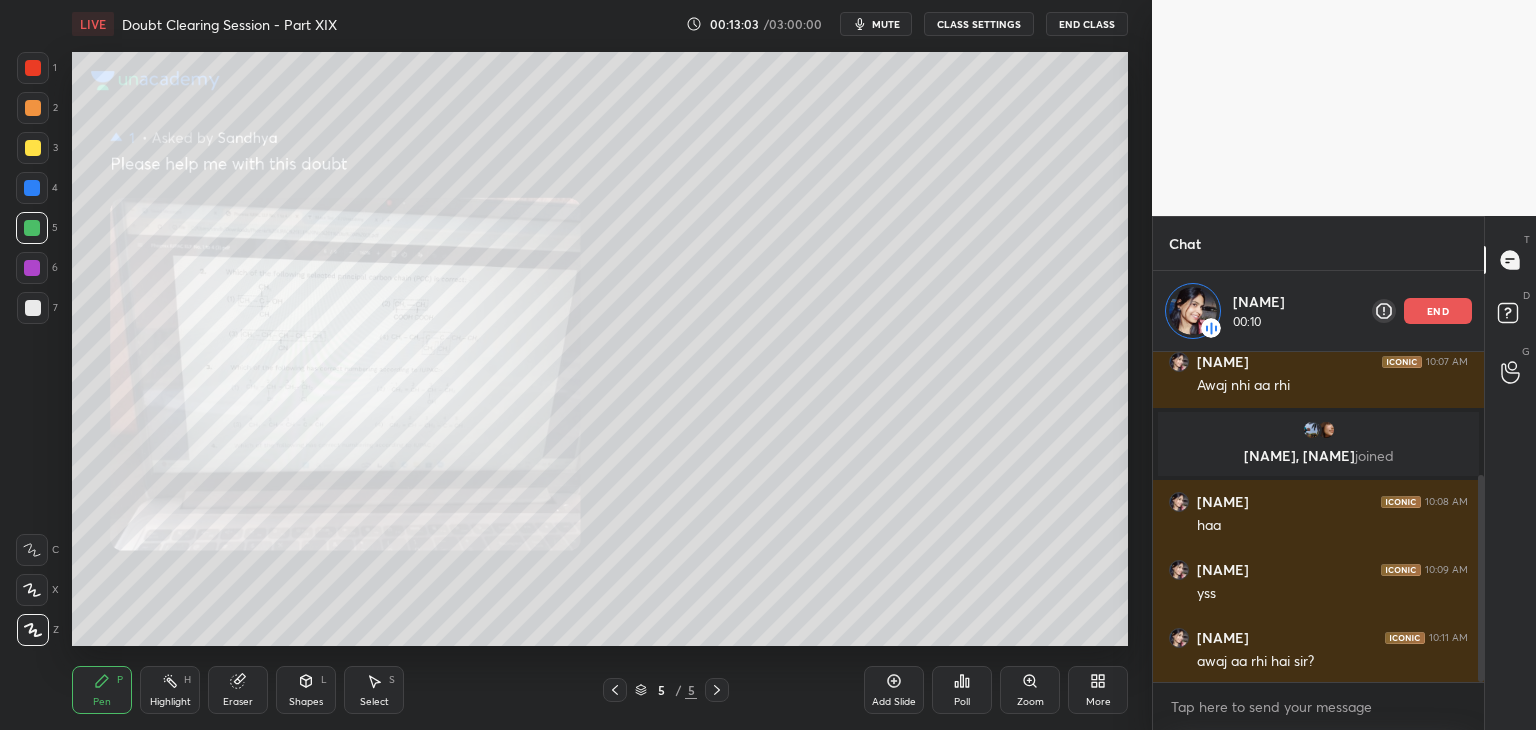 click on "Highlight H" at bounding box center (170, 690) 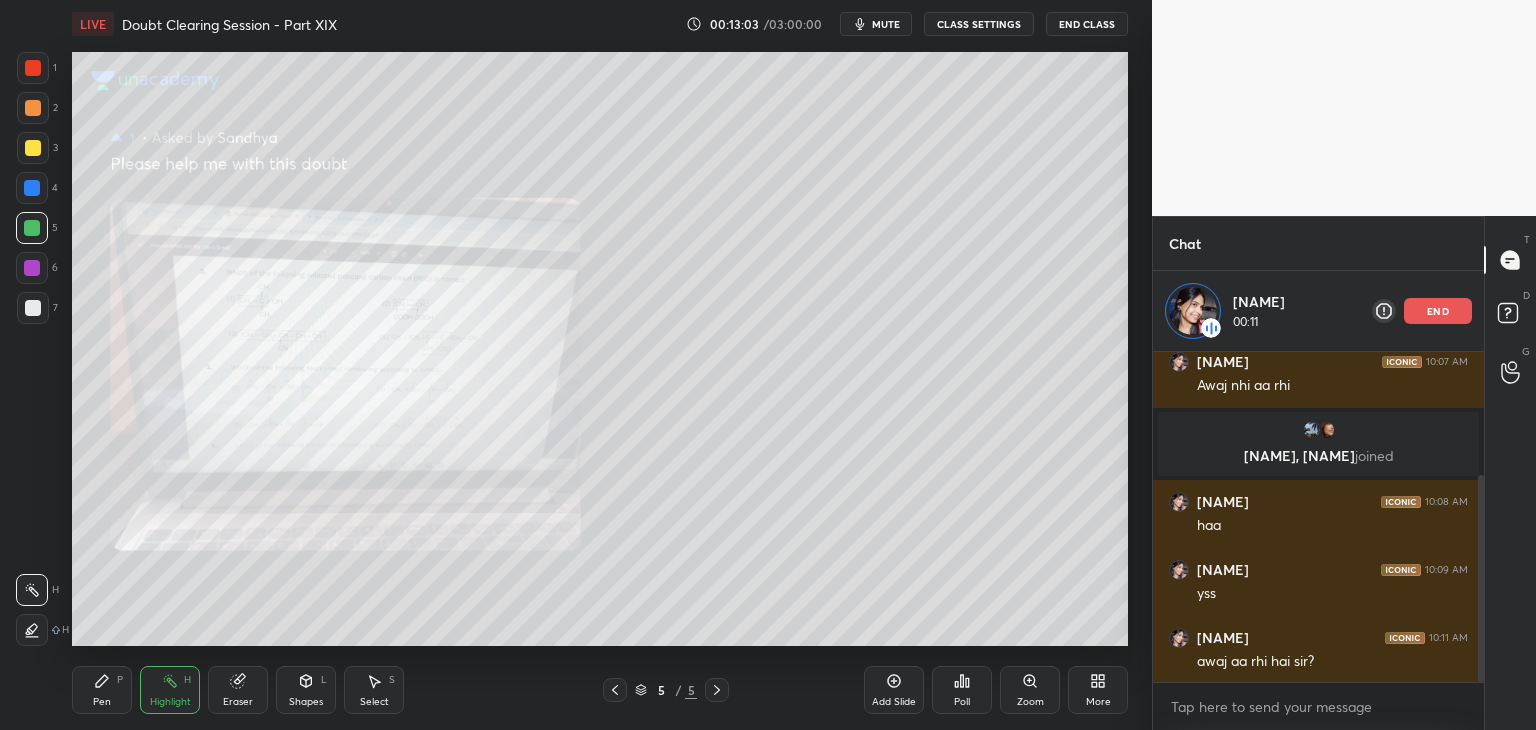 click on "Pen" at bounding box center (102, 702) 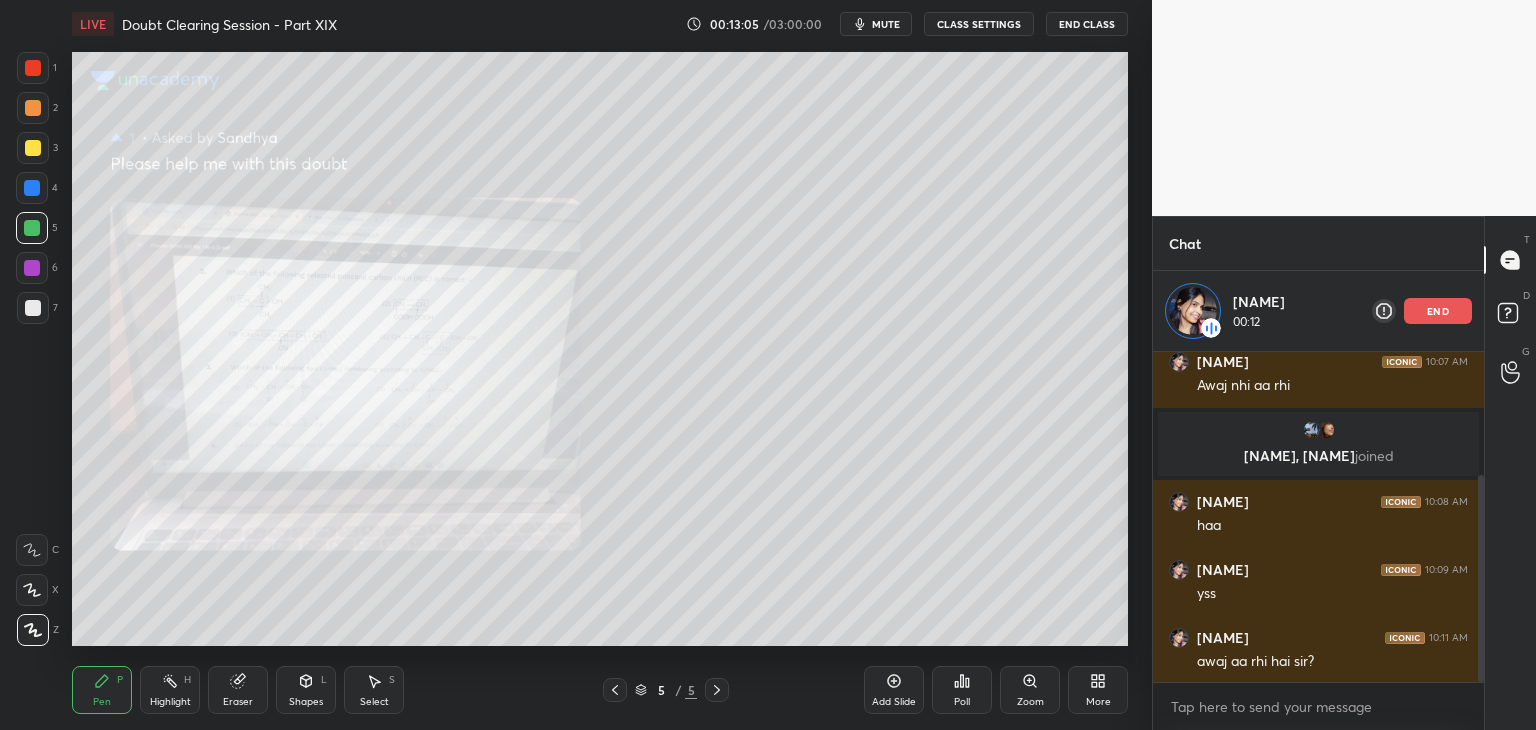 click at bounding box center [33, 148] 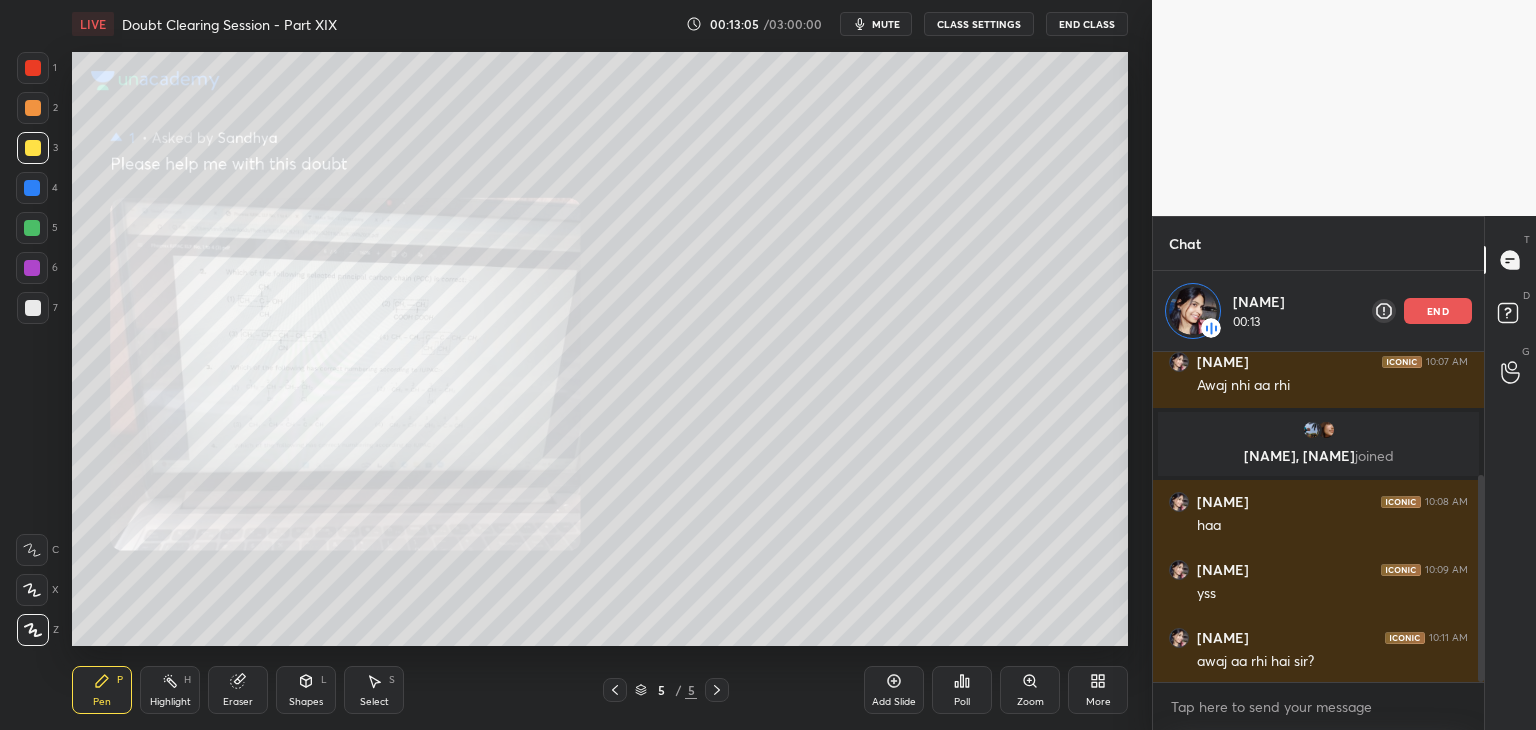 click at bounding box center (33, 108) 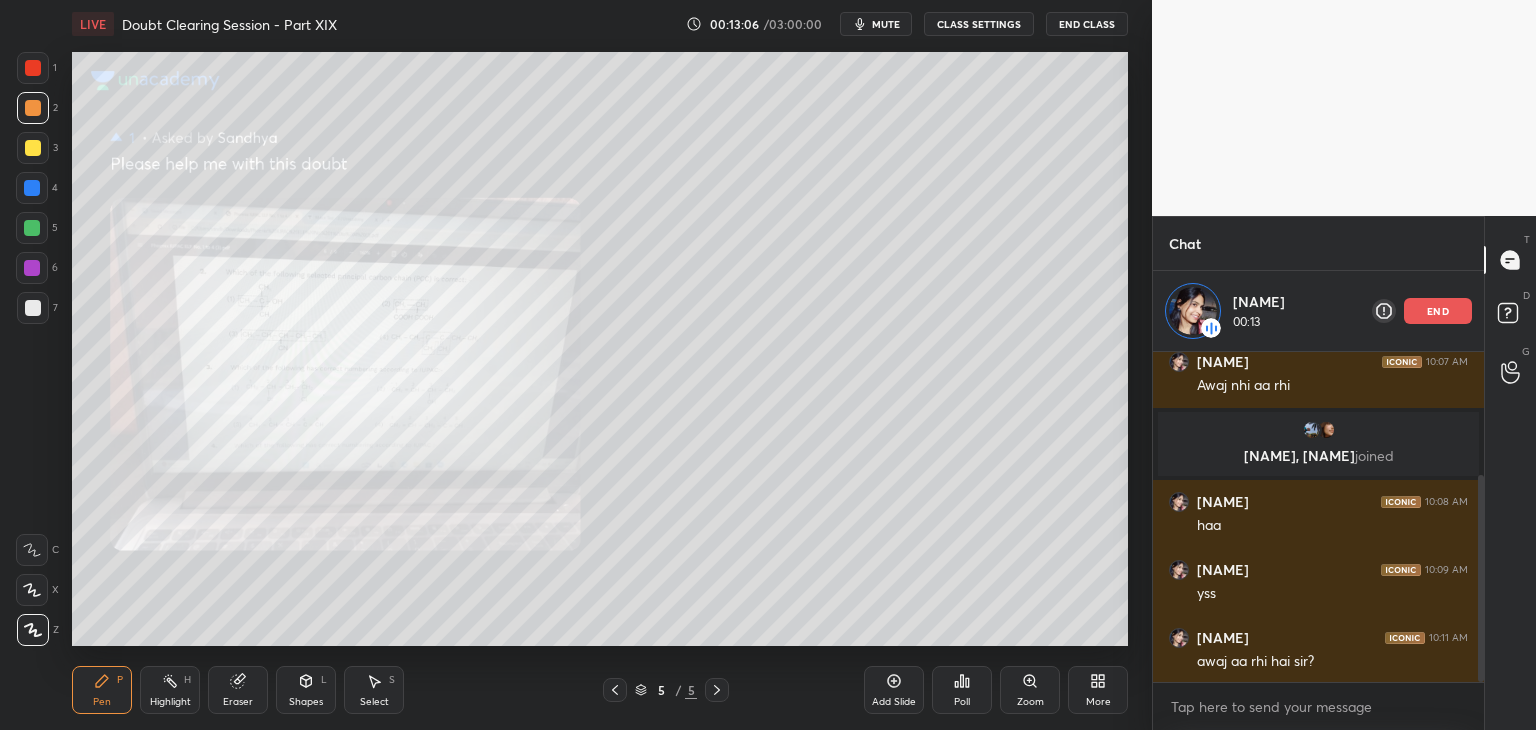 click at bounding box center [33, 148] 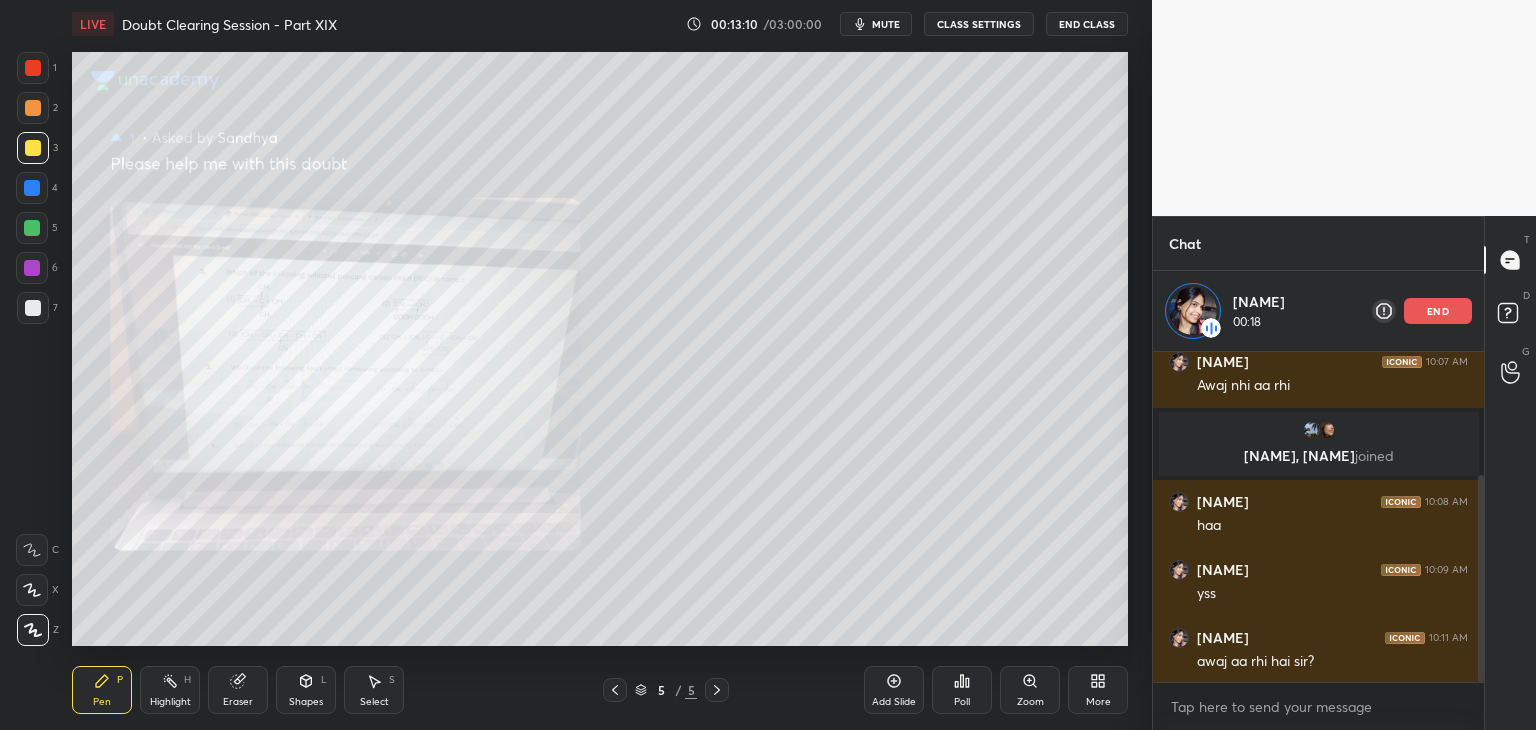 click on "Zoom" at bounding box center (1030, 690) 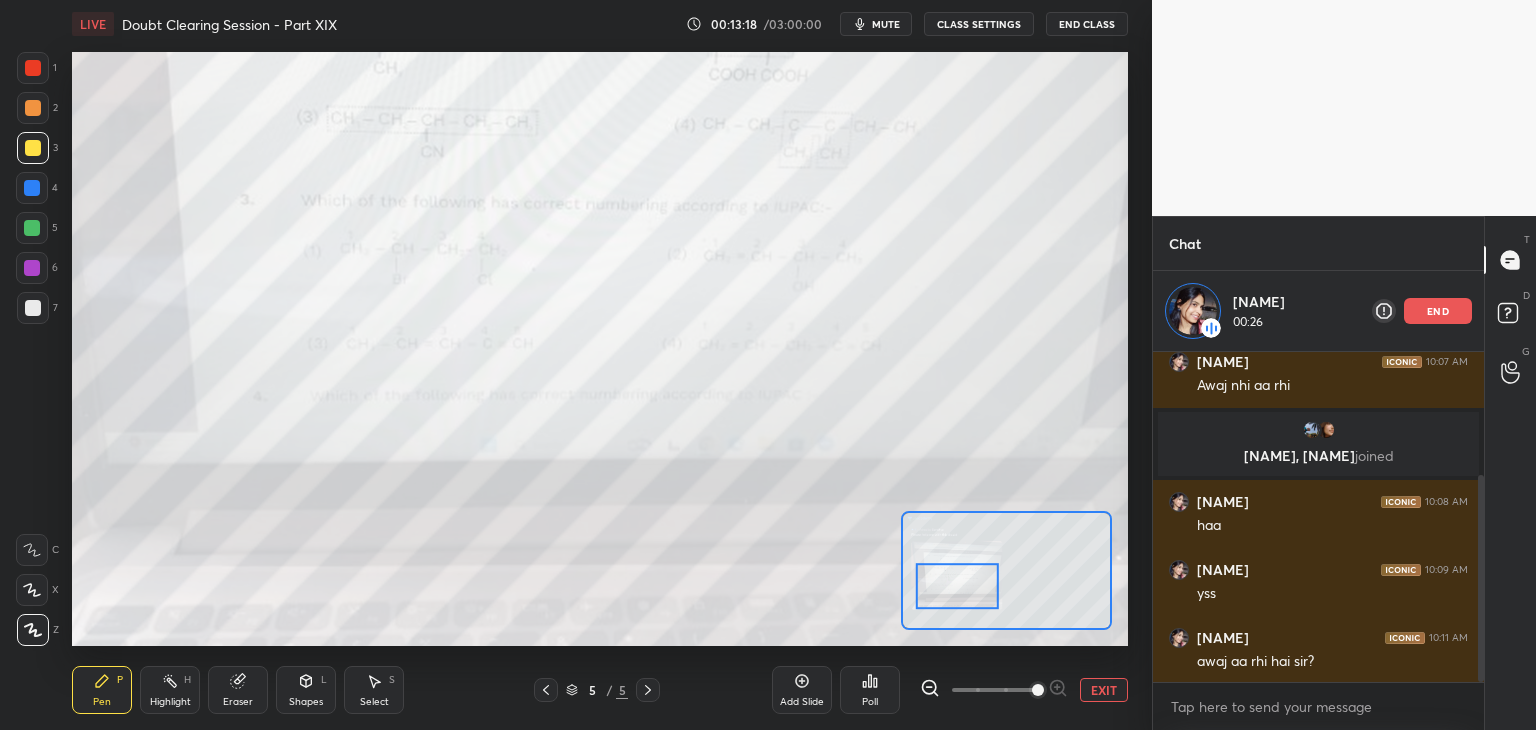 click at bounding box center [33, 68] 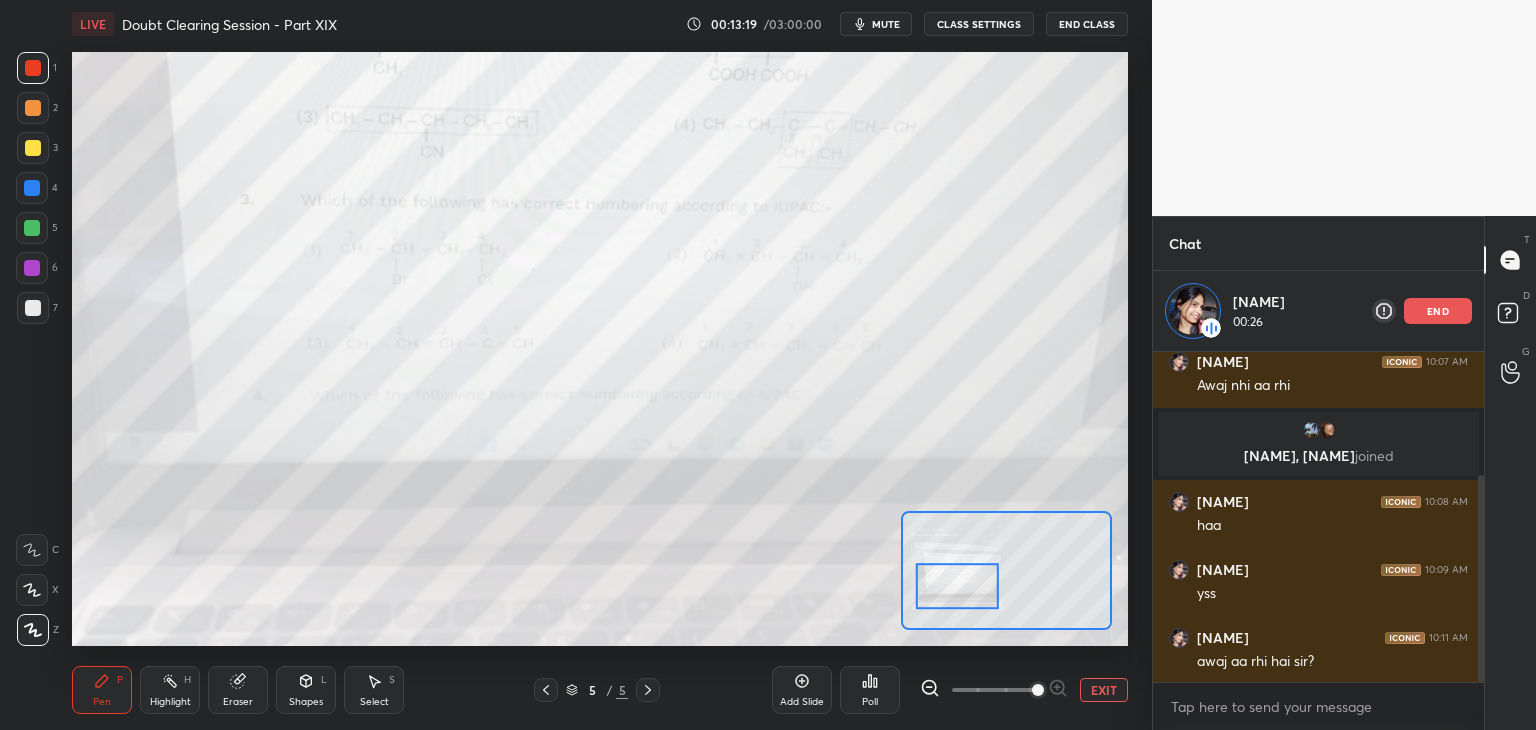 click at bounding box center (33, 108) 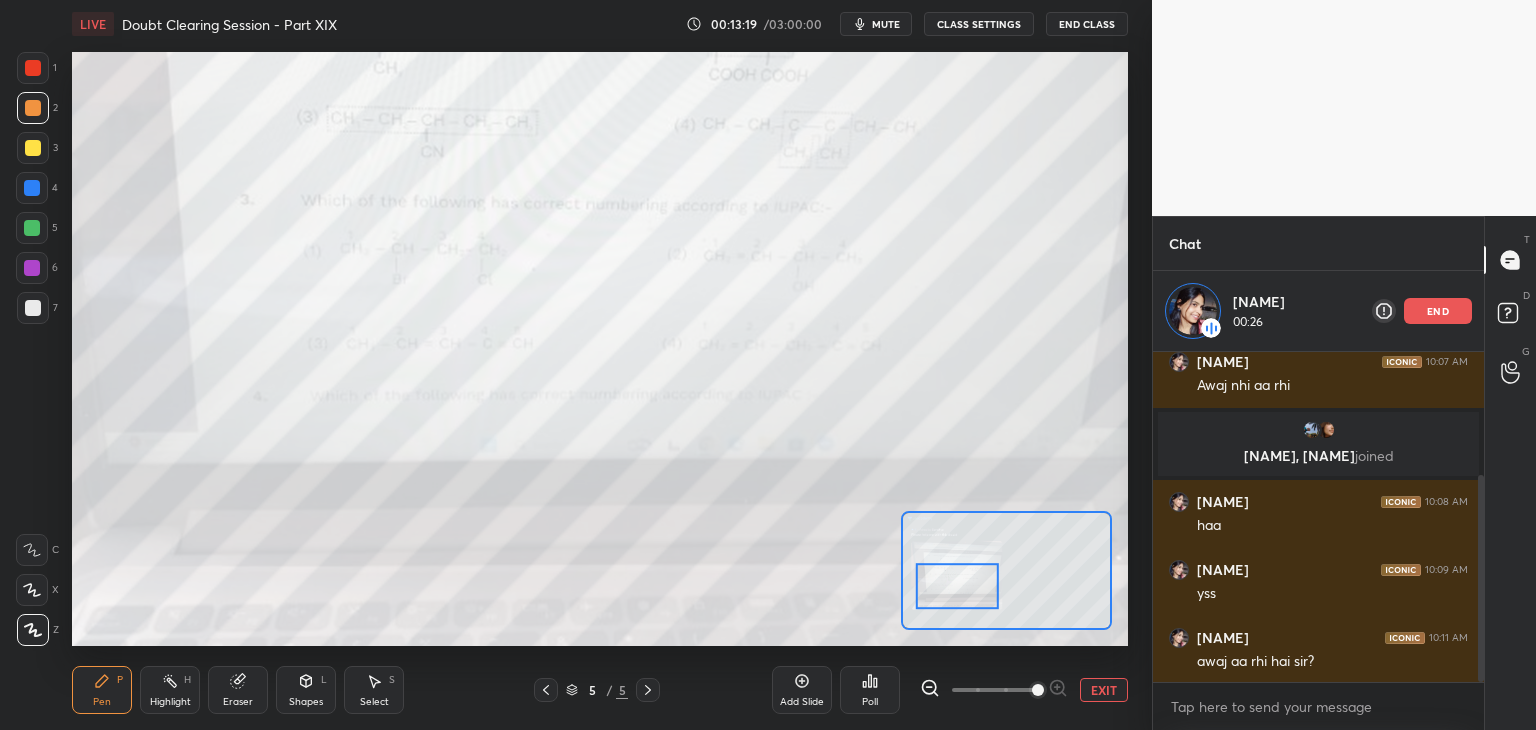 click at bounding box center (33, 148) 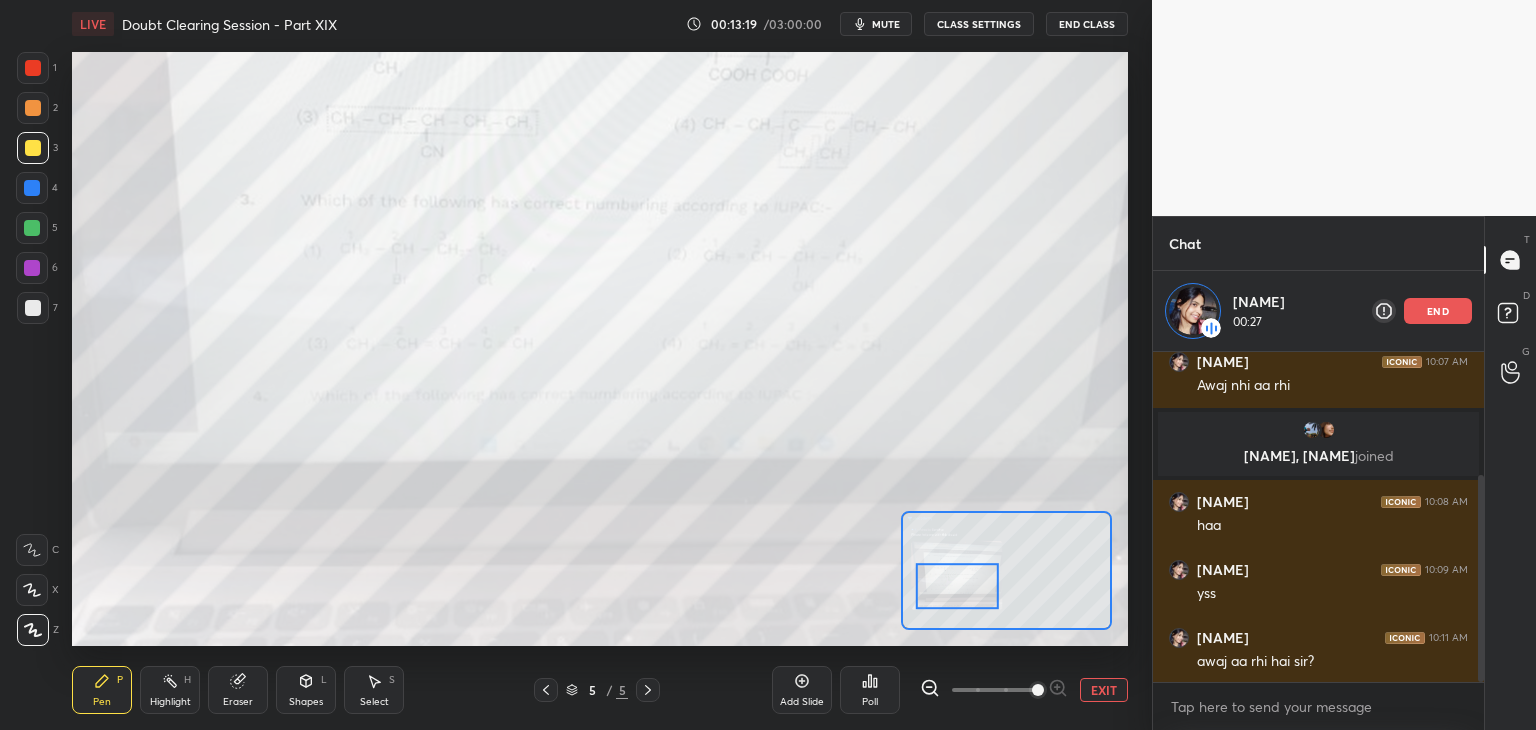 click at bounding box center [32, 188] 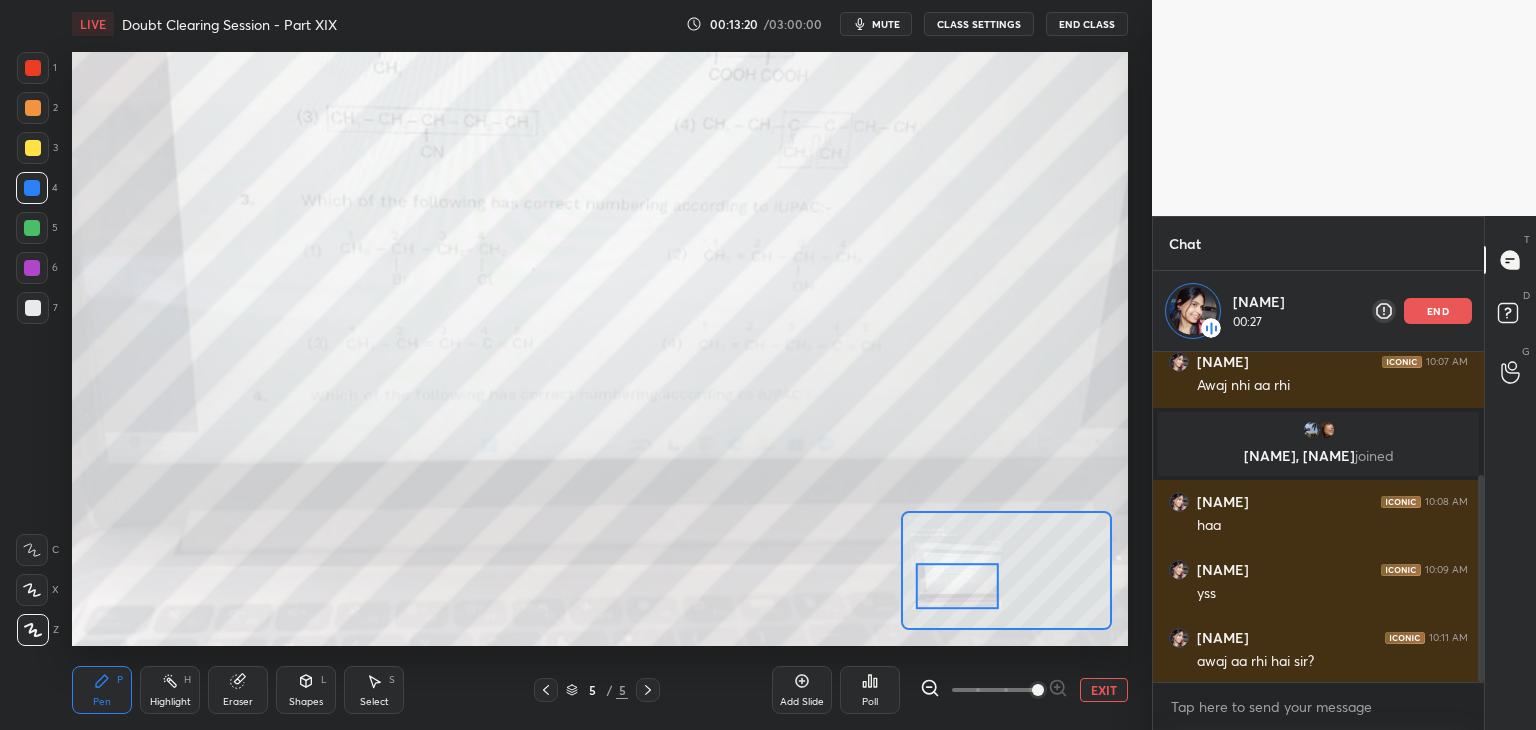 click at bounding box center [32, 228] 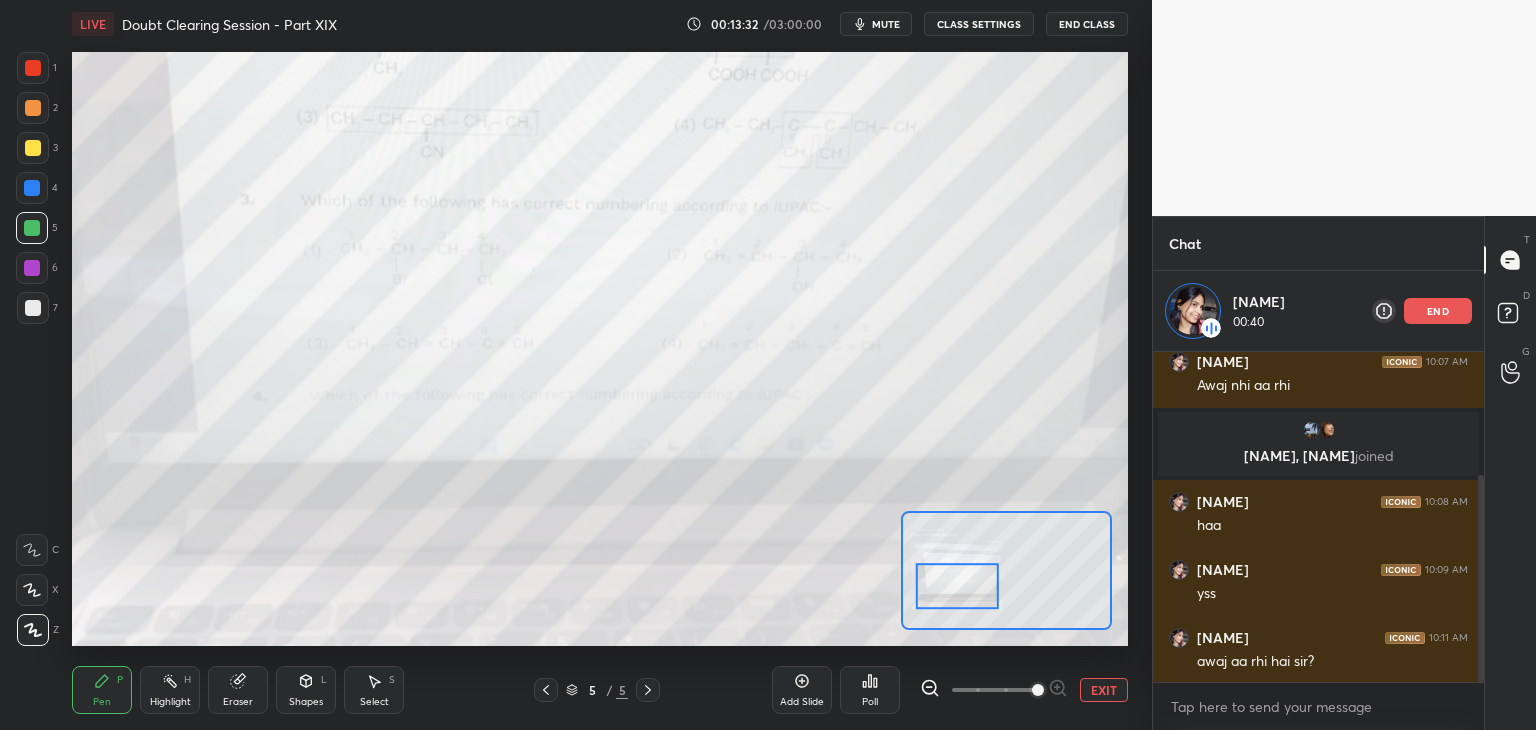 click on "EXIT" at bounding box center (1104, 690) 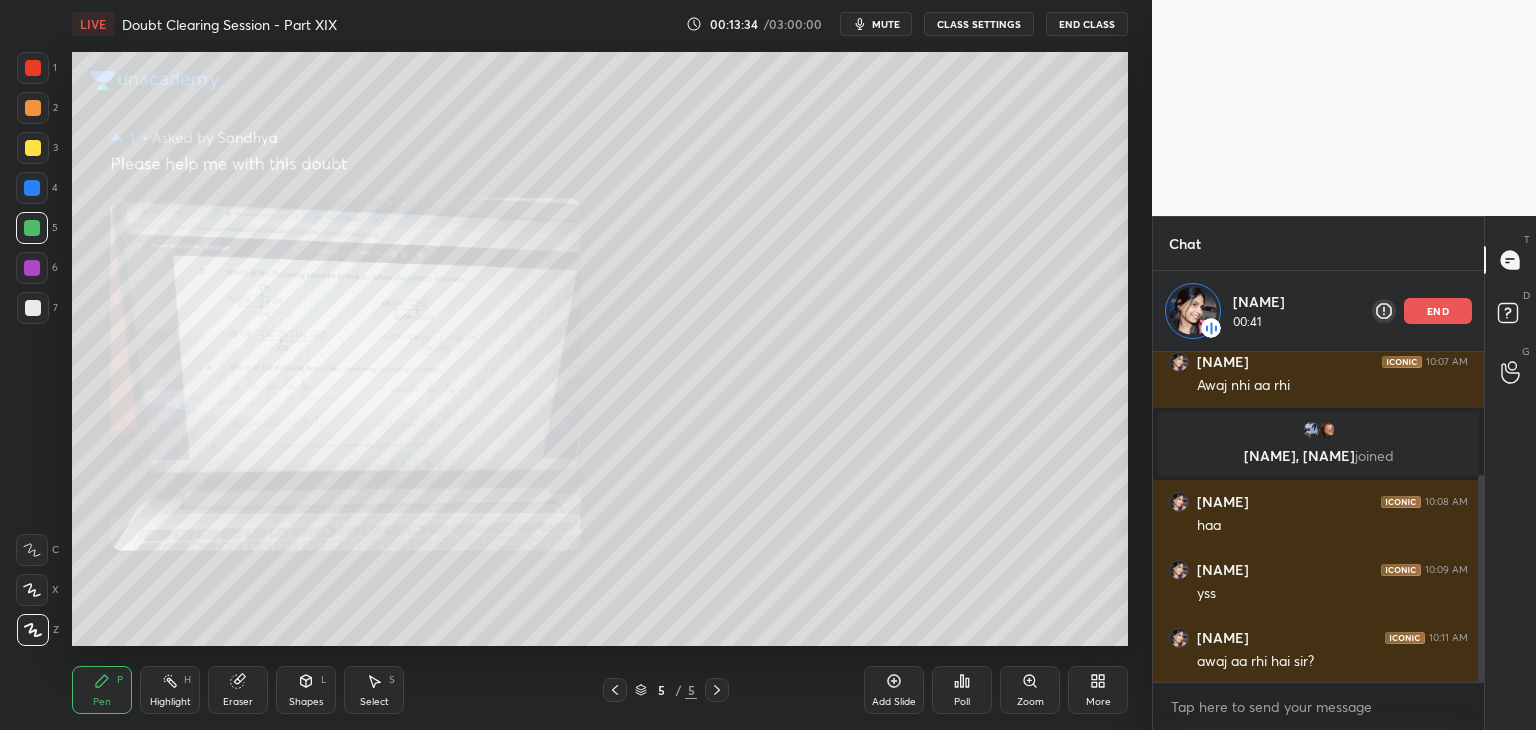 click on "Zoom" at bounding box center (1030, 690) 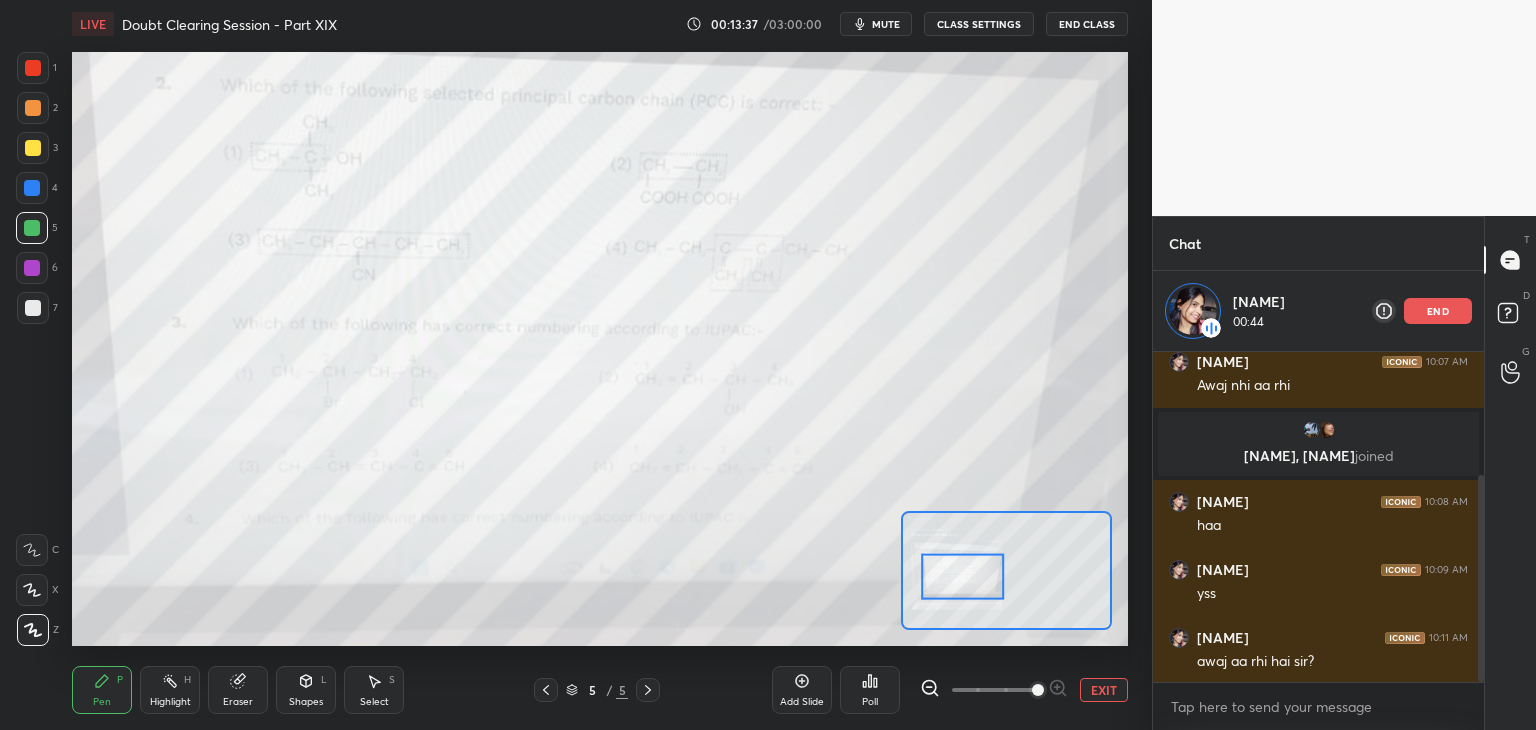 click on "Highlight H" at bounding box center (170, 690) 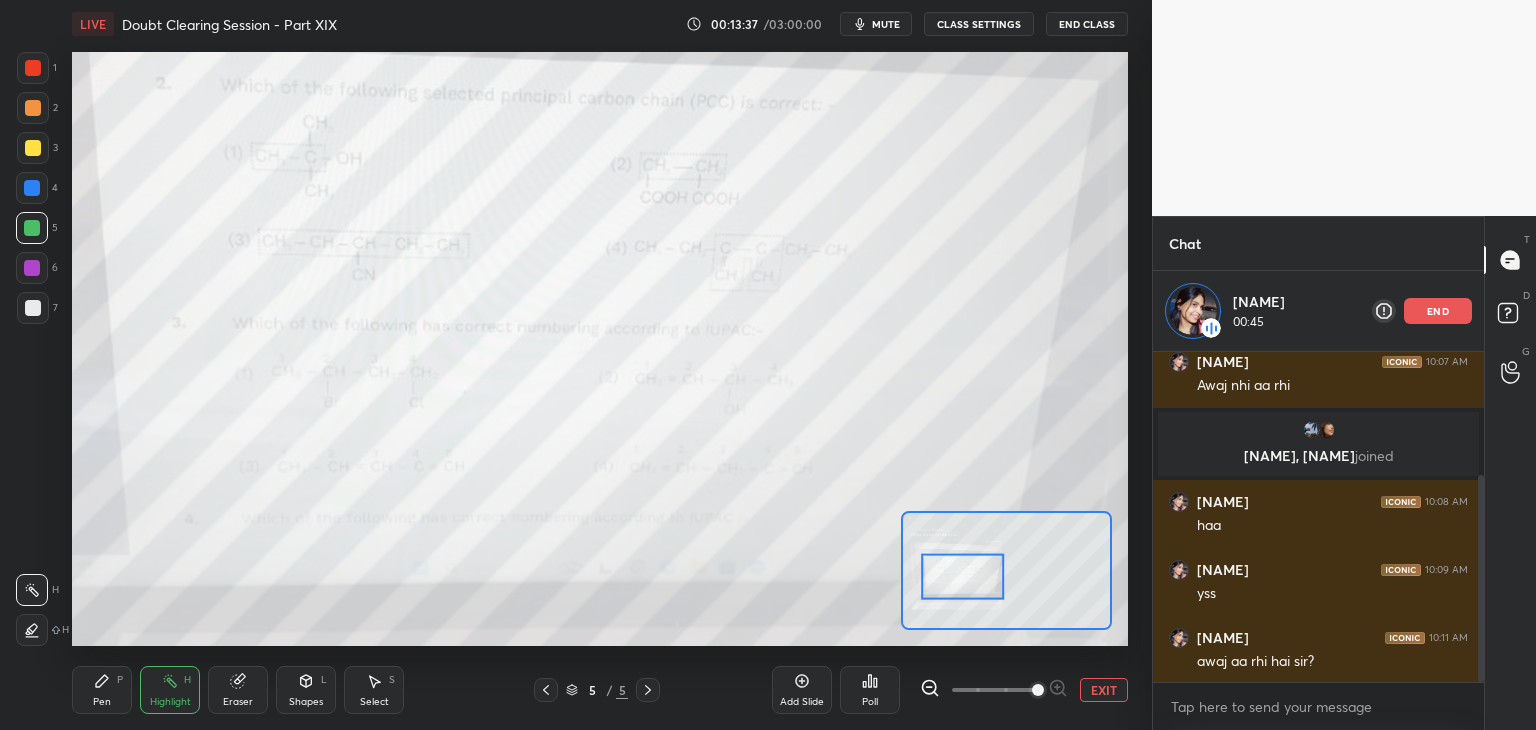 click on "Pen P" at bounding box center (102, 690) 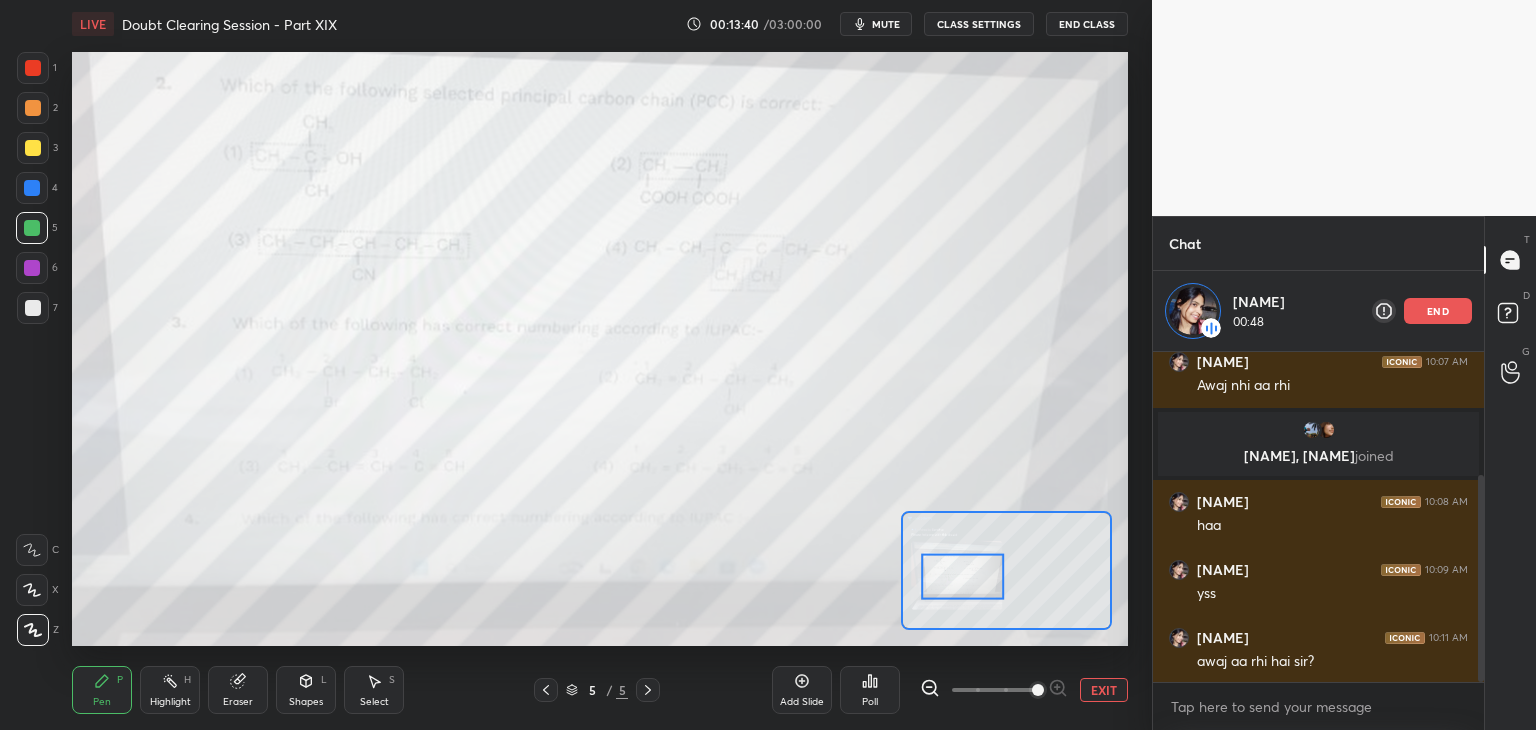 click at bounding box center (33, 68) 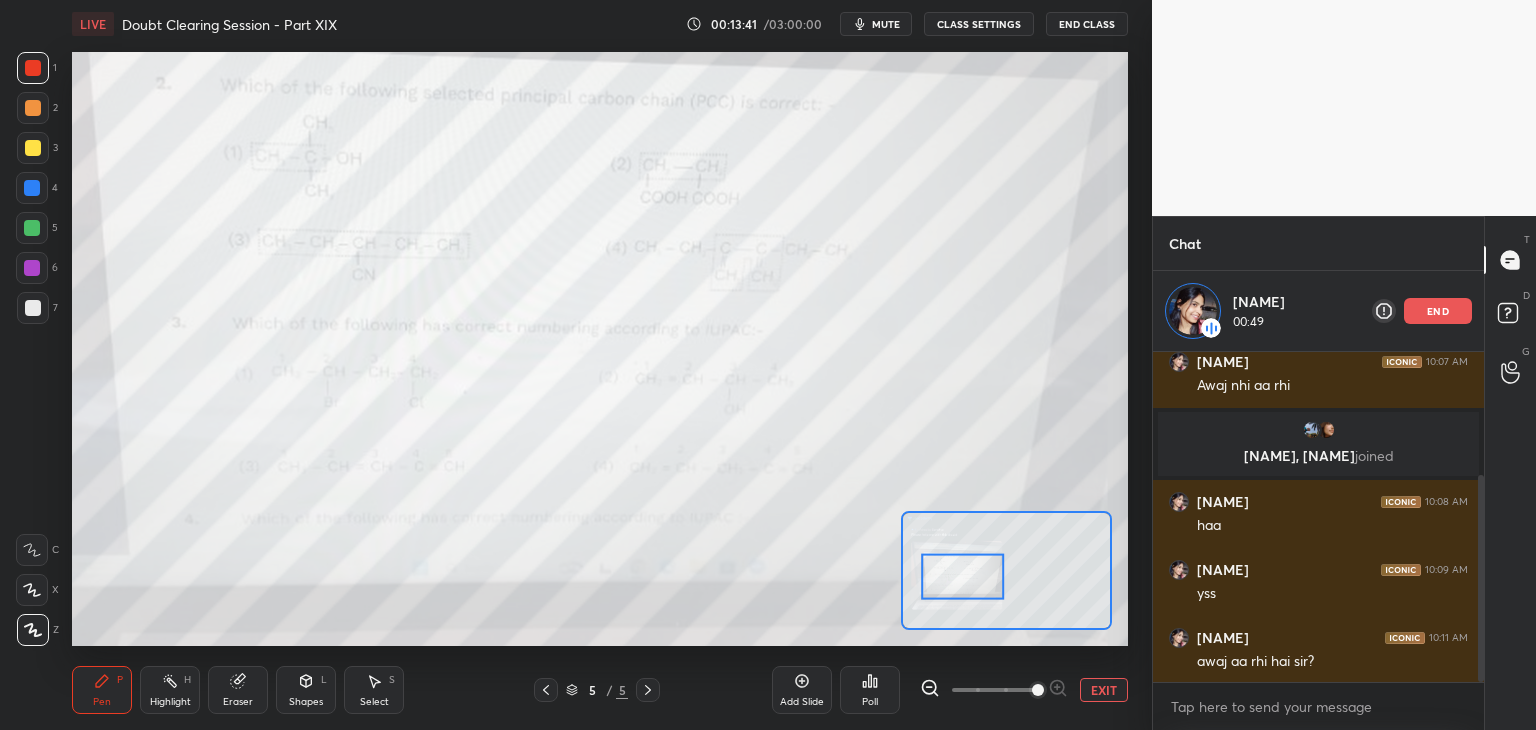 click on "EXIT" at bounding box center [1104, 690] 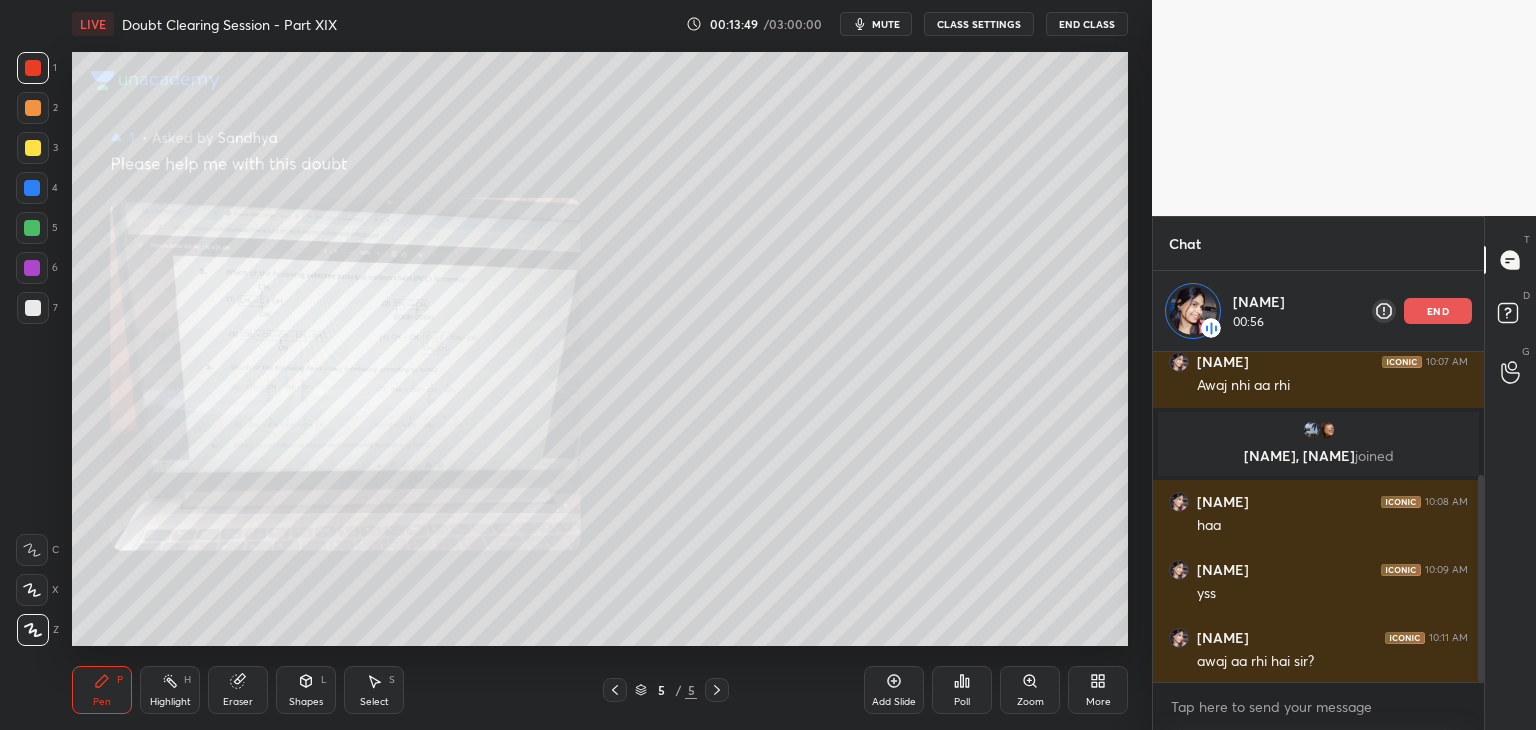 click at bounding box center [32, 228] 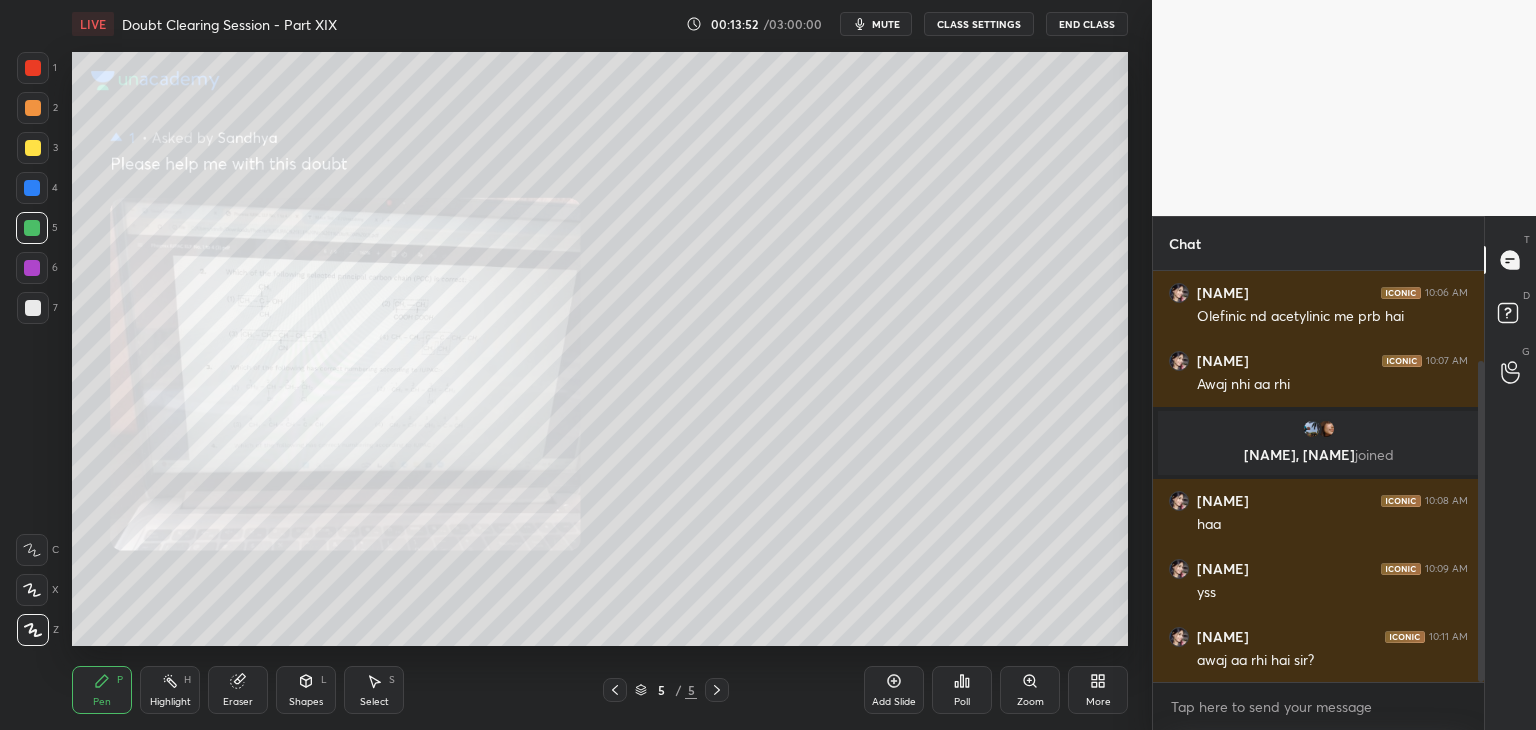 scroll, scrollTop: 6, scrollLeft: 6, axis: both 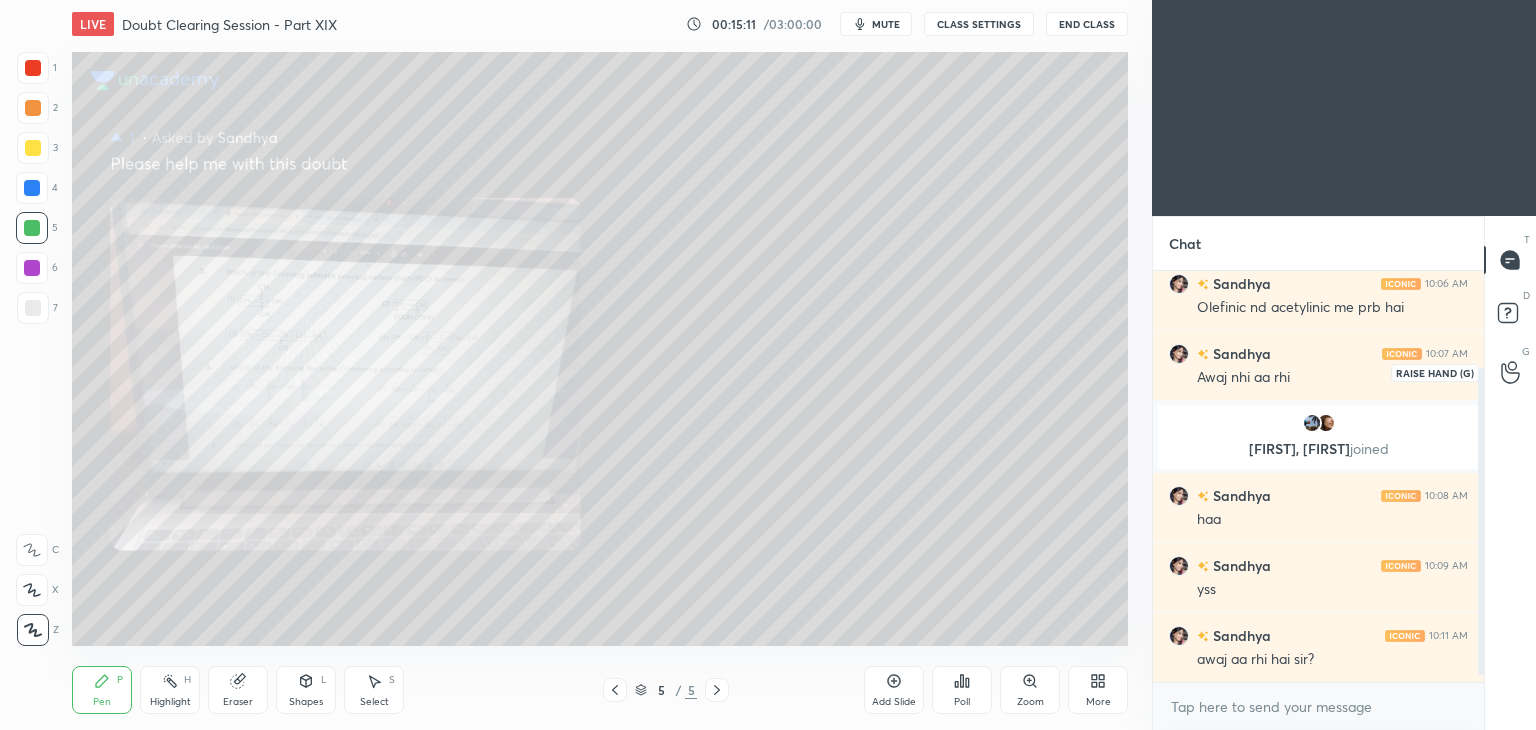 click at bounding box center (1511, 372) 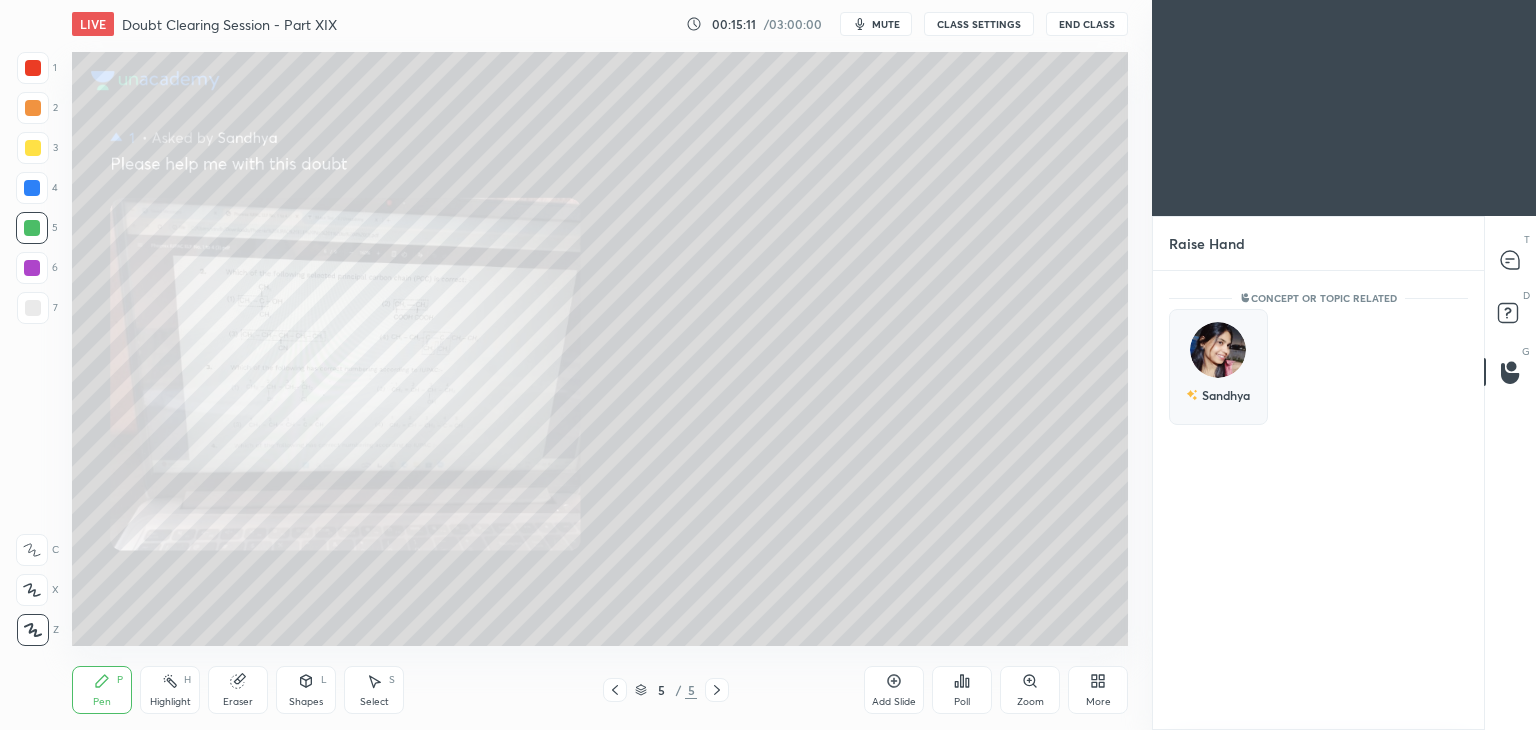 click at bounding box center [1218, 350] 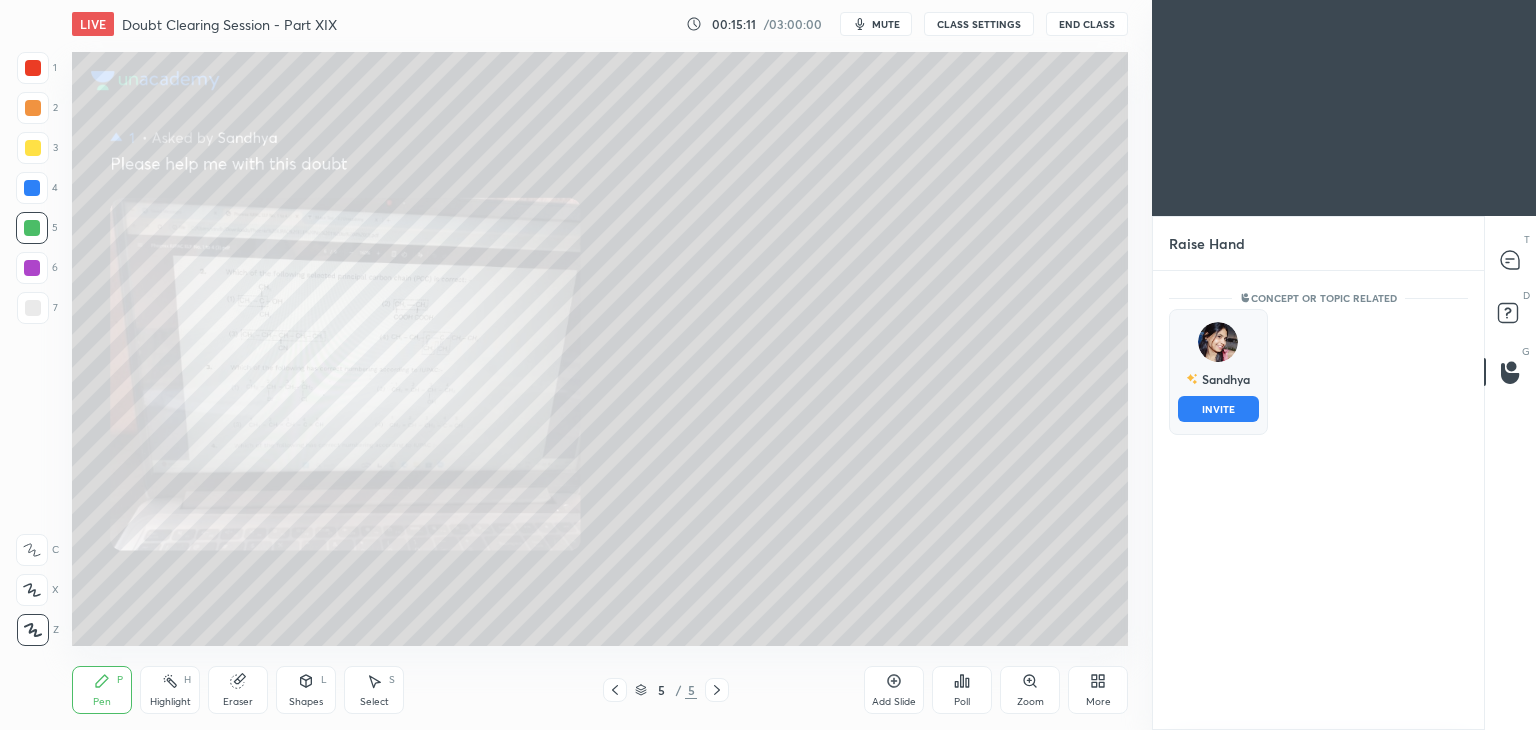 click at bounding box center (1218, 342) 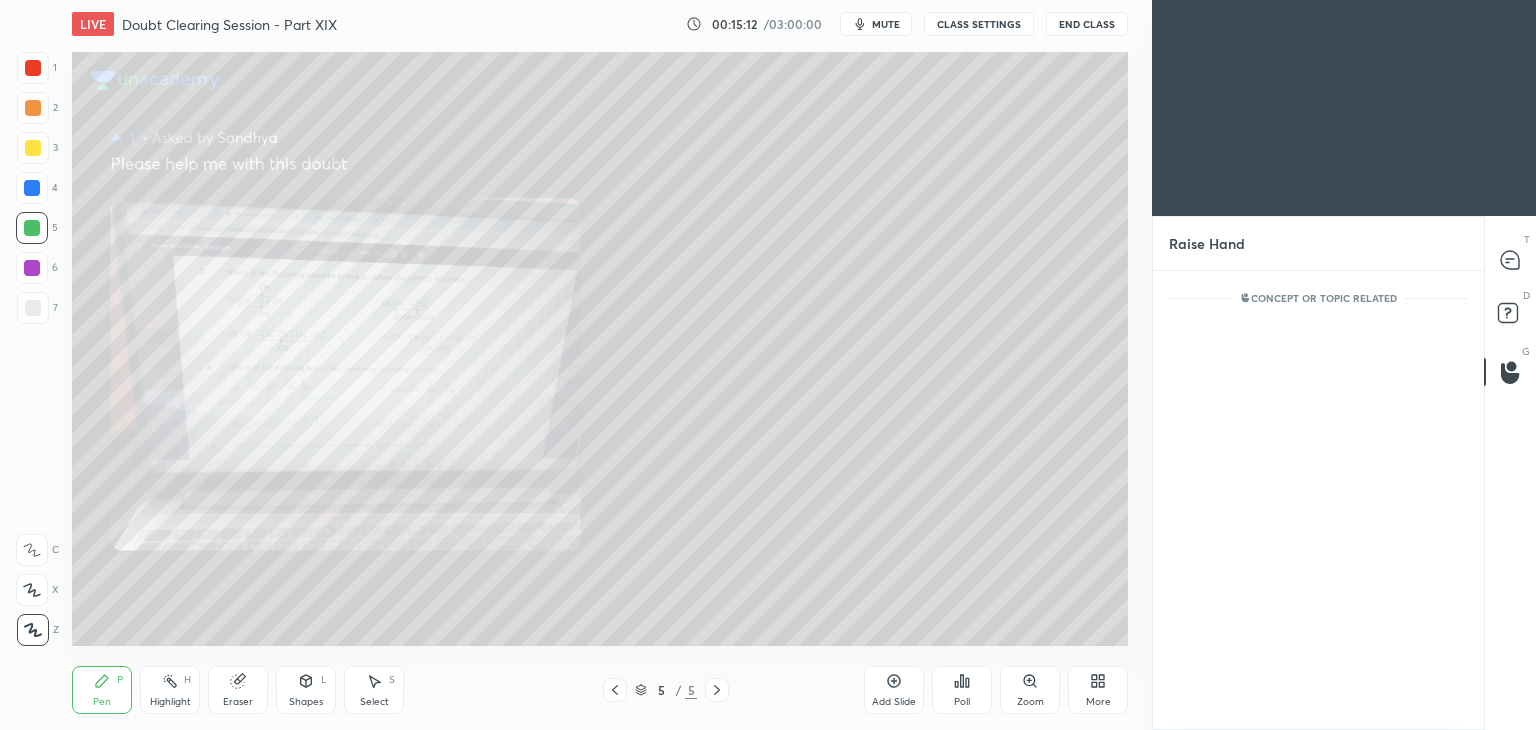 scroll, scrollTop: 373, scrollLeft: 325, axis: both 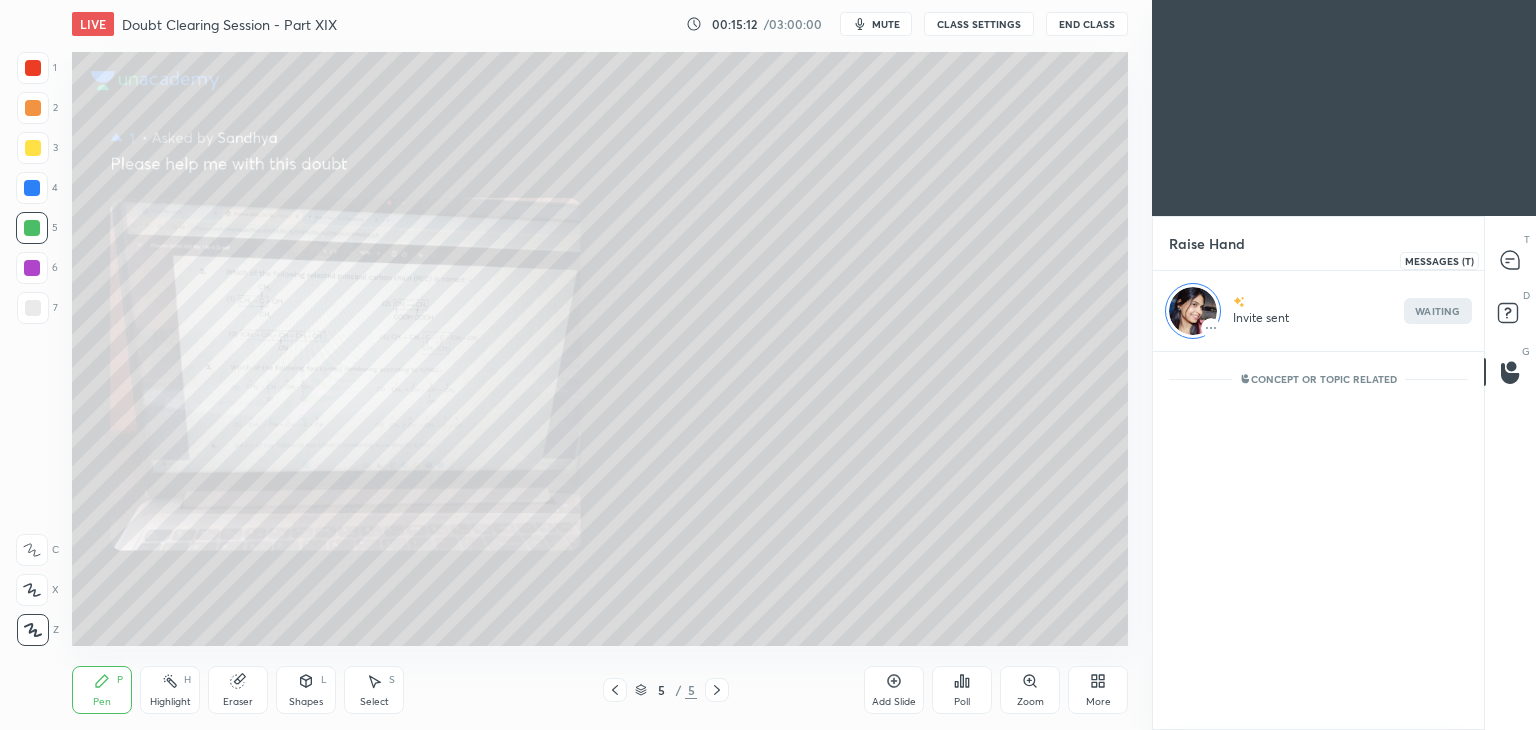 click at bounding box center [1511, 260] 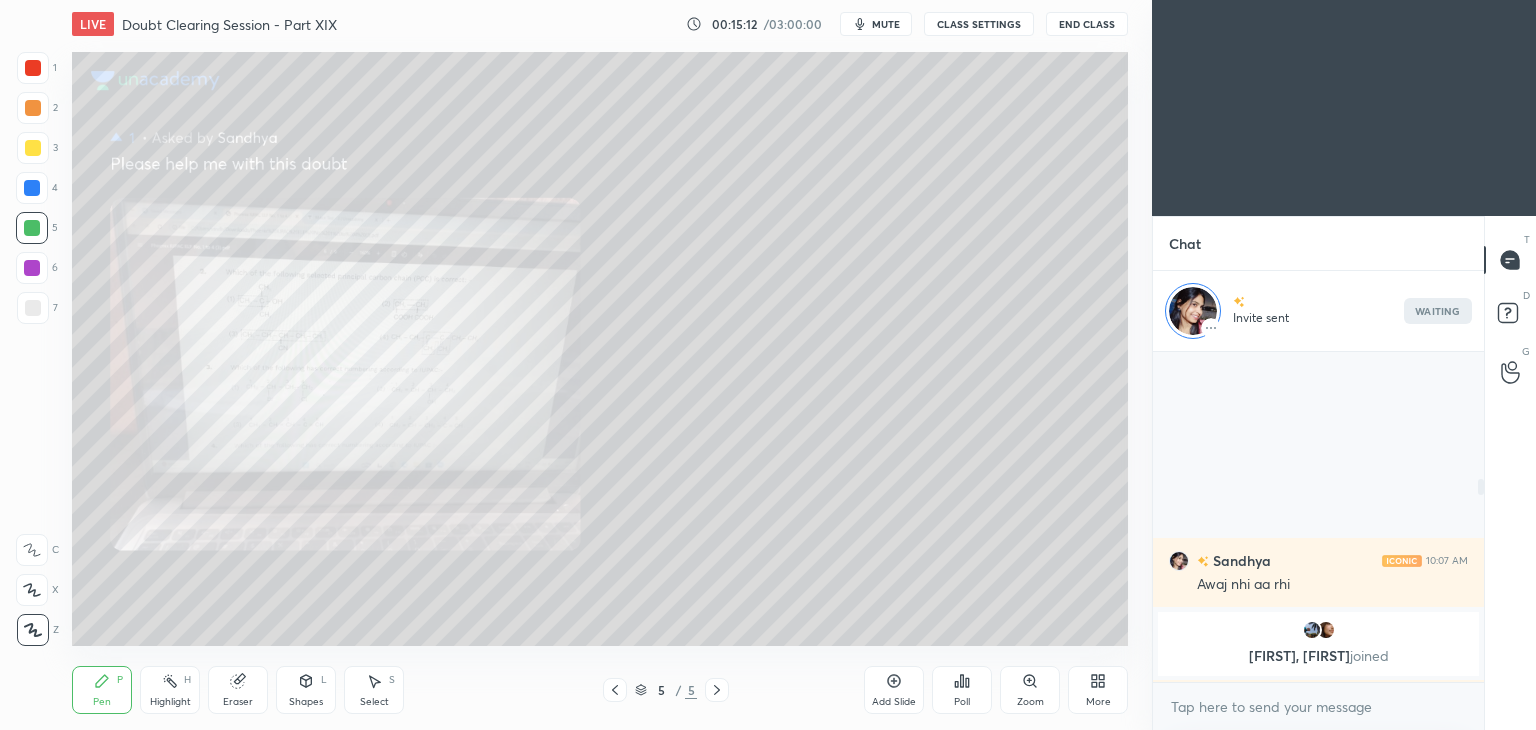 scroll, scrollTop: 207, scrollLeft: 0, axis: vertical 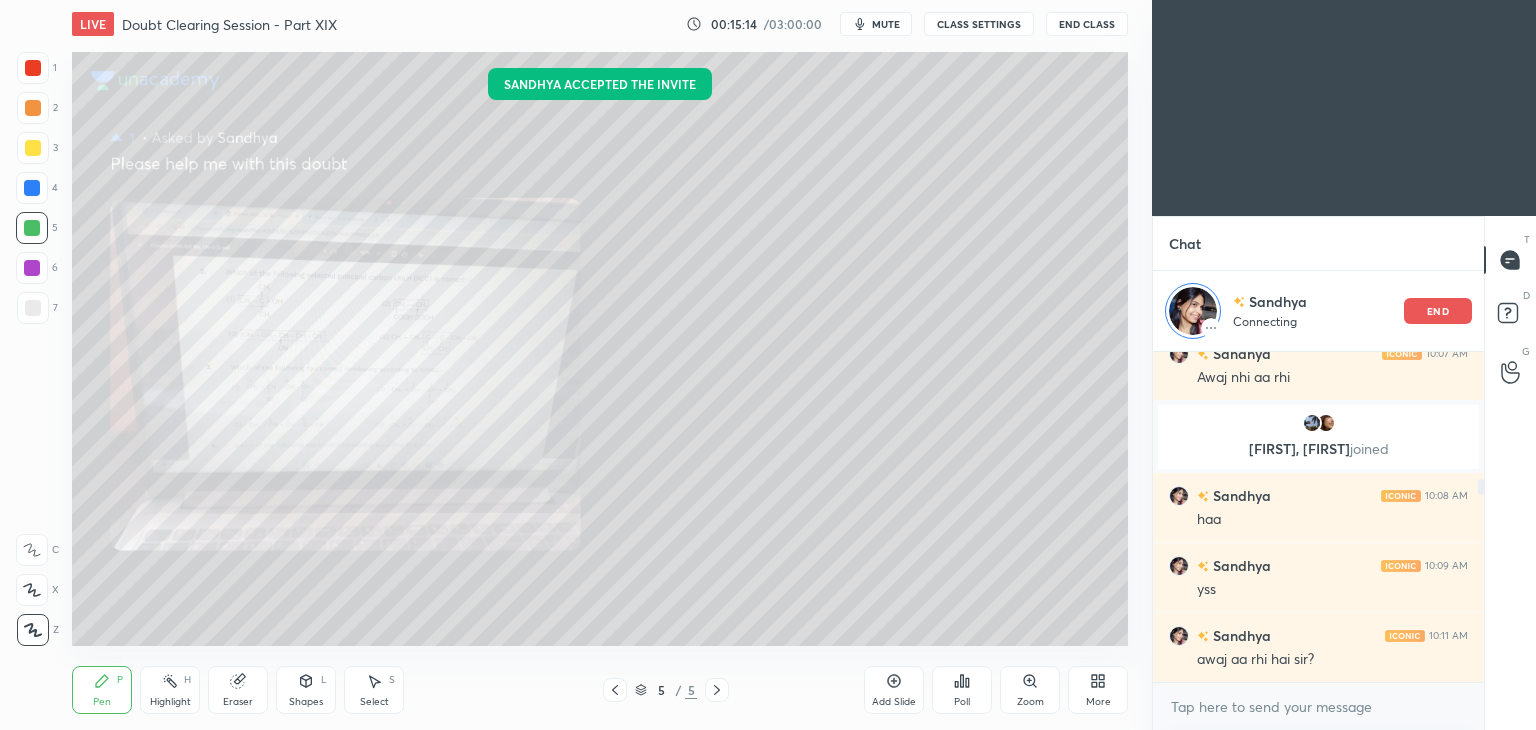 click on "More" at bounding box center (1098, 690) 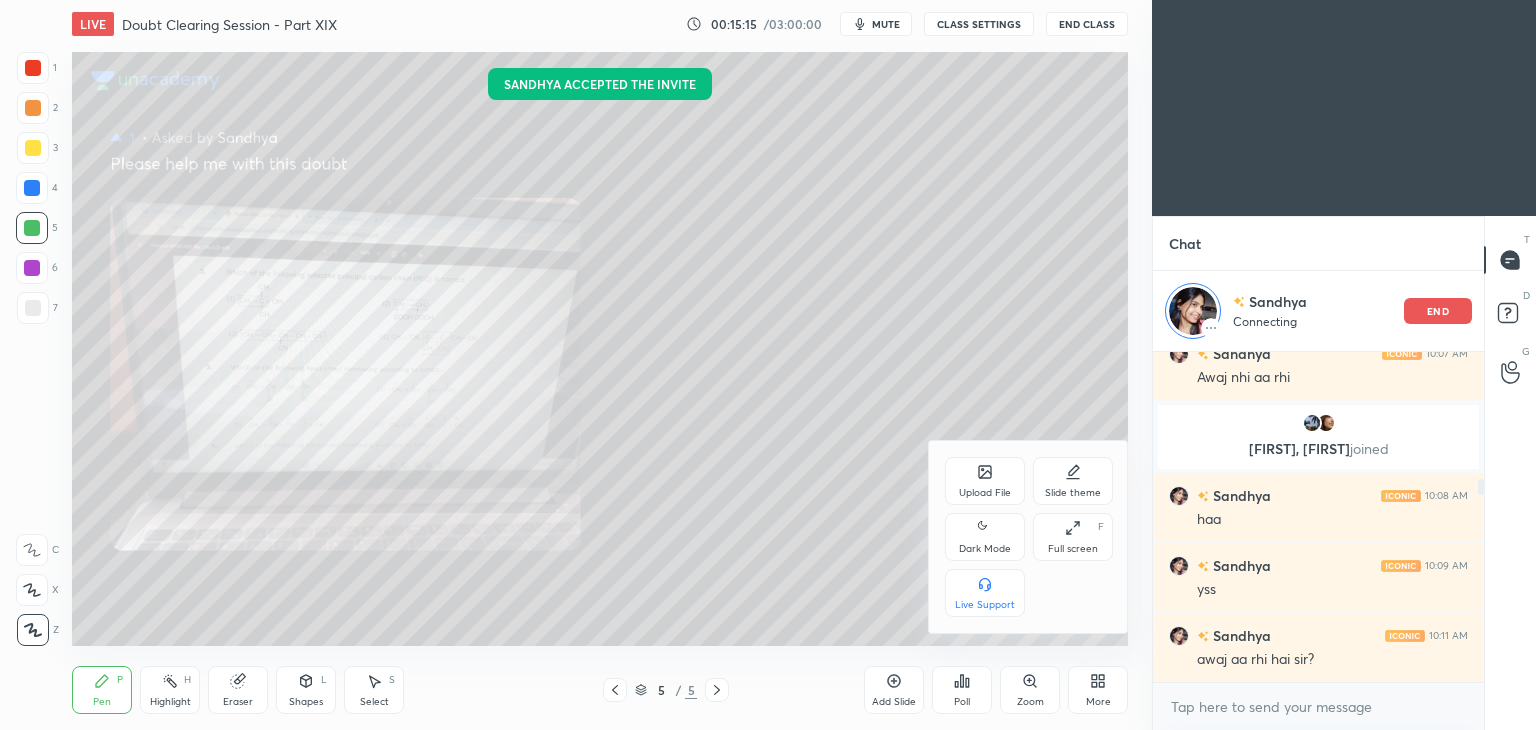 click on "Dark Mode" at bounding box center (985, 537) 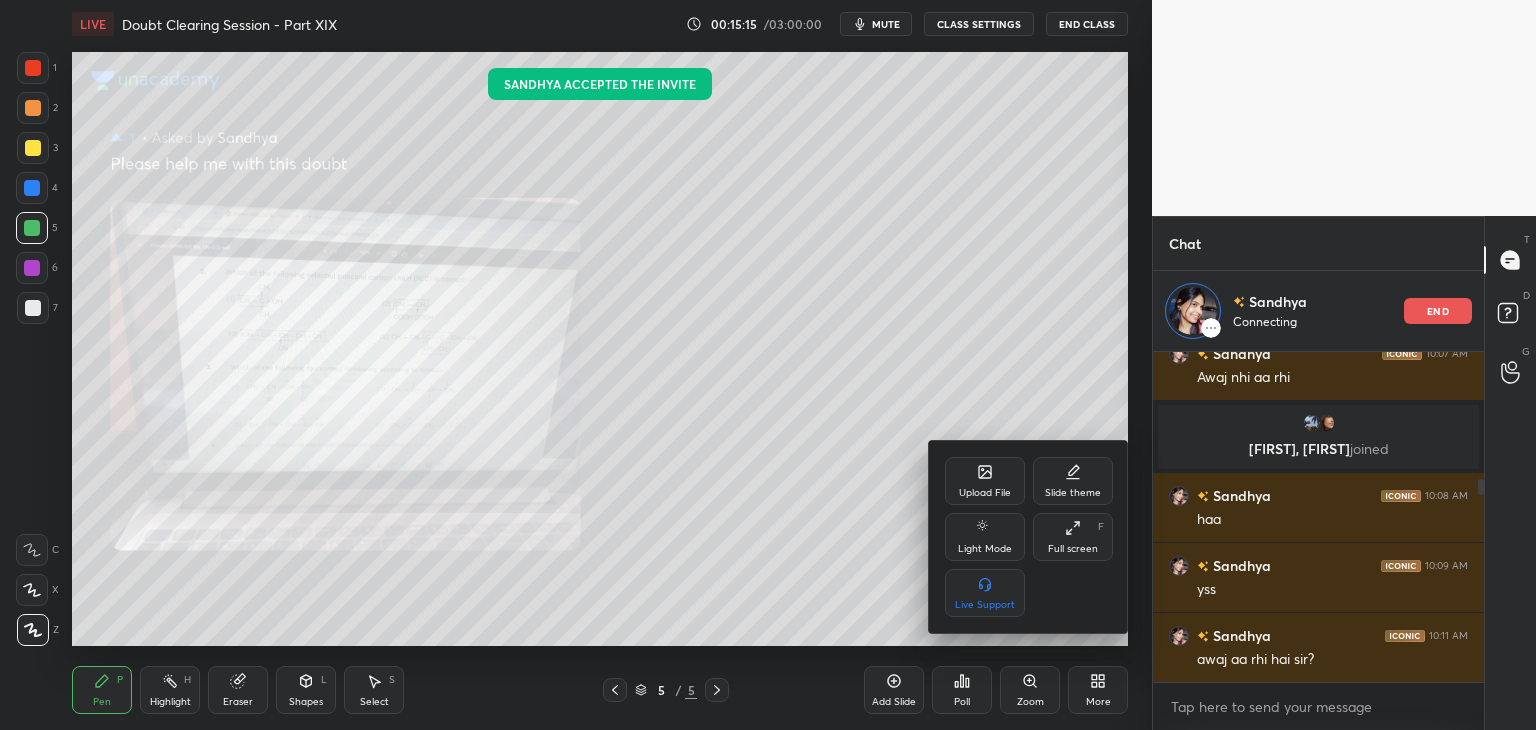 click at bounding box center (768, 365) 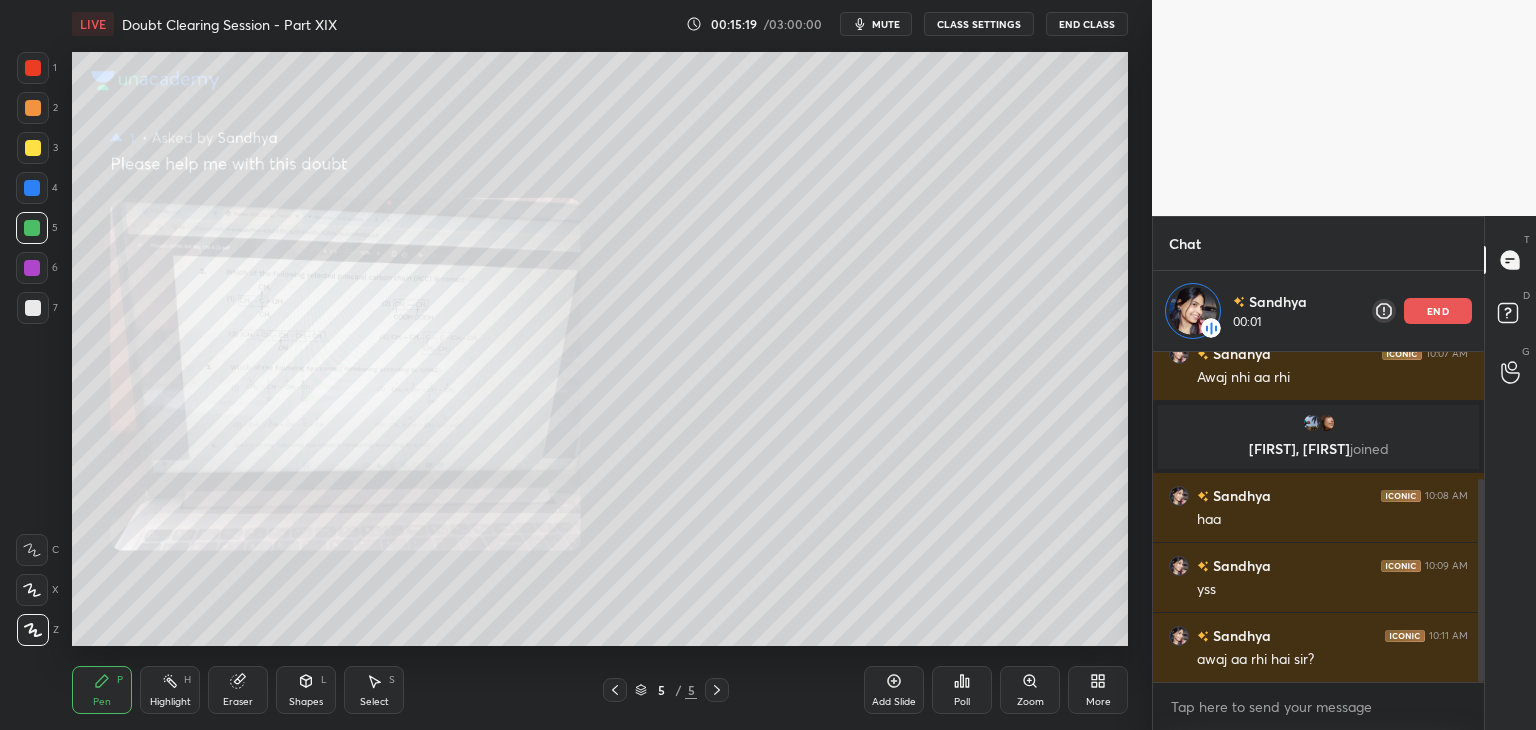 click on "Highlight H" at bounding box center [170, 690] 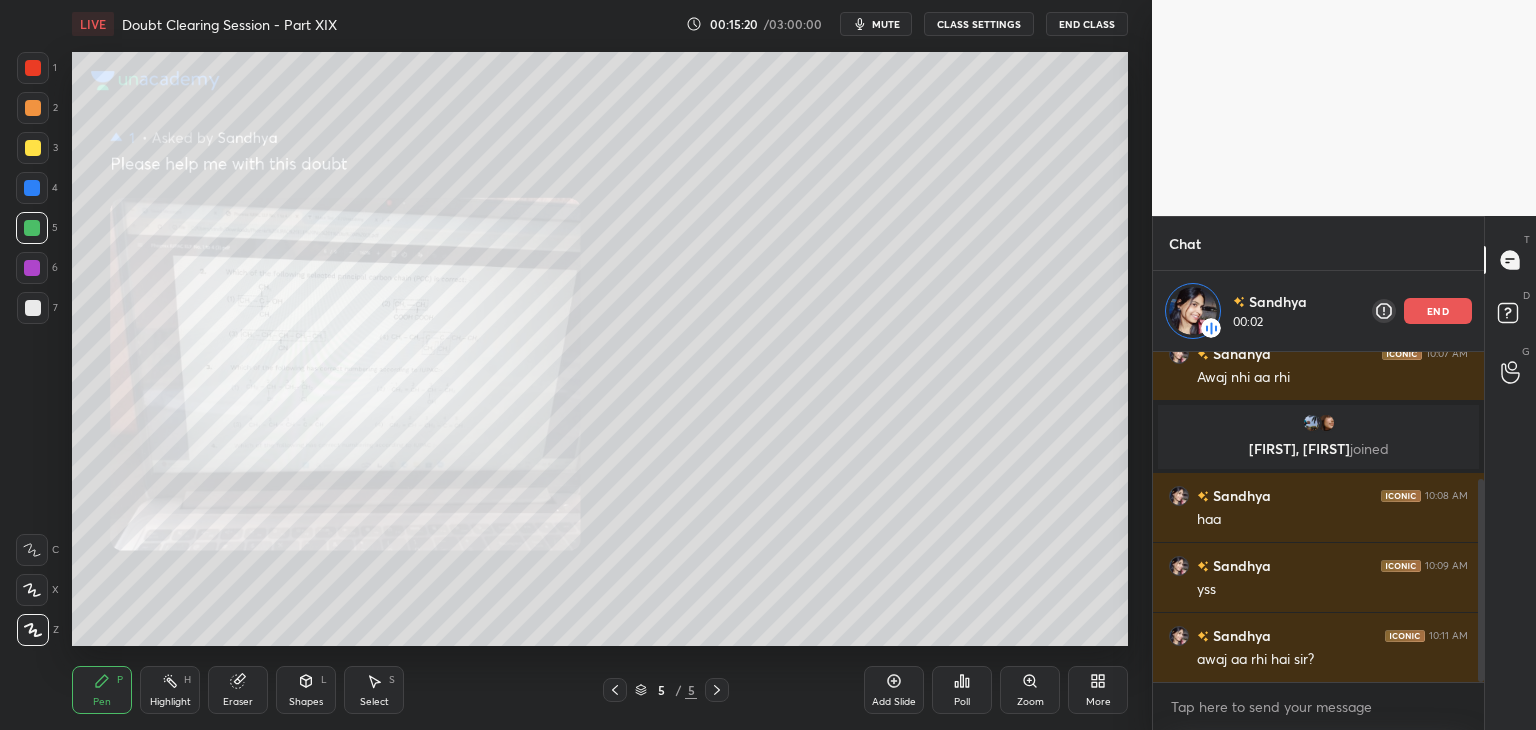 click on "Zoom" at bounding box center (1030, 690) 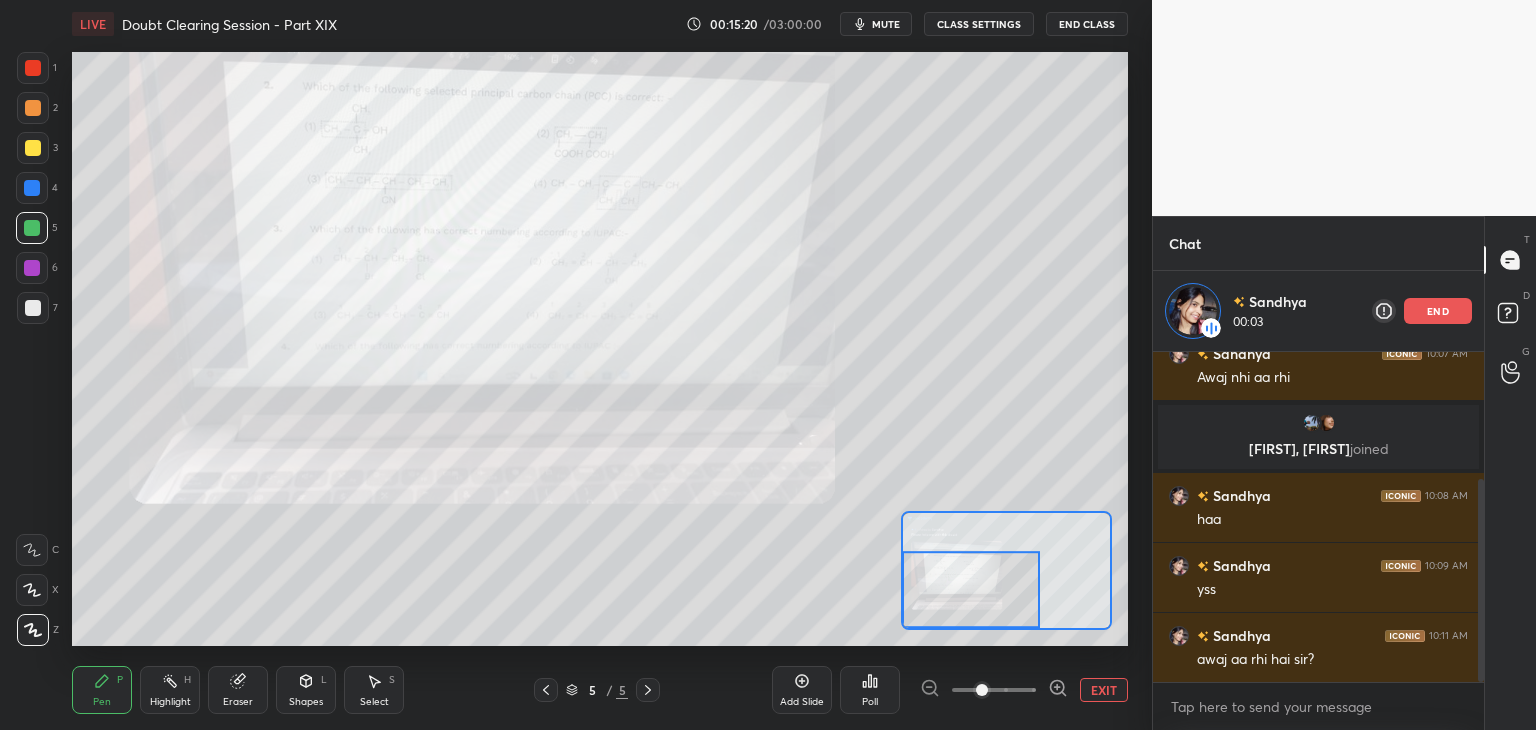 click at bounding box center (971, 590) 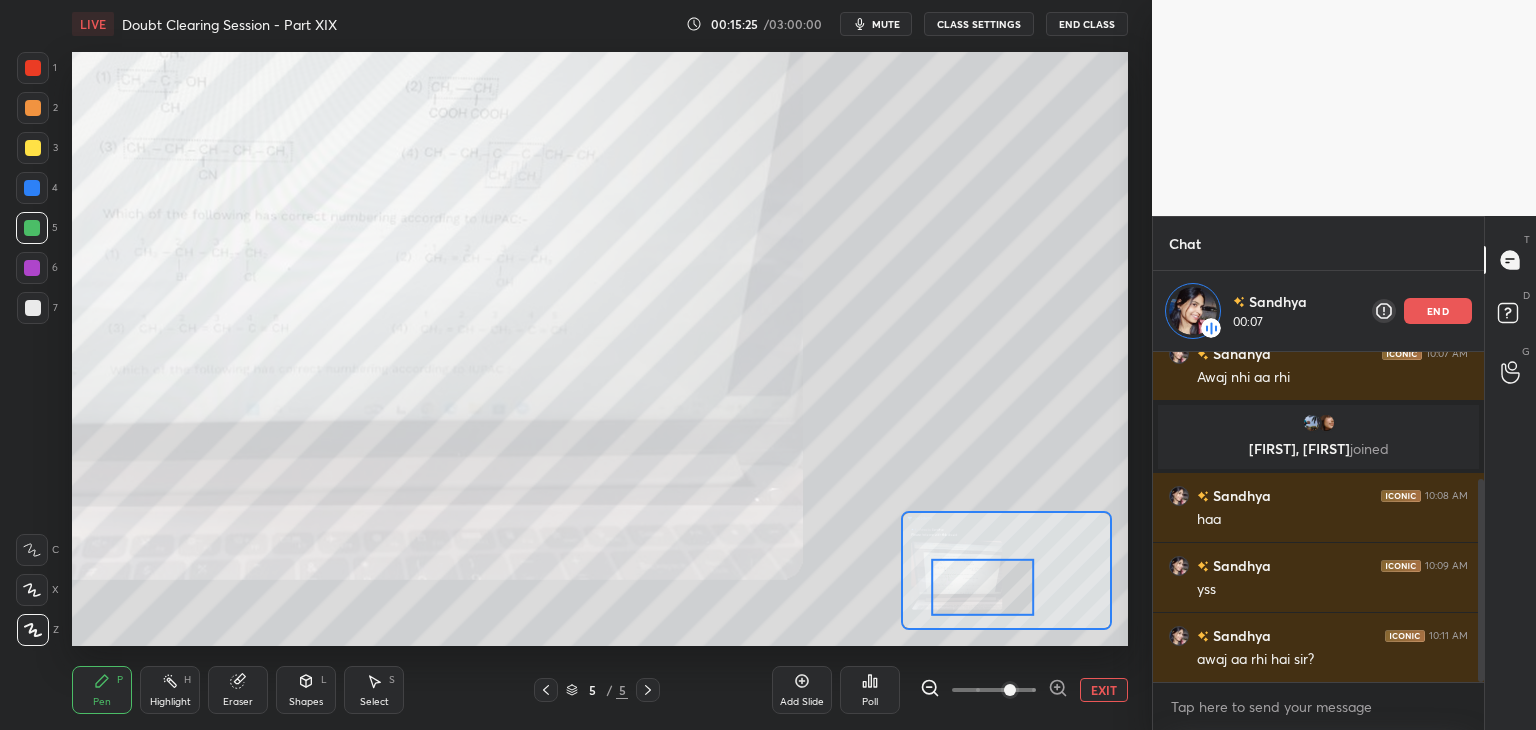 click at bounding box center [33, 68] 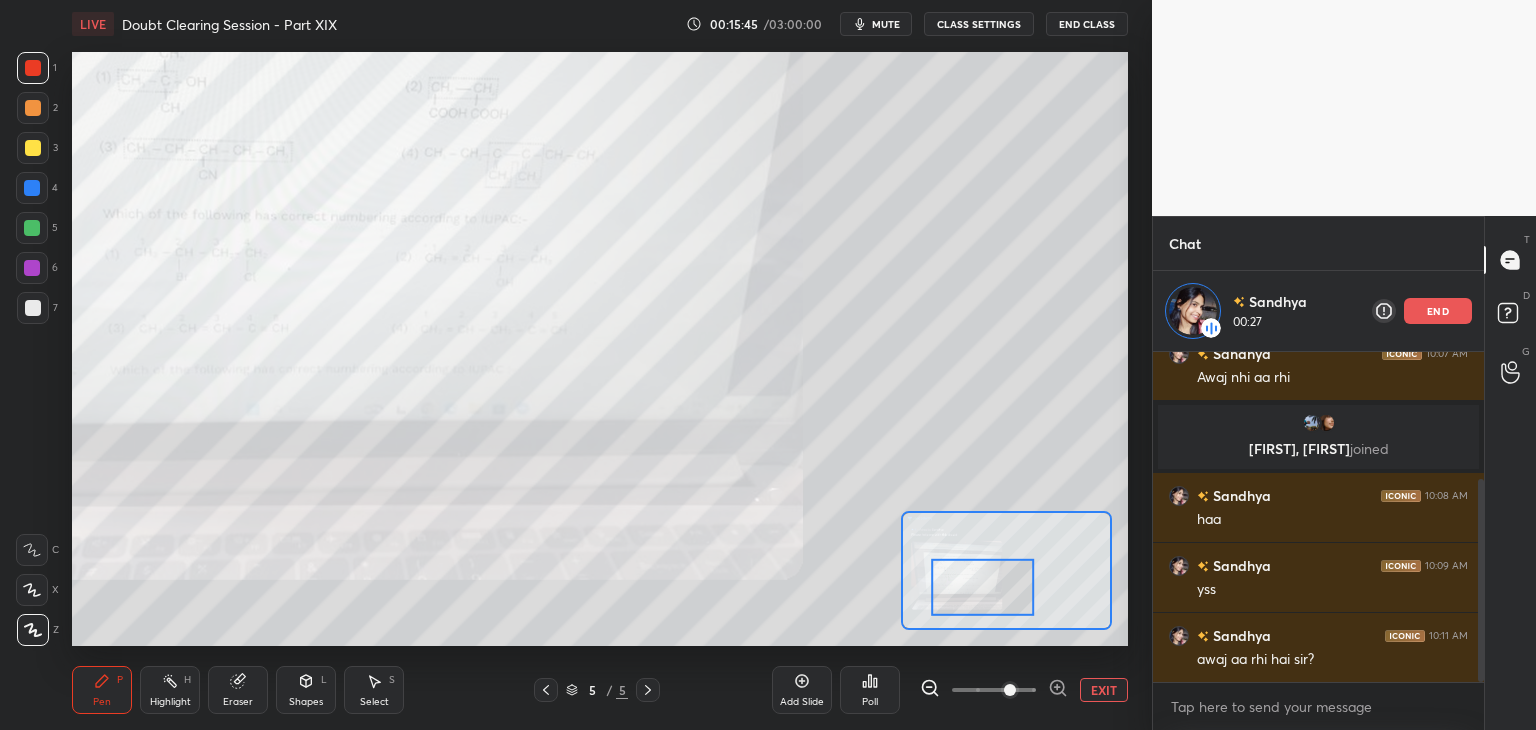 click at bounding box center [33, 148] 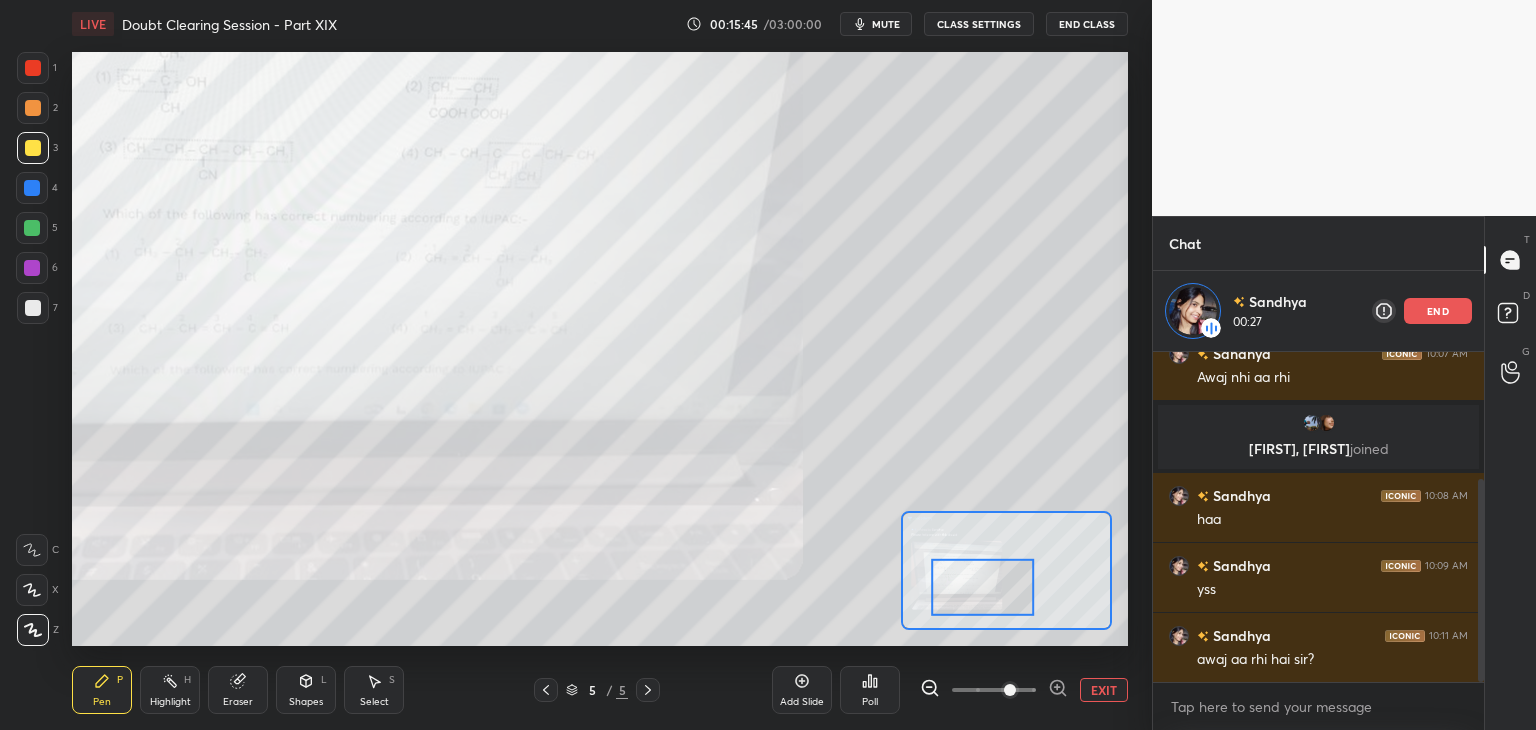 click at bounding box center [32, 188] 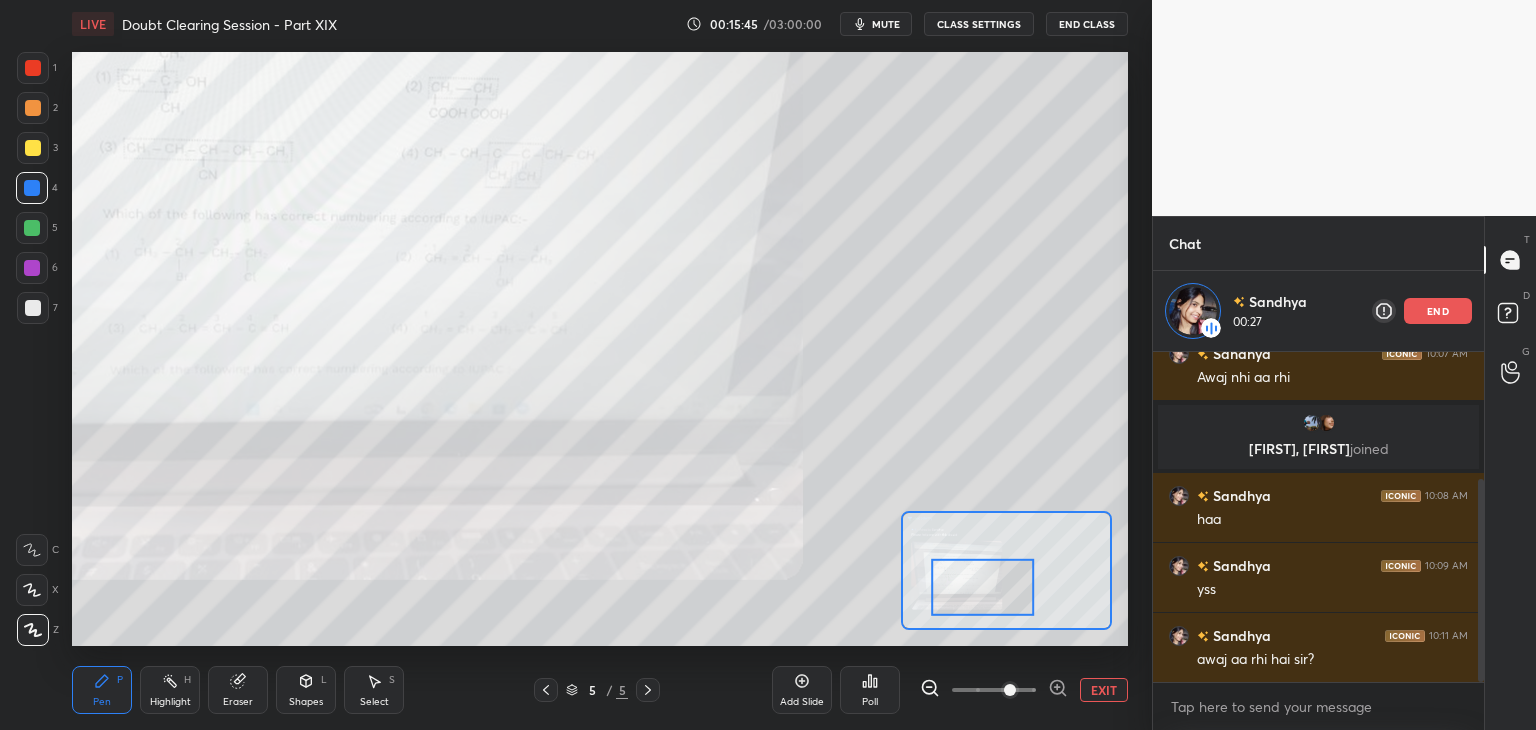 click on "3" at bounding box center [37, 148] 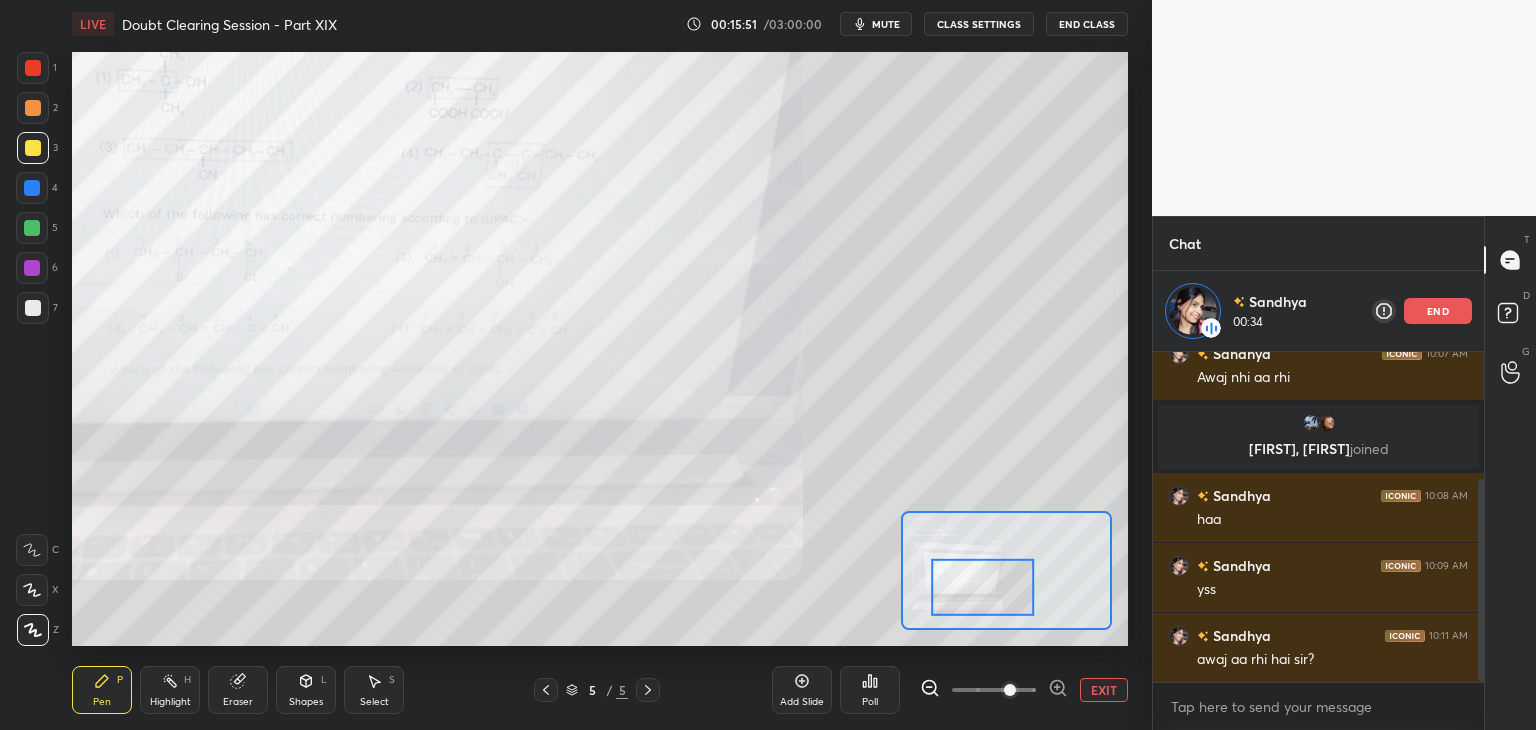 click on "EXIT" at bounding box center [1104, 690] 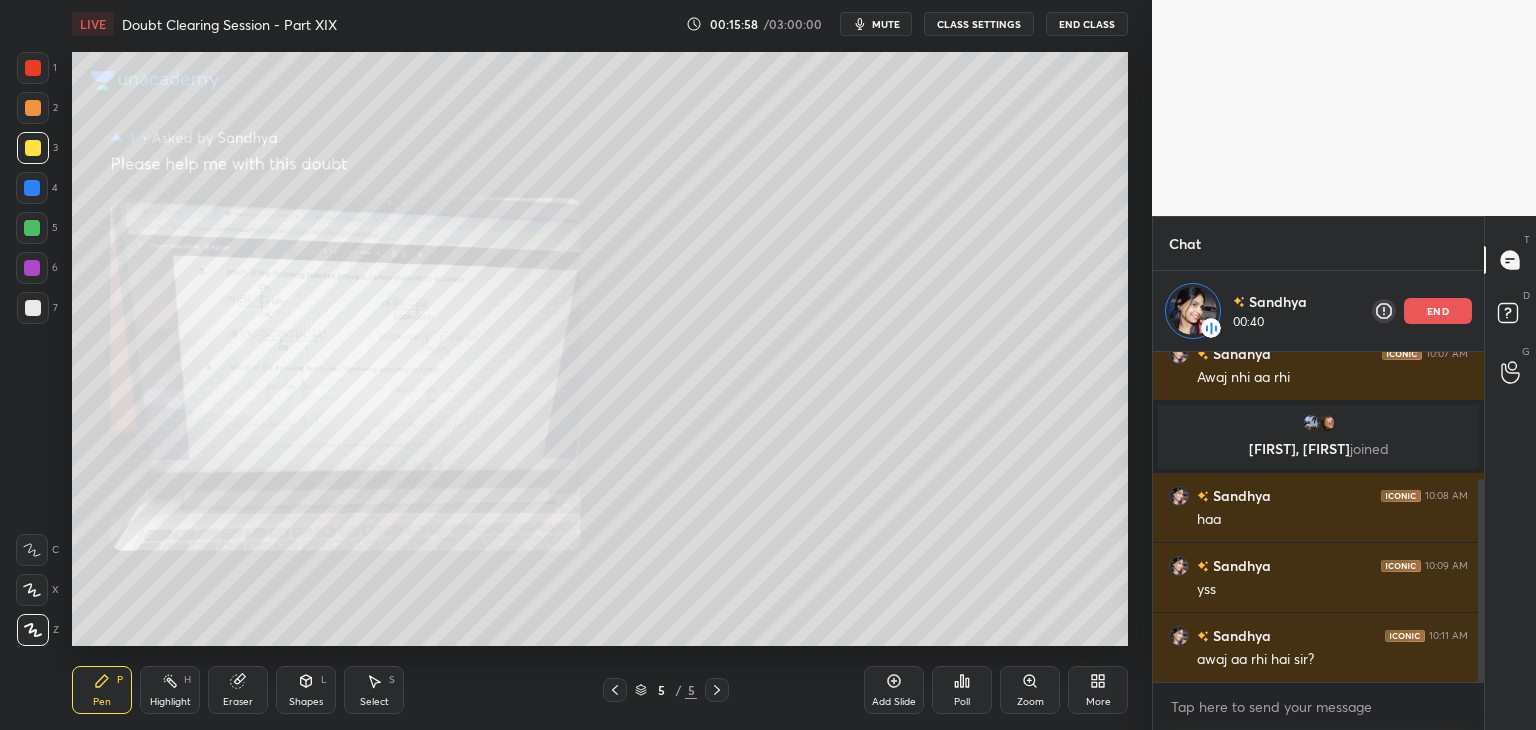 click at bounding box center (32, 268) 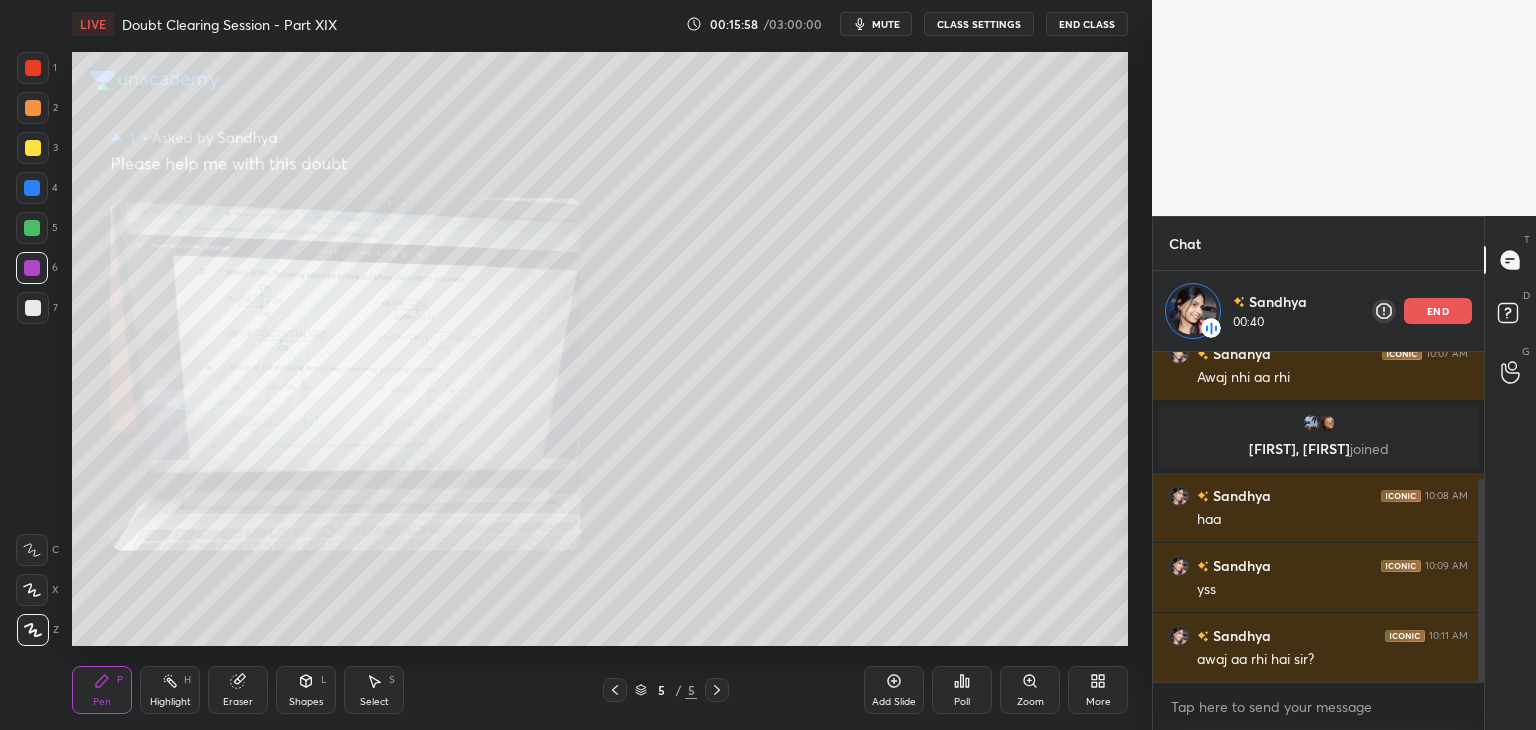 click at bounding box center [33, 308] 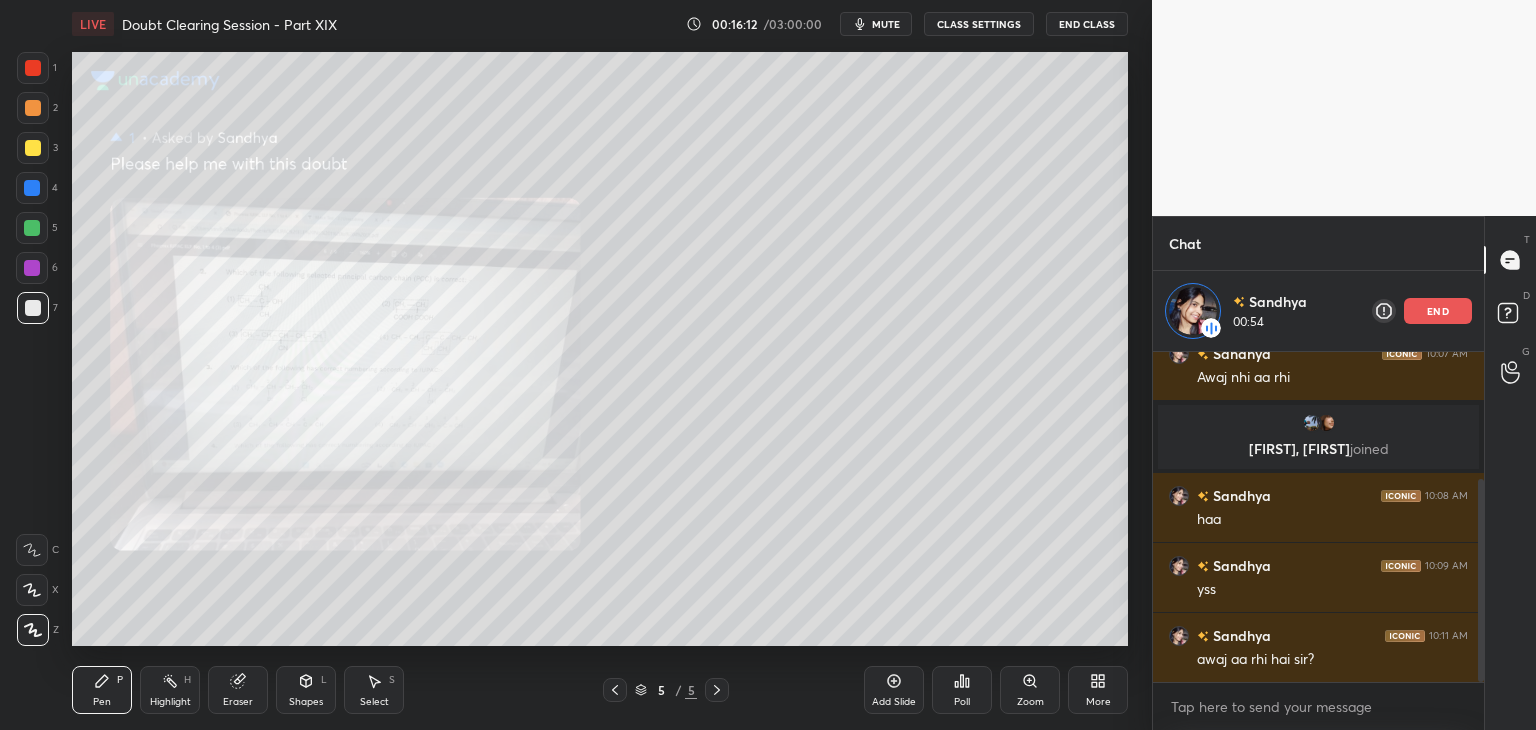 click on "1" at bounding box center (37, 72) 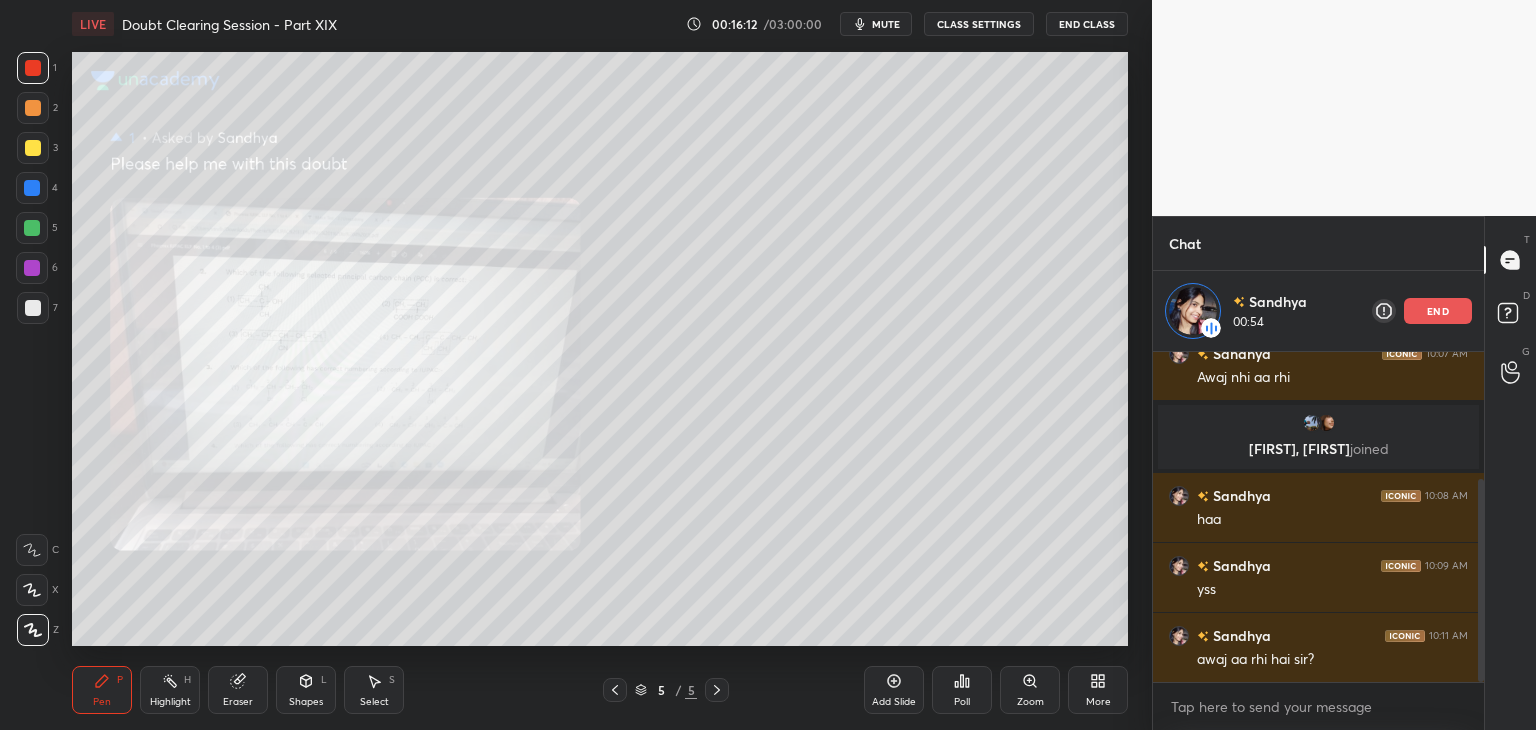 click at bounding box center [33, 108] 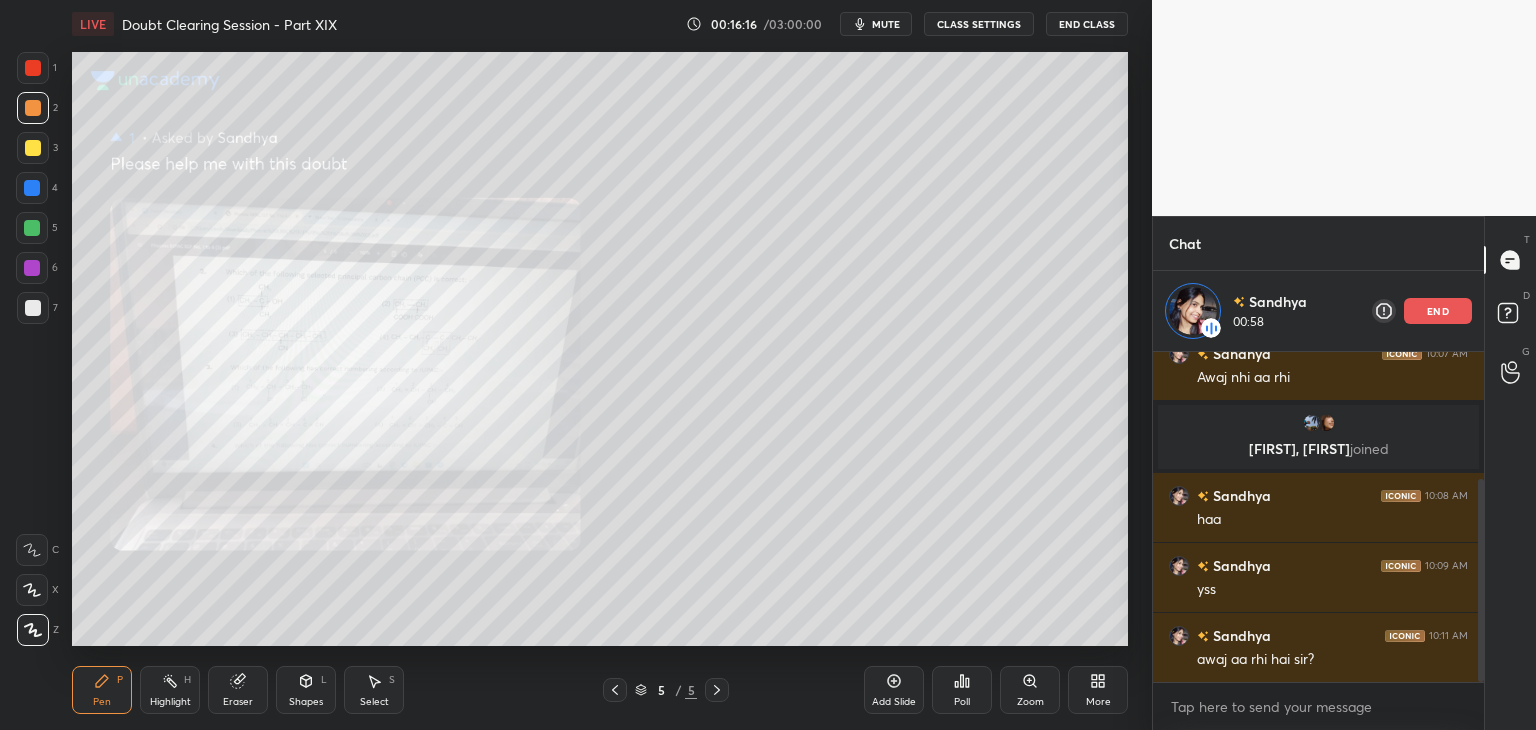 click at bounding box center [33, 148] 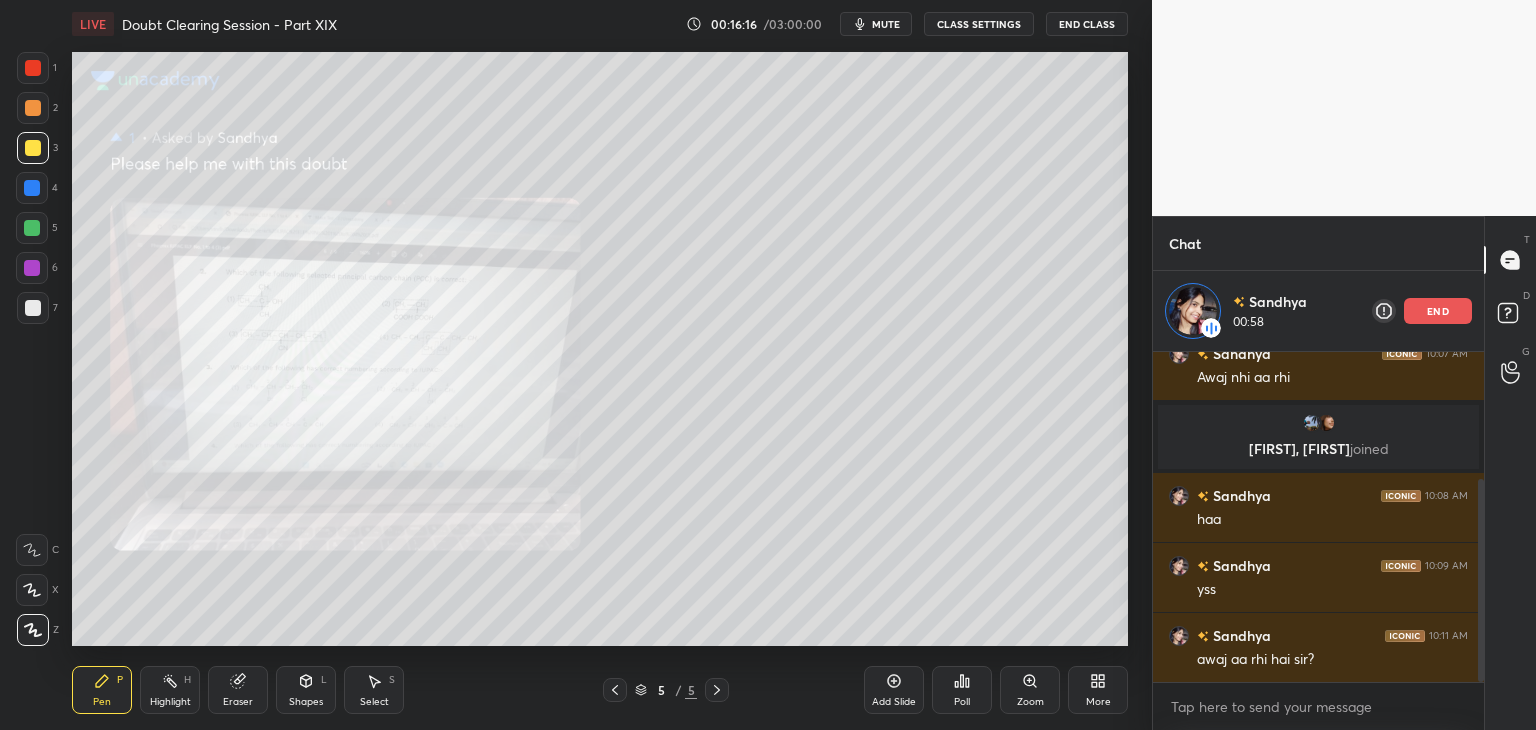 click at bounding box center [32, 188] 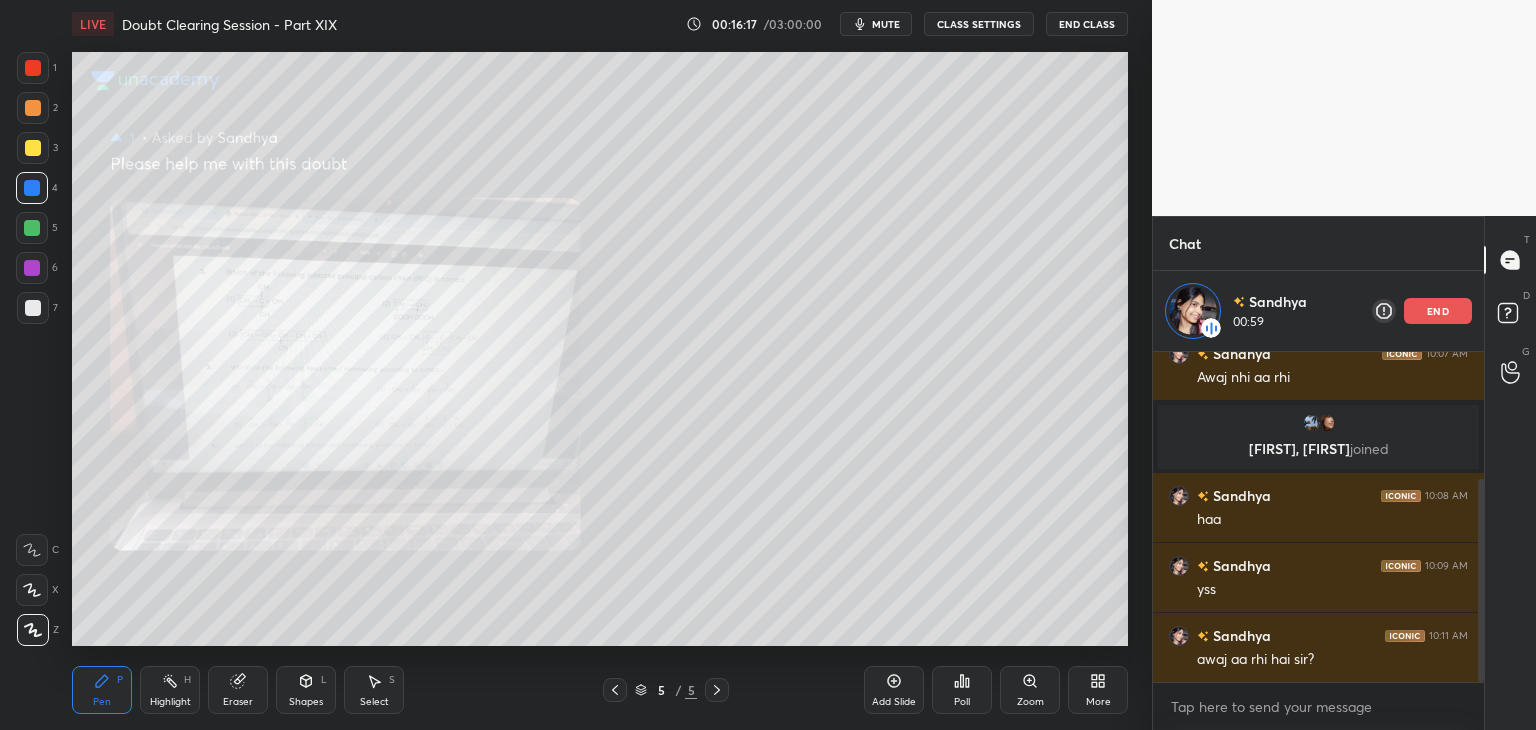 click on "4" at bounding box center (37, 192) 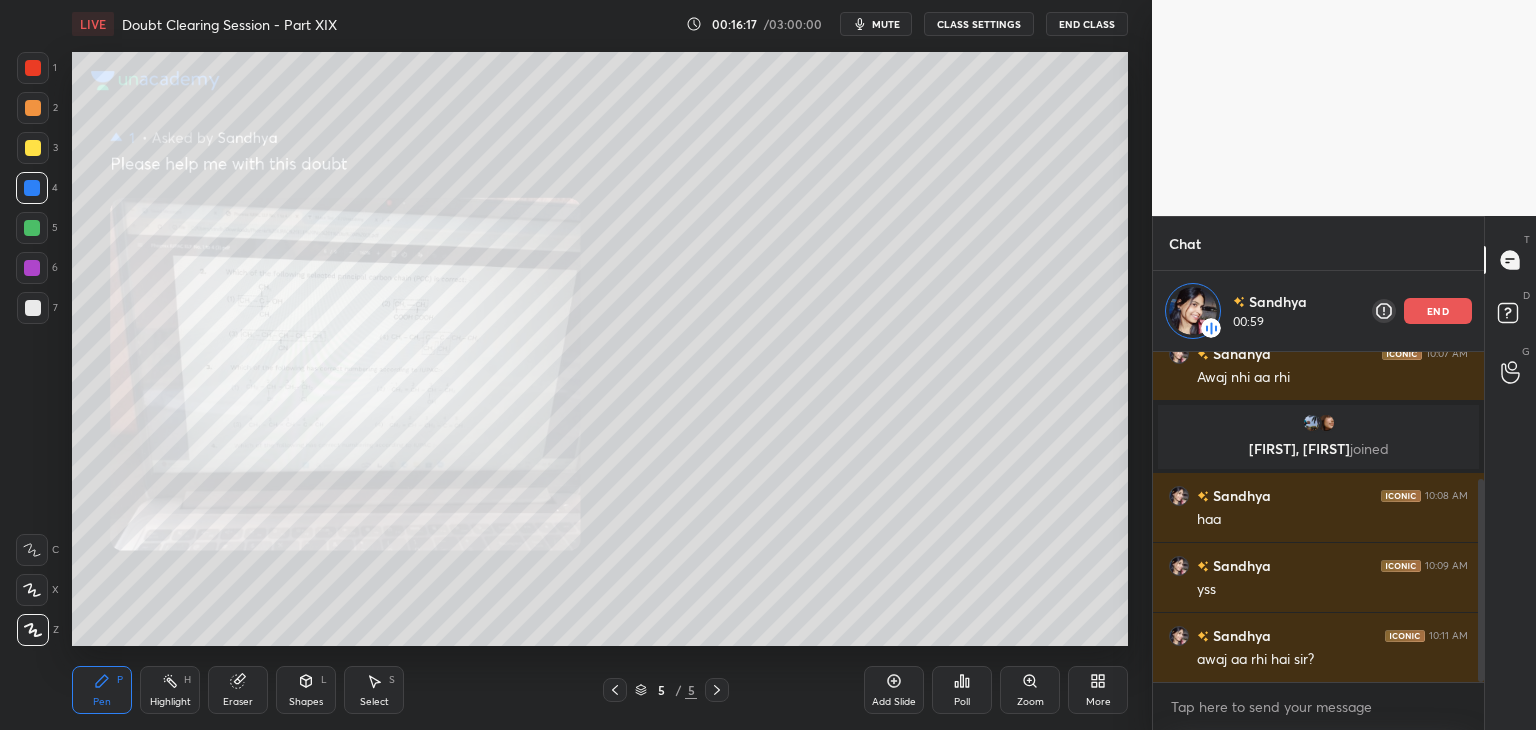 click at bounding box center [32, 228] 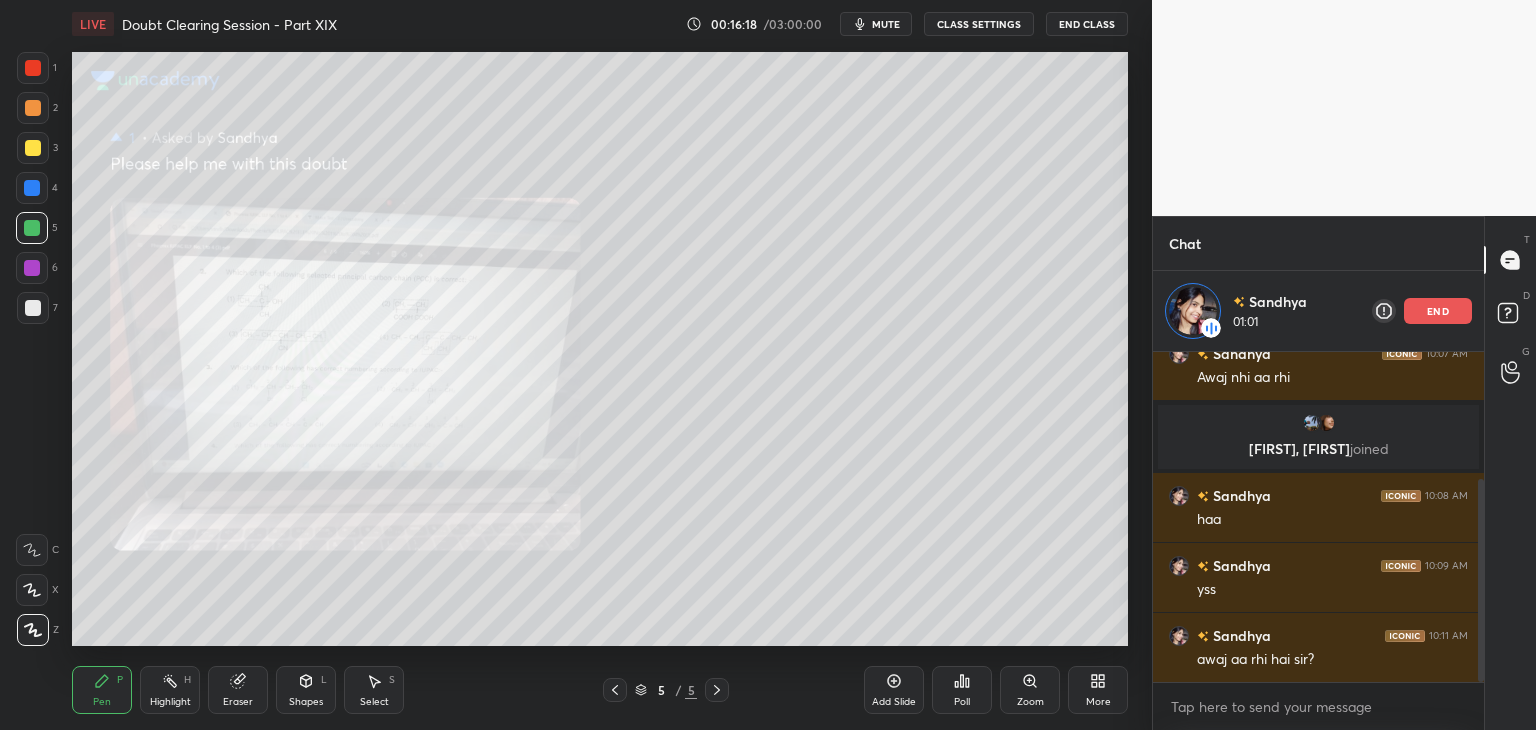 click on "Add Slide Poll Zoom More" at bounding box center [996, 690] 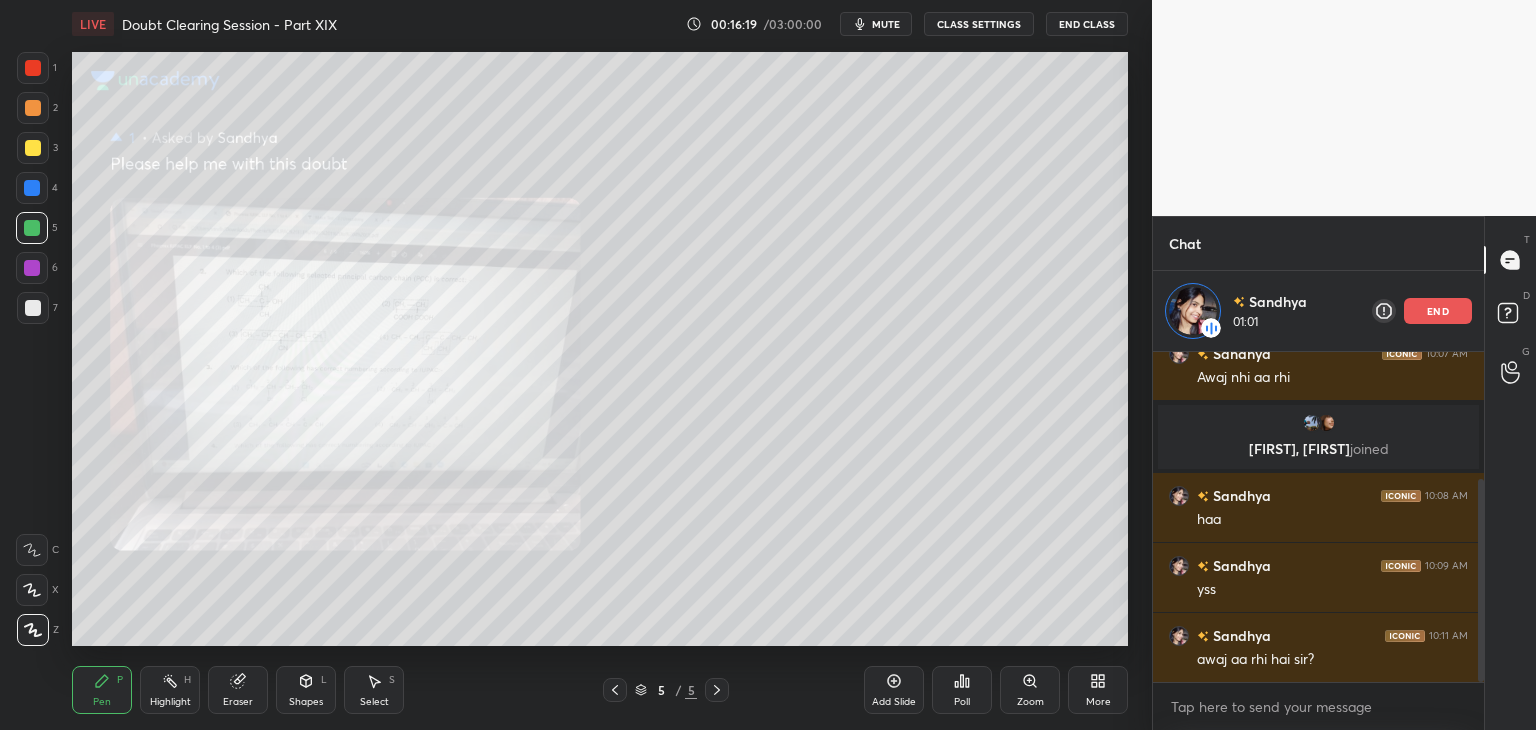 click on "Add Slide Poll Zoom More" at bounding box center (996, 690) 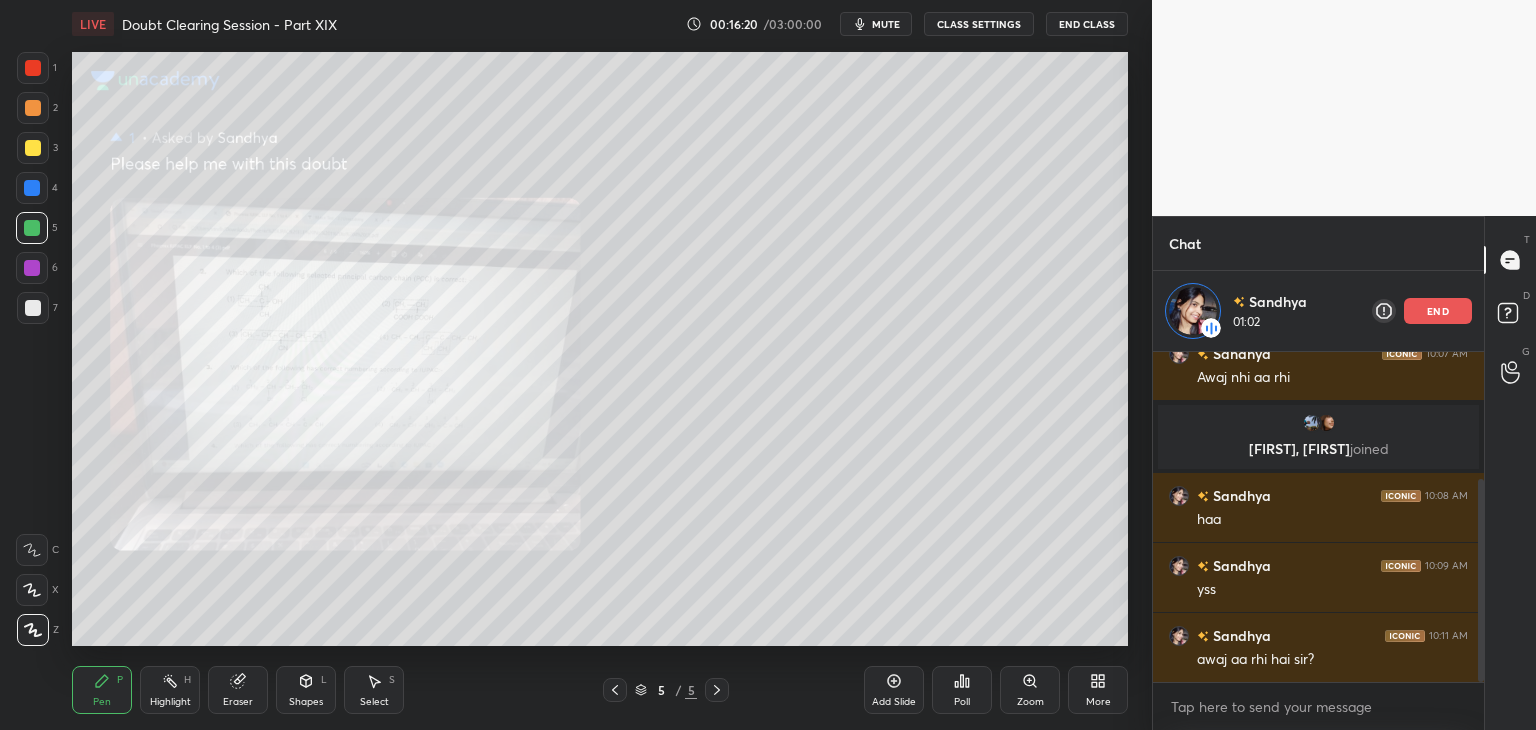 click on "Zoom" at bounding box center (1030, 690) 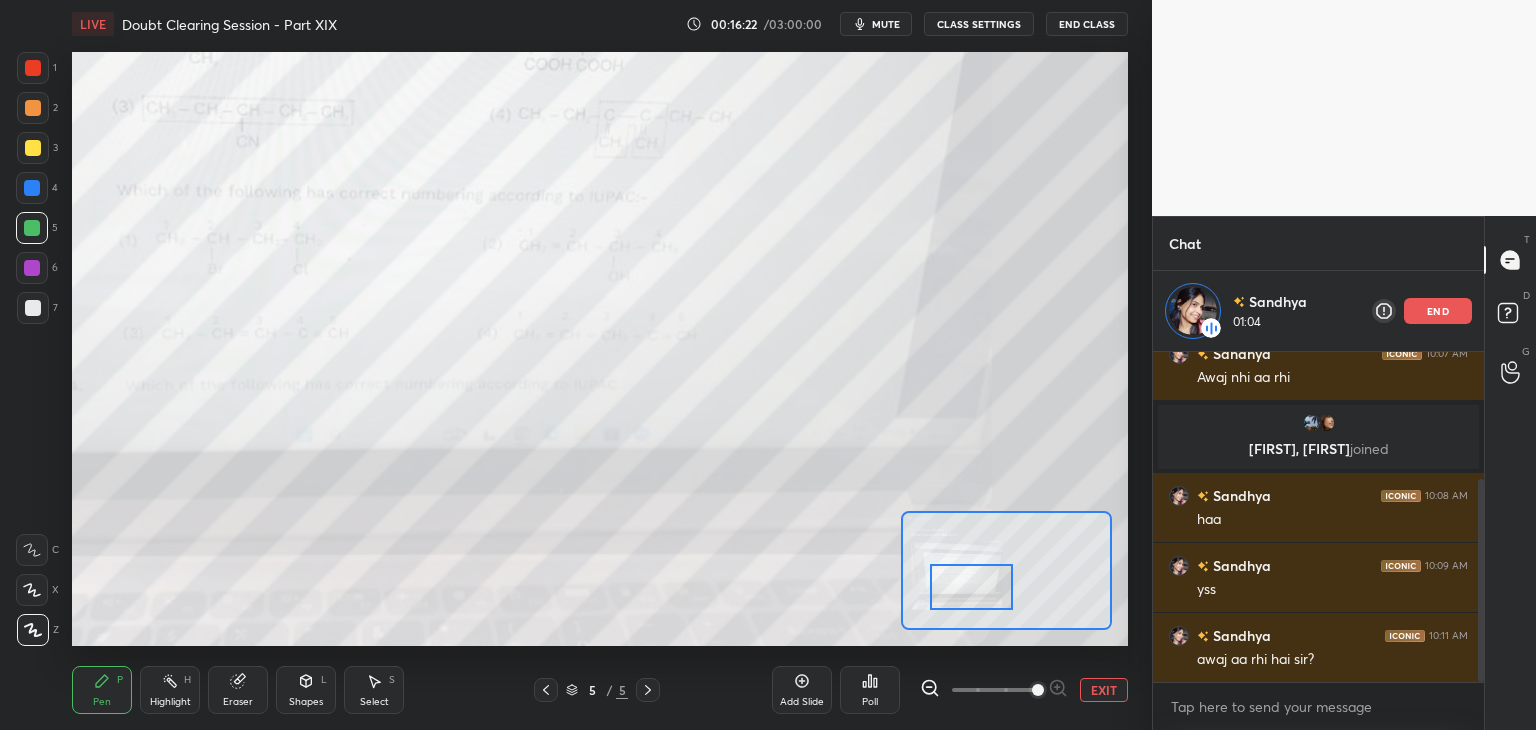 click at bounding box center [971, 587] 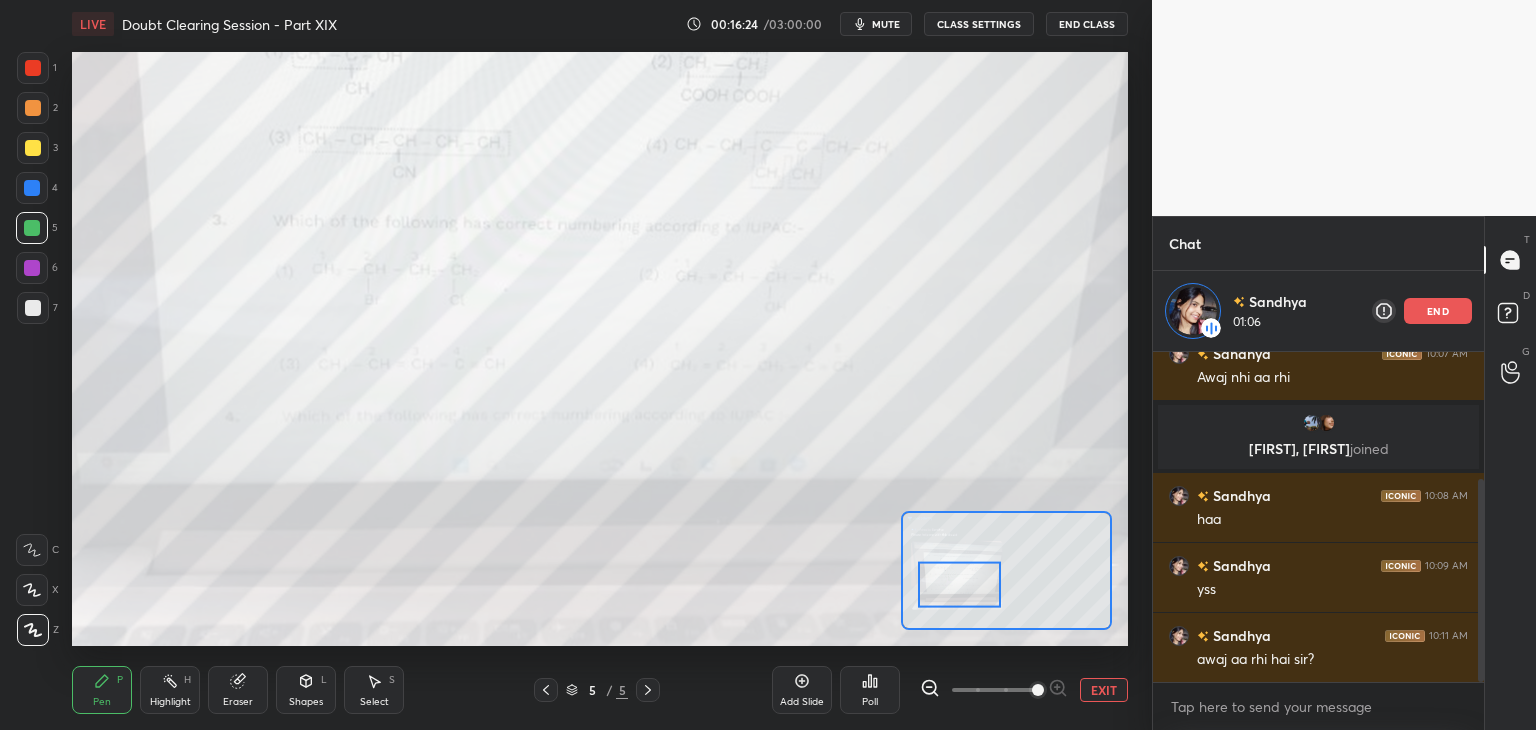 click at bounding box center (32, 268) 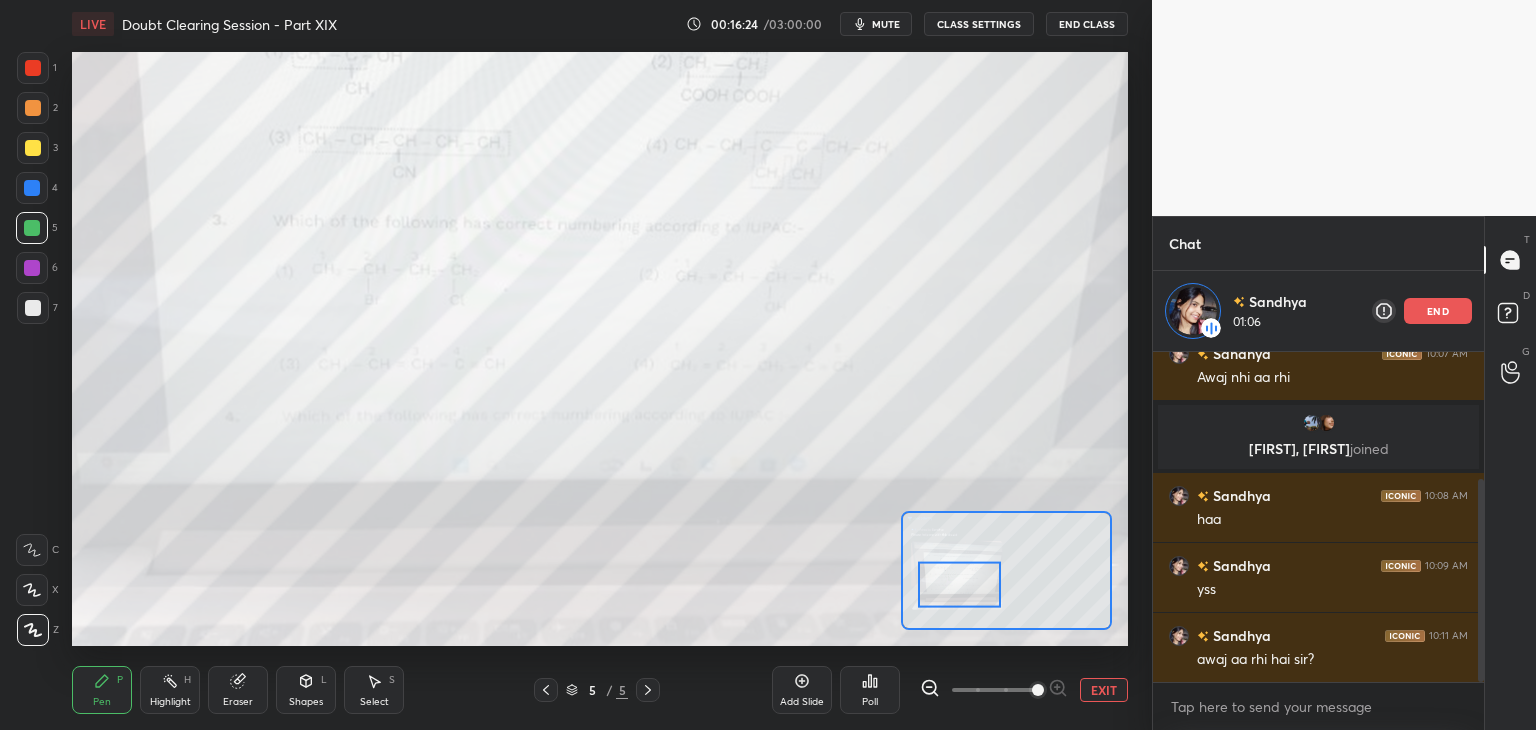 click at bounding box center [32, 268] 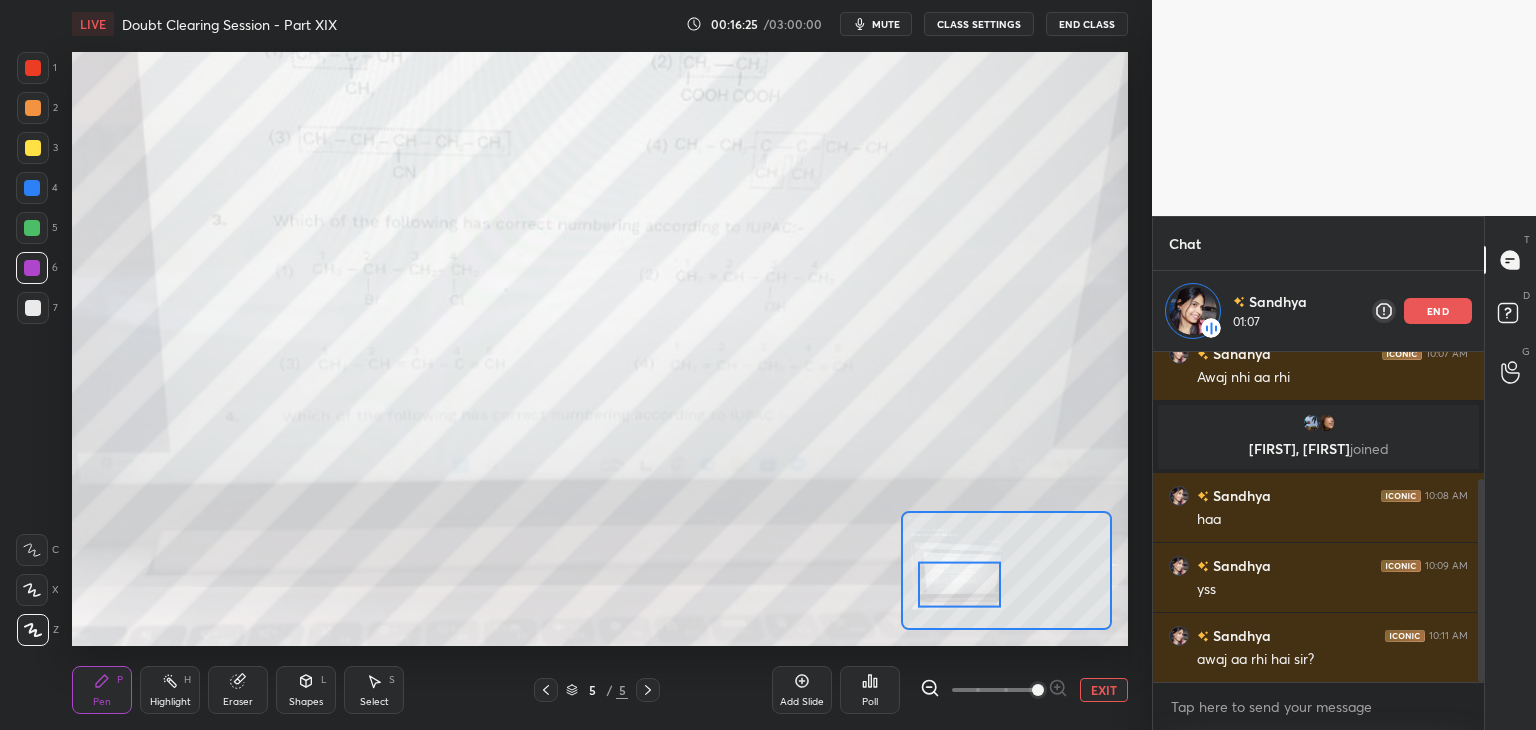 click at bounding box center [33, 148] 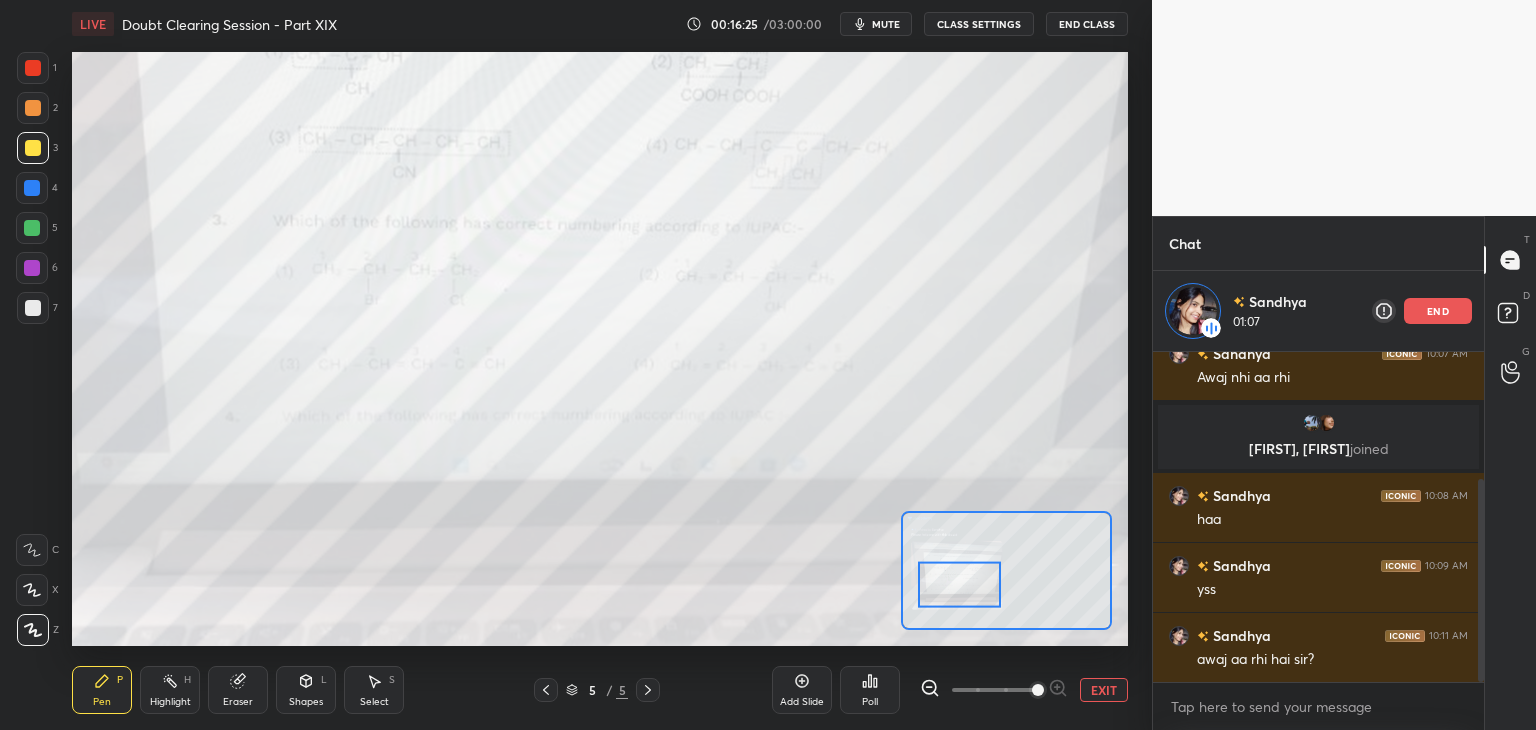click at bounding box center (33, 108) 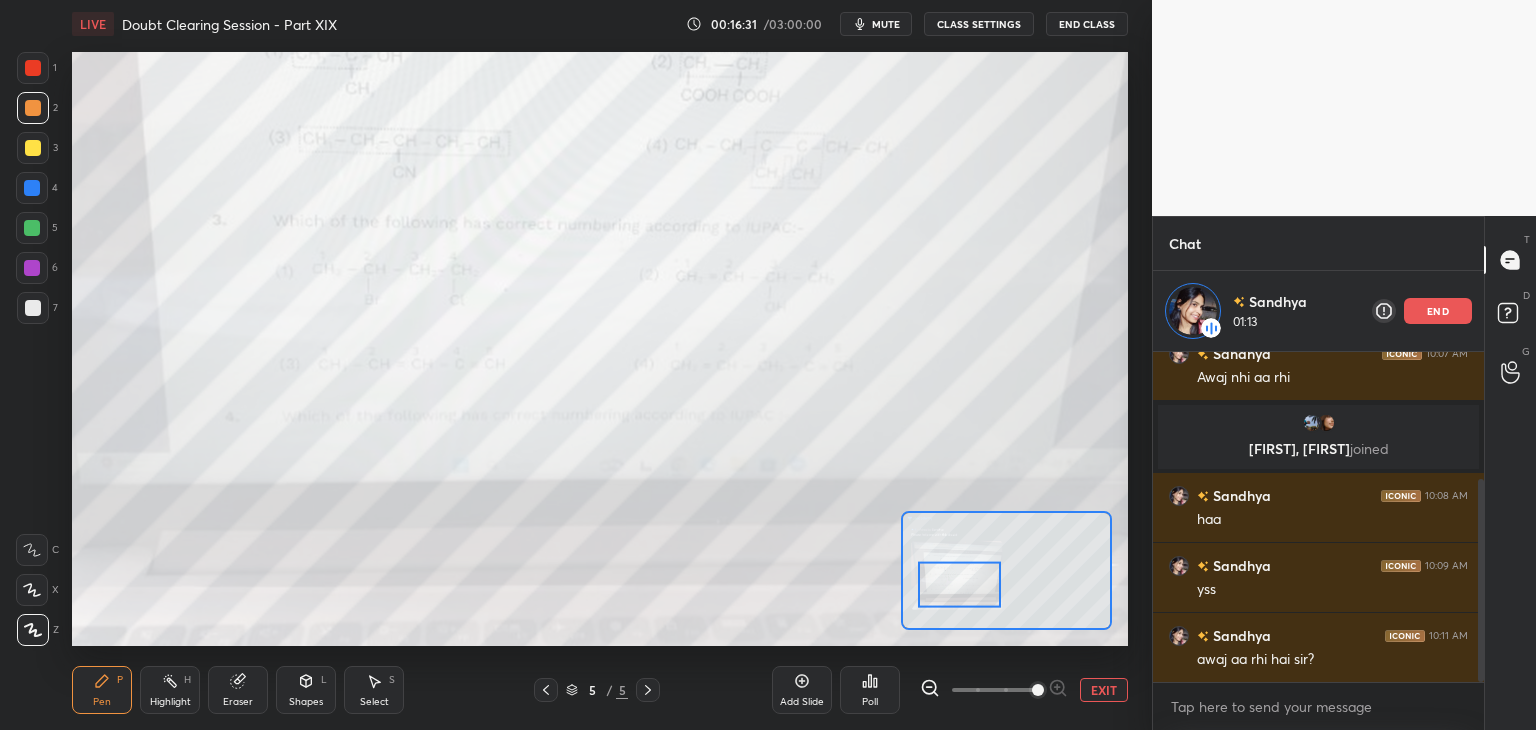 click at bounding box center [32, 228] 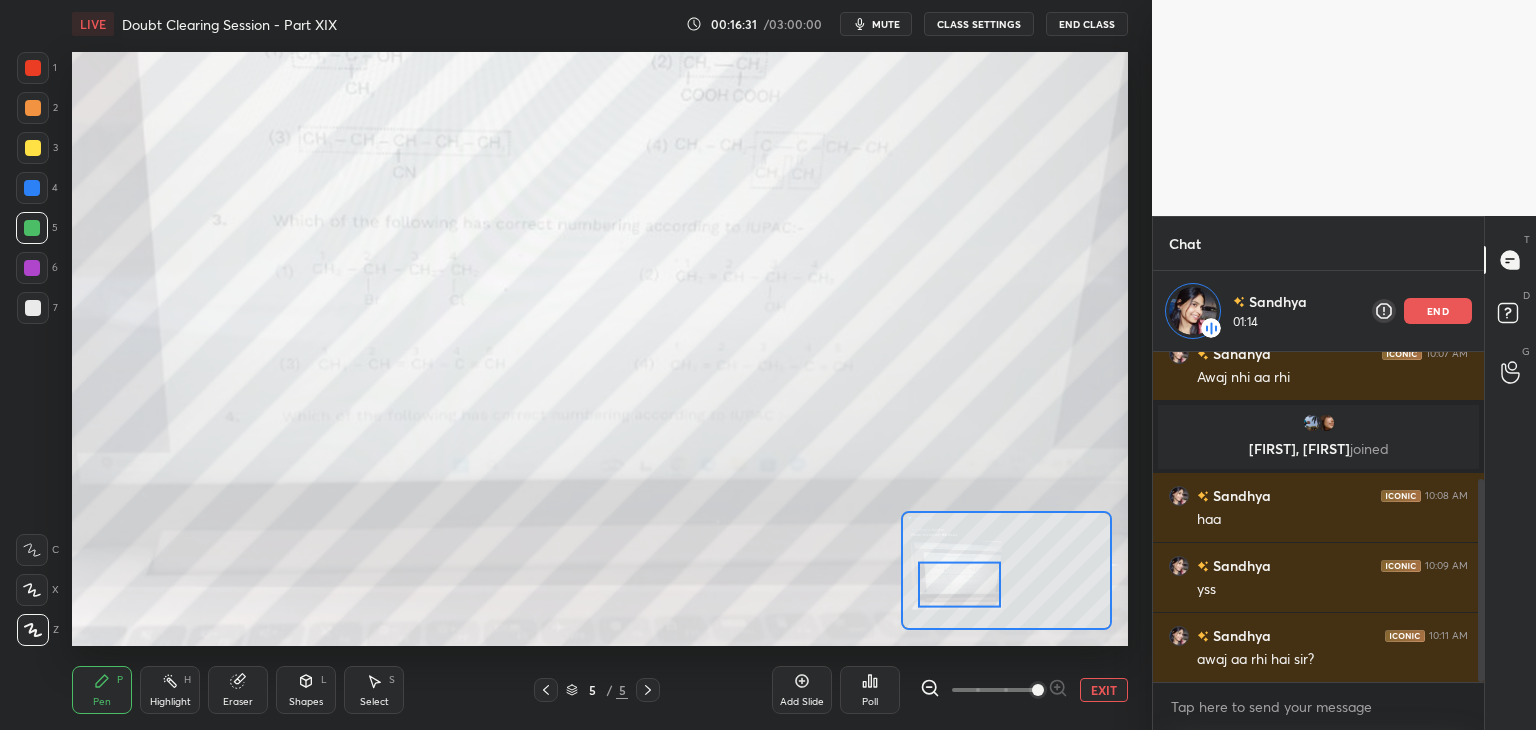 click at bounding box center [32, 268] 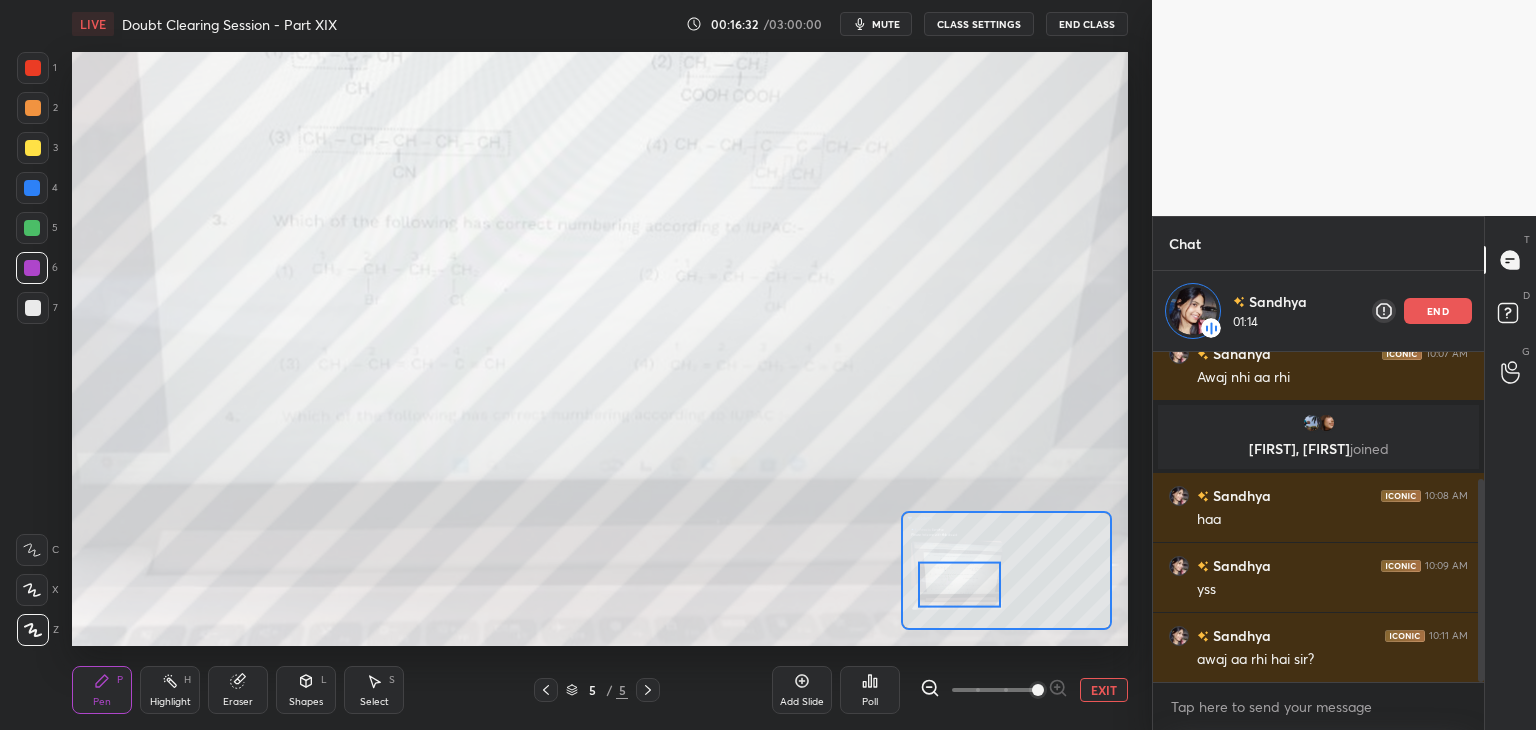 click at bounding box center (33, 308) 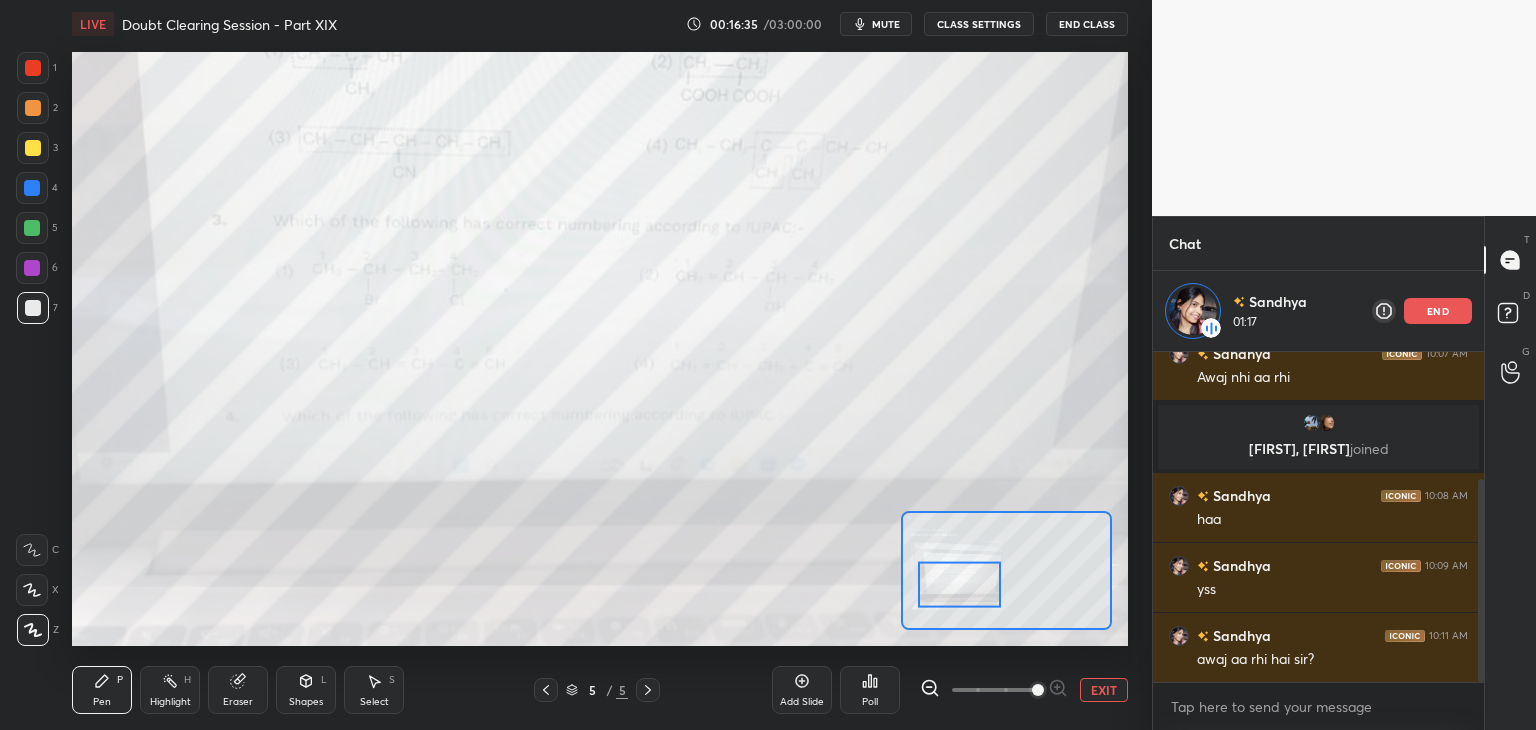 click at bounding box center (33, 68) 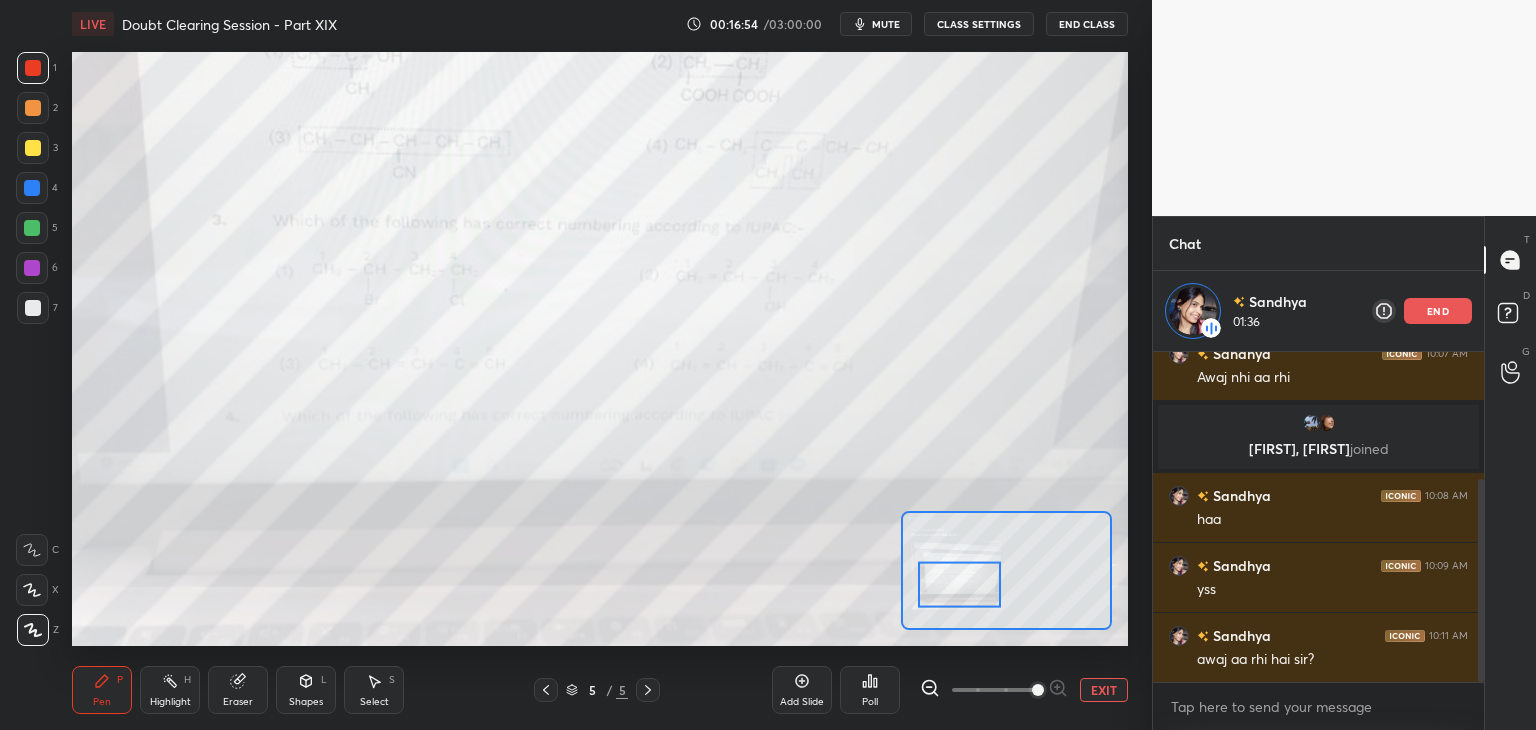 click on "4" at bounding box center [37, 188] 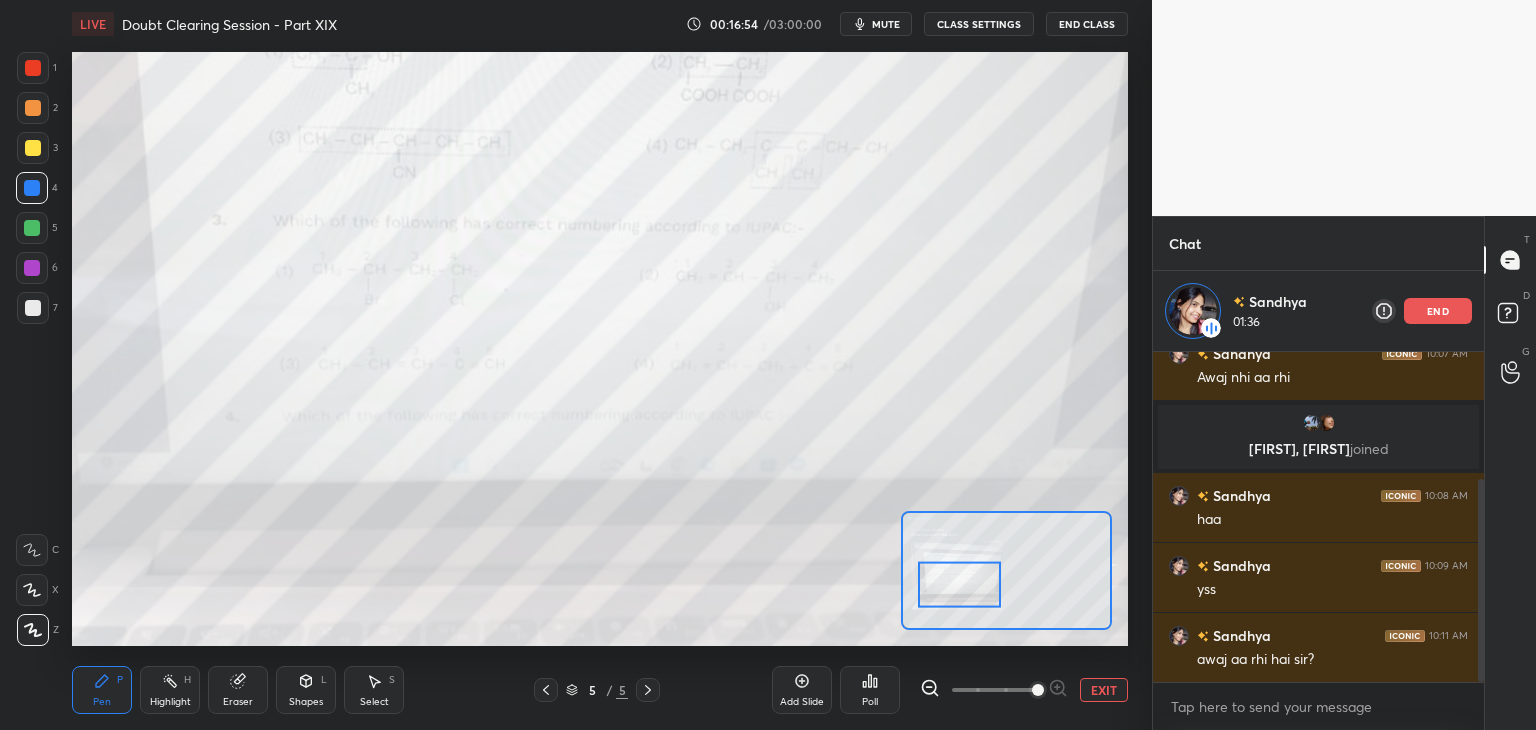 click at bounding box center (32, 228) 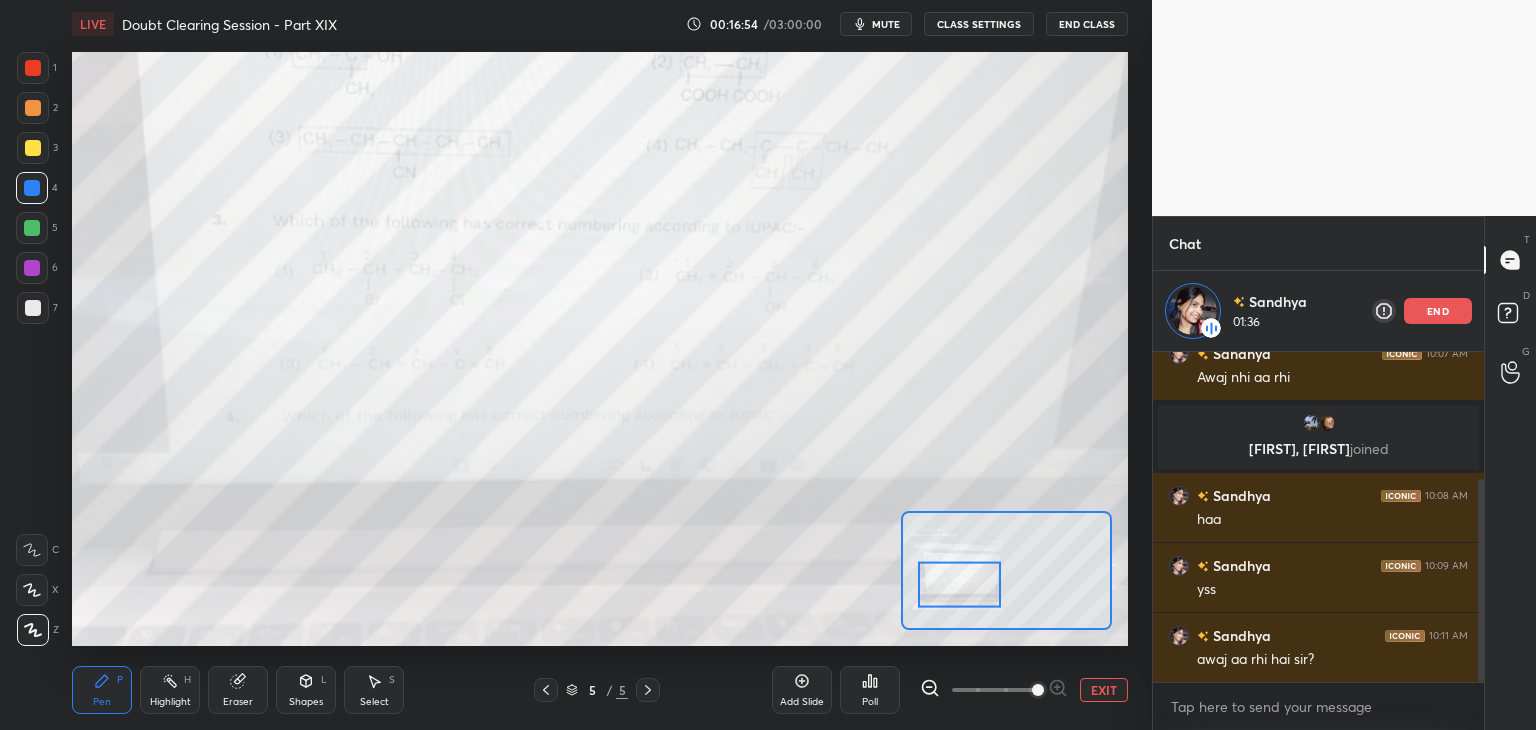 click at bounding box center (32, 228) 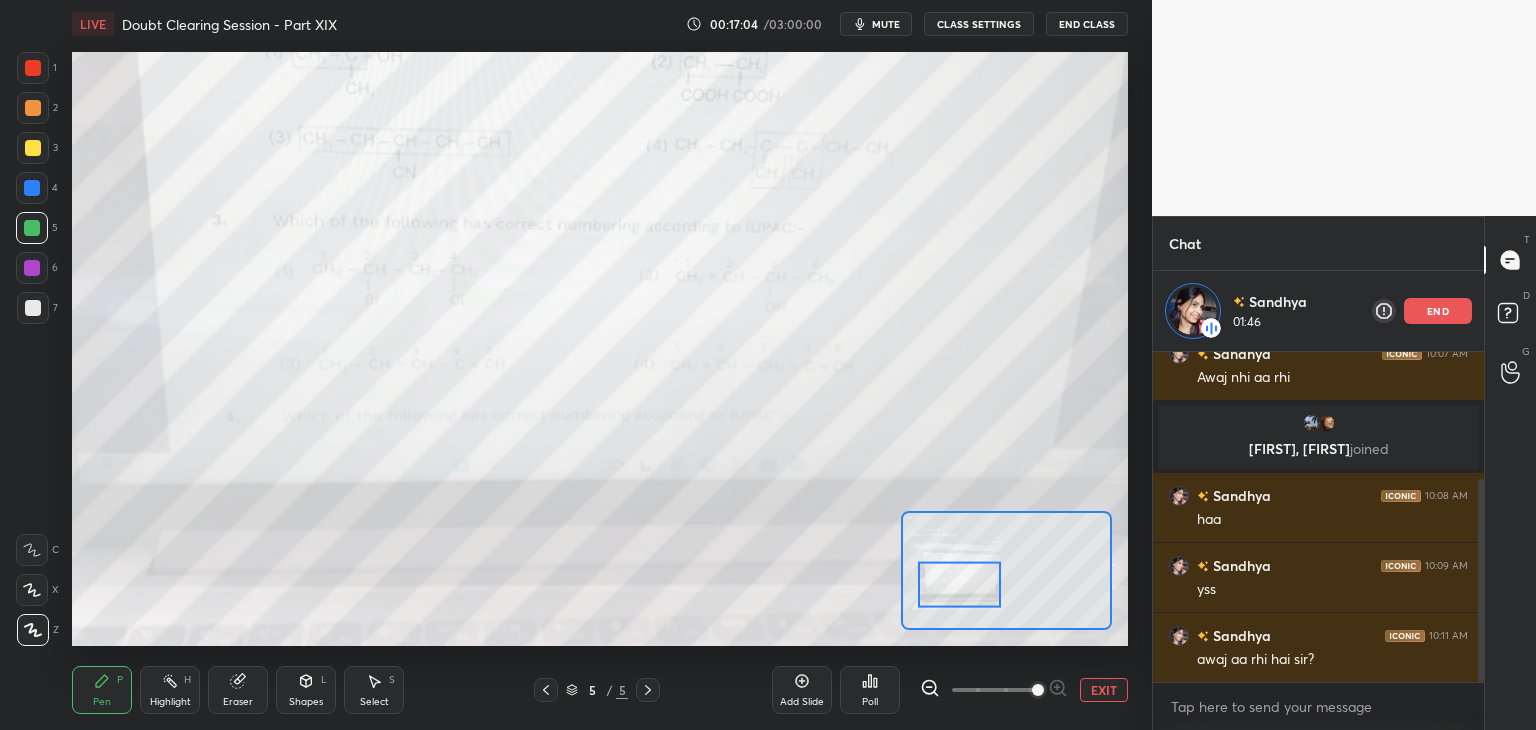 click at bounding box center [33, 108] 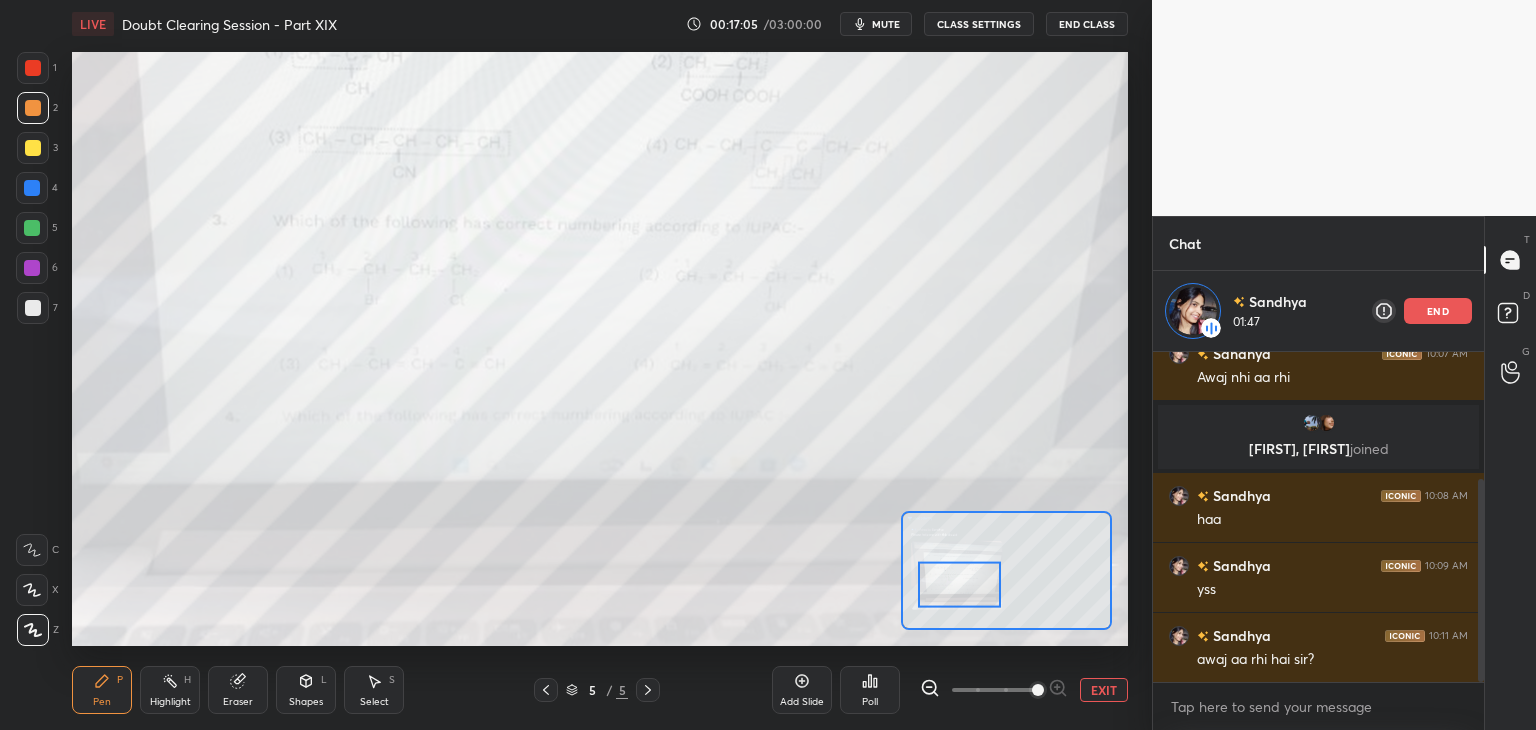 click at bounding box center [33, 68] 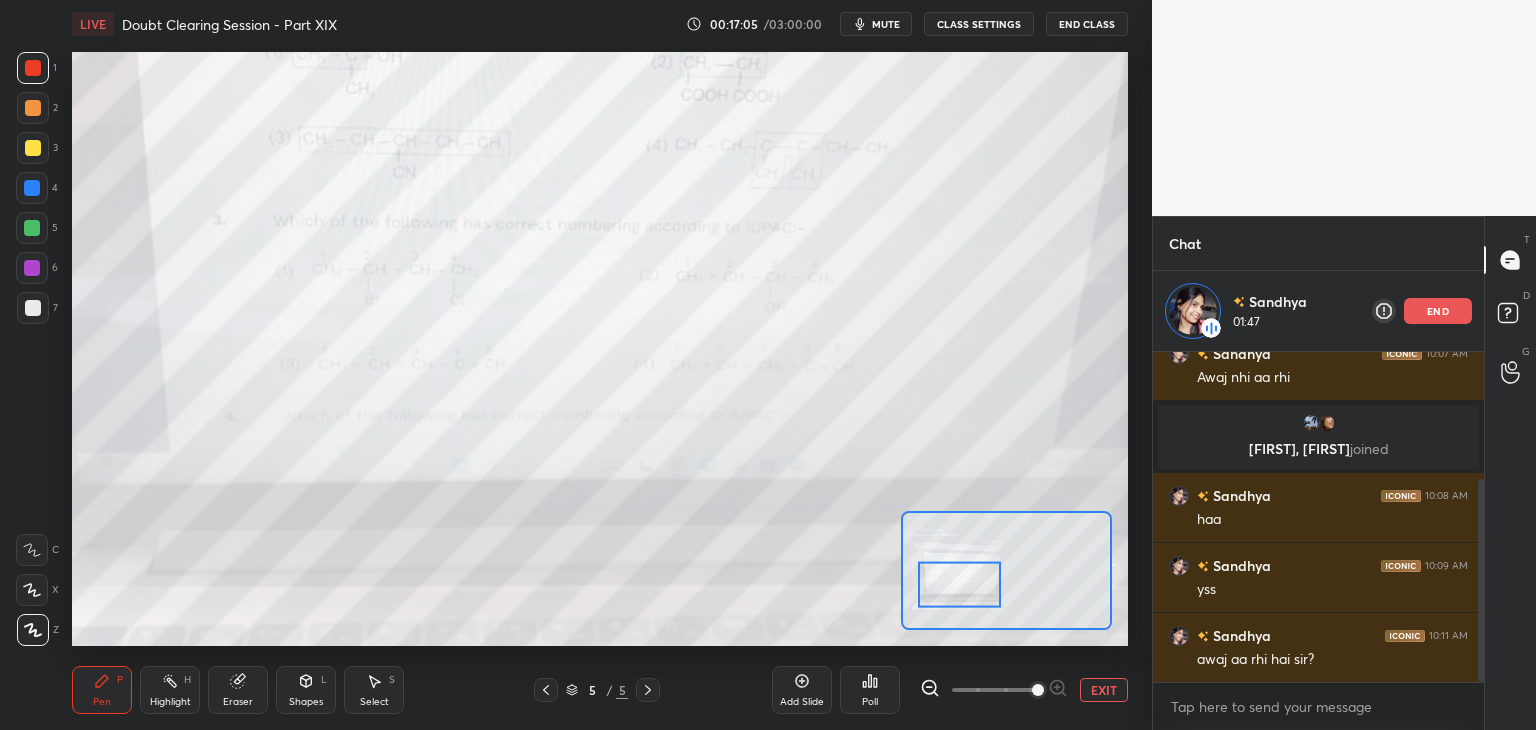 click at bounding box center (33, 108) 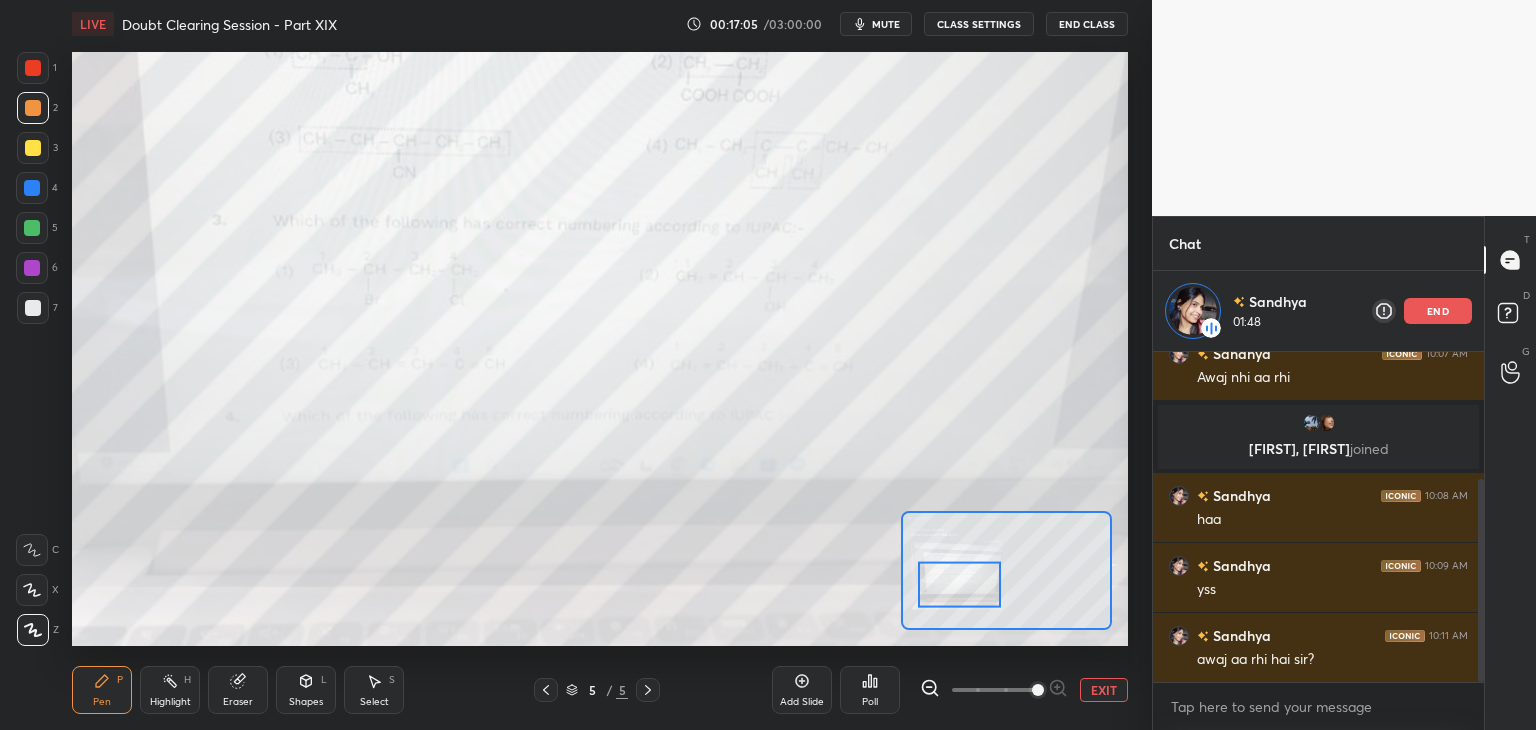 click at bounding box center [33, 68] 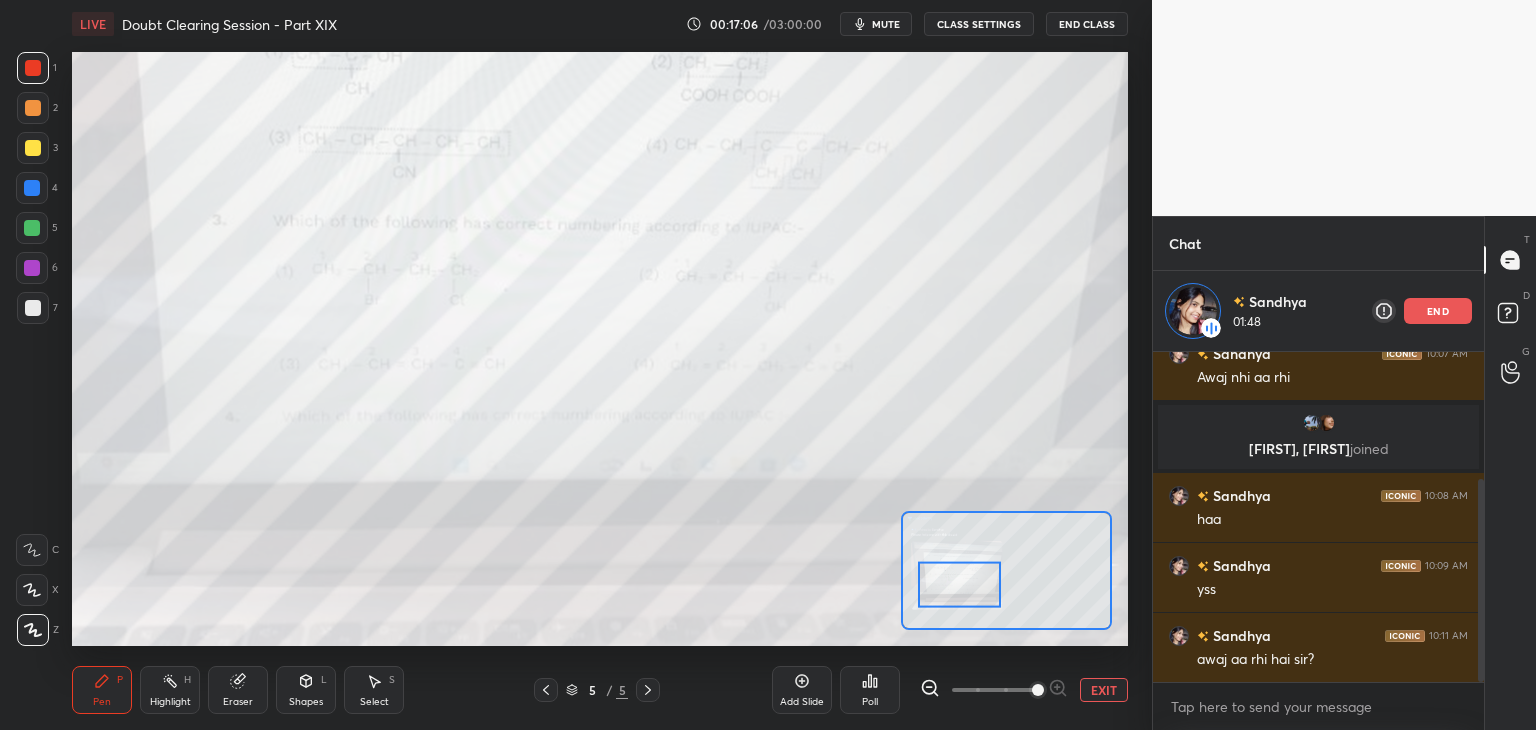 click at bounding box center (33, 108) 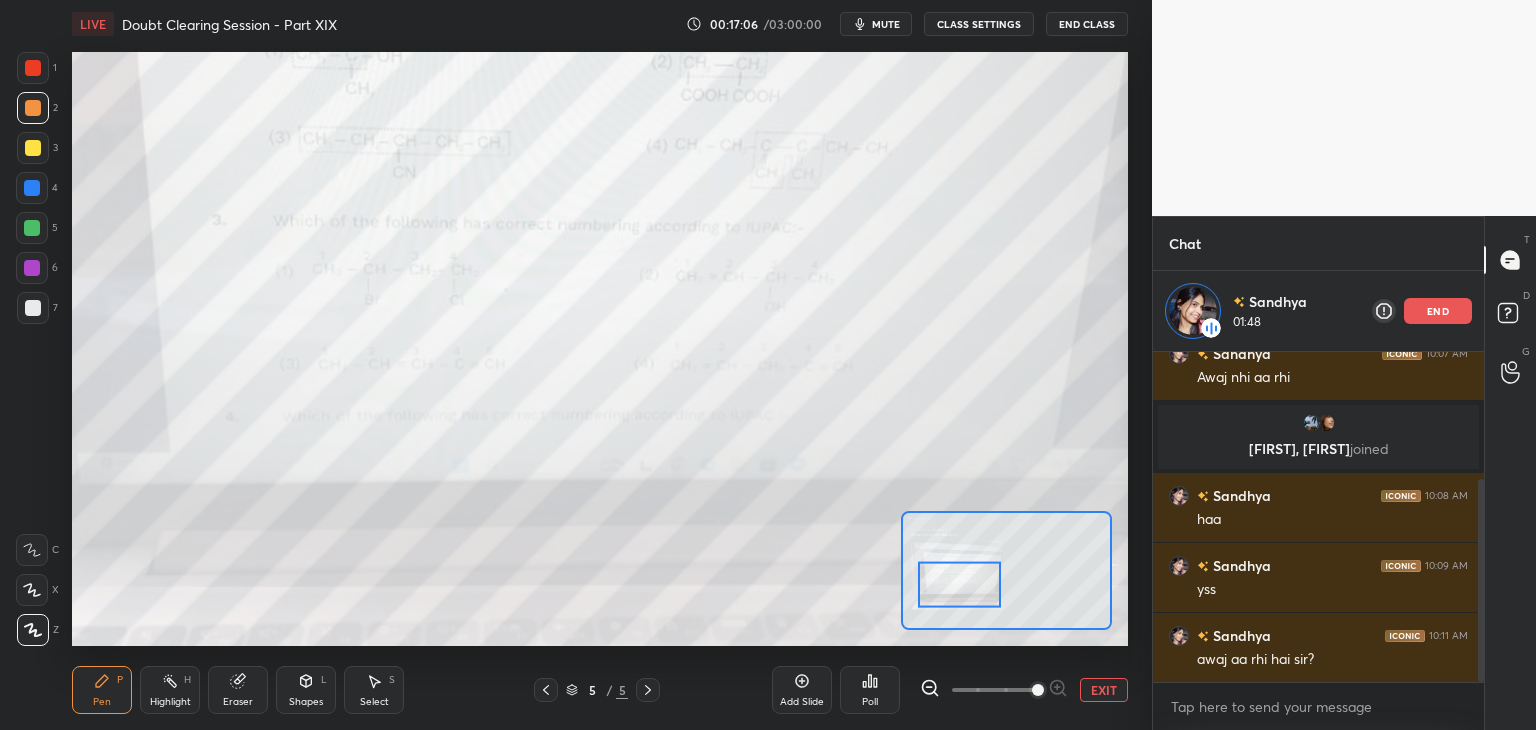 click at bounding box center [33, 68] 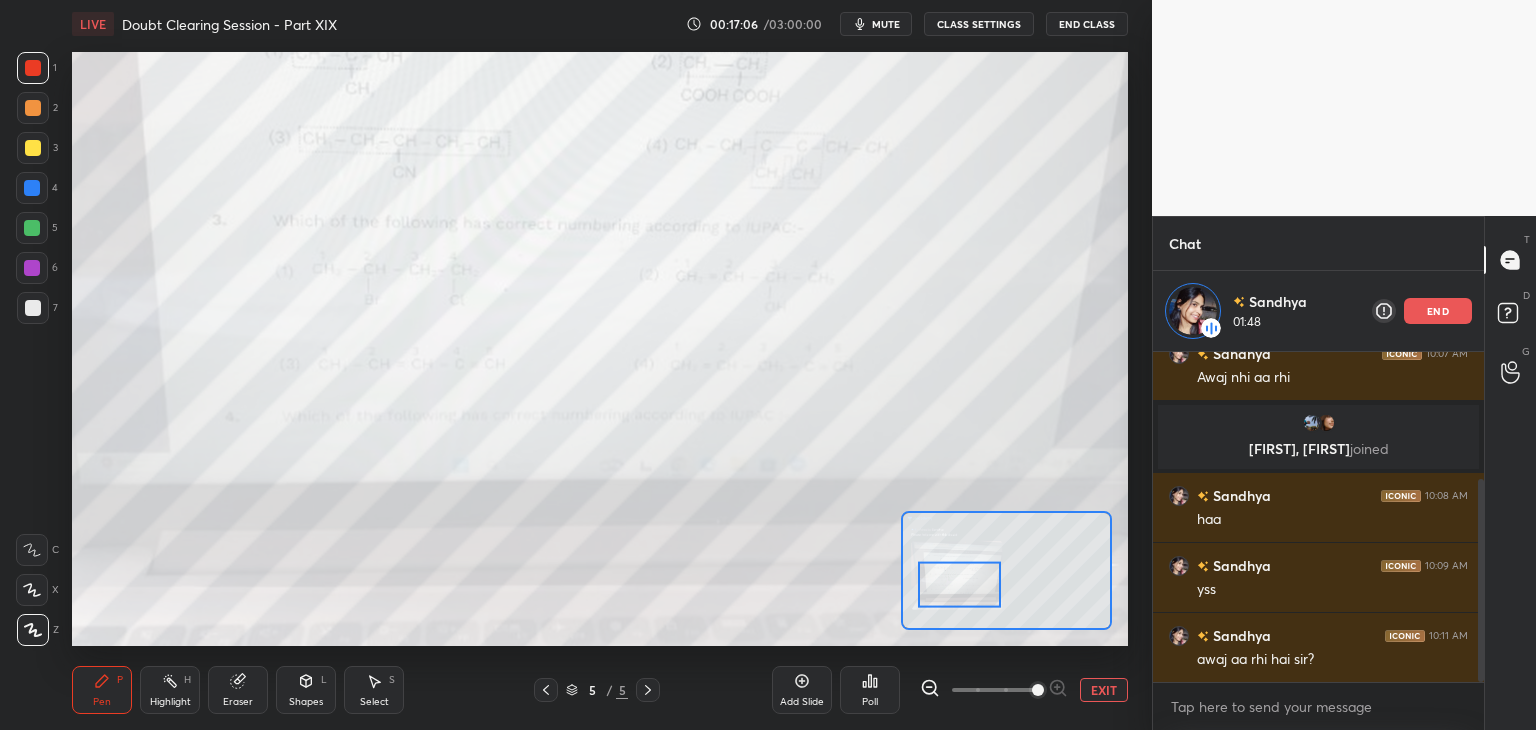 click at bounding box center [33, 108] 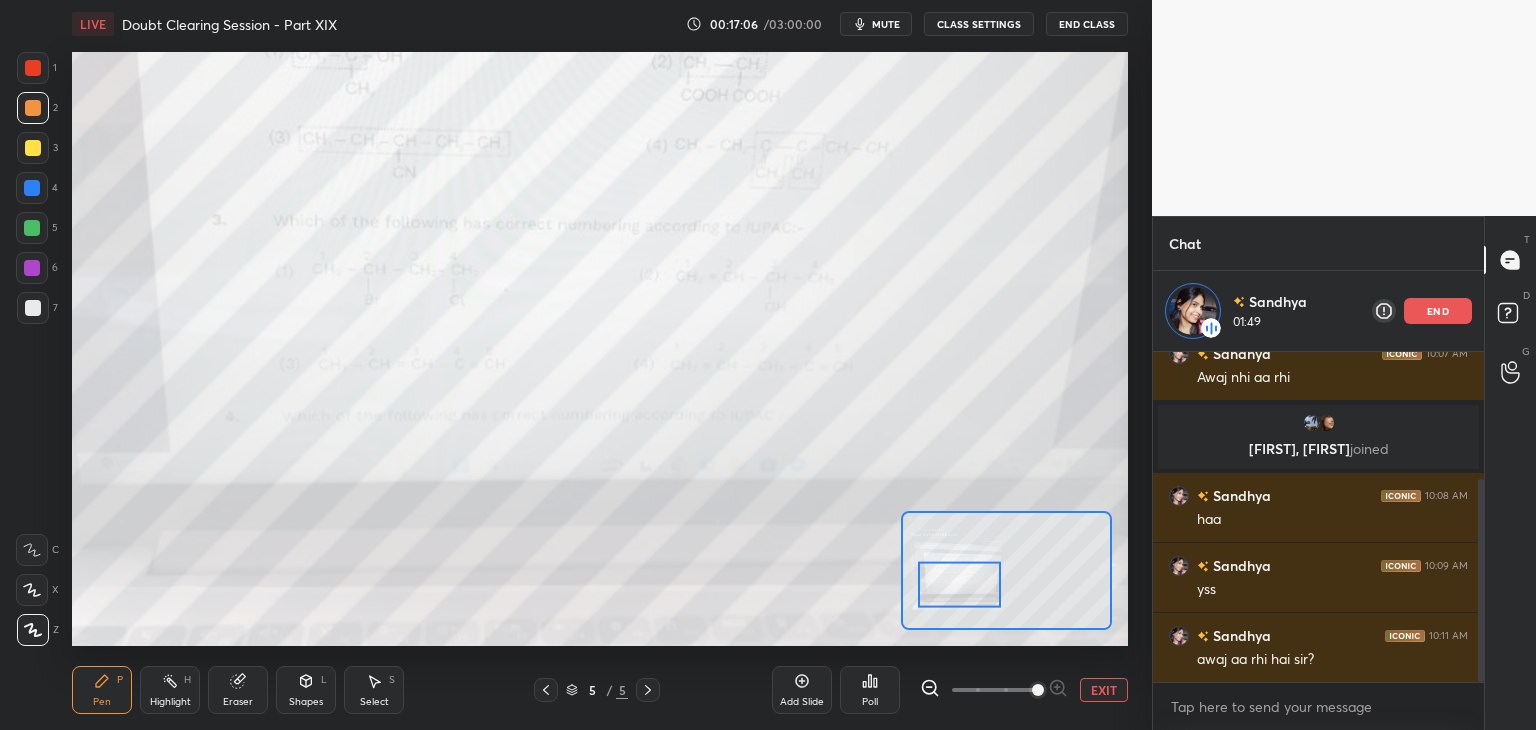 click on "1" at bounding box center (37, 68) 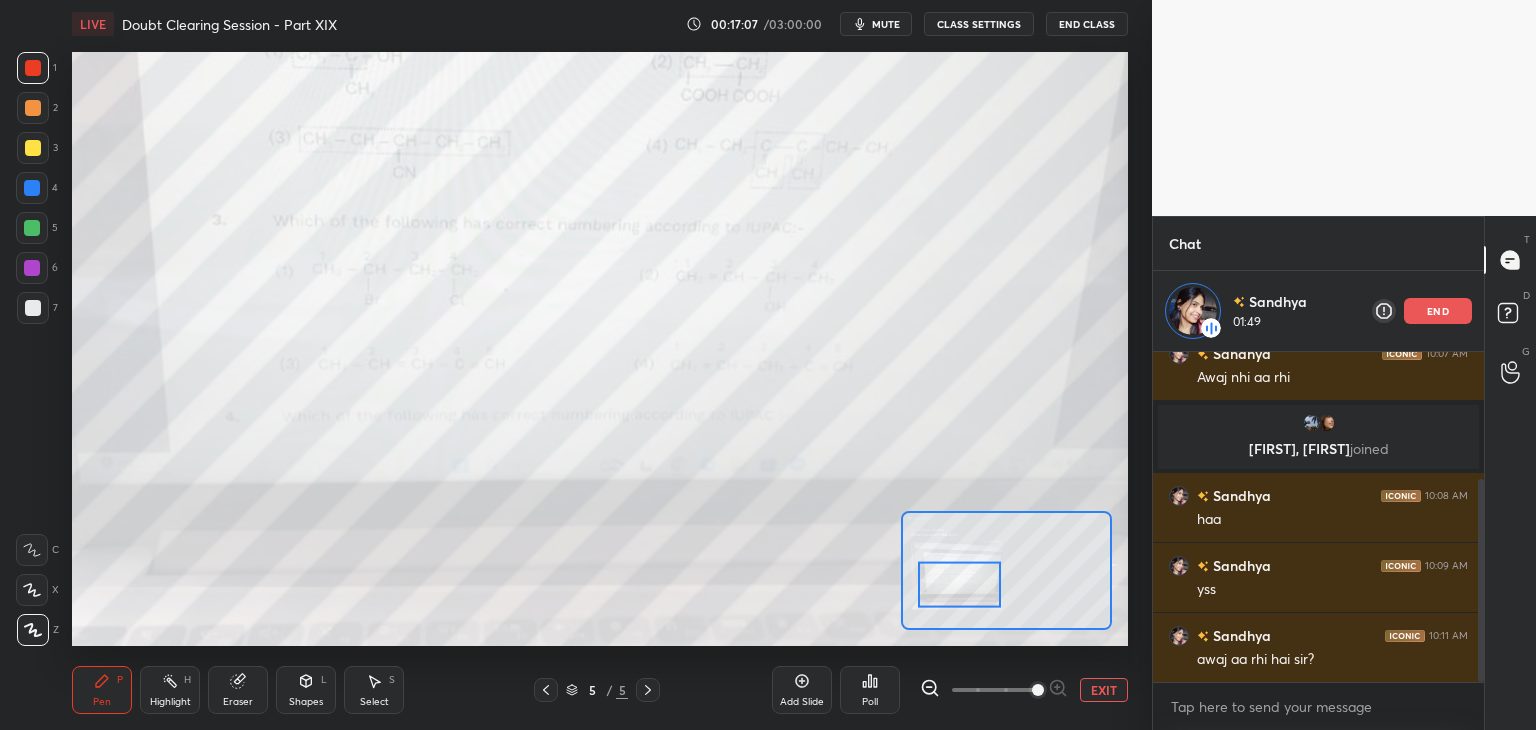 click at bounding box center [33, 108] 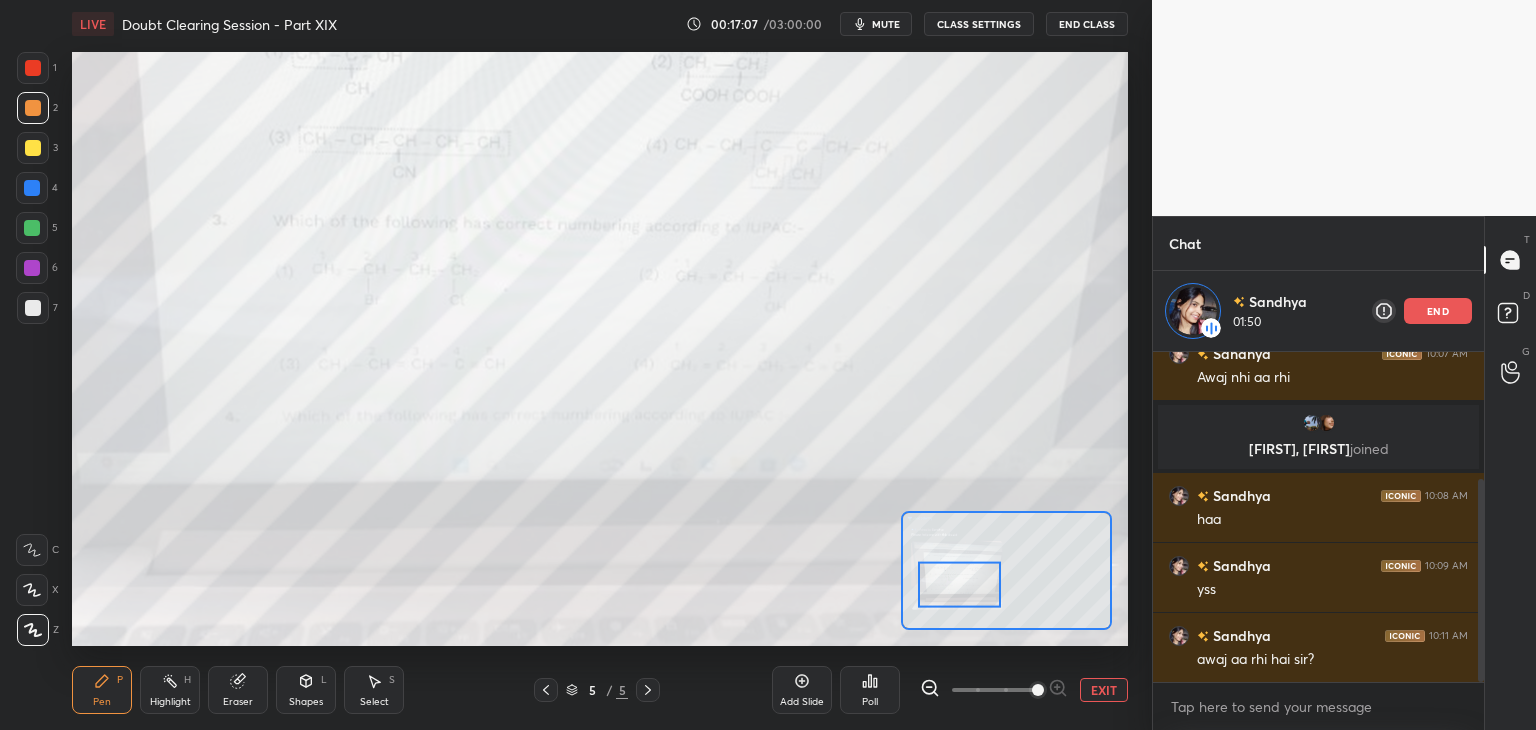 click at bounding box center (33, 148) 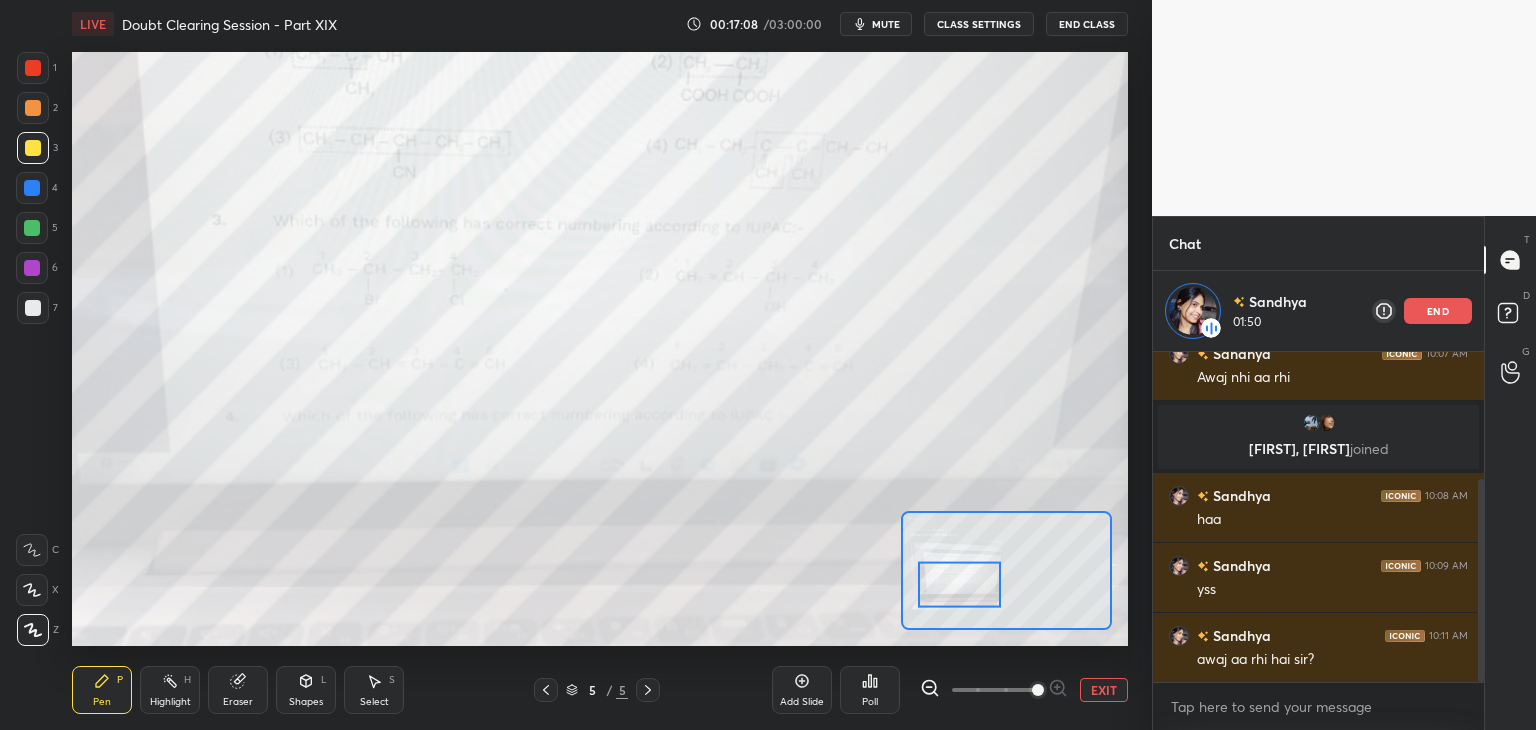 click at bounding box center (32, 188) 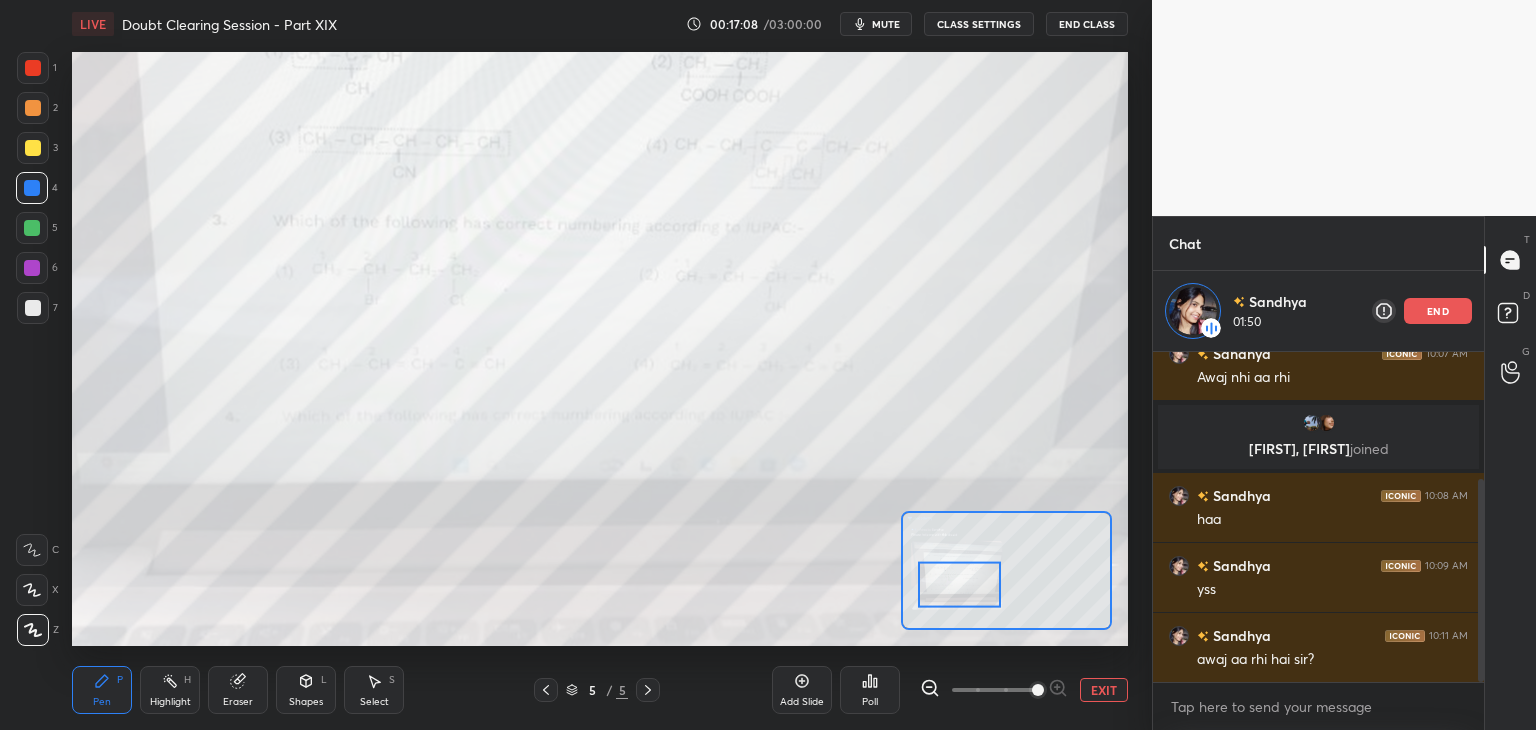 click at bounding box center [32, 188] 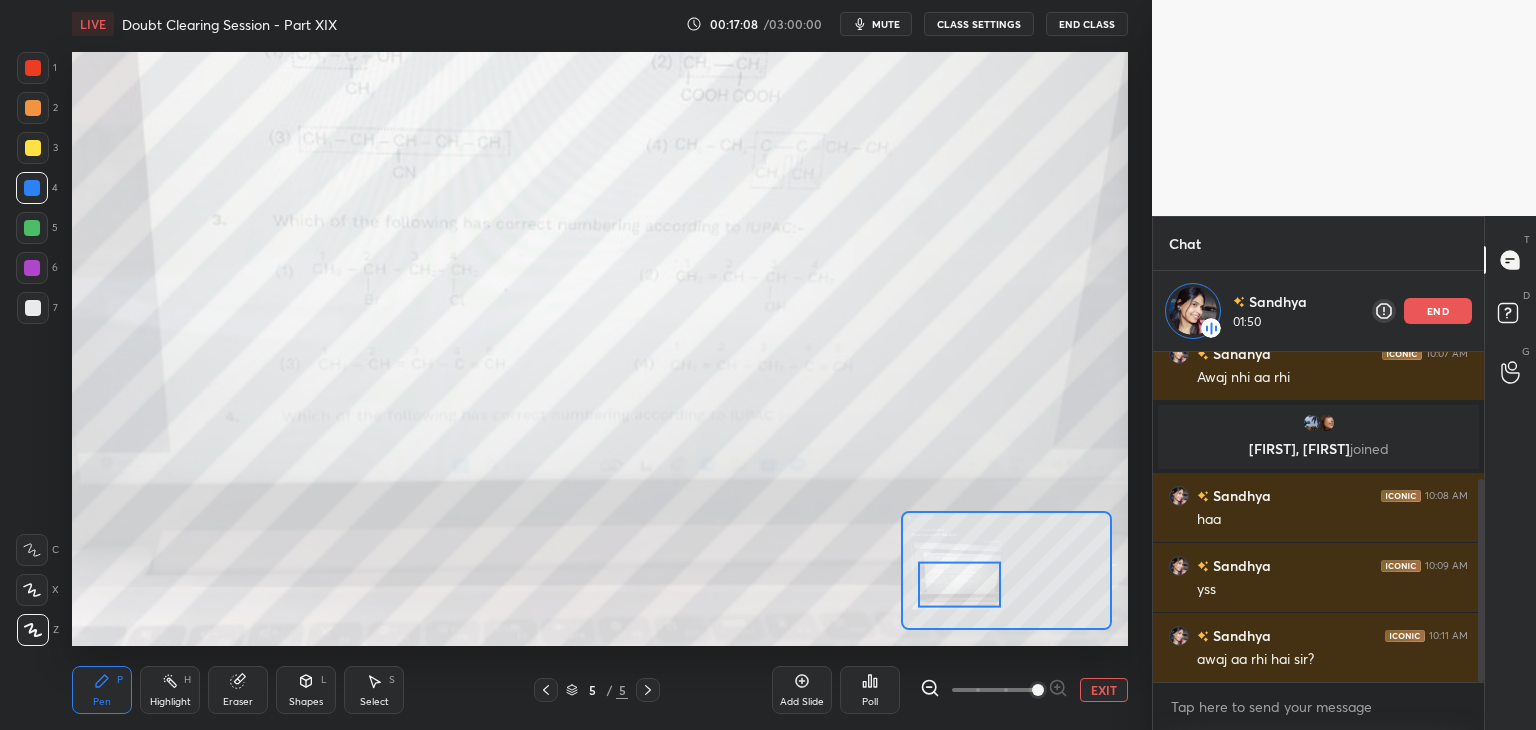 click on "4" at bounding box center [37, 188] 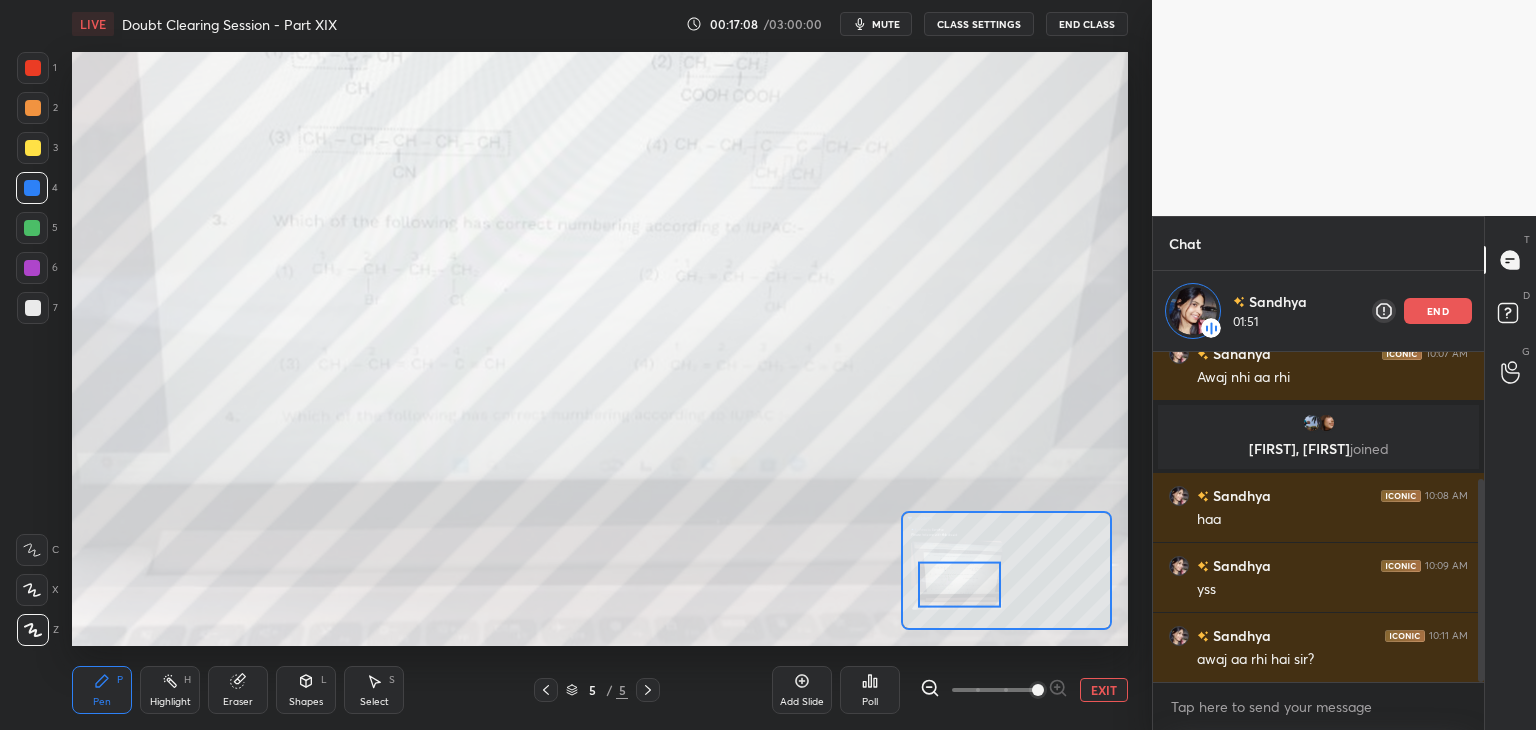click at bounding box center [32, 228] 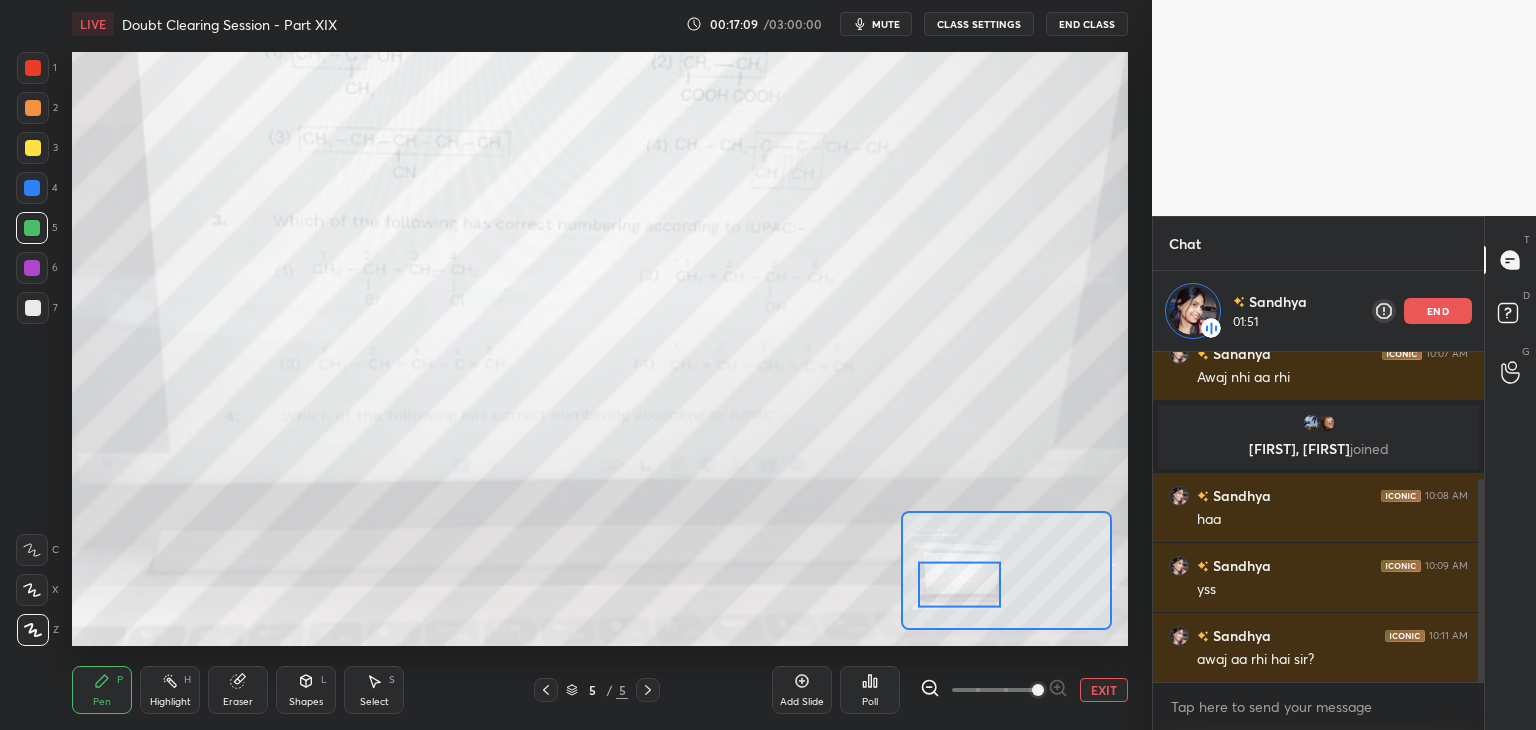 click at bounding box center (32, 228) 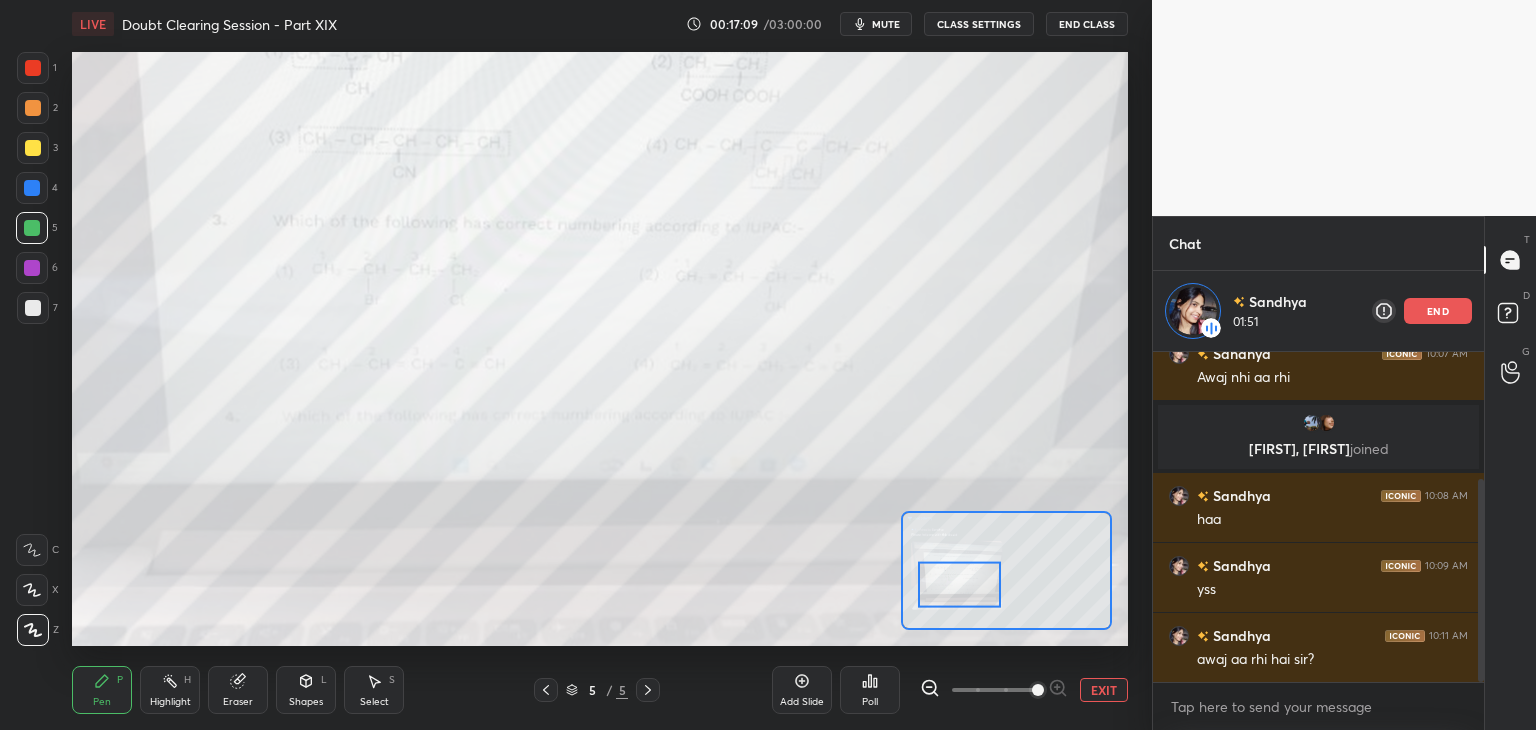 click at bounding box center (33, 148) 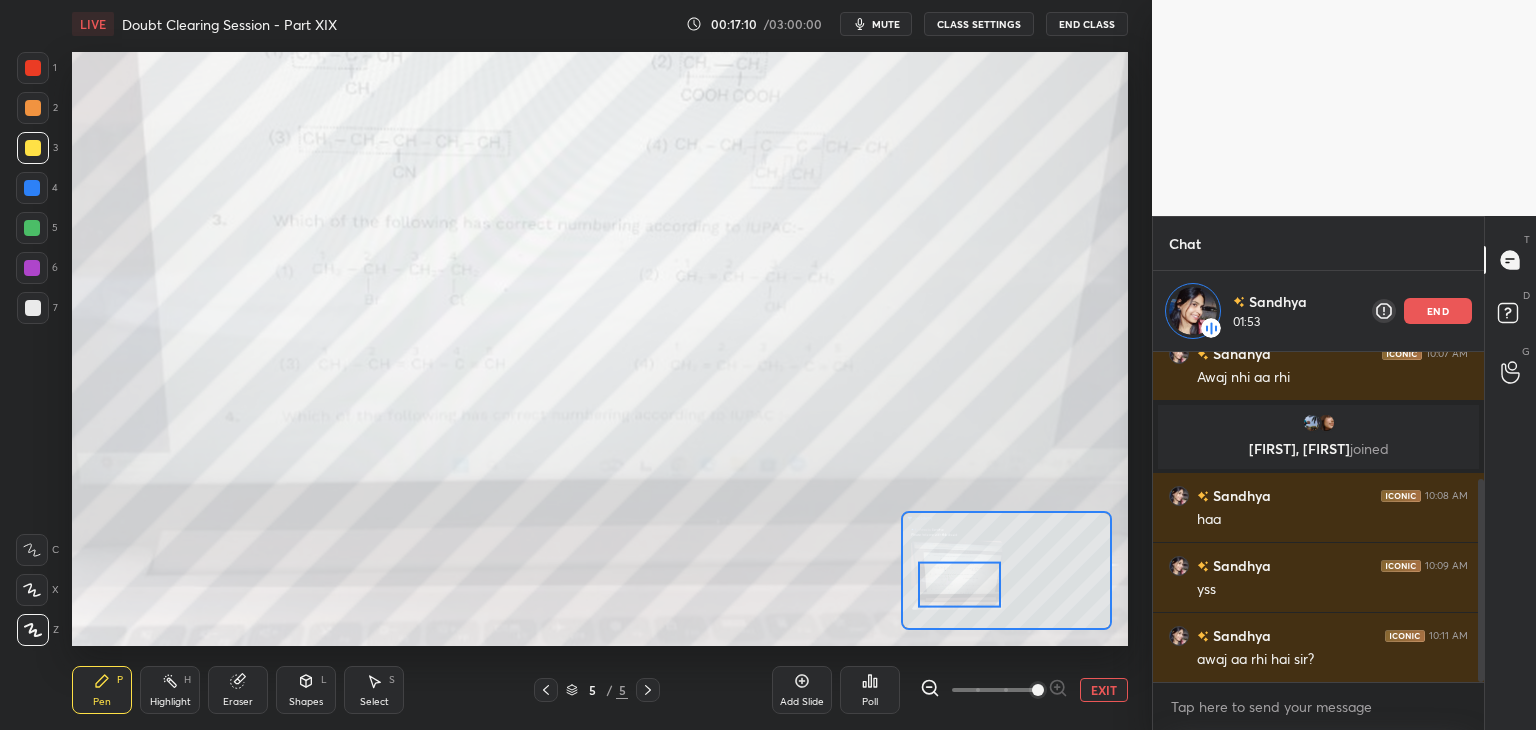 click on "Eraser" at bounding box center [238, 690] 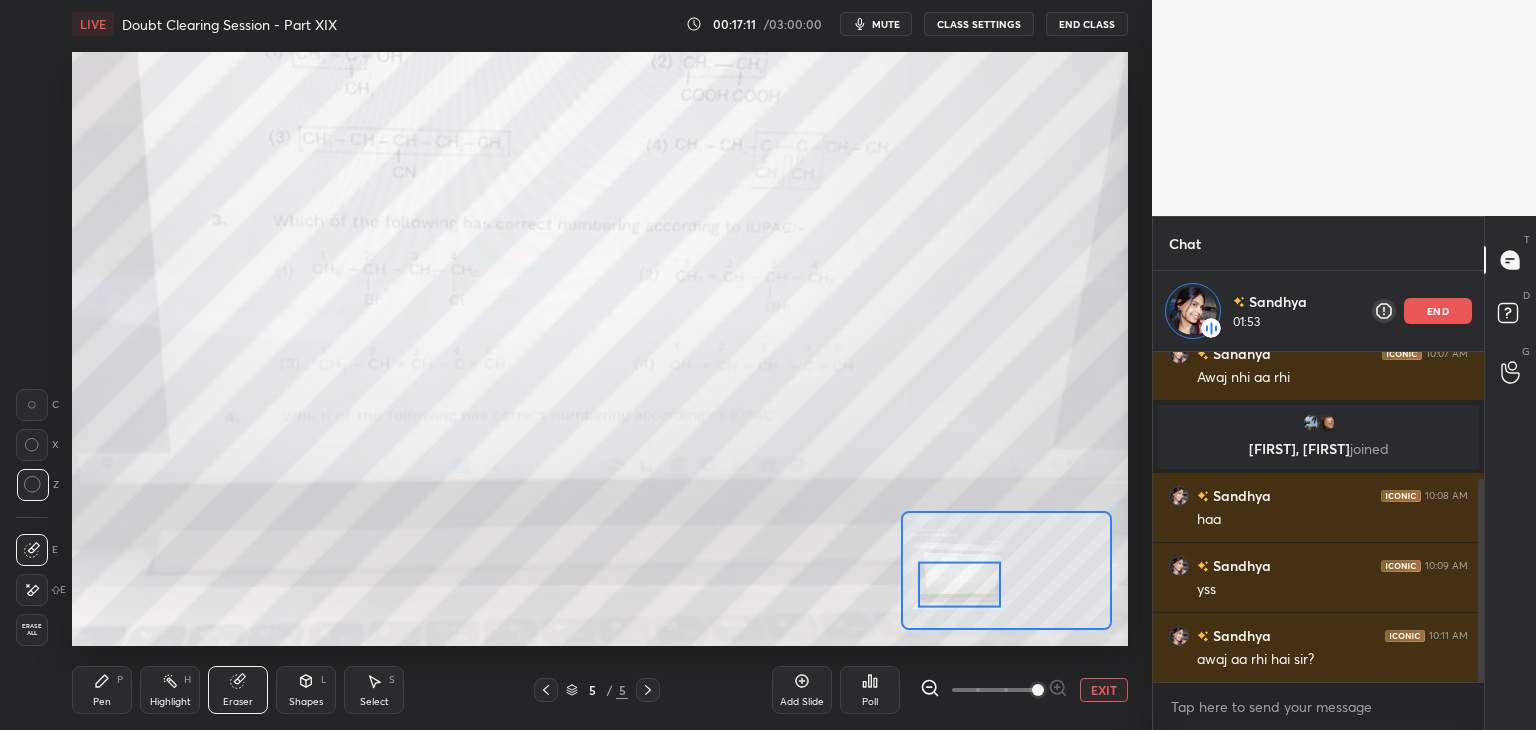 click on "Erase all" at bounding box center (32, 630) 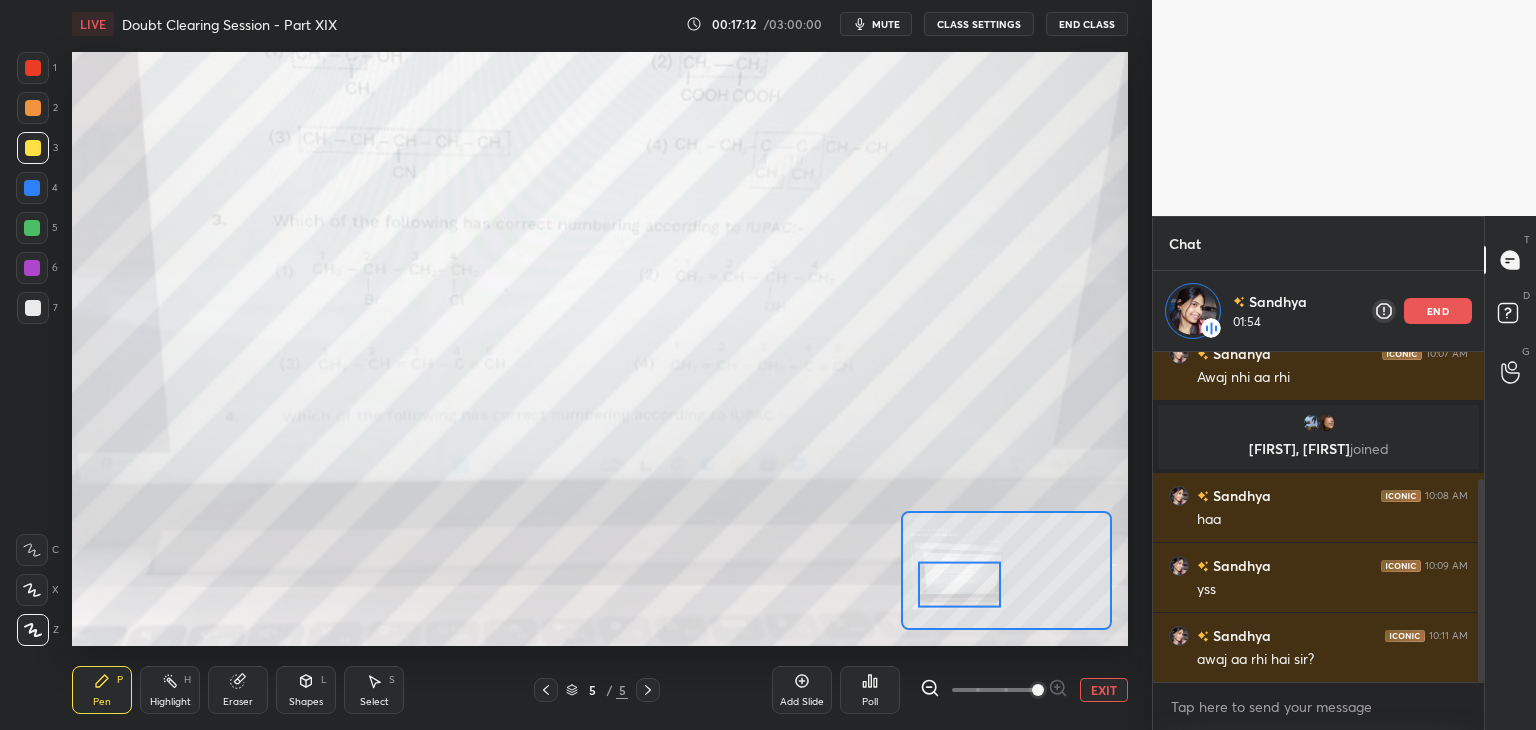 click on "Highlight H" at bounding box center (170, 690) 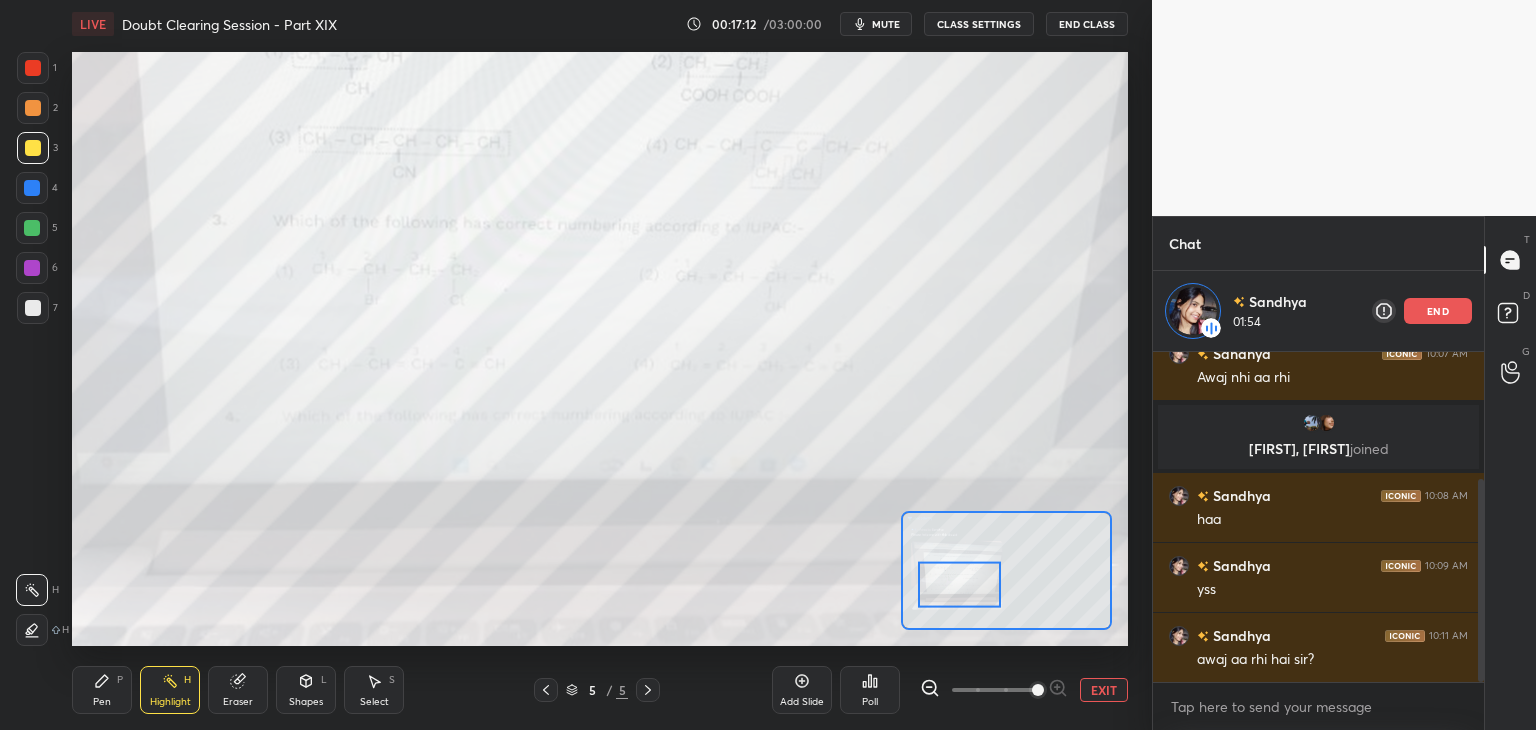 click 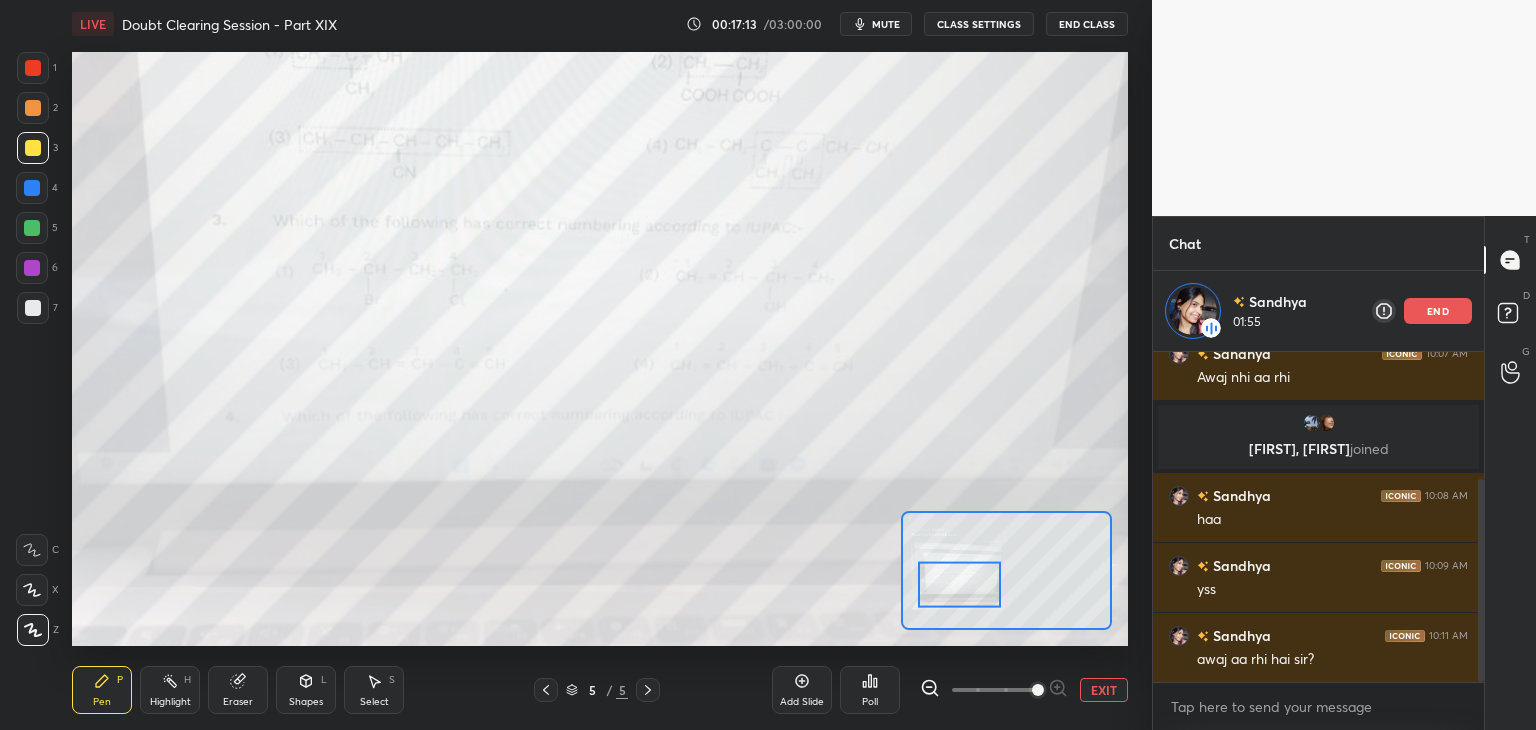 click at bounding box center (32, 228) 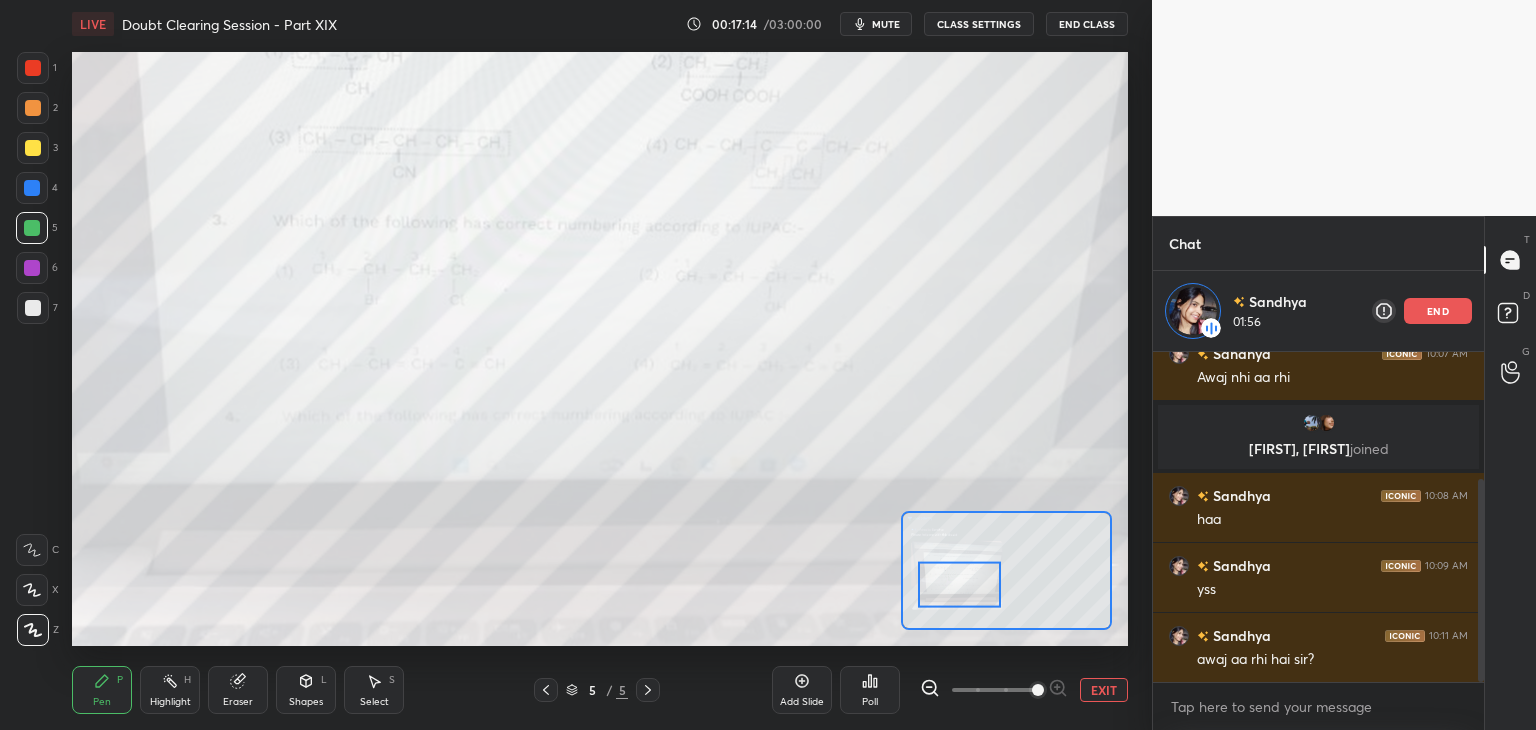 click at bounding box center [32, 188] 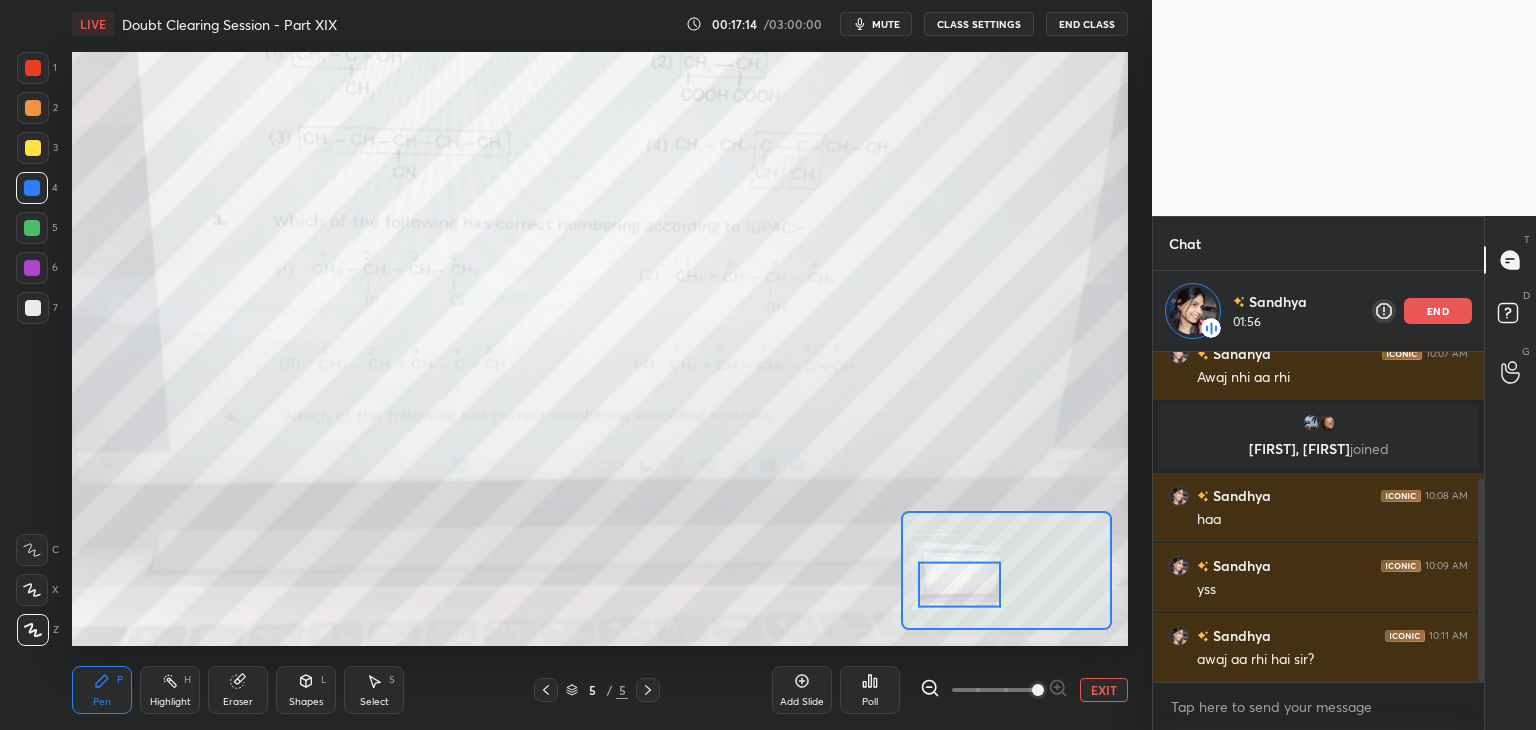 click at bounding box center (33, 148) 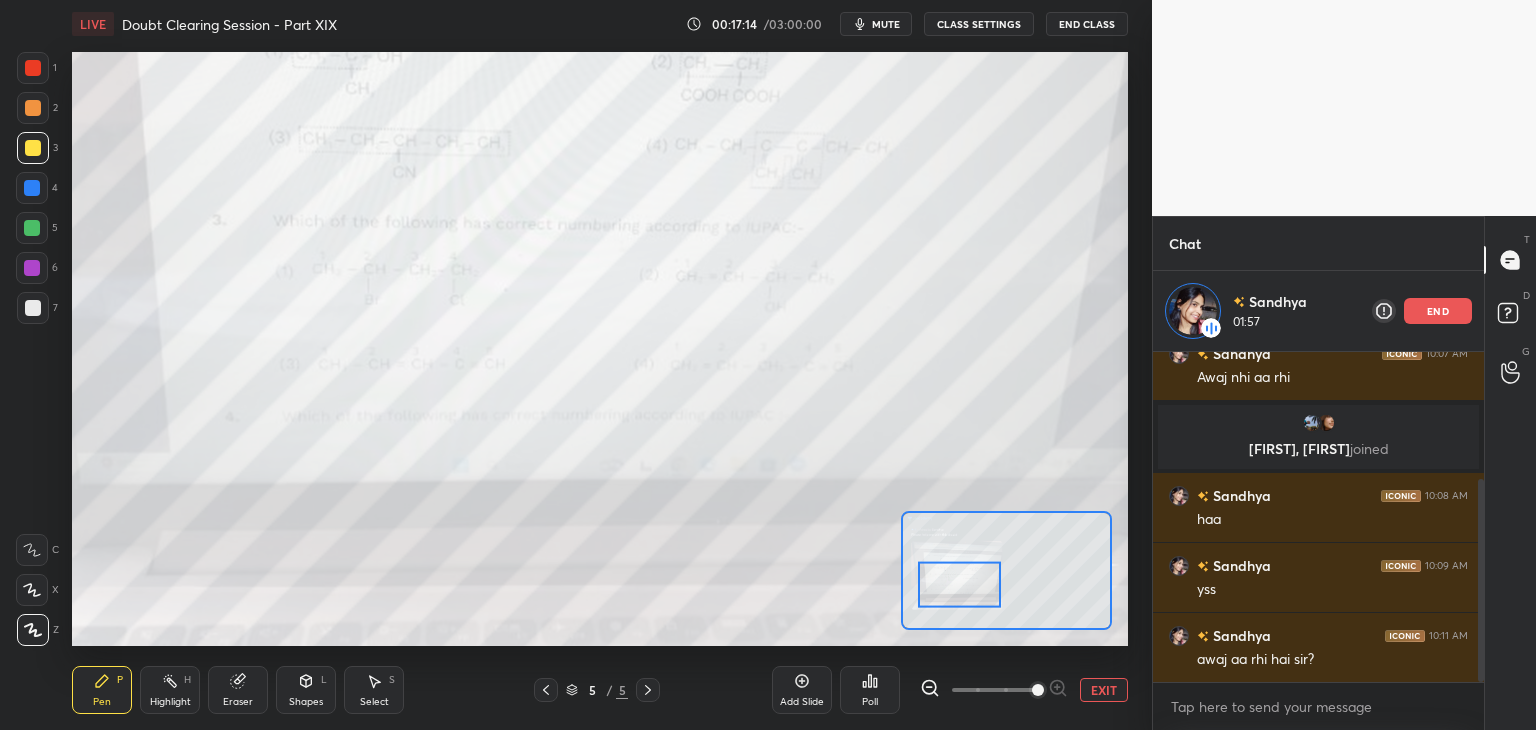 click at bounding box center (33, 108) 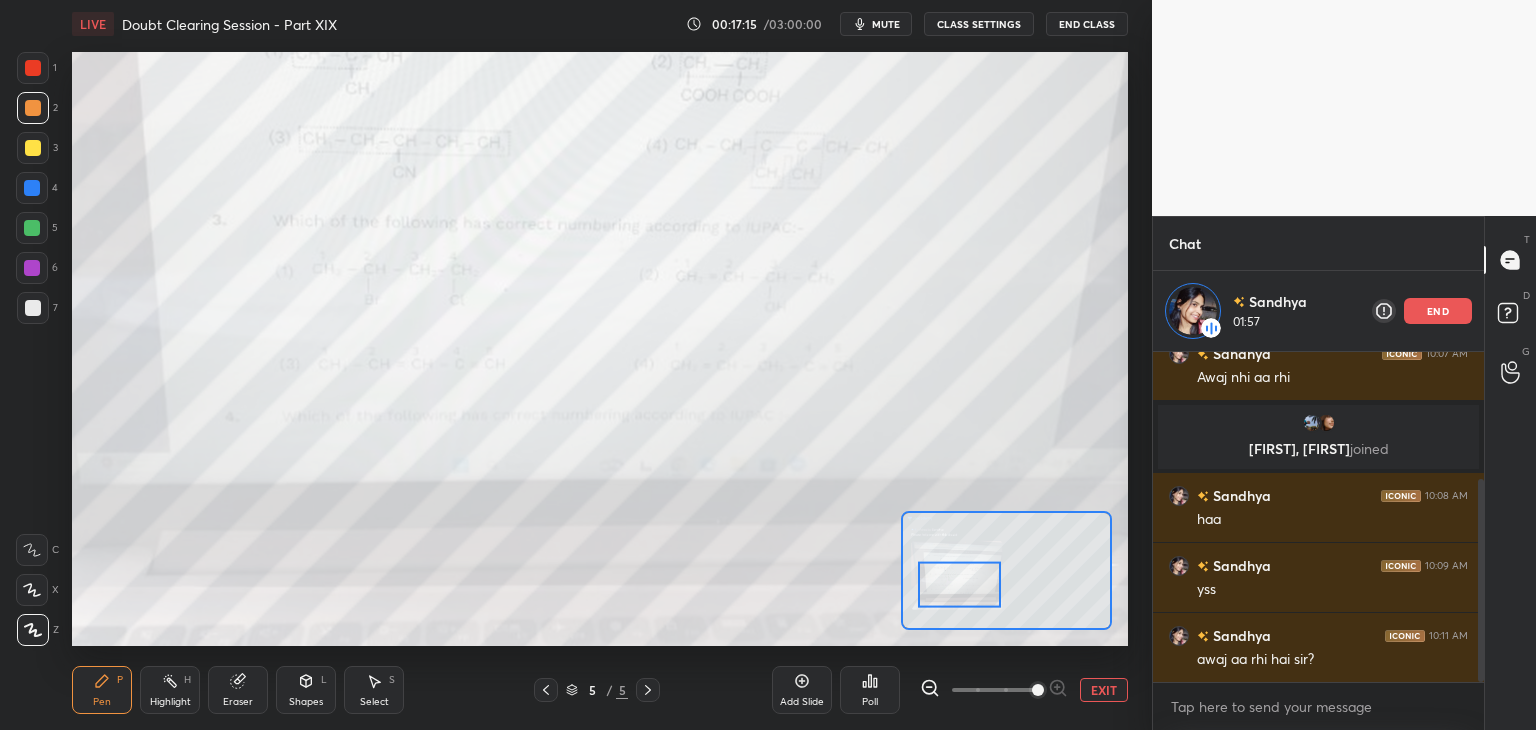 click at bounding box center (33, 68) 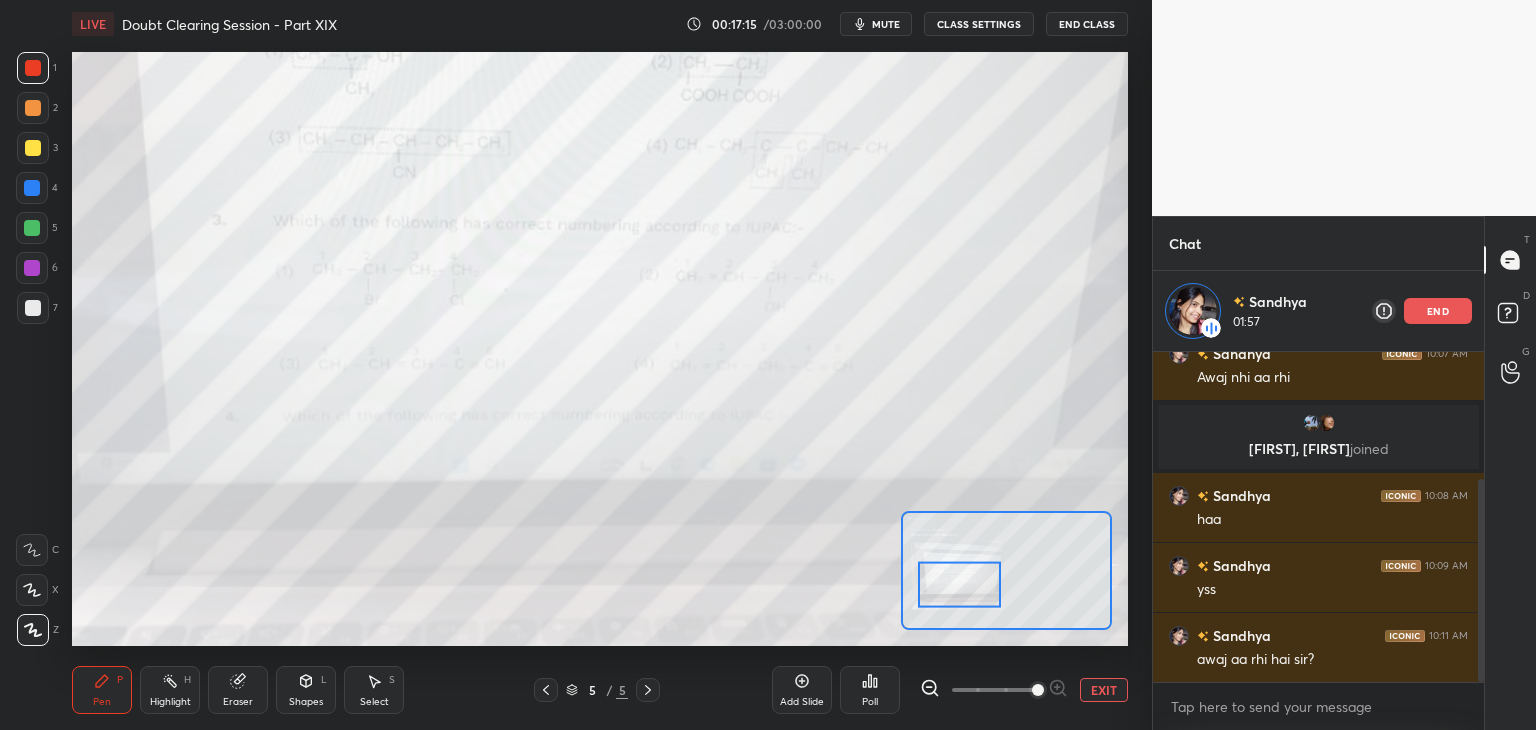click on "2" at bounding box center [37, 108] 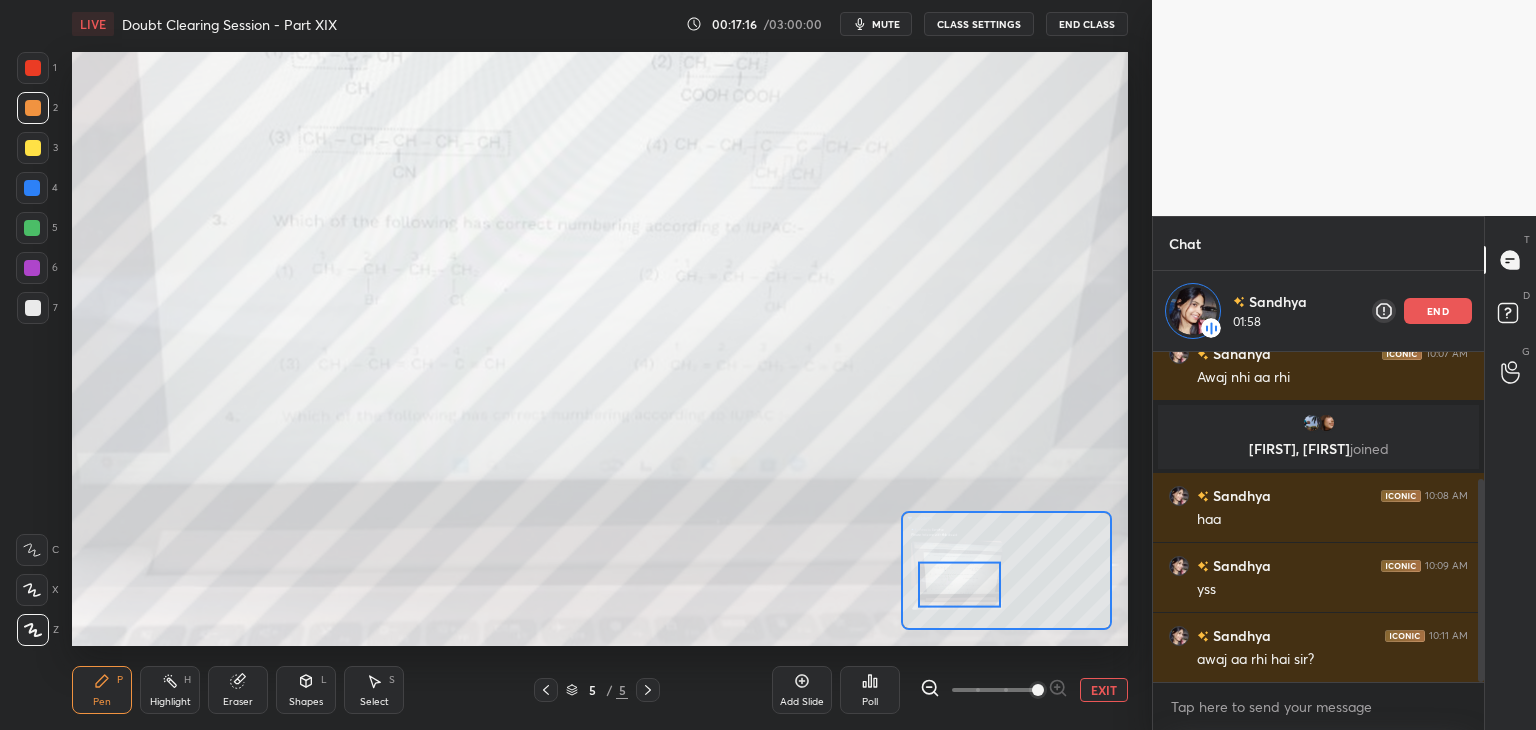 click on "2" at bounding box center [37, 112] 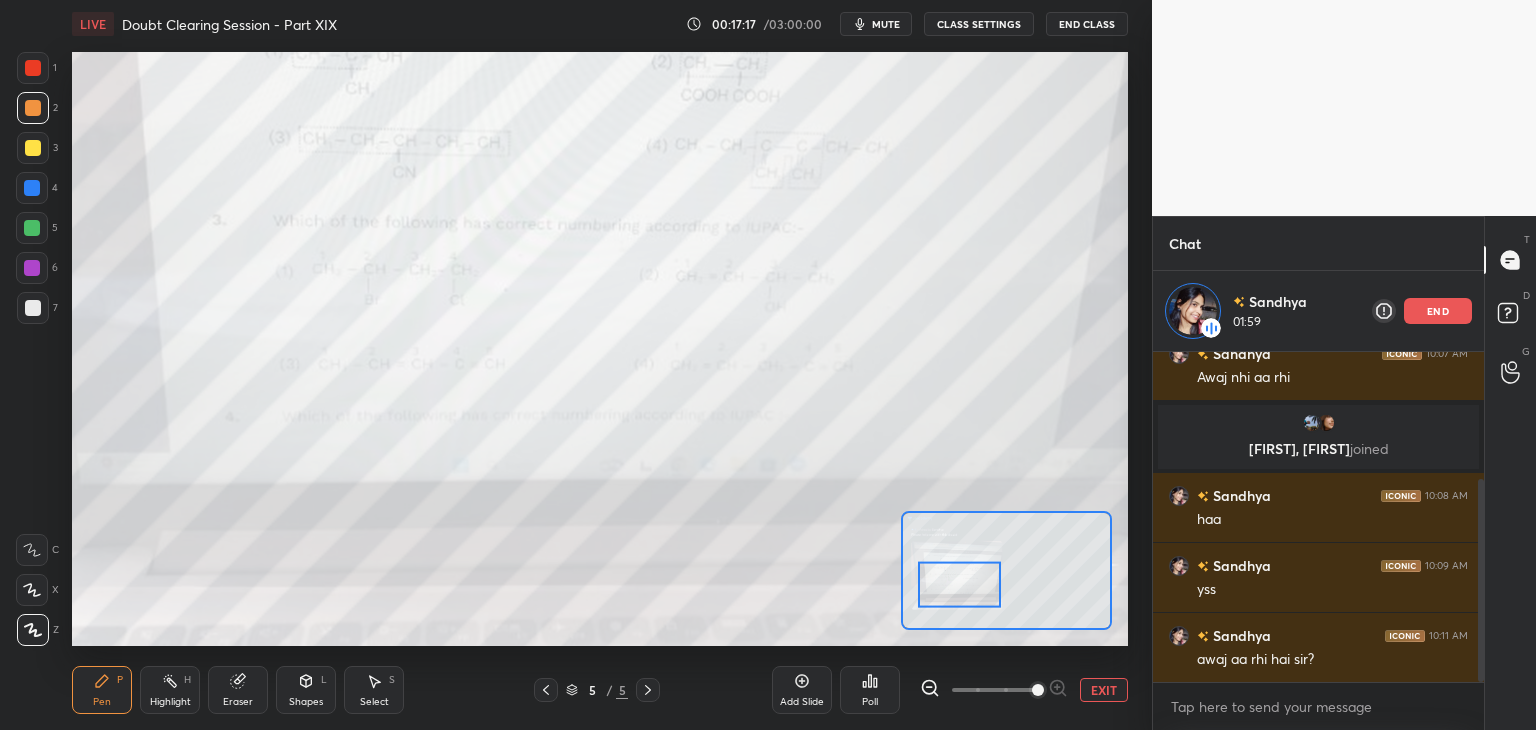 click at bounding box center (33, 148) 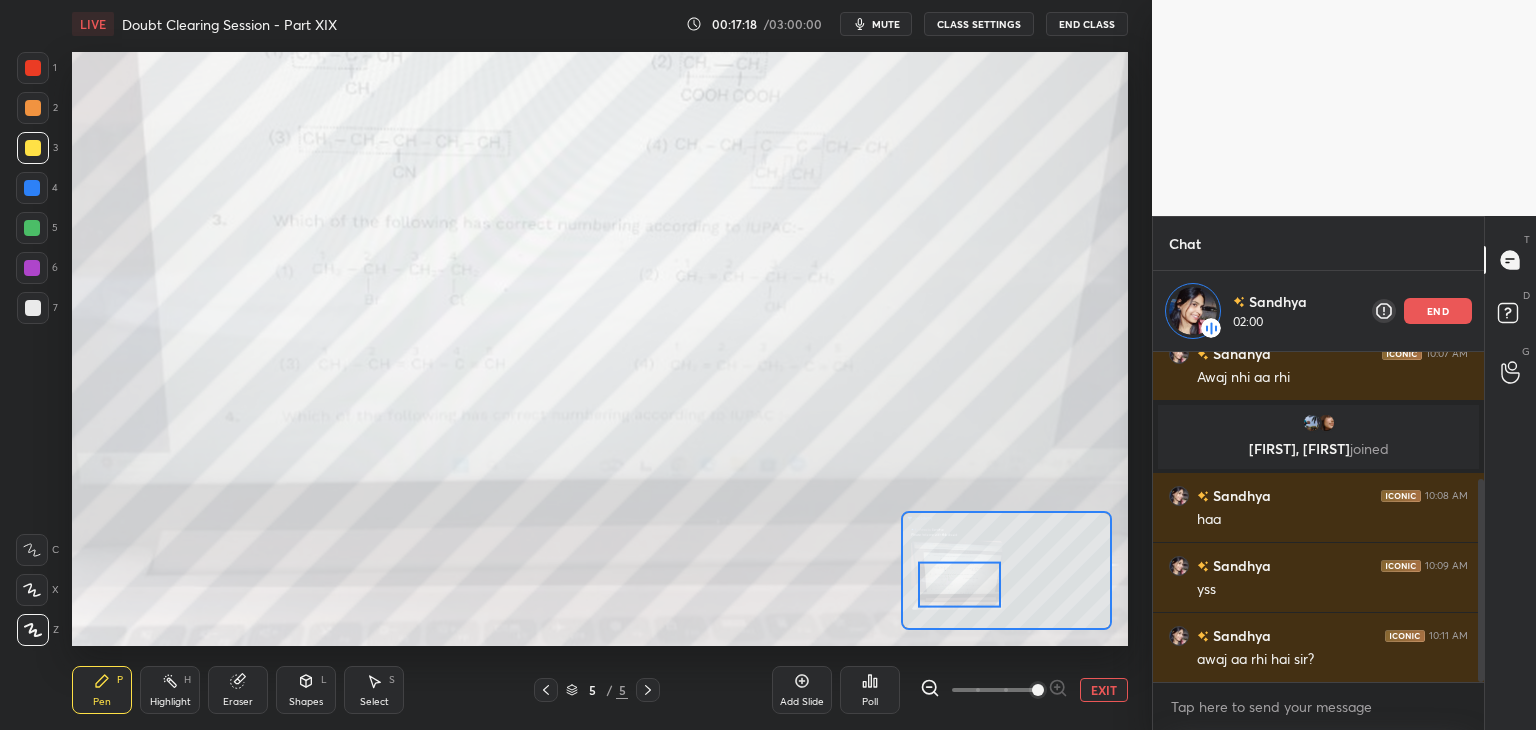 click 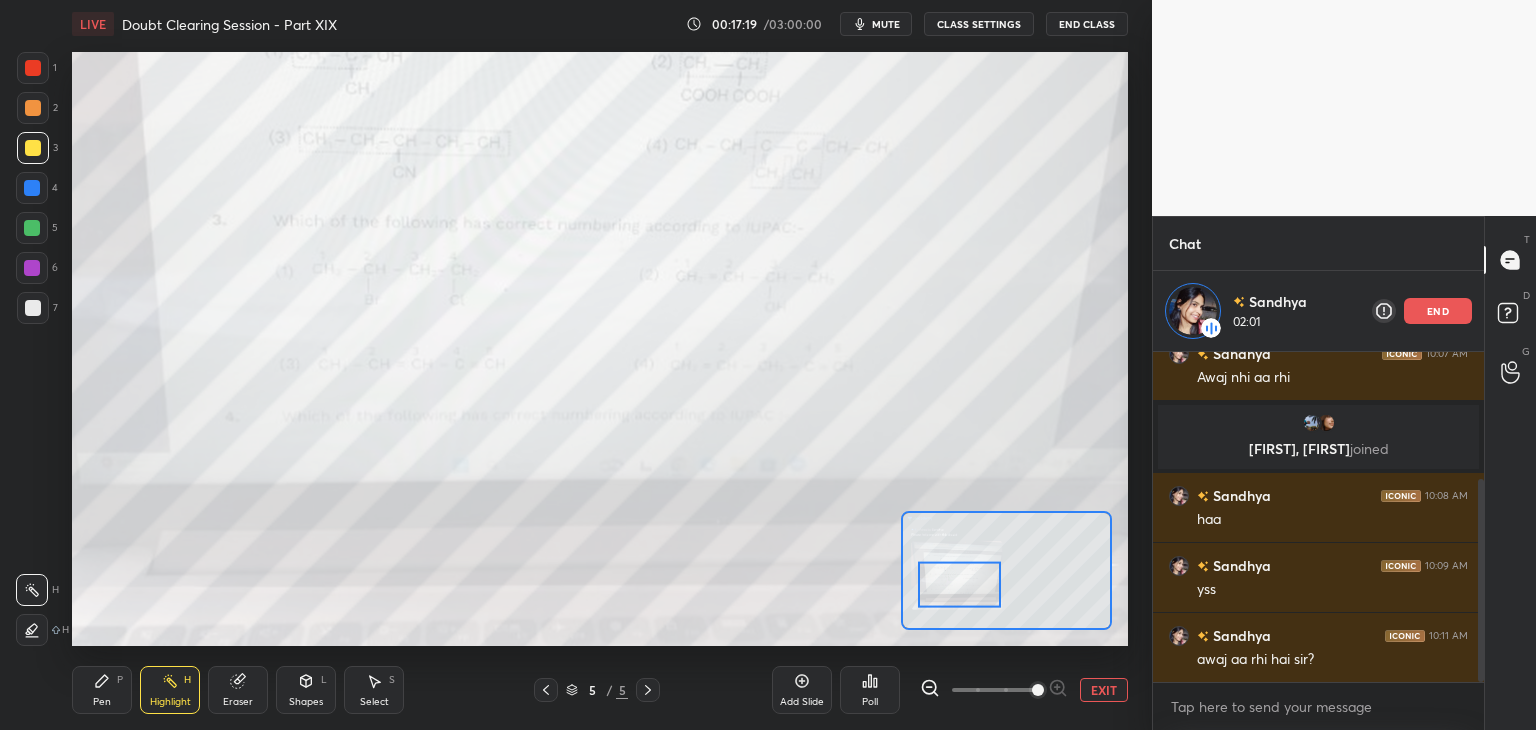 click 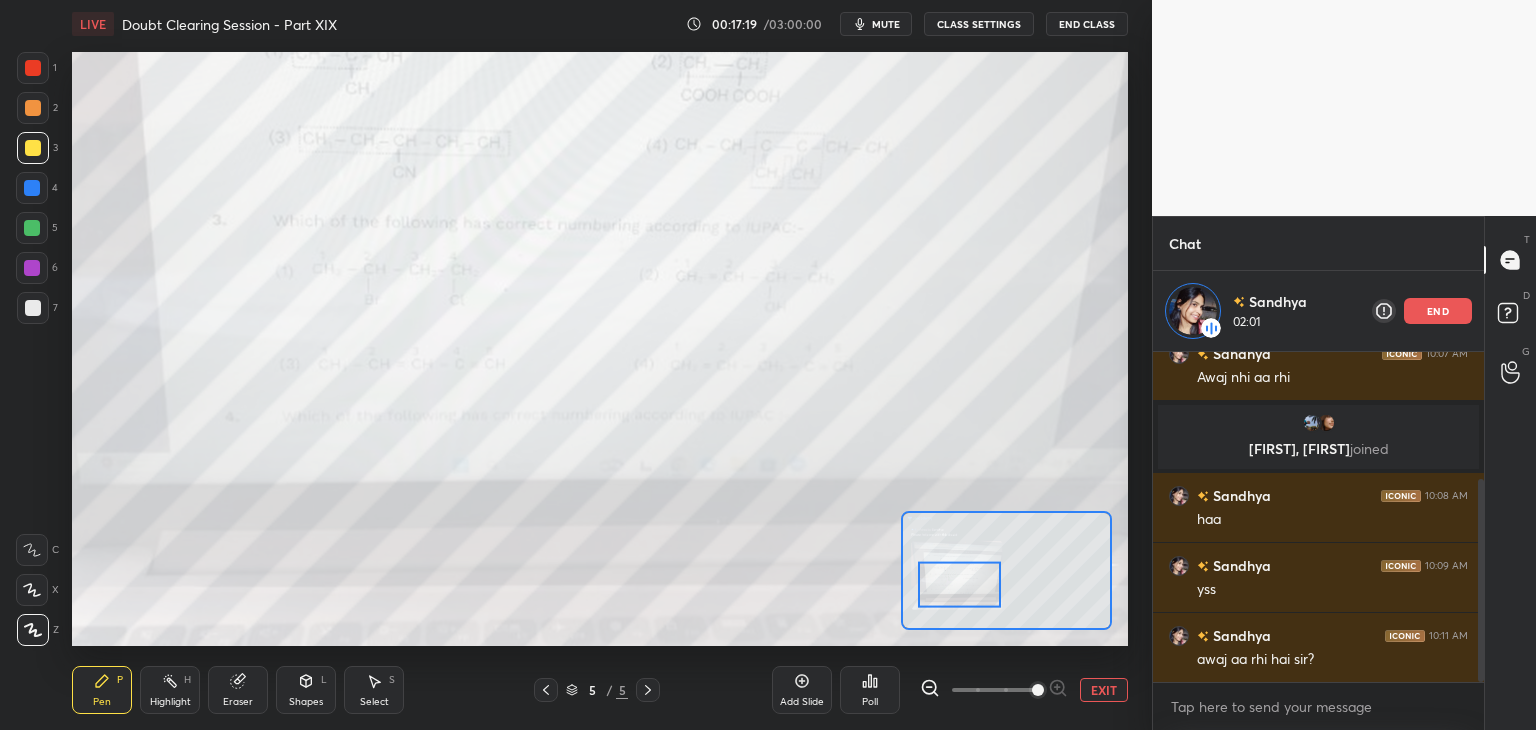 click on "Highlight H" at bounding box center [170, 690] 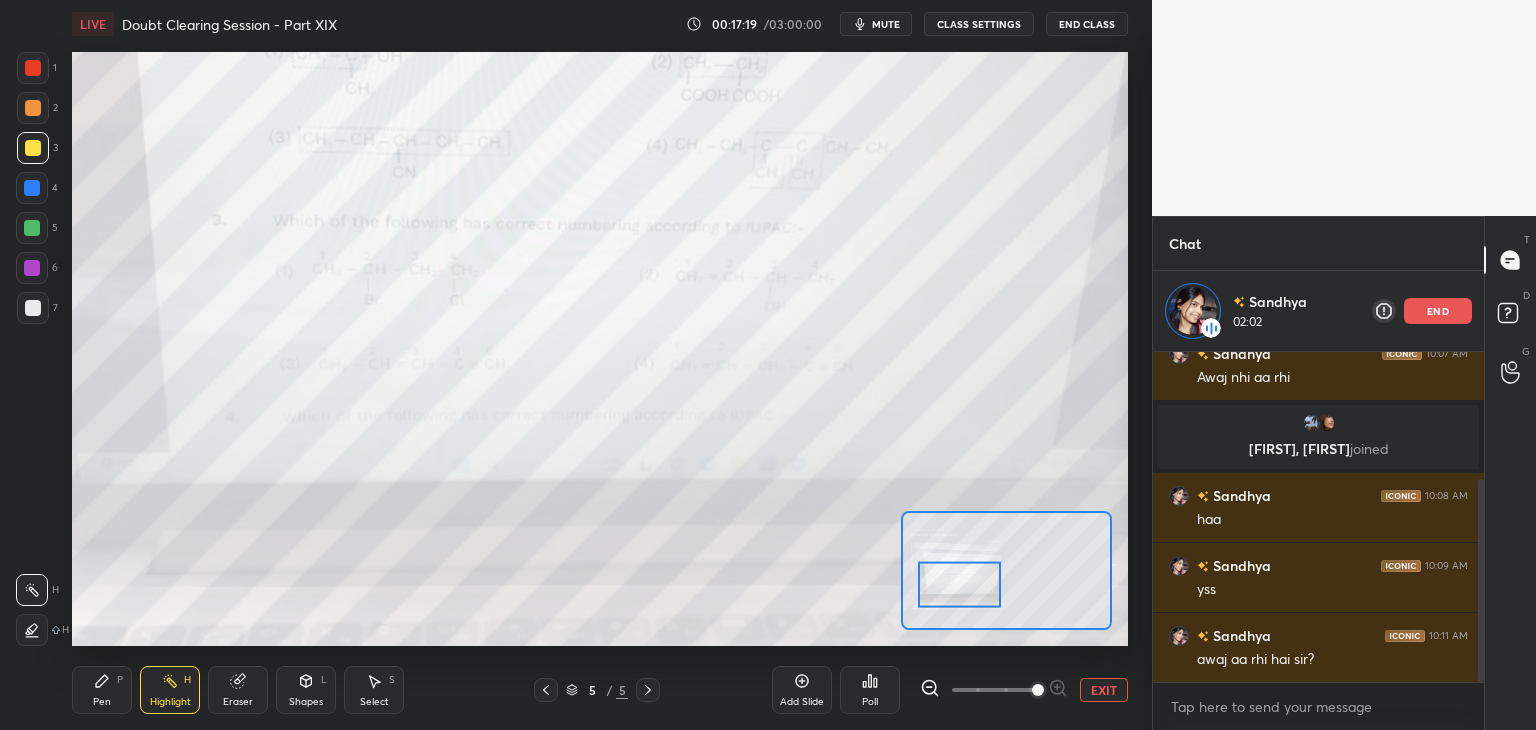 click on "Pen P" at bounding box center [102, 690] 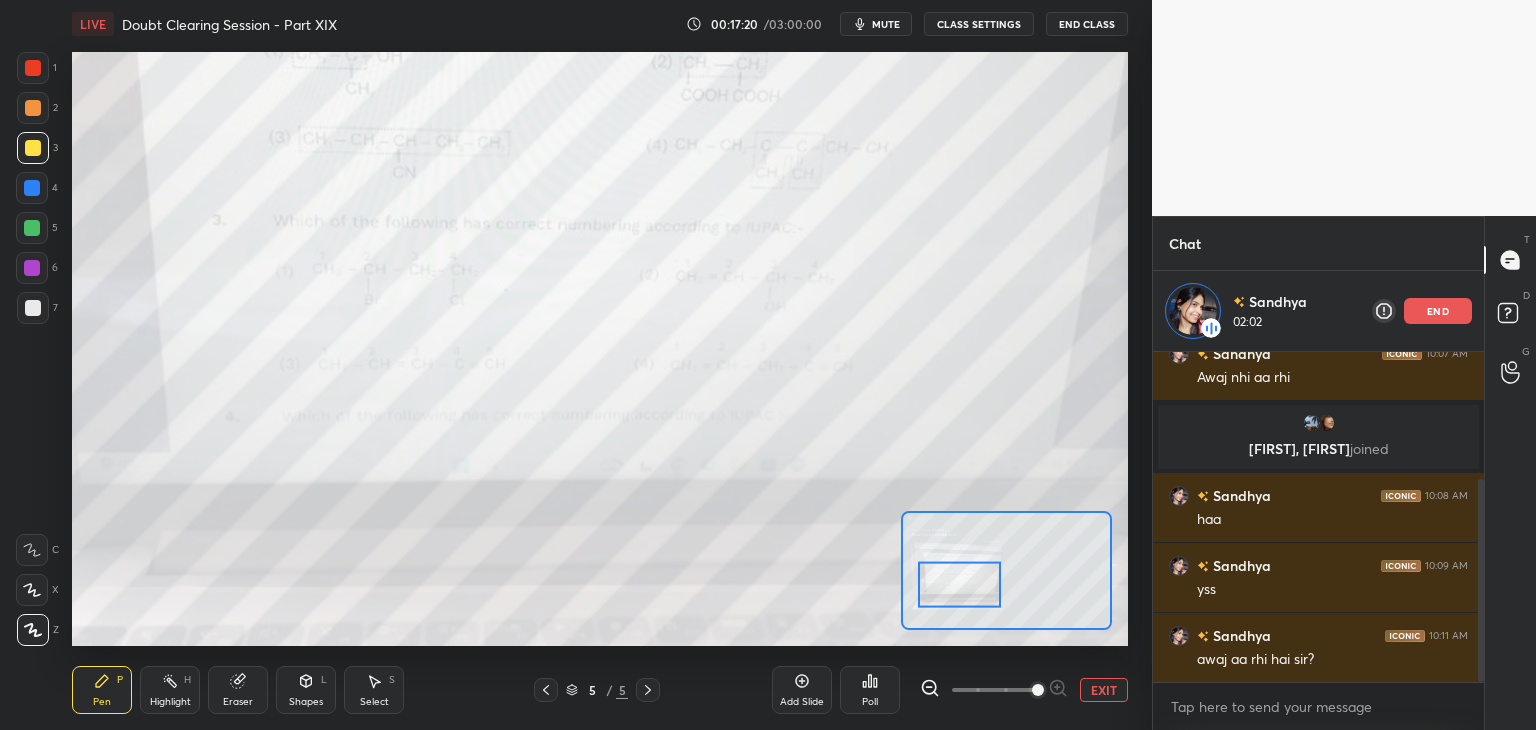 click on "Highlight" at bounding box center [170, 702] 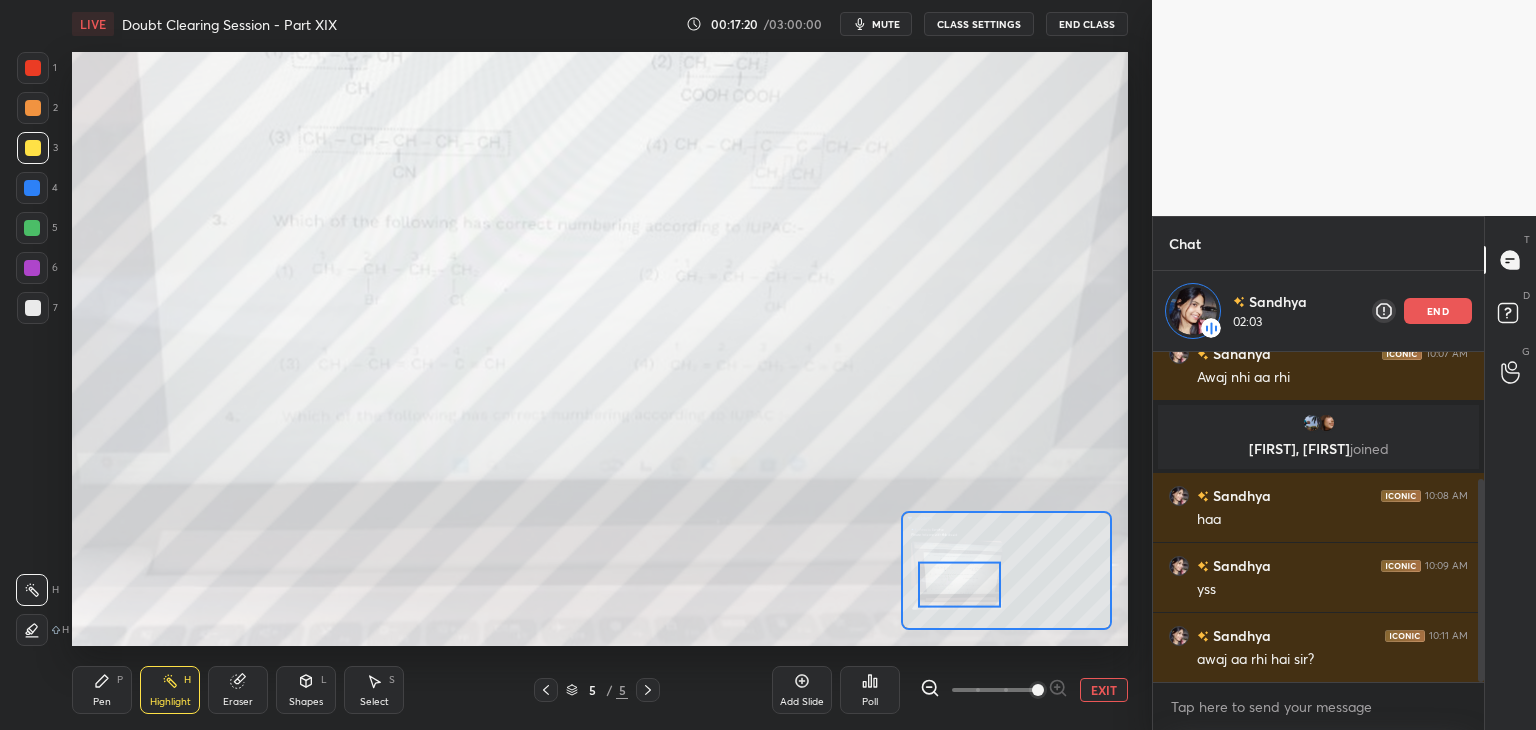 click on "Pen P" at bounding box center (102, 690) 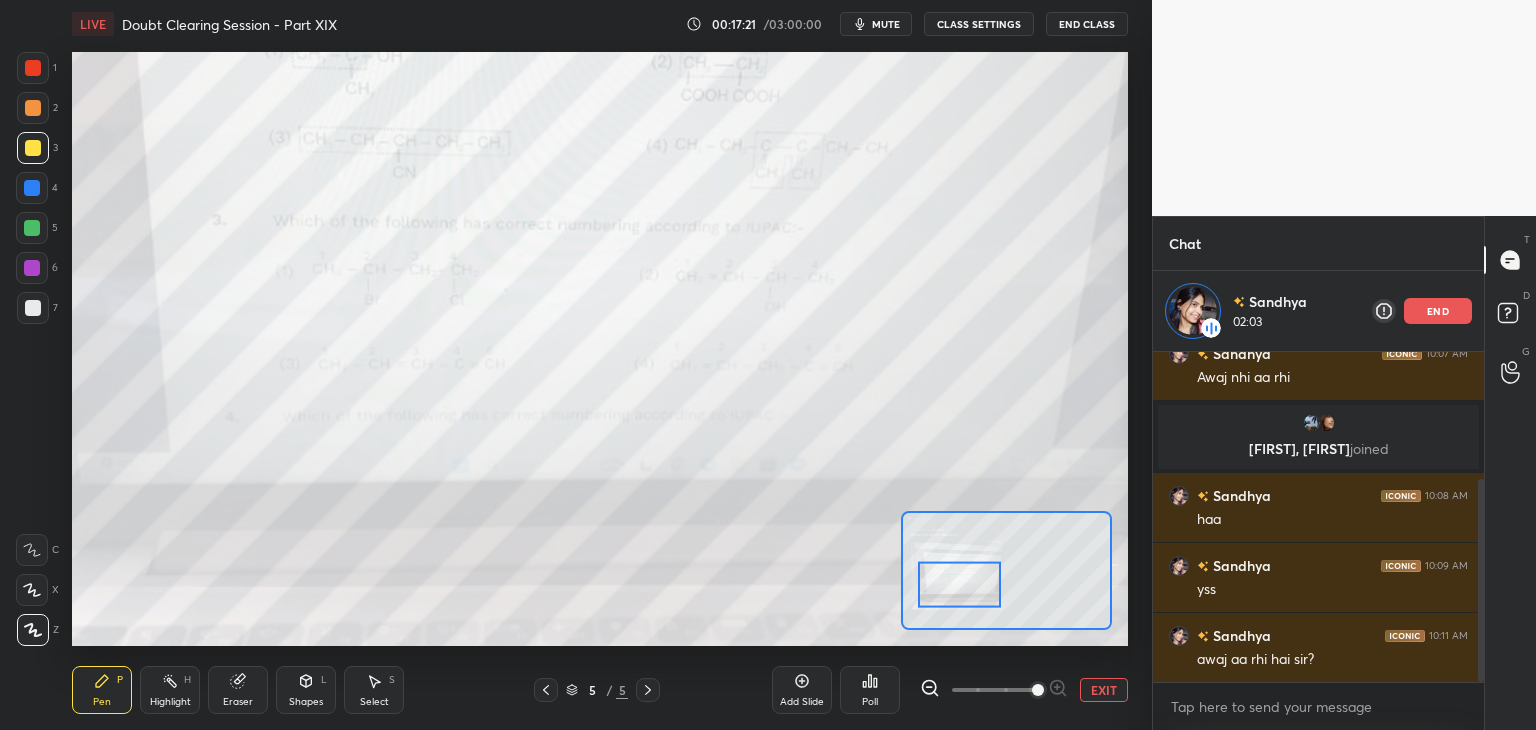 click on "Highlight" at bounding box center [170, 702] 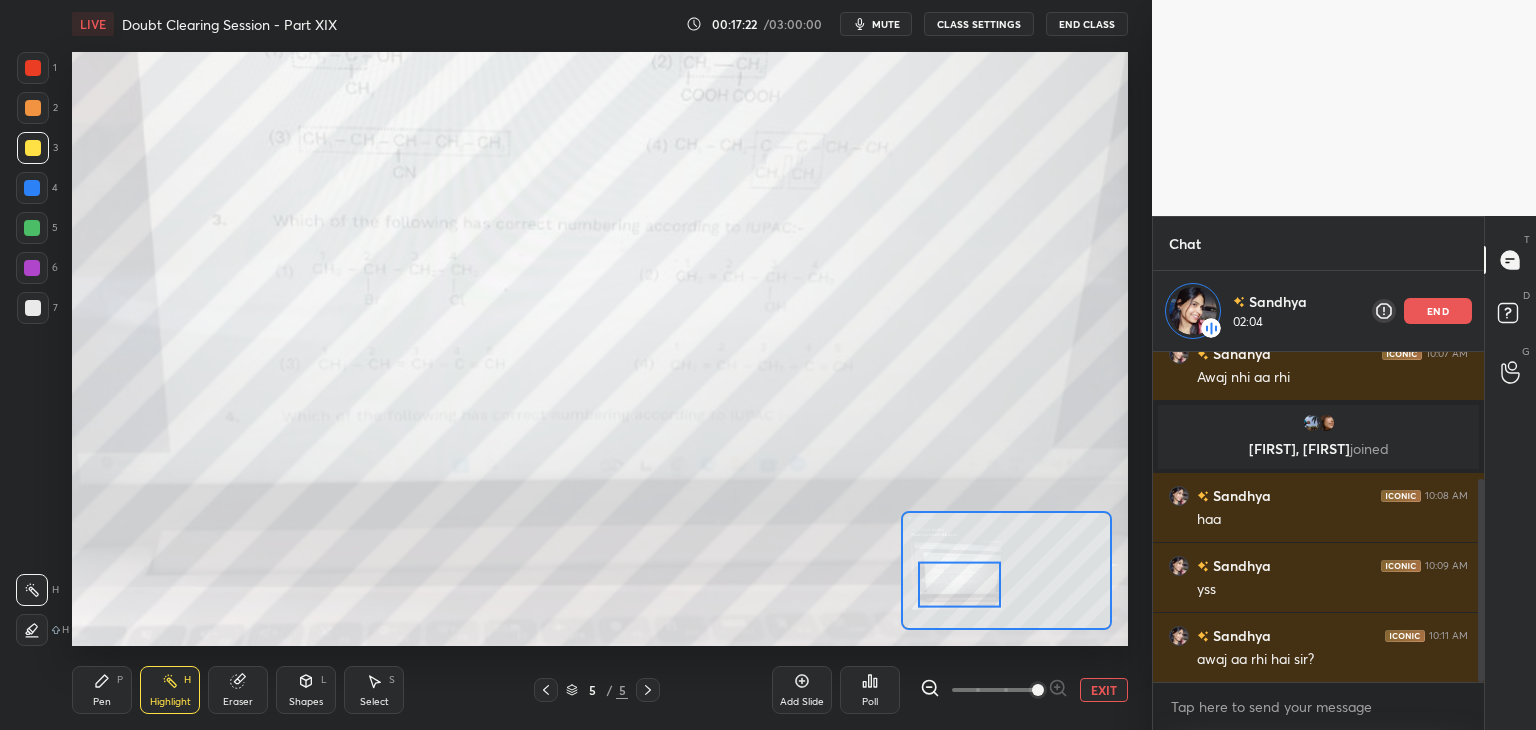click on "Pen" at bounding box center (102, 702) 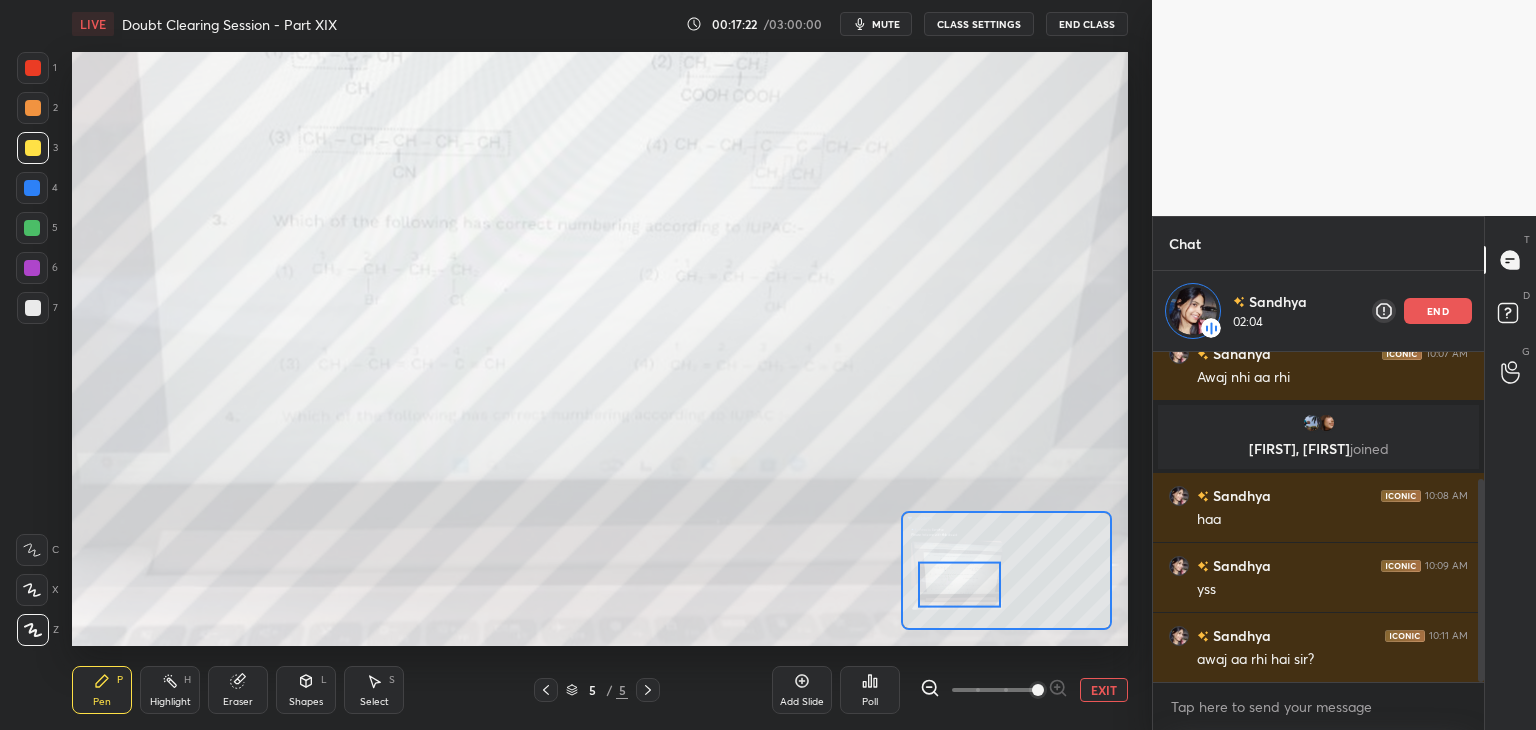 click on "Highlight" at bounding box center (170, 702) 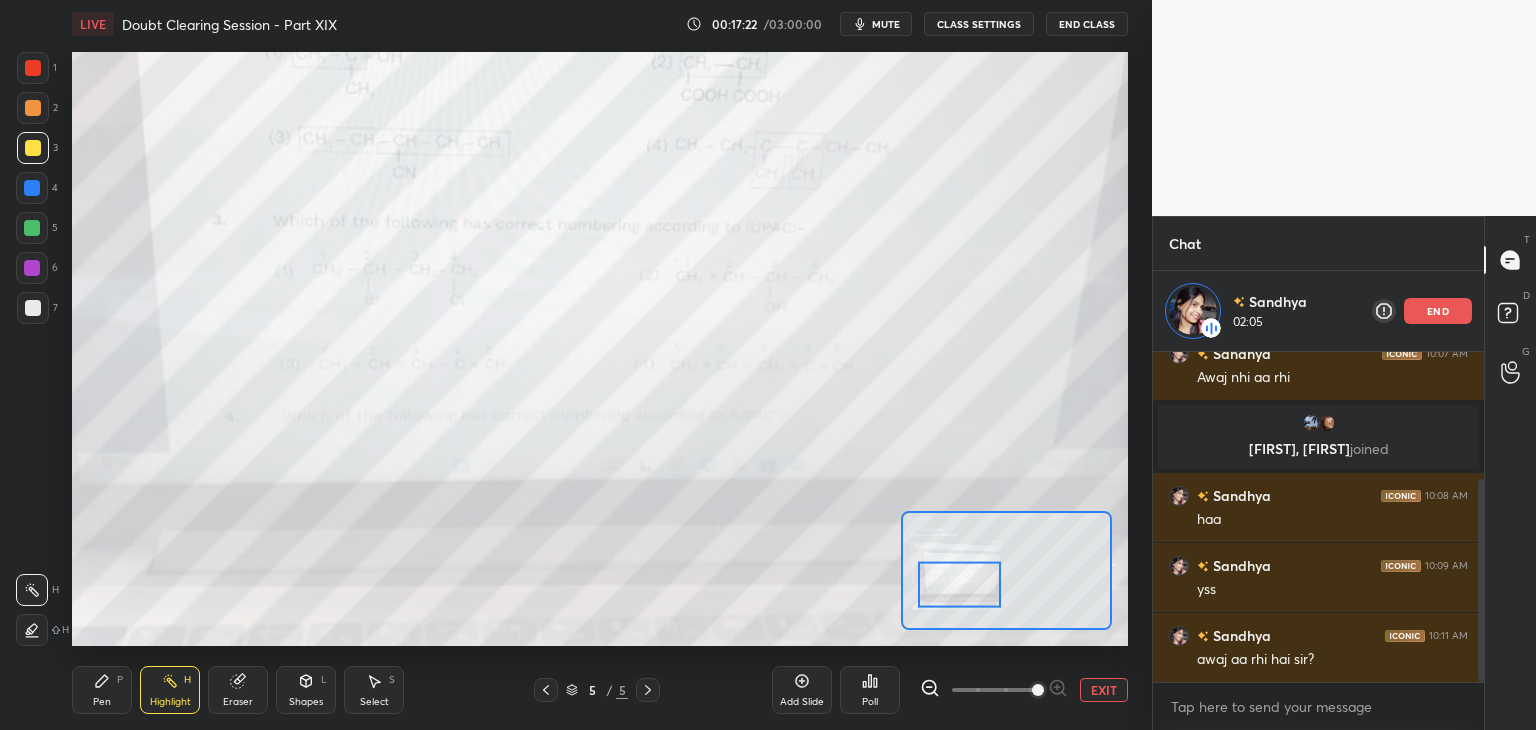 click 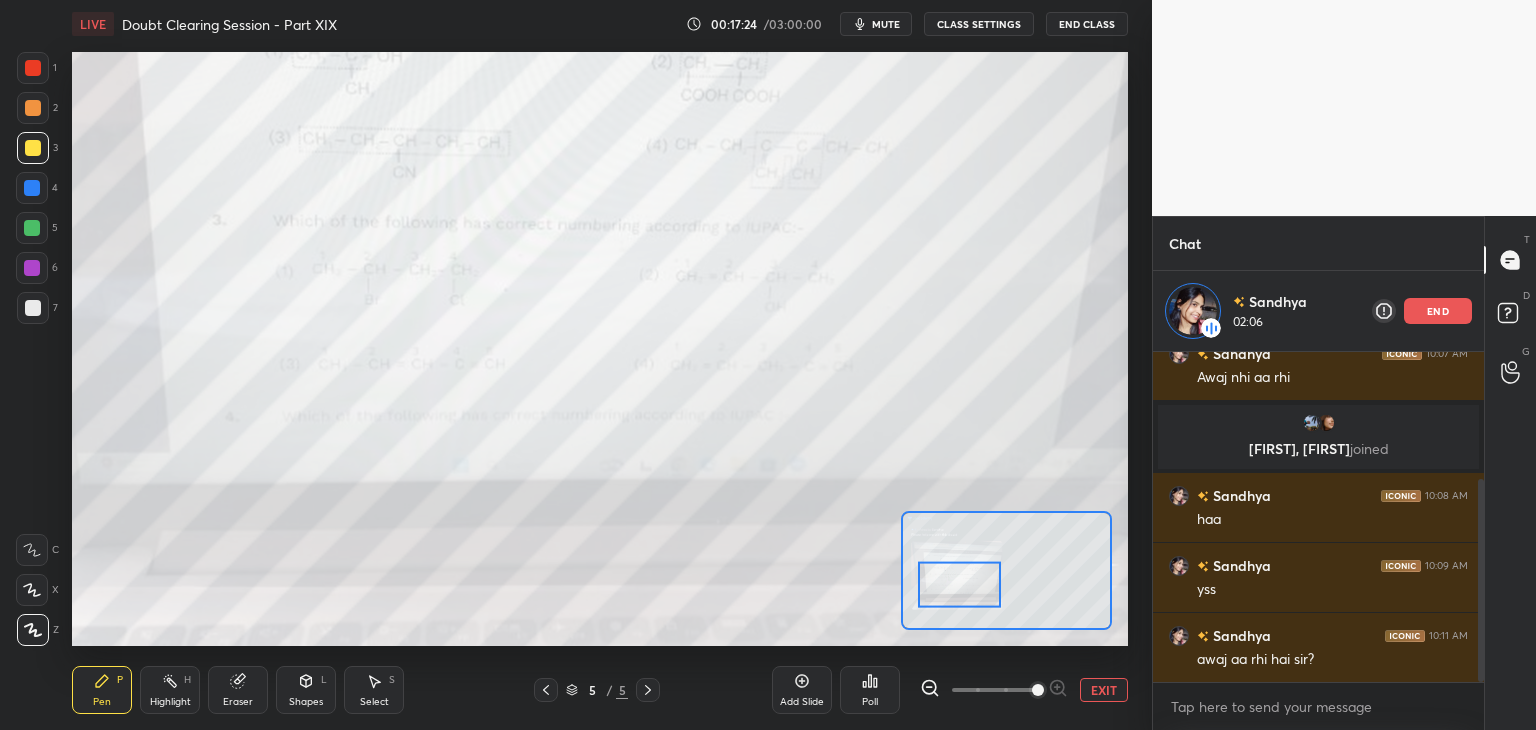 click on "EXIT" at bounding box center [1104, 690] 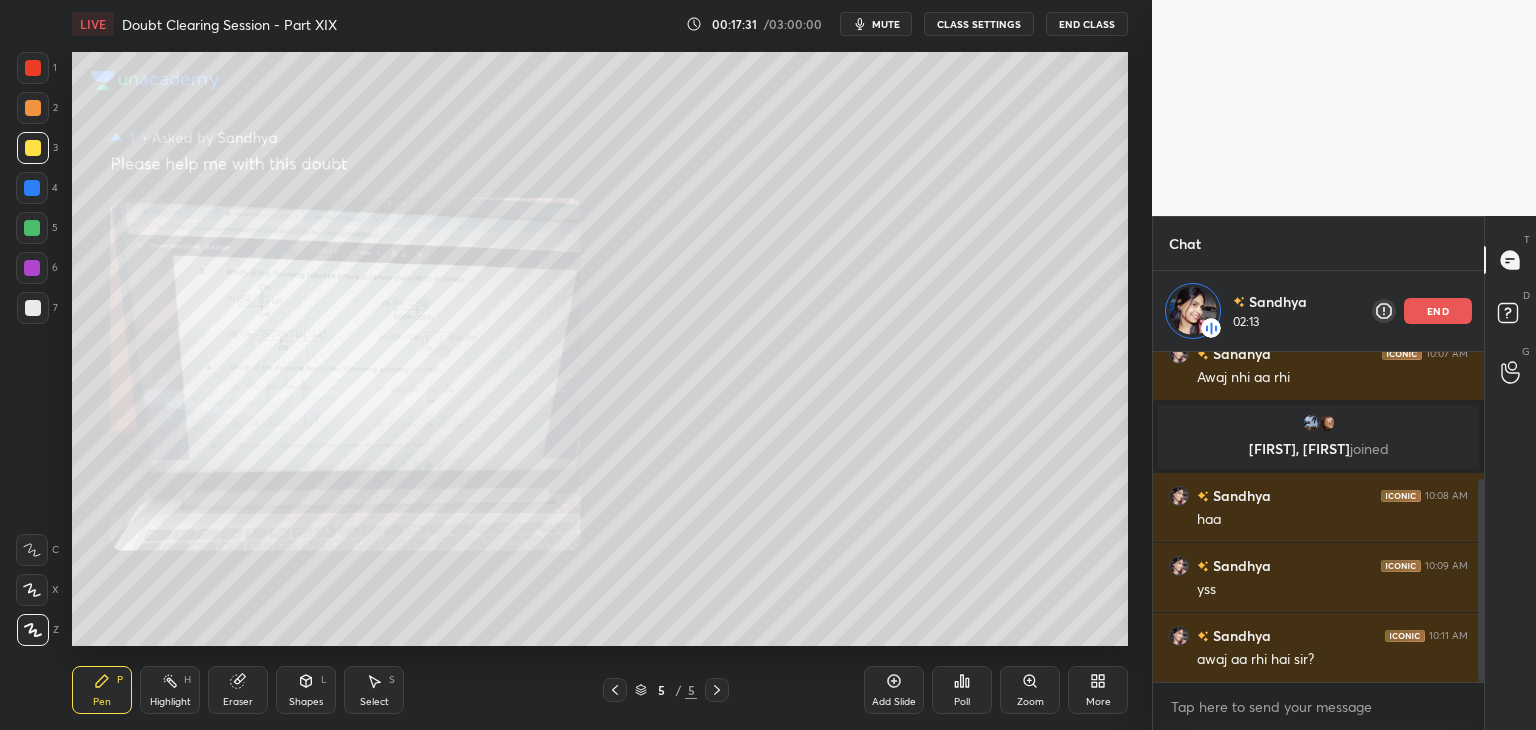 click at bounding box center [32, 228] 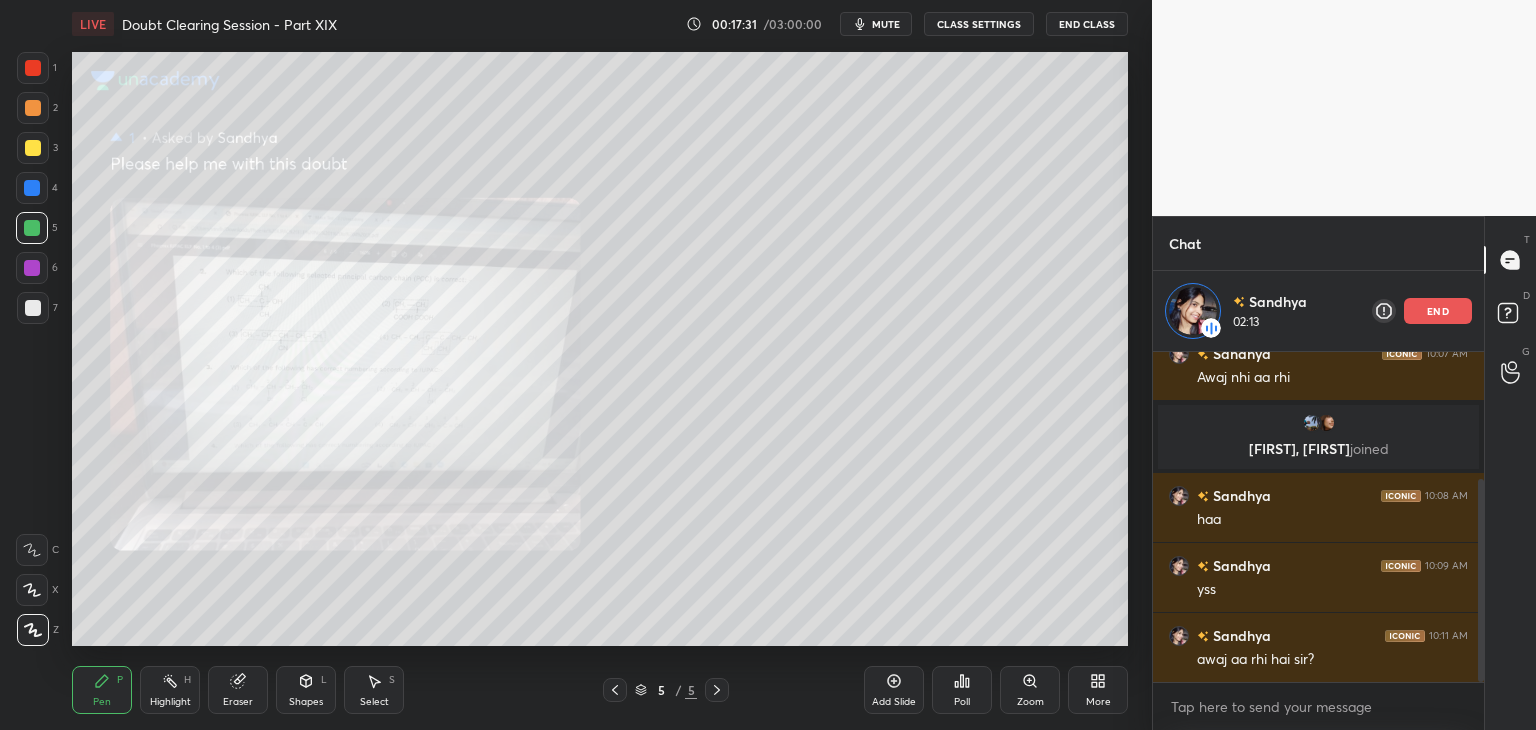 click at bounding box center [32, 268] 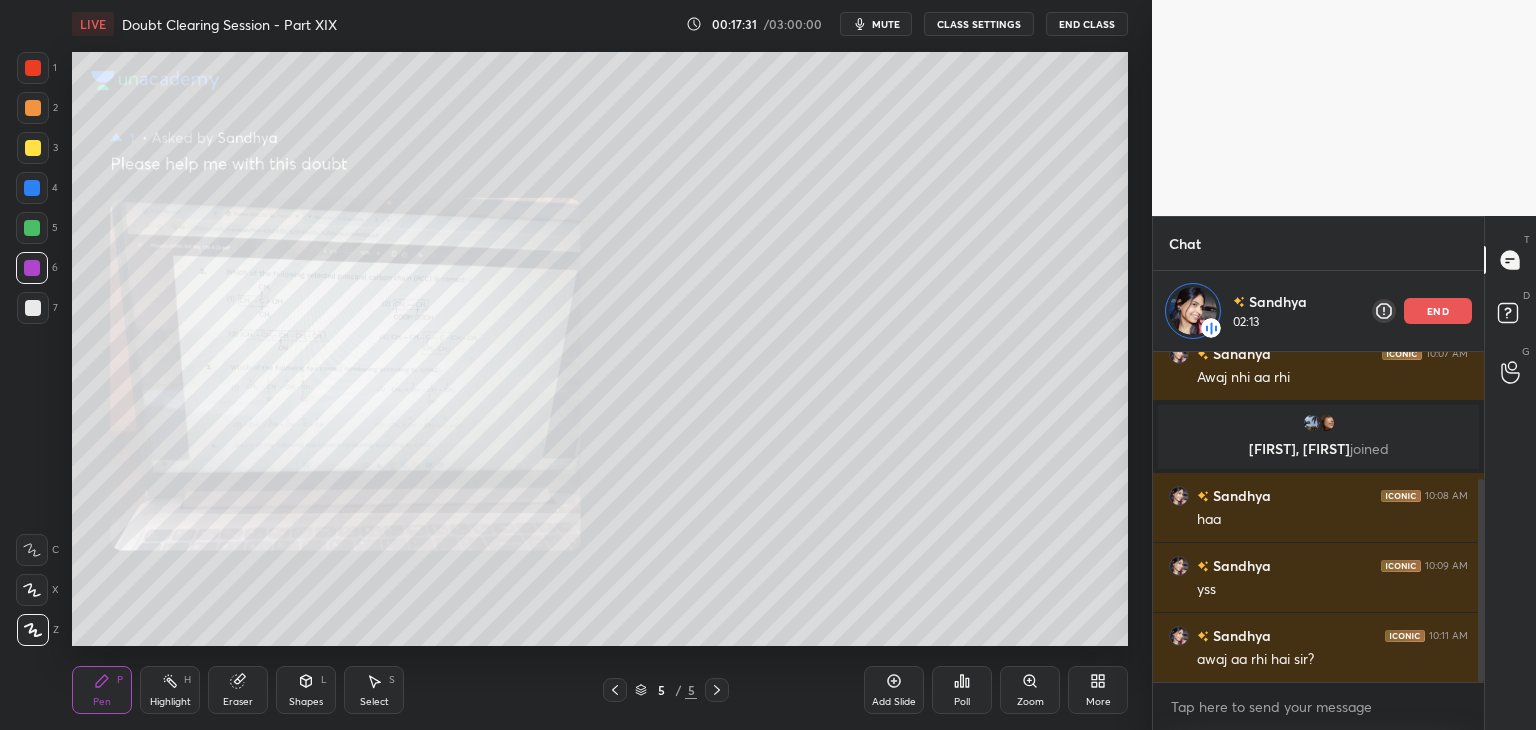 click at bounding box center (33, 308) 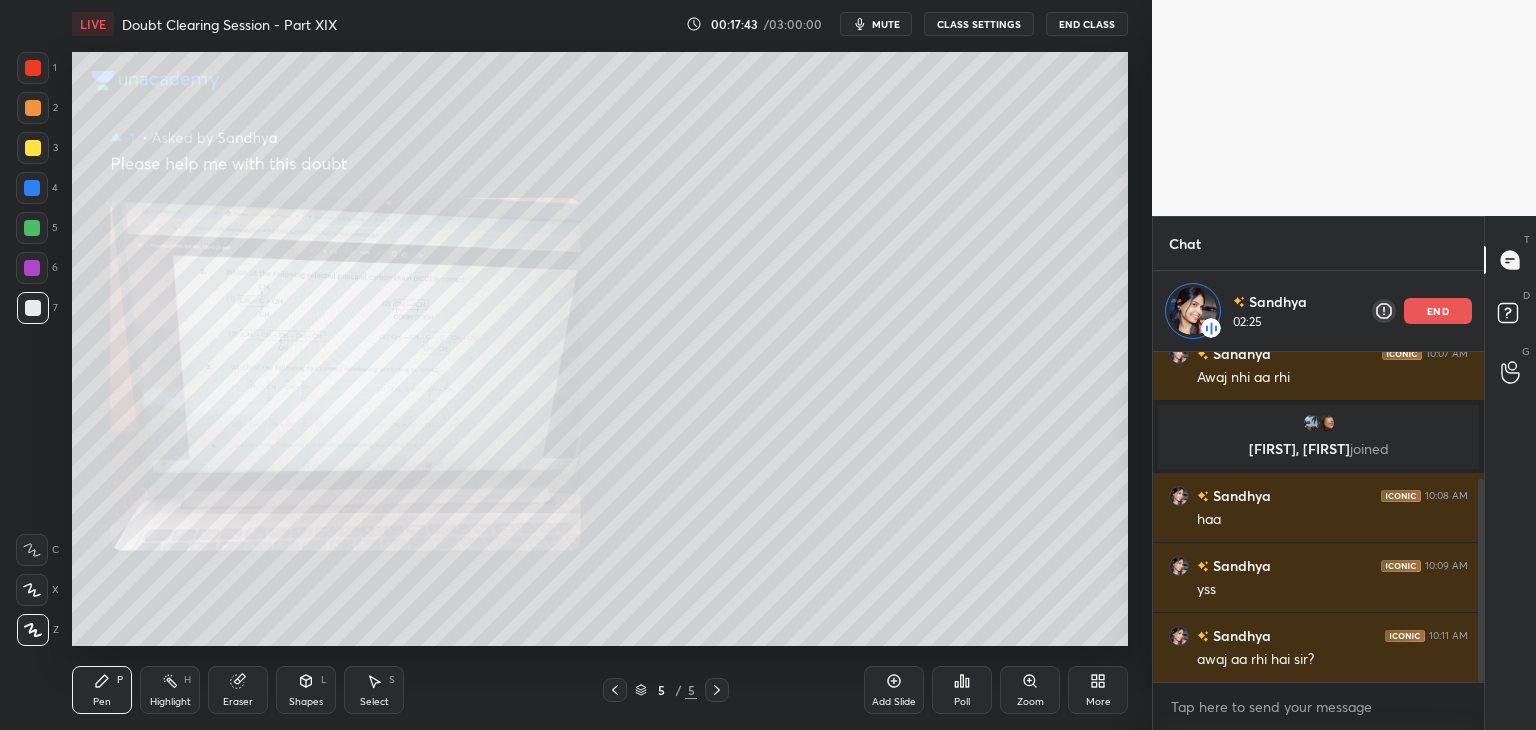 click at bounding box center [33, 148] 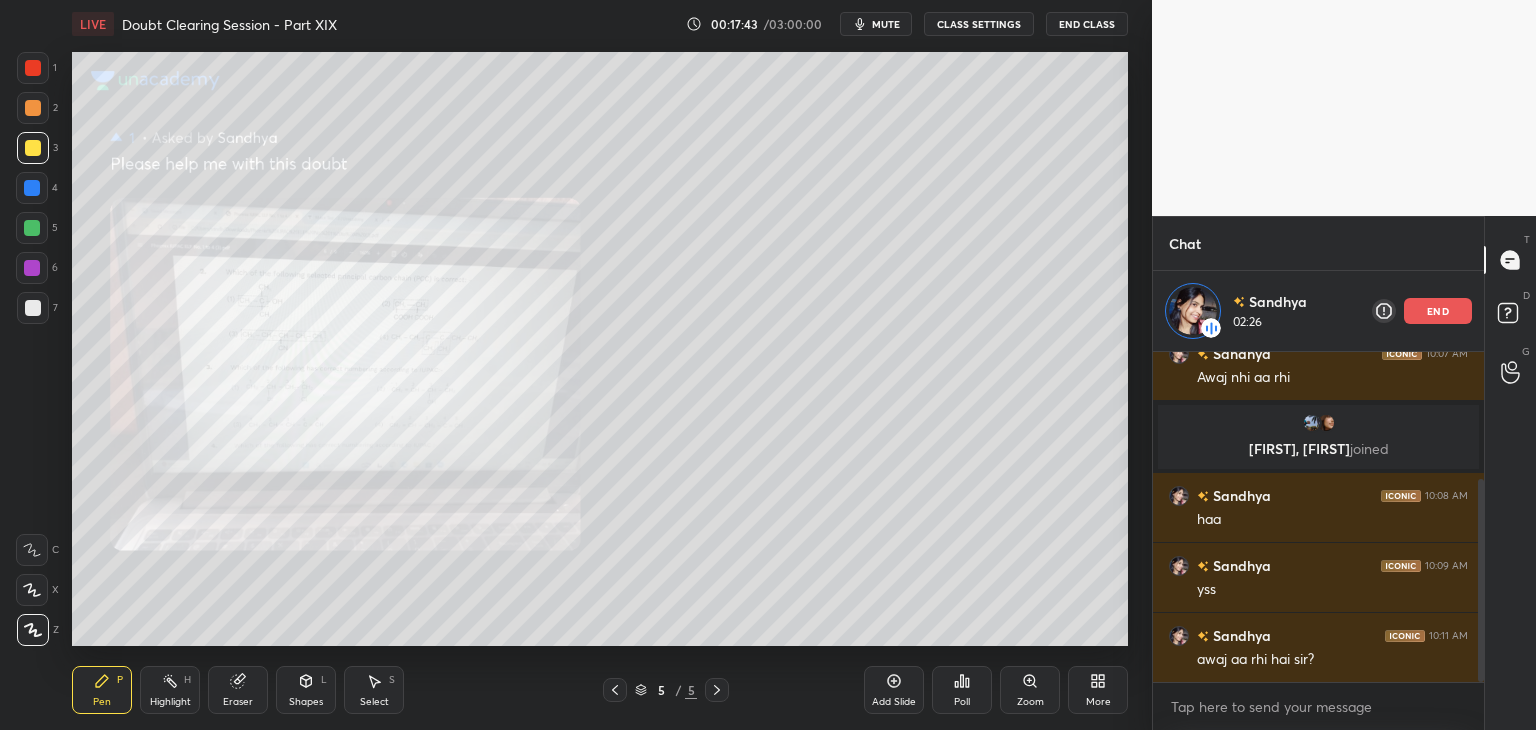 click at bounding box center [33, 108] 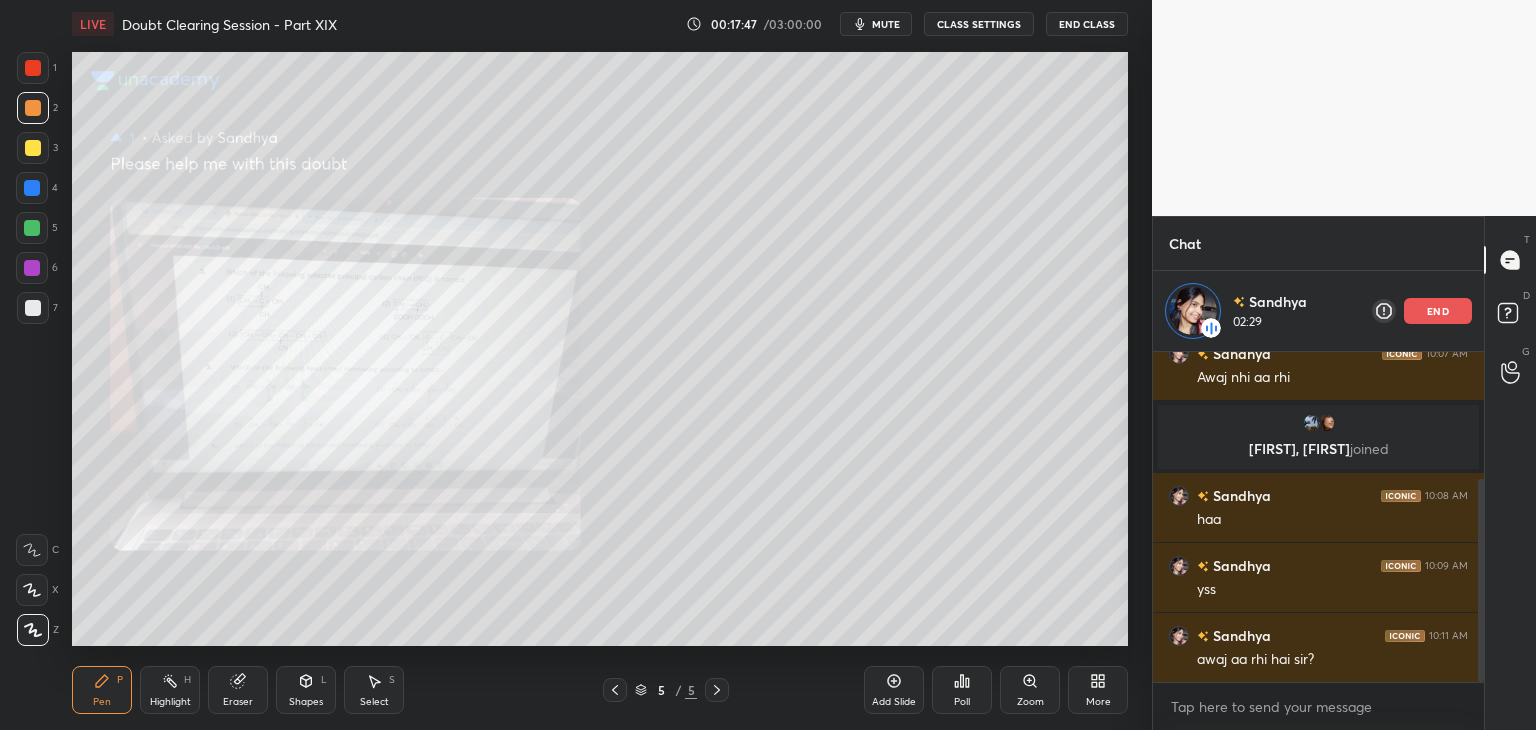 click on "Zoom" at bounding box center [1030, 690] 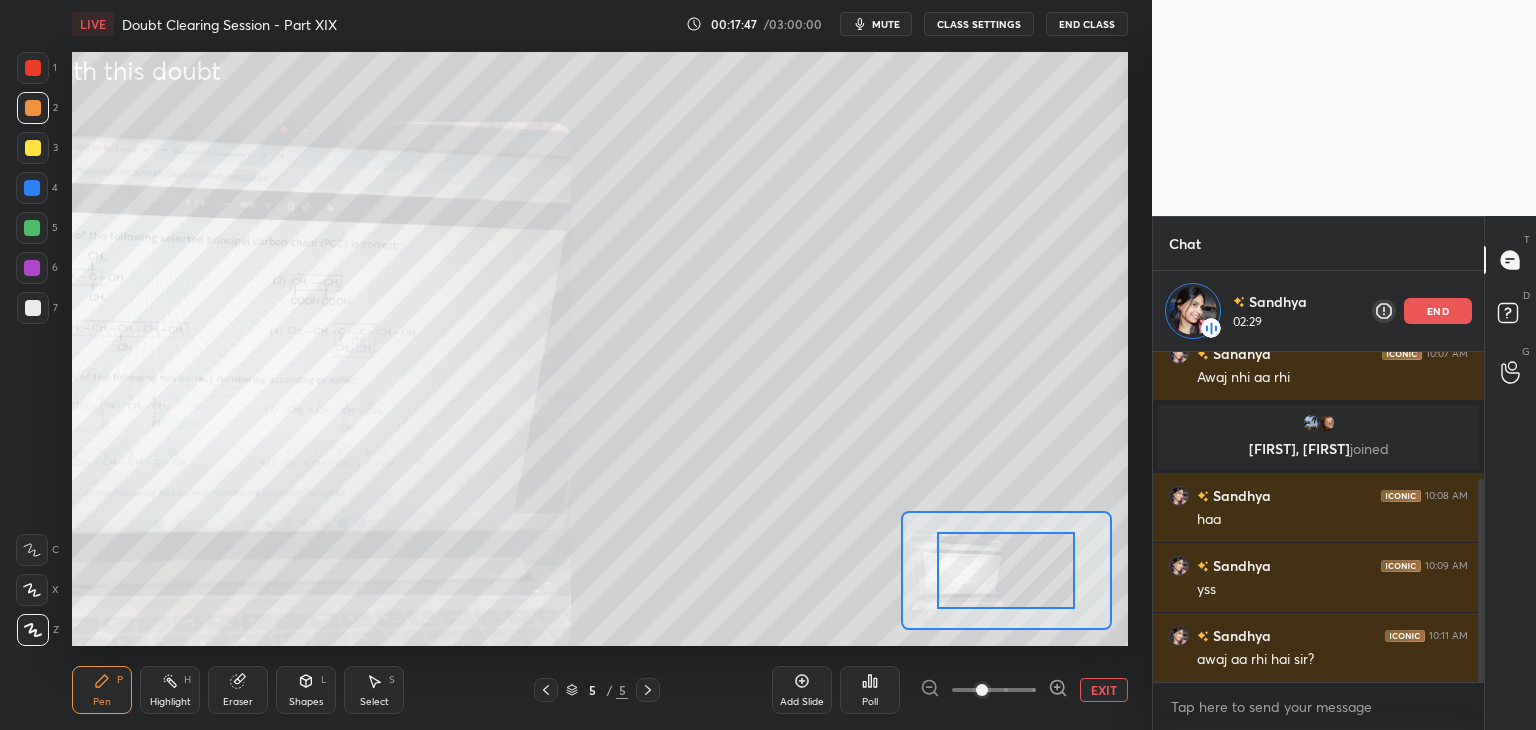 click at bounding box center [1006, 570] 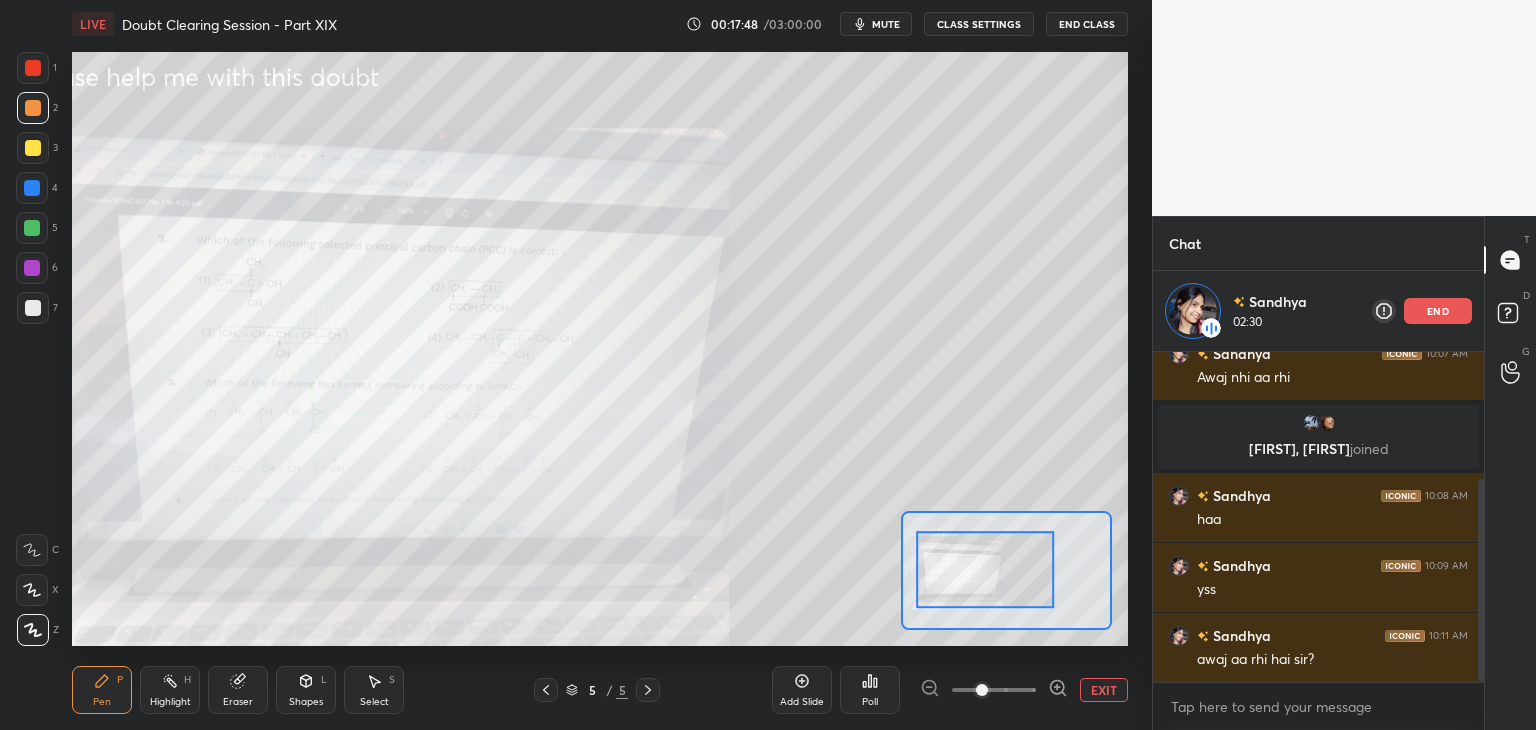 click at bounding box center (986, 570) 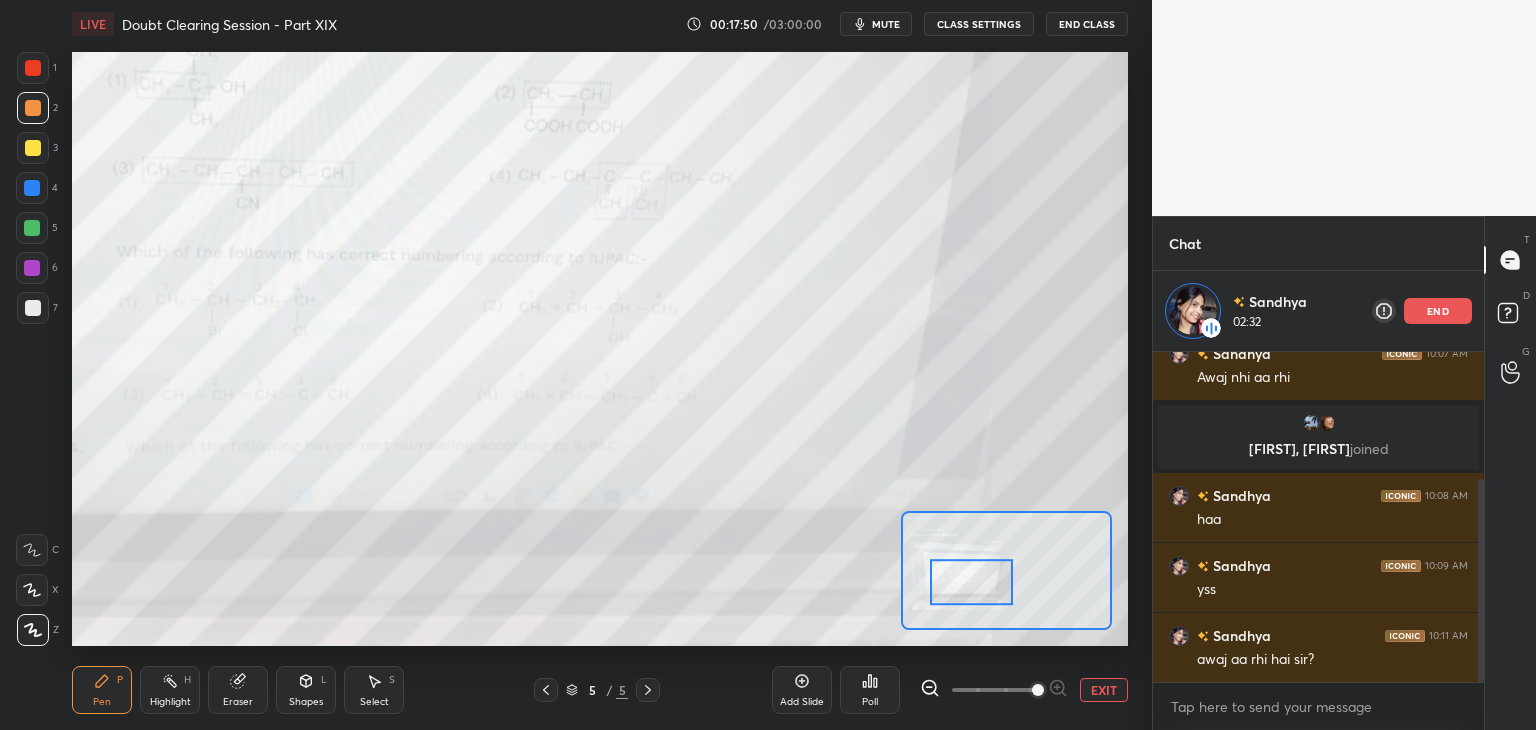 click at bounding box center [33, 68] 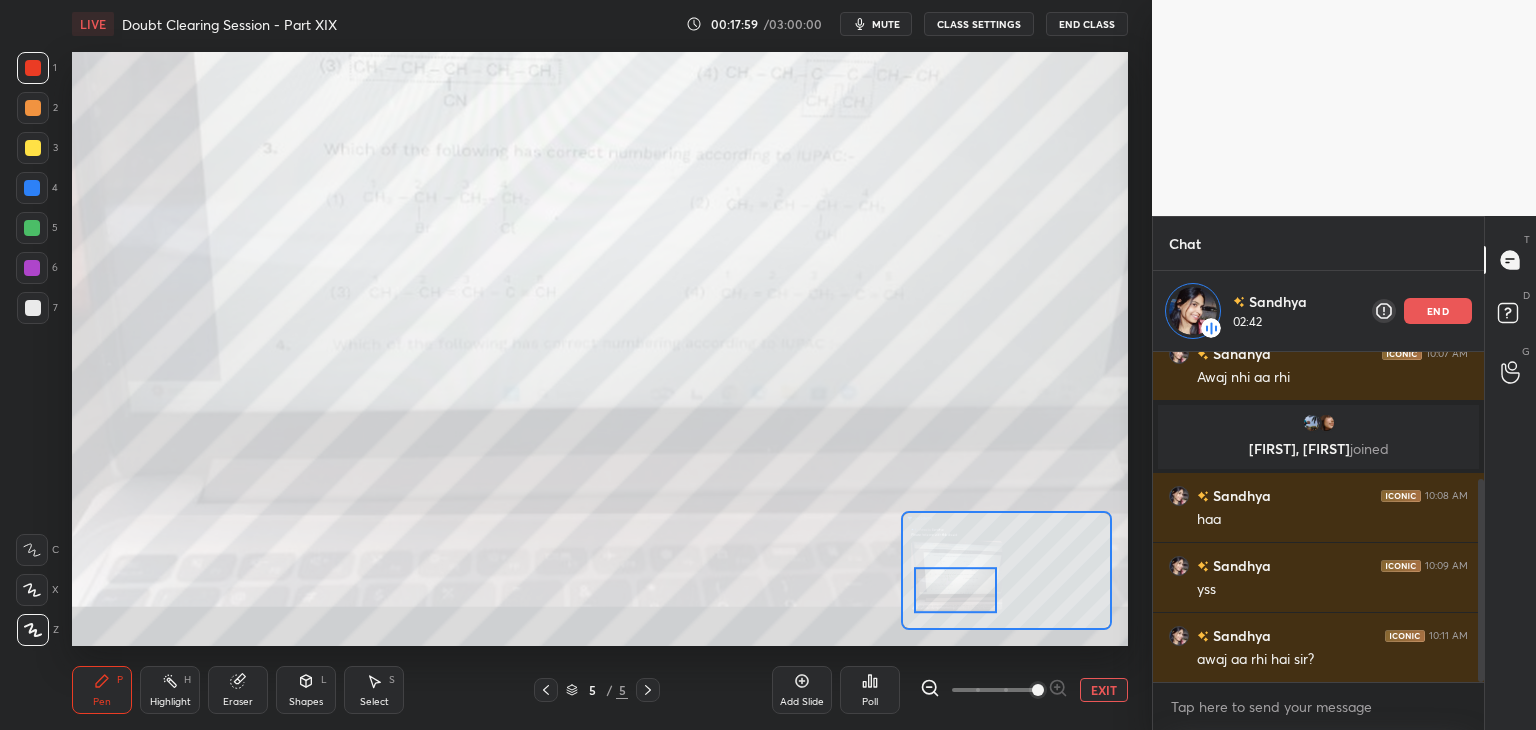 click on "EXIT" at bounding box center (1104, 690) 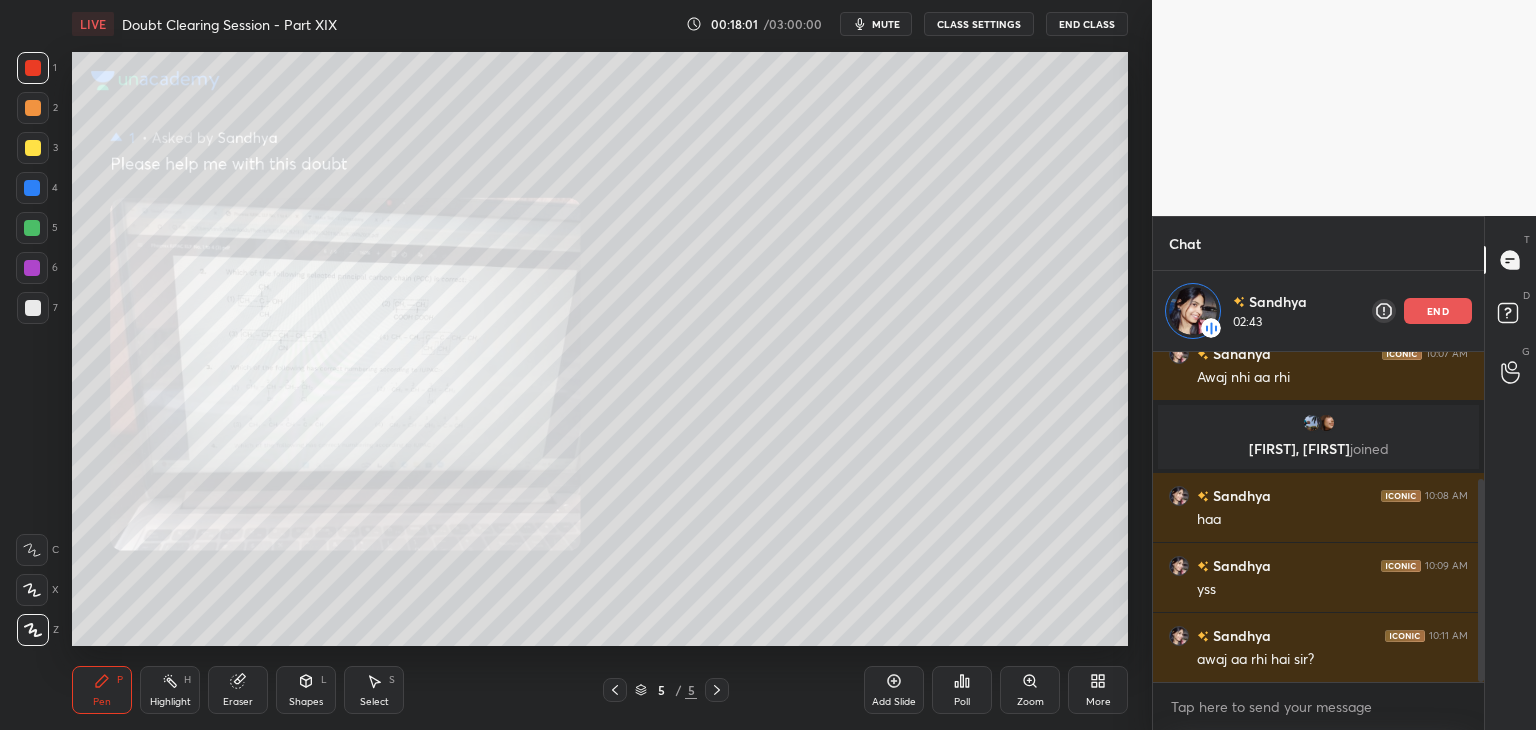 click at bounding box center (32, 228) 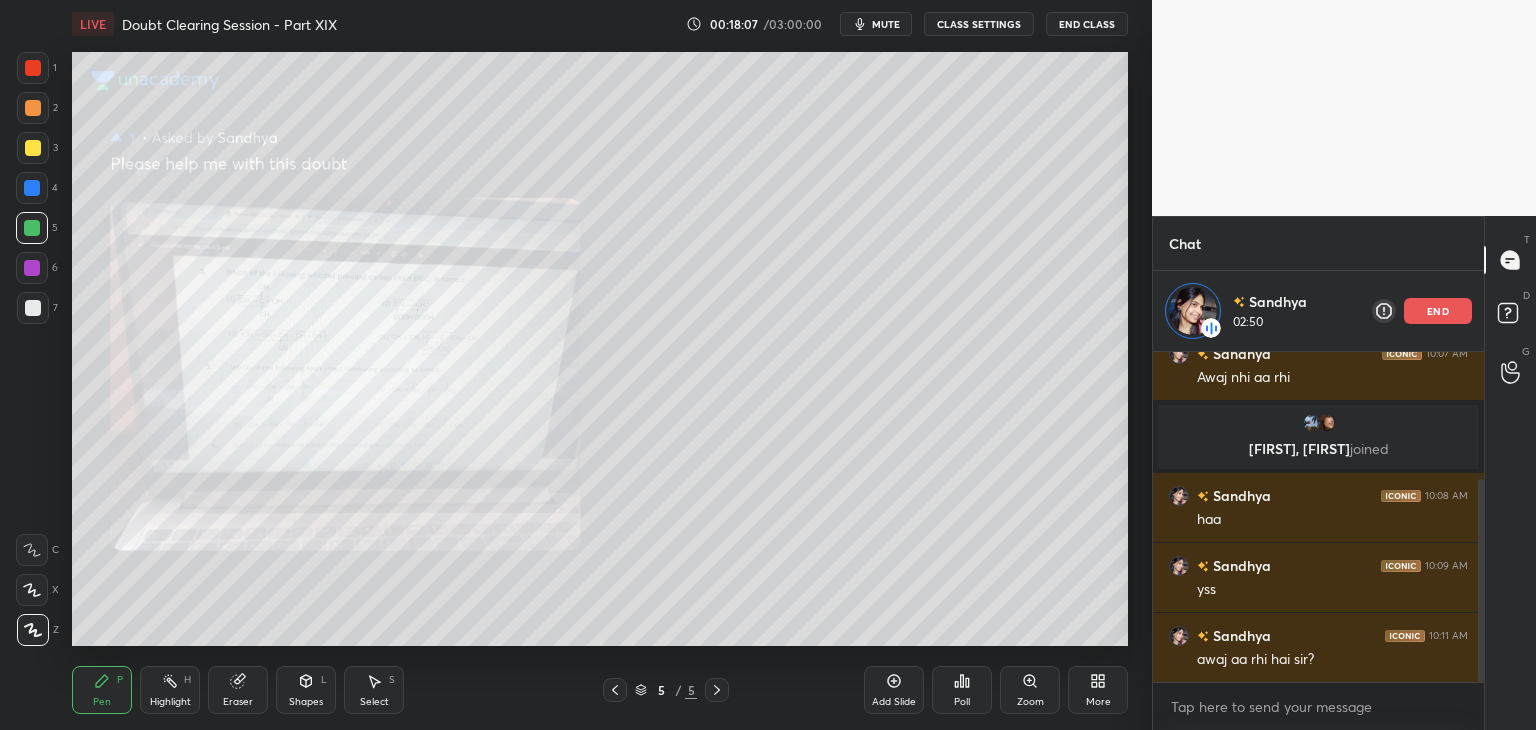click at bounding box center (32, 188) 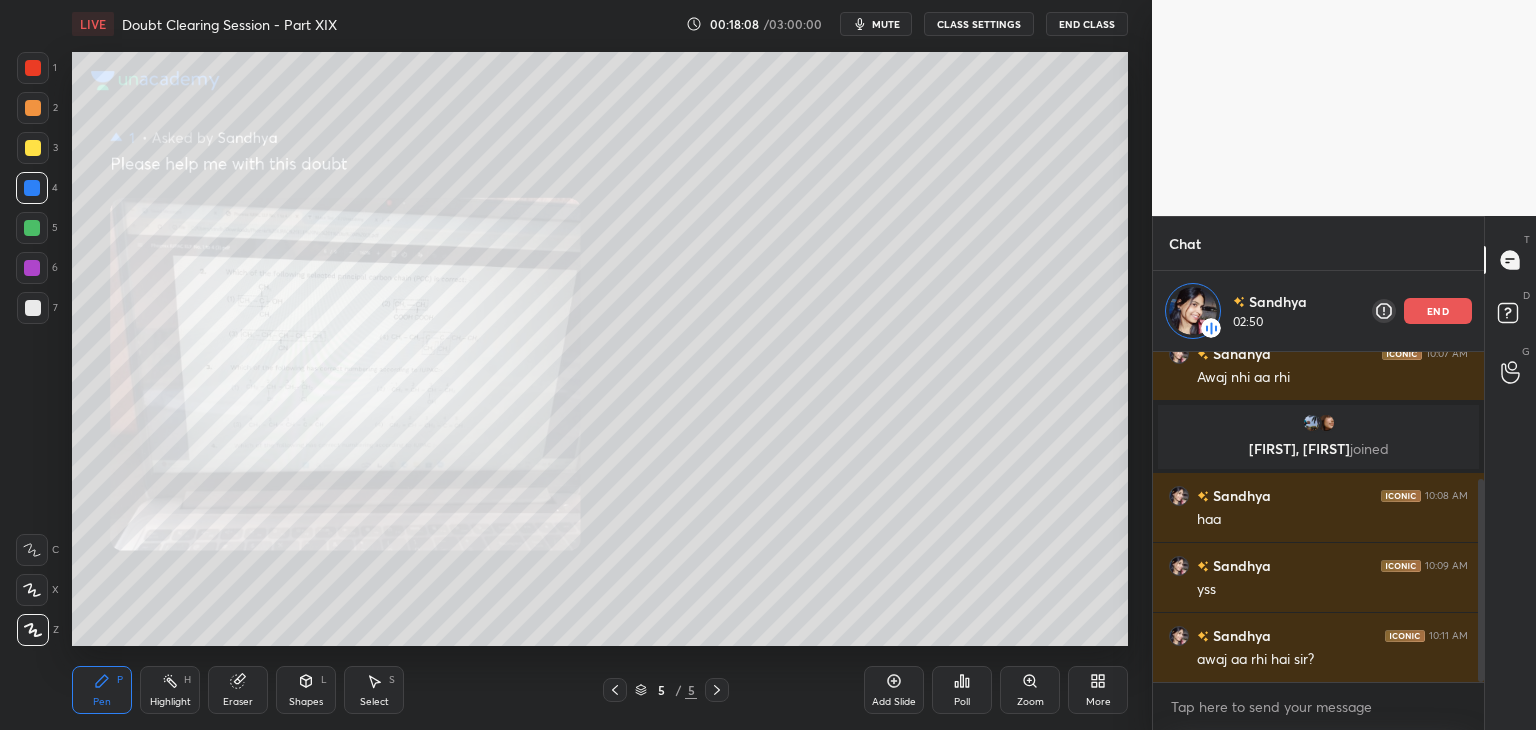 click at bounding box center (33, 148) 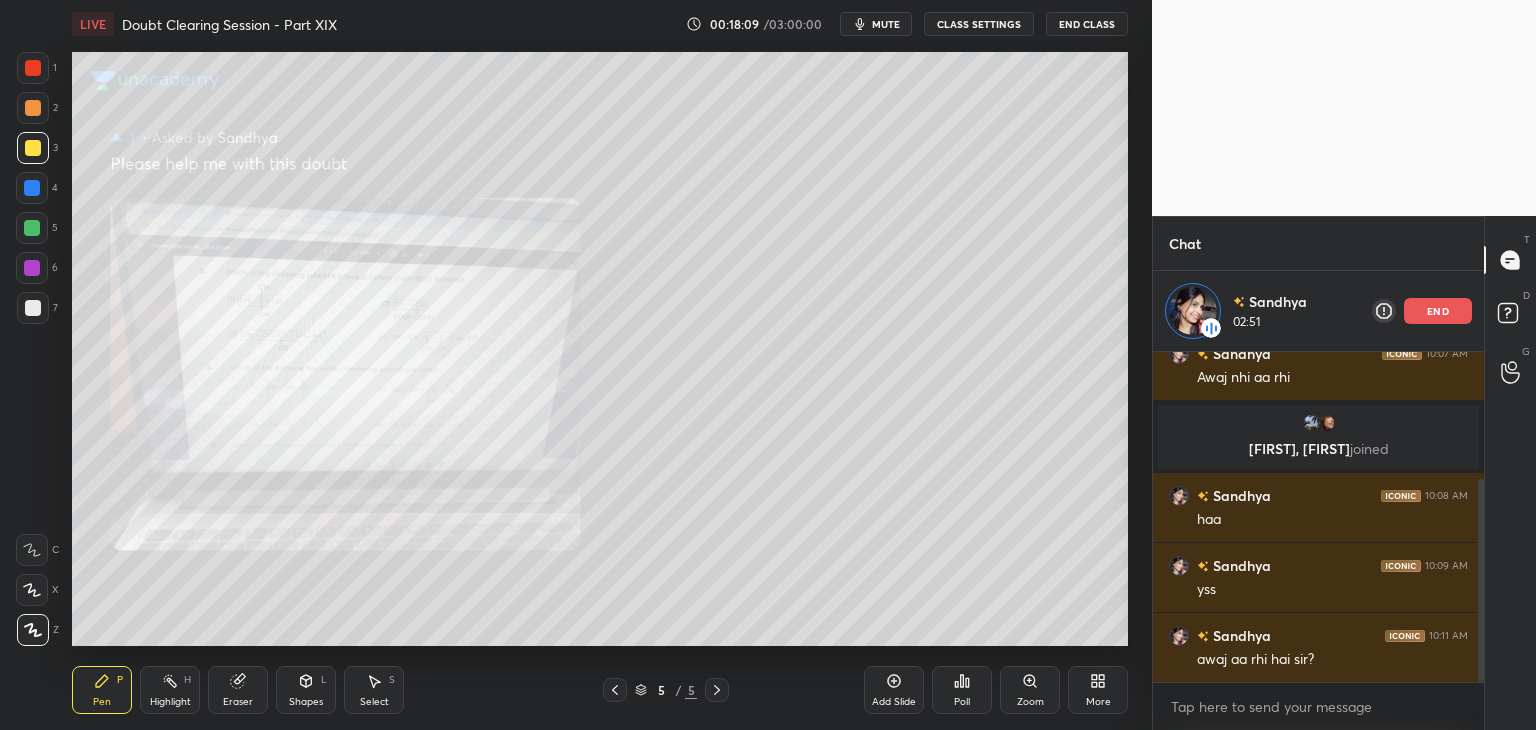 click on "Add Slide" at bounding box center (894, 690) 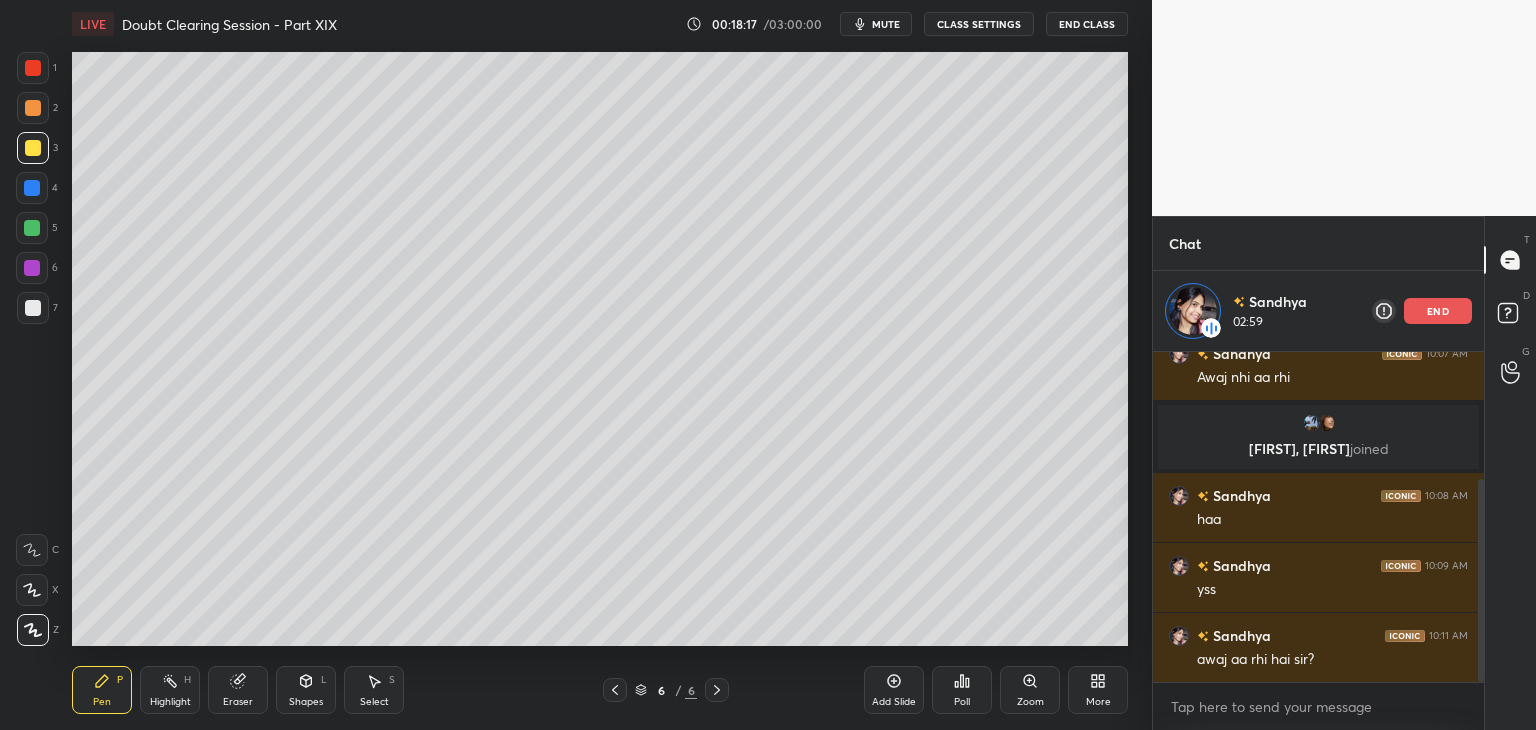 click at bounding box center (32, 188) 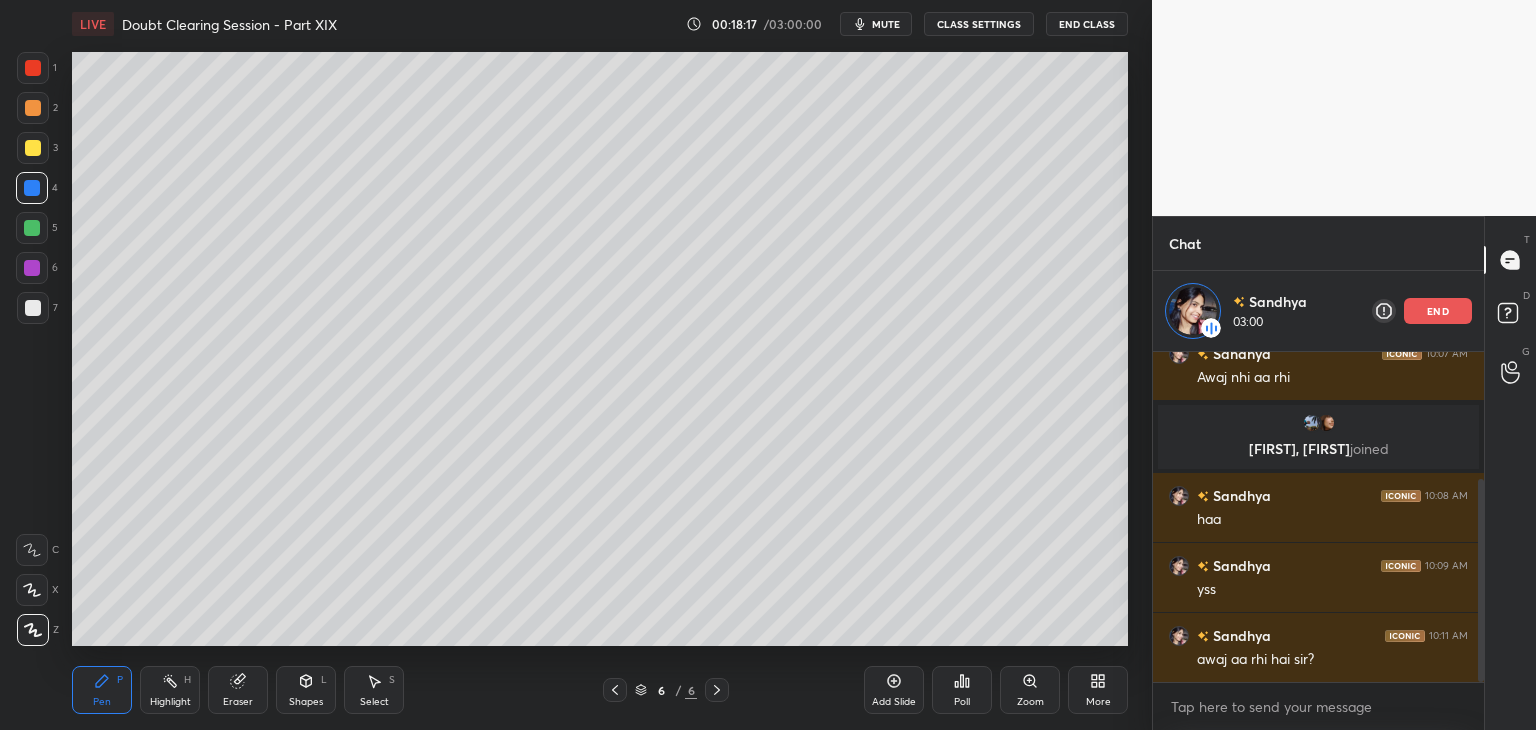 click at bounding box center [32, 228] 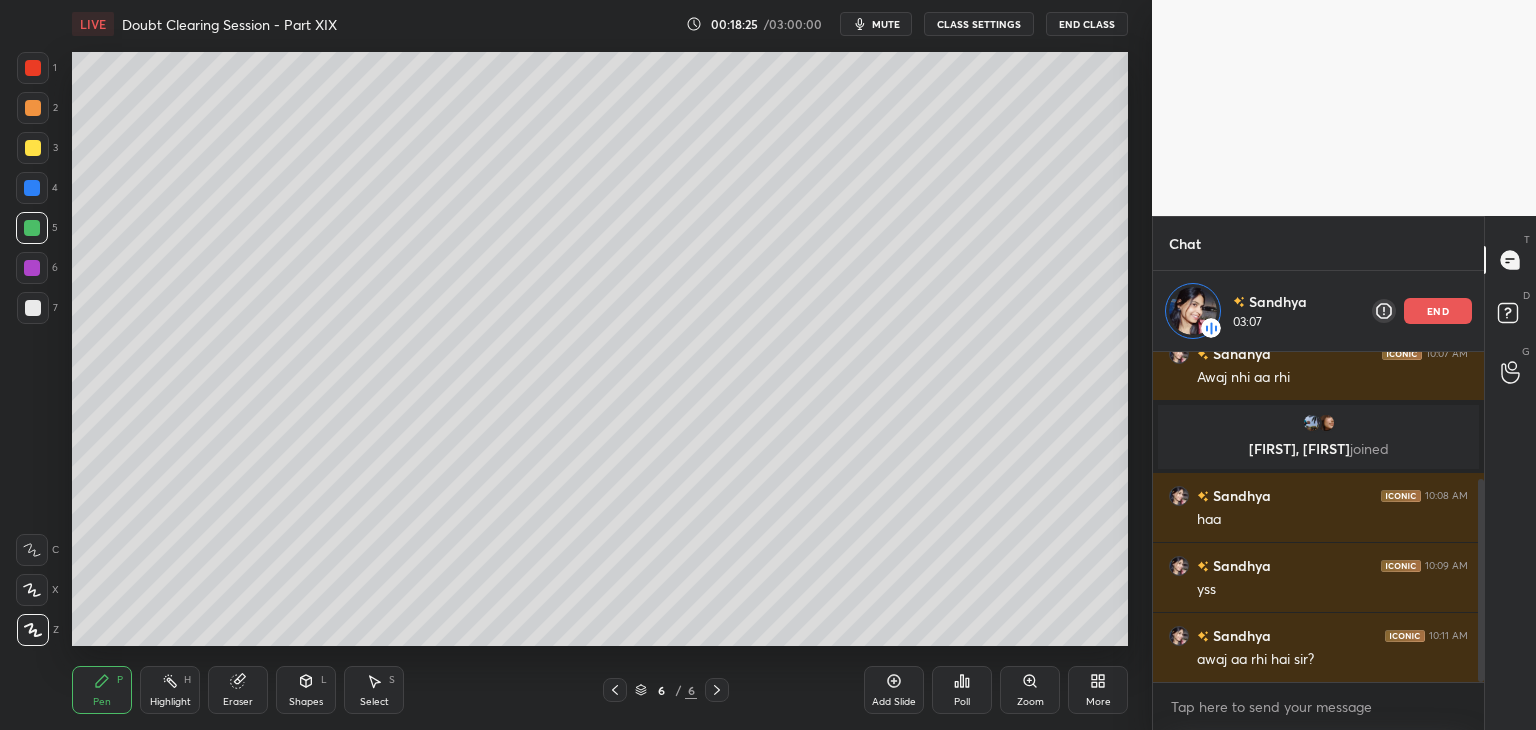 click at bounding box center (32, 268) 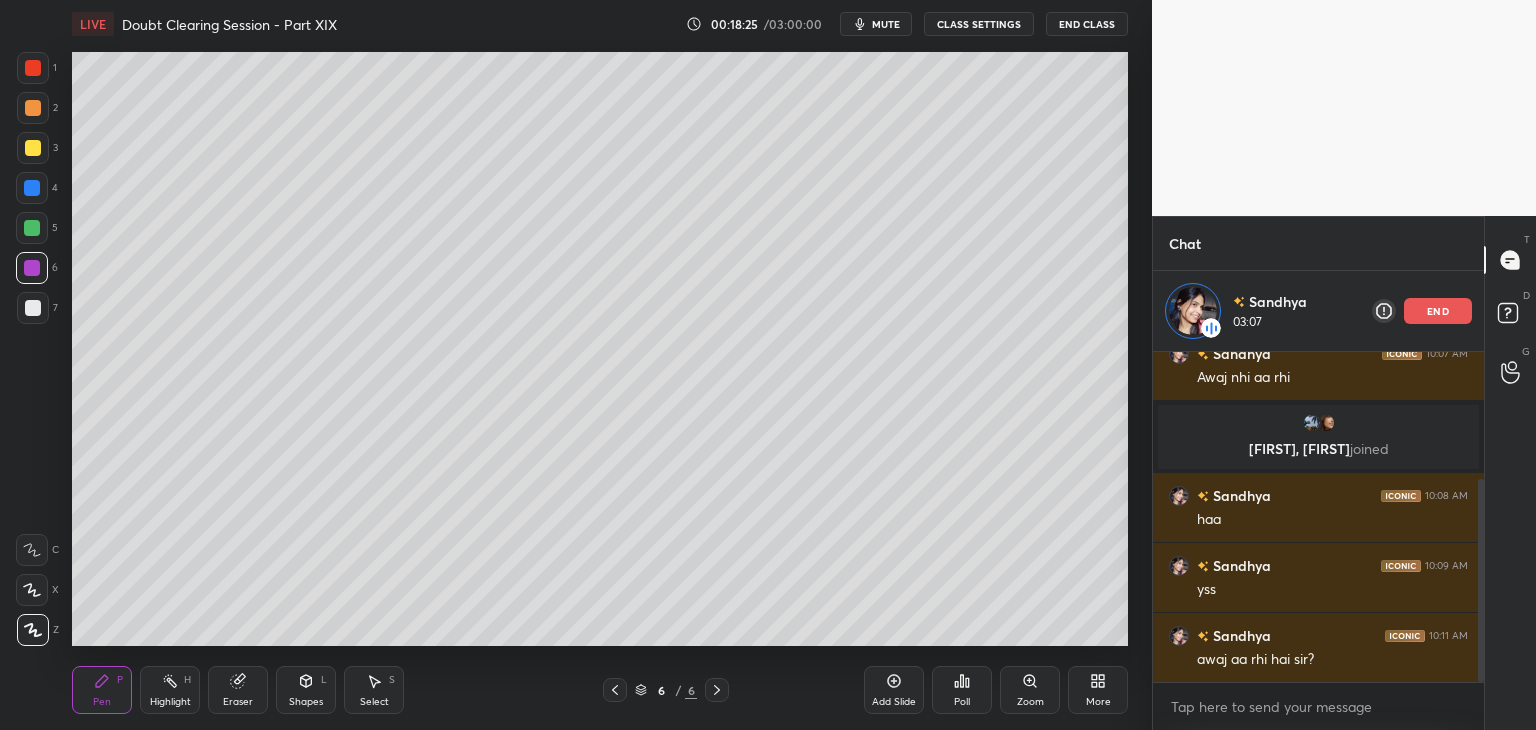 click at bounding box center (33, 308) 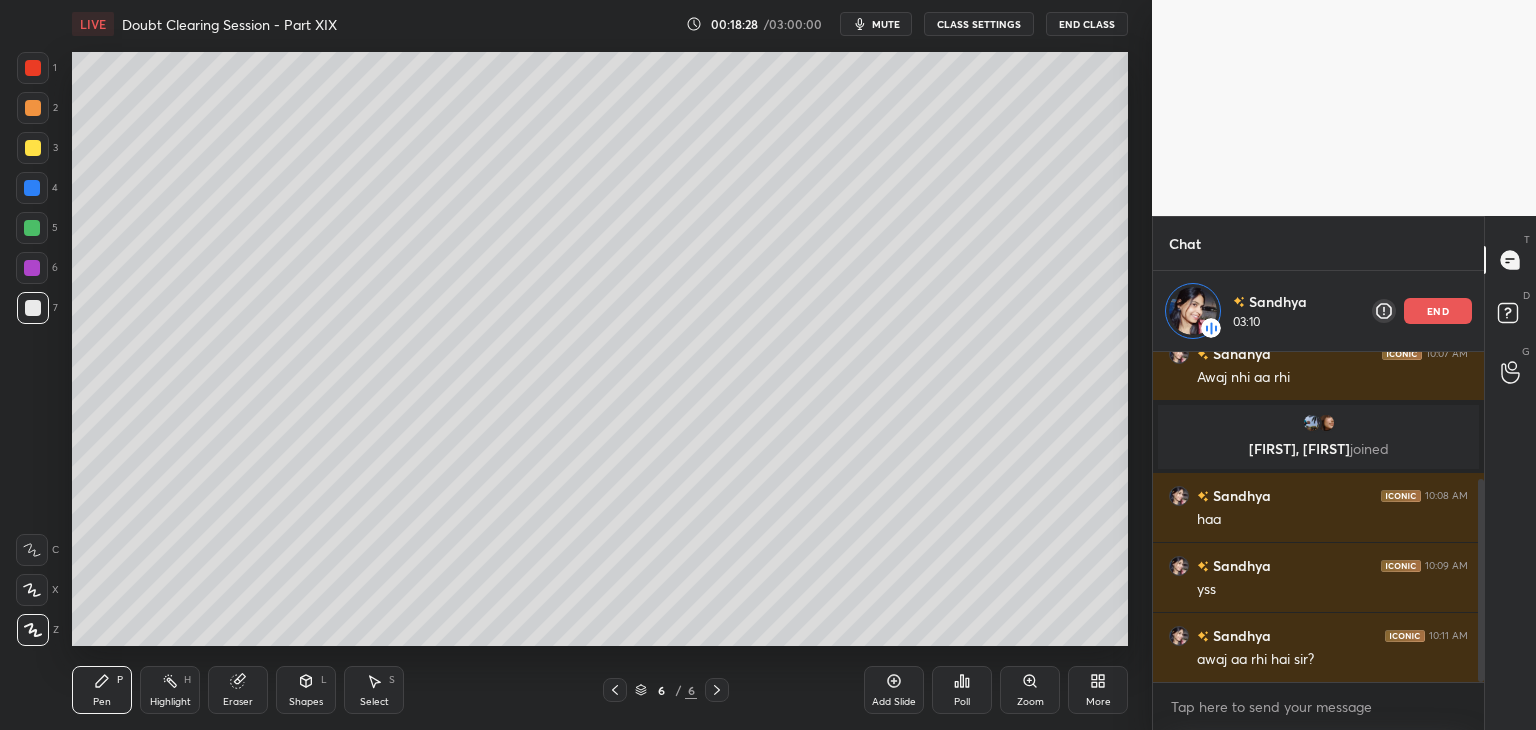 click 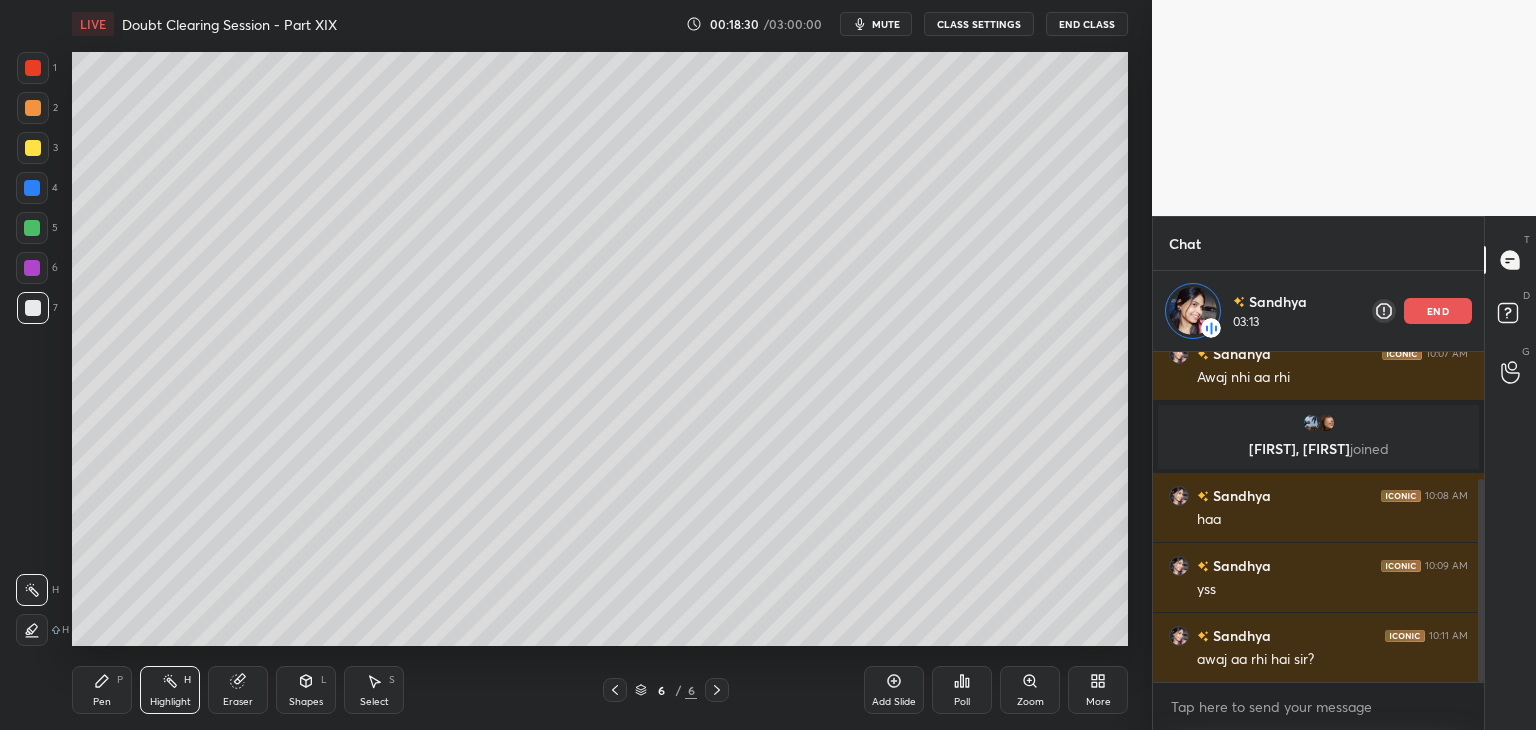 click 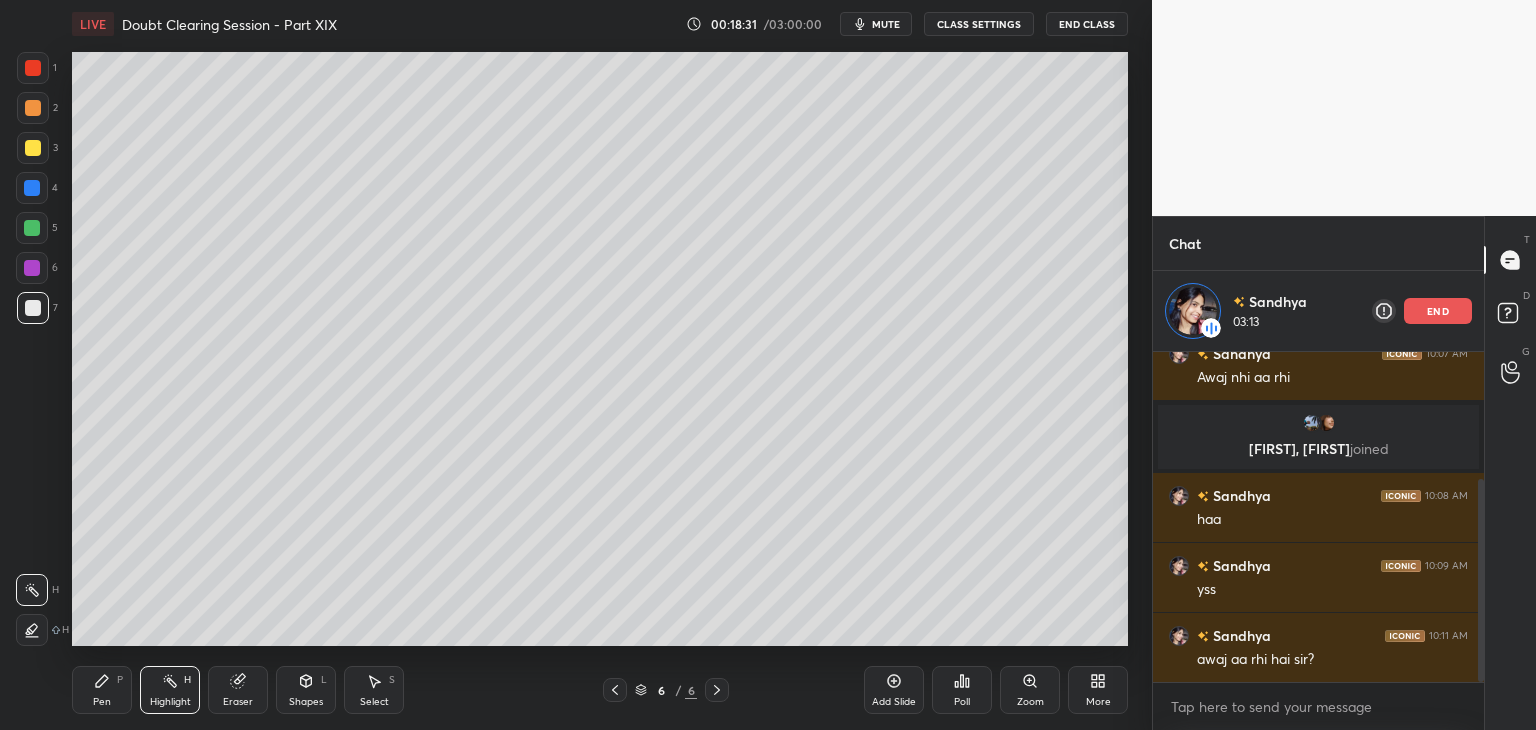 click 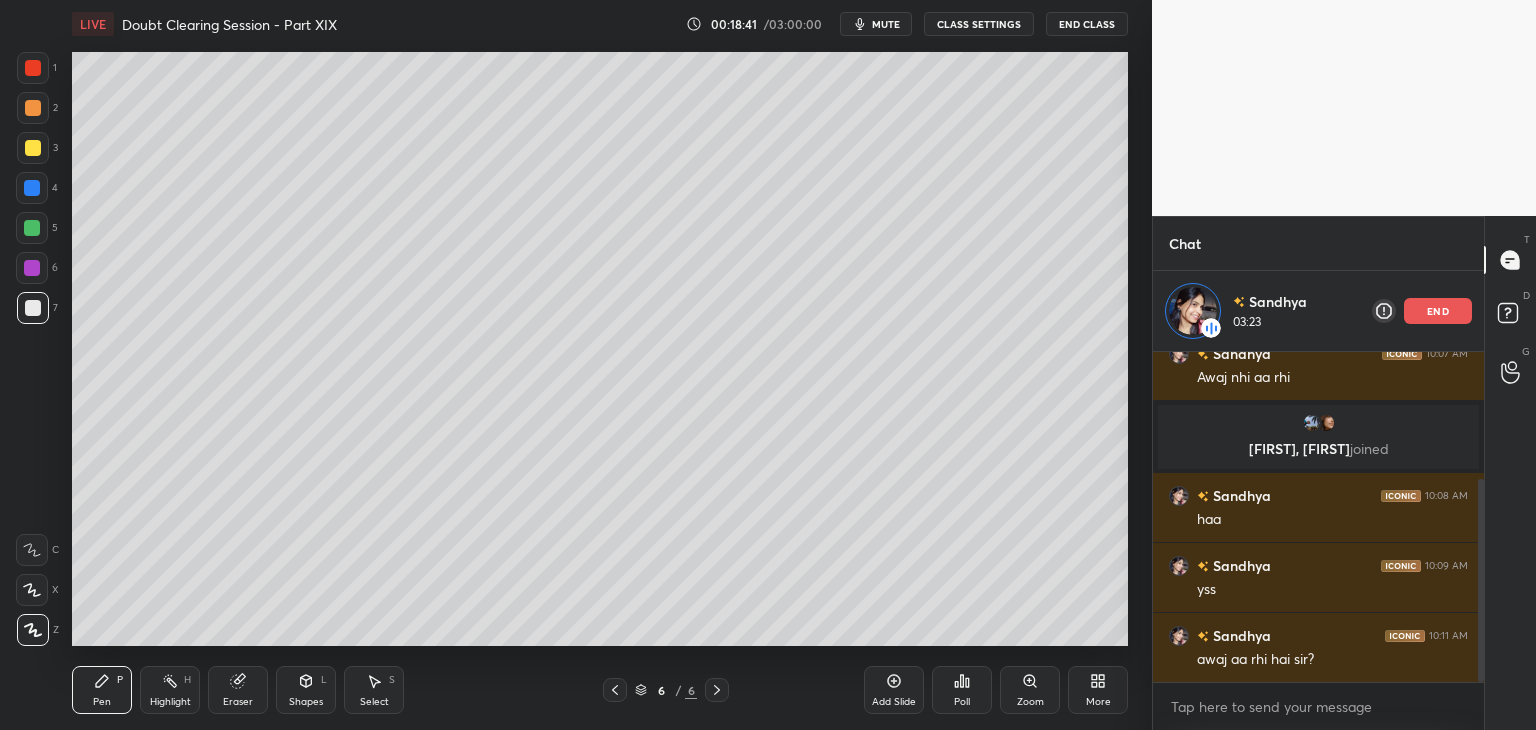 click at bounding box center (33, 108) 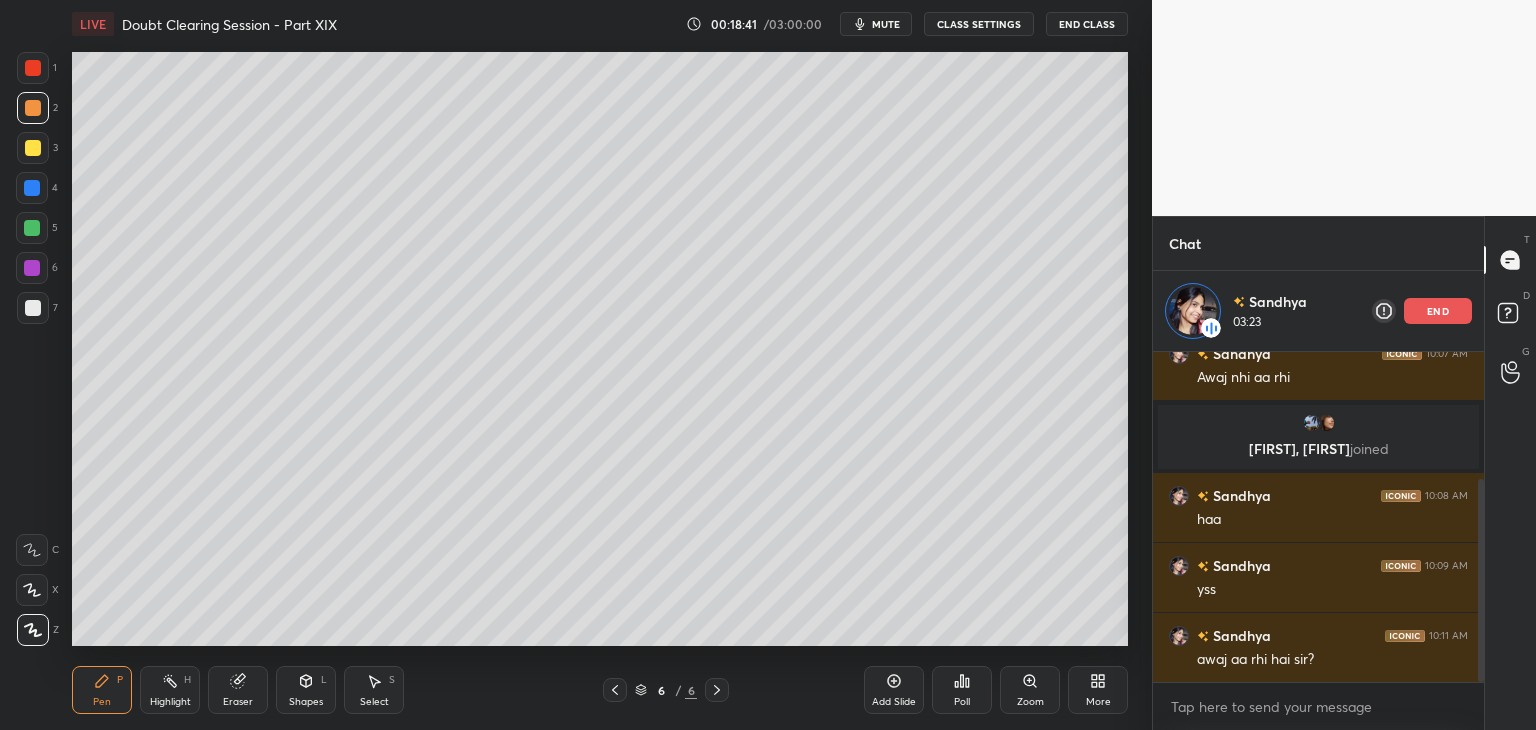 click on "2" at bounding box center [37, 112] 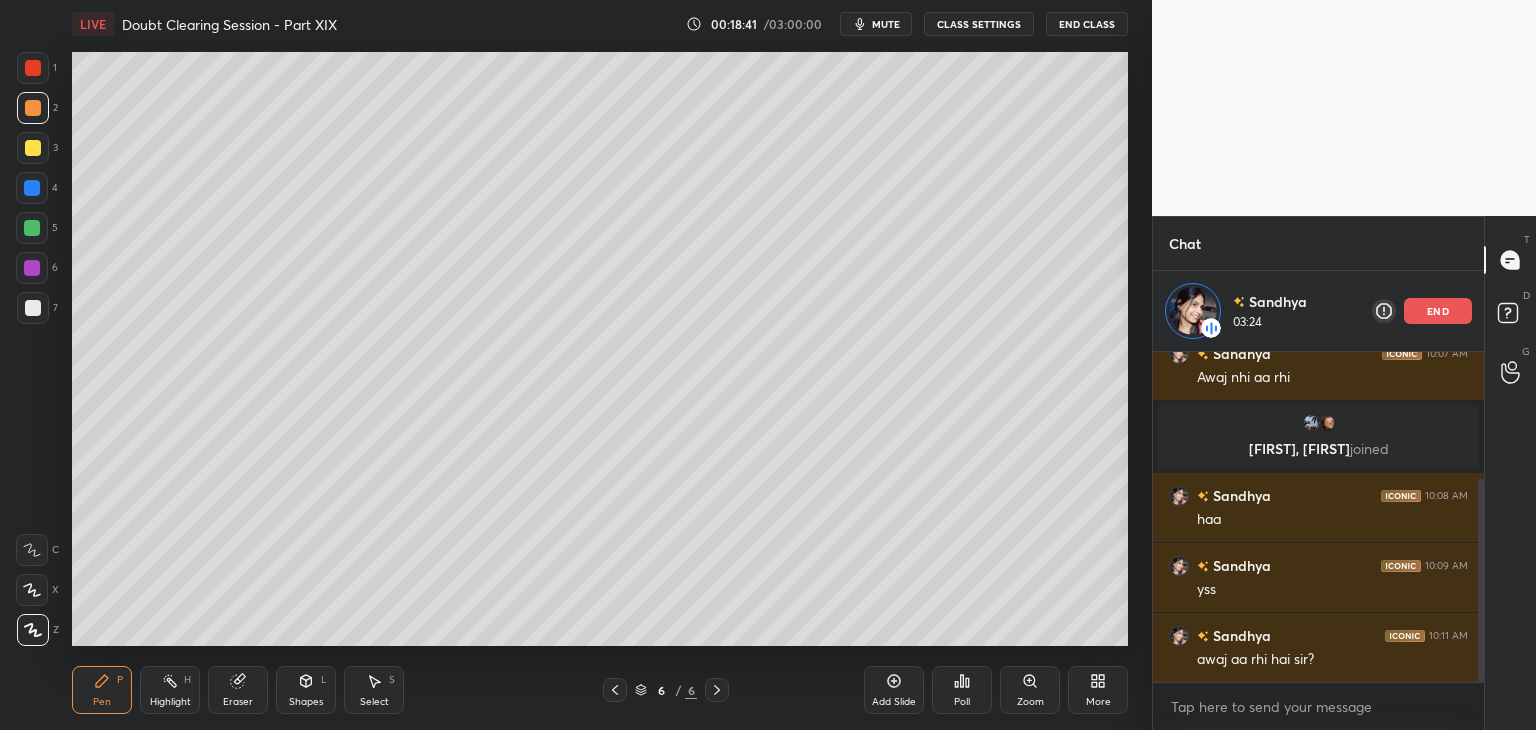 click at bounding box center [32, 188] 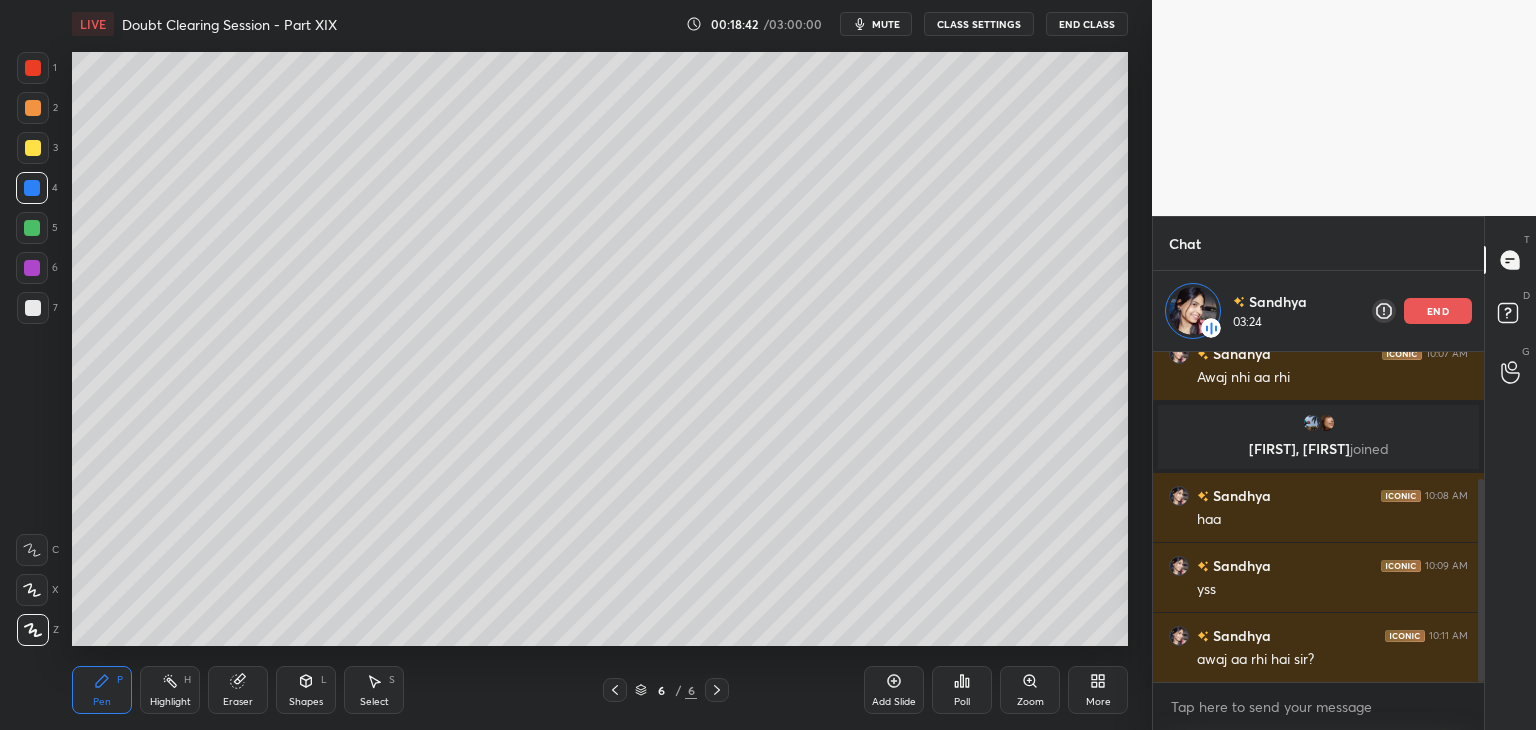 click on "4" at bounding box center [37, 192] 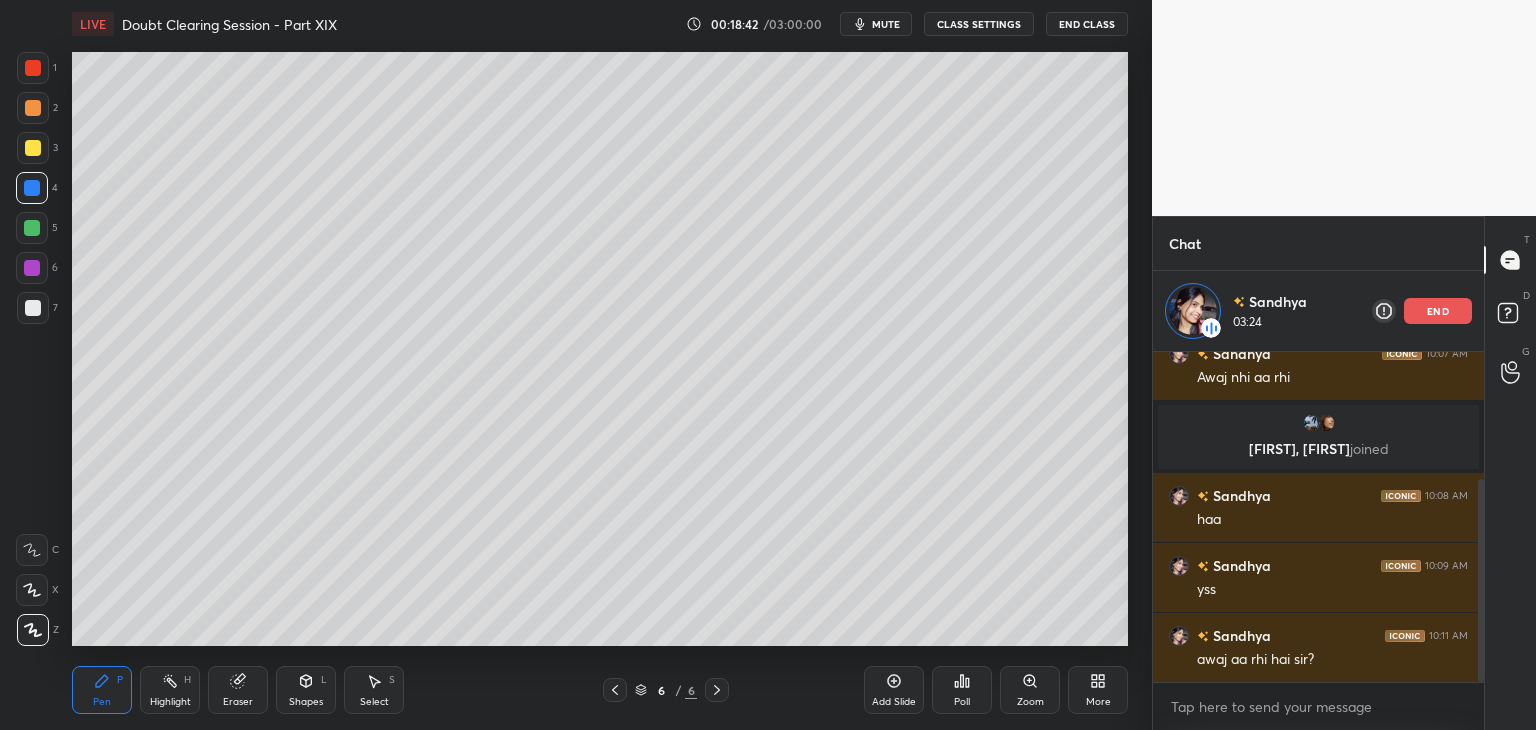 click at bounding box center (32, 188) 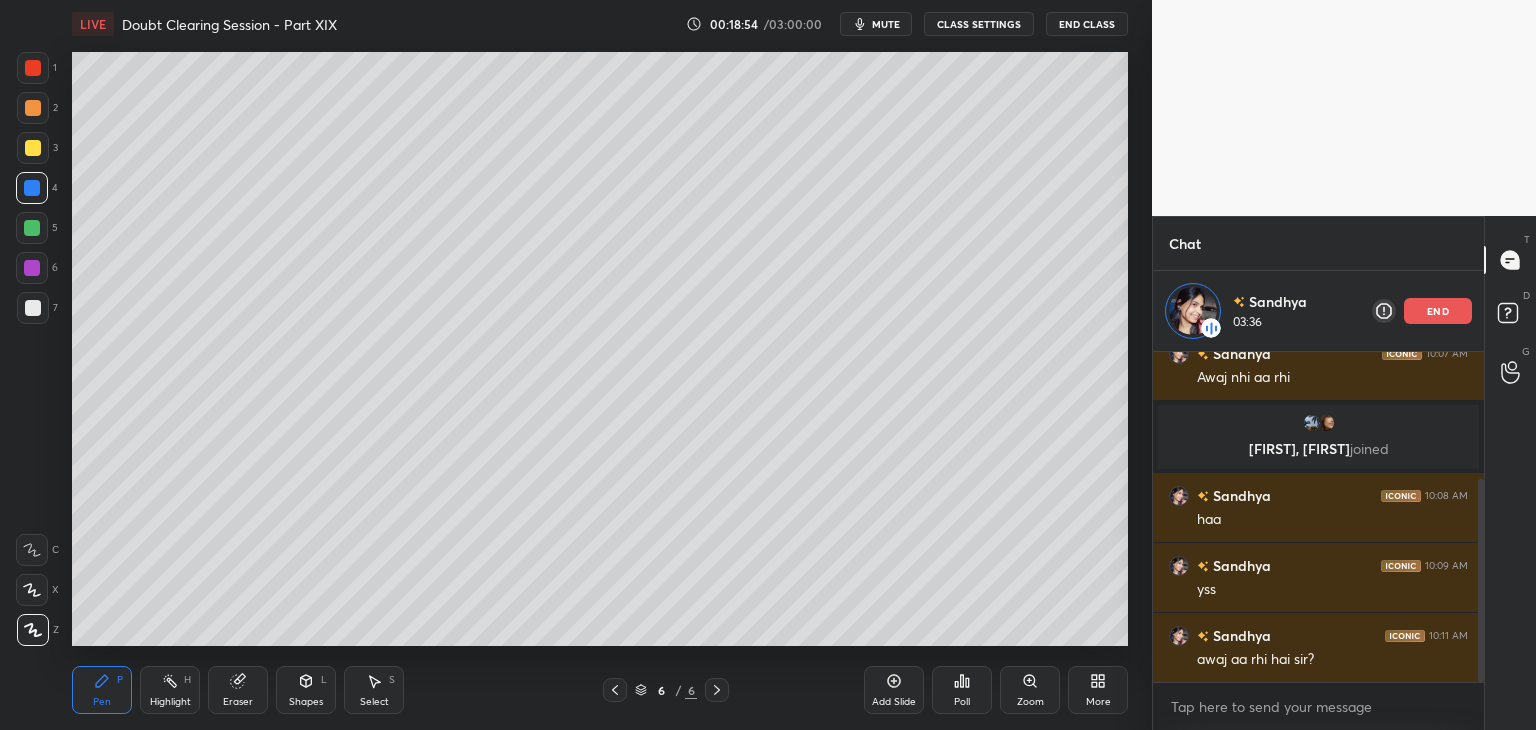 click on "5" at bounding box center [37, 228] 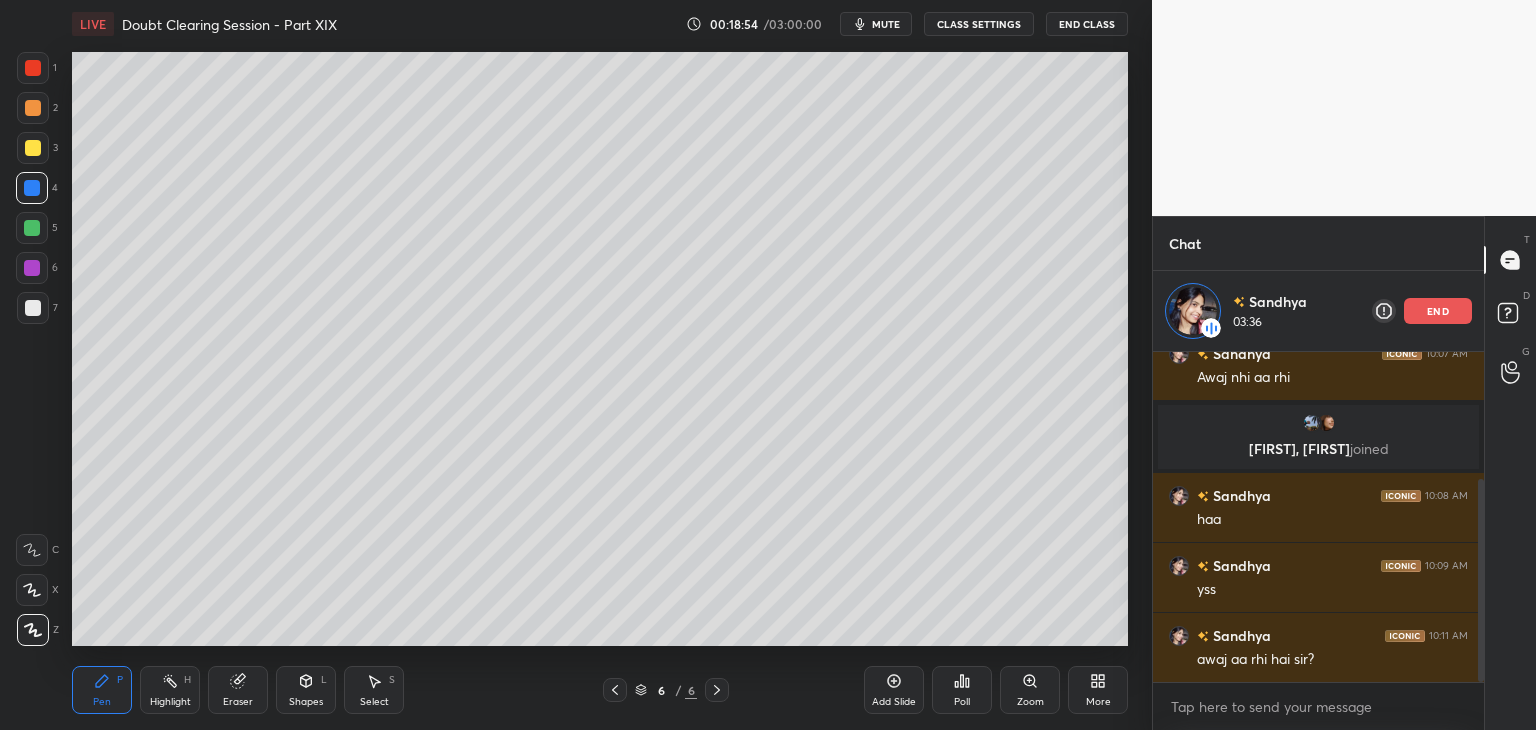 click on "5" at bounding box center [37, 232] 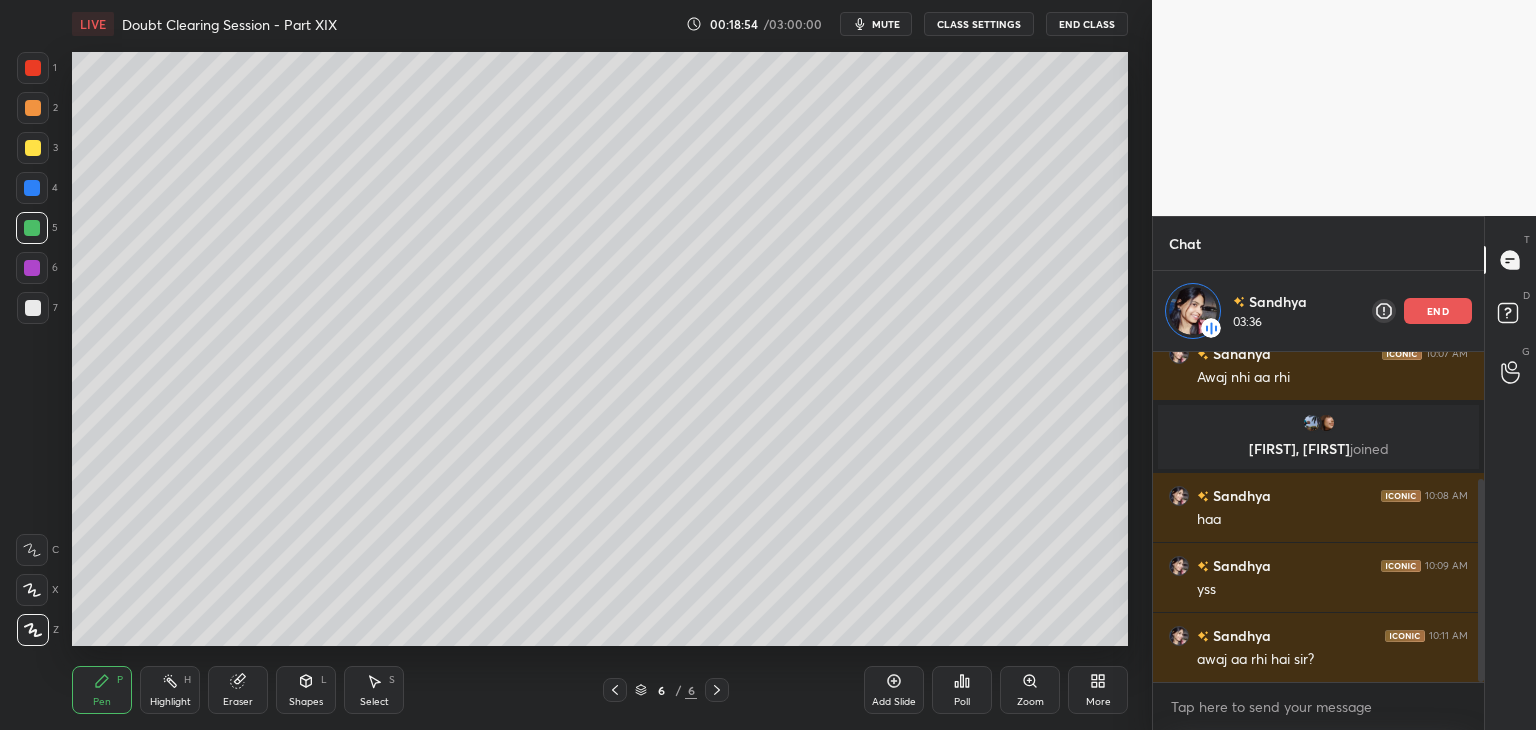 click at bounding box center [33, 308] 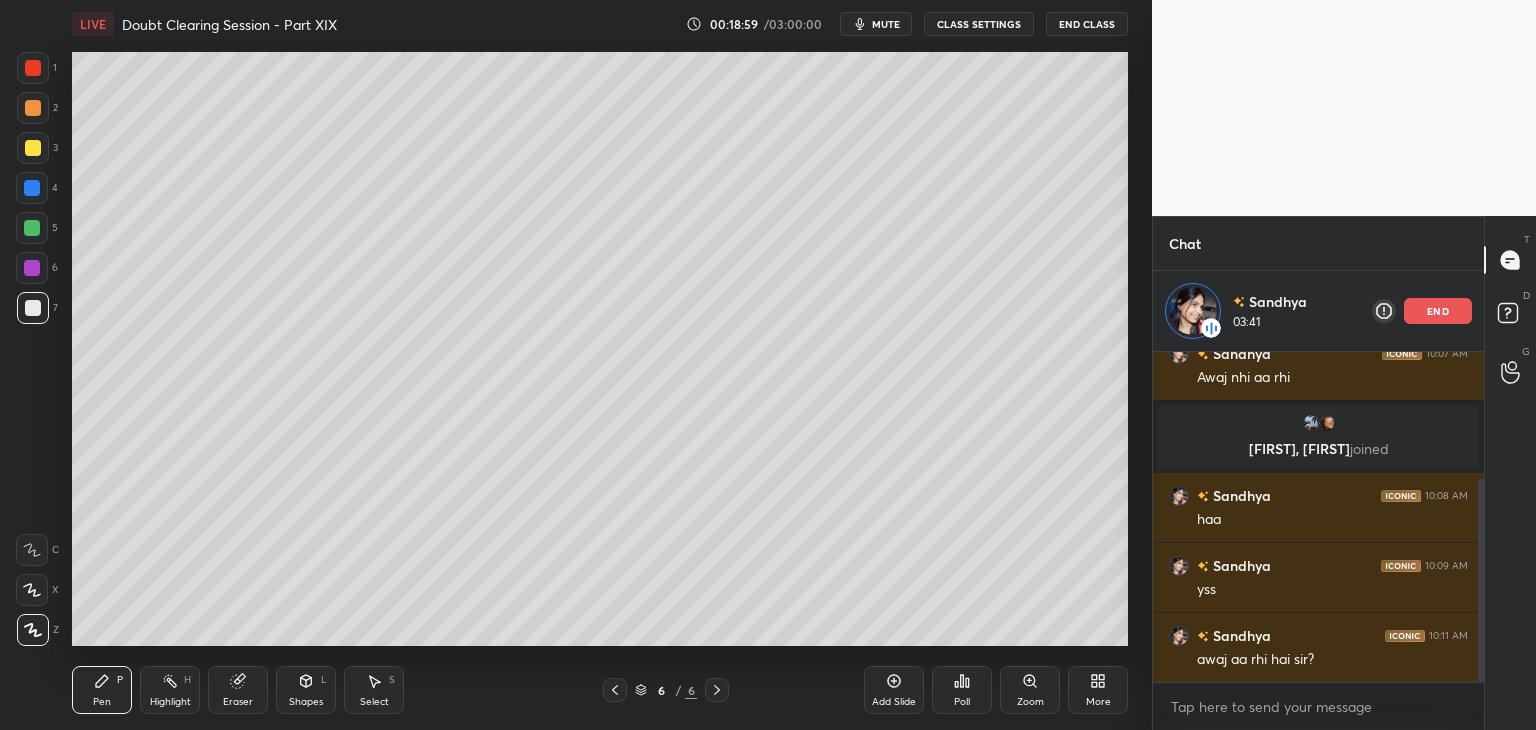 click 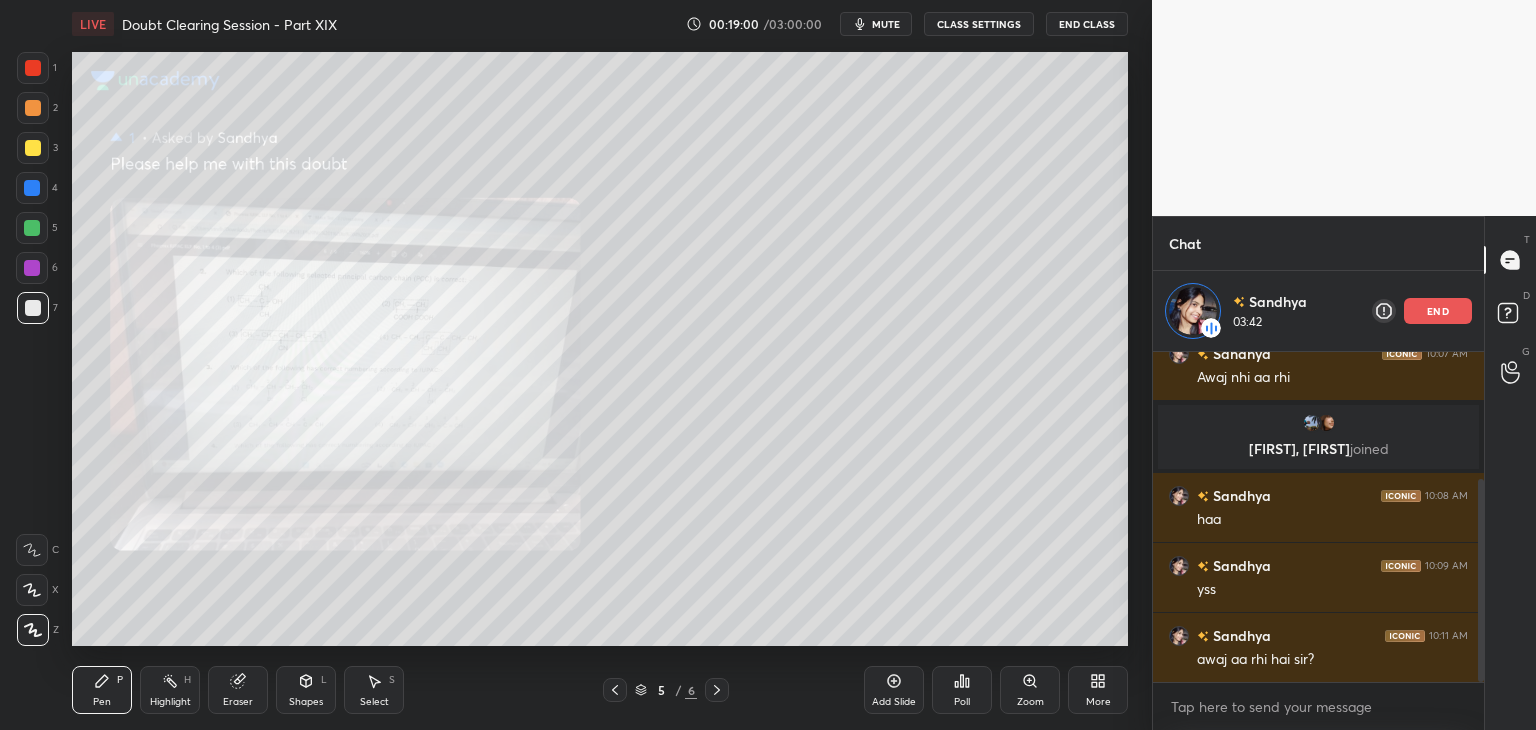 click 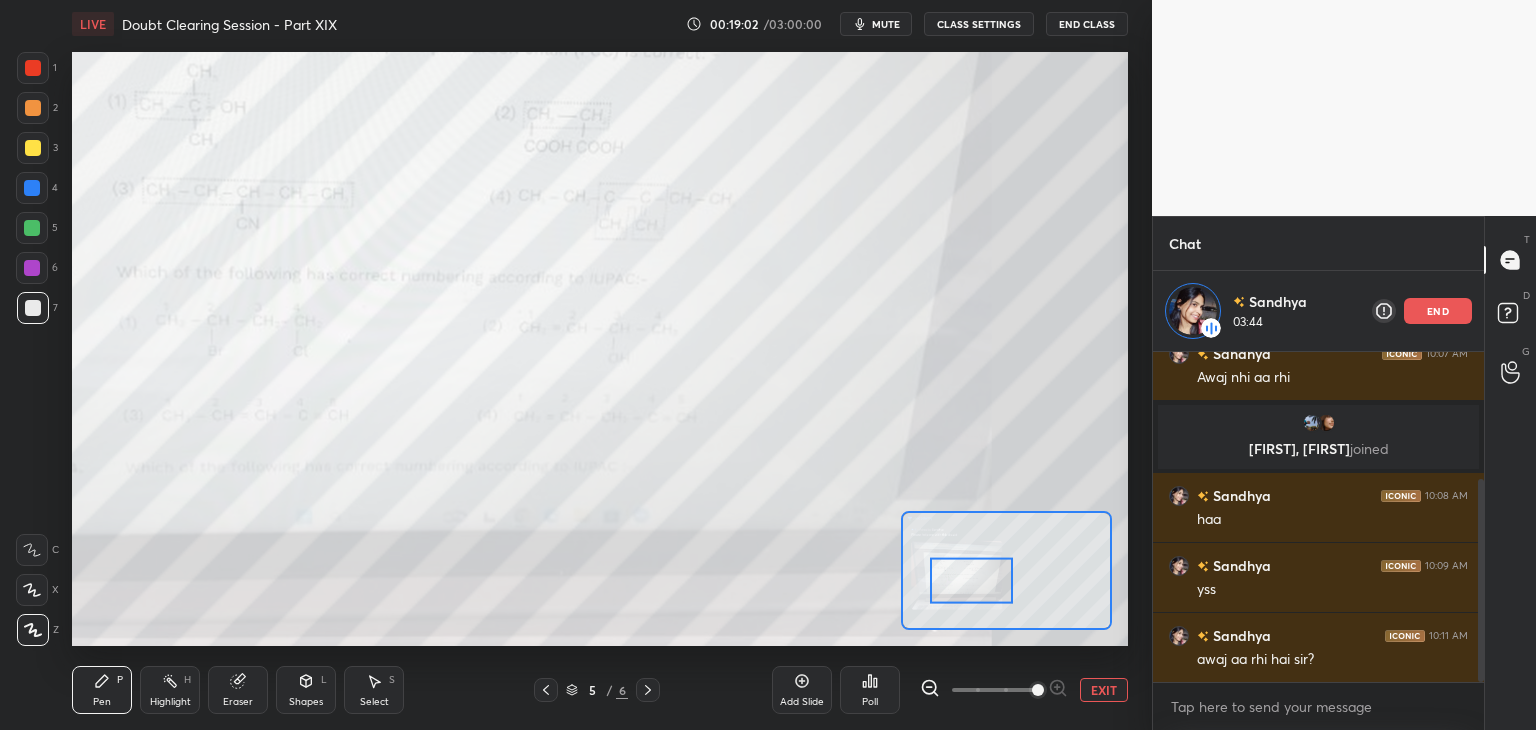 click at bounding box center (33, 108) 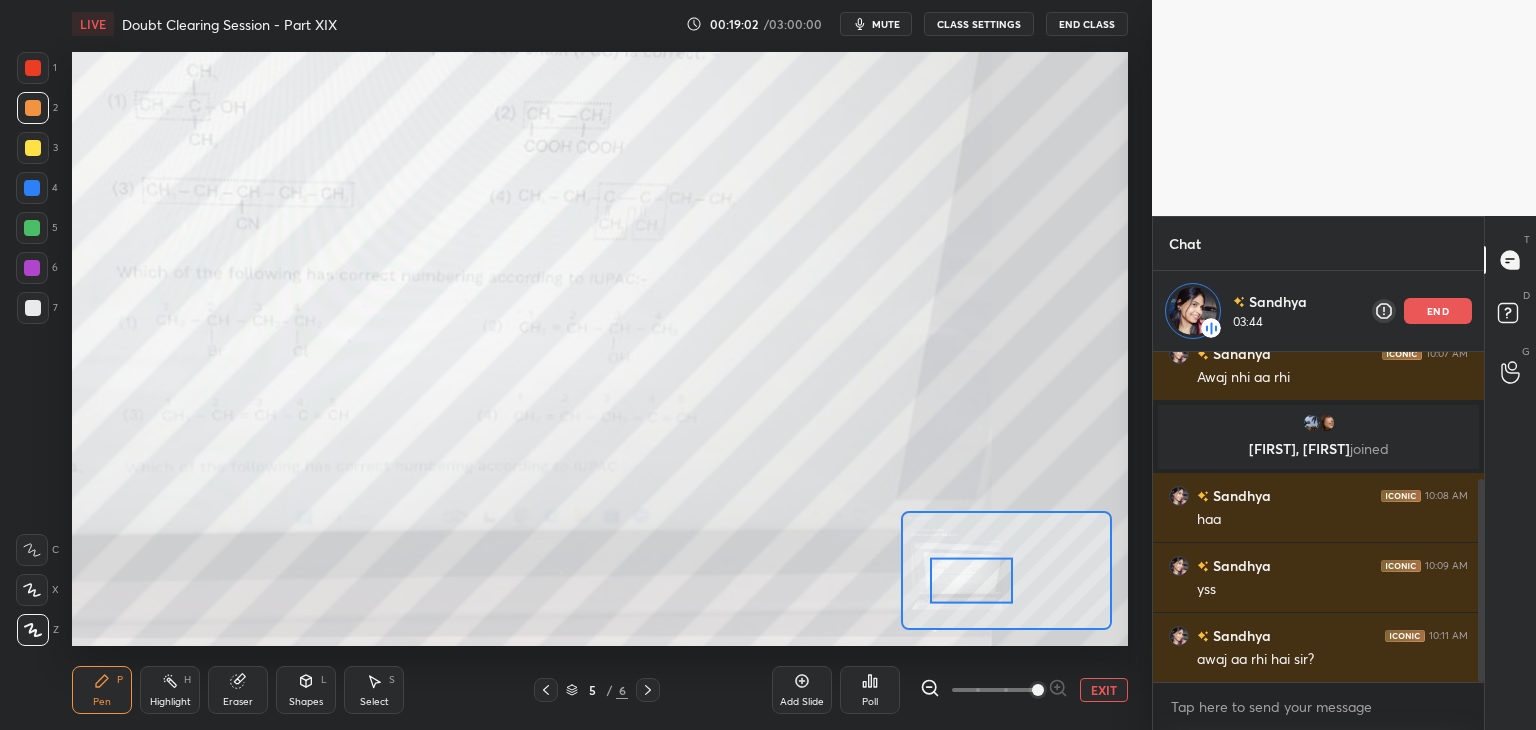 click on "2" at bounding box center (37, 112) 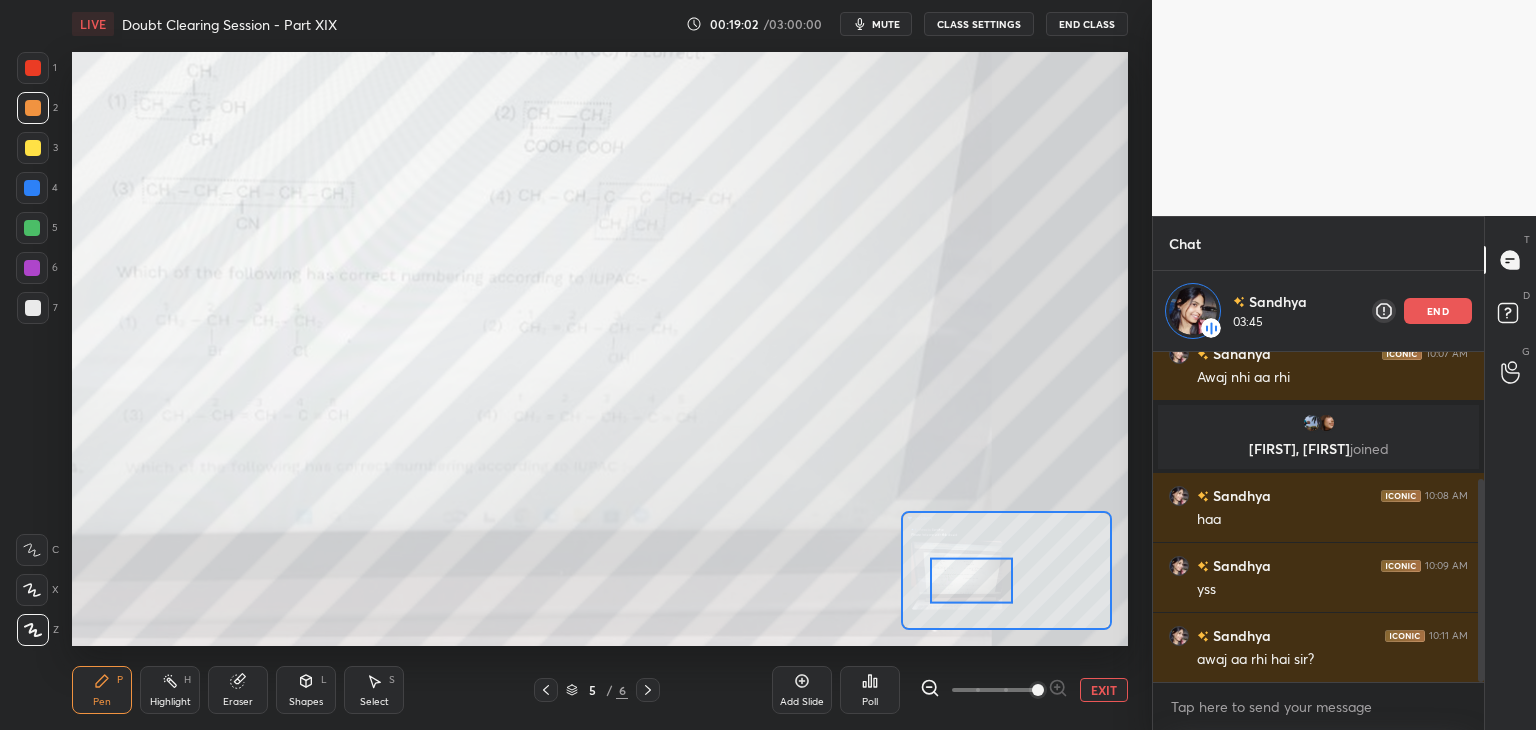 click on "3" at bounding box center (37, 152) 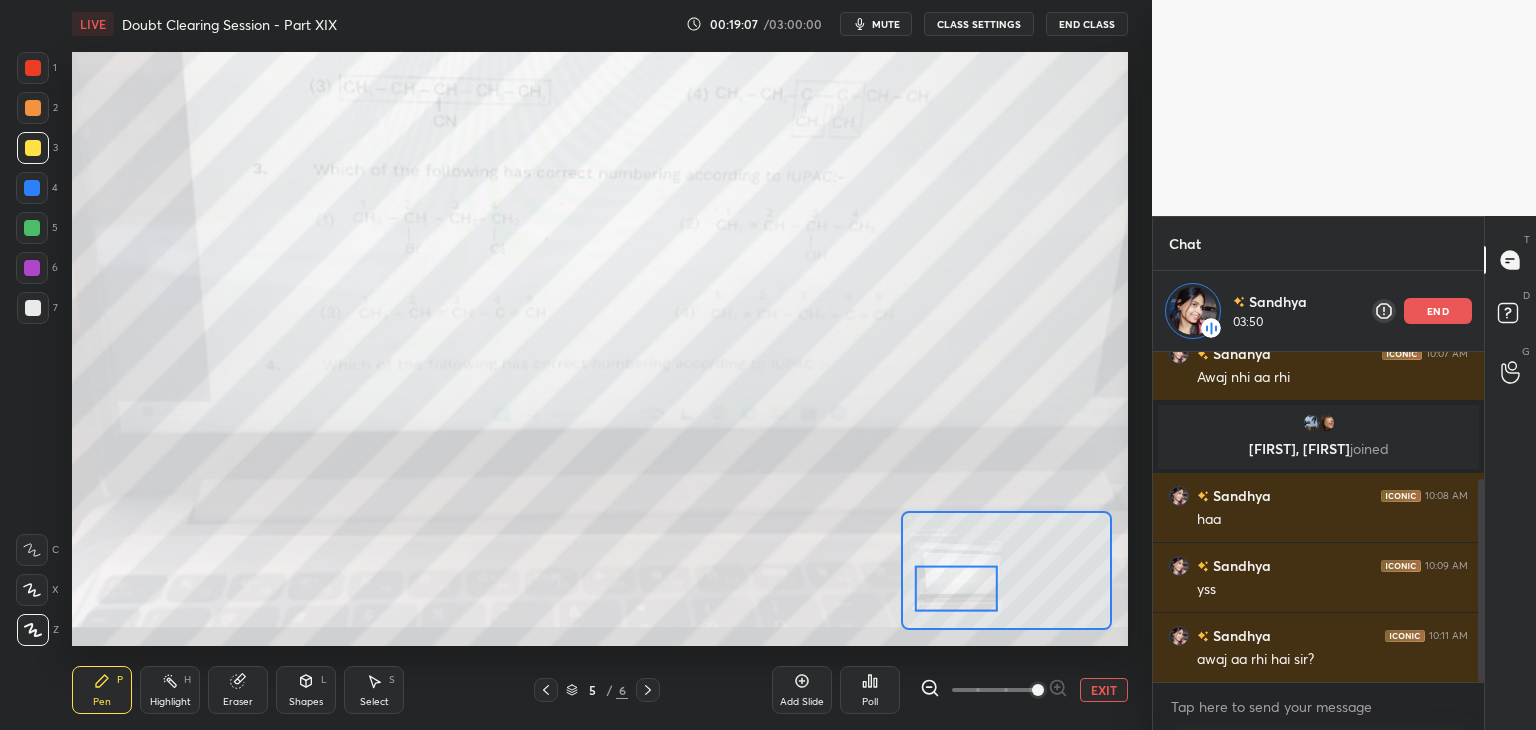click 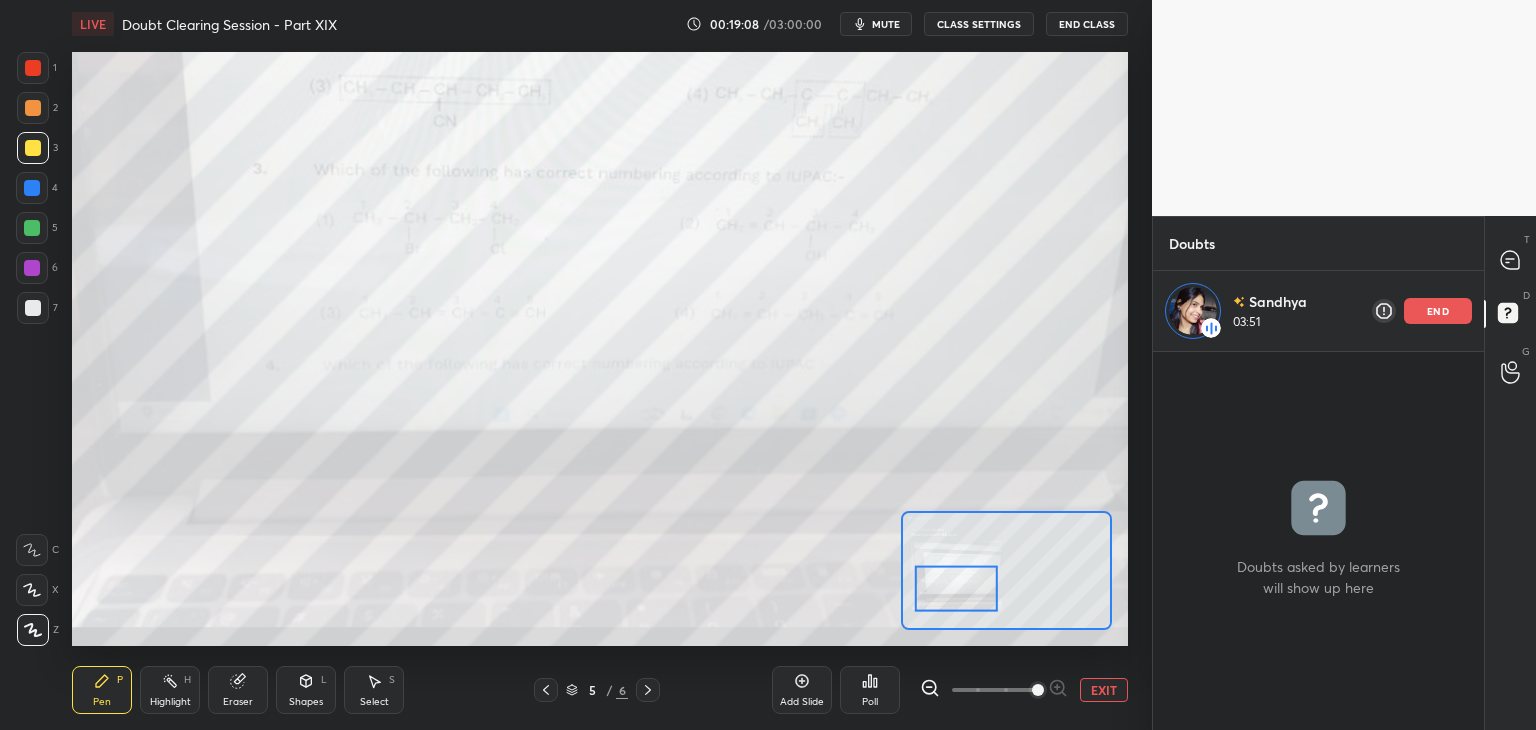 click at bounding box center [1511, 260] 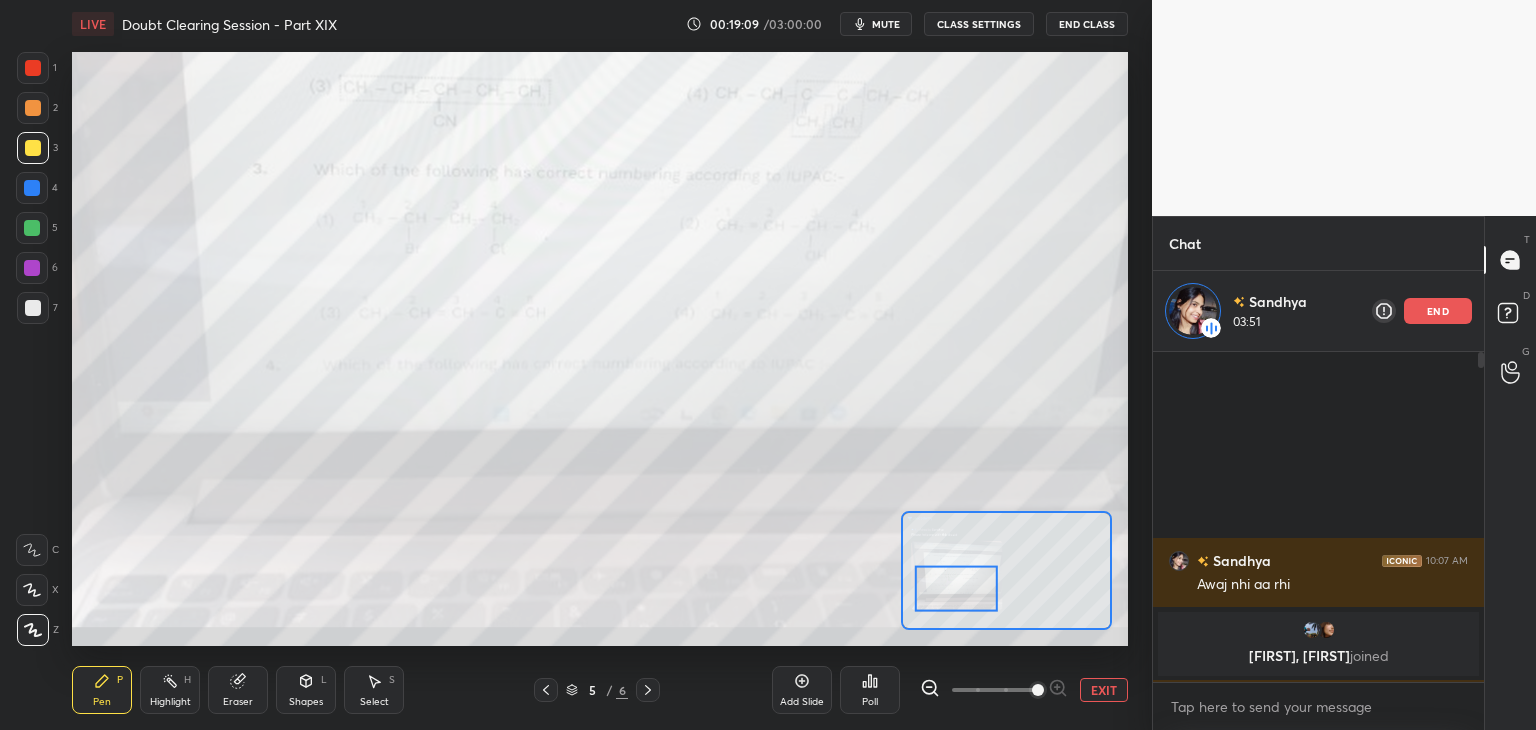 scroll, scrollTop: 207, scrollLeft: 0, axis: vertical 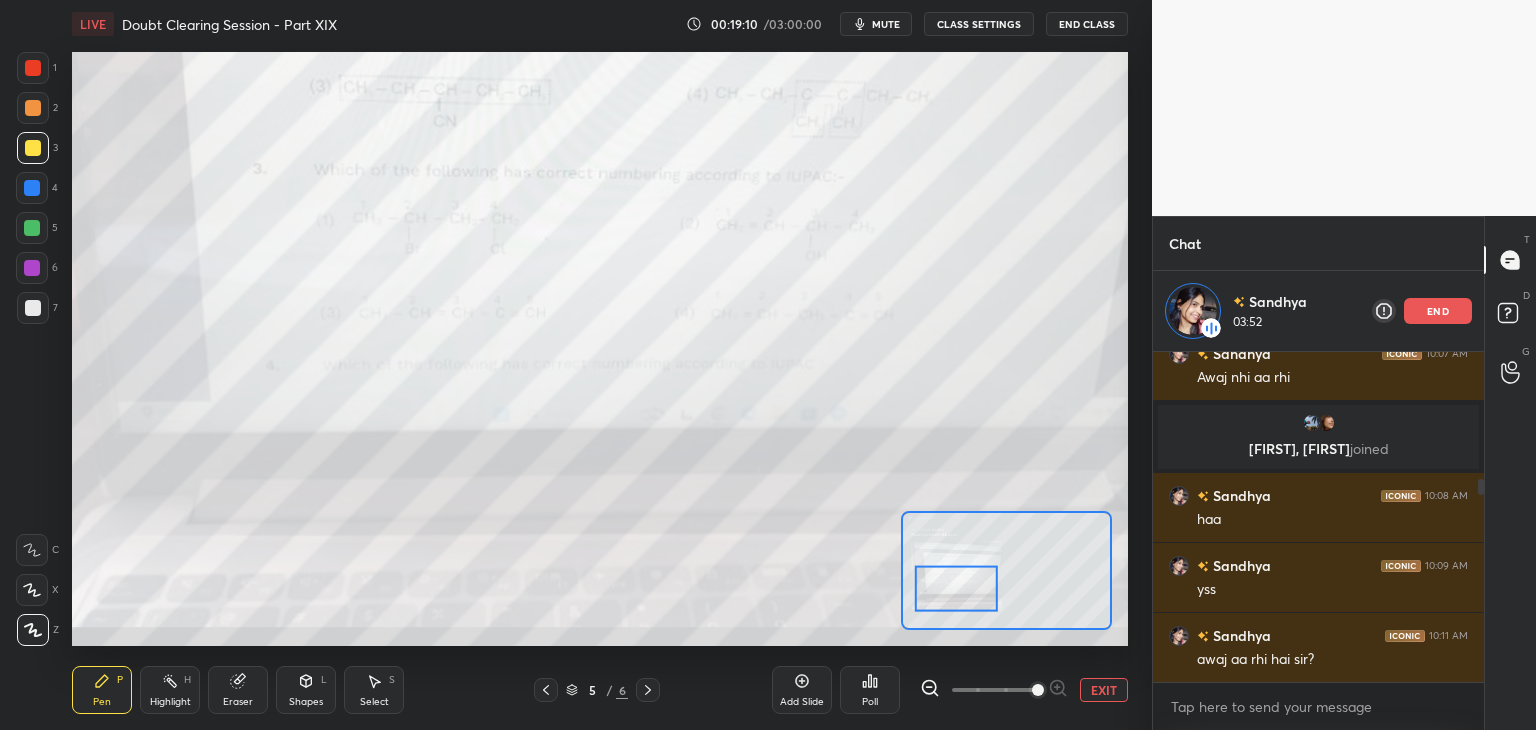 click 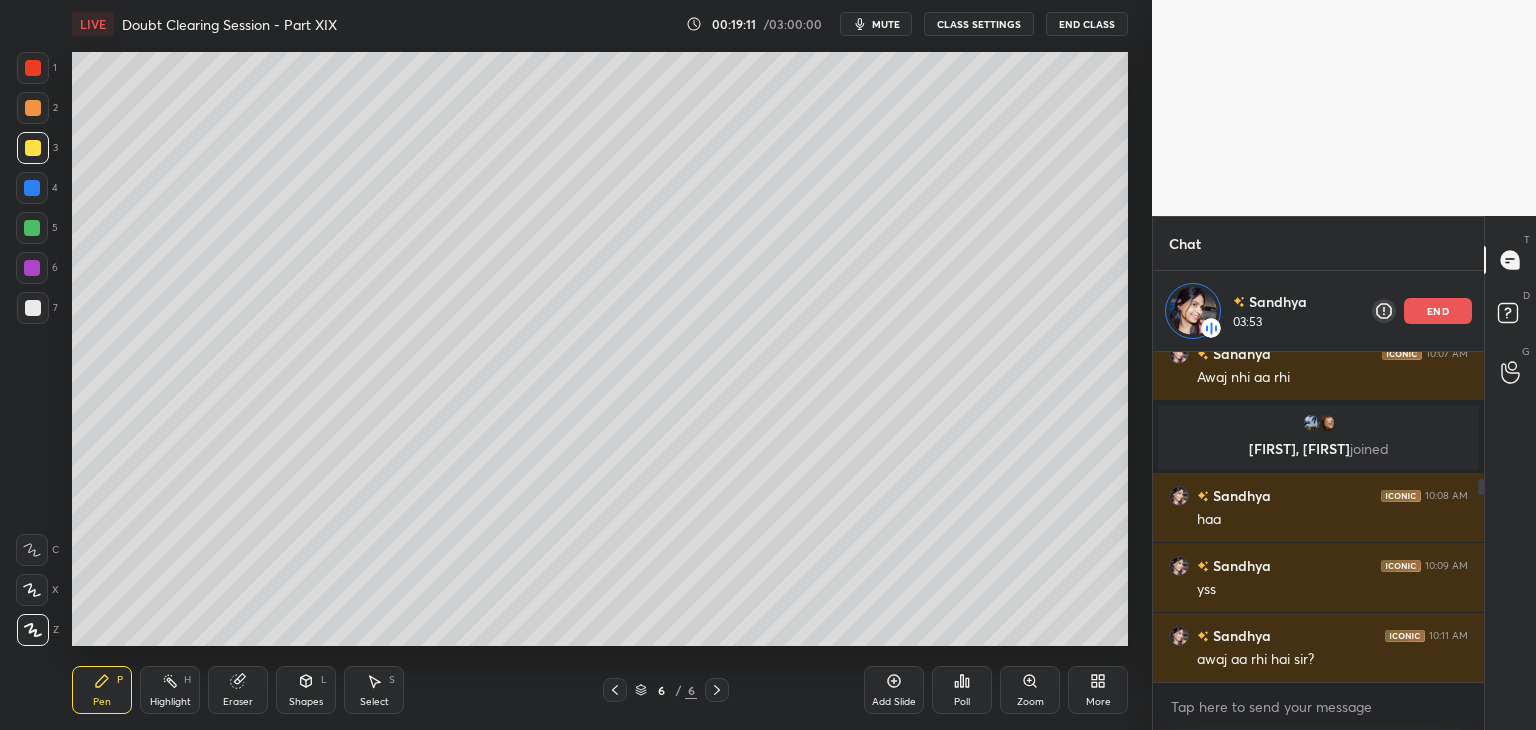 click 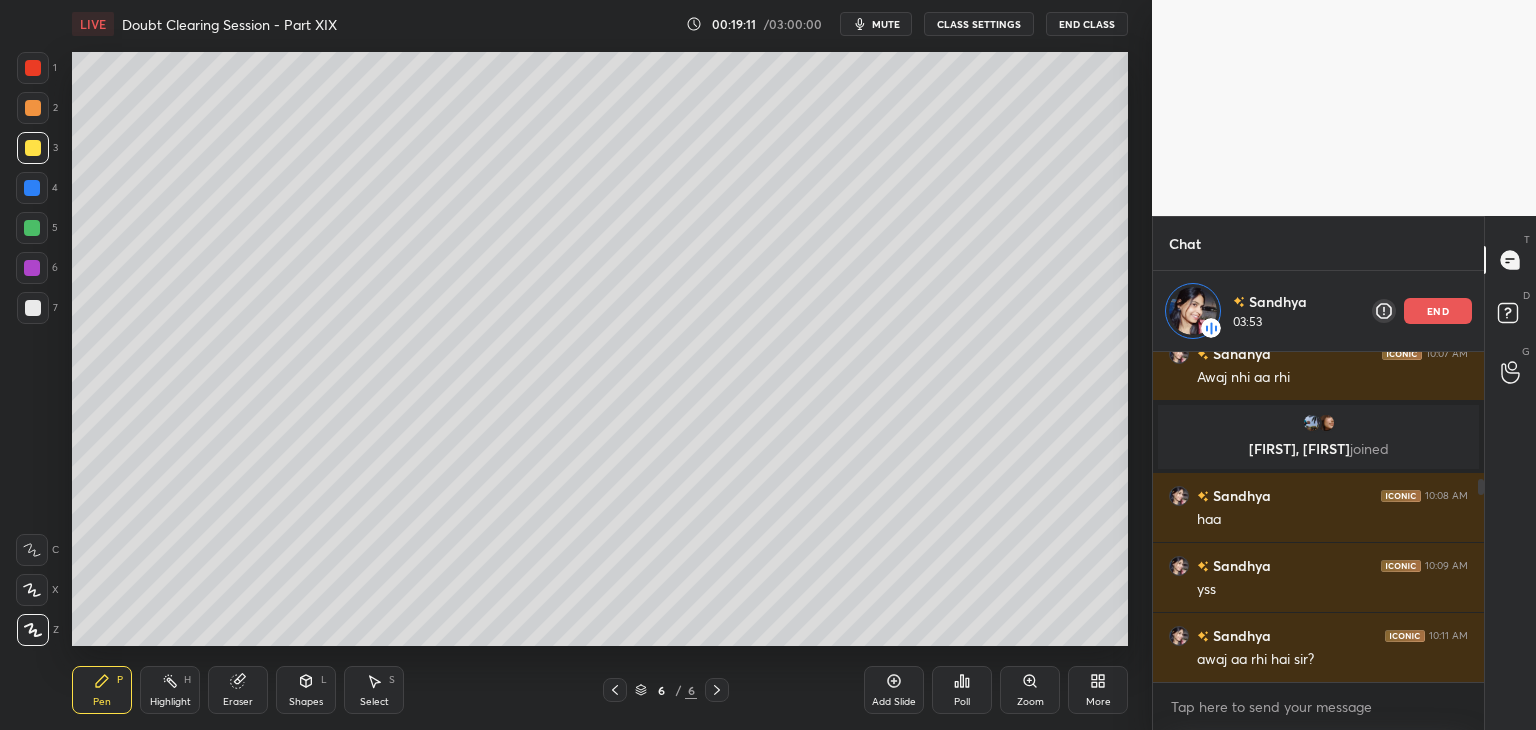 click 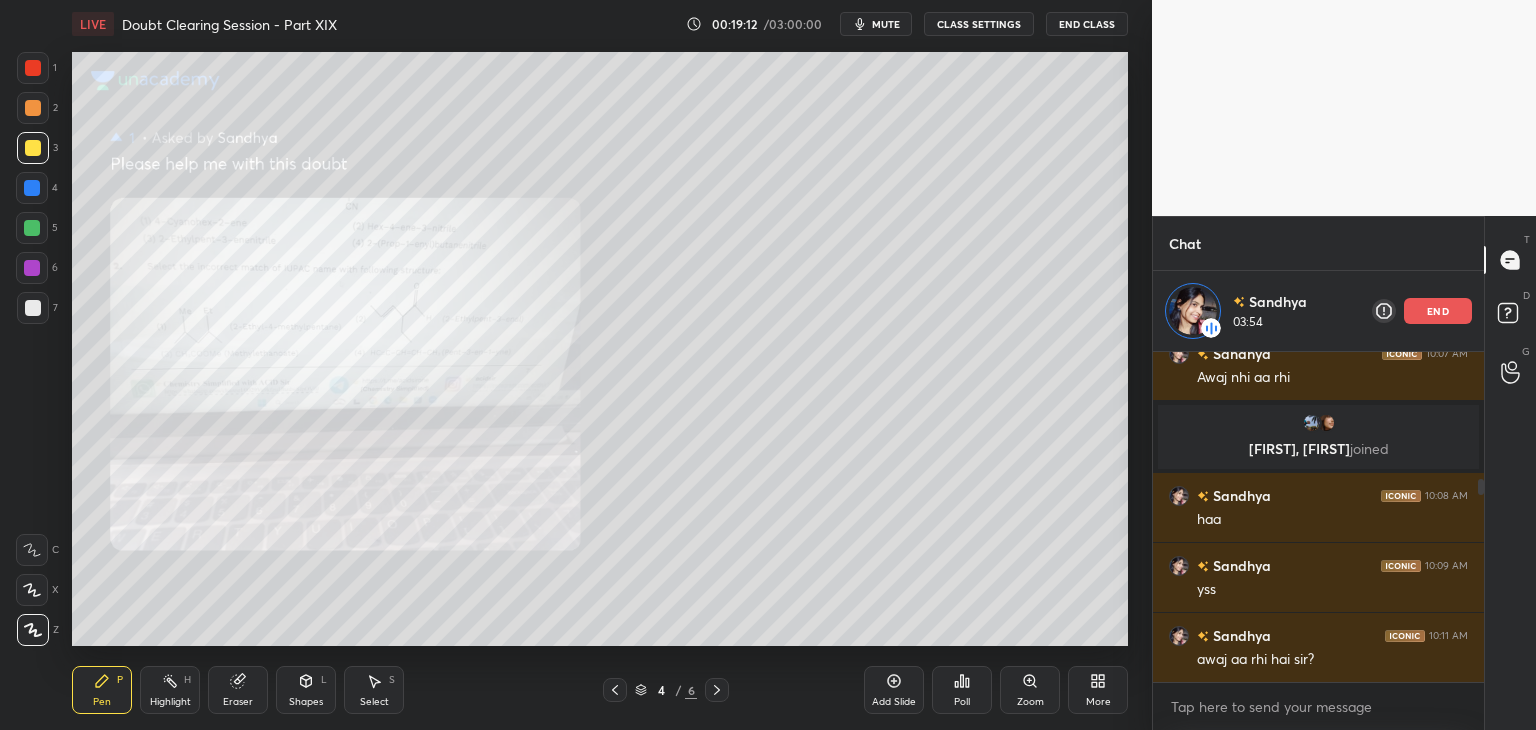 click 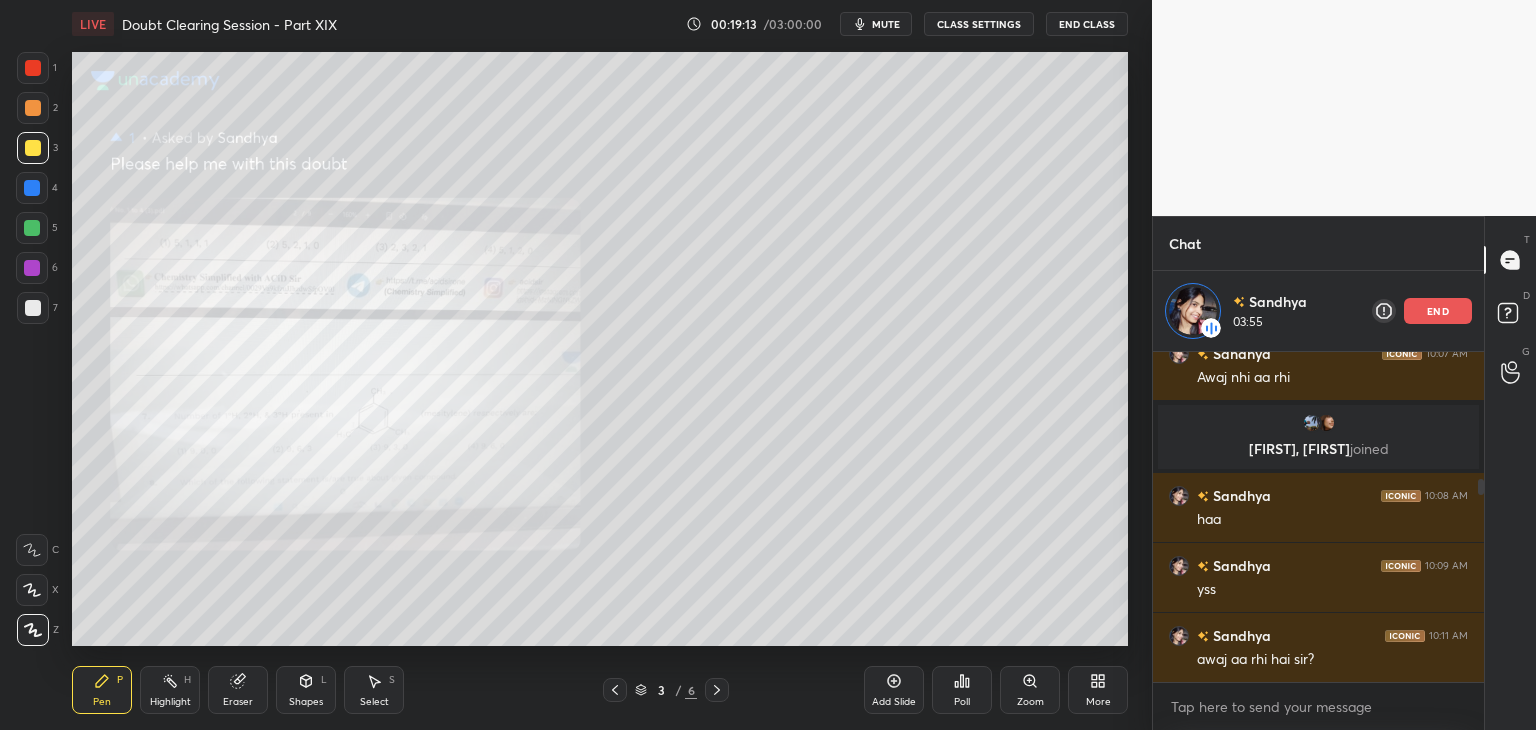 click on "Zoom" at bounding box center [1030, 690] 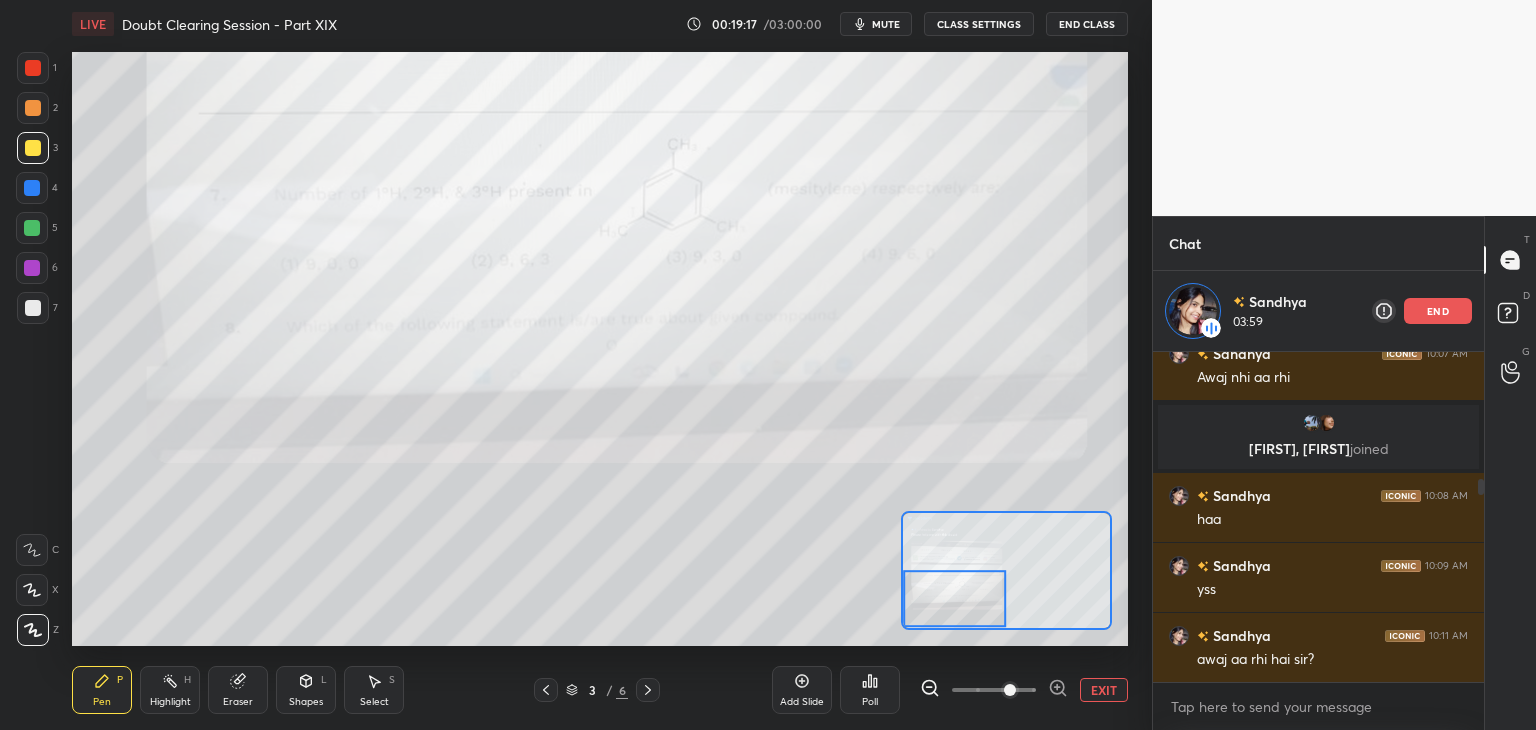 click at bounding box center (33, 68) 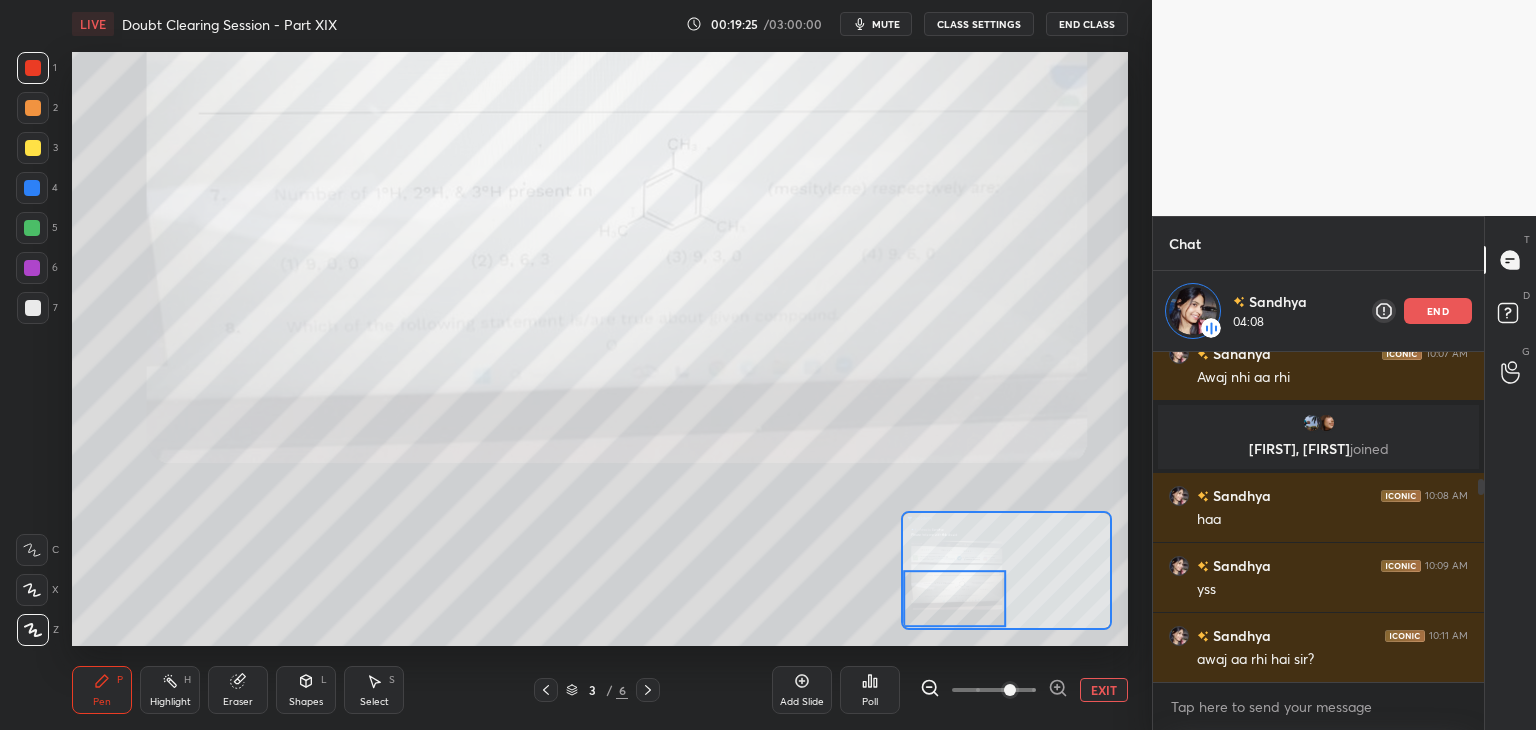 scroll, scrollTop: 255, scrollLeft: 0, axis: vertical 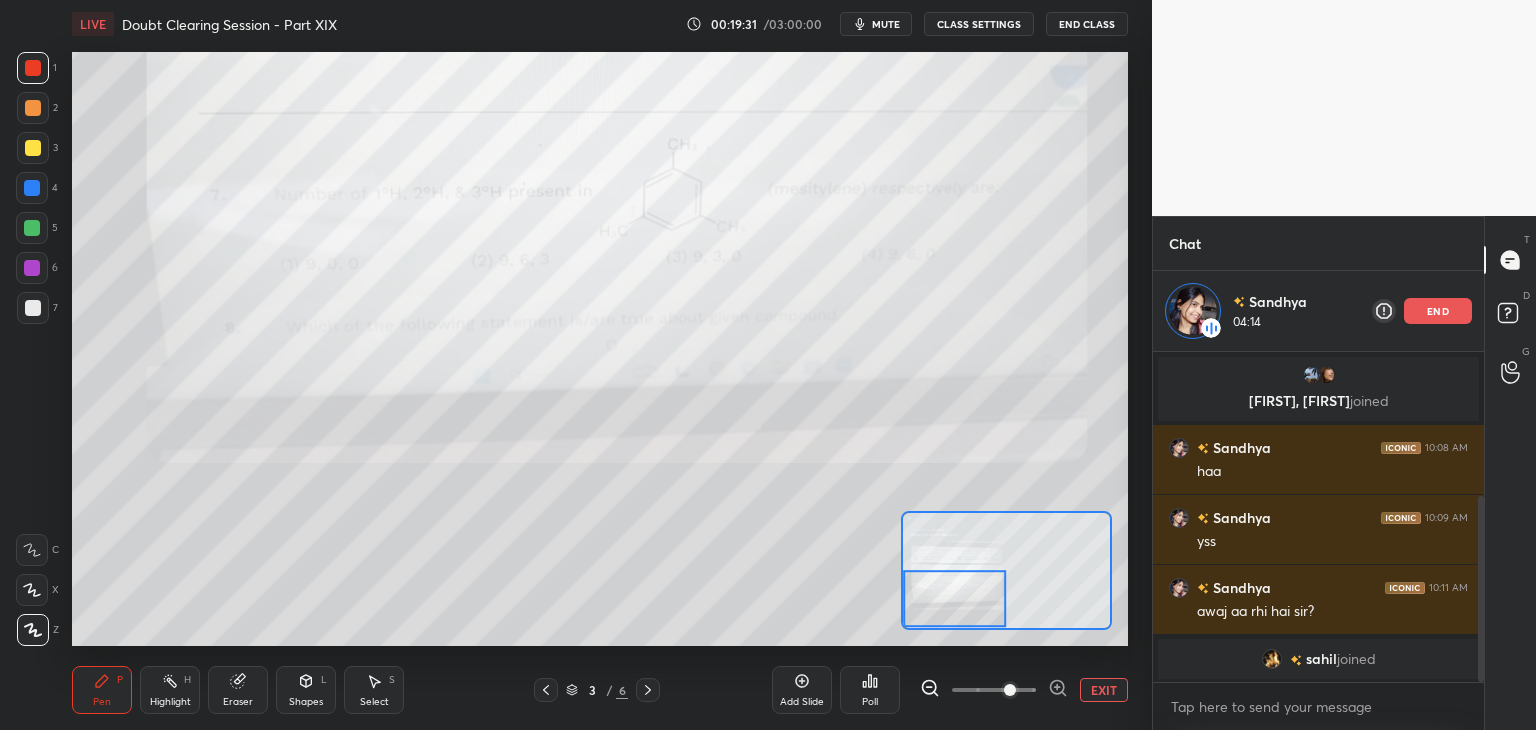 click on "1 2 3 4 5 6 7 C X Z C X Z E E Erase all   H H" at bounding box center [32, 349] 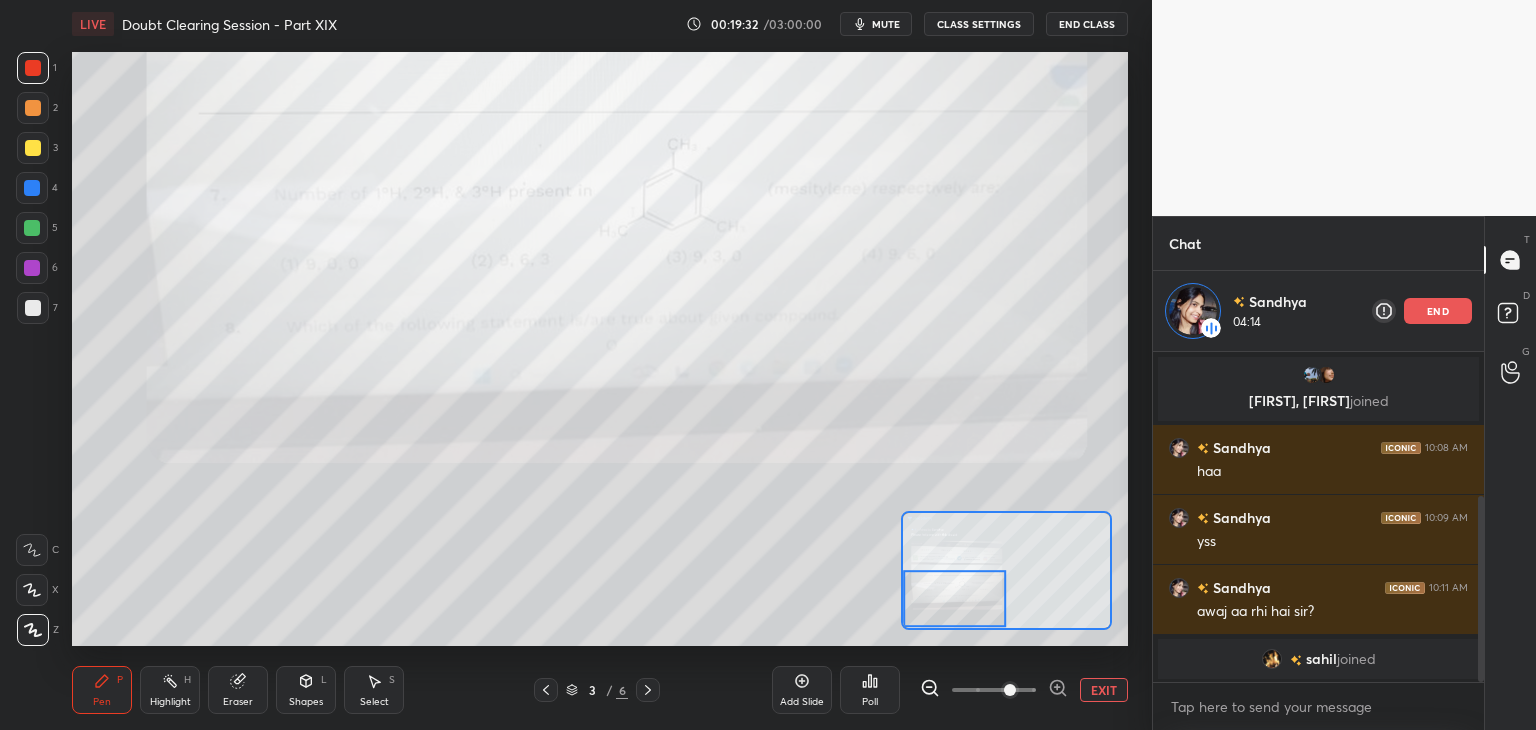 click on "3" at bounding box center [37, 148] 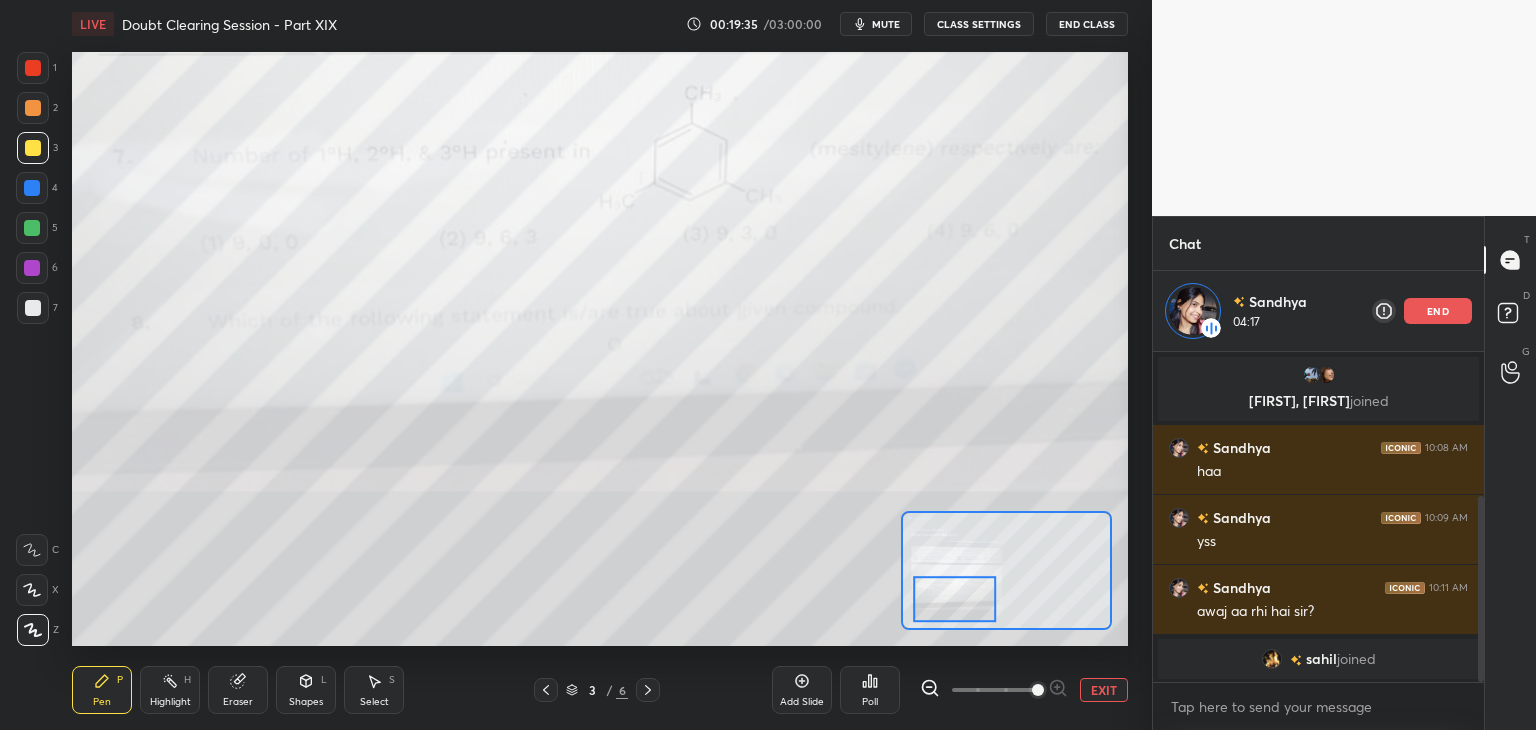click at bounding box center [954, 599] 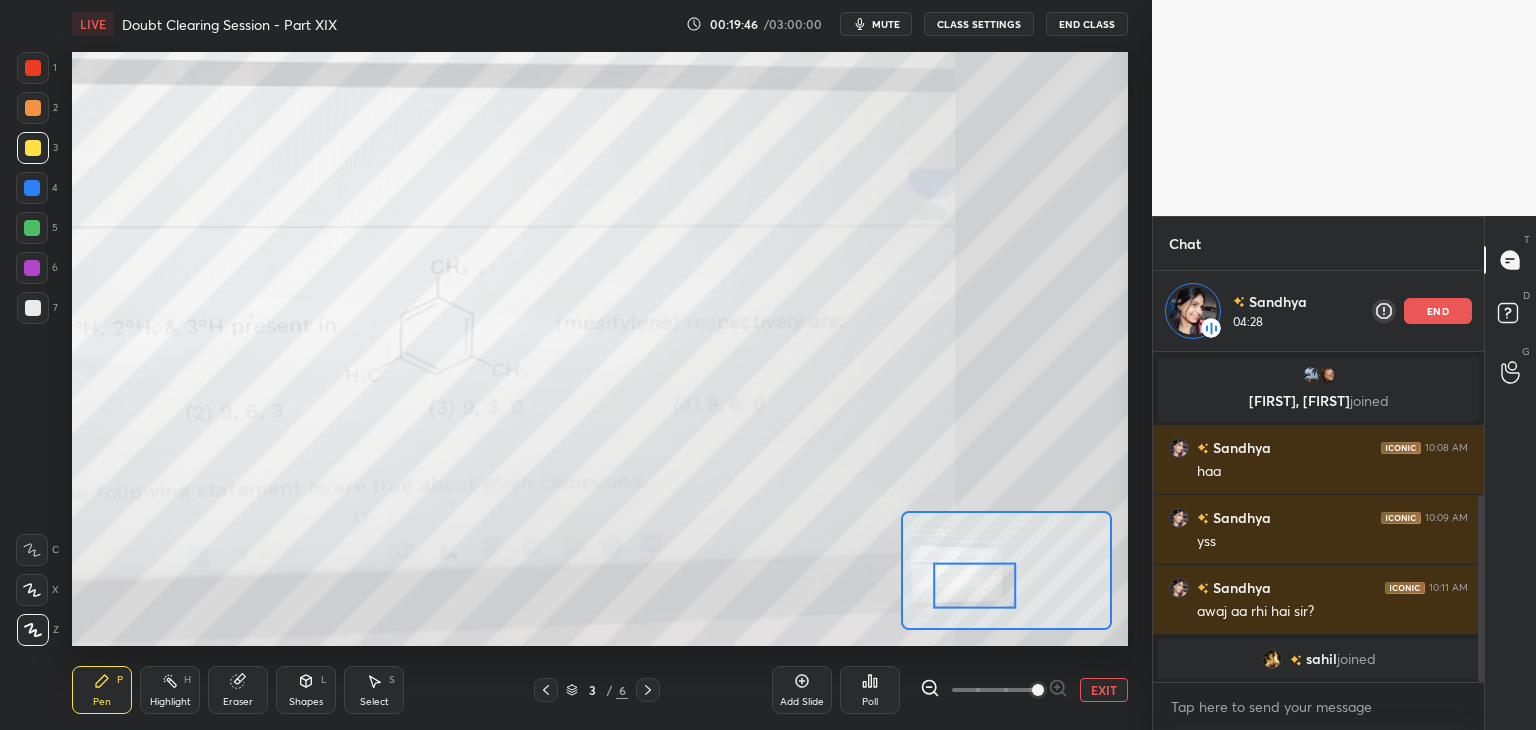 click at bounding box center [32, 228] 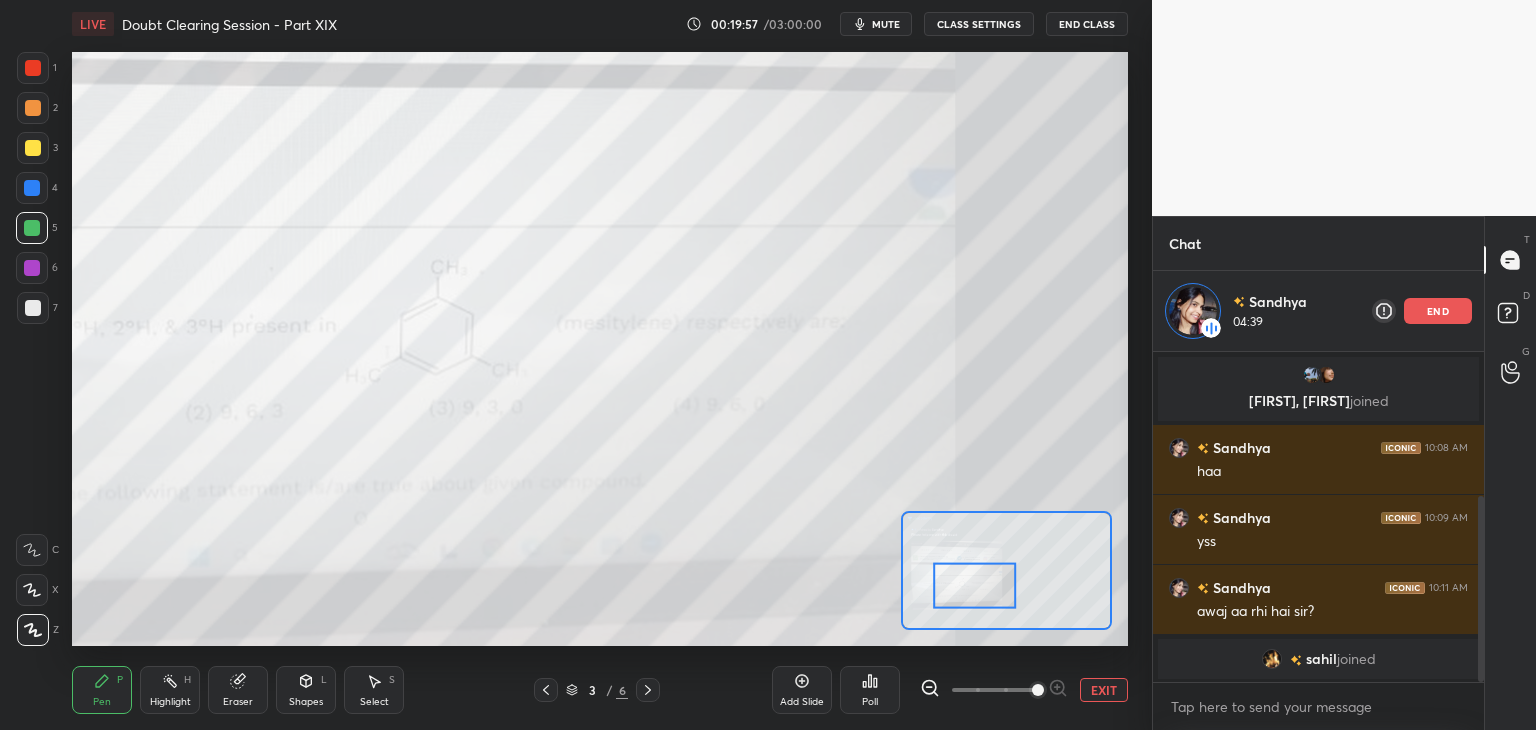 click on "Highlight H" at bounding box center [170, 690] 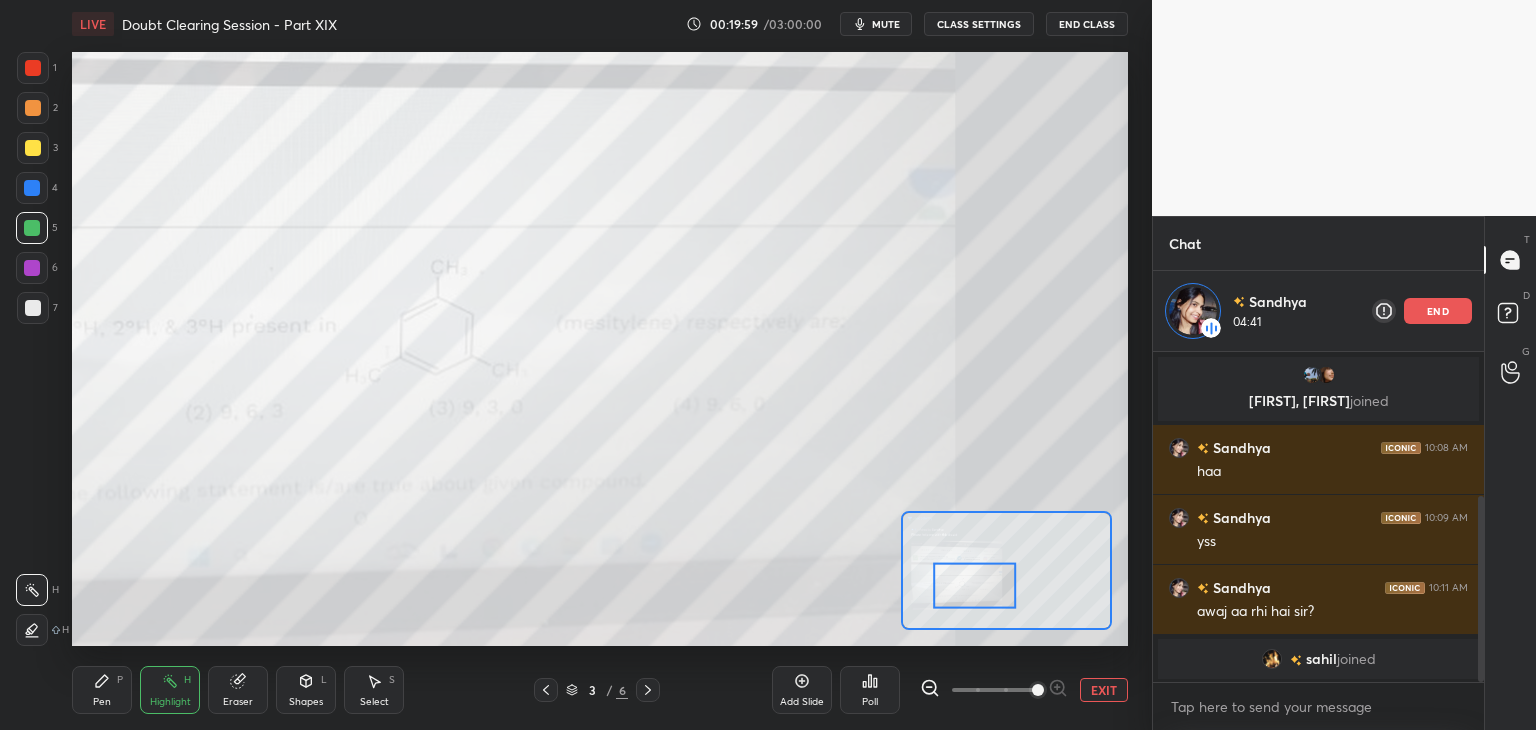 click on "Highlight H" at bounding box center [170, 690] 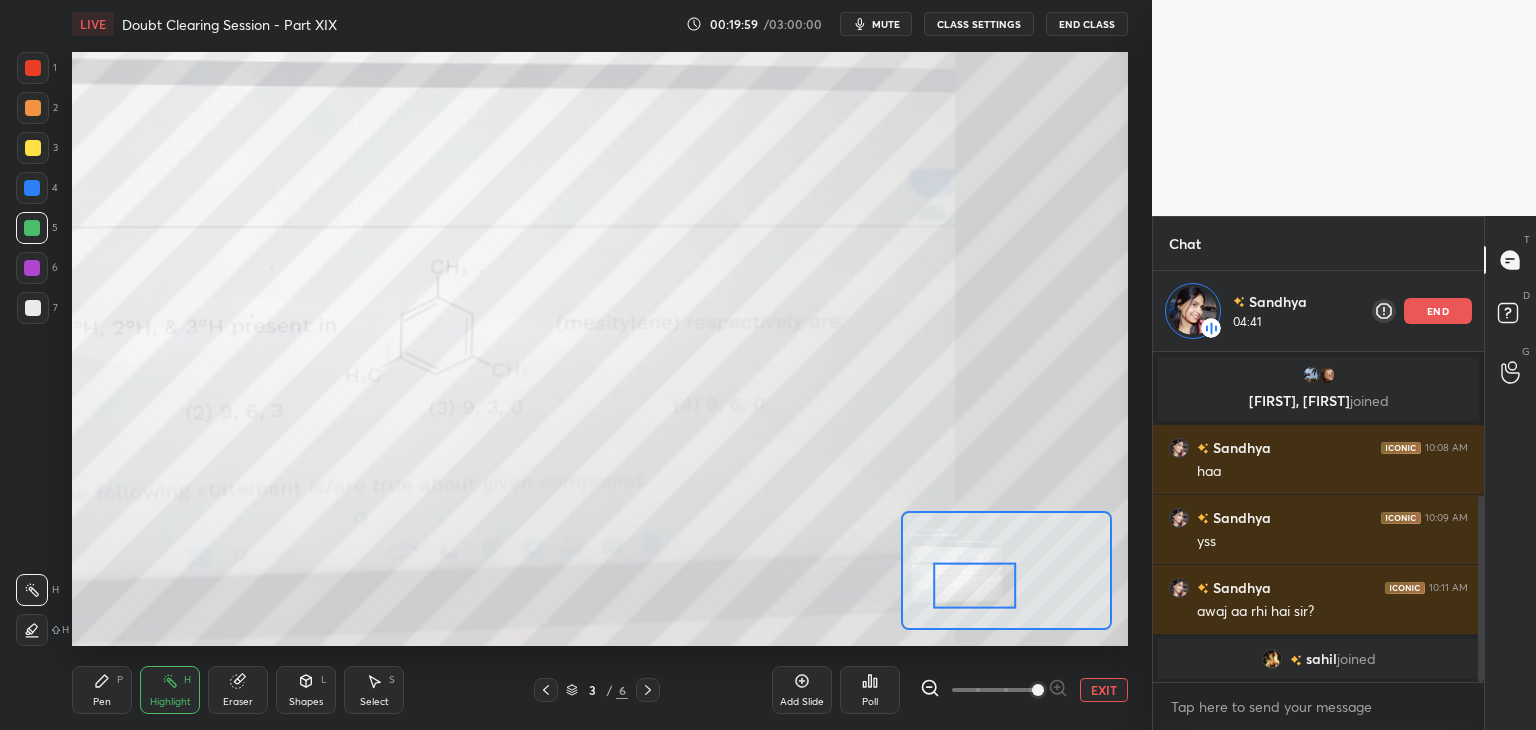 click on "Pen P" at bounding box center (102, 690) 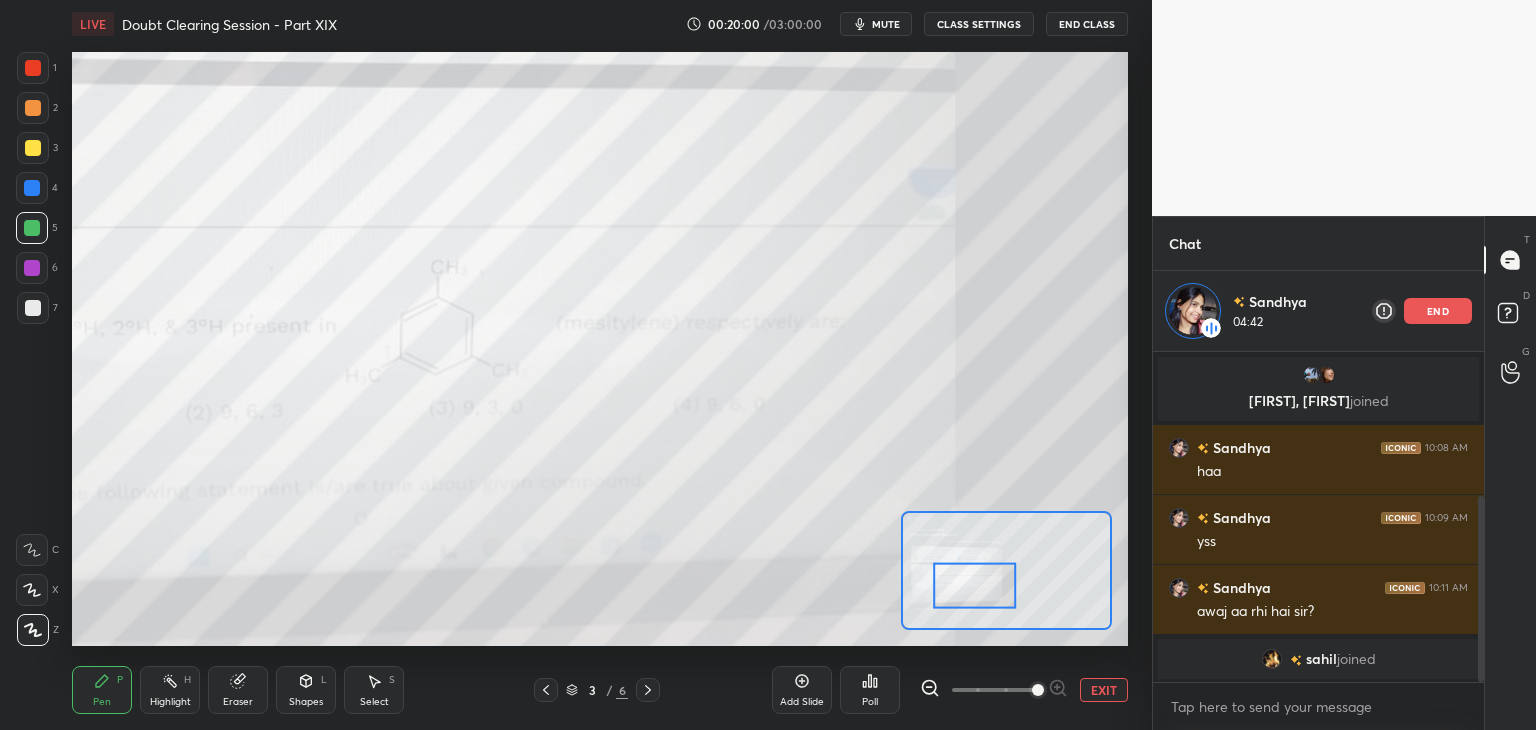 click on "Highlight H" at bounding box center [170, 690] 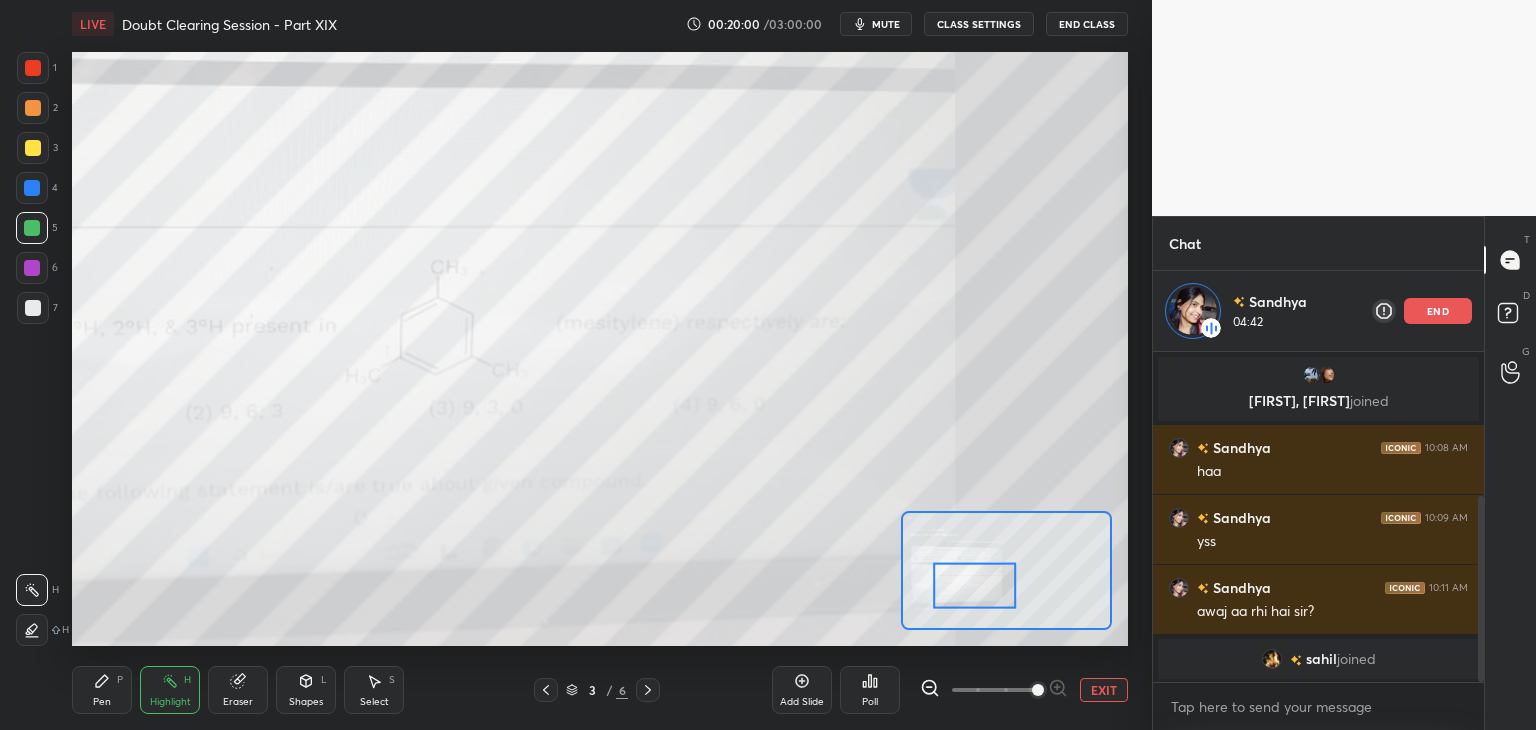 click on "Pen P" at bounding box center [102, 690] 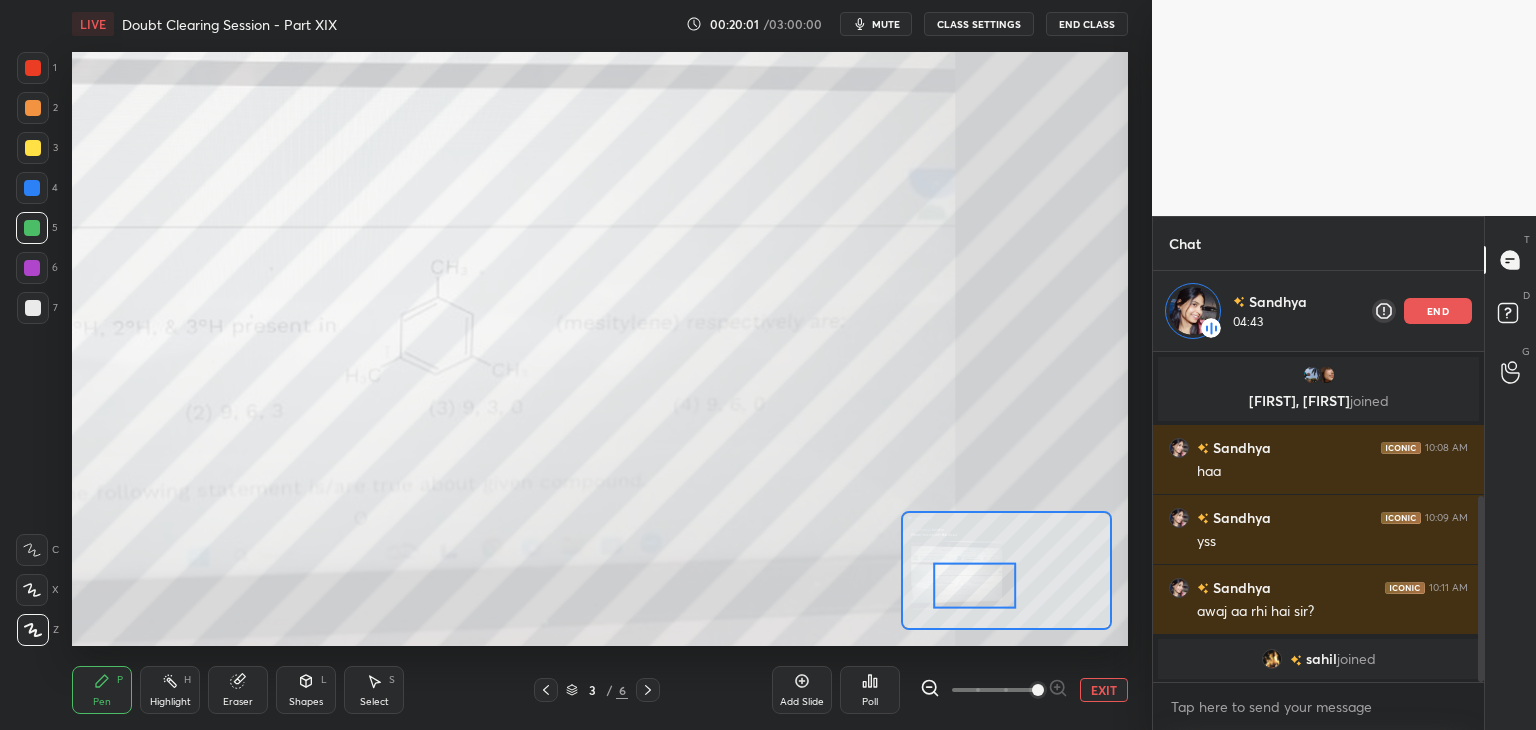click on "4" at bounding box center (37, 192) 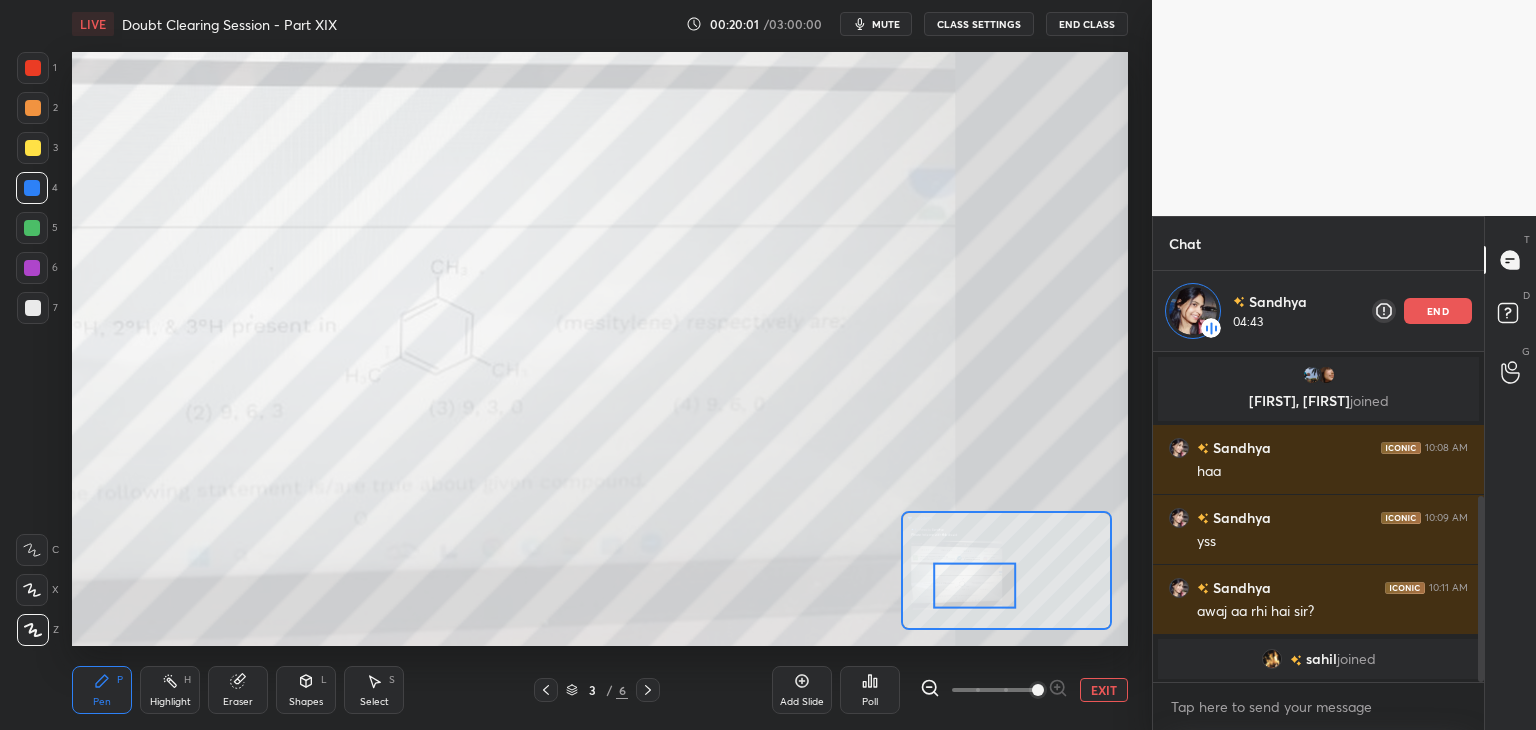 click at bounding box center [33, 148] 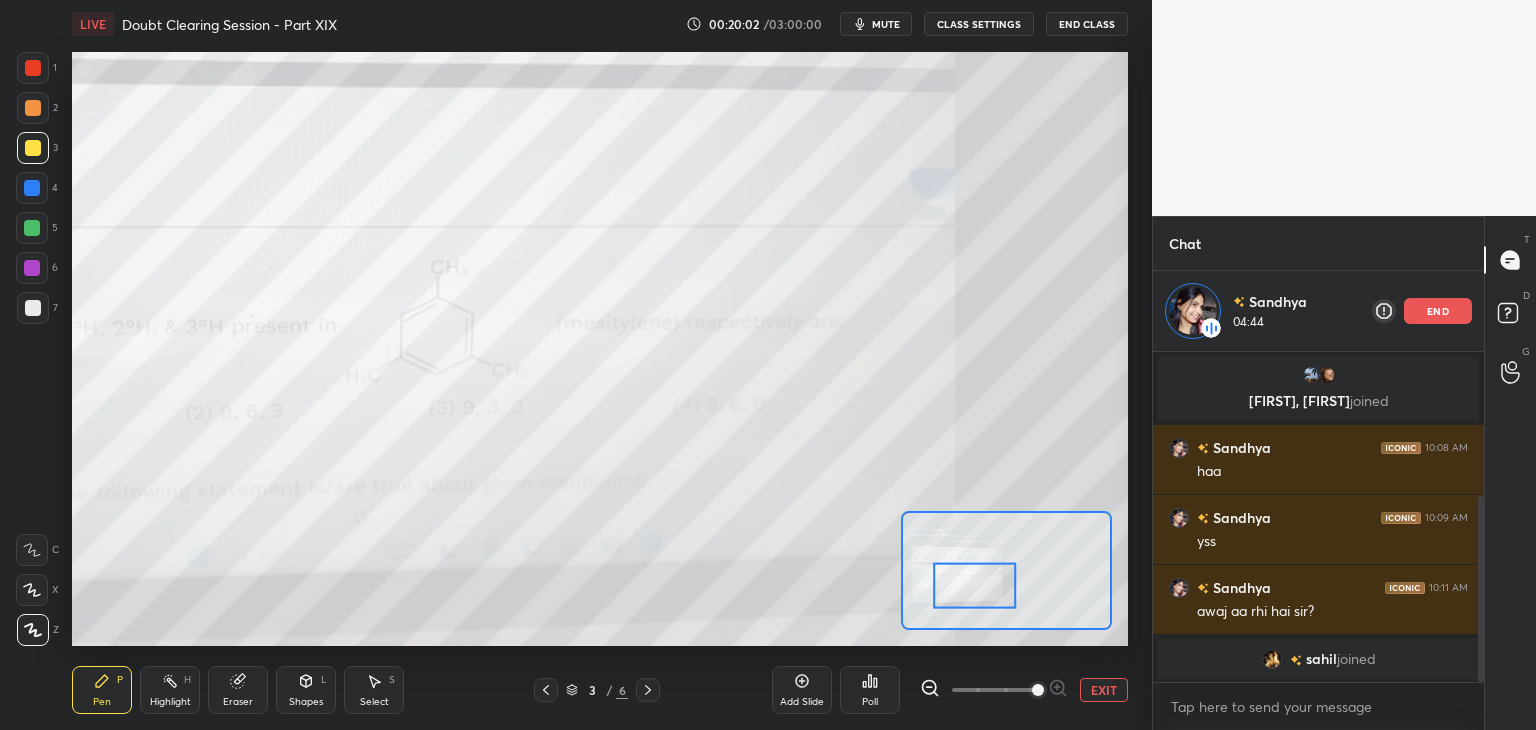 click at bounding box center [33, 108] 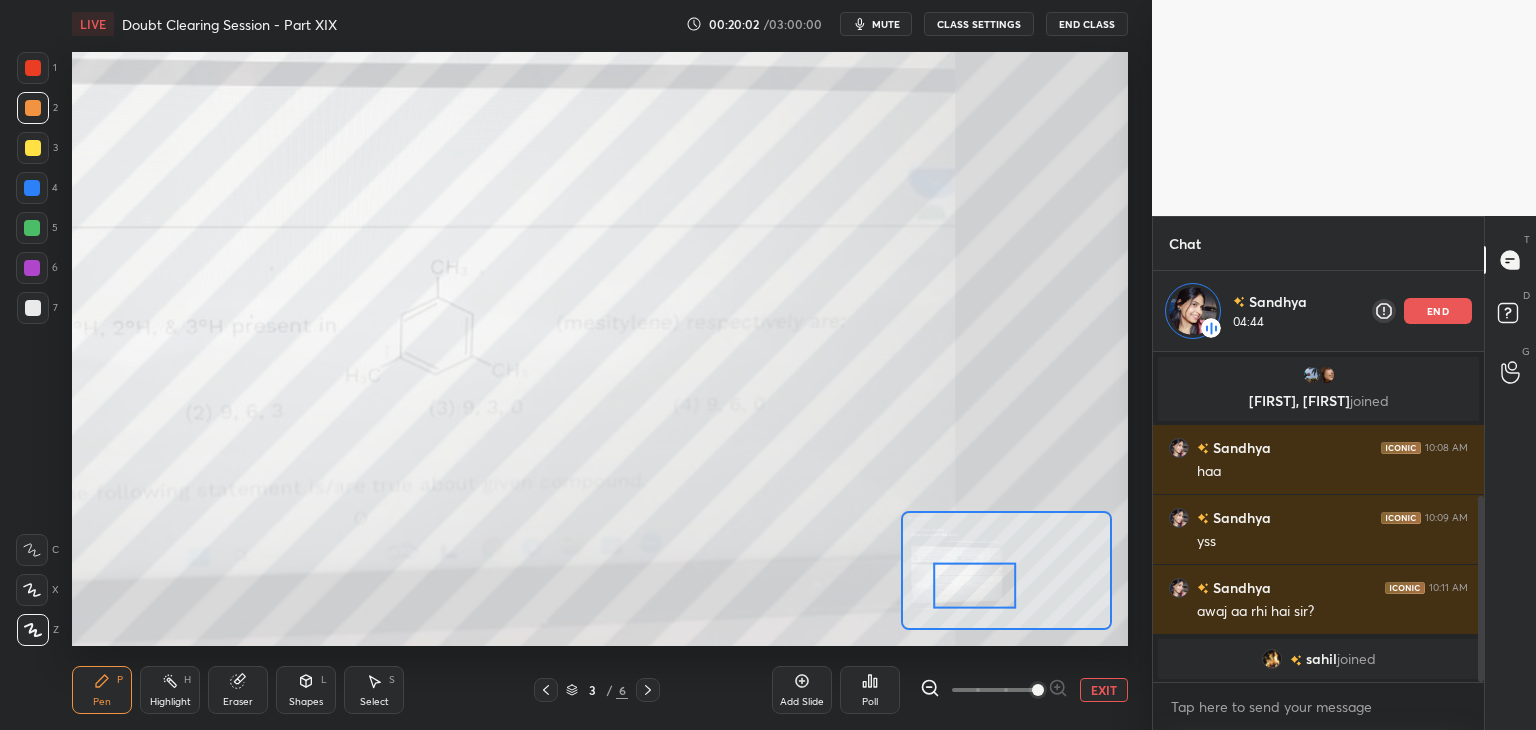 click at bounding box center [33, 68] 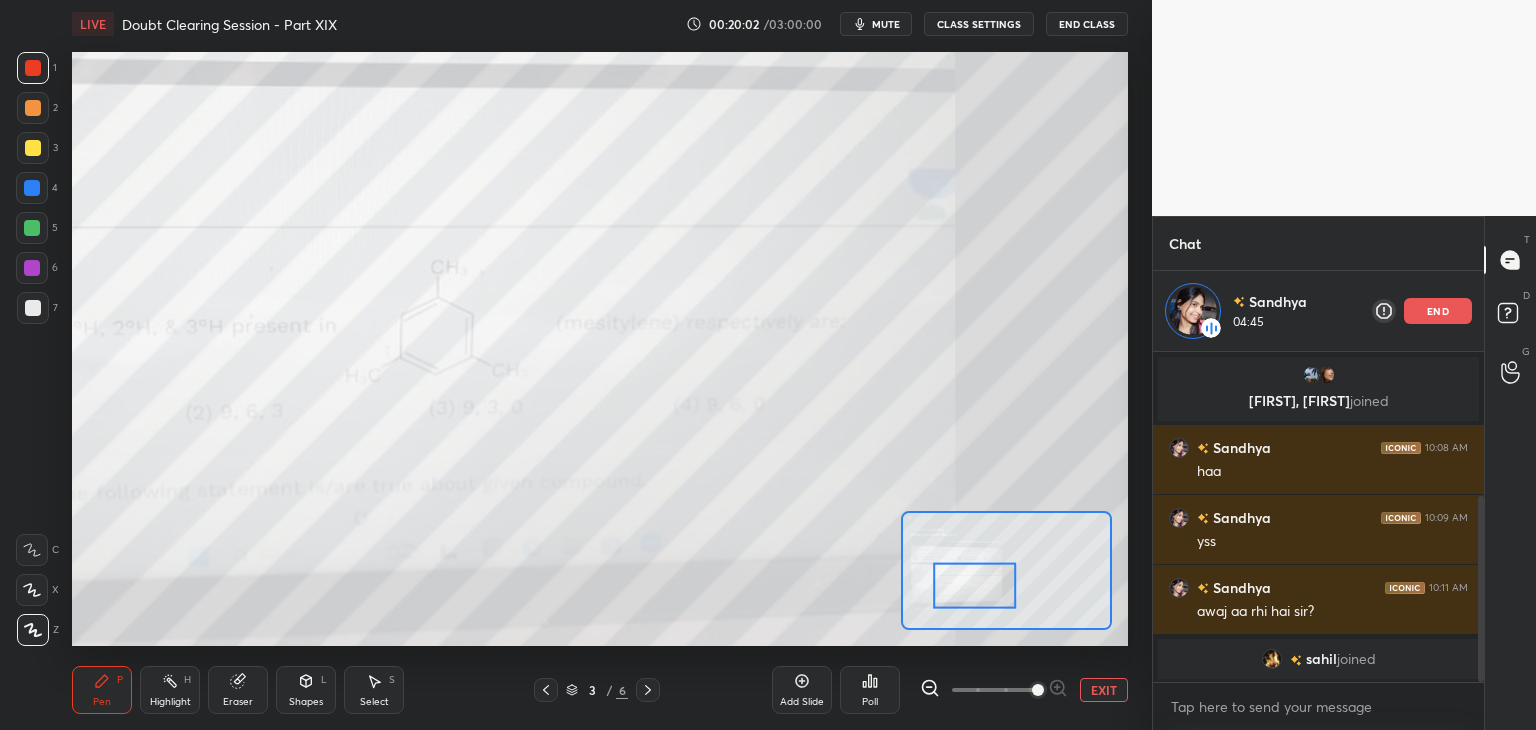 click at bounding box center (33, 108) 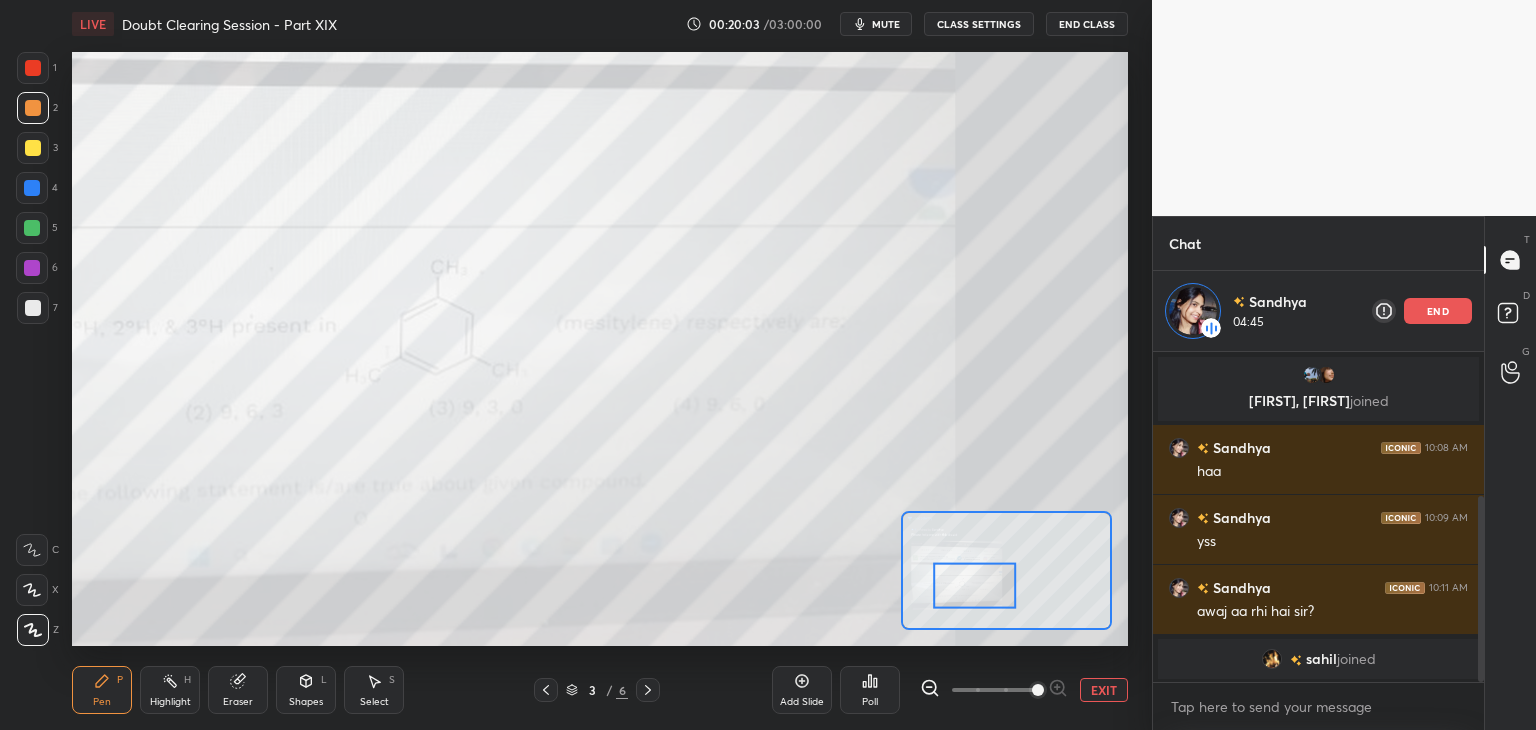 click at bounding box center [33, 68] 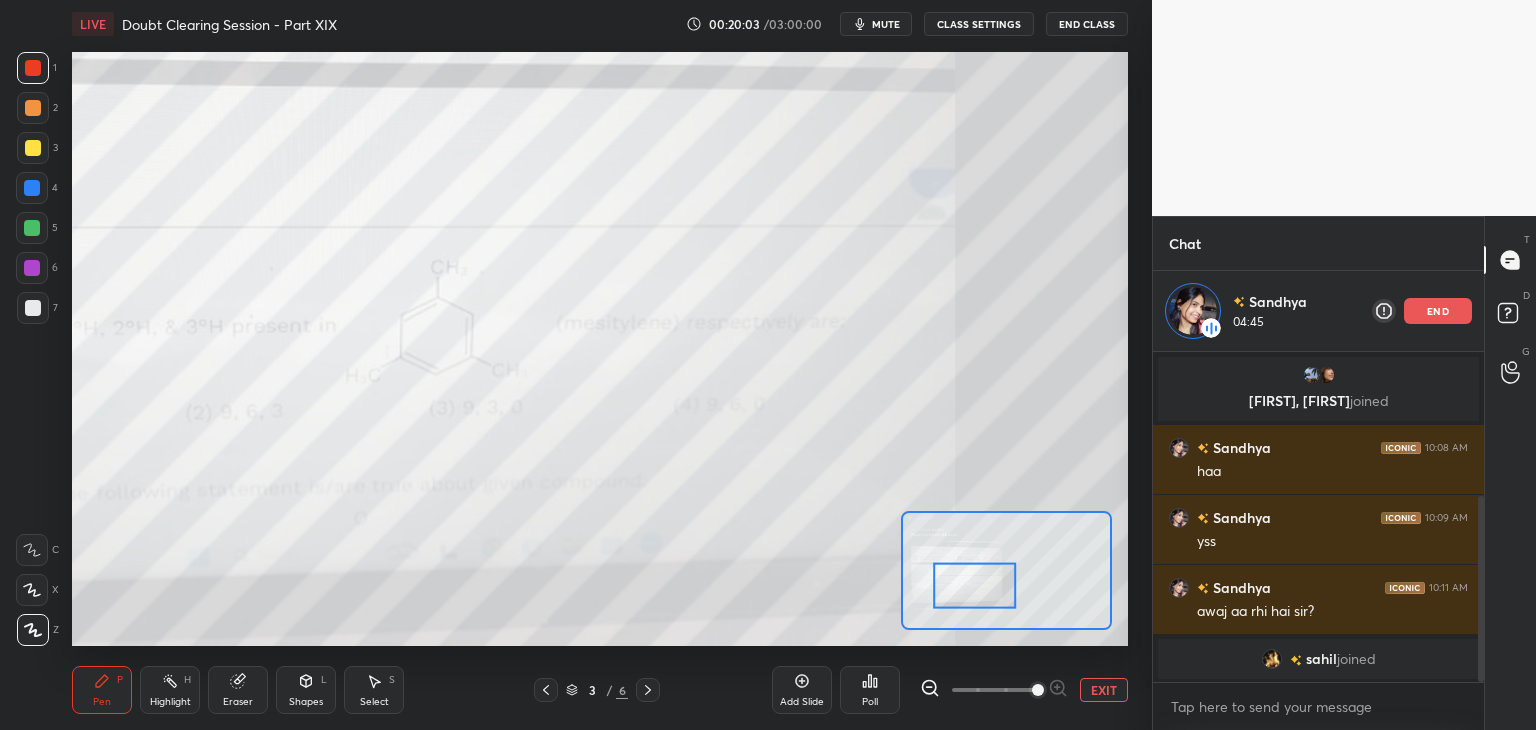 click at bounding box center (33, 108) 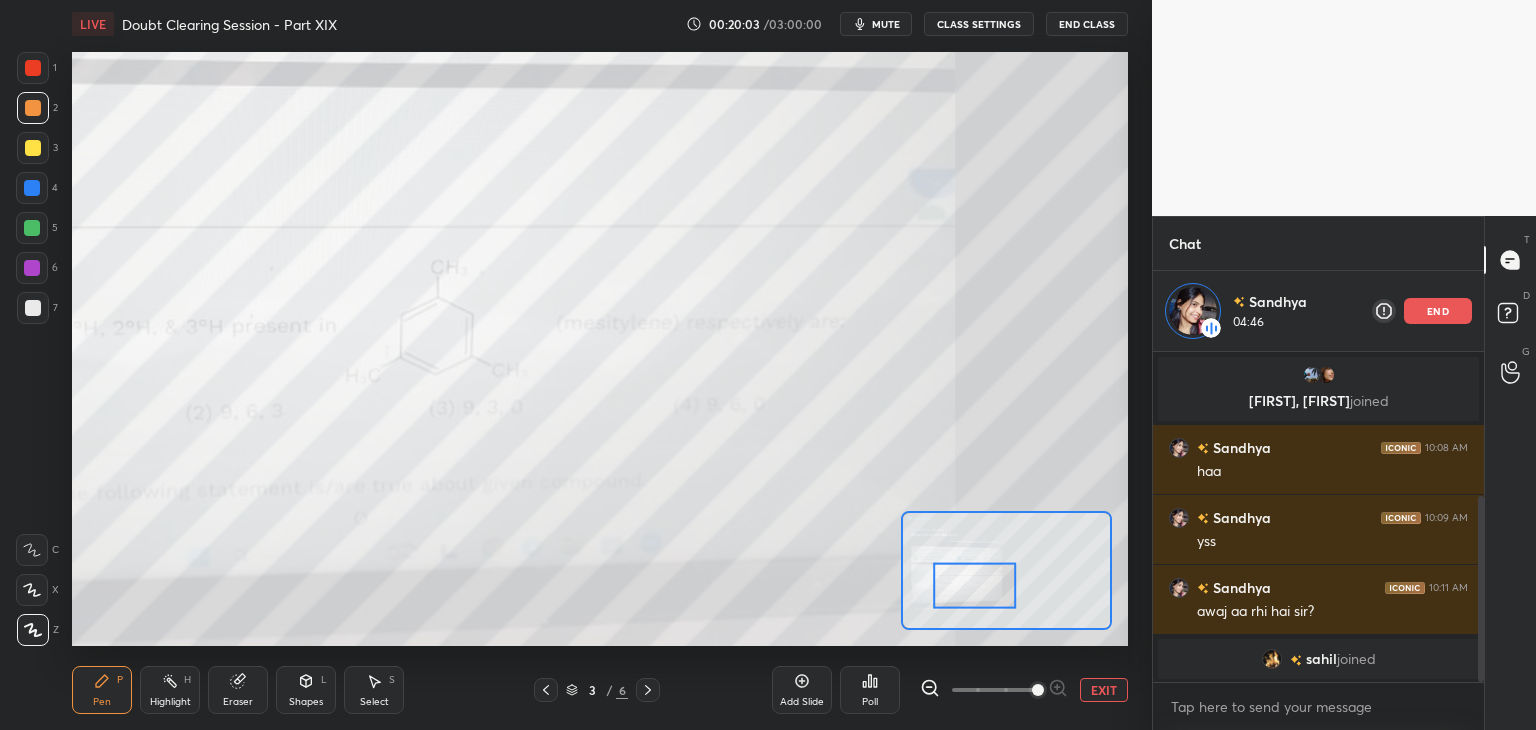 click at bounding box center (33, 68) 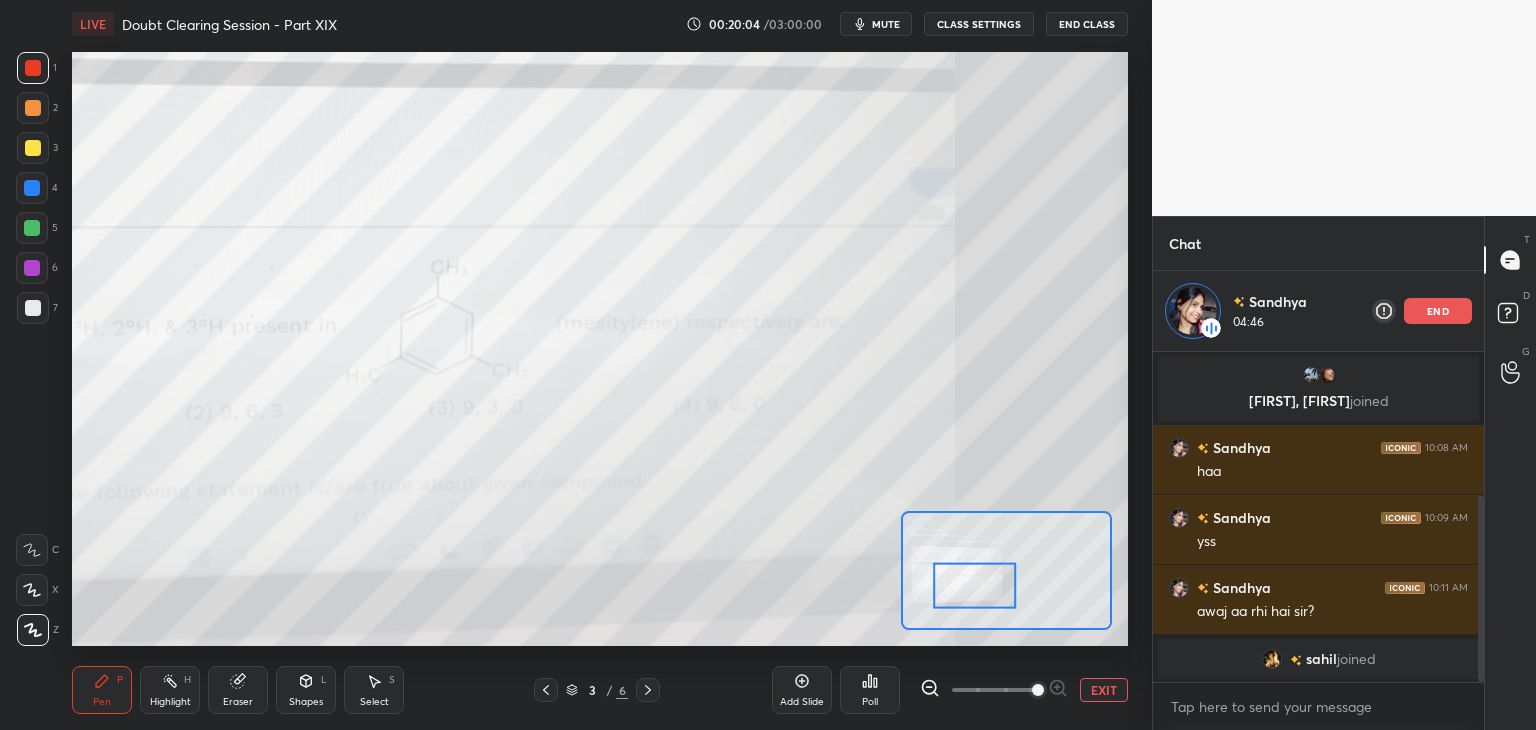 click at bounding box center (33, 108) 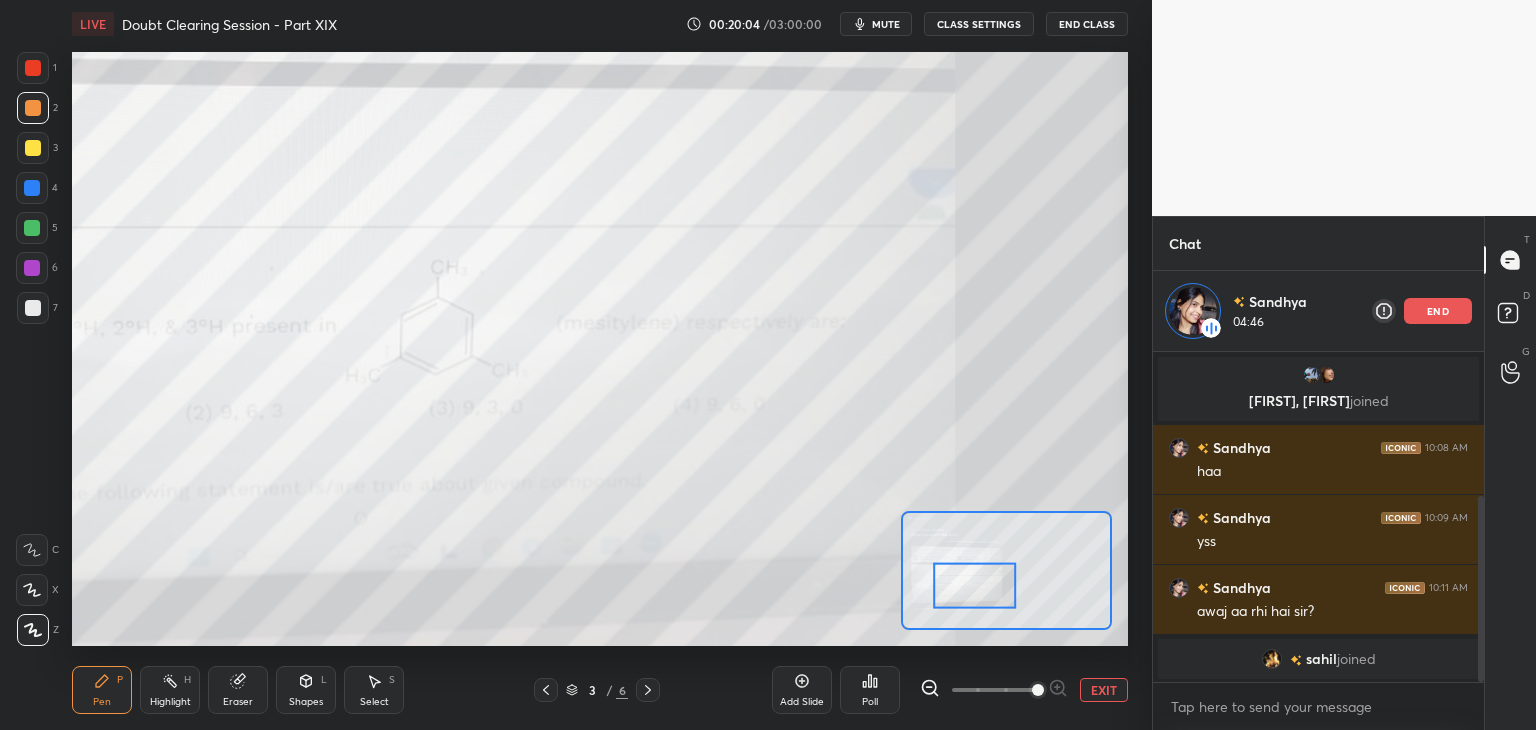click at bounding box center [33, 68] 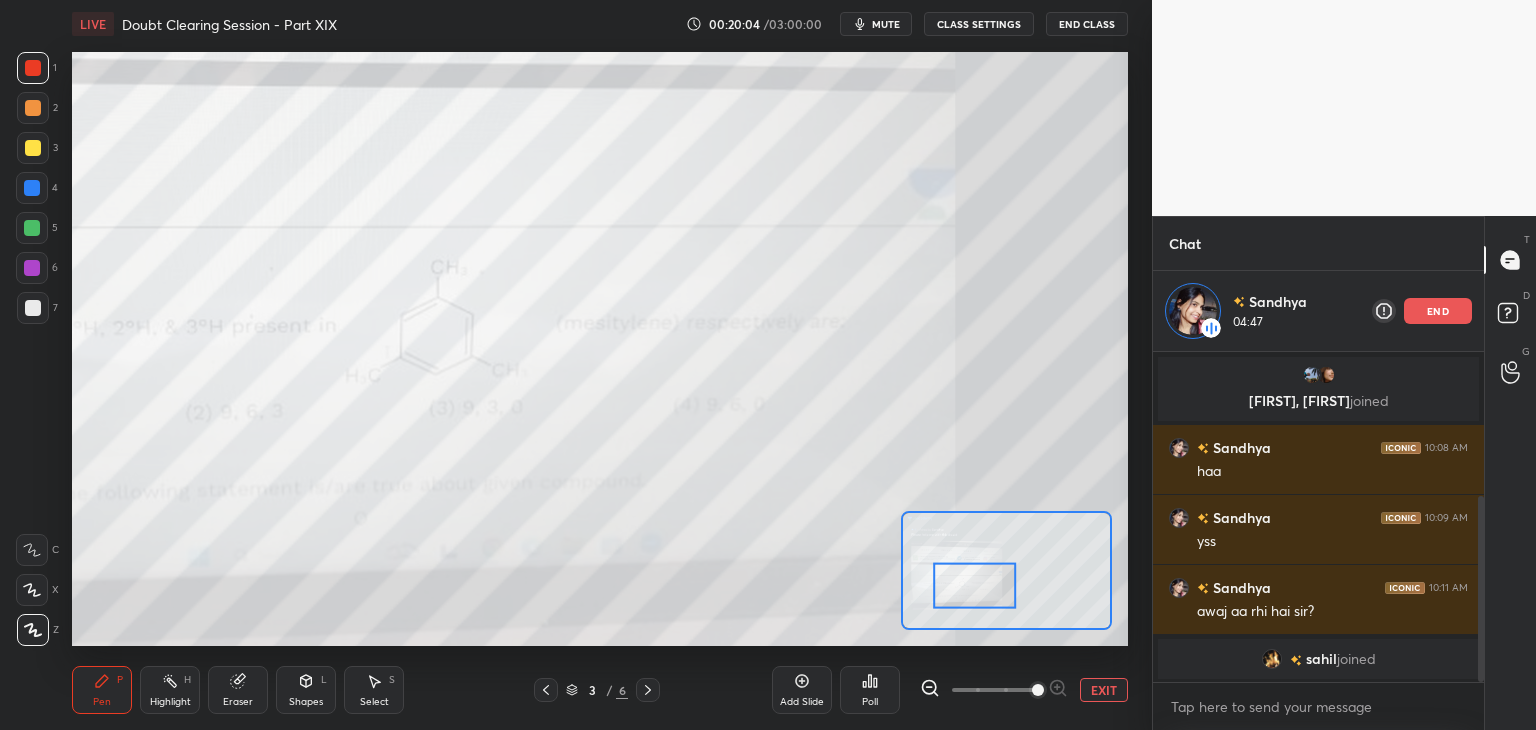 click at bounding box center [33, 108] 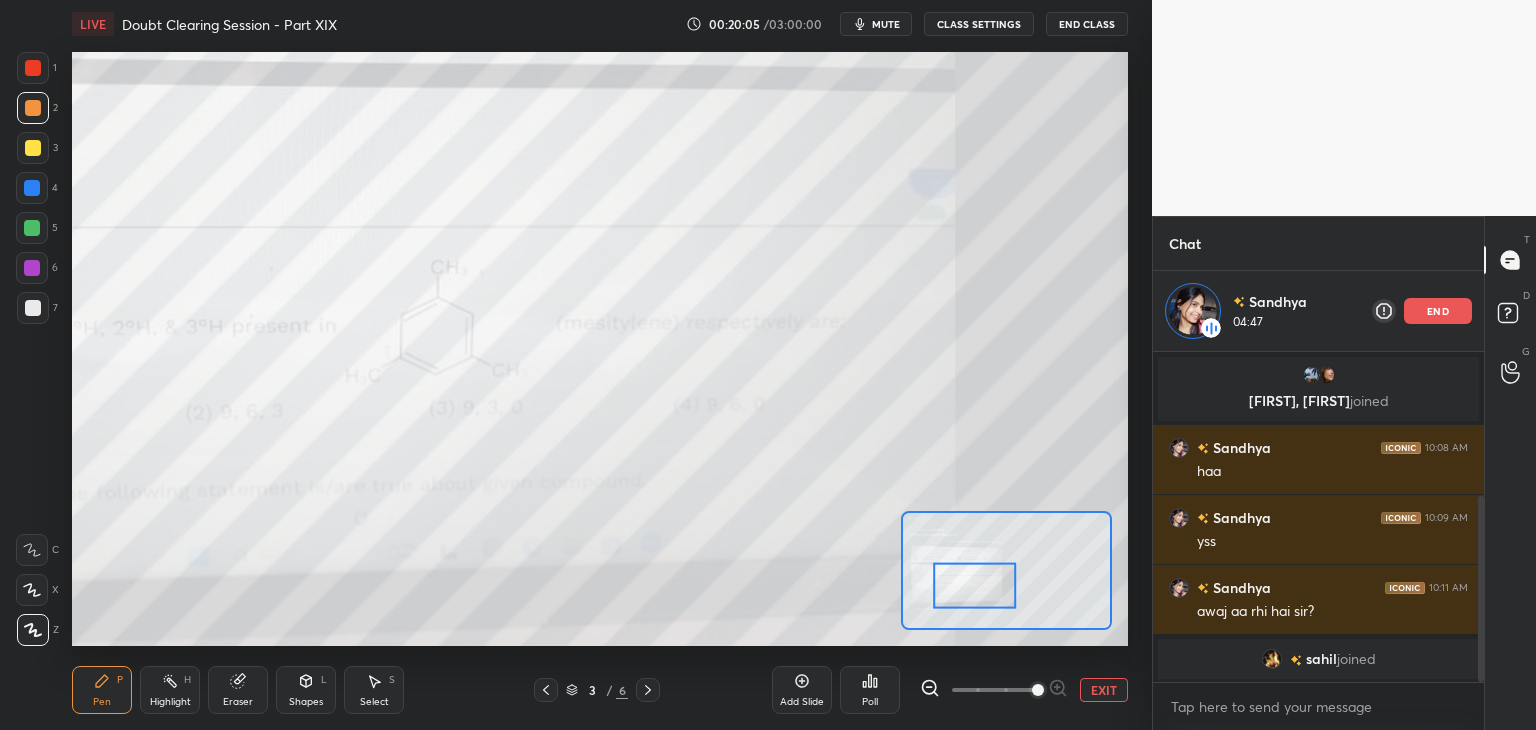 click at bounding box center [33, 68] 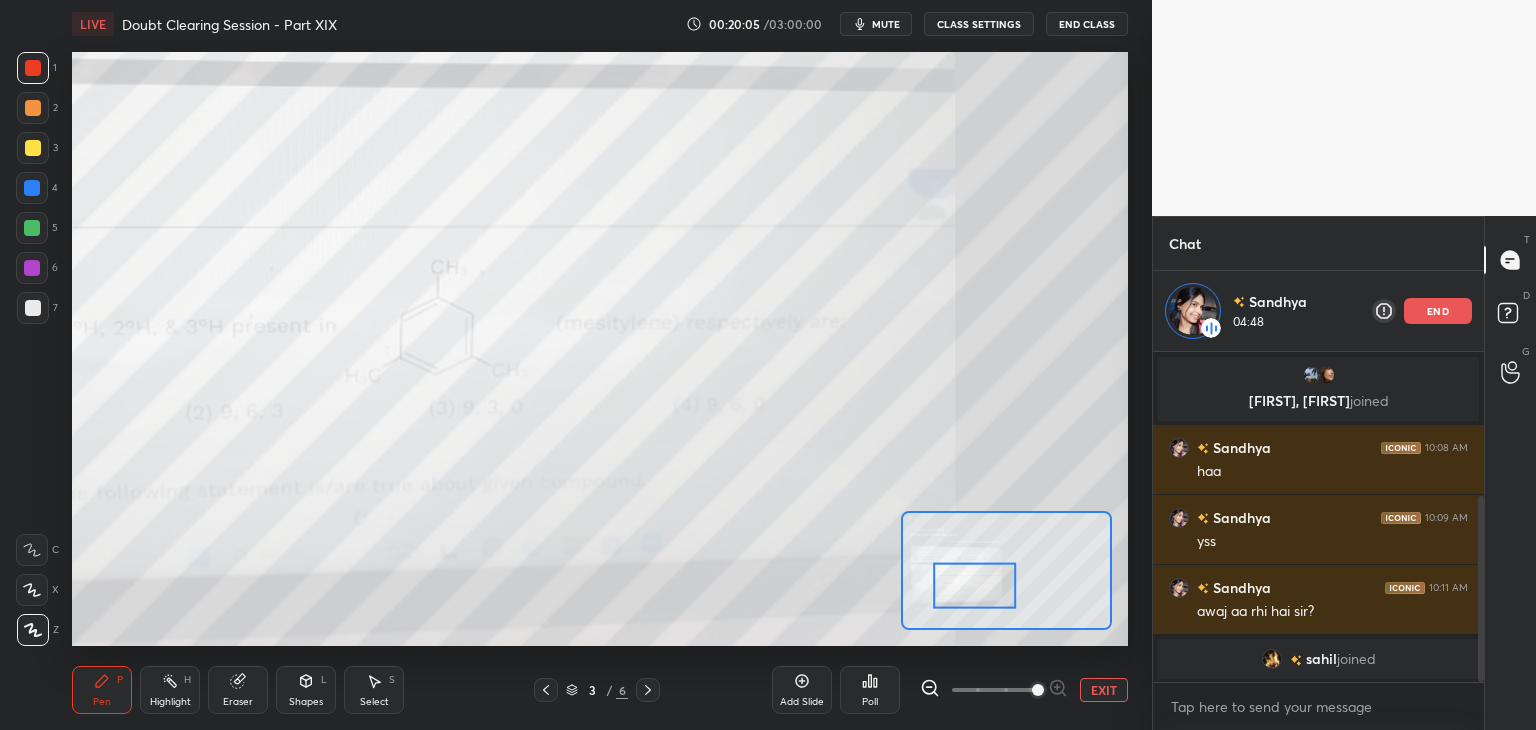 click at bounding box center [33, 108] 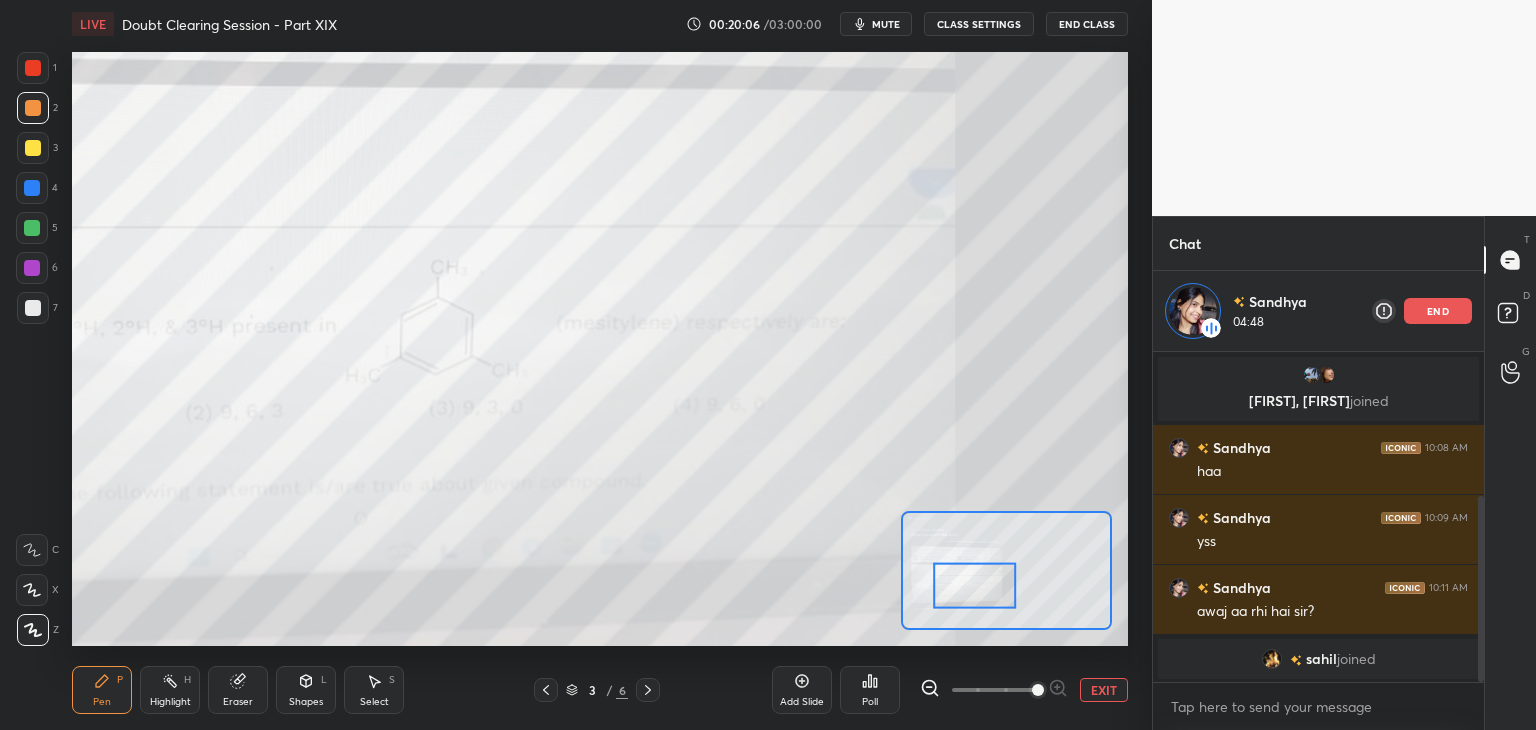 click on "1" at bounding box center [37, 72] 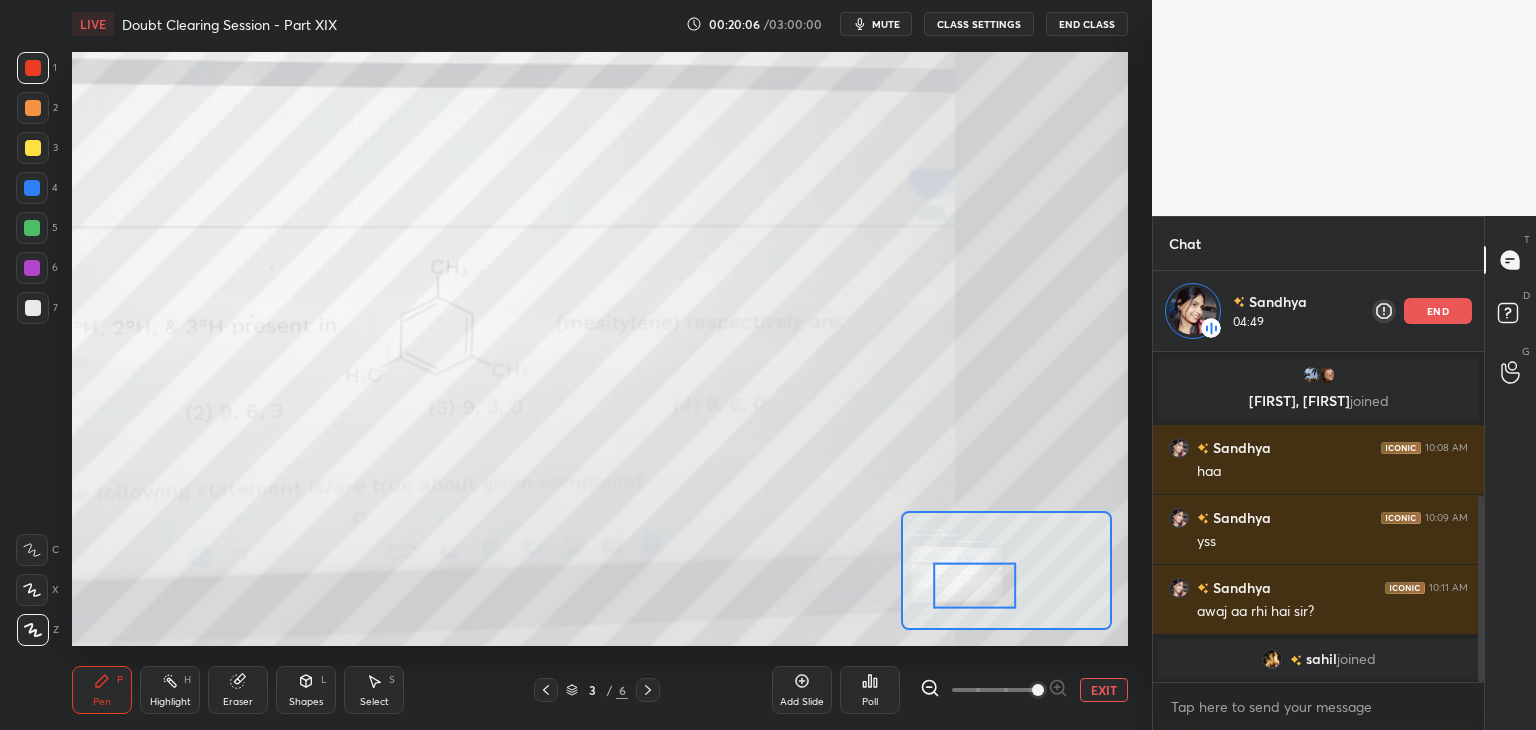 click at bounding box center (33, 108) 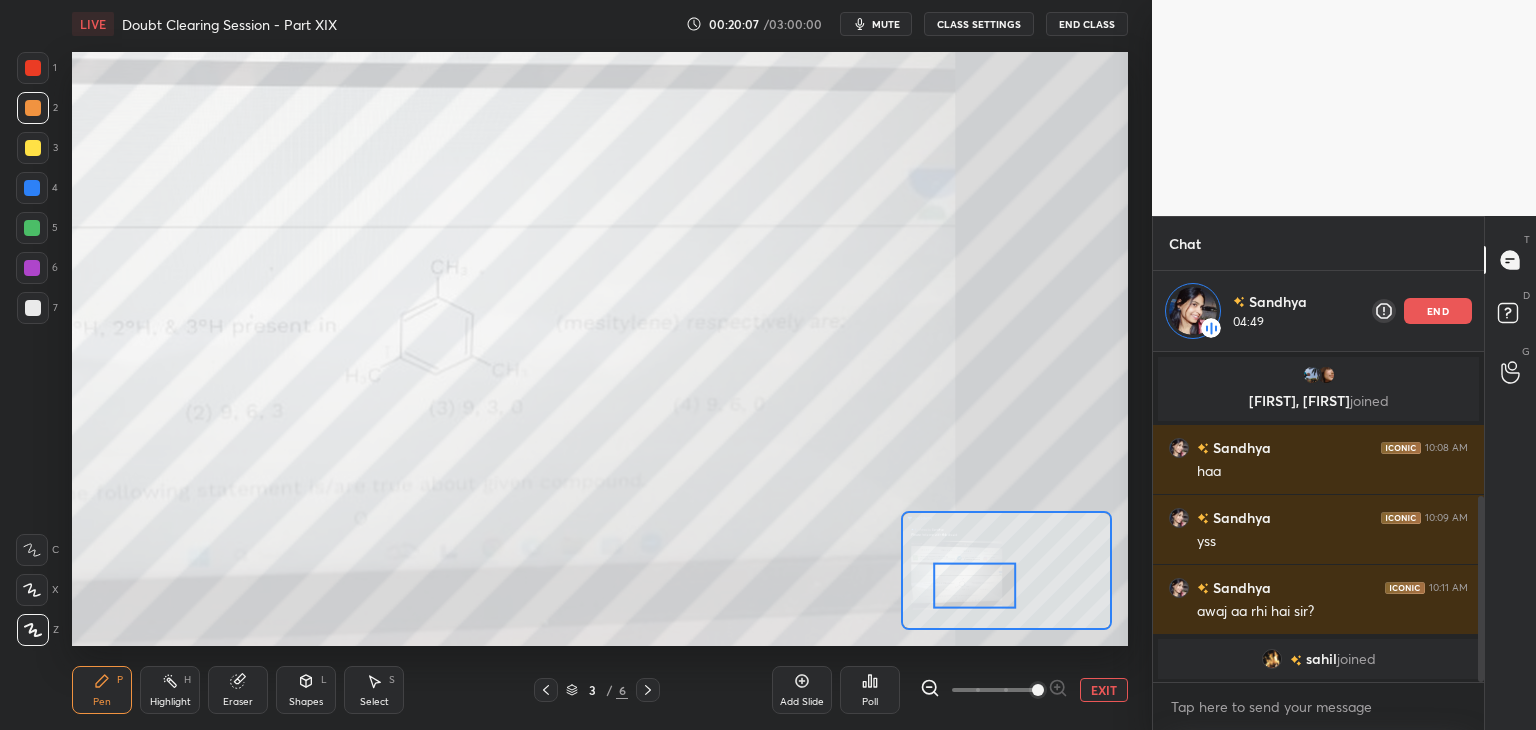 click at bounding box center (33, 68) 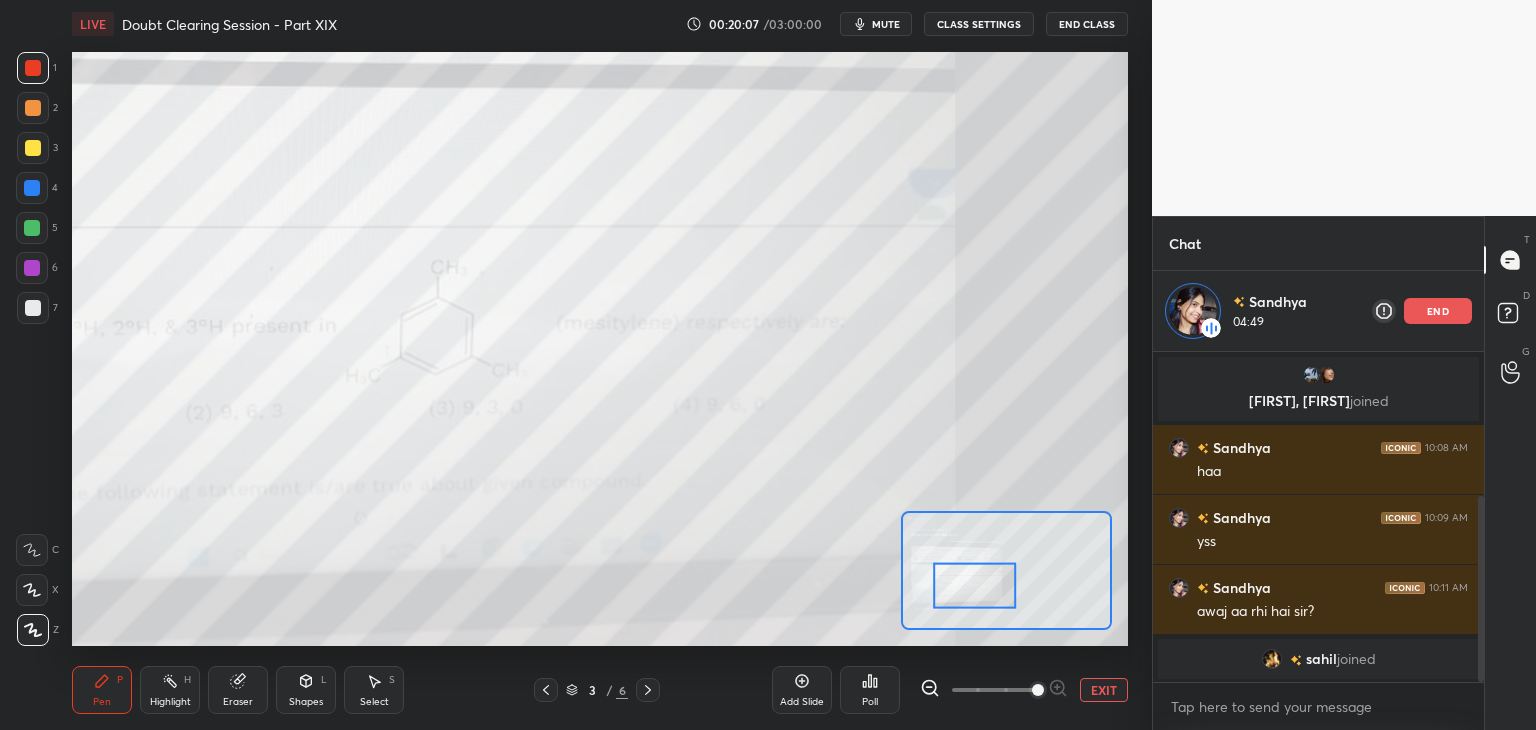 click on "1 2 3 4 5 6 7 C X Z C X Z E E Erase all   H H" at bounding box center [32, 349] 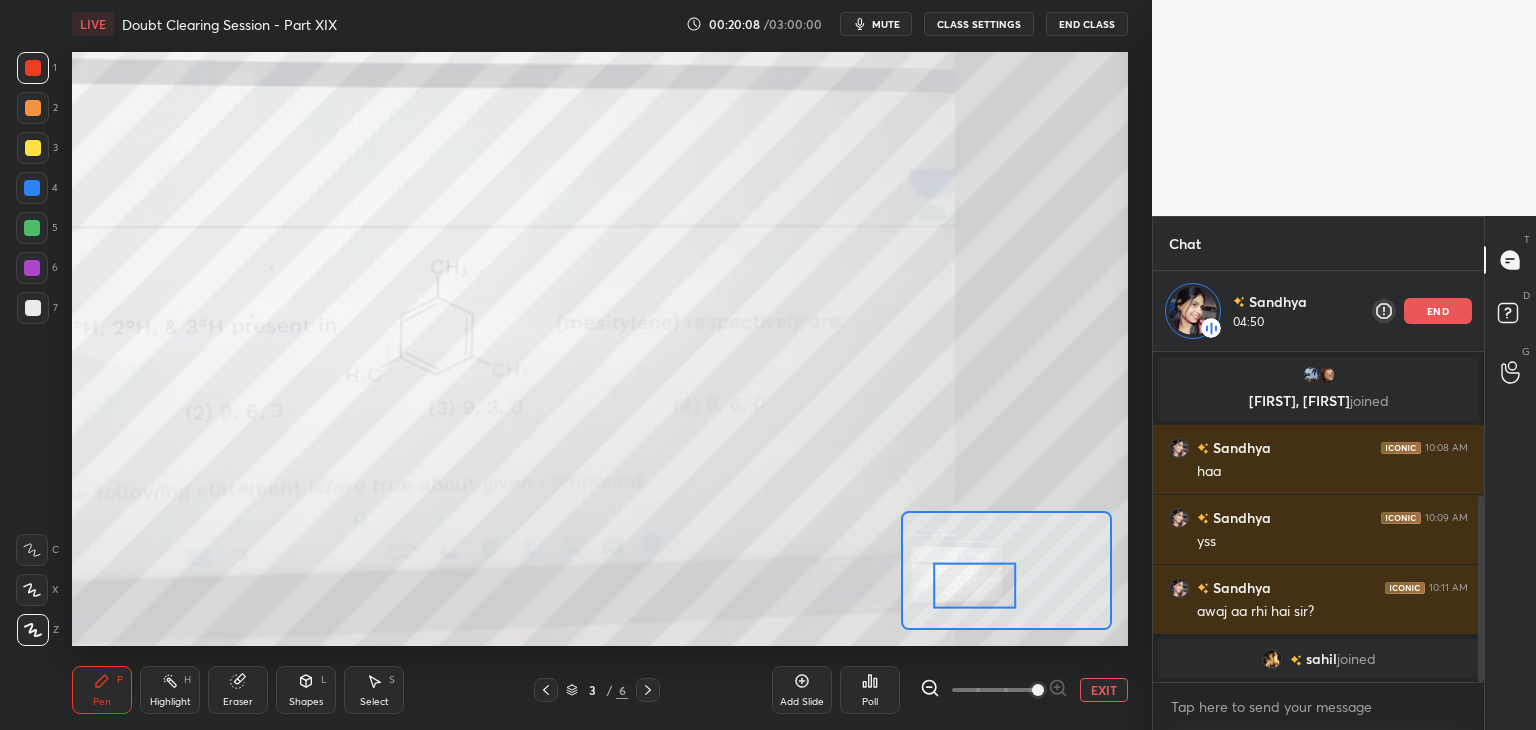 click at bounding box center [33, 108] 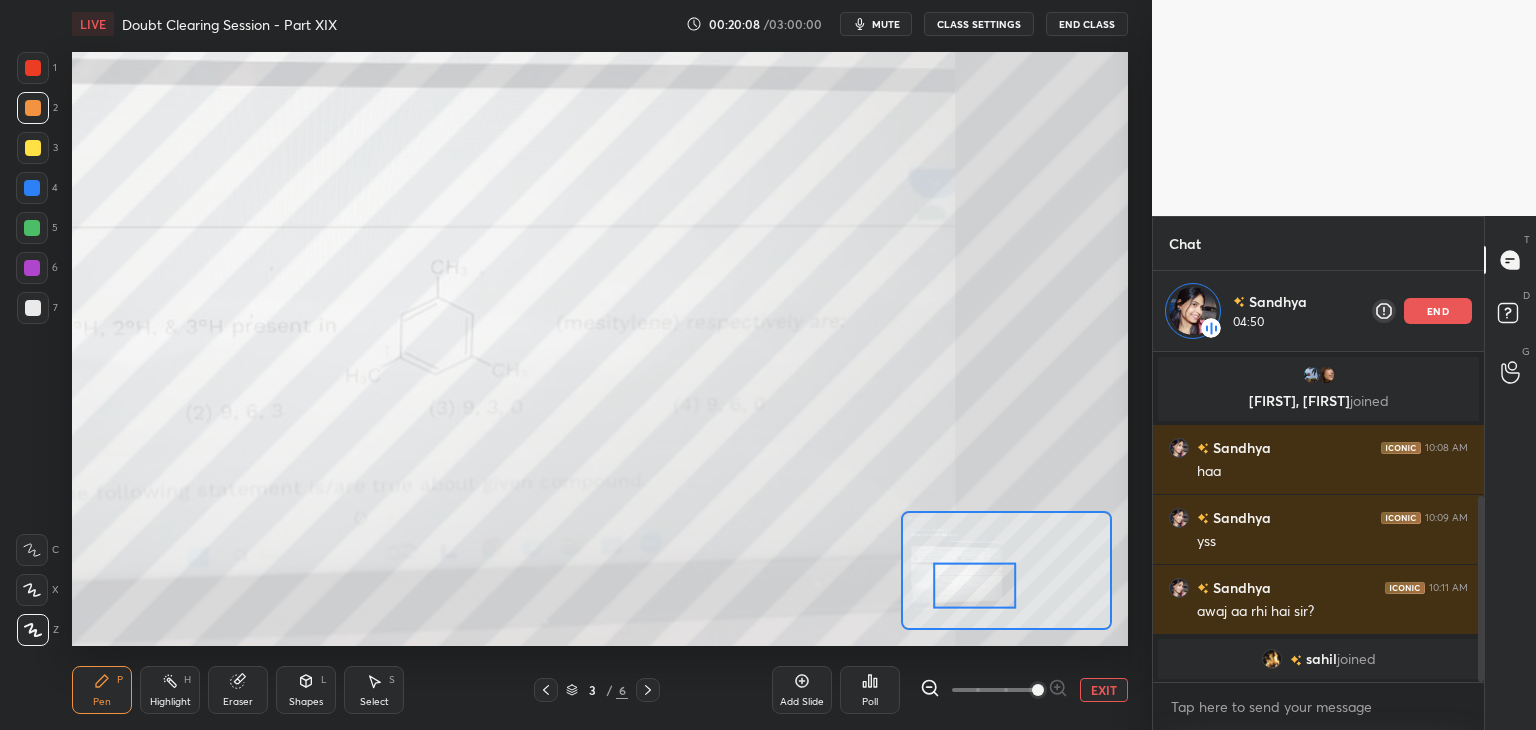 click at bounding box center (33, 68) 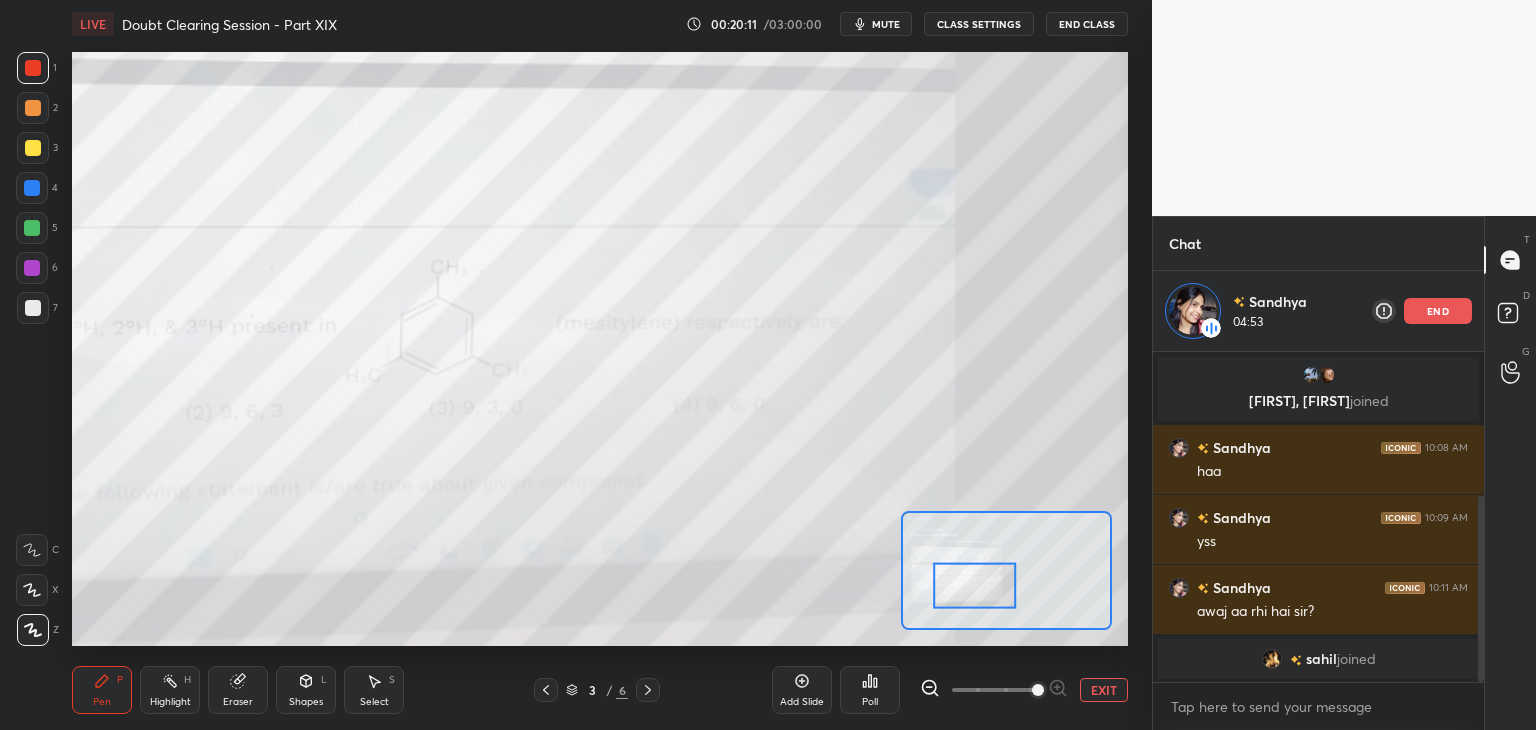 click at bounding box center (32, 188) 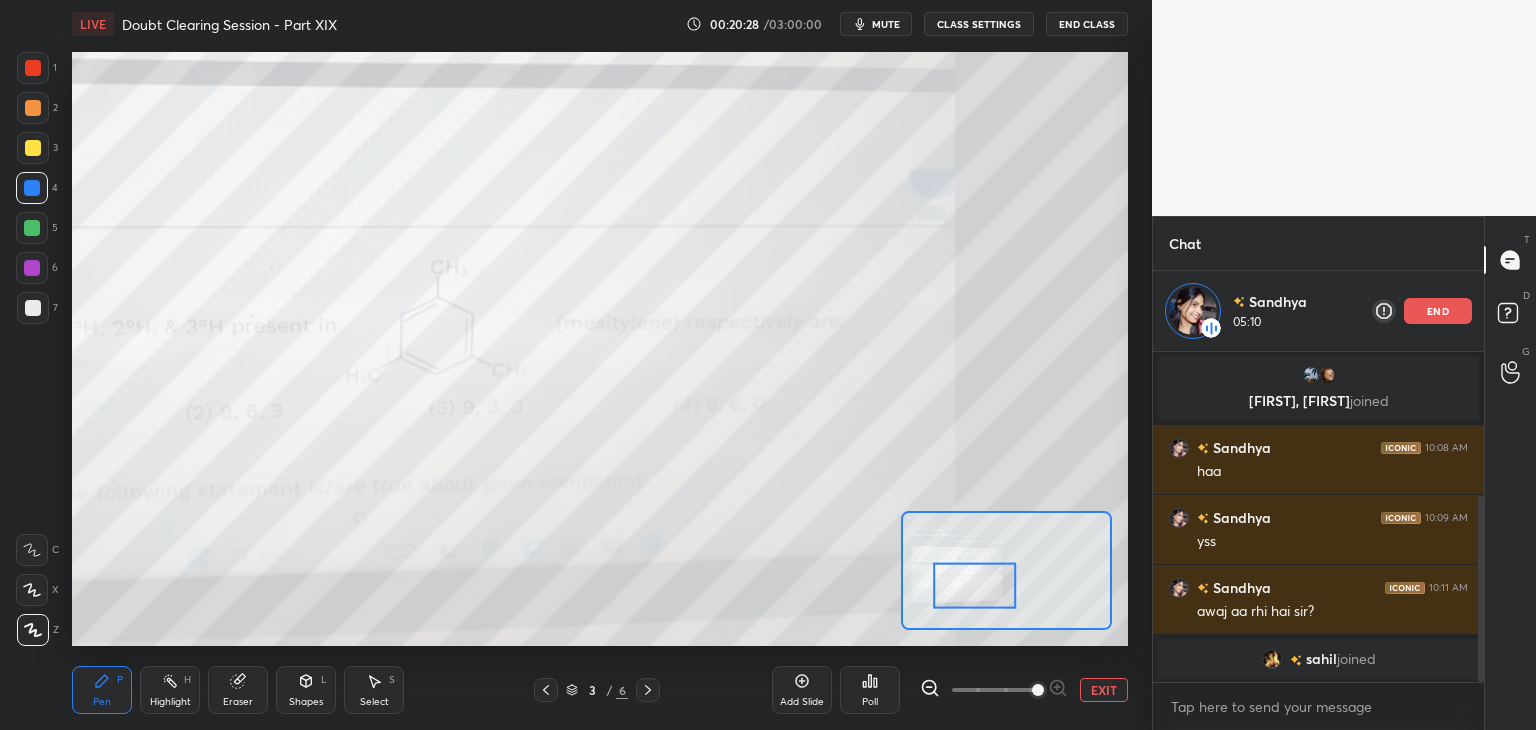 click on "Highlight" at bounding box center [170, 702] 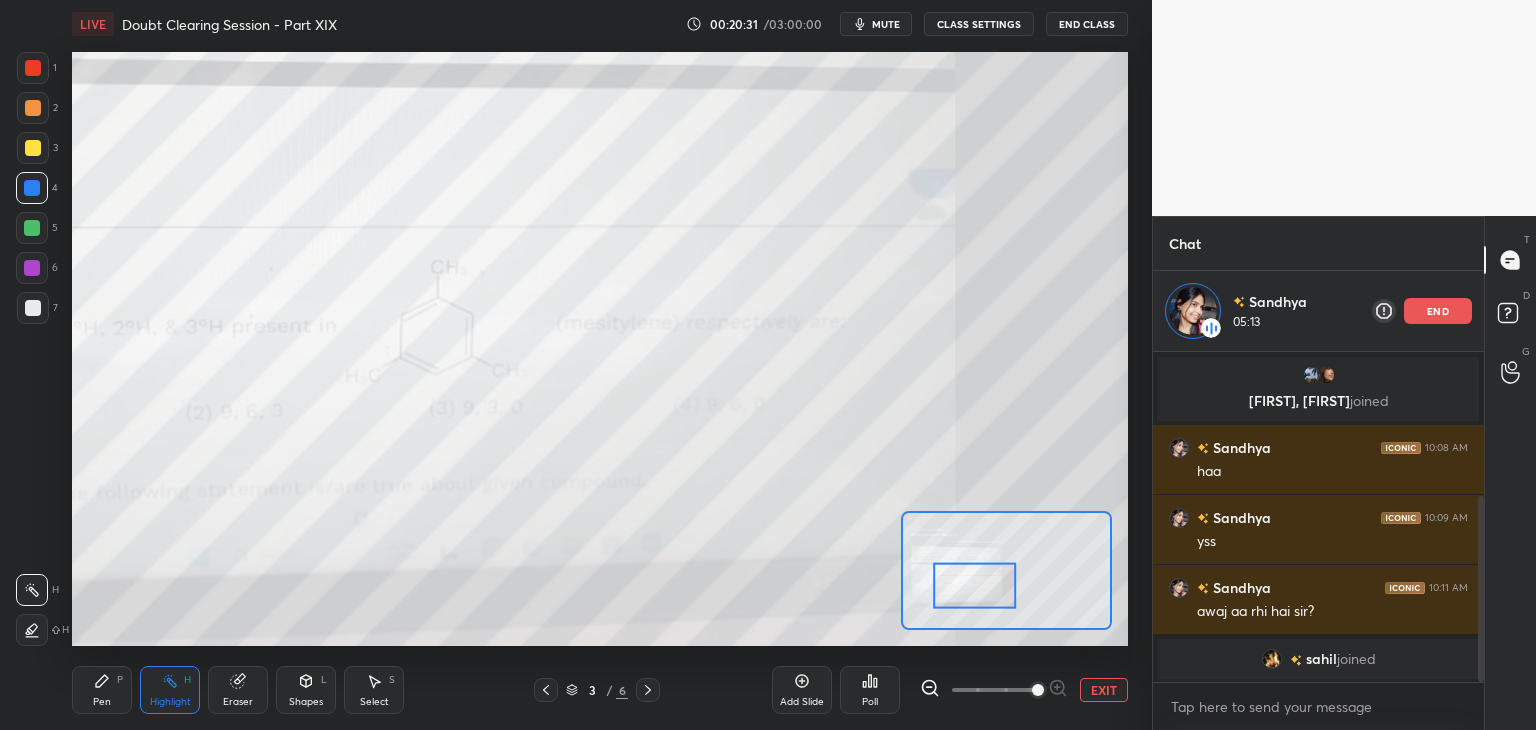 click on "Pen P" at bounding box center [102, 690] 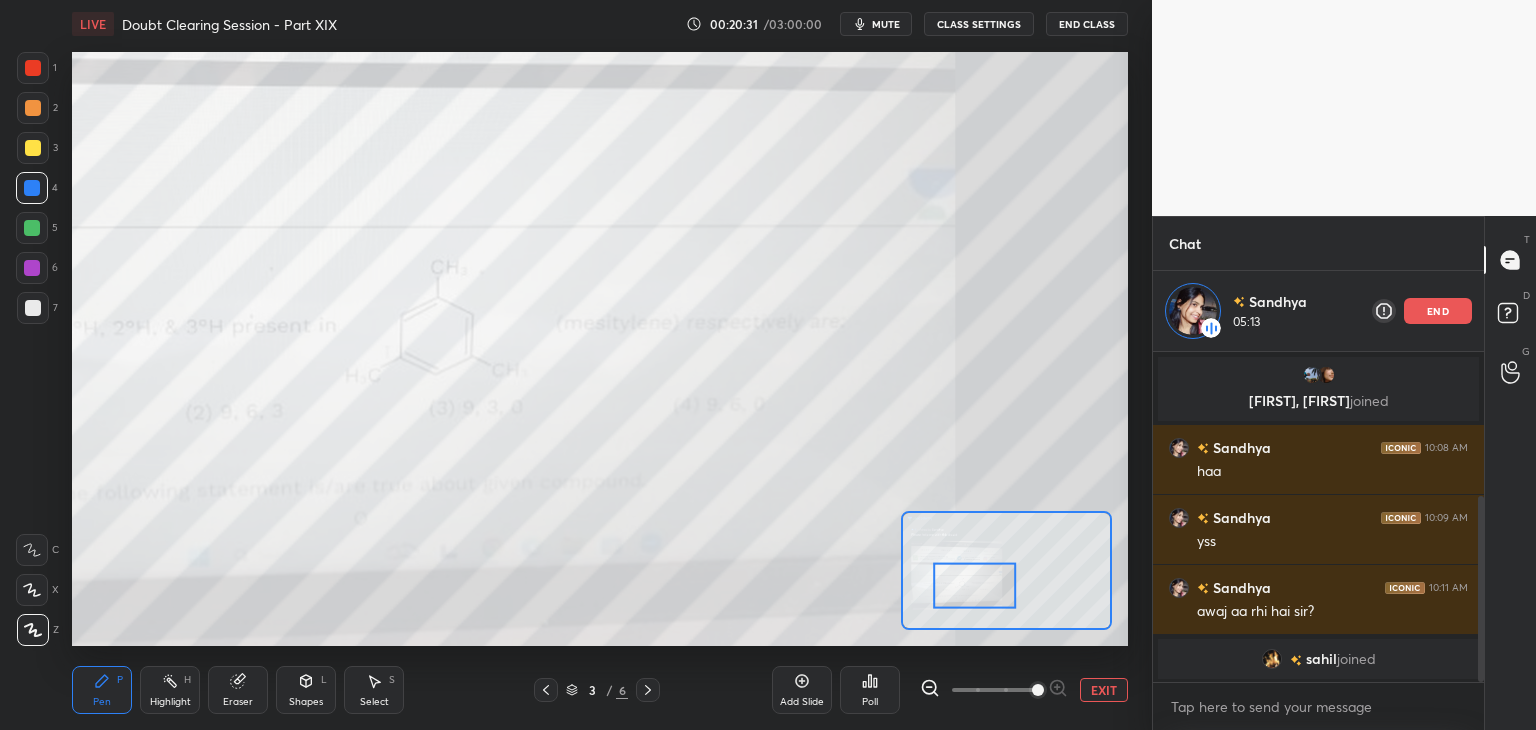 click 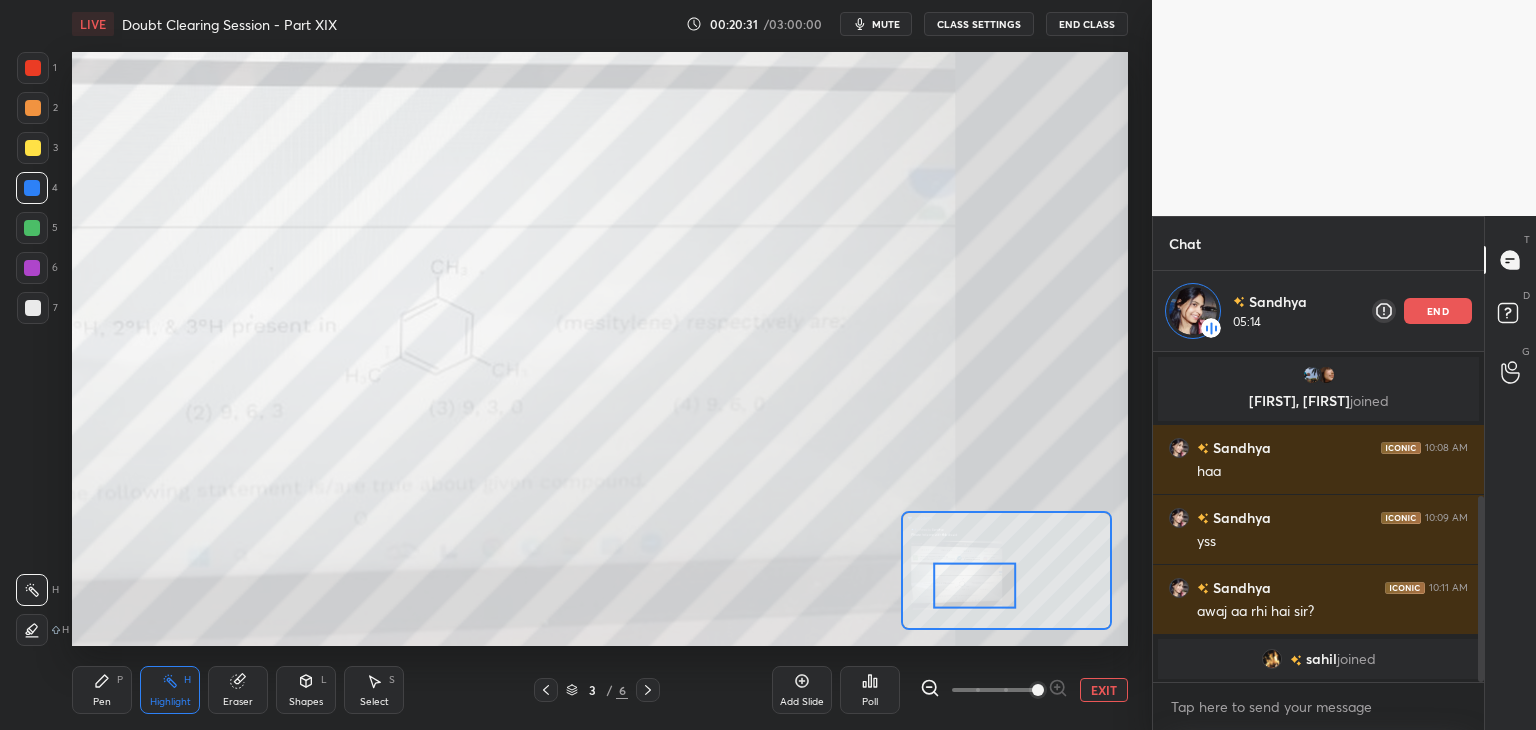 click on "Pen P" at bounding box center (102, 690) 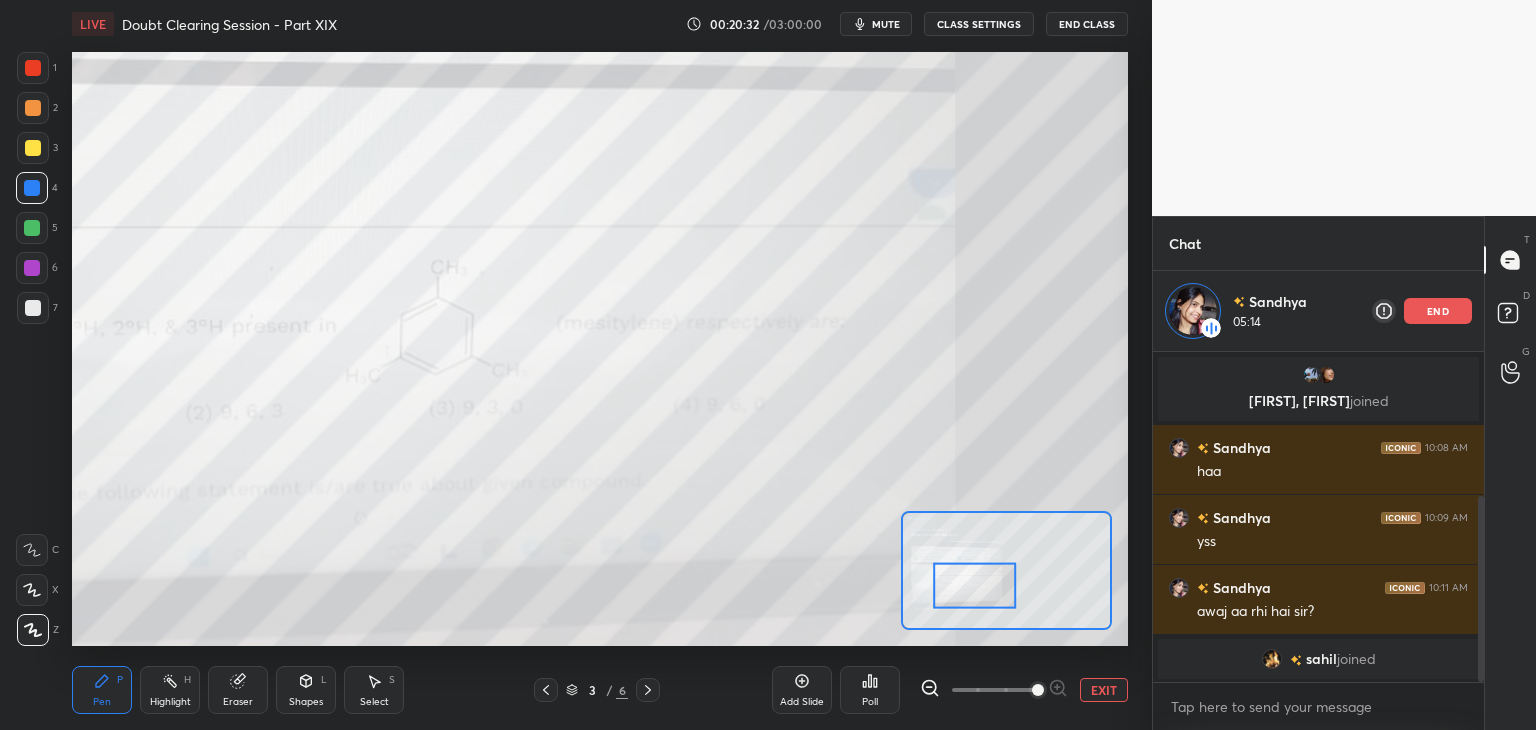 click on "Highlight" at bounding box center [170, 702] 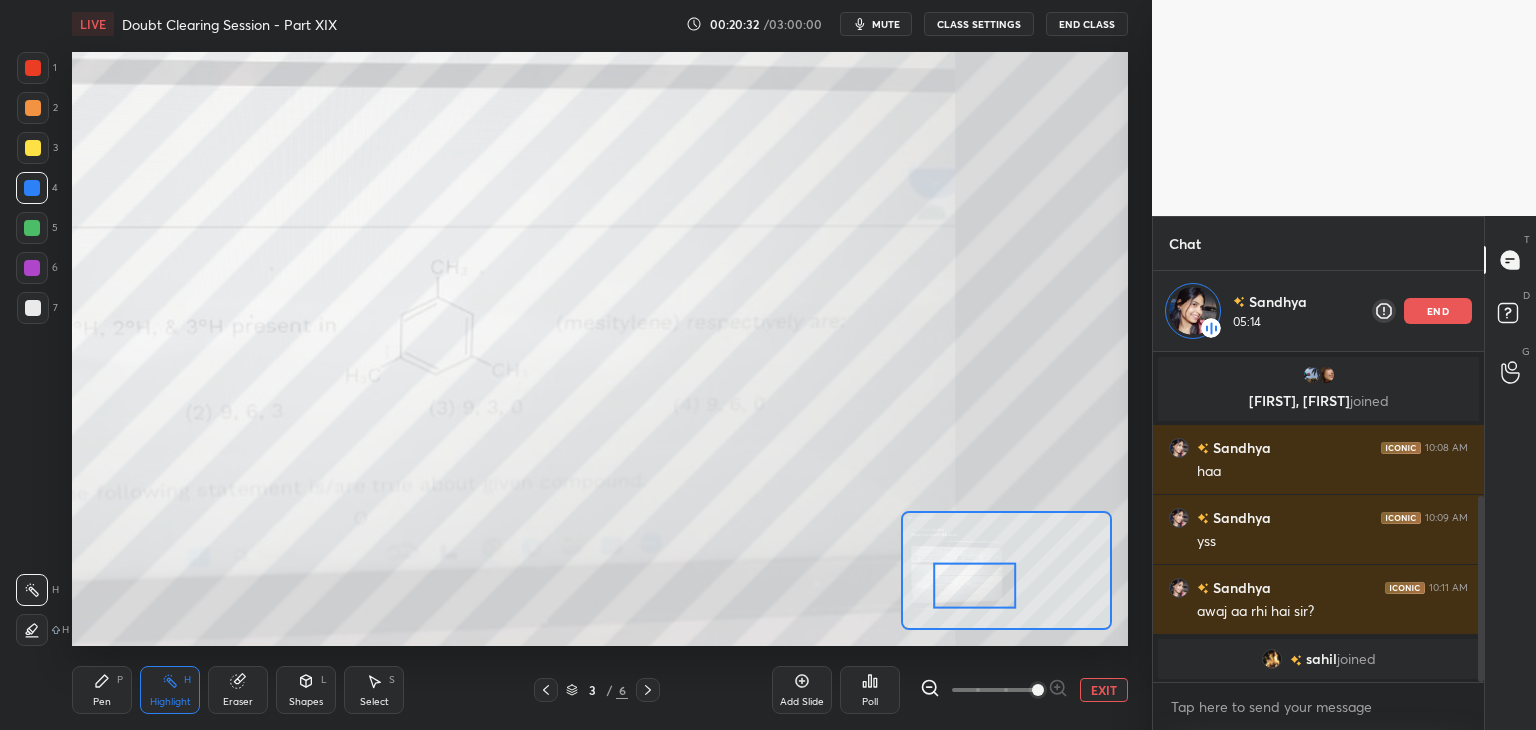 click on "Pen P" at bounding box center [102, 690] 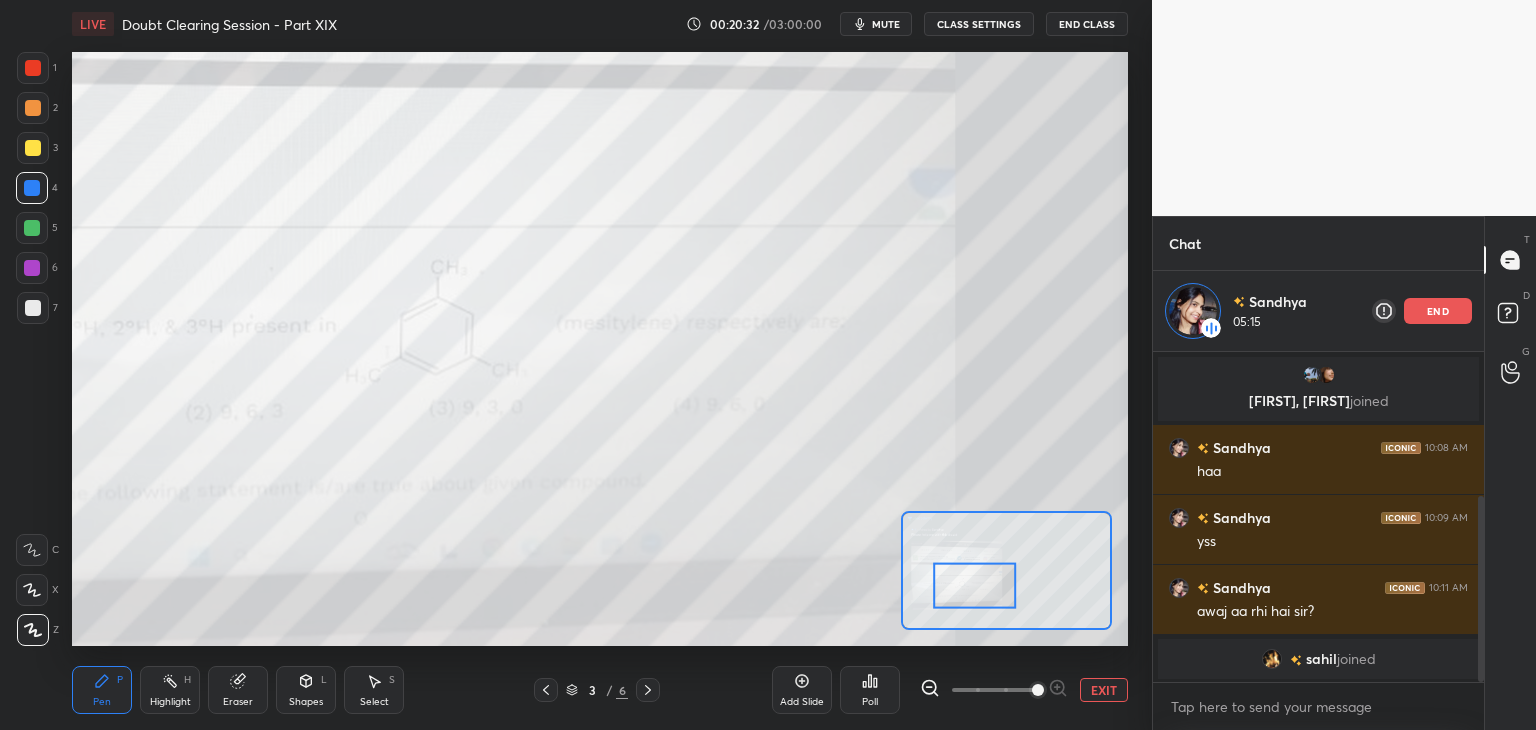 click on "Highlight H" at bounding box center [170, 690] 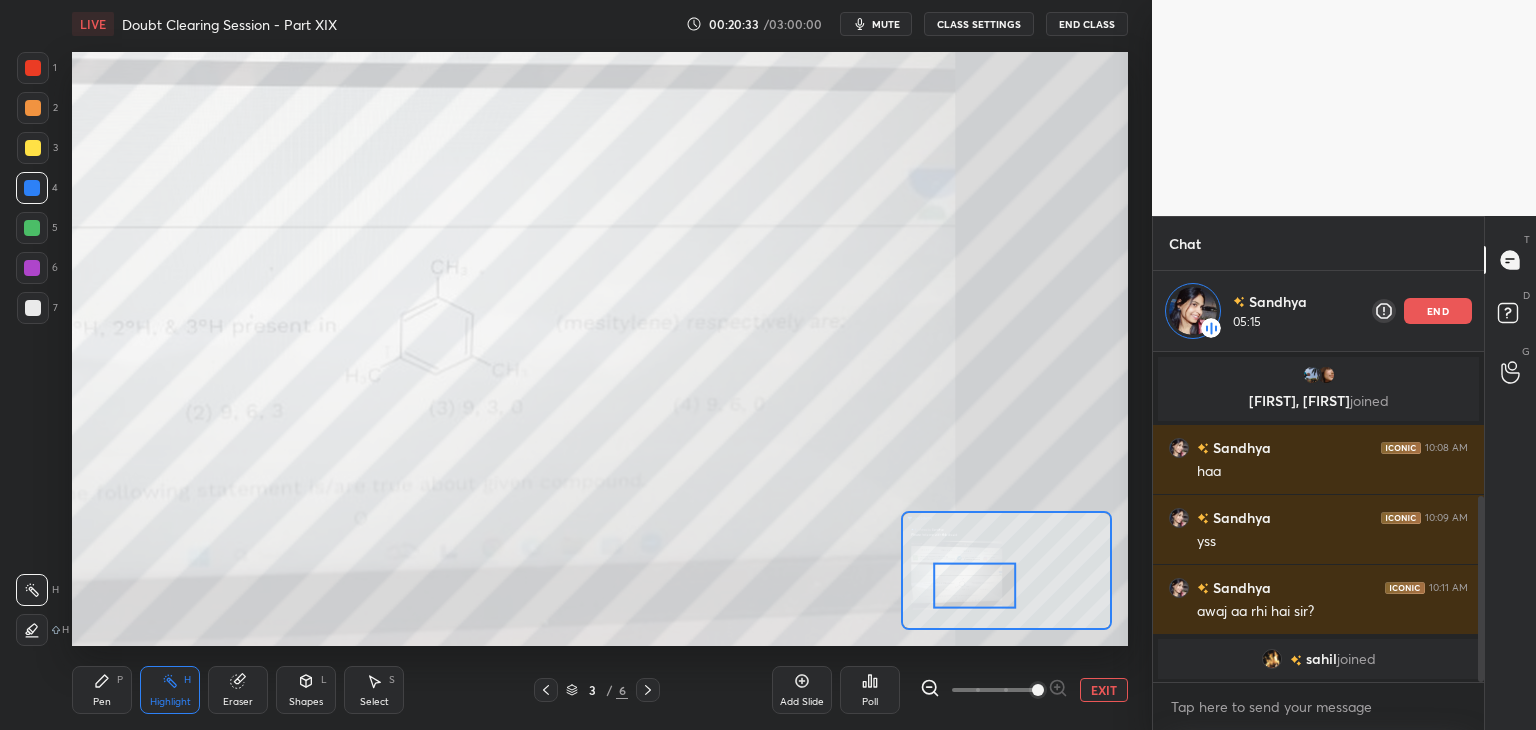 click on "Pen P" at bounding box center [102, 690] 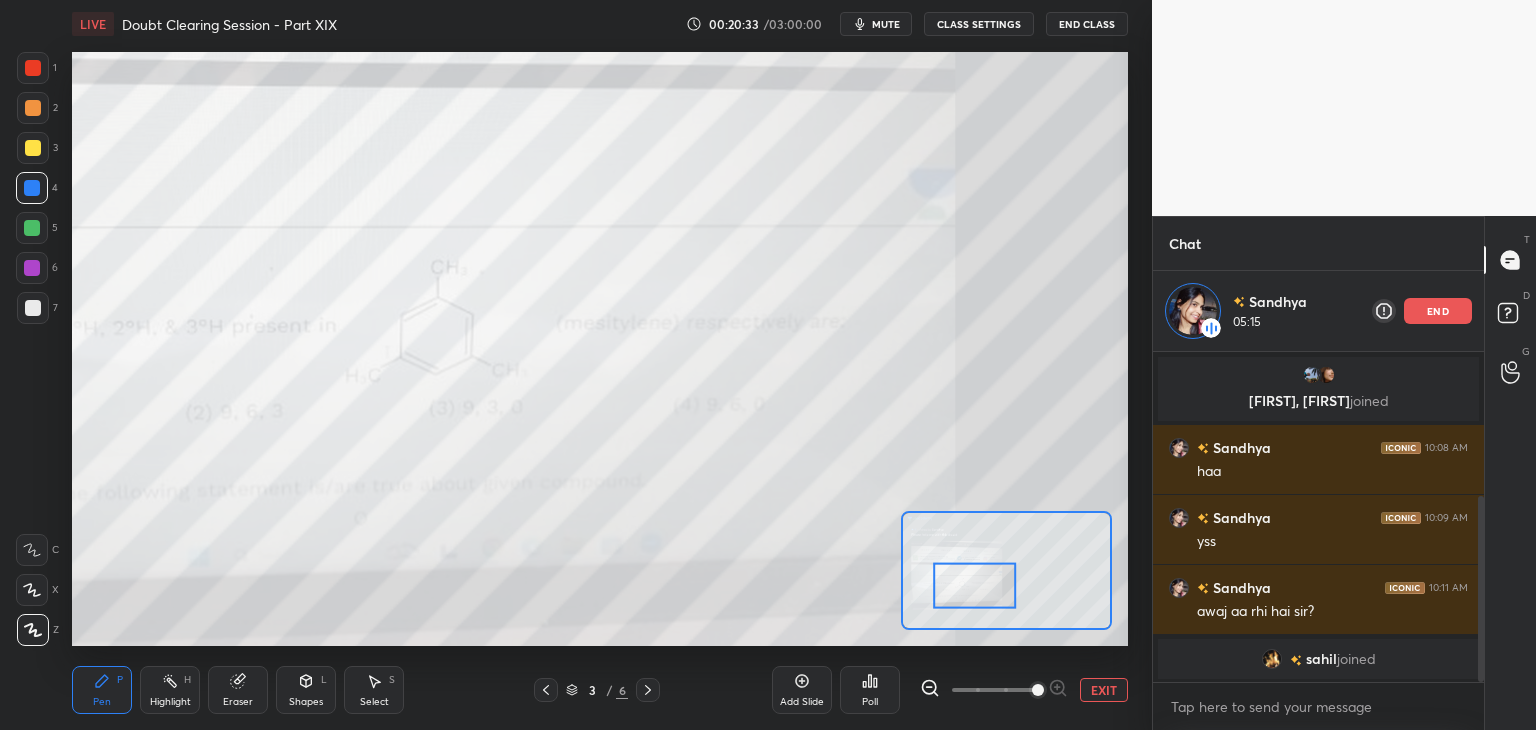 click on "Highlight" at bounding box center (170, 702) 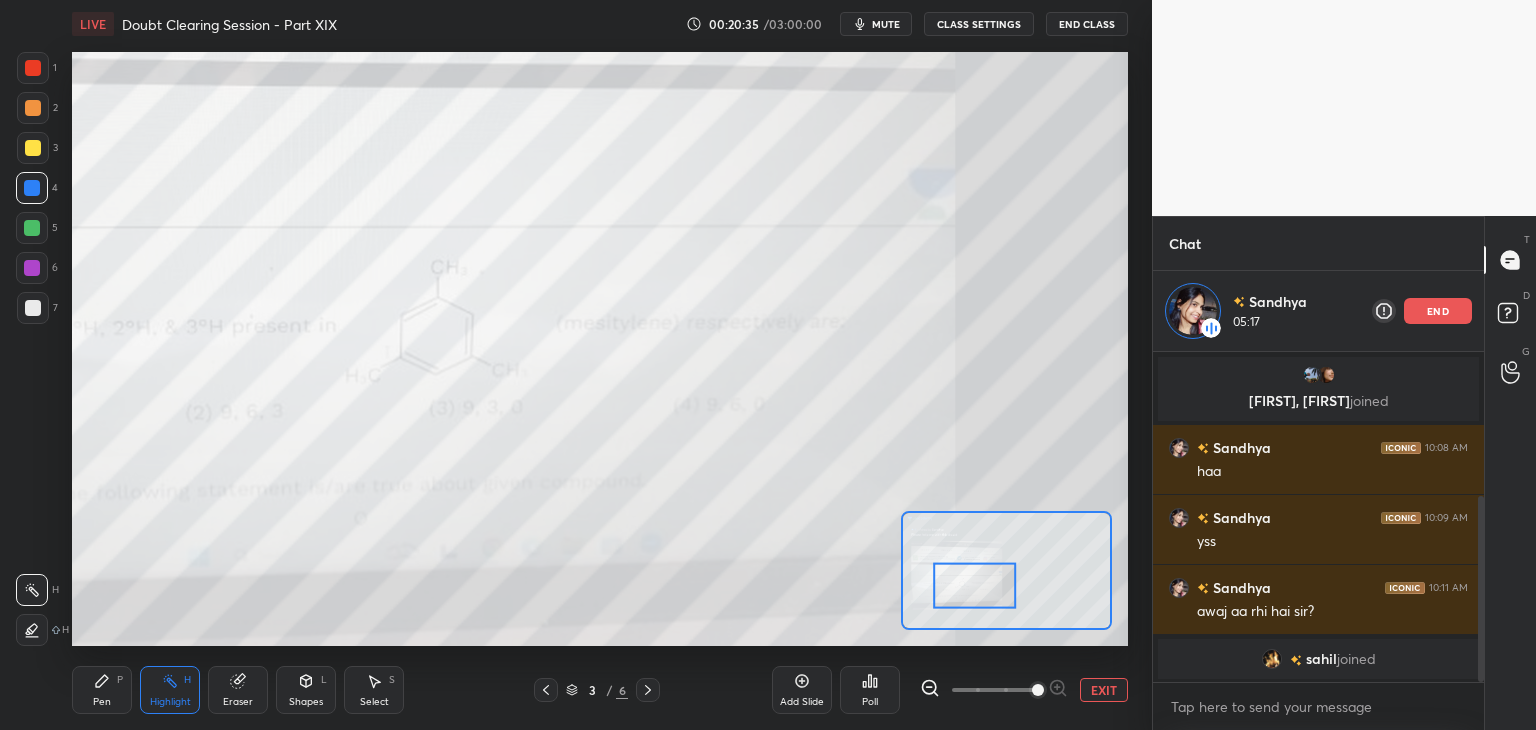click on "Highlight H" at bounding box center (170, 690) 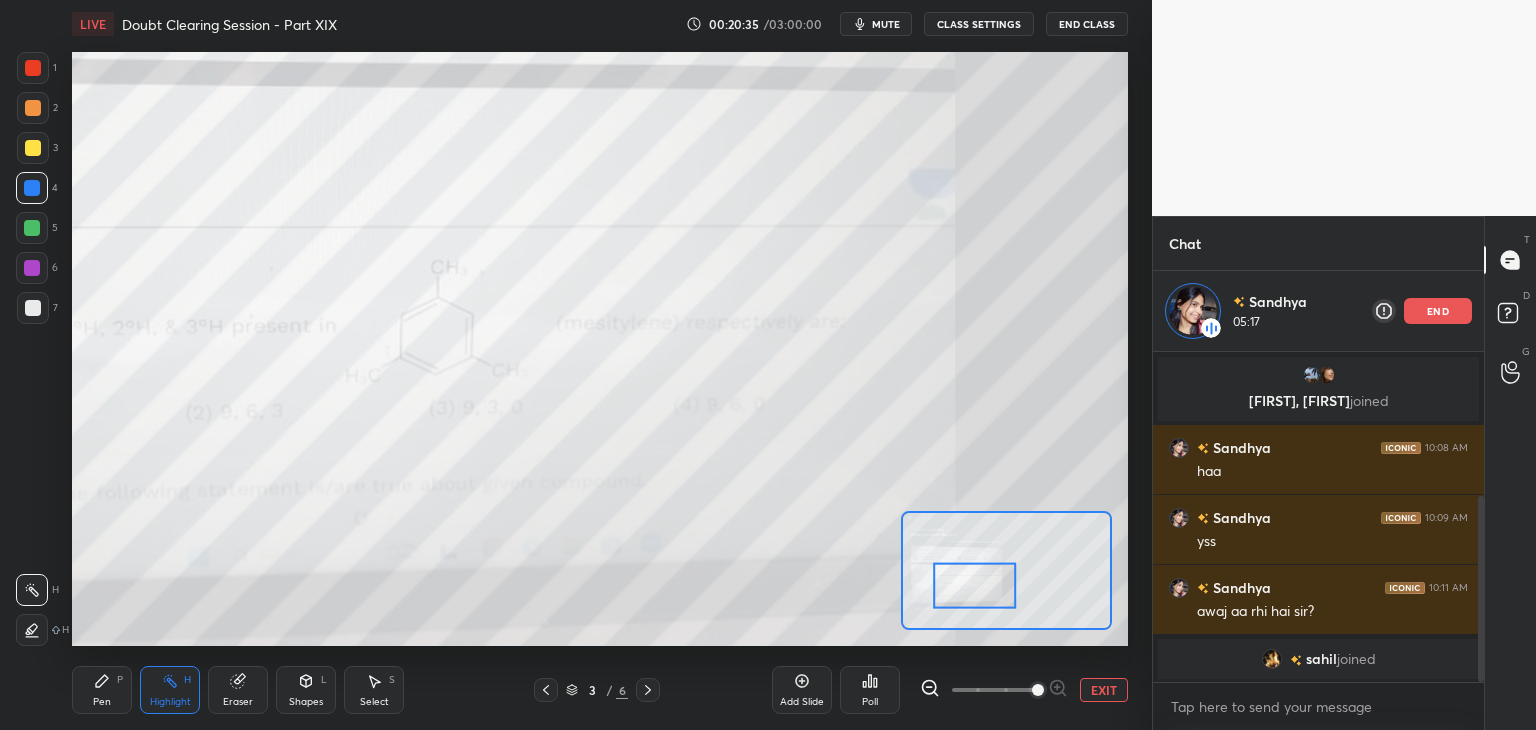 click on "Pen P" at bounding box center (102, 690) 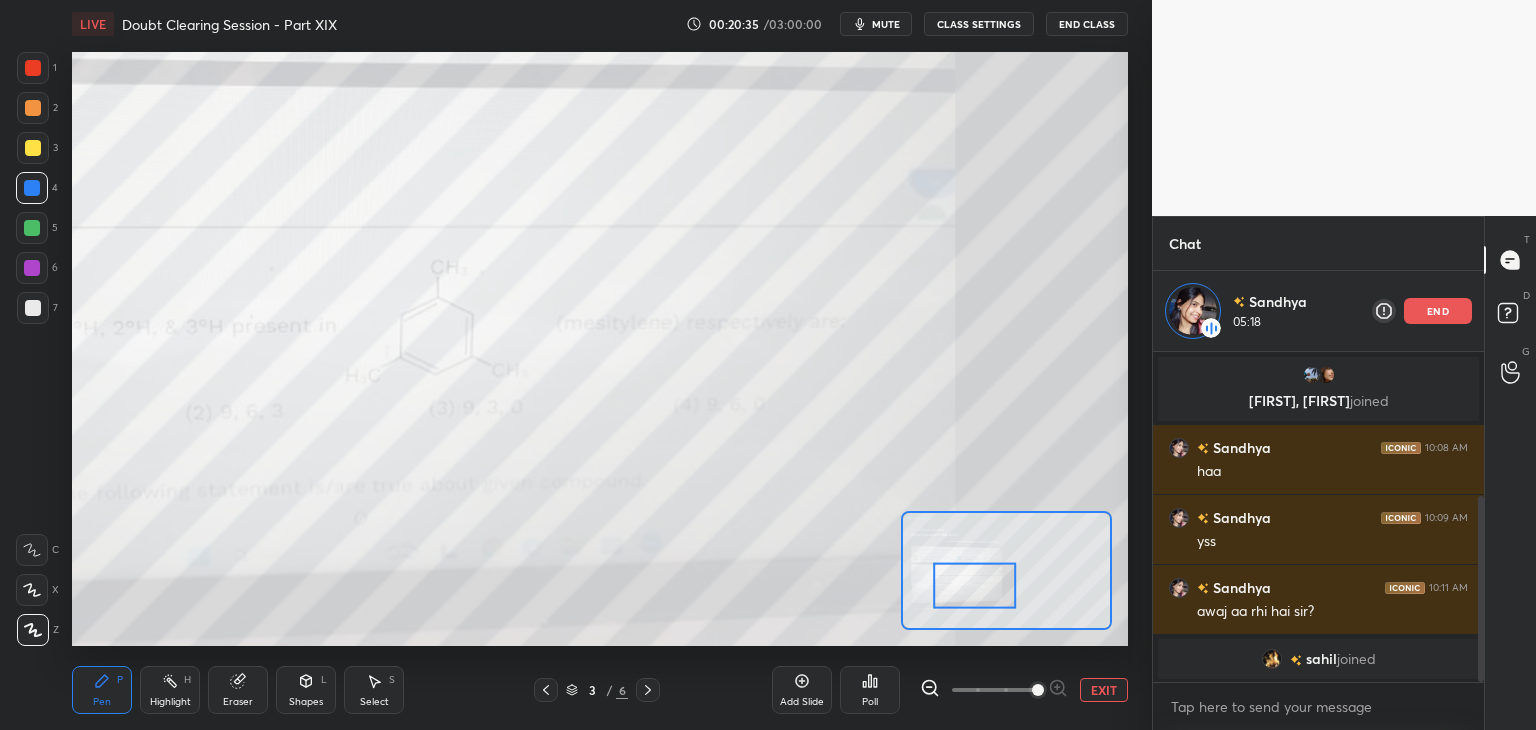 click on "Highlight H" at bounding box center [170, 690] 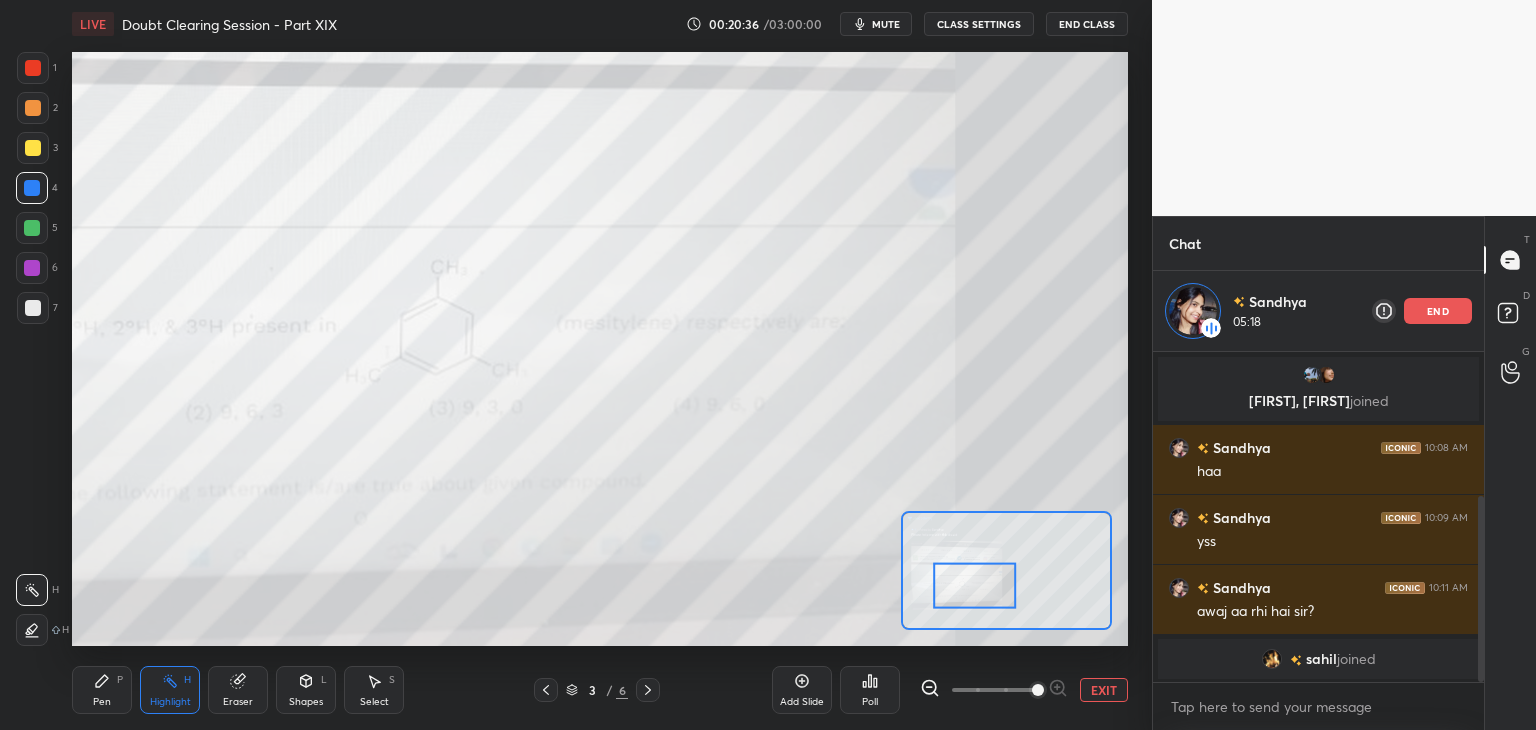 click on "Pen P" at bounding box center (102, 690) 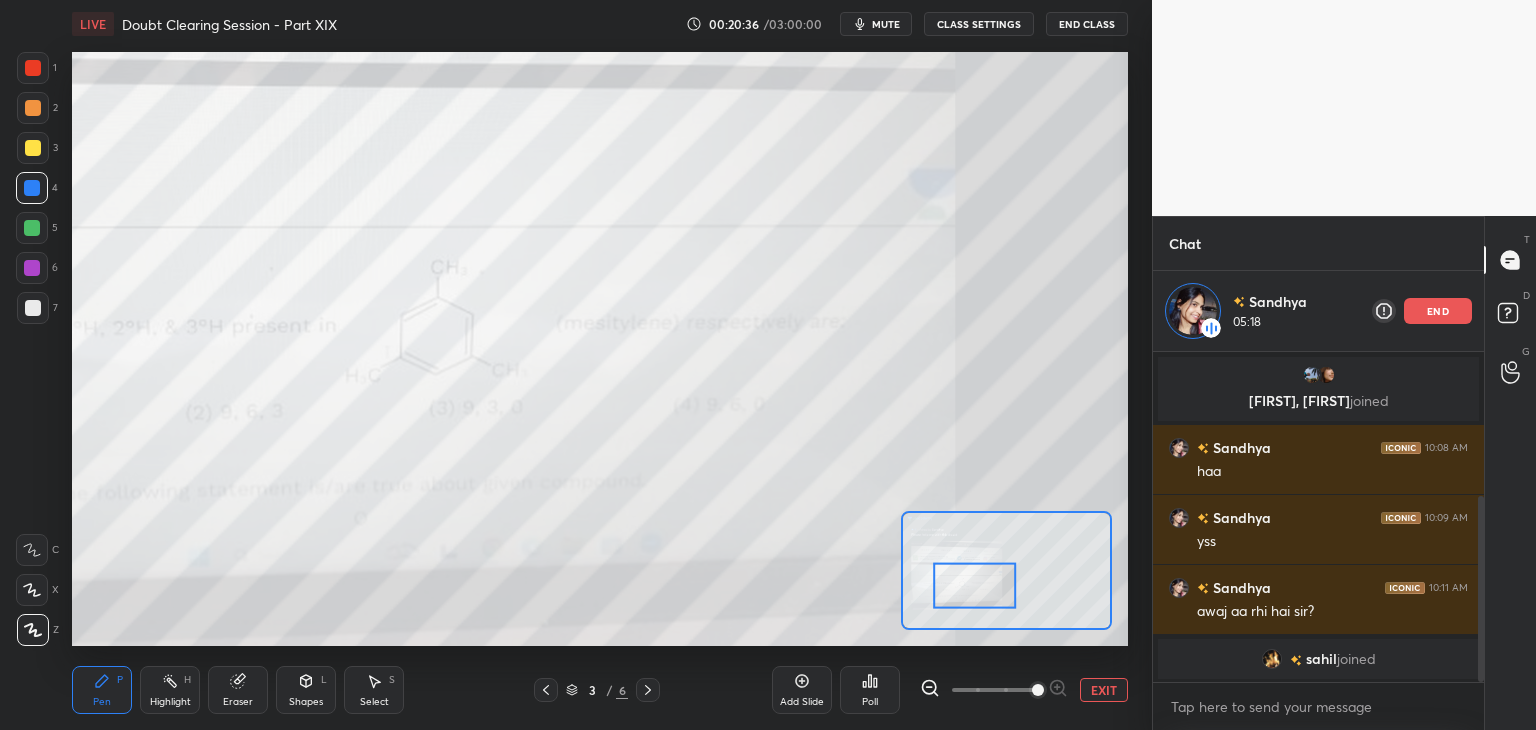 click on "Highlight" at bounding box center [170, 702] 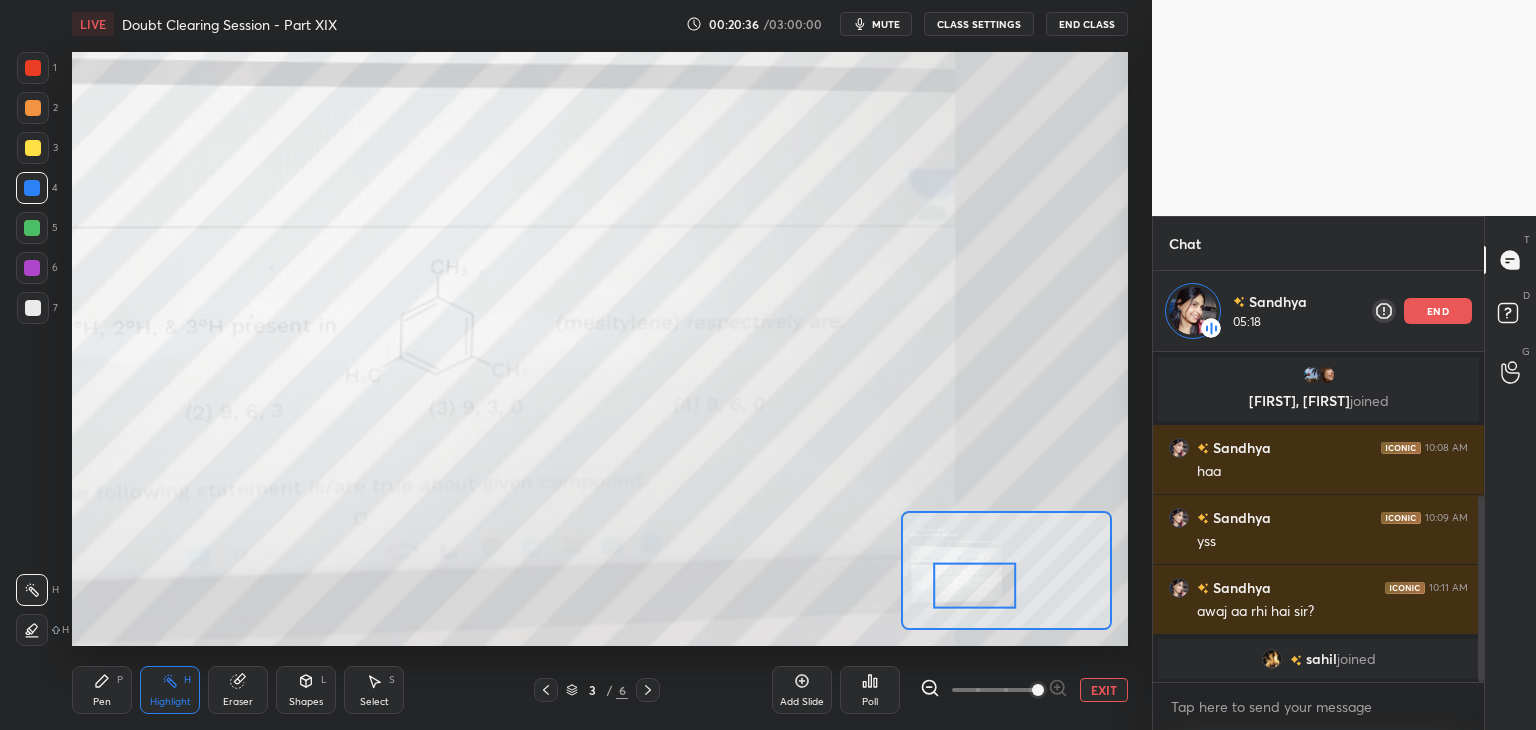 click 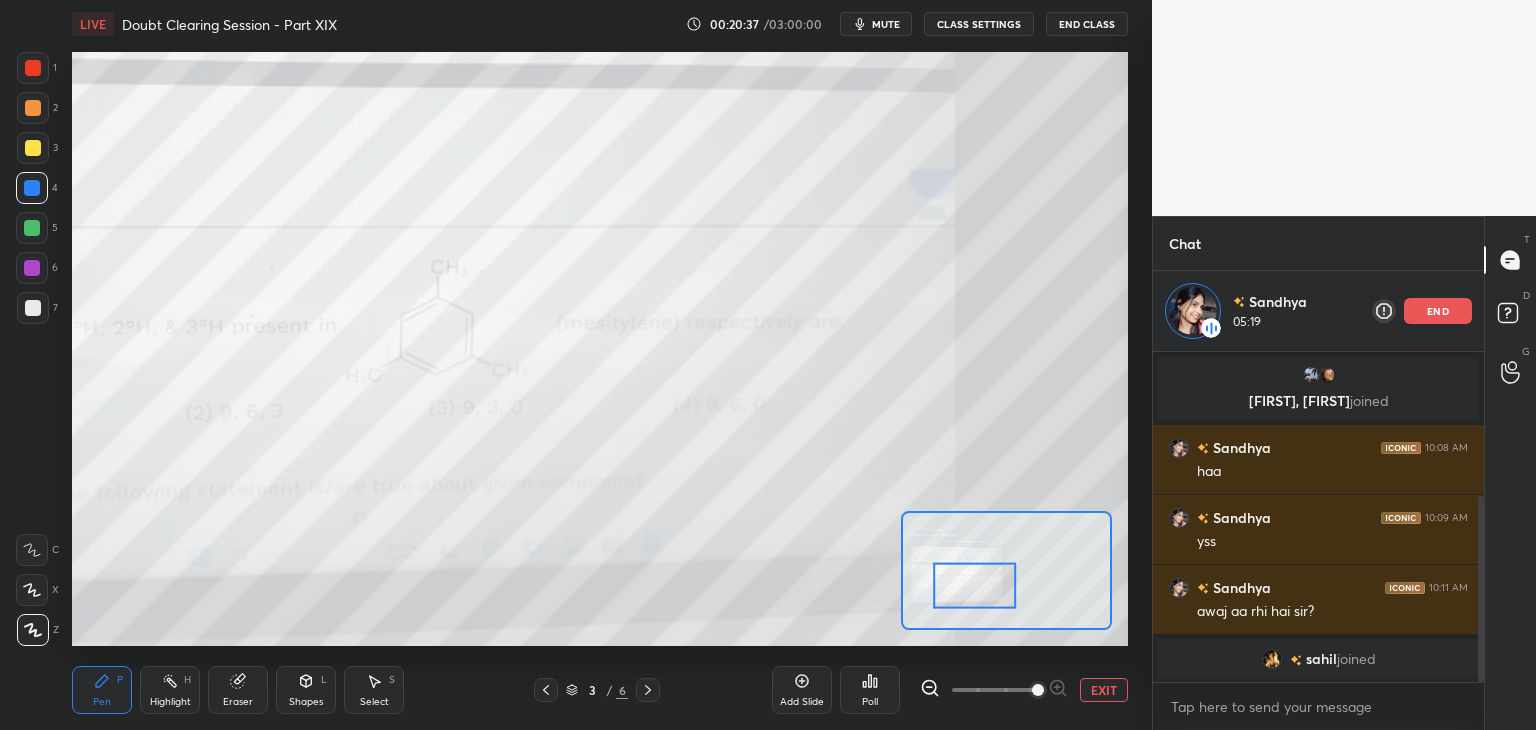 click on "Highlight H" at bounding box center [170, 690] 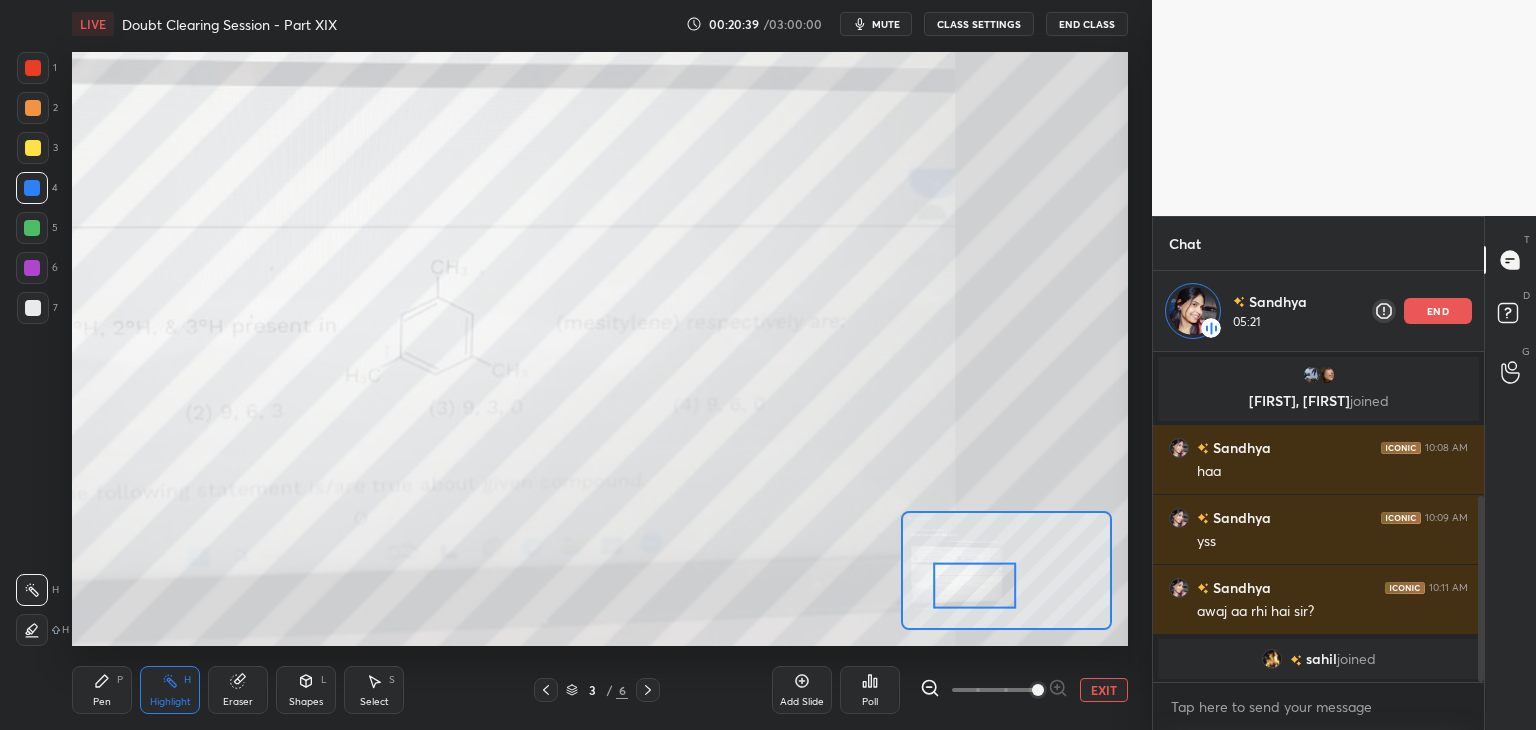 click on "Highlight H" at bounding box center [170, 690] 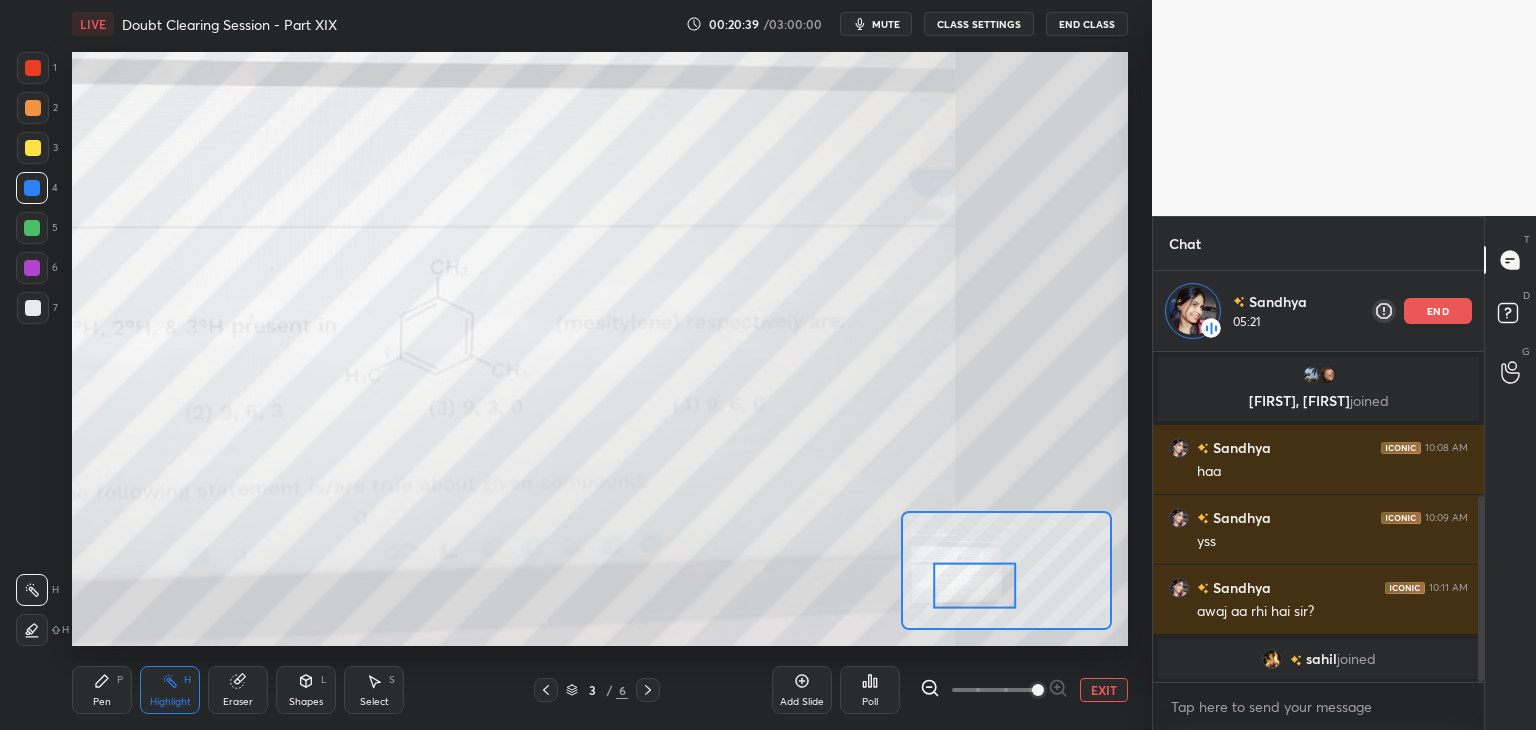 click on "Pen P" at bounding box center (102, 690) 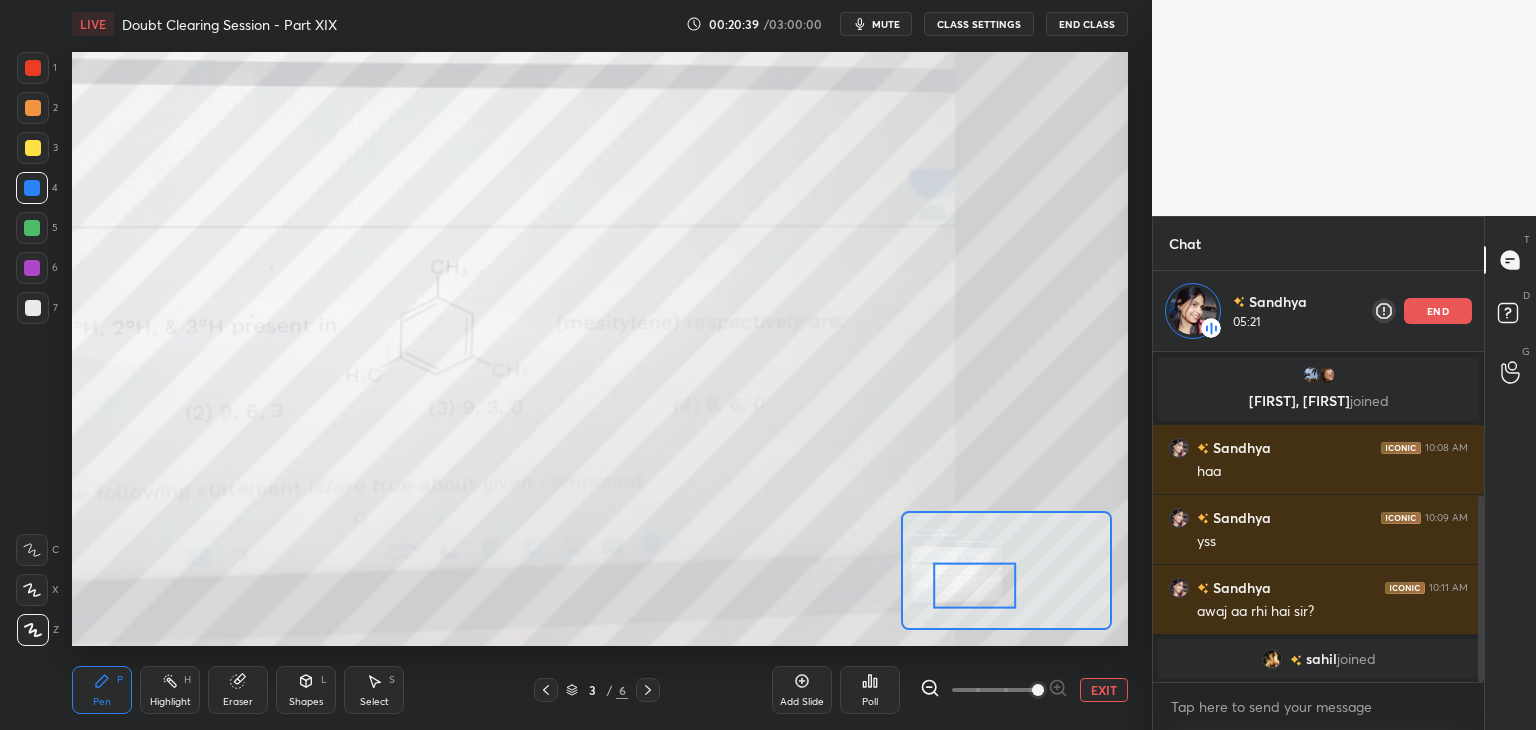 click on "Highlight H" at bounding box center [170, 690] 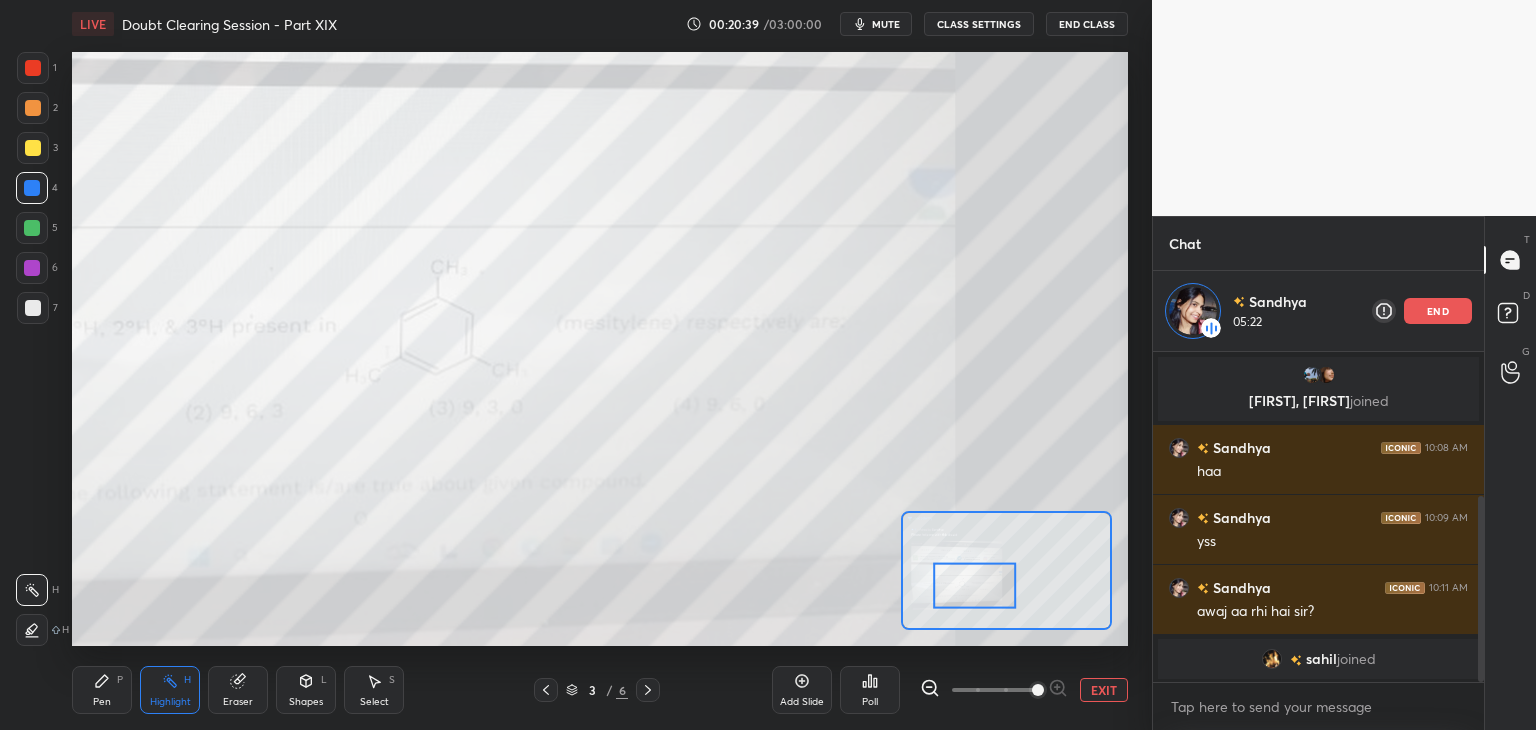 click on "Pen P" at bounding box center (102, 690) 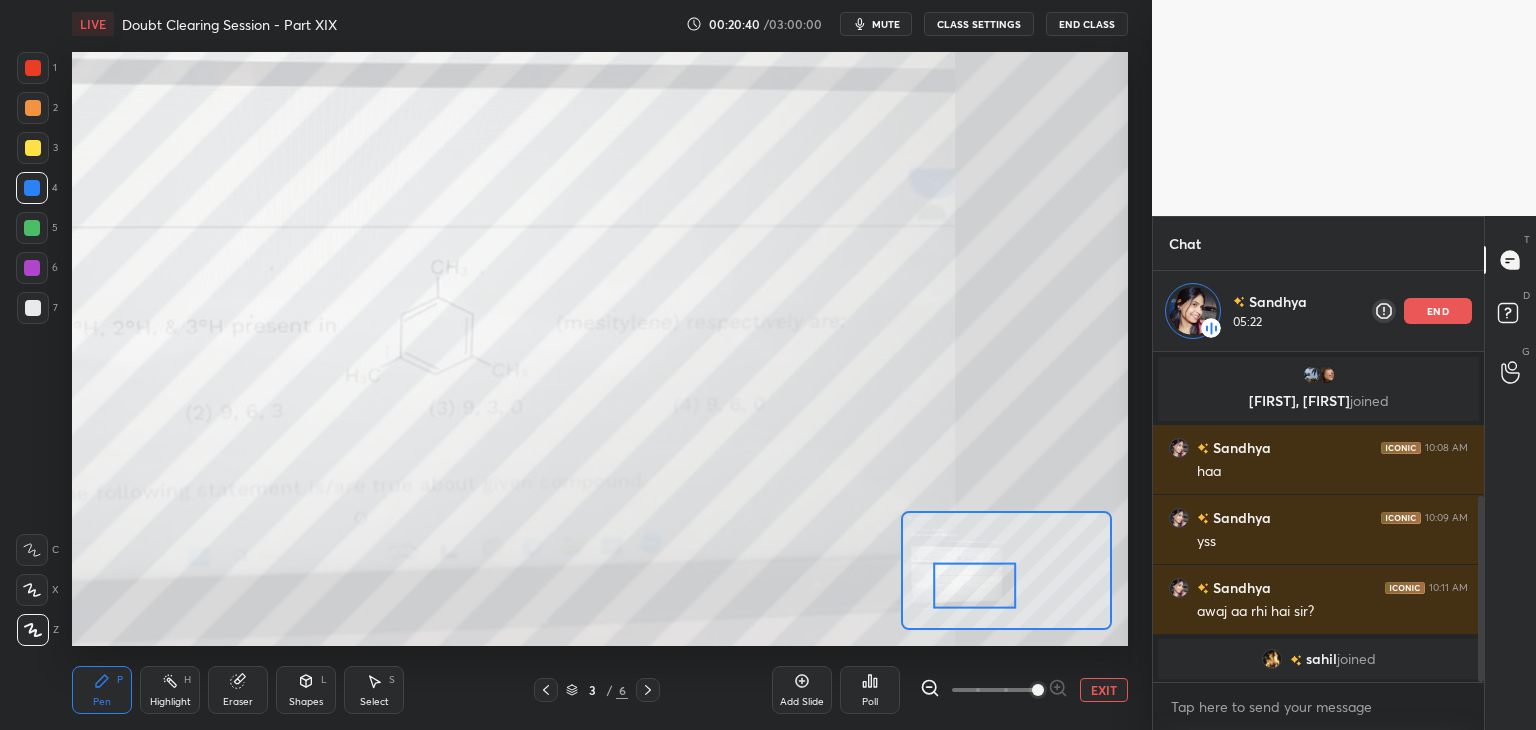 click on "Highlight H" at bounding box center [170, 690] 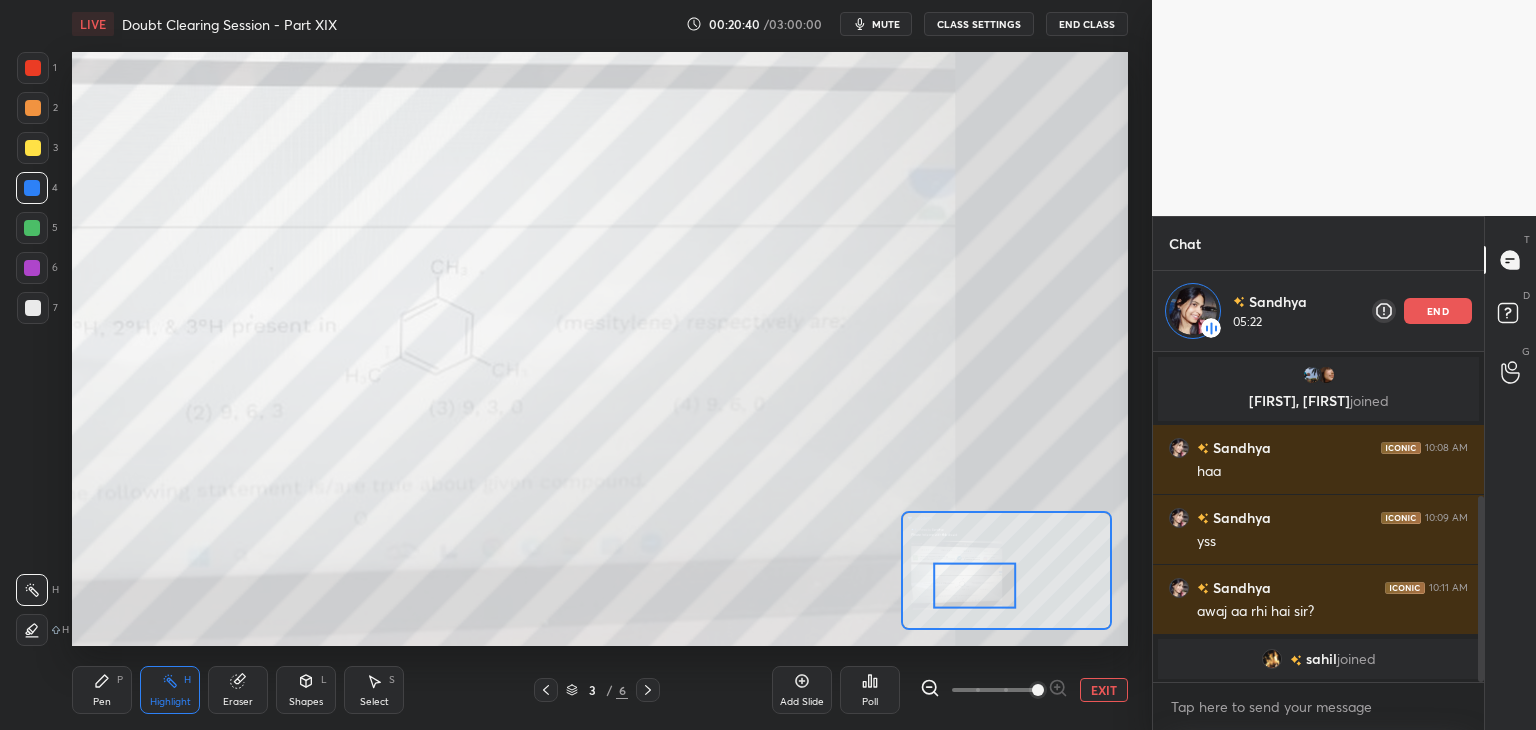 click on "Pen" at bounding box center [102, 702] 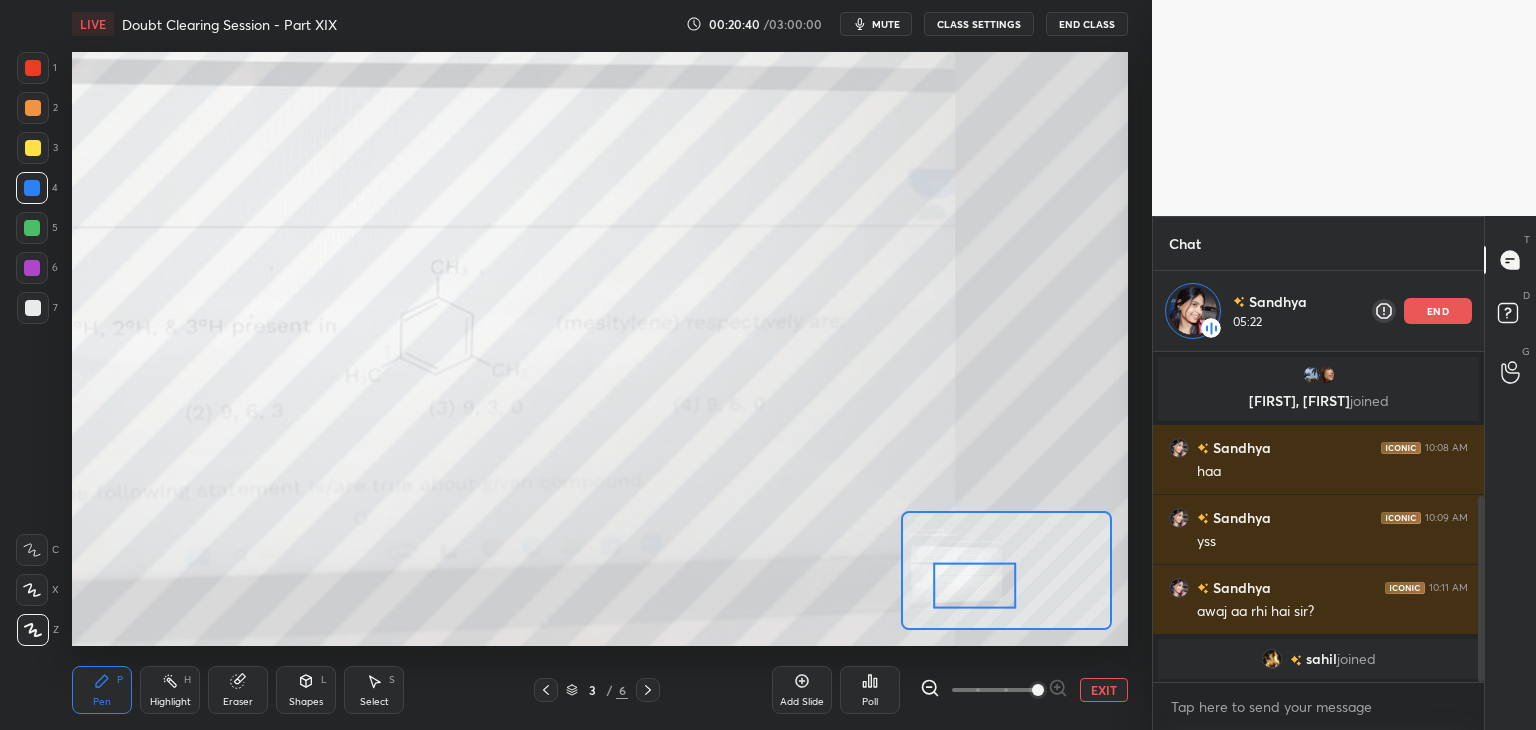 click on "Highlight H" at bounding box center (170, 690) 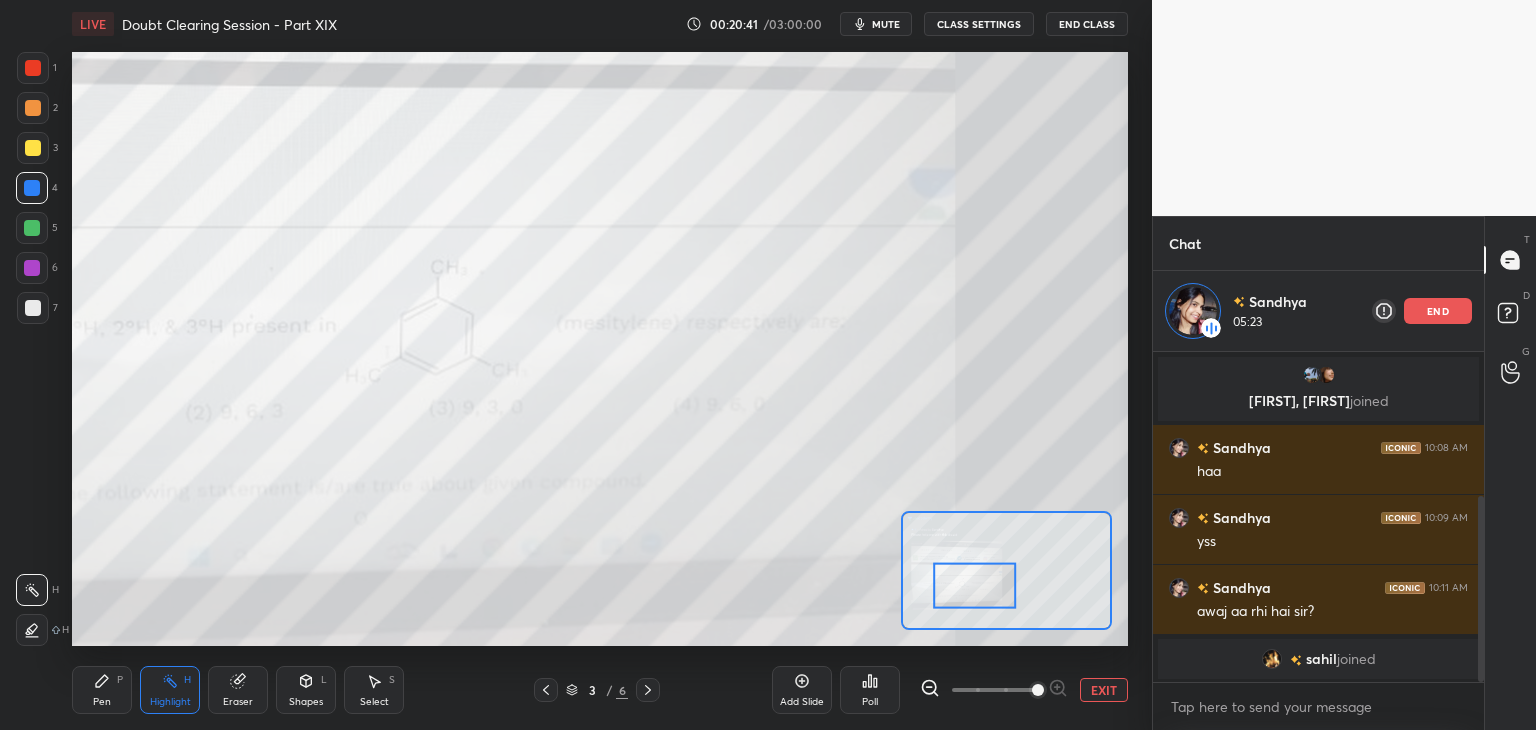 click on "Pen P" at bounding box center [102, 690] 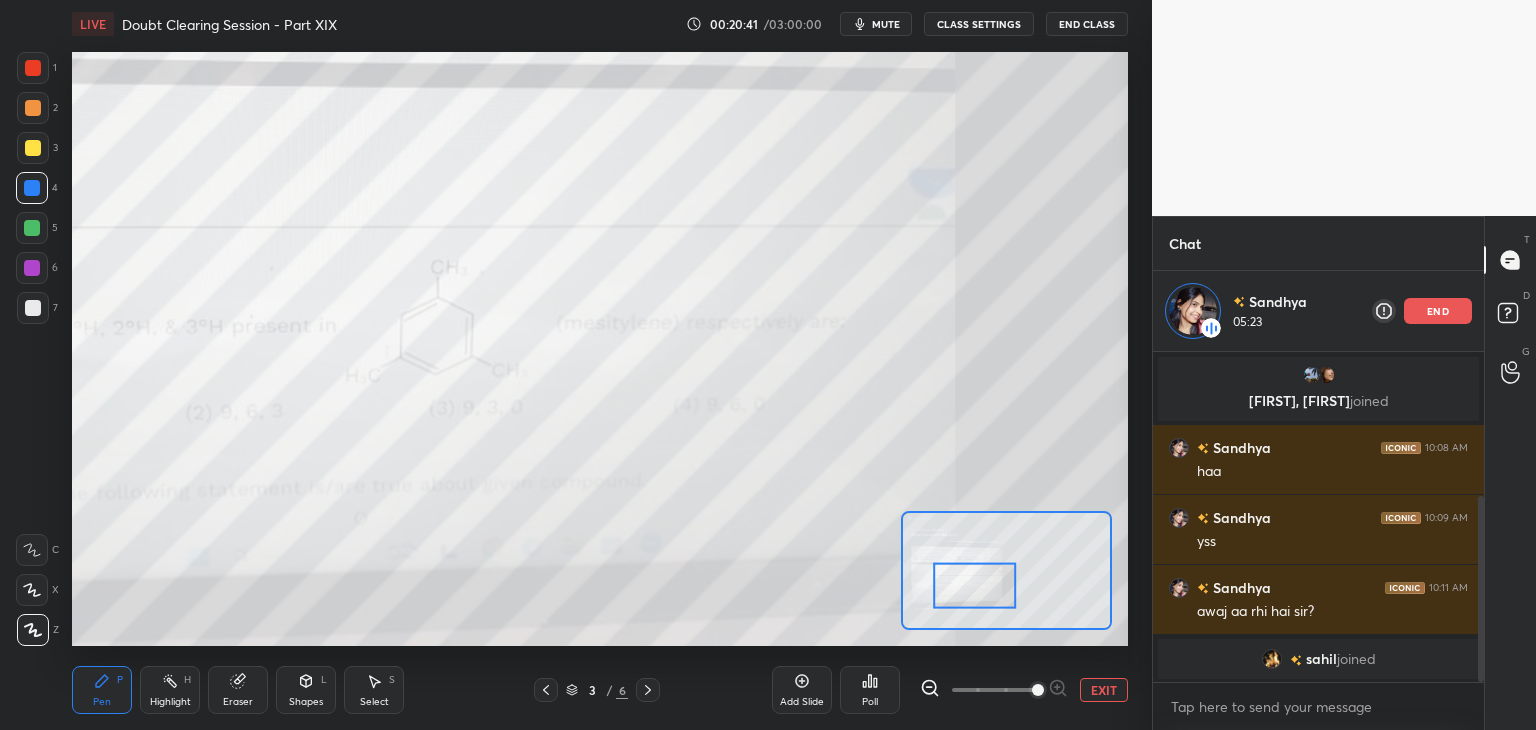 click on "Highlight H" at bounding box center (170, 690) 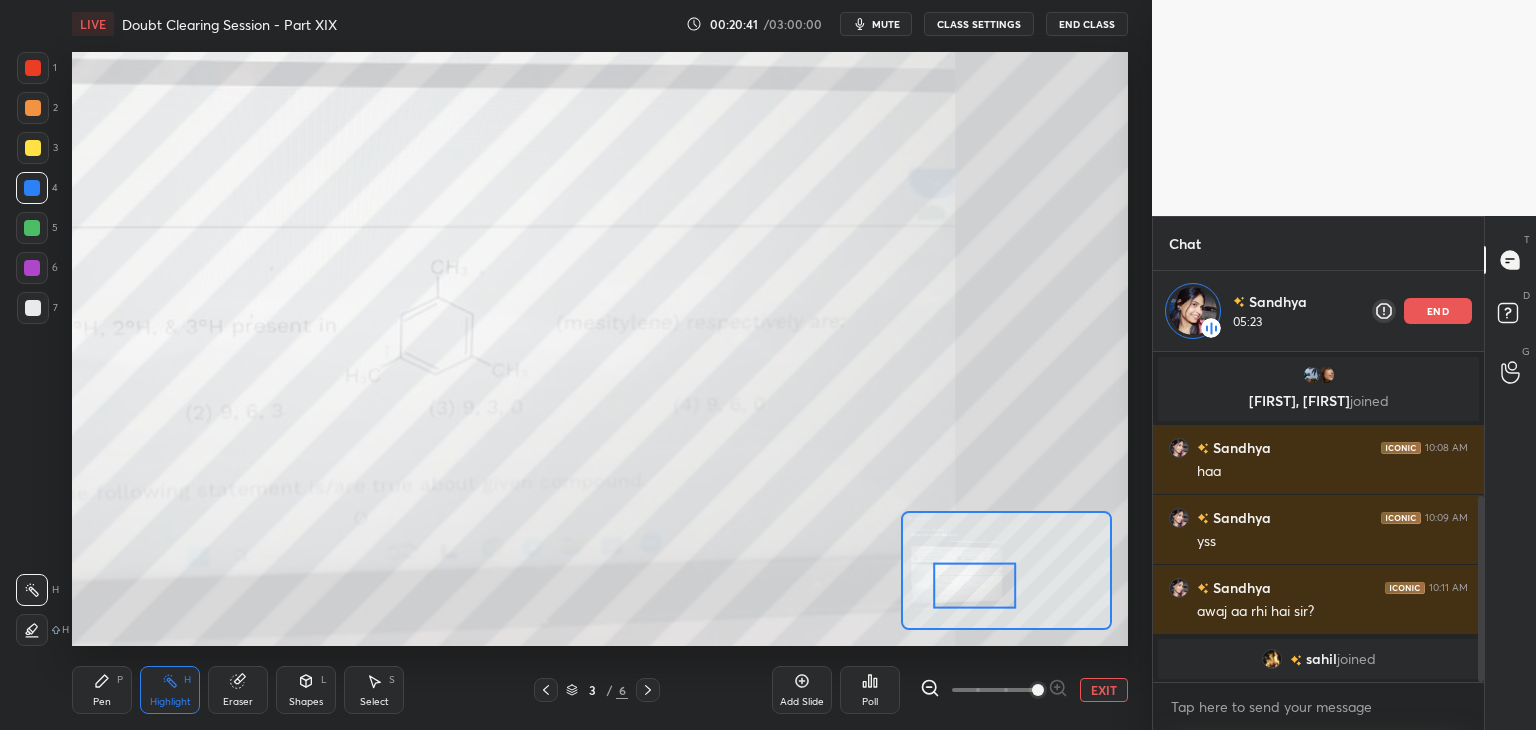 click on "Pen P" at bounding box center [102, 690] 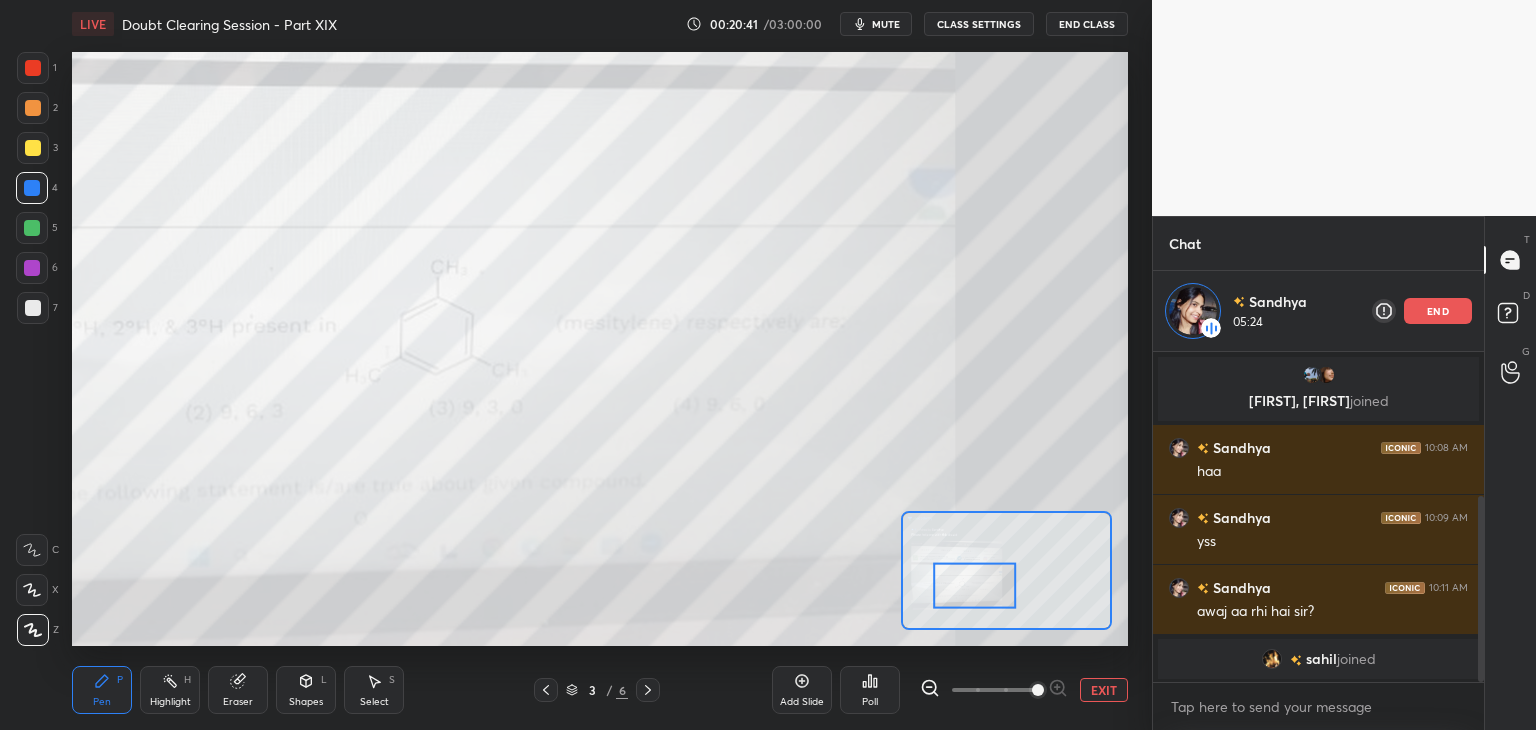 click on "Highlight" at bounding box center (170, 702) 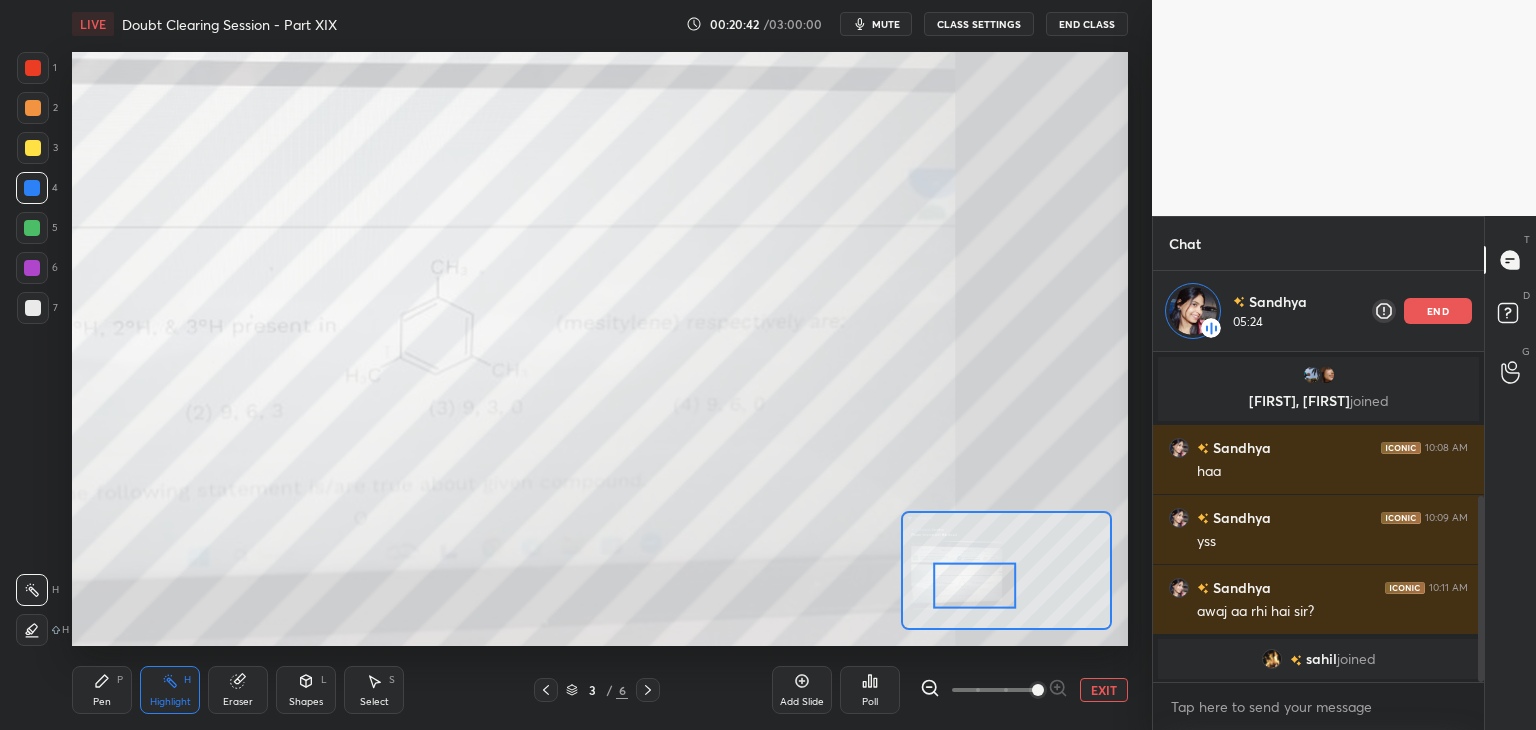 click on "Pen P" at bounding box center [102, 690] 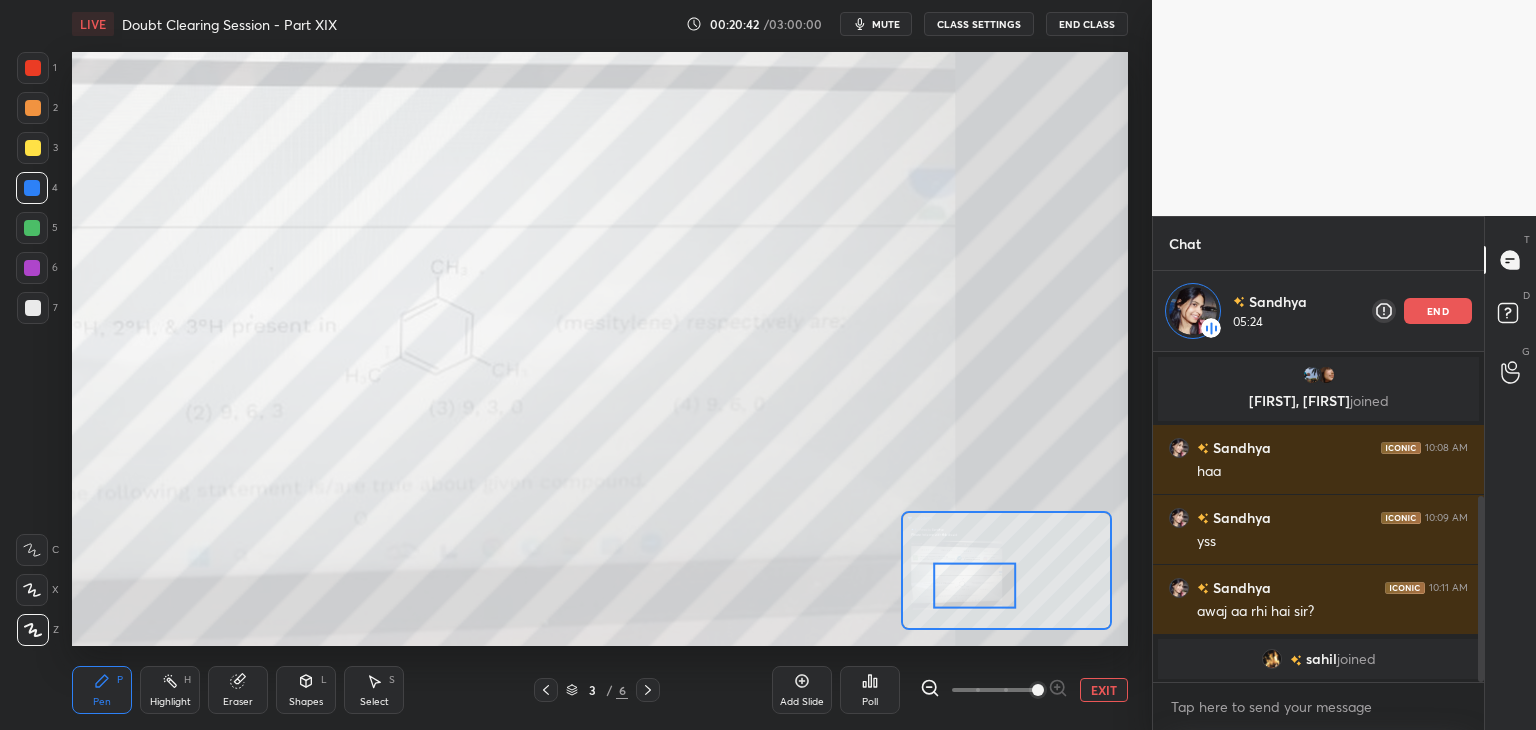 click on "Highlight H" at bounding box center (170, 690) 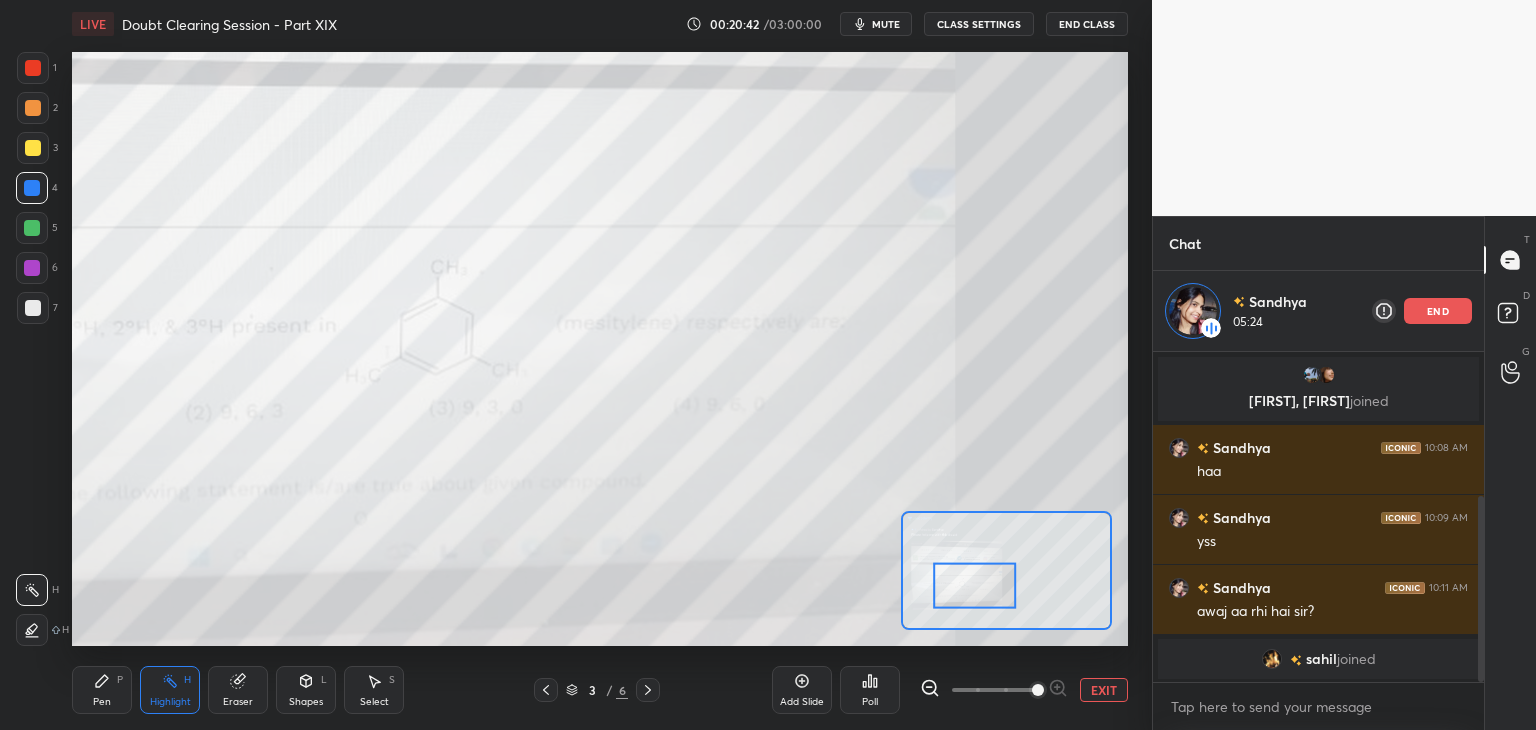 click on "Pen P" at bounding box center (102, 690) 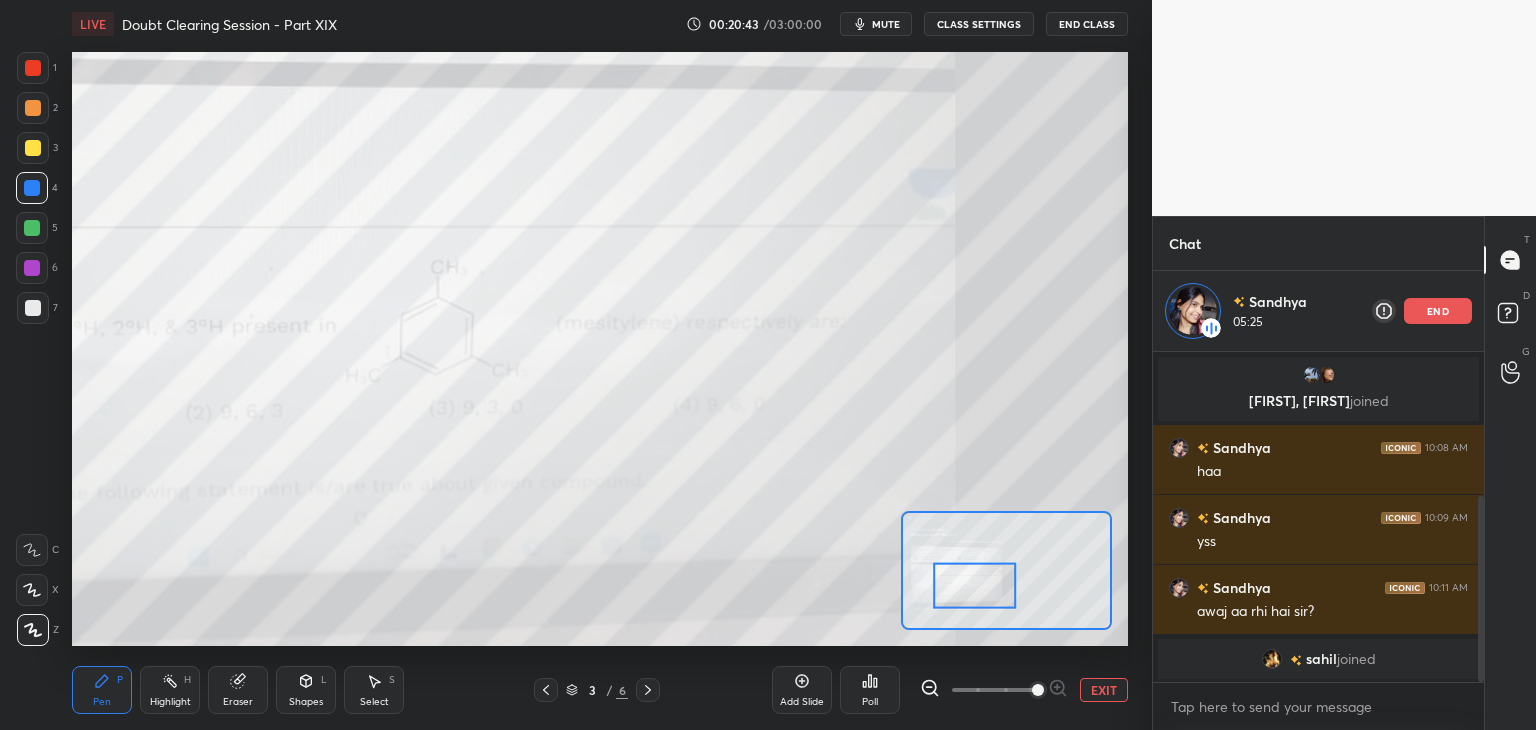 click on "Highlight H" at bounding box center [170, 690] 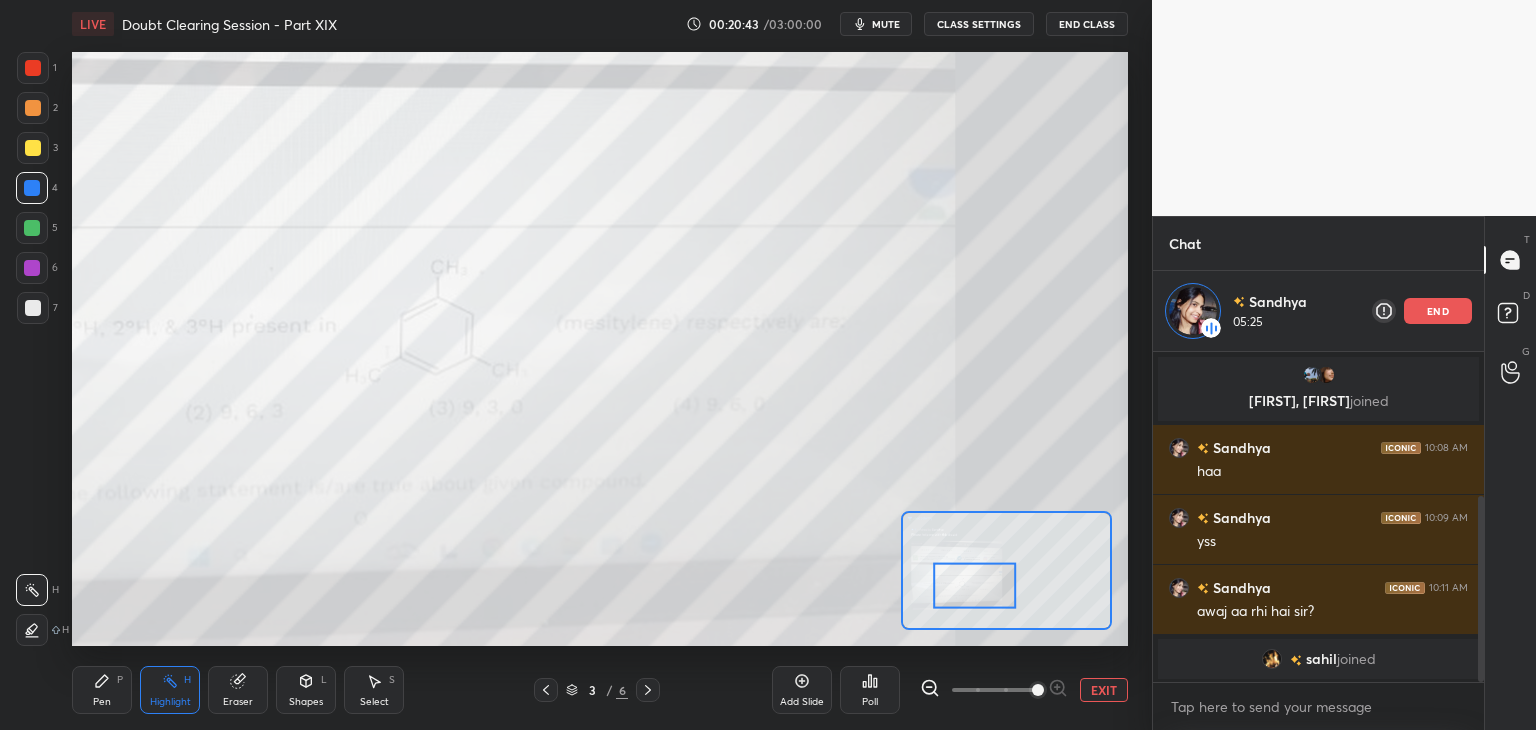 click on "Pen P" at bounding box center (102, 690) 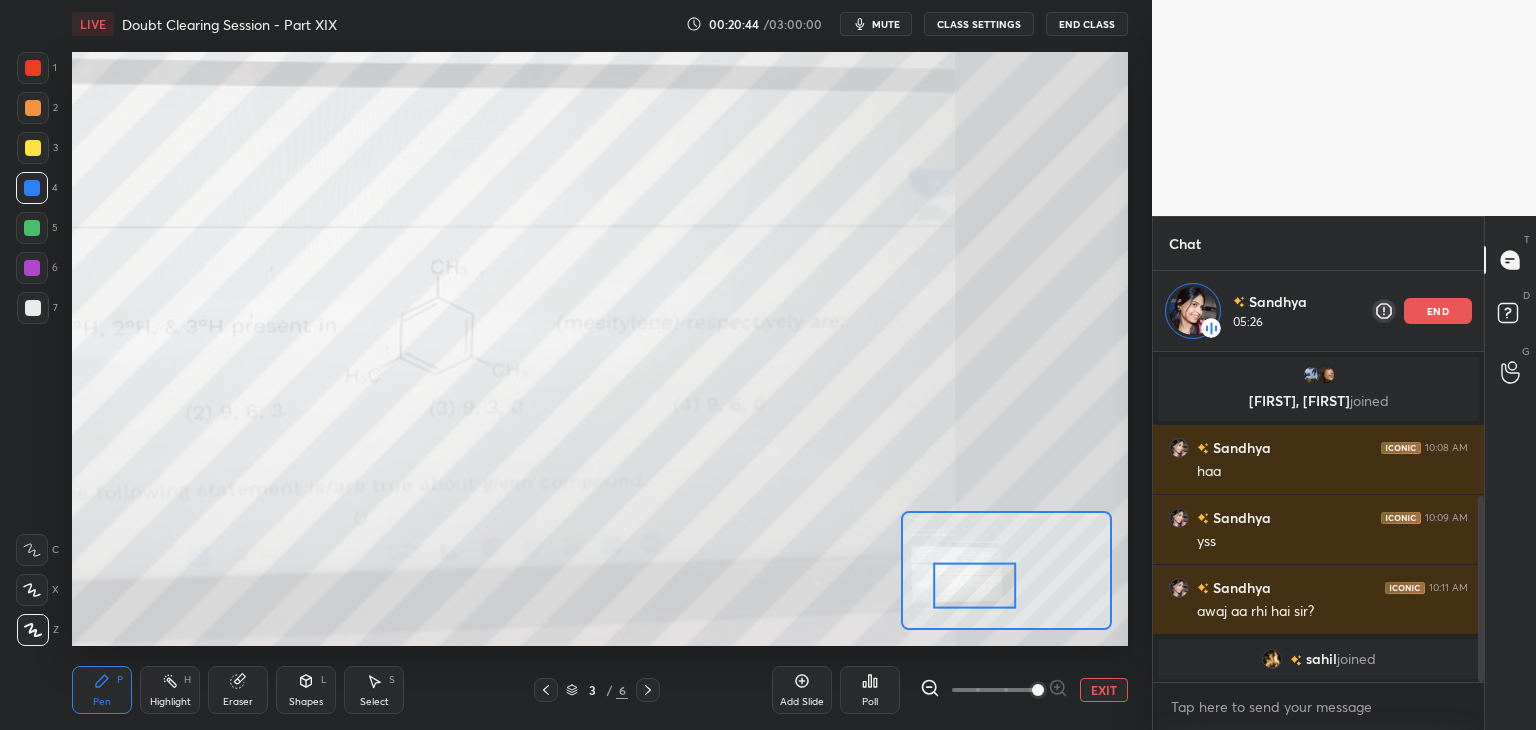 click on "Highlight H" at bounding box center [170, 690] 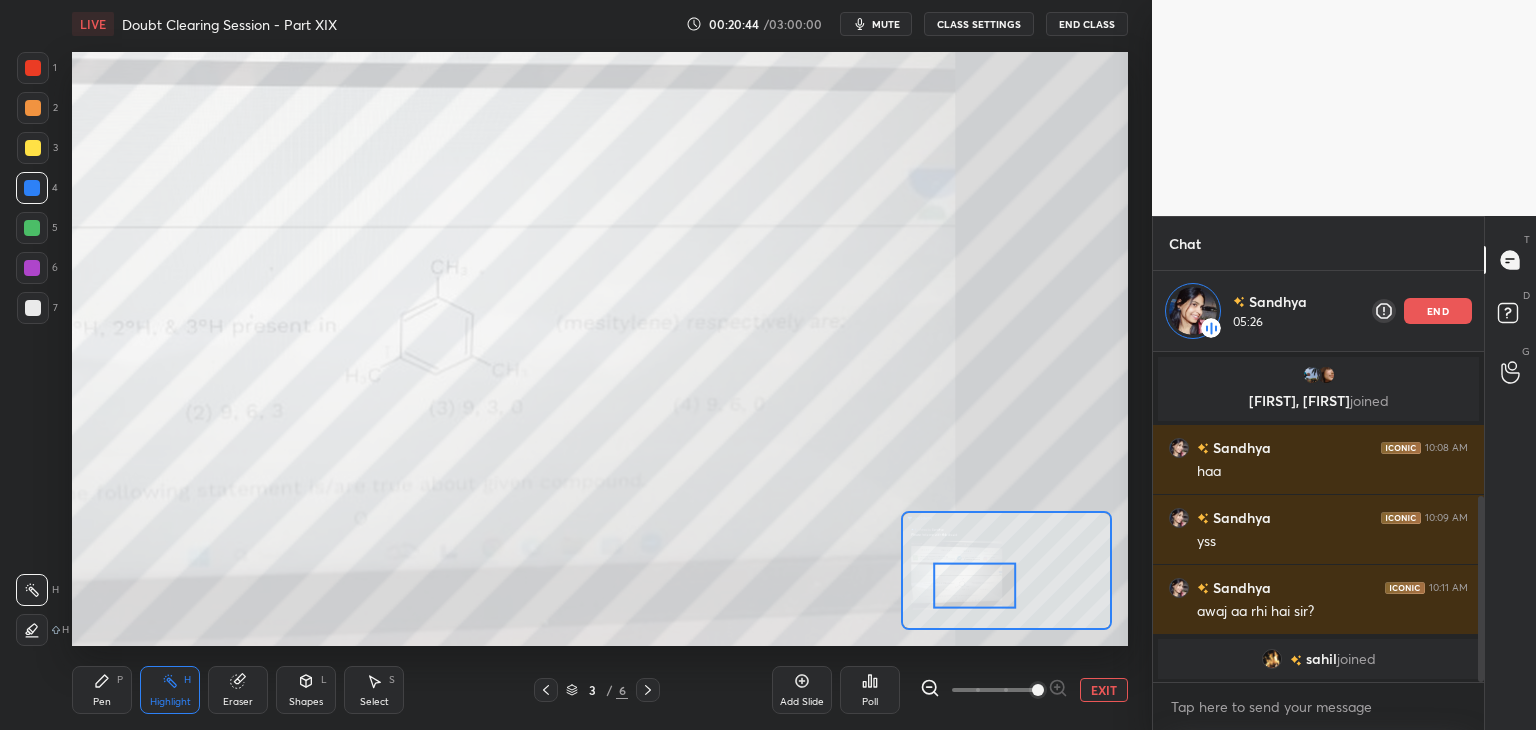 click on "Pen P" at bounding box center [102, 690] 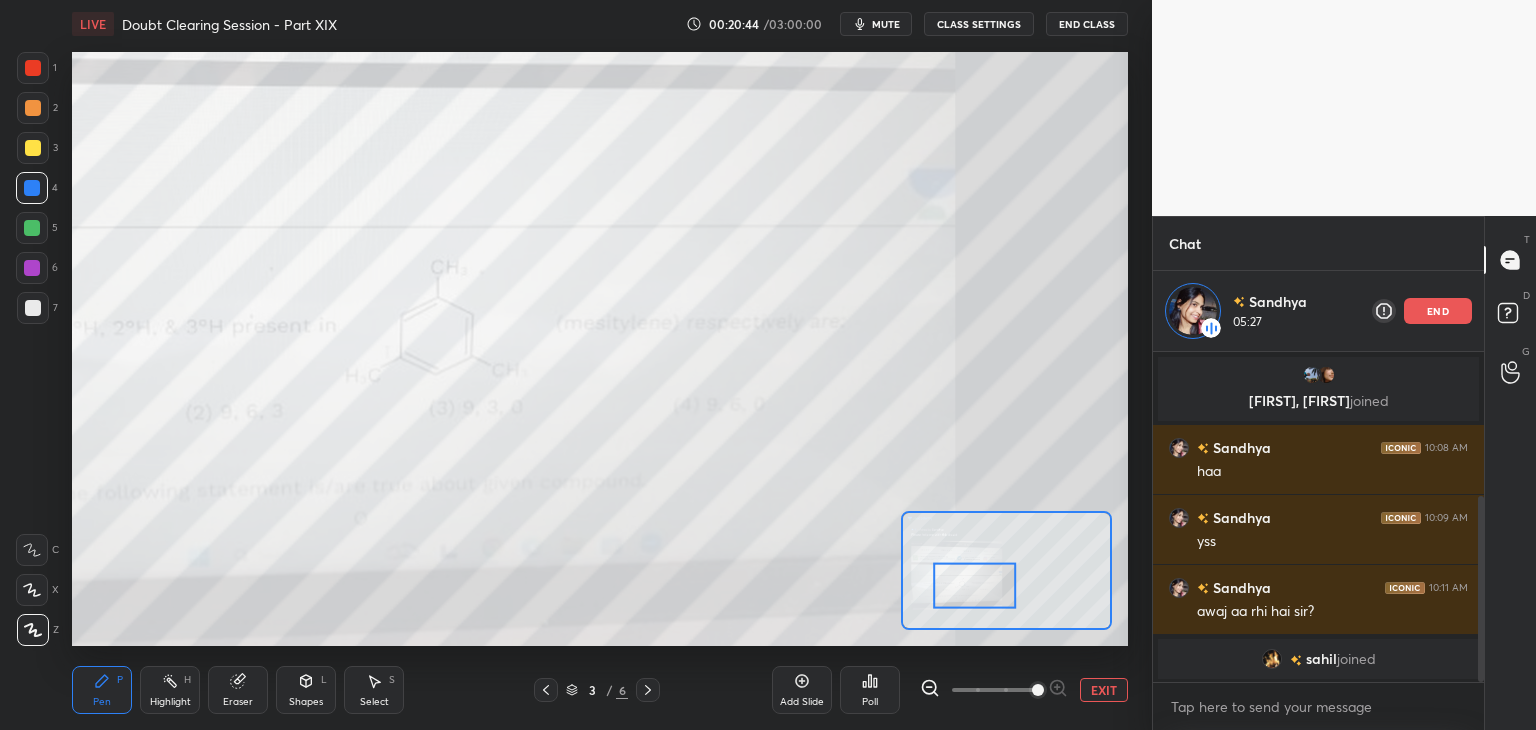 click on "Highlight H" at bounding box center [170, 690] 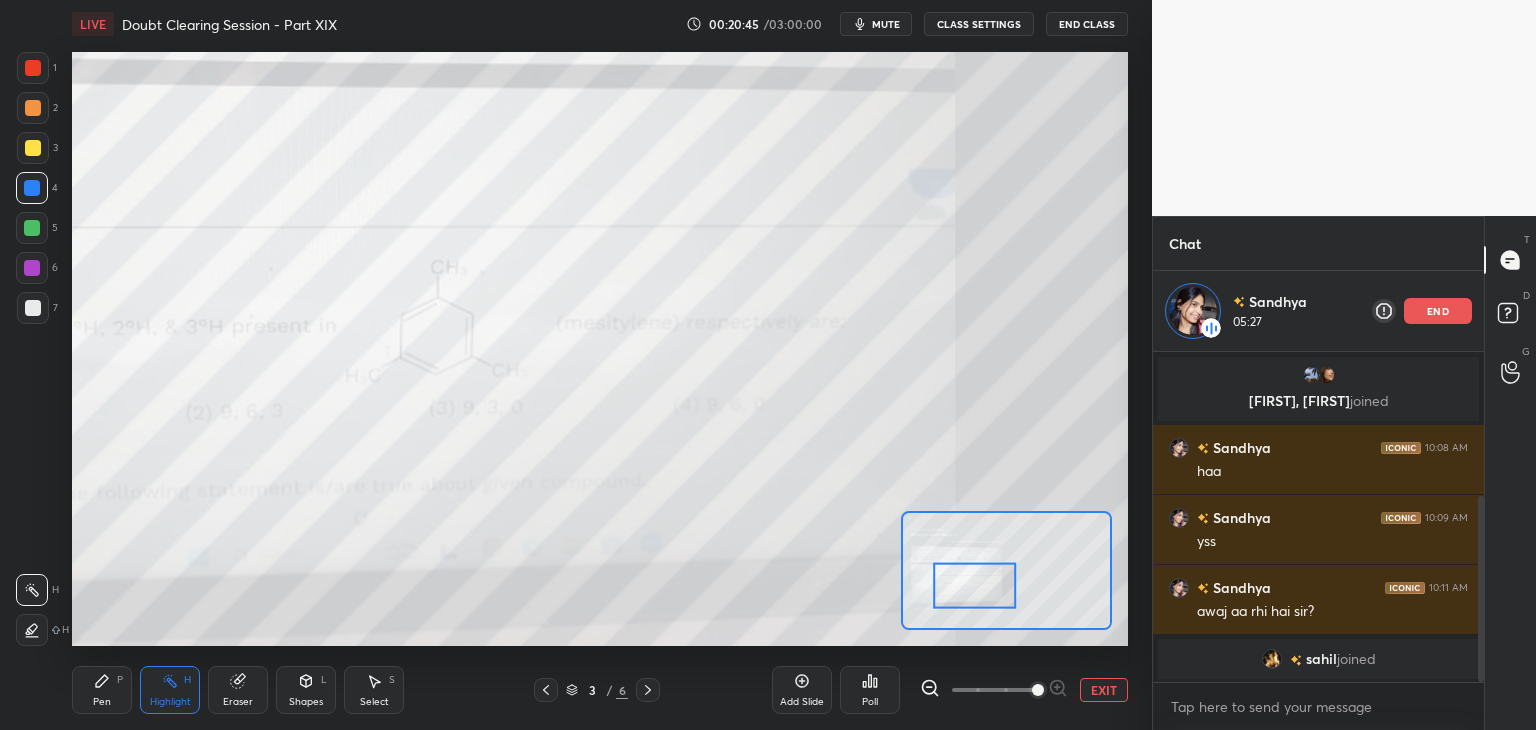click on "Pen P" at bounding box center (102, 690) 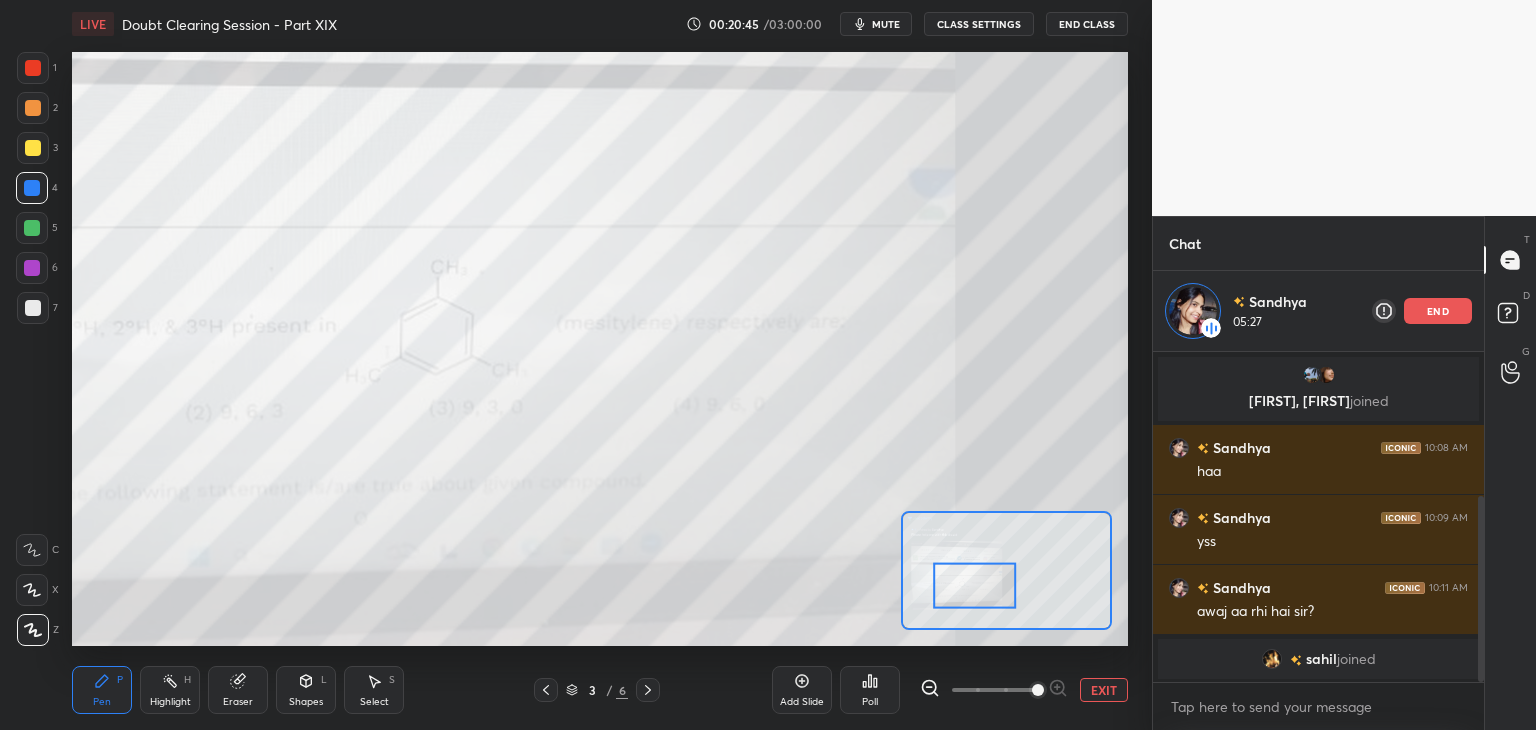 click 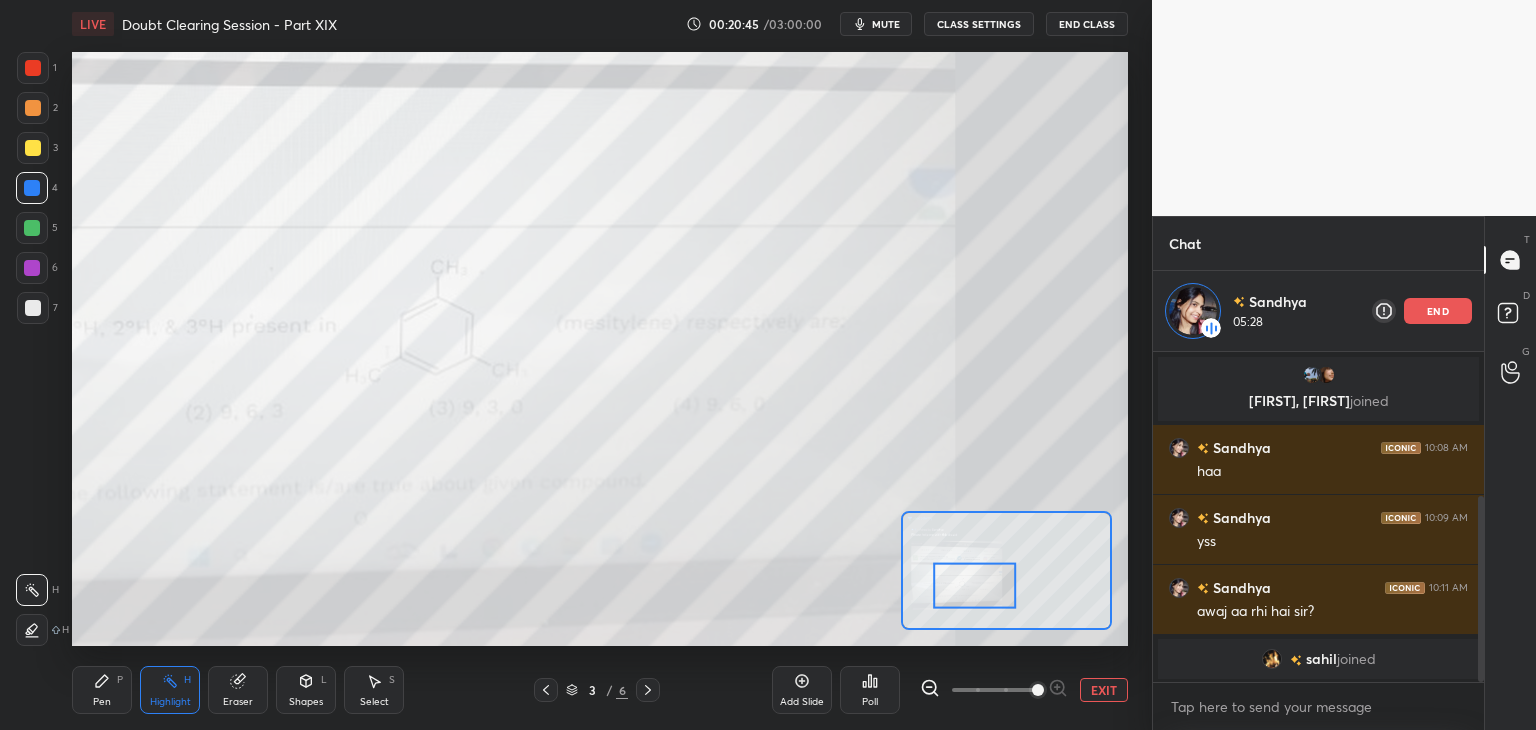click on "Pen P" at bounding box center [102, 690] 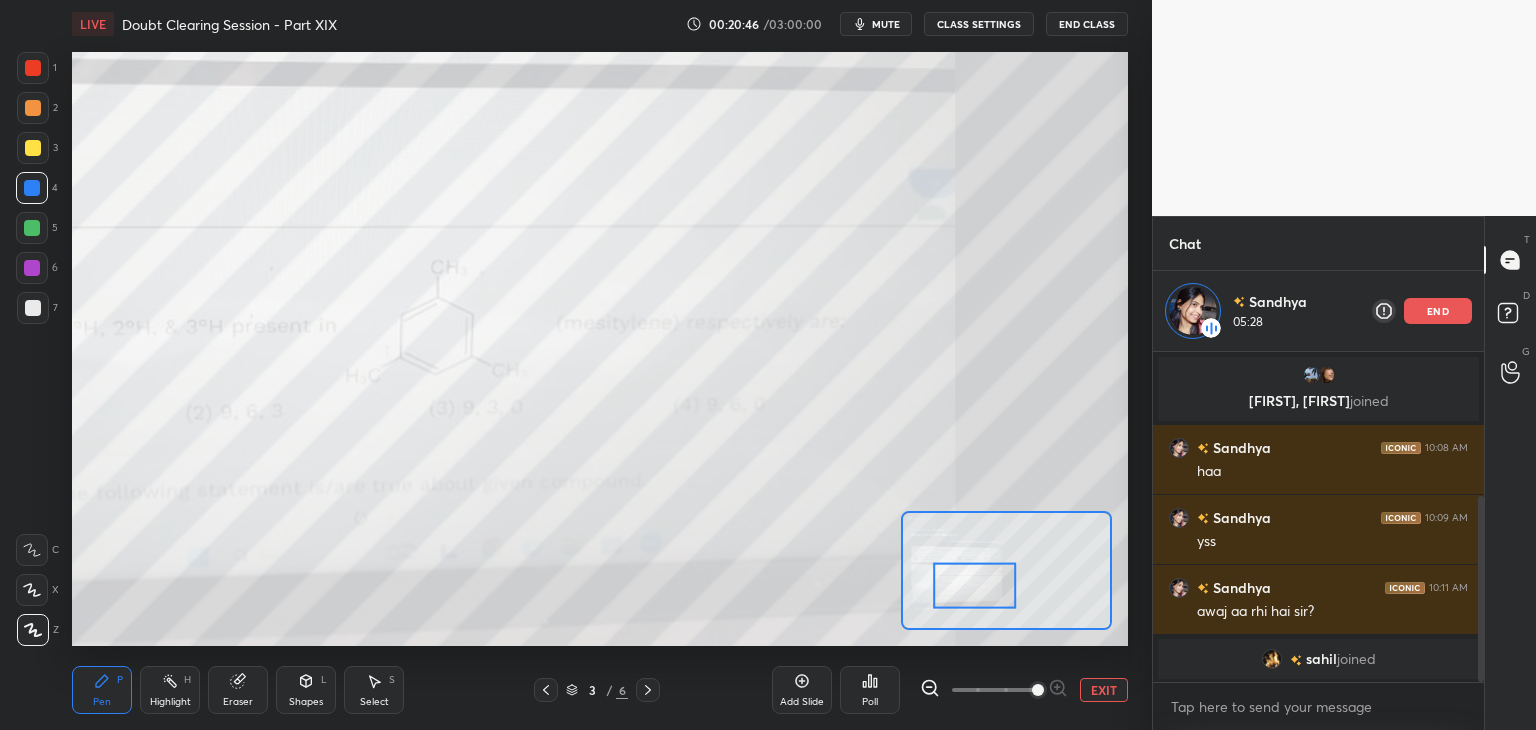 click on "Highlight H" at bounding box center (170, 690) 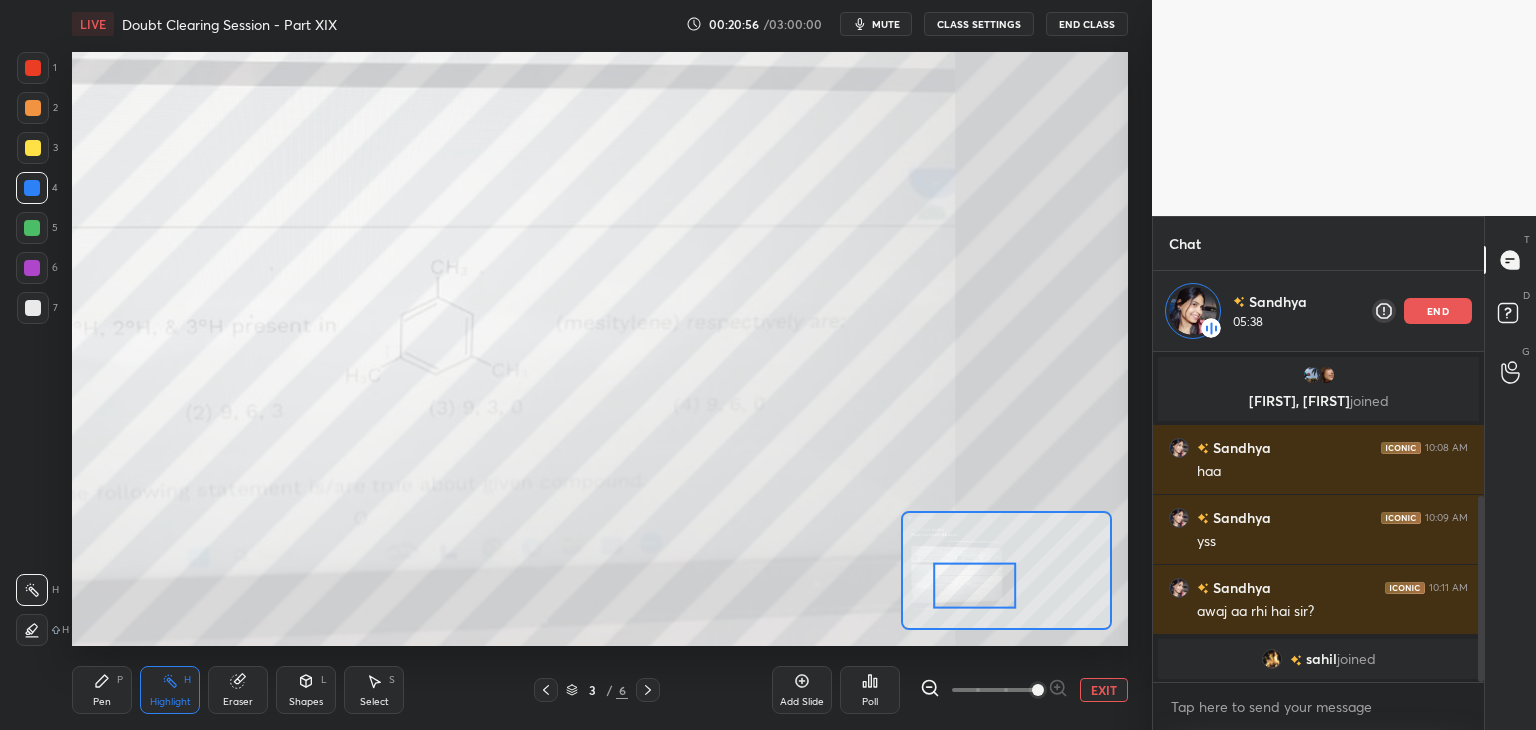 click on "Highlight H" at bounding box center [170, 690] 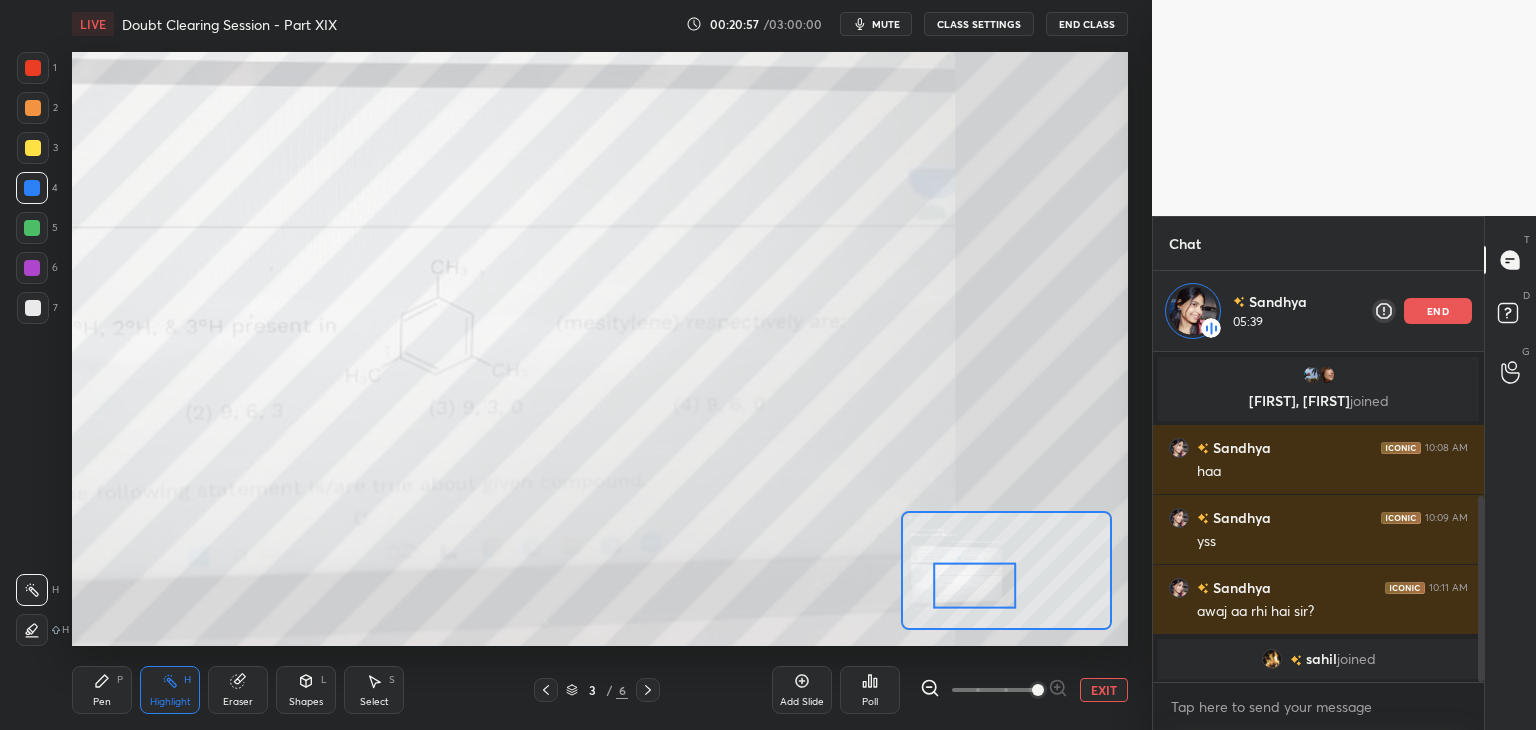 click on "Pen P" at bounding box center (102, 690) 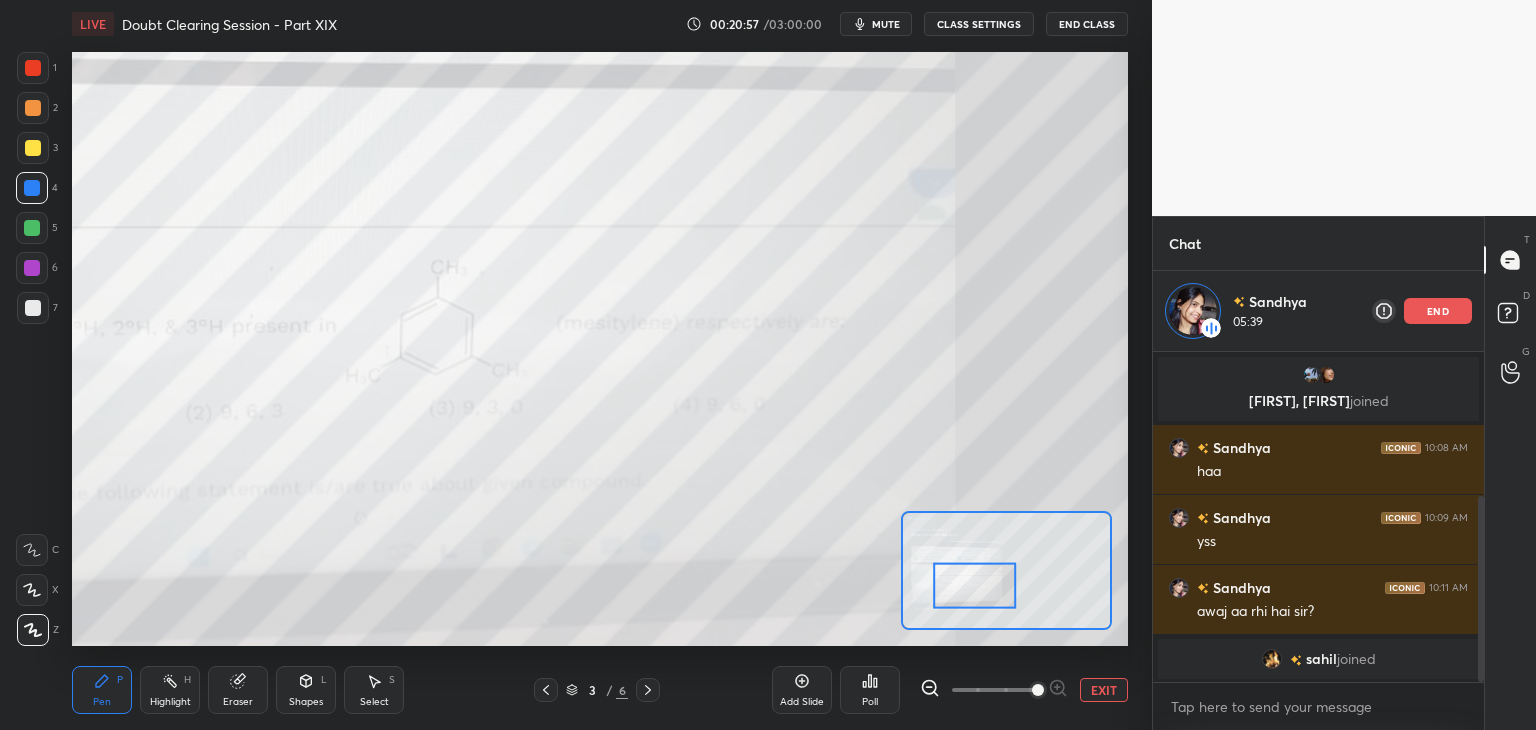 click on "Highlight H" at bounding box center (170, 690) 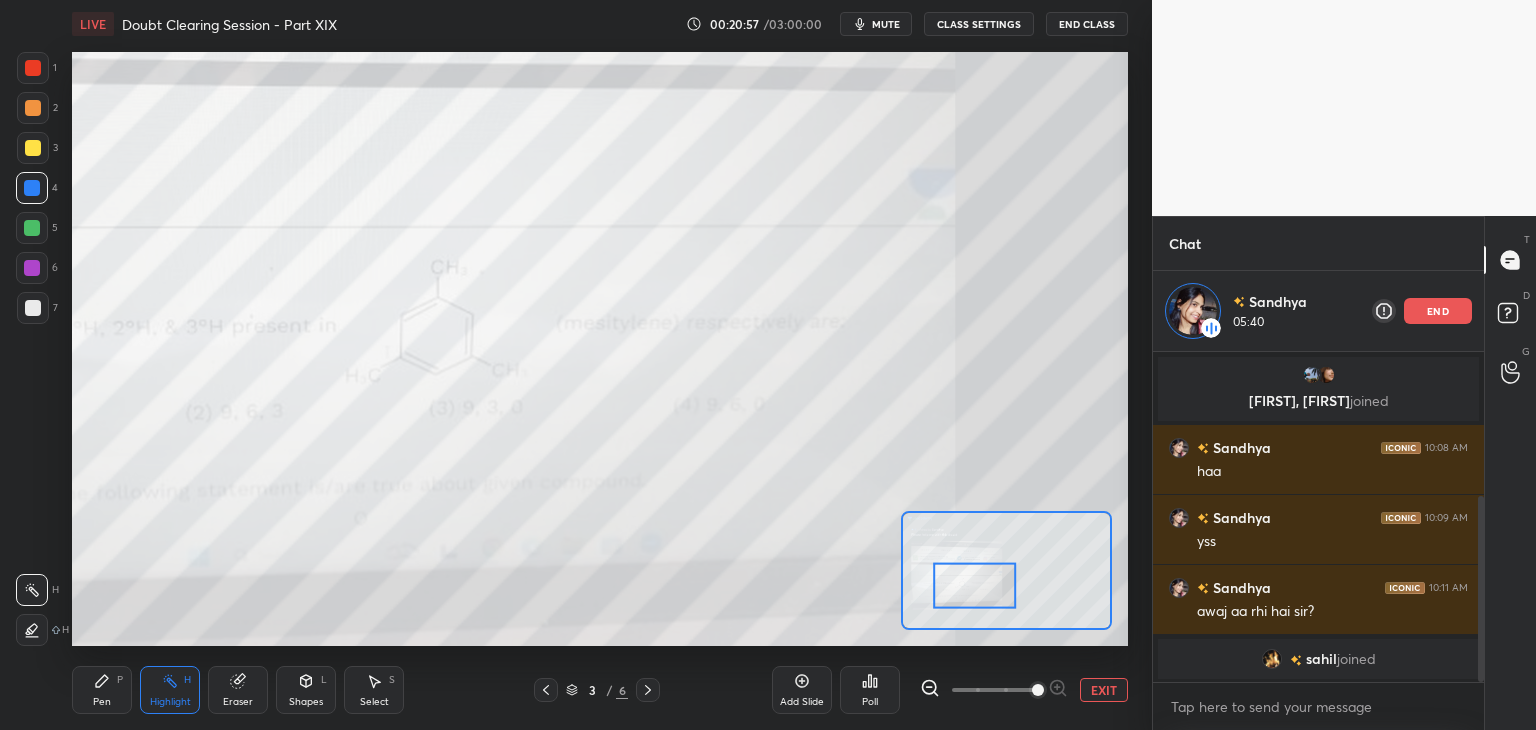 click on "Pen P" at bounding box center (102, 690) 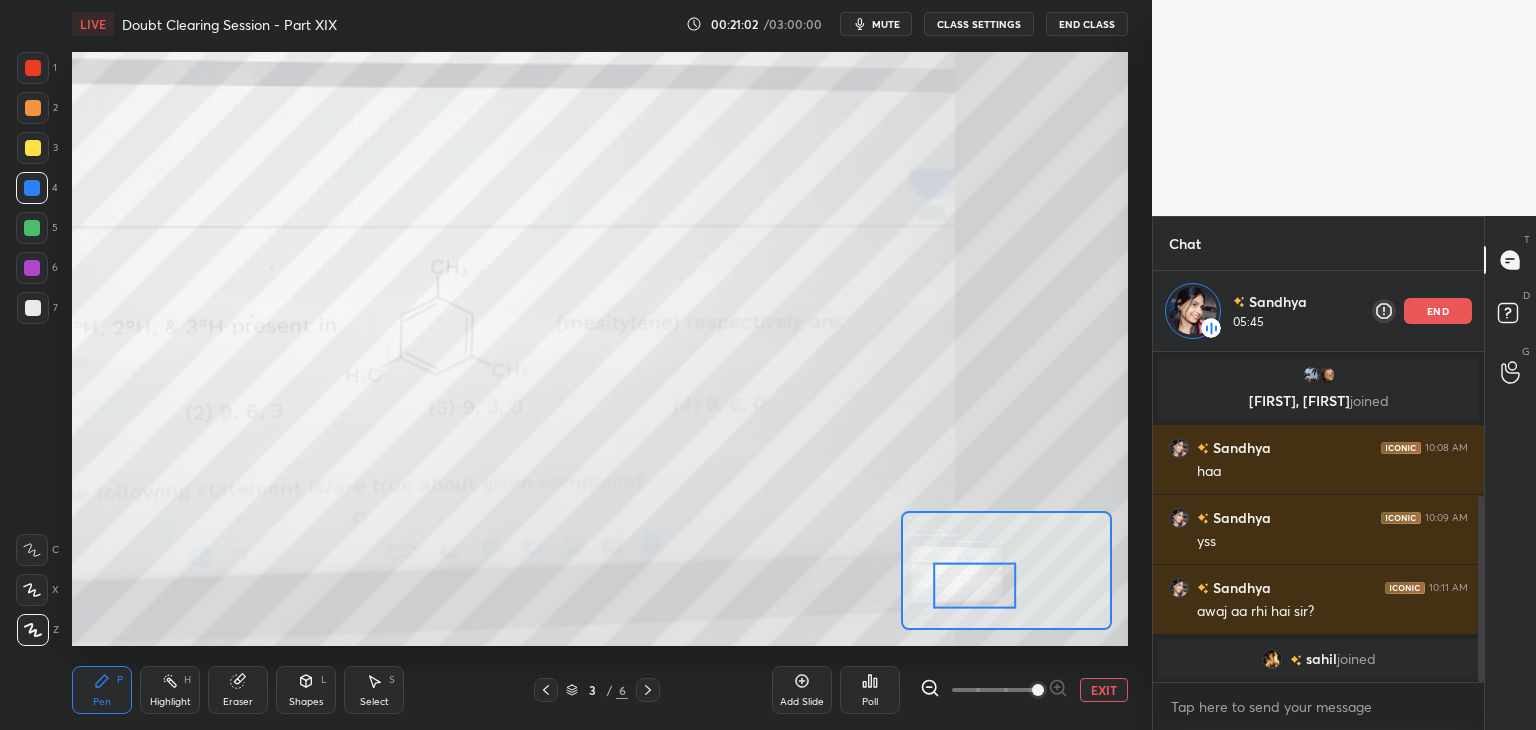 click on "H" at bounding box center (187, 680) 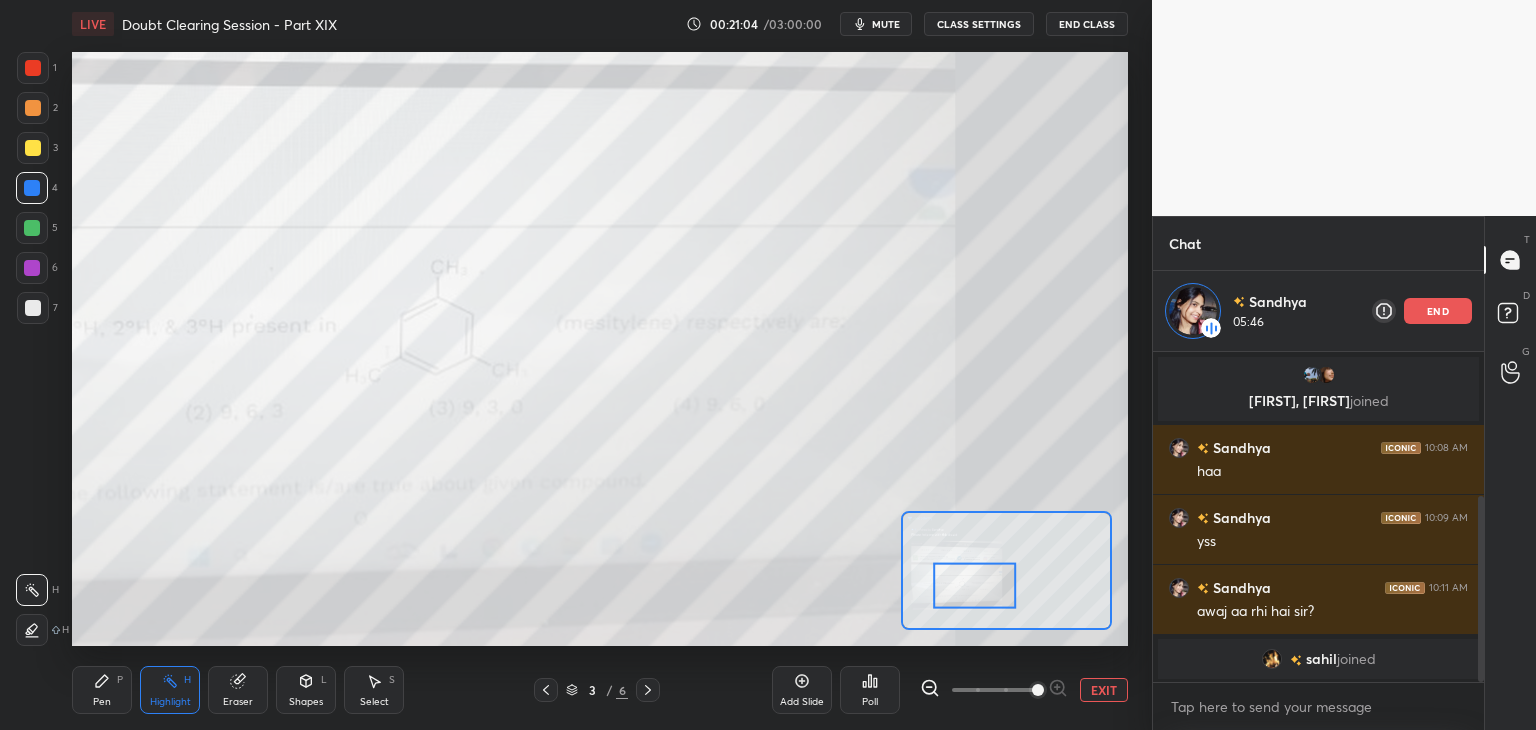 click 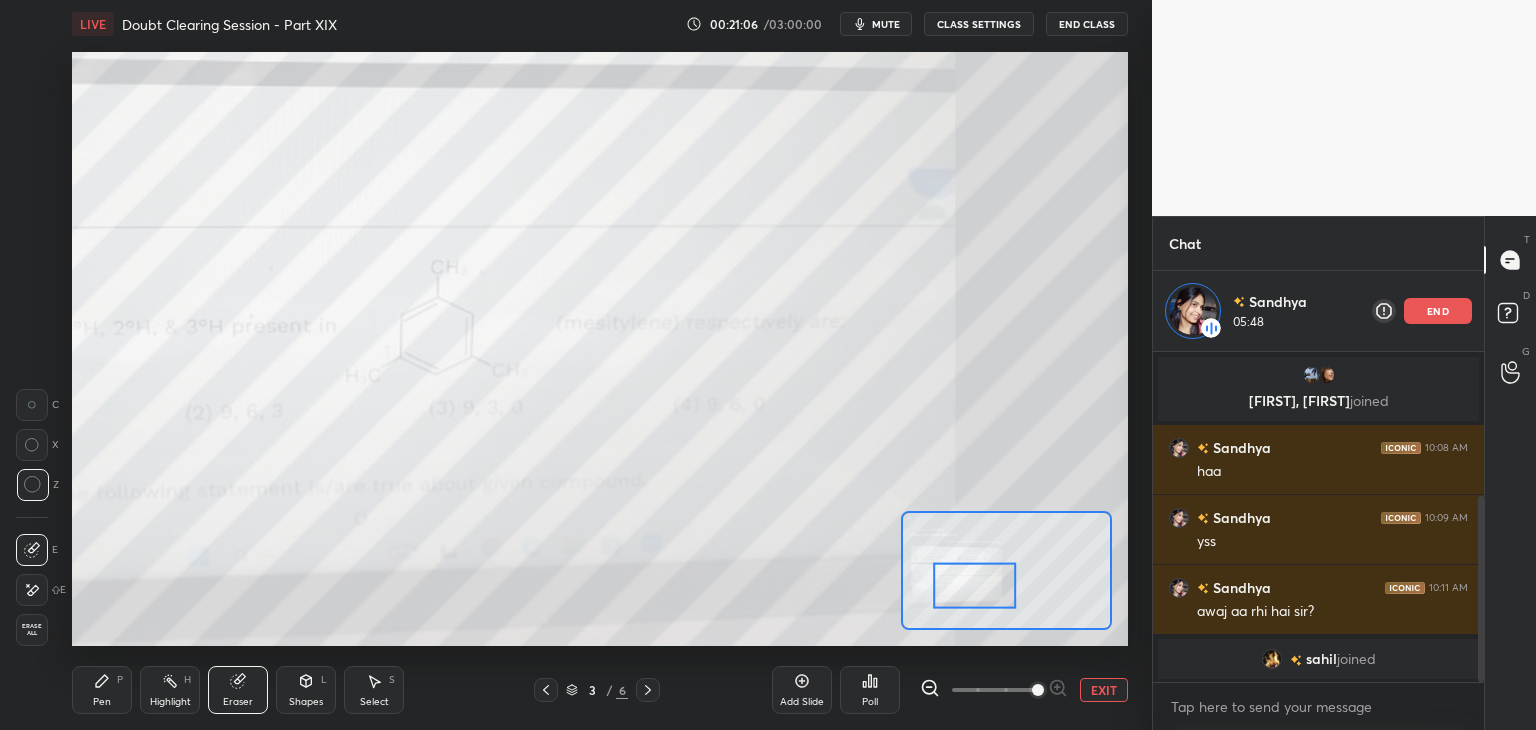 click 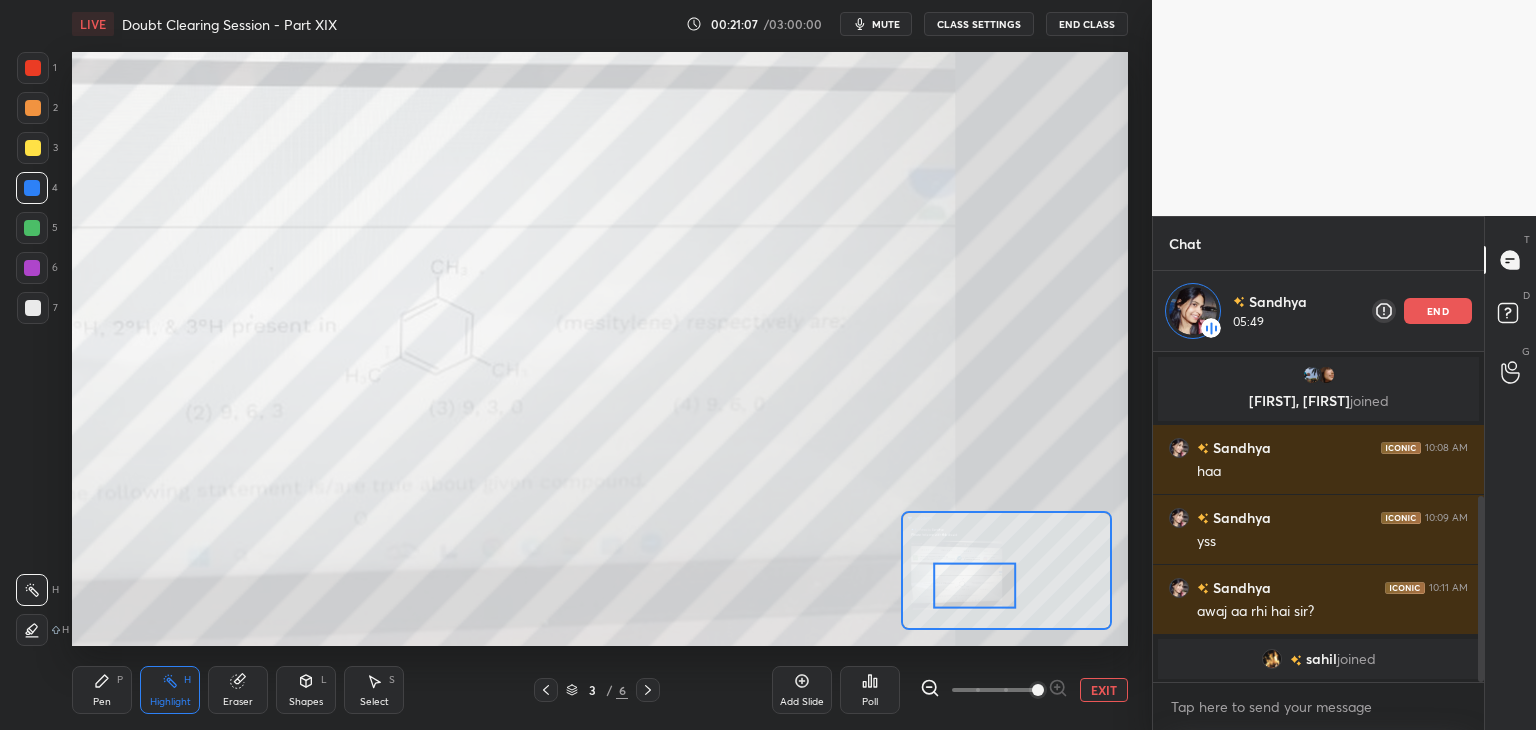 click on "Pen P" at bounding box center (102, 690) 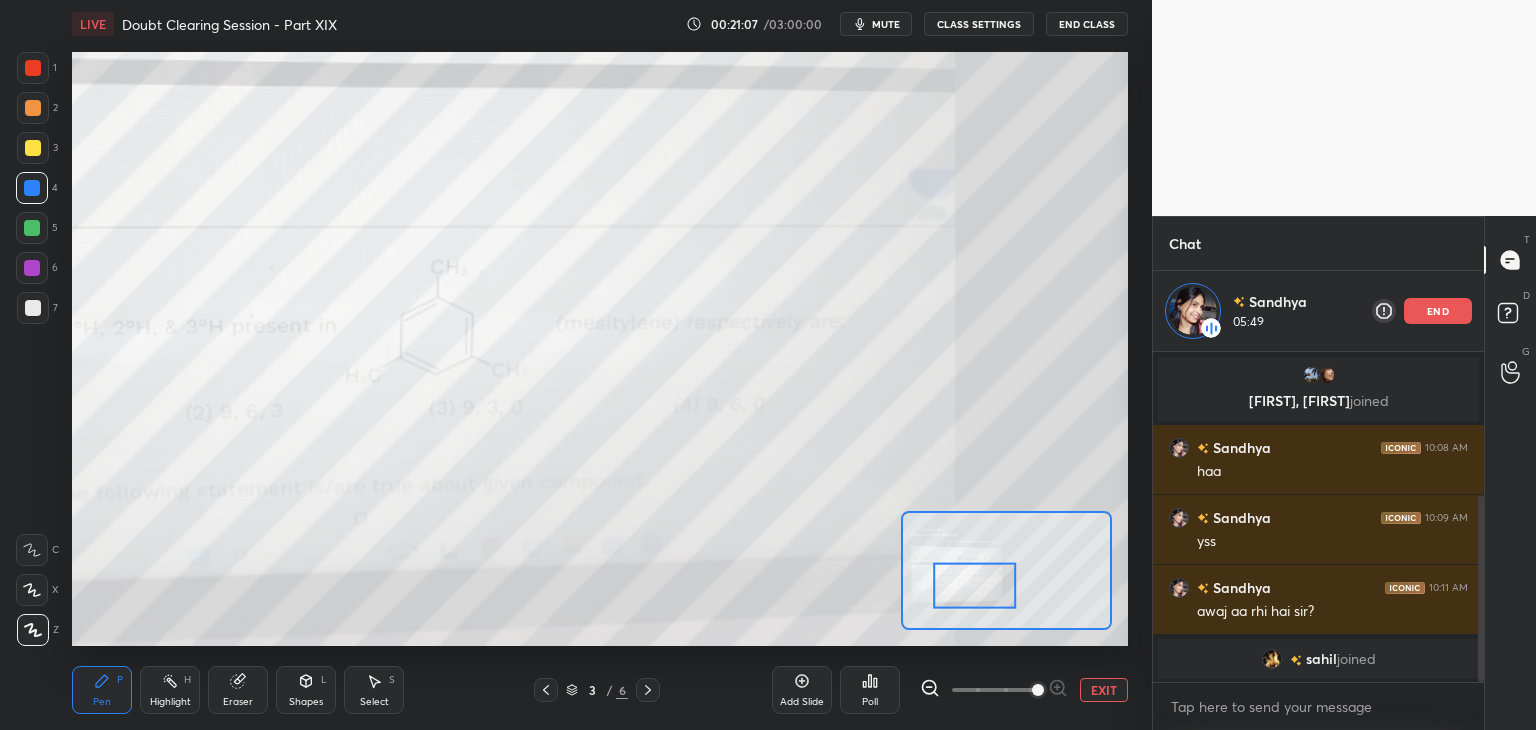 click on "Highlight H" at bounding box center [170, 690] 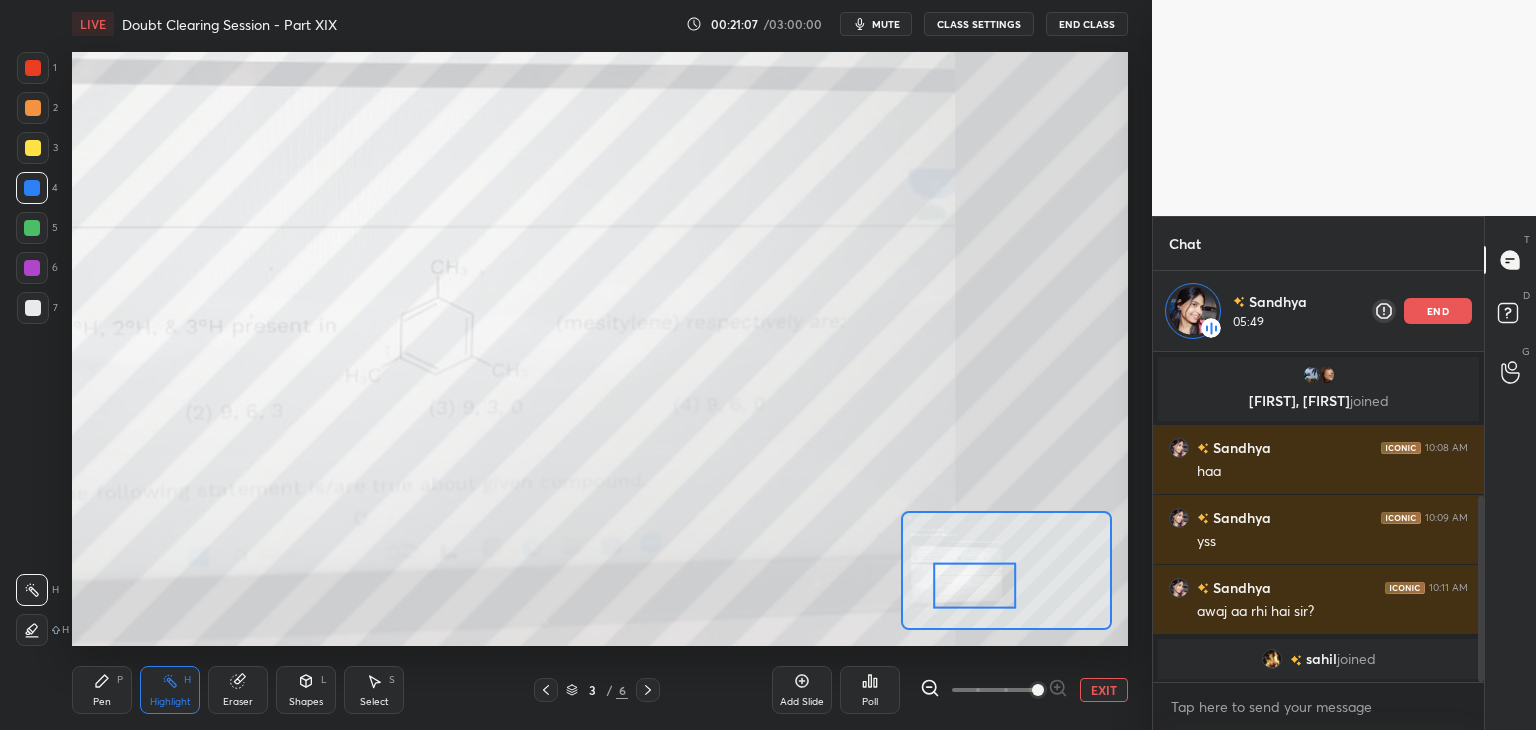 click on "P" at bounding box center (120, 680) 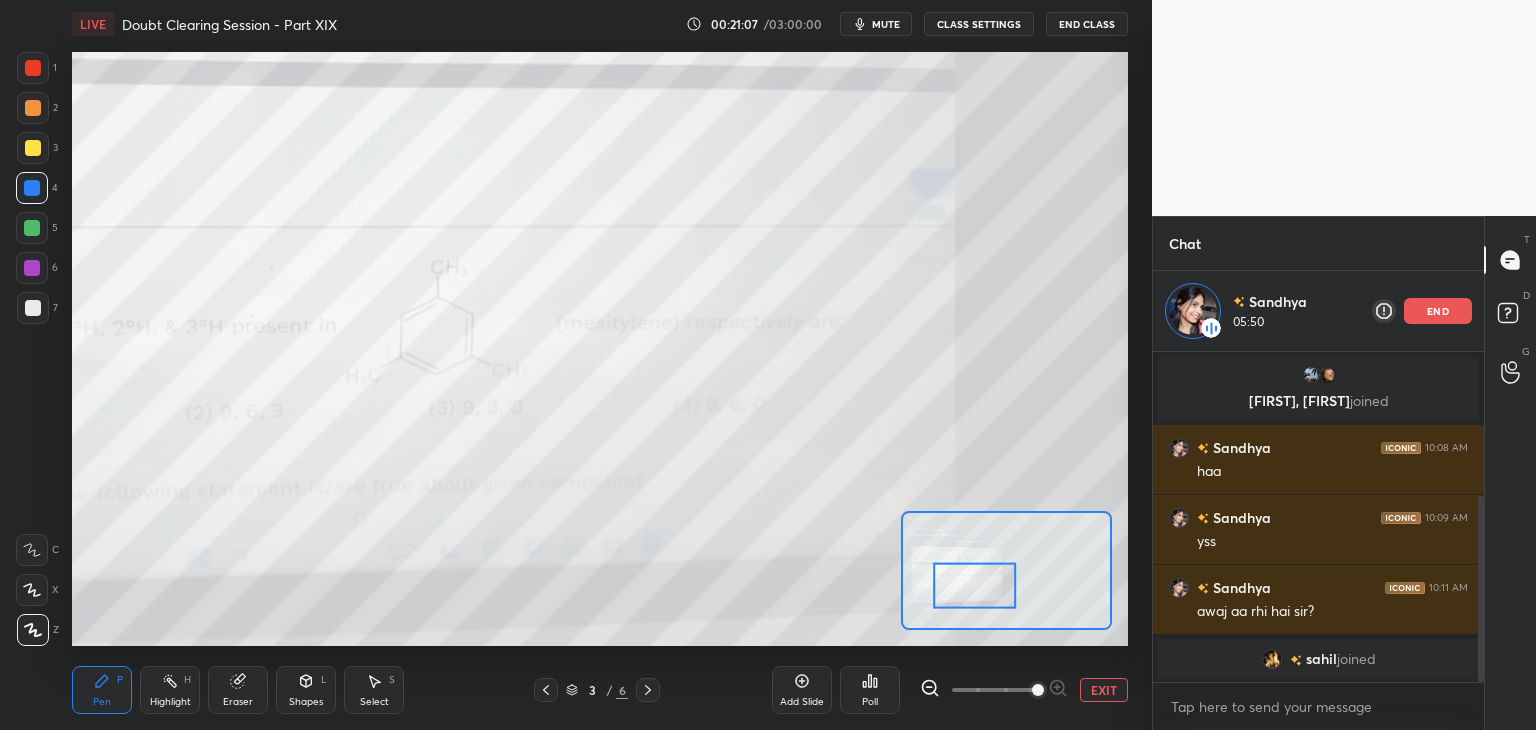 click on "Highlight H" at bounding box center (170, 690) 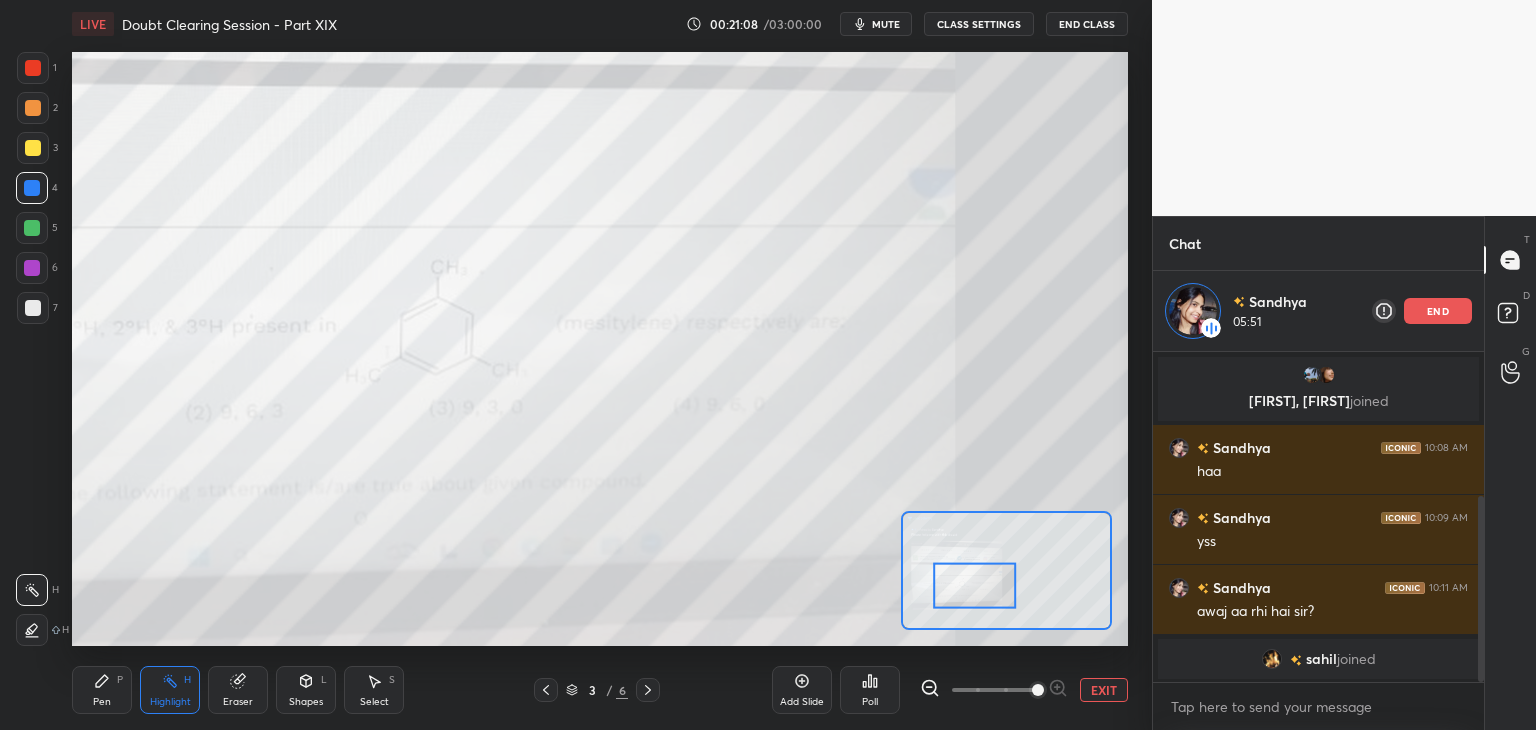 click on "Pen P" at bounding box center (102, 690) 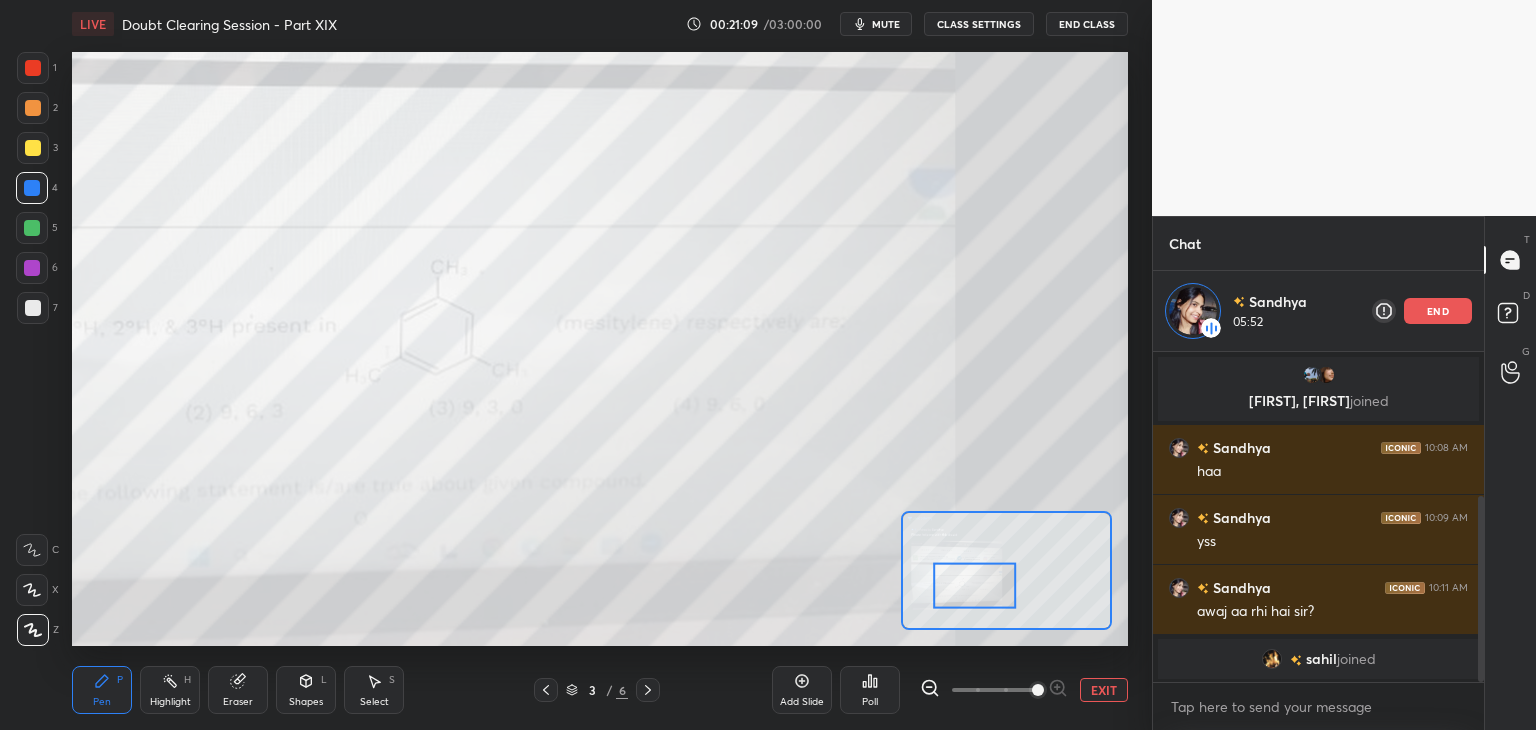 click on "EXIT" at bounding box center (1104, 690) 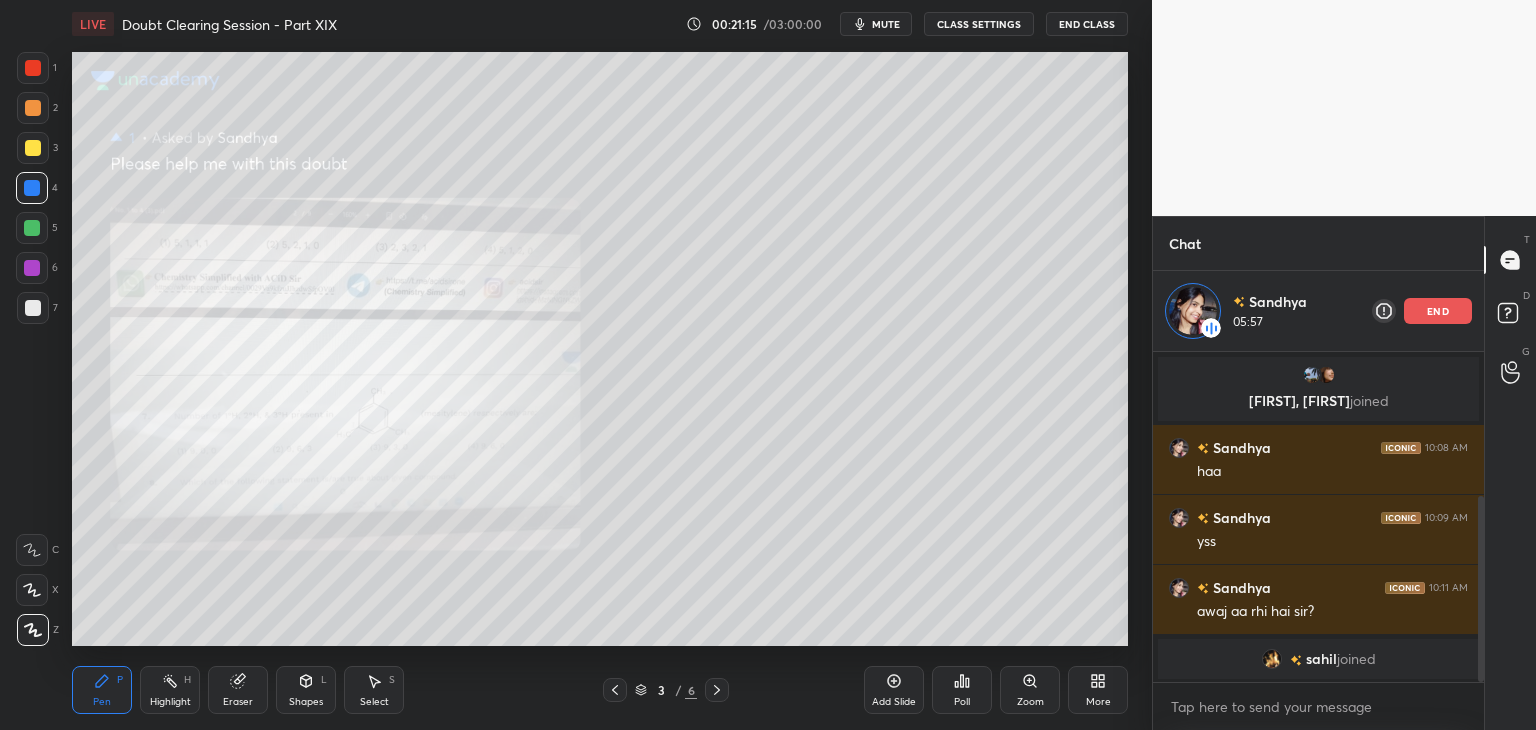 click at bounding box center [32, 228] 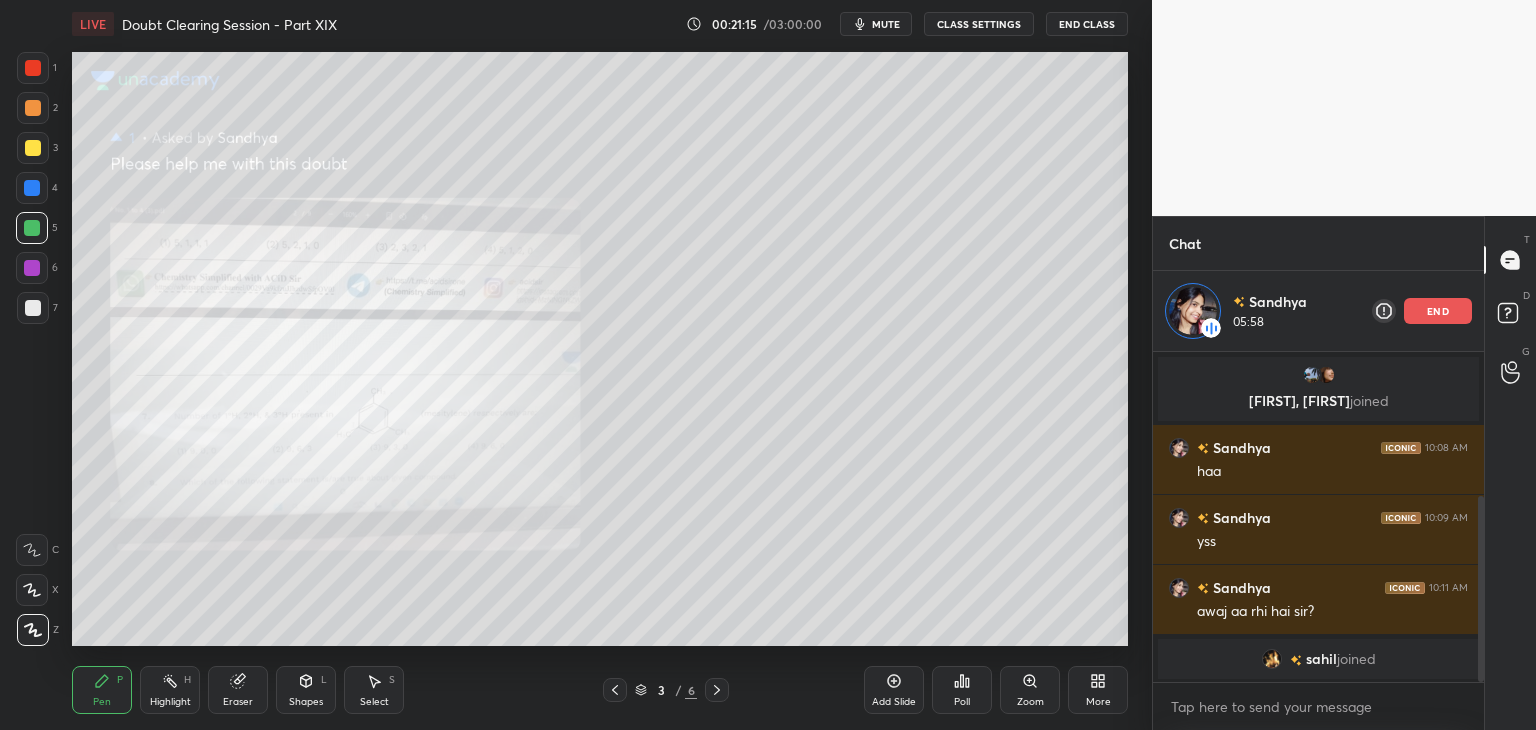 click at bounding box center [32, 268] 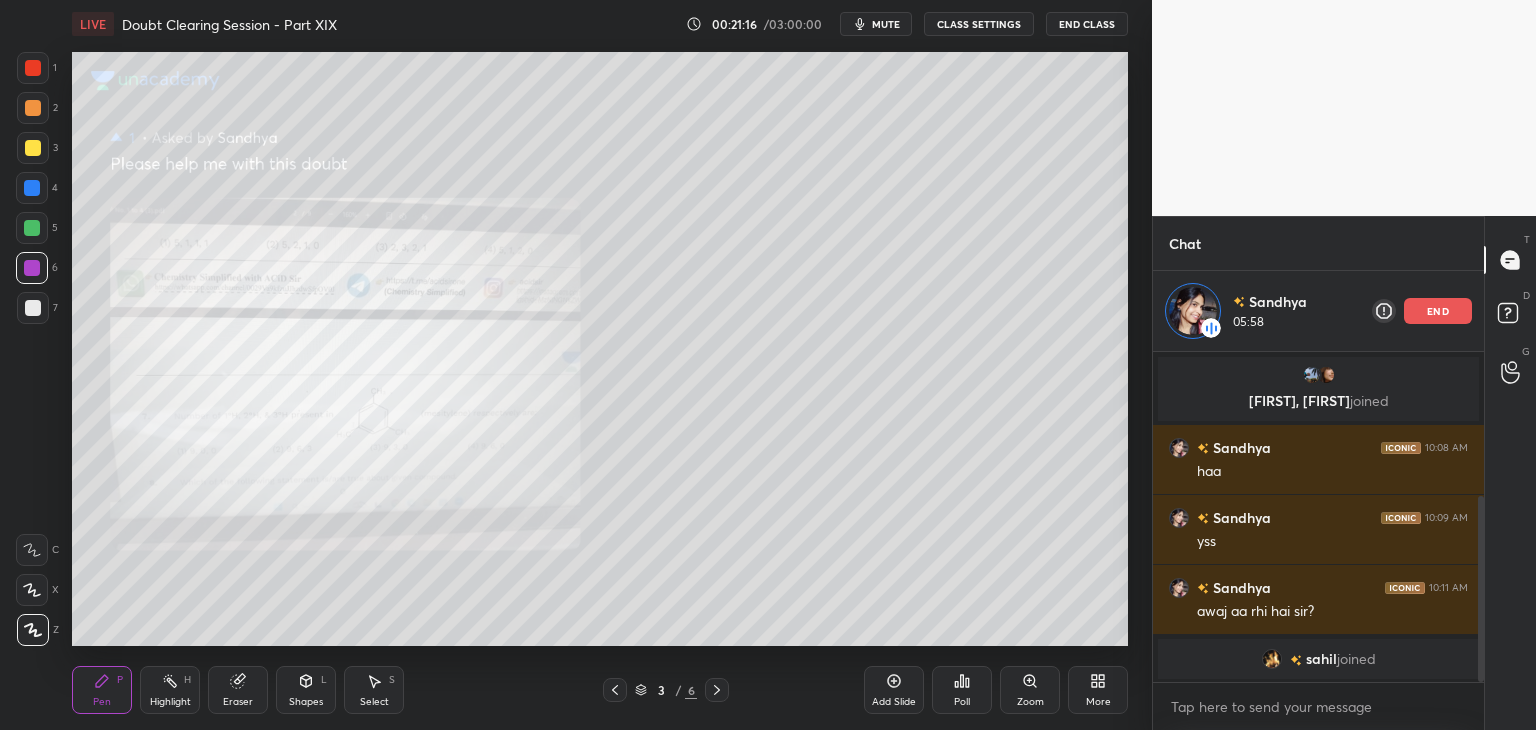click at bounding box center [33, 308] 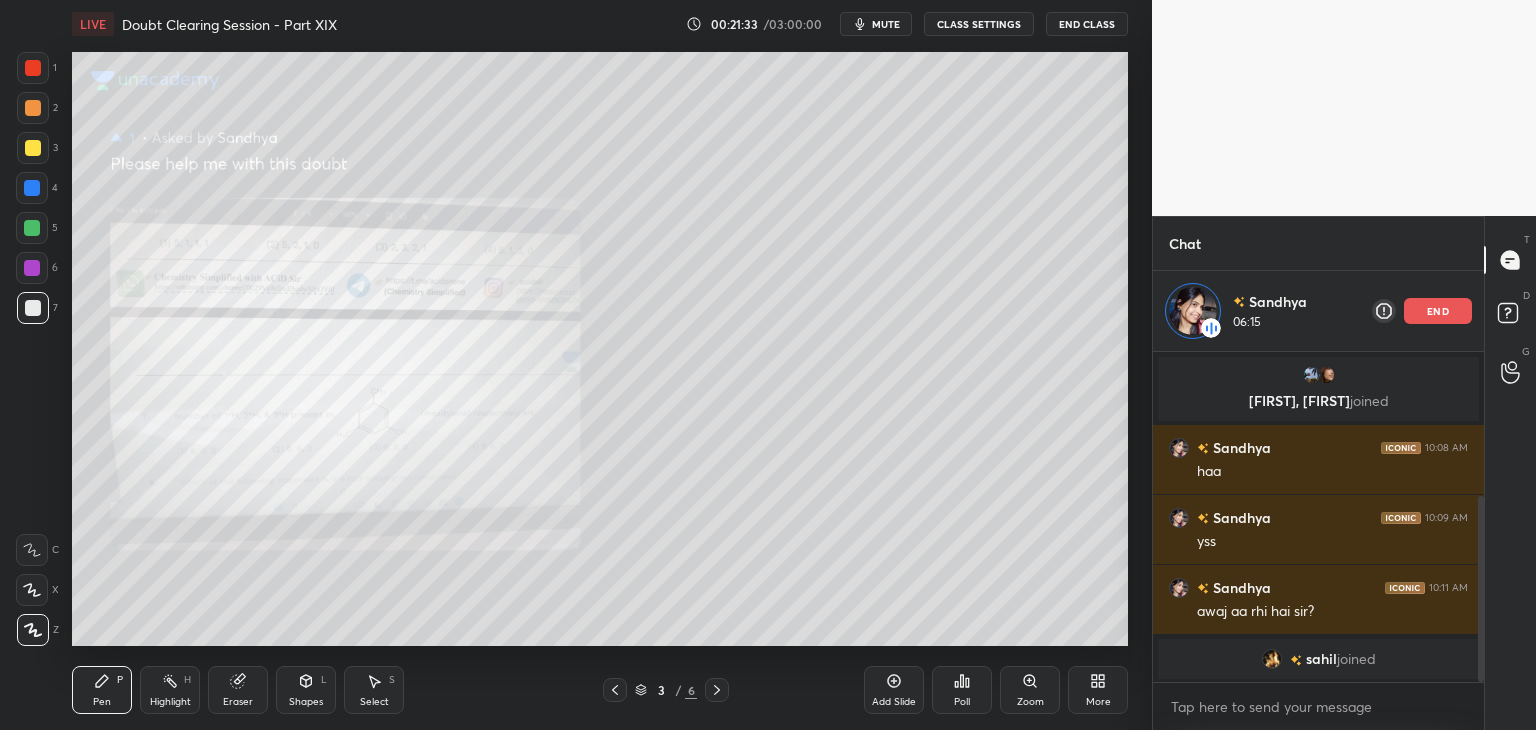 click at bounding box center (33, 108) 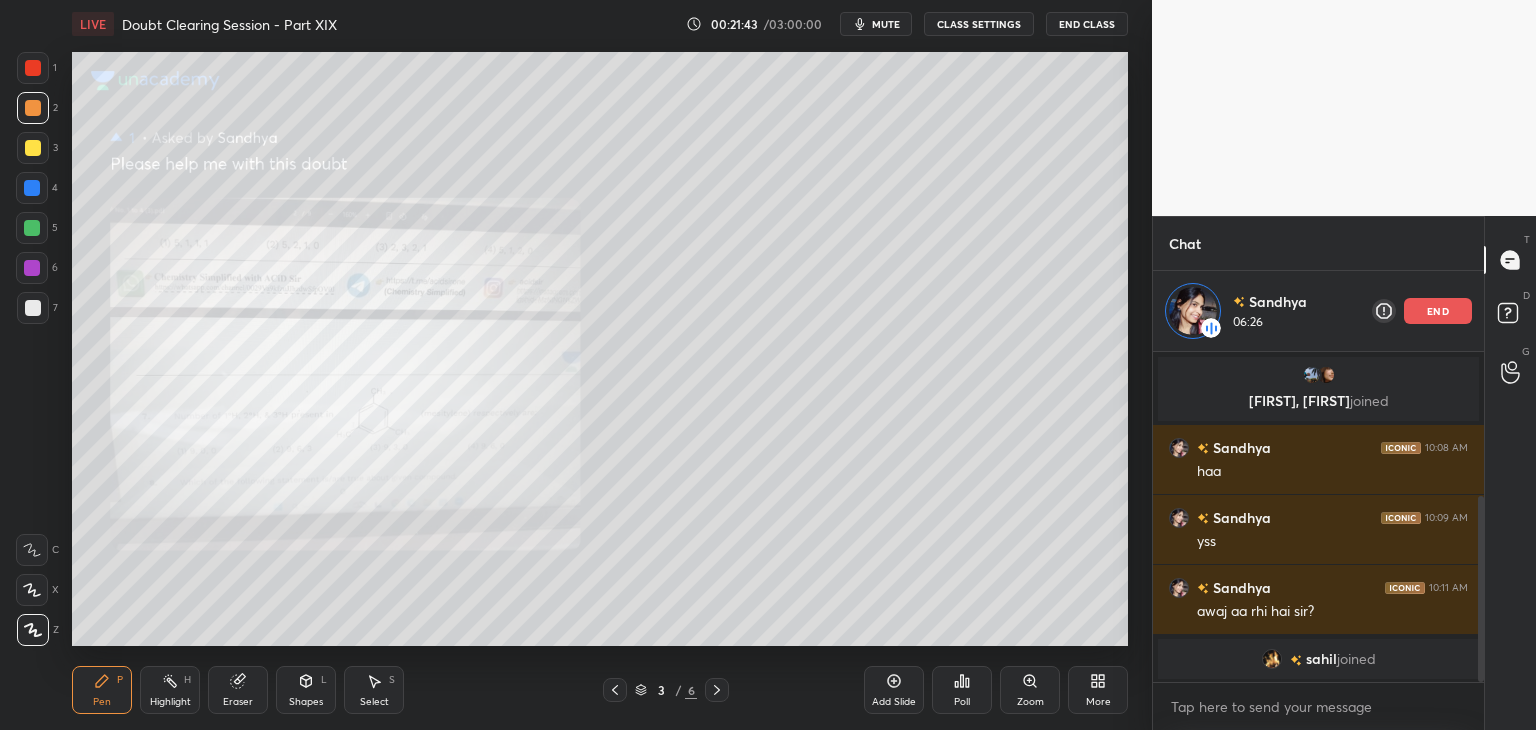 click on "3" at bounding box center [37, 152] 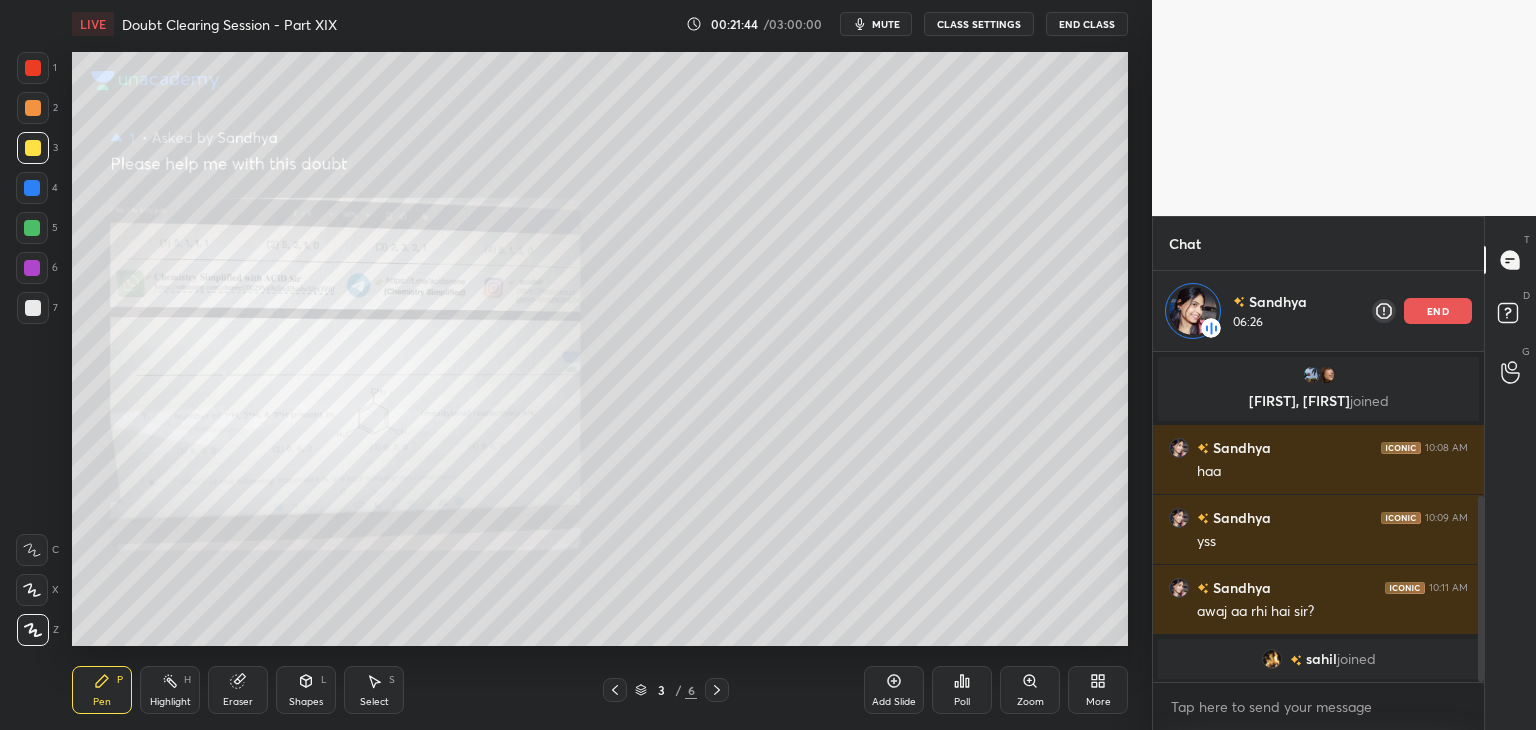 click at bounding box center [33, 148] 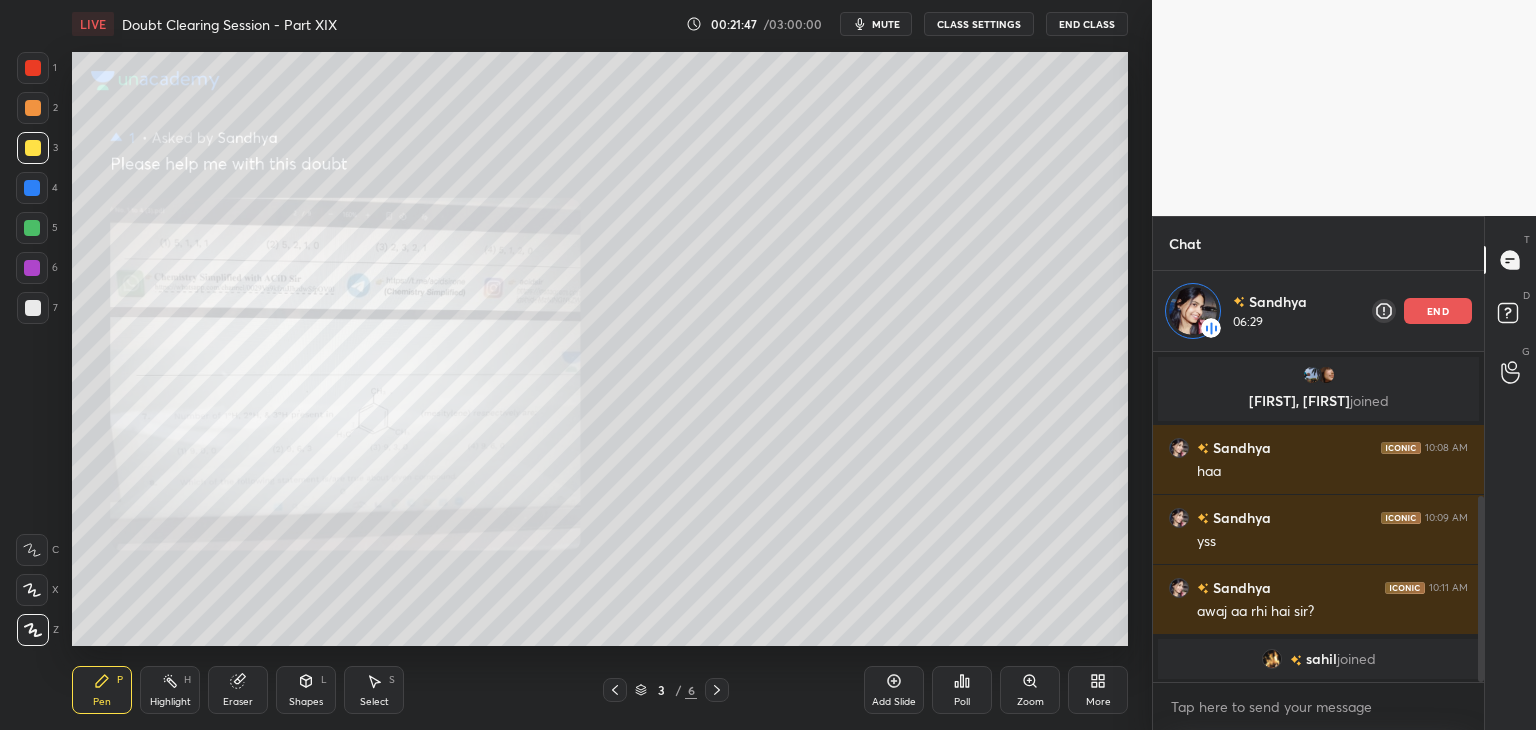 click on "Eraser" at bounding box center [238, 690] 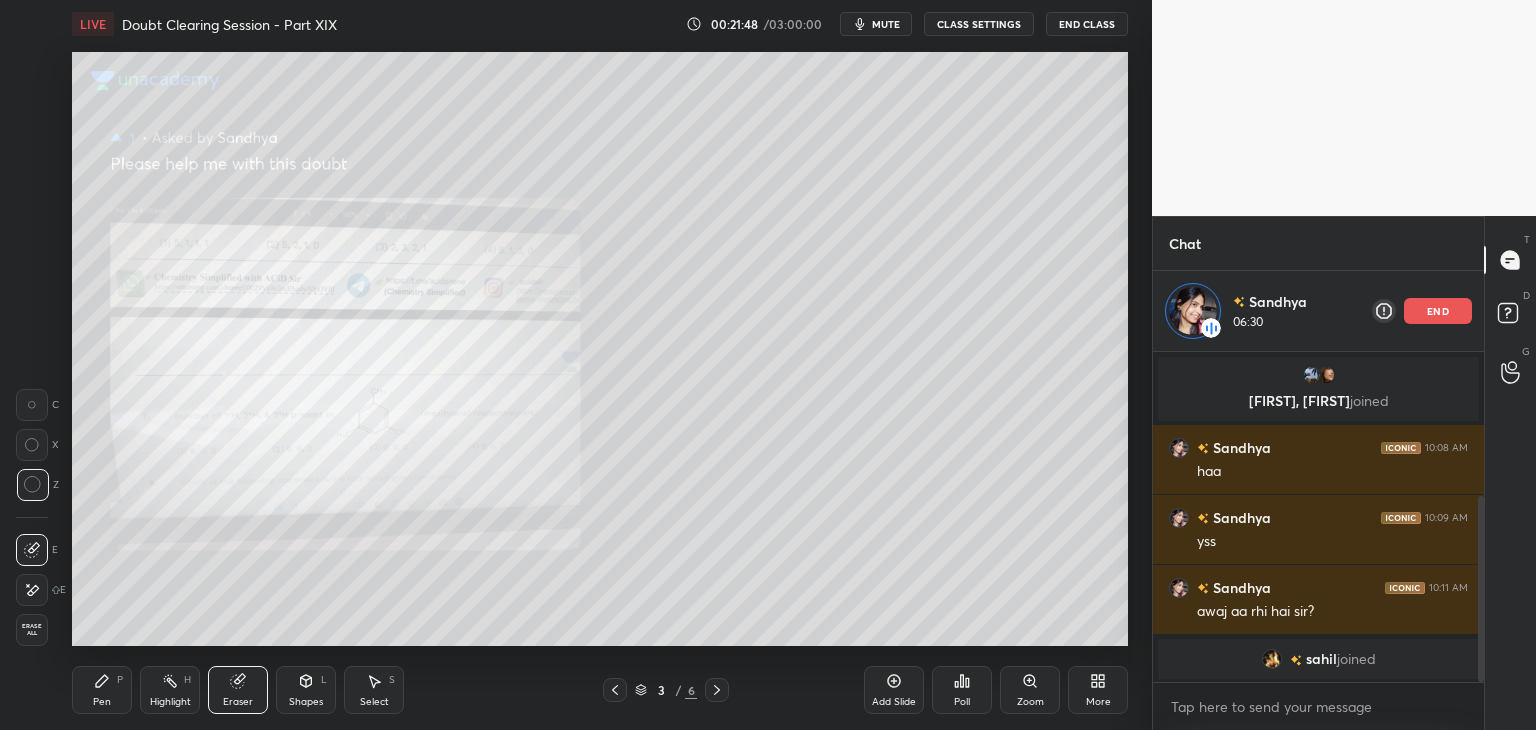 click on "Erase all" at bounding box center [32, 630] 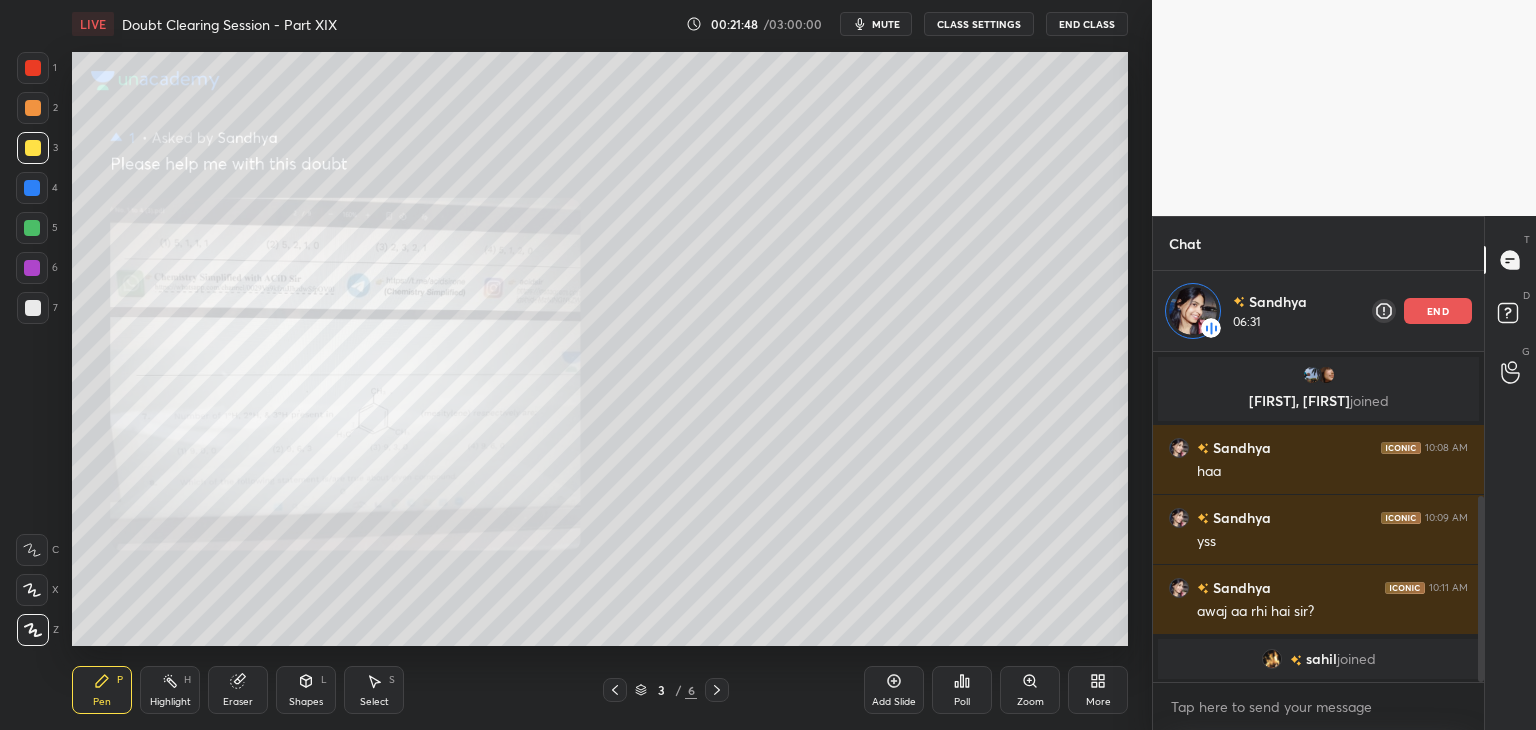 click on "Highlight H" at bounding box center [170, 690] 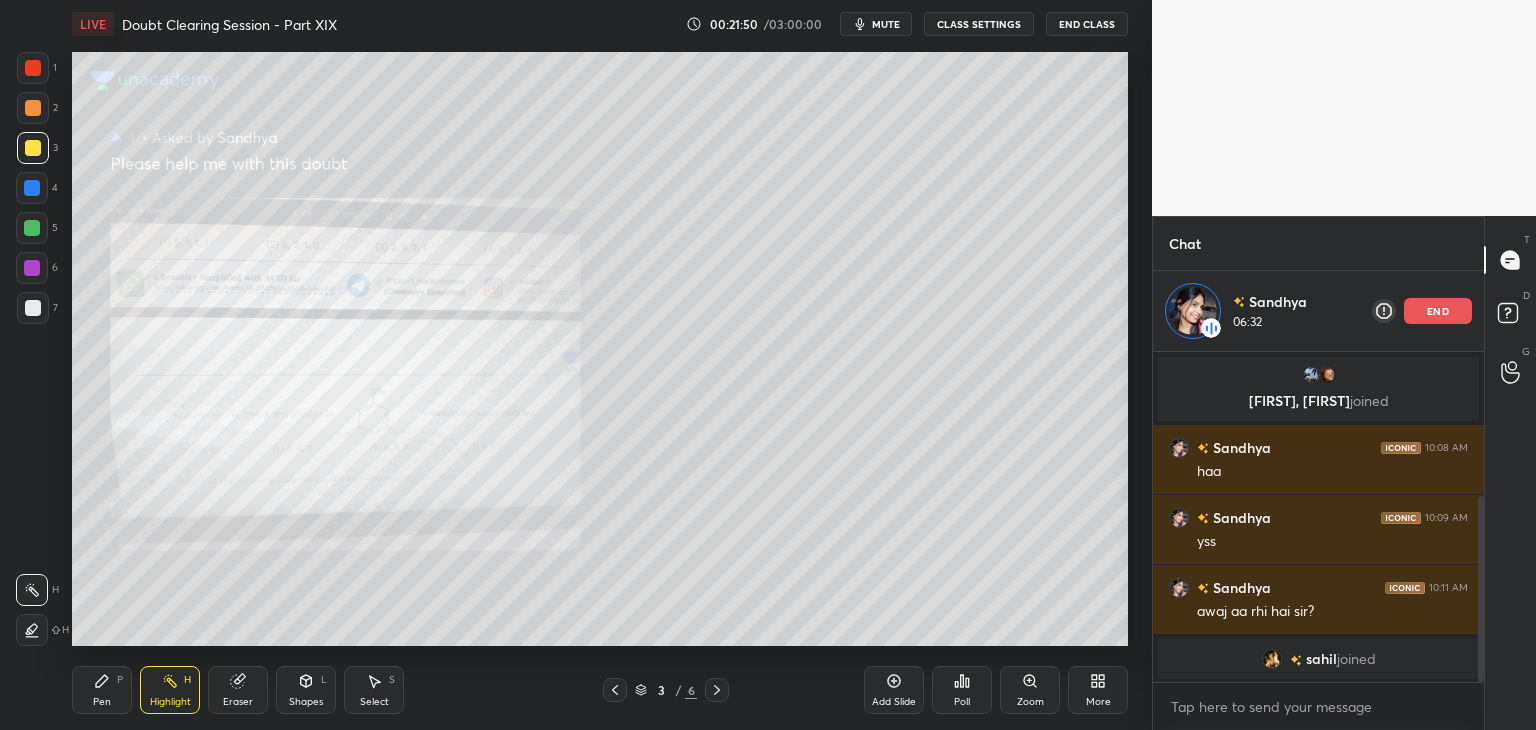 click on "Pen P" at bounding box center (102, 690) 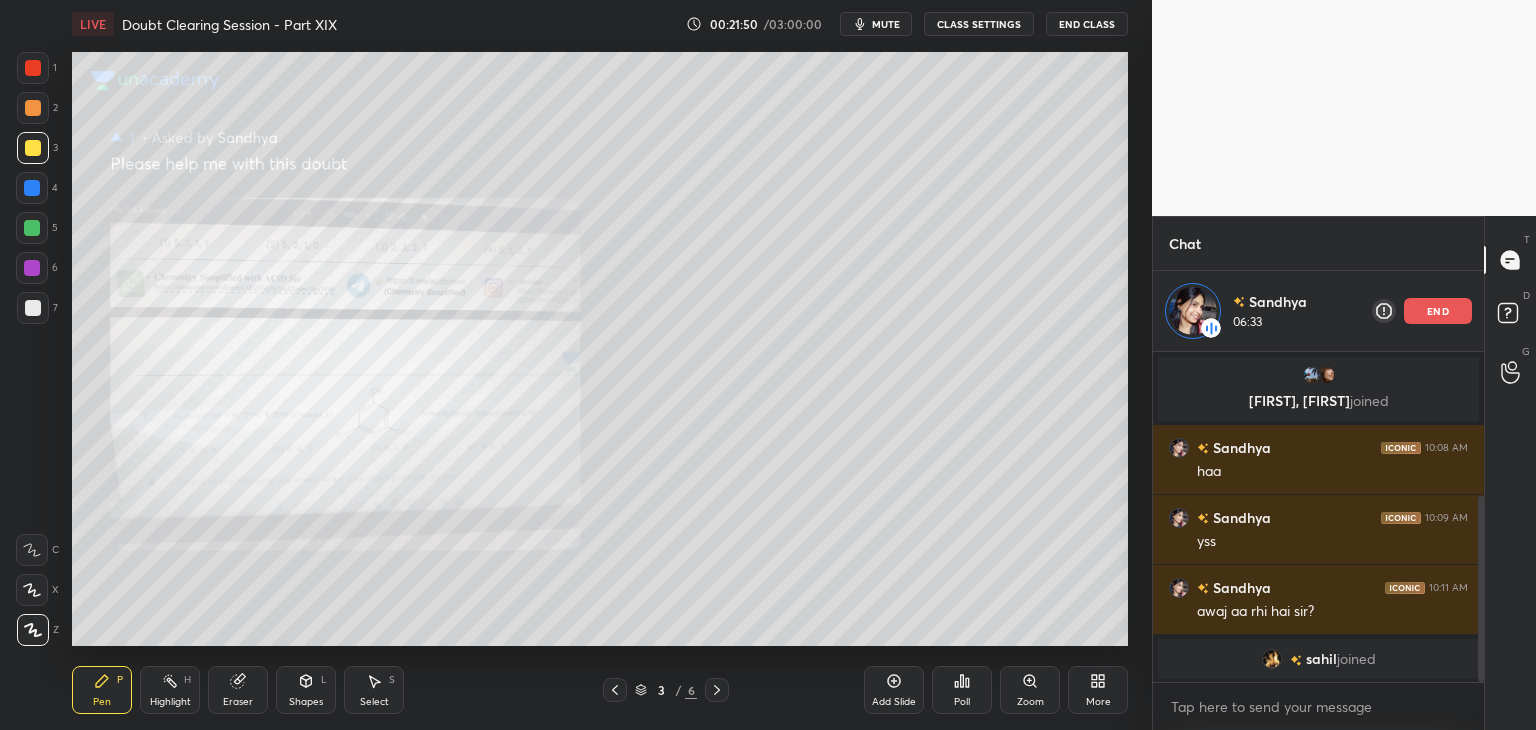 click on "Zoom" at bounding box center [1030, 690] 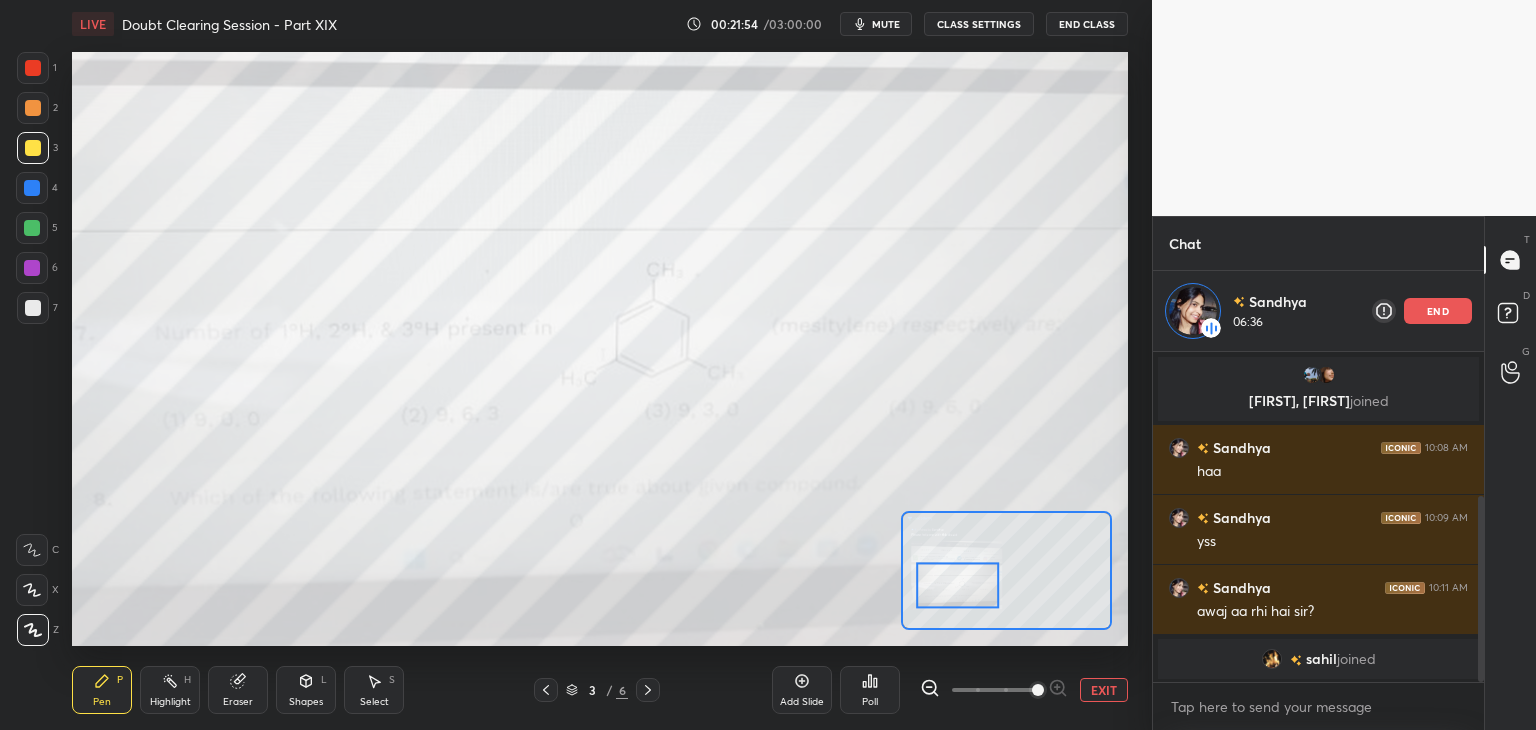 click at bounding box center [33, 68] 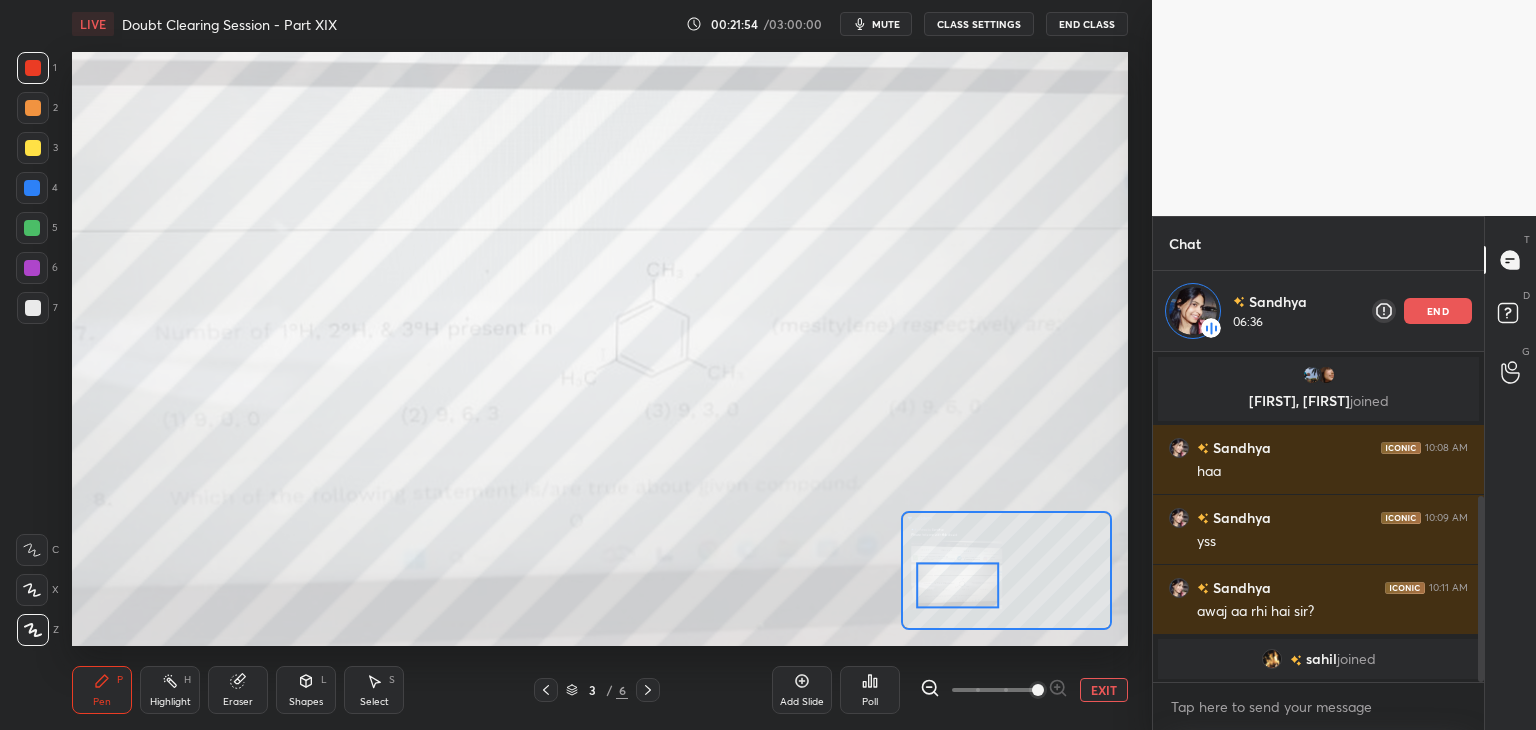 click at bounding box center [33, 68] 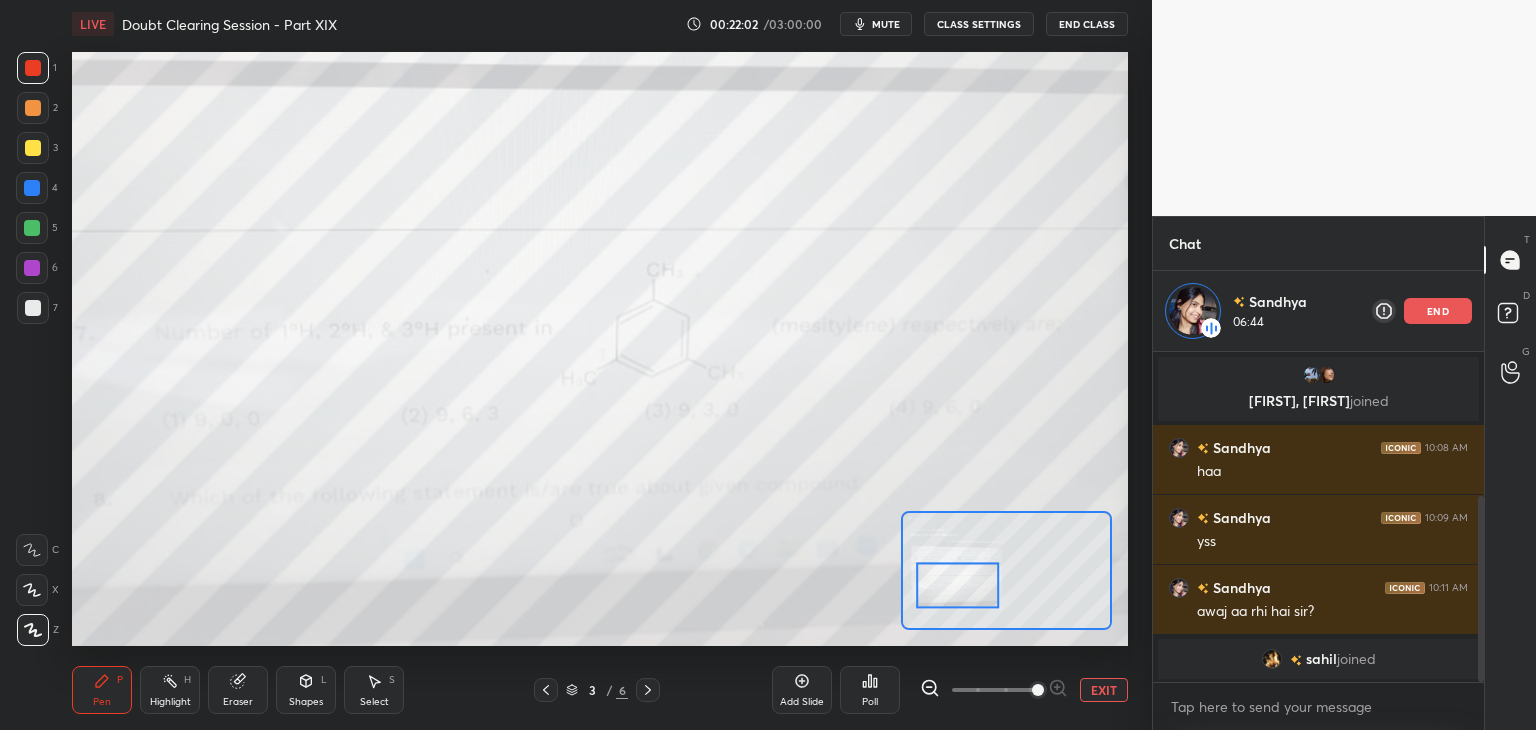 click on "EXIT" at bounding box center (1104, 690) 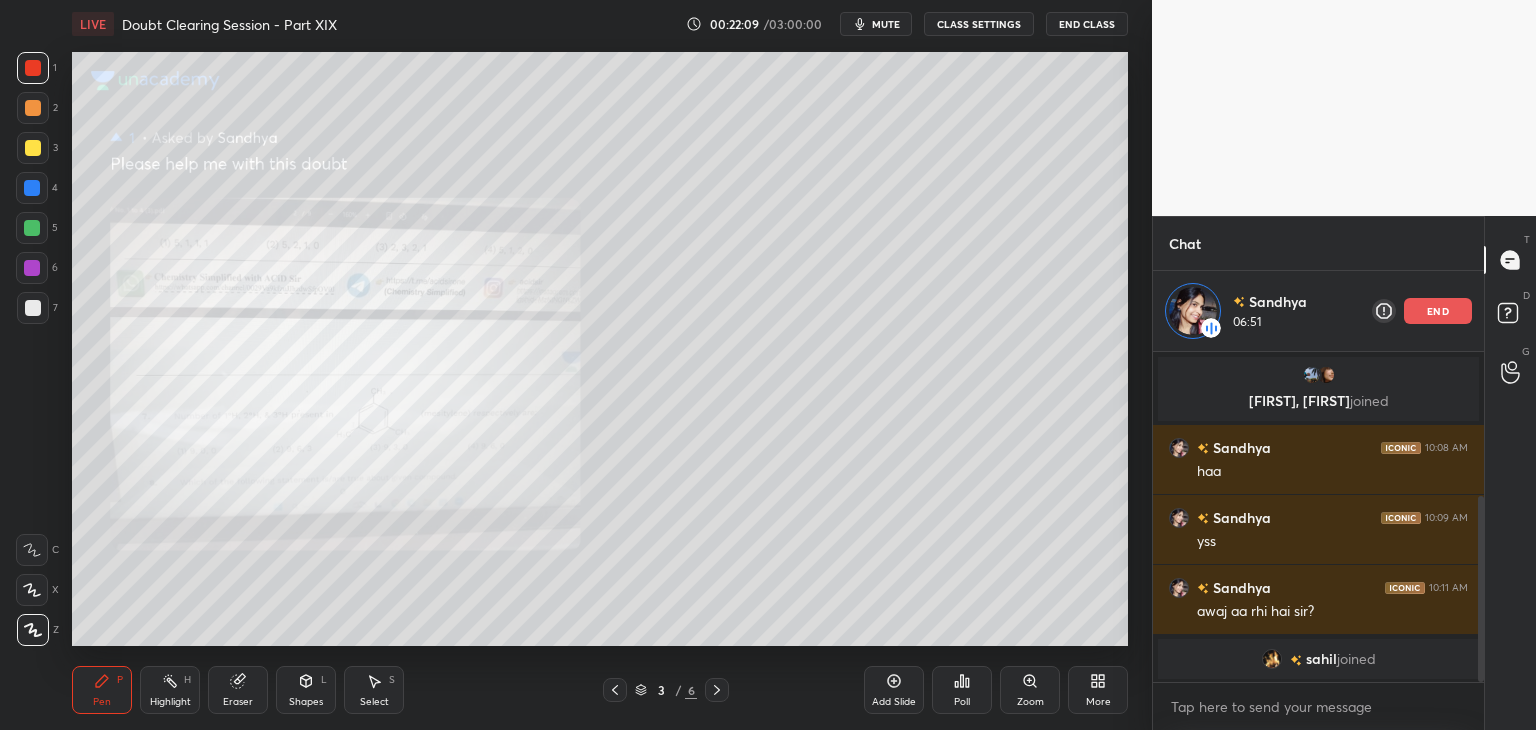 click at bounding box center [32, 188] 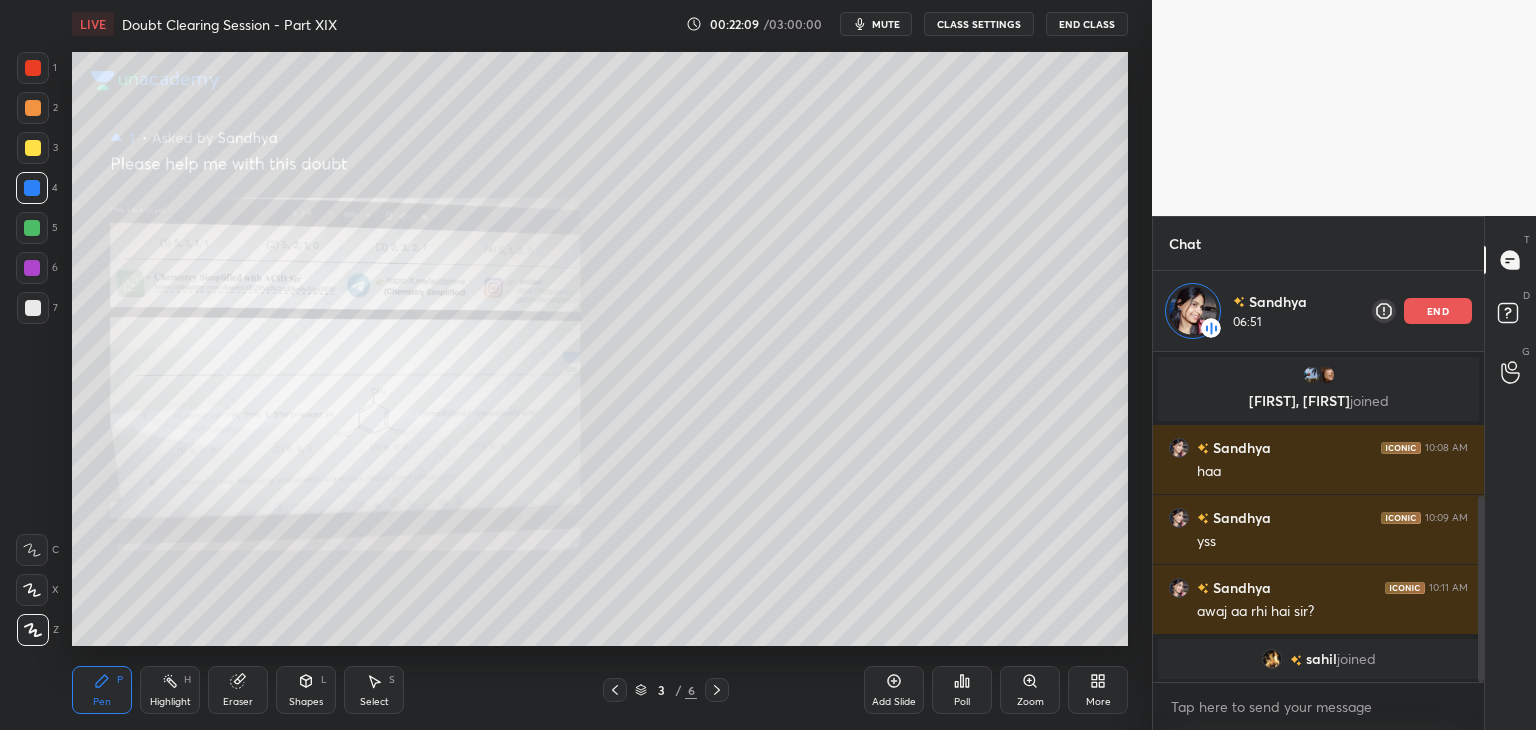 click at bounding box center [33, 148] 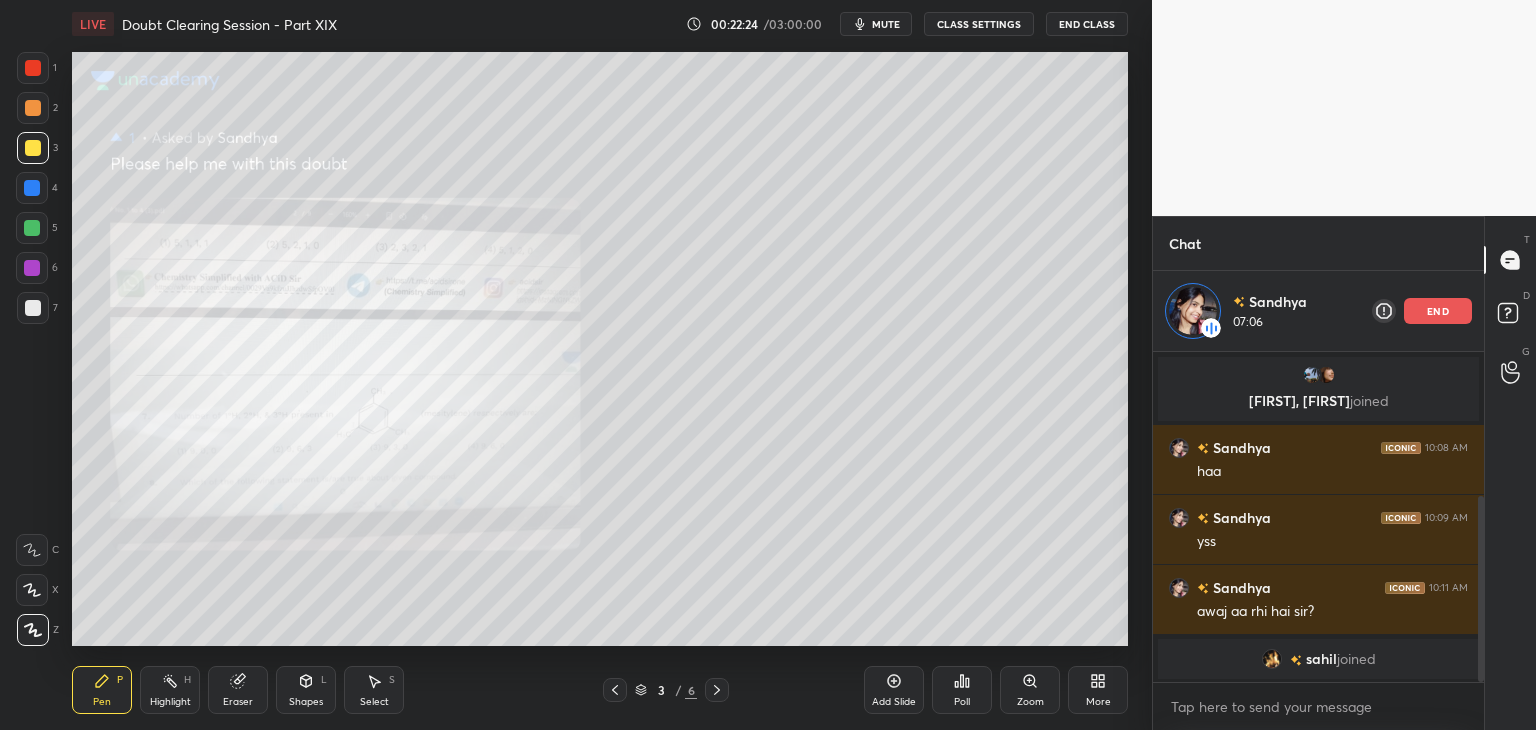 click on "Highlight H" at bounding box center (170, 690) 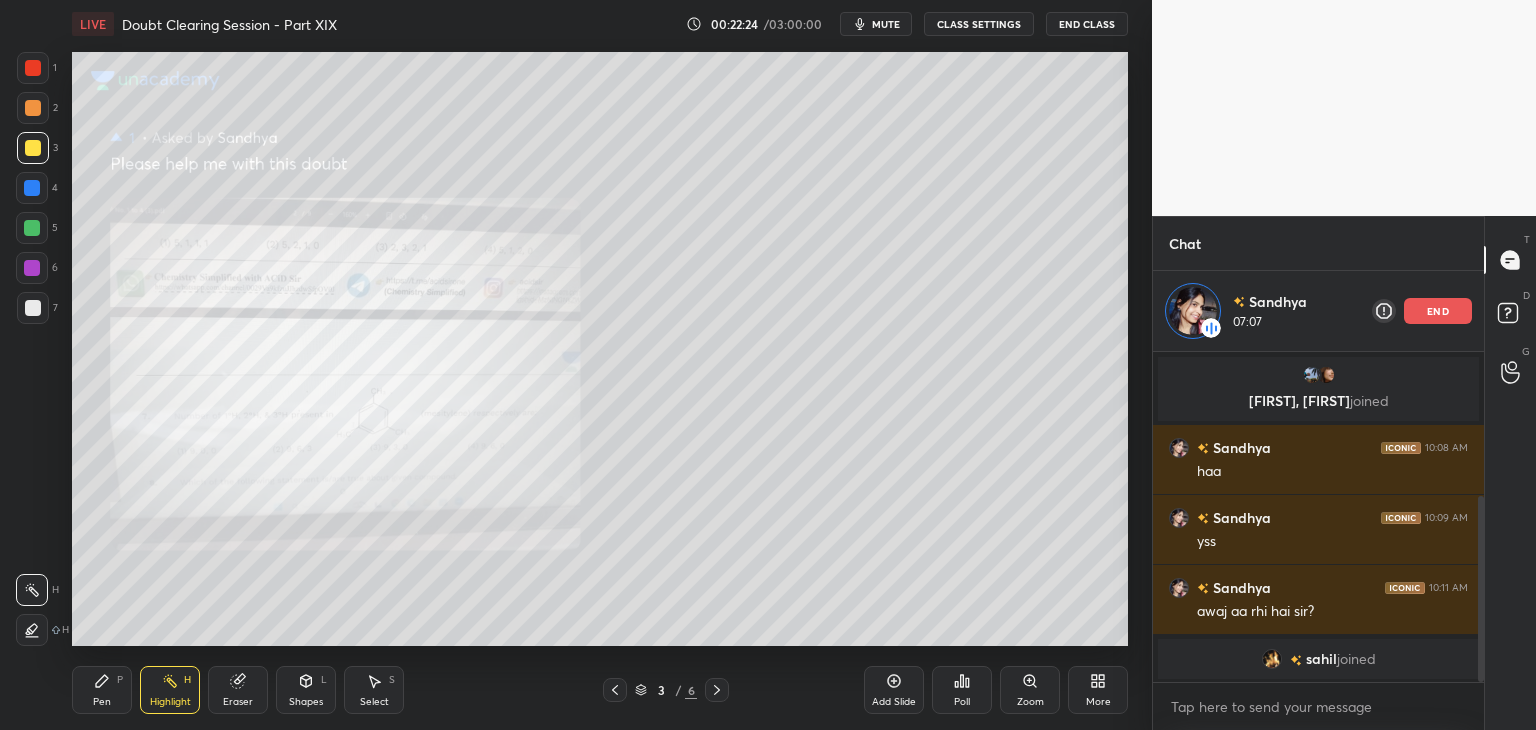 click 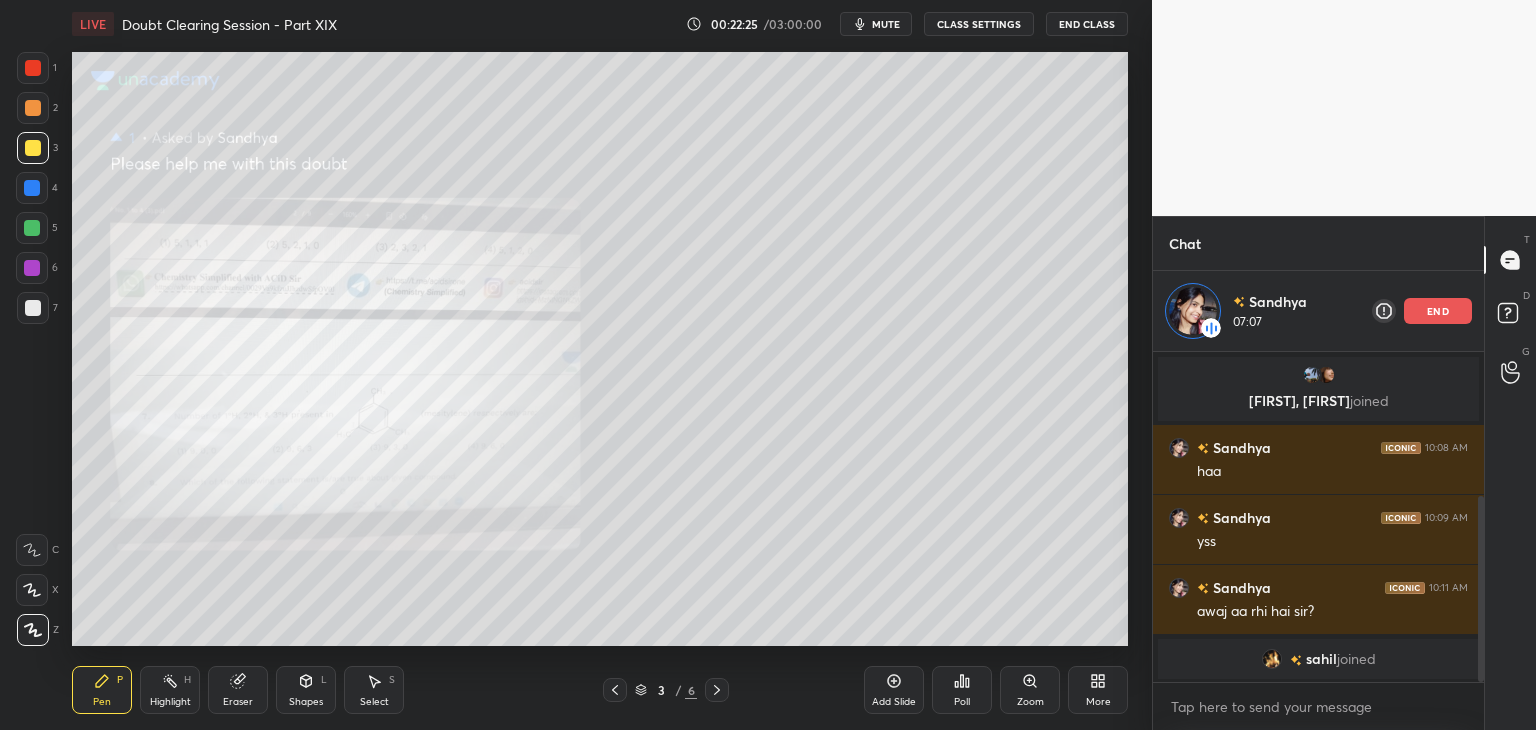 click on "Highlight H" at bounding box center (170, 690) 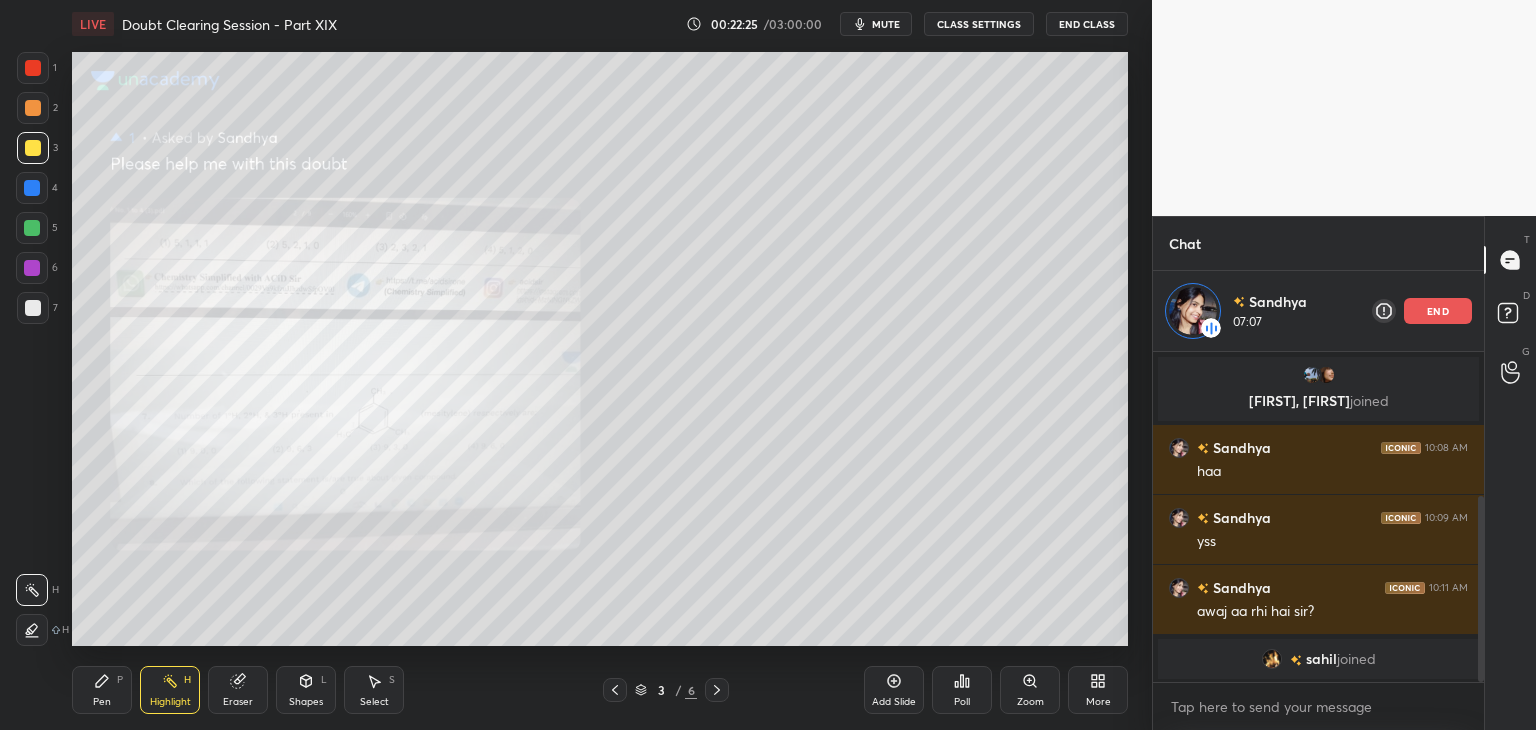 click on "P" at bounding box center [120, 680] 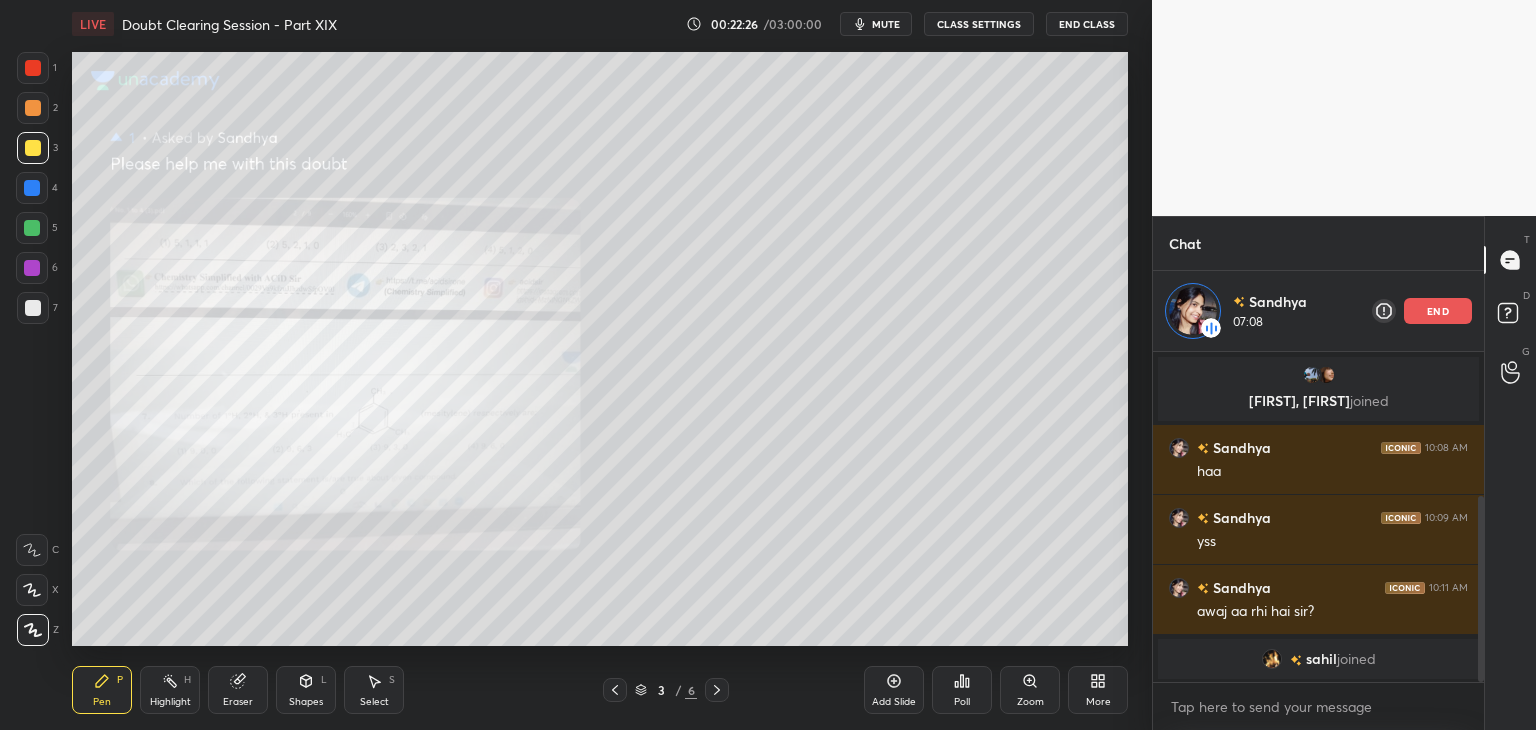 click at bounding box center [33, 108] 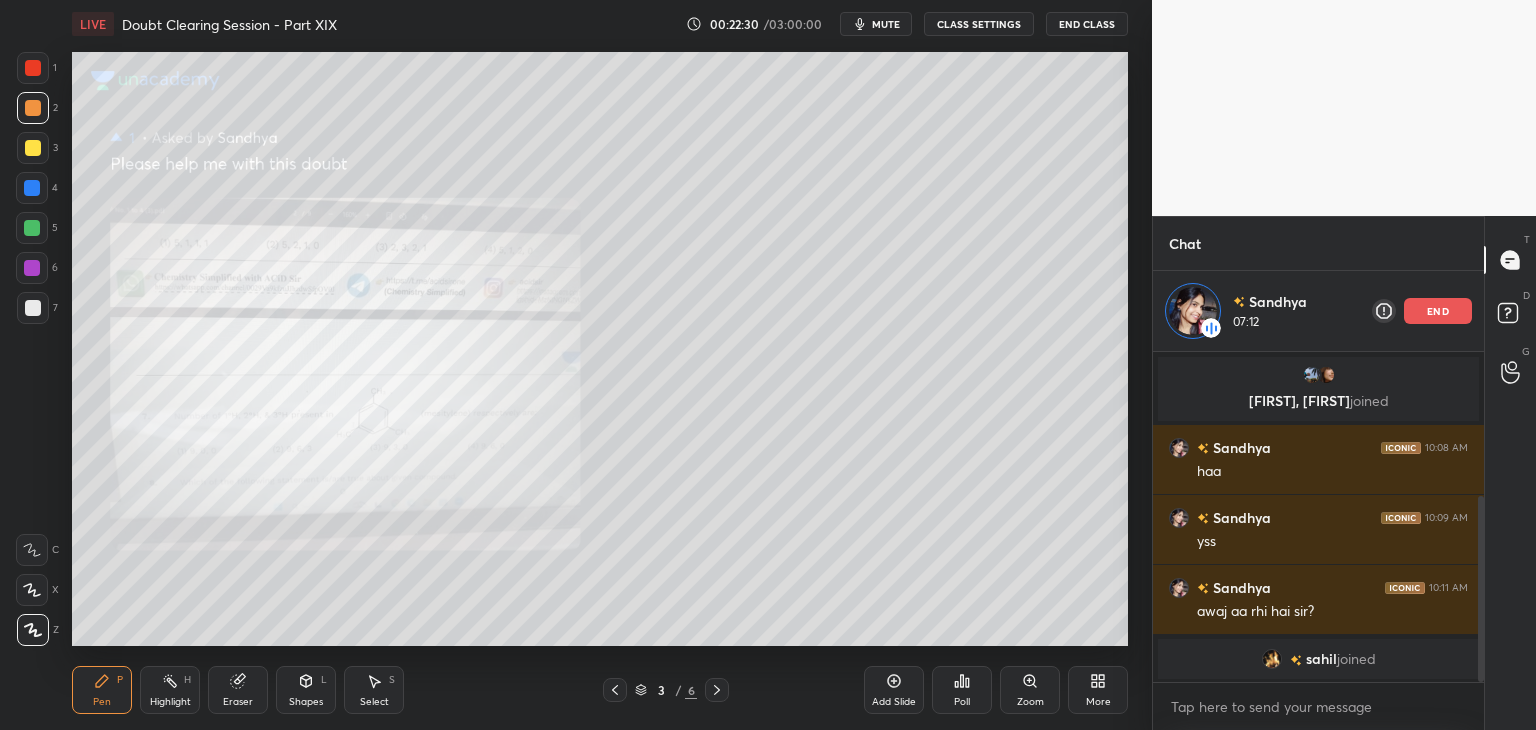 click on "Eraser" at bounding box center [238, 690] 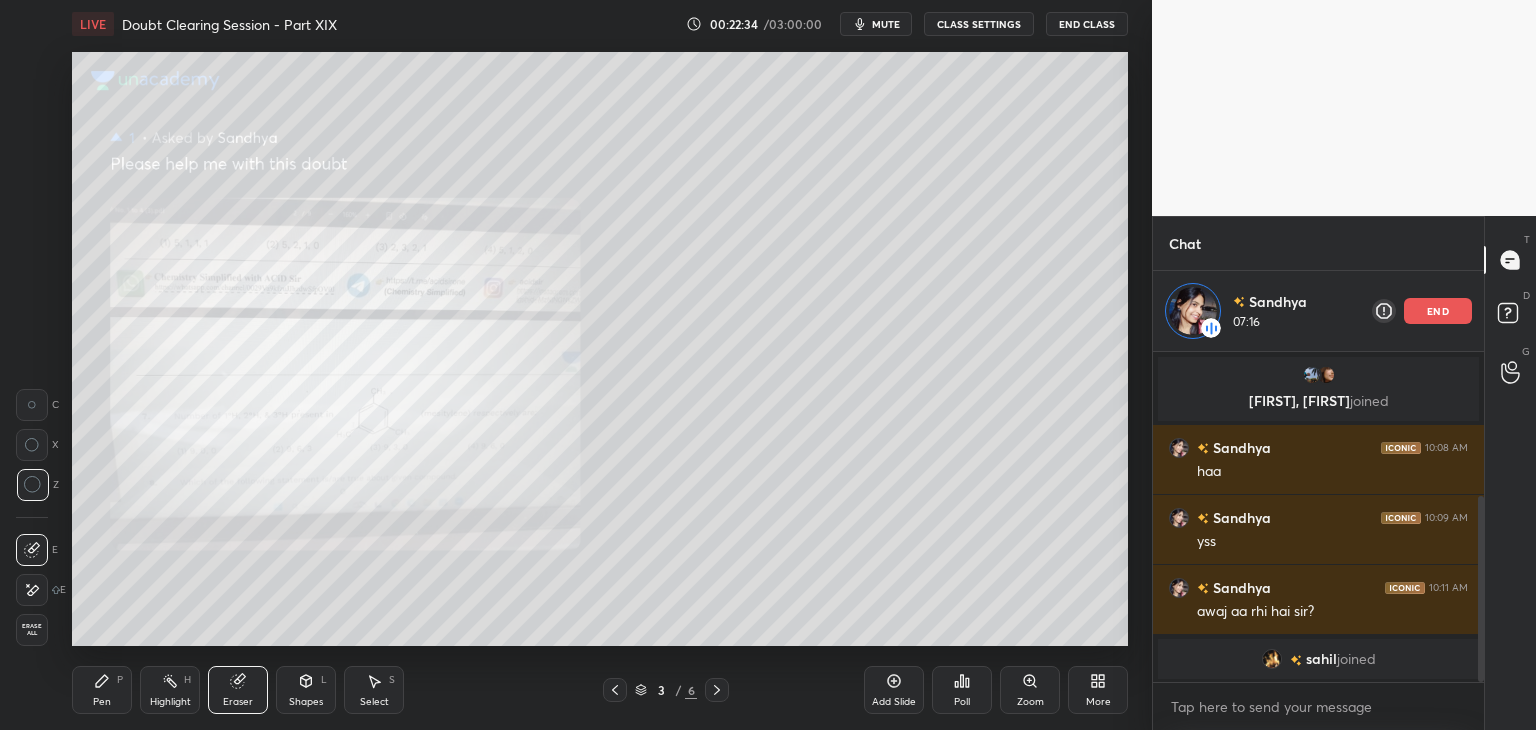 click on "Highlight H" at bounding box center [170, 690] 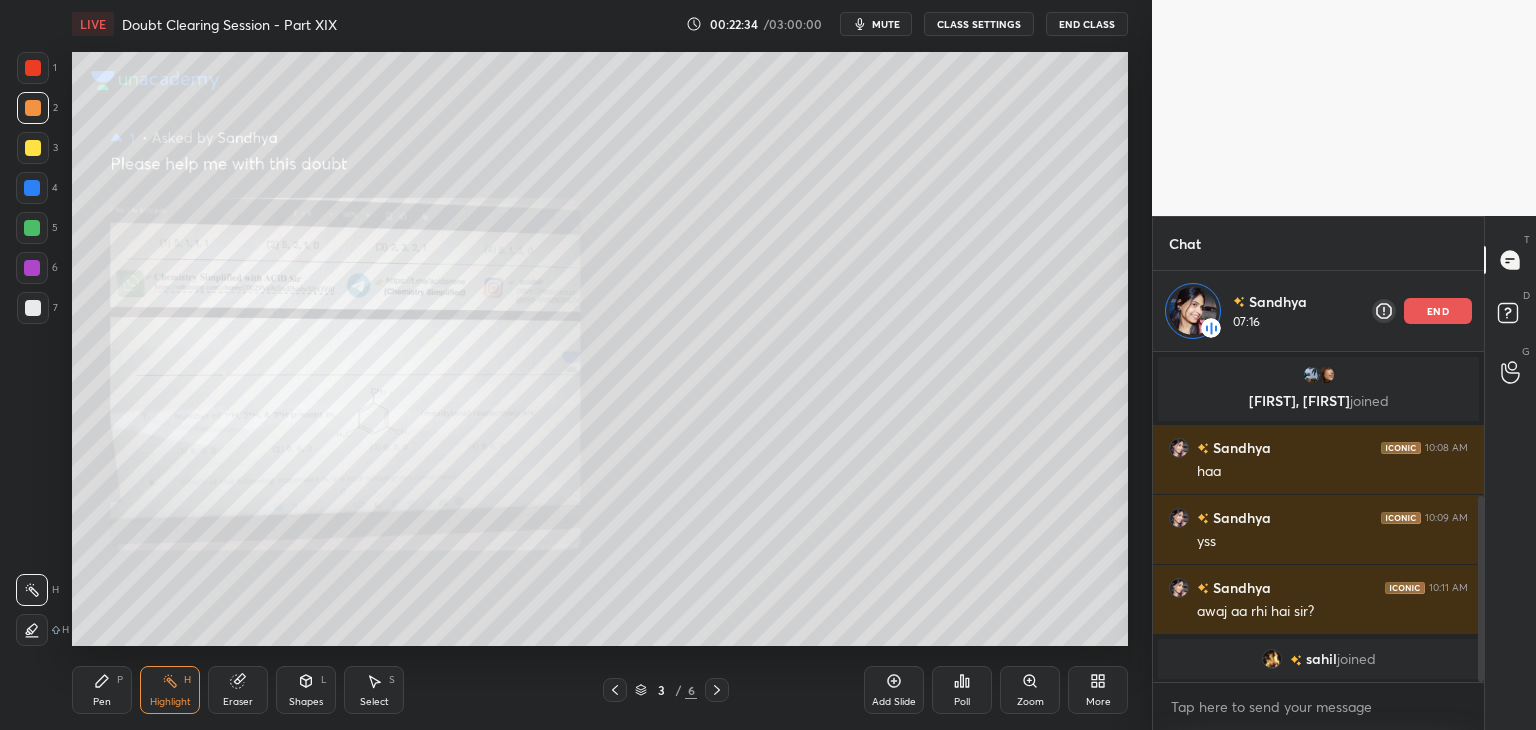click on "Pen P" at bounding box center (102, 690) 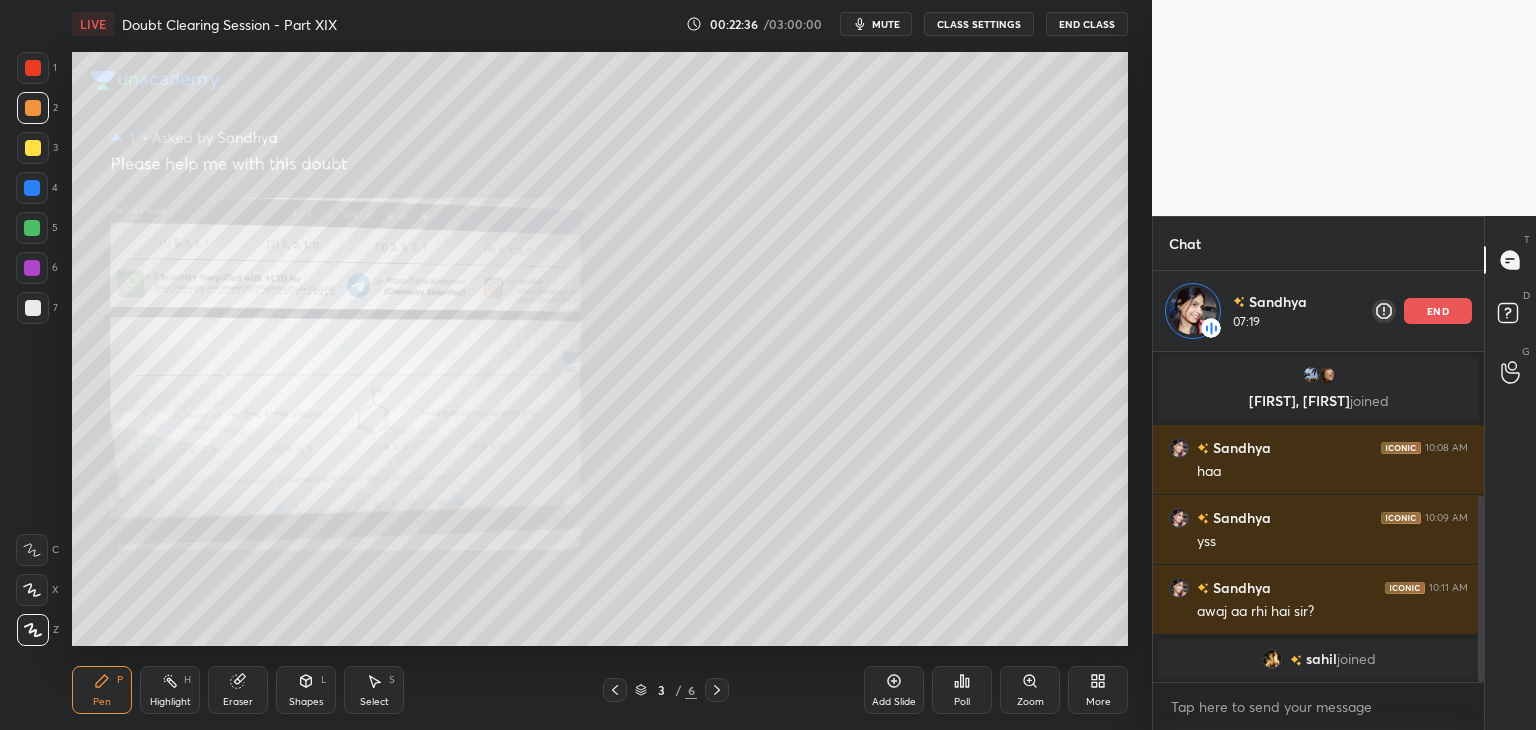 click at bounding box center (32, 268) 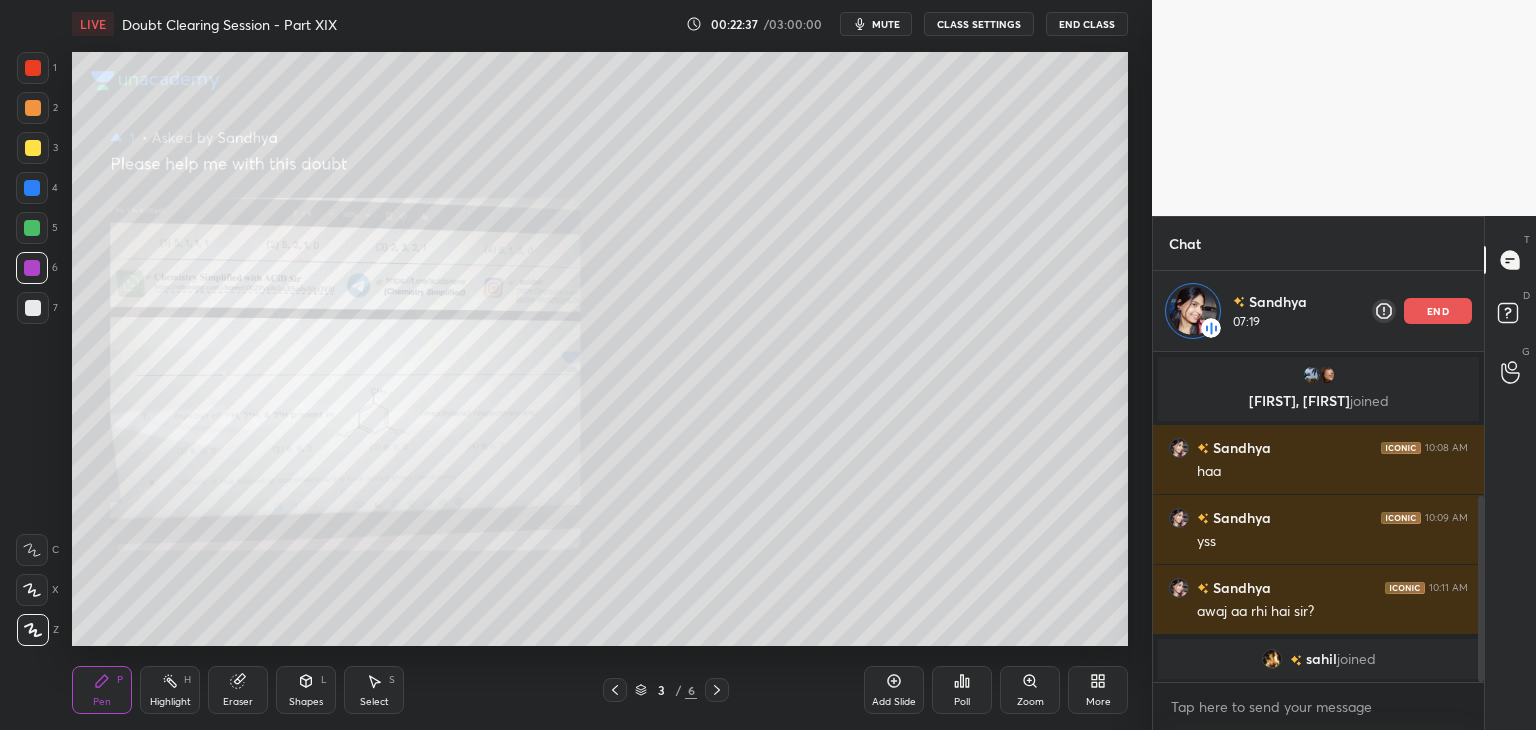 click at bounding box center (33, 308) 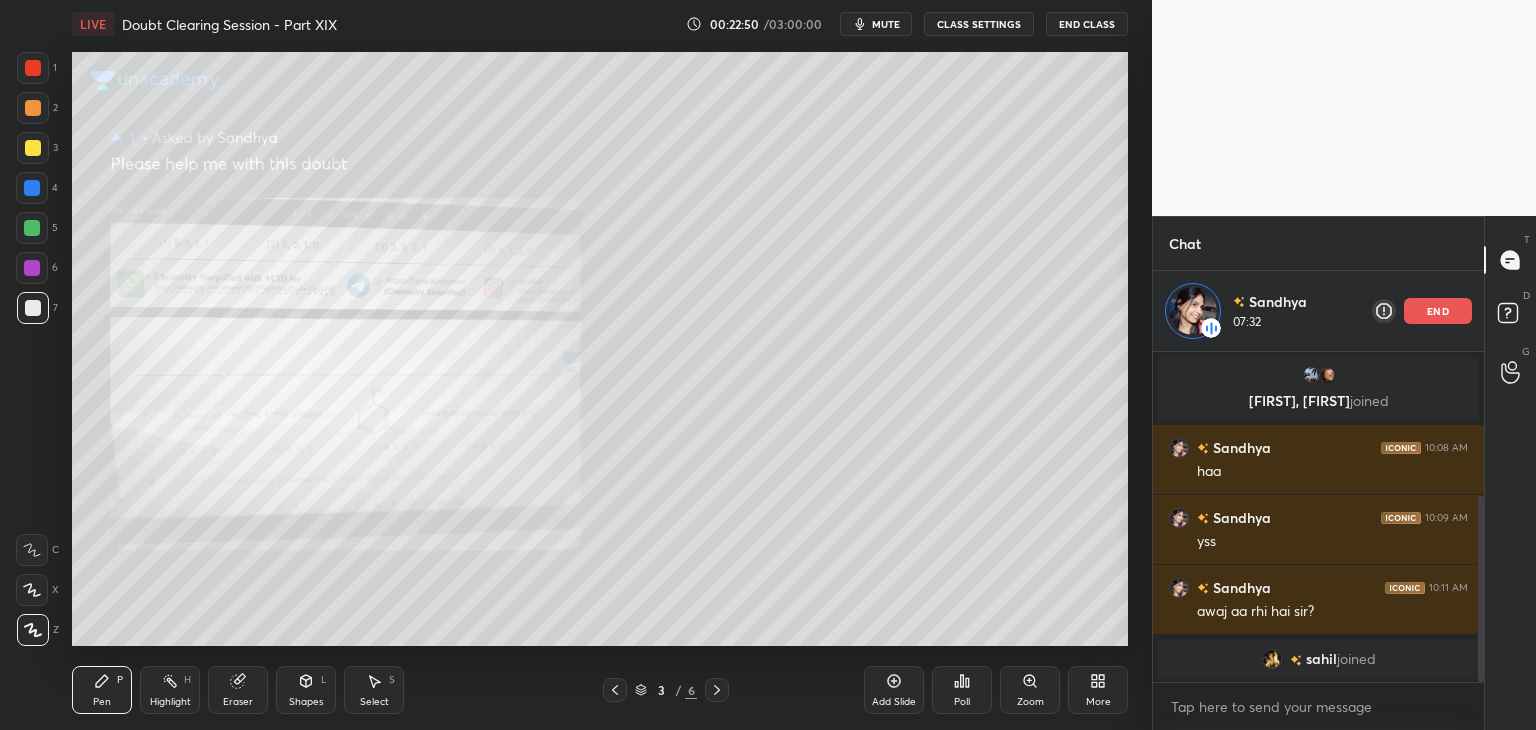 click on "Highlight H" at bounding box center (170, 690) 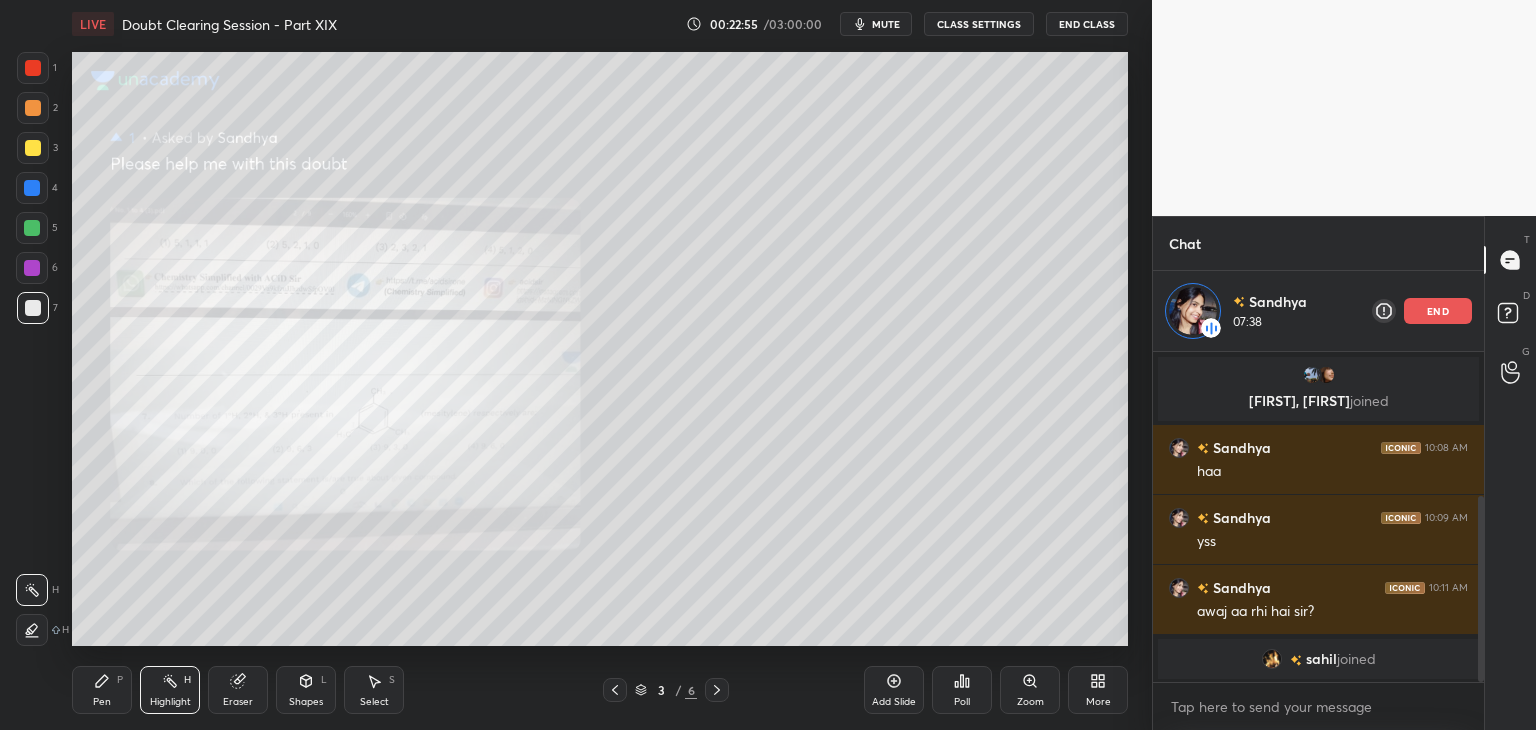 click 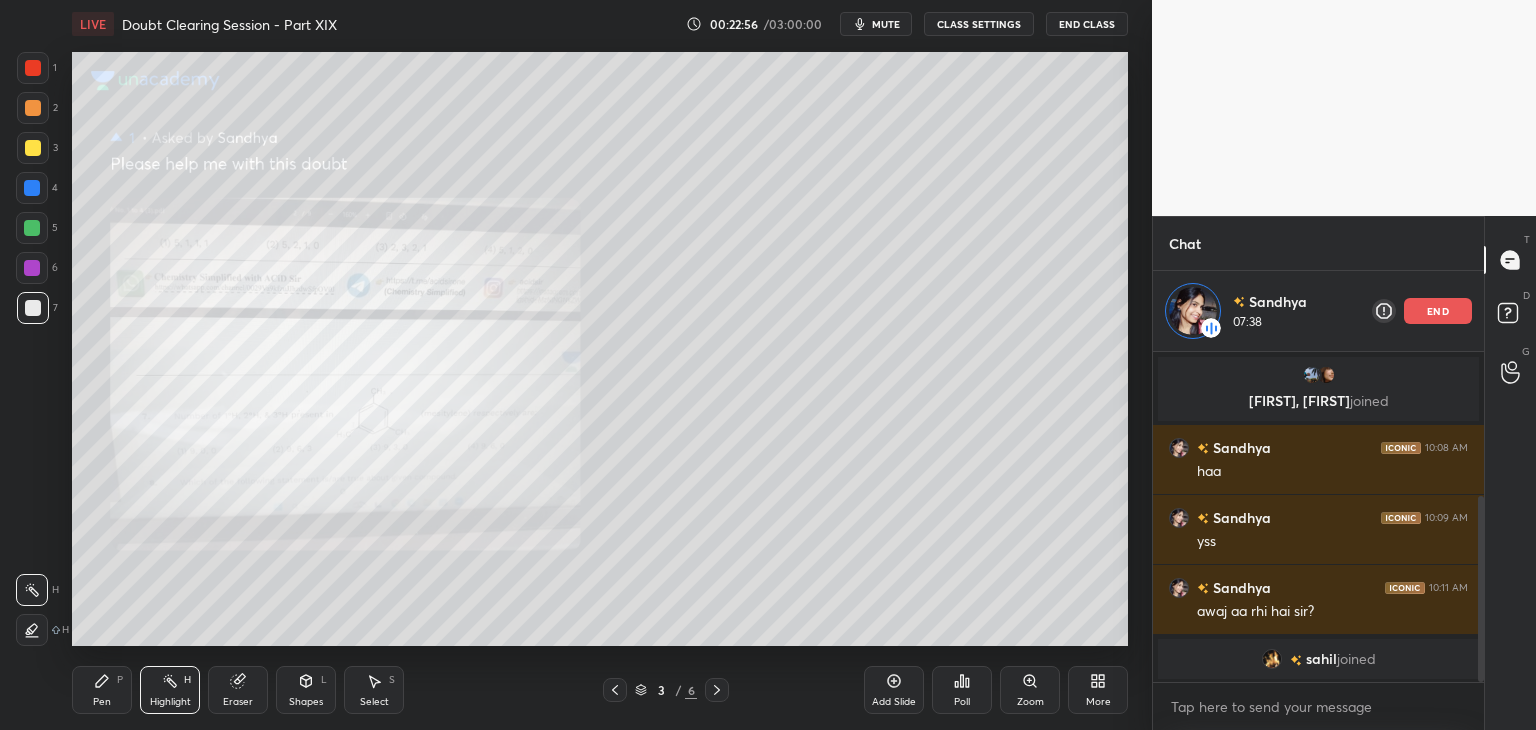 click on "Pen P" at bounding box center [102, 690] 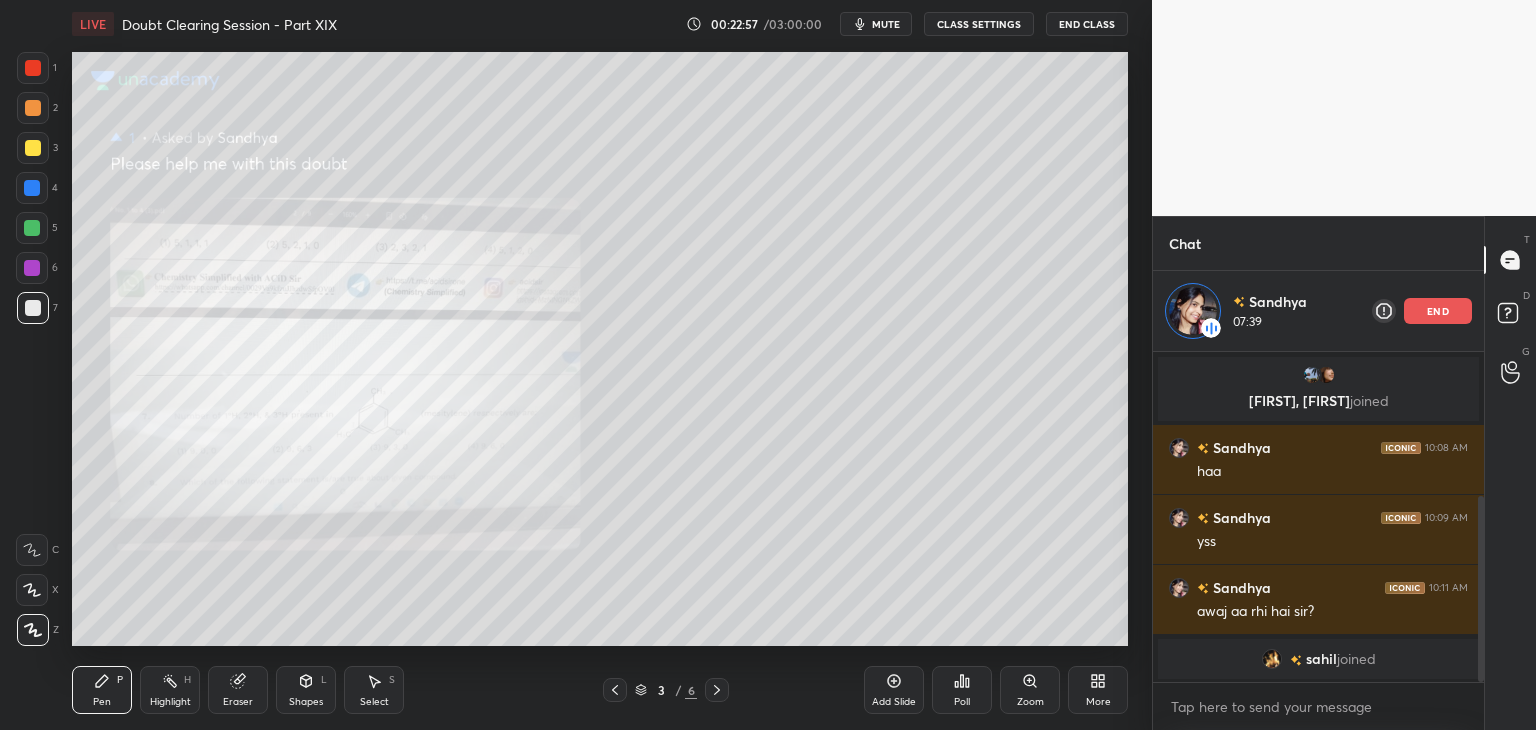 click 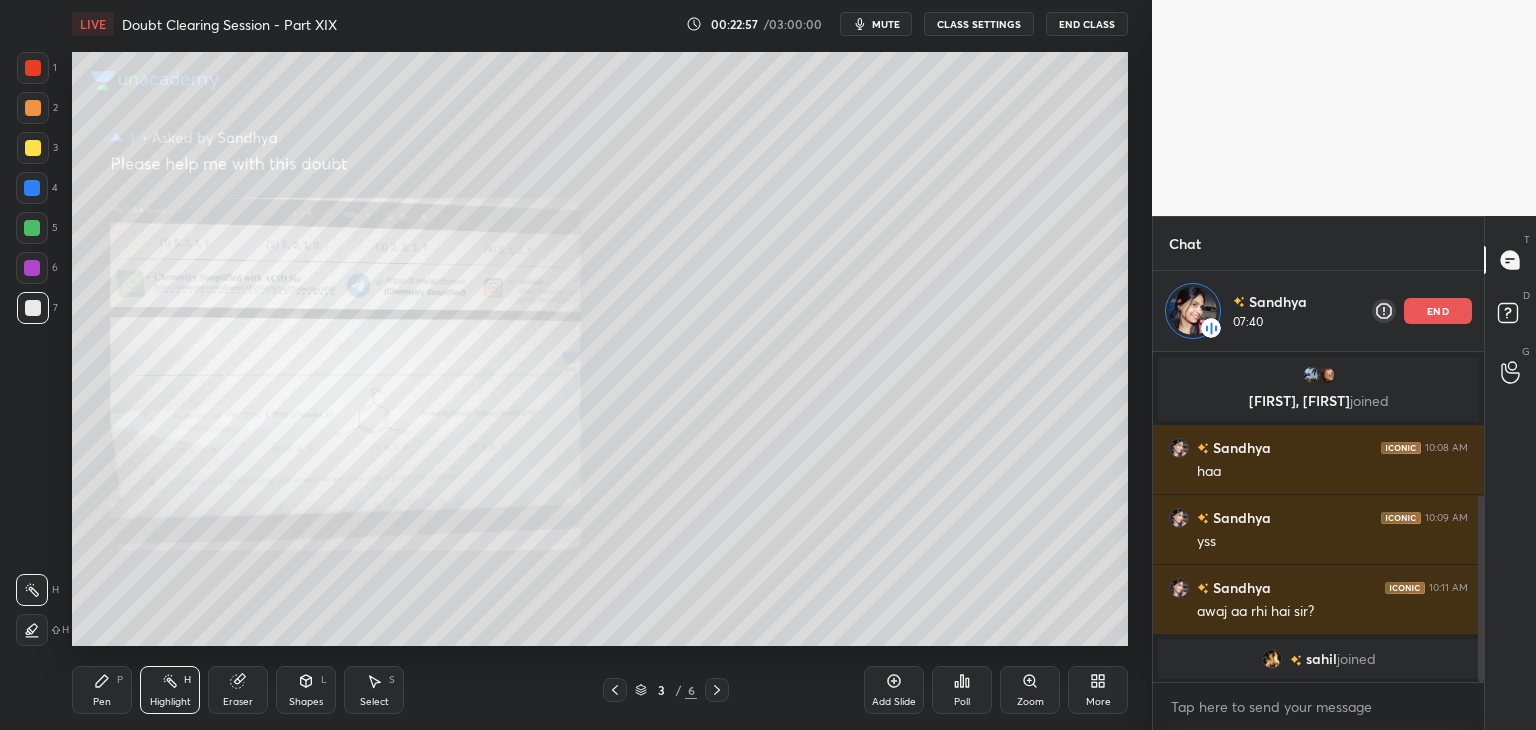 click on "Pen P" at bounding box center (102, 690) 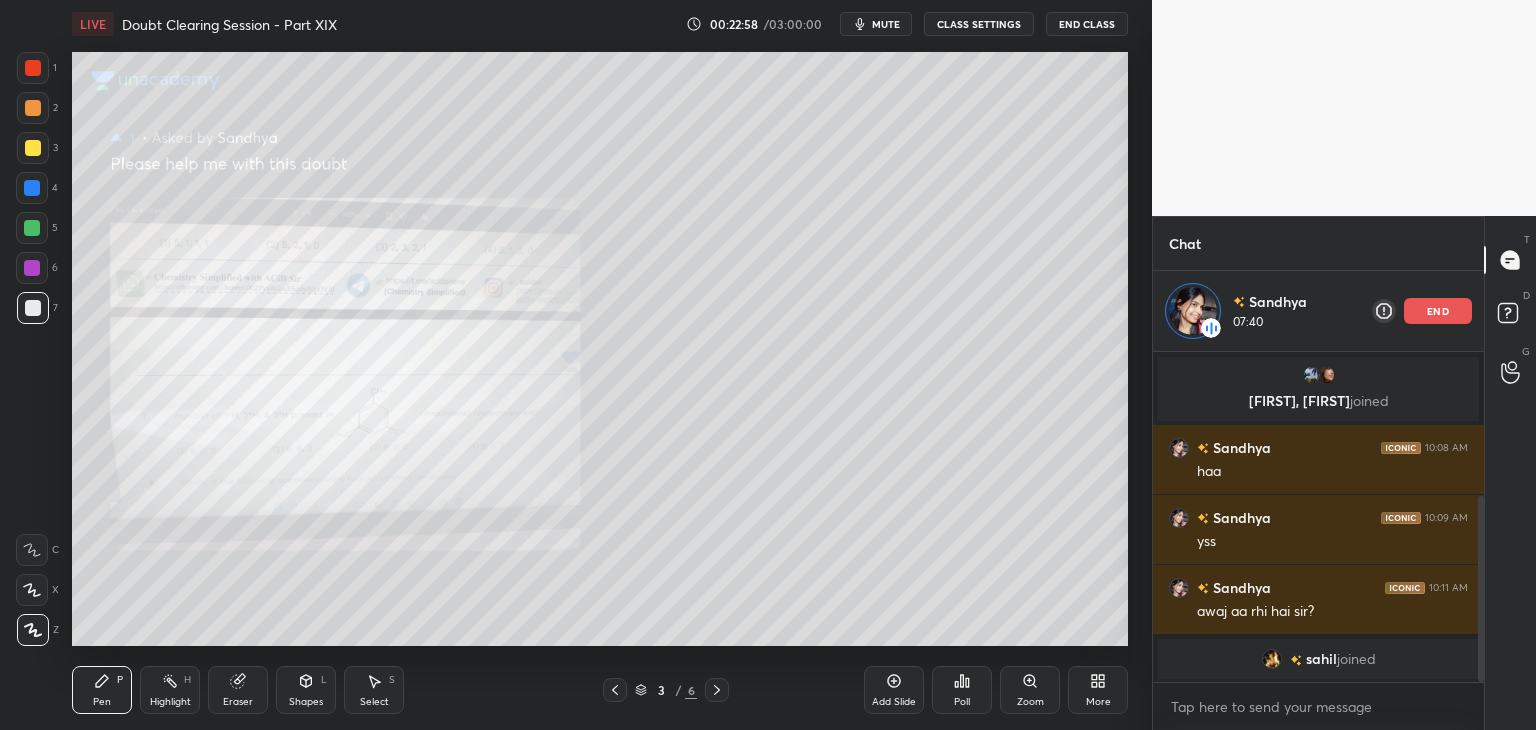 click on "Highlight" at bounding box center (170, 702) 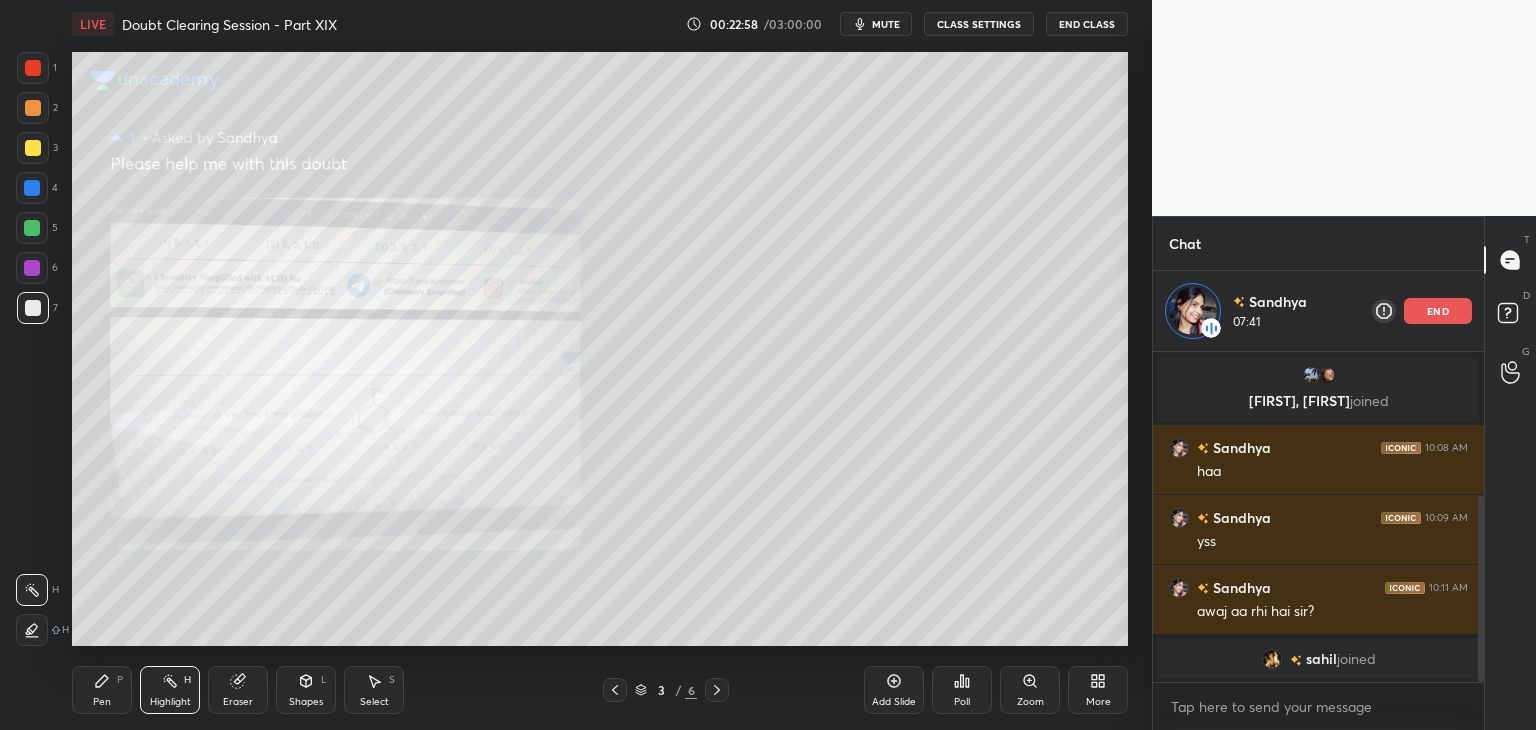 click on "Pen P" at bounding box center (102, 690) 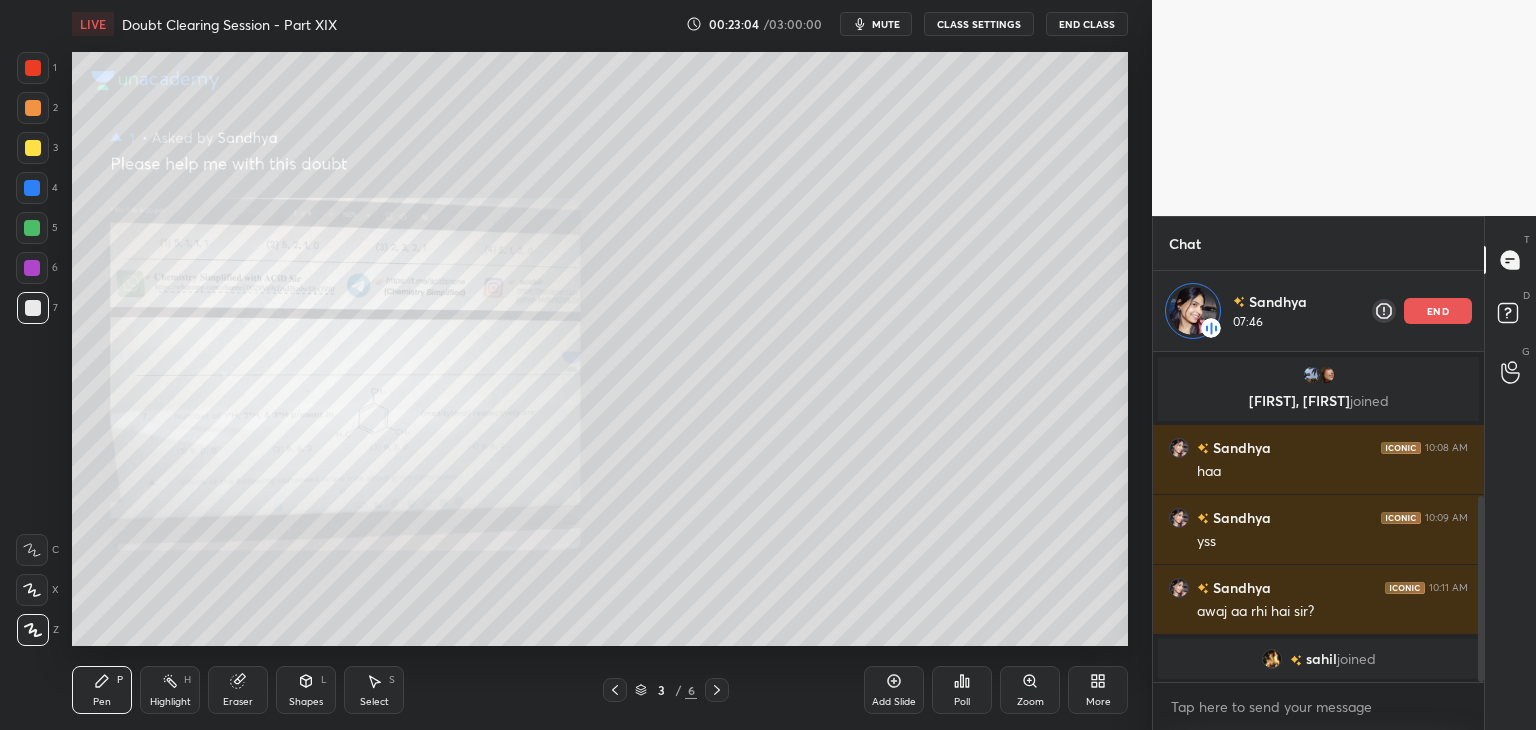 click on "Pen P Highlight H Eraser Shapes L Select S" at bounding box center [270, 690] 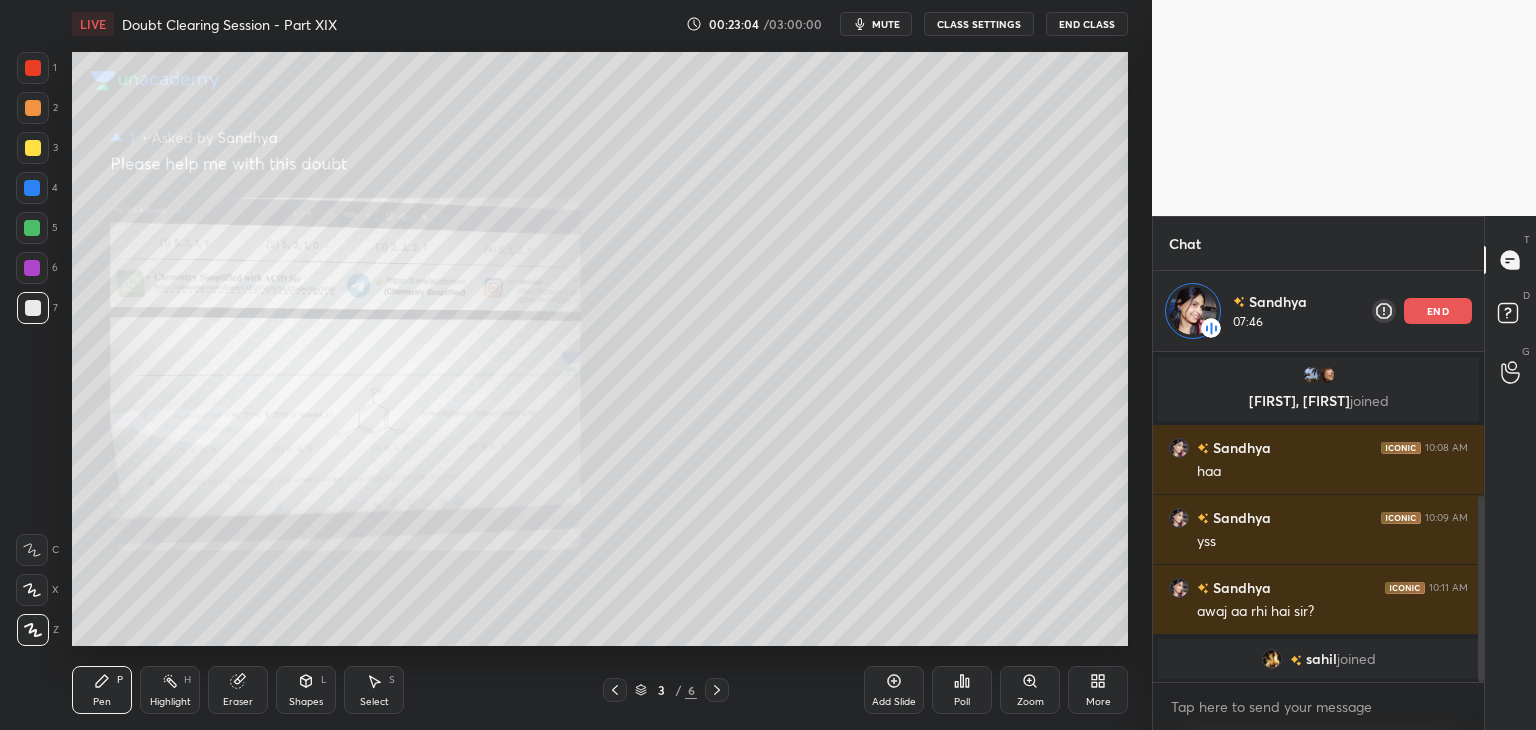 click on "Pen" at bounding box center (102, 702) 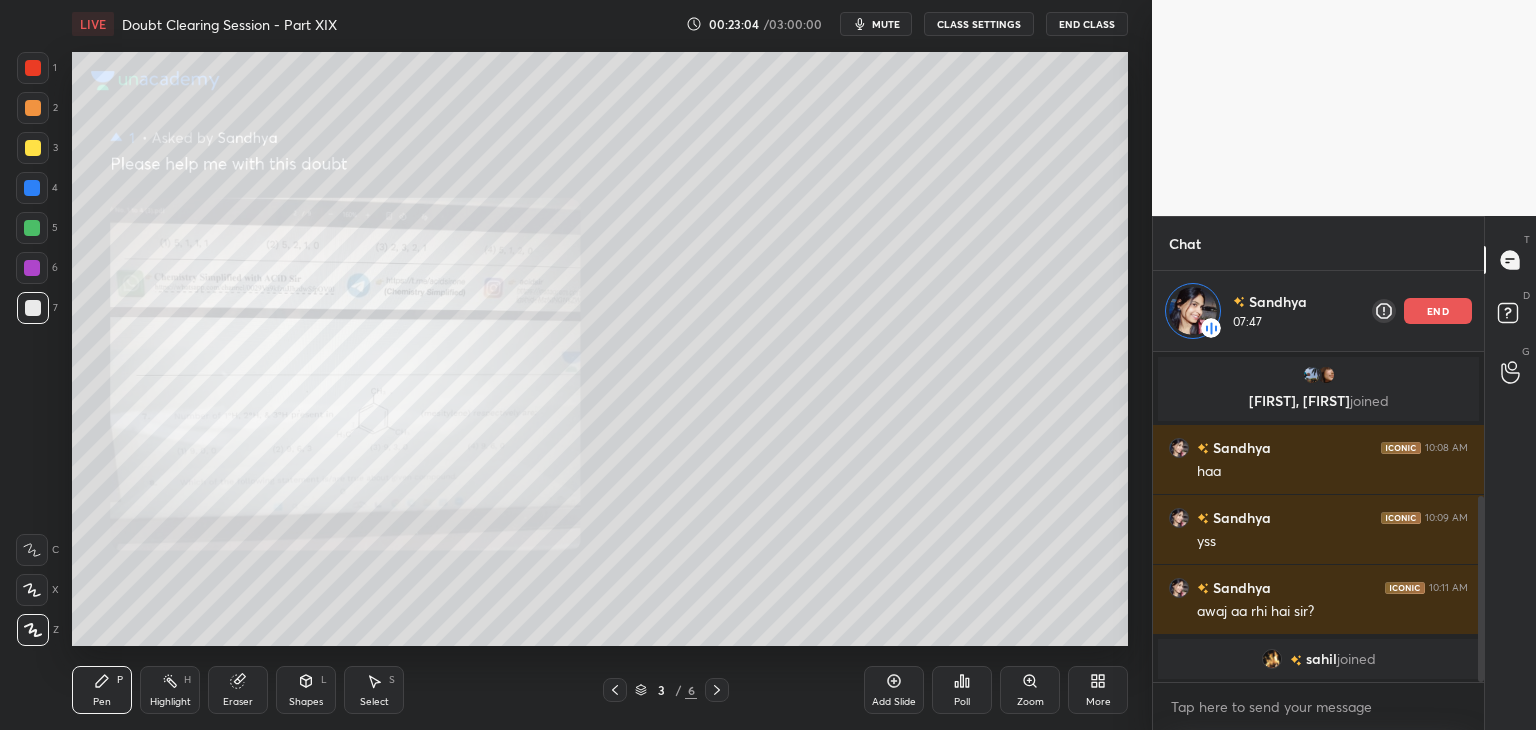 click on "Highlight" at bounding box center [170, 702] 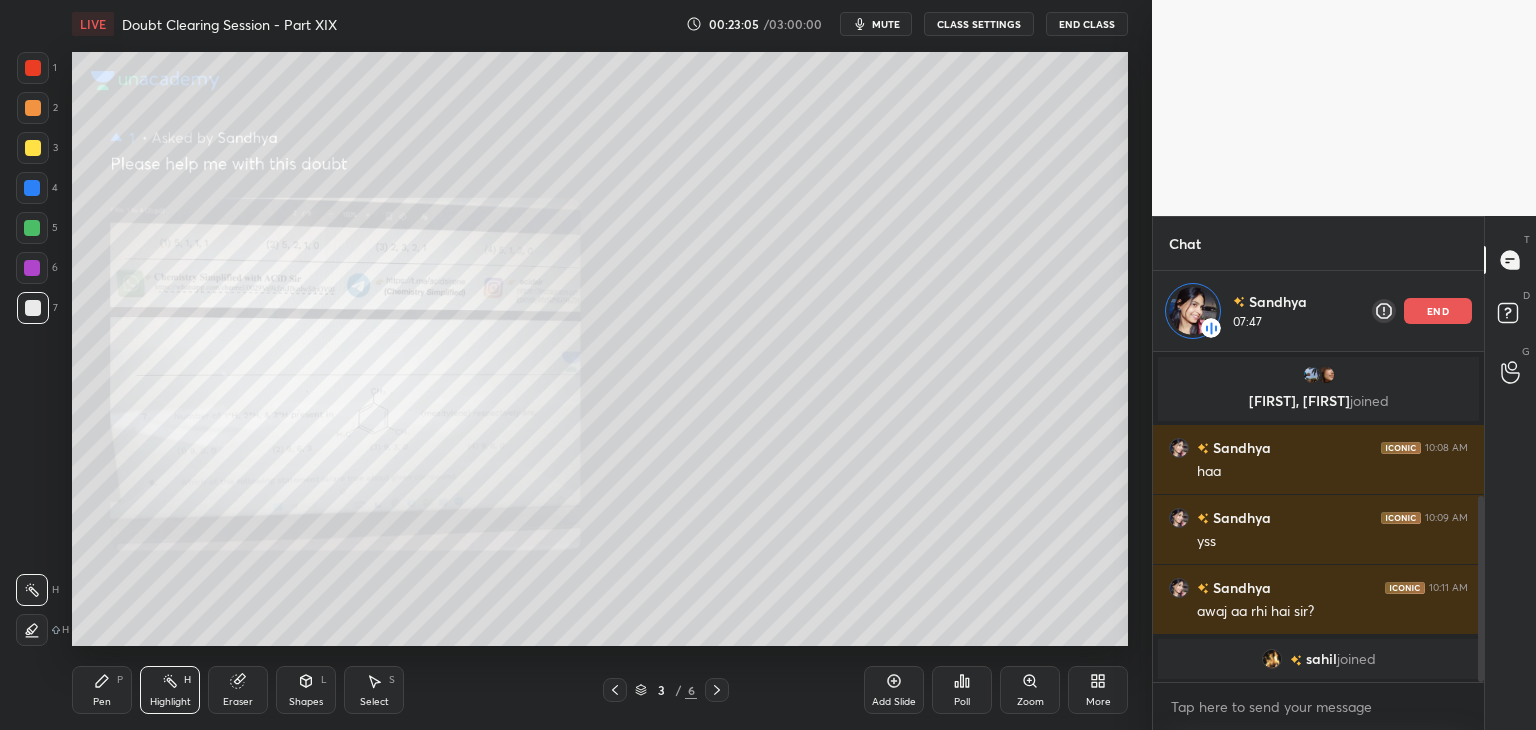click on "Pen P" at bounding box center (102, 690) 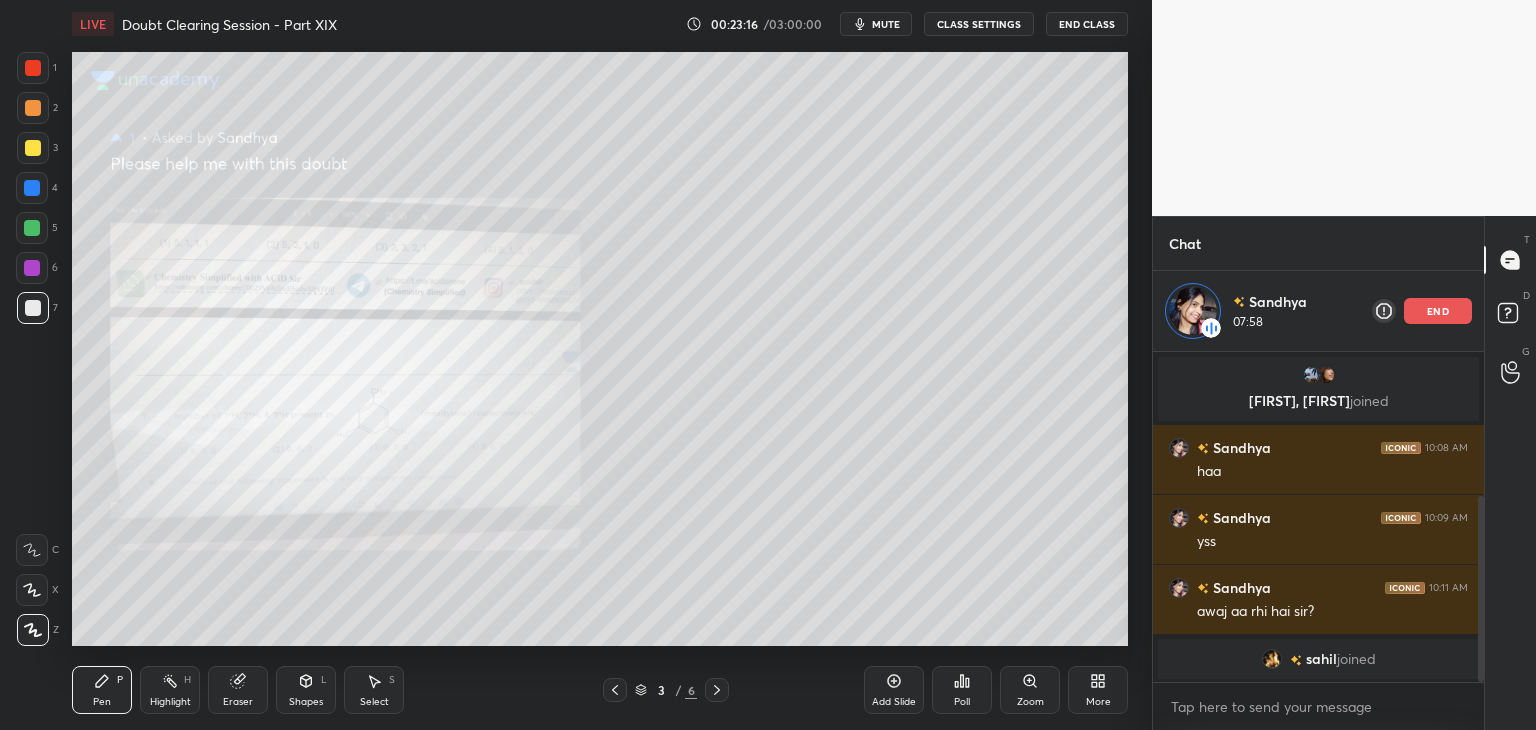 click 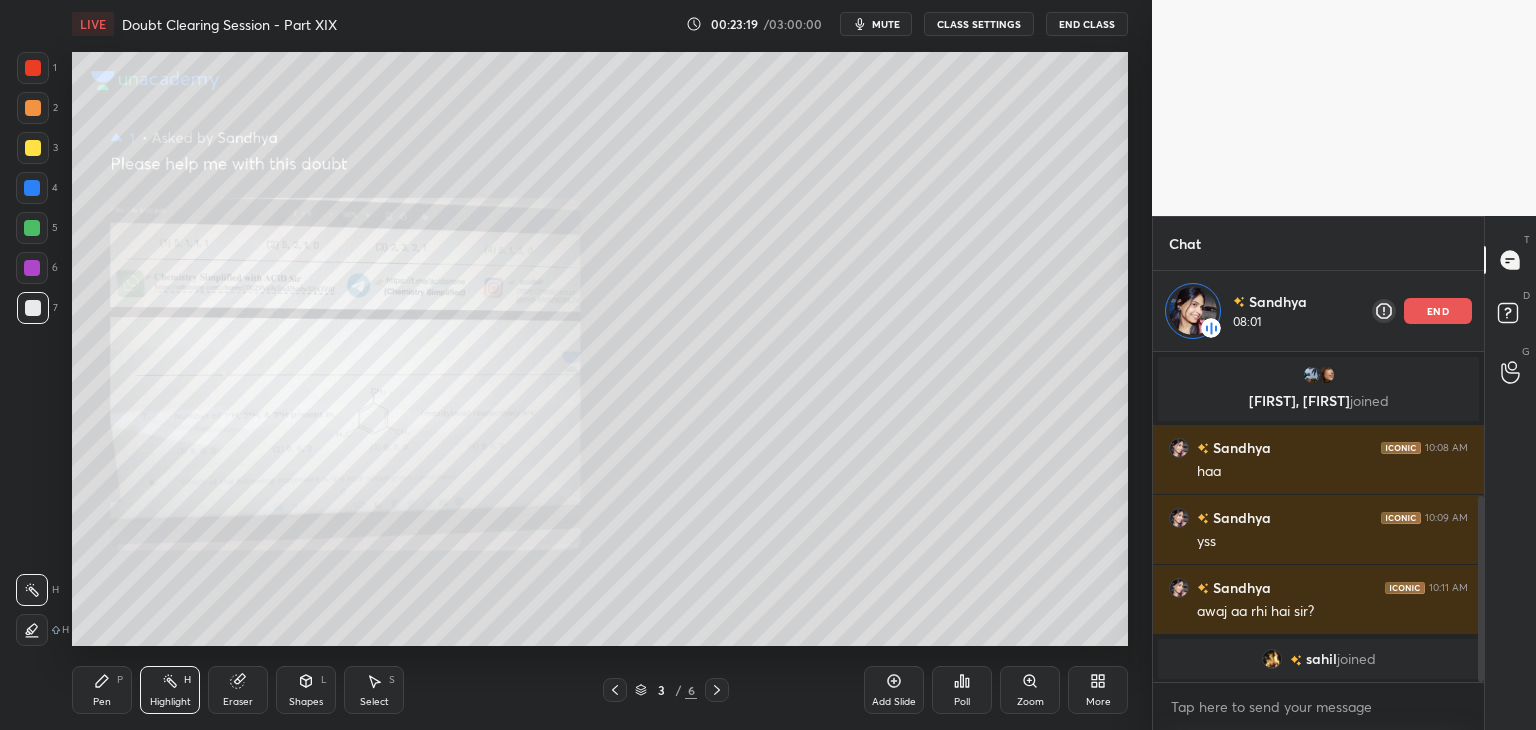click on "Pen P" at bounding box center [102, 690] 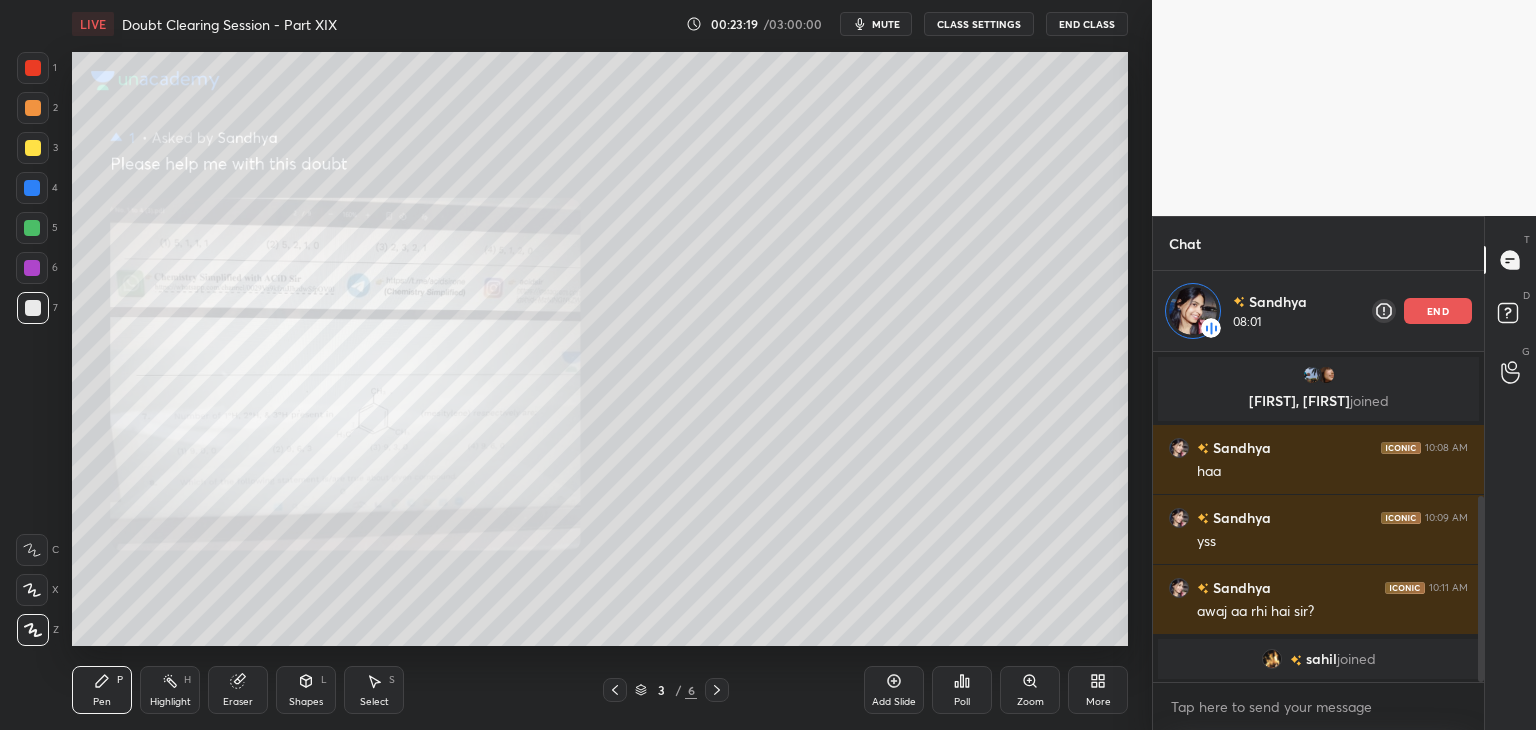 click on "Highlight H" at bounding box center [170, 690] 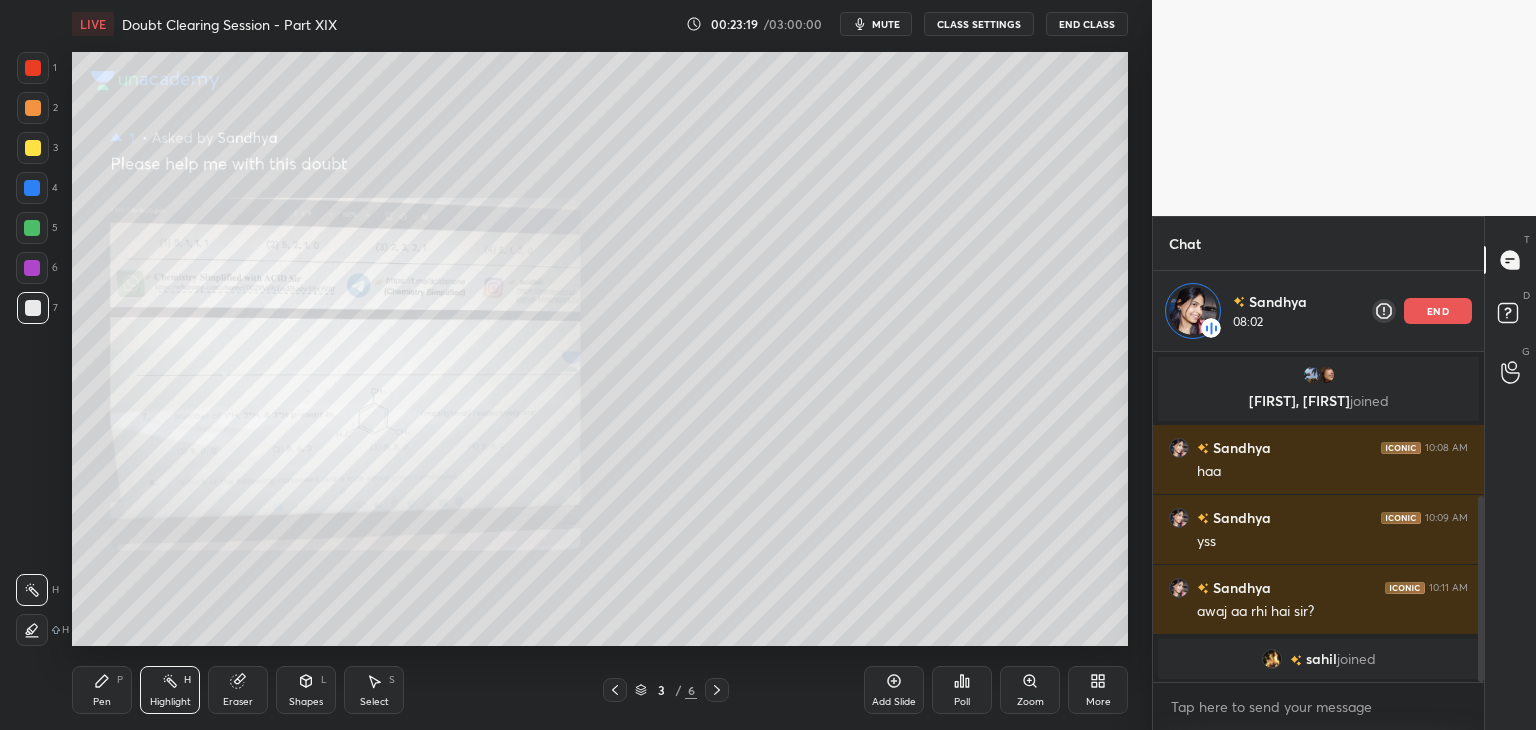 click on "Pen P" at bounding box center [102, 690] 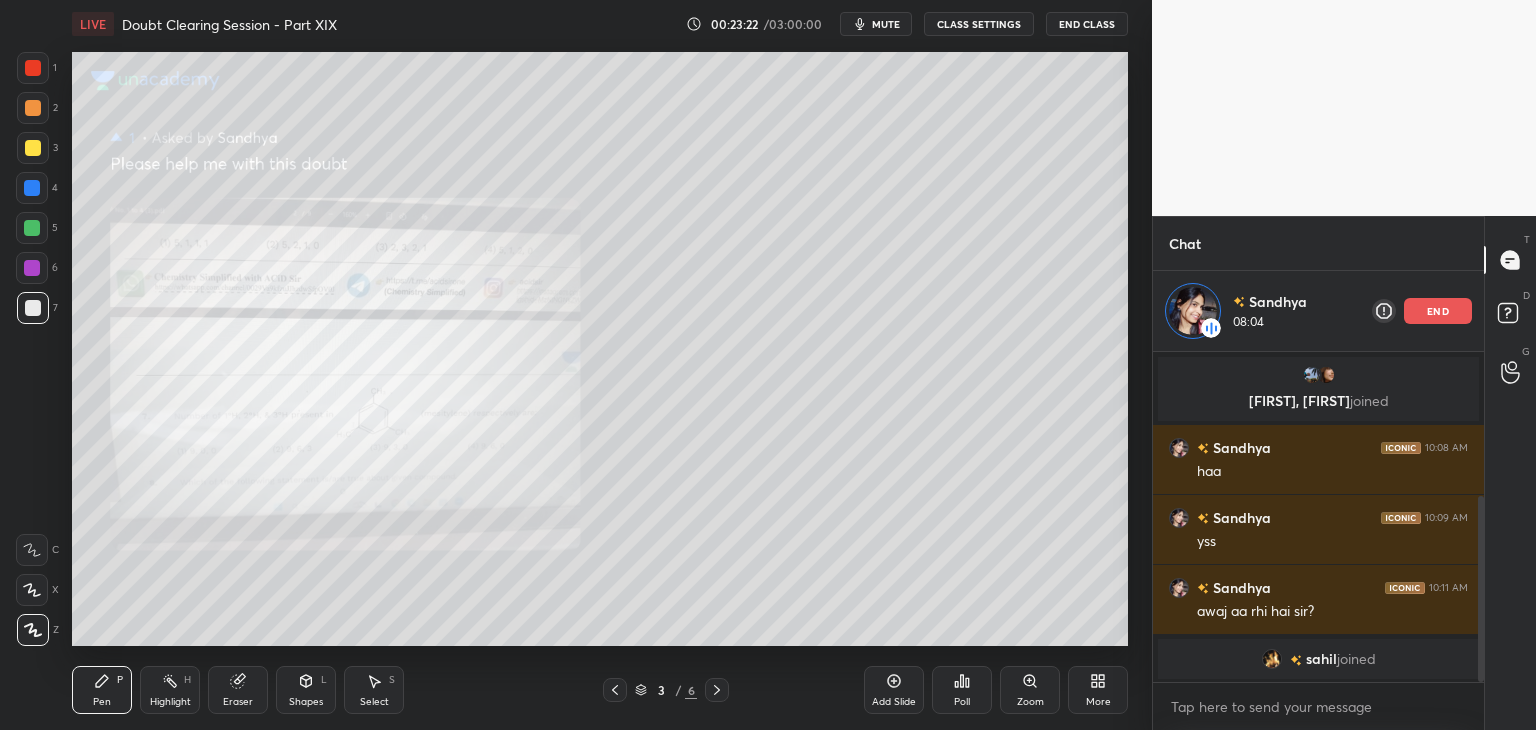 click 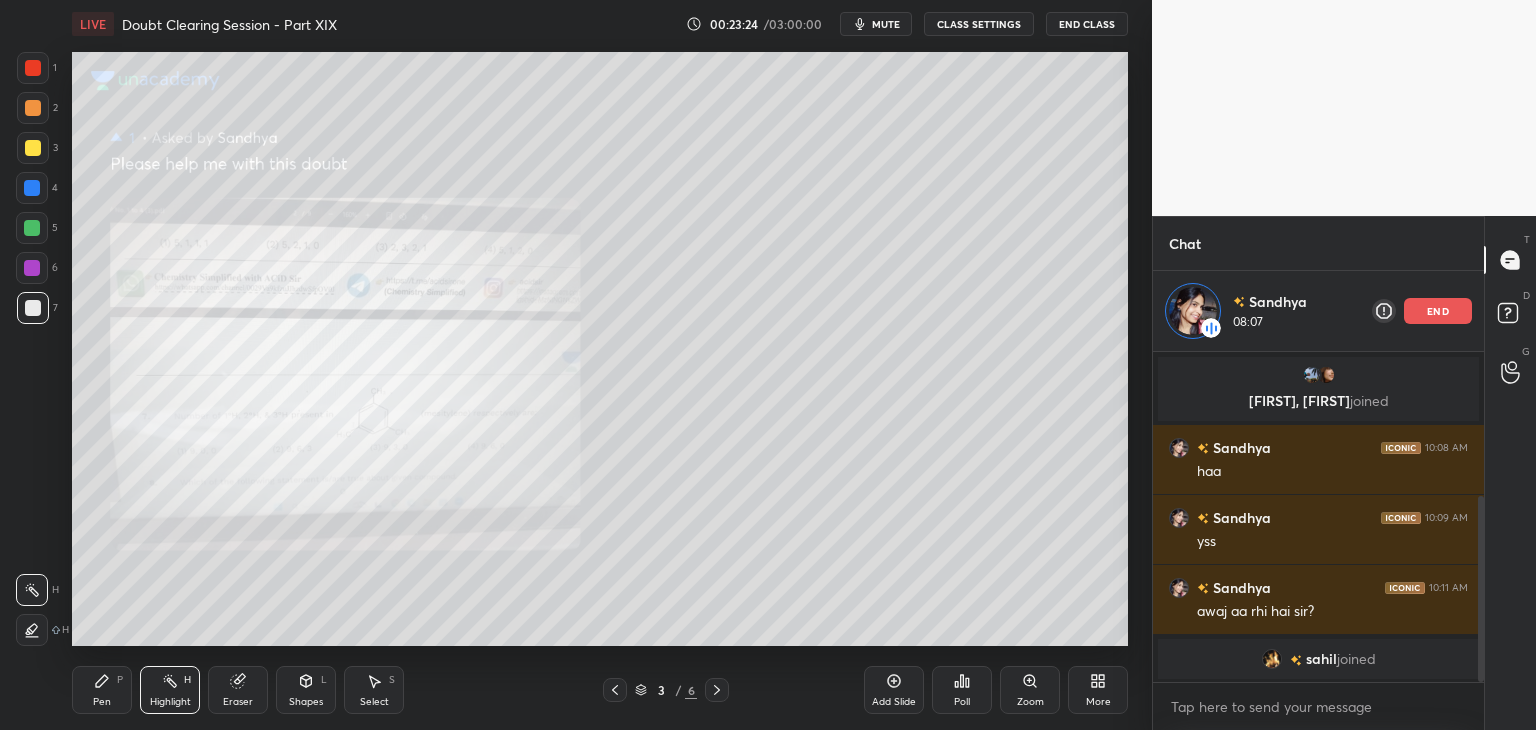 click on "Highlight H" at bounding box center (170, 690) 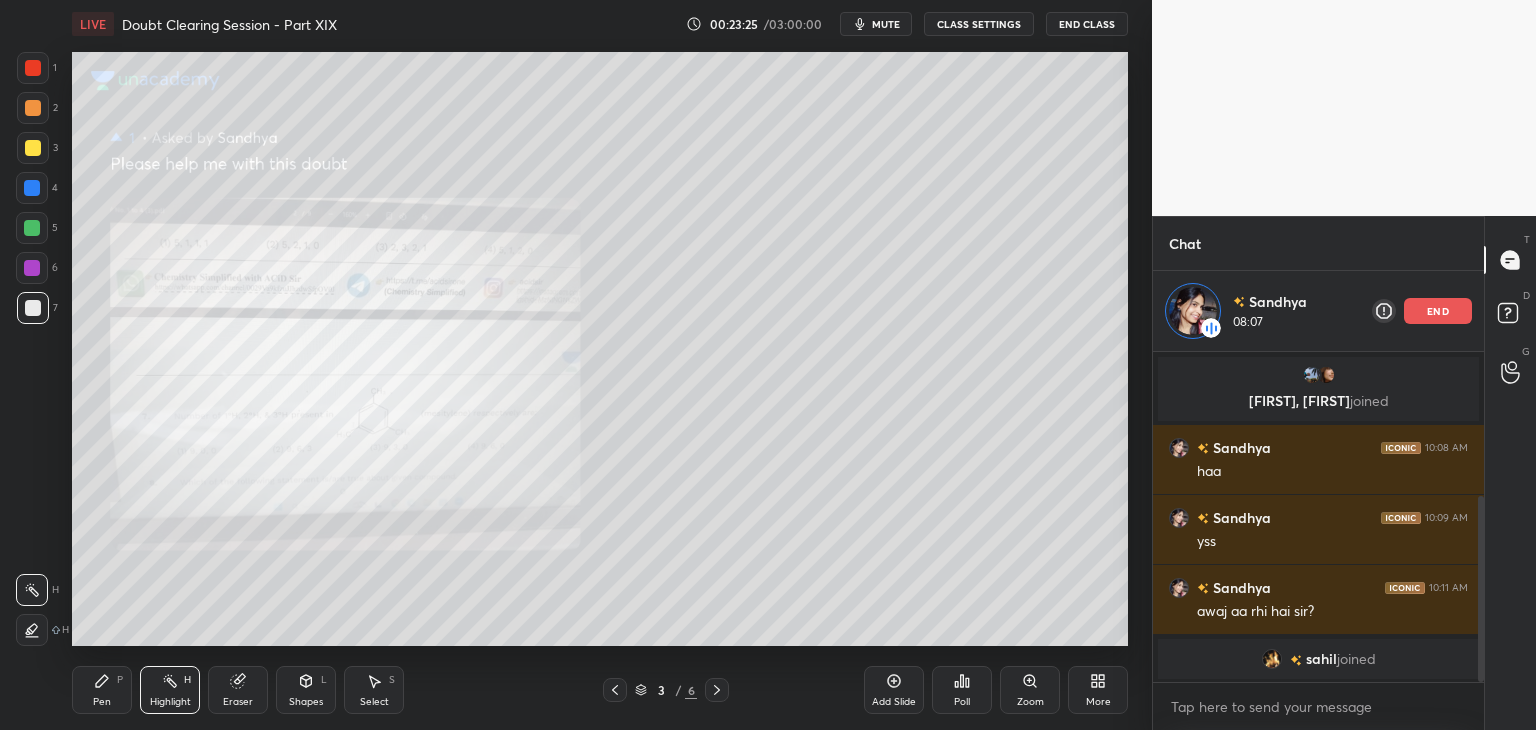 click on "P" at bounding box center [120, 680] 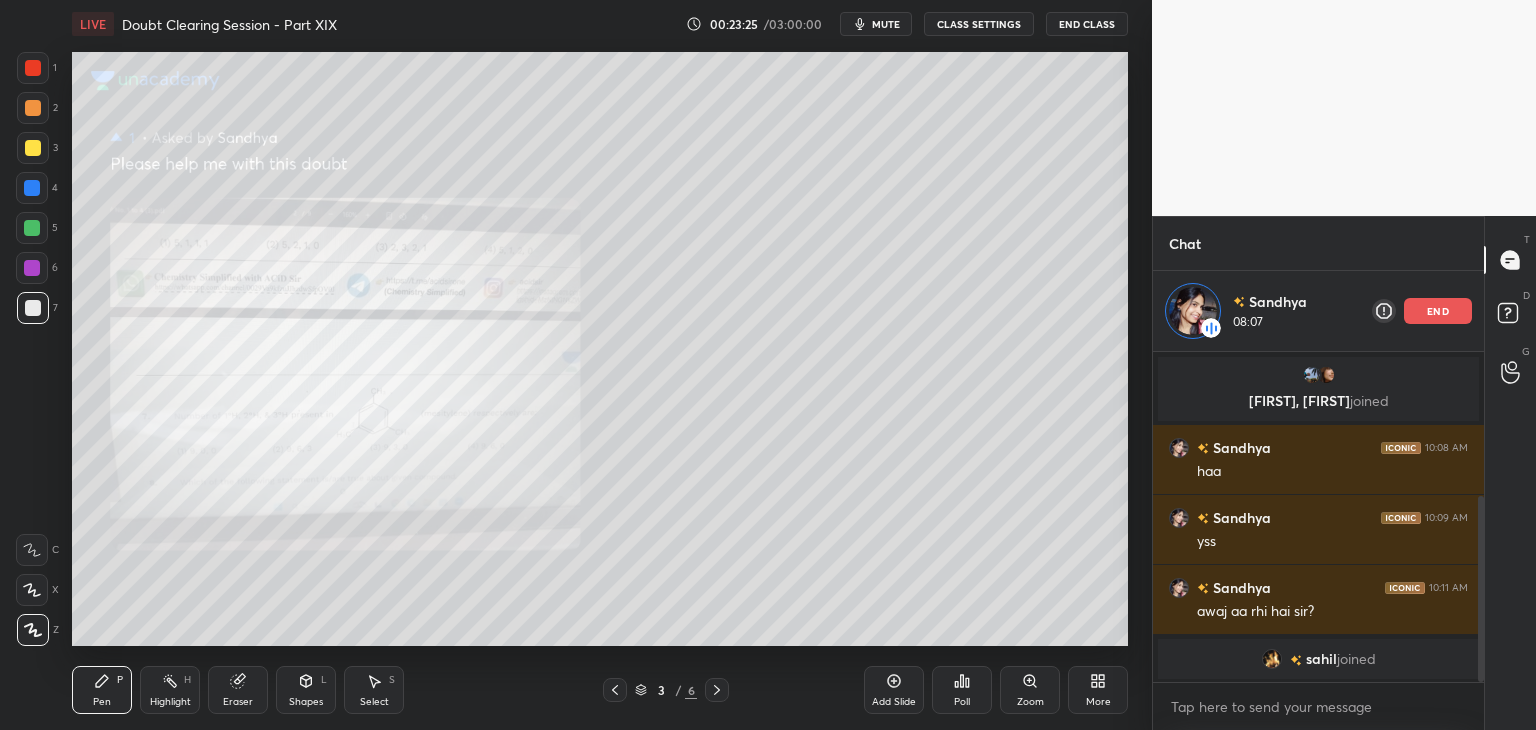 click on "Highlight" at bounding box center [170, 702] 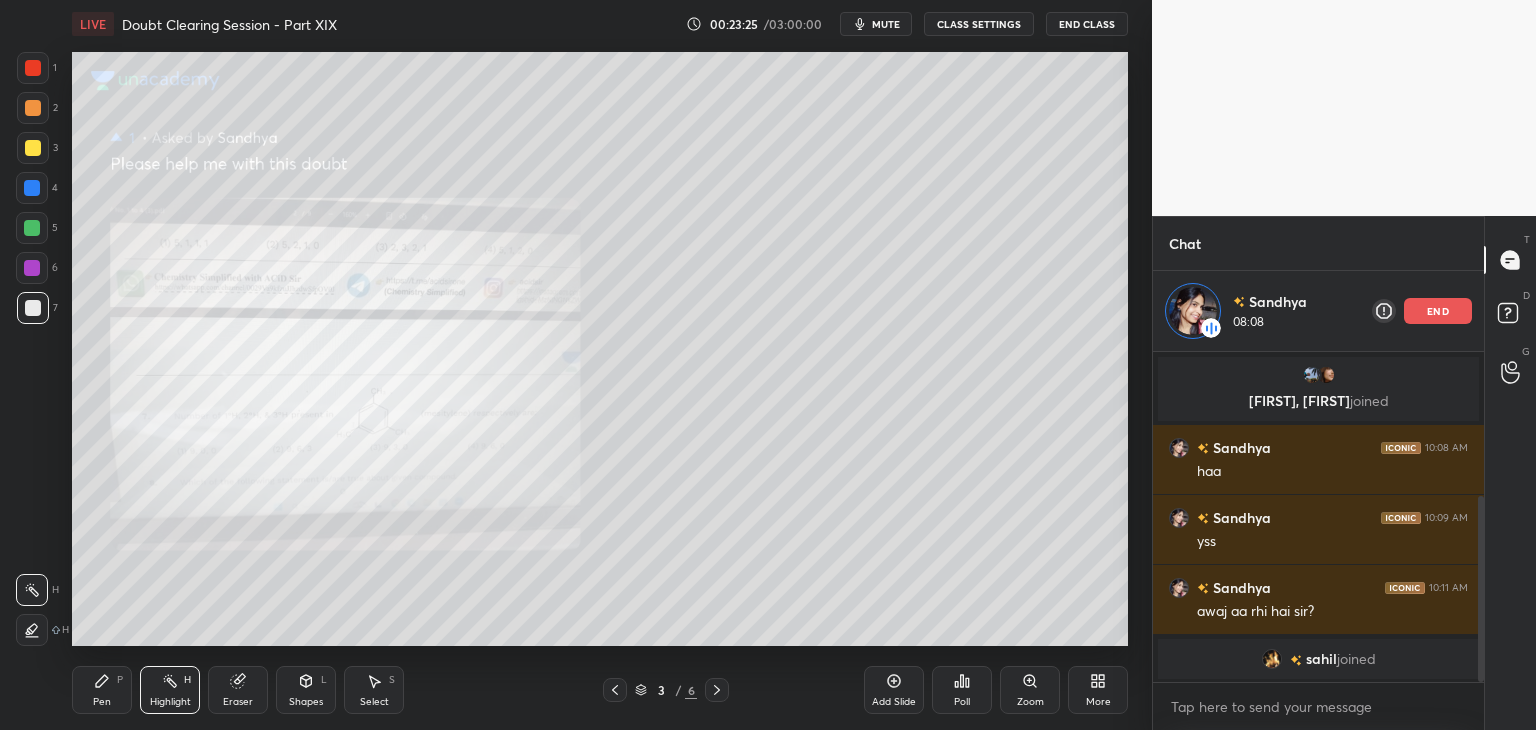 click on "Pen P" at bounding box center (102, 690) 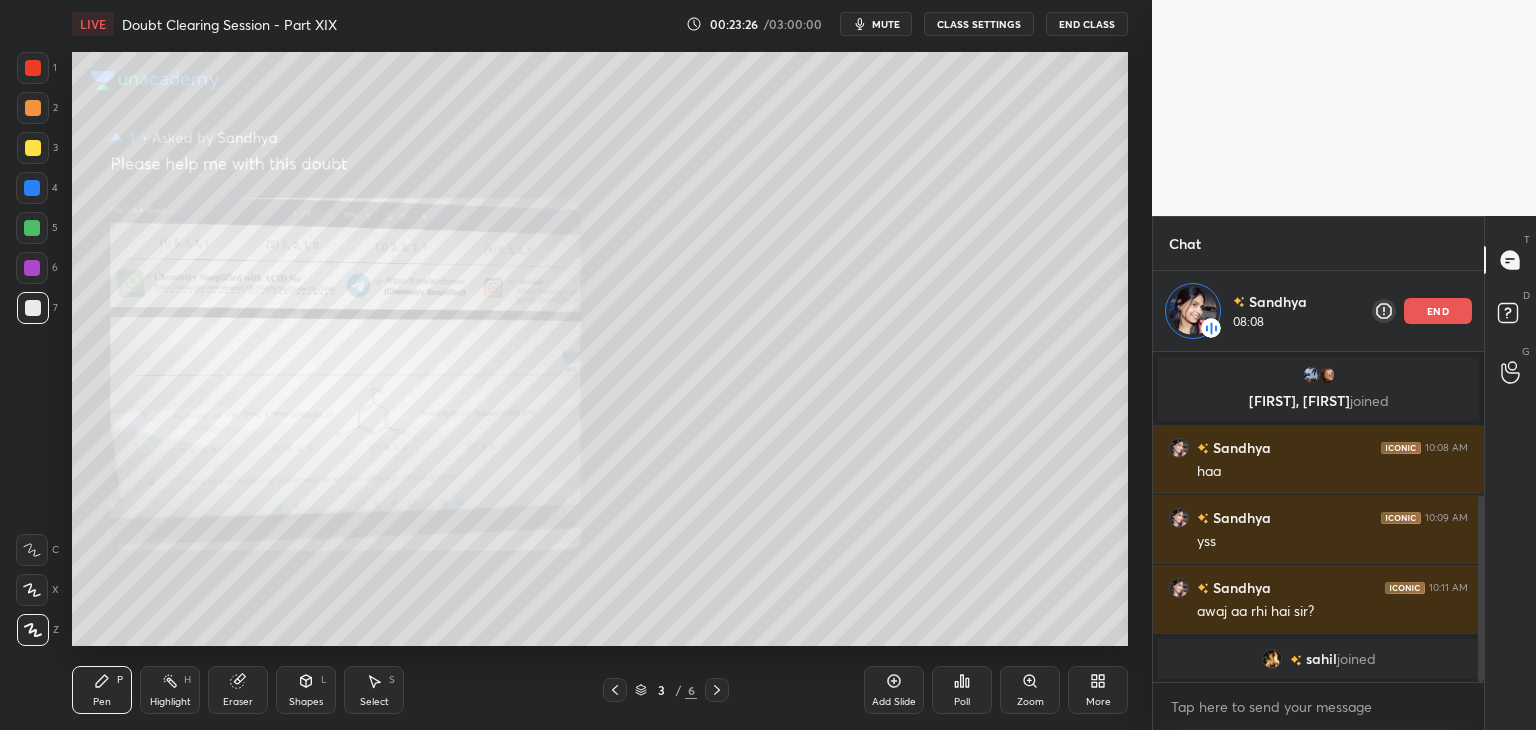 click on "Highlight" at bounding box center [170, 702] 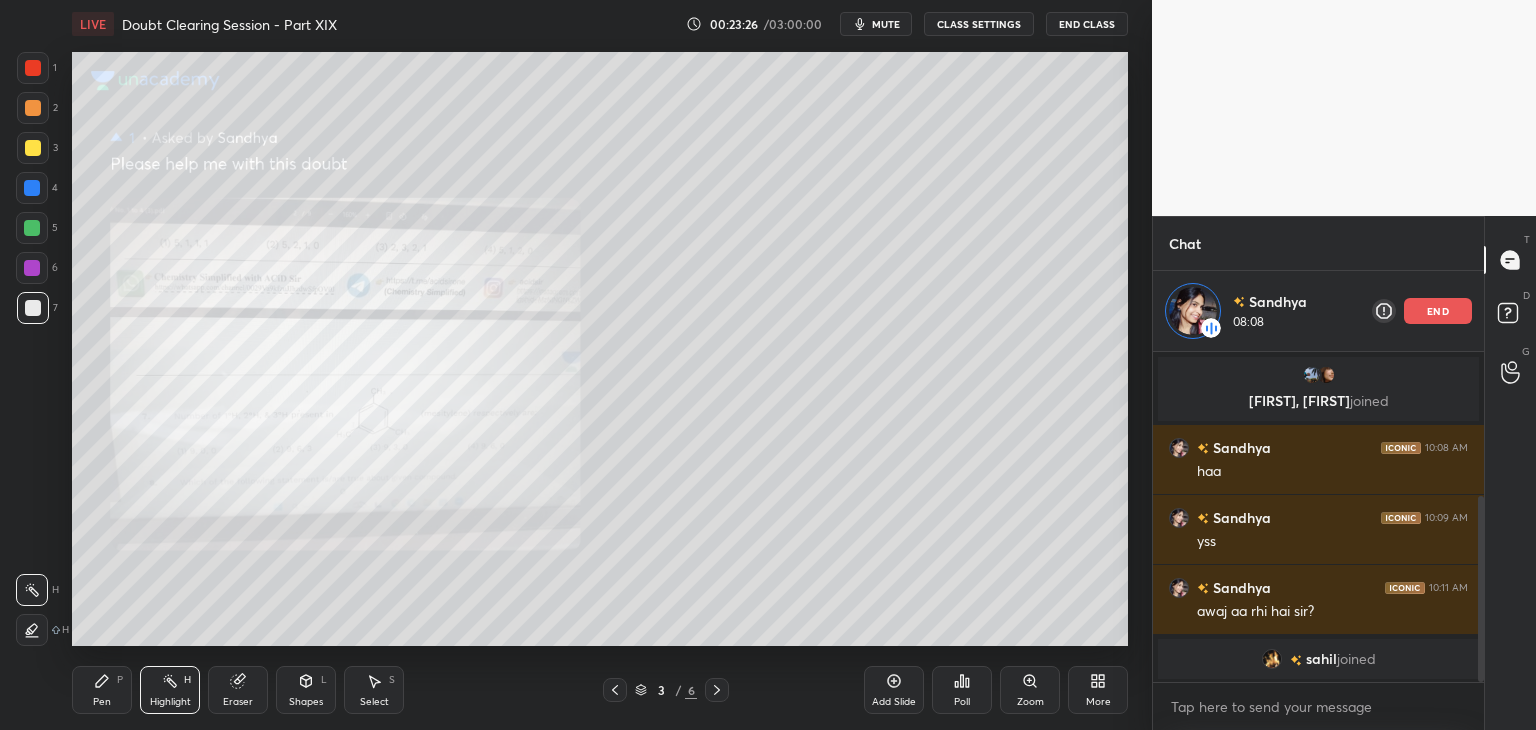 click on "Pen P" at bounding box center [102, 690] 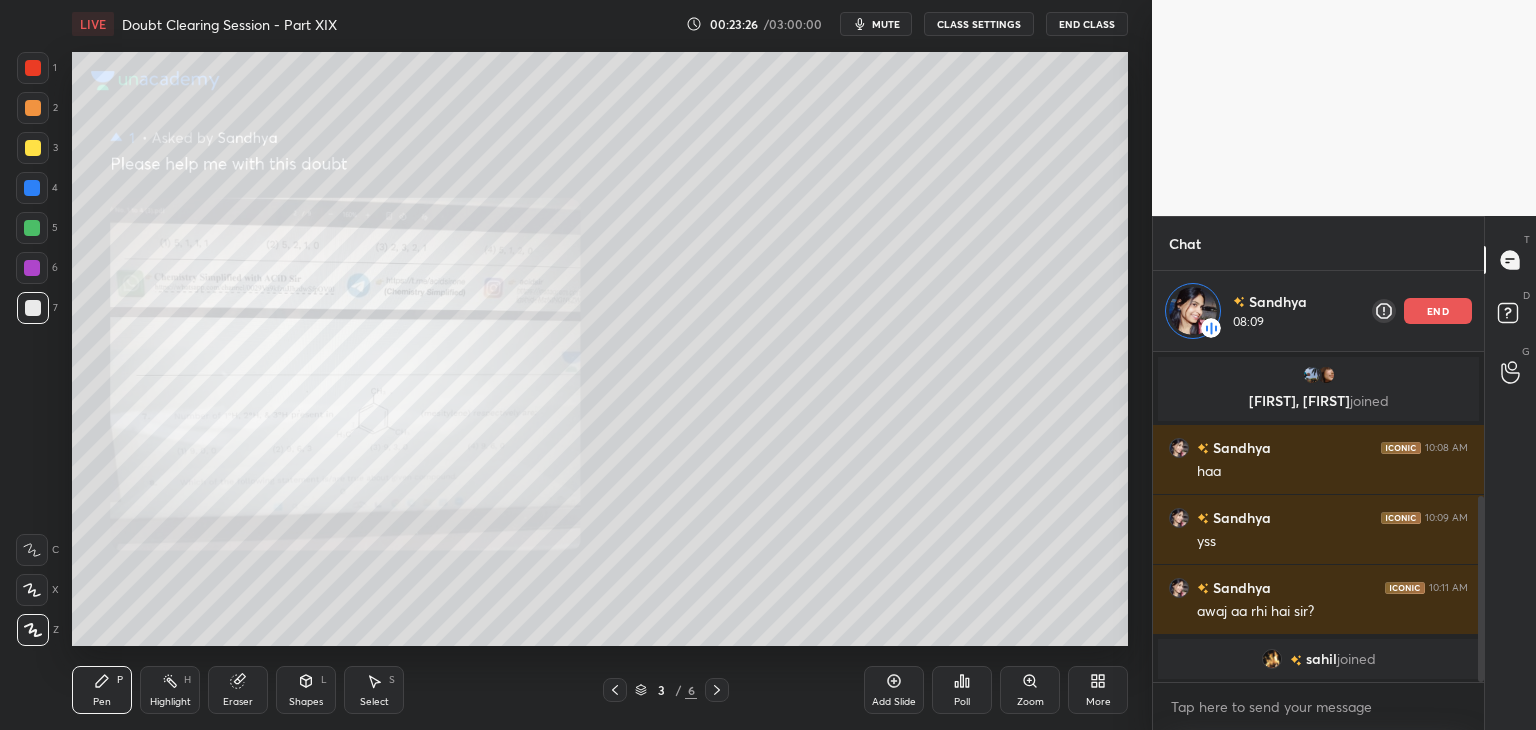 click on "Highlight" at bounding box center [170, 702] 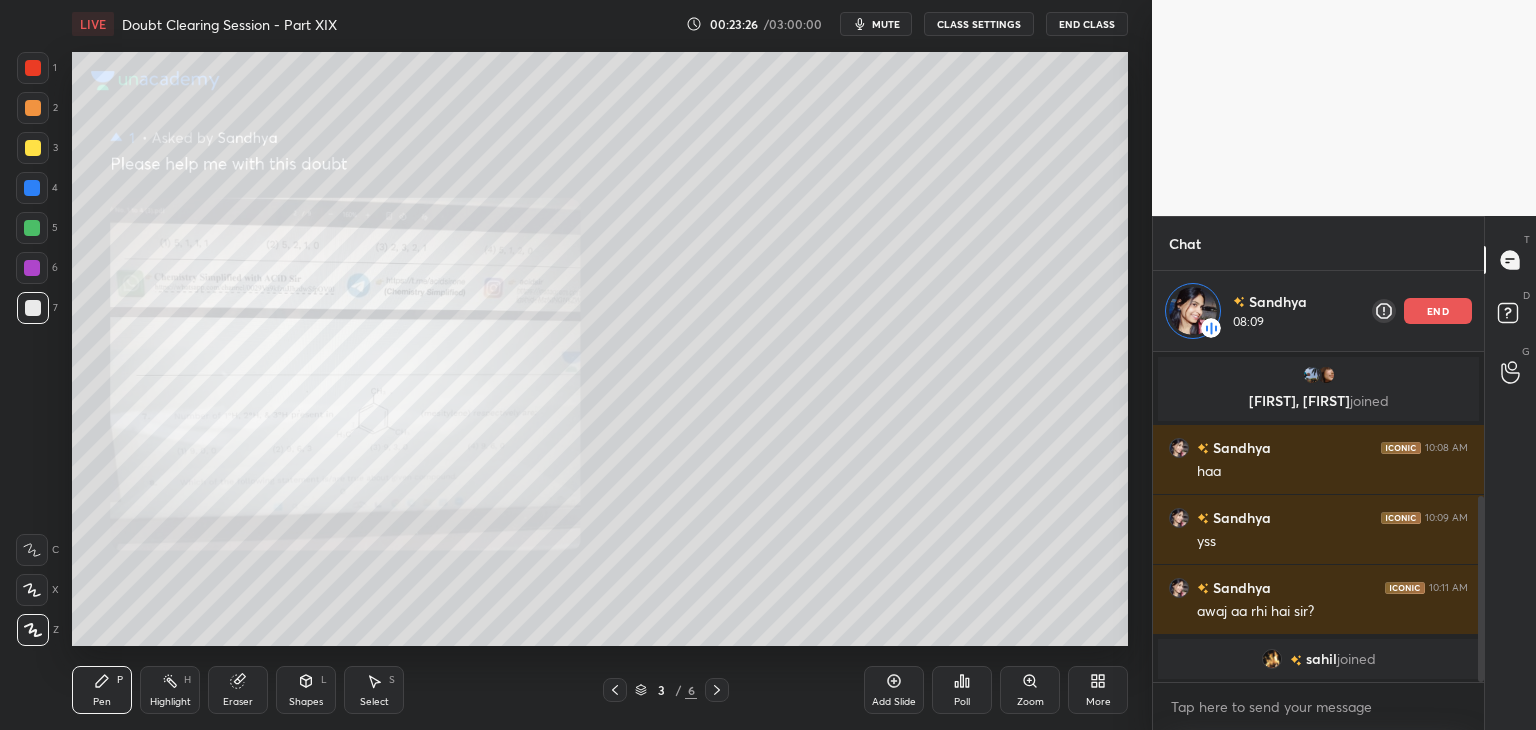 click on "Pen P" at bounding box center [102, 690] 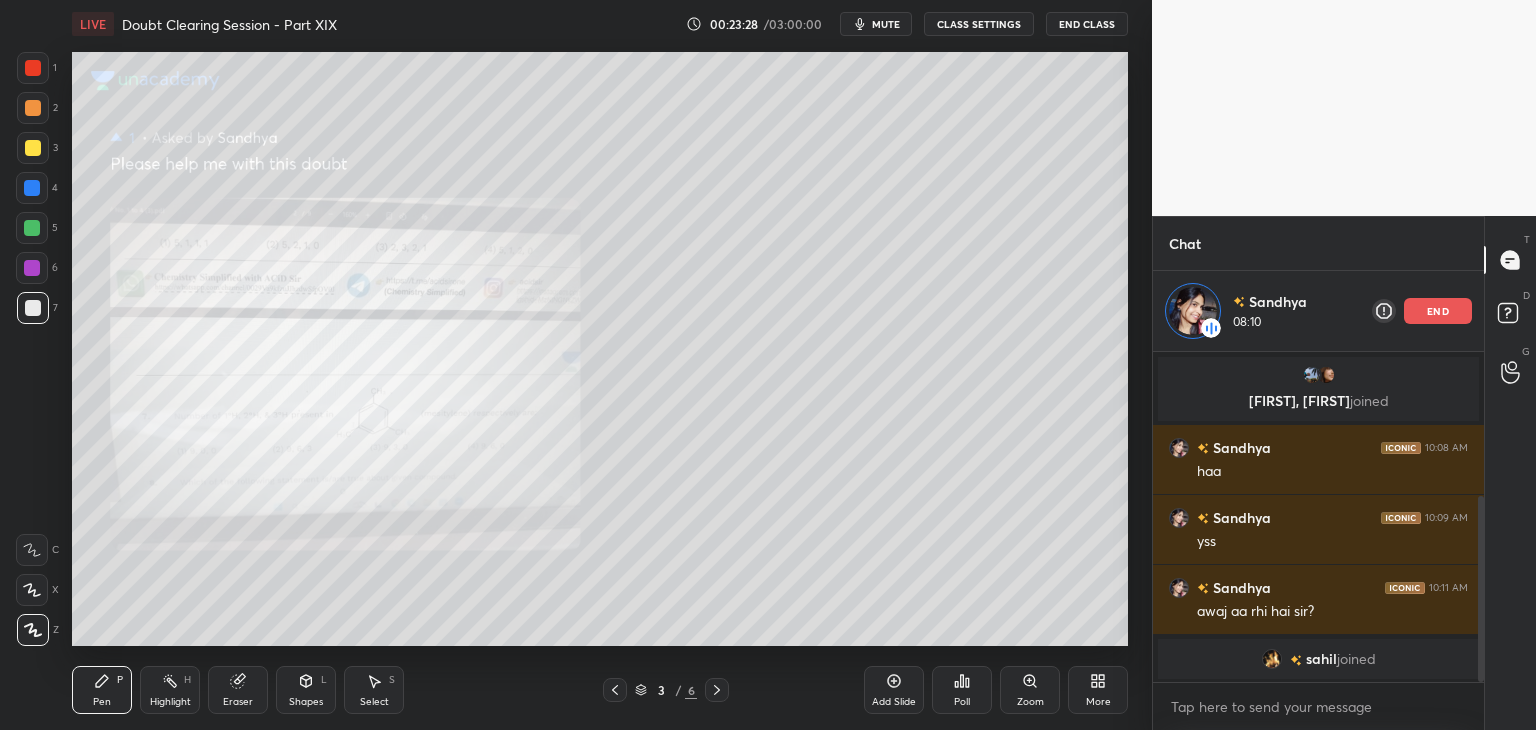 click at bounding box center (33, 148) 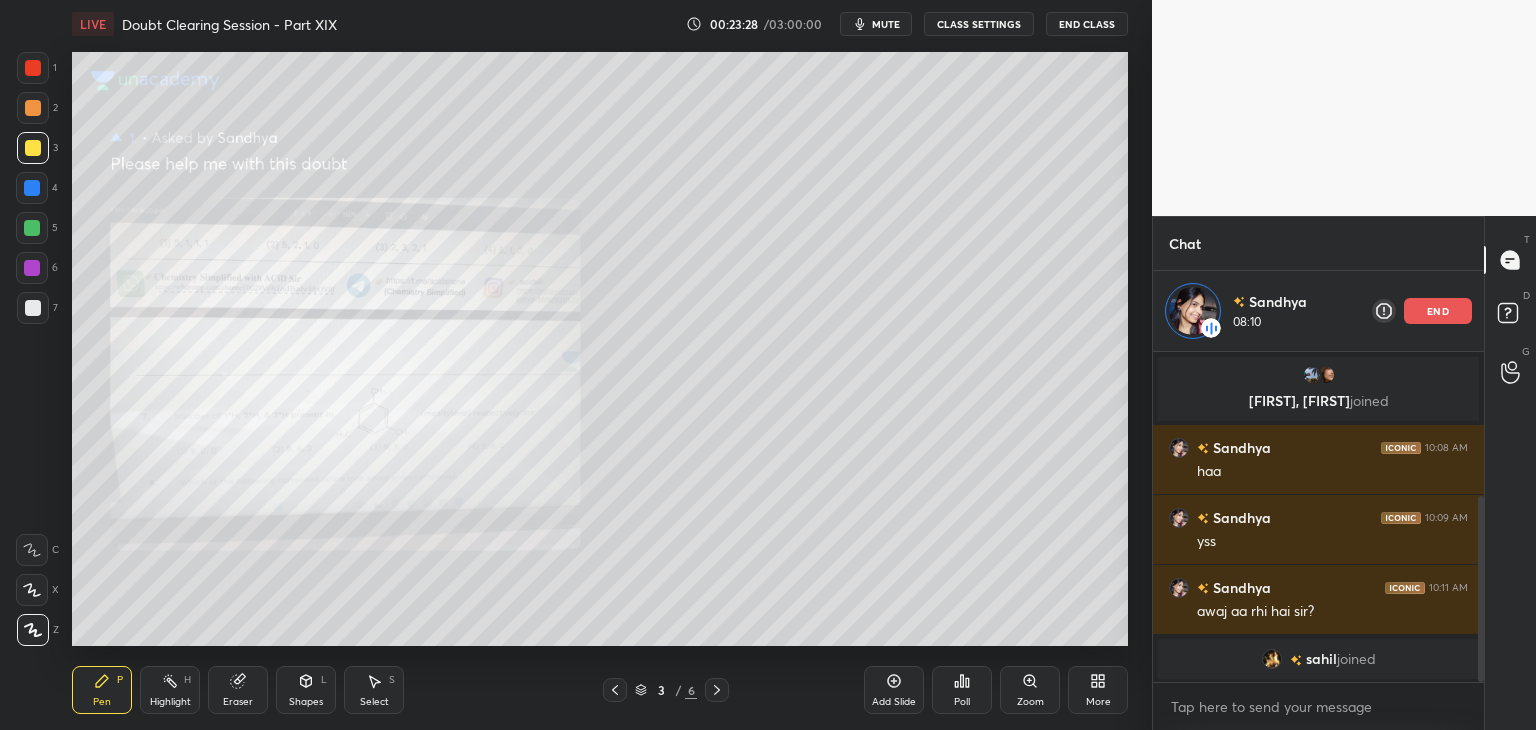 click at bounding box center (33, 108) 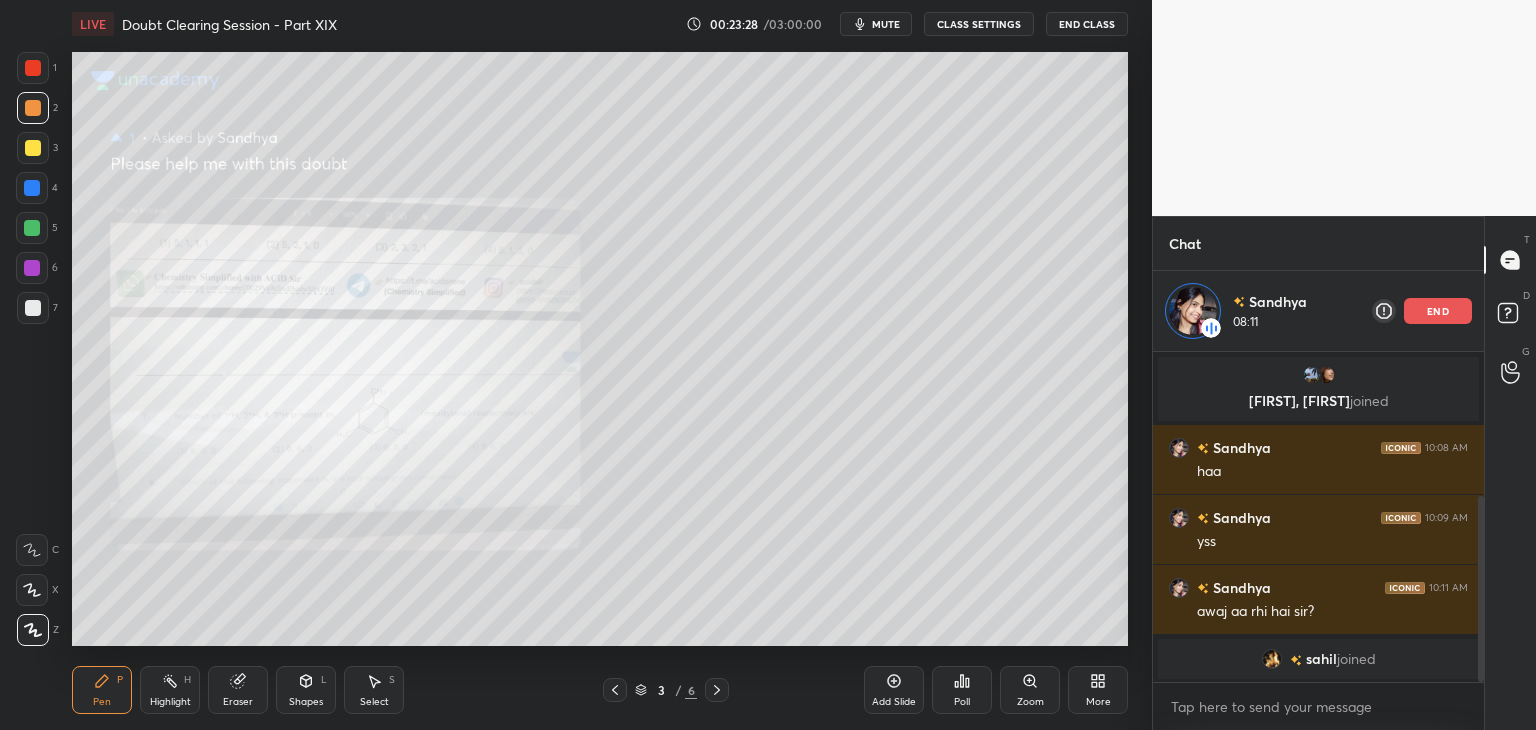 click at bounding box center (33, 148) 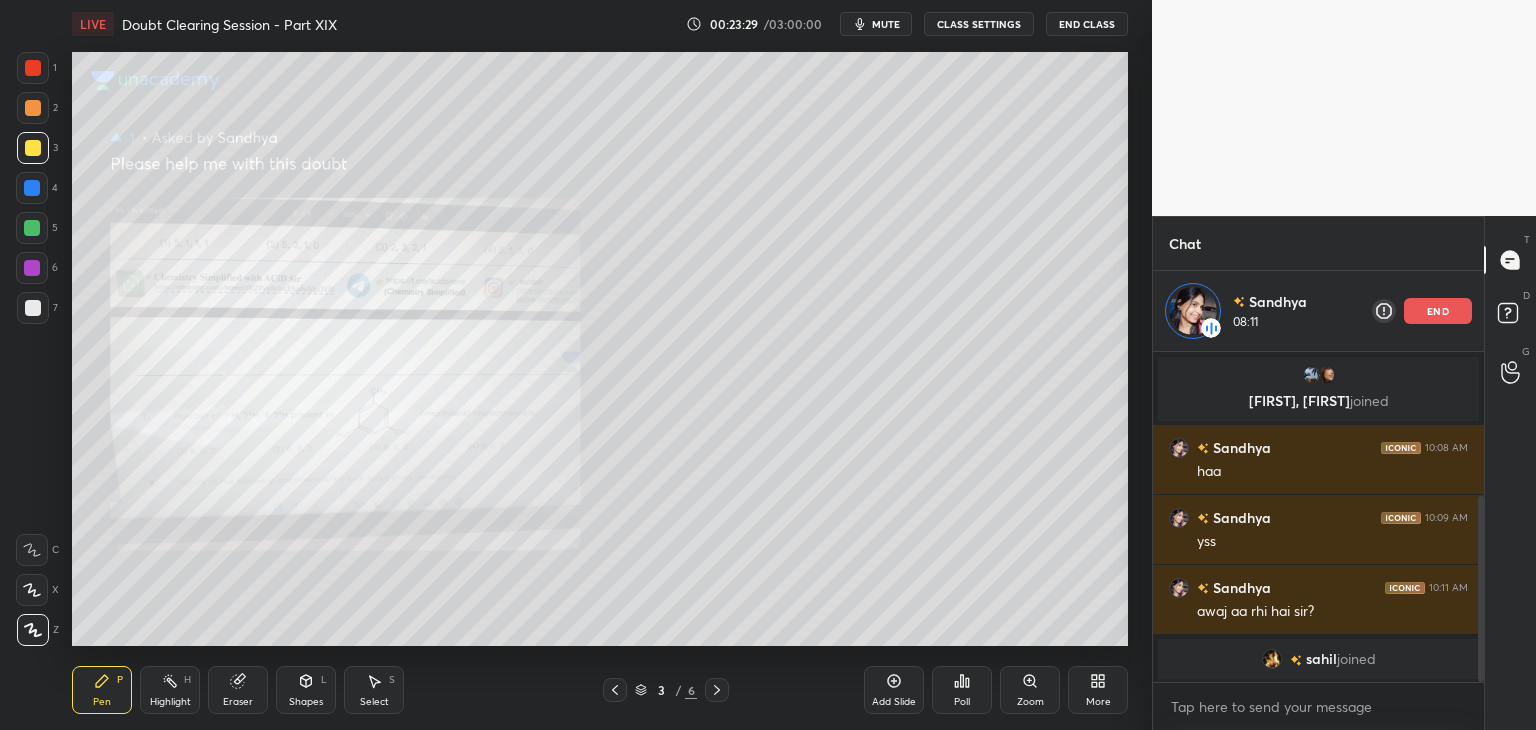 click on "2" at bounding box center (37, 112) 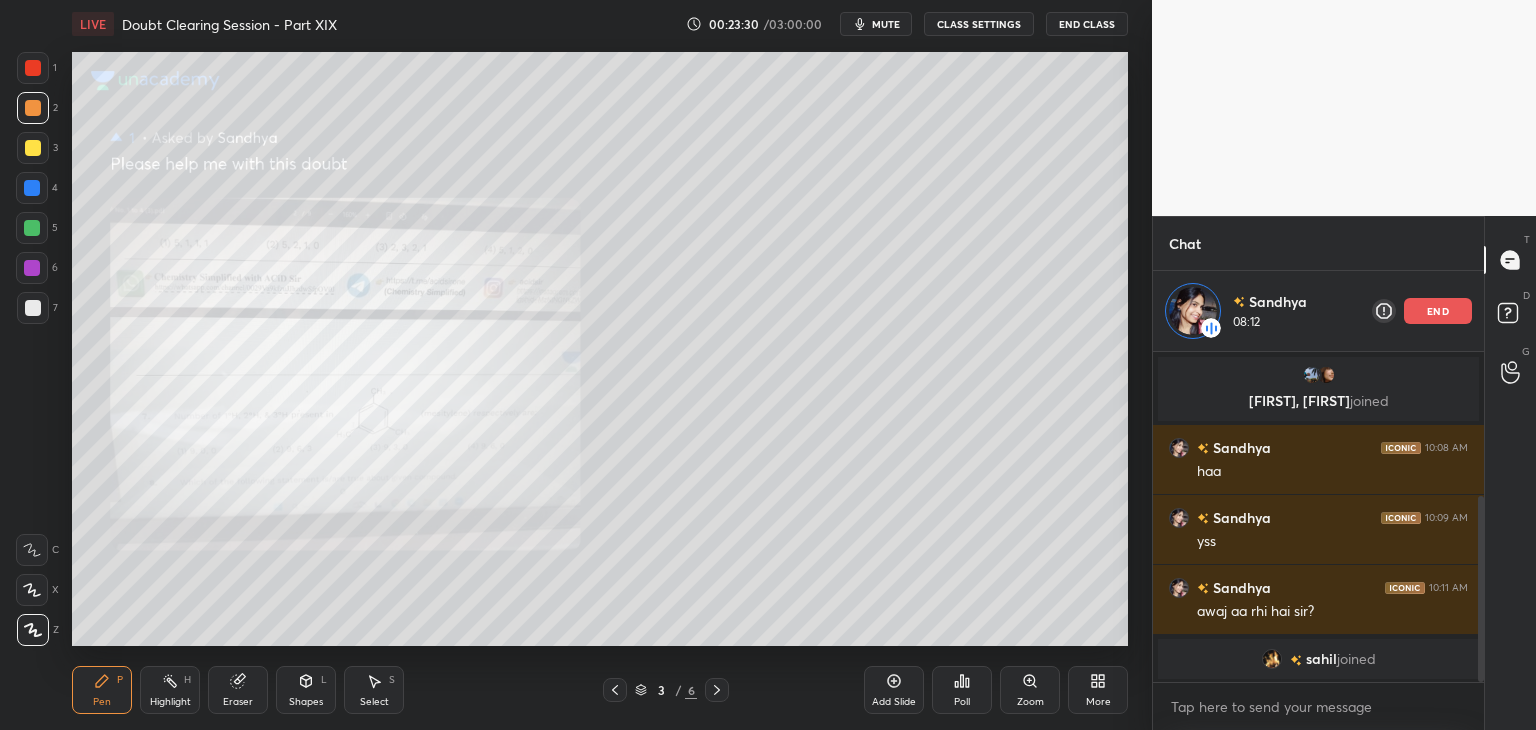 click on "Highlight" at bounding box center [170, 702] 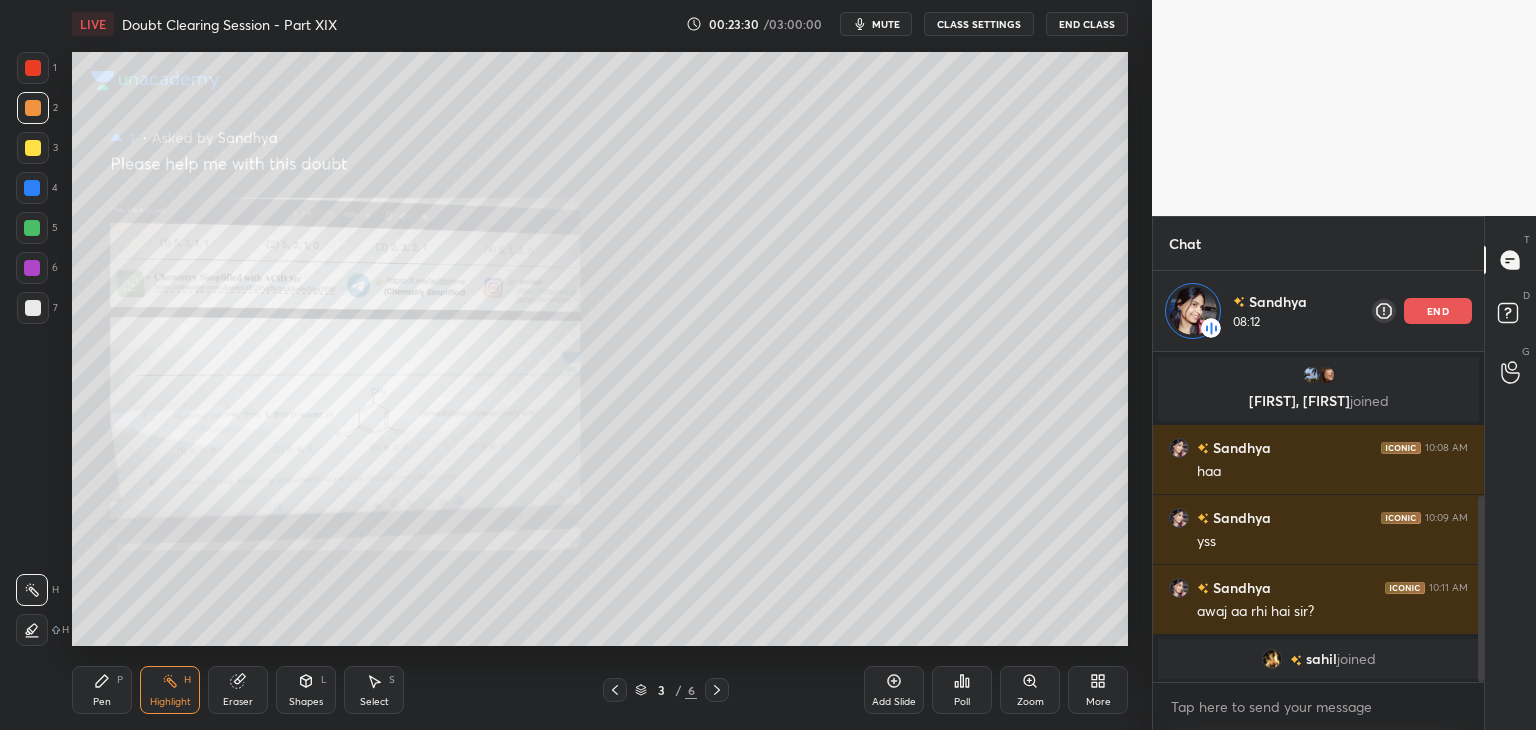 click 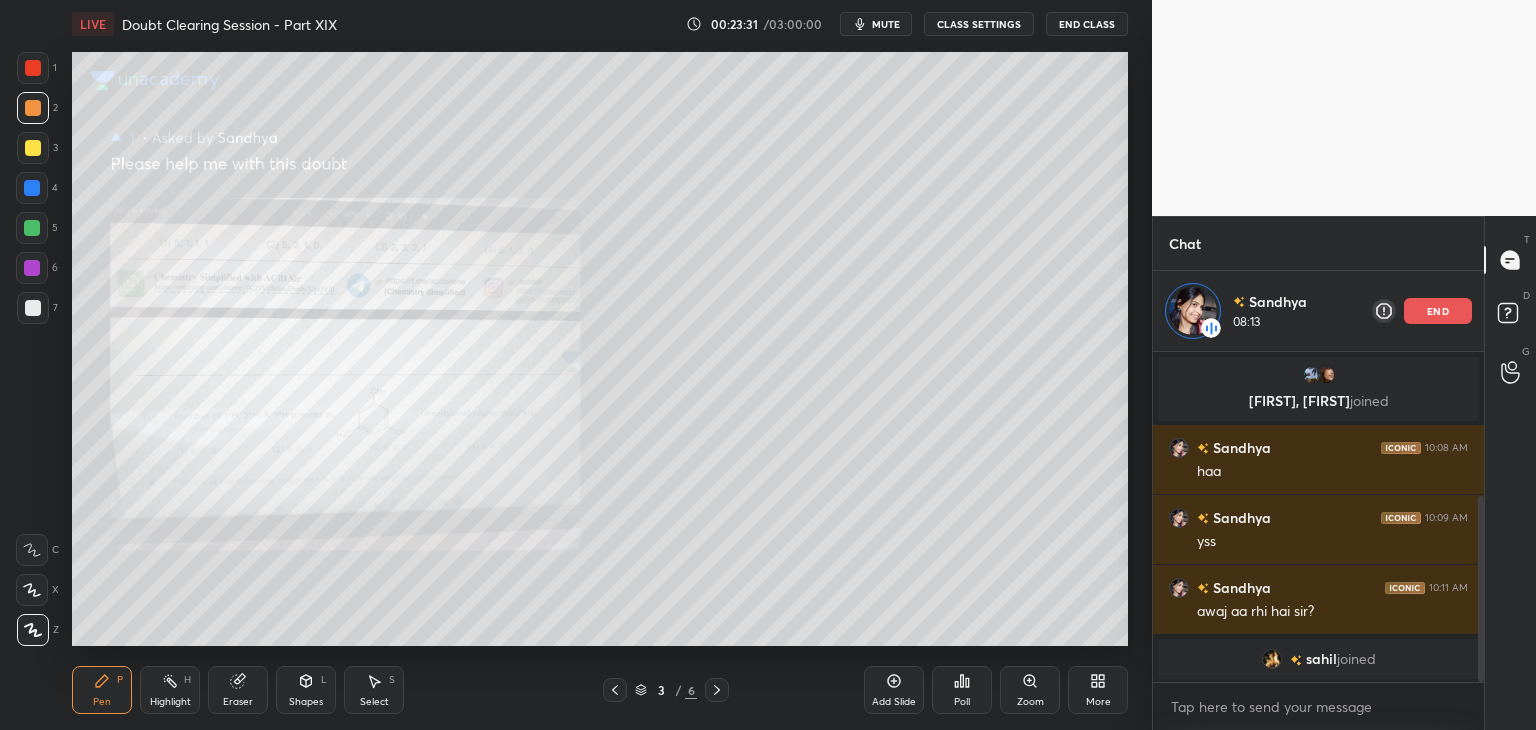 click at bounding box center (33, 148) 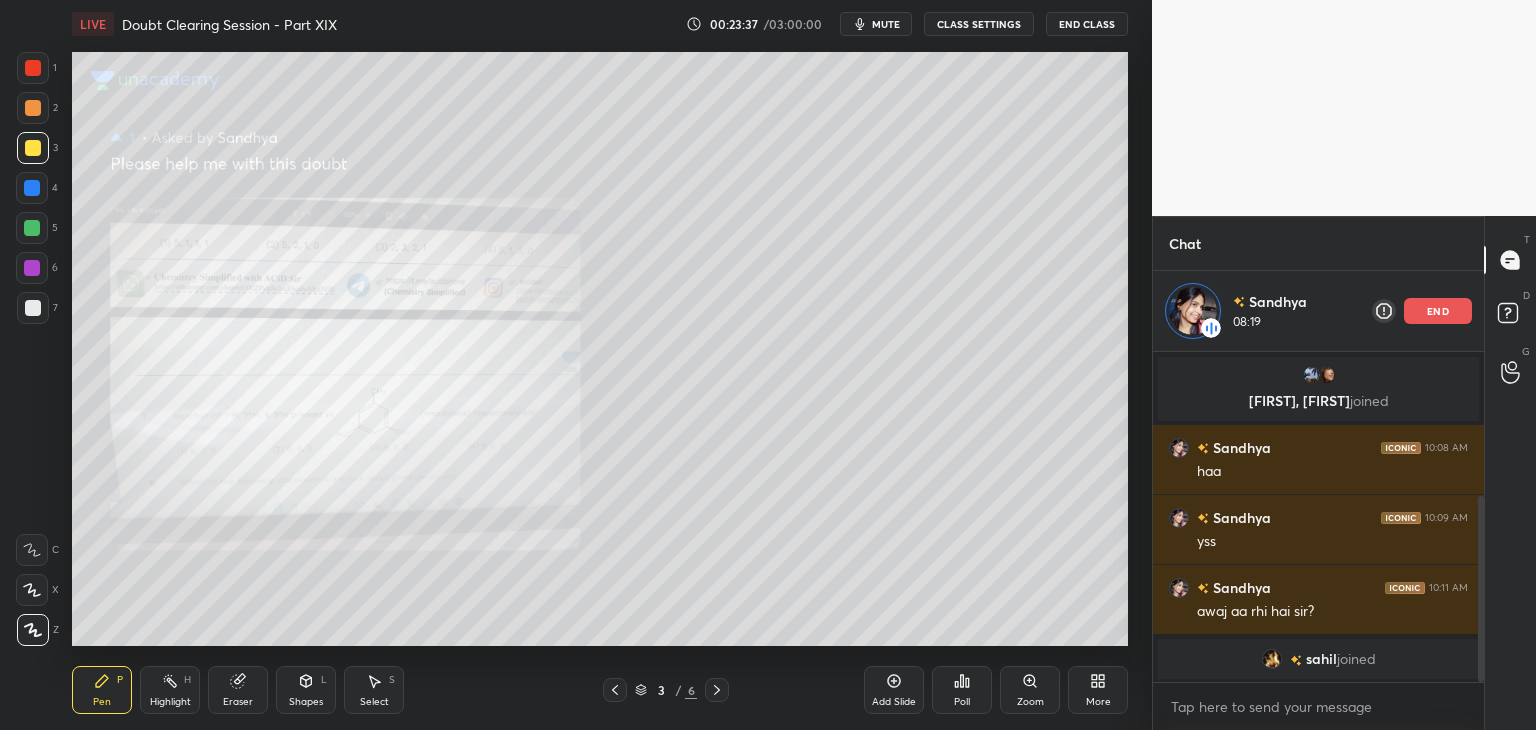 click at bounding box center [32, 188] 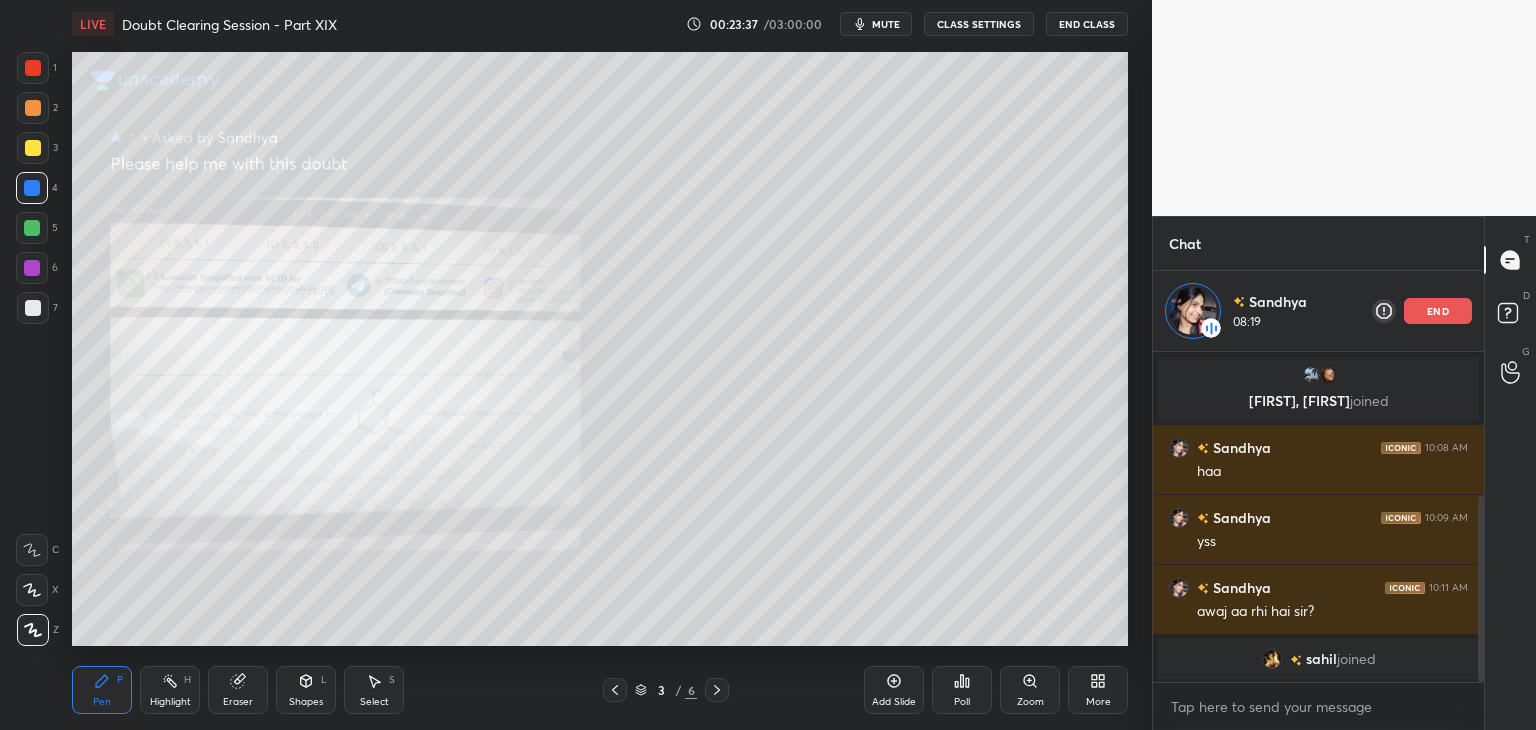 click at bounding box center [32, 228] 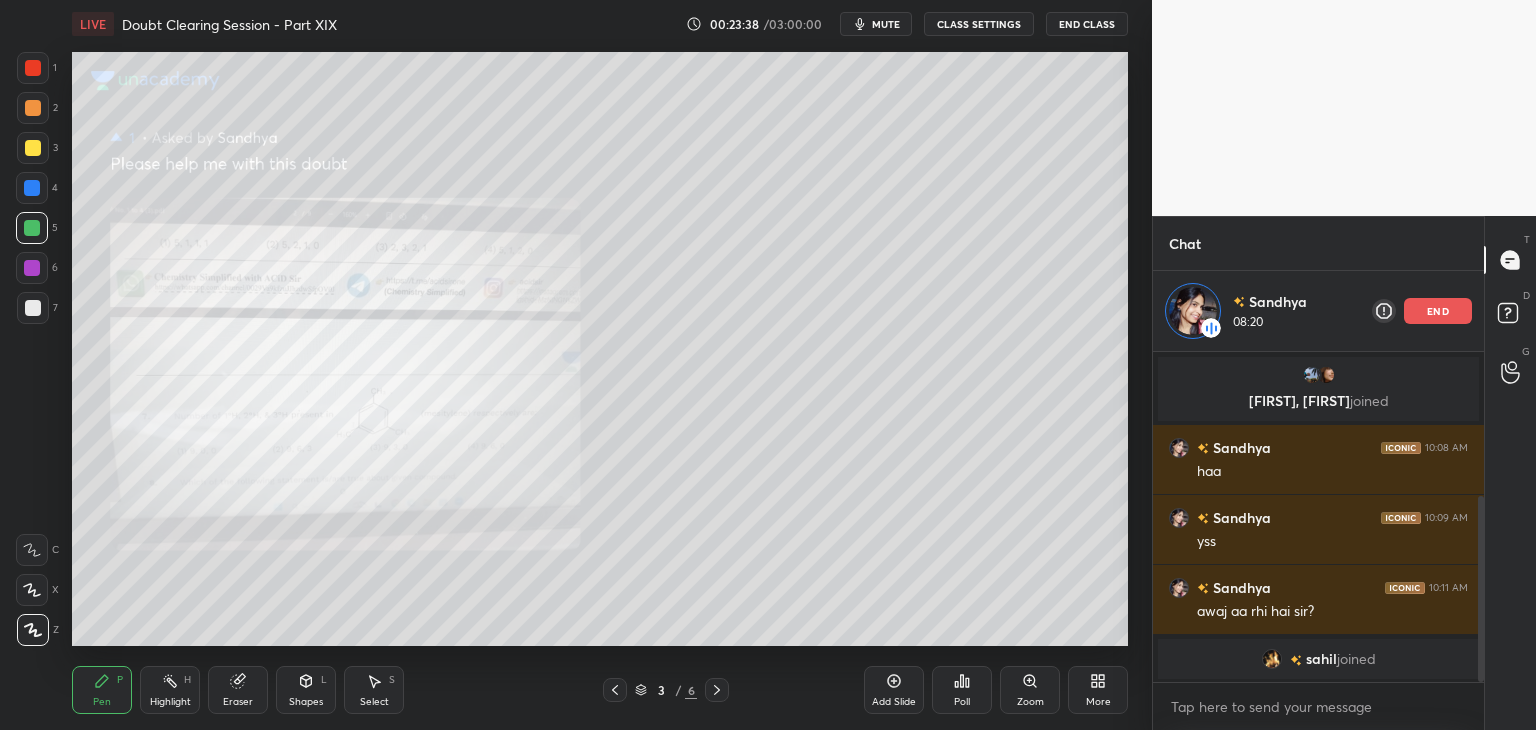 click at bounding box center (32, 188) 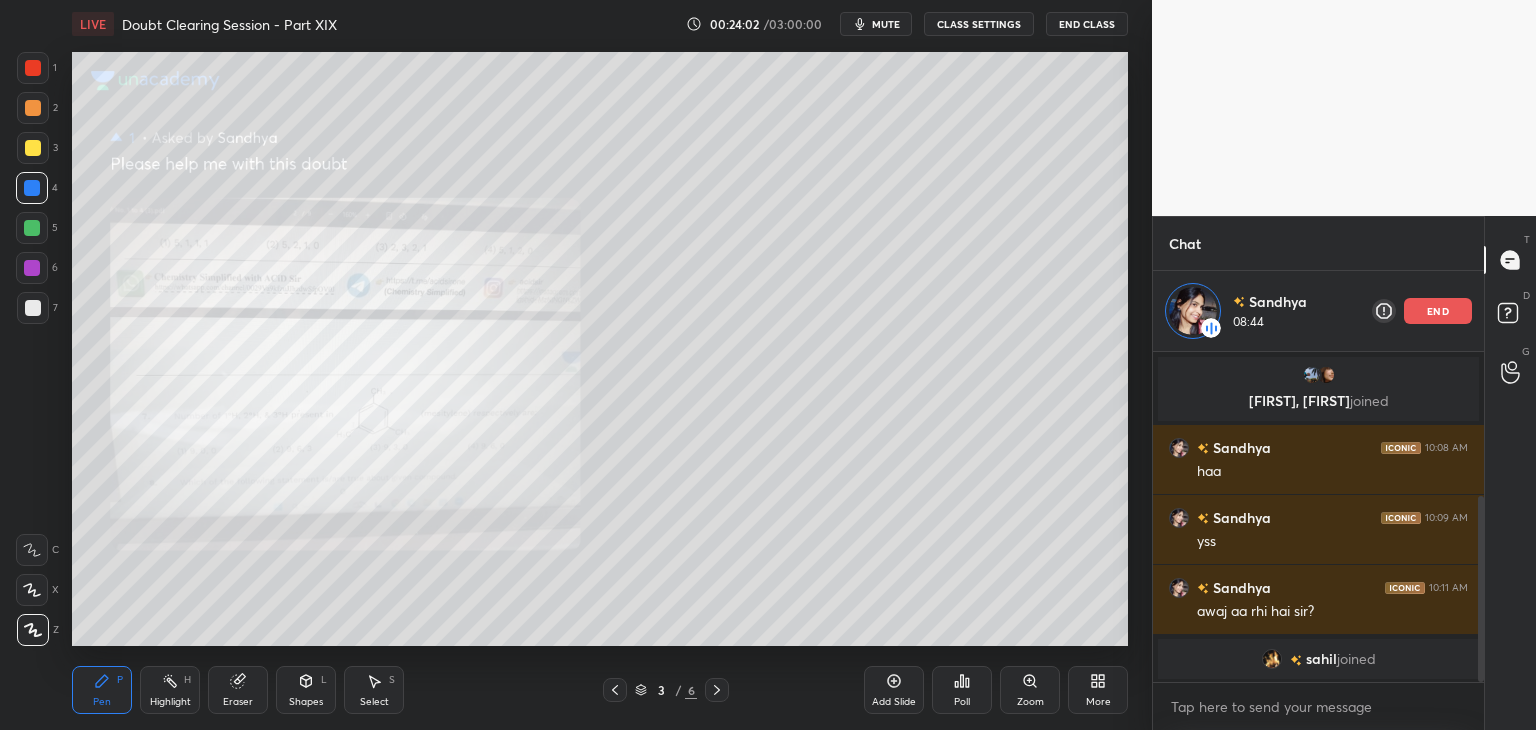 click on "Highlight H" at bounding box center (170, 690) 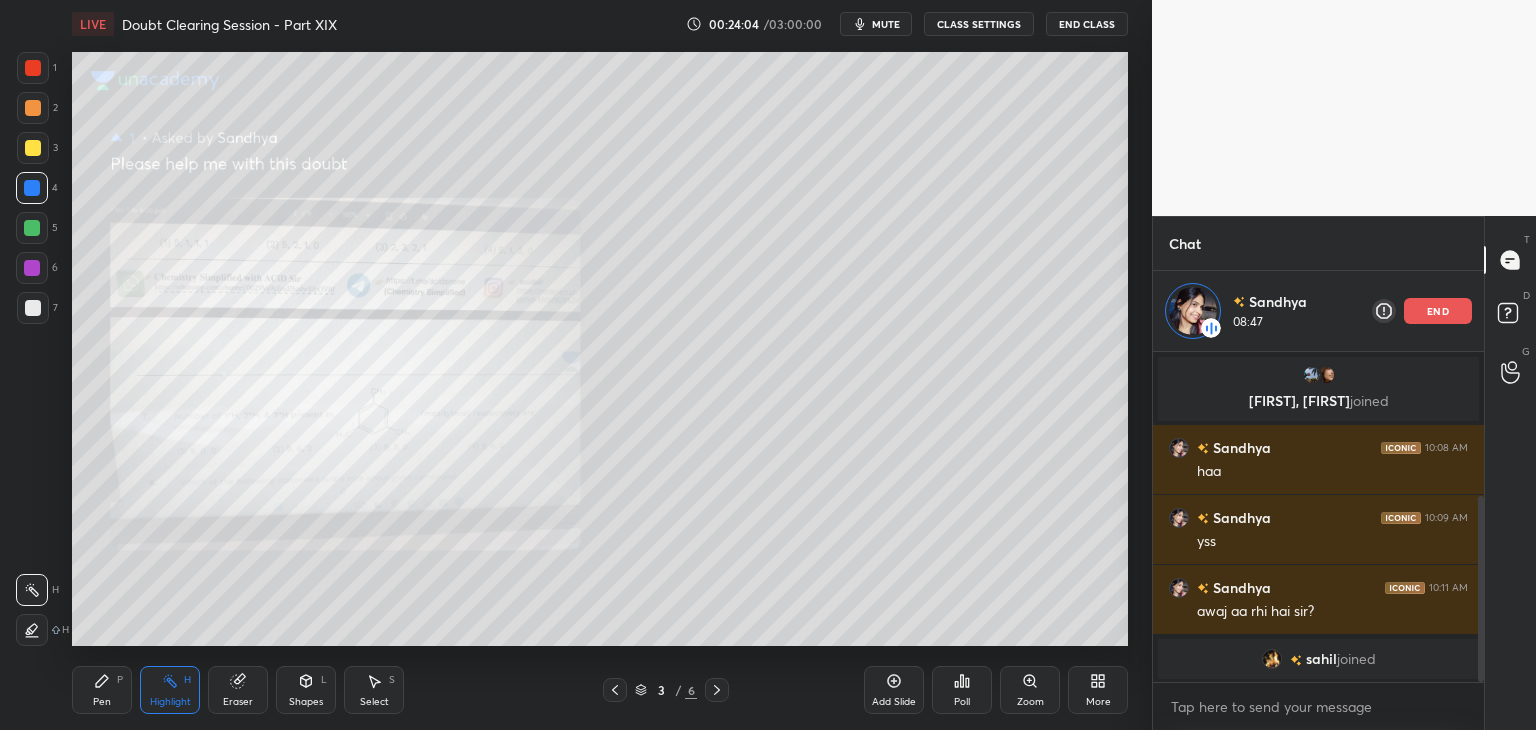 click on "Pen" at bounding box center (102, 702) 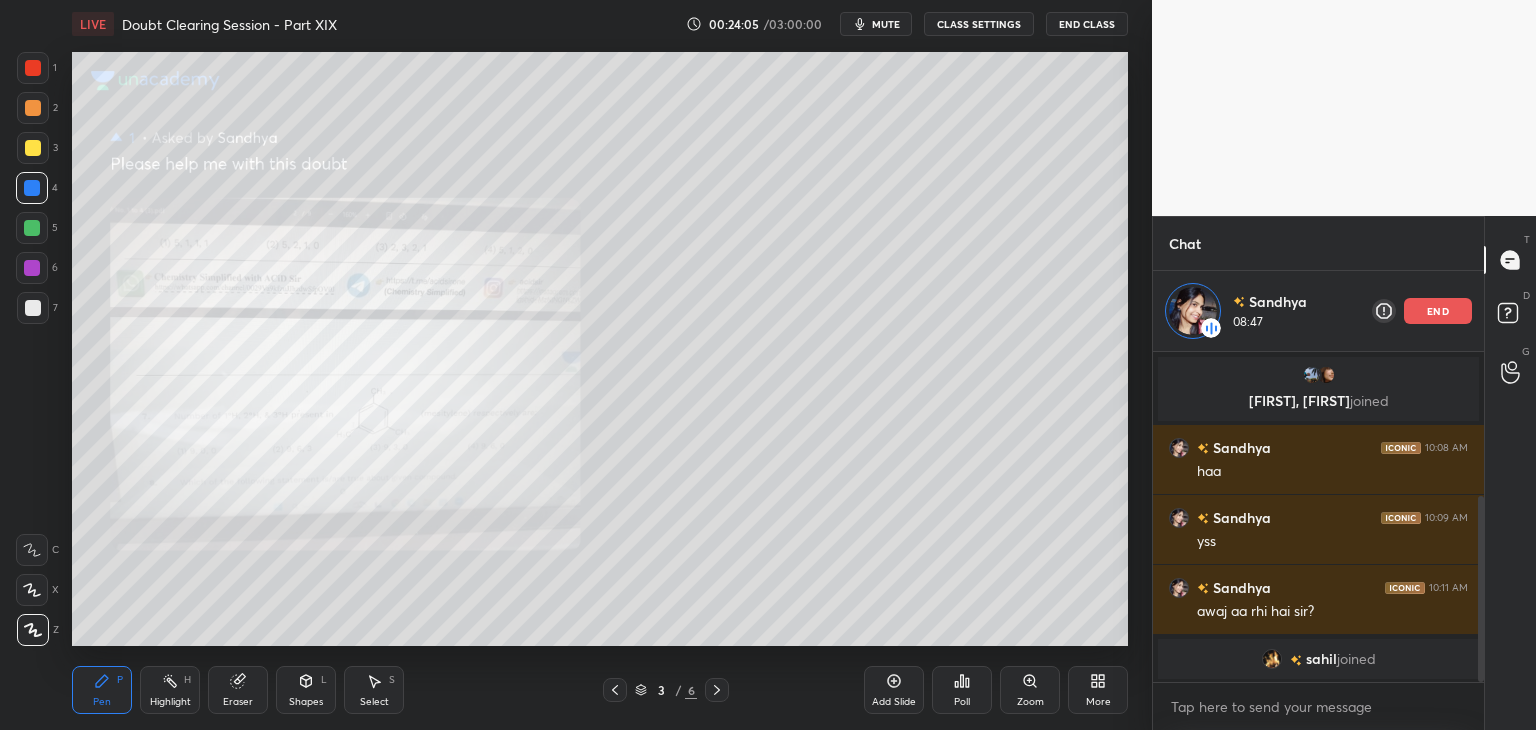 click 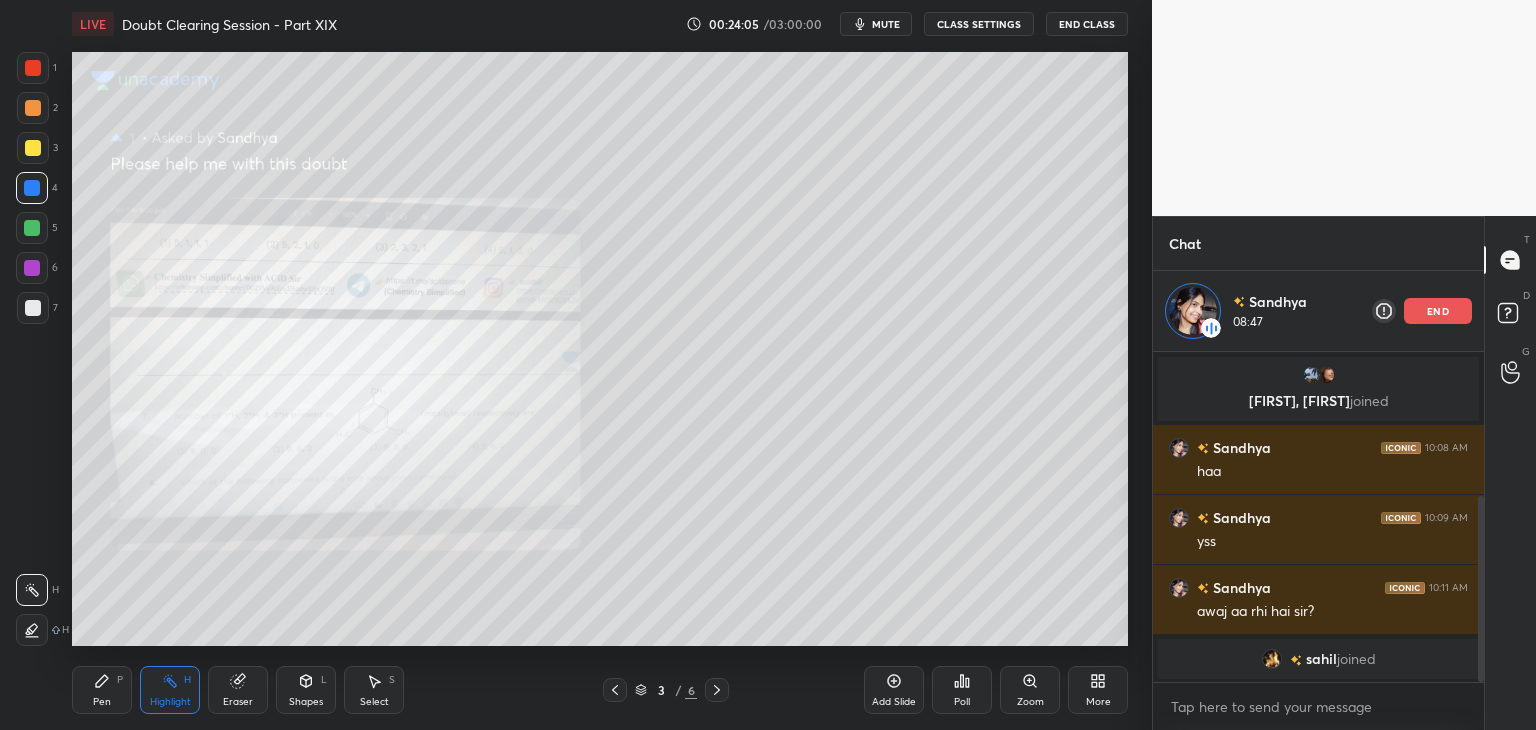 click on "Pen P" at bounding box center (102, 690) 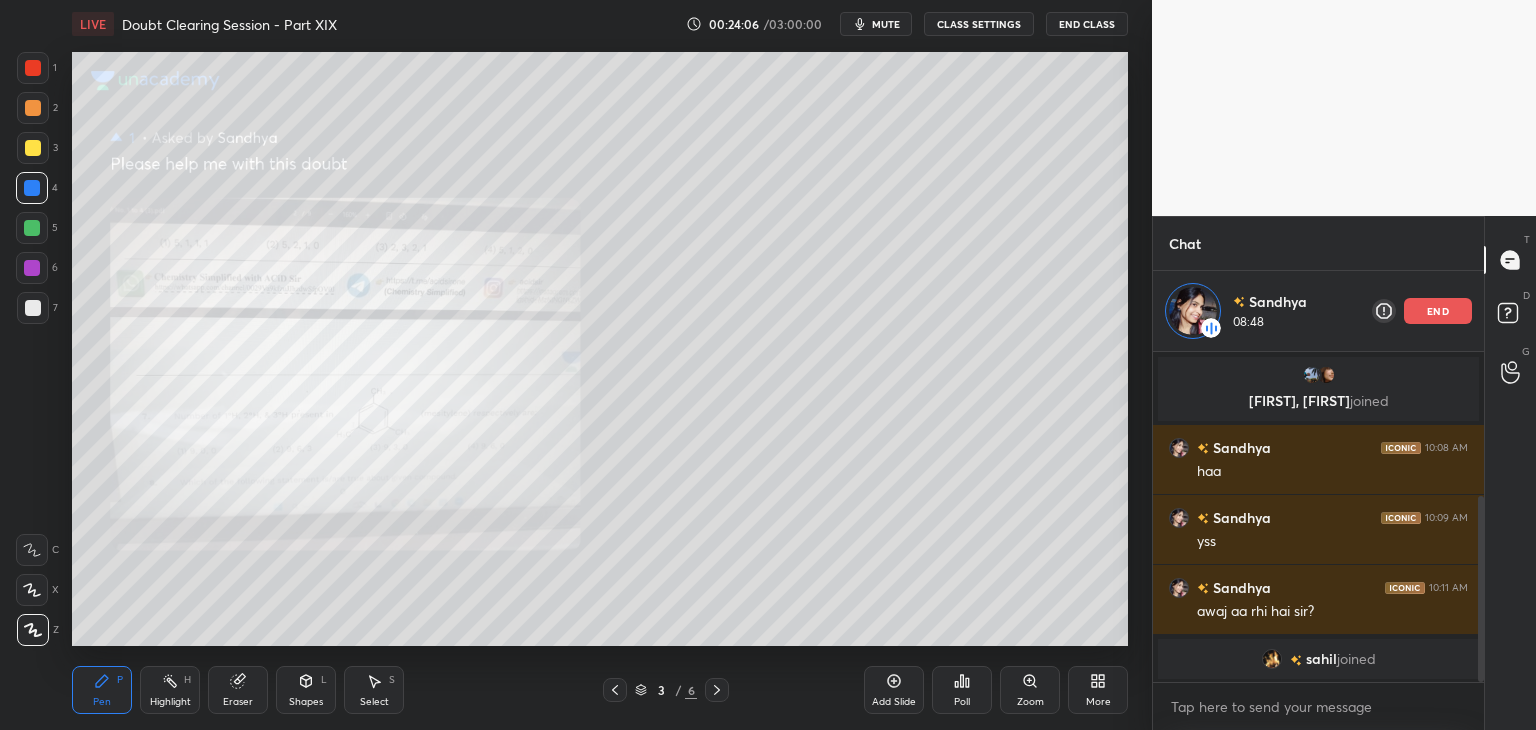 click at bounding box center [33, 308] 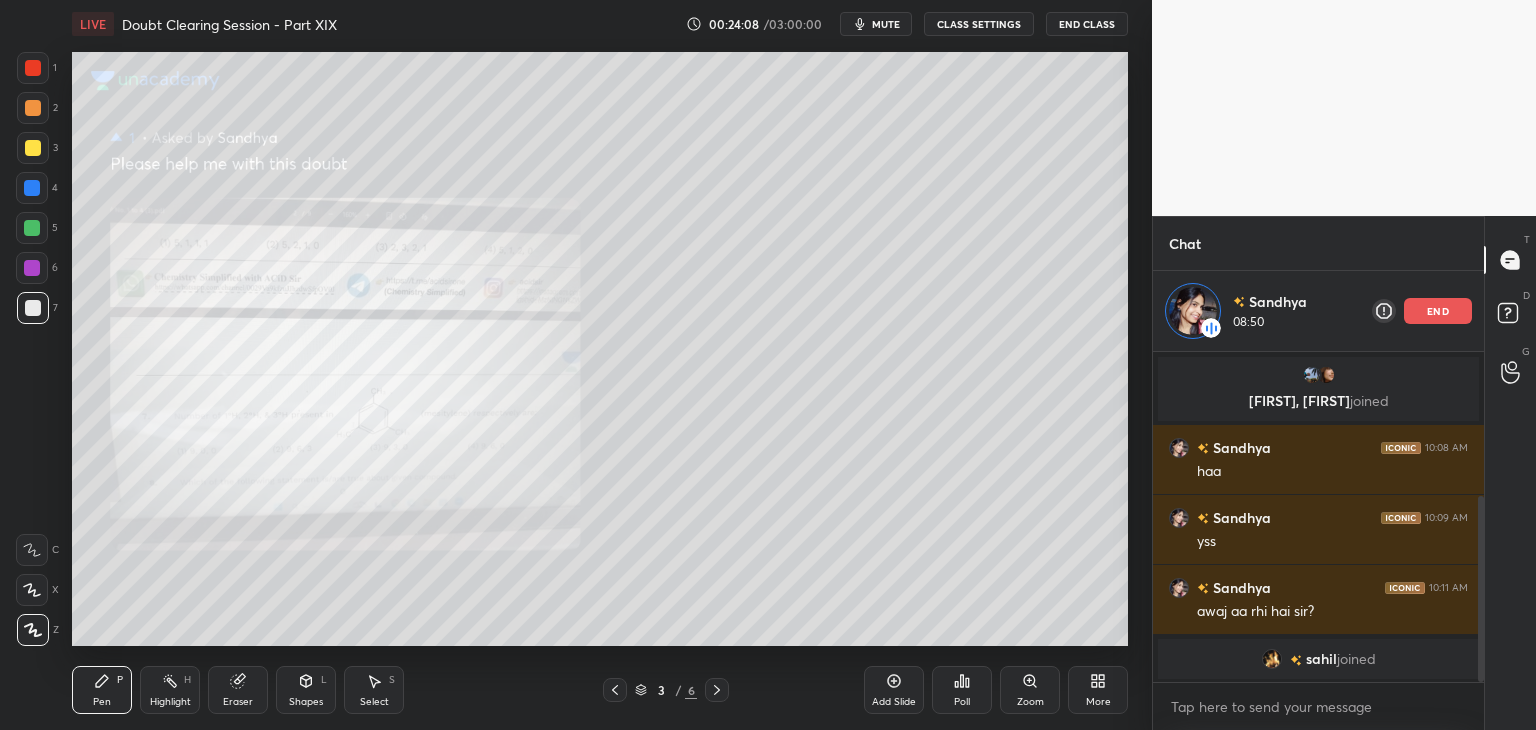 click on "Add Slide" at bounding box center [894, 690] 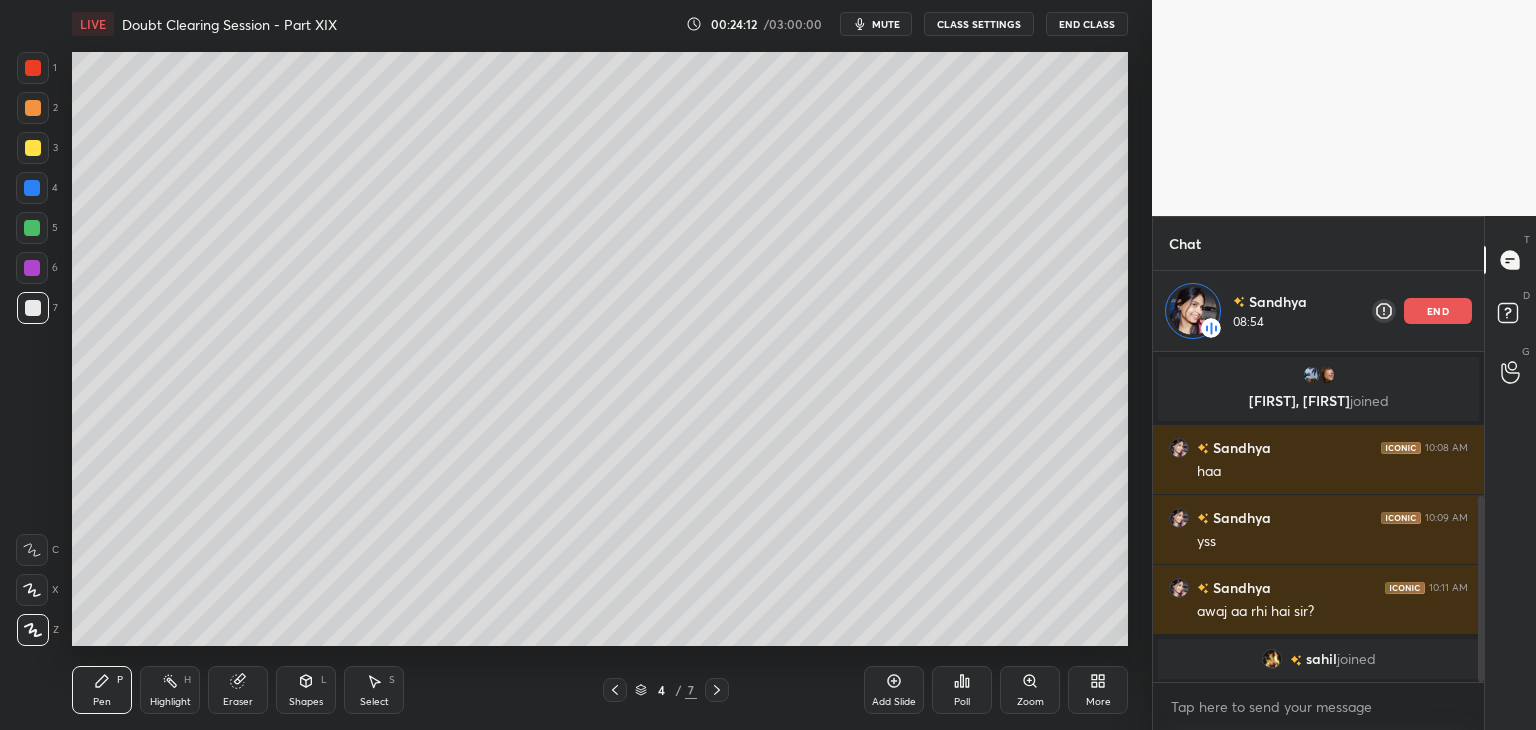 click at bounding box center [33, 148] 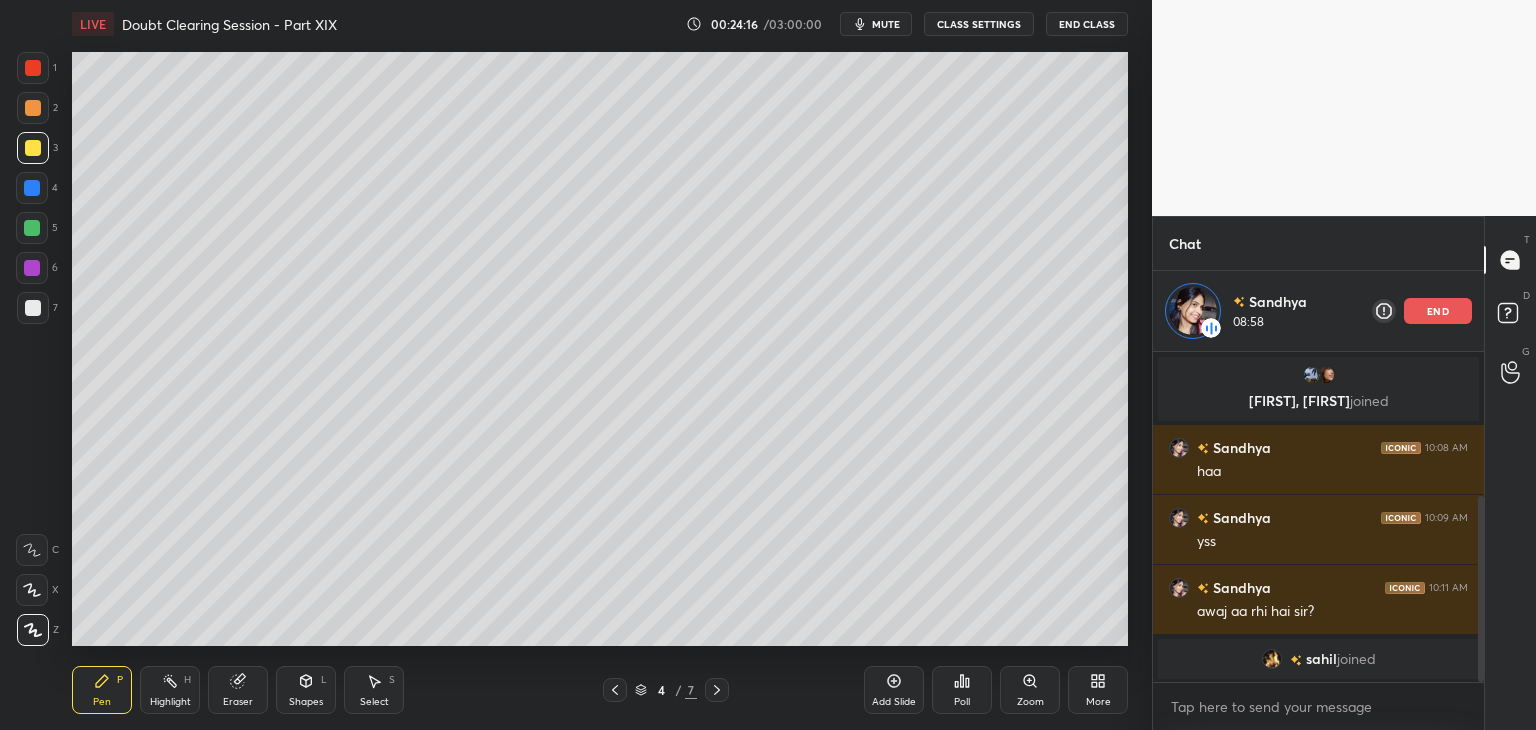 click at bounding box center [32, 228] 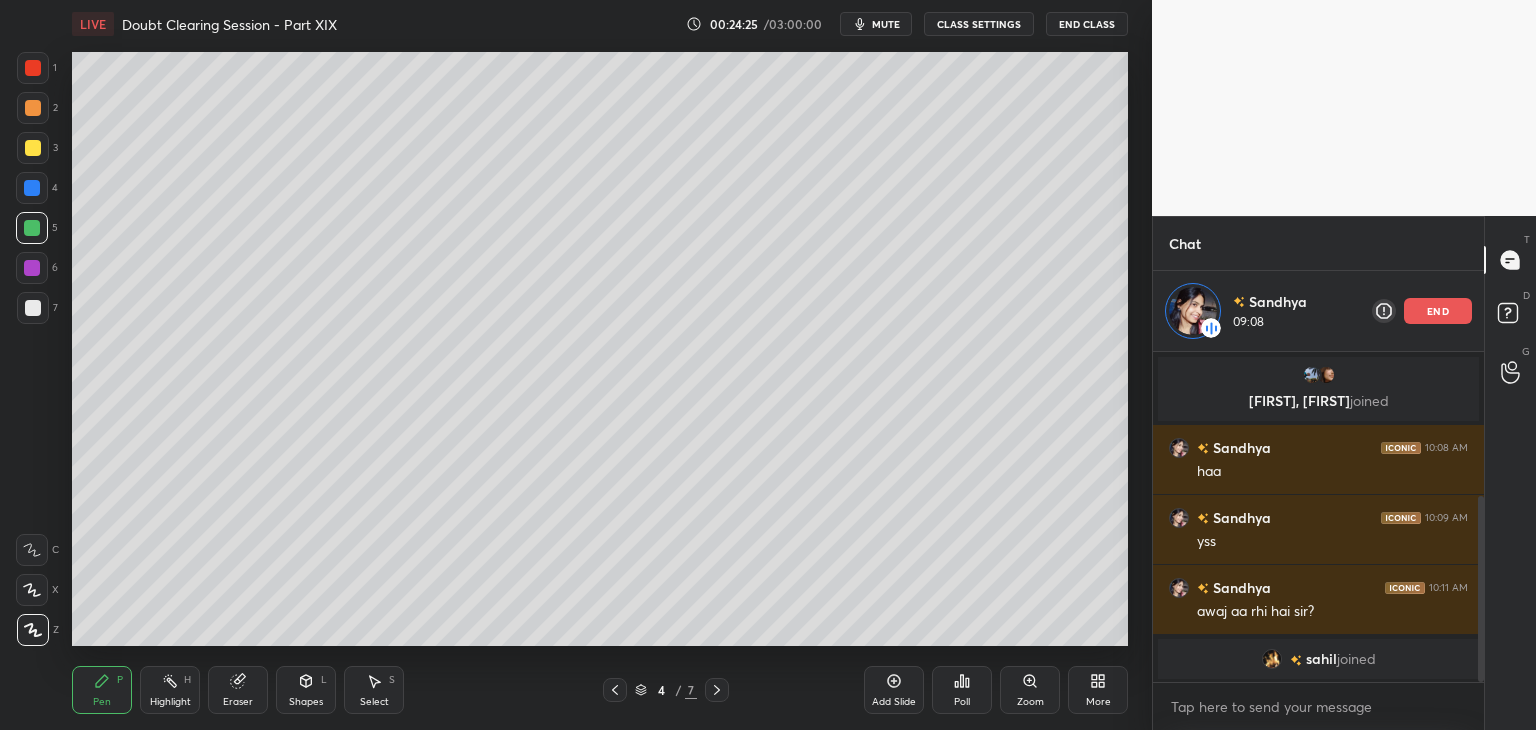 click 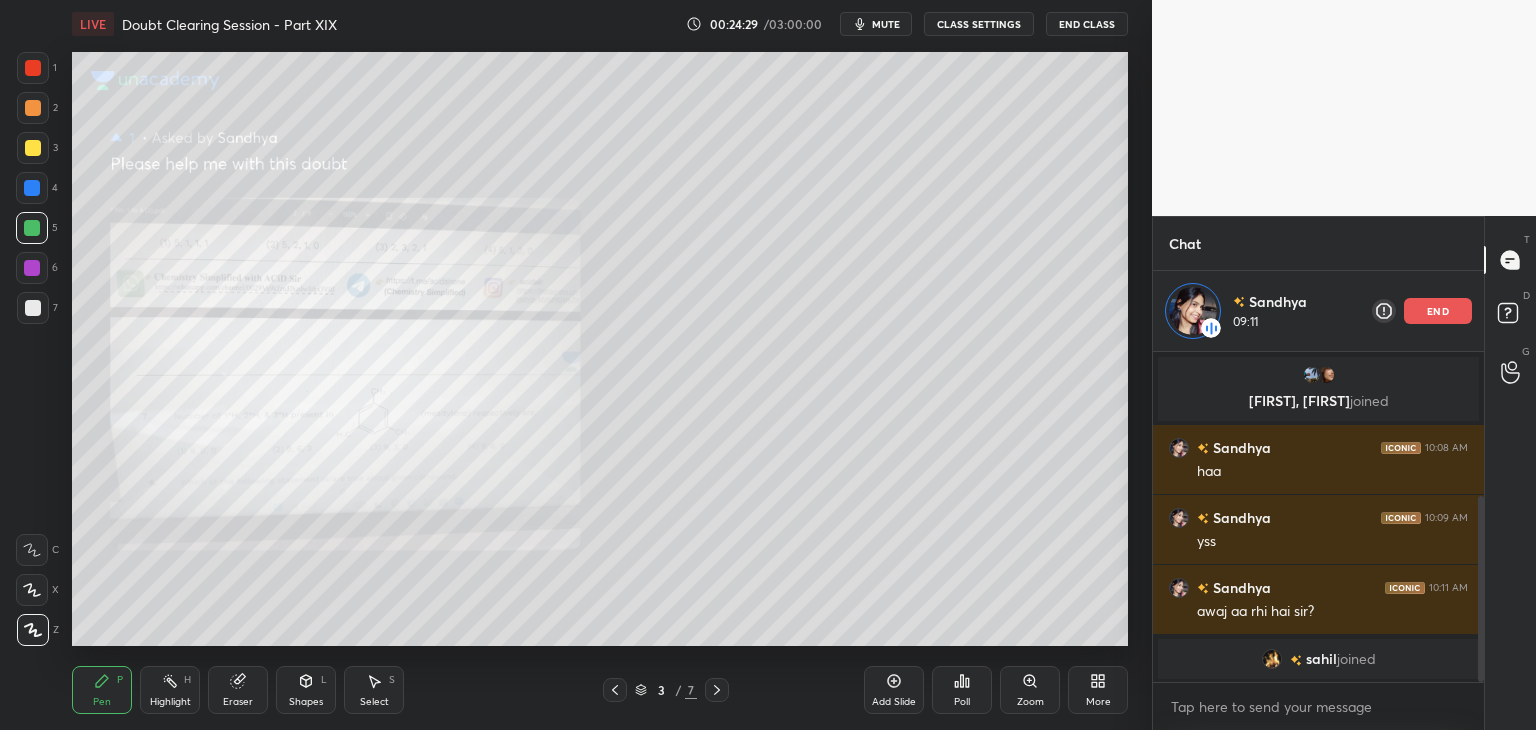 click 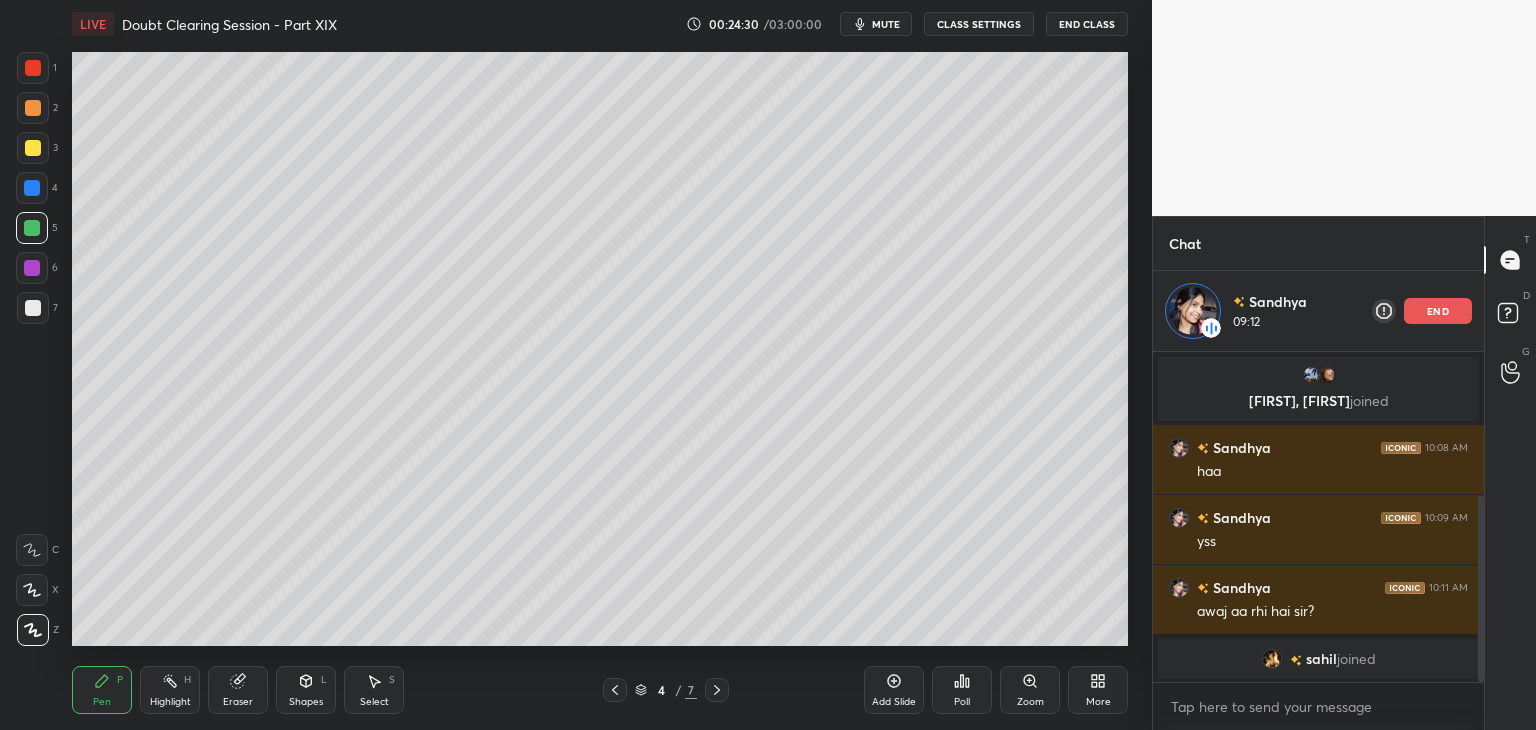 click on "4" at bounding box center (37, 188) 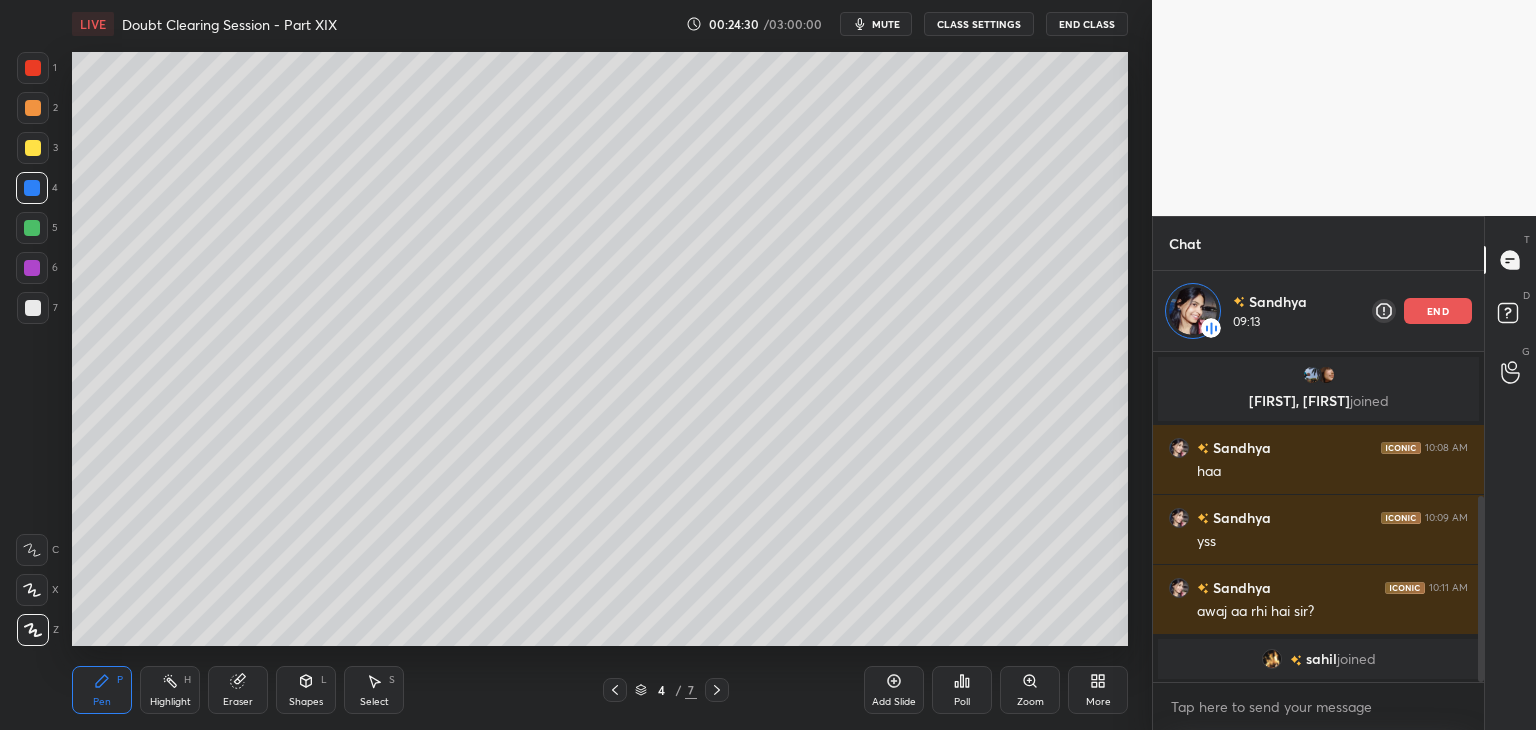 click at bounding box center (33, 148) 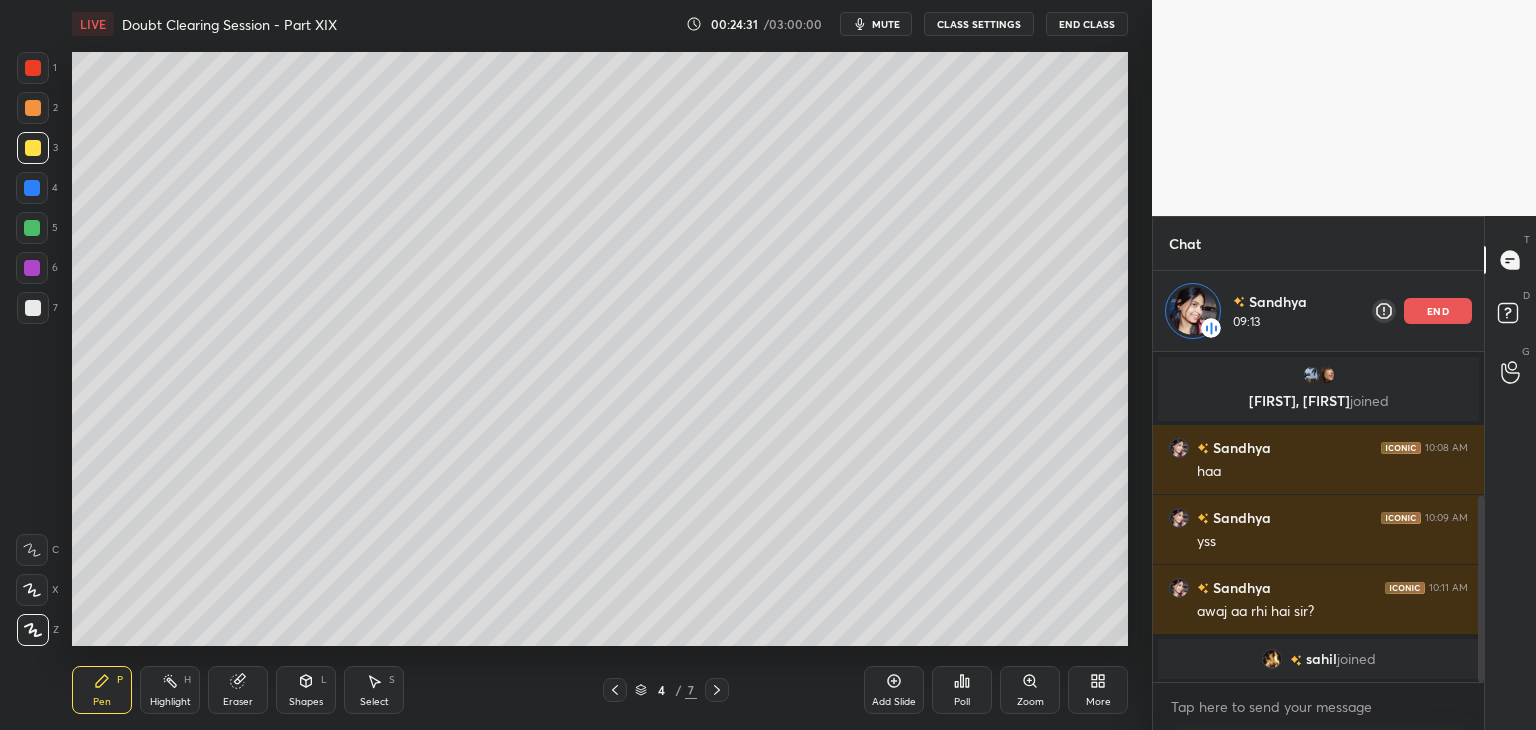 click on "2" at bounding box center [37, 112] 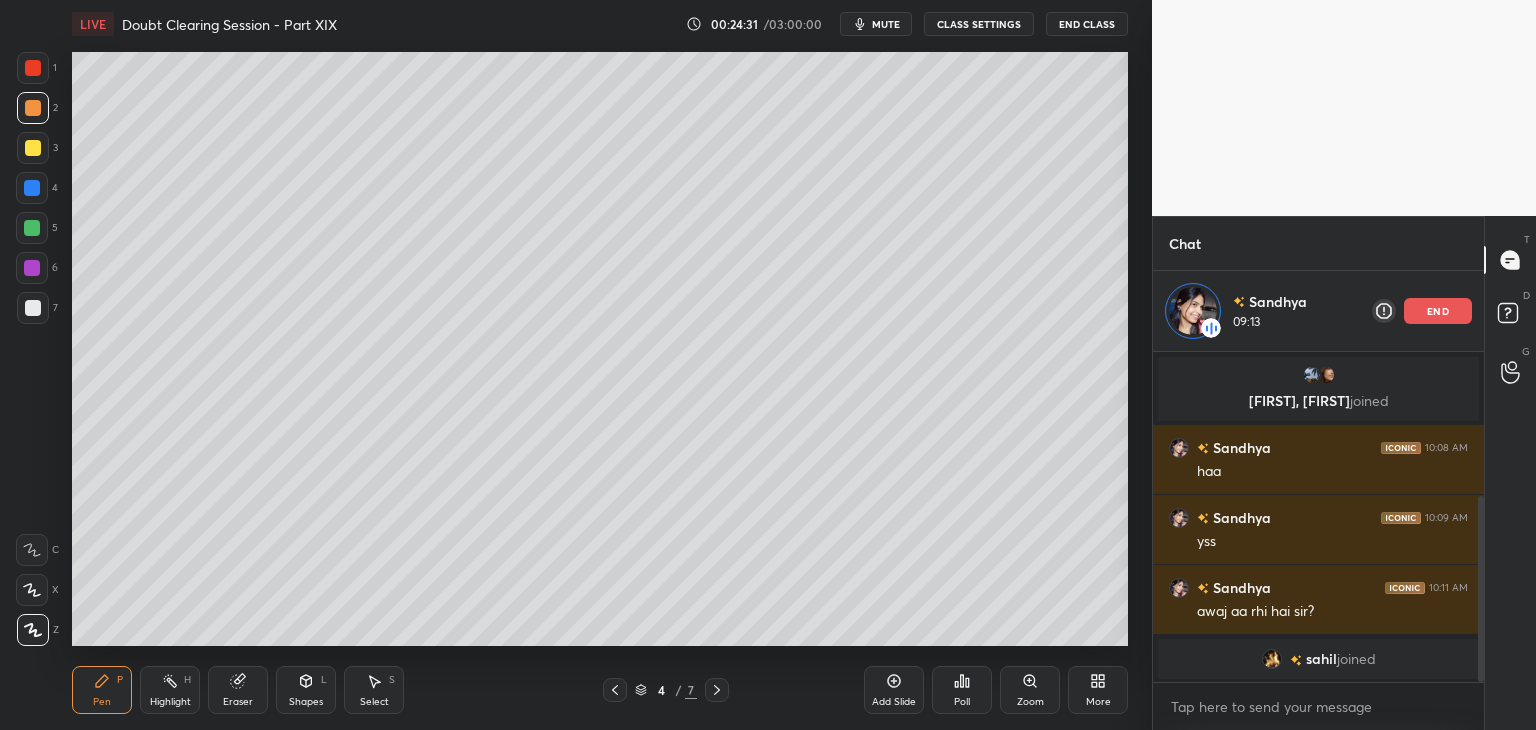 click at bounding box center [33, 148] 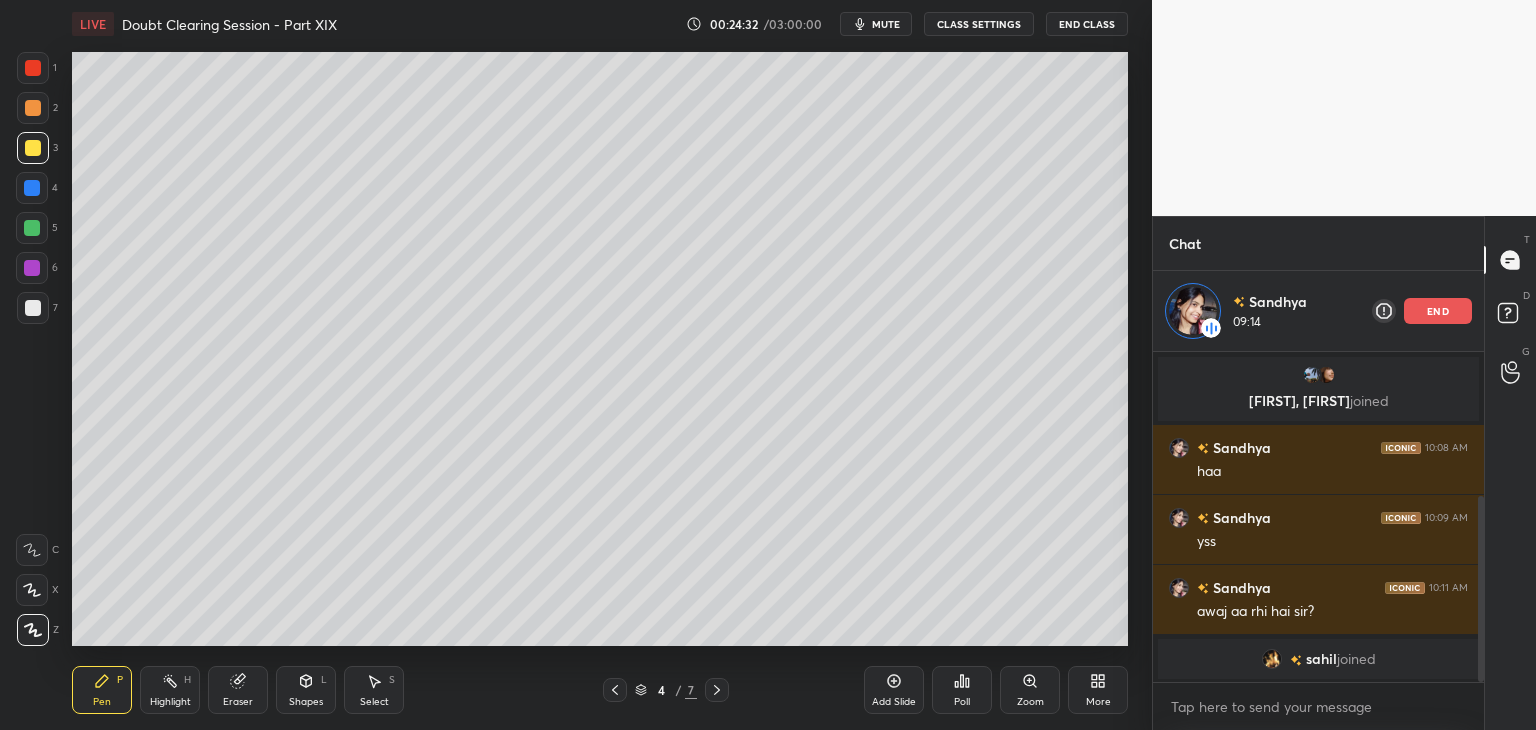 click at bounding box center (33, 108) 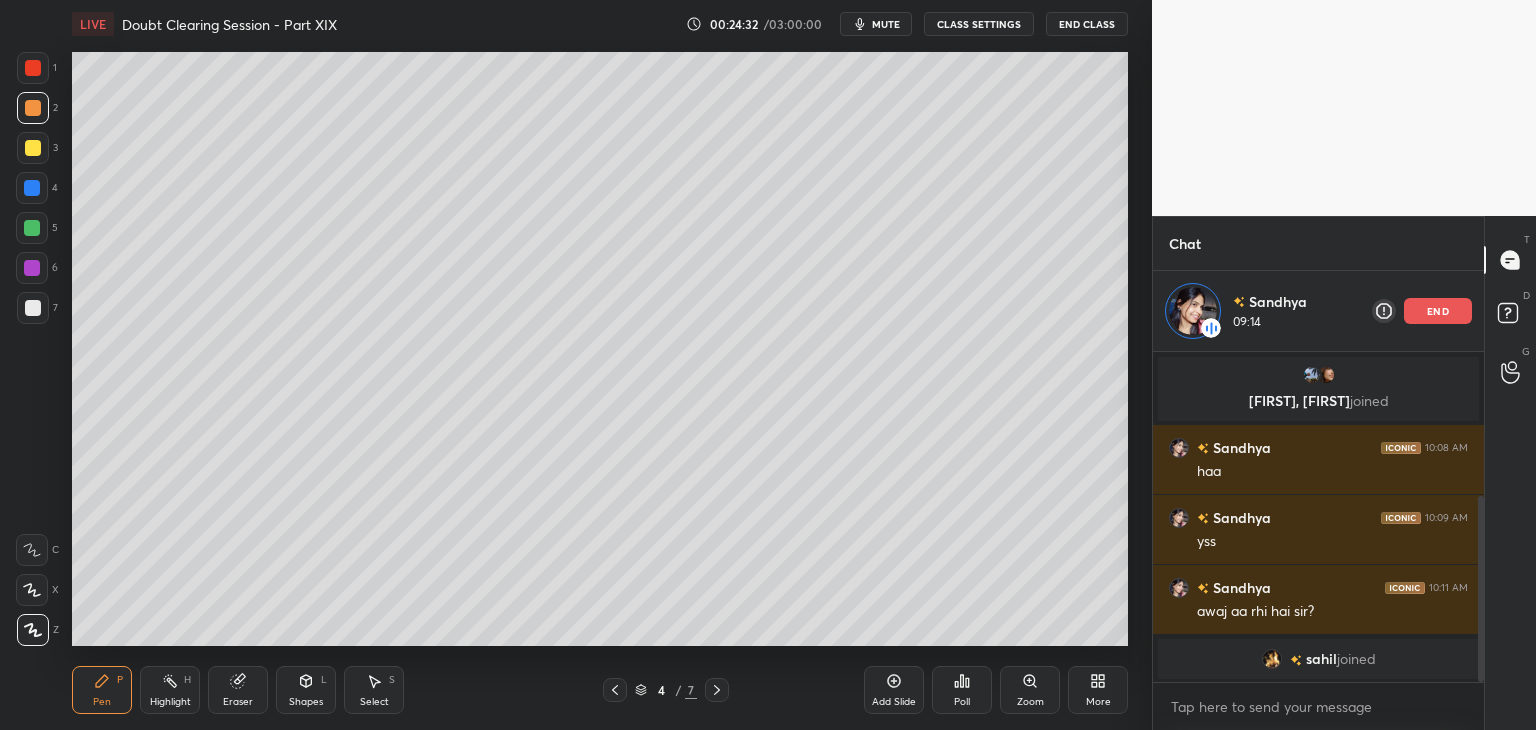 click at bounding box center [33, 148] 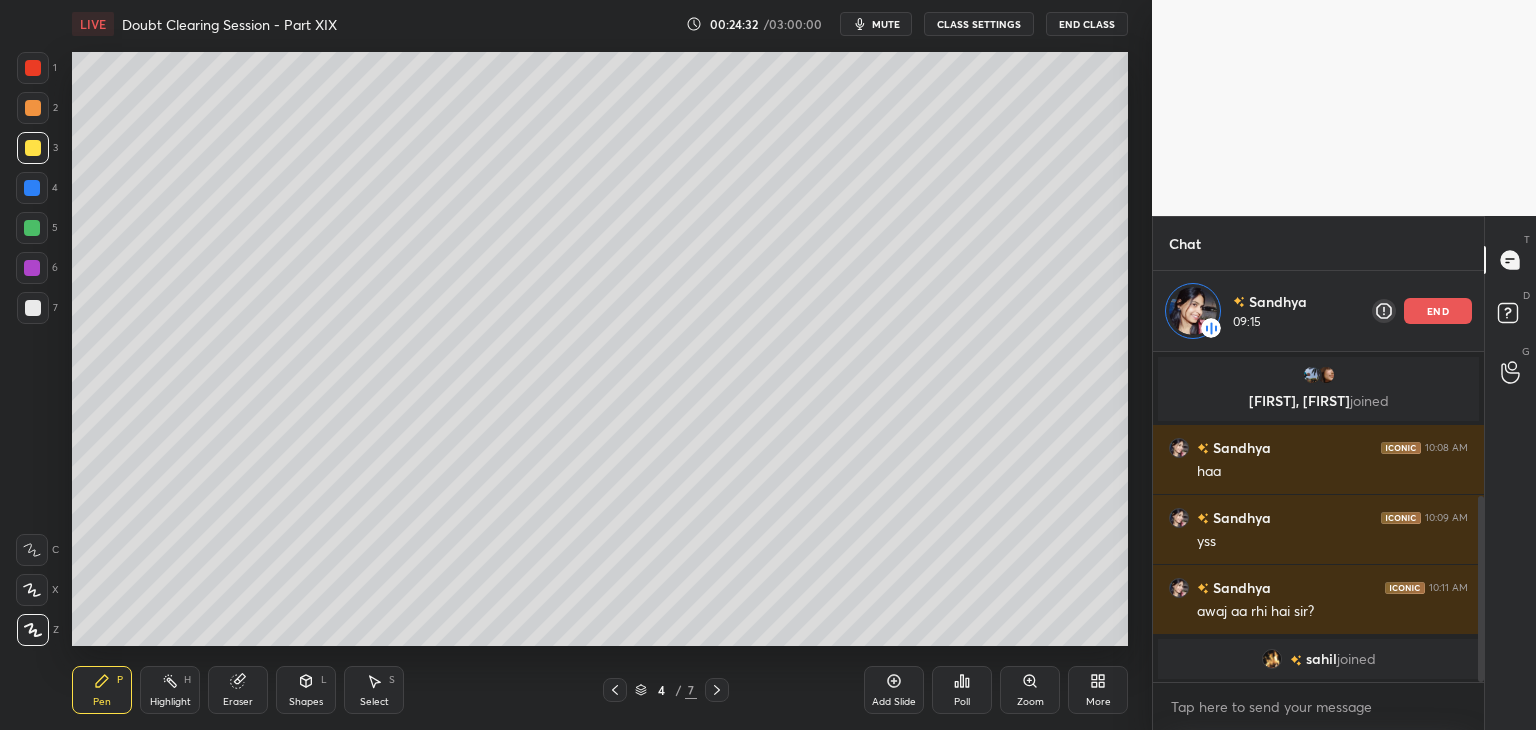 click on "2" at bounding box center [37, 112] 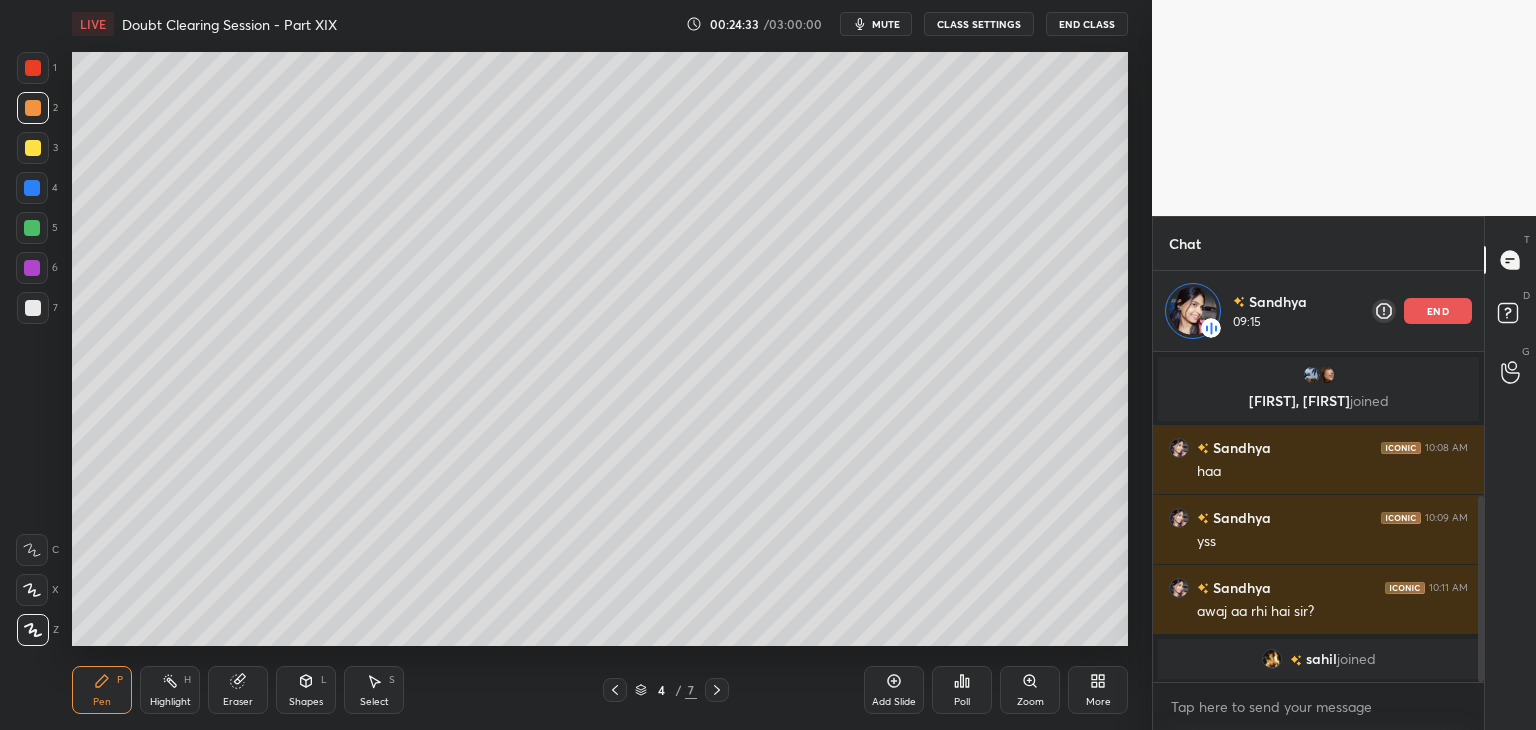 click at bounding box center (33, 148) 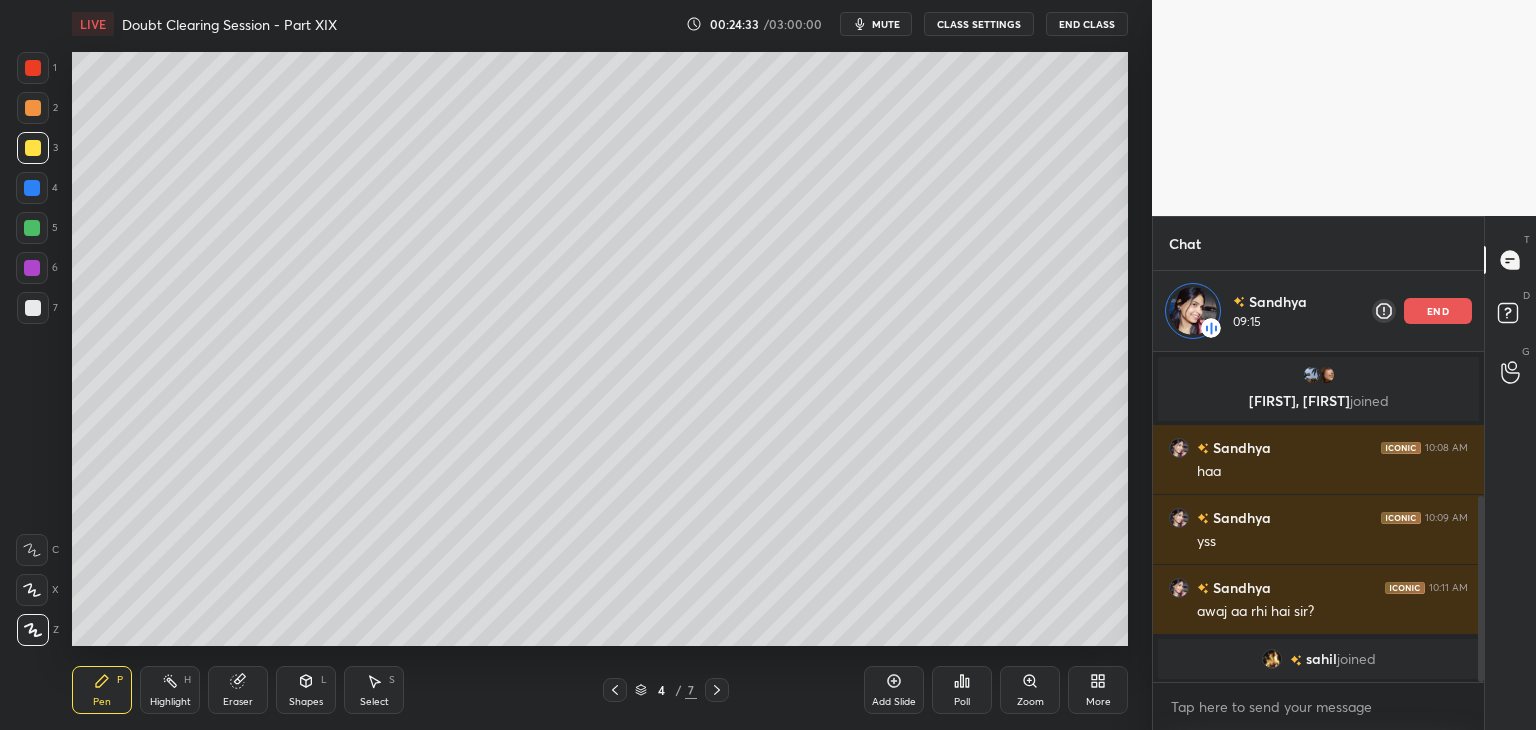 click at bounding box center [33, 108] 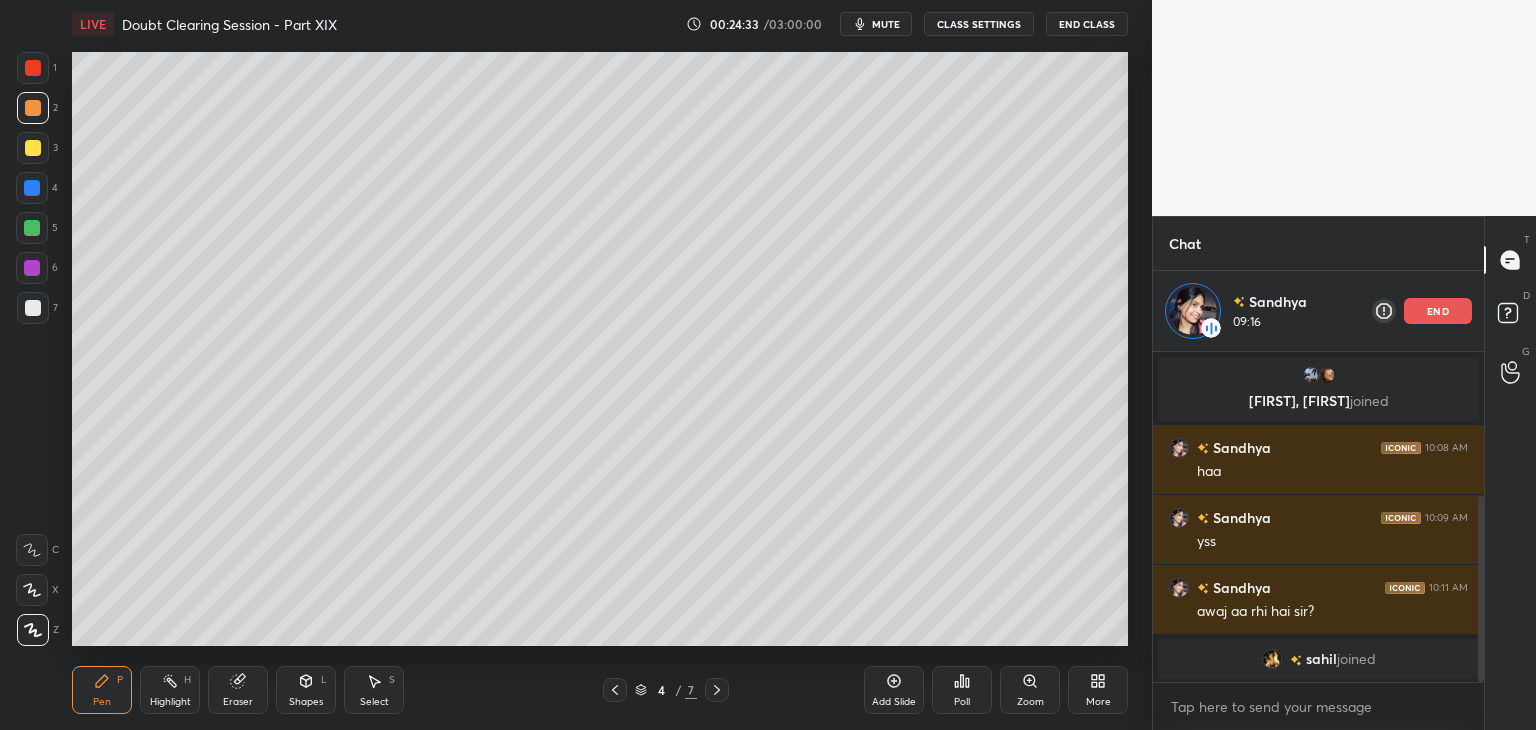 click at bounding box center [33, 148] 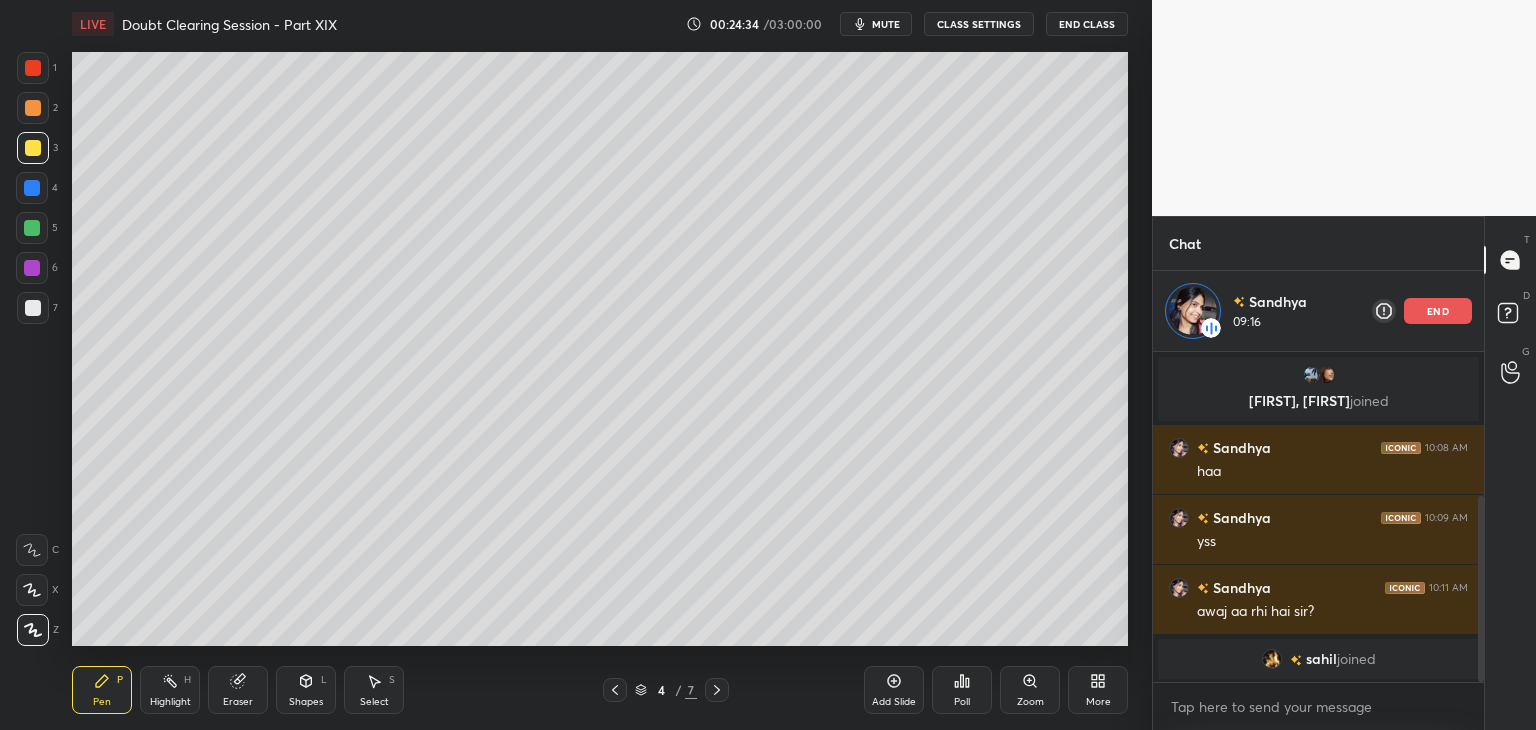 click on "2" at bounding box center (37, 112) 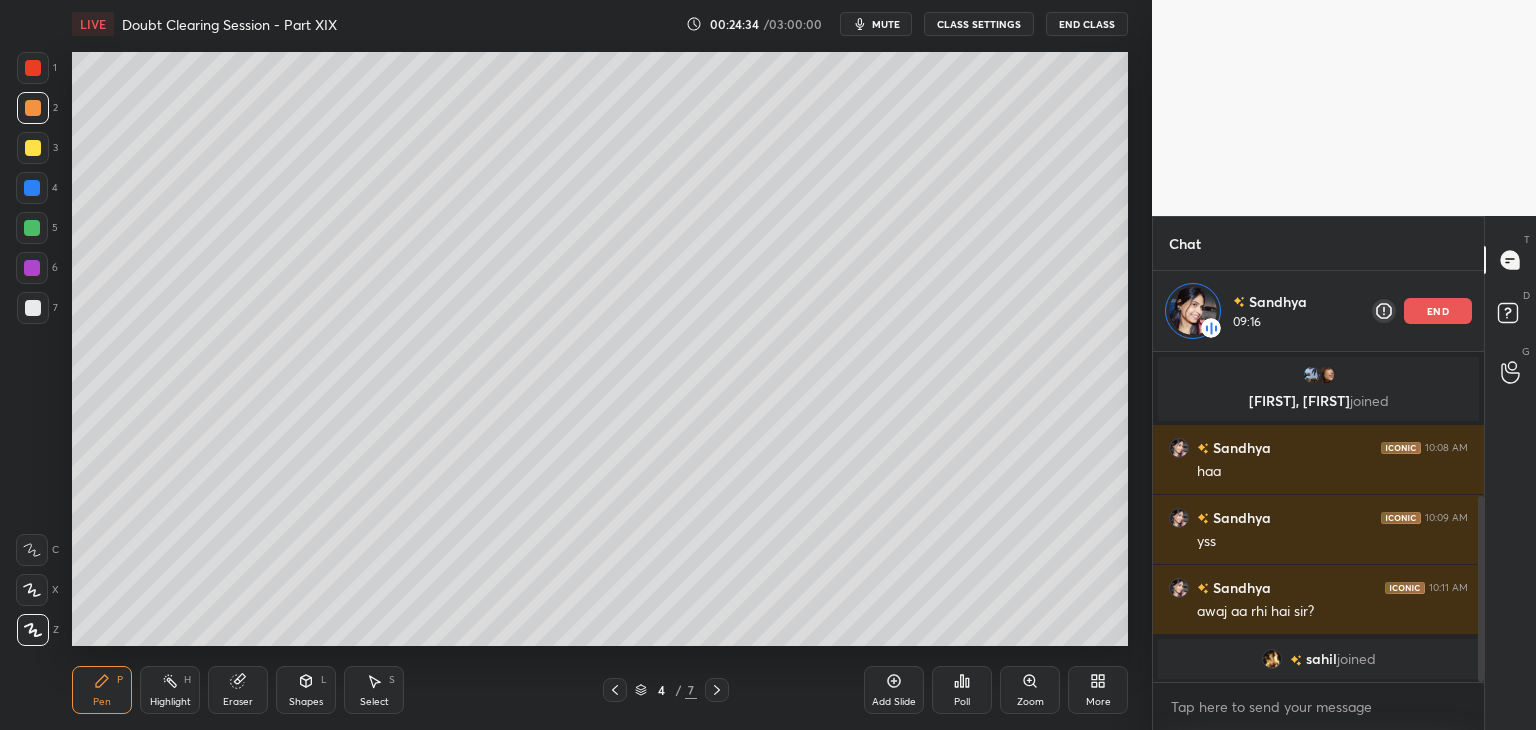 click at bounding box center [33, 148] 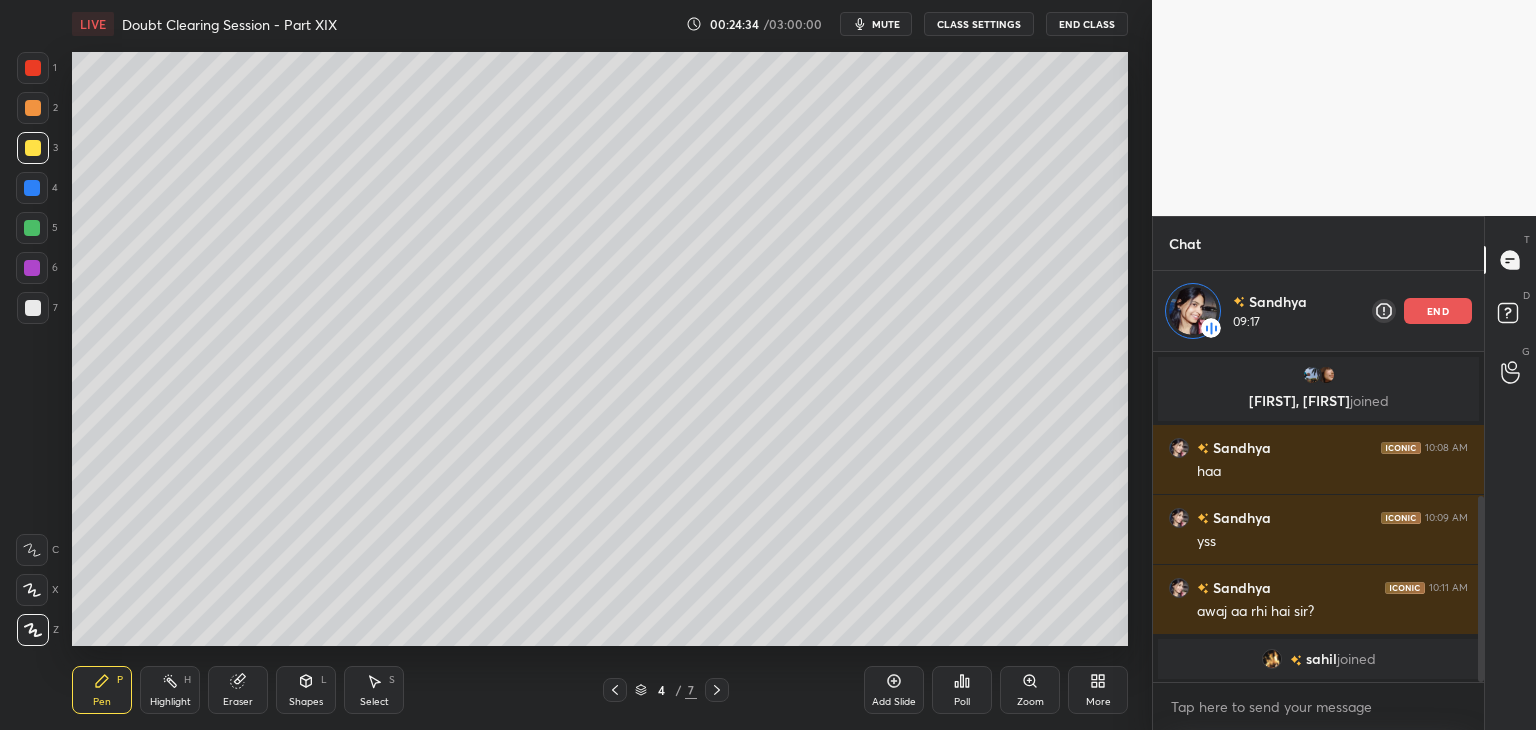 click on "2" at bounding box center [37, 108] 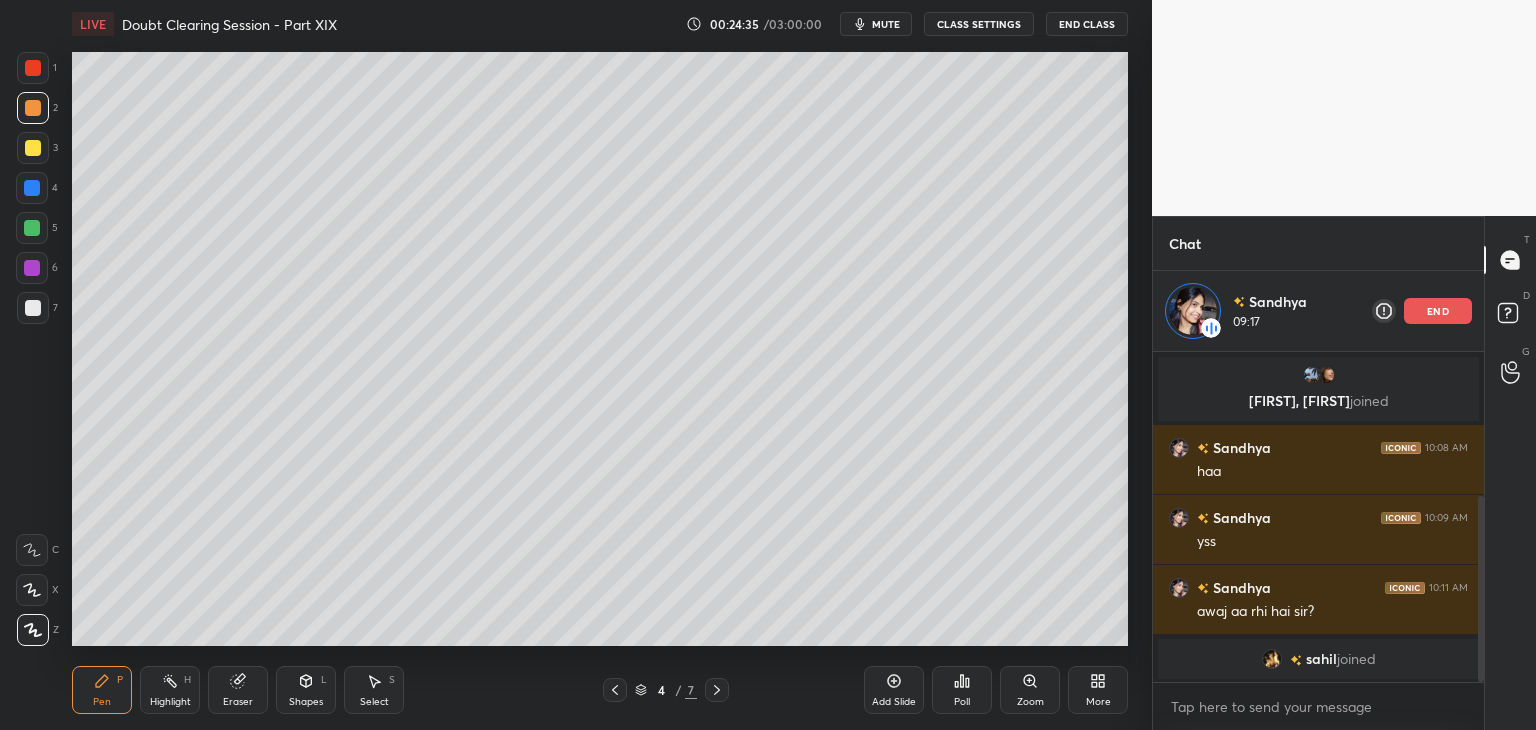 click on "3" at bounding box center [37, 148] 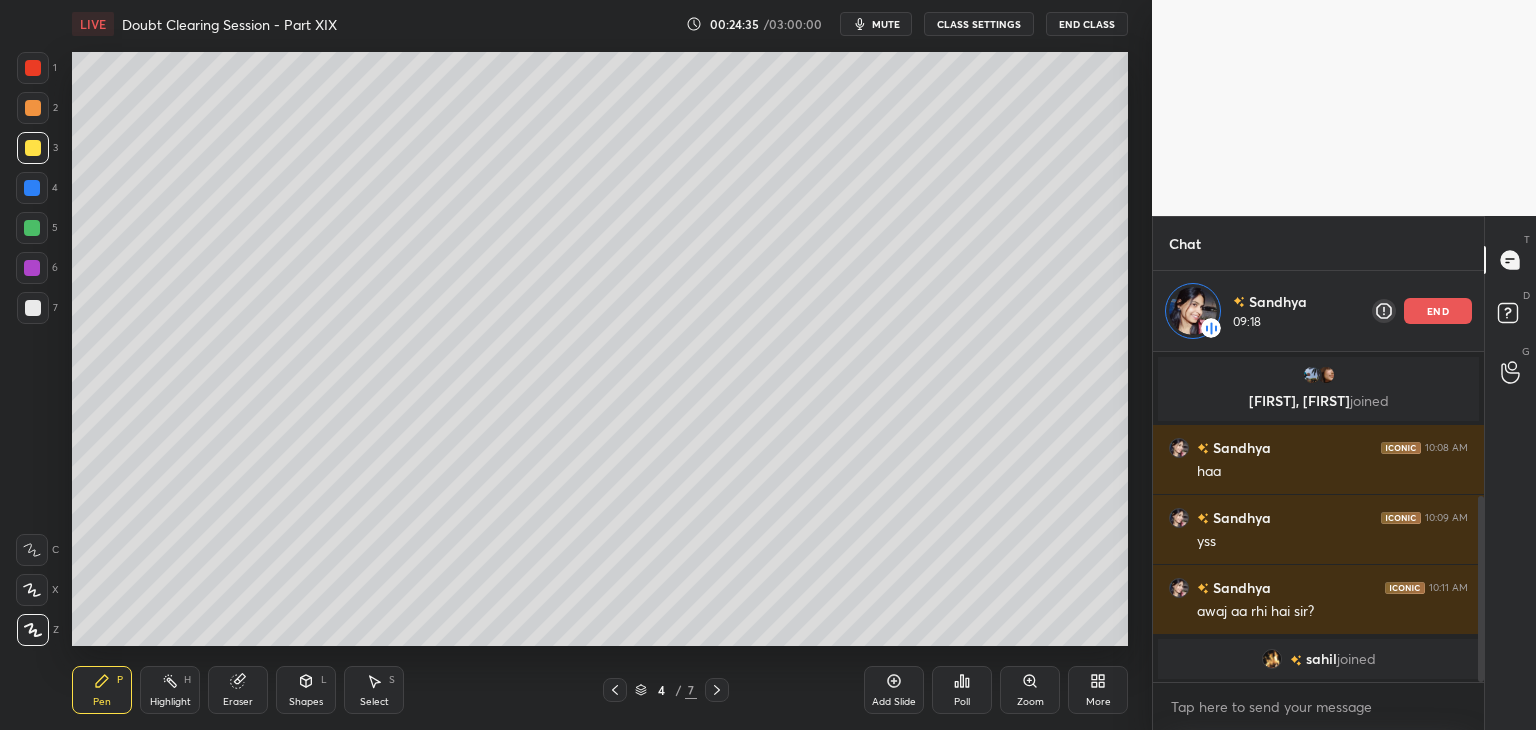 click at bounding box center (33, 108) 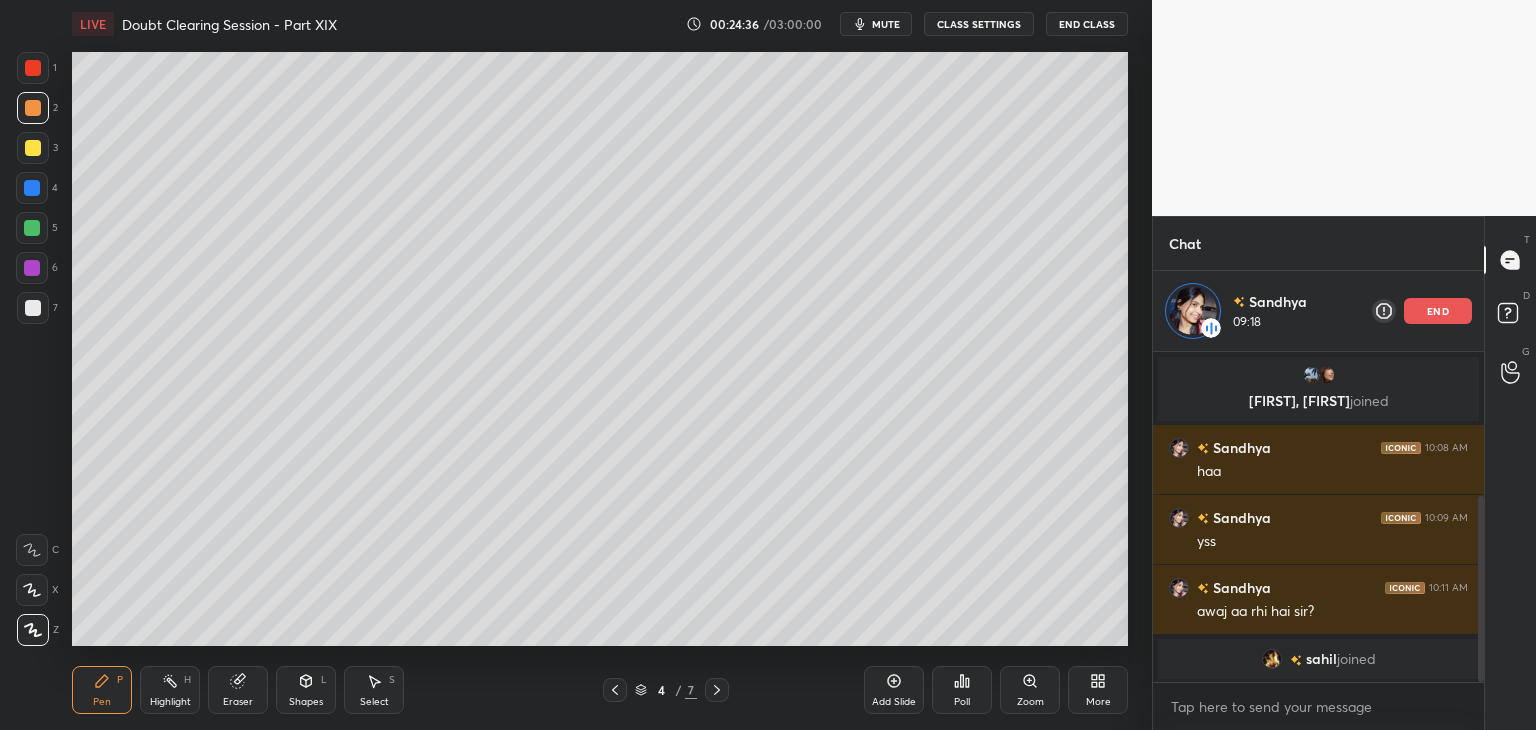 click at bounding box center (33, 148) 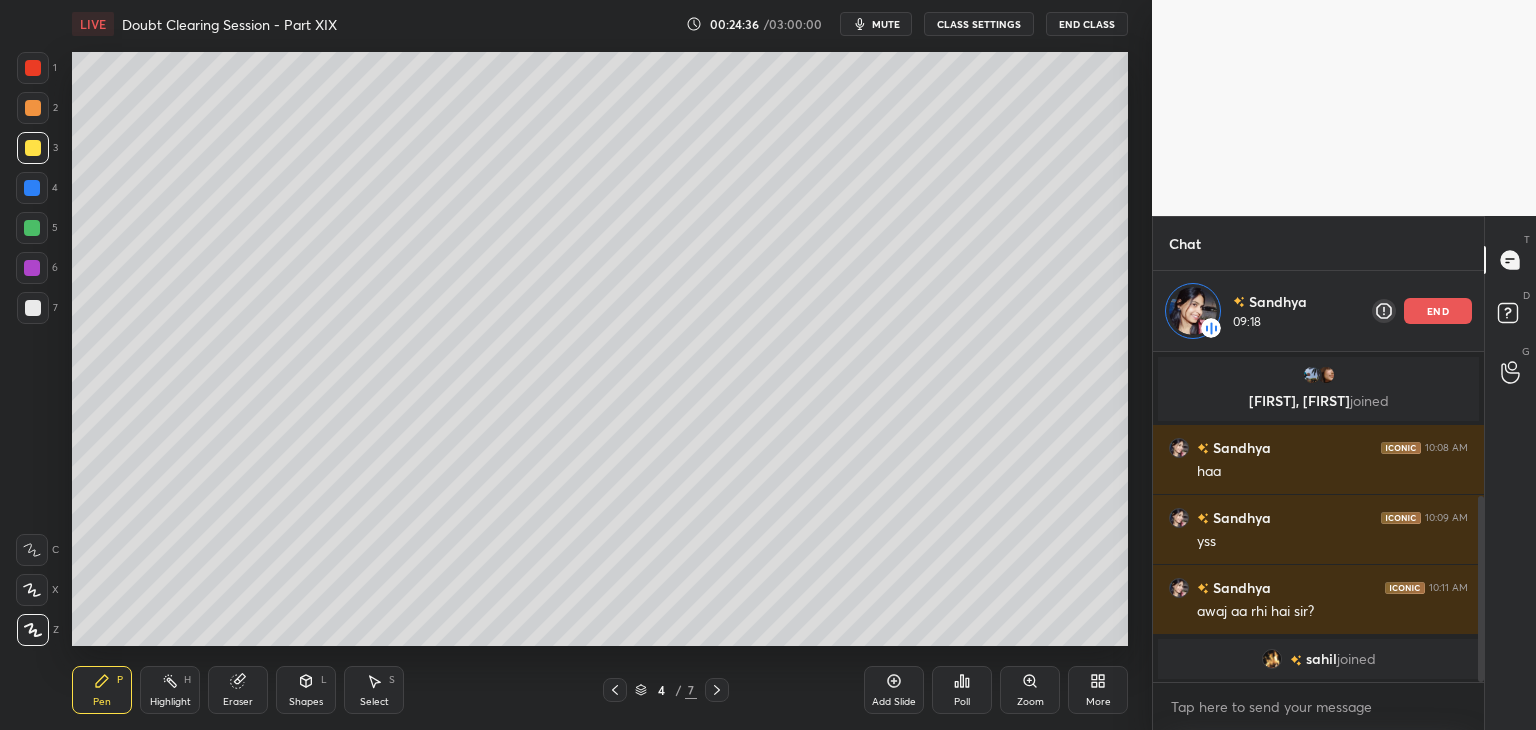 click at bounding box center (33, 108) 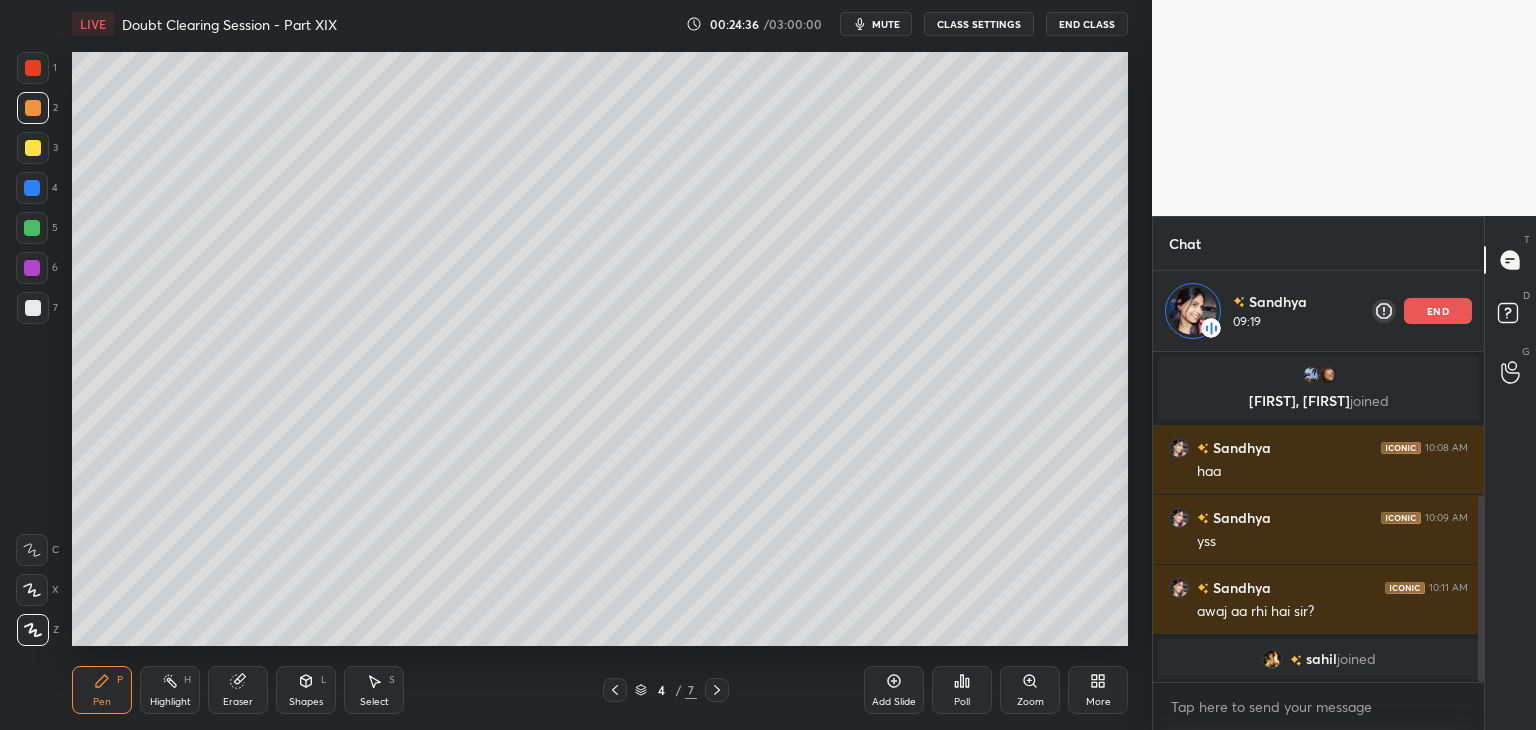 click at bounding box center [33, 148] 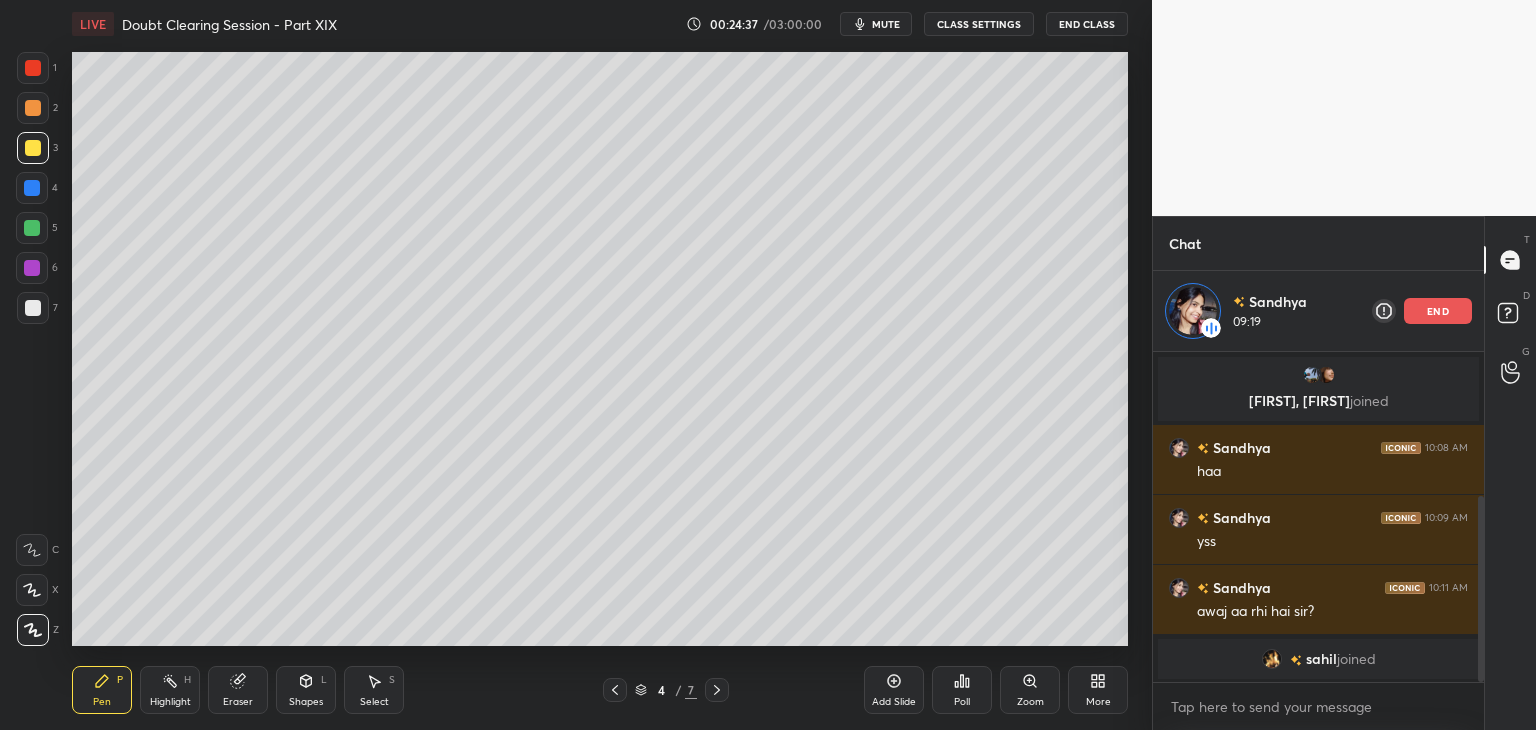 click at bounding box center [33, 108] 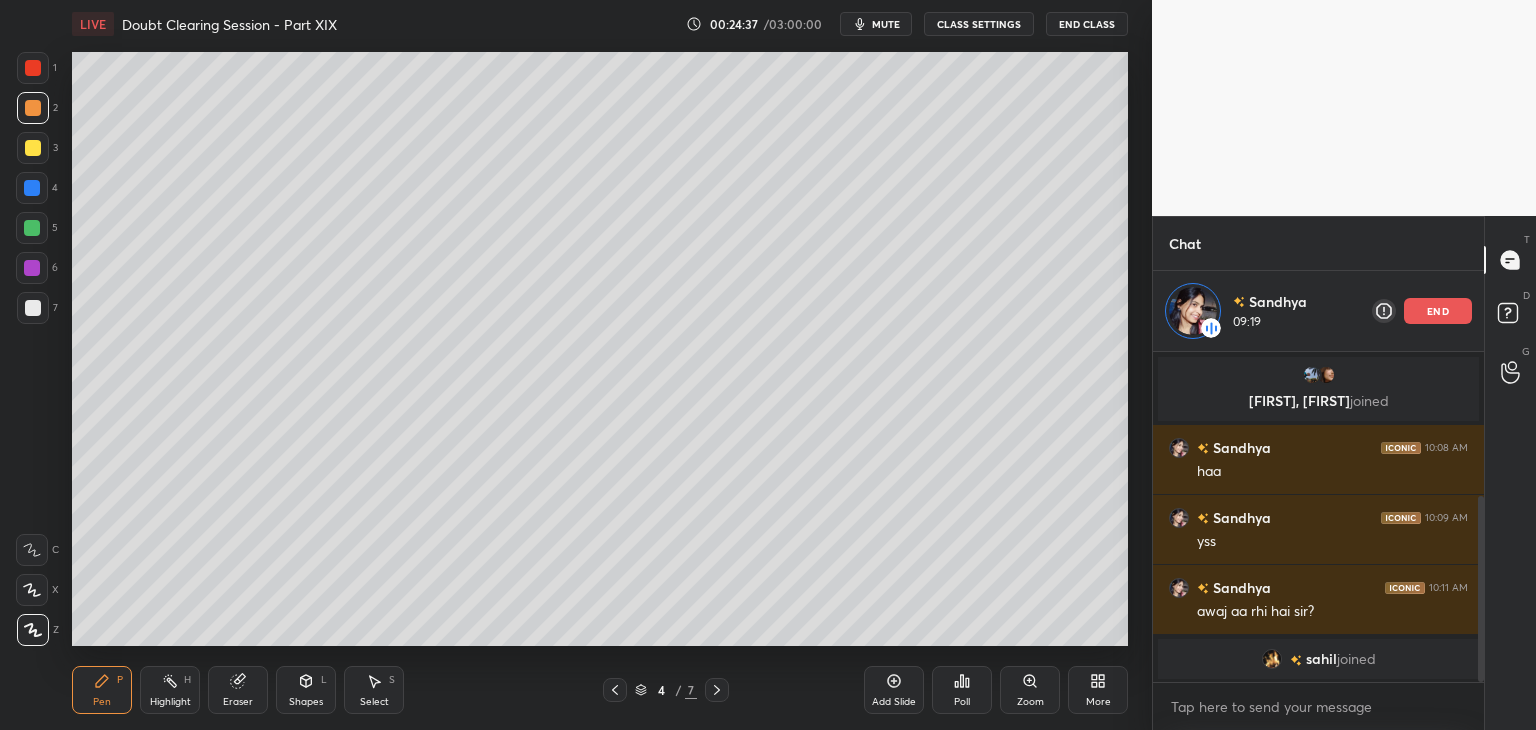 click at bounding box center [33, 148] 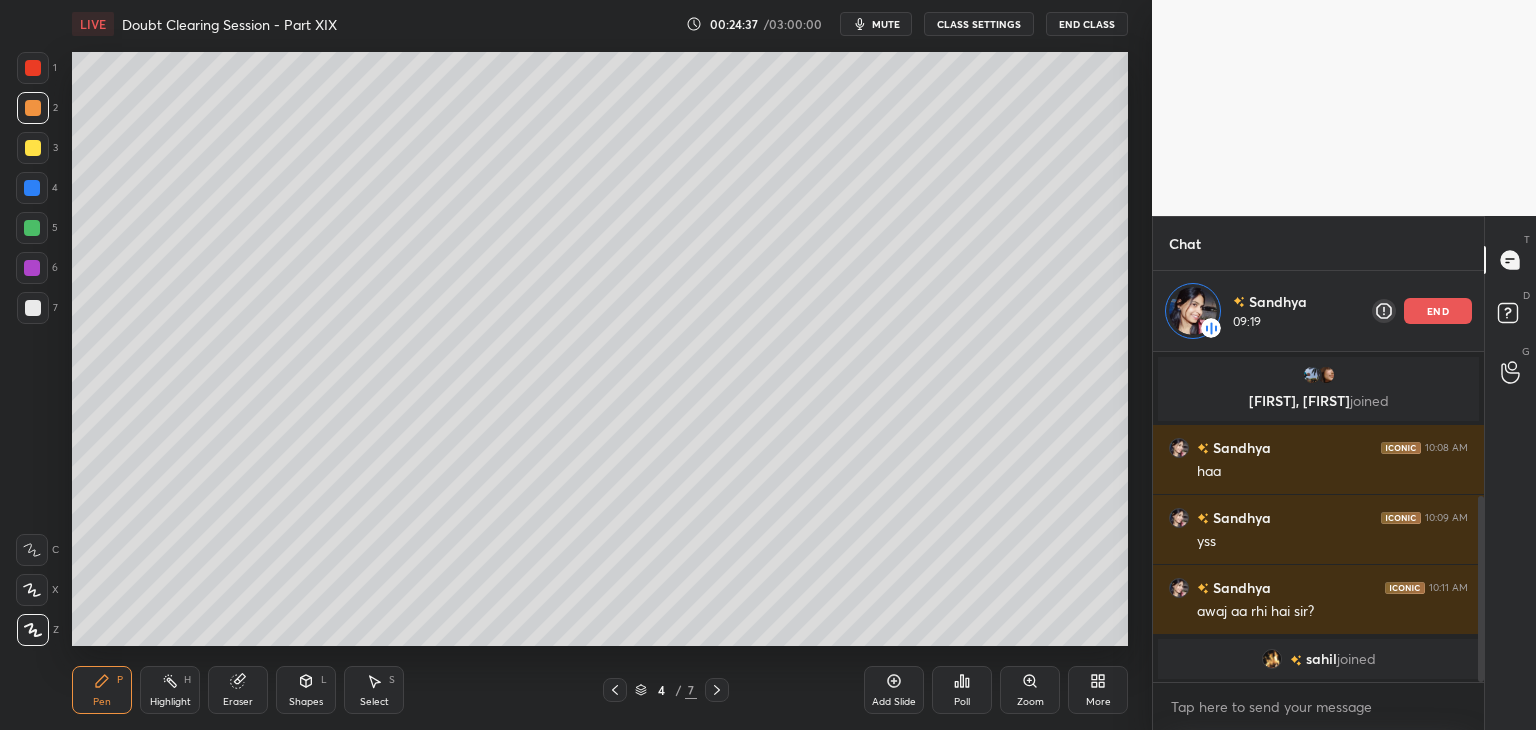 click at bounding box center (33, 148) 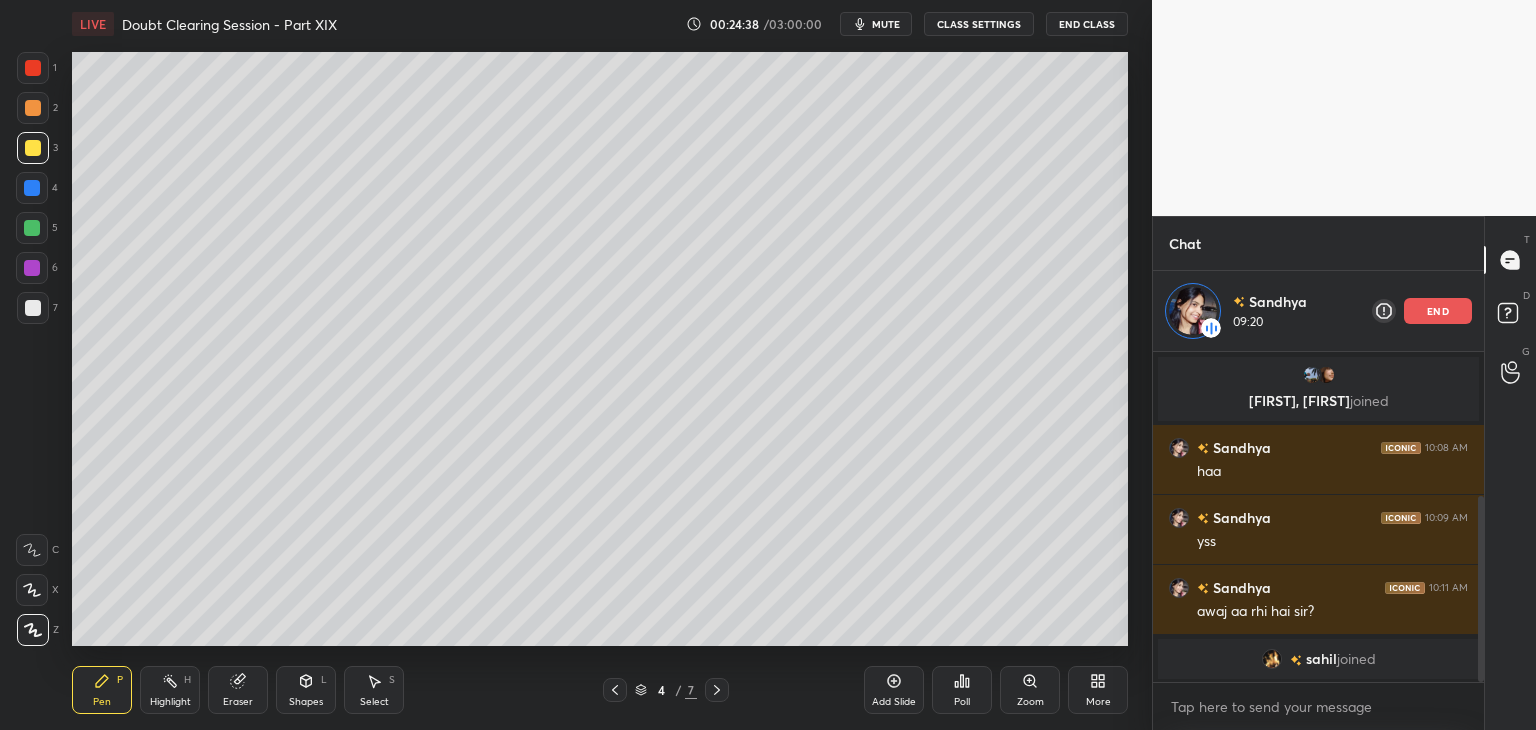 click at bounding box center [33, 108] 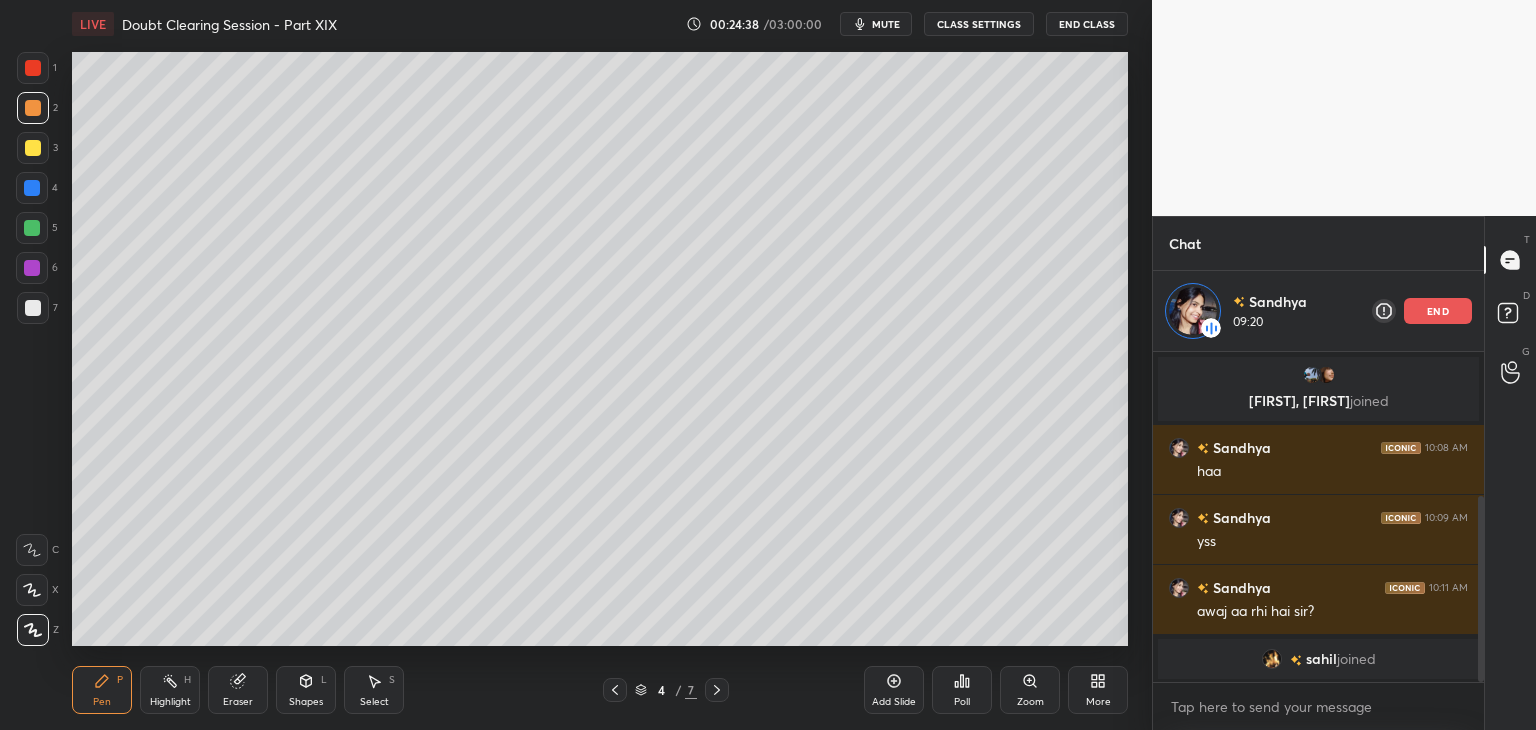 click at bounding box center [33, 148] 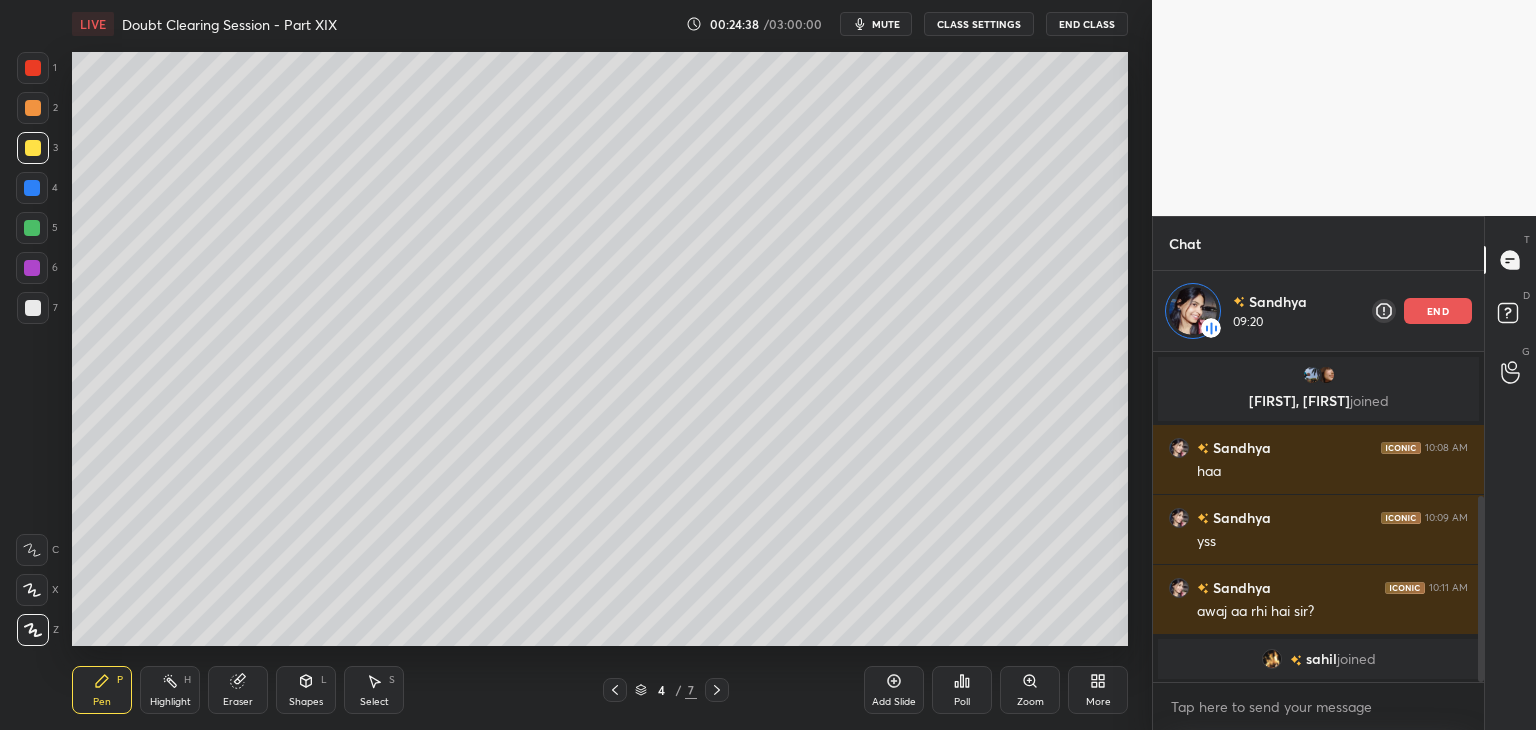 click at bounding box center [33, 108] 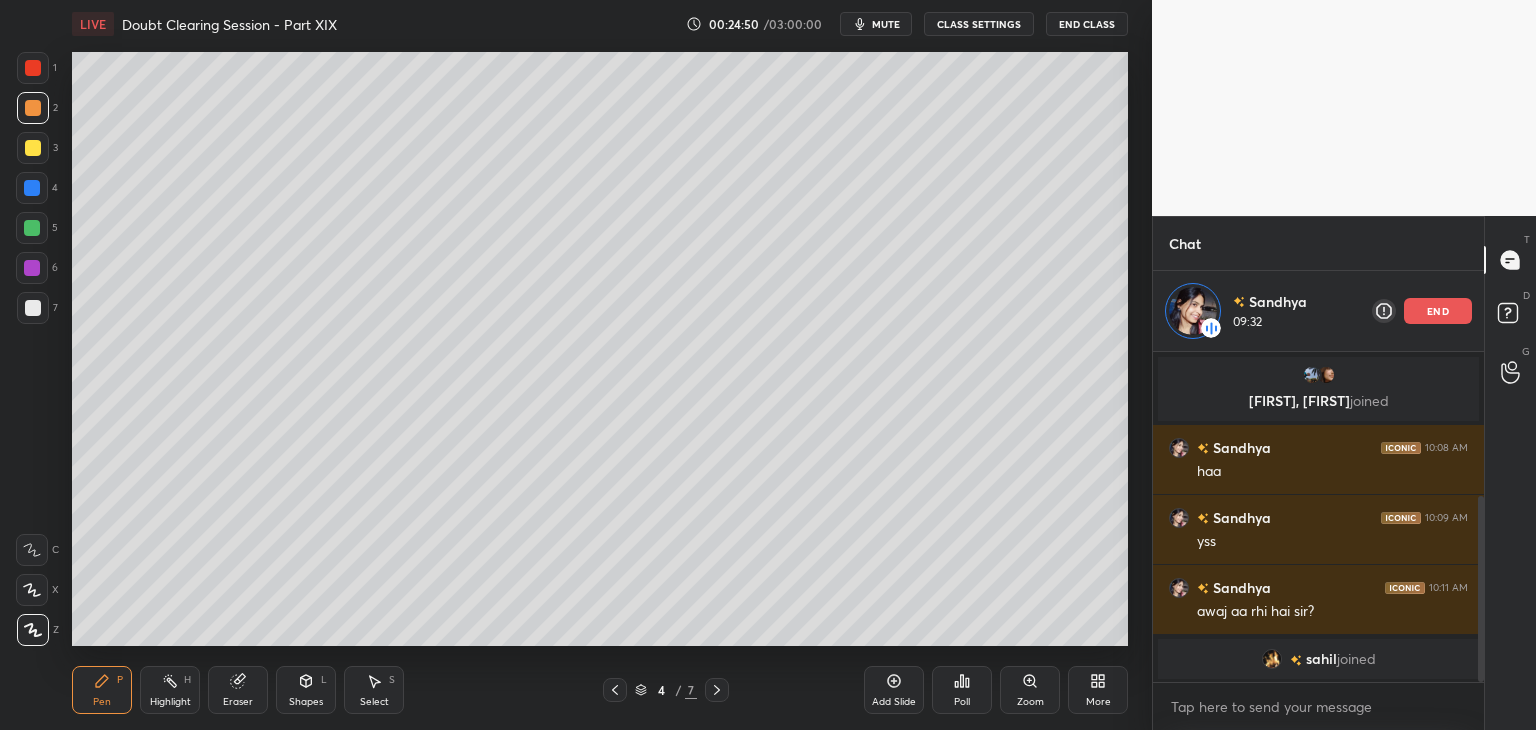 click at bounding box center (33, 68) 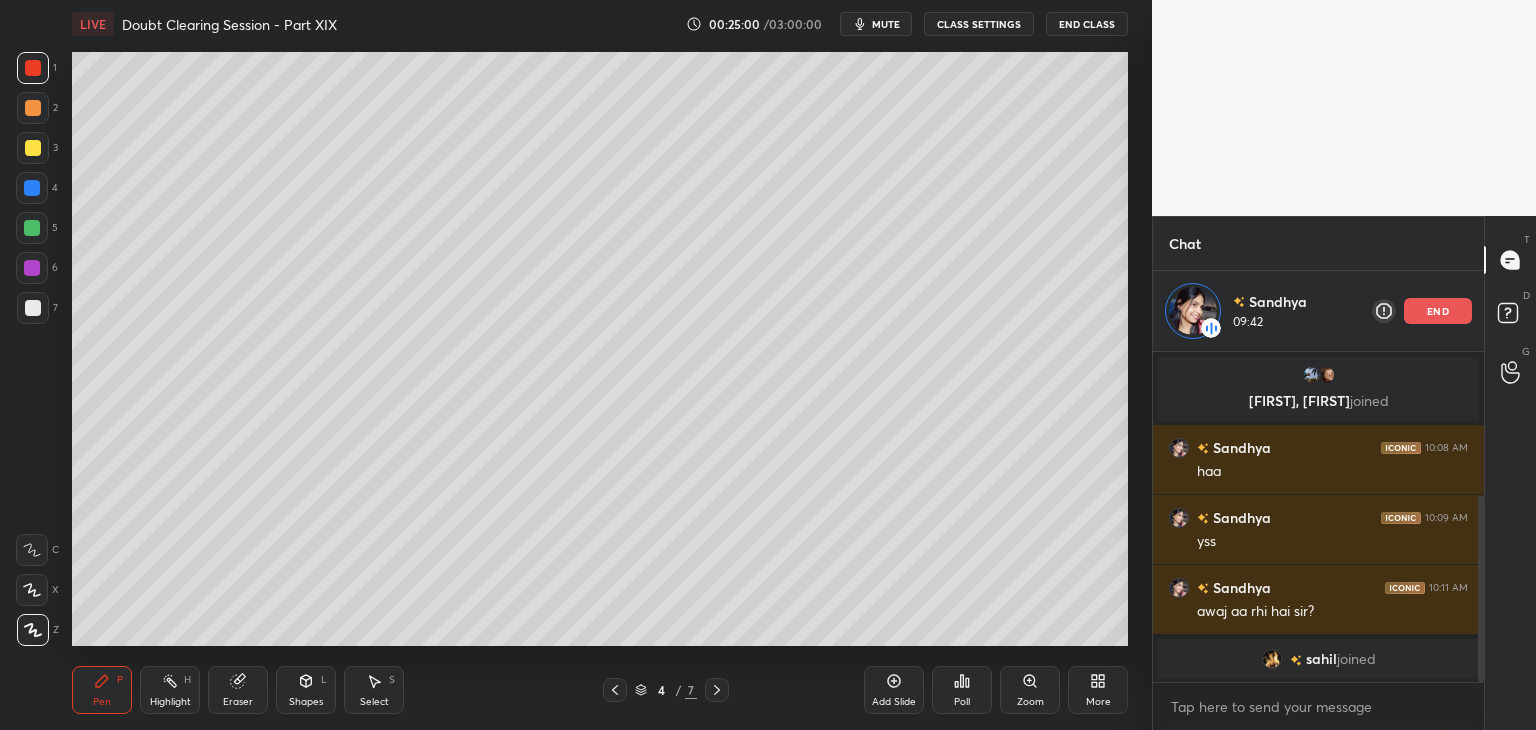 click at bounding box center [32, 188] 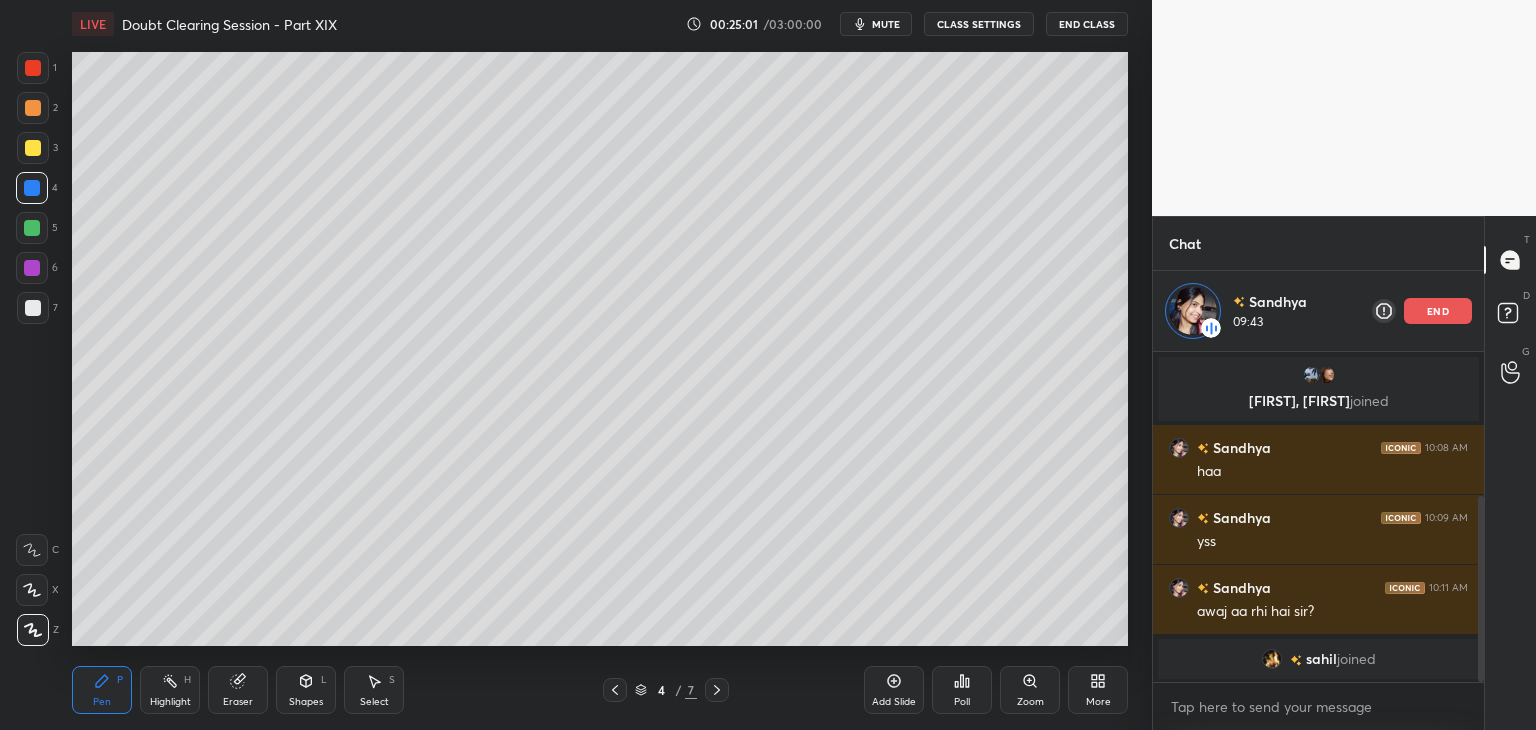 click at bounding box center [33, 148] 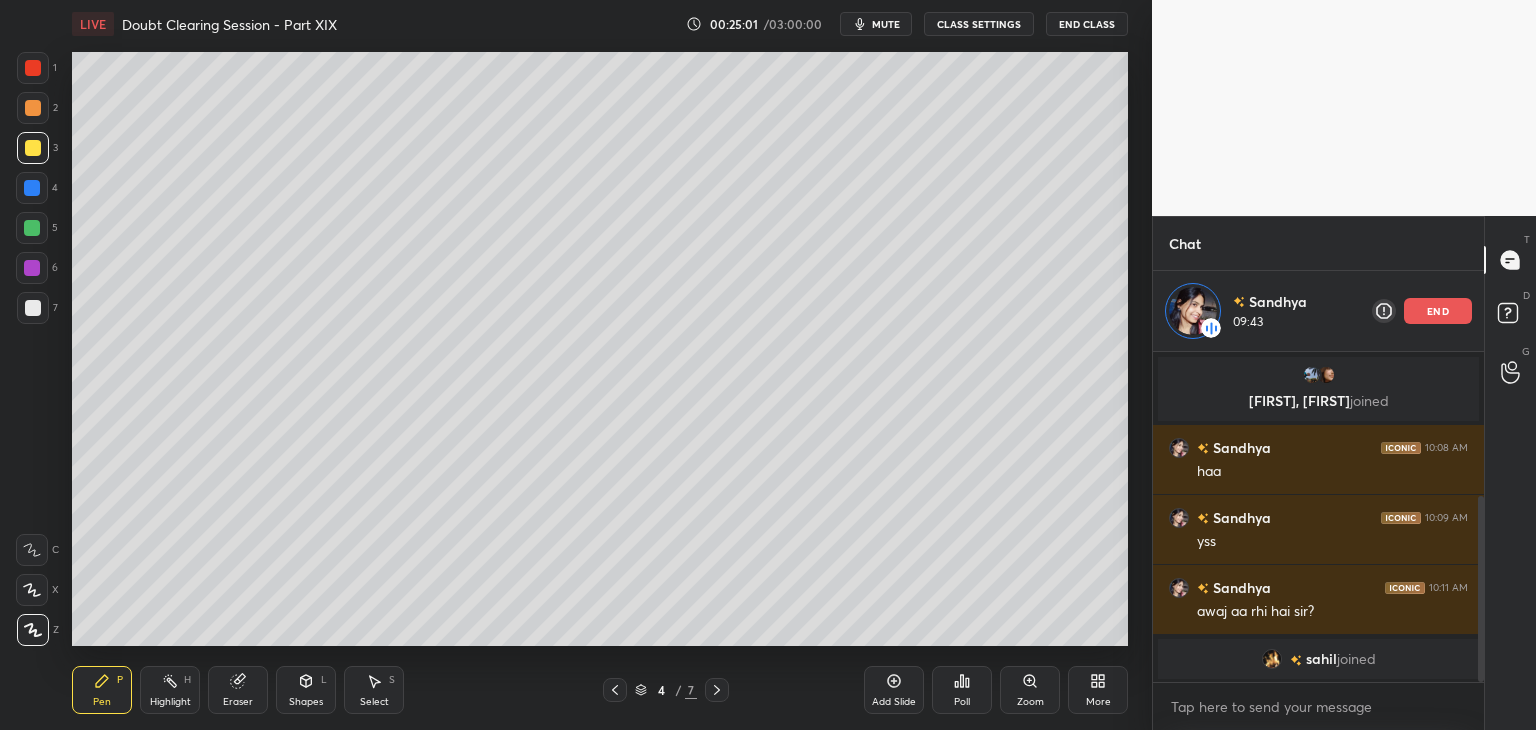 click at bounding box center [33, 108] 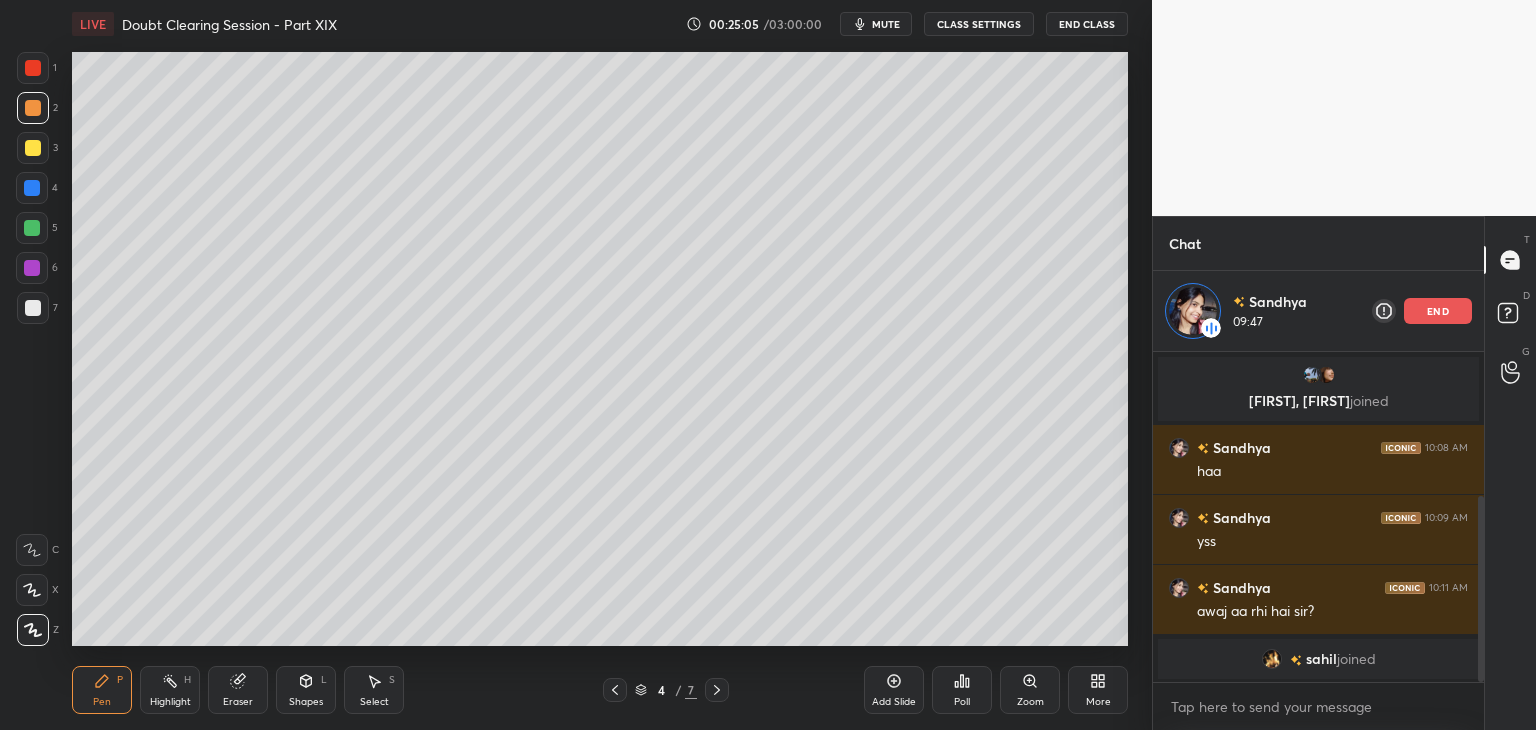 click at bounding box center [32, 228] 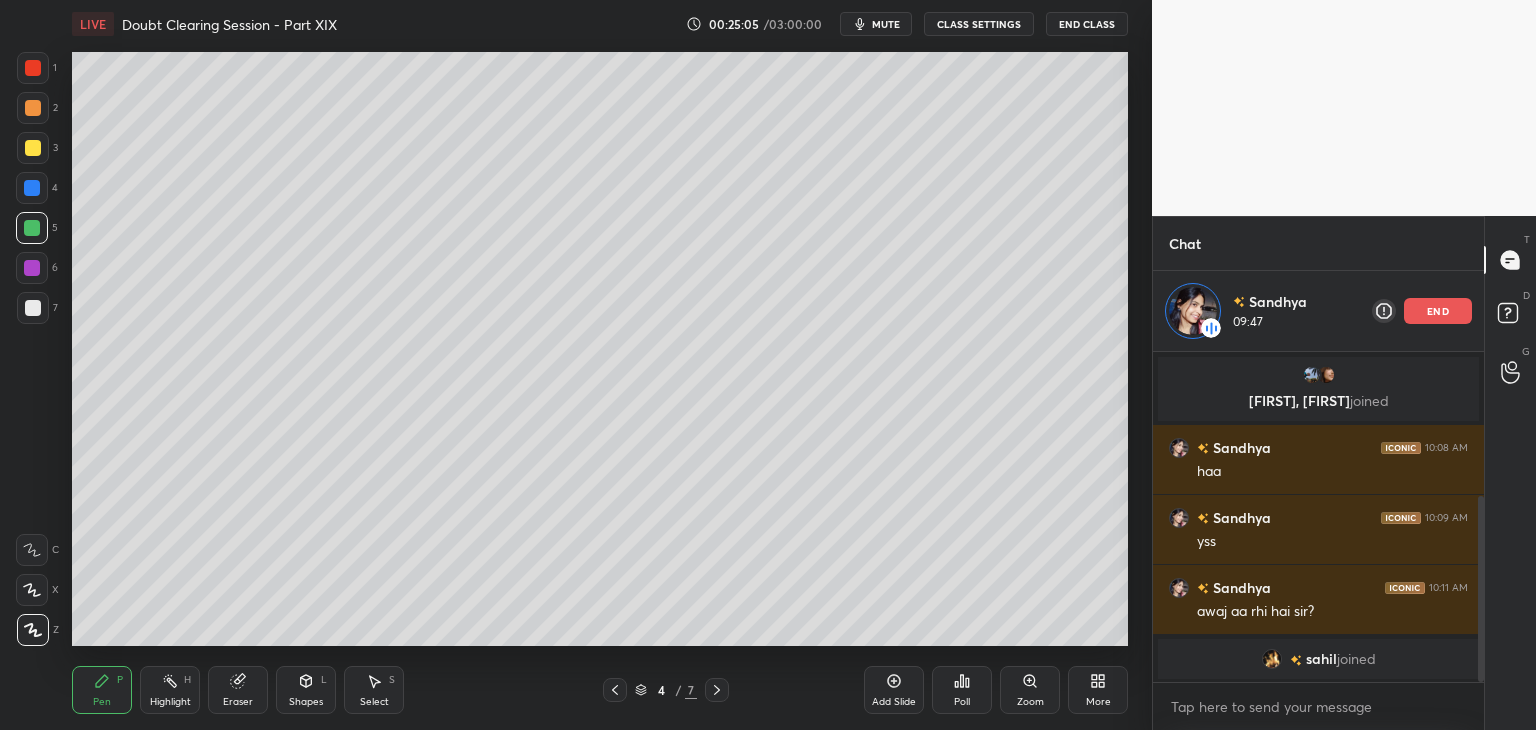 click on "5" at bounding box center (37, 228) 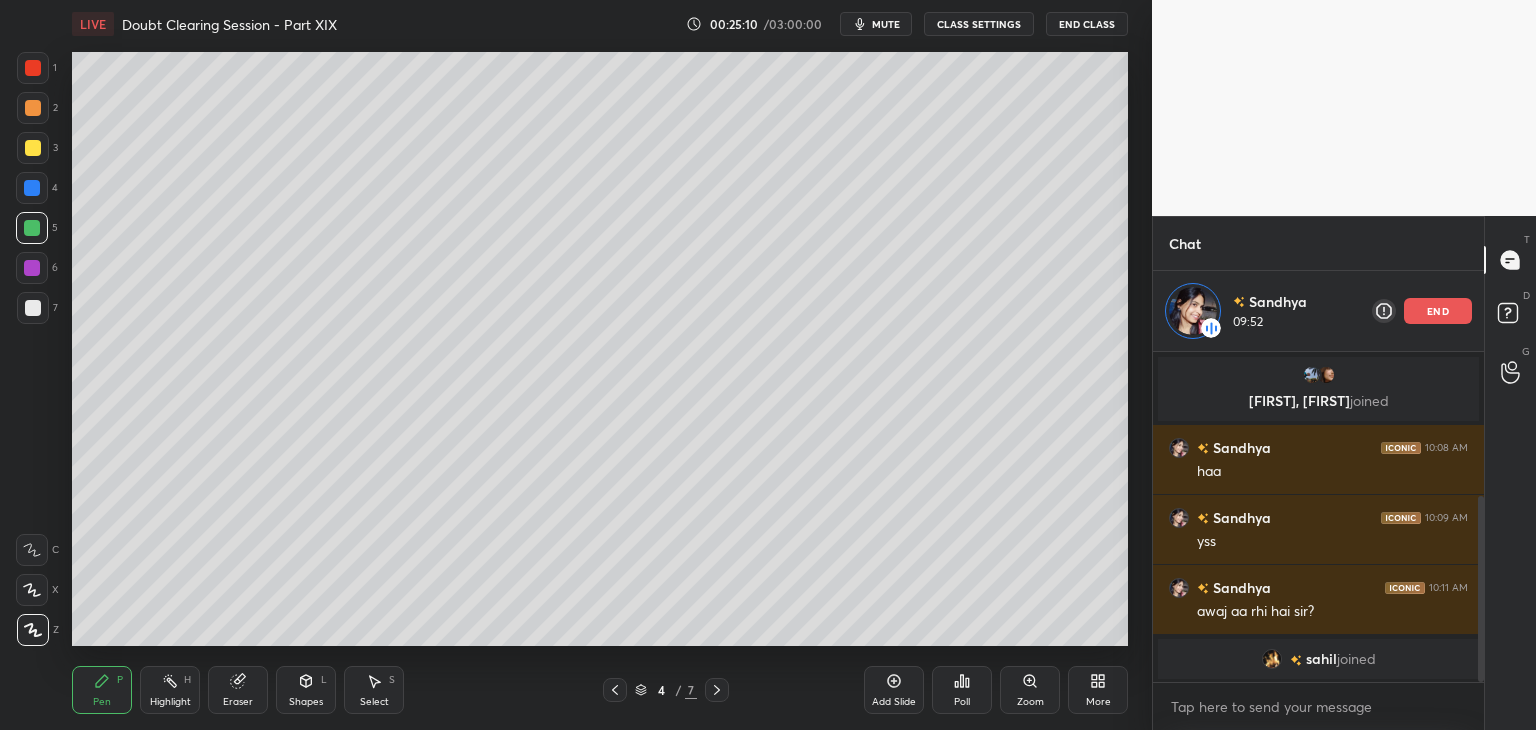 click on "6" at bounding box center (37, 272) 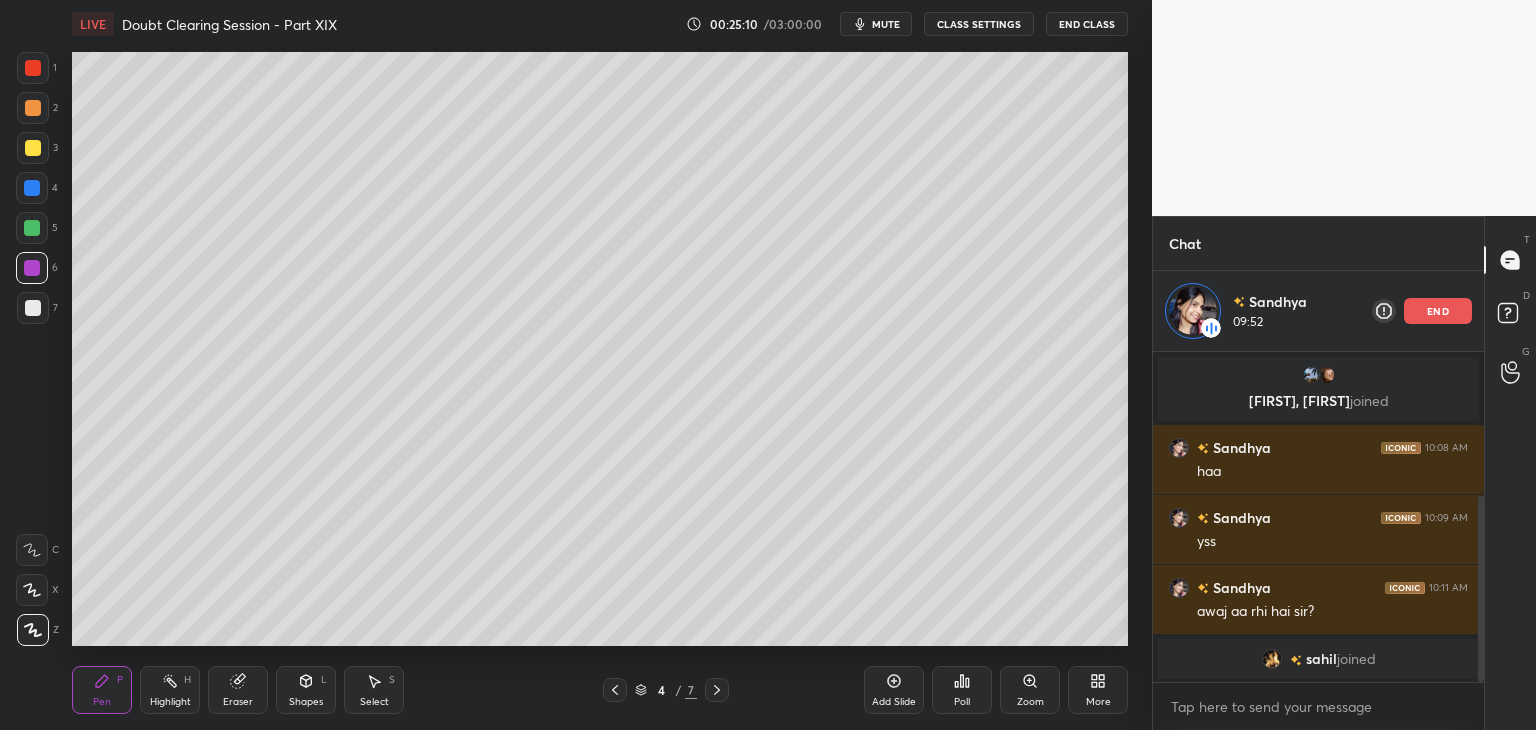 click at bounding box center [33, 308] 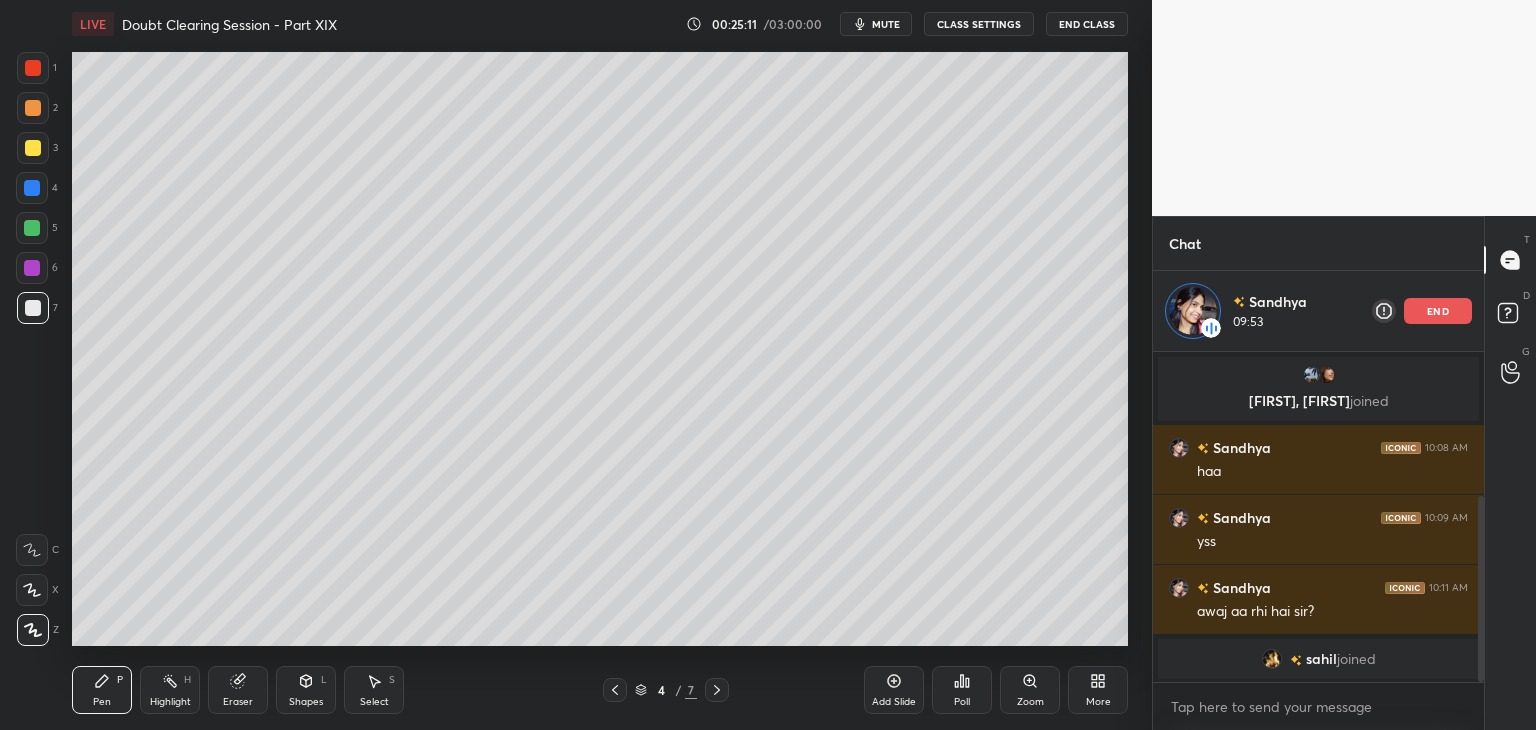 click on "3" at bounding box center (37, 152) 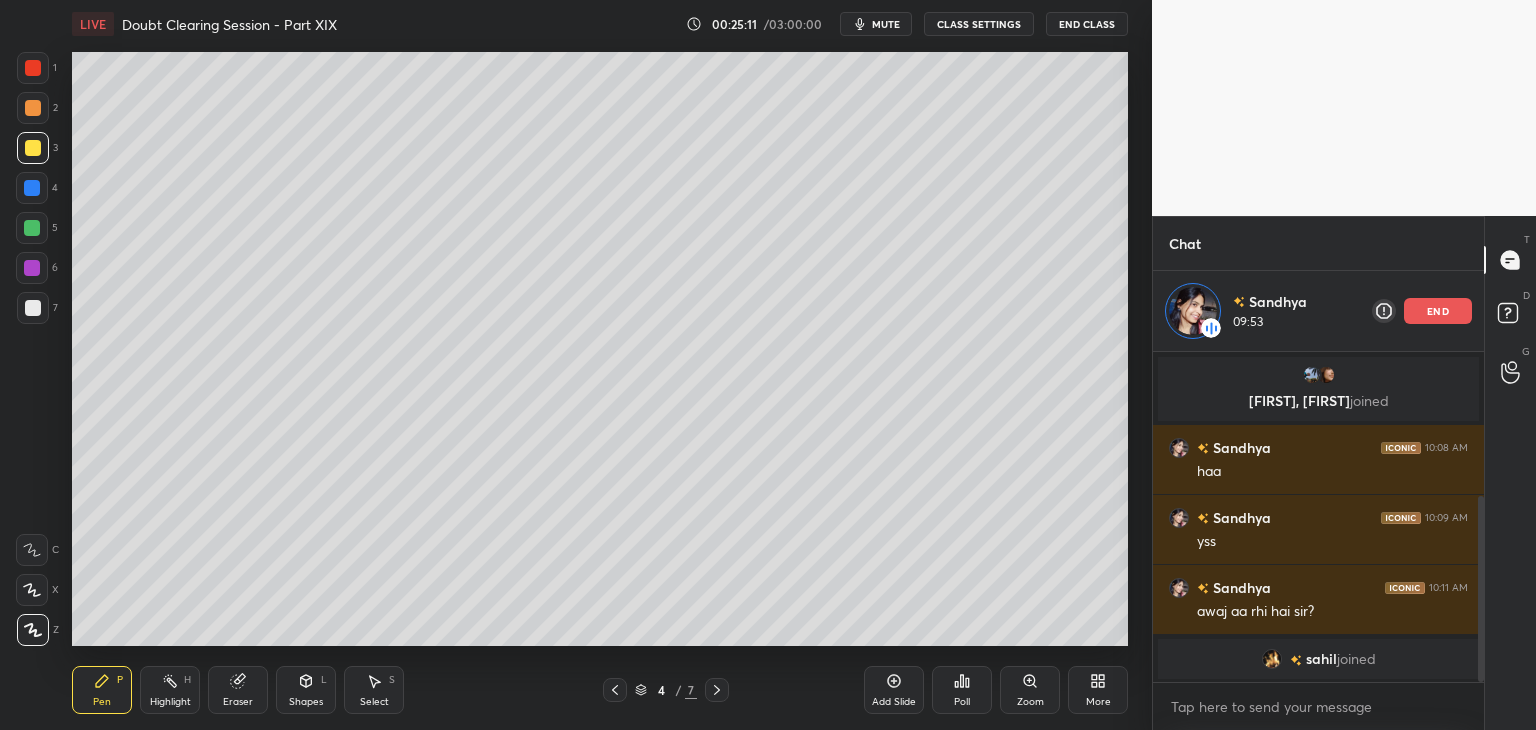 click at bounding box center [32, 188] 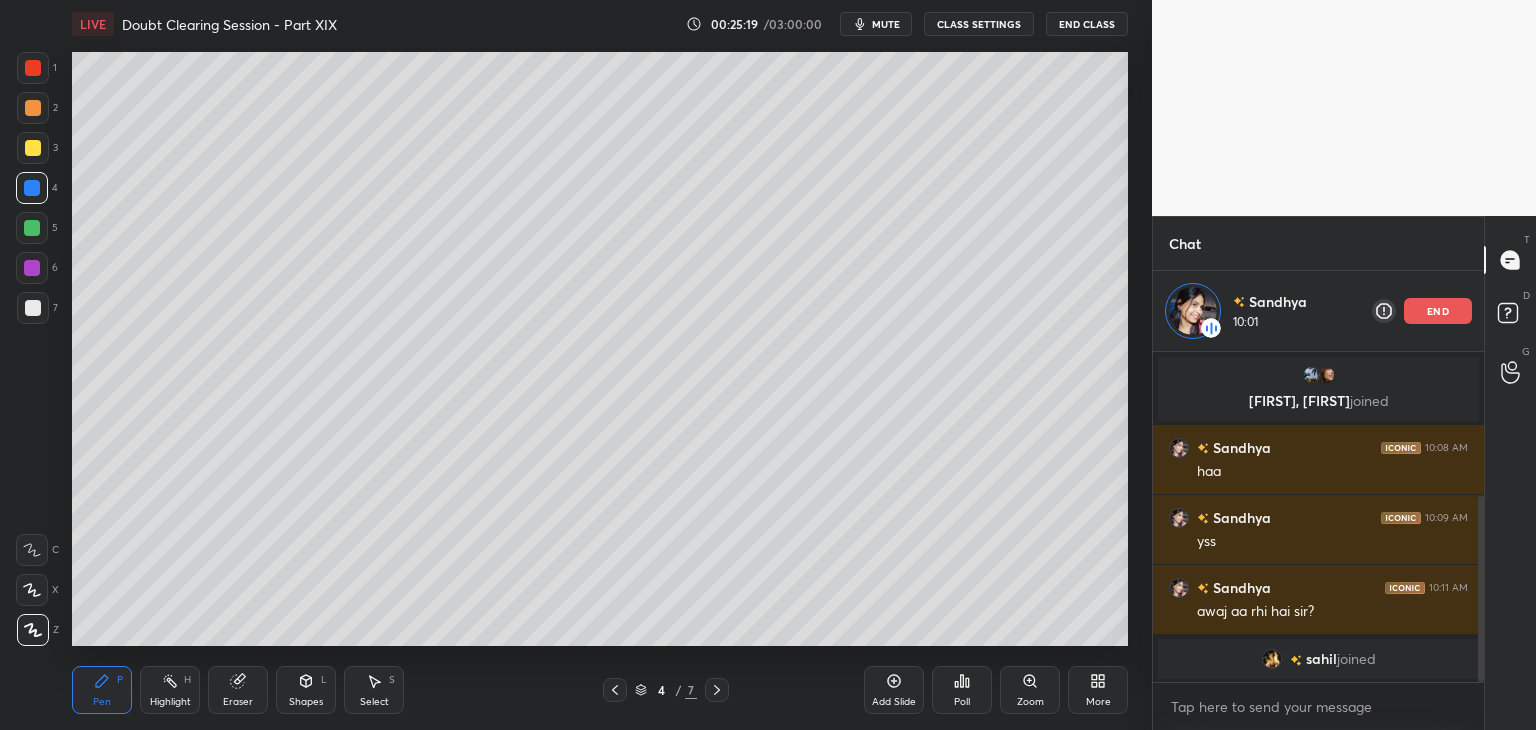click 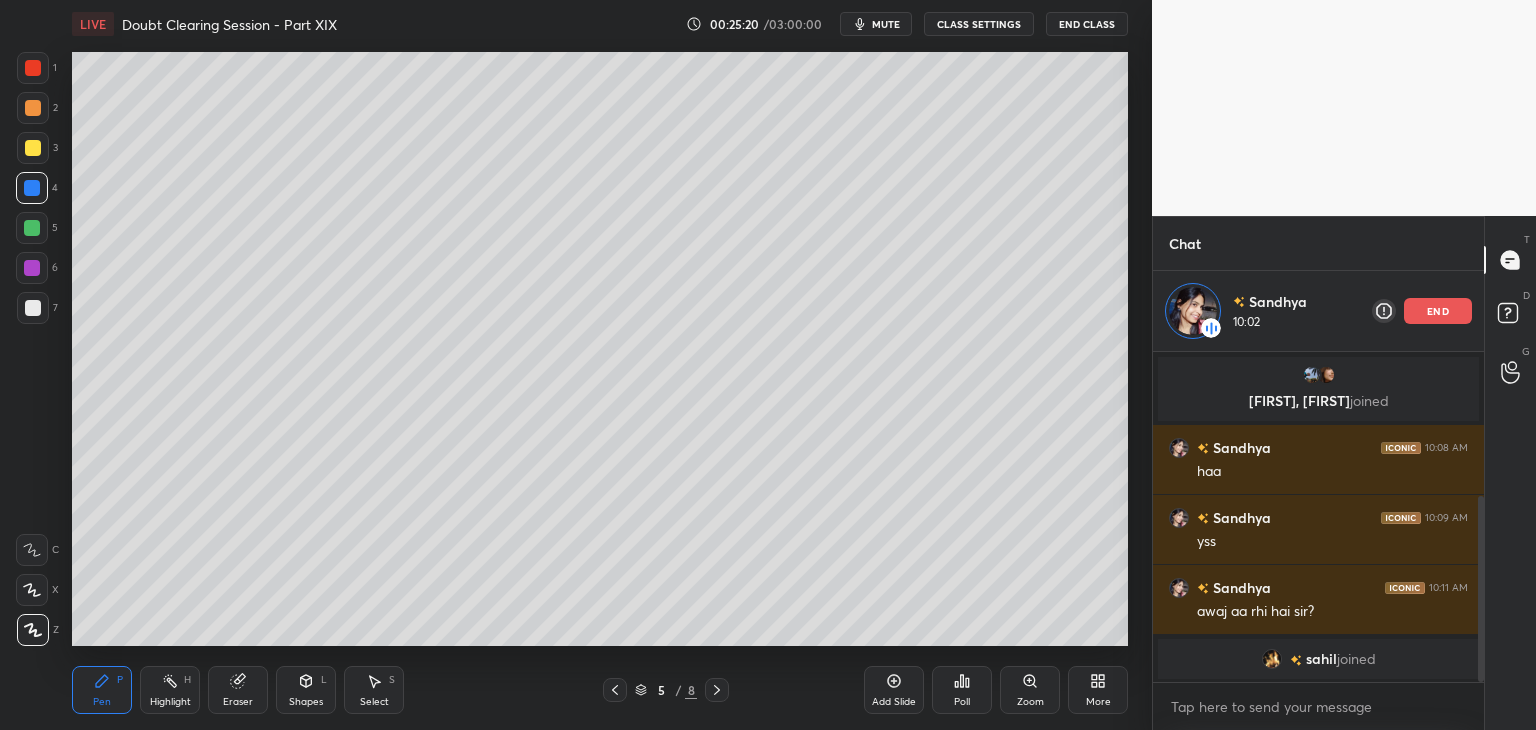click on "1 2 3 4 5 6 7 C X Z C X Z E E Erase all   H H" at bounding box center (32, 349) 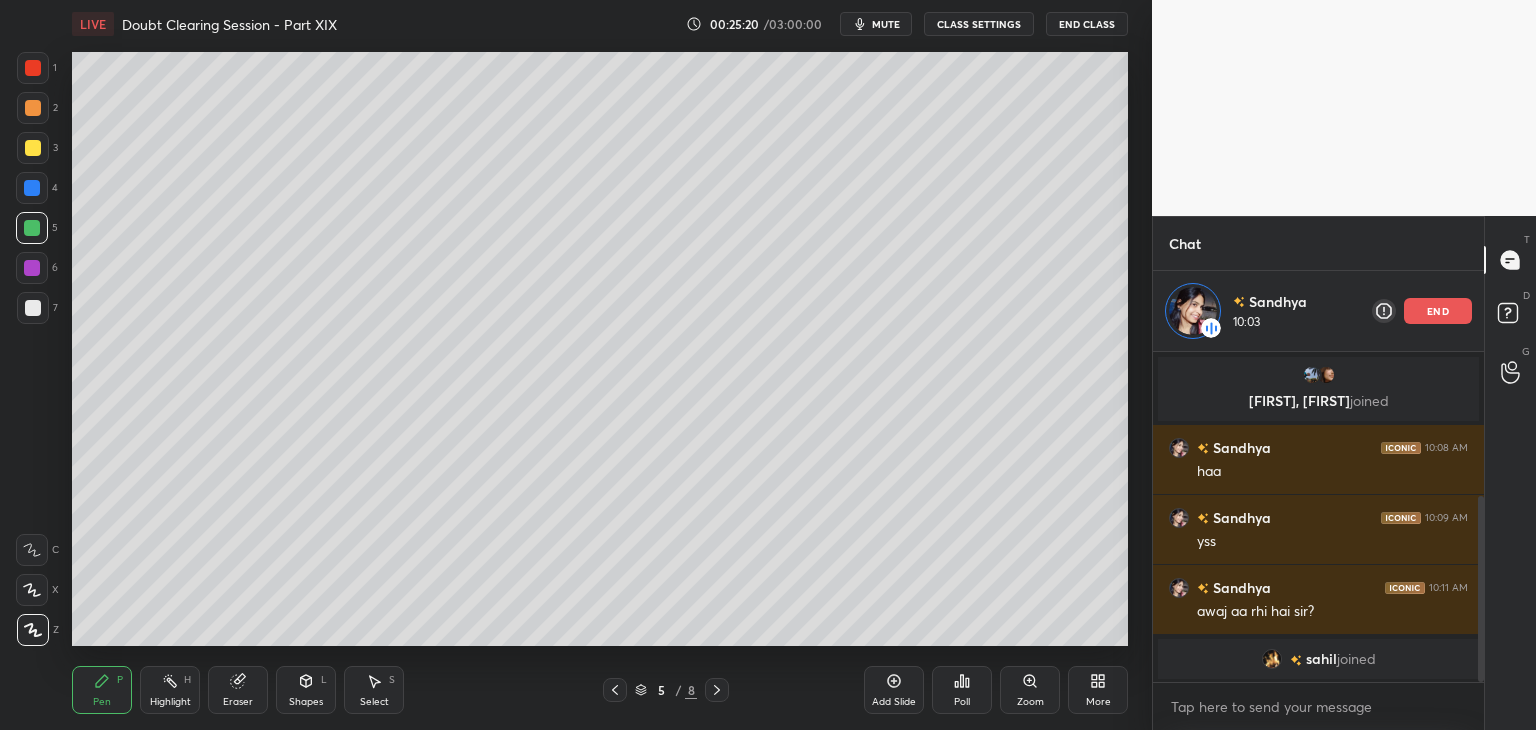 click at bounding box center [32, 268] 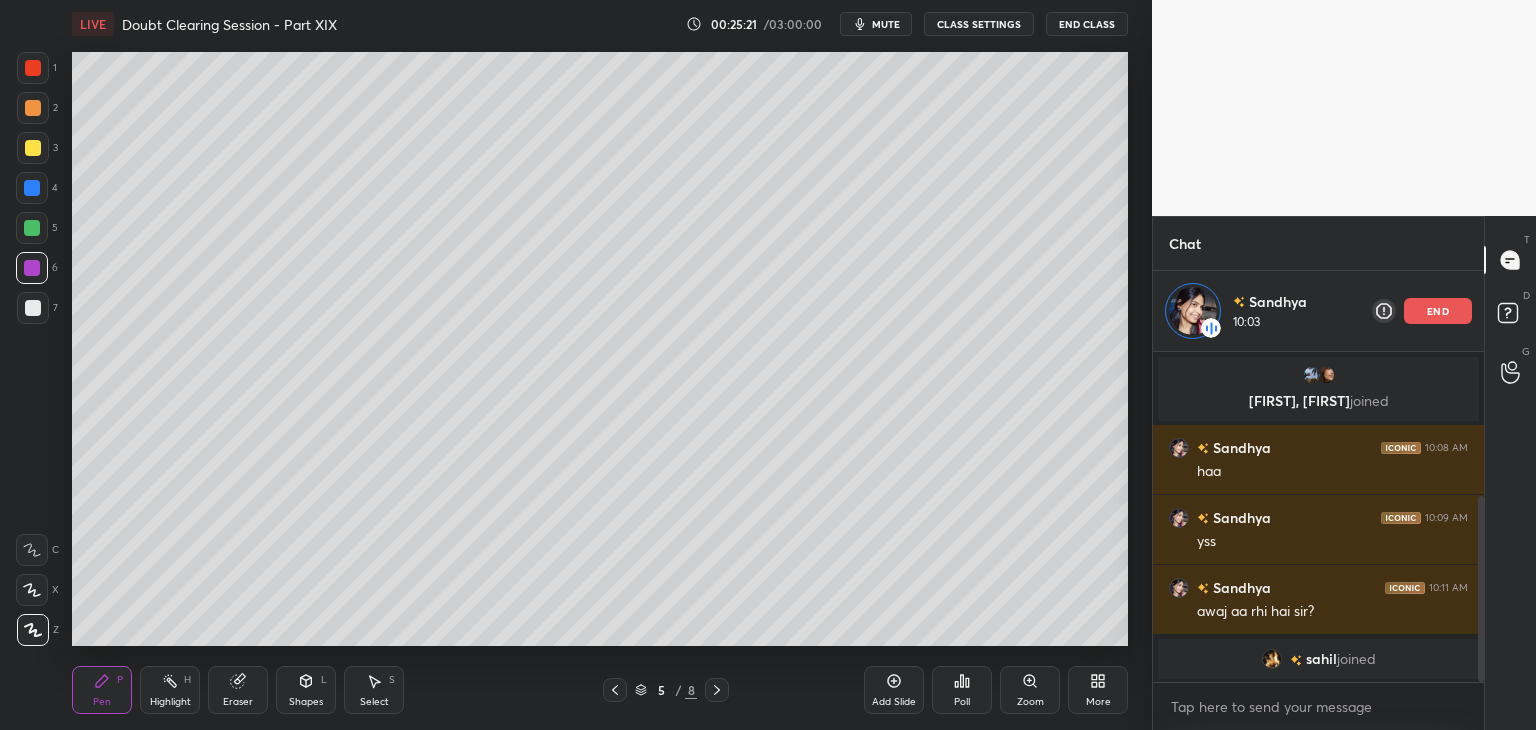 click at bounding box center (33, 308) 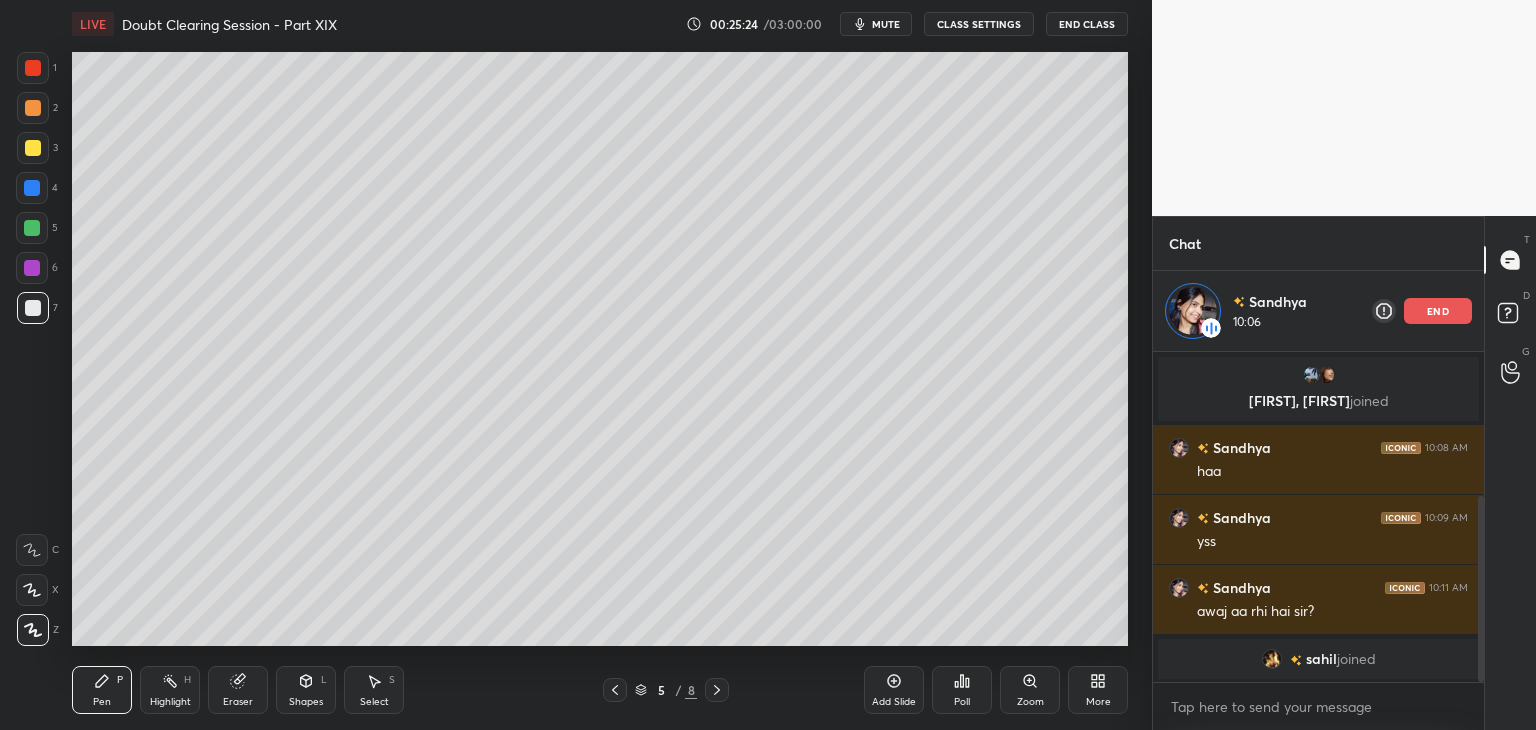 click at bounding box center (33, 148) 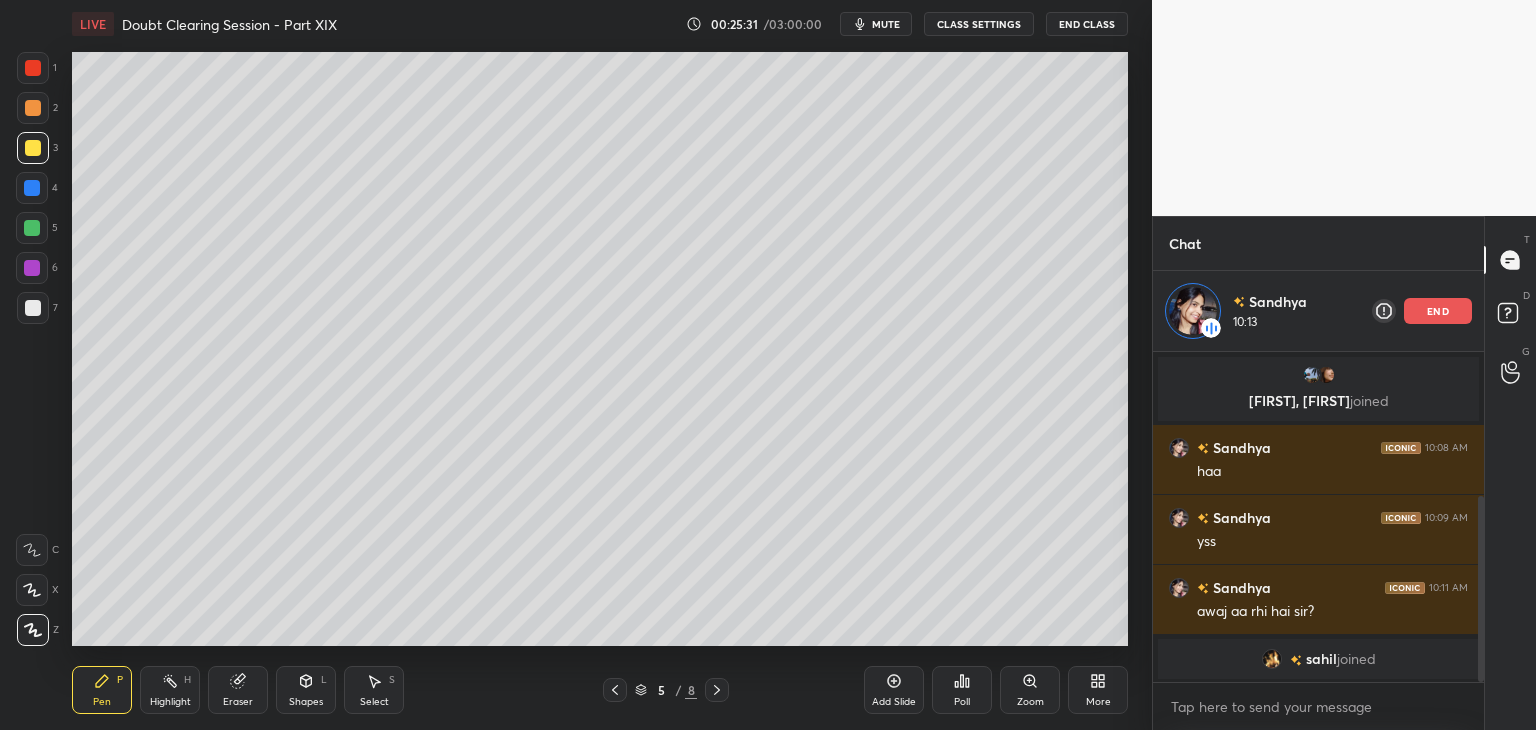click at bounding box center [33, 108] 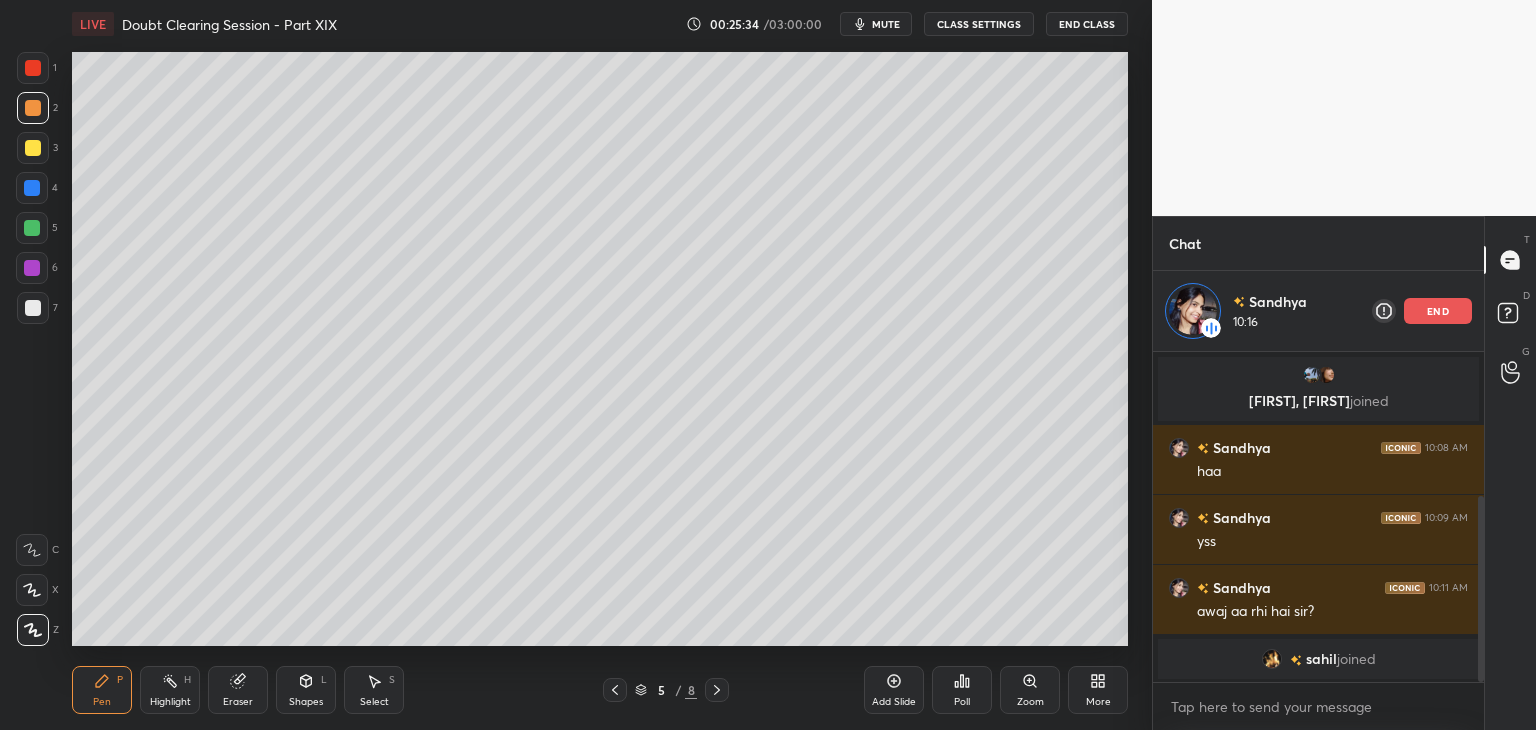 click at bounding box center [33, 68] 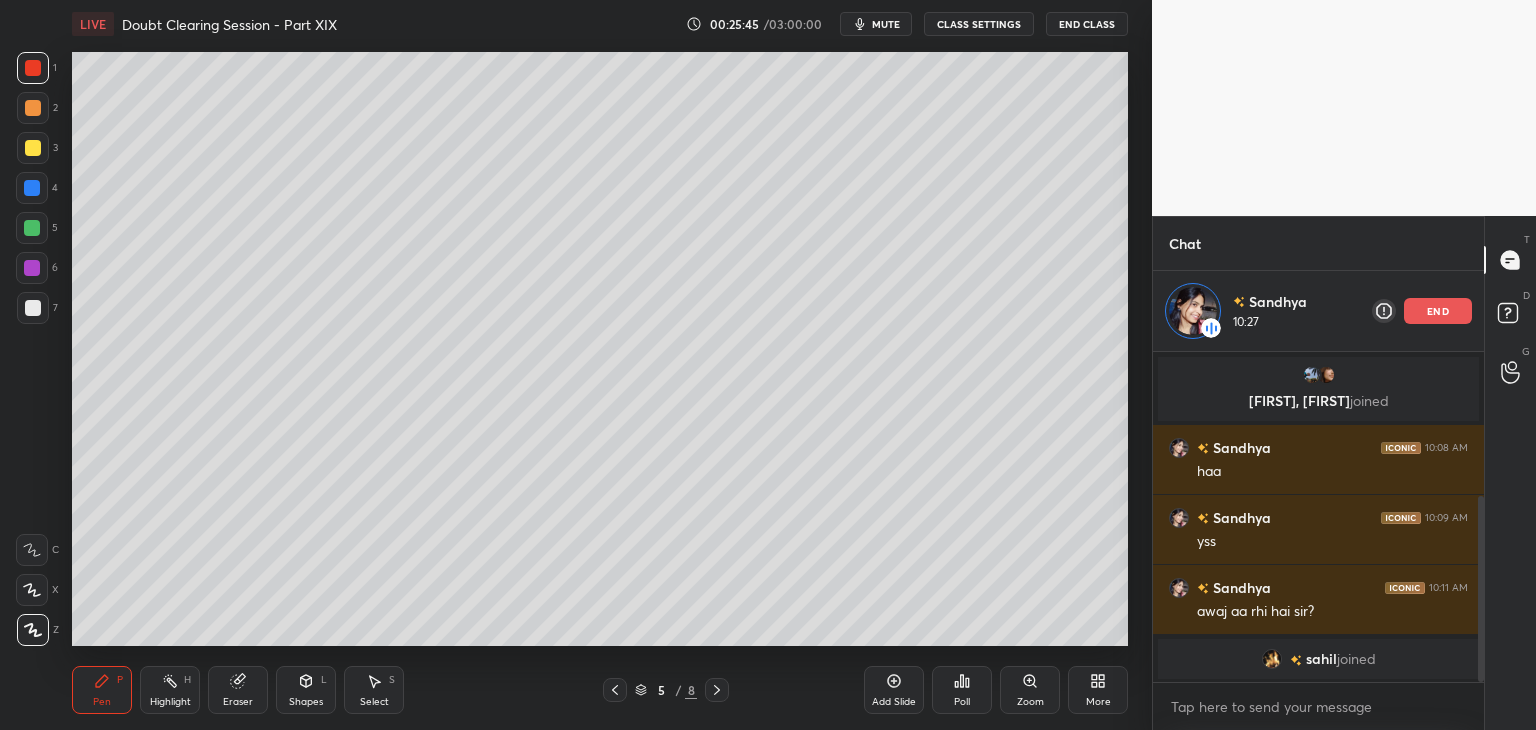 click 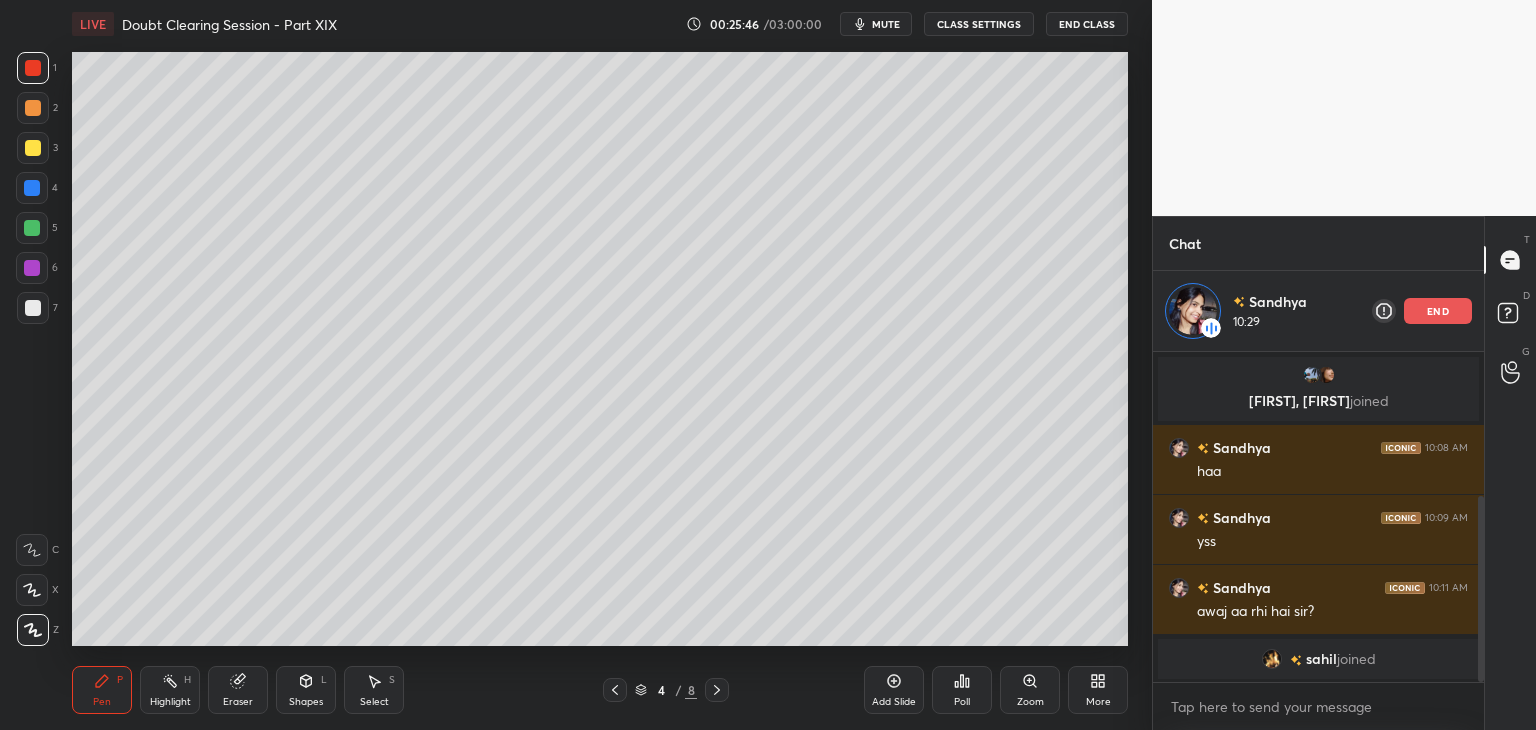 click 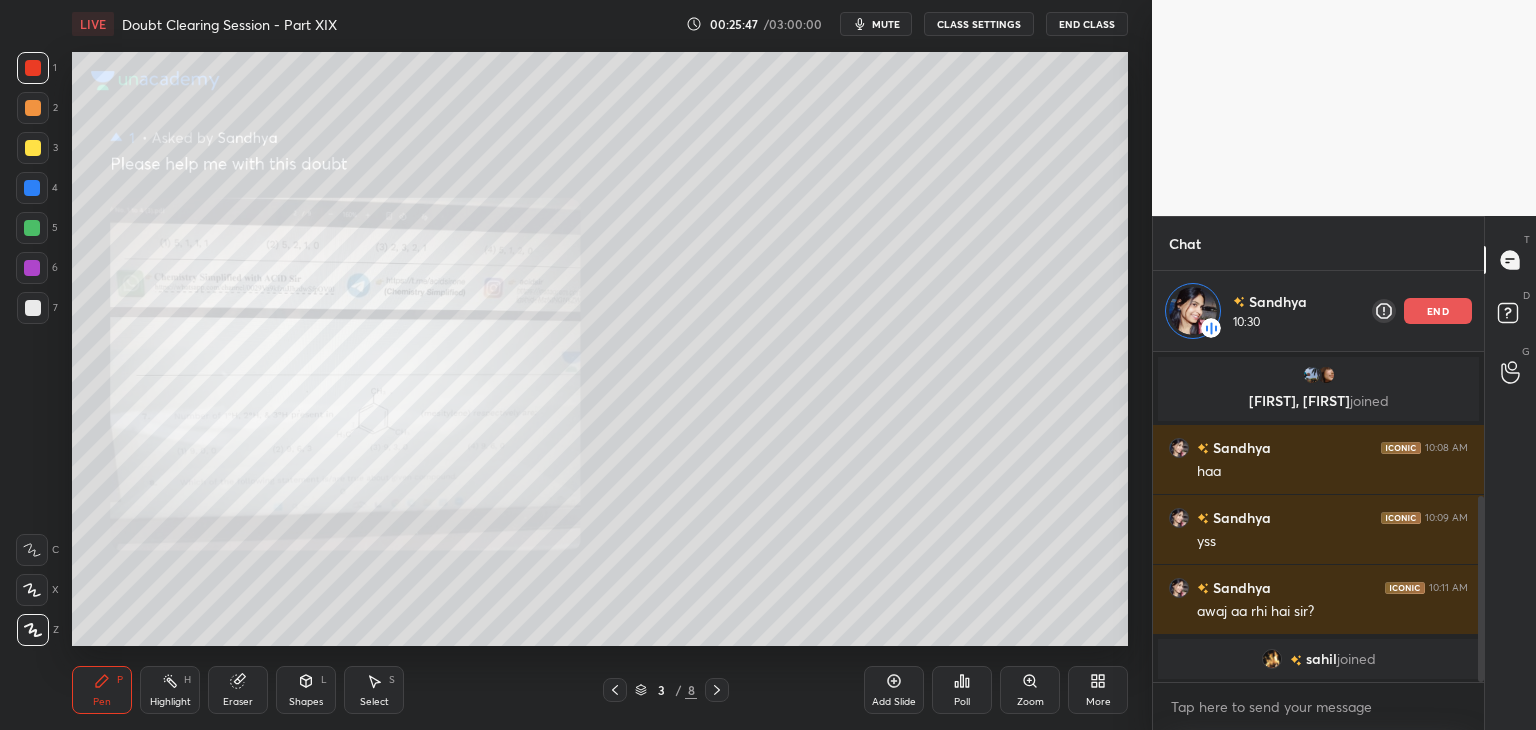 click on "Zoom" at bounding box center (1030, 690) 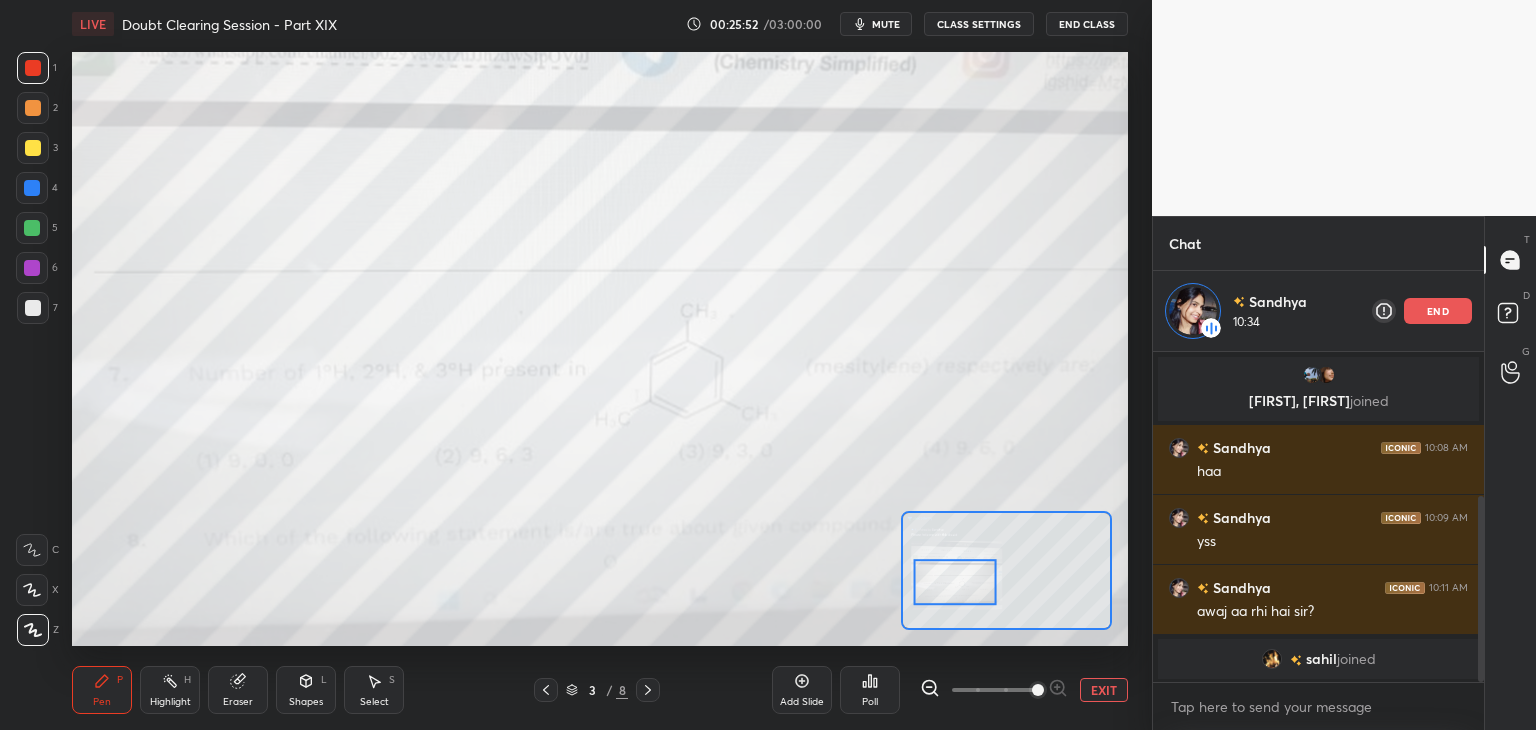 click at bounding box center (33, 108) 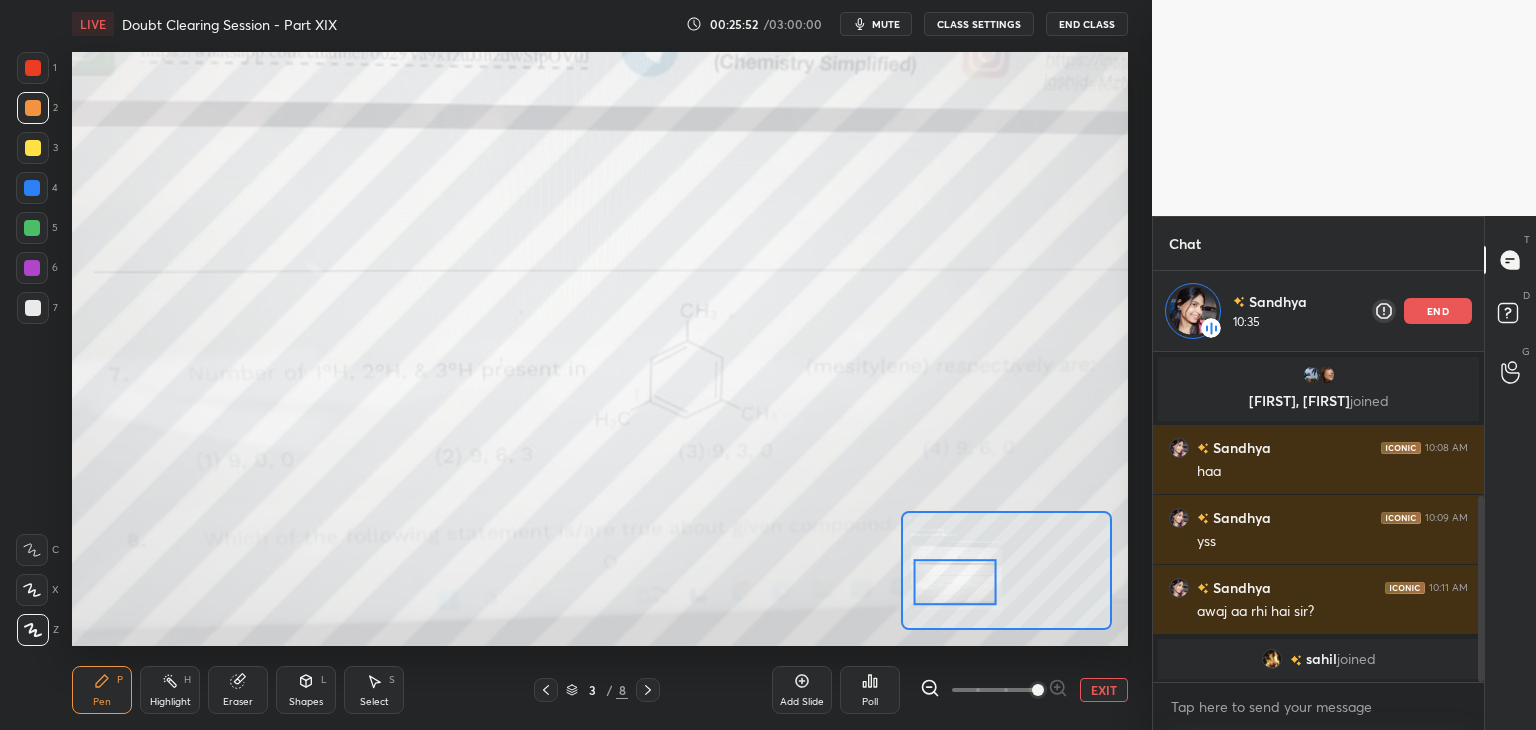 click at bounding box center (33, 148) 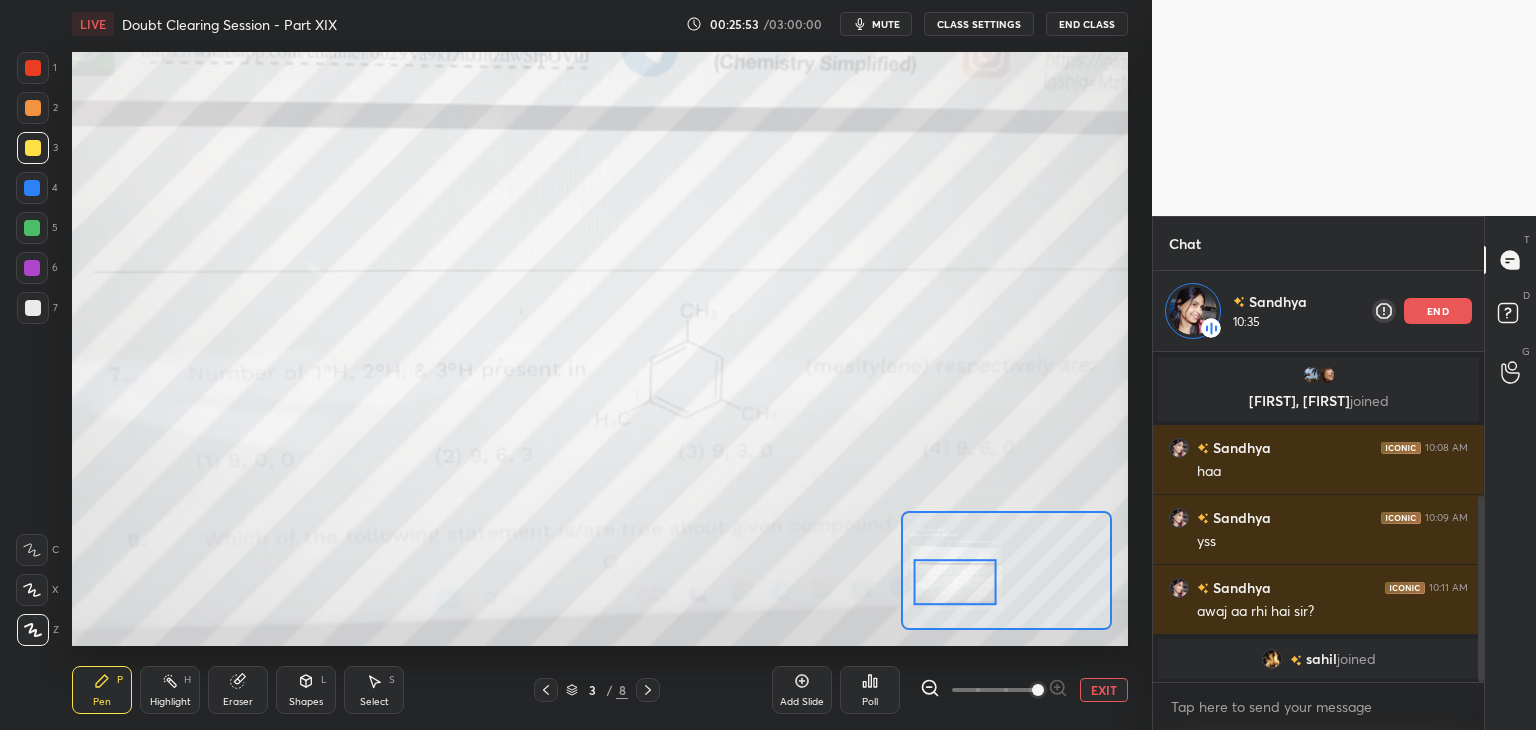 click at bounding box center [33, 148] 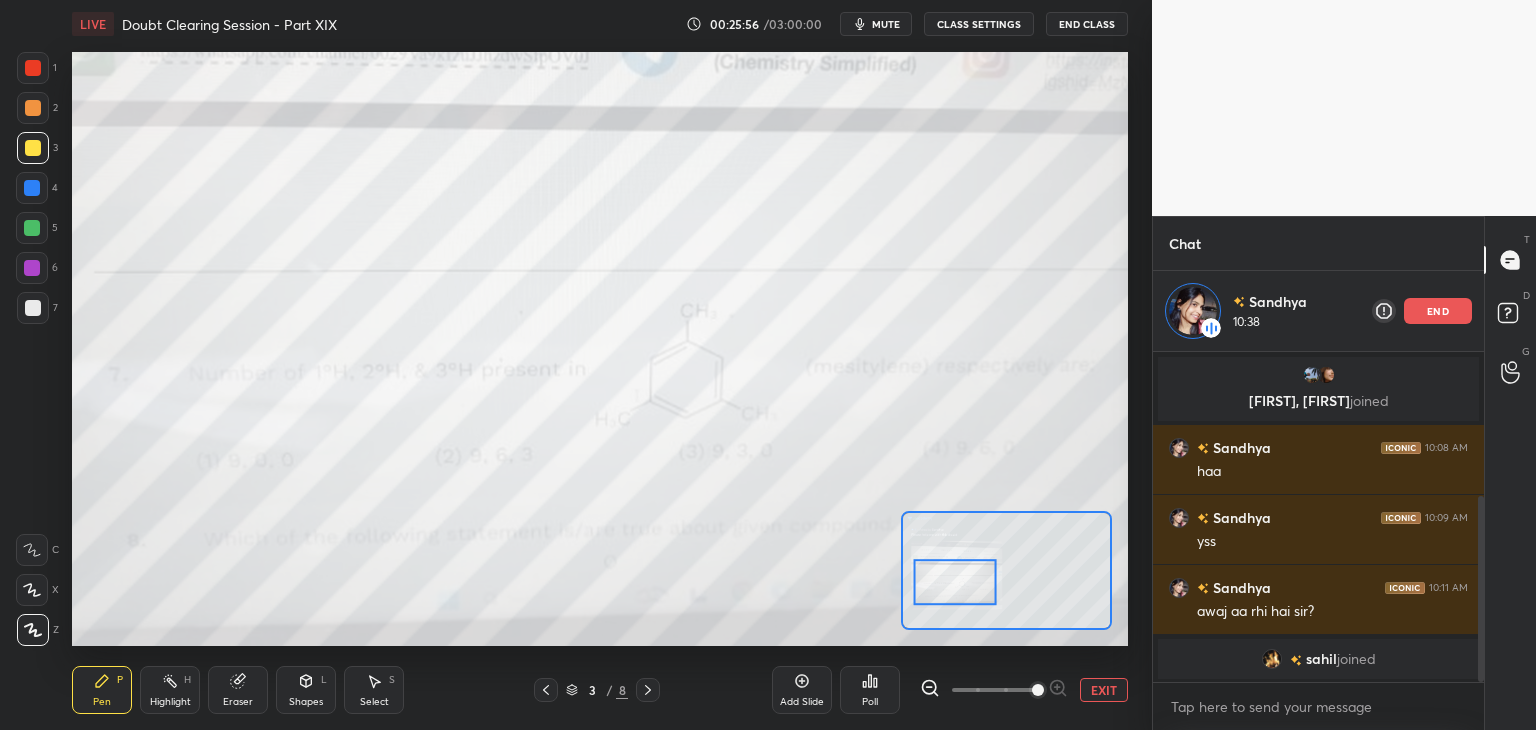 click at bounding box center [32, 228] 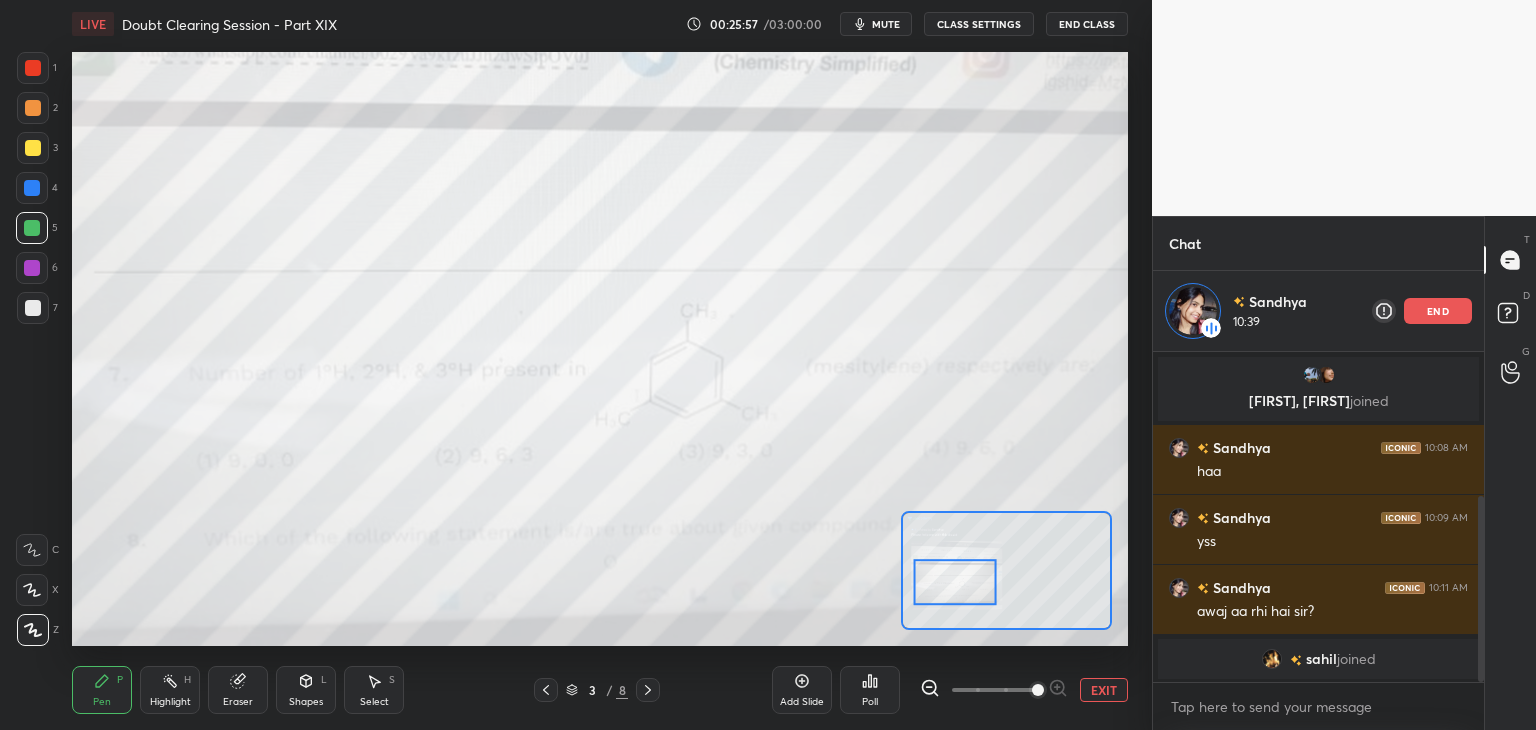 click at bounding box center (32, 188) 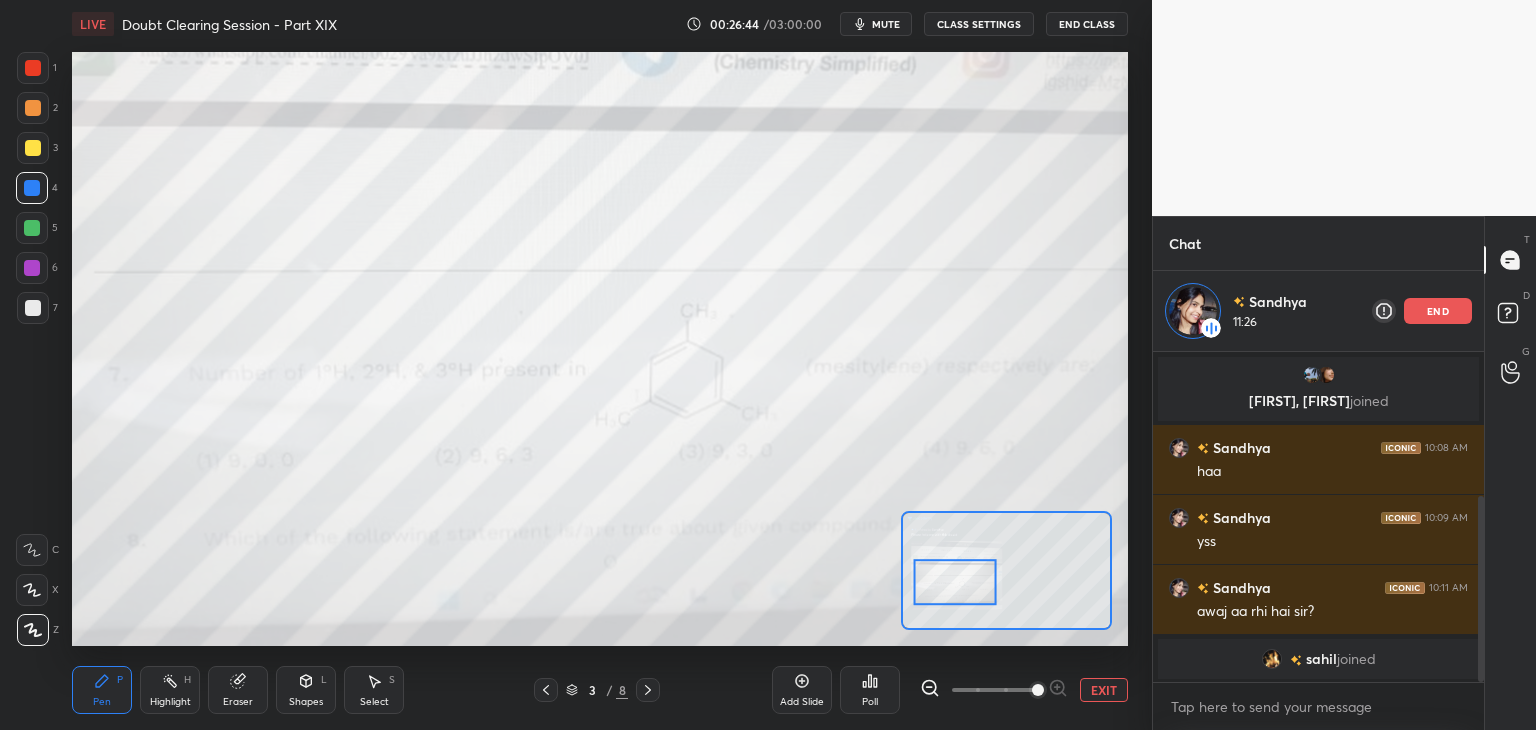 click 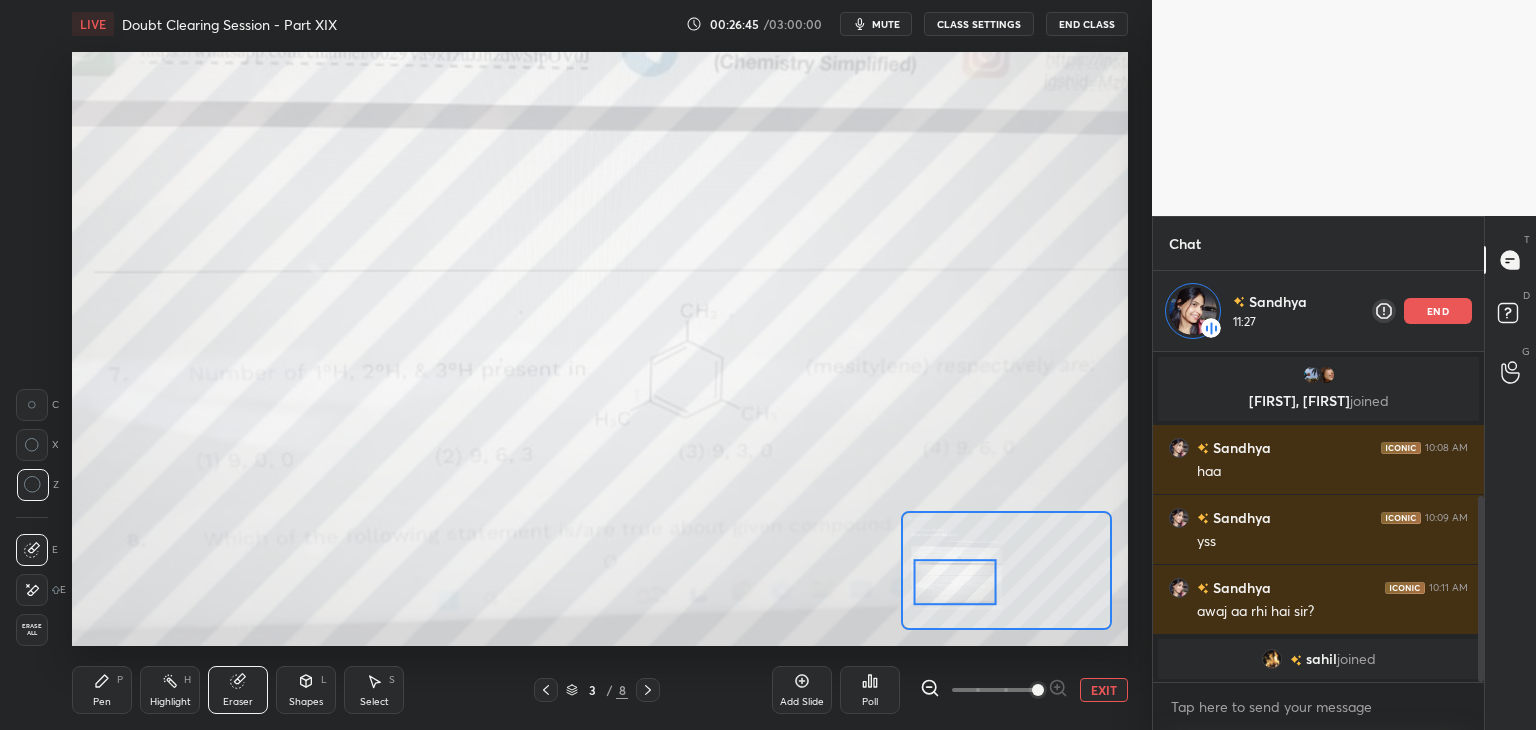 click on "Erase all" at bounding box center [32, 630] 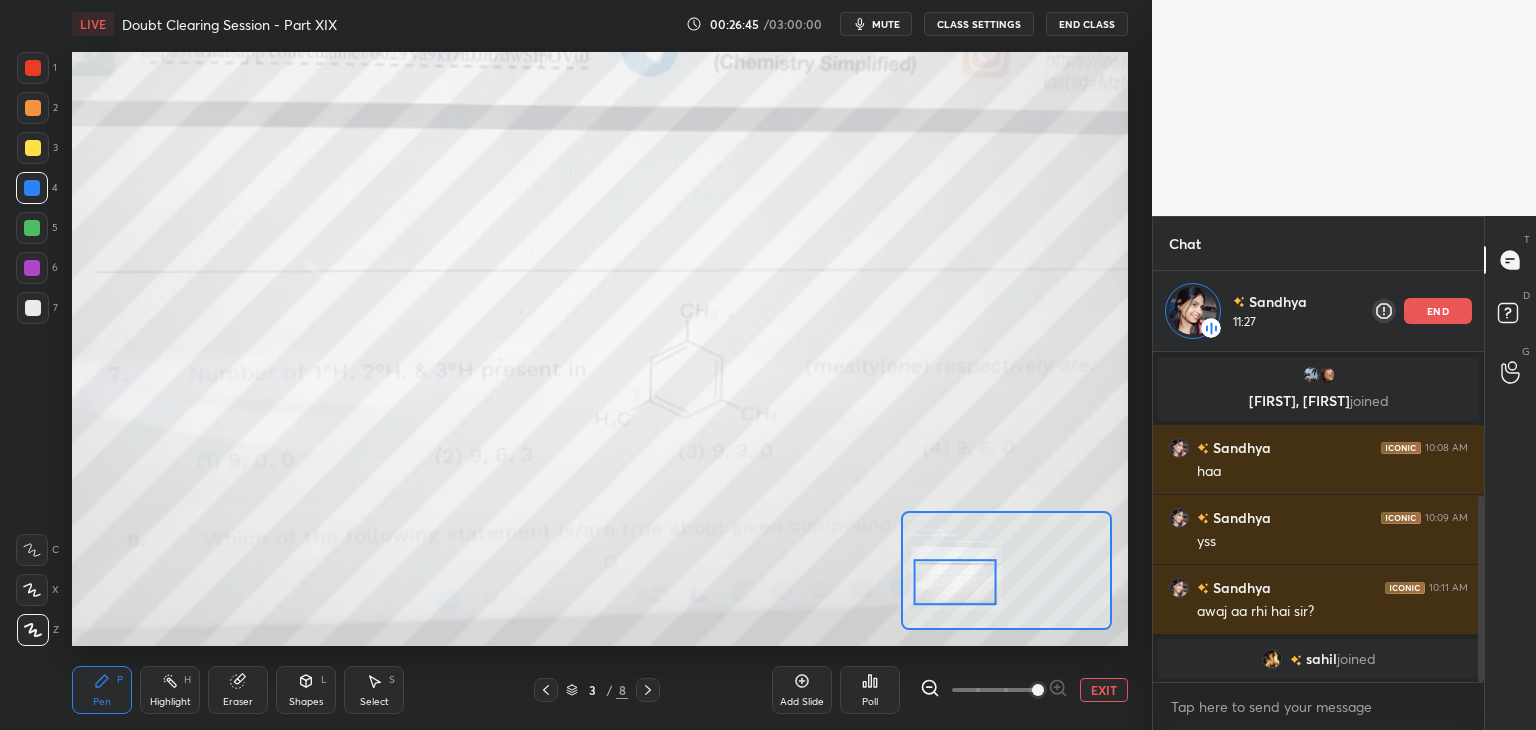 click on "Highlight H" at bounding box center [170, 690] 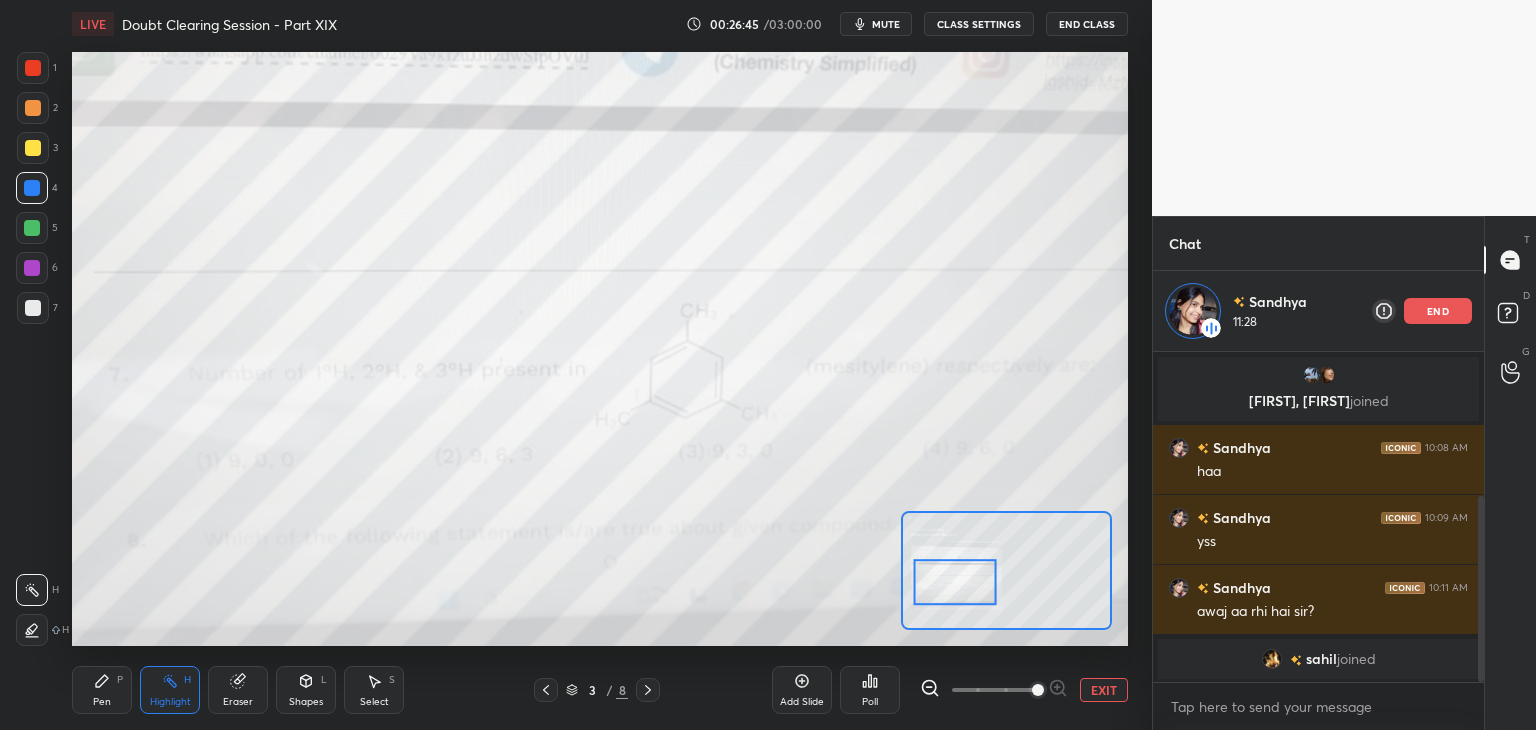 click on "Pen P" at bounding box center [102, 690] 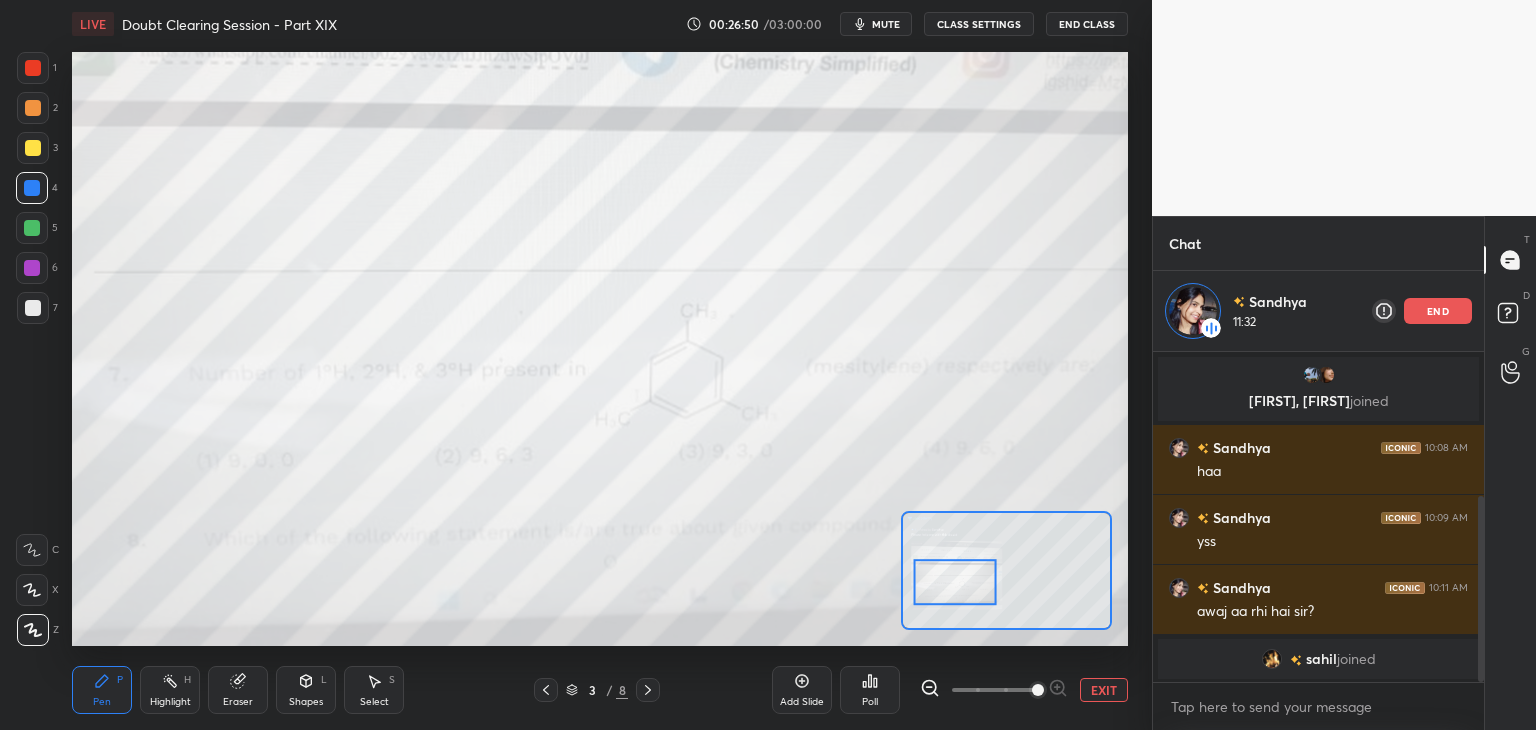 click on "Highlight H" at bounding box center [170, 690] 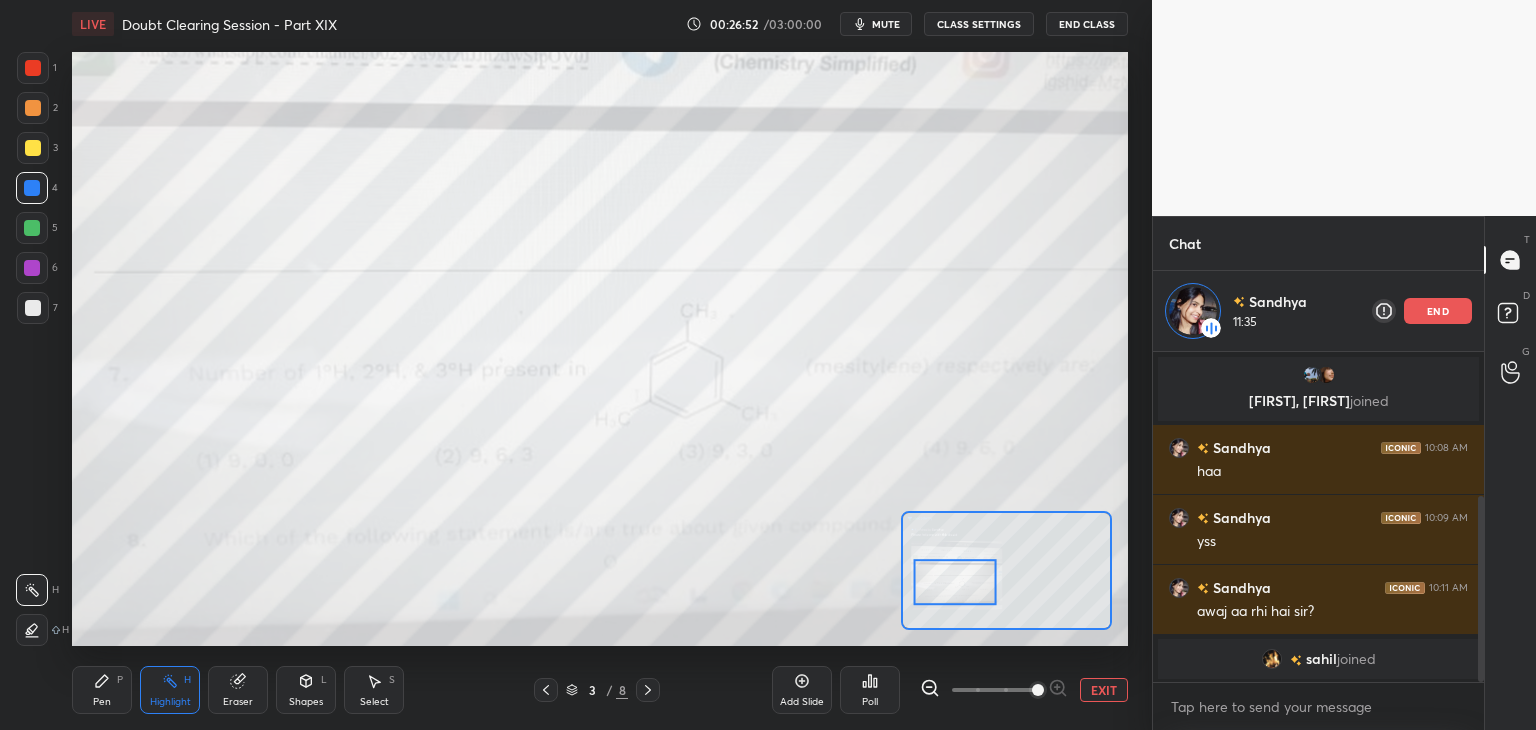 click on "Pen P" at bounding box center (102, 690) 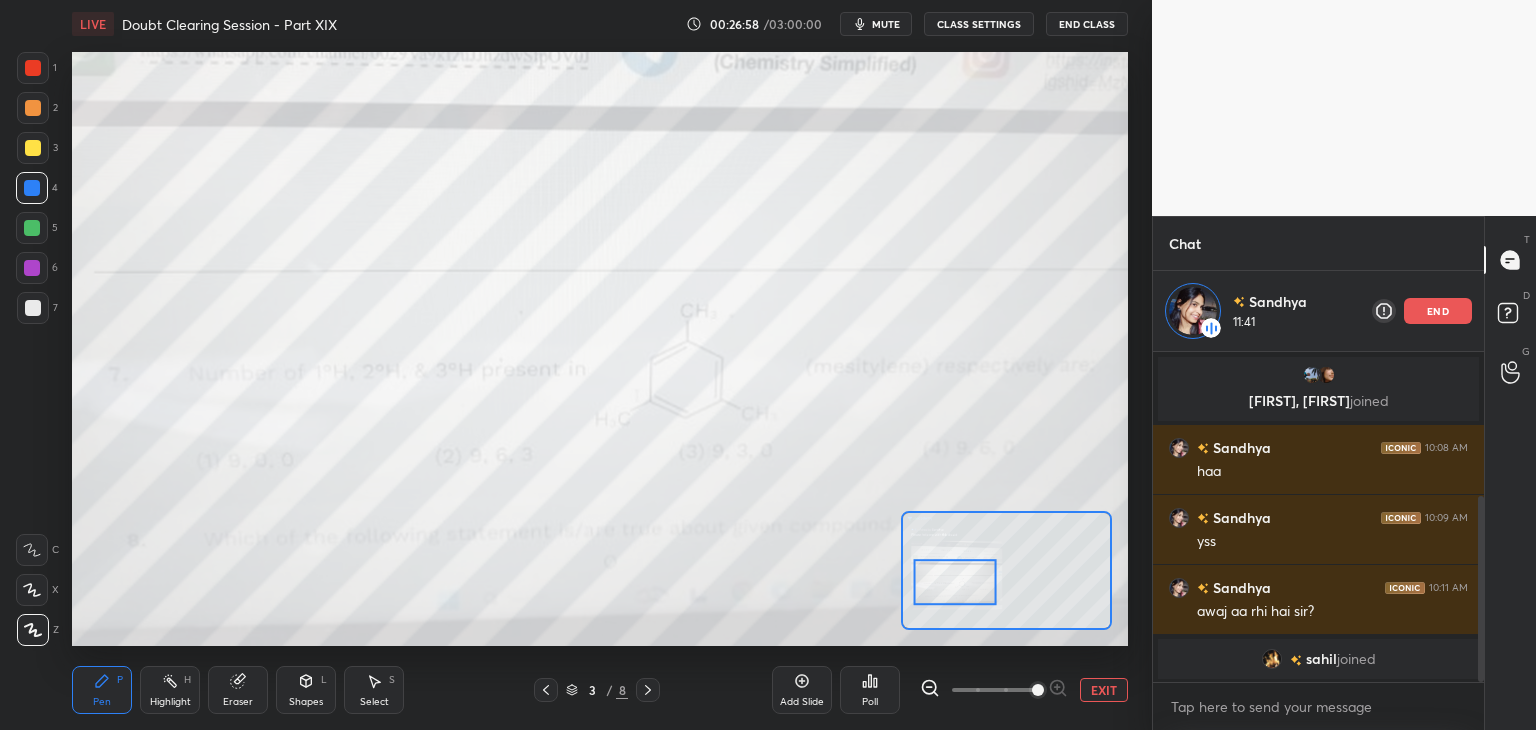 click on "EXIT" at bounding box center (1104, 690) 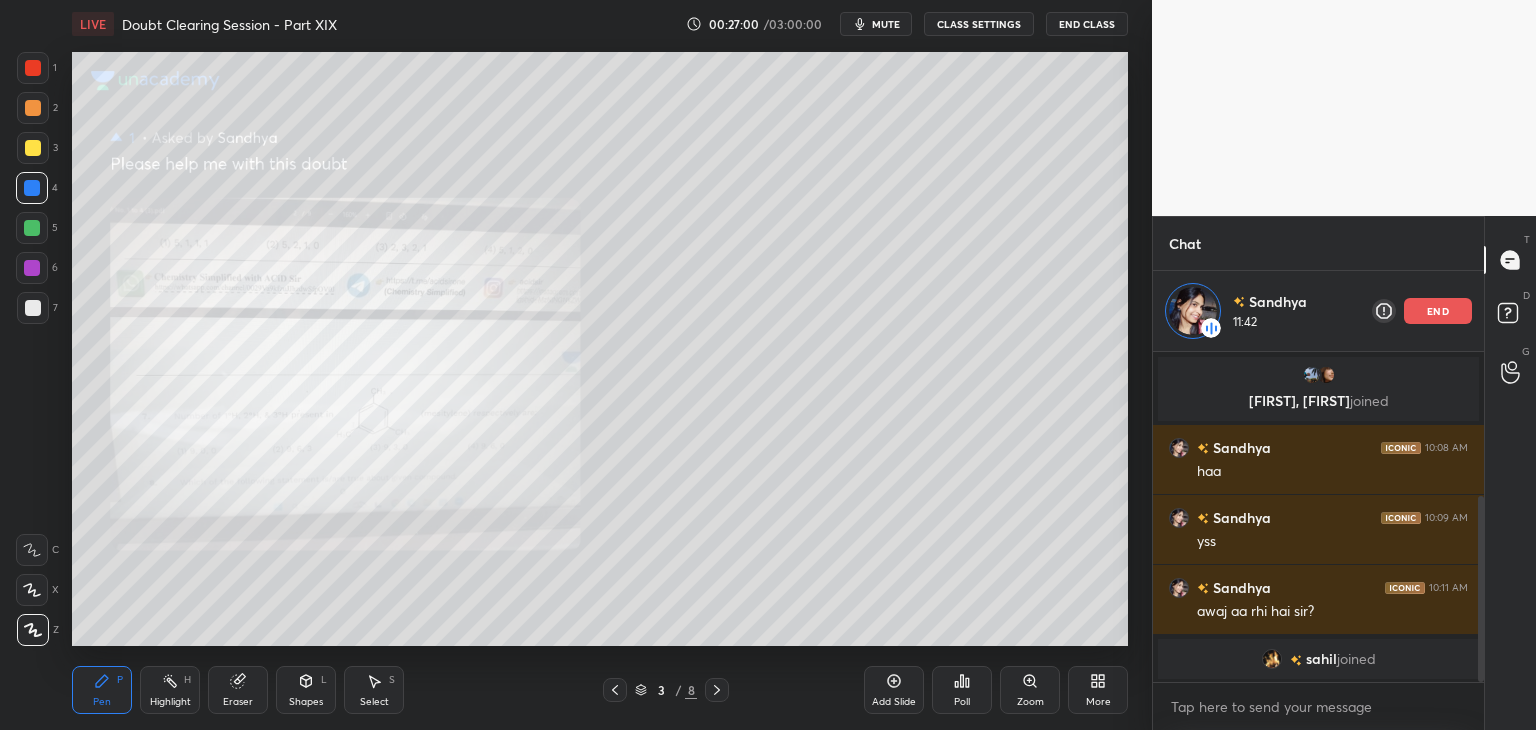click at bounding box center [32, 228] 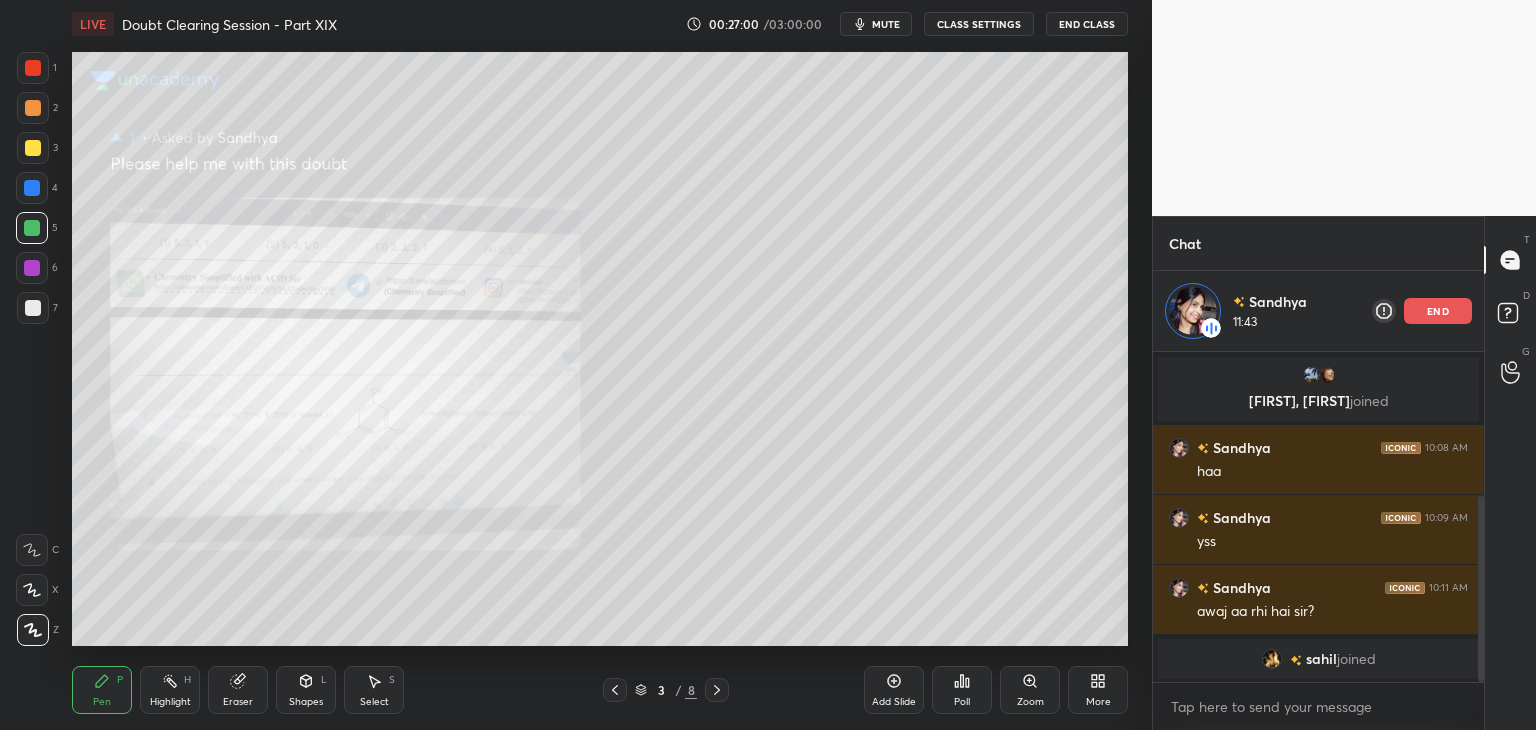 click at bounding box center (32, 268) 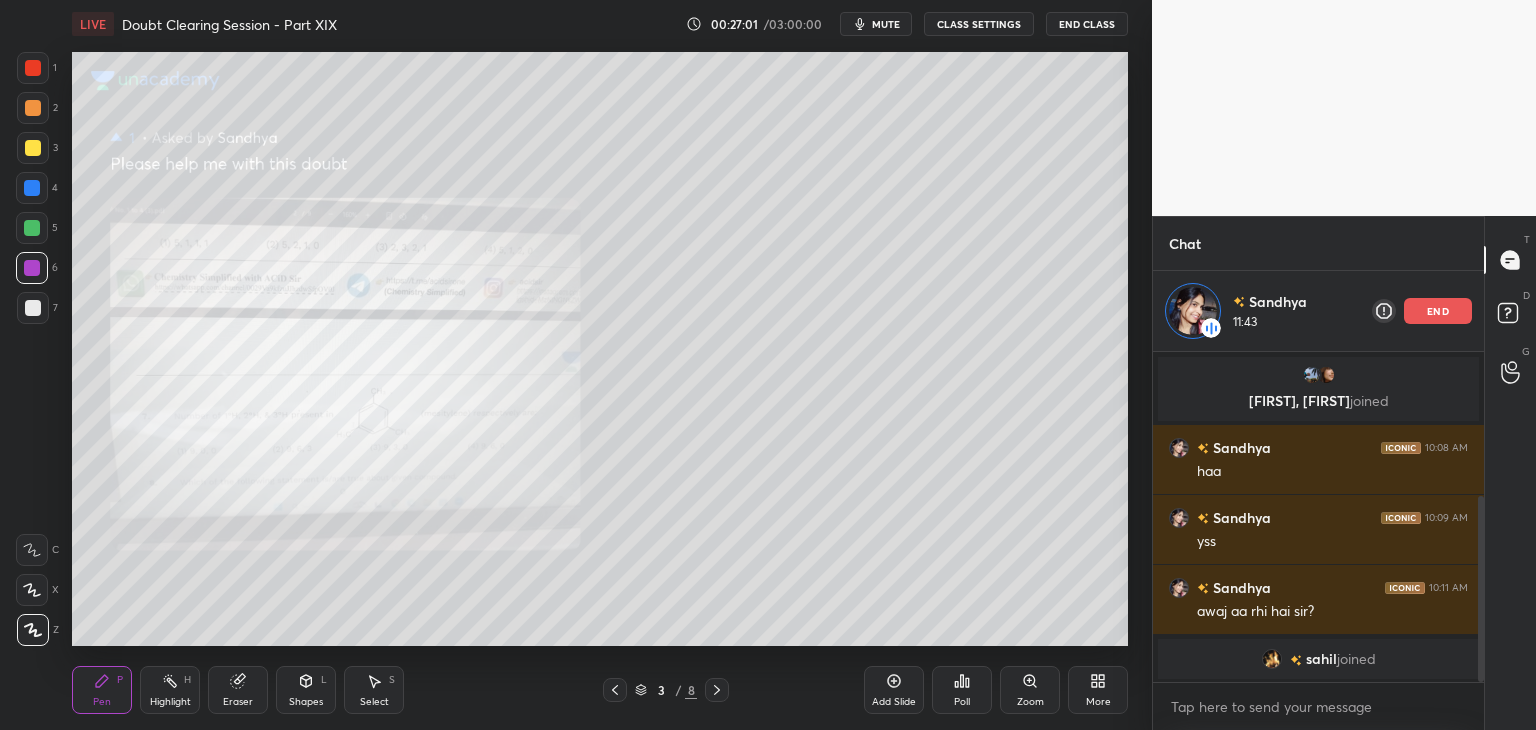 click at bounding box center [33, 308] 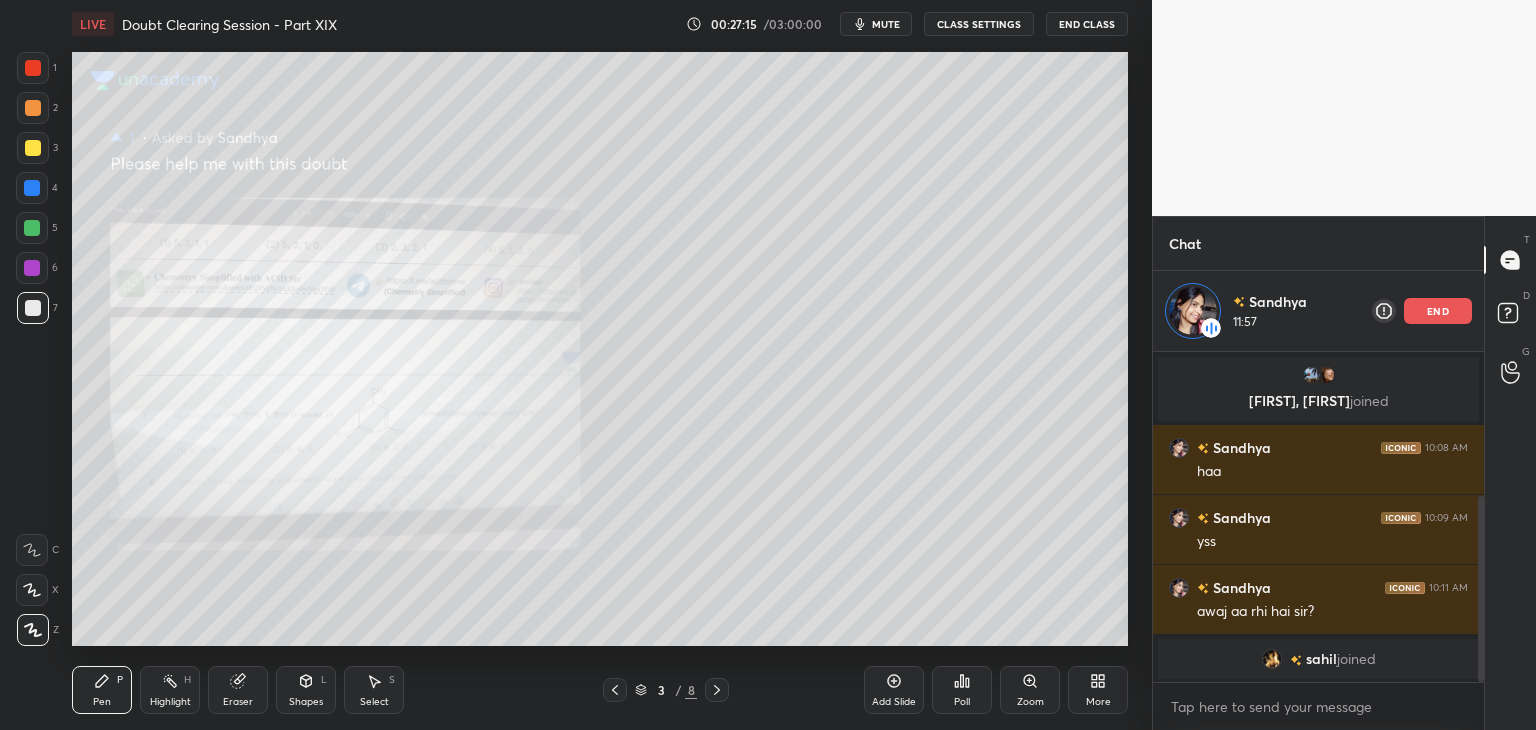 click at bounding box center (33, 148) 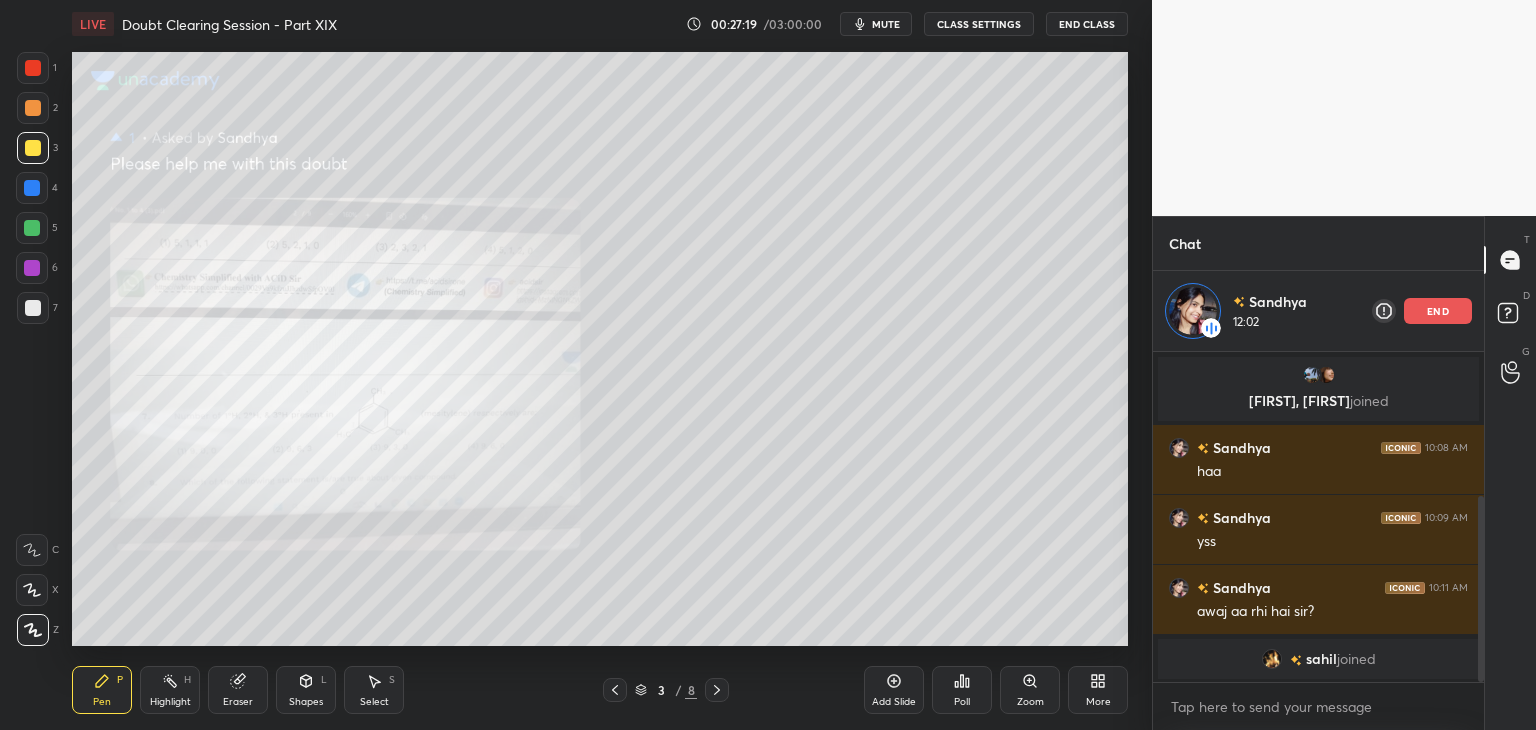 click on "2" at bounding box center [37, 112] 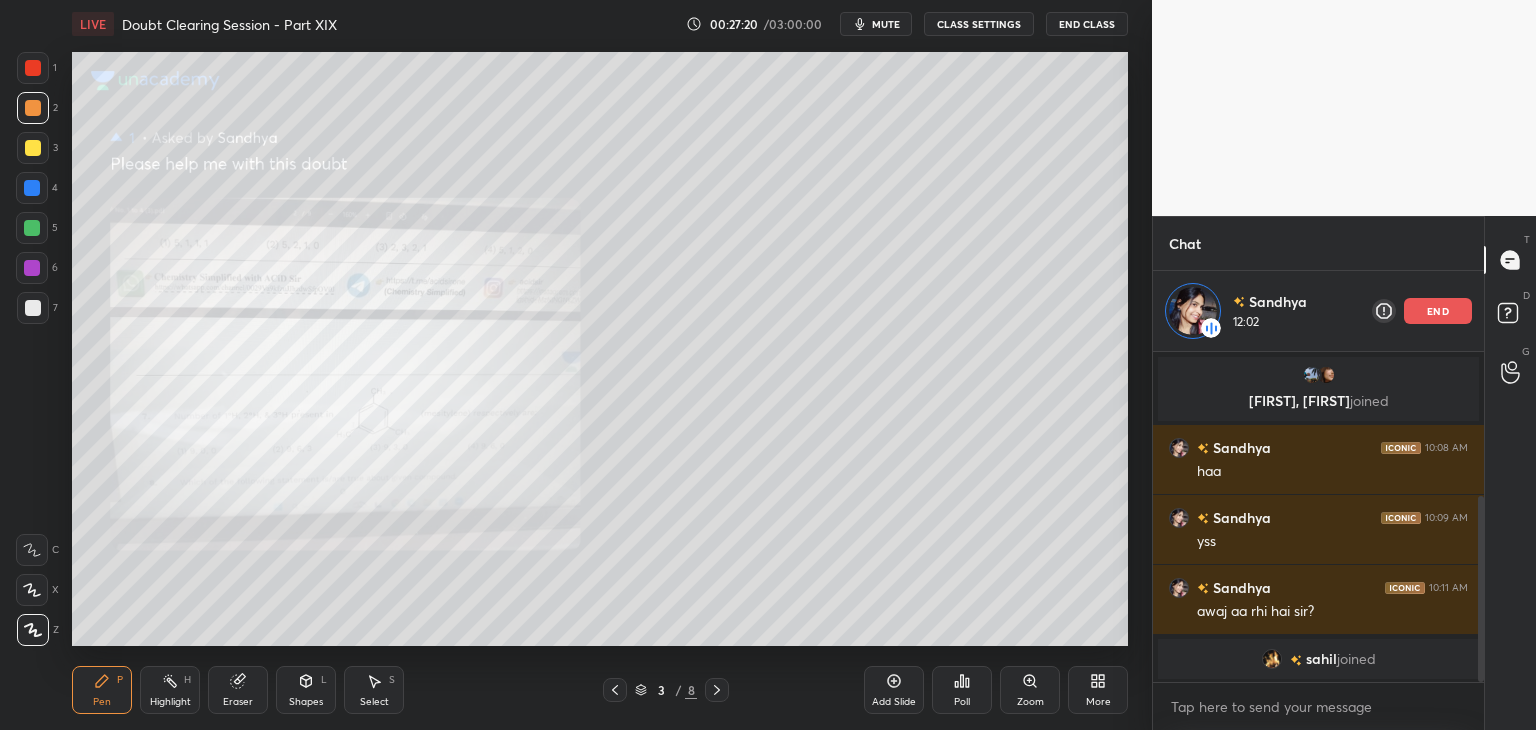 click on "1" at bounding box center [37, 72] 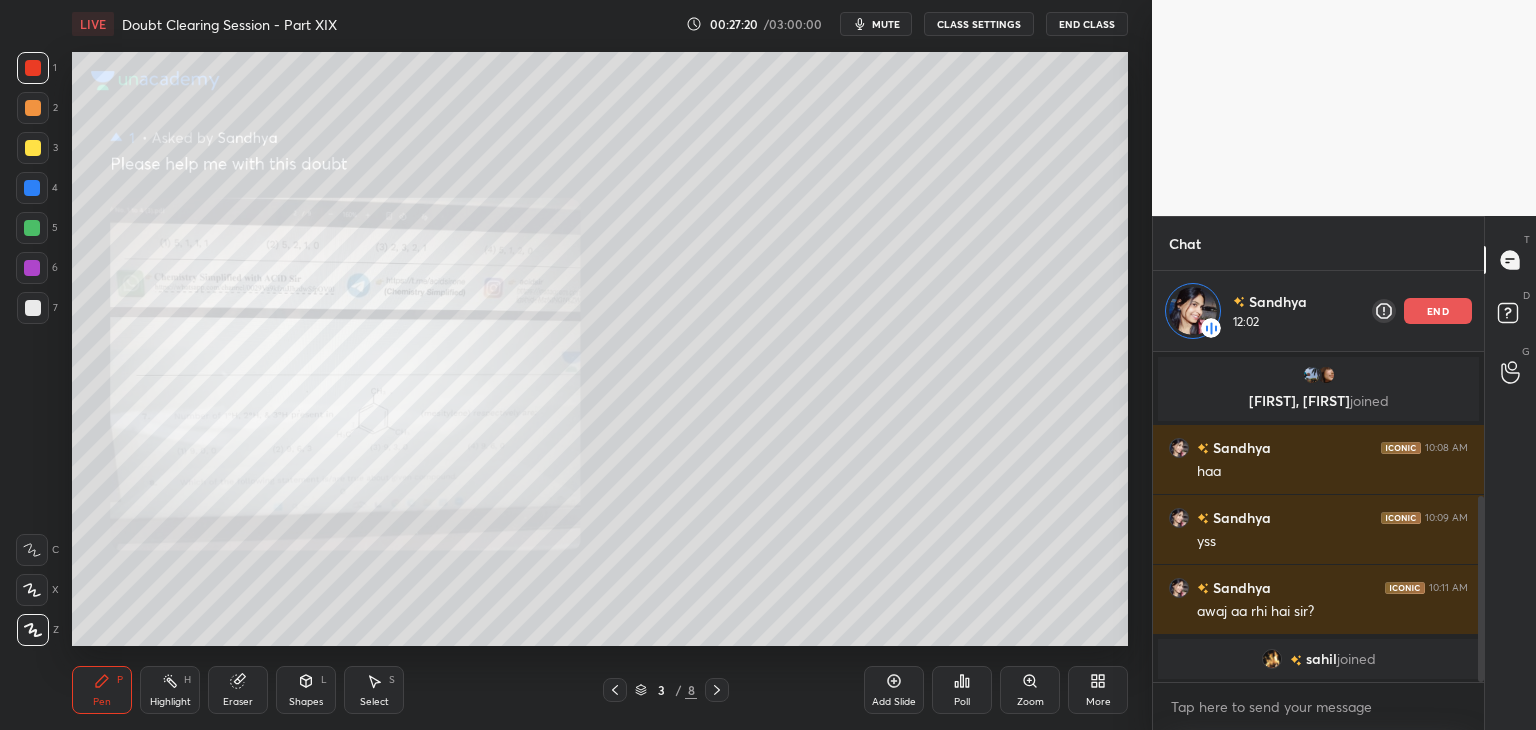 click on "2" at bounding box center (37, 108) 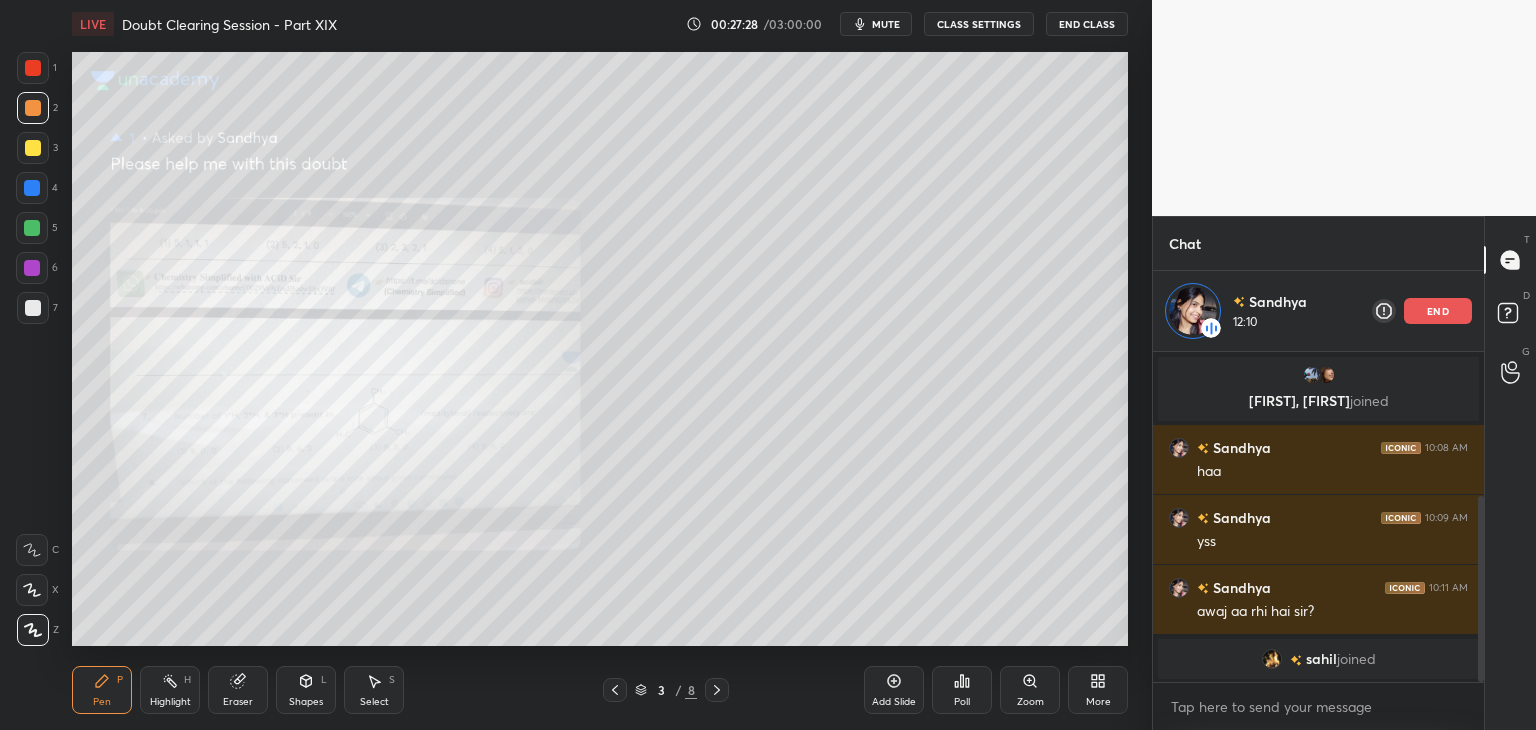 click on "Highlight H" at bounding box center (170, 690) 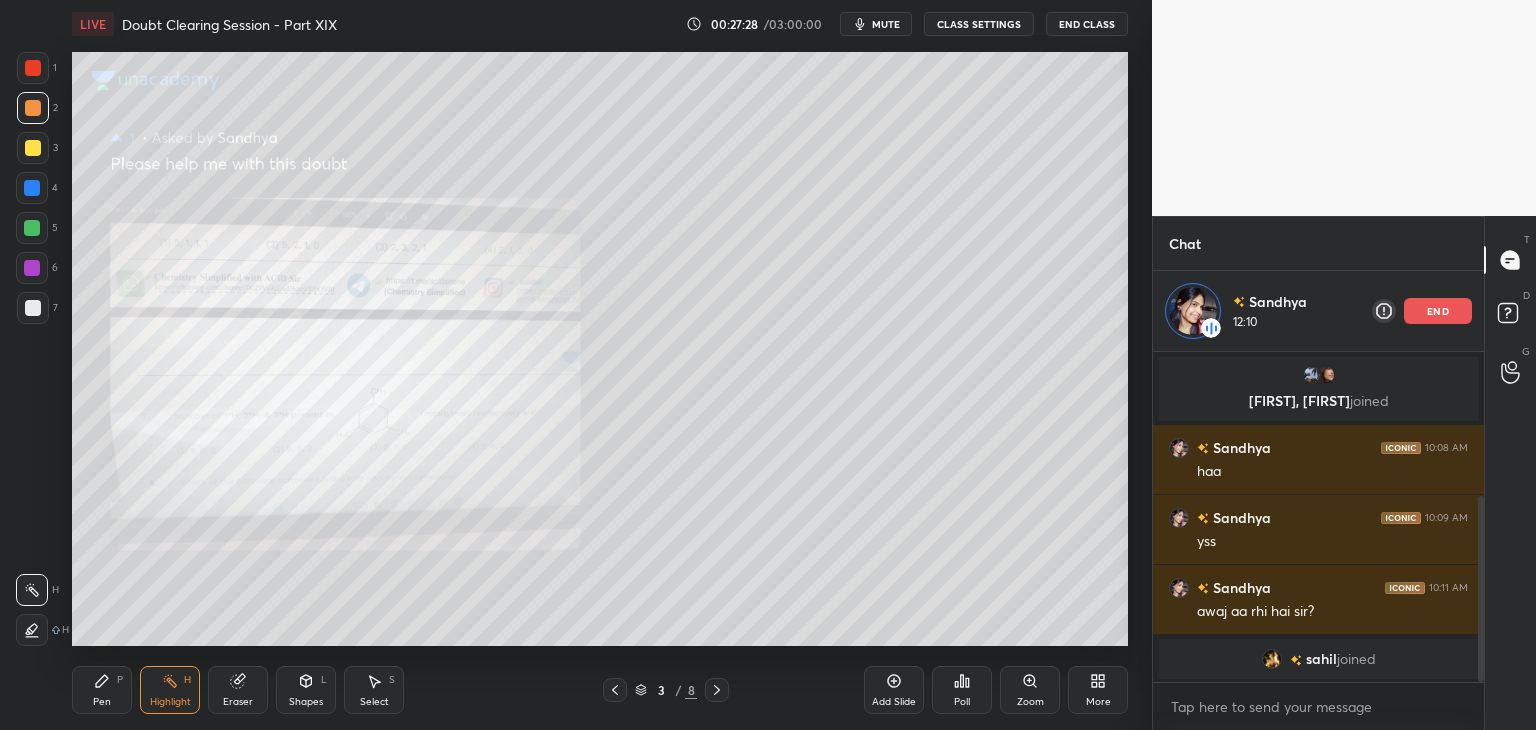 click on "Pen P" at bounding box center [102, 690] 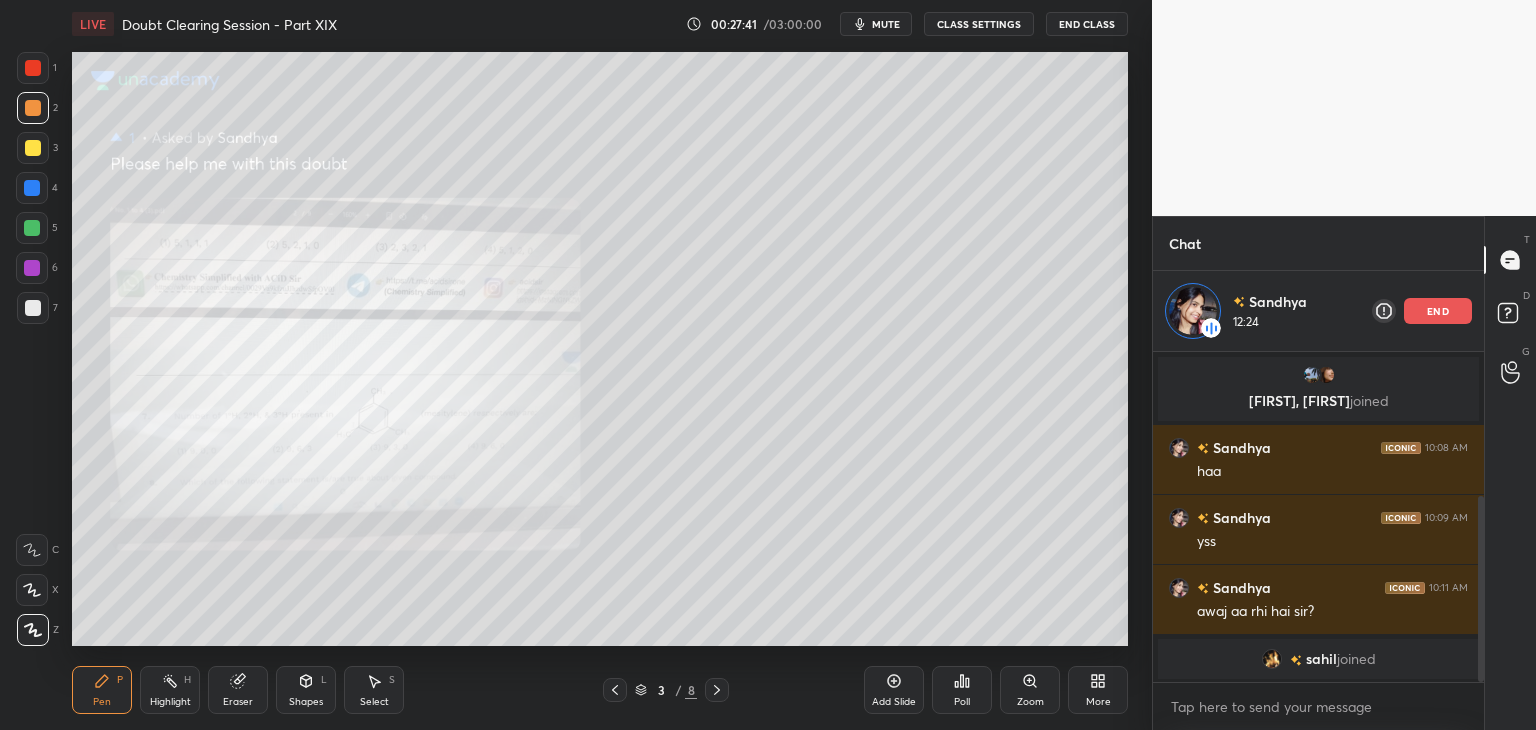 click at bounding box center [32, 188] 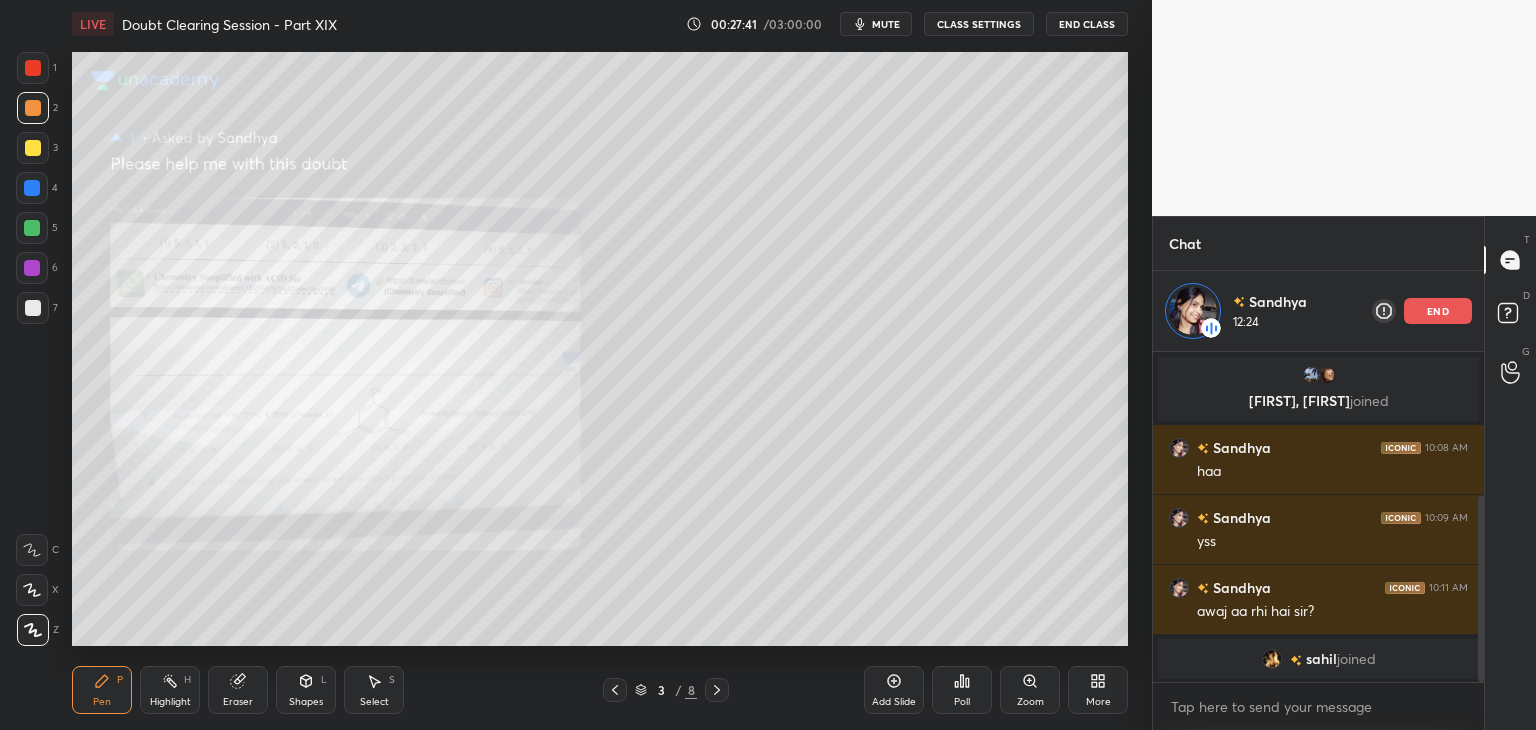 click at bounding box center (32, 228) 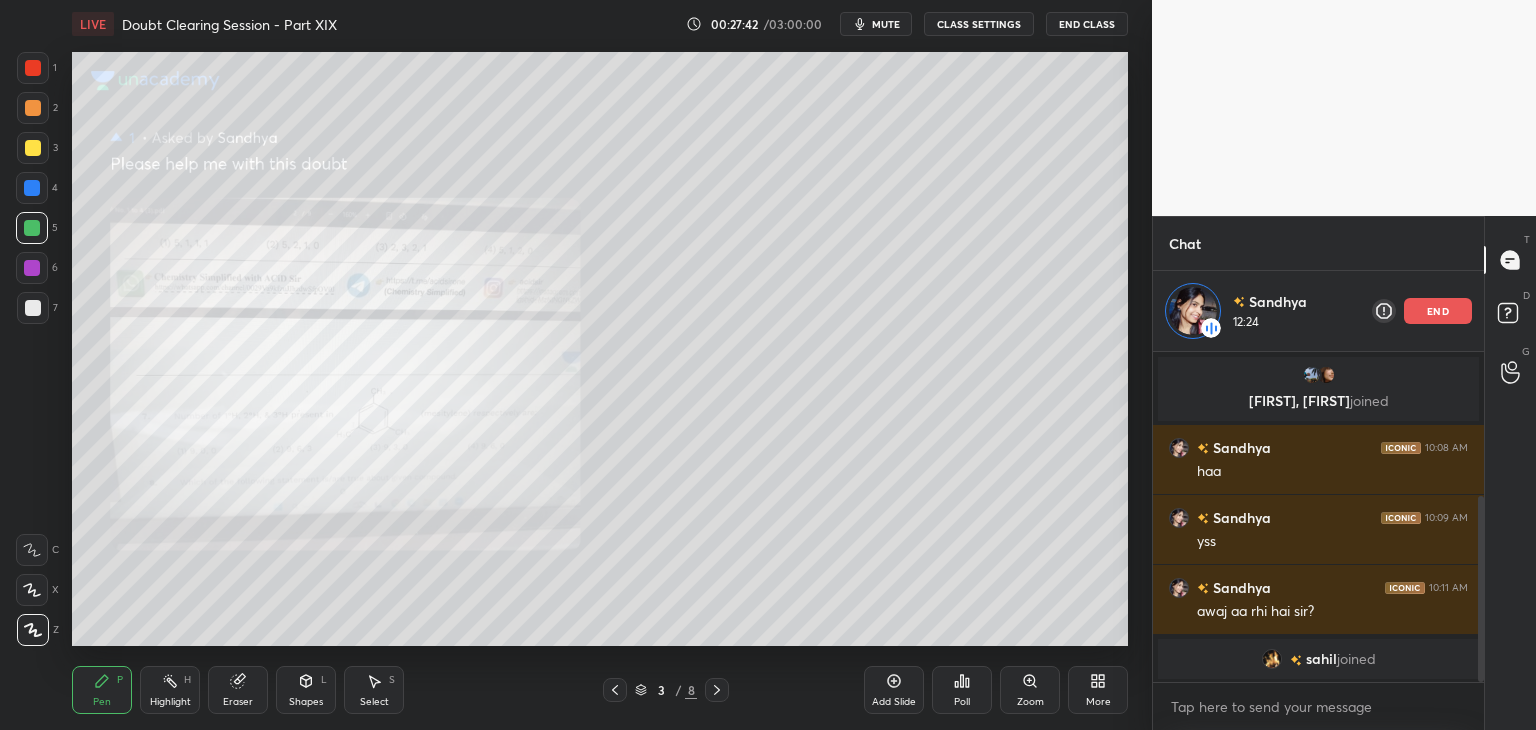 click at bounding box center (32, 188) 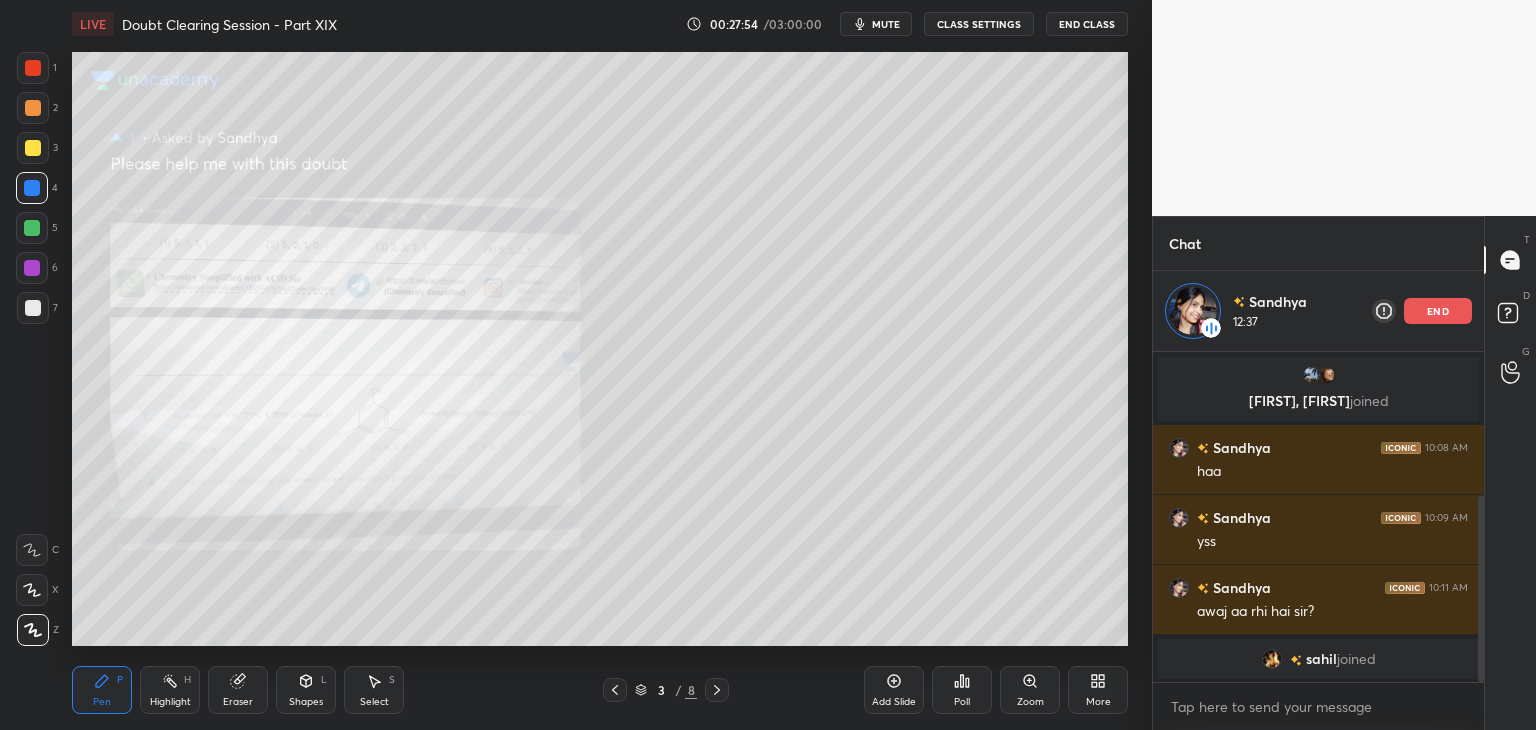click on "Pen P" at bounding box center [102, 690] 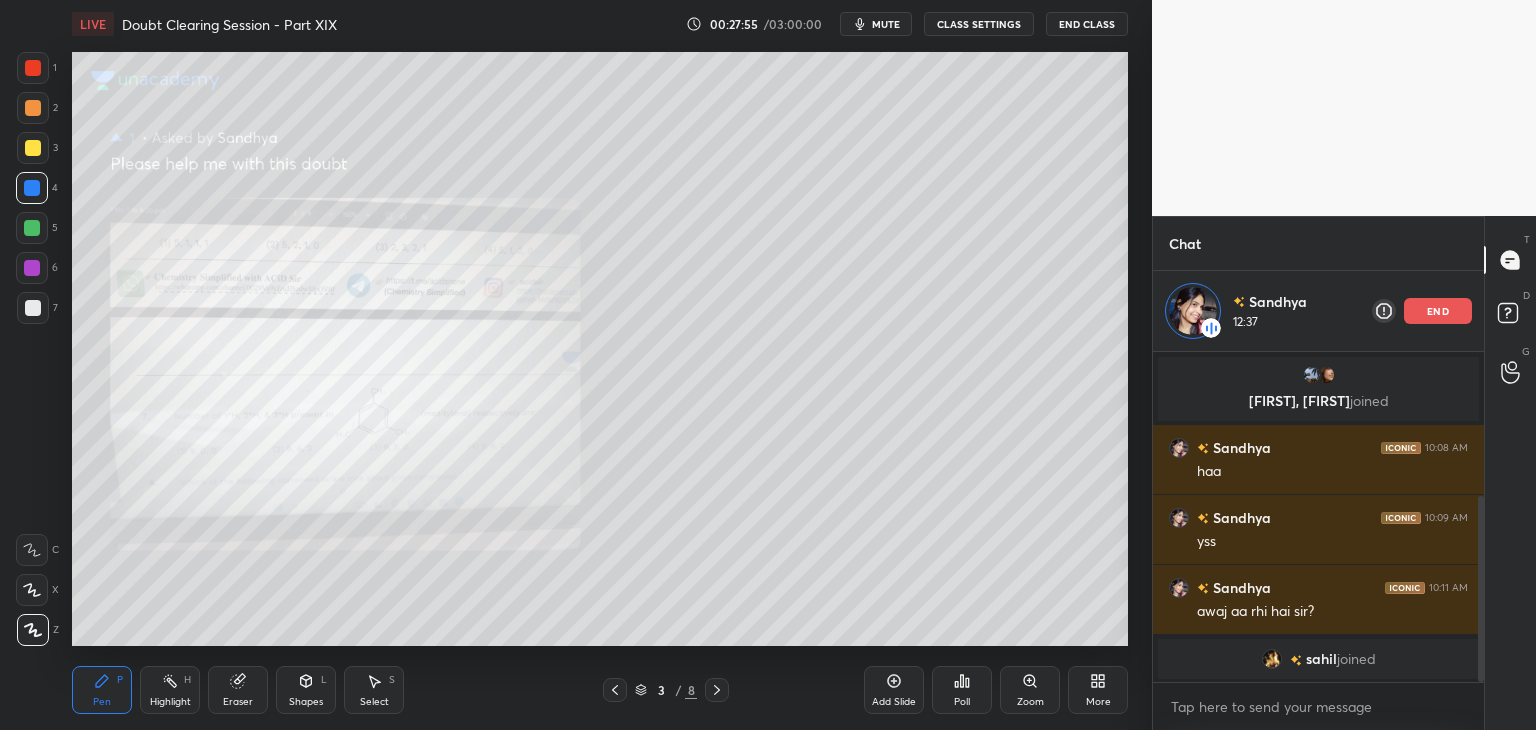 click on "Highlight" at bounding box center (170, 702) 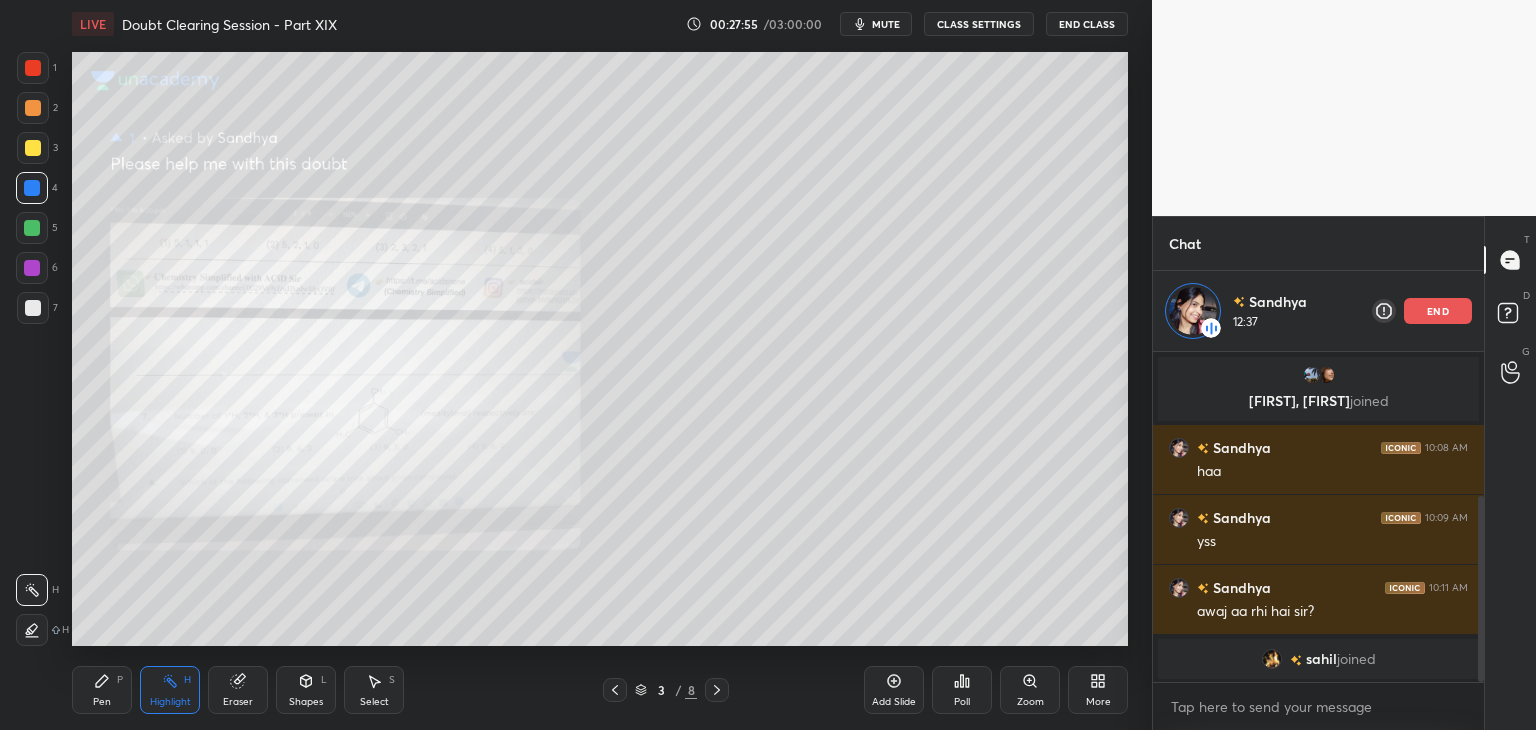 click on "Pen P" at bounding box center (102, 690) 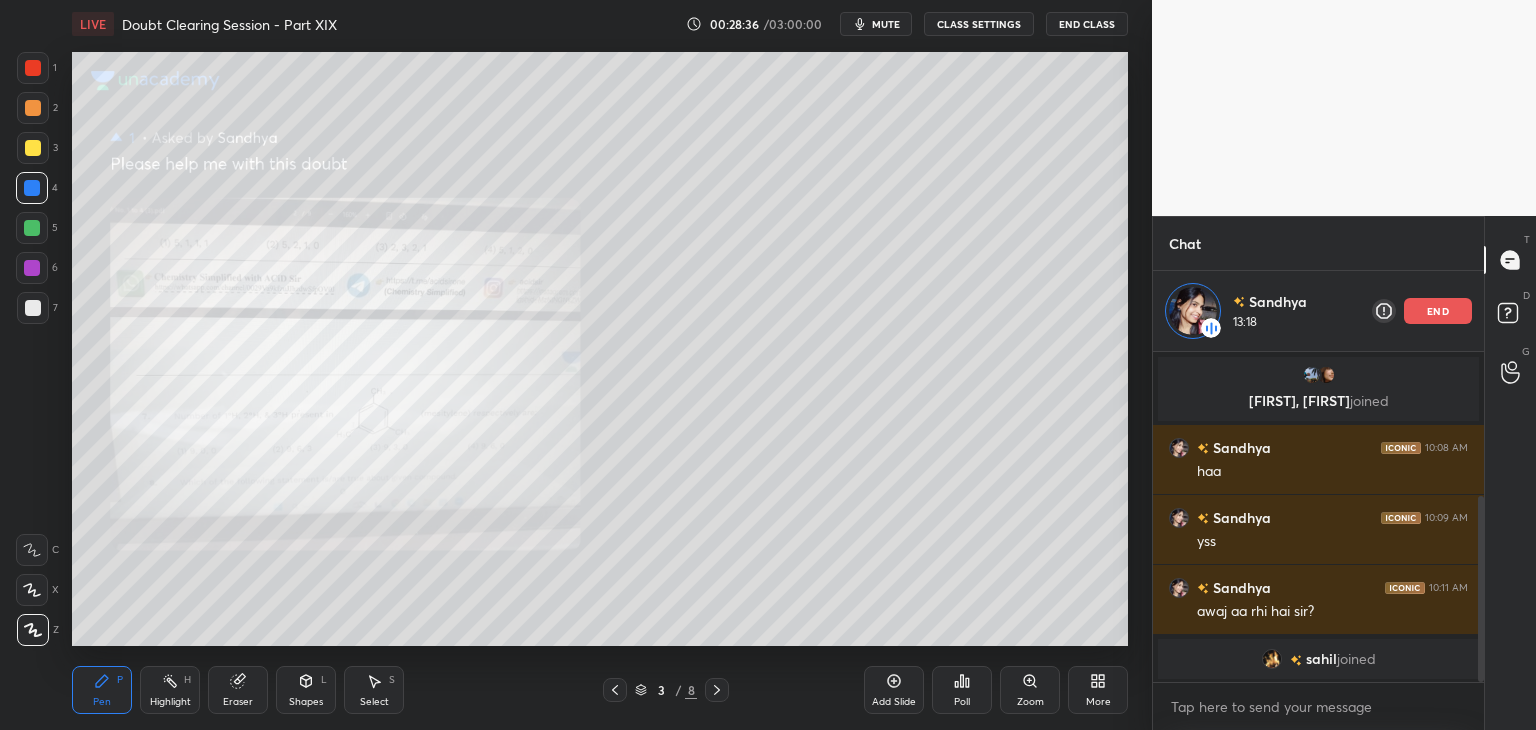 click at bounding box center (32, 228) 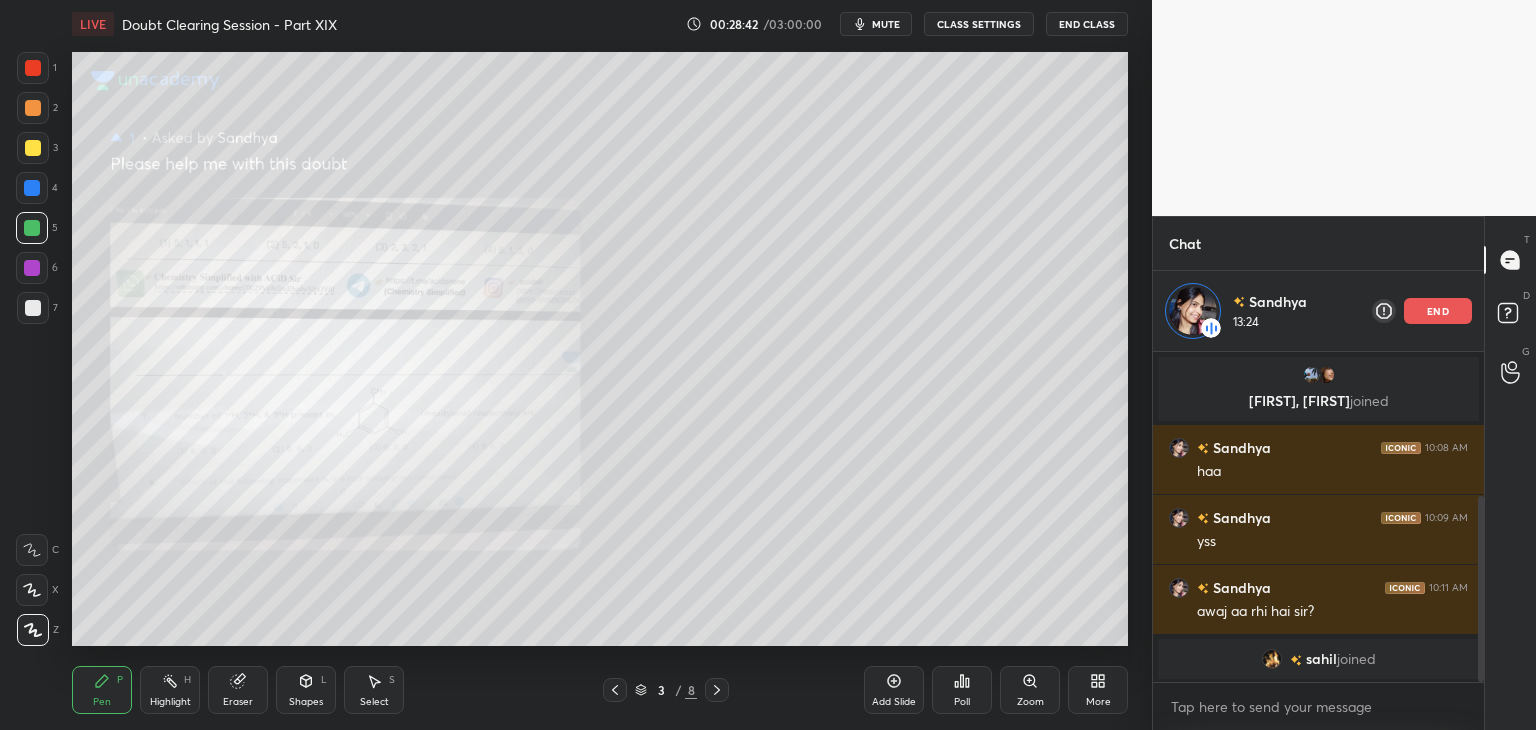 click at bounding box center (33, 68) 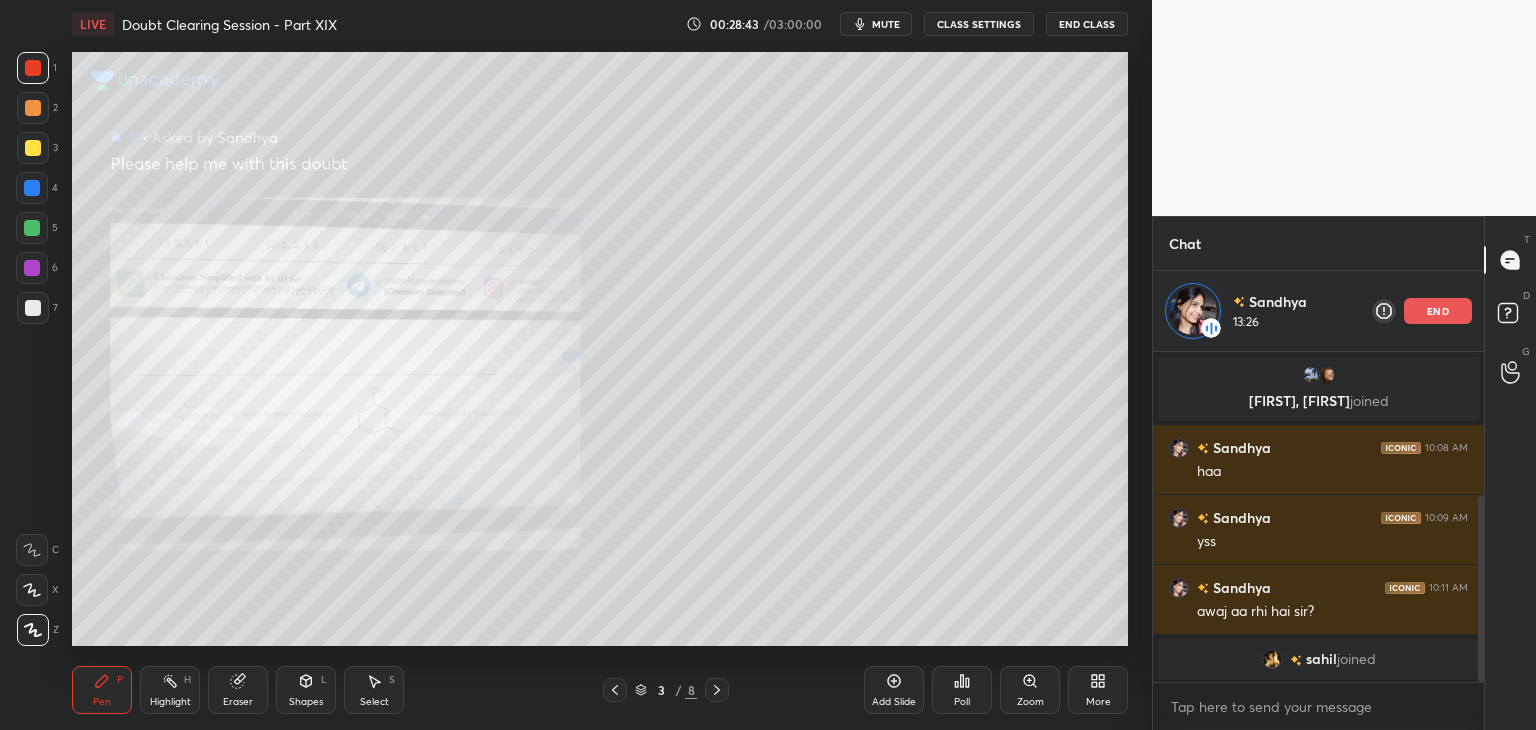 click at bounding box center (32, 228) 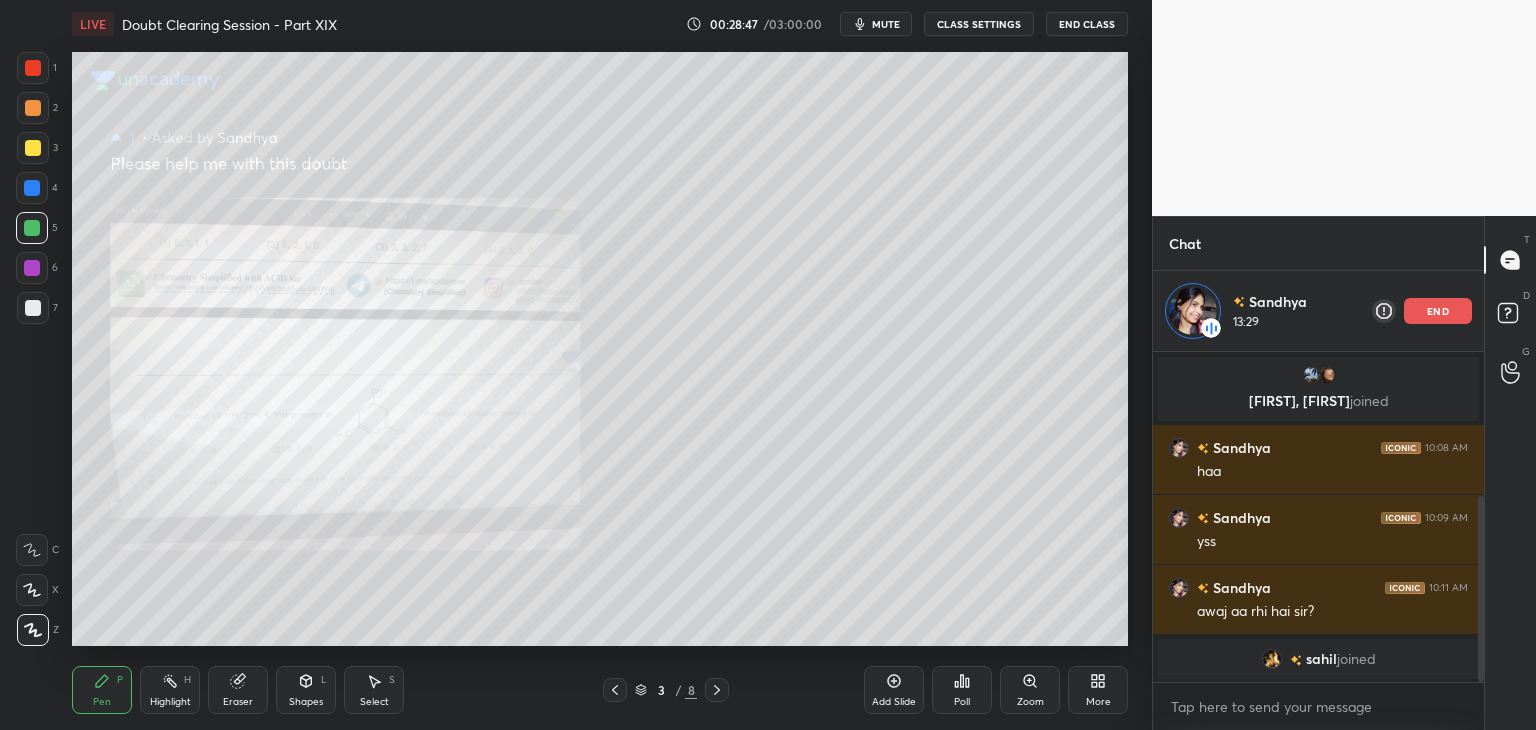 click at bounding box center [33, 68] 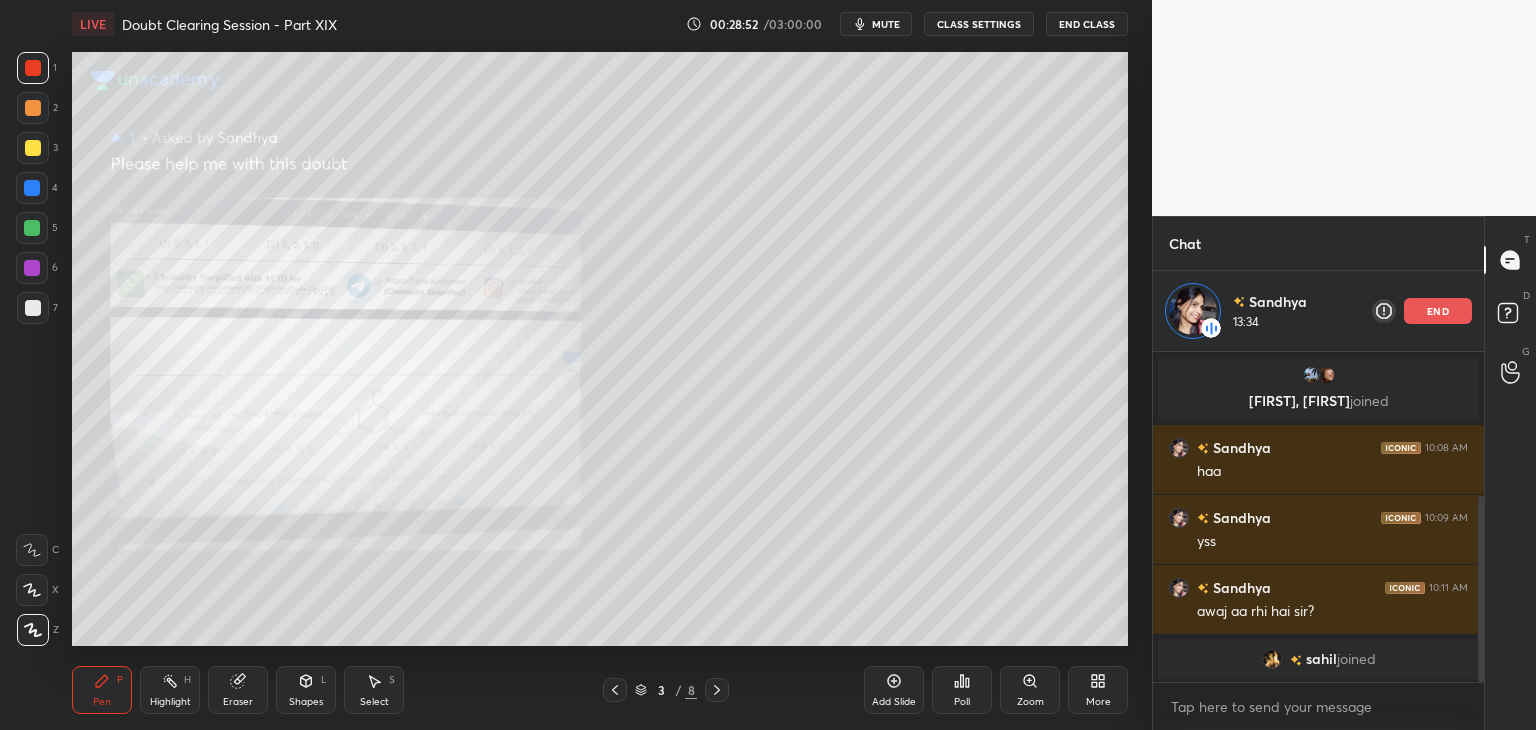 click at bounding box center (32, 228) 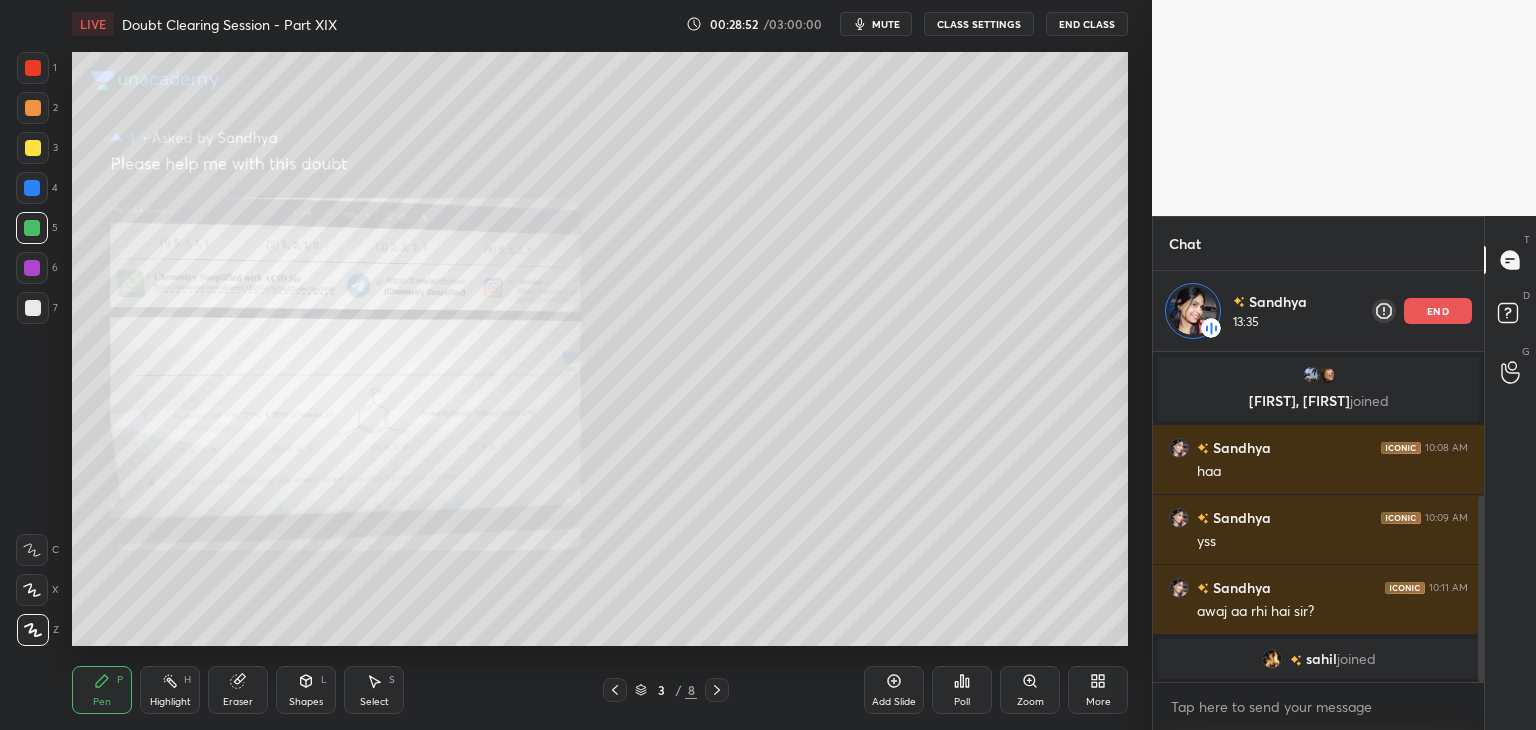 click on "3" at bounding box center [37, 152] 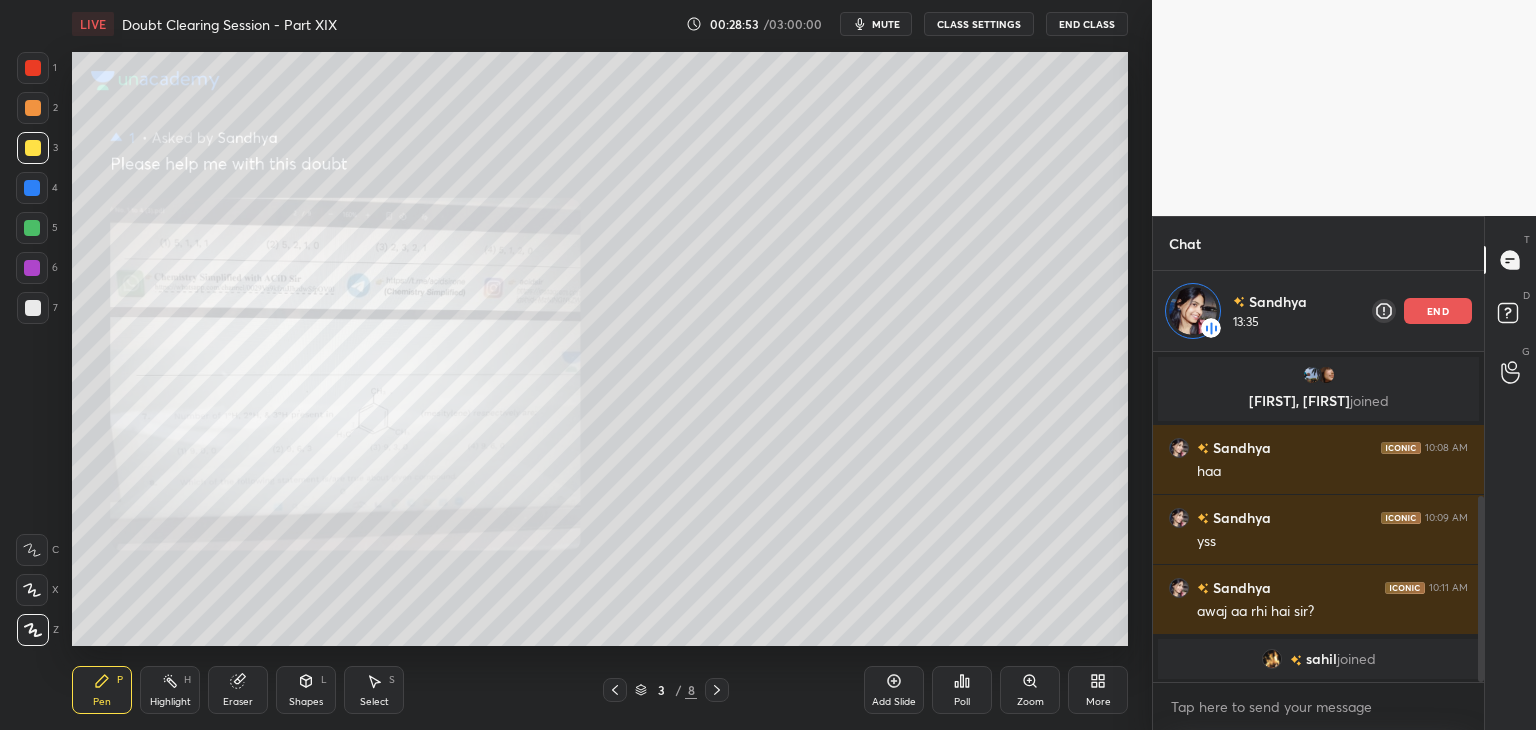 click at bounding box center [33, 108] 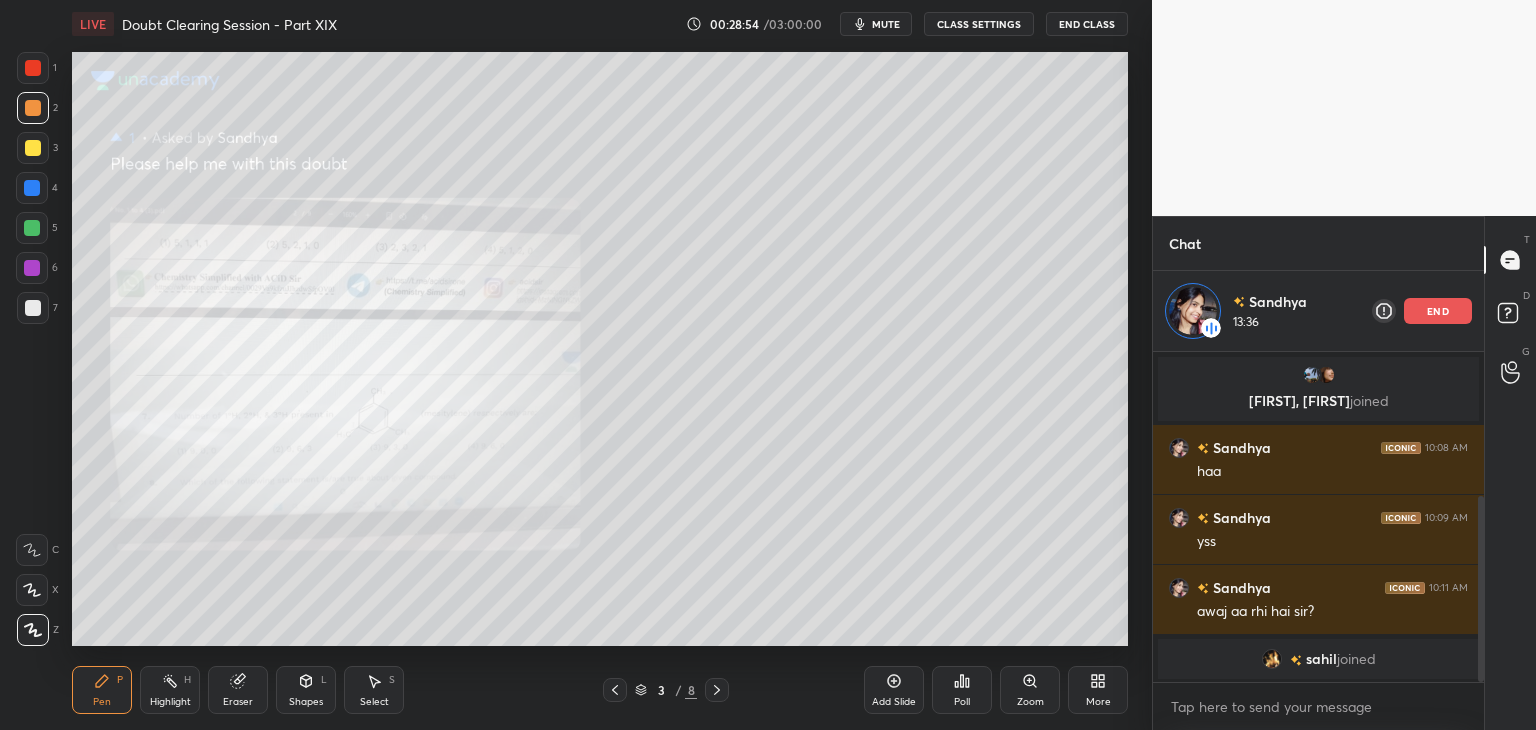 click at bounding box center [32, 228] 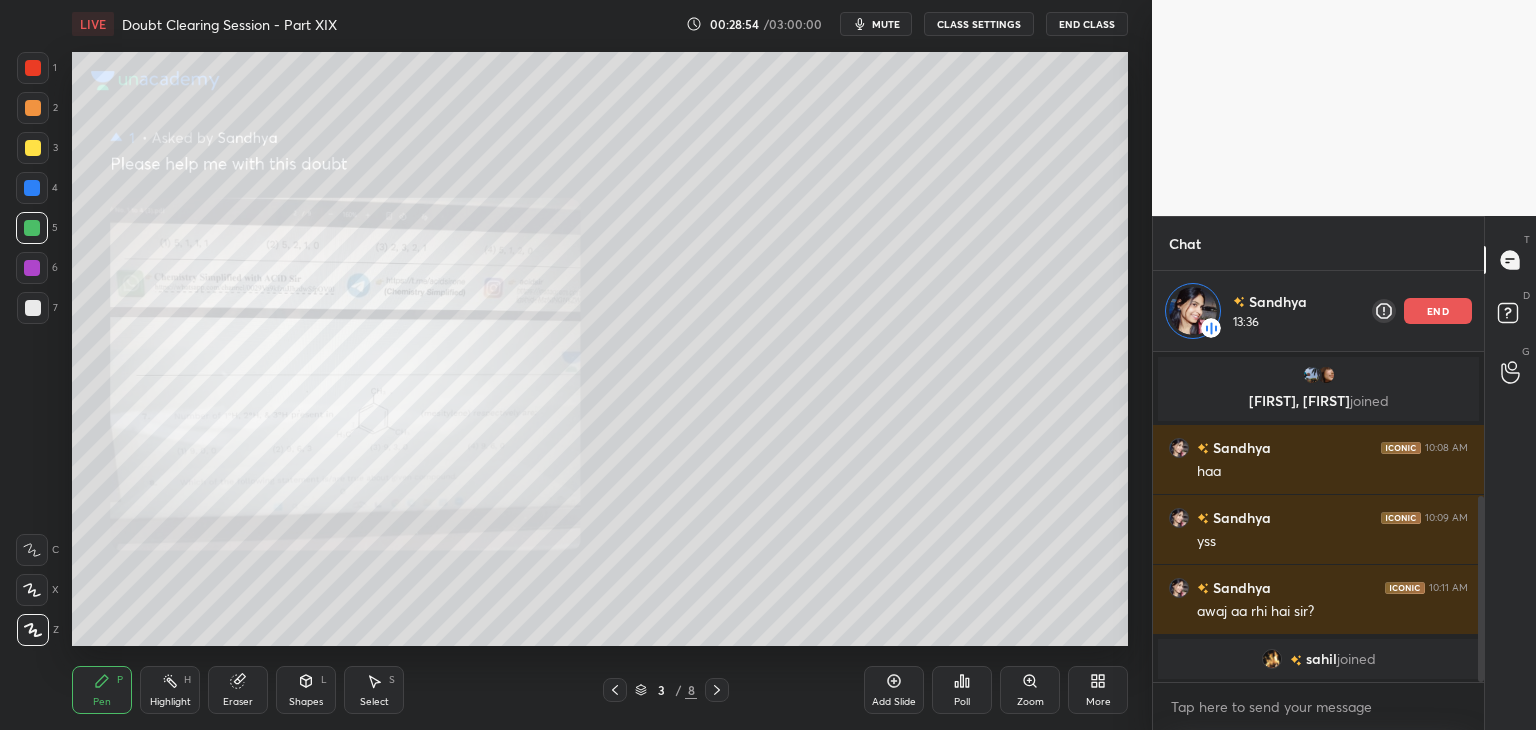 click at bounding box center (32, 228) 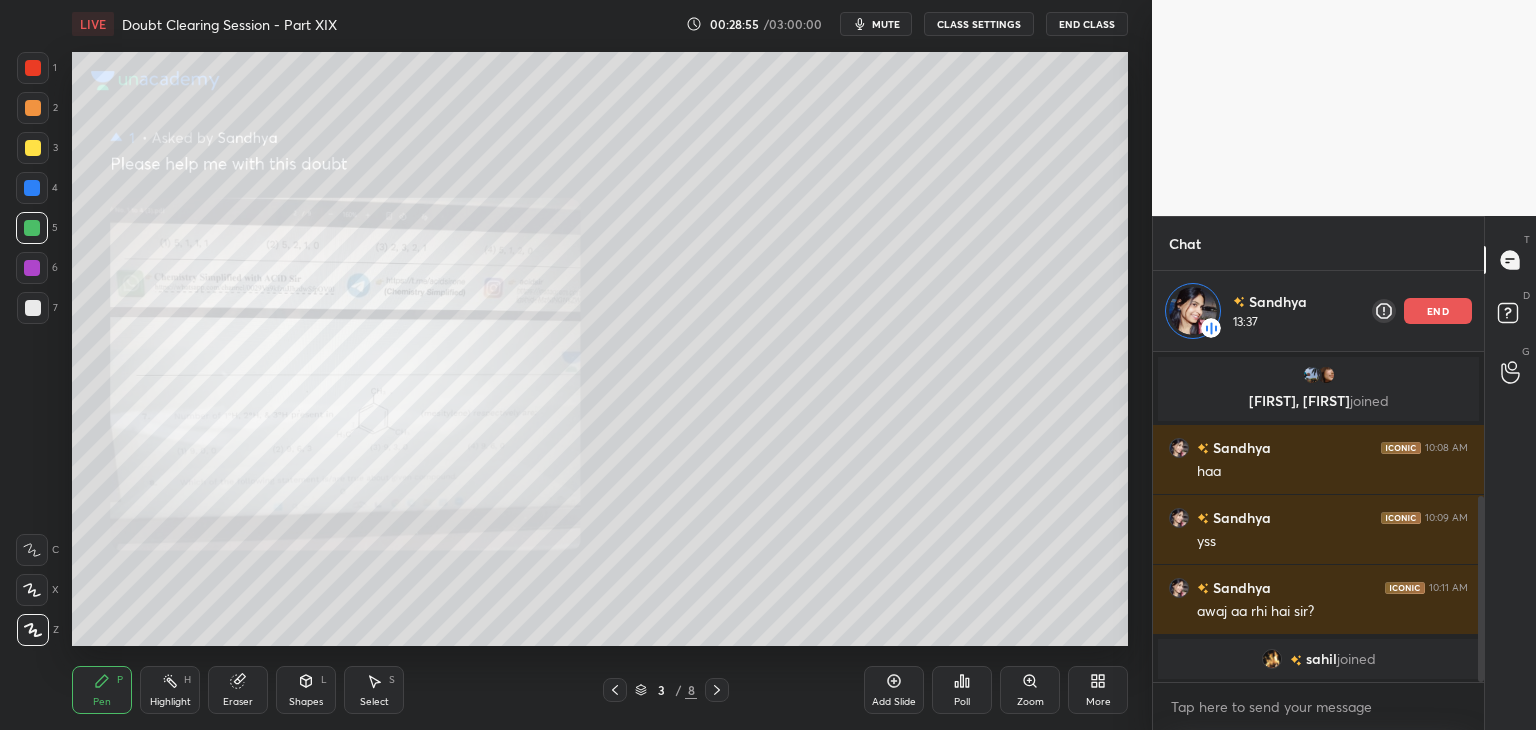 click on "Highlight H" at bounding box center (170, 690) 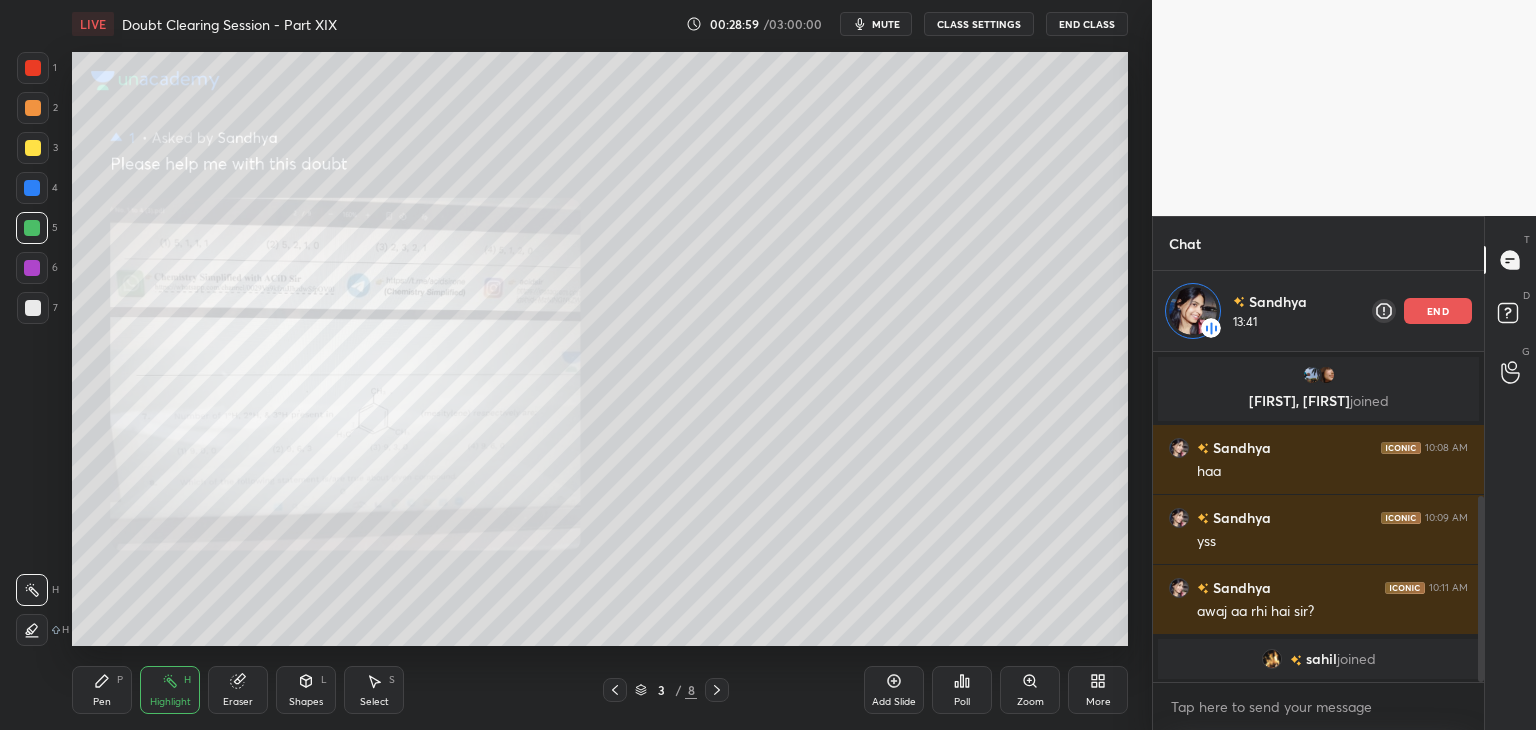 click on "Pen P" at bounding box center (102, 690) 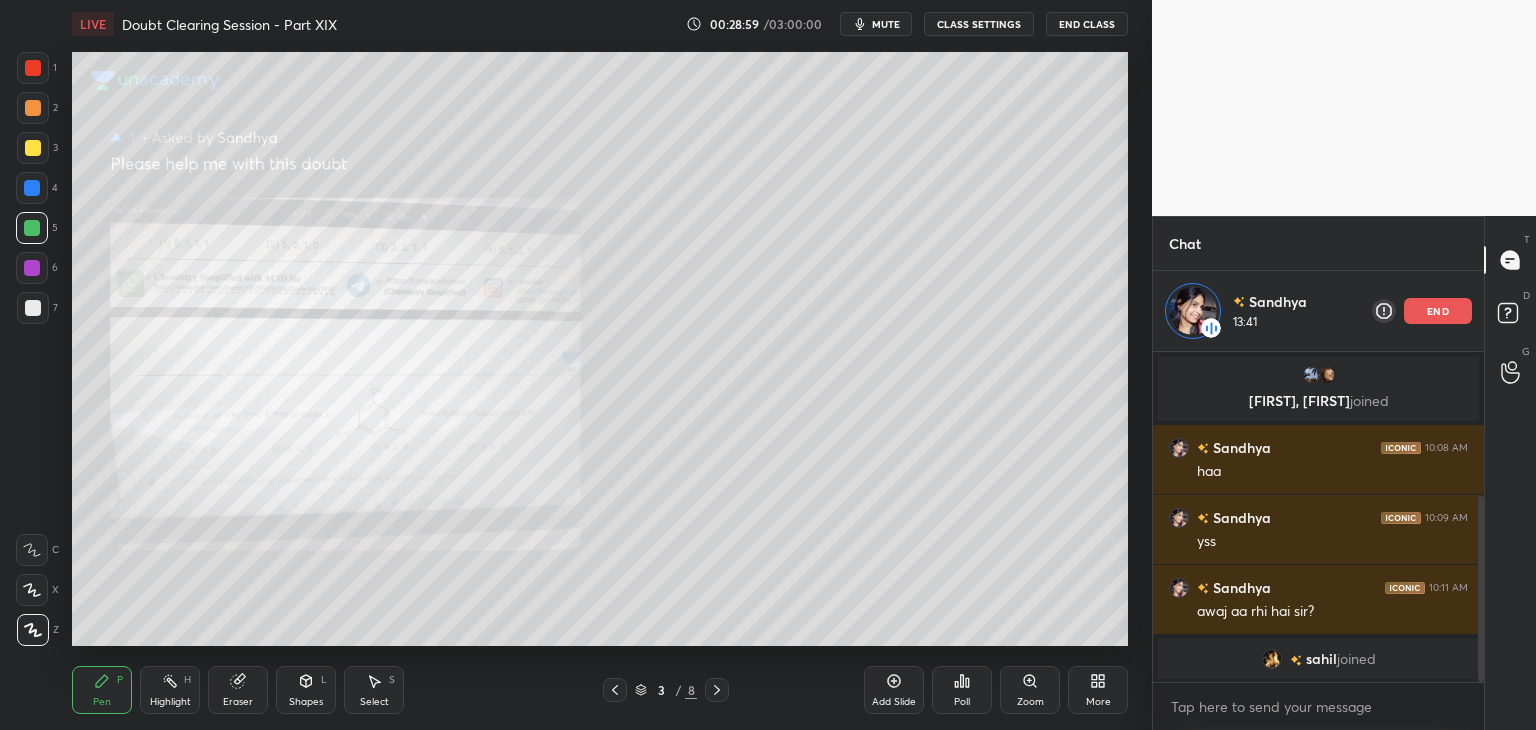 click on "Highlight H" at bounding box center [170, 690] 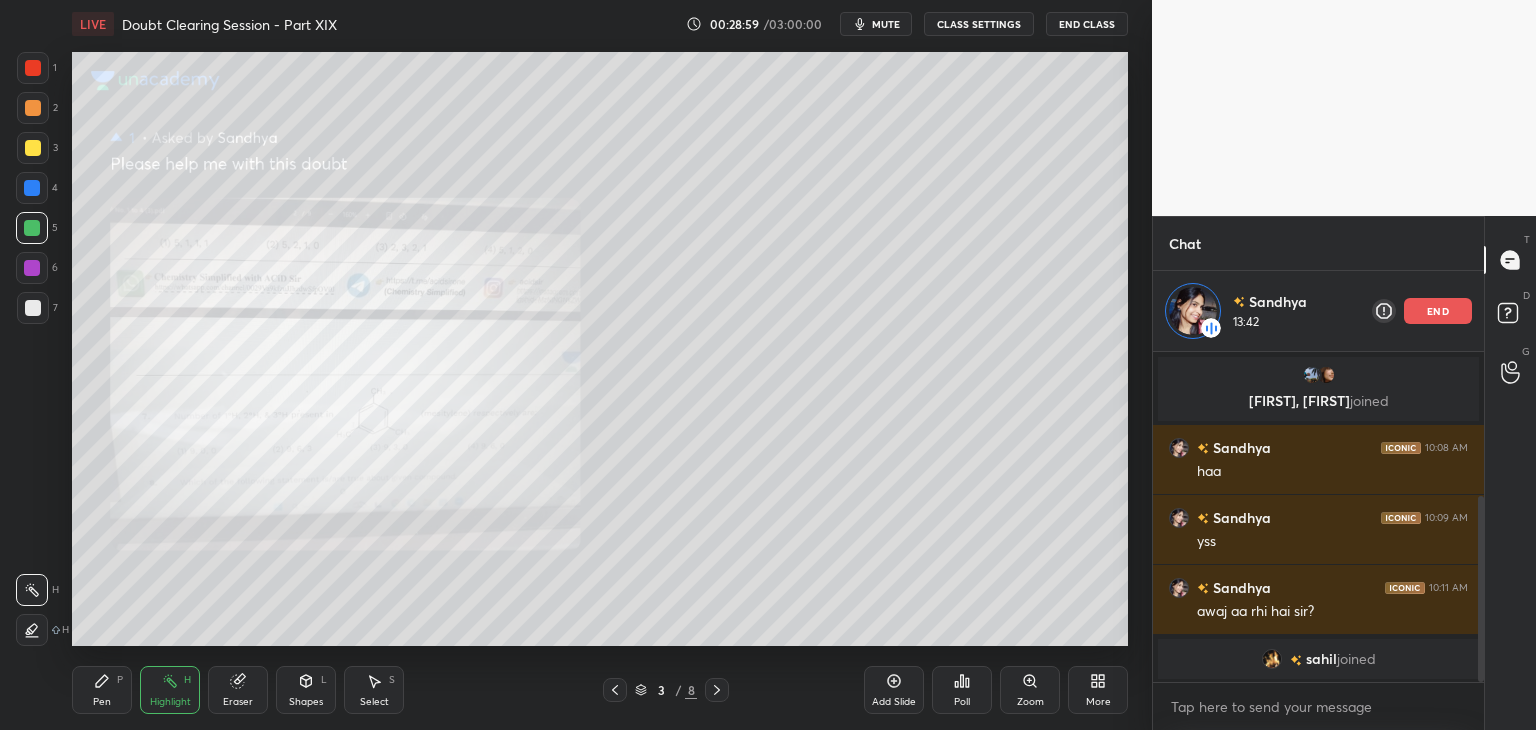 click on "Pen P" at bounding box center [102, 690] 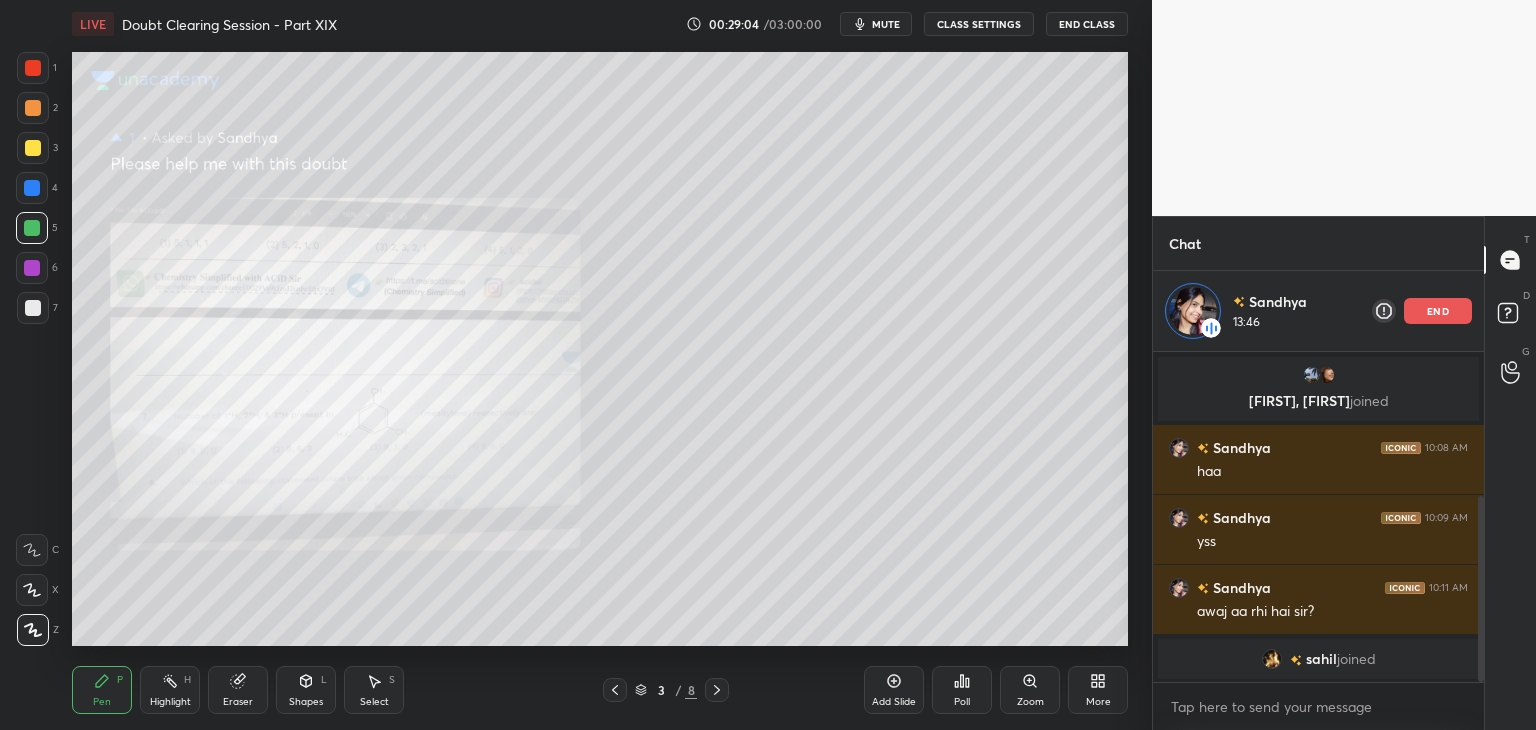 click at bounding box center [33, 68] 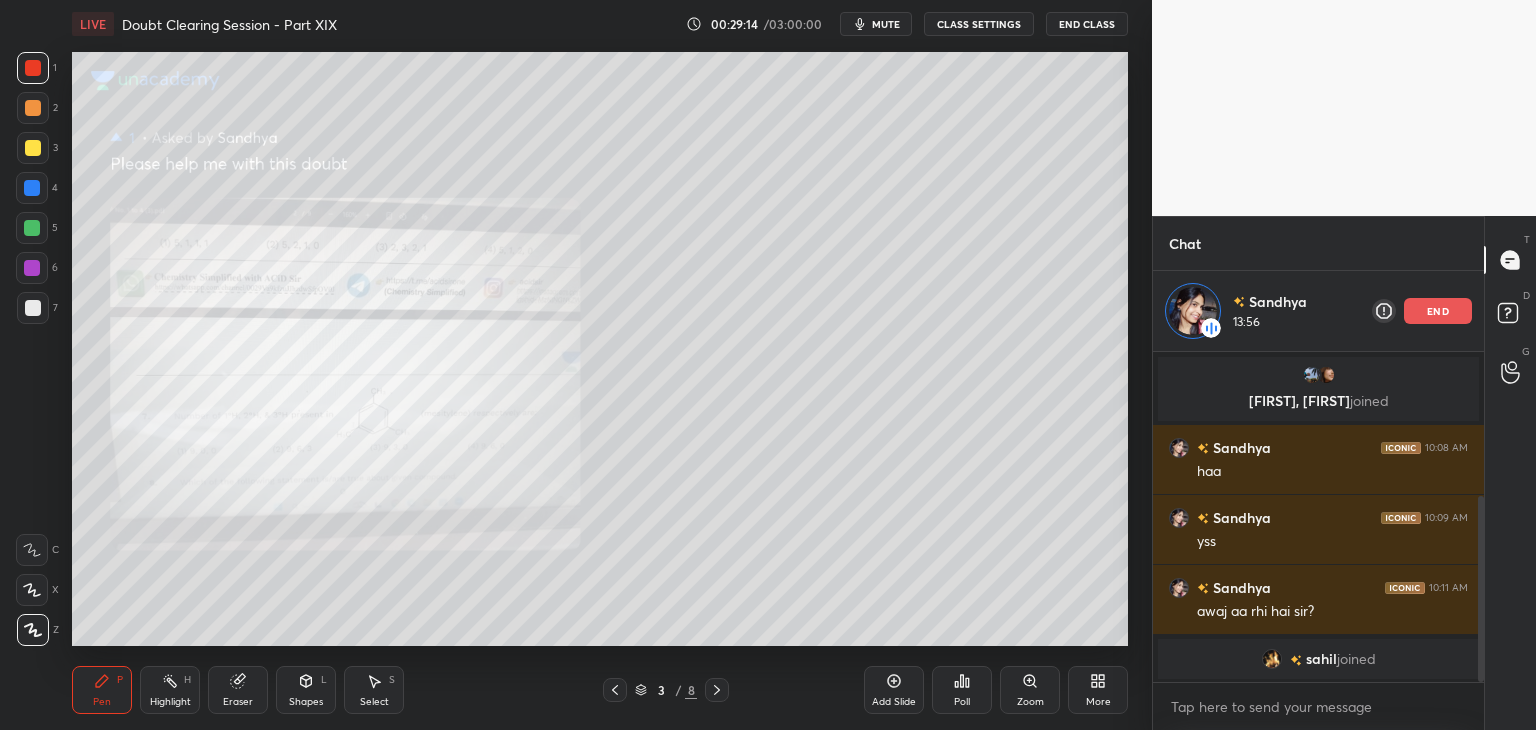click at bounding box center [33, 148] 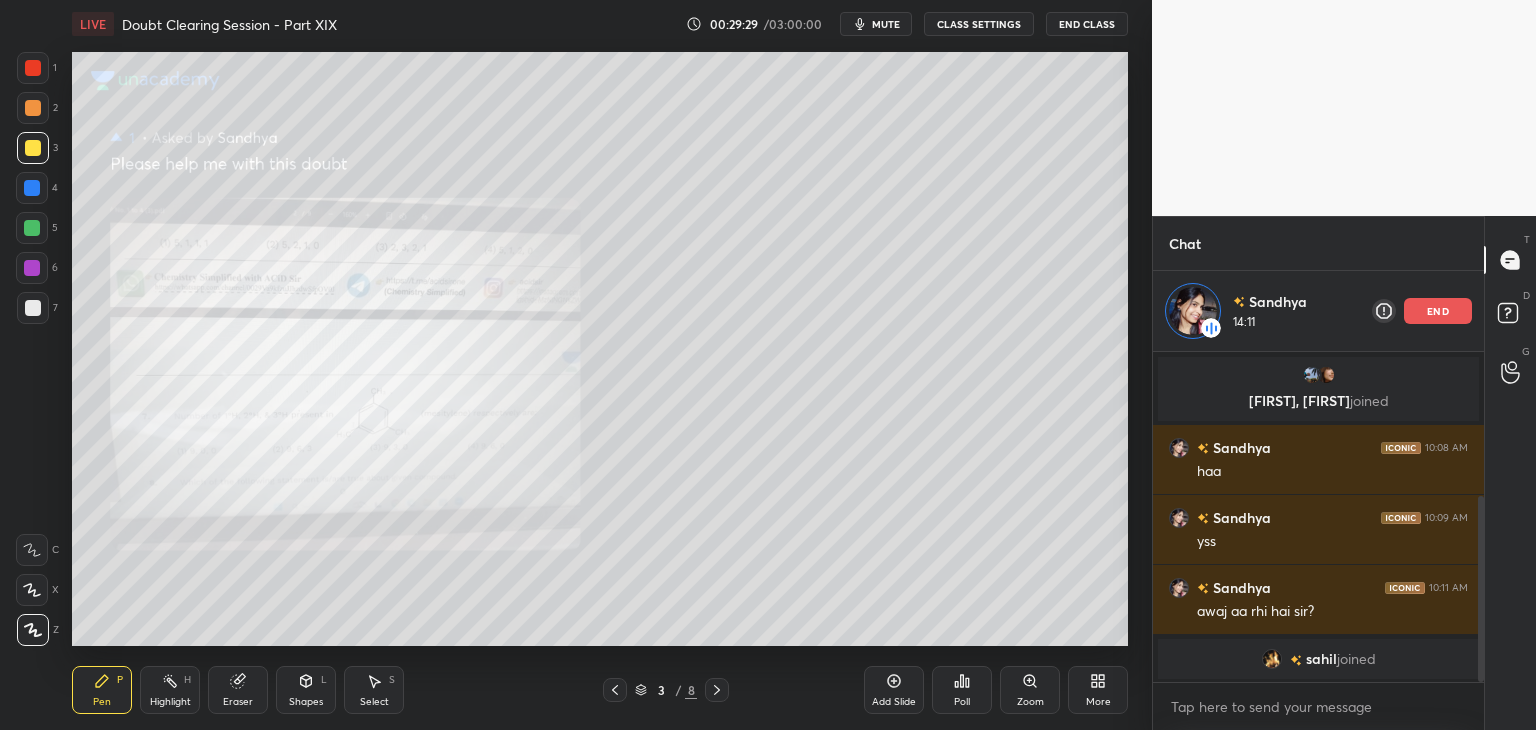click on "5" at bounding box center [37, 228] 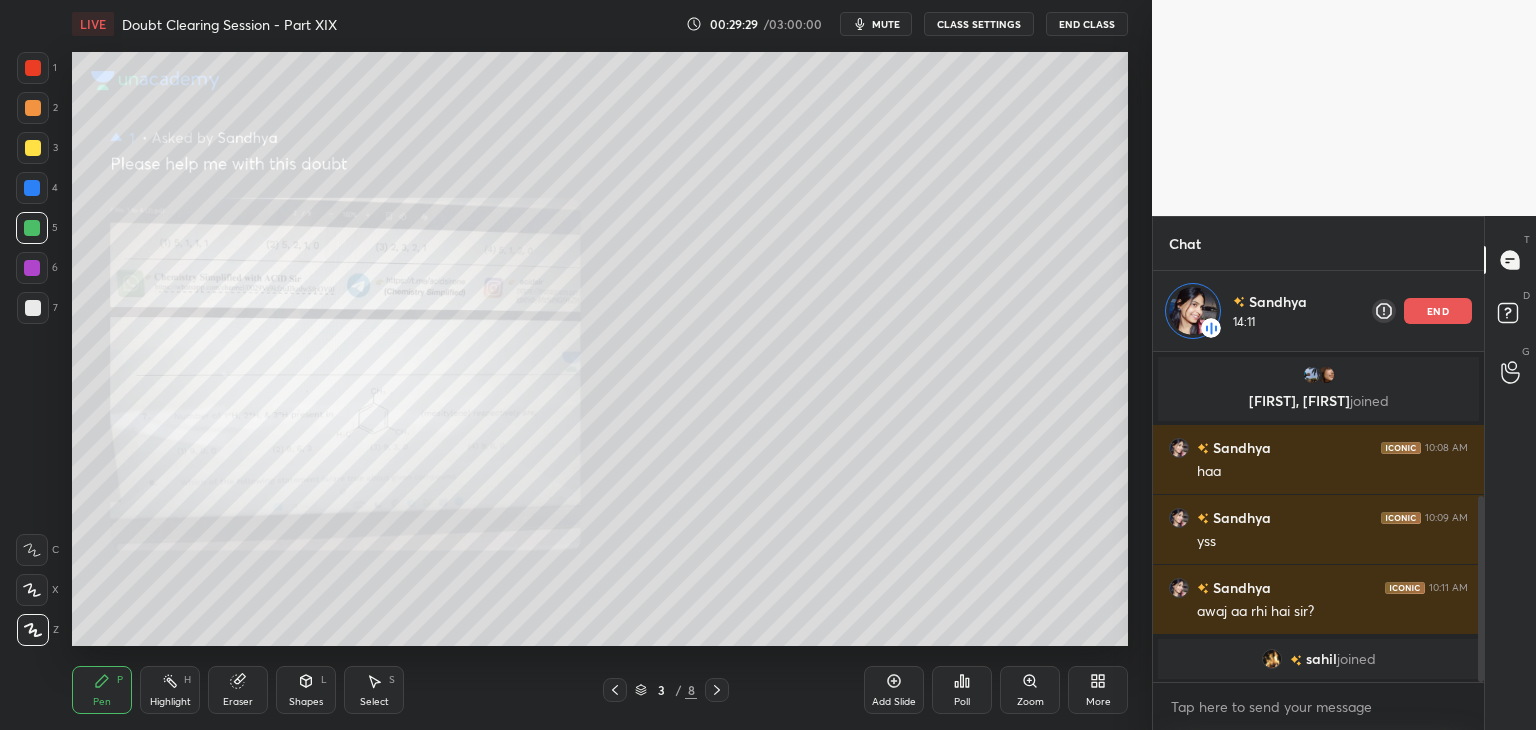 click at bounding box center (32, 268) 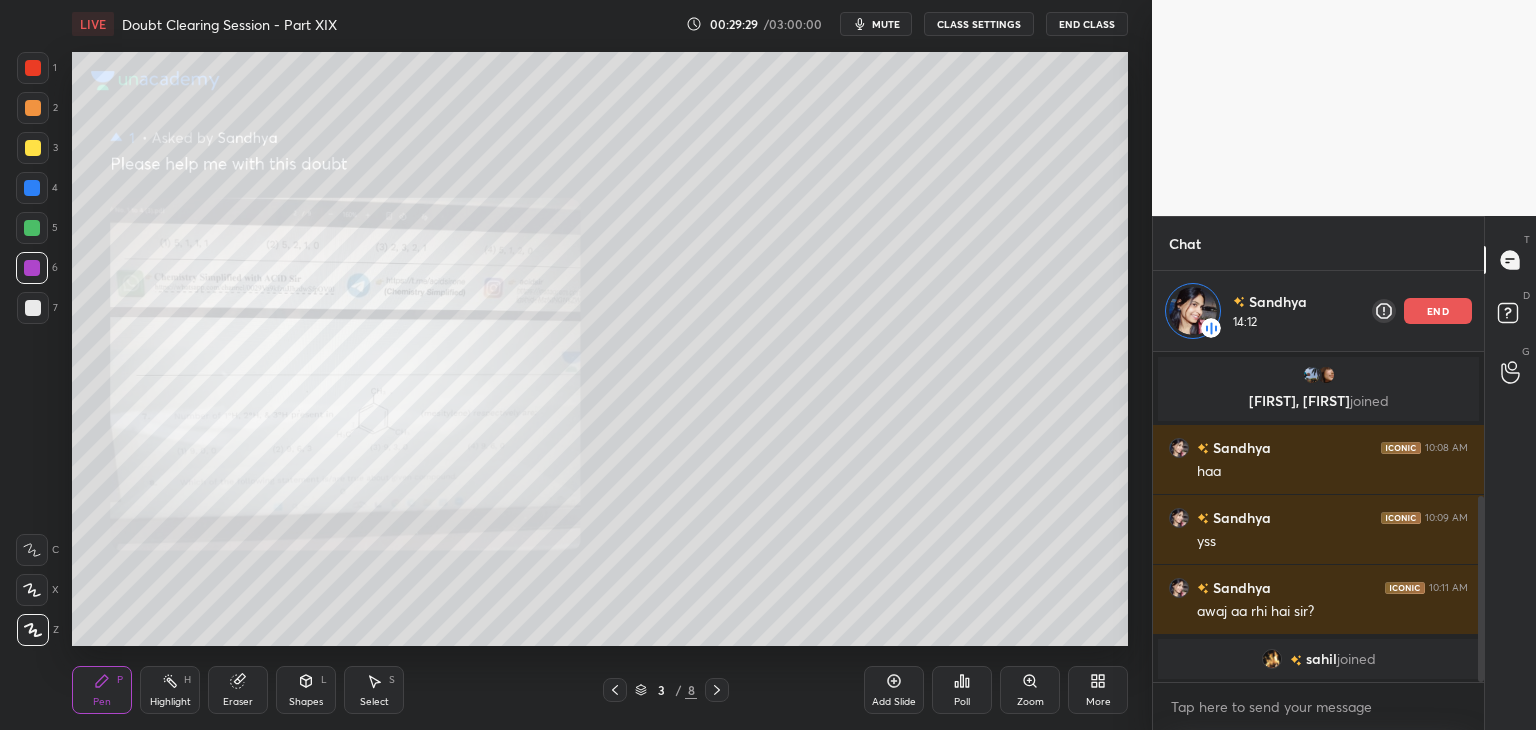 click at bounding box center (32, 268) 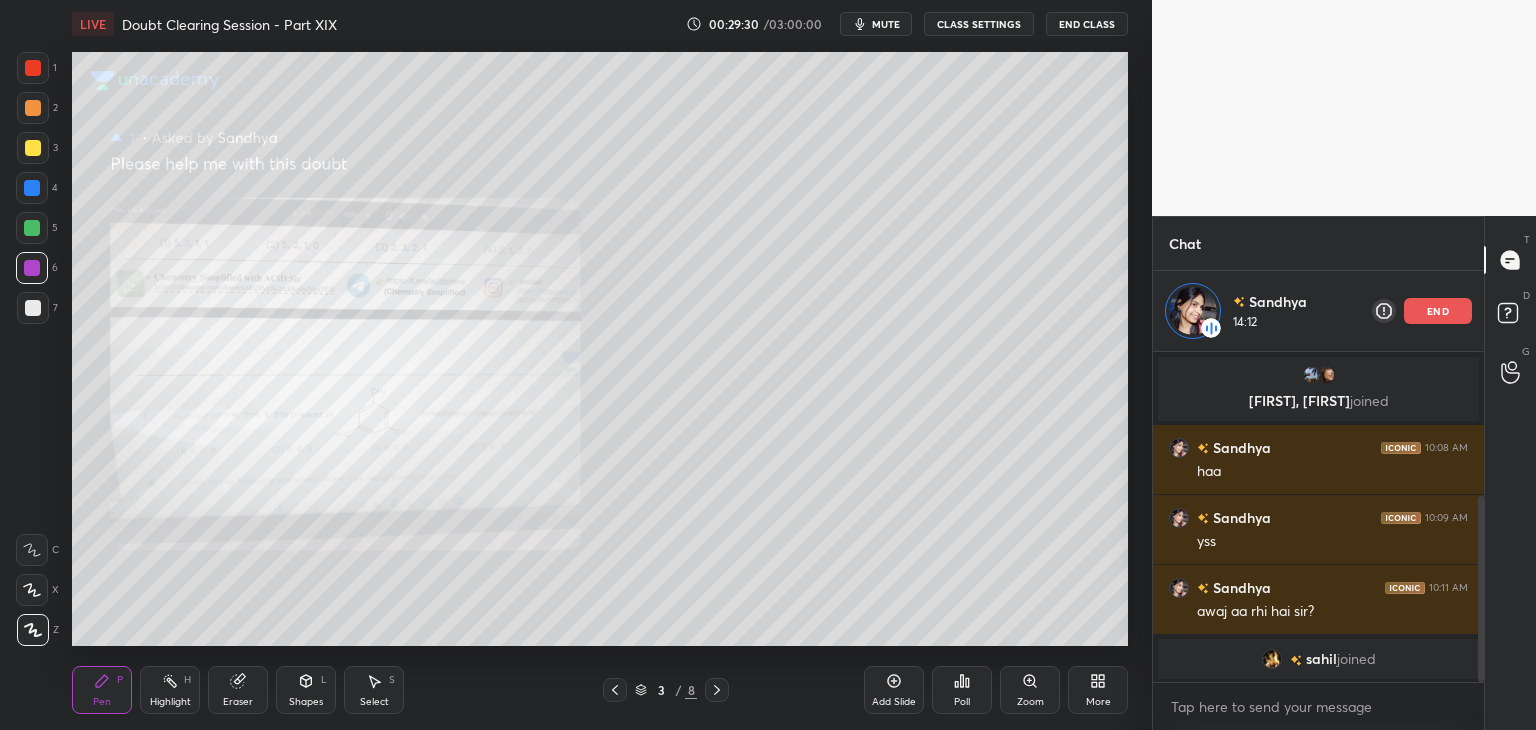 click at bounding box center [33, 308] 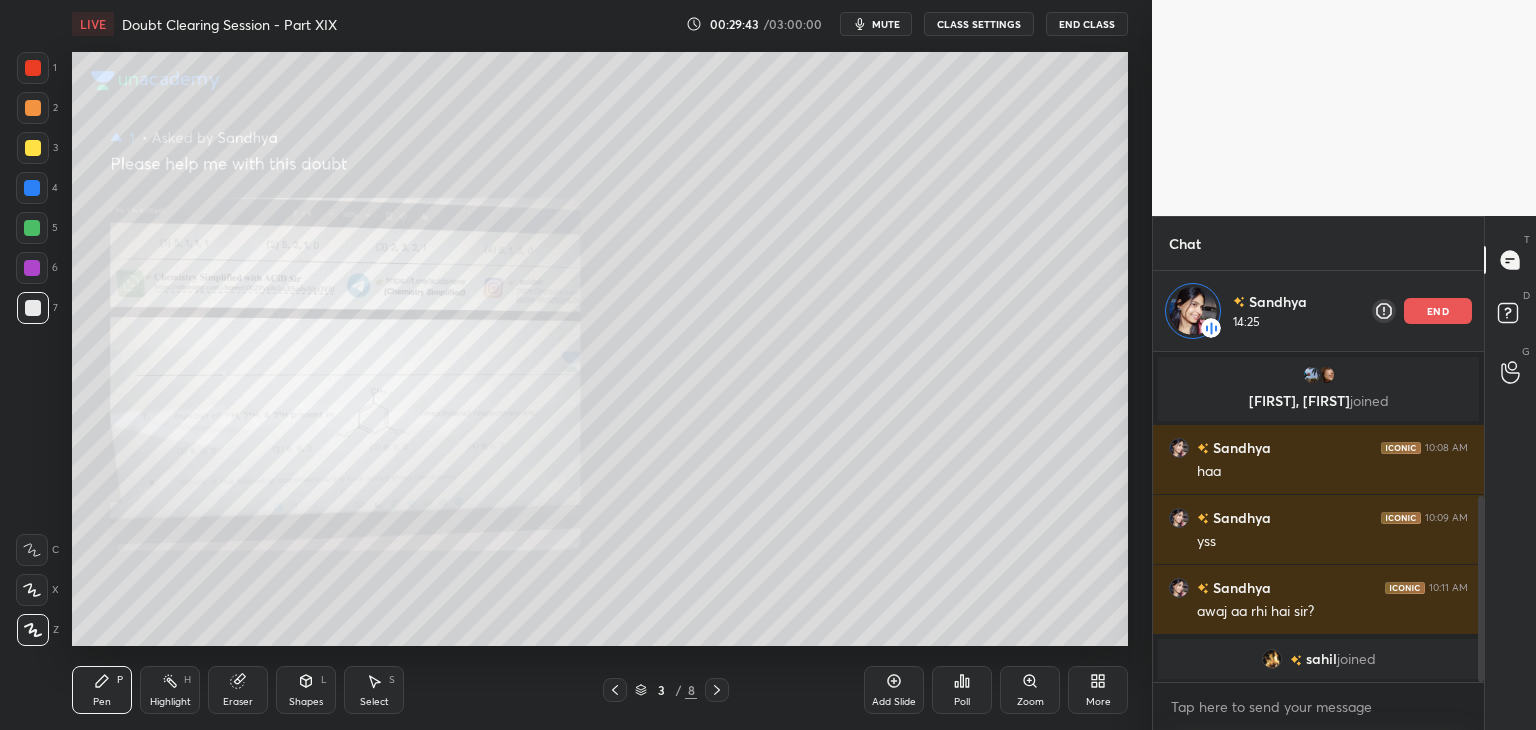 click at bounding box center (33, 68) 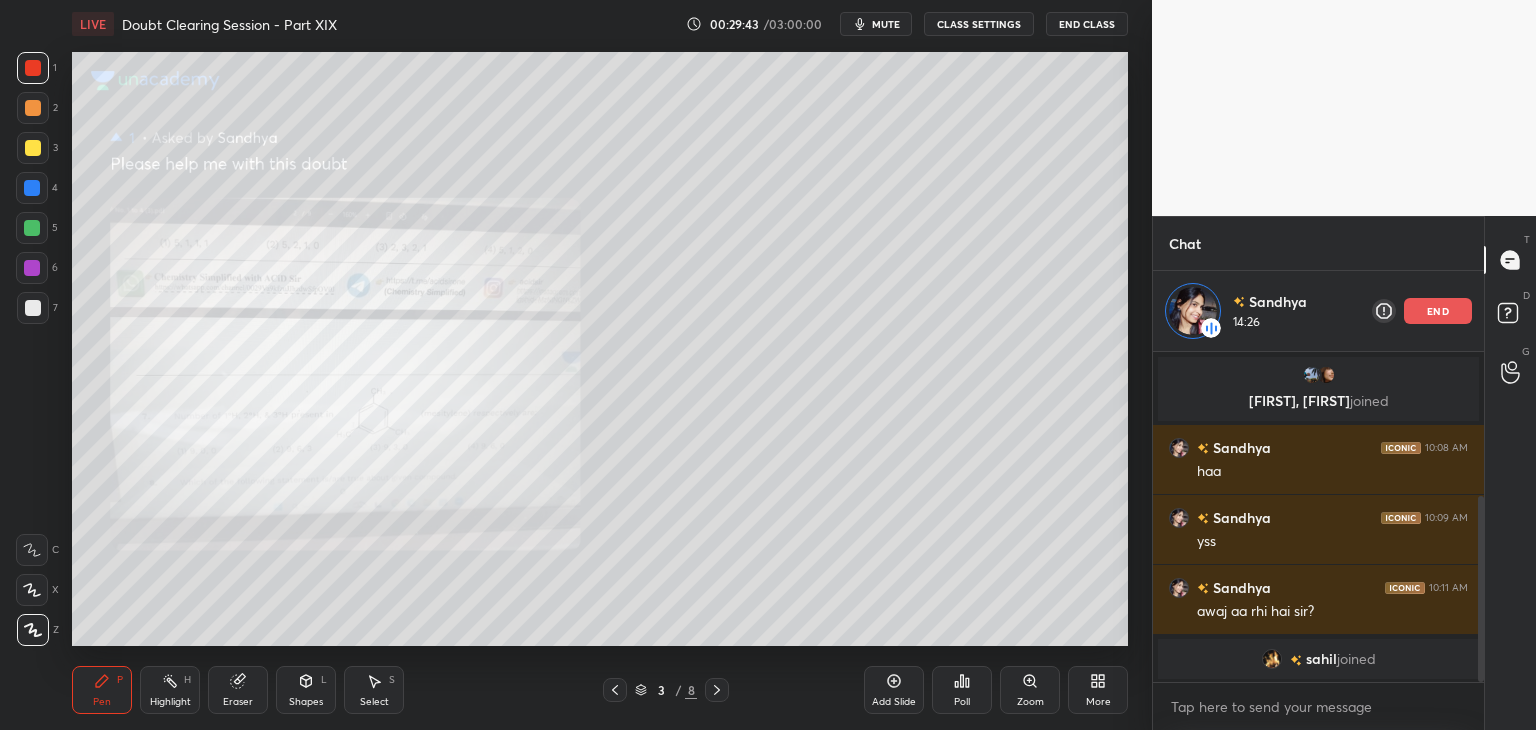 click at bounding box center [33, 108] 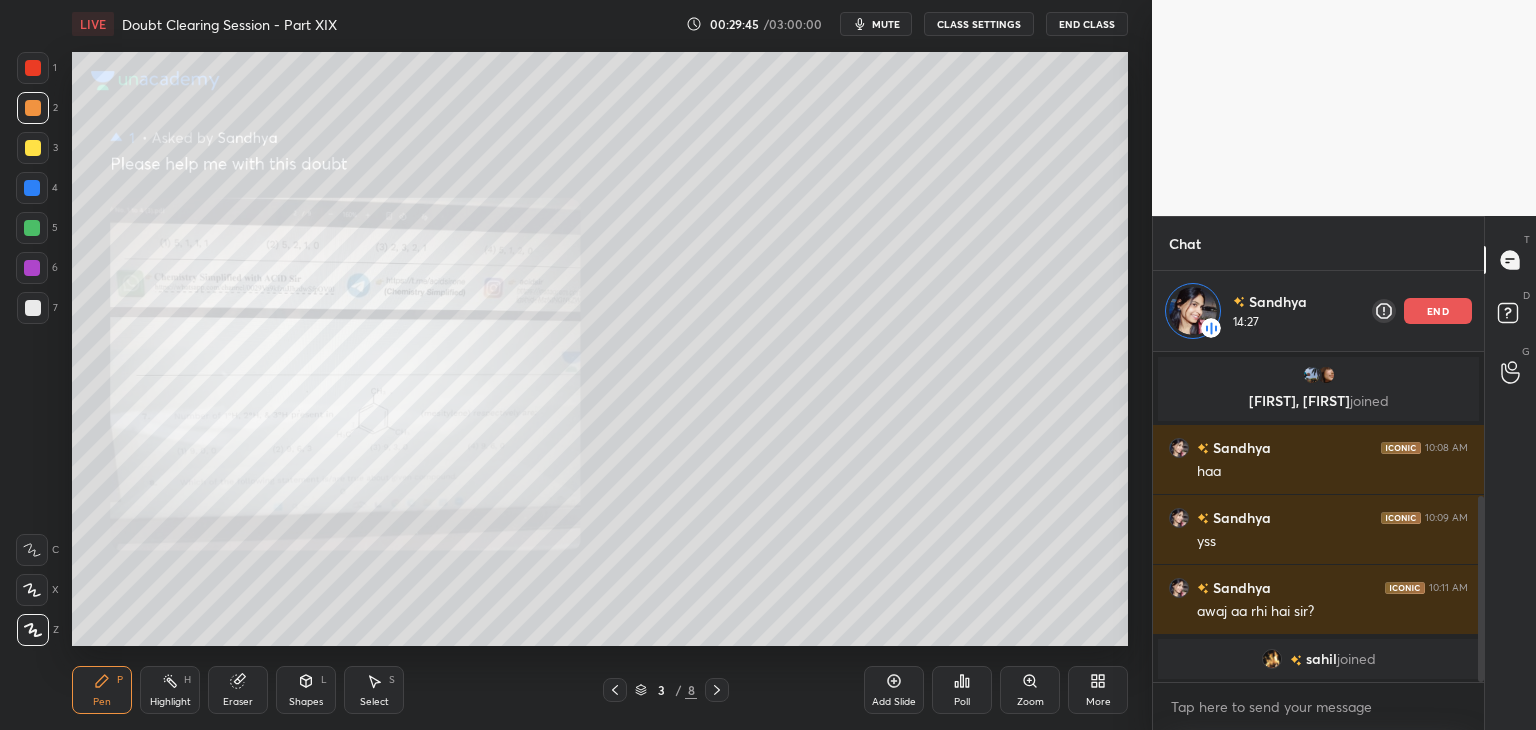 click on "Highlight H" at bounding box center (170, 690) 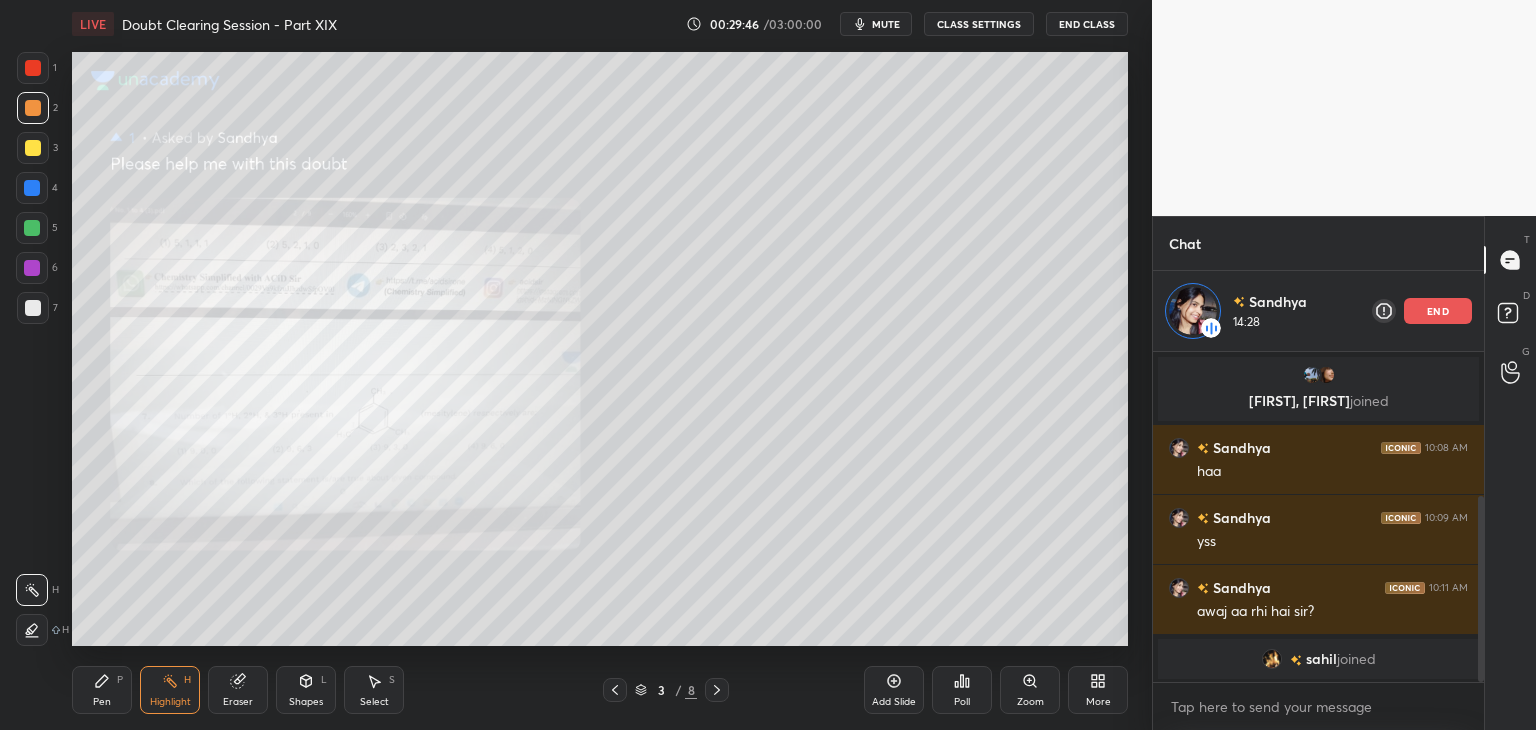 click on "Pen P" at bounding box center [102, 690] 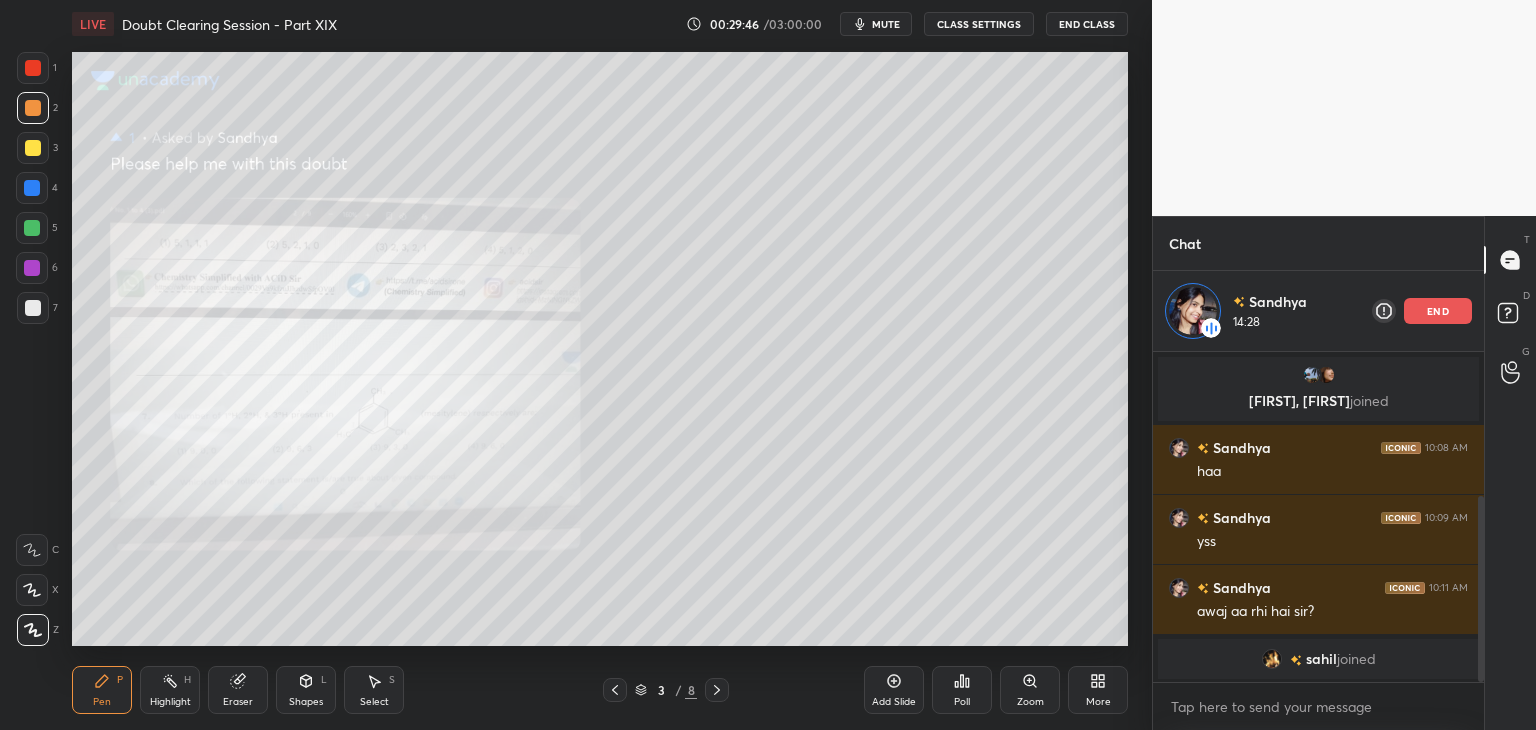 click 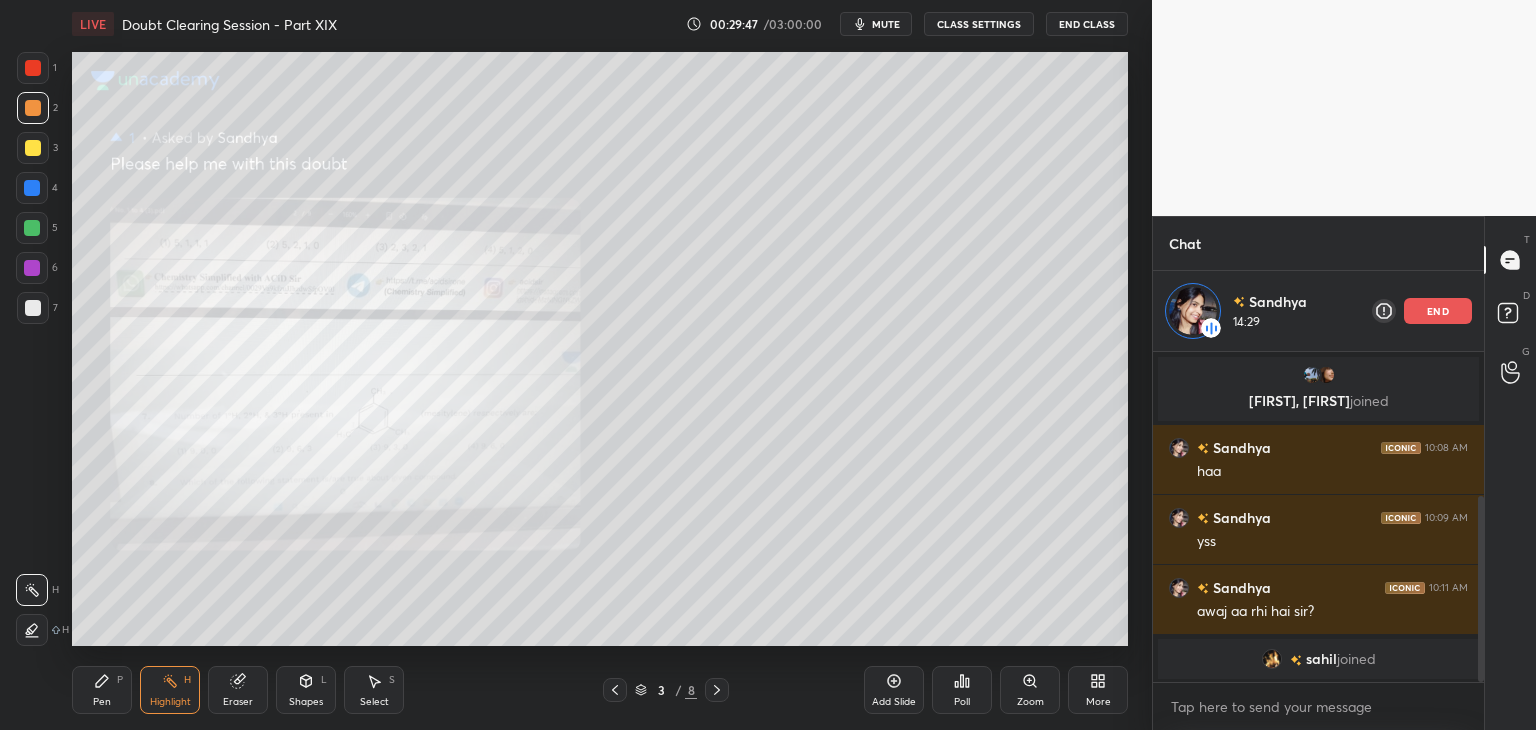 click 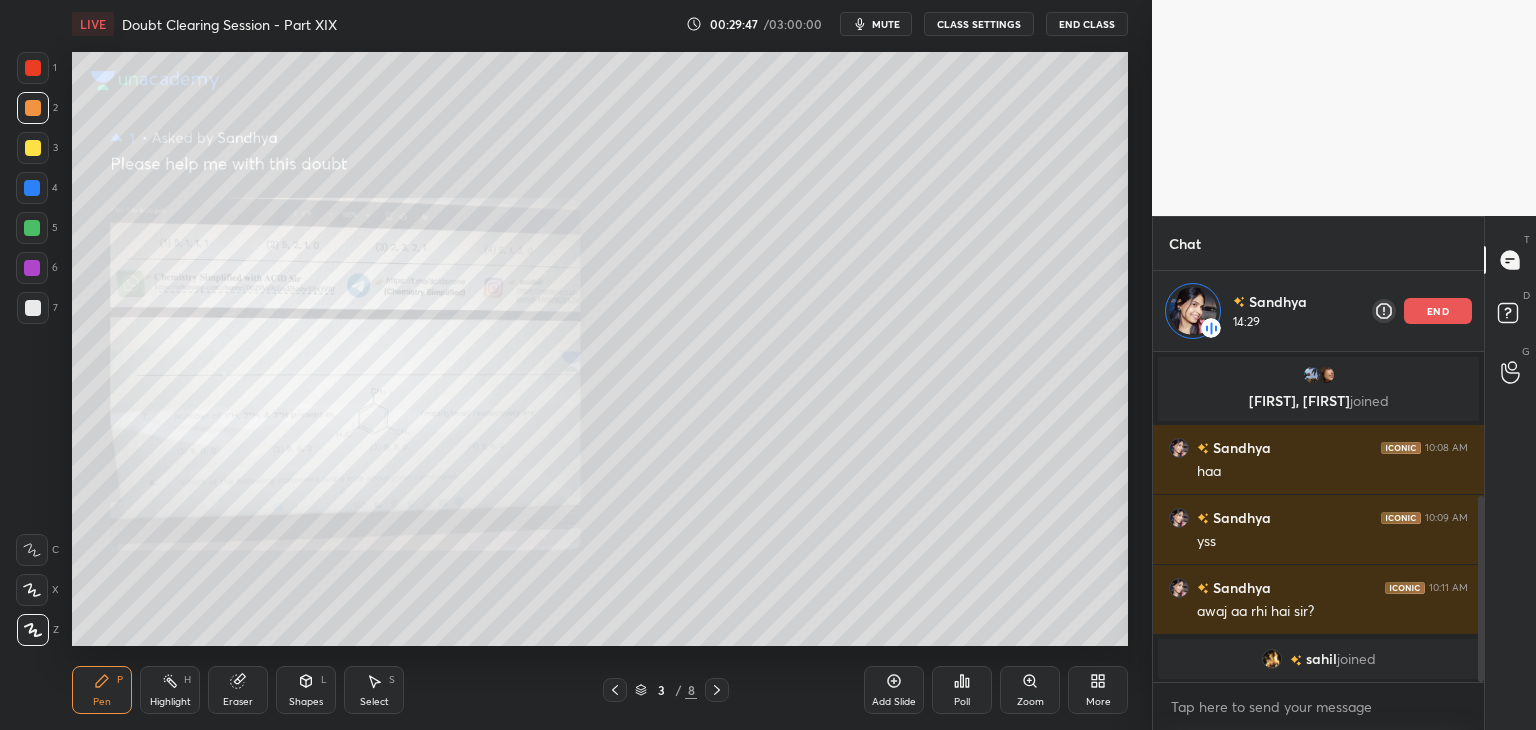 click on "Highlight H" at bounding box center [170, 690] 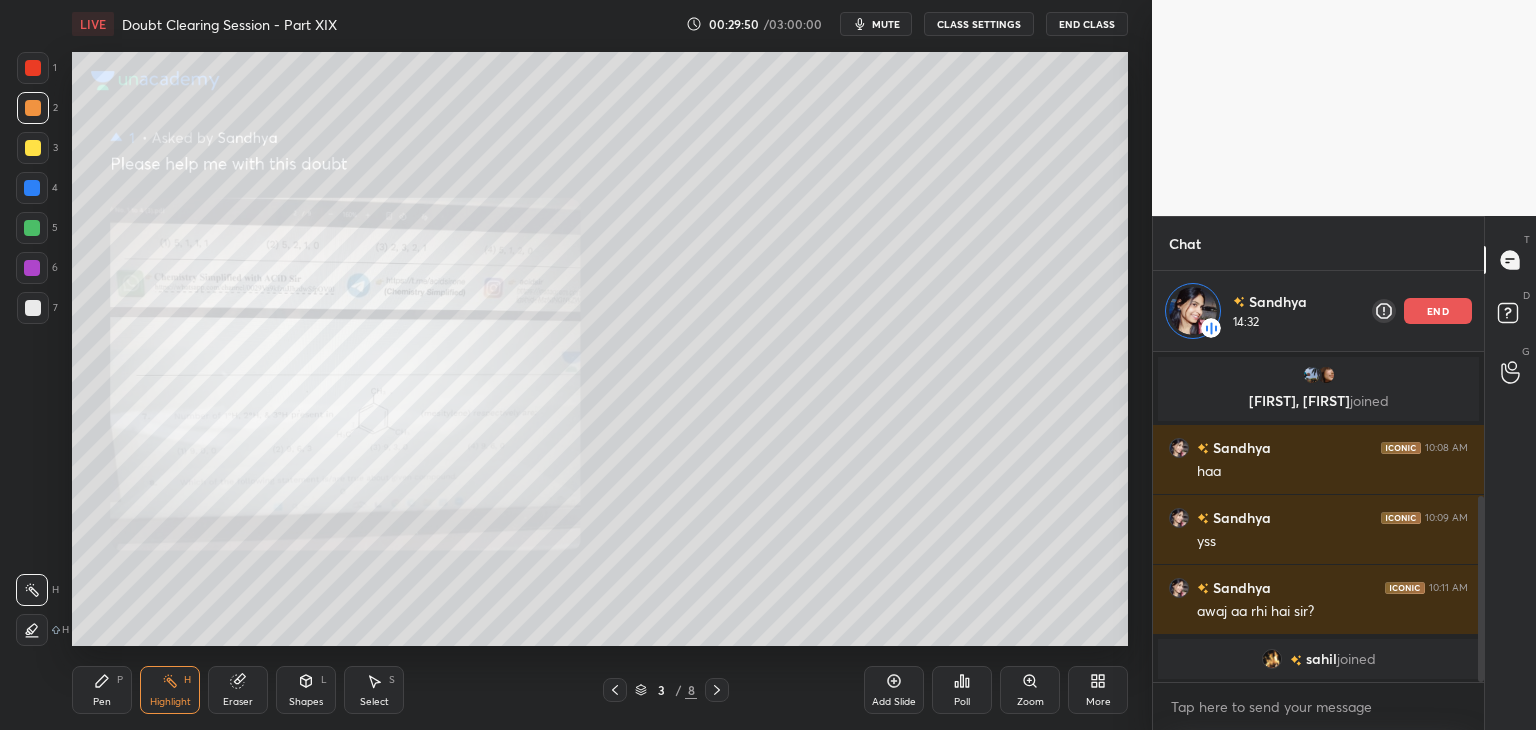 click on "Pen P" at bounding box center (102, 690) 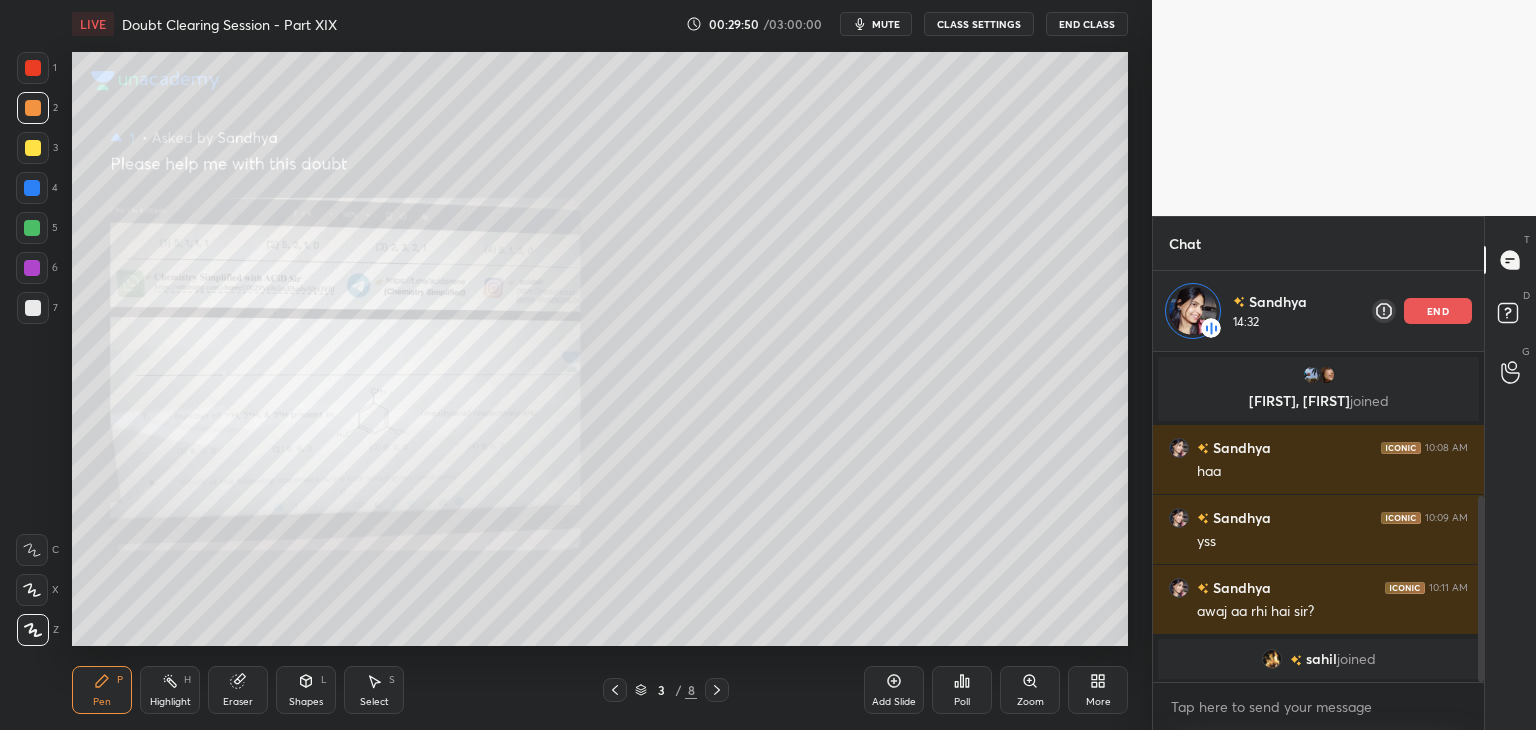 click 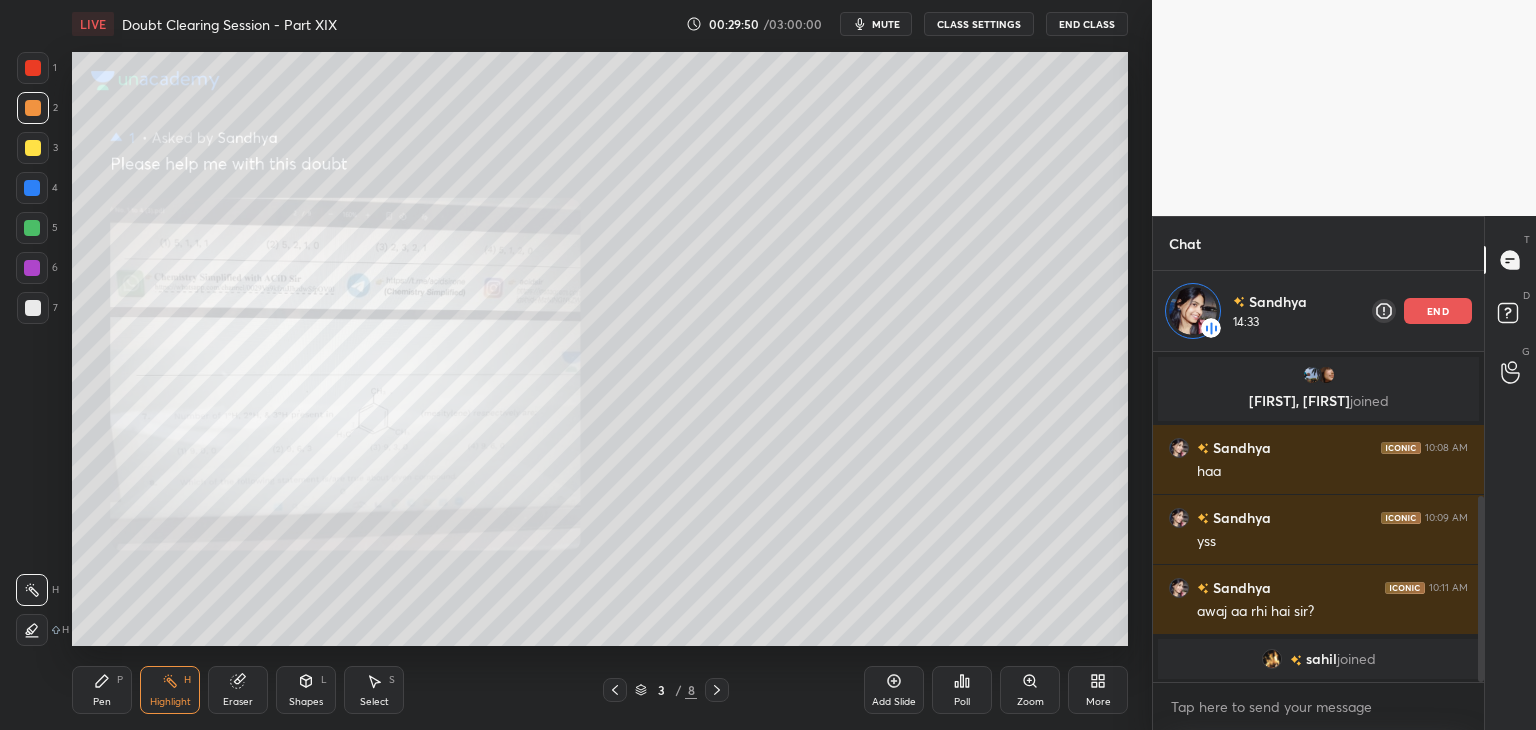 click on "Pen P" at bounding box center (102, 690) 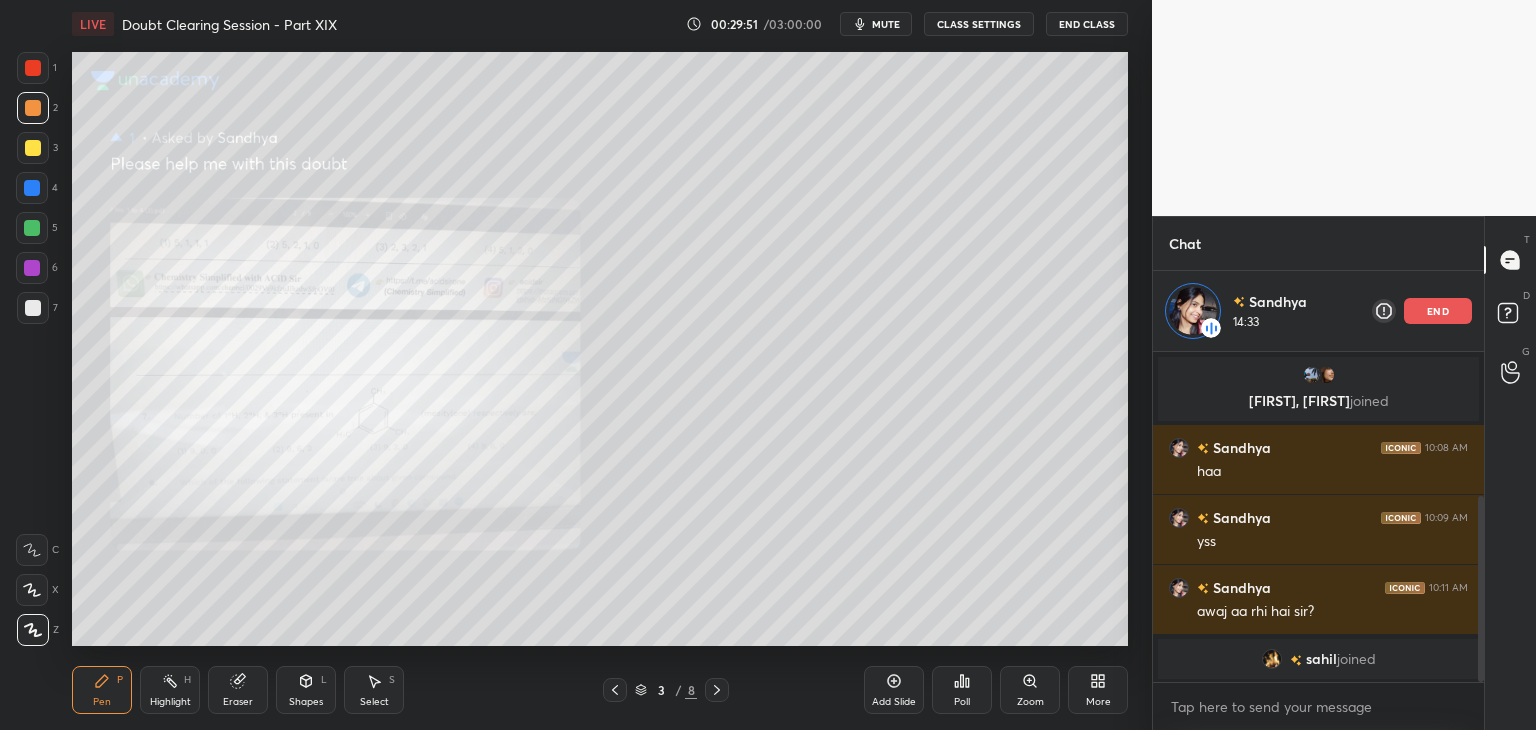click on "Highlight" at bounding box center (170, 702) 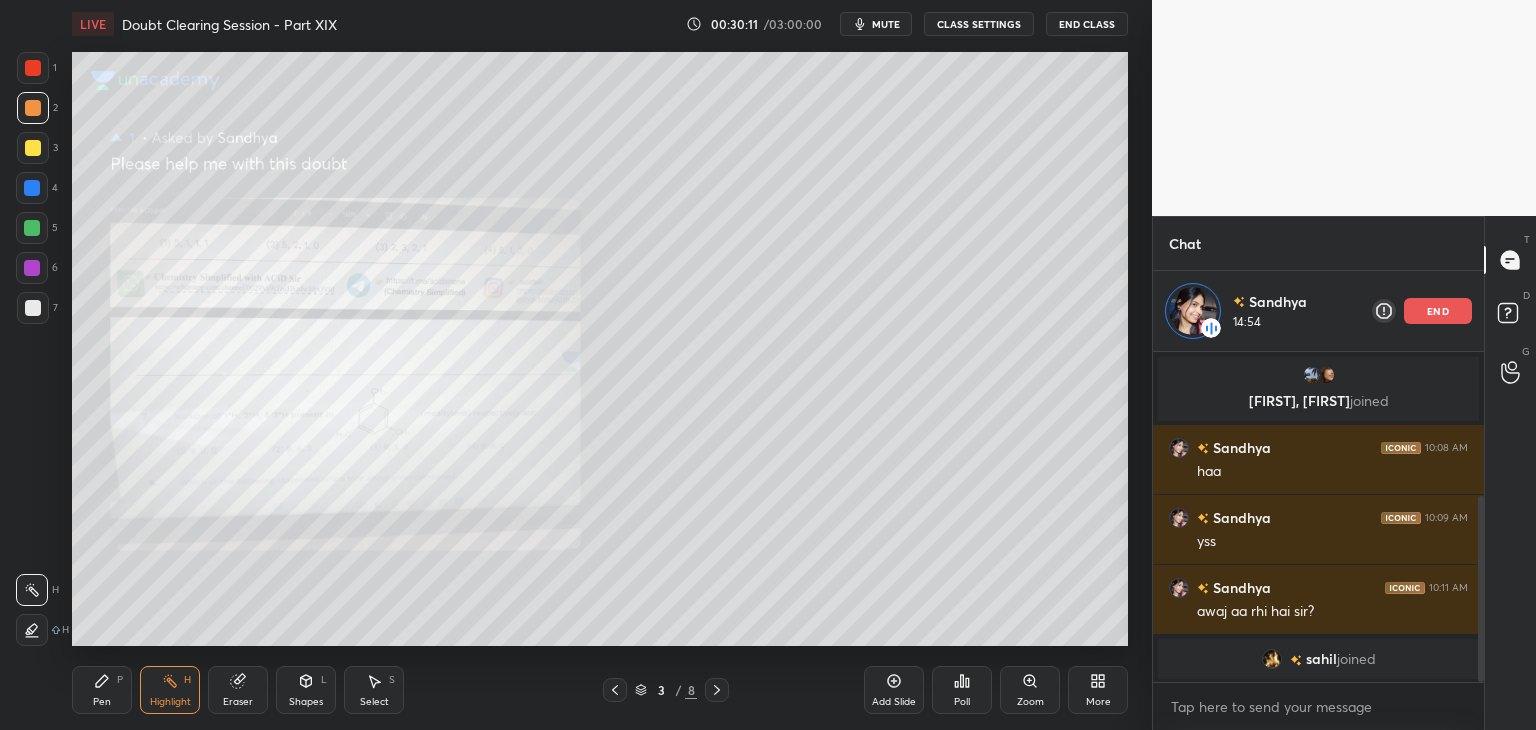 click on "Pen P" at bounding box center (102, 690) 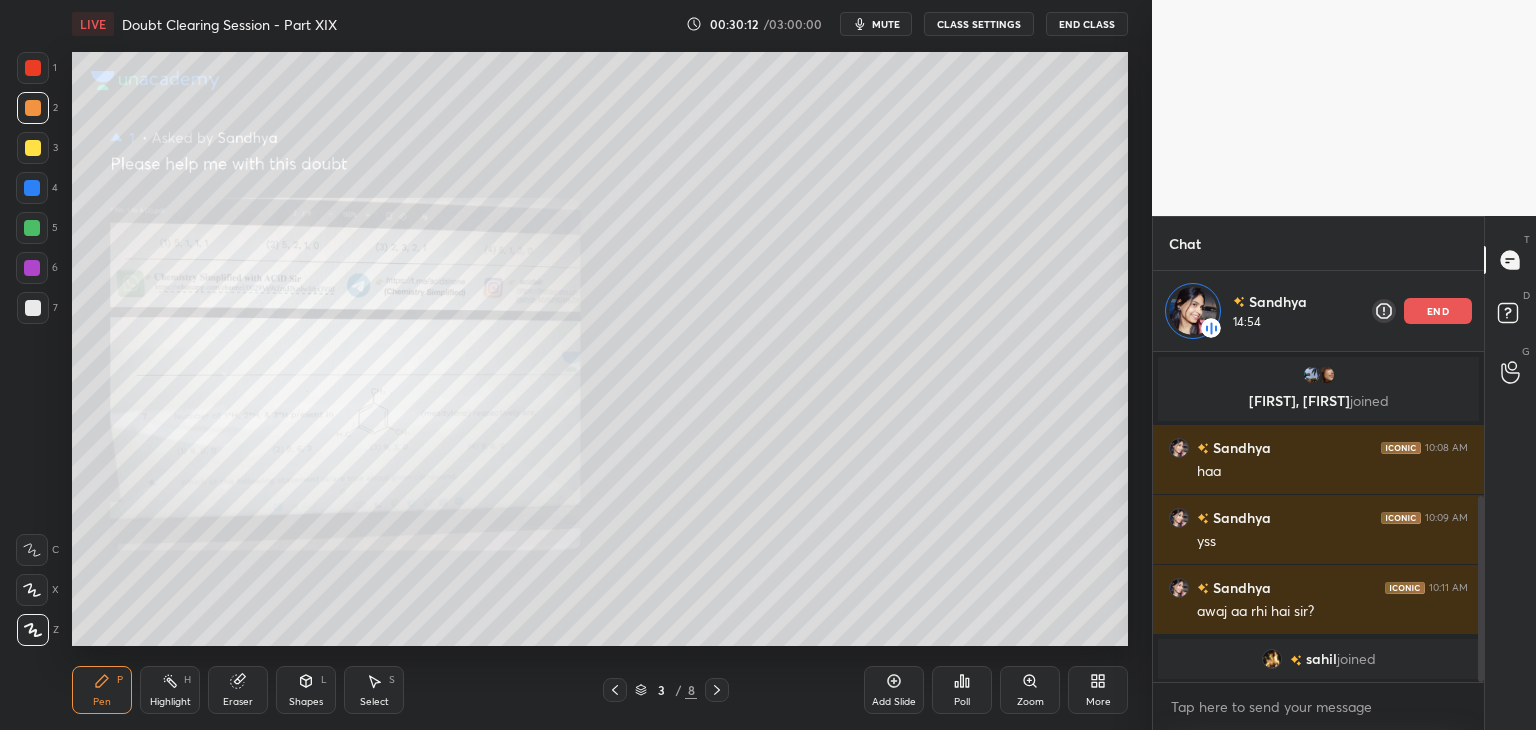 click on "Highlight H" at bounding box center [170, 690] 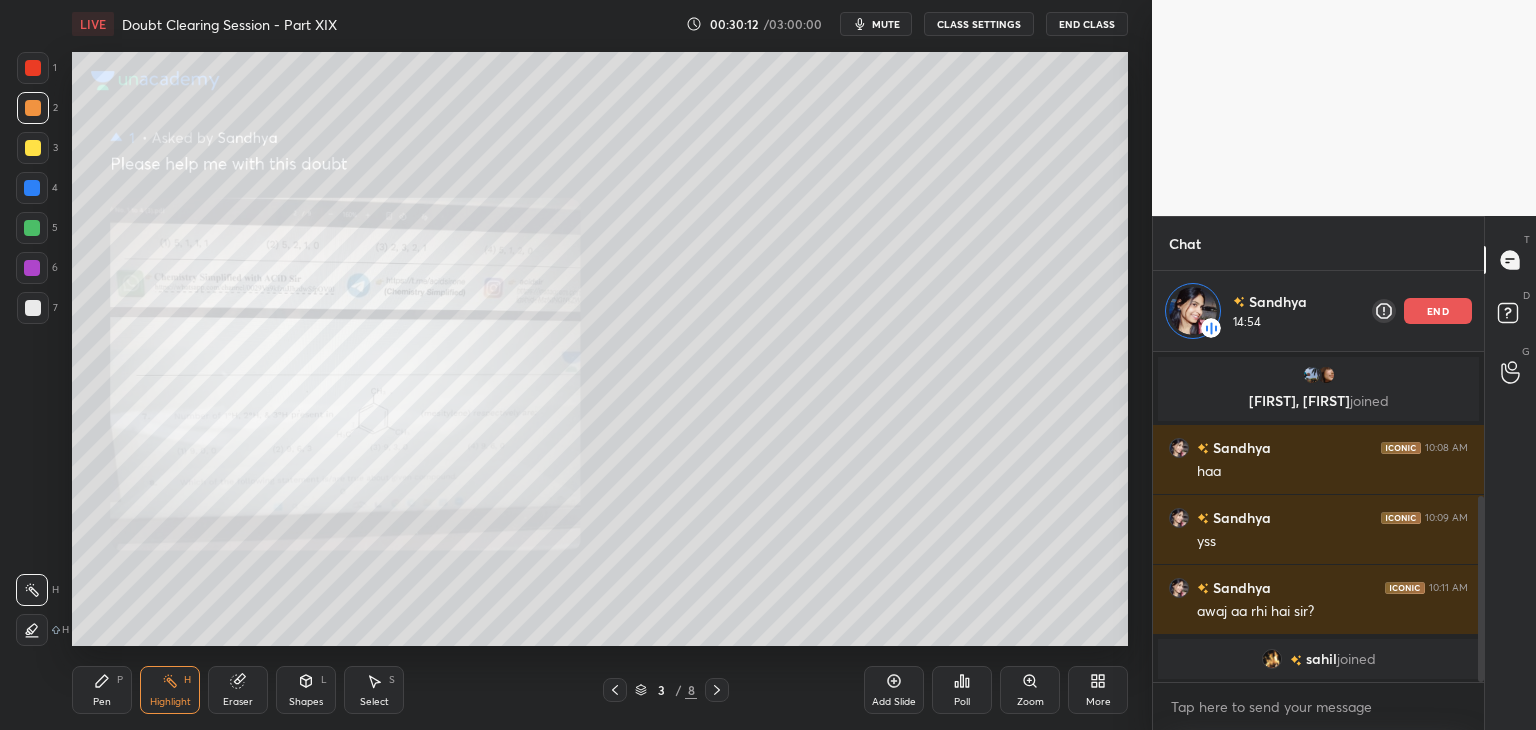 click 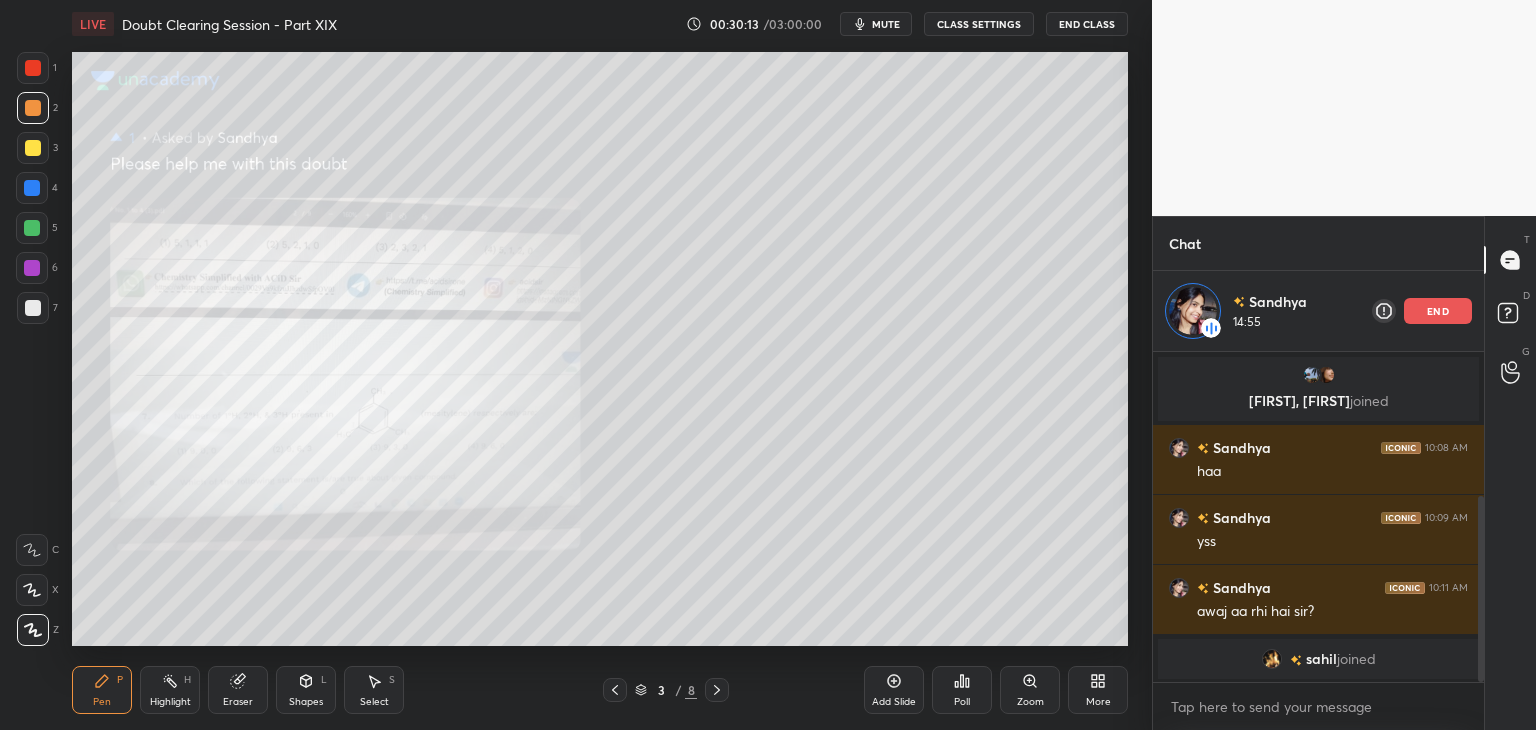 click on "5" at bounding box center [37, 232] 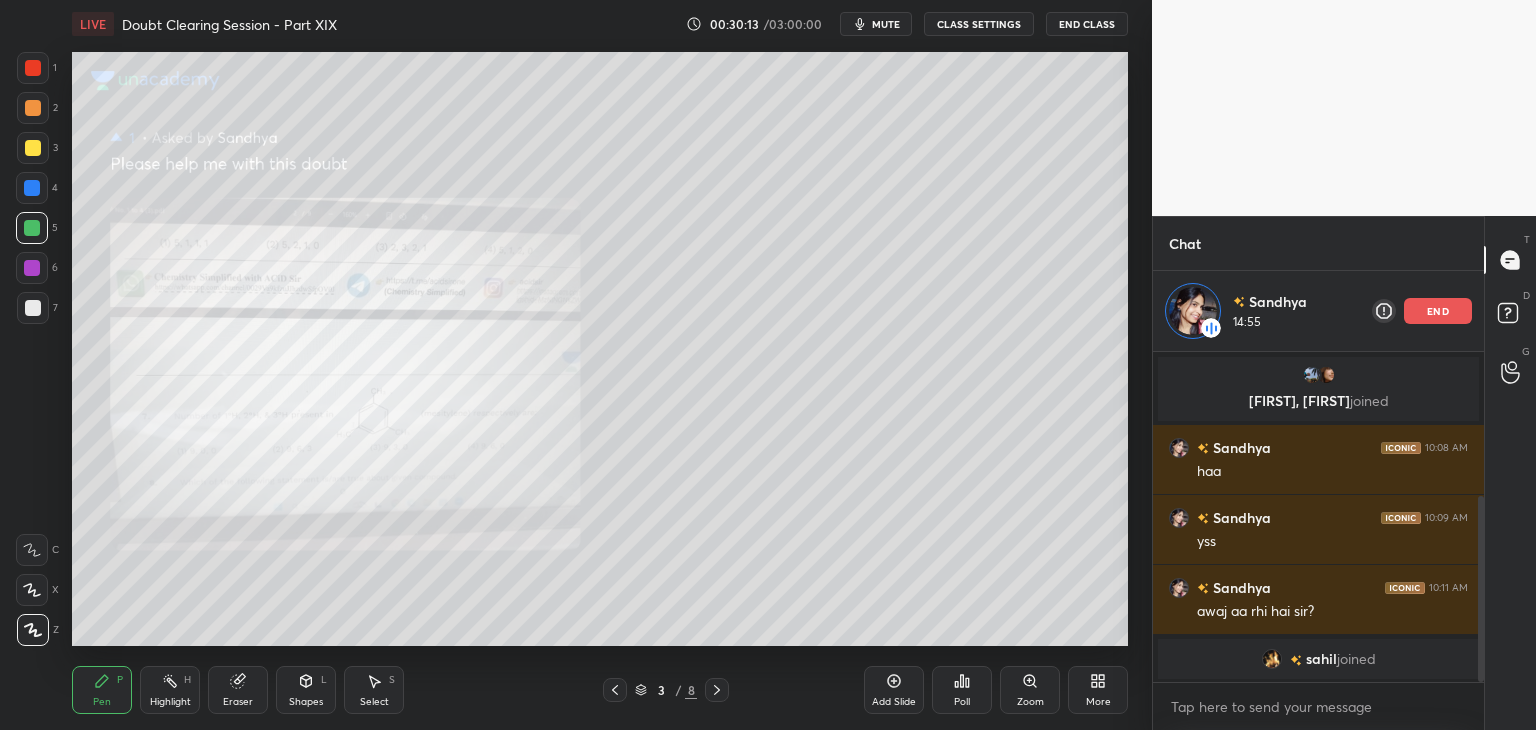 click at bounding box center (32, 268) 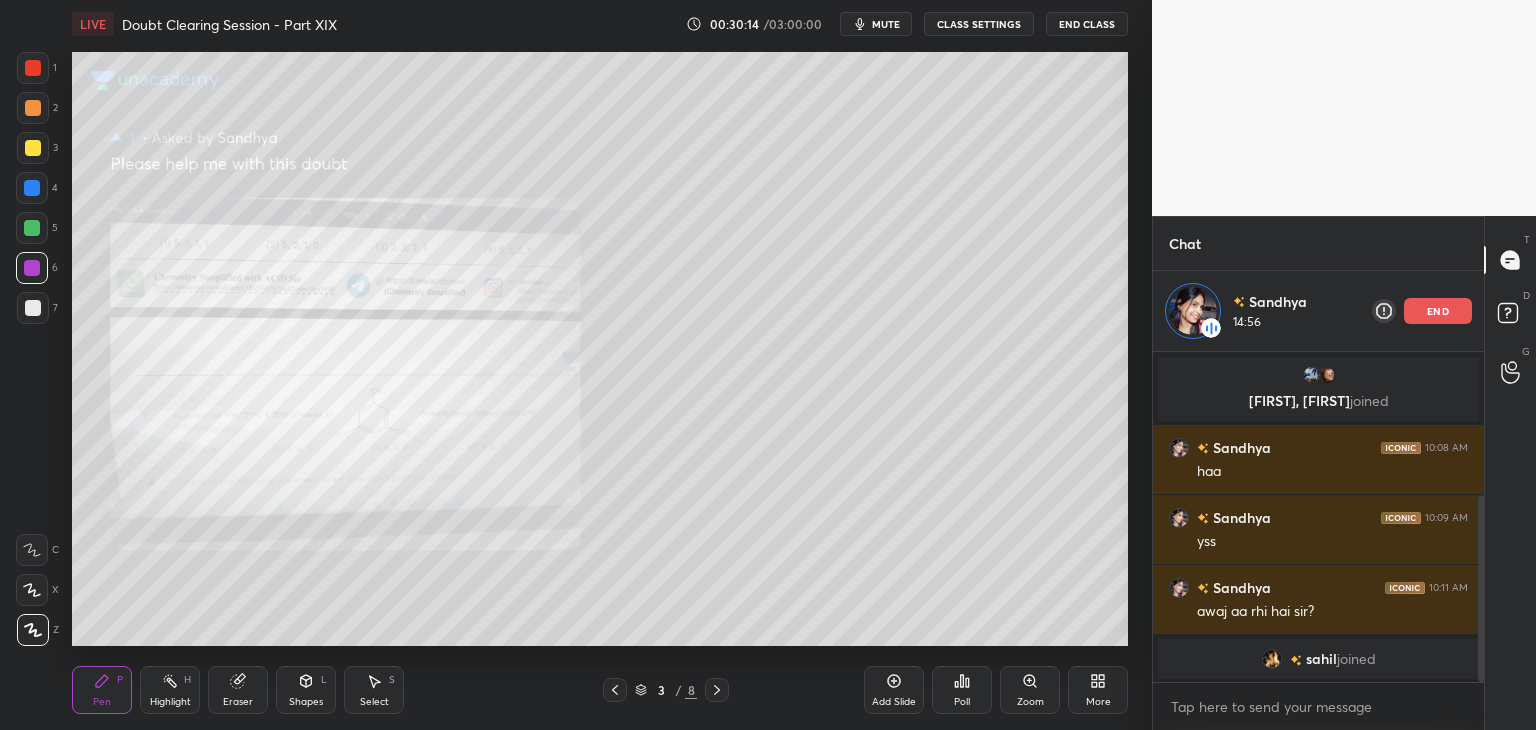 click at bounding box center (33, 308) 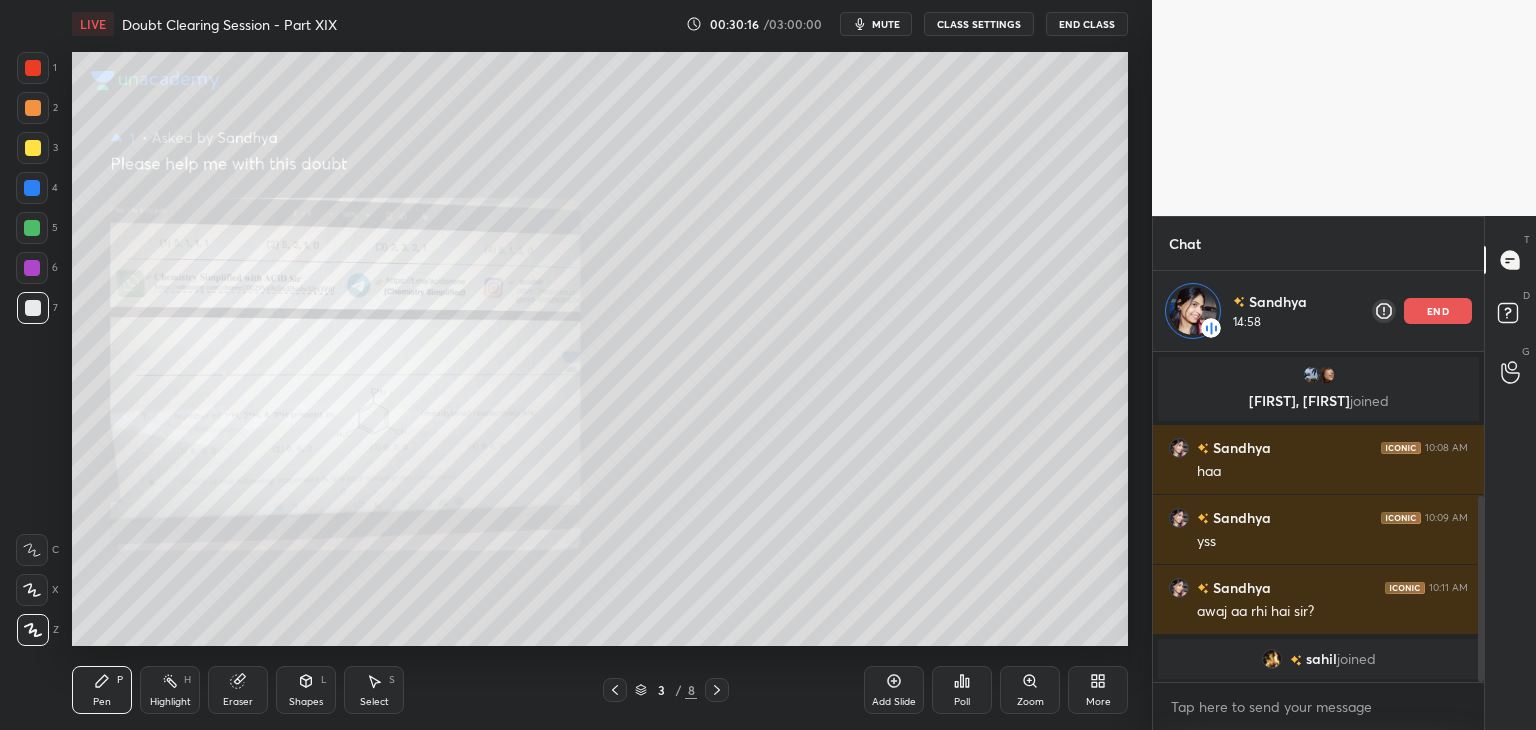 click on "4" at bounding box center (37, 188) 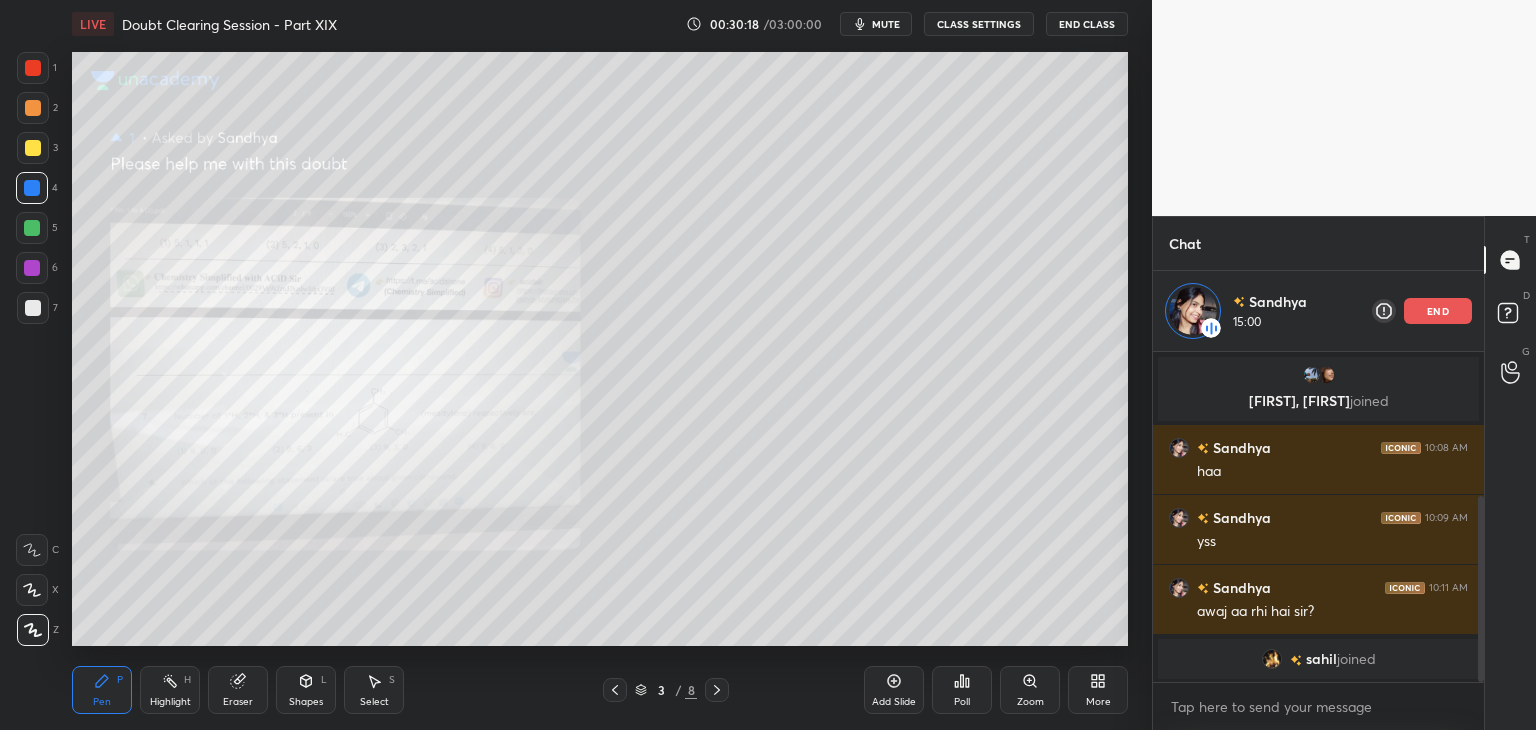 click on "Highlight H" at bounding box center [170, 690] 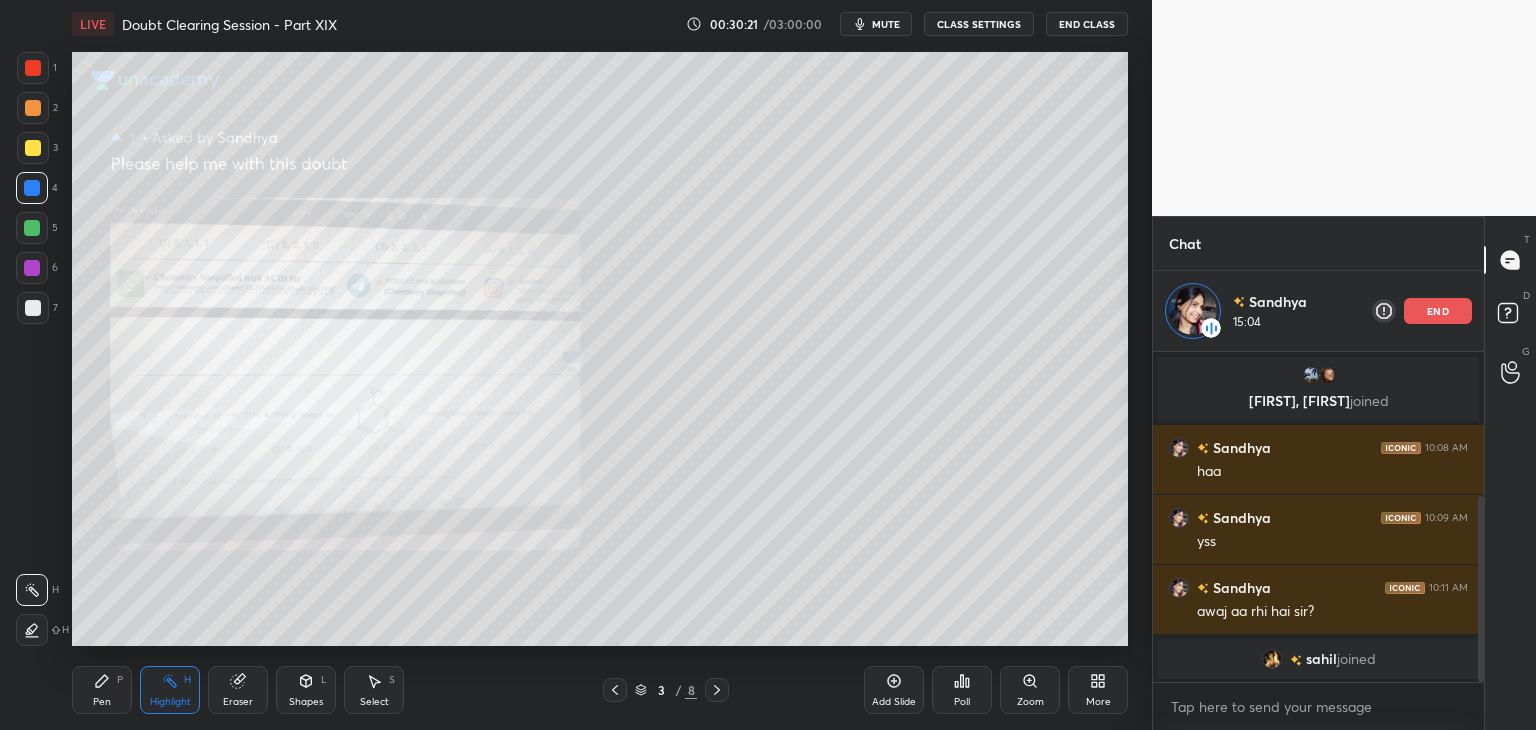 click on "Pen P" at bounding box center [102, 690] 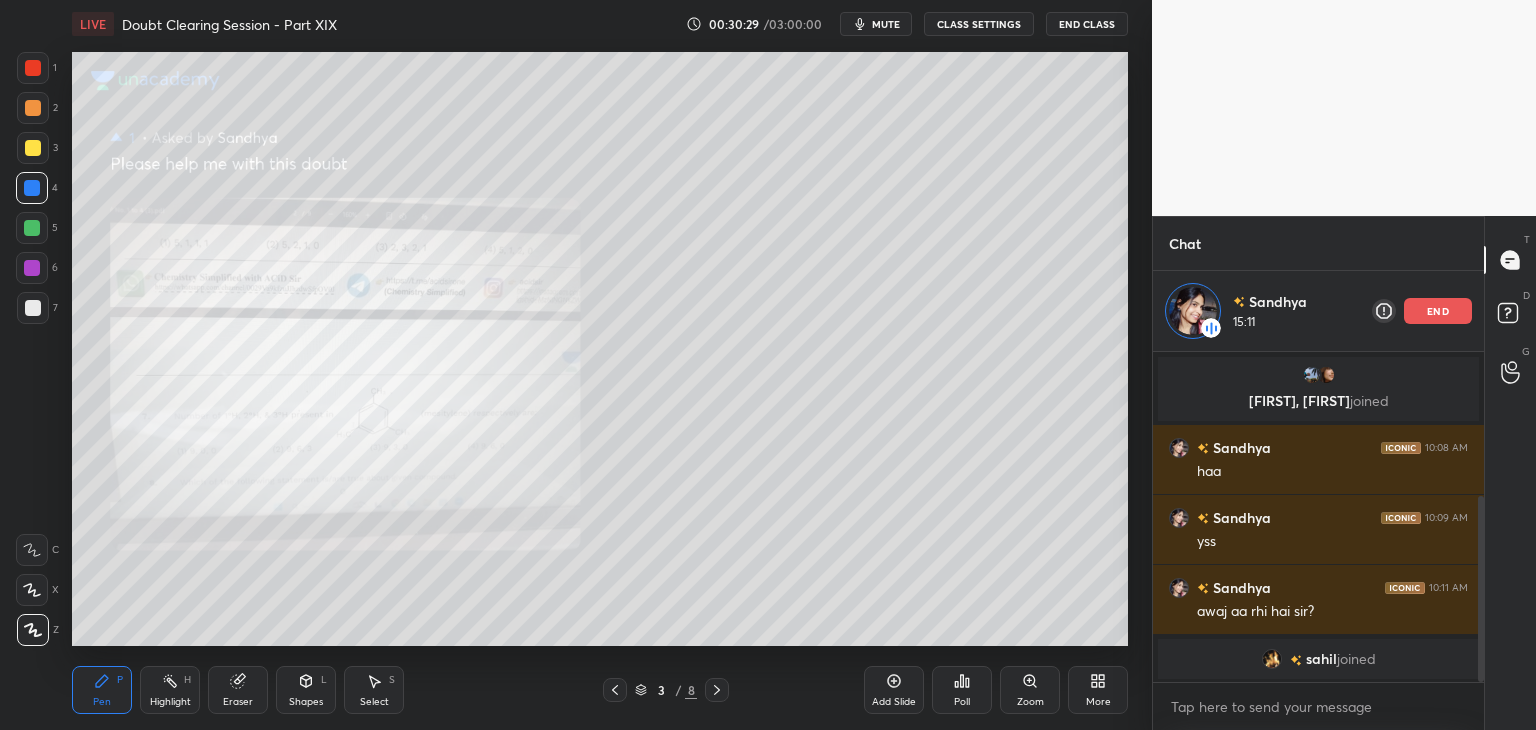 click on "Highlight H" at bounding box center [170, 690] 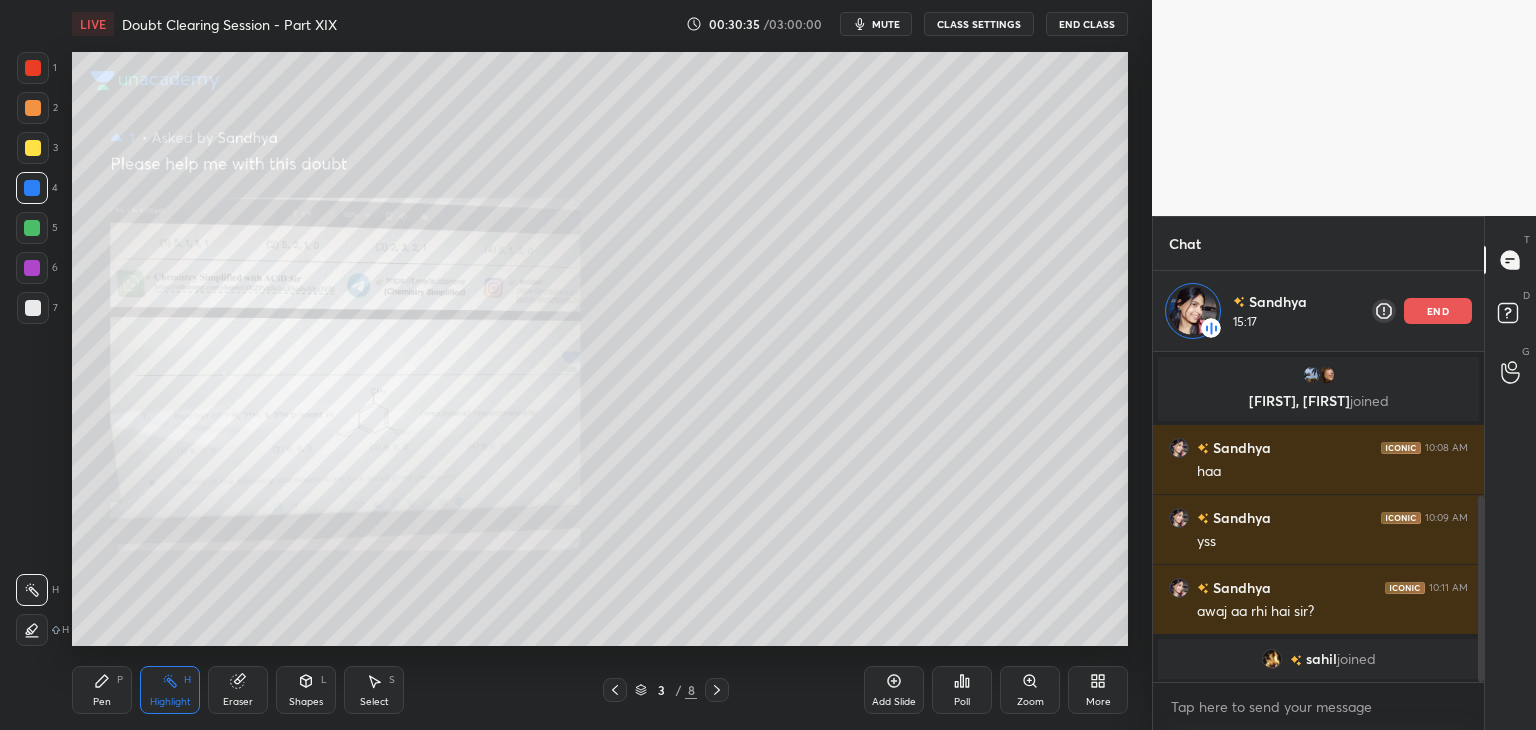 click on "Highlight H" at bounding box center [170, 690] 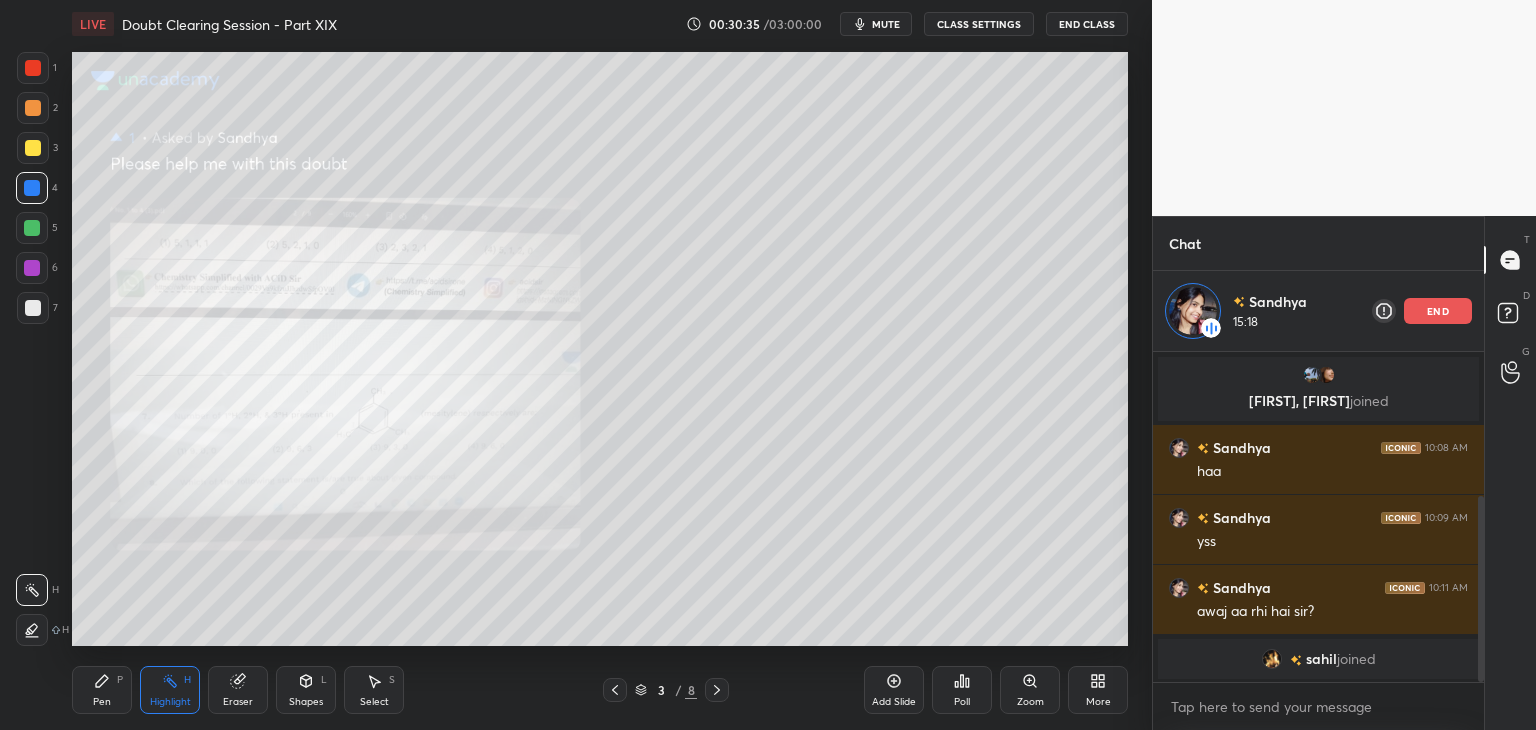 click on "Pen" at bounding box center (102, 702) 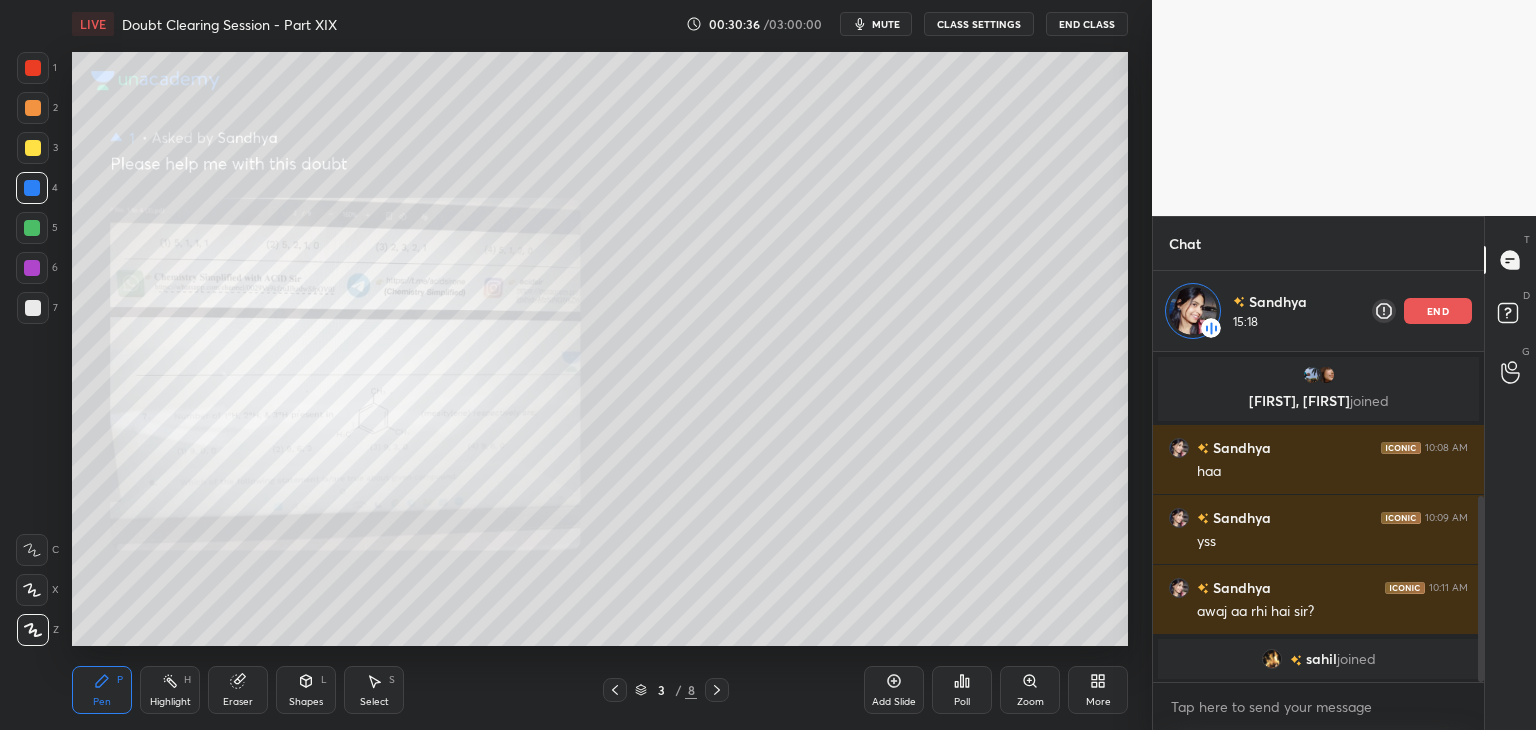 click on "Highlight H" at bounding box center [170, 690] 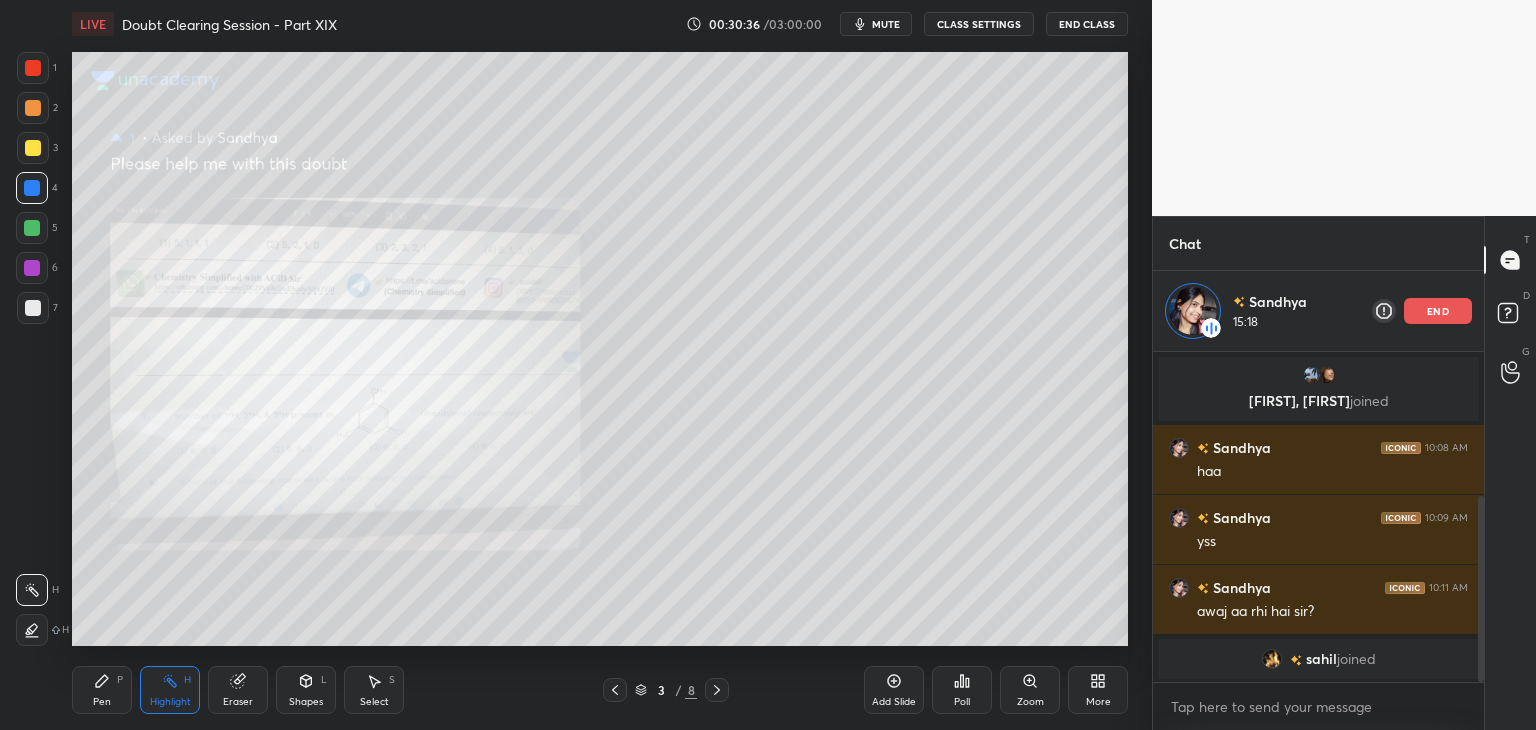 click on "Pen P" at bounding box center (102, 690) 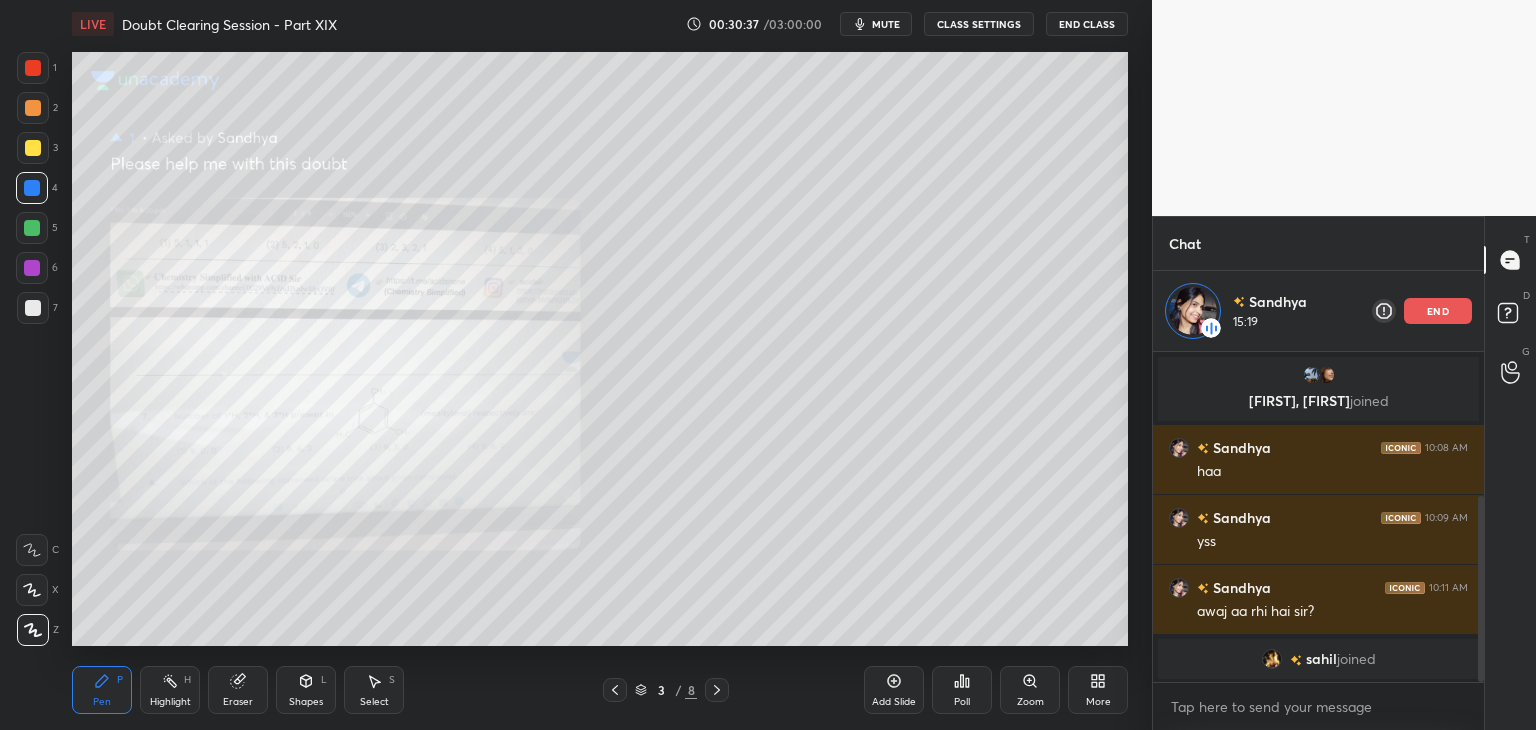 click on "Highlight" at bounding box center (170, 702) 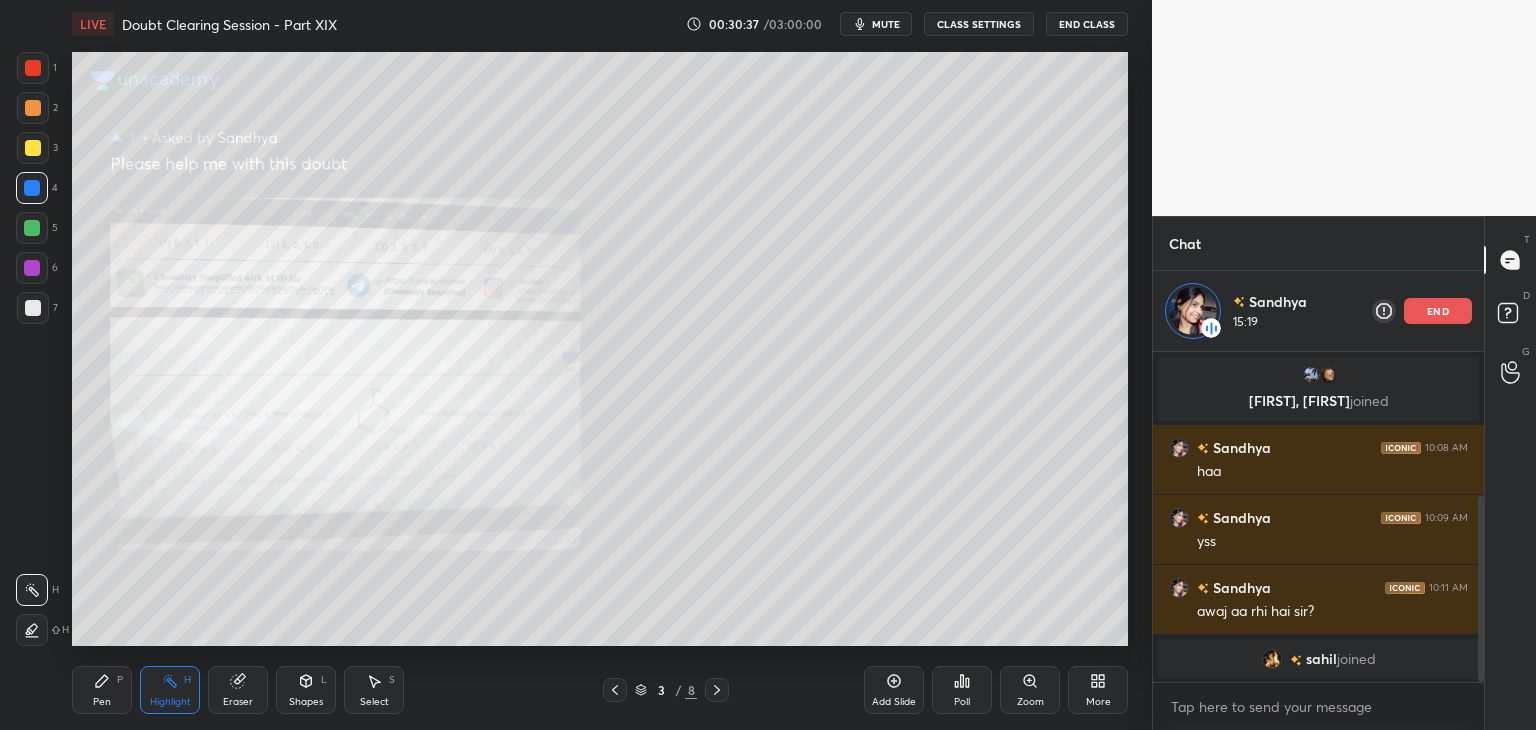 click on "Pen P" at bounding box center [102, 690] 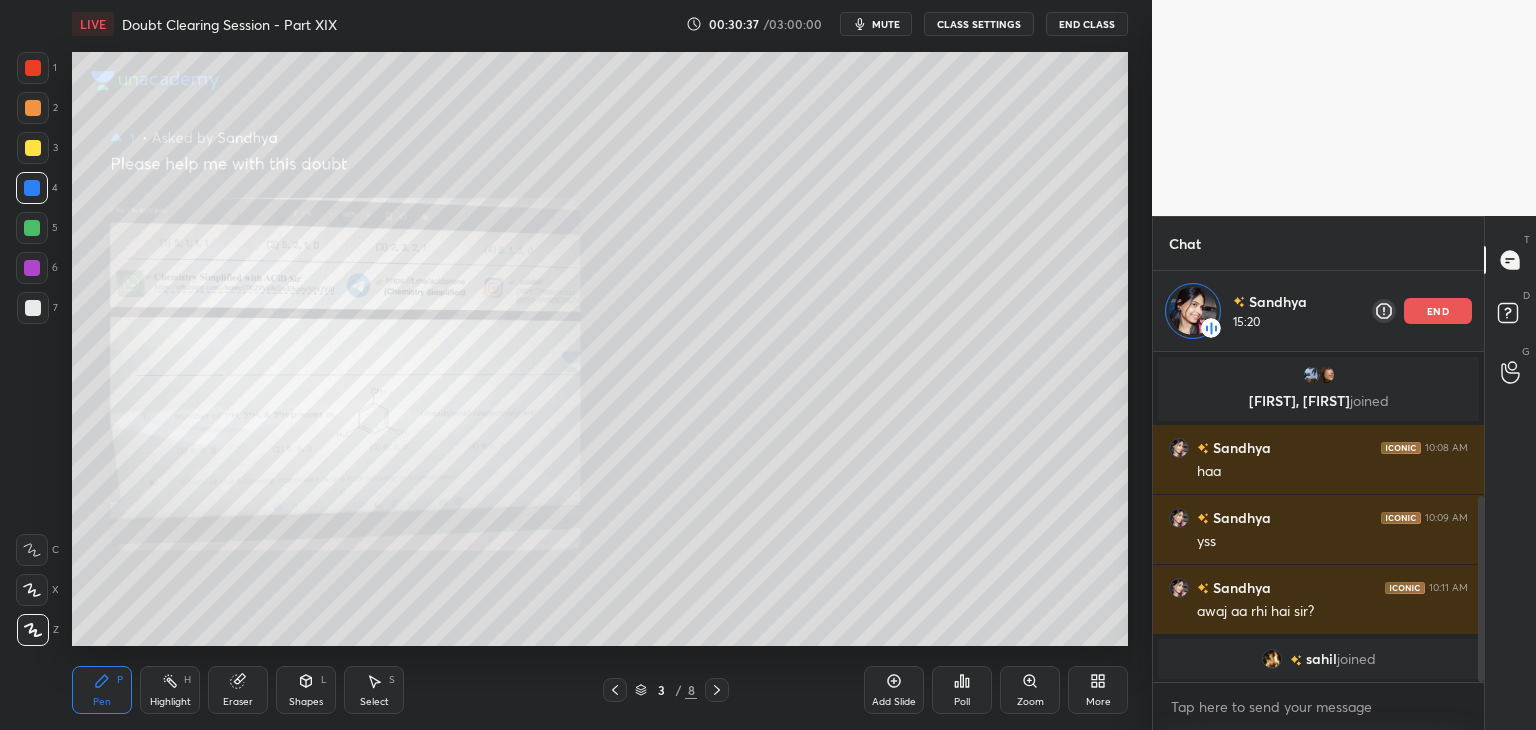click on "Highlight H" at bounding box center (170, 690) 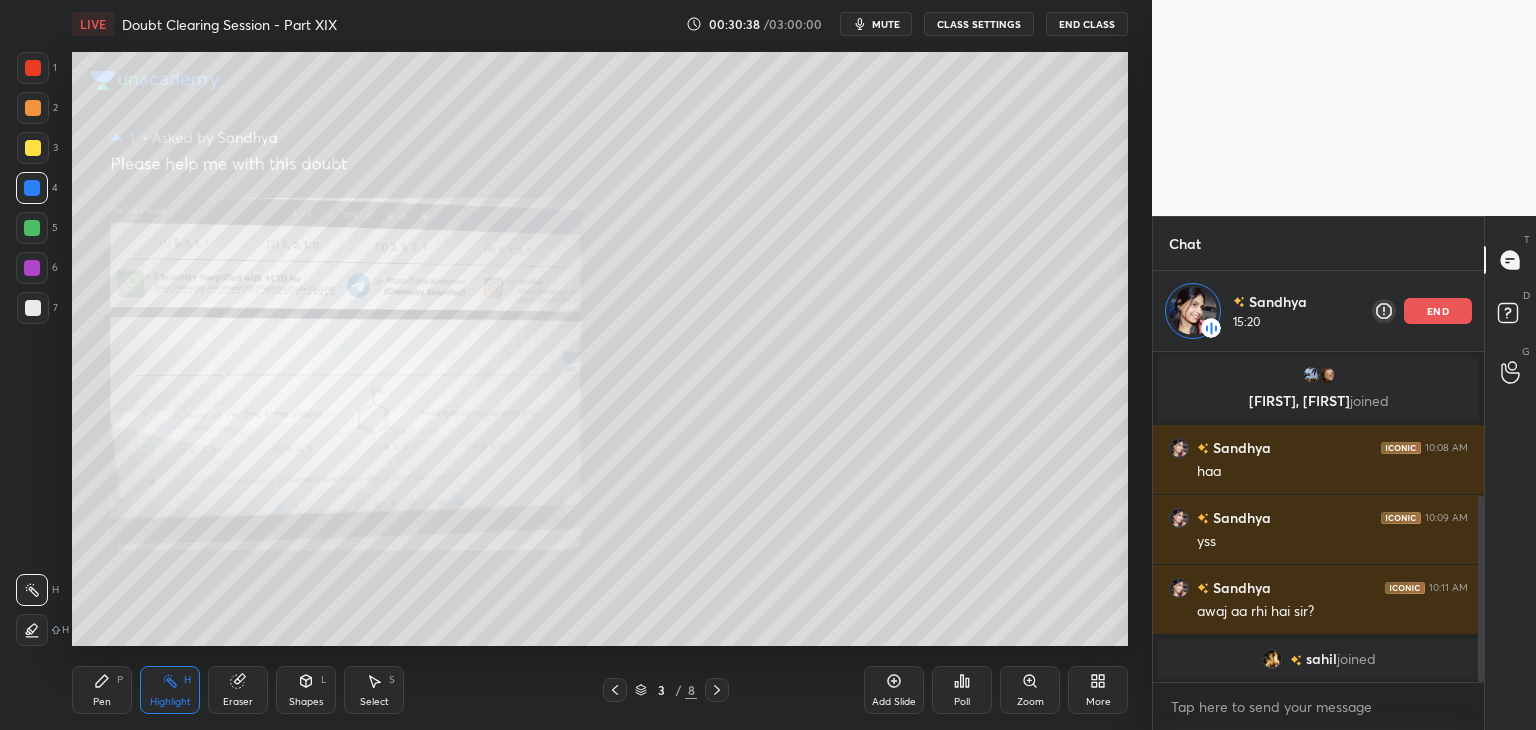 click on "Pen P" at bounding box center [102, 690] 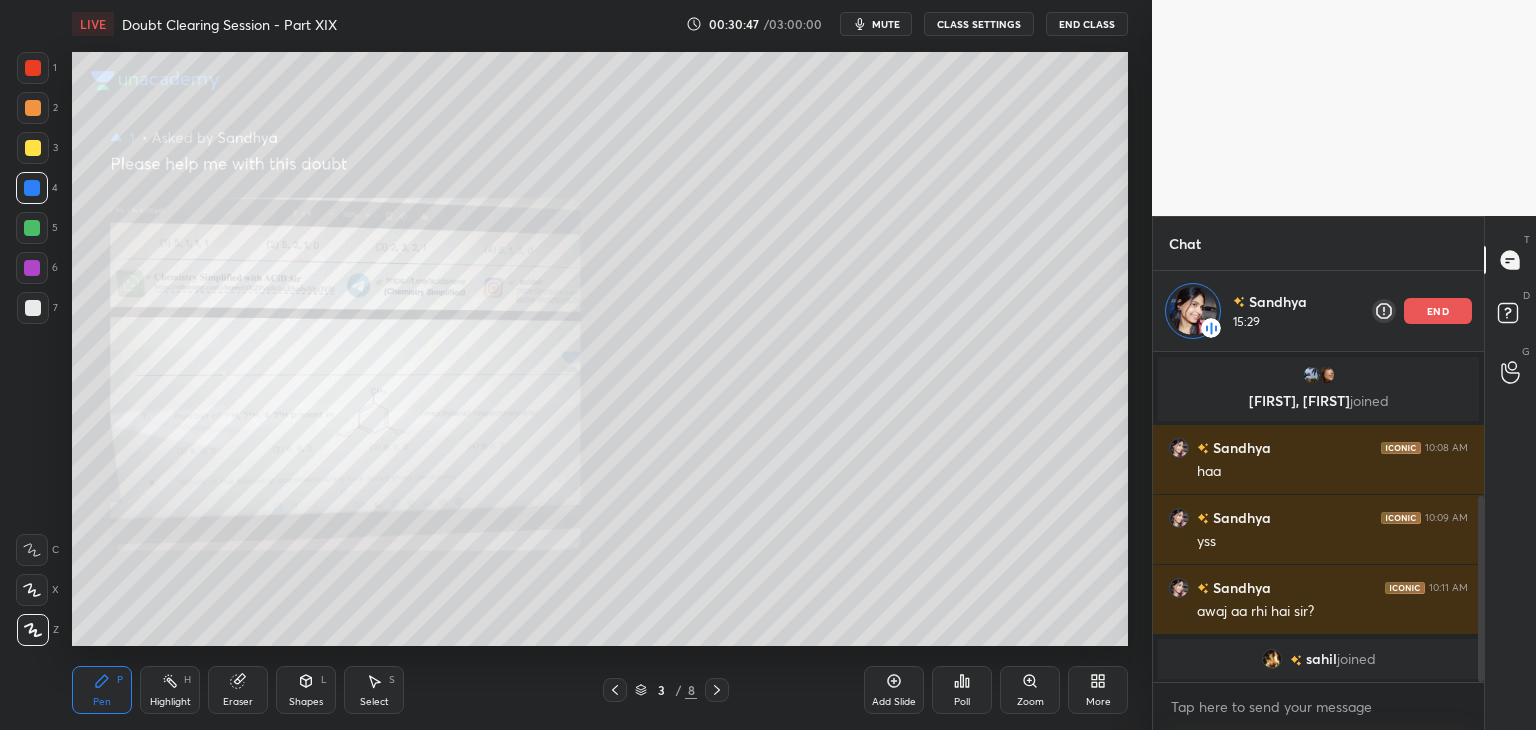 click on "5" at bounding box center [37, 228] 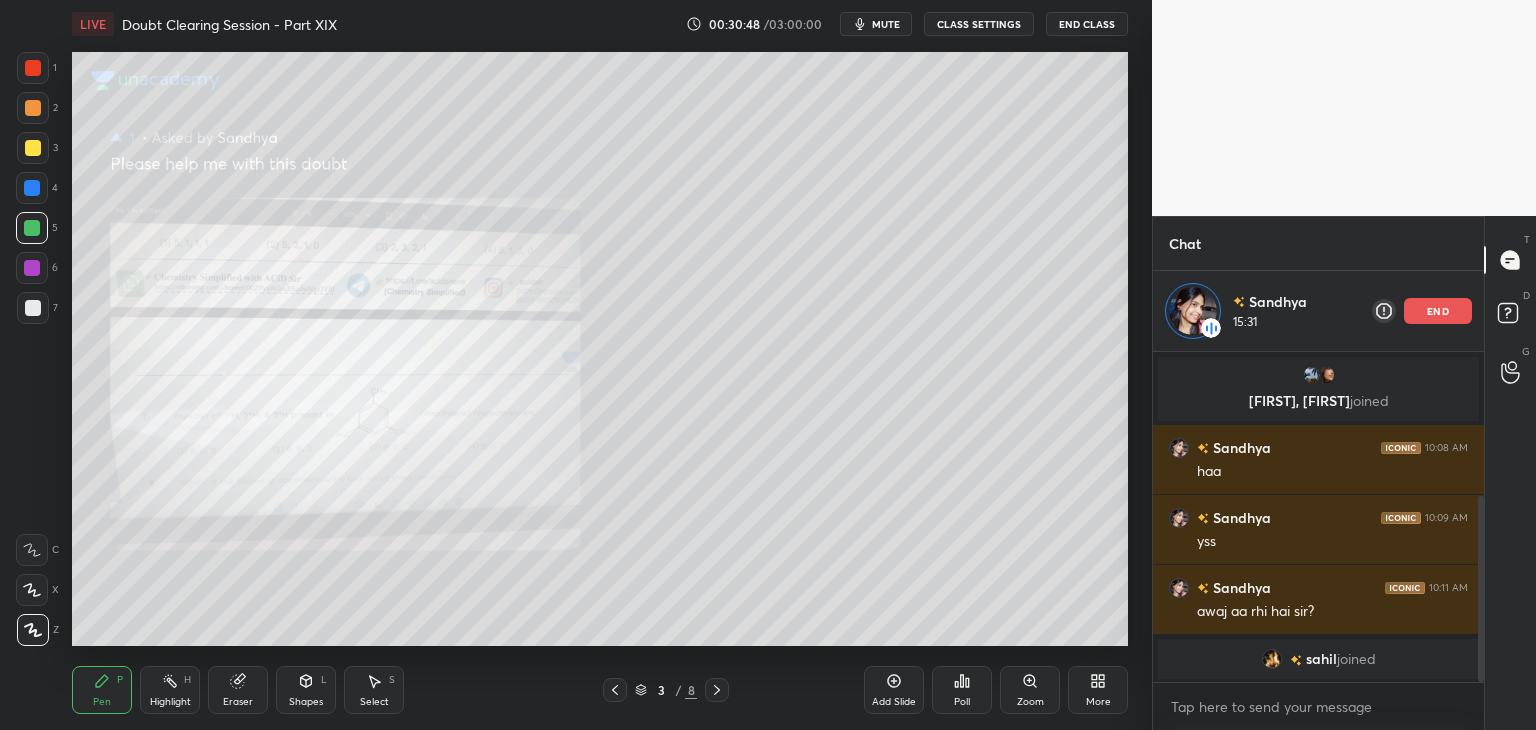 click 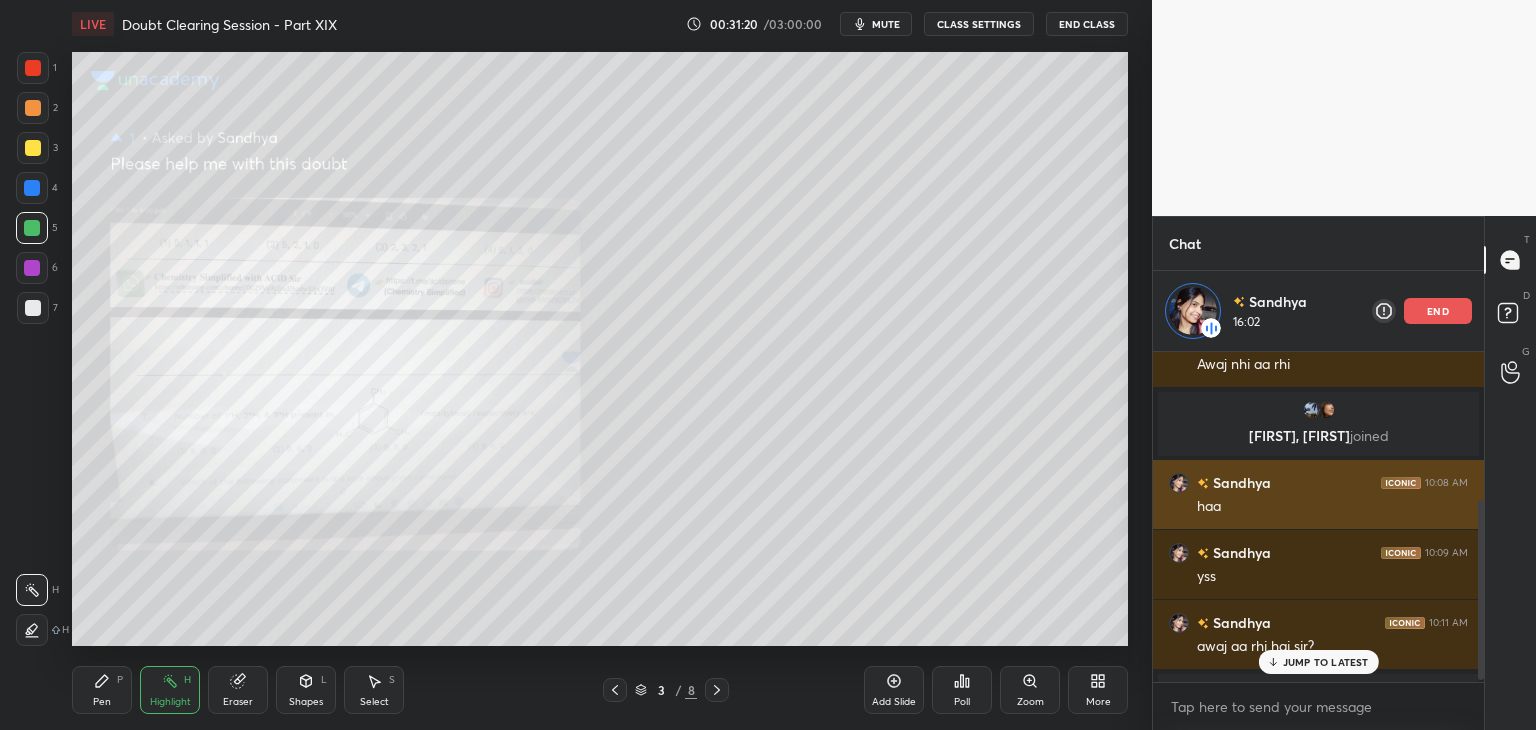 scroll, scrollTop: 279, scrollLeft: 0, axis: vertical 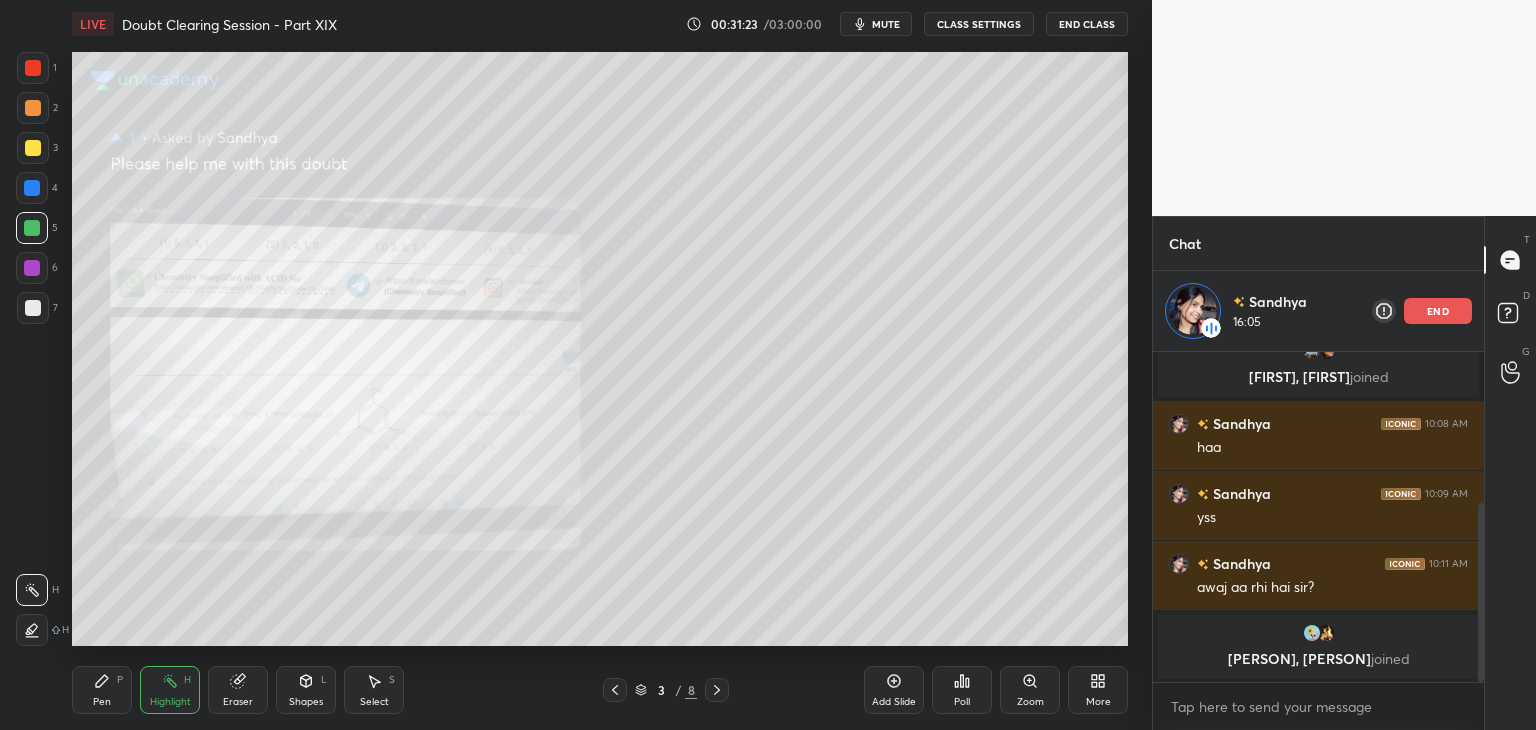 click on "Highlight H" at bounding box center (170, 690) 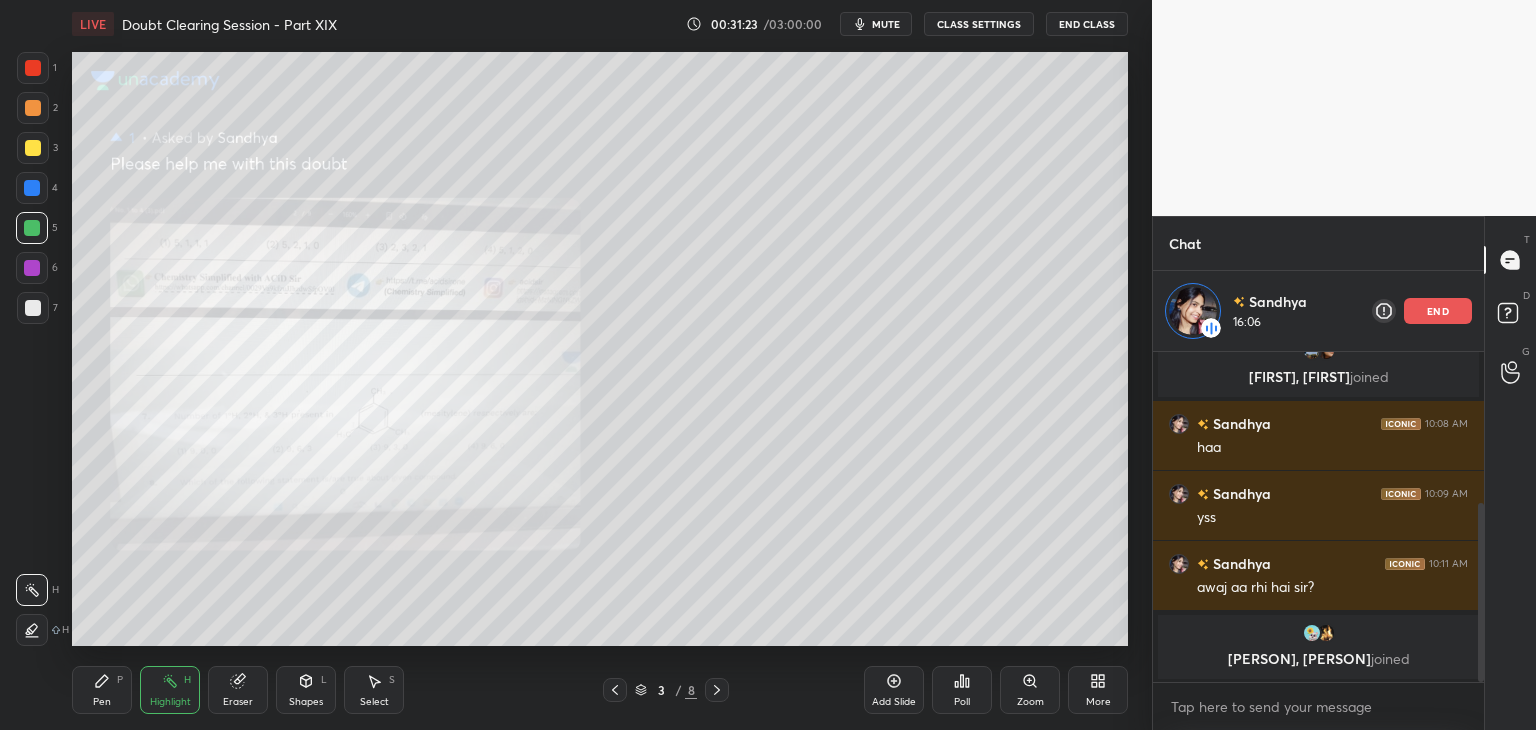 click on "Pen P" at bounding box center (102, 690) 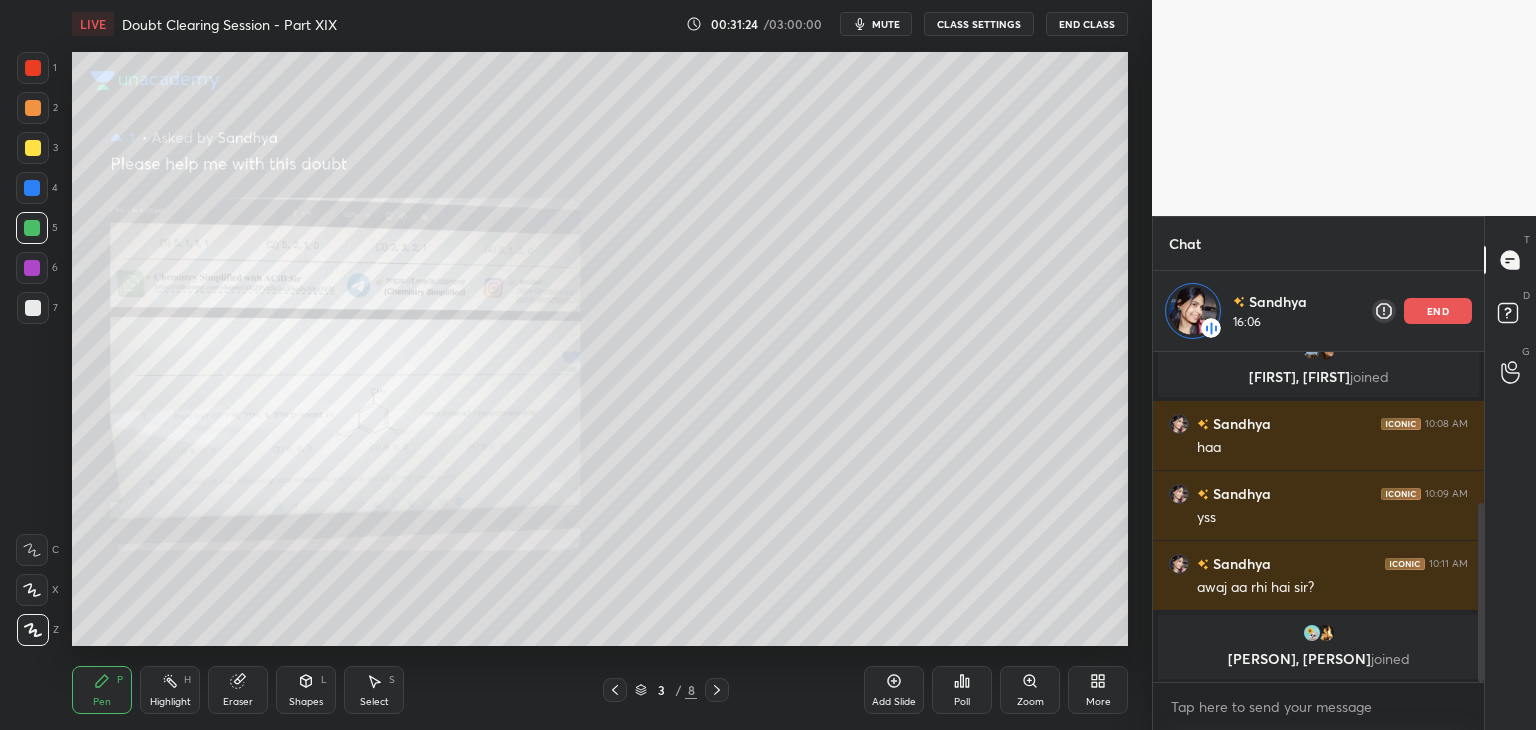 click on "Highlight H" at bounding box center [170, 690] 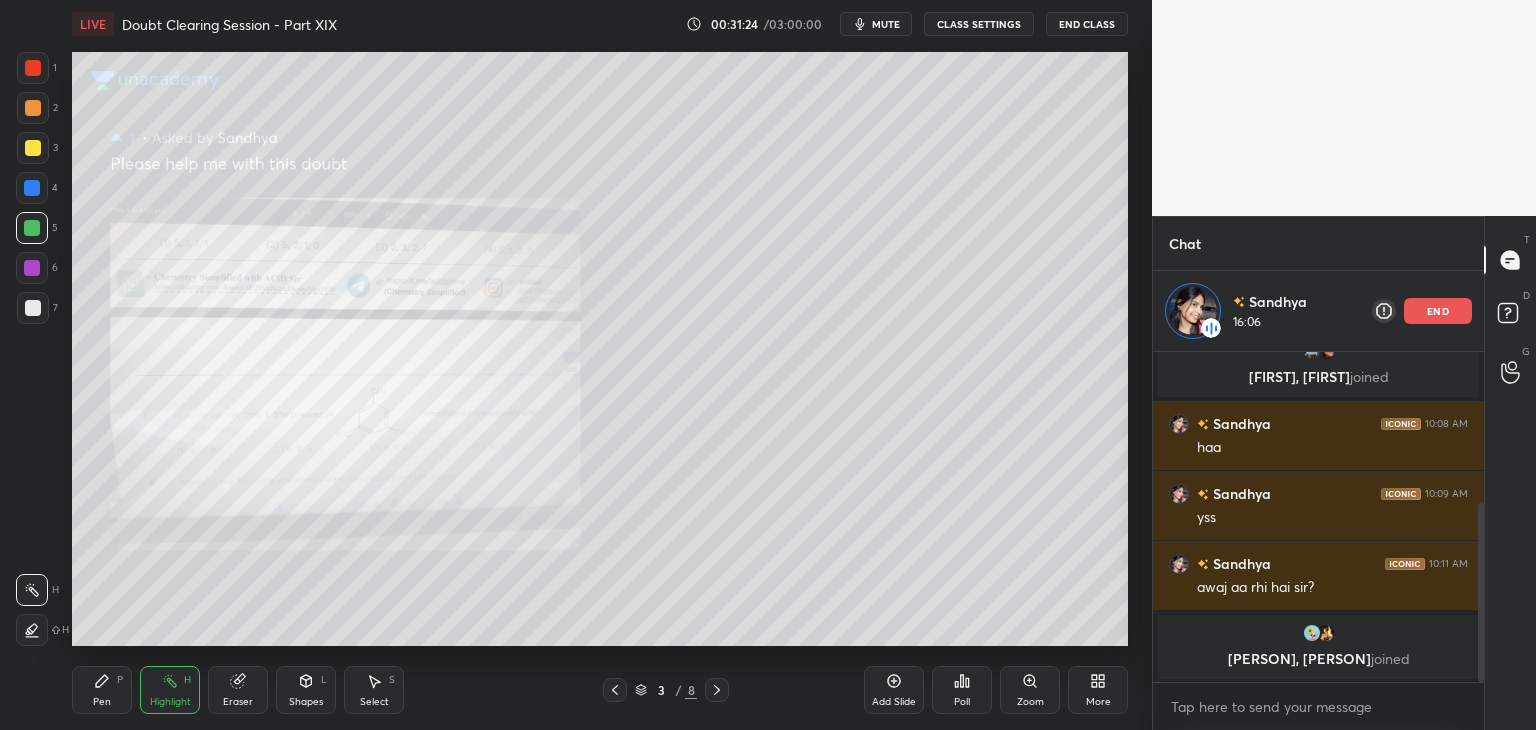 click on "Pen P" at bounding box center [102, 690] 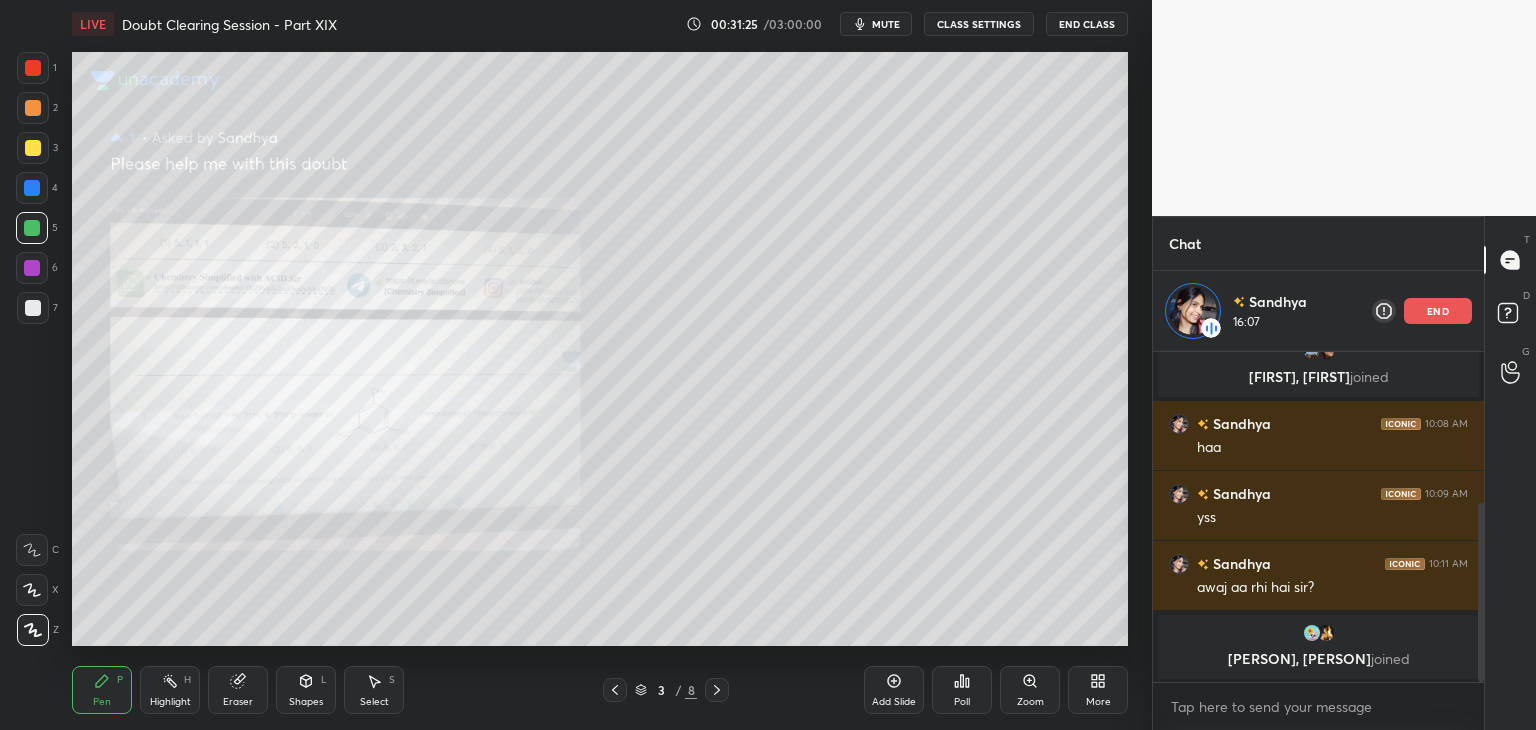 click on "Highlight" at bounding box center [170, 702] 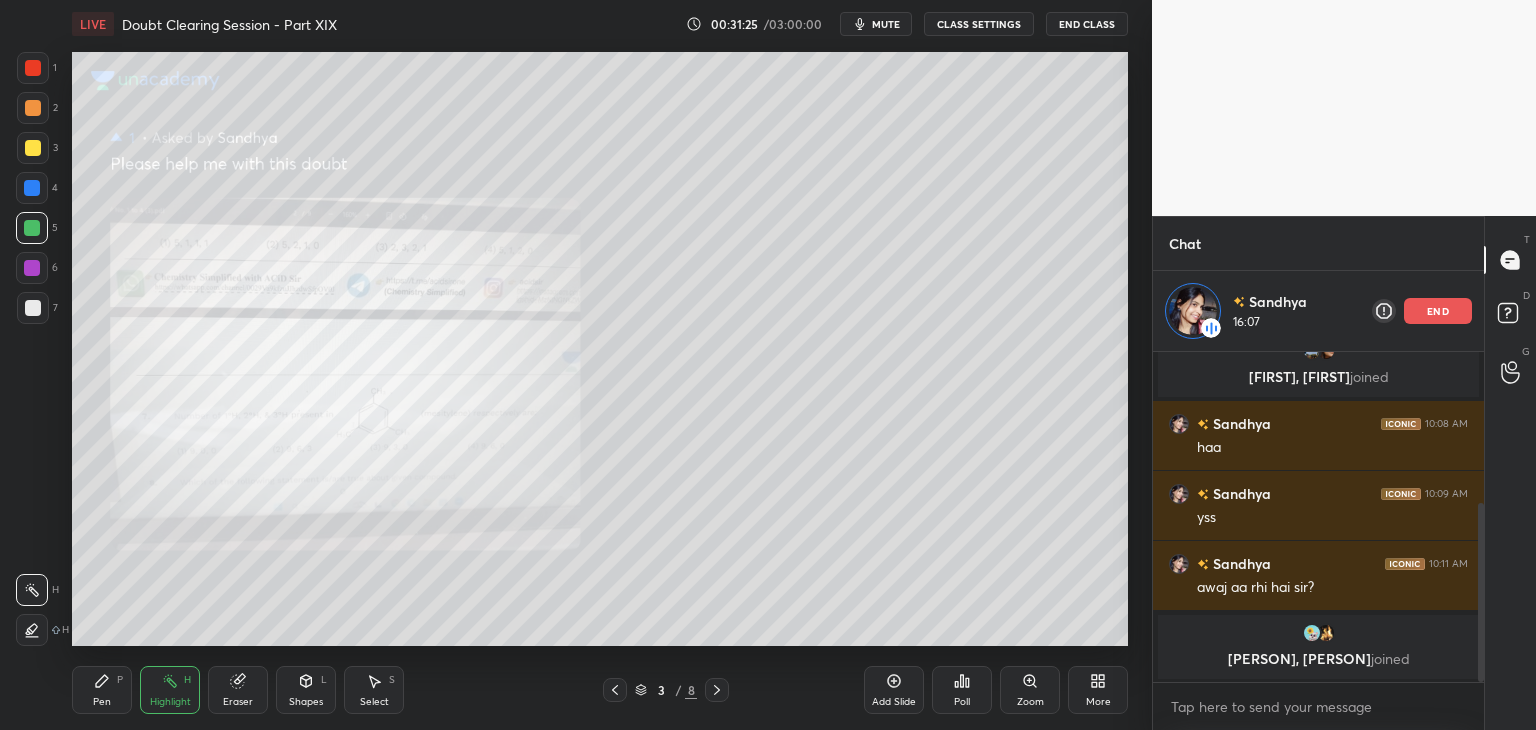 click on "Pen P" at bounding box center (102, 690) 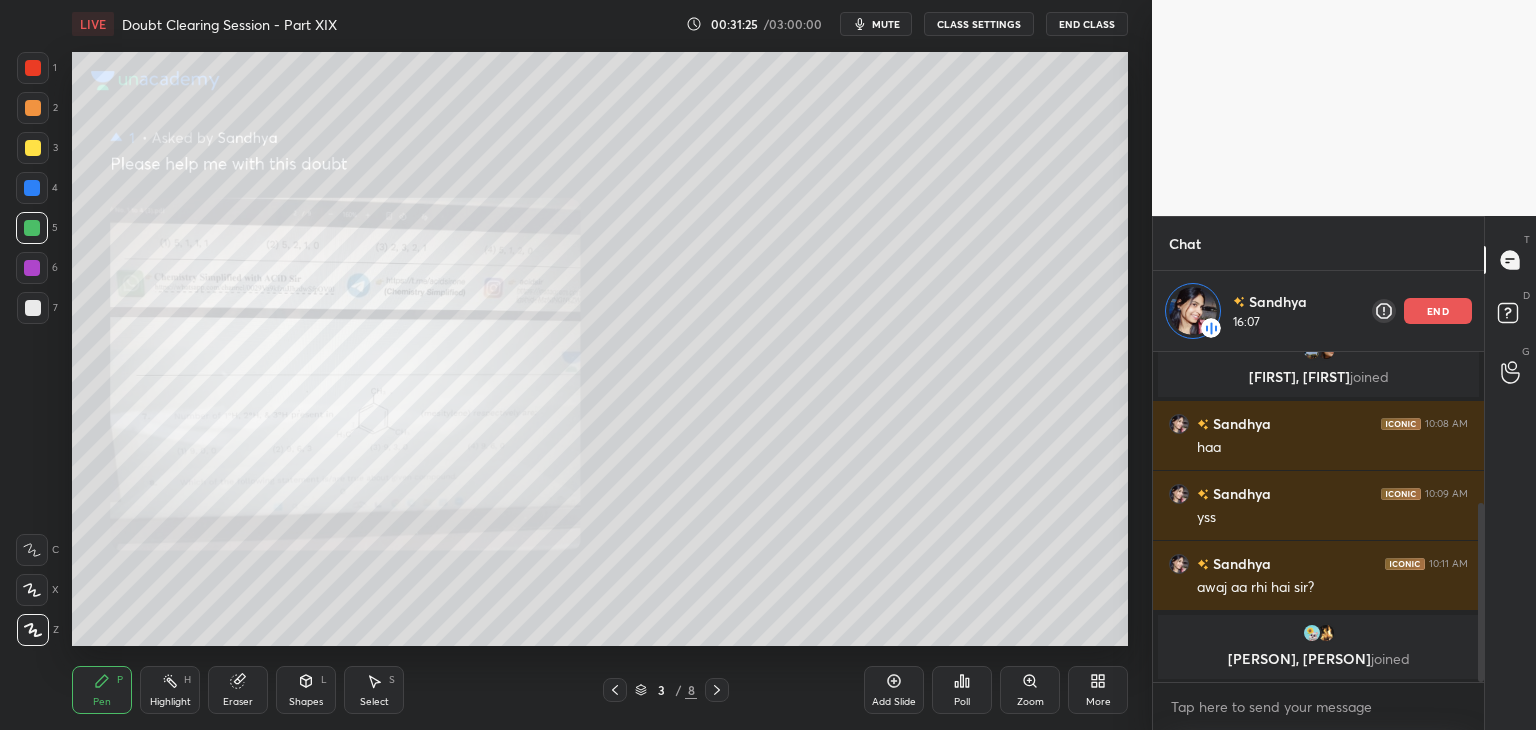click on "Highlight H" at bounding box center [170, 690] 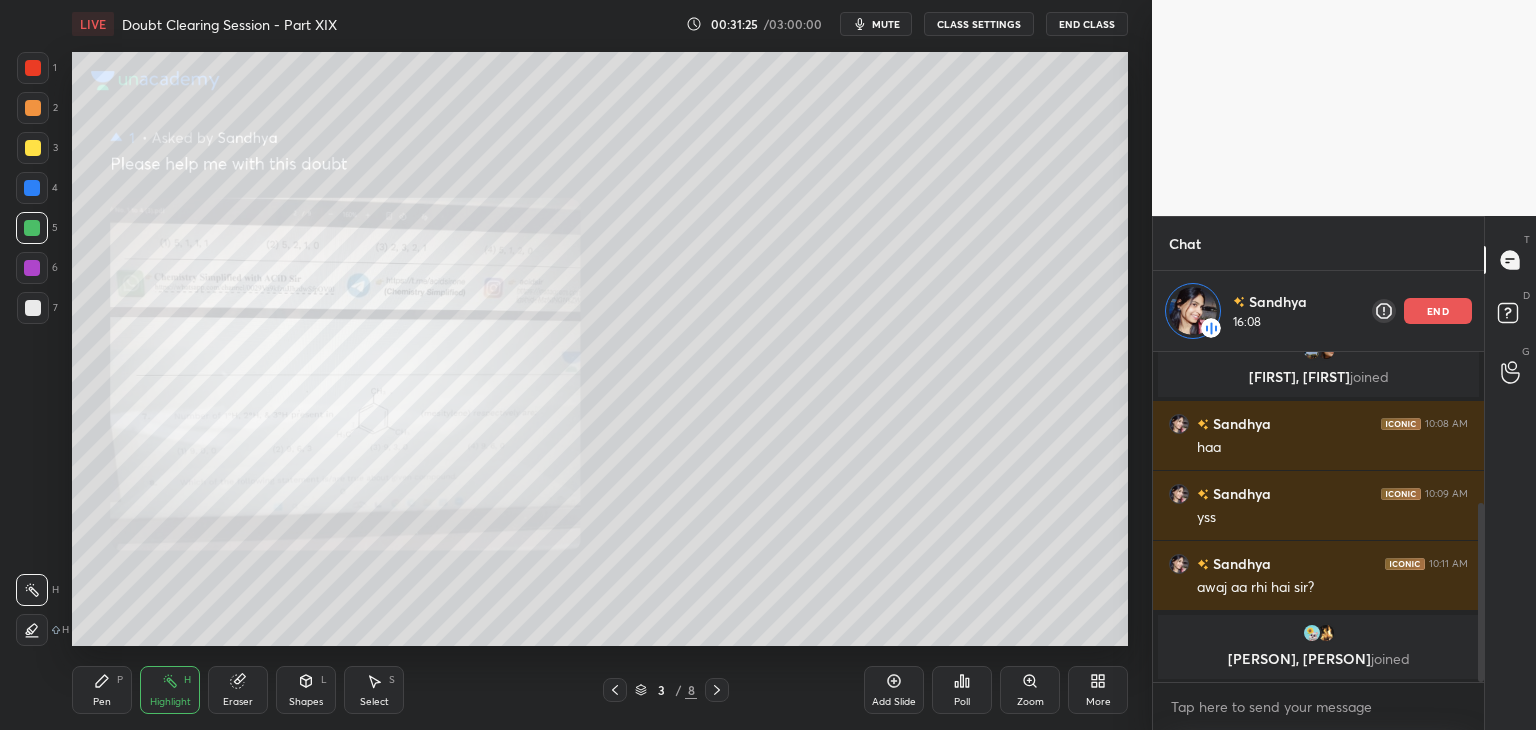 click on "Pen" at bounding box center [102, 702] 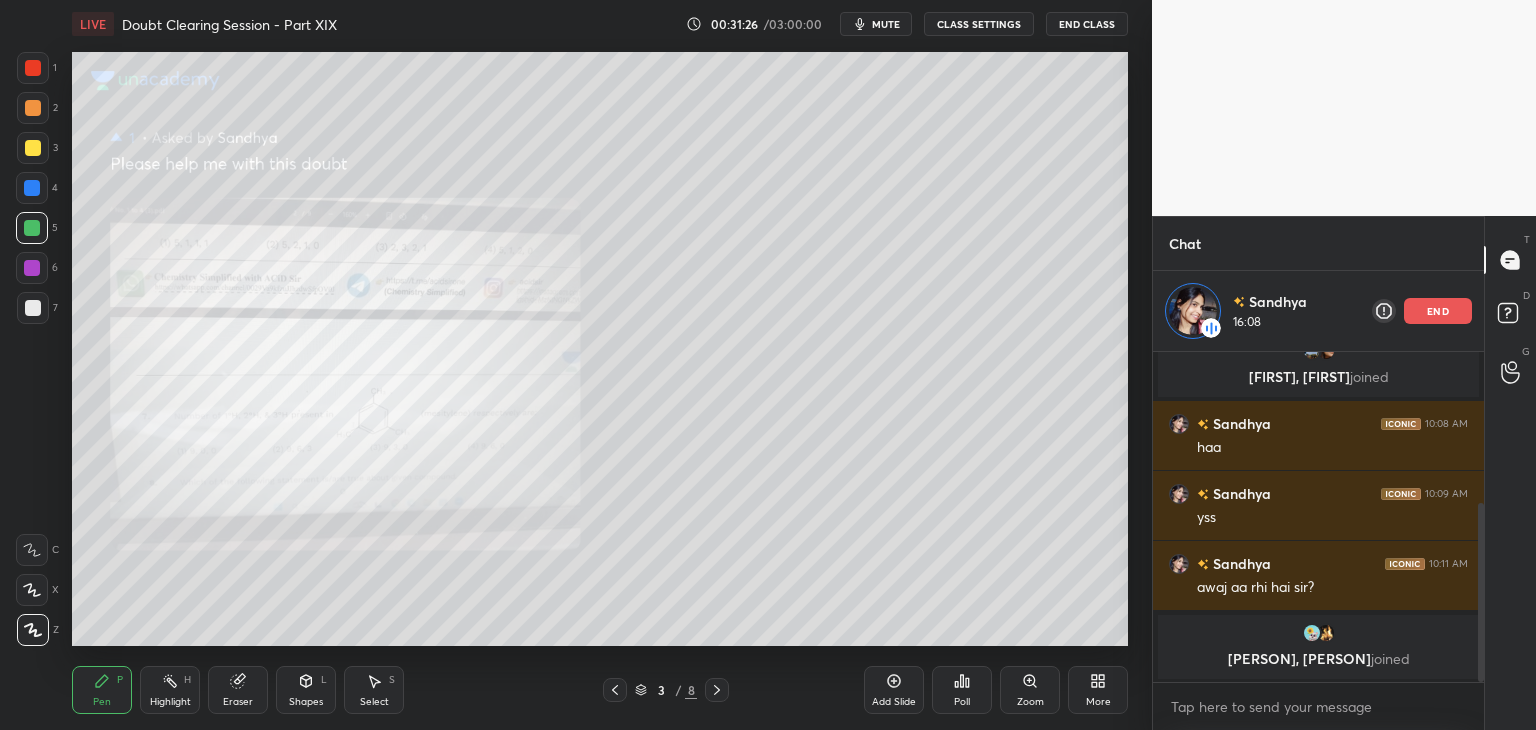 click on "Highlight H" at bounding box center [170, 690] 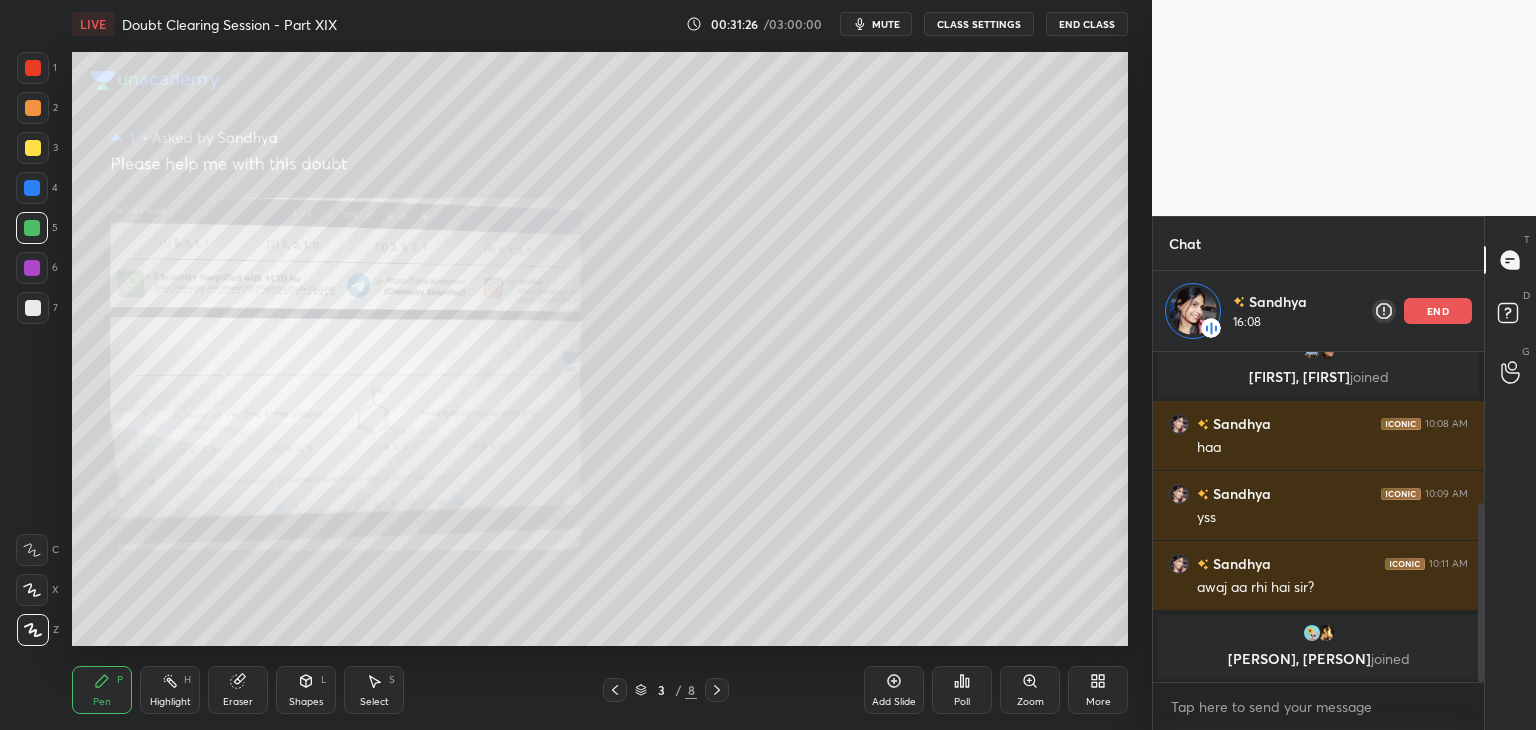 click 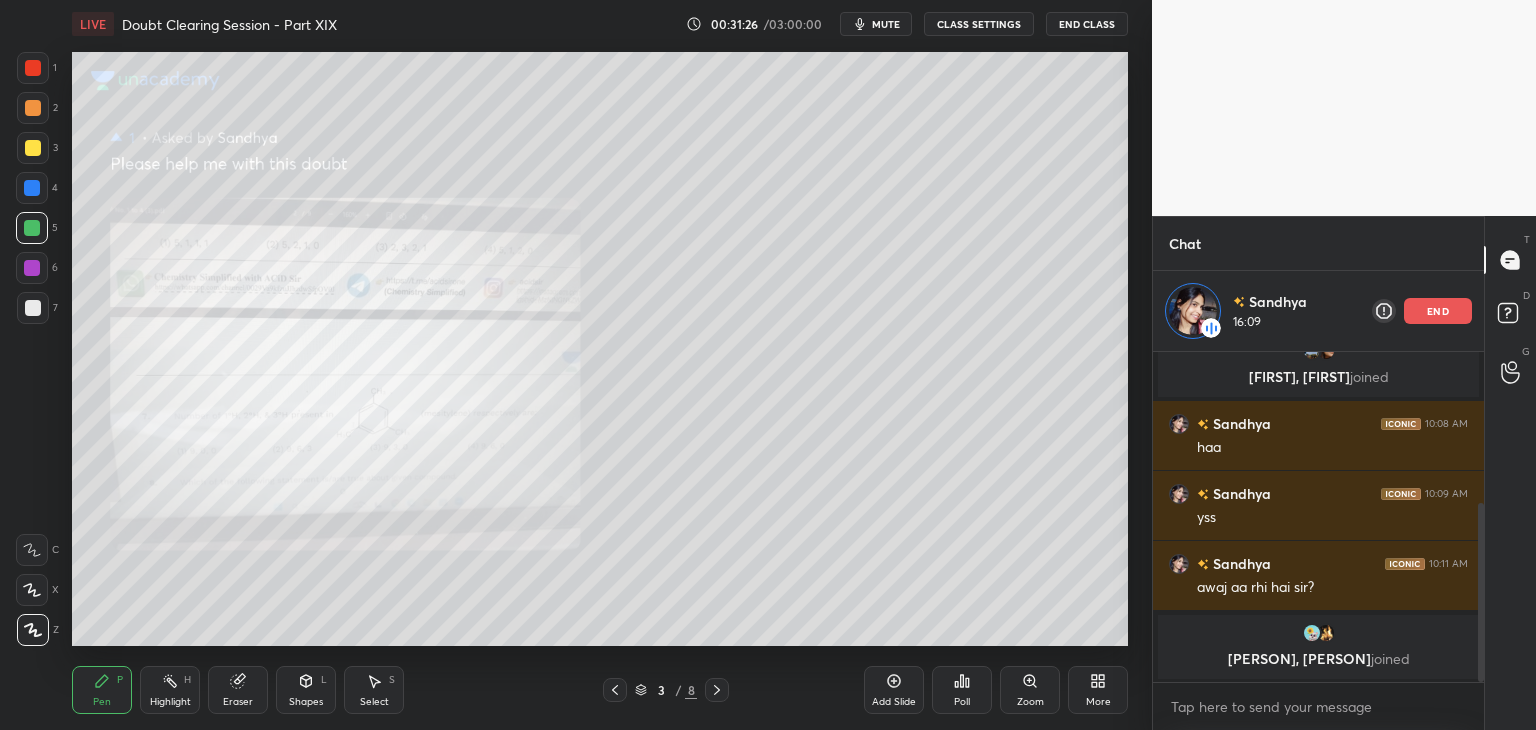 click on "Highlight H" at bounding box center (170, 690) 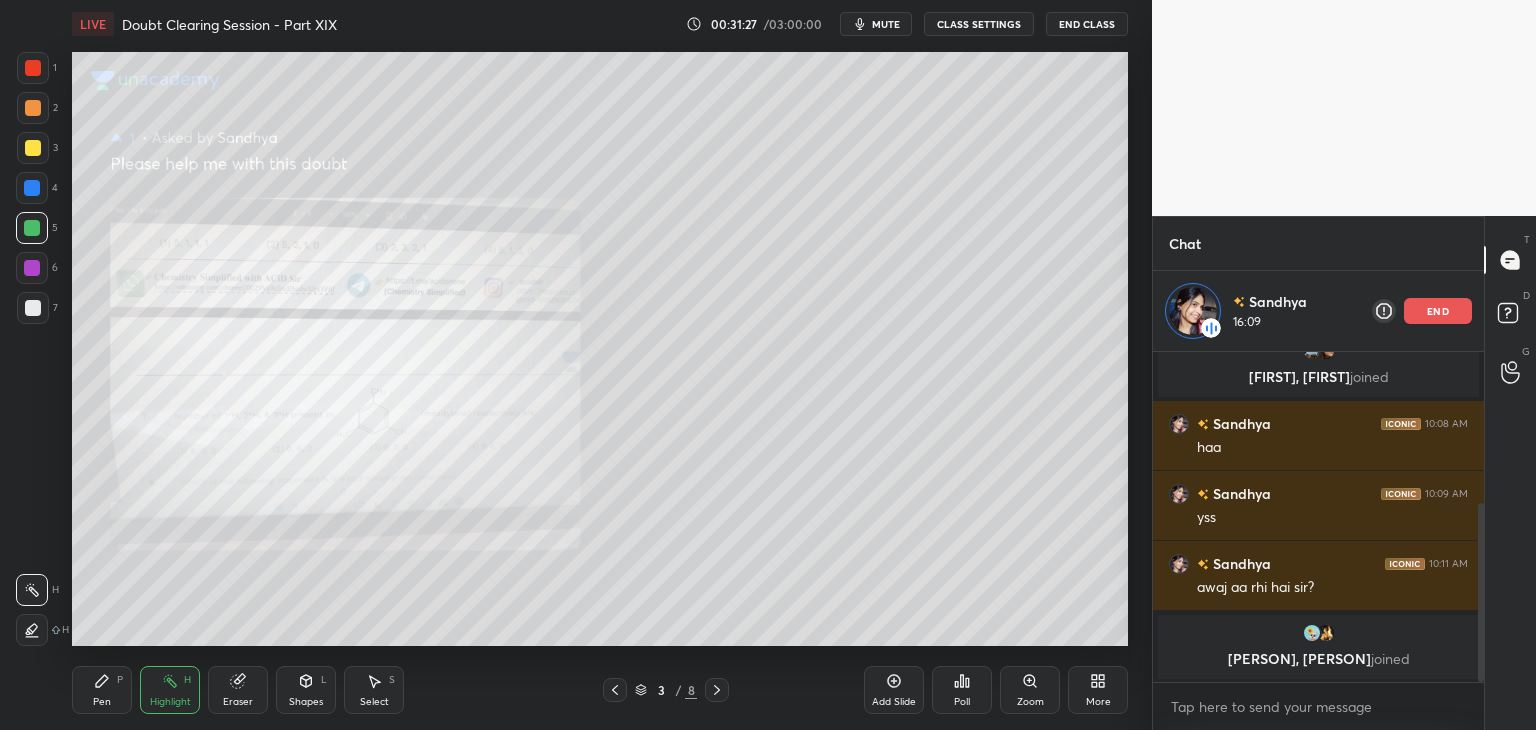 click on "Pen" at bounding box center [102, 702] 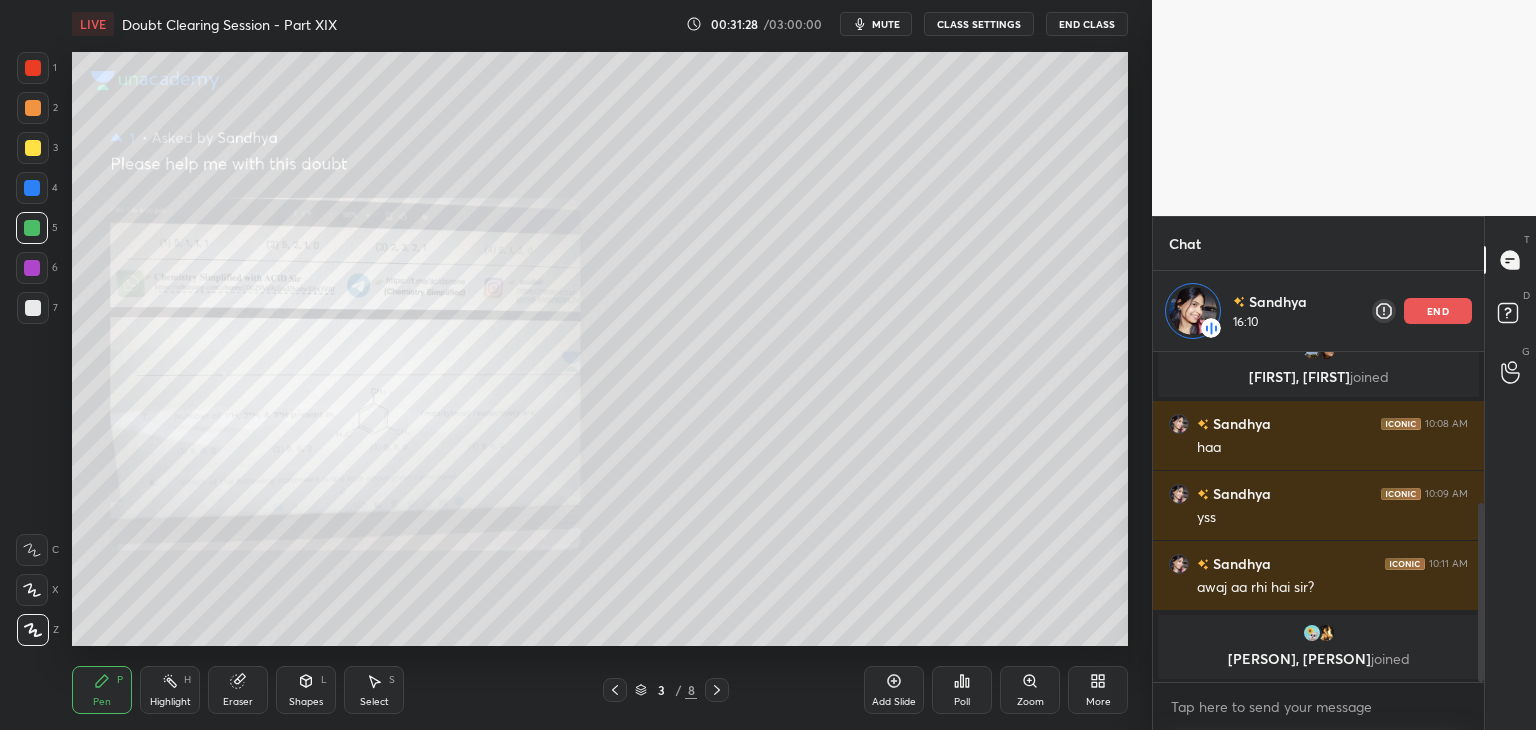 click at bounding box center [33, 148] 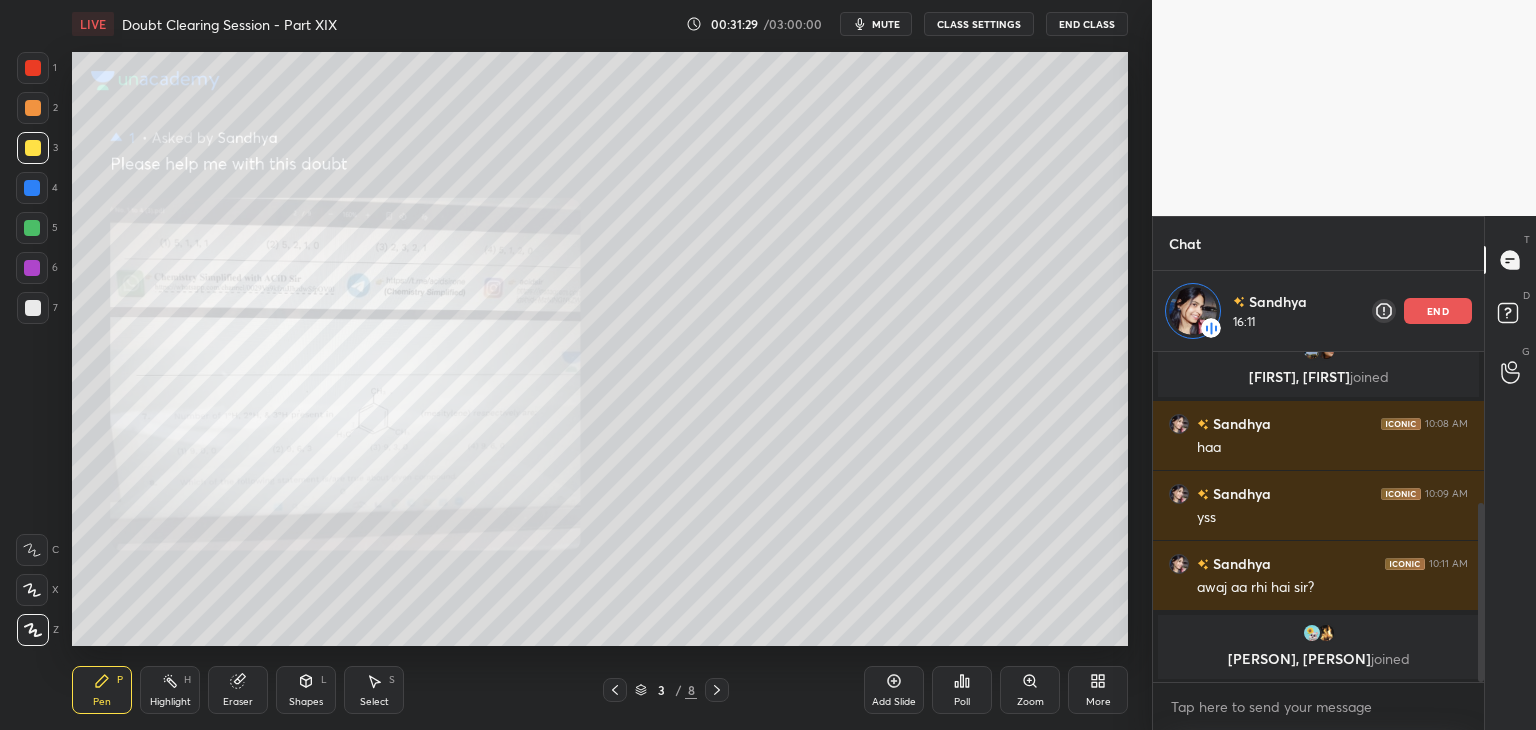 click at bounding box center (33, 108) 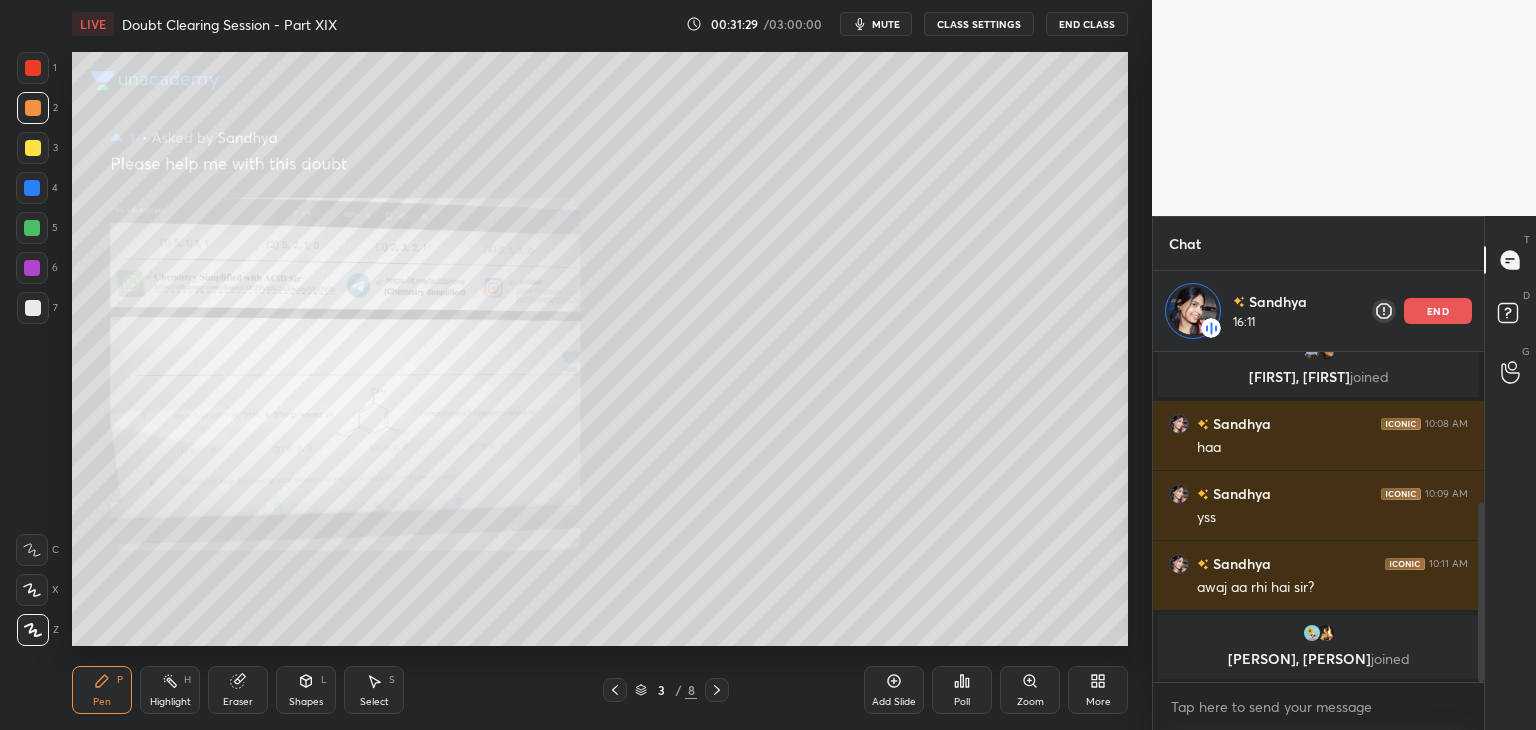 click at bounding box center [33, 148] 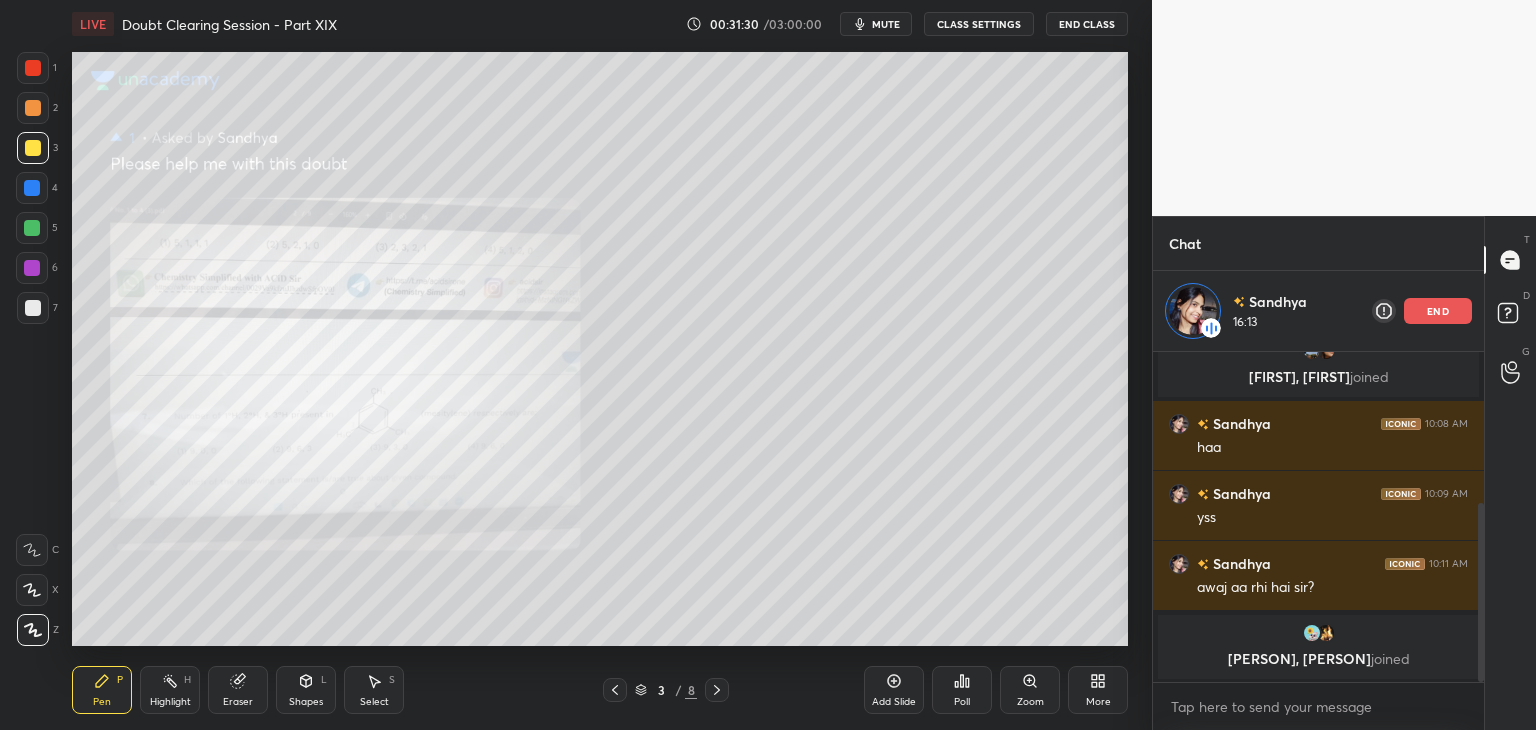 click 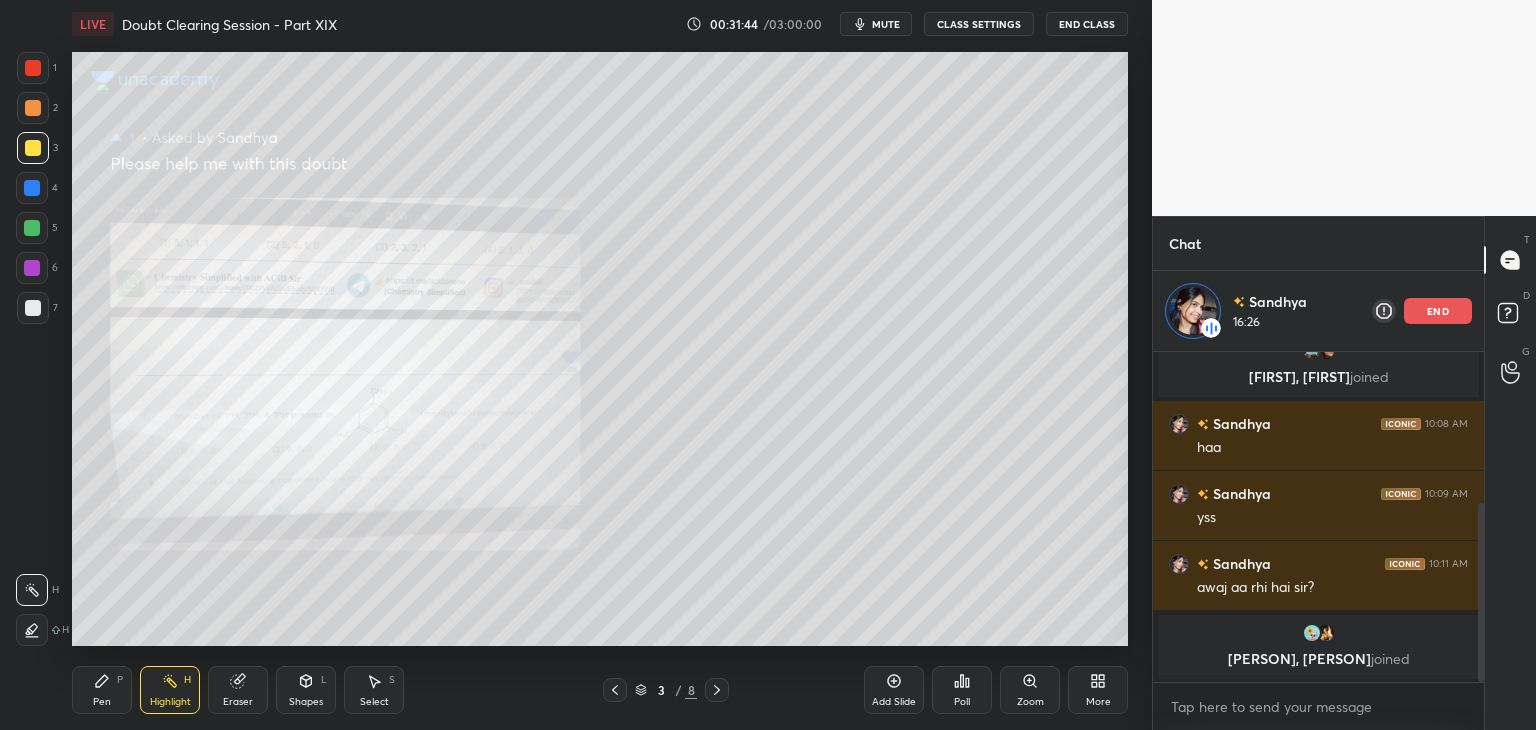 click on "Pen P" at bounding box center (102, 690) 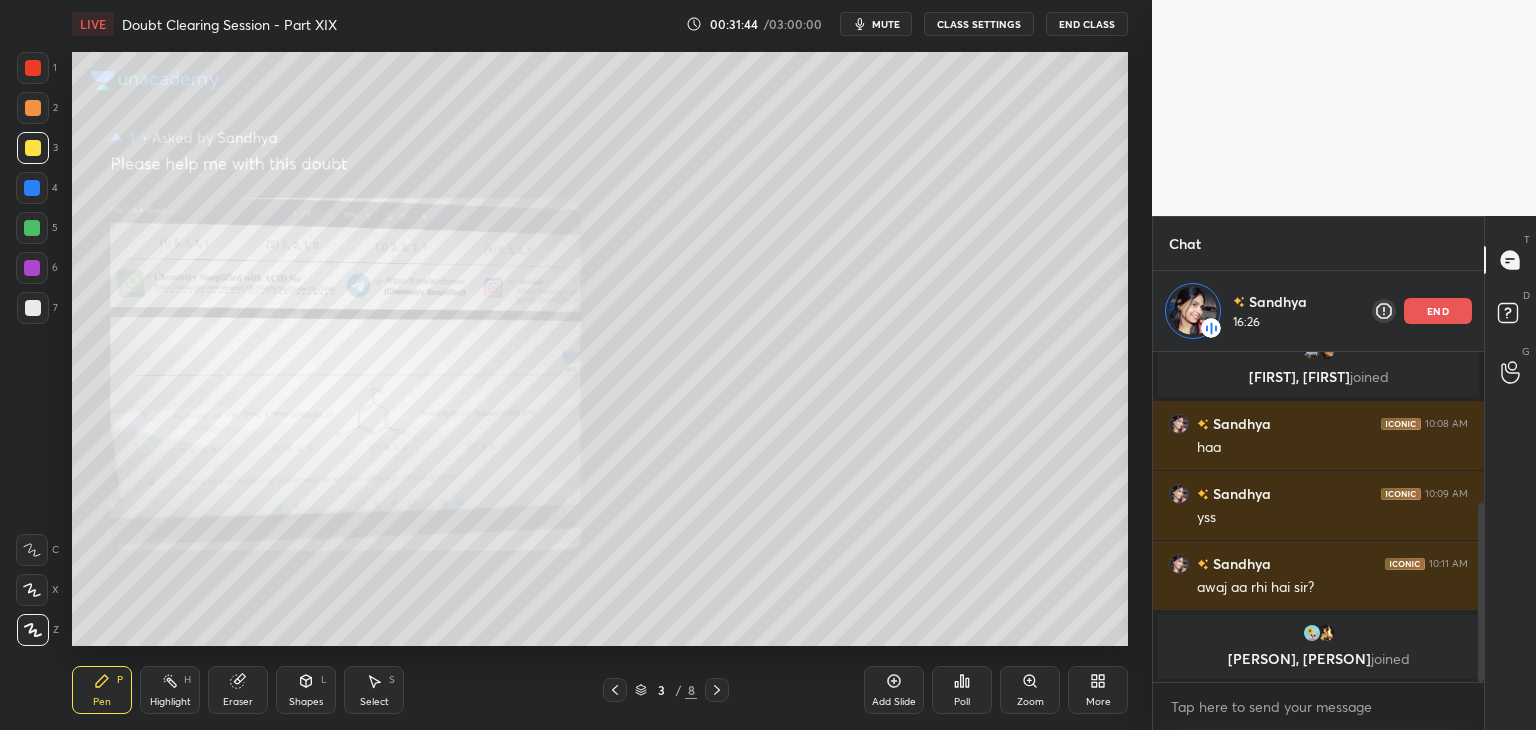 click on "Highlight H" at bounding box center (170, 690) 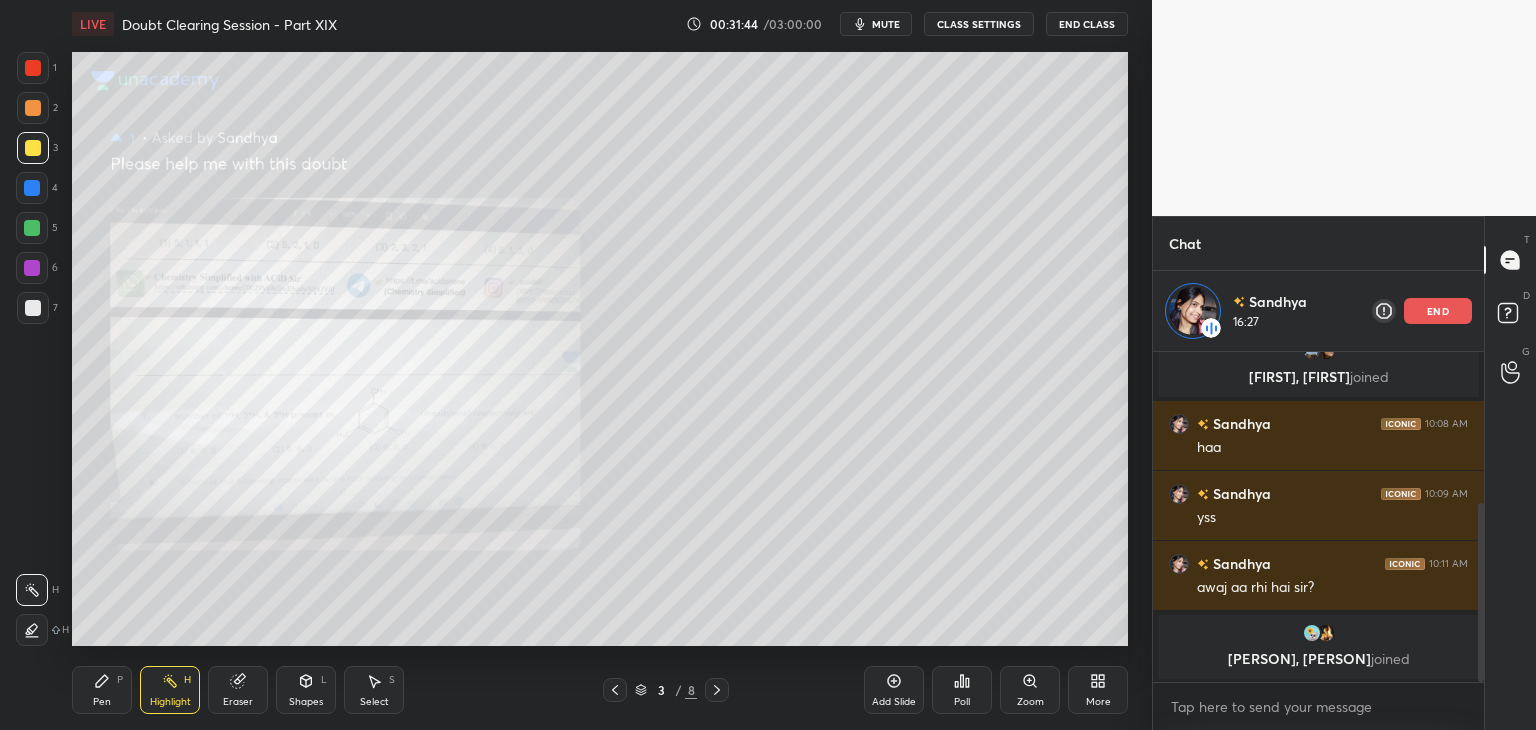 click on "Pen P" at bounding box center [102, 690] 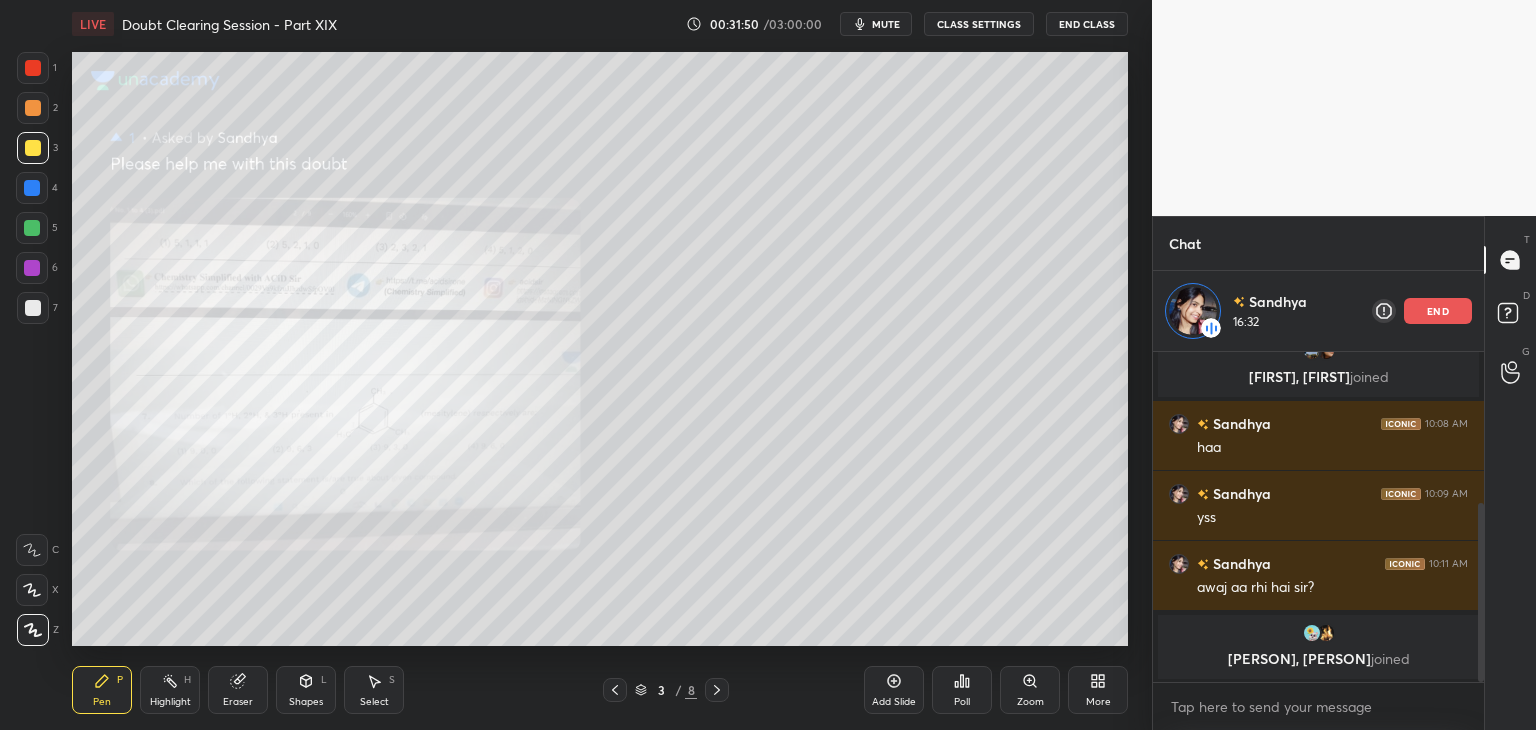 click on "Highlight H" at bounding box center [170, 690] 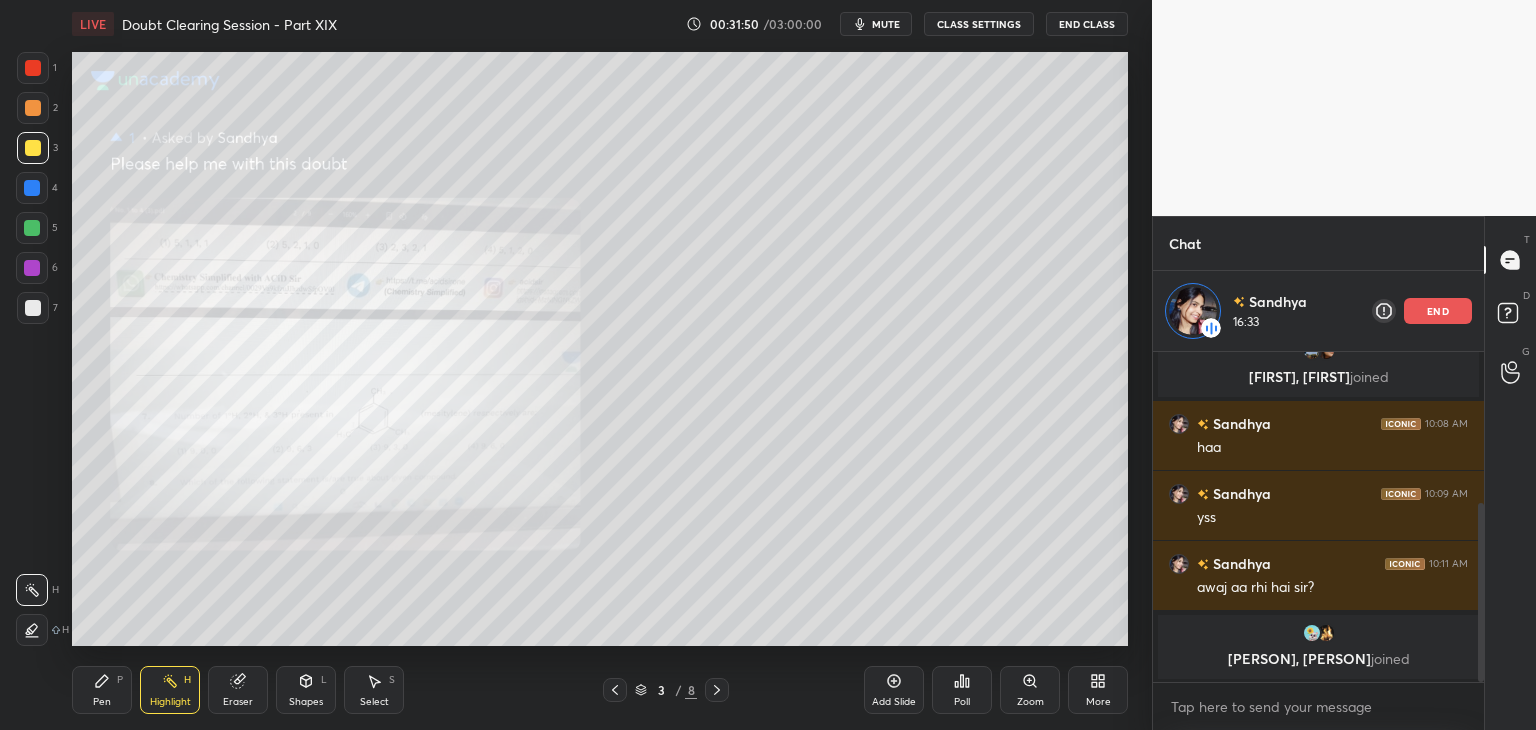 click on "Pen P" at bounding box center (102, 690) 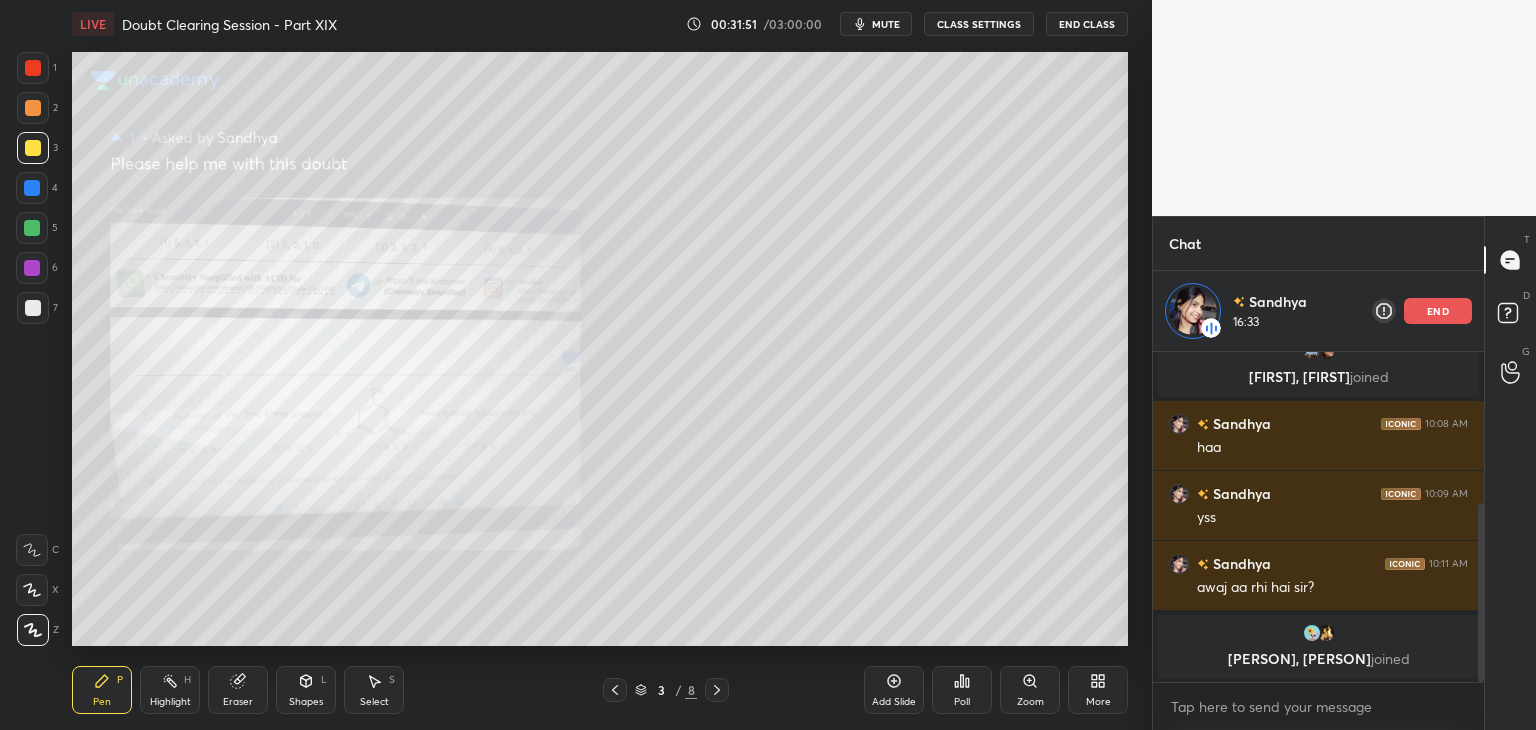 click 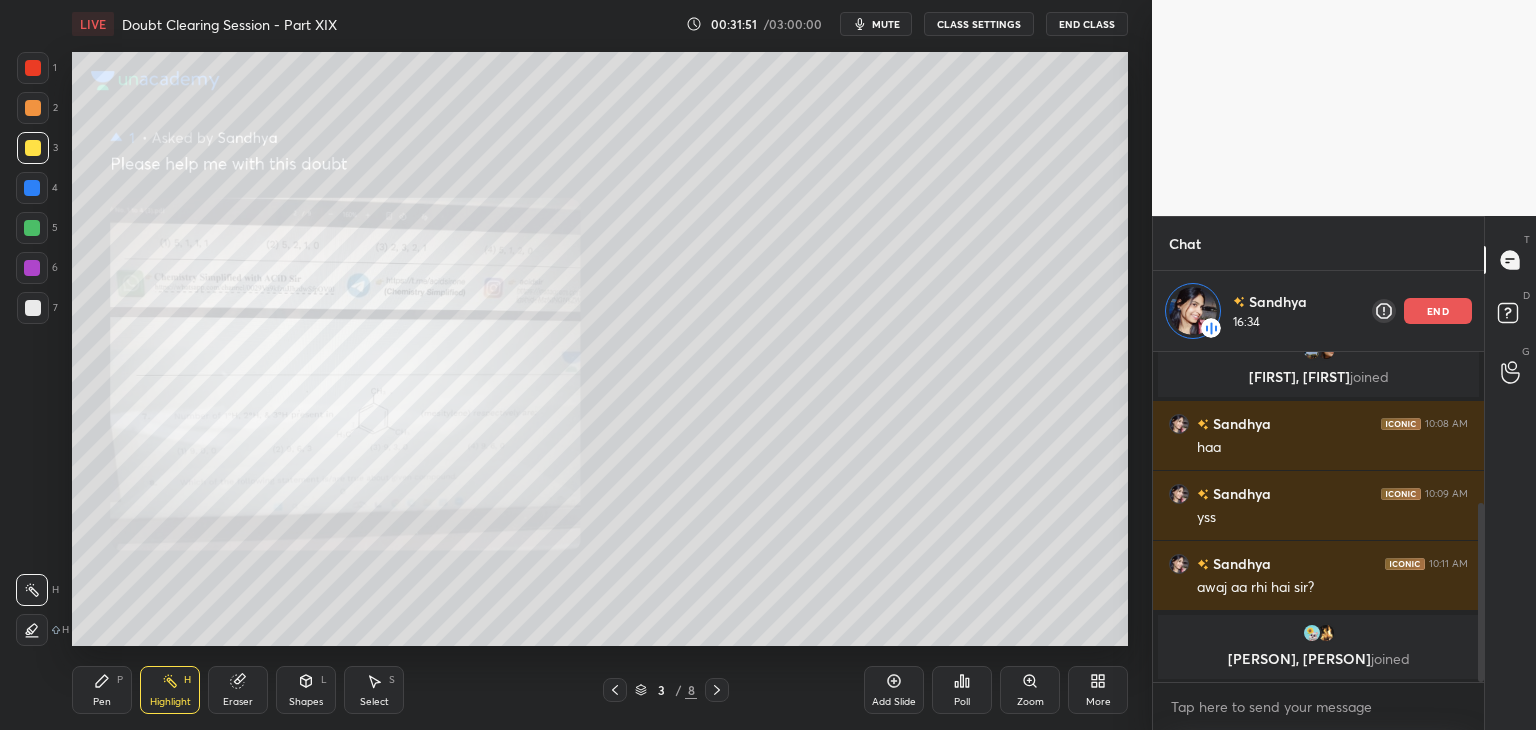 click on "Pen P" at bounding box center [102, 690] 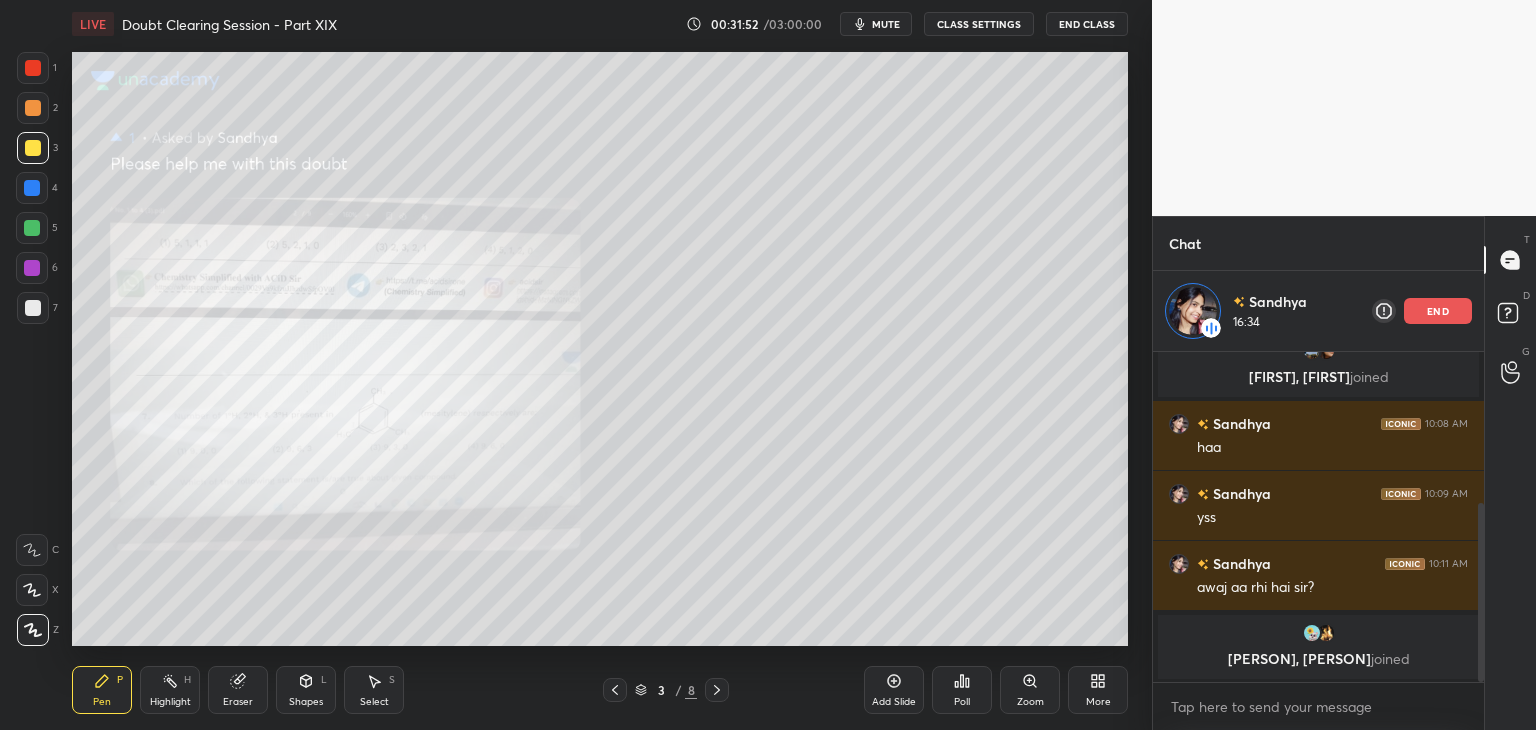 click 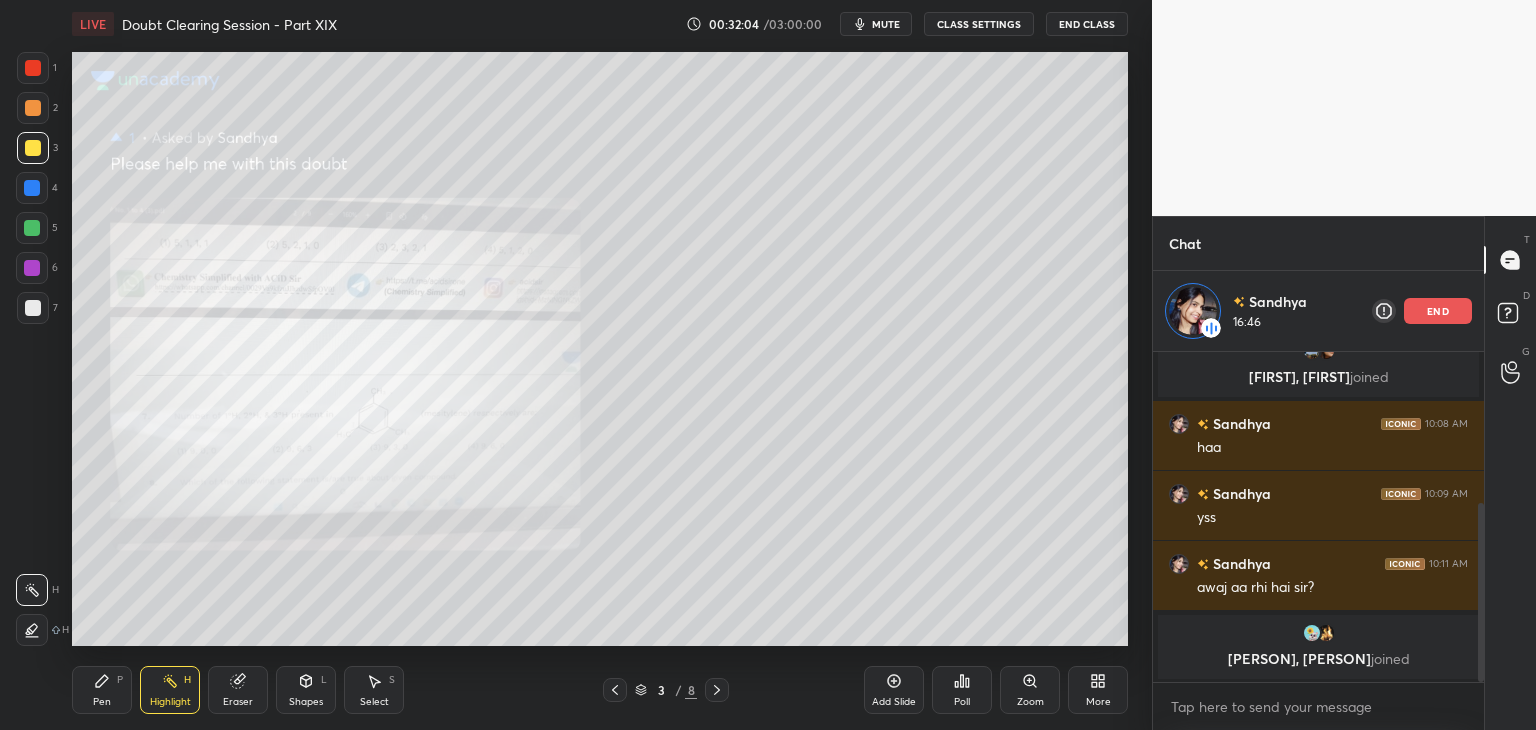 click on "Pen P" at bounding box center (102, 690) 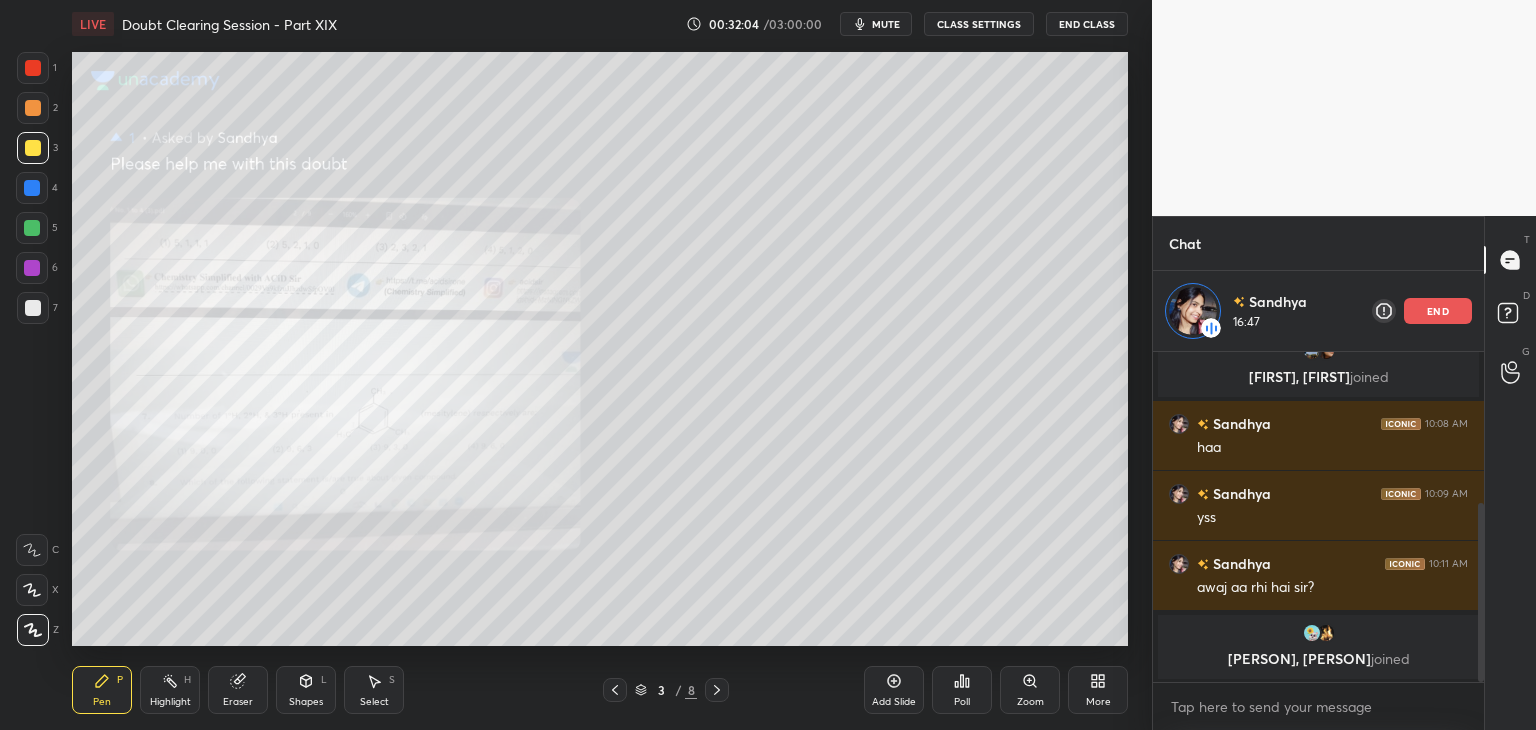 click on "Highlight H" at bounding box center [170, 690] 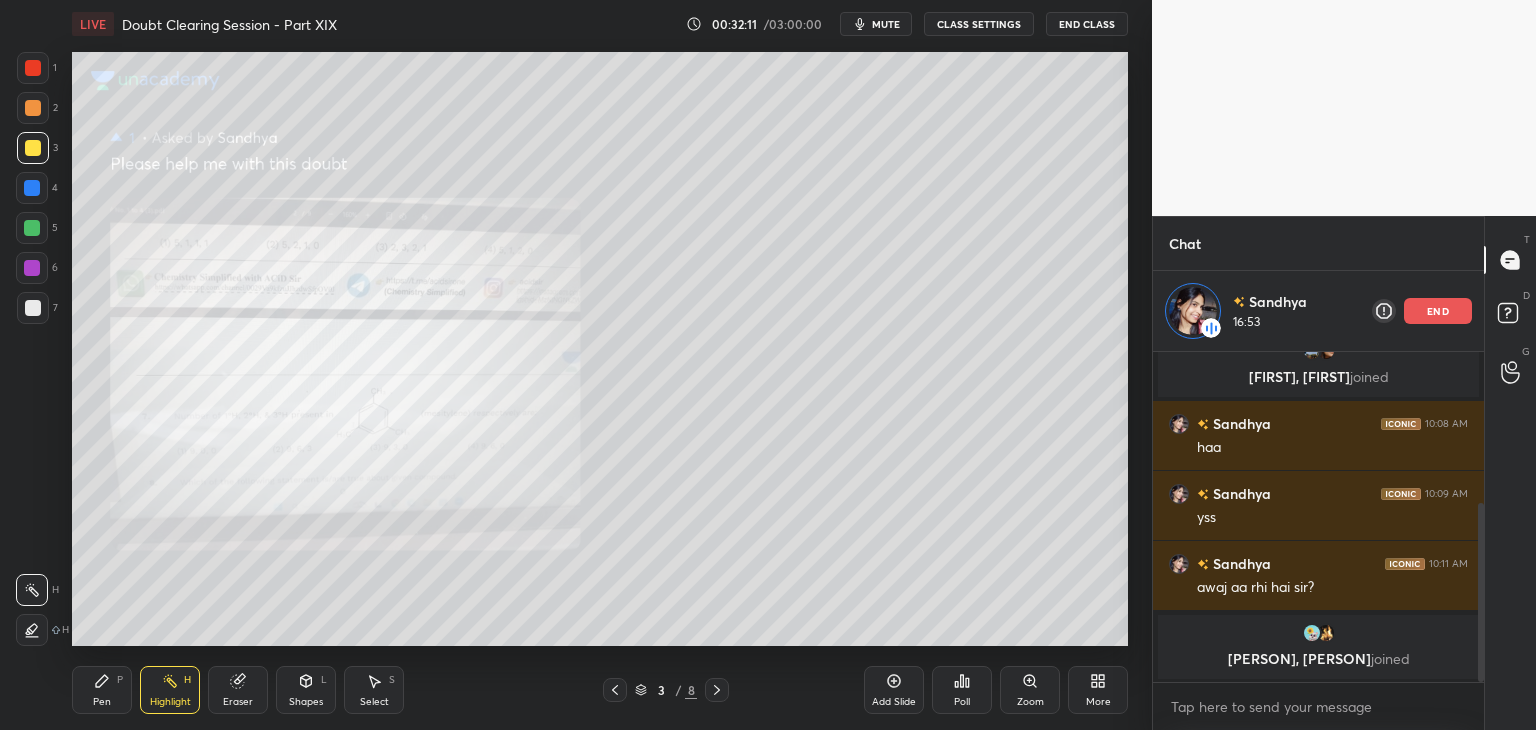 click on "Highlight H" at bounding box center (170, 690) 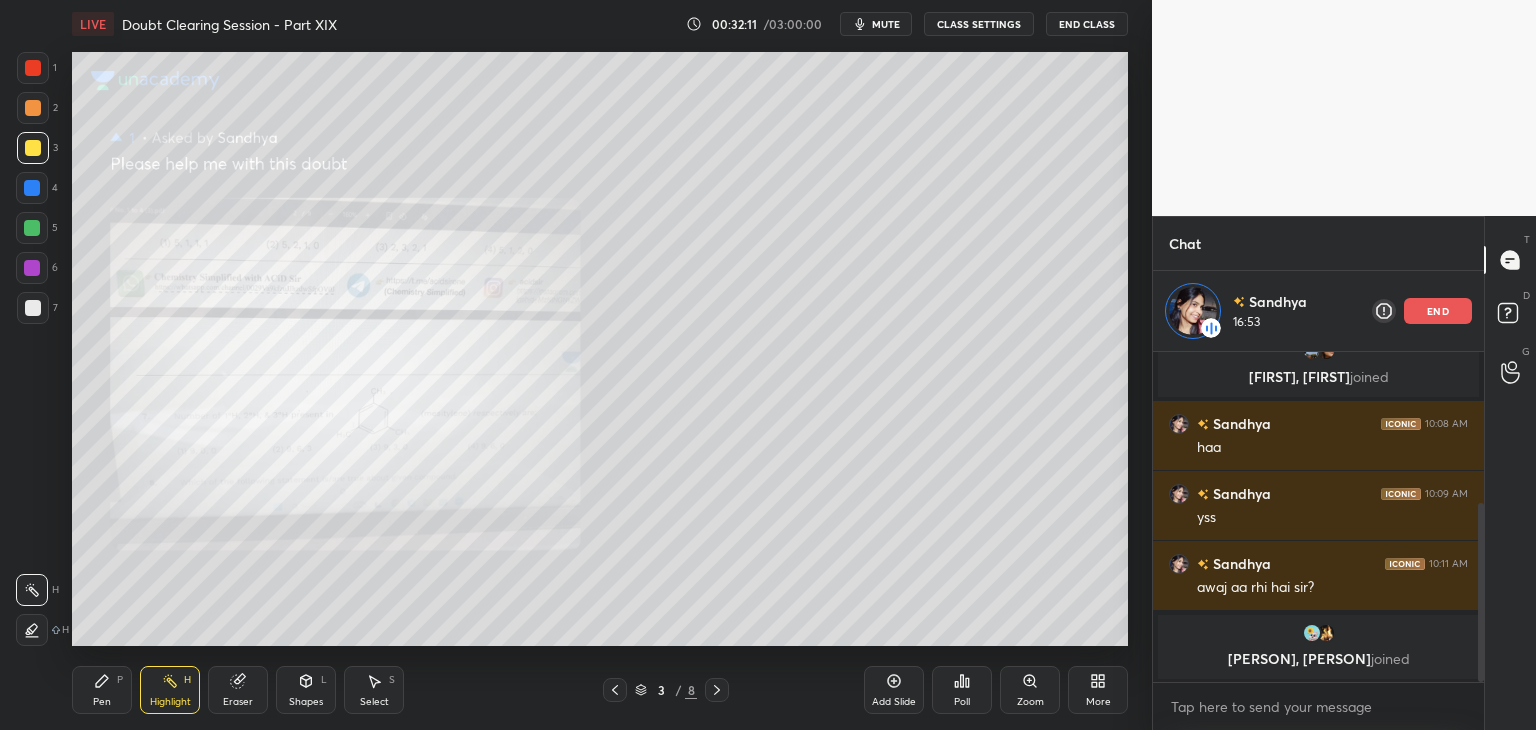 click 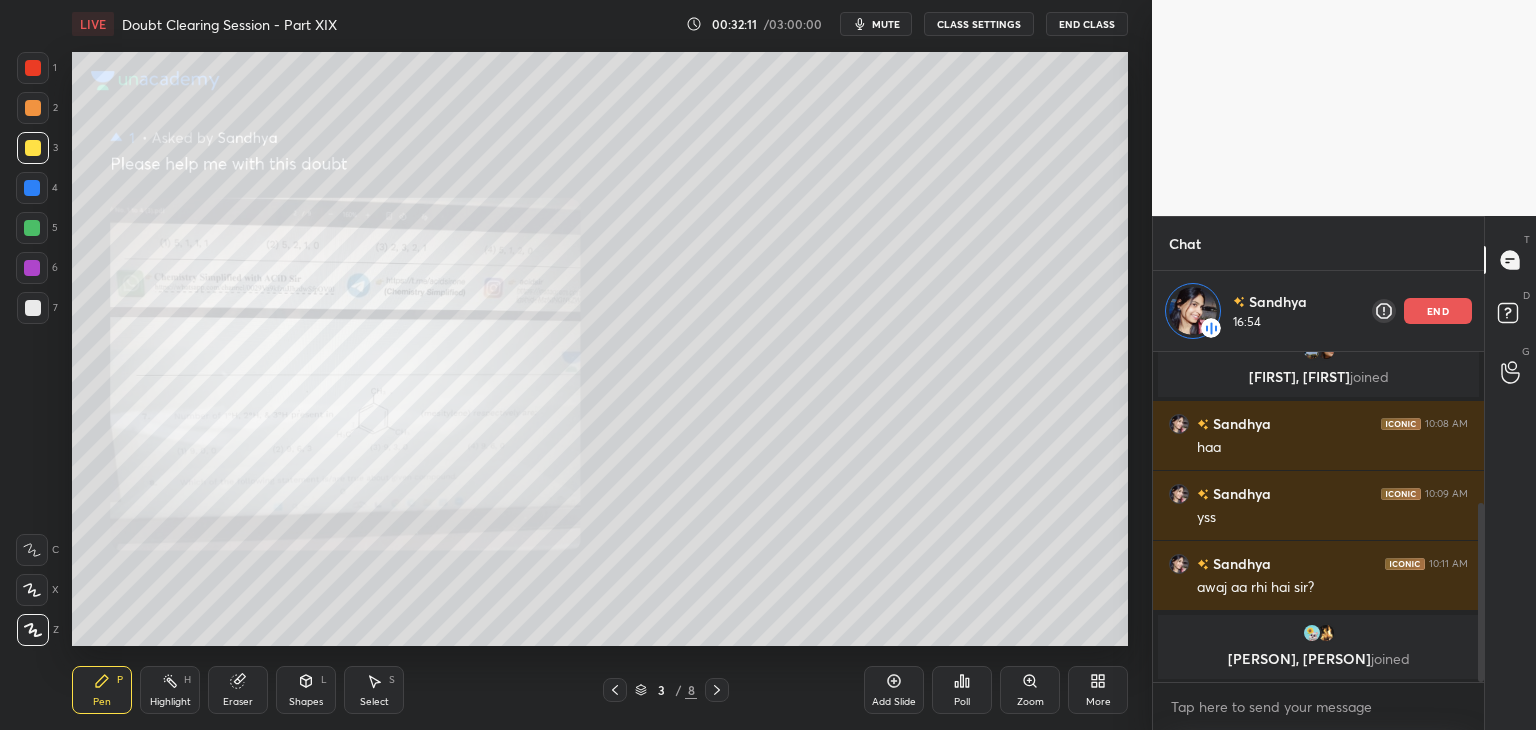 click 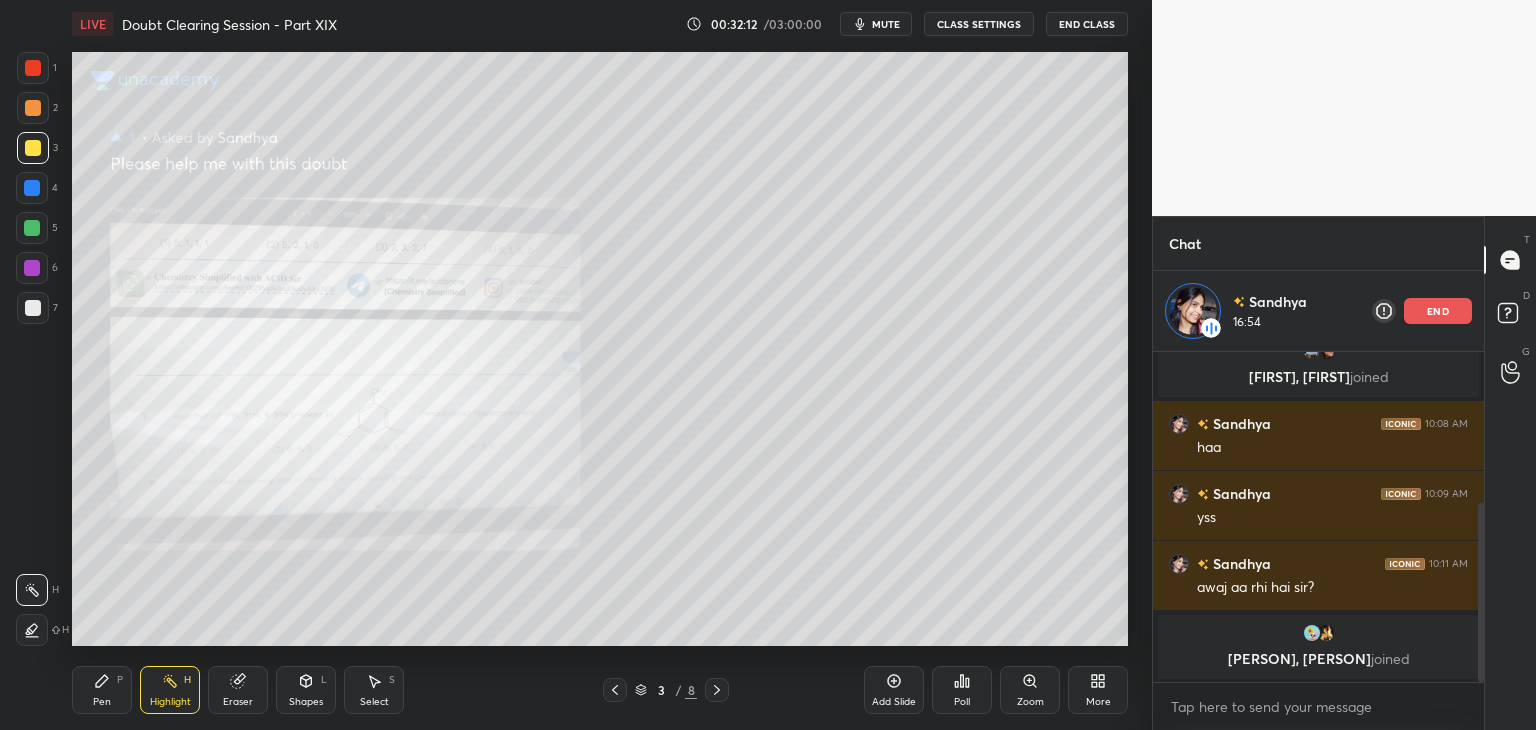 click on "Pen P" at bounding box center (102, 690) 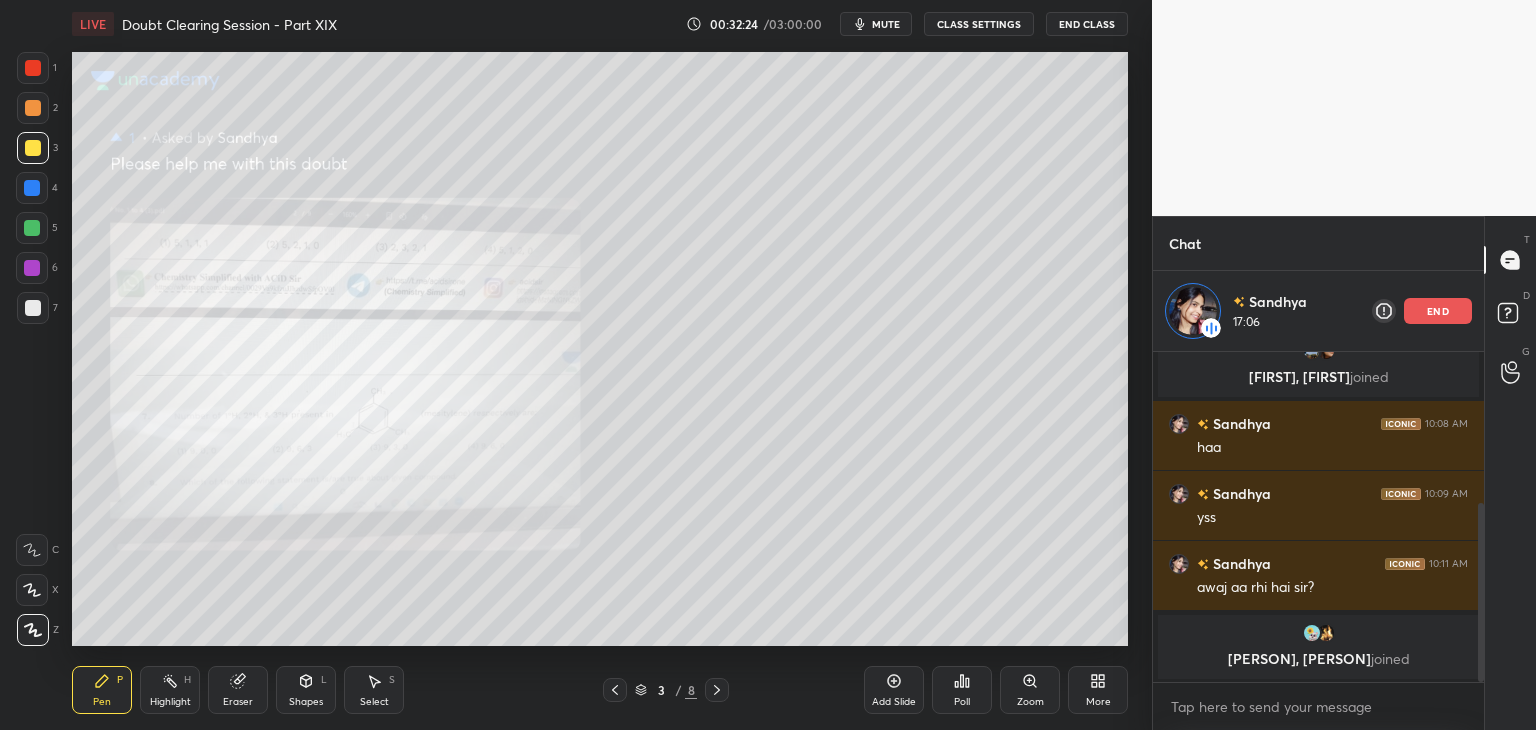 click on "Add Slide" at bounding box center [894, 690] 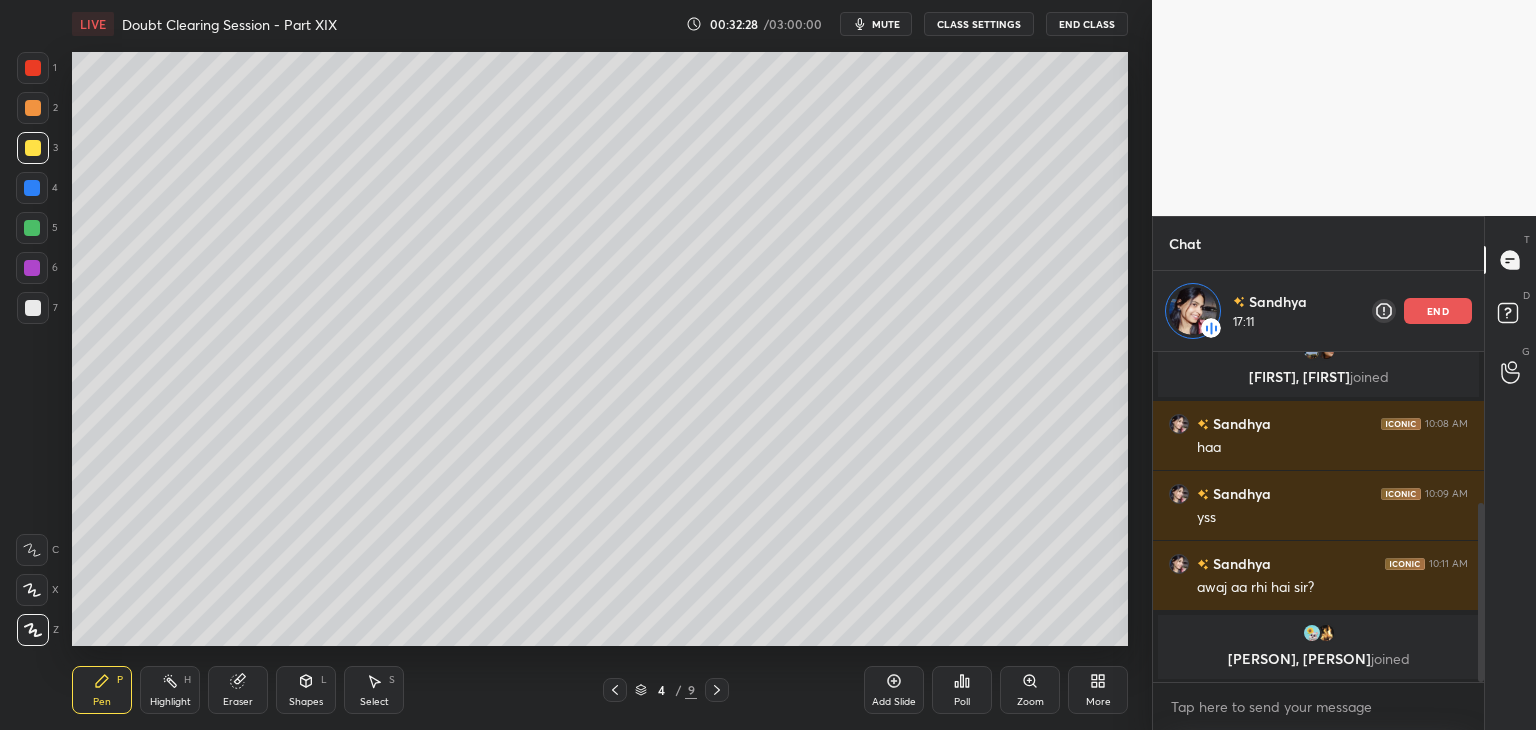 click at bounding box center (32, 268) 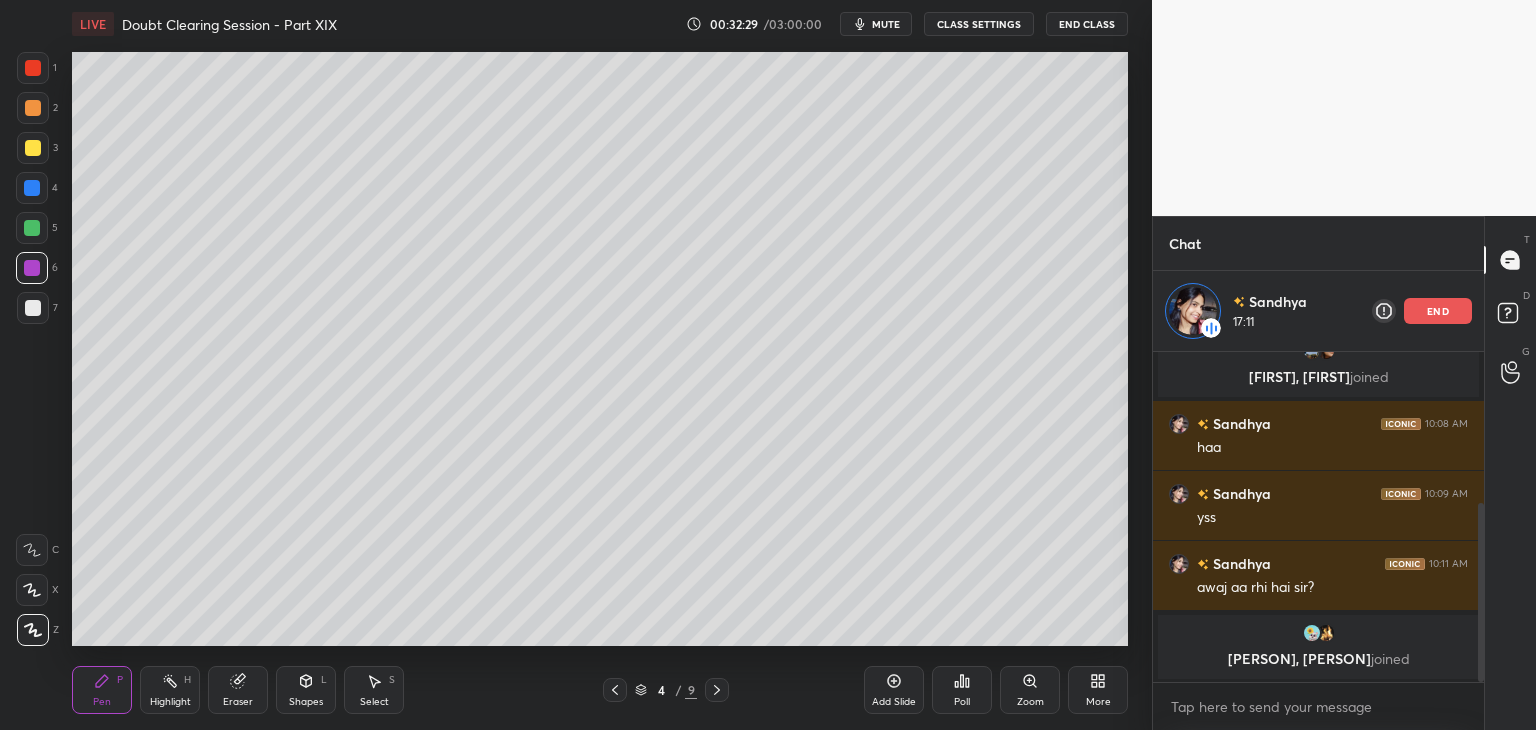 click at bounding box center (33, 308) 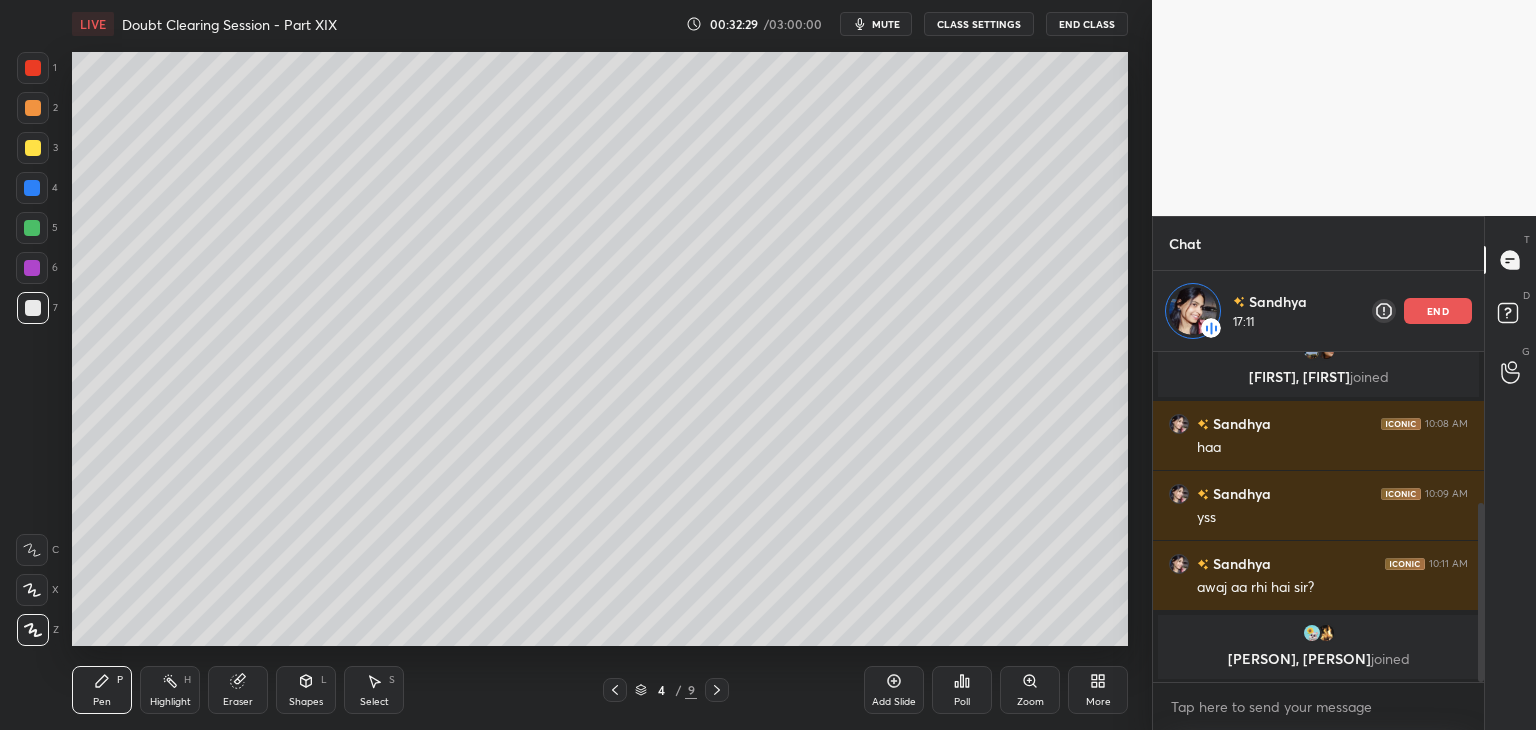click at bounding box center [33, 308] 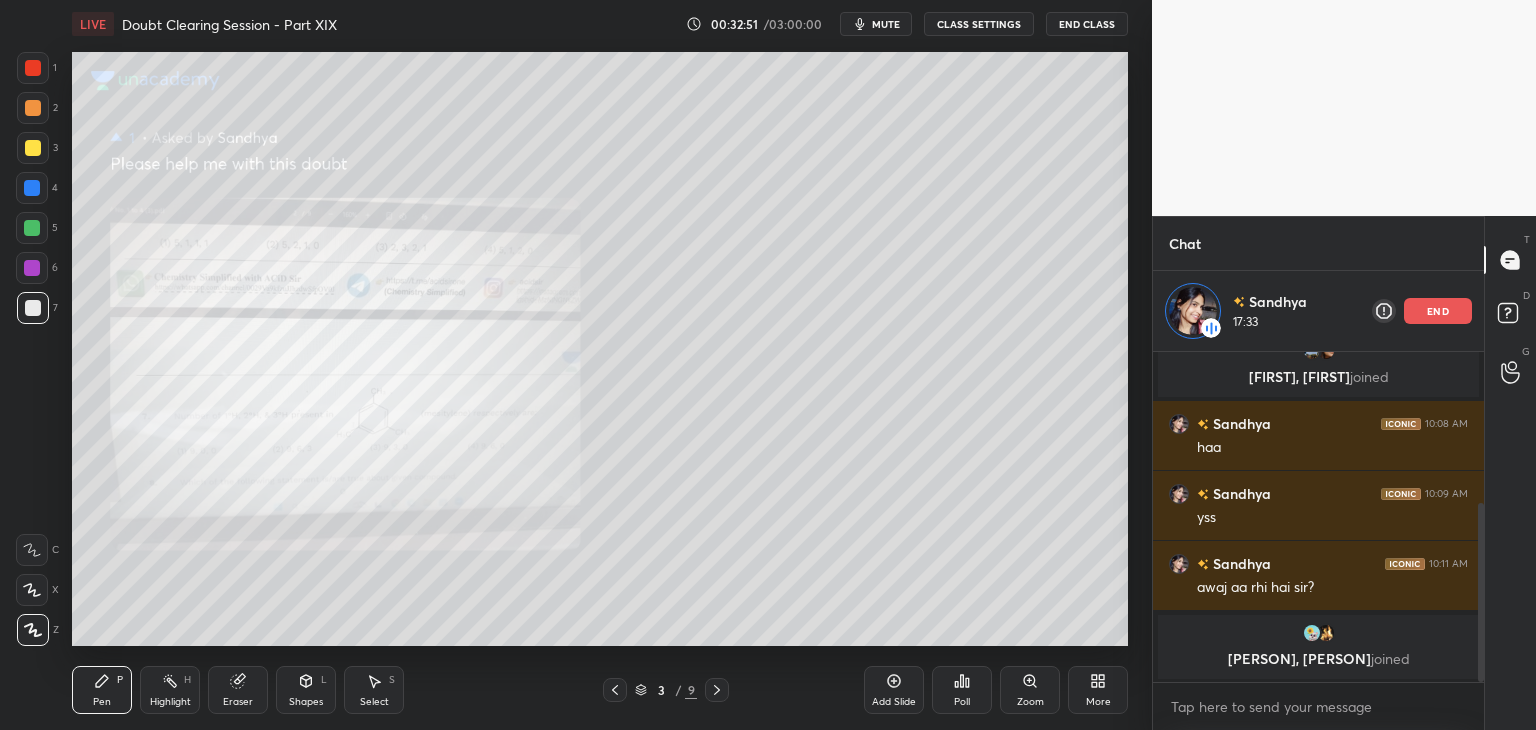 click on "Zoom" at bounding box center (1030, 690) 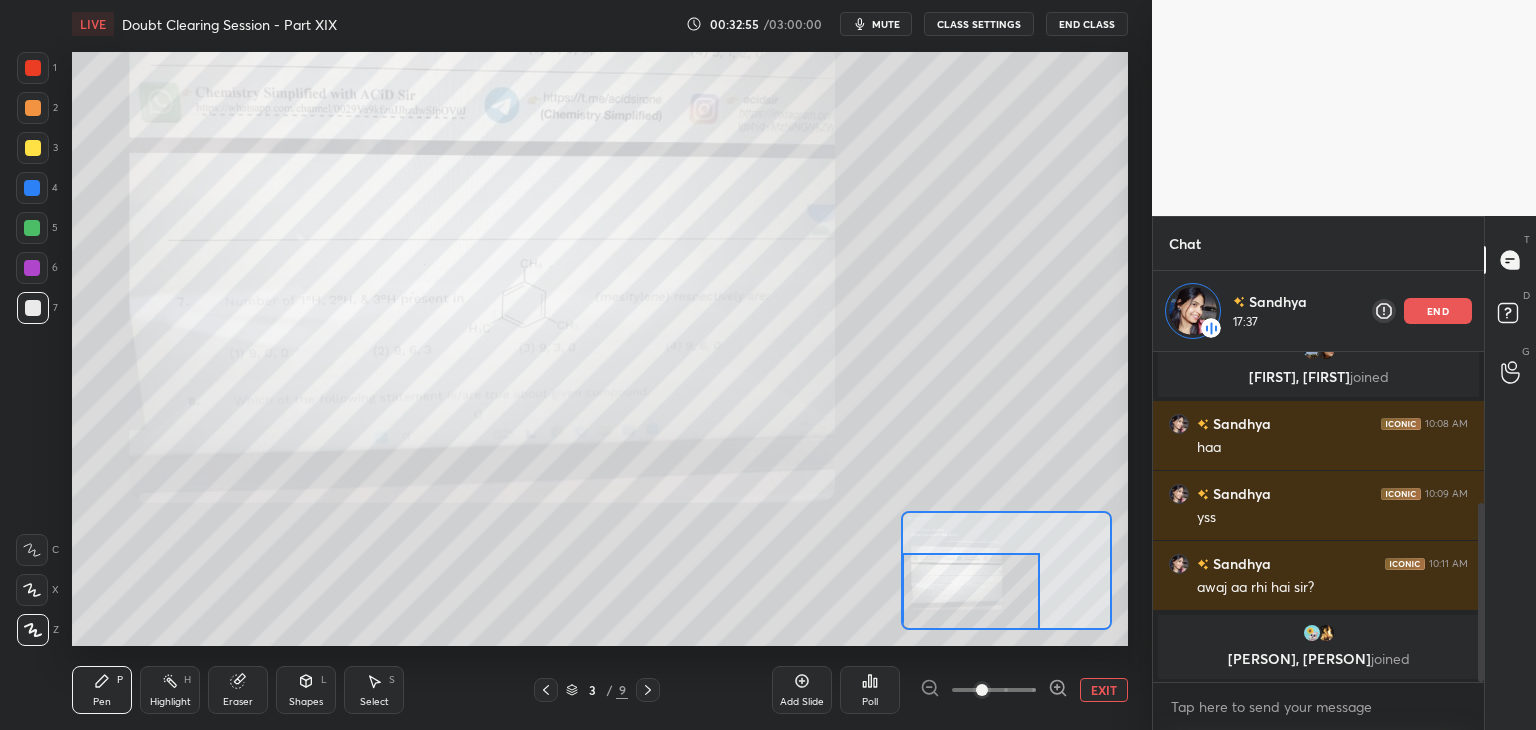 click at bounding box center [33, 68] 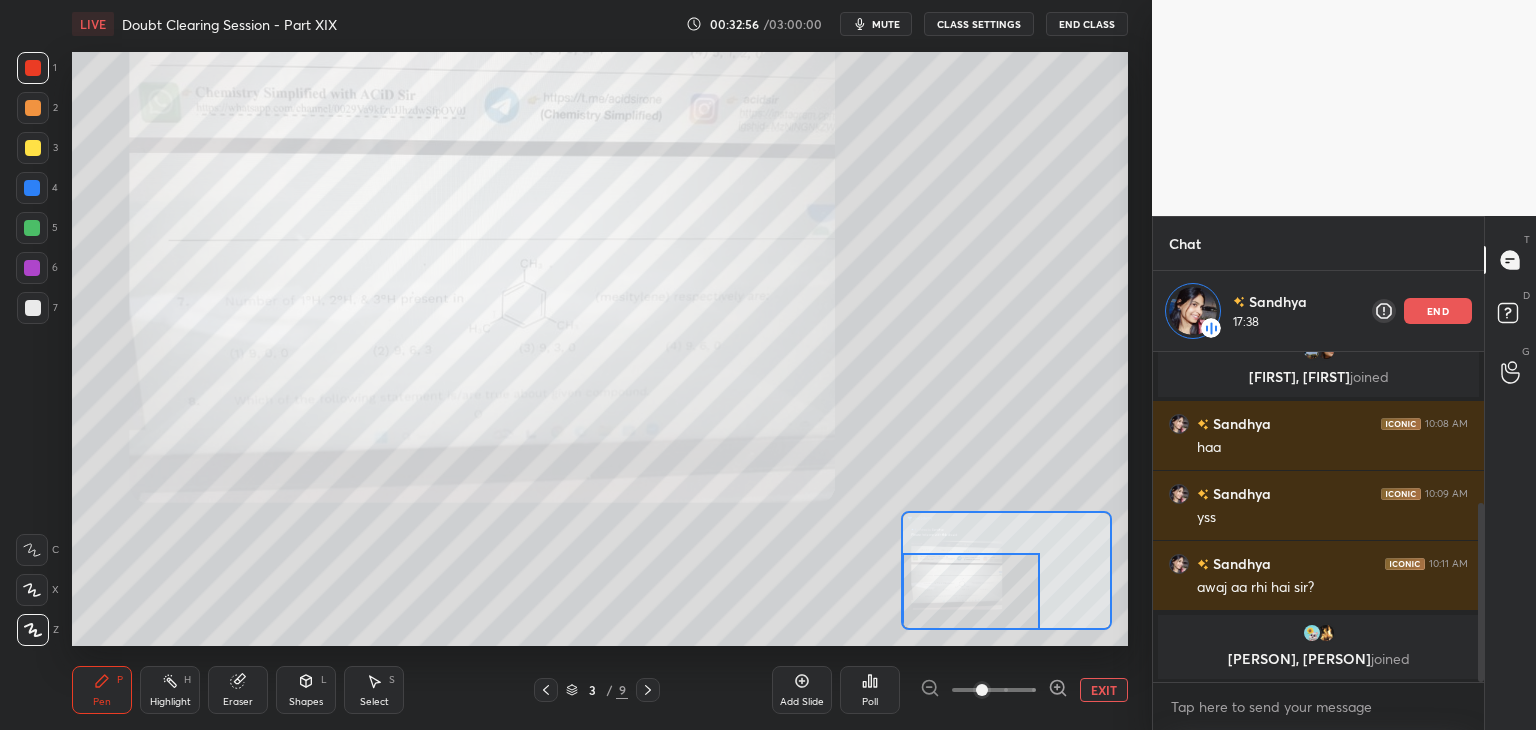 click on "EXIT" at bounding box center [1104, 690] 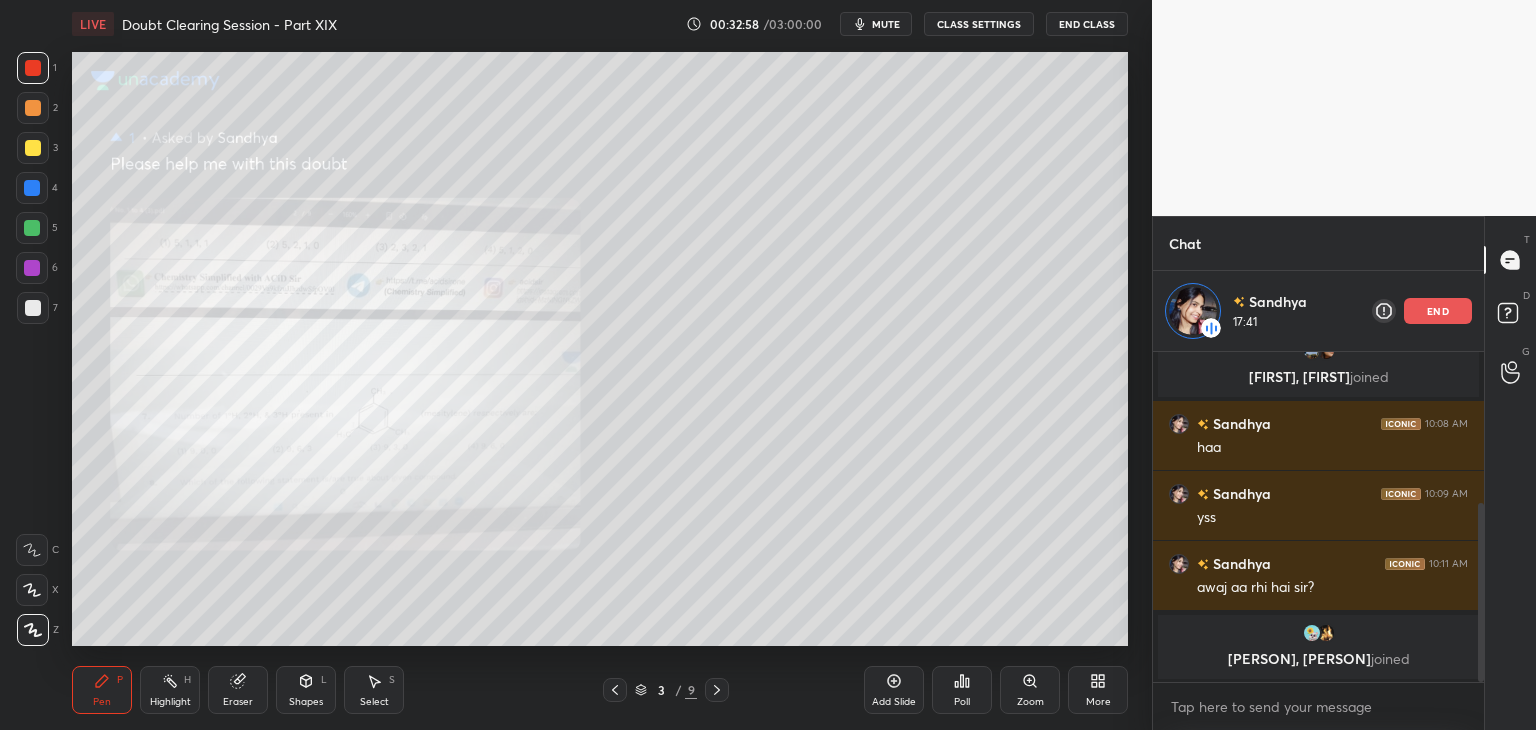 click on "Highlight H" at bounding box center [170, 690] 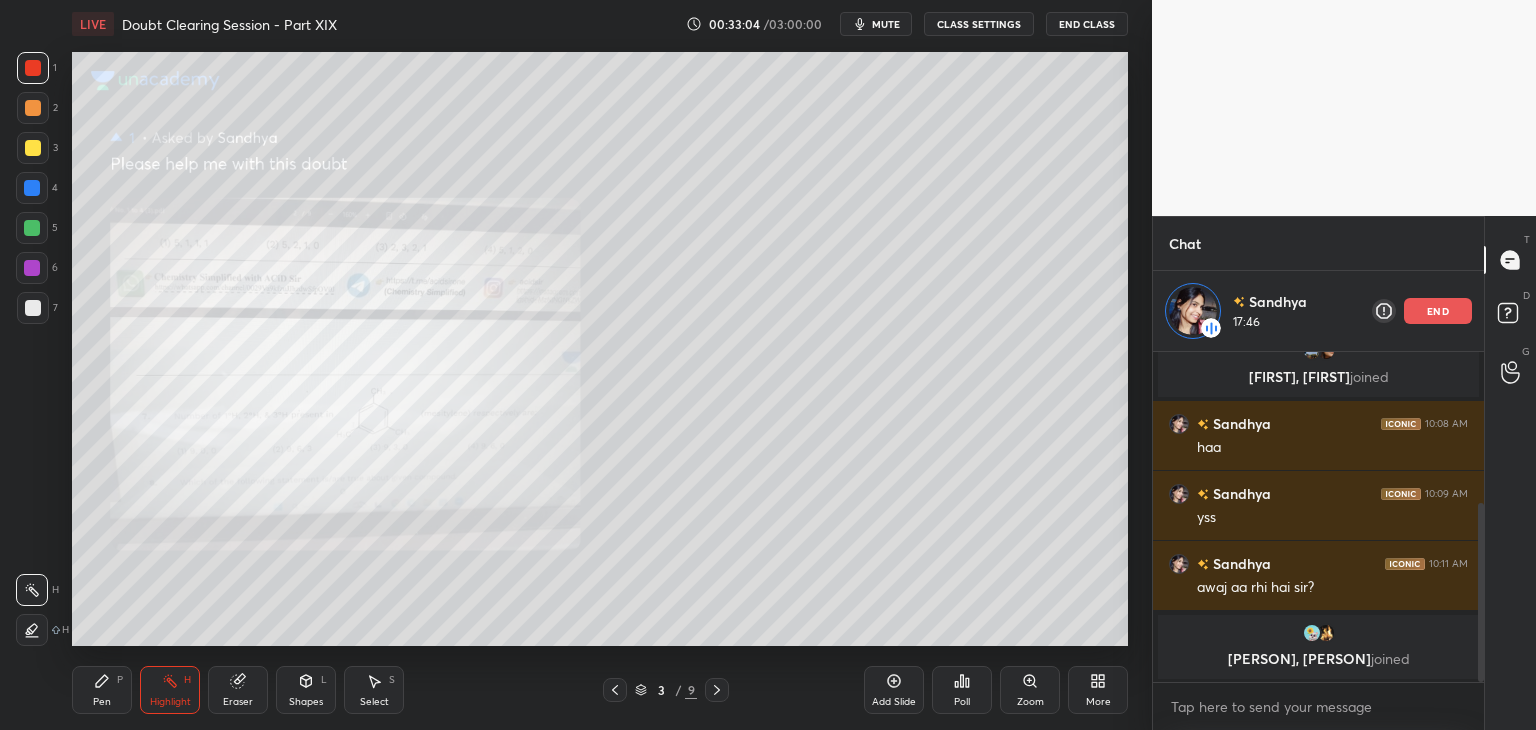 click on "Pen" at bounding box center [102, 702] 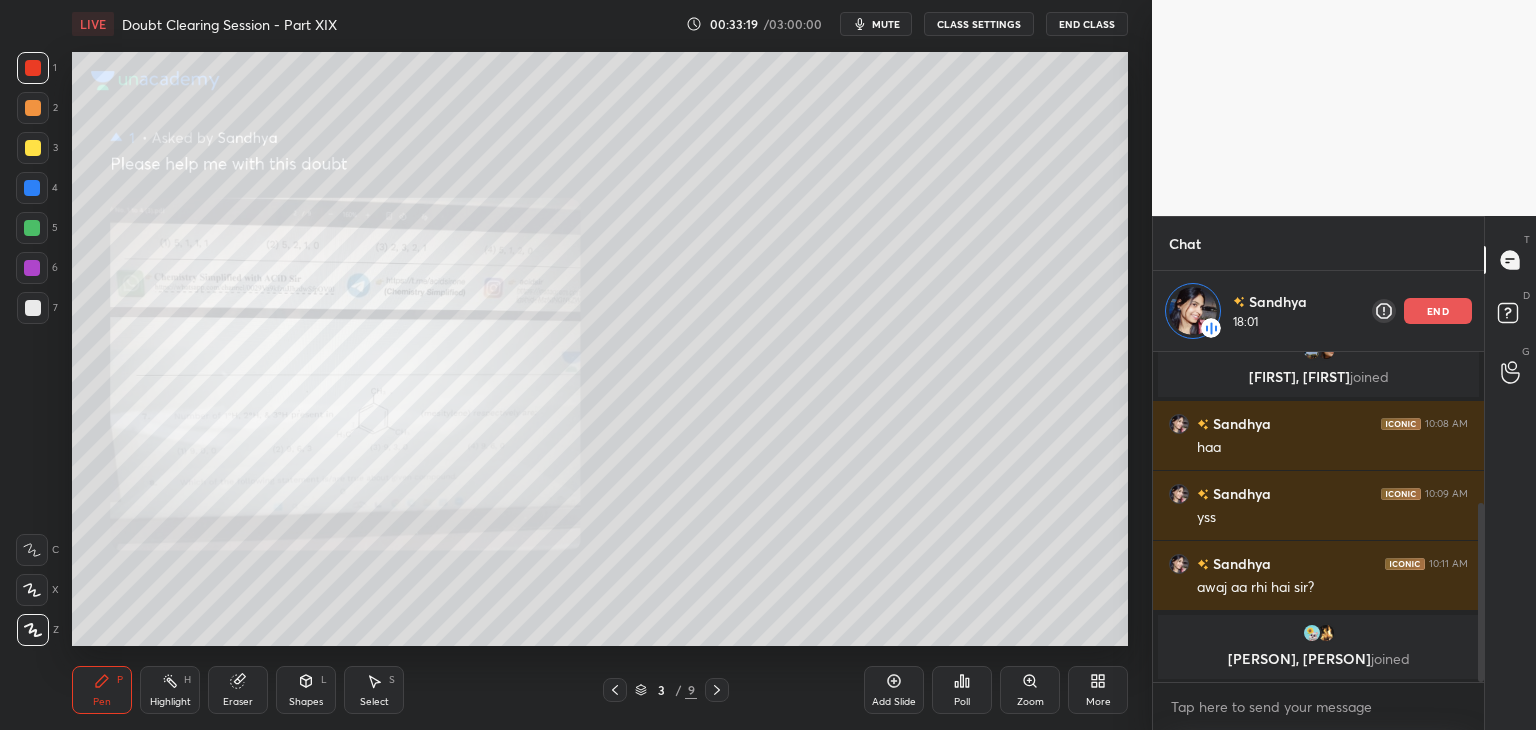 click at bounding box center [717, 690] 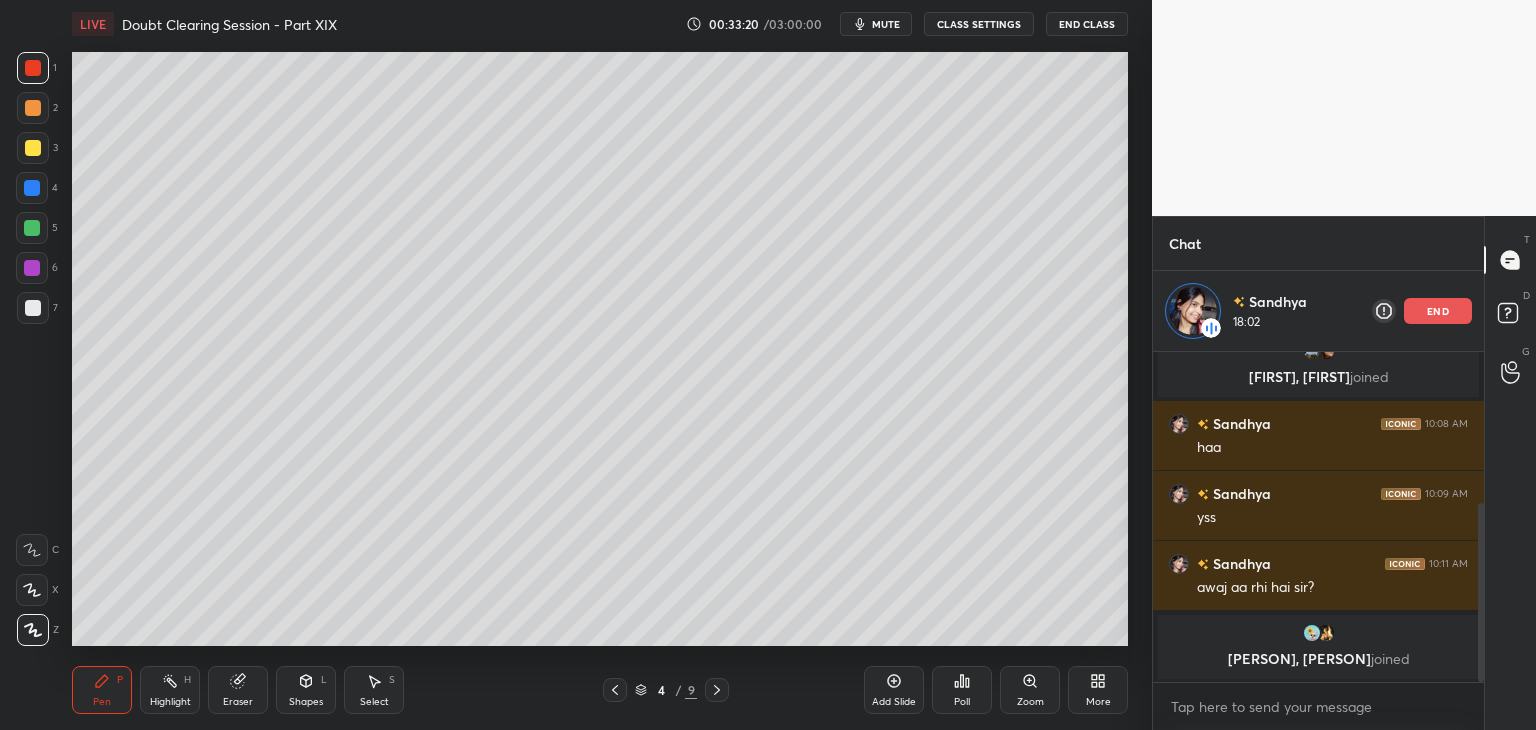 click at bounding box center [32, 228] 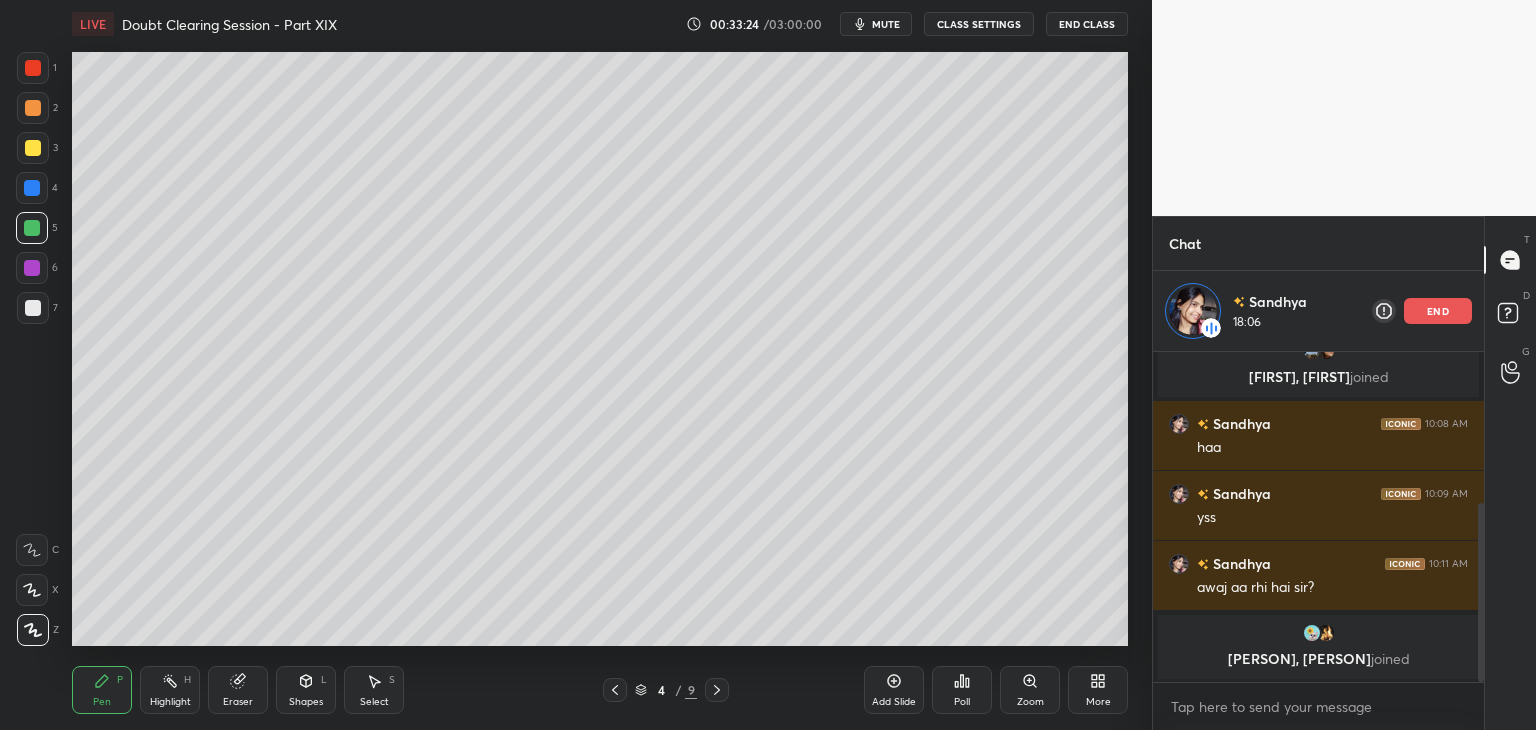 click 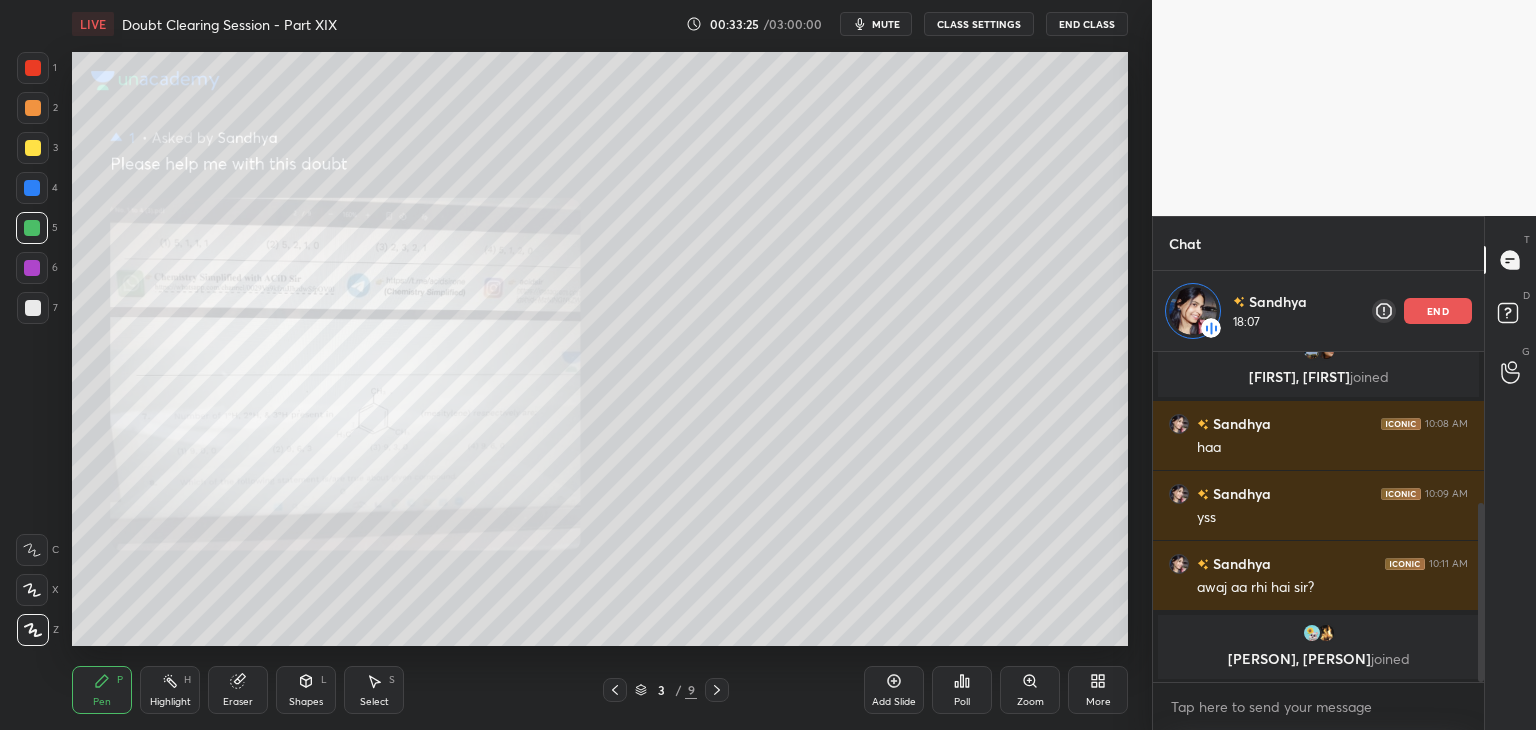 click 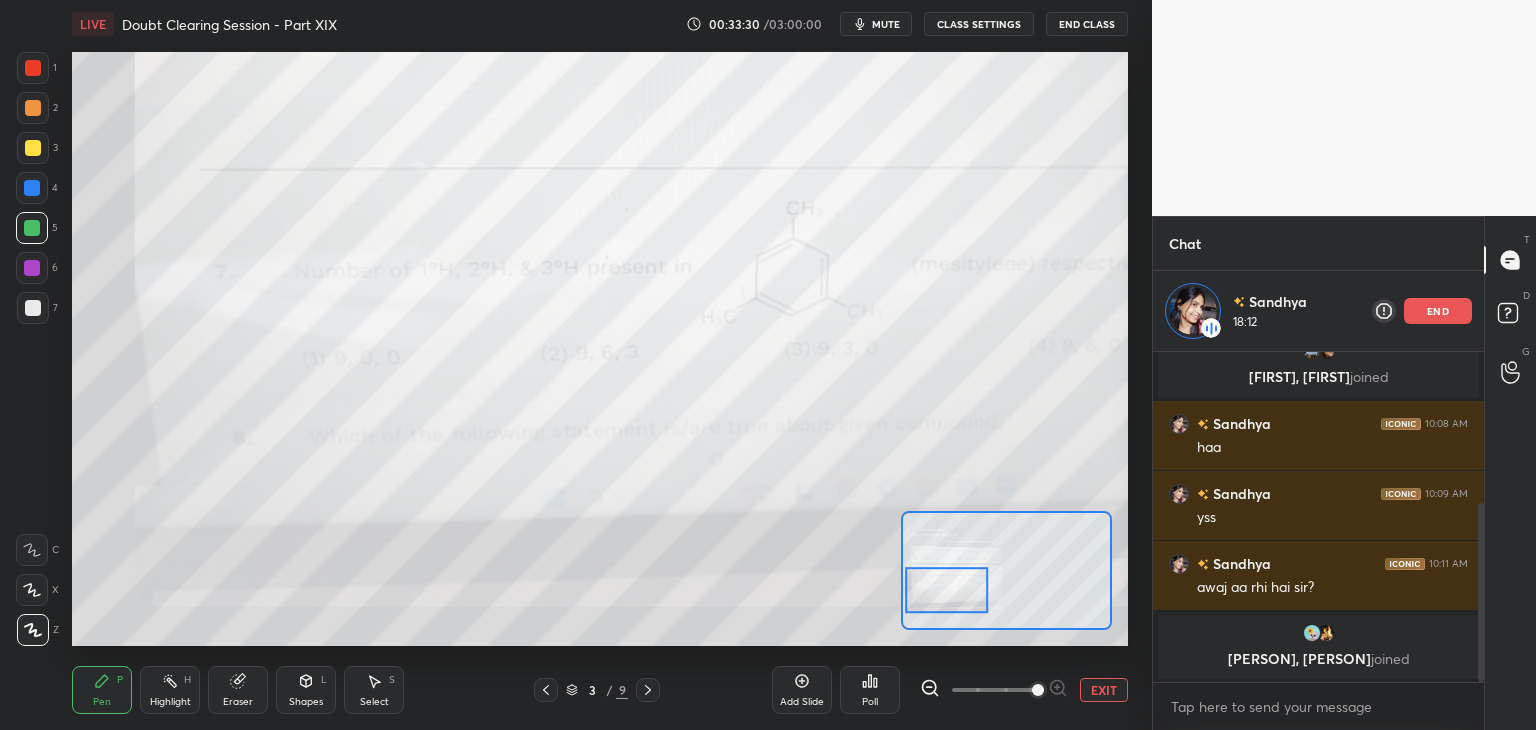 click on "EXIT" at bounding box center [1104, 690] 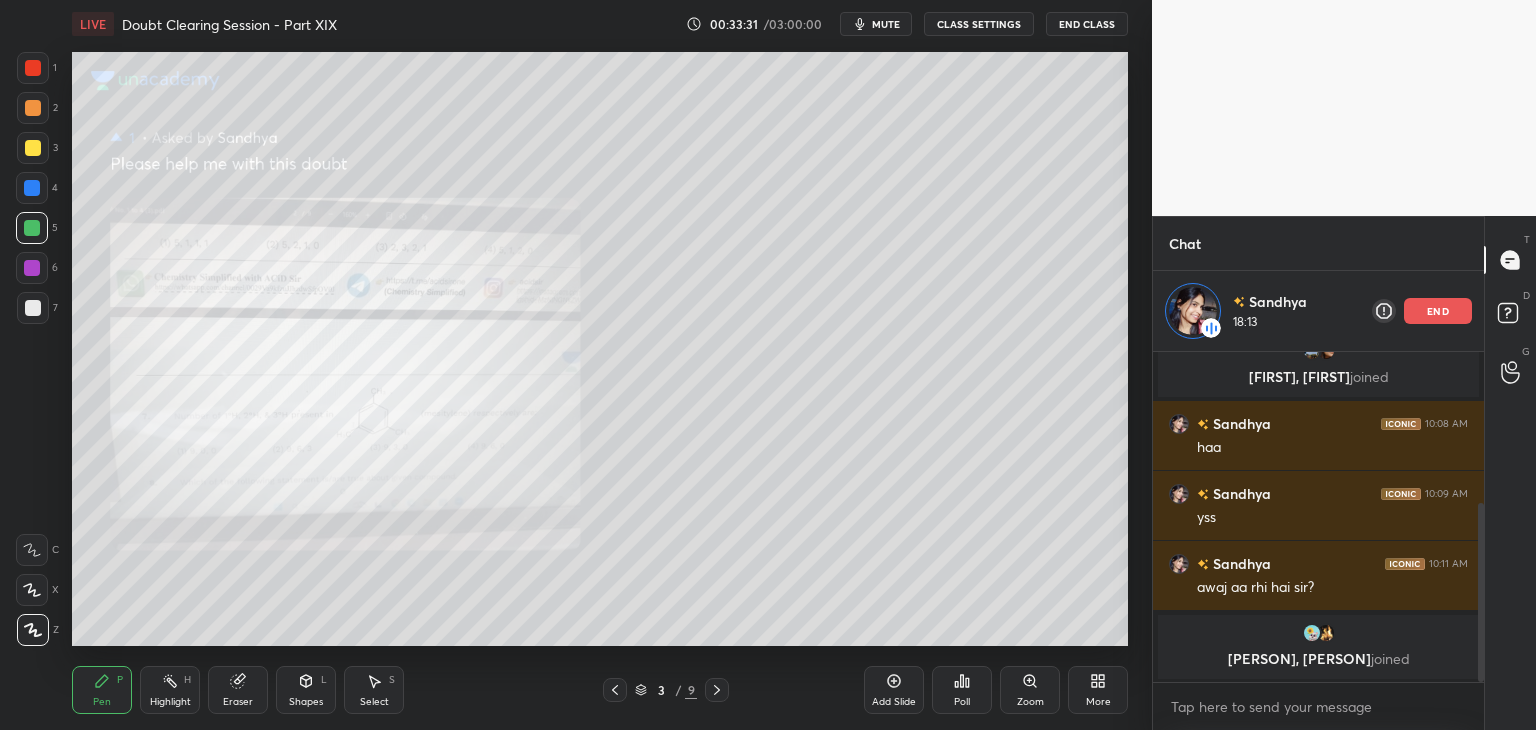 click at bounding box center (717, 690) 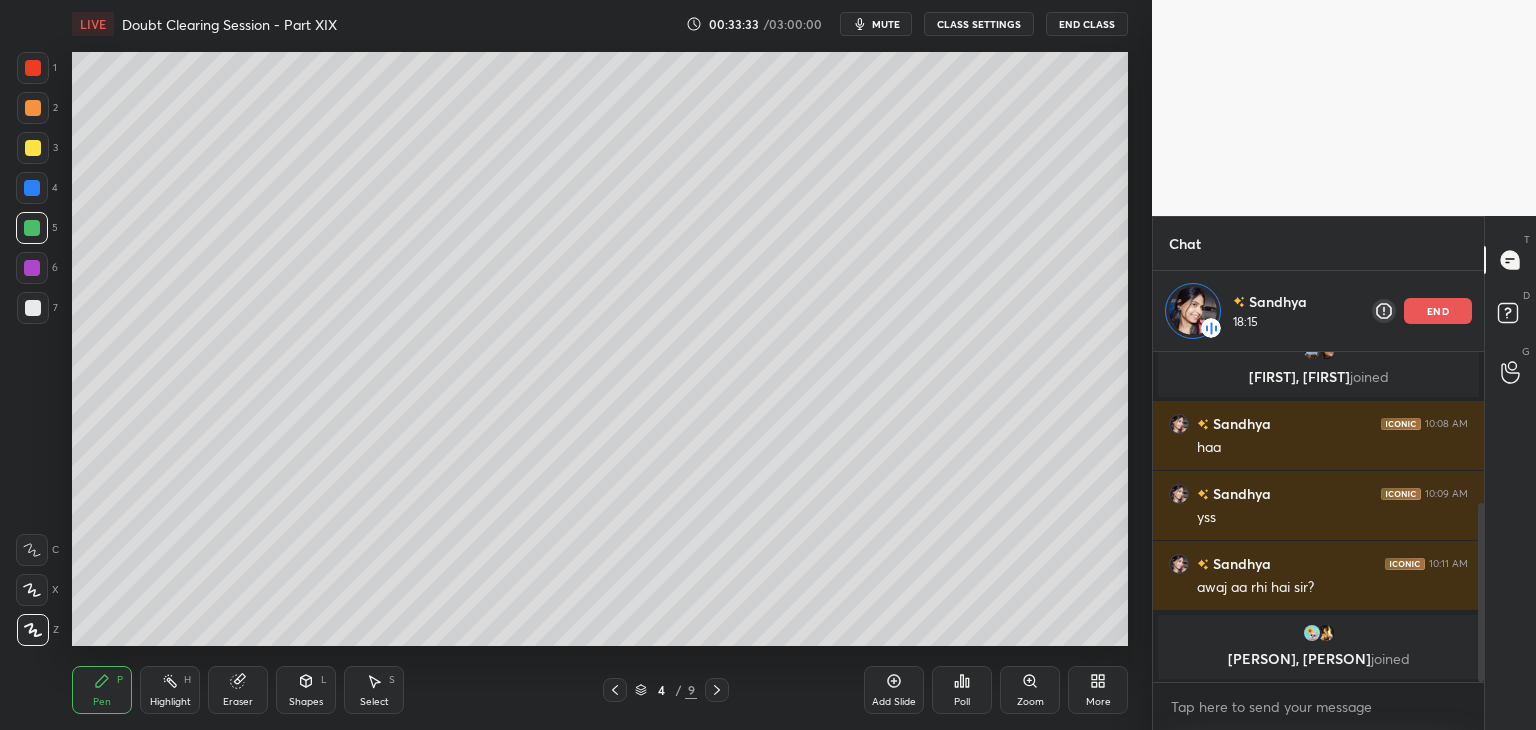 click at bounding box center (32, 268) 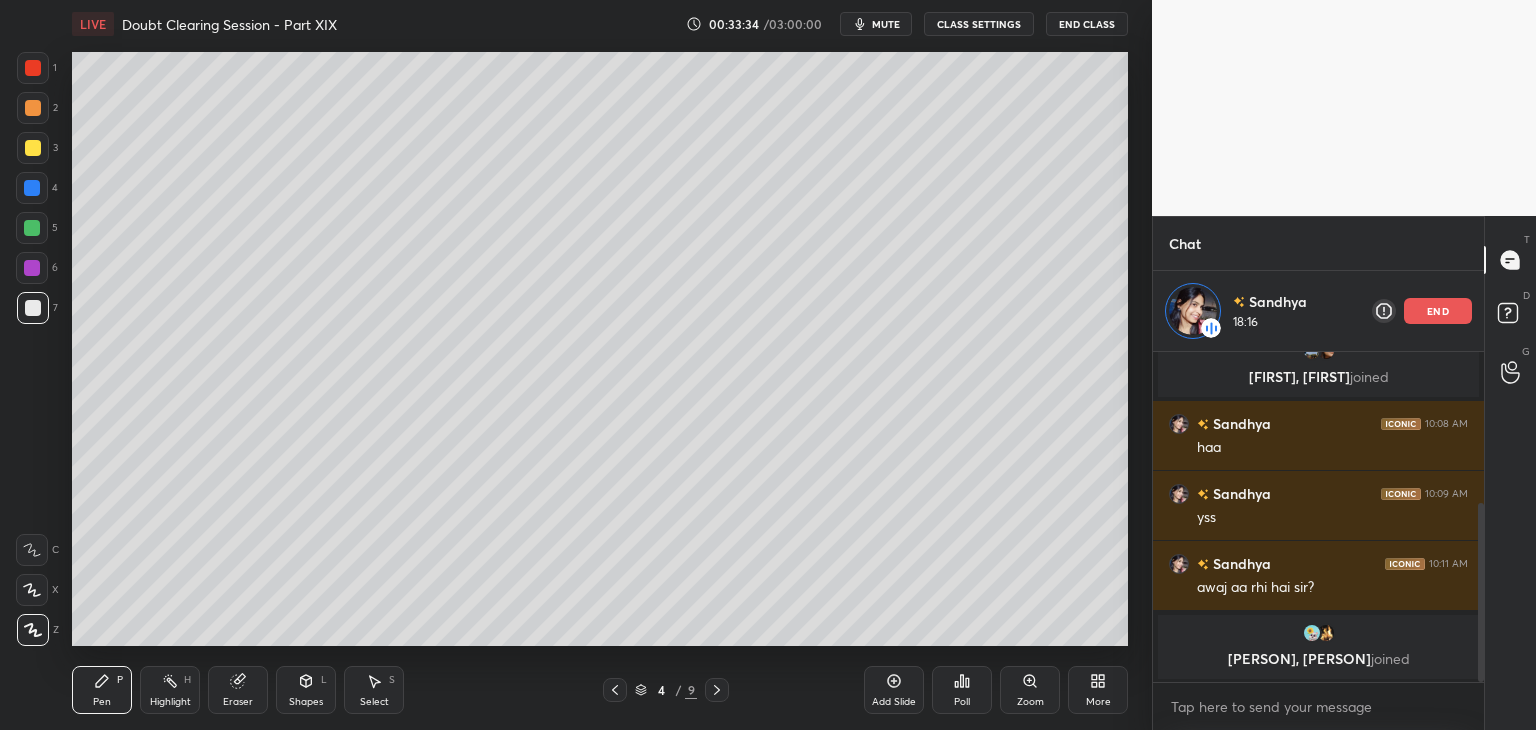 click on "Add Slide" at bounding box center [894, 690] 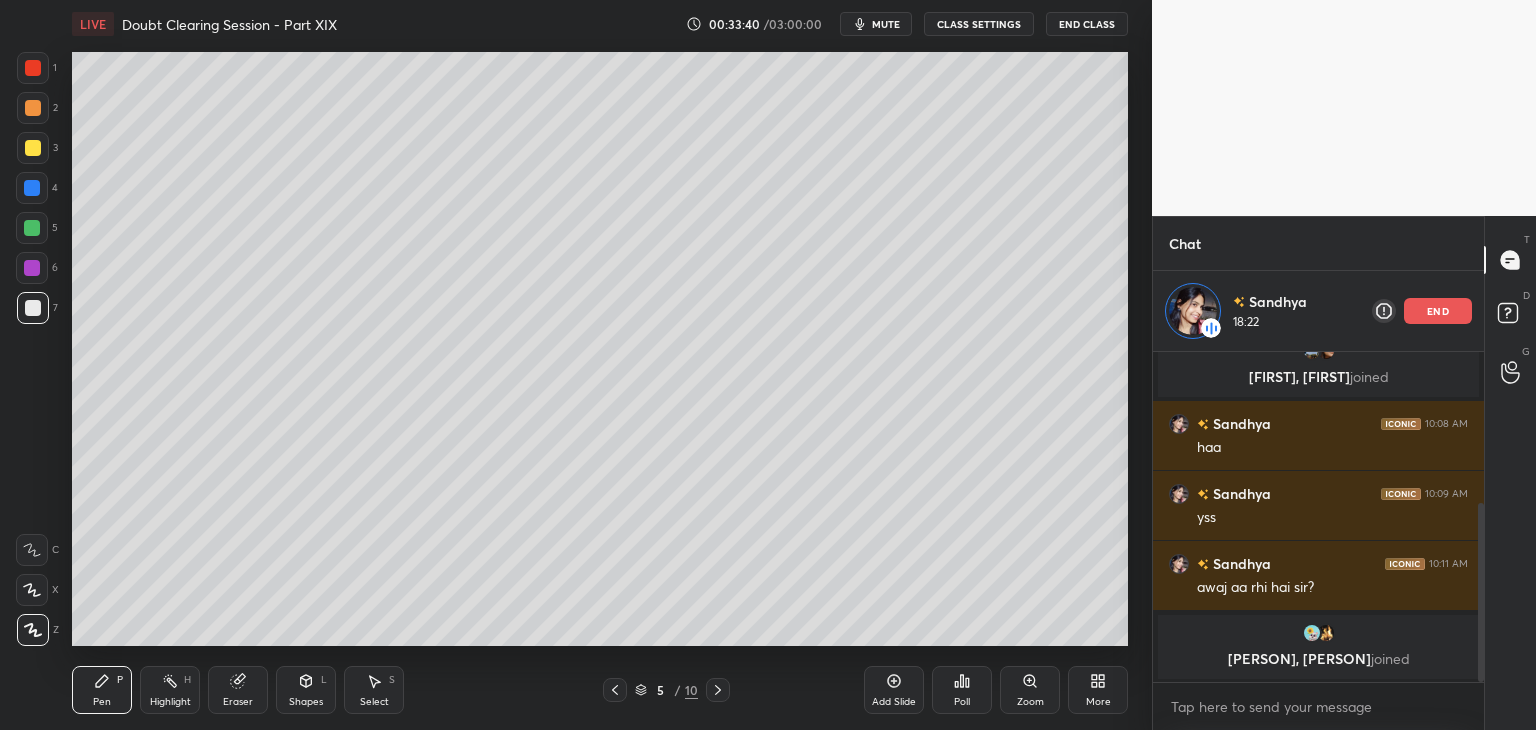 click at bounding box center (33, 68) 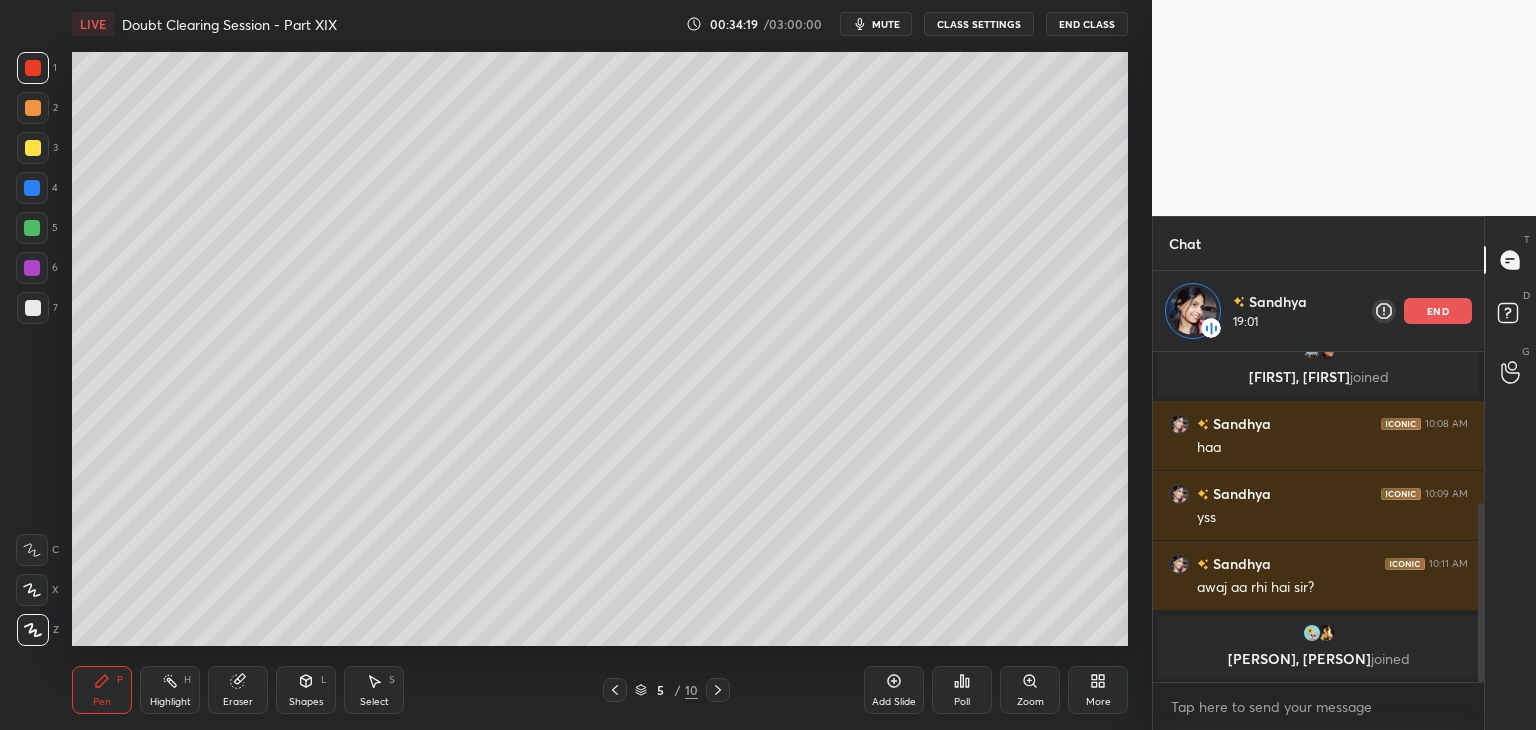 click on "1 2 3 4 5 6 7 C X Z C X Z E E Erase all   H H" at bounding box center (32, 349) 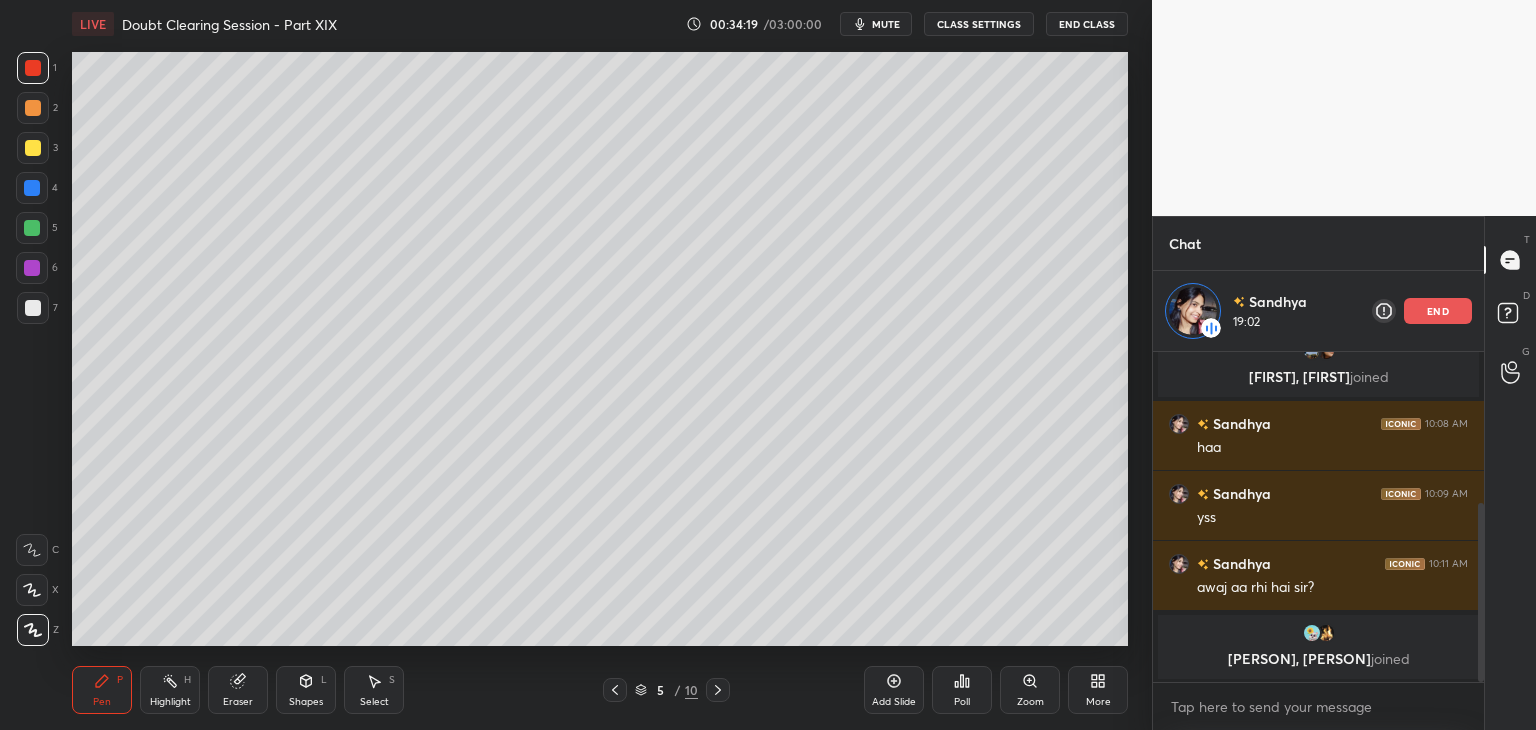 click on "3" at bounding box center (37, 148) 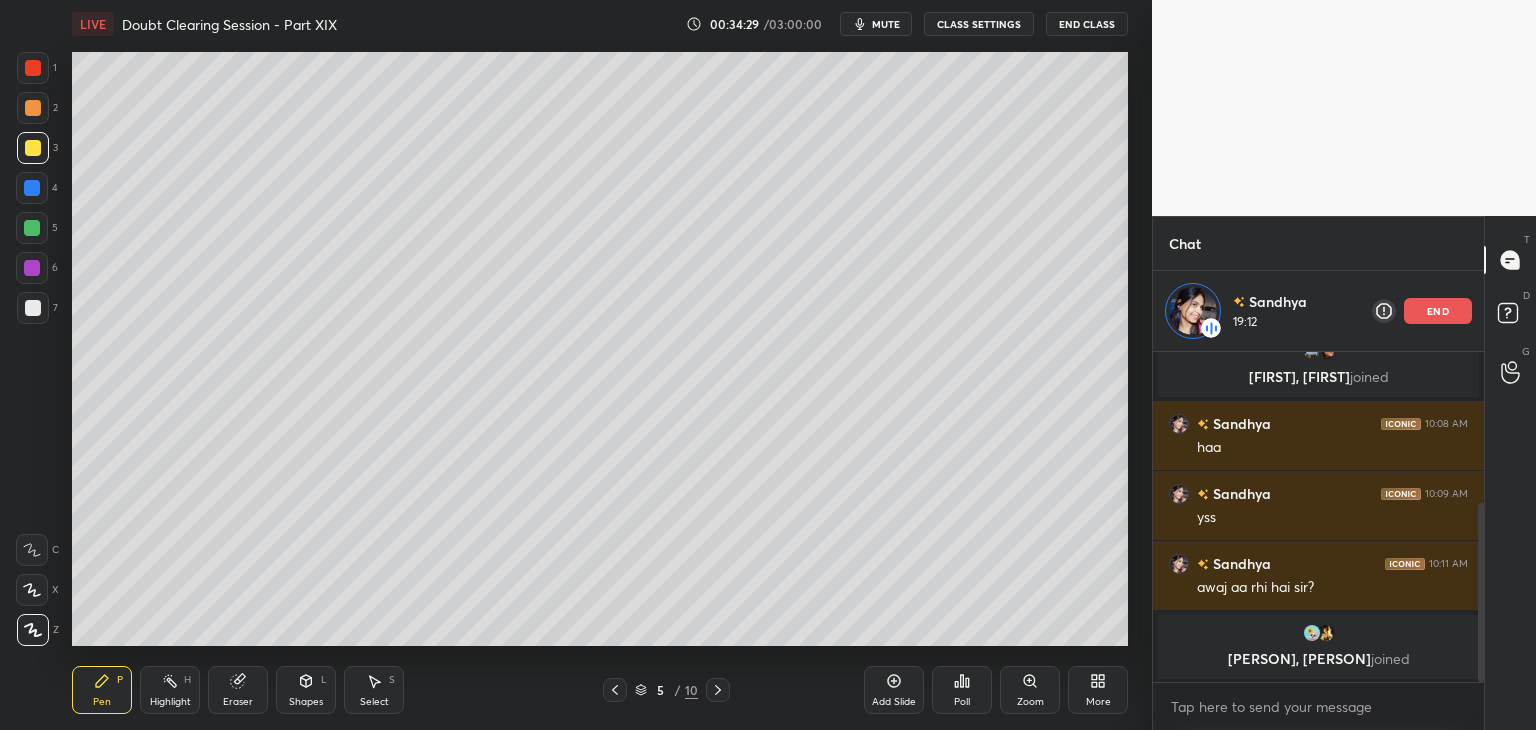 click 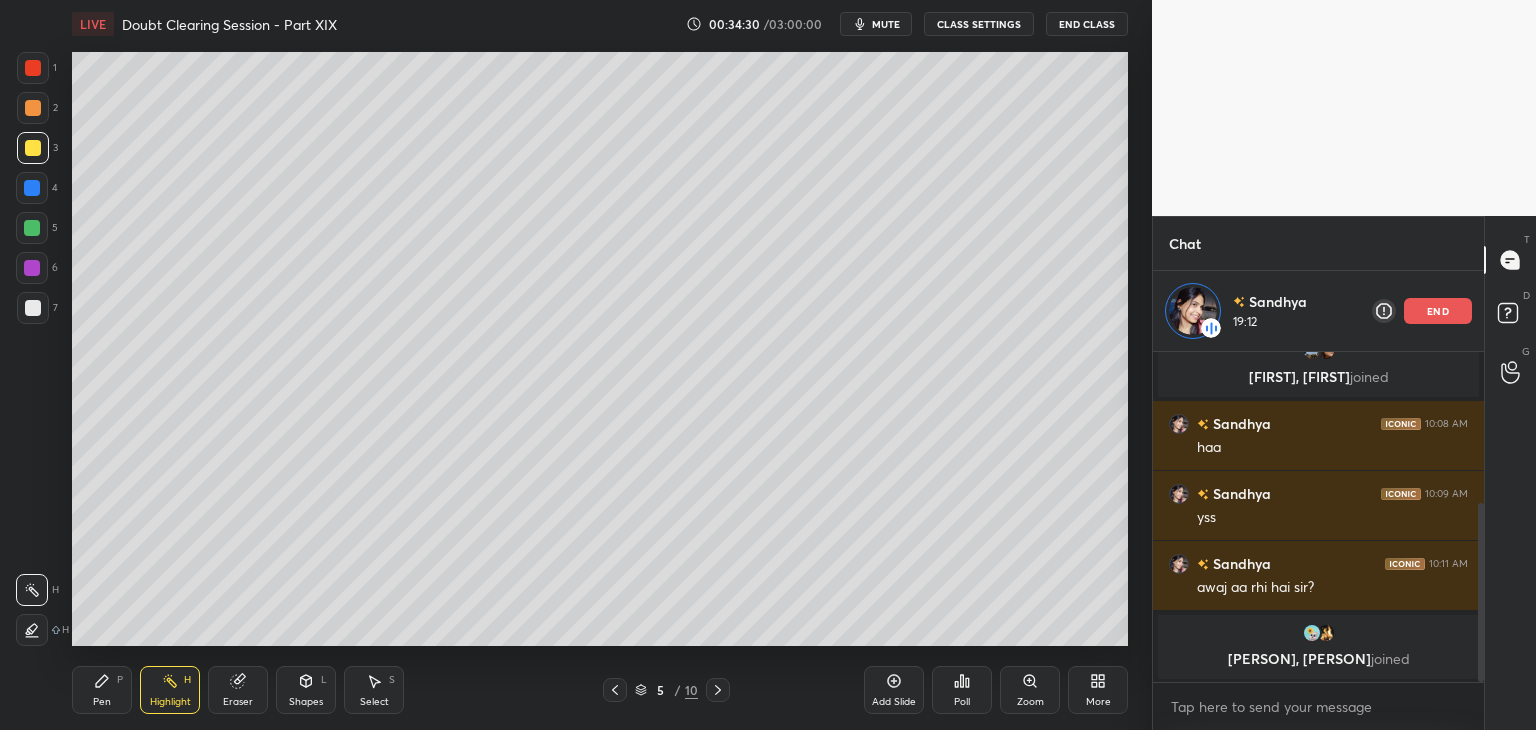 click 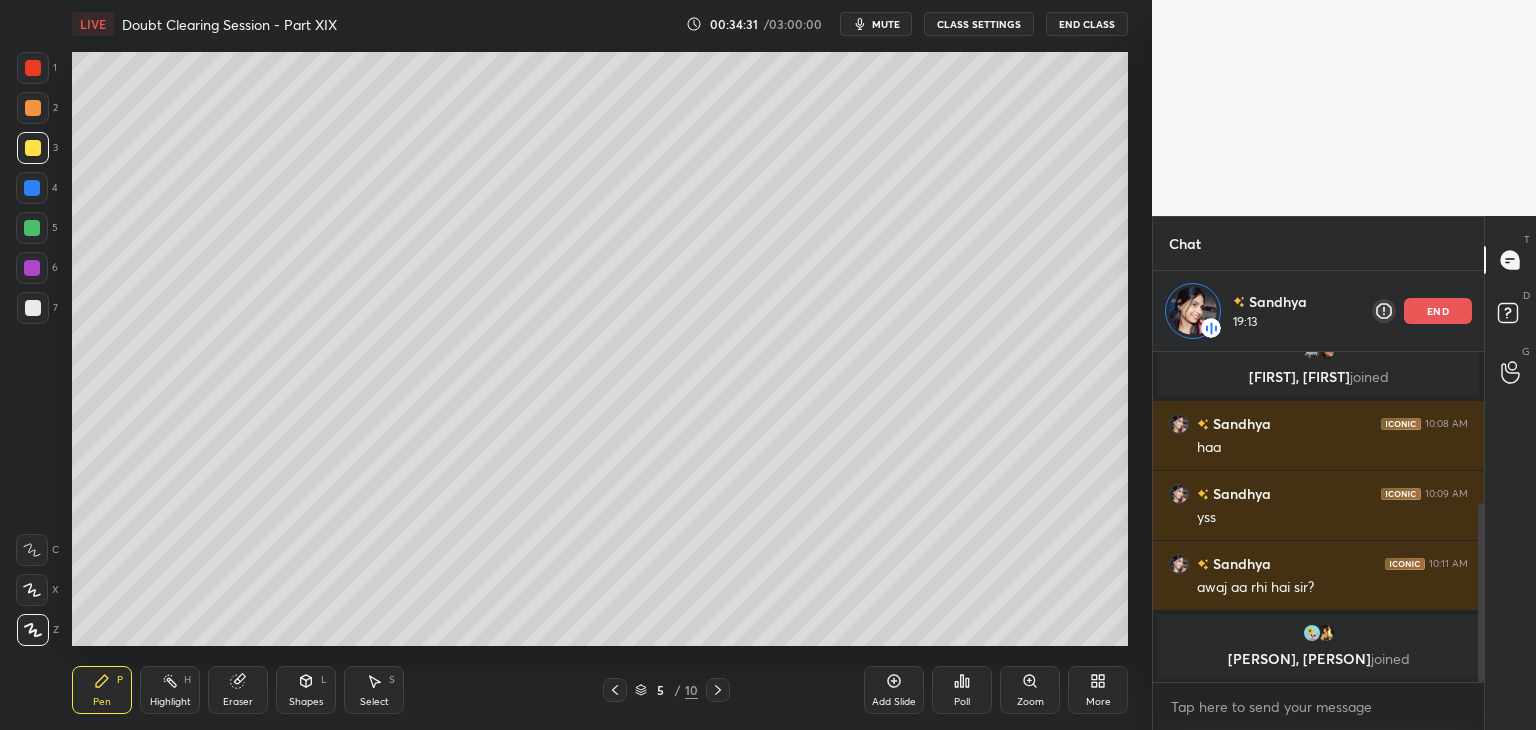 click at bounding box center (33, 308) 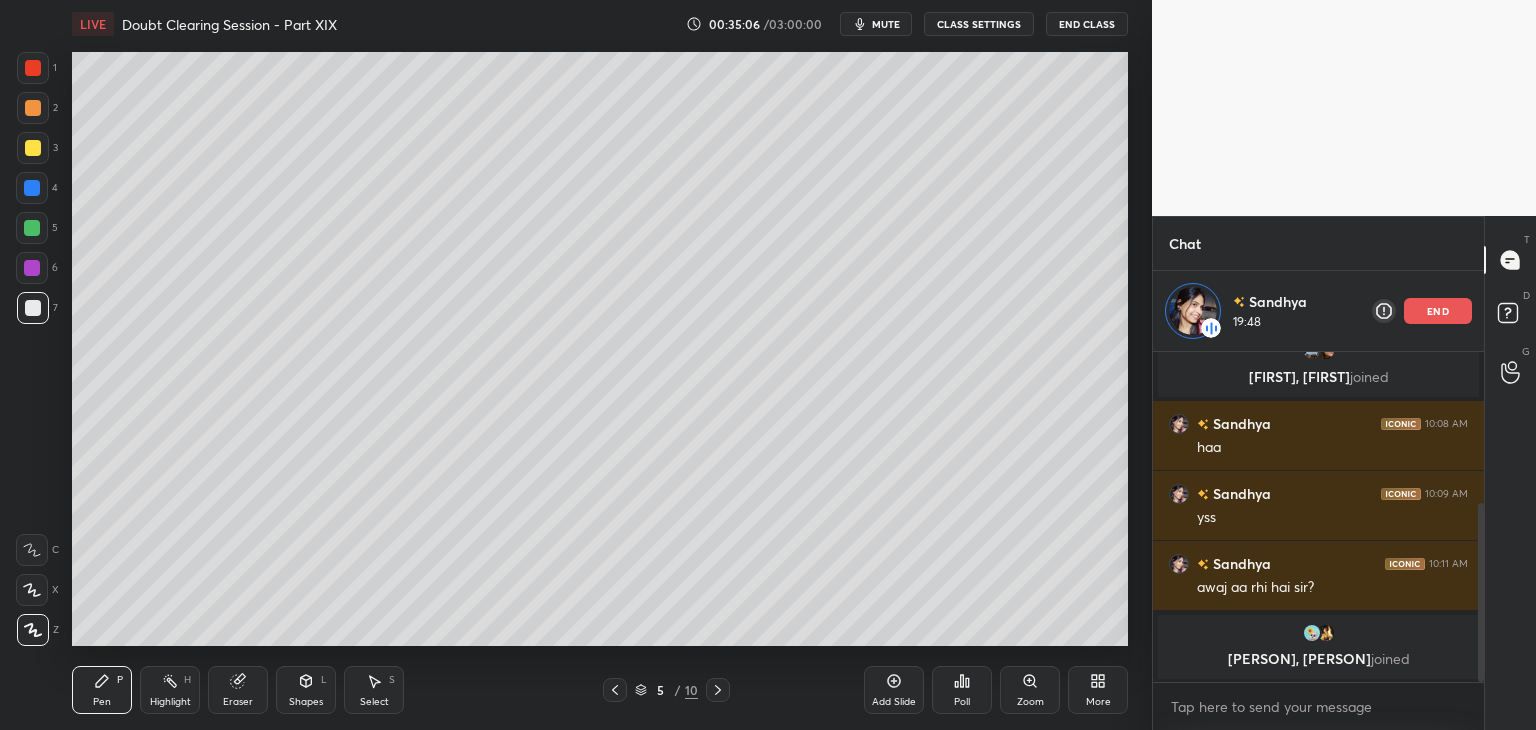 click at bounding box center [33, 148] 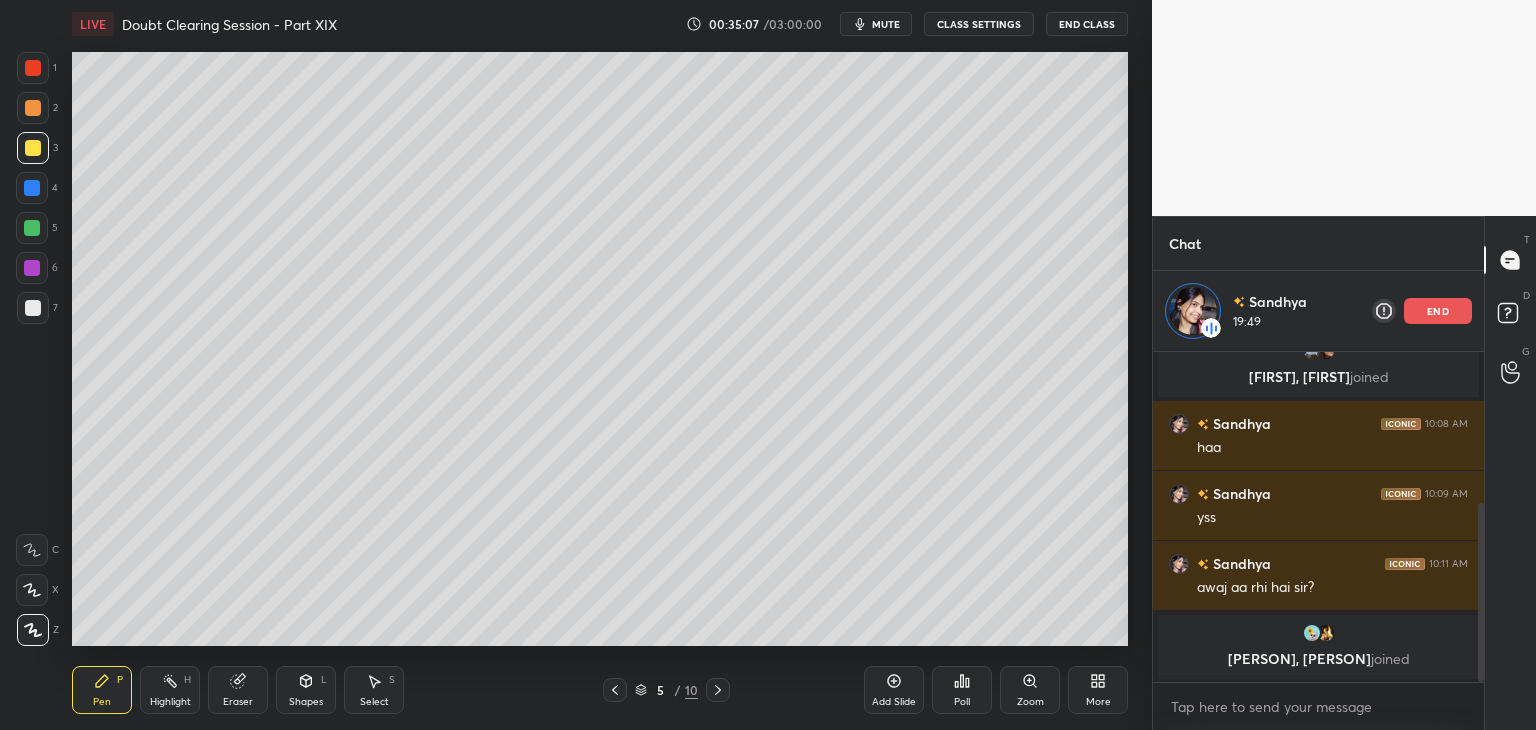 click on "2" at bounding box center [37, 112] 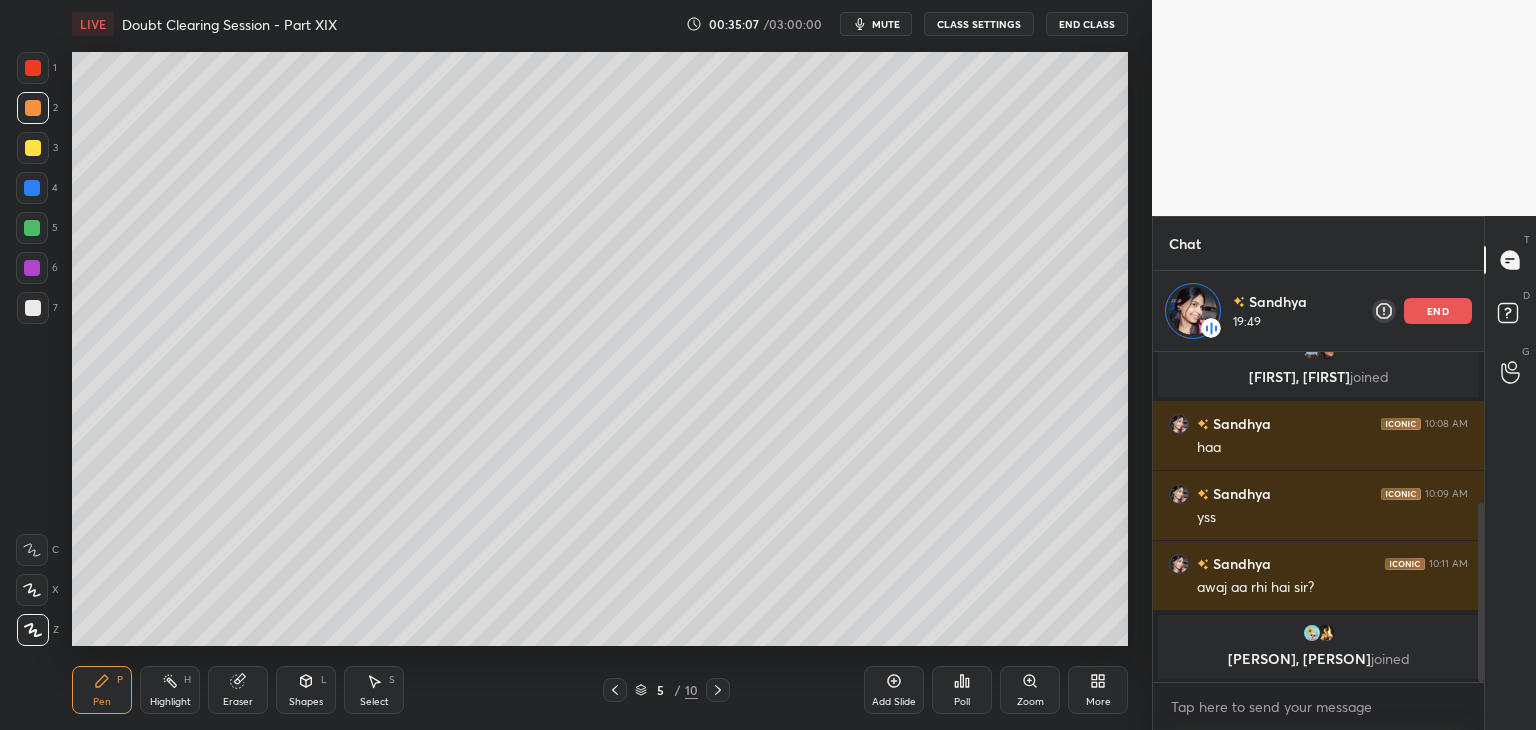 click at bounding box center (32, 188) 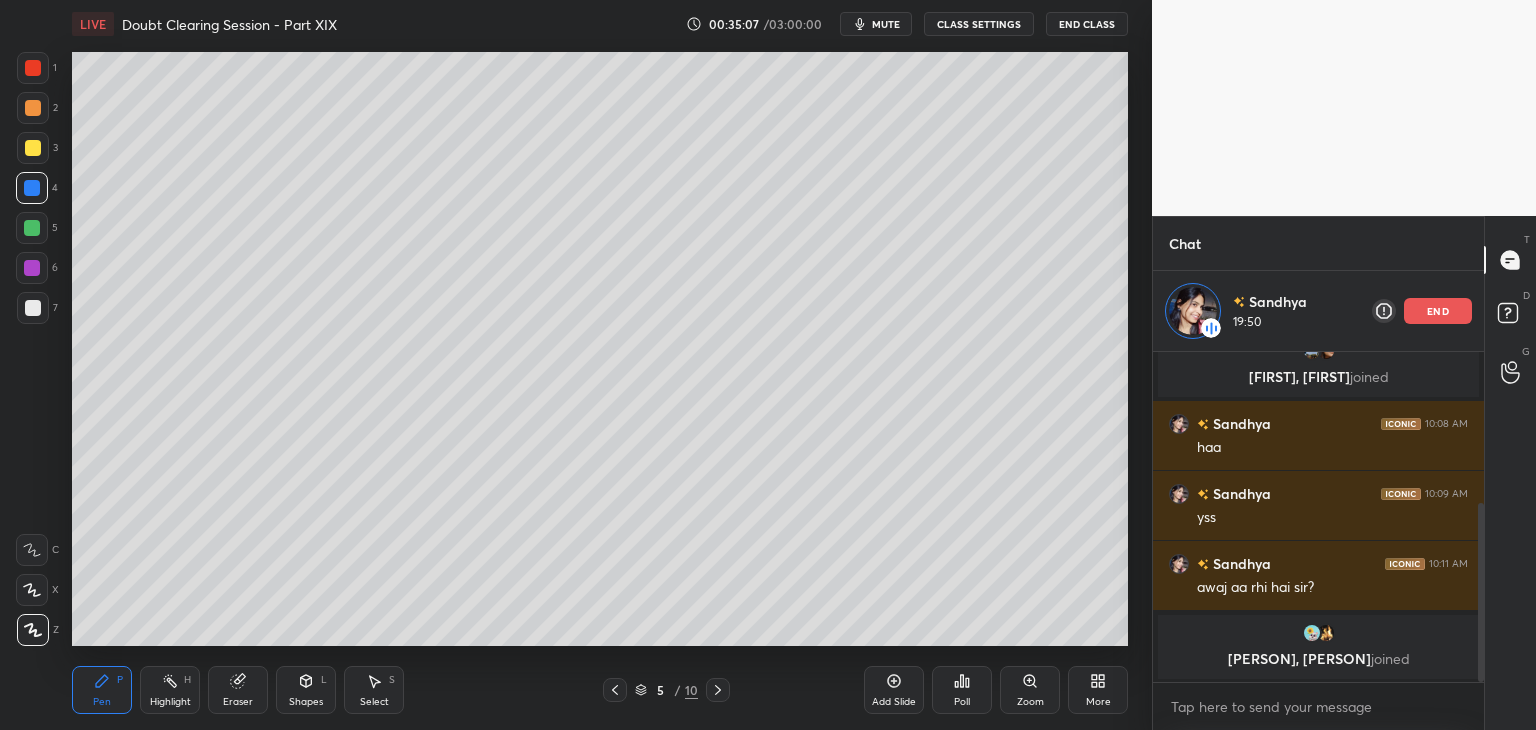 click at bounding box center (32, 188) 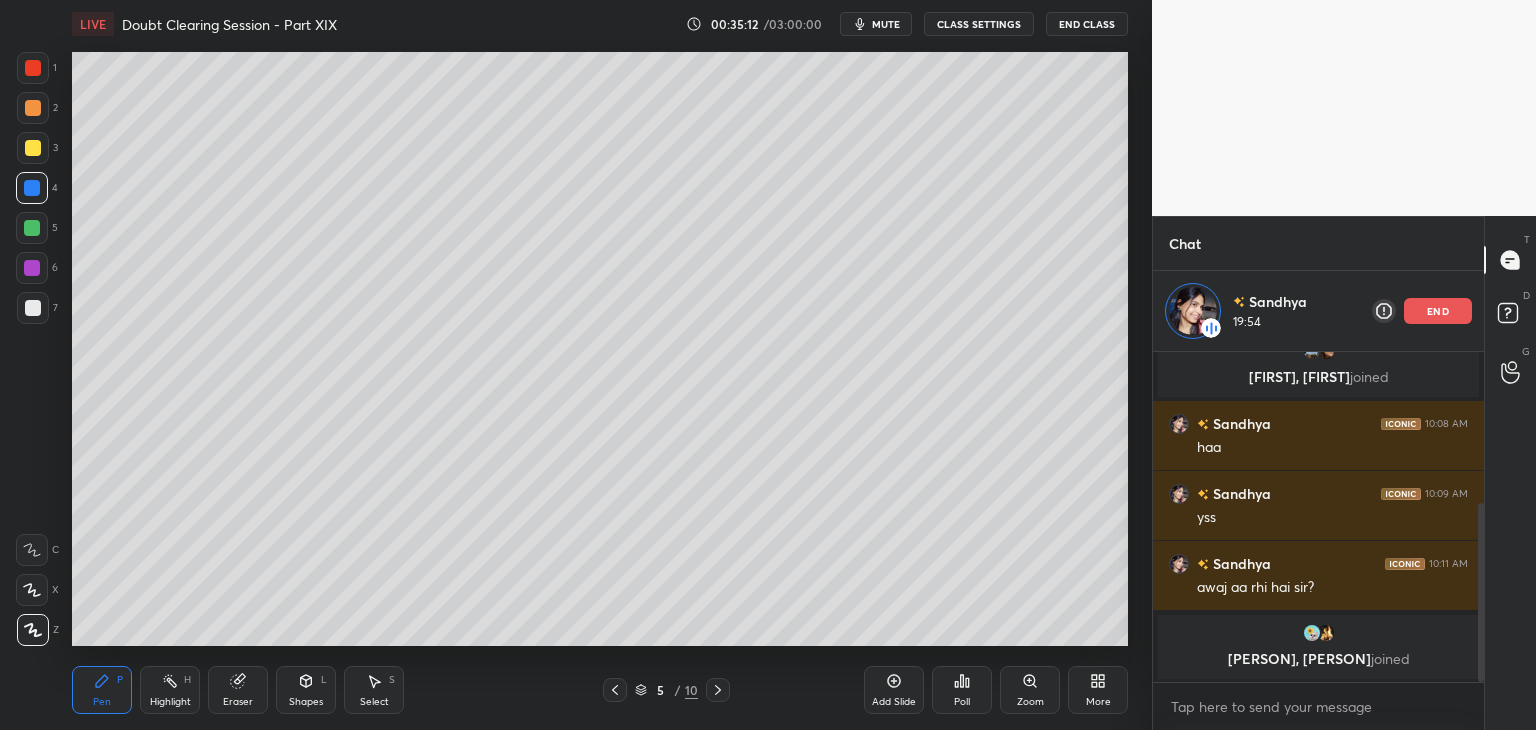 click on "3" at bounding box center (37, 148) 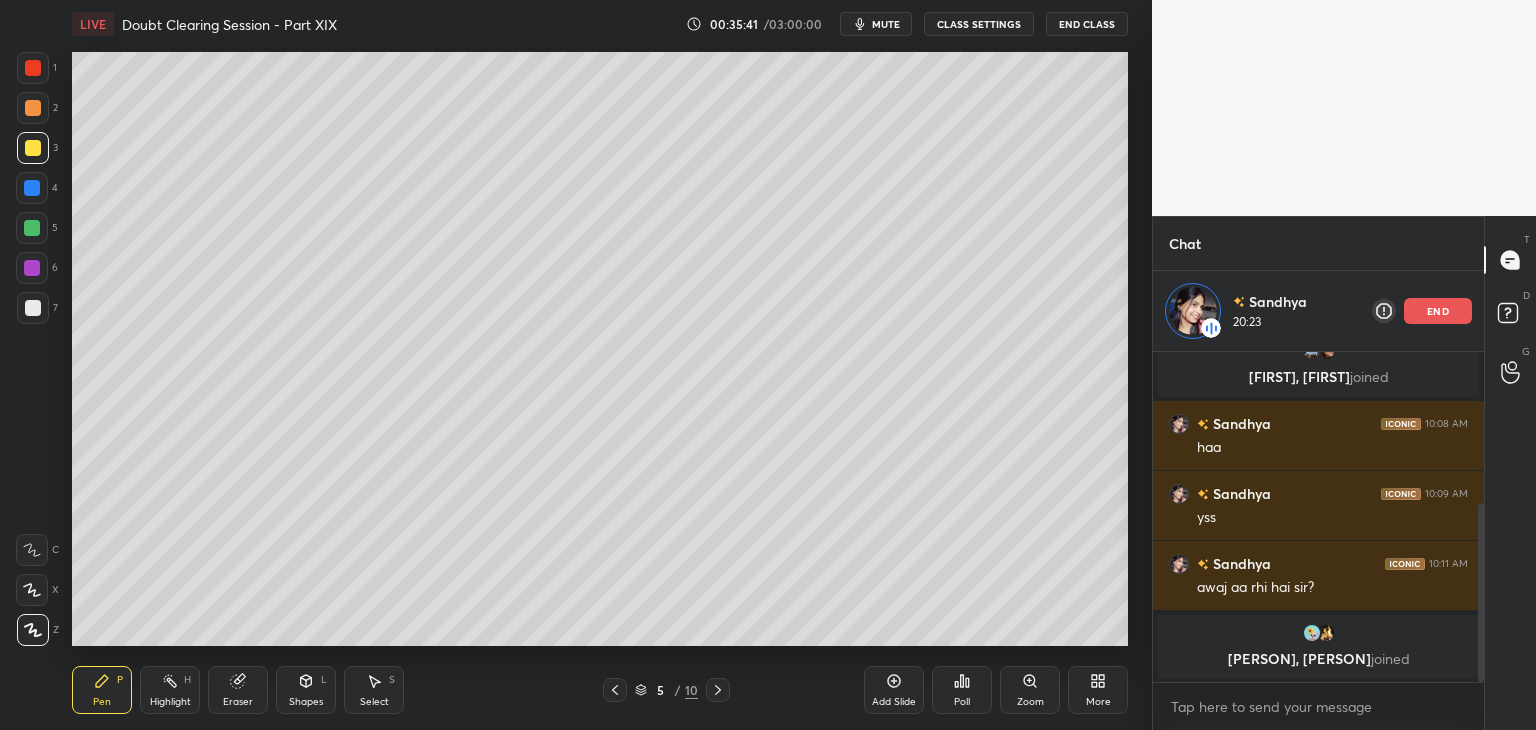 click at bounding box center [32, 228] 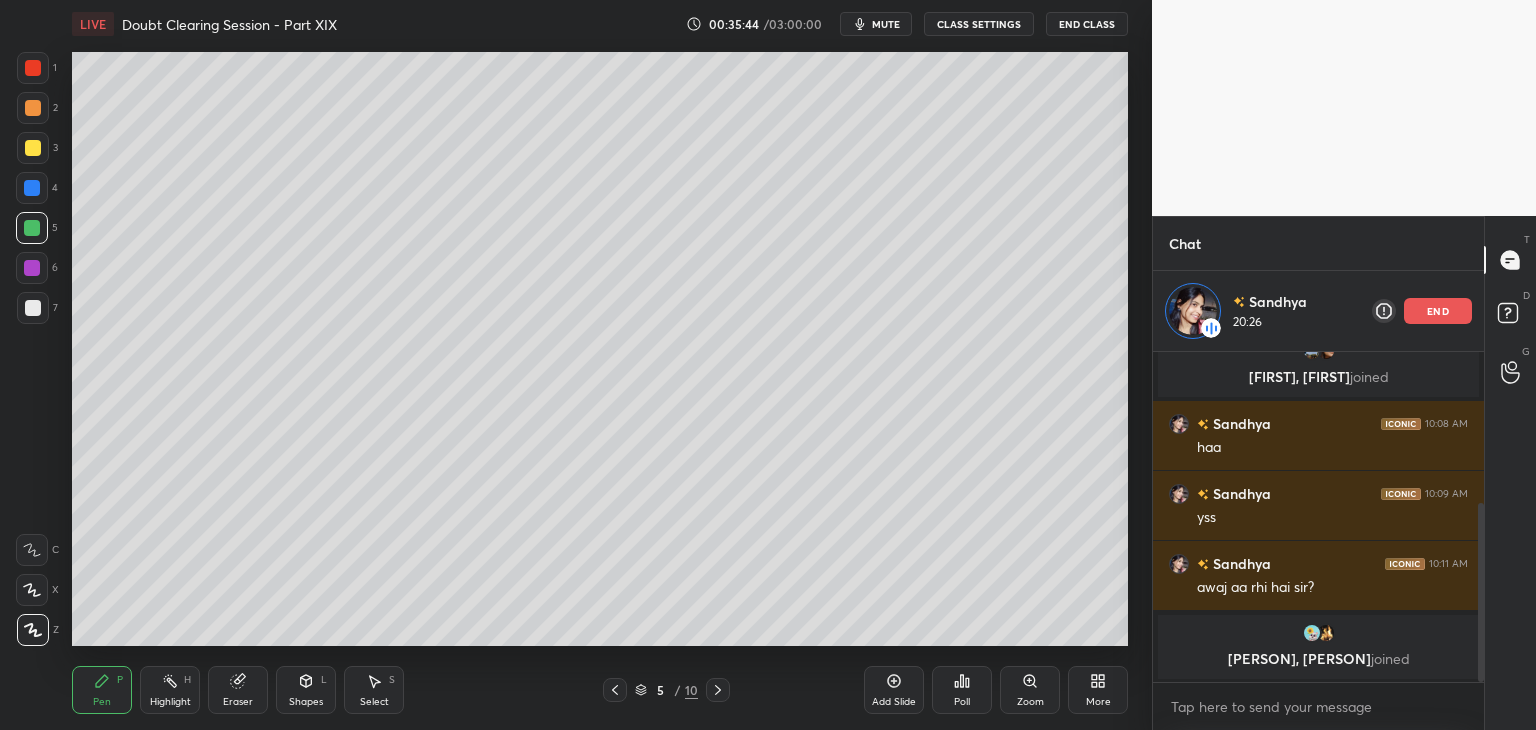 click on "Highlight H" at bounding box center [170, 690] 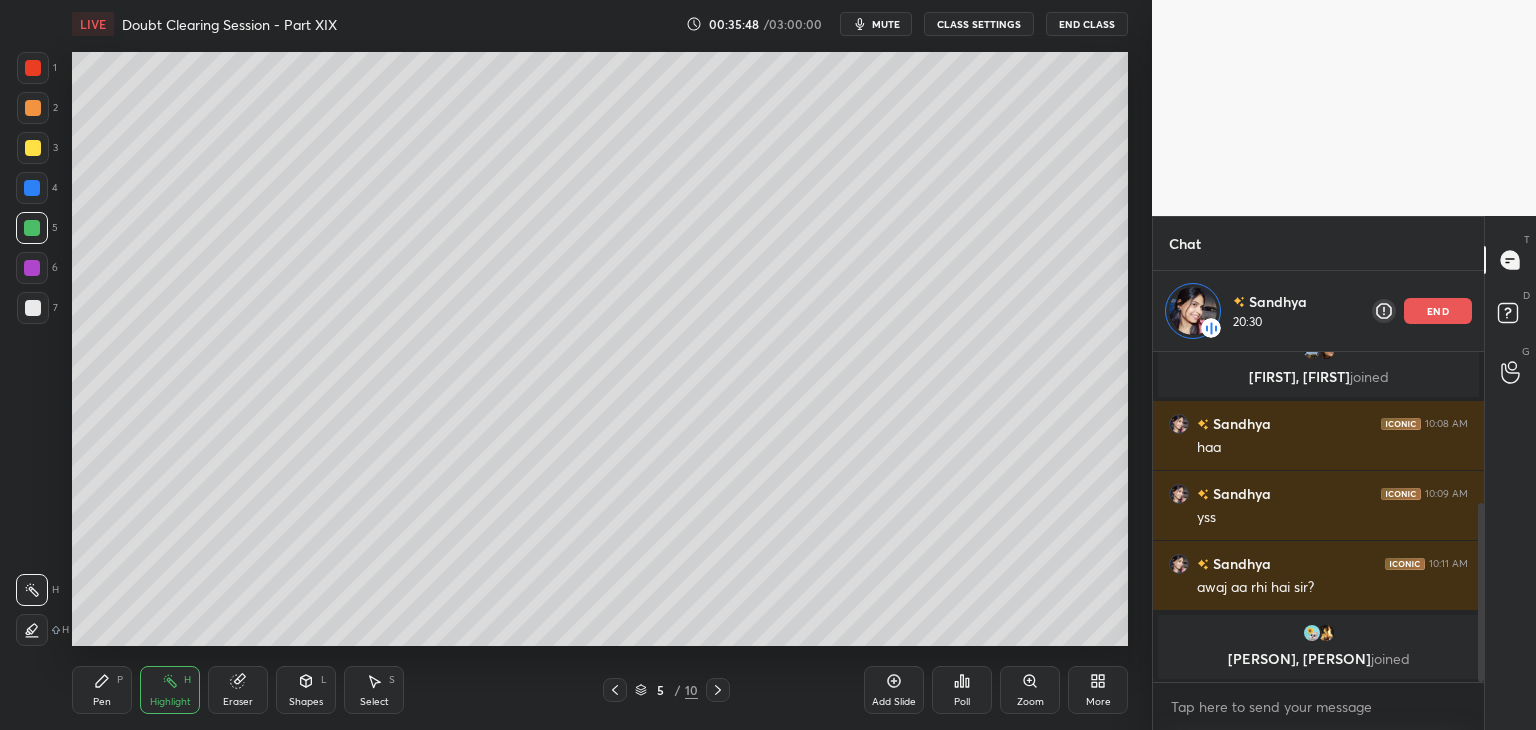 click on "Highlight H" at bounding box center (170, 690) 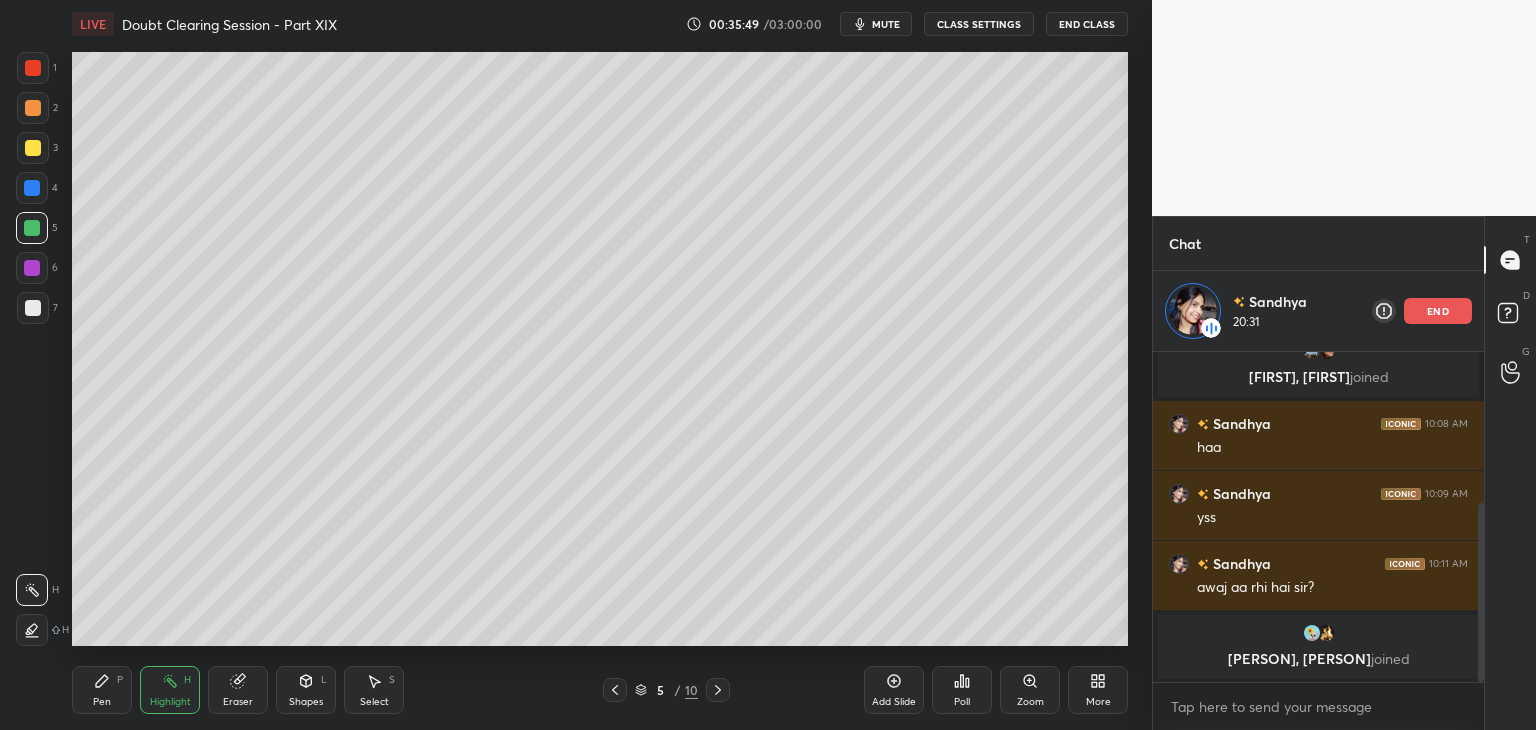 click on "Pen P" at bounding box center (102, 690) 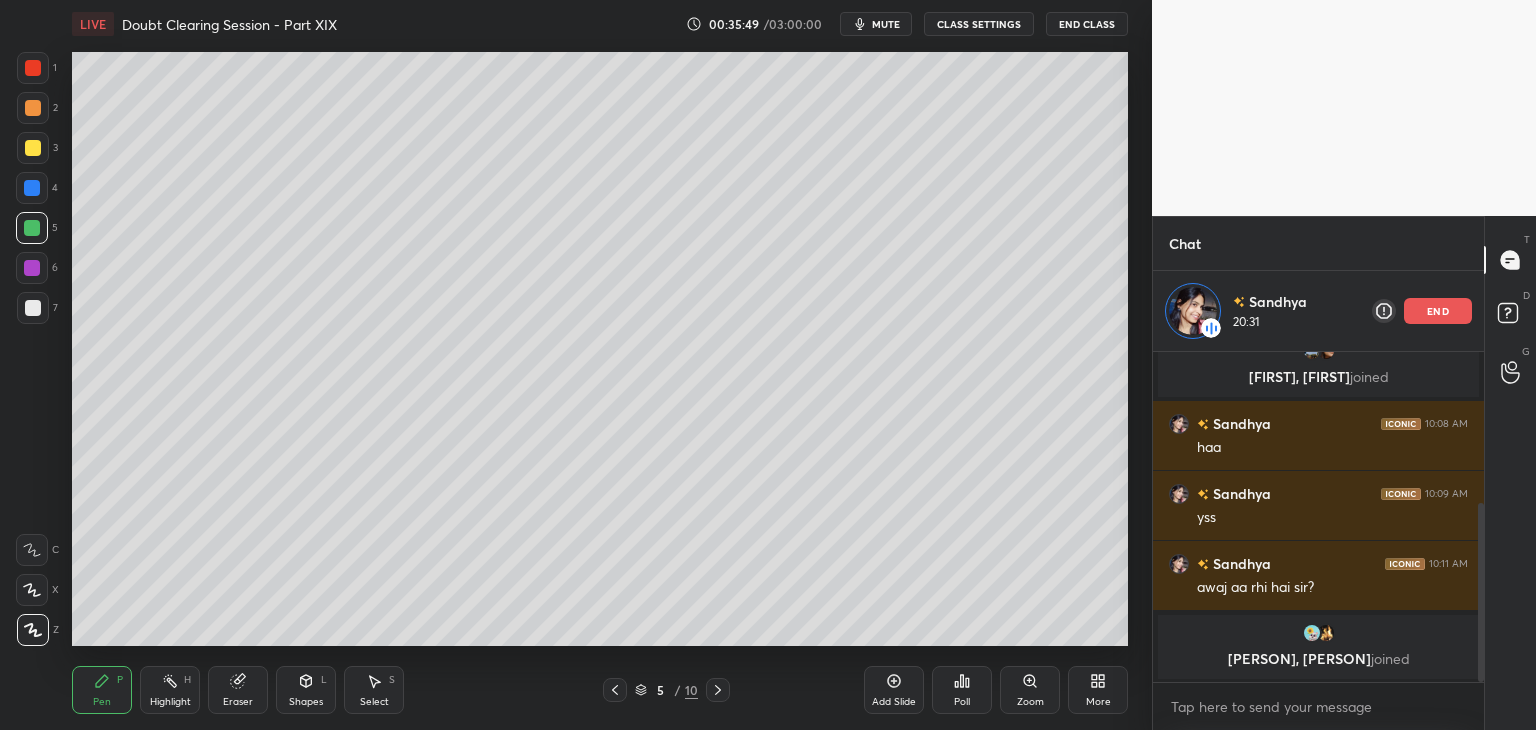 click on "Highlight" at bounding box center (170, 702) 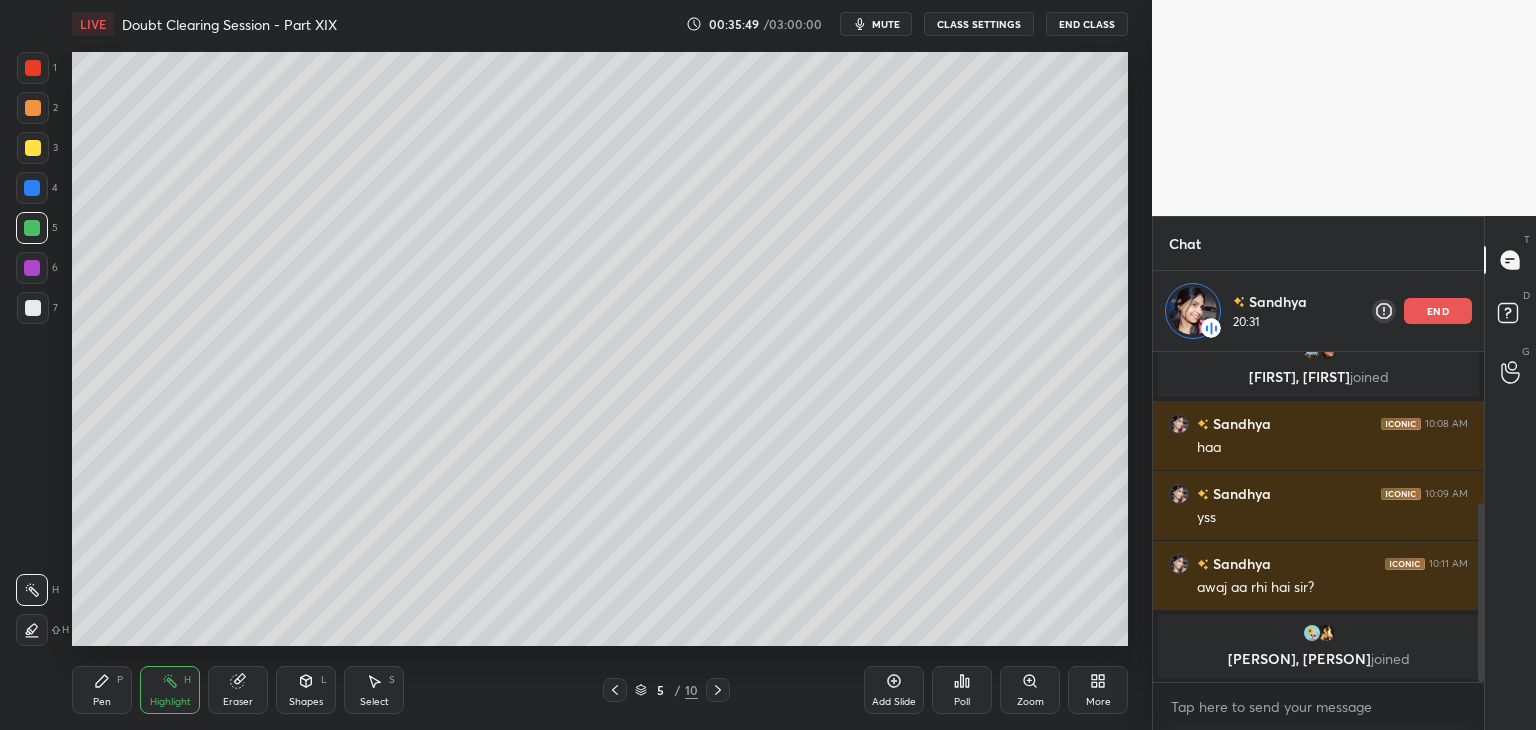 click 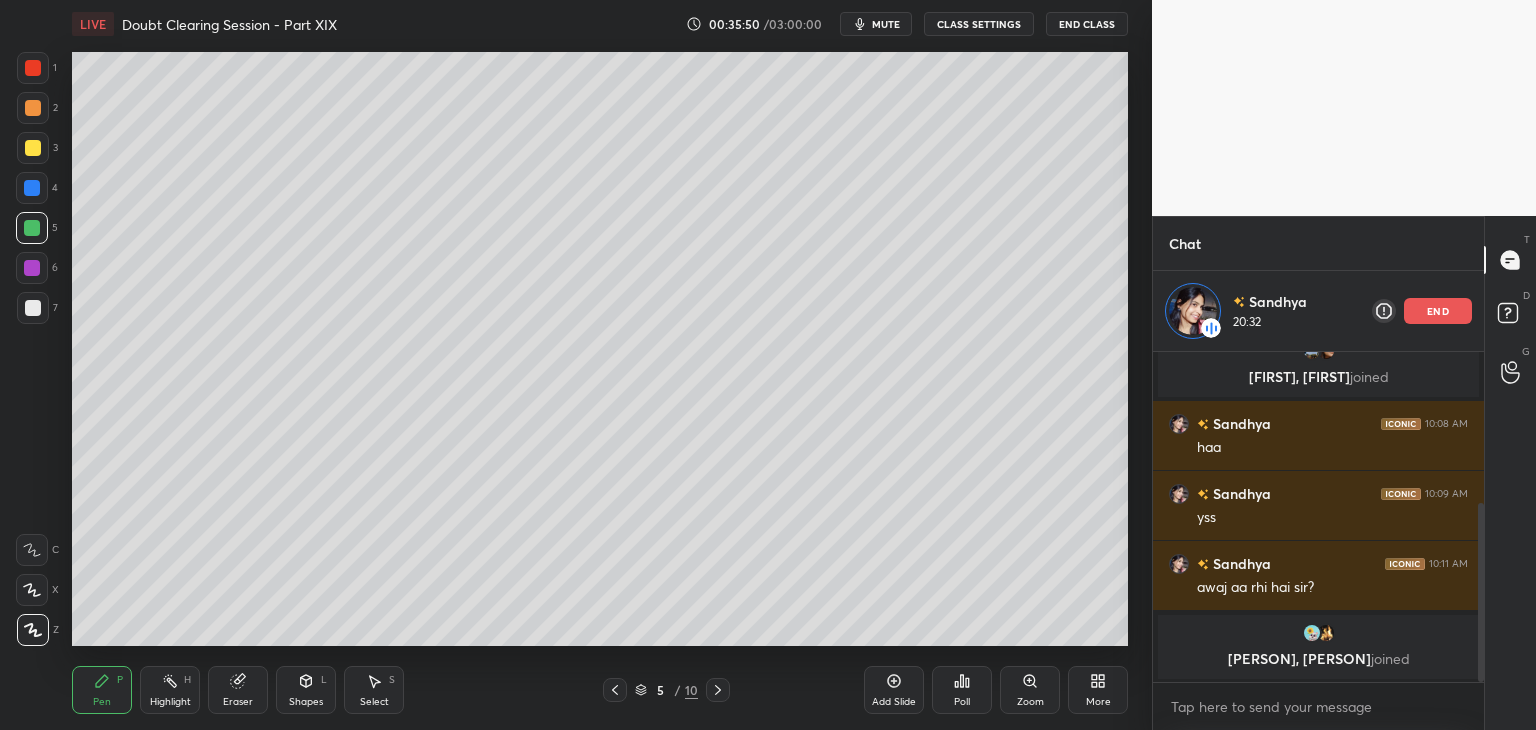 click on "Highlight" at bounding box center [170, 702] 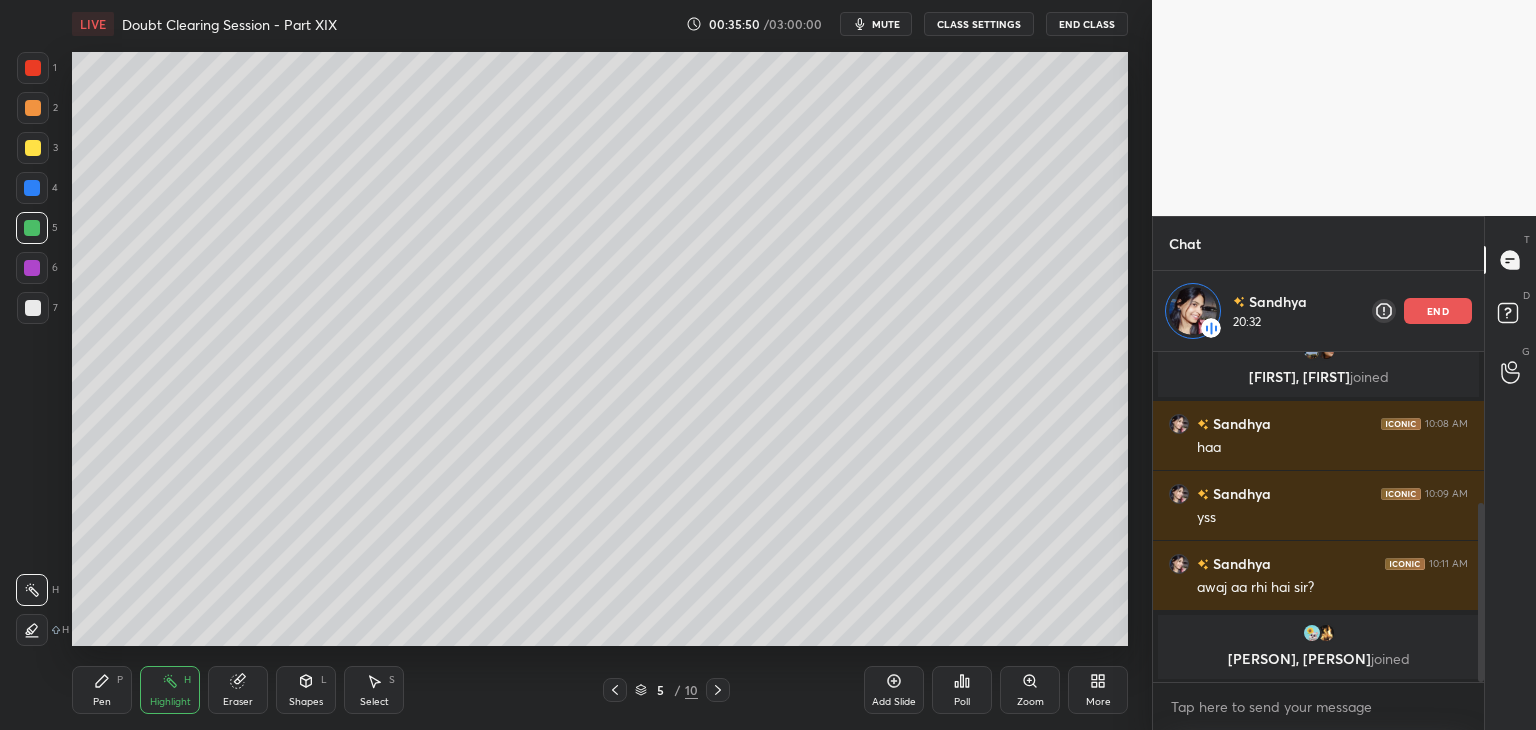 click on "Pen P" at bounding box center (102, 690) 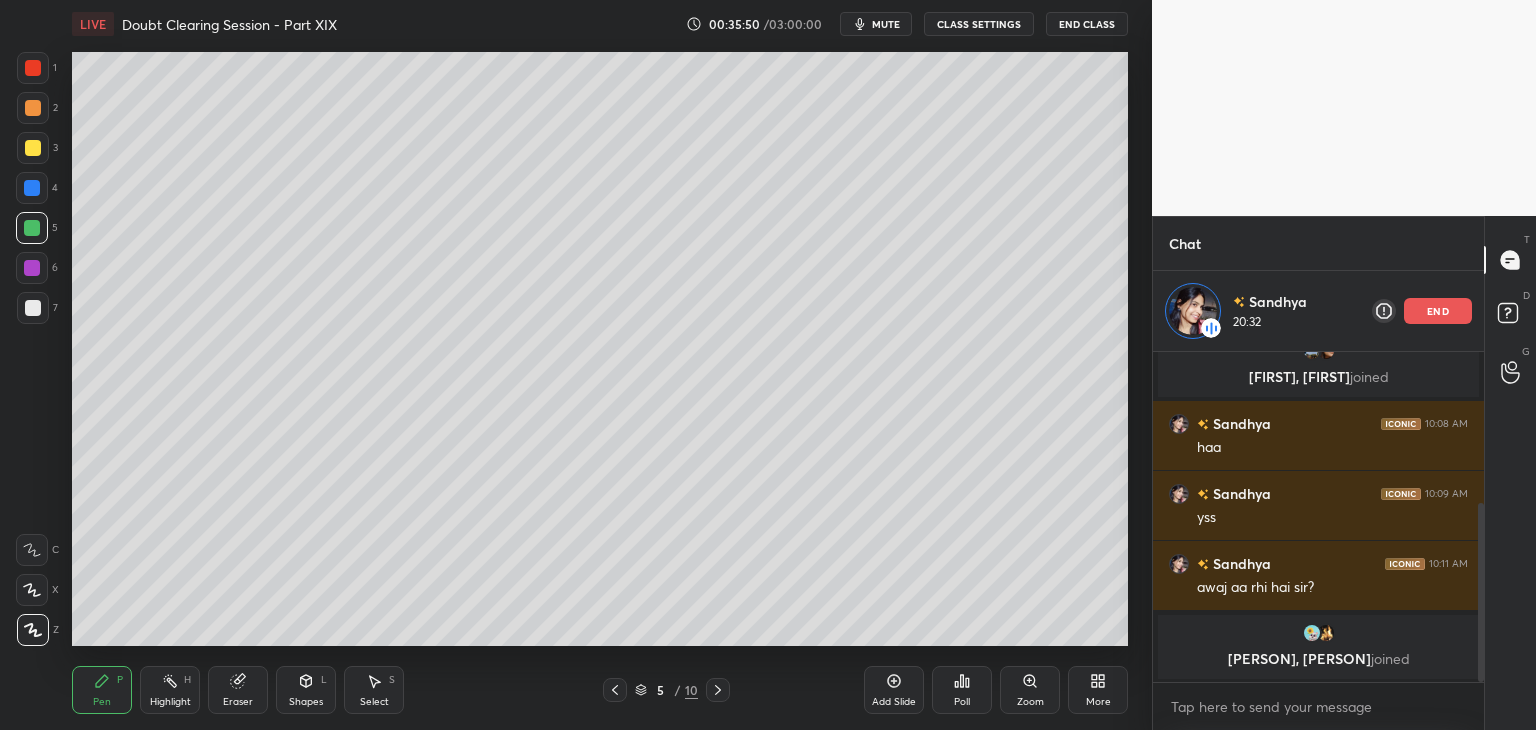 click on "Highlight" at bounding box center [170, 702] 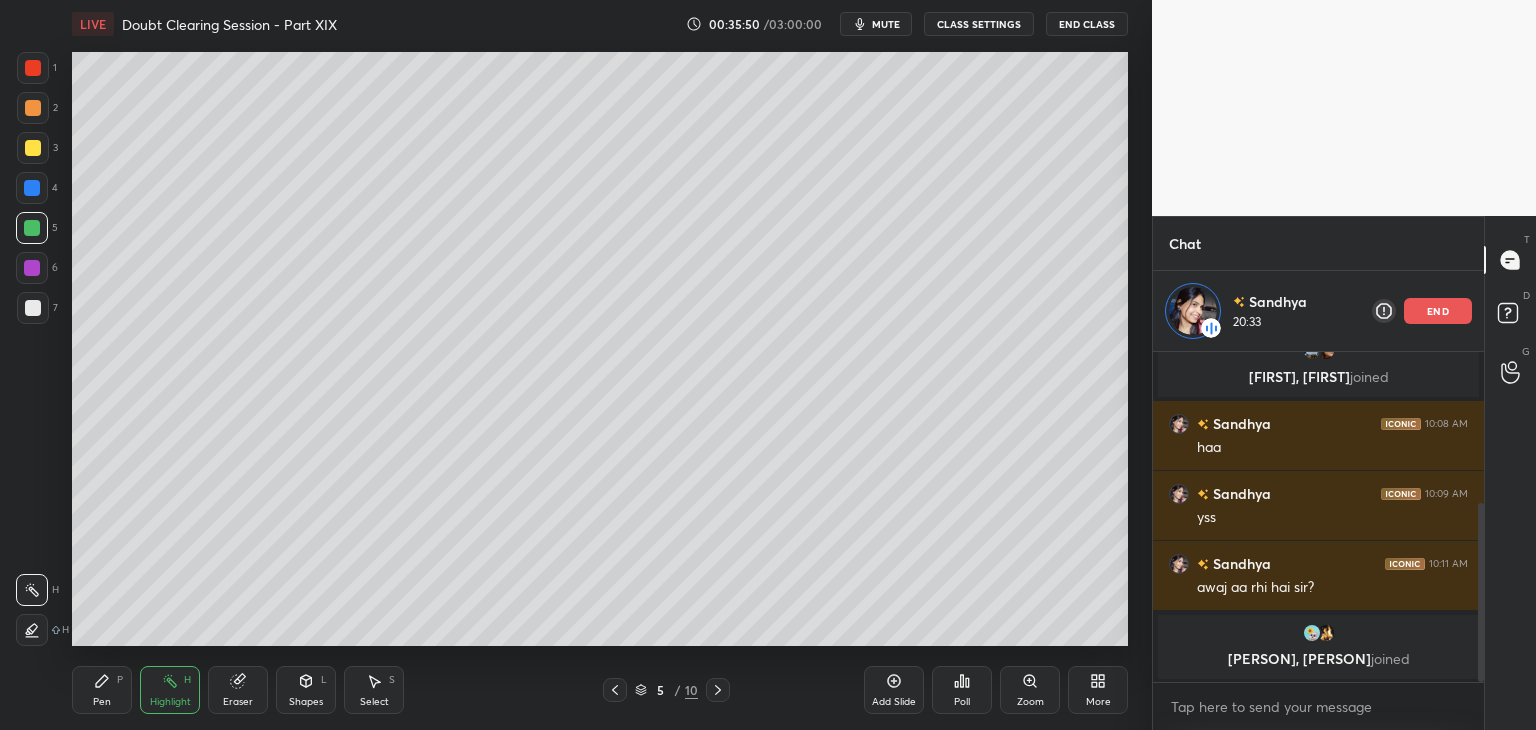 click on "Pen P" at bounding box center (102, 690) 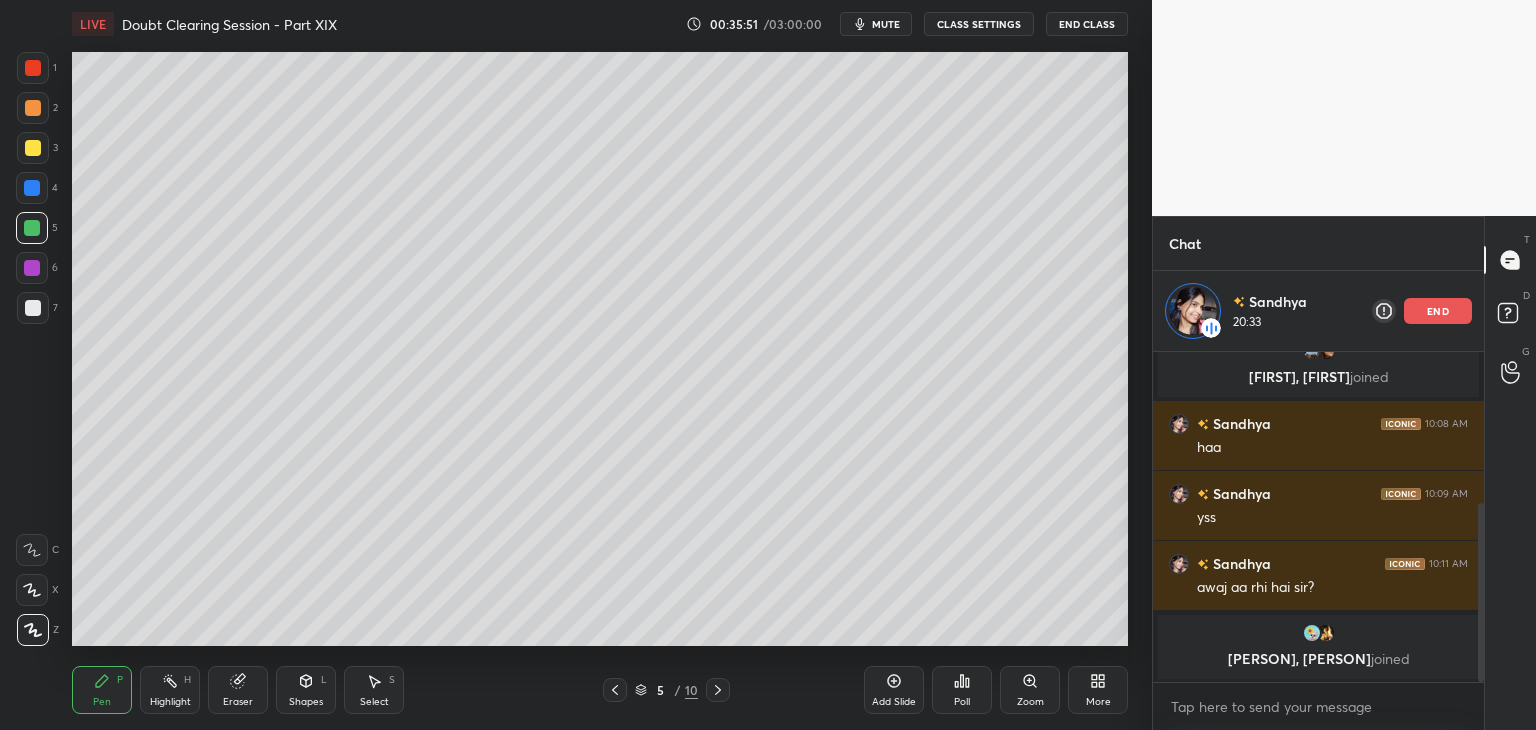 click at bounding box center (32, 268) 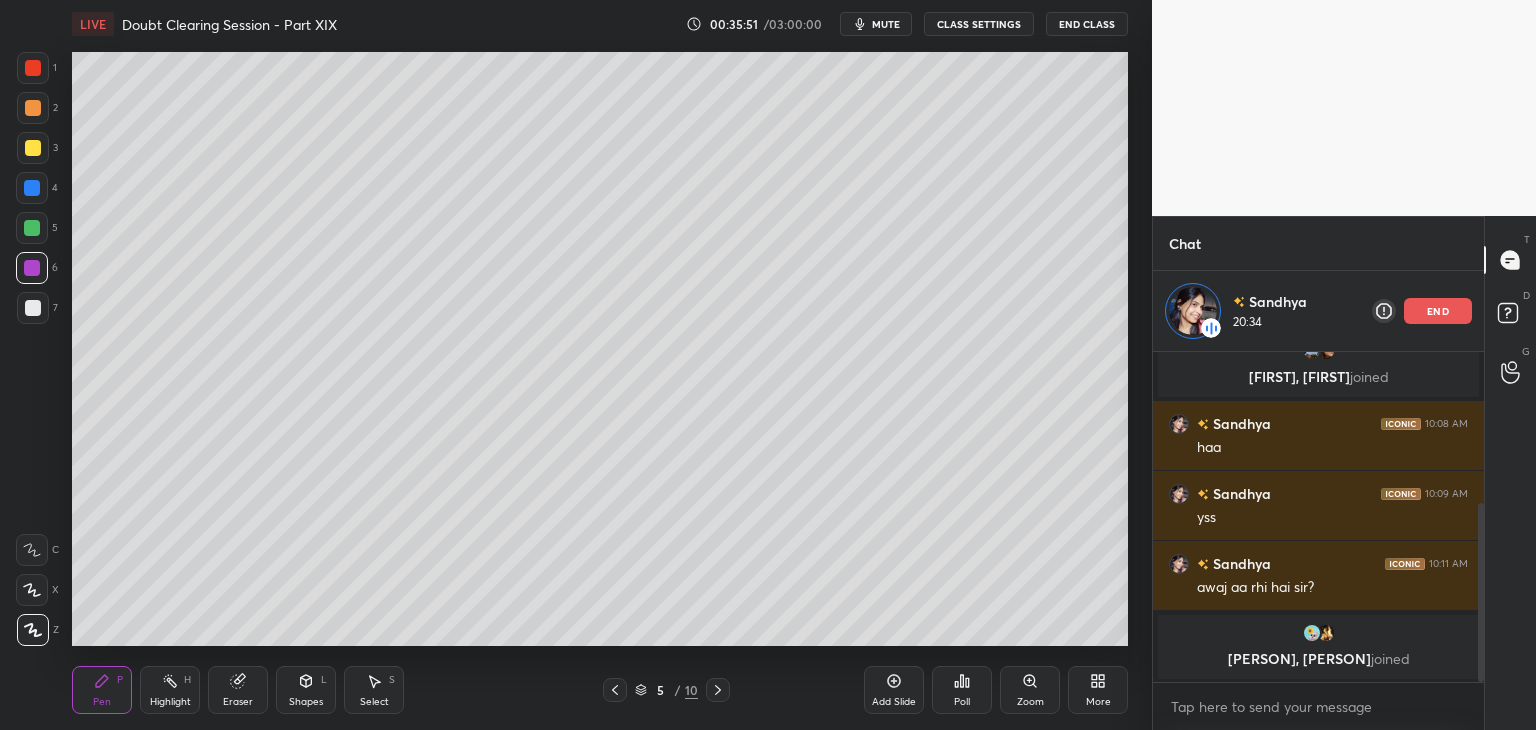 click at bounding box center [33, 308] 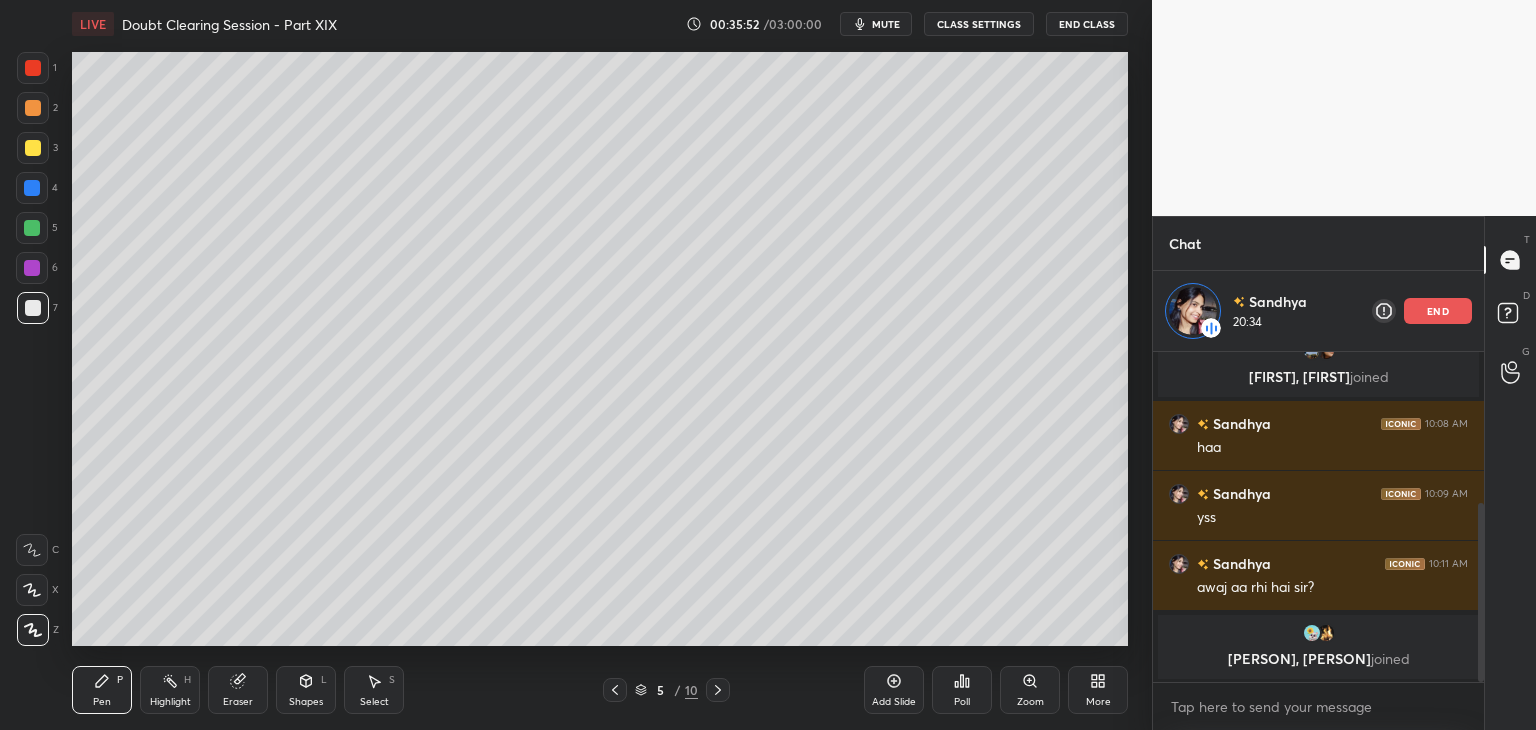 click on "Eraser" at bounding box center (238, 690) 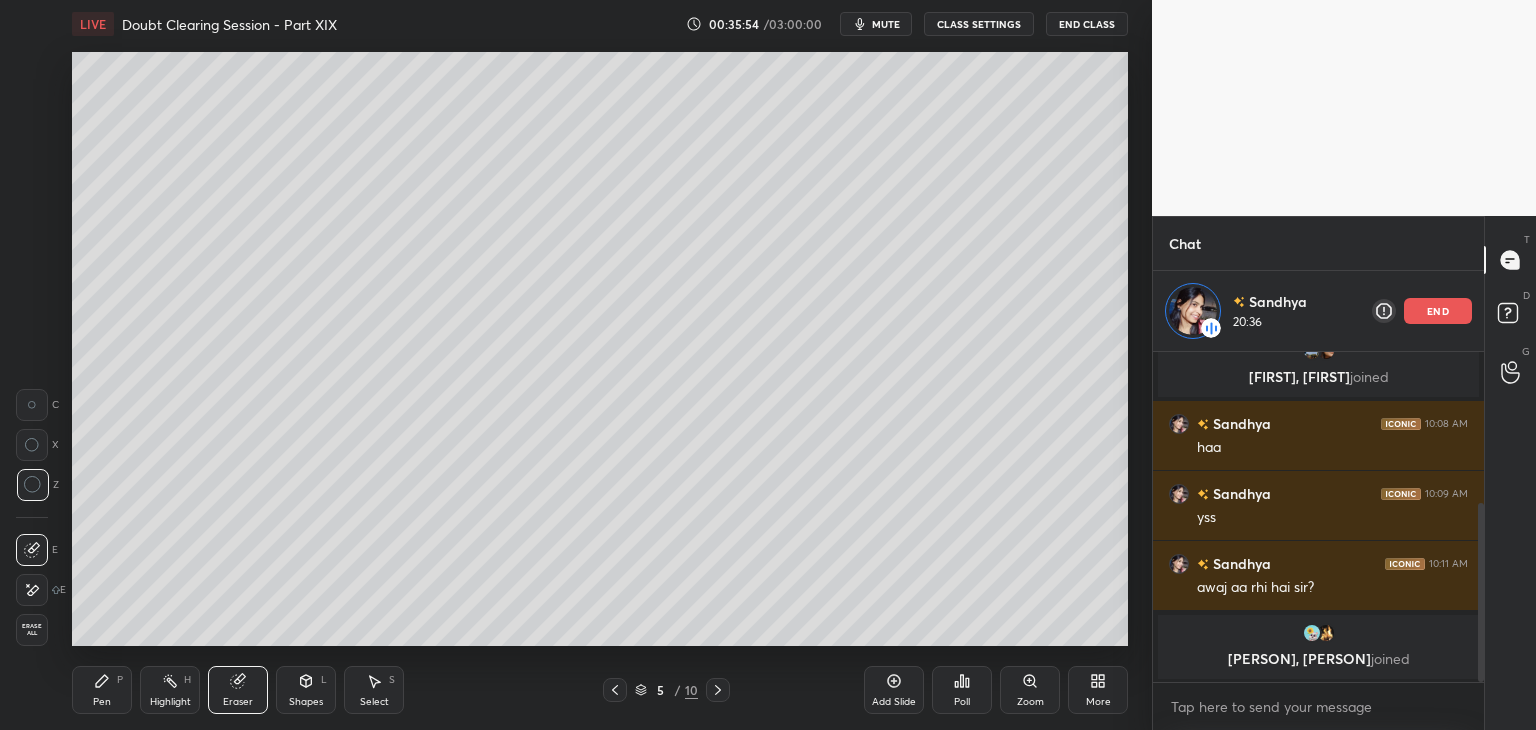 click on "Highlight H" at bounding box center (170, 690) 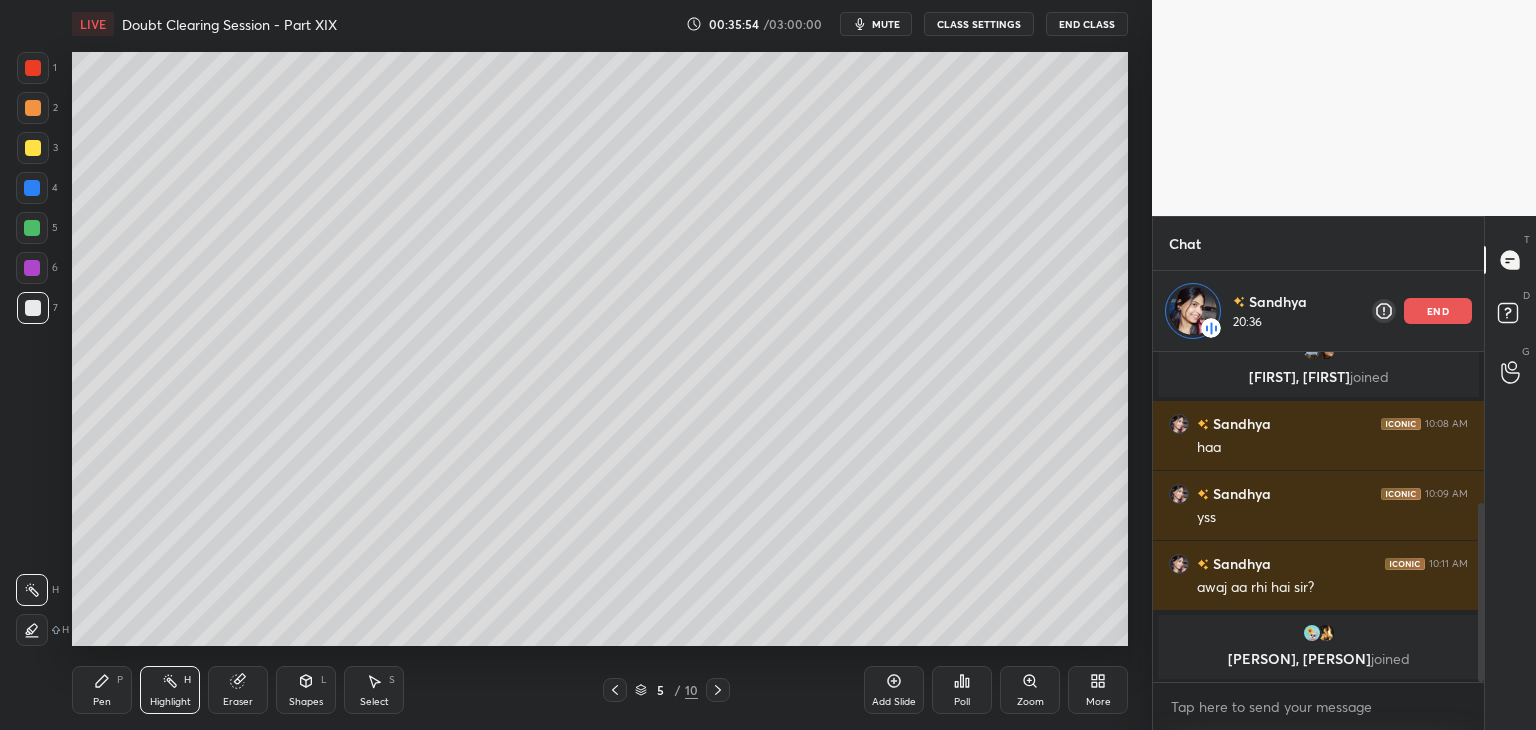 click on "Pen P" at bounding box center (102, 690) 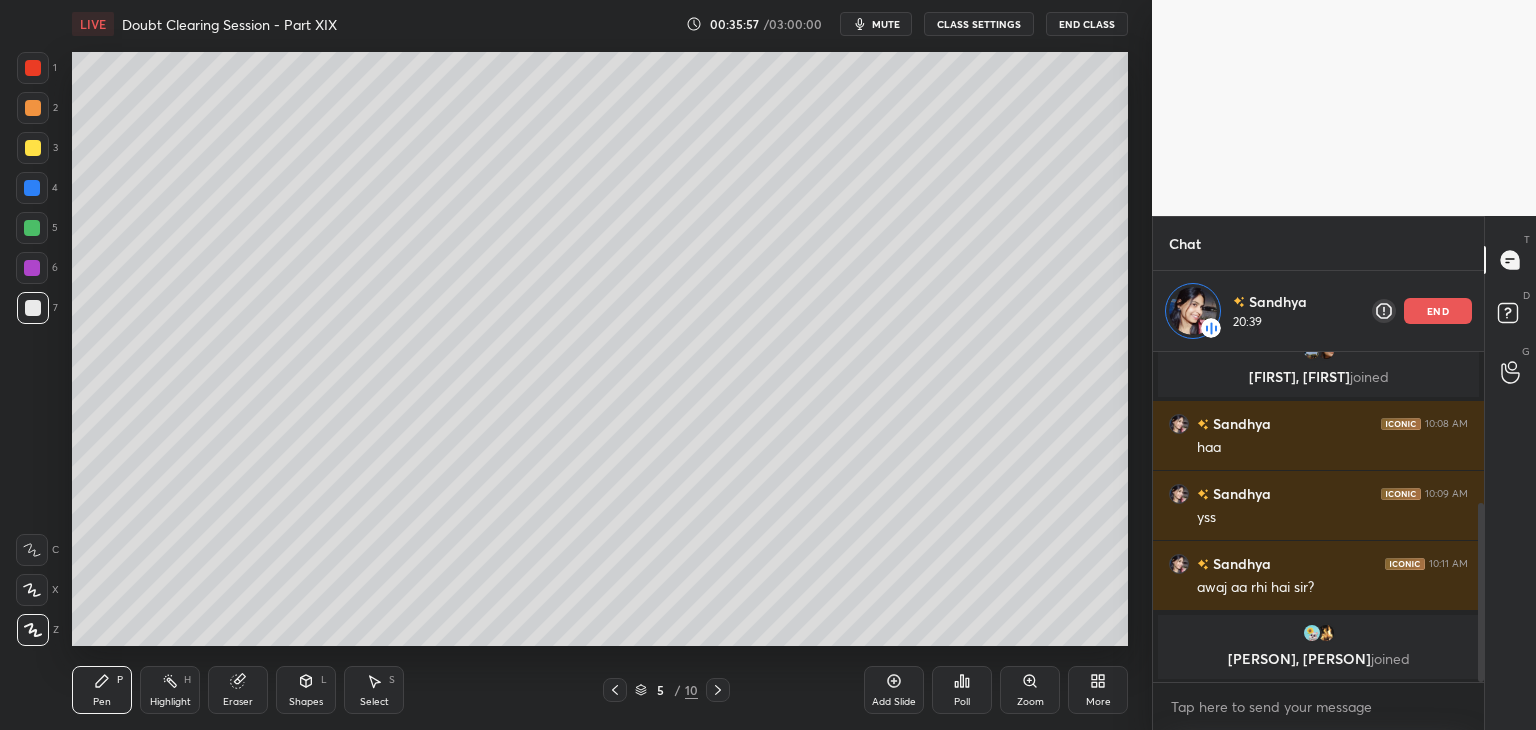 click 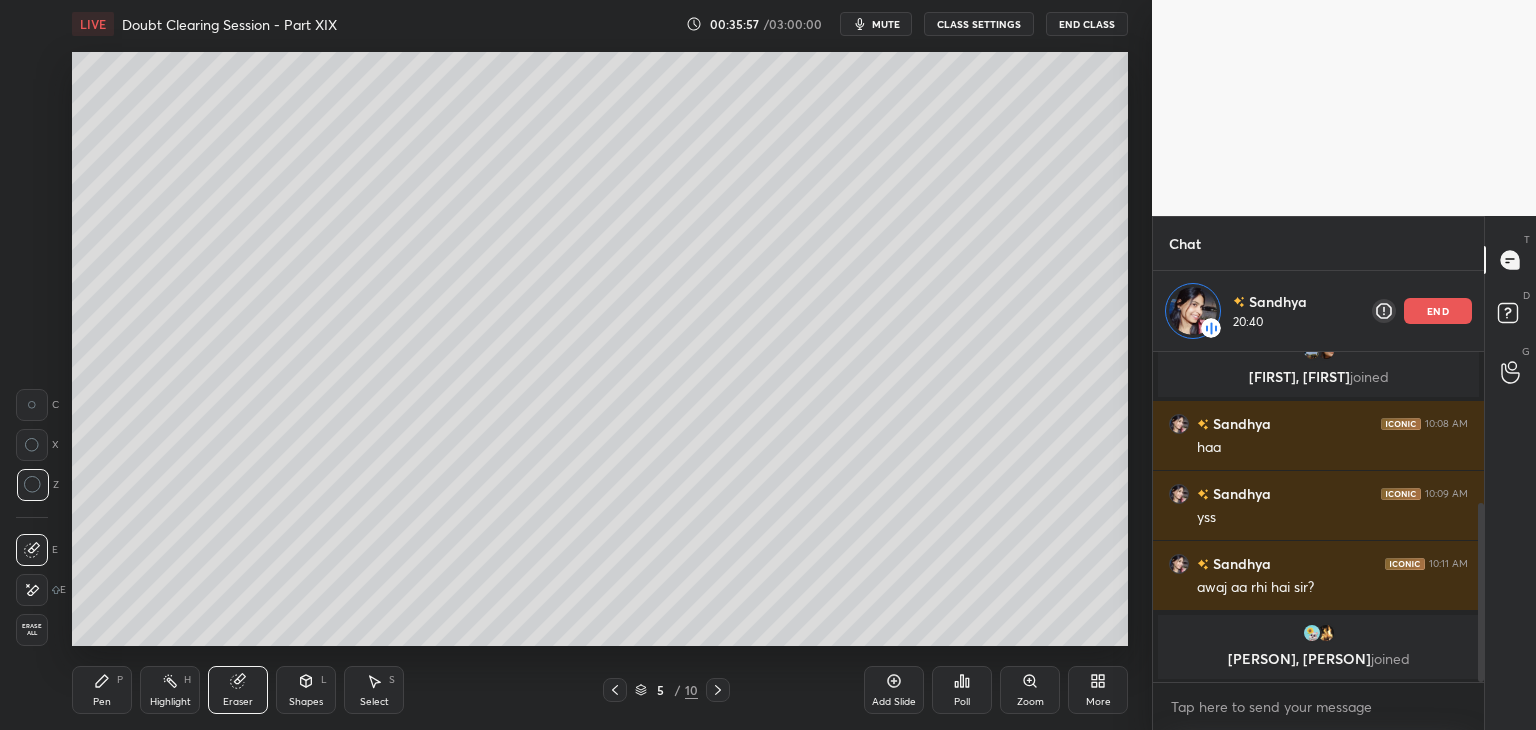 click on "Erase all" at bounding box center [32, 630] 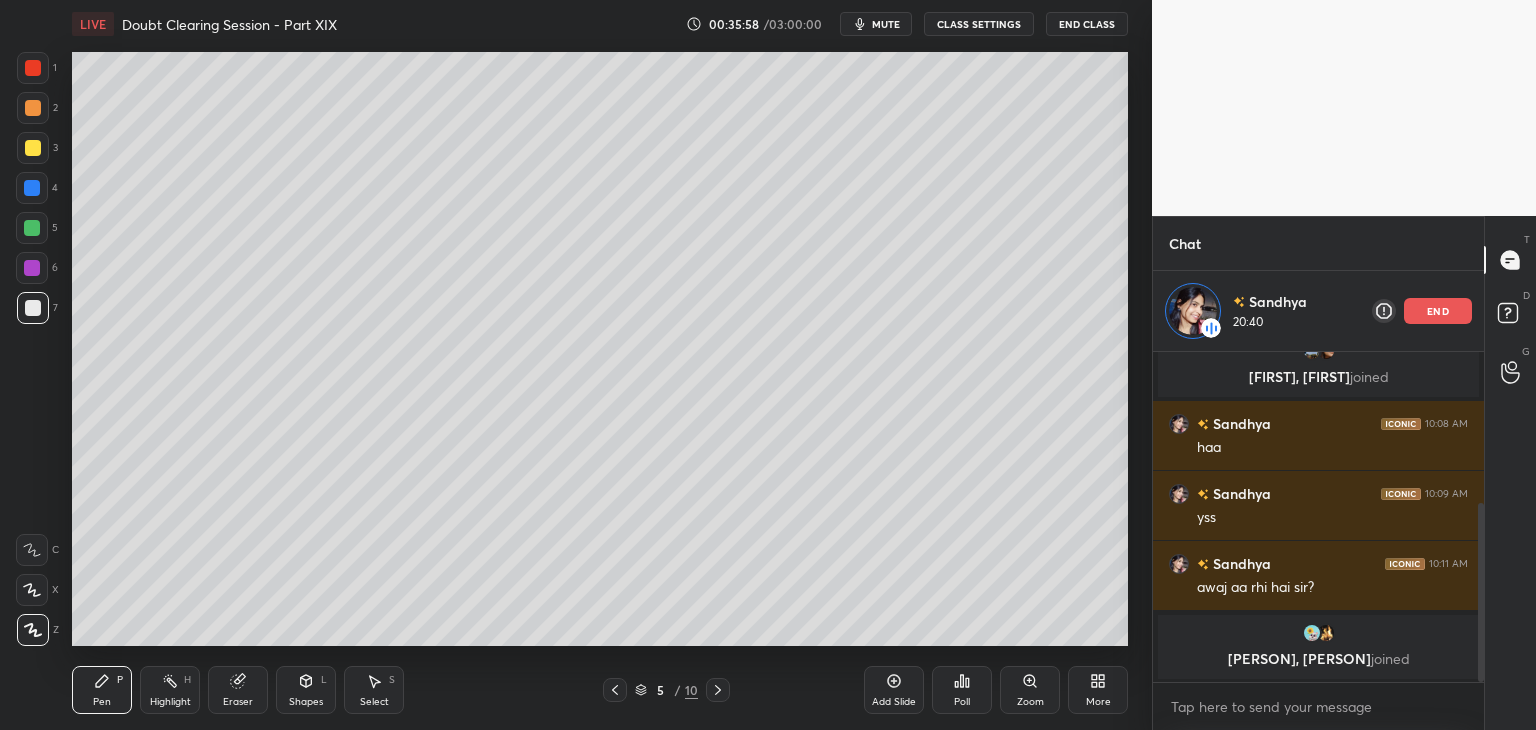 click on "Highlight H" at bounding box center (170, 690) 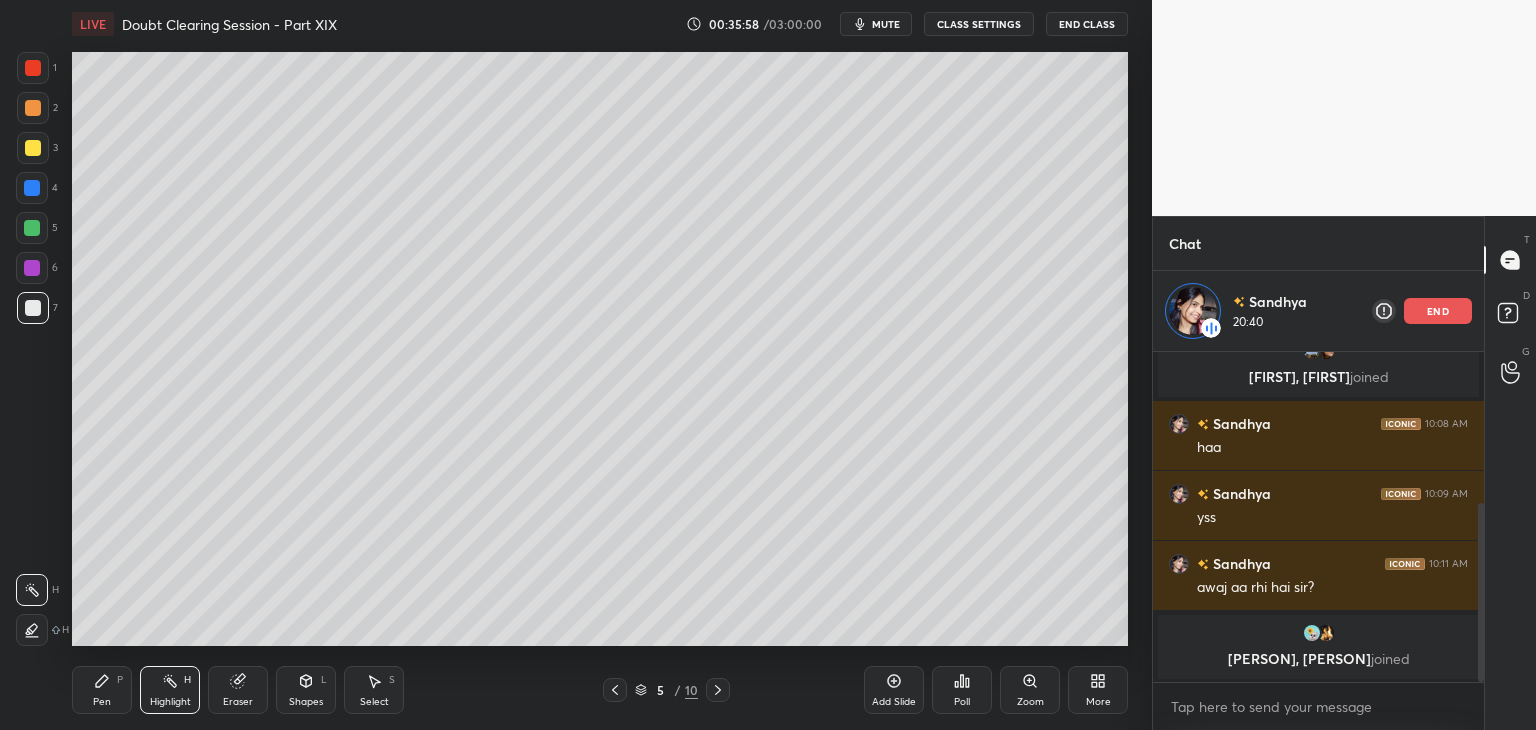 click on "Highlight H" at bounding box center [170, 690] 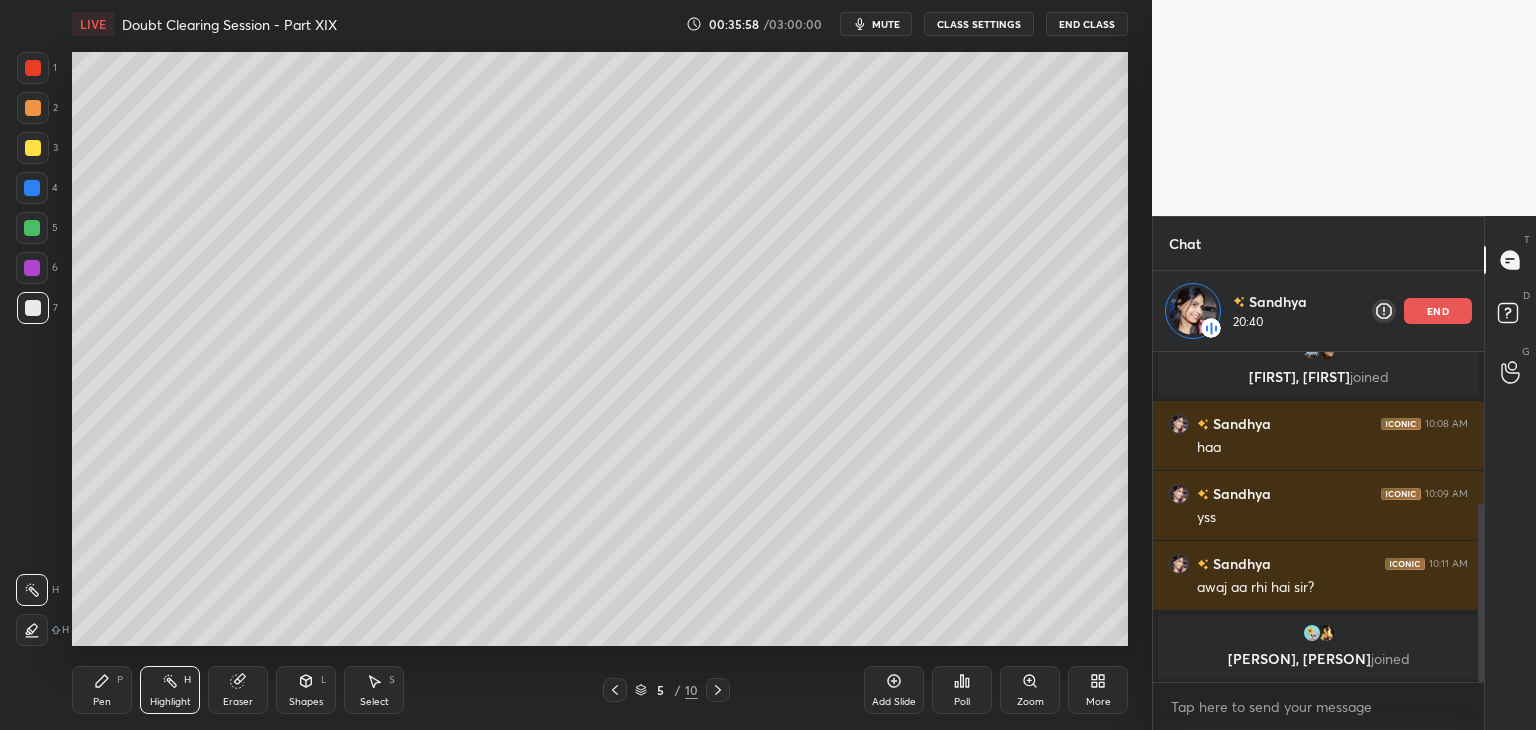 click 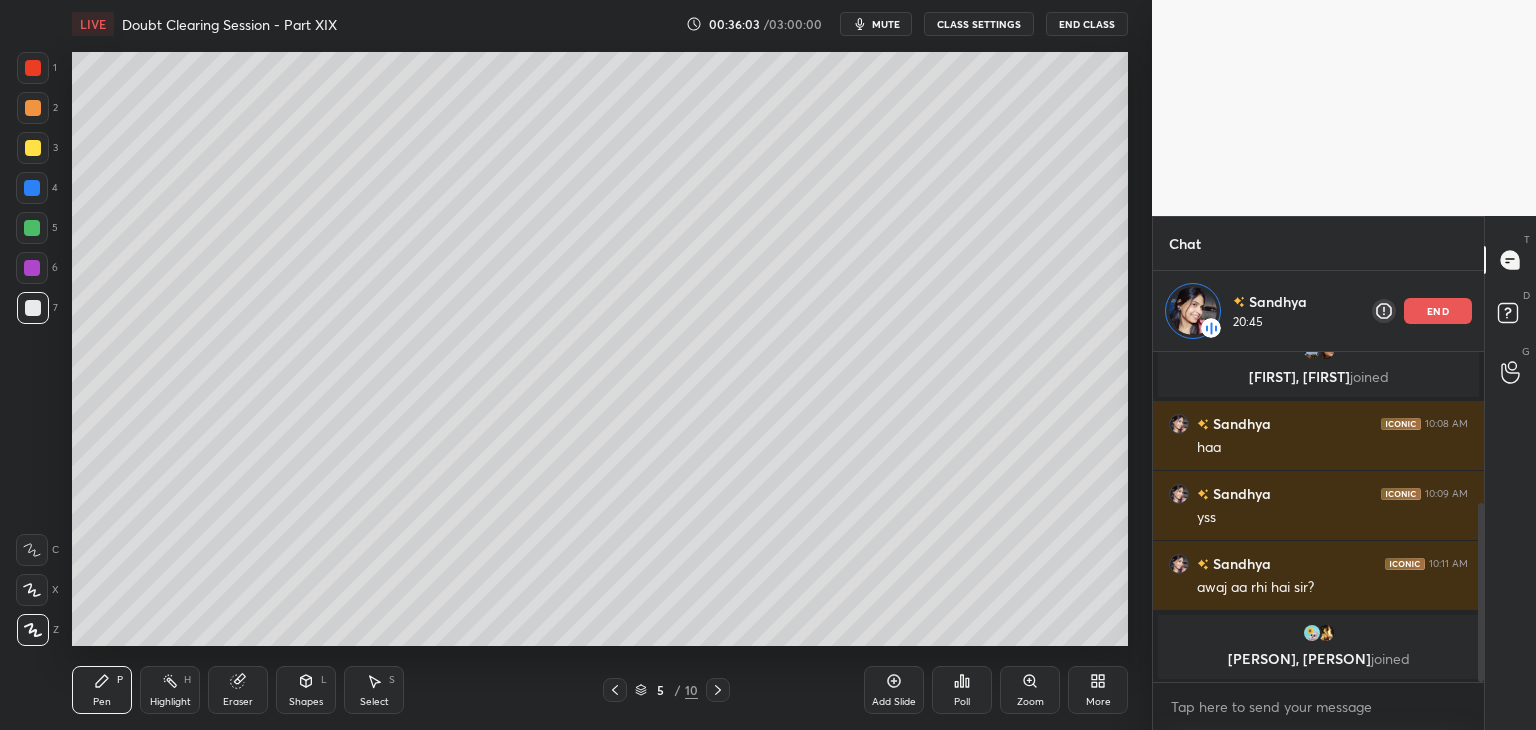 click at bounding box center (33, 148) 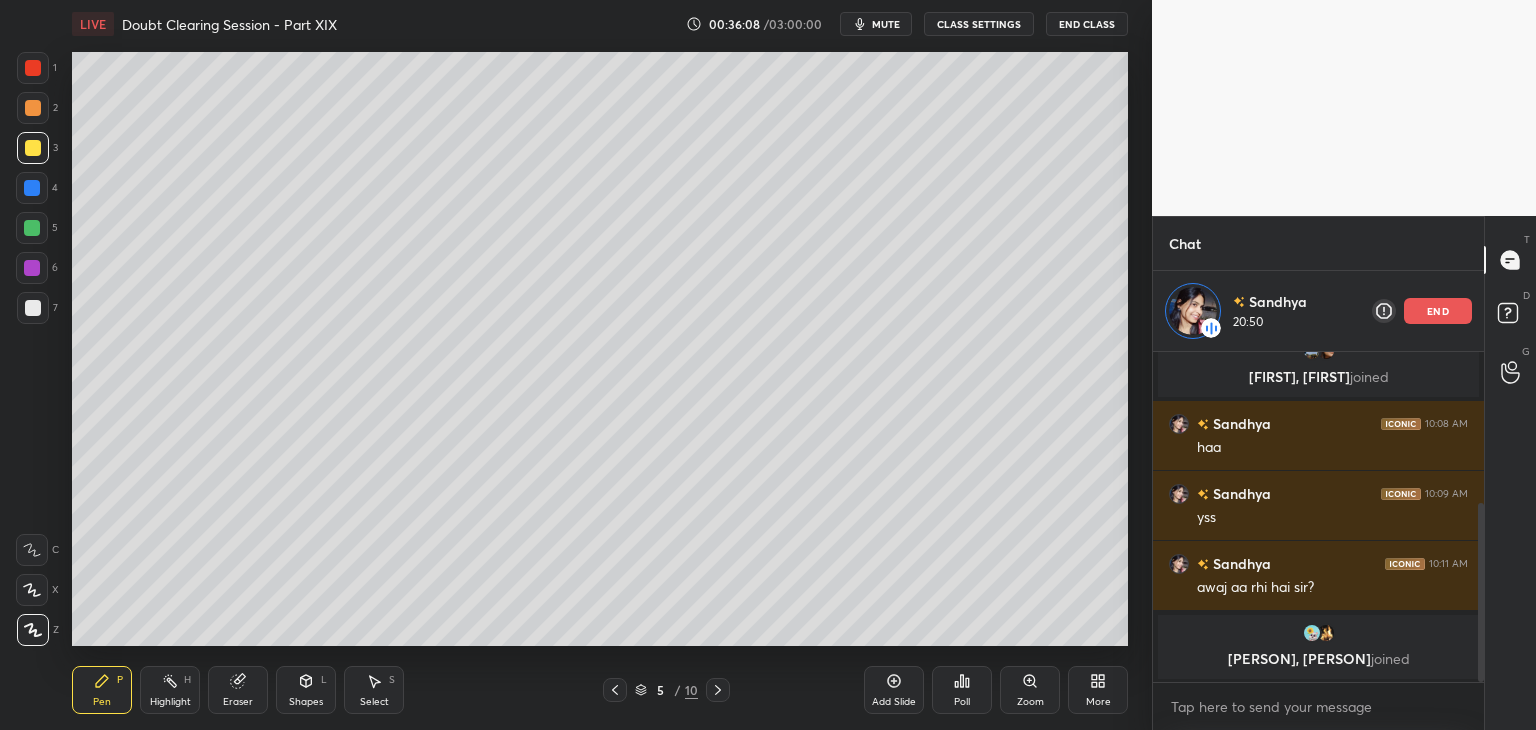 click at bounding box center [32, 188] 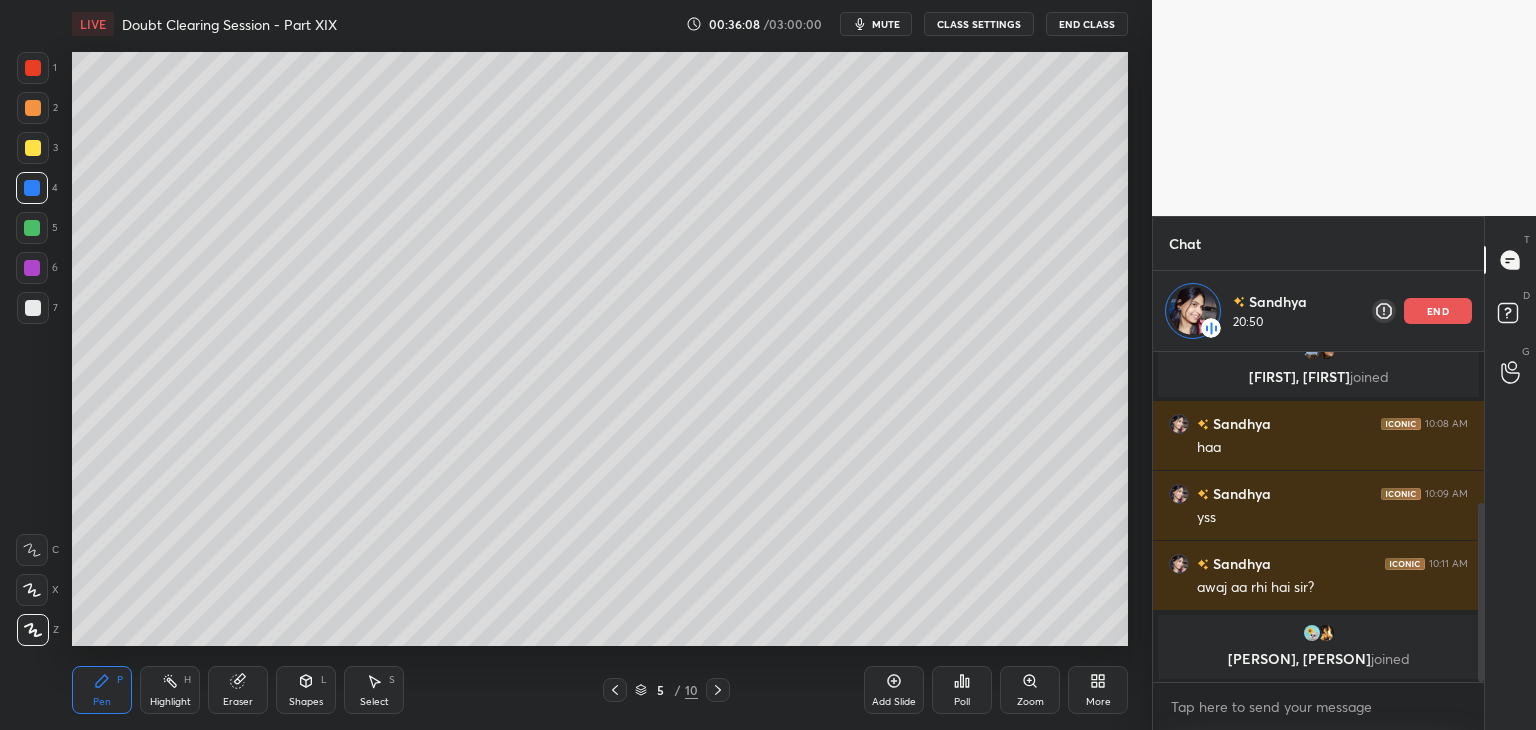 click at bounding box center (32, 228) 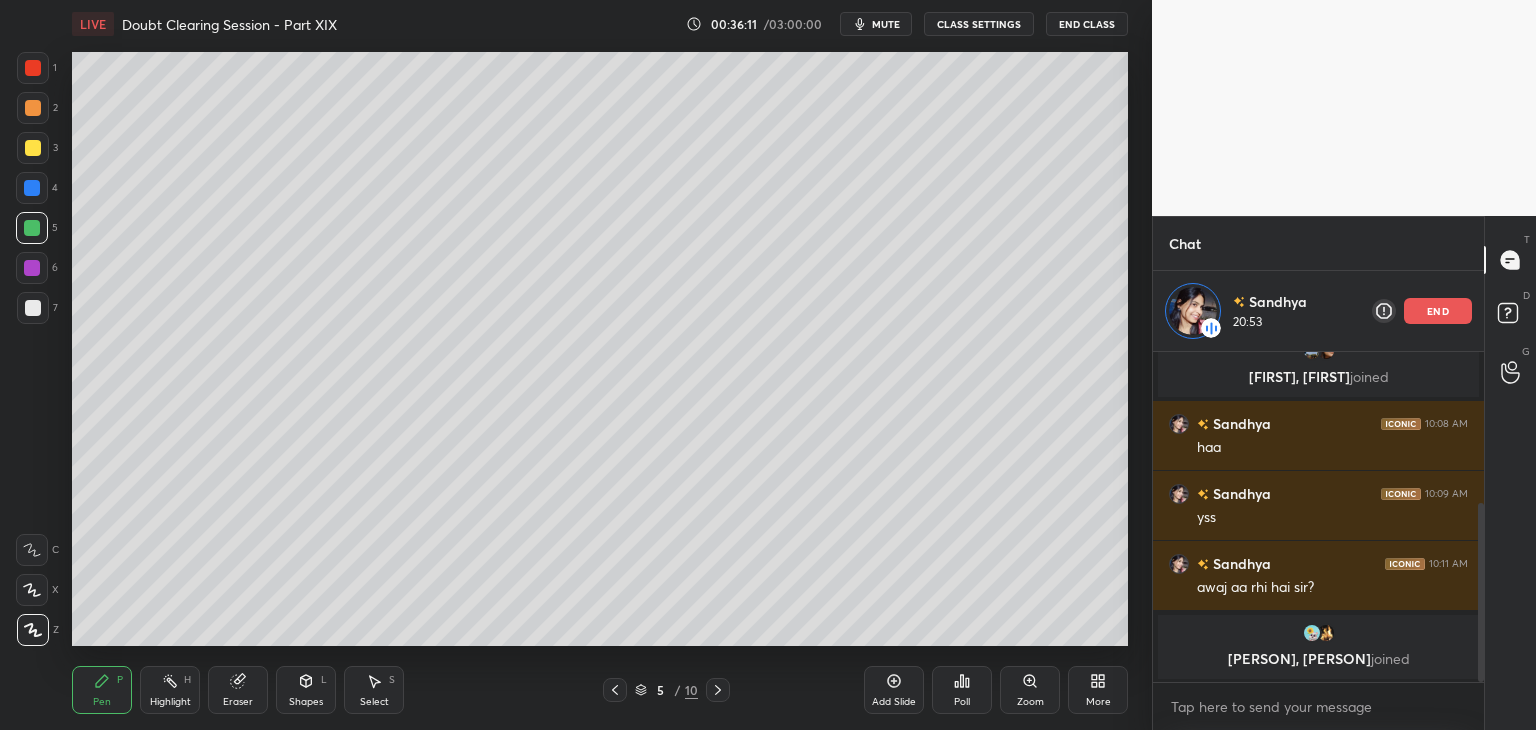 click 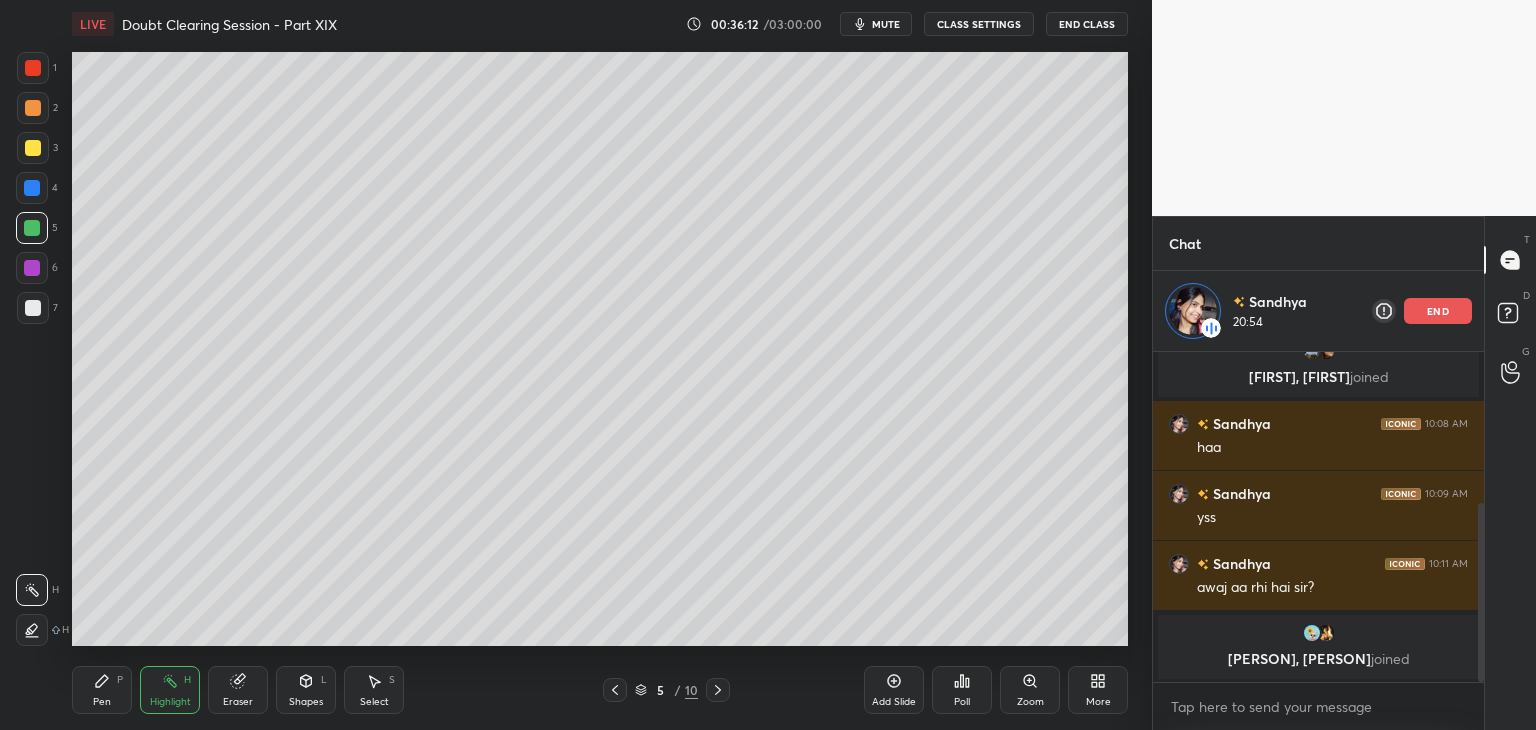 click on "Pen P" at bounding box center (102, 690) 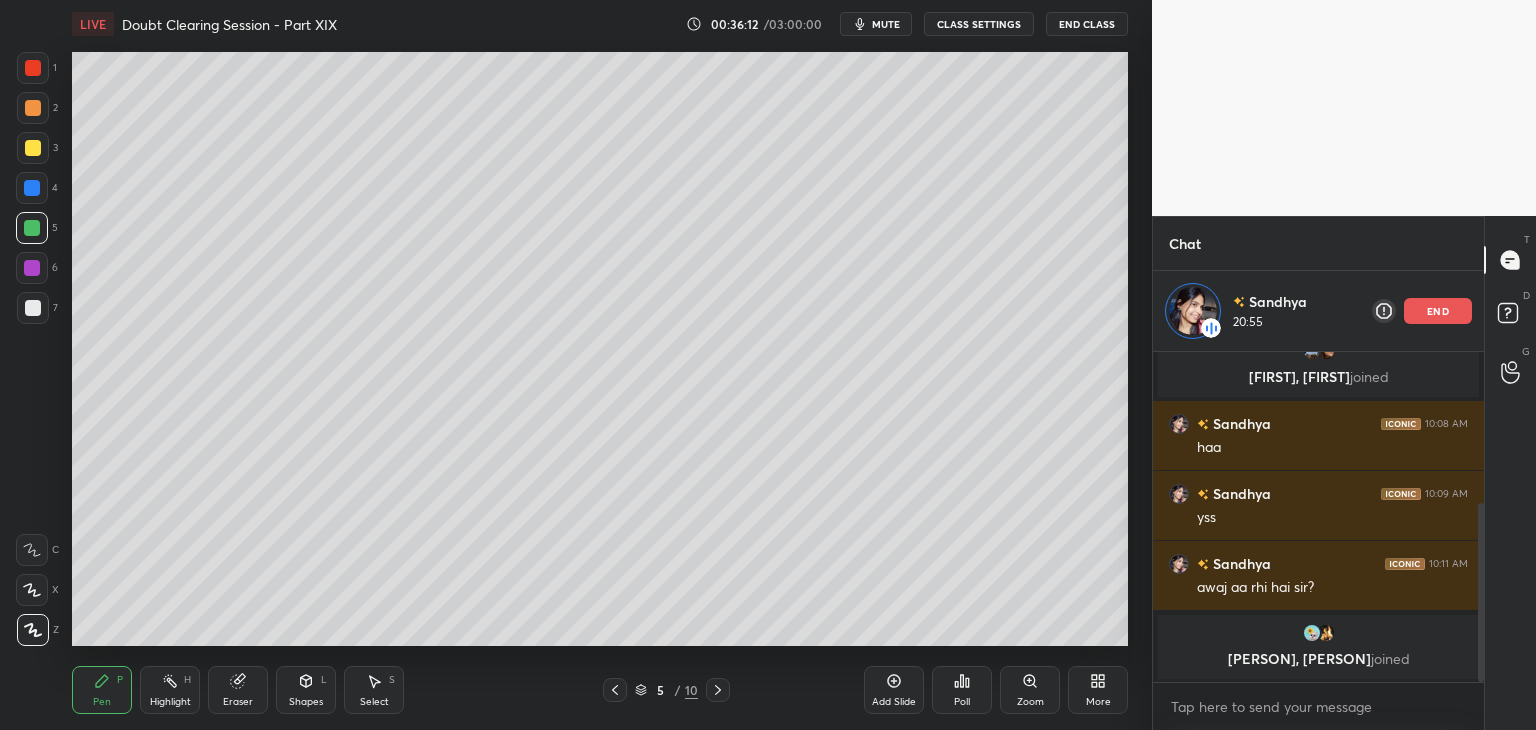 click on "Highlight" at bounding box center (170, 702) 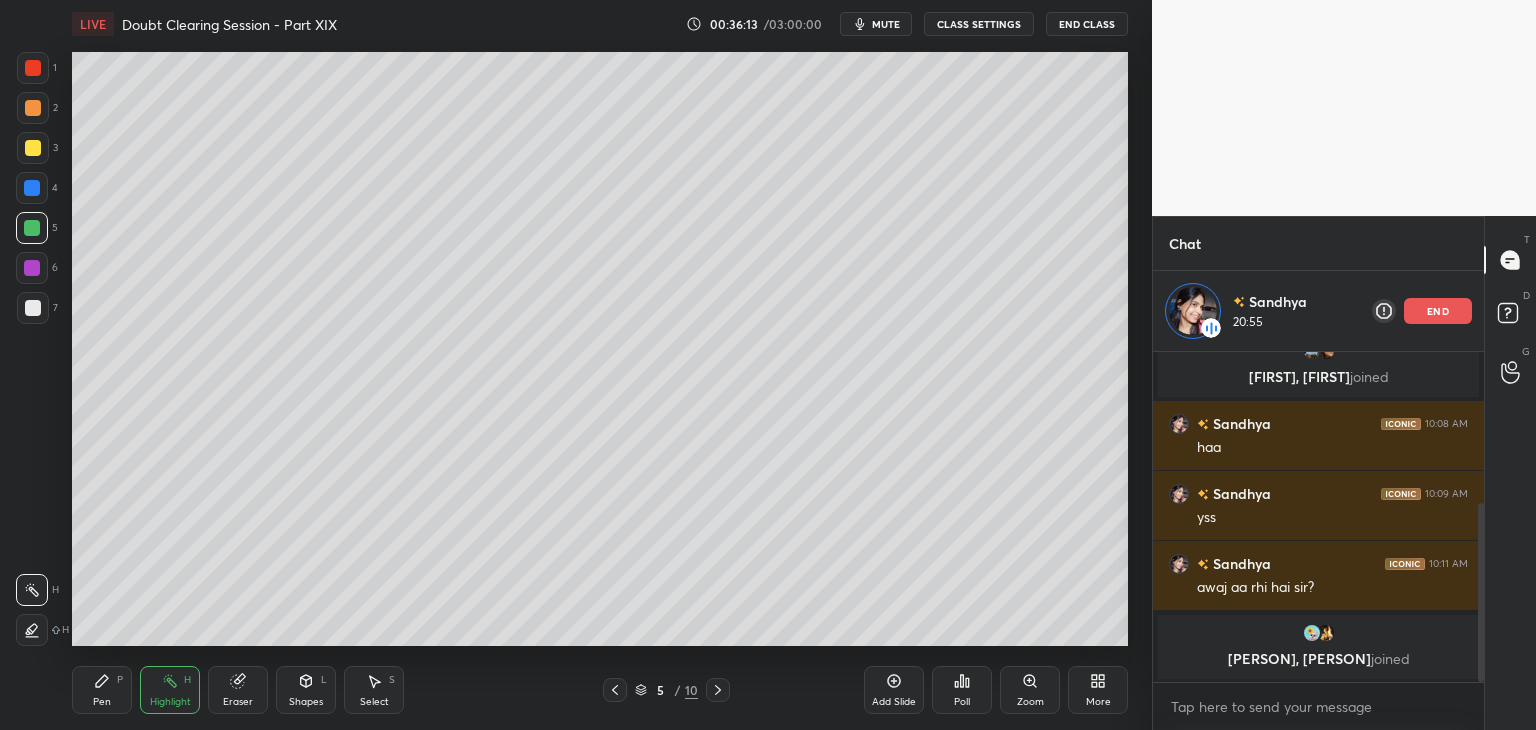 click on "Pen P" at bounding box center (102, 690) 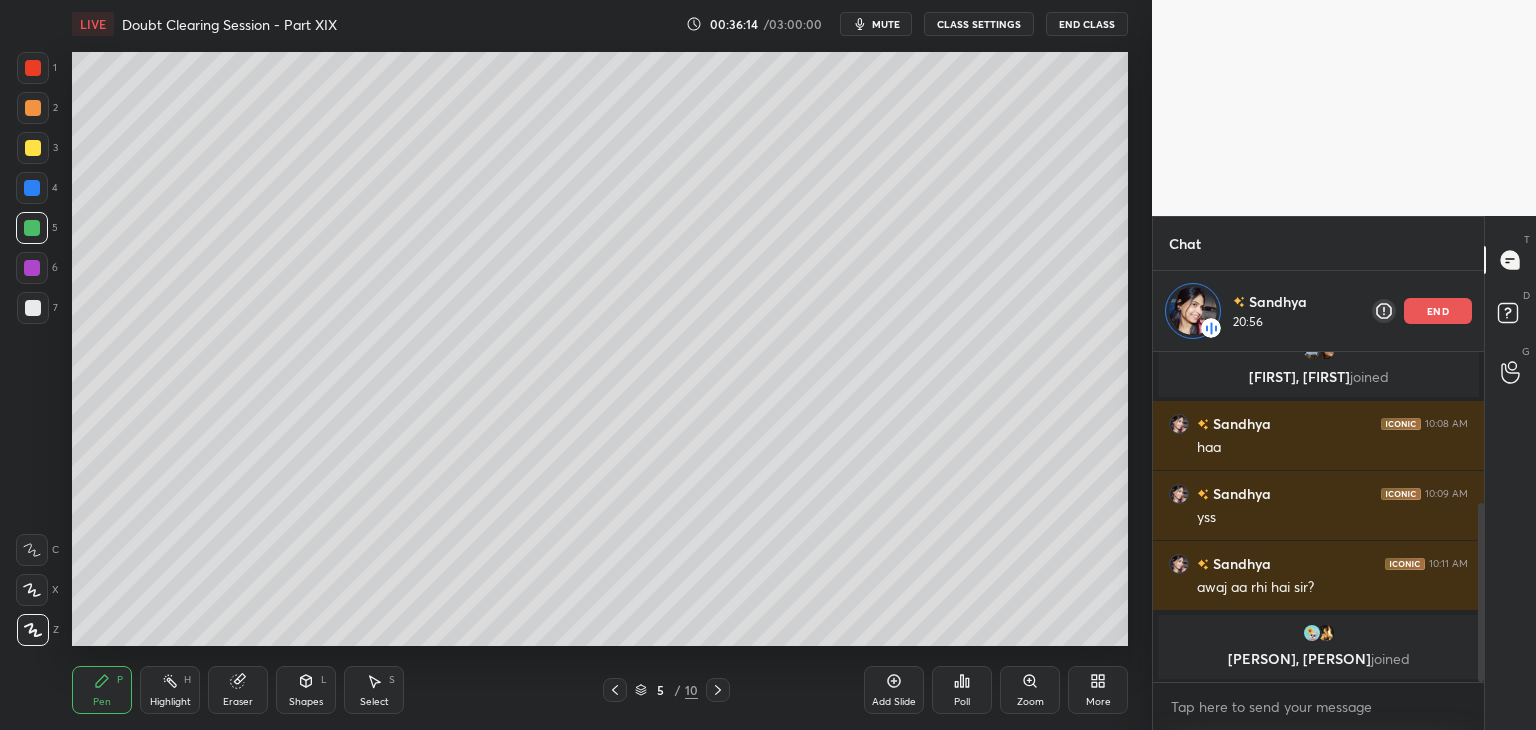 click on "Highlight" at bounding box center [170, 702] 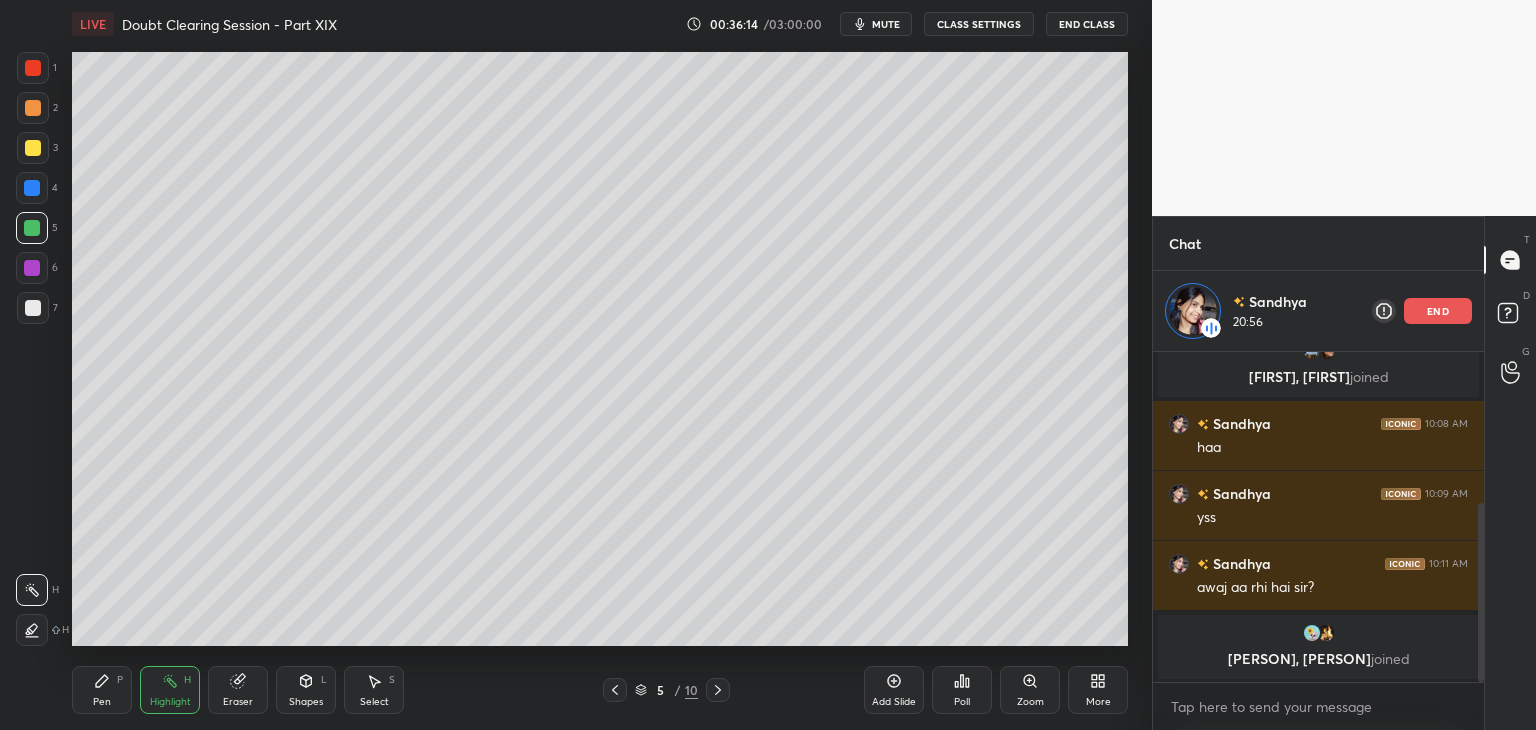 click on "Pen P" at bounding box center [102, 690] 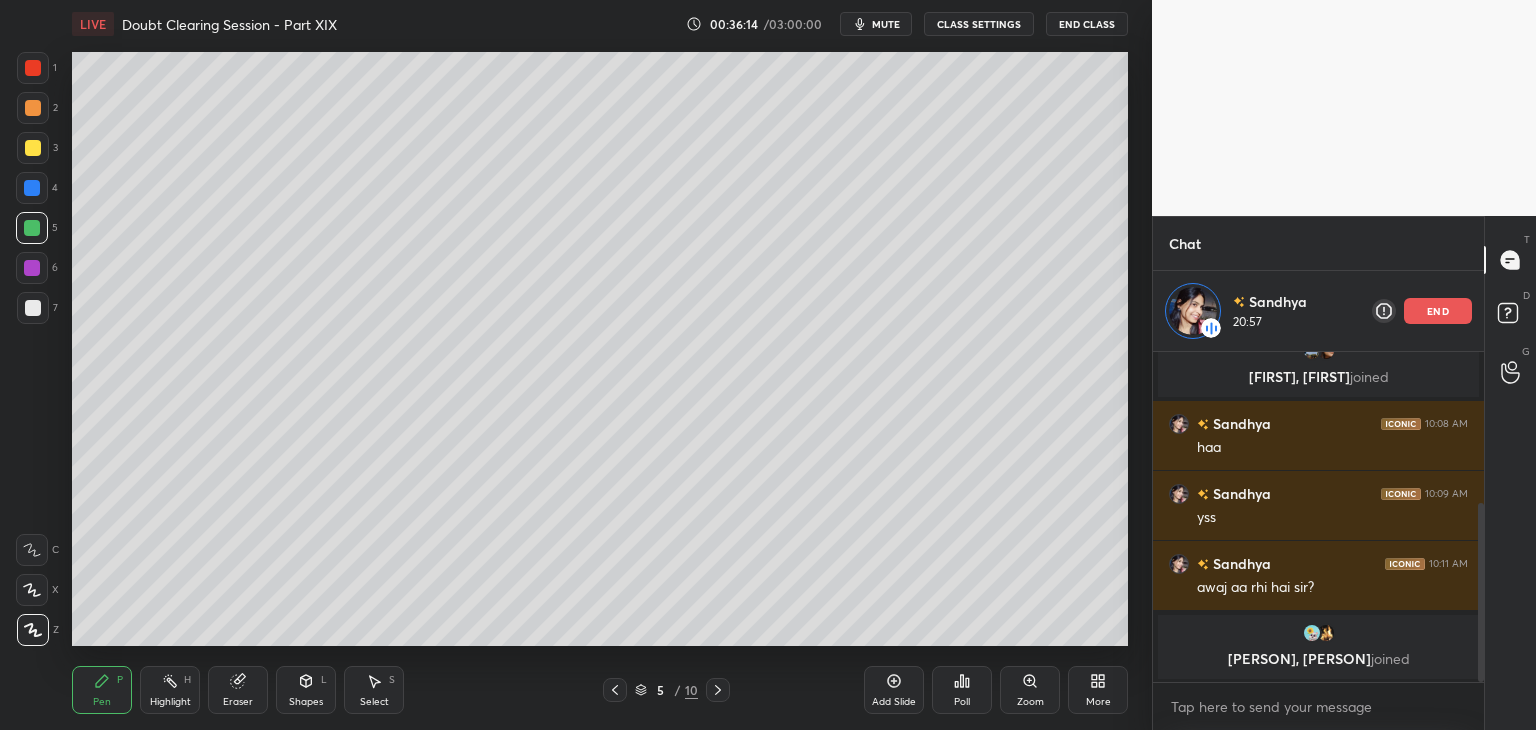 click on "Highlight" at bounding box center (170, 702) 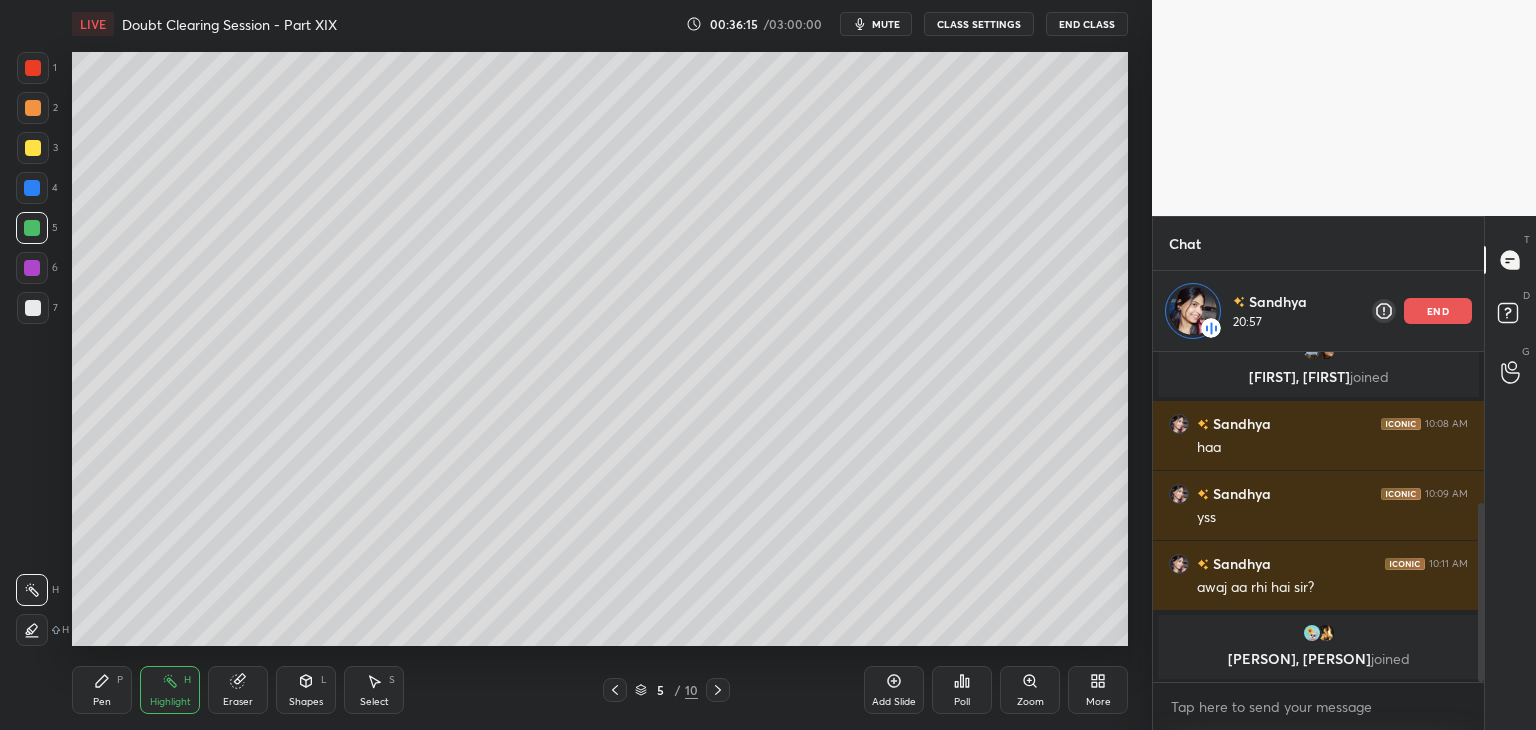 click on "Pen P" at bounding box center (102, 690) 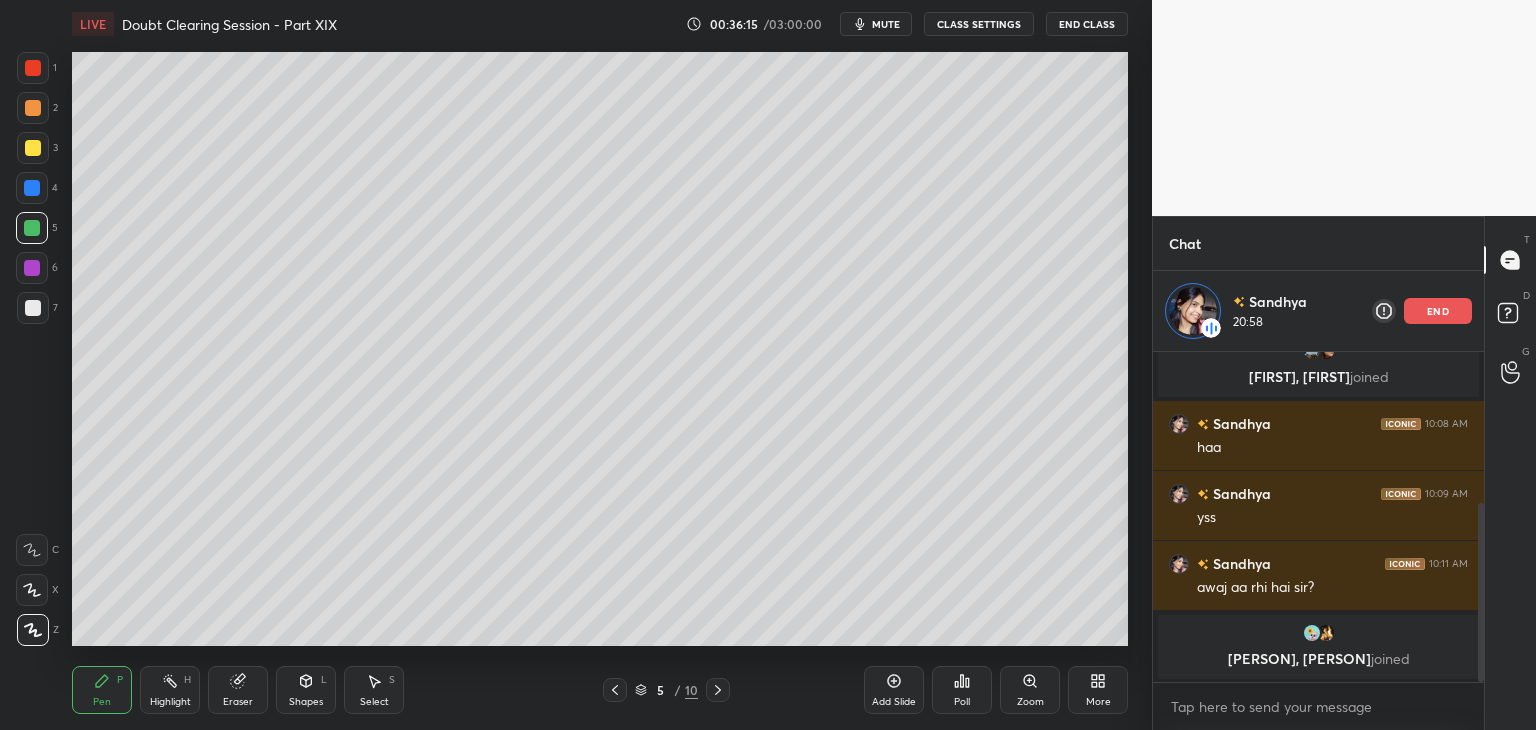 click at bounding box center [33, 308] 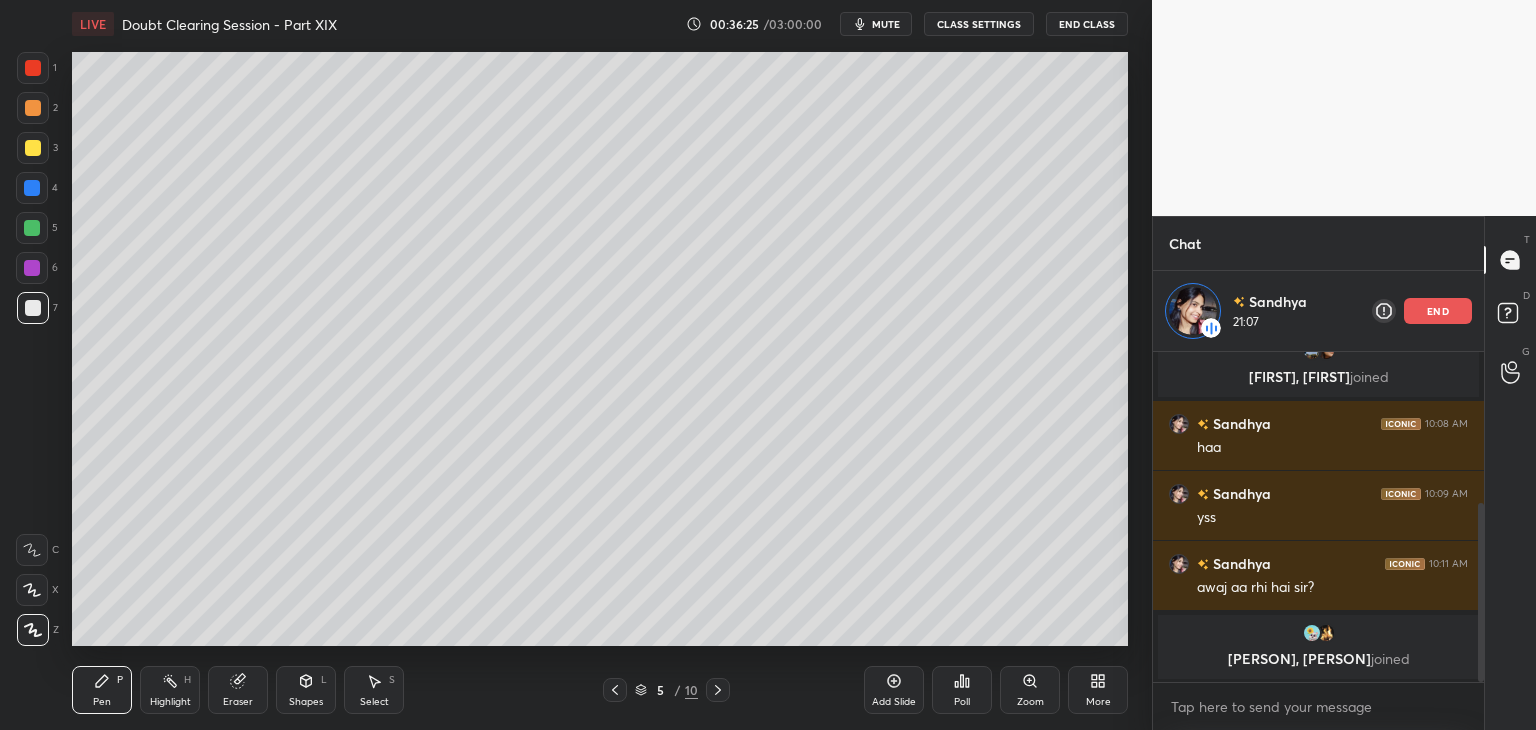 click on "Highlight H" at bounding box center [170, 690] 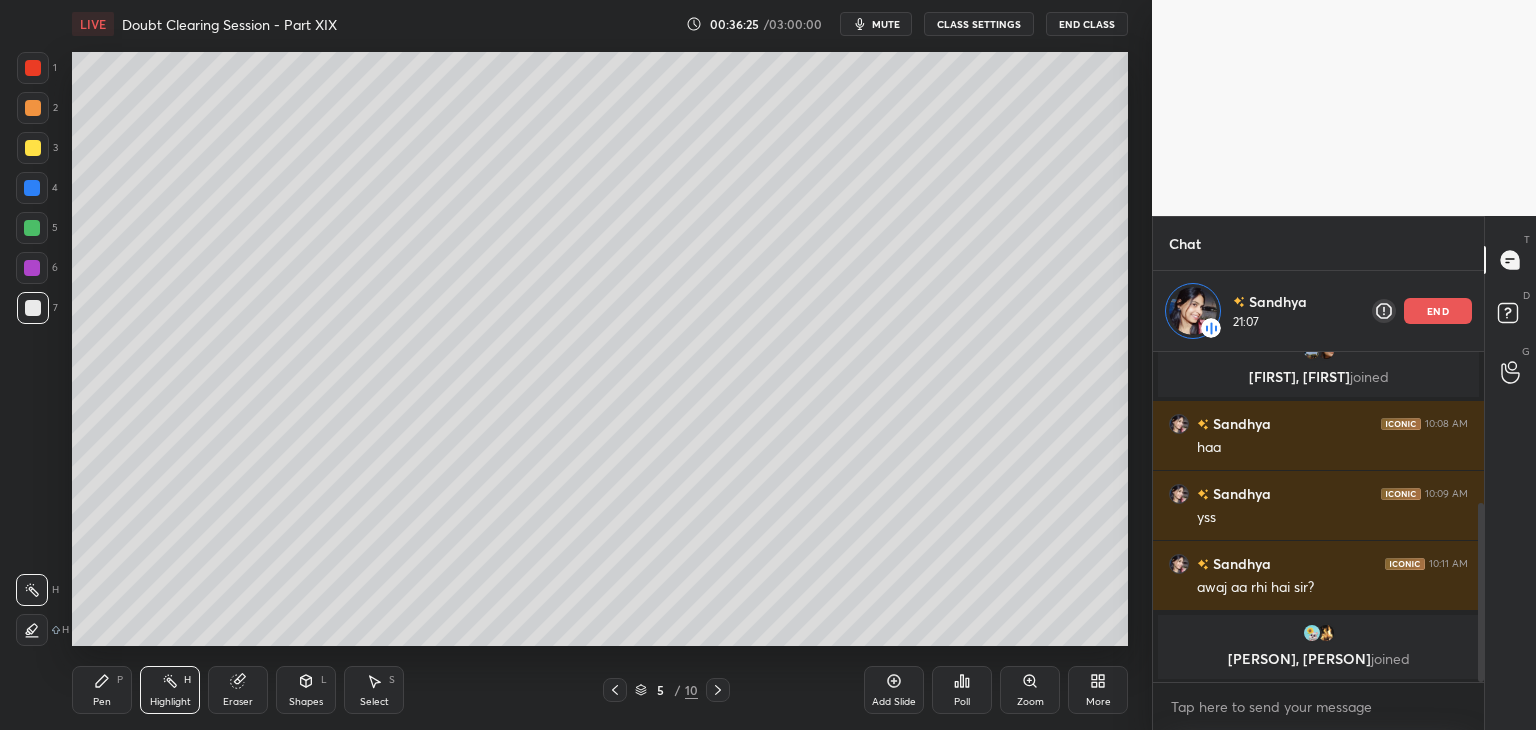 click on "Highlight H" at bounding box center [170, 690] 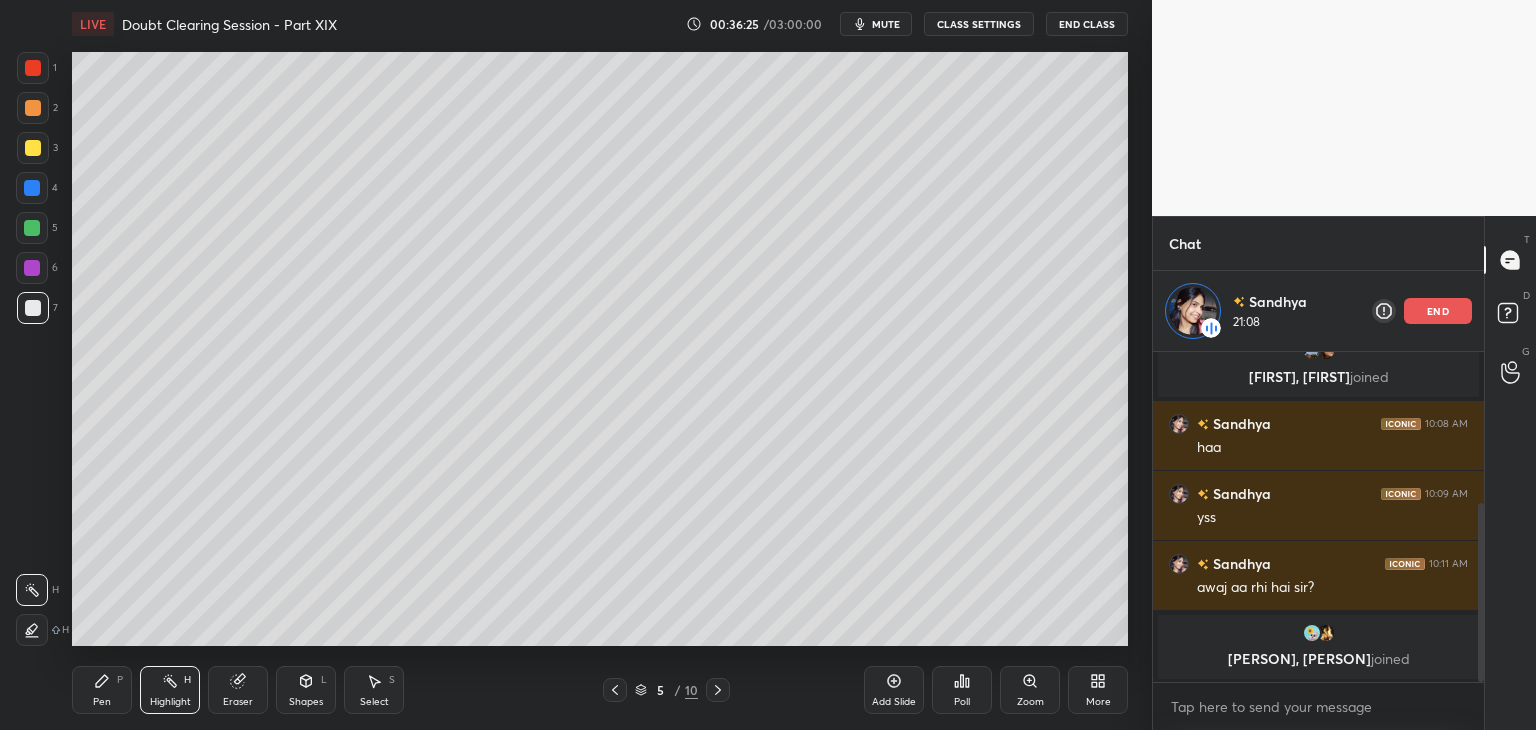 click on "Eraser" at bounding box center [238, 690] 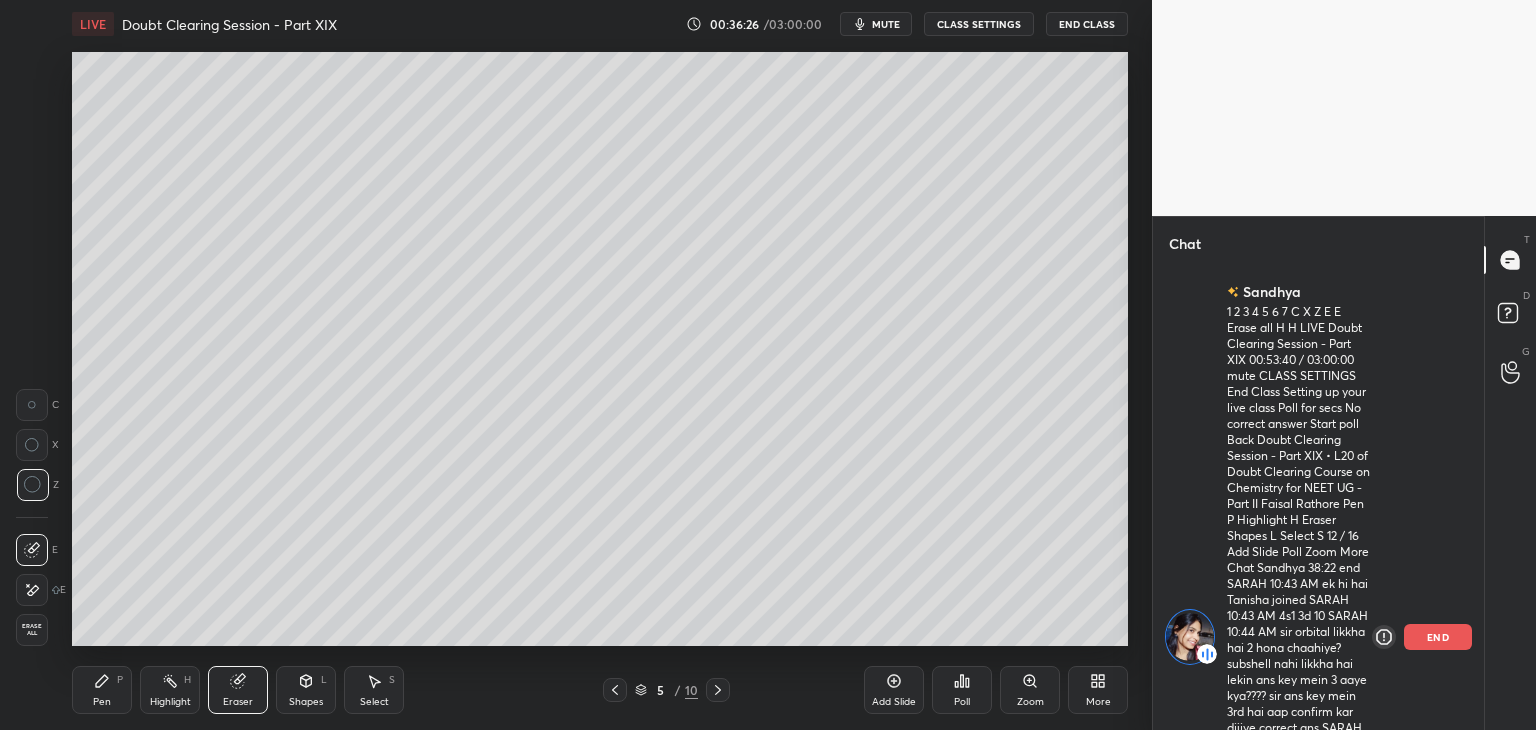 click at bounding box center (32, 590) 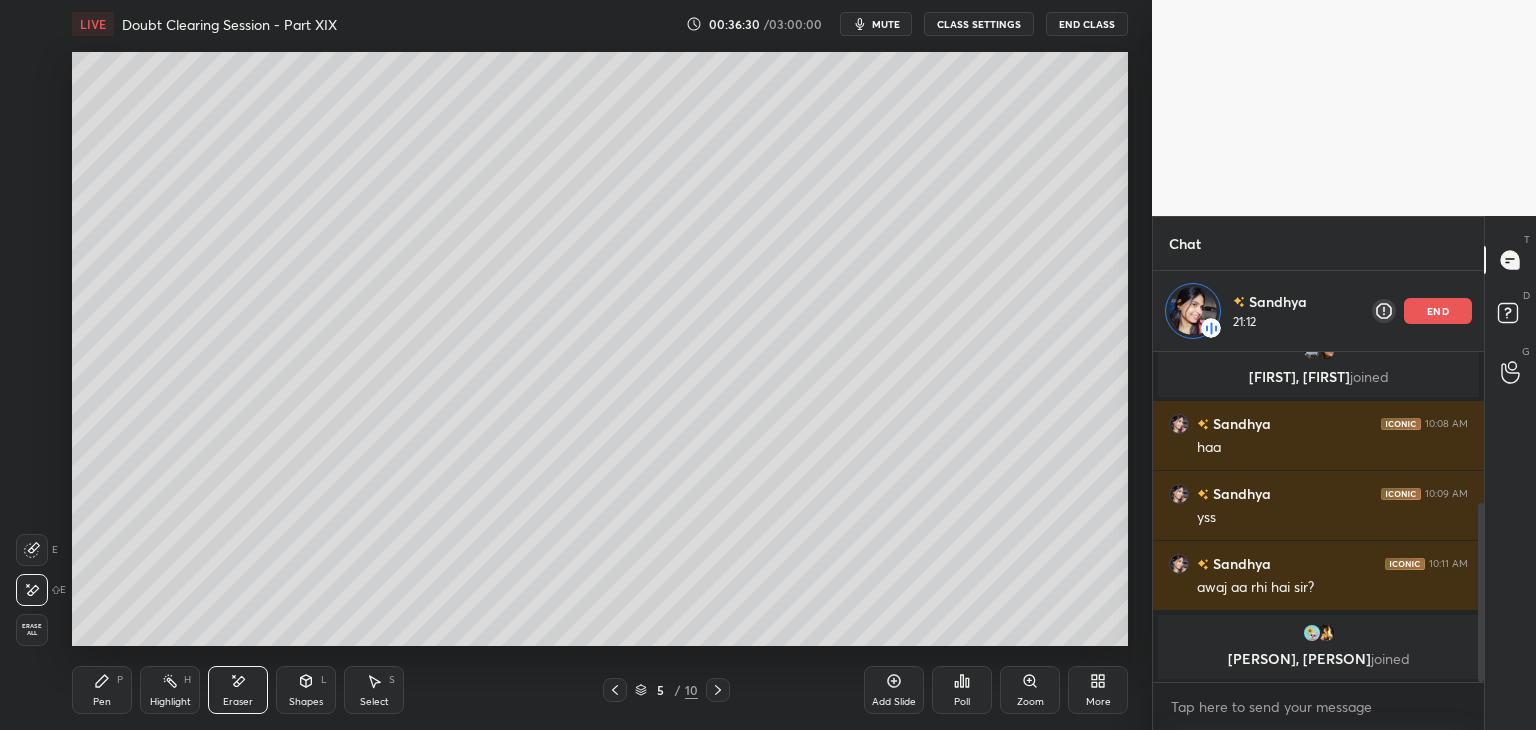 click on "Highlight" at bounding box center [170, 702] 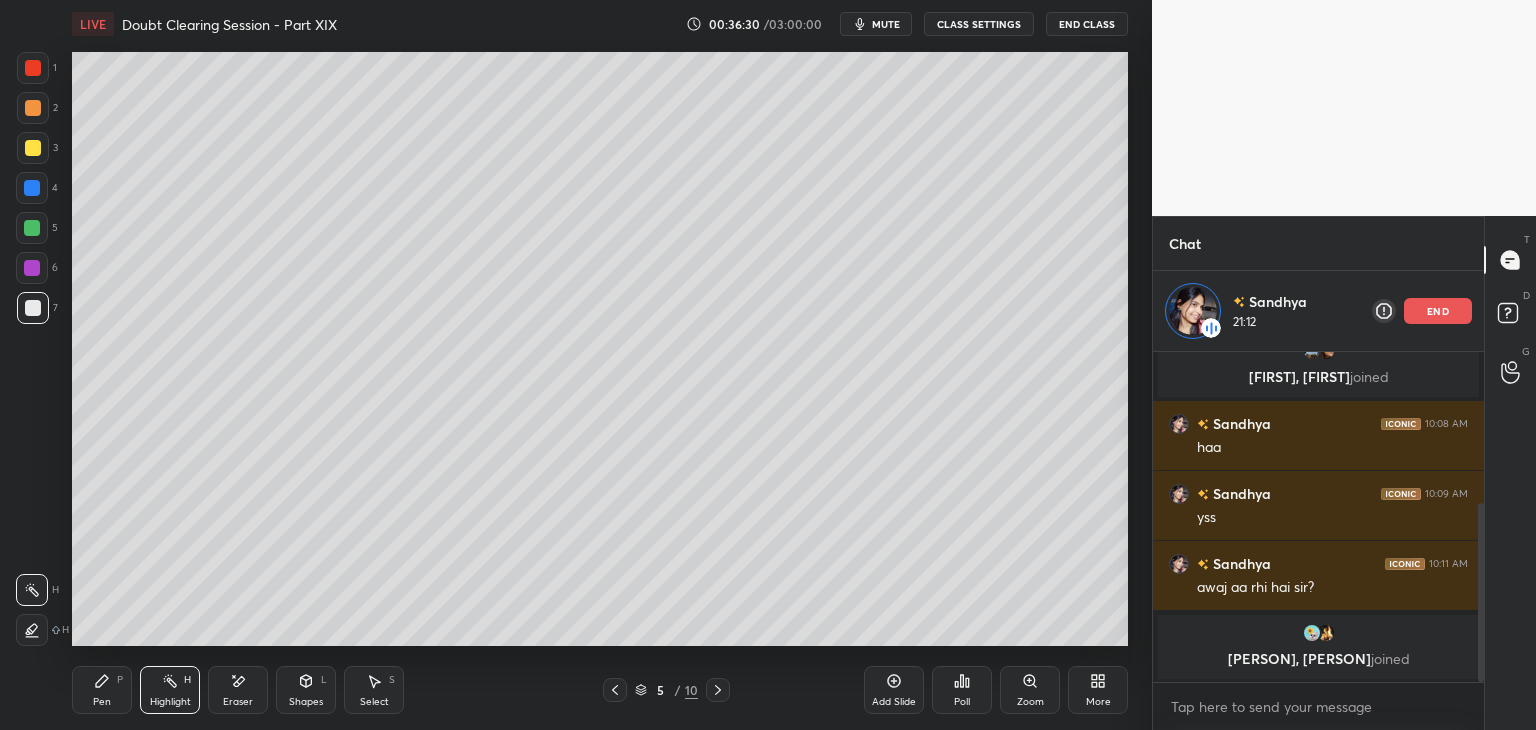click on "Pen P" at bounding box center (102, 690) 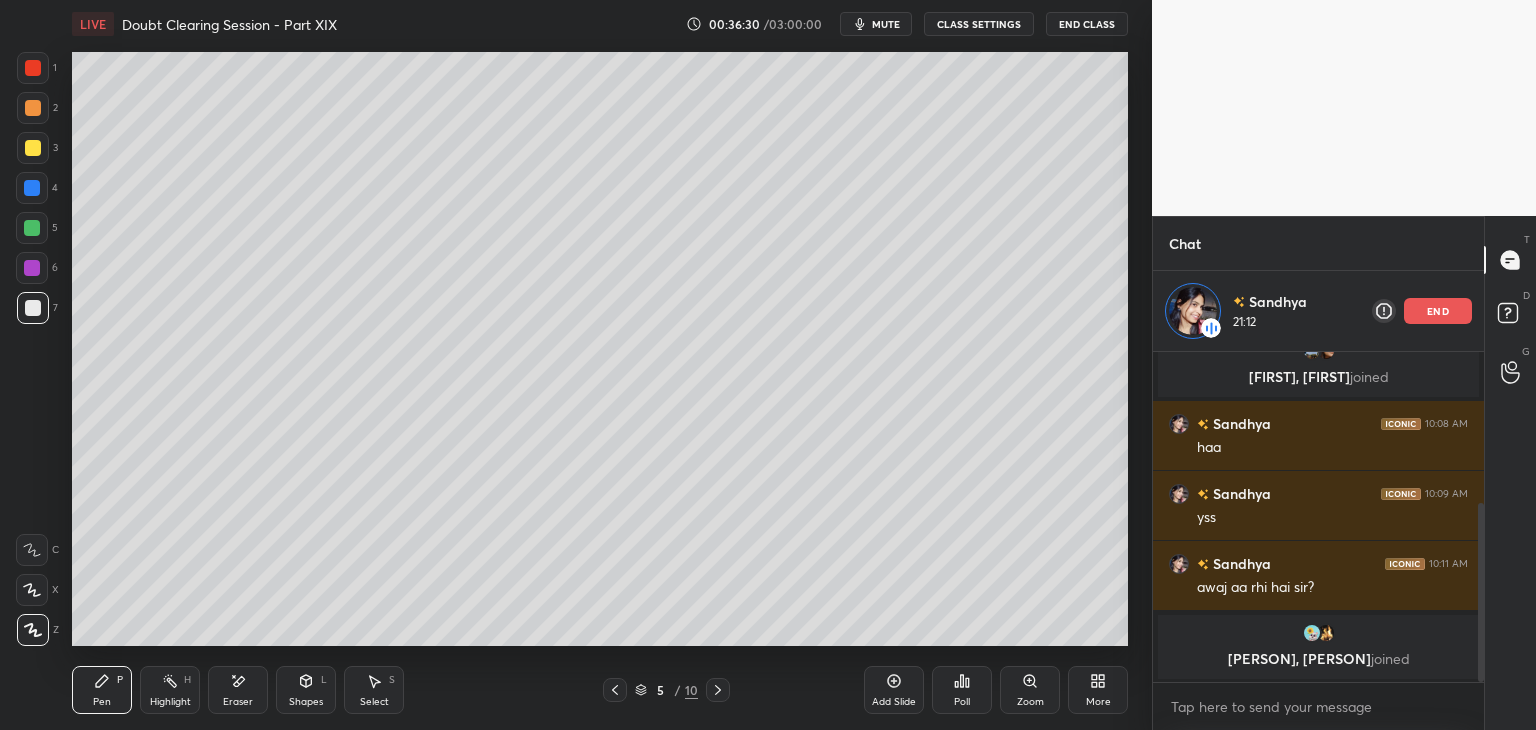 click on "Highlight H" at bounding box center [170, 690] 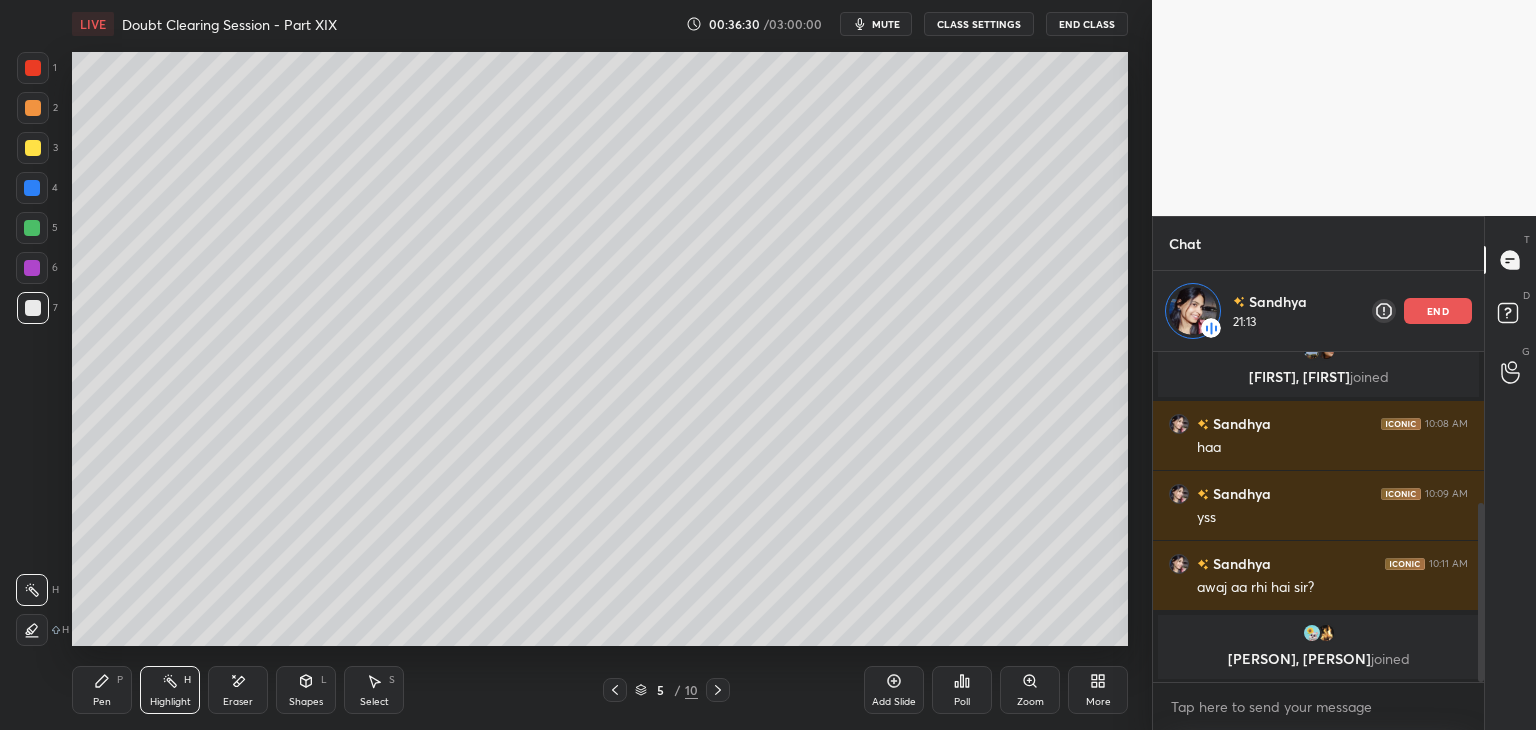 click on "Pen P" at bounding box center (102, 690) 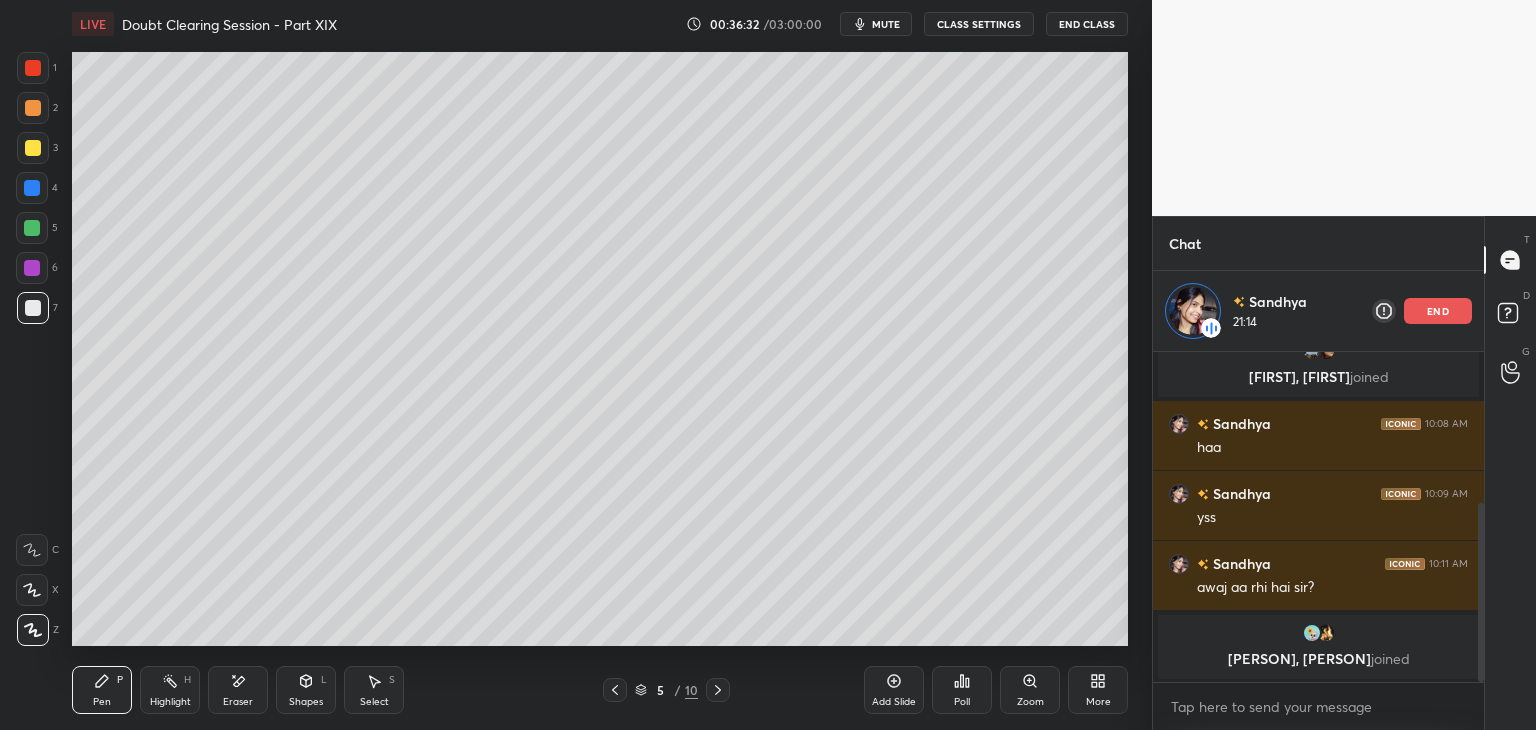 click on "Highlight H" at bounding box center [170, 690] 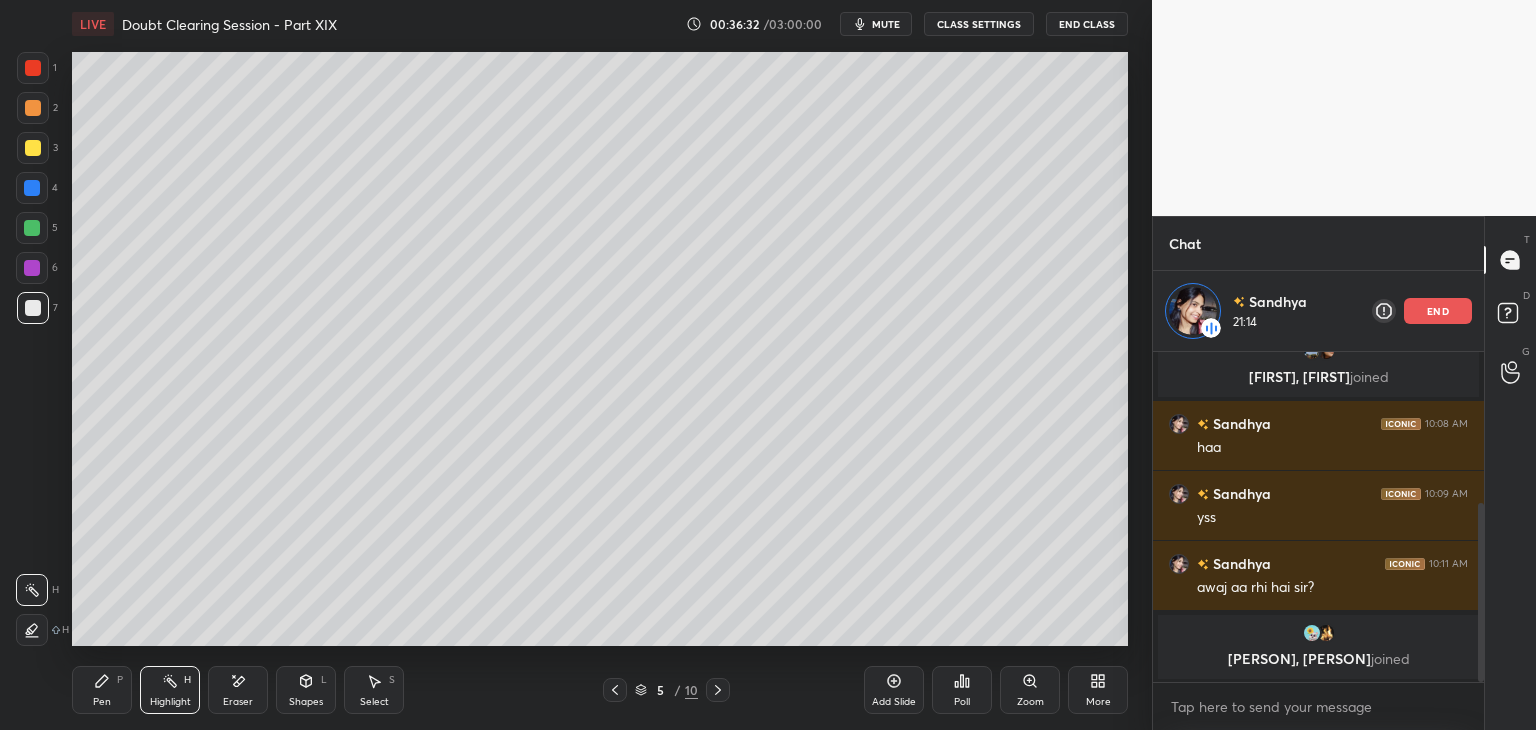 click on "Highlight" at bounding box center (170, 702) 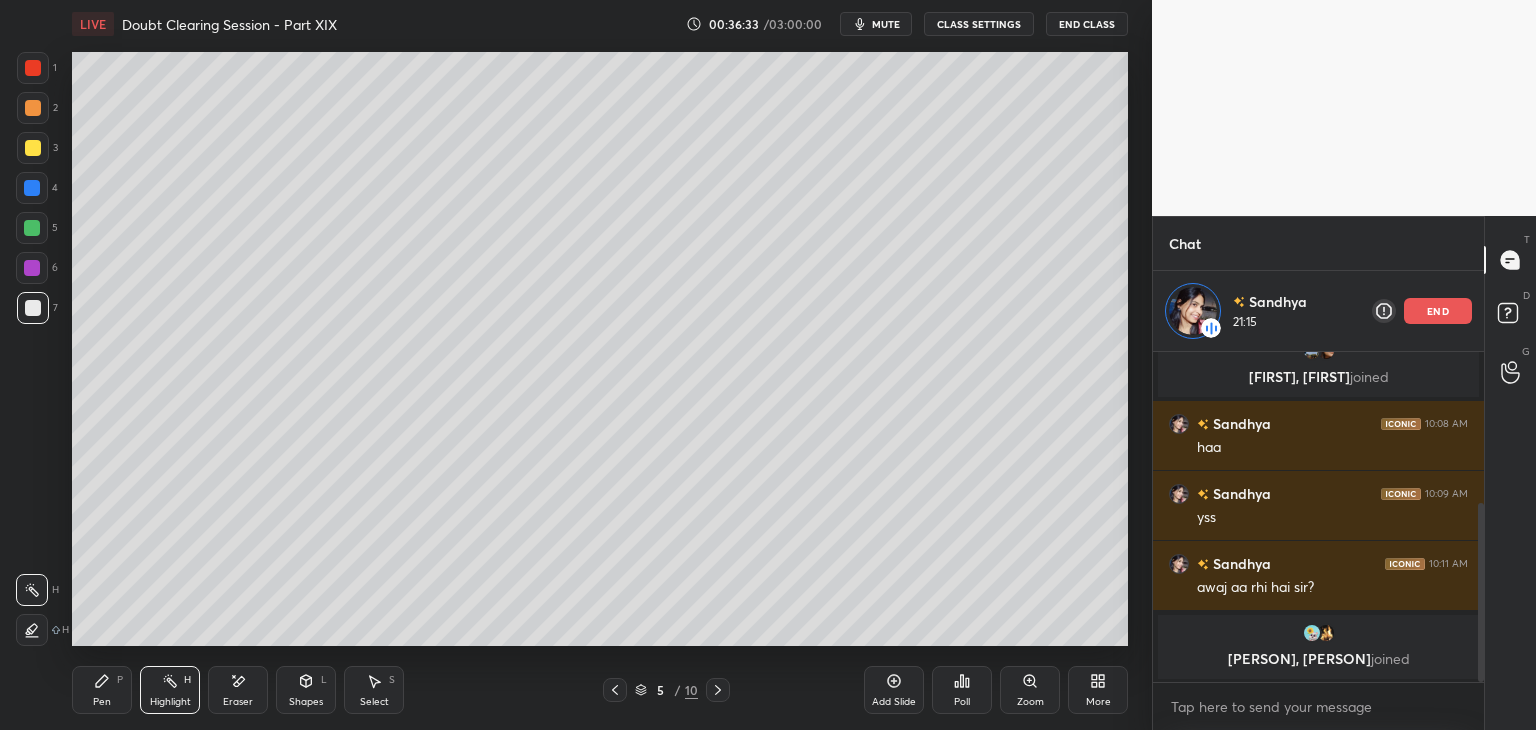 click on "Pen P" at bounding box center [102, 690] 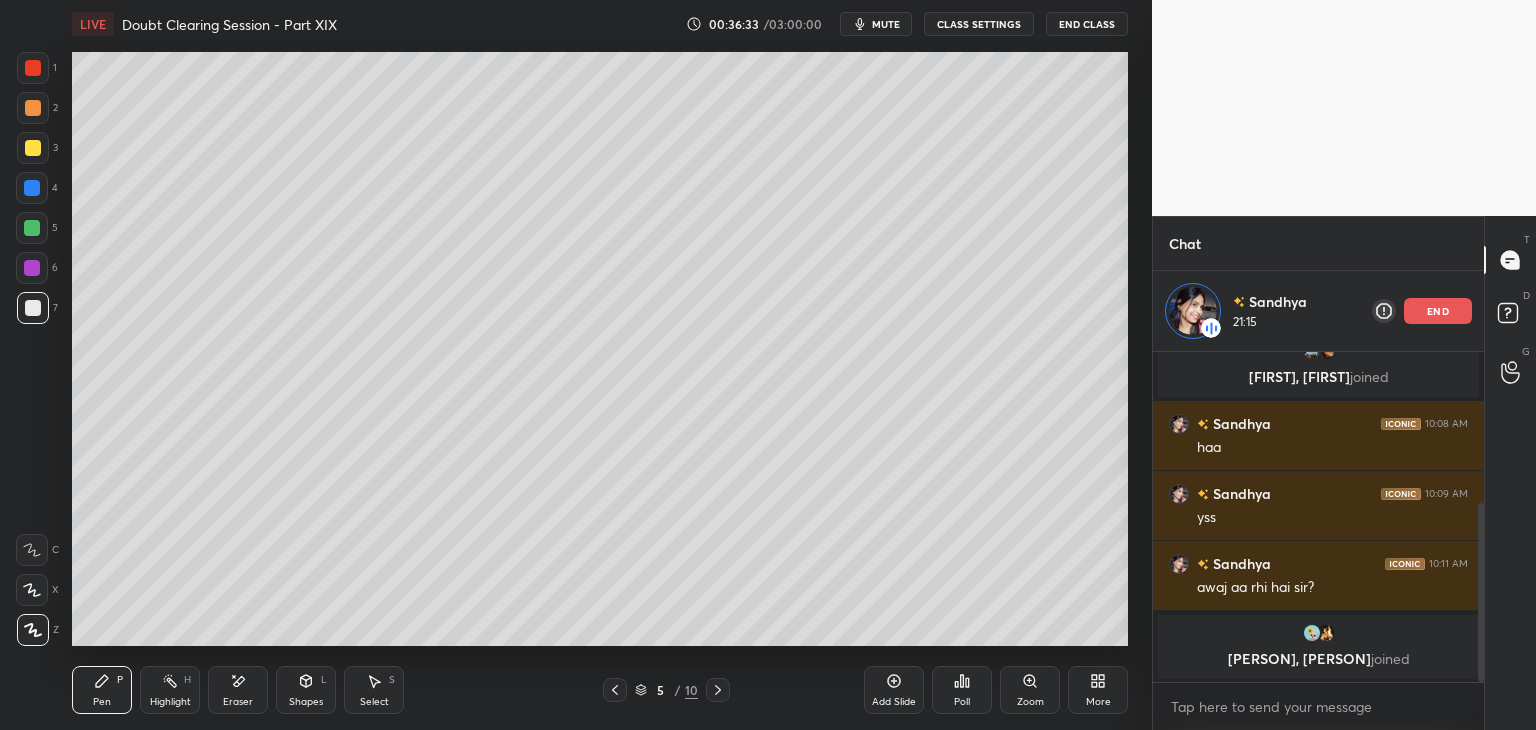 click 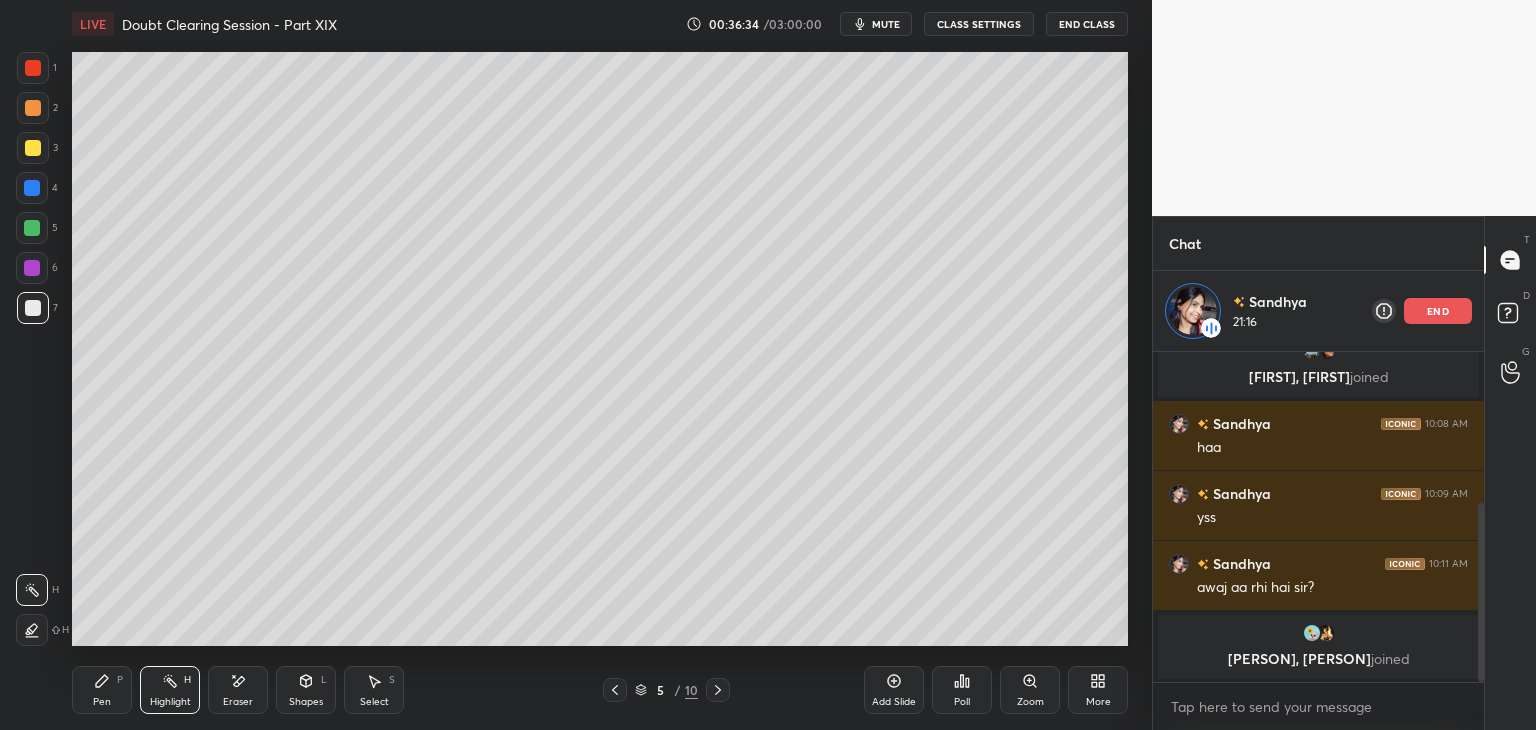 click on "Pen P" at bounding box center (102, 690) 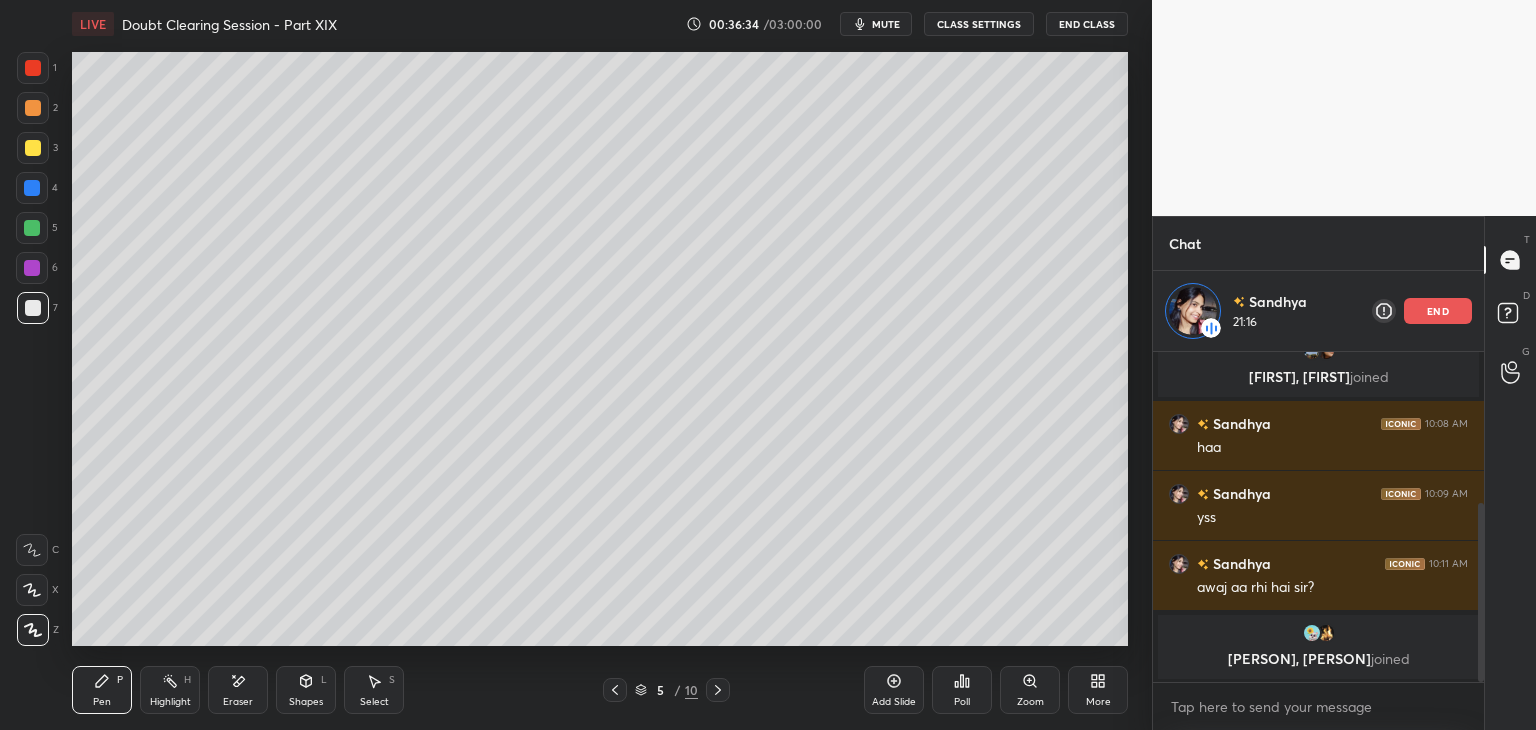 click on "Highlight H" at bounding box center [170, 690] 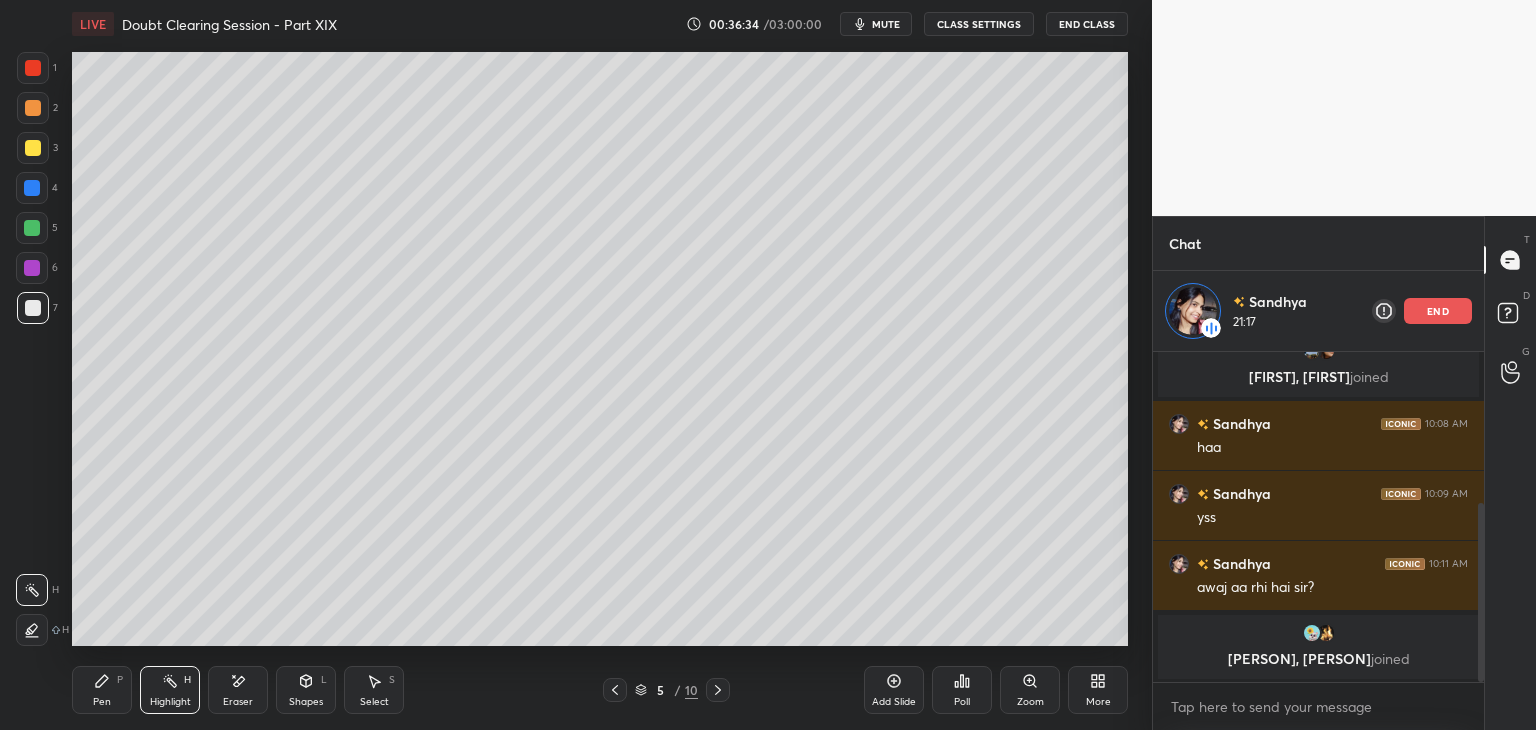click 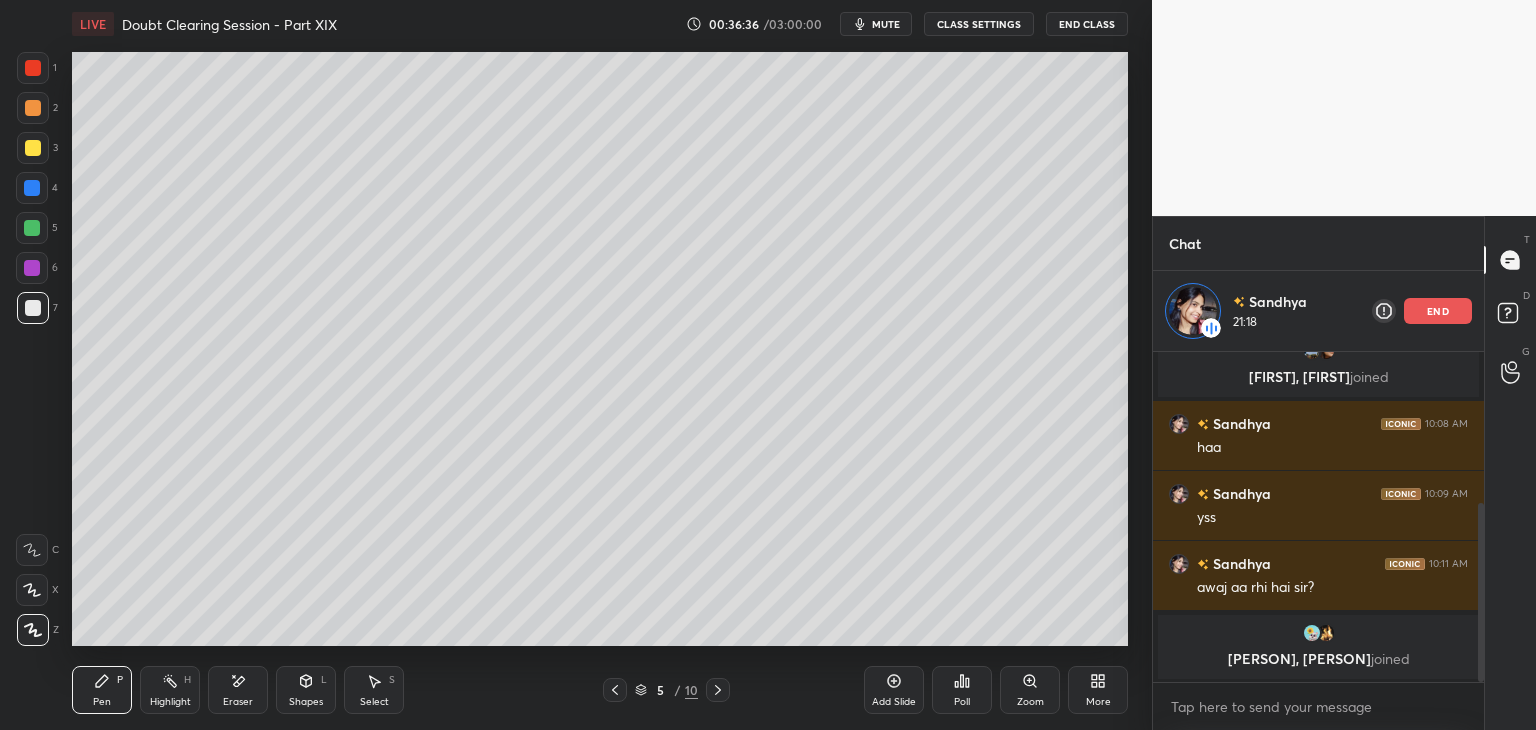click on "Highlight H" at bounding box center [170, 690] 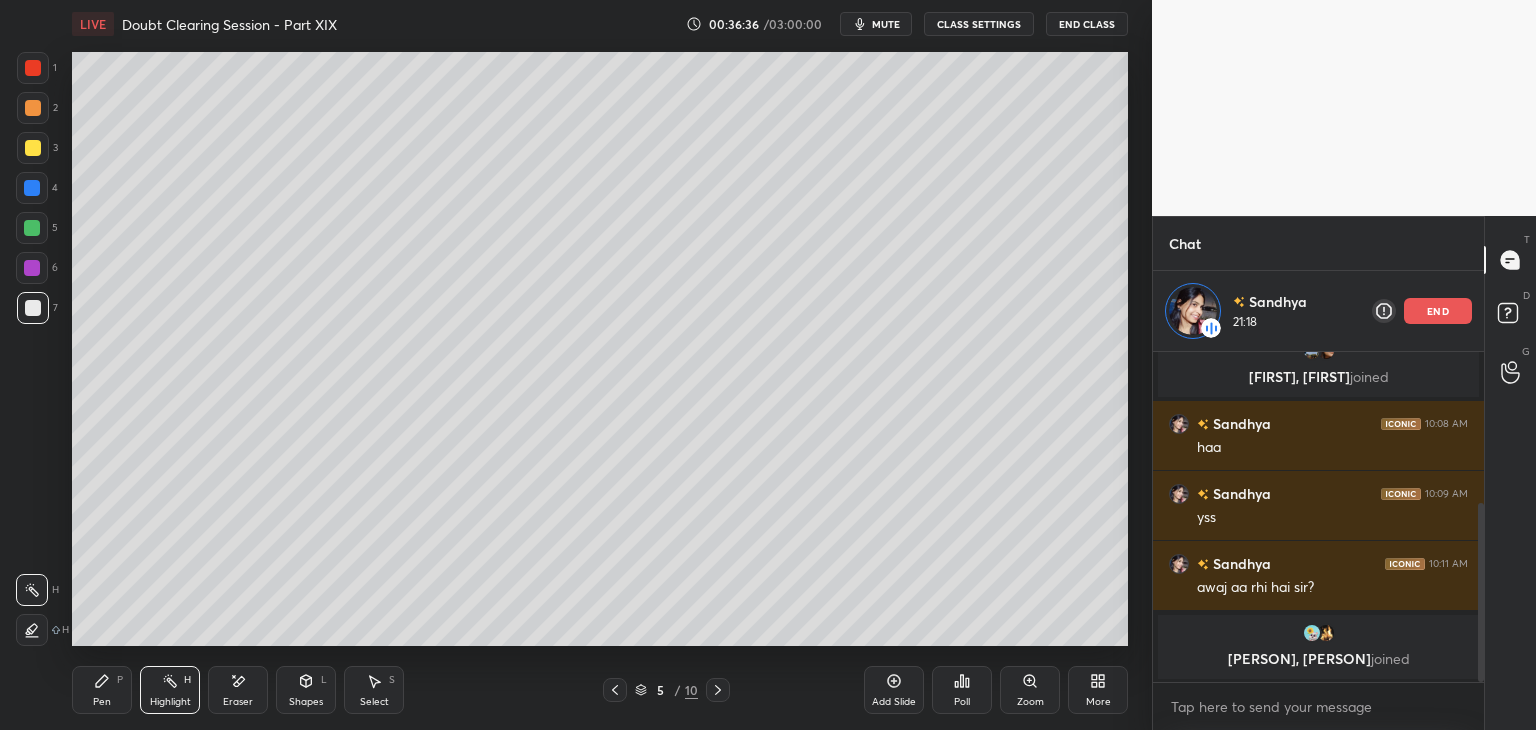 click on "Highlight H" at bounding box center (170, 690) 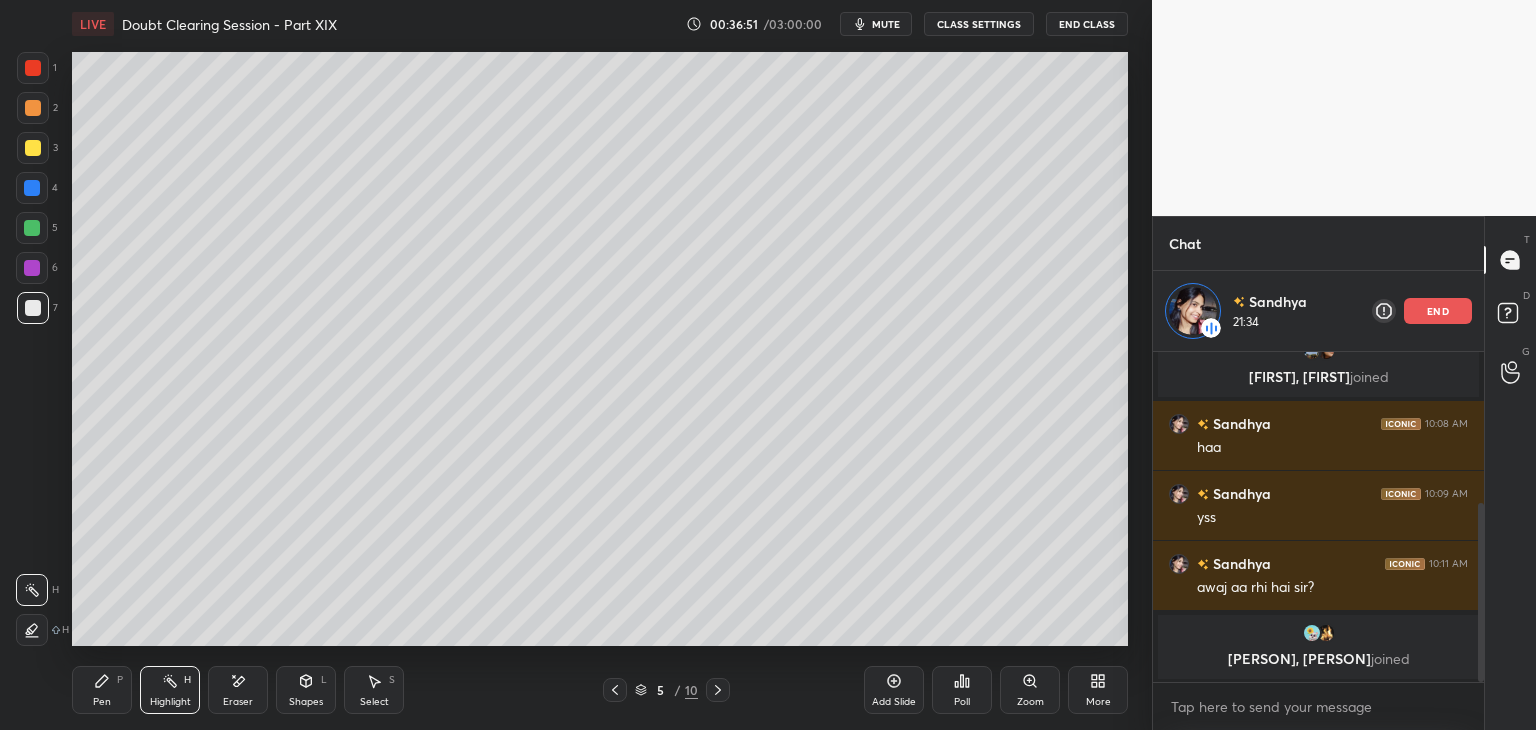 click at bounding box center (33, 108) 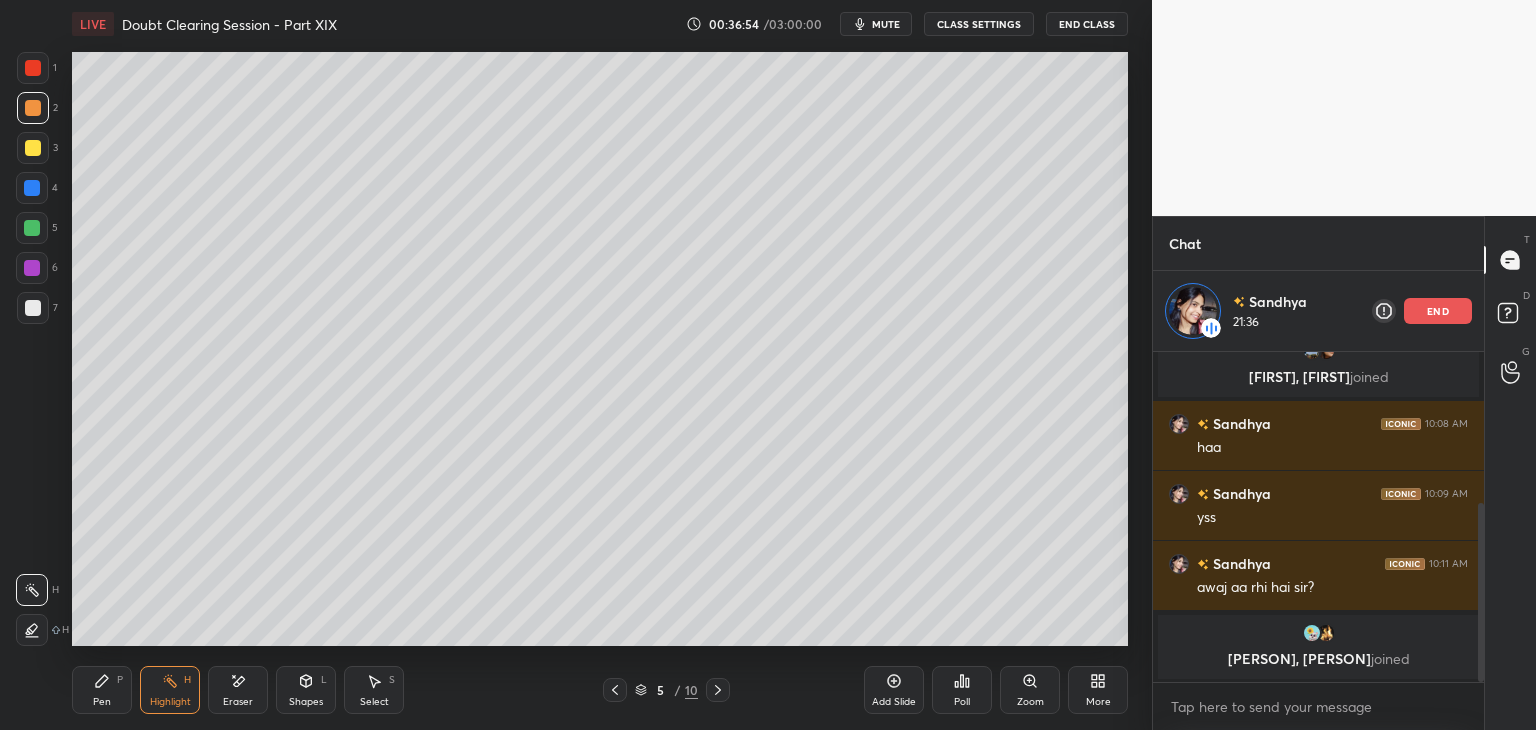 click on "Pen P" at bounding box center [102, 690] 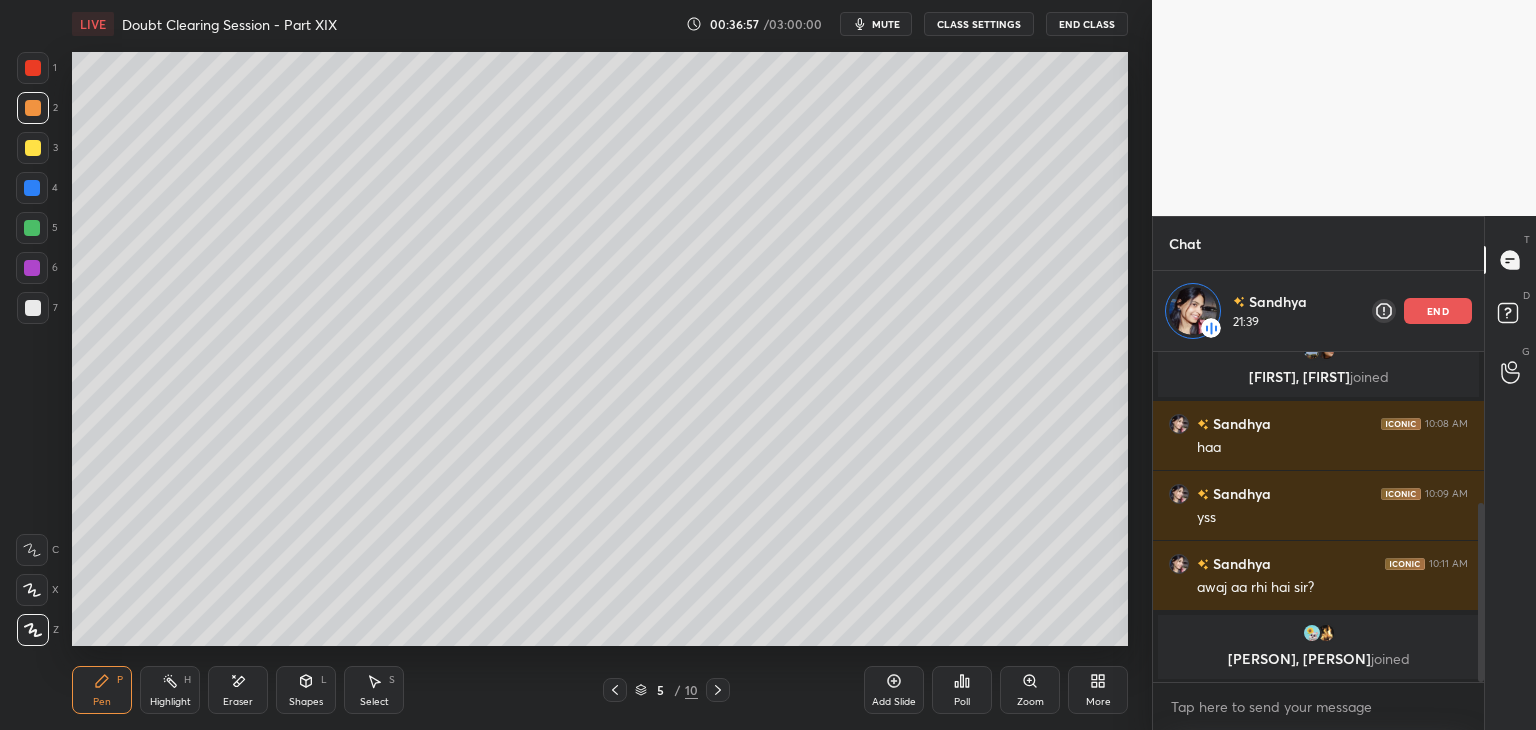 click on "Highlight H" at bounding box center (170, 690) 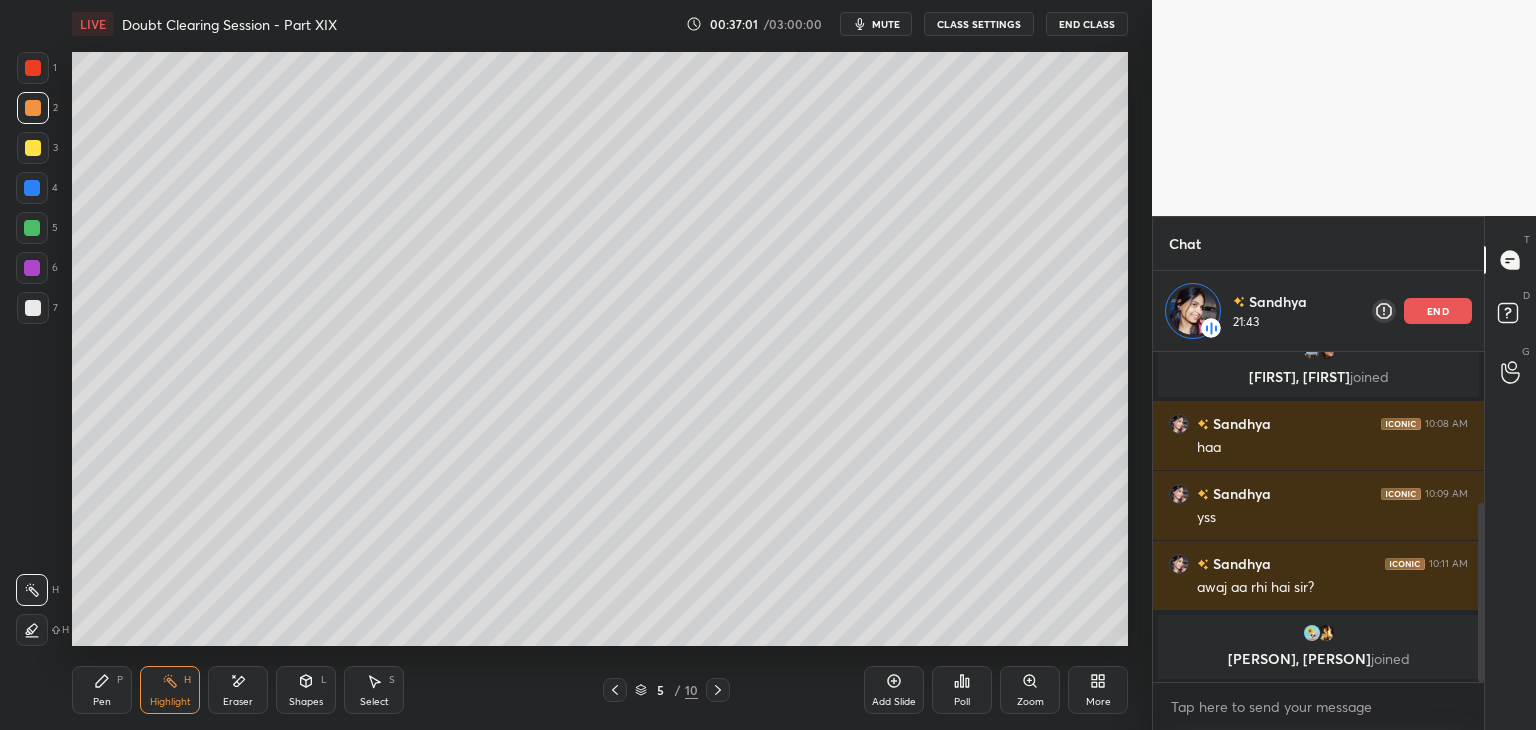 click on "Pen P" at bounding box center (102, 690) 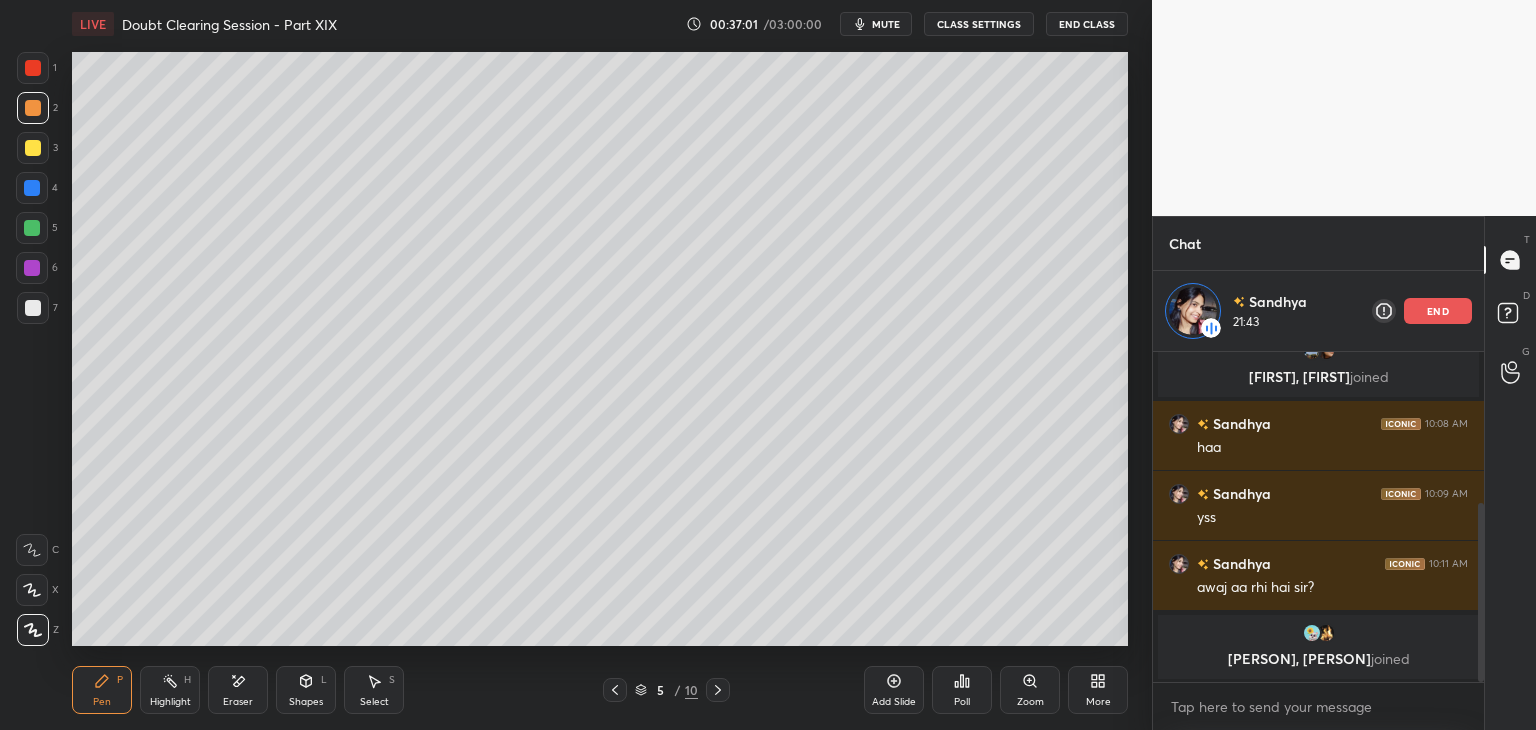click on "Highlight H" at bounding box center (170, 690) 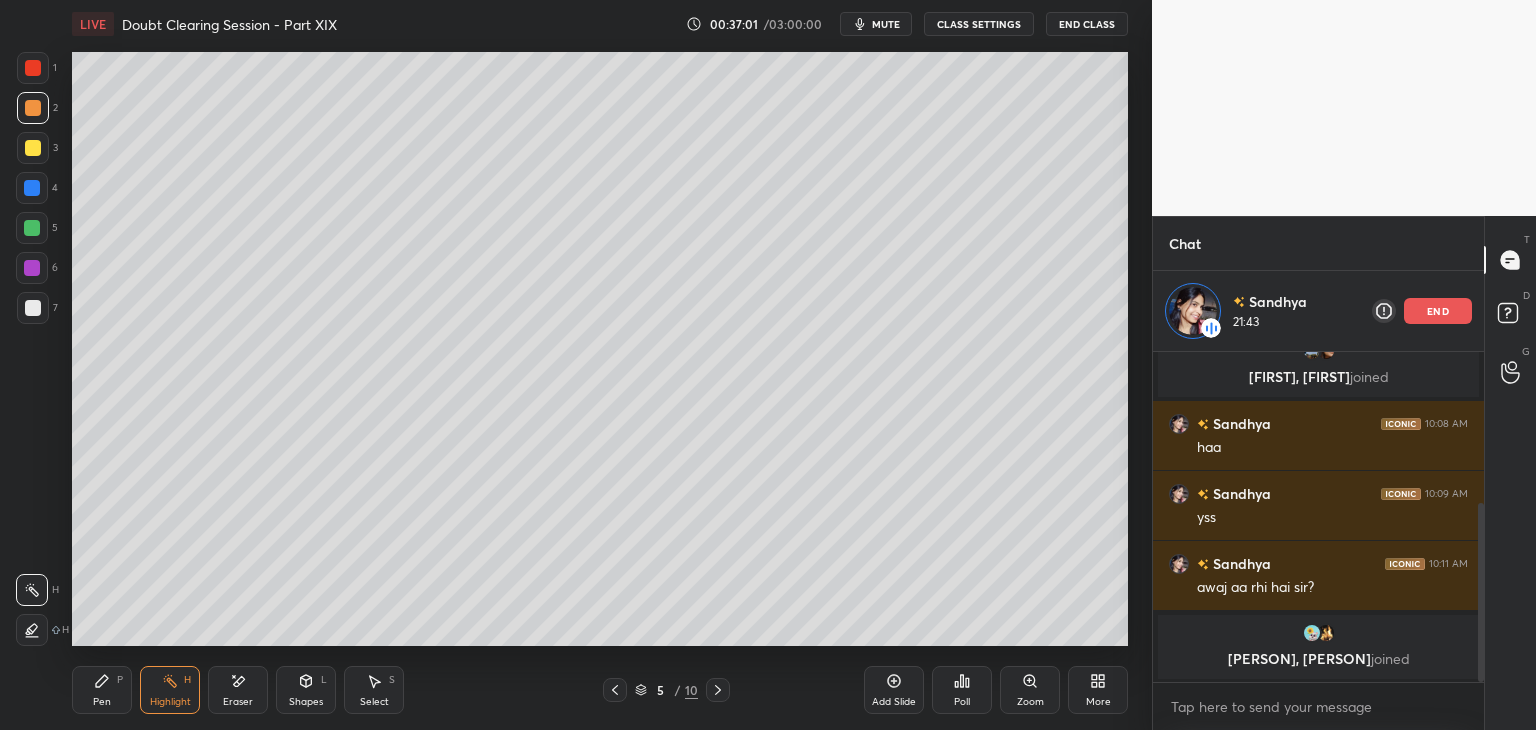 click on "Pen P" at bounding box center (102, 690) 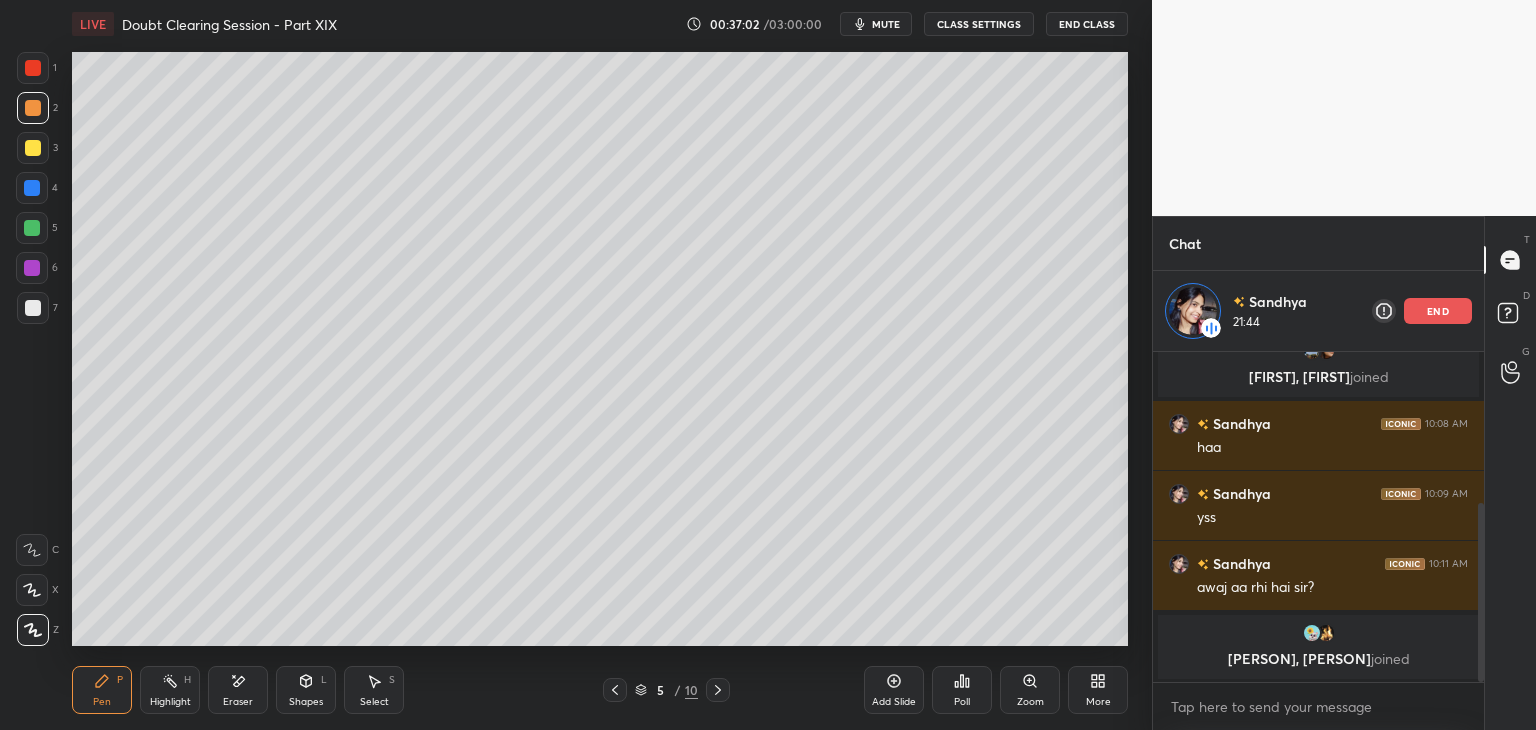 click at bounding box center (32, 228) 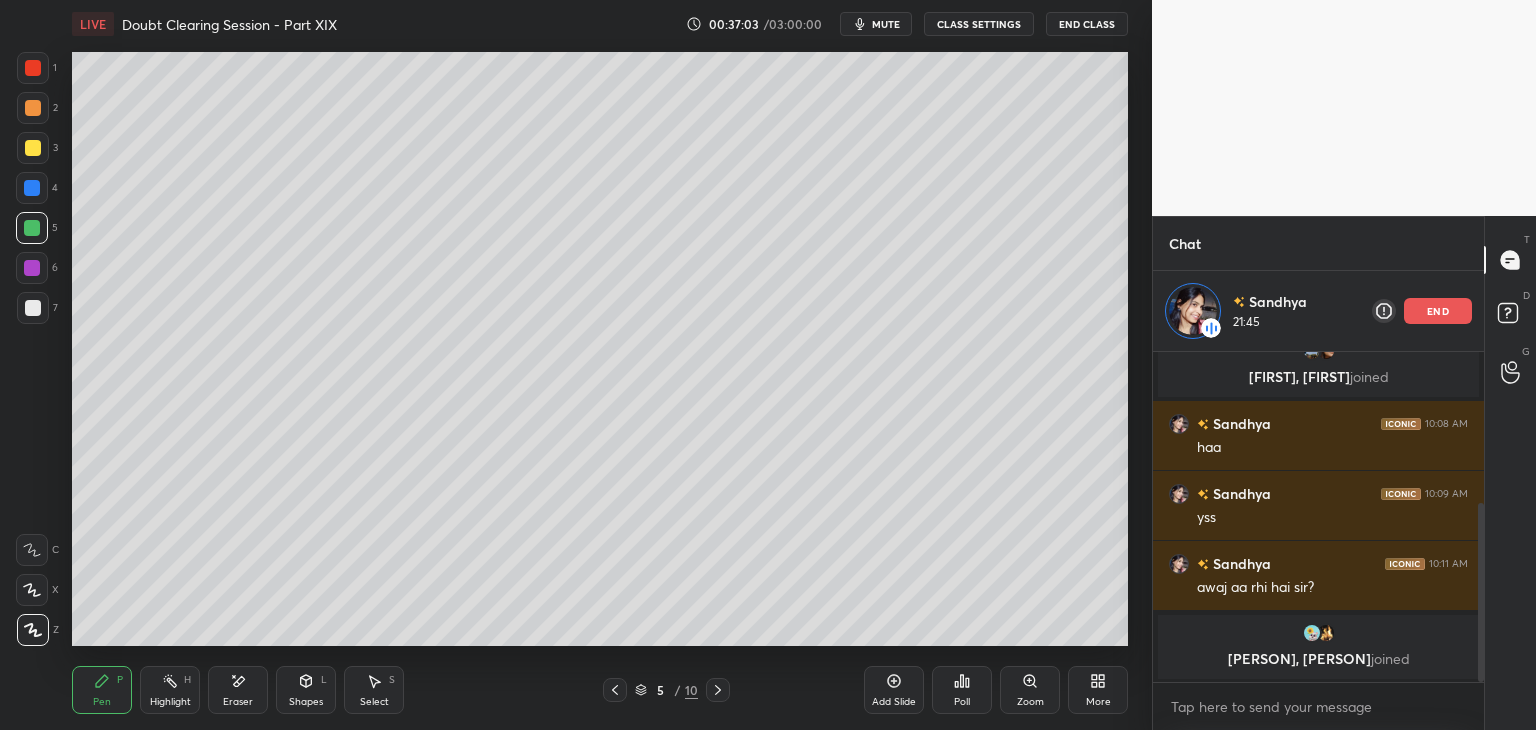 click at bounding box center (32, 188) 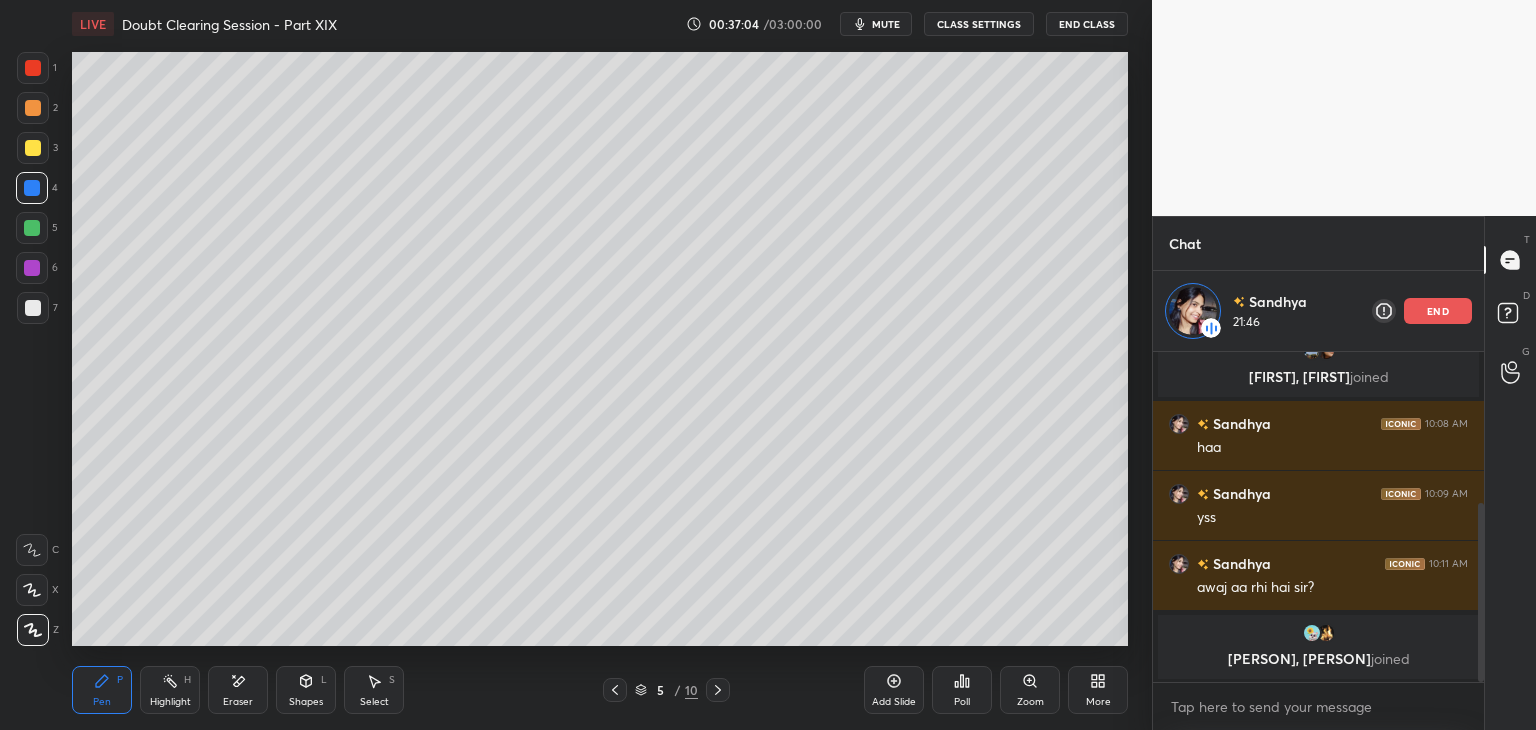 click on "Highlight" at bounding box center (170, 702) 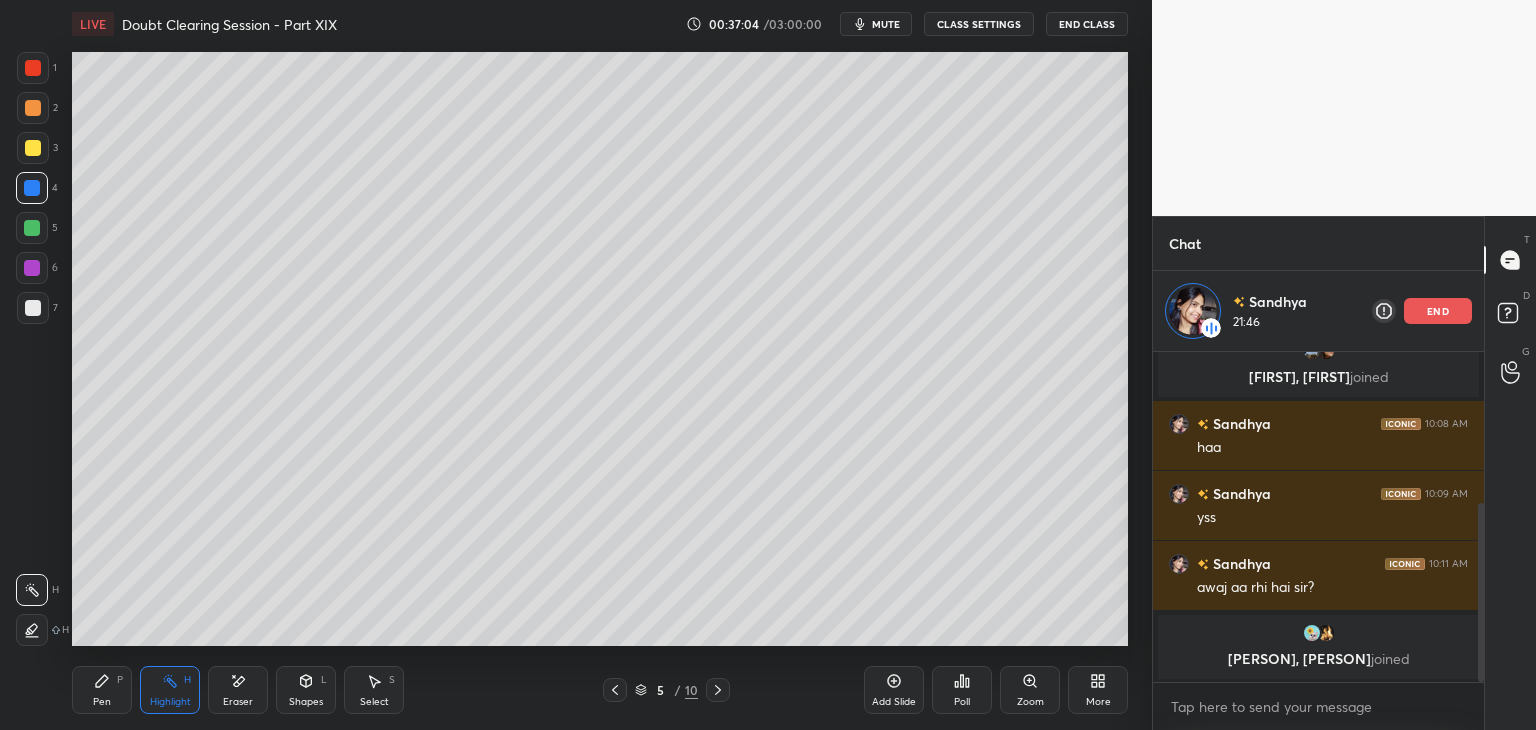 click 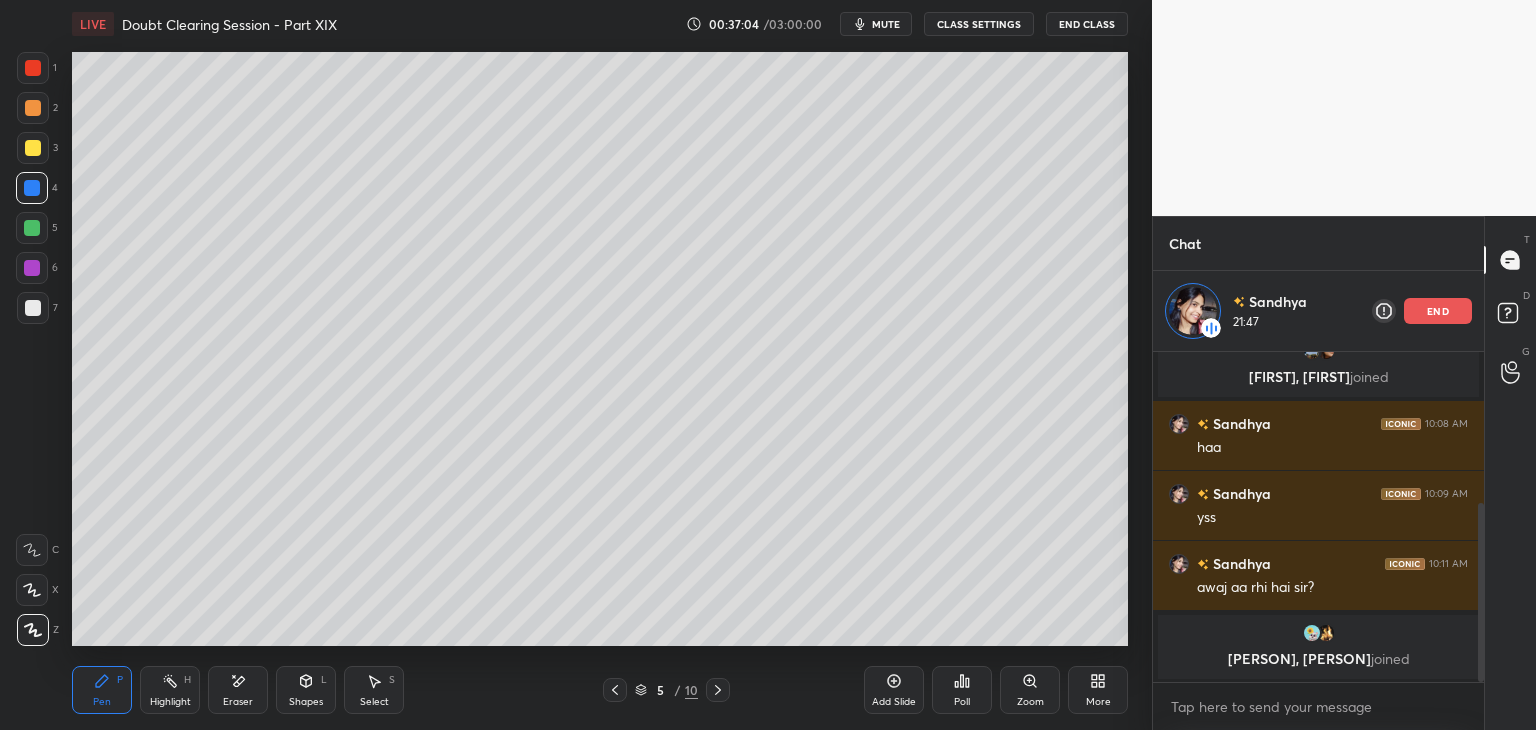click on "Highlight" at bounding box center (170, 702) 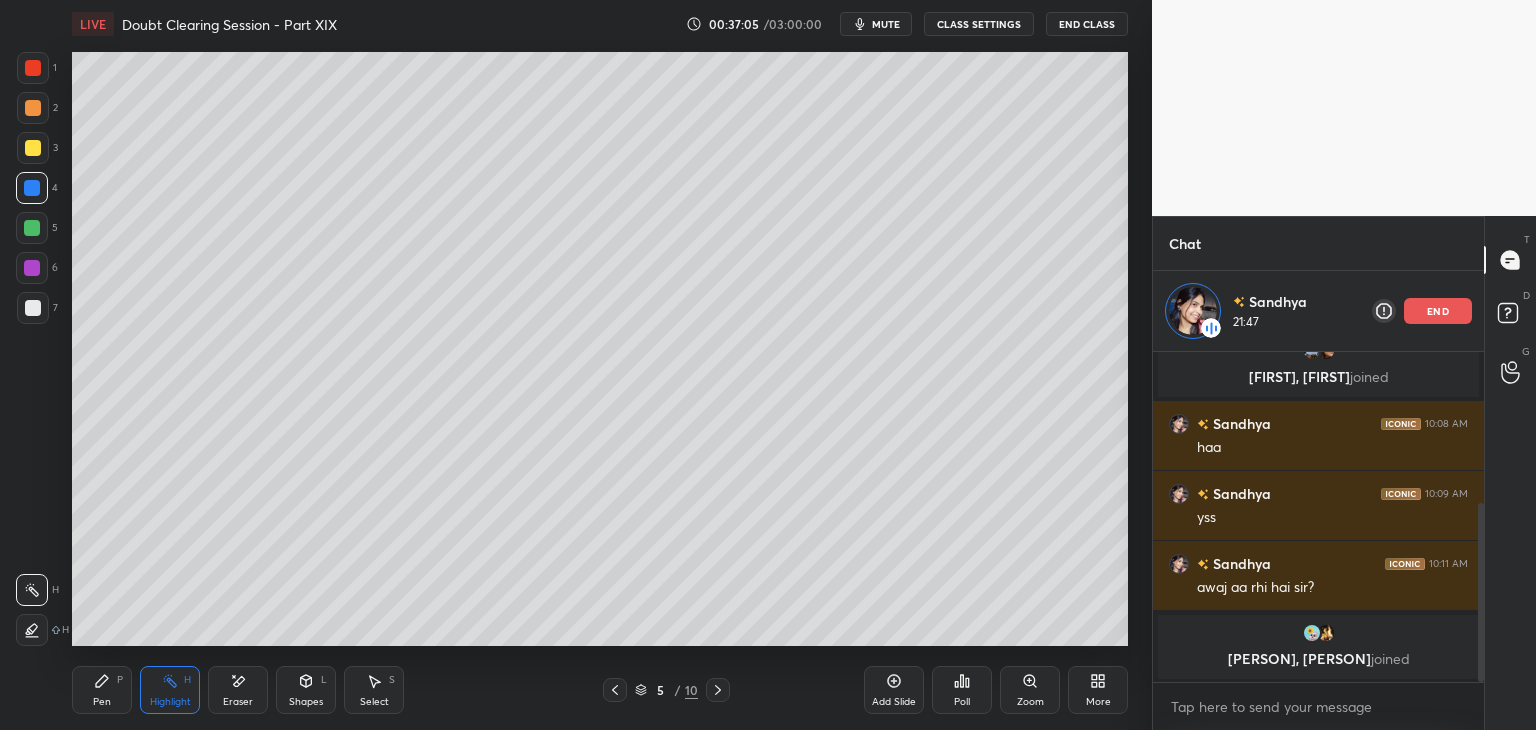 click on "Pen P" at bounding box center [102, 690] 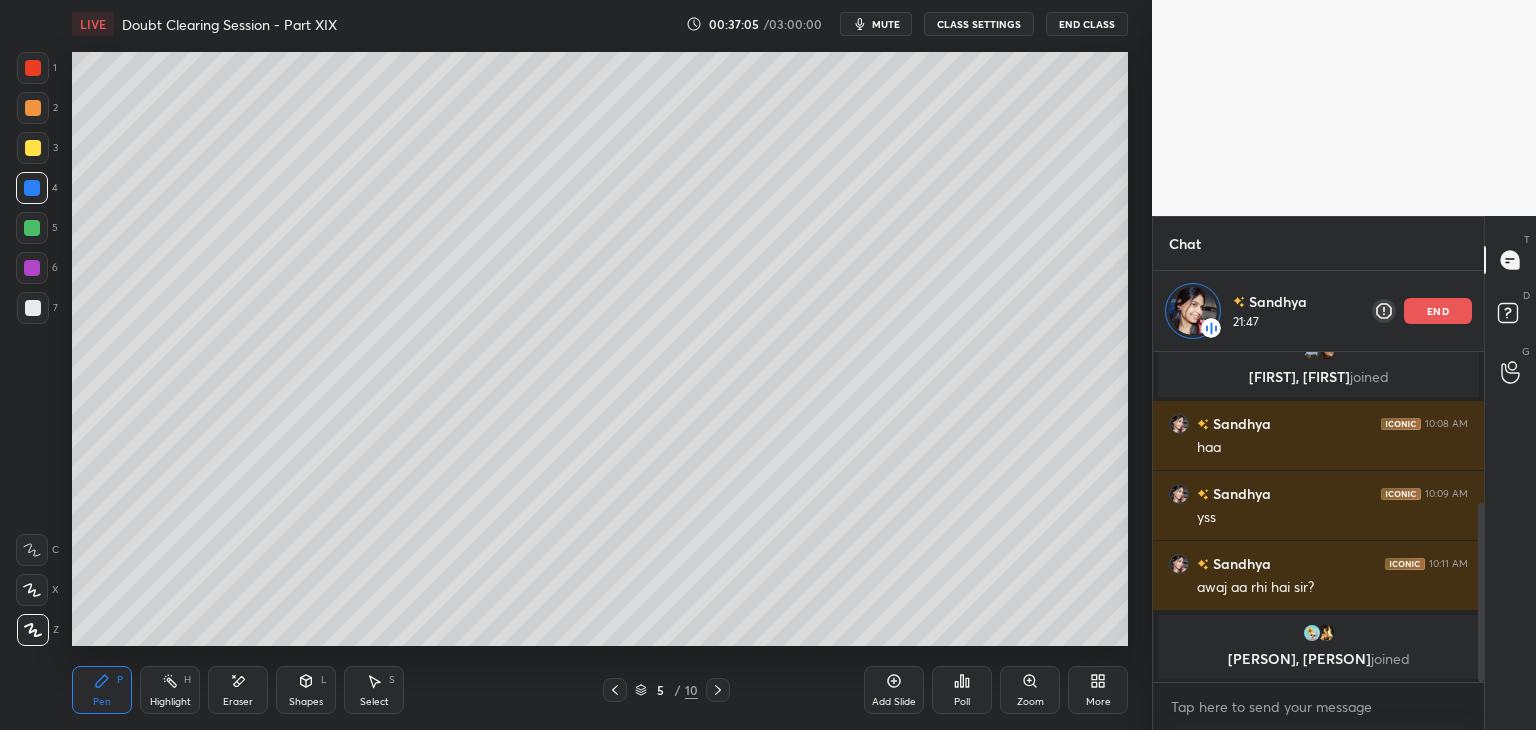 click on "Highlight H" at bounding box center [170, 690] 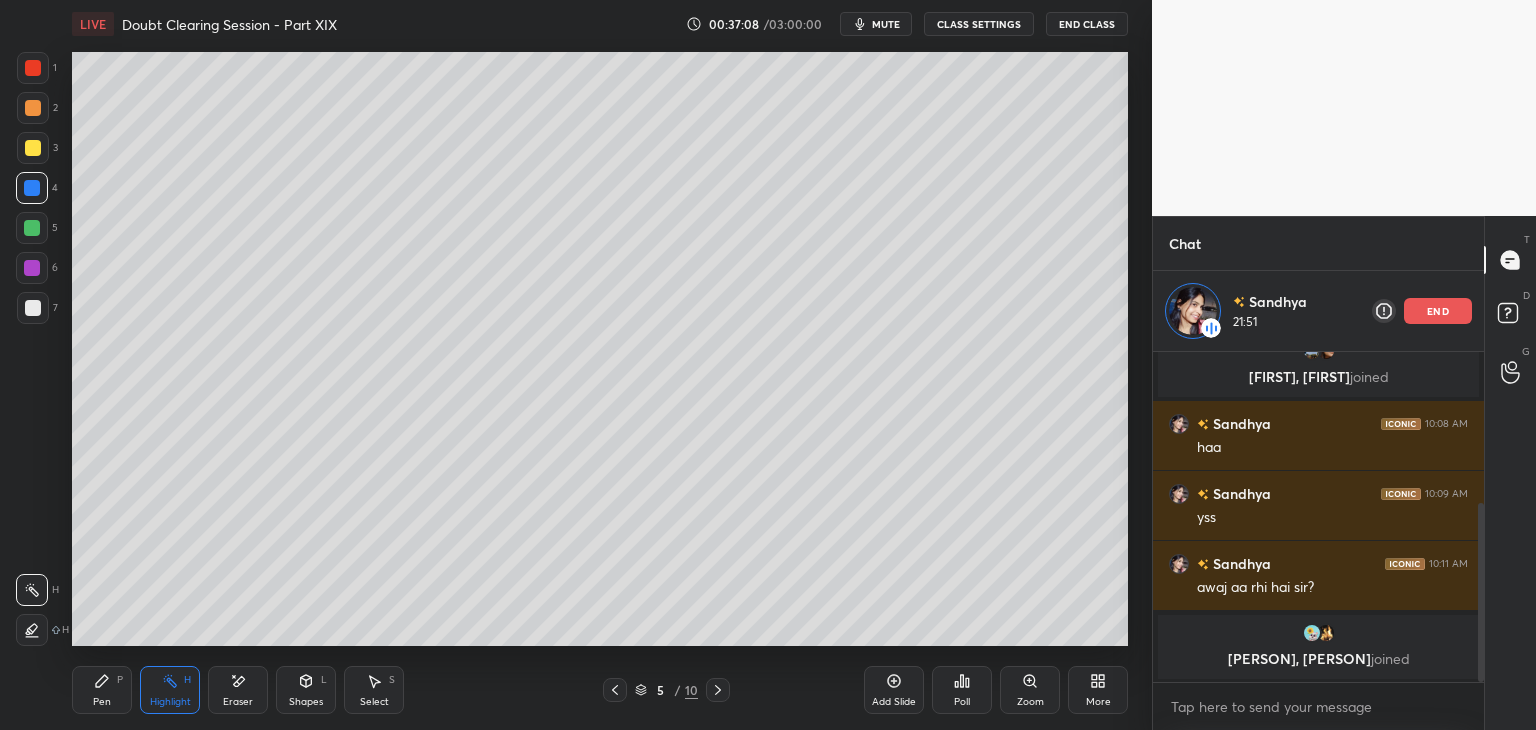 click on "Pen P" at bounding box center (102, 690) 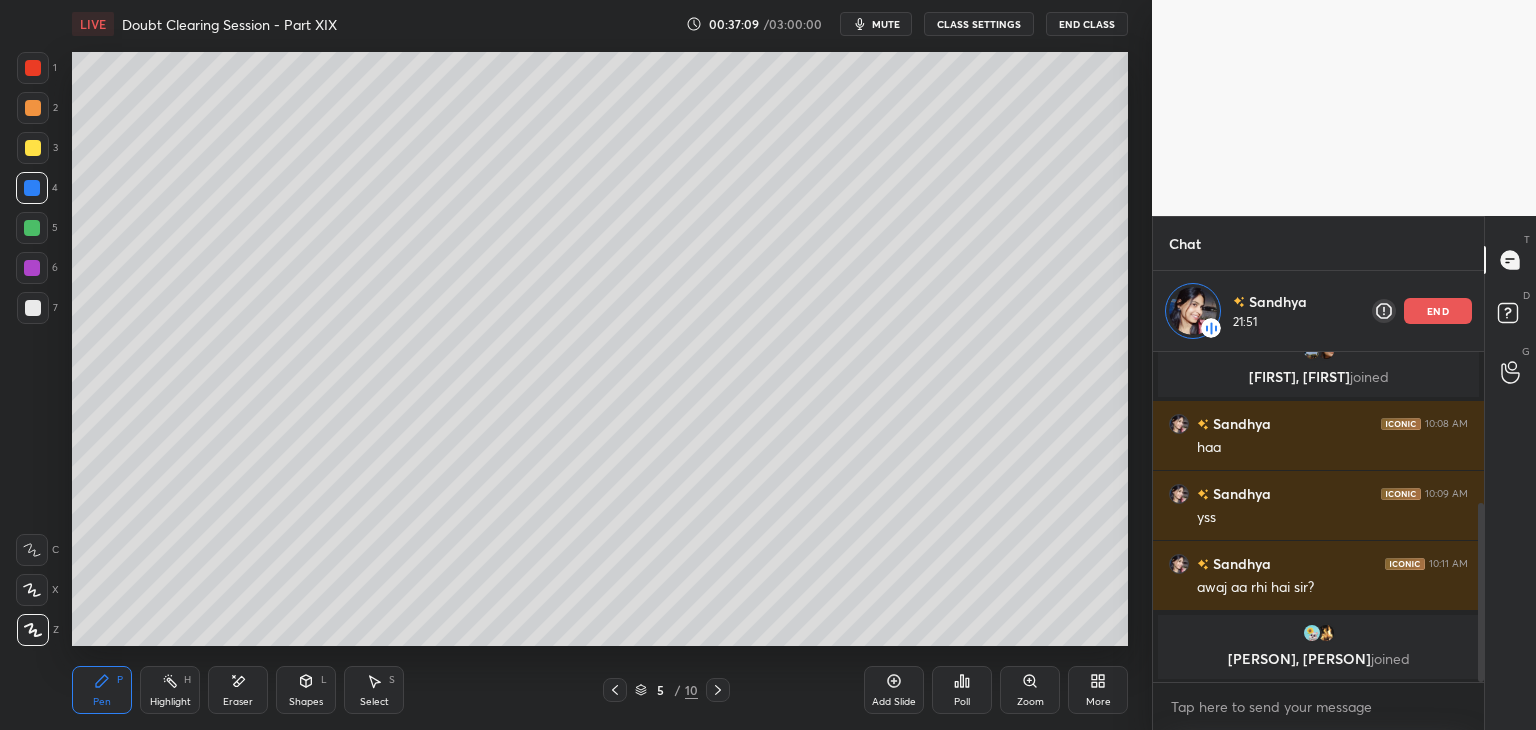 click on "Highlight" at bounding box center (170, 702) 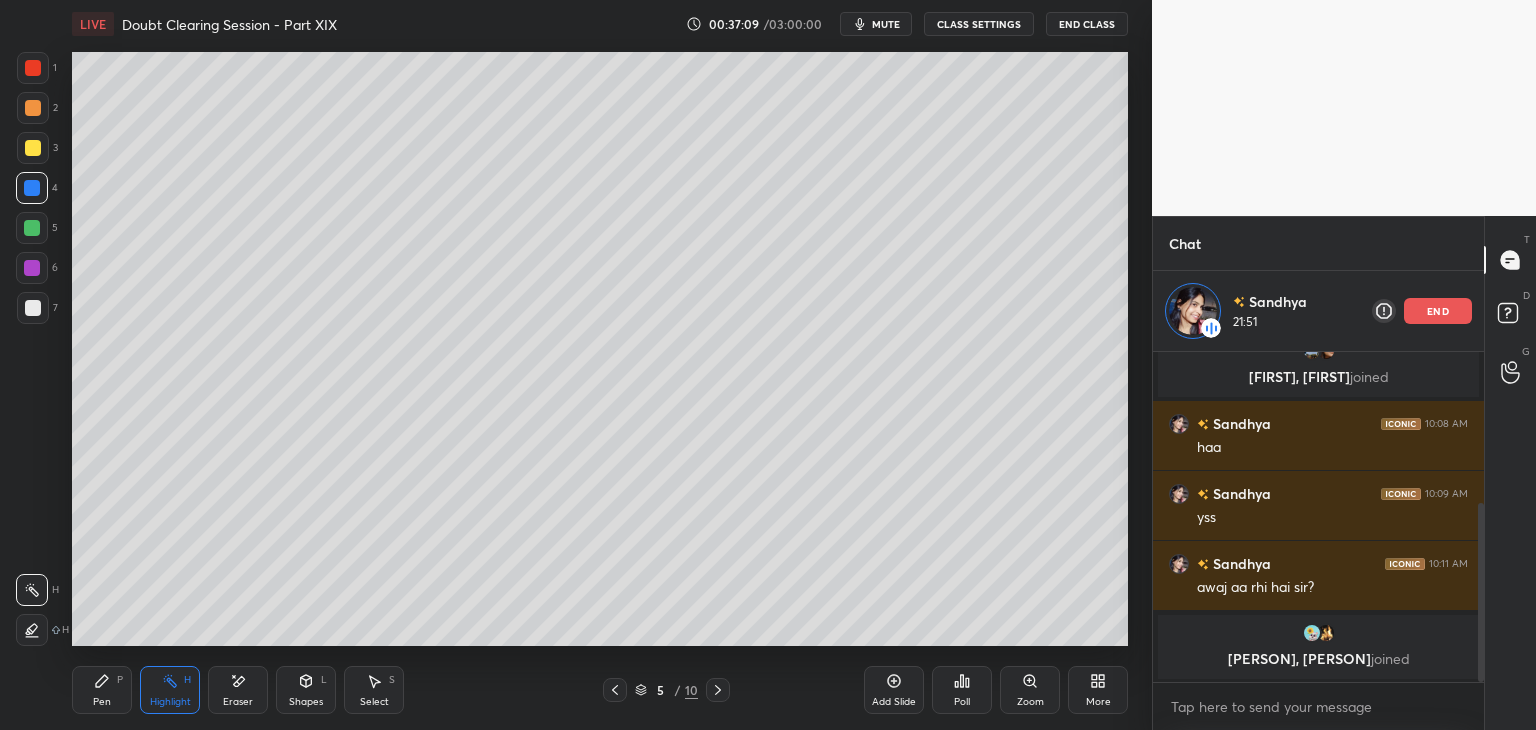 click on "Pen P" at bounding box center [102, 690] 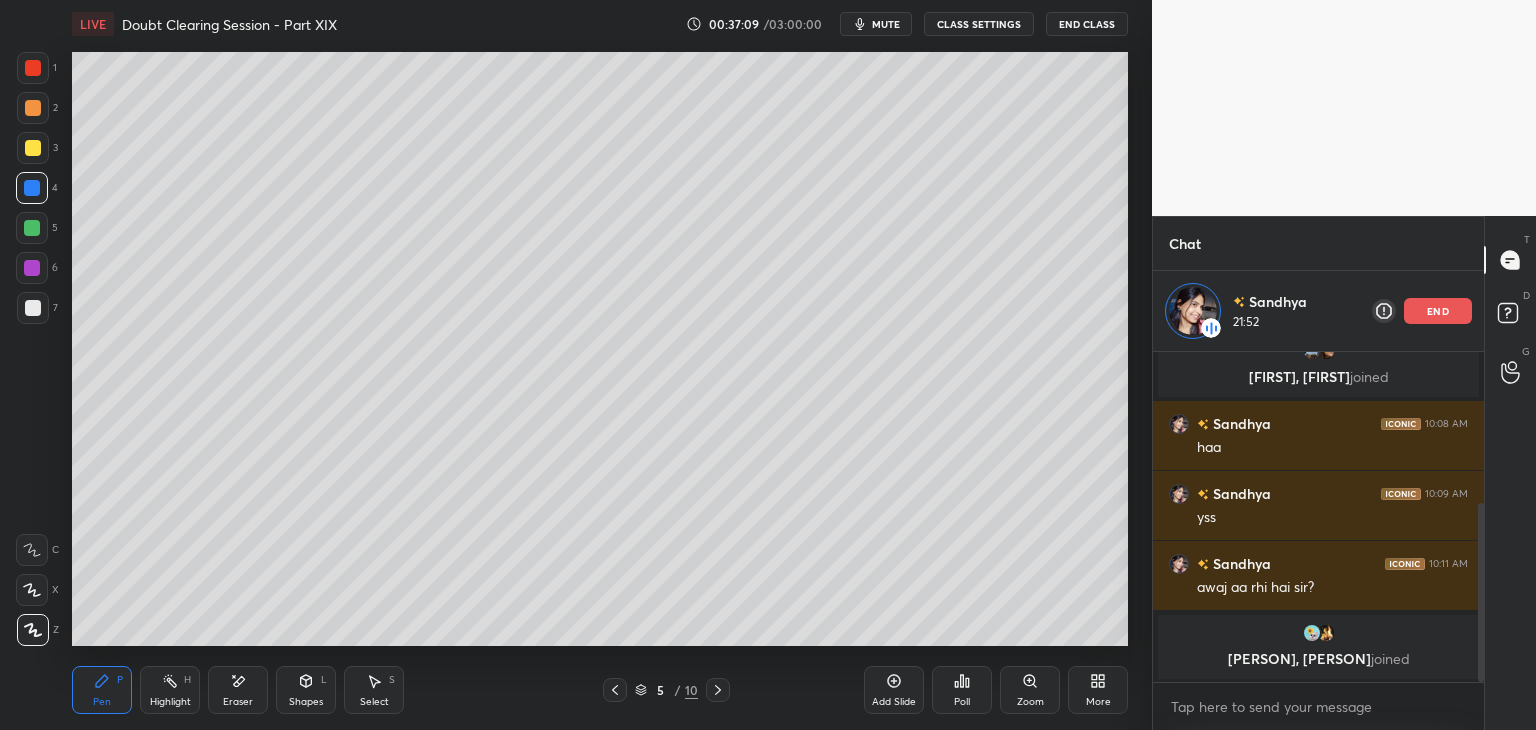 click on "Highlight" at bounding box center (170, 702) 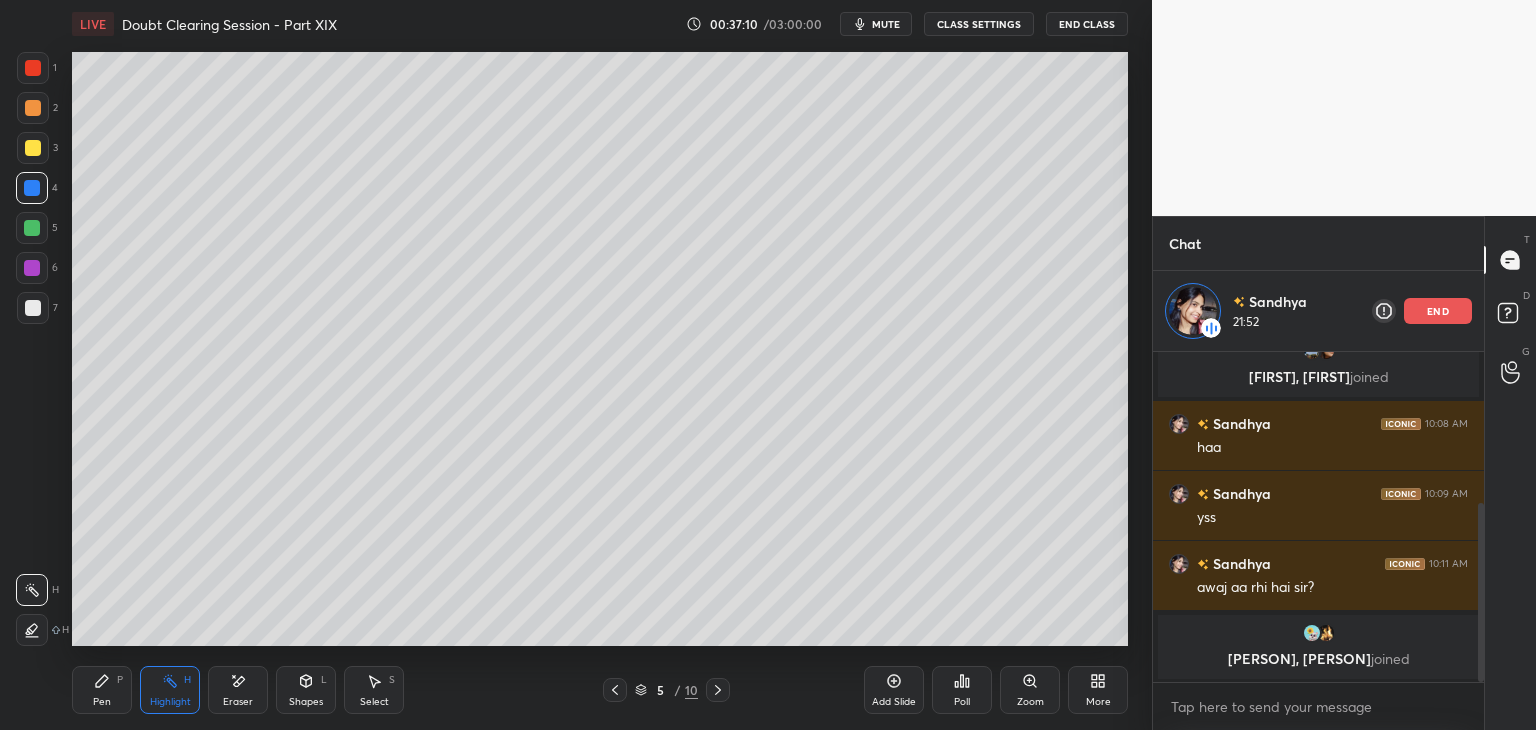 click on "Pen" at bounding box center [102, 702] 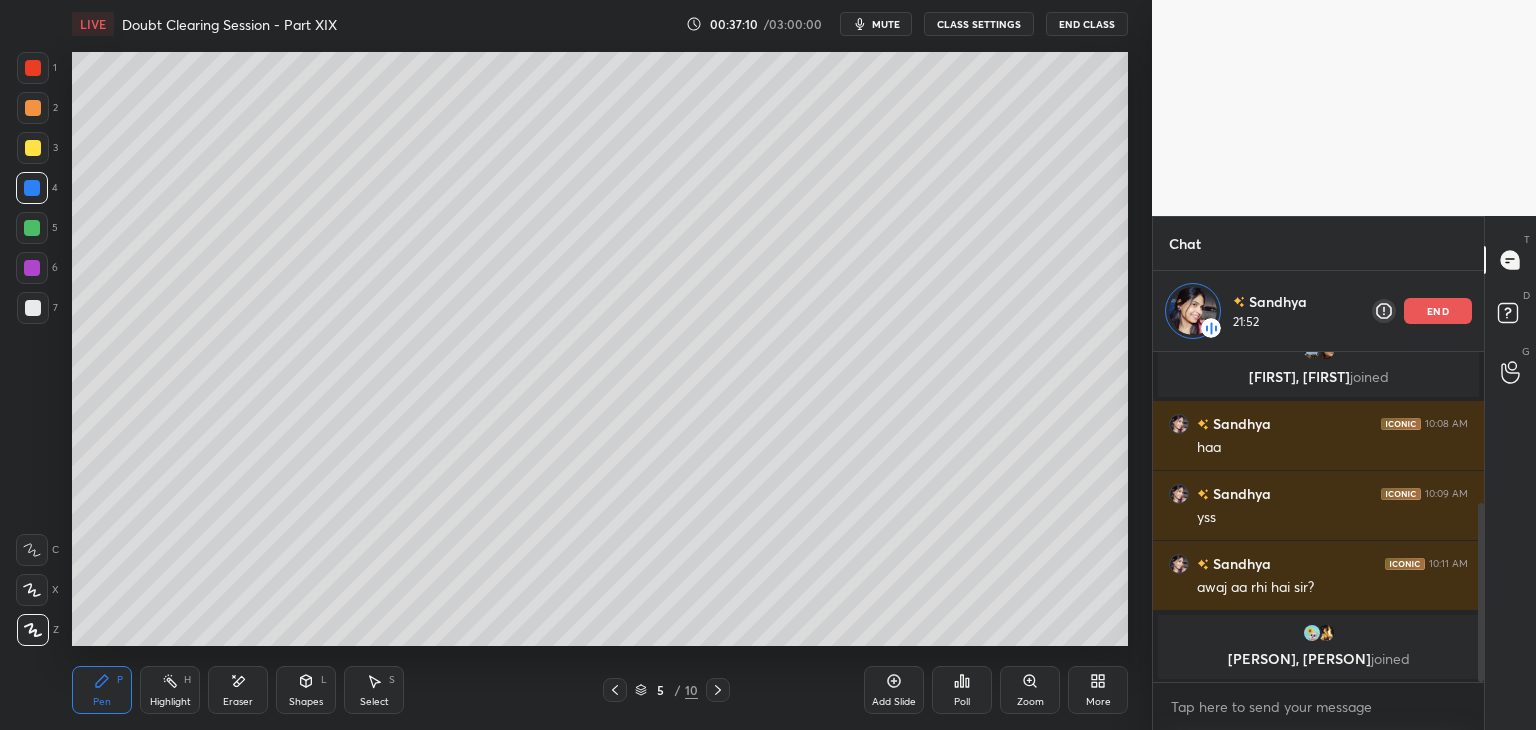 click 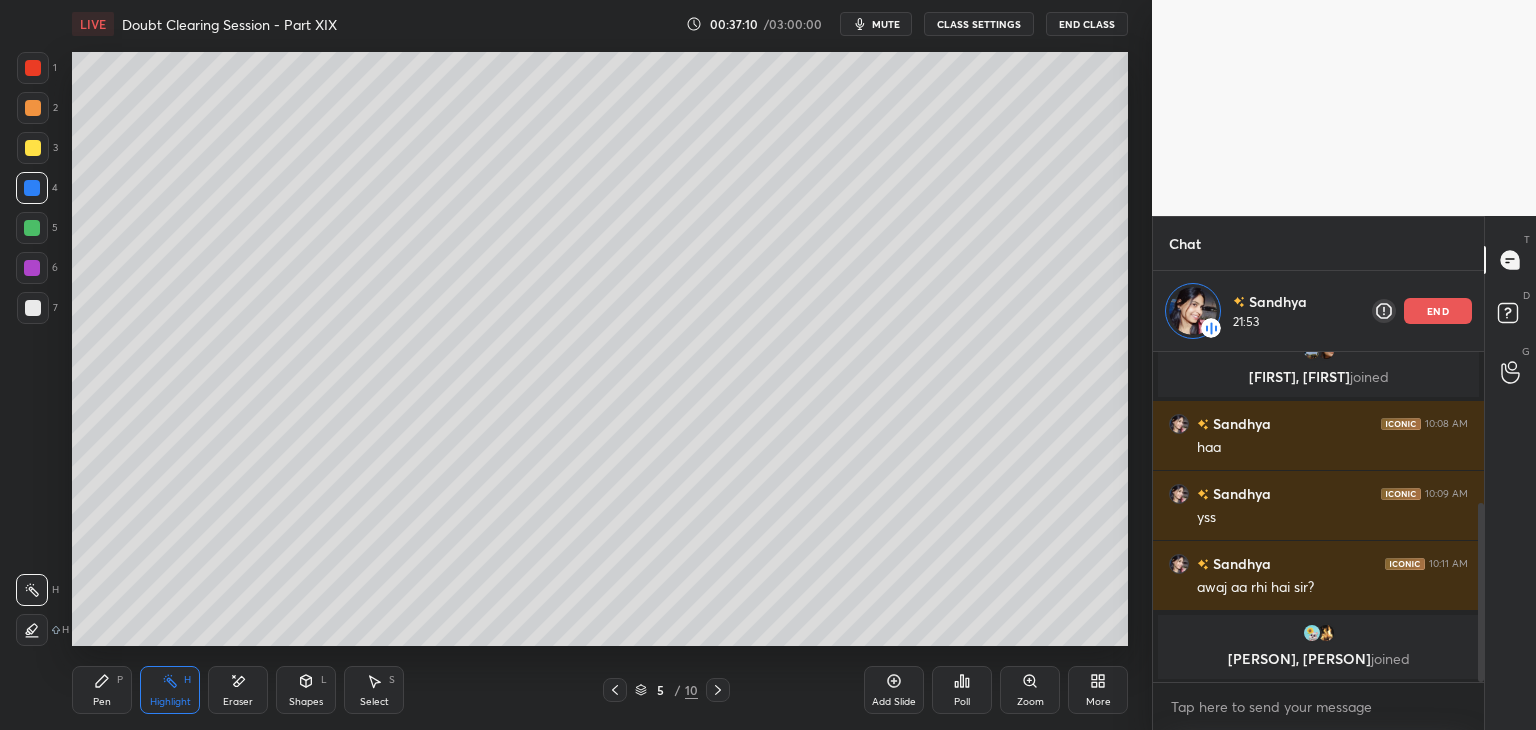 click on "Pen P" at bounding box center (102, 690) 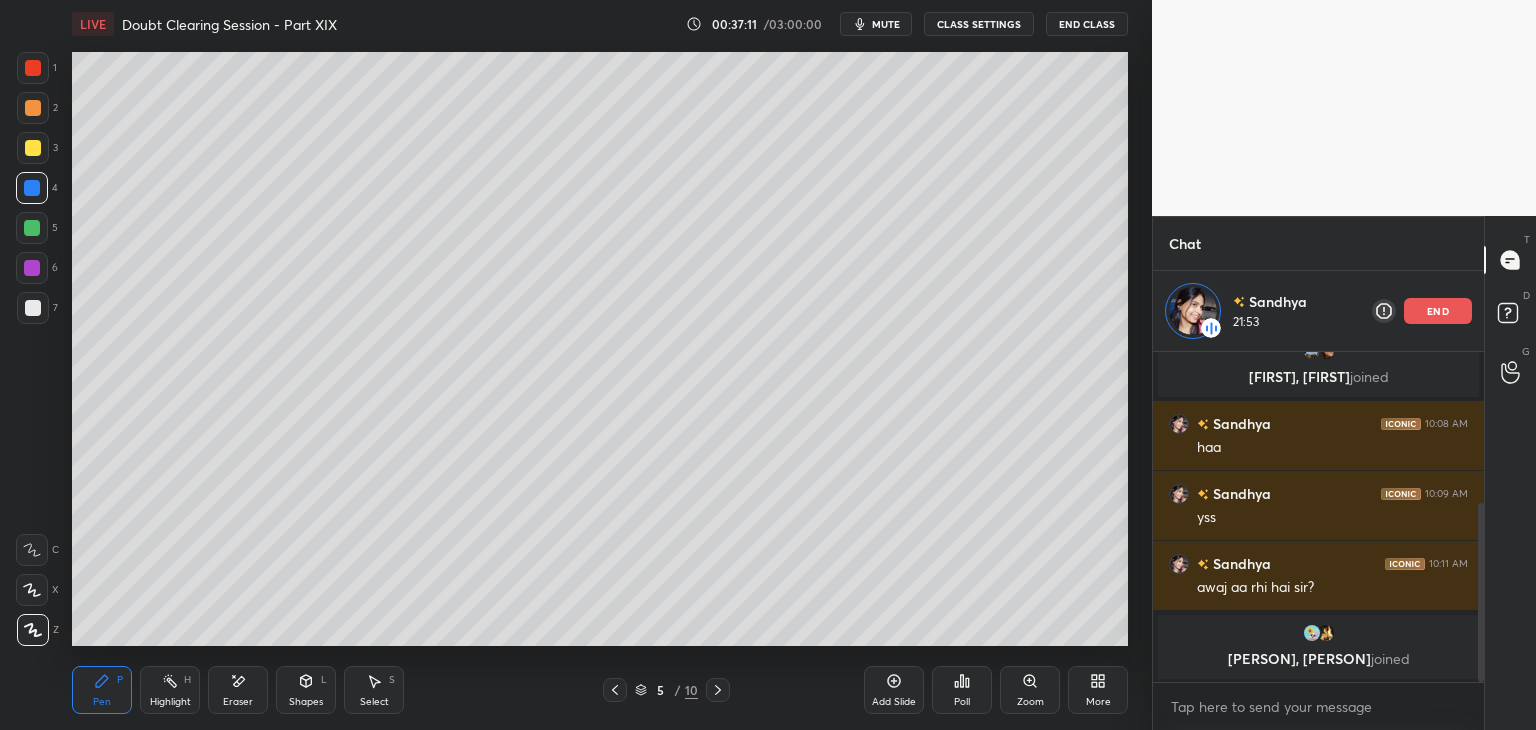 click on "Highlight" at bounding box center [170, 702] 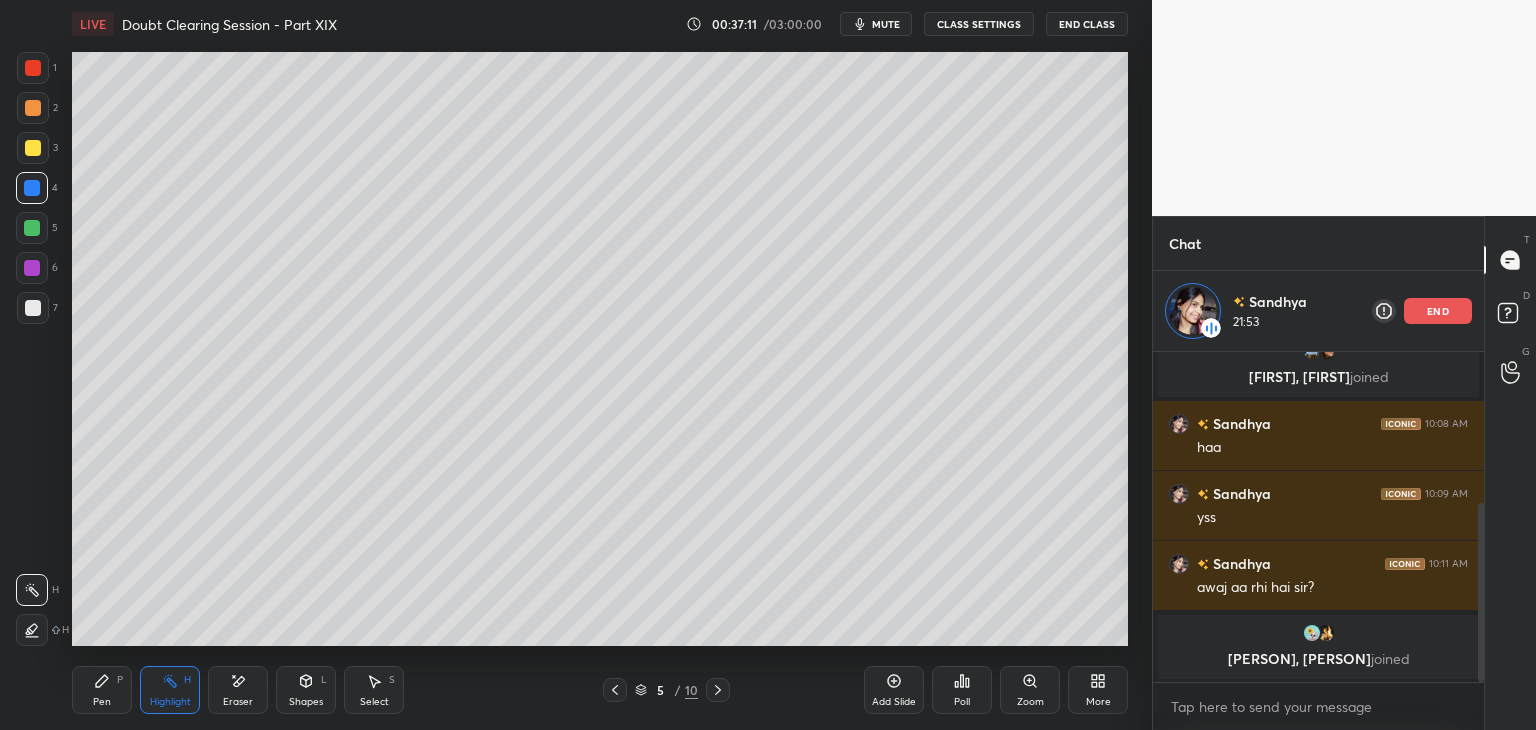 click on "Pen P" at bounding box center (102, 690) 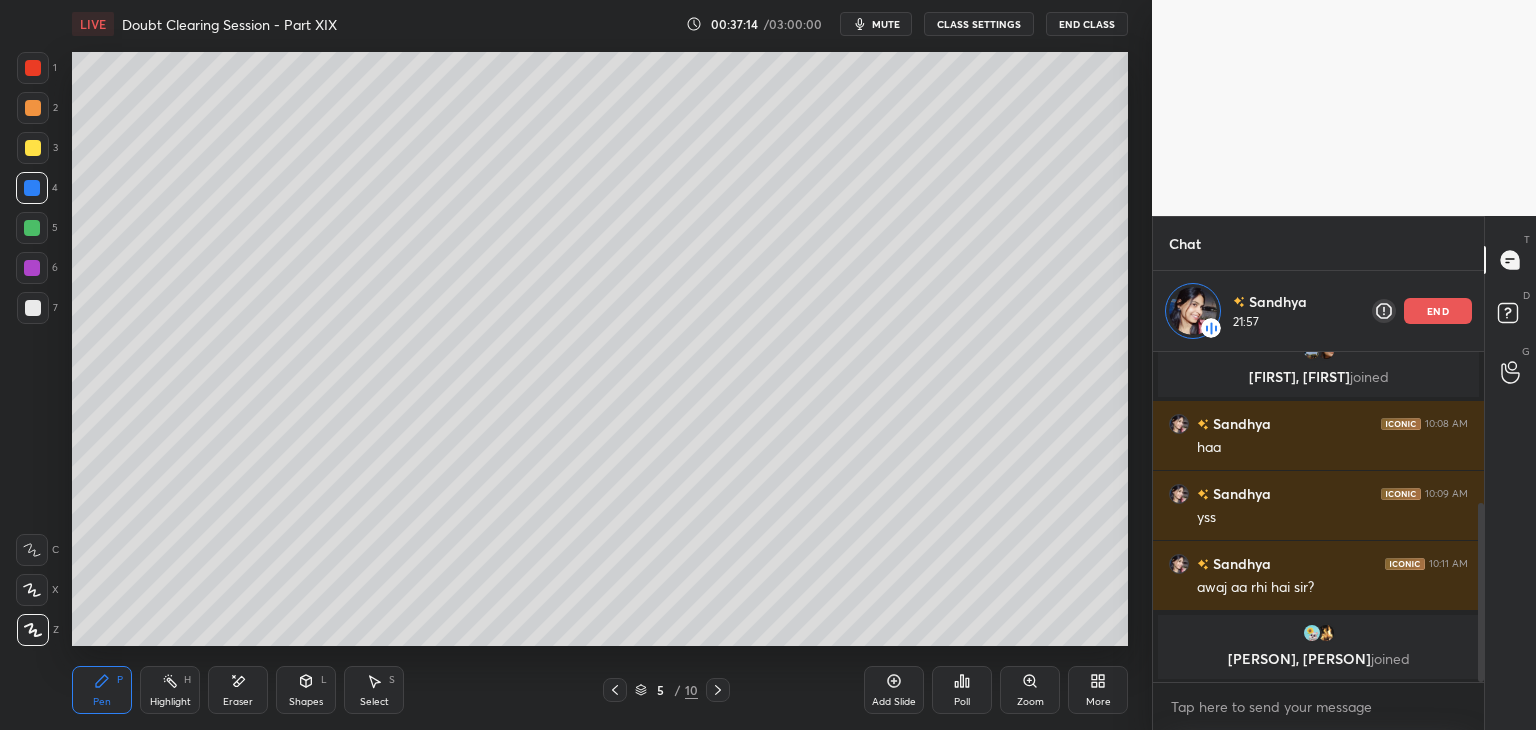 click on "Highlight H" at bounding box center [170, 690] 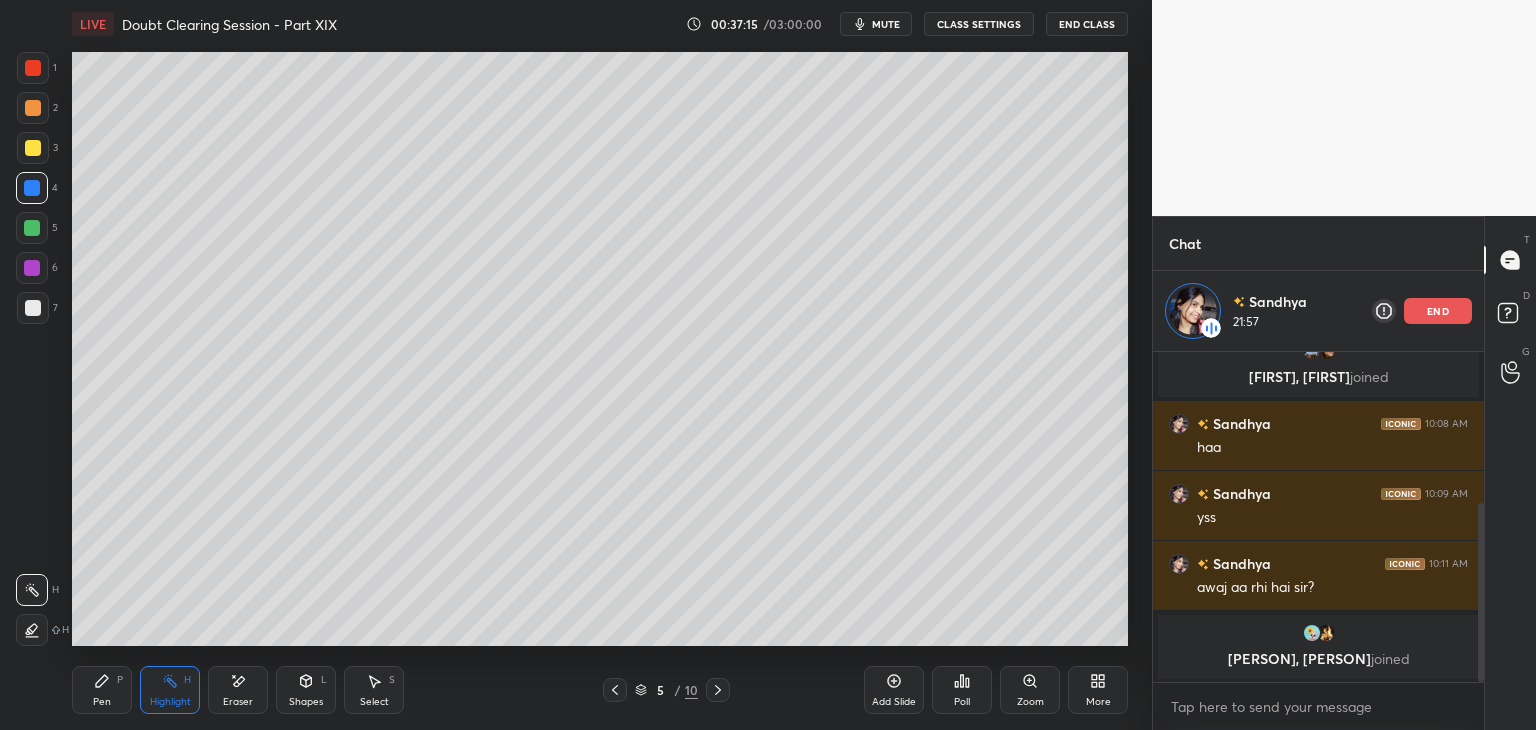 click on "Pen P" at bounding box center (102, 690) 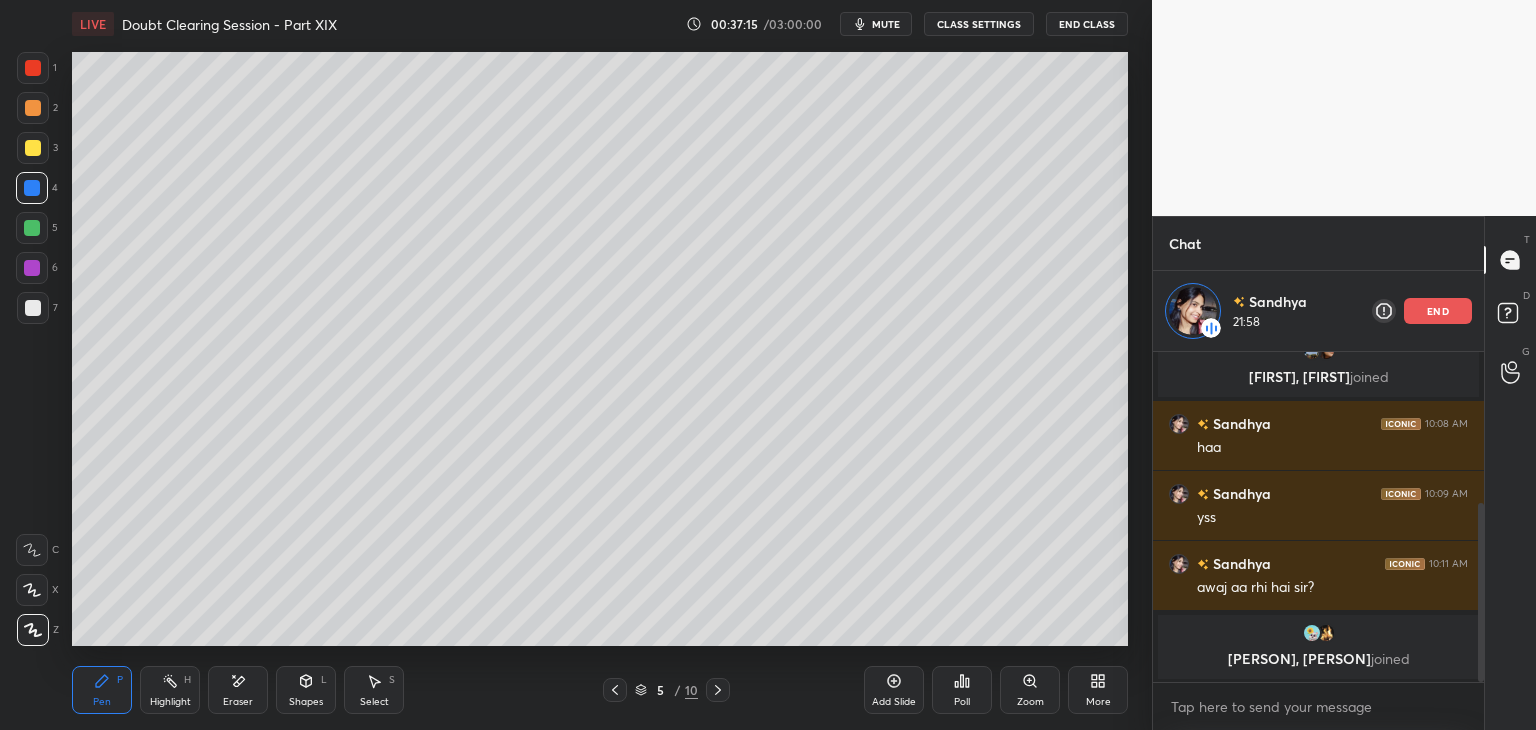 click on "Highlight" at bounding box center (170, 702) 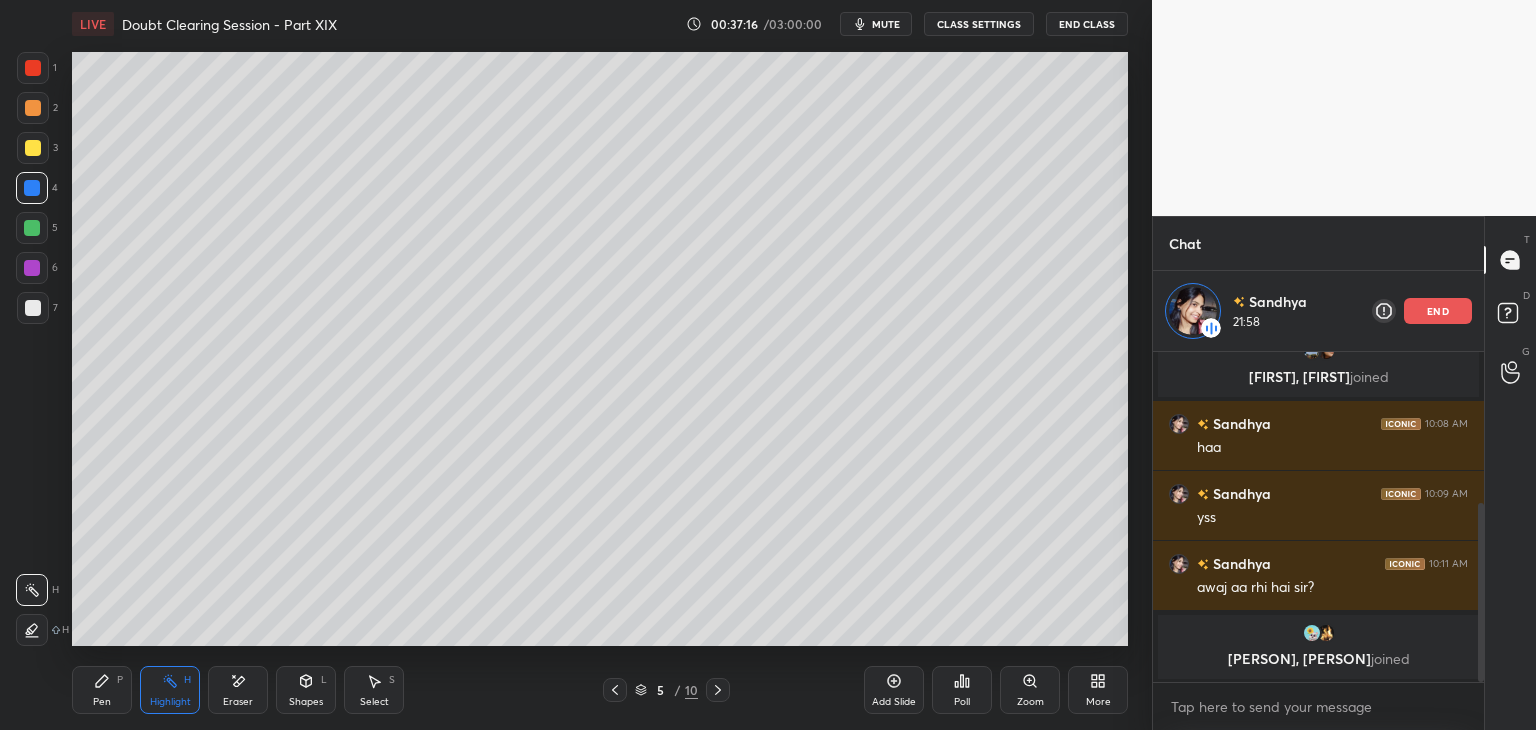 click on "Pen P" at bounding box center [102, 690] 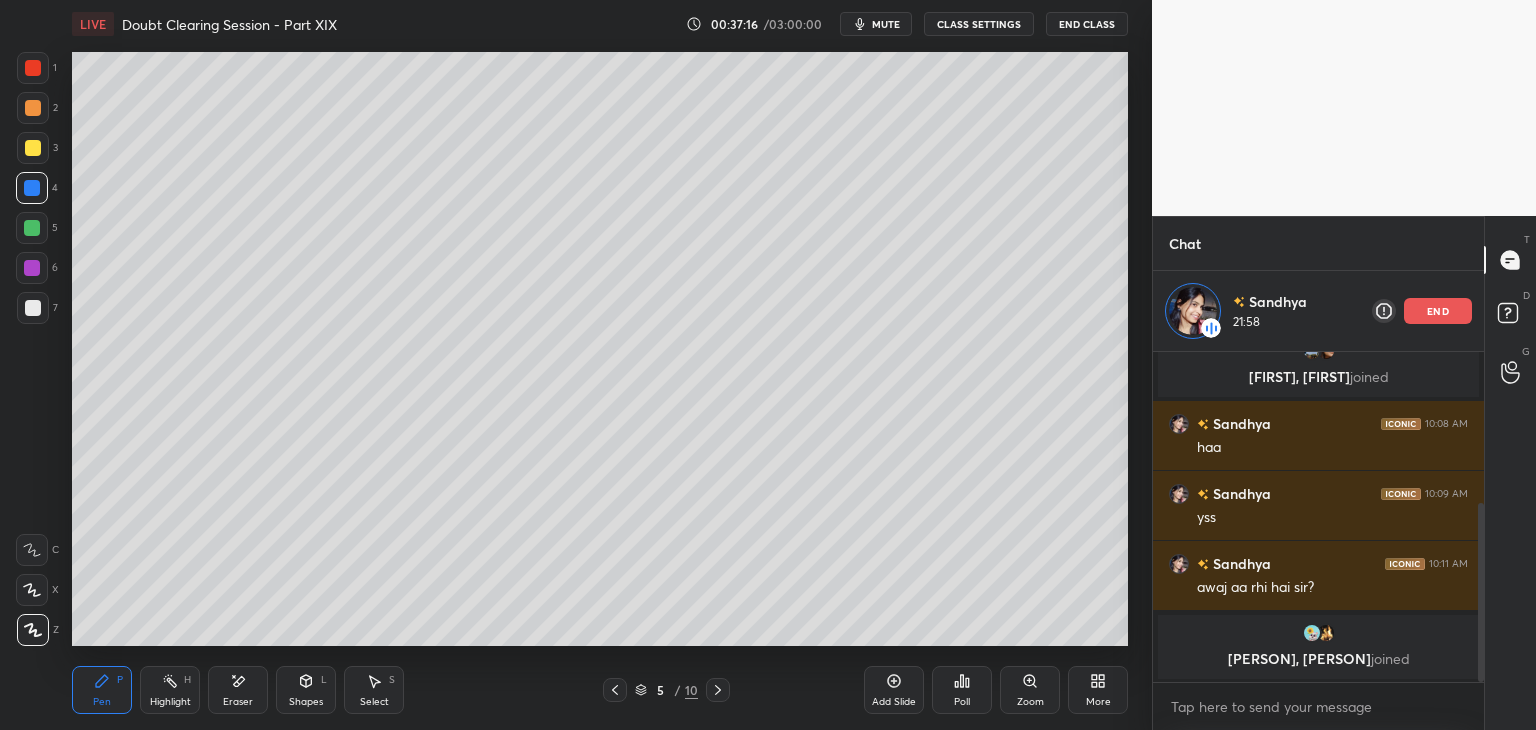 click on "Highlight" at bounding box center (170, 702) 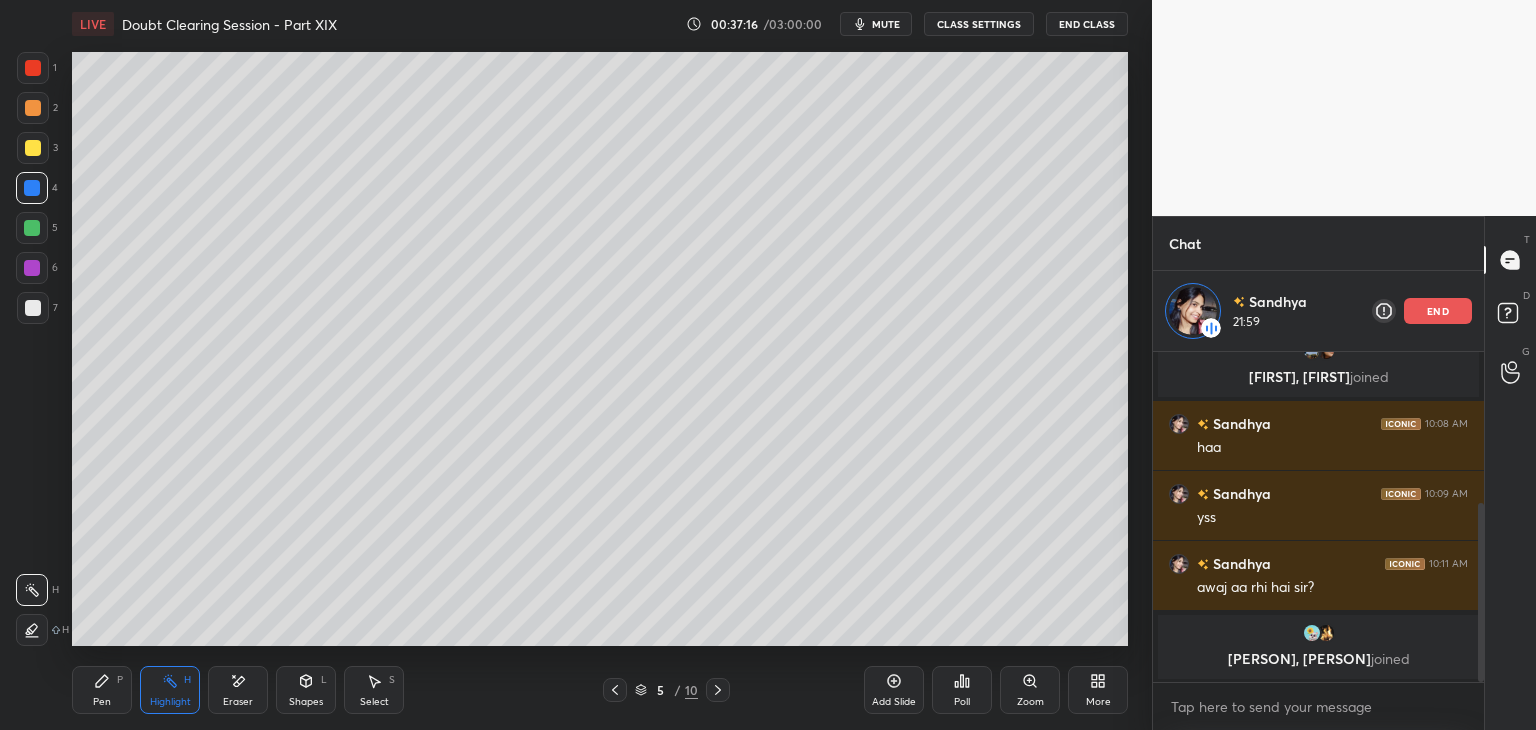 click on "Pen P" at bounding box center [102, 690] 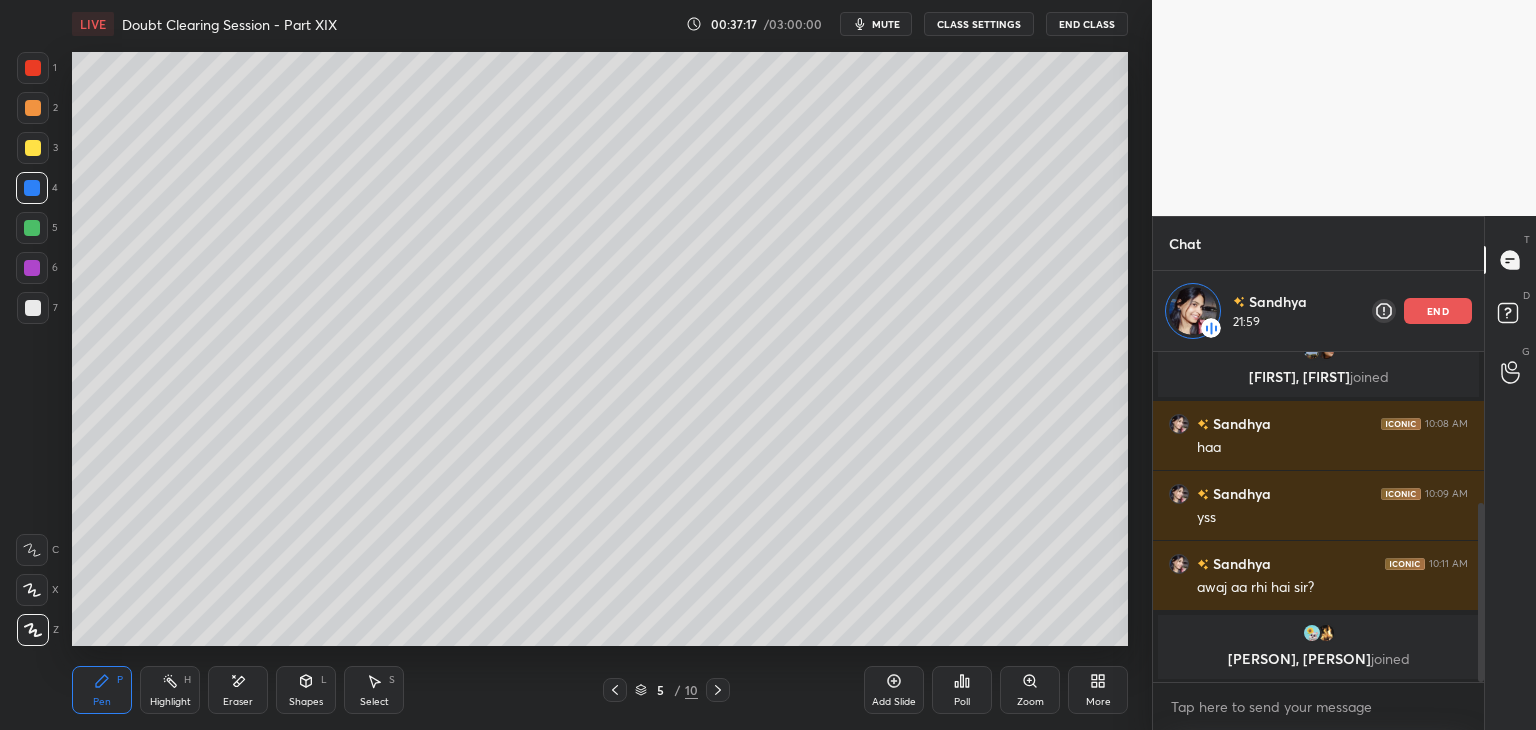 click on "Highlight H" at bounding box center [170, 690] 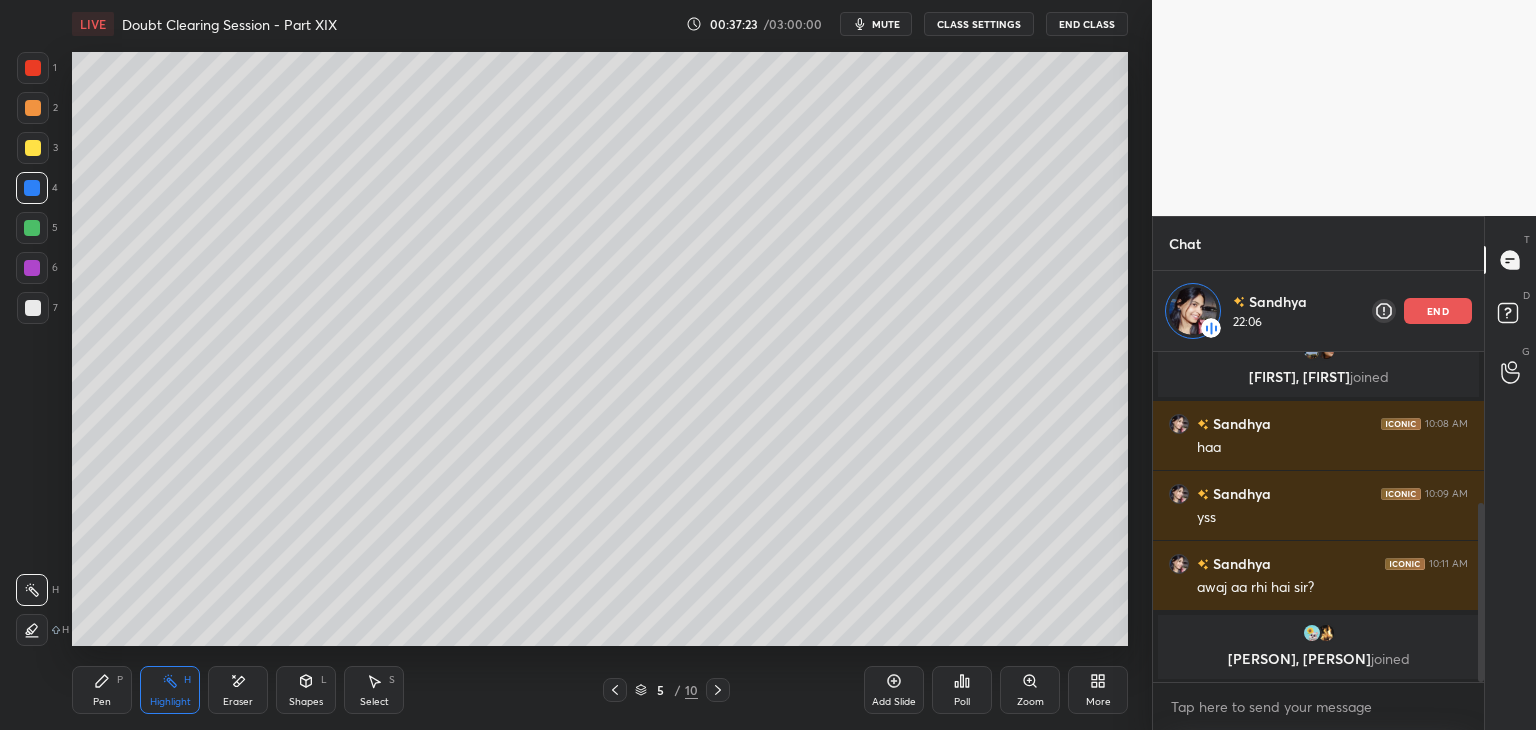 click 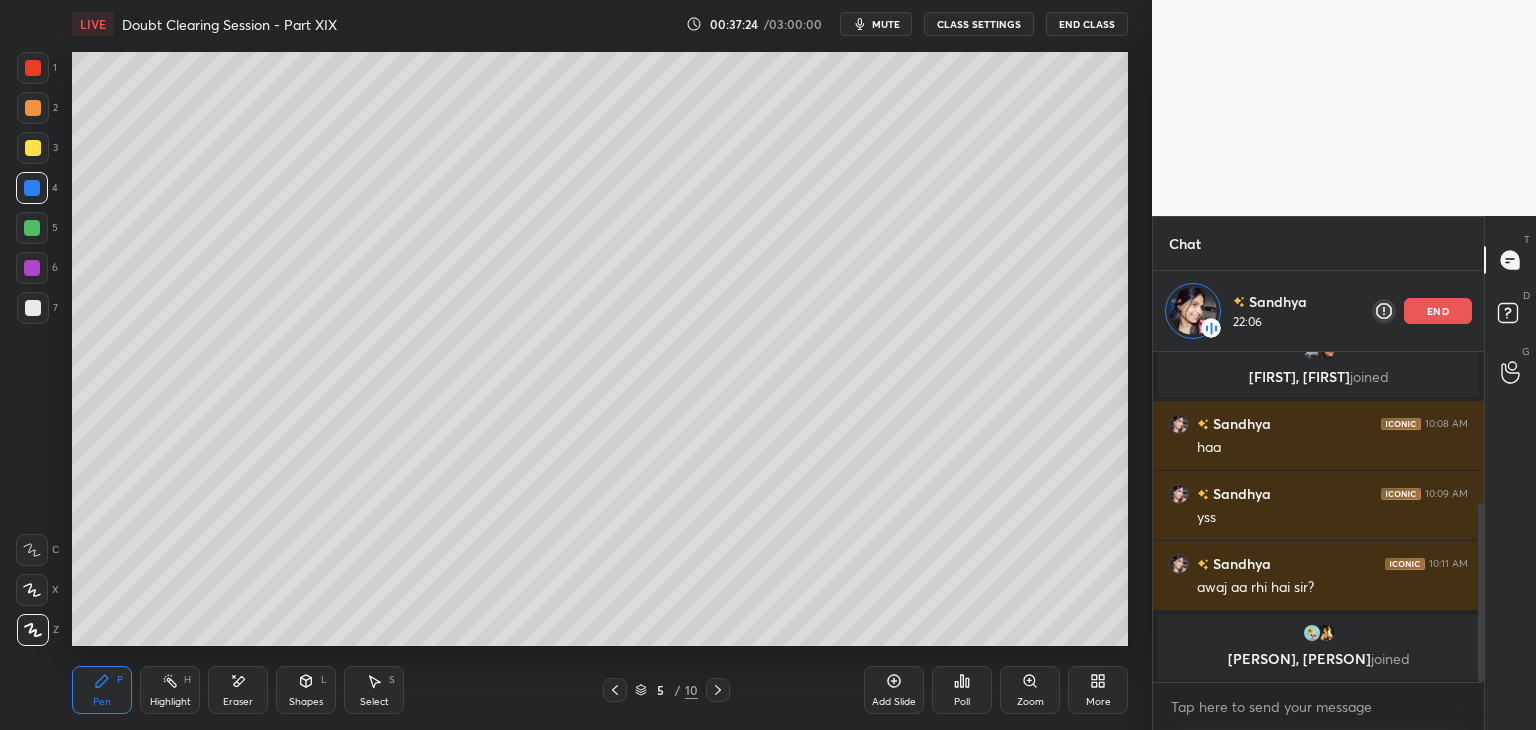click on "Highlight H" at bounding box center [170, 690] 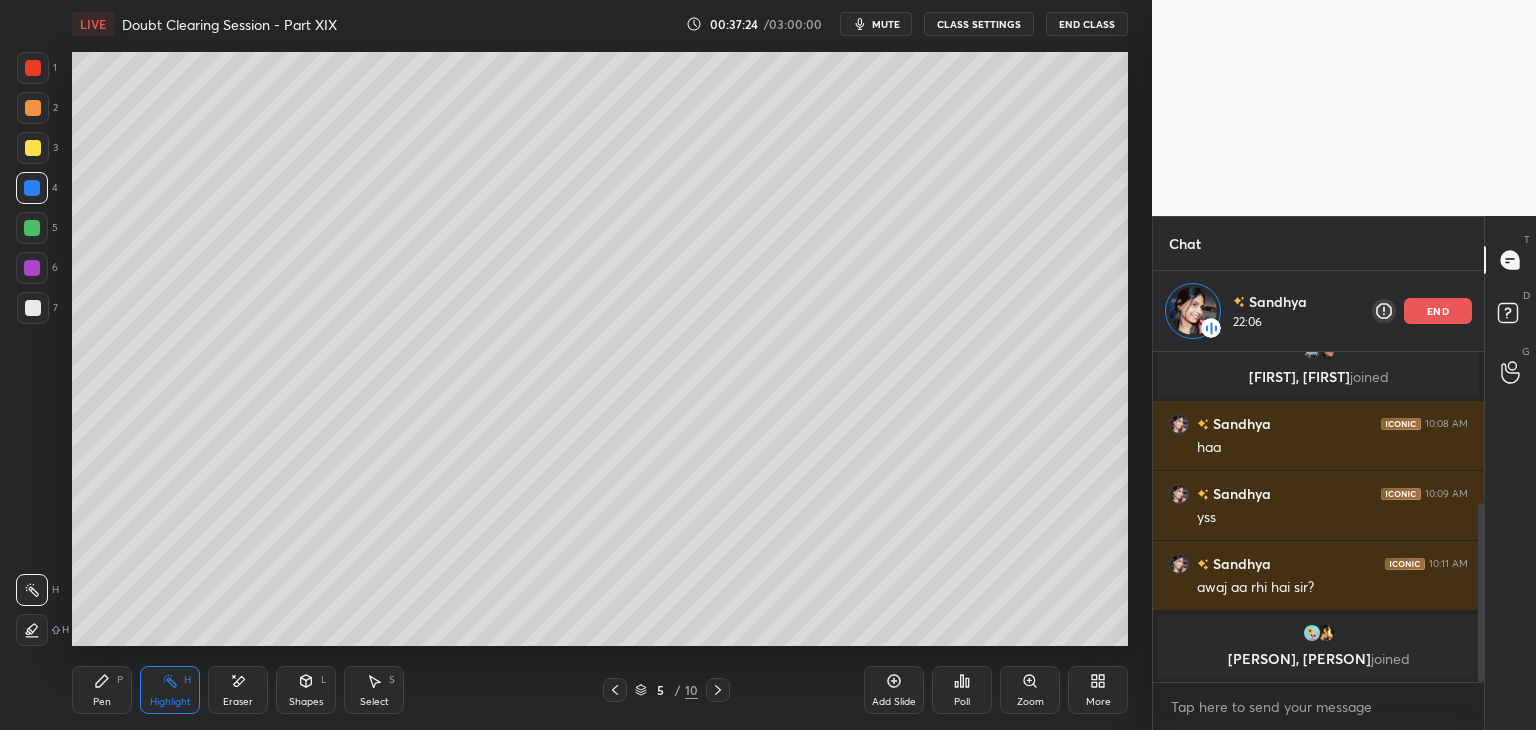 click on "P" at bounding box center (120, 680) 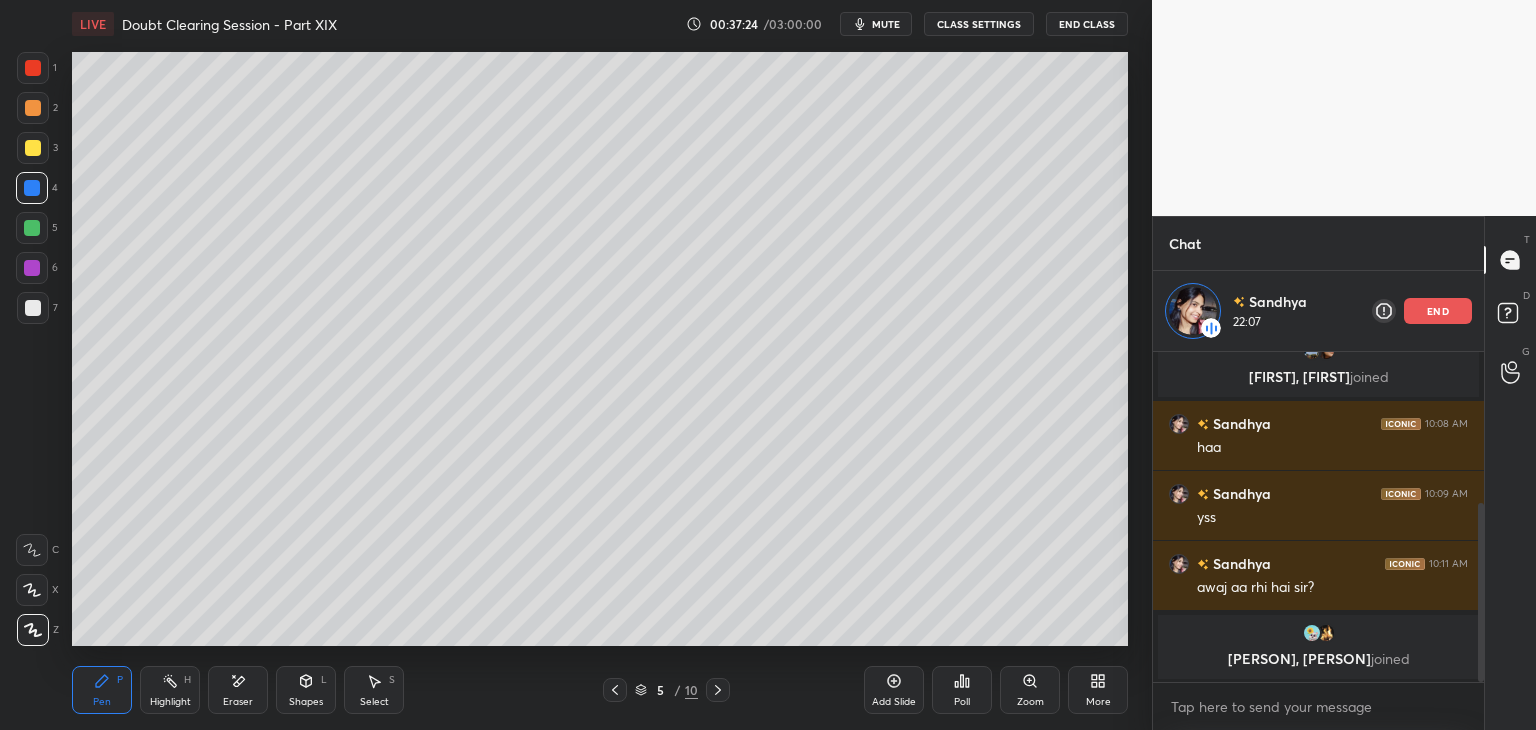 click on "Highlight H" at bounding box center [170, 690] 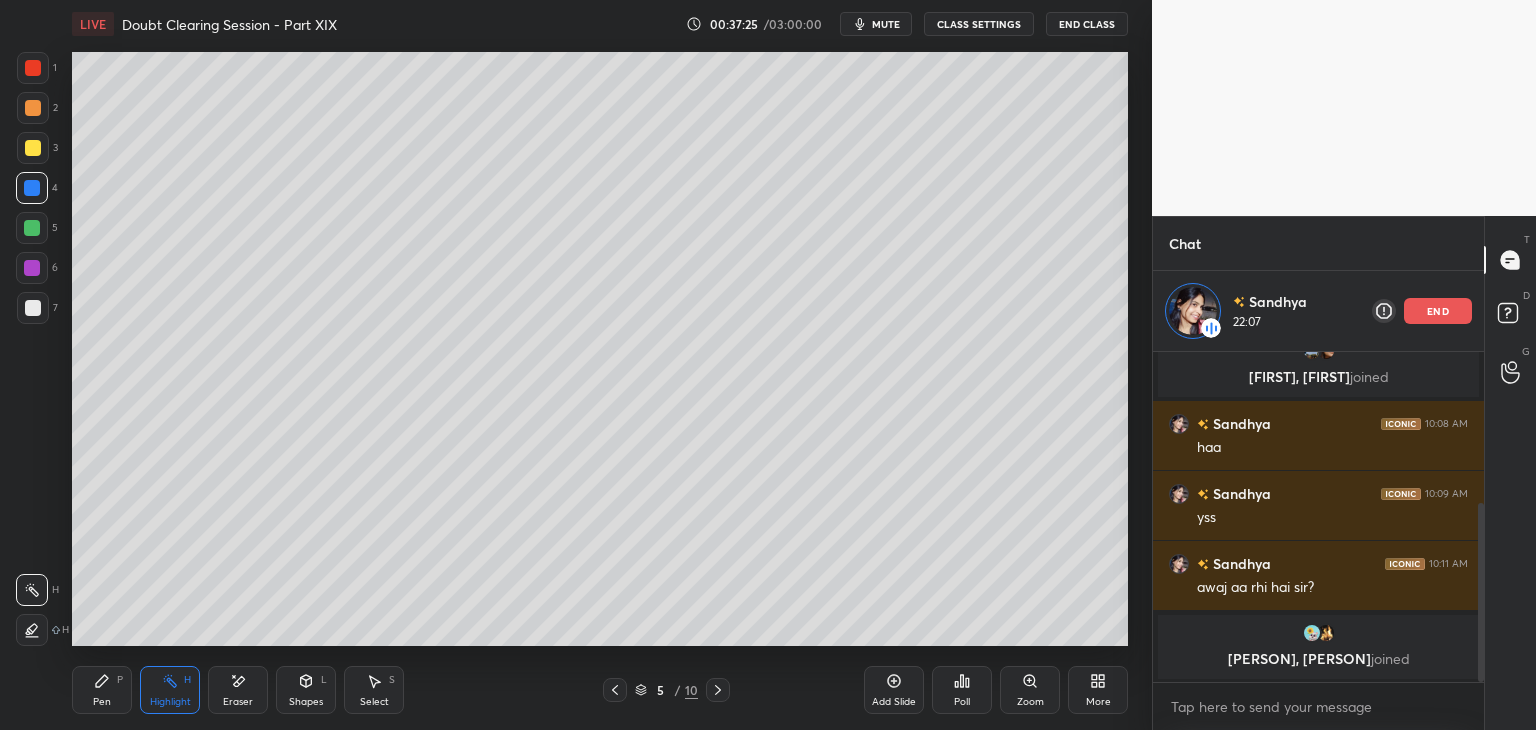 click on "Pen P" at bounding box center [102, 690] 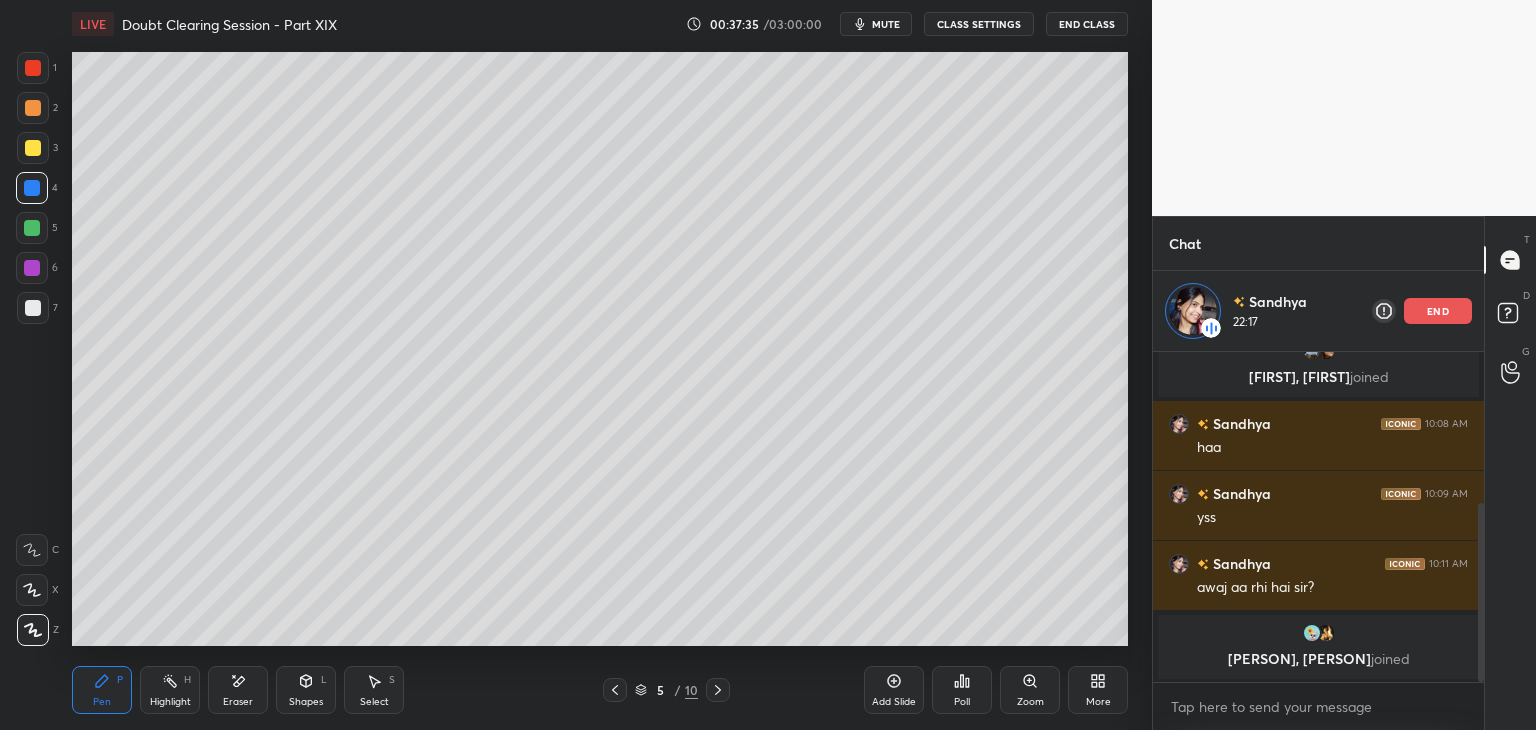 click at bounding box center (33, 148) 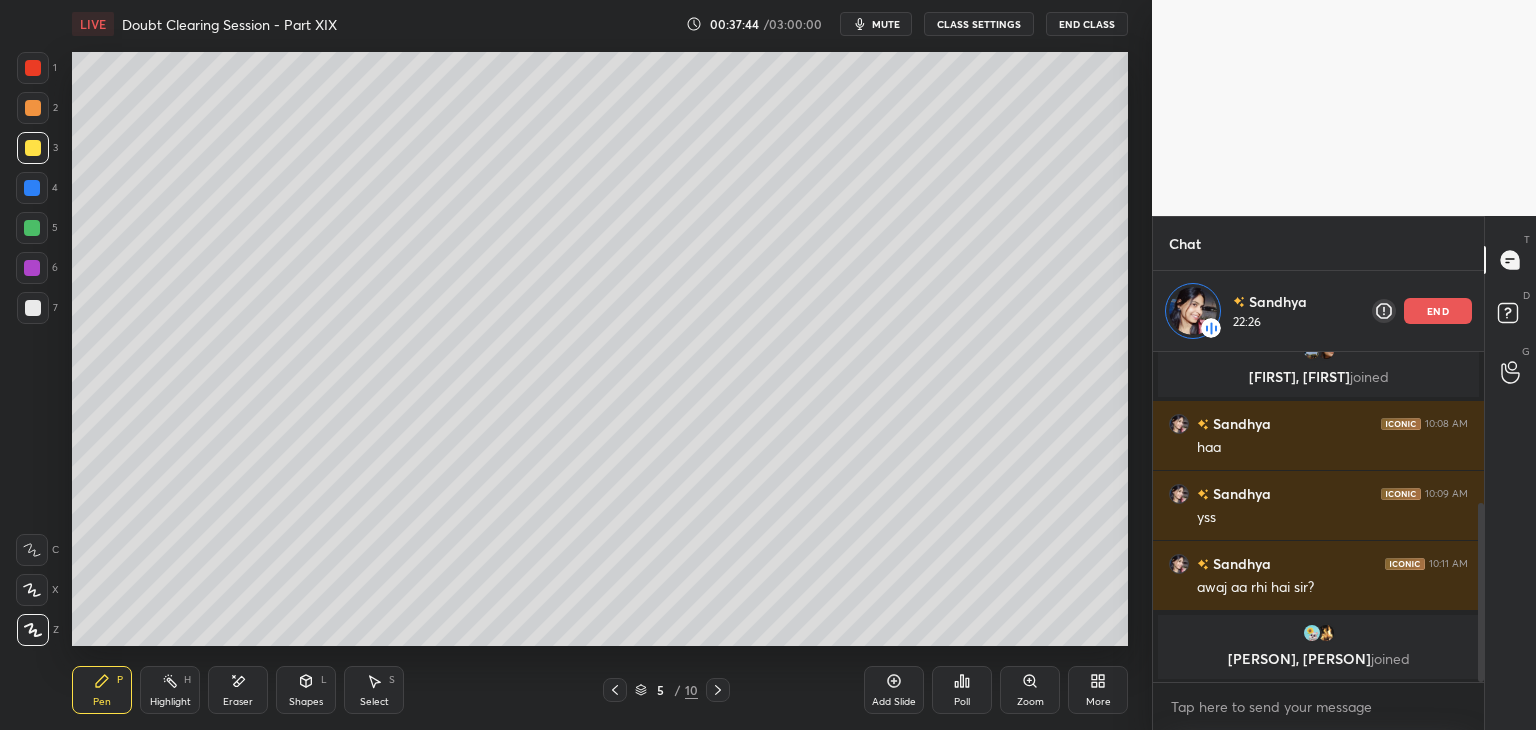click at bounding box center [32, 228] 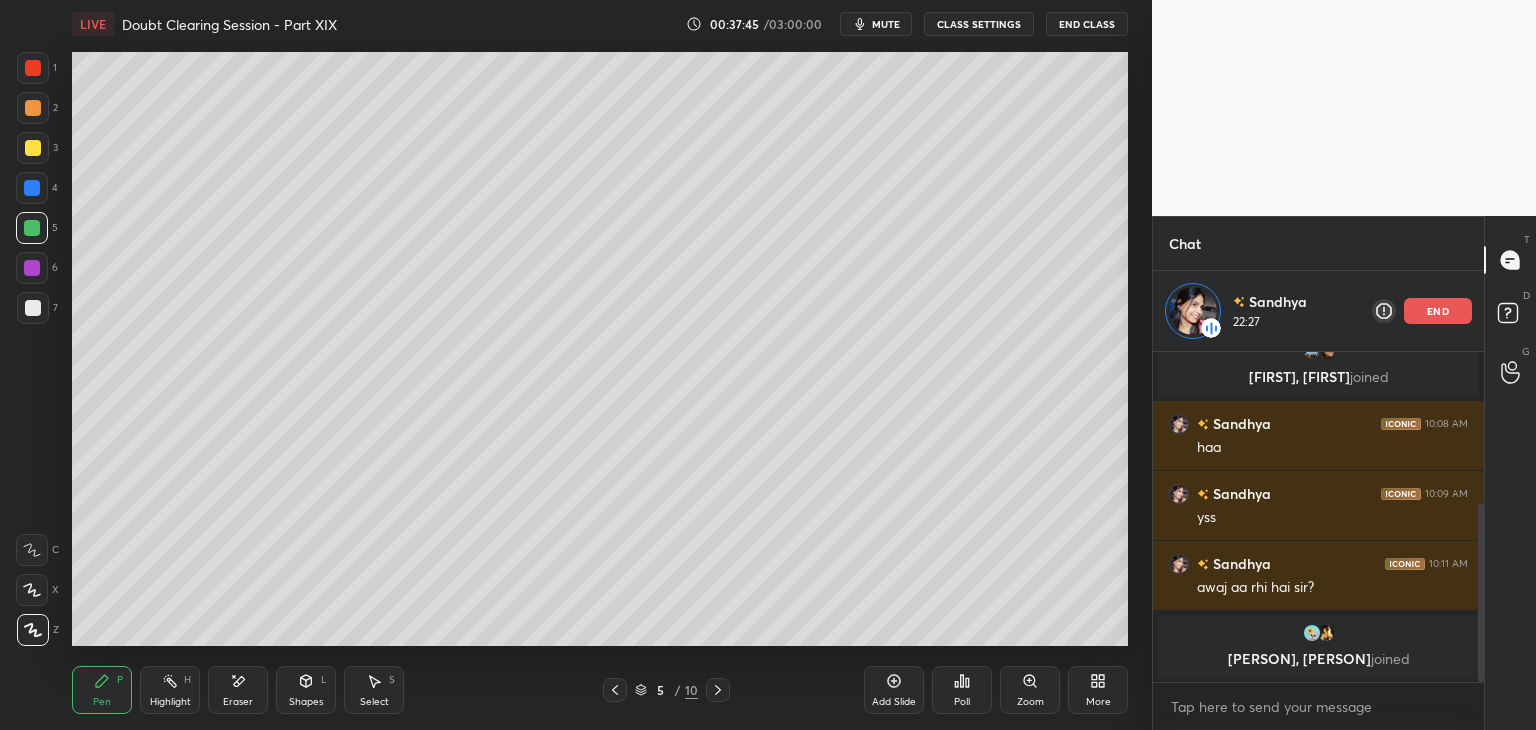 click on "Highlight H" at bounding box center (170, 690) 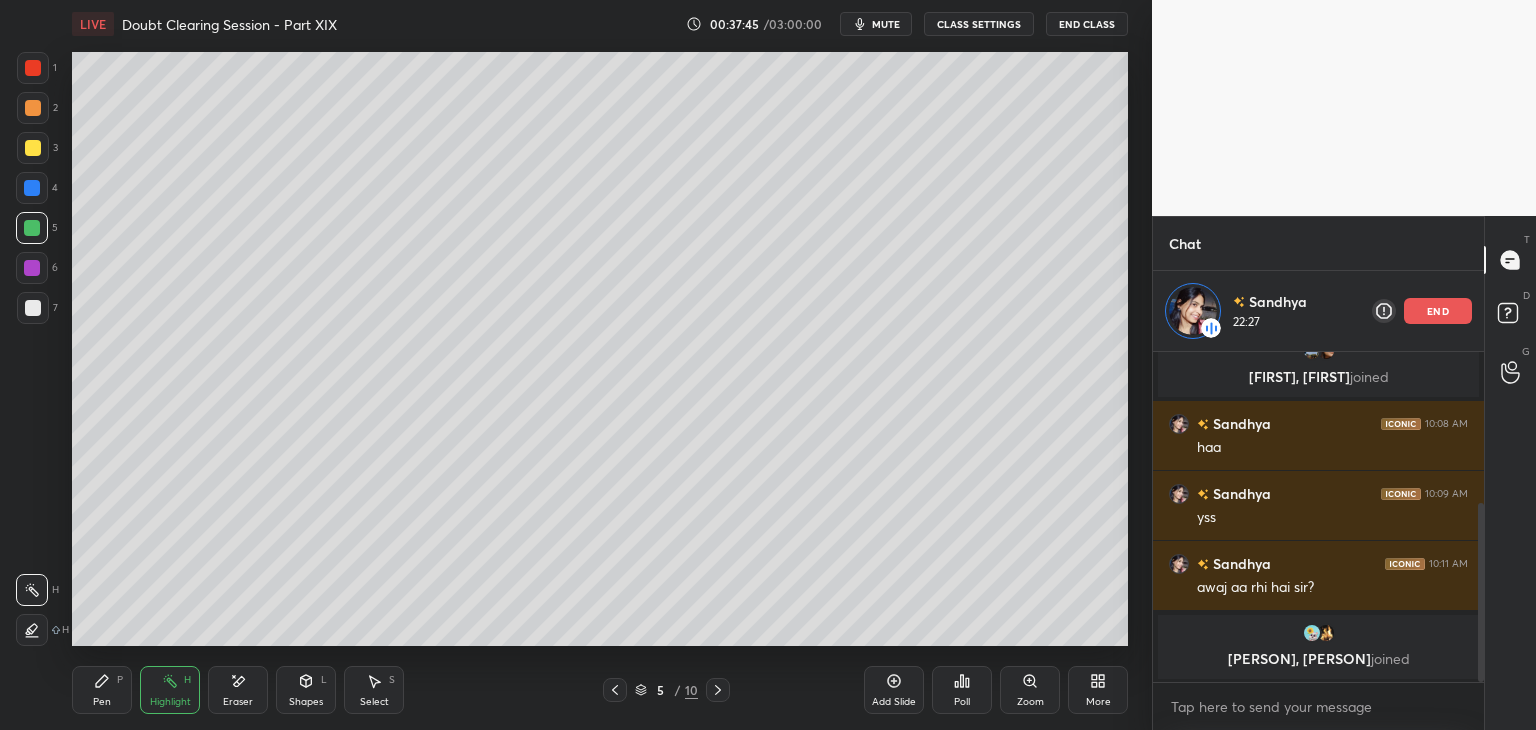 click on "Pen P" at bounding box center (102, 690) 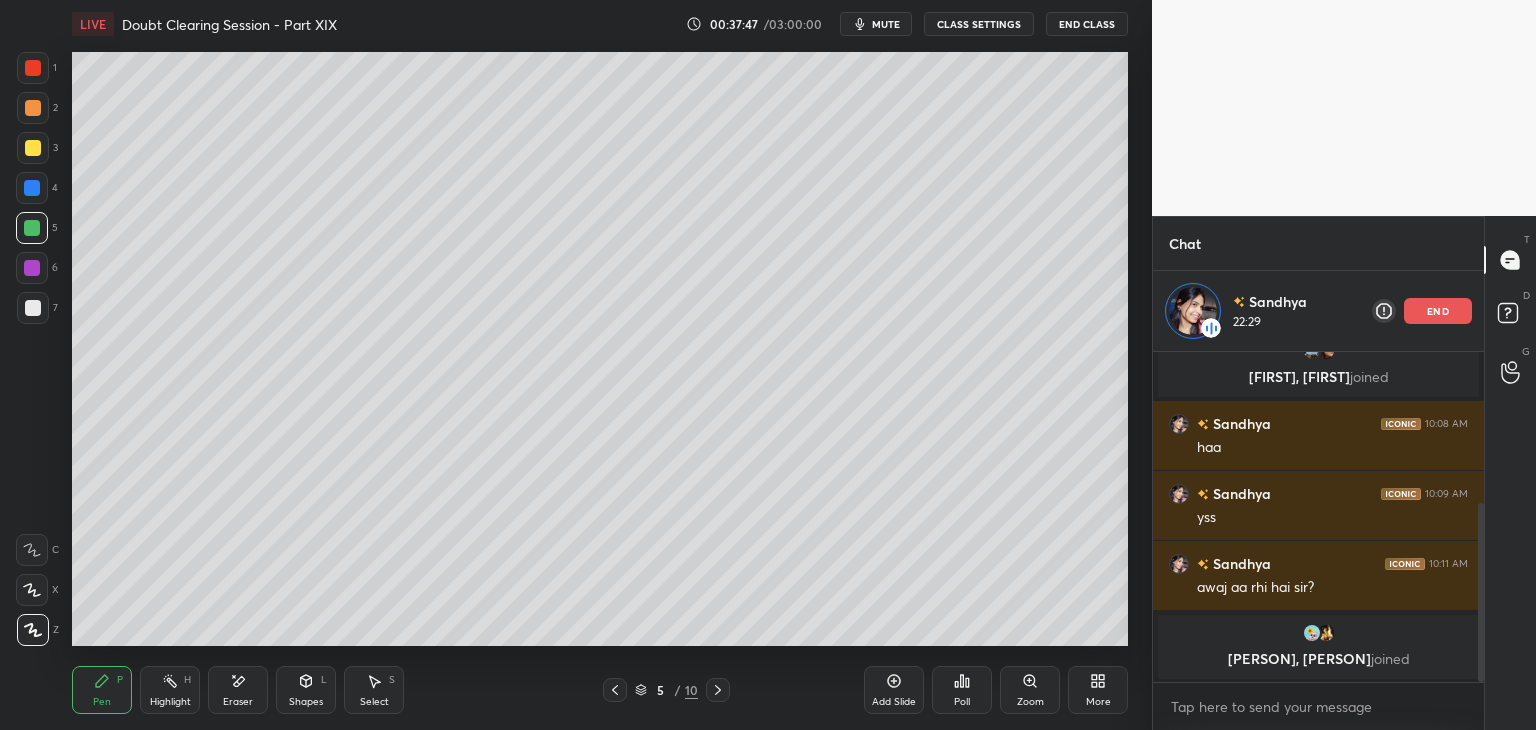 click at bounding box center [33, 308] 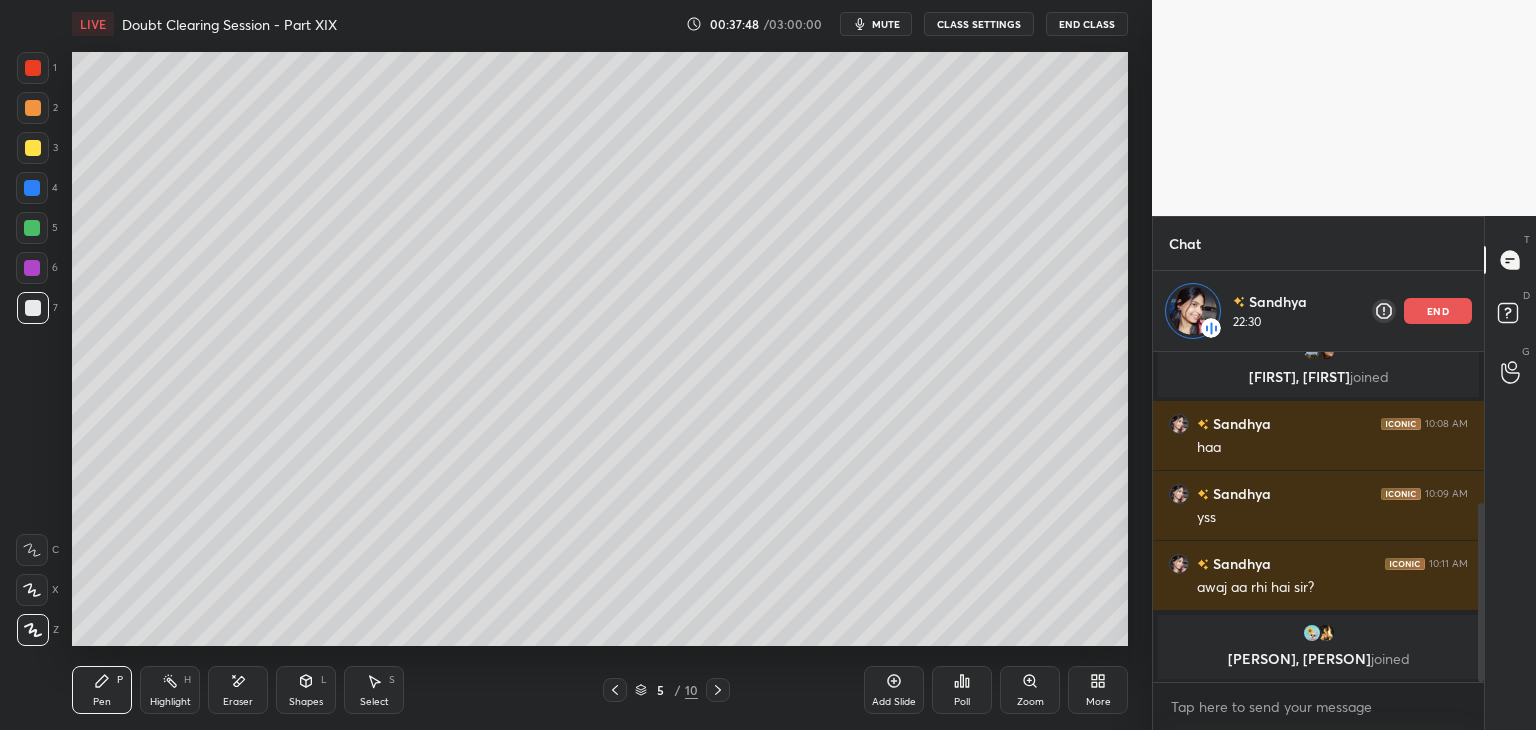 click on "Pen P Highlight H Eraser Shapes L Select S" at bounding box center [270, 690] 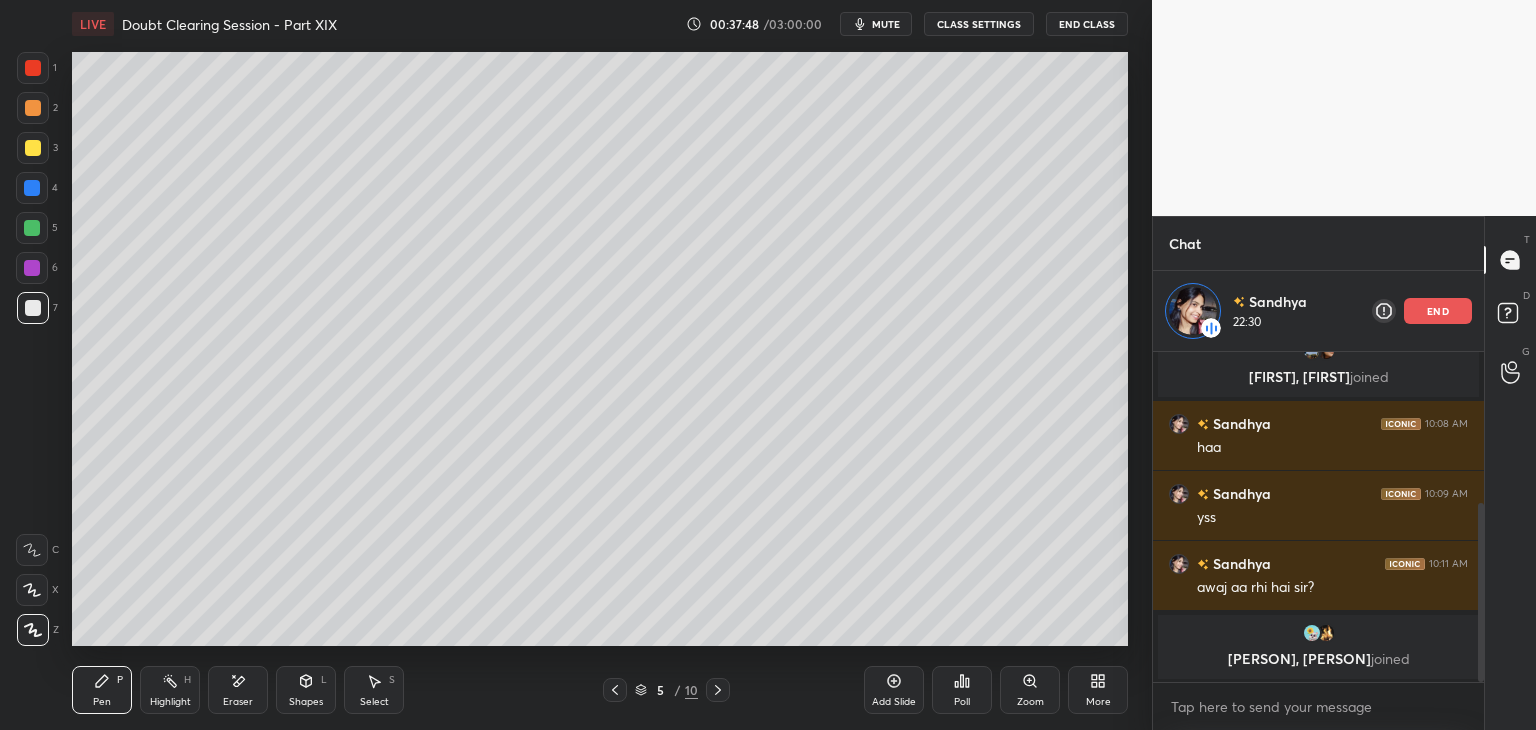 click on "Pen" at bounding box center [102, 702] 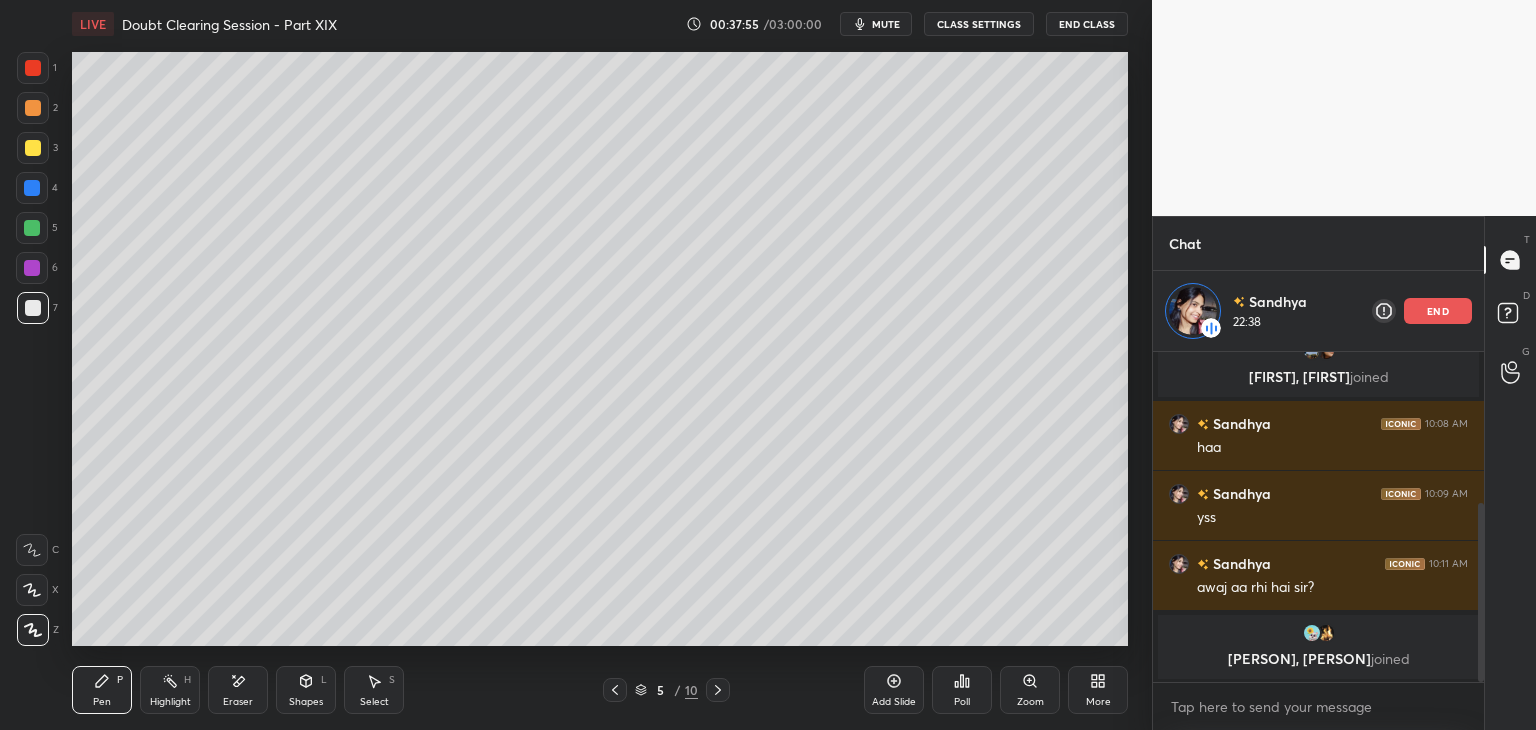 click at bounding box center [32, 188] 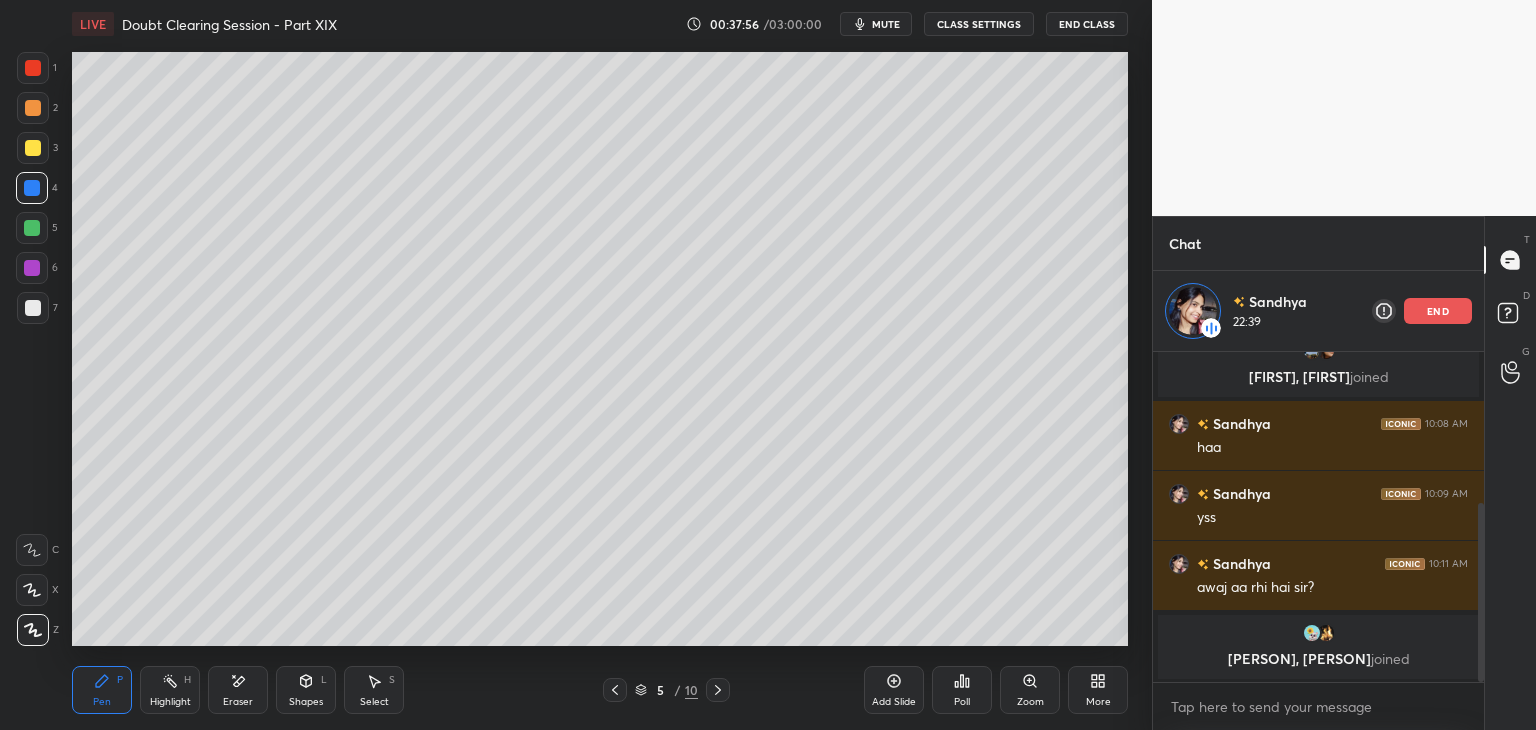 click on "Highlight" at bounding box center (170, 702) 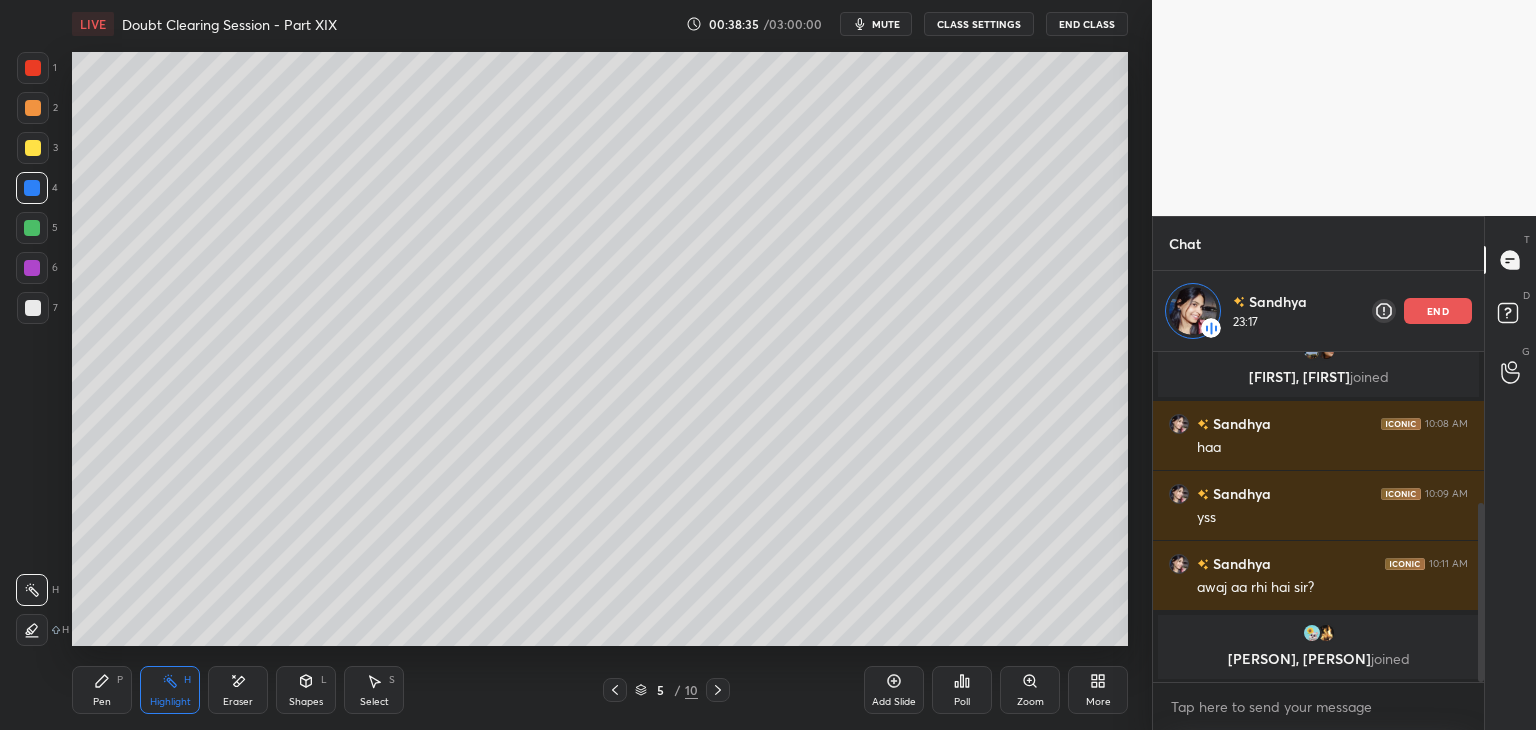 click 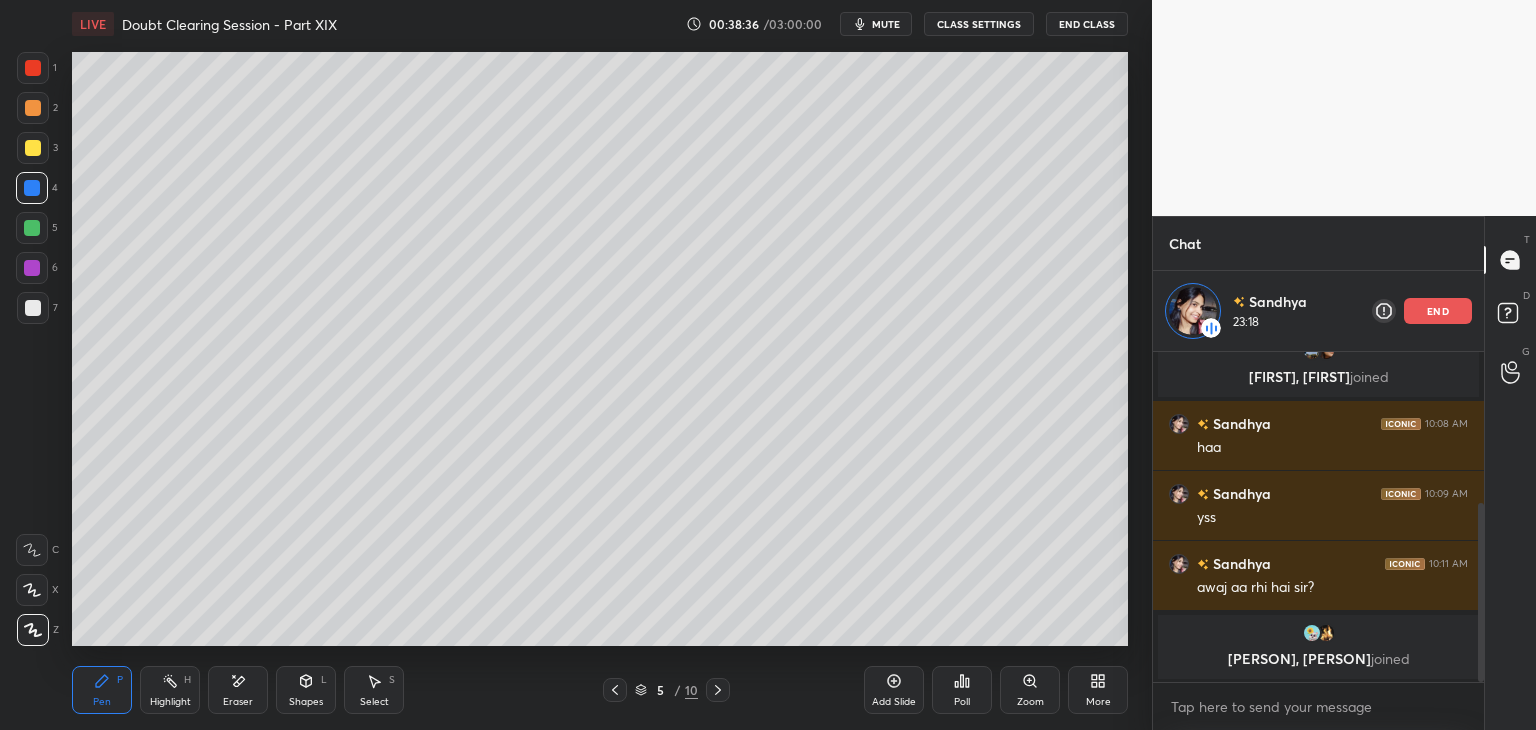 click on "Highlight" at bounding box center (170, 702) 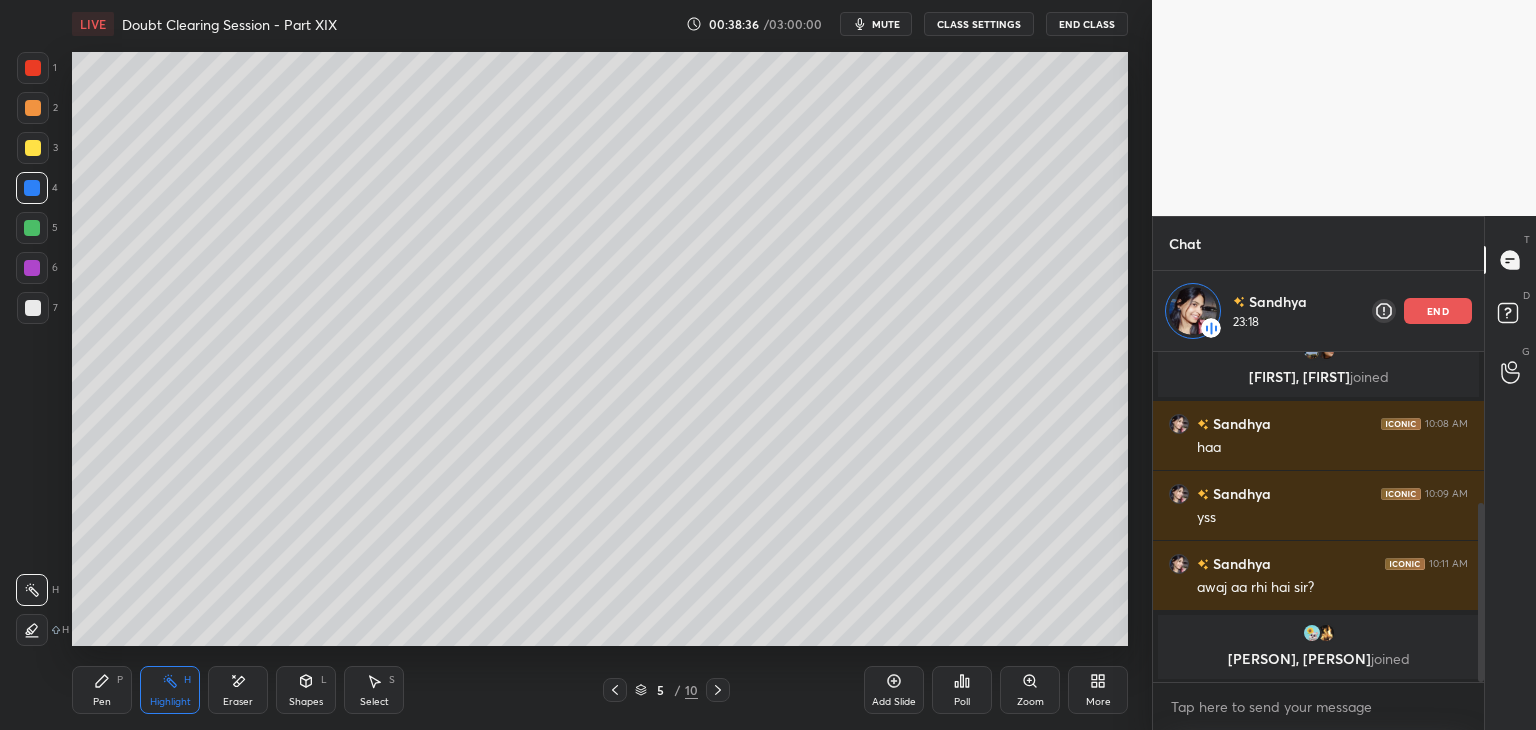 click on "Pen P" at bounding box center [102, 690] 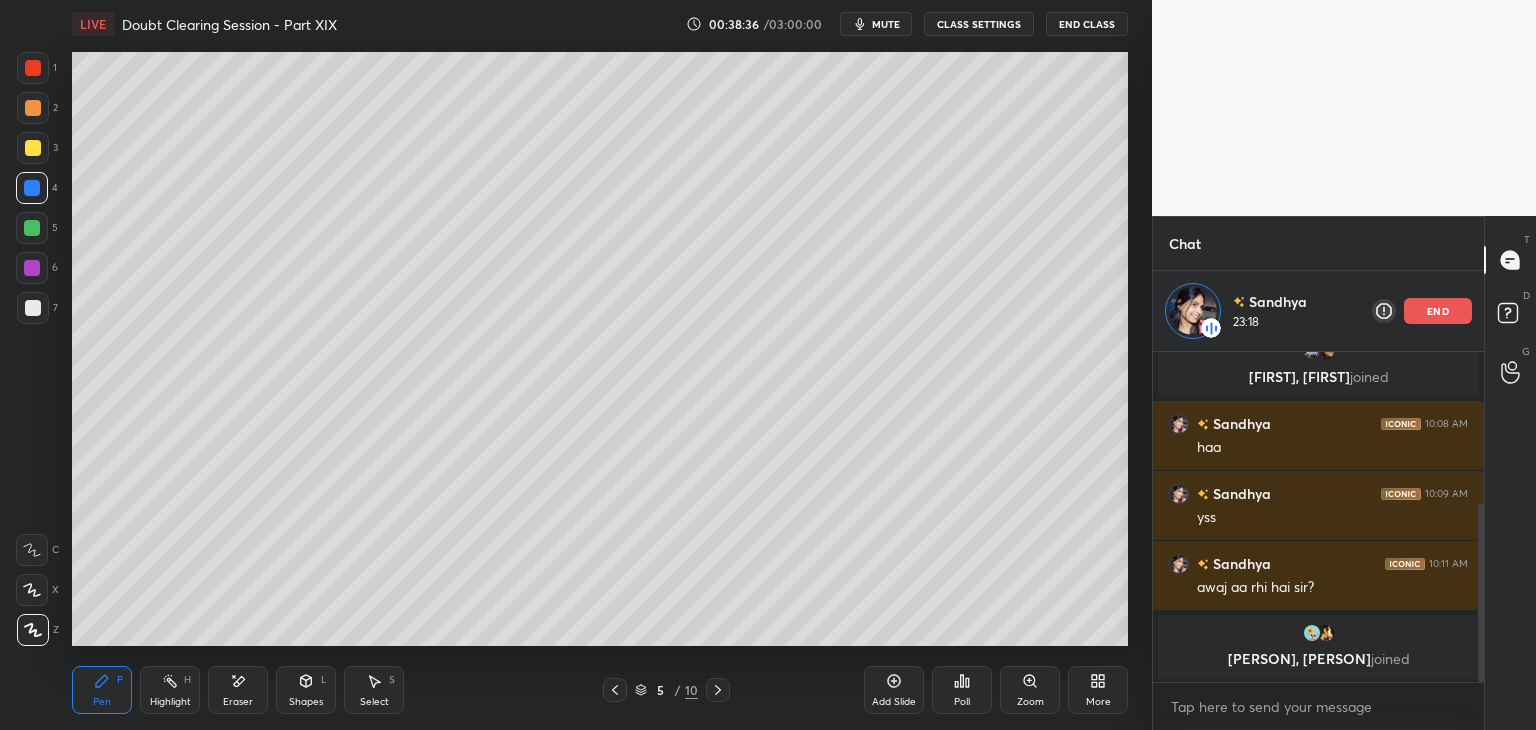 click 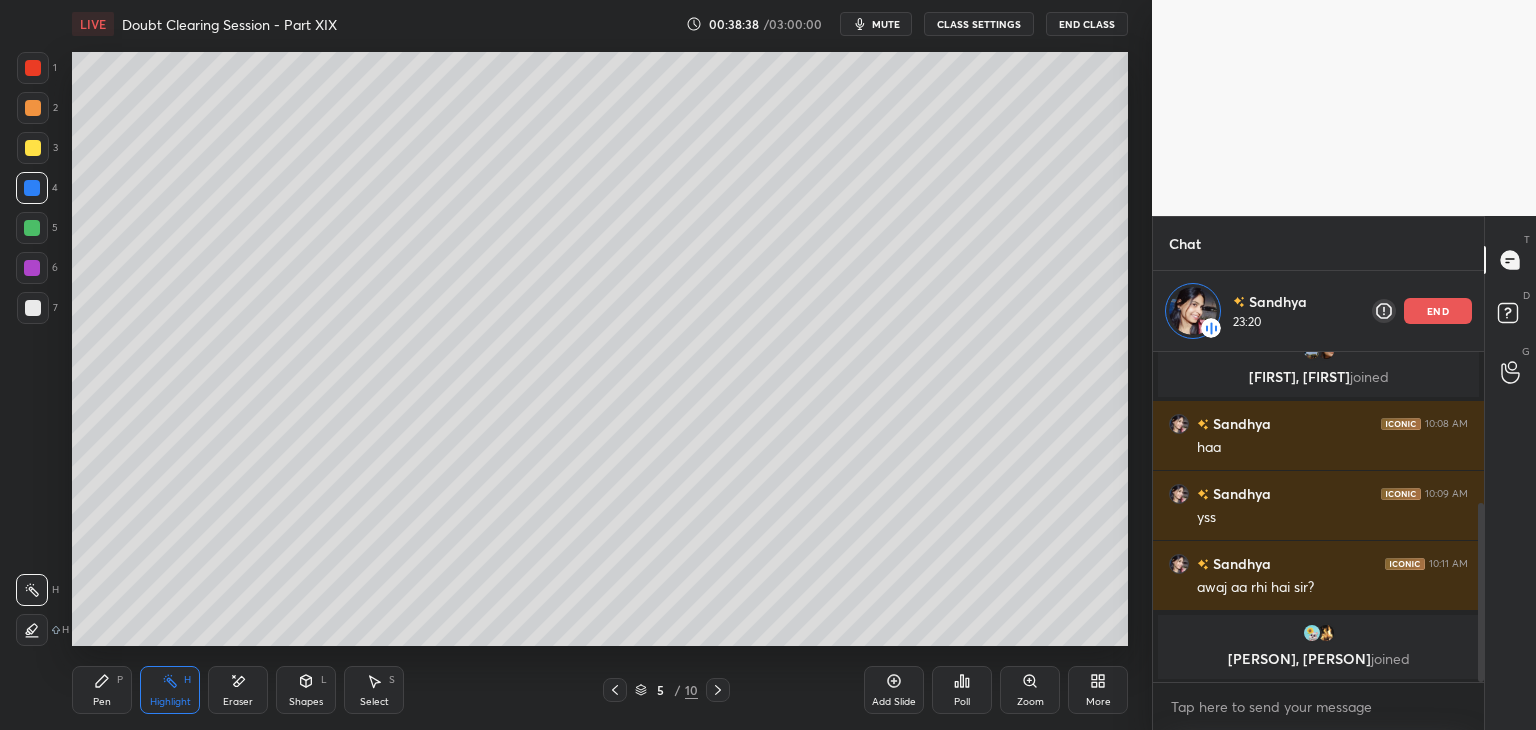 click at bounding box center [33, 148] 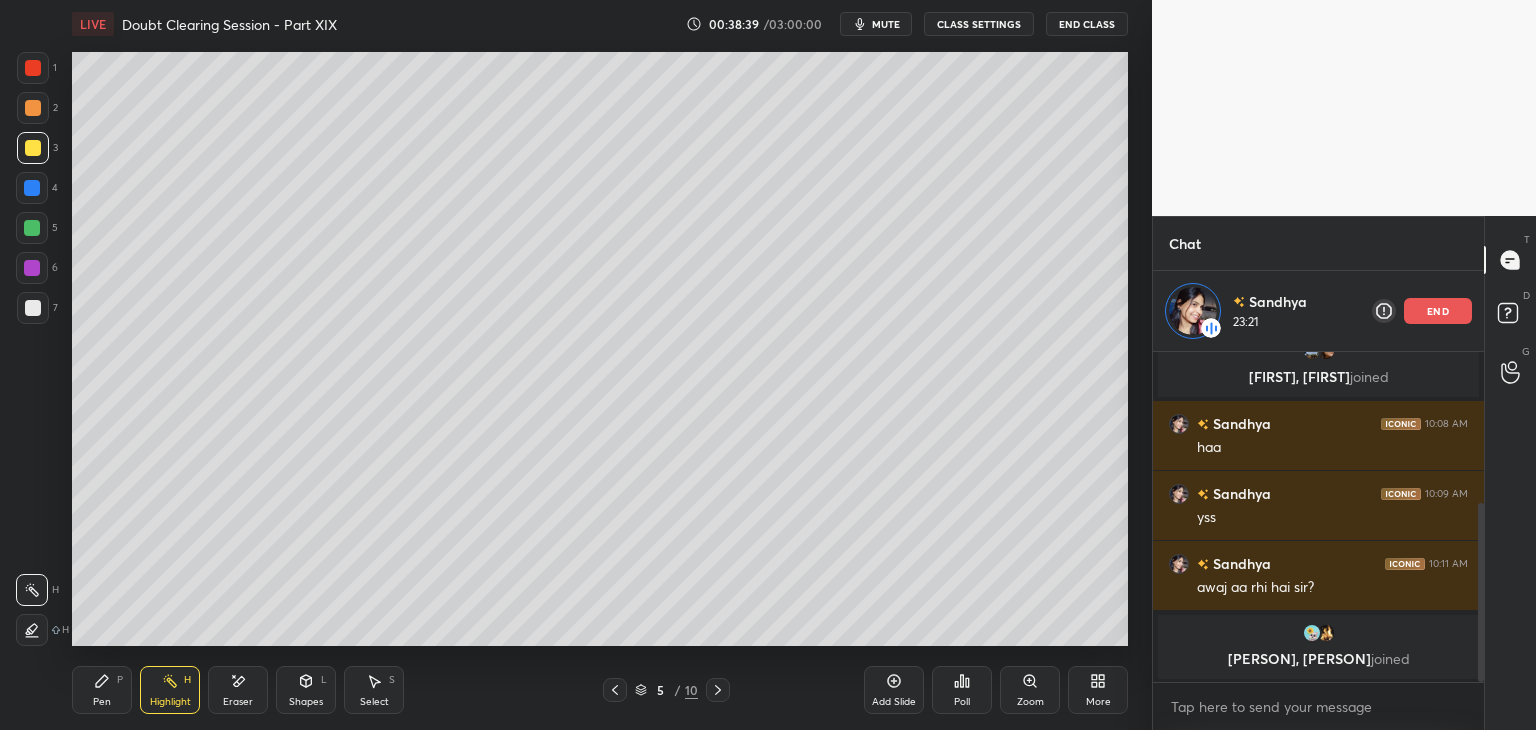 click on "H" at bounding box center (187, 680) 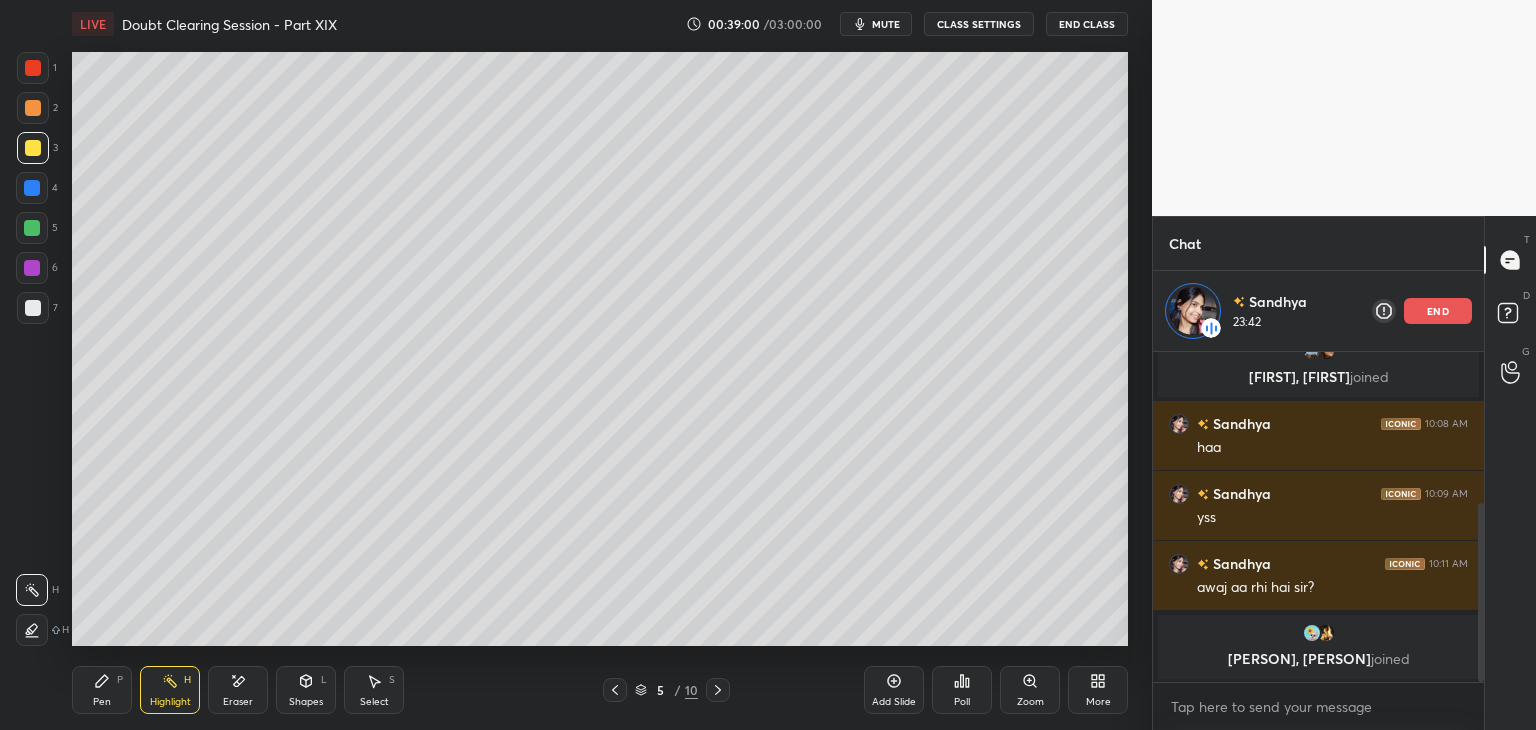 click 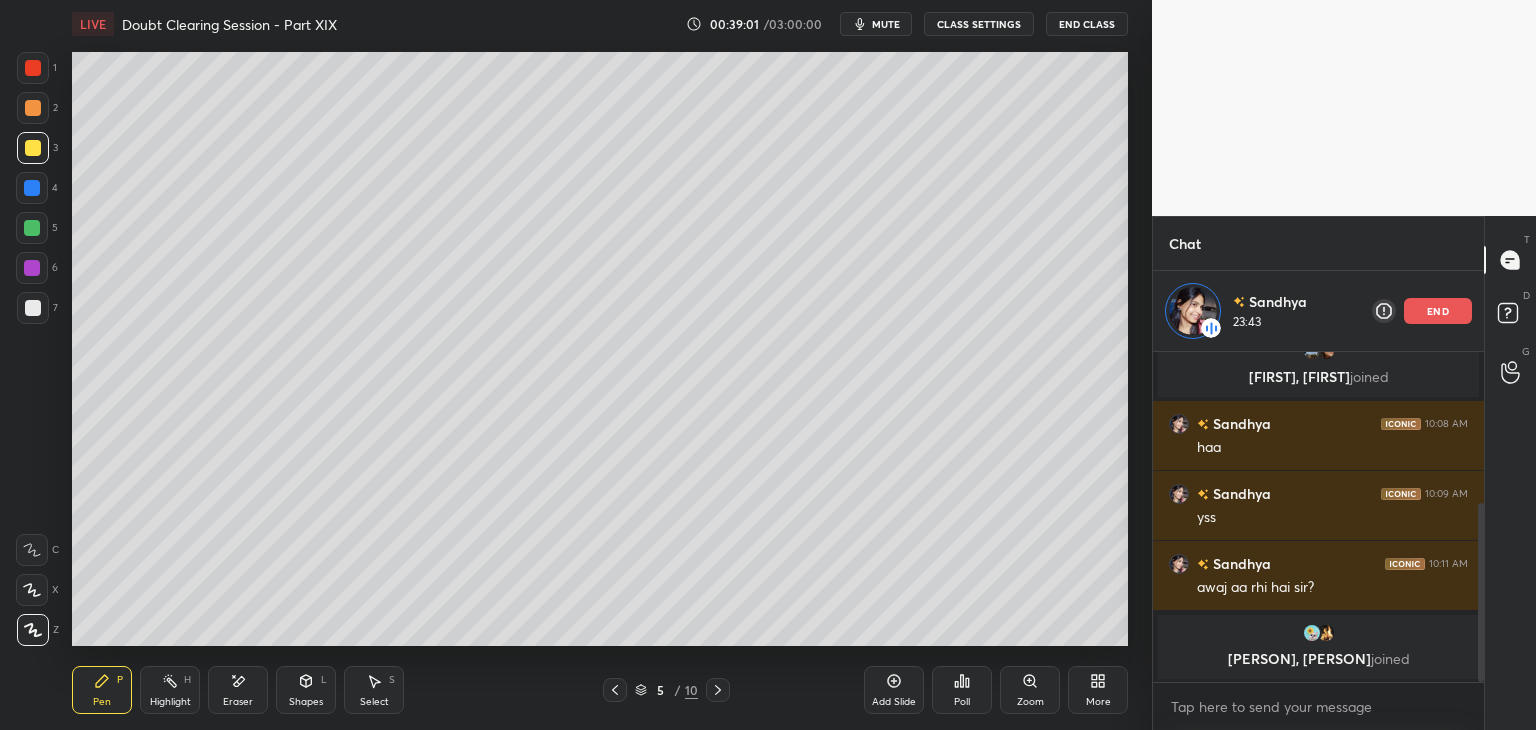click at bounding box center [33, 308] 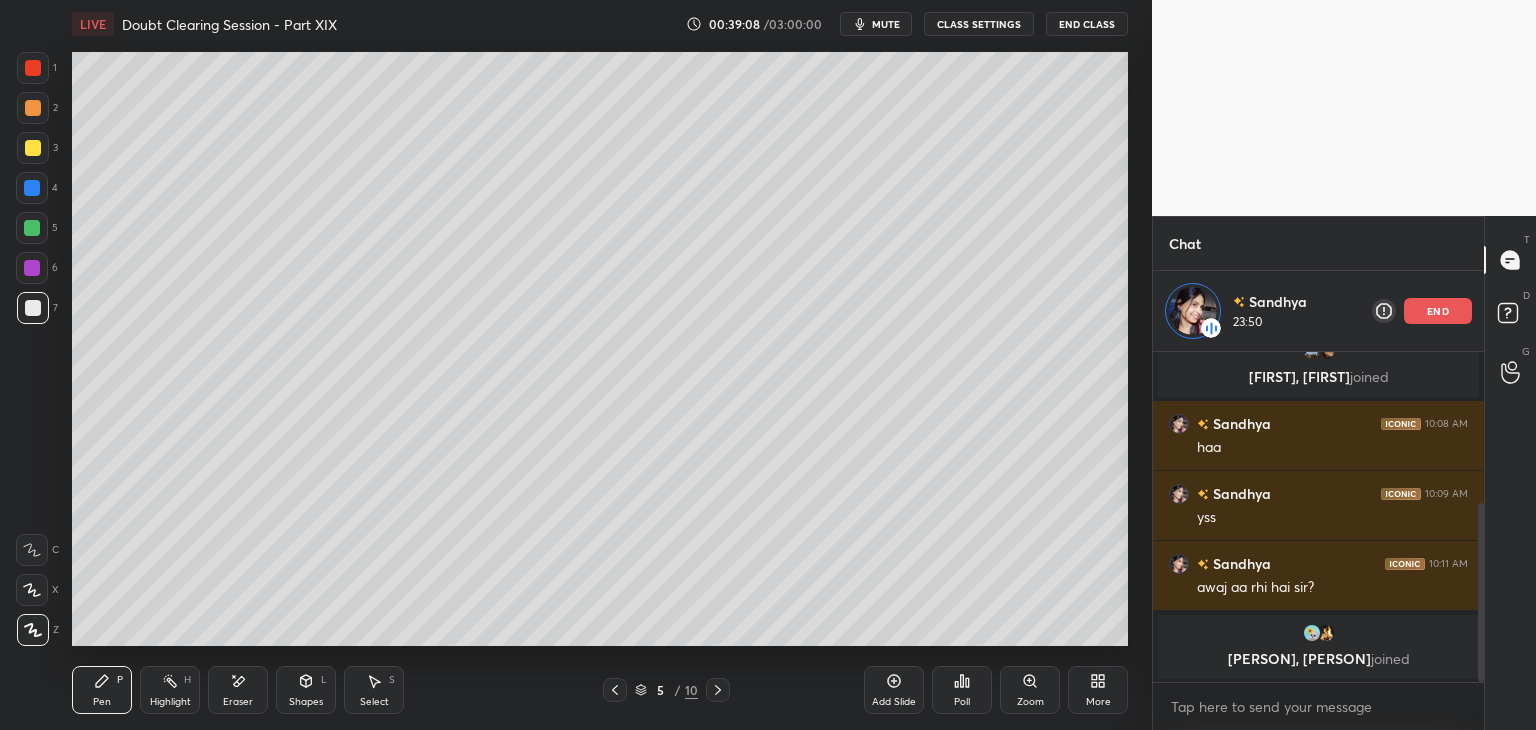 click at bounding box center [33, 148] 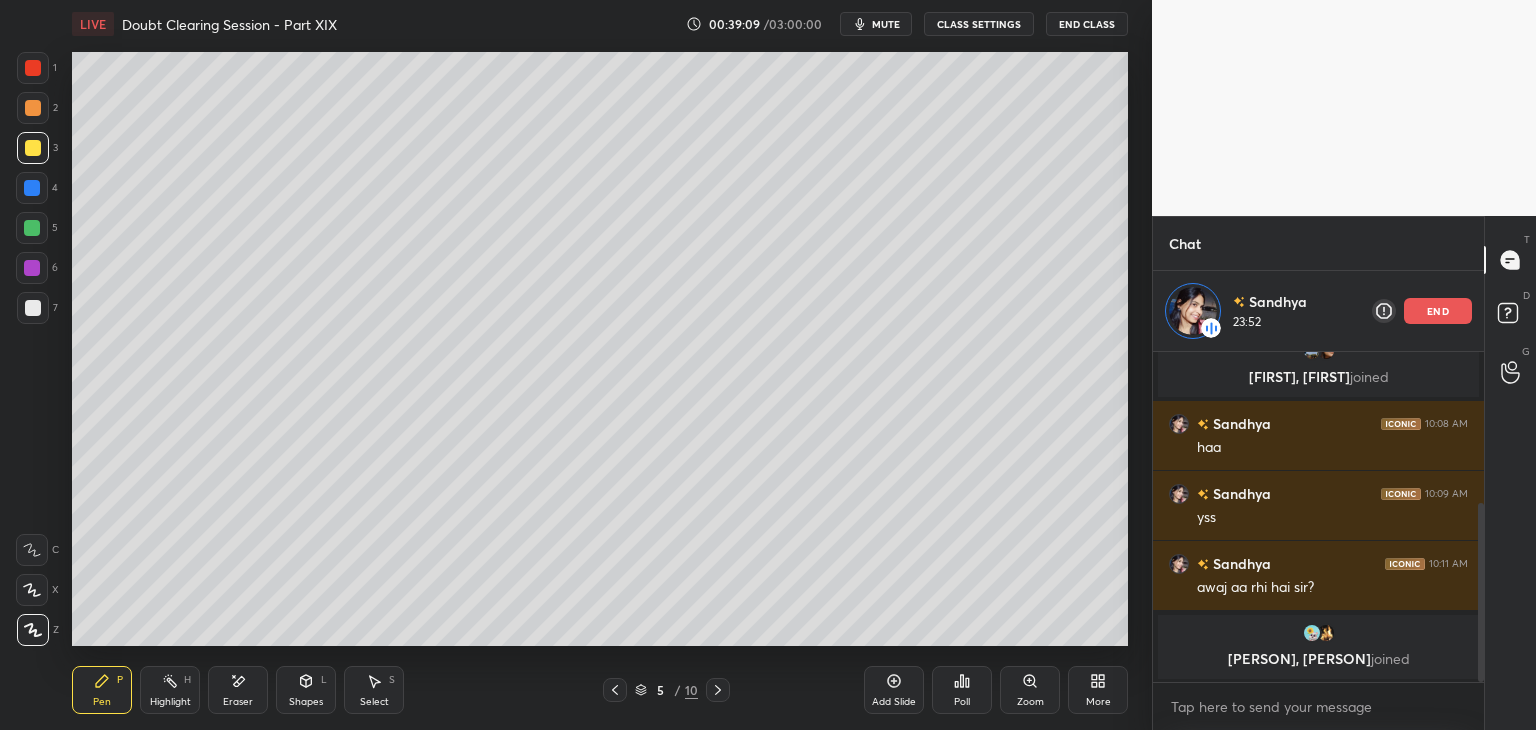 click on "Pen P" at bounding box center (102, 690) 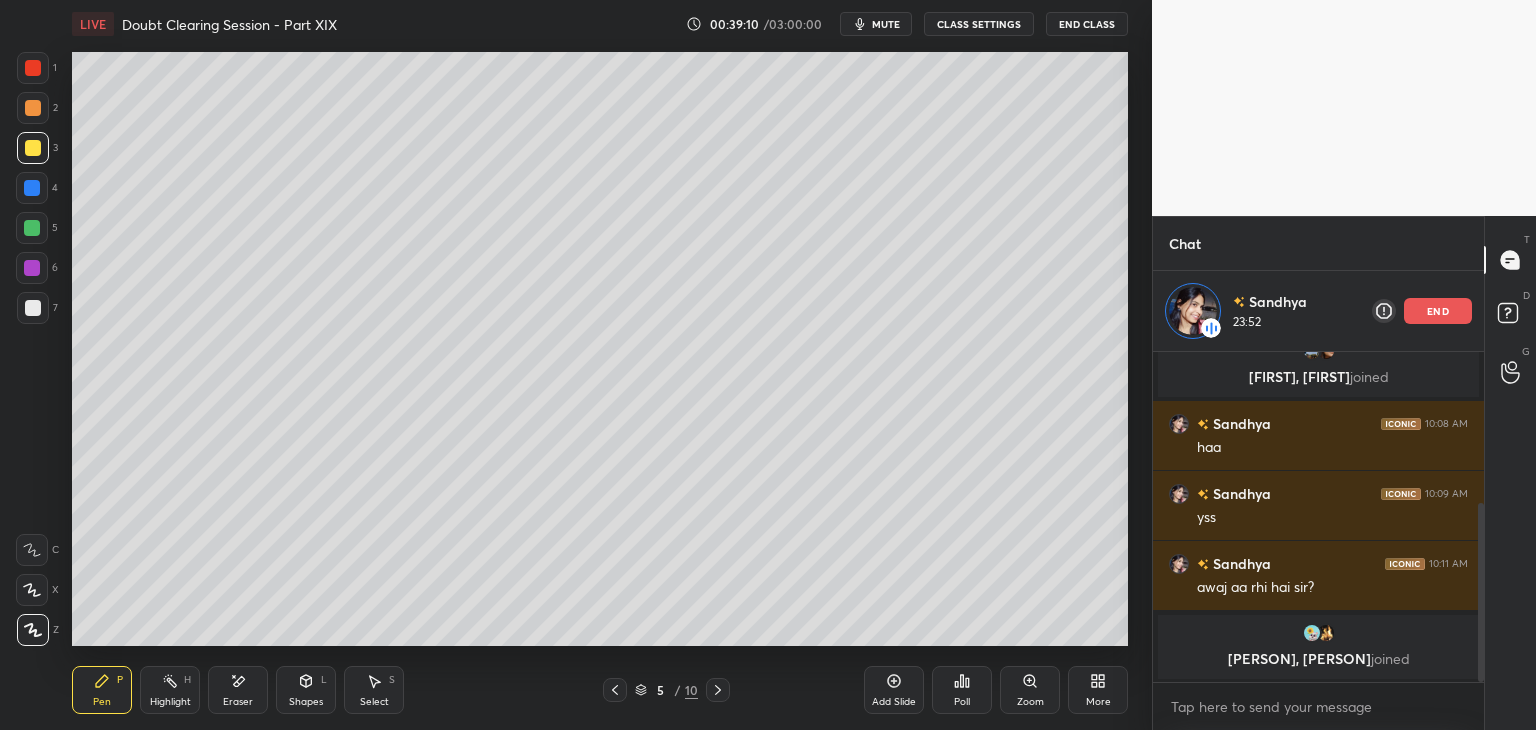 click 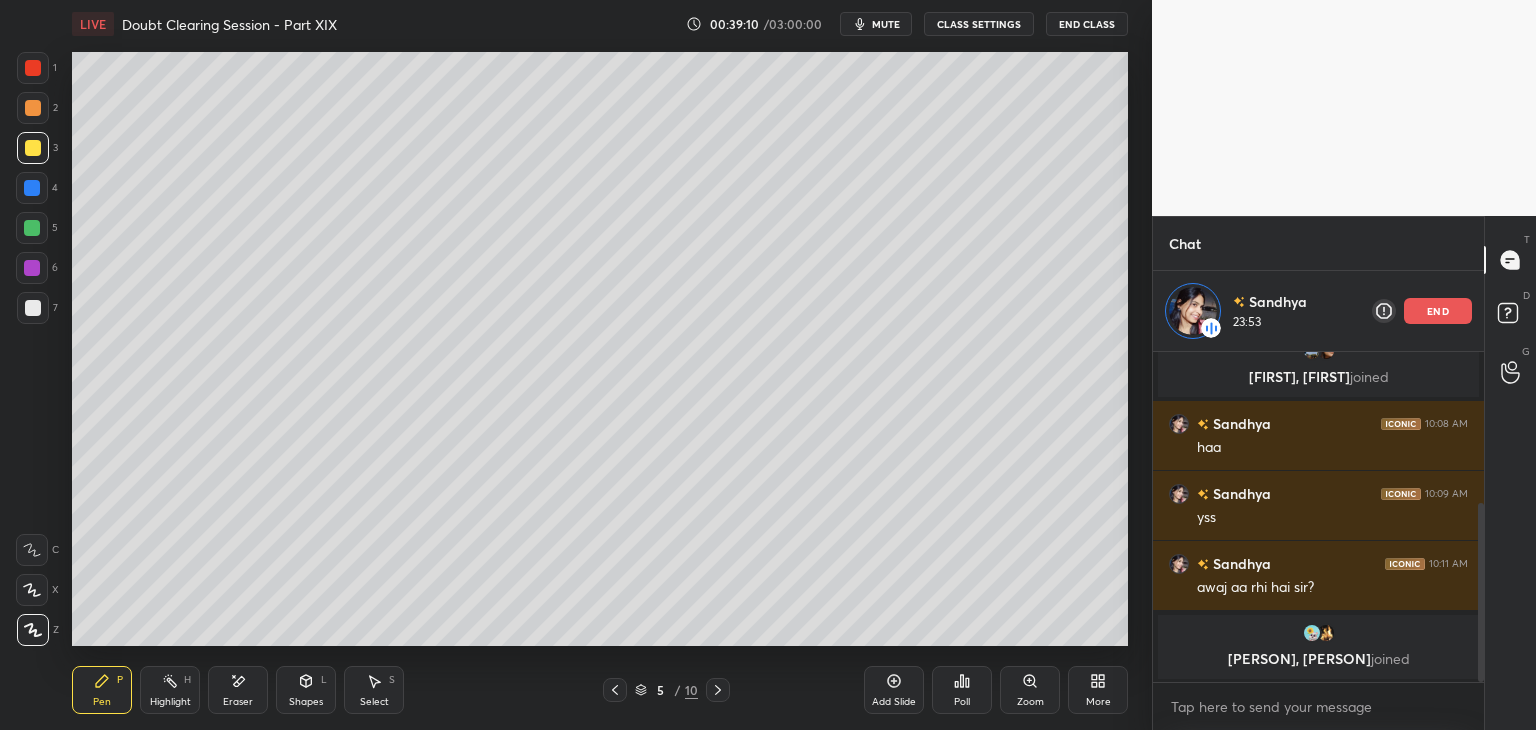 click on "Highlight" at bounding box center (170, 702) 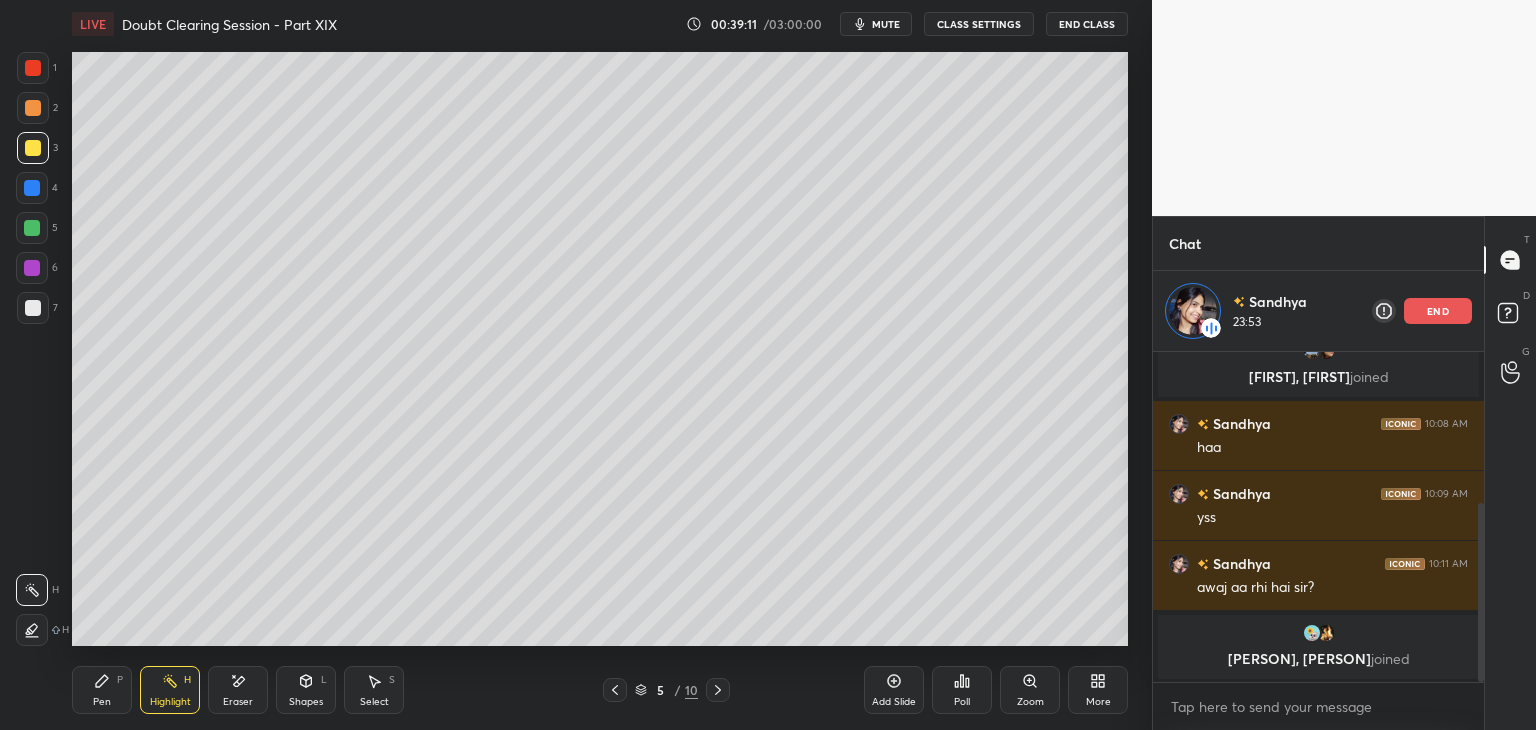 click on "Pen P" at bounding box center (102, 690) 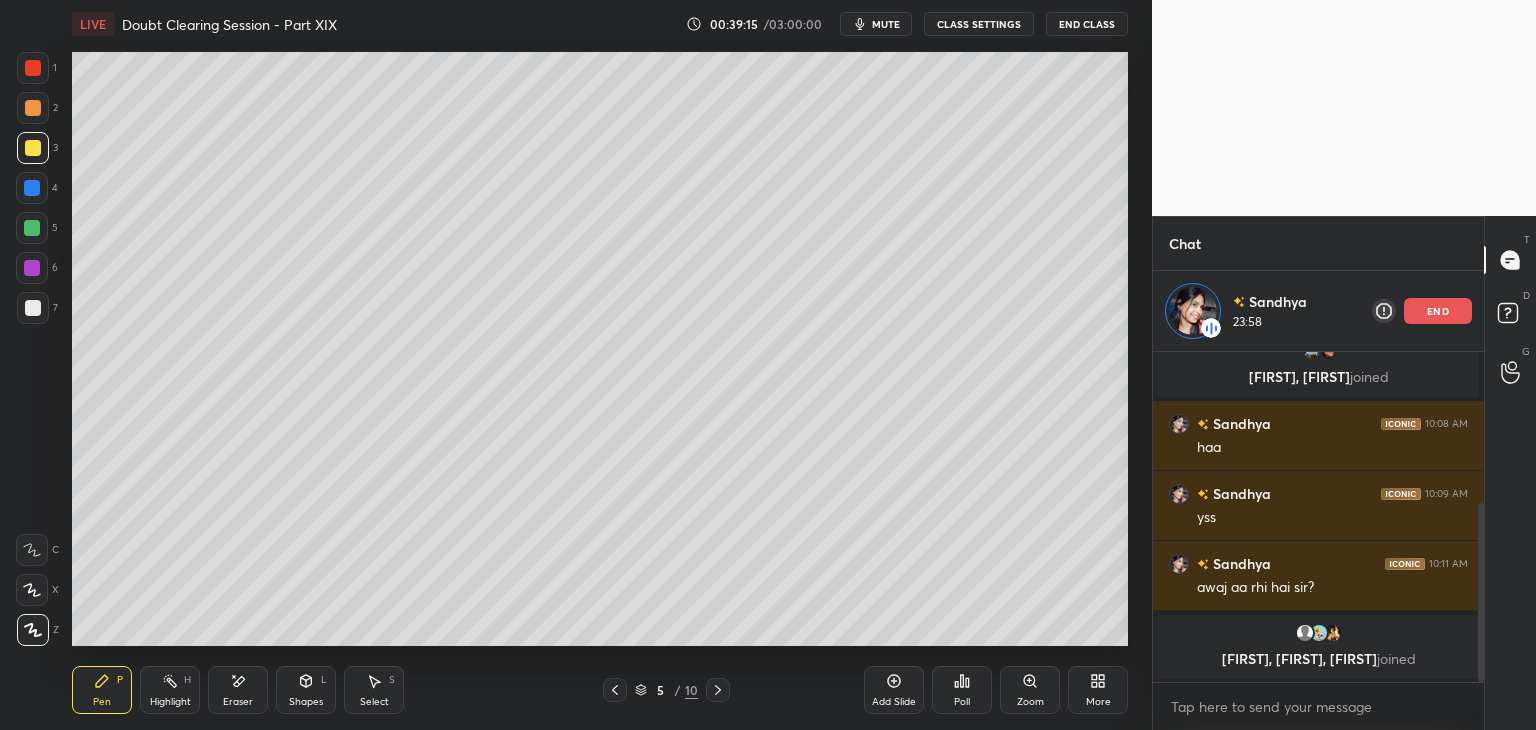 click 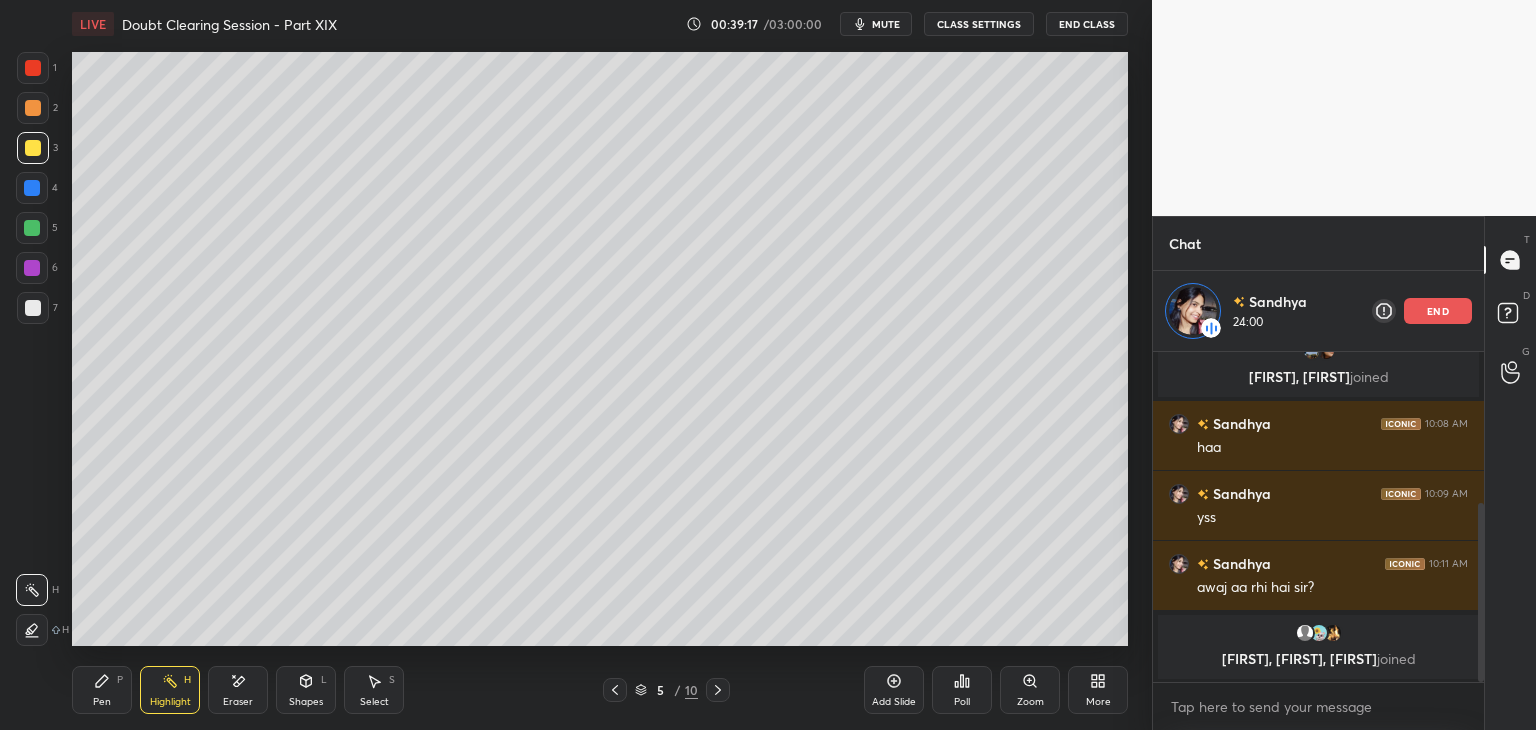 click on "Pen" at bounding box center (102, 702) 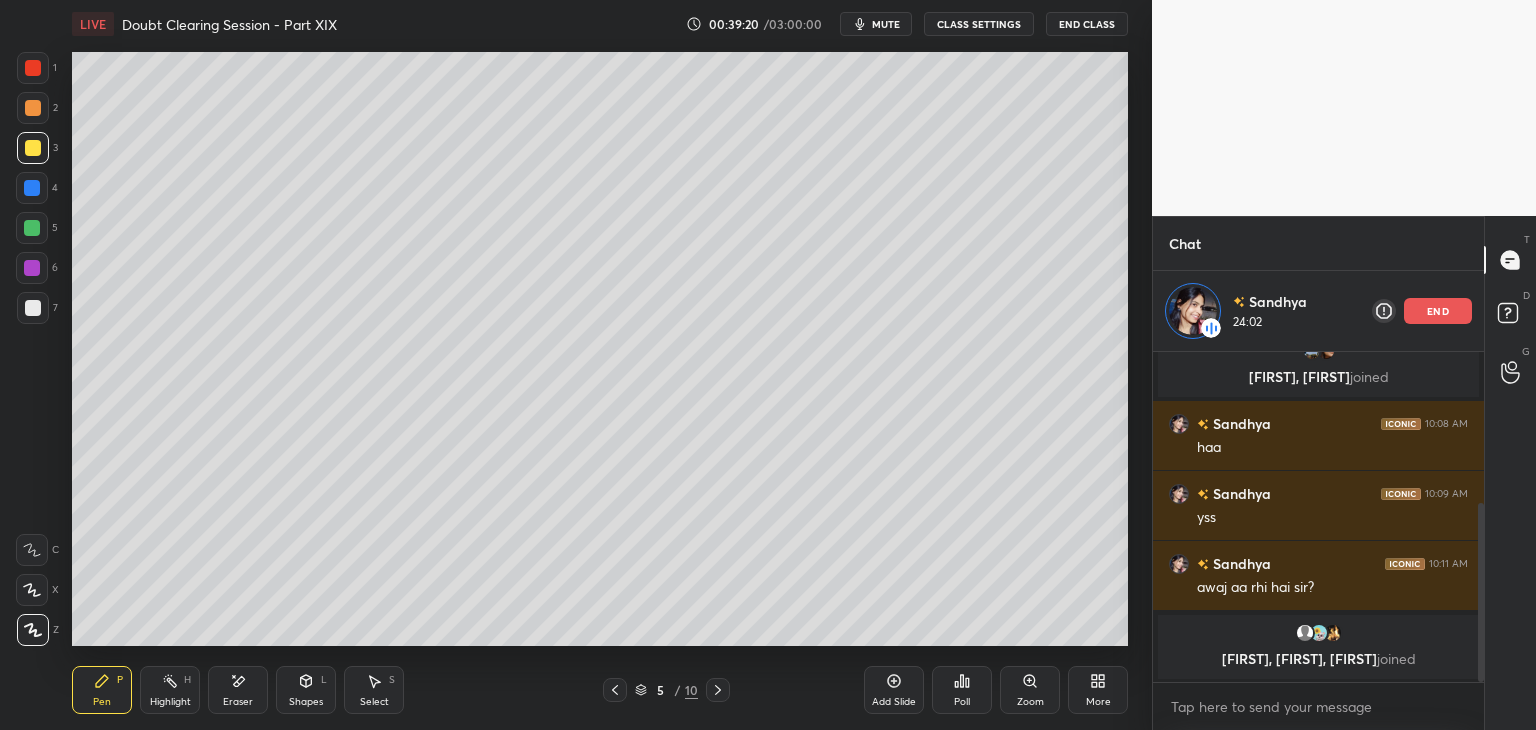 click on "Highlight" at bounding box center [170, 702] 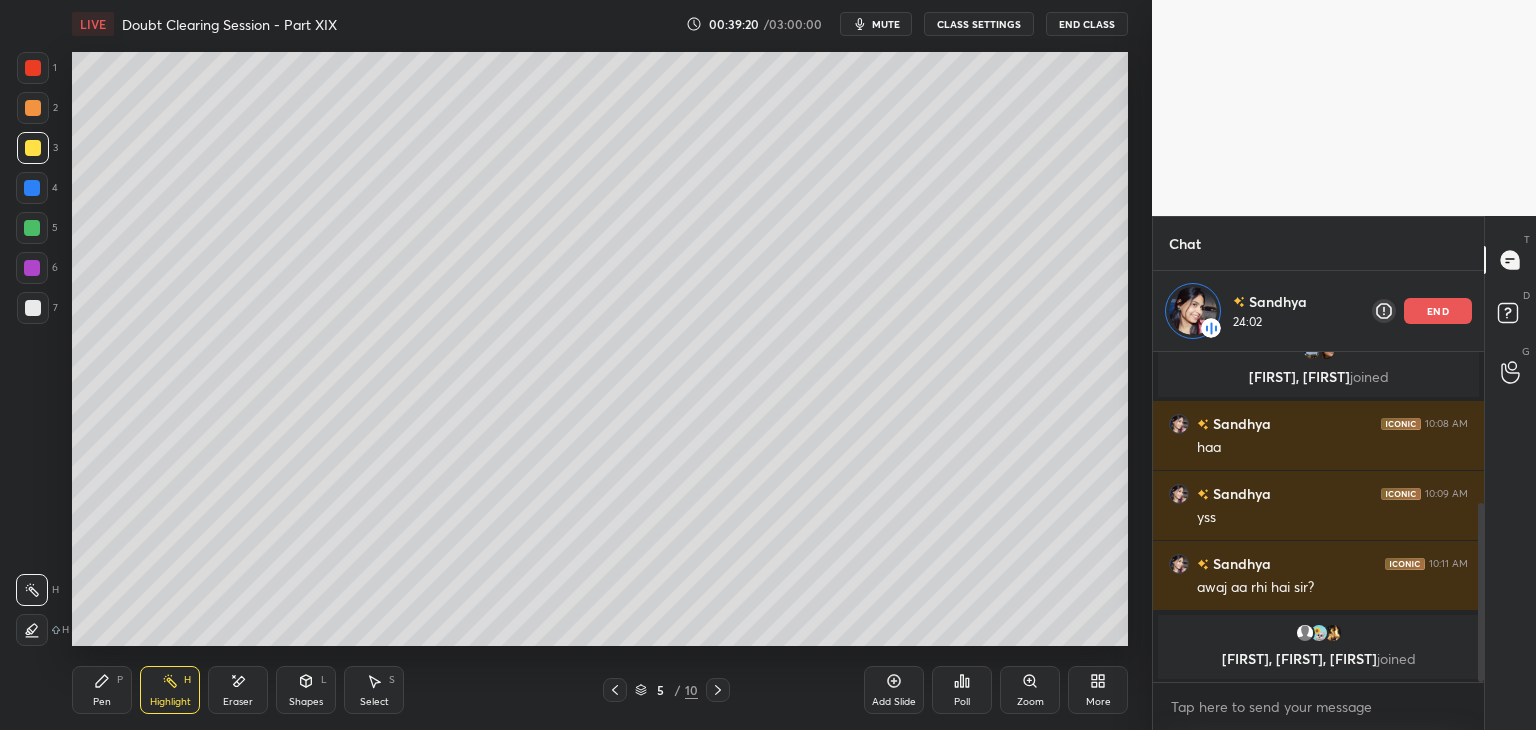 click on "Pen P" at bounding box center (102, 690) 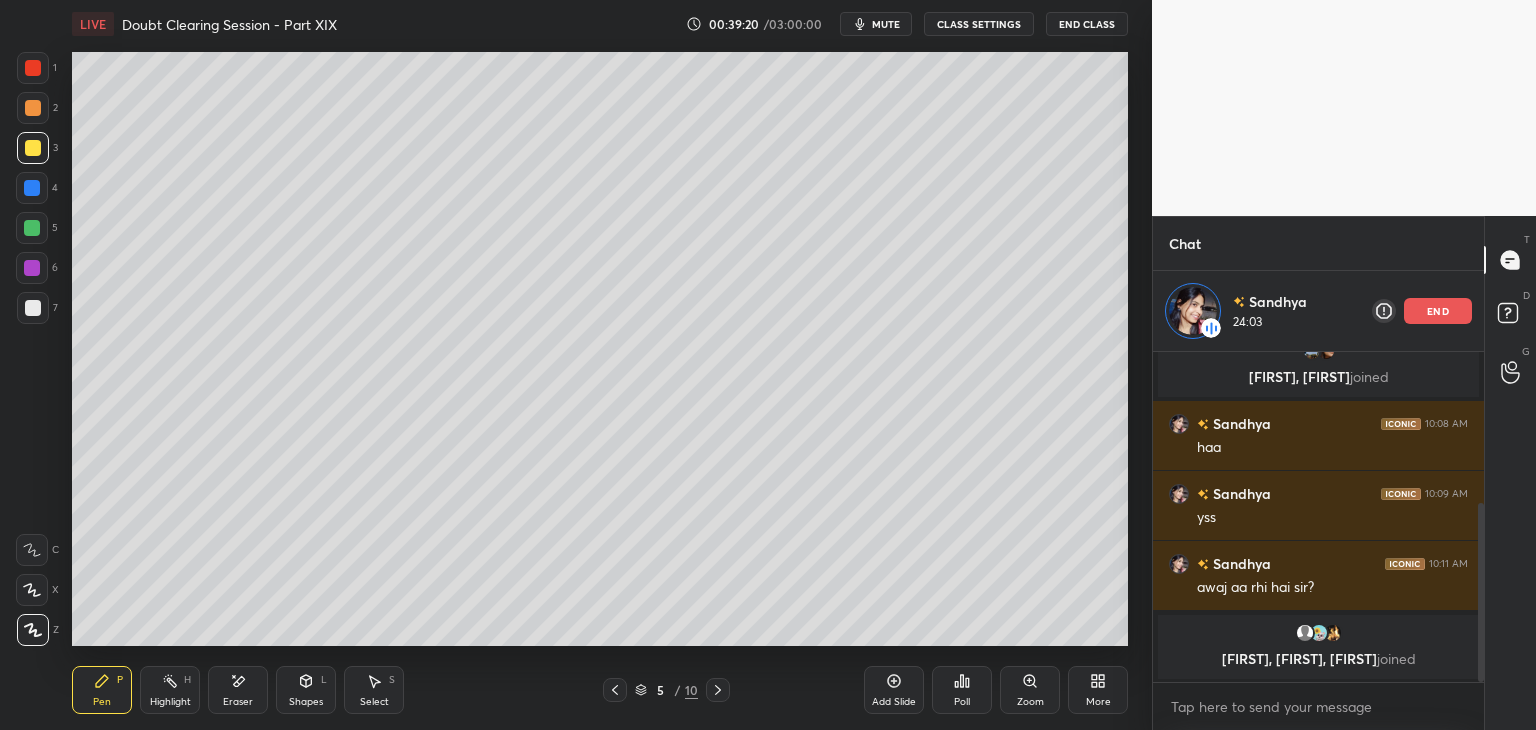click on "Highlight H" at bounding box center (170, 690) 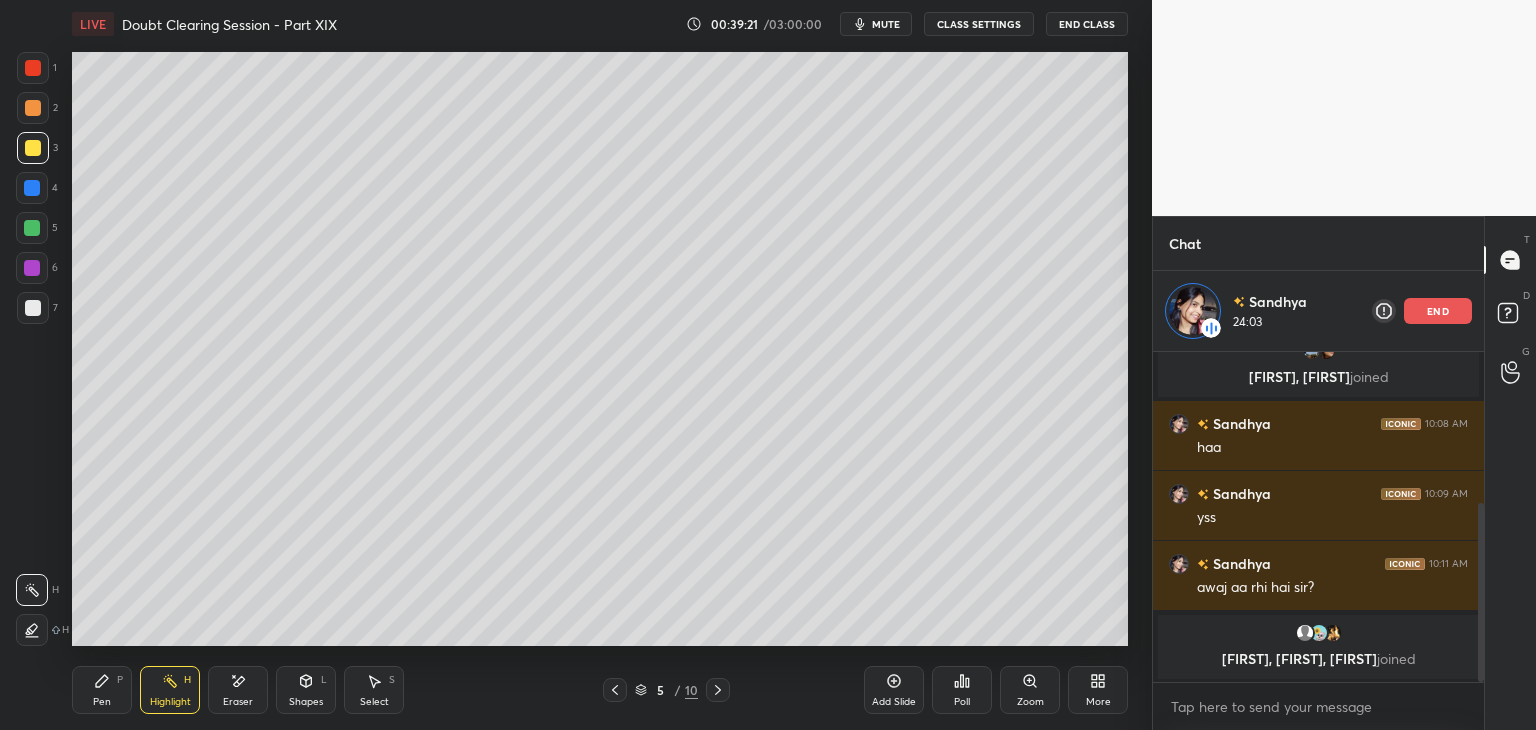 click on "Pen P" at bounding box center [102, 690] 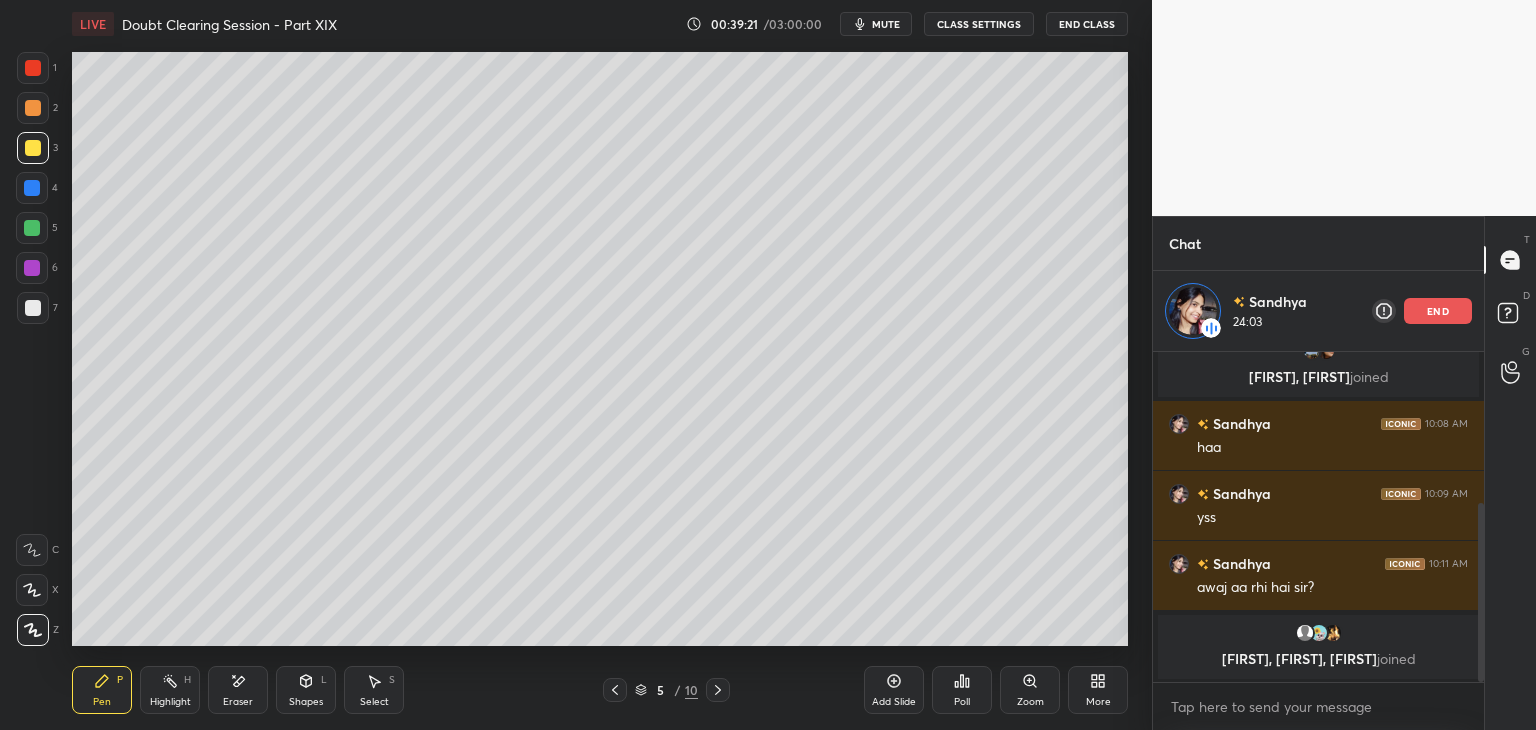 click on "Highlight H" at bounding box center (170, 690) 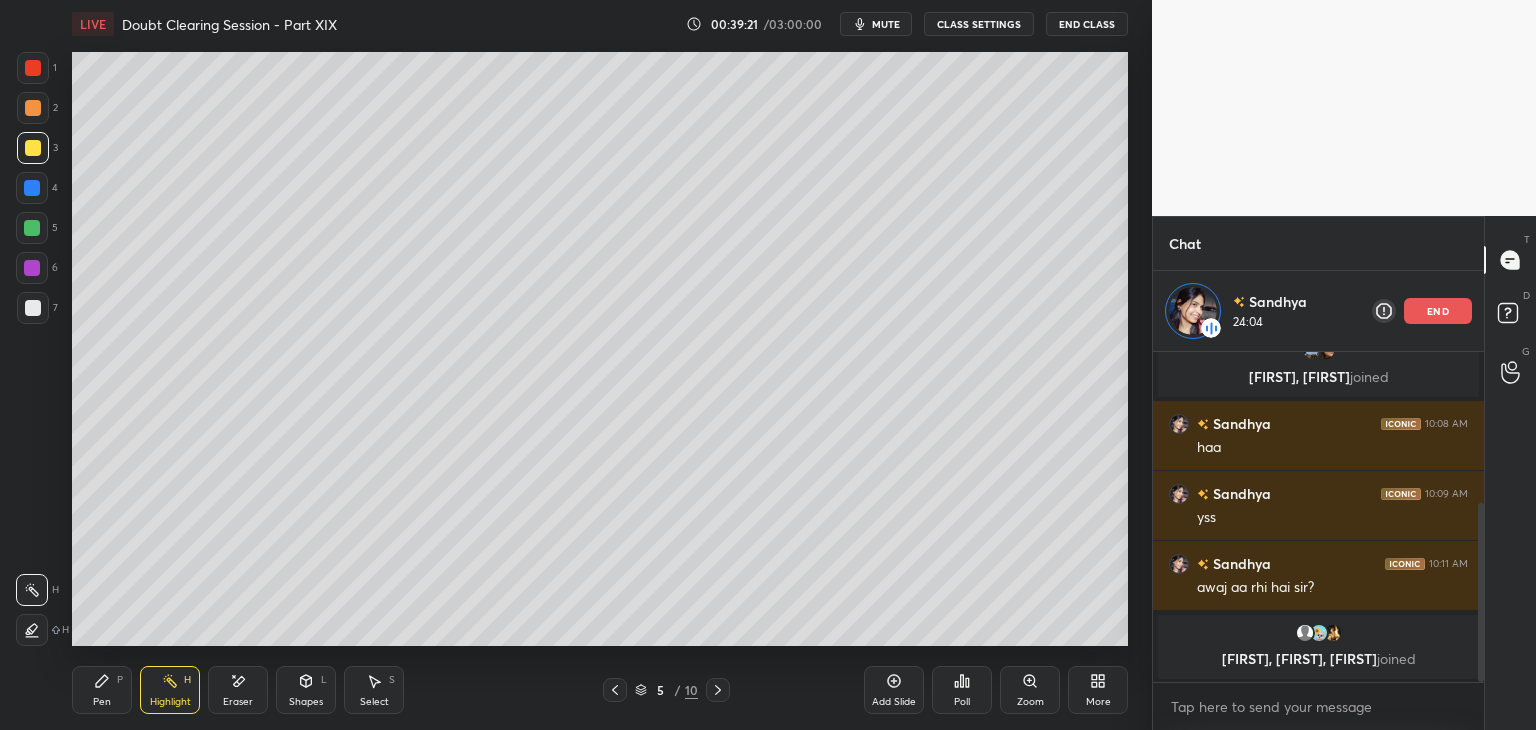 click on "Pen P" at bounding box center (102, 690) 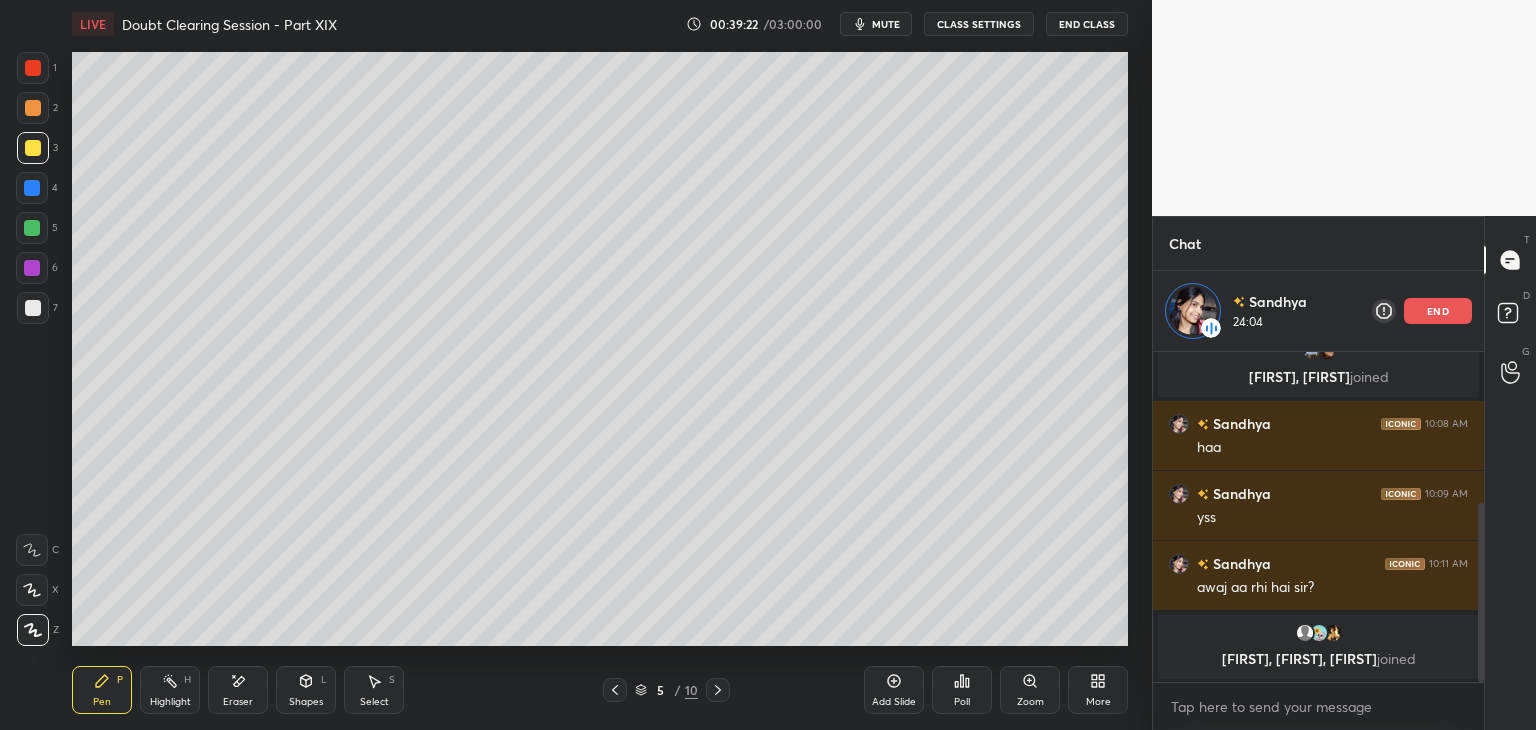 click on "Highlight H" at bounding box center (170, 690) 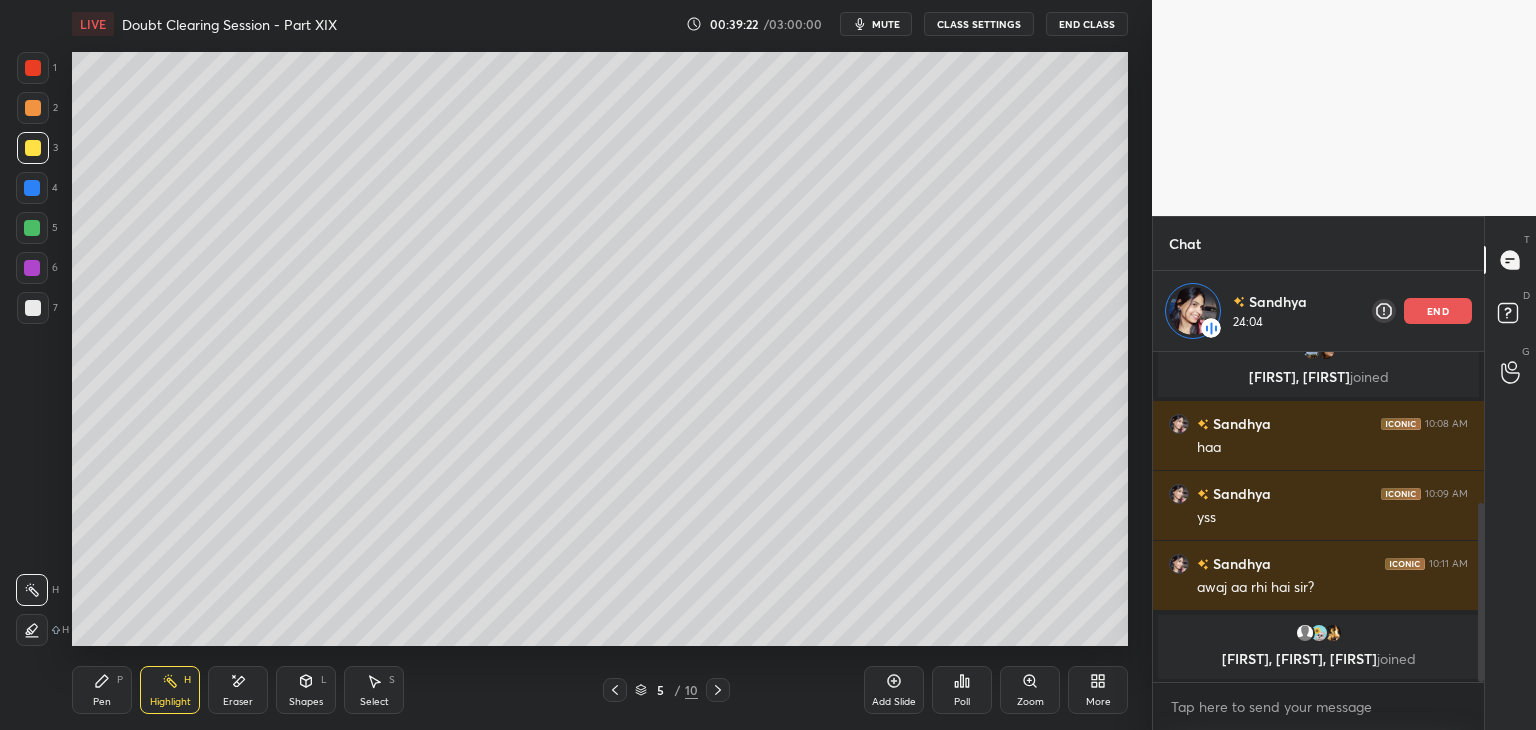 click on "Pen P" at bounding box center [102, 690] 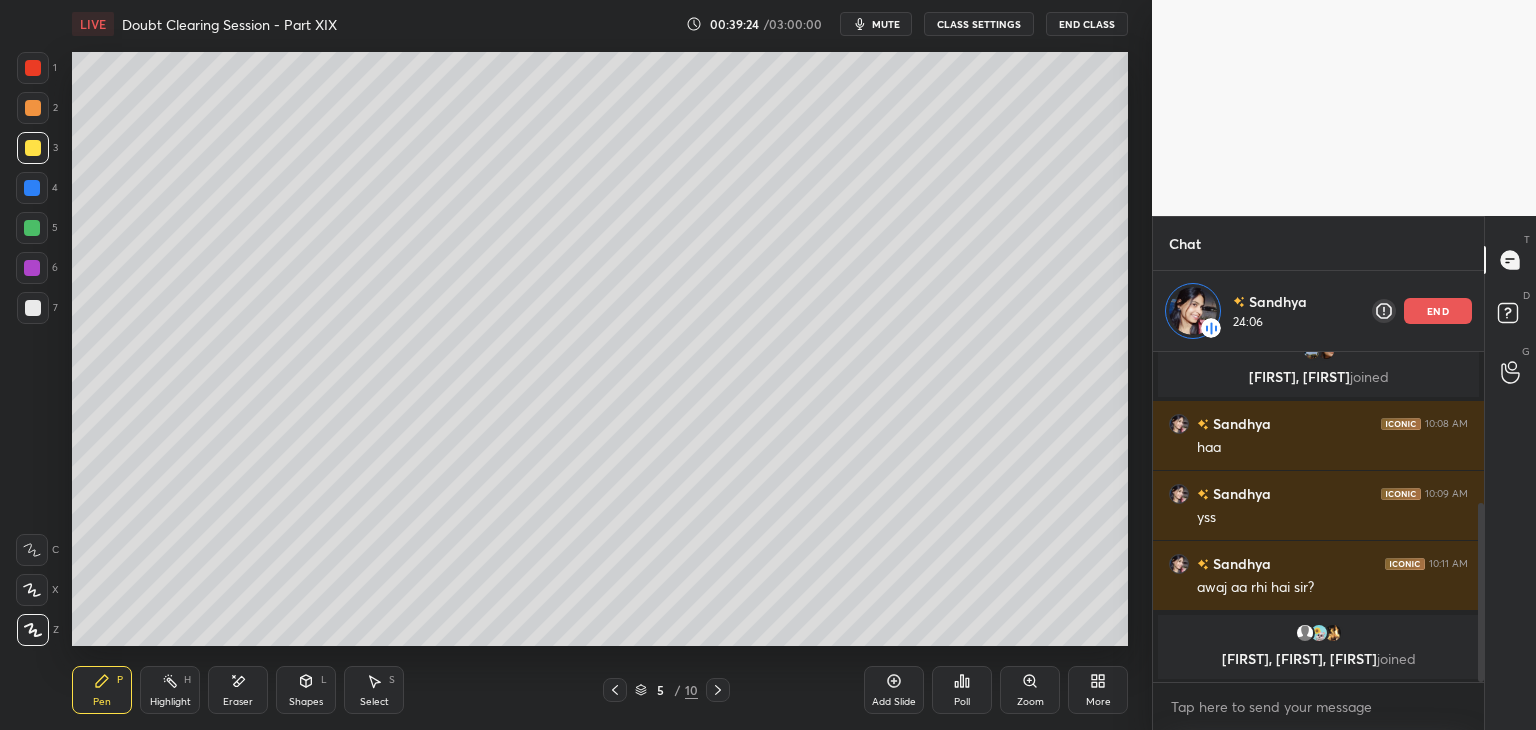 click on "Setting up your live class Poll for   secs No correct answer Start poll" at bounding box center (600, 349) 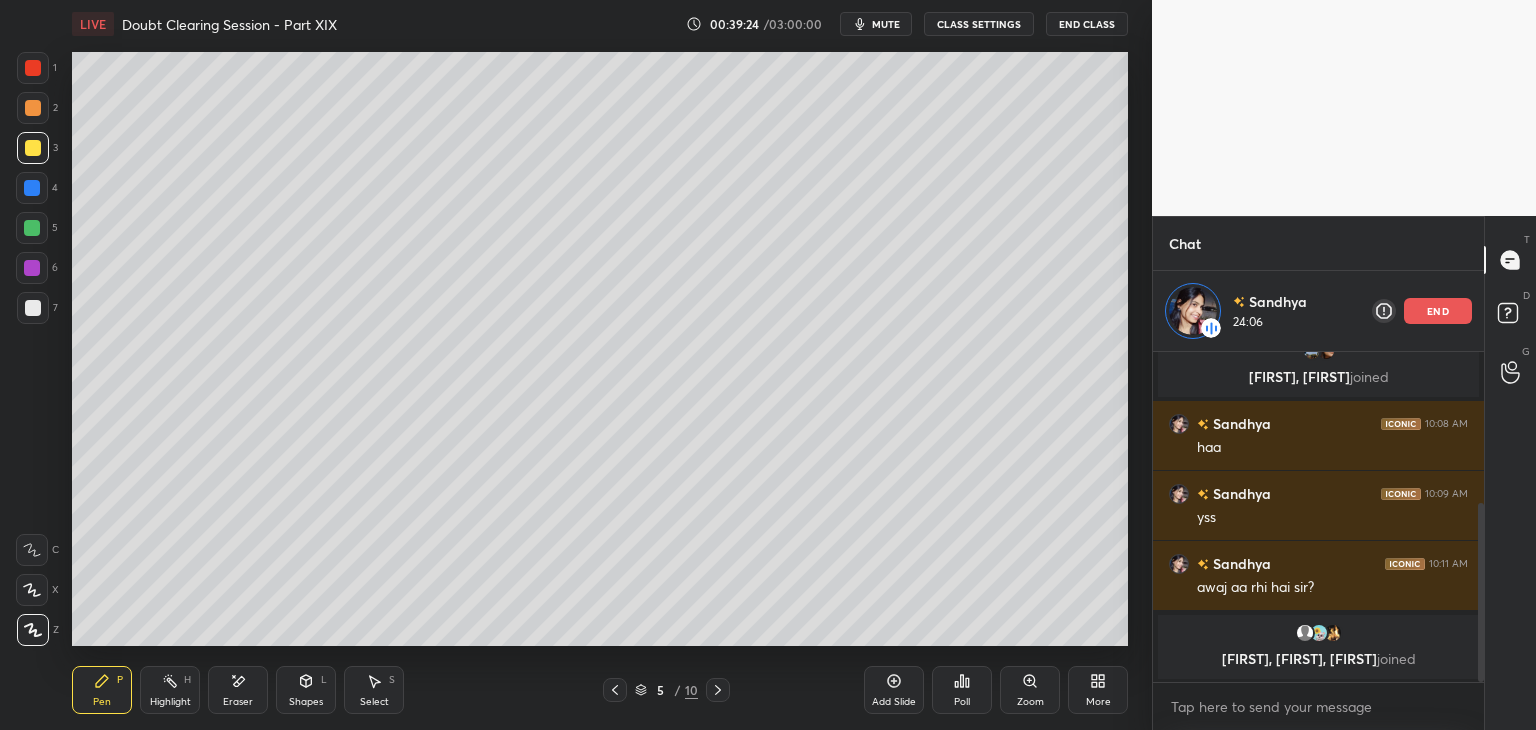 click on "7" at bounding box center [37, 308] 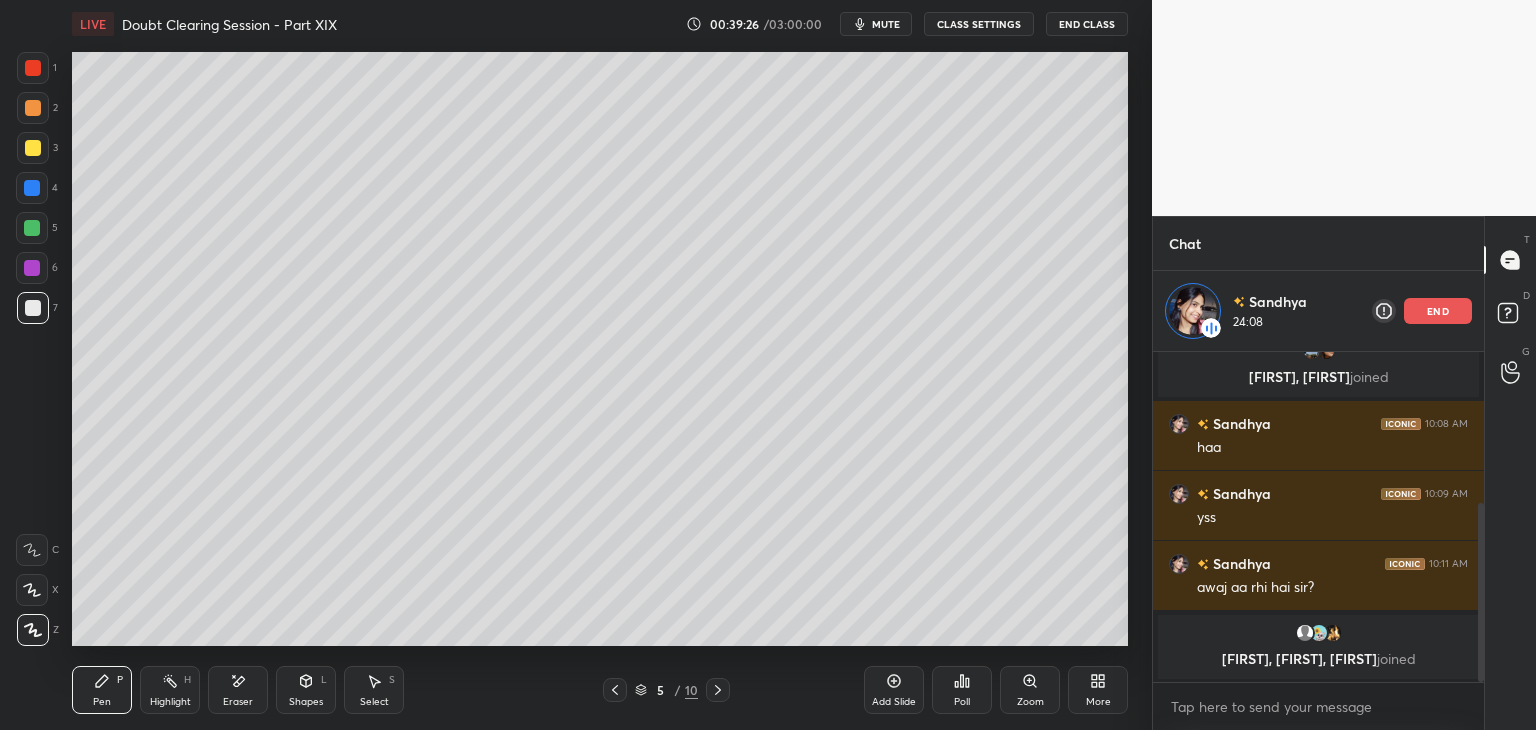 click on "Pen P Highlight H Eraser Shapes L Select S 5 / 10 Add Slide Poll Zoom More" at bounding box center (600, 690) 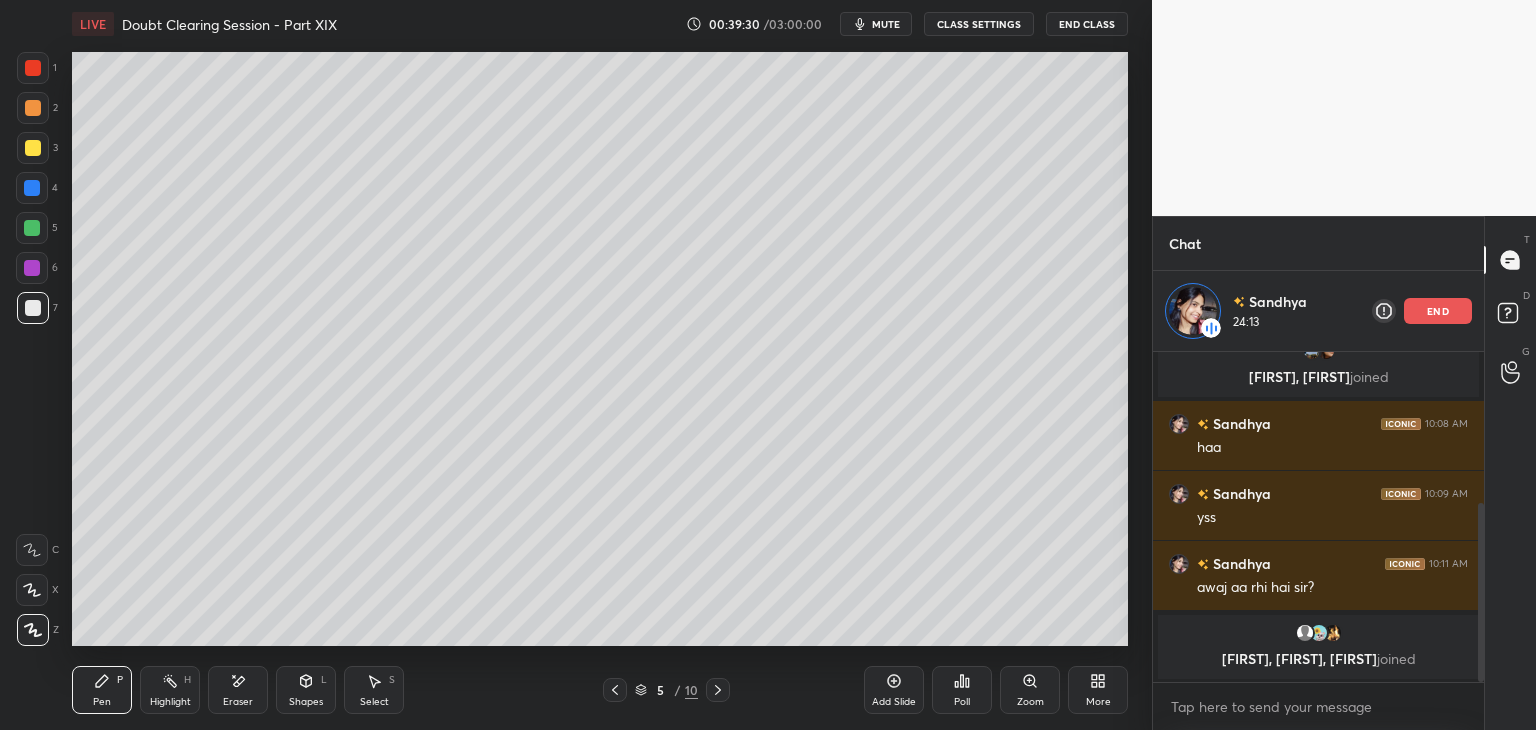 click on "Highlight H" at bounding box center (170, 690) 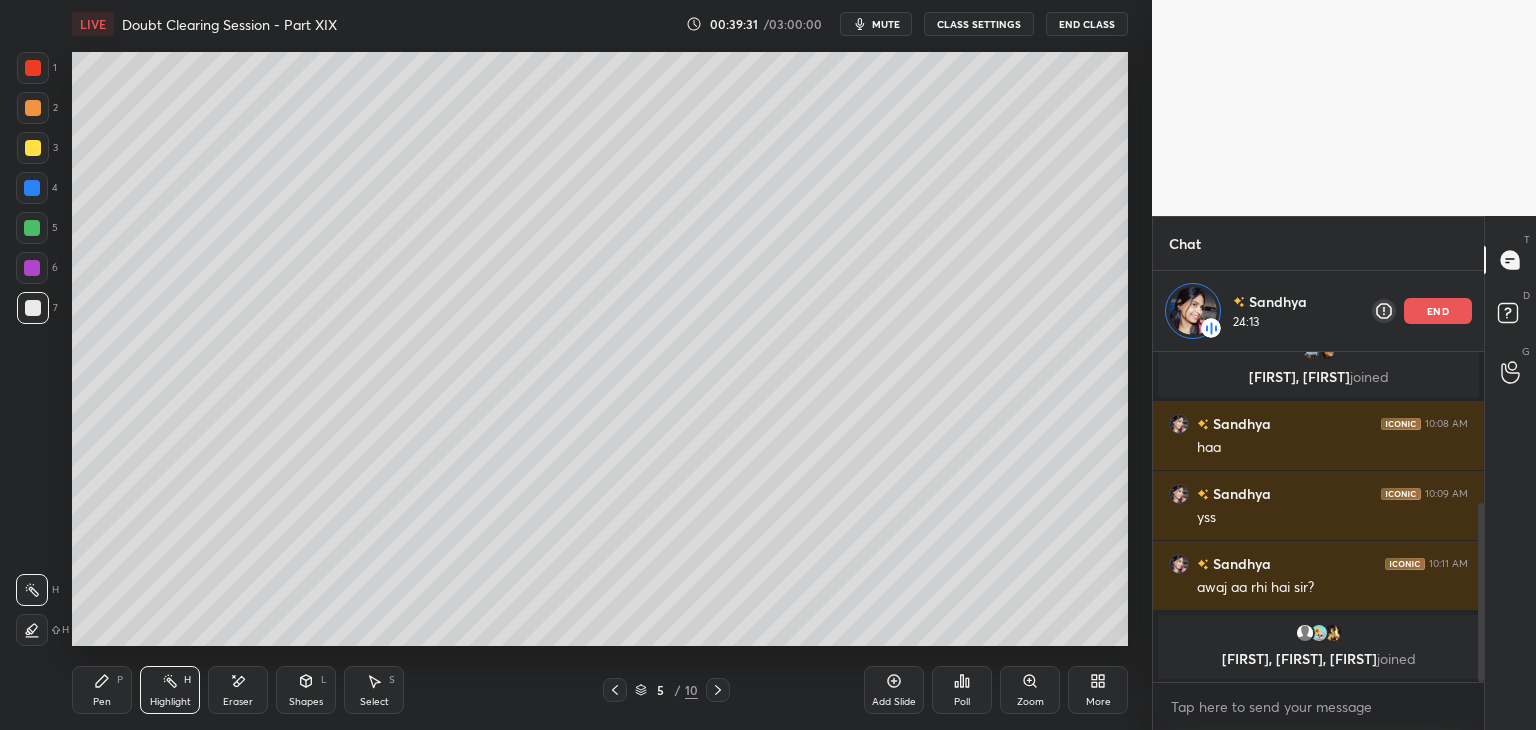 click on "Highlight H" at bounding box center (170, 690) 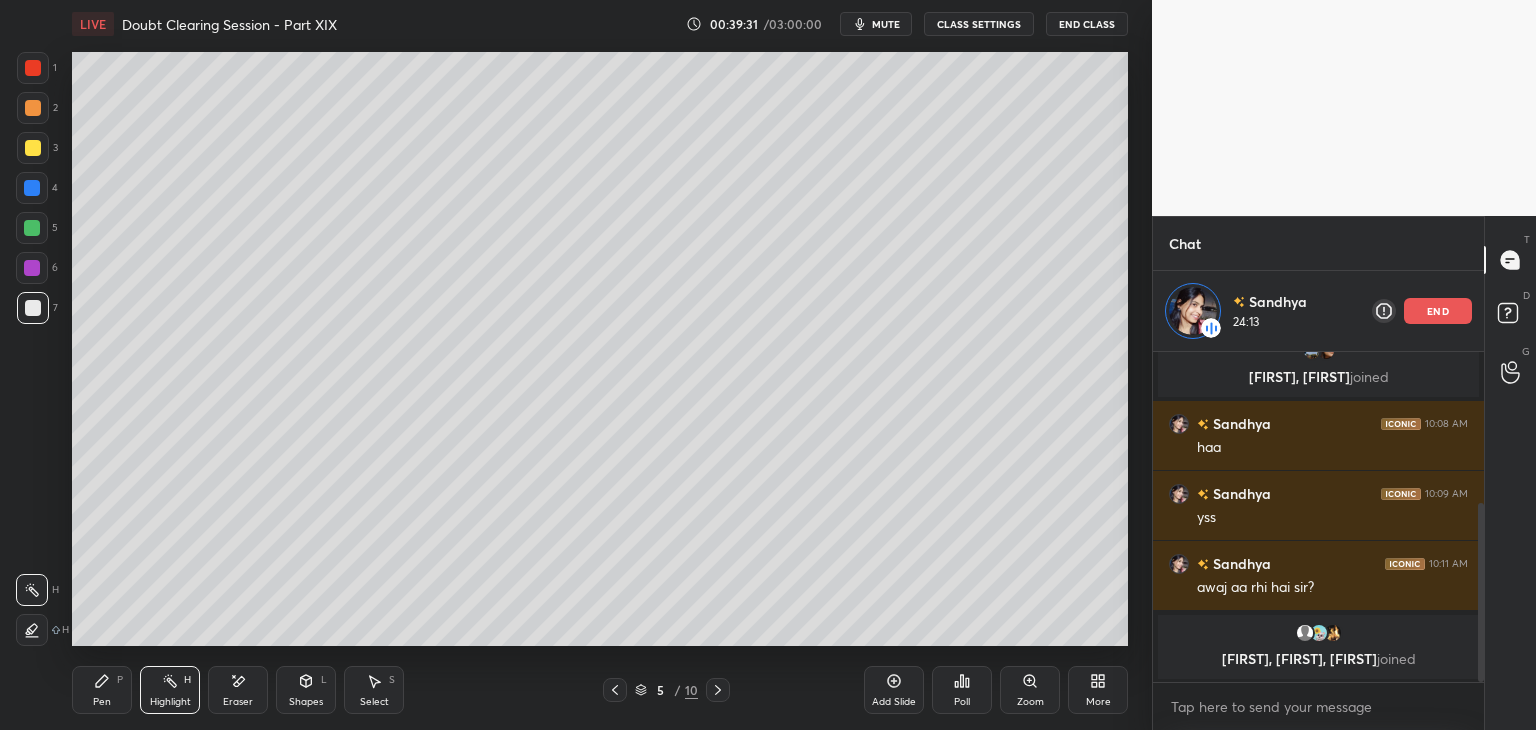 click on "Pen" at bounding box center [102, 702] 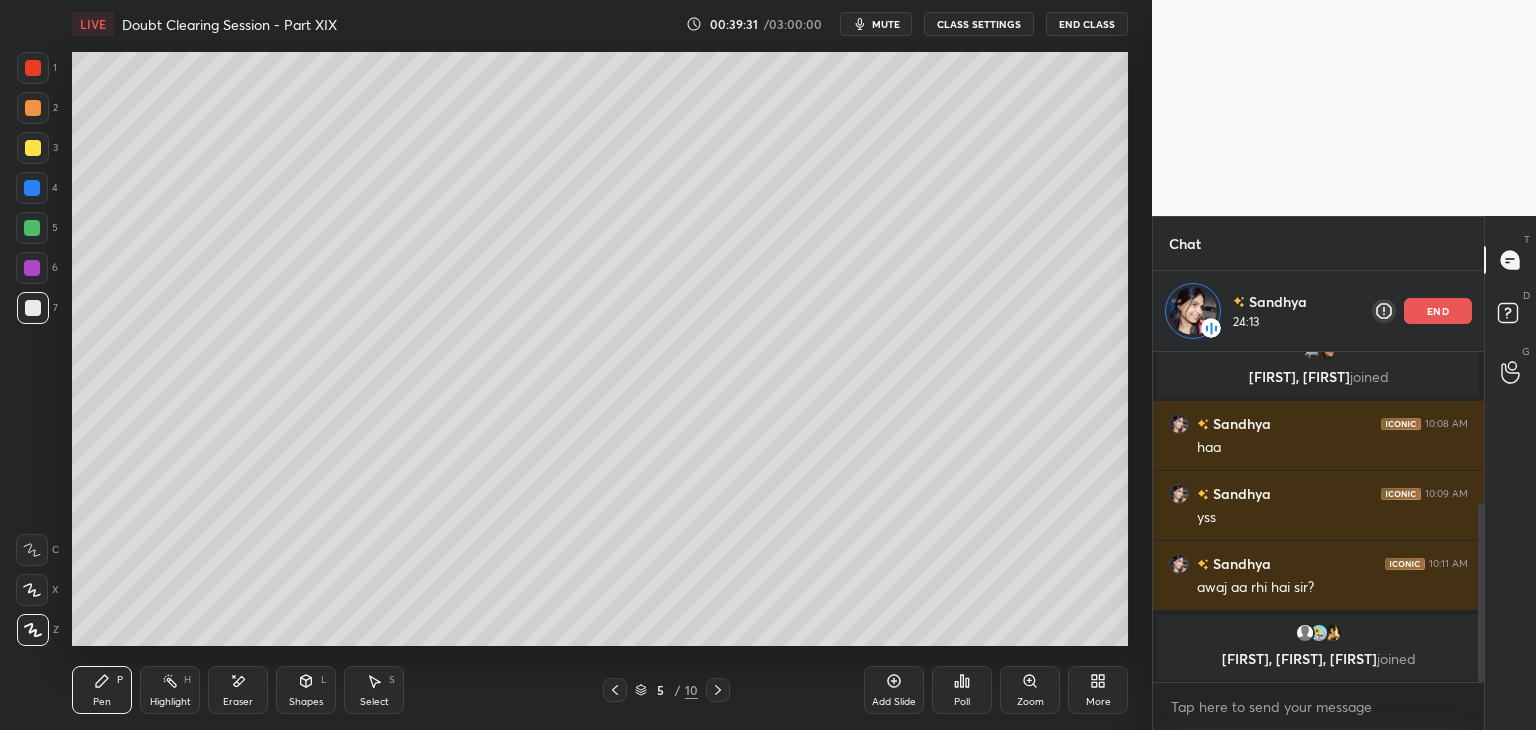 click on "Highlight" at bounding box center (170, 702) 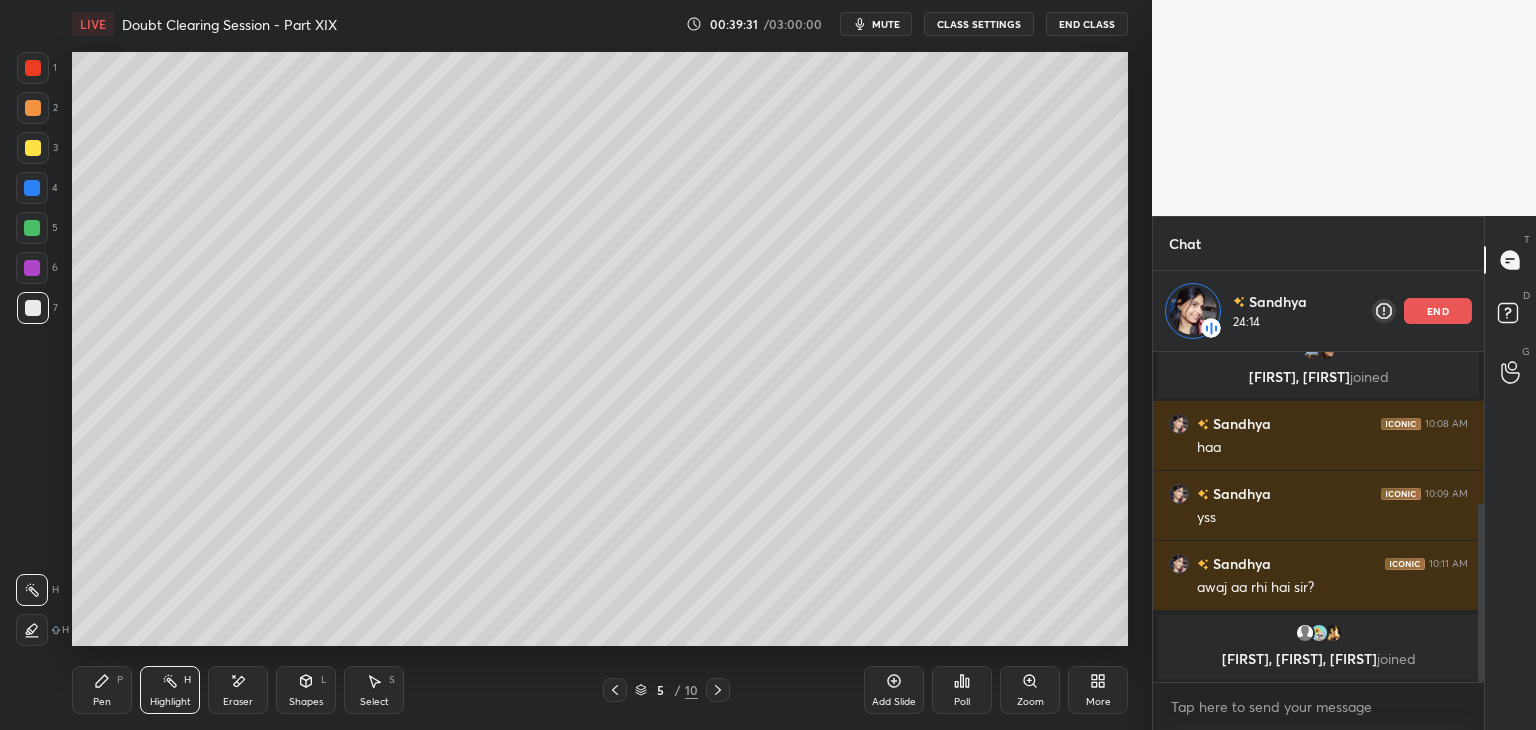 click on "Pen P" at bounding box center [102, 690] 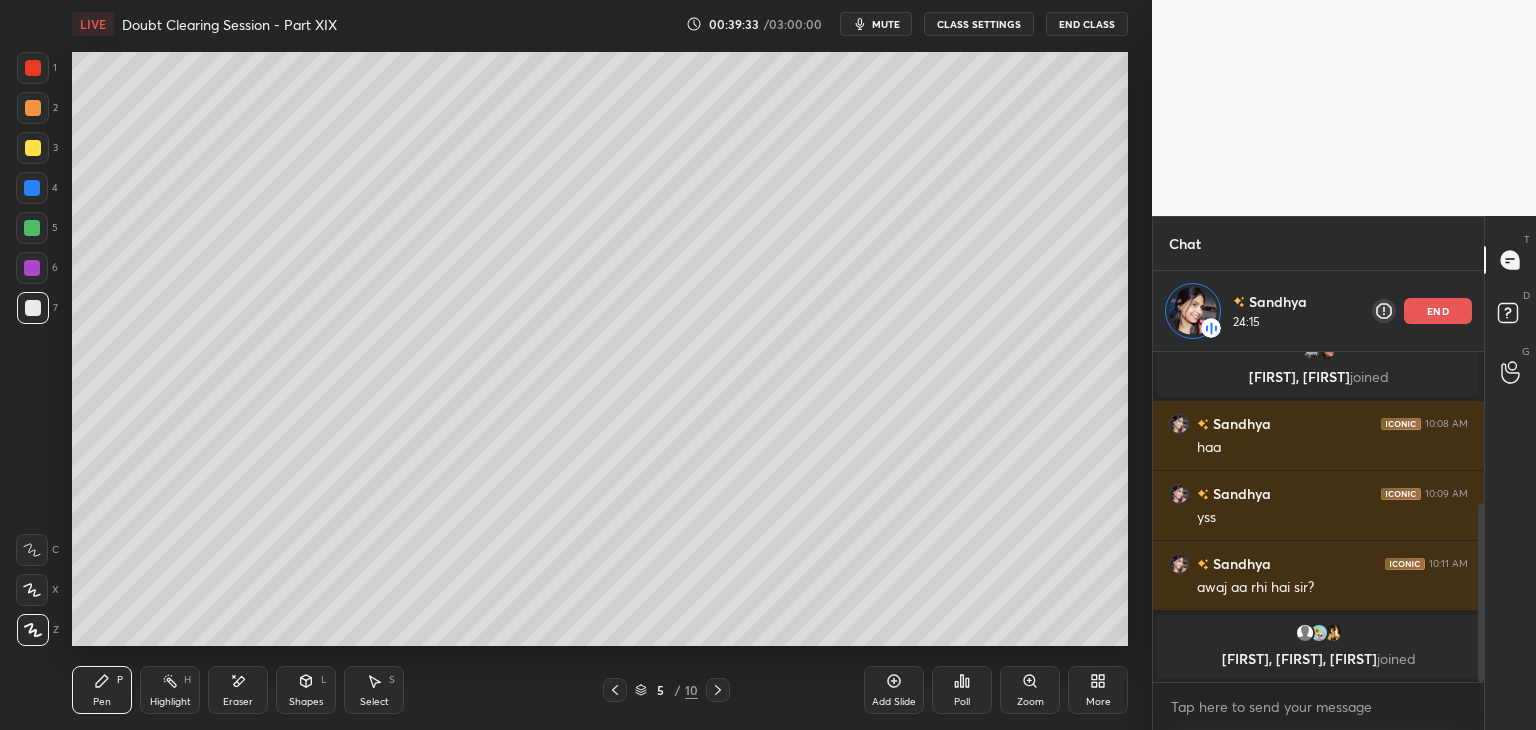 click at bounding box center (33, 148) 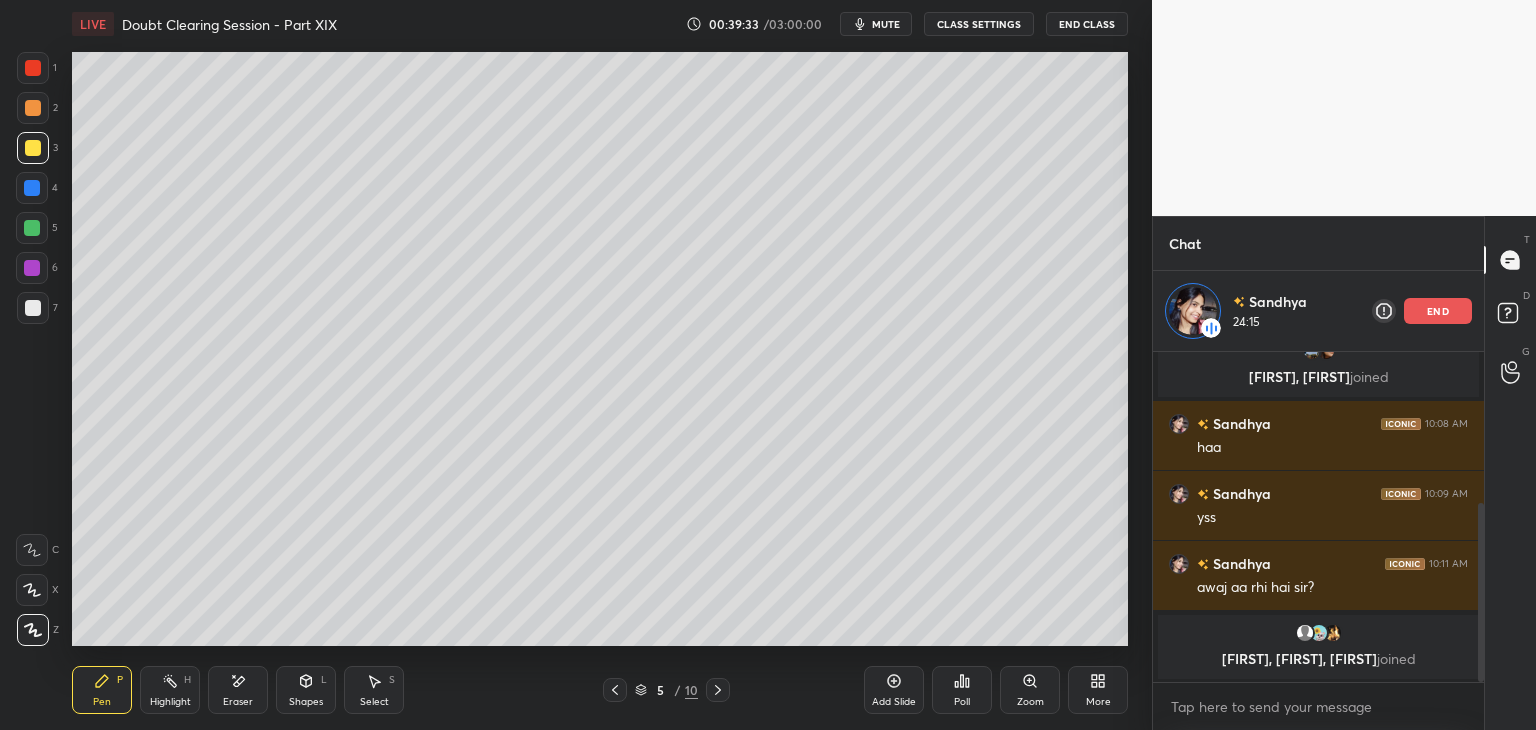 click at bounding box center [33, 108] 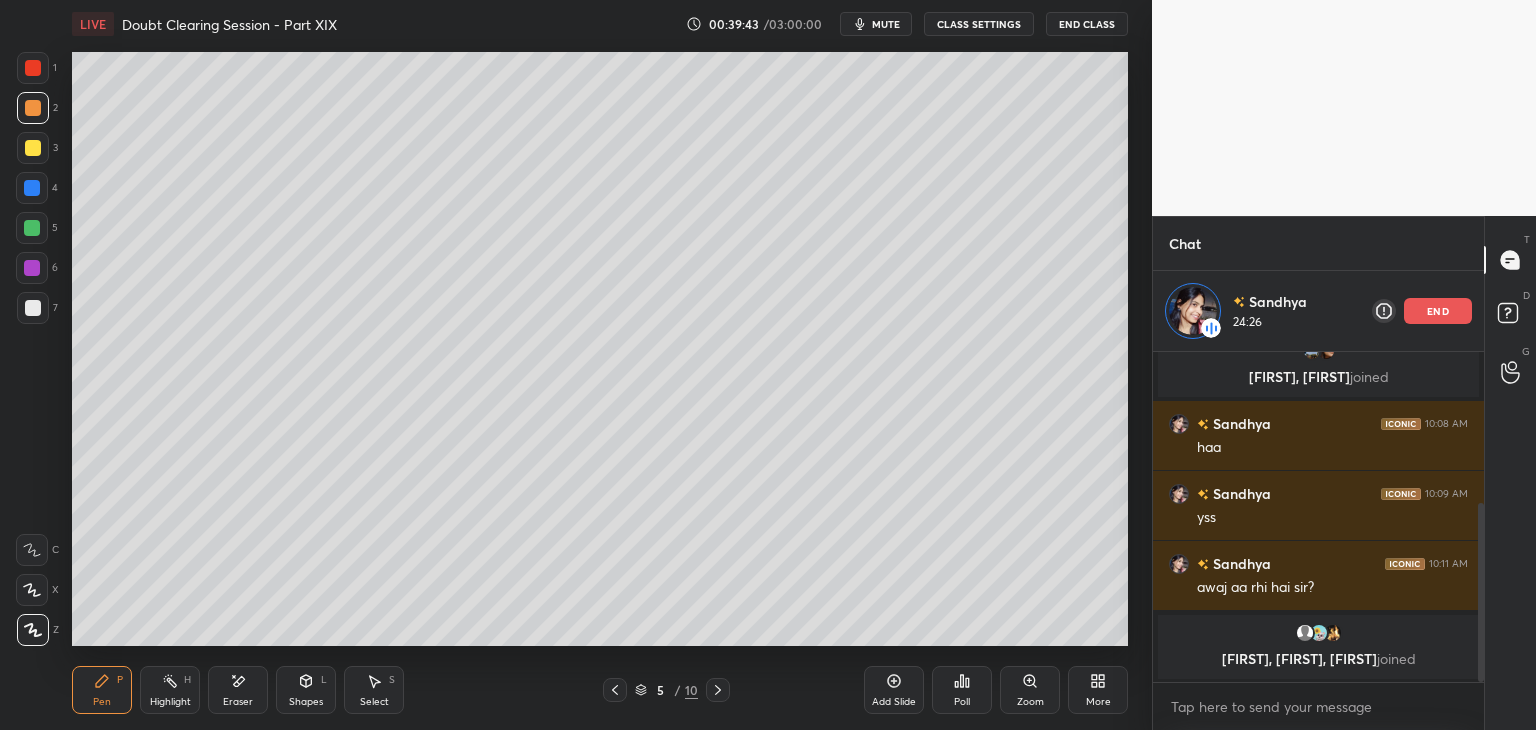 click on "5" at bounding box center [37, 228] 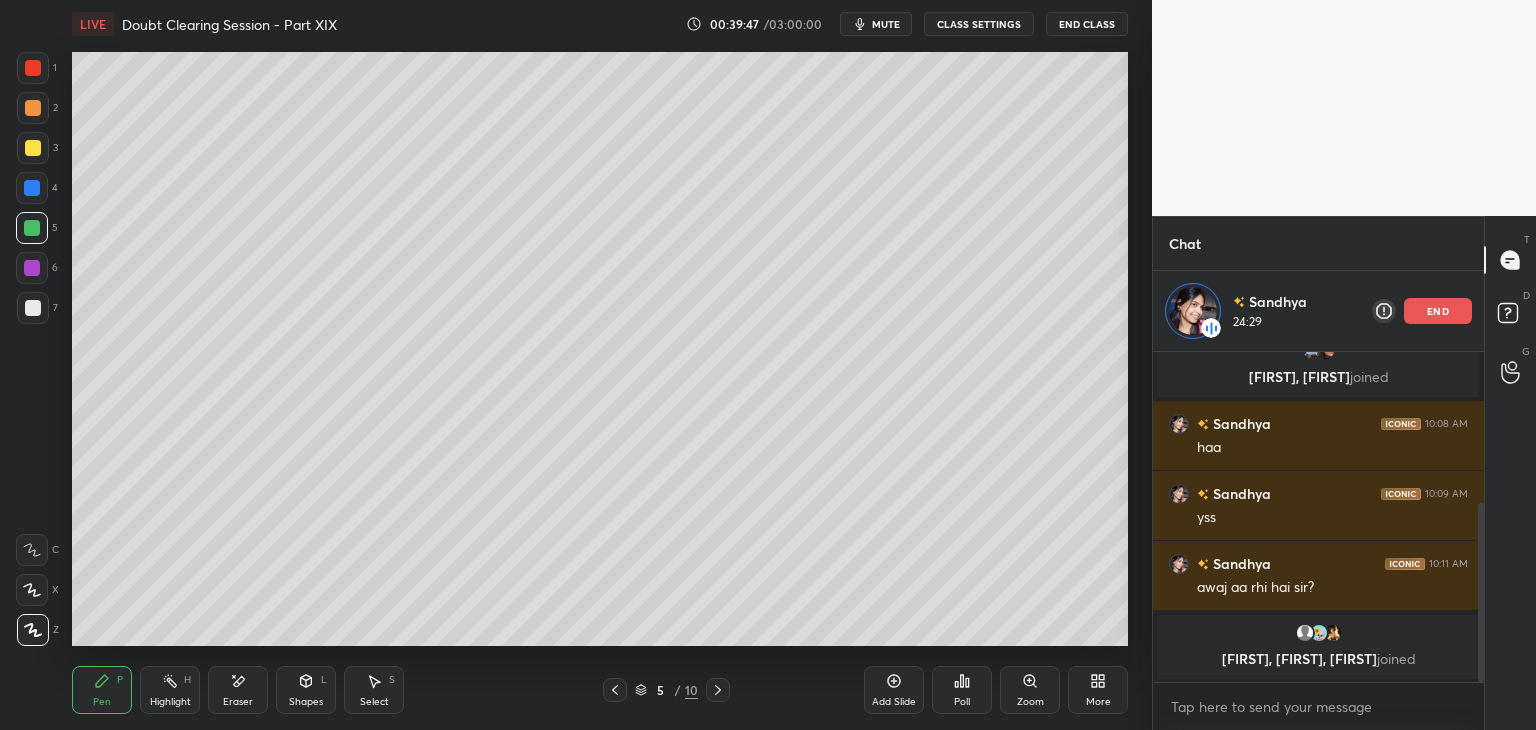 click at bounding box center (718, 690) 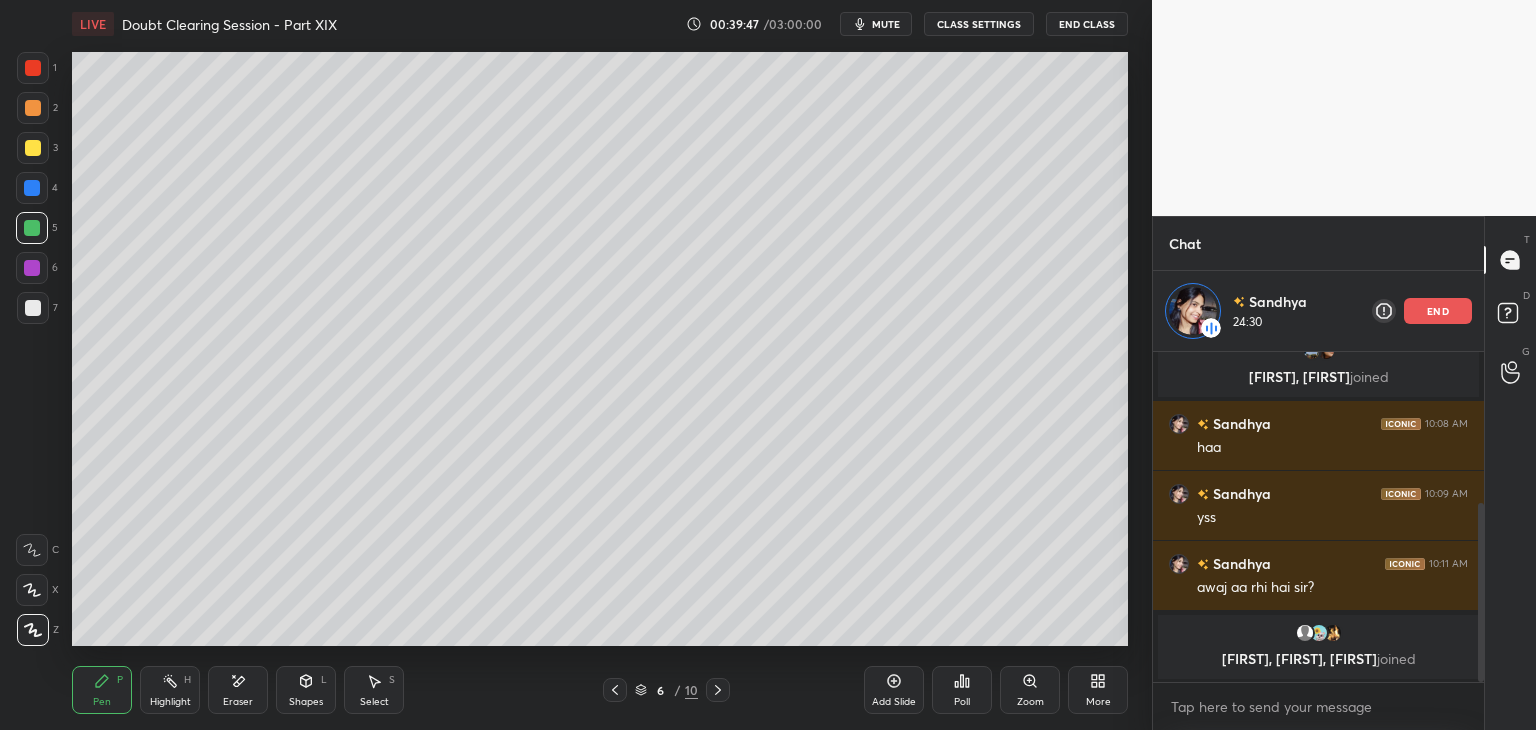 click 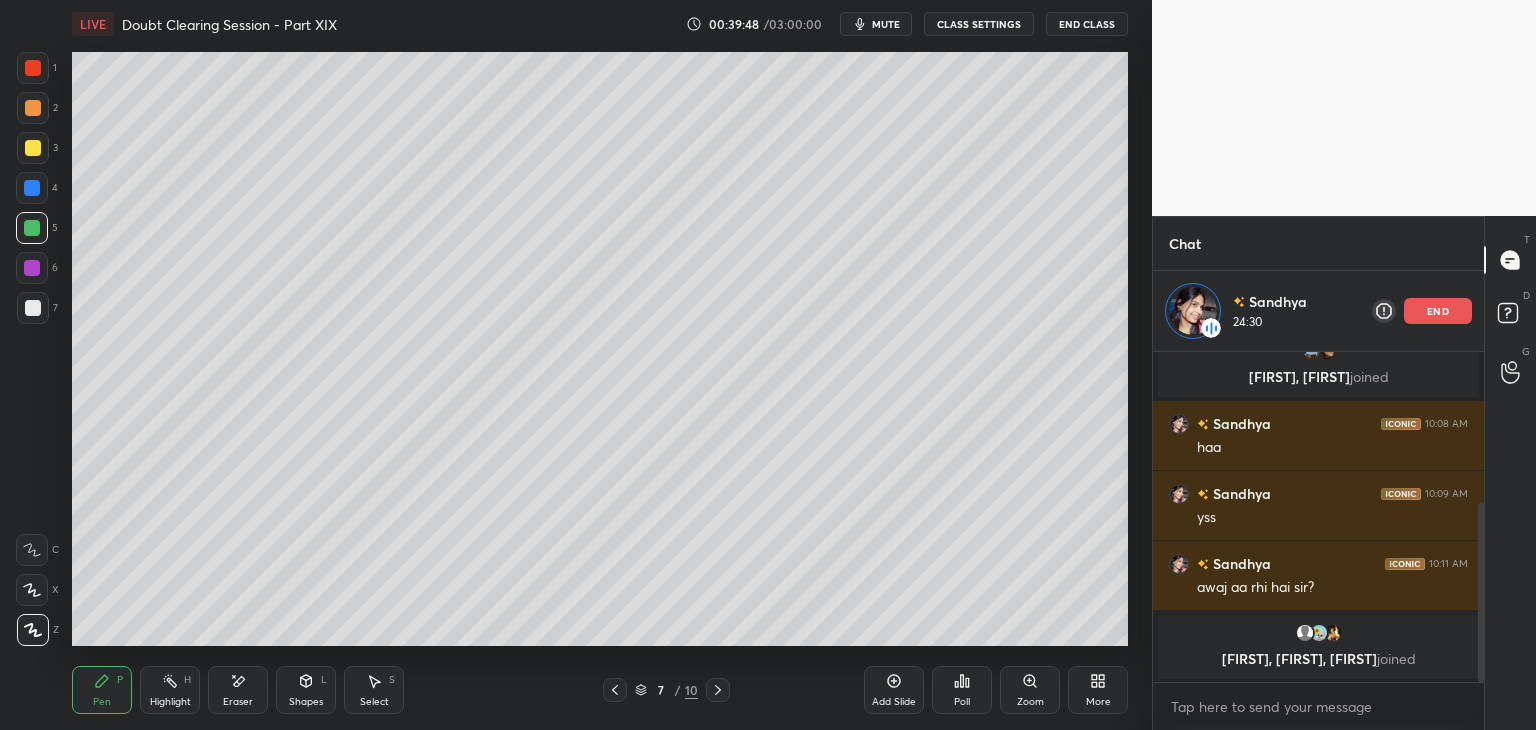 click 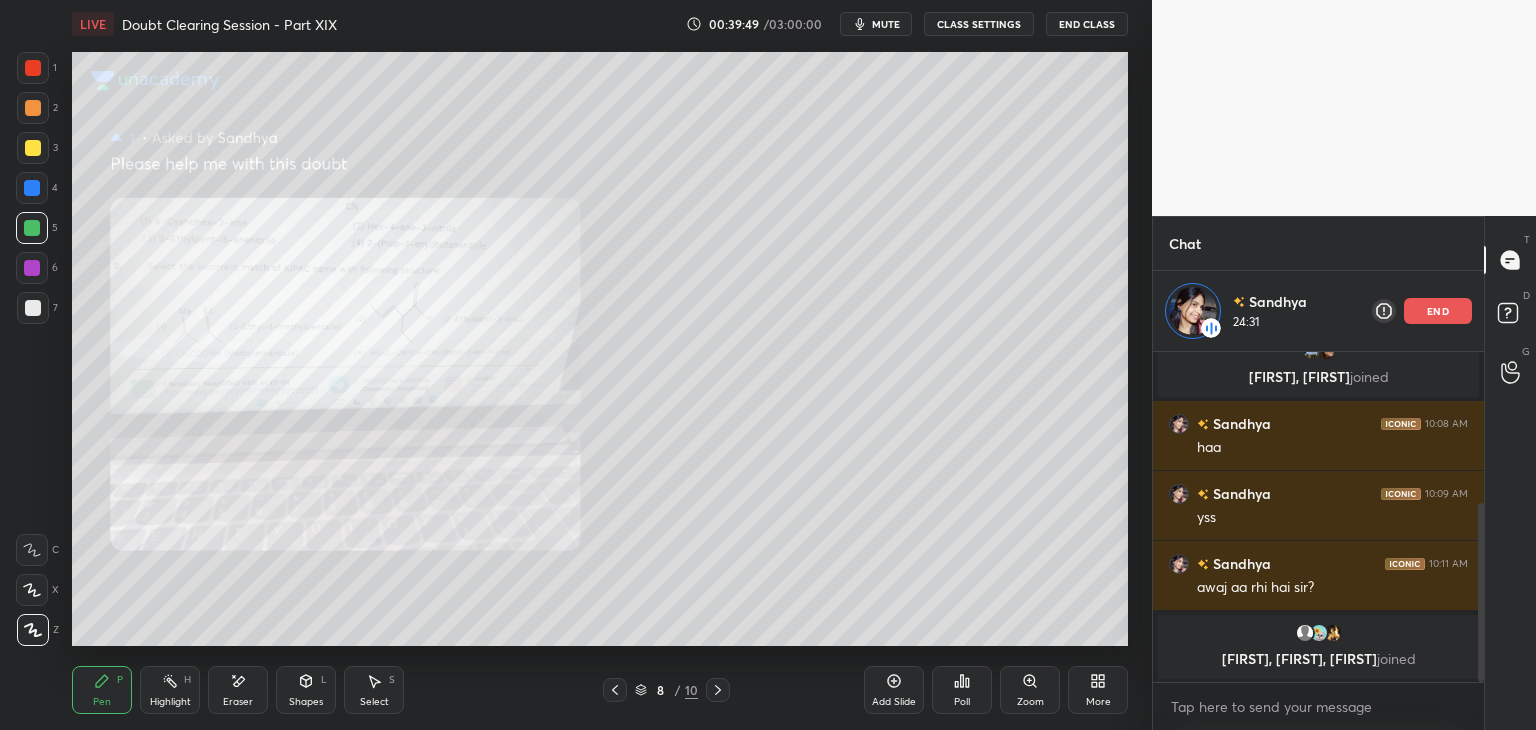 click on "Poll" at bounding box center [962, 690] 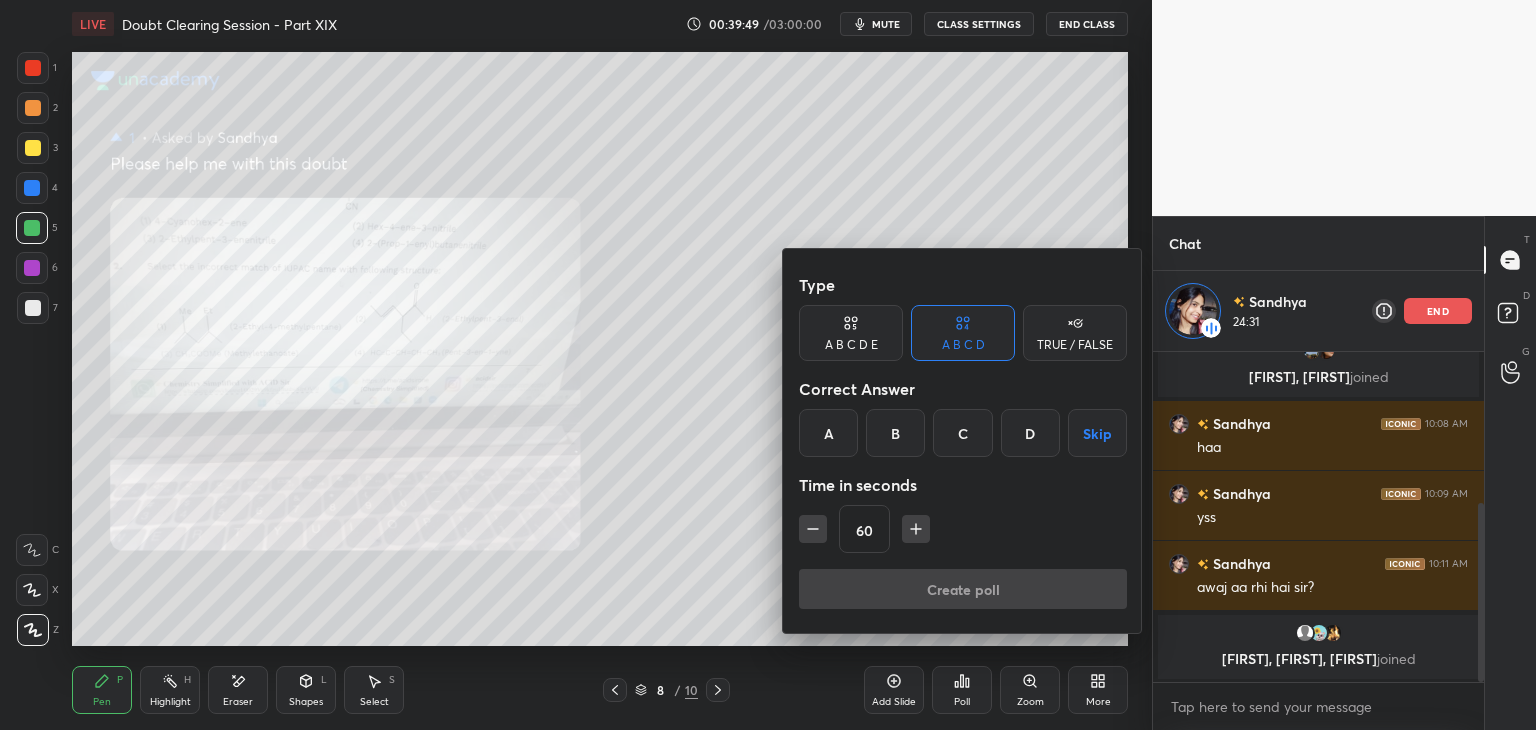 click at bounding box center [768, 365] 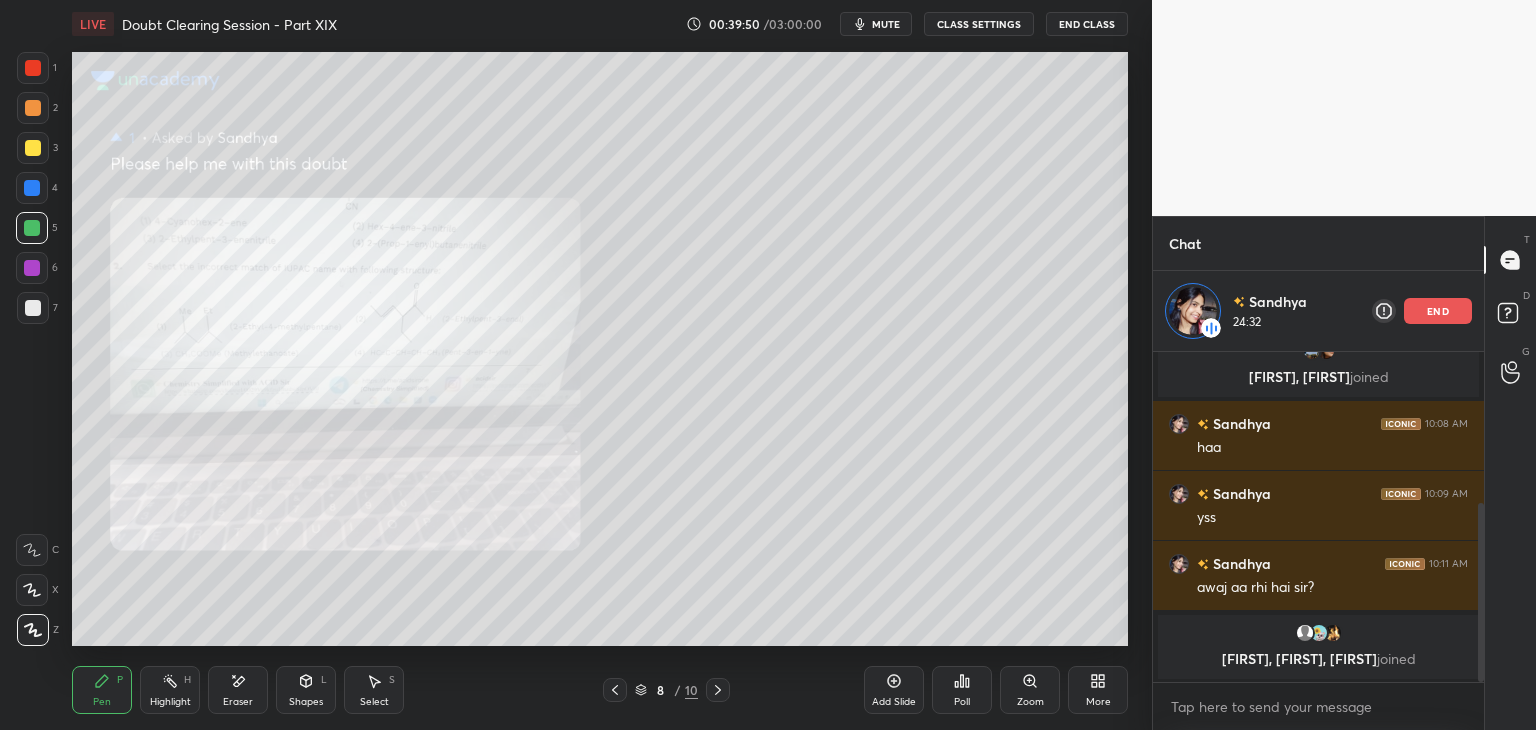 click on "Zoom" at bounding box center [1030, 690] 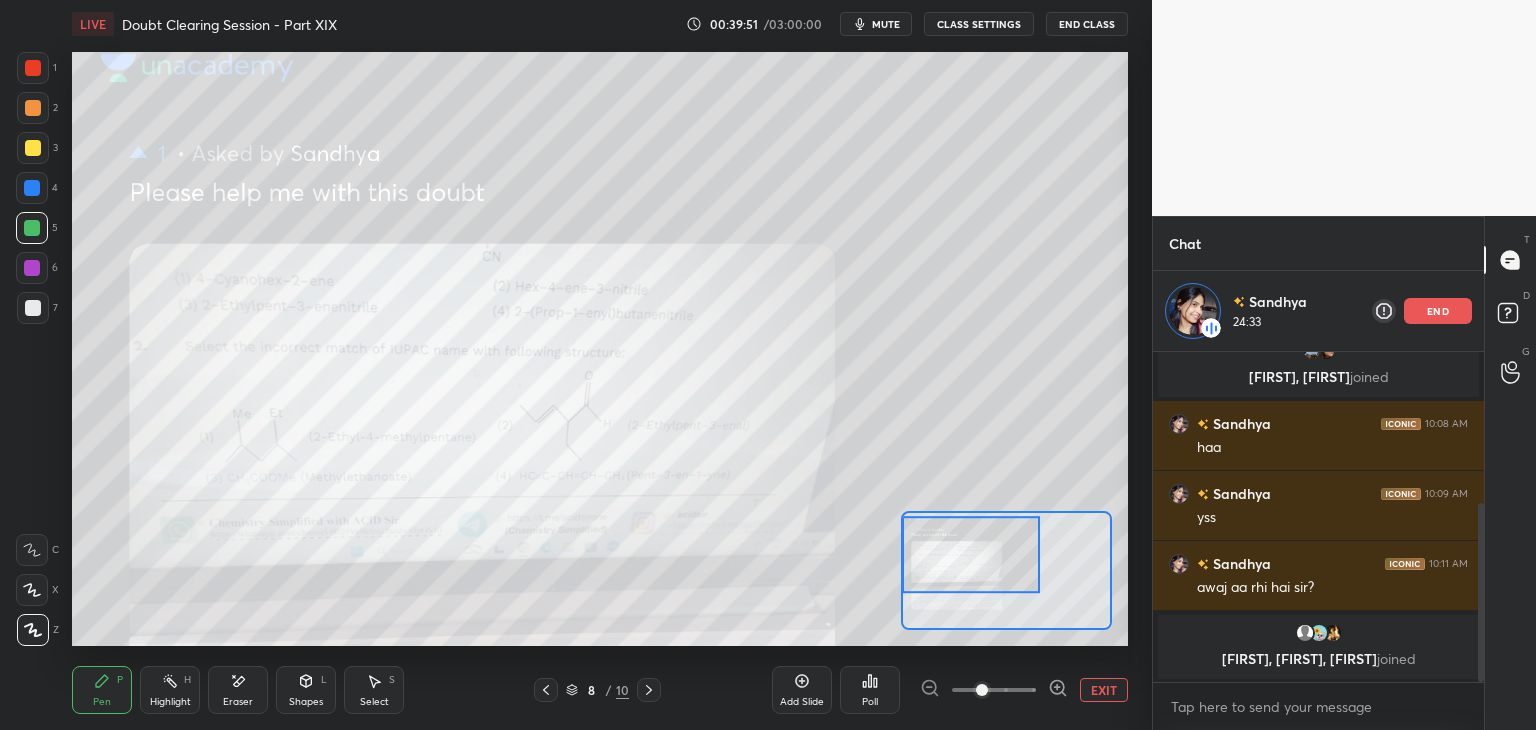 click at bounding box center (982, 690) 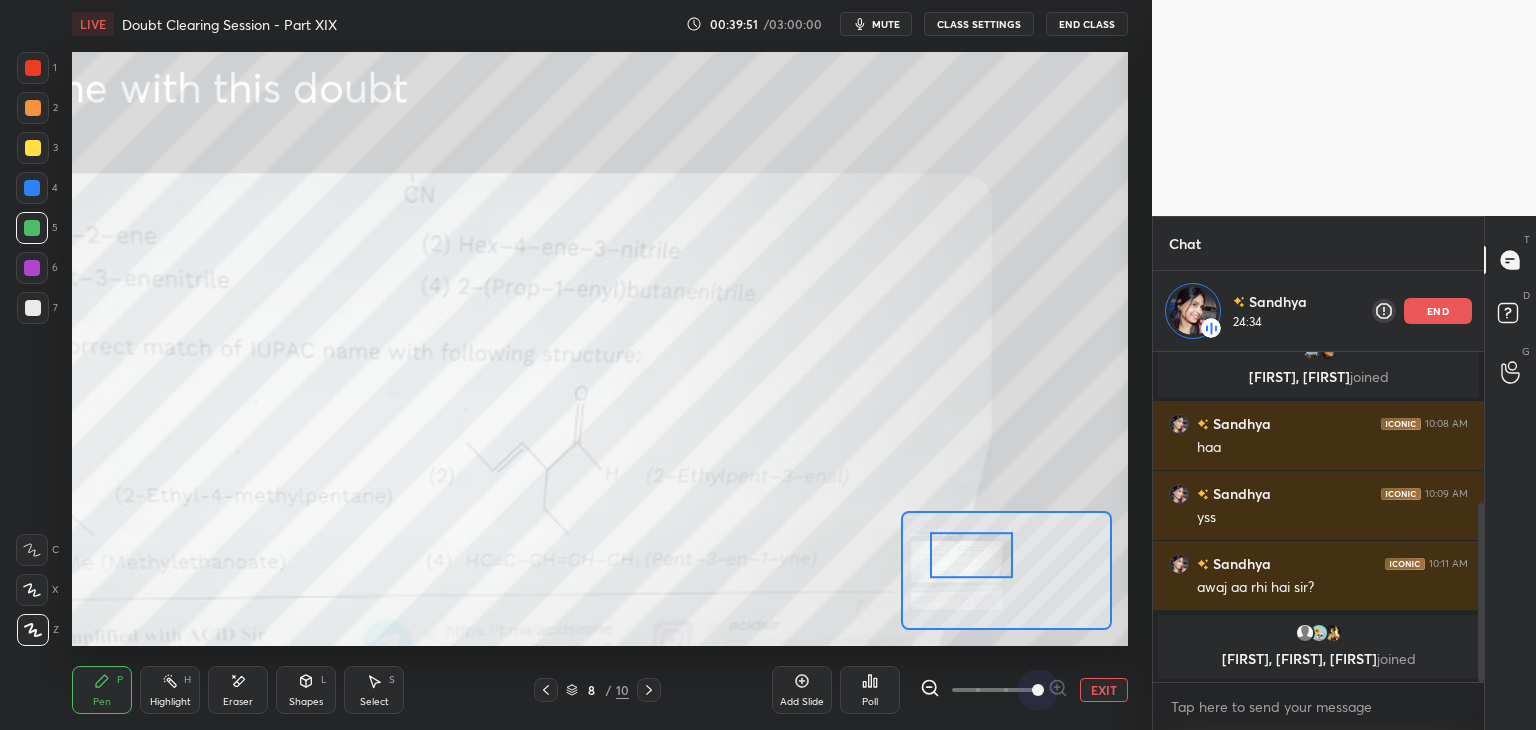 click on "Add Slide Poll EXIT" at bounding box center [950, 690] 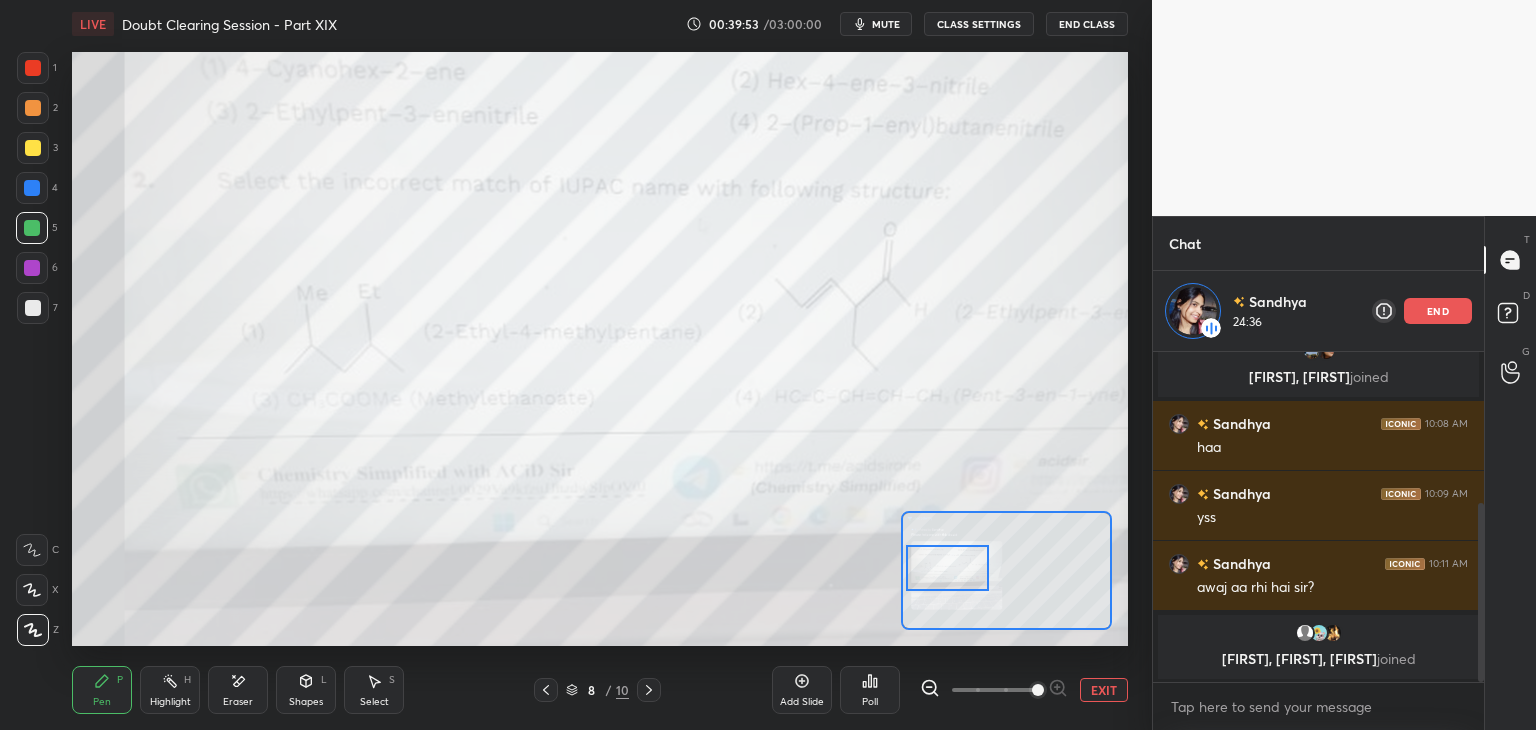 click at bounding box center (33, 68) 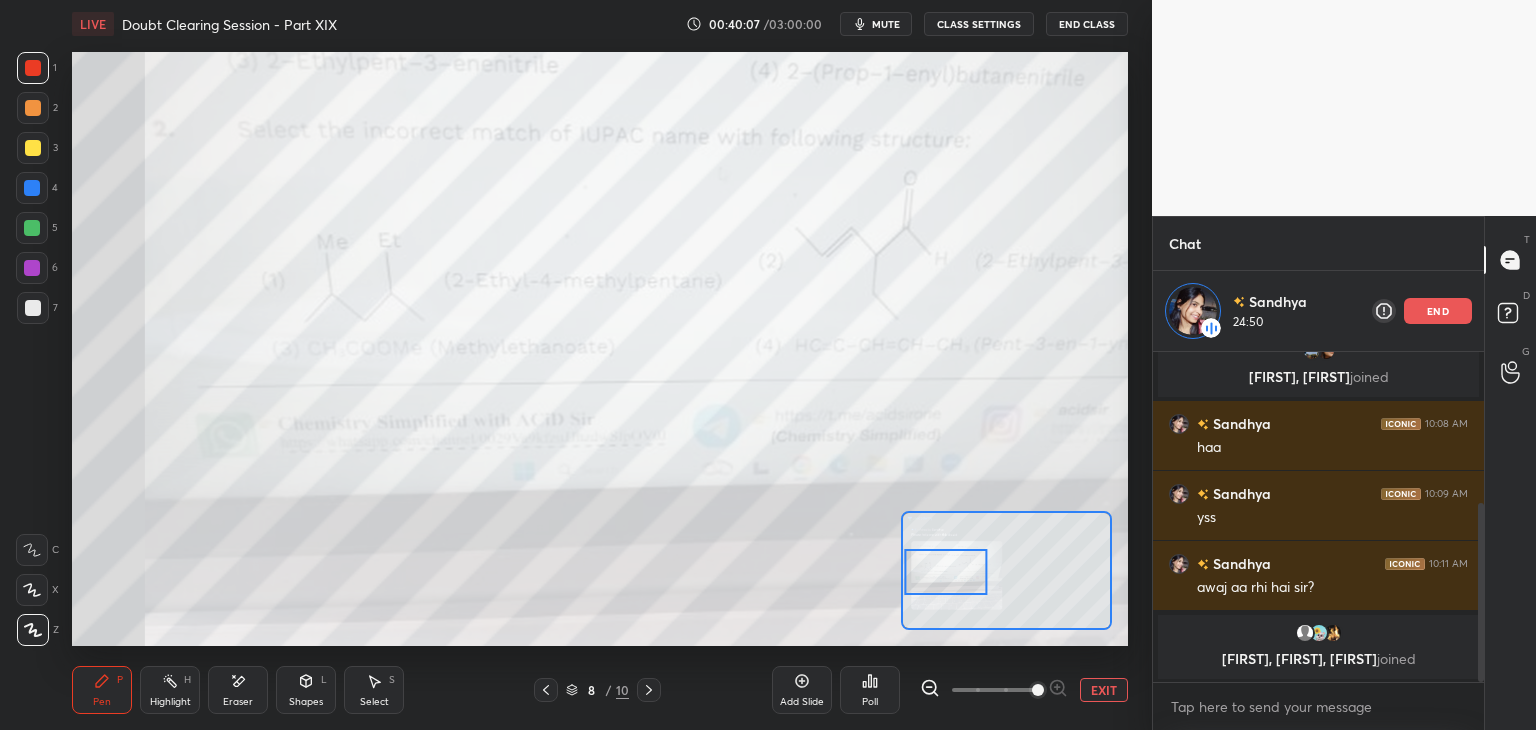 click on "4" at bounding box center (37, 188) 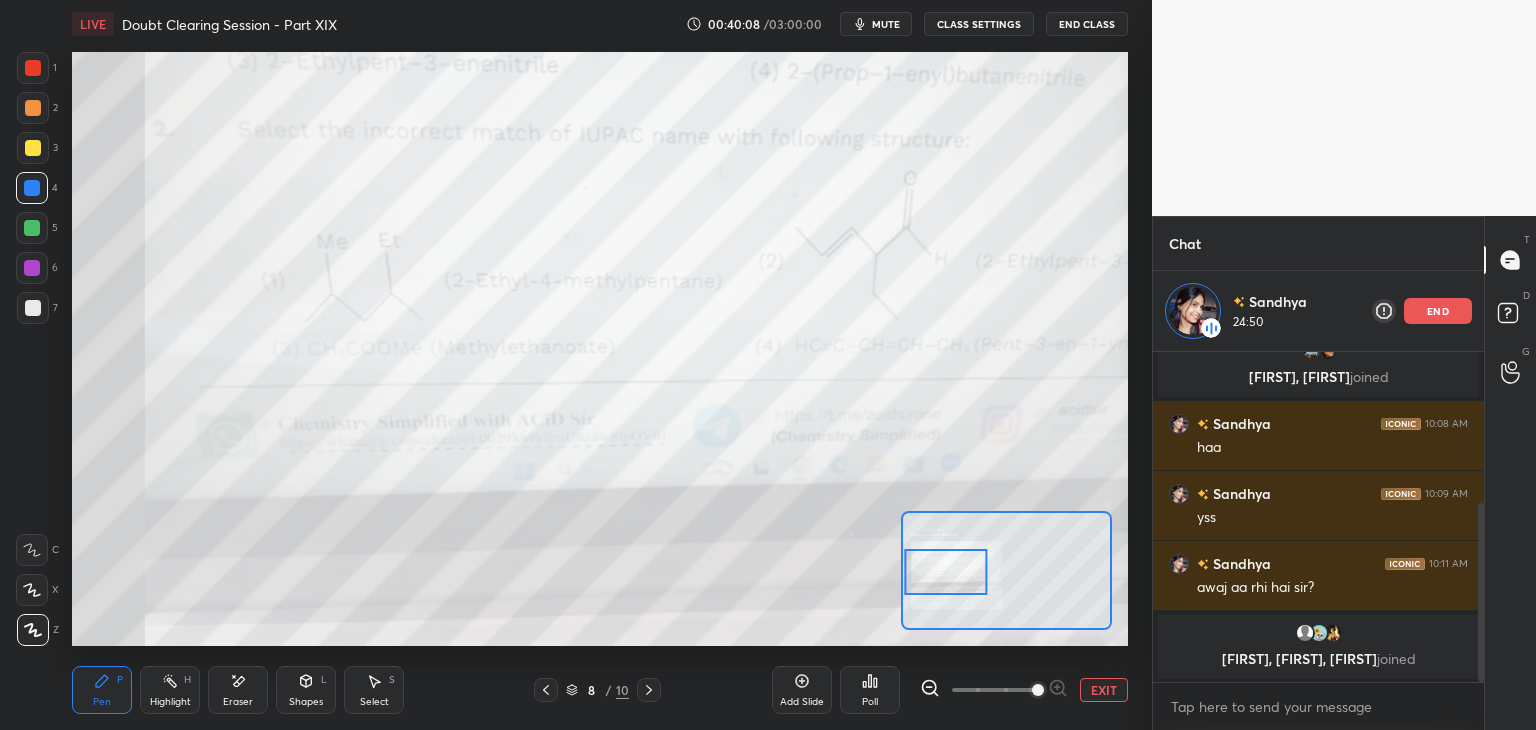 click at bounding box center [32, 228] 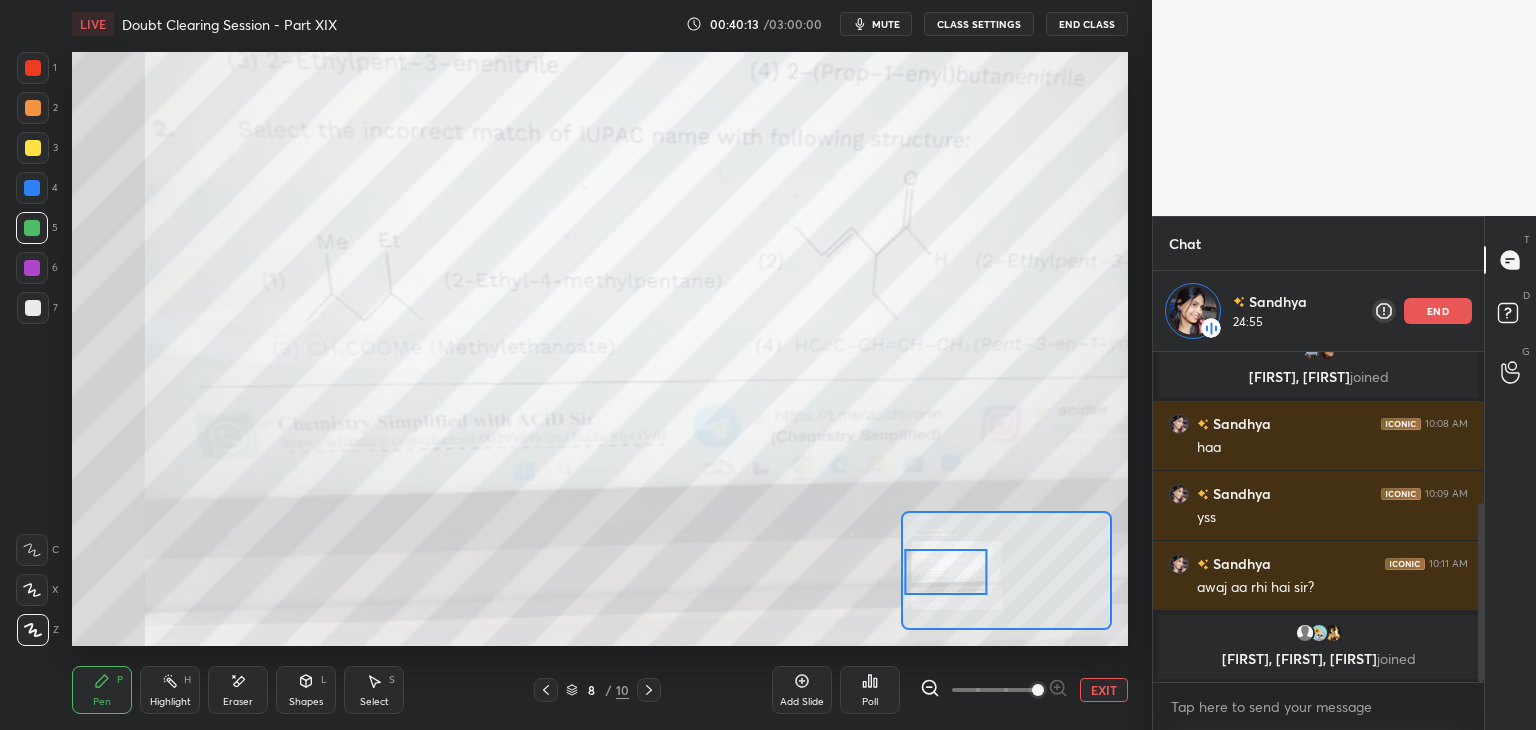 click on "Highlight H" at bounding box center (170, 690) 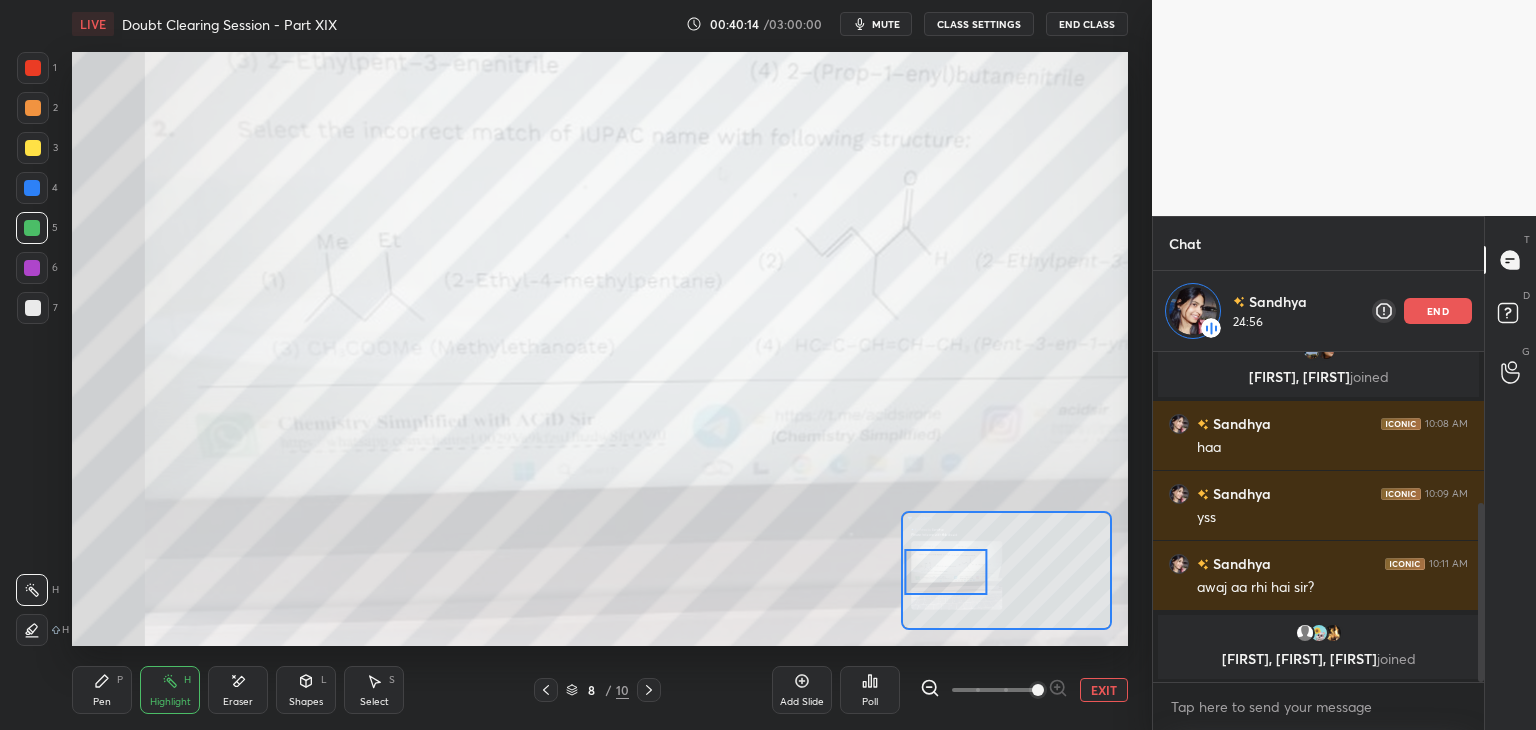click 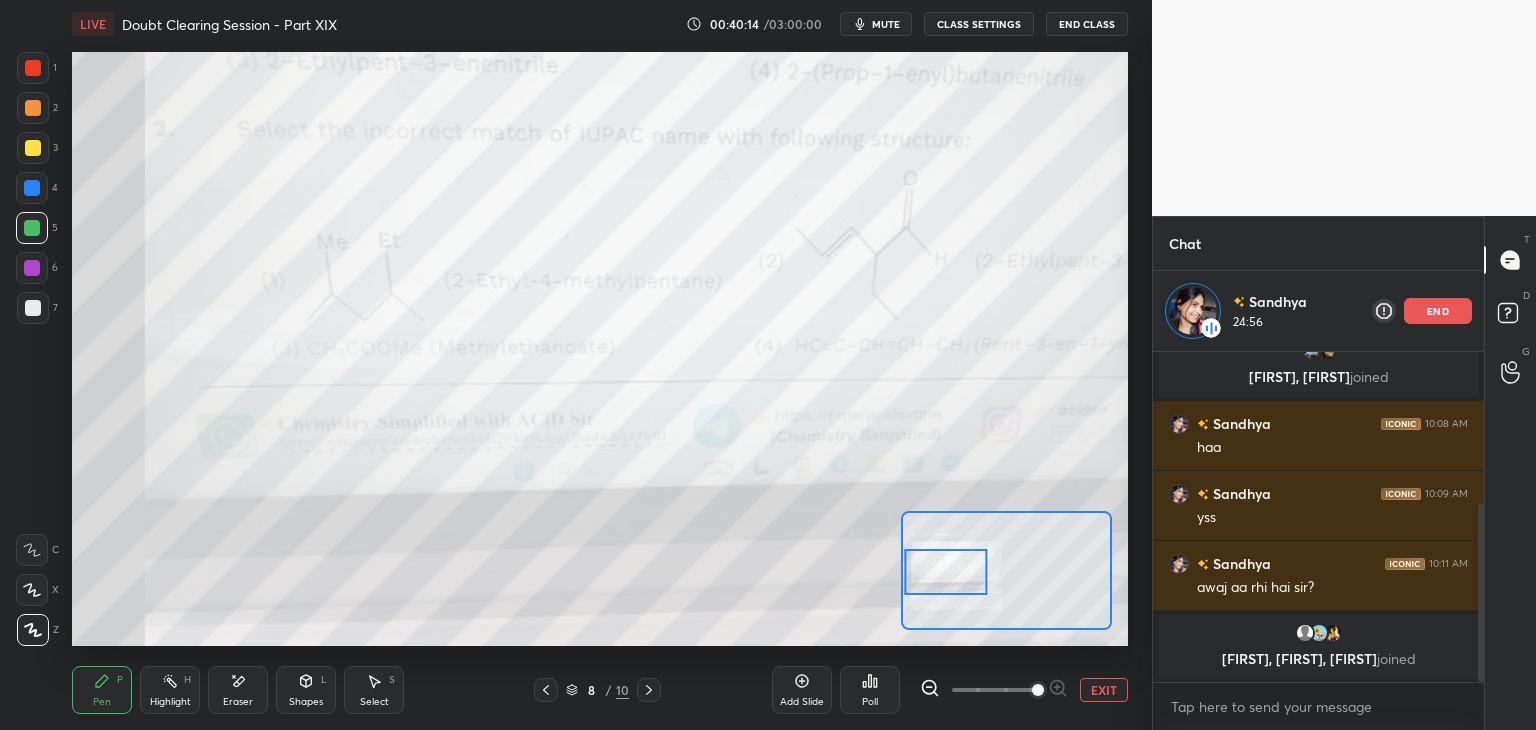 click on "Highlight H" at bounding box center [170, 690] 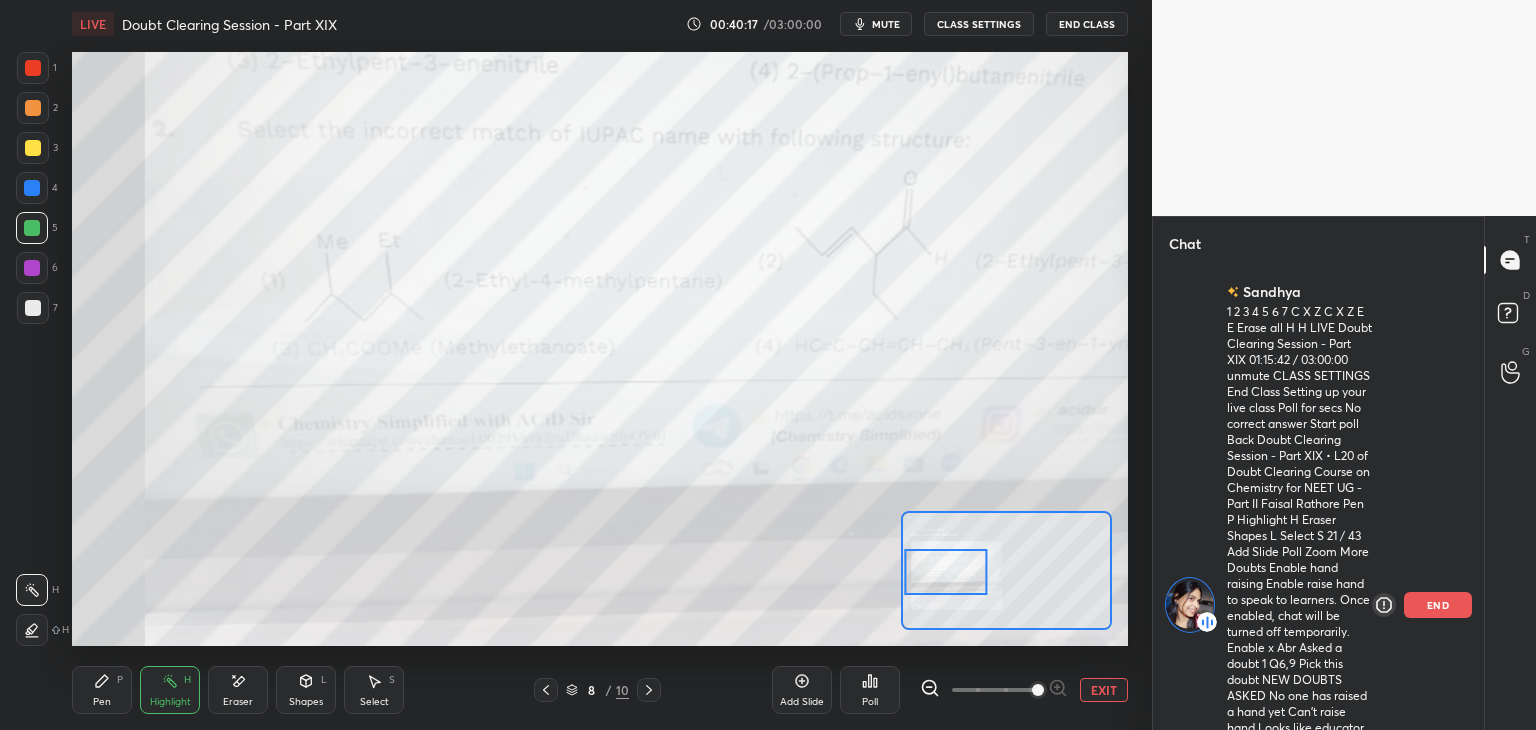 scroll, scrollTop: 295, scrollLeft: 0, axis: vertical 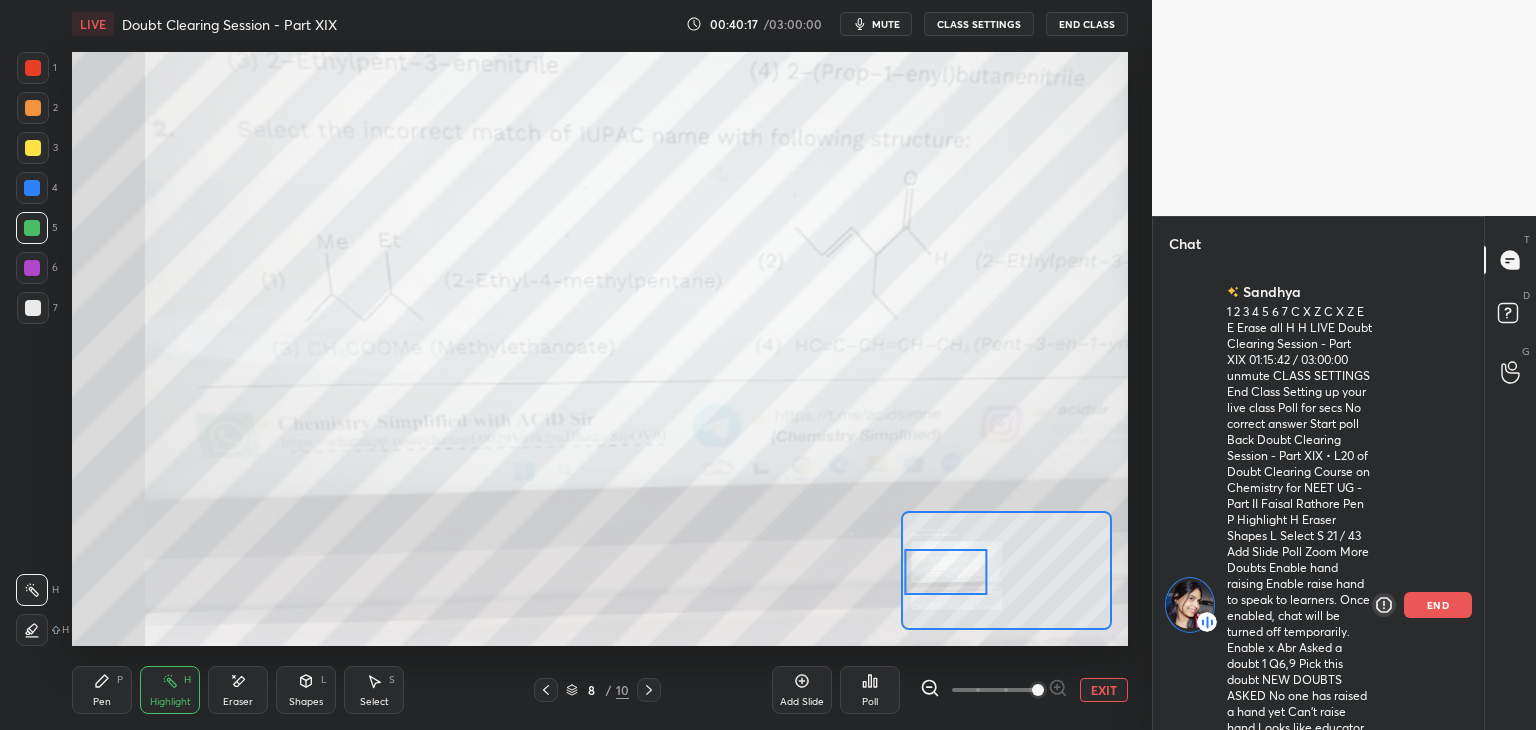 click on "Pen" at bounding box center (102, 702) 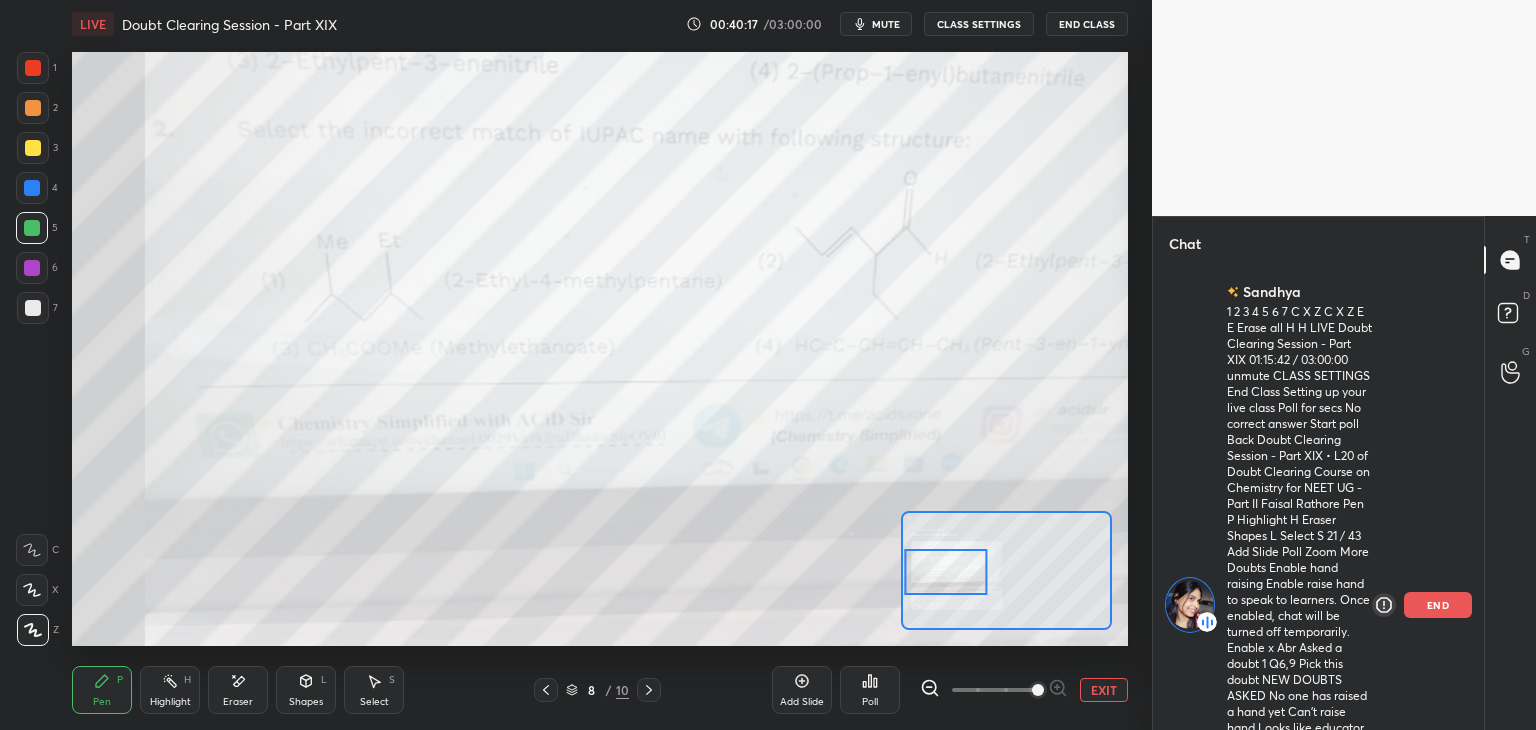 click on "Highlight" at bounding box center (170, 702) 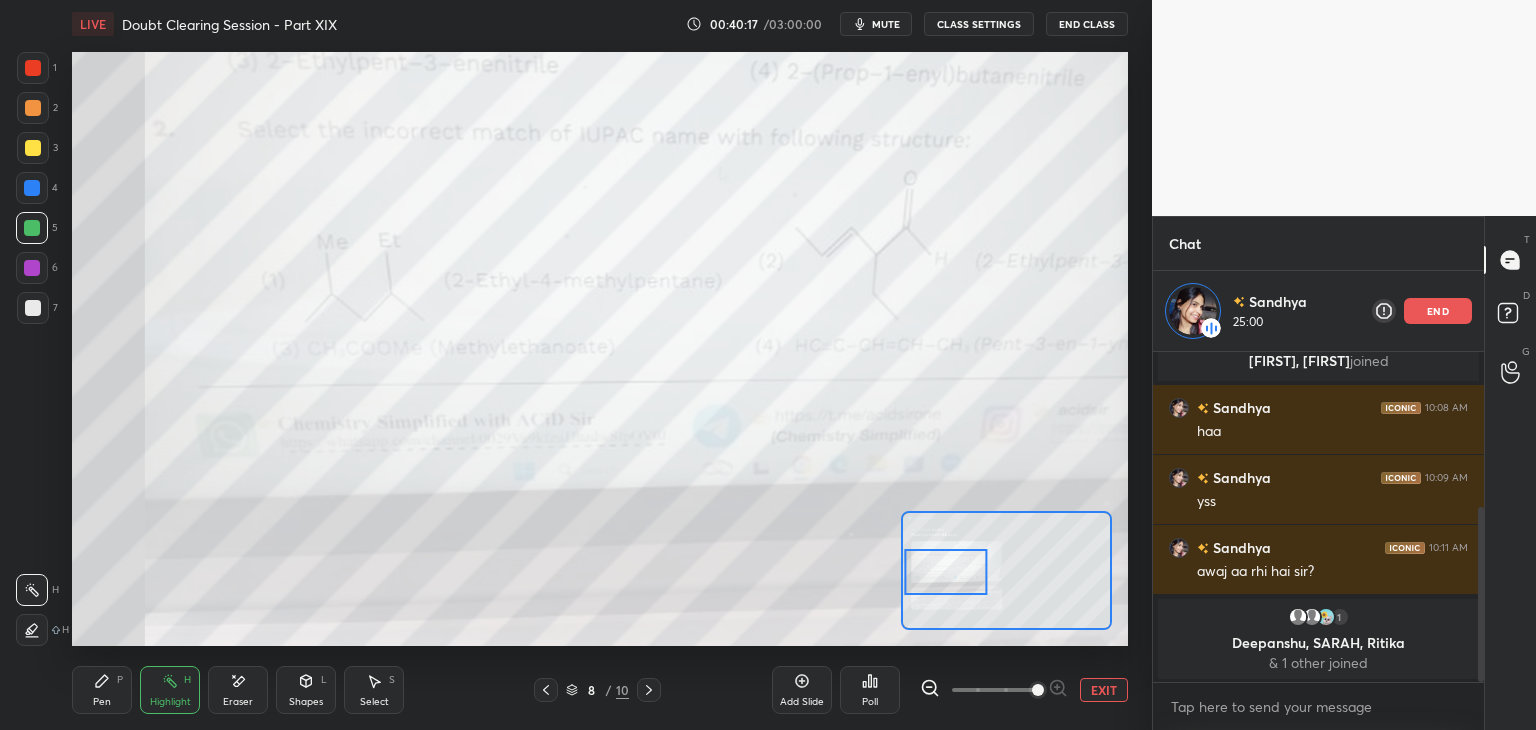 click on "Pen P" at bounding box center (102, 690) 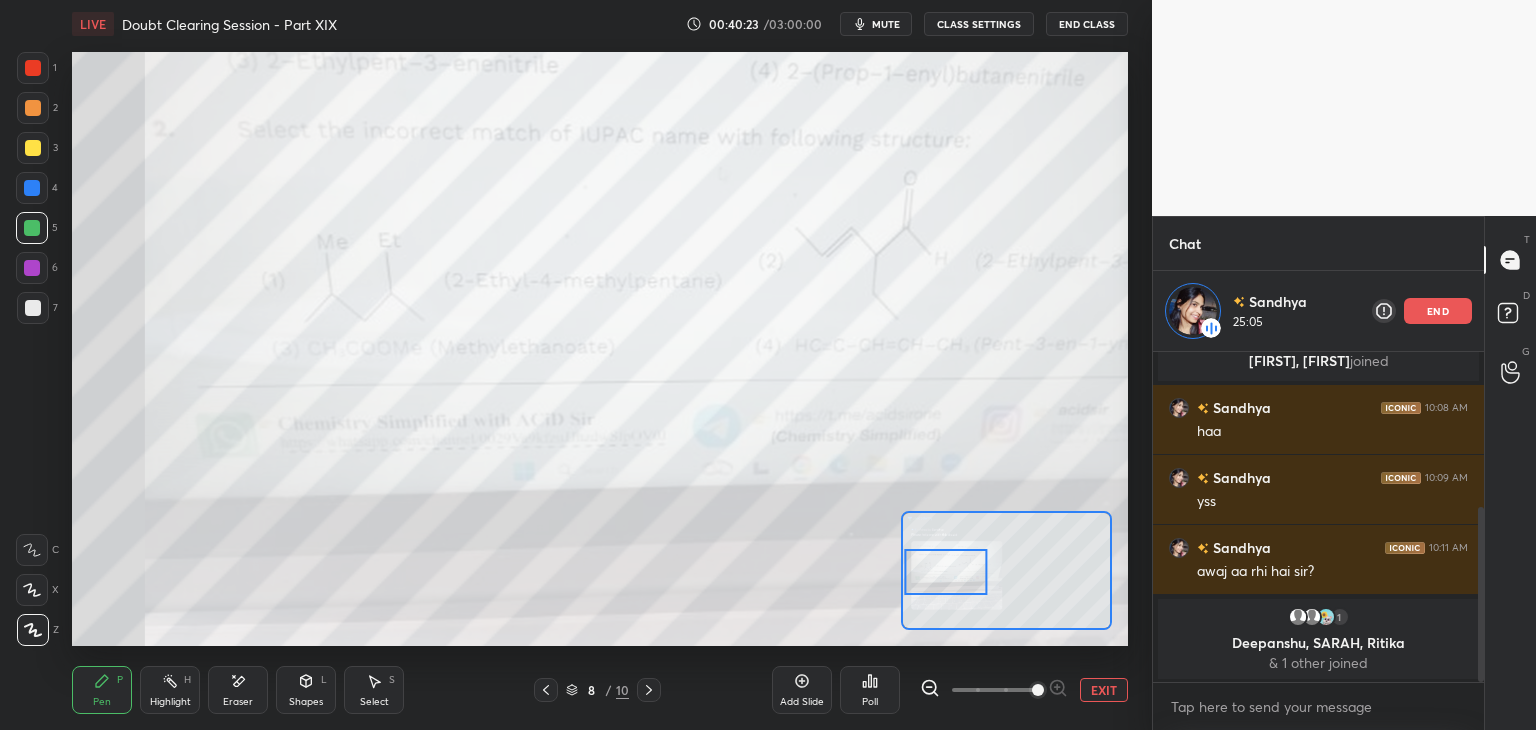 click at bounding box center [32, 268] 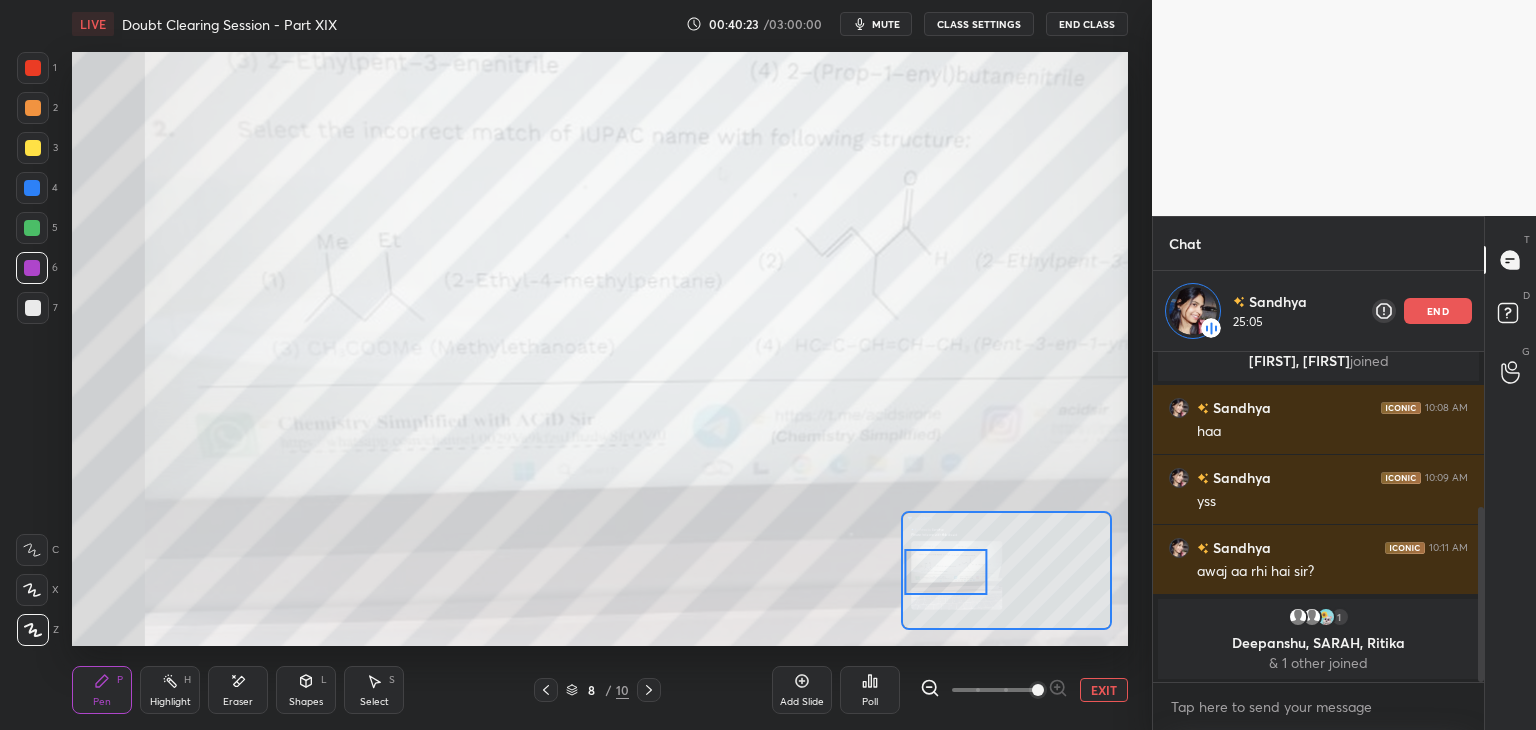 click at bounding box center (33, 308) 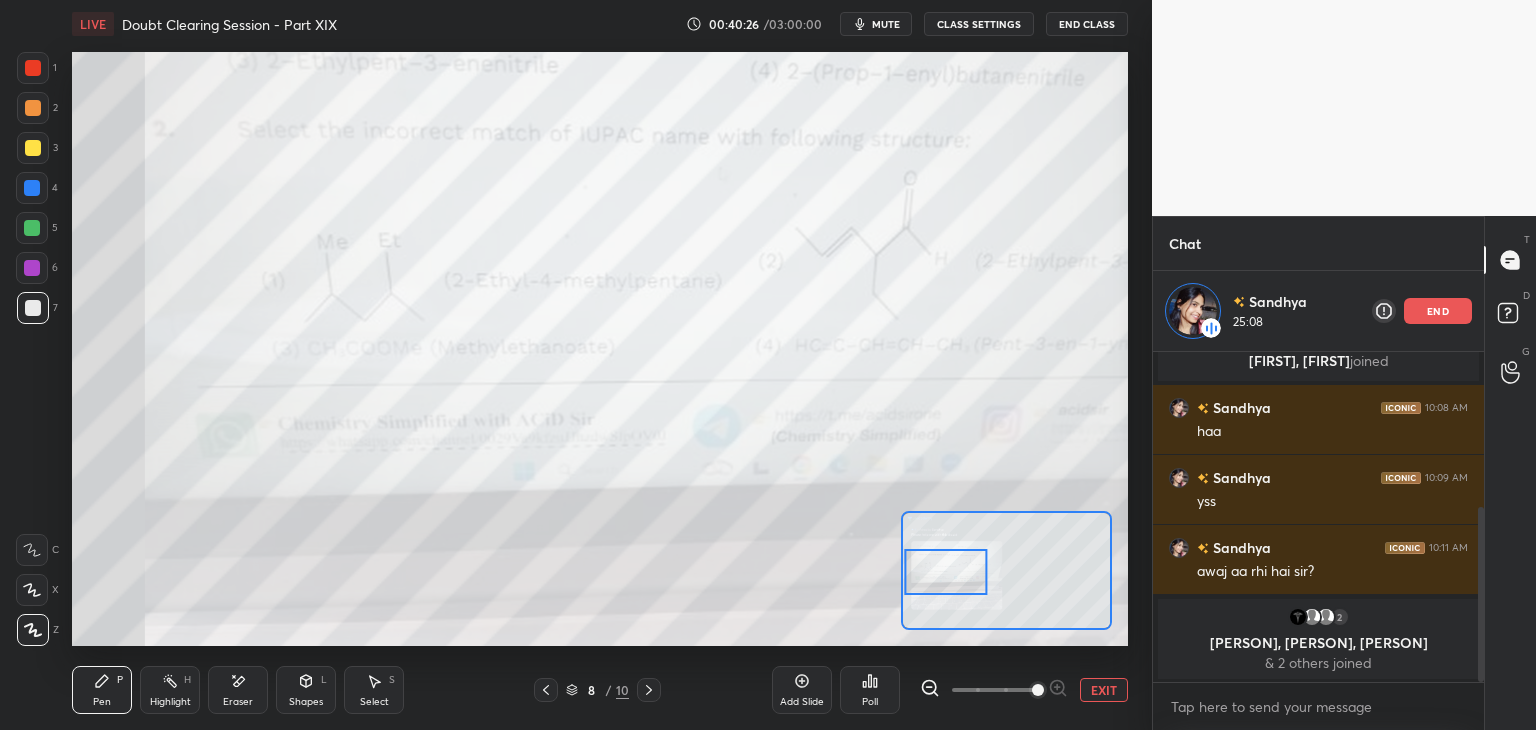 click at bounding box center [33, 108] 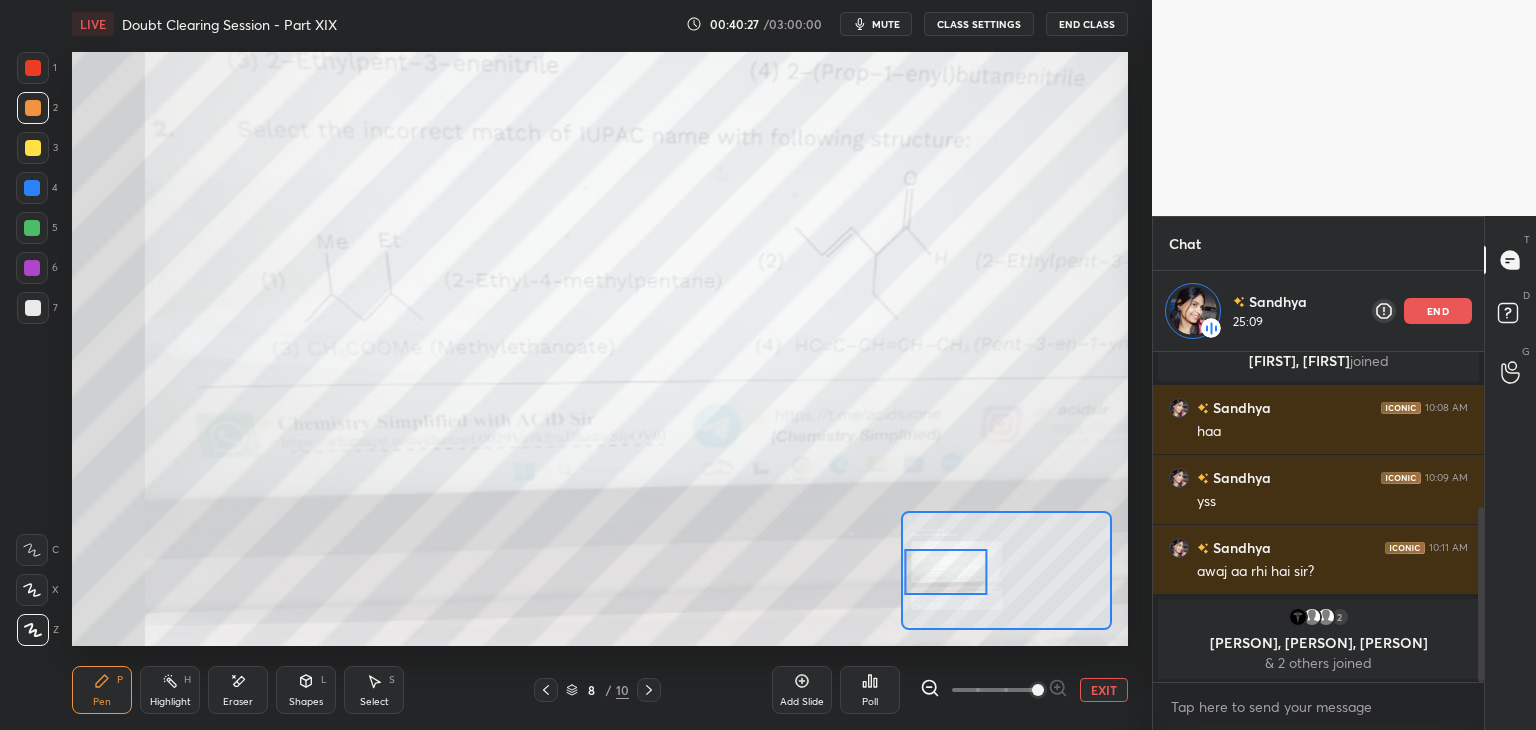 click at bounding box center (33, 68) 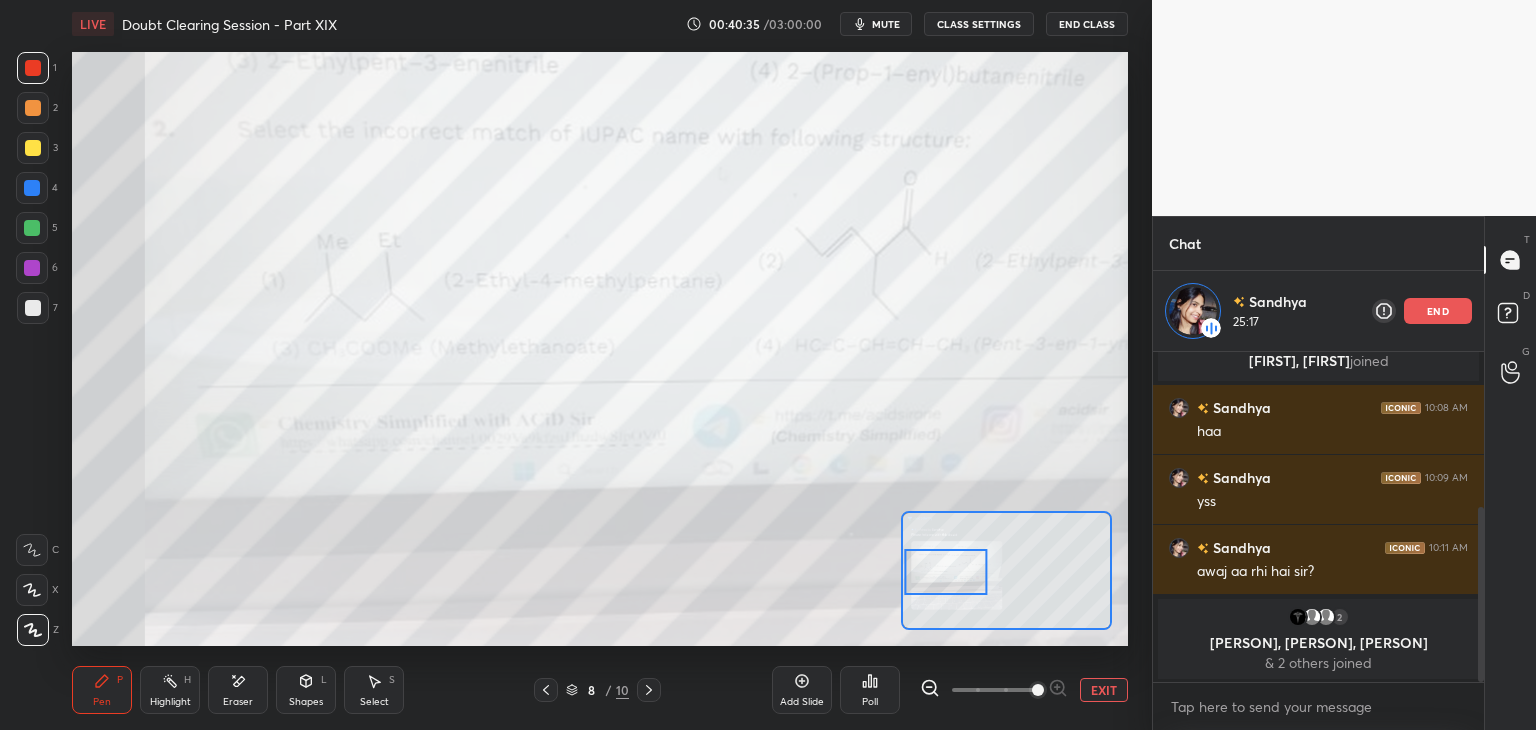 click at bounding box center (32, 188) 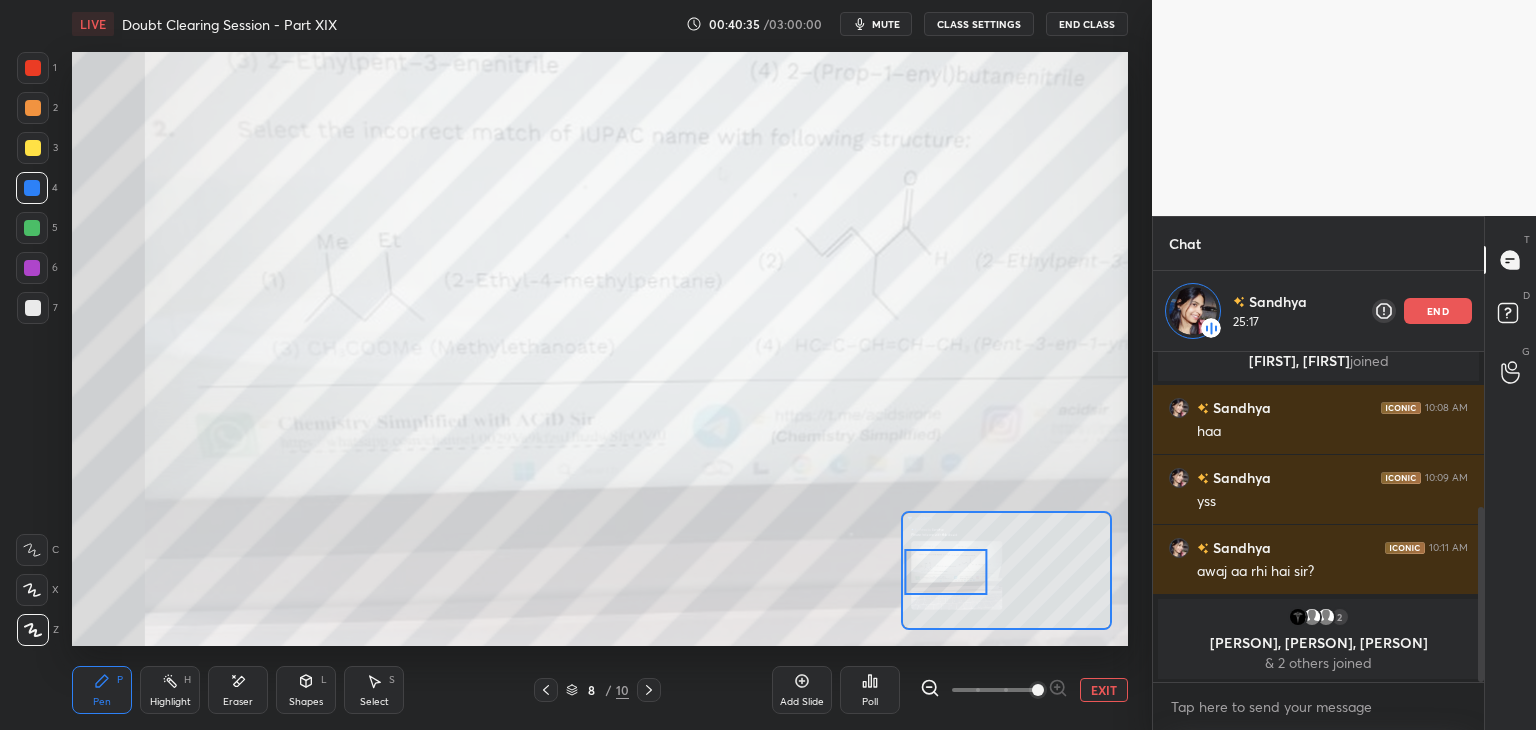click at bounding box center (33, 148) 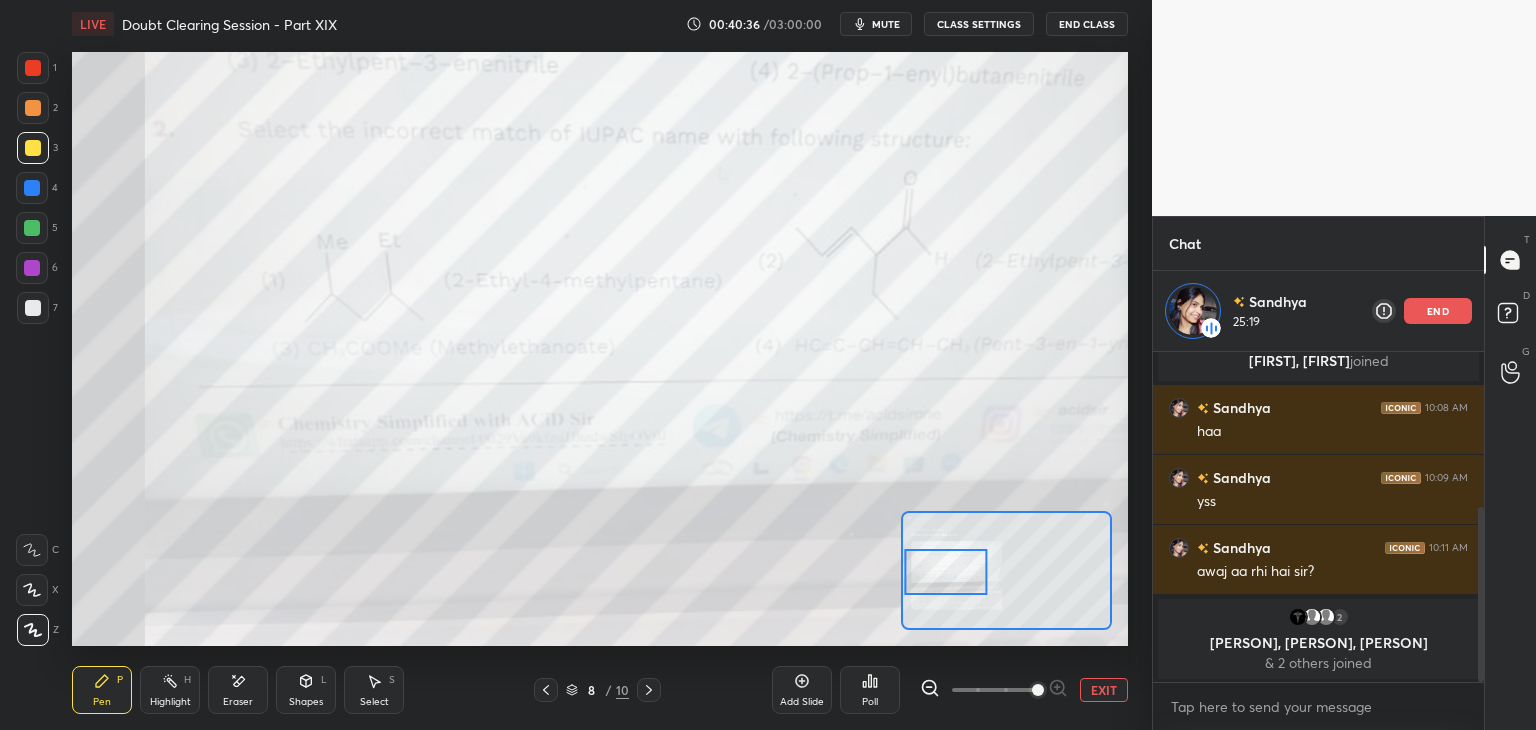 click 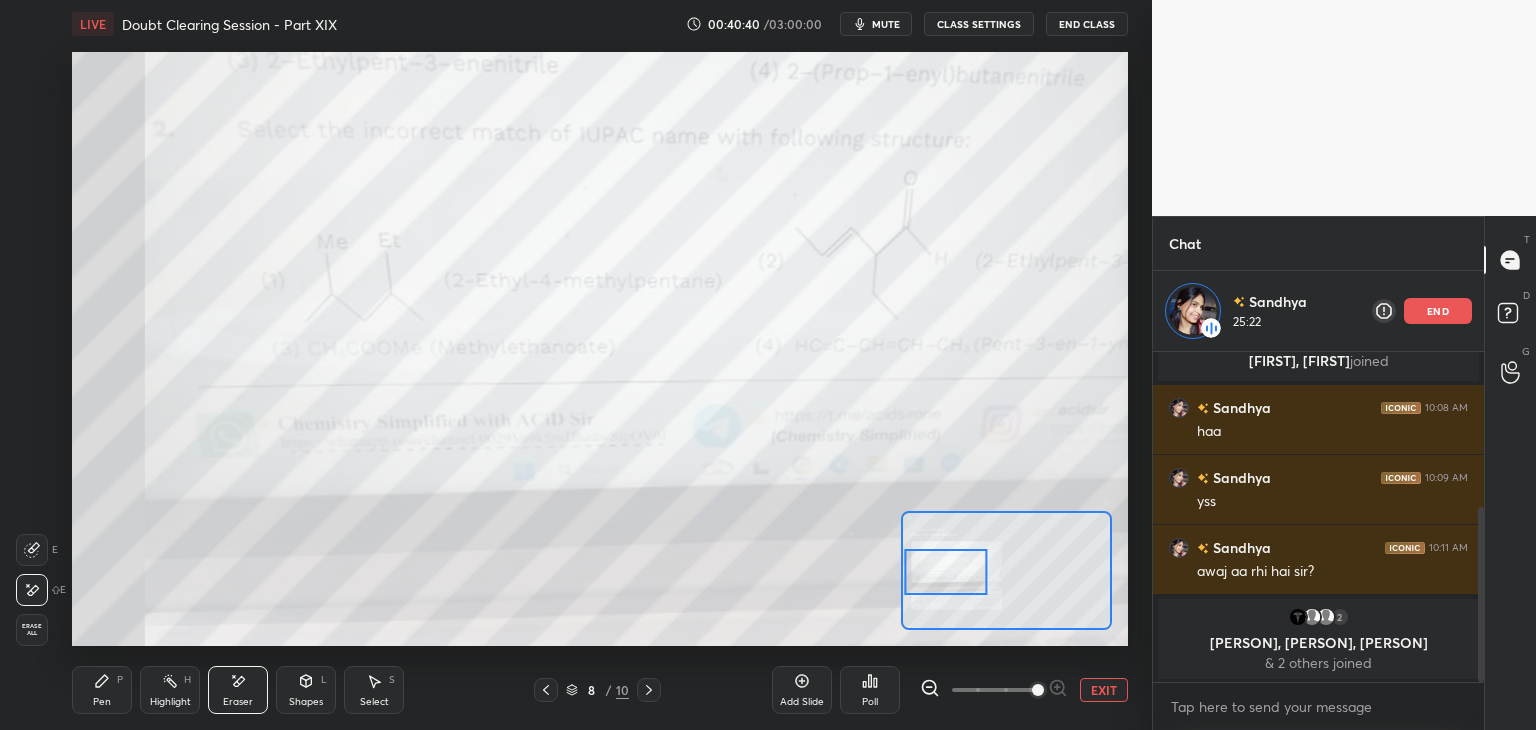click on "Erase all" at bounding box center (32, 630) 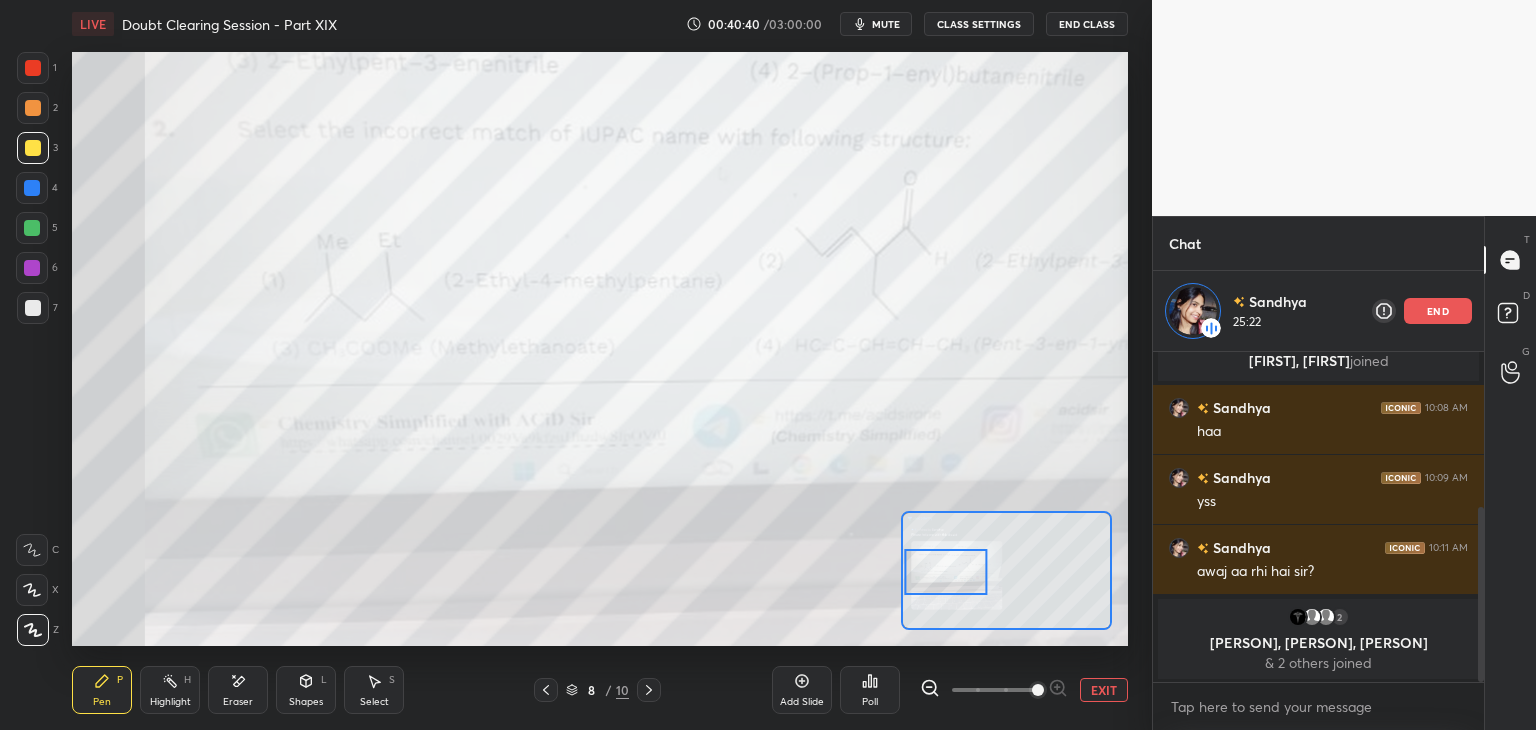 click on "Highlight H" at bounding box center (170, 690) 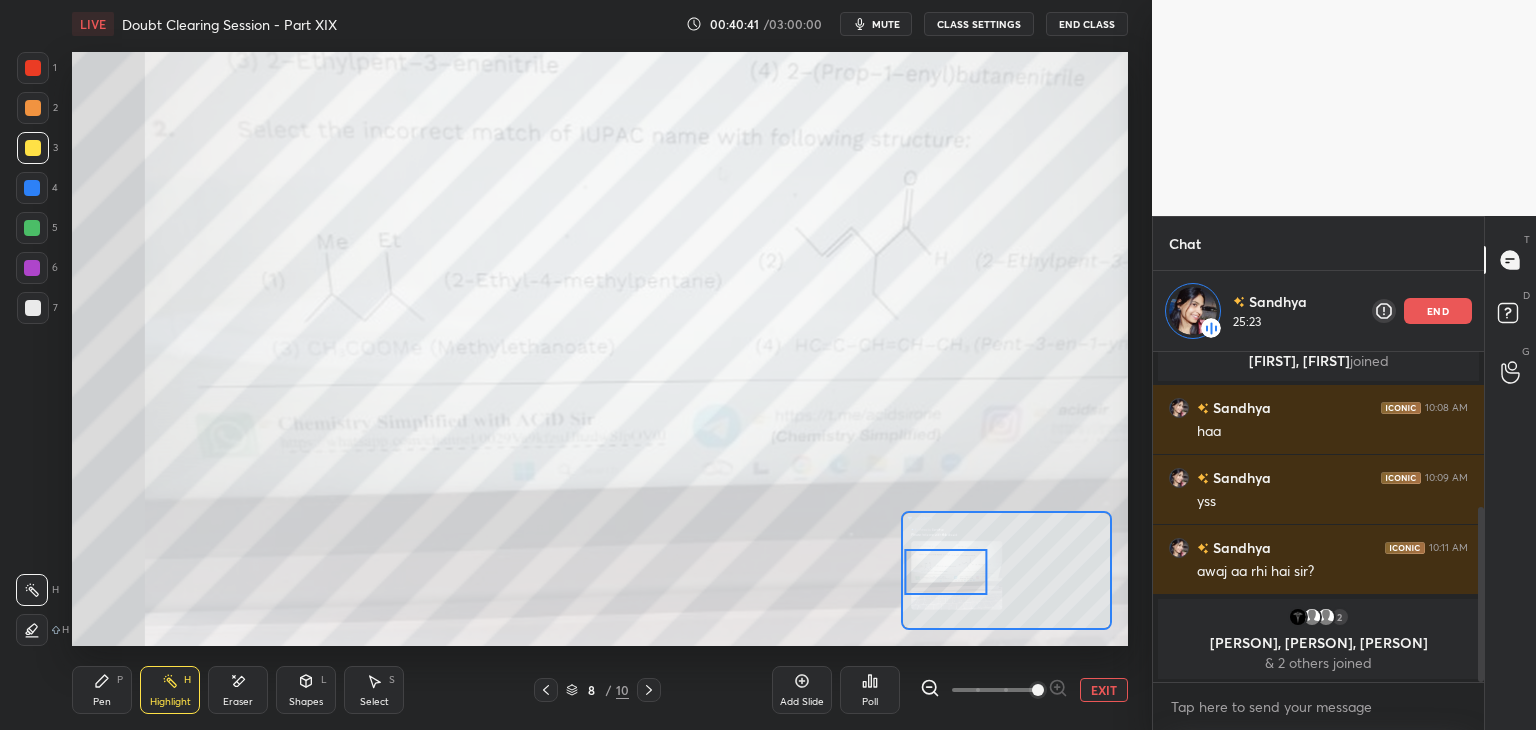 click 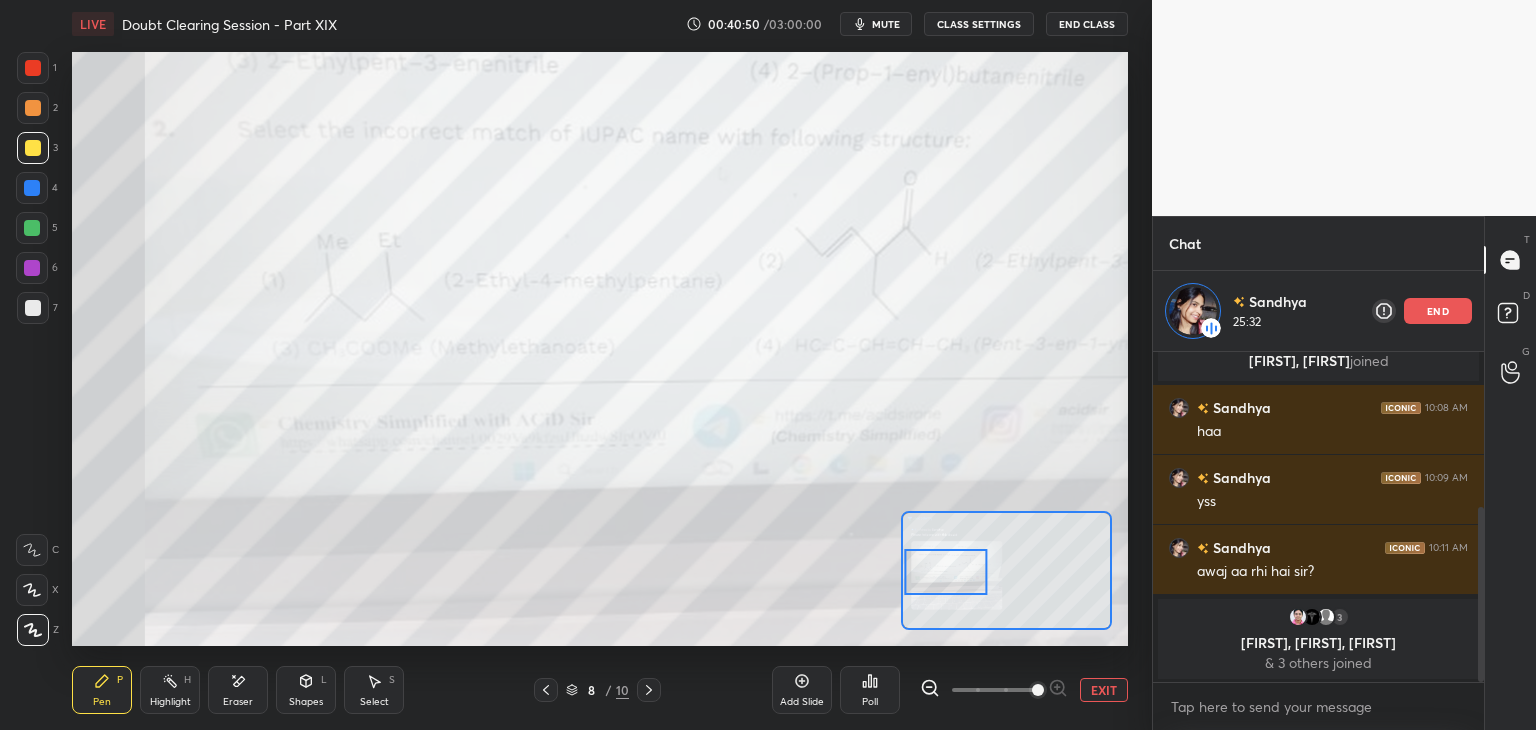 click on "2" at bounding box center (37, 108) 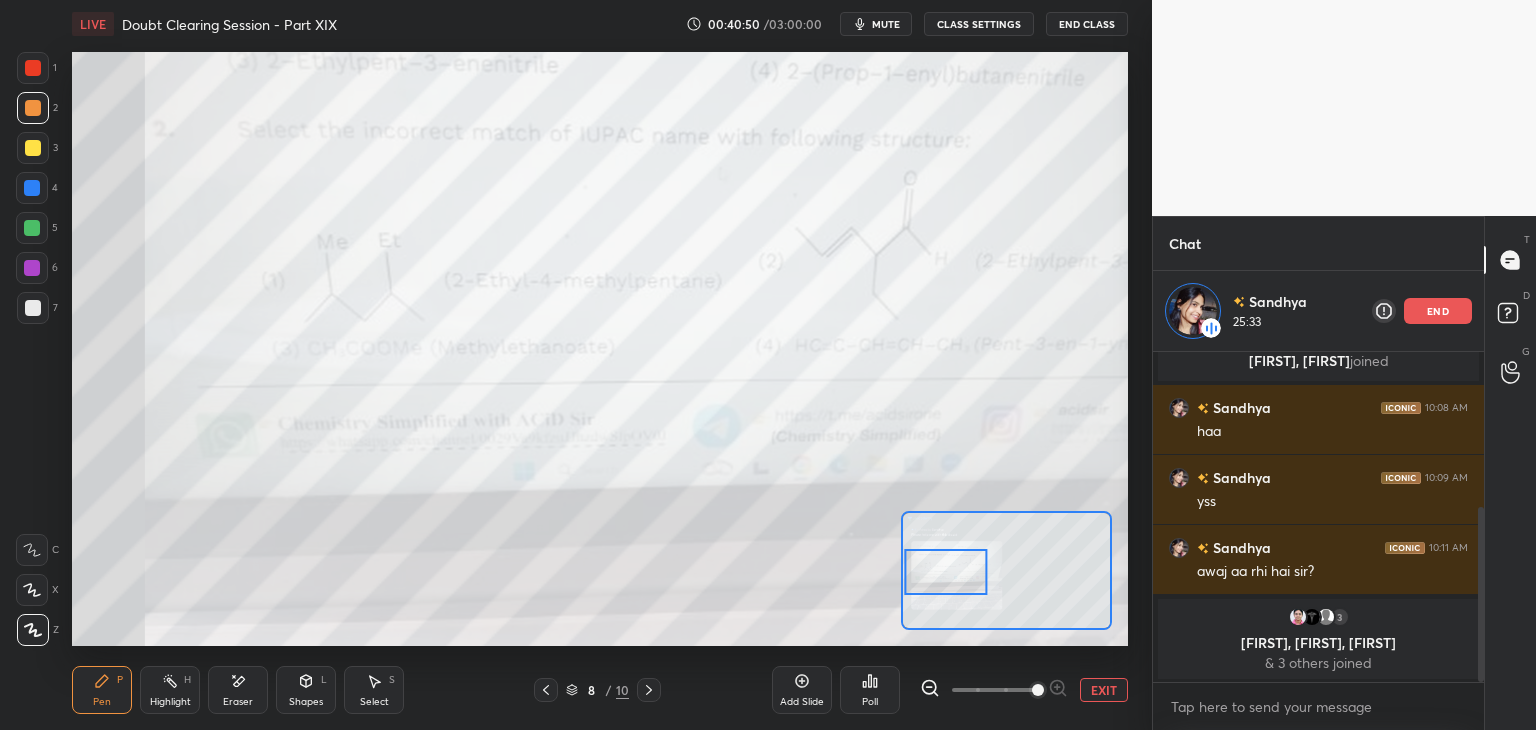 click at bounding box center (33, 108) 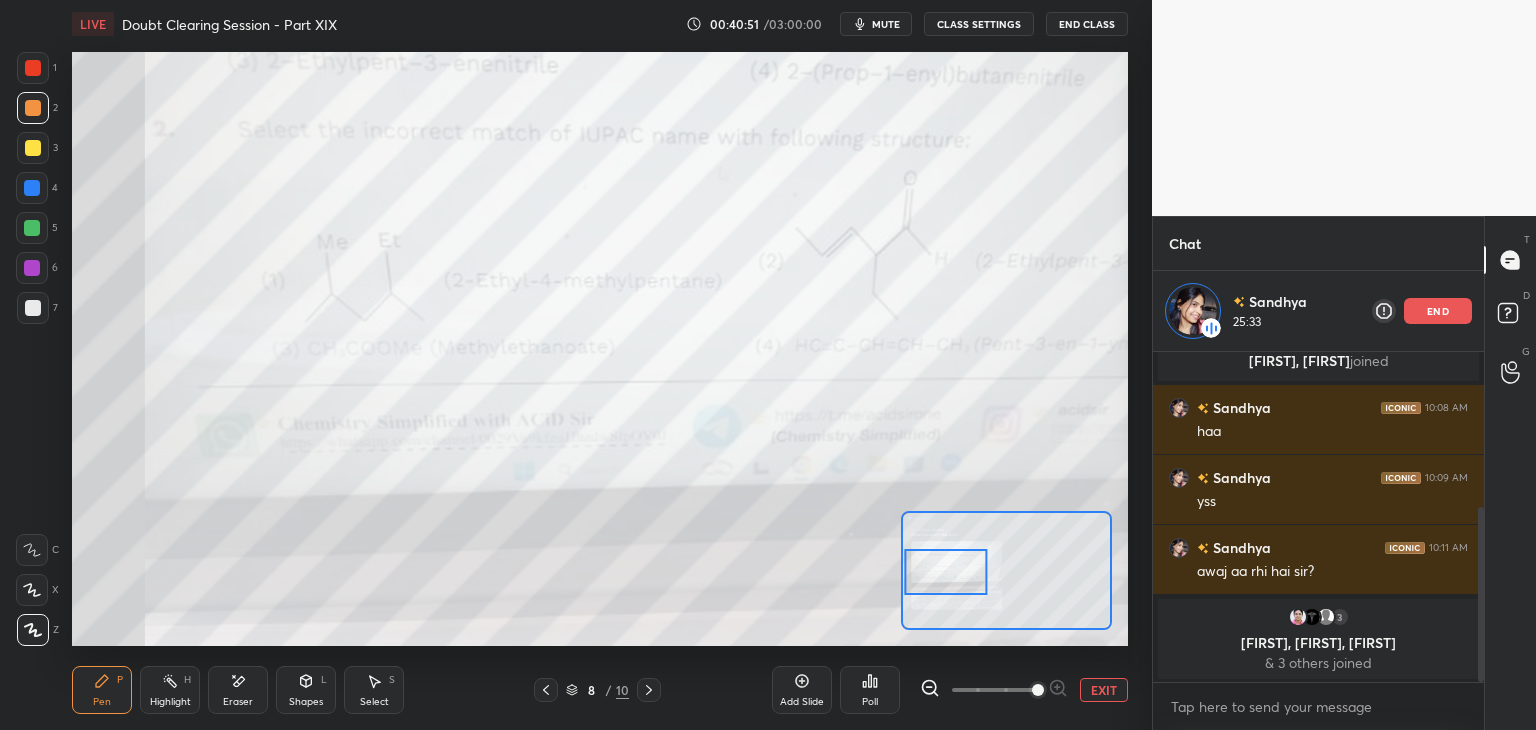 click at bounding box center [33, 68] 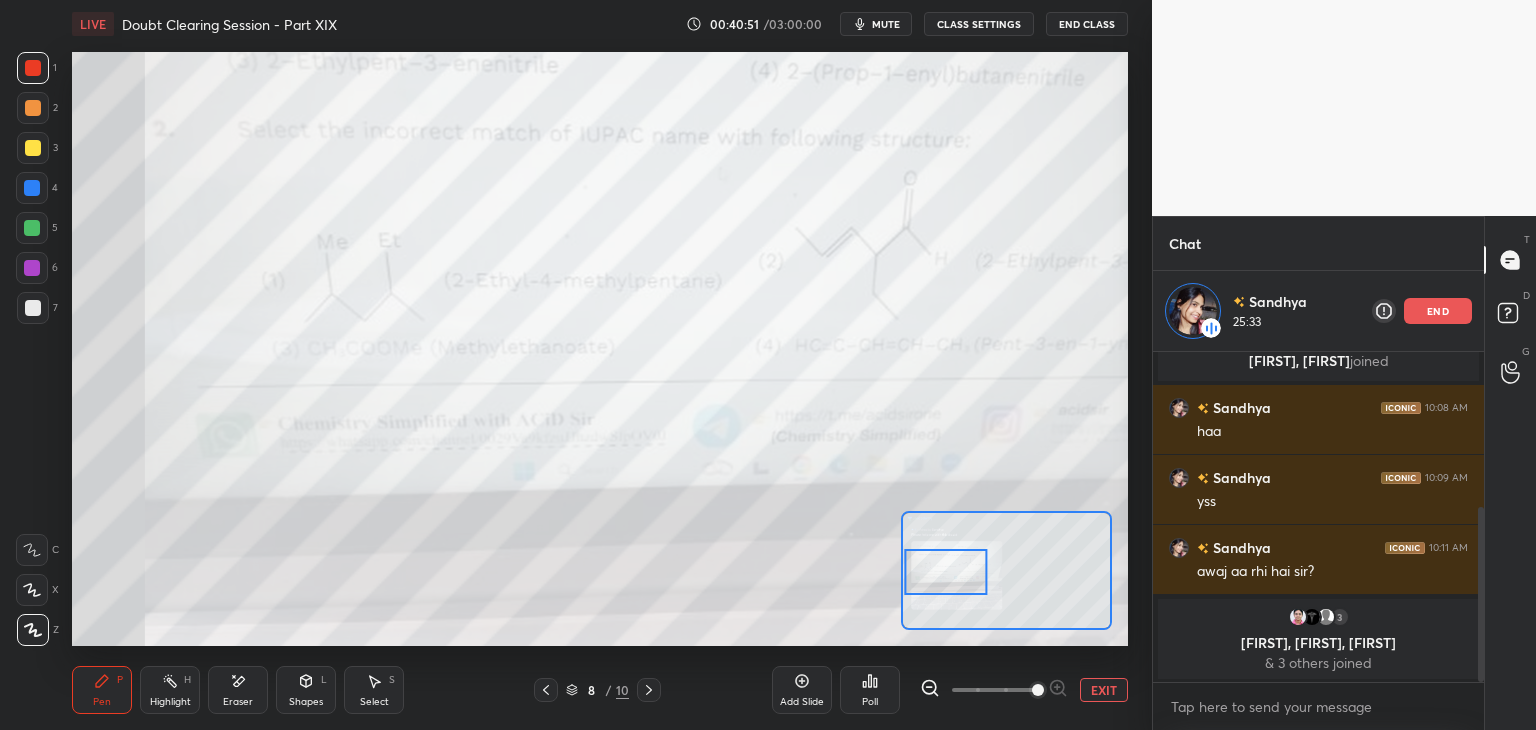 click at bounding box center [33, 108] 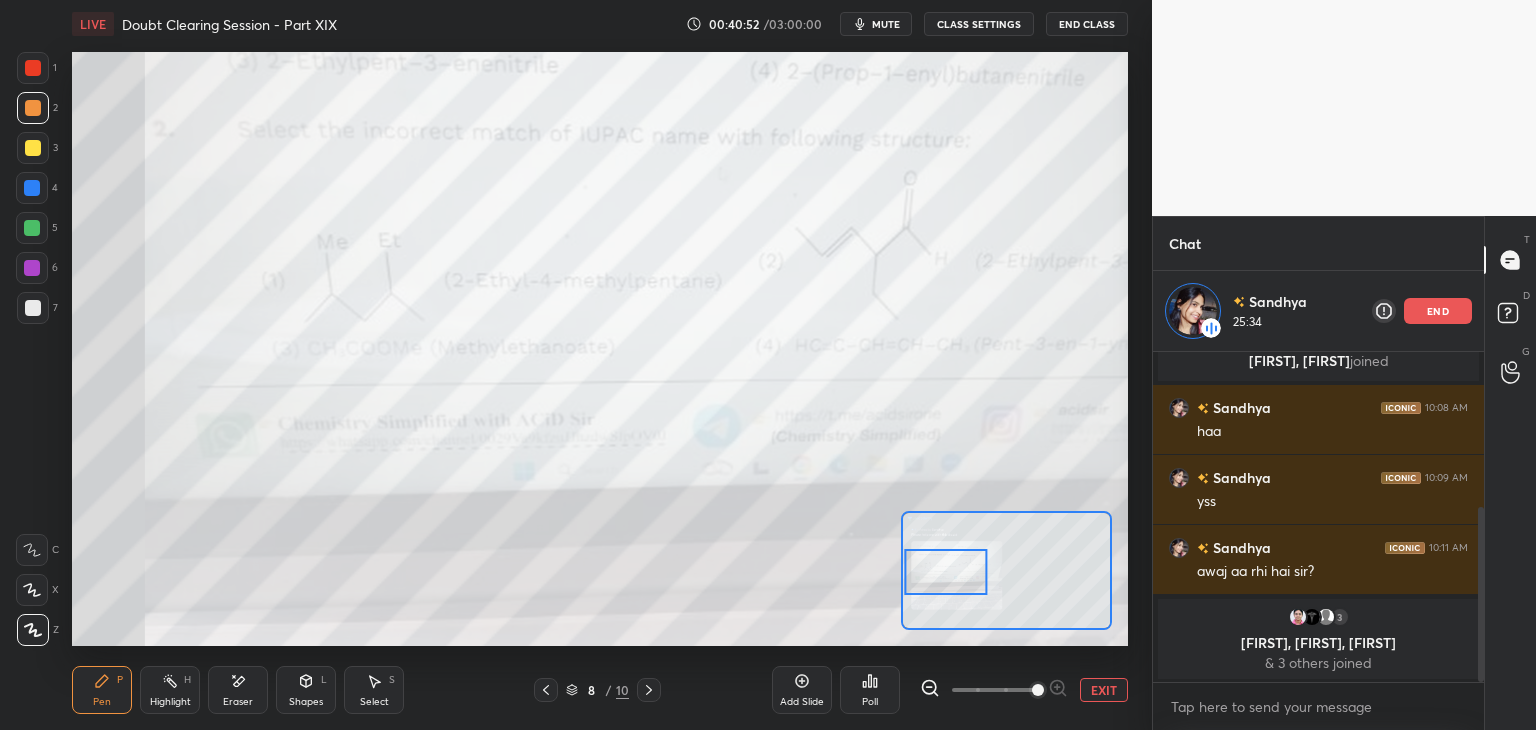click on "1" at bounding box center [37, 72] 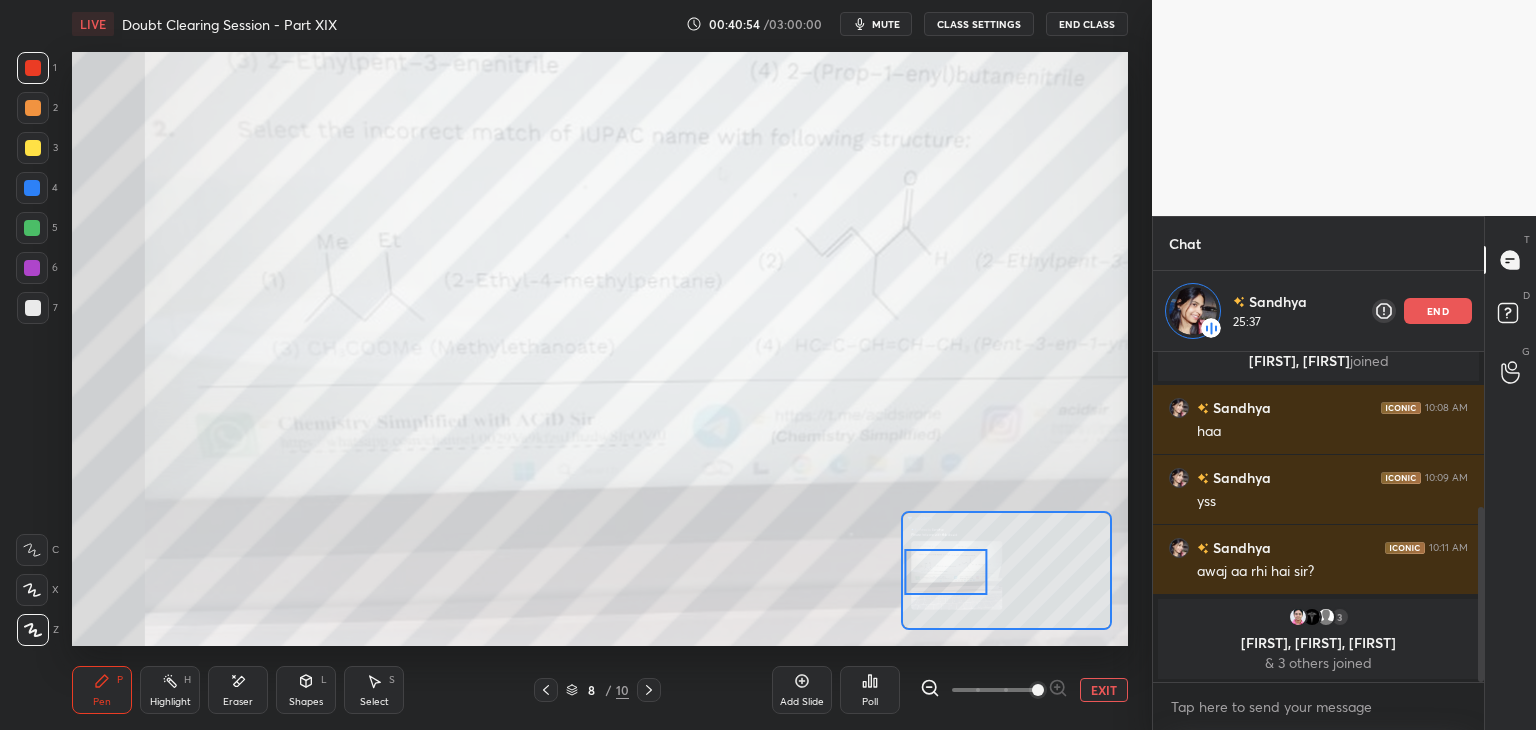 click on "Highlight H" at bounding box center [170, 690] 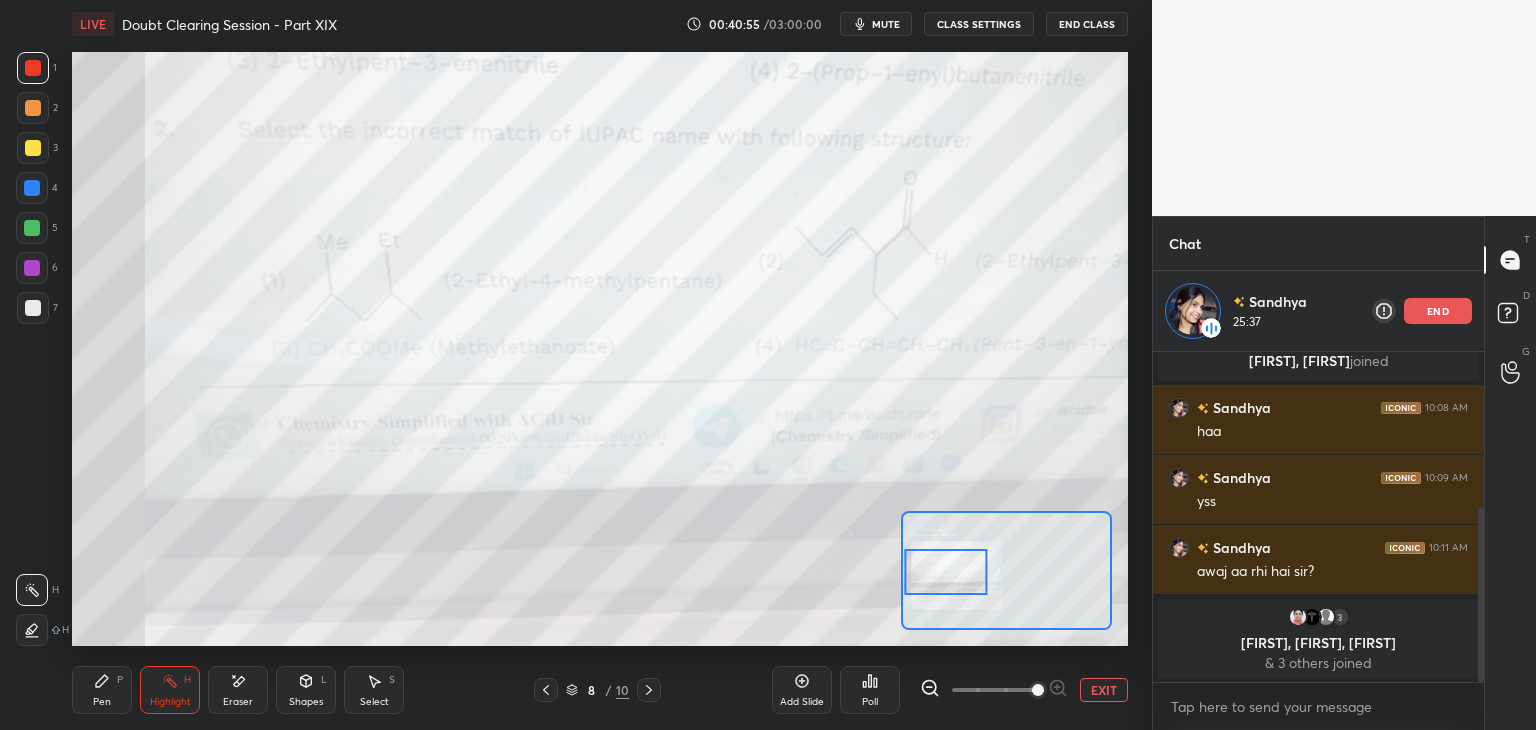 click on "Pen P" at bounding box center [102, 690] 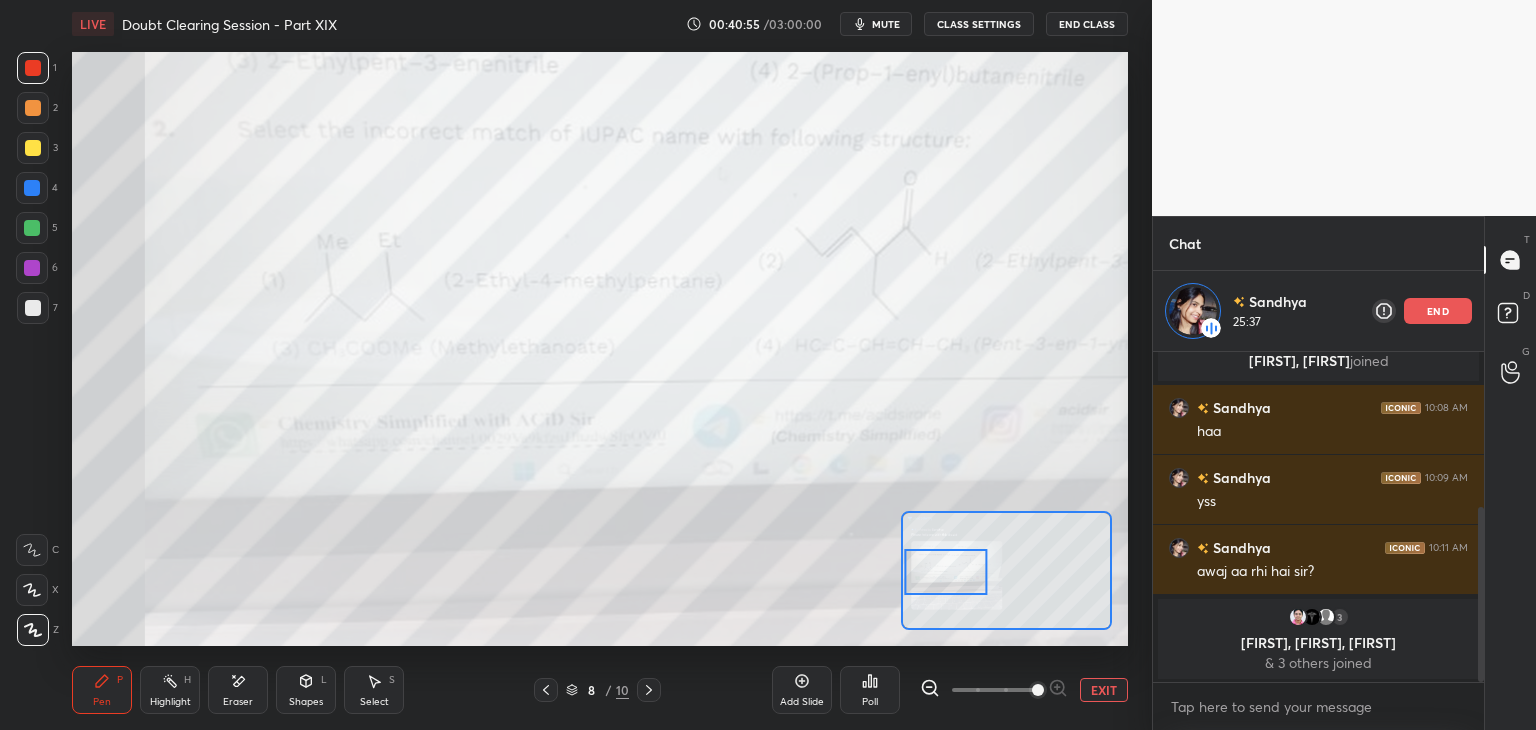 click on "Highlight" at bounding box center [170, 702] 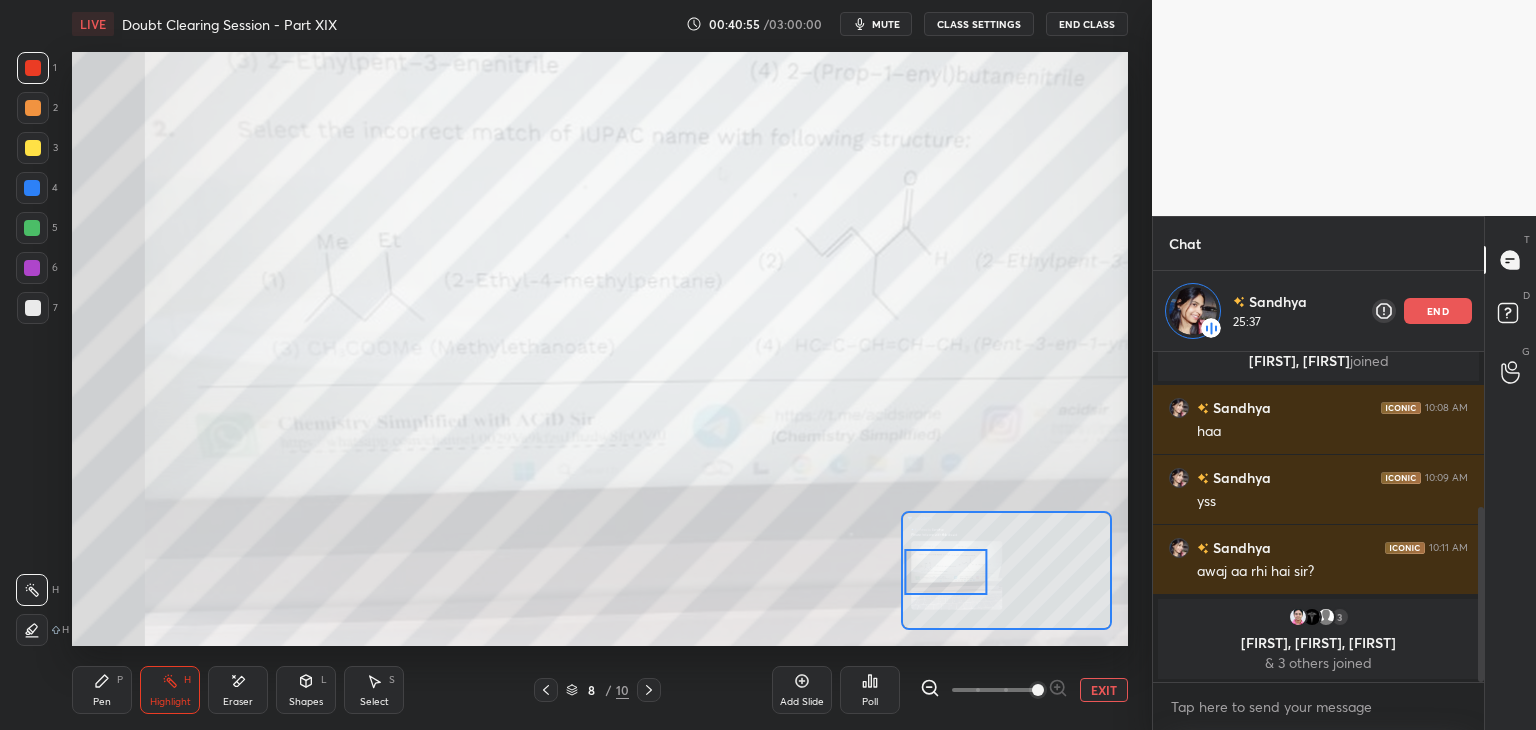 click on "Pen P" at bounding box center (102, 690) 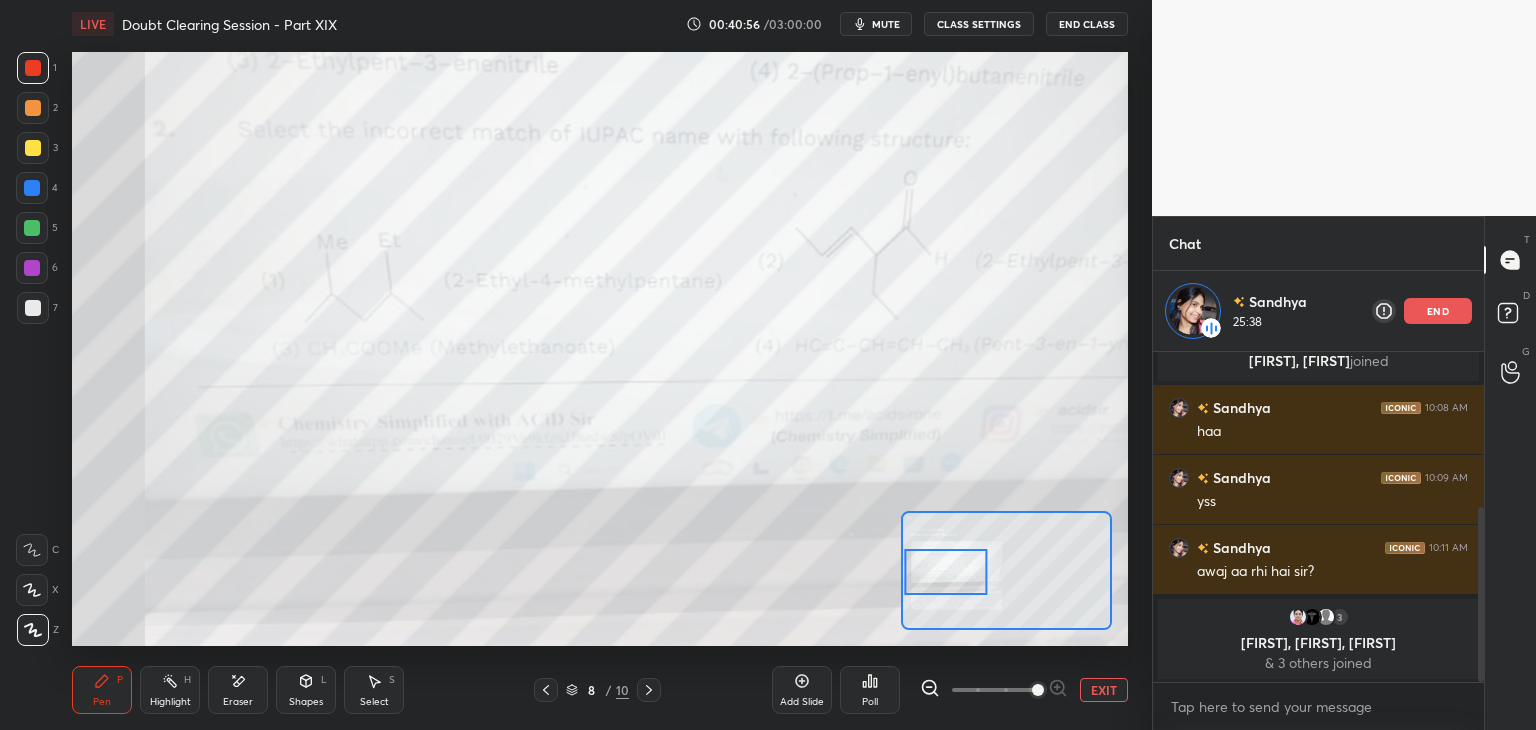 click at bounding box center (32, 188) 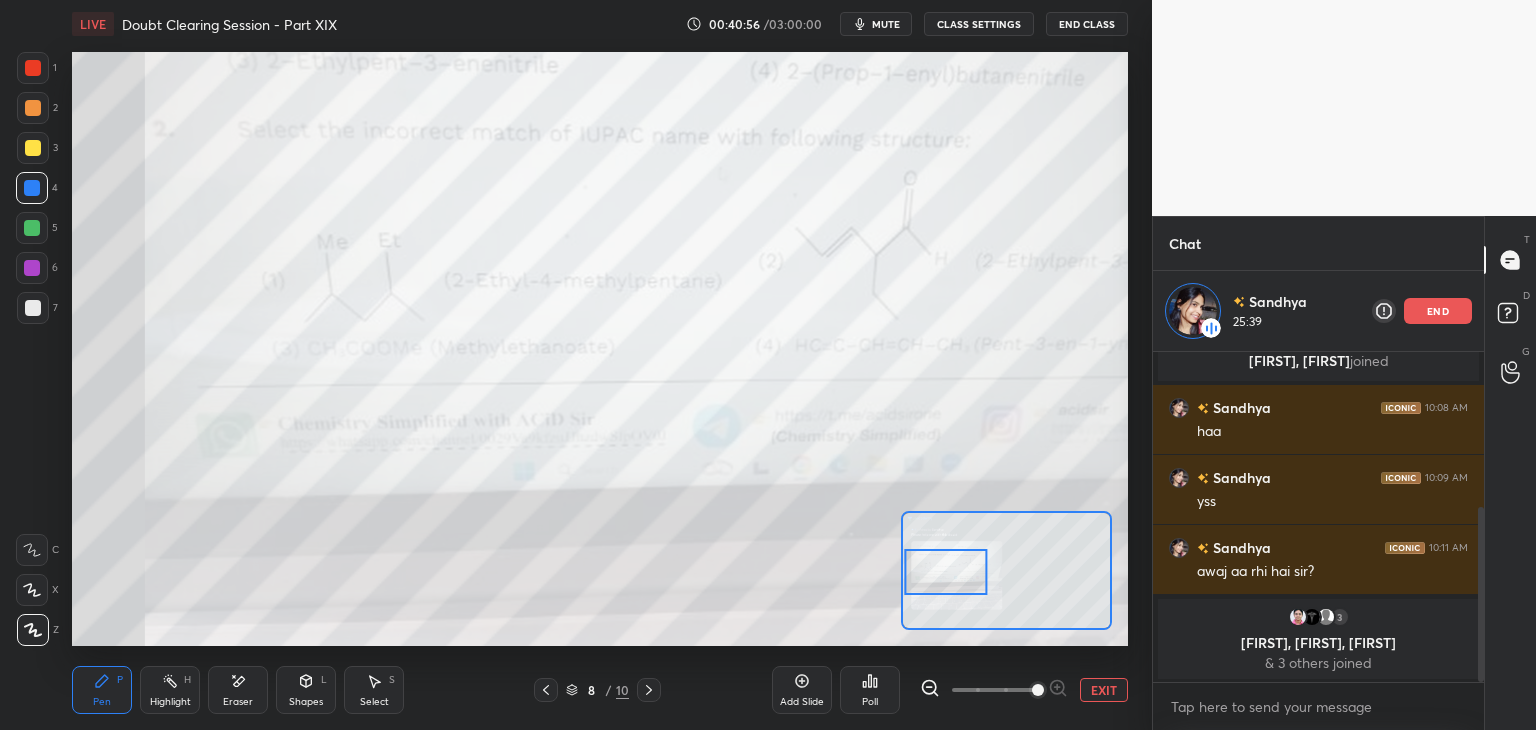 click at bounding box center [33, 148] 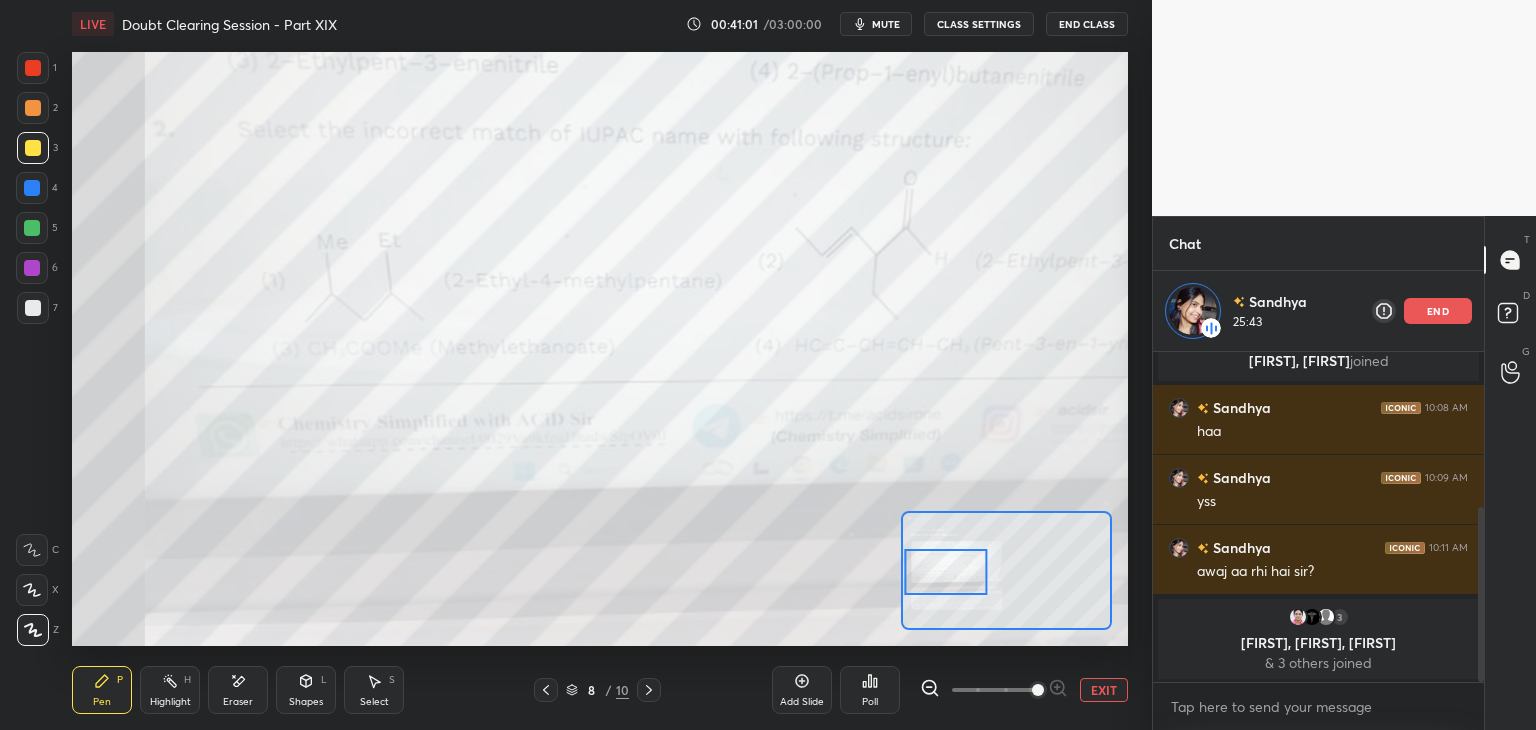 click on "EXIT" at bounding box center [1104, 690] 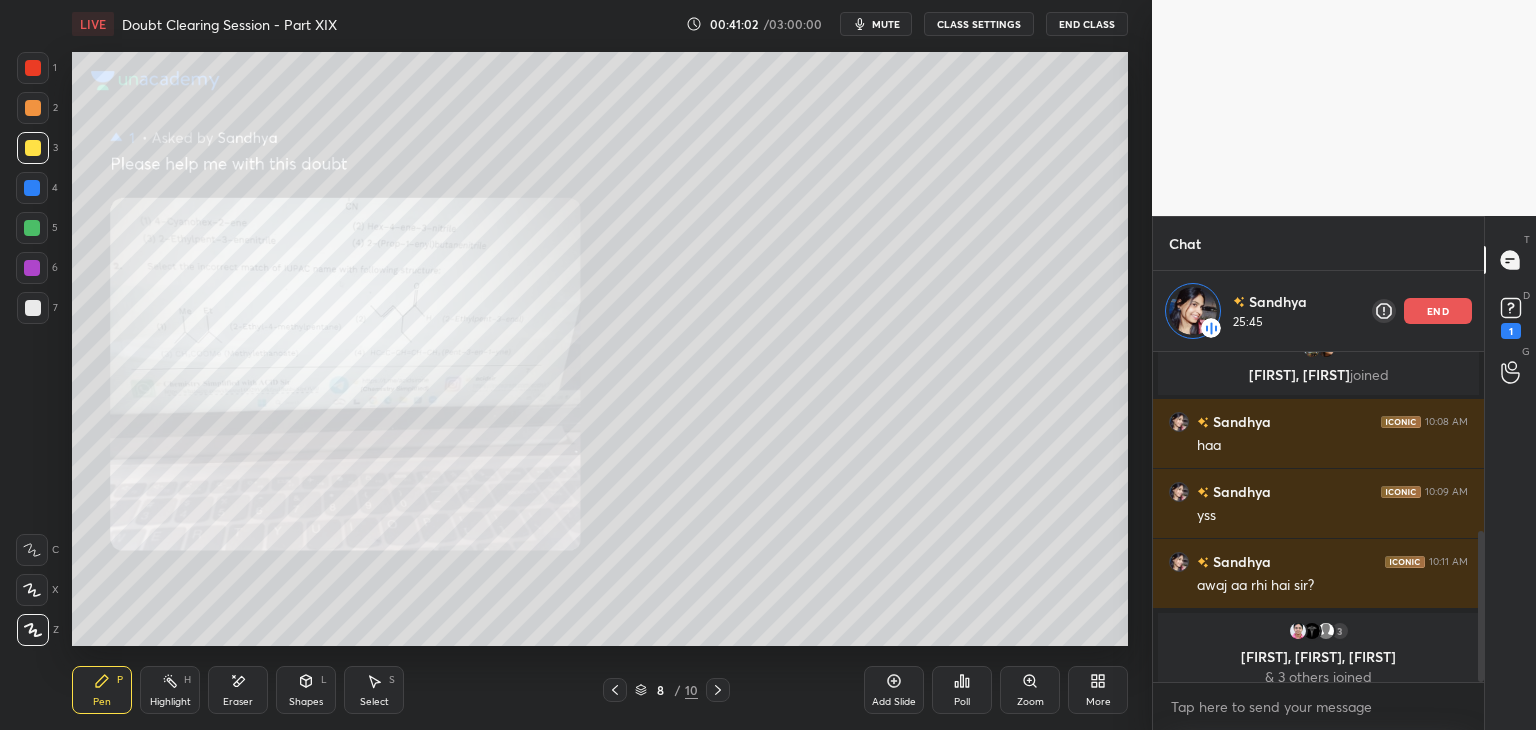 click at bounding box center (32, 188) 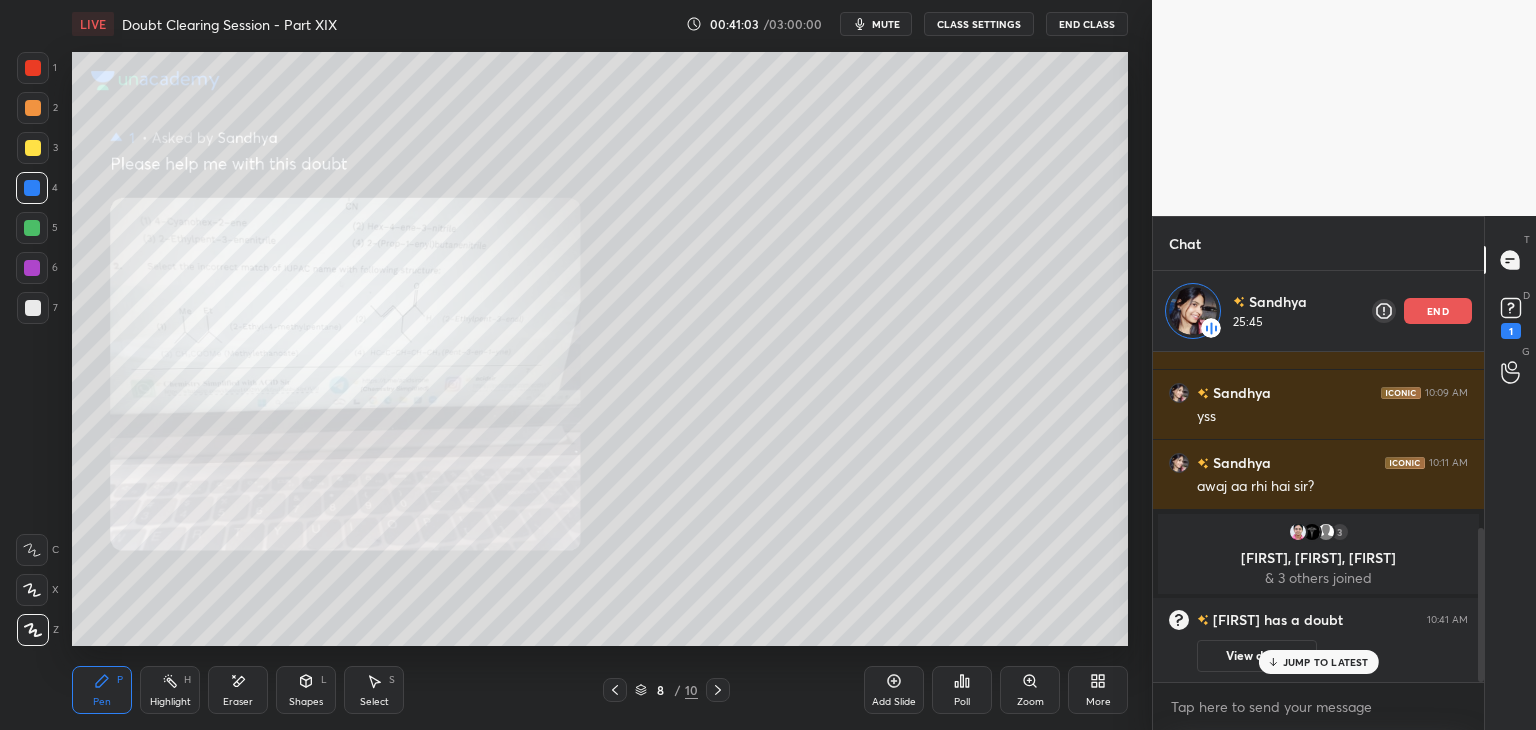 click at bounding box center [32, 228] 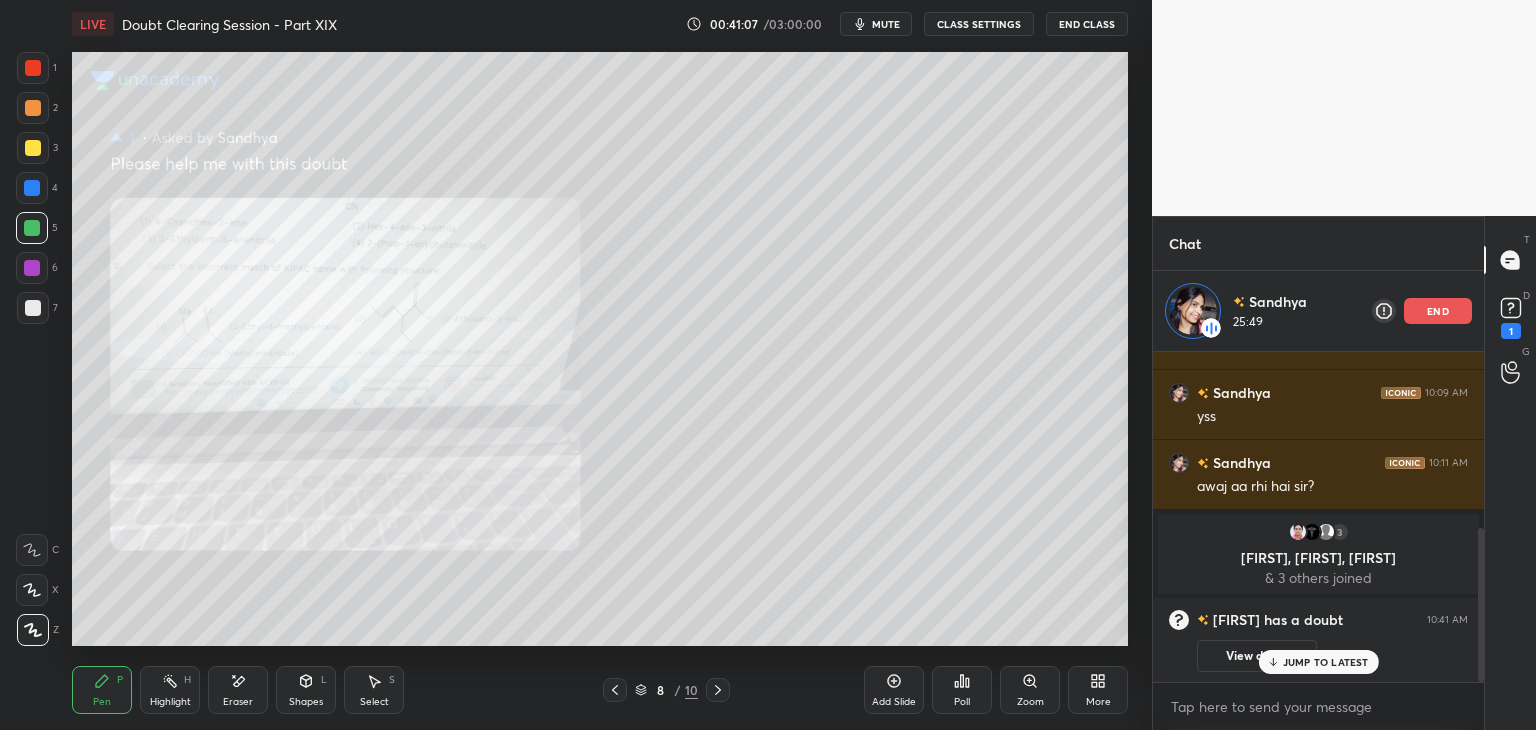 click at bounding box center [33, 148] 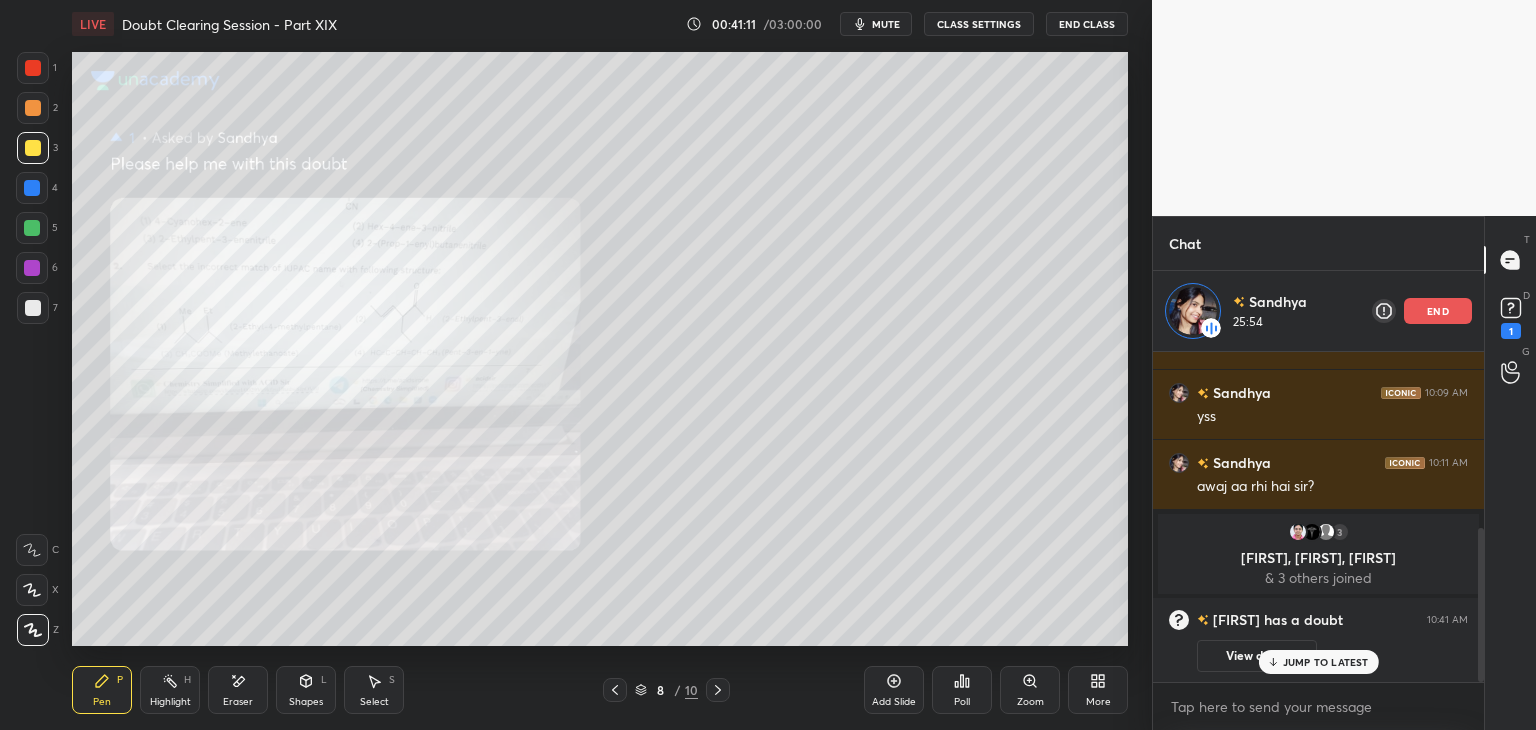 click at bounding box center (32, 188) 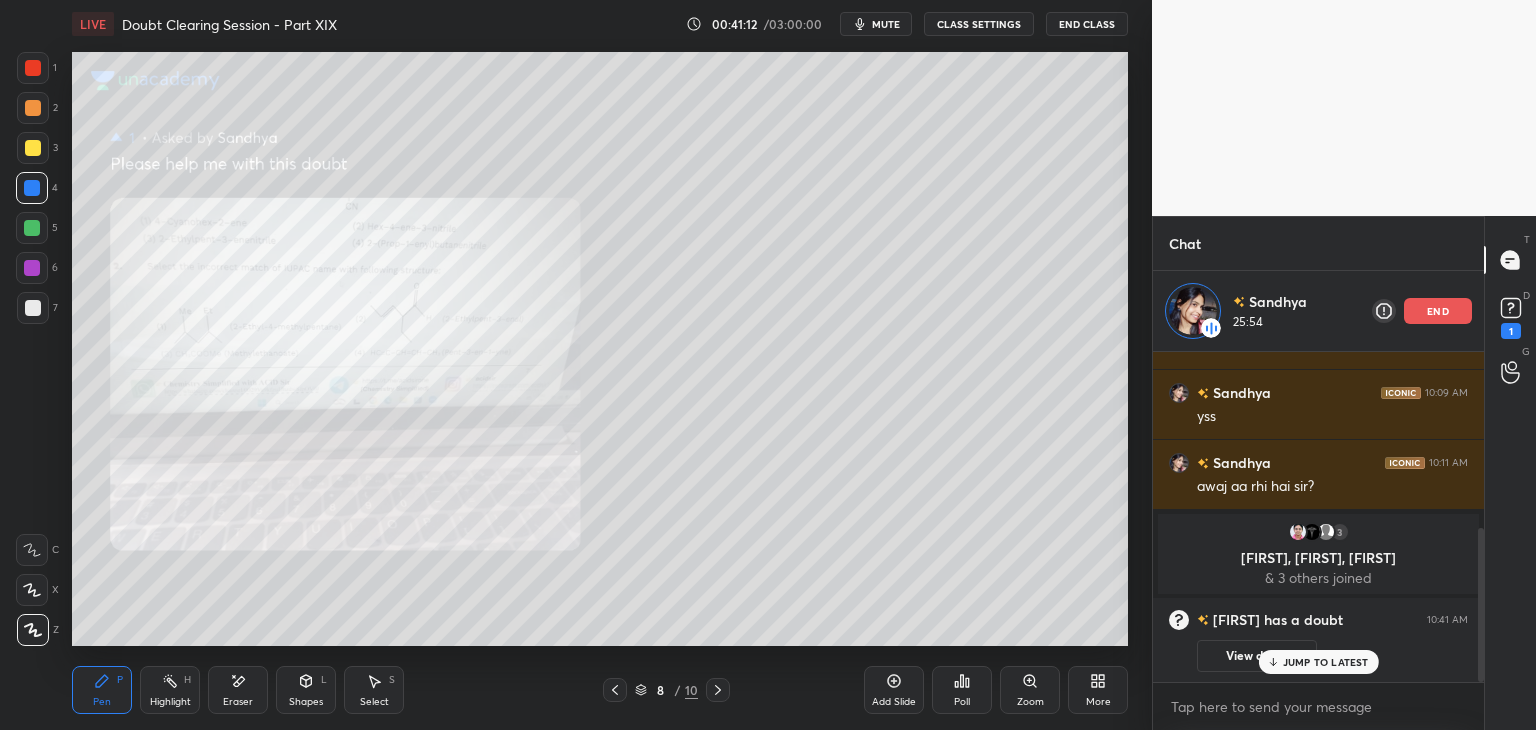 click at bounding box center (32, 228) 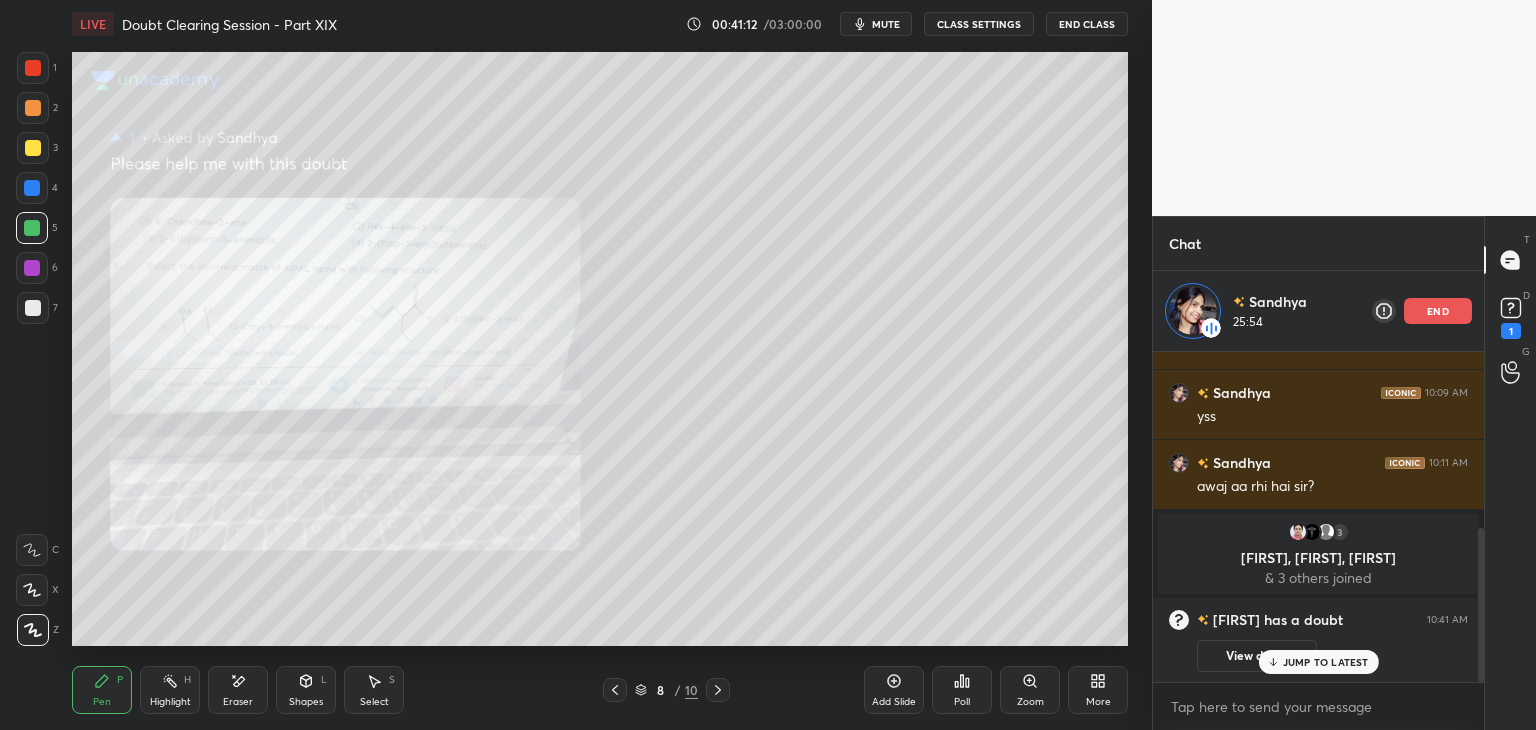 click at bounding box center [32, 188] 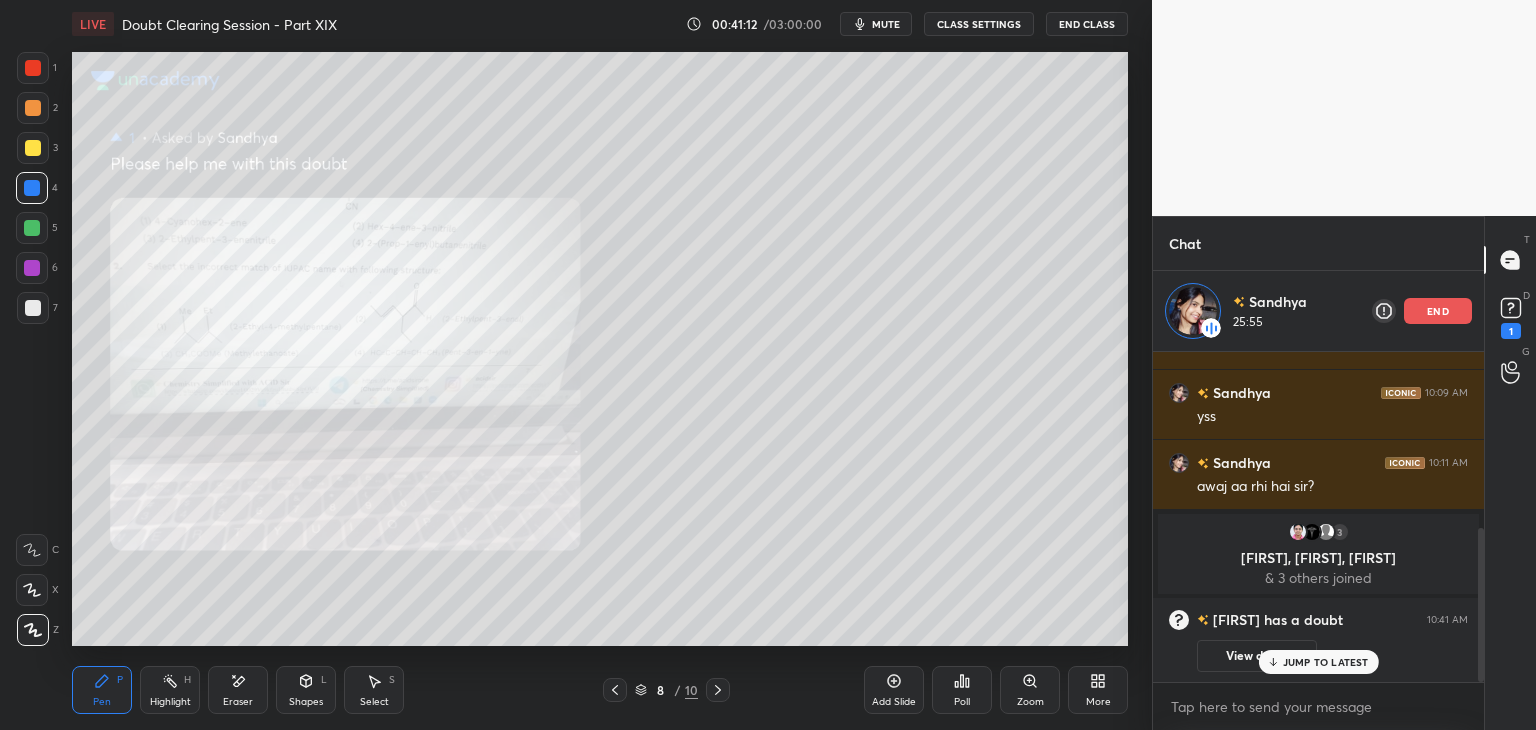 click at bounding box center (32, 228) 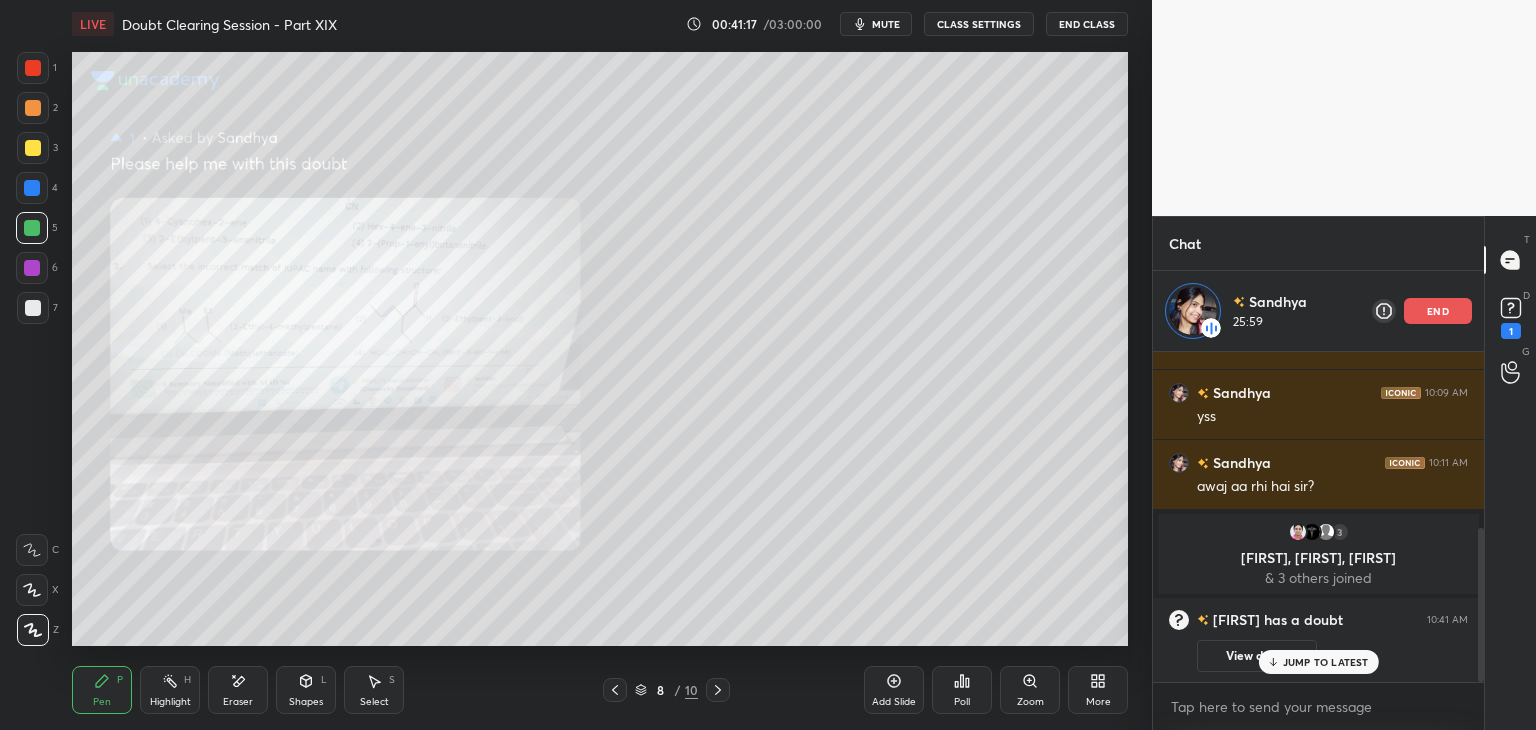 click at bounding box center (32, 268) 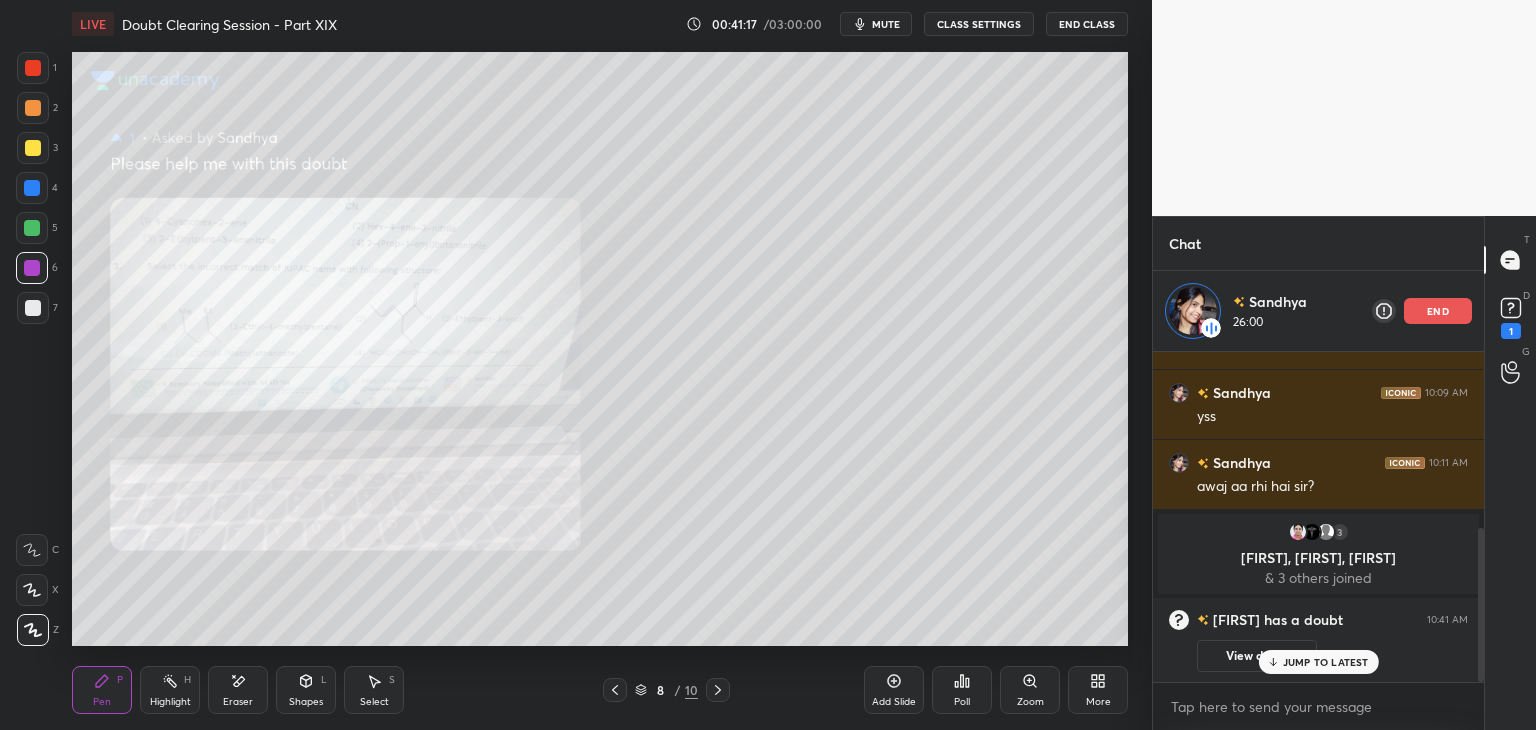 click at bounding box center [33, 308] 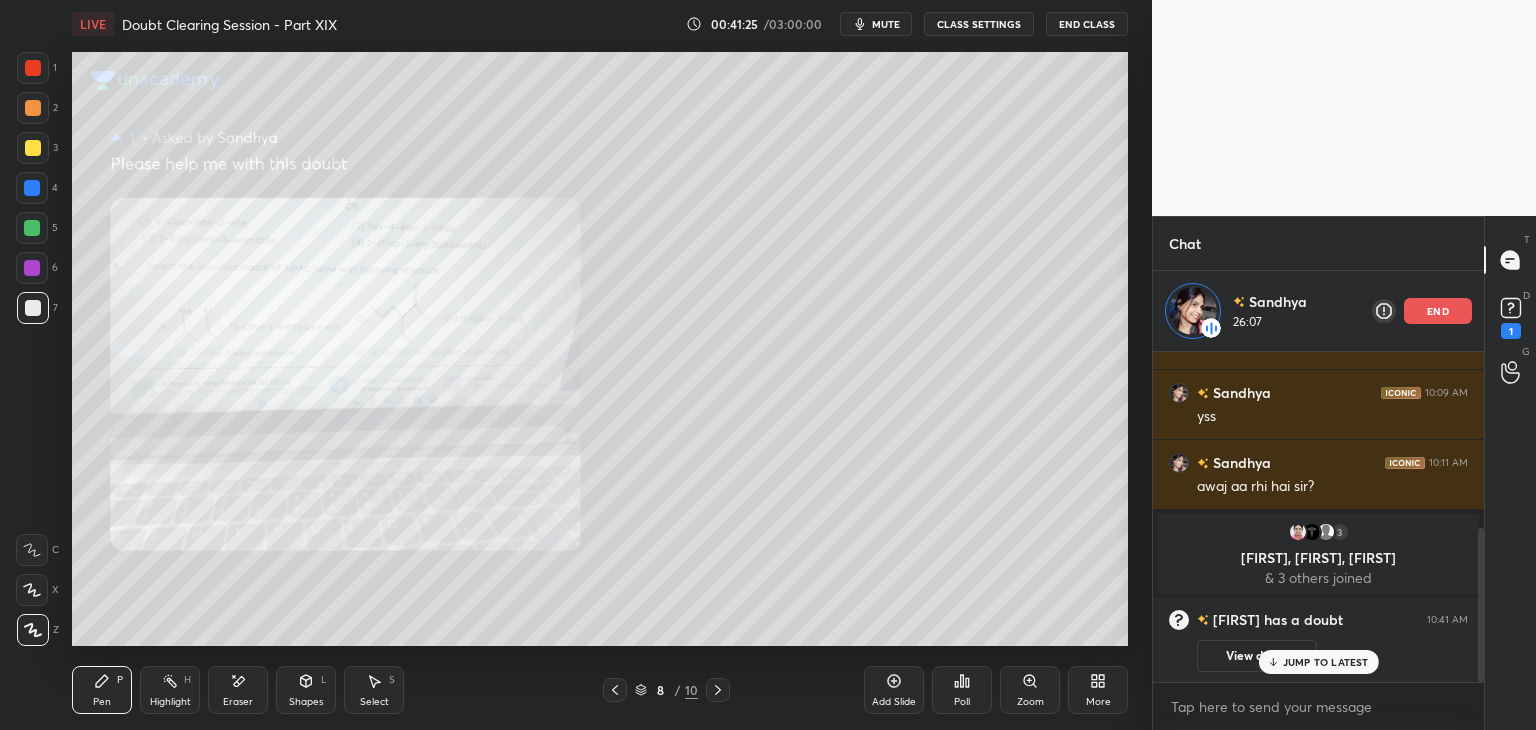 click at bounding box center (33, 68) 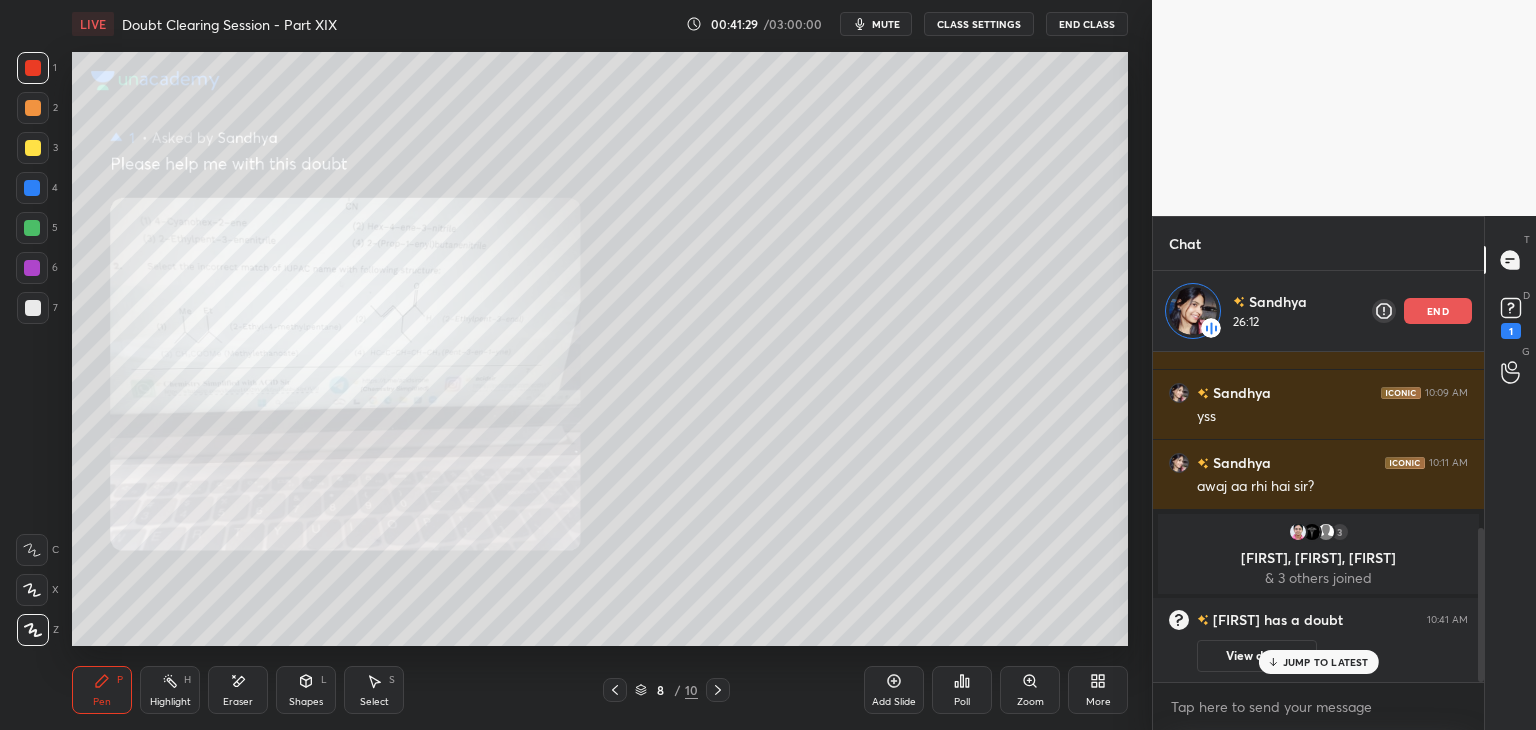 click at bounding box center [33, 108] 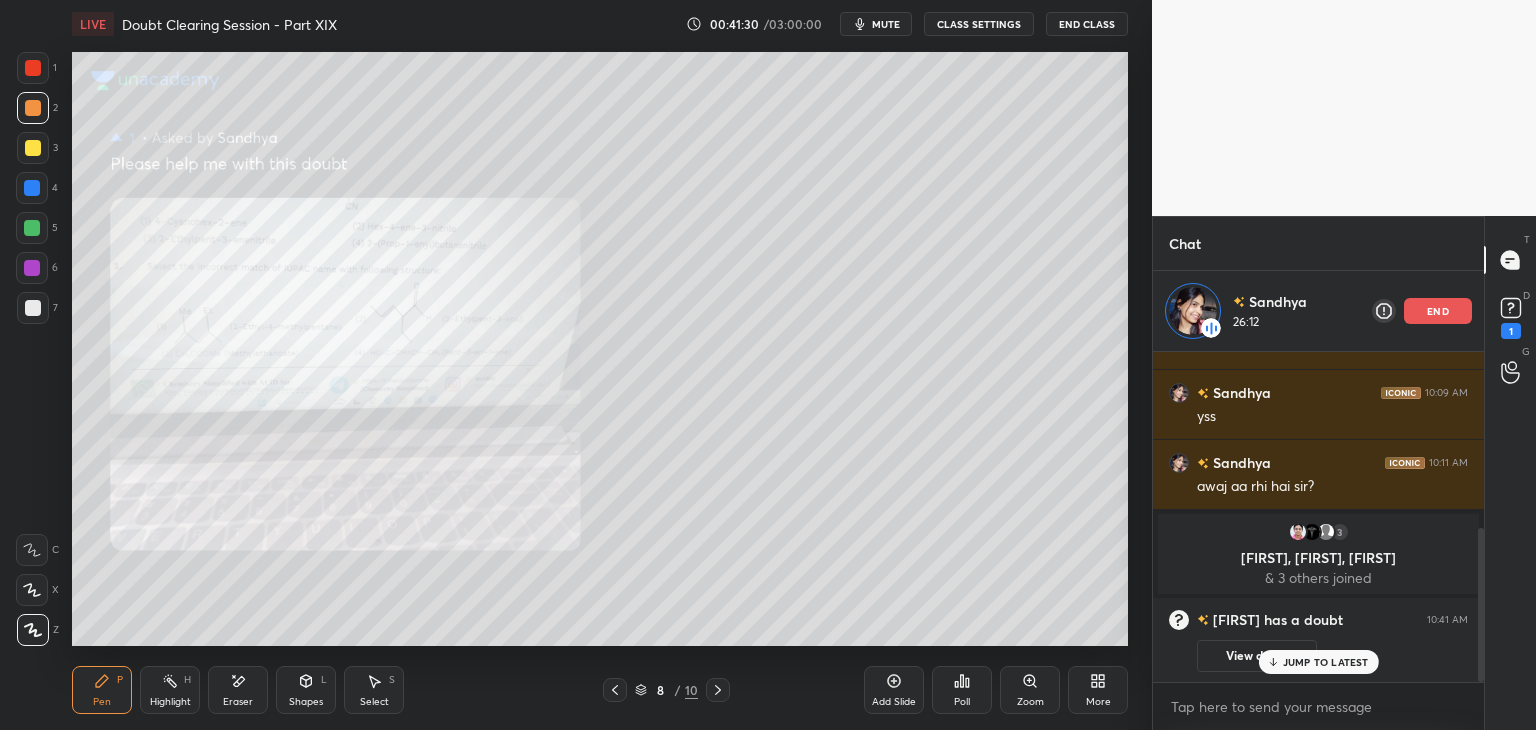 click at bounding box center (33, 148) 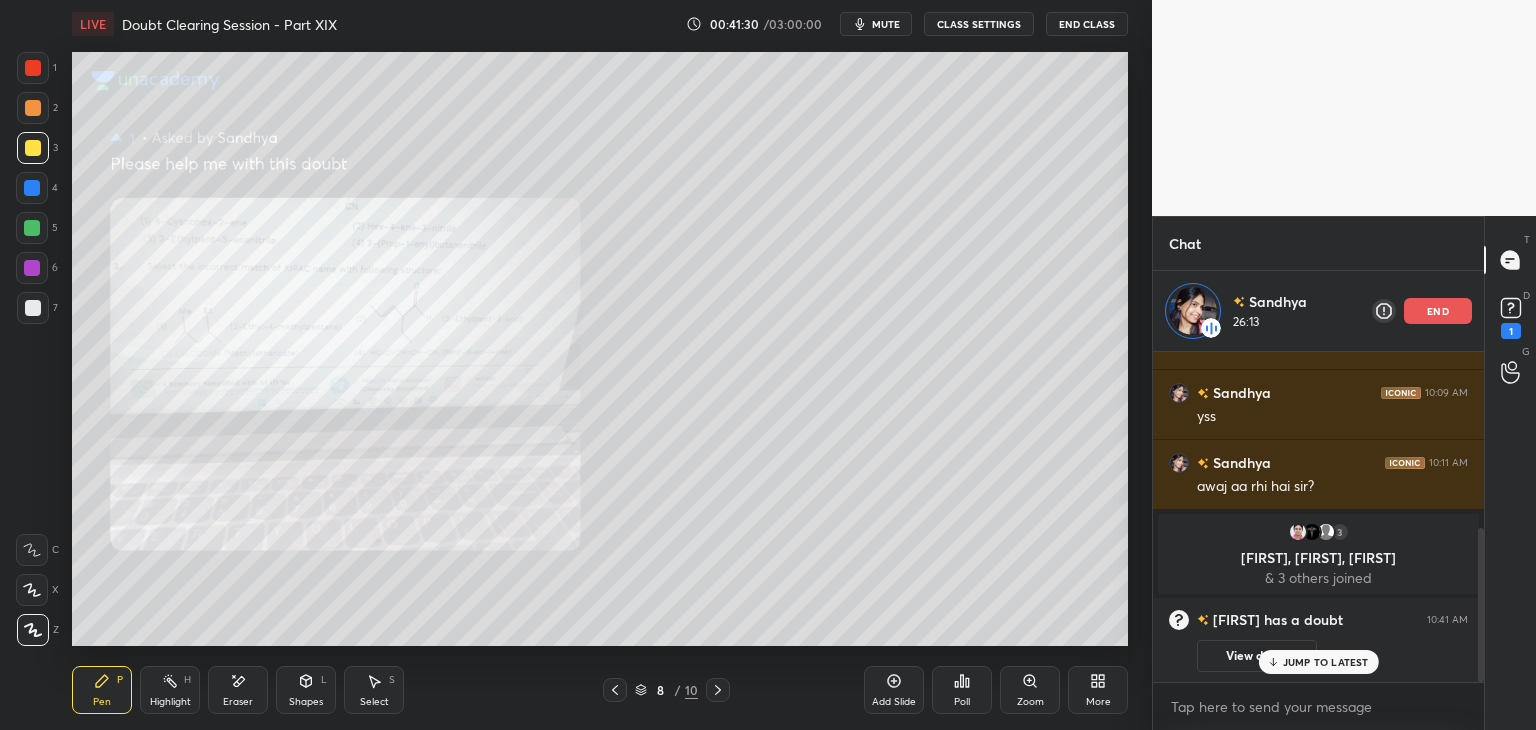 click at bounding box center (32, 188) 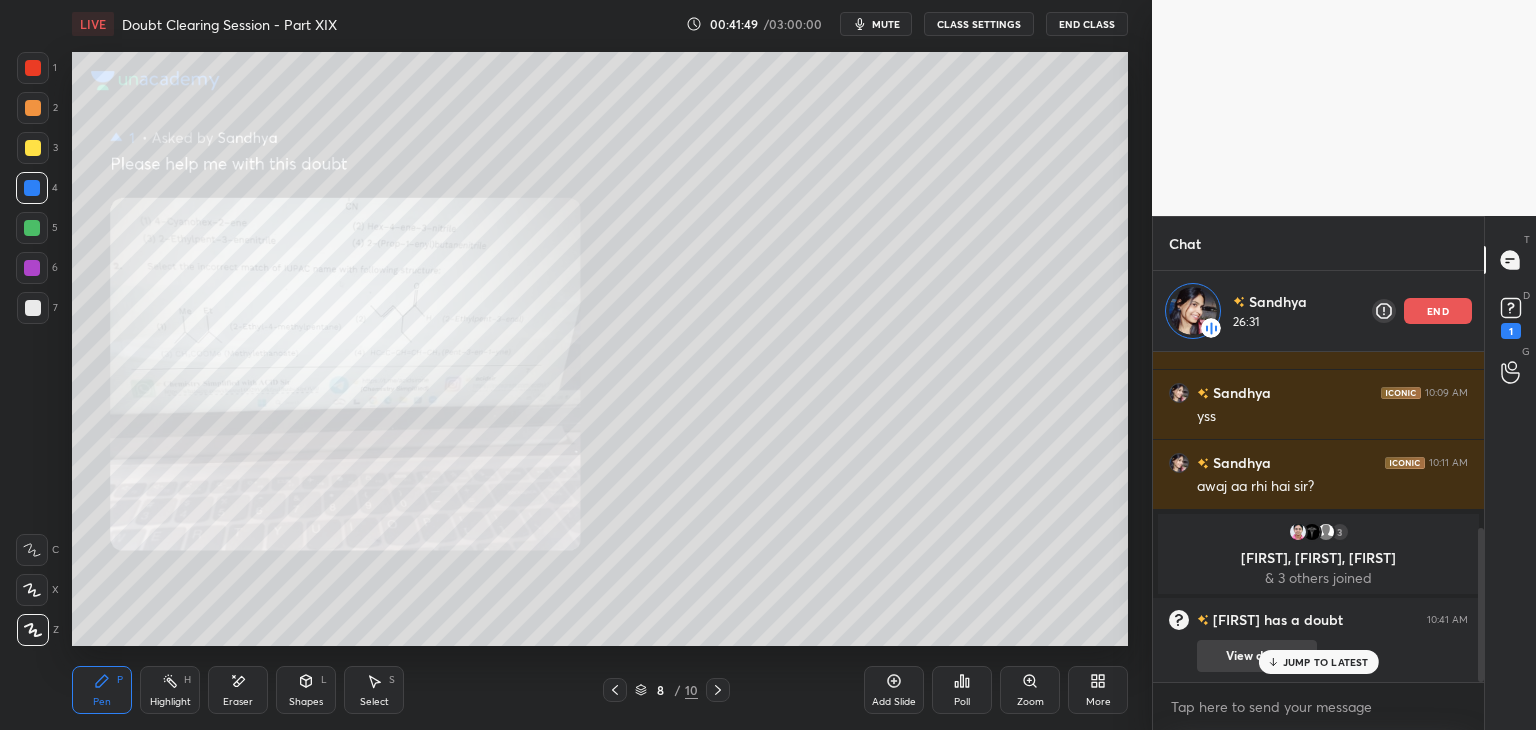 click on "JUMP TO LATEST" at bounding box center [1326, 662] 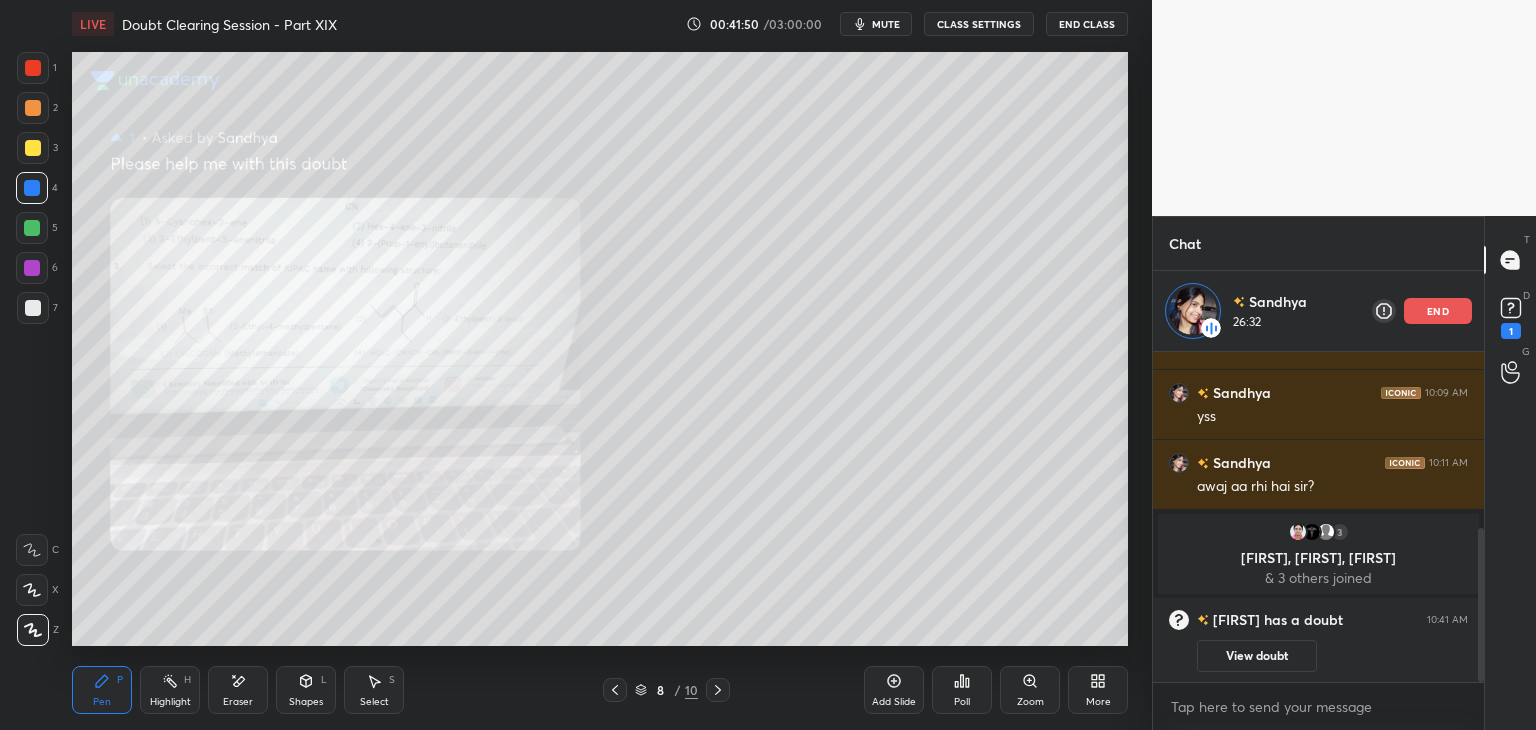 click on "3" at bounding box center (37, 148) 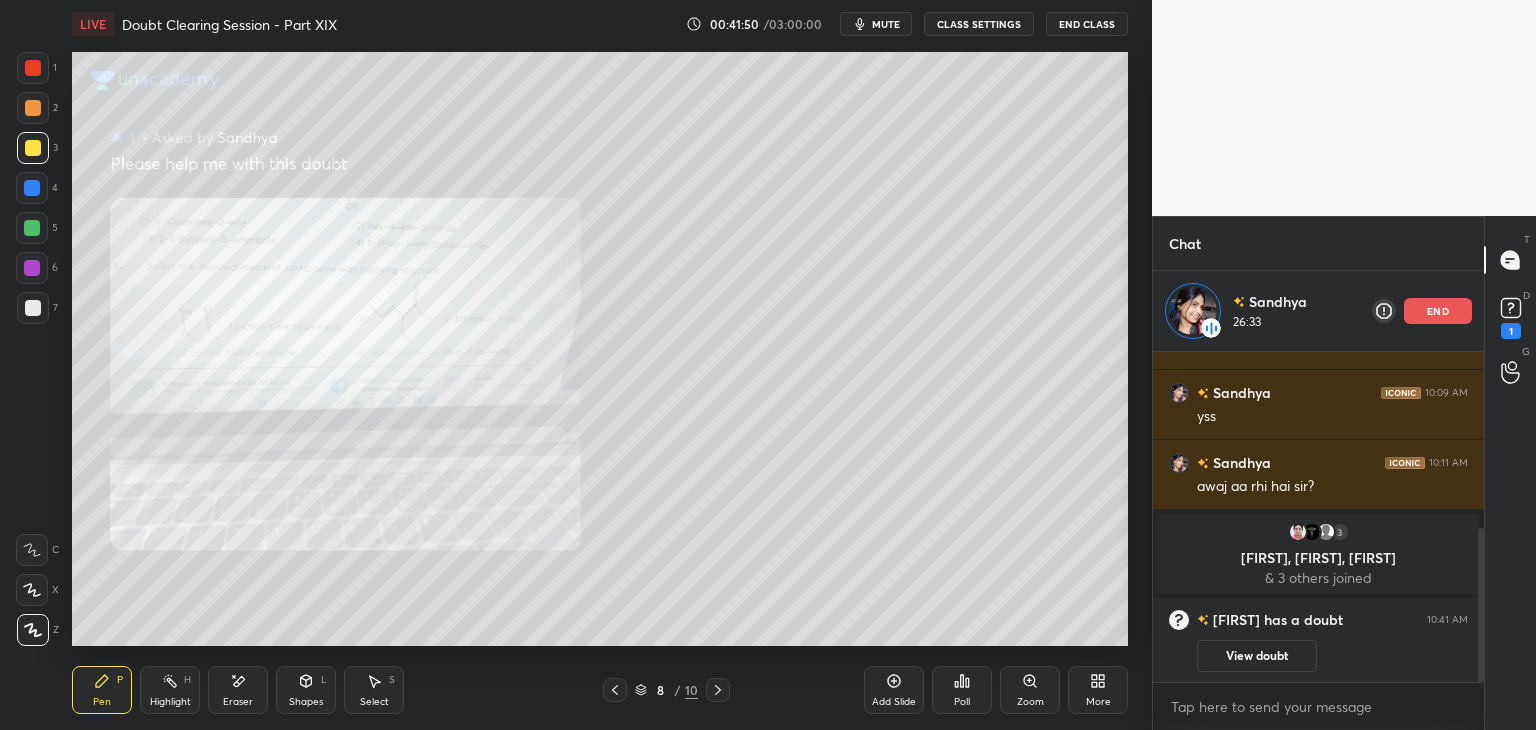 click on "2" at bounding box center (37, 112) 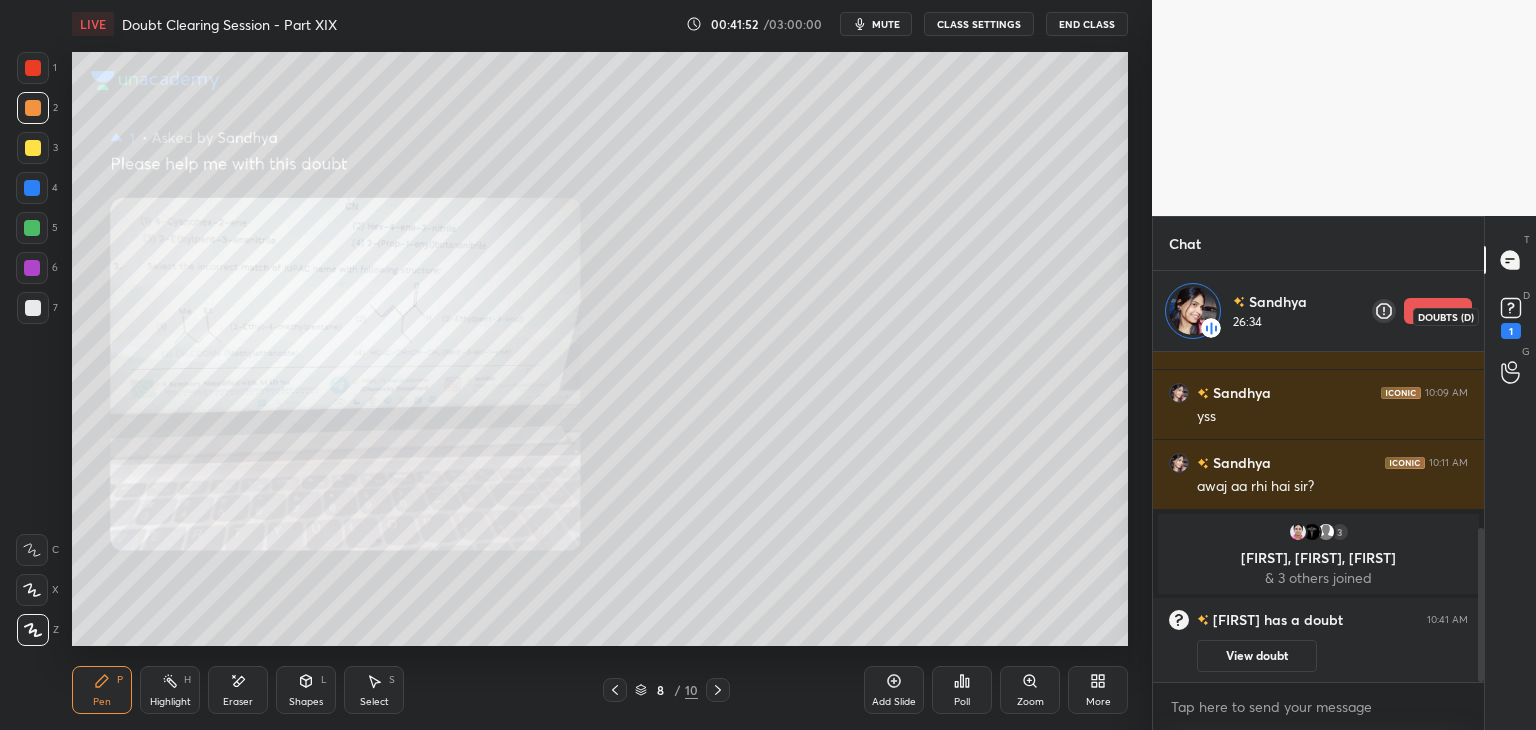 click on "1" at bounding box center [1511, 331] 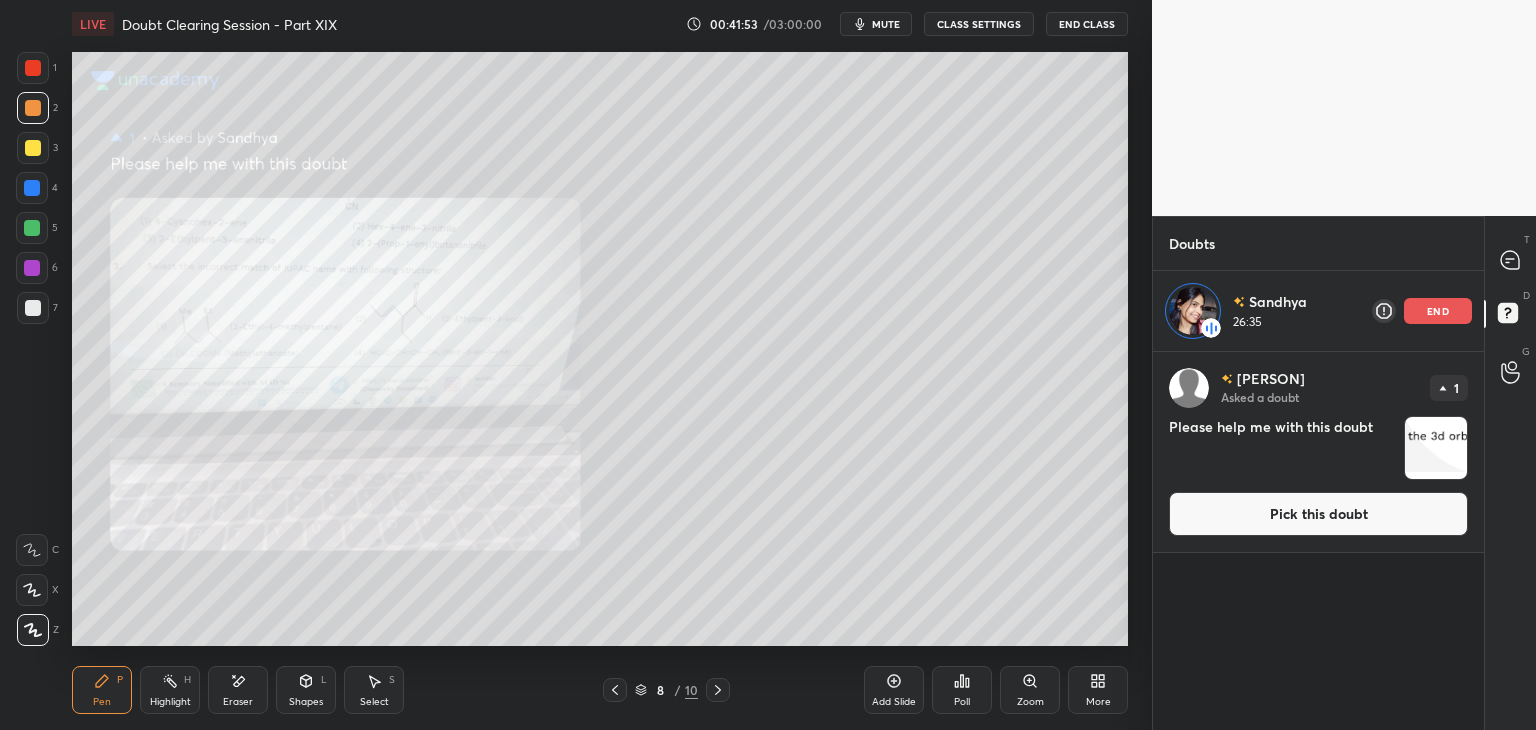 click at bounding box center (1436, 448) 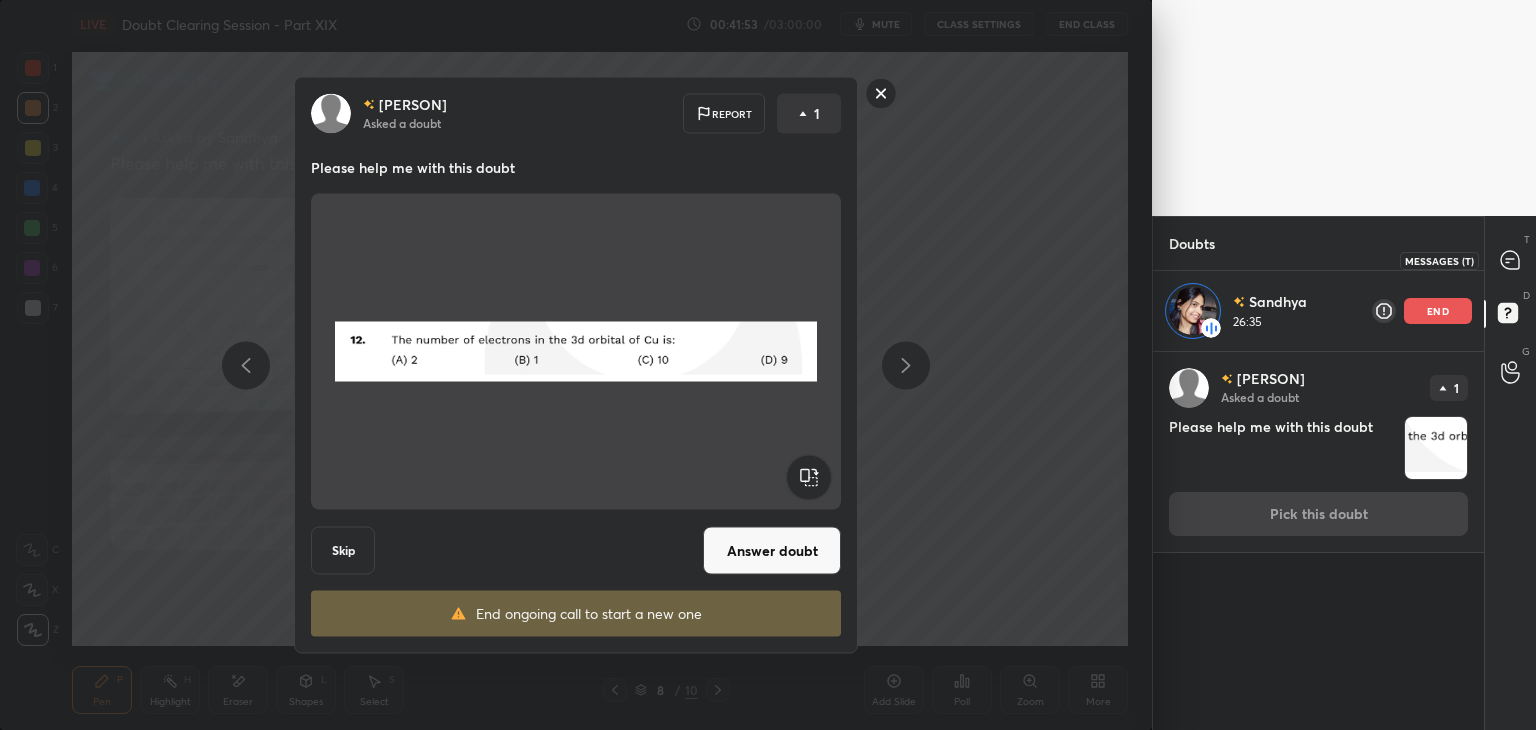 click at bounding box center (1511, 260) 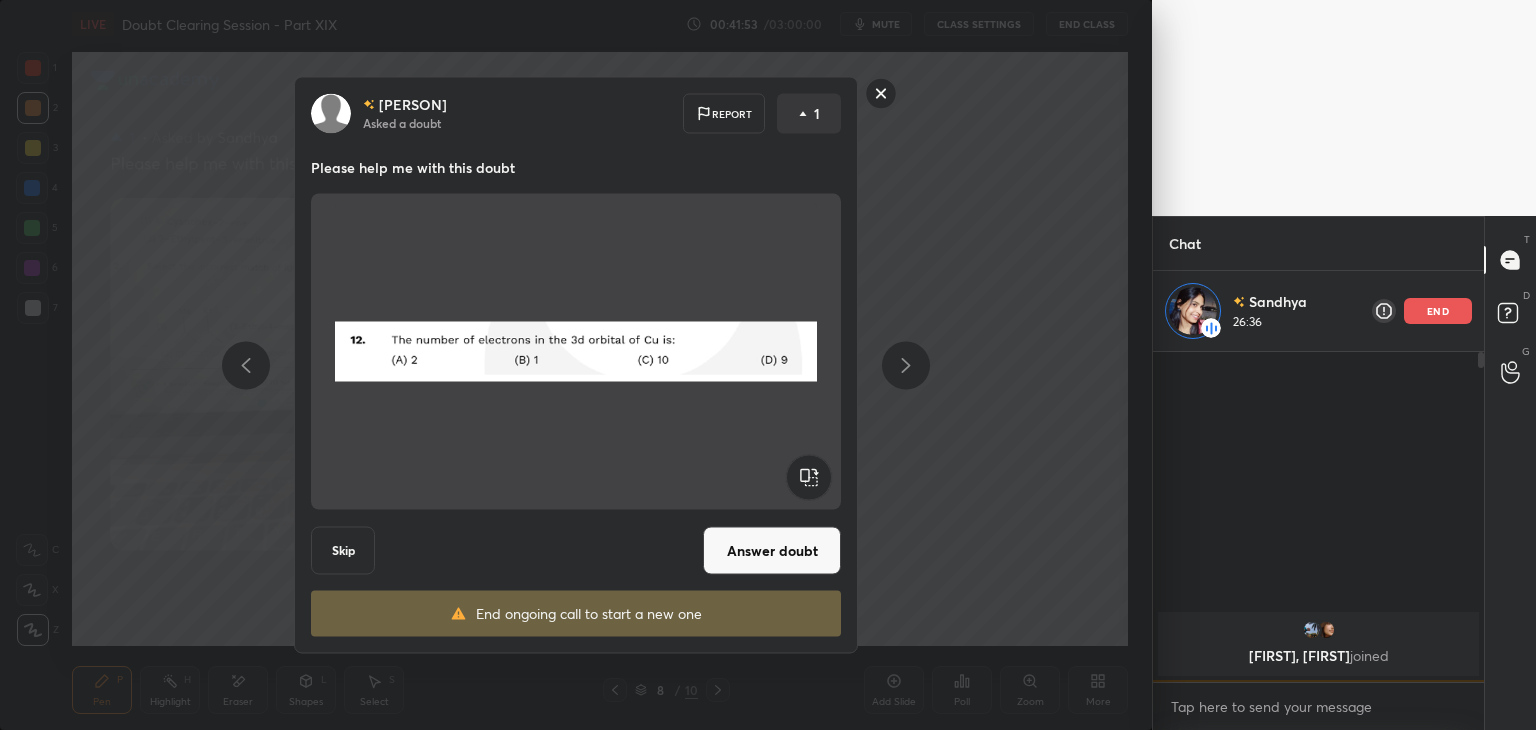 scroll, scrollTop: 380, scrollLeft: 0, axis: vertical 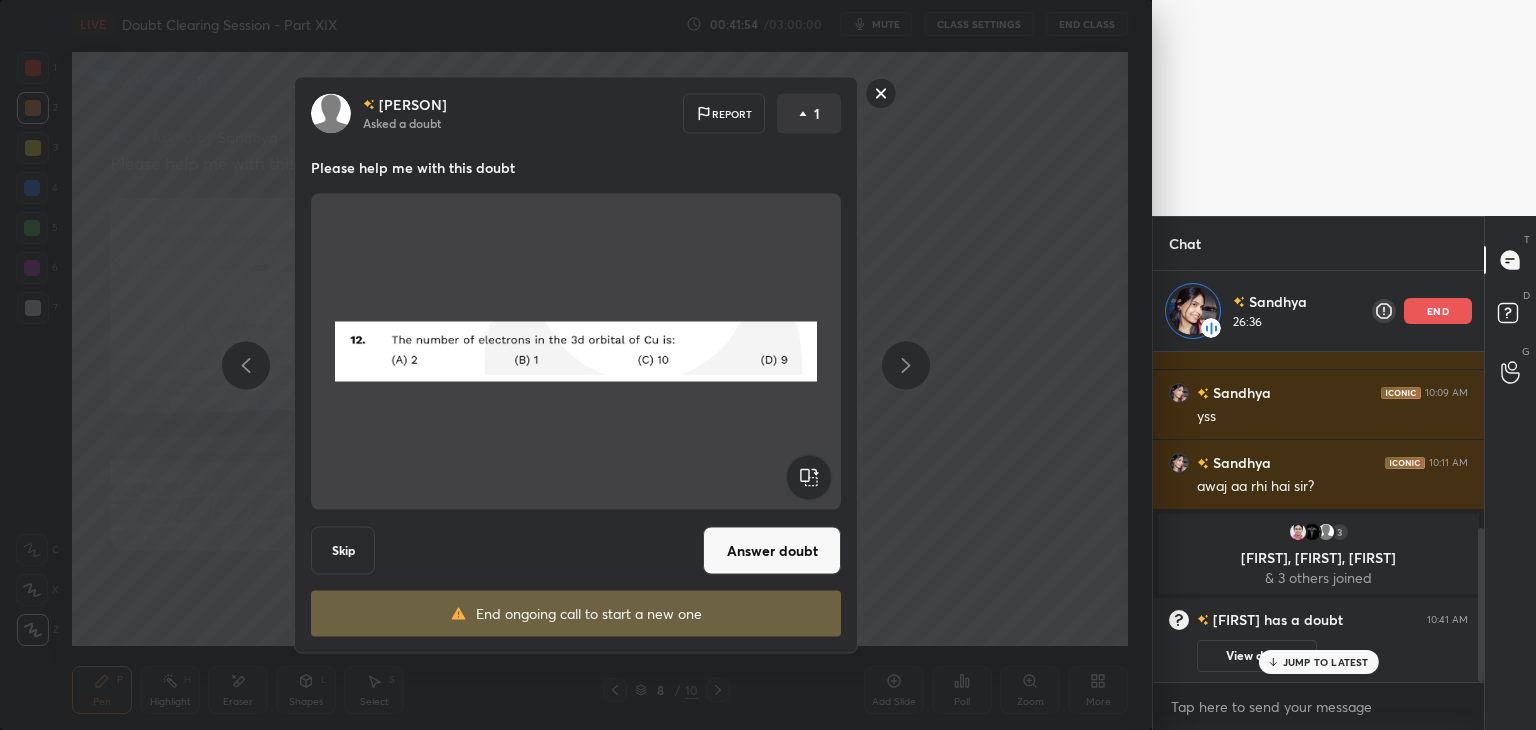 click on "Sarah Asked a doubt Report 1 Please help me with this doubt Skip Answer doubt End ongoing call to start a new one" at bounding box center [576, 365] 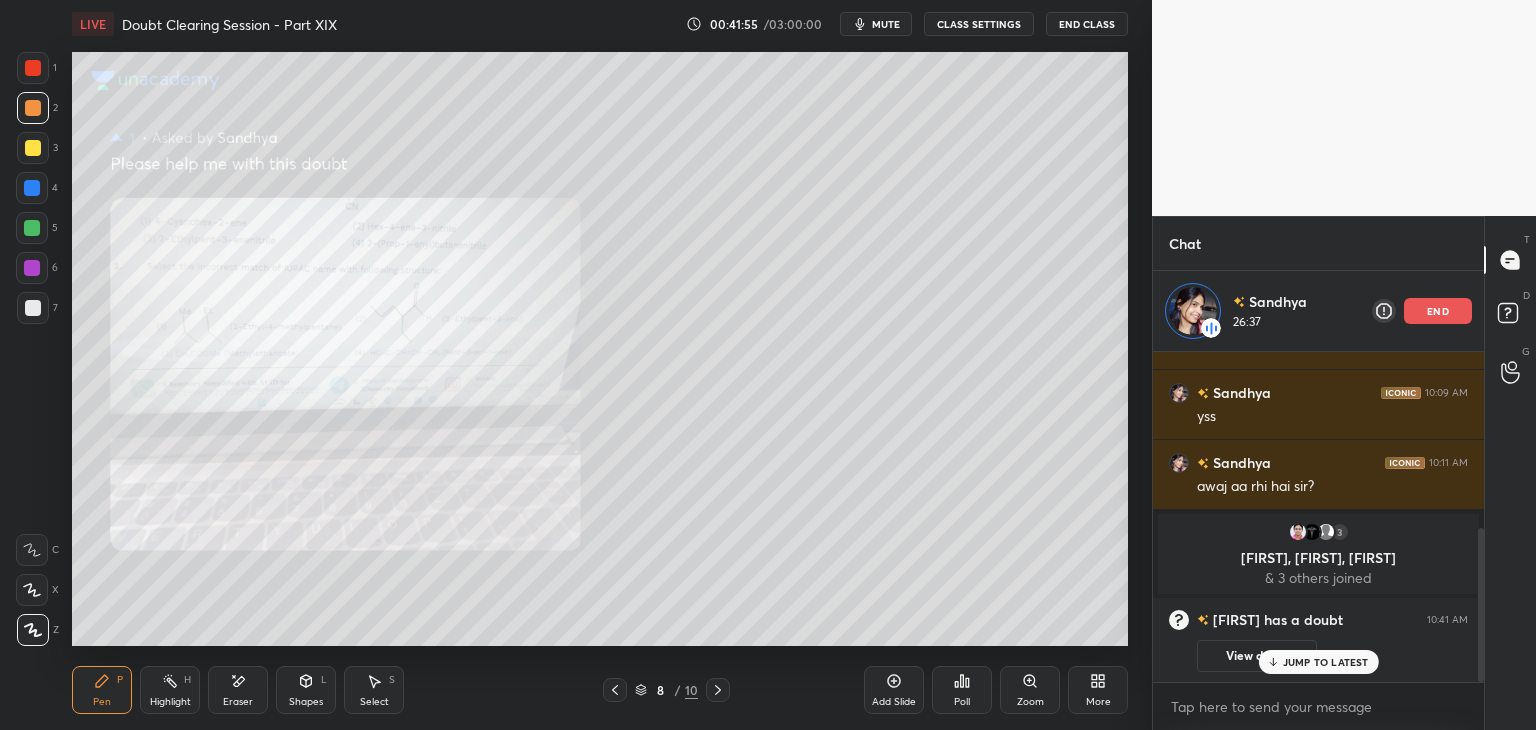 click on "5" at bounding box center (37, 228) 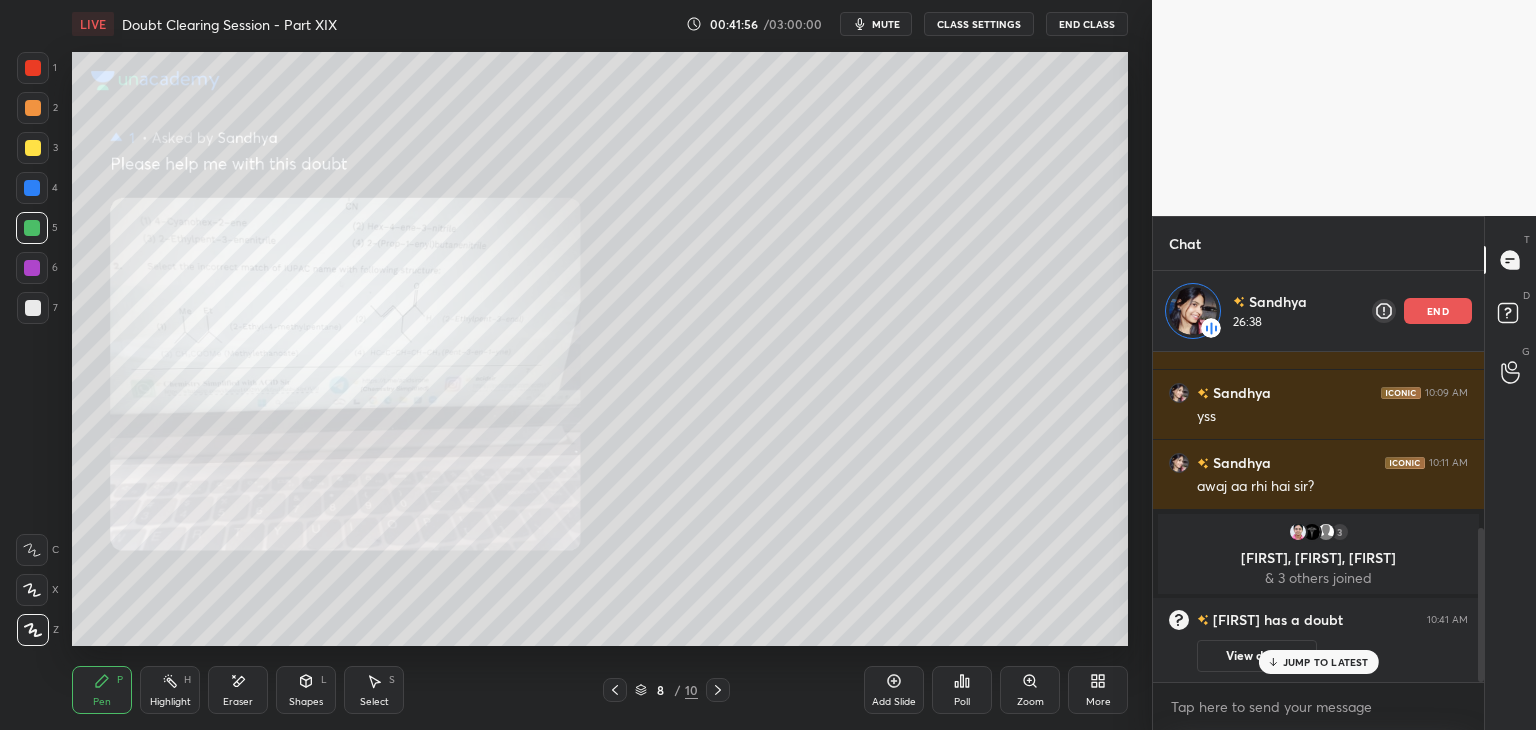 click 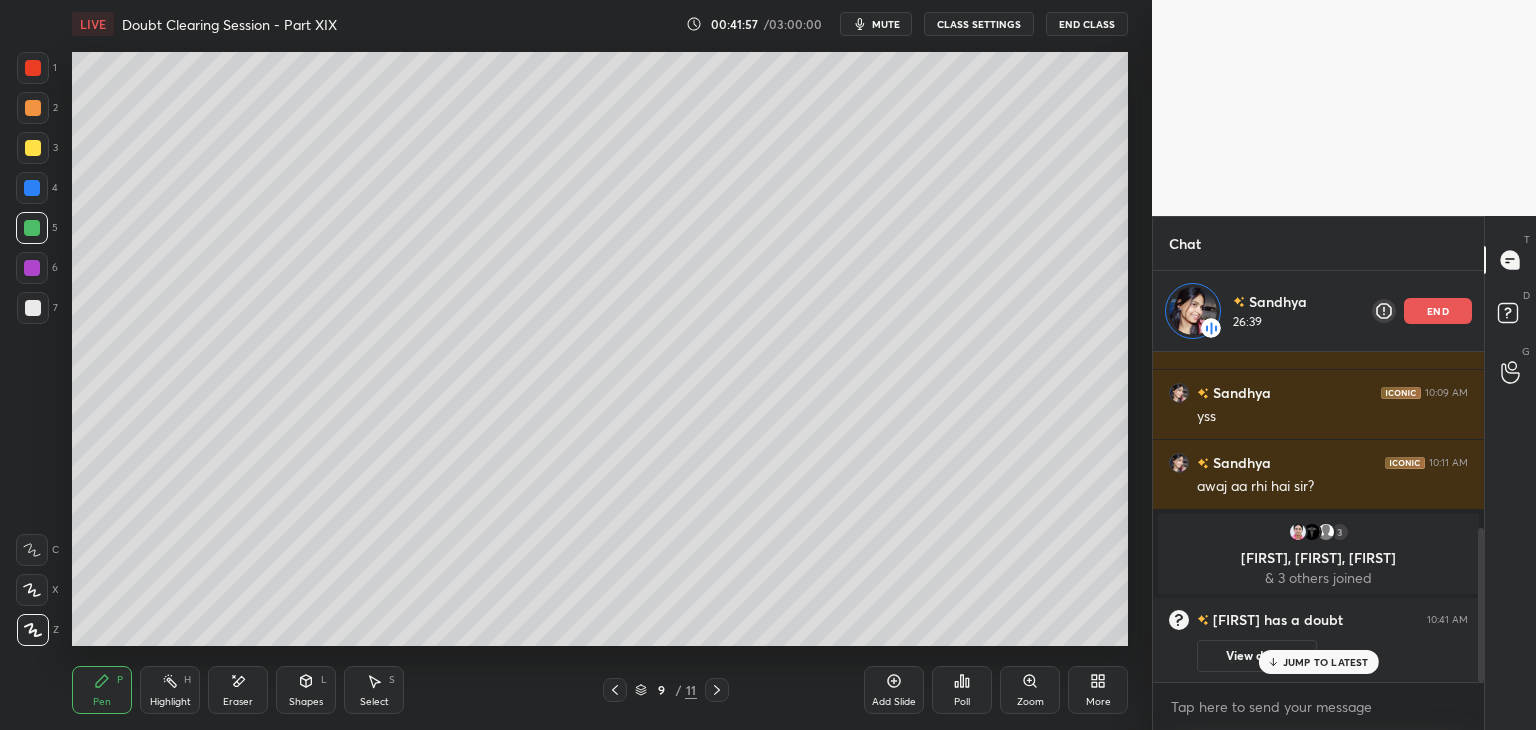 click on "JUMP TO LATEST" at bounding box center [1318, 662] 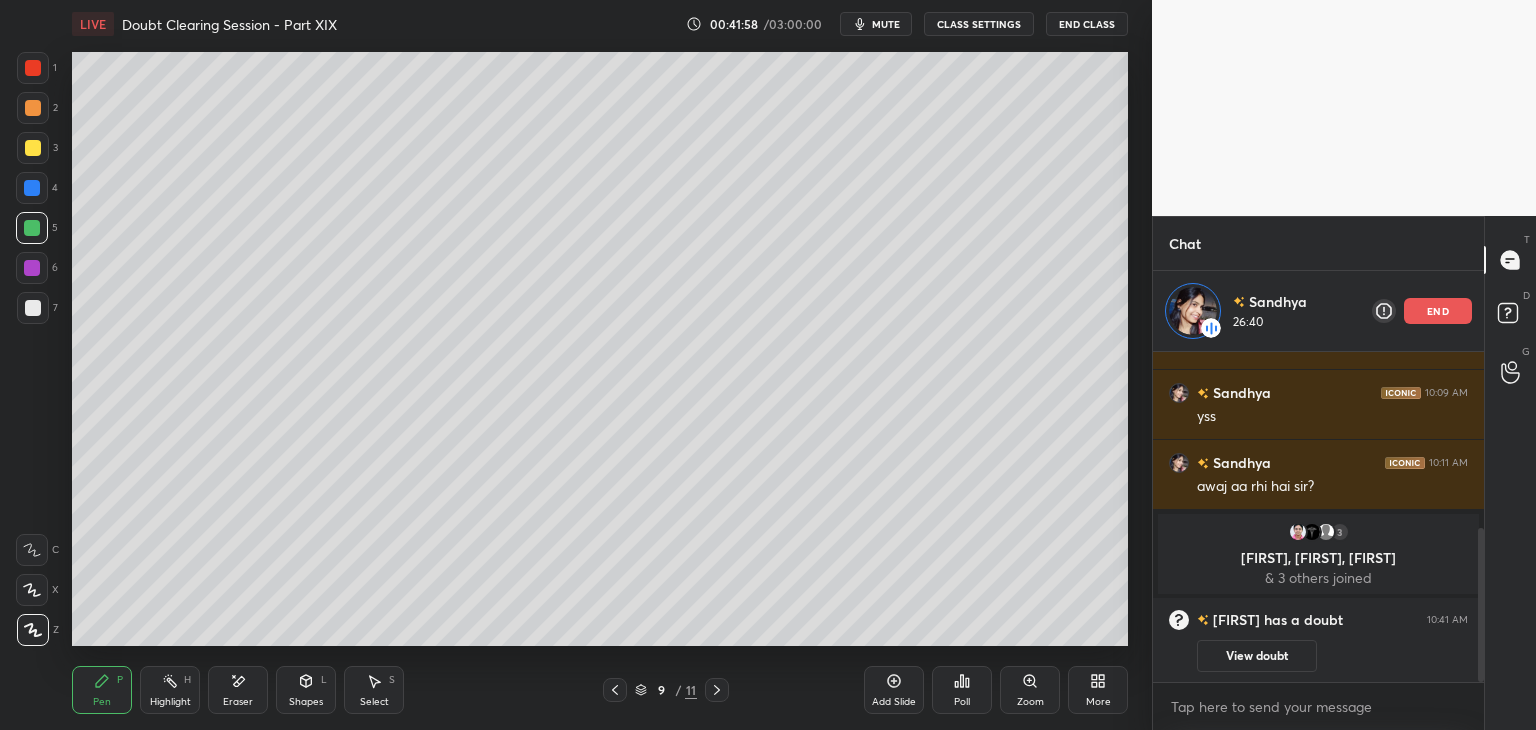 click on "Pen P" at bounding box center (102, 690) 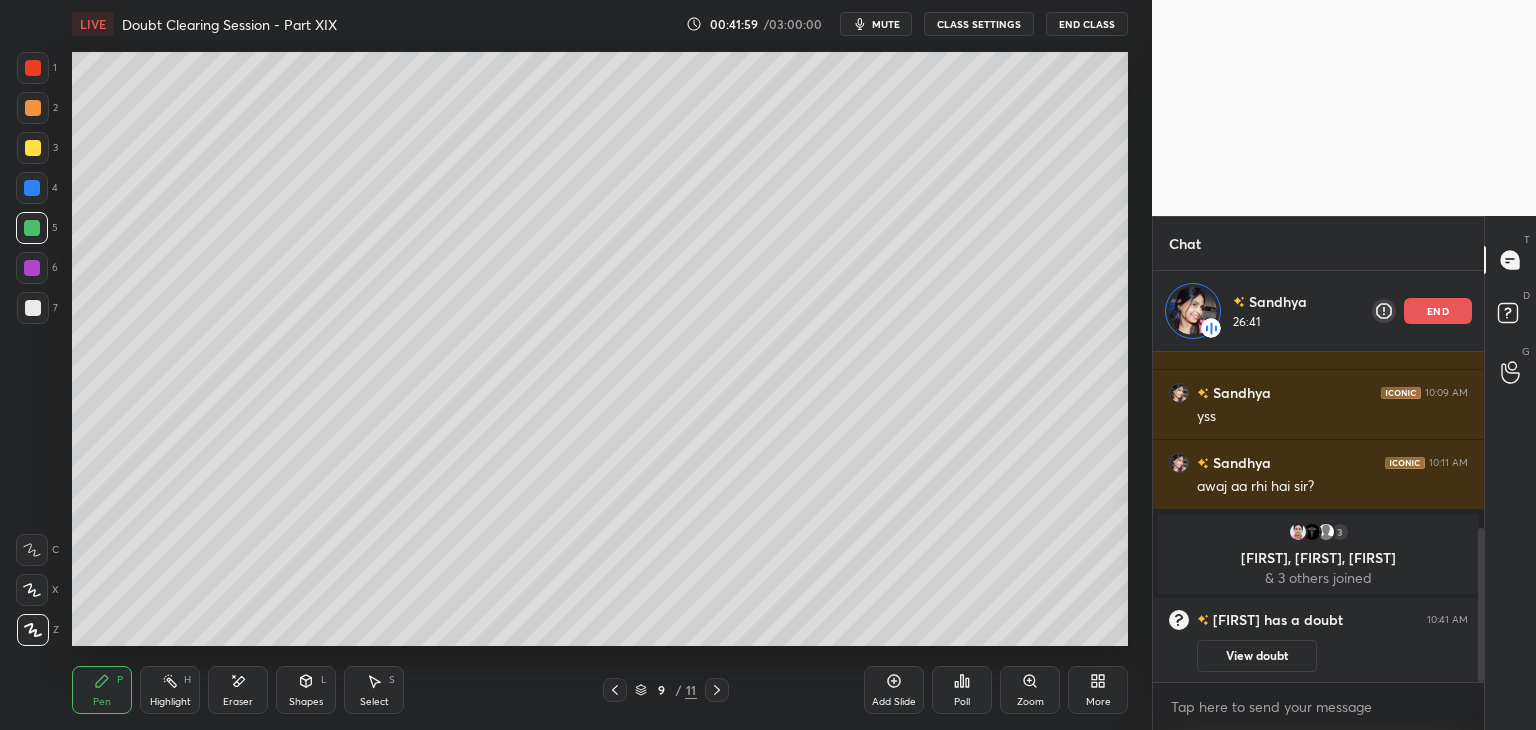 click at bounding box center [33, 308] 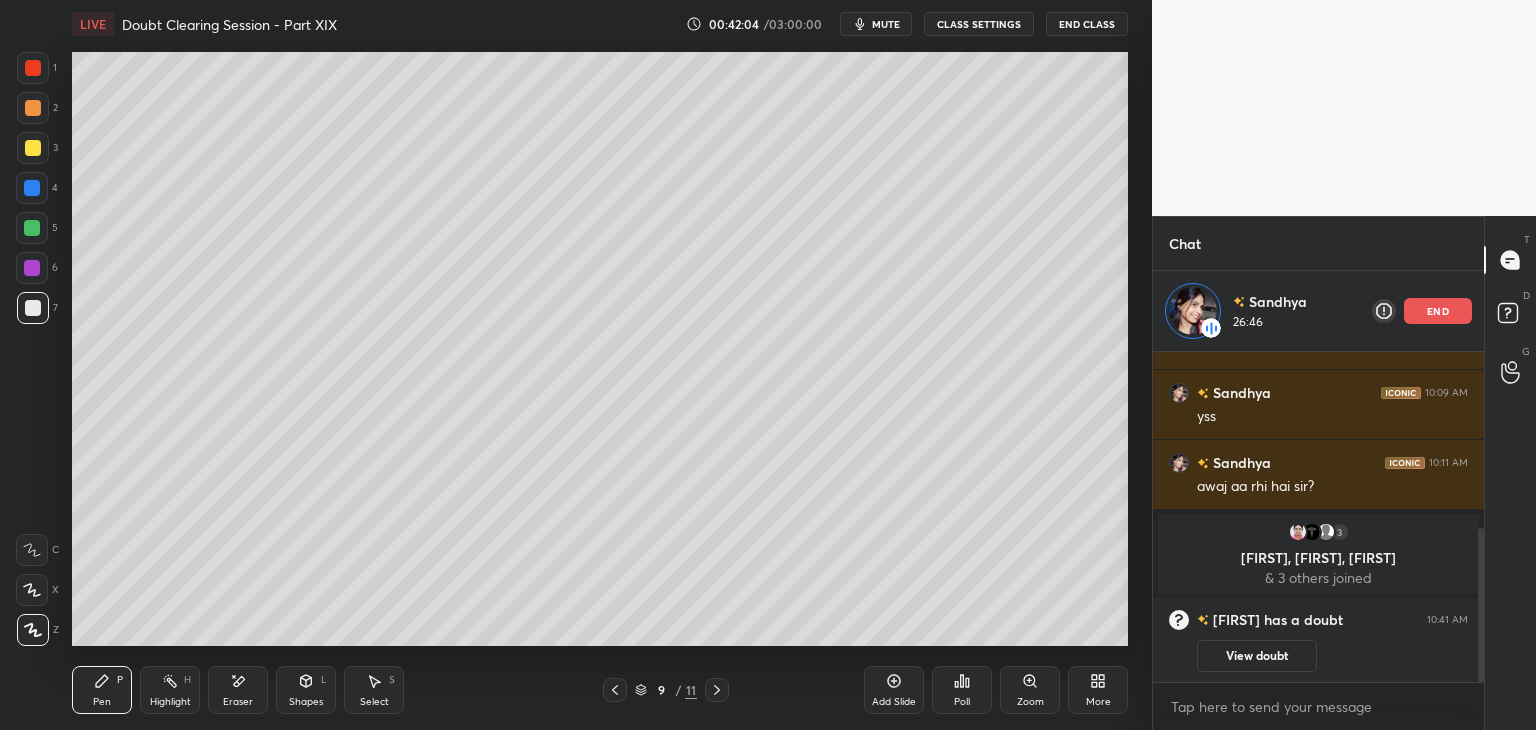 click at bounding box center (33, 108) 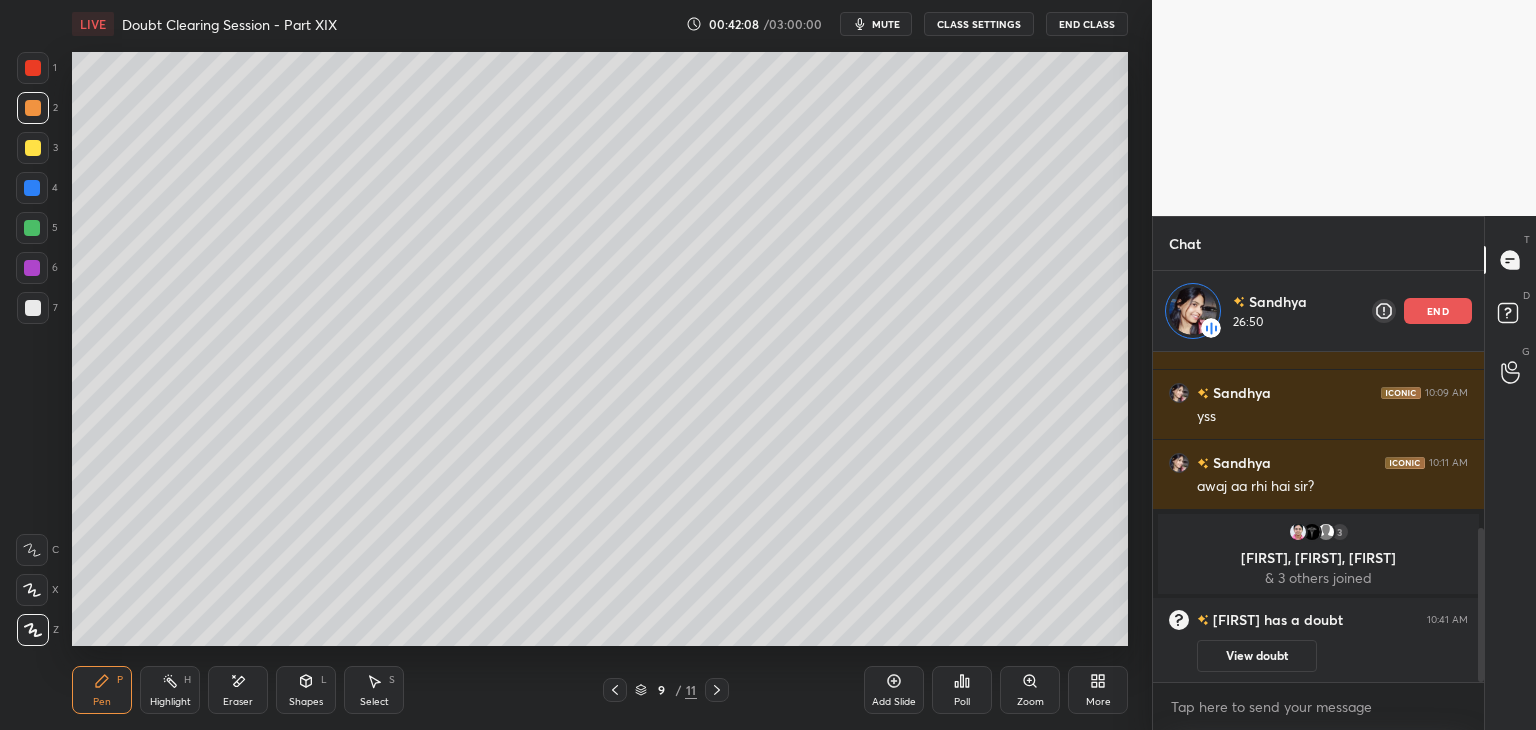 click at bounding box center [33, 148] 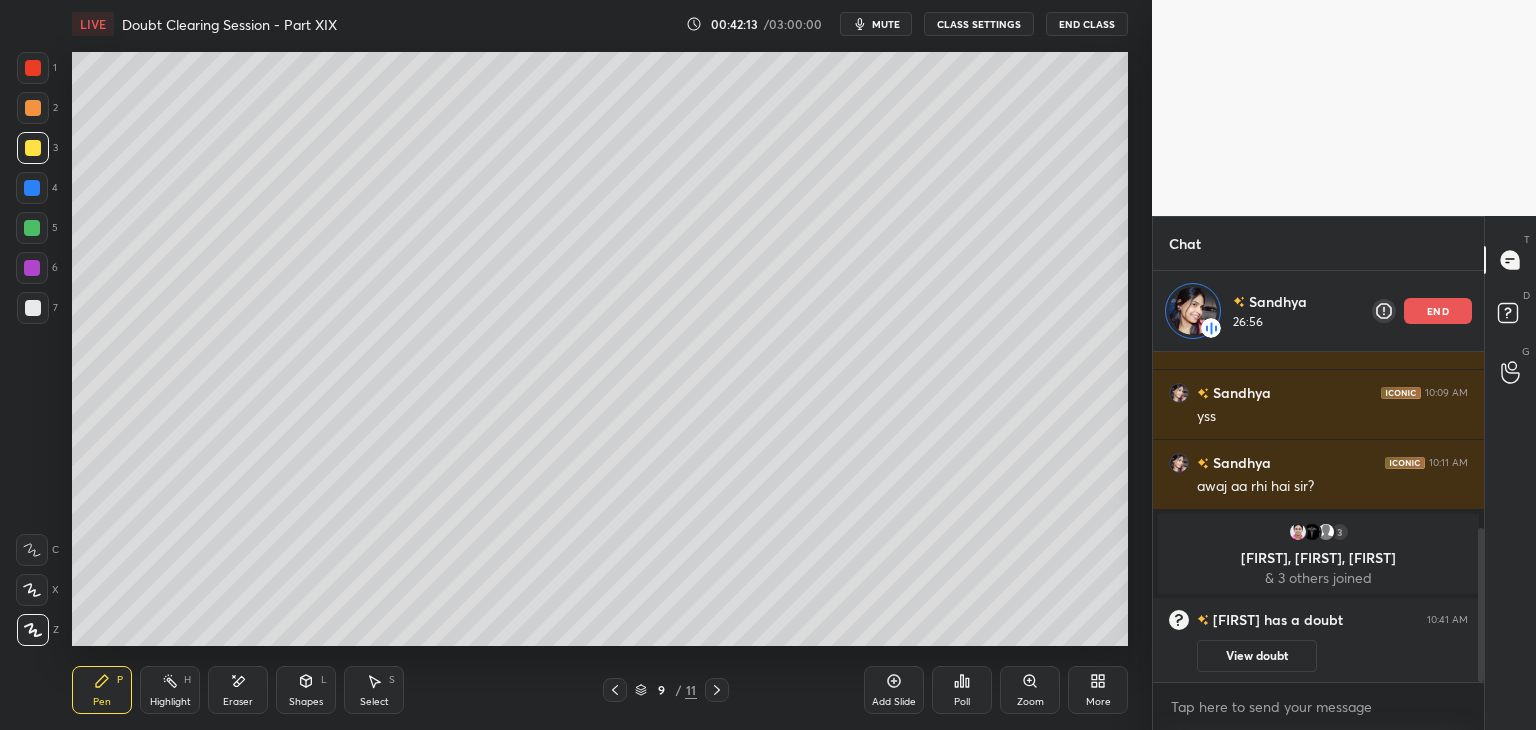 click at bounding box center (32, 188) 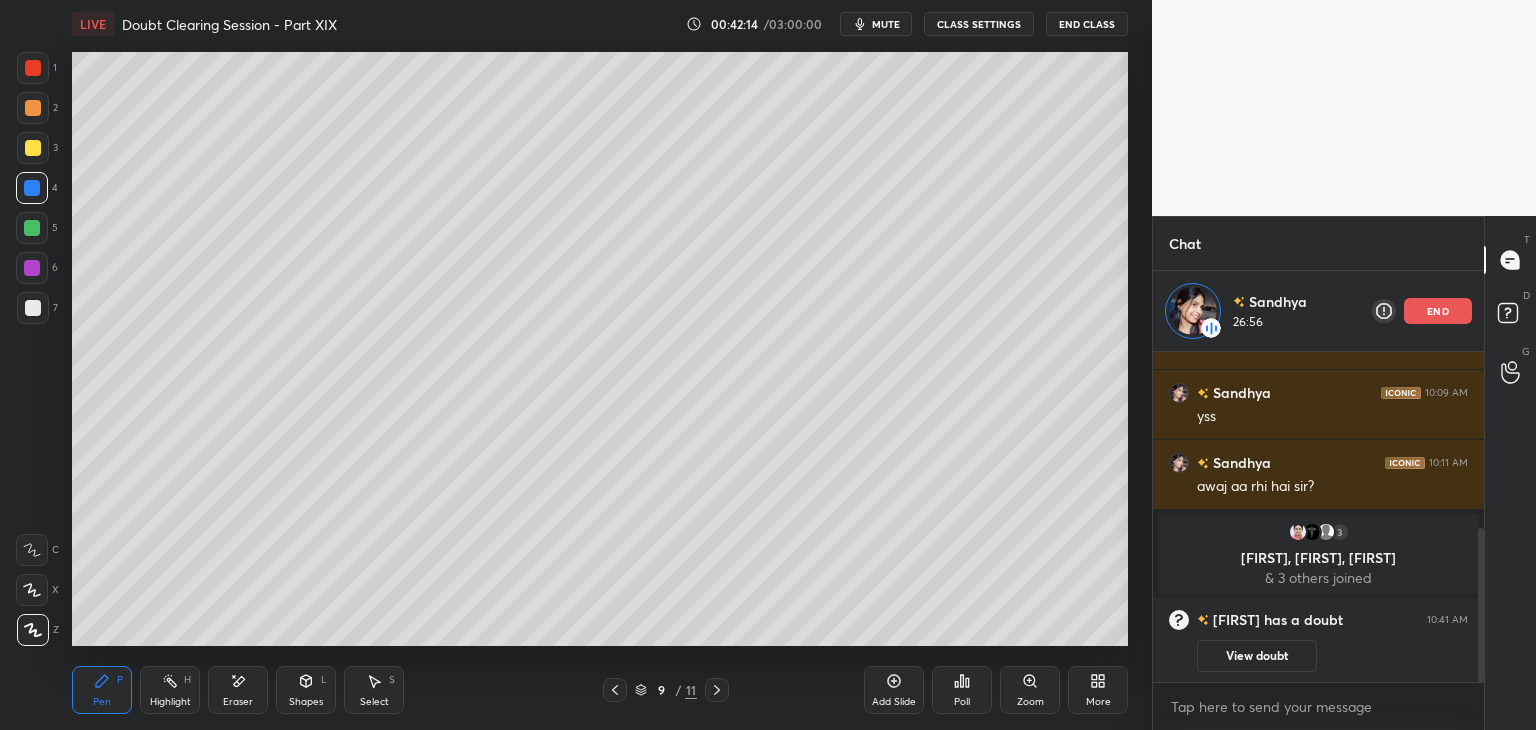 click at bounding box center [32, 228] 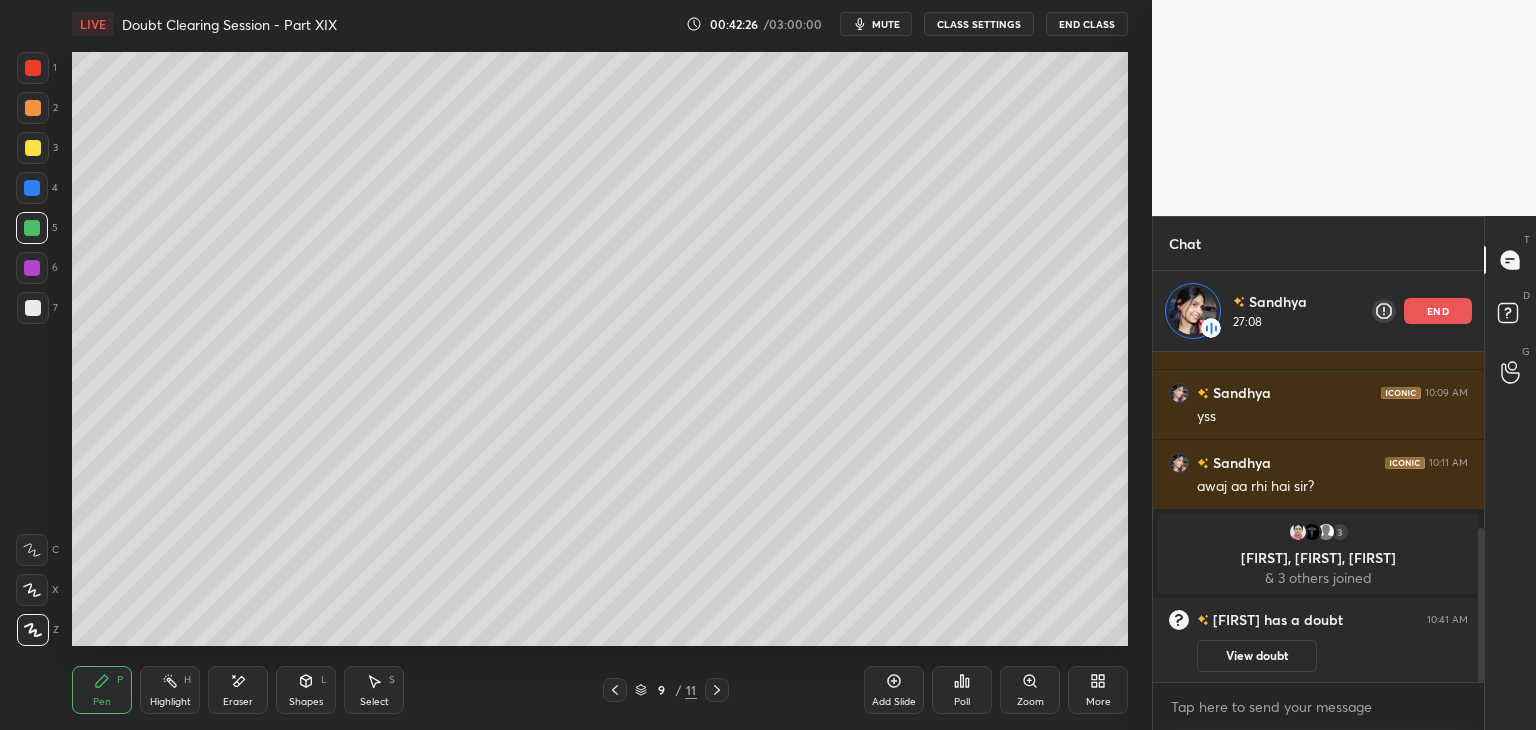 click at bounding box center [33, 148] 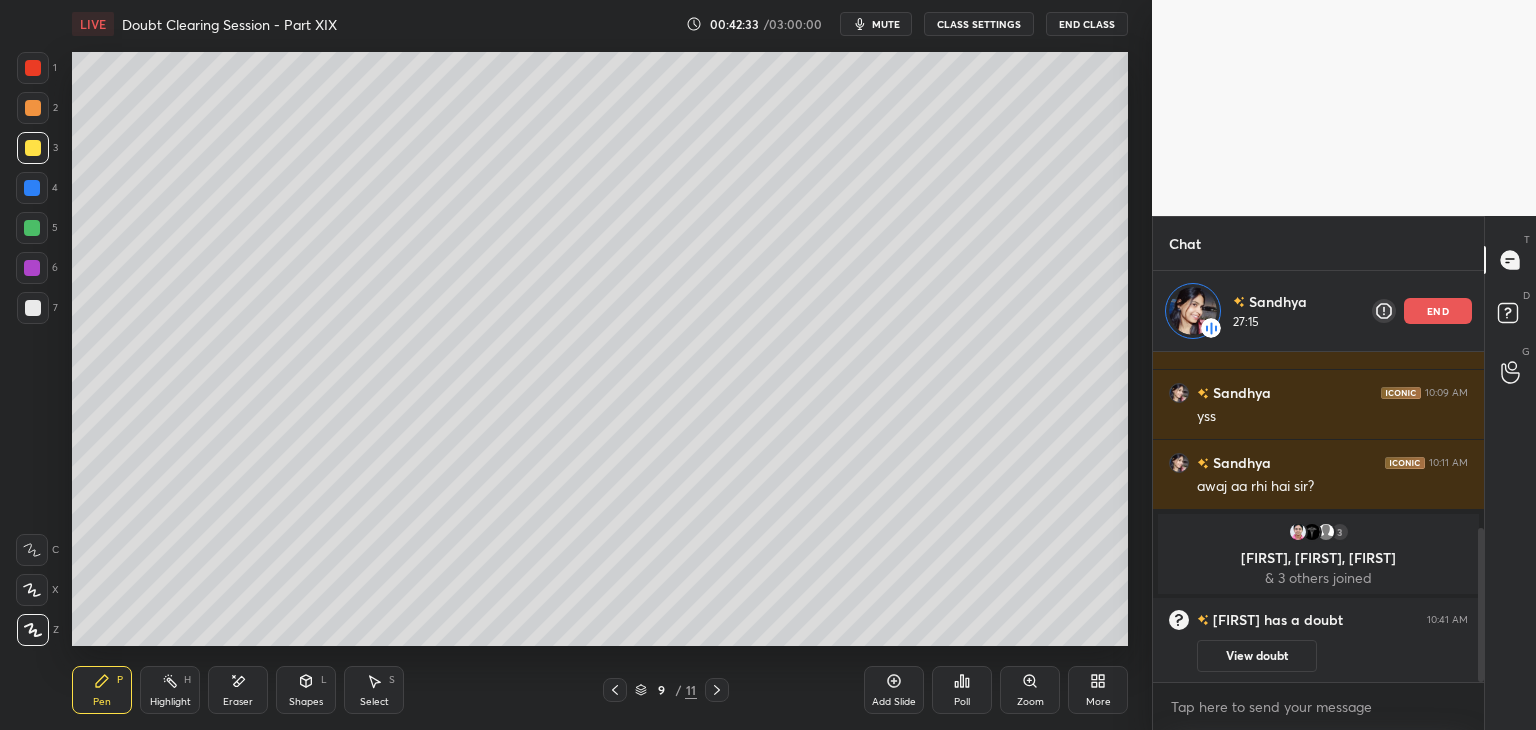 click at bounding box center (33, 108) 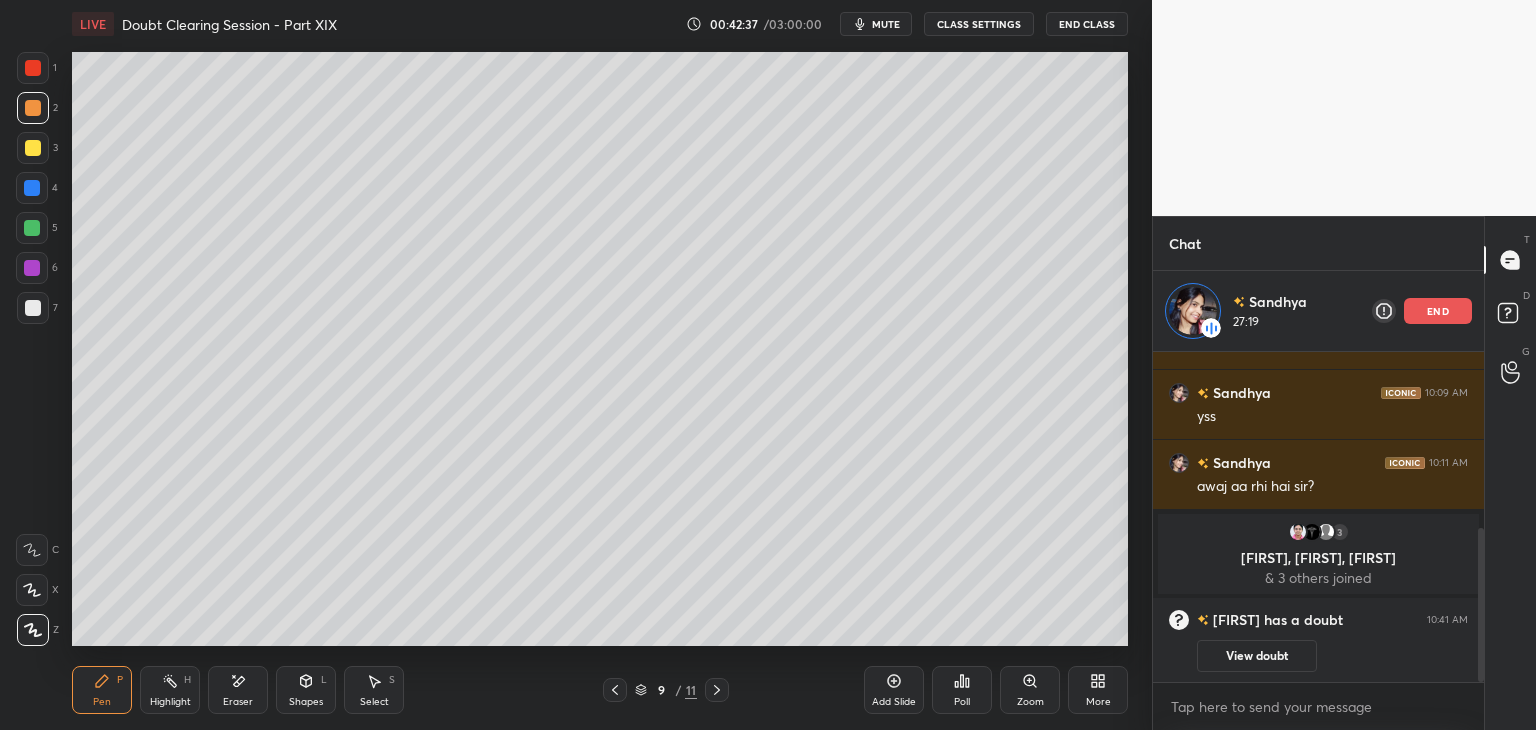 click on "4" at bounding box center [37, 188] 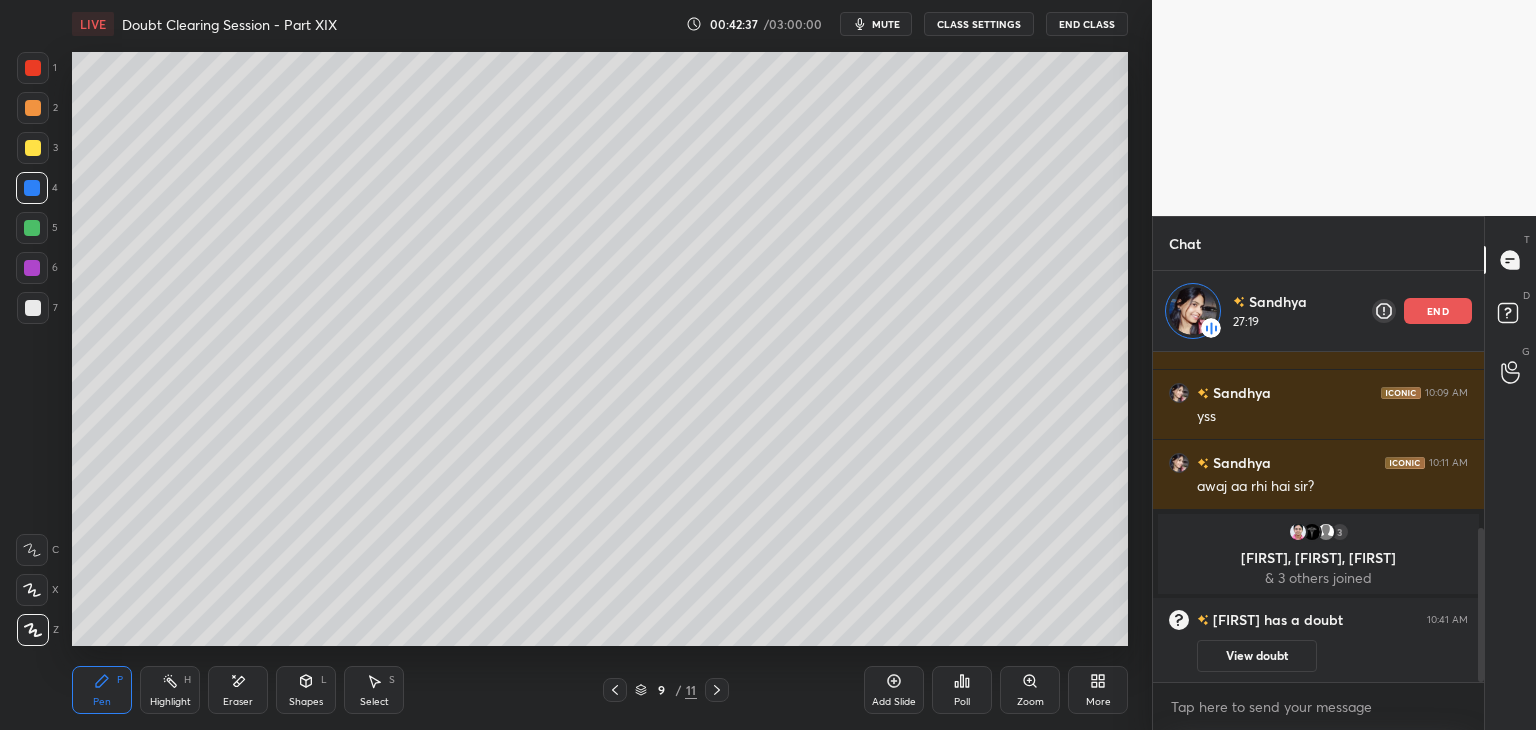 click on "4" at bounding box center (37, 192) 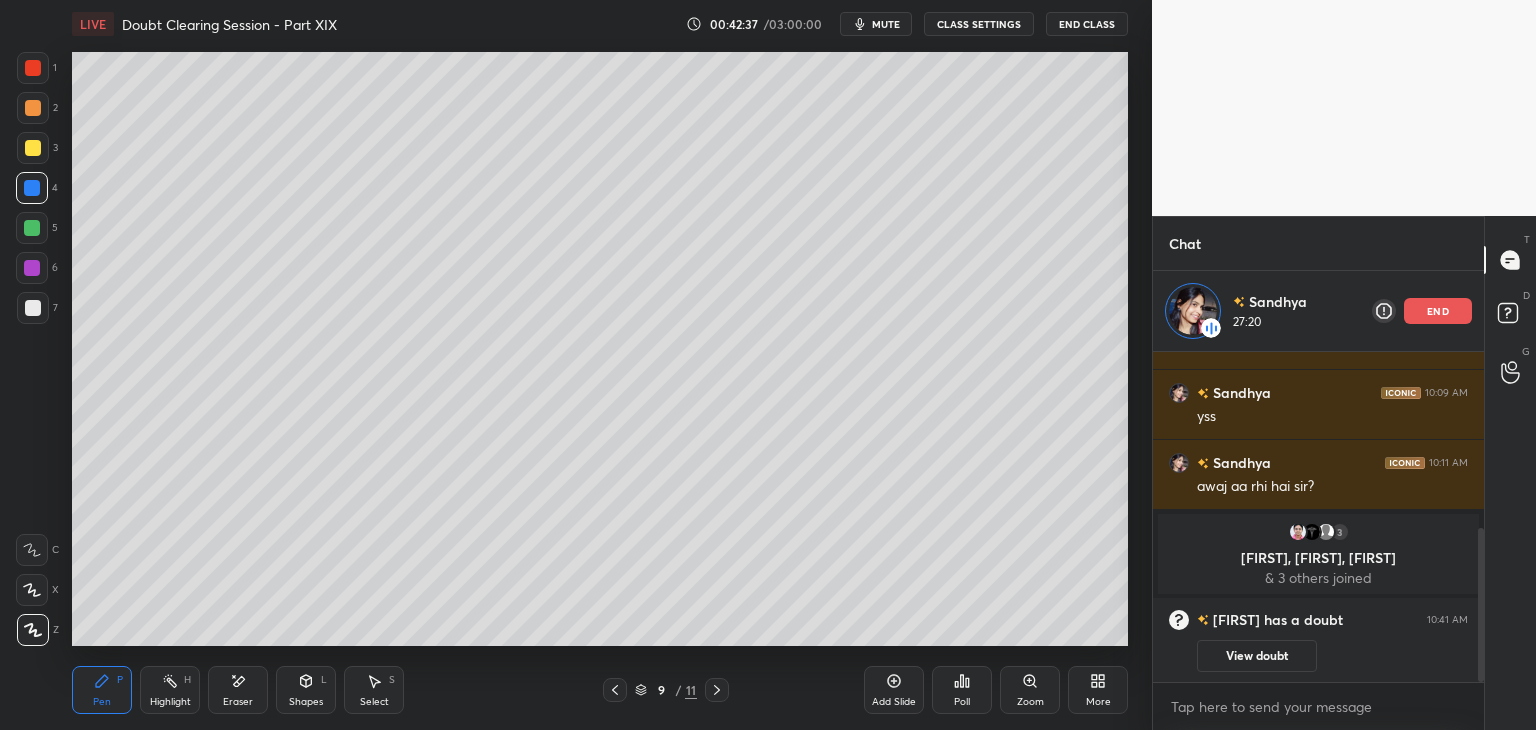 click at bounding box center [32, 228] 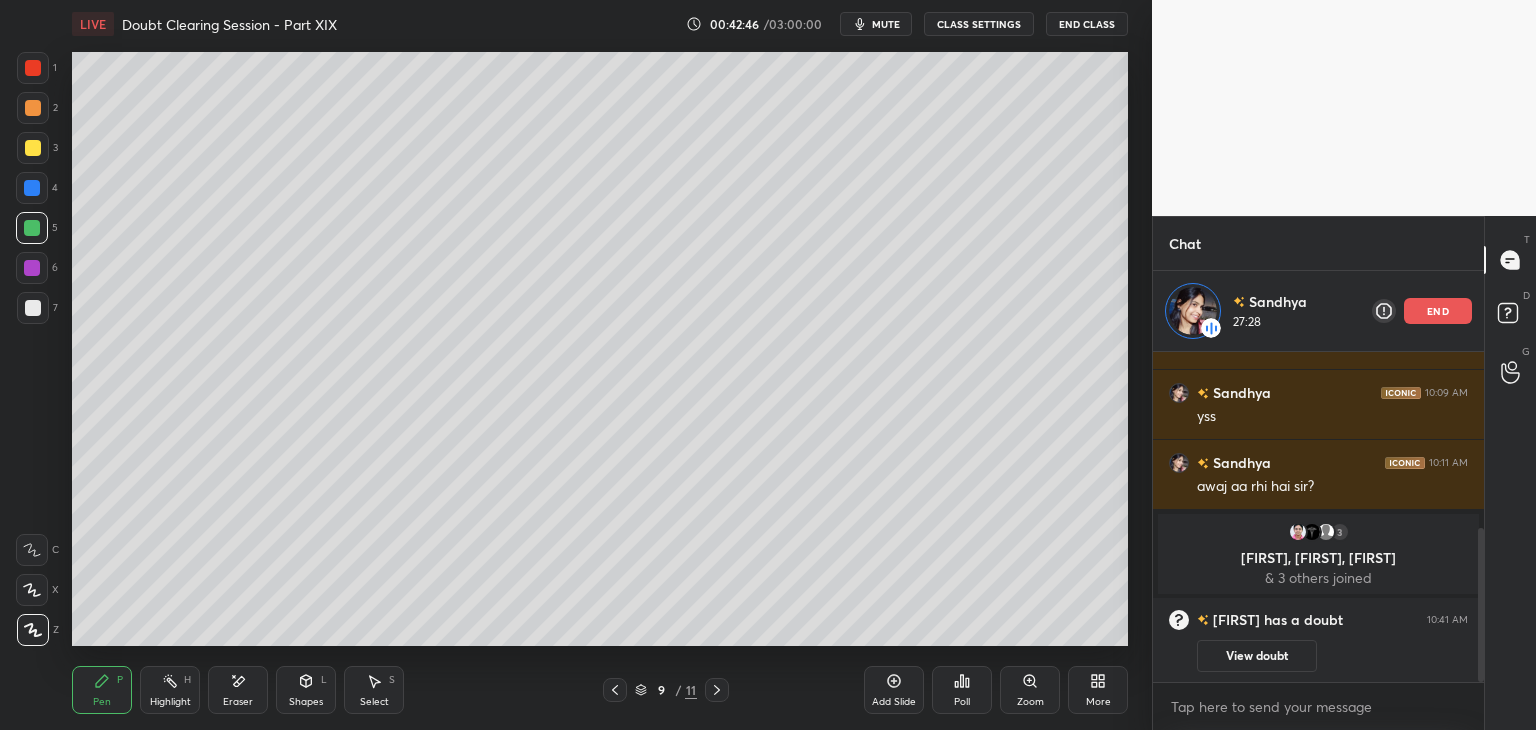 click on "6" at bounding box center [37, 272] 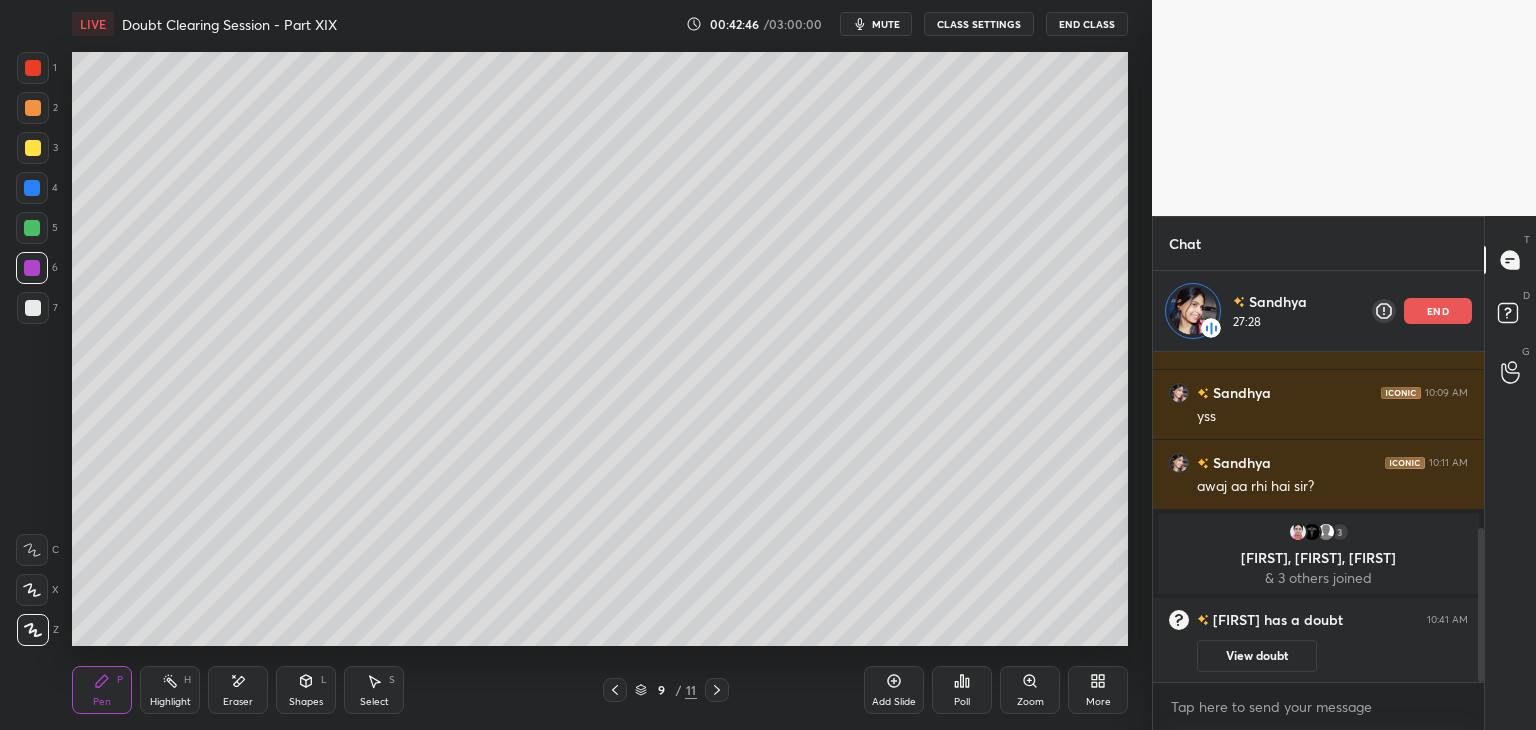 click at bounding box center (33, 308) 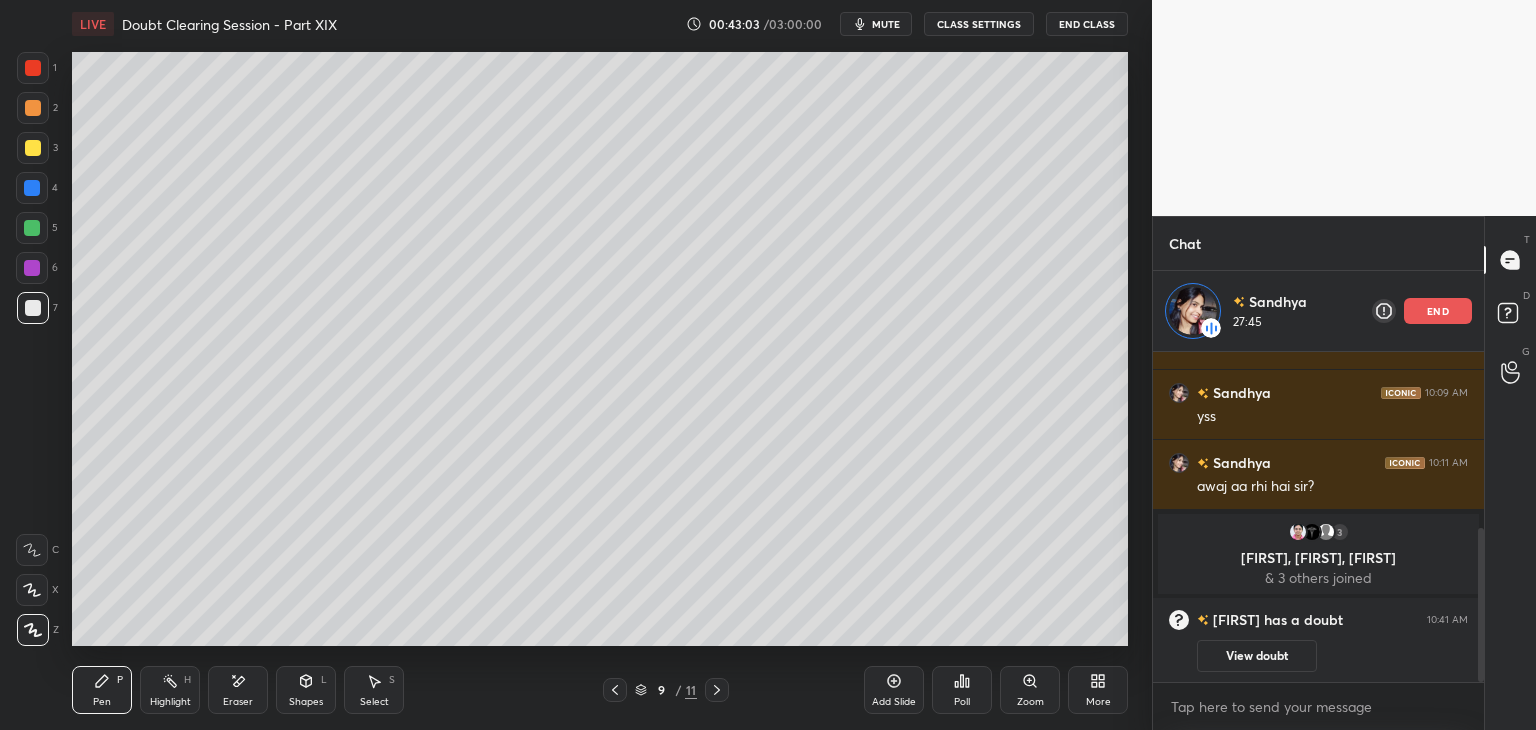 scroll, scrollTop: 451, scrollLeft: 0, axis: vertical 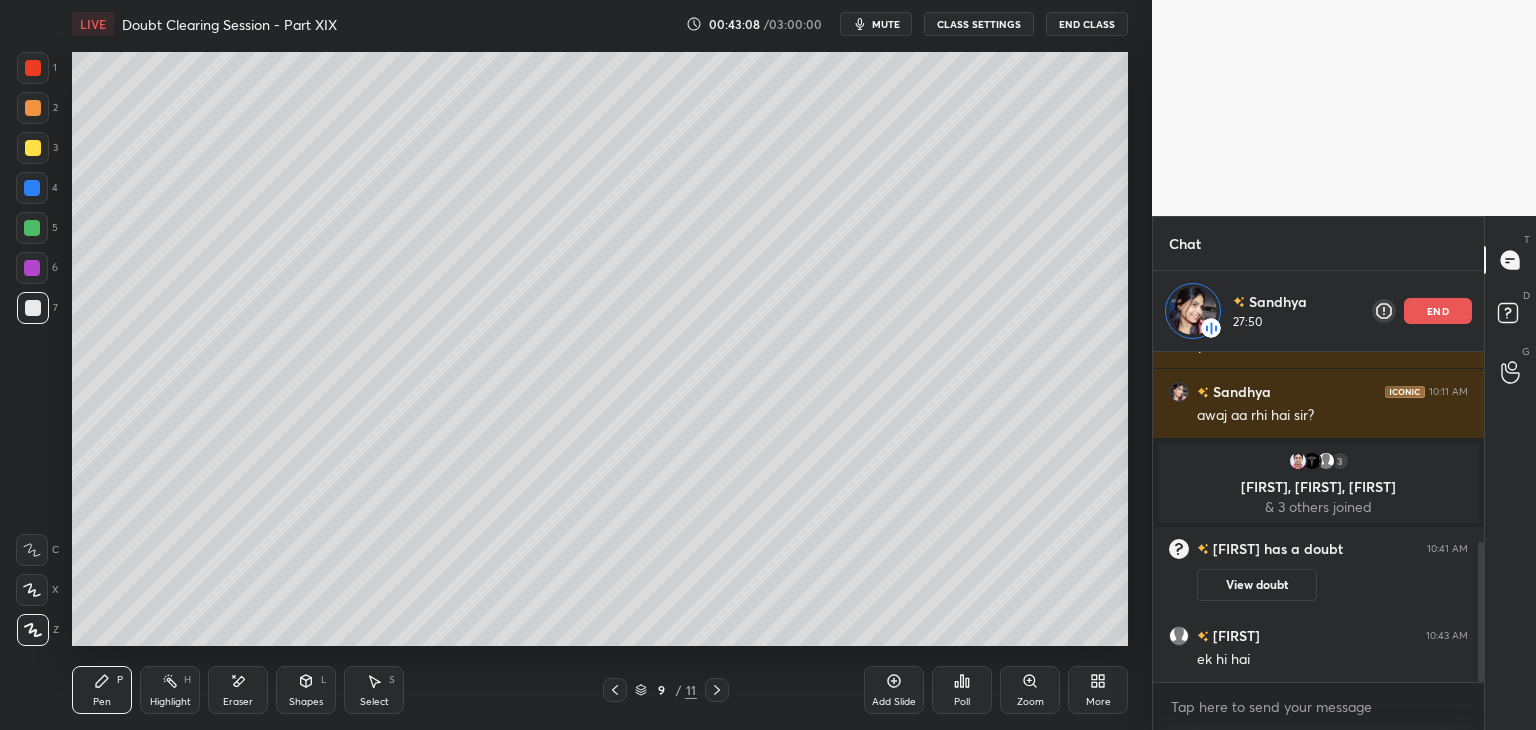 click on "Pen P Highlight H Eraser Shapes L Select S 9 / 11 Add Slide Poll Zoom More" at bounding box center [600, 690] 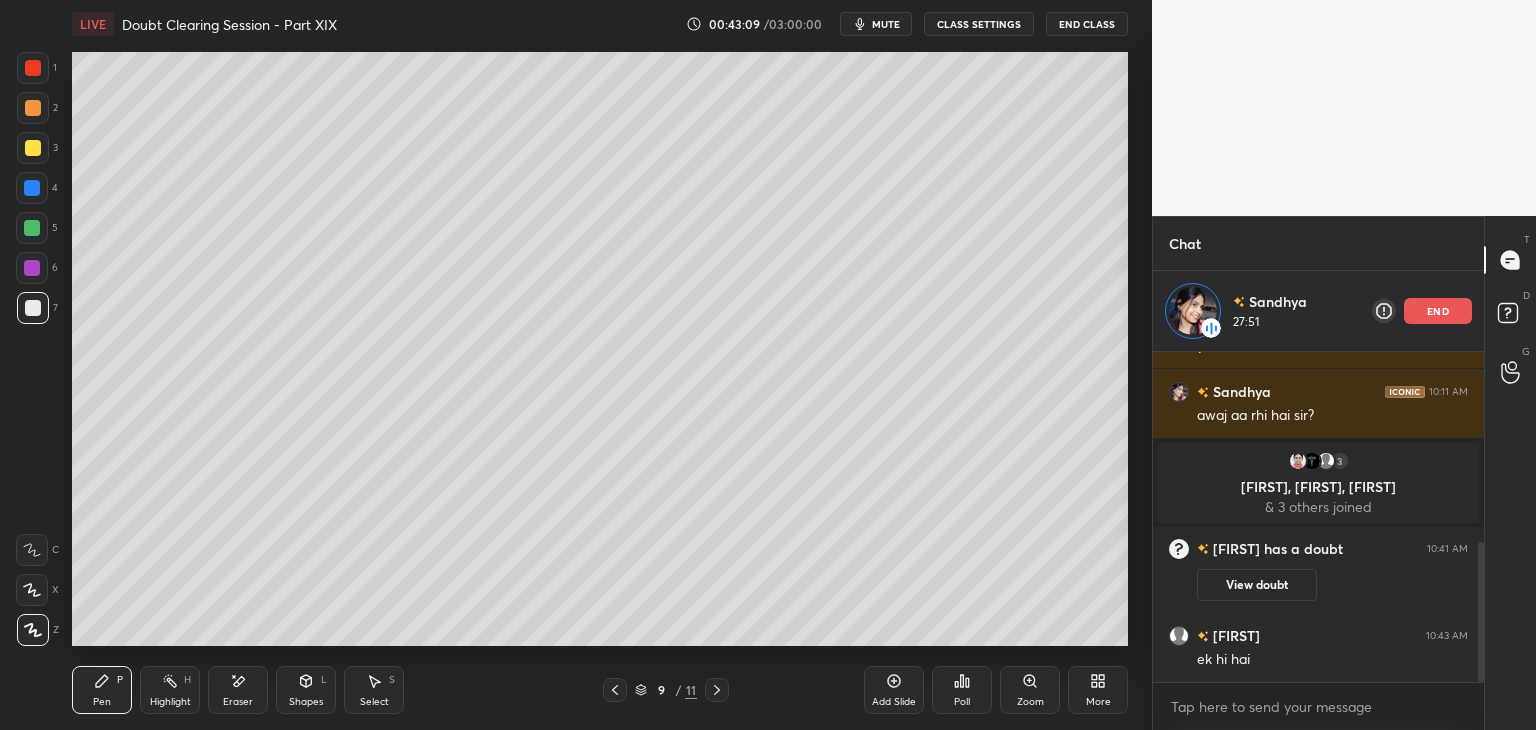 click on "Eraser" at bounding box center (238, 690) 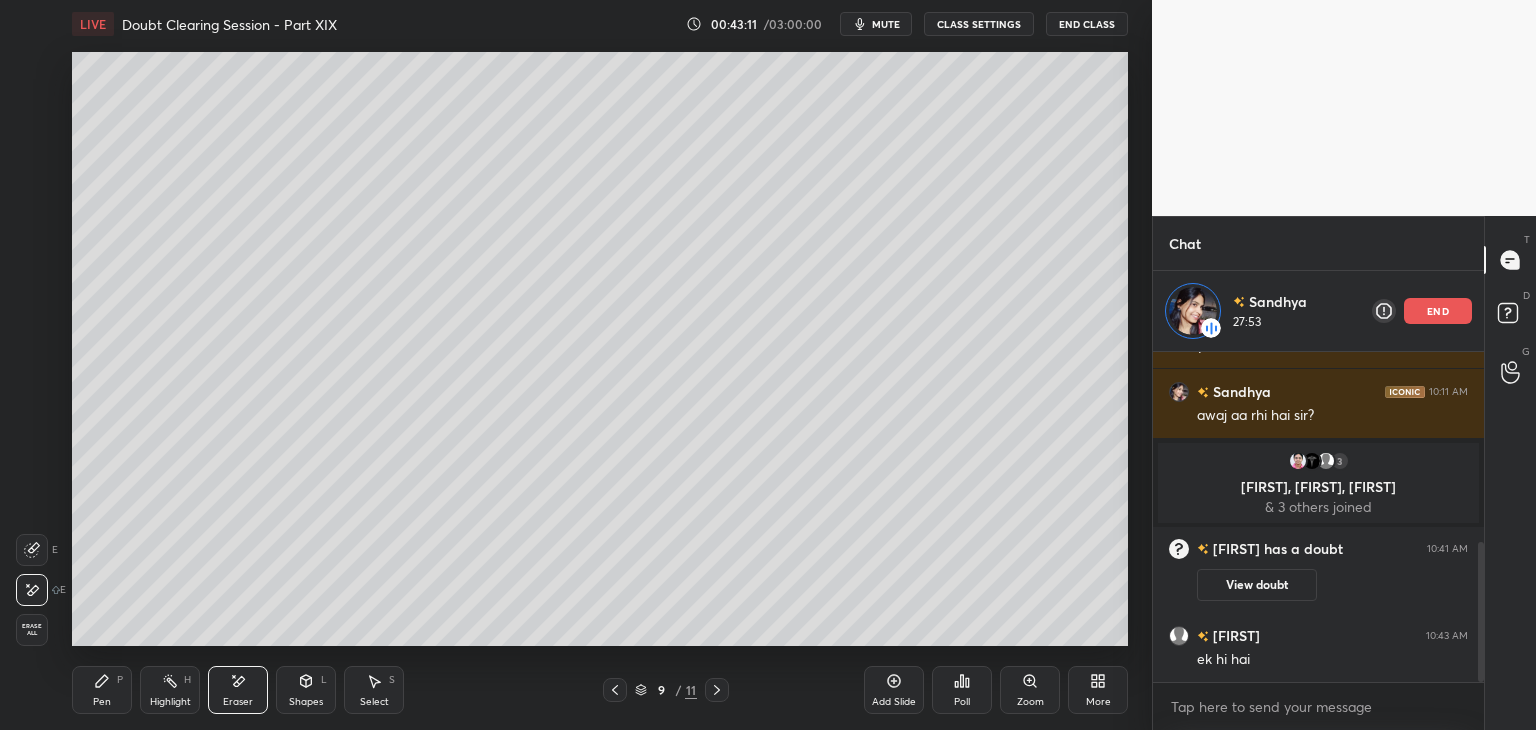 click on "Highlight H" at bounding box center (170, 690) 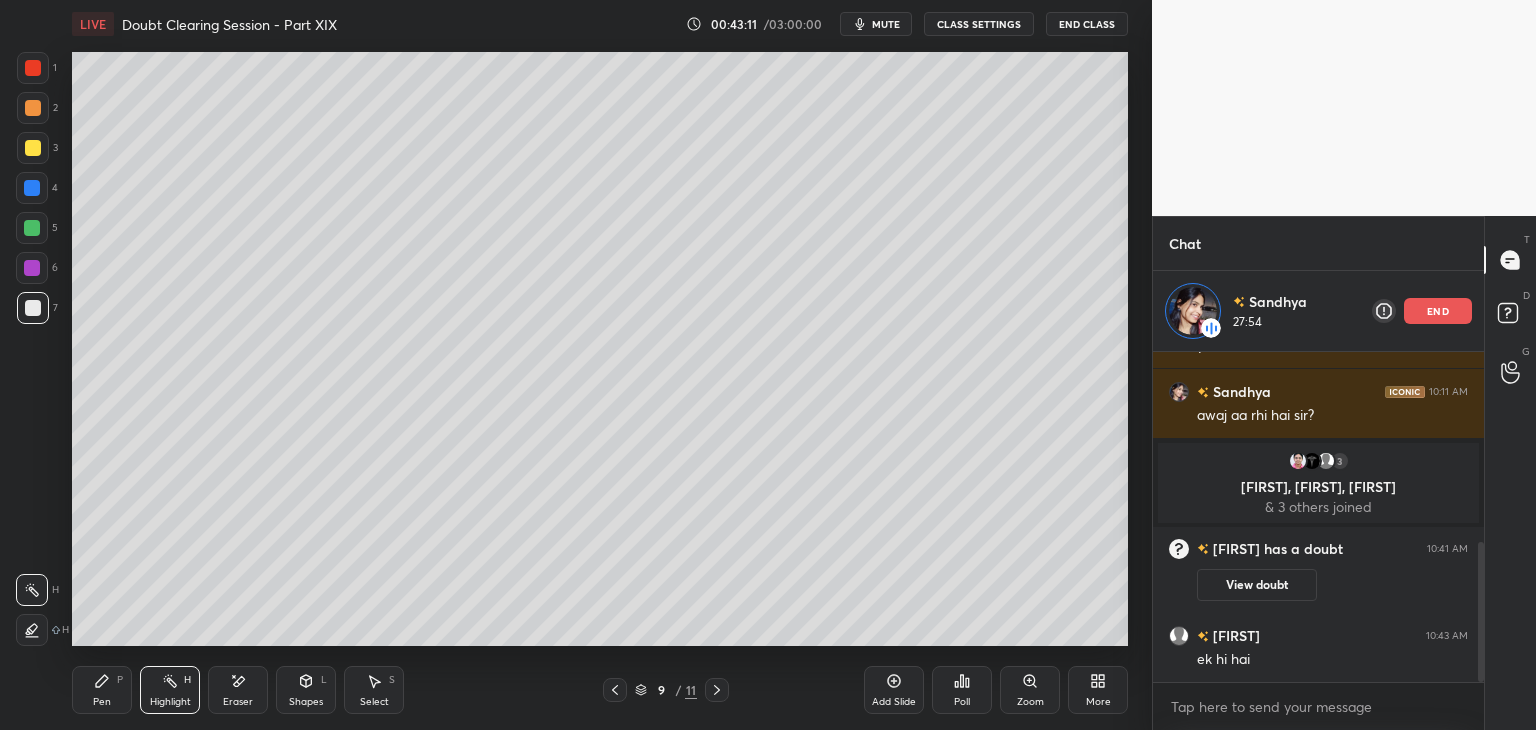 click on "Highlight" at bounding box center [170, 702] 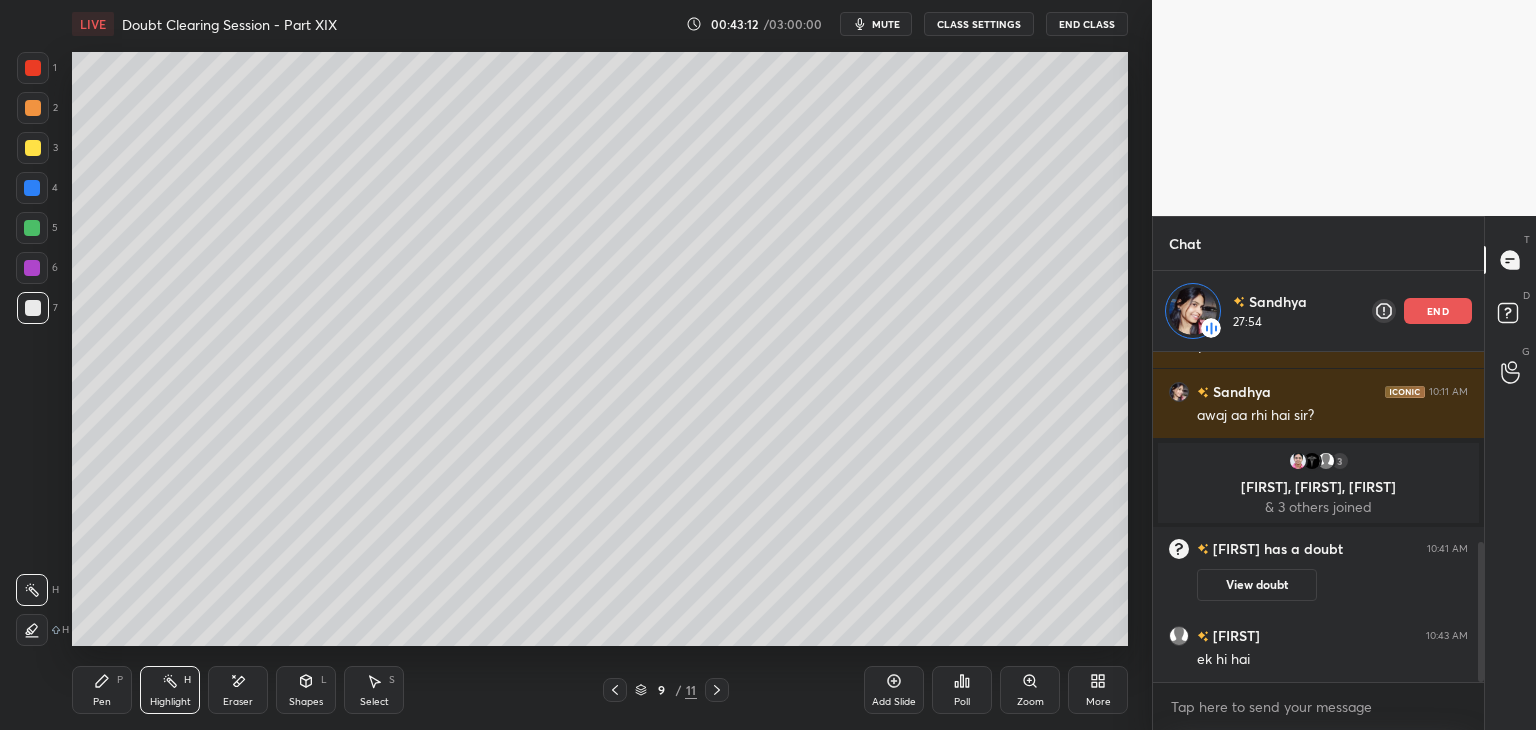 click on "Pen P" at bounding box center [102, 690] 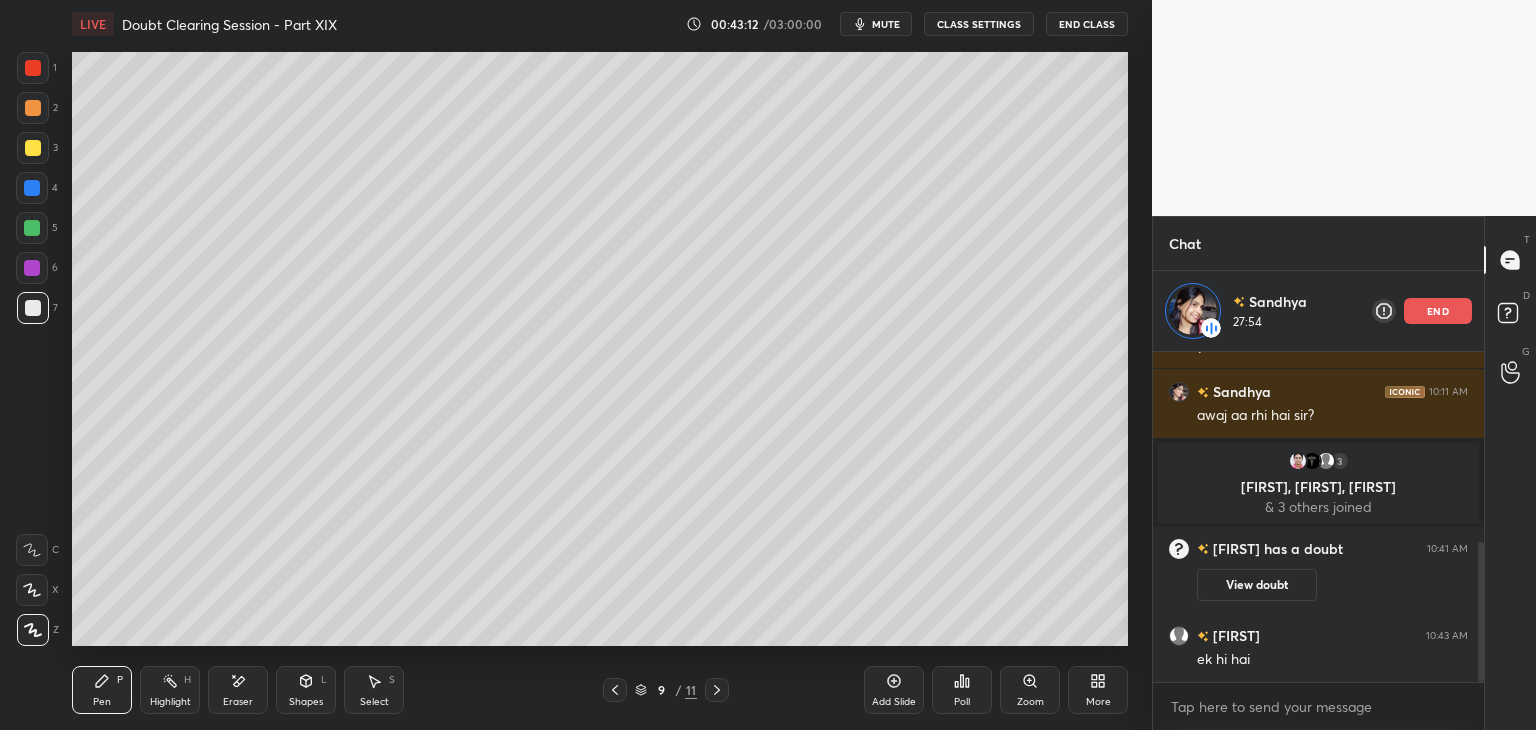 click on "Highlight" at bounding box center [170, 702] 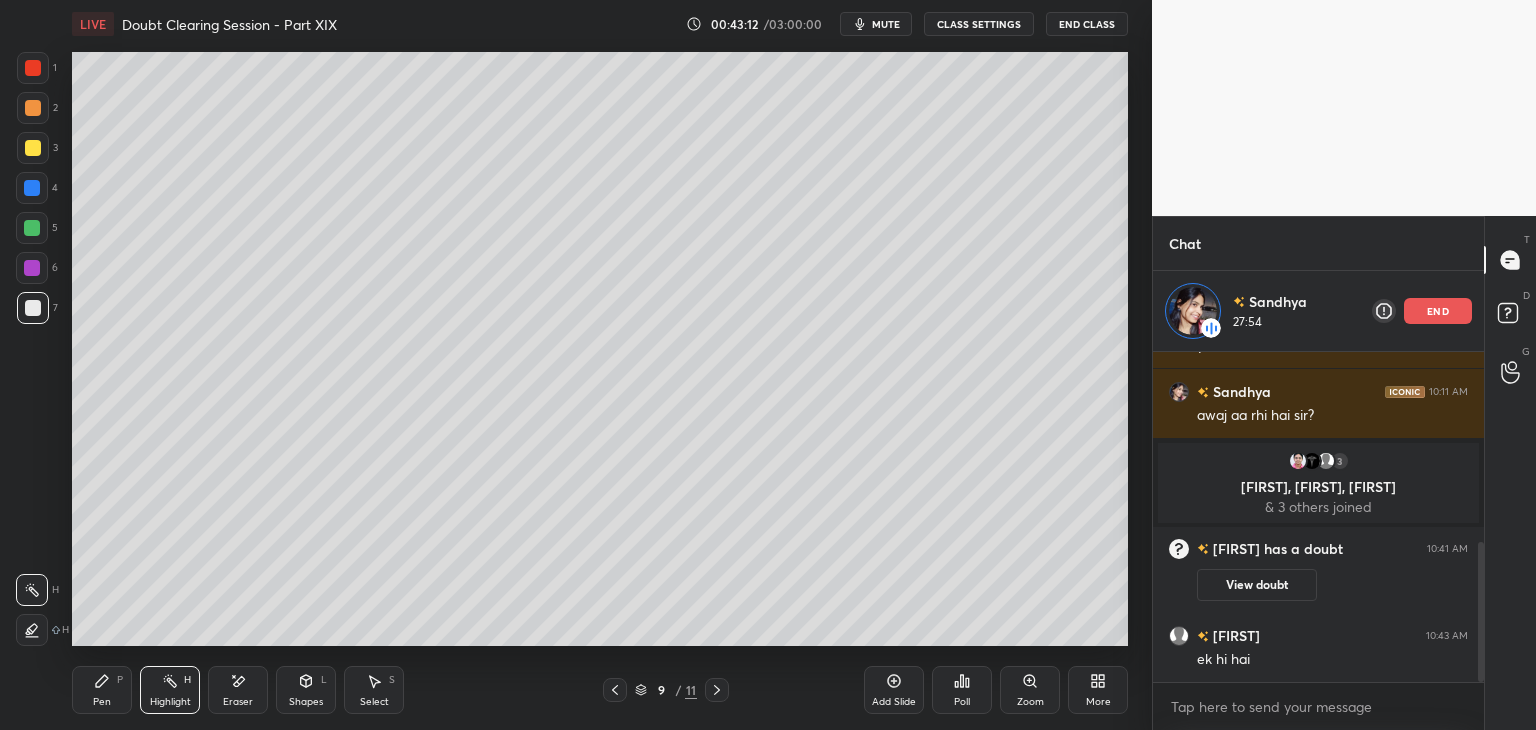click on "P" at bounding box center (120, 680) 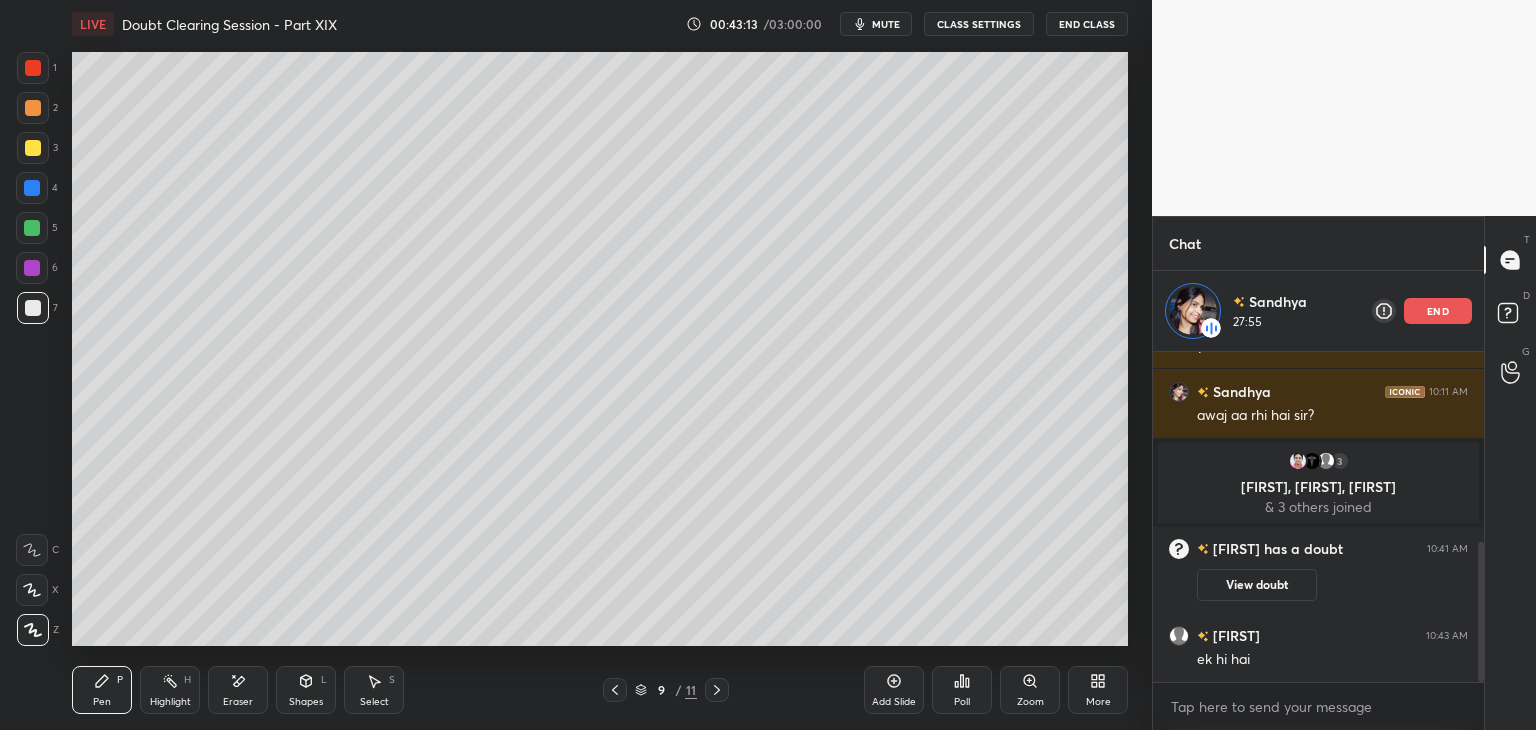 click at bounding box center [33, 148] 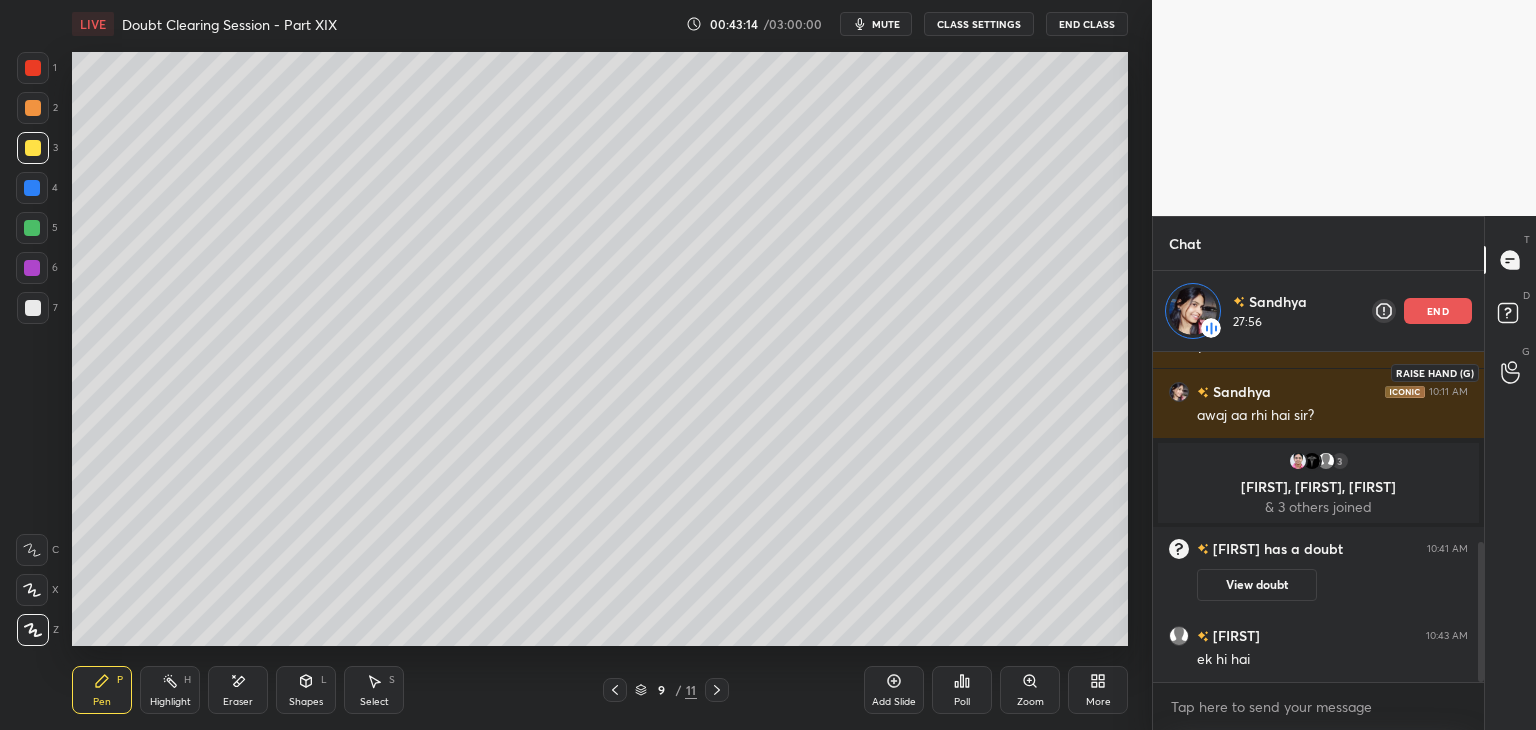 click 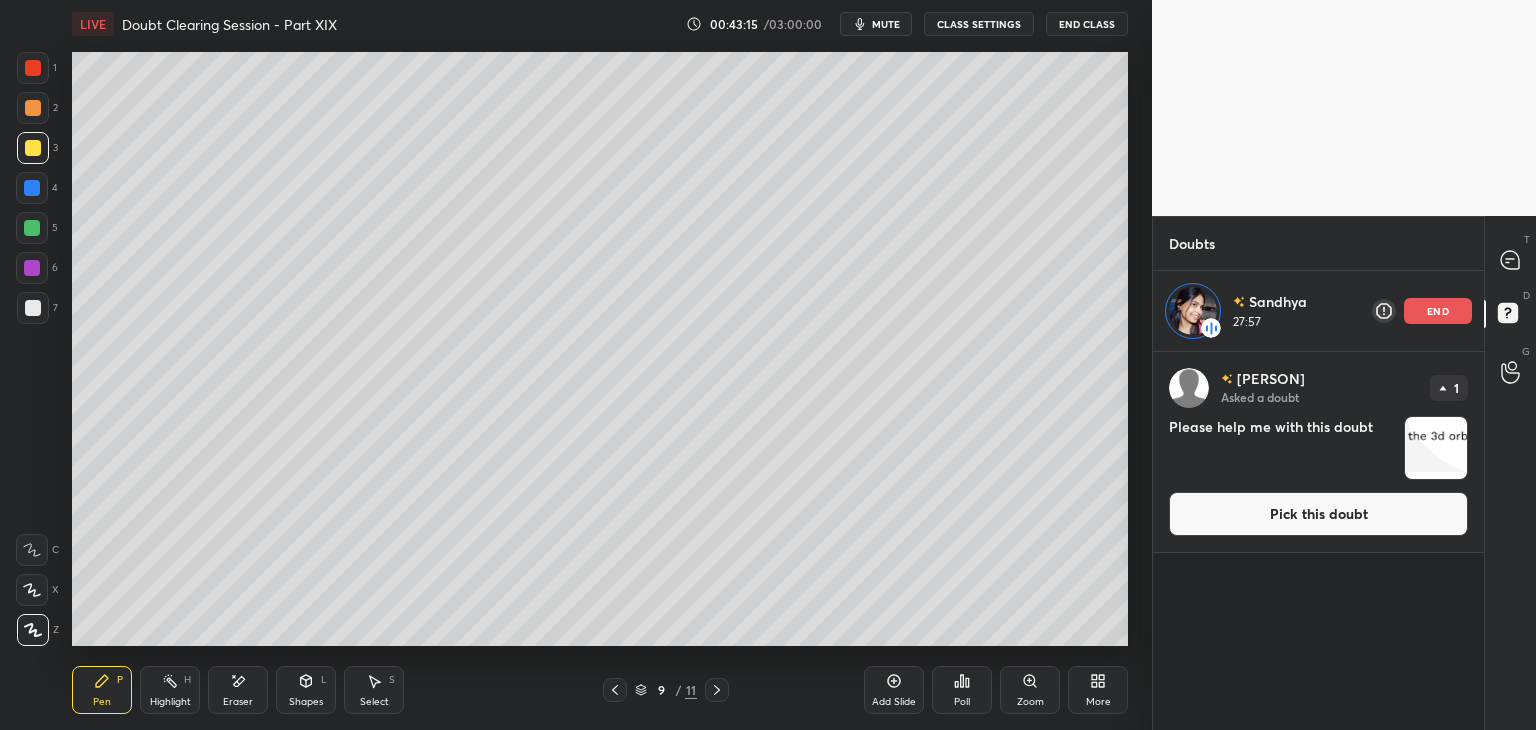 click at bounding box center (1436, 448) 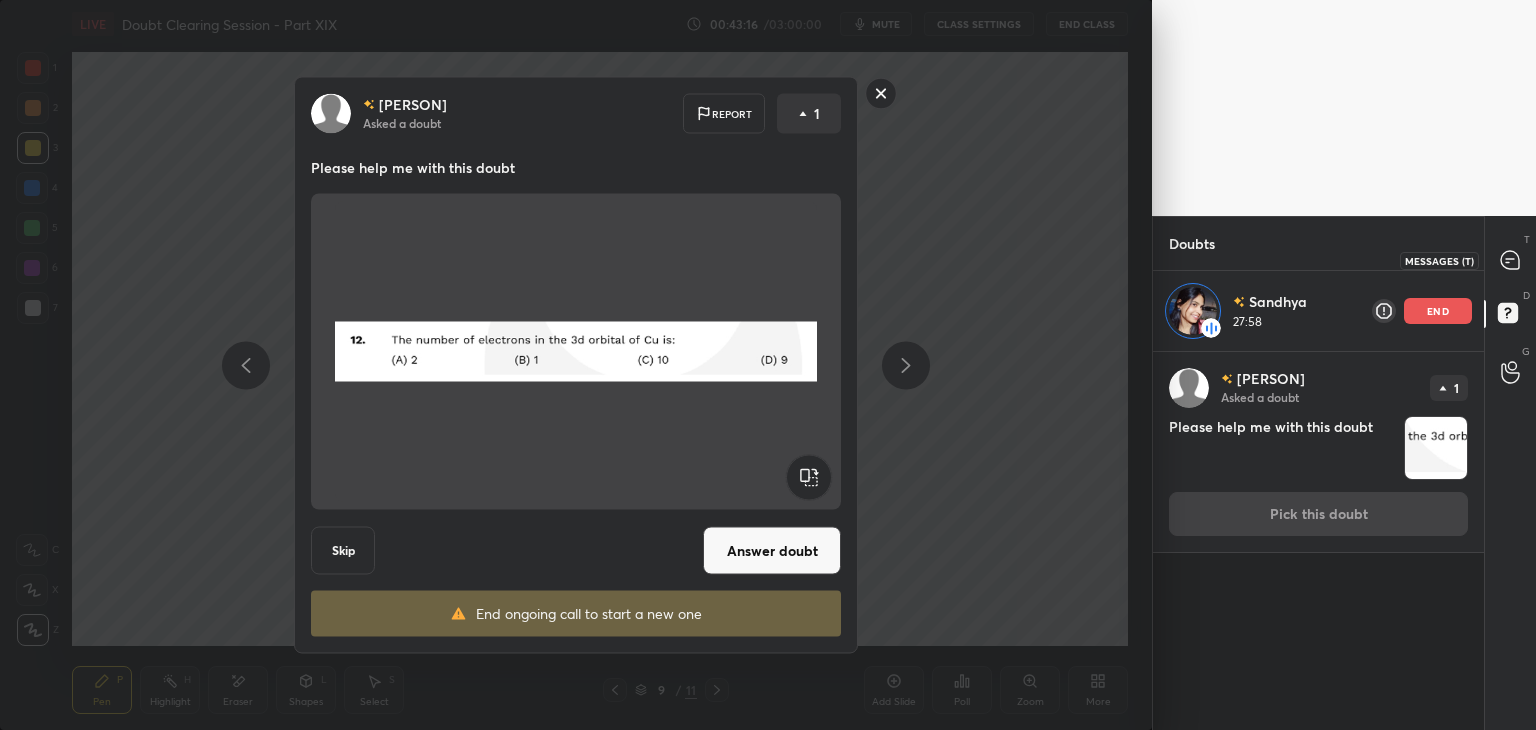 click at bounding box center (1511, 260) 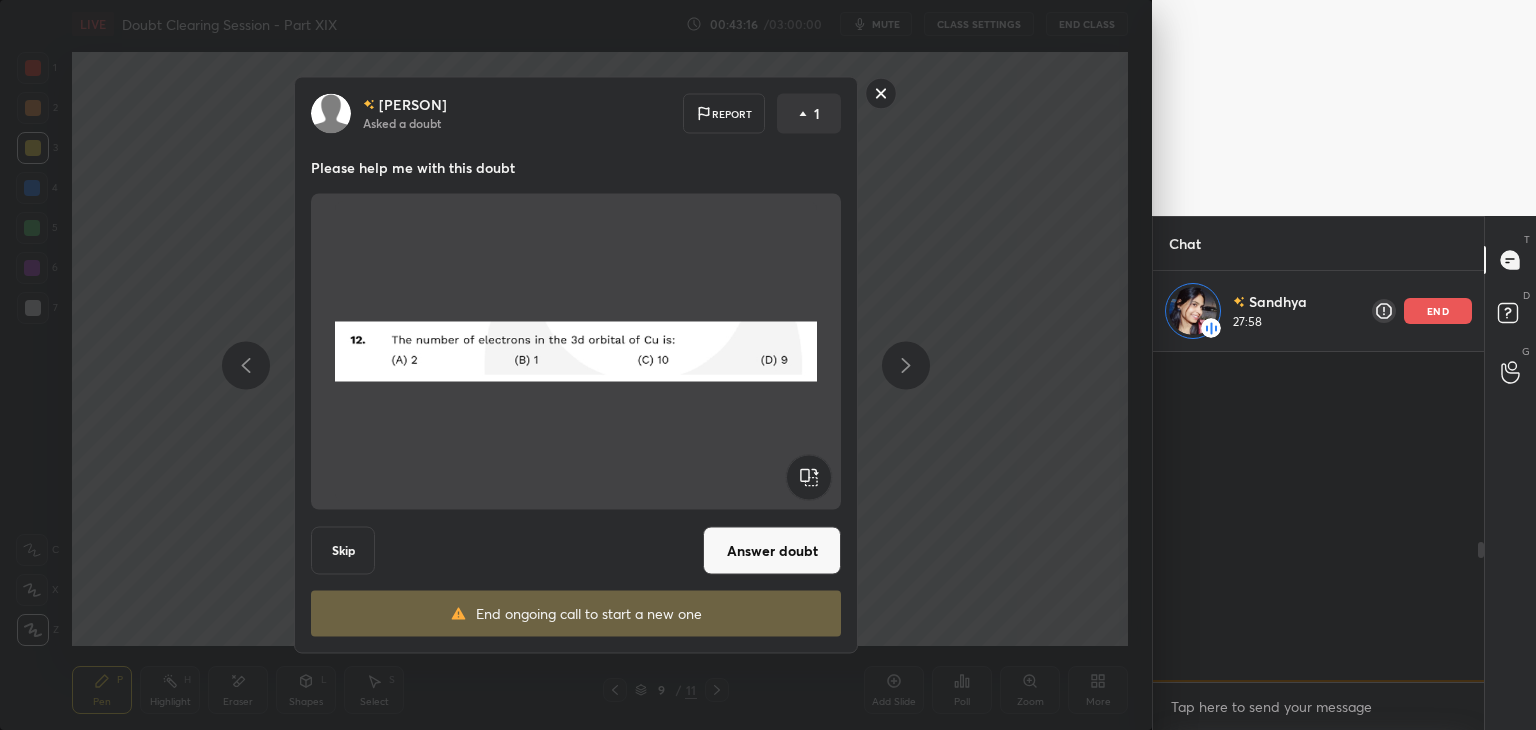 scroll, scrollTop: 451, scrollLeft: 0, axis: vertical 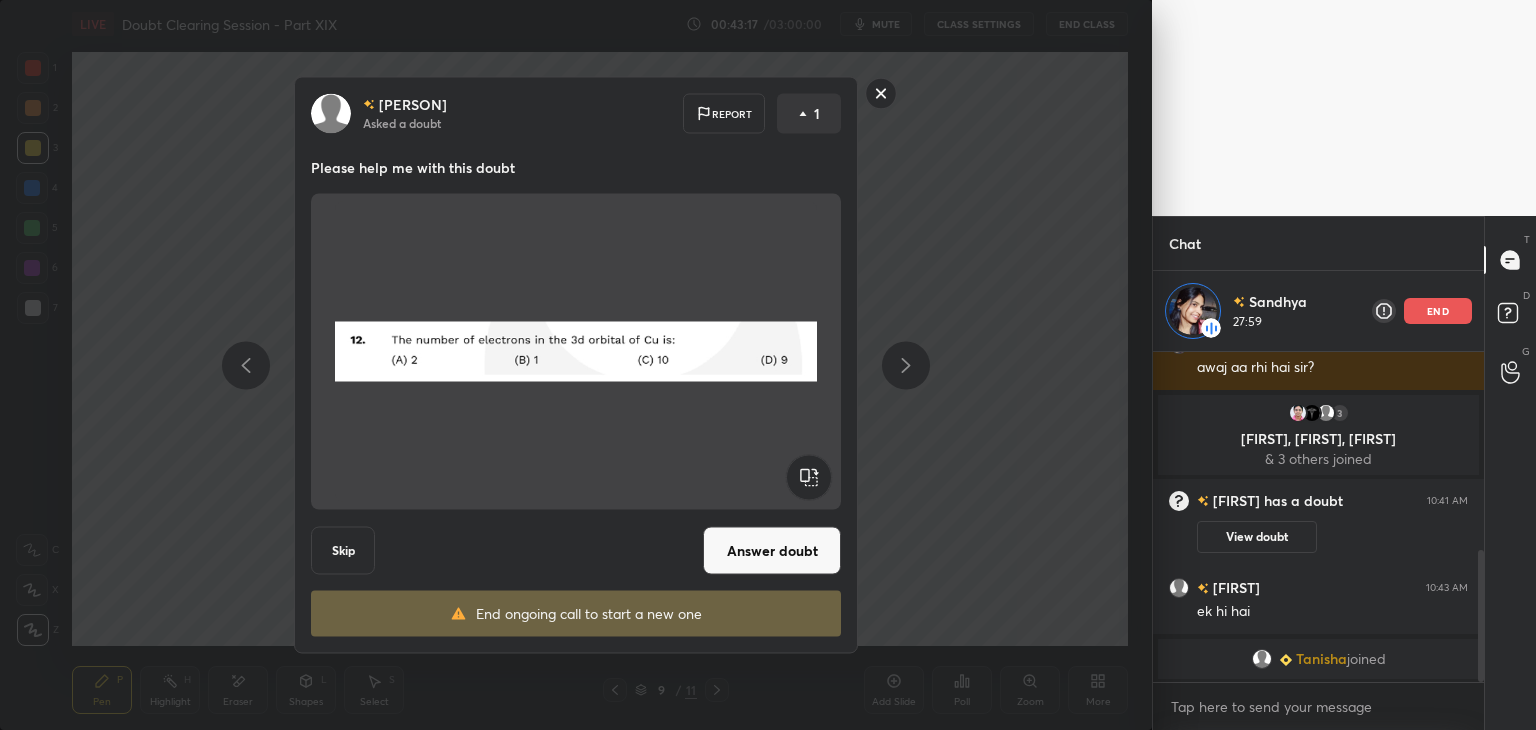 click on "Answer doubt" at bounding box center [772, 551] 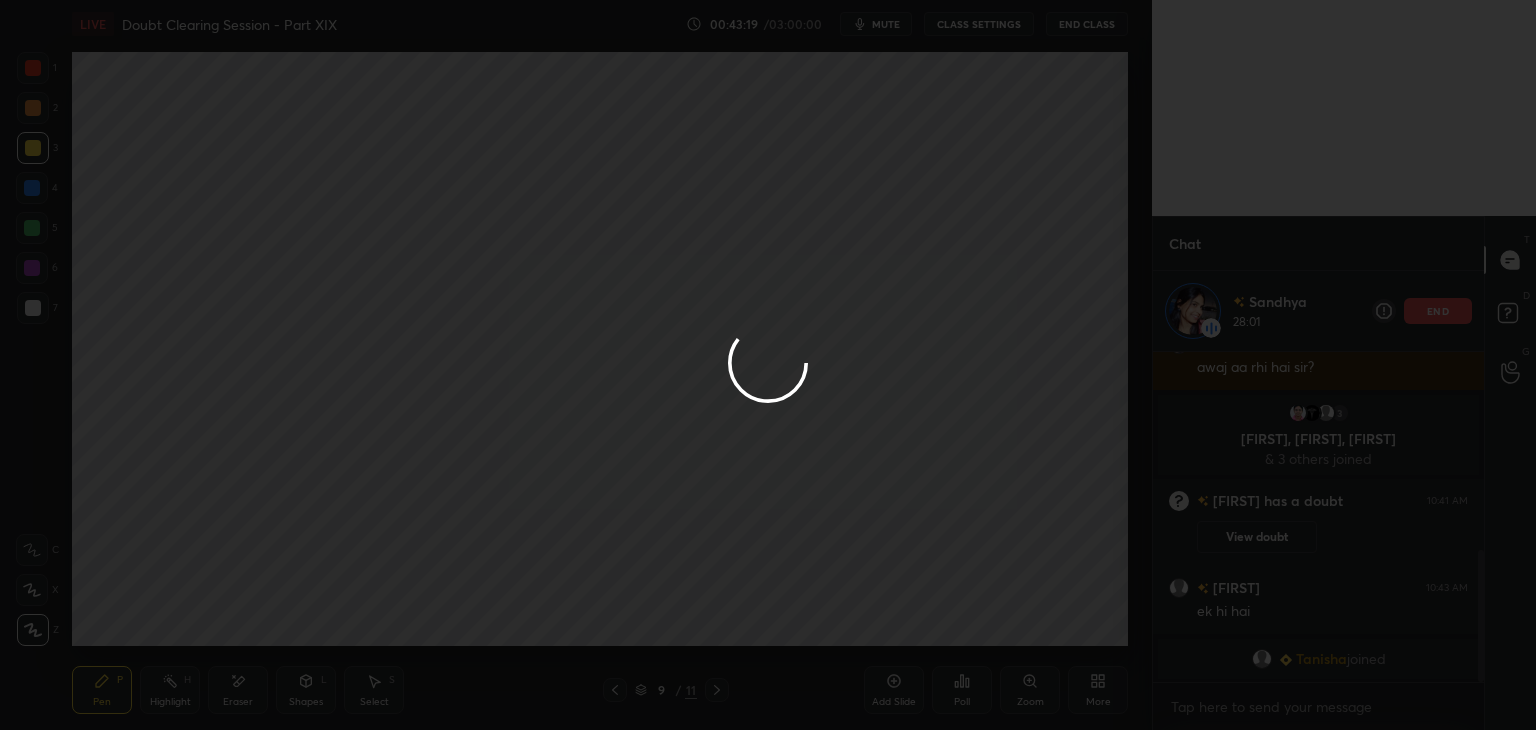 scroll, scrollTop: 412, scrollLeft: 0, axis: vertical 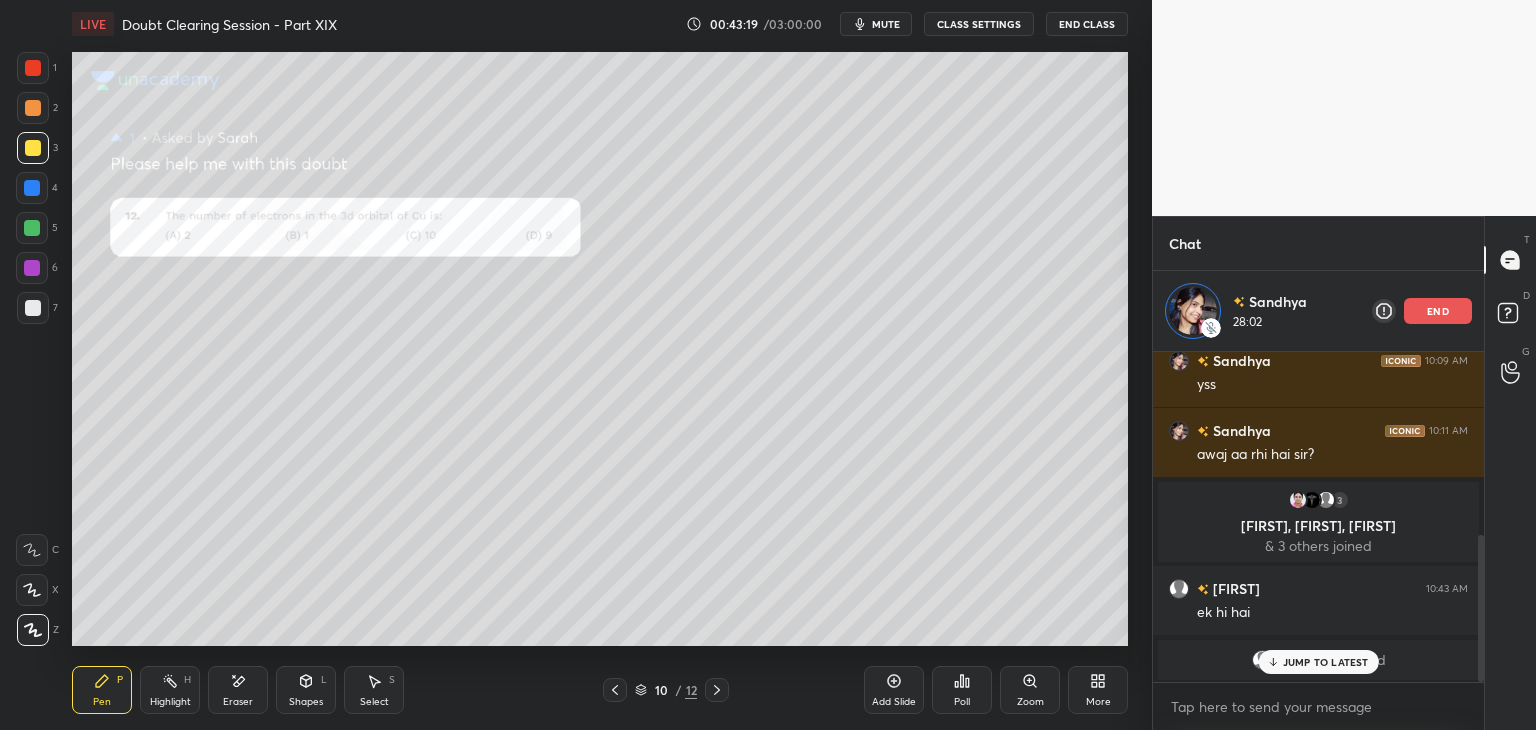 click at bounding box center [33, 68] 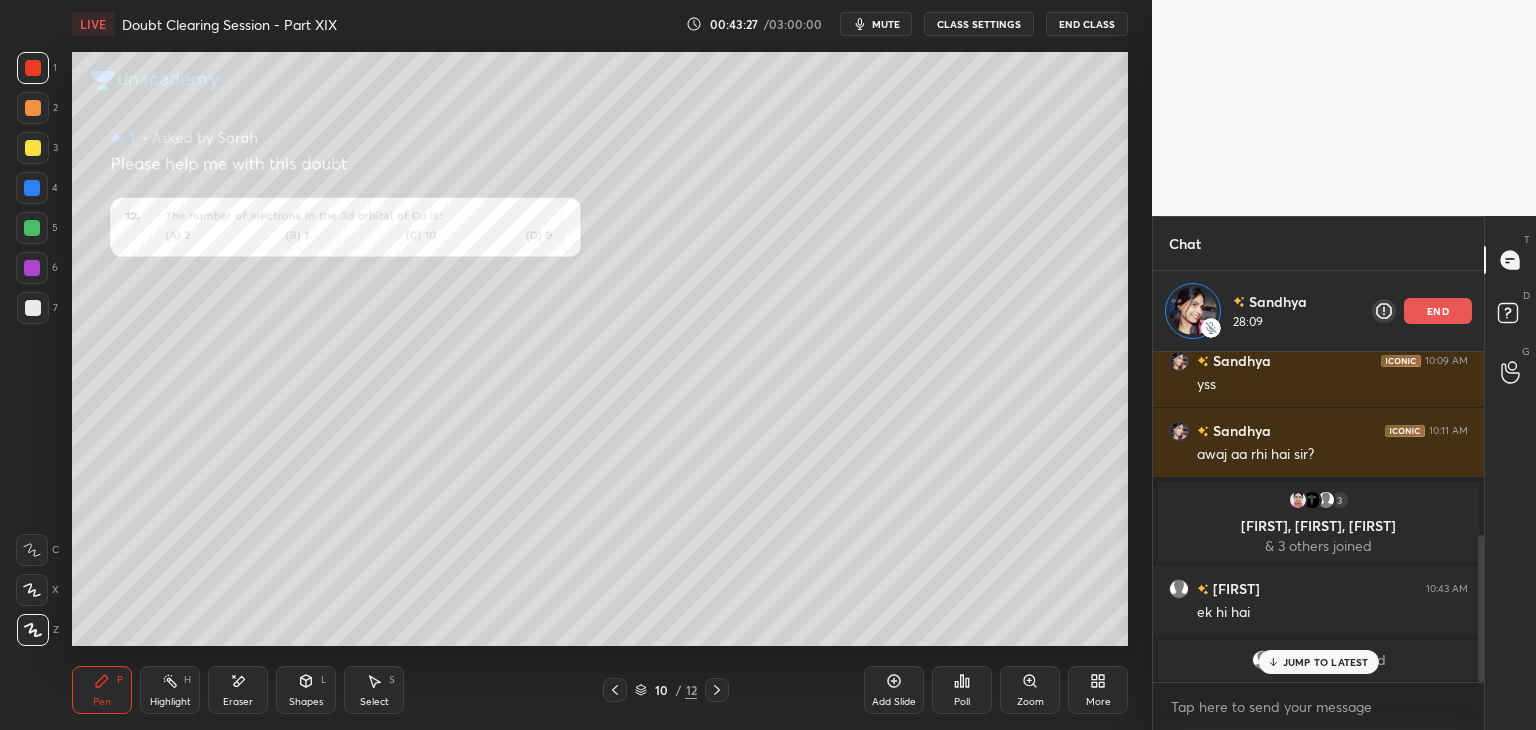 click on "JUMP TO LATEST" at bounding box center (1326, 662) 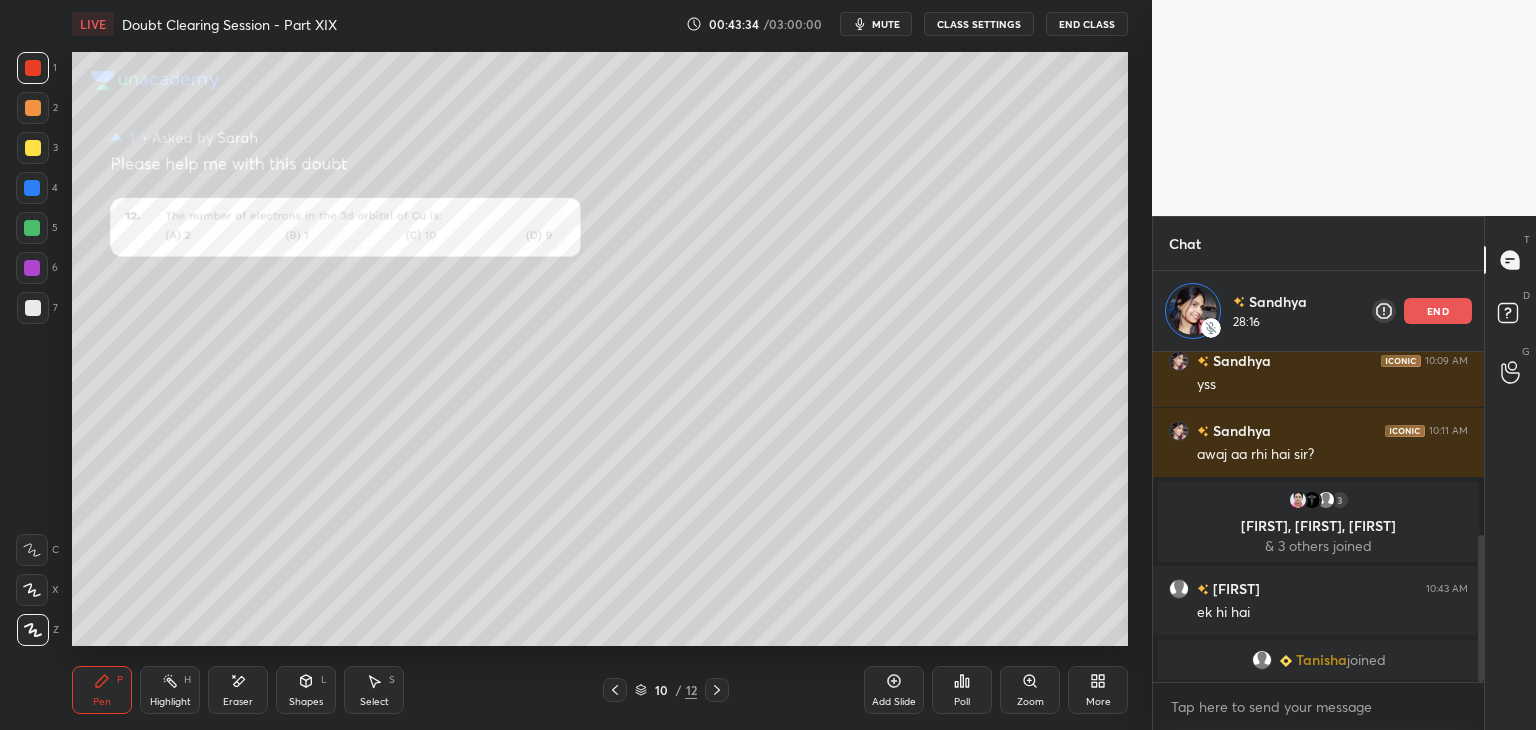 click at bounding box center (32, 228) 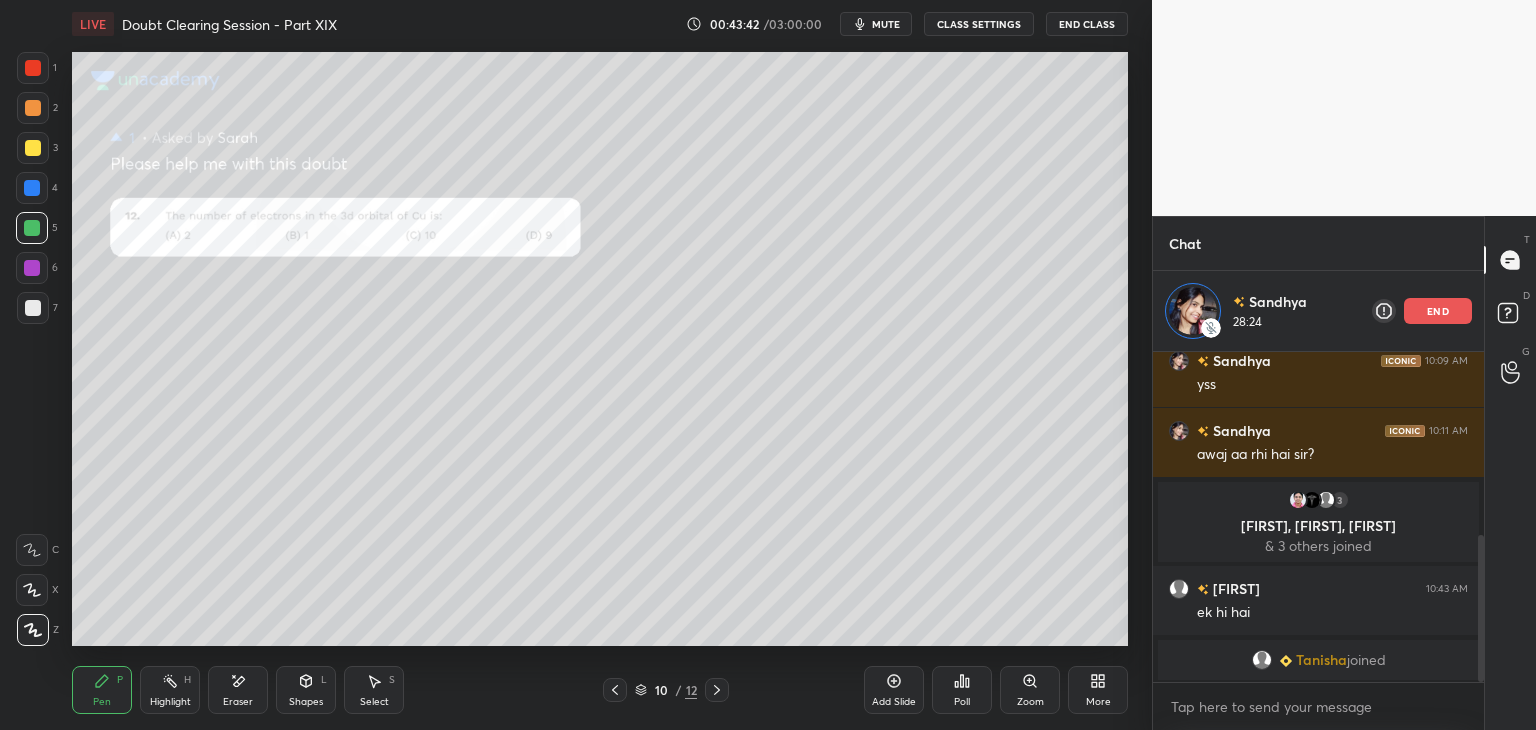 click at bounding box center (32, 268) 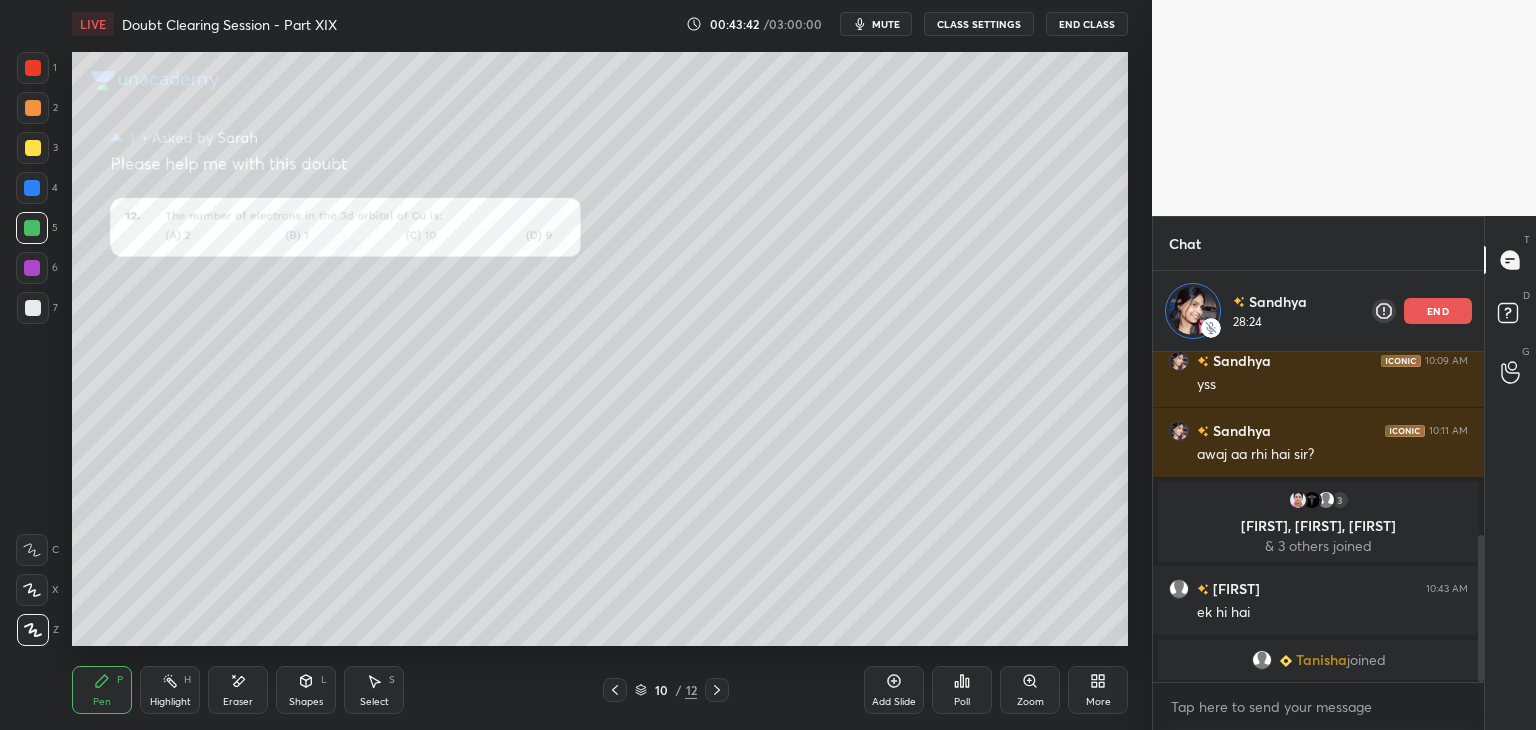 scroll, scrollTop: 483, scrollLeft: 0, axis: vertical 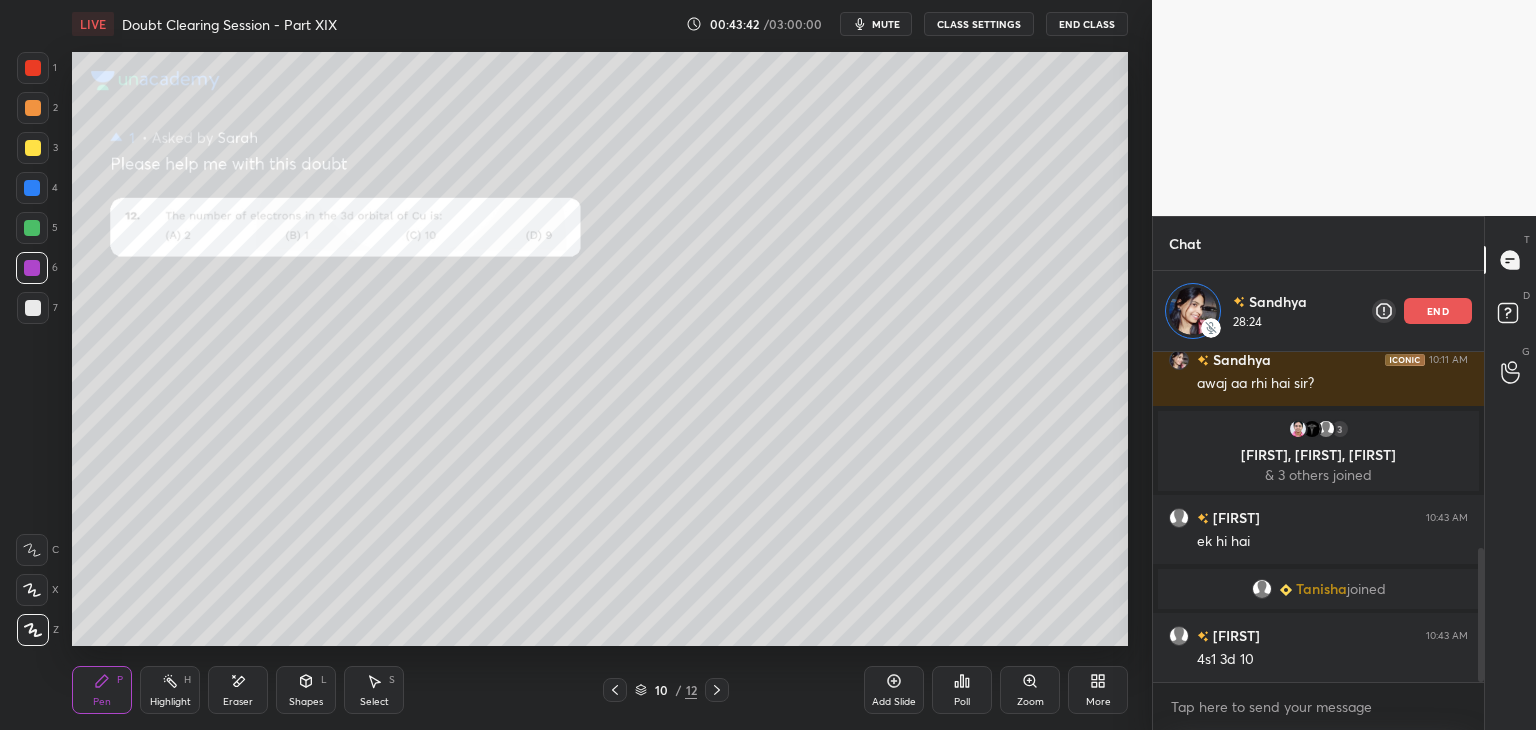 click on "7" at bounding box center (37, 312) 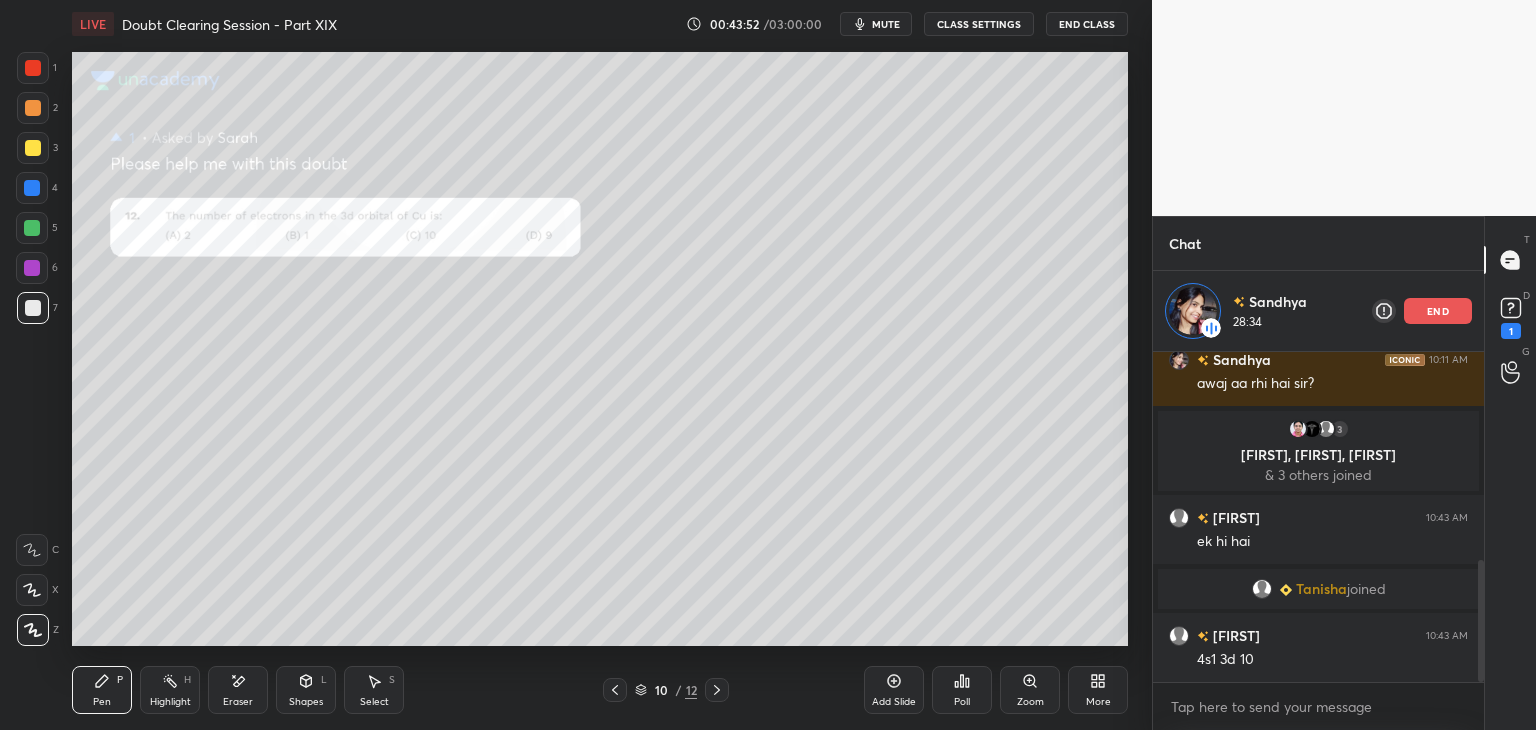 scroll, scrollTop: 568, scrollLeft: 0, axis: vertical 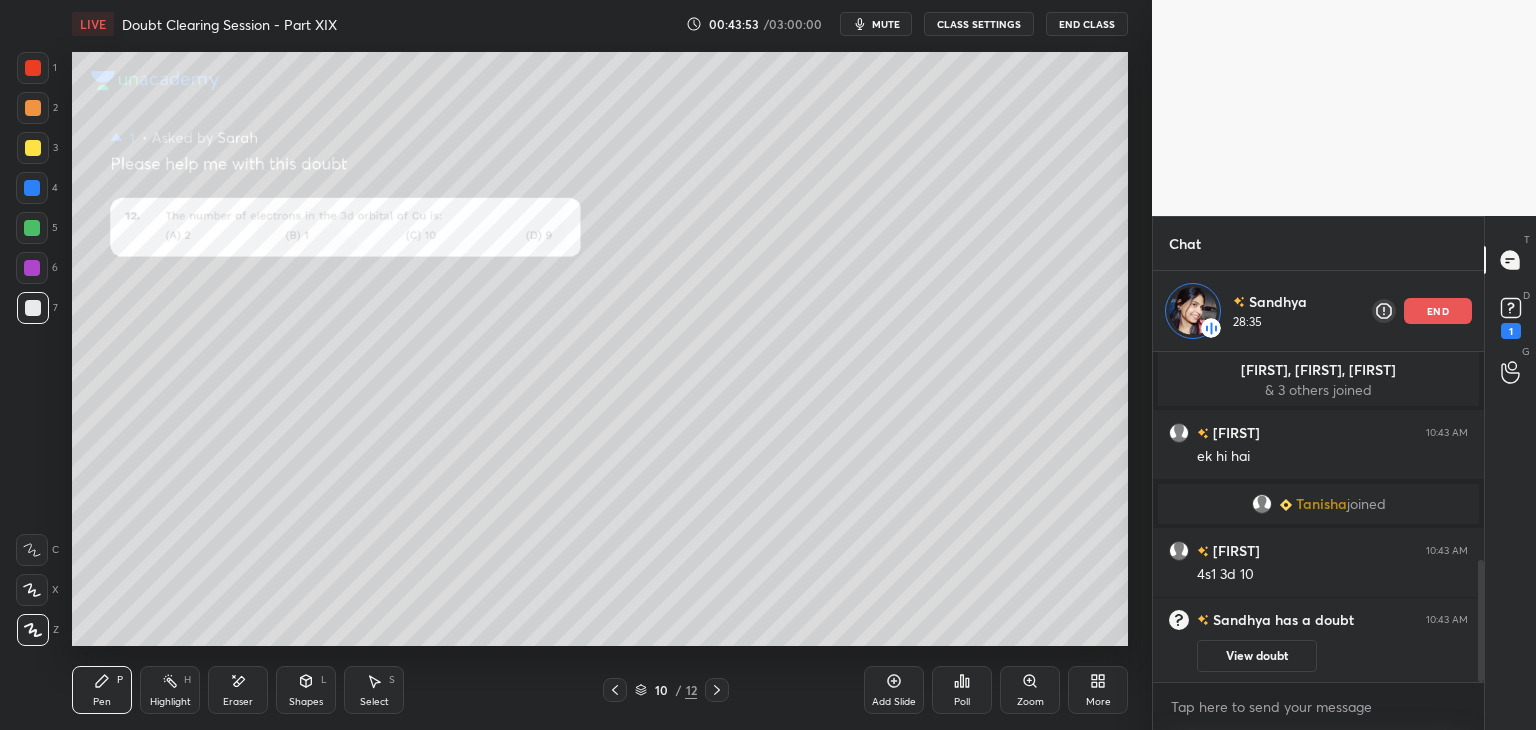 click on "1" at bounding box center (37, 68) 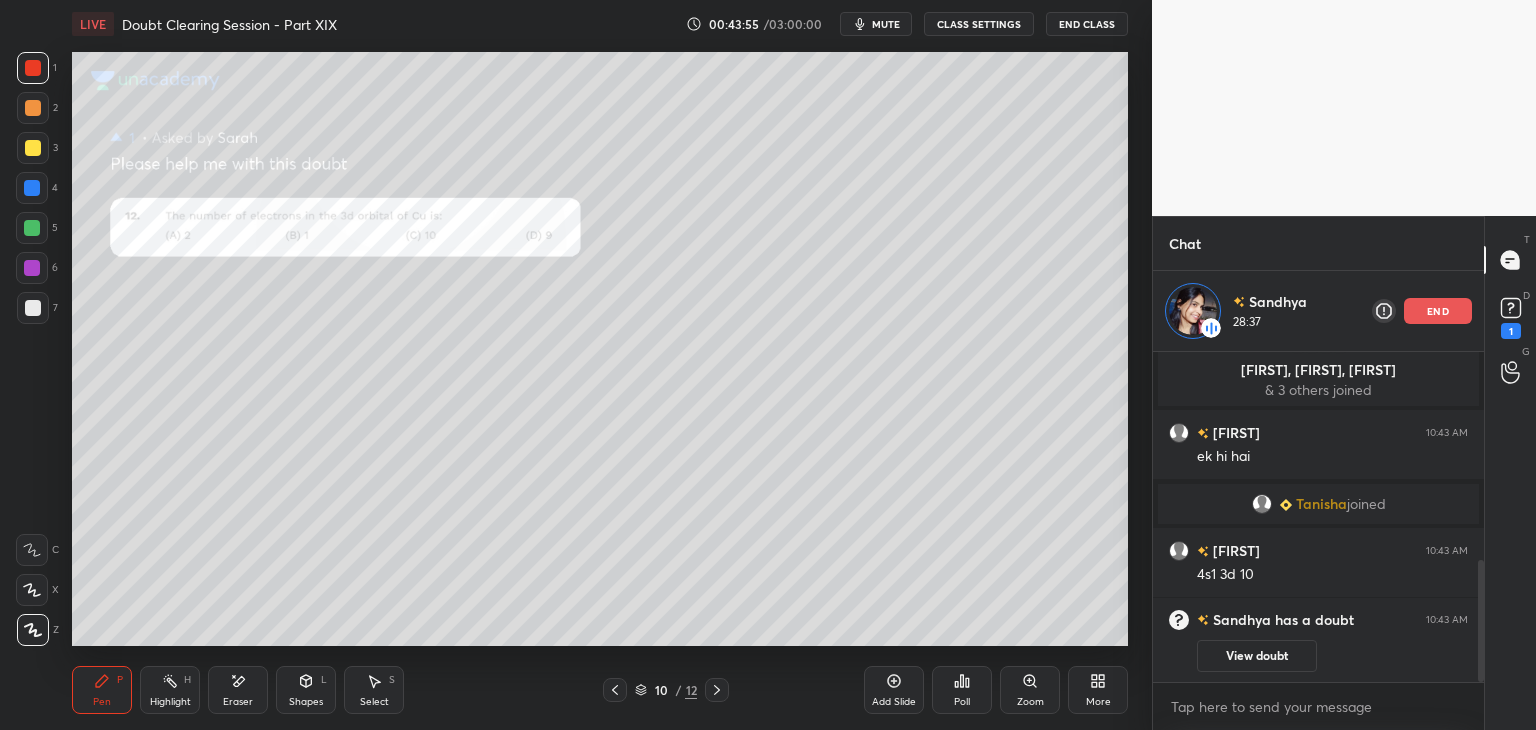 click on "mute" at bounding box center (876, 24) 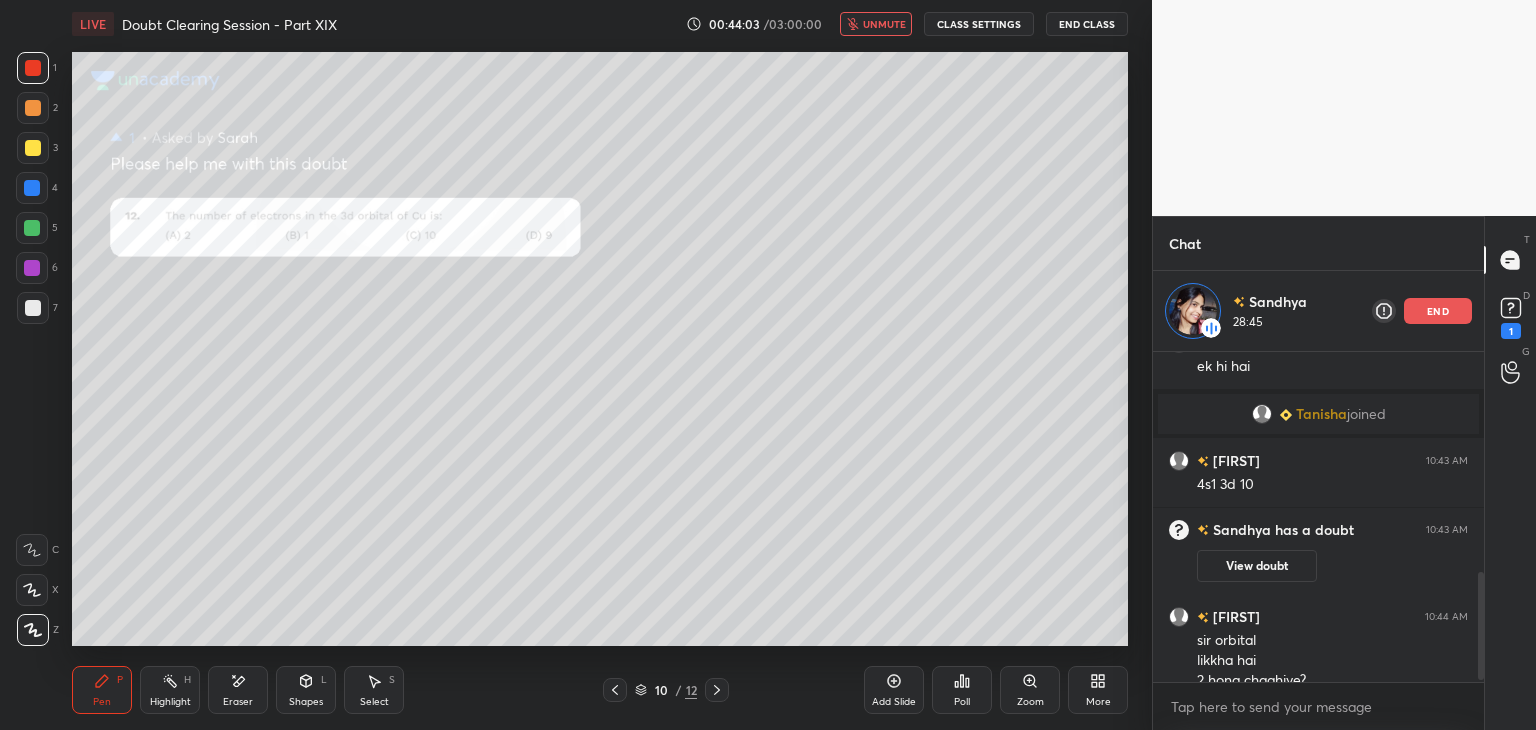 scroll, scrollTop: 680, scrollLeft: 0, axis: vertical 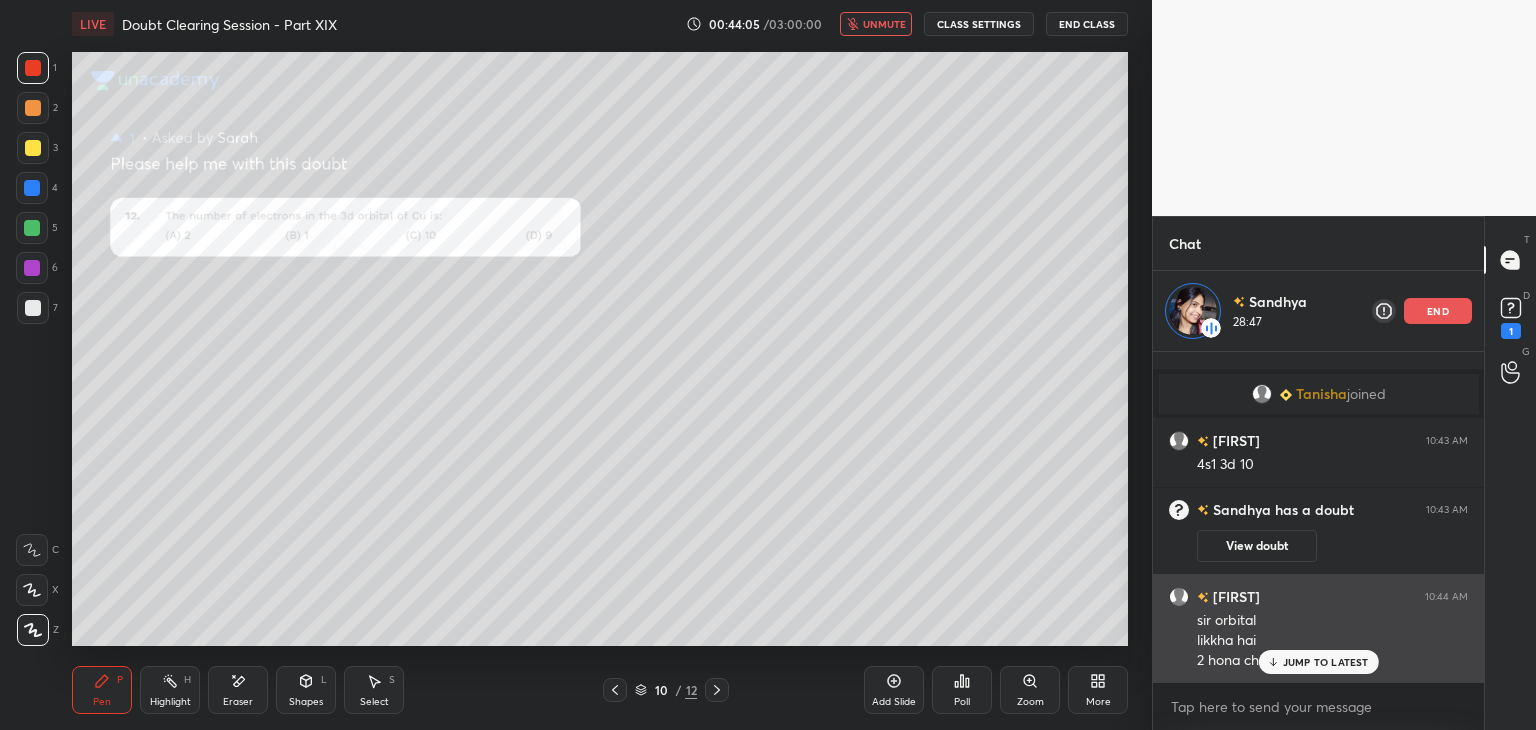 click on "JUMP TO LATEST" at bounding box center (1318, 662) 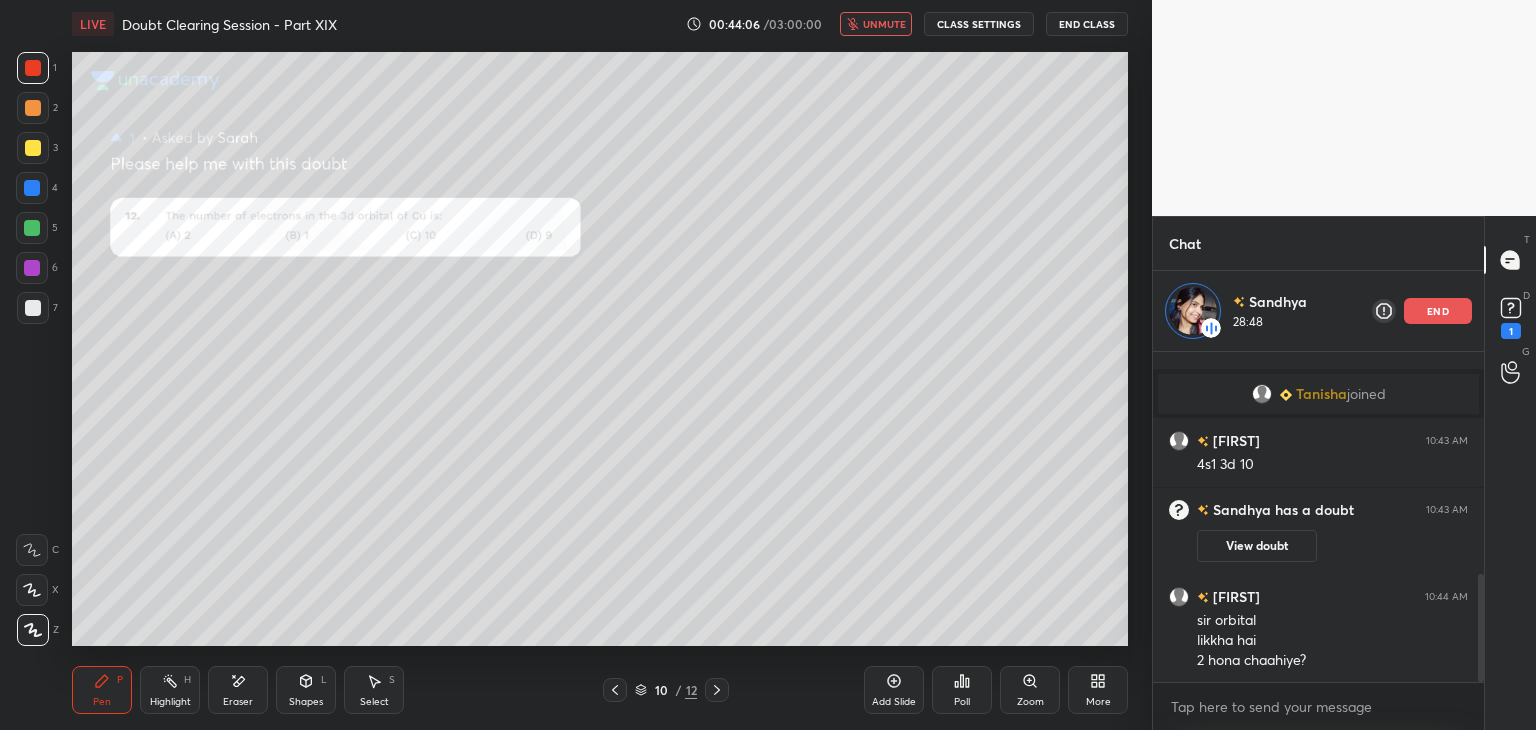 click on "unmute" at bounding box center [884, 24] 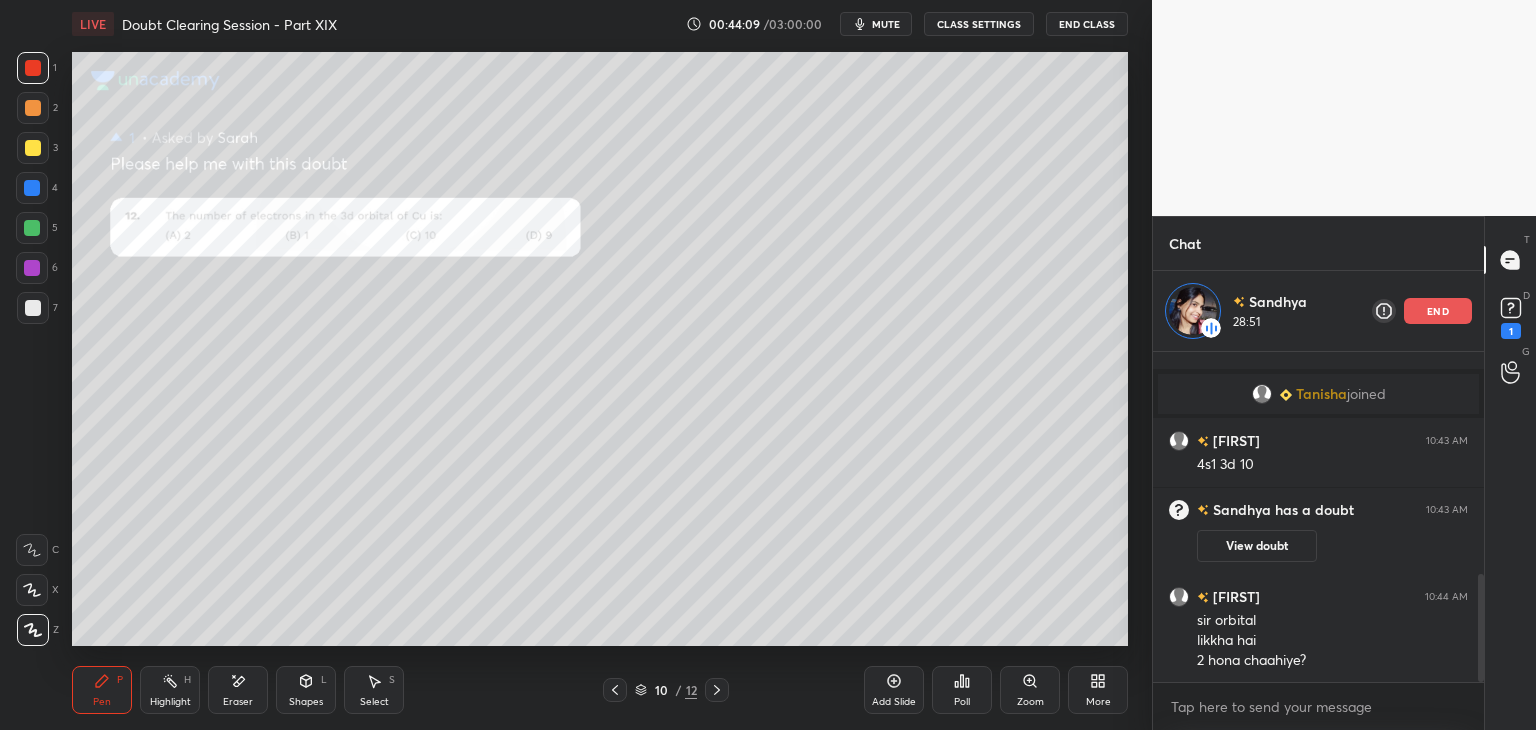 click at bounding box center [32, 228] 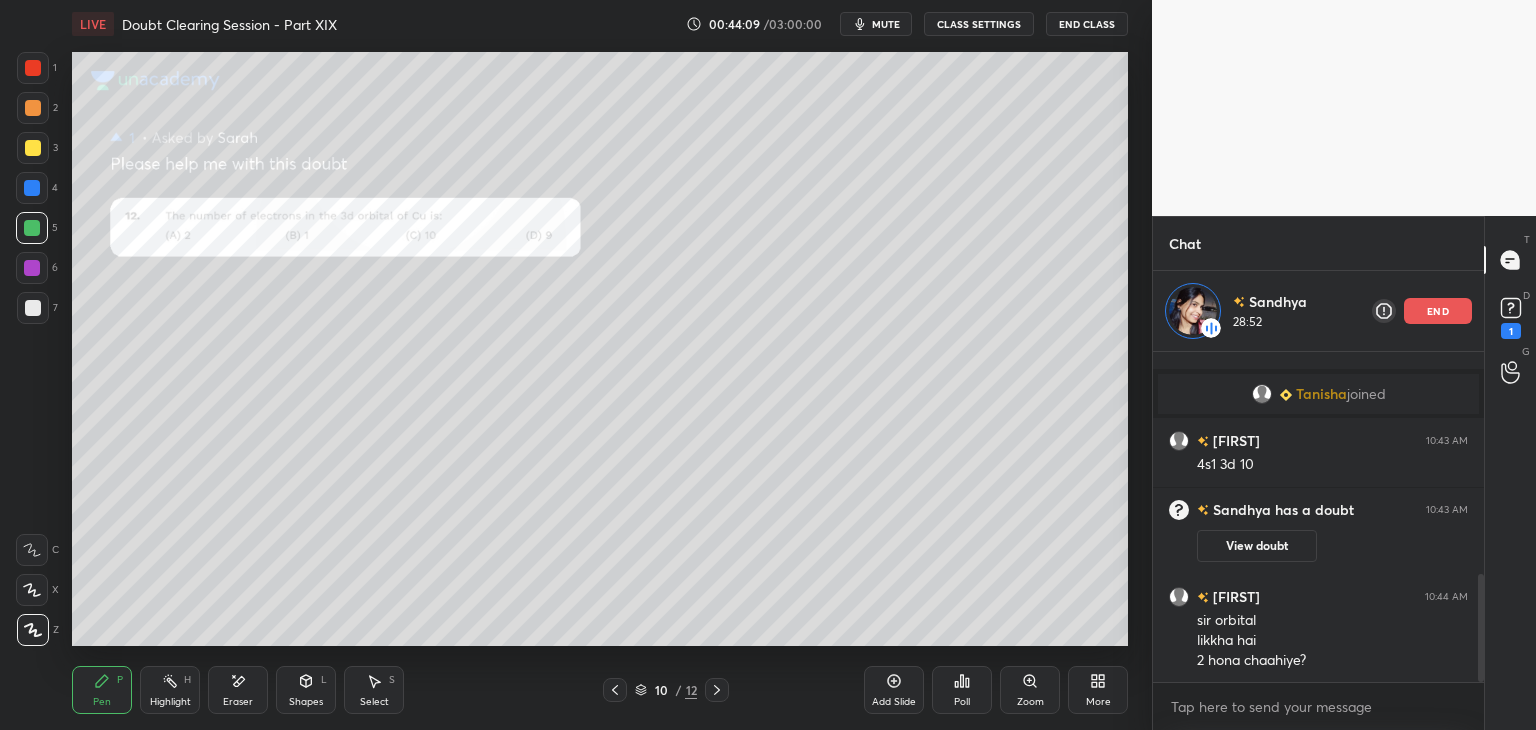 click at bounding box center [32, 228] 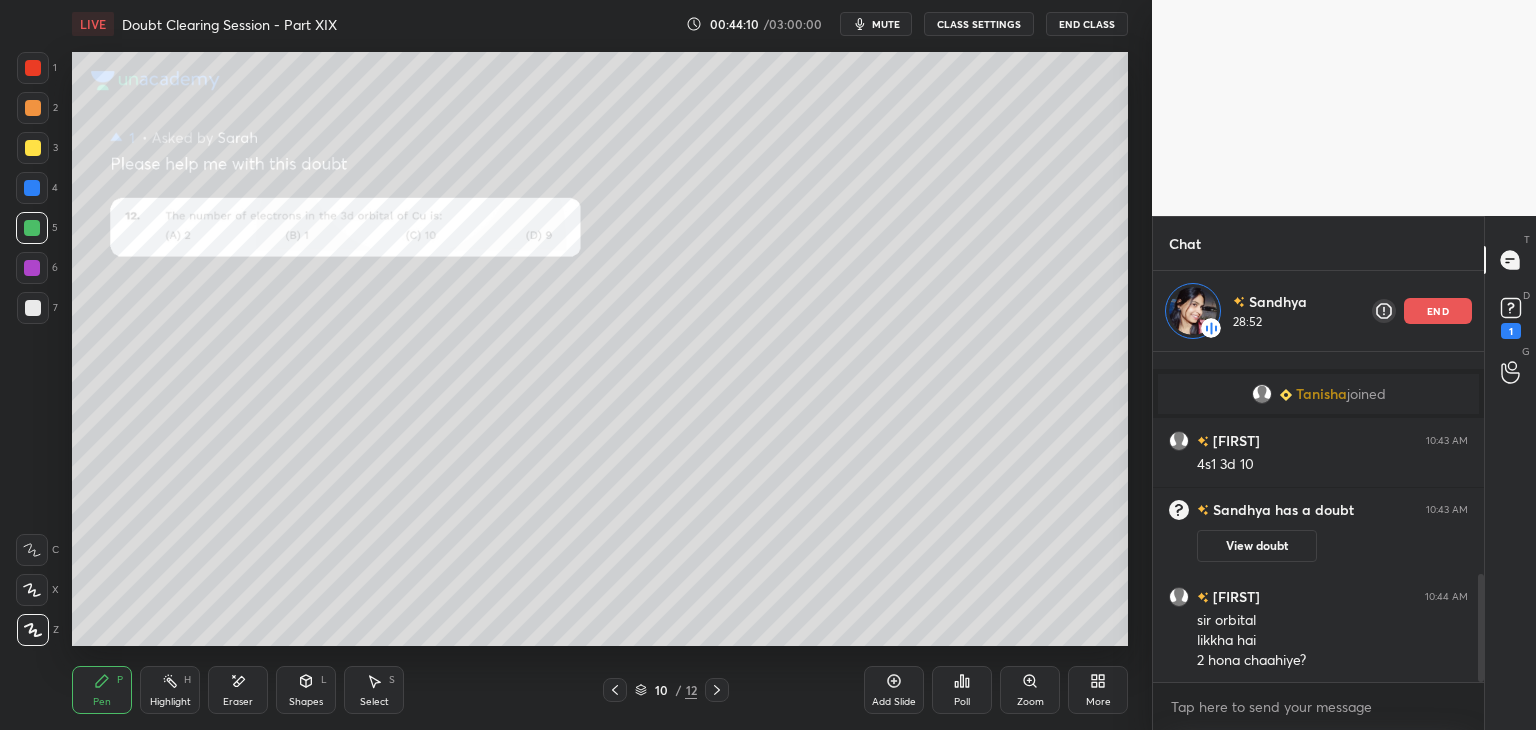 click at bounding box center [32, 188] 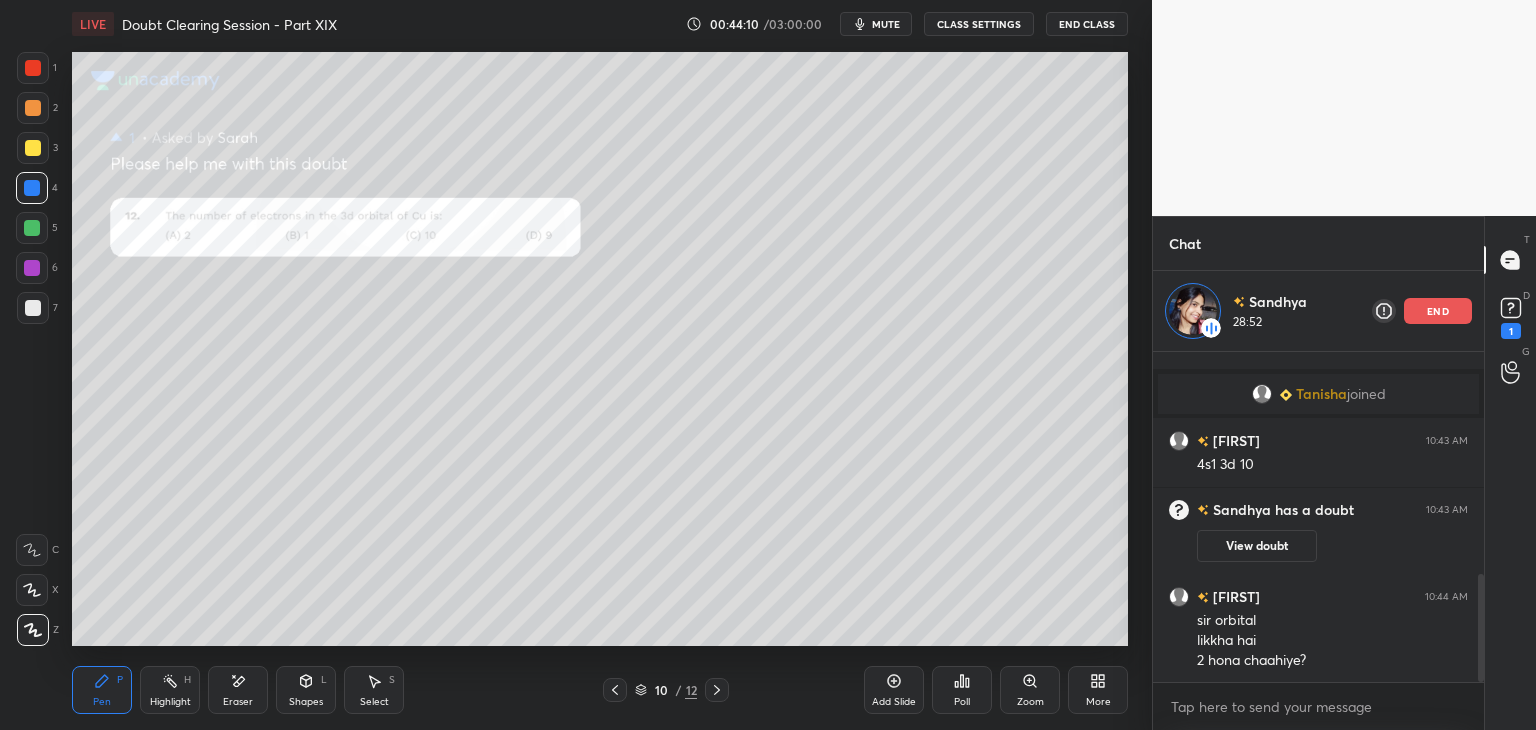 click at bounding box center (33, 148) 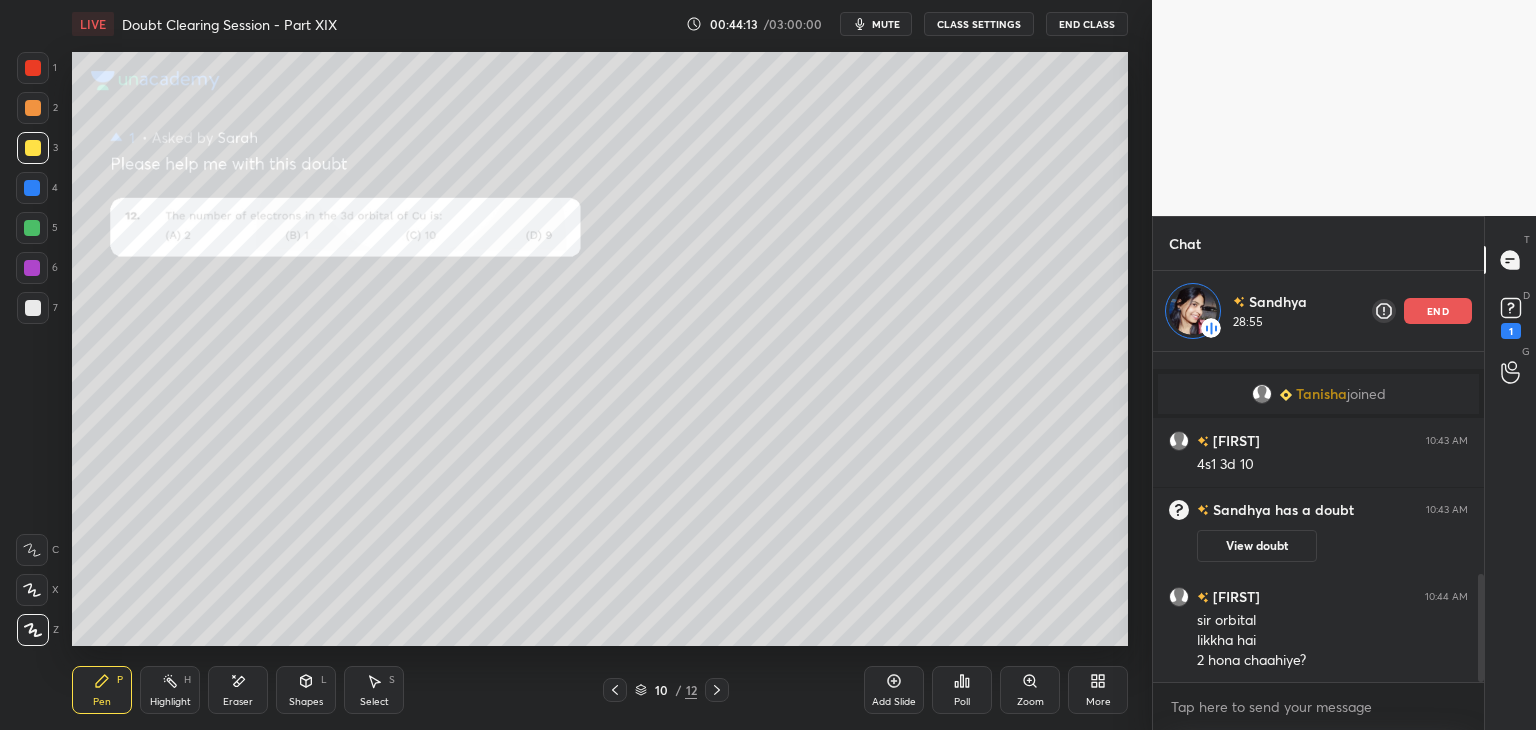 click at bounding box center (33, 108) 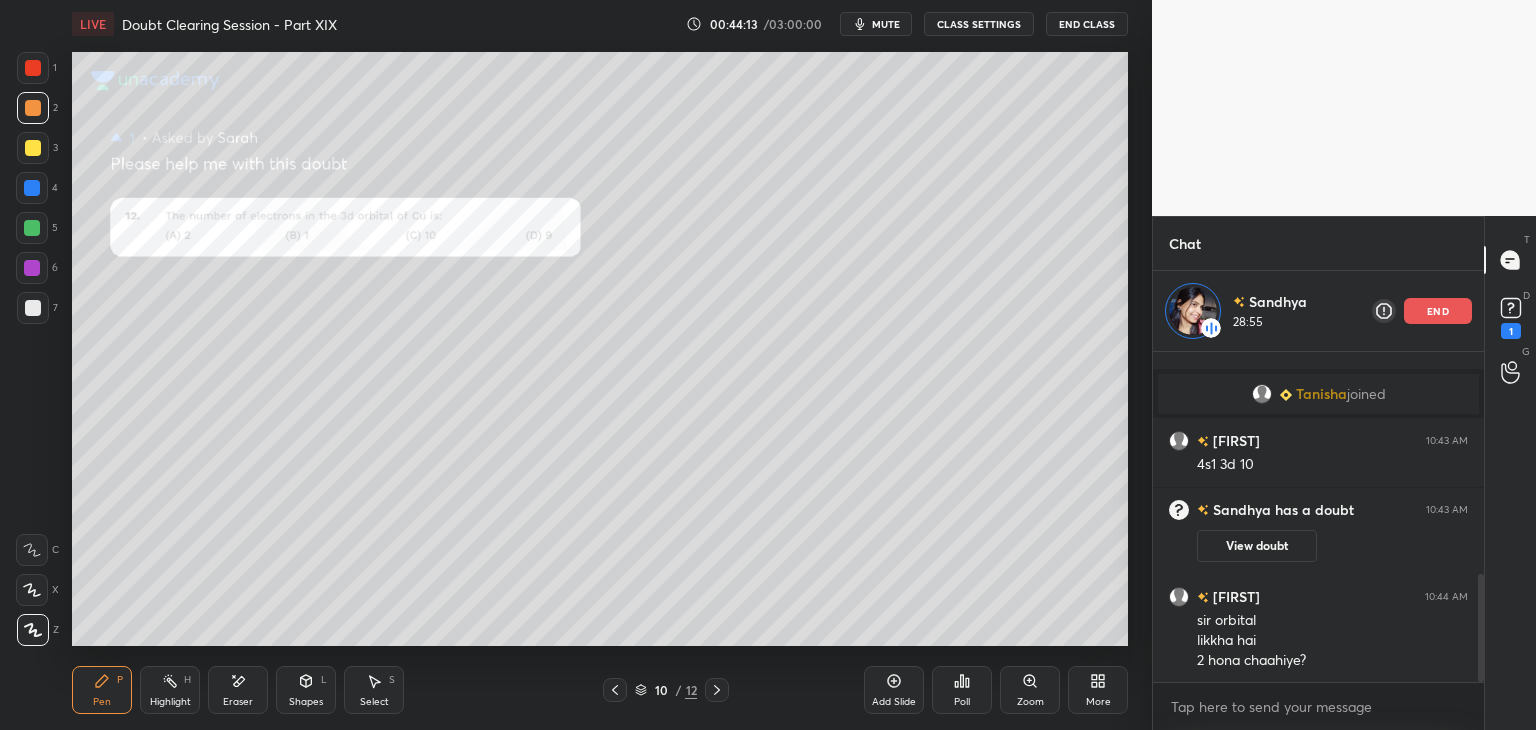 click at bounding box center (33, 68) 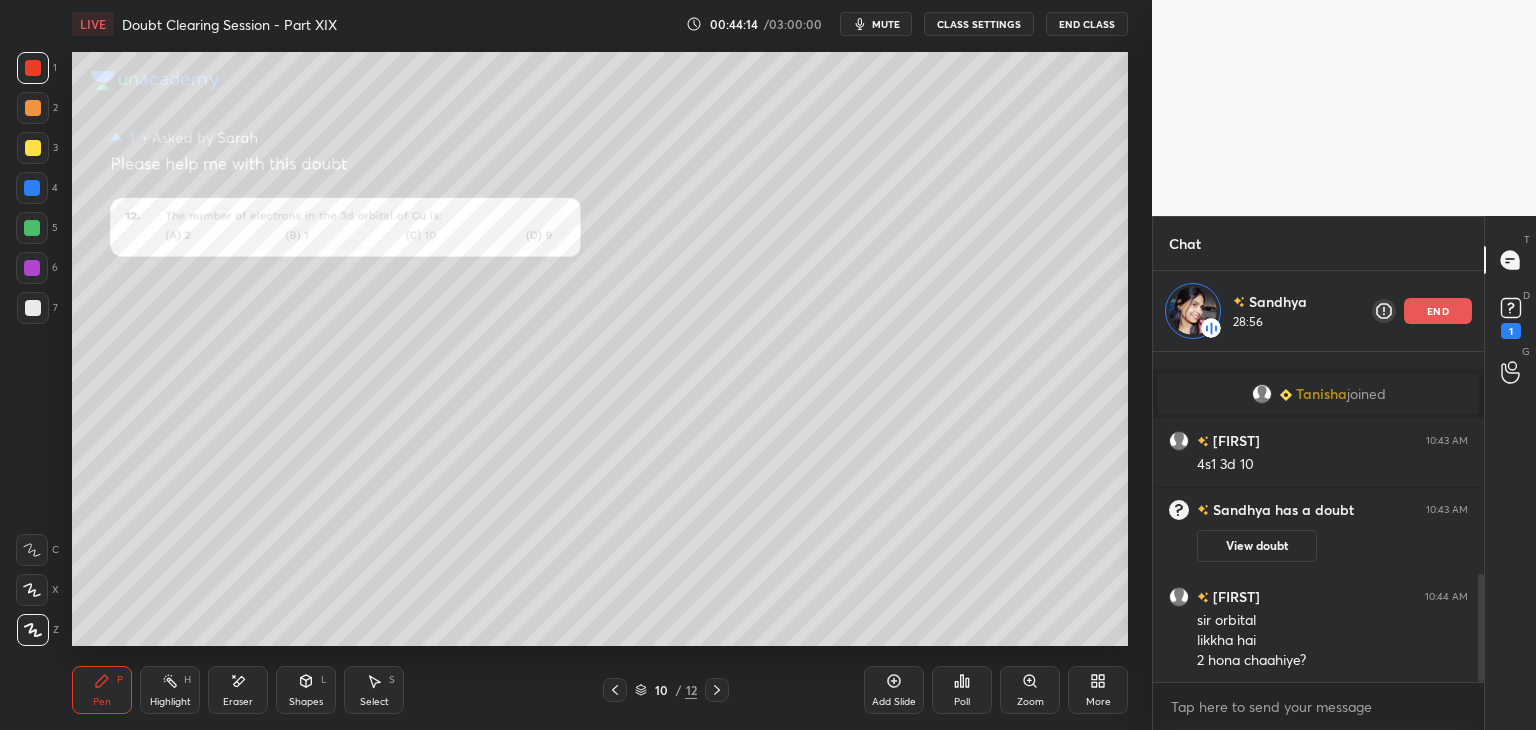 click on "1" at bounding box center (37, 72) 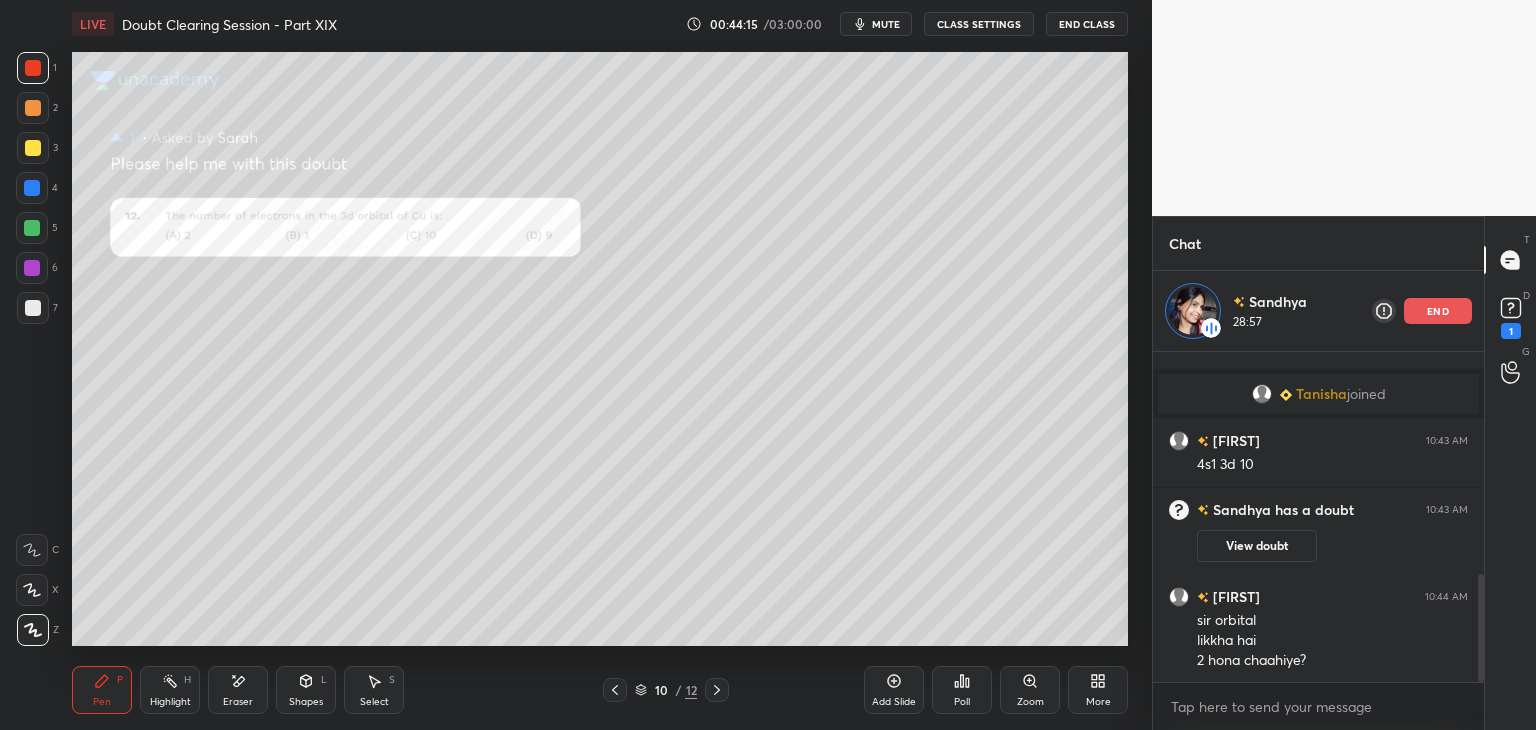 scroll, scrollTop: 700, scrollLeft: 0, axis: vertical 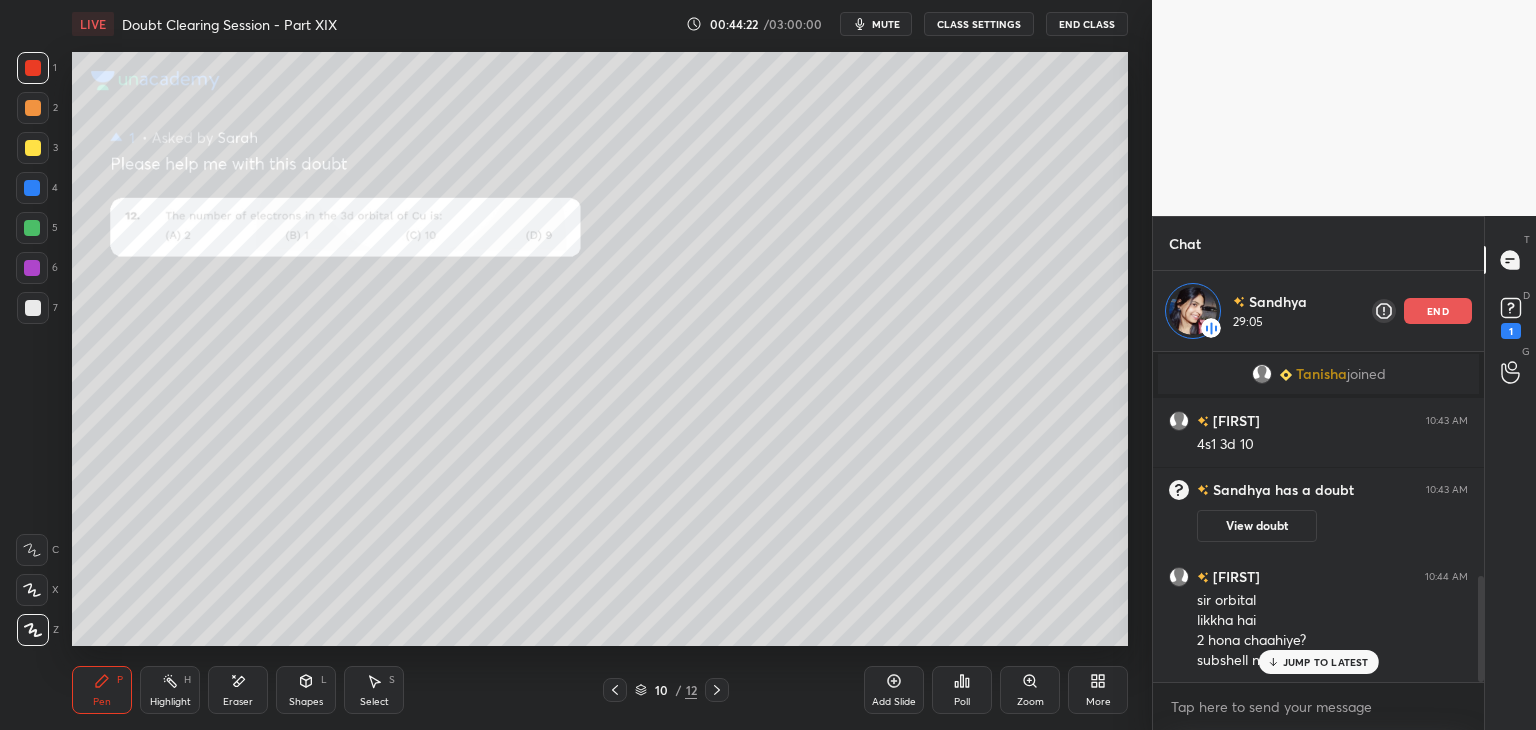 click on "JUMP TO LATEST" at bounding box center [1326, 662] 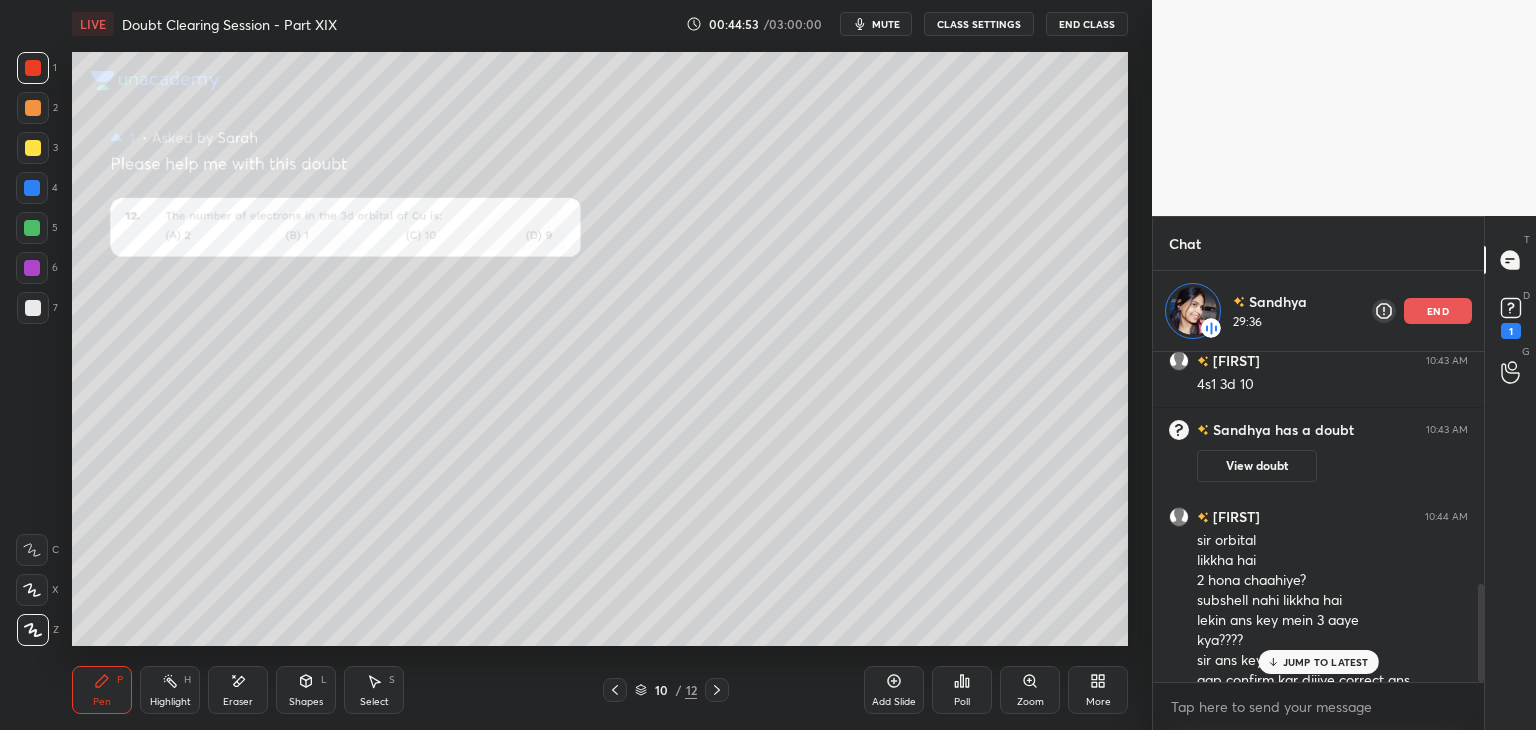 scroll, scrollTop: 780, scrollLeft: 0, axis: vertical 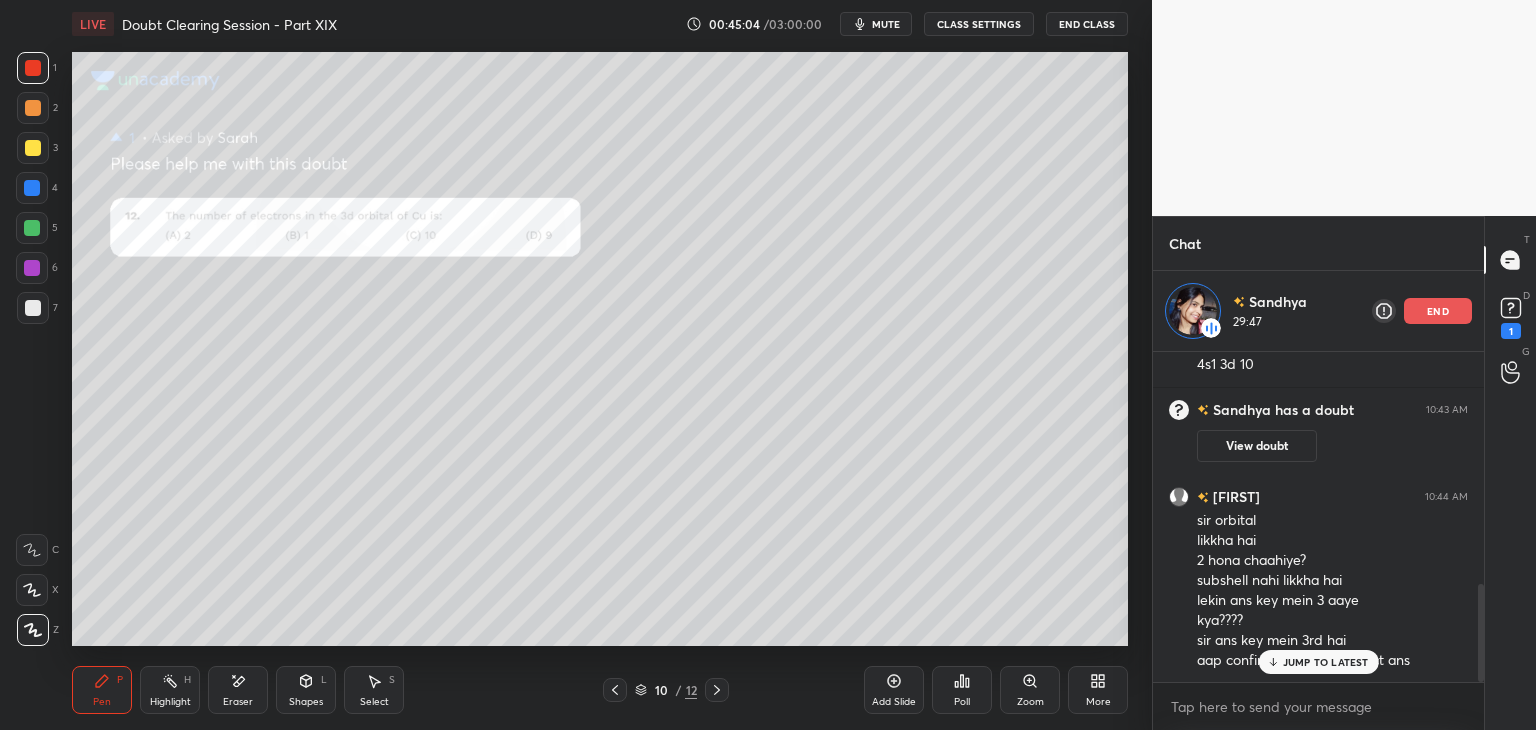 click on "JUMP TO LATEST" at bounding box center [1326, 662] 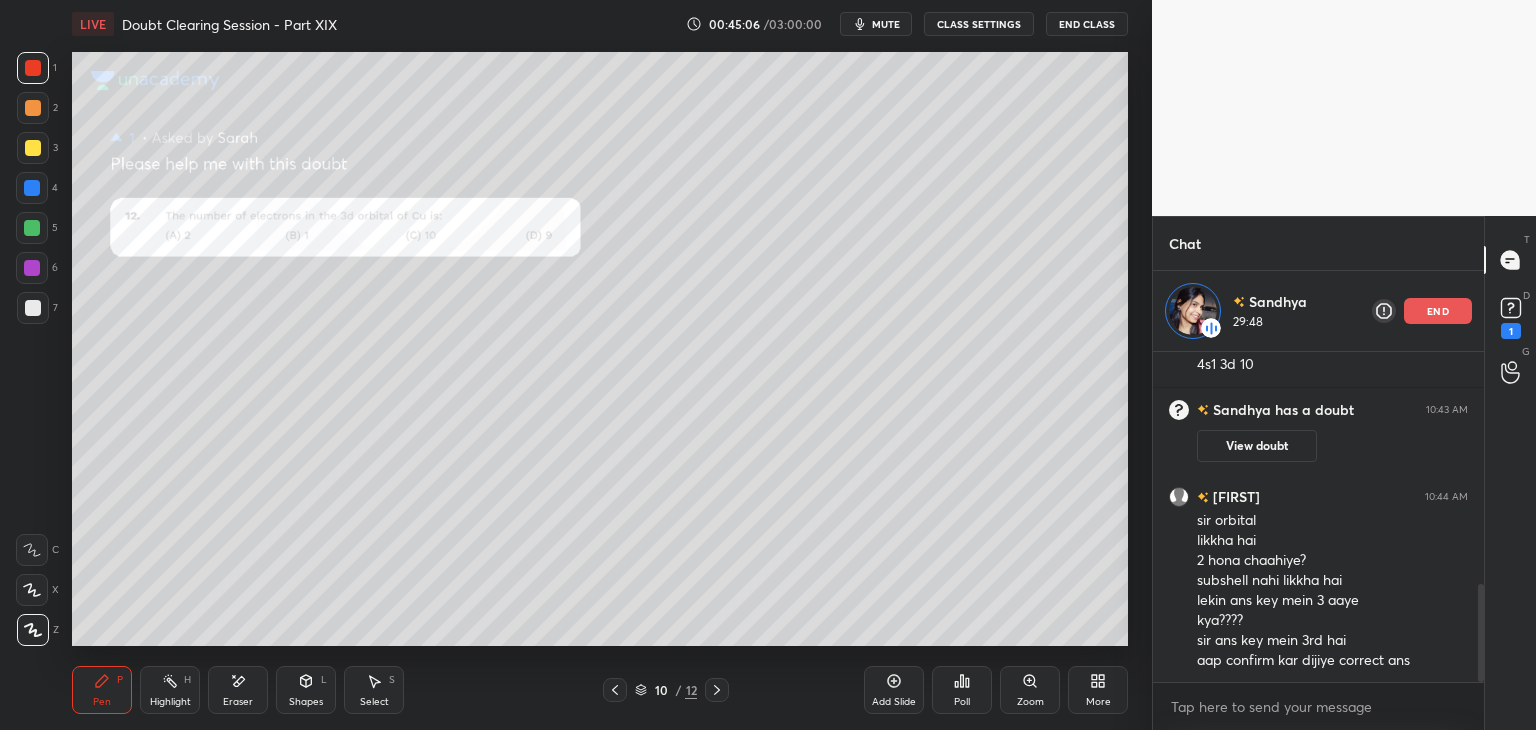 click on "Pen P Highlight H Eraser Shapes L Select S 10 / 12 Add Slide Poll Zoom More" at bounding box center (600, 690) 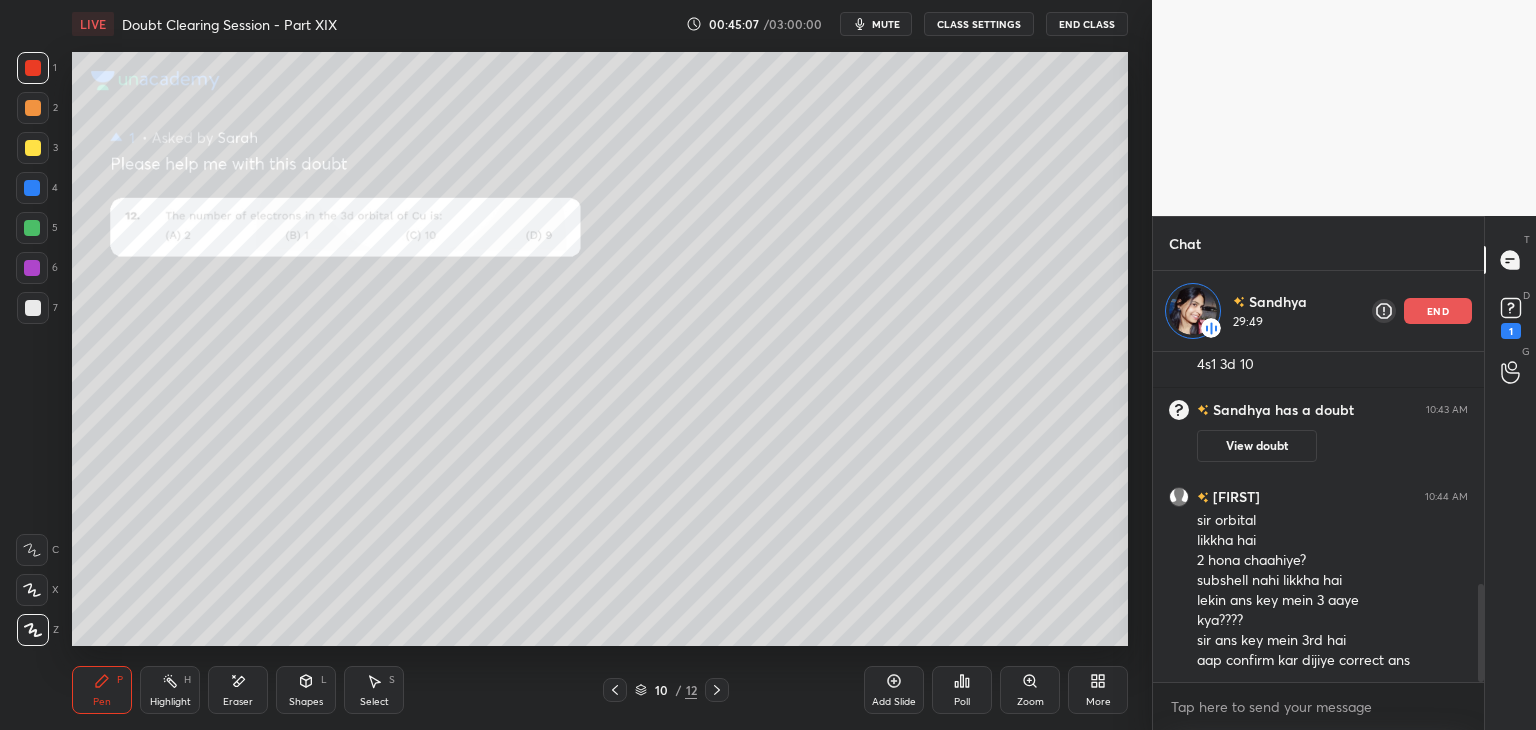click on "Pen P Highlight H Eraser Shapes L Select S 10 / 12 Add Slide Poll Zoom More" at bounding box center (600, 690) 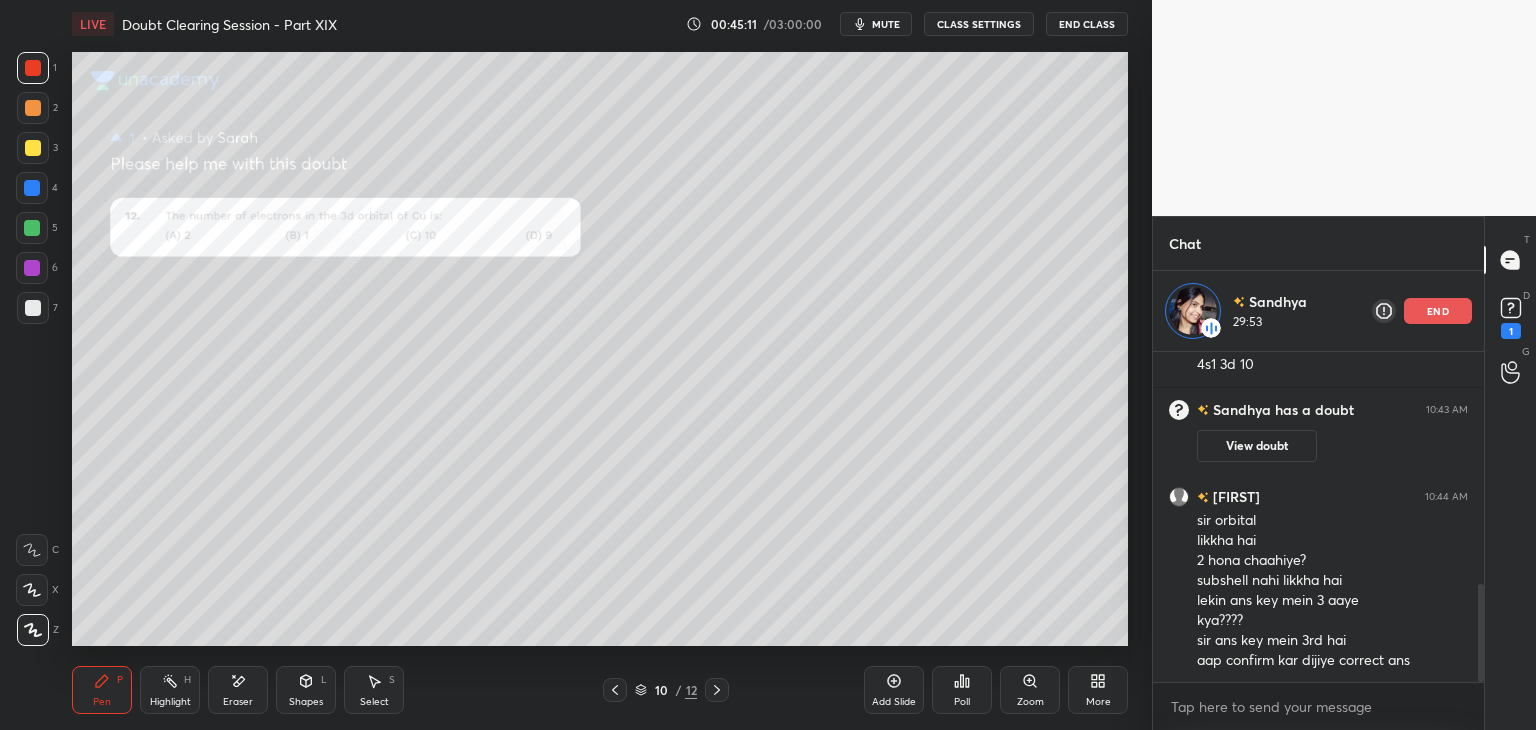 click at bounding box center (33, 148) 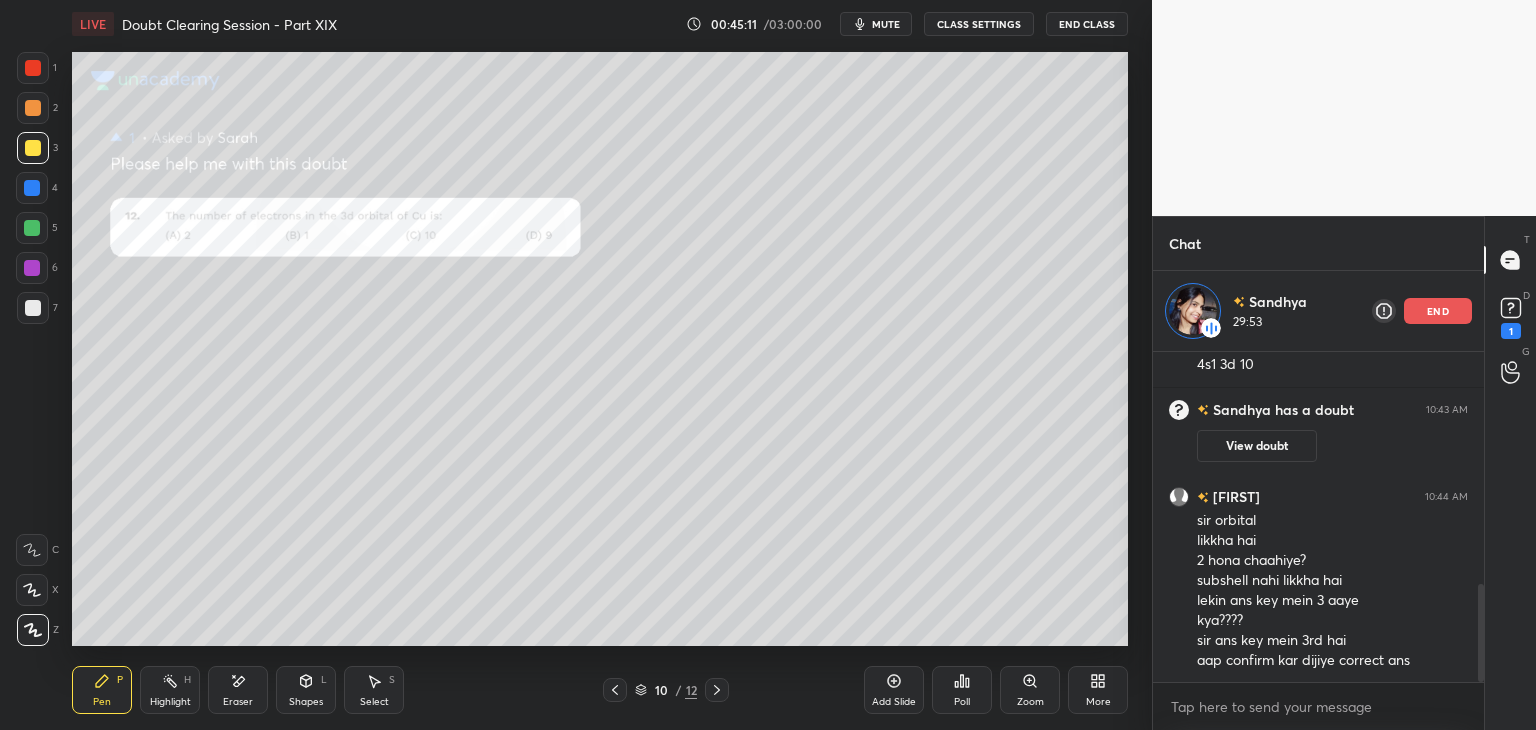 click at bounding box center [32, 188] 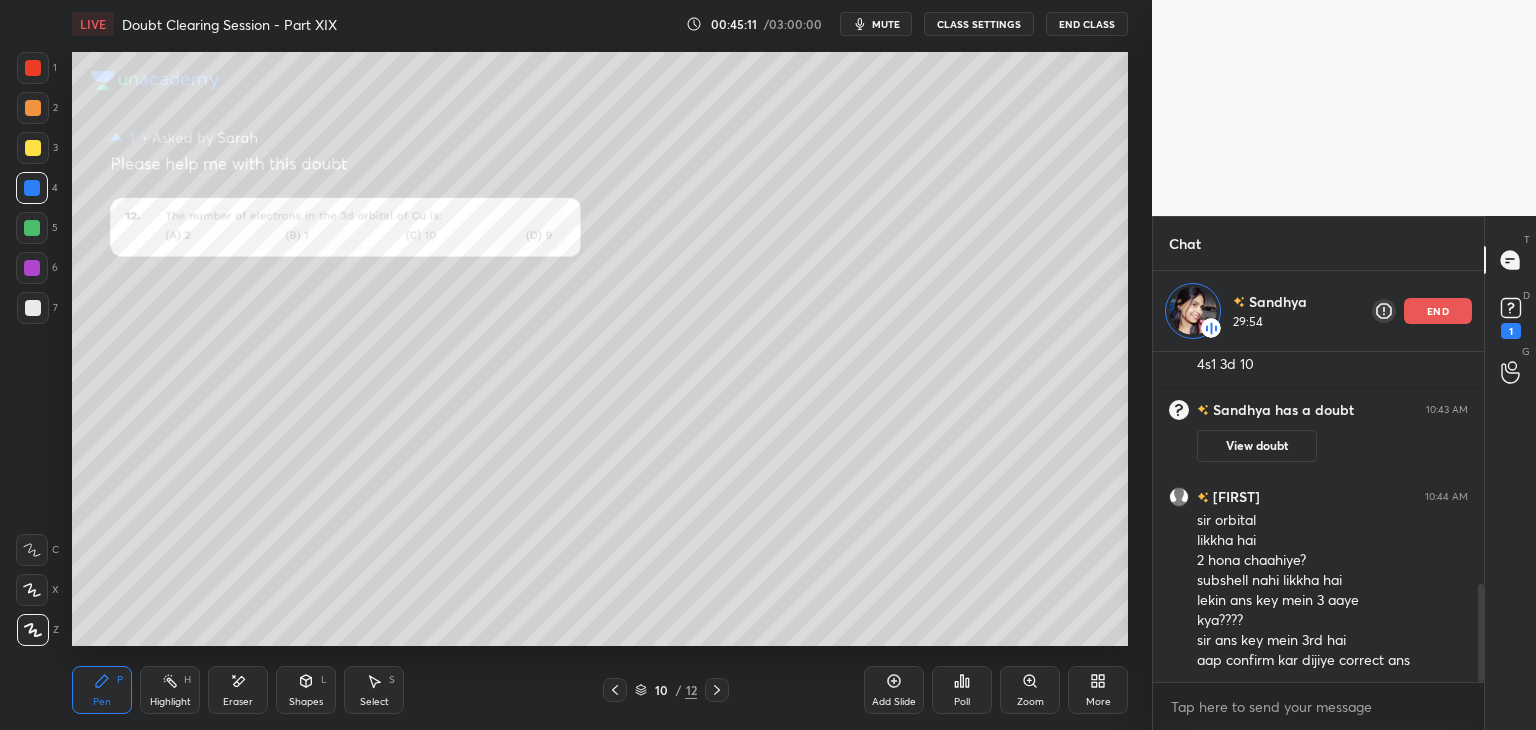 click at bounding box center (32, 228) 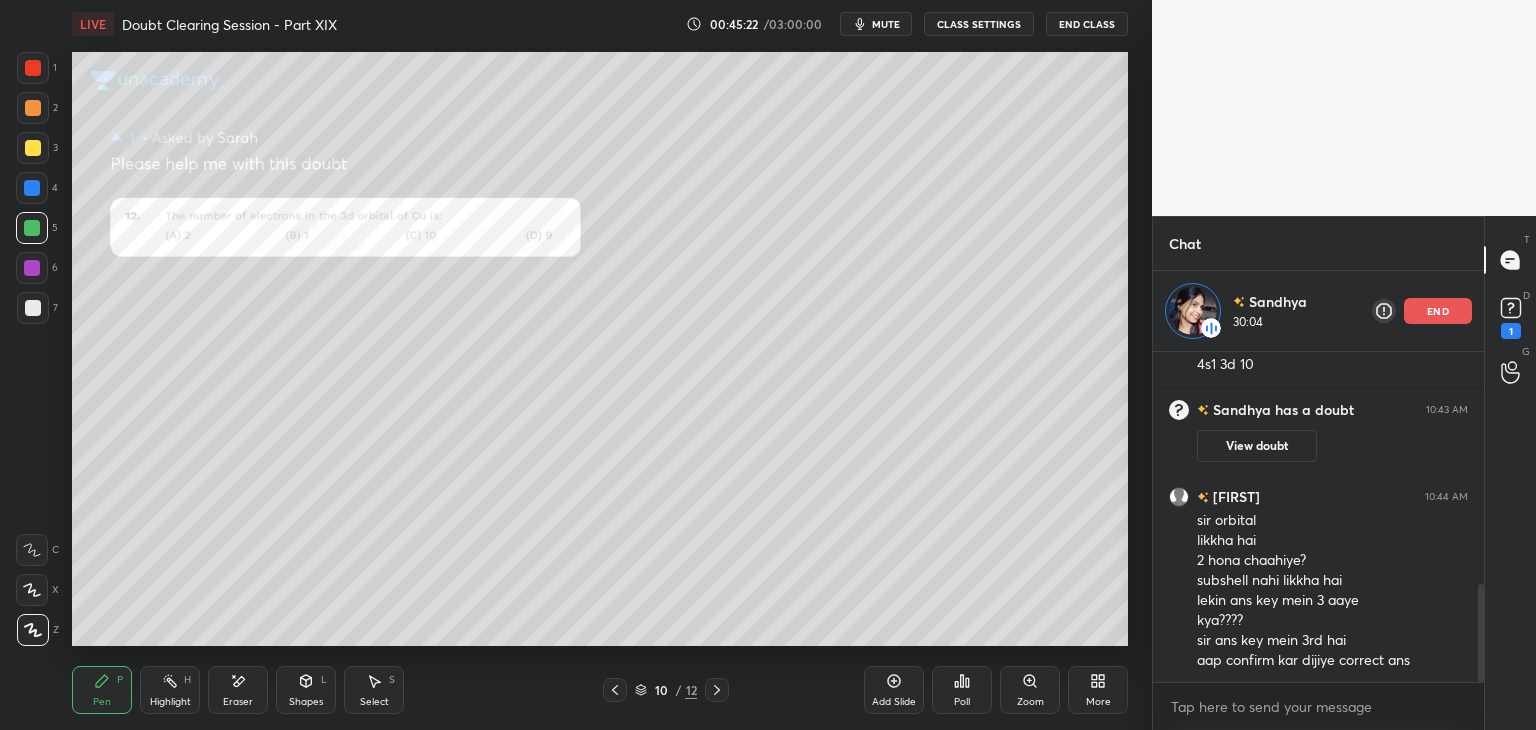 click at bounding box center [32, 188] 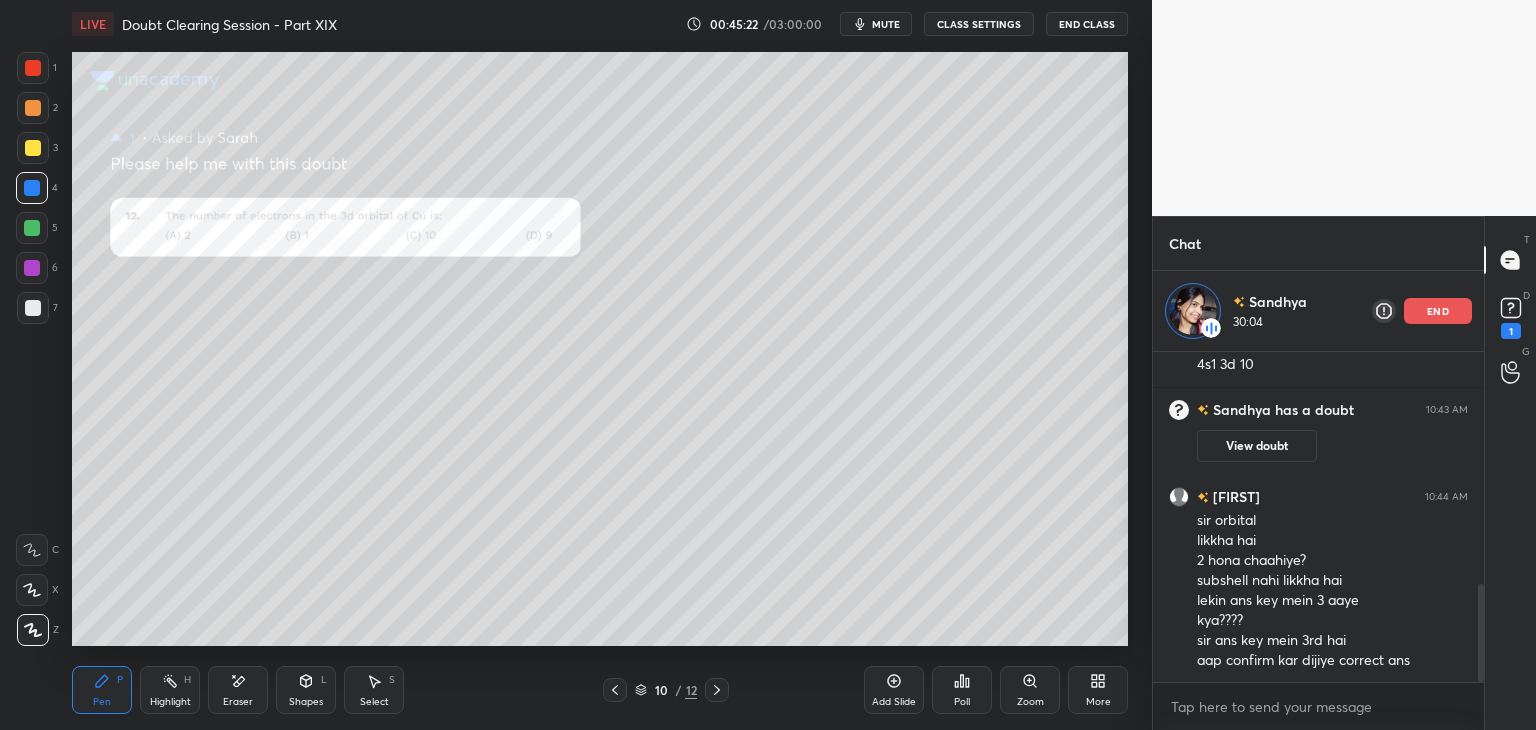 click at bounding box center [33, 148] 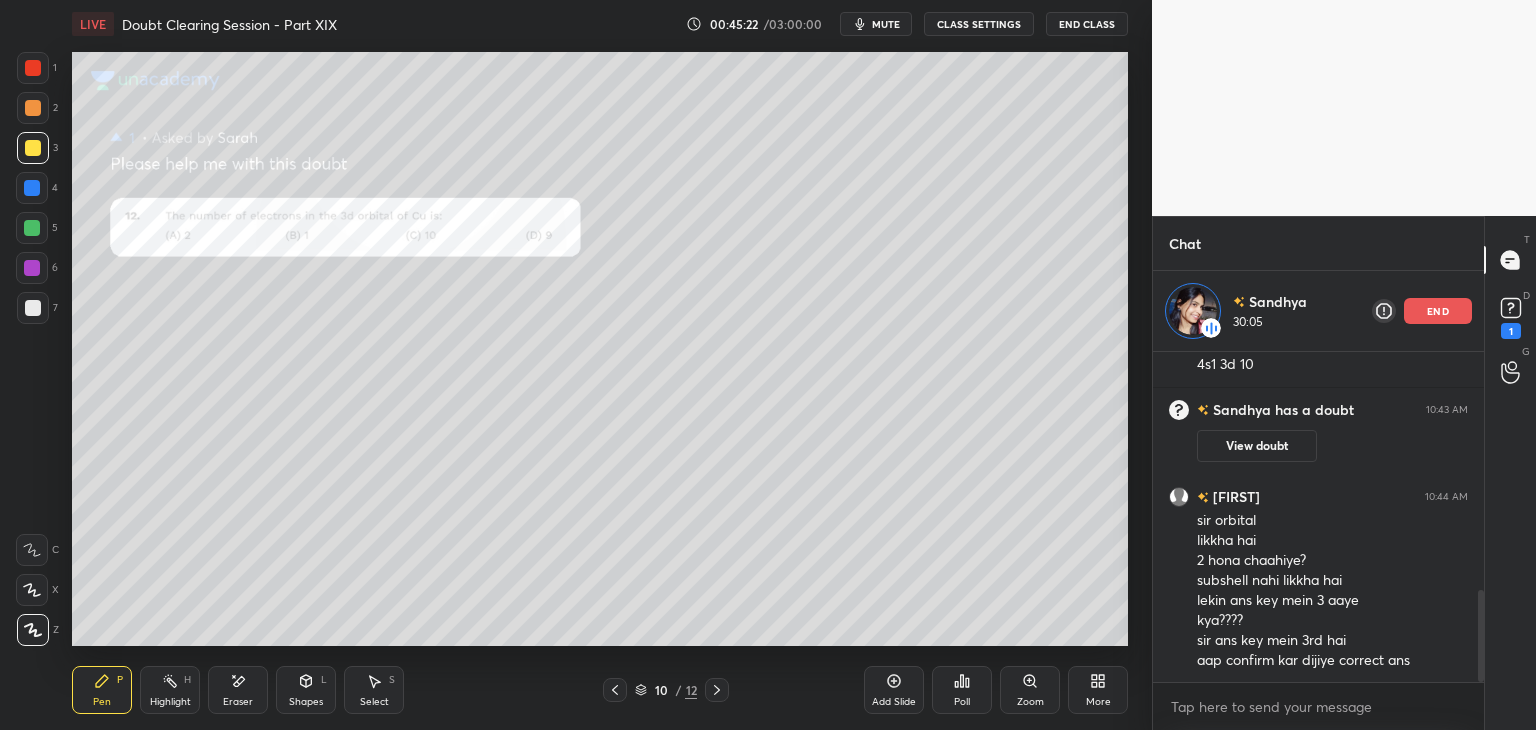 scroll, scrollTop: 851, scrollLeft: 0, axis: vertical 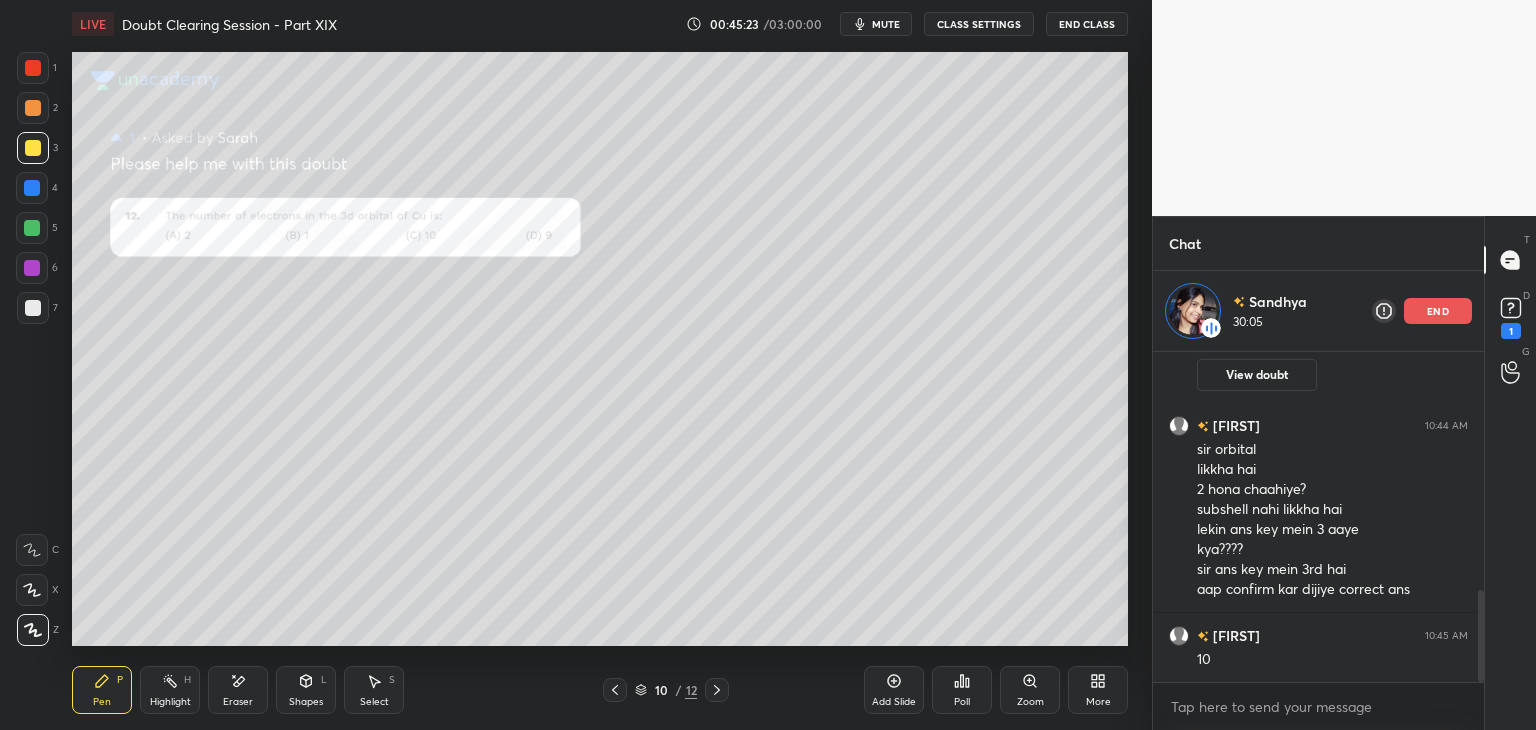 click at bounding box center [33, 108] 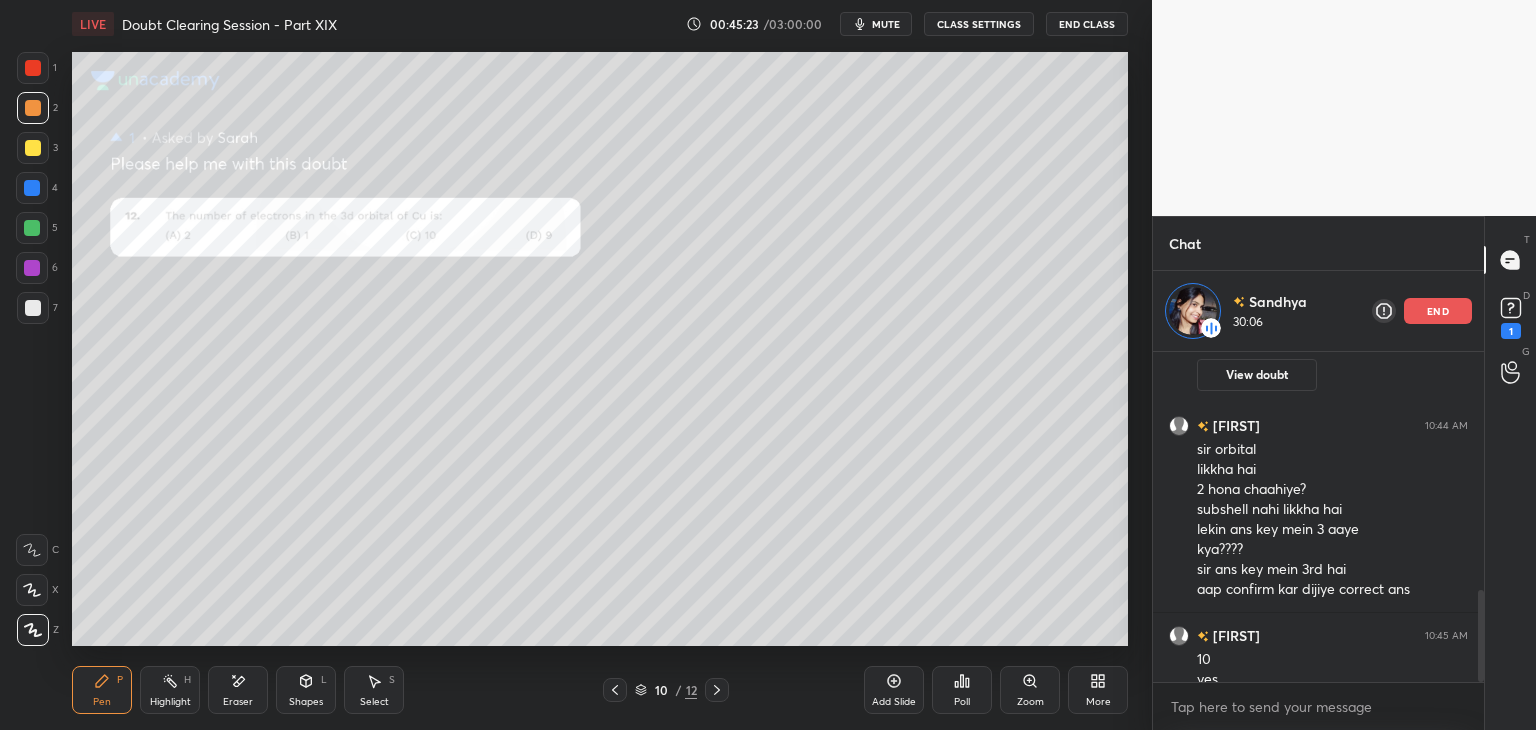 scroll, scrollTop: 871, scrollLeft: 0, axis: vertical 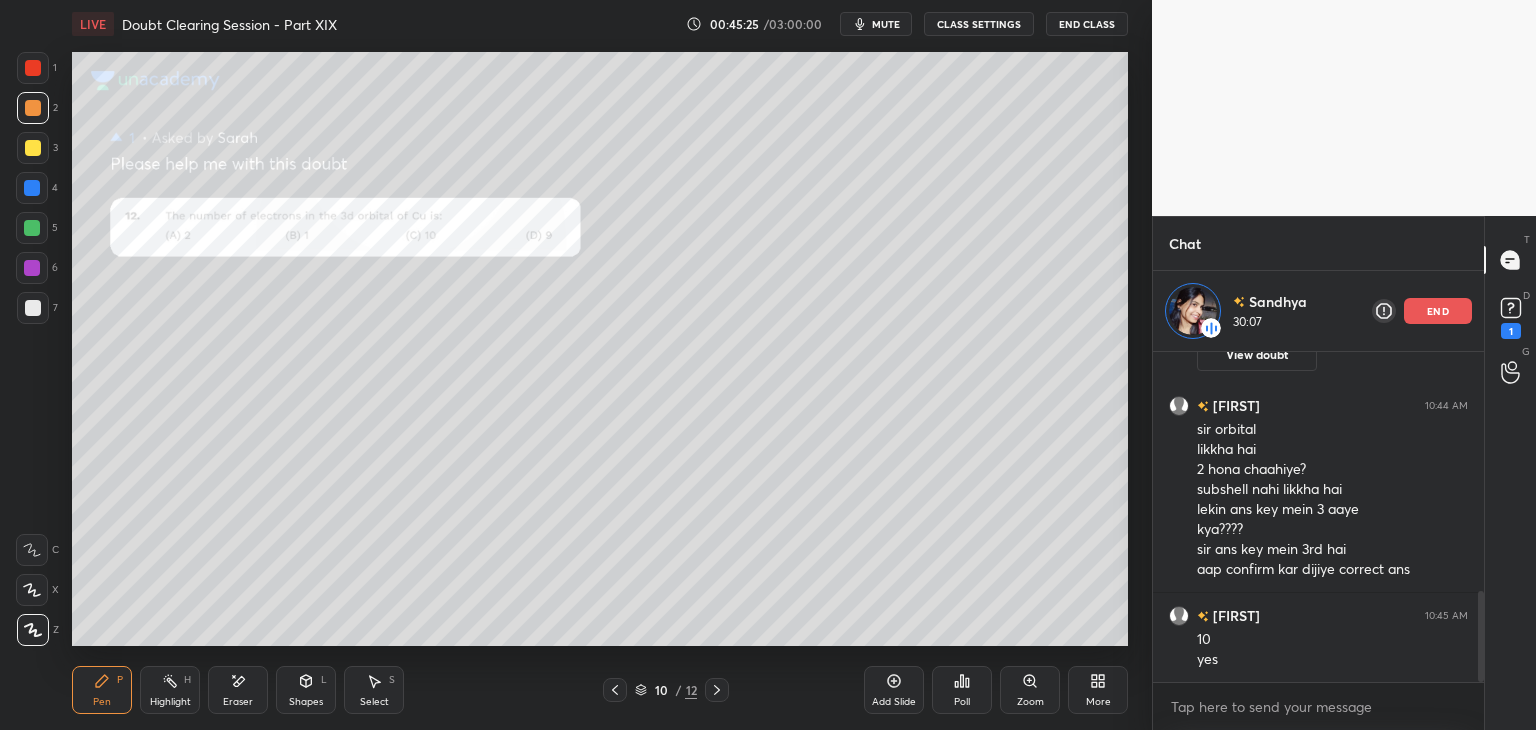 click on "Zoom" at bounding box center (1030, 702) 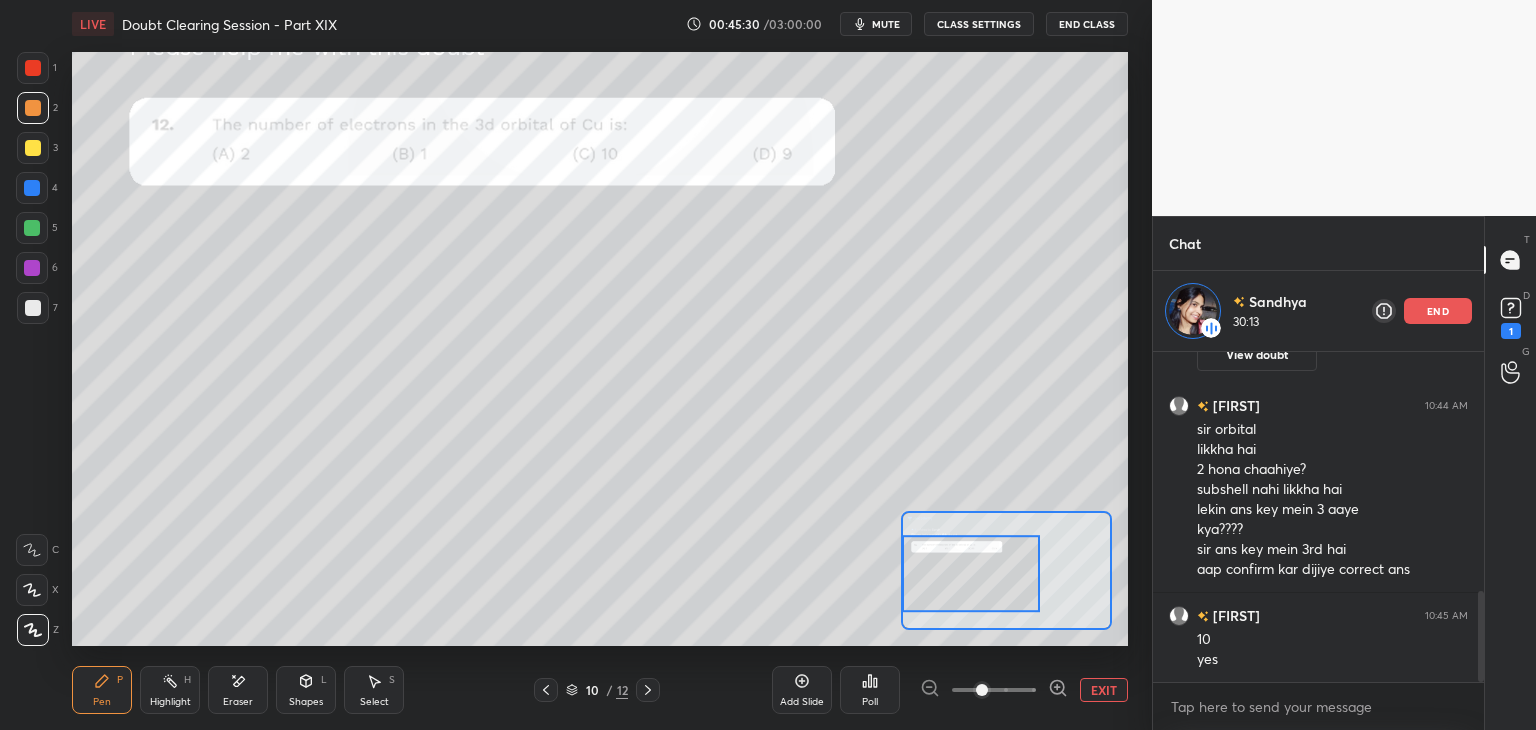 scroll, scrollTop: 891, scrollLeft: 0, axis: vertical 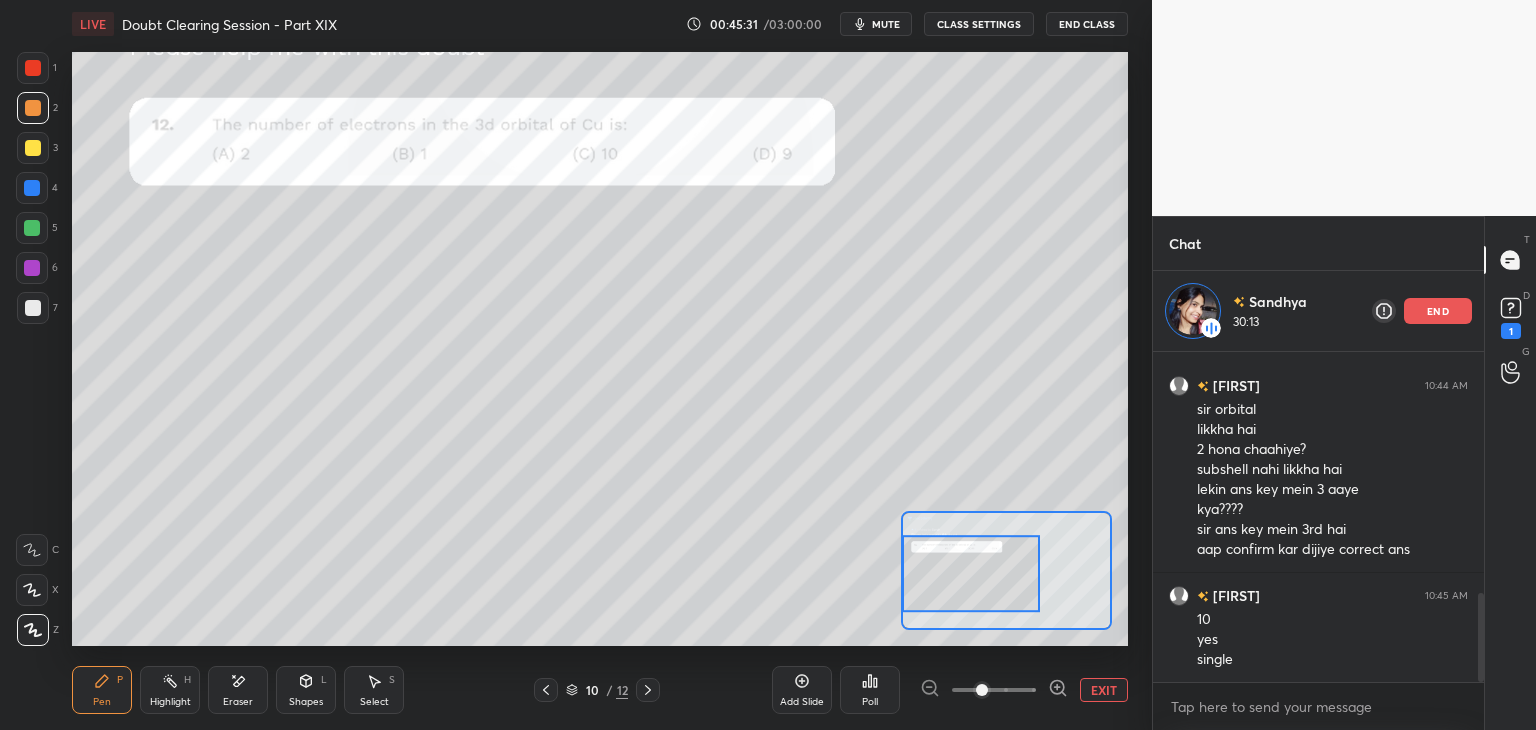 click at bounding box center [33, 68] 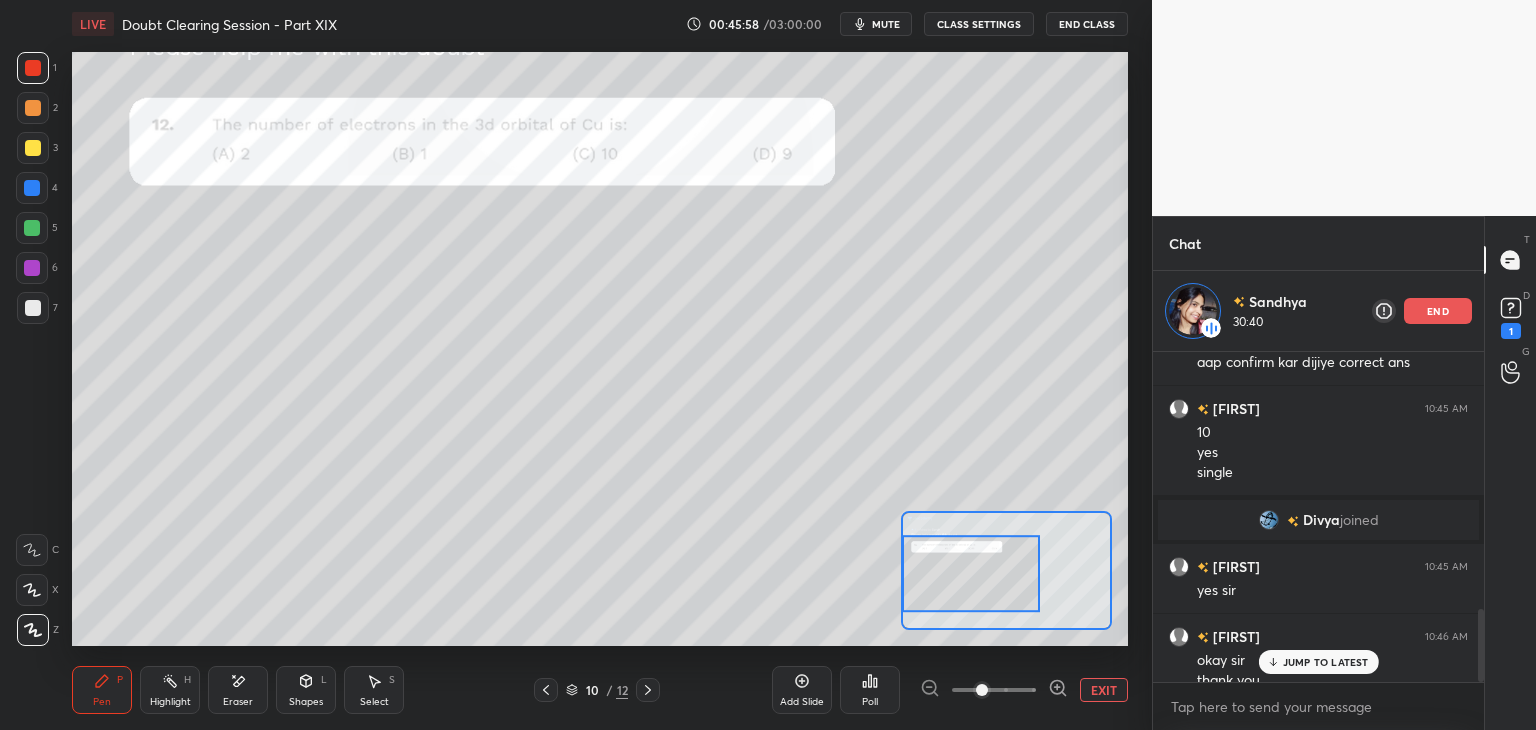 scroll, scrollTop: 1160, scrollLeft: 0, axis: vertical 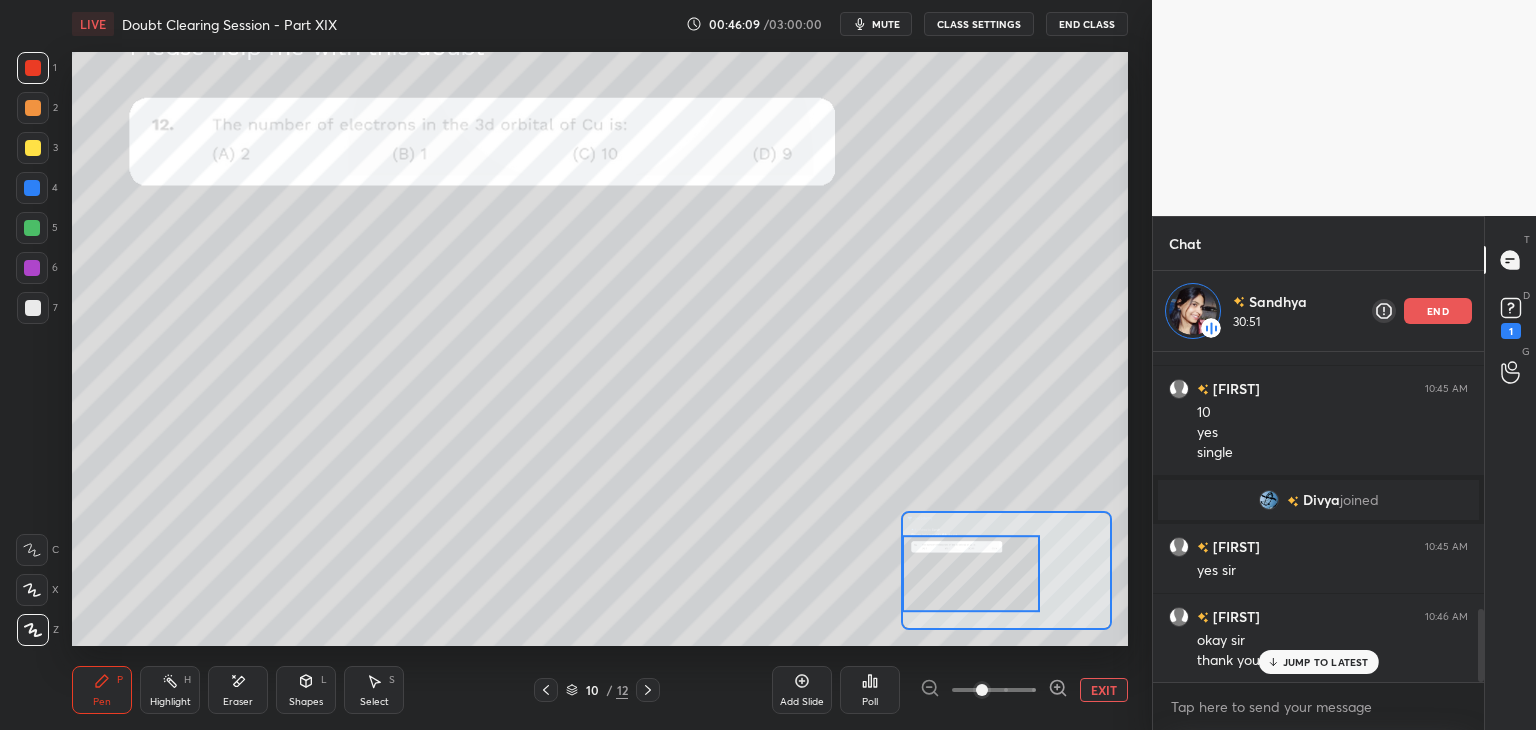 click at bounding box center [546, 690] 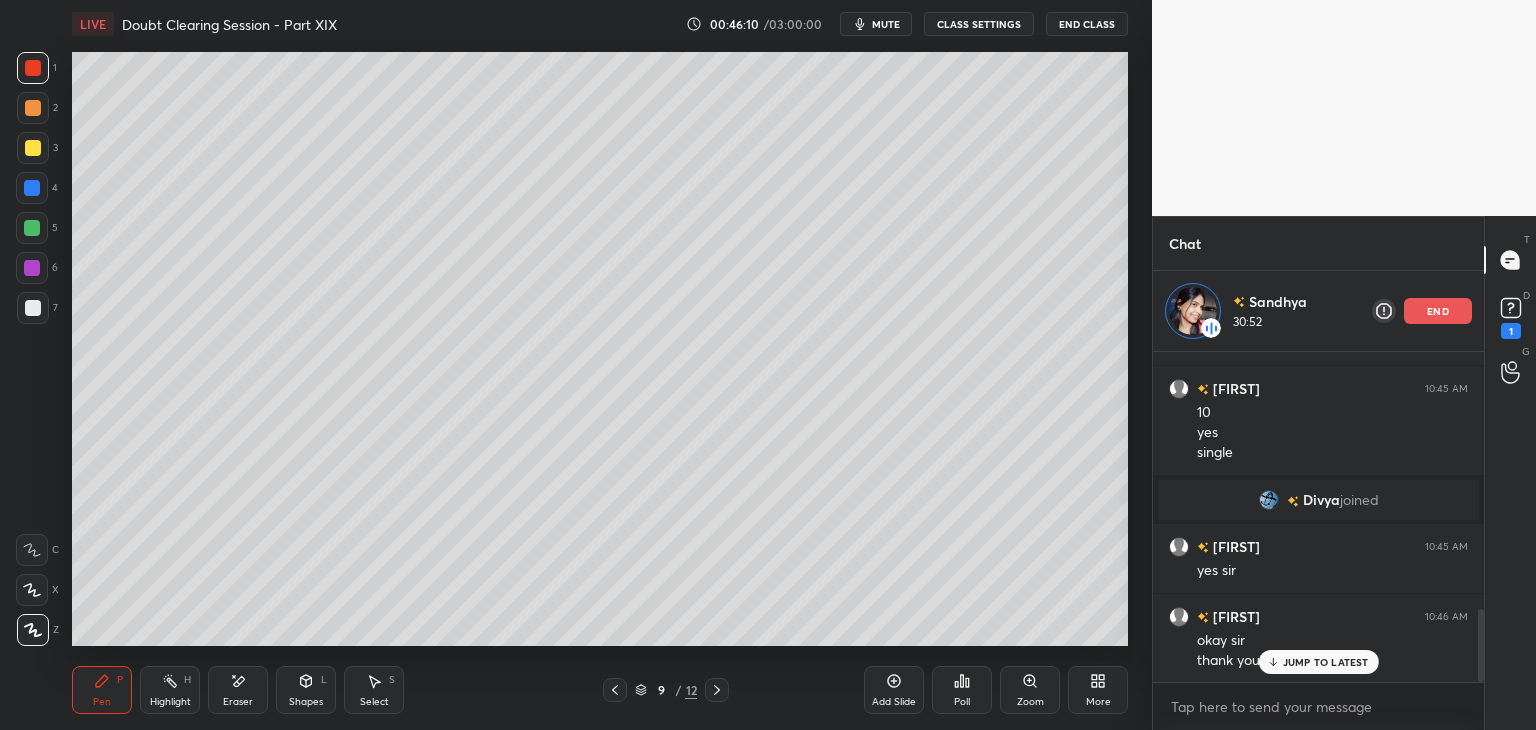 click on "1" at bounding box center (1511, 331) 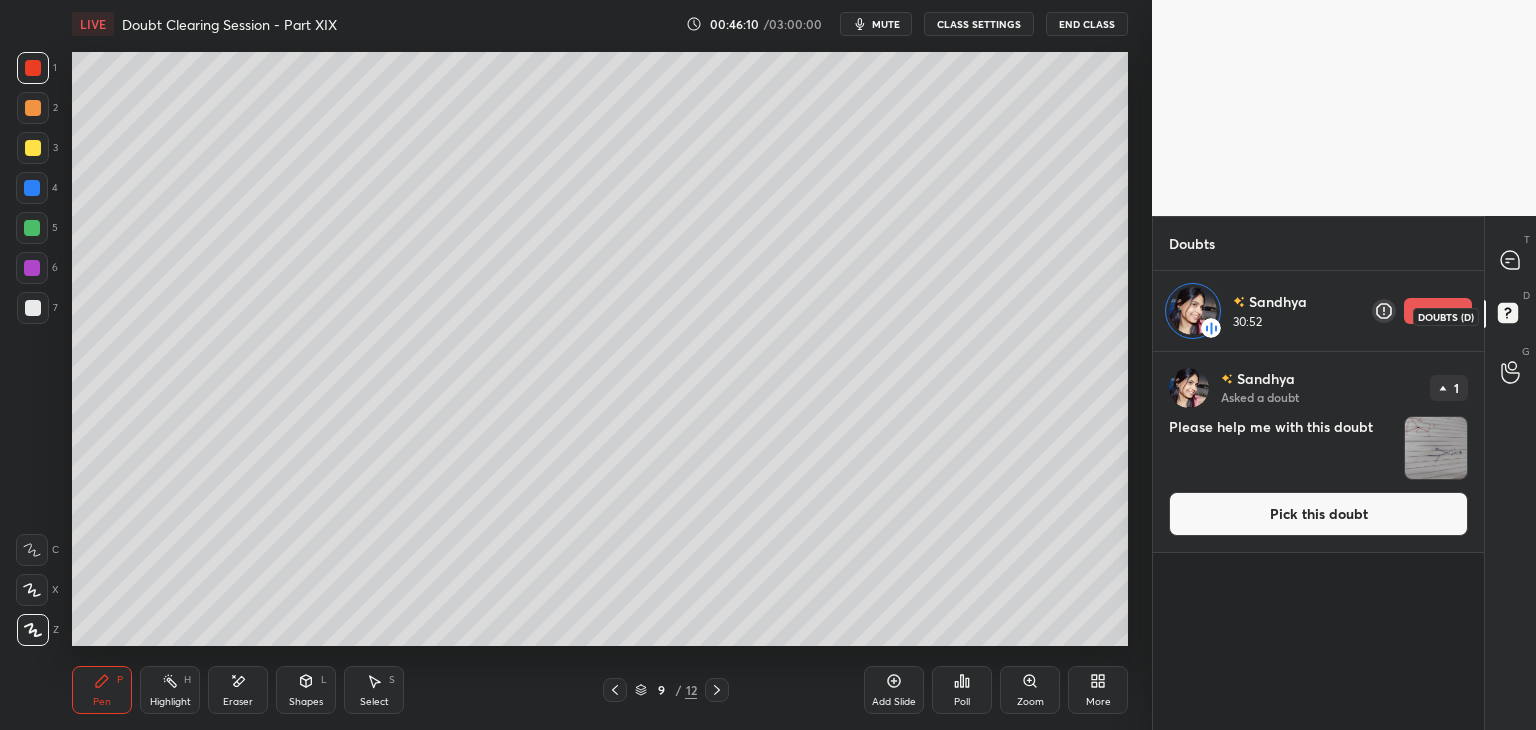 click 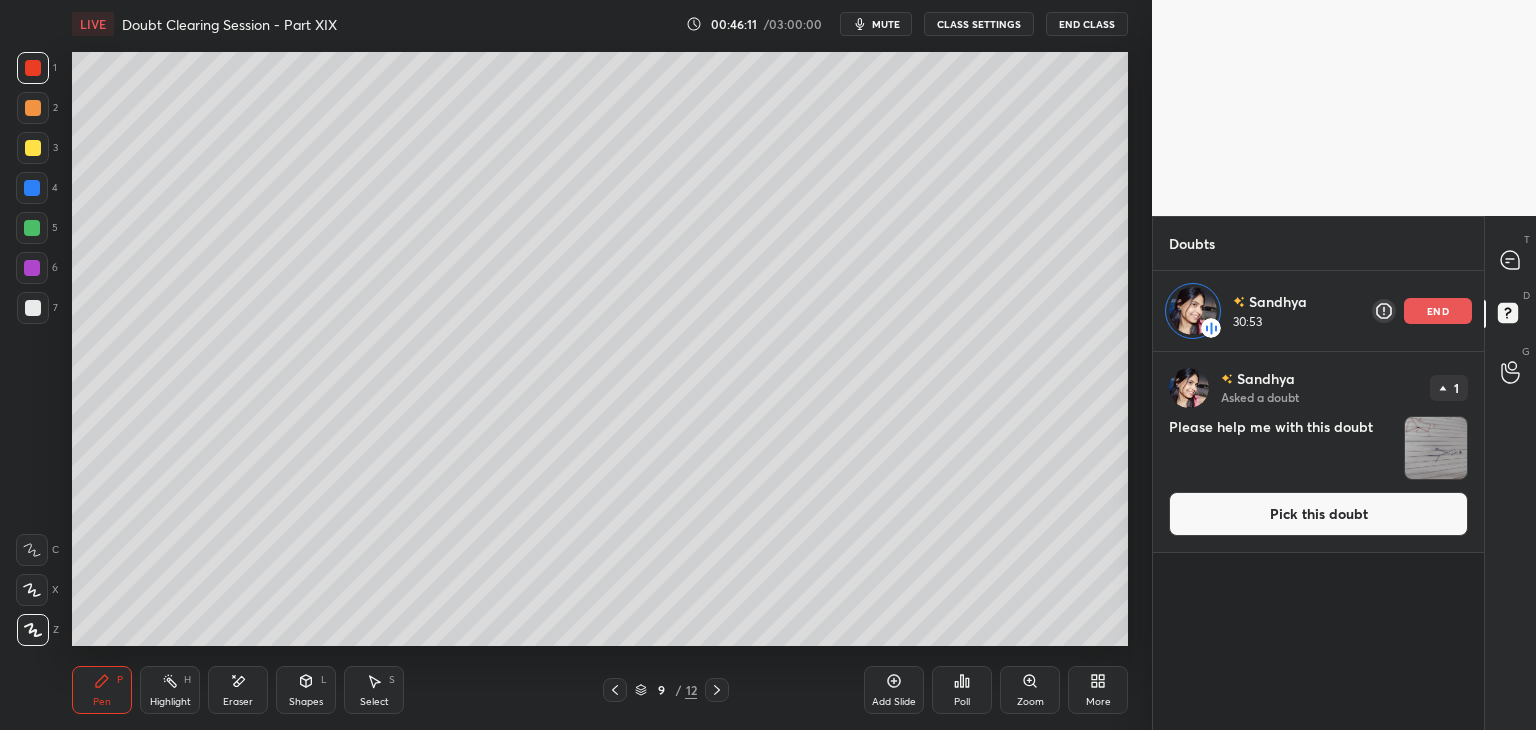 click at bounding box center [1436, 448] 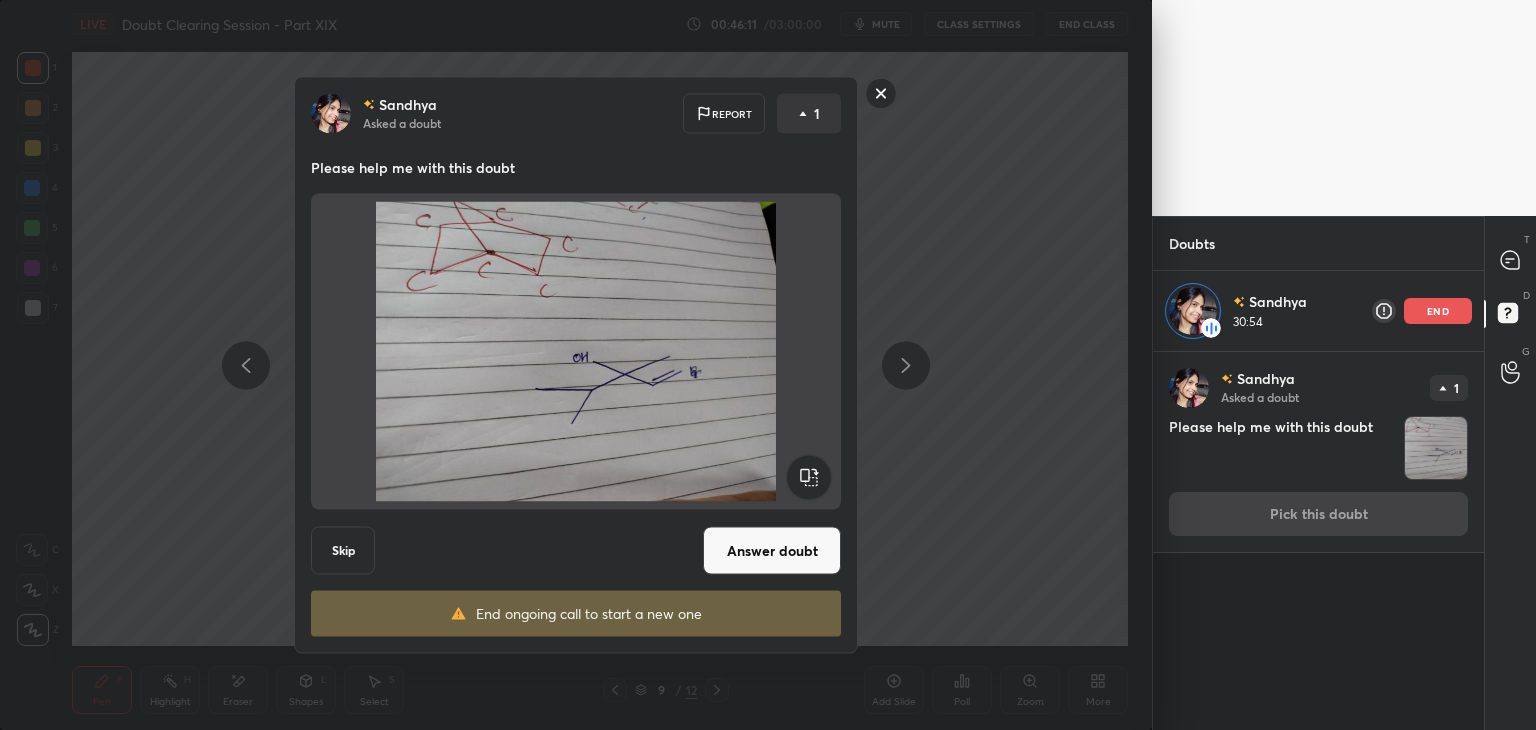 click 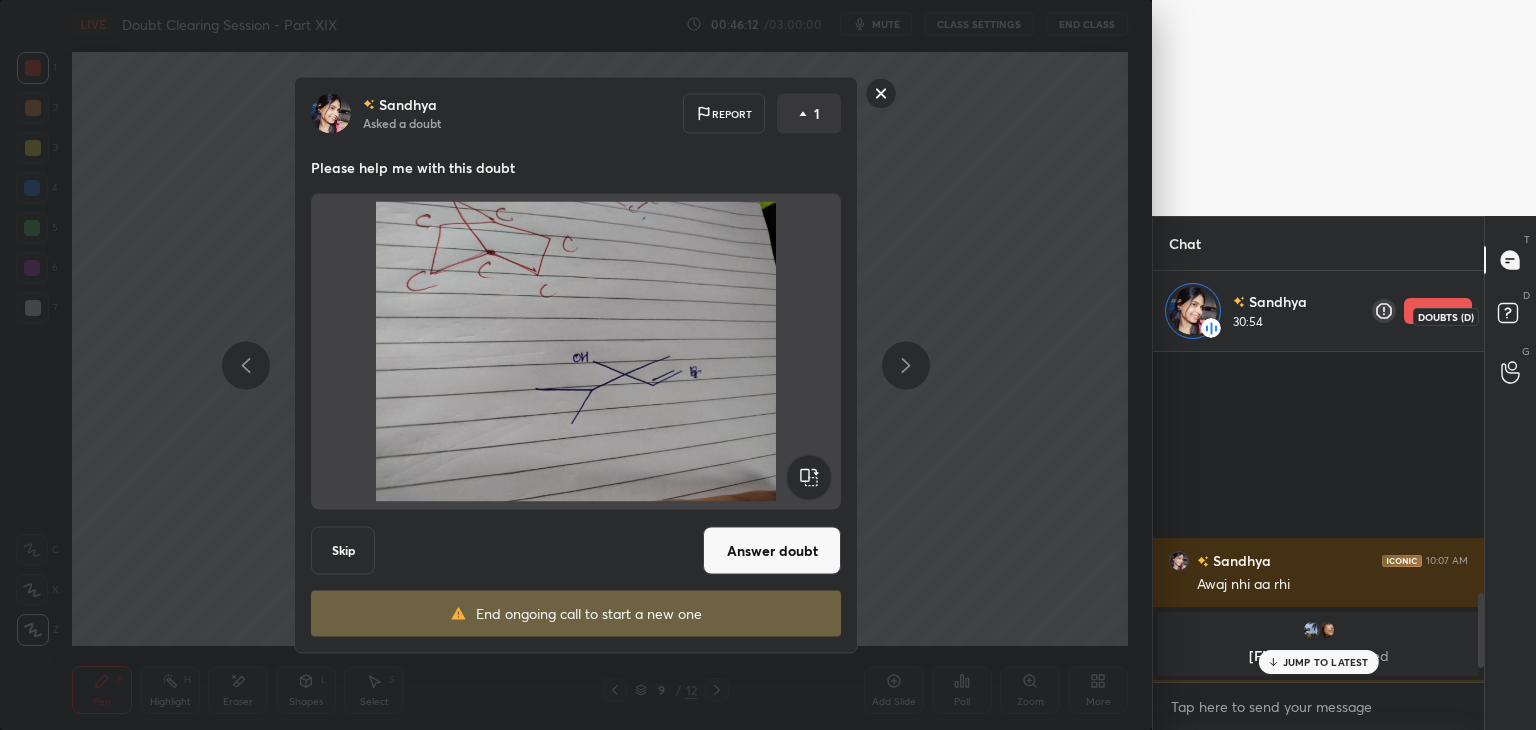scroll, scrollTop: 1056, scrollLeft: 0, axis: vertical 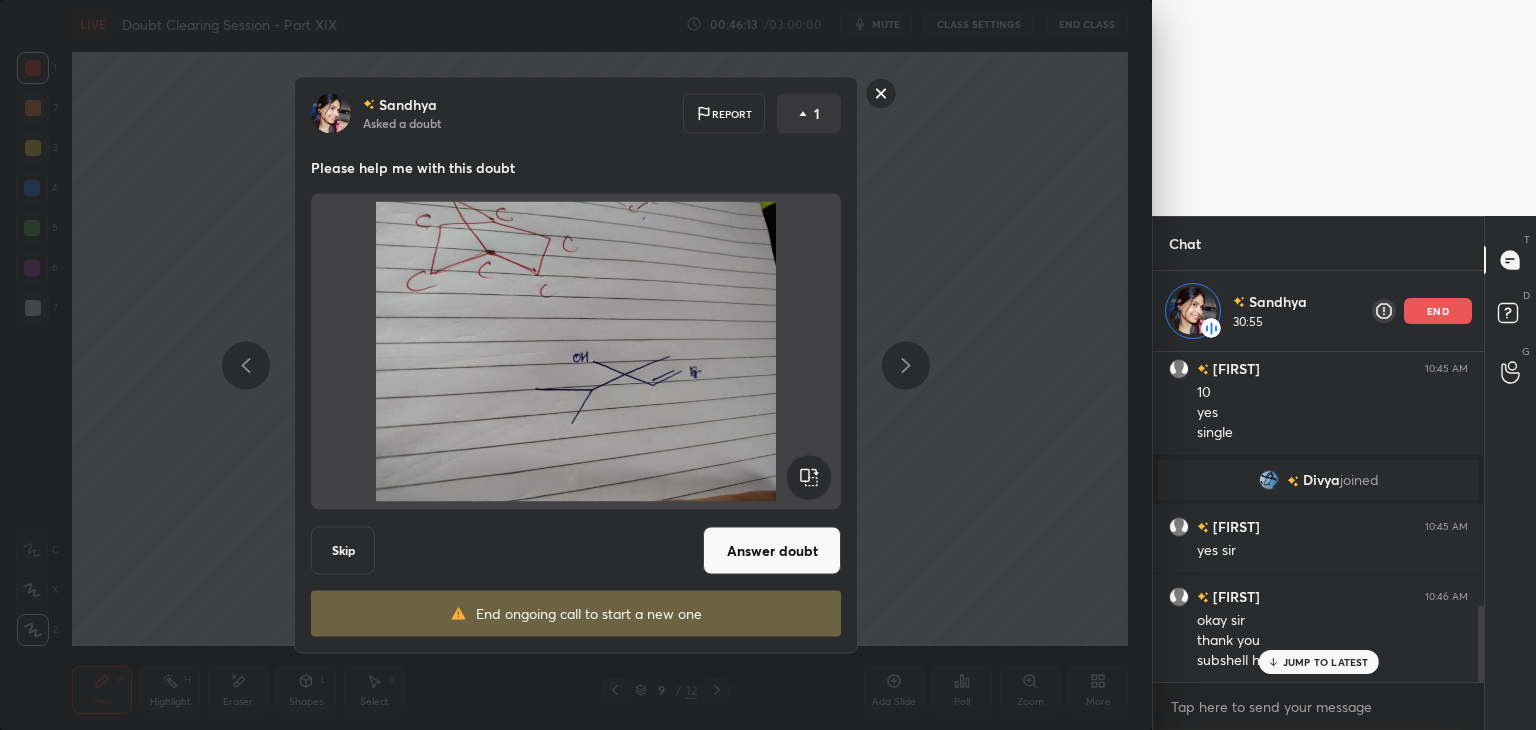 click on "Answer doubt" at bounding box center (772, 551) 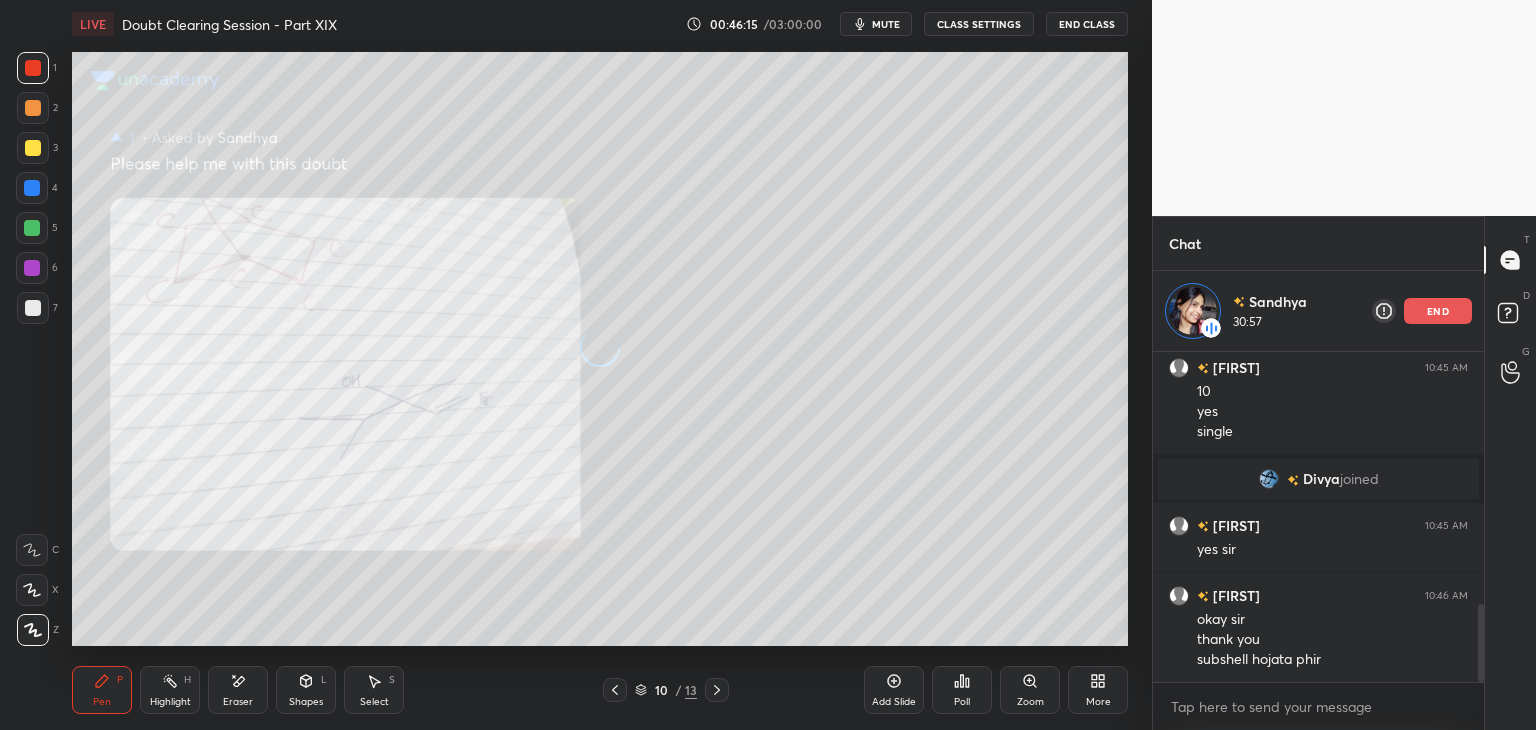 scroll, scrollTop: 1064, scrollLeft: 0, axis: vertical 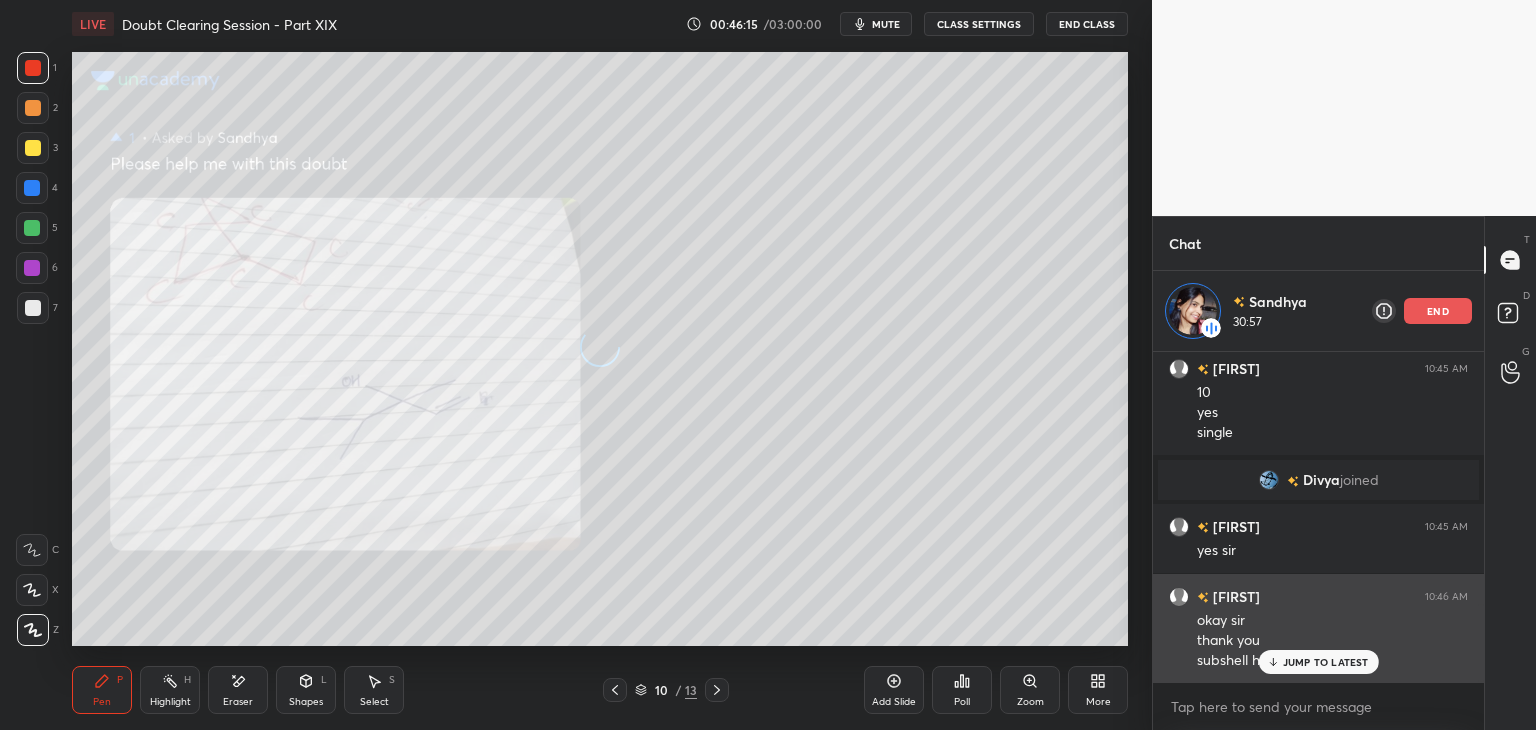 click on "JUMP TO LATEST" at bounding box center [1326, 662] 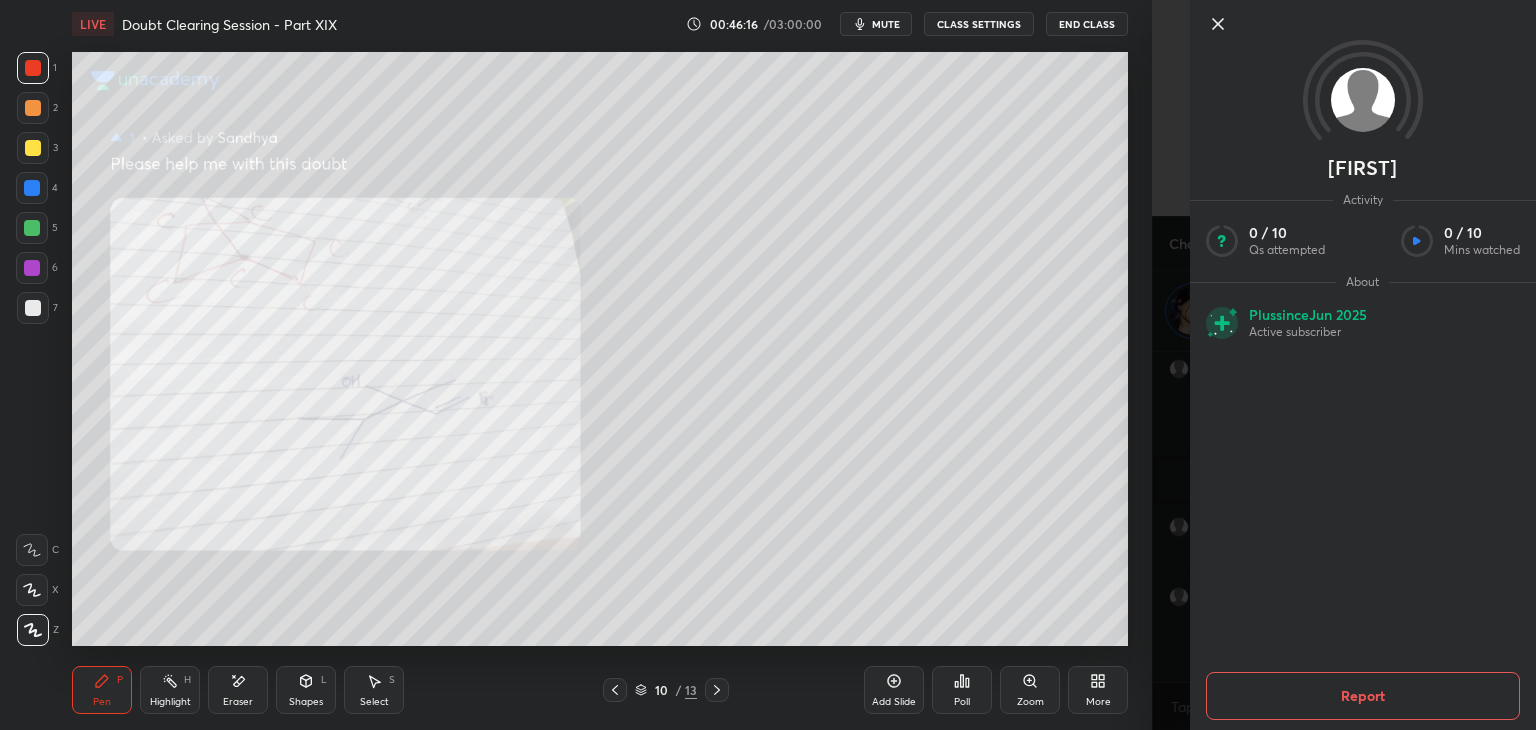 click at bounding box center [33, 148] 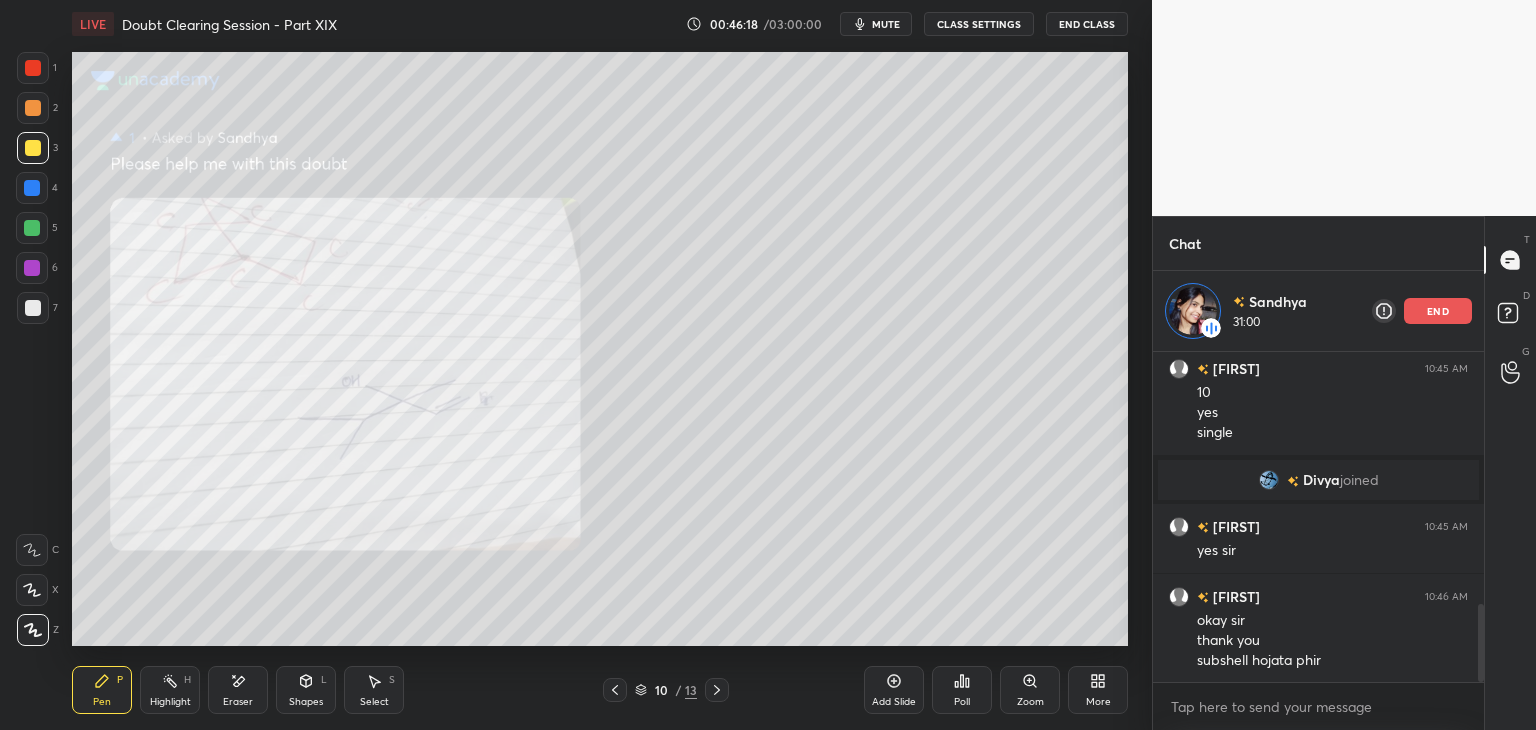 click 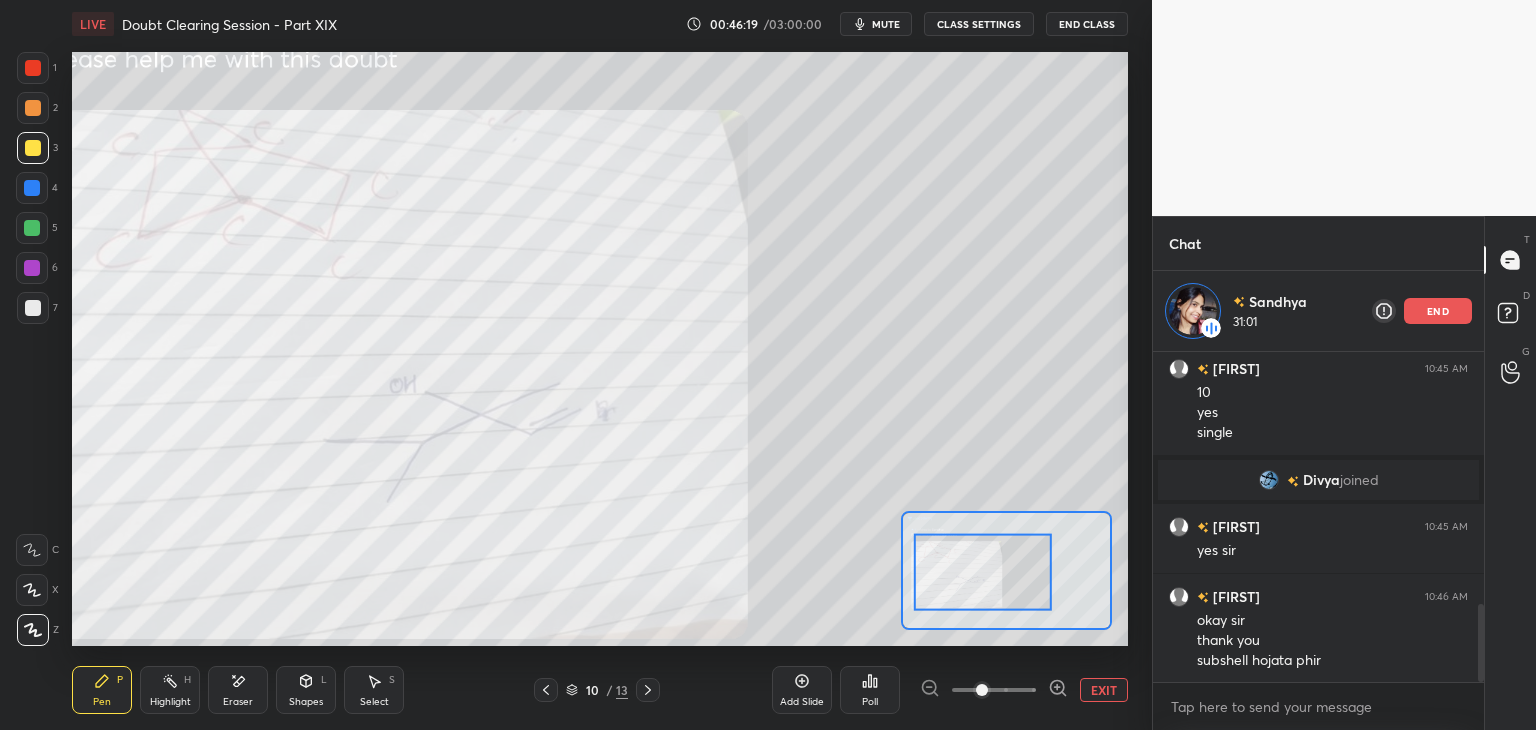 click at bounding box center (983, 572) 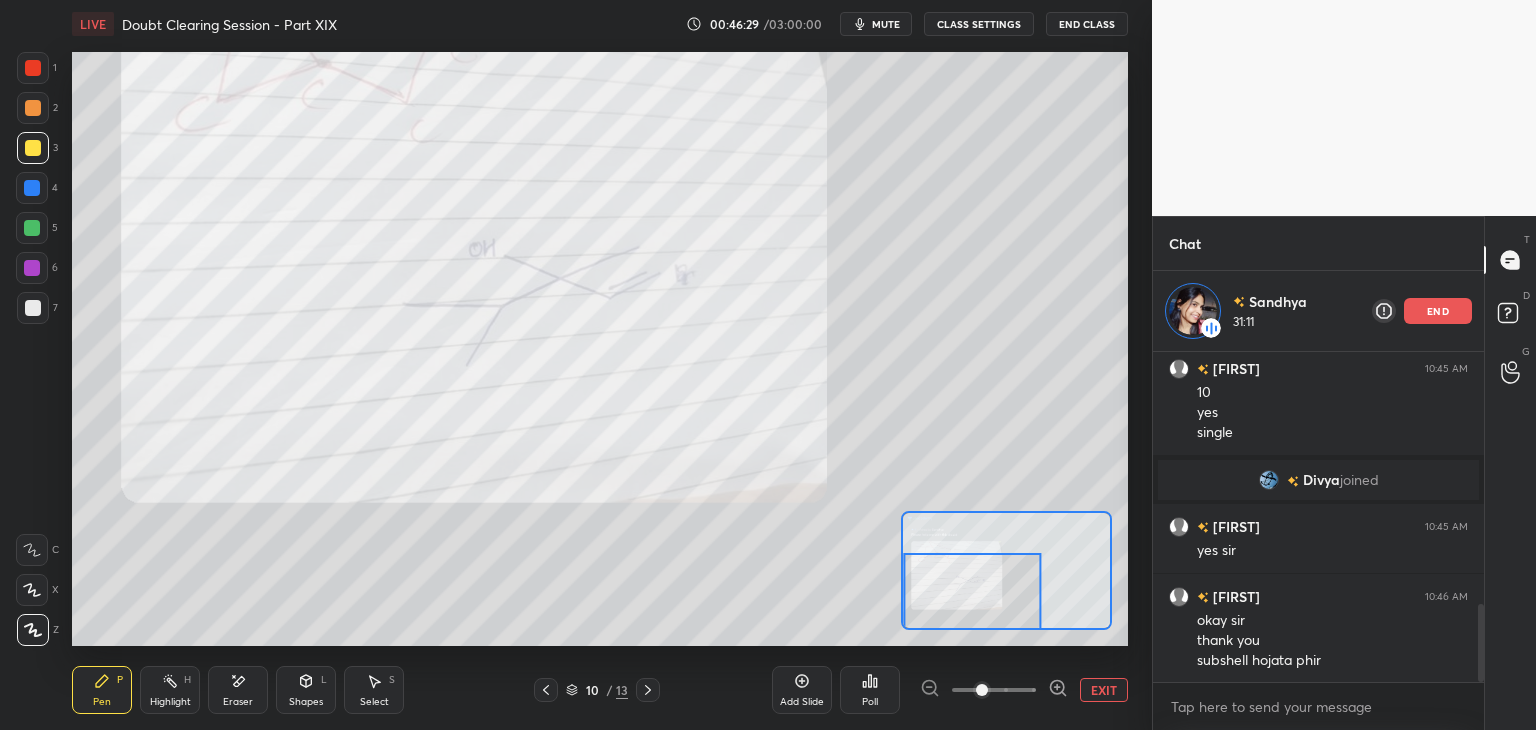 click on "LIVE Doubt Clearing Session - Part XIX 00:46:29 /  03:00:00 mute CLASS SETTINGS End Class Setting up your live class Poll for   secs No correct answer Start poll Back Doubt Clearing Session - Part XIX • L20 of Doubt Clearing Course on Chemistry for NEET UG - Part II Faisal Rathore Pen P Highlight H Eraser Shapes L Select S 10 / 13 Add Slide Poll EXIT" at bounding box center (600, 365) 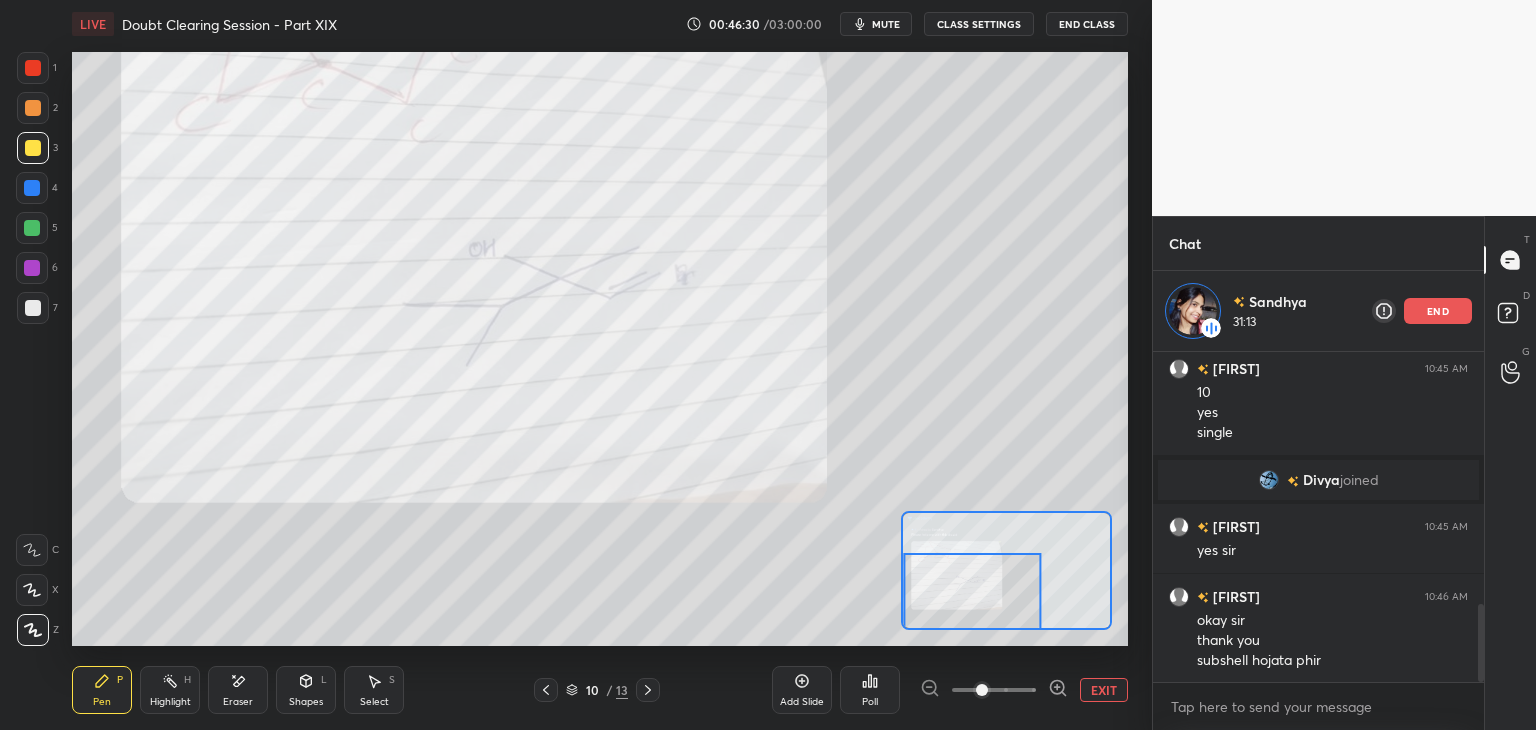 click on "EXIT" at bounding box center (1104, 690) 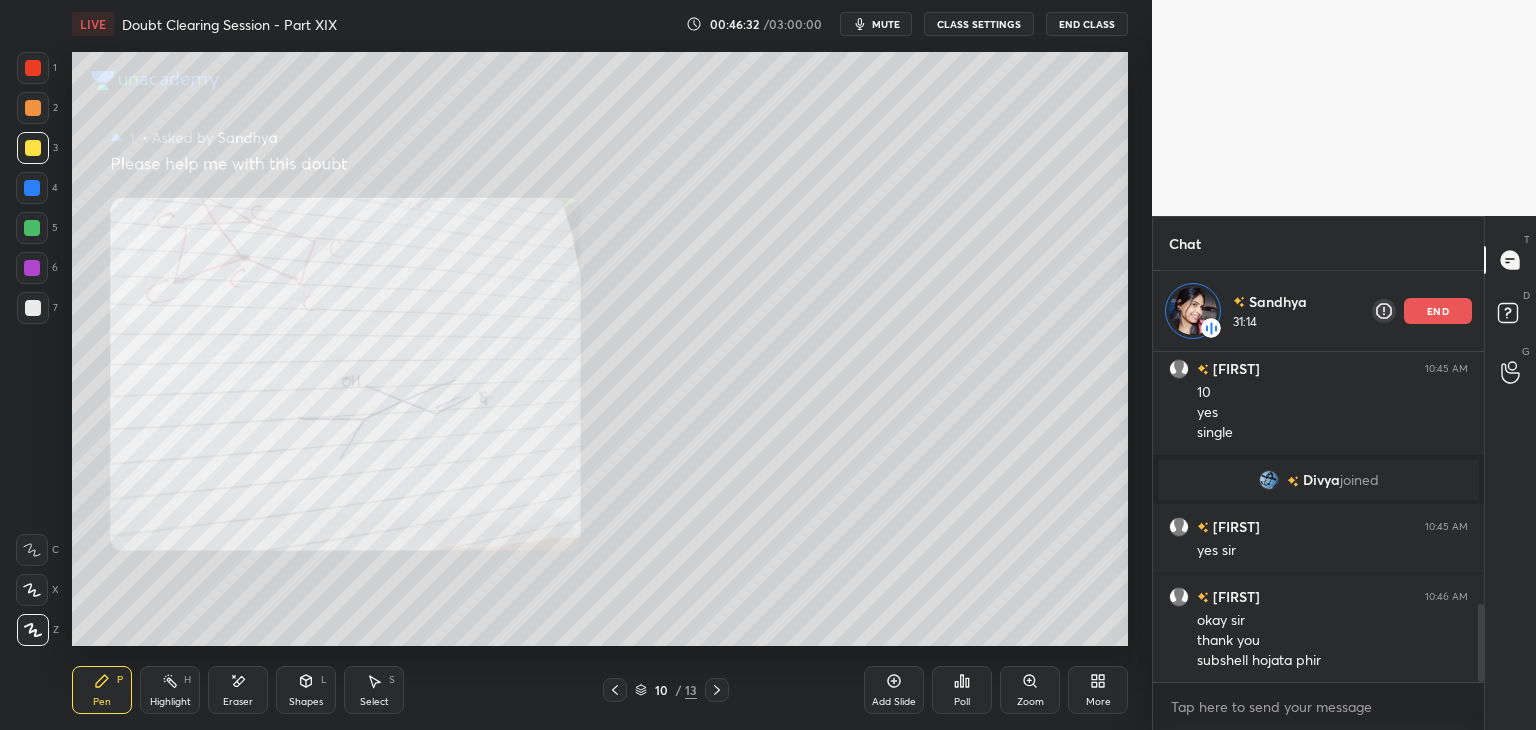 click on "4" at bounding box center [37, 192] 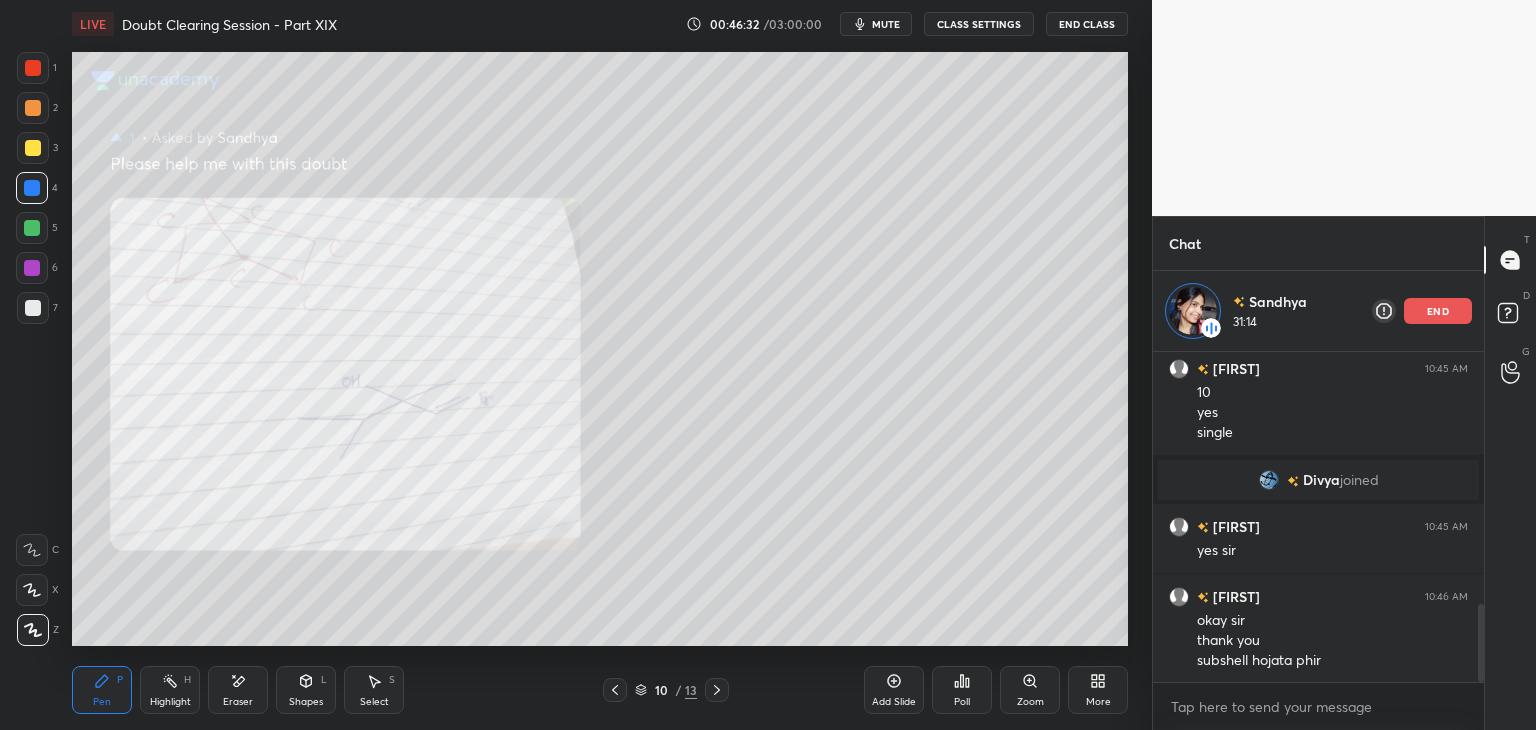 click on "5" at bounding box center [37, 228] 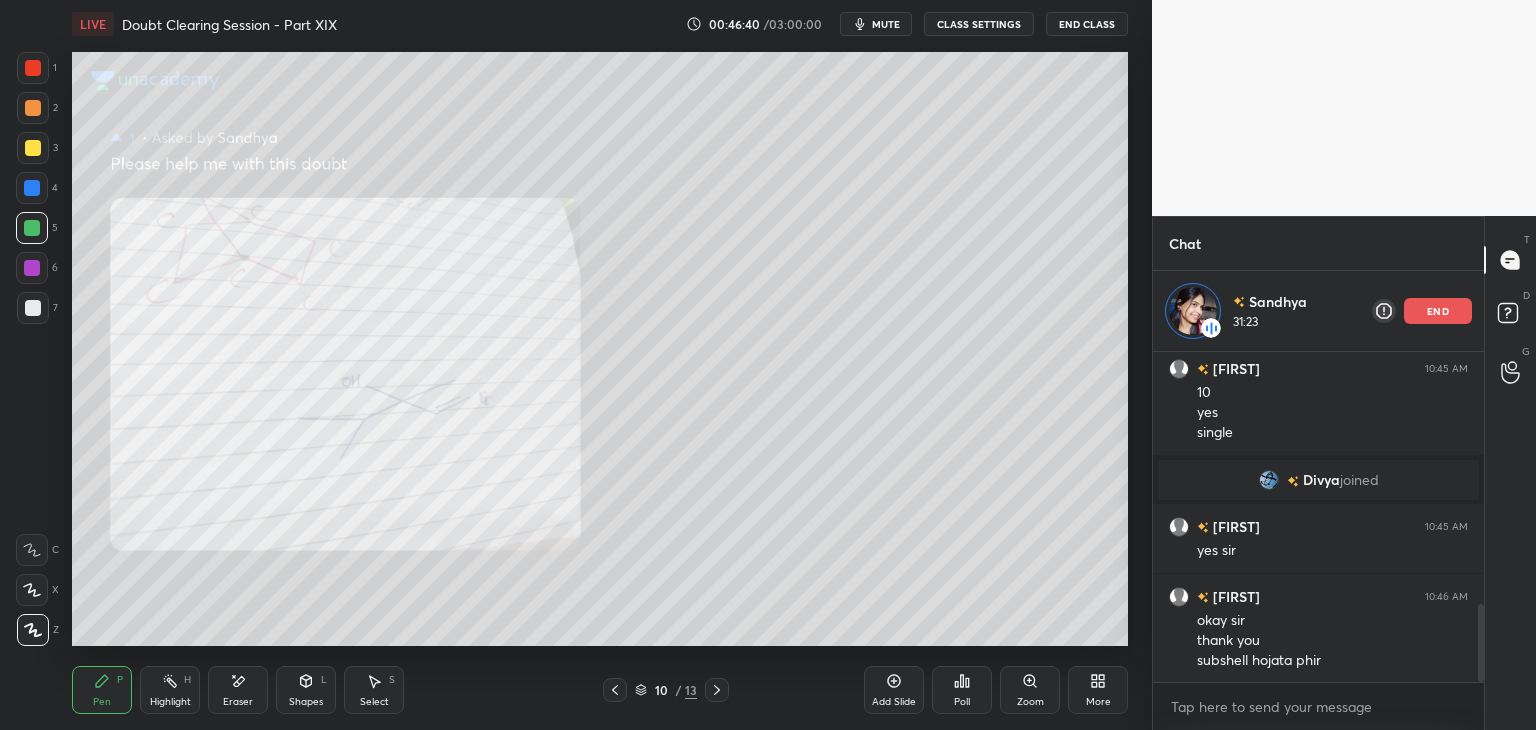 click at bounding box center [33, 148] 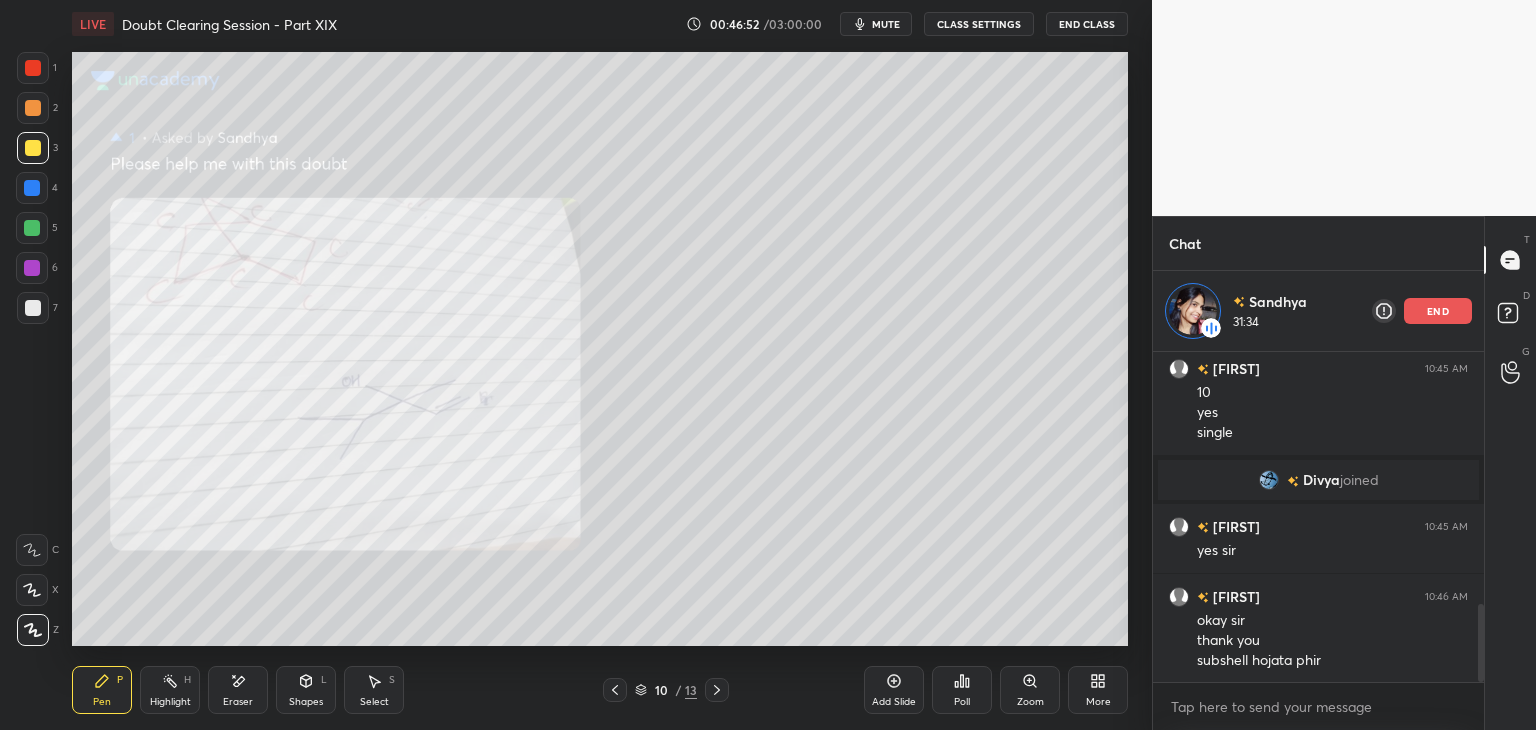 click at bounding box center [33, 108] 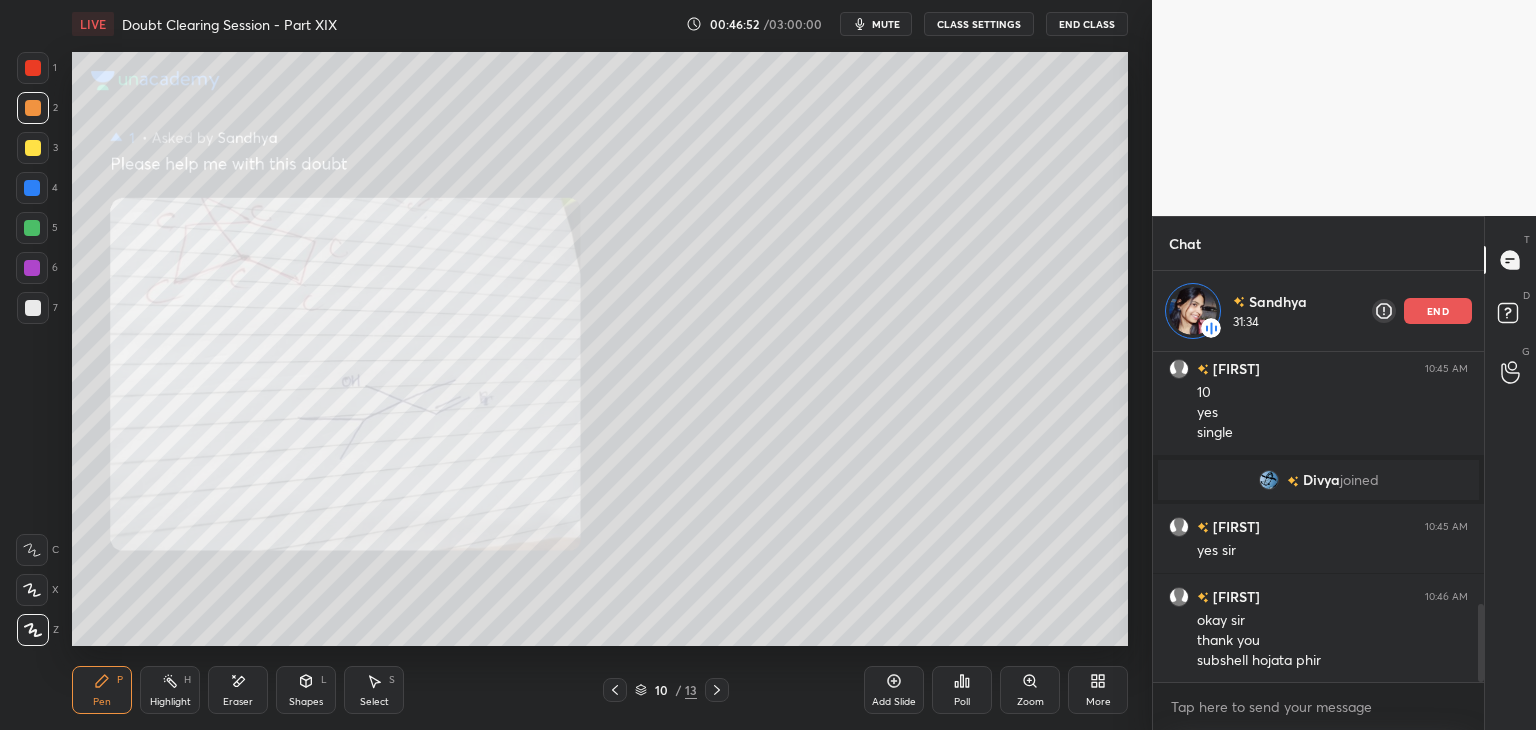click at bounding box center [33, 148] 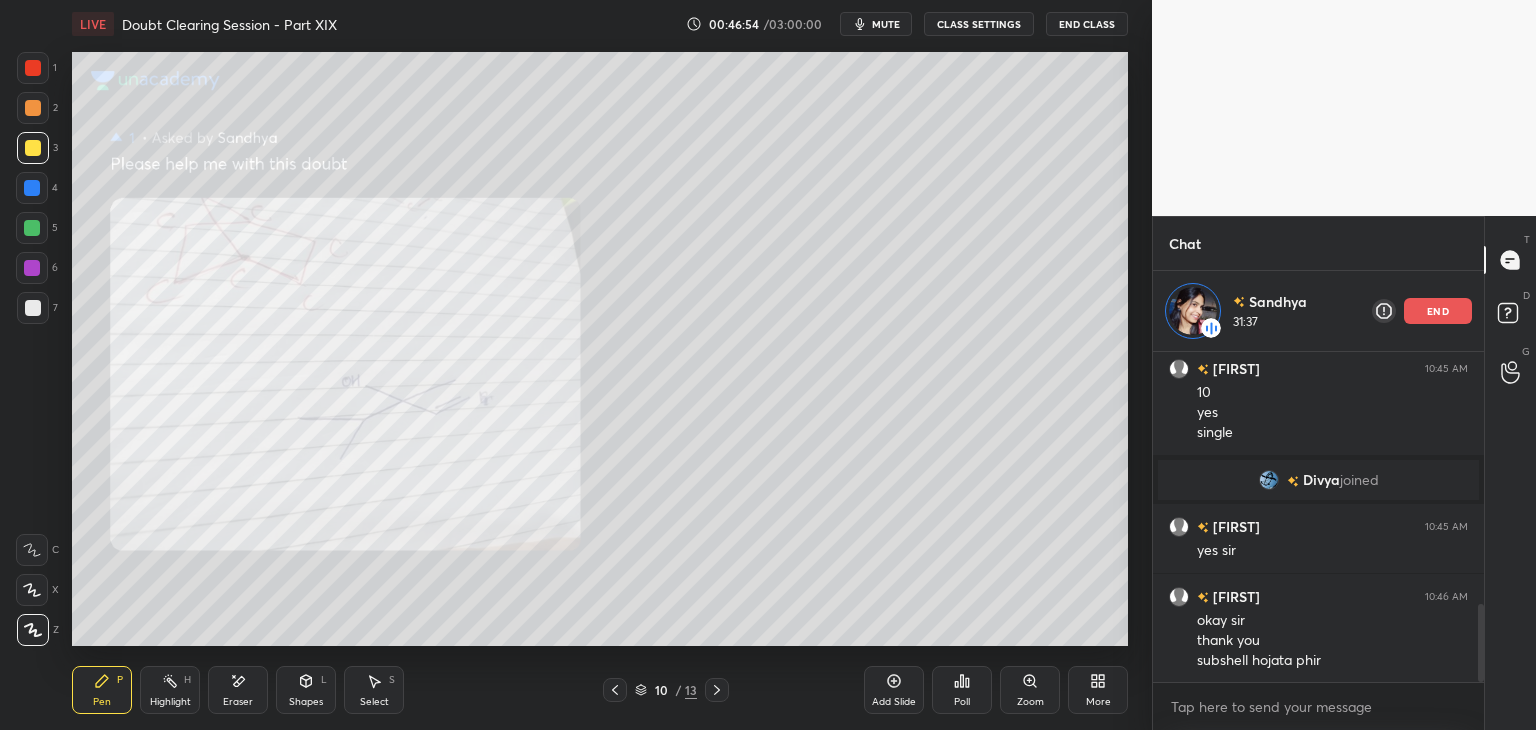 click at bounding box center [32, 228] 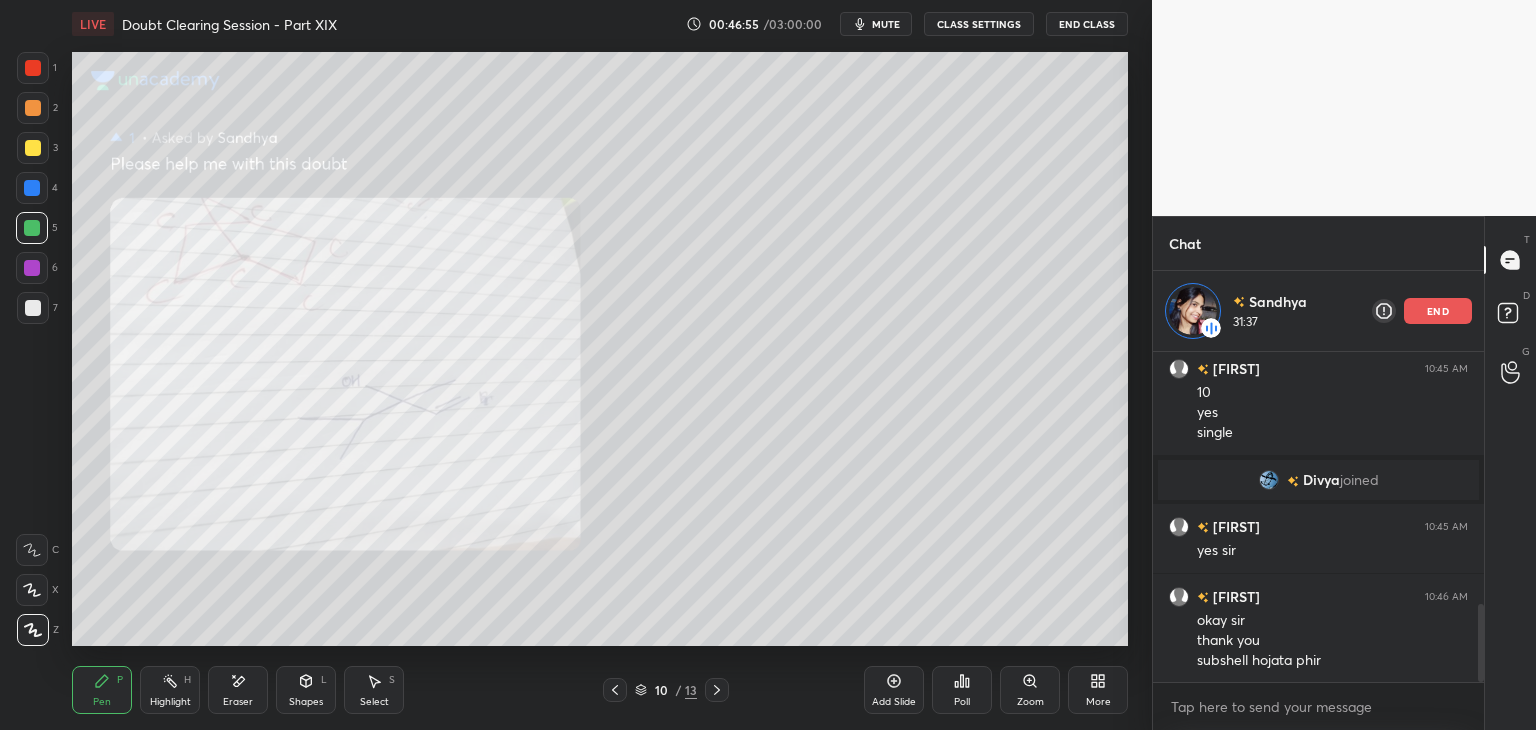 click at bounding box center [32, 228] 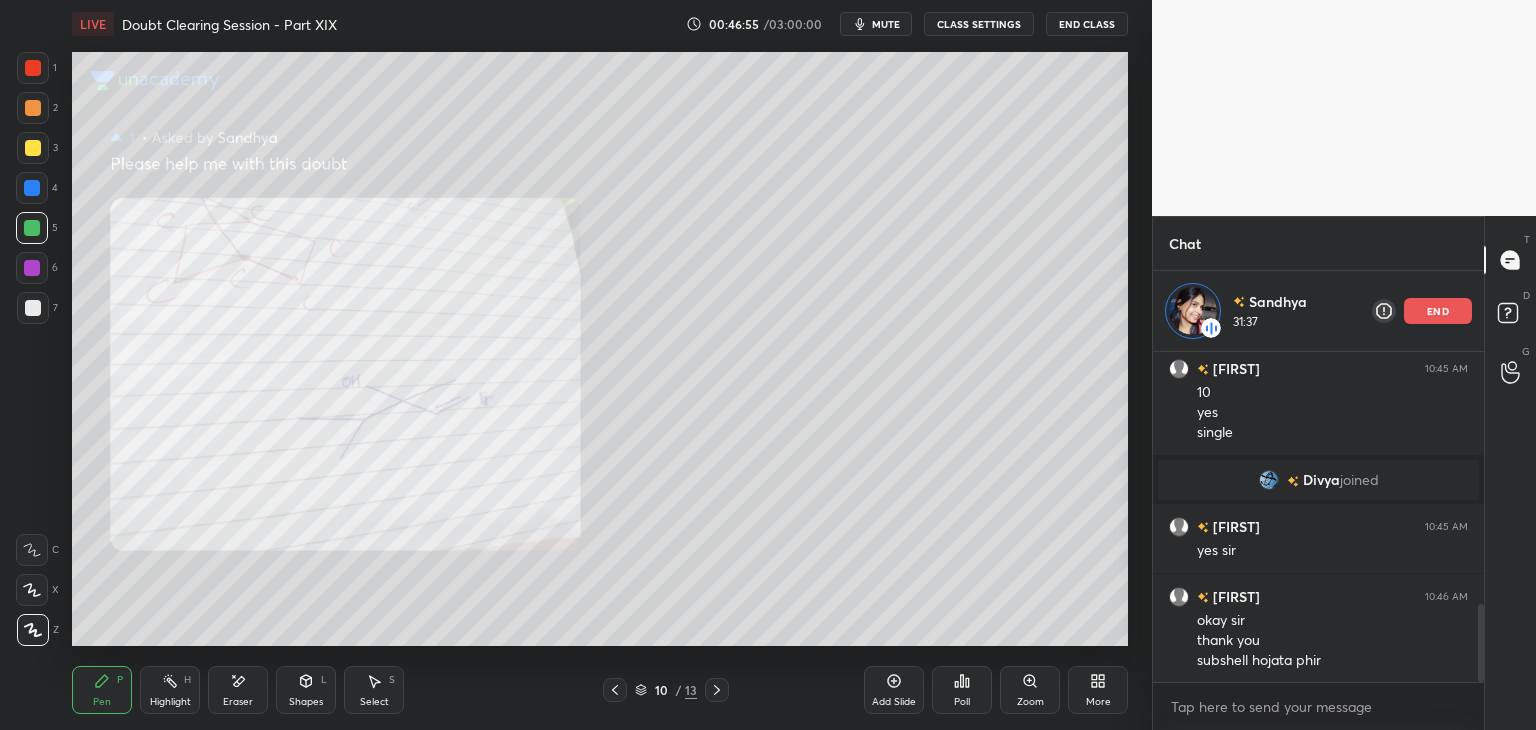 click at bounding box center [32, 188] 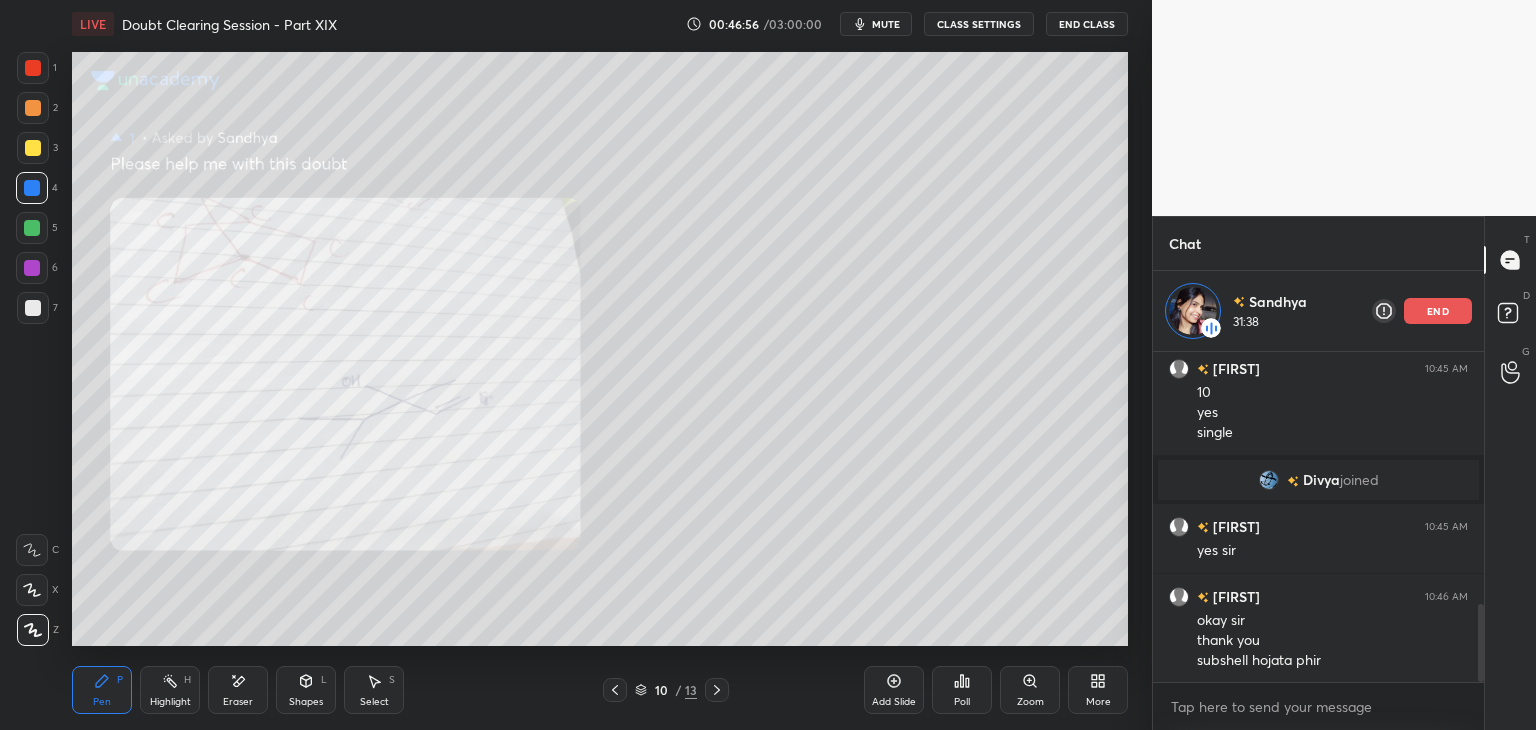 click at bounding box center (33, 148) 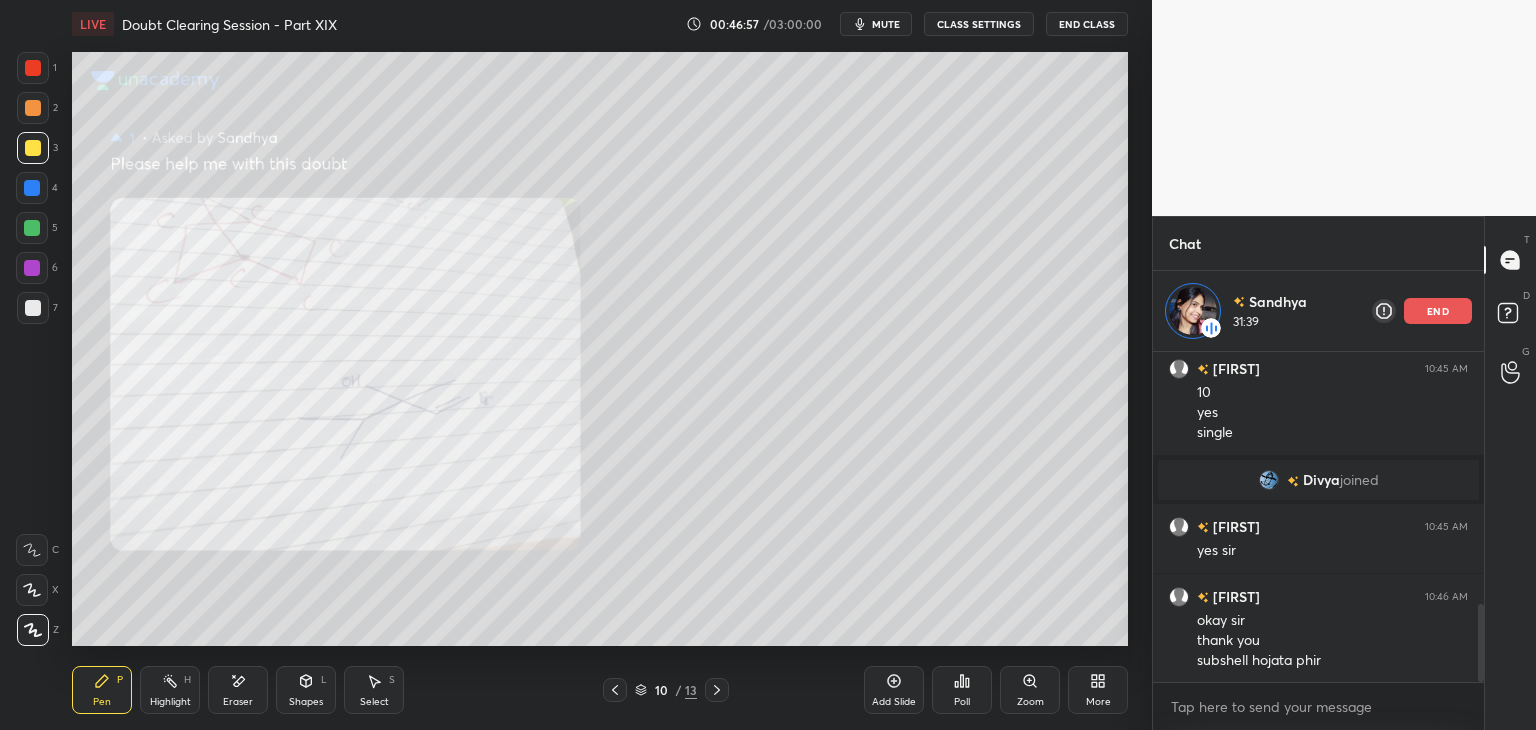 click at bounding box center (32, 188) 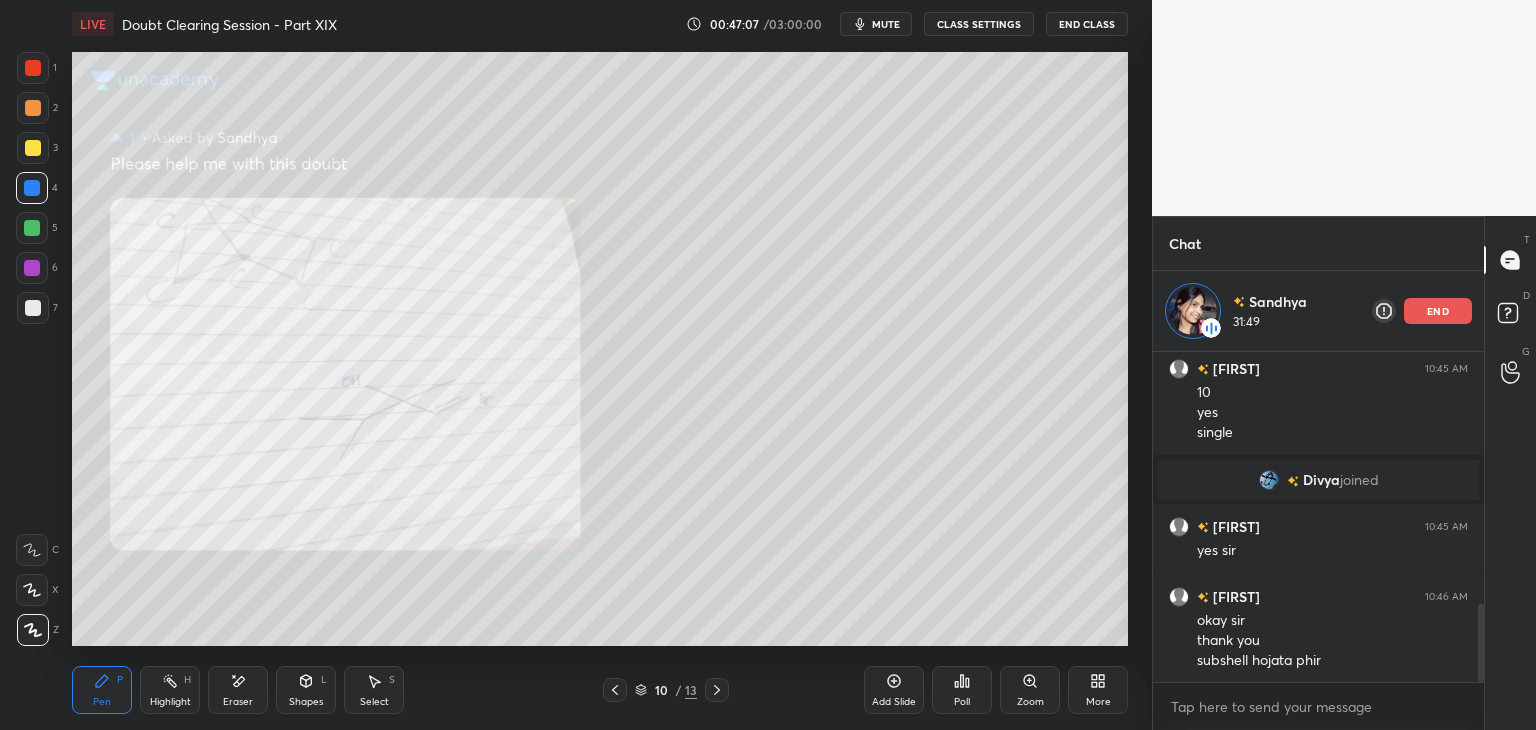 click at bounding box center [32, 228] 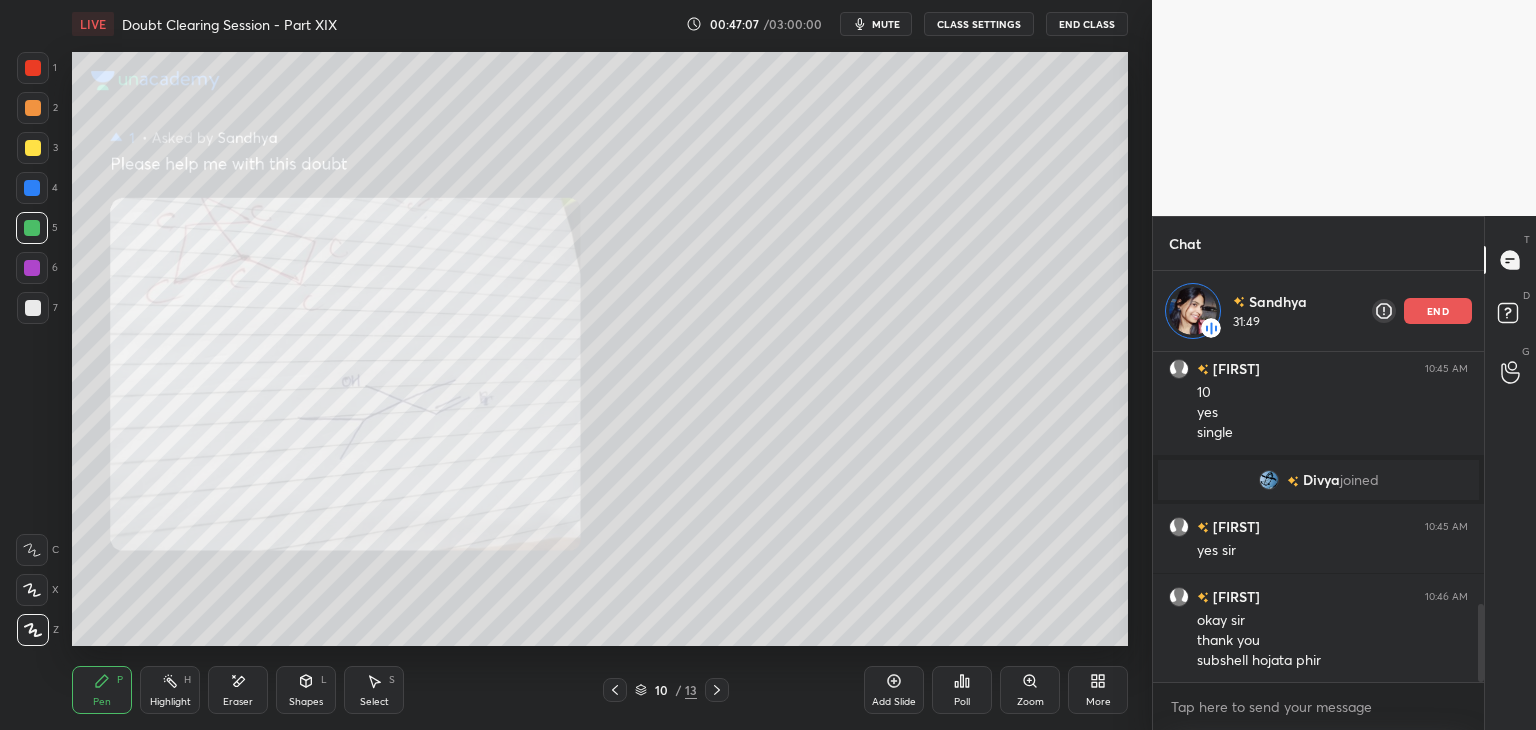 click at bounding box center [32, 268] 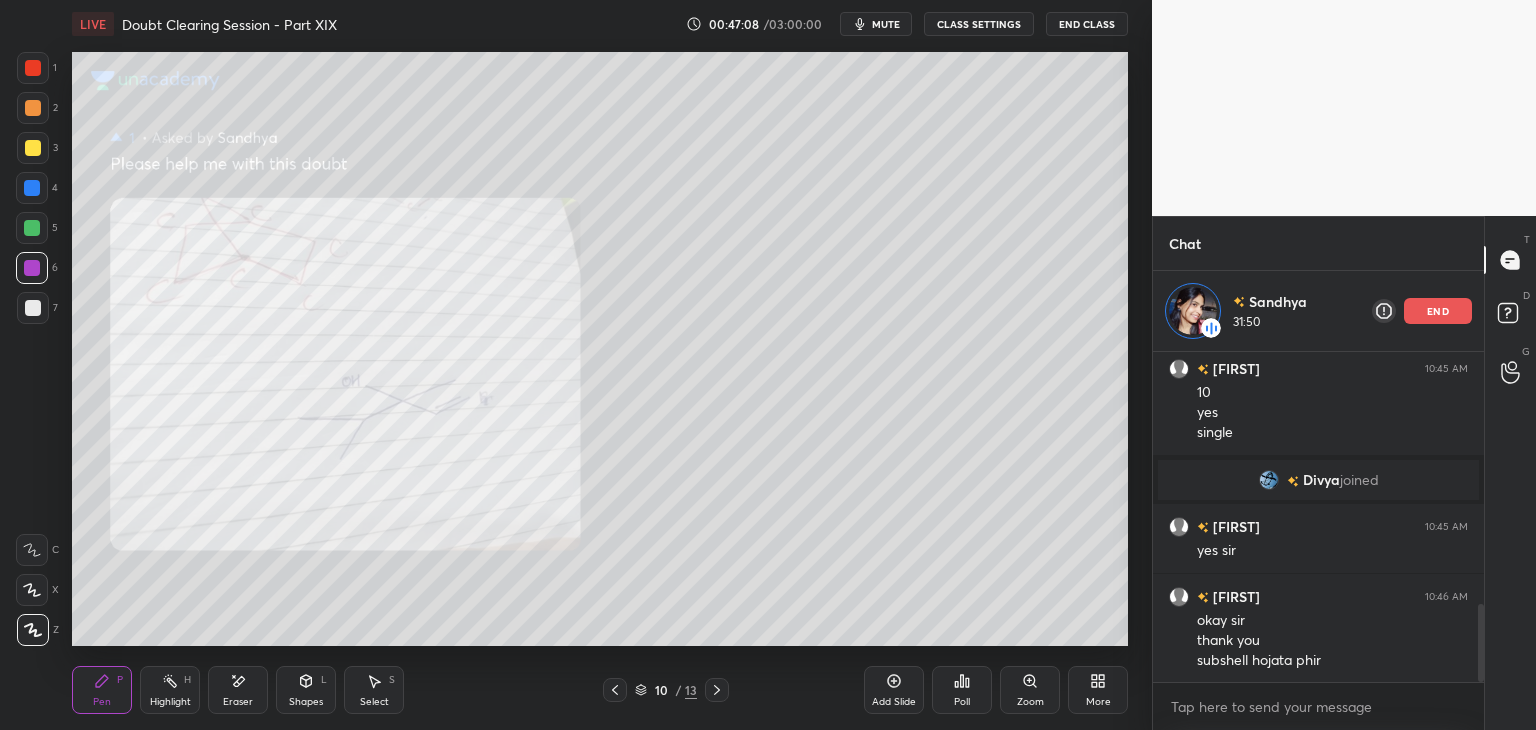click at bounding box center (32, 228) 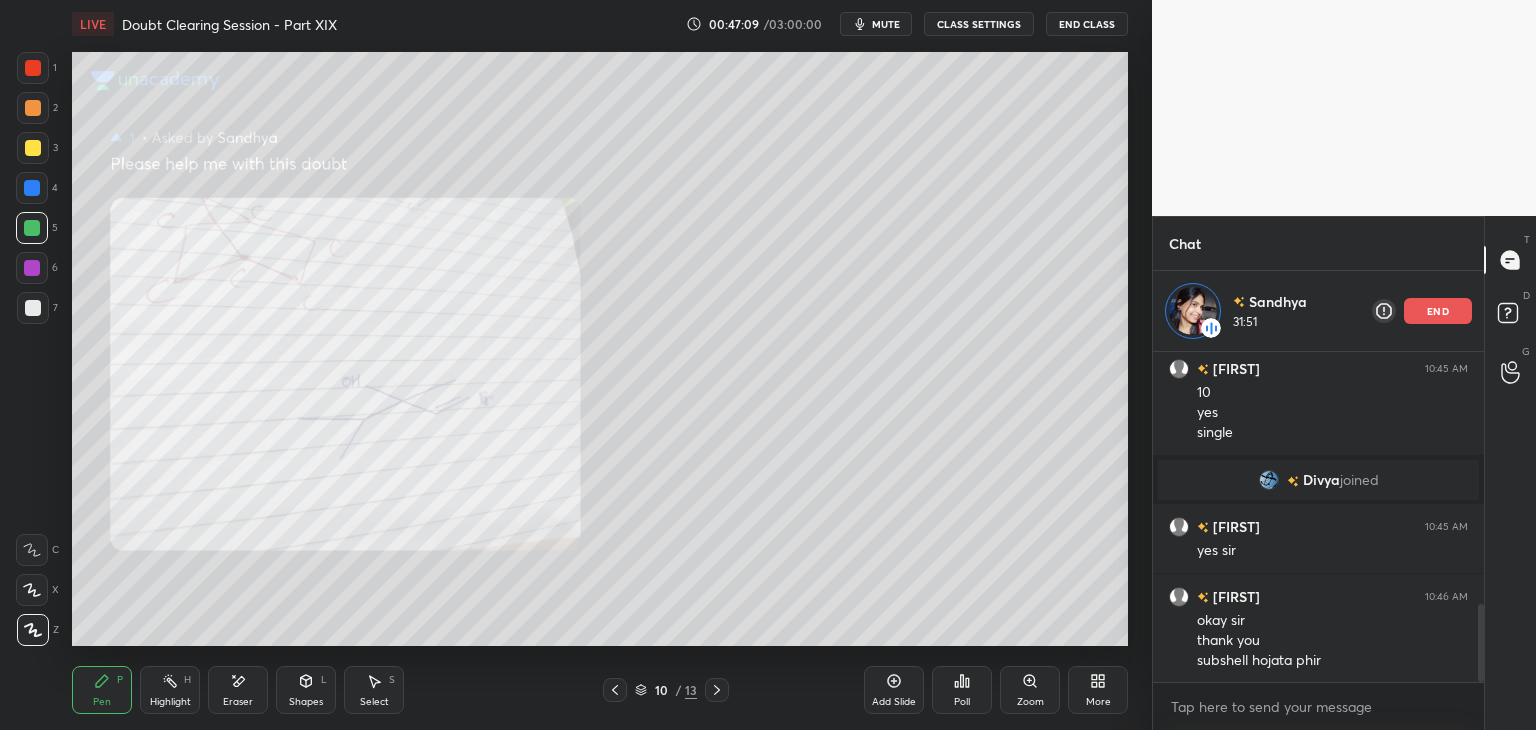 click on "Highlight H" at bounding box center [170, 690] 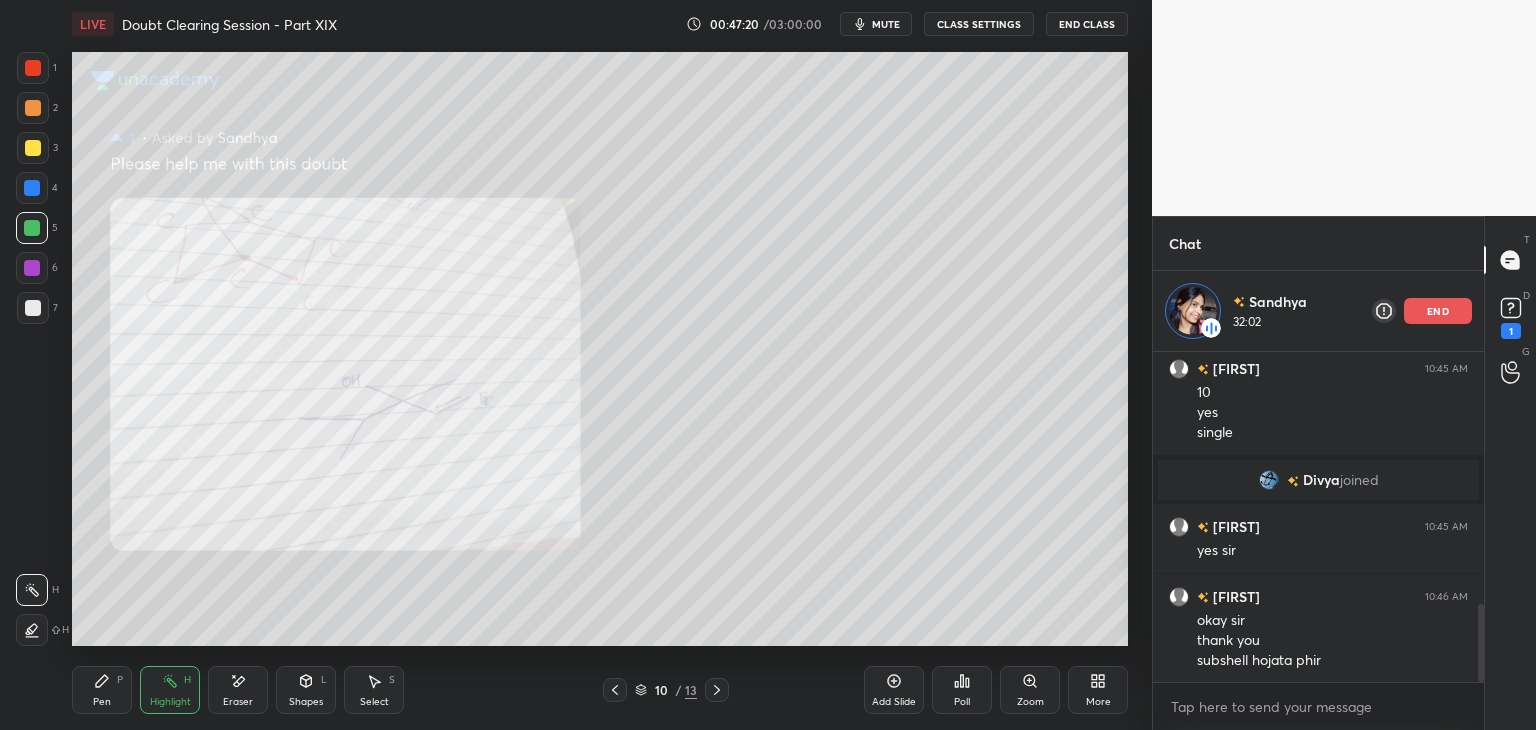 scroll, scrollTop: 1151, scrollLeft: 0, axis: vertical 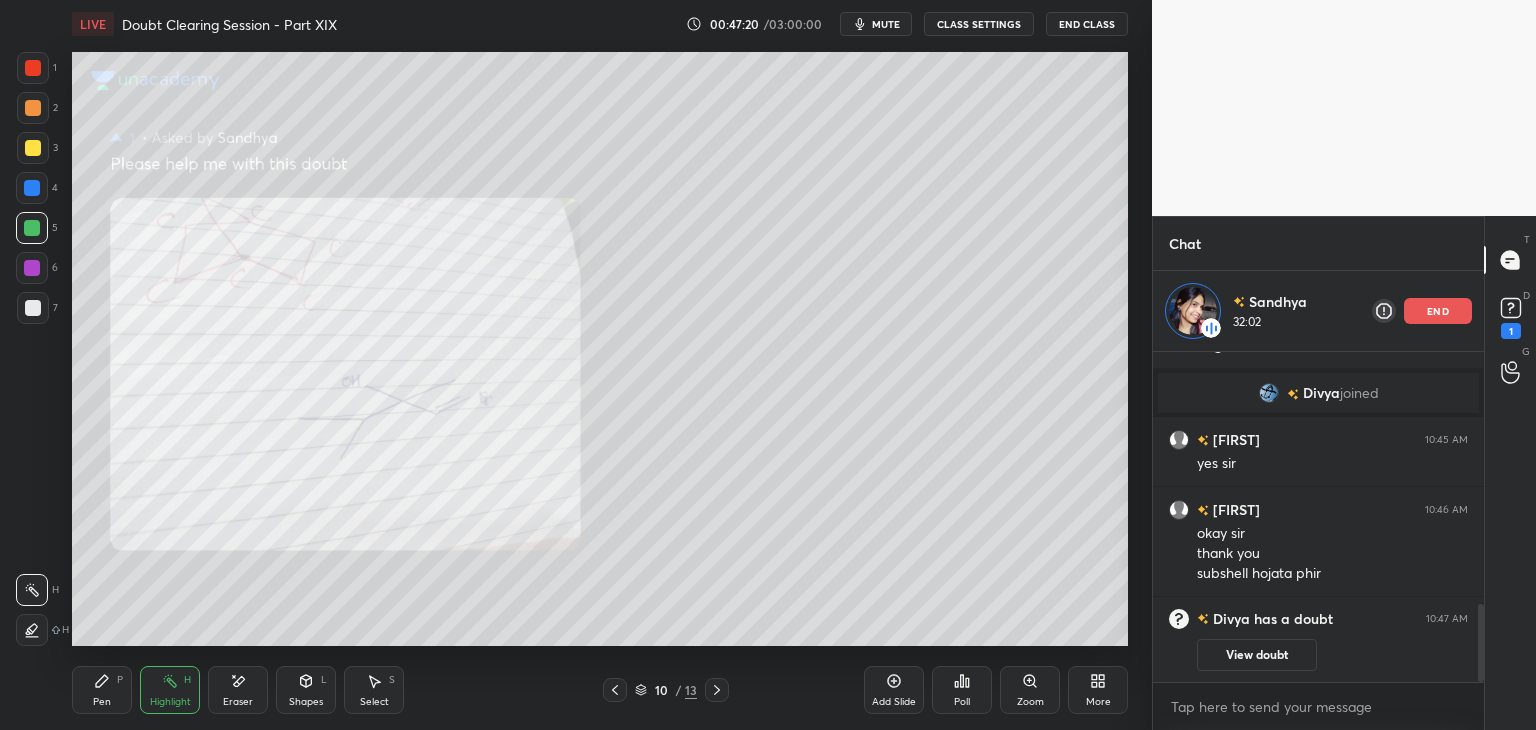 click on "Pen P" at bounding box center (102, 690) 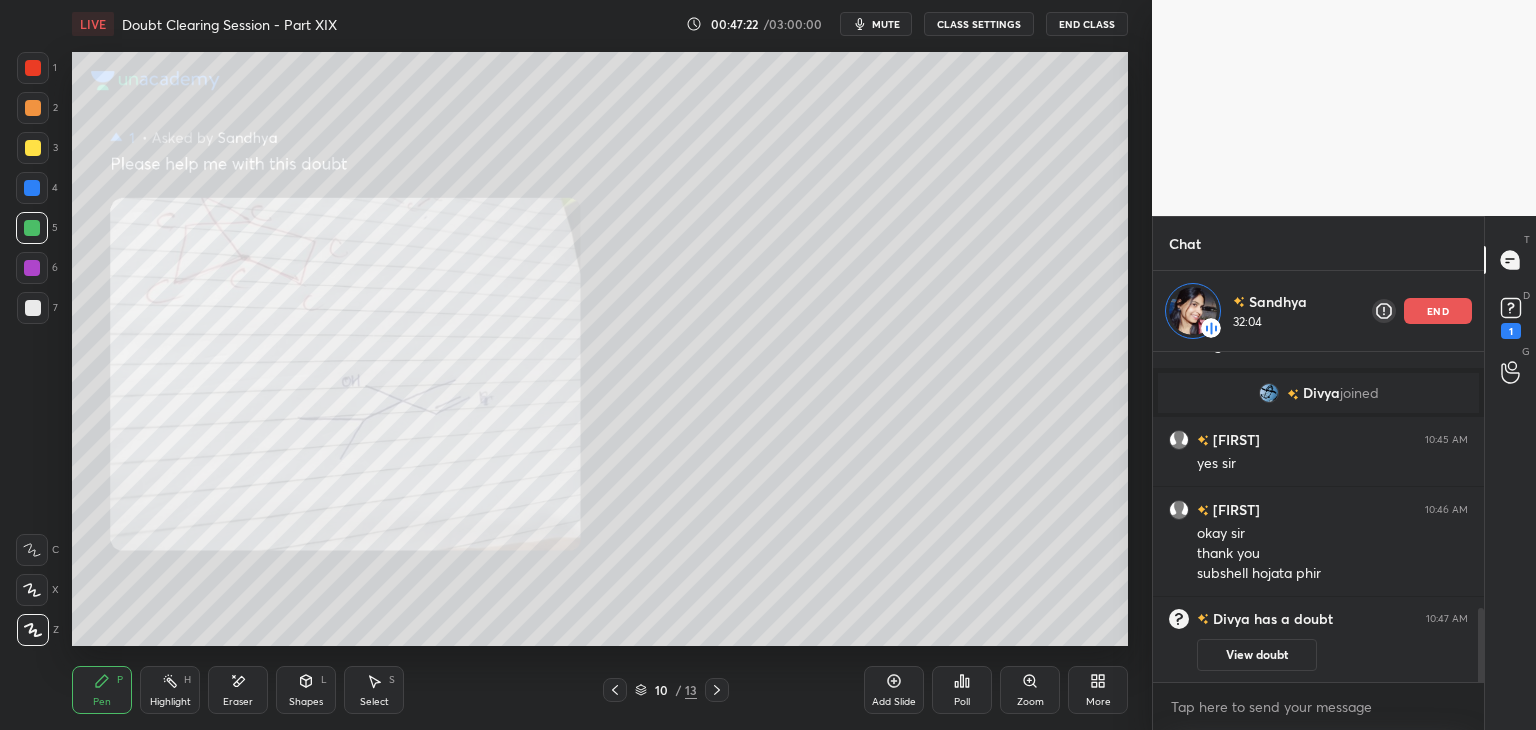 click at bounding box center (33, 308) 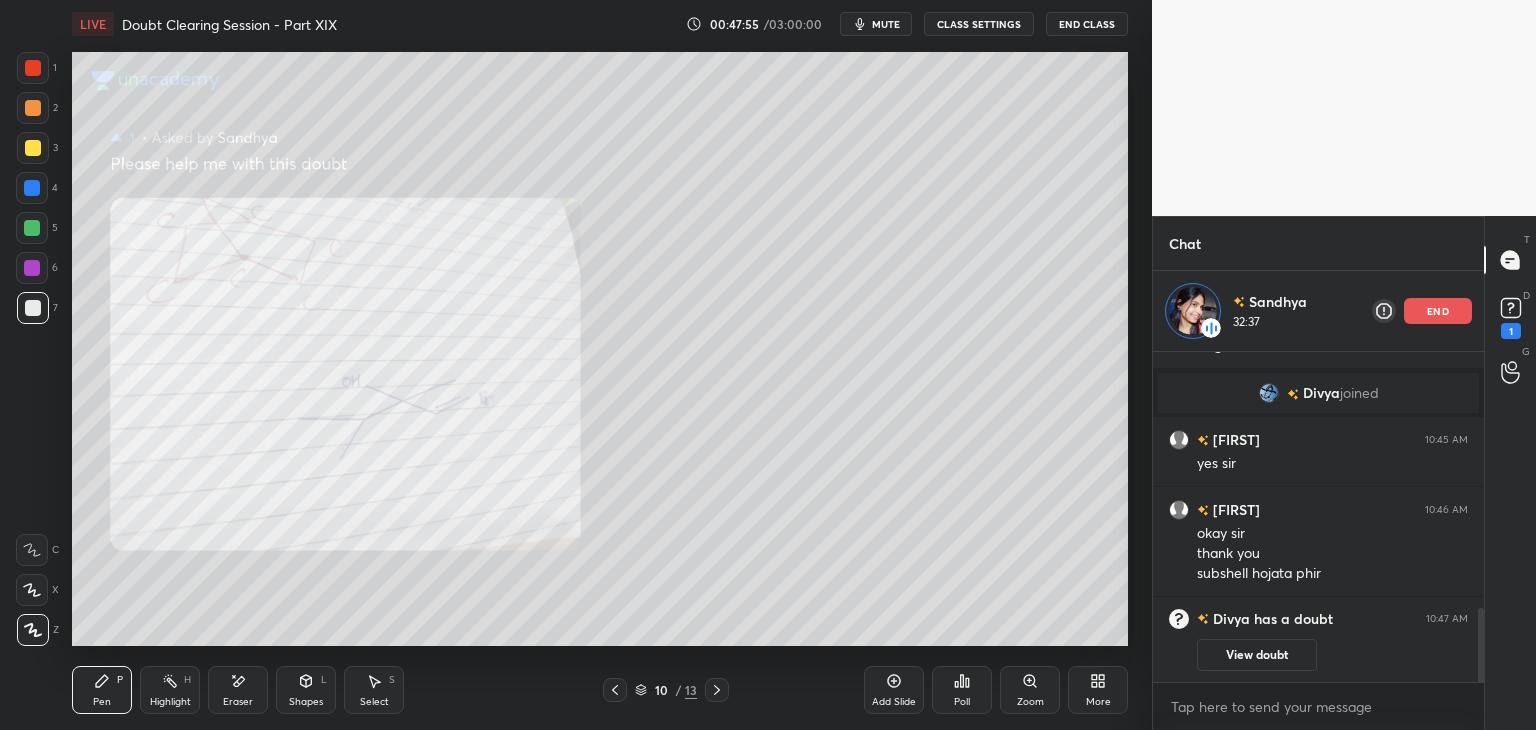 click on "Highlight H" at bounding box center (170, 690) 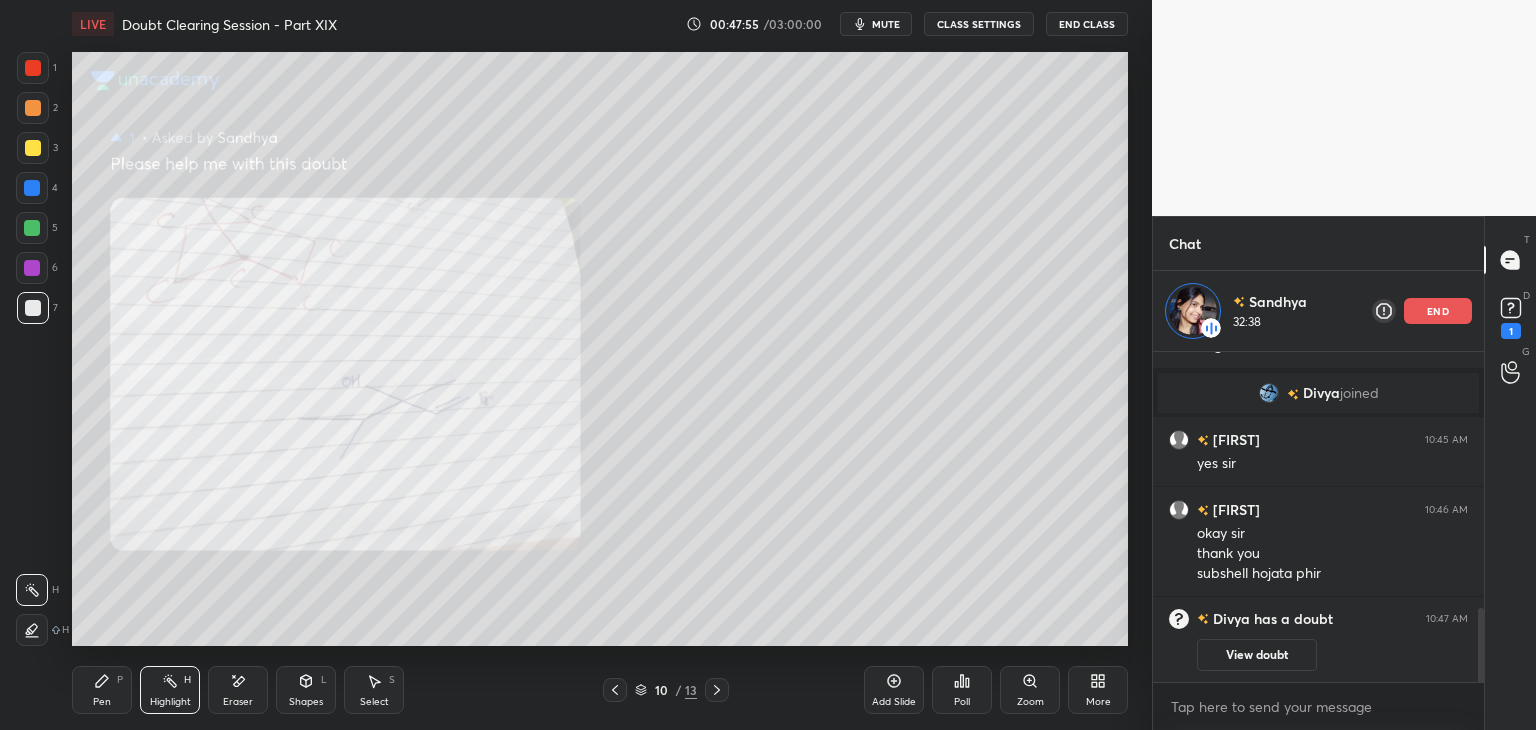 click on "Pen P" at bounding box center [102, 690] 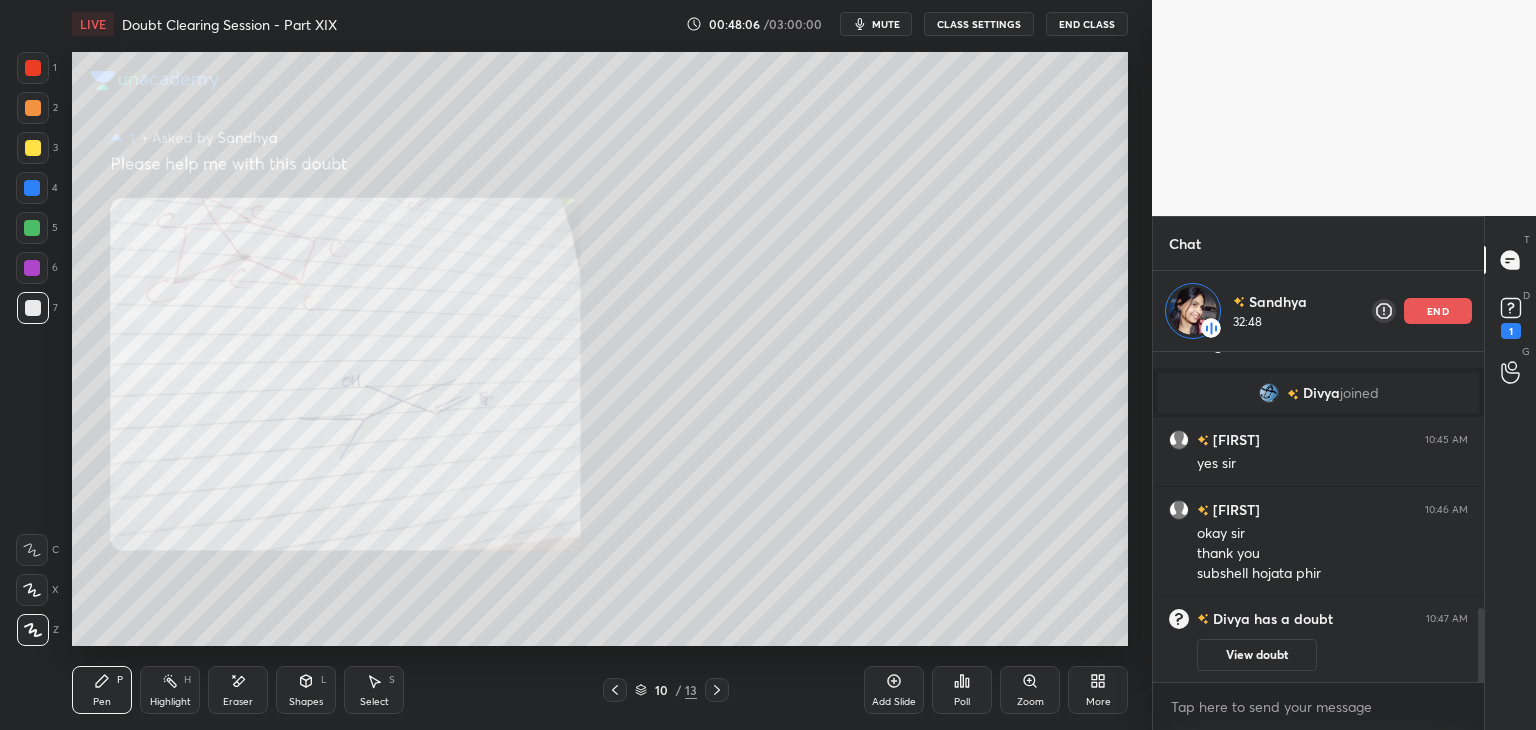 click at bounding box center [33, 148] 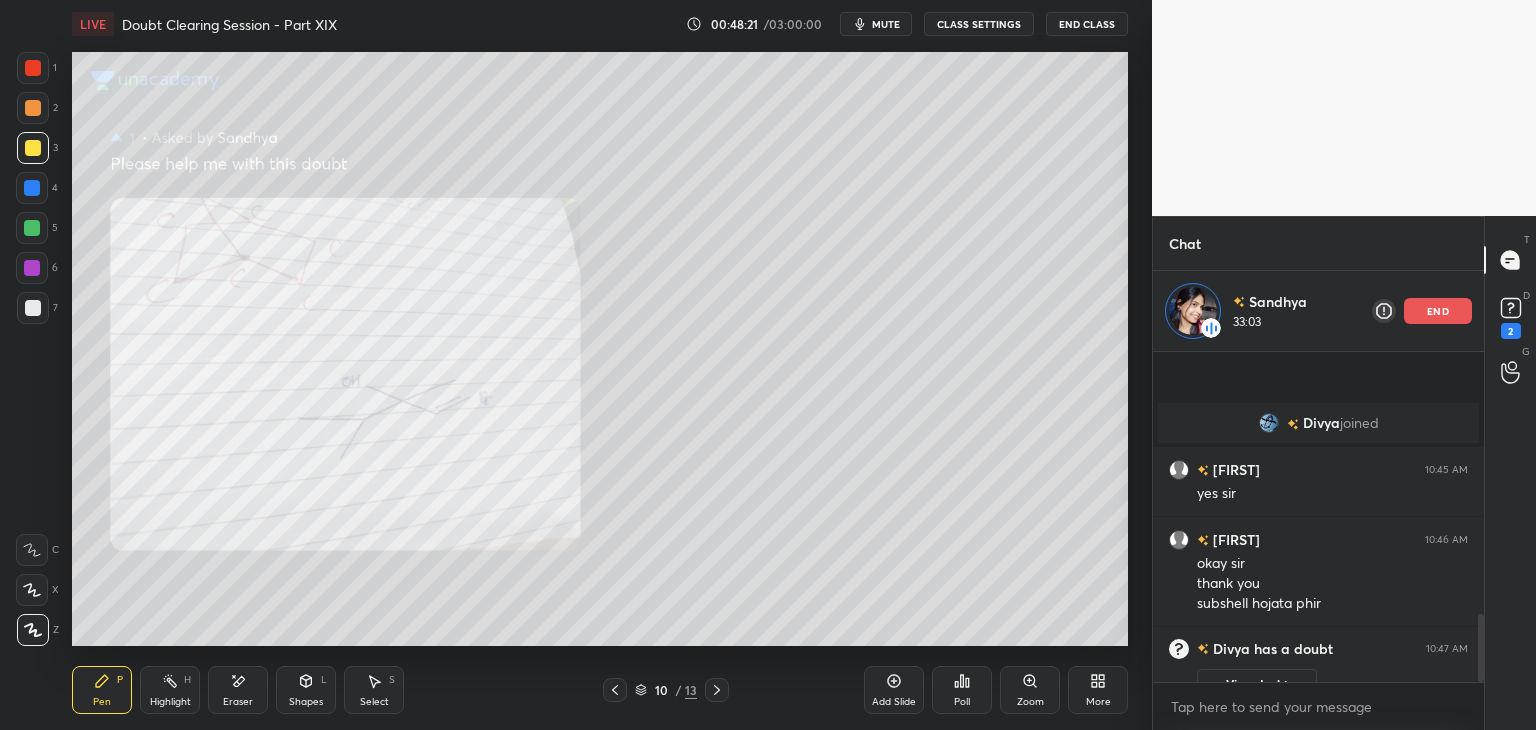 scroll, scrollTop: 1267, scrollLeft: 0, axis: vertical 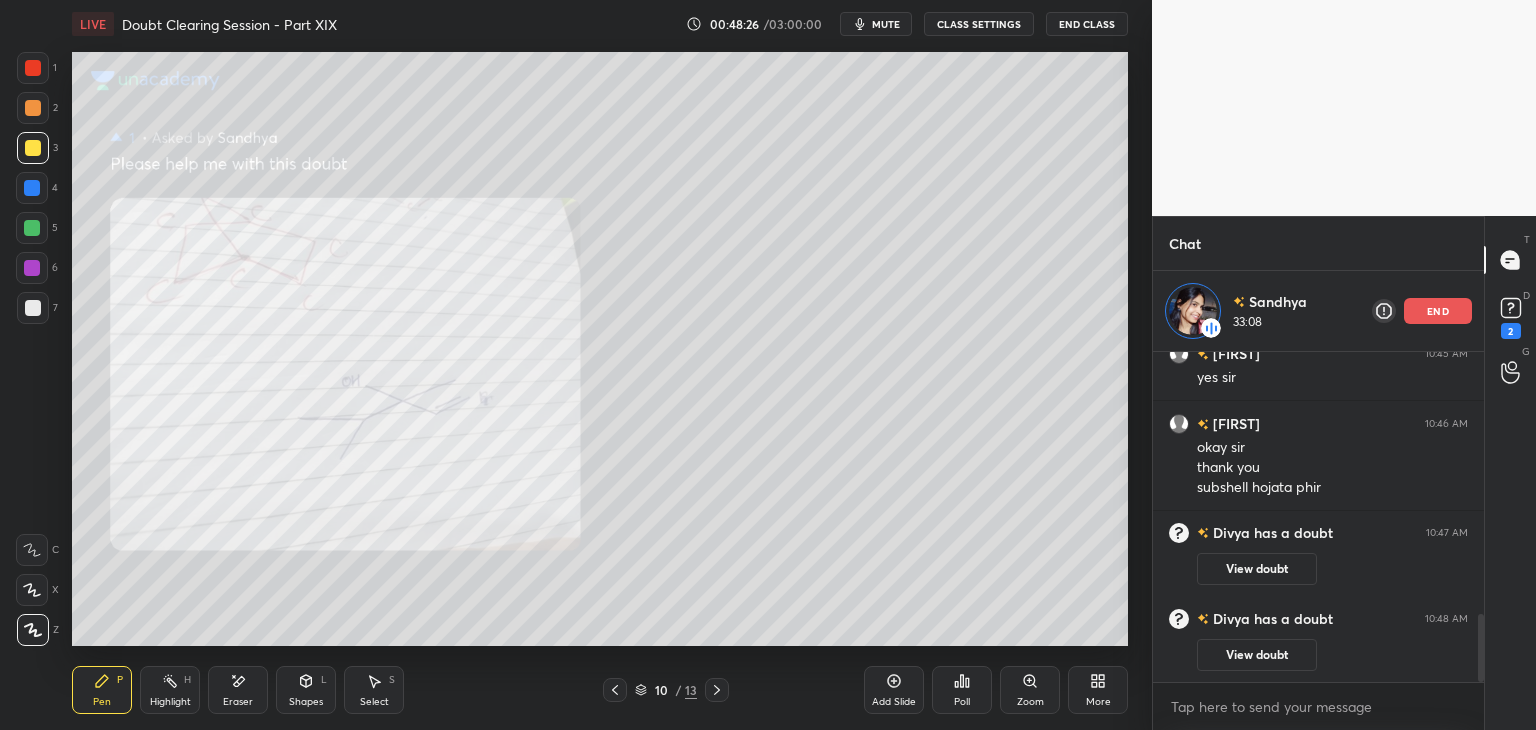click on "Highlight" at bounding box center (170, 702) 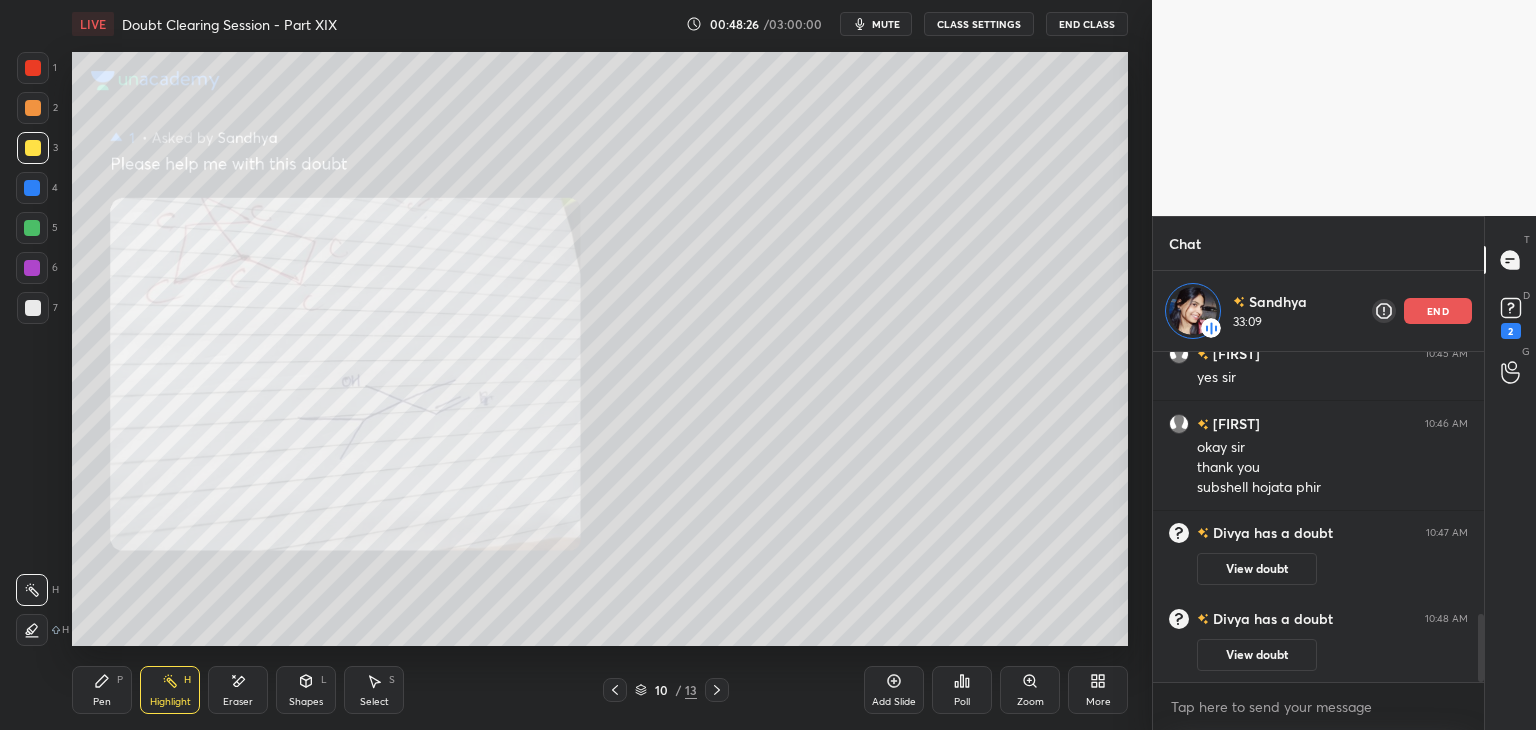 click on "Pen P" at bounding box center [102, 690] 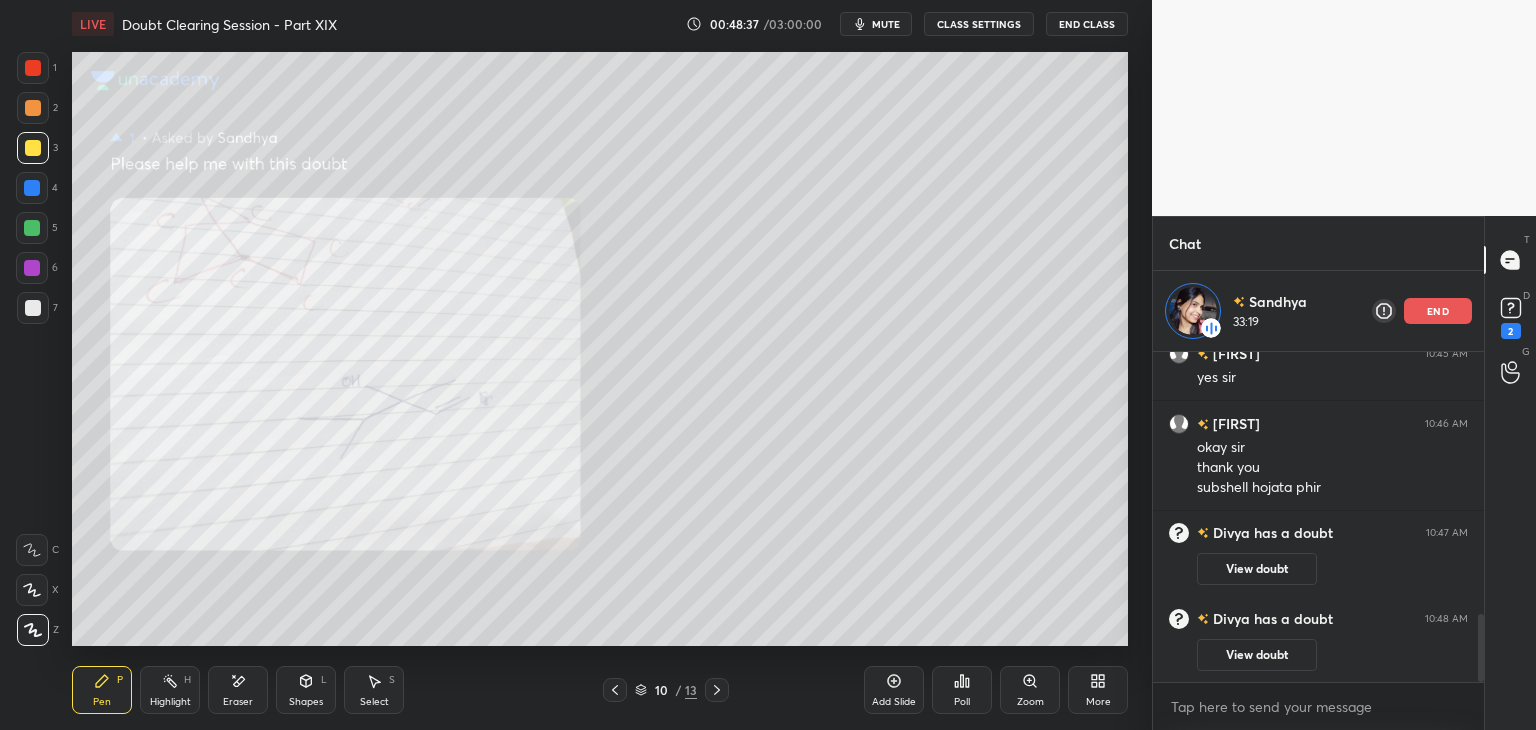 click at bounding box center [32, 228] 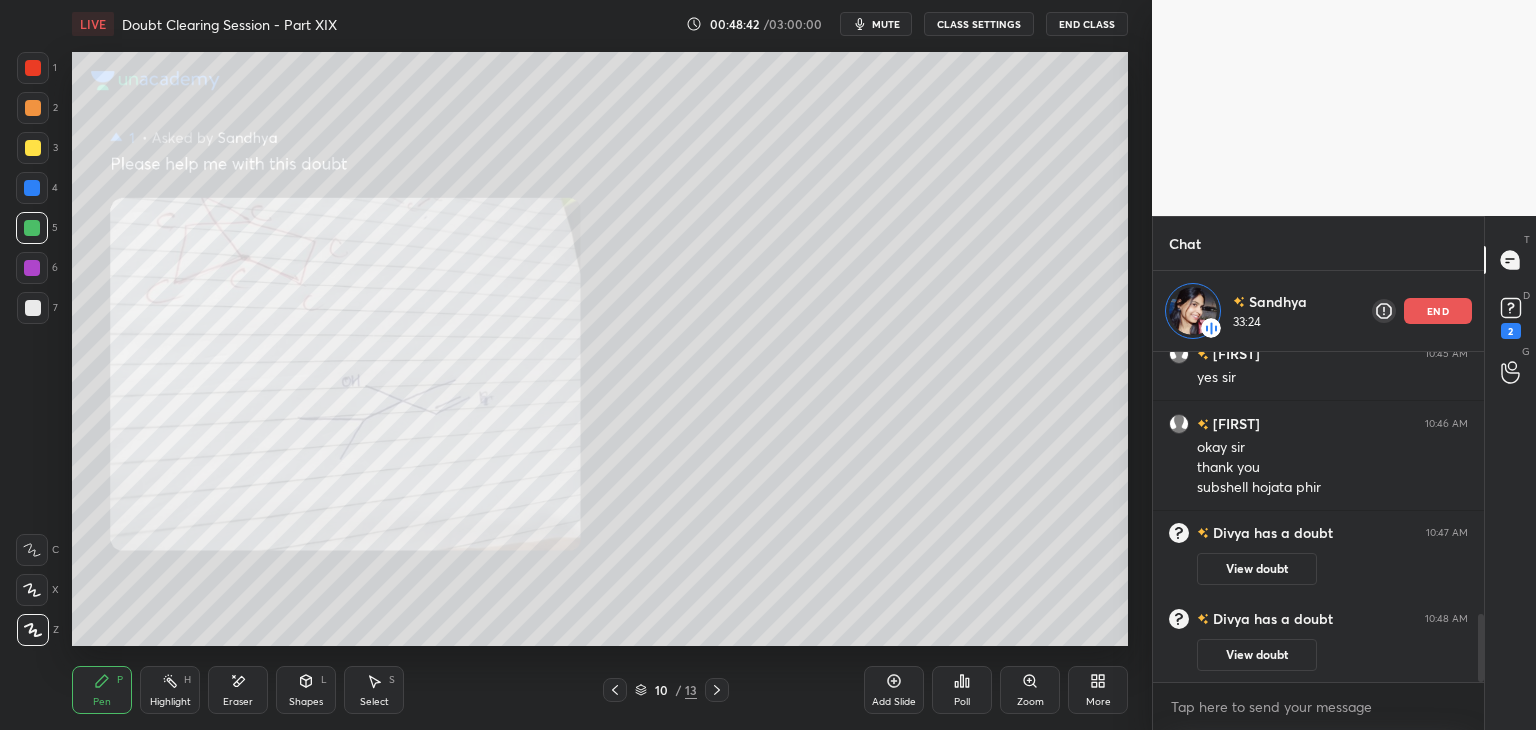 click on "Pen P Highlight H Eraser Shapes L Select S" at bounding box center [270, 690] 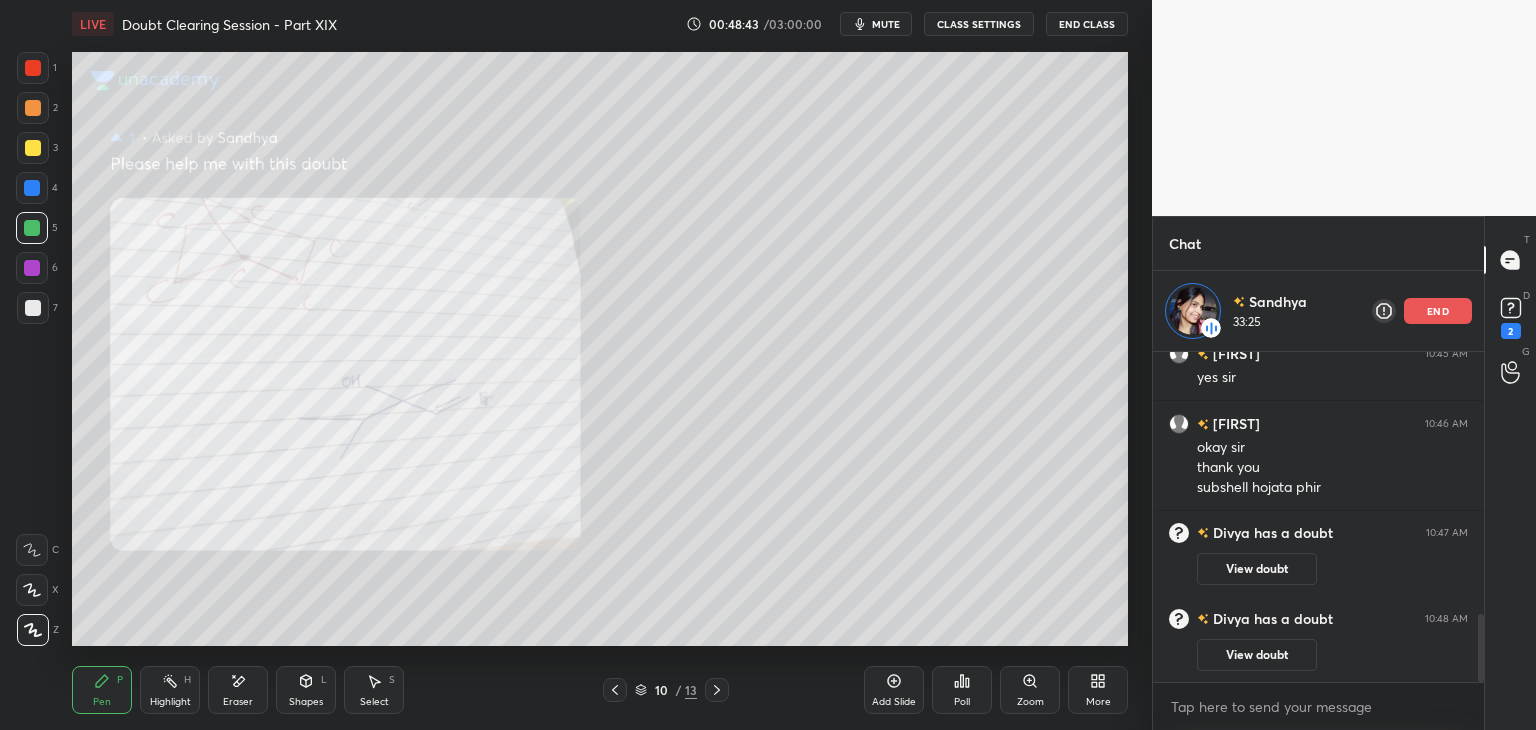 click on "Highlight H" at bounding box center (170, 690) 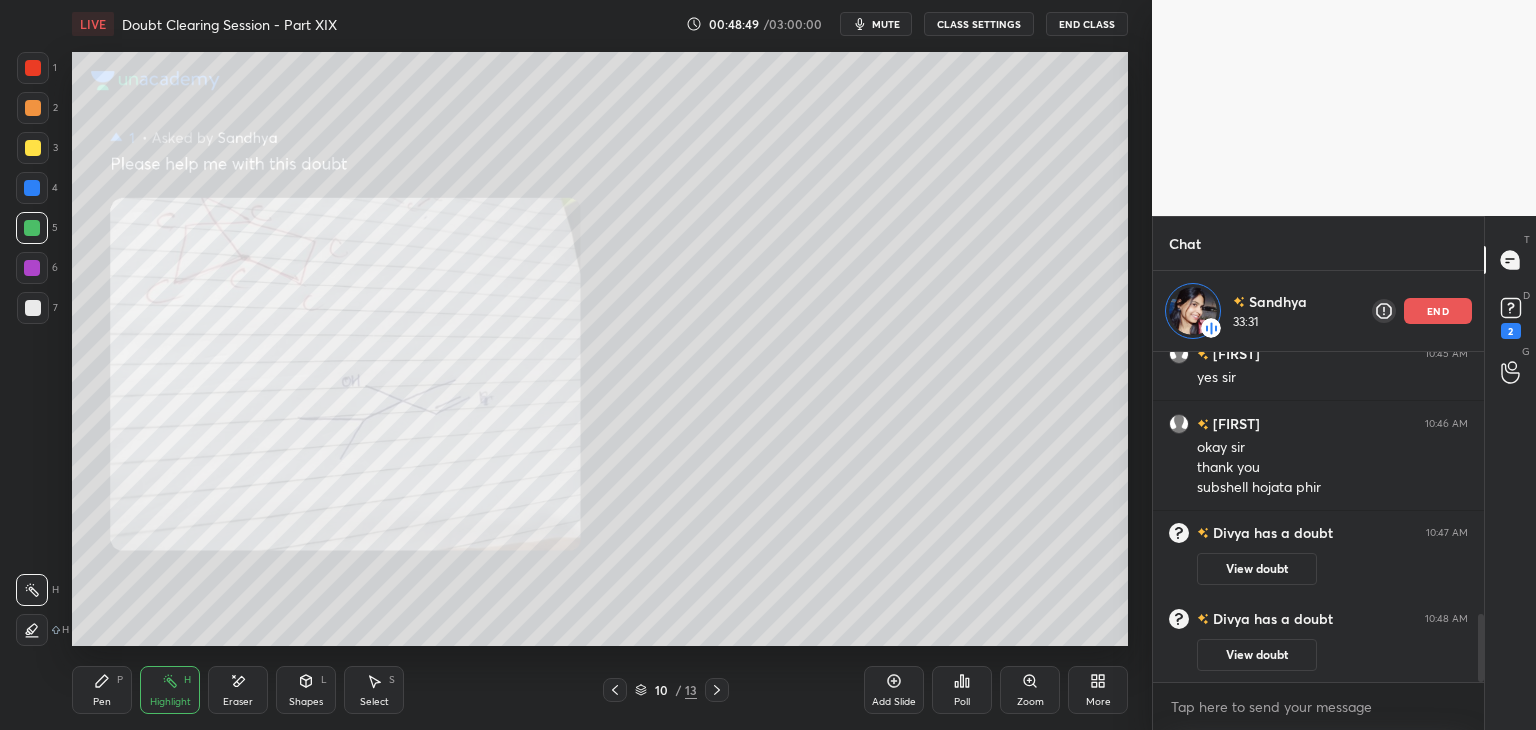 click on "Pen P" at bounding box center (102, 690) 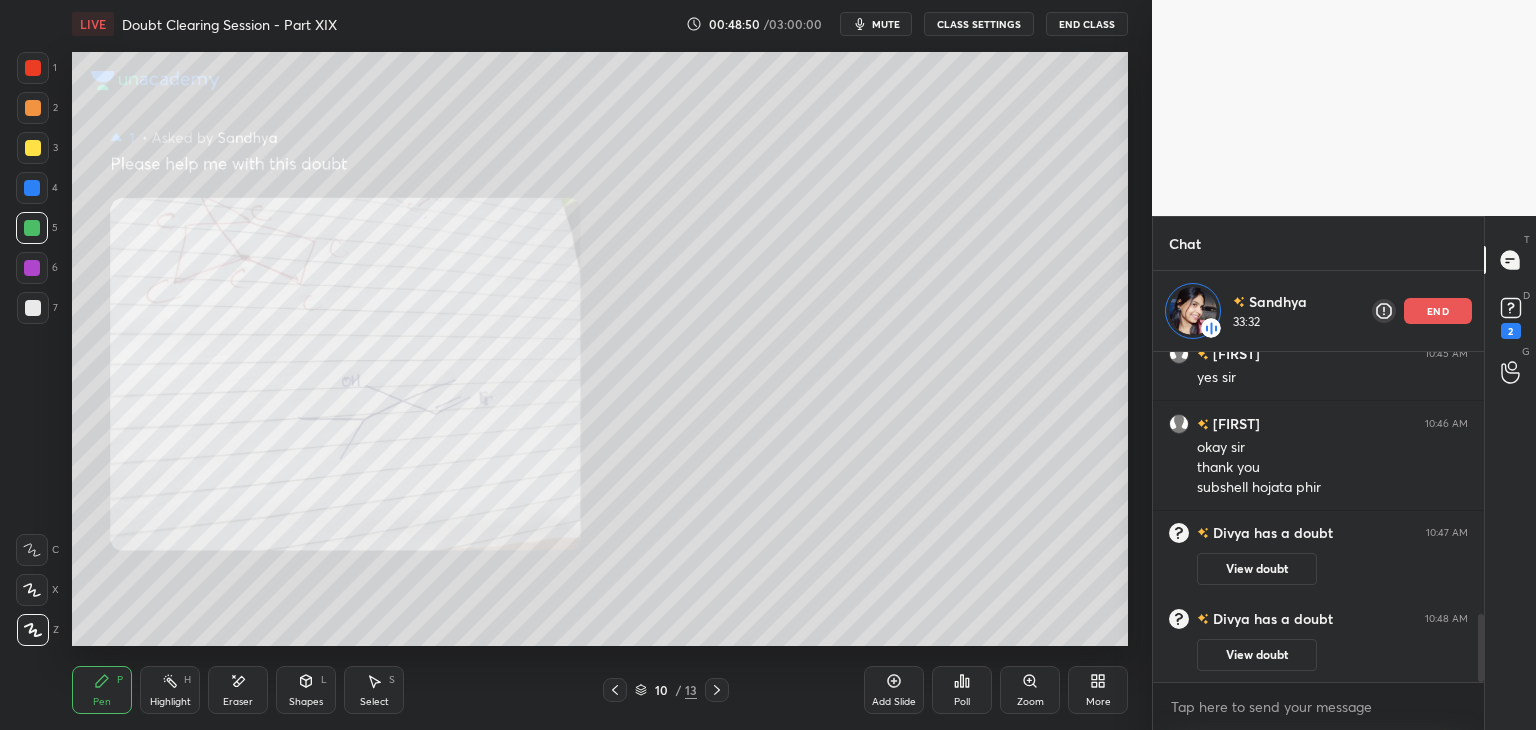 click at bounding box center [32, 268] 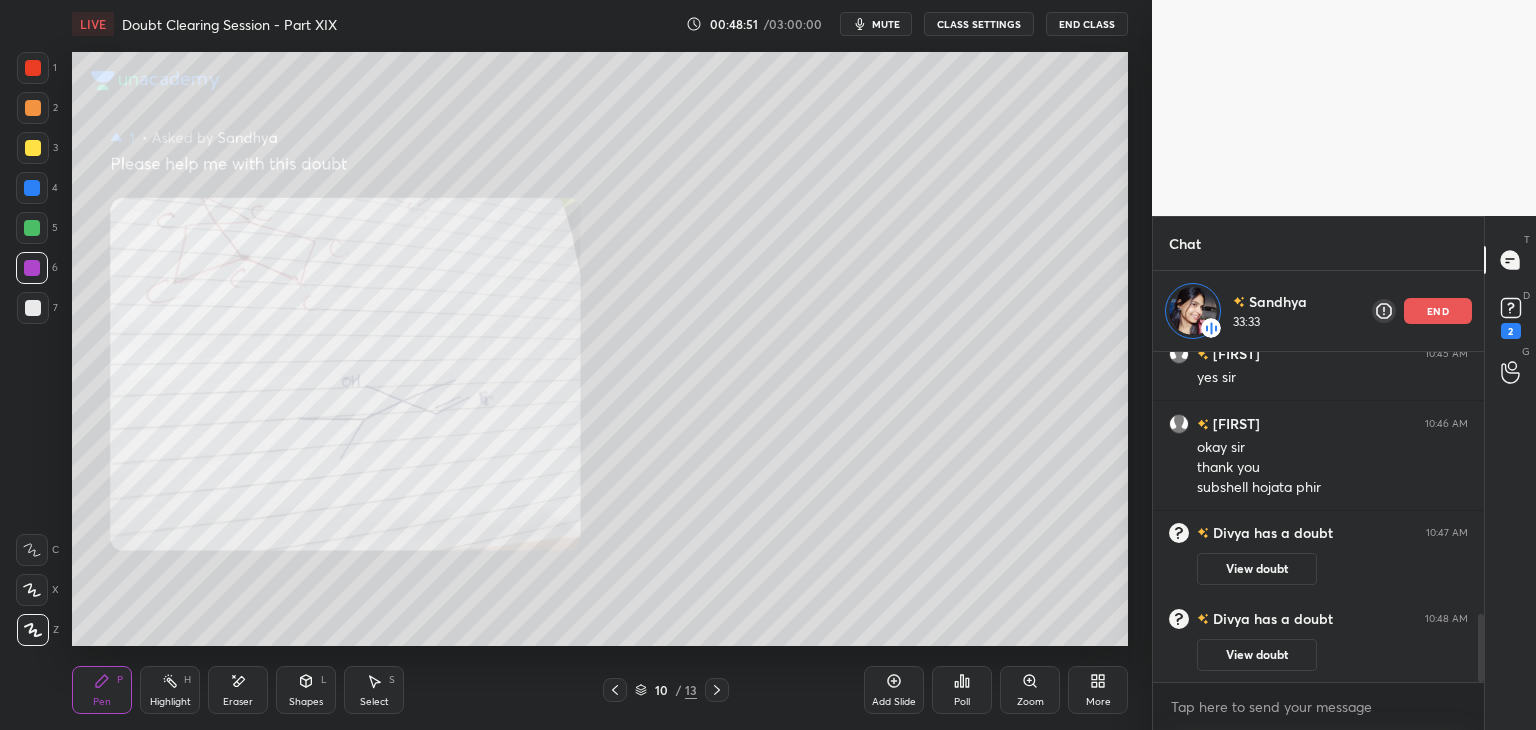 click at bounding box center [33, 308] 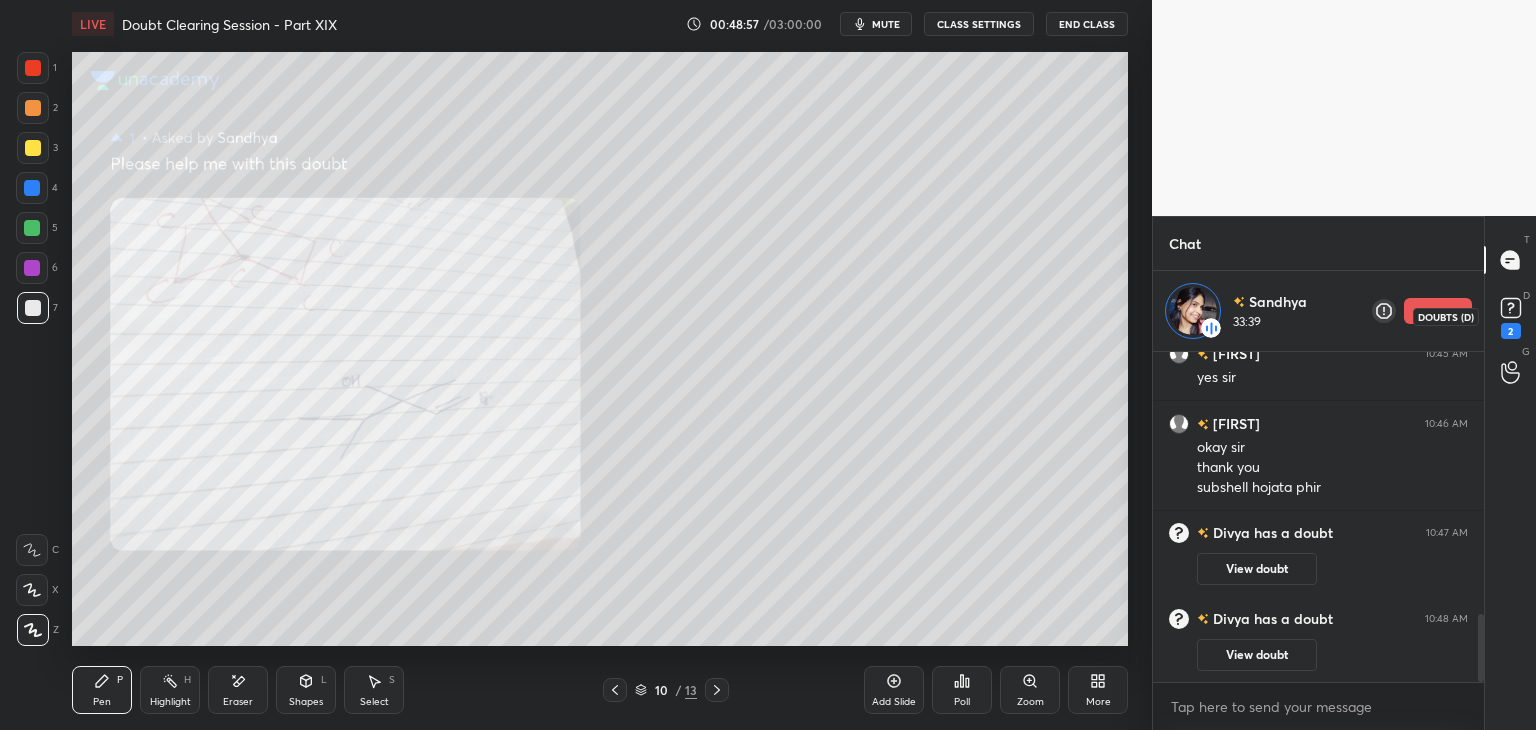 click on "2" at bounding box center [1511, 316] 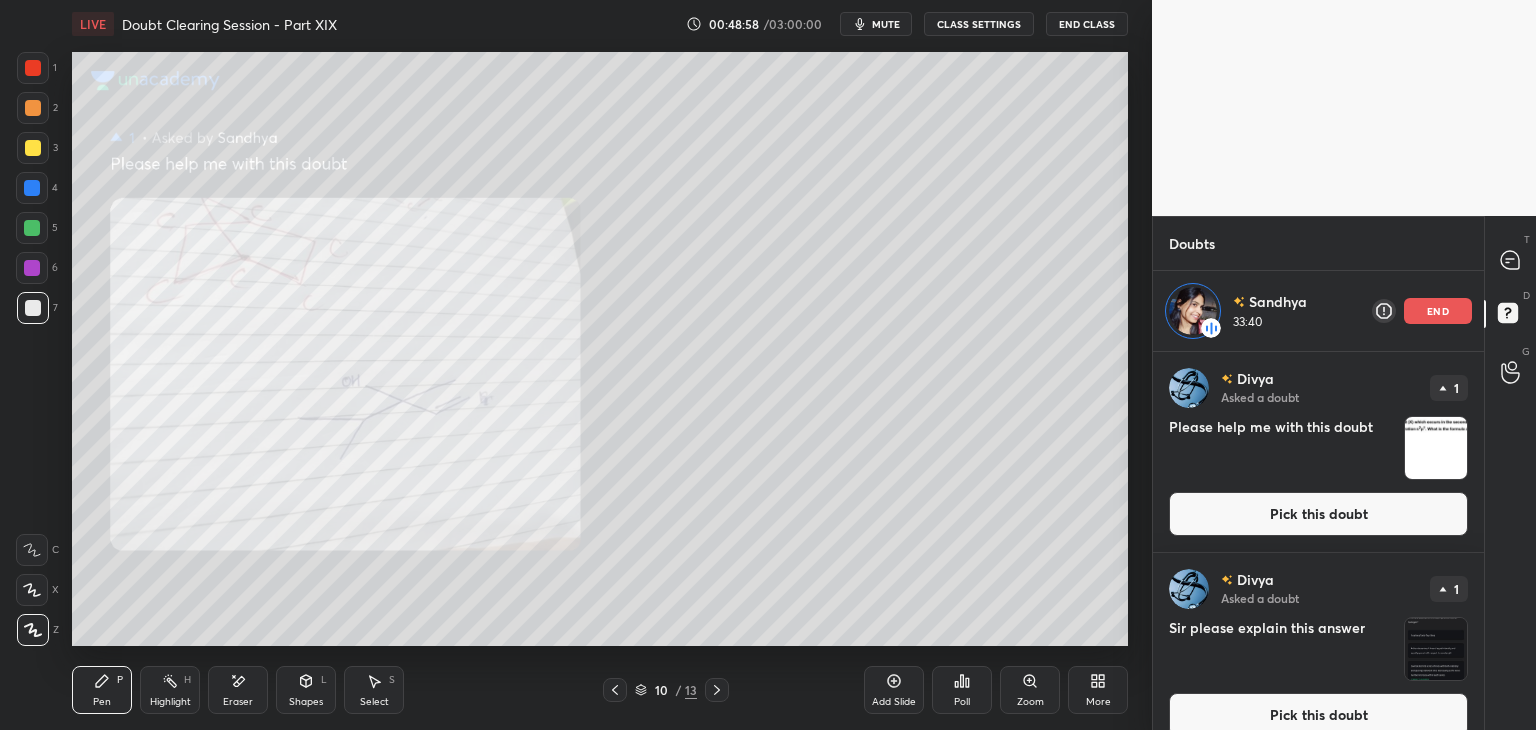 scroll, scrollTop: 23, scrollLeft: 0, axis: vertical 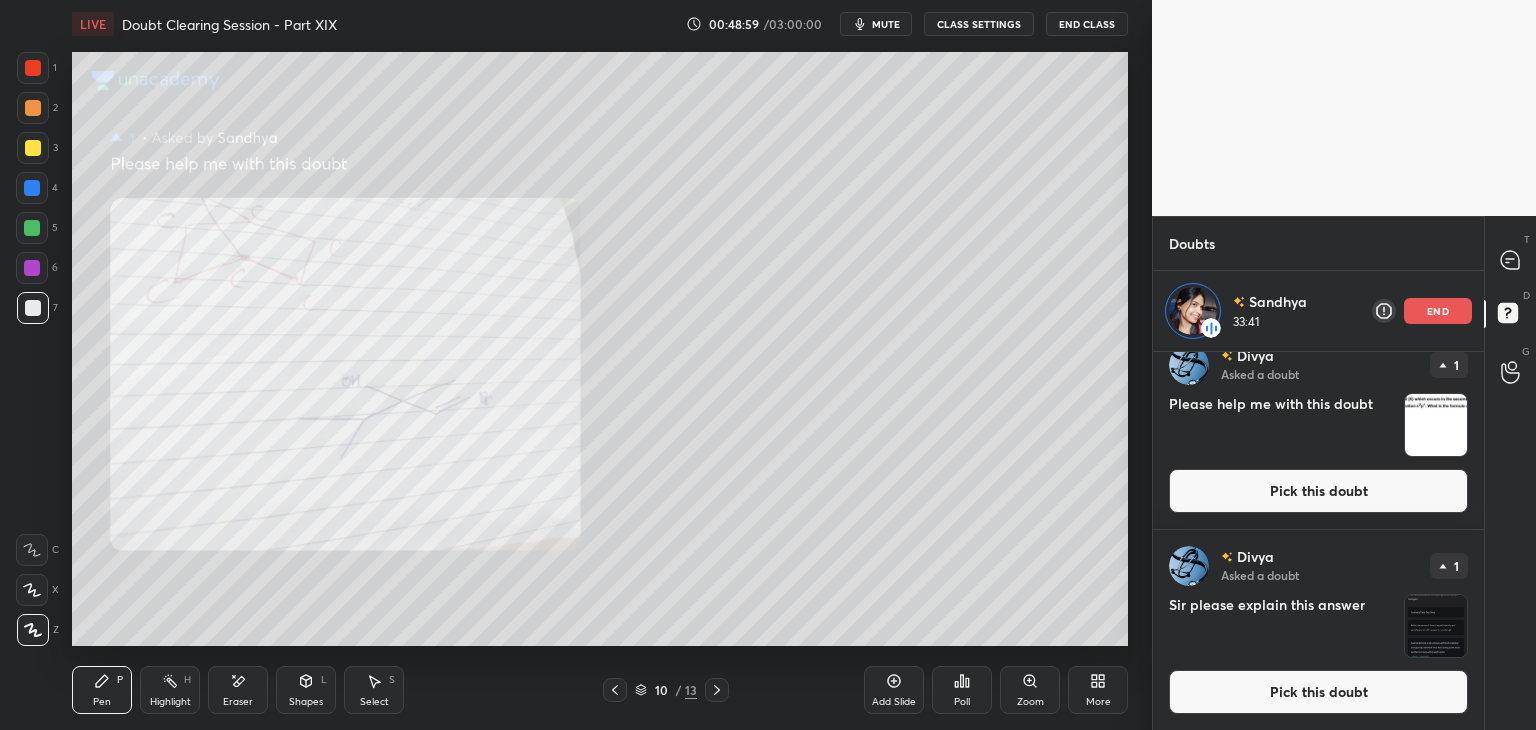 click at bounding box center [1436, 626] 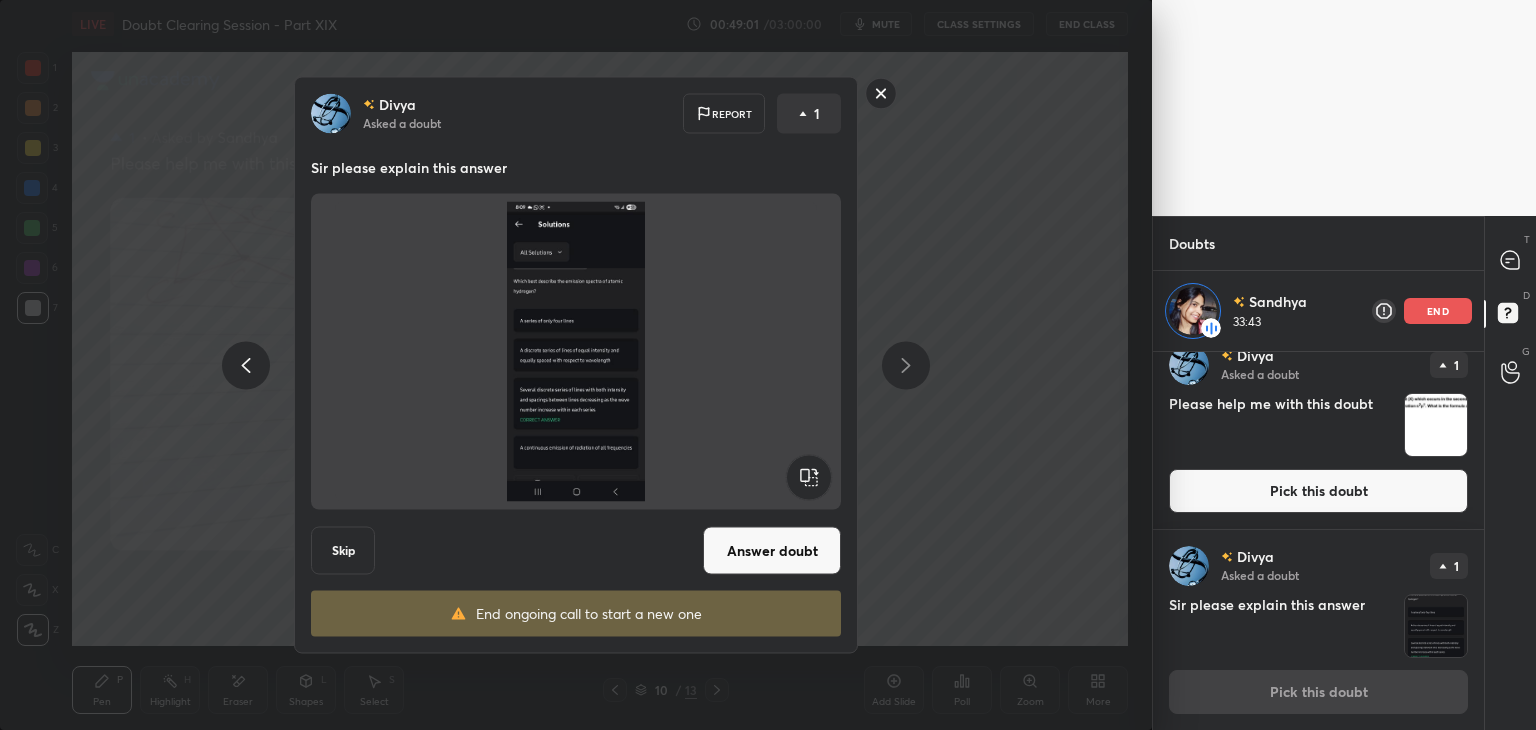 click at bounding box center [1436, 425] 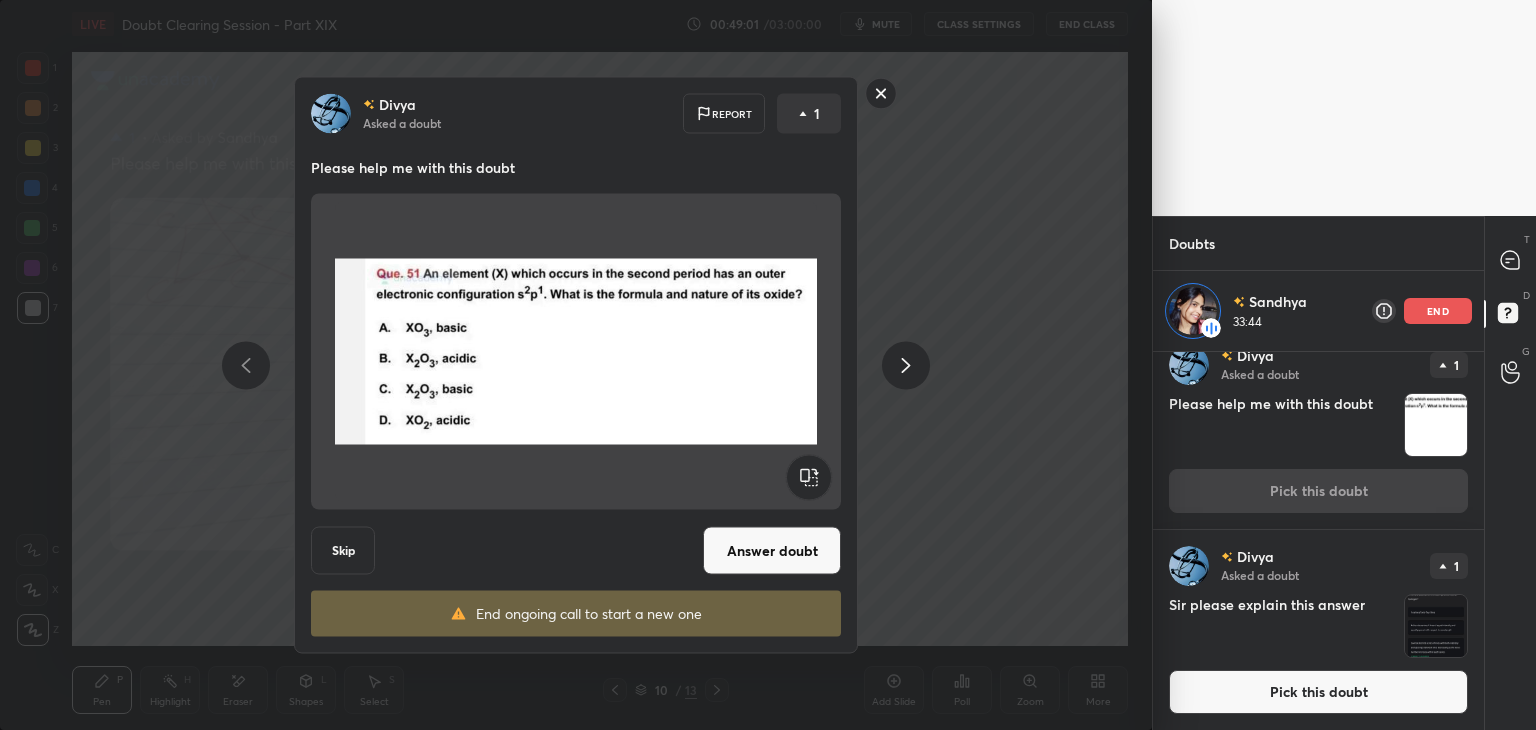 scroll, scrollTop: 0, scrollLeft: 0, axis: both 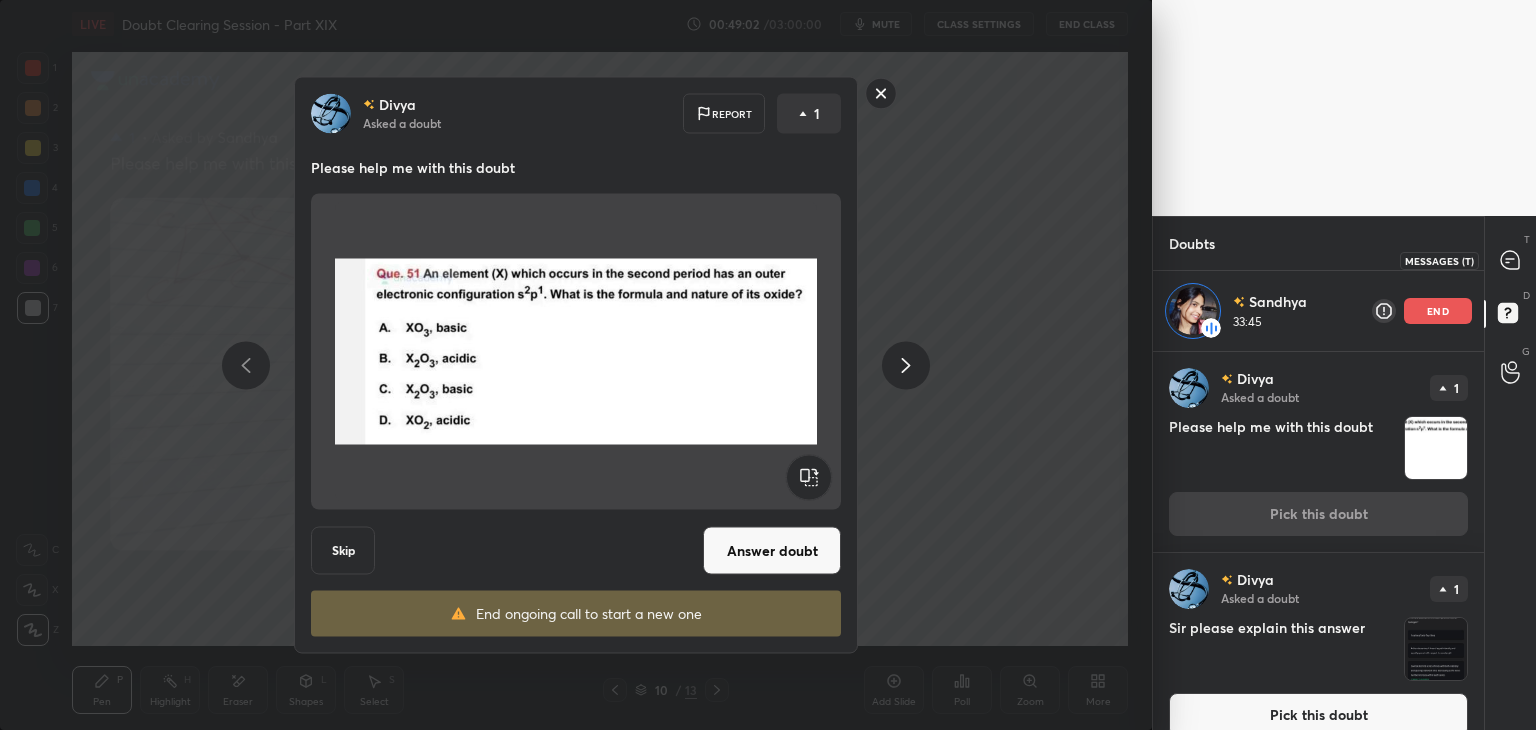 click 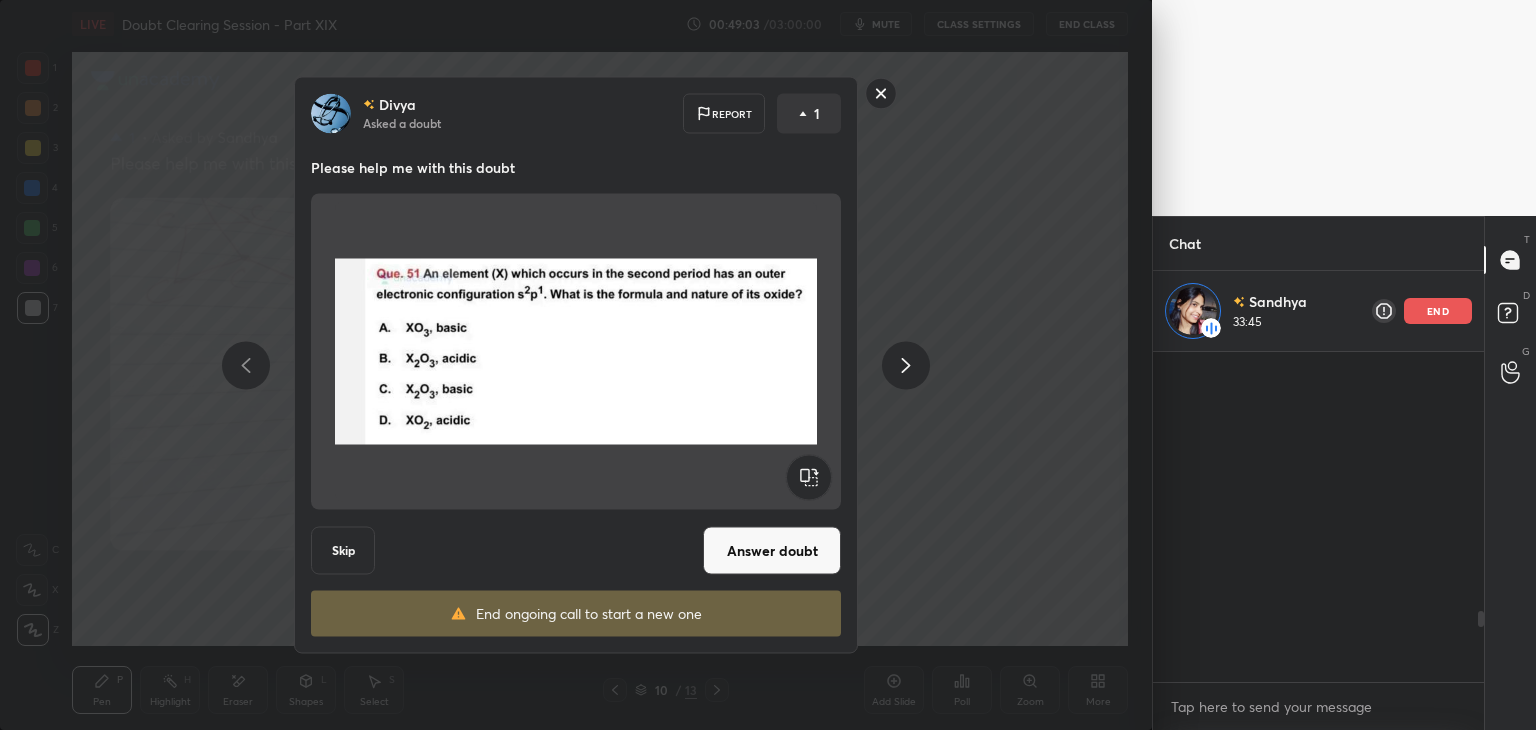 scroll, scrollTop: 1203, scrollLeft: 0, axis: vertical 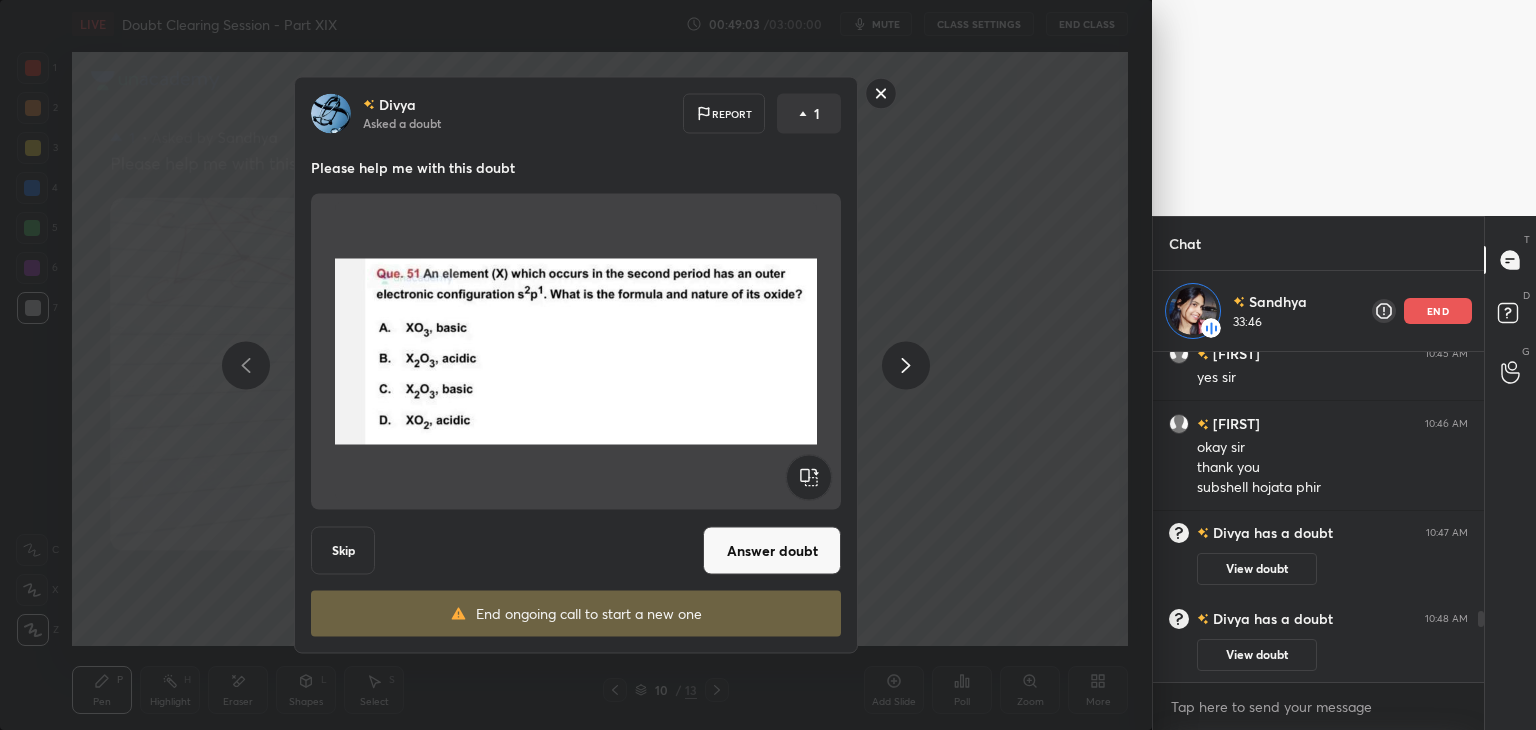 click on "Divya Asked a doubt Report 1 Please help me with this doubt Skip Answer doubt End ongoing call to start a new one" at bounding box center [576, 365] 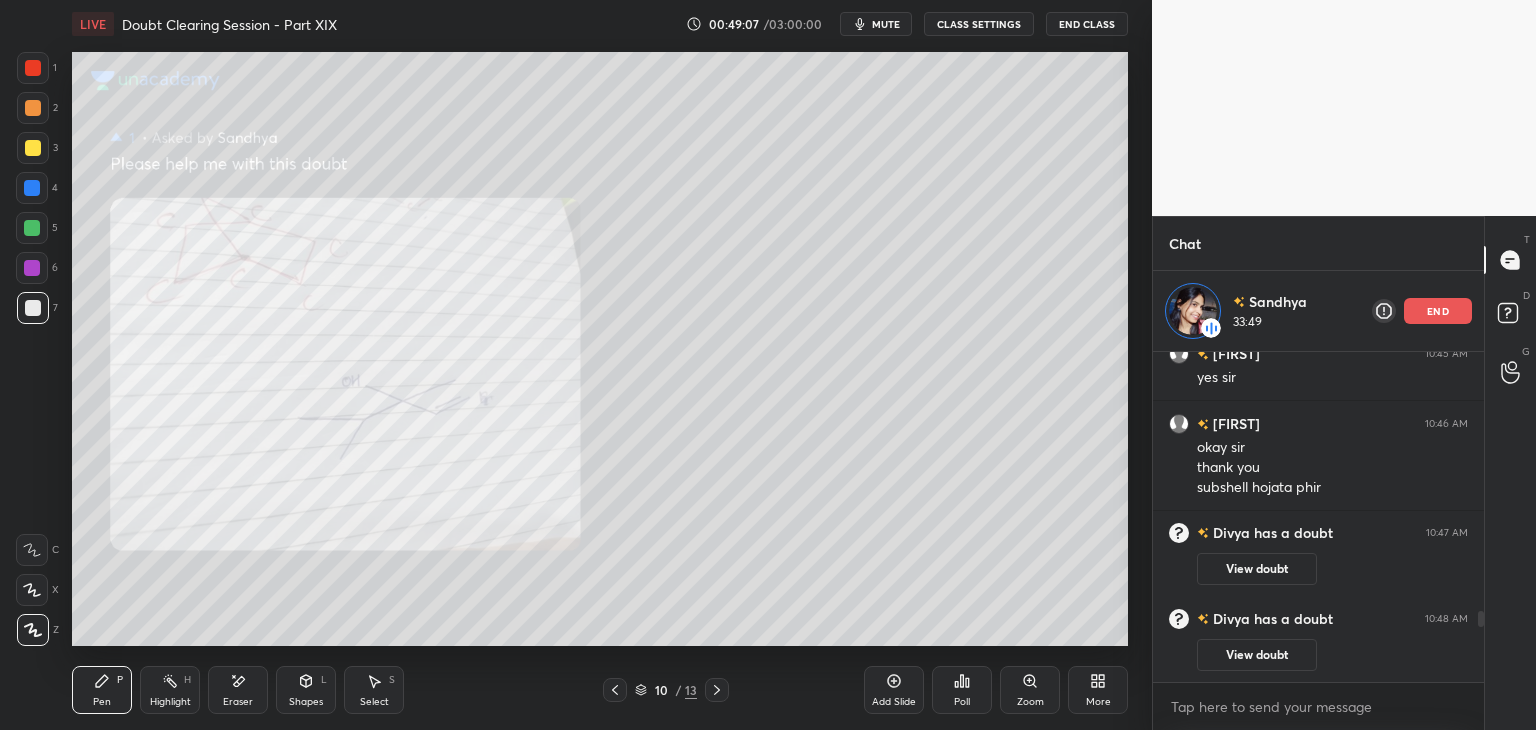 click on "2" at bounding box center (37, 112) 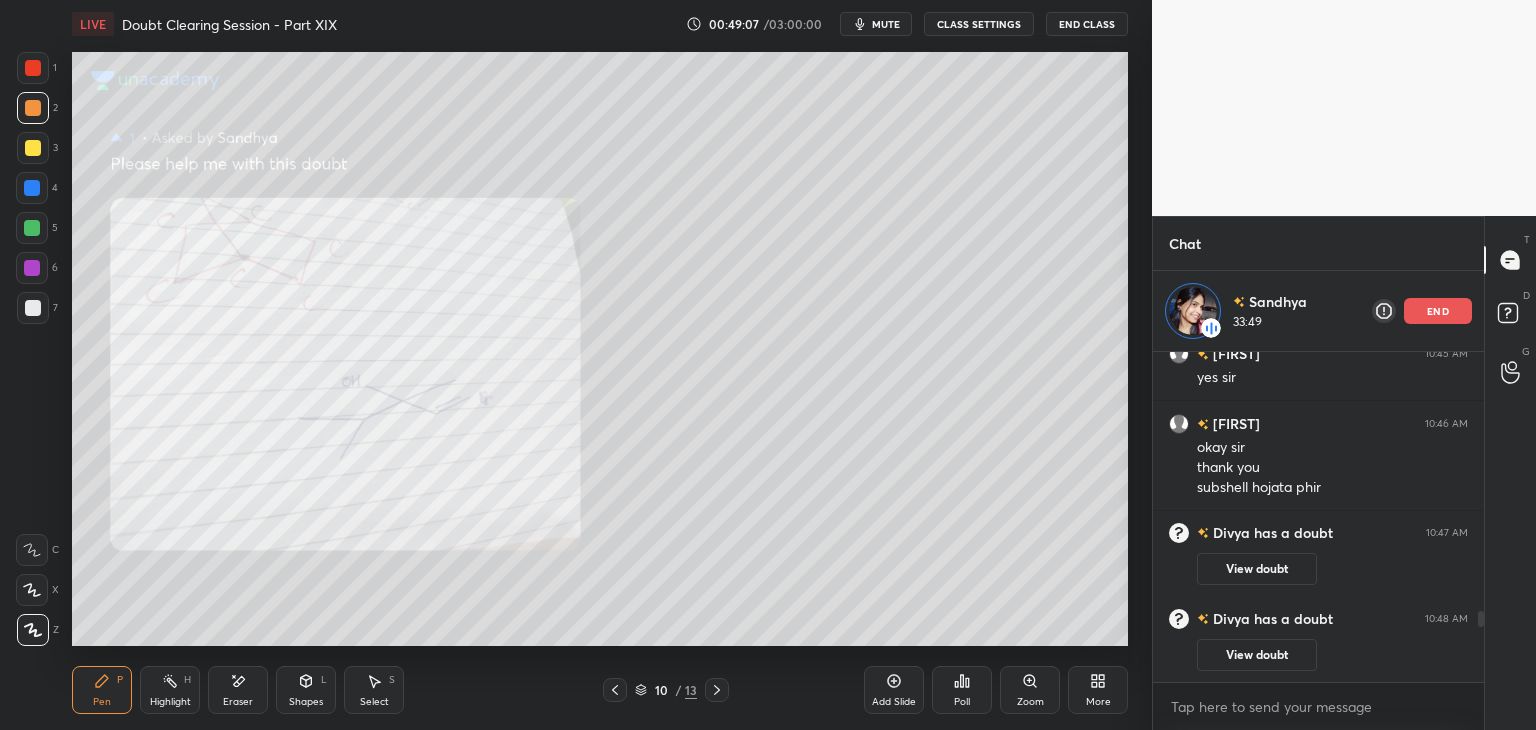 click at bounding box center [33, 108] 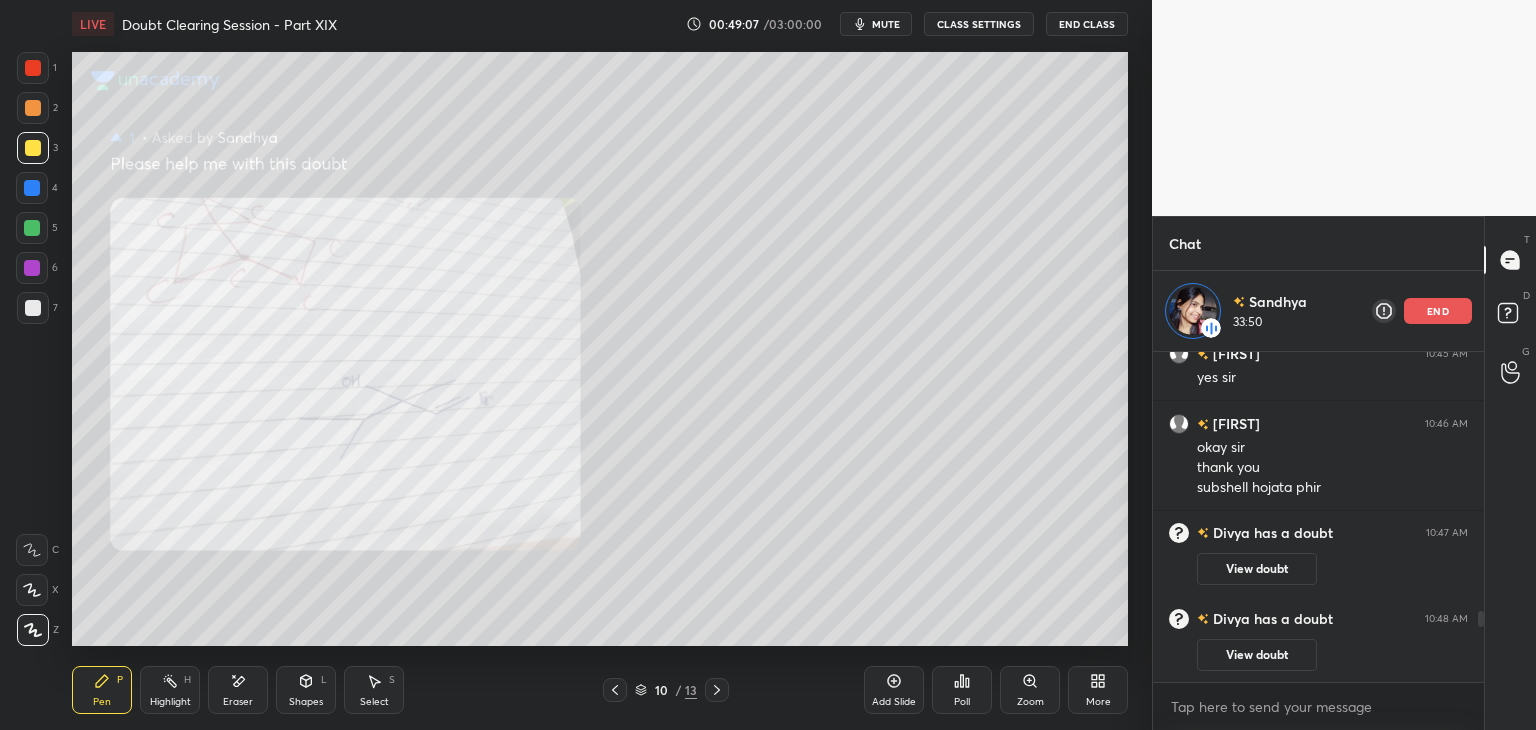 click at bounding box center [33, 108] 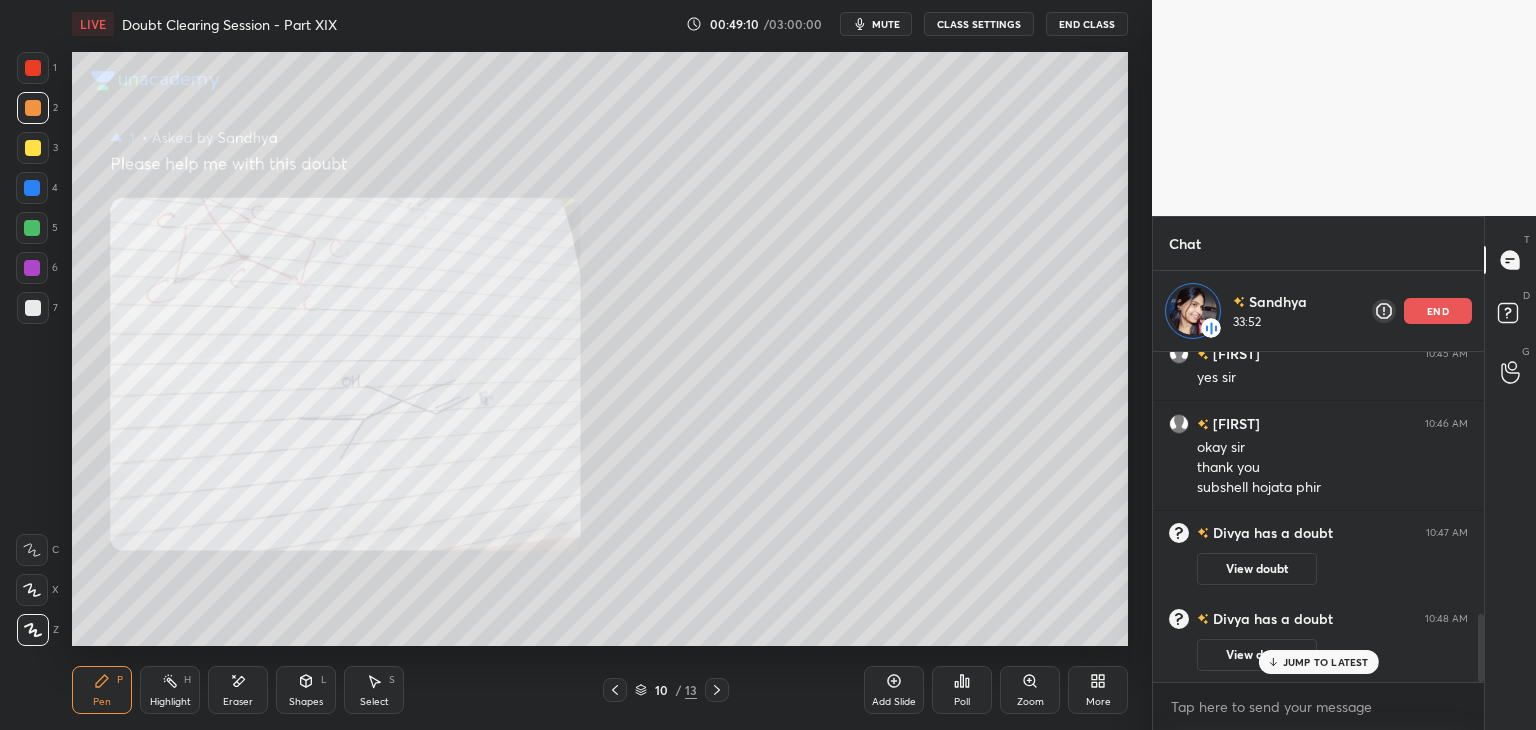 scroll, scrollTop: 1272, scrollLeft: 0, axis: vertical 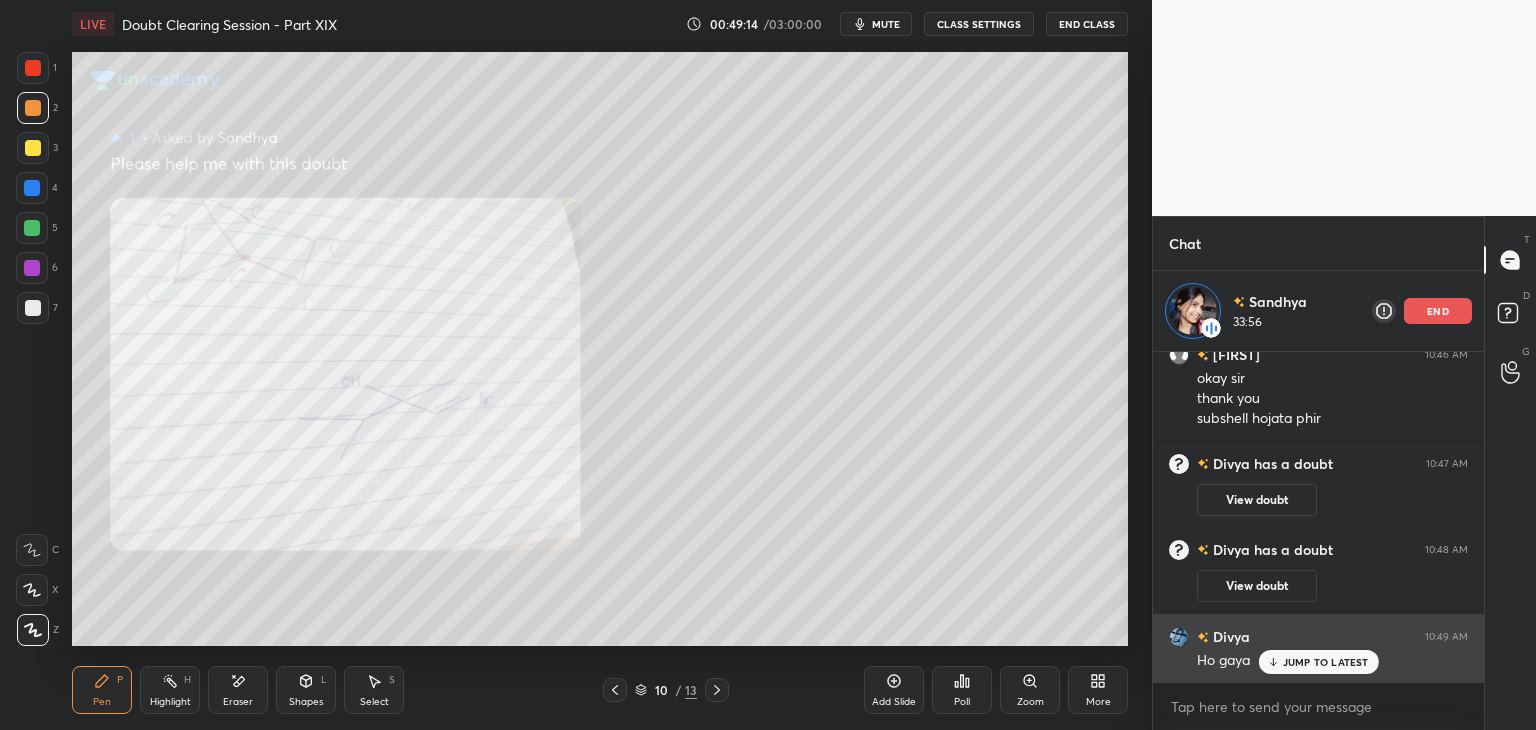 click on "JUMP TO LATEST" at bounding box center [1318, 662] 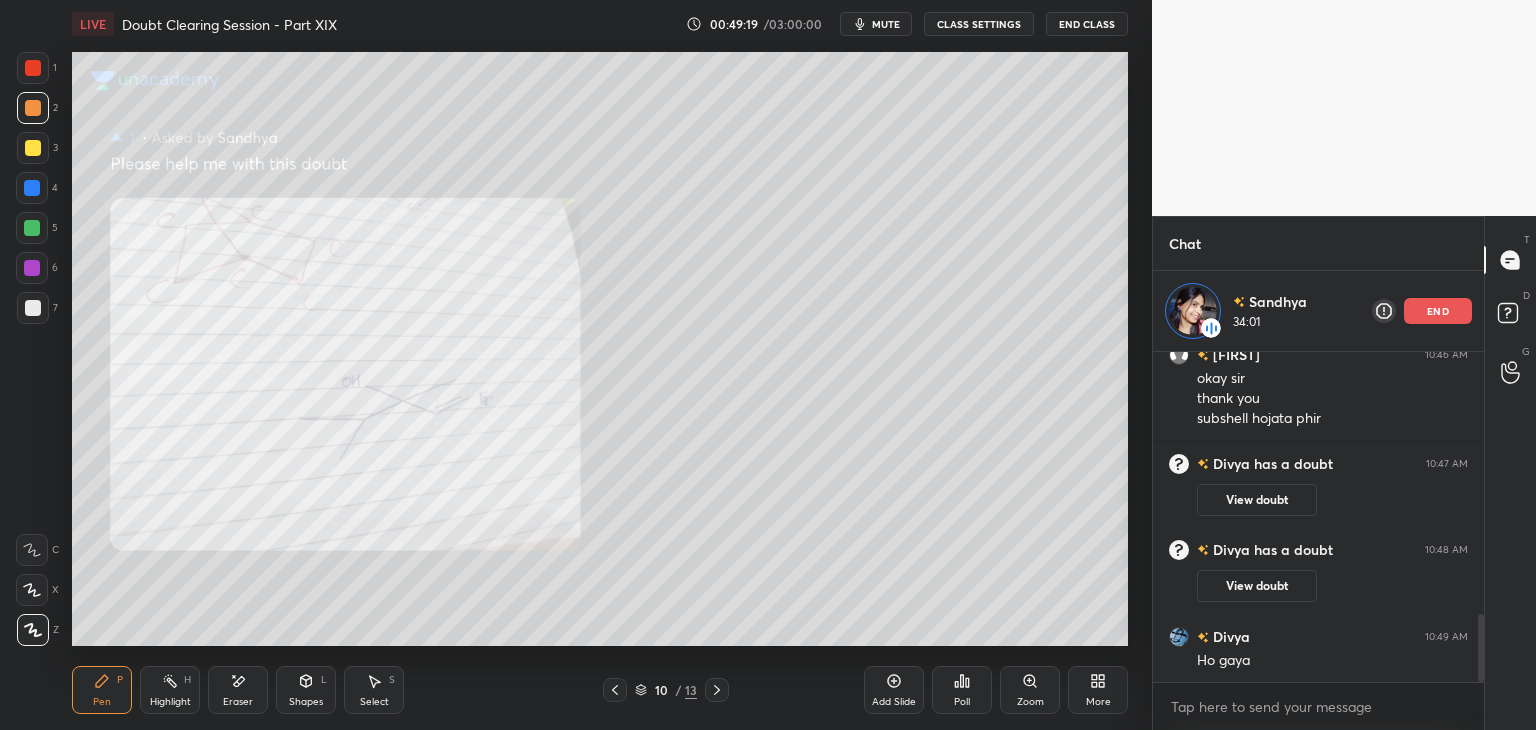 click at bounding box center [33, 148] 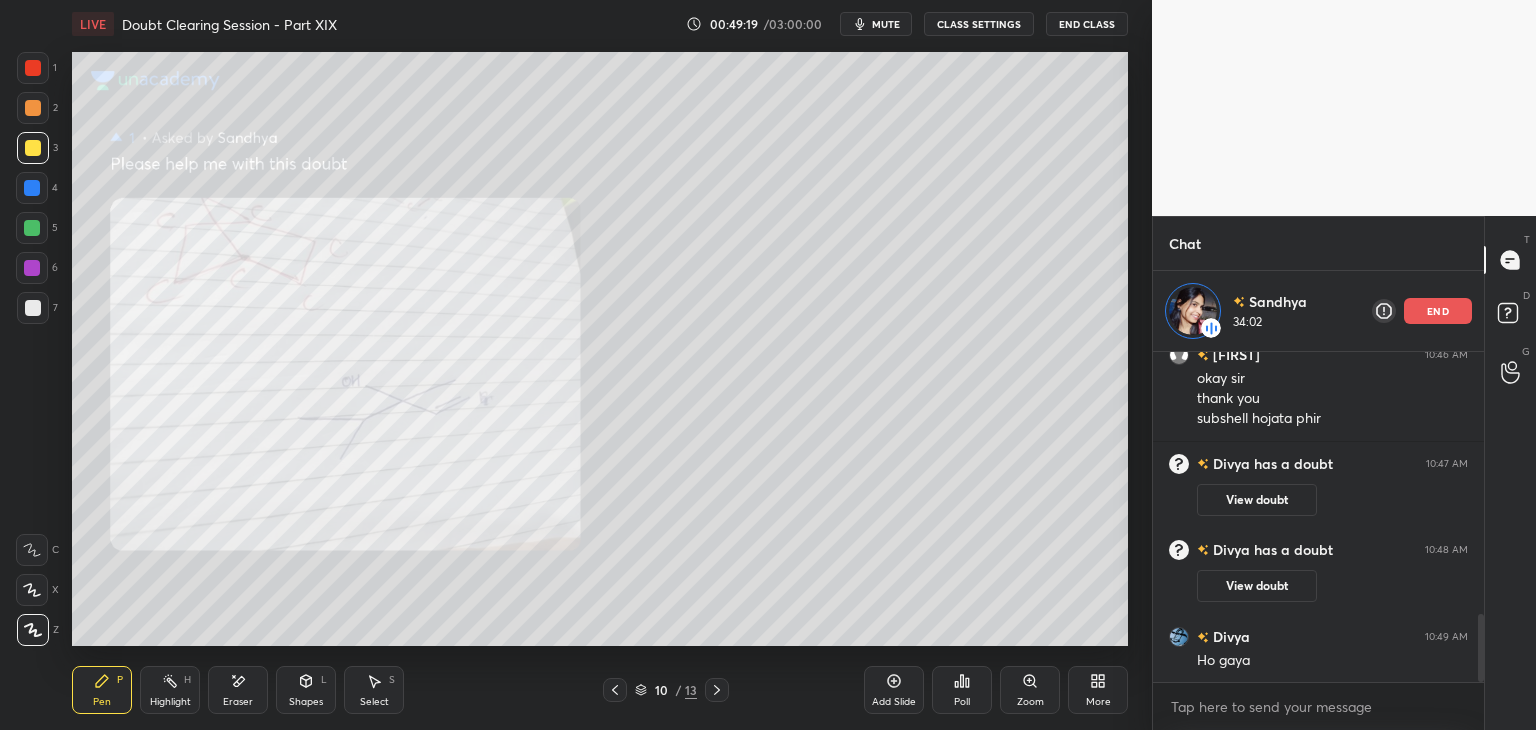 click at bounding box center [32, 188] 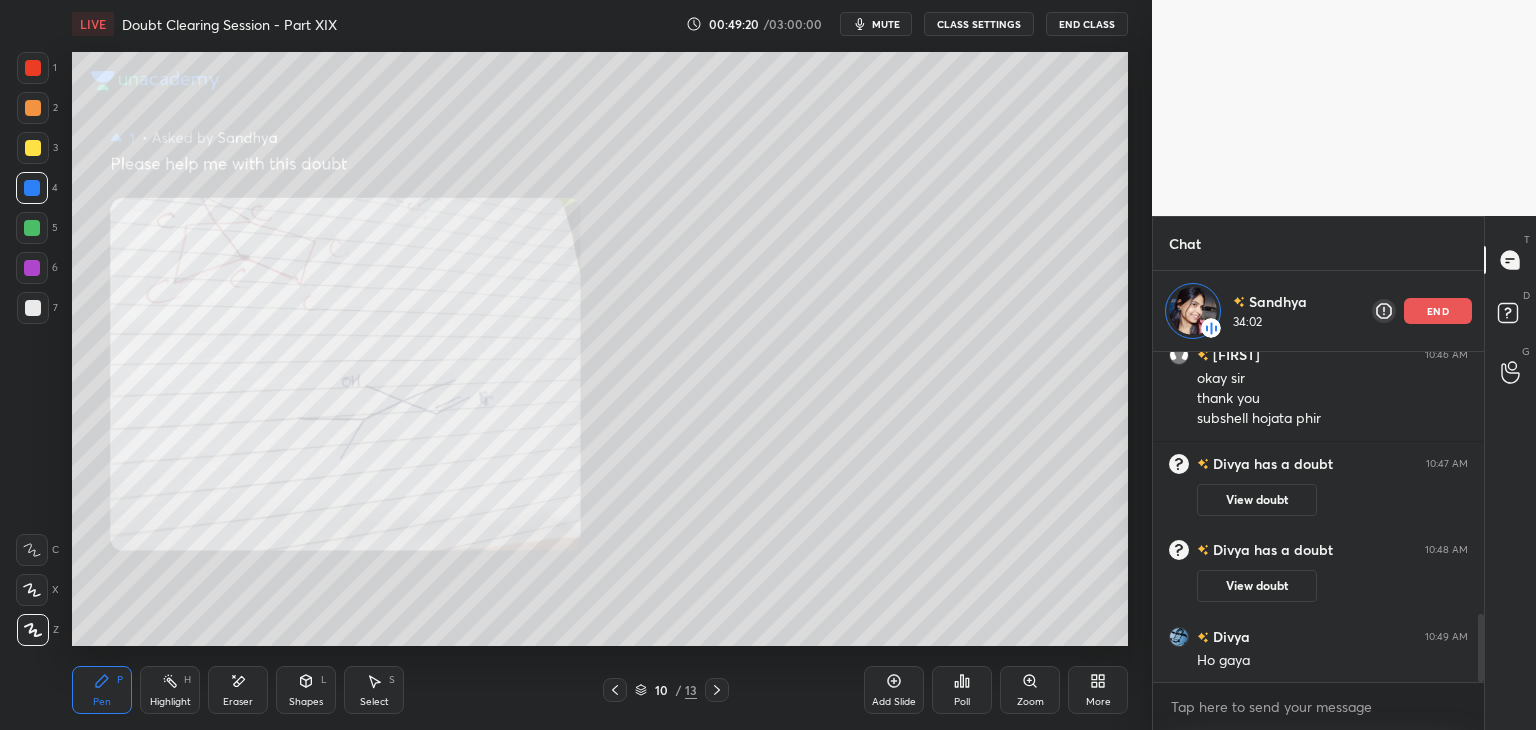 click at bounding box center (32, 228) 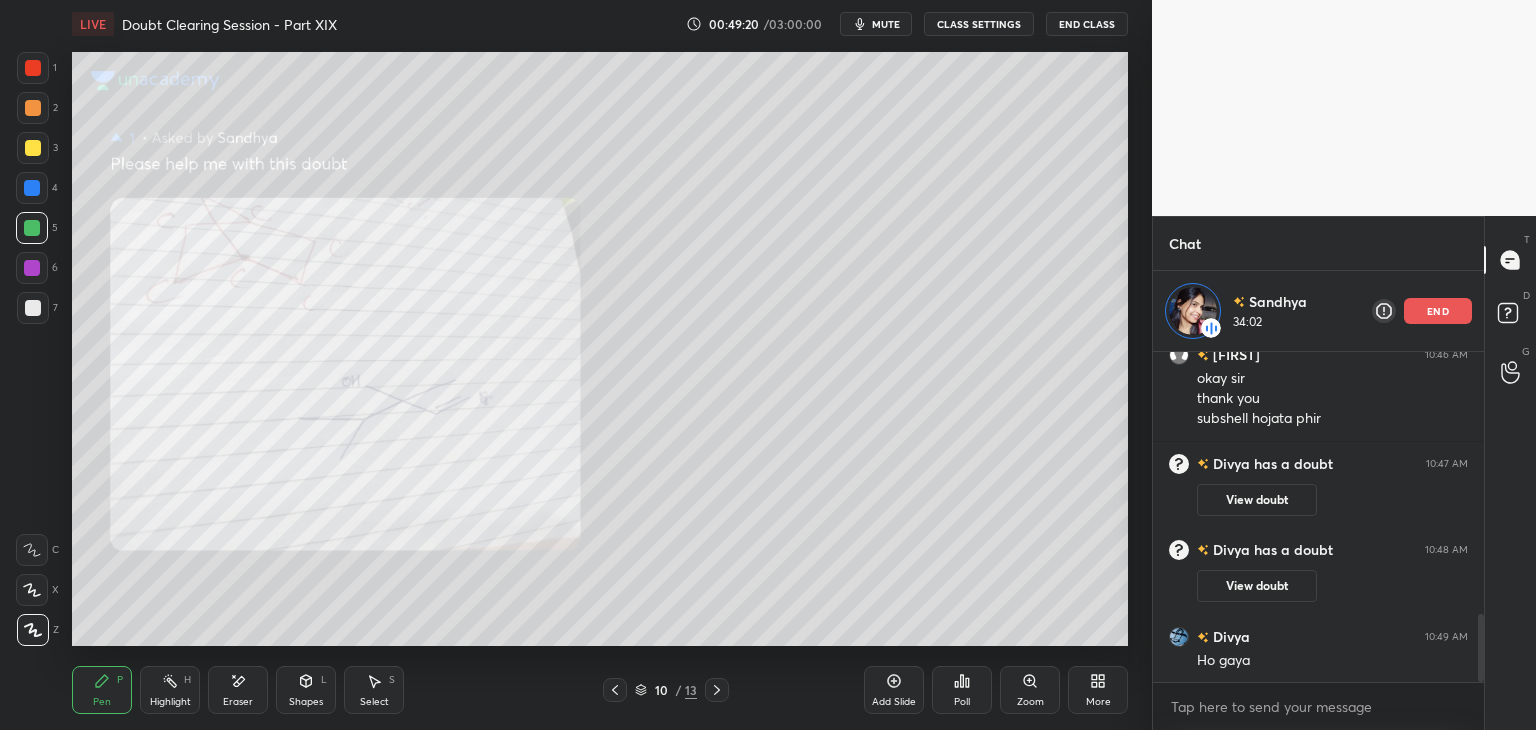 click at bounding box center (32, 188) 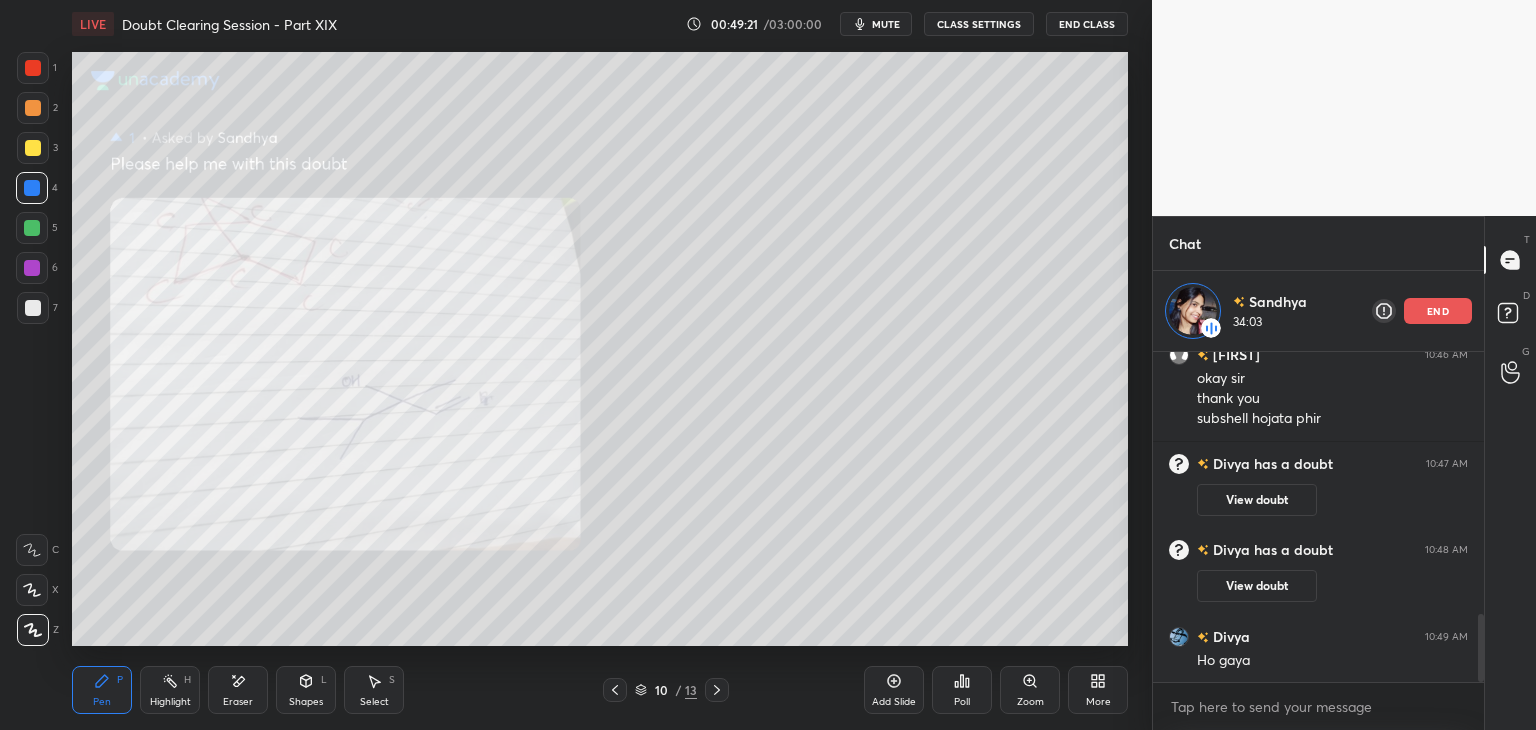 click at bounding box center [32, 228] 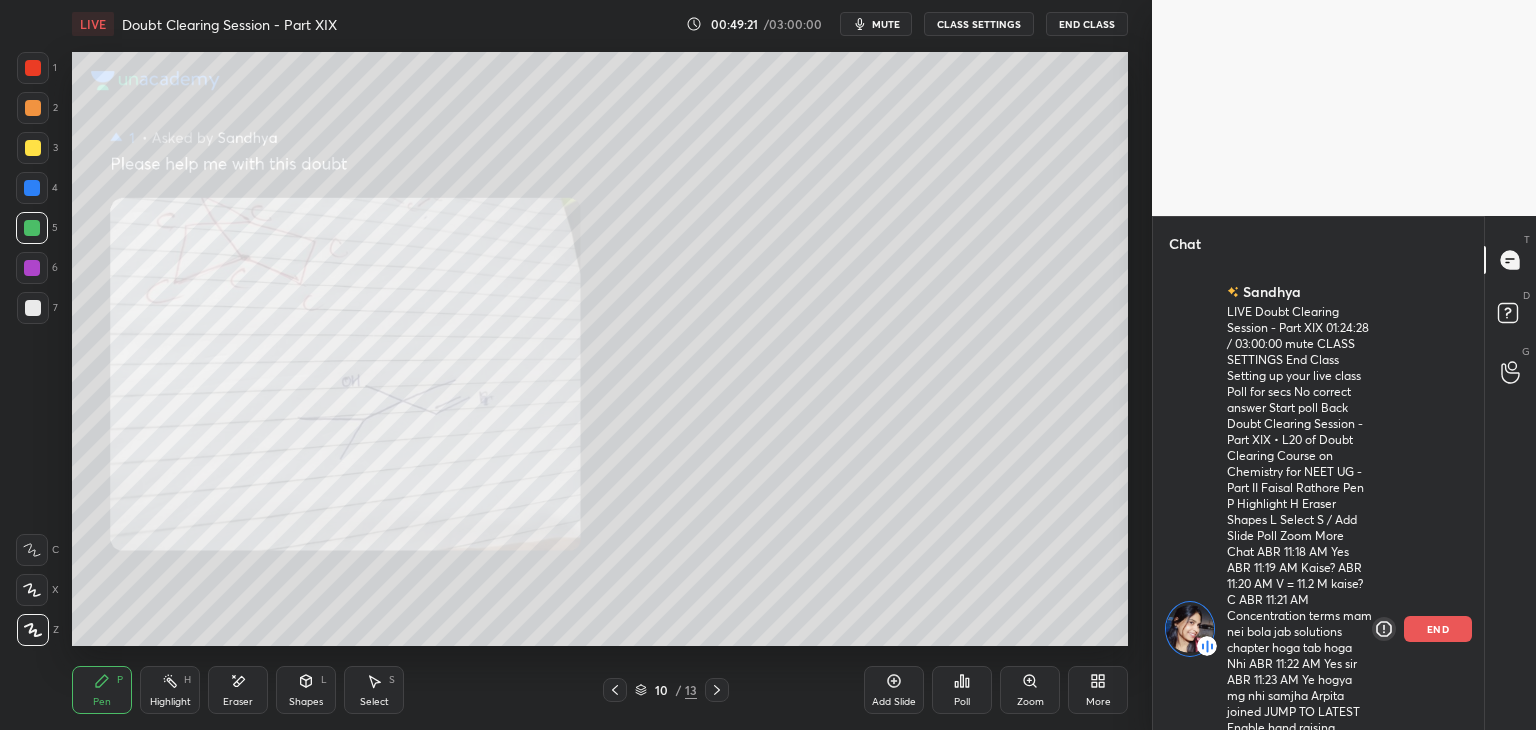 click on "4" at bounding box center [37, 188] 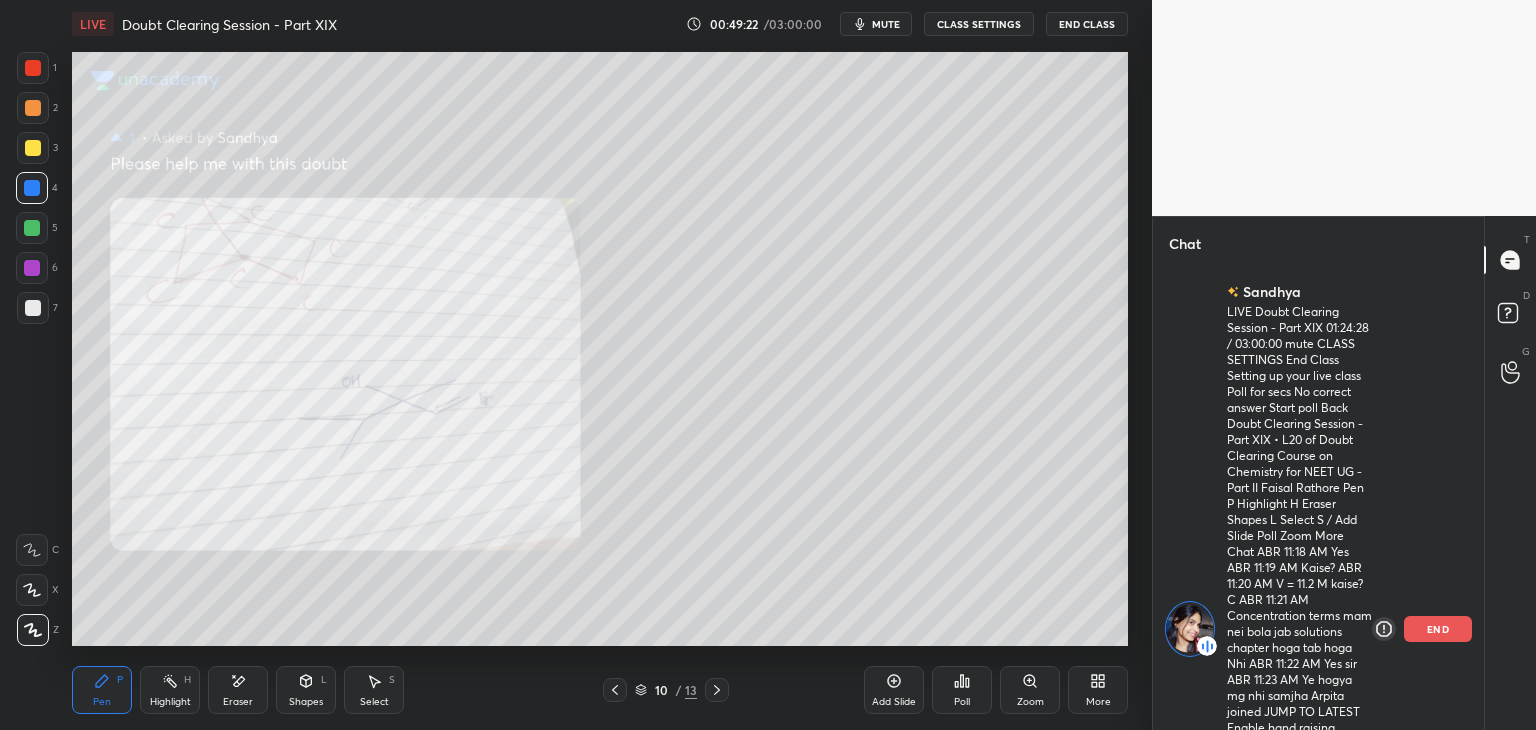 click on "1 2 3 4 5 6 7 C X Z E E Erase all   H H" at bounding box center (32, 349) 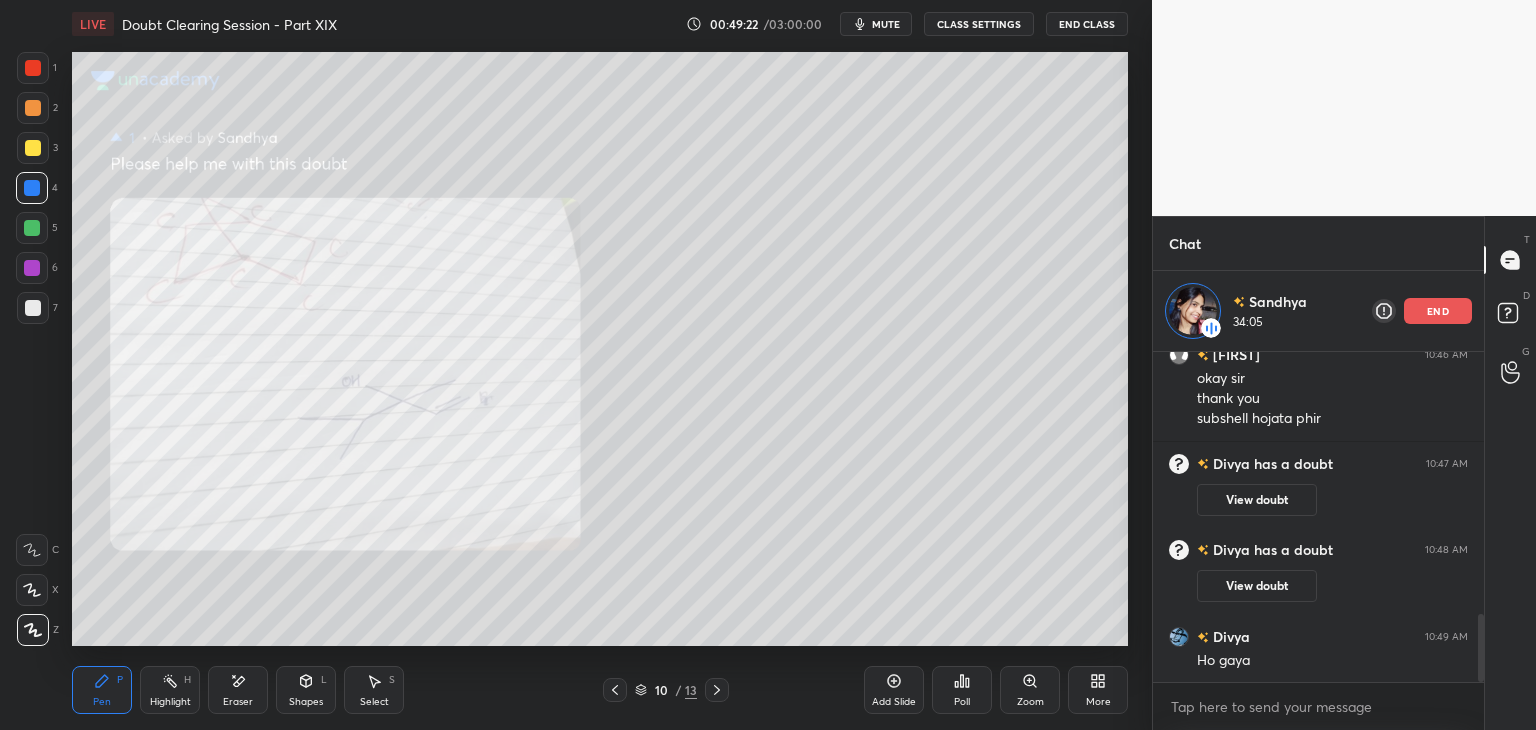 click at bounding box center (32, 228) 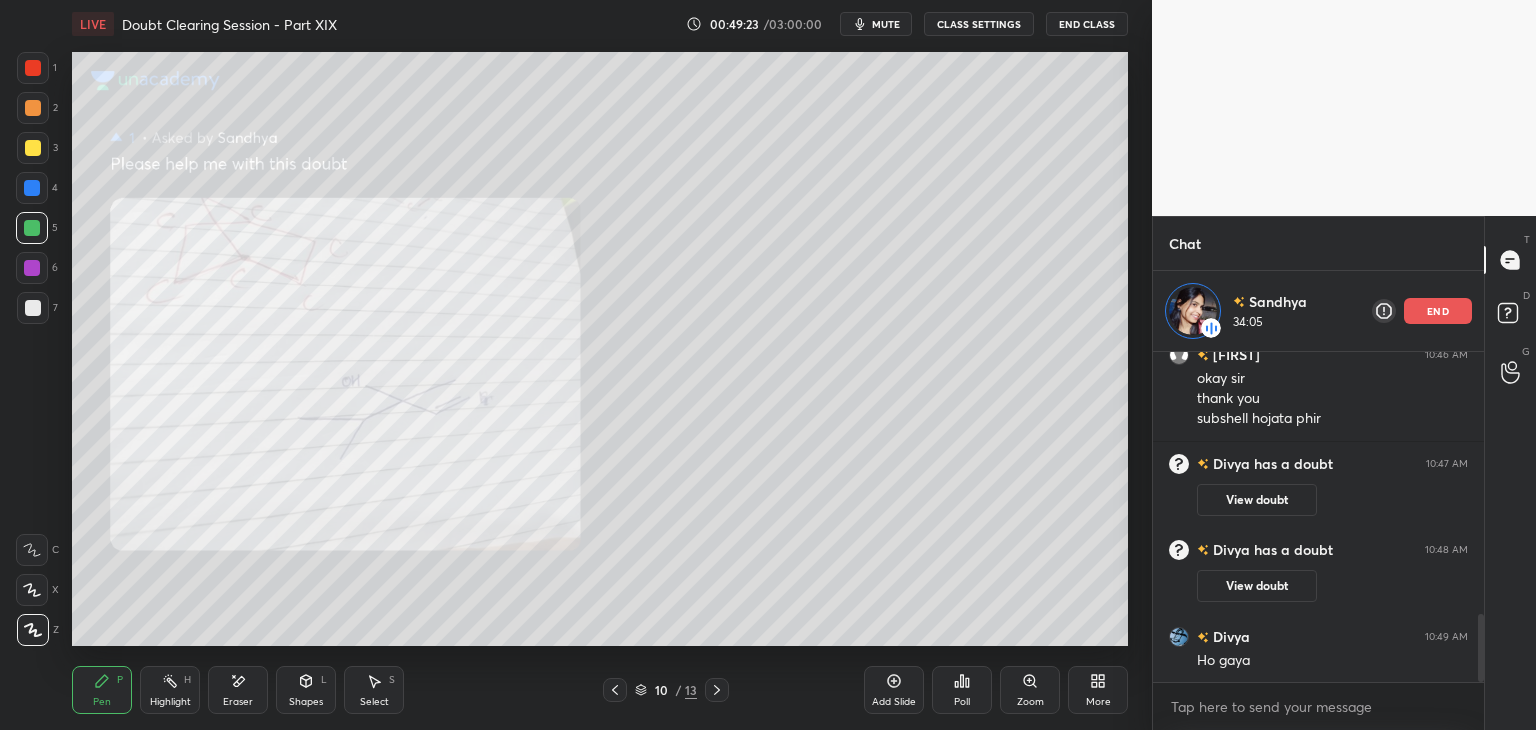 click at bounding box center (32, 188) 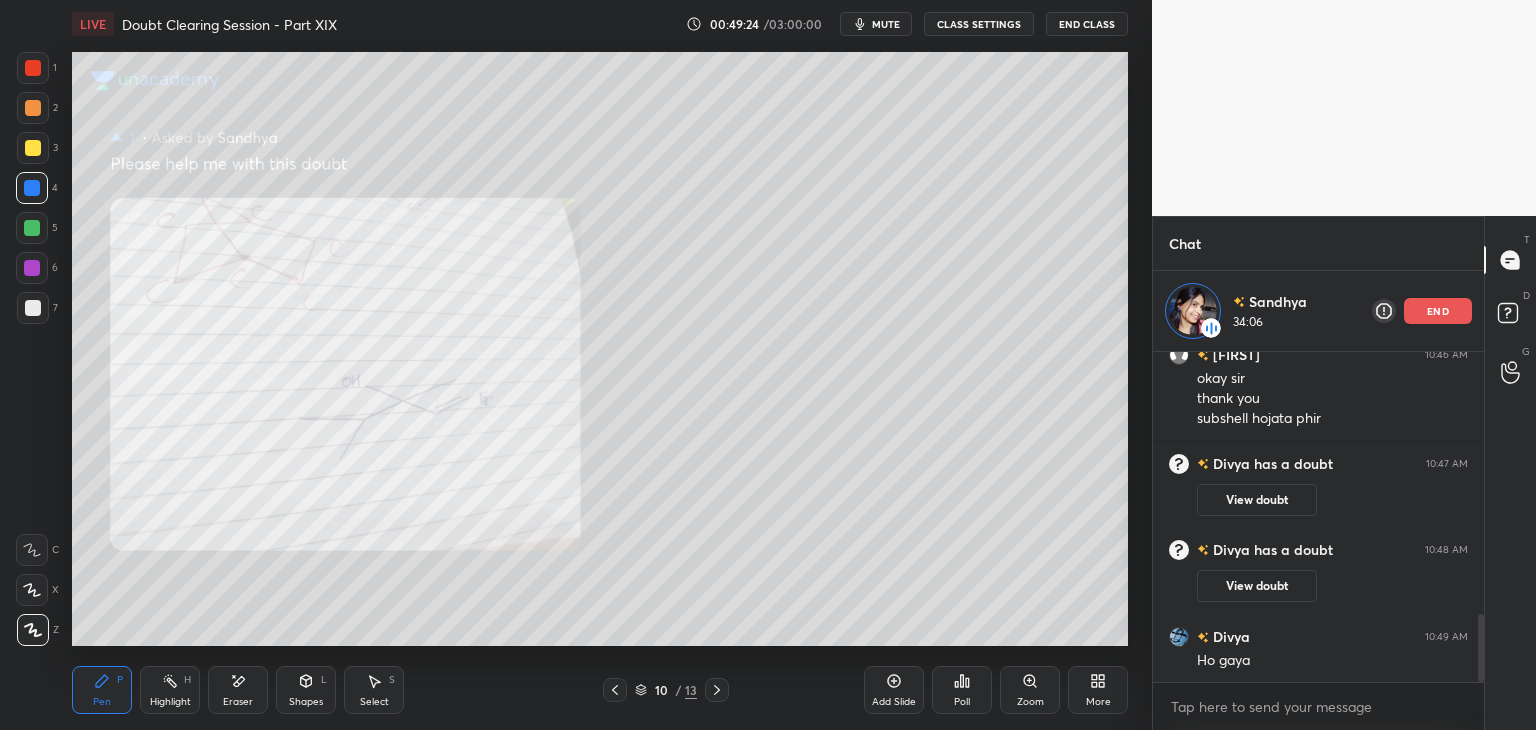 click on "Add Slide" at bounding box center [894, 702] 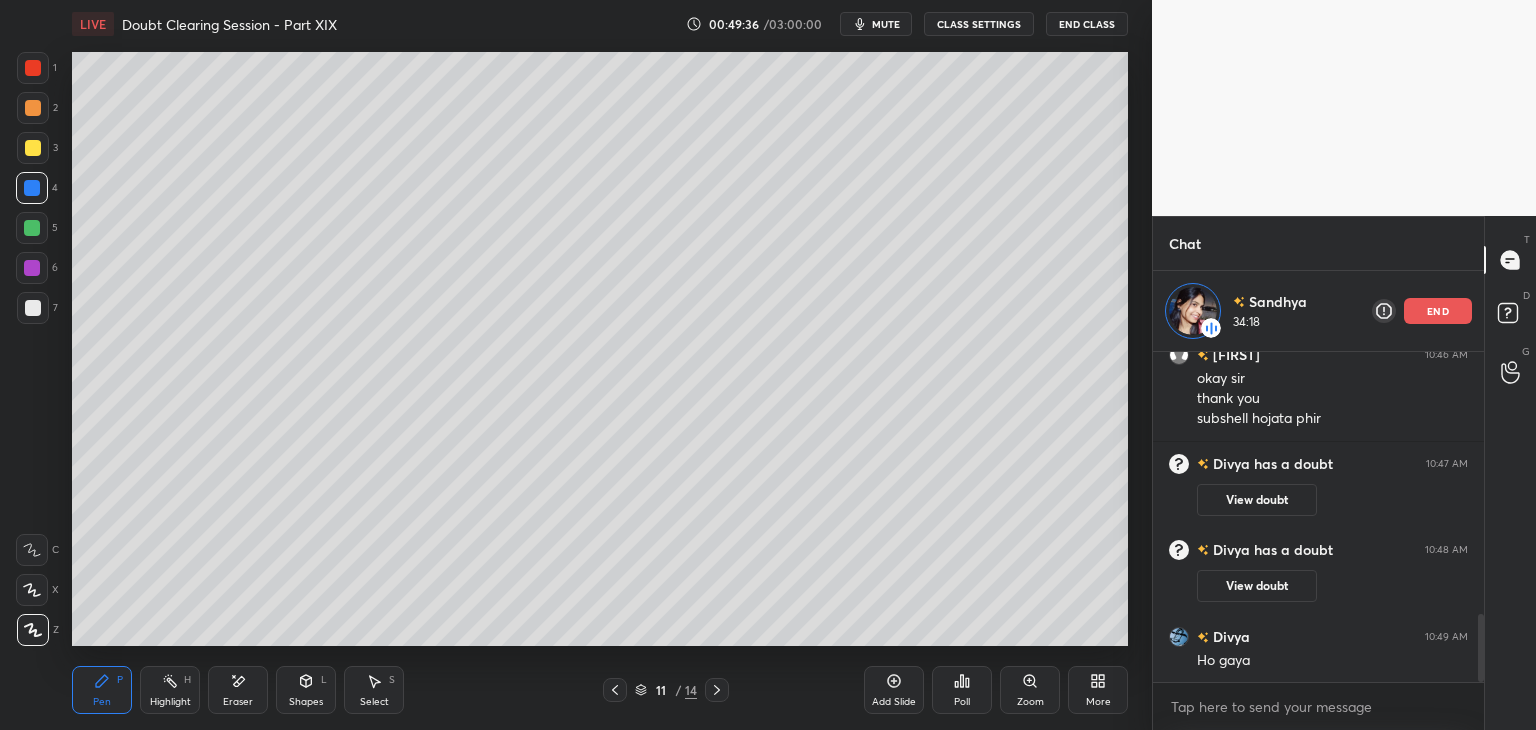 click on "1 2 3 4 5 6 7 C X Z E E Erase all   H H" at bounding box center [32, 349] 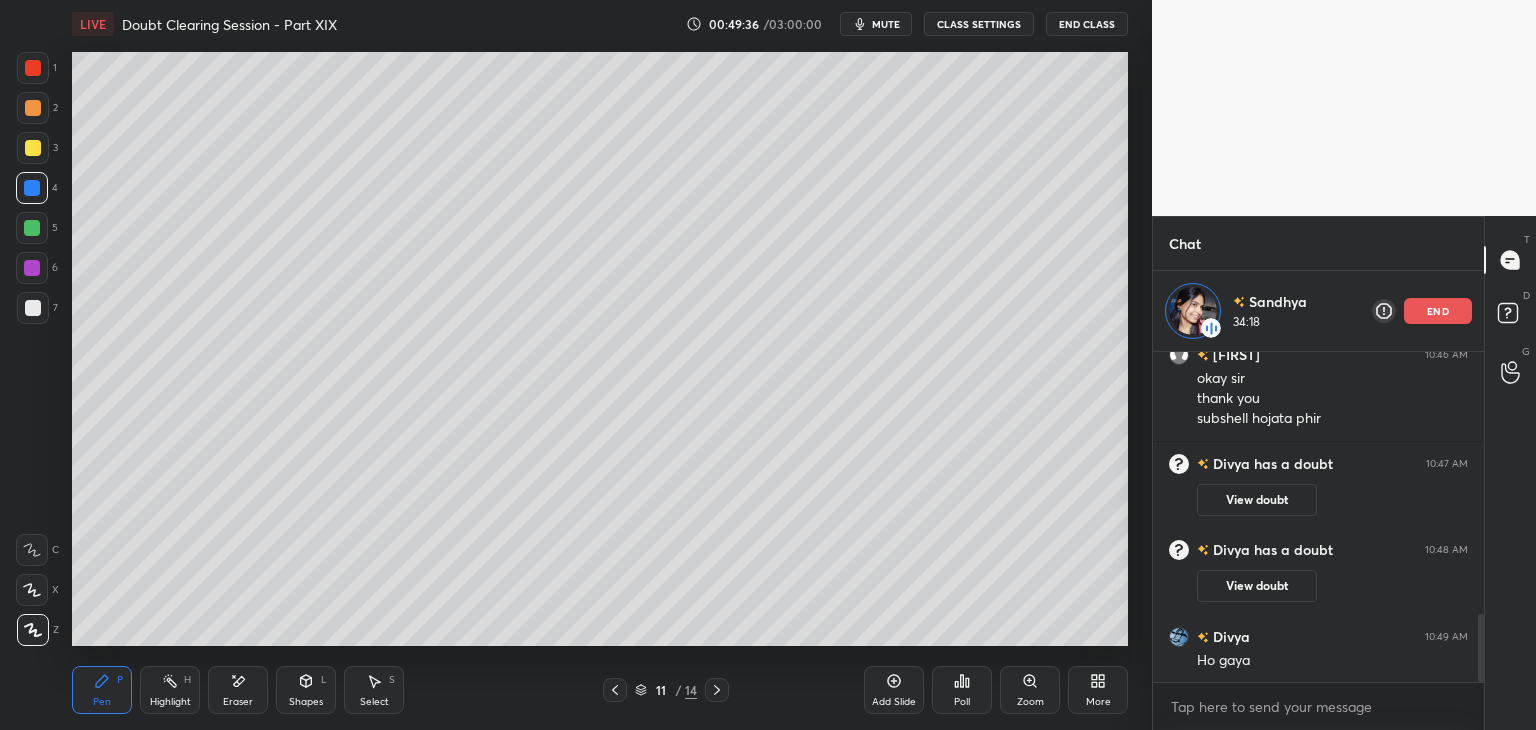 click at bounding box center [32, 268] 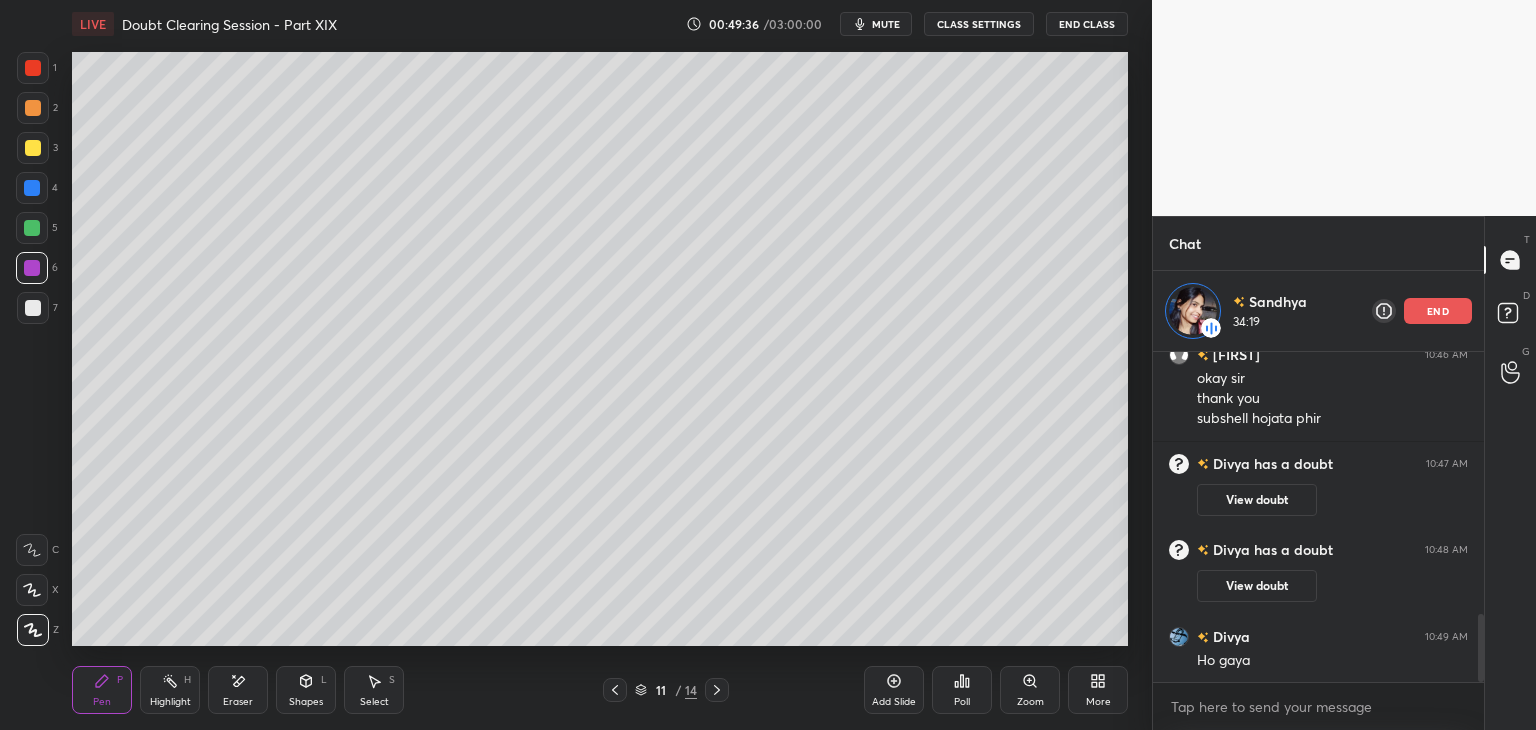 click on "6" at bounding box center (37, 272) 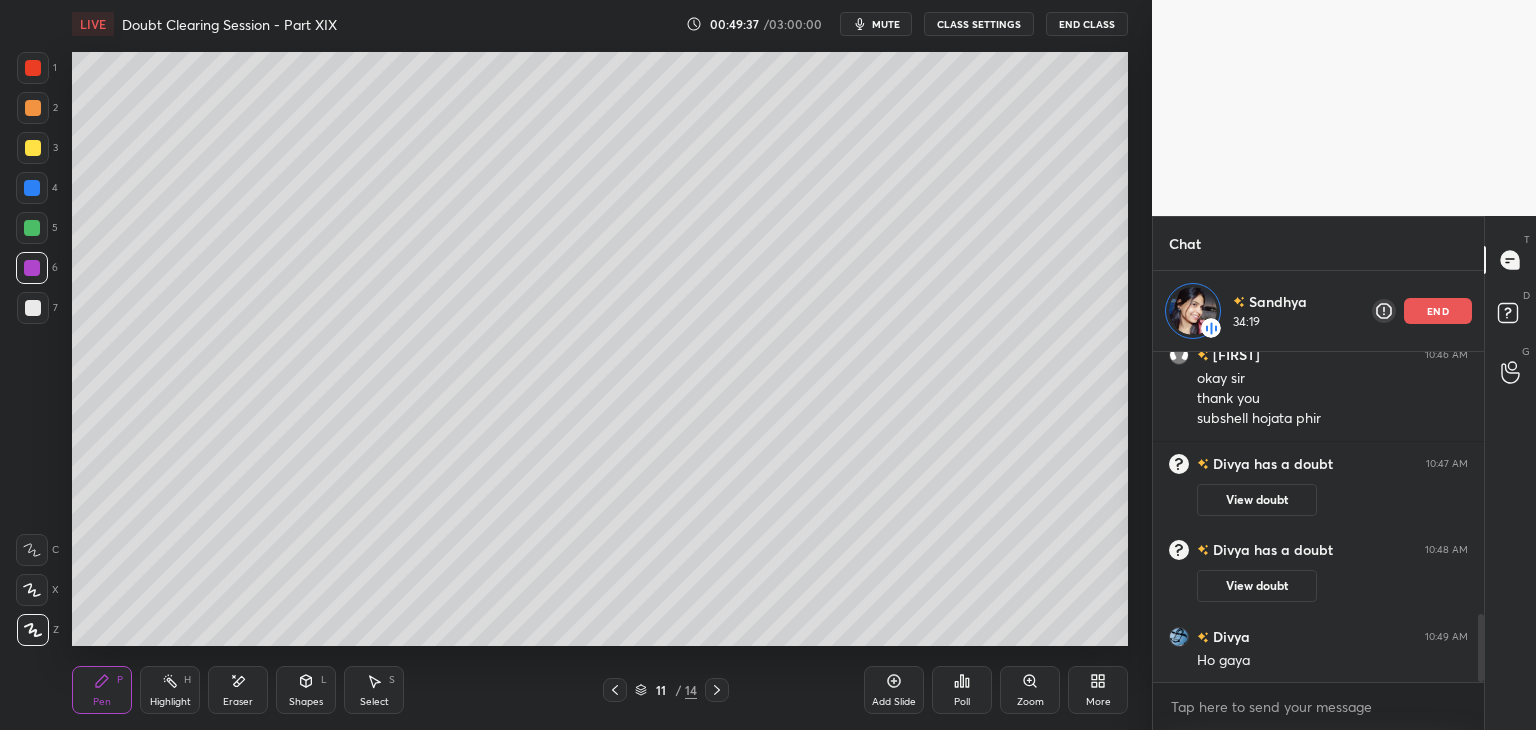 click at bounding box center (33, 308) 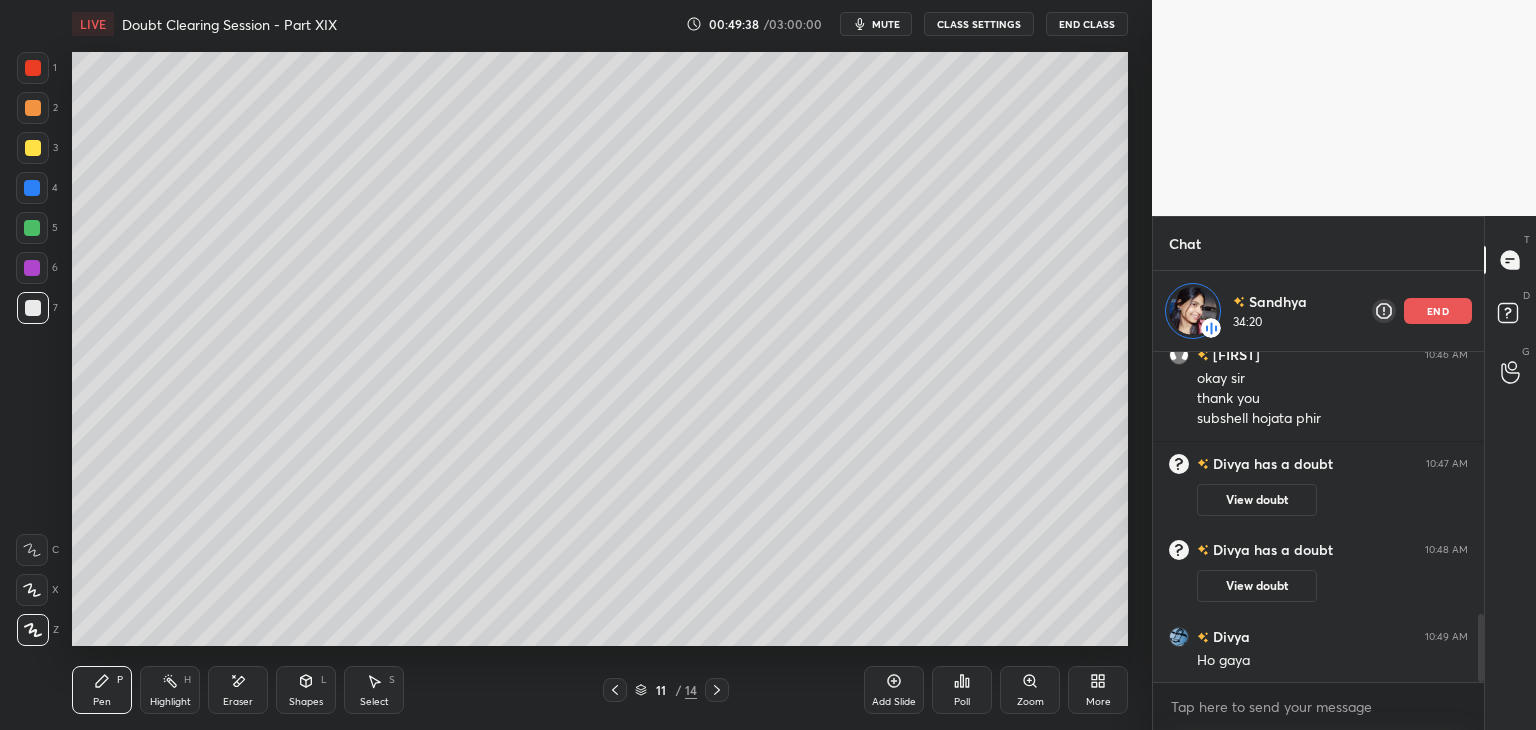 click on "5" at bounding box center [37, 228] 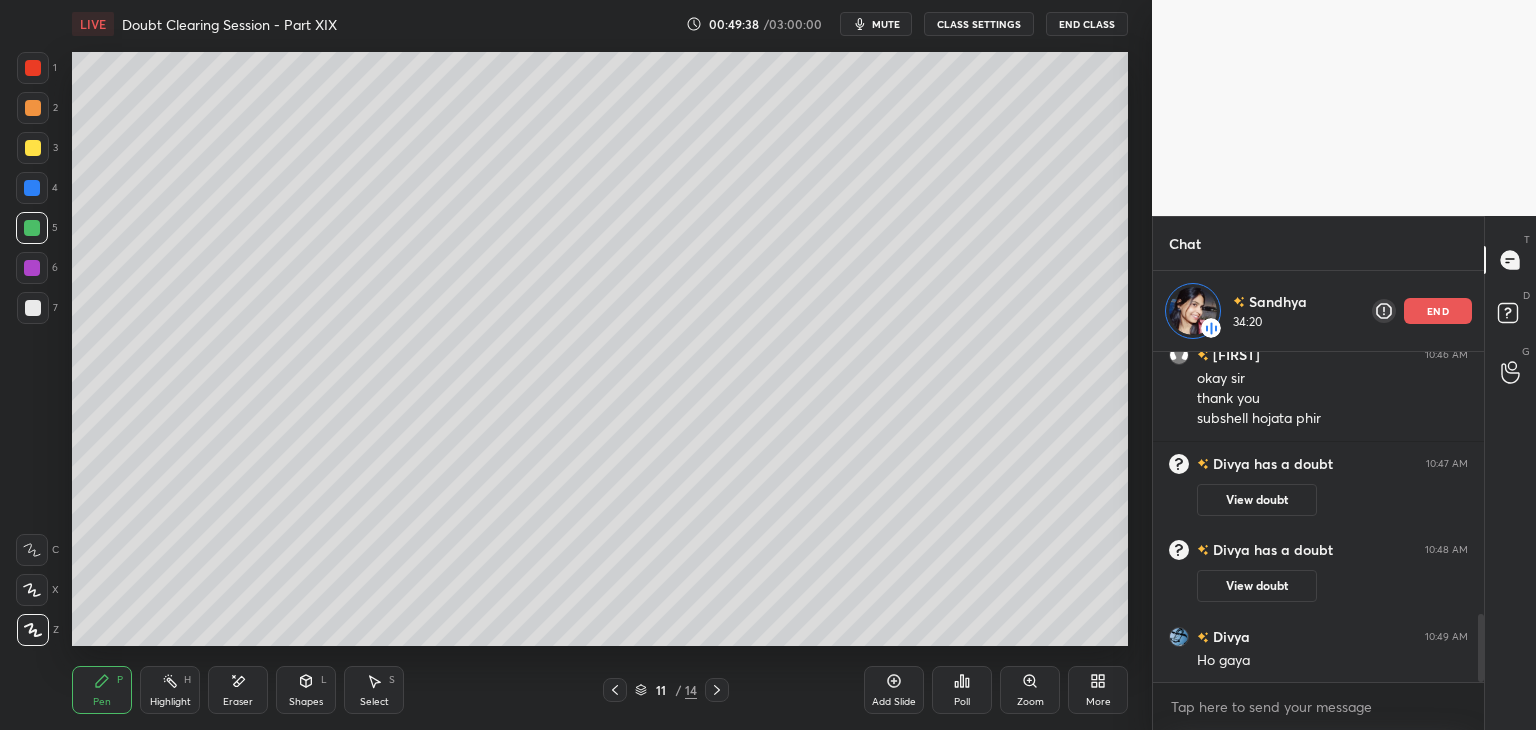 click on "6" at bounding box center (37, 272) 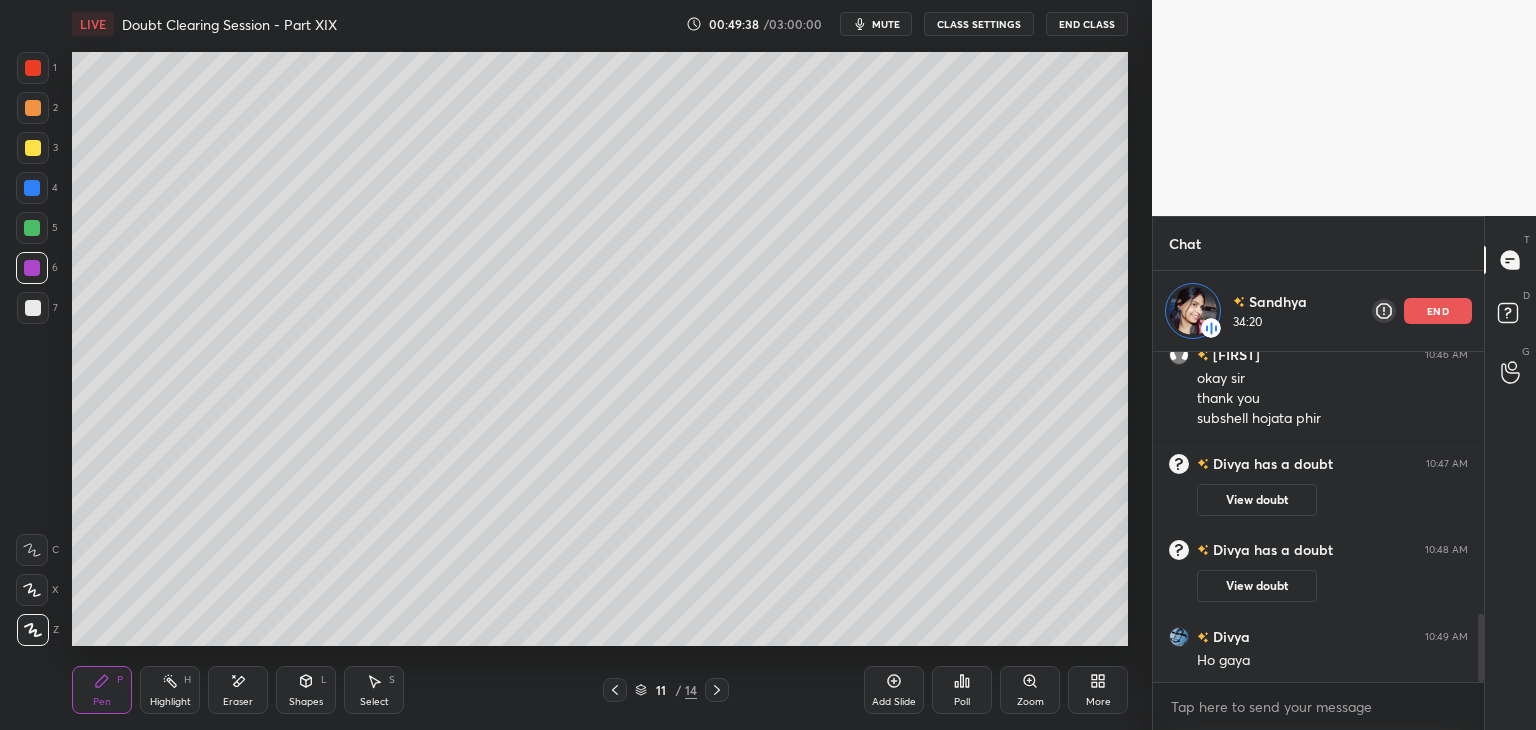 click at bounding box center [33, 308] 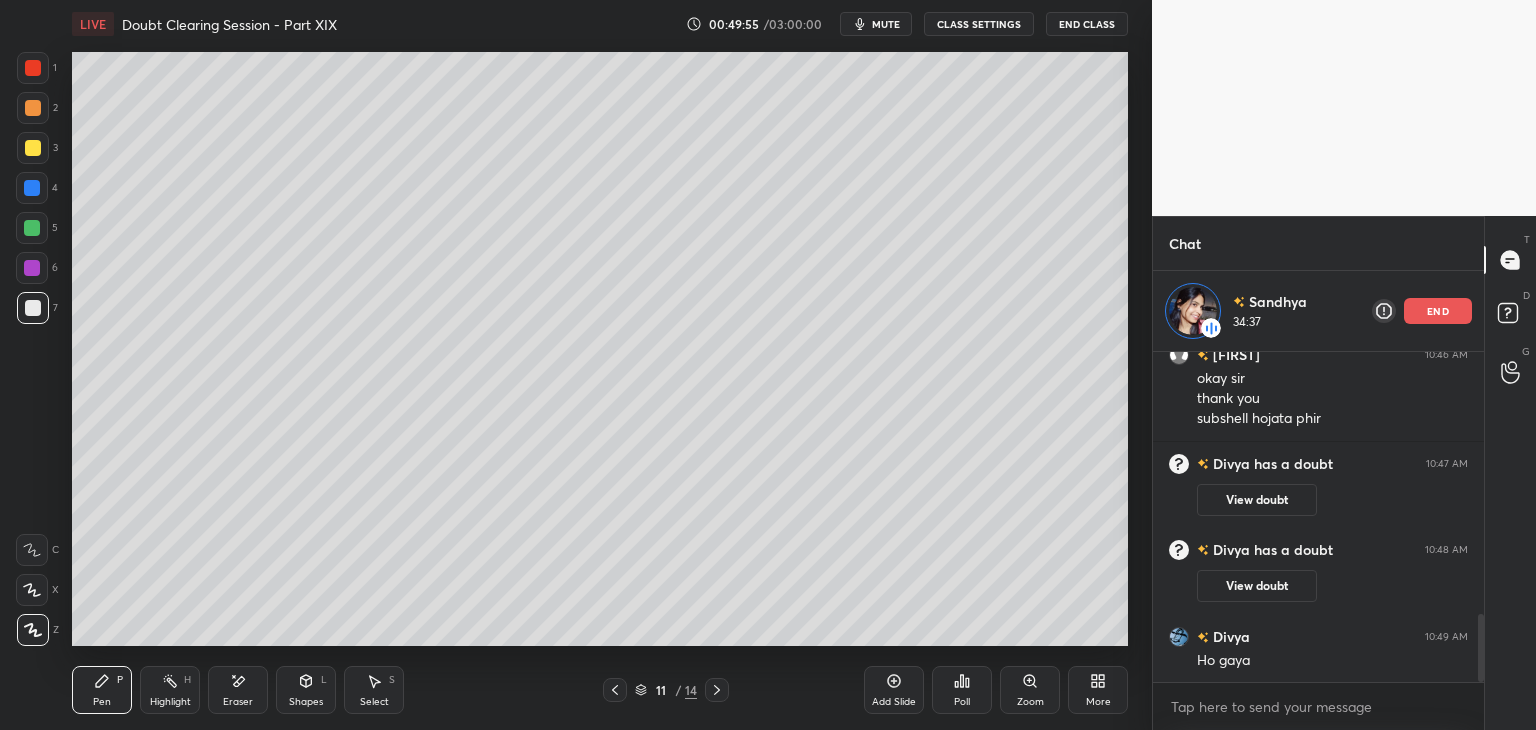 click on "2" at bounding box center [37, 112] 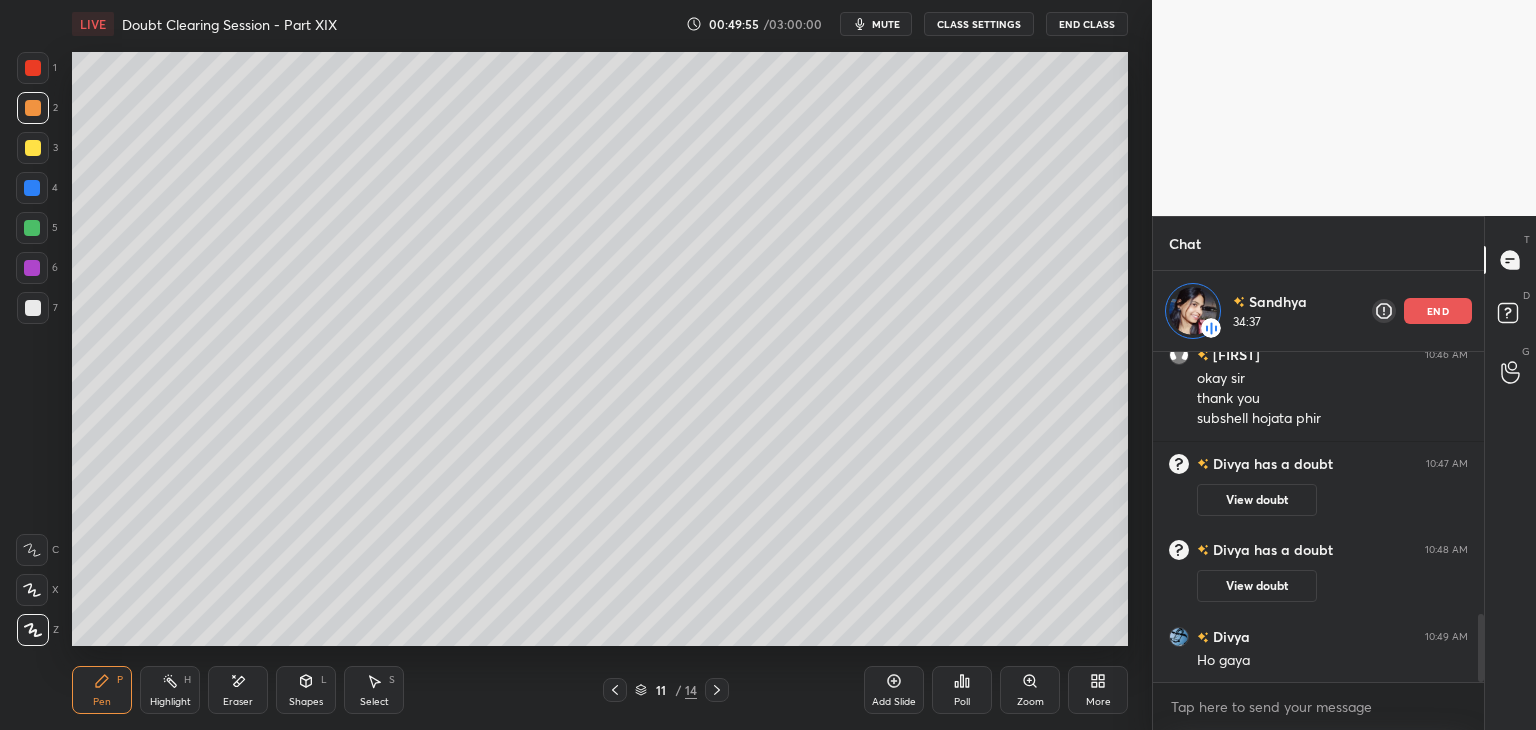 click at bounding box center (33, 108) 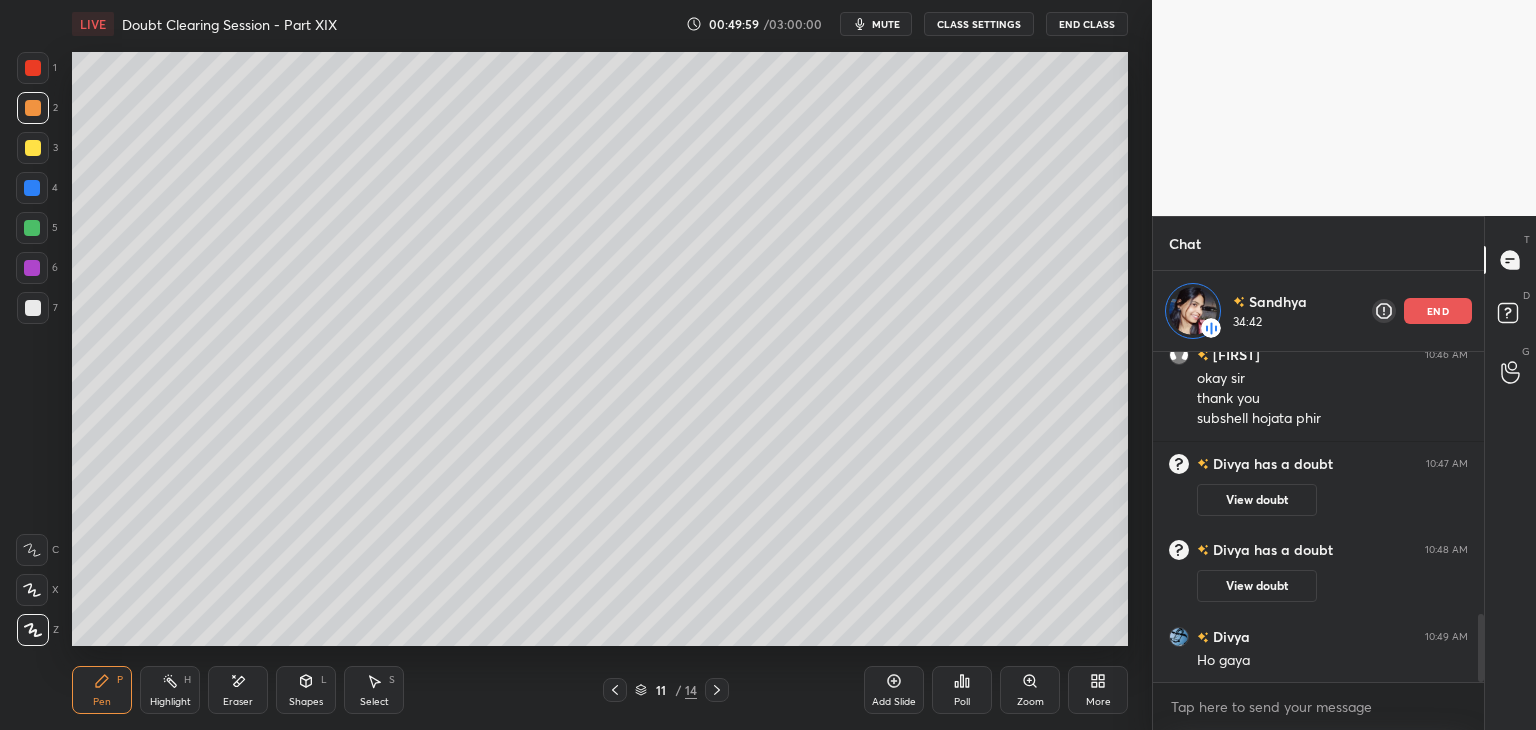 click on "Highlight H" at bounding box center (170, 690) 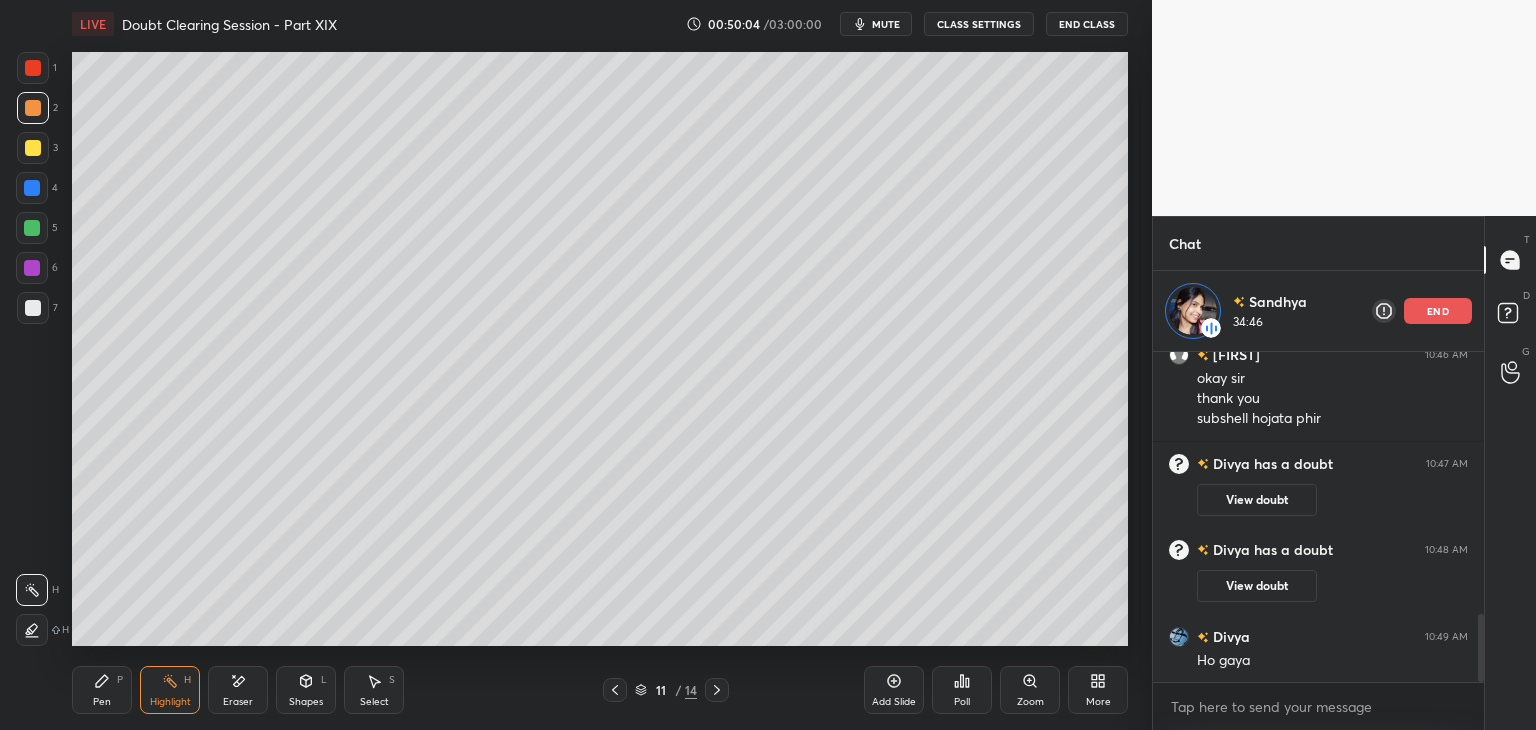 click on "Pen P" at bounding box center (102, 690) 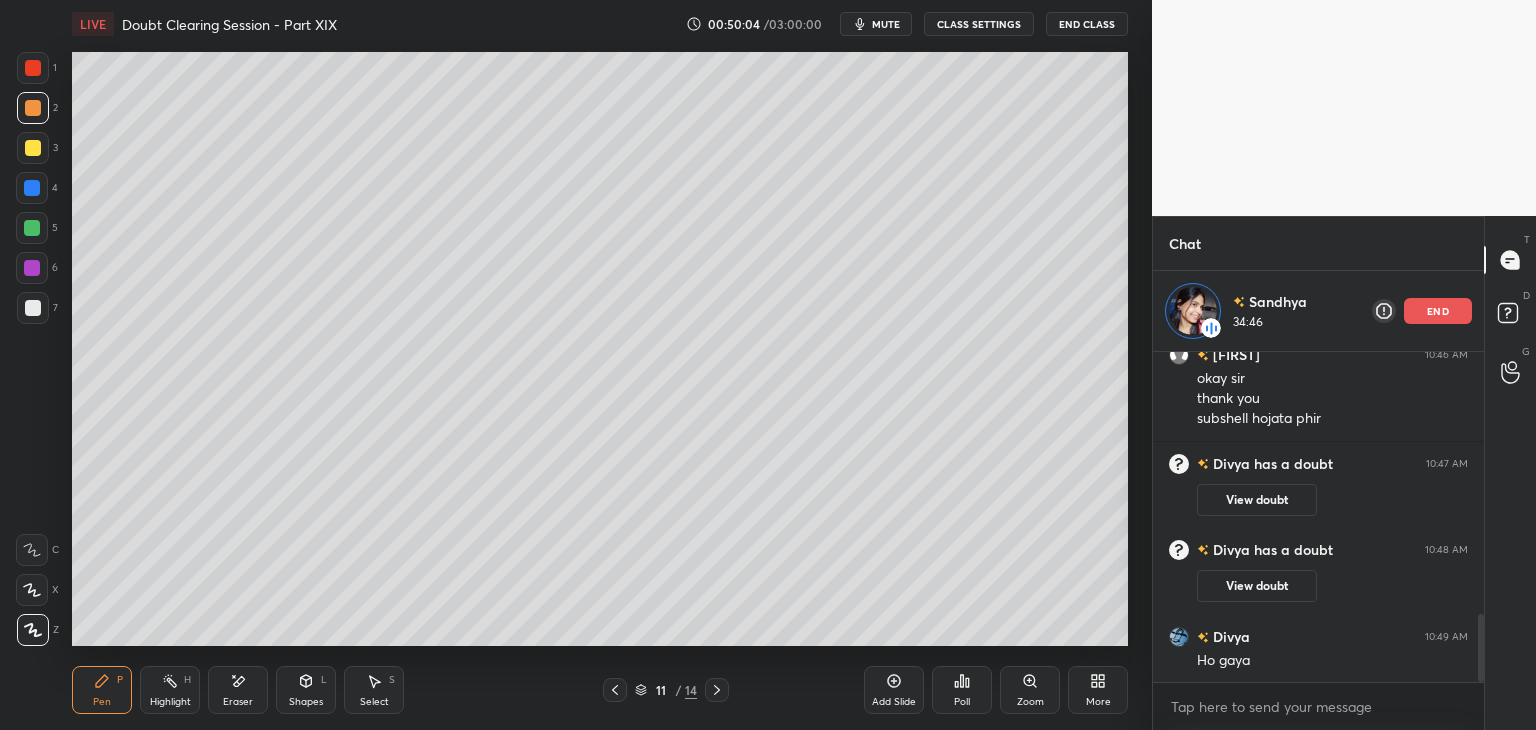click on "Highlight H" at bounding box center (170, 690) 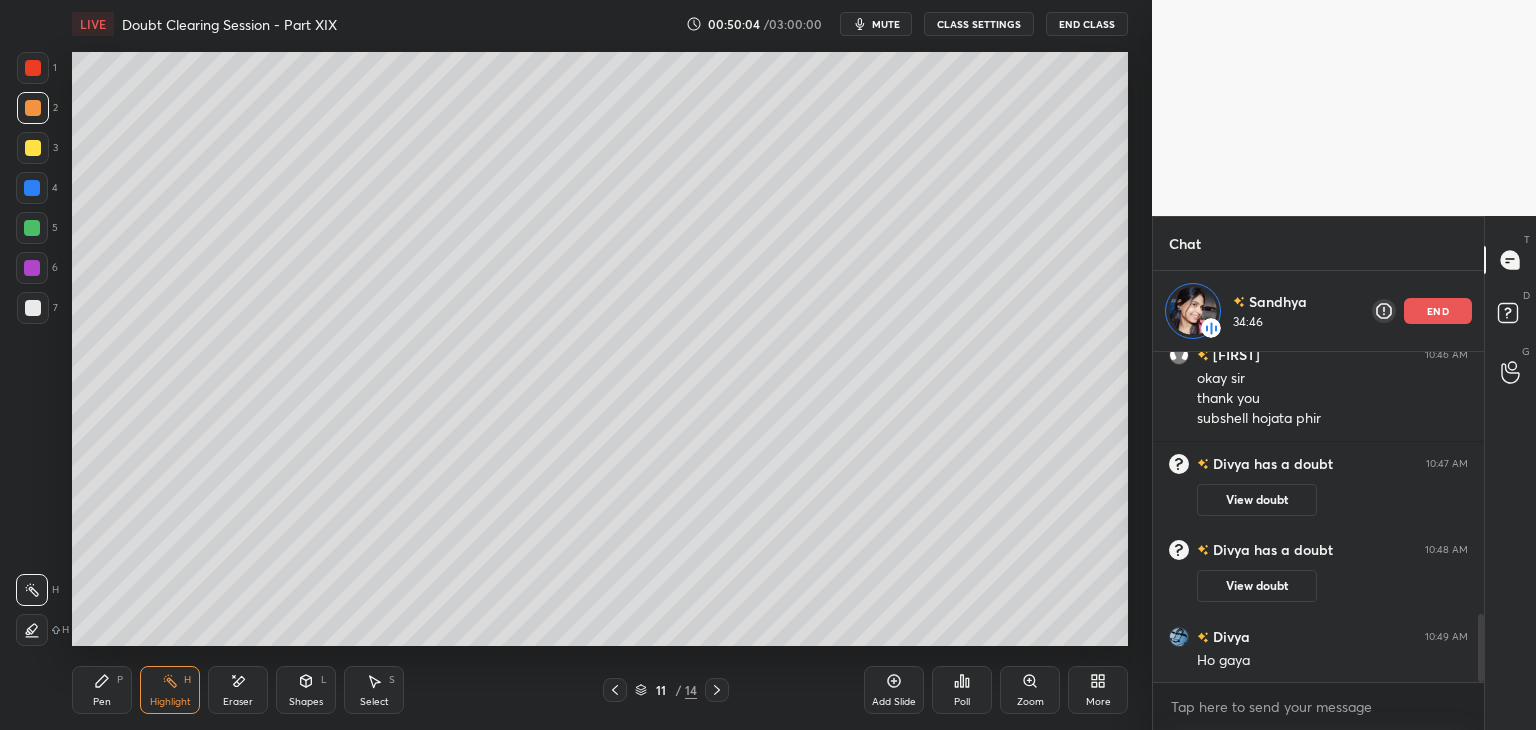 click on "Pen P" at bounding box center (102, 690) 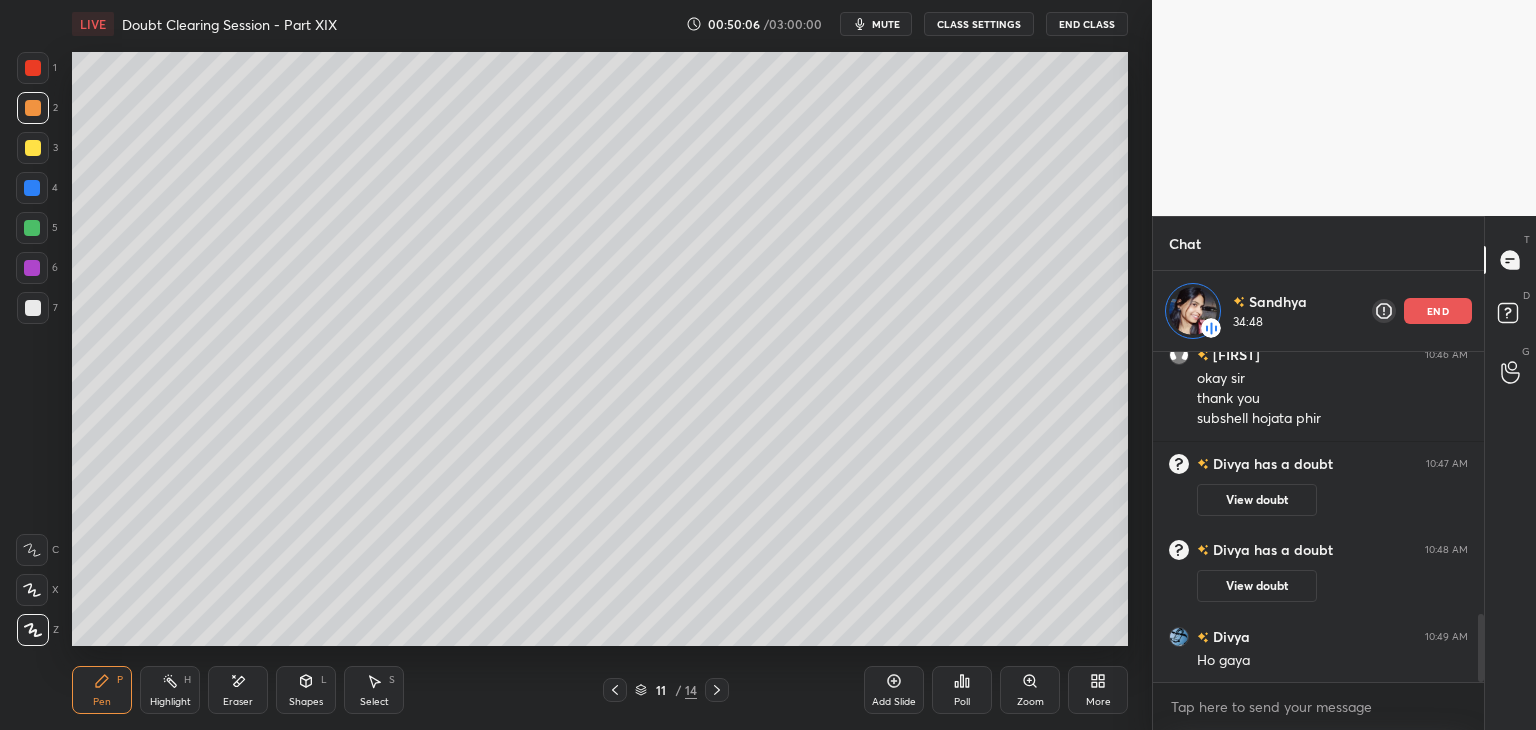 click 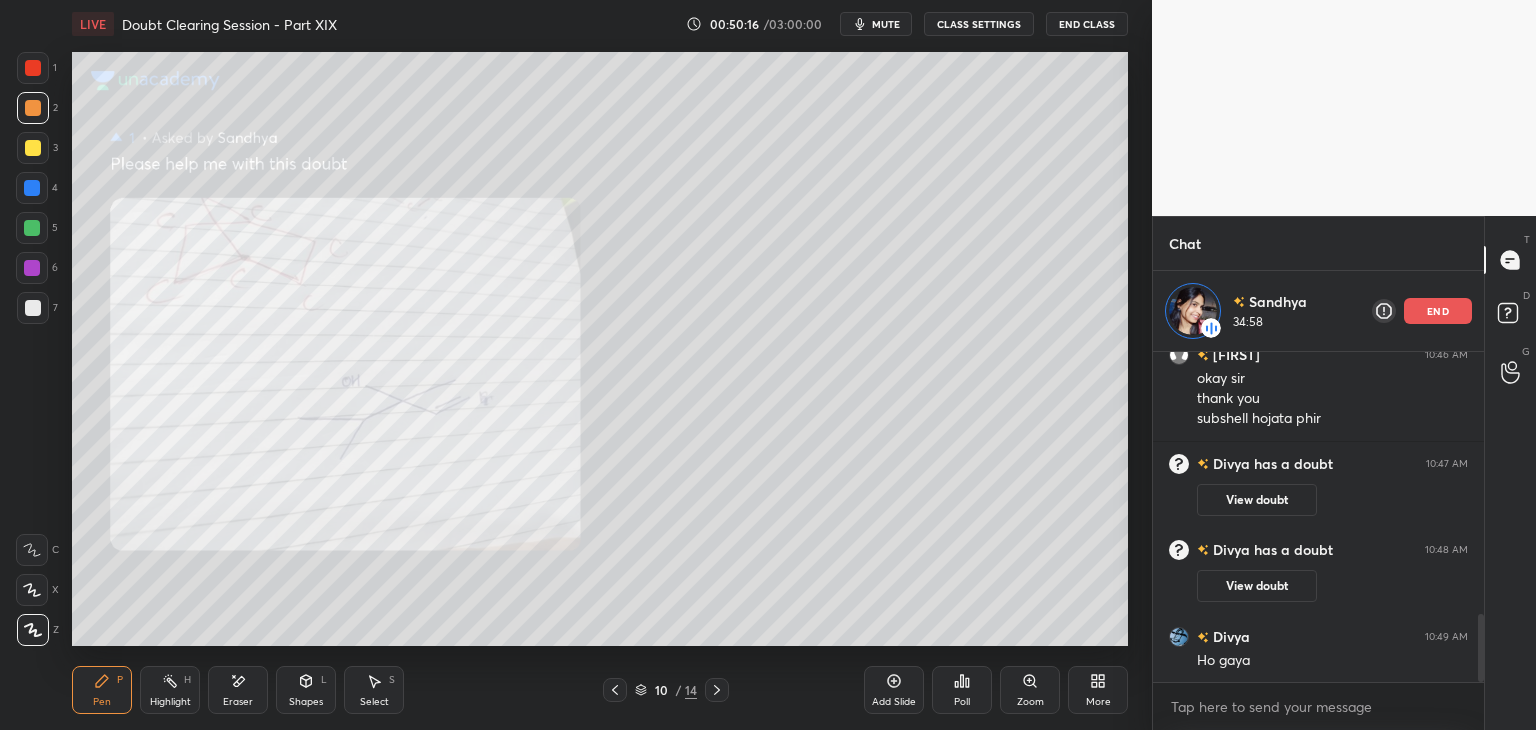 click on "Highlight H" at bounding box center [170, 690] 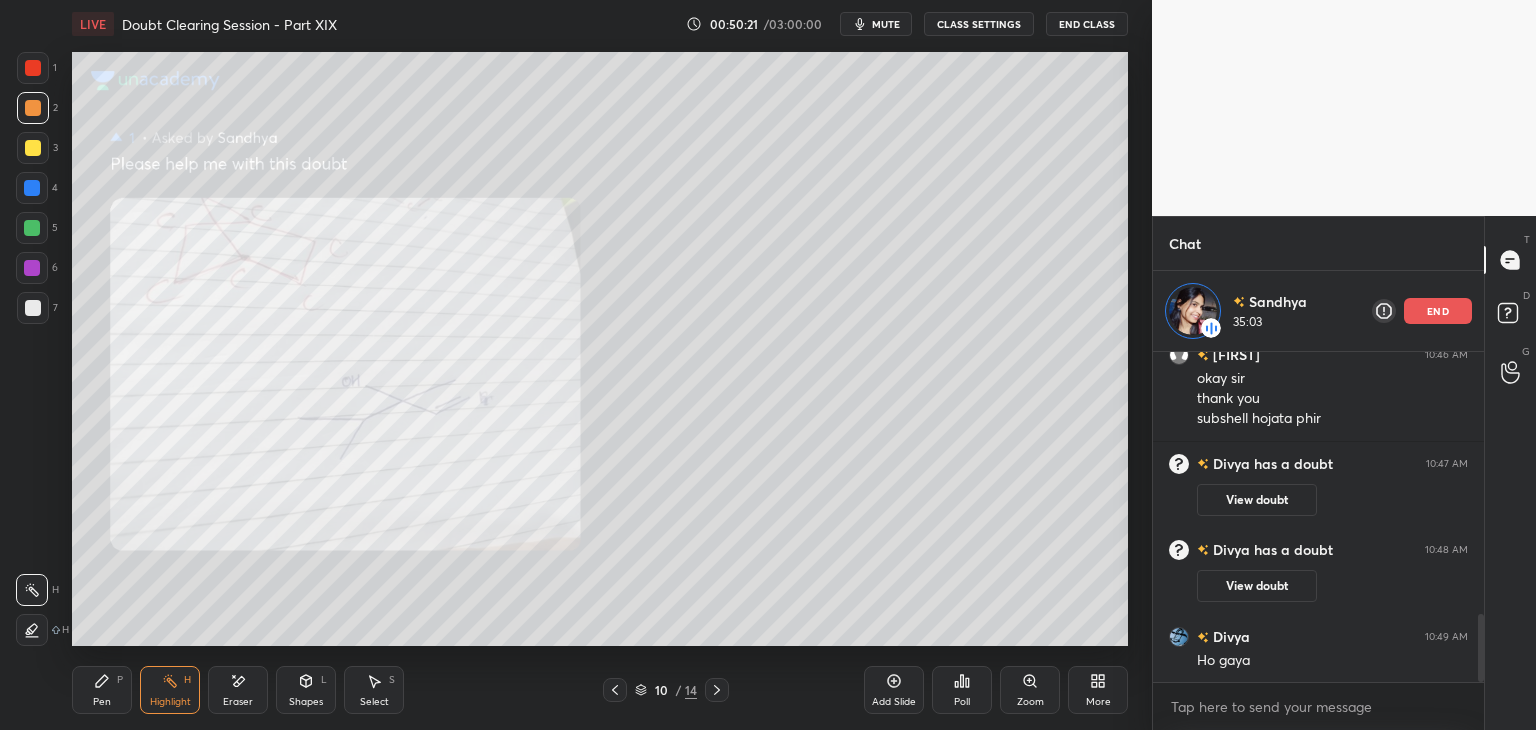 click on "Highlight H" at bounding box center (170, 690) 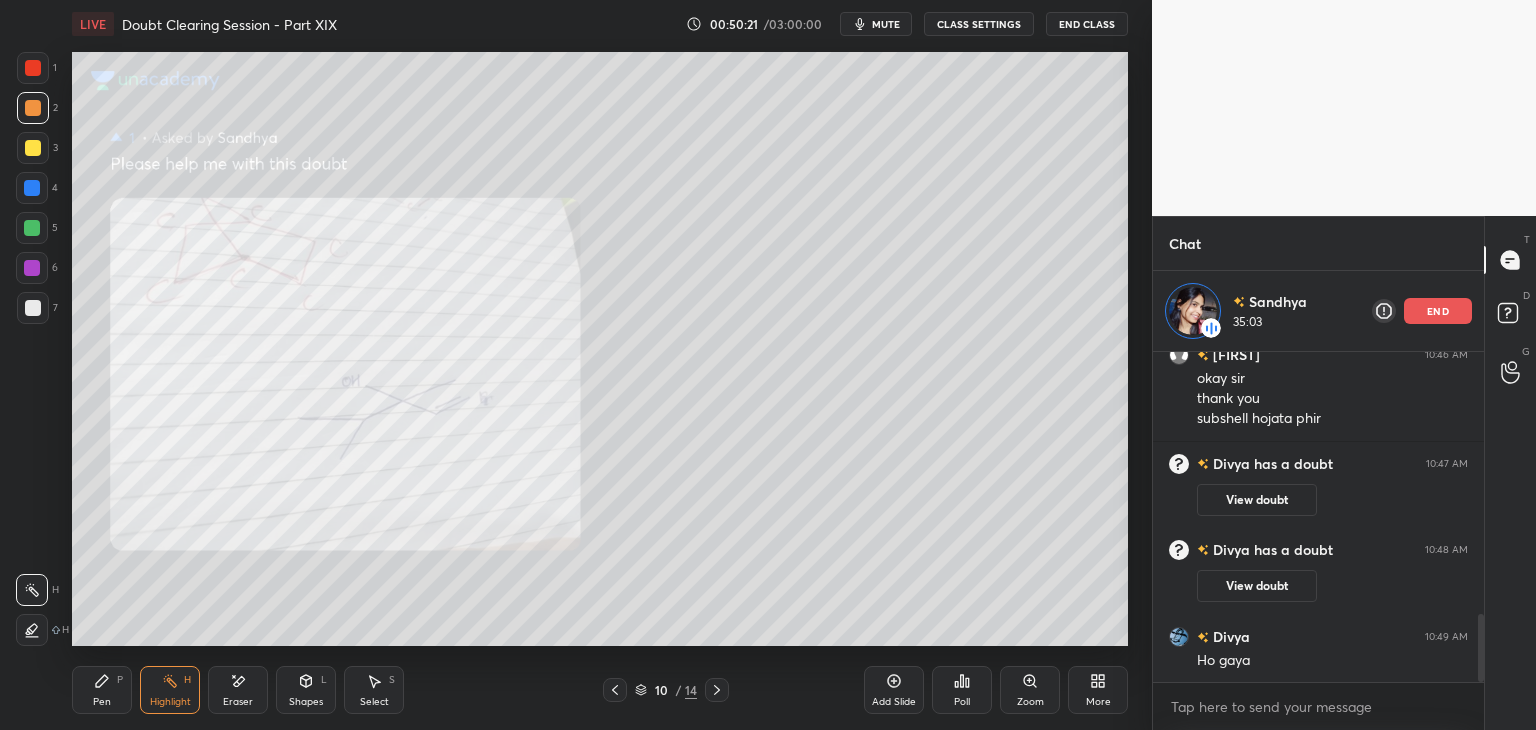 click on "Pen P" at bounding box center (102, 690) 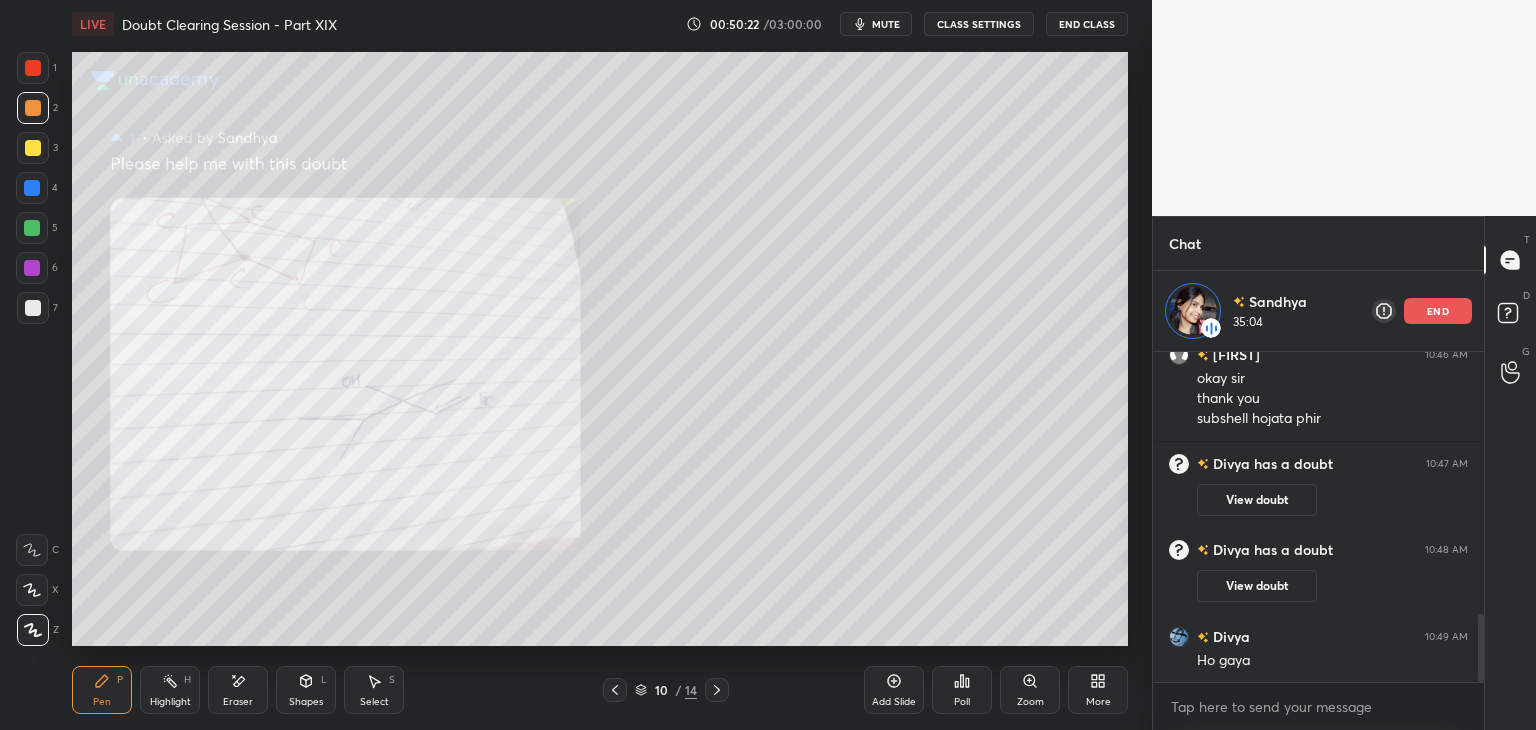 click at bounding box center [32, 228] 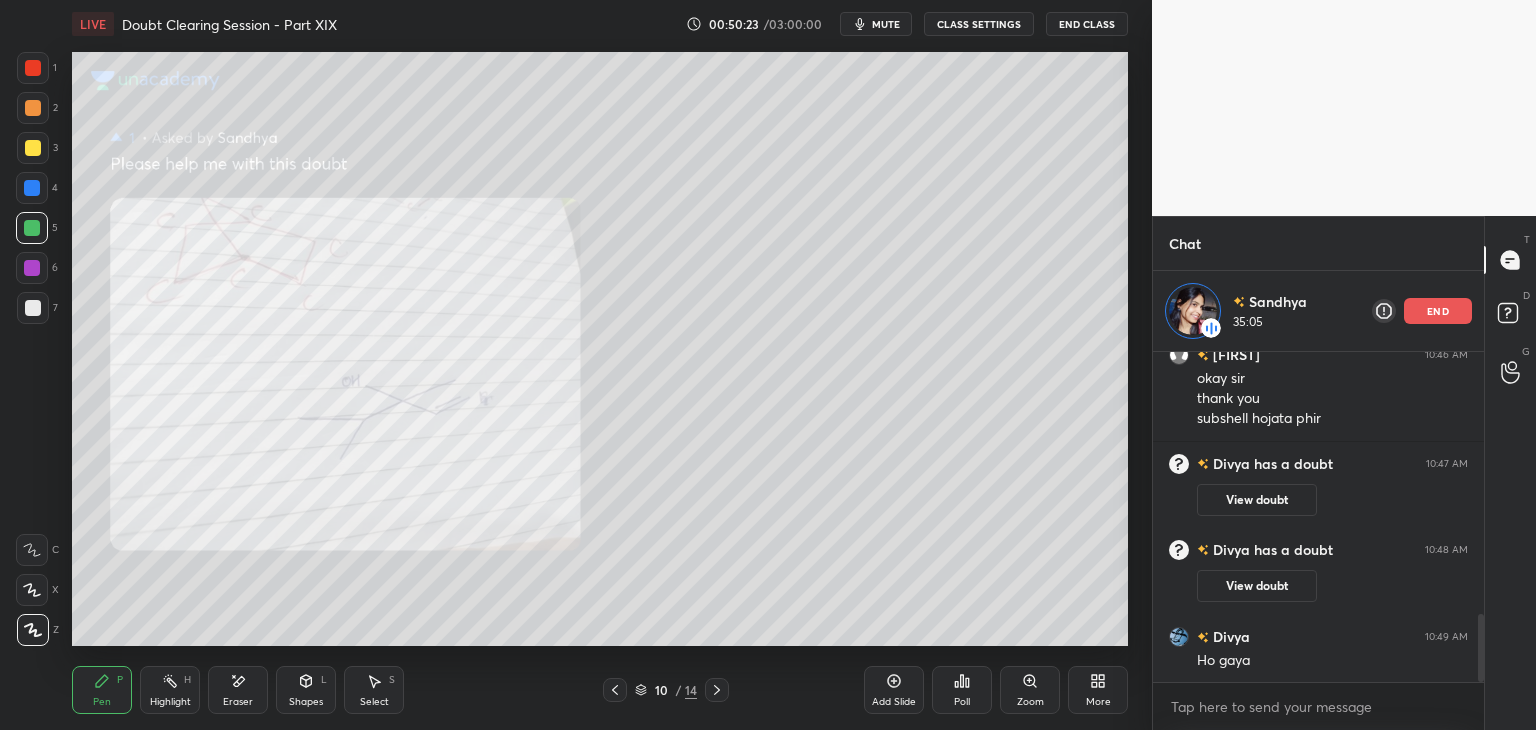 click on "Highlight" at bounding box center (170, 702) 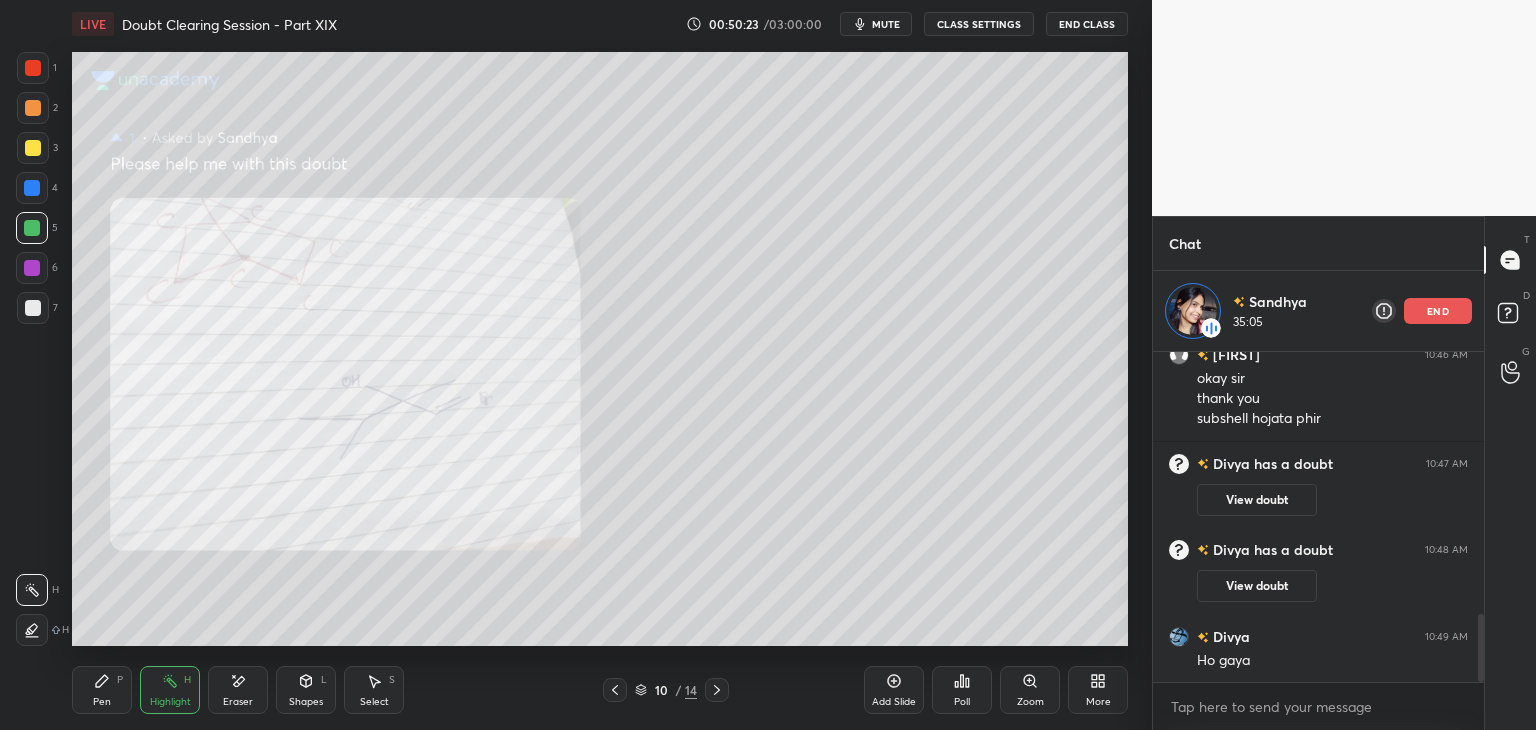 click on "Pen P" at bounding box center [102, 690] 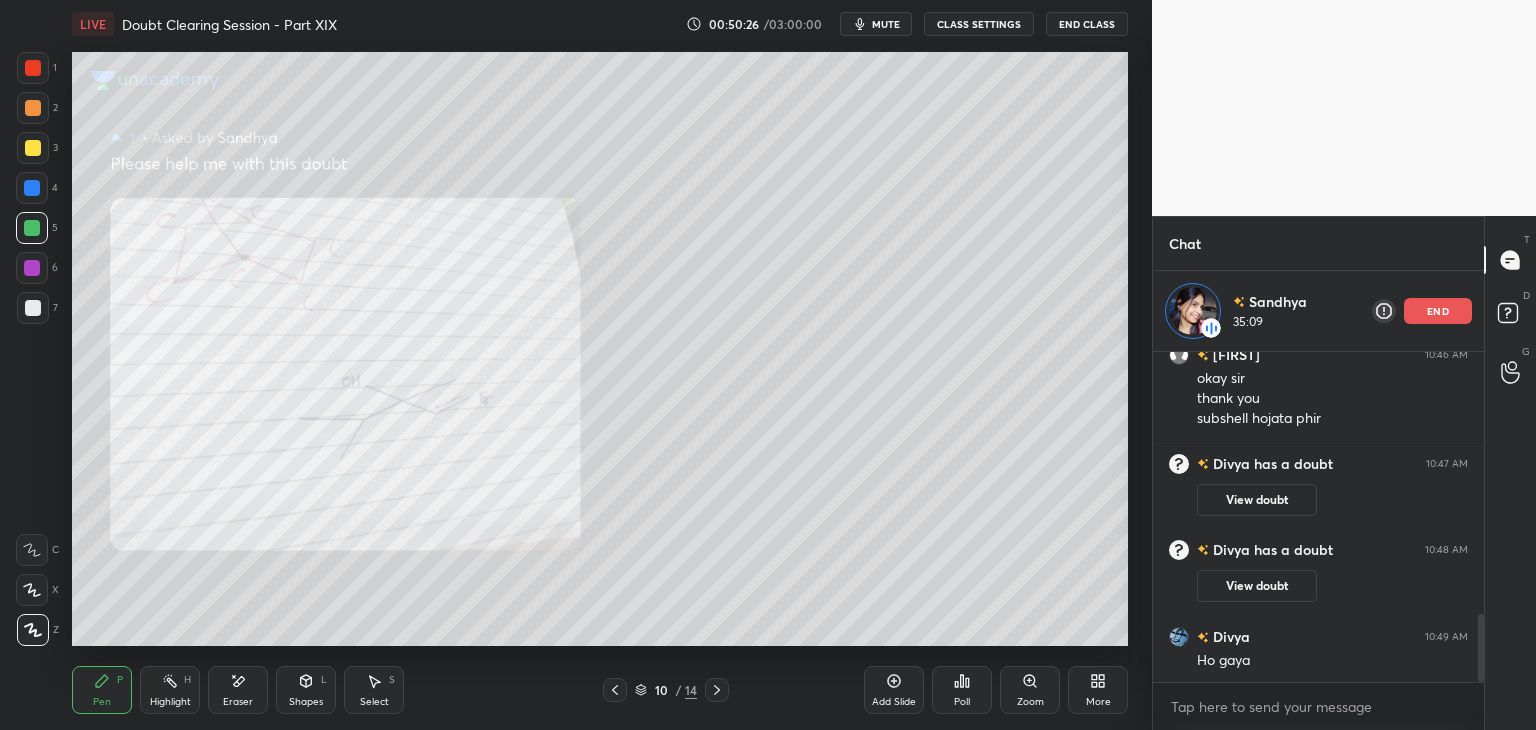 scroll, scrollTop: 1320, scrollLeft: 0, axis: vertical 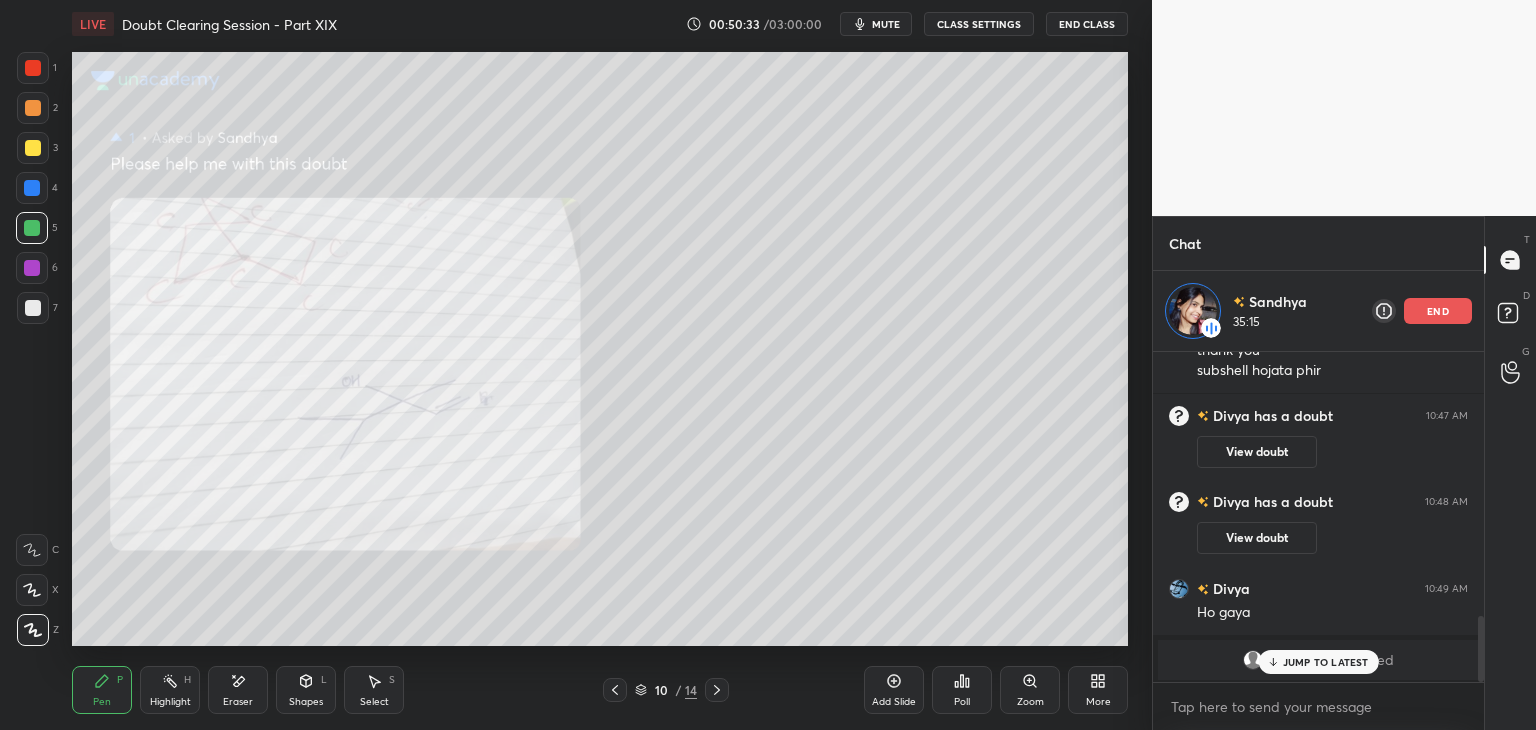 click on "JUMP TO LATEST" at bounding box center [1318, 662] 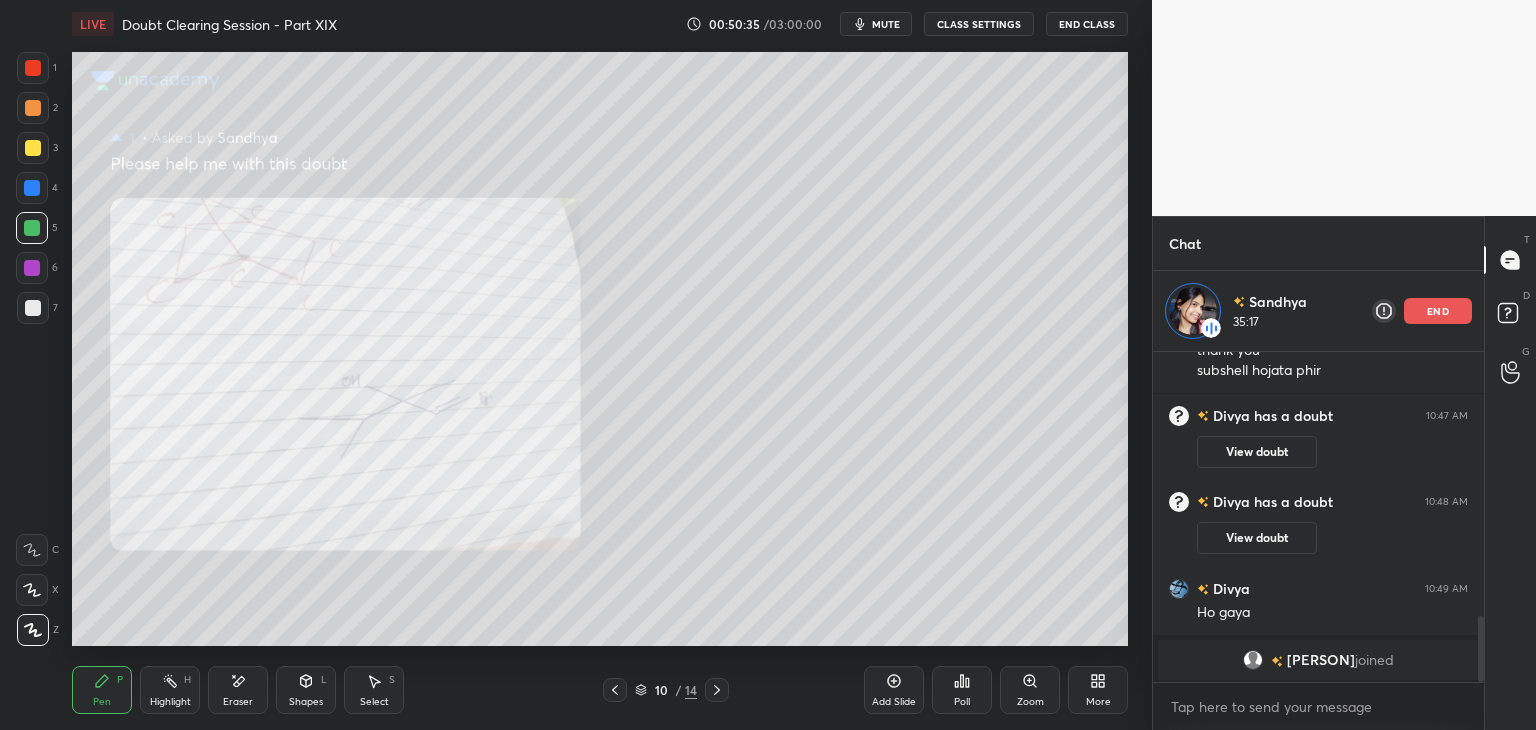 click 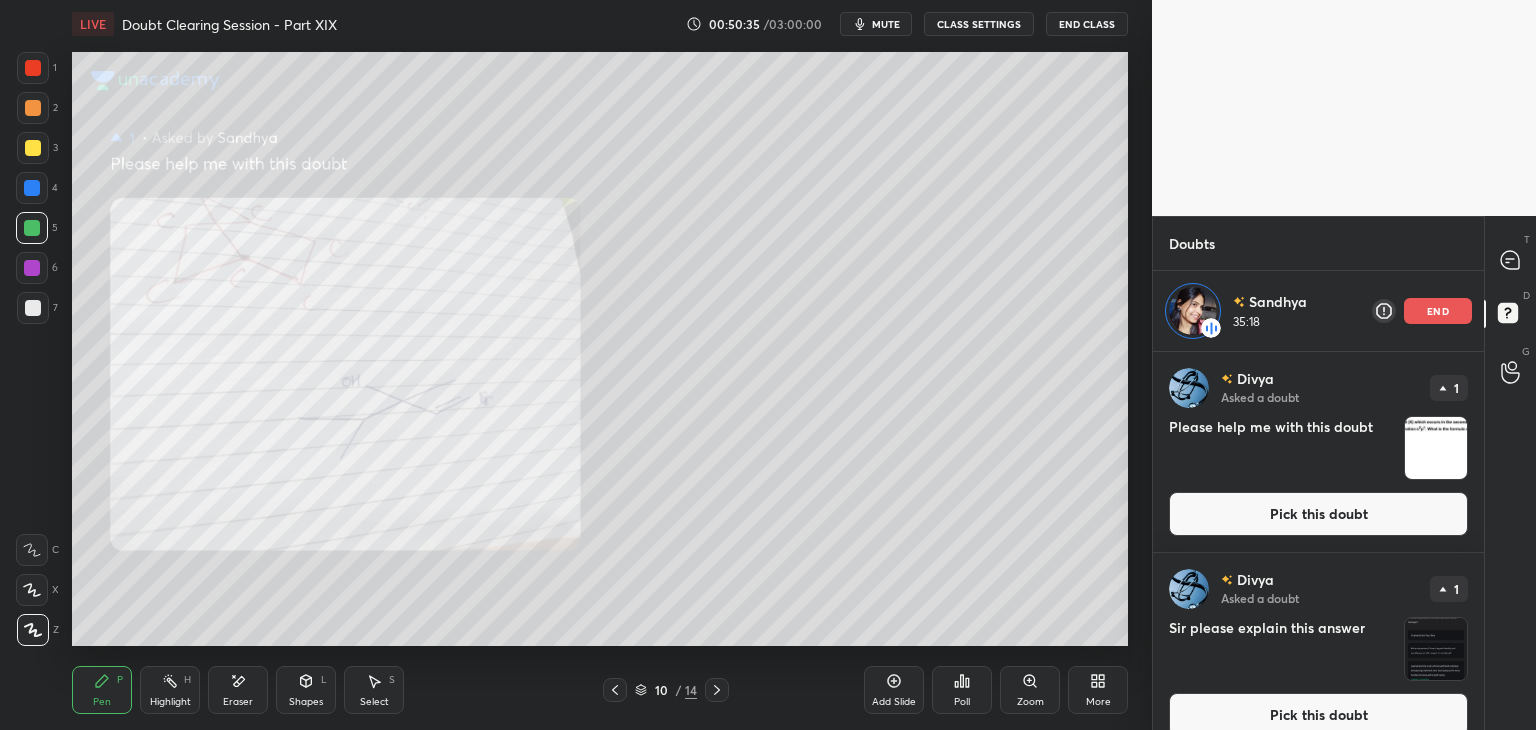 click at bounding box center (1436, 448) 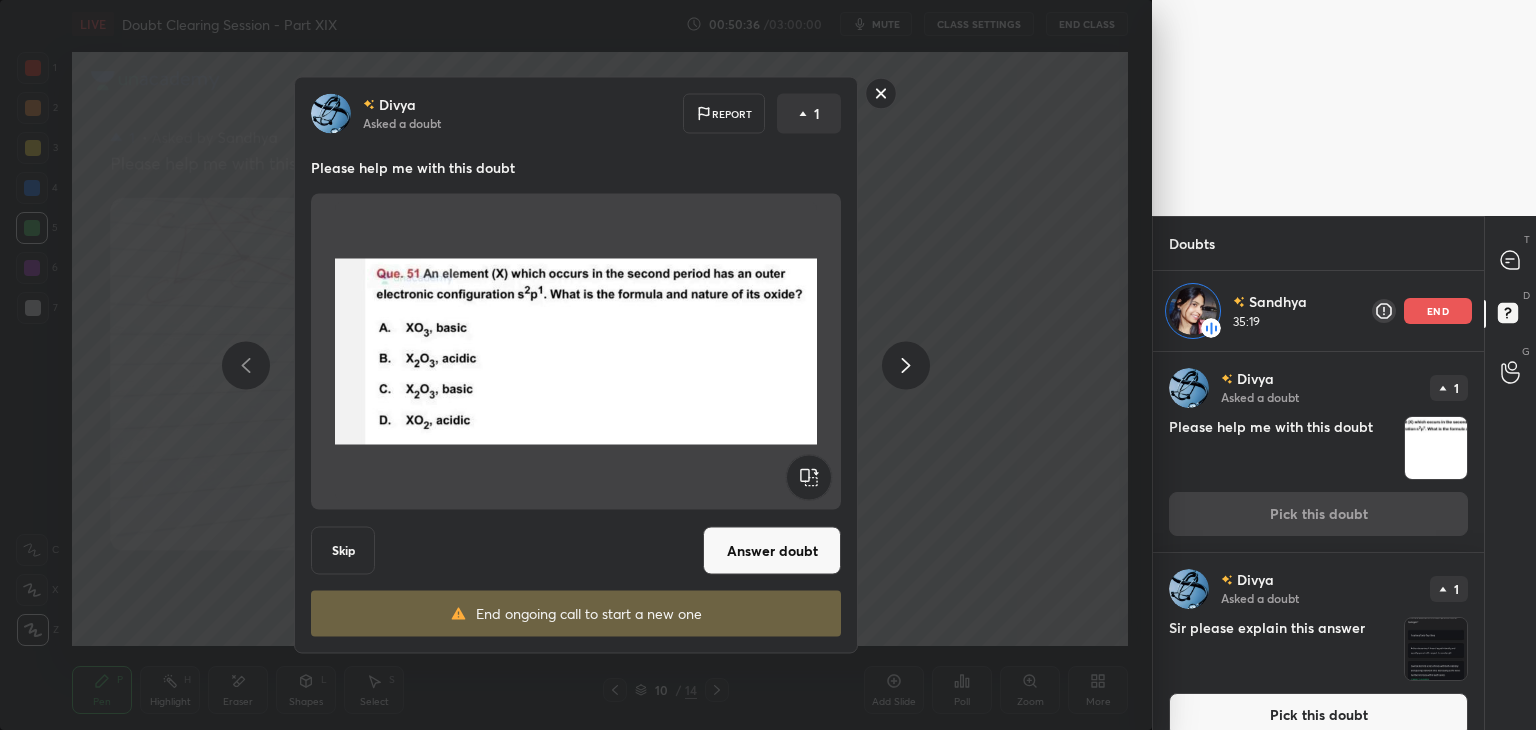 click at bounding box center (1436, 649) 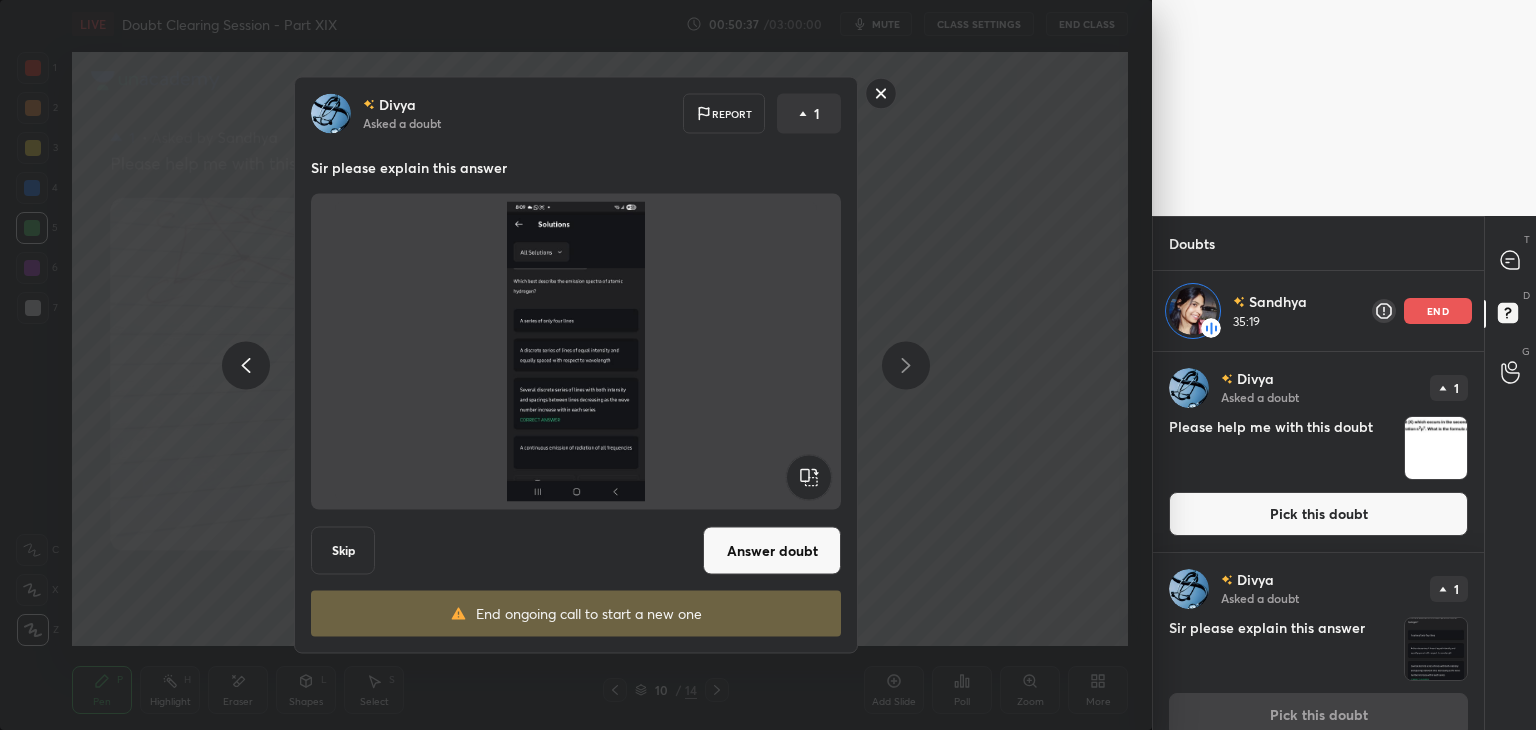scroll, scrollTop: 23, scrollLeft: 0, axis: vertical 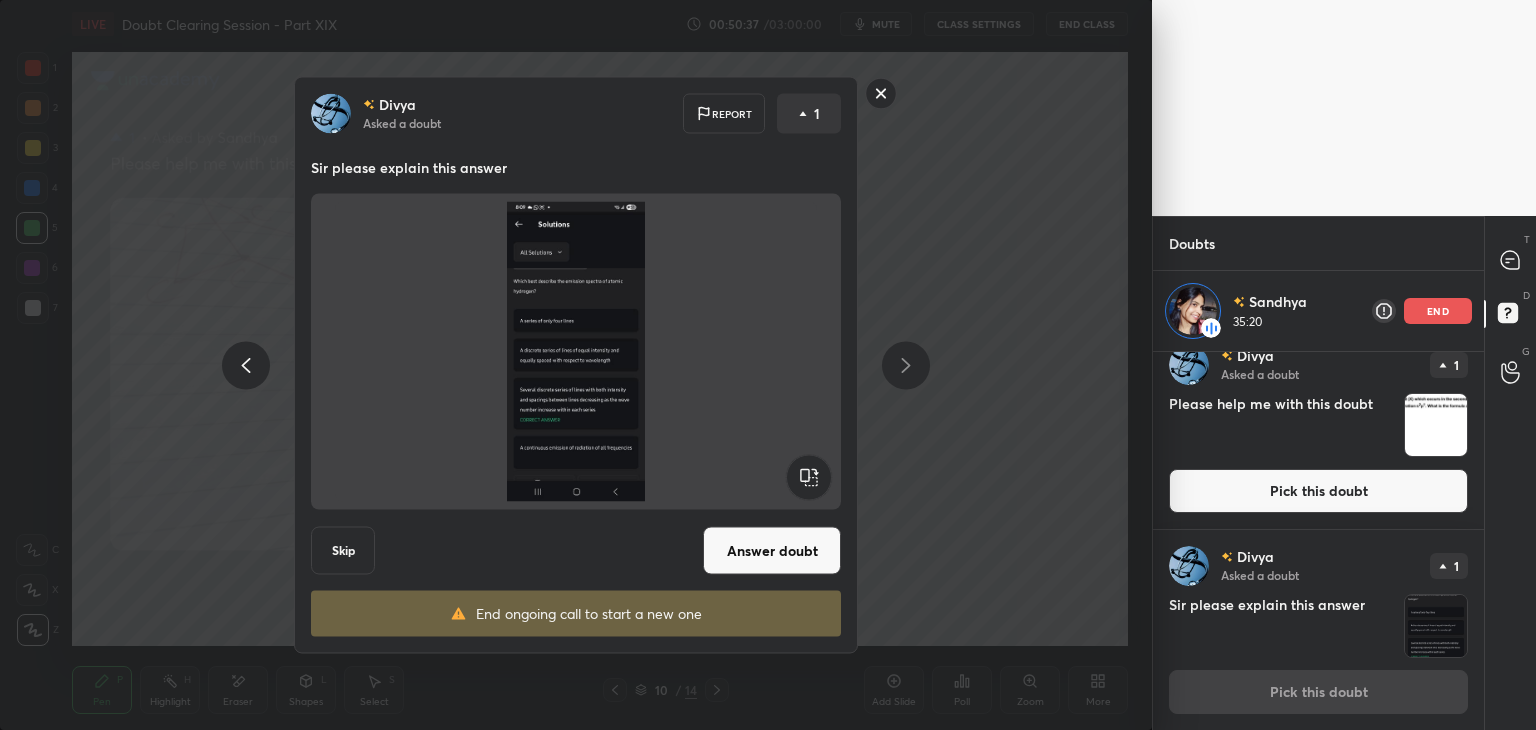 click on "Answer doubt" at bounding box center (772, 551) 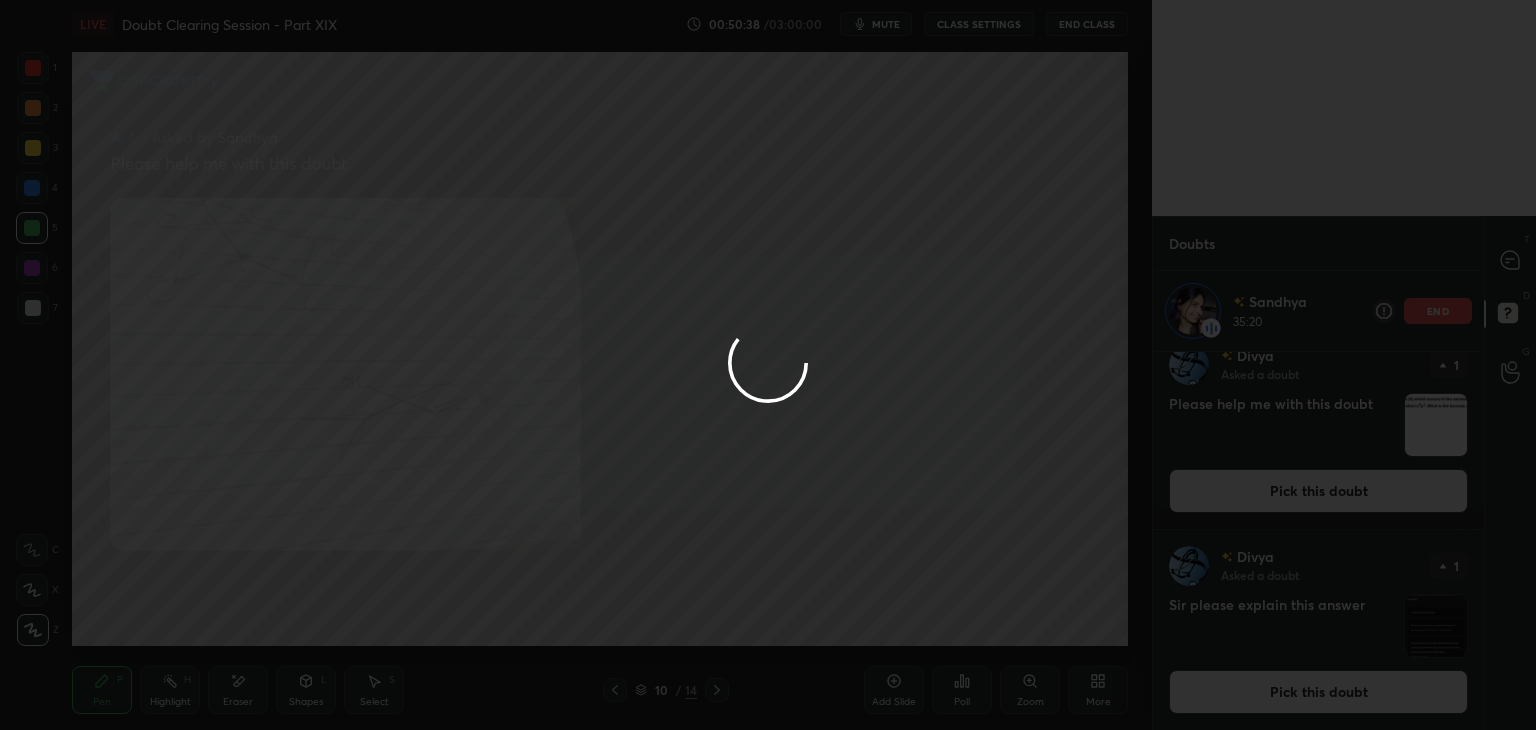 scroll, scrollTop: 0, scrollLeft: 0, axis: both 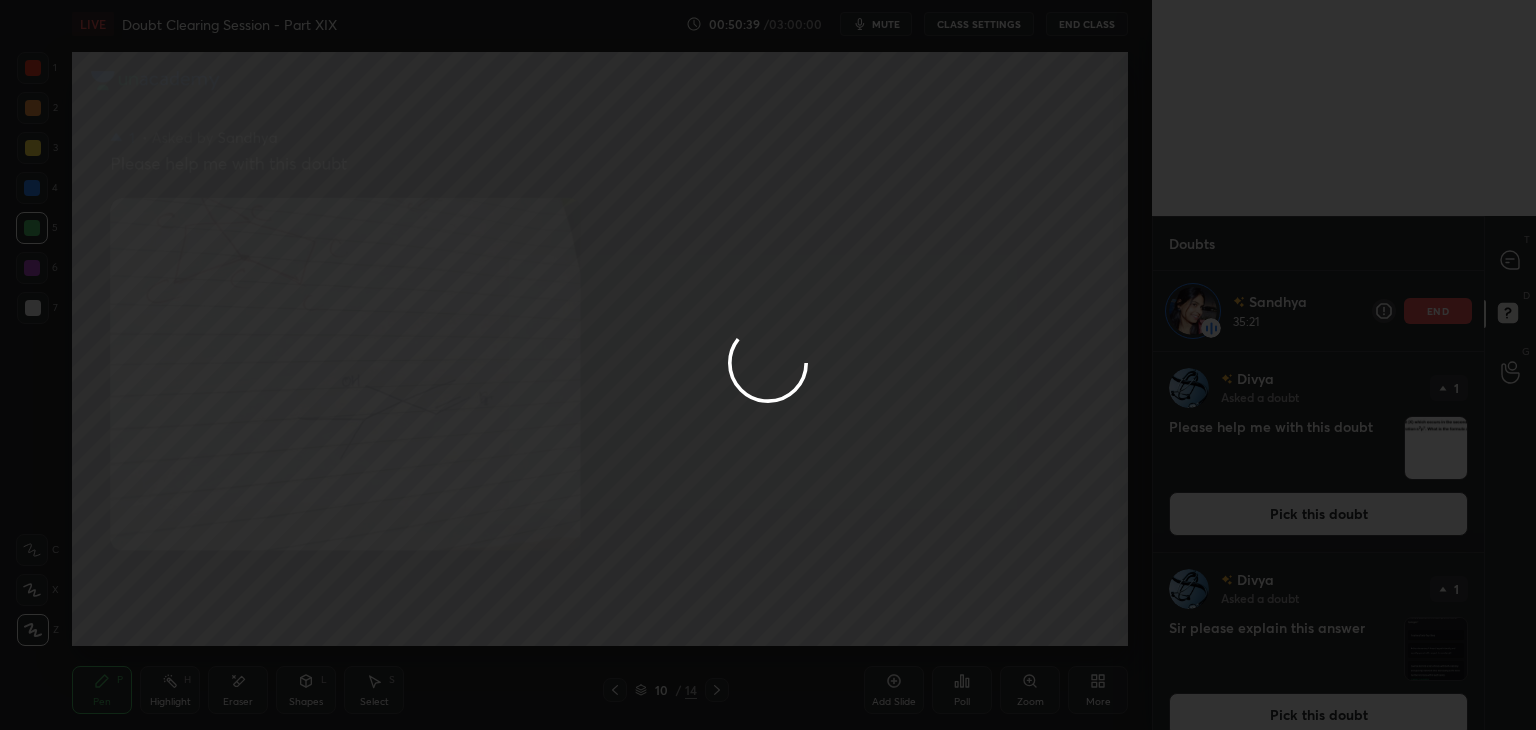 click at bounding box center (768, 365) 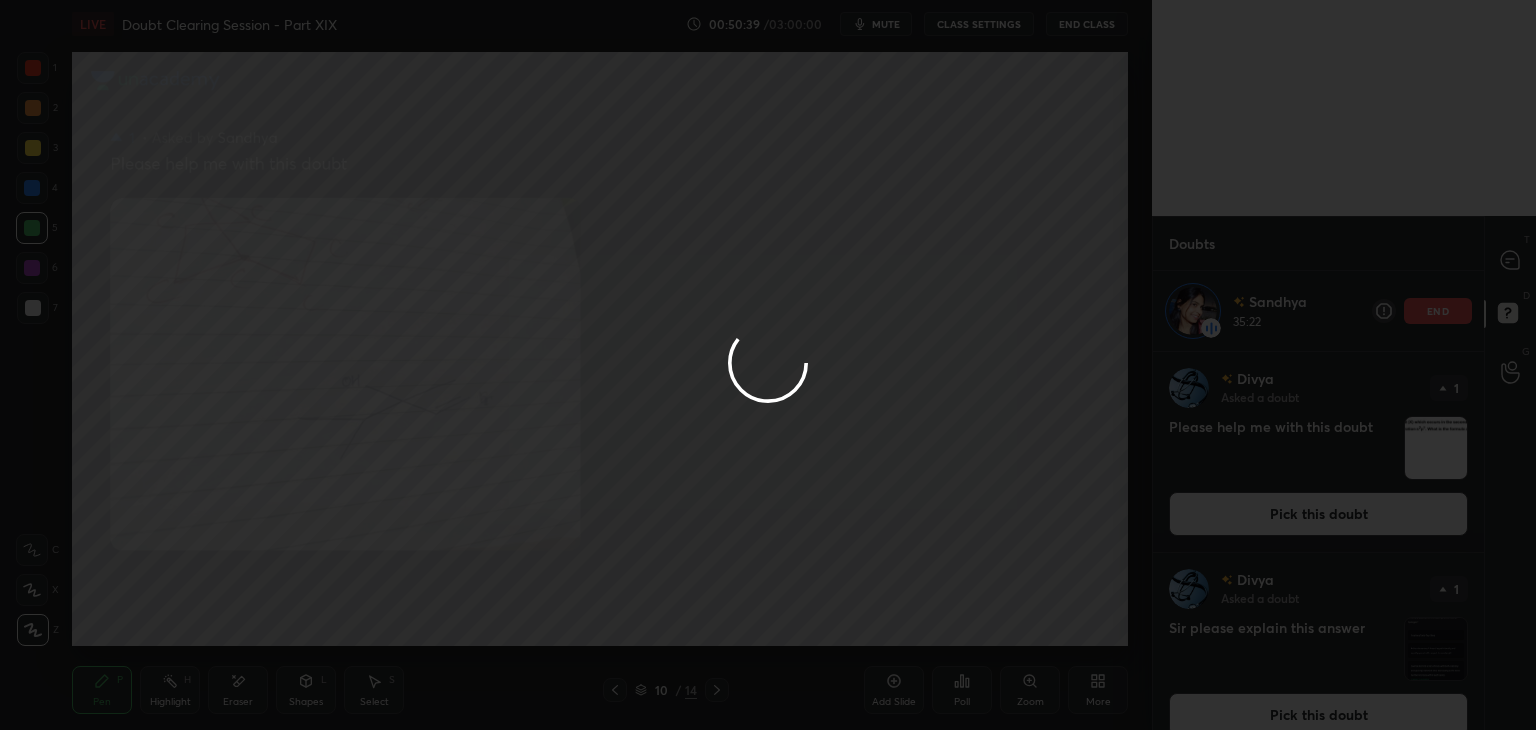 click at bounding box center [768, 365] 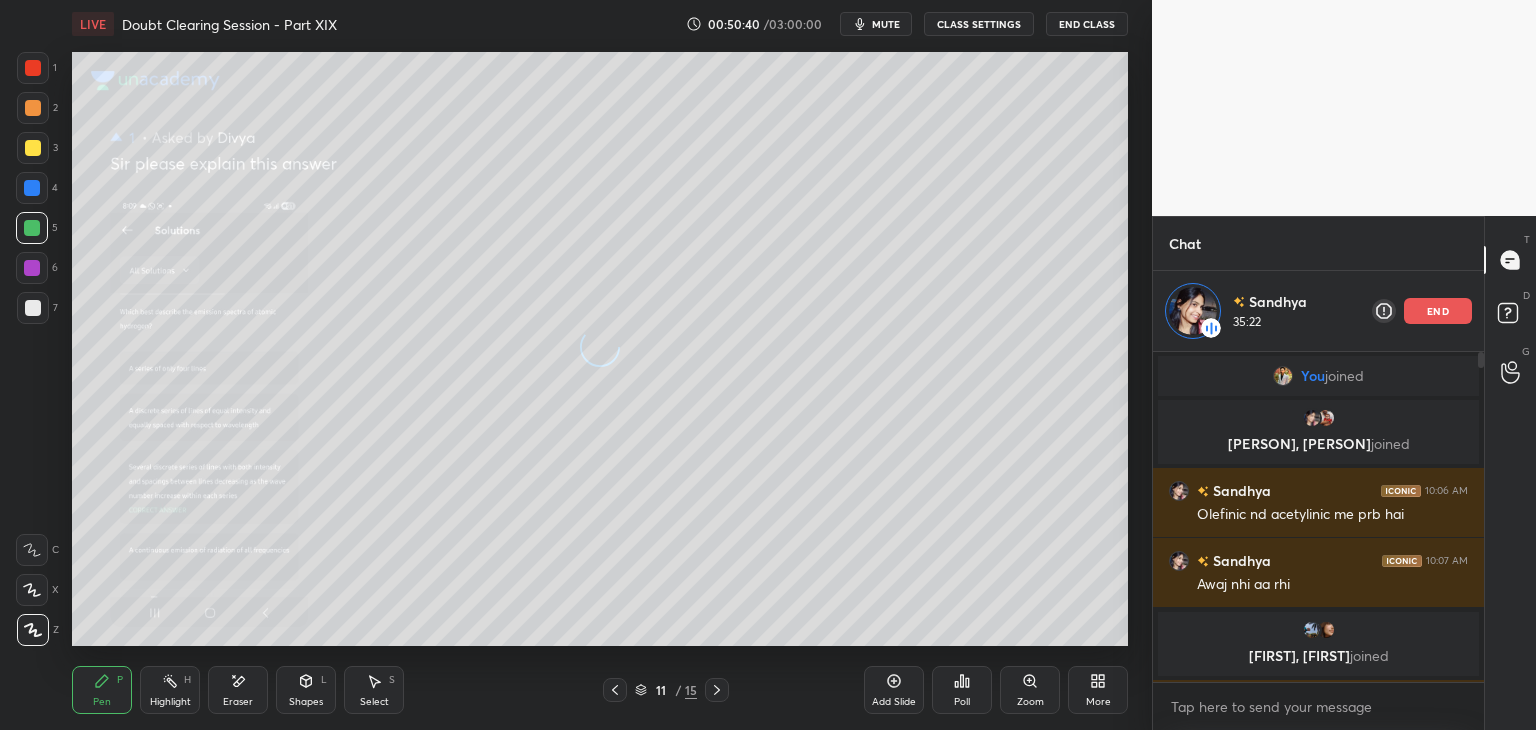 click 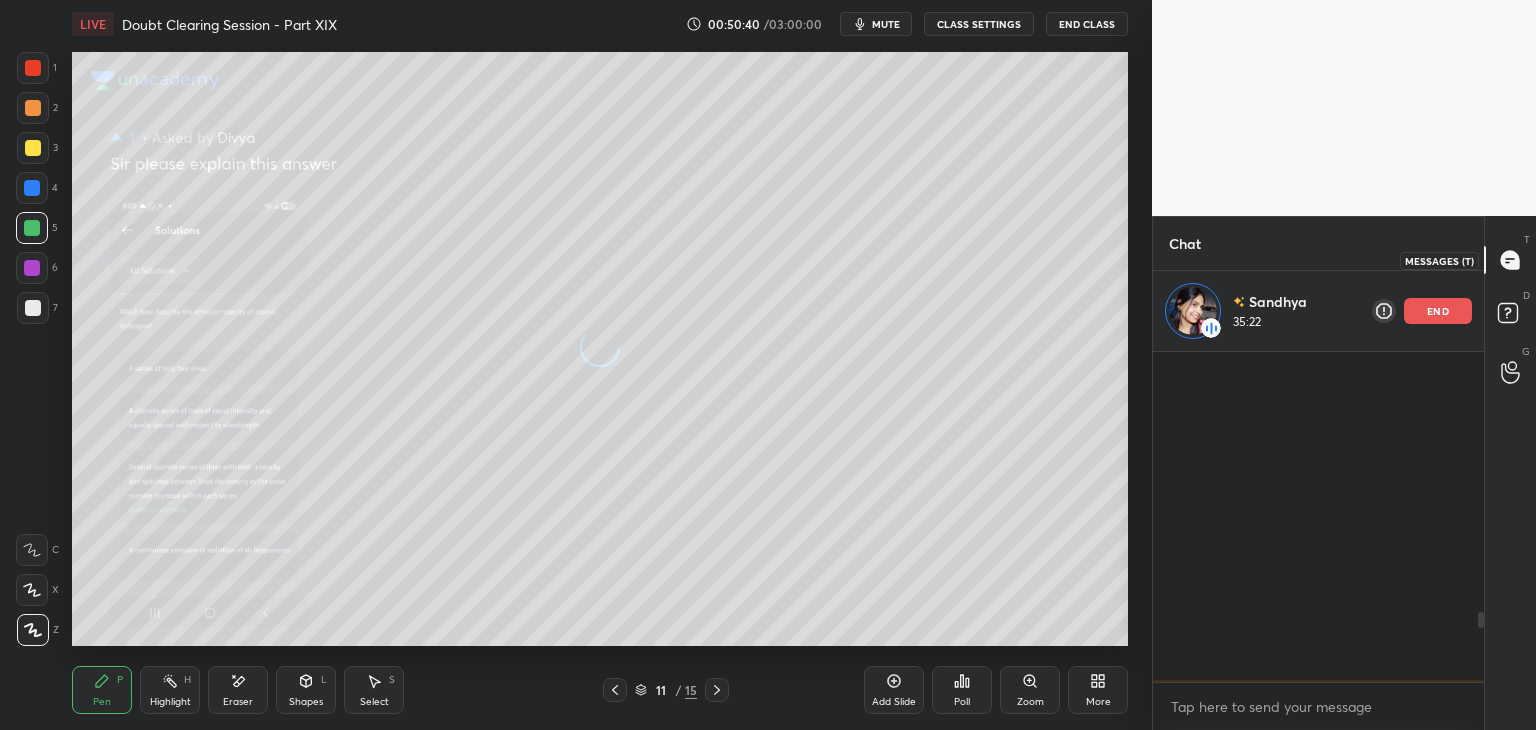 scroll, scrollTop: 1235, scrollLeft: 0, axis: vertical 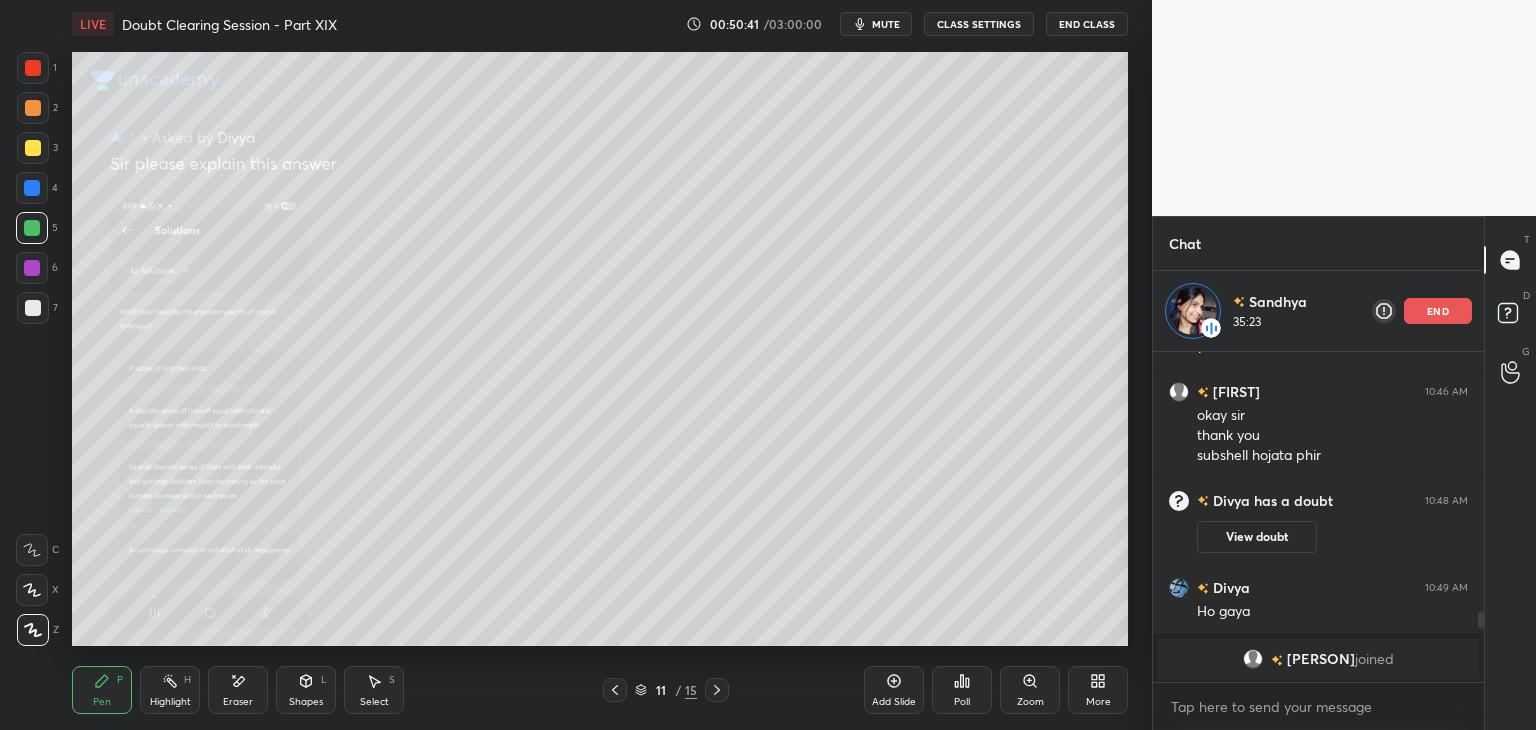 click on "Zoom" at bounding box center (1030, 690) 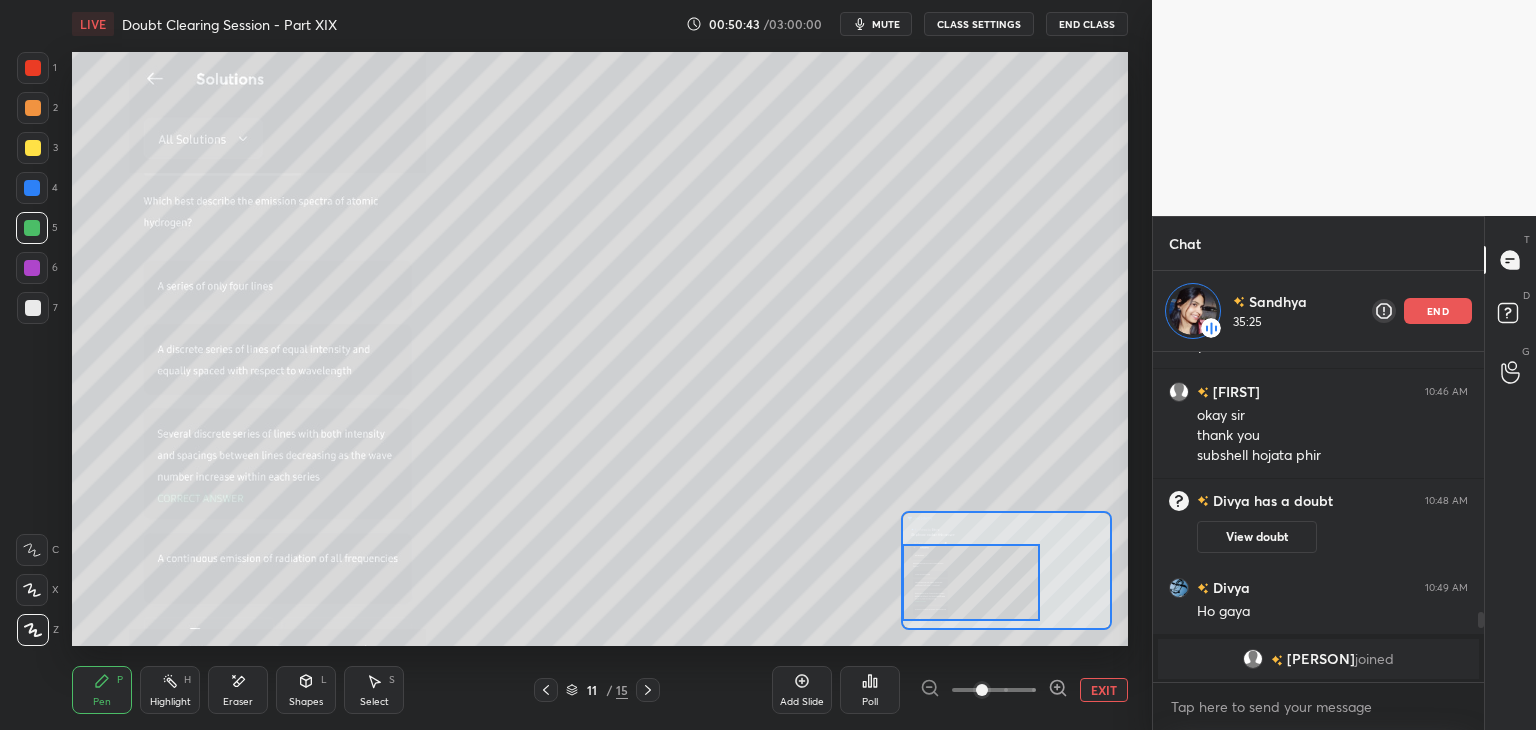 click at bounding box center [33, 108] 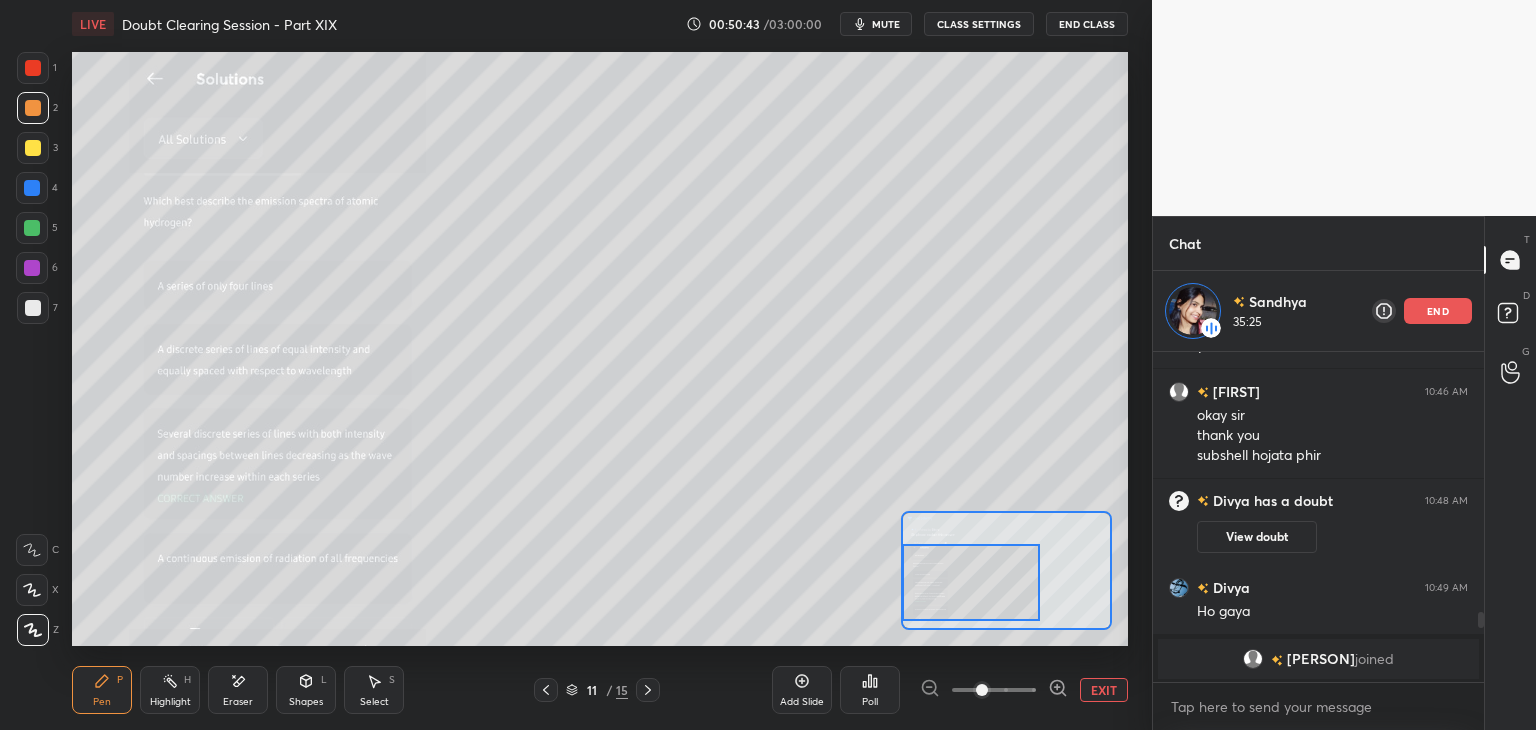 click on "3" at bounding box center [37, 152] 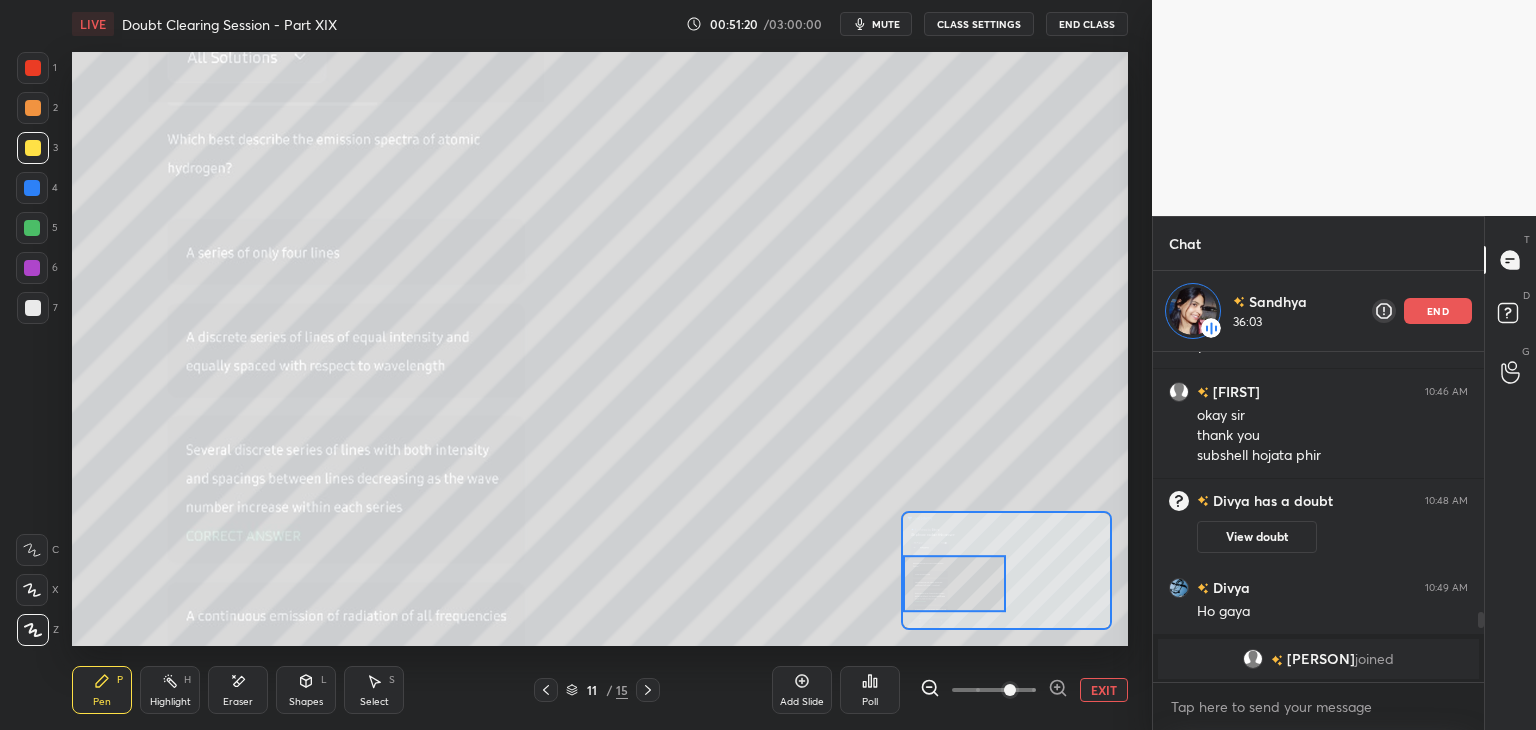 click at bounding box center [32, 188] 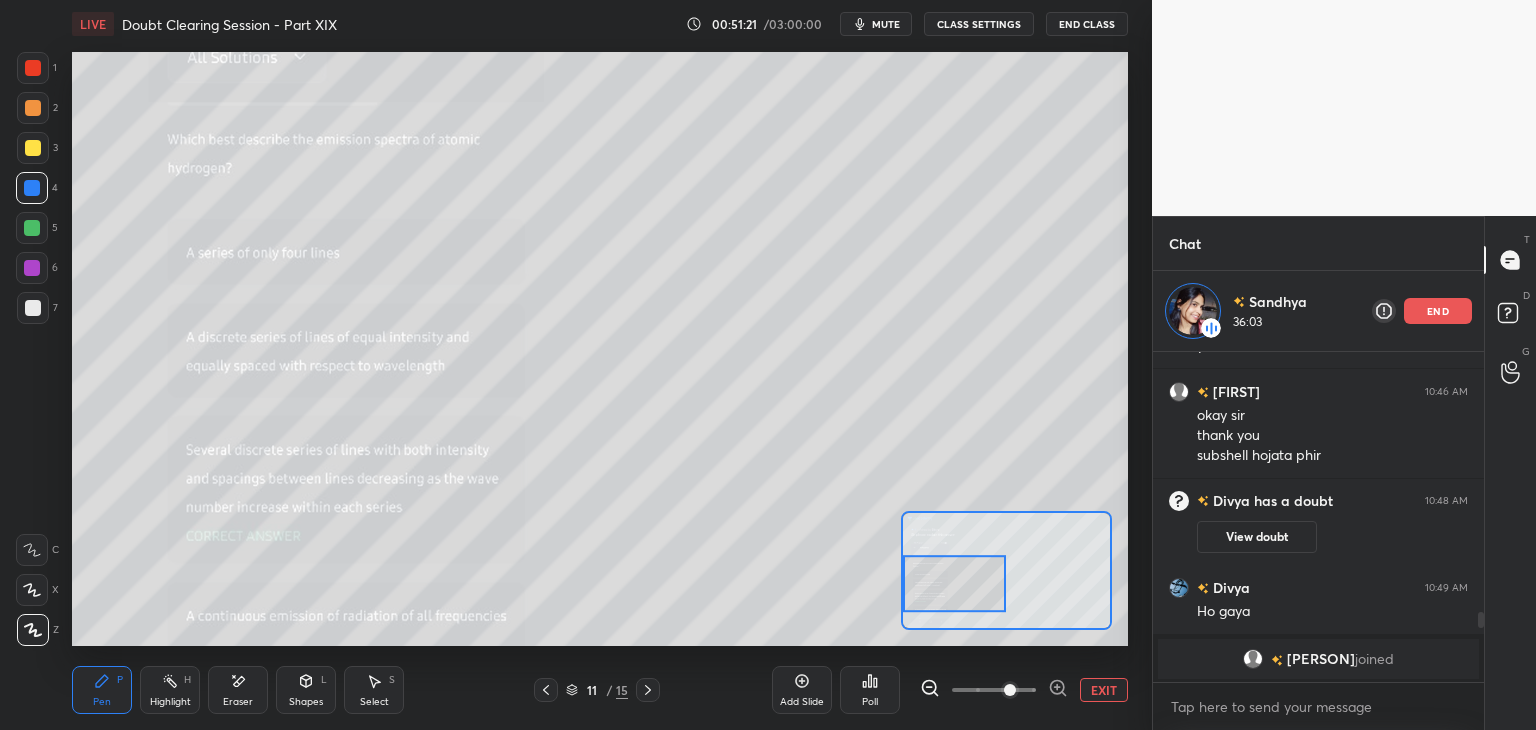 click at bounding box center [32, 228] 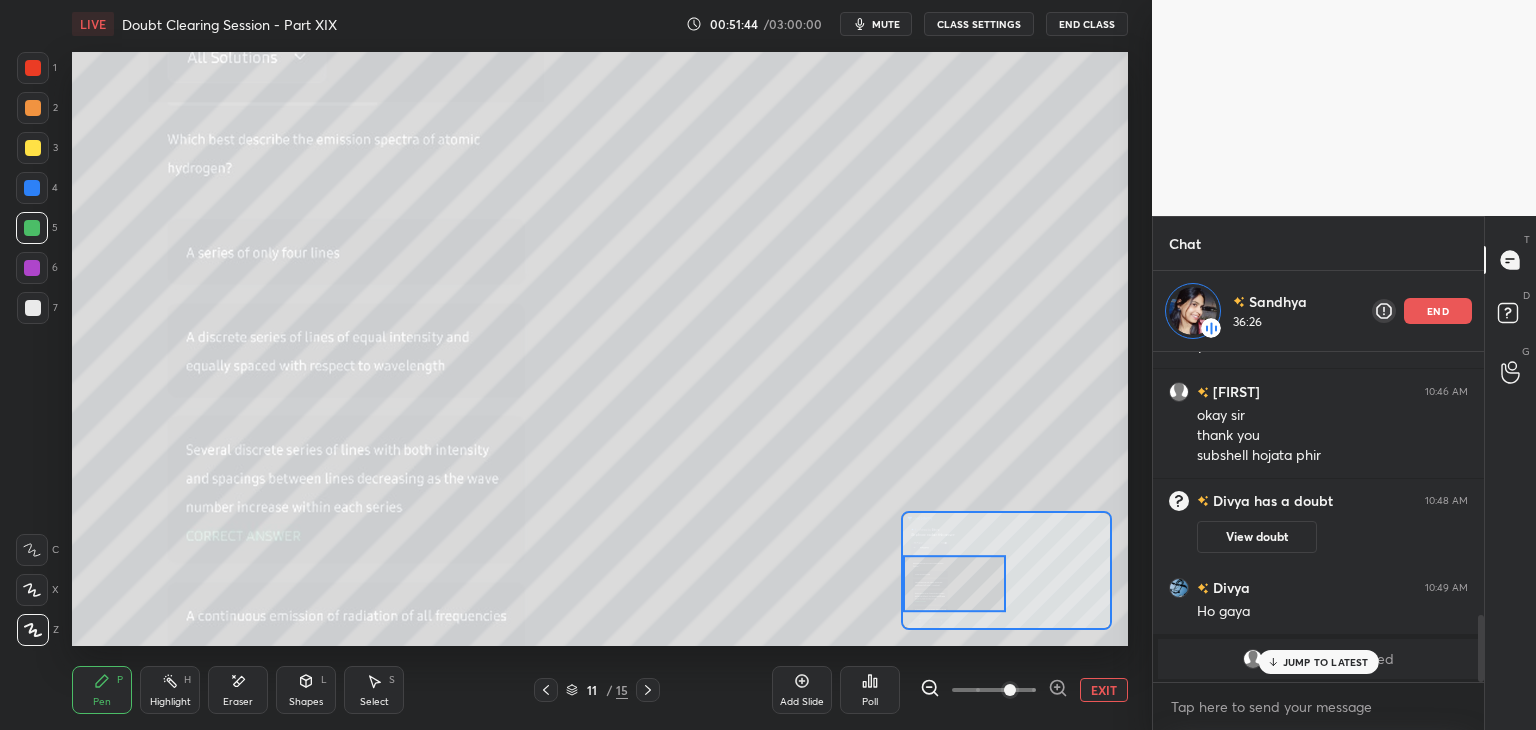 scroll, scrollTop: 1304, scrollLeft: 0, axis: vertical 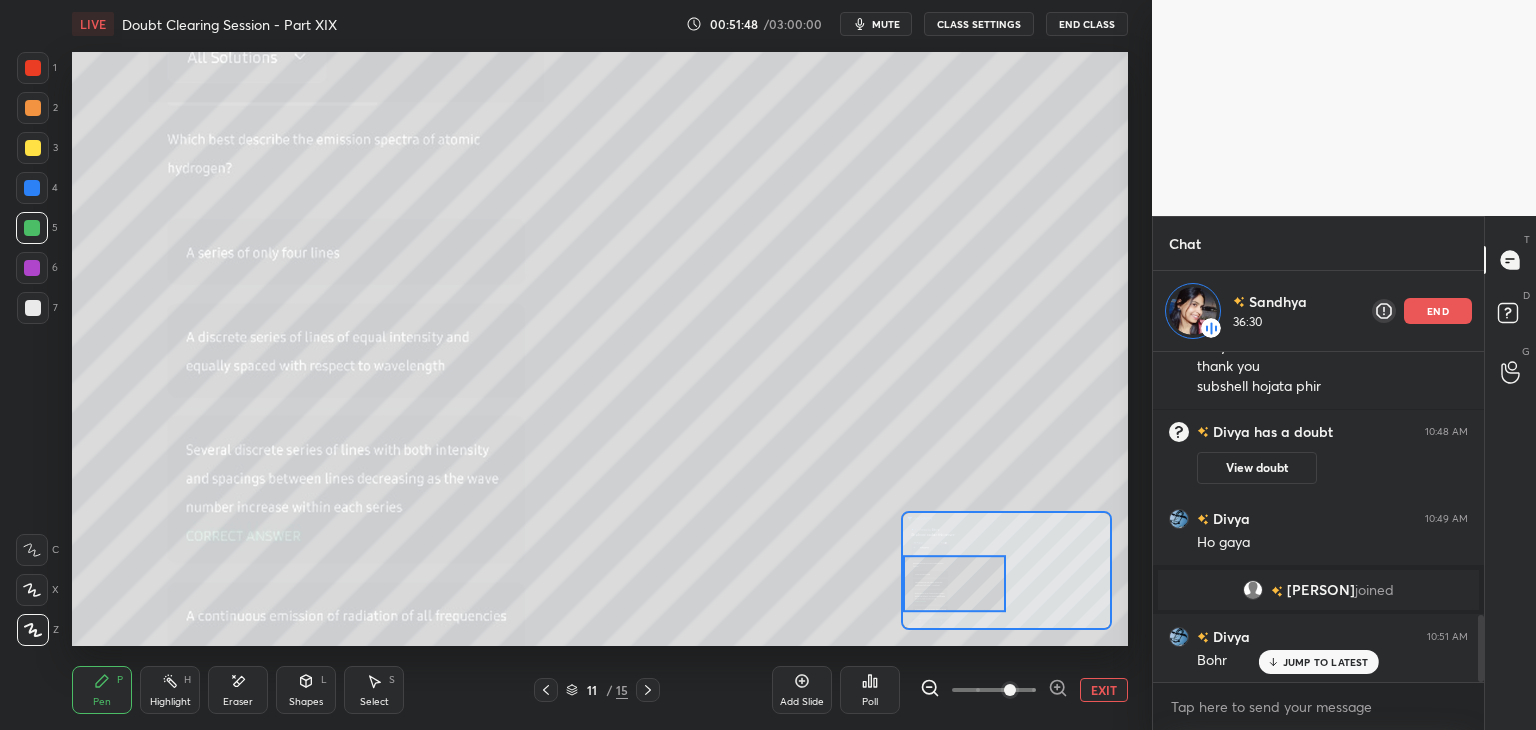 click at bounding box center (32, 268) 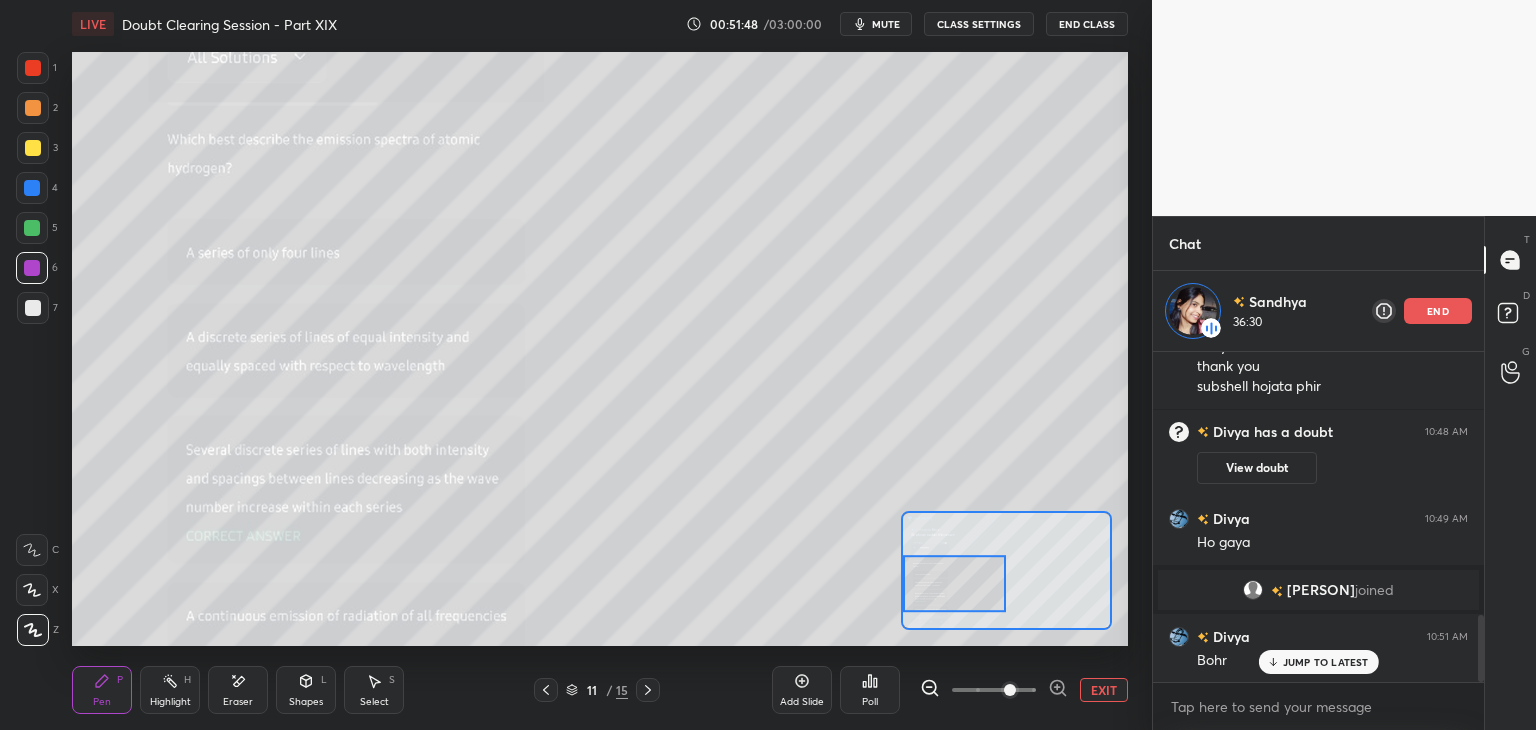 click on "7" at bounding box center [37, 308] 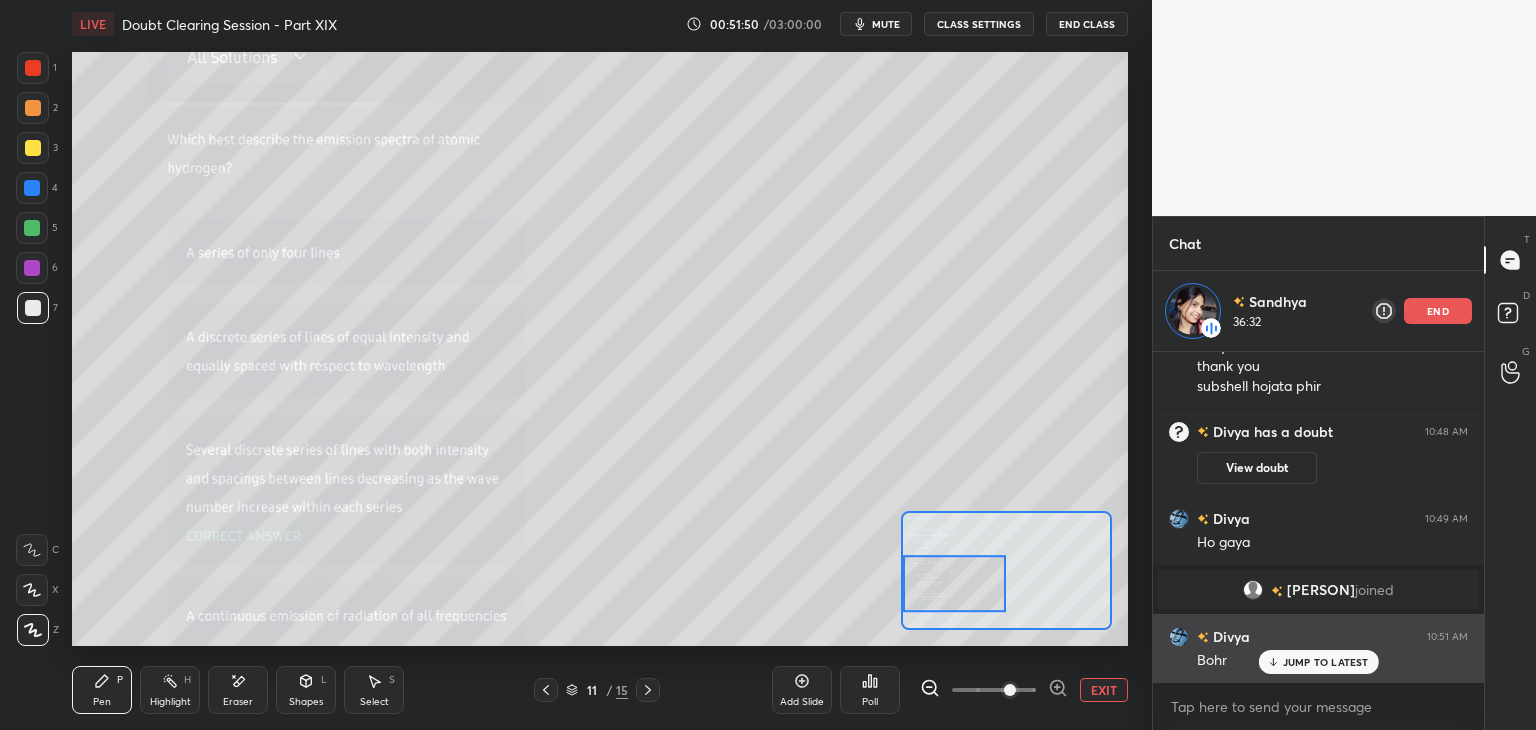 click on "JUMP TO LATEST" at bounding box center [1326, 662] 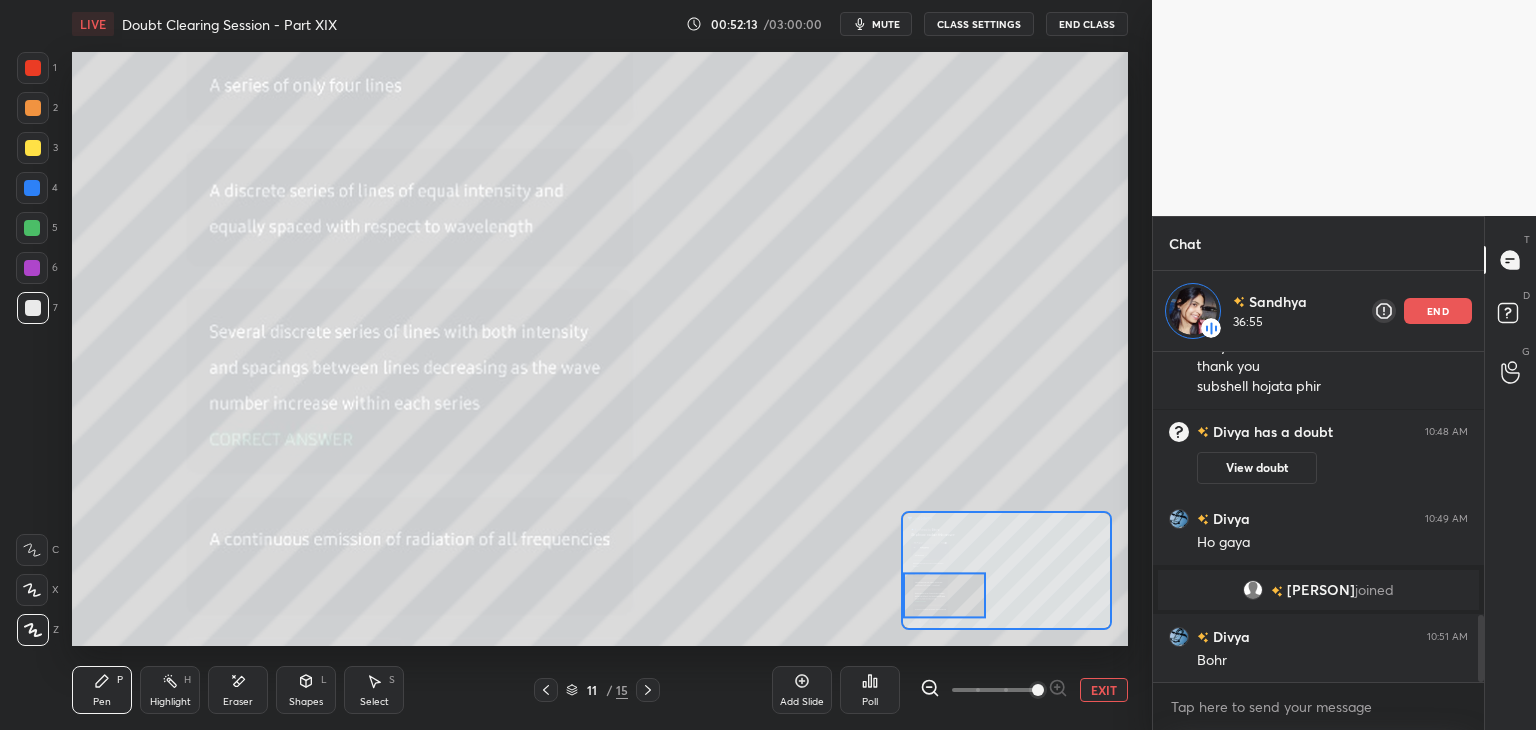 scroll, scrollTop: 1375, scrollLeft: 0, axis: vertical 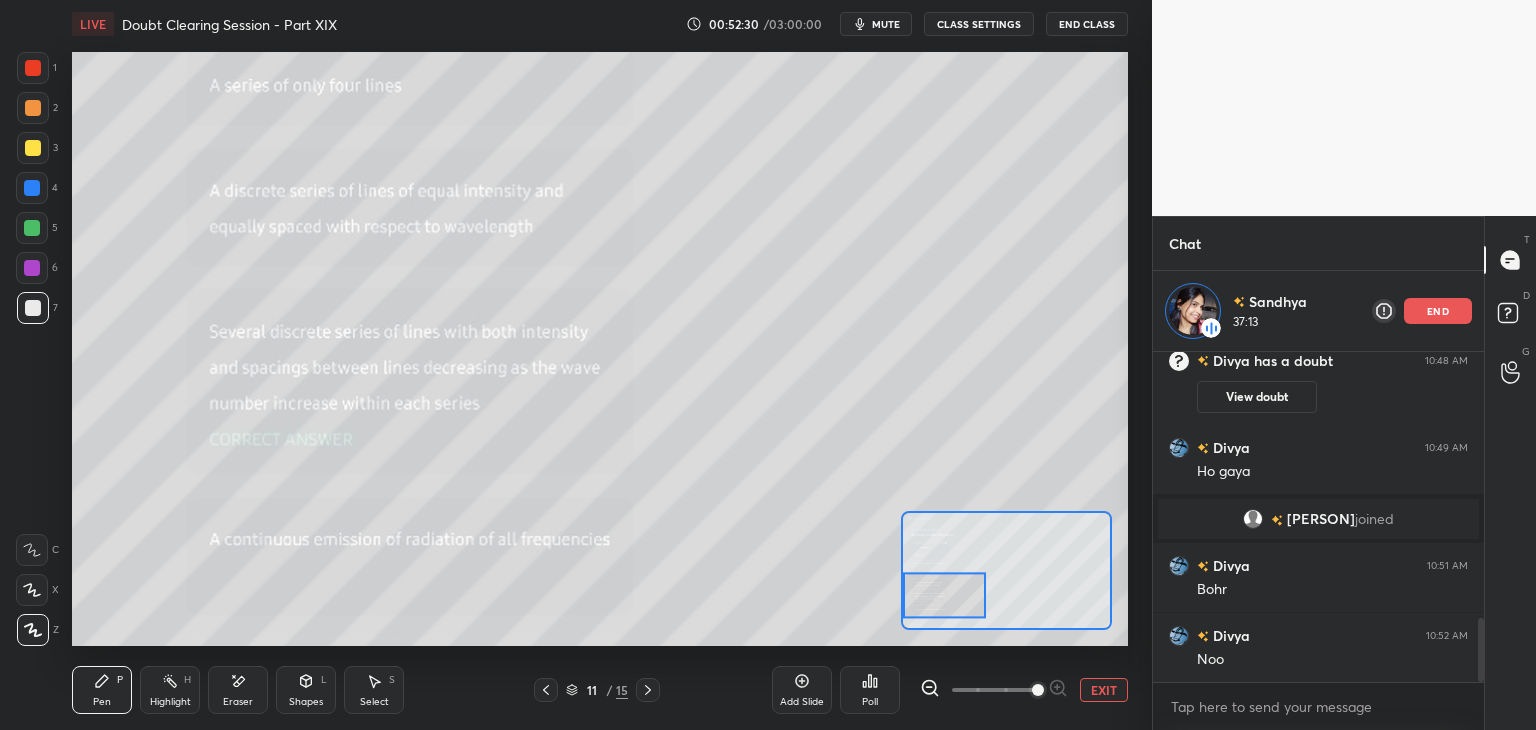 click on "3" at bounding box center [37, 152] 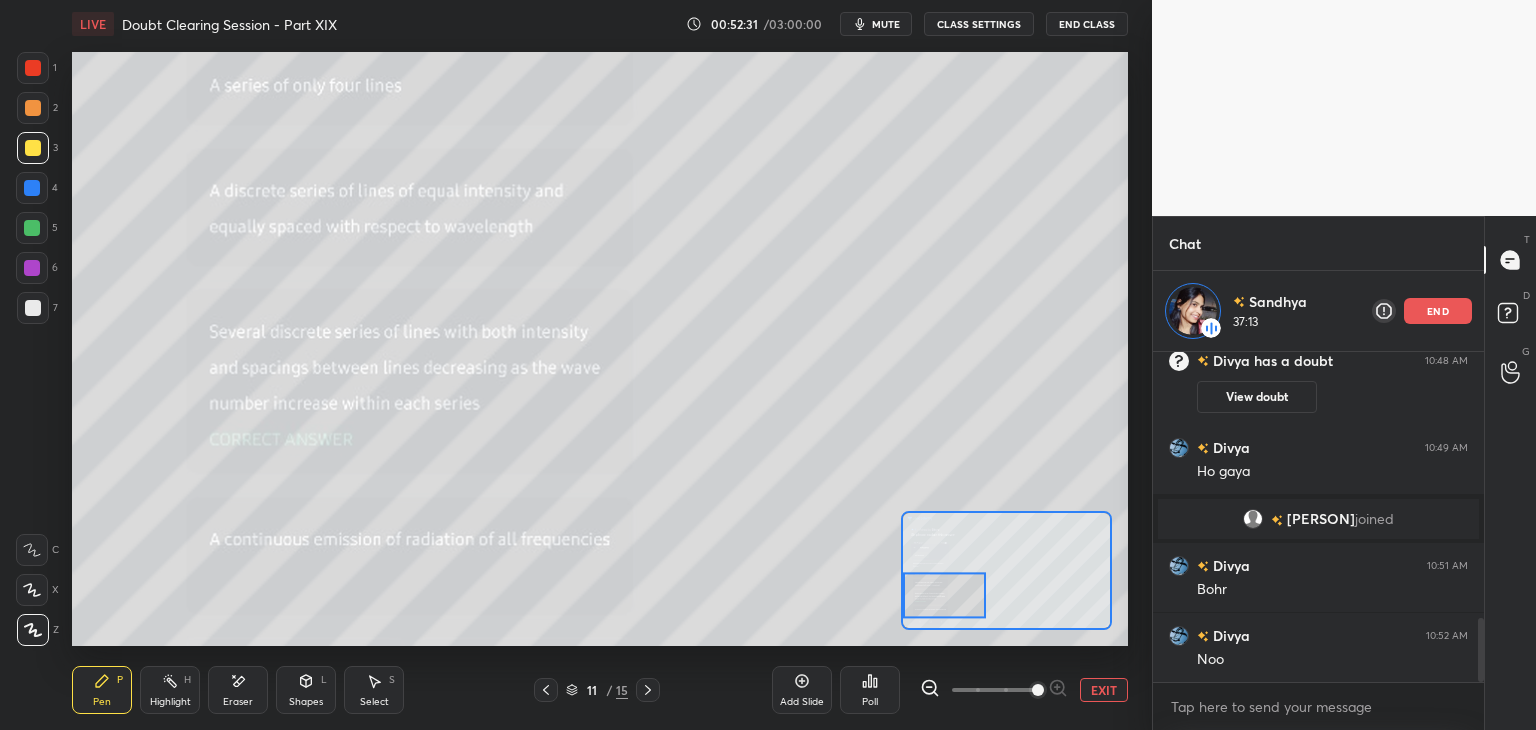 click at bounding box center (33, 148) 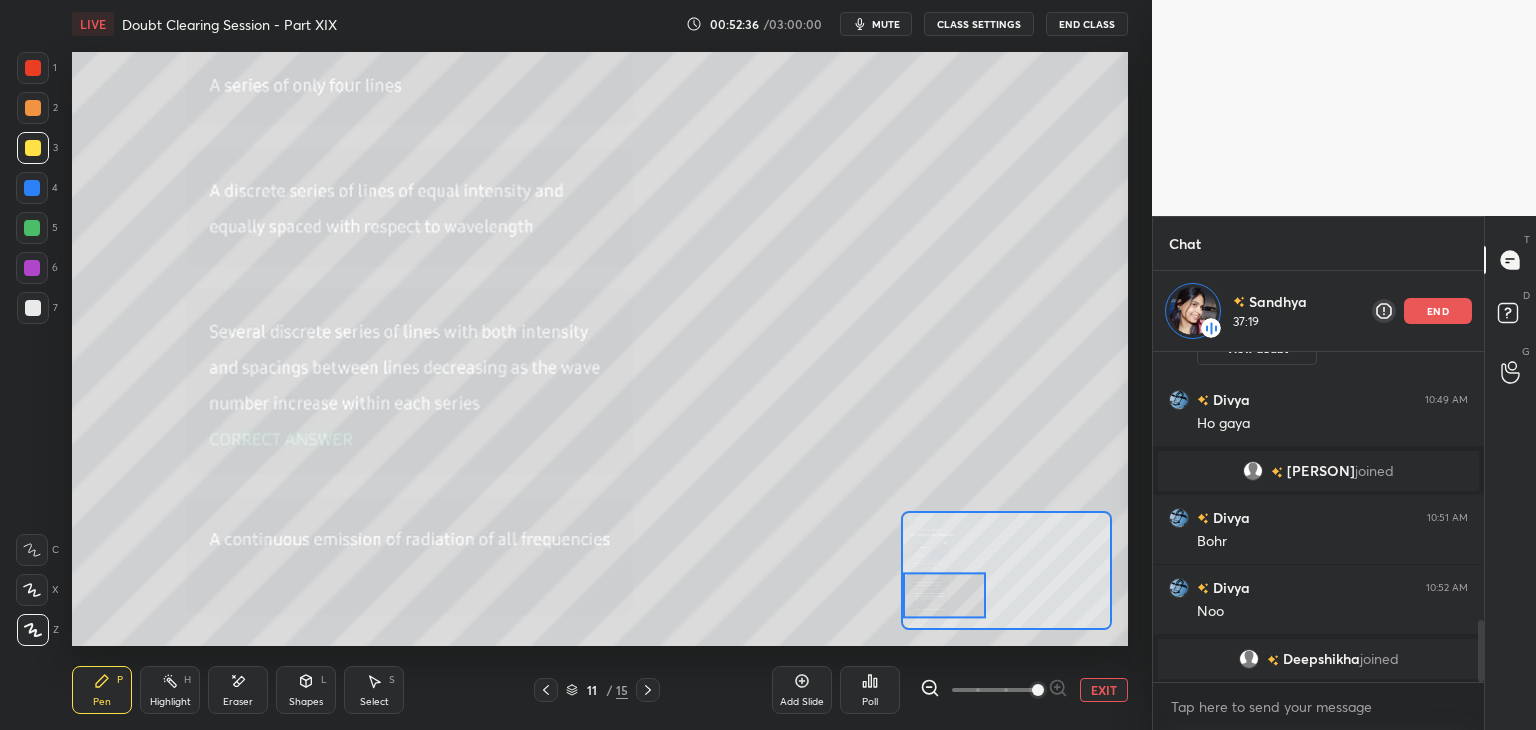 scroll, scrollTop: 1524, scrollLeft: 0, axis: vertical 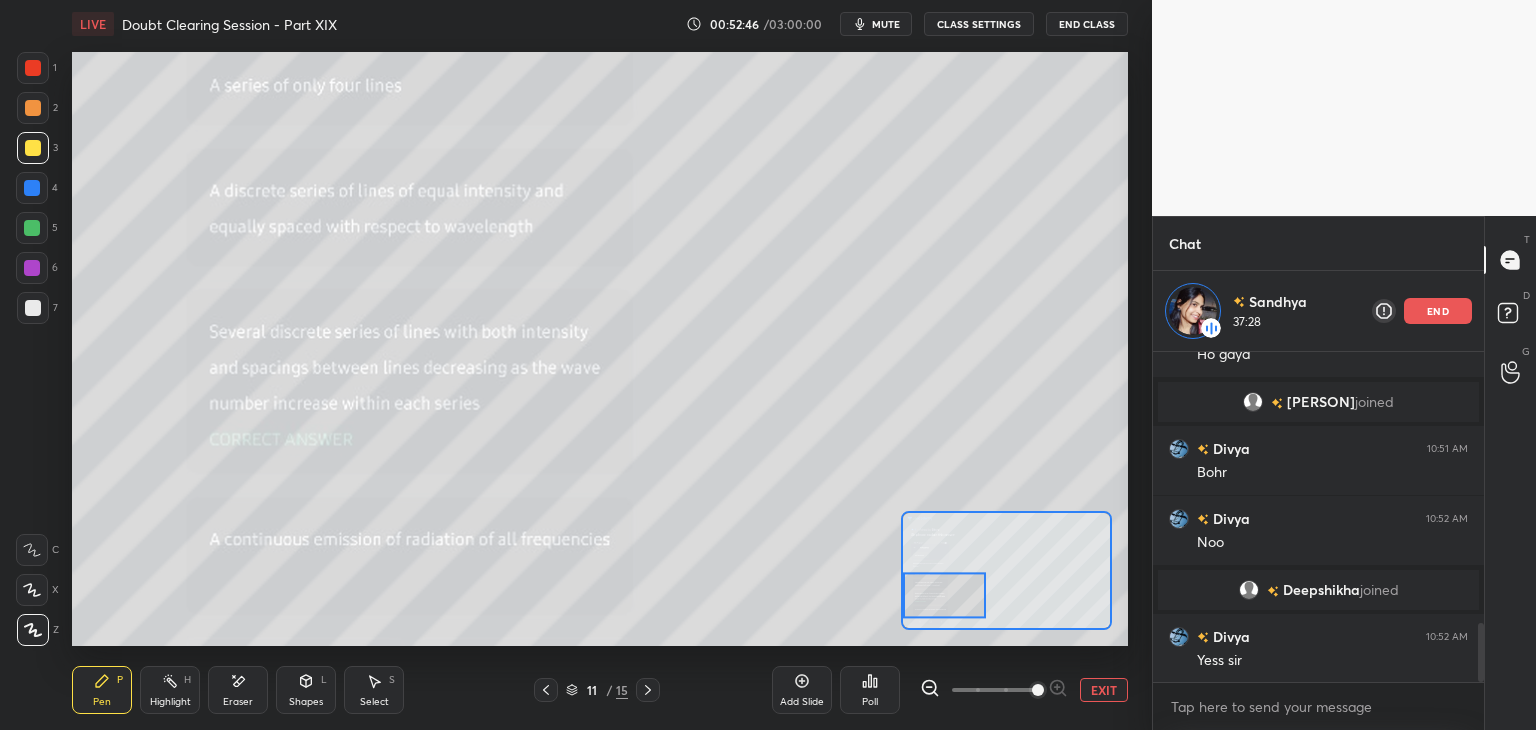 click at bounding box center [32, 228] 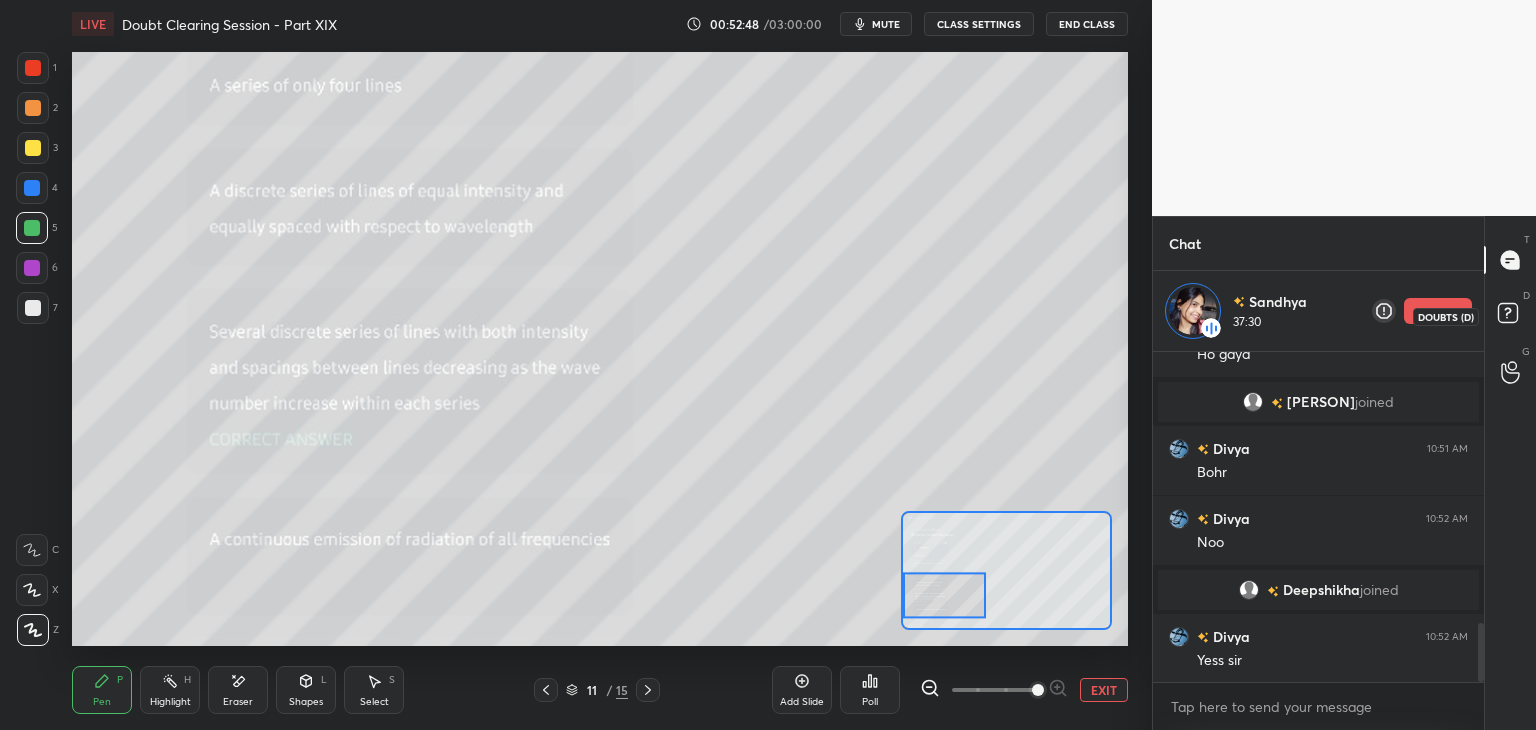 click 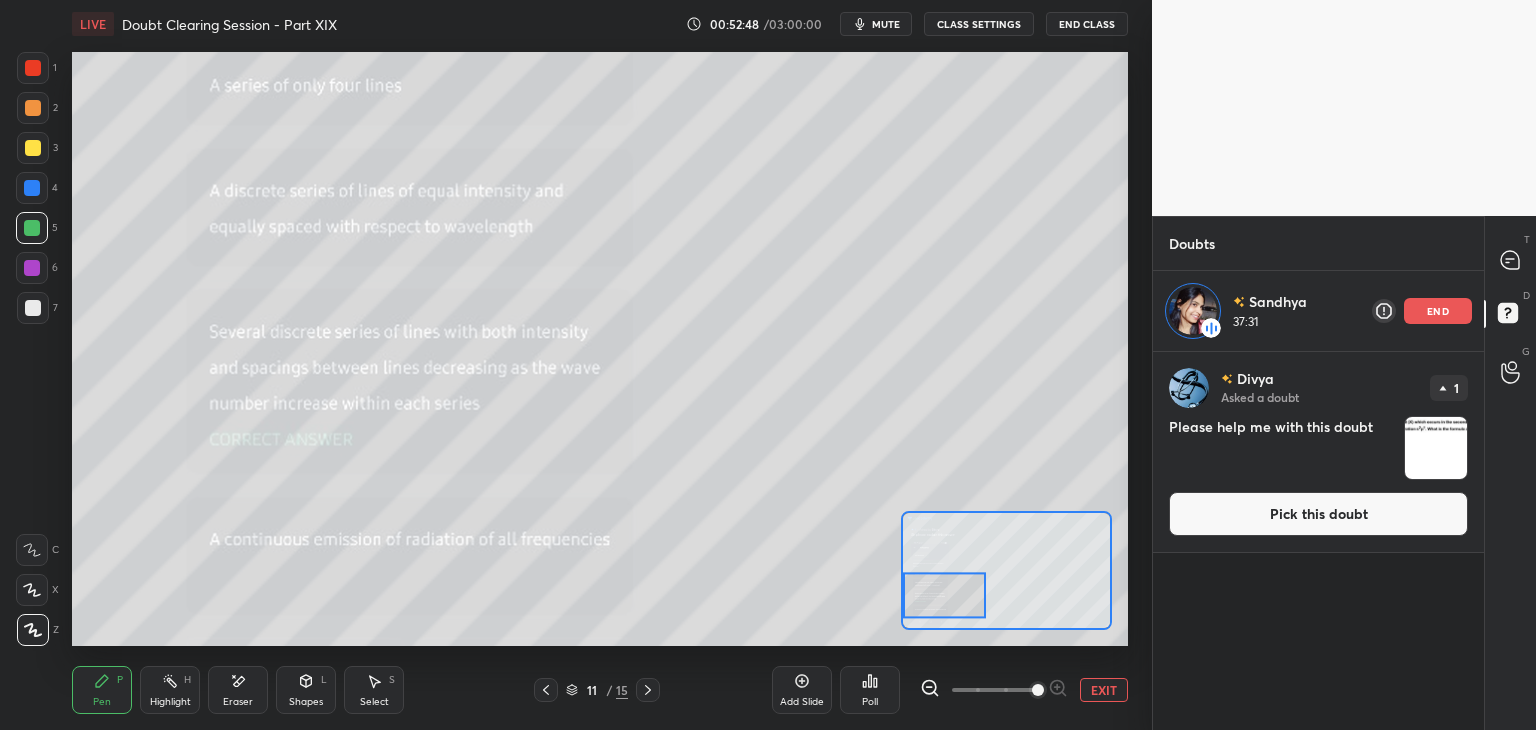 click at bounding box center [1436, 448] 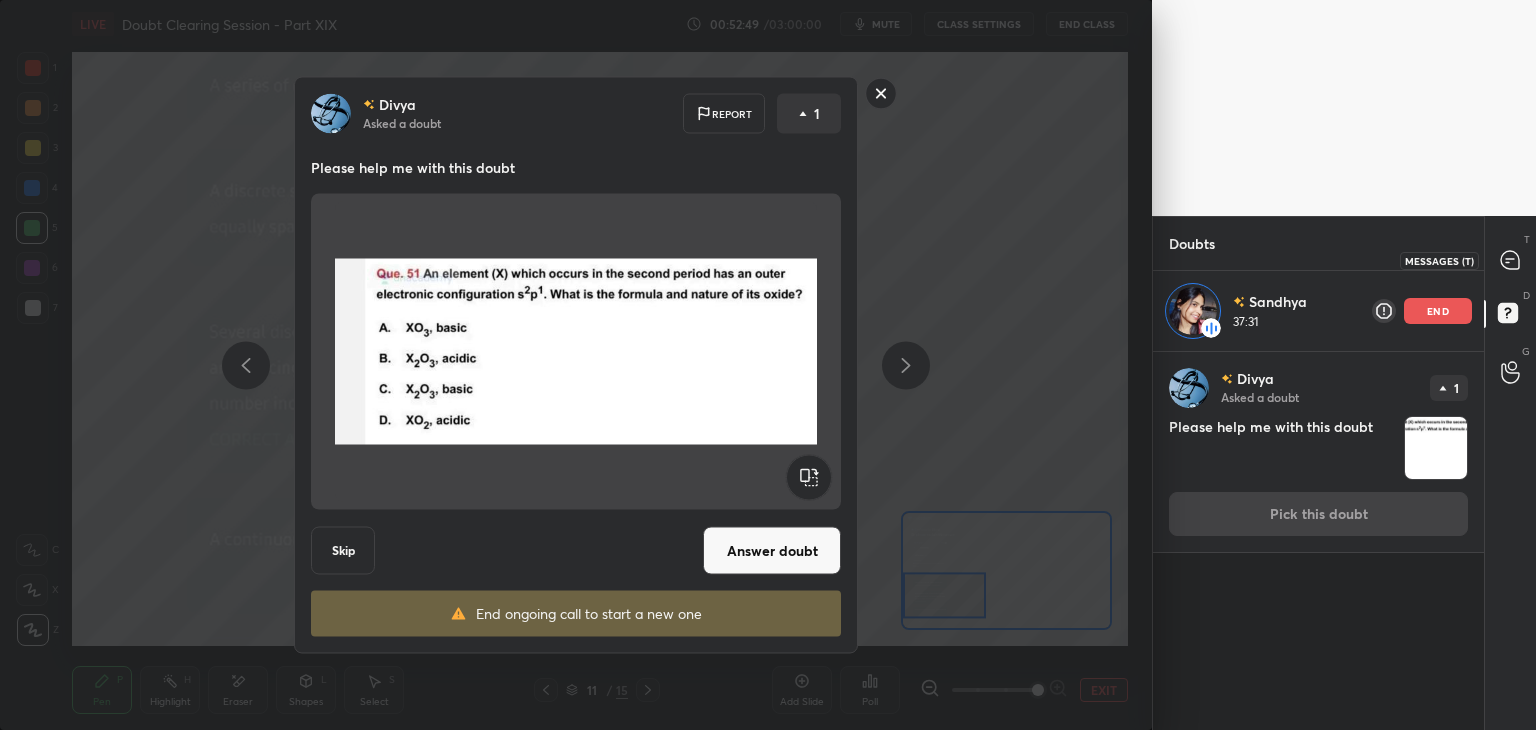 click 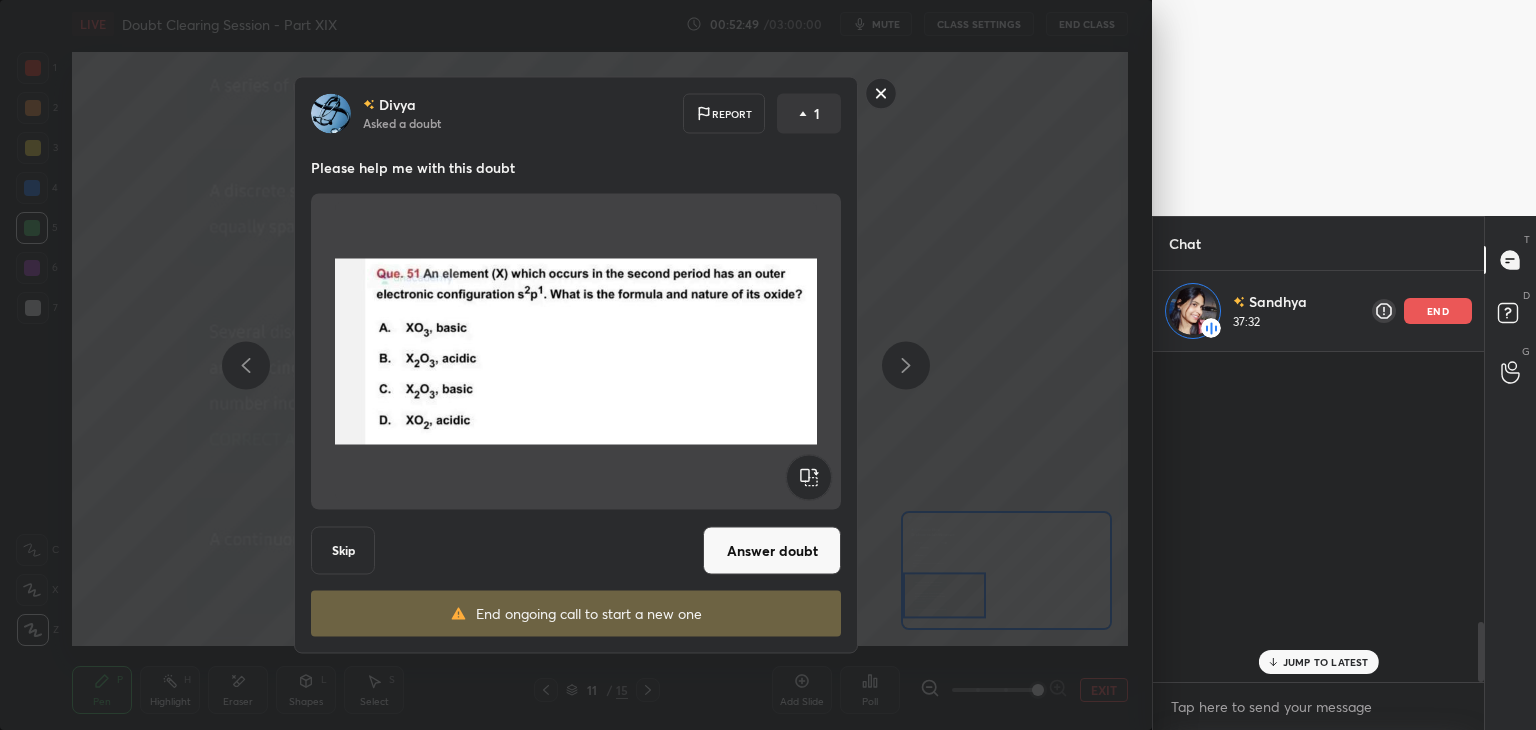 scroll, scrollTop: 1492, scrollLeft: 0, axis: vertical 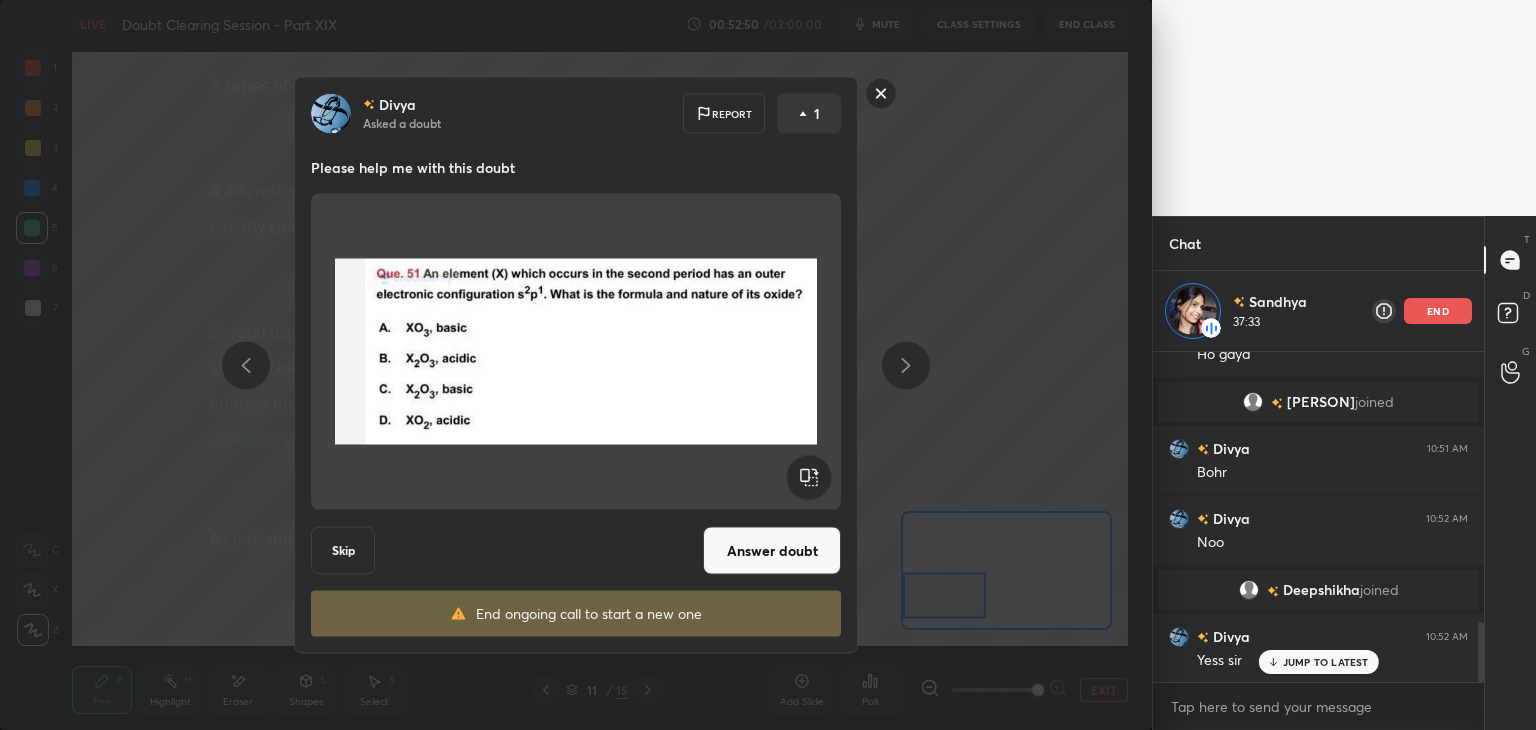 click on "Answer doubt" at bounding box center [772, 551] 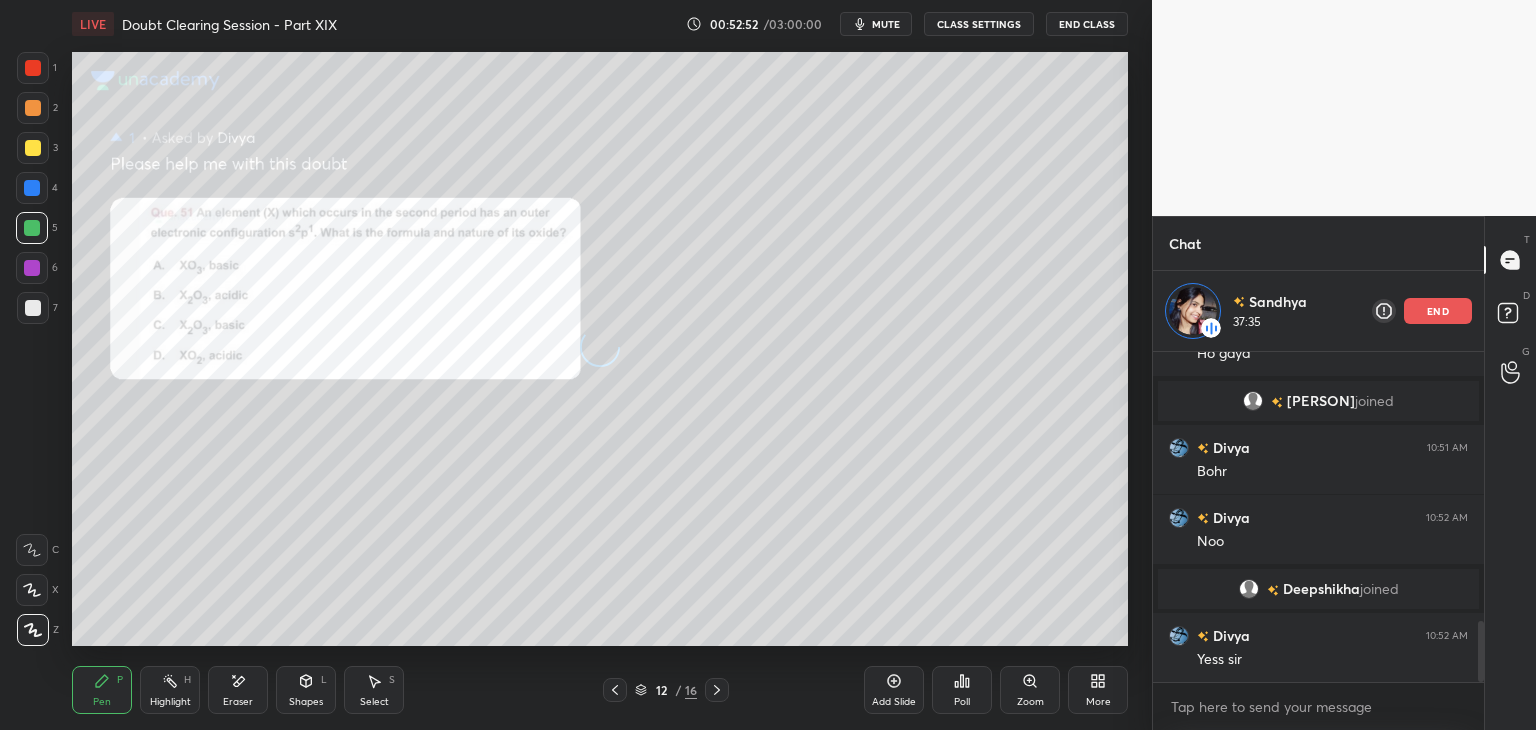 scroll, scrollTop: 1459, scrollLeft: 0, axis: vertical 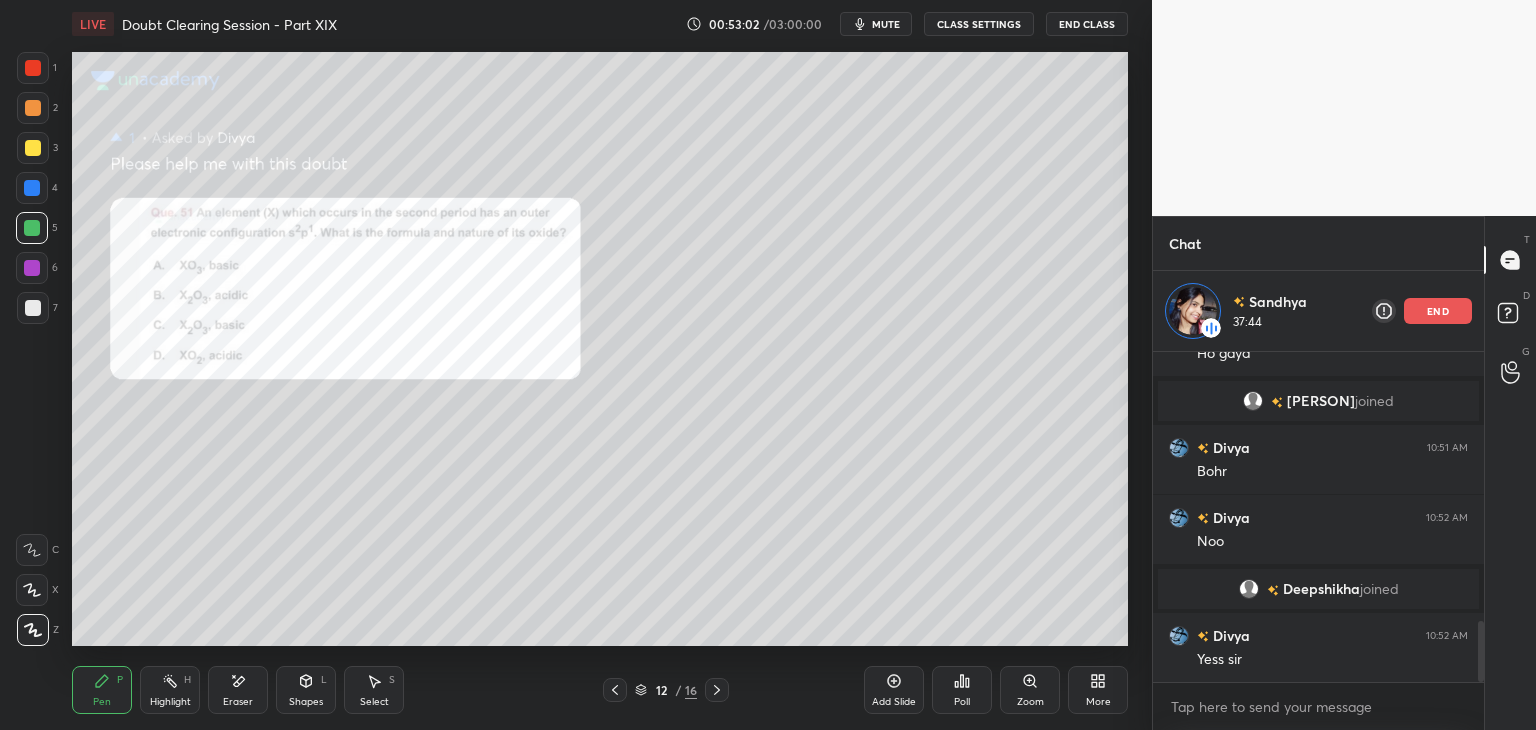 click at bounding box center (33, 68) 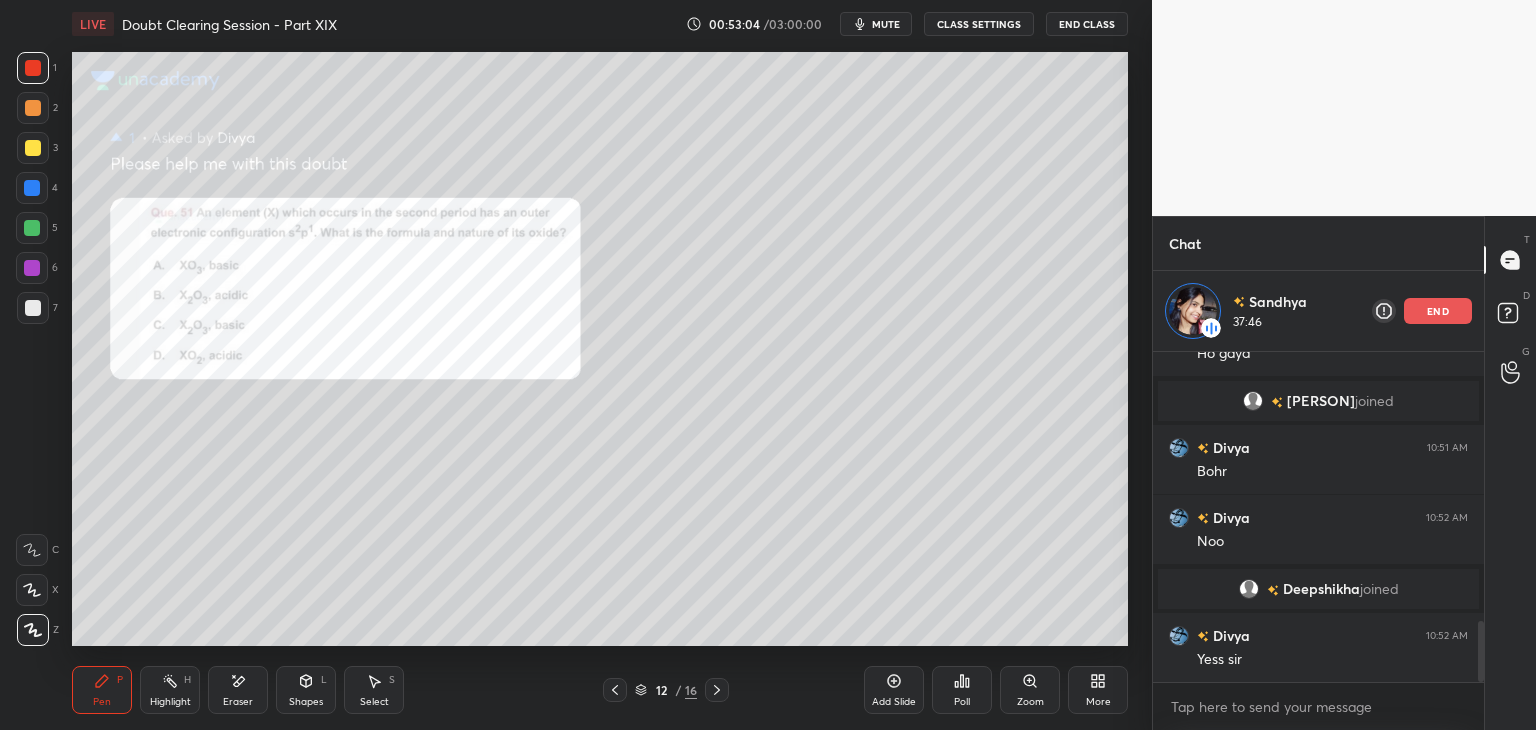 click on "Zoom" at bounding box center [1030, 690] 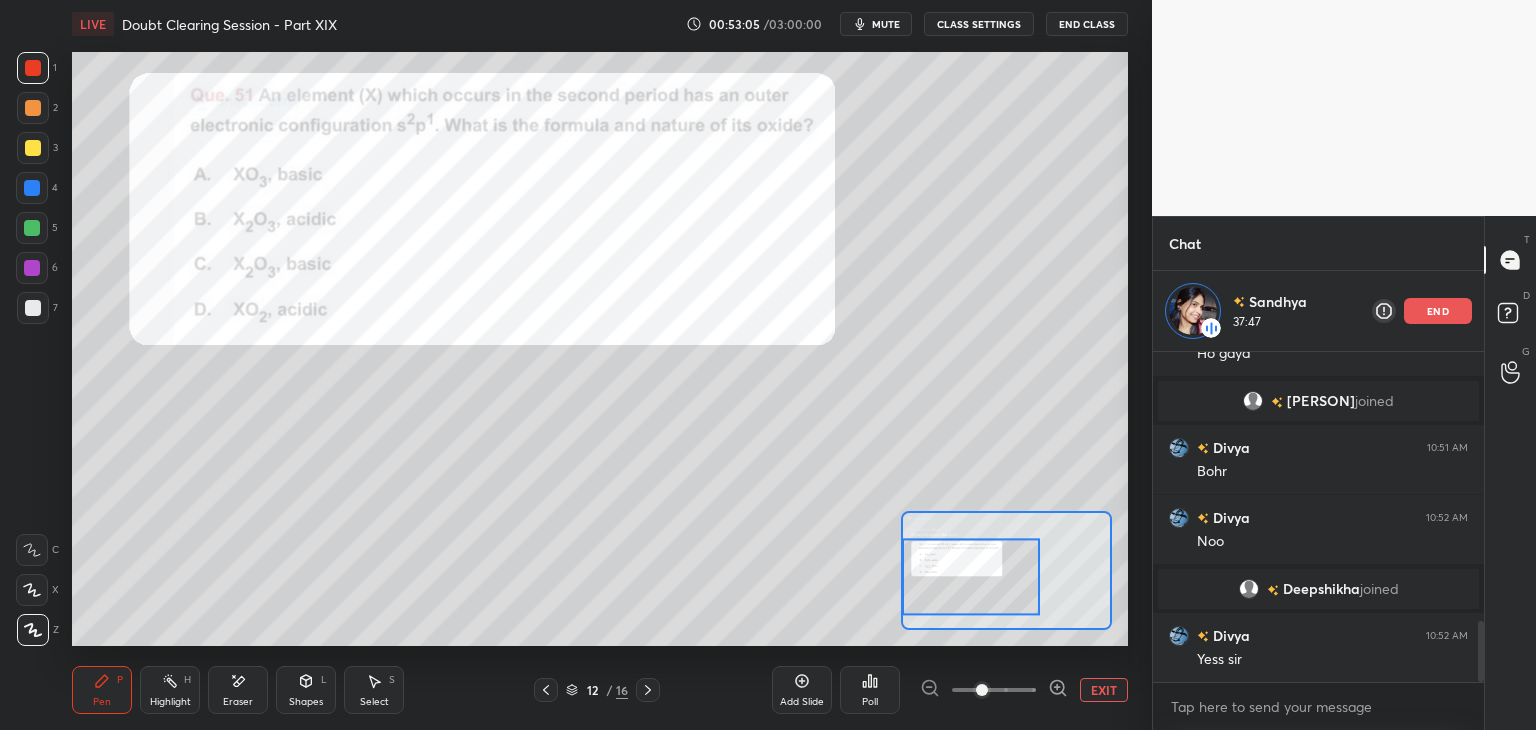 click at bounding box center (971, 577) 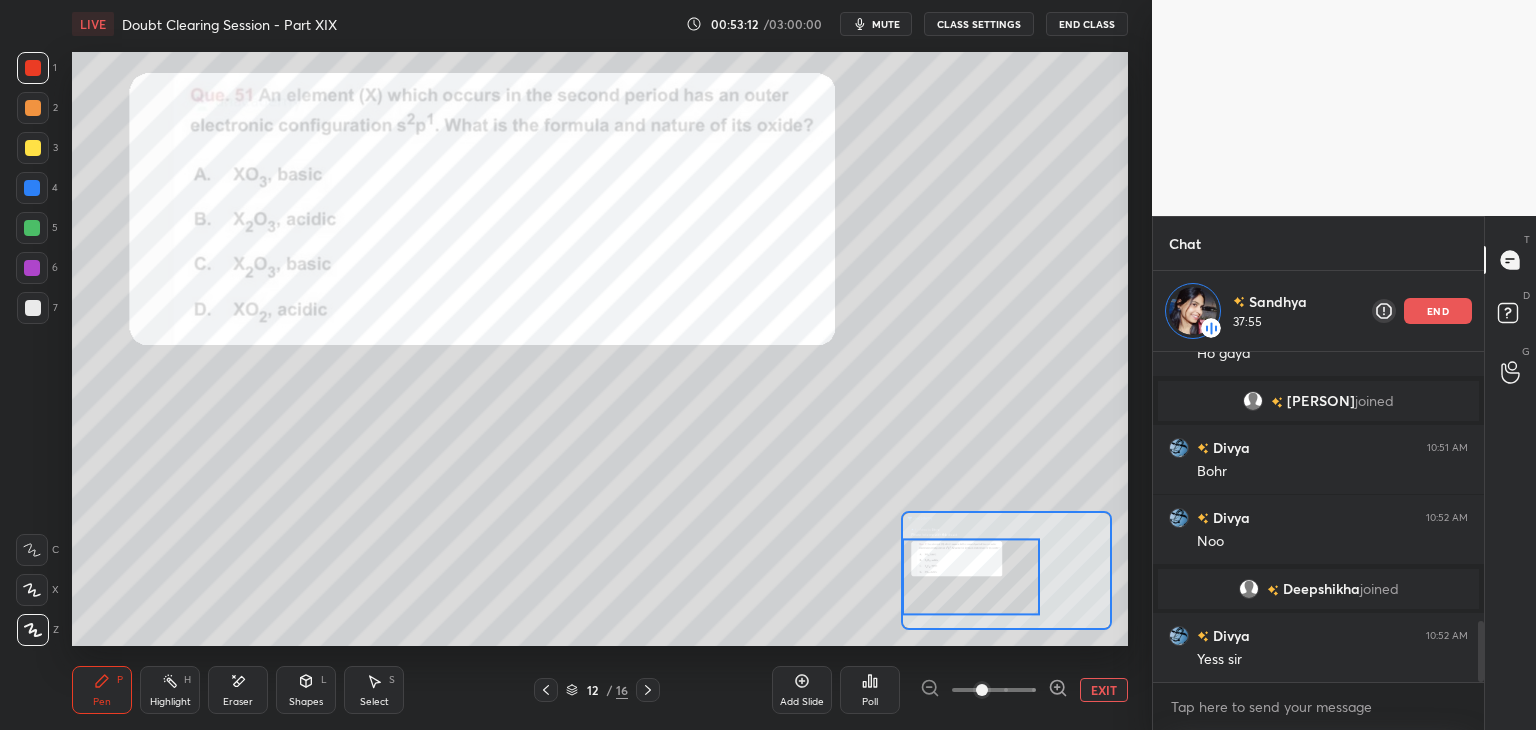 scroll, scrollTop: 1528, scrollLeft: 0, axis: vertical 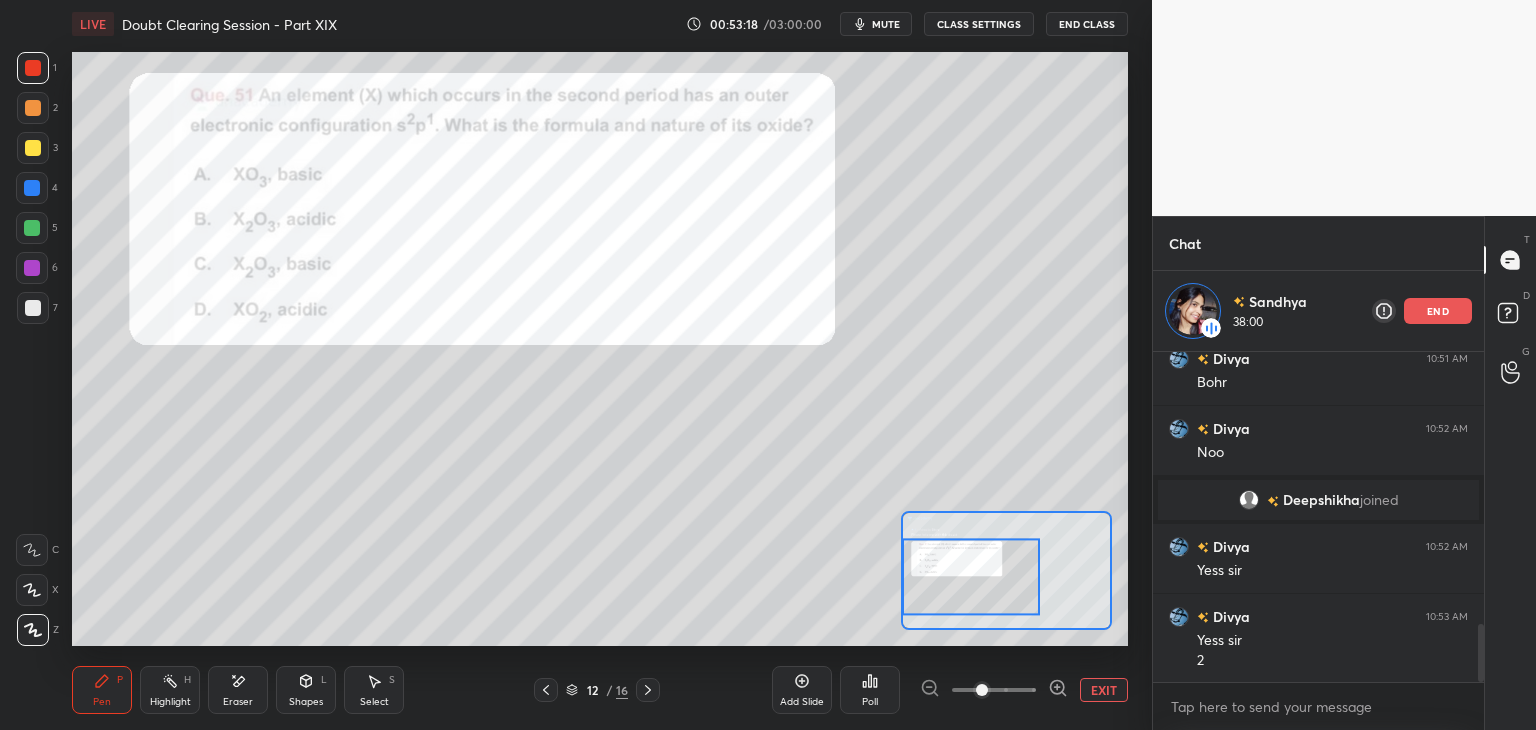 click at bounding box center (33, 148) 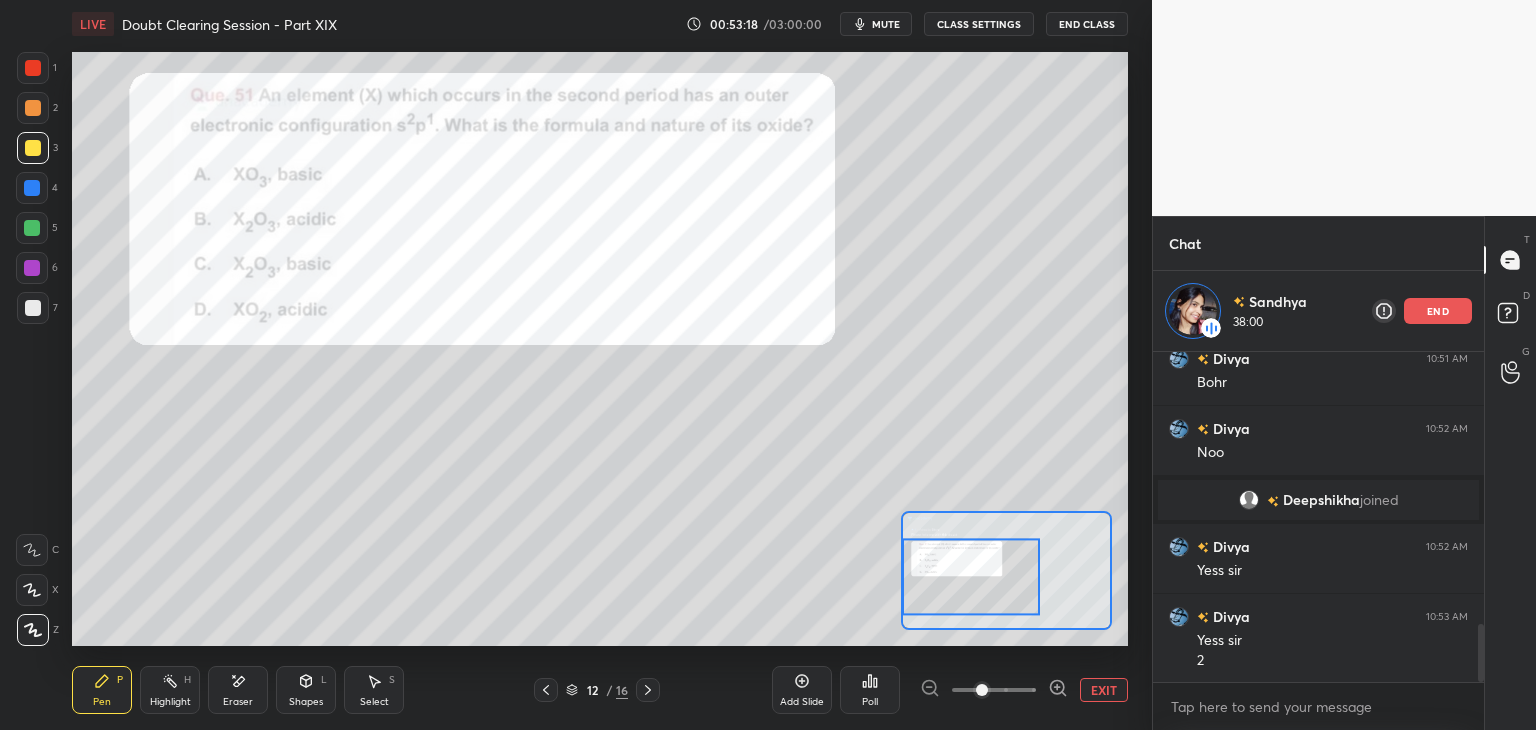 click at bounding box center [32, 188] 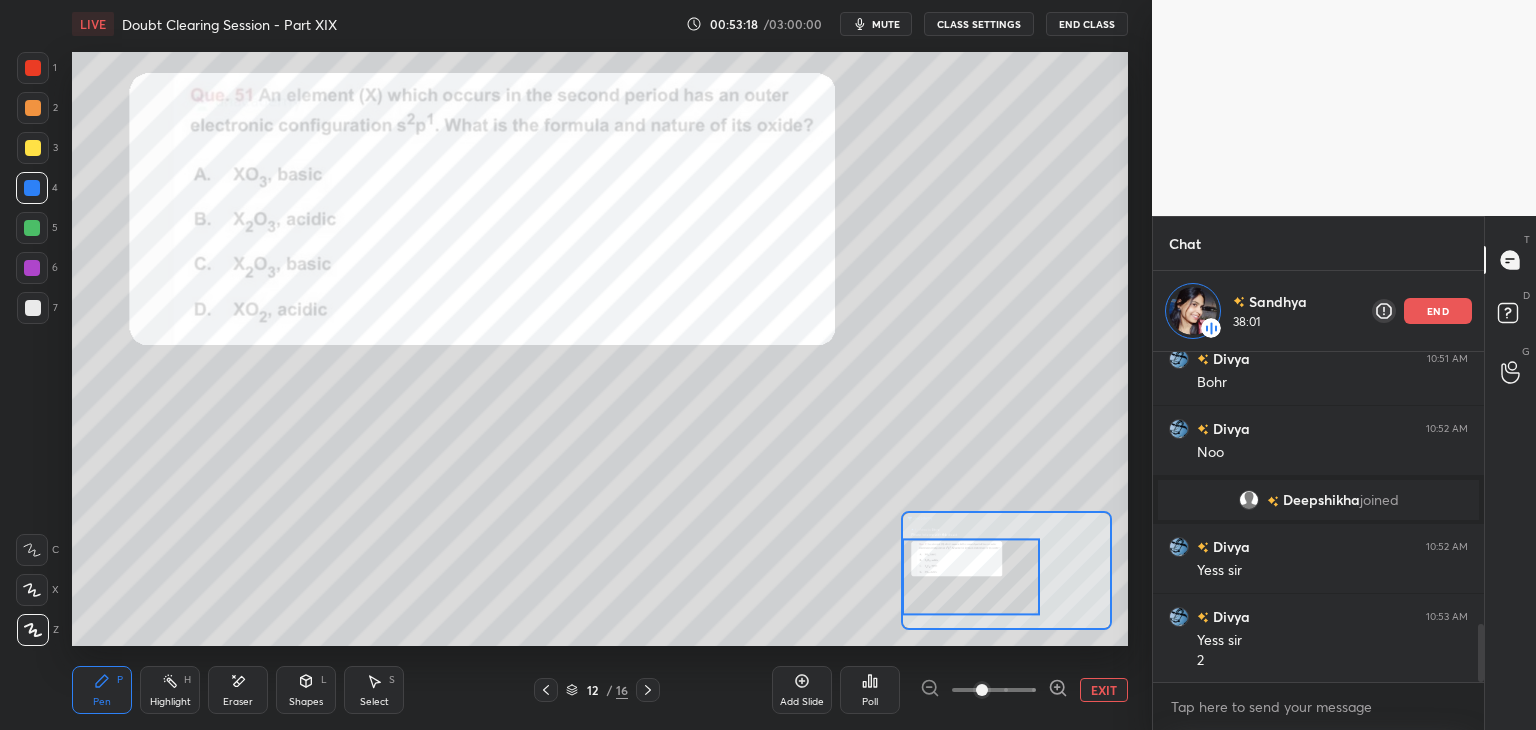 click at bounding box center (32, 228) 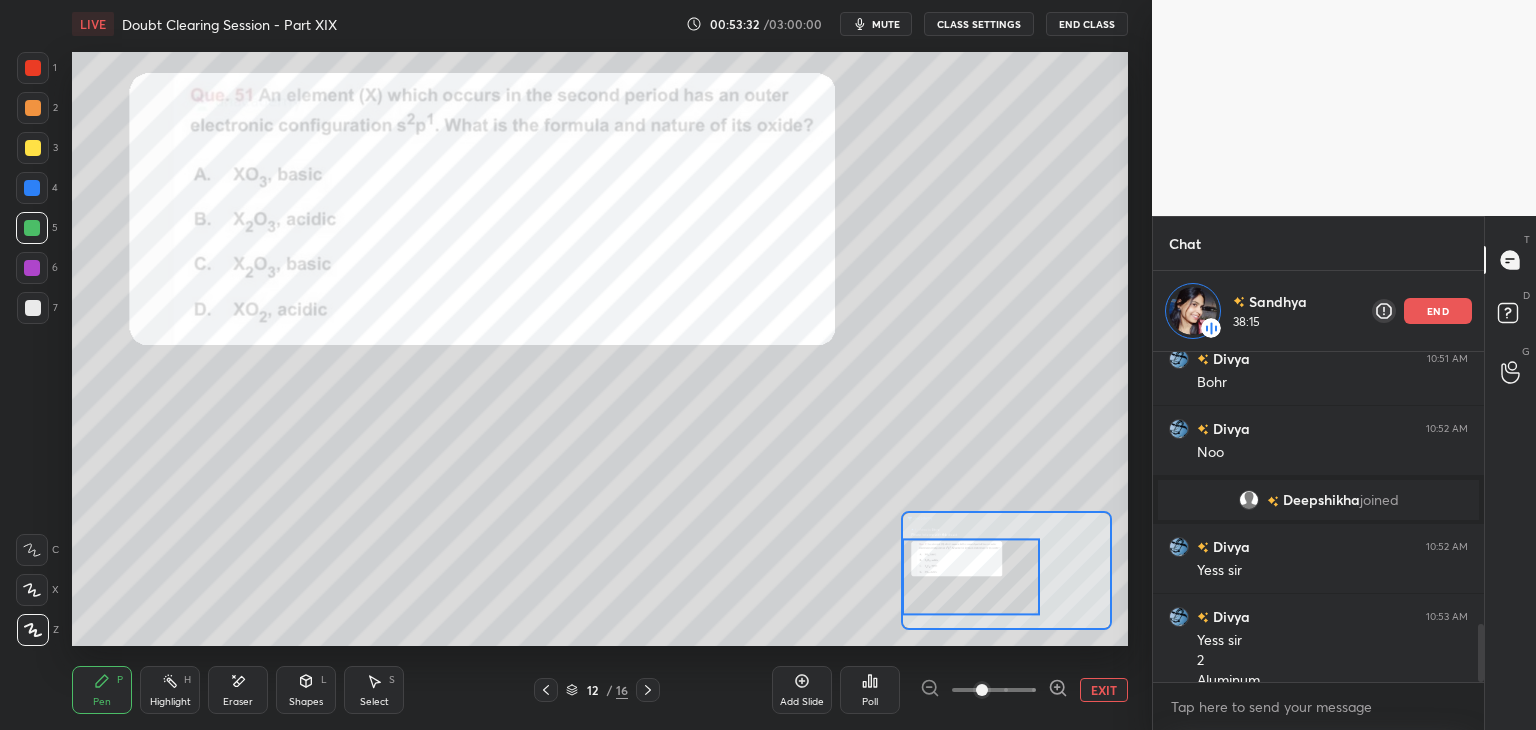 scroll, scrollTop: 1568, scrollLeft: 0, axis: vertical 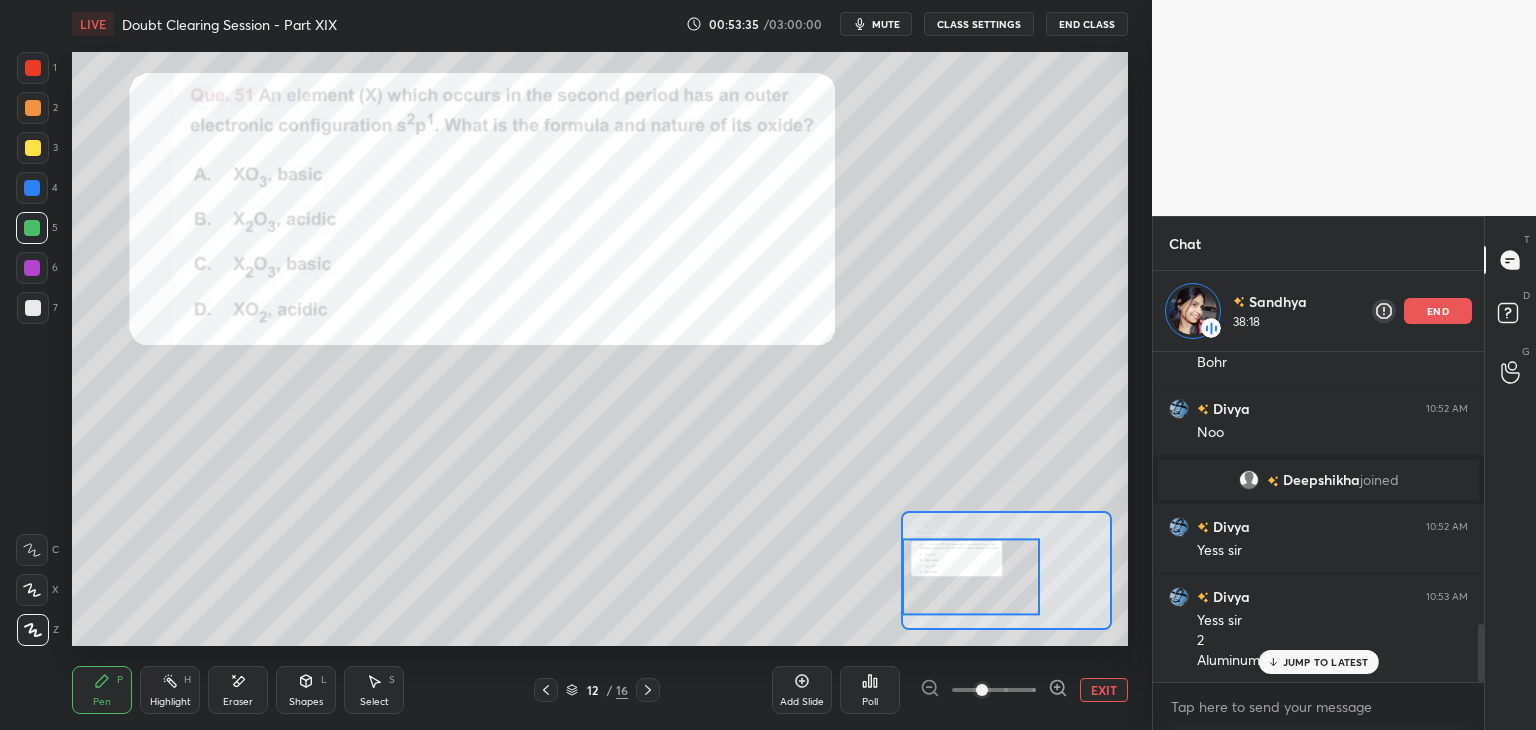 click on "Divya 10:53 AM Yess sir 2 Aluminum" at bounding box center (1318, 628) 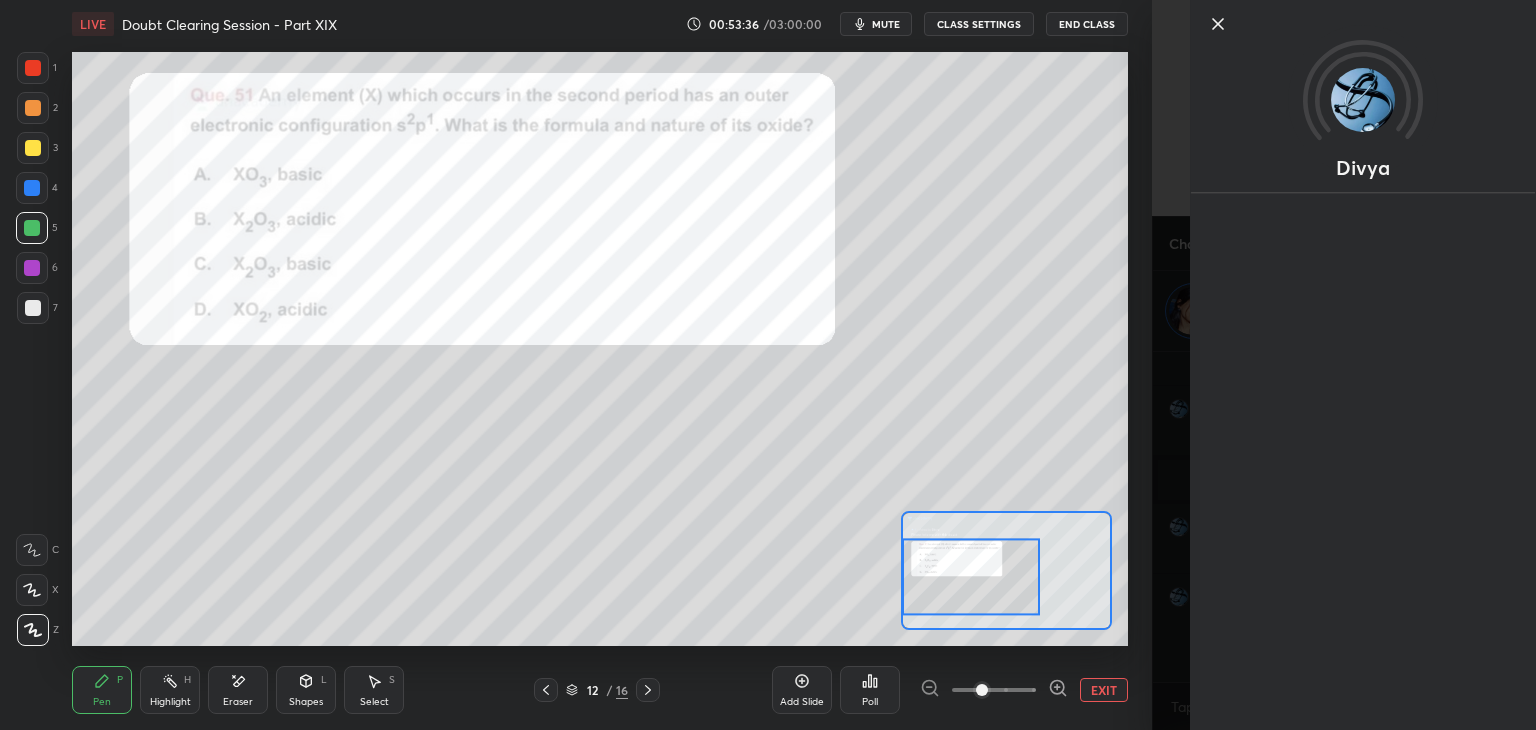 click on "Divya" at bounding box center [1344, 365] 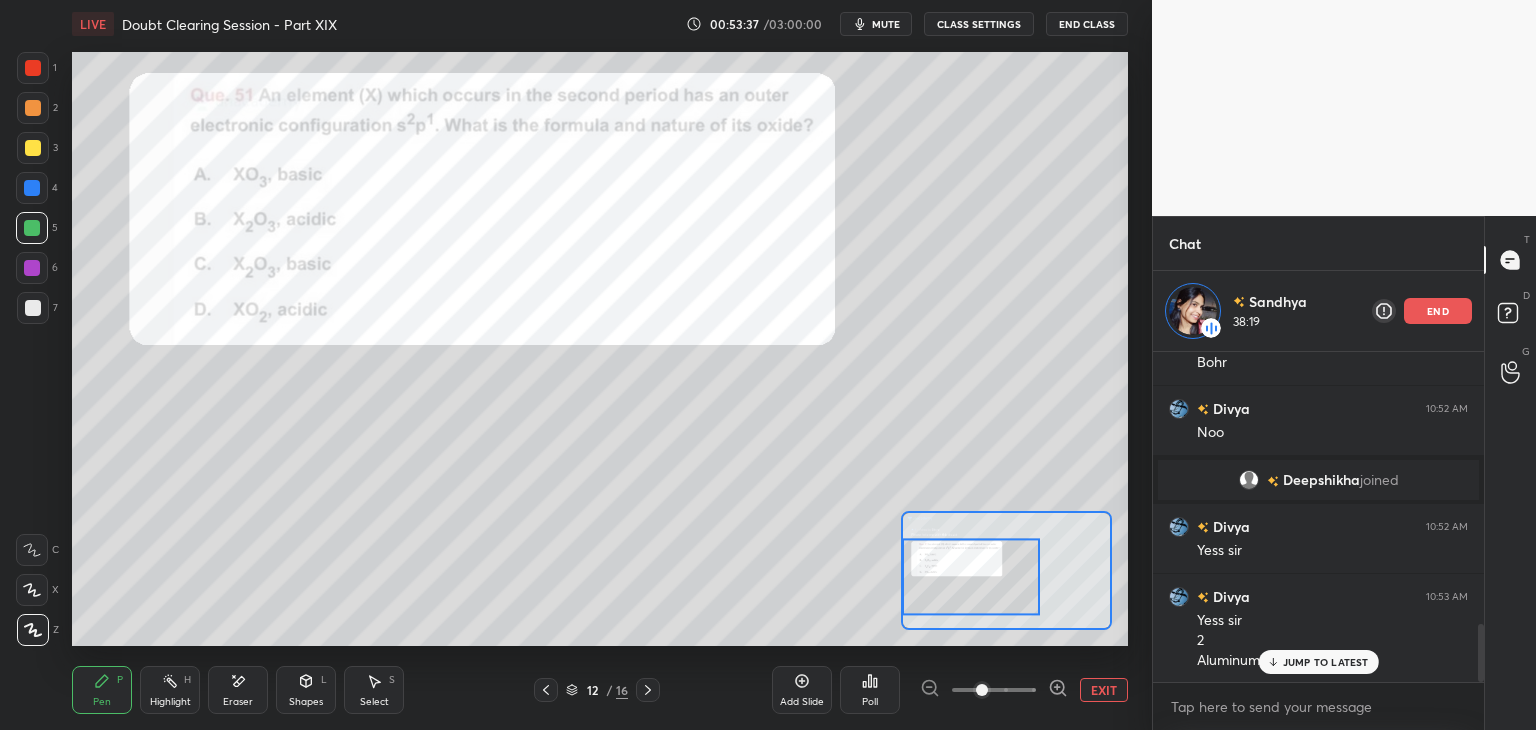 click on "EXIT" at bounding box center [1104, 690] 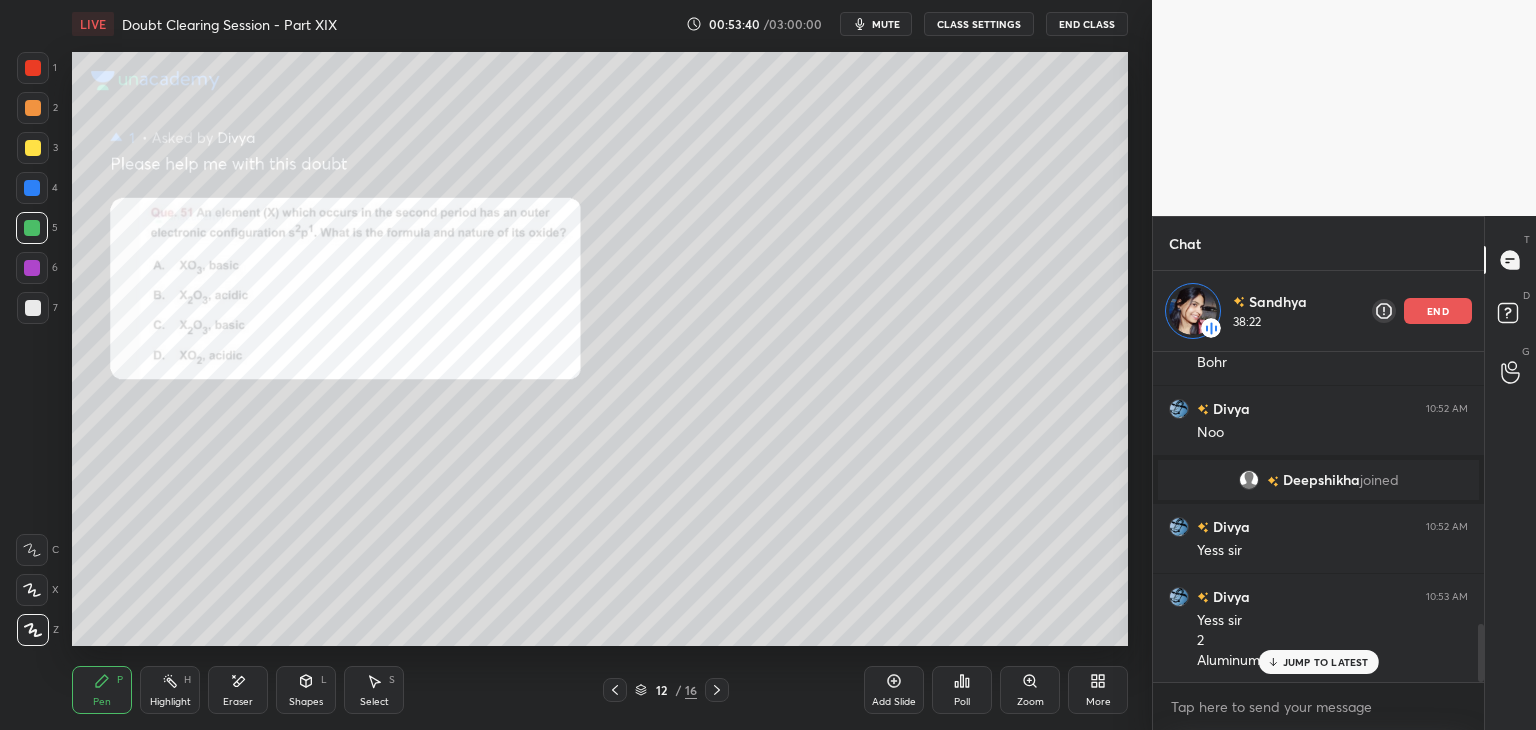 click at bounding box center (33, 148) 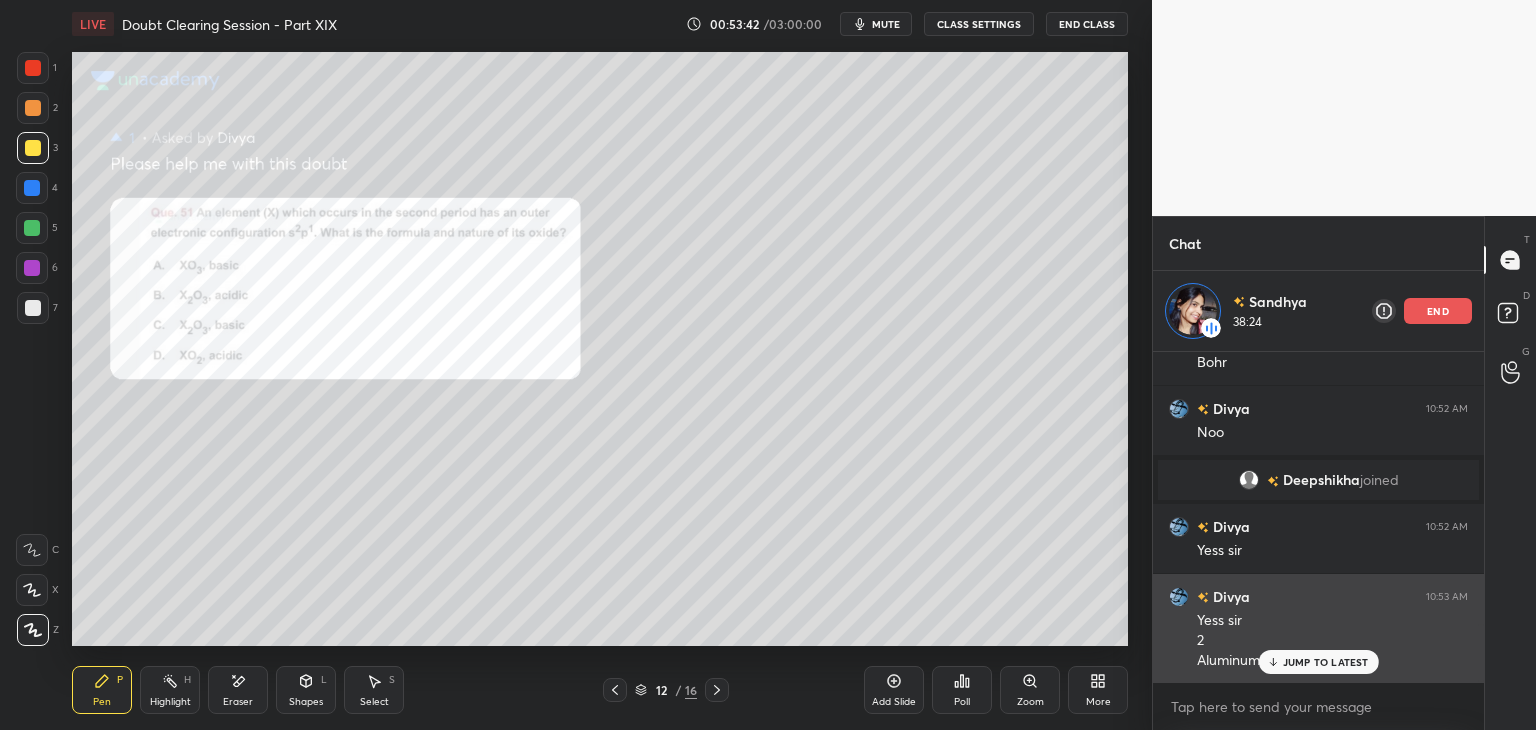 click on "JUMP TO LATEST" at bounding box center [1326, 662] 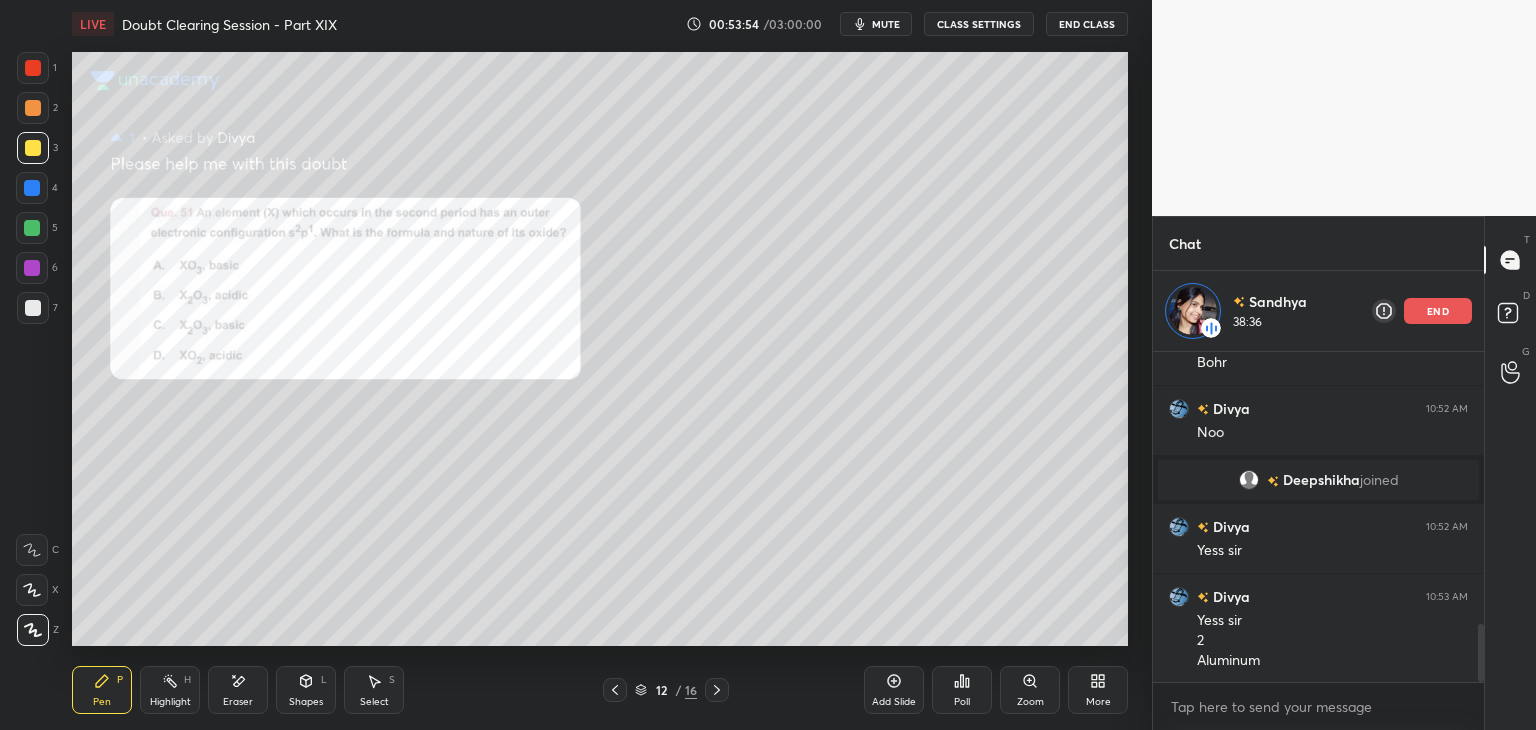 click at bounding box center (32, 188) 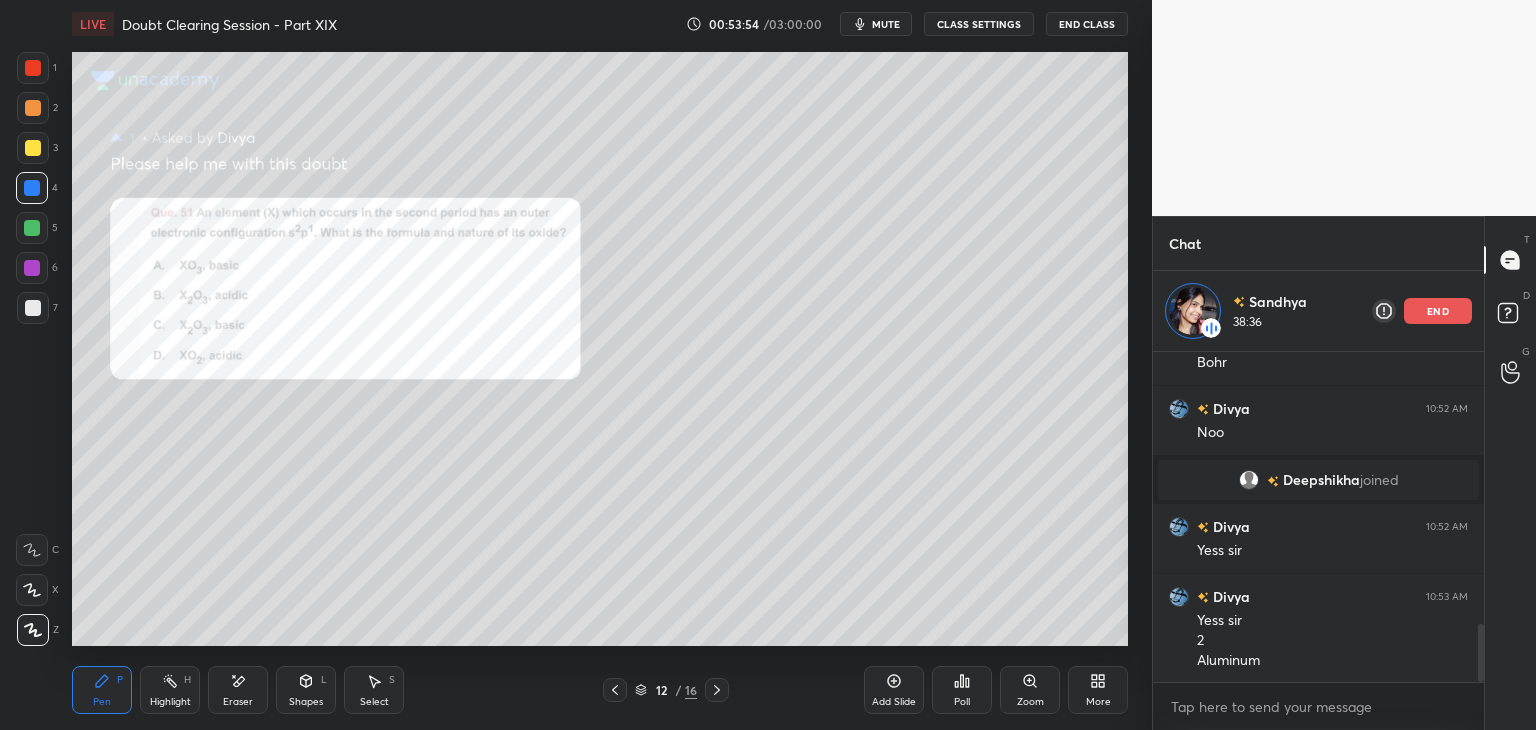 click on "5" at bounding box center (37, 228) 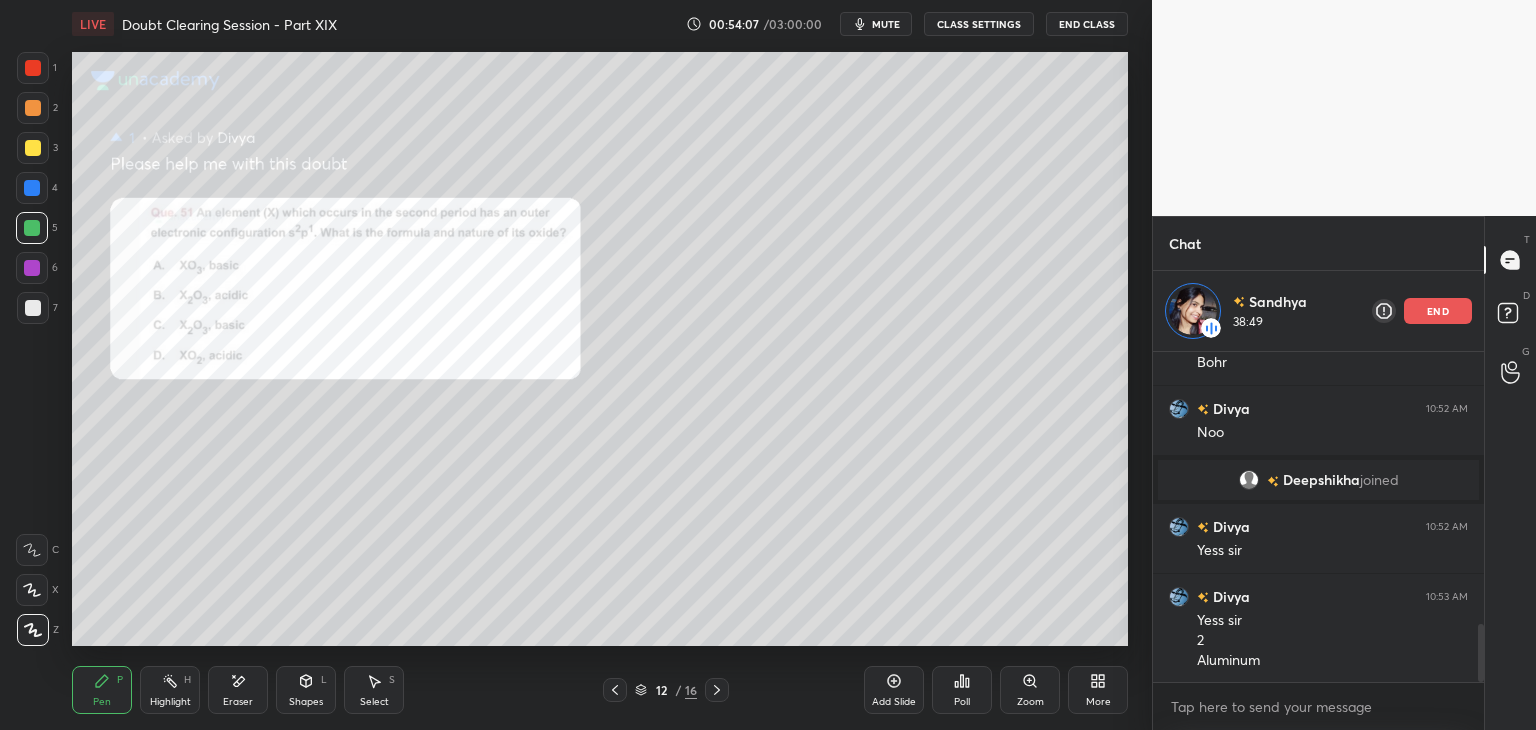 click at bounding box center (32, 188) 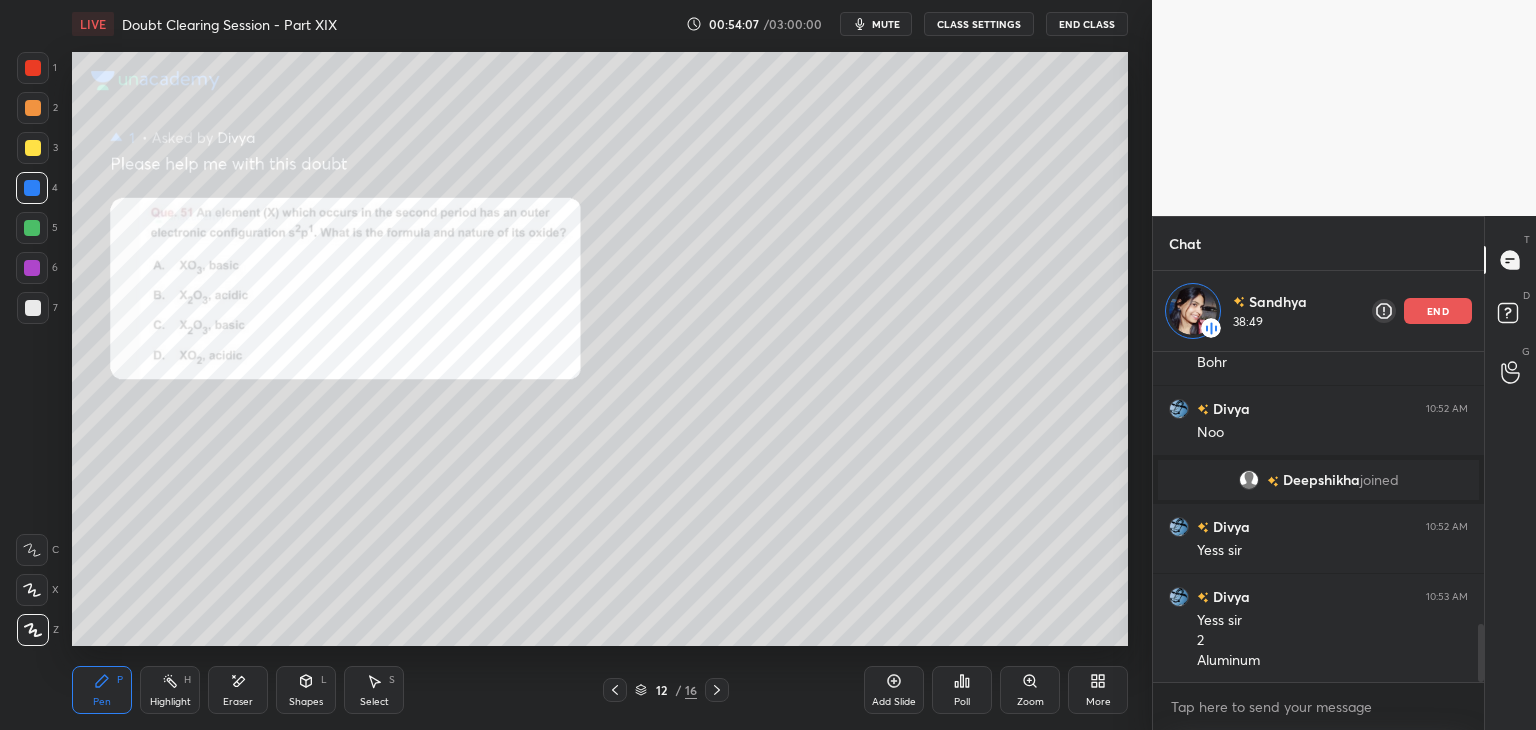 click at bounding box center (33, 148) 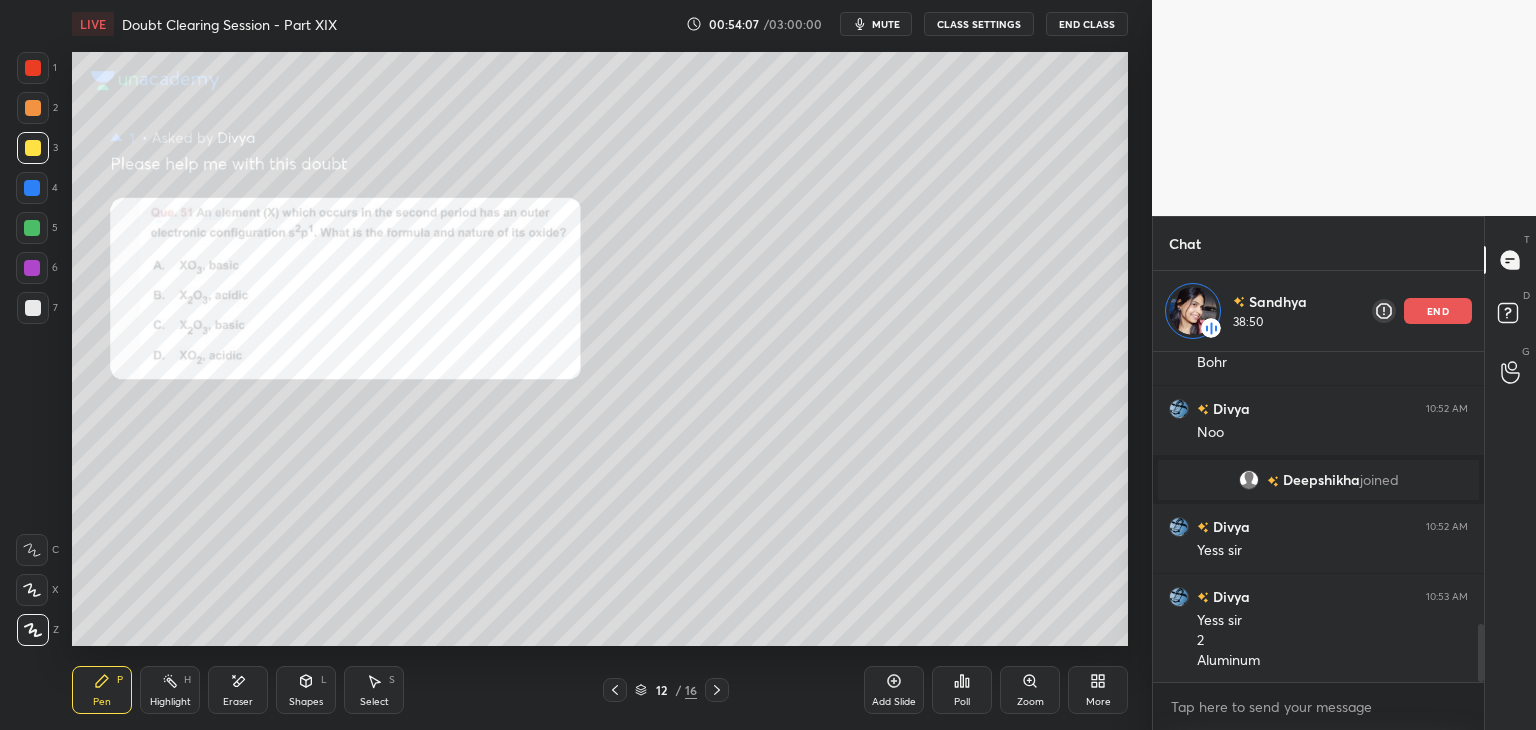 click at bounding box center [33, 108] 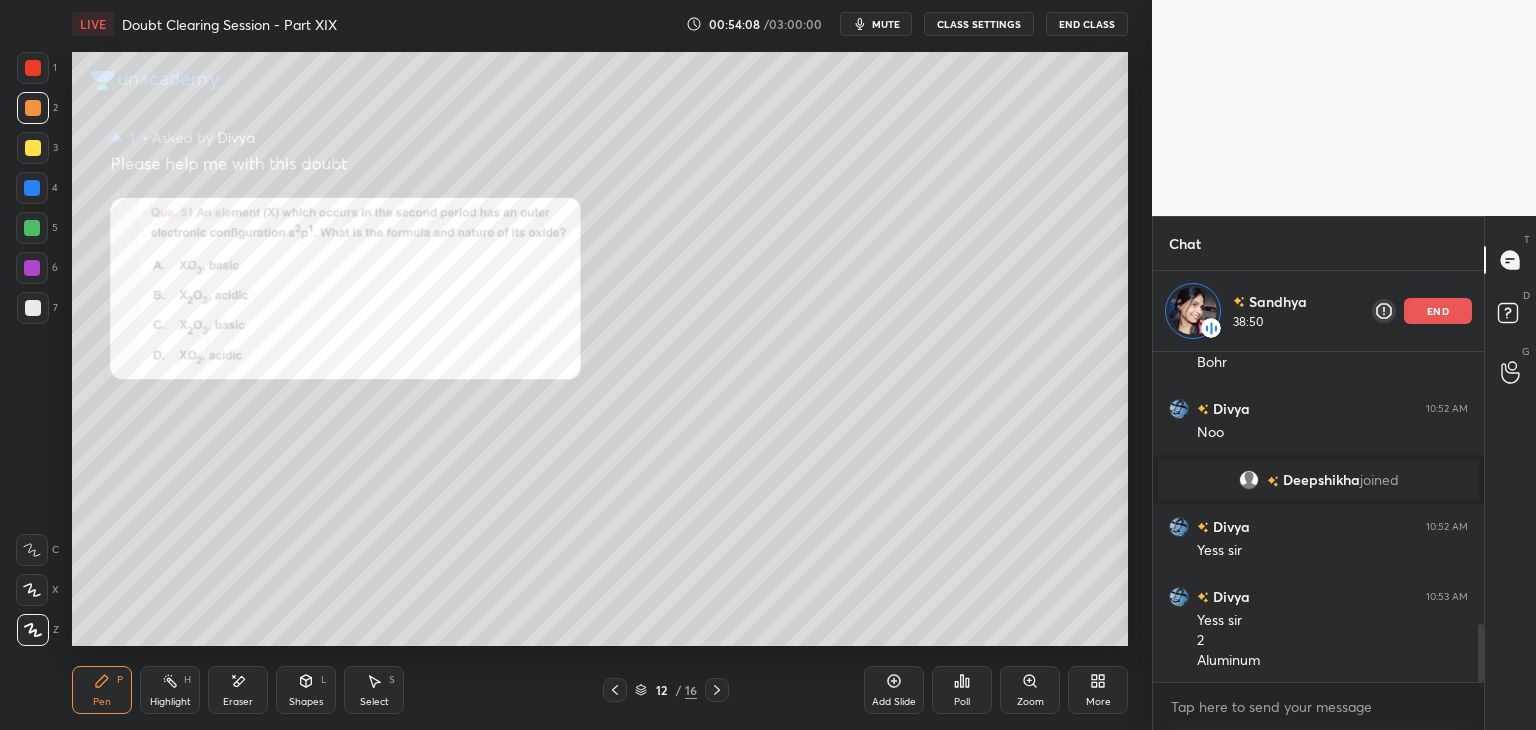 click at bounding box center (33, 148) 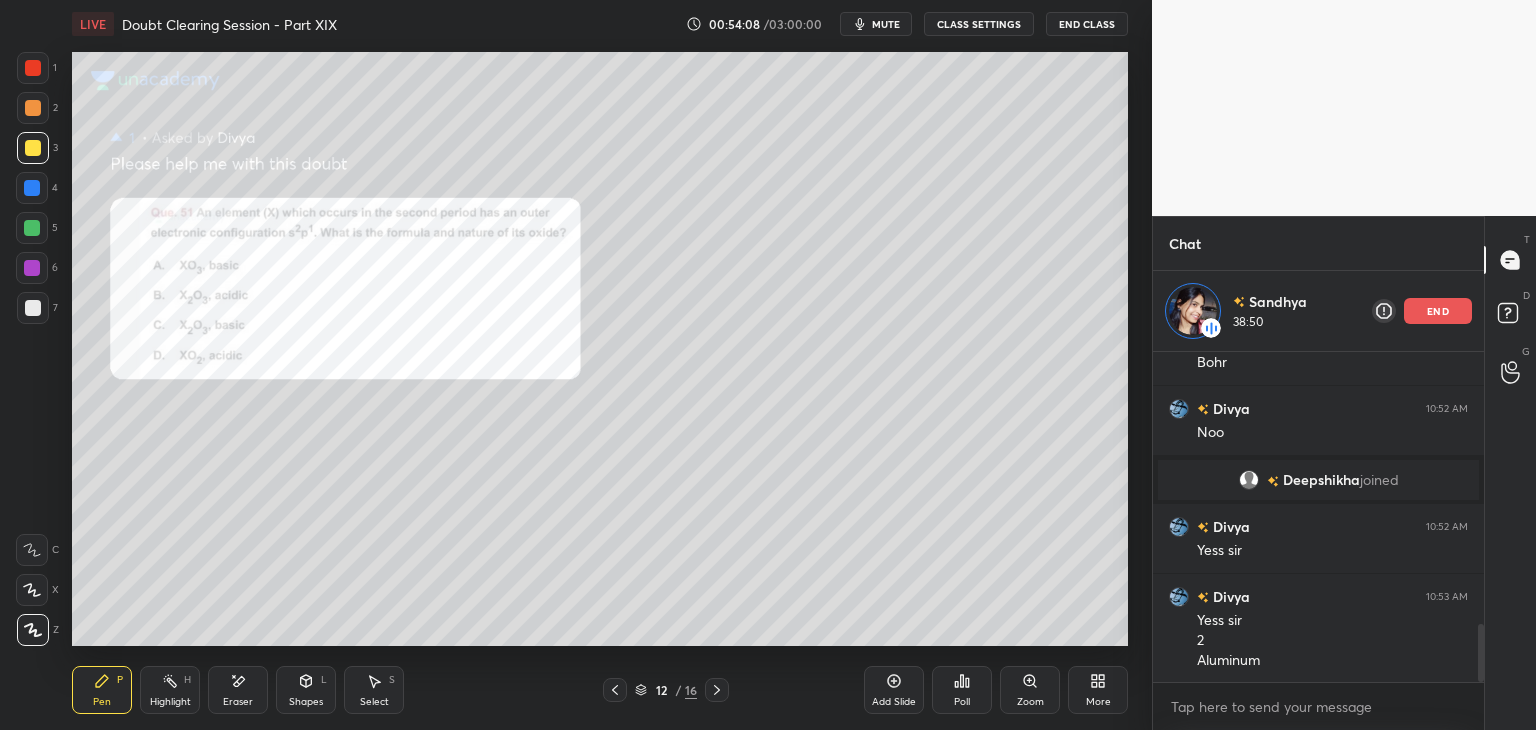 click at bounding box center [33, 108] 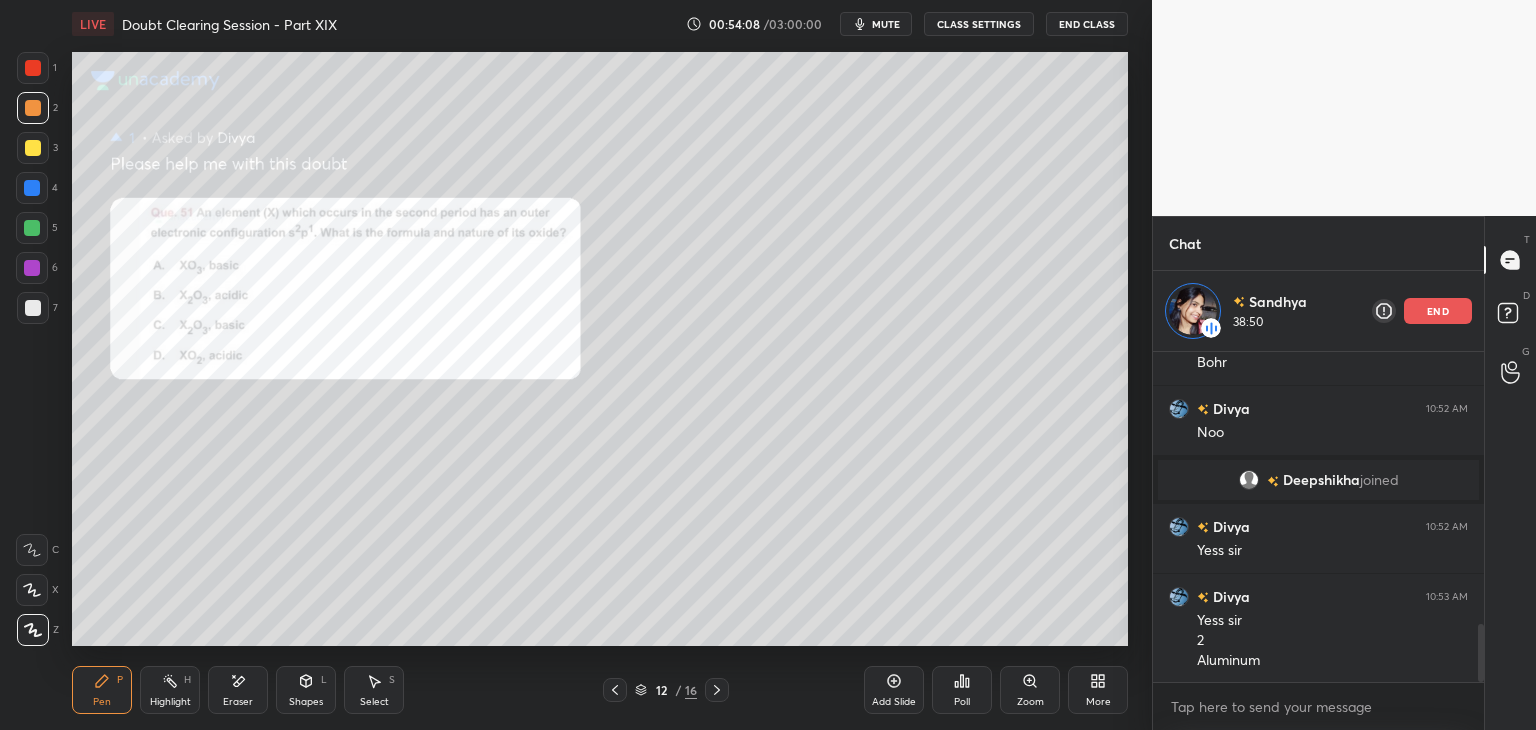 click at bounding box center (33, 148) 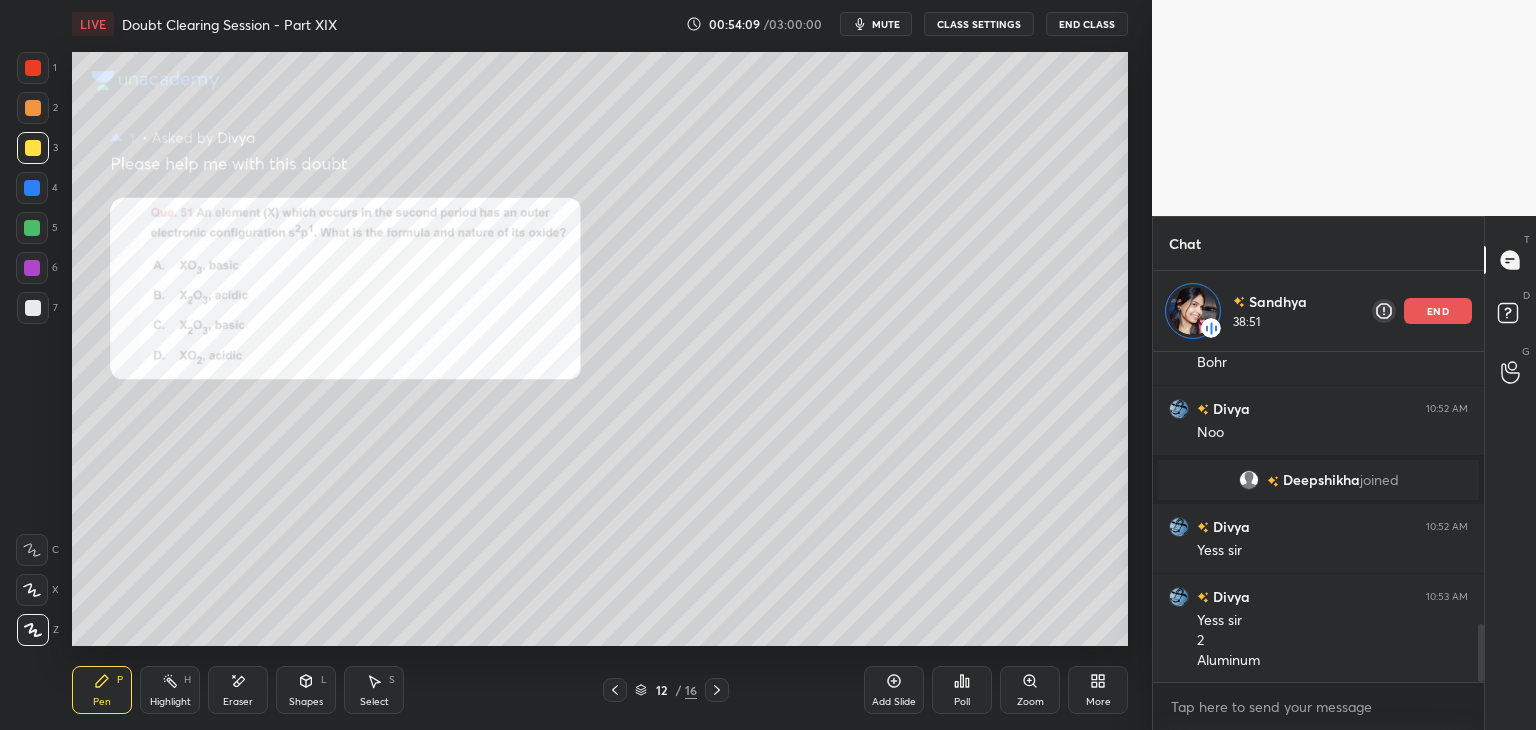 click at bounding box center (33, 108) 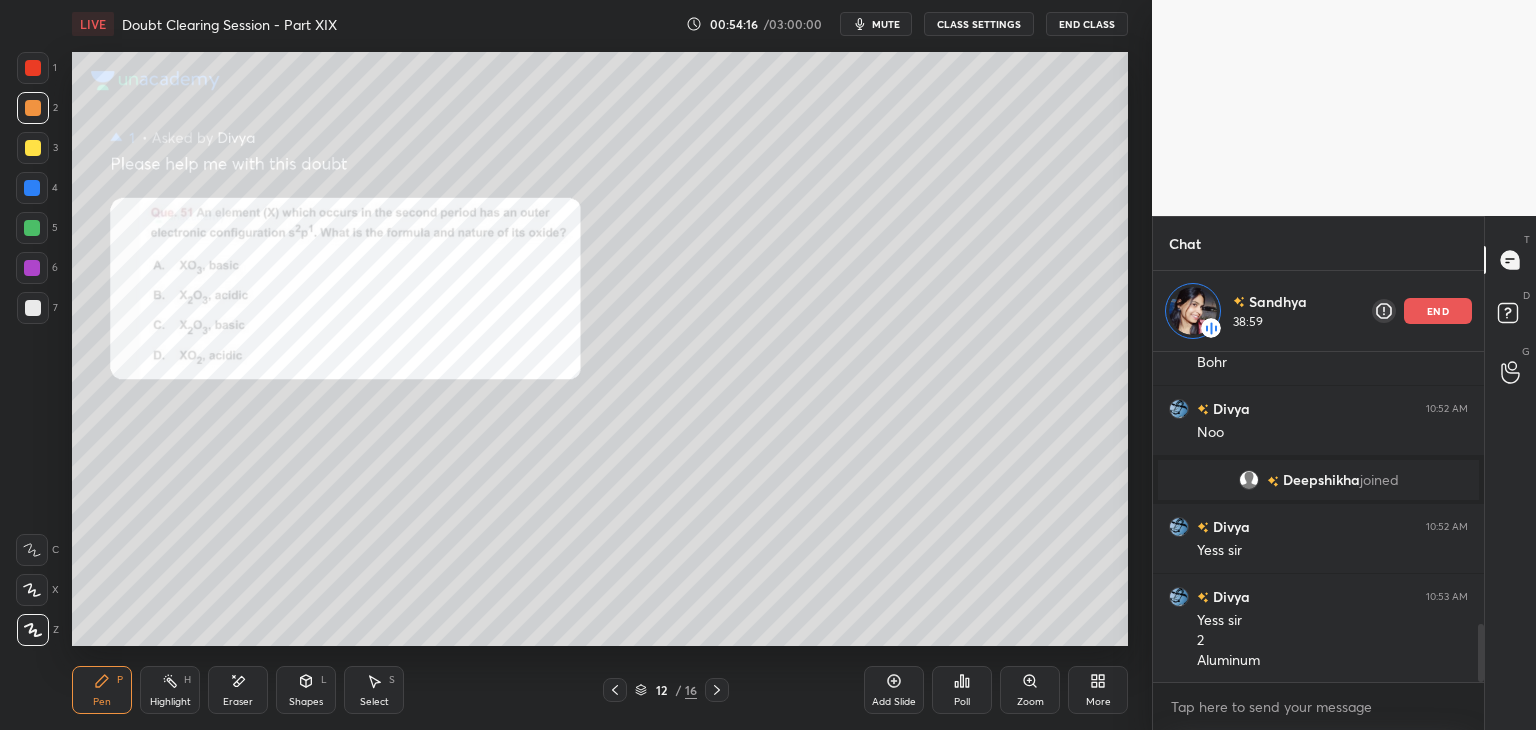 scroll, scrollTop: 1639, scrollLeft: 0, axis: vertical 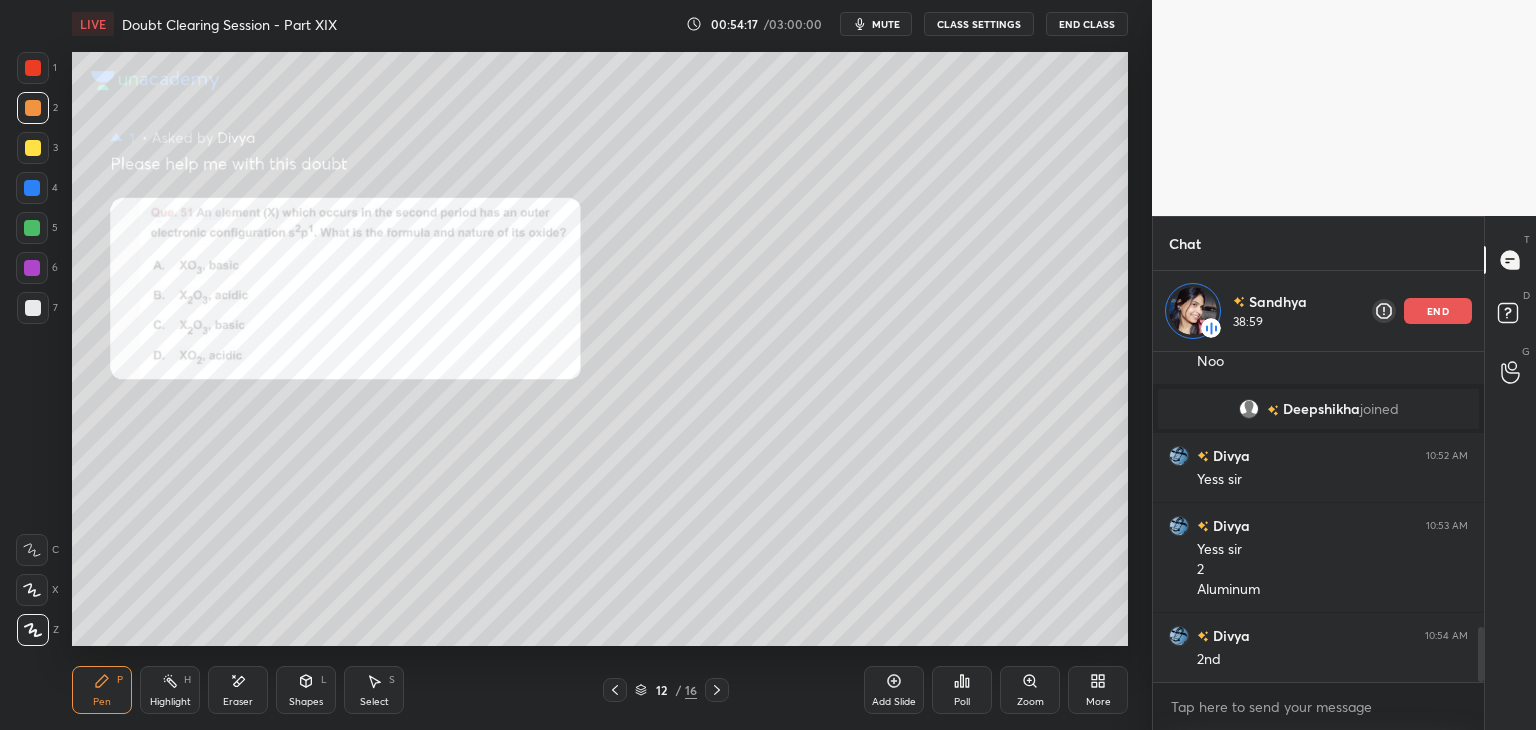 click at bounding box center [33, 148] 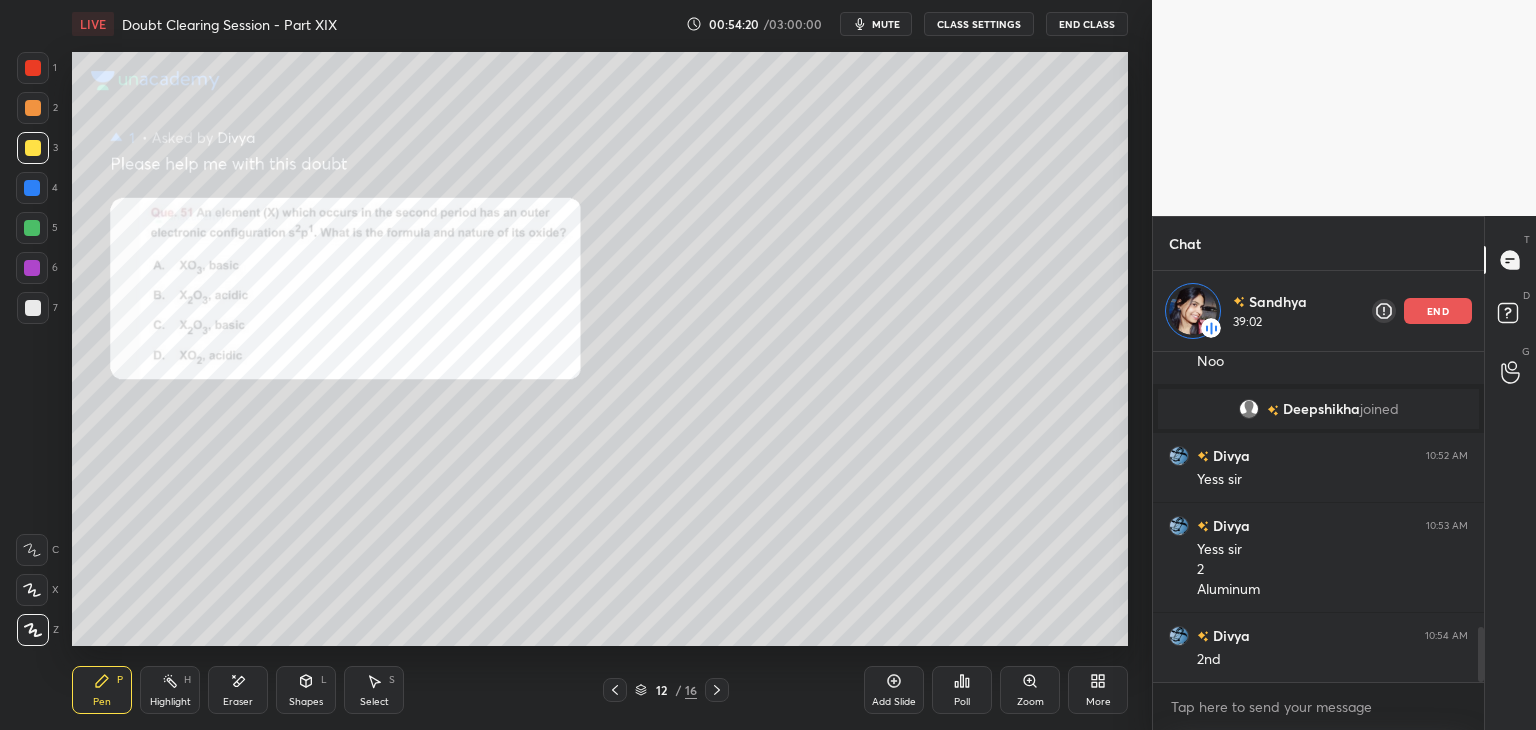 scroll, scrollTop: 1659, scrollLeft: 0, axis: vertical 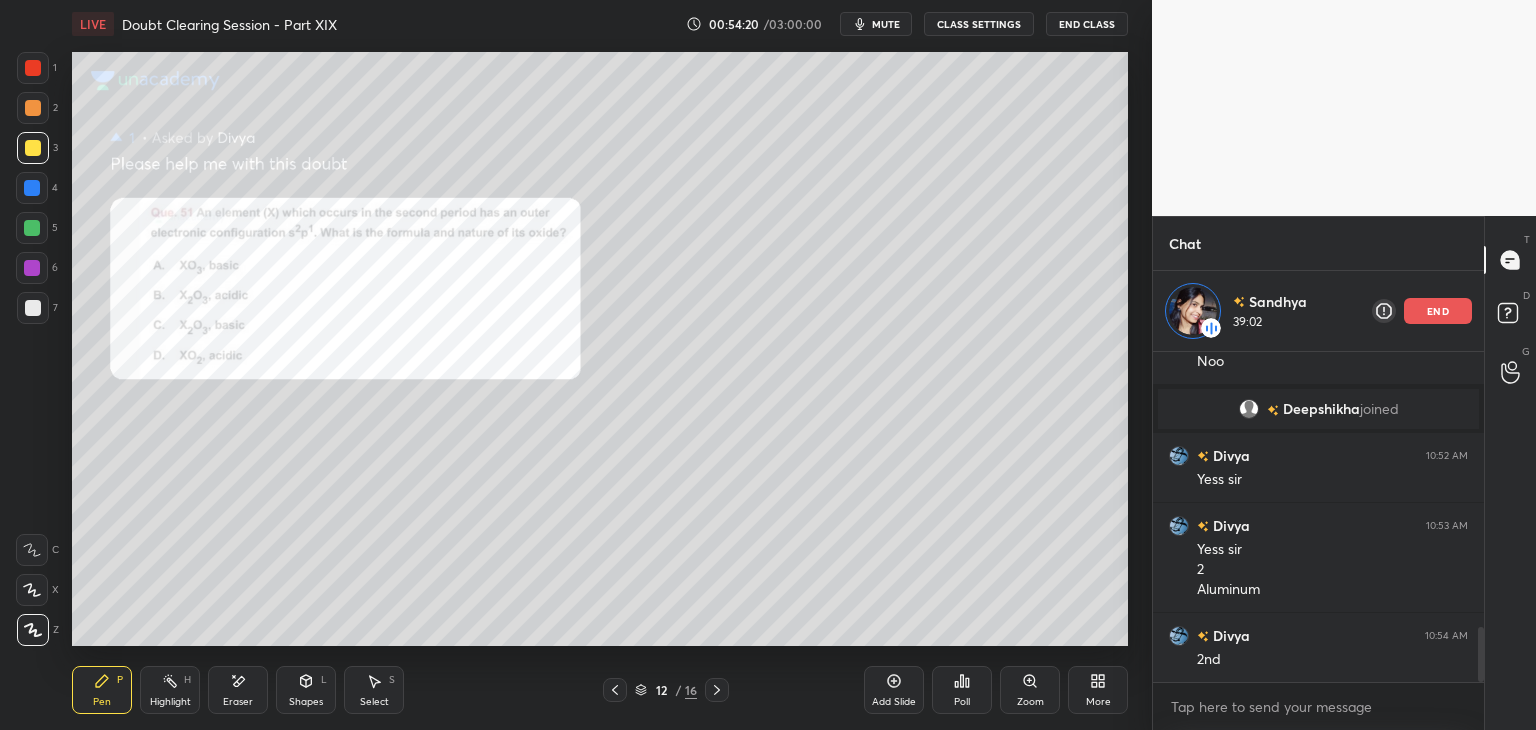 click on "1 2 3 4 5 6 7 C X Z E E Erase all   H H" at bounding box center (32, 349) 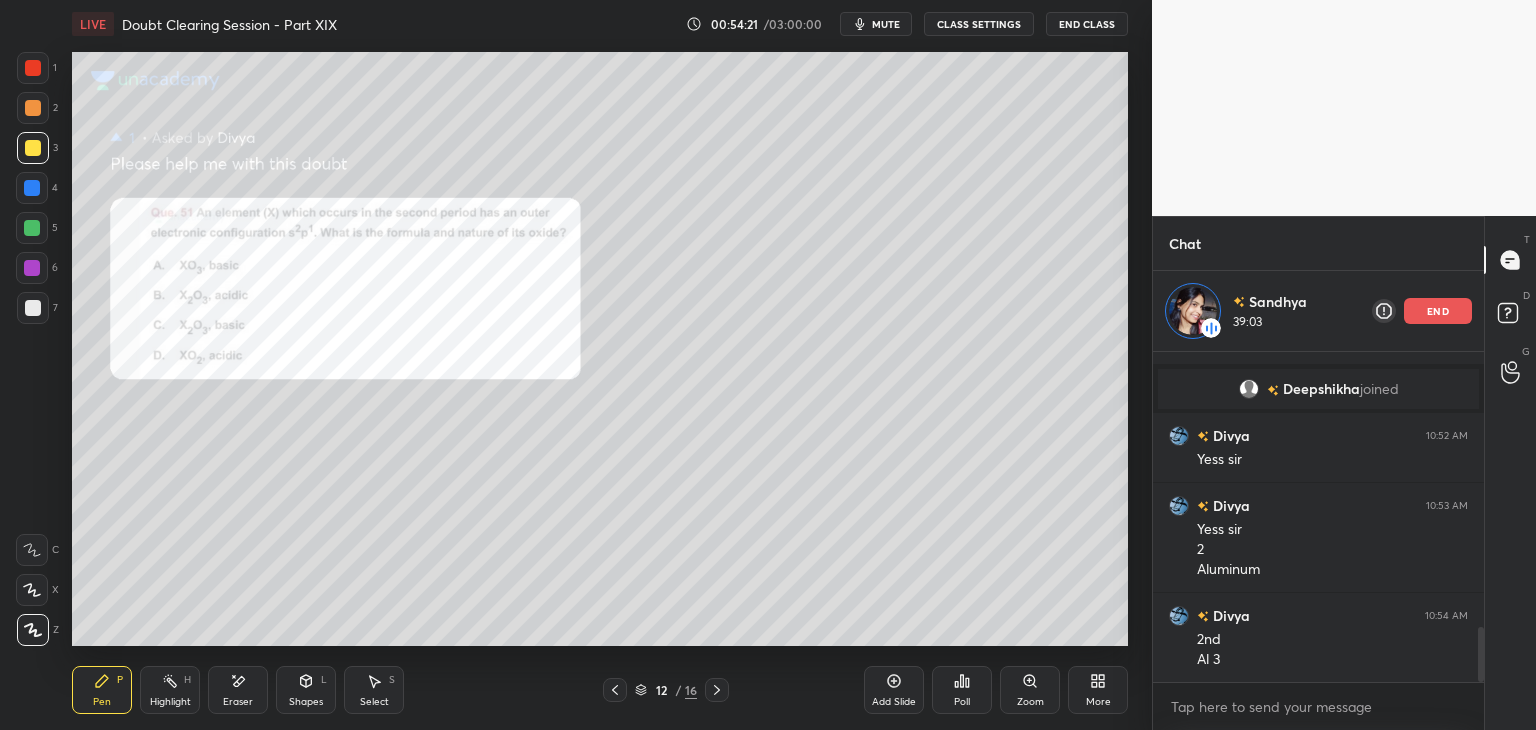 click at bounding box center [32, 228] 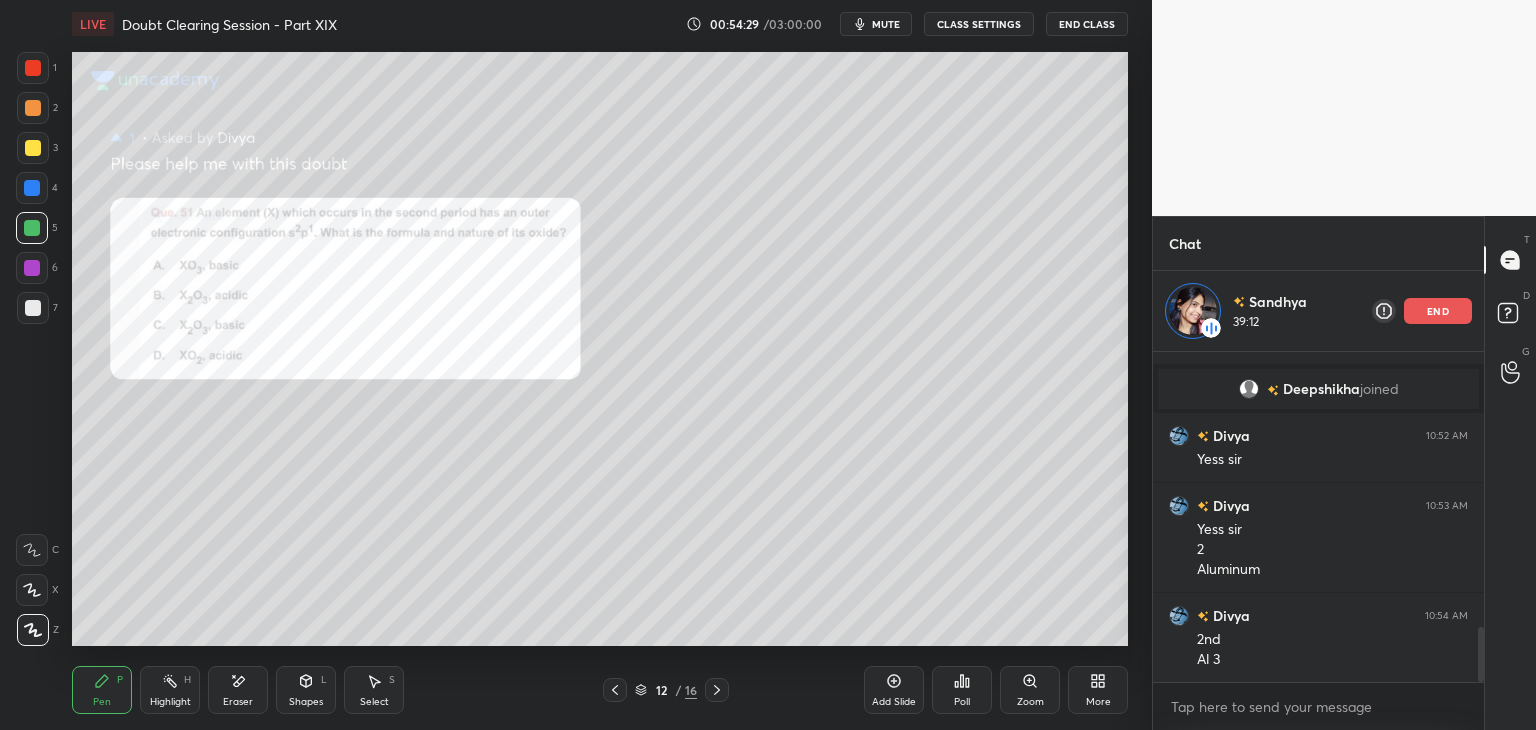 click at bounding box center (32, 268) 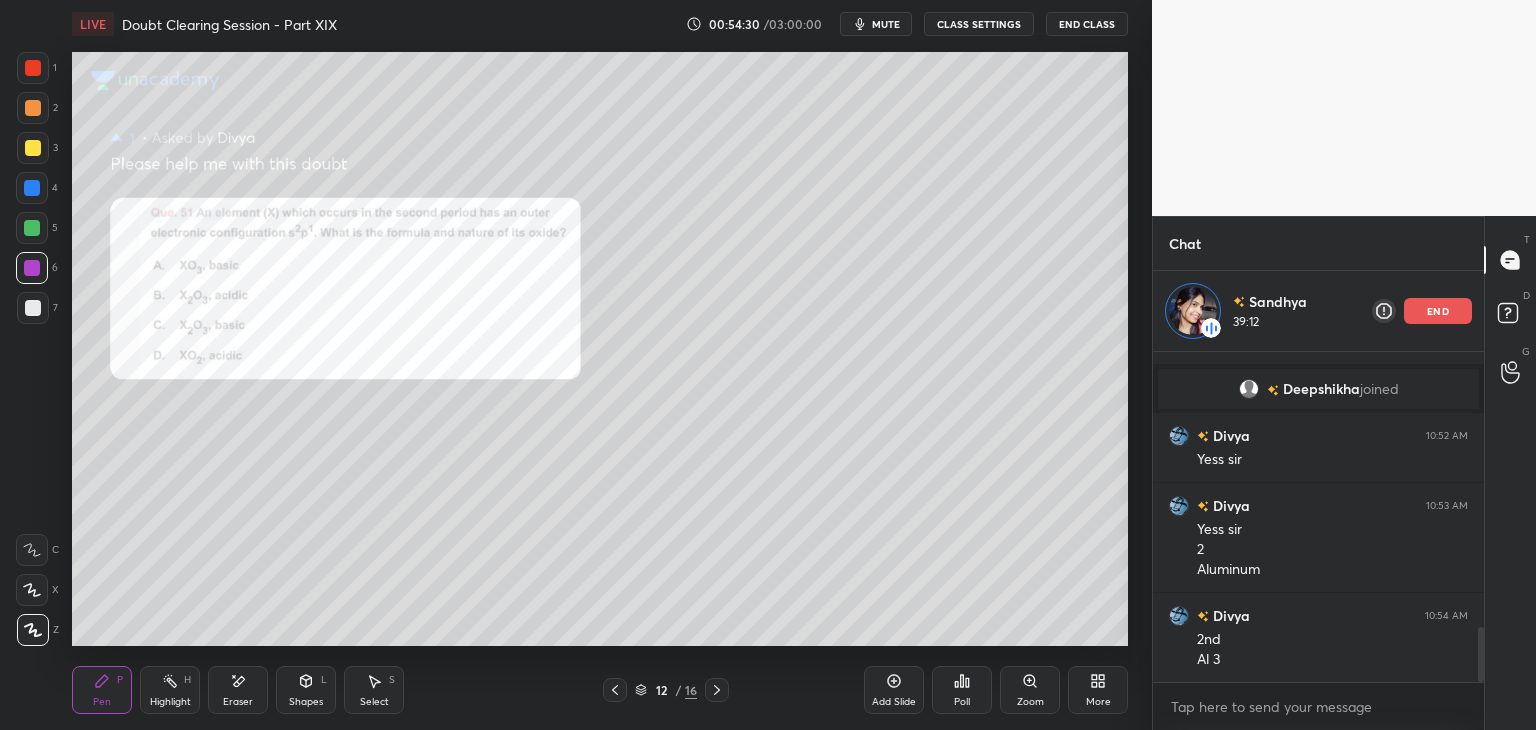 click on "1 2 3 4 5 6 7 C X Z E E Erase all   H H" at bounding box center (32, 349) 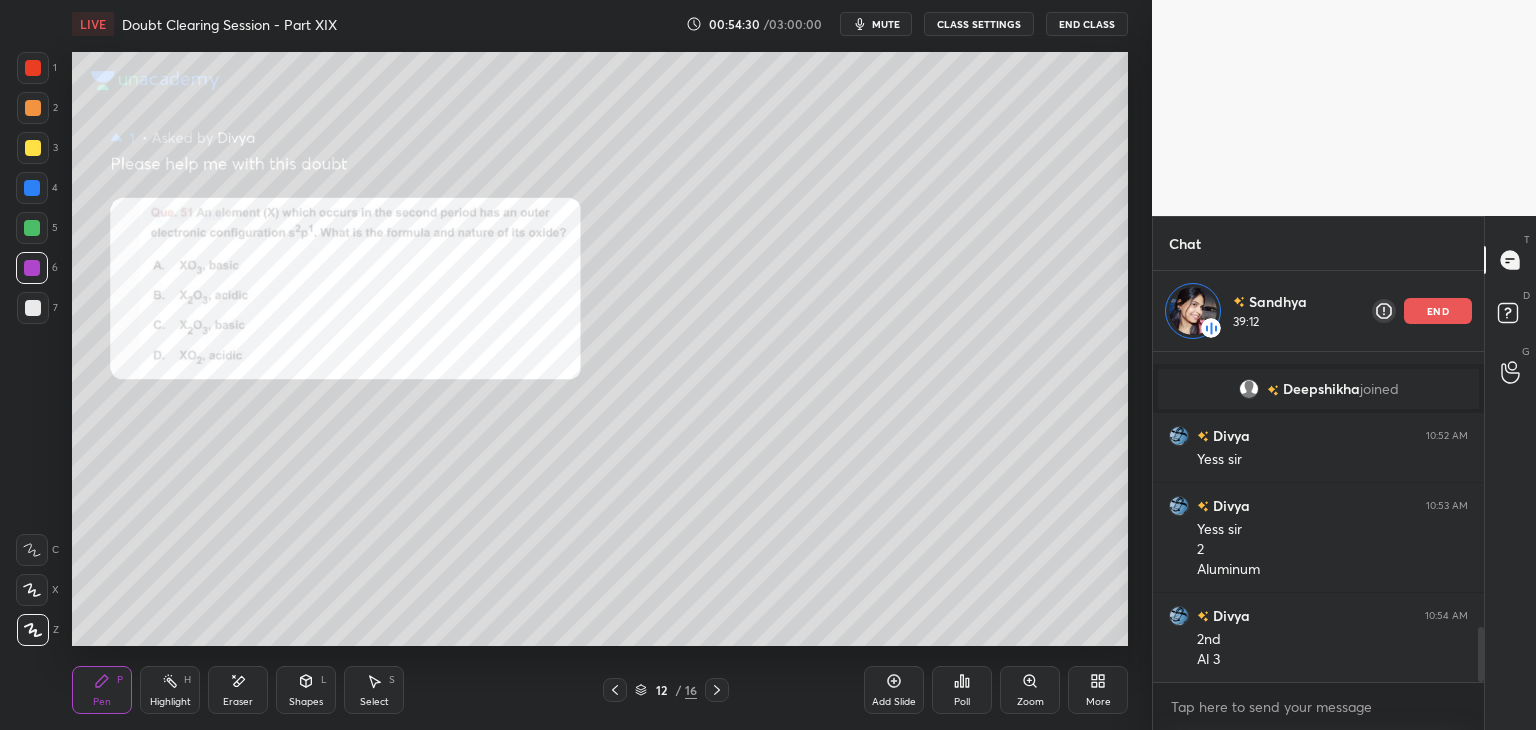 click on "3" at bounding box center [37, 152] 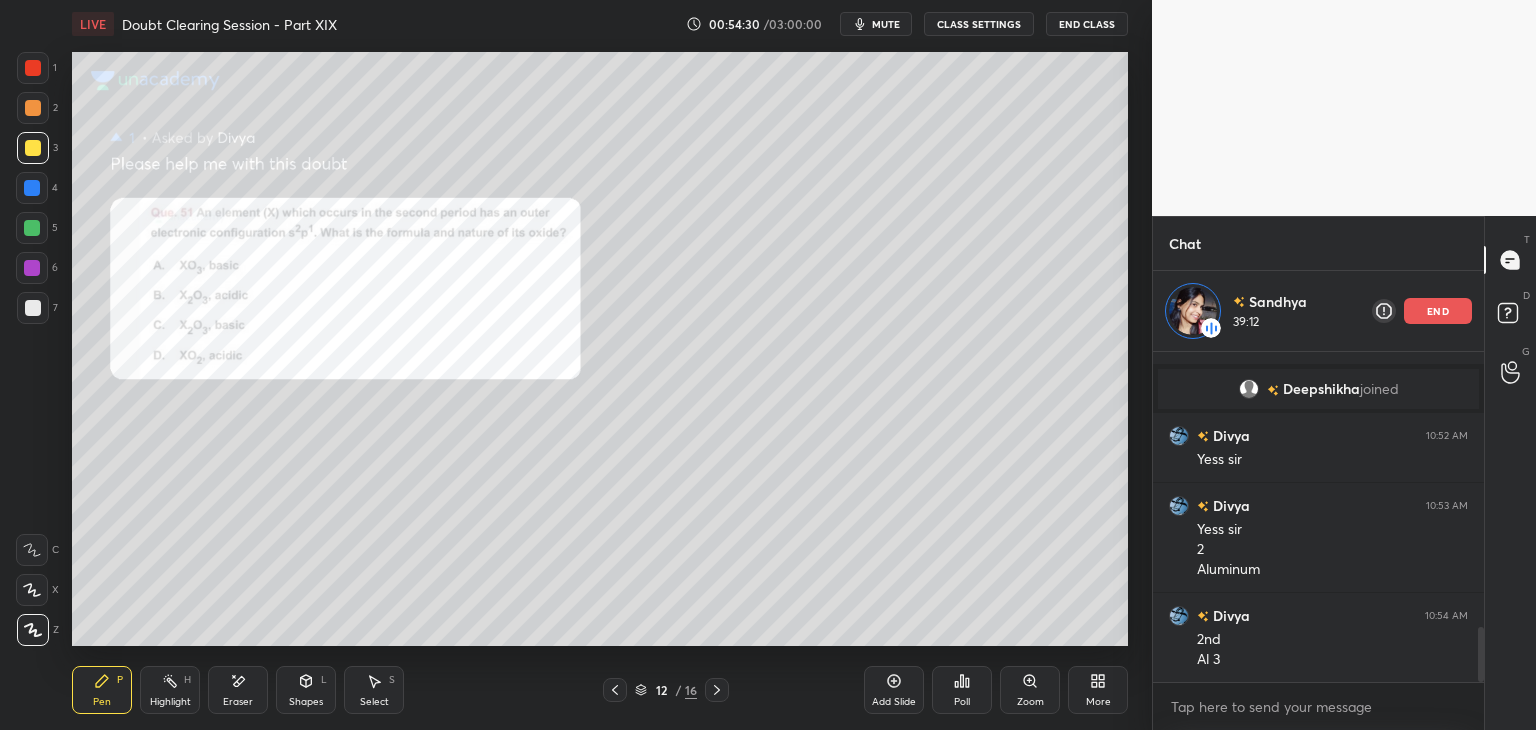 click at bounding box center (32, 188) 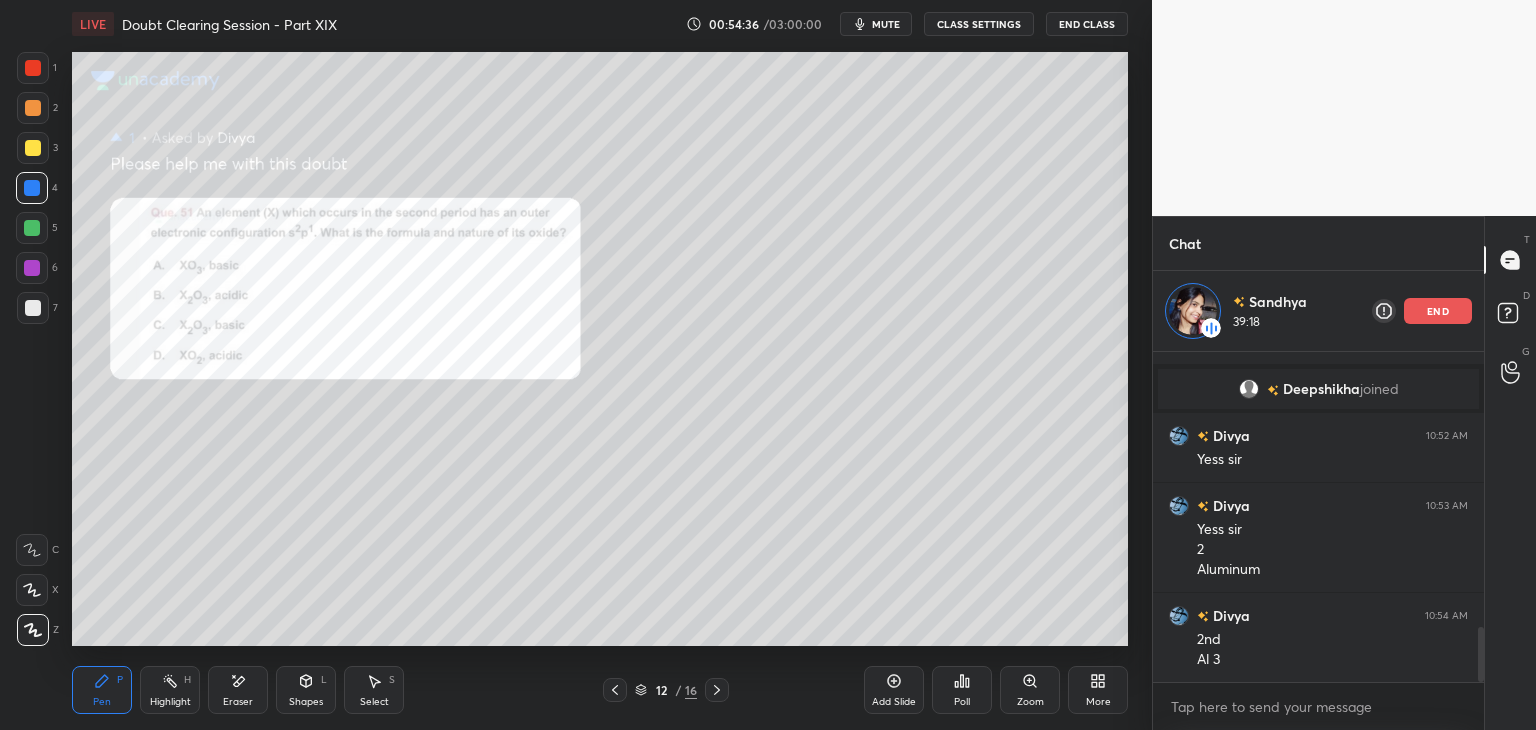 click on "Zoom" at bounding box center [1030, 690] 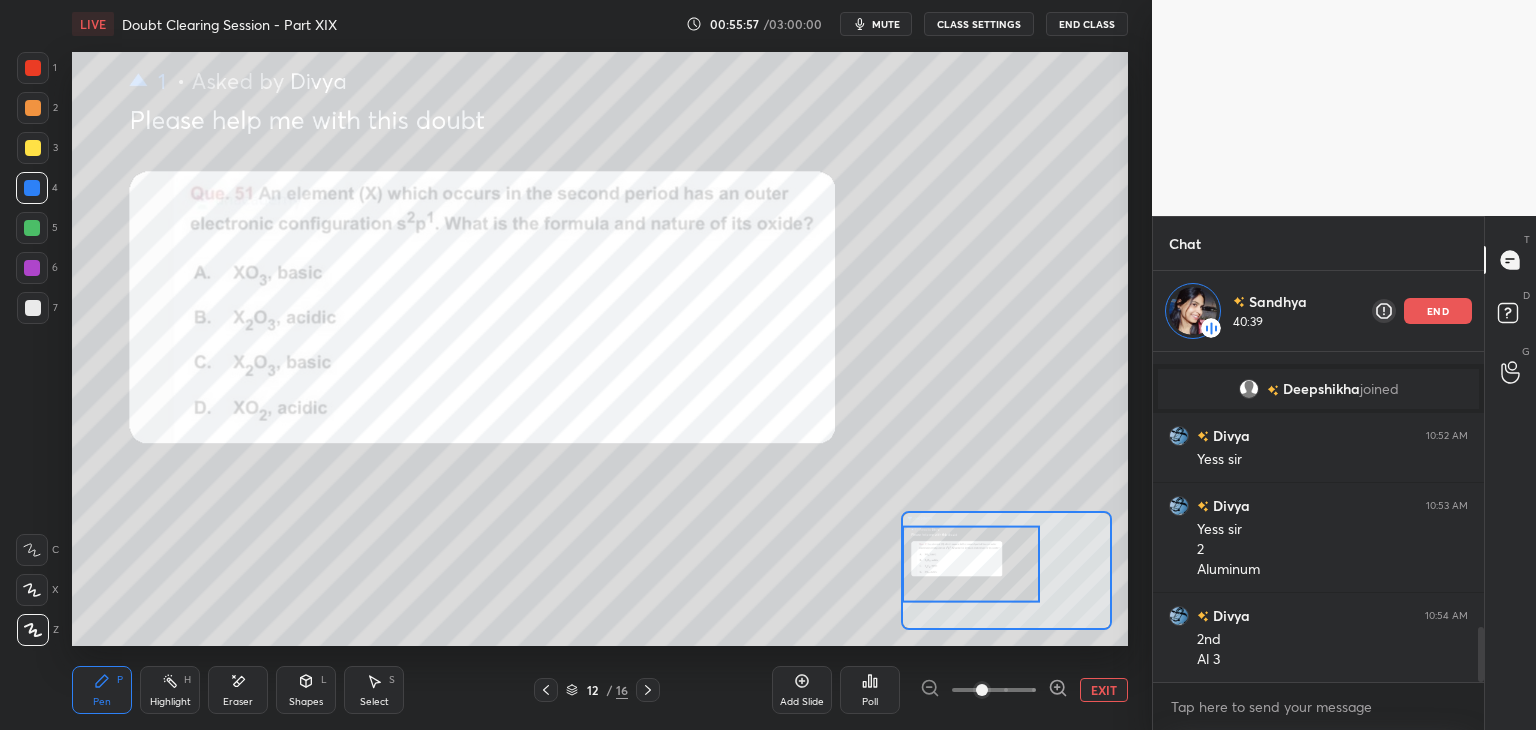 click at bounding box center (32, 228) 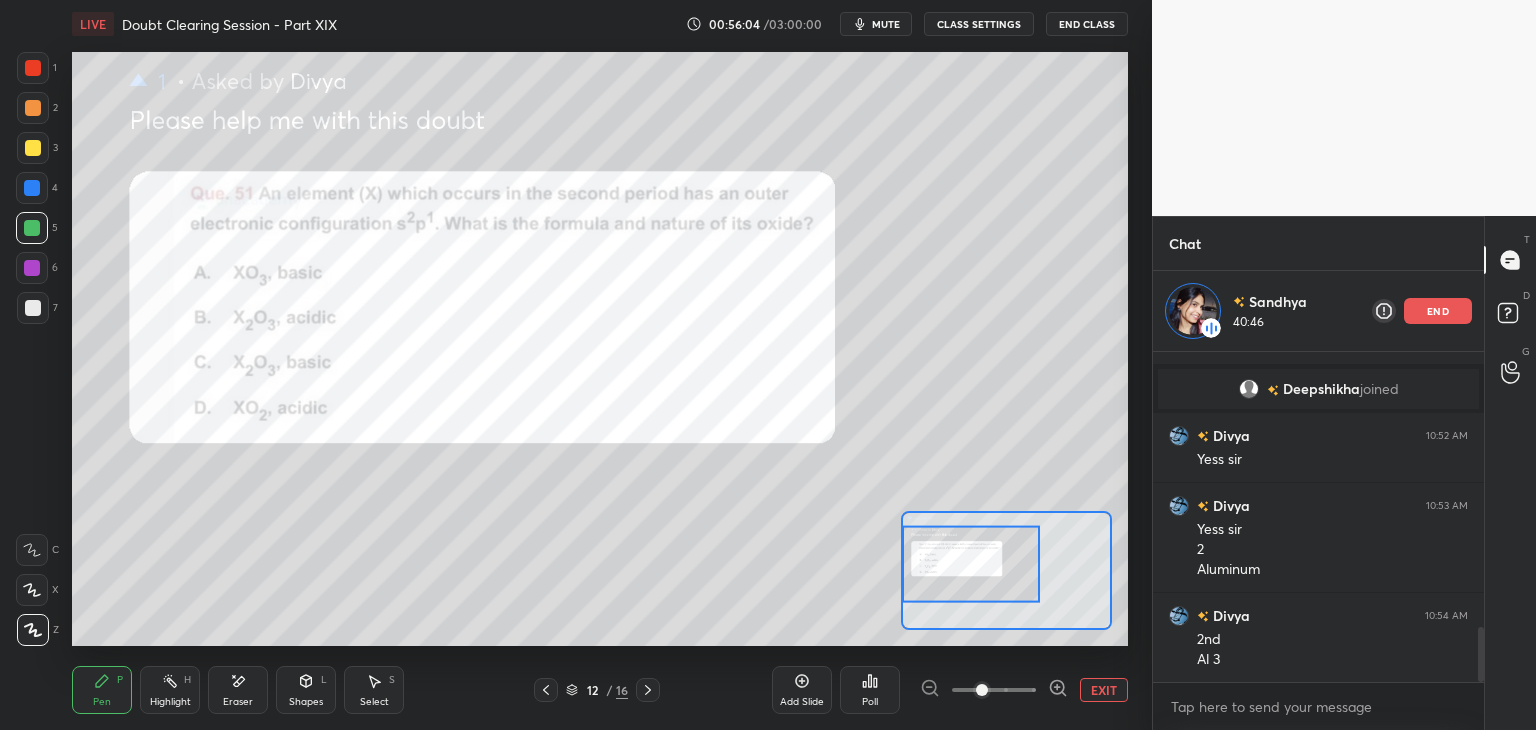 scroll, scrollTop: 1728, scrollLeft: 0, axis: vertical 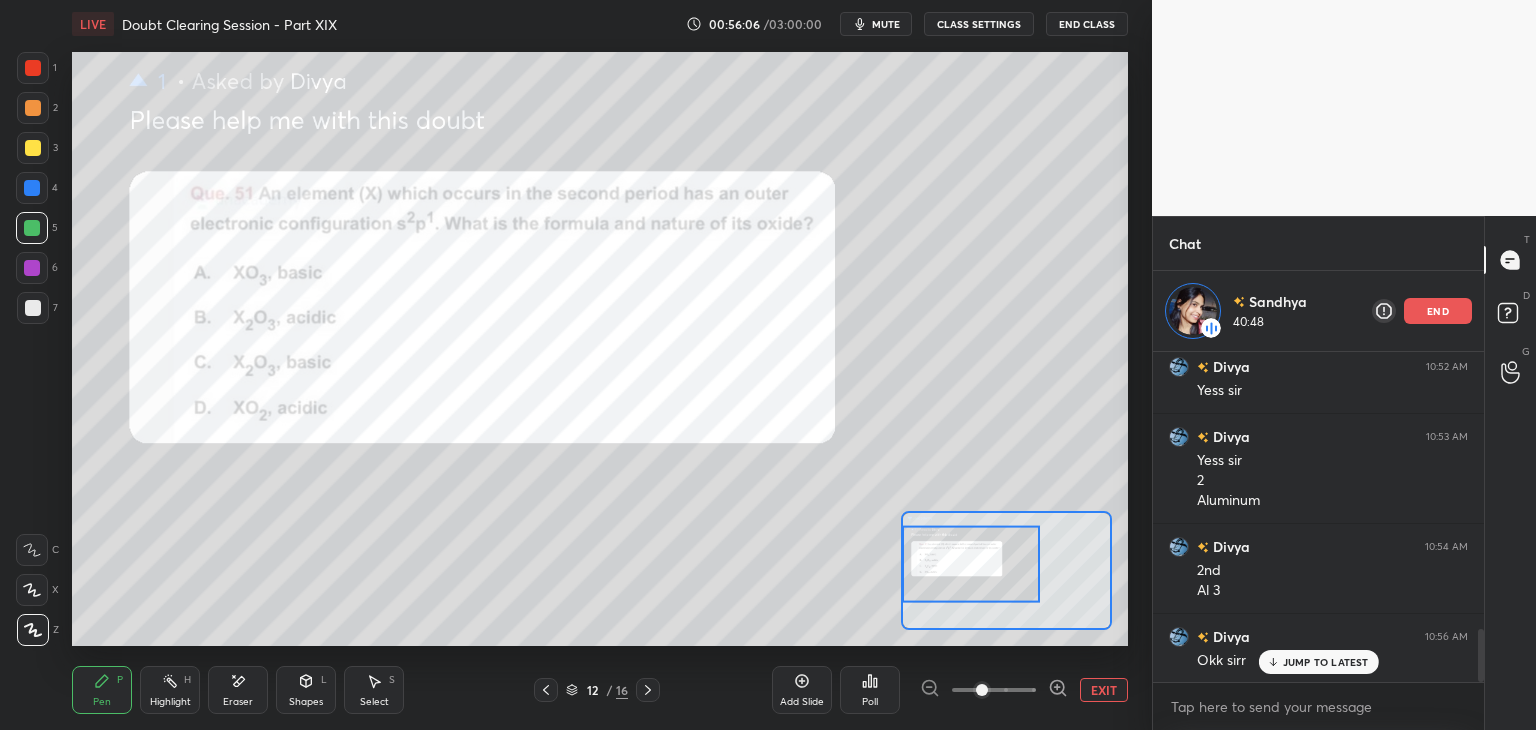 click at bounding box center (546, 690) 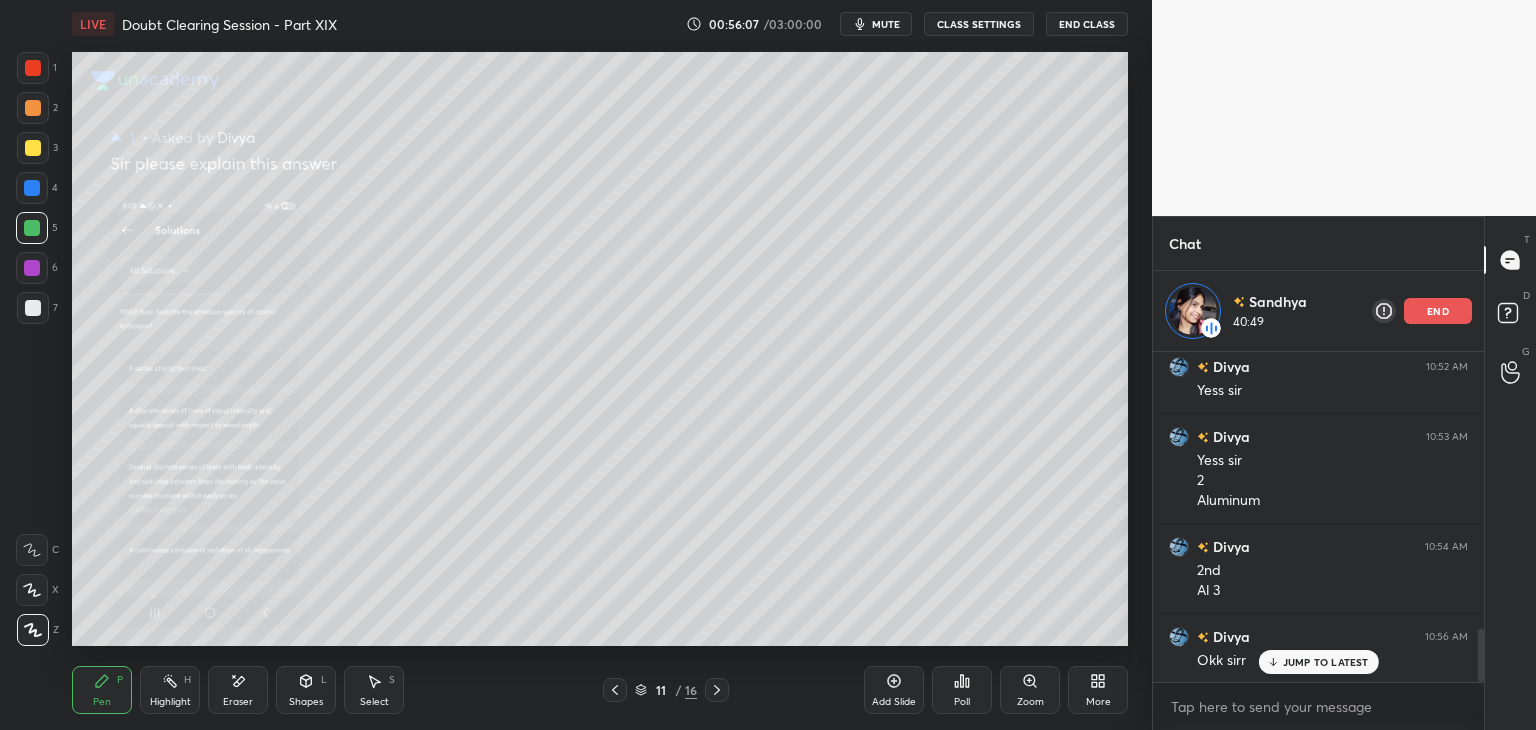 click on "Add Slide" at bounding box center [894, 690] 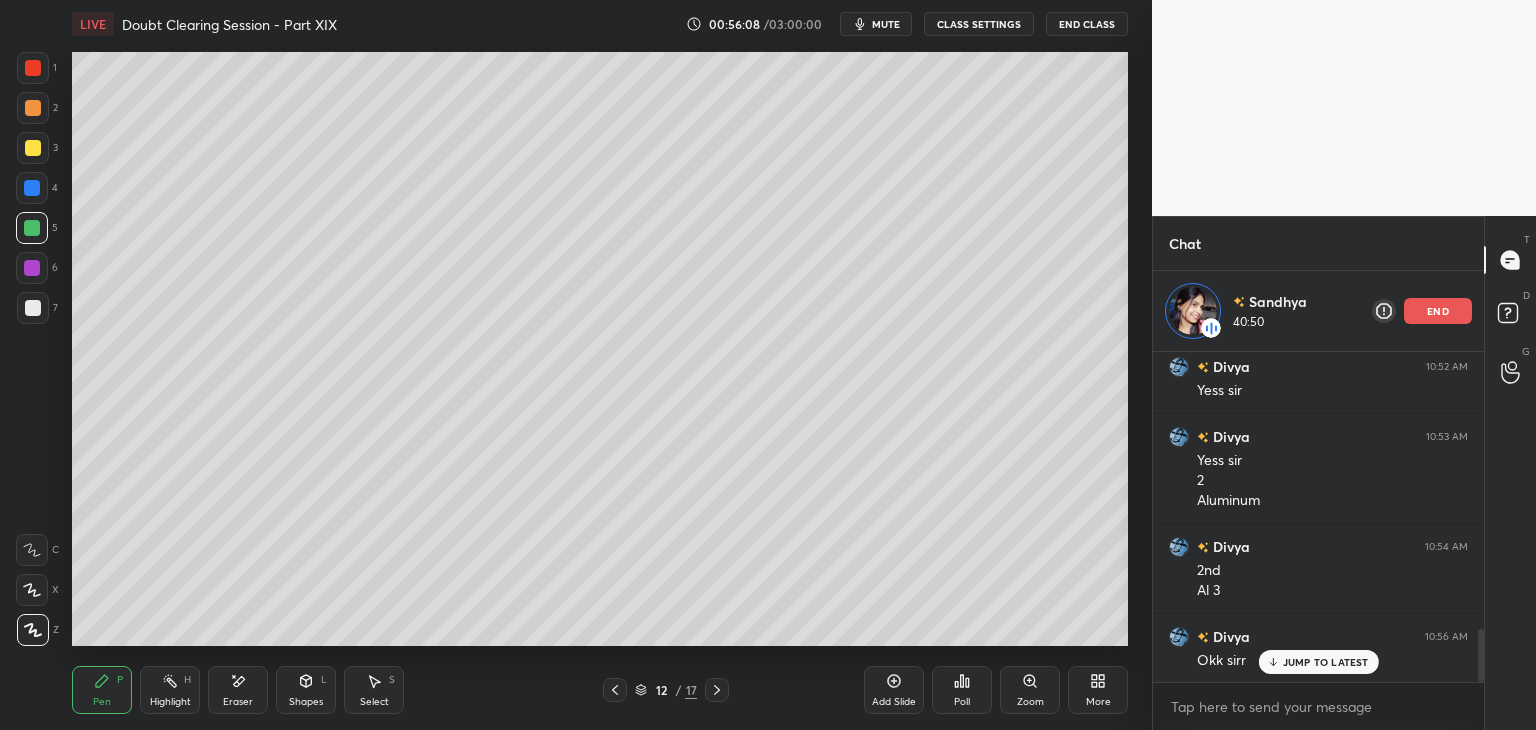 click on "6" at bounding box center [37, 268] 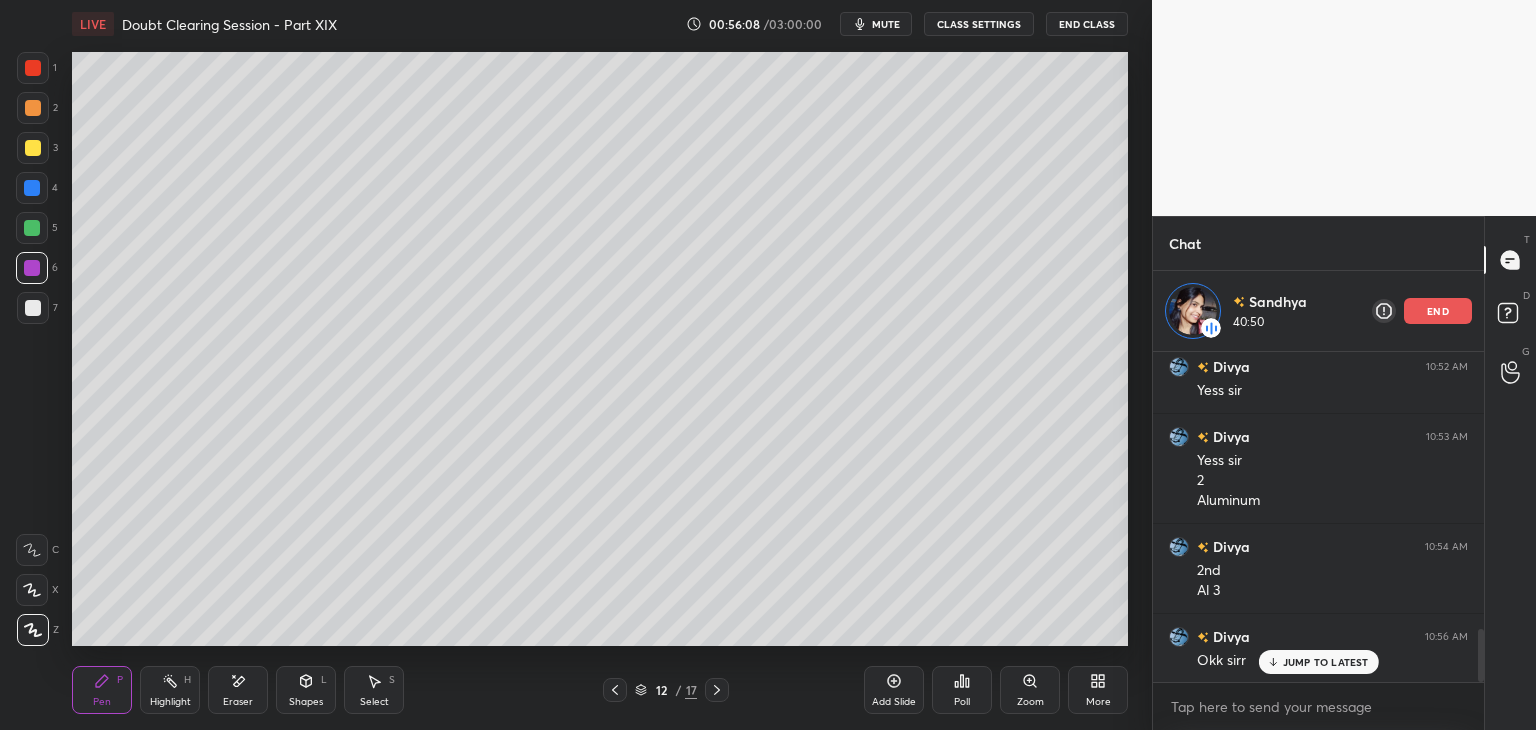 click on "7" at bounding box center [37, 308] 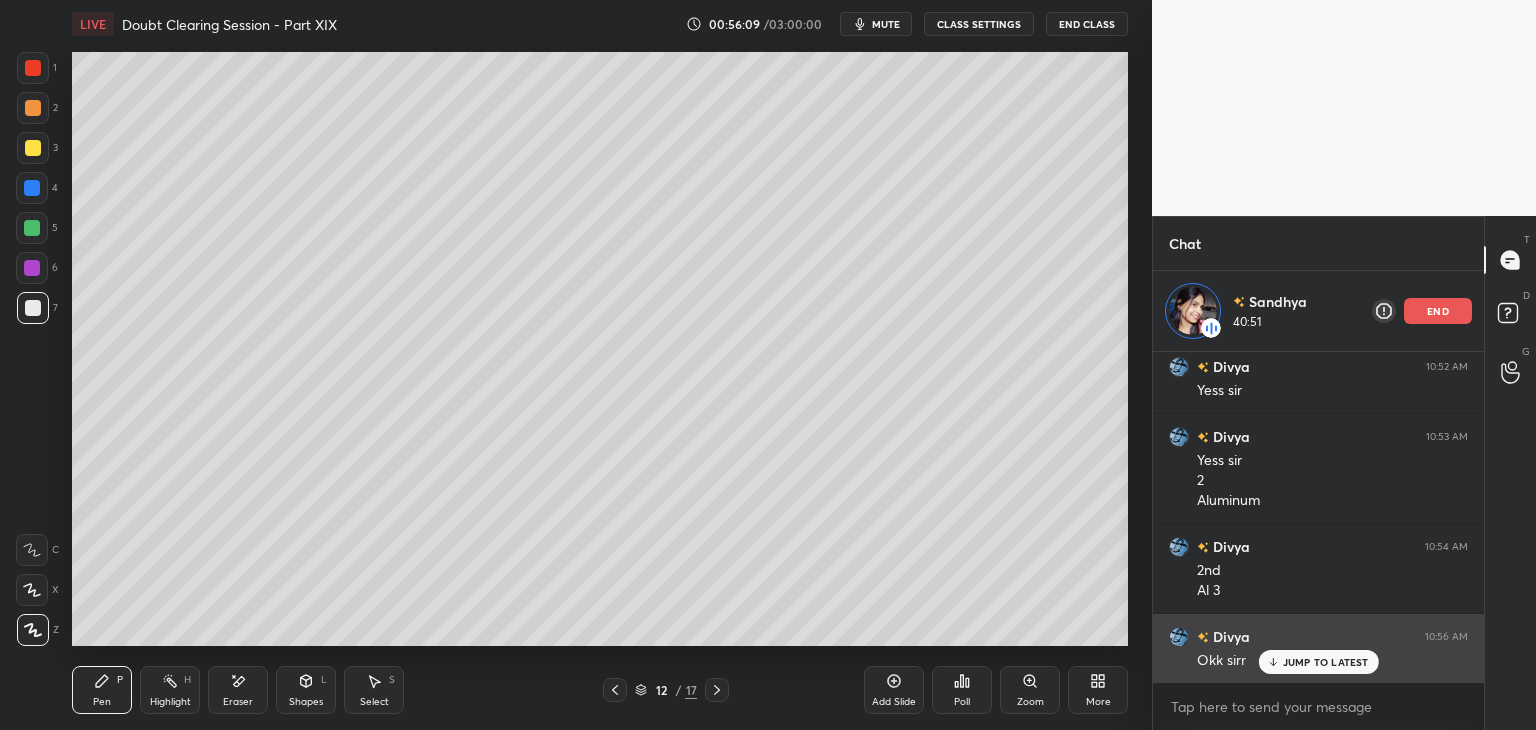 click on "JUMP TO LATEST" at bounding box center (1326, 662) 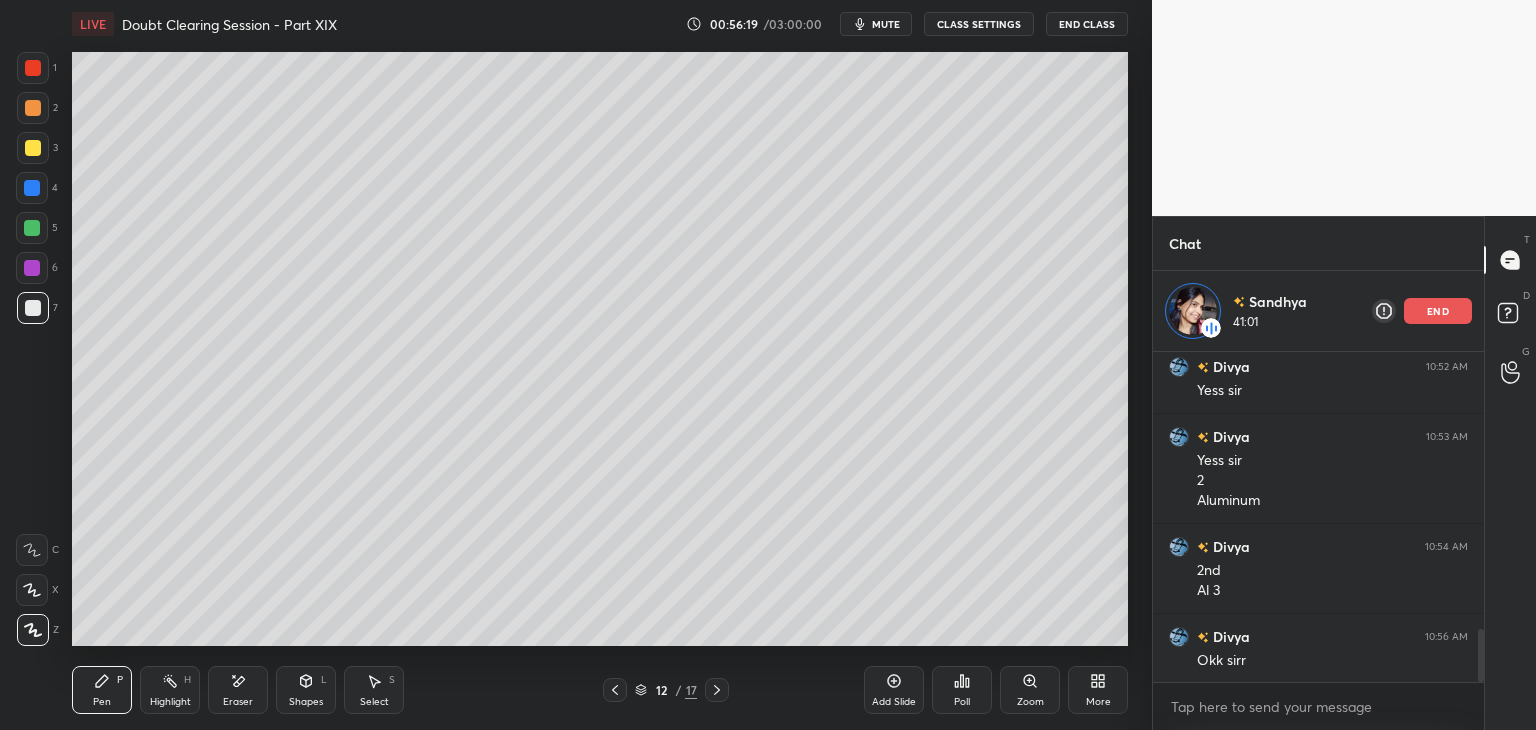 click at bounding box center [32, 228] 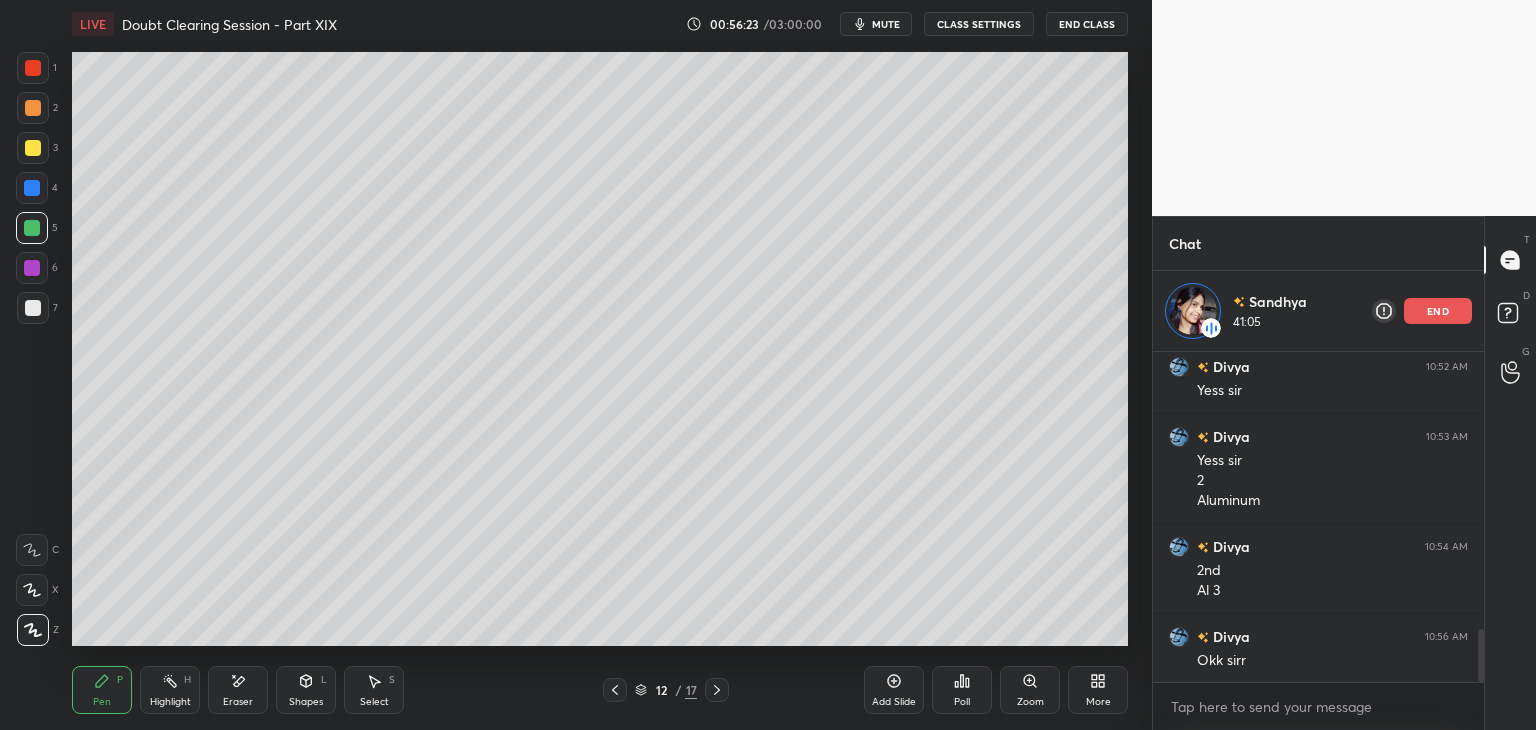 click 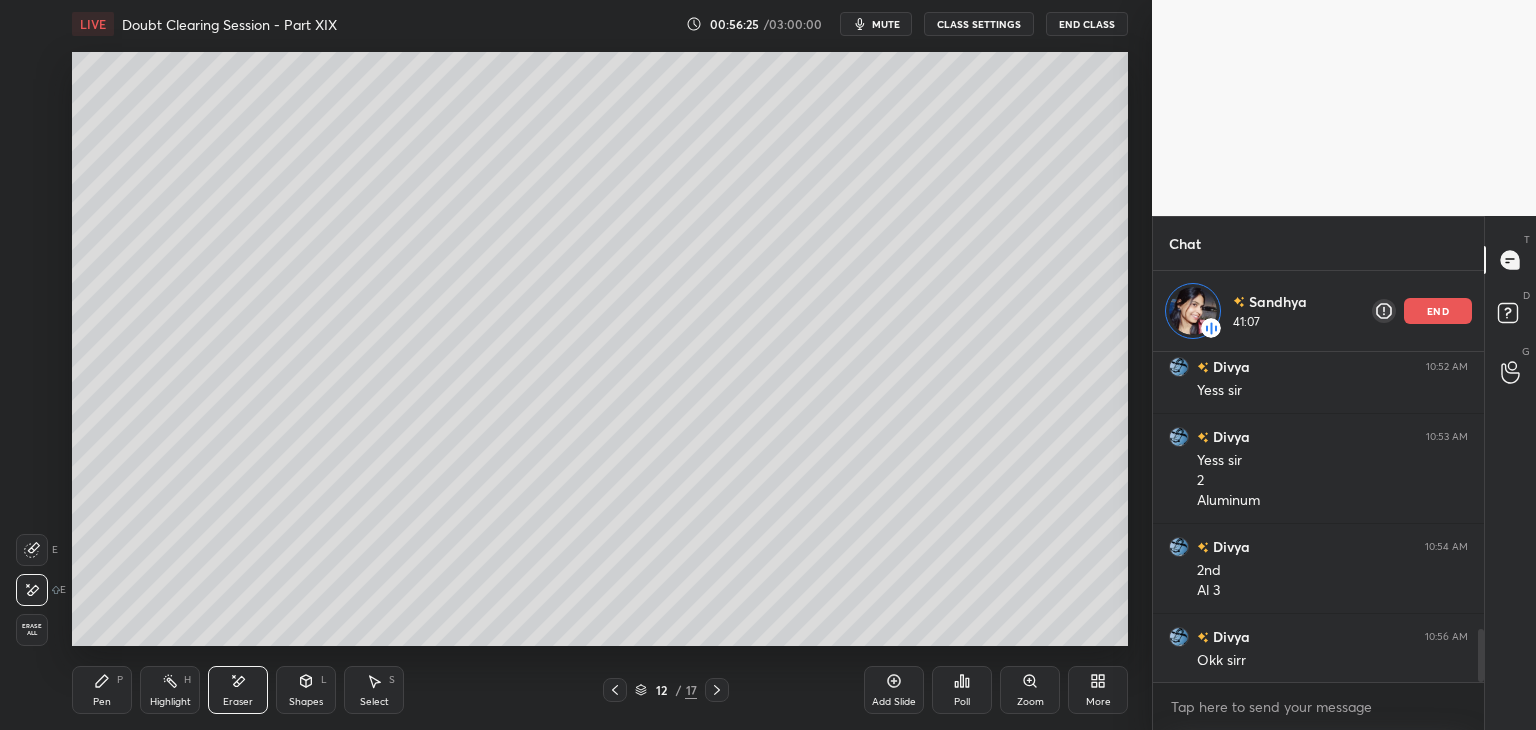 click on "Highlight H" at bounding box center [170, 690] 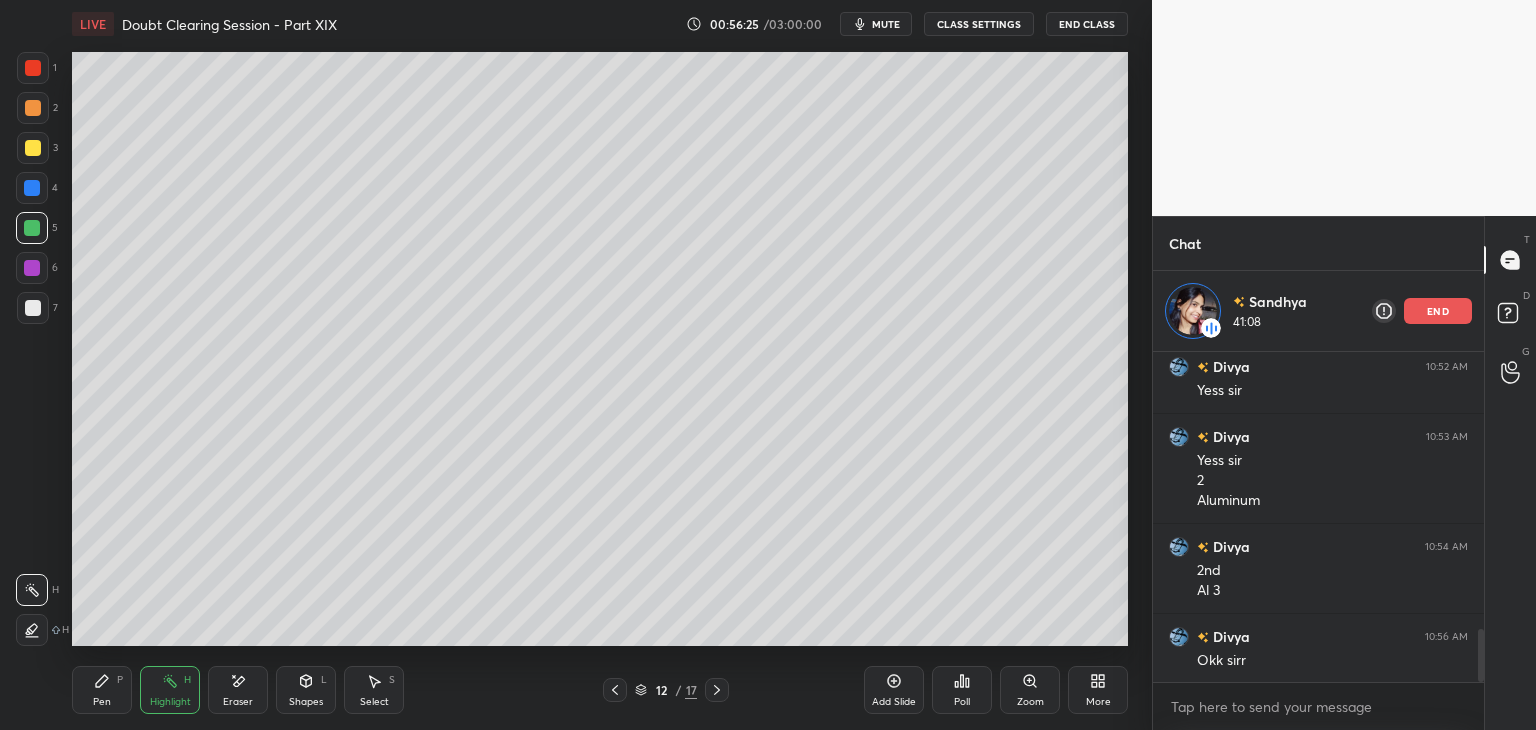 click on "Pen" at bounding box center [102, 702] 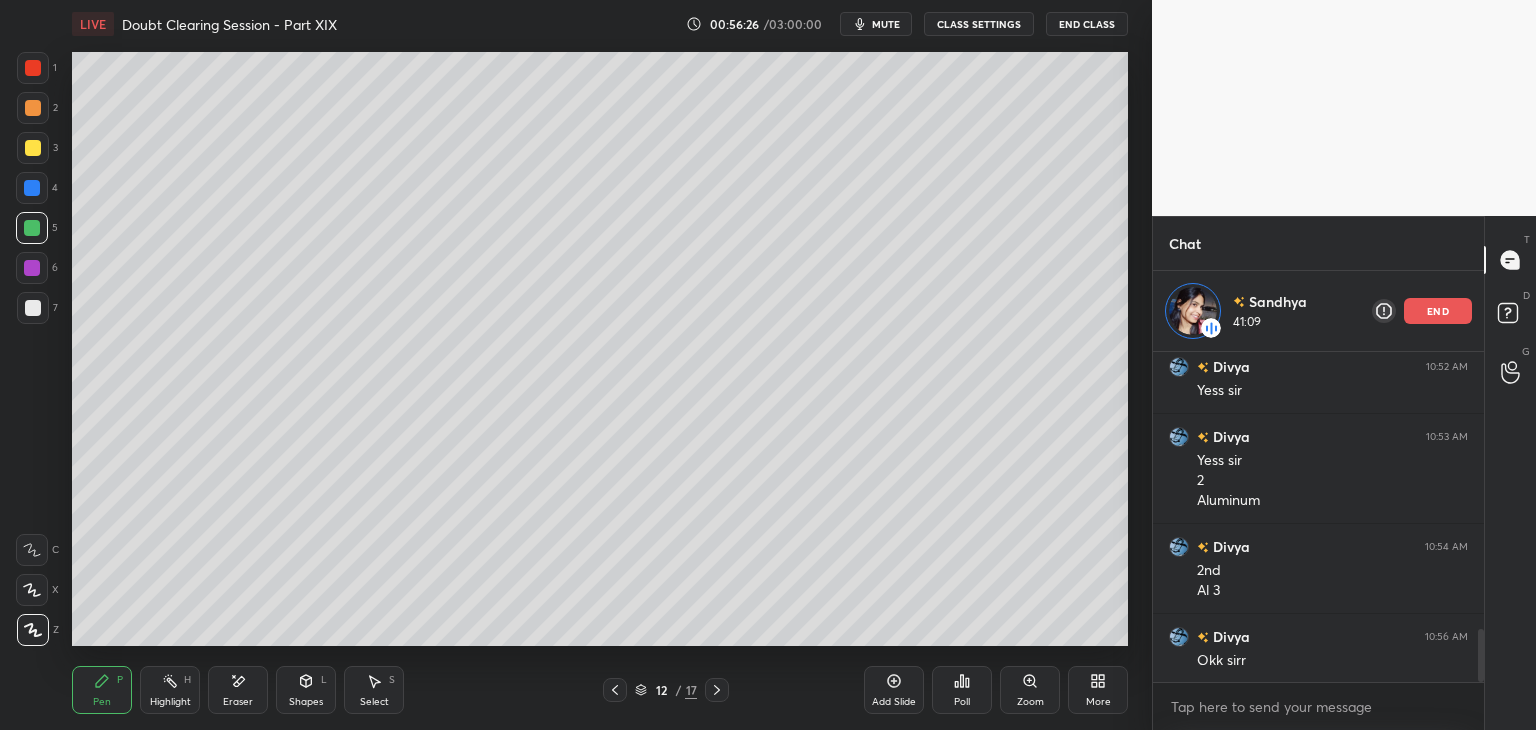 click at bounding box center [33, 308] 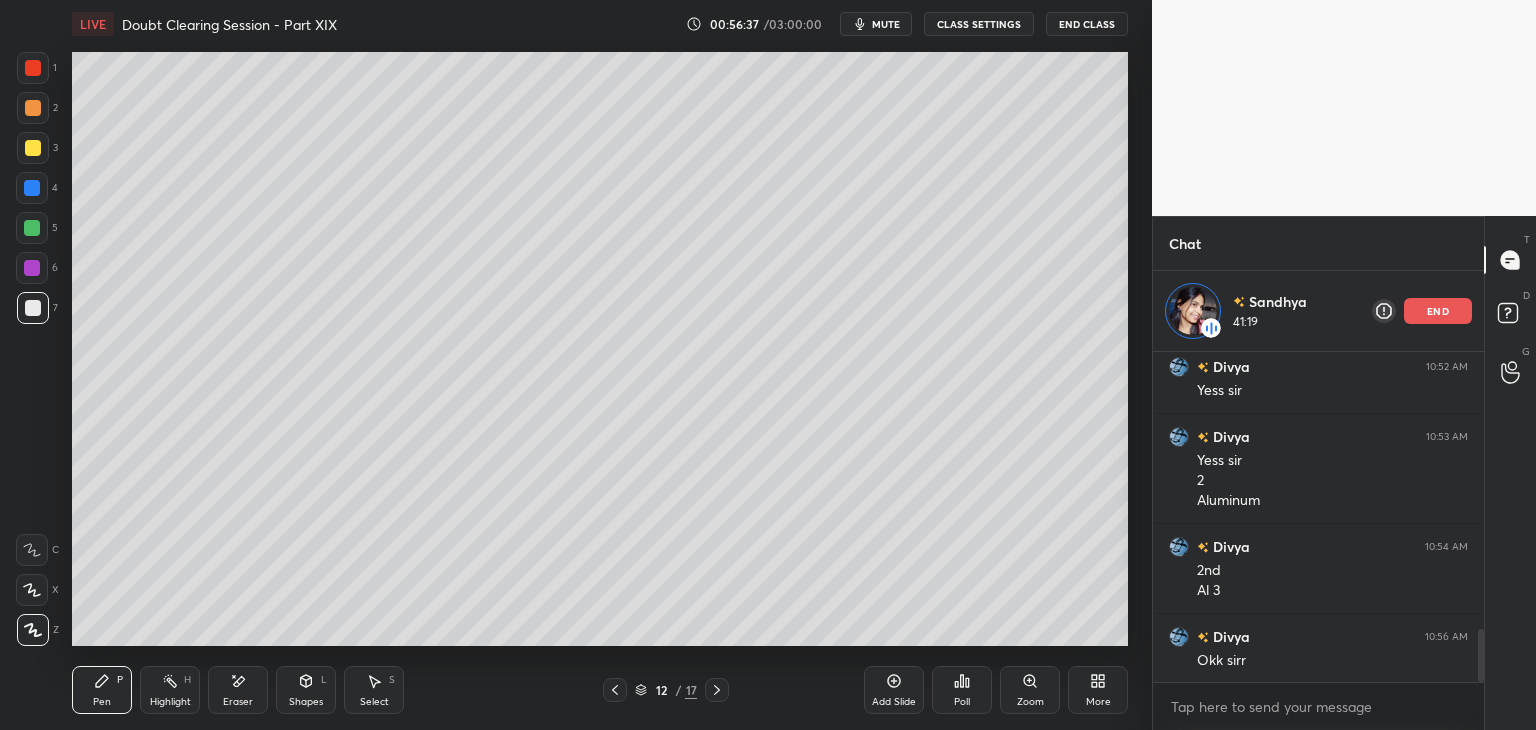 click on "1 2 3 4 5 6 7 C X Z E E Erase all   H H" at bounding box center (32, 349) 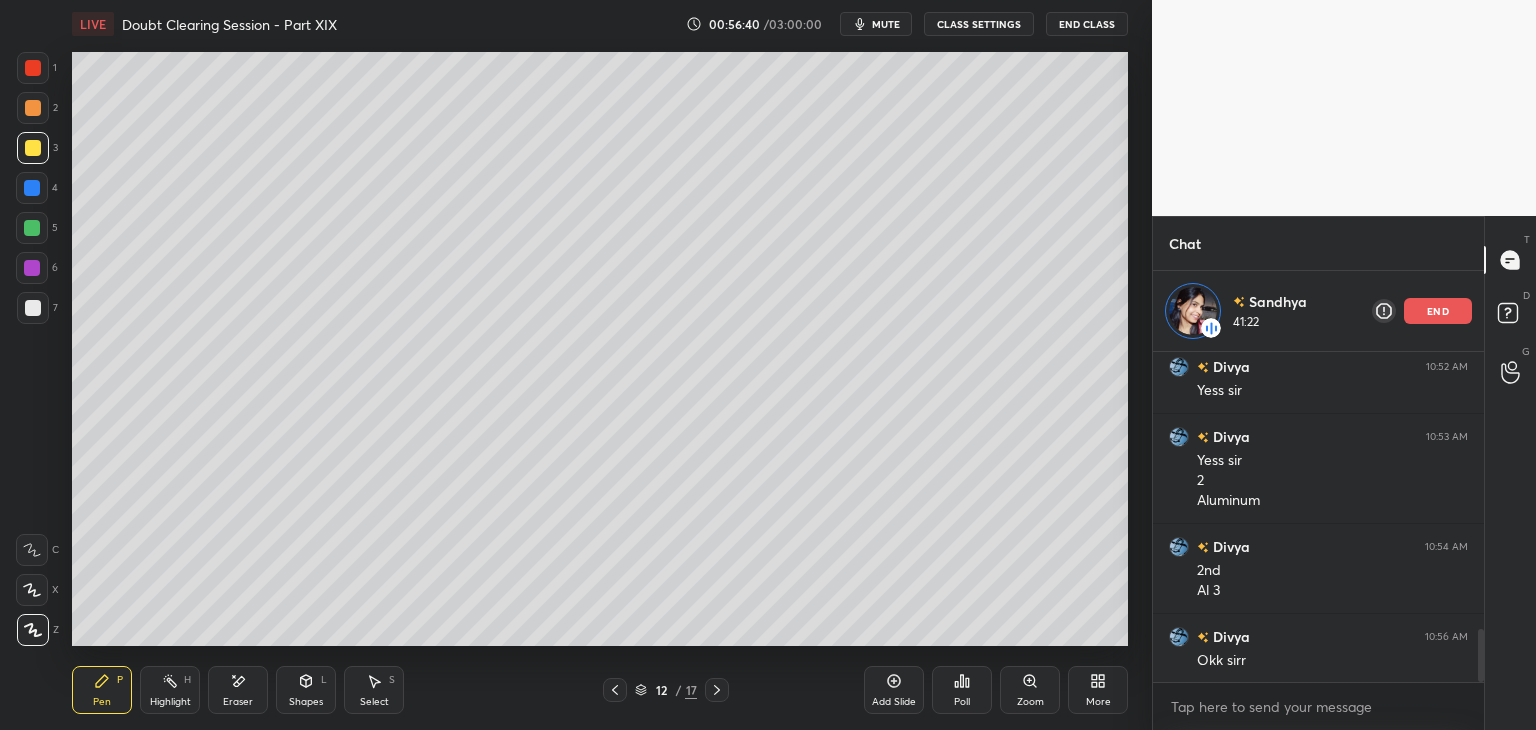 click at bounding box center [32, 188] 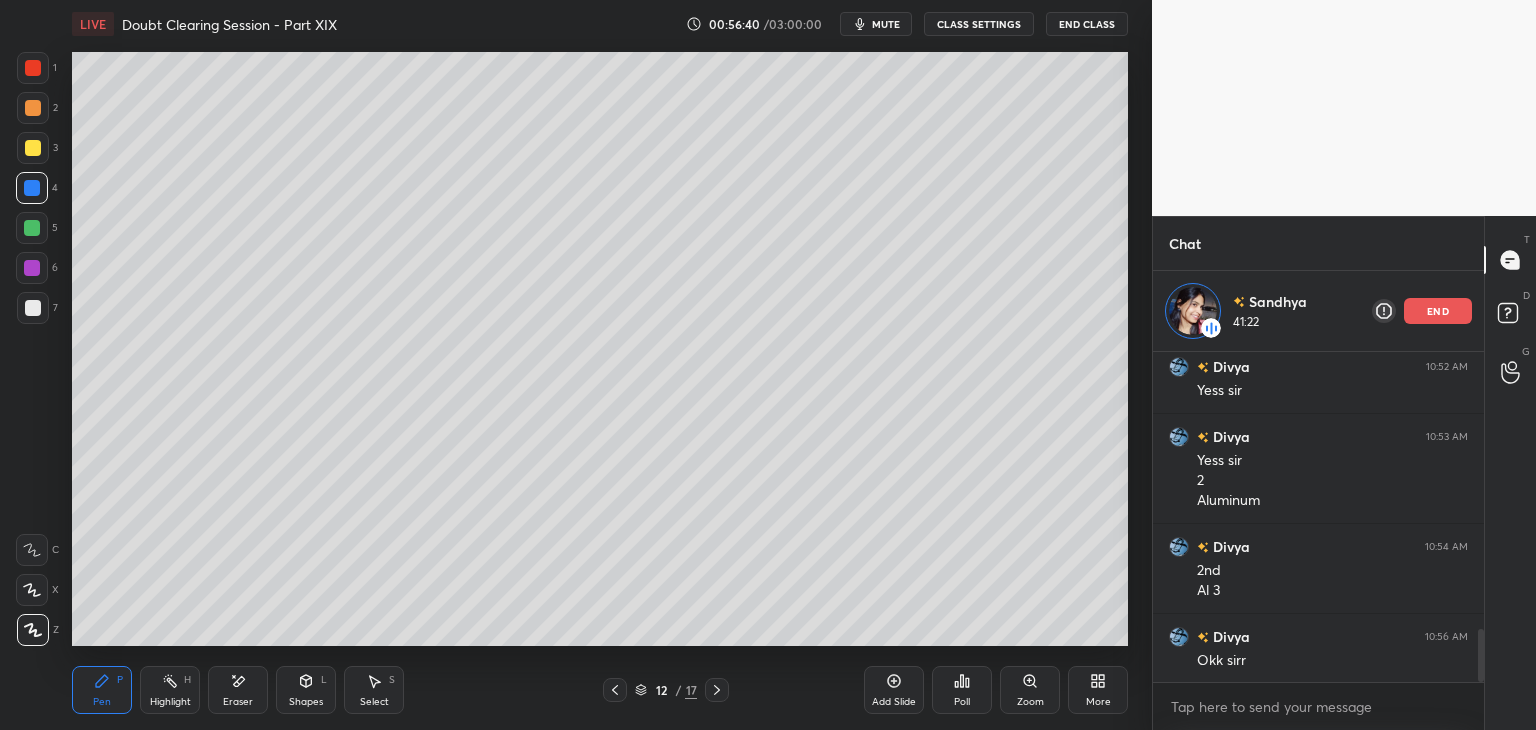 click at bounding box center [32, 228] 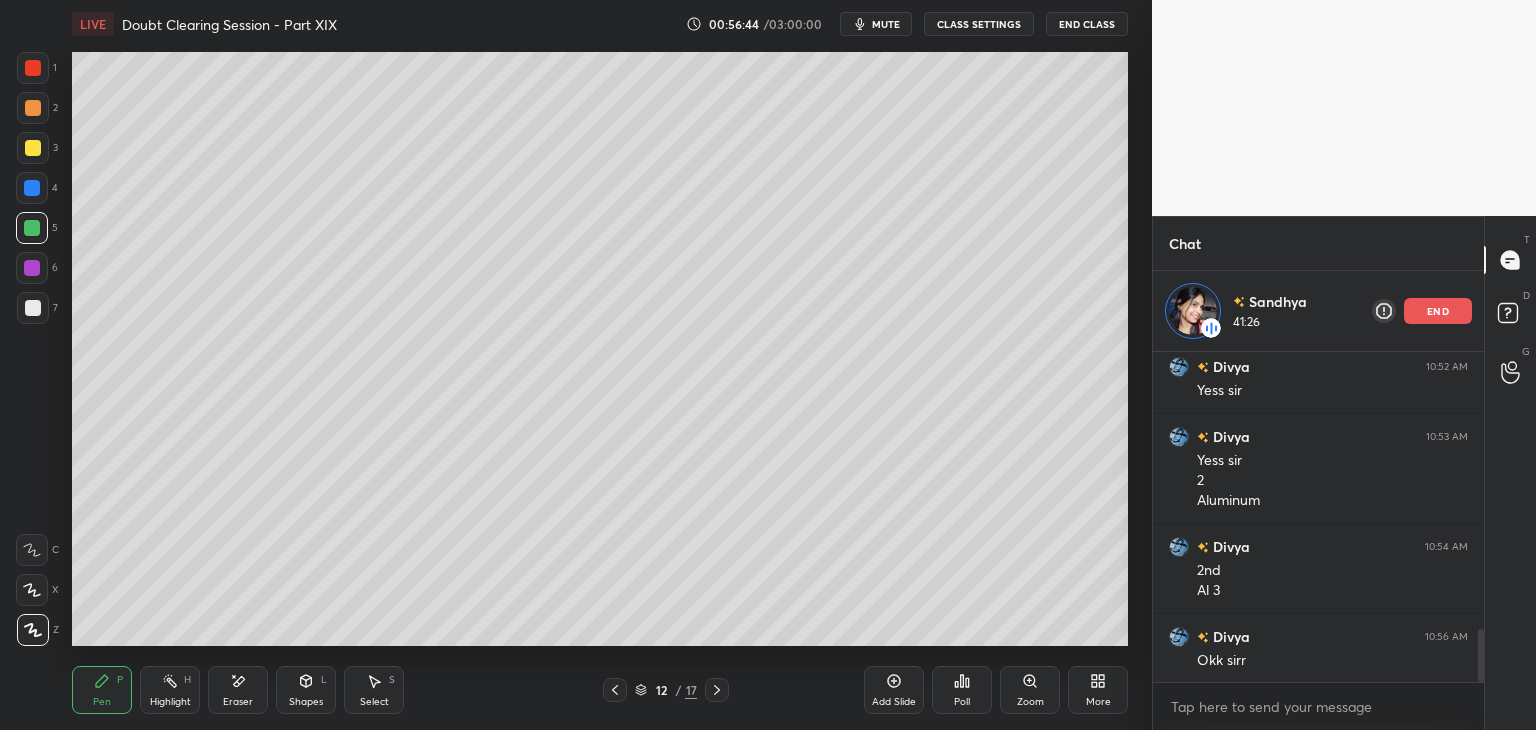 click at bounding box center [32, 228] 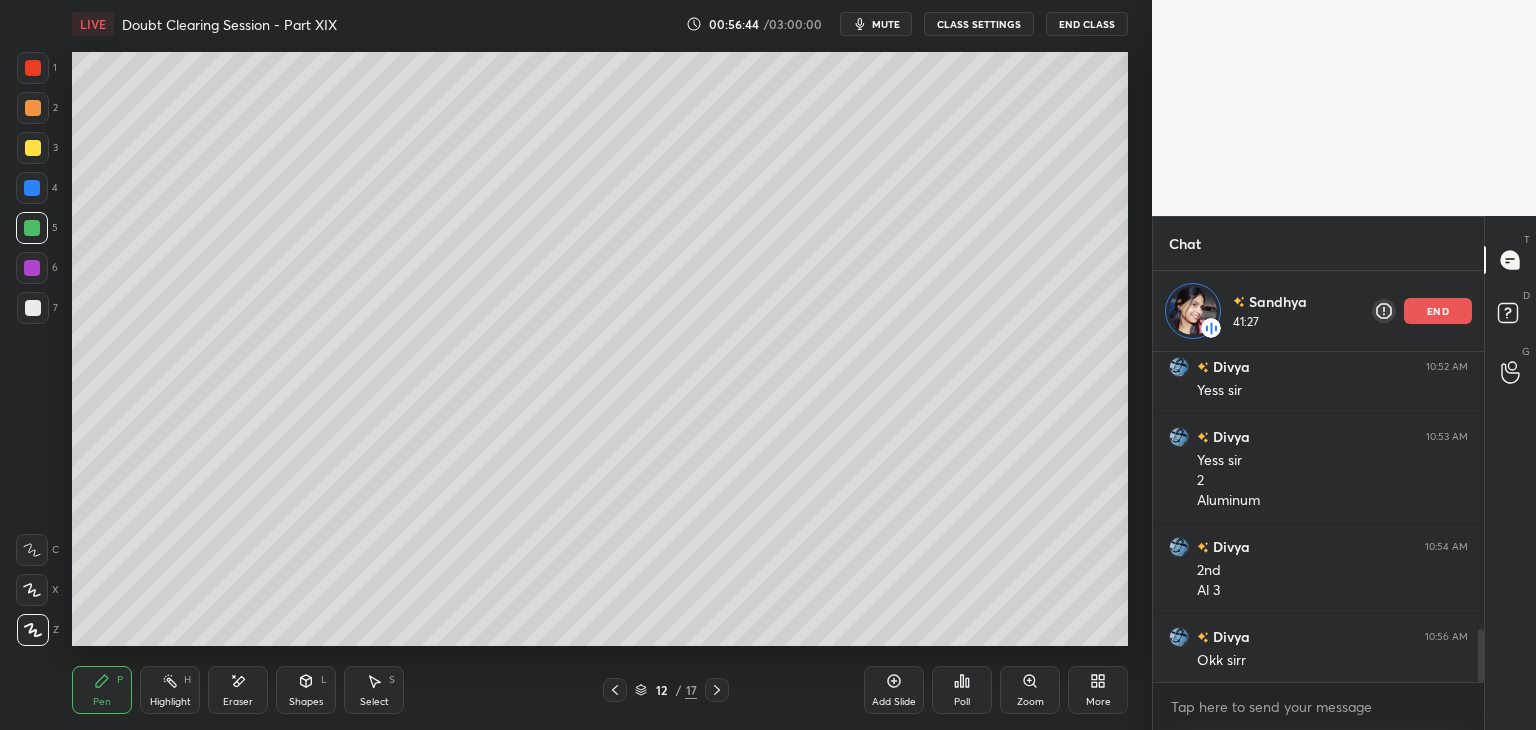 click at bounding box center [32, 268] 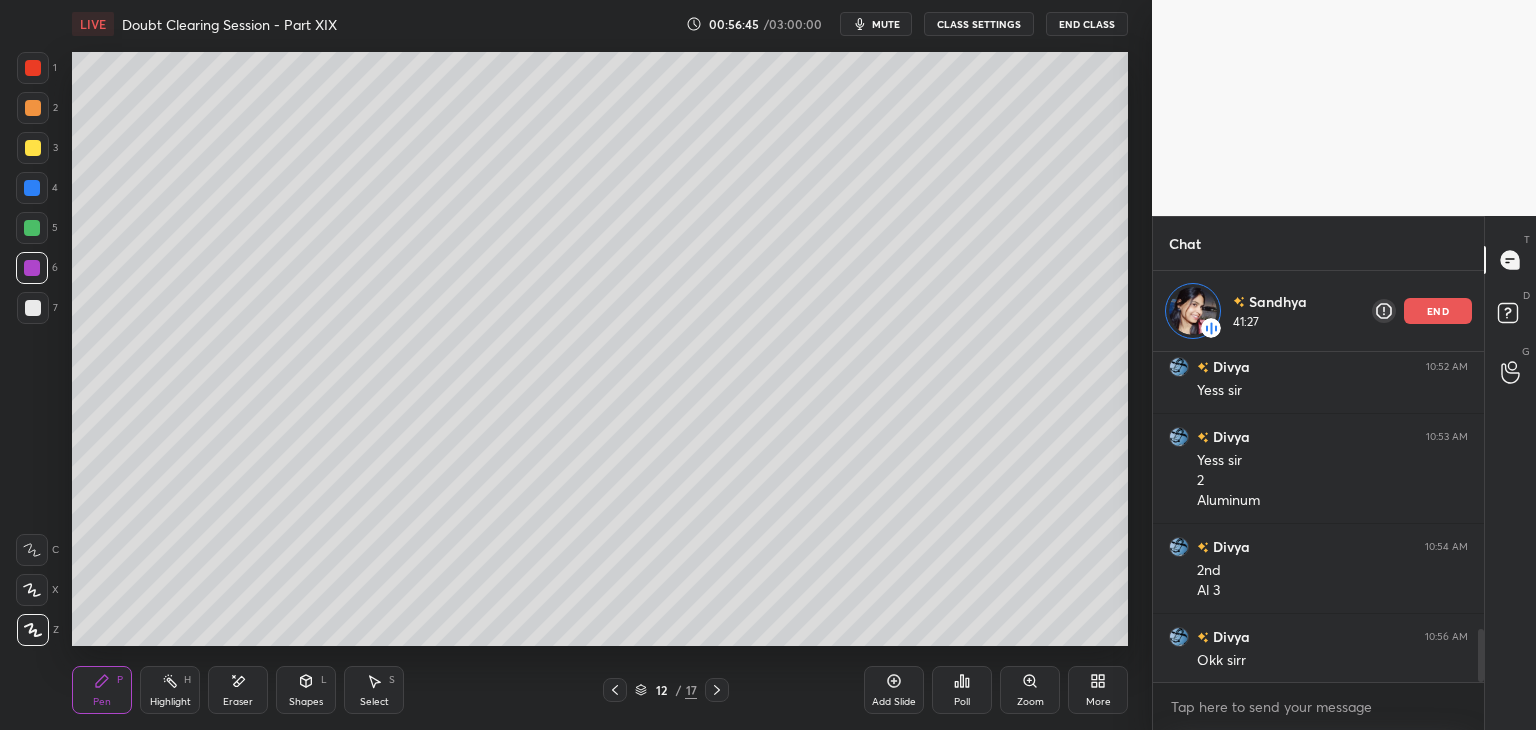 click at bounding box center [32, 228] 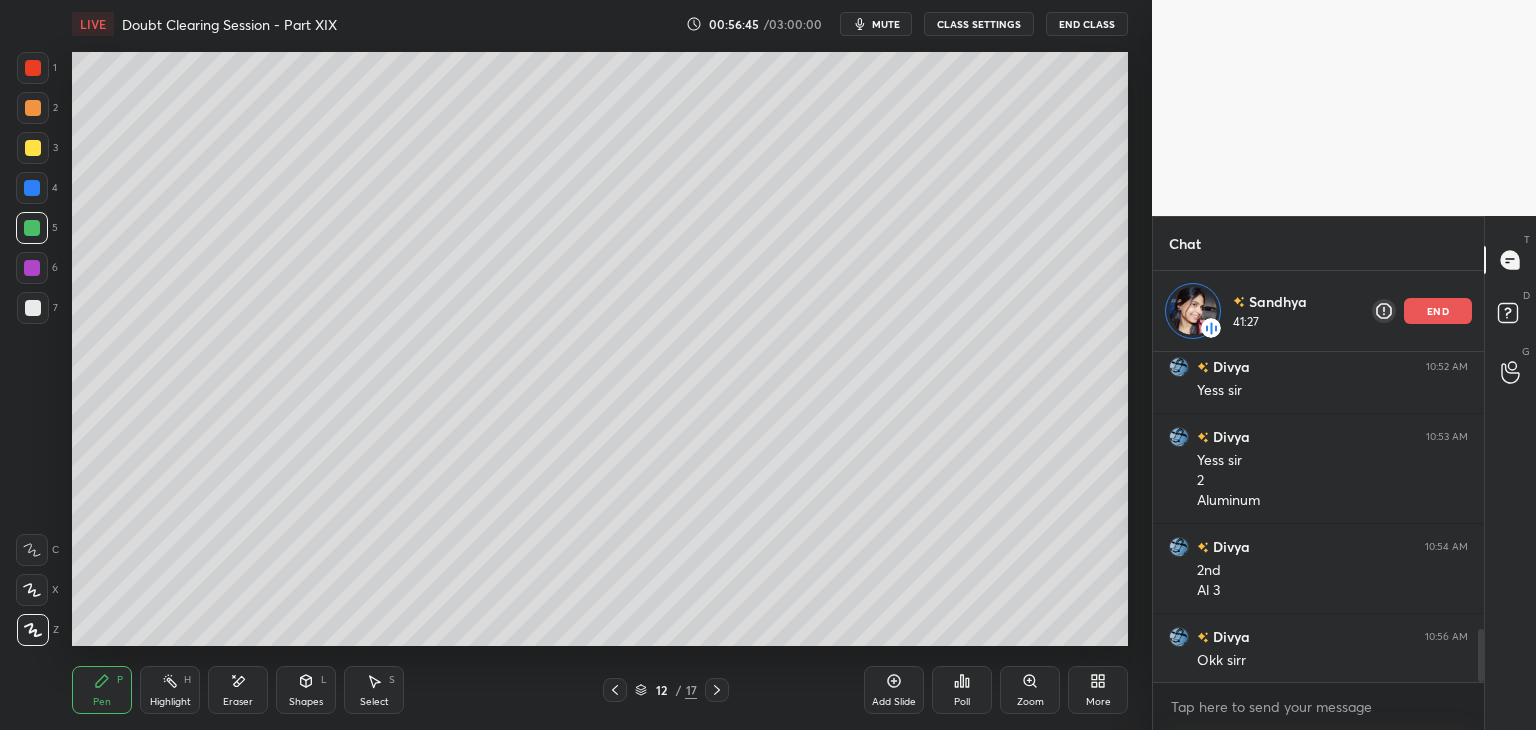 click at bounding box center [32, 268] 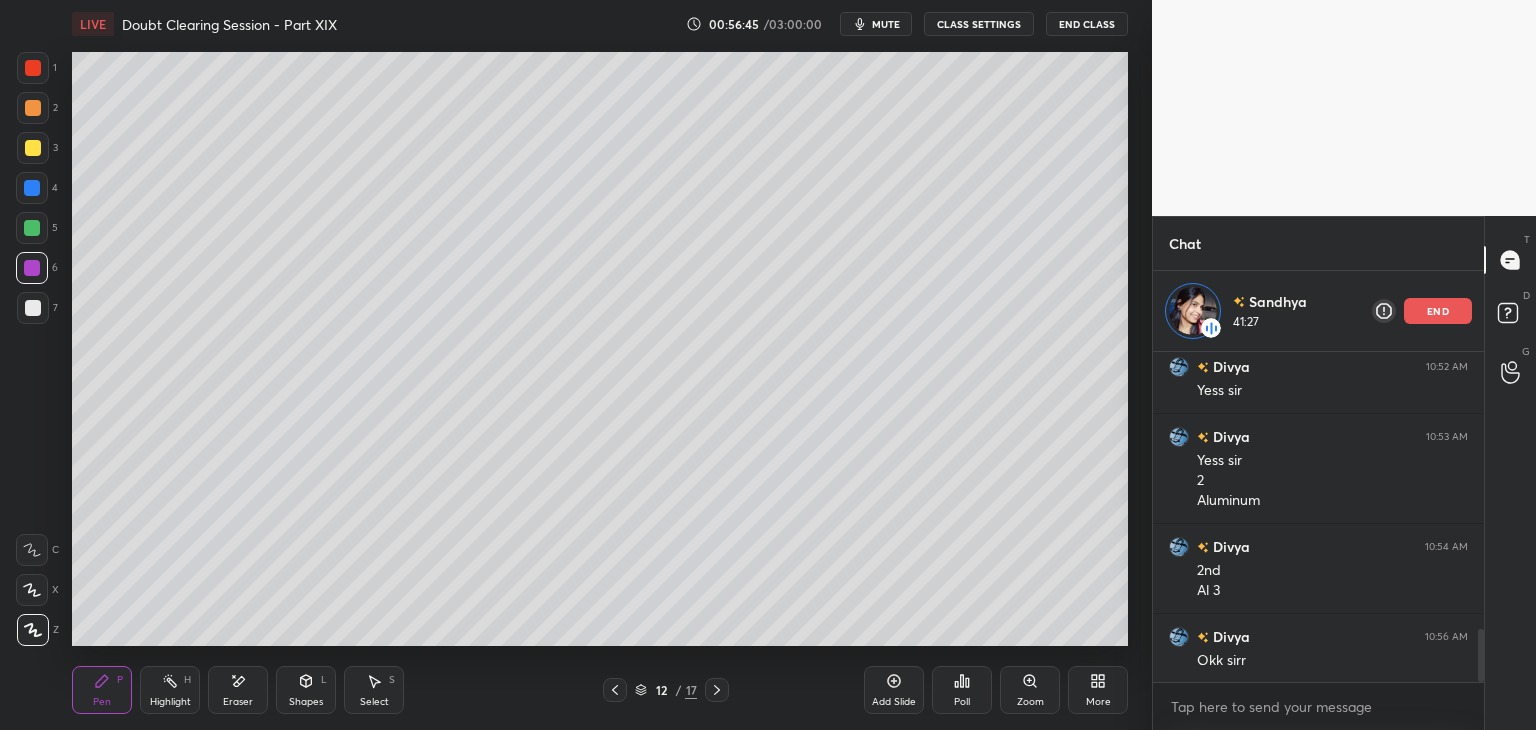 click at bounding box center (32, 228) 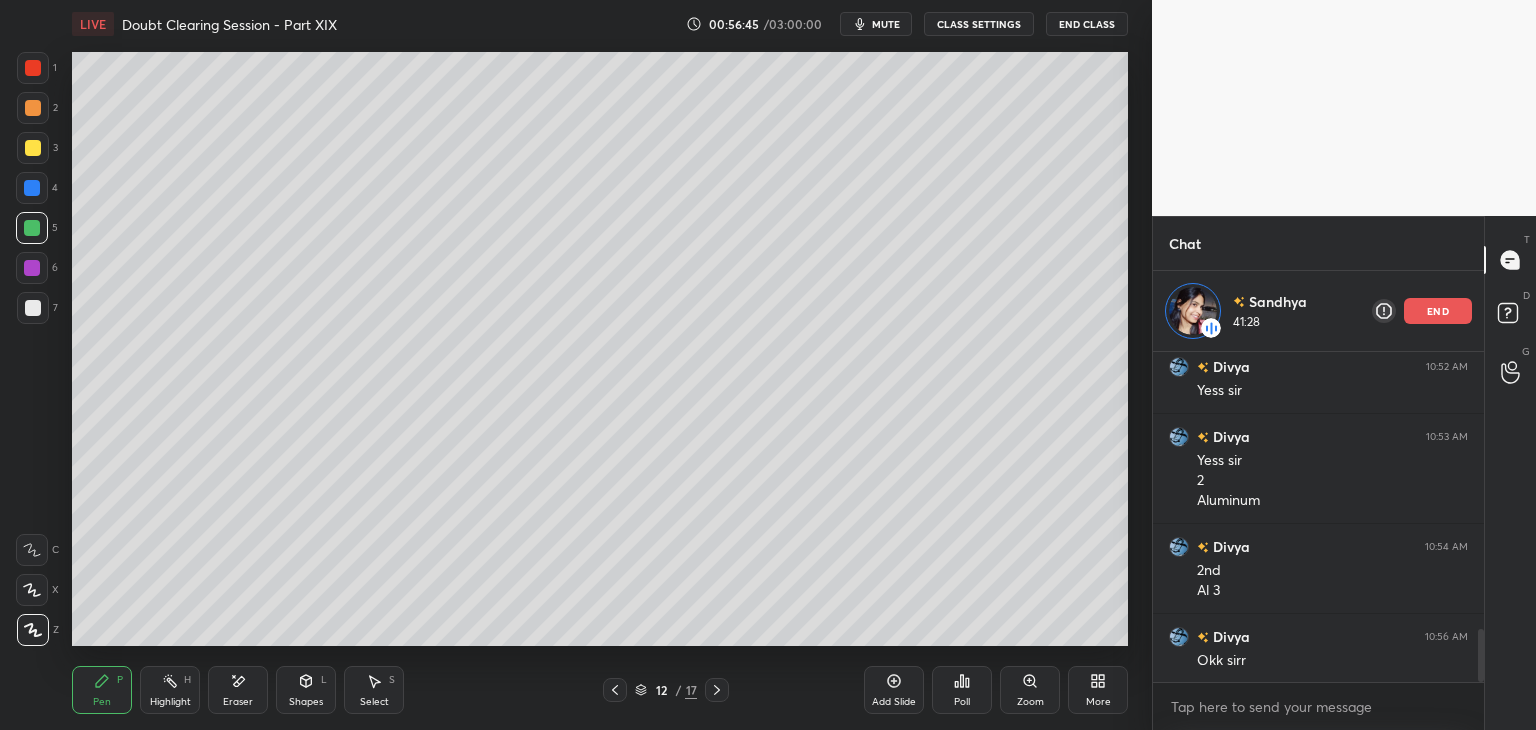 click at bounding box center (32, 268) 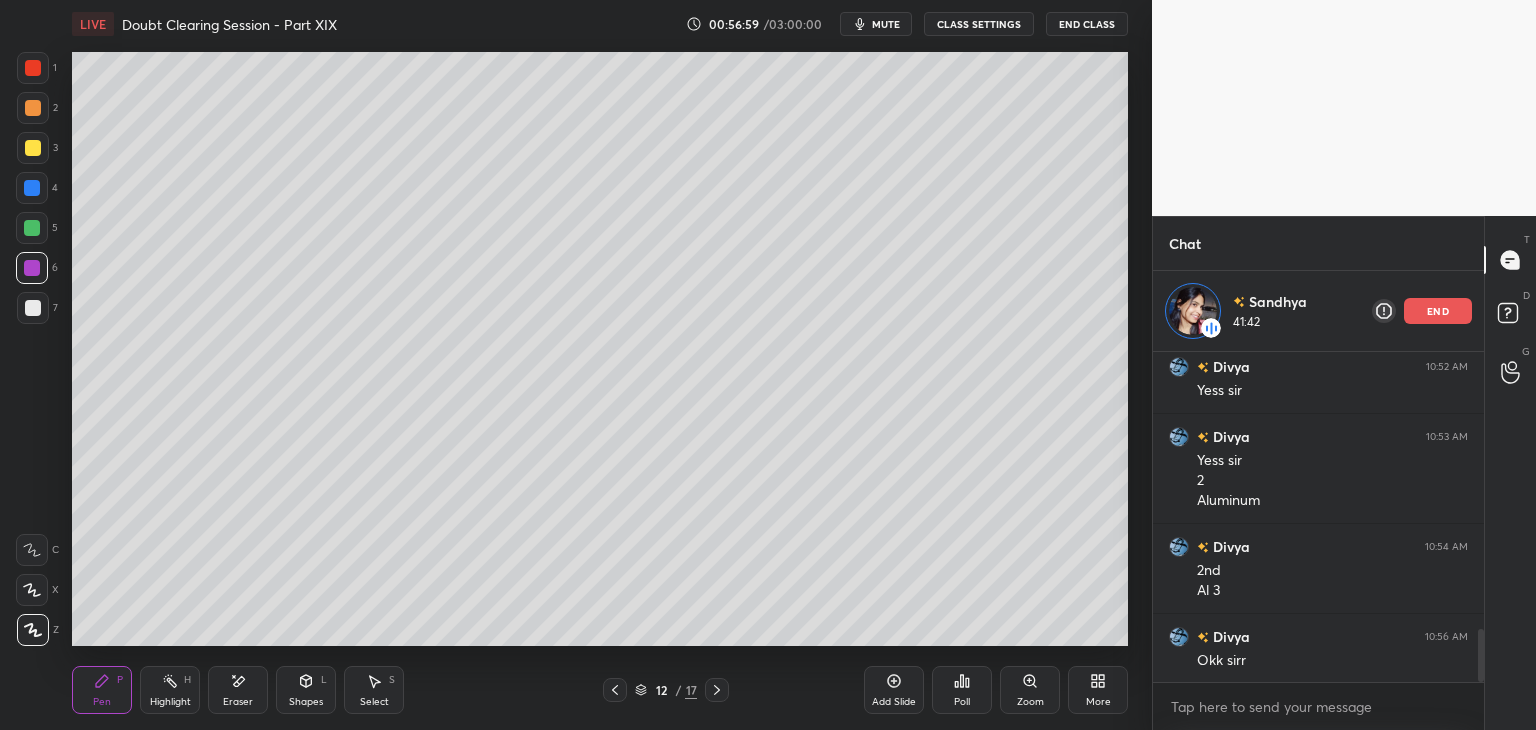 click on "Highlight H" at bounding box center [170, 690] 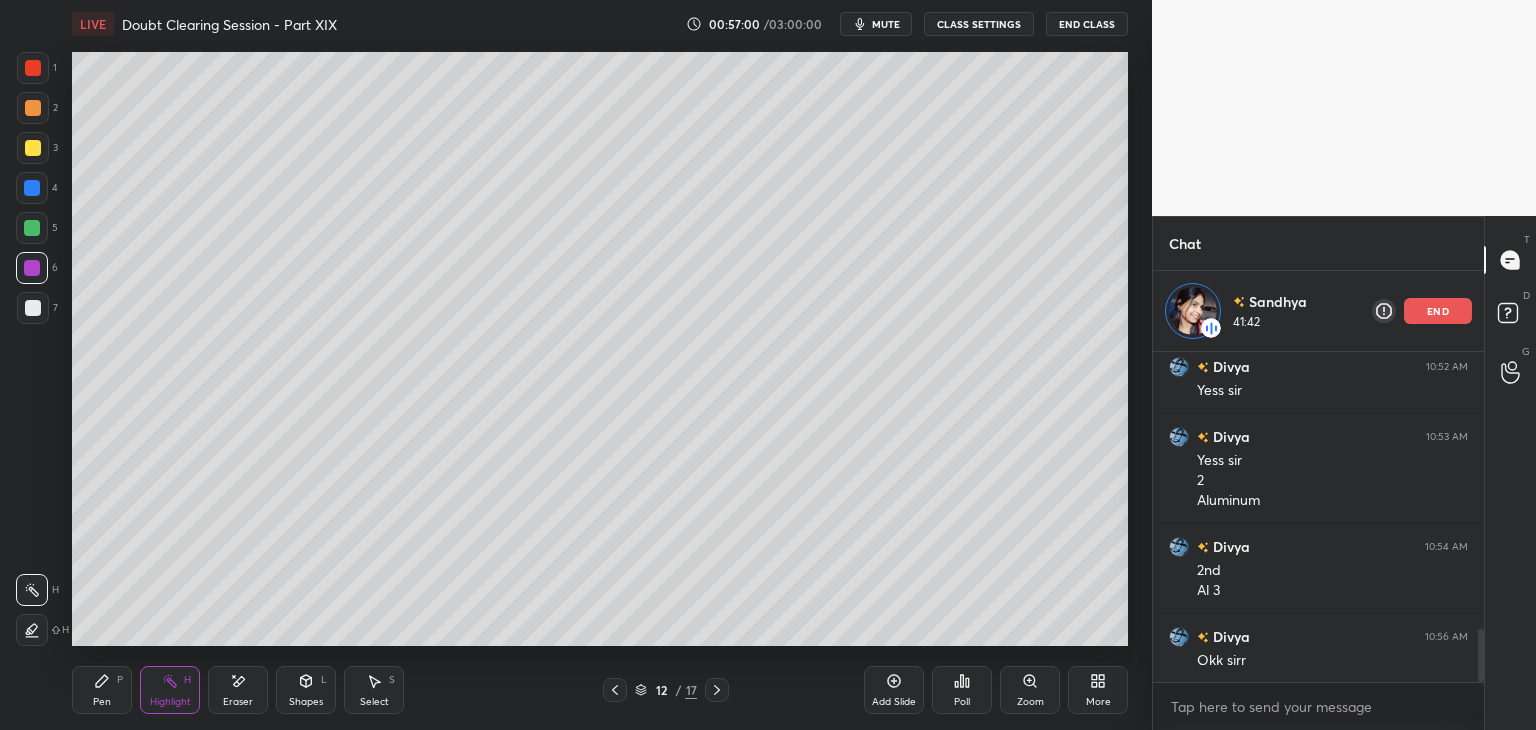 click on "Pen P" at bounding box center (102, 690) 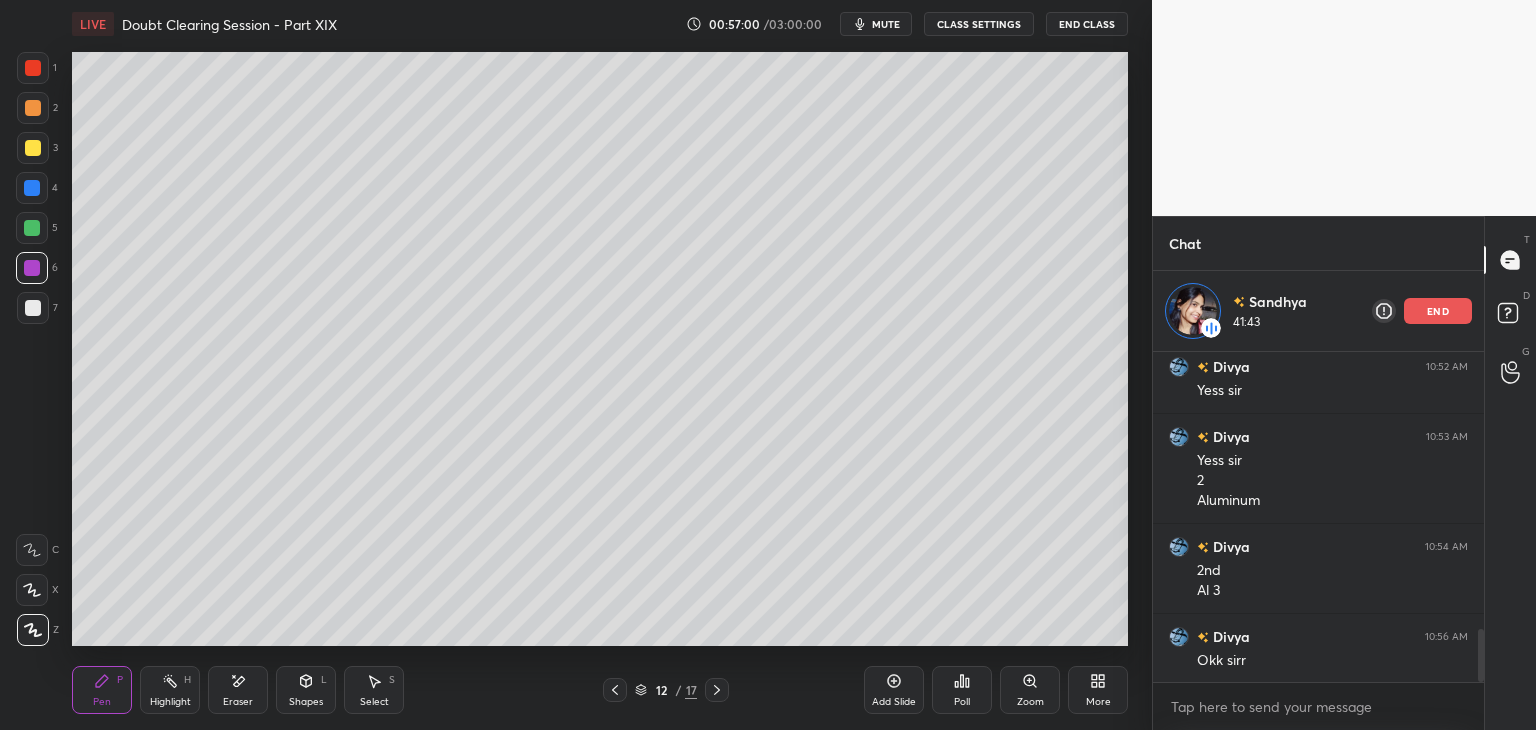 click at bounding box center [33, 308] 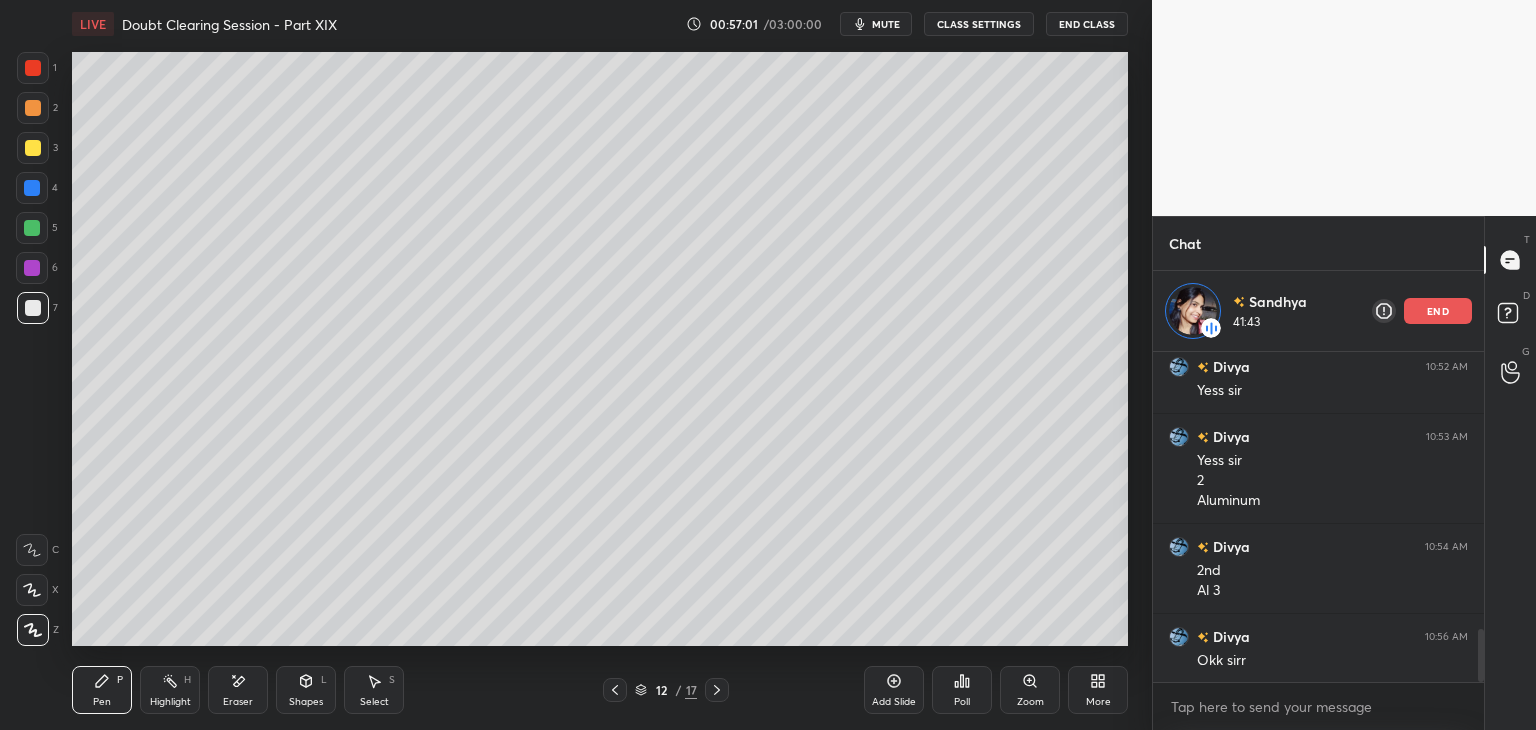 click on "Pen P Highlight H Eraser Shapes L Select S 12 / 17 Add Slide Poll Zoom More" at bounding box center [600, 690] 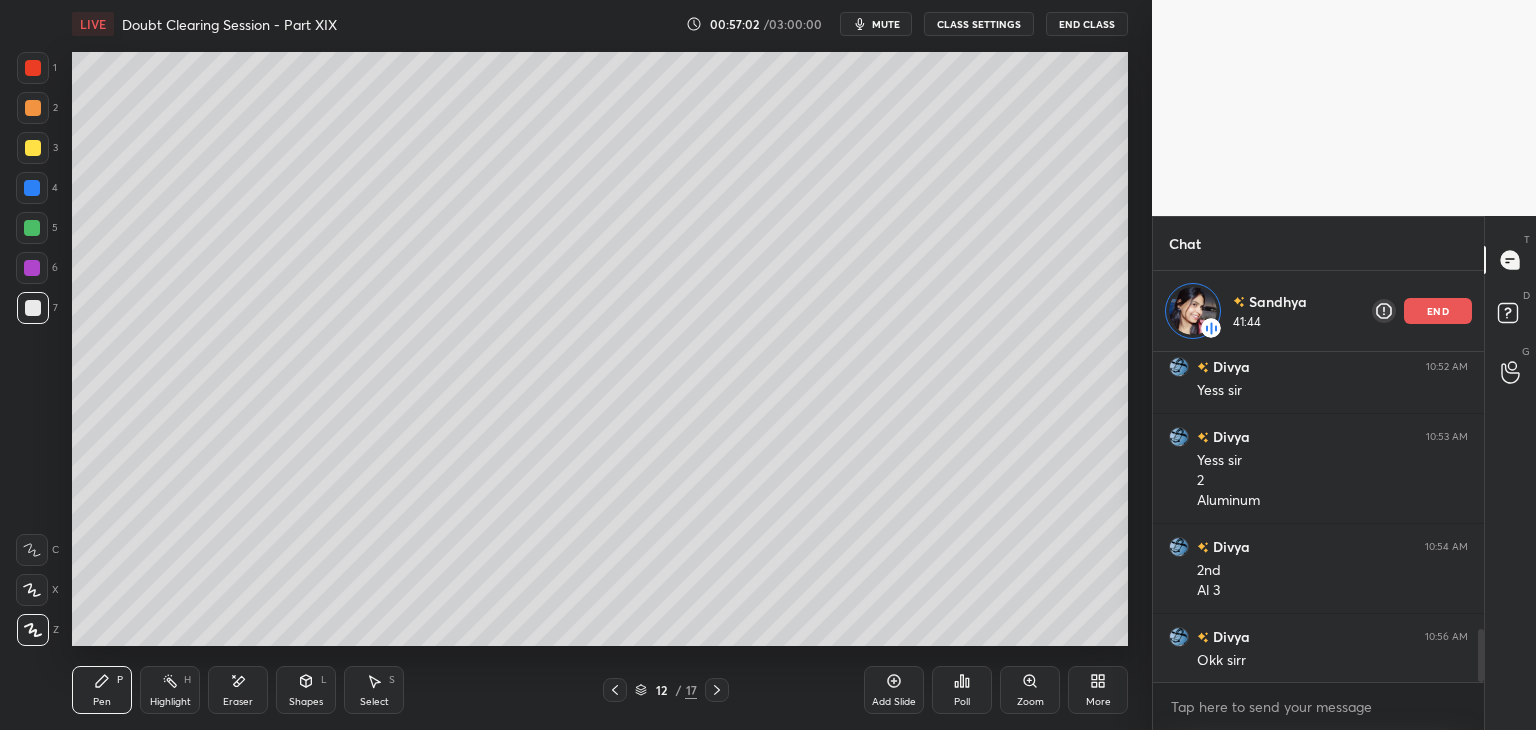 click on "Highlight H" at bounding box center (170, 690) 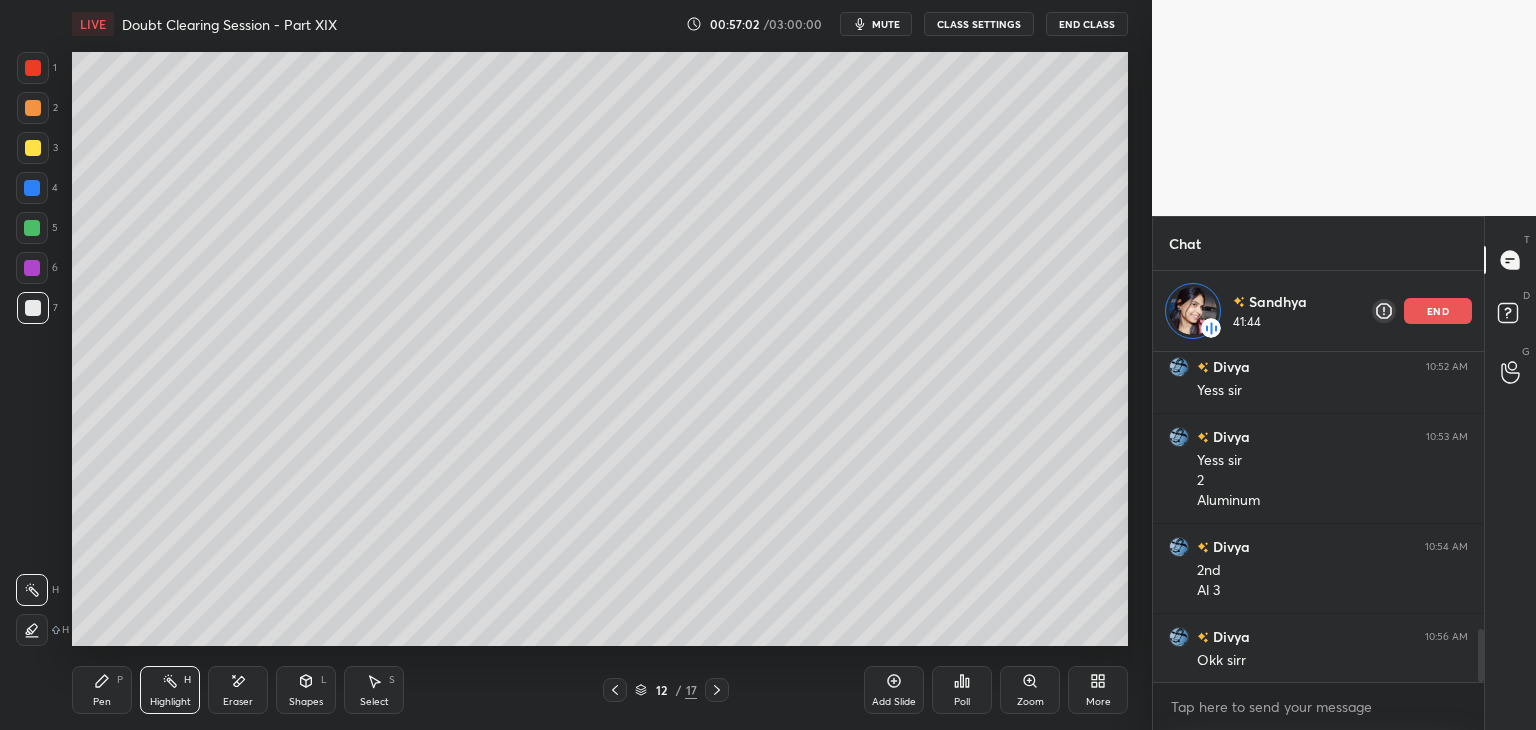 click on "Pen P" at bounding box center (102, 690) 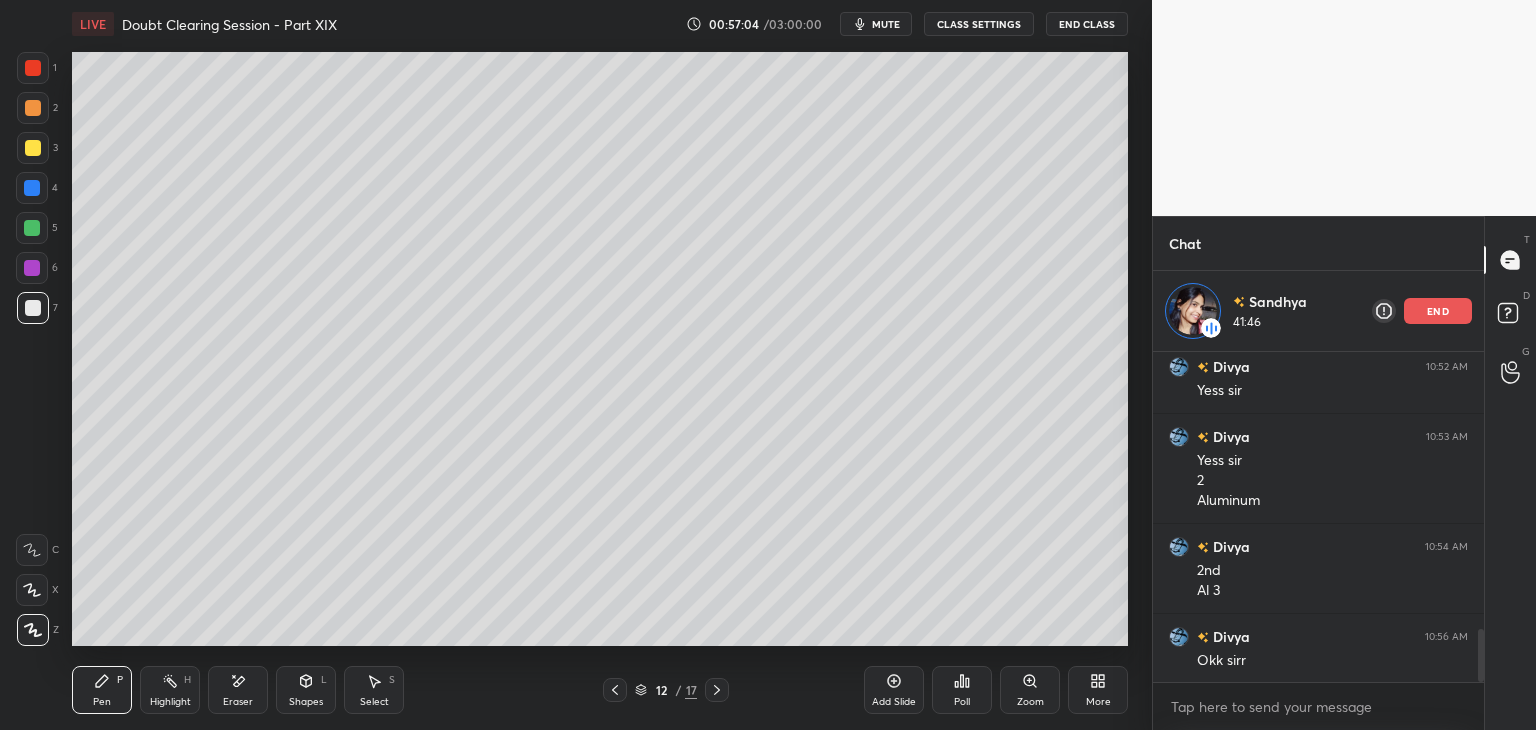 click at bounding box center [33, 108] 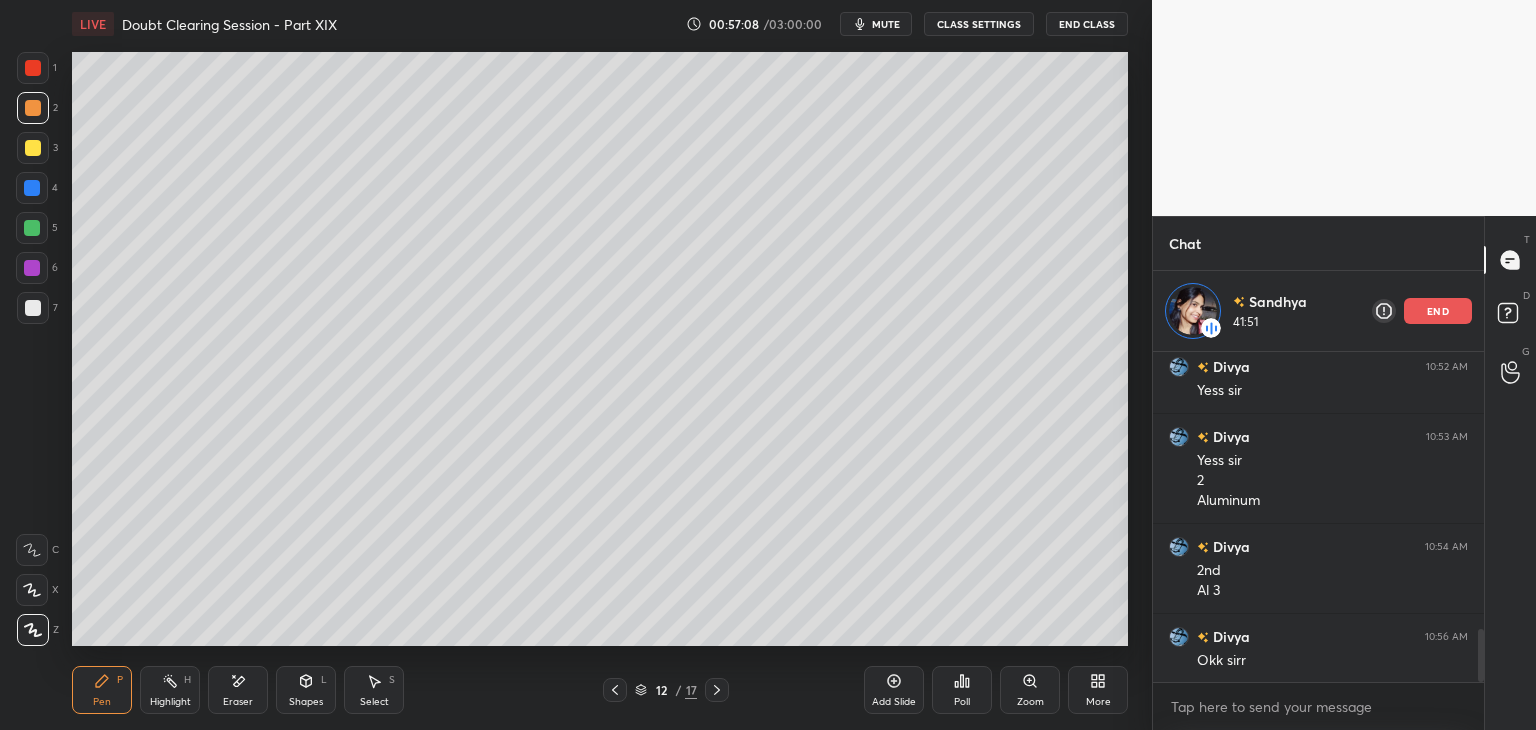 click at bounding box center (33, 148) 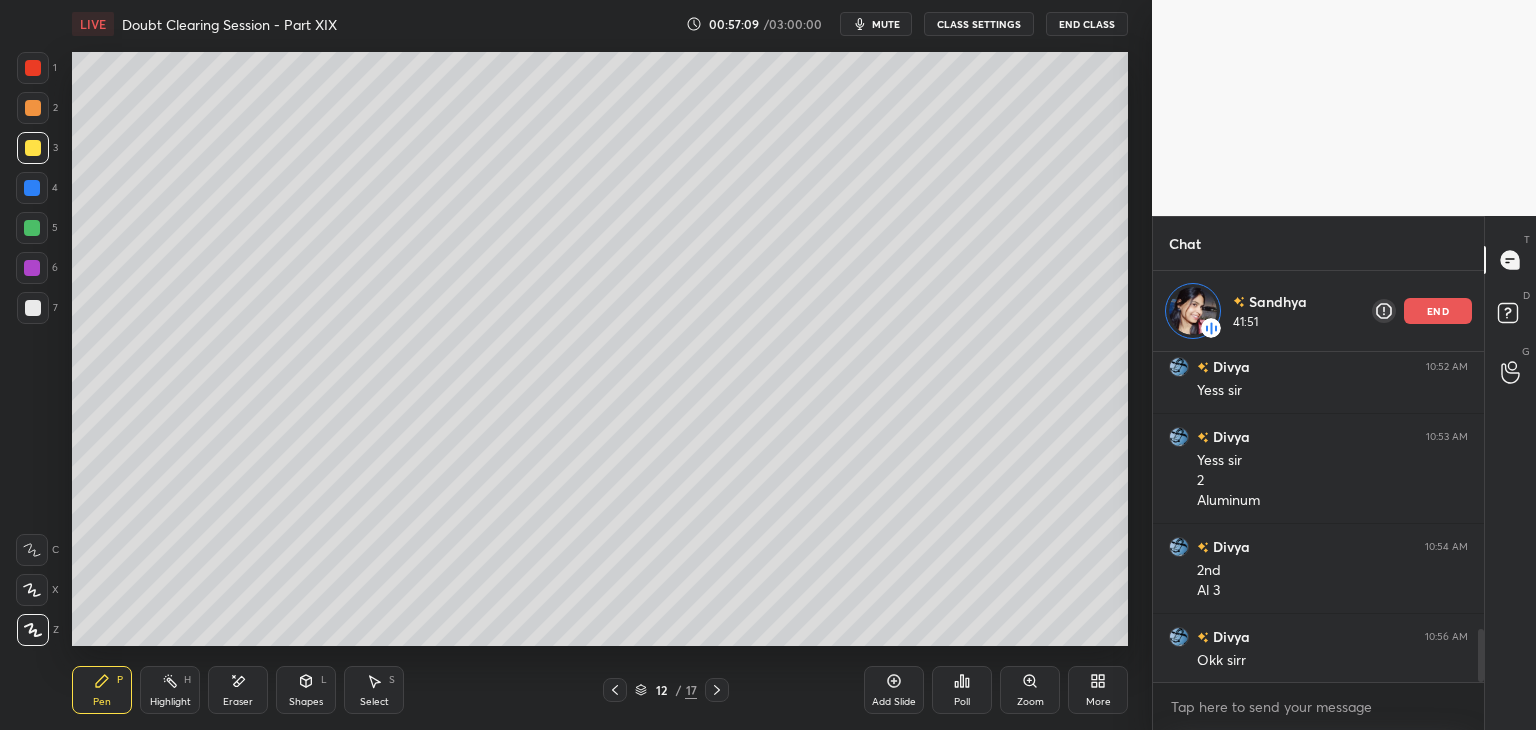 click at bounding box center (33, 108) 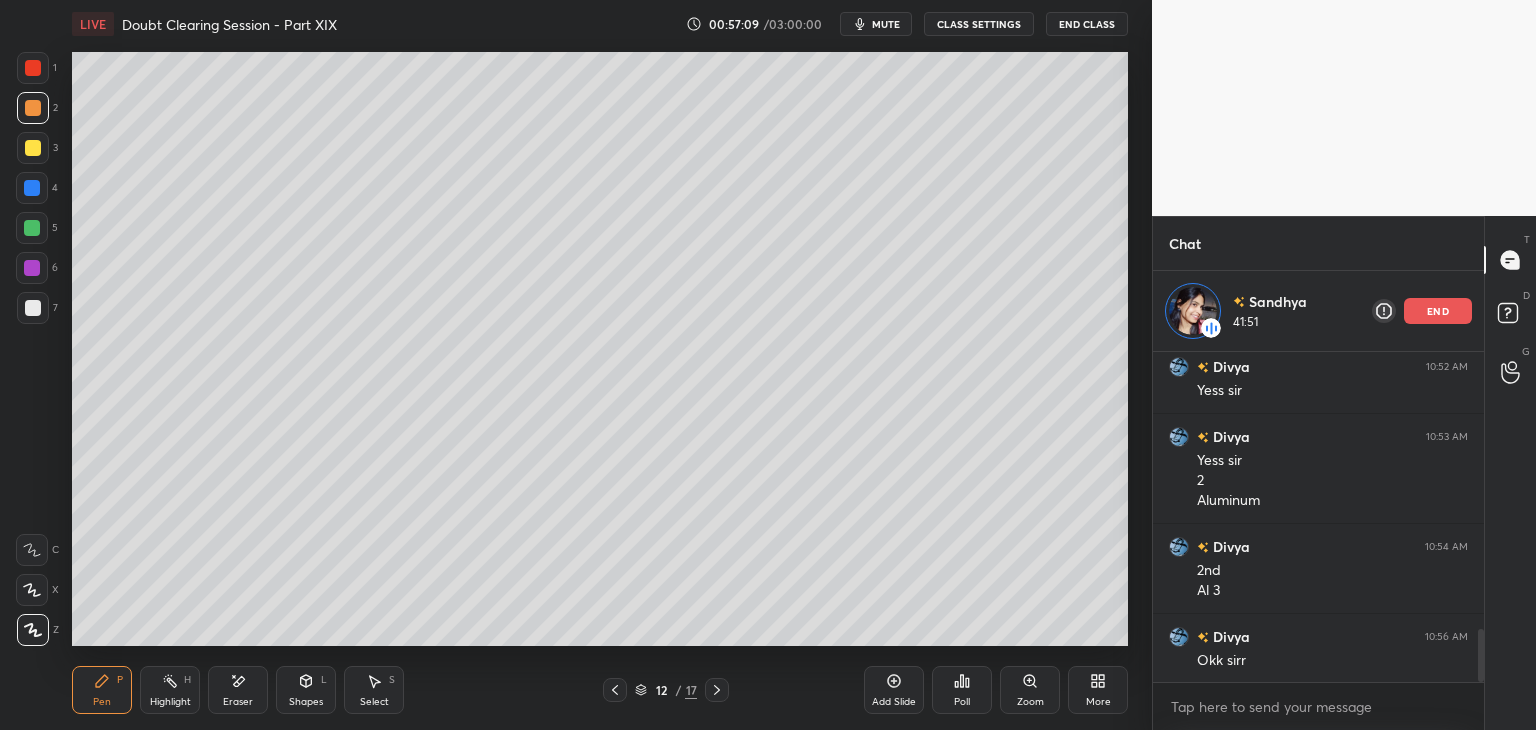 click at bounding box center [33, 68] 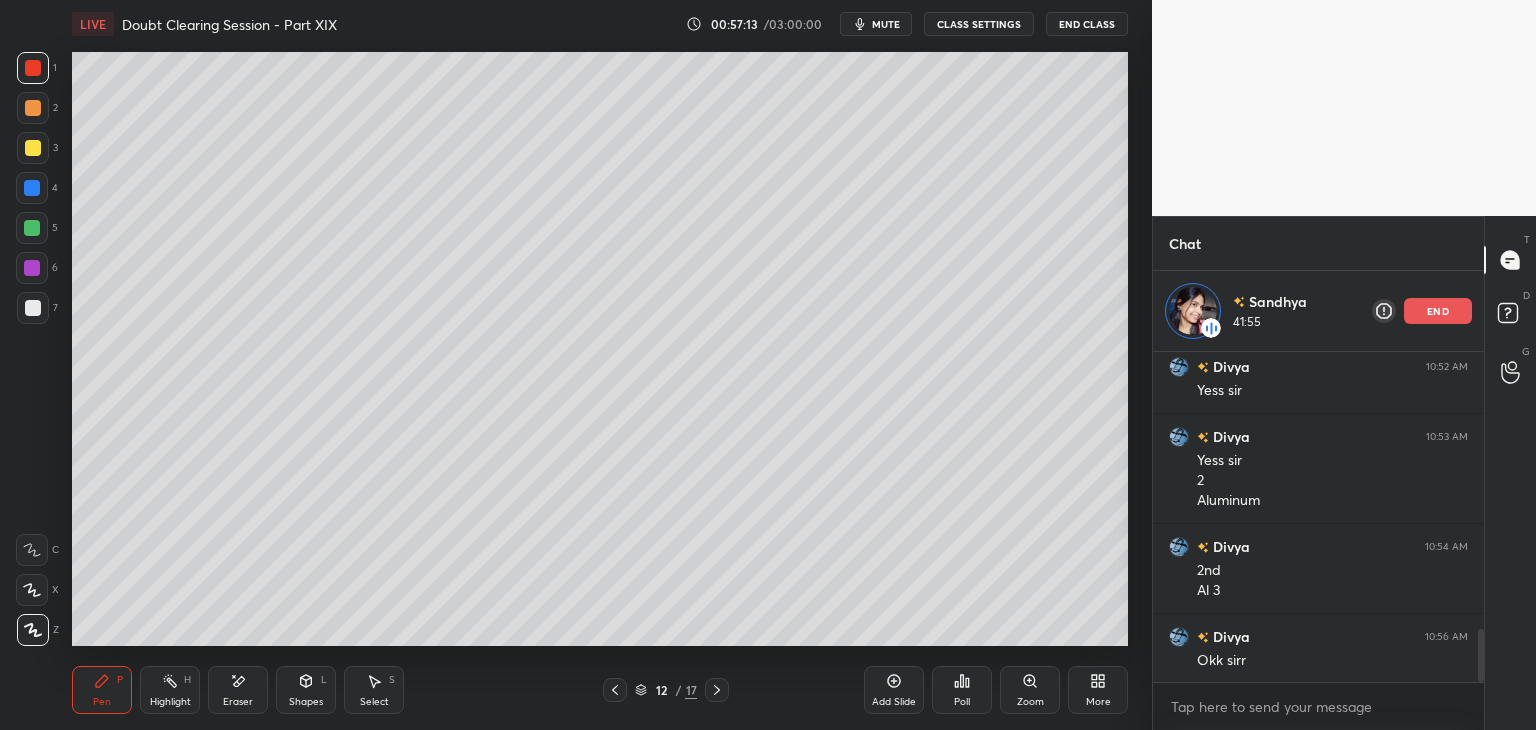 click at bounding box center [32, 188] 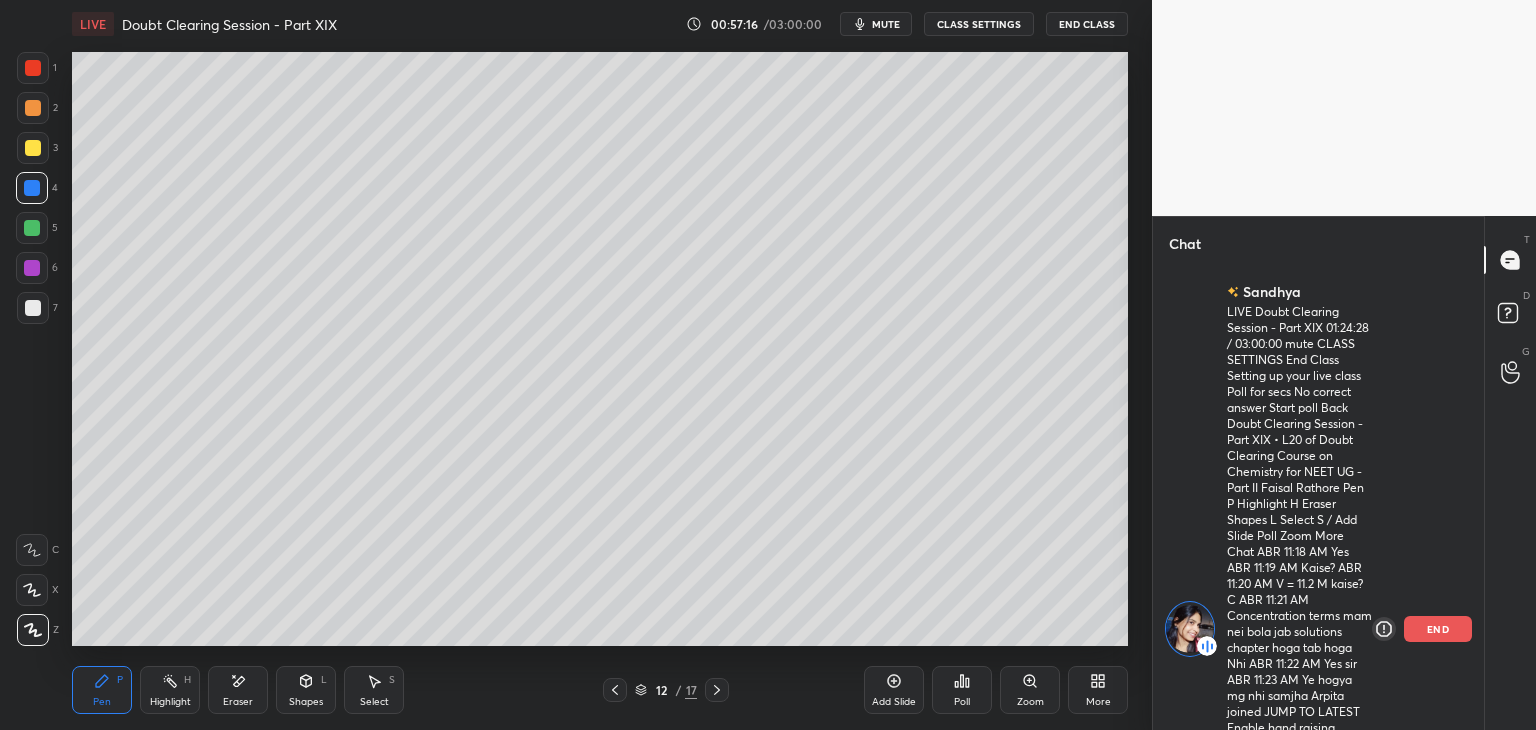 click at bounding box center (33, 148) 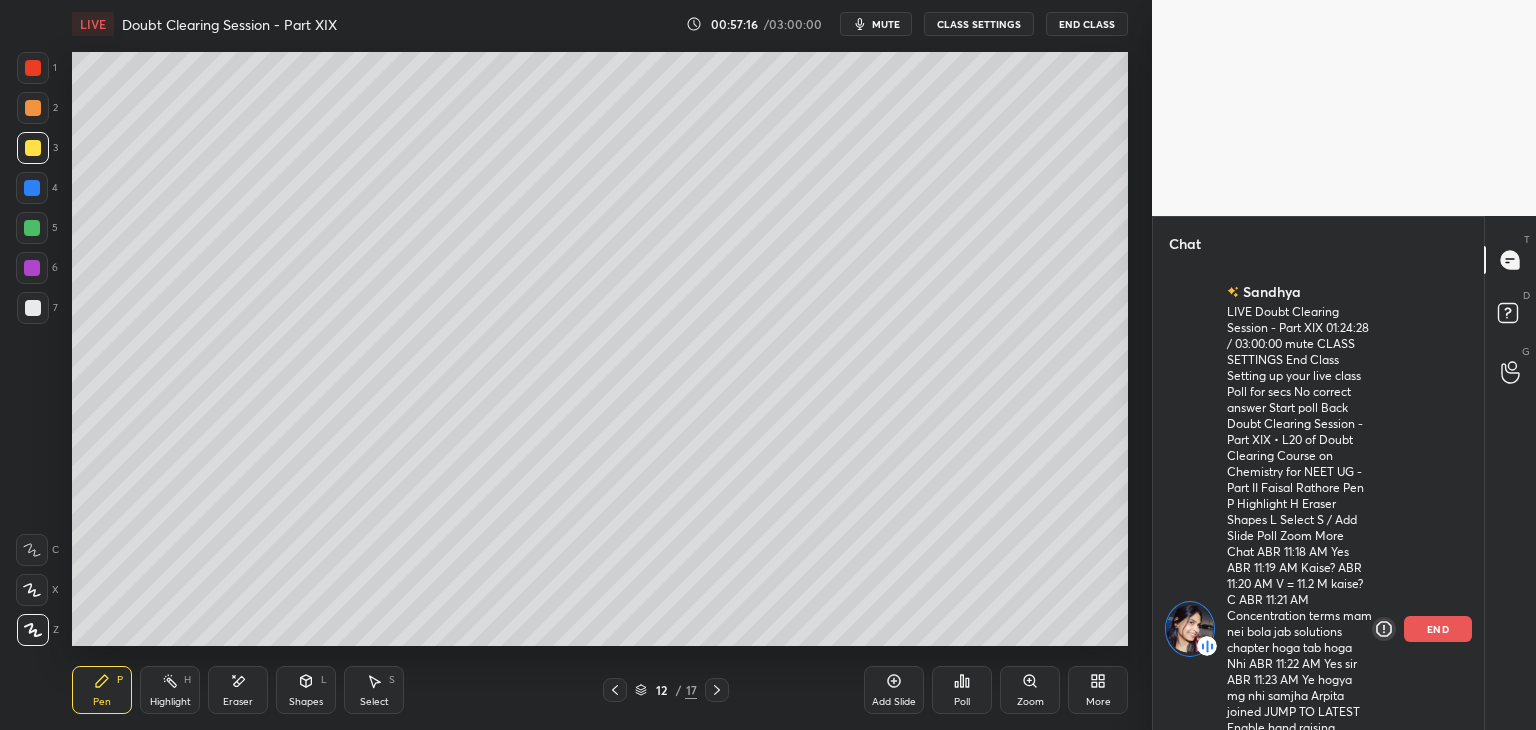 click at bounding box center [33, 108] 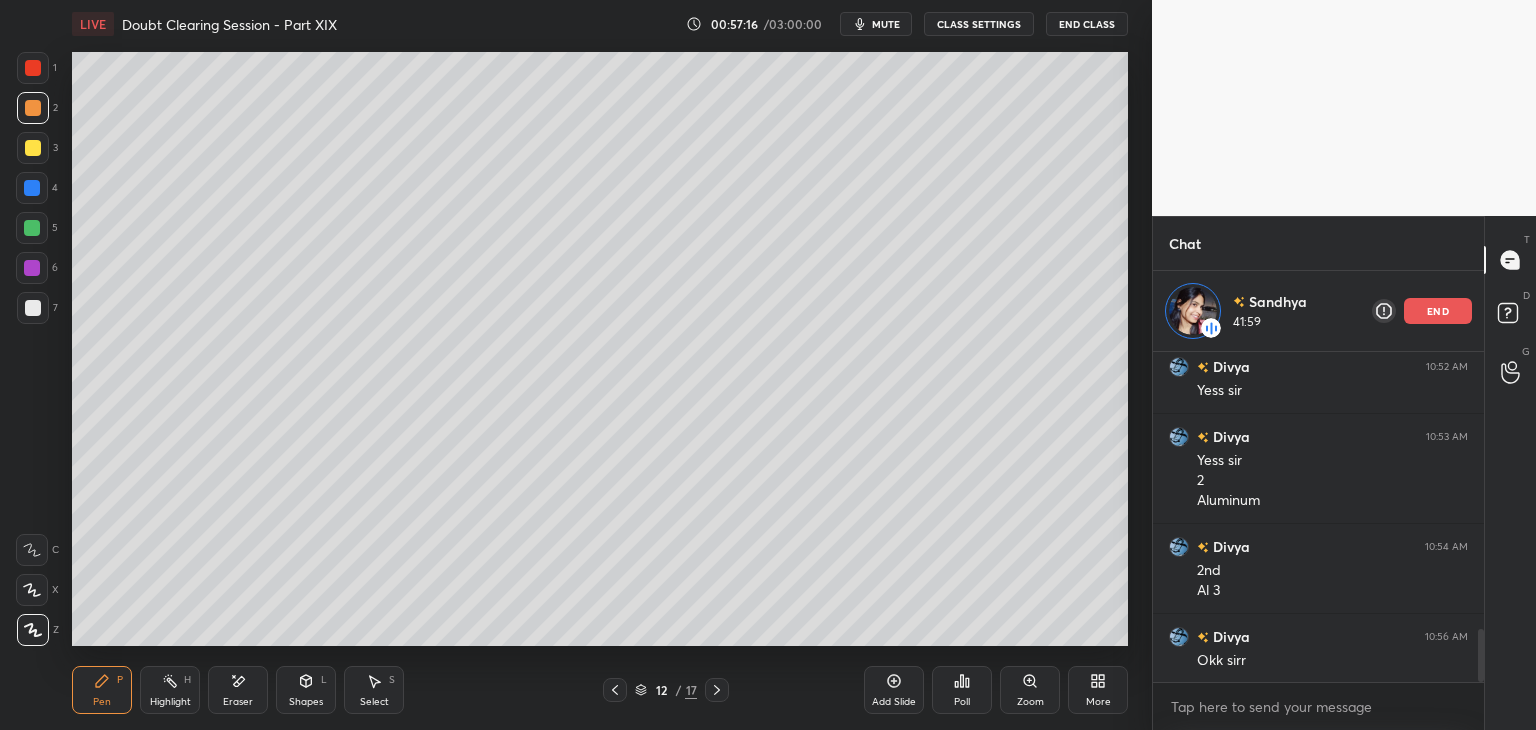 click at bounding box center (33, 148) 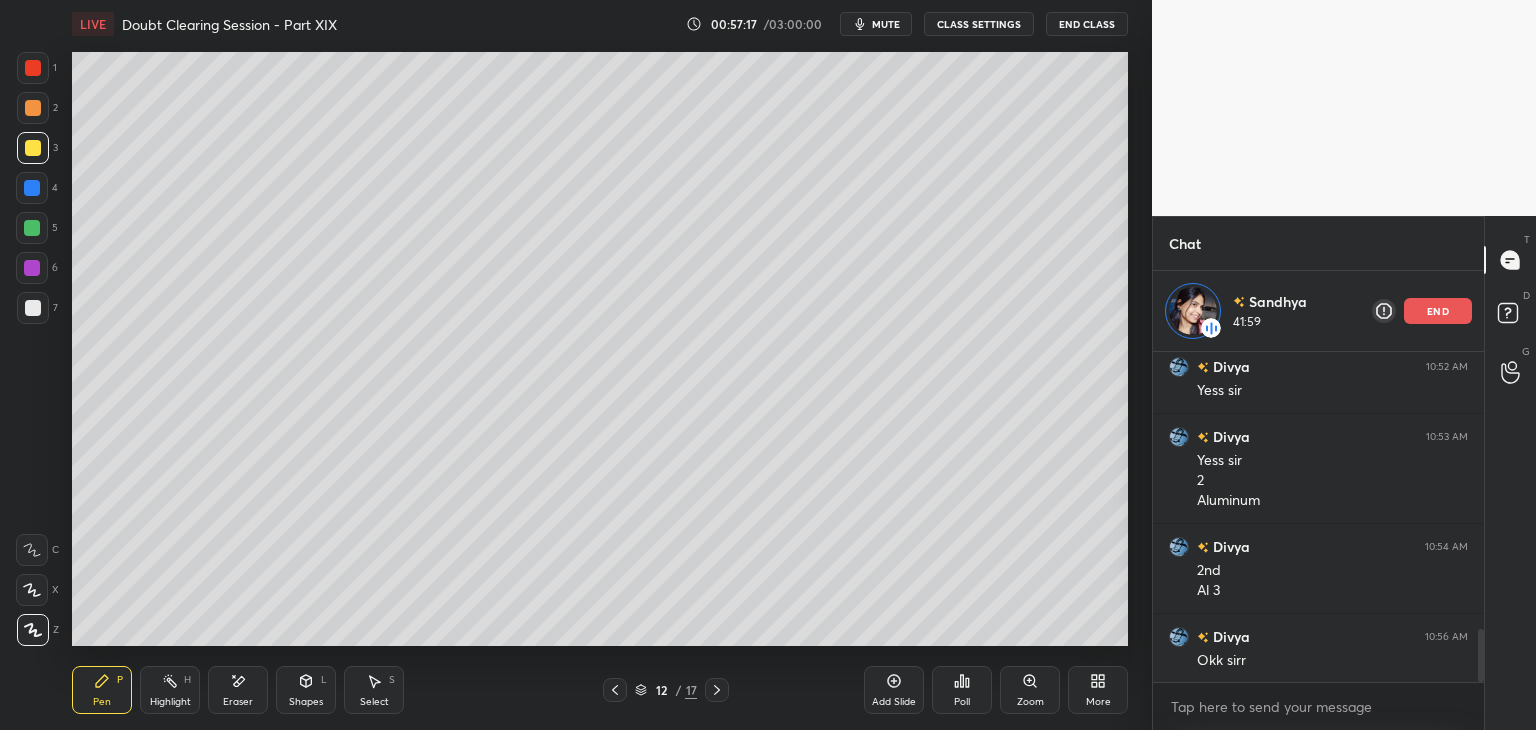 click at bounding box center [33, 108] 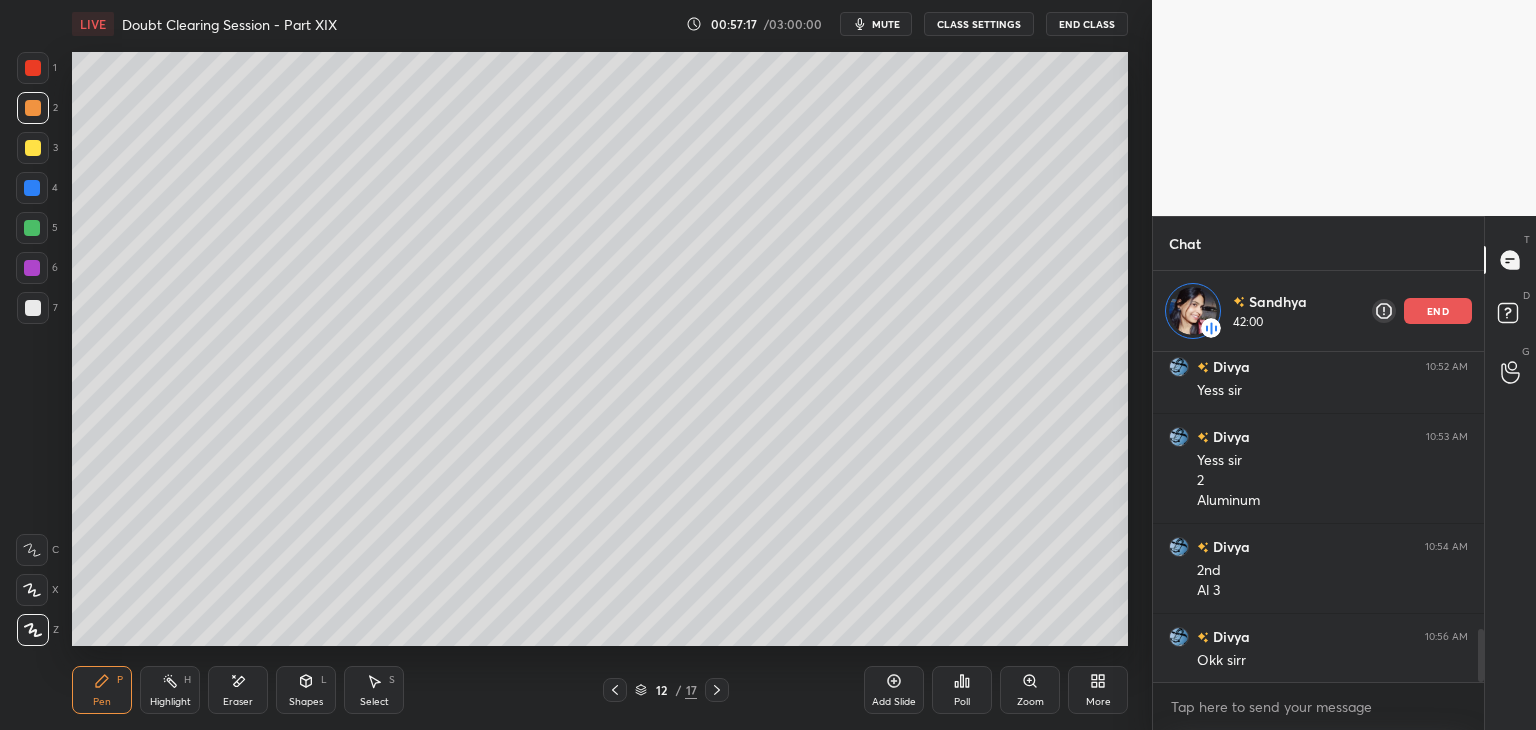 click on "3" at bounding box center (37, 152) 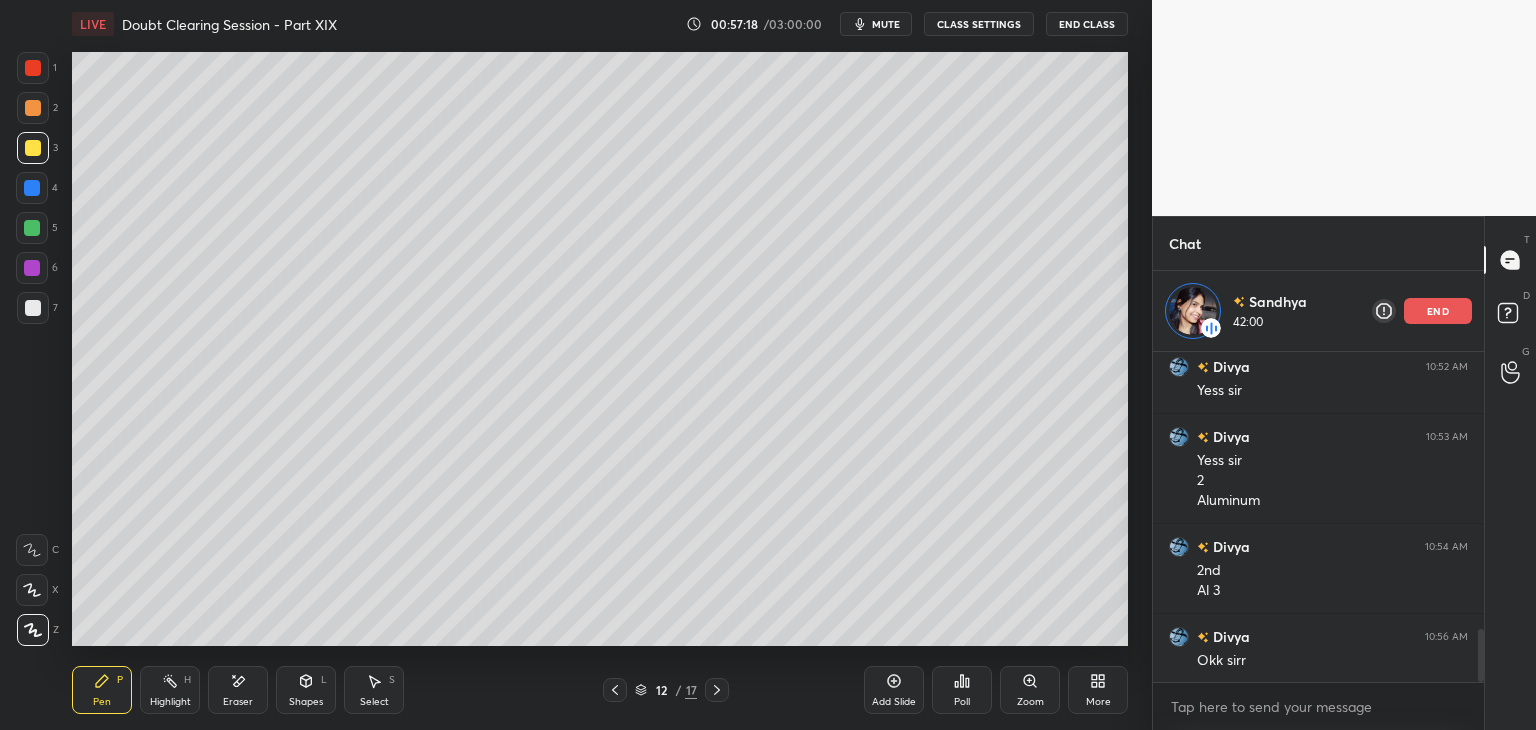 click at bounding box center (32, 188) 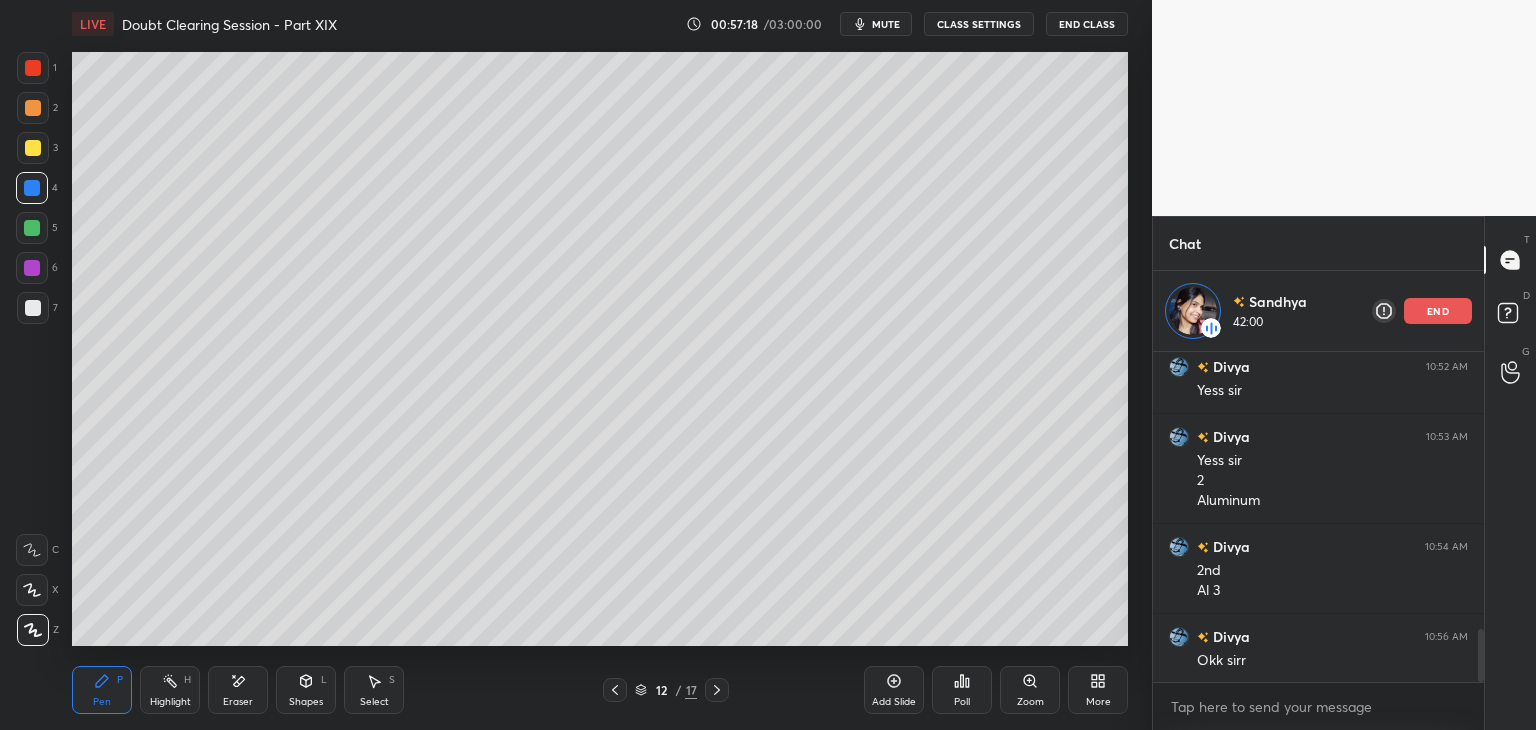 click on "5" at bounding box center (37, 228) 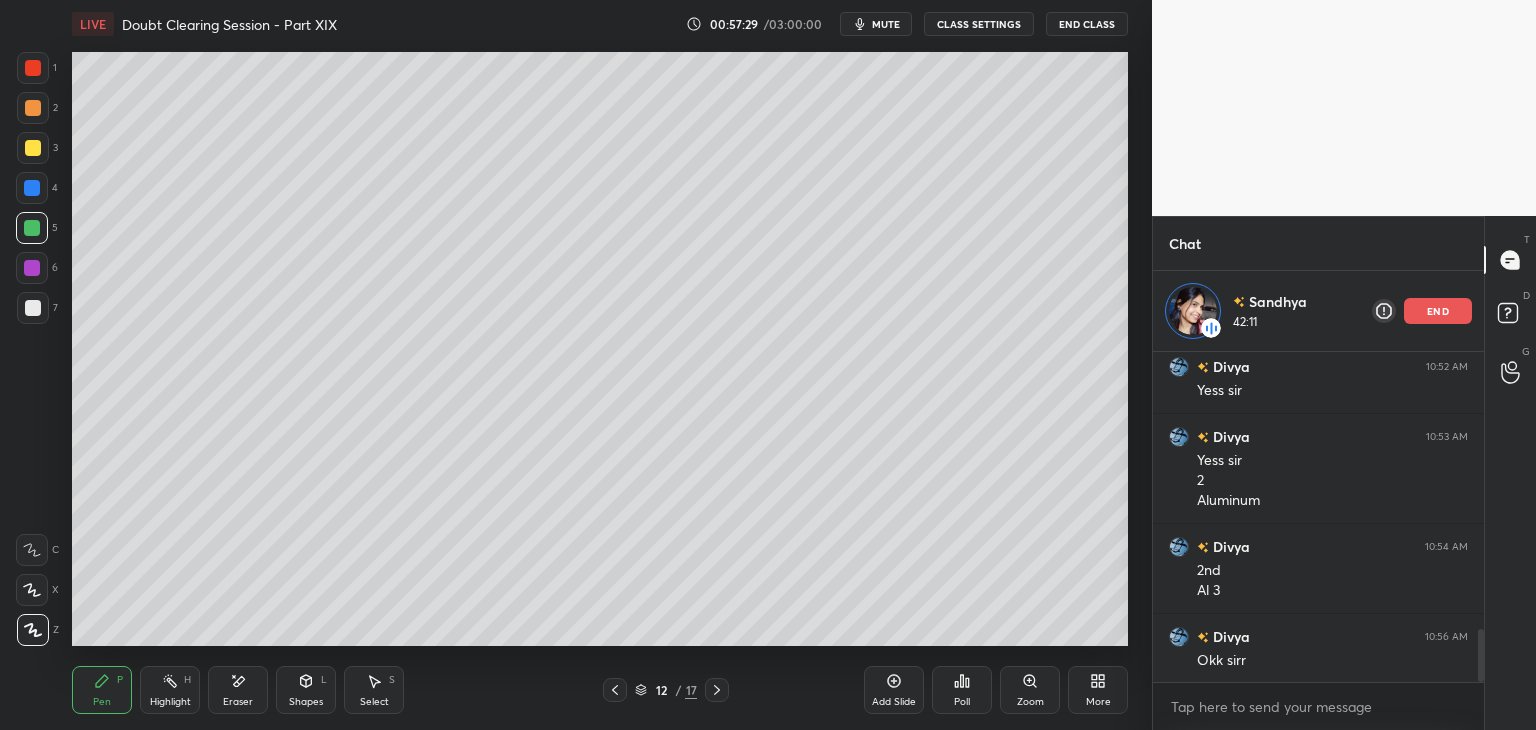 click at bounding box center (33, 108) 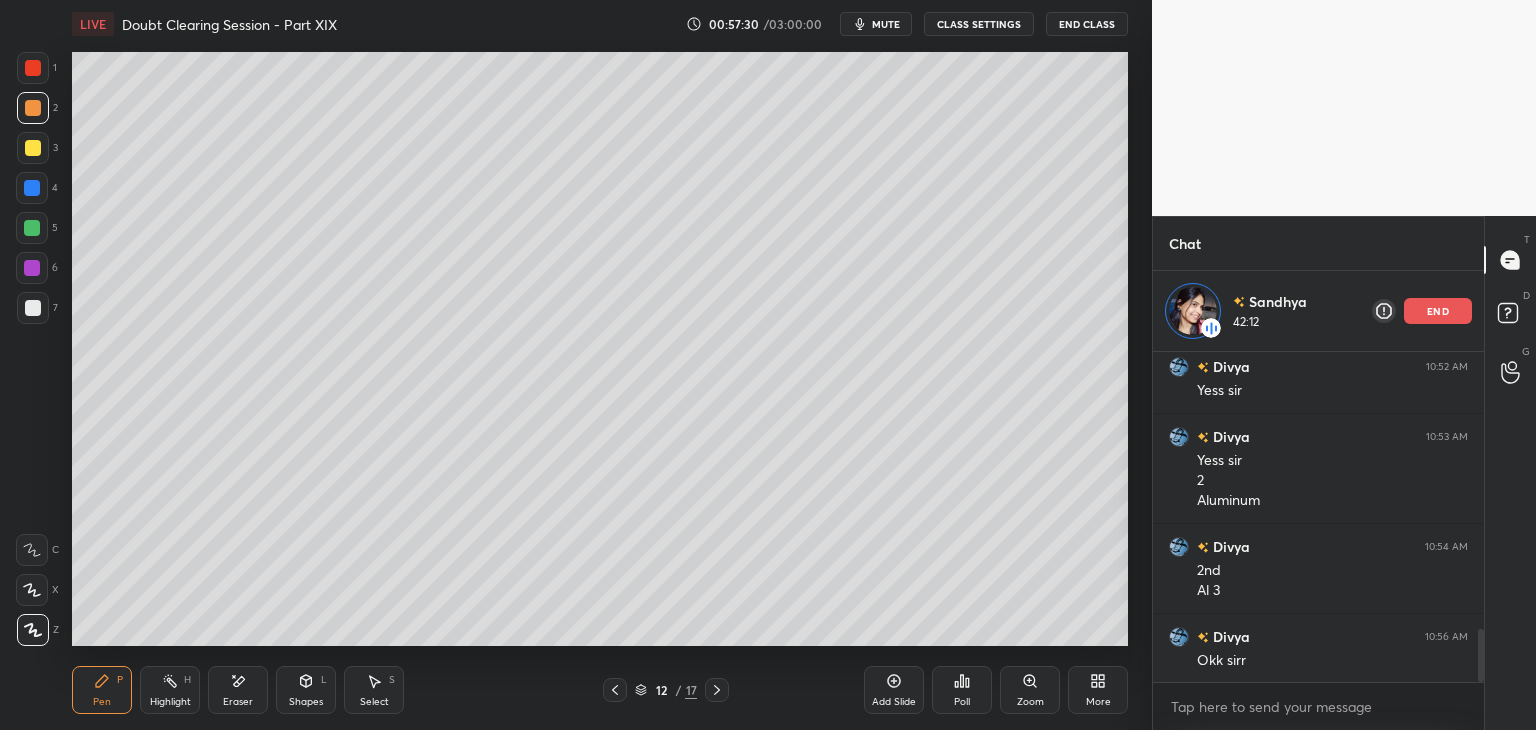 click at bounding box center (33, 68) 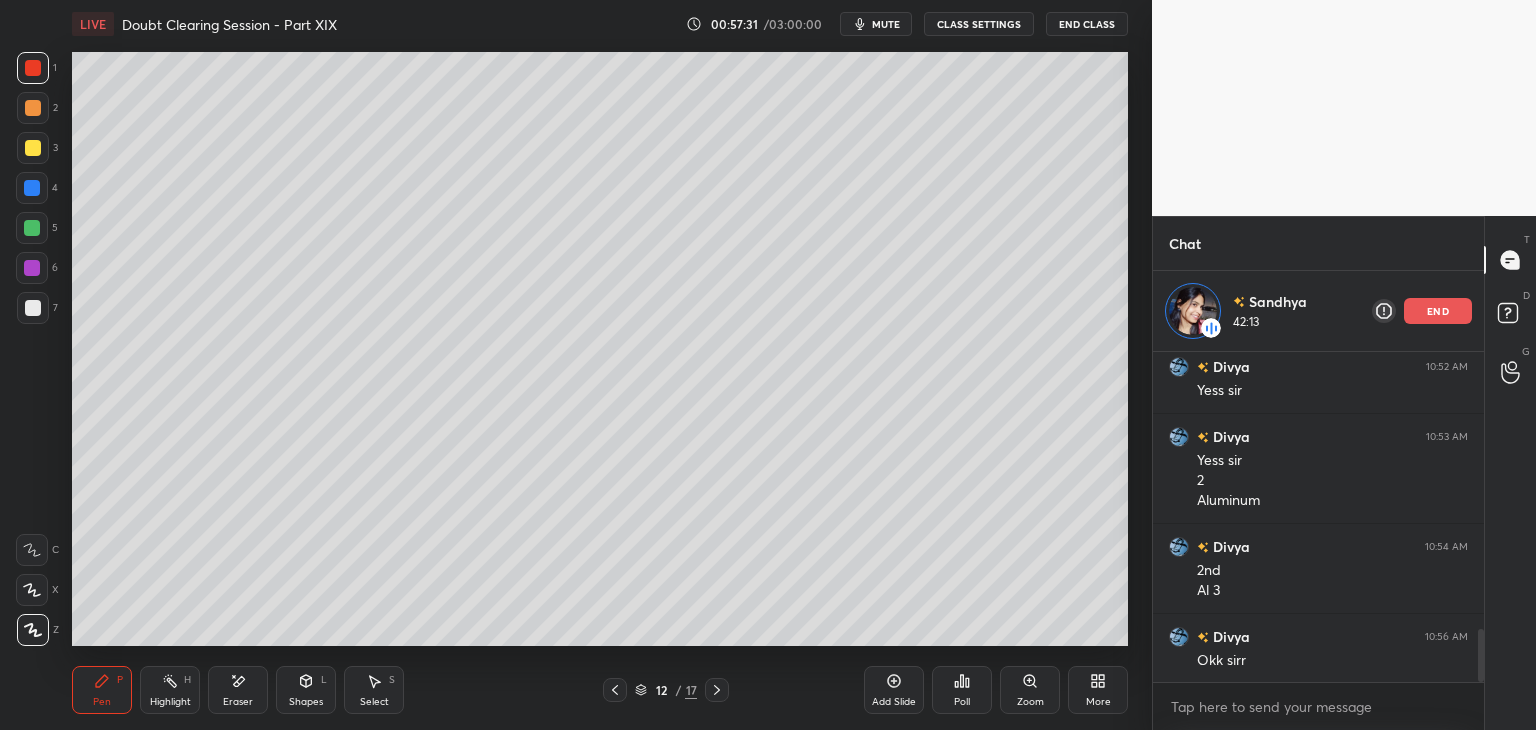 click at bounding box center [33, 108] 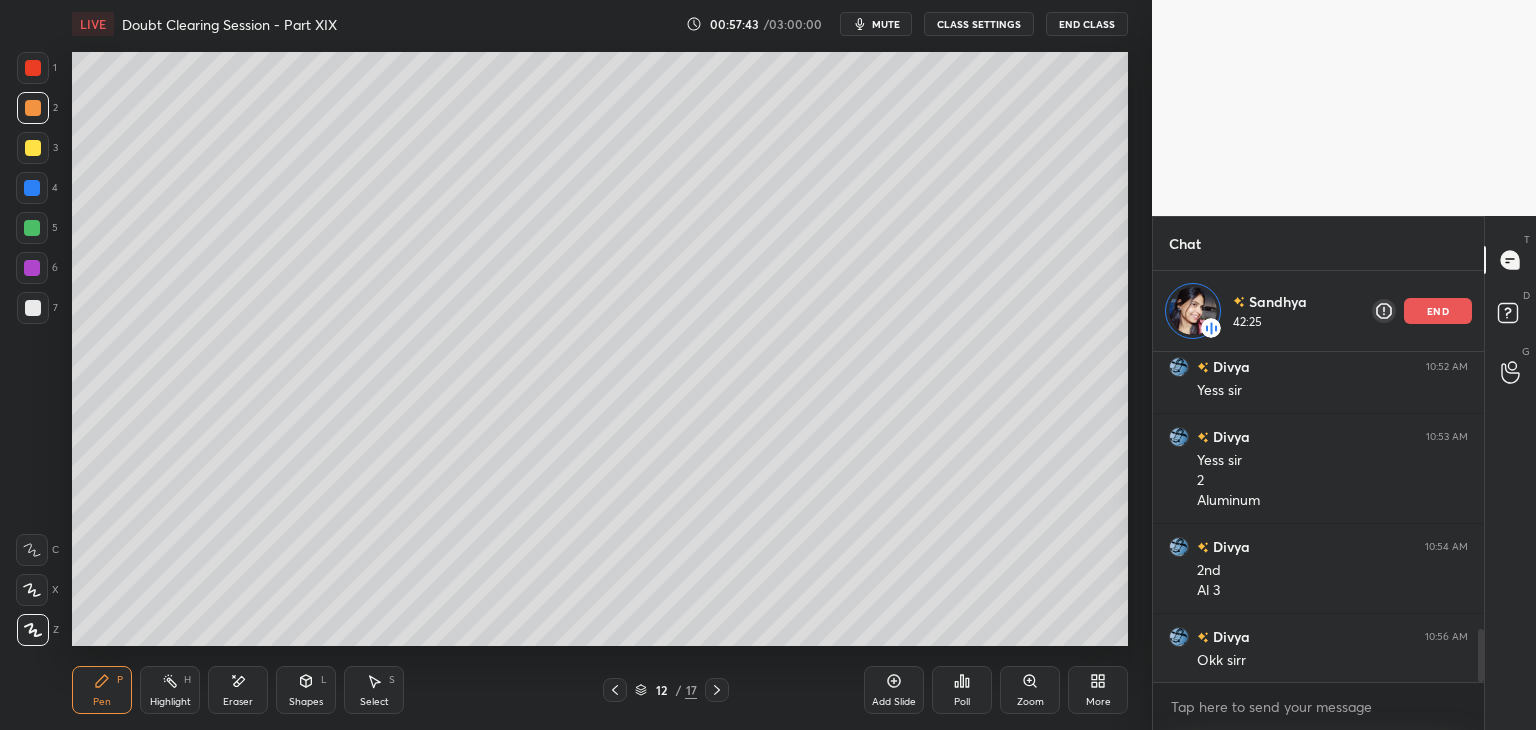 click at bounding box center [32, 188] 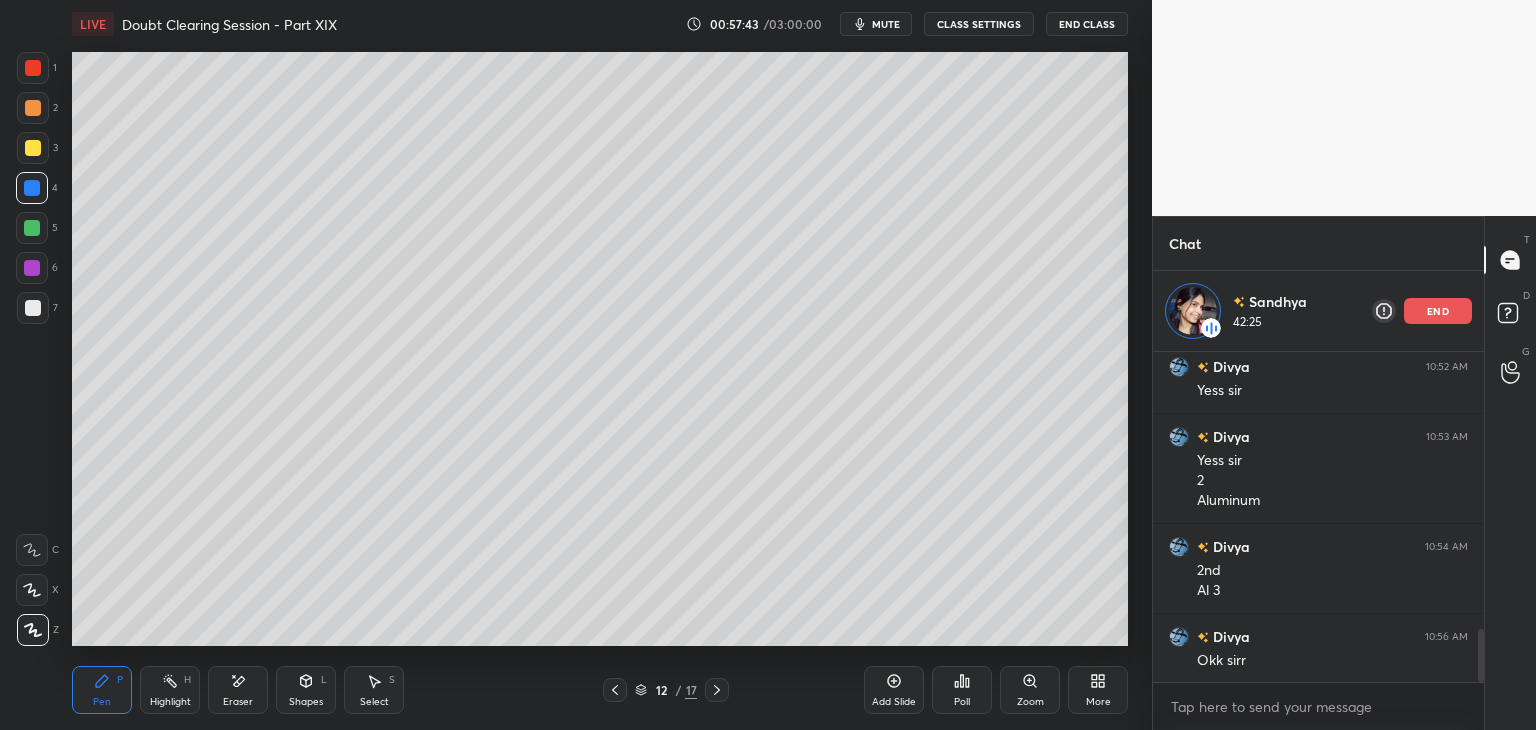 click at bounding box center (32, 228) 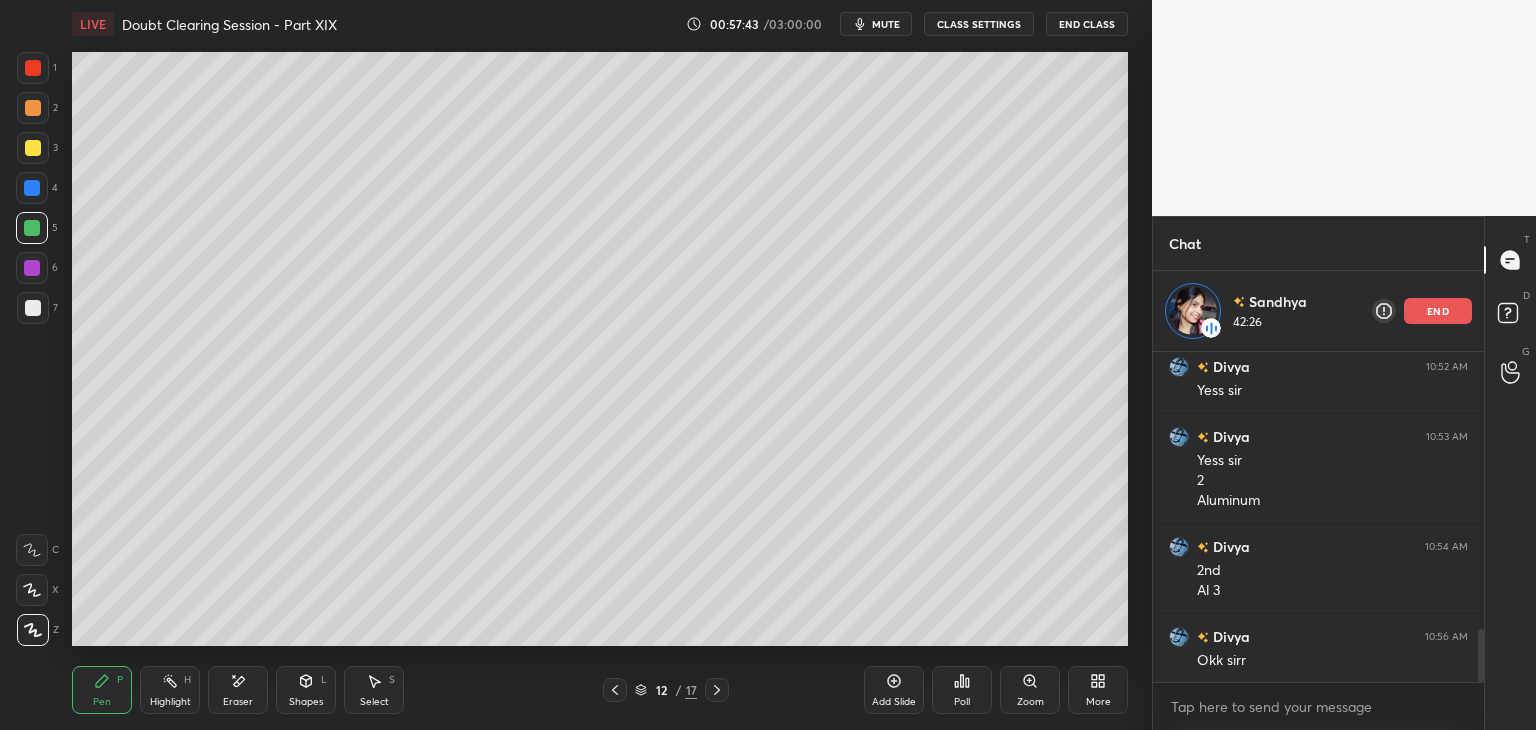 click at bounding box center (33, 148) 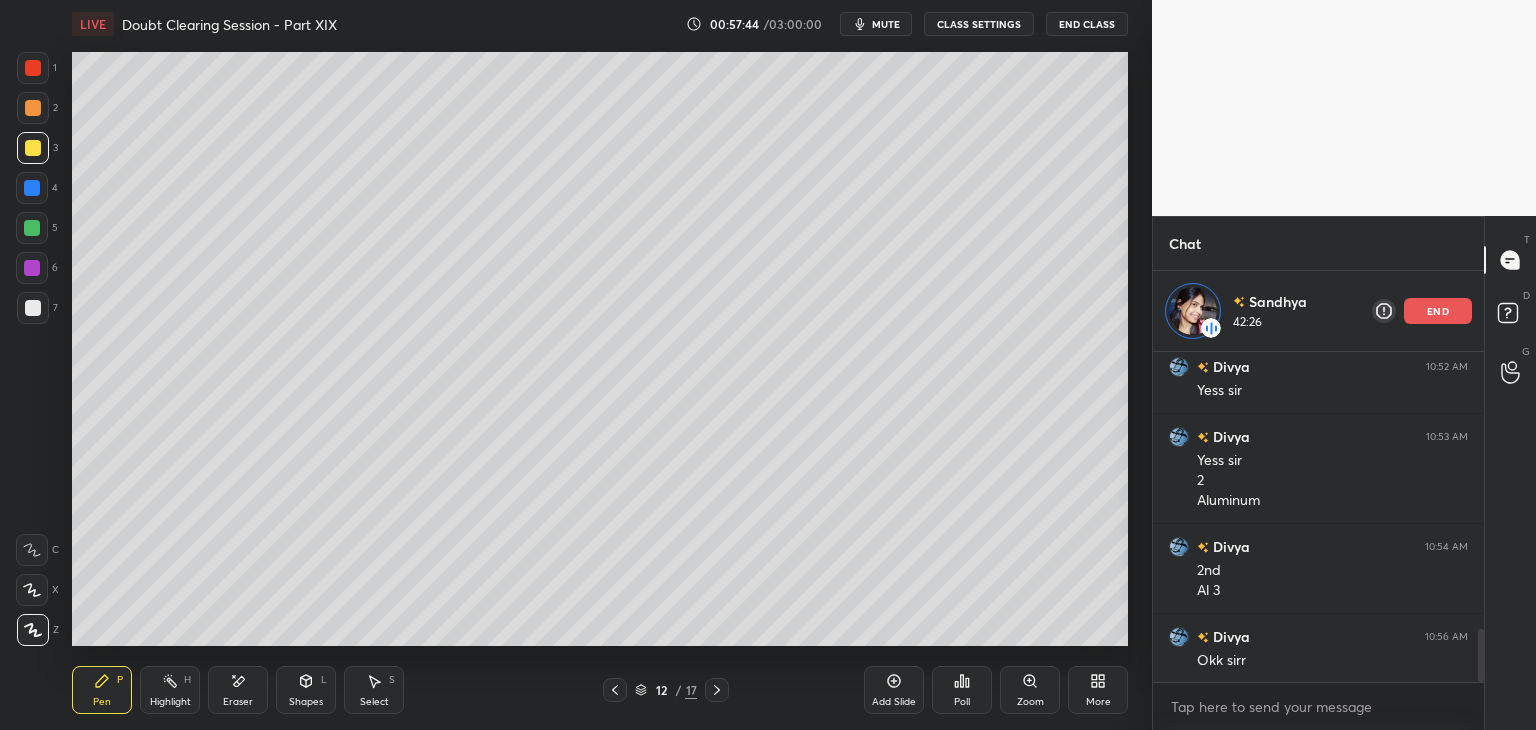 click at bounding box center [33, 148] 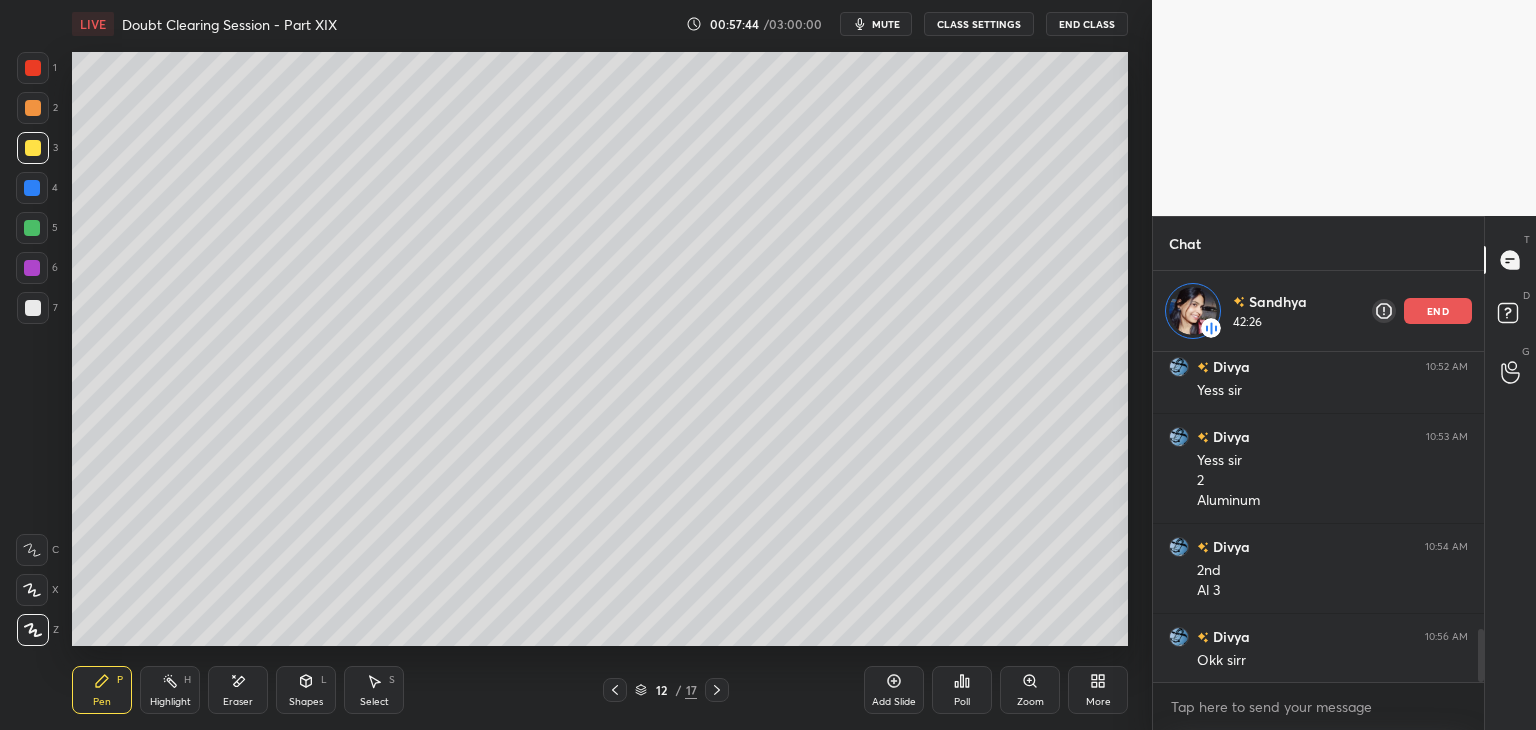 click at bounding box center [33, 108] 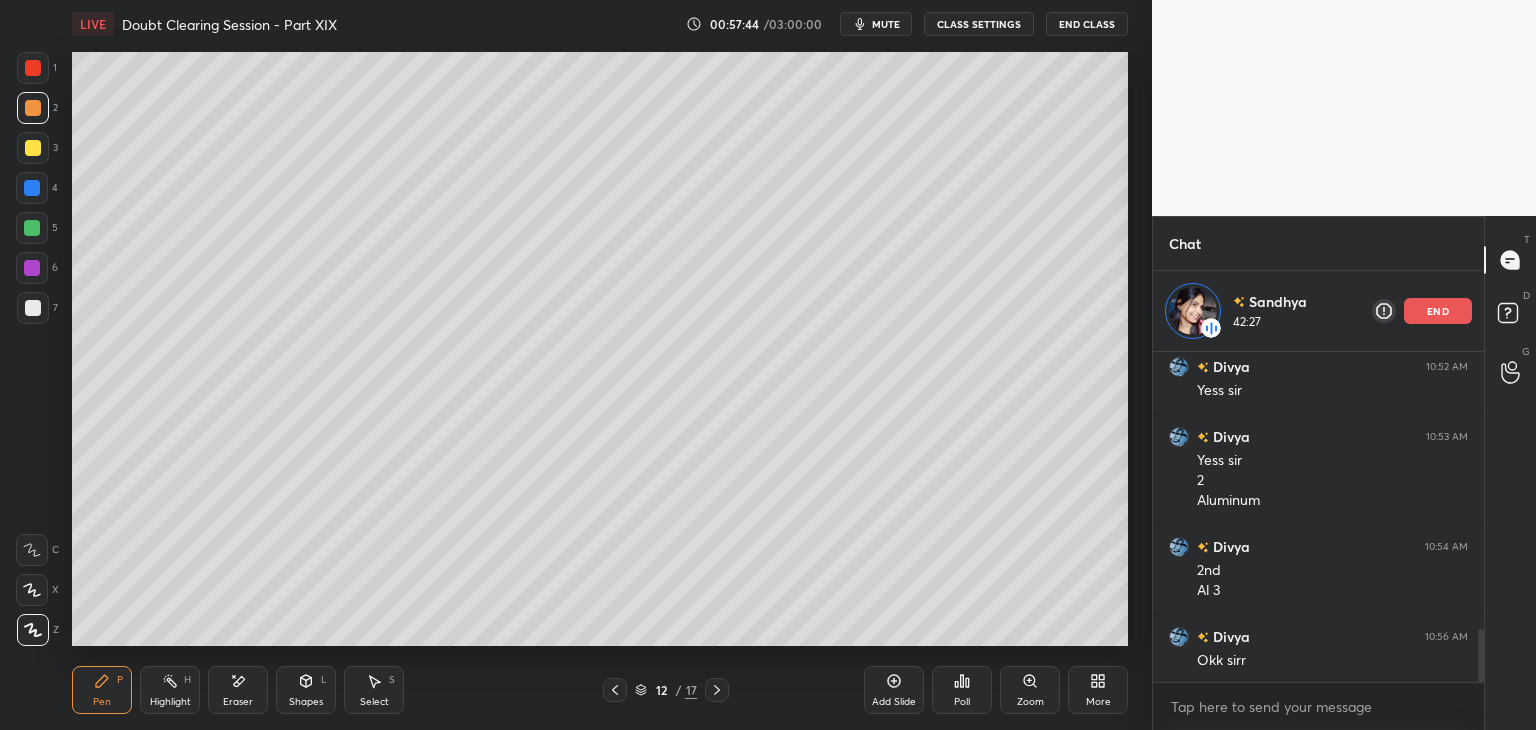 click at bounding box center [33, 68] 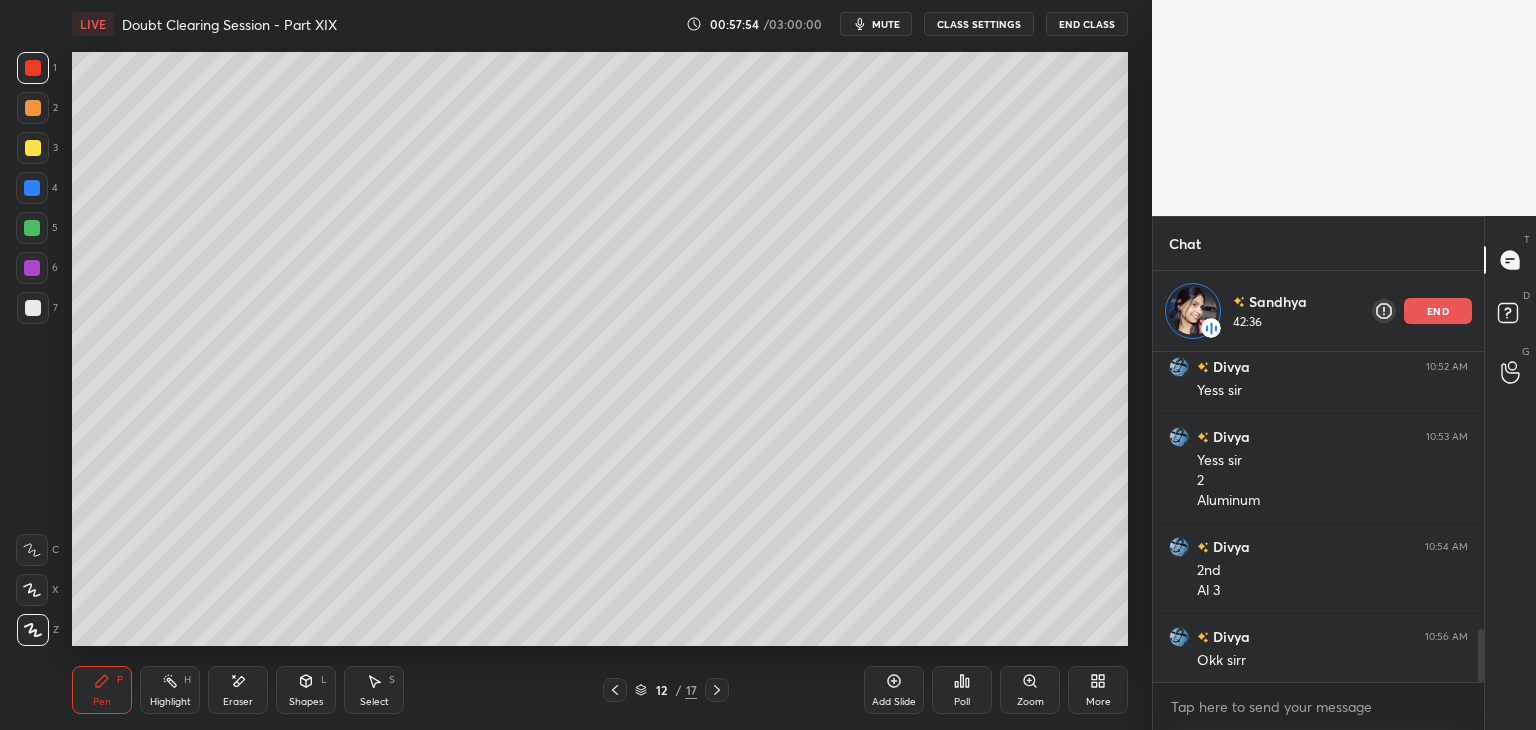 click at bounding box center [32, 188] 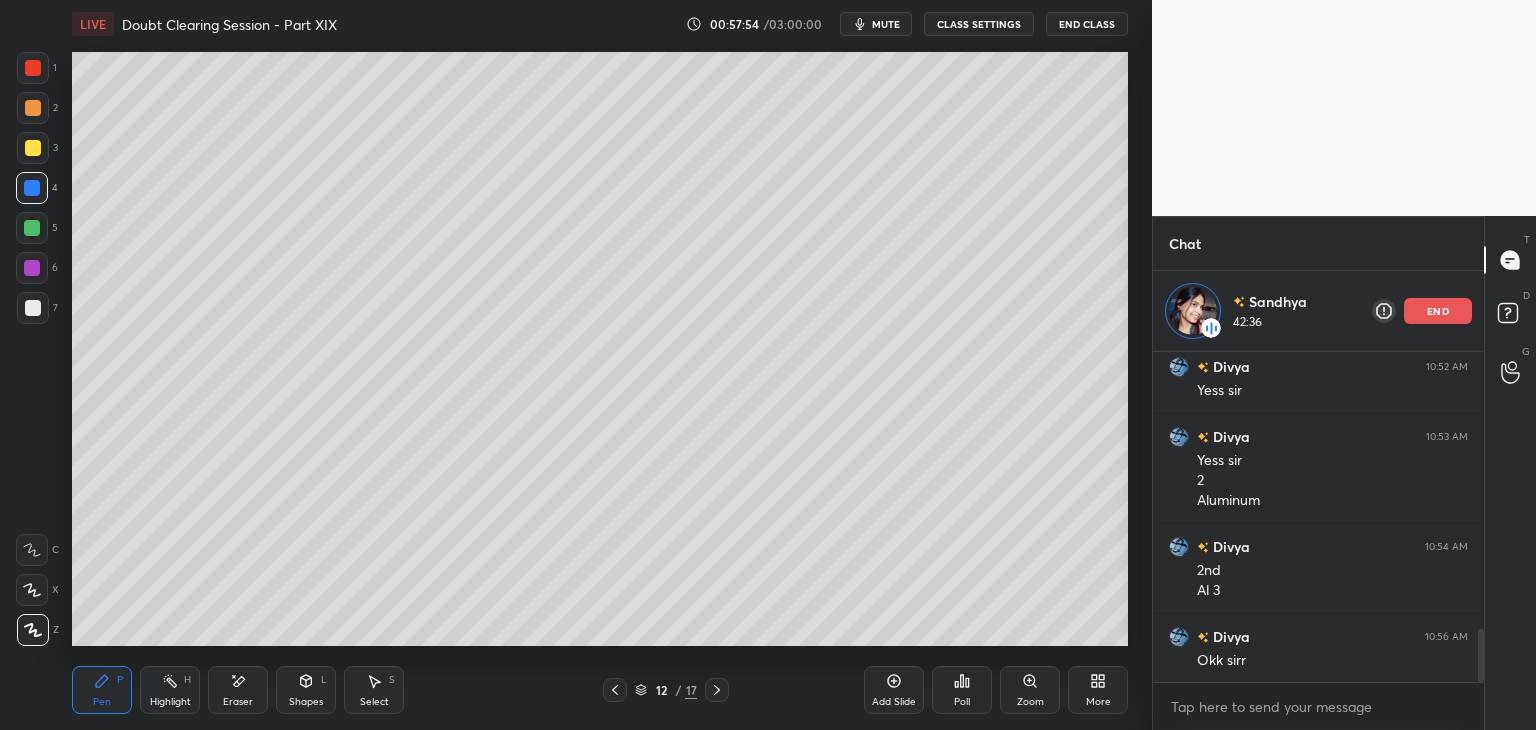 click at bounding box center (32, 228) 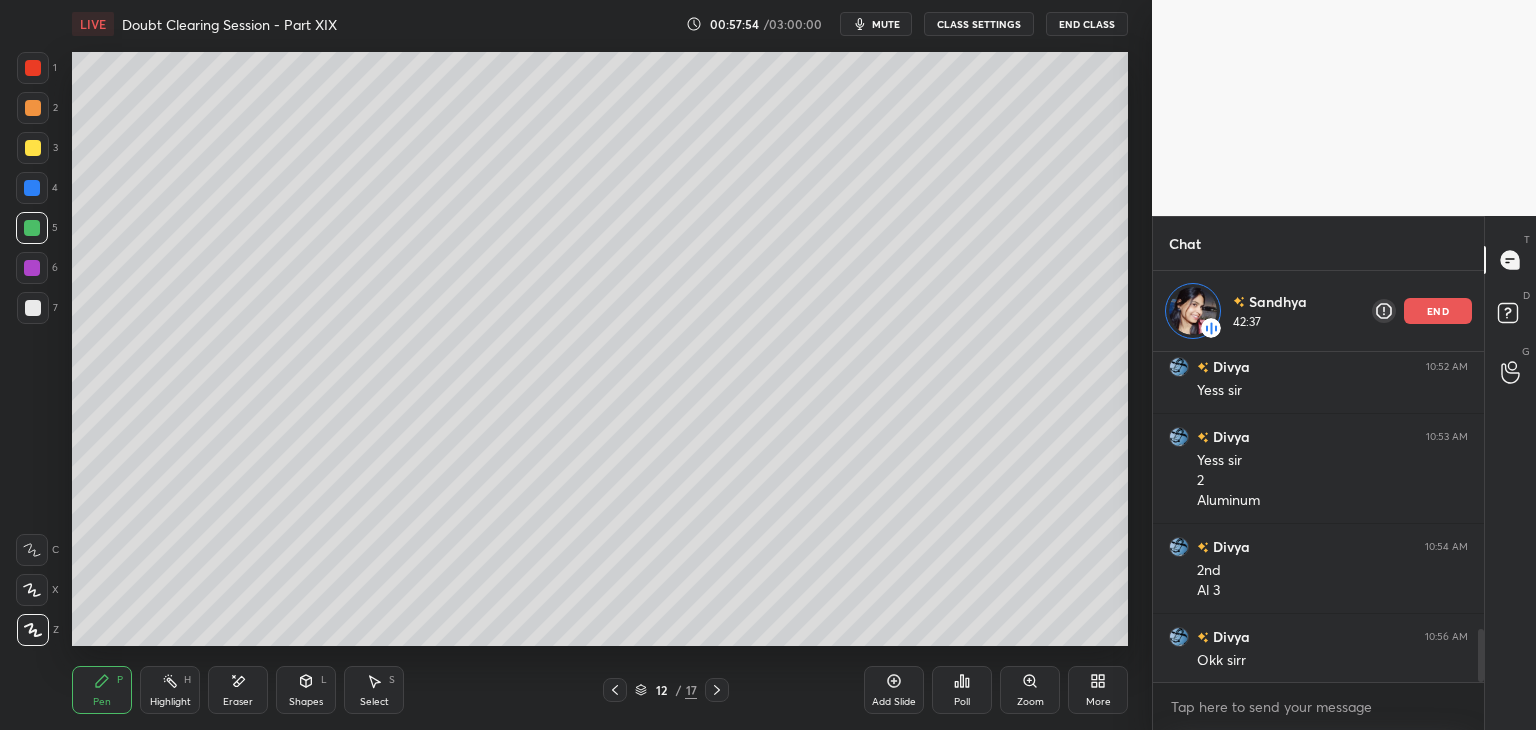 click at bounding box center (32, 188) 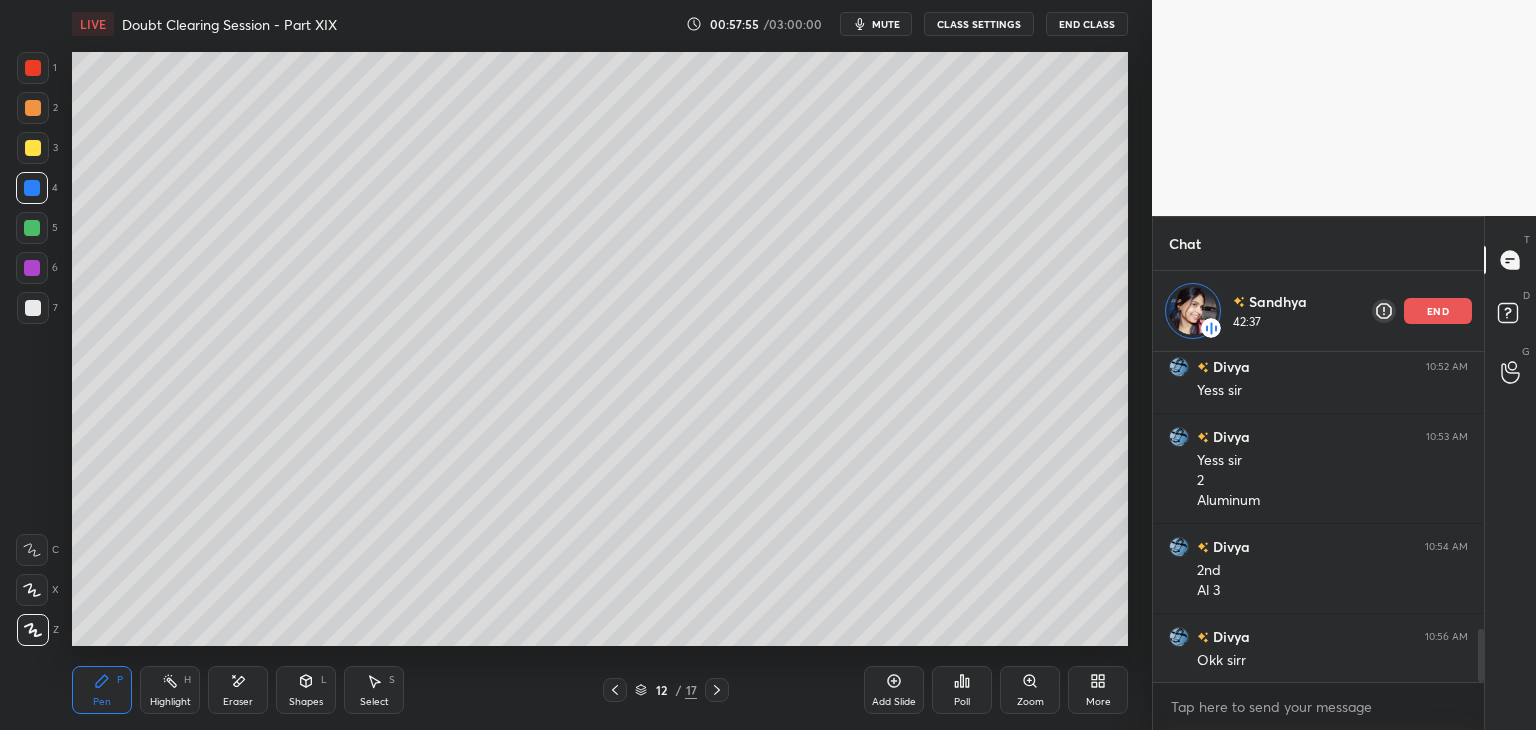 click at bounding box center (33, 148) 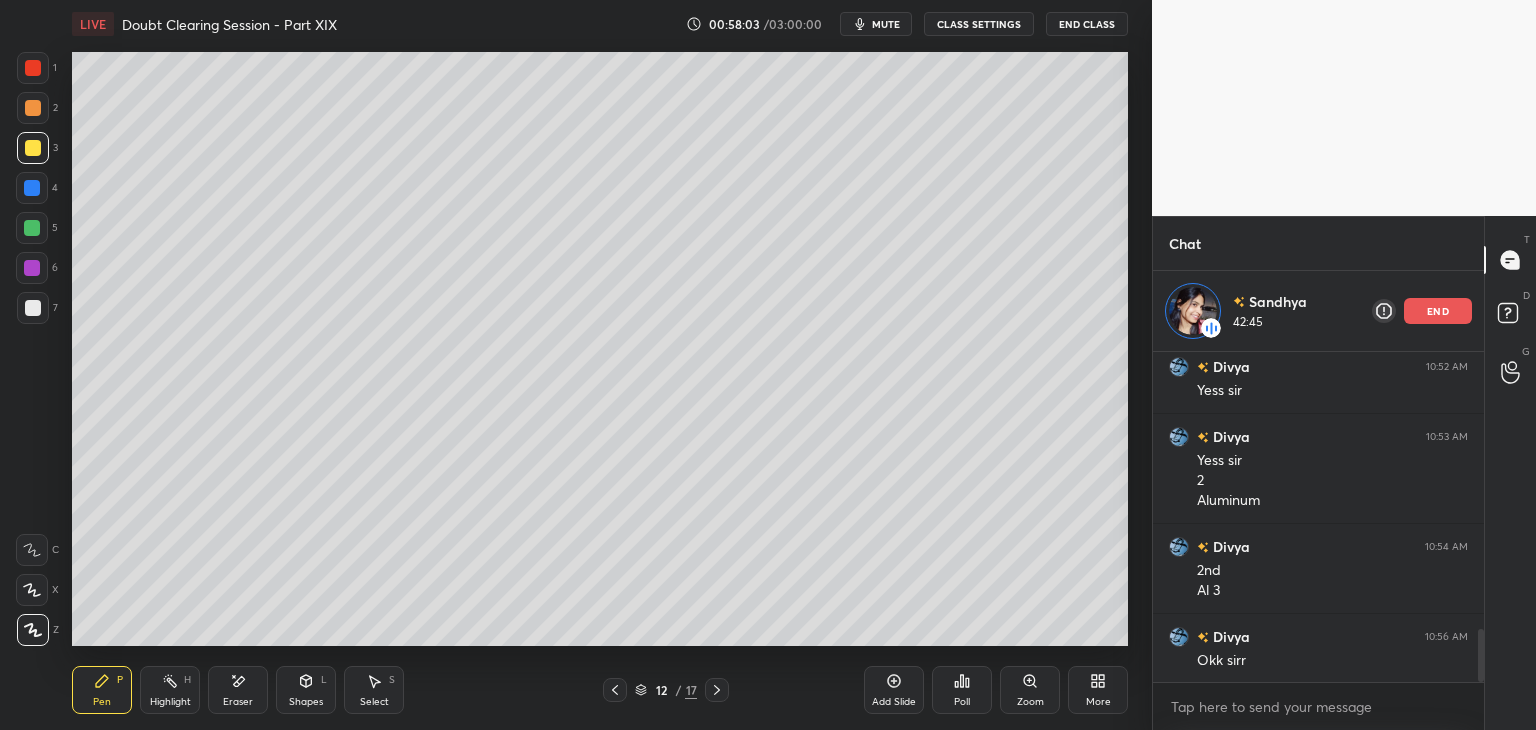 click at bounding box center [32, 188] 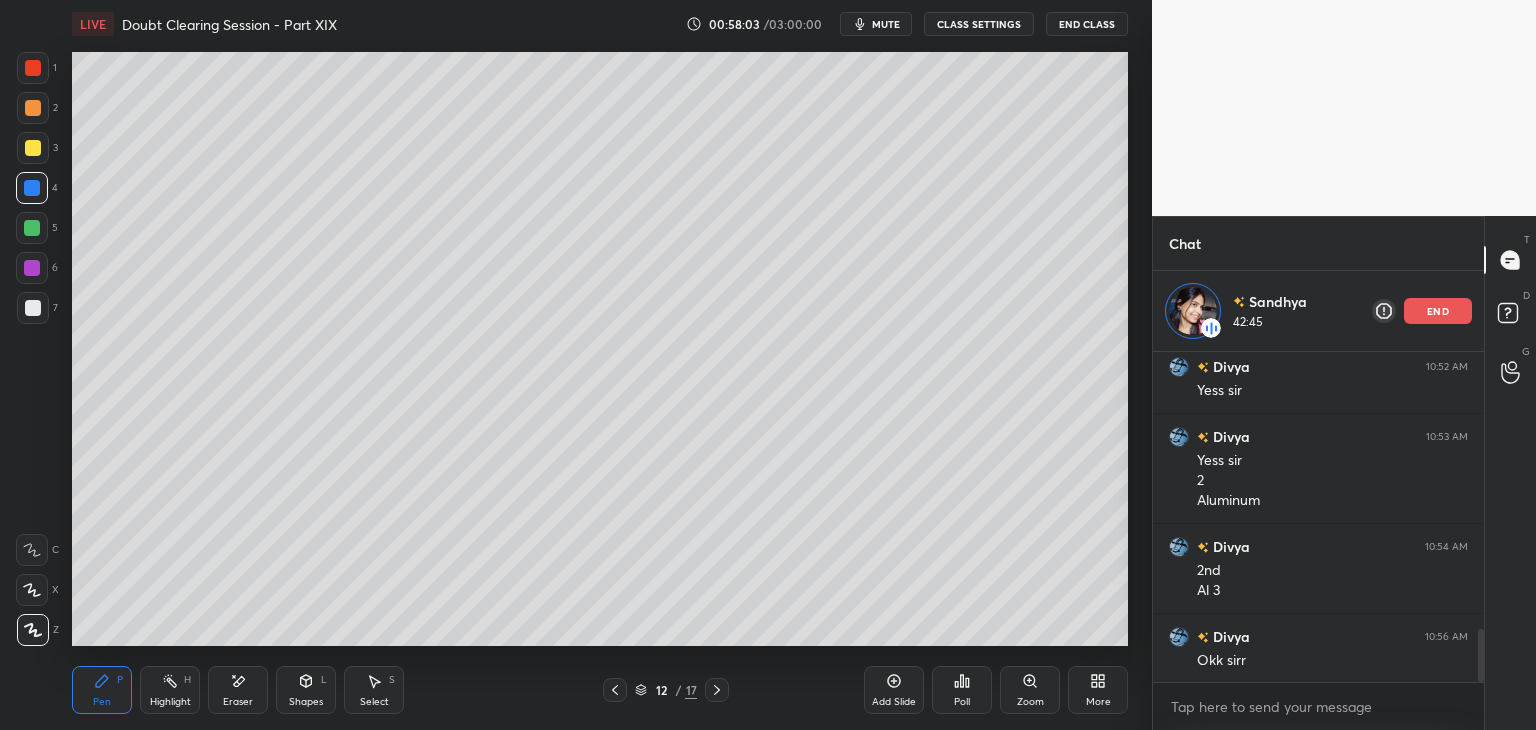 click at bounding box center [32, 228] 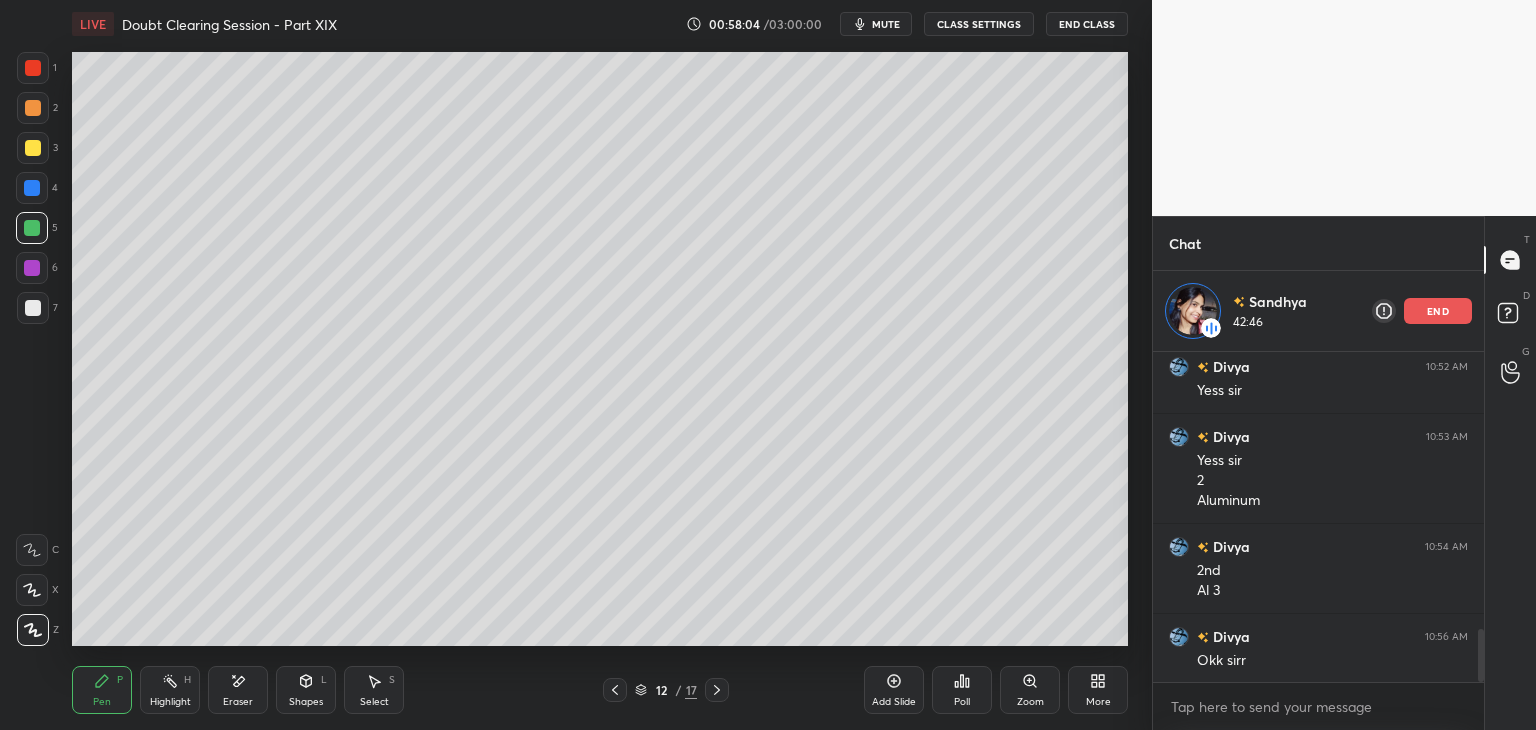 click at bounding box center [32, 268] 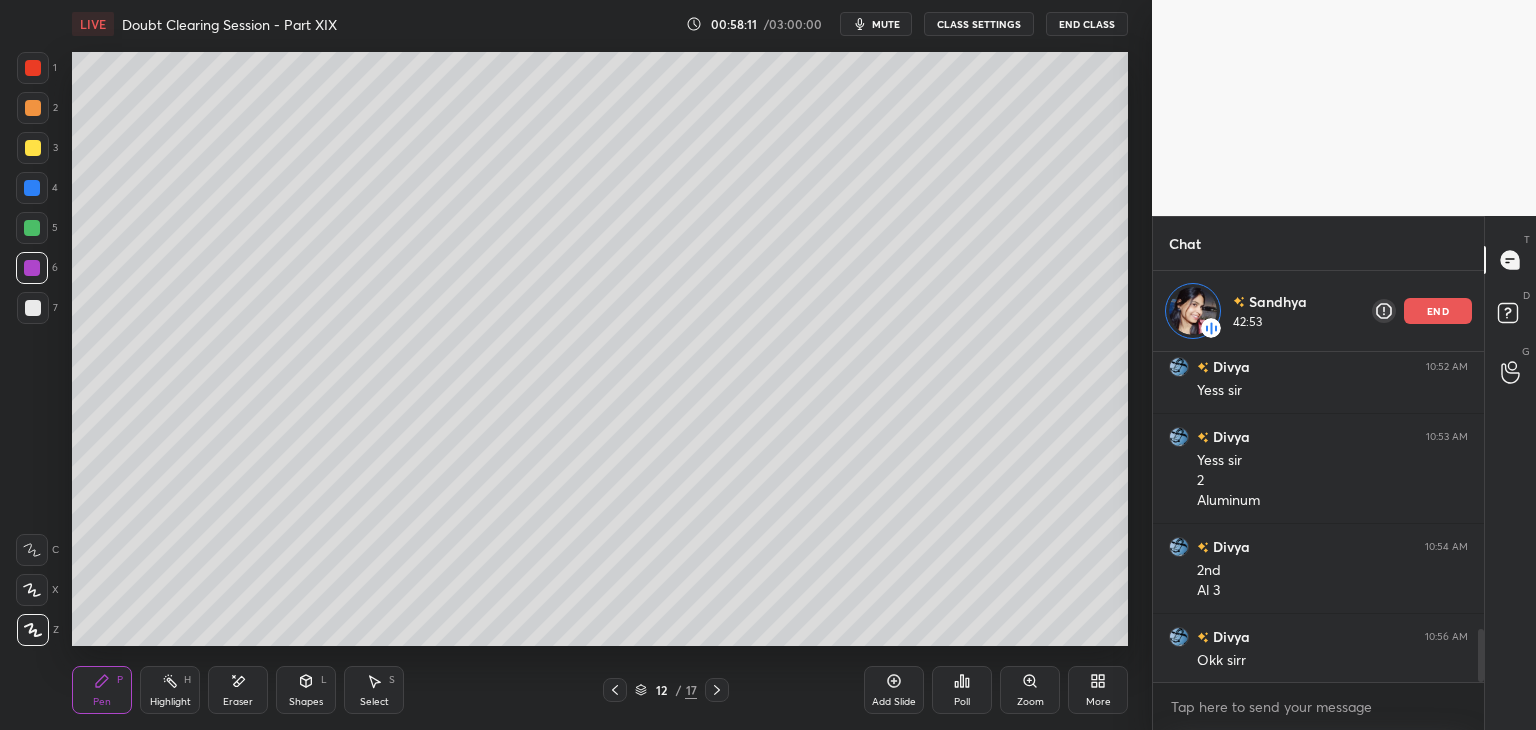 click on "1 2 3 4 5 6 7 C X Z E E Erase all   H H" at bounding box center (32, 349) 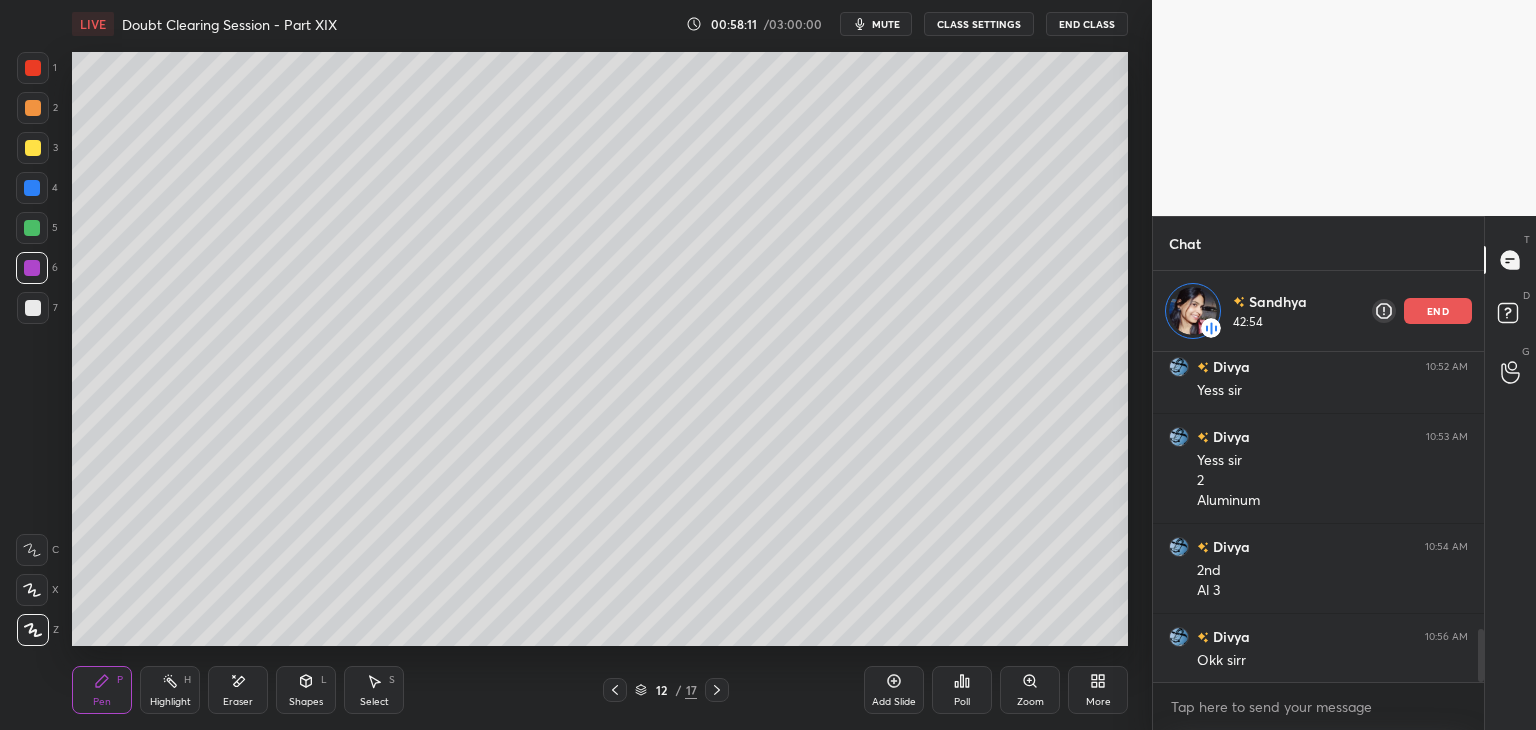 click at bounding box center (33, 148) 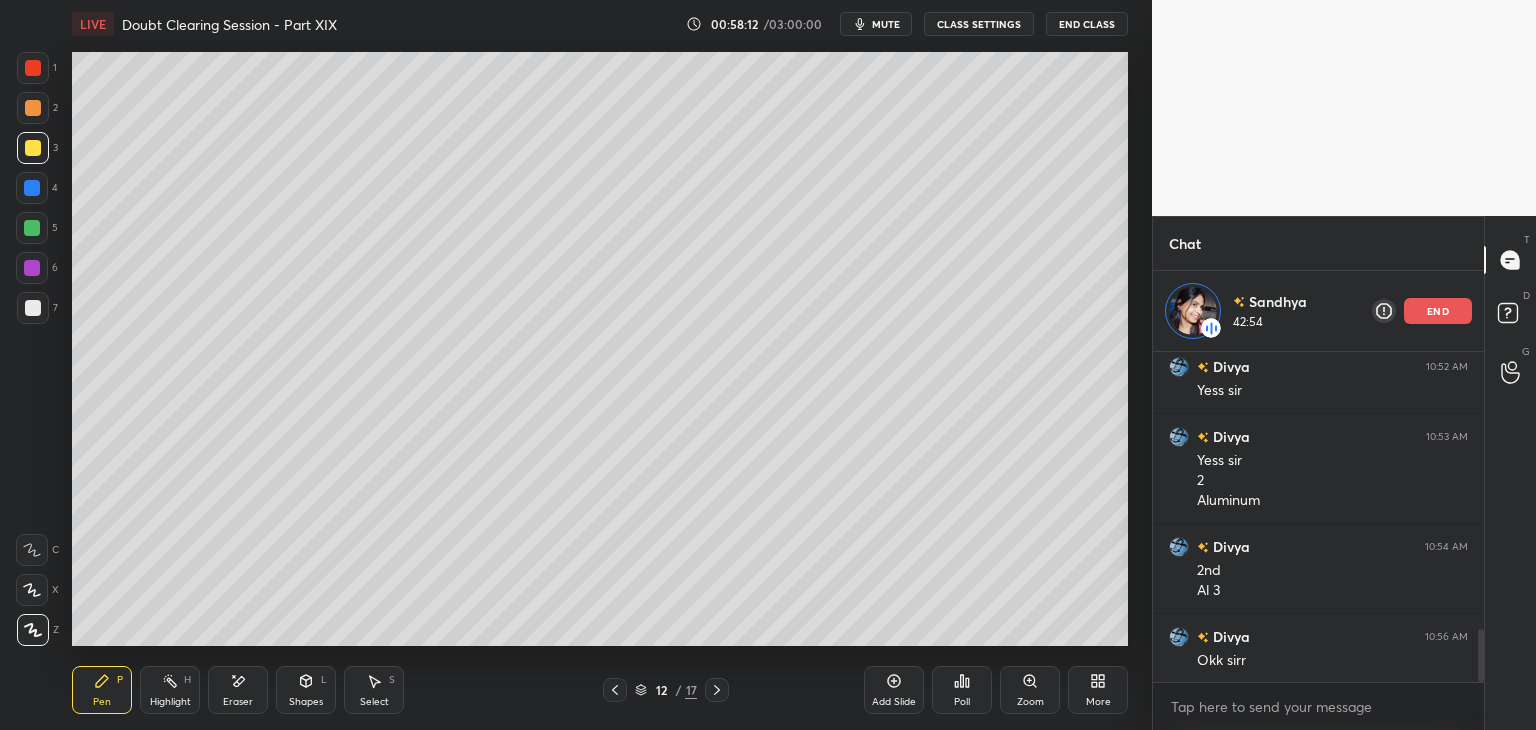 click on "2" at bounding box center [37, 112] 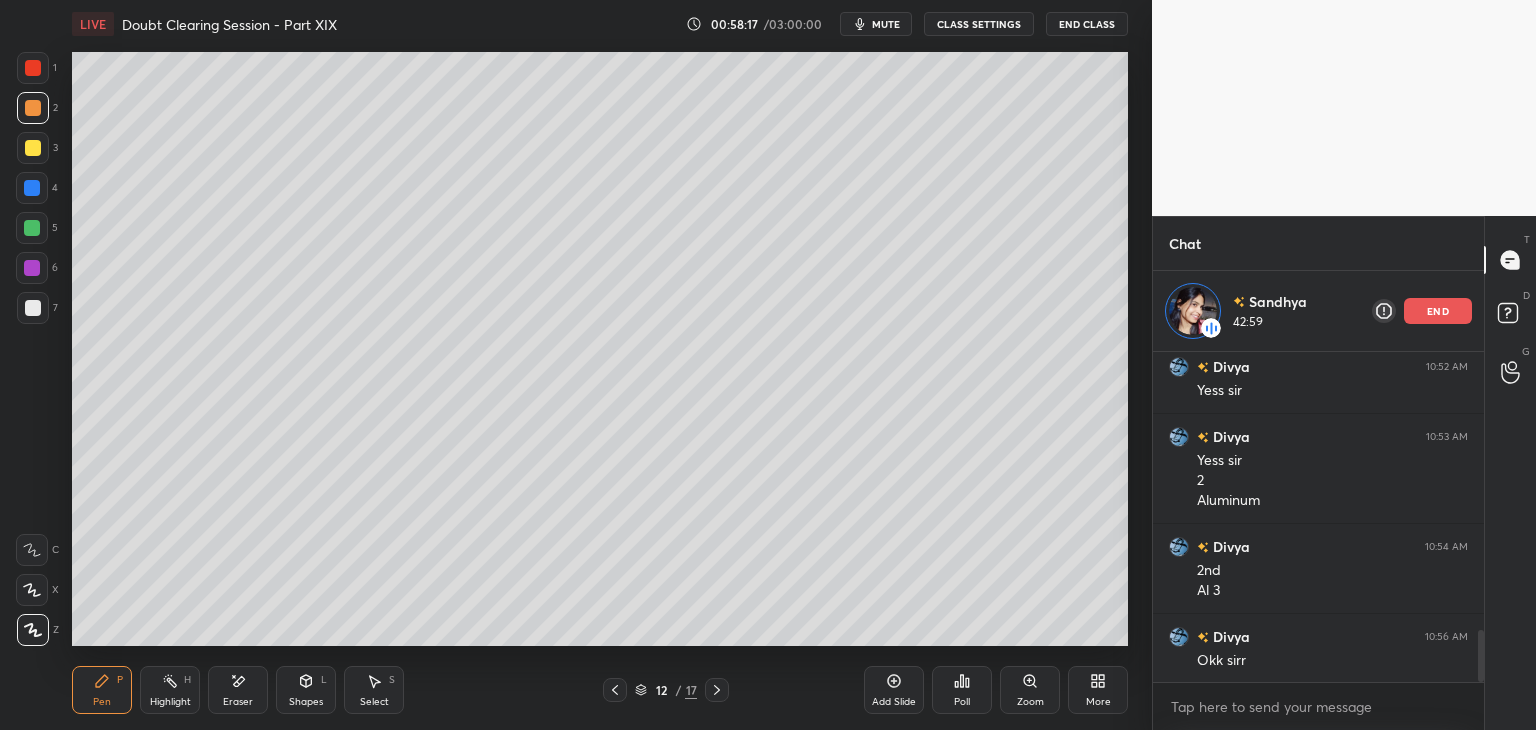 scroll, scrollTop: 1776, scrollLeft: 0, axis: vertical 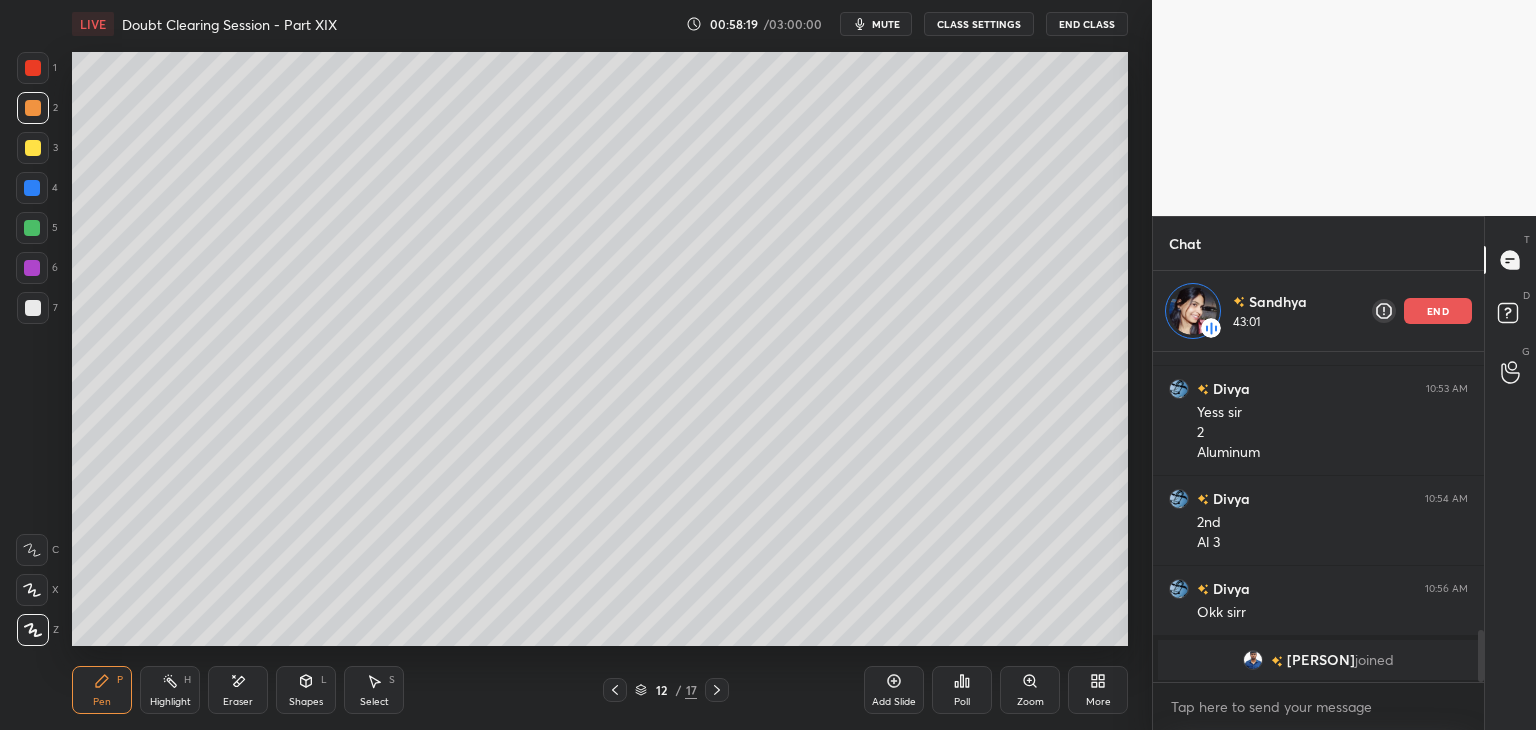 click at bounding box center [33, 148] 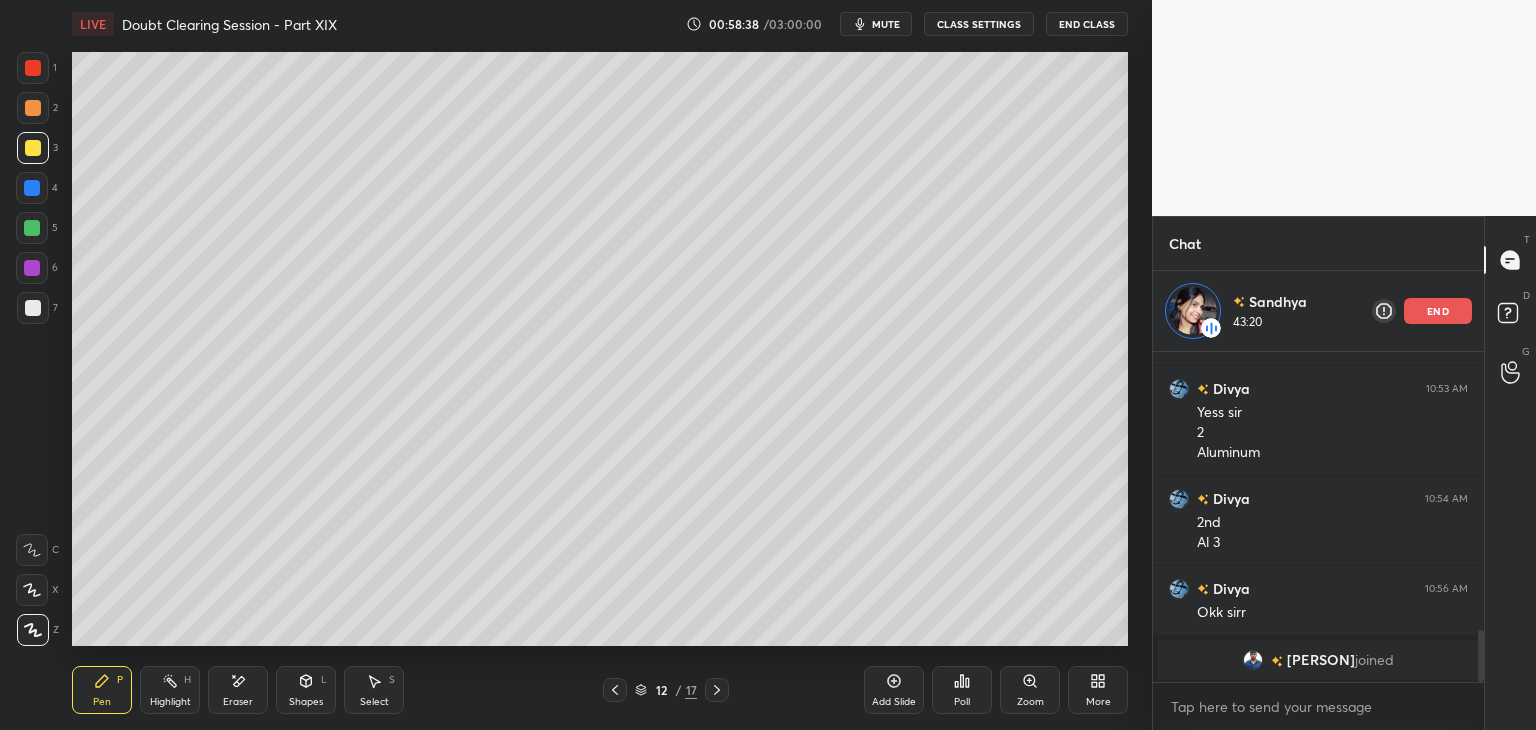scroll, scrollTop: 1731, scrollLeft: 0, axis: vertical 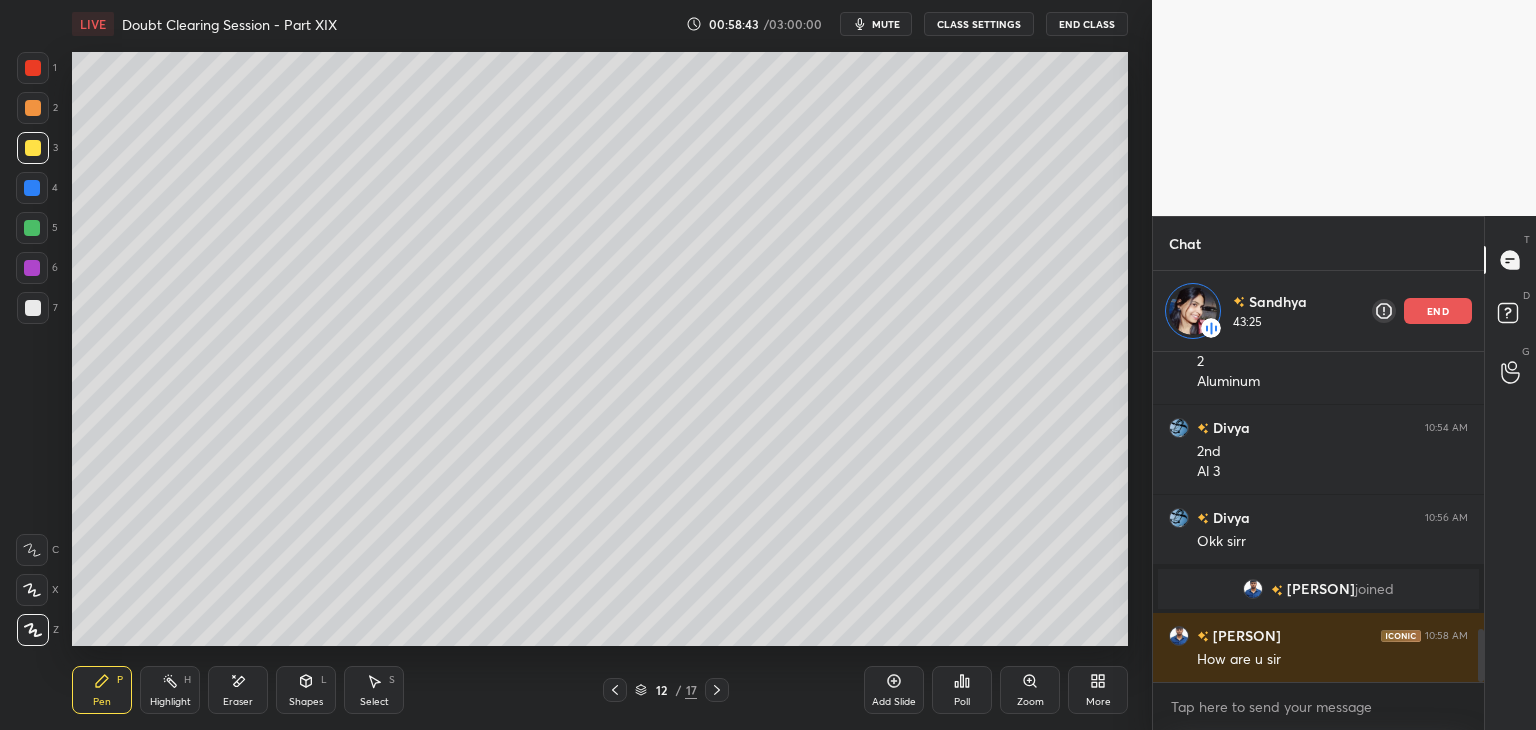 click at bounding box center (32, 188) 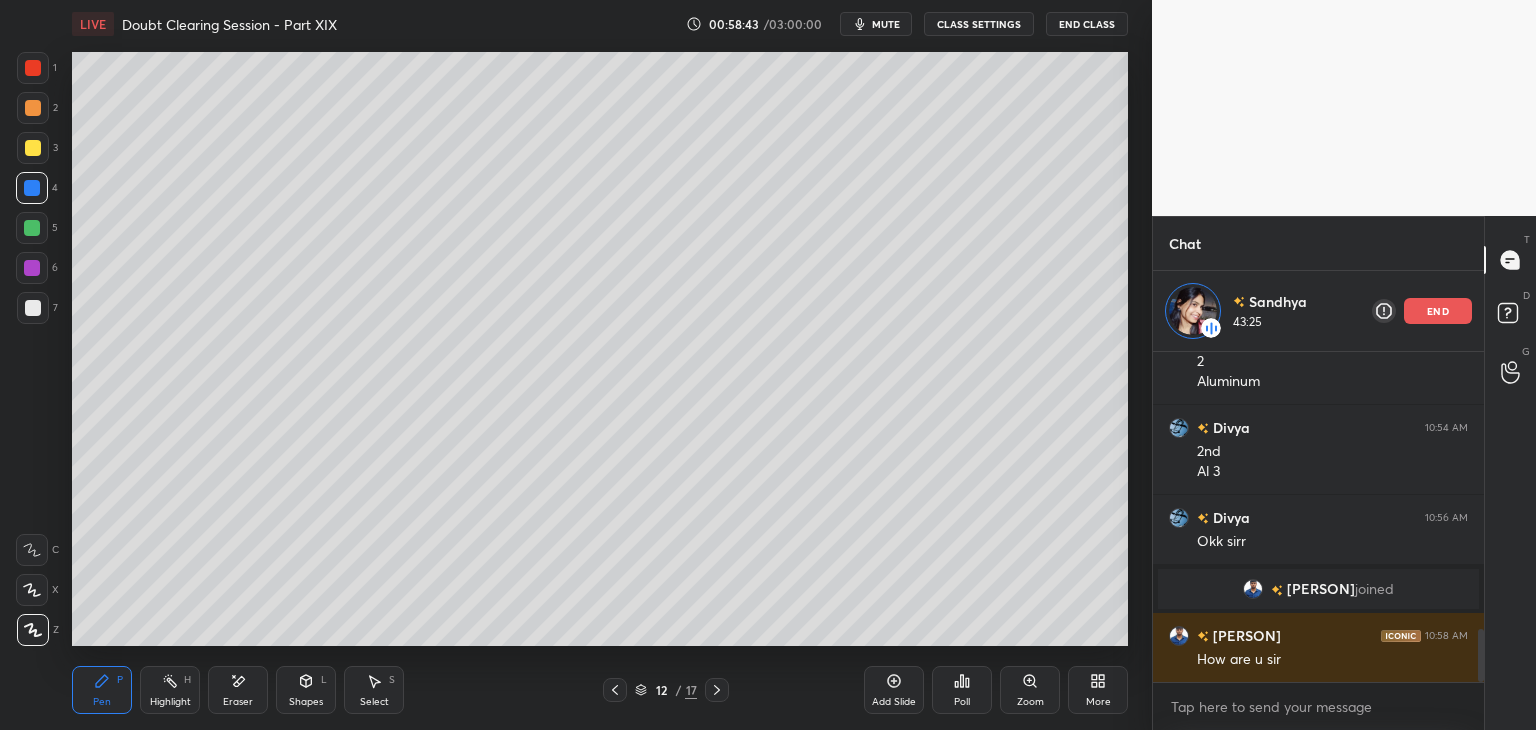 click at bounding box center (32, 228) 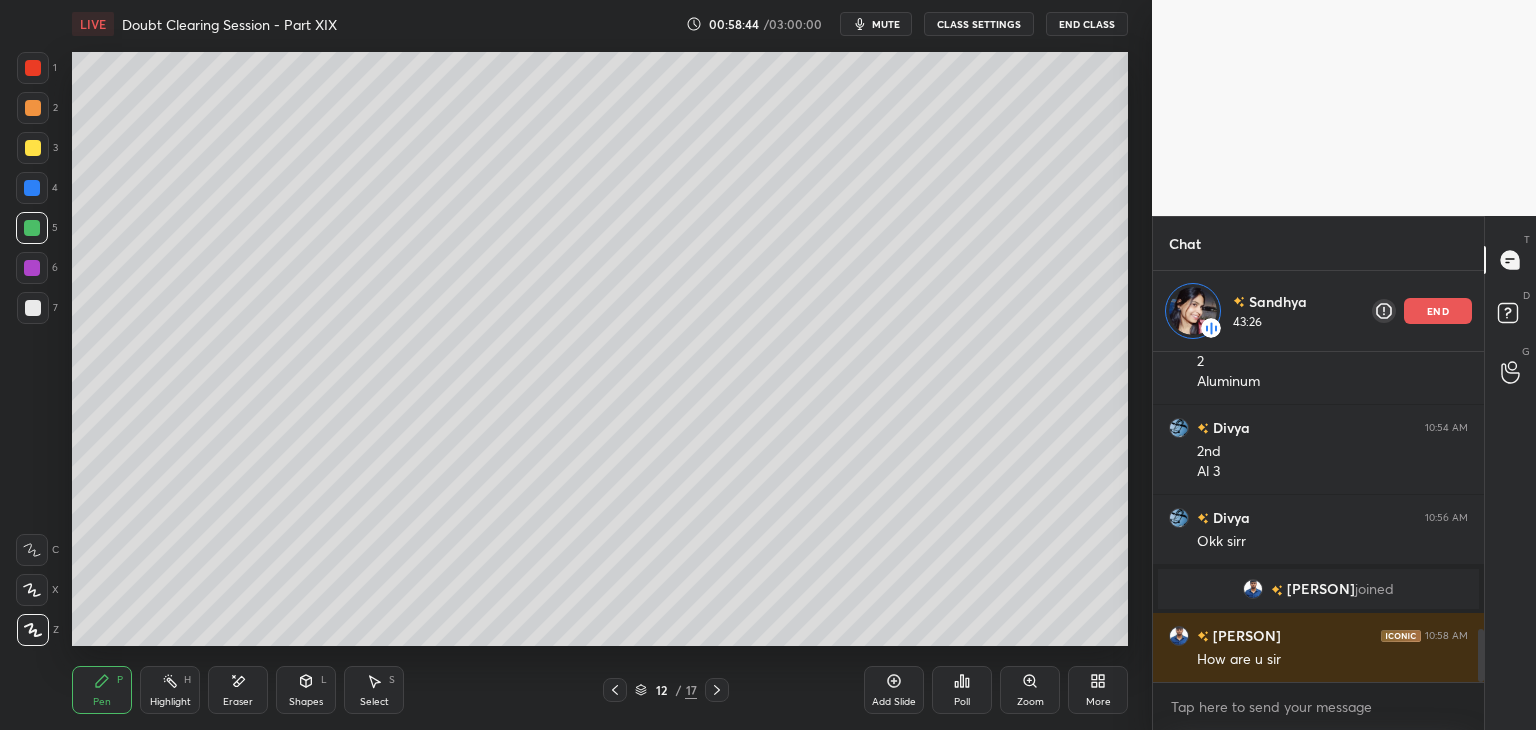 click at bounding box center [33, 148] 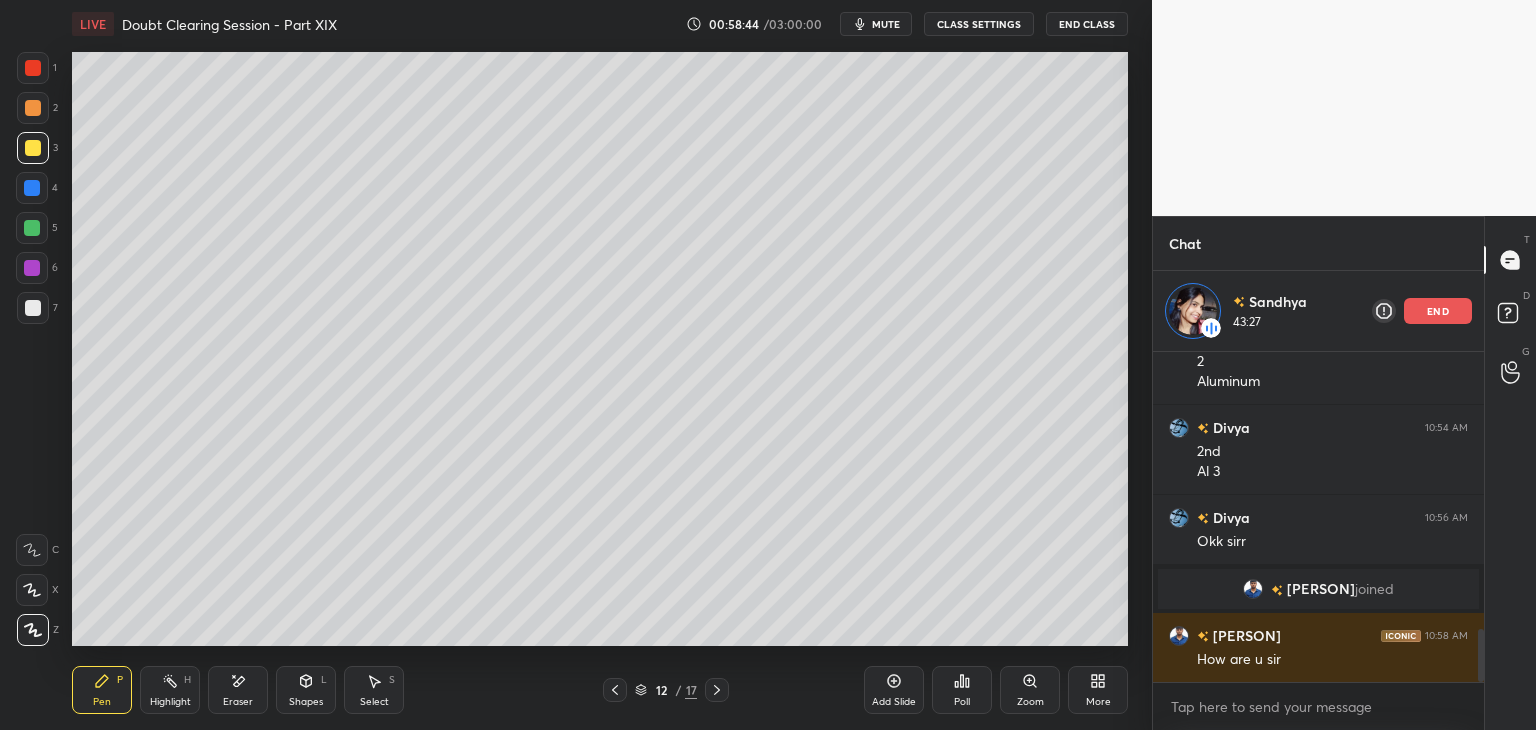 click at bounding box center [33, 108] 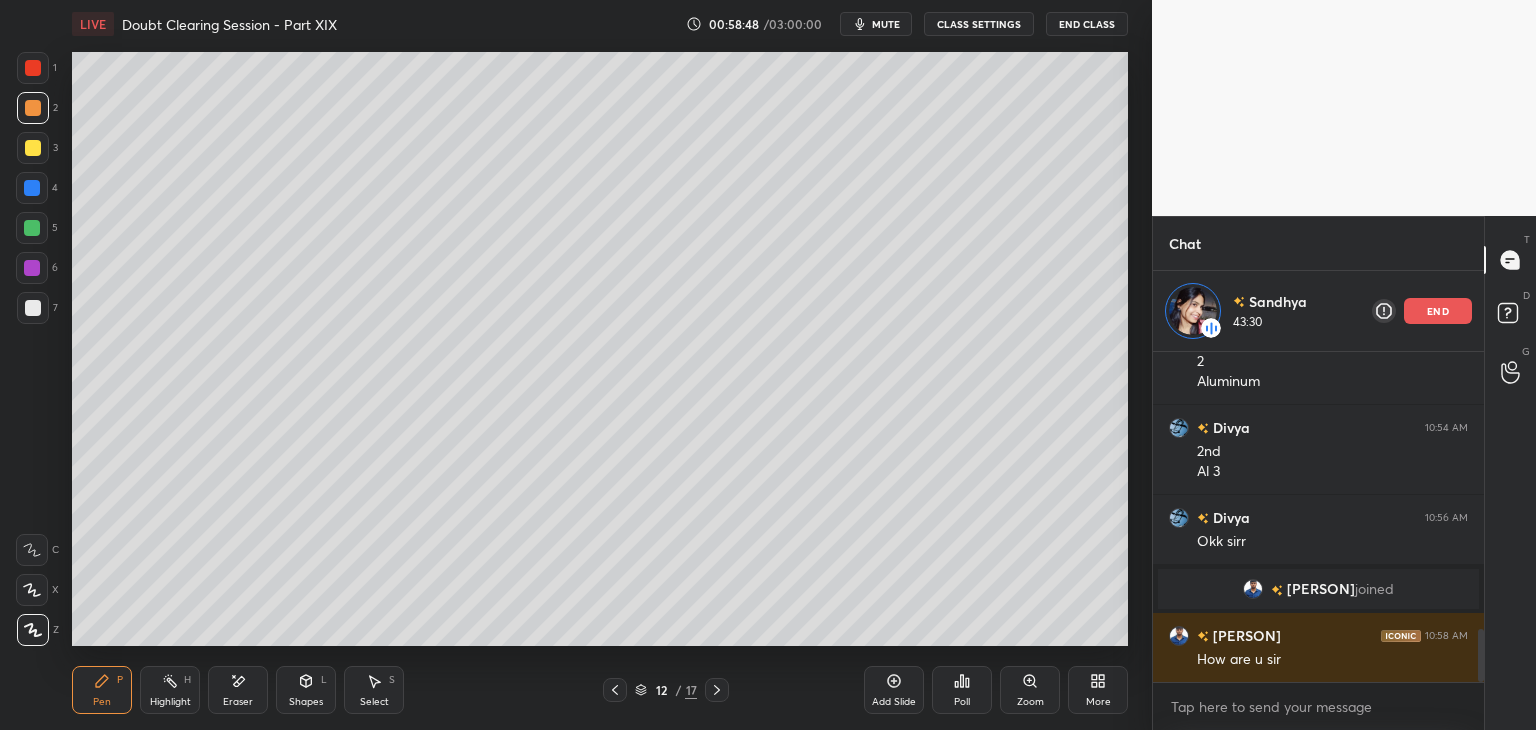 click at bounding box center [33, 148] 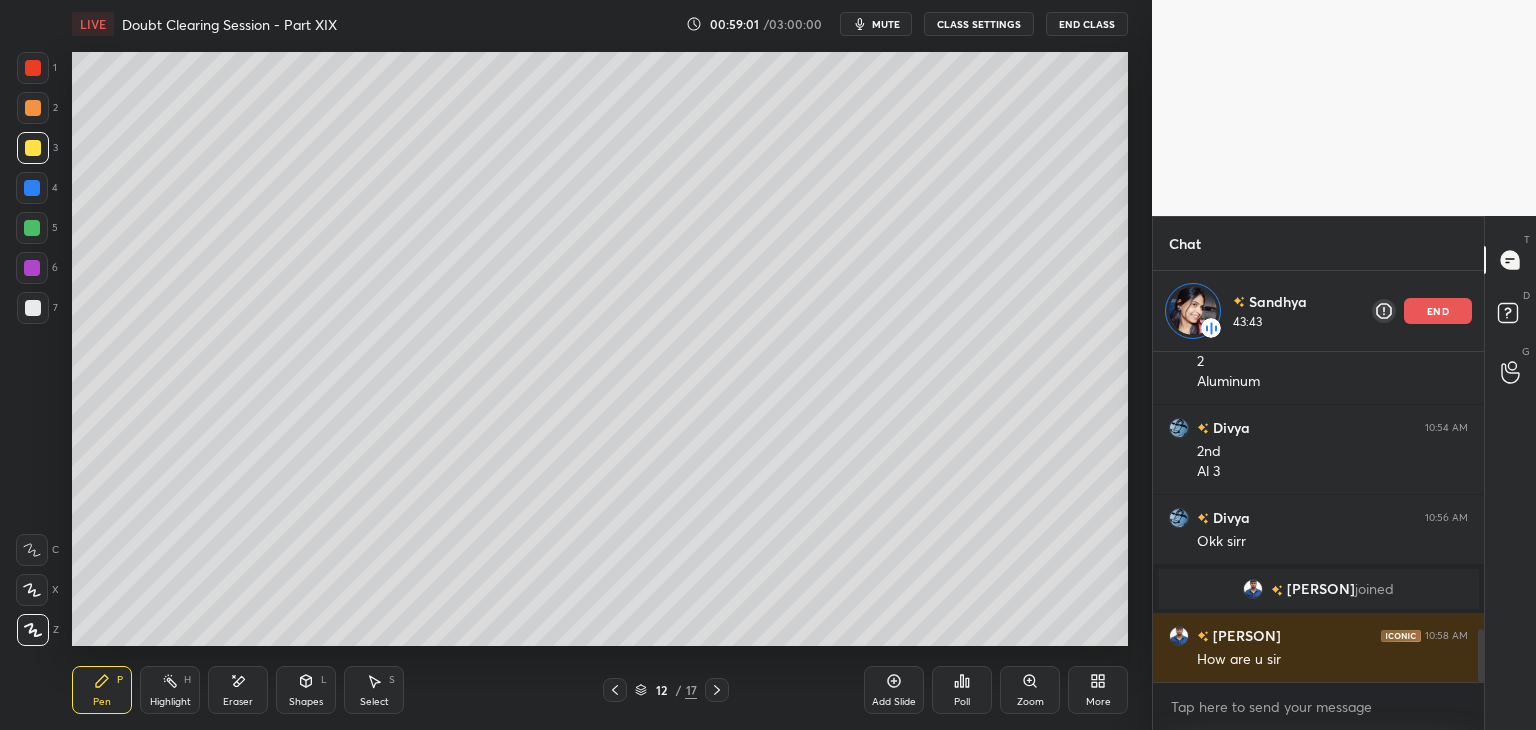 click at bounding box center [32, 188] 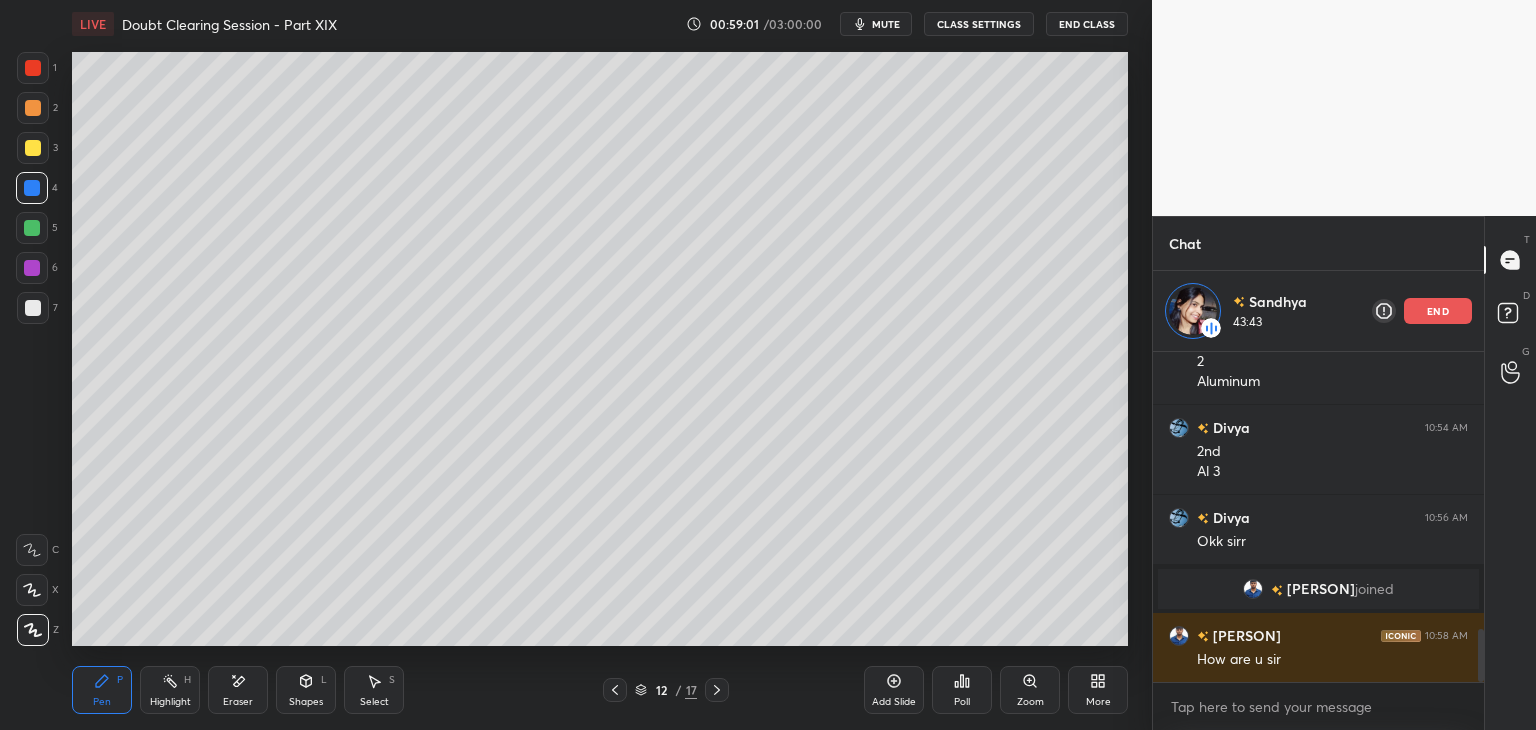 click at bounding box center [32, 228] 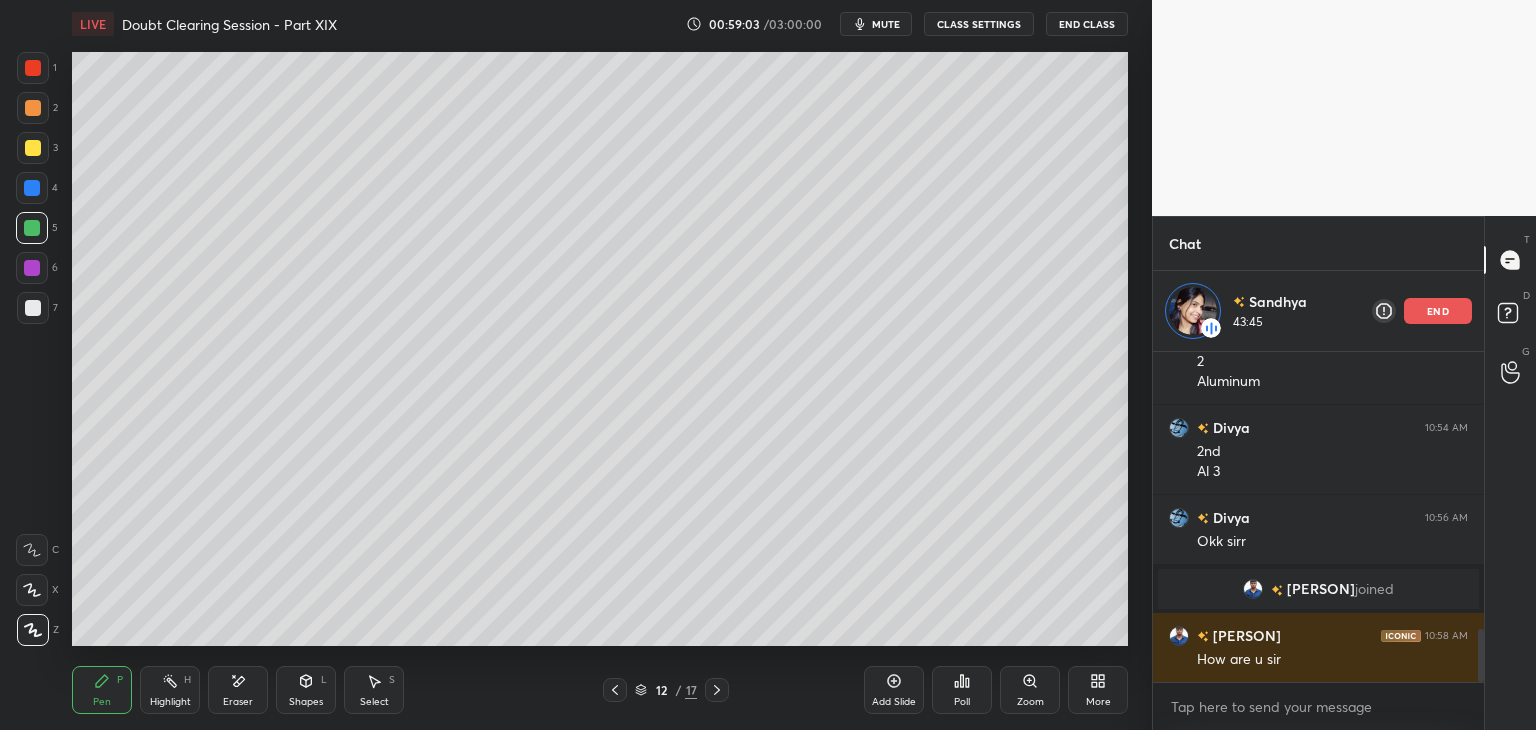 click on "Add Slide" at bounding box center [894, 702] 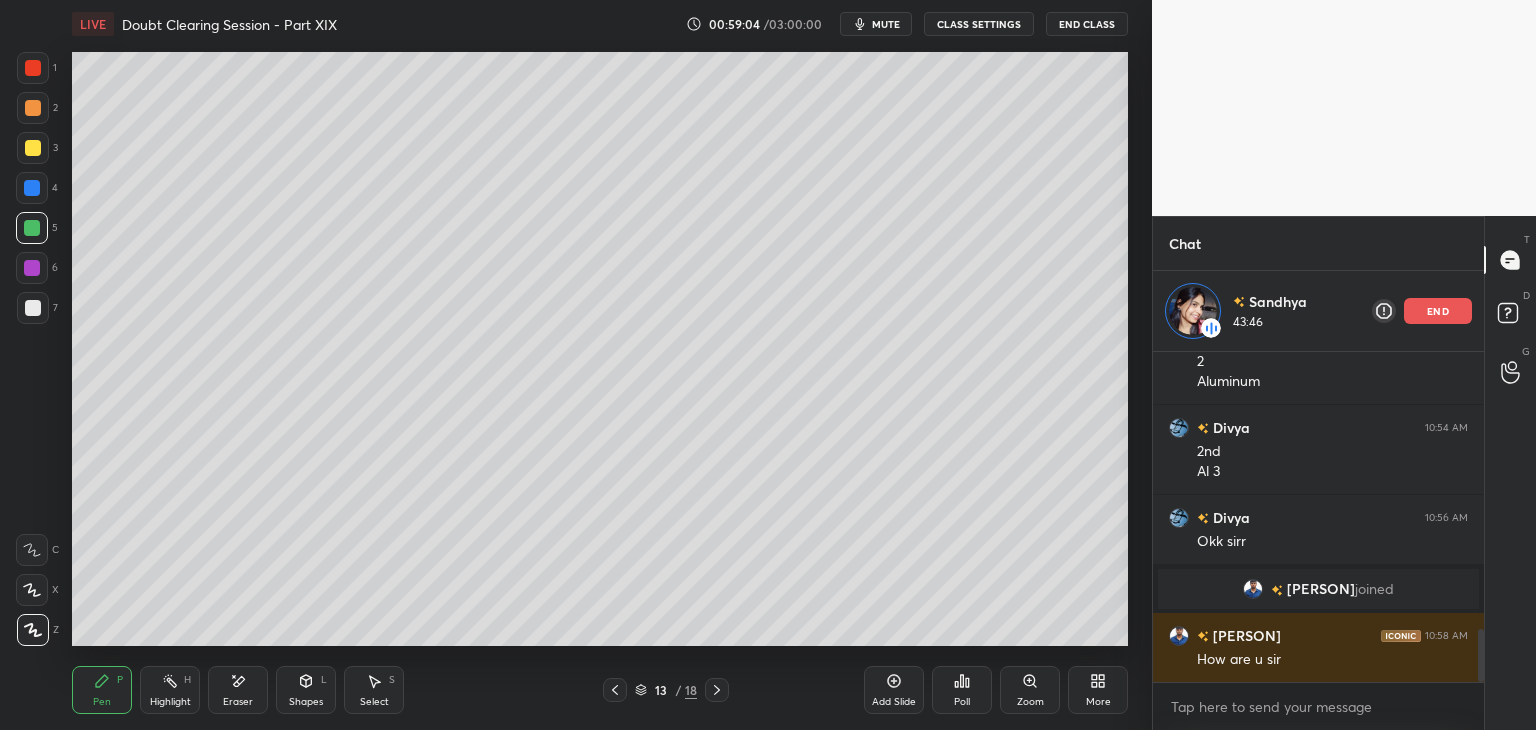 click at bounding box center [32, 268] 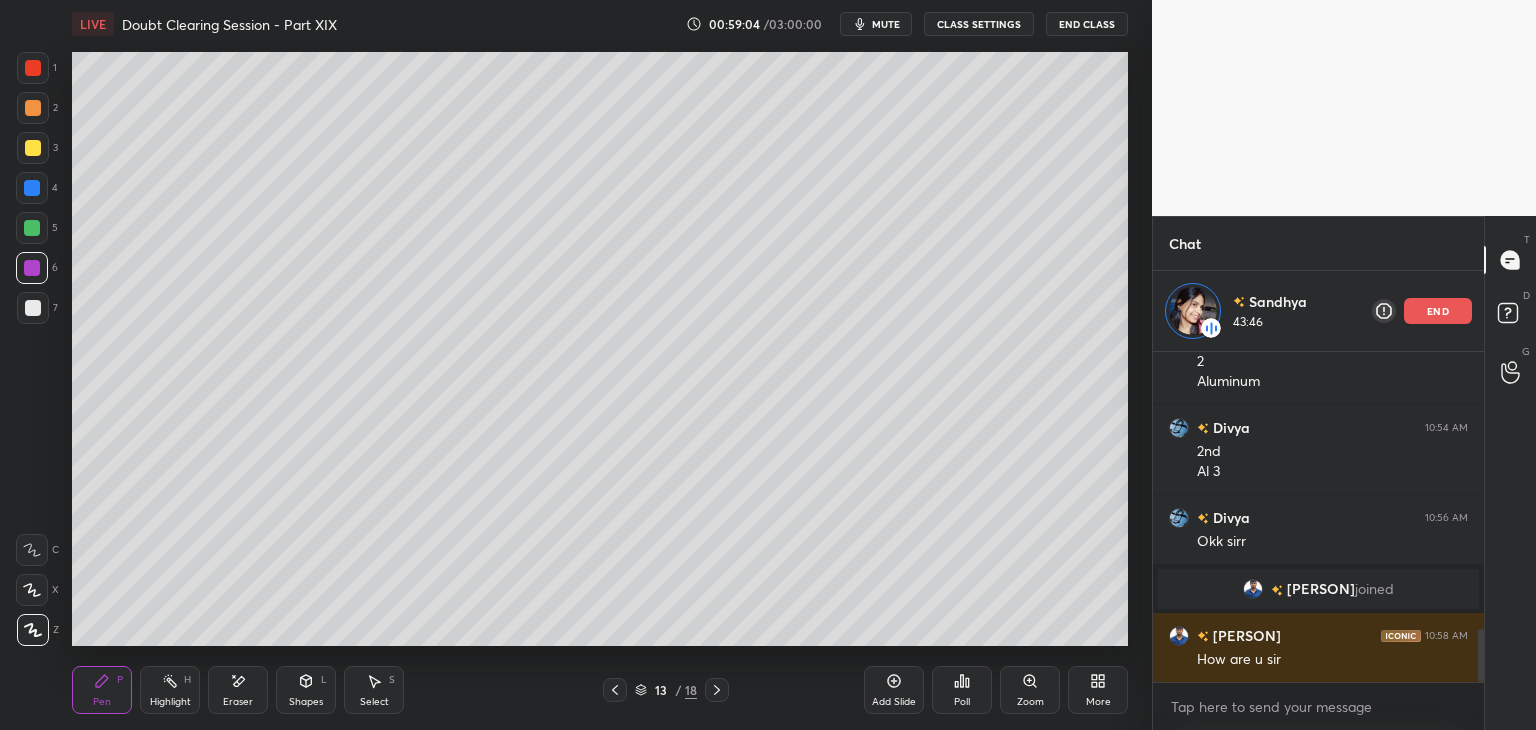 click at bounding box center [33, 308] 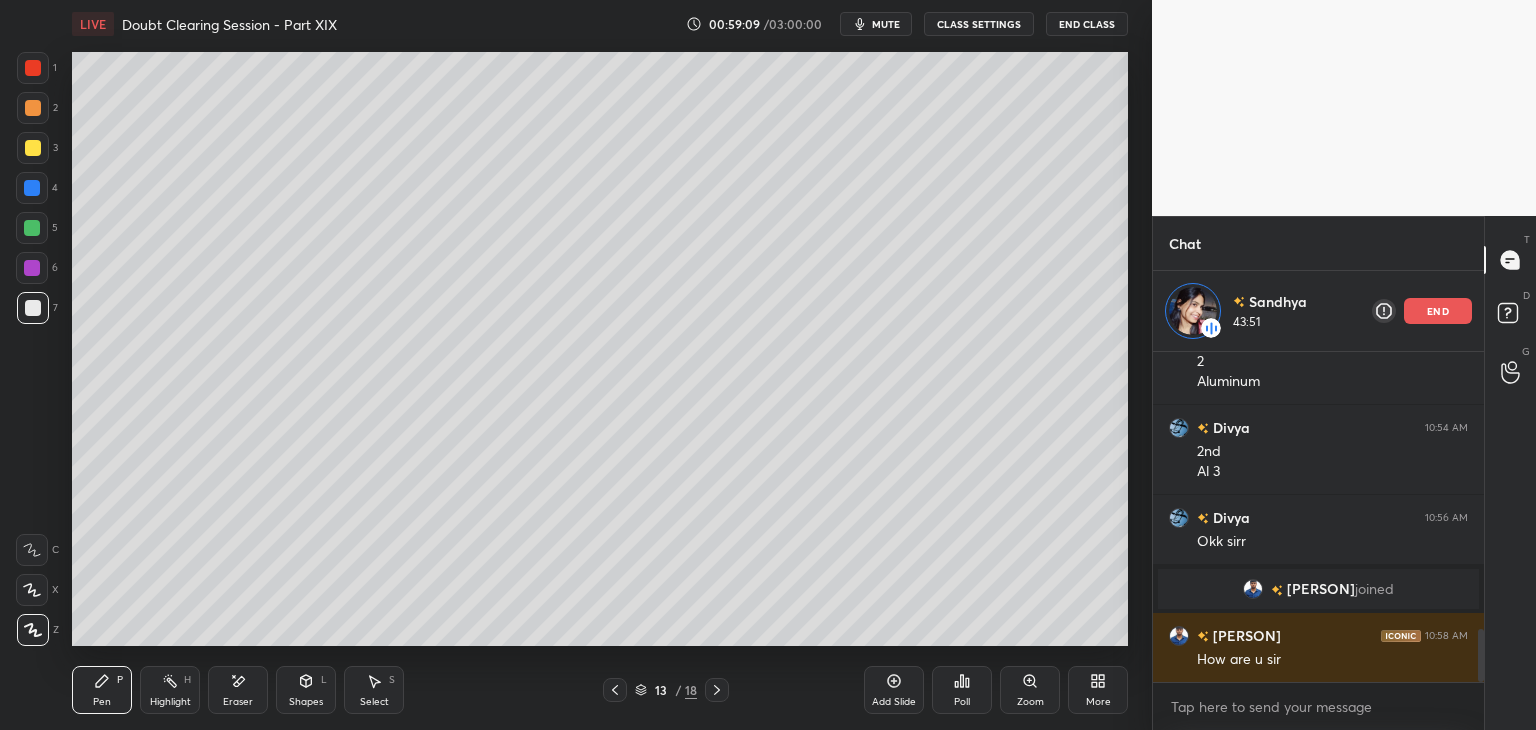 click on "Shapes L" at bounding box center (306, 690) 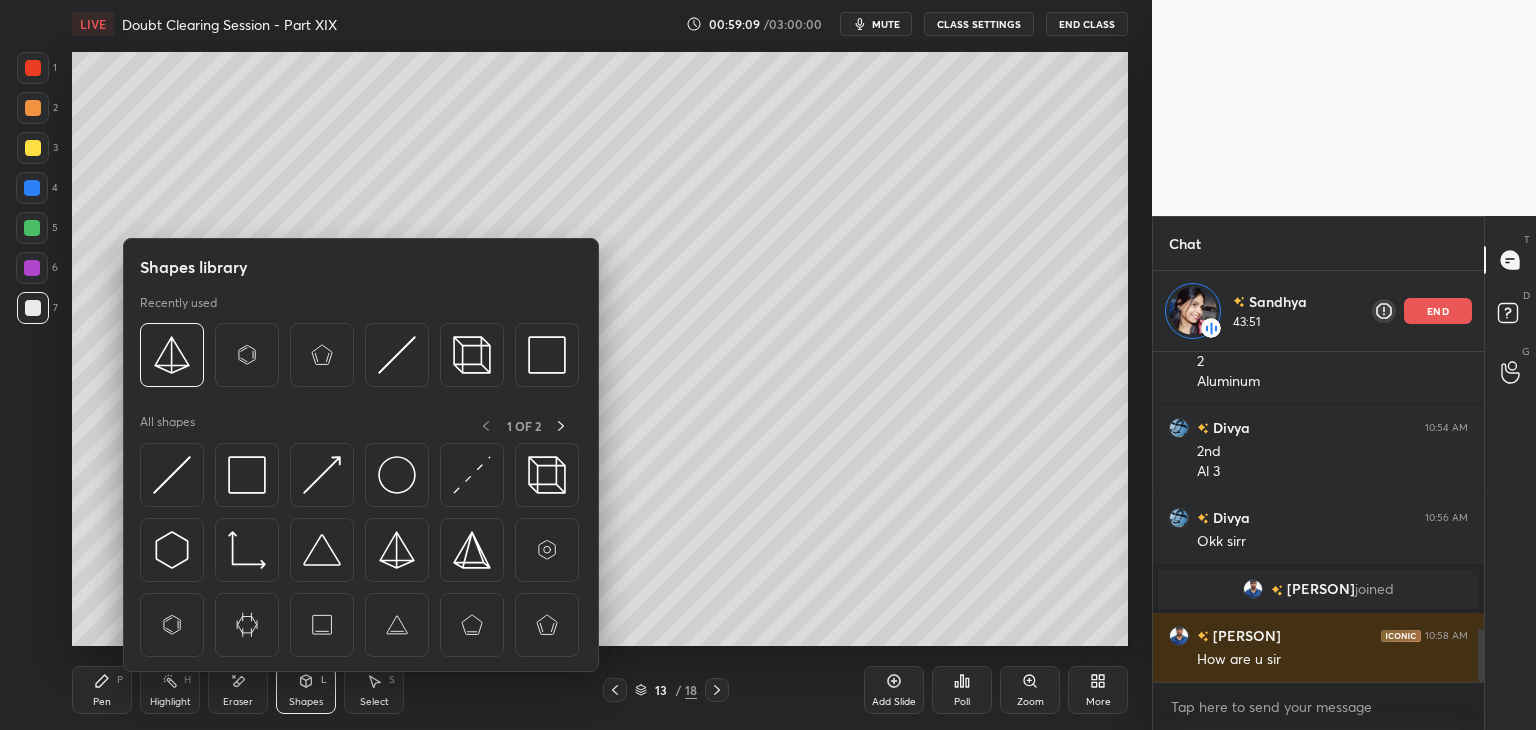 click 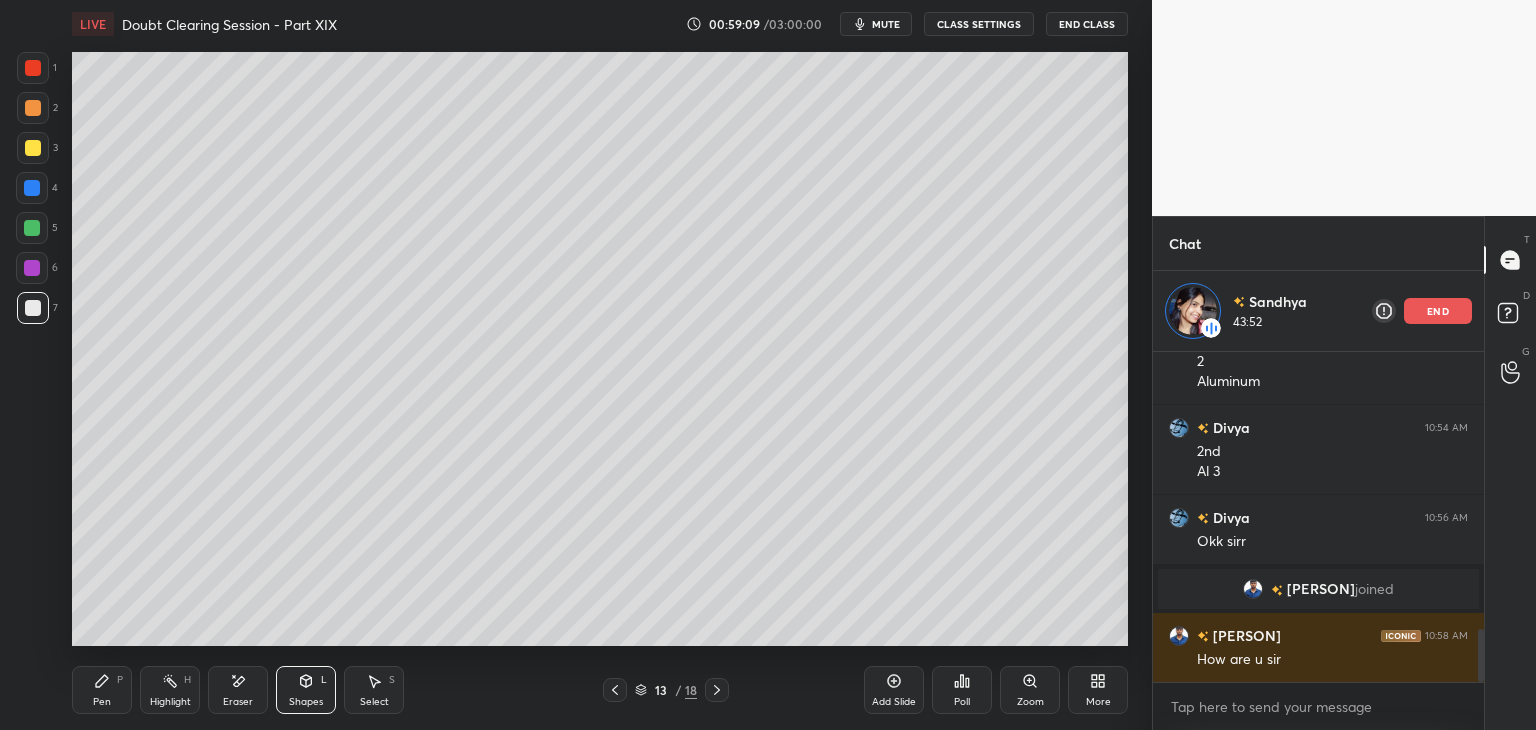 click on "Shapes" at bounding box center (306, 702) 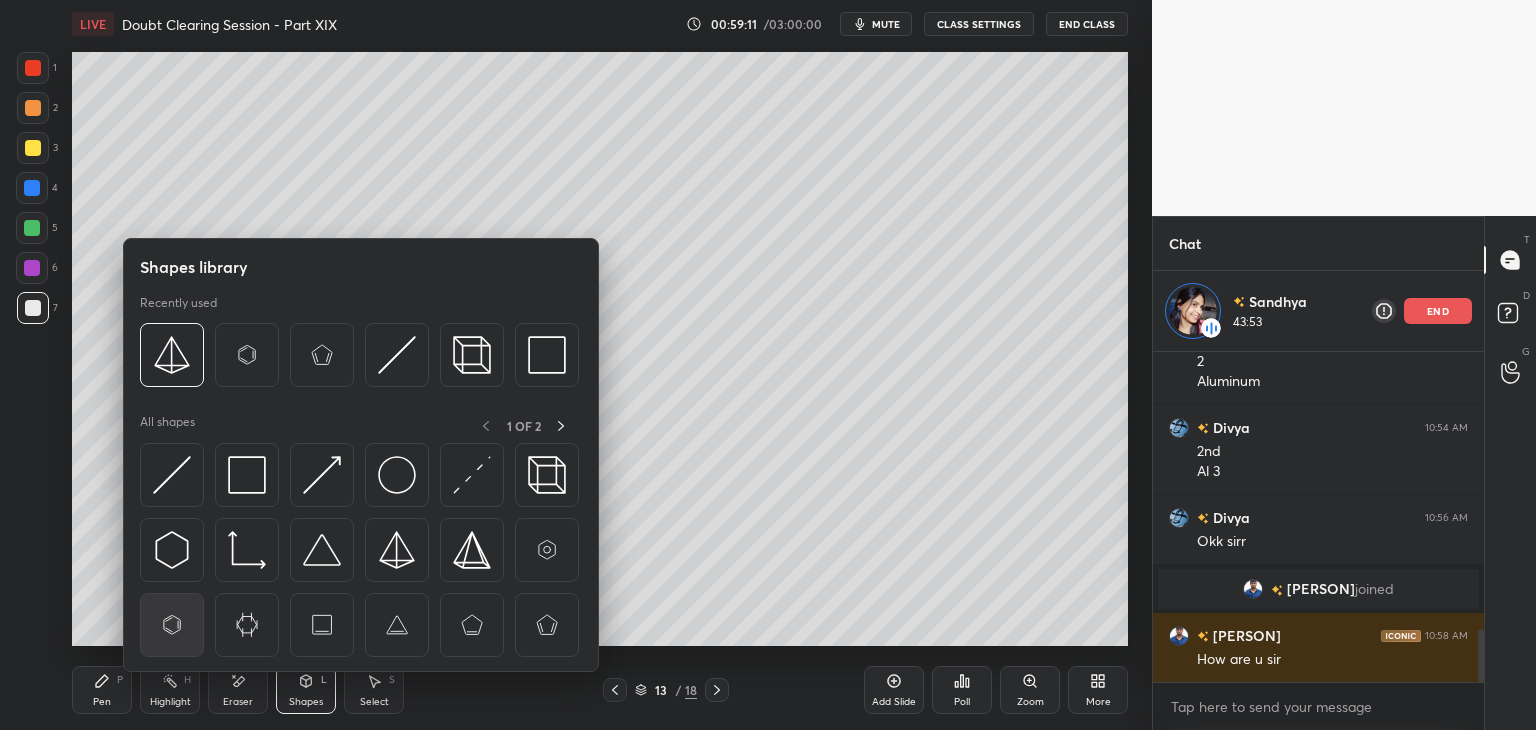 click at bounding box center (172, 625) 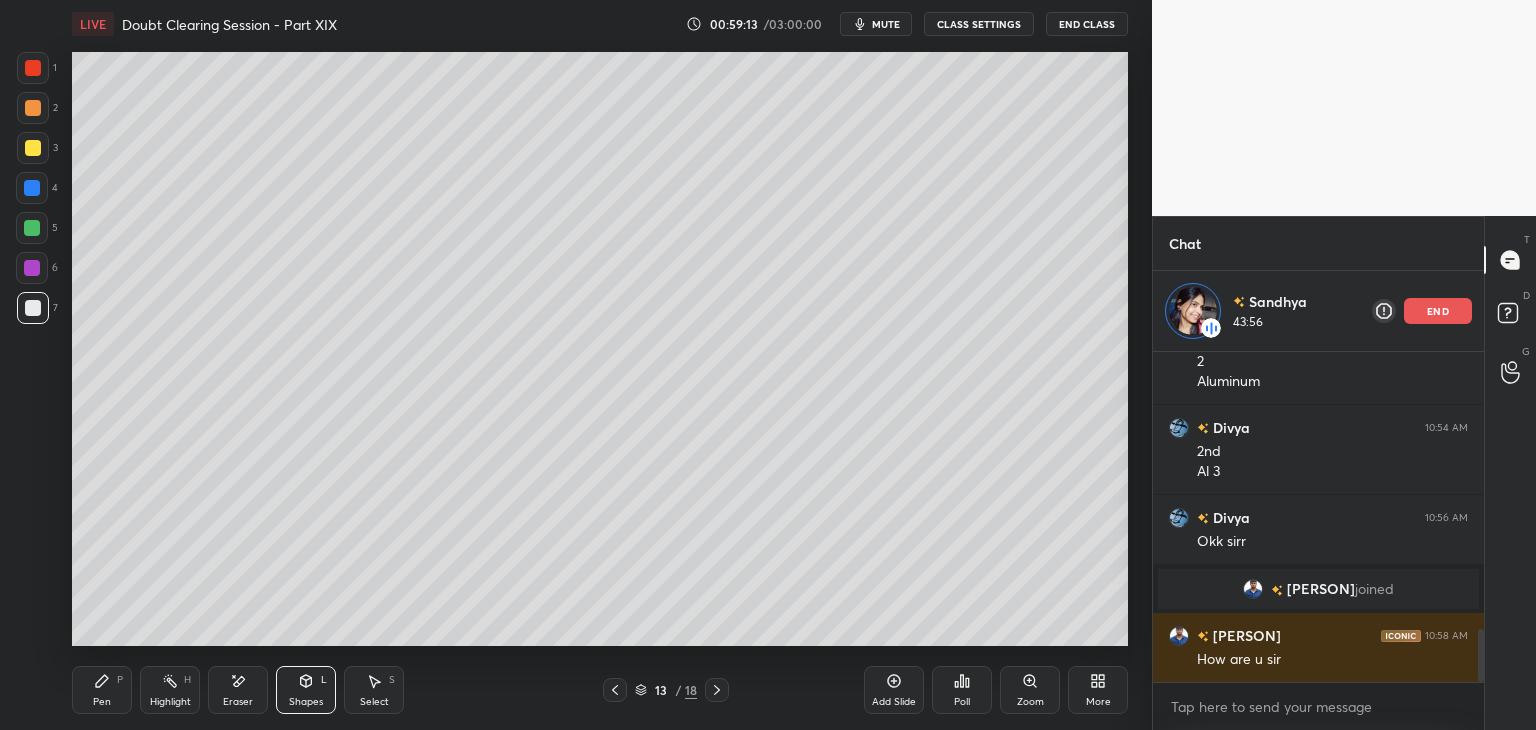 click on "Eraser" at bounding box center [238, 690] 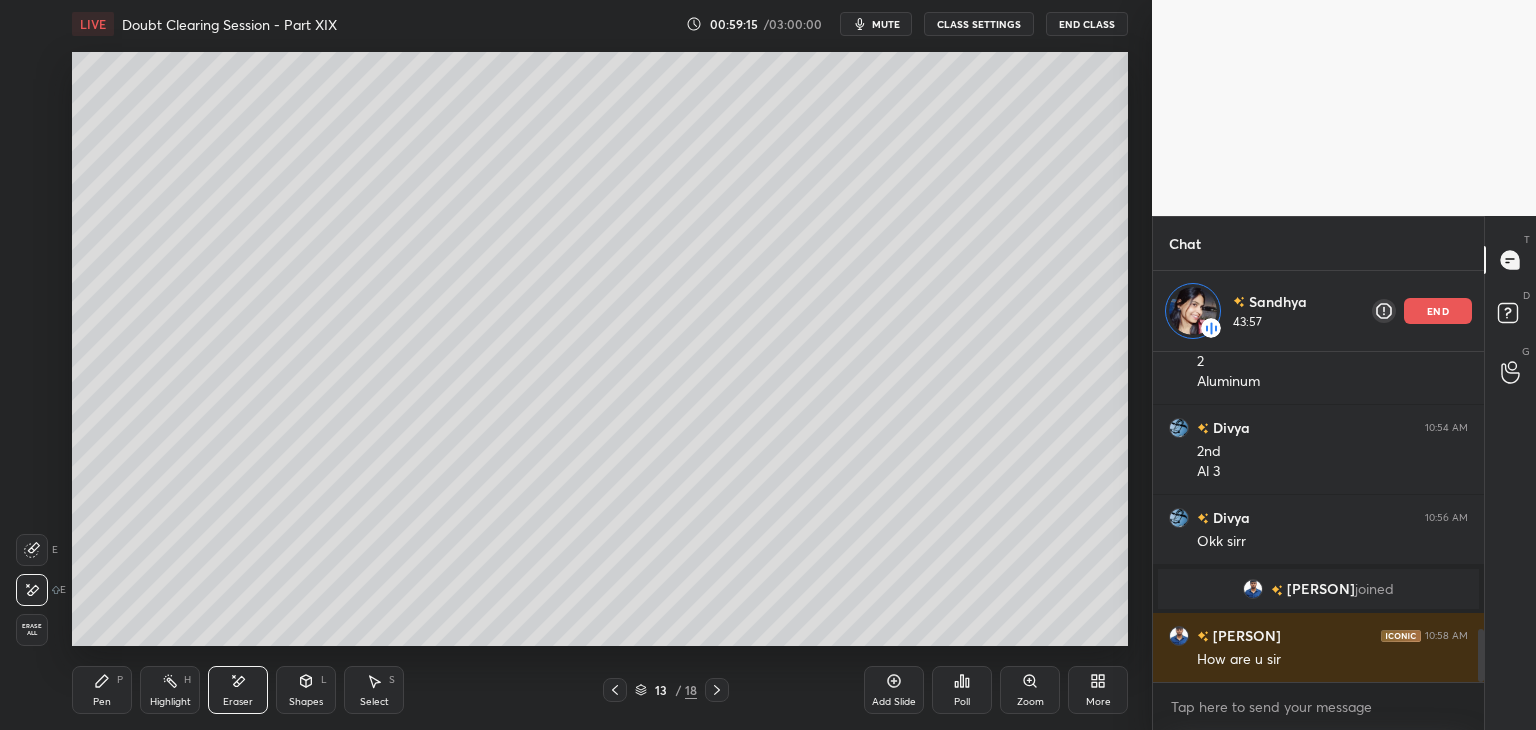click on "Highlight" at bounding box center (170, 702) 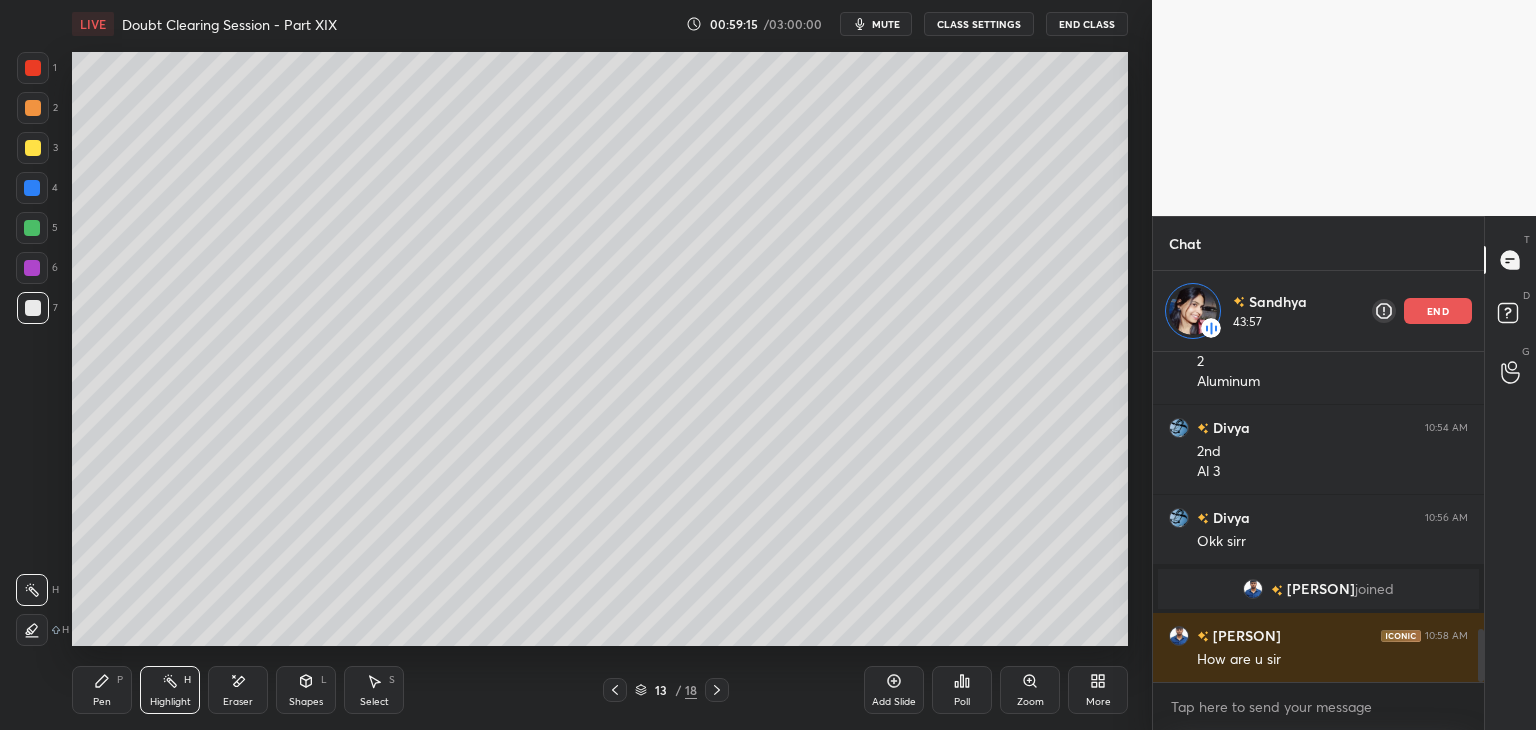 click 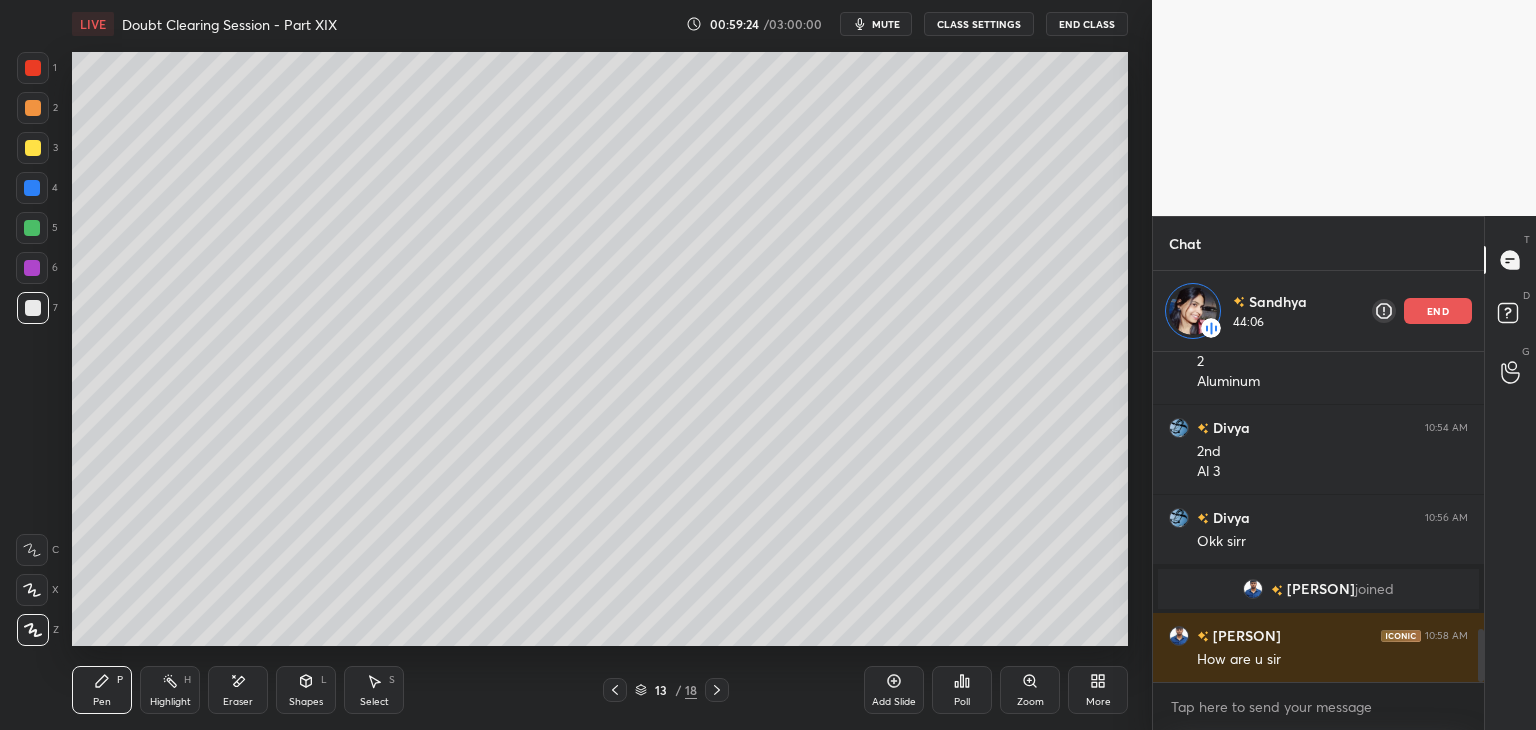 click at bounding box center (33, 148) 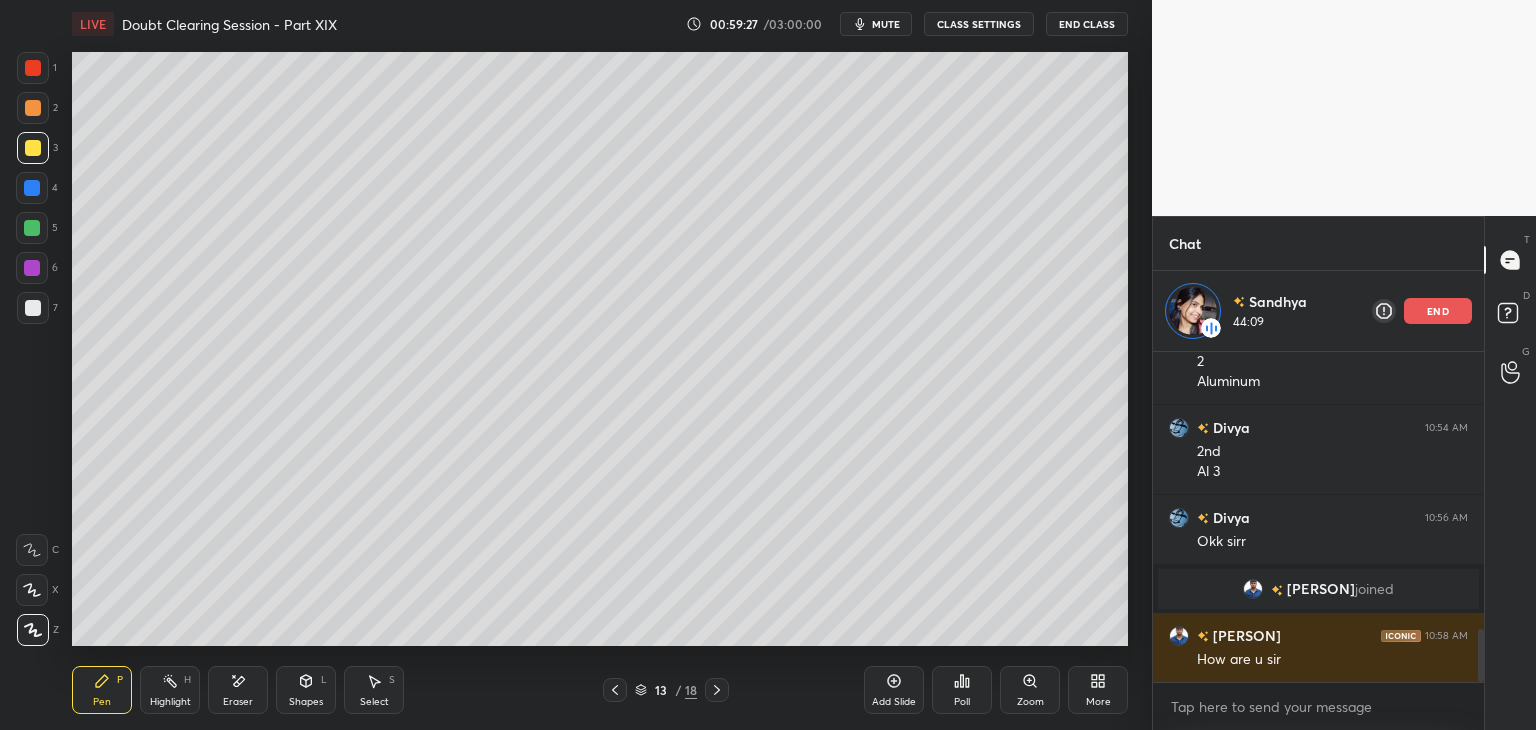 click on "Highlight H" at bounding box center (170, 690) 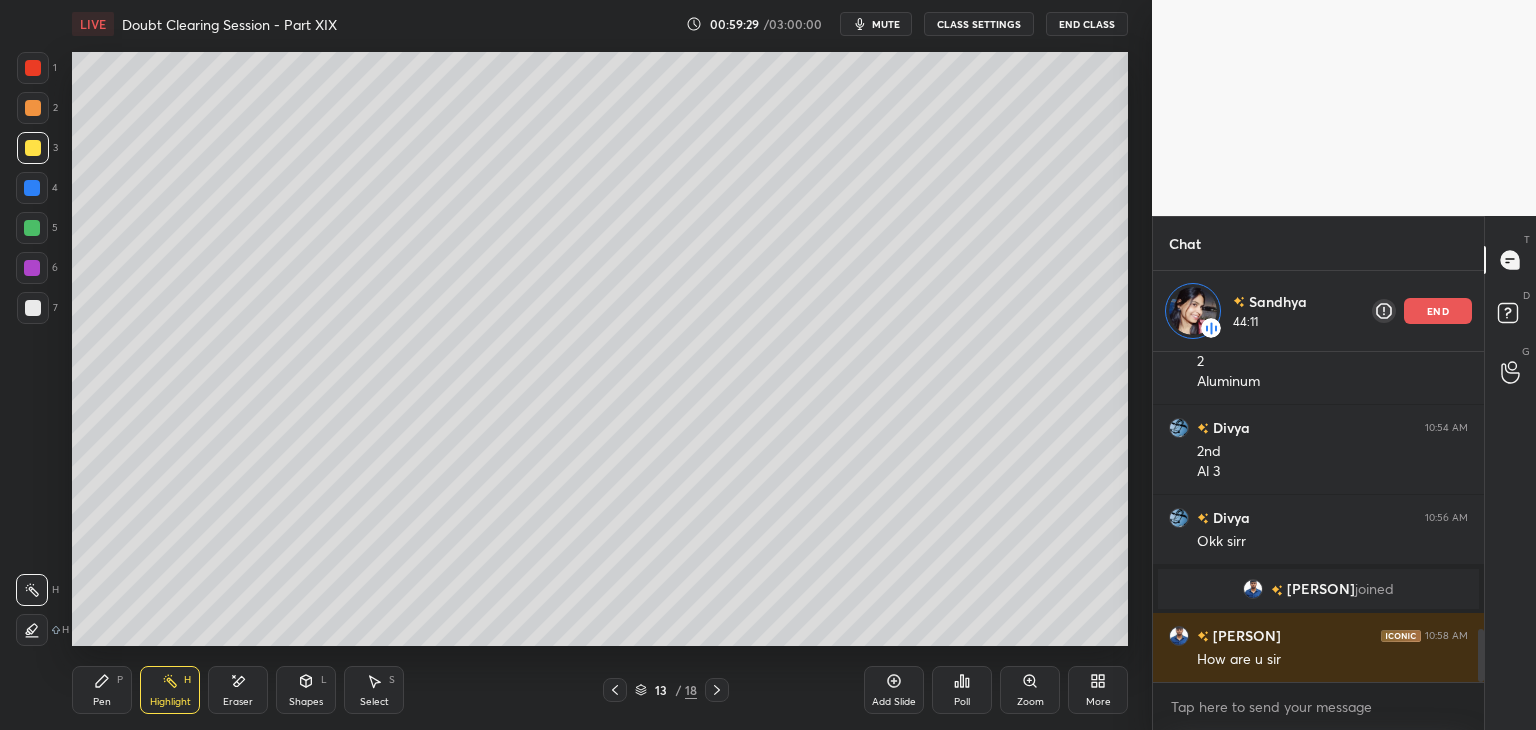 click on "Pen P Highlight H Eraser Shapes L Select S 13 / 18 Add Slide Poll Zoom More" at bounding box center [600, 690] 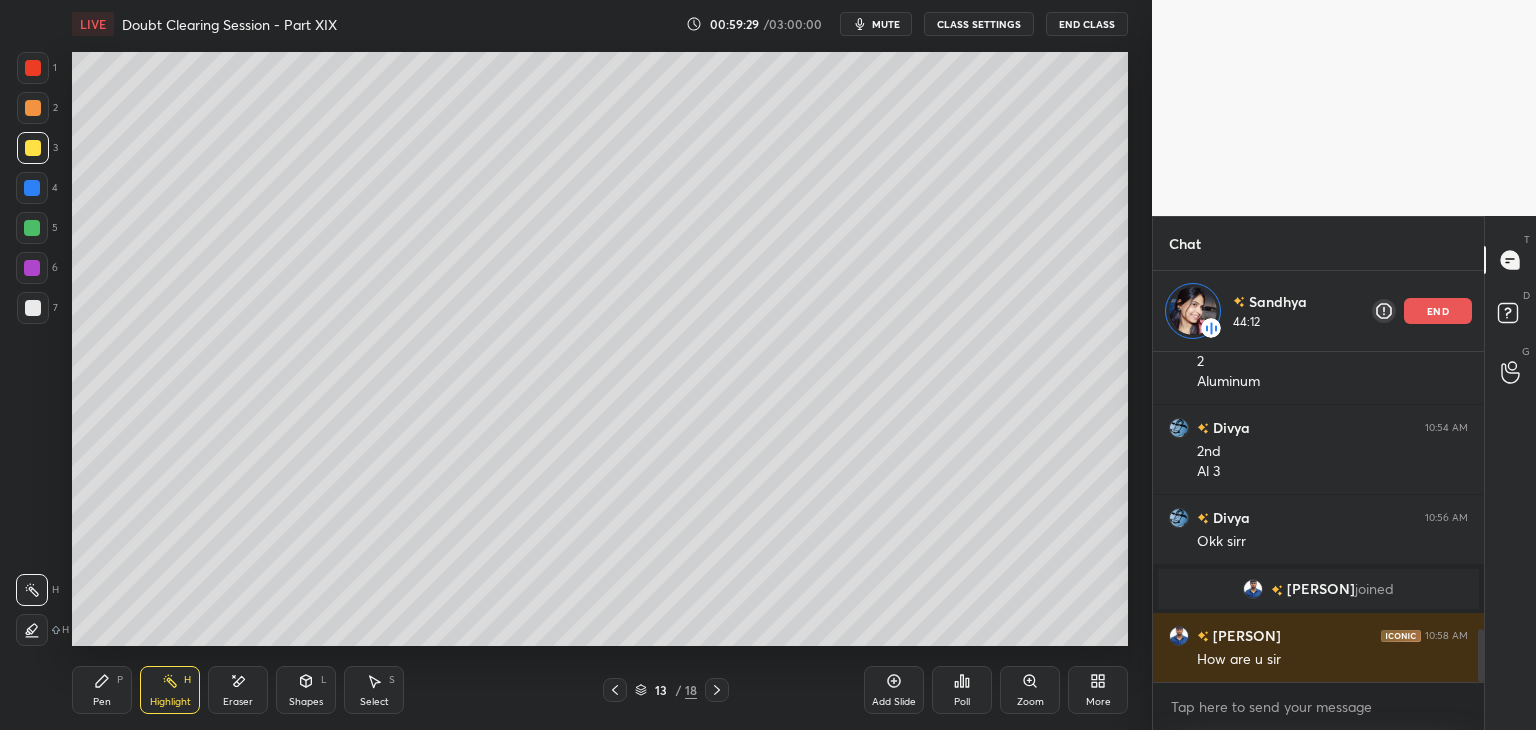 click on "Pen P" at bounding box center (102, 690) 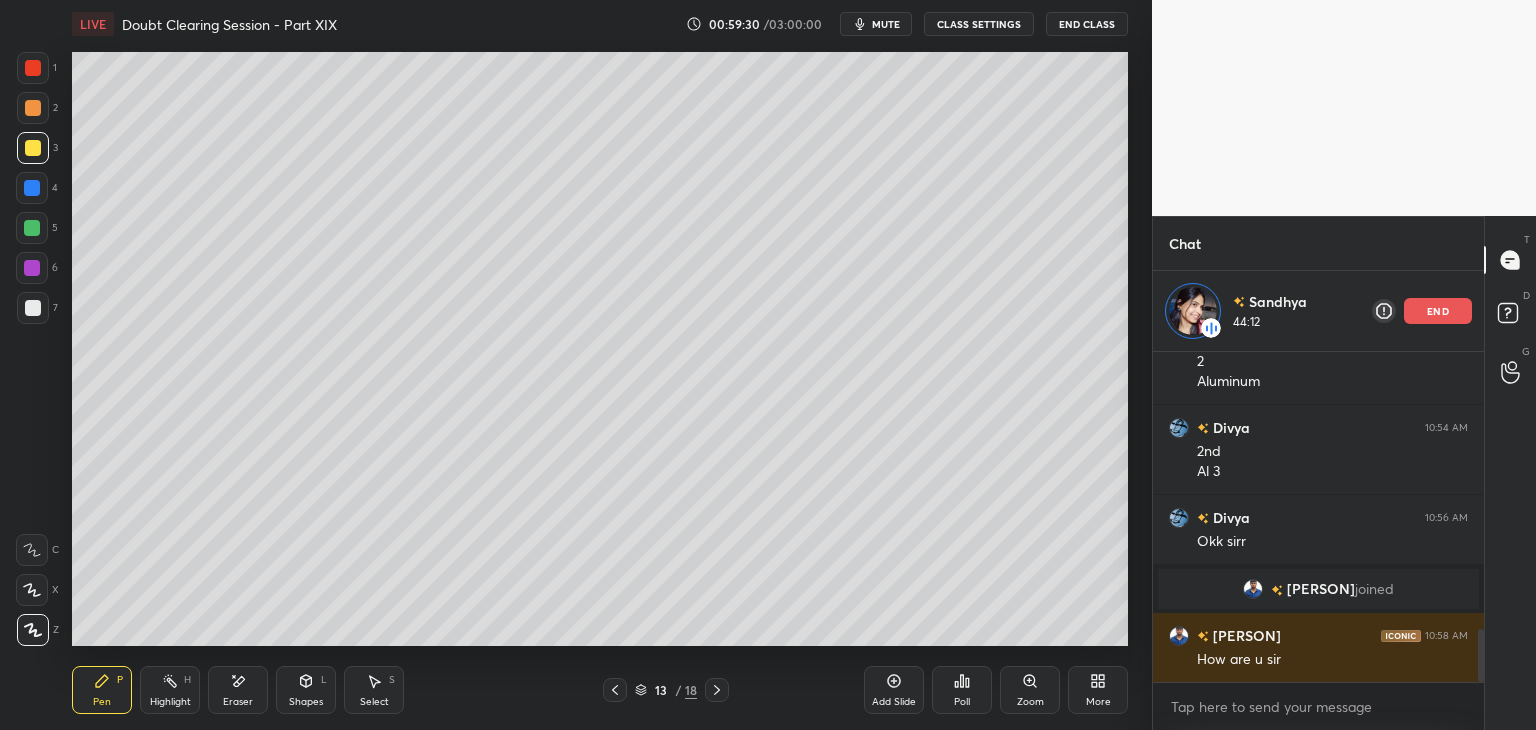 click on "Highlight H" at bounding box center [170, 690] 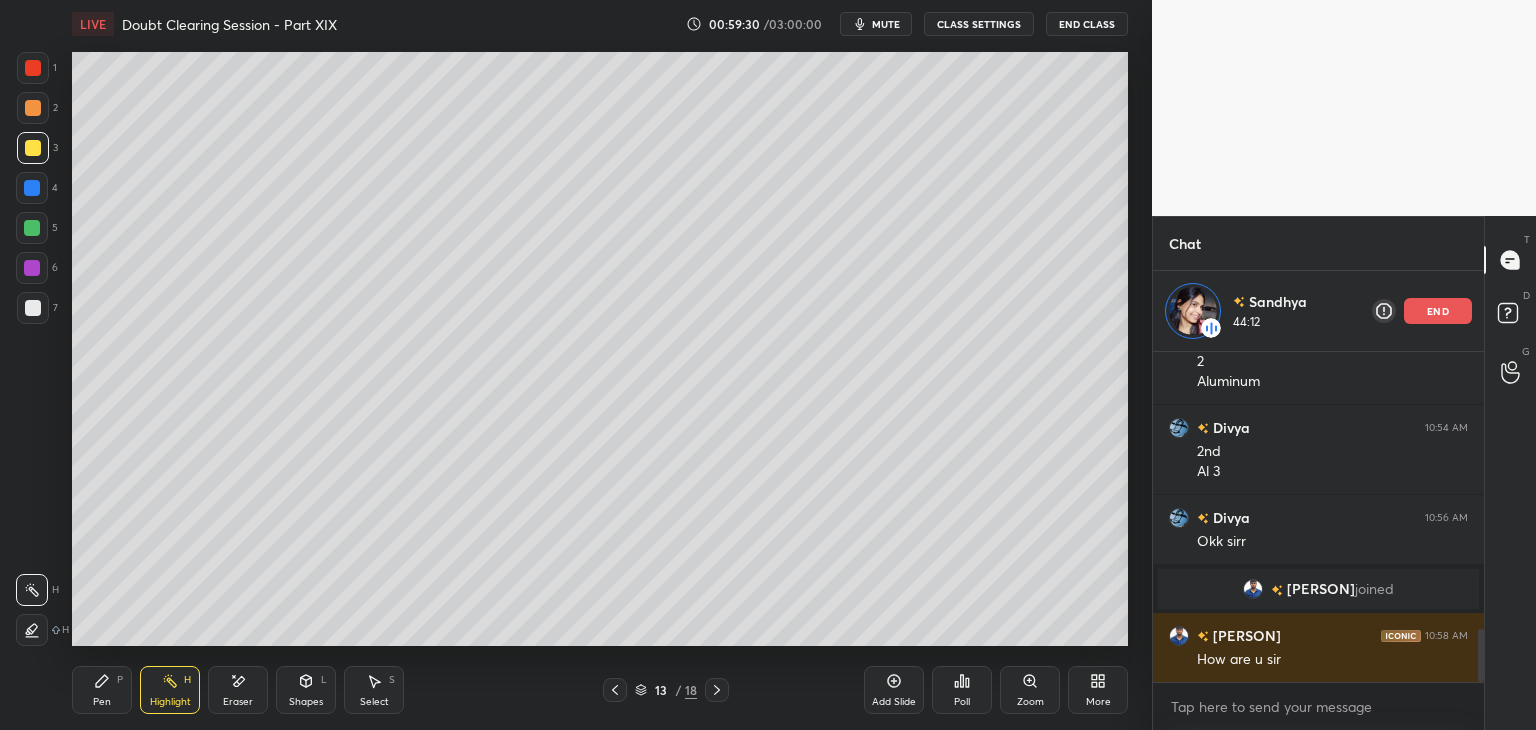 click on "Pen P" at bounding box center (102, 690) 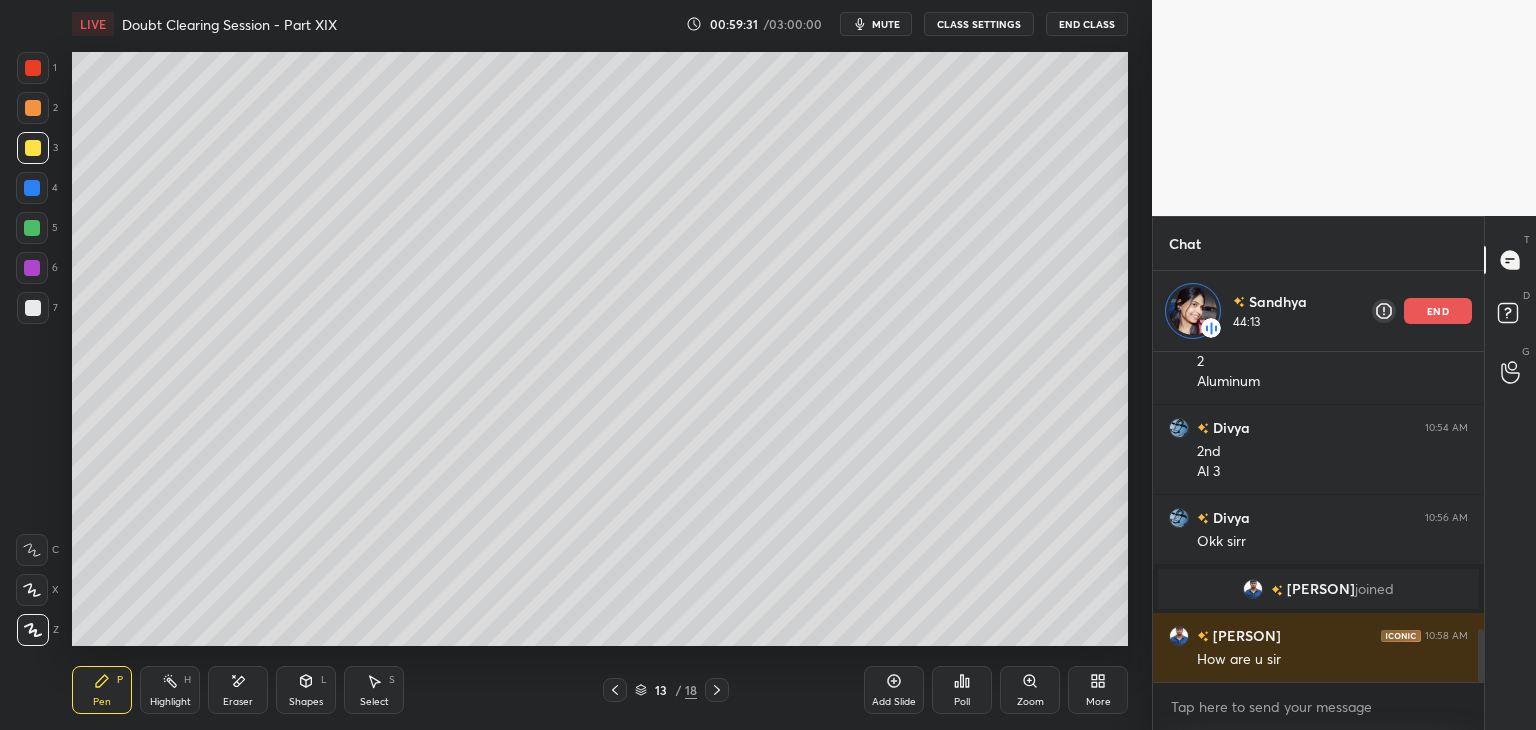 click on "Highlight H" at bounding box center (170, 690) 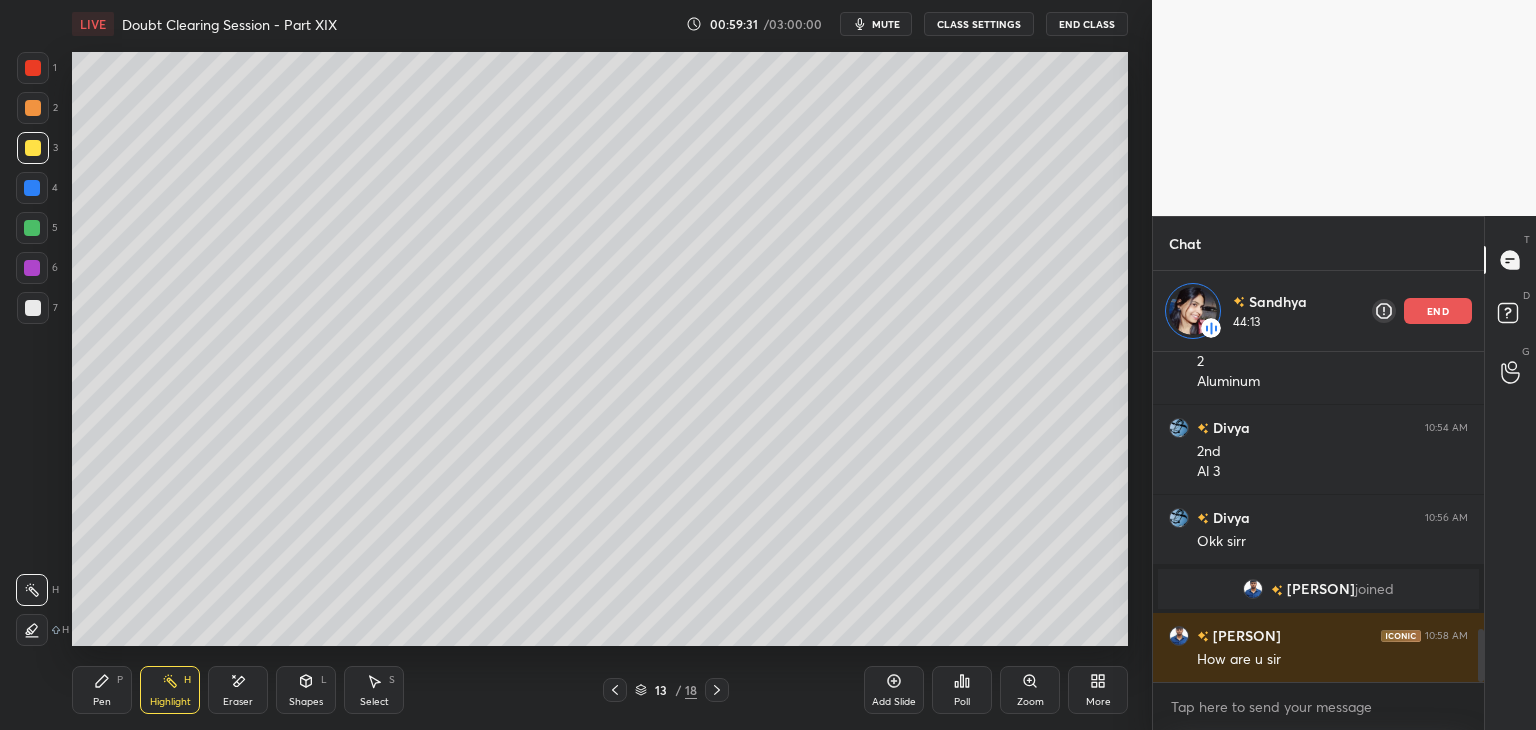 click on "Eraser" at bounding box center [238, 690] 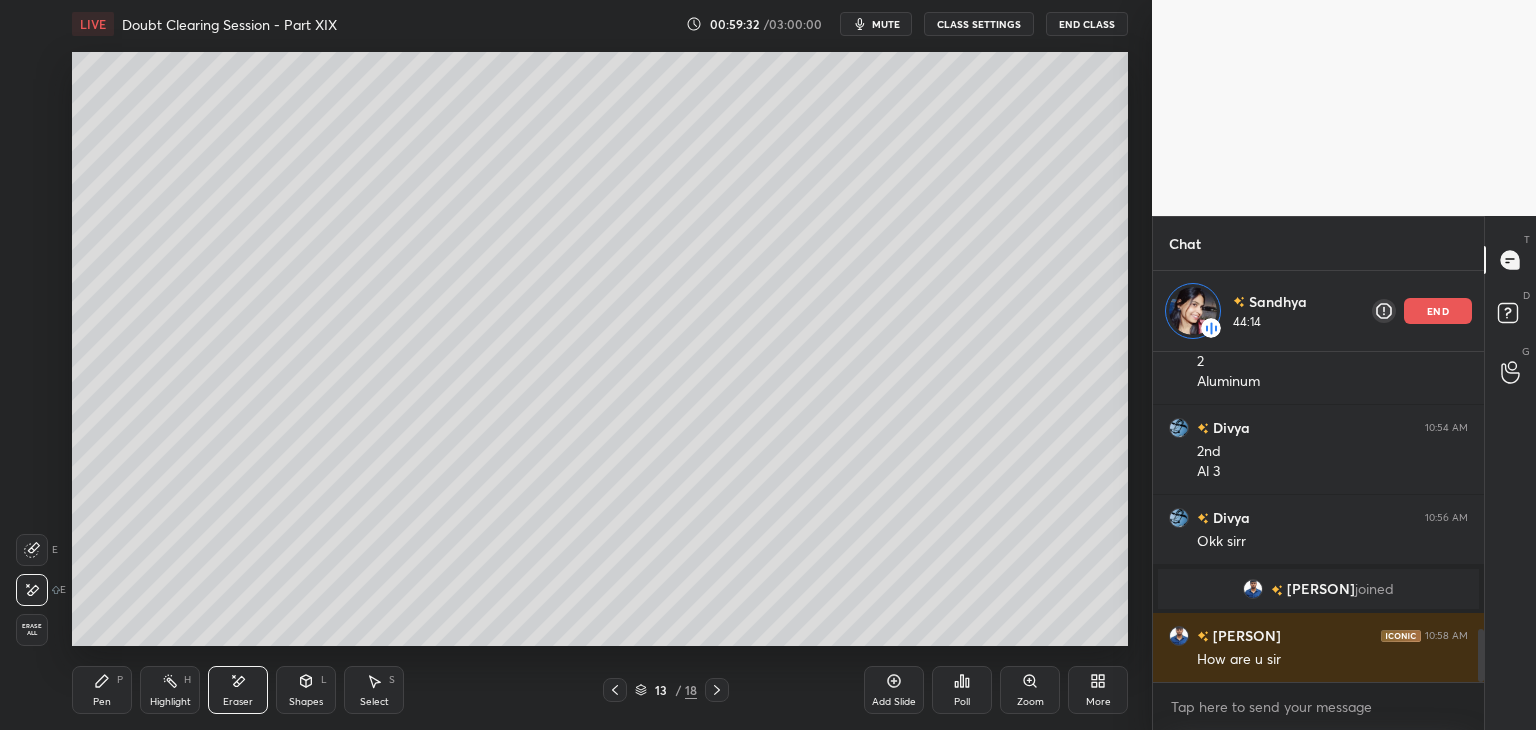 click on "Highlight H" at bounding box center [170, 690] 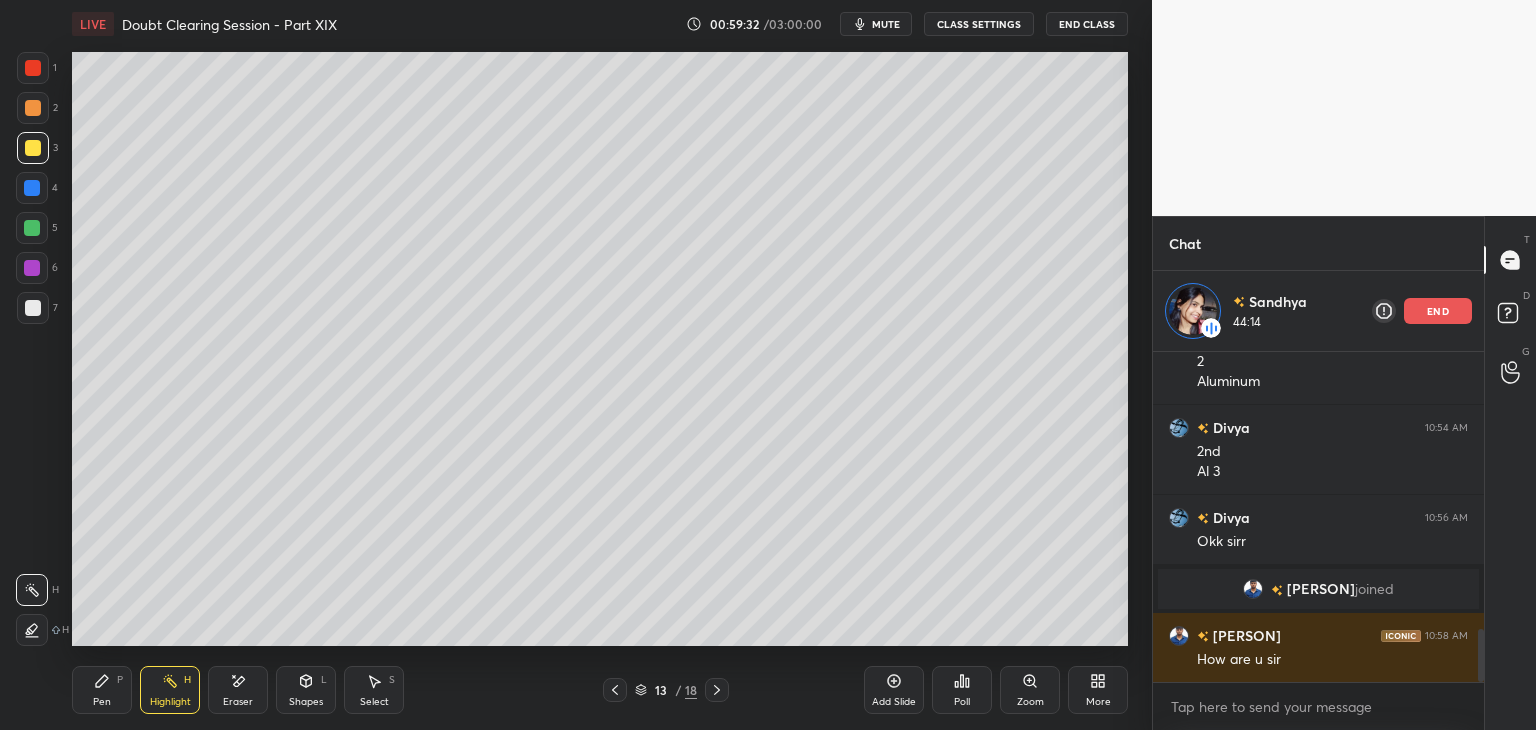 click on "Eraser" at bounding box center [238, 690] 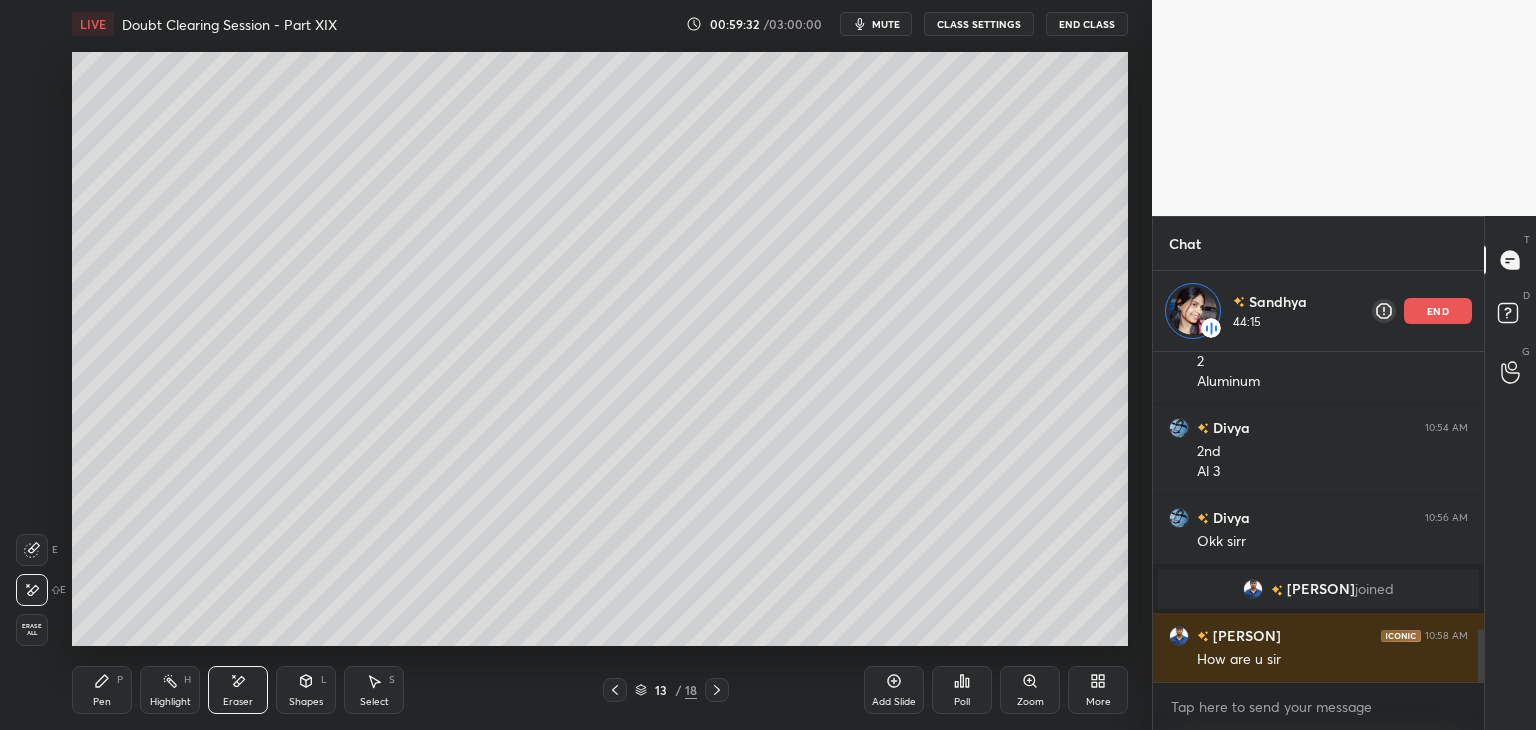 click 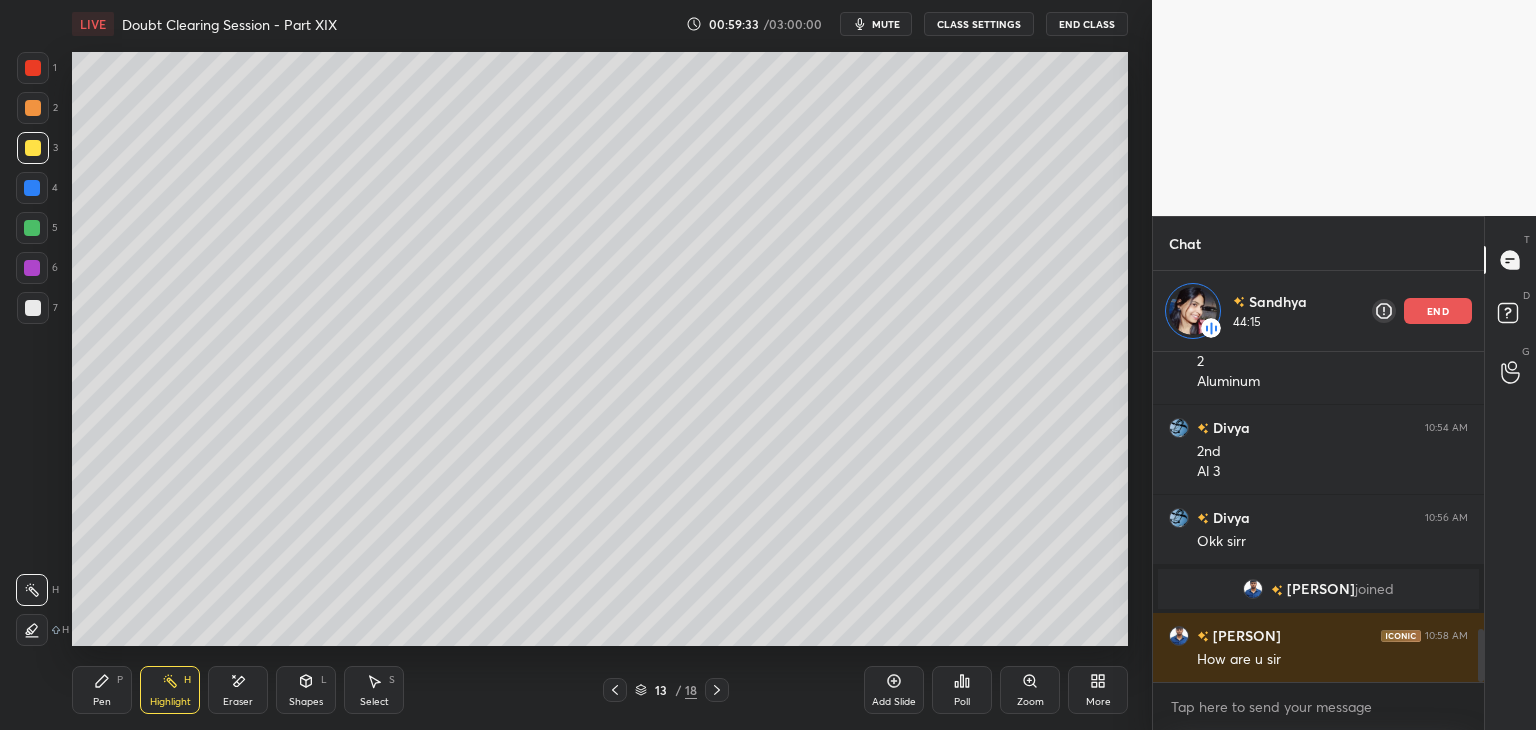 click on "Pen P" at bounding box center (102, 690) 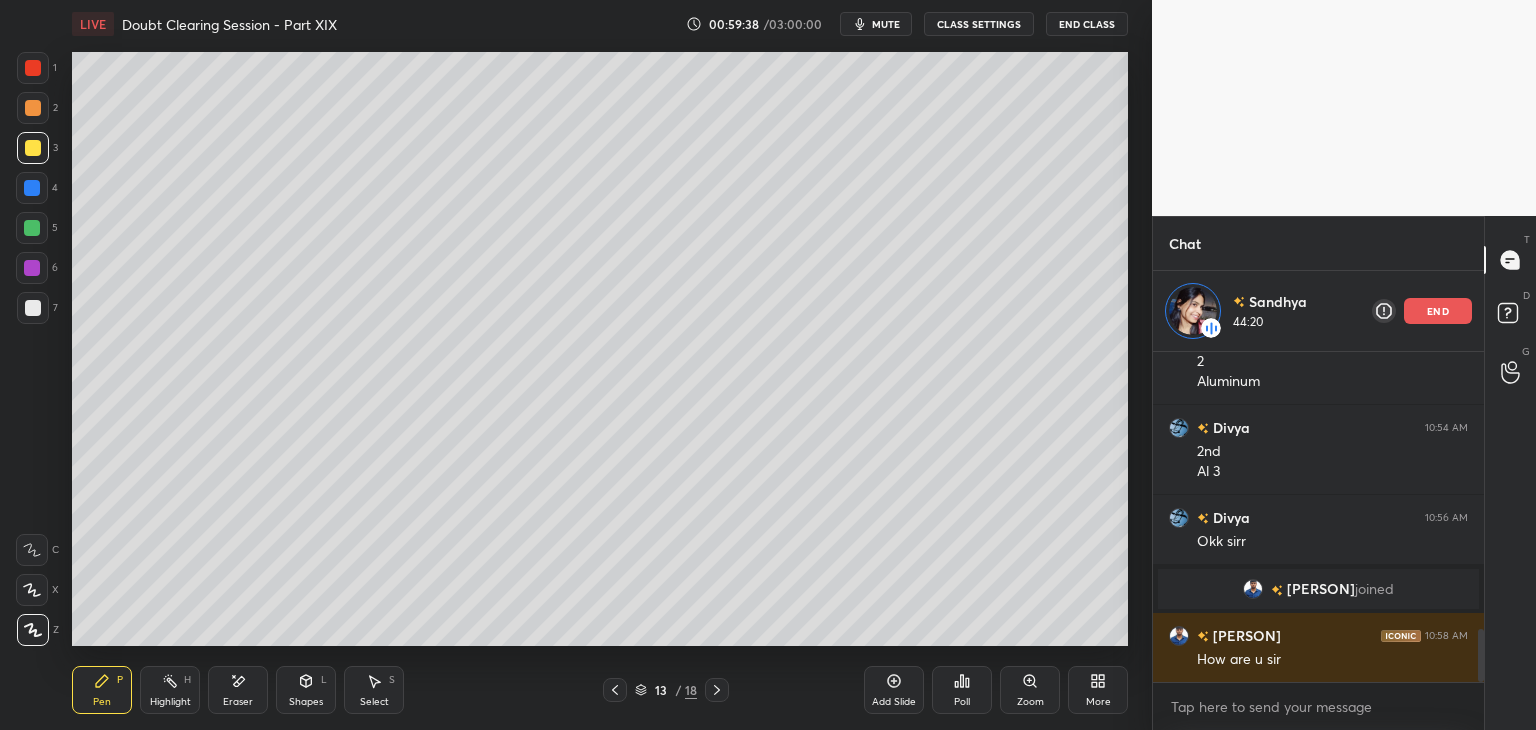click on "H" at bounding box center [187, 680] 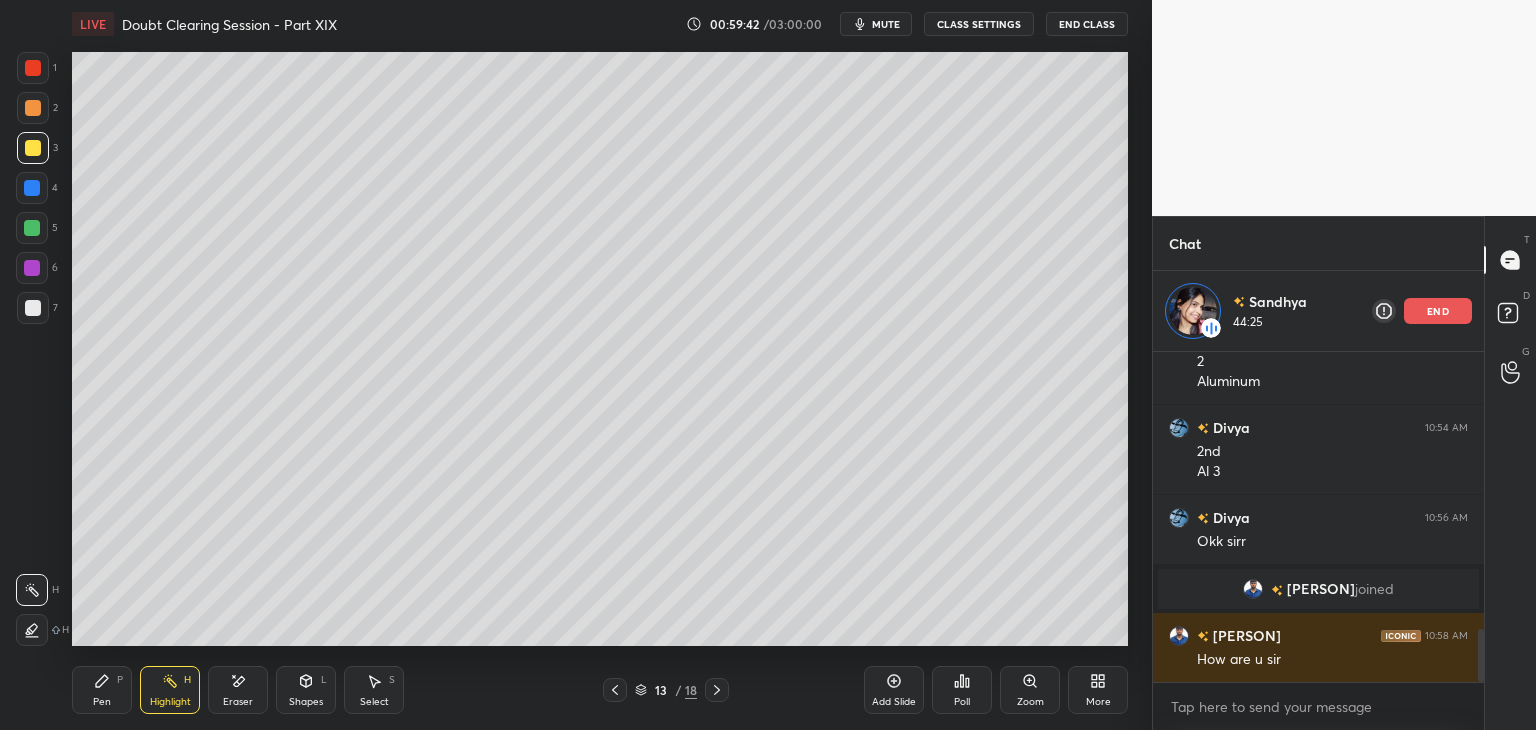scroll, scrollTop: 1800, scrollLeft: 0, axis: vertical 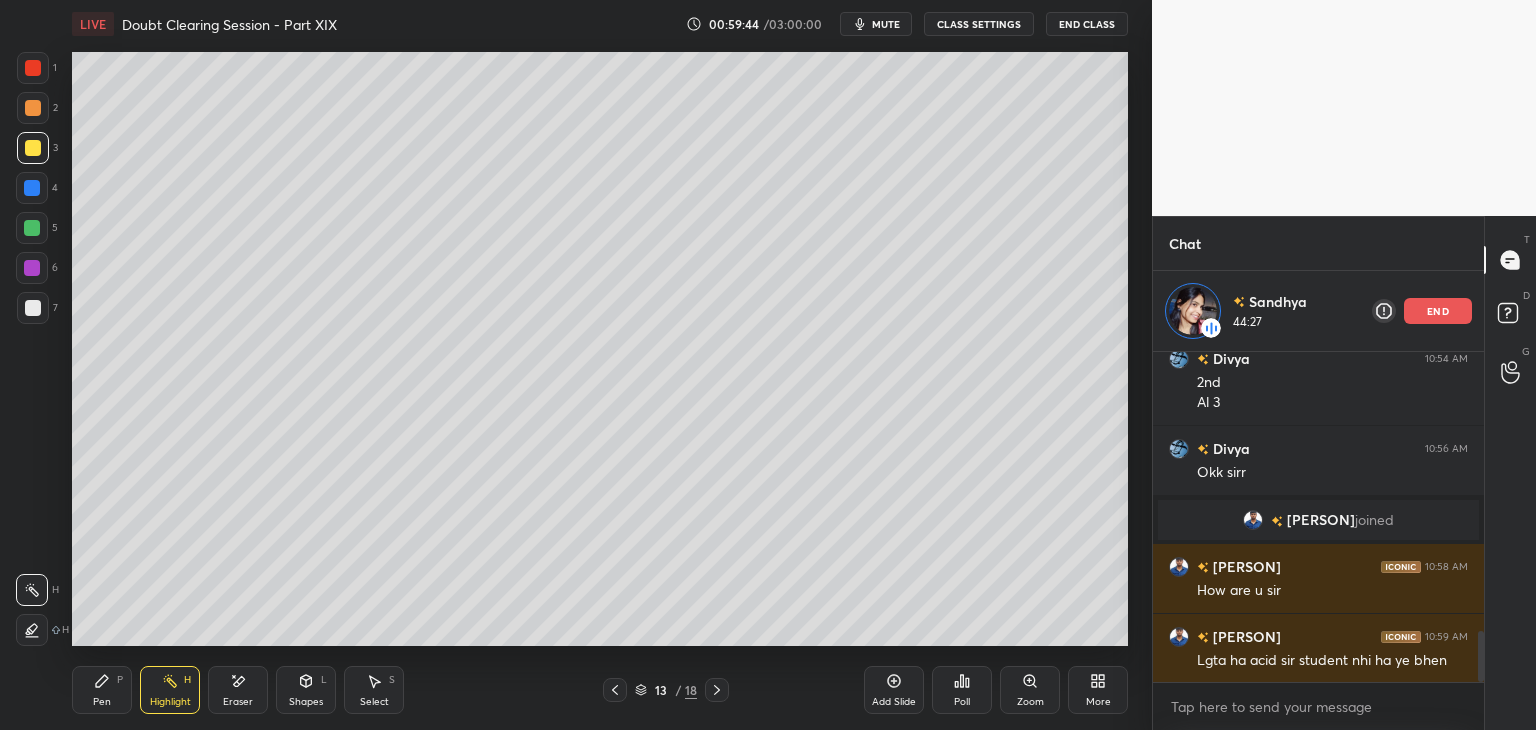 click 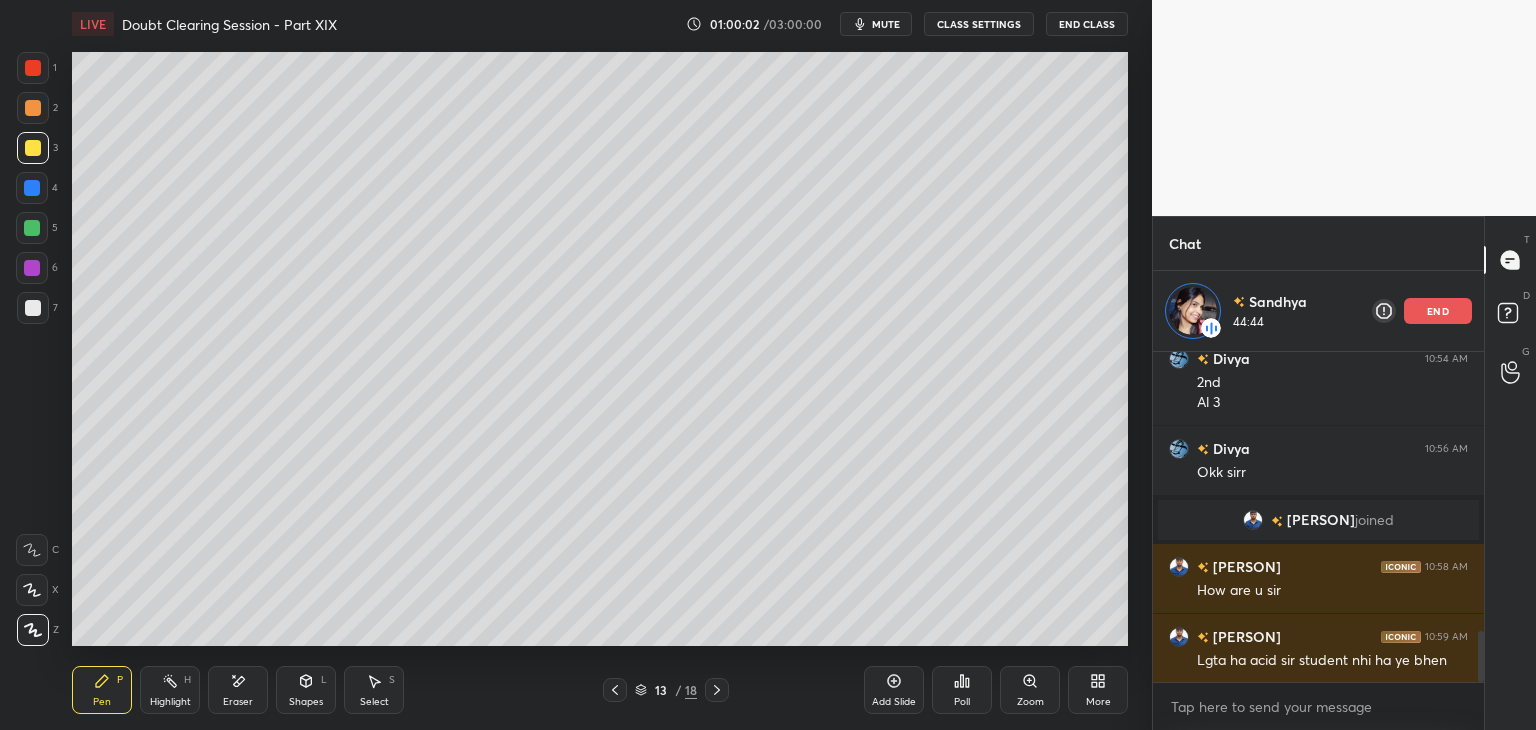 click on "Highlight H" at bounding box center [170, 690] 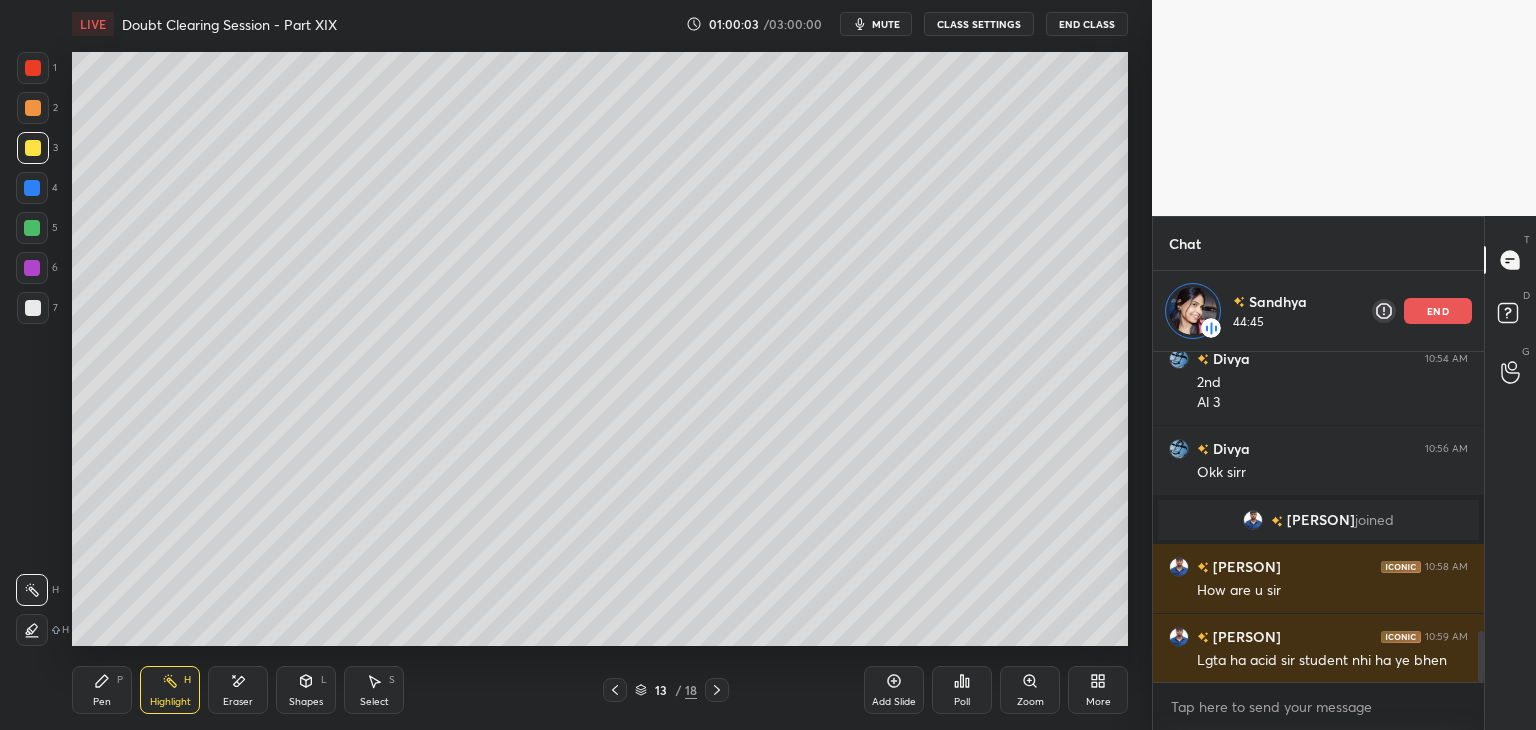 scroll, scrollTop: 1848, scrollLeft: 0, axis: vertical 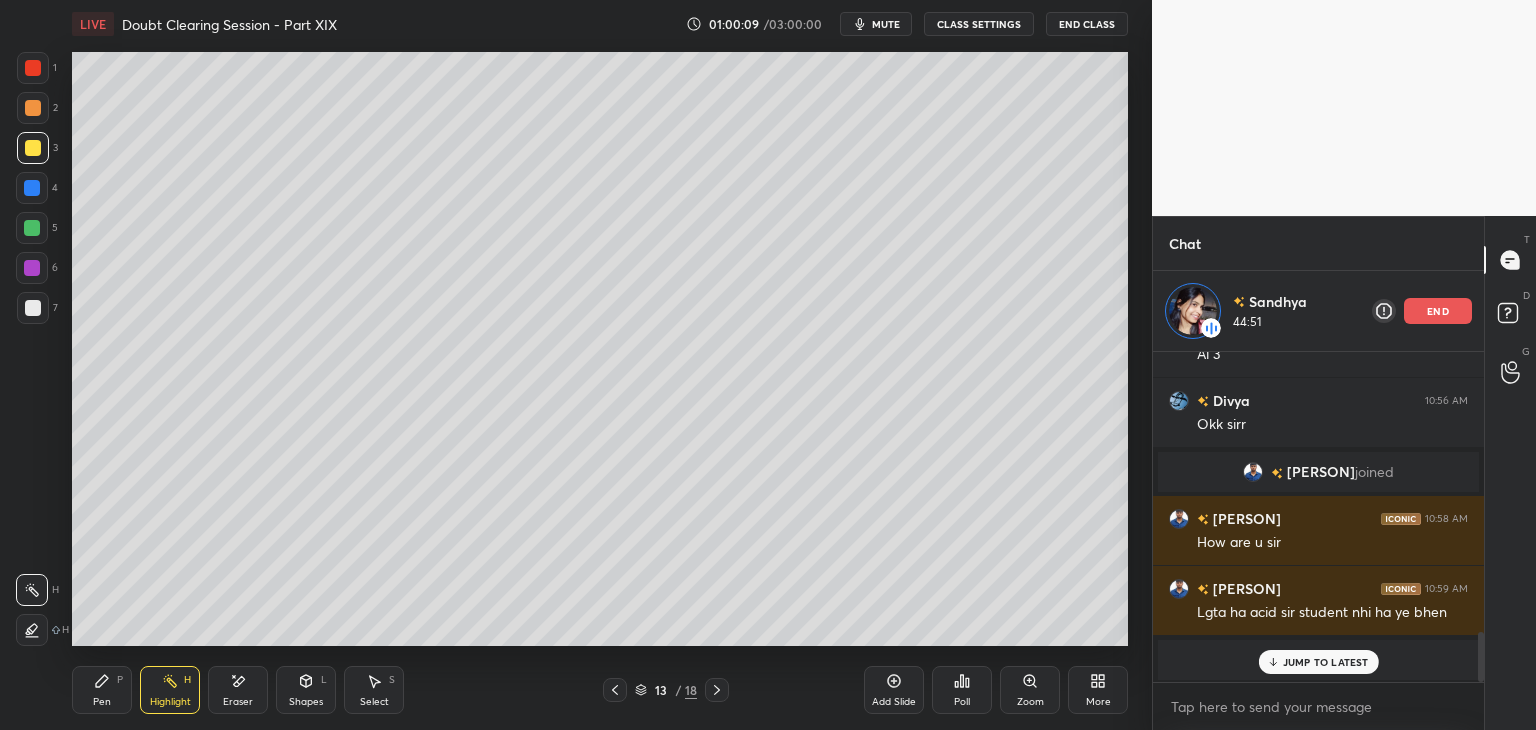 click on "Highlight H" at bounding box center (170, 690) 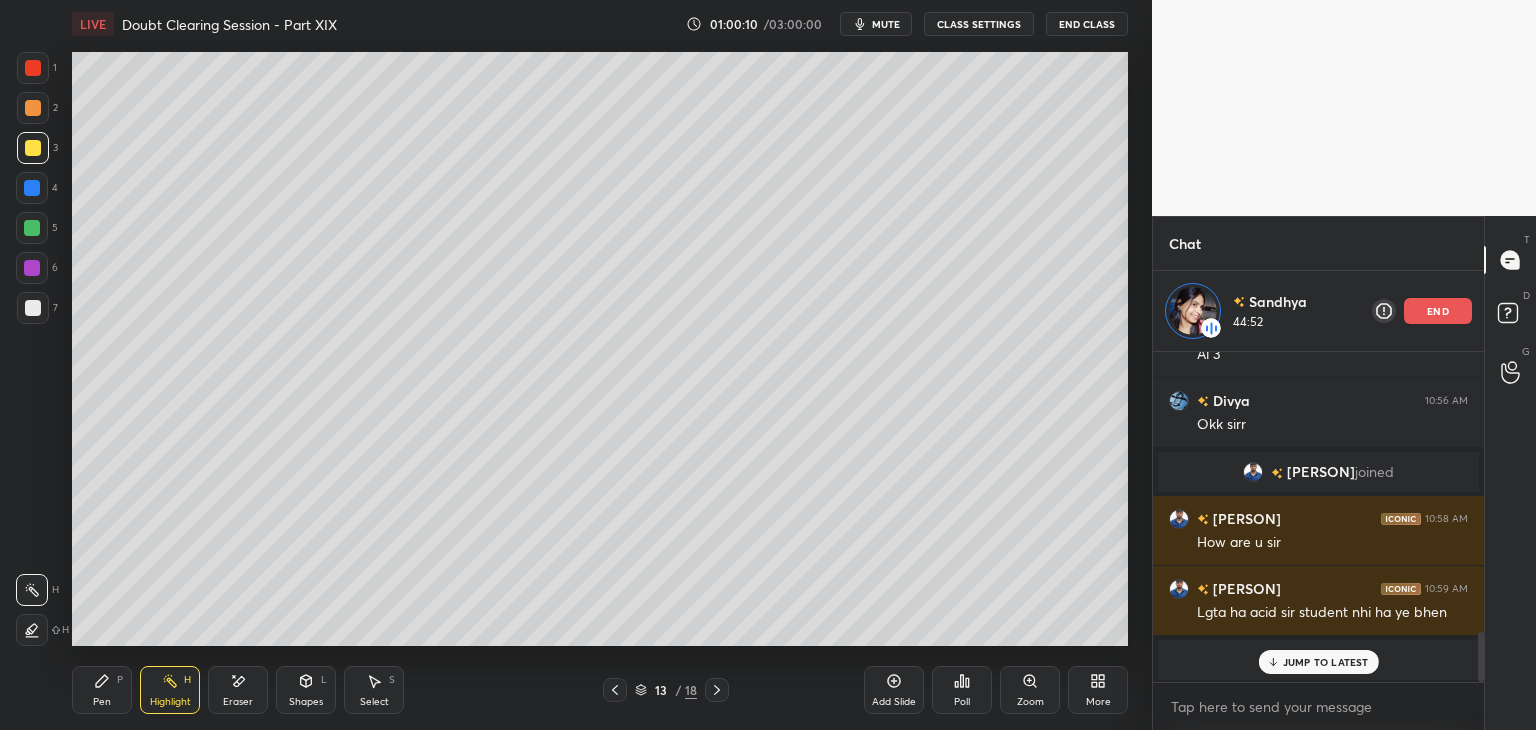 click on "Pen P" at bounding box center [102, 690] 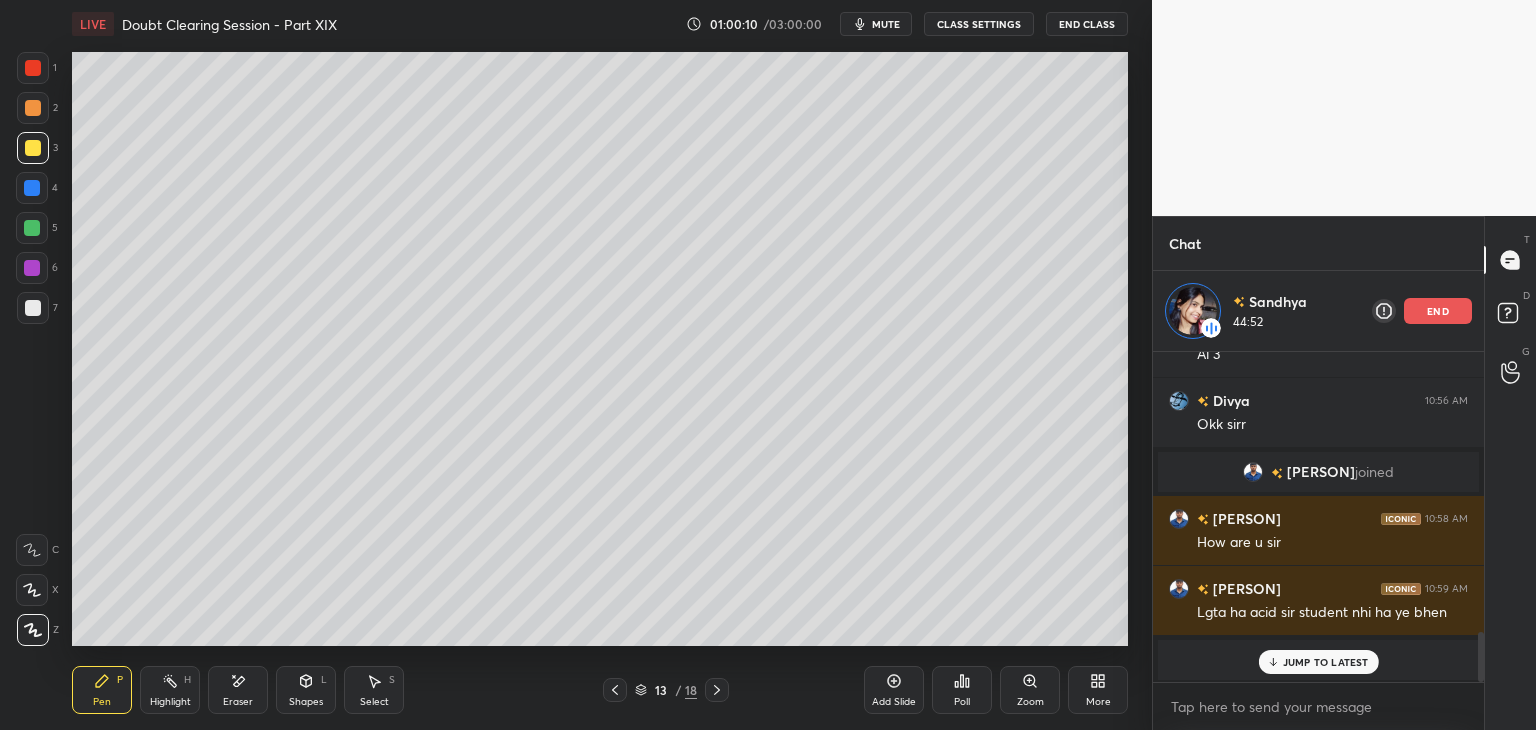click on "Highlight H" at bounding box center (170, 690) 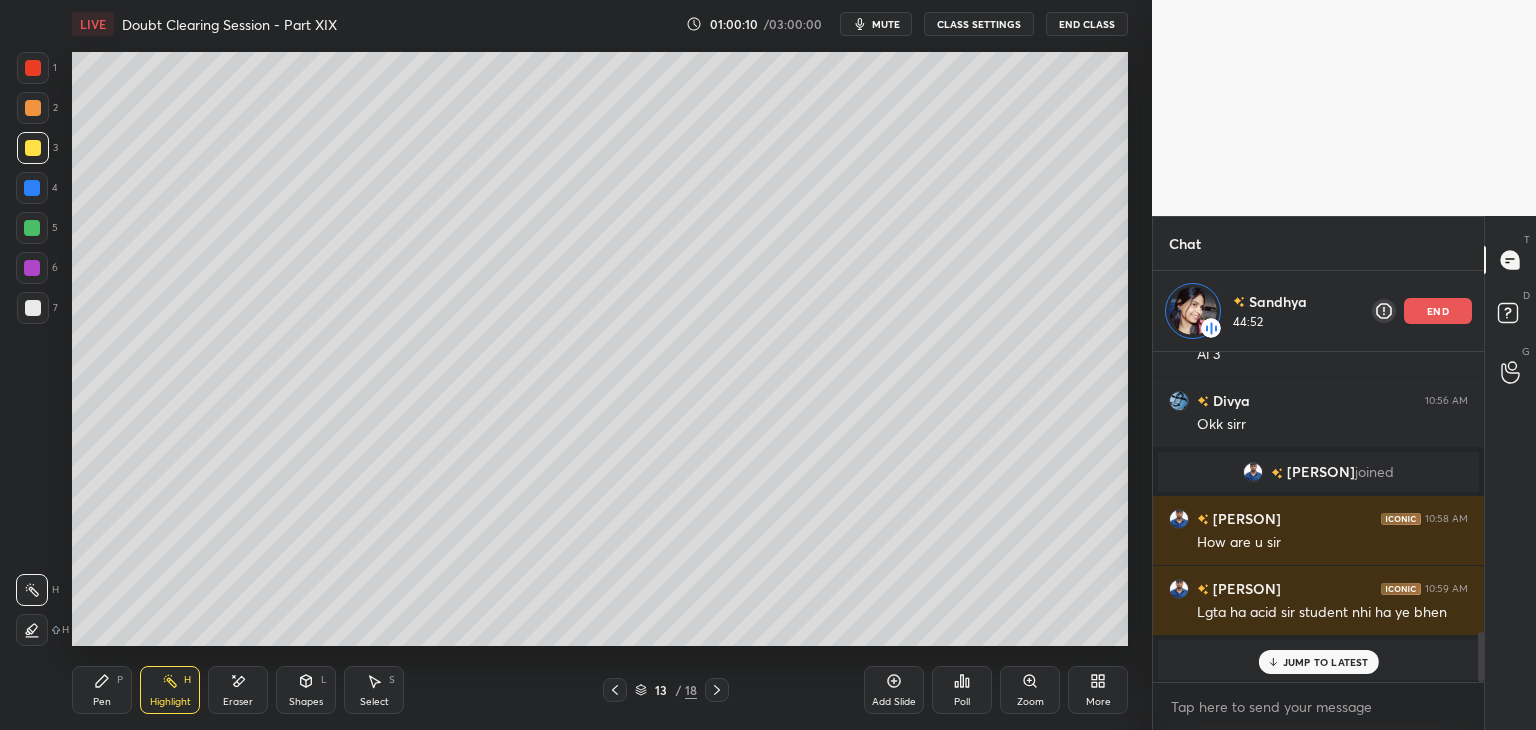 click on "Pen P" at bounding box center [102, 690] 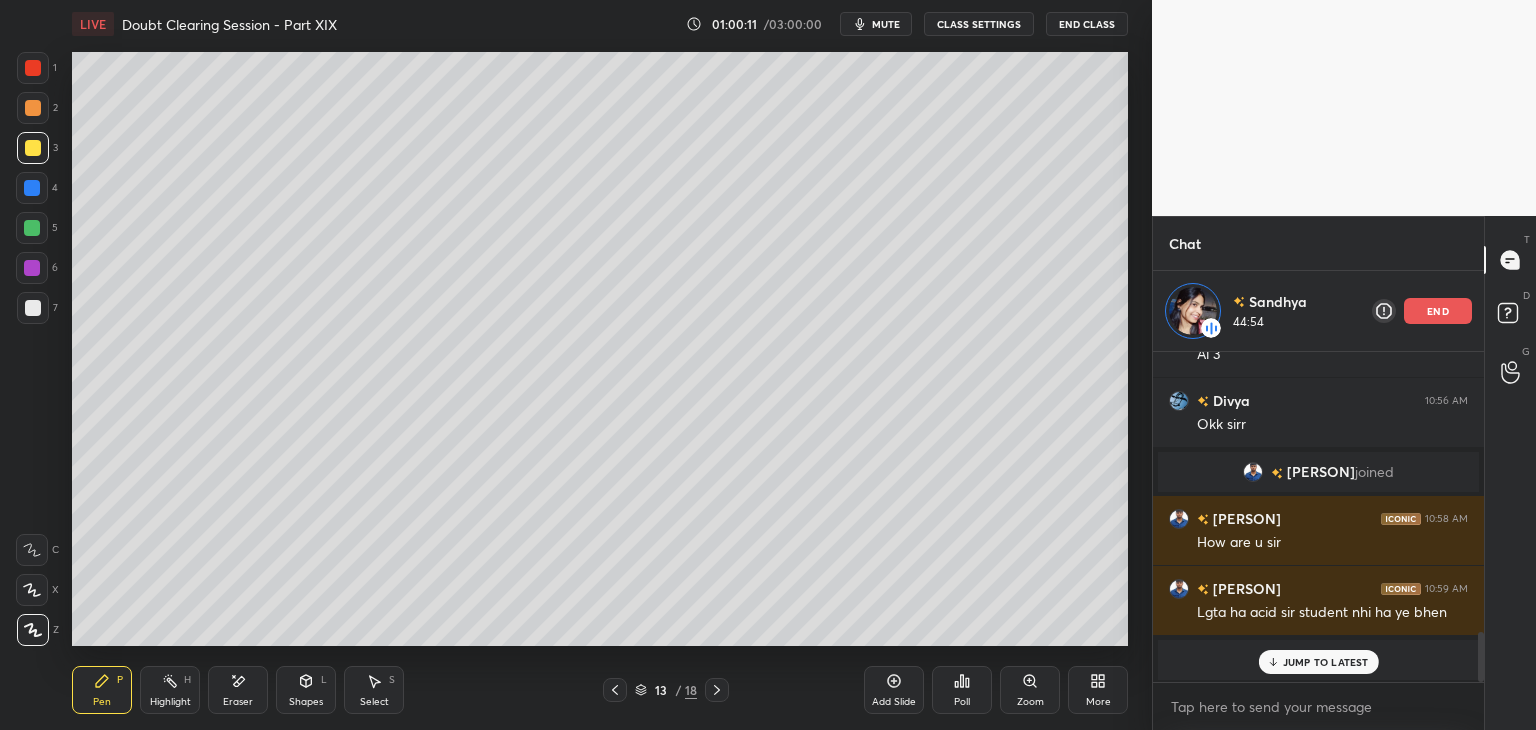 click on "JUMP TO LATEST" at bounding box center [1326, 662] 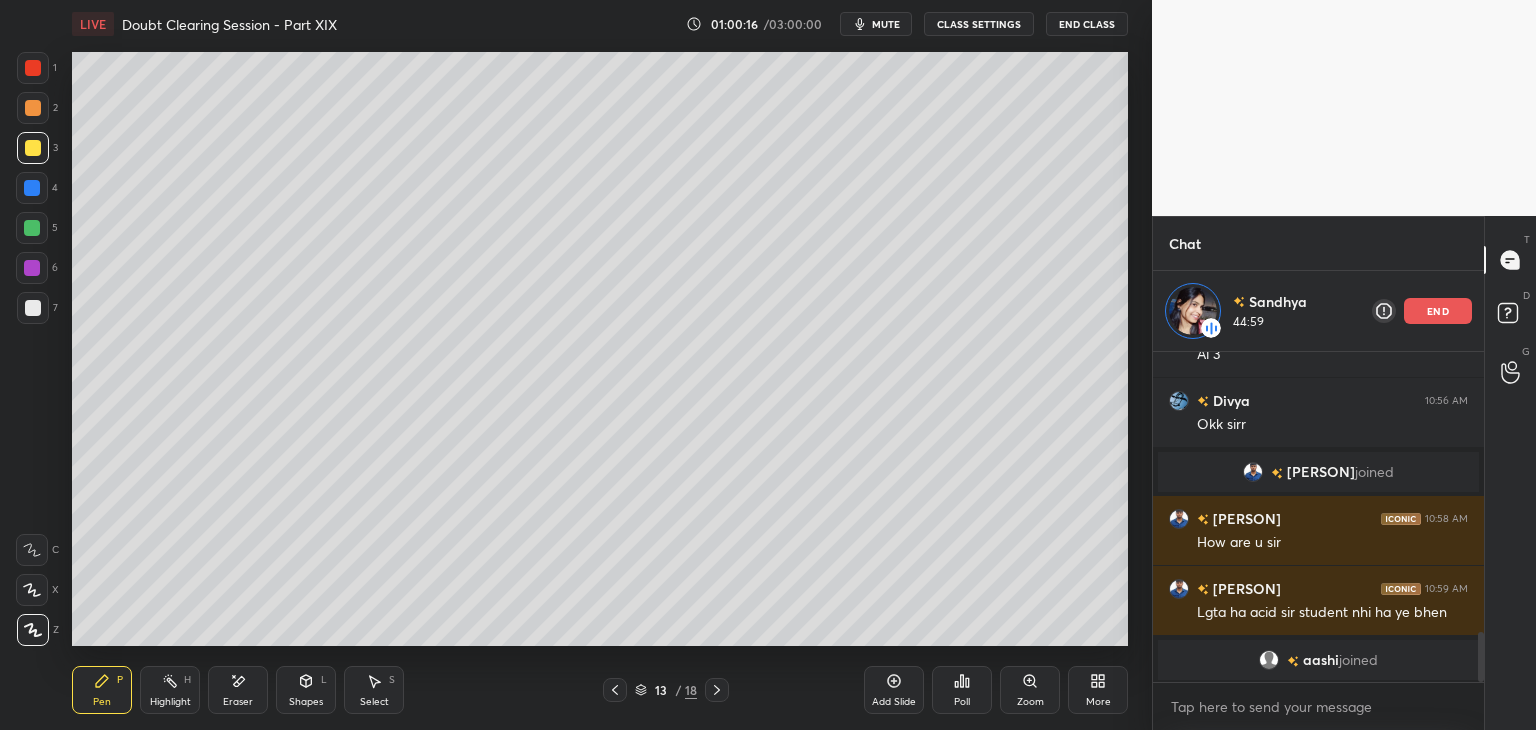 click at bounding box center [33, 108] 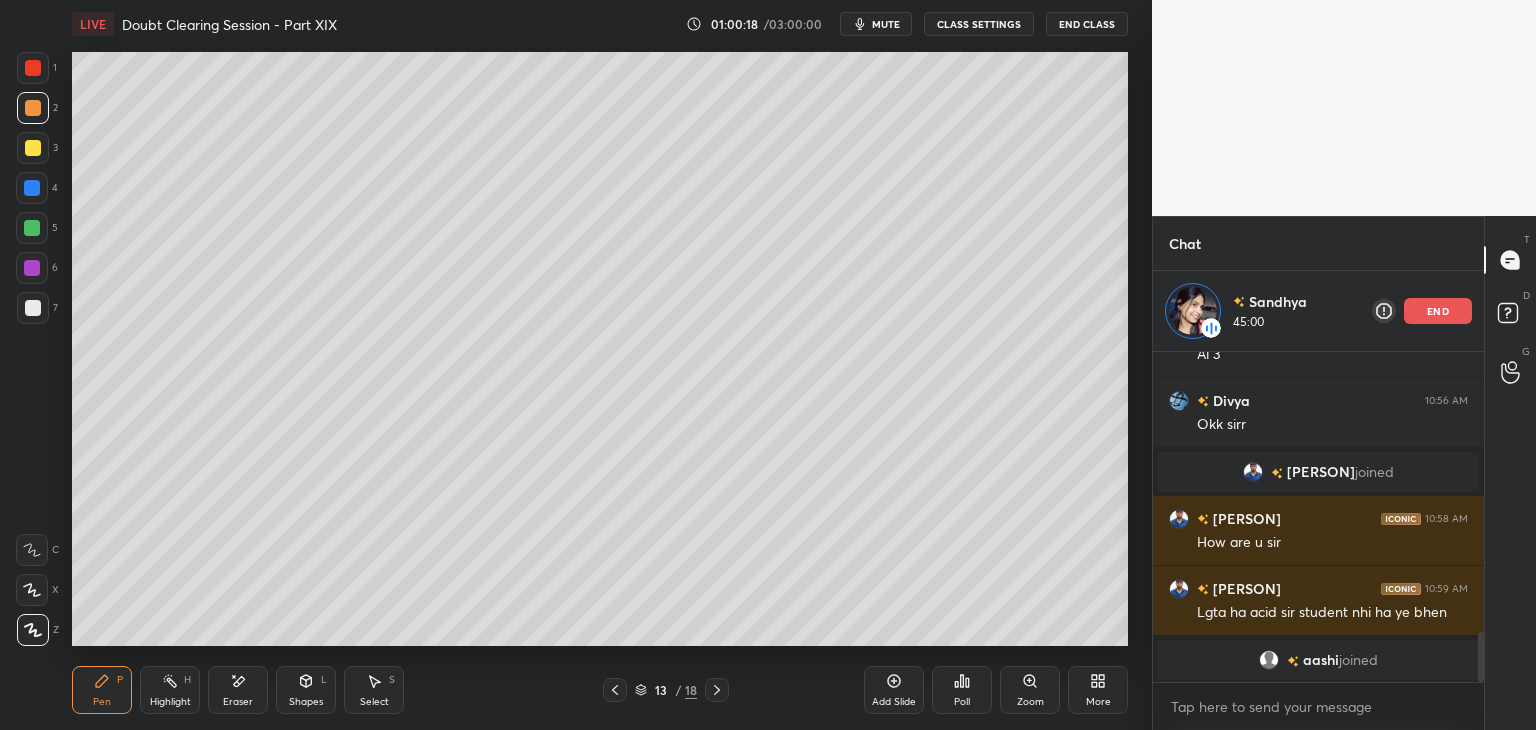 click on "Highlight" at bounding box center [170, 702] 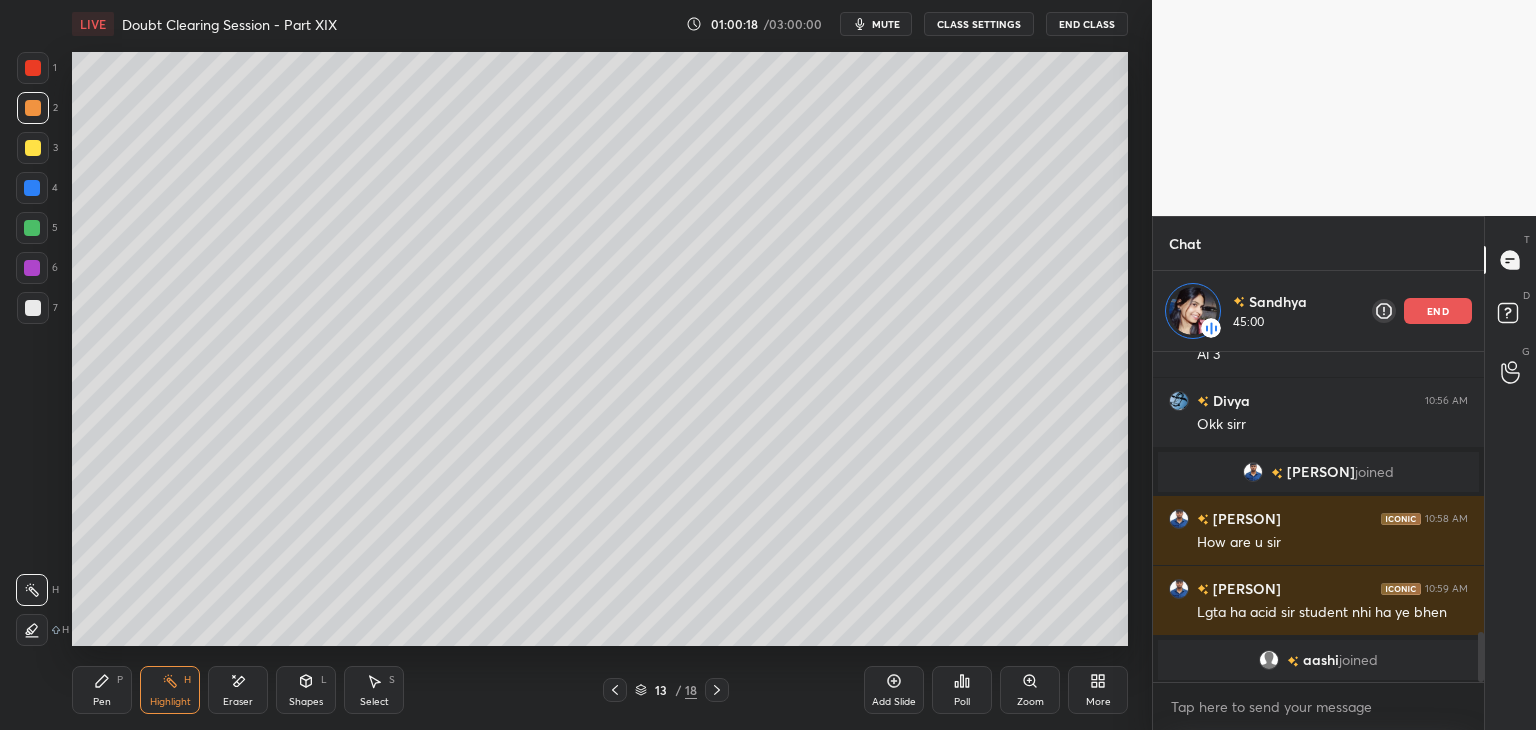 click on "Pen P" at bounding box center [102, 690] 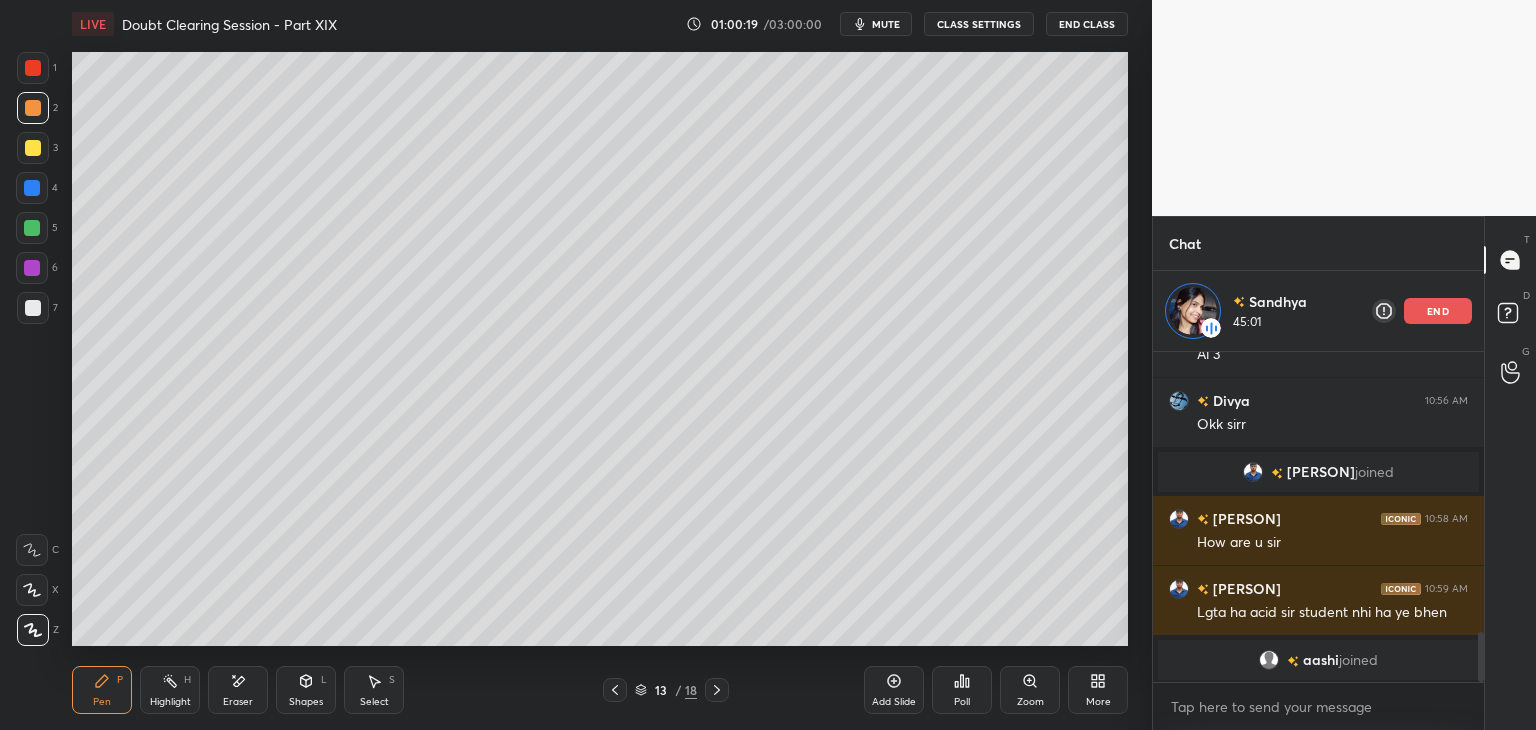 click on "Highlight H" at bounding box center [170, 690] 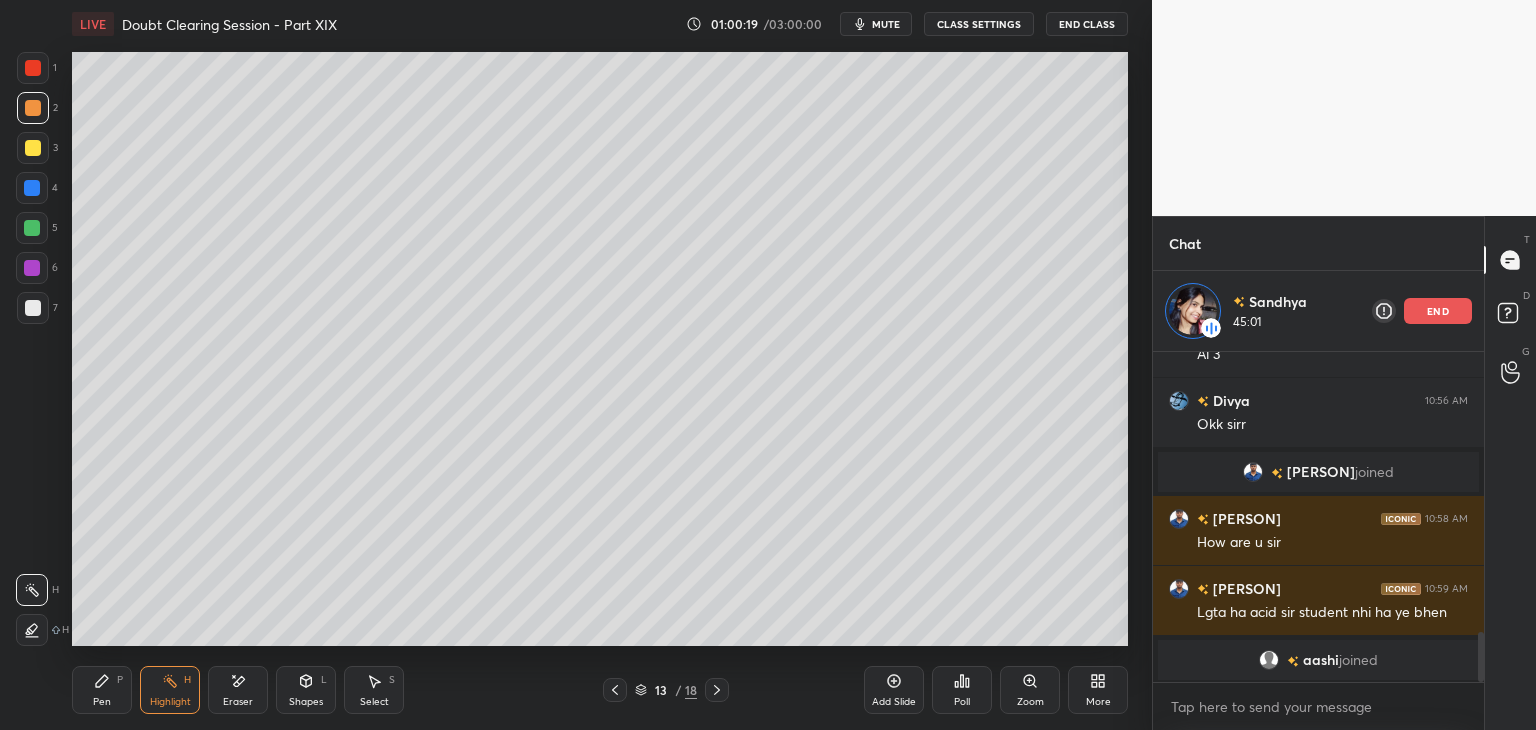 click 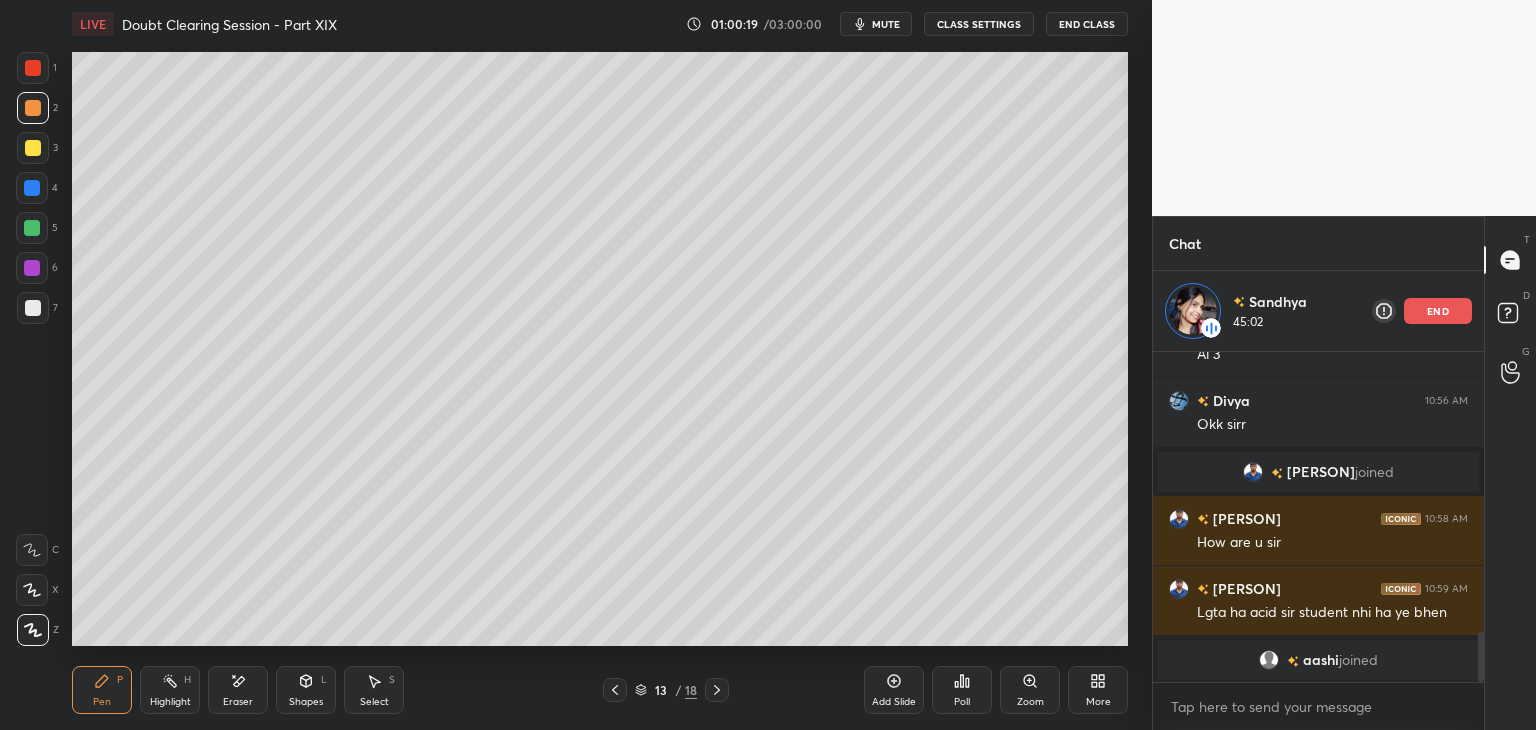 click on "H" at bounding box center (187, 680) 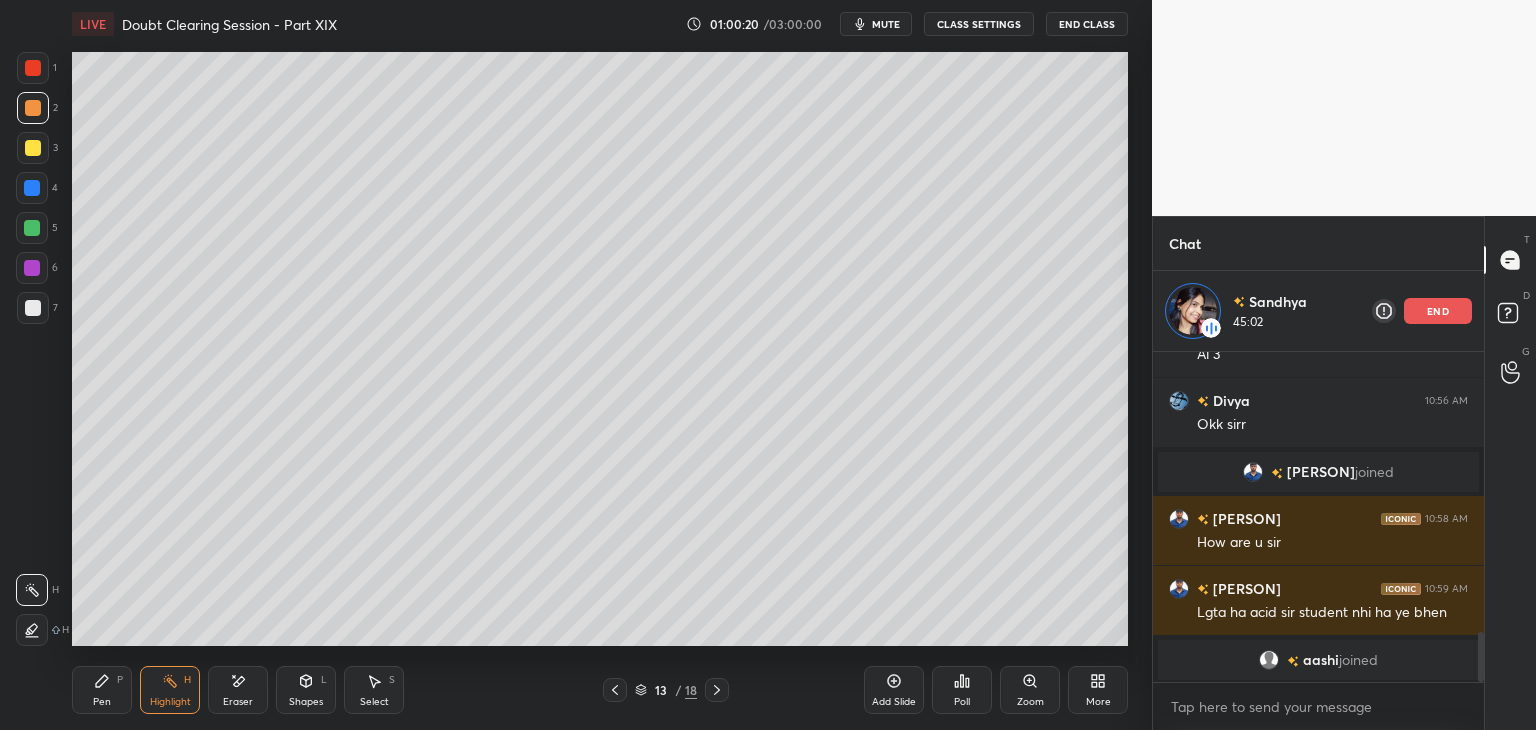 click on "Pen P" at bounding box center [102, 690] 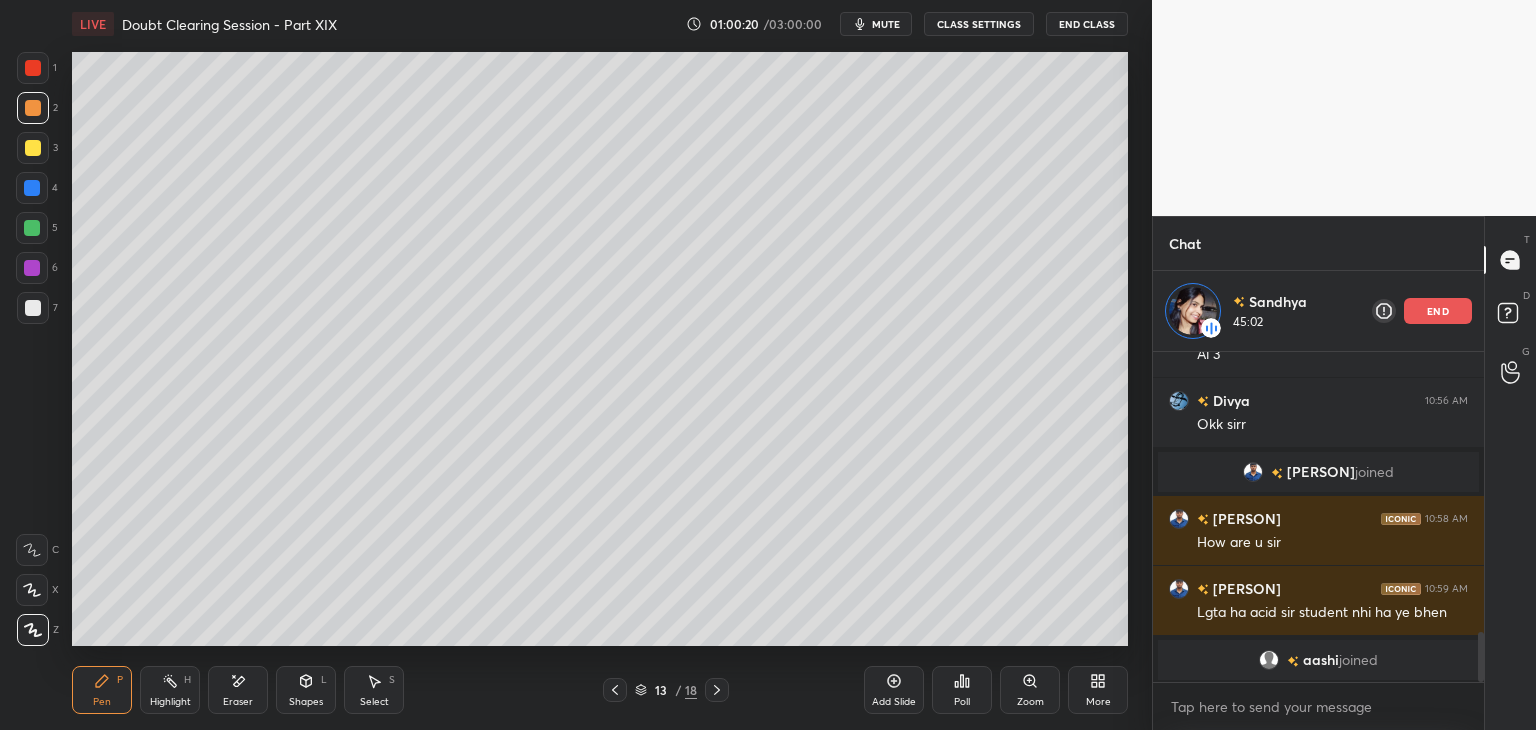 click on "Highlight H" at bounding box center (170, 690) 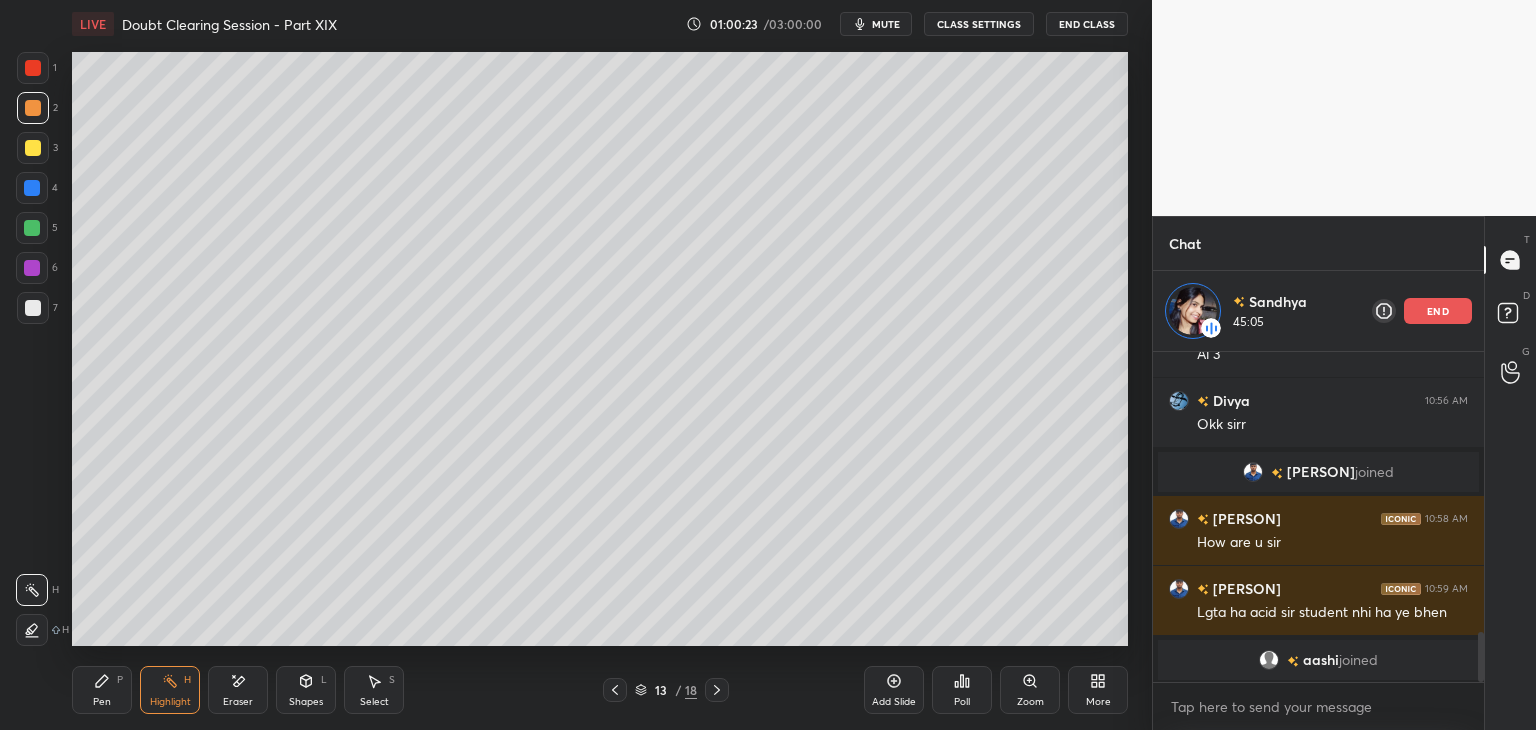 click on "Pen P" at bounding box center [102, 690] 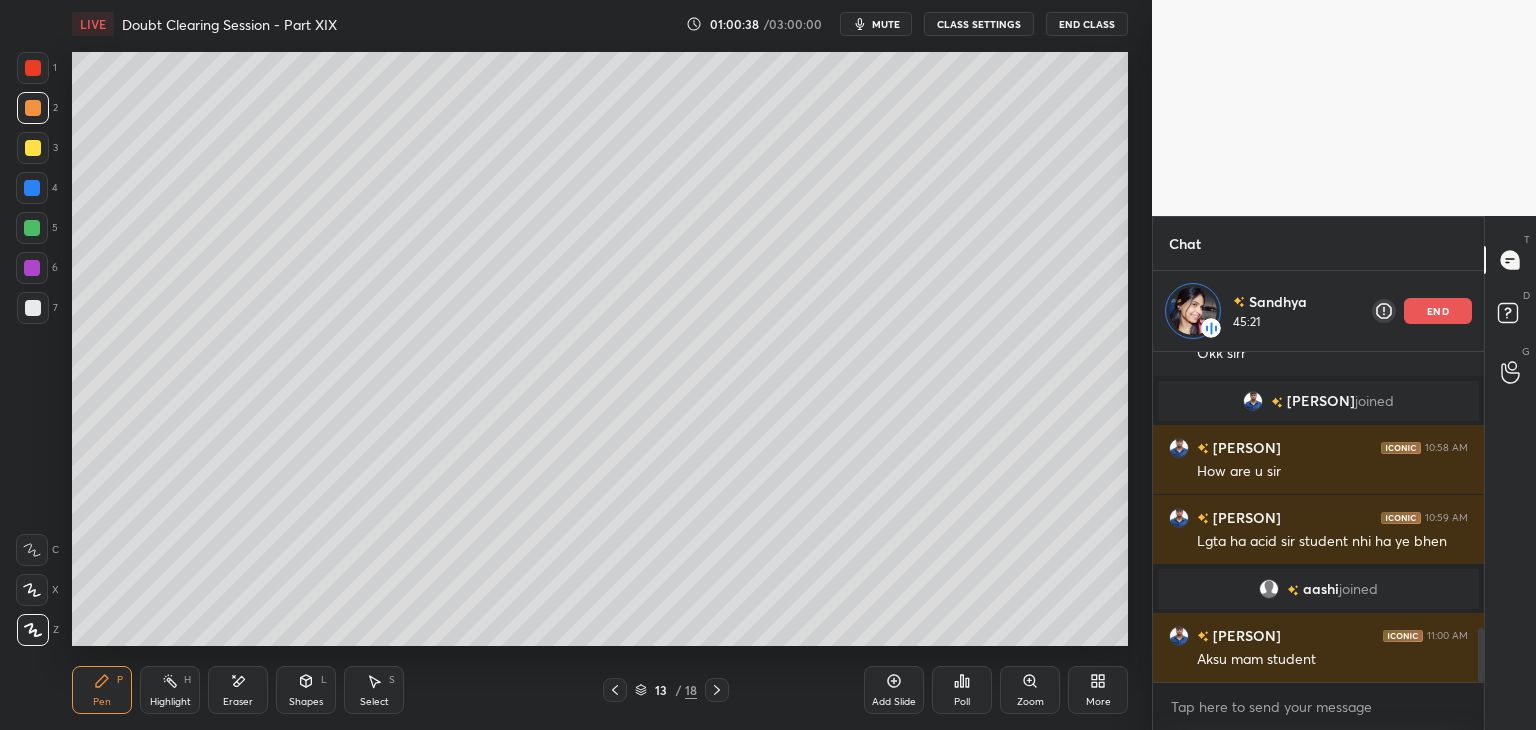 scroll, scrollTop: 1747, scrollLeft: 0, axis: vertical 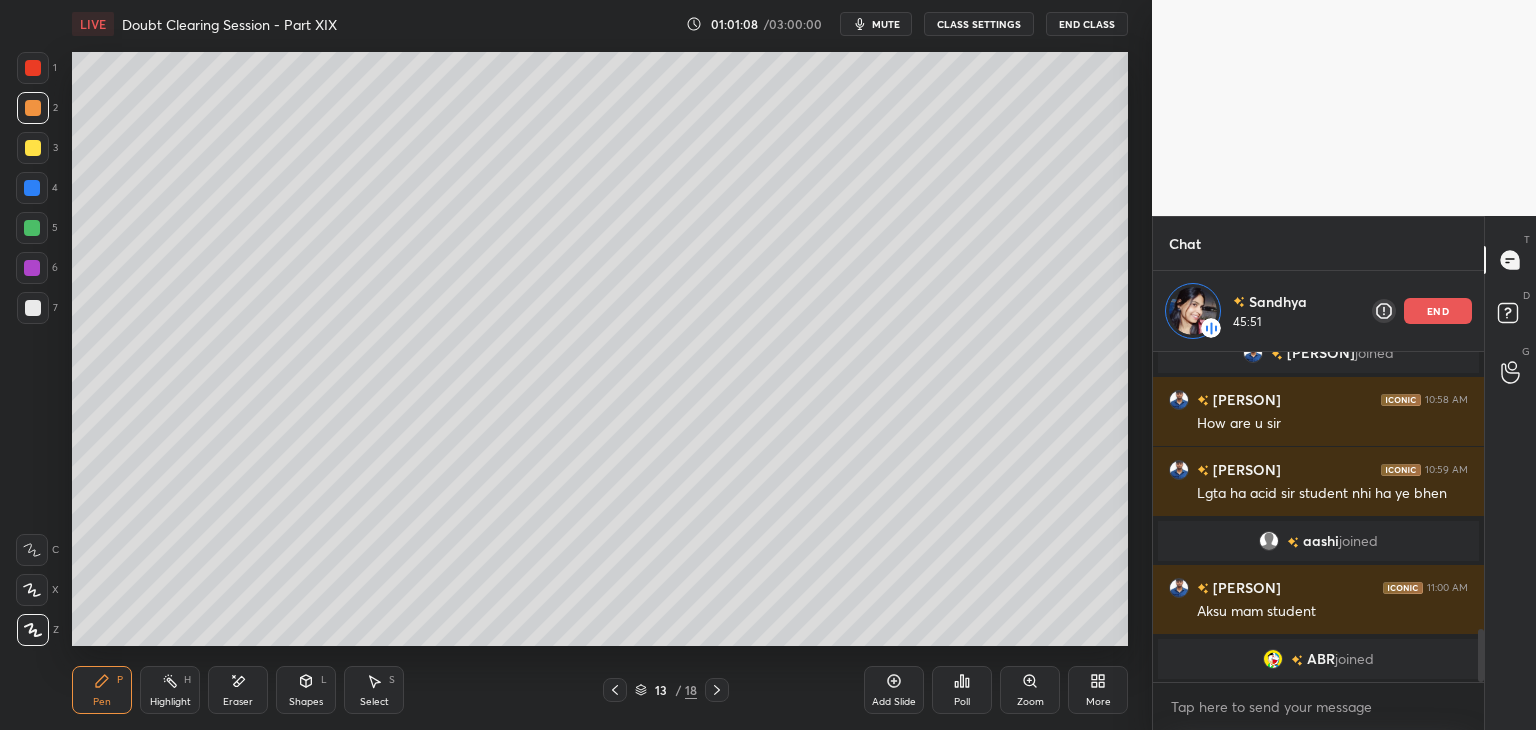 click on "5" at bounding box center [37, 232] 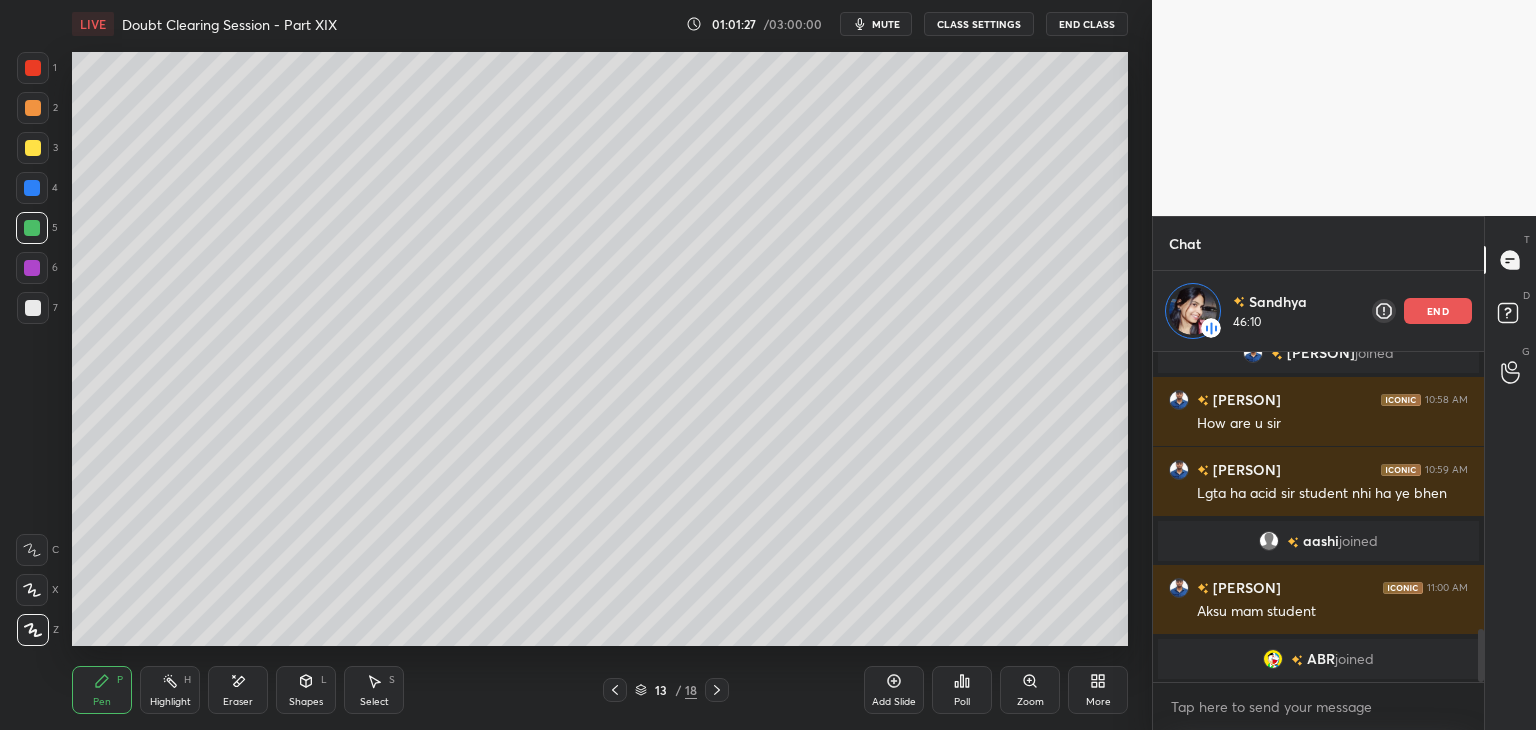 click on "Eraser" at bounding box center (238, 690) 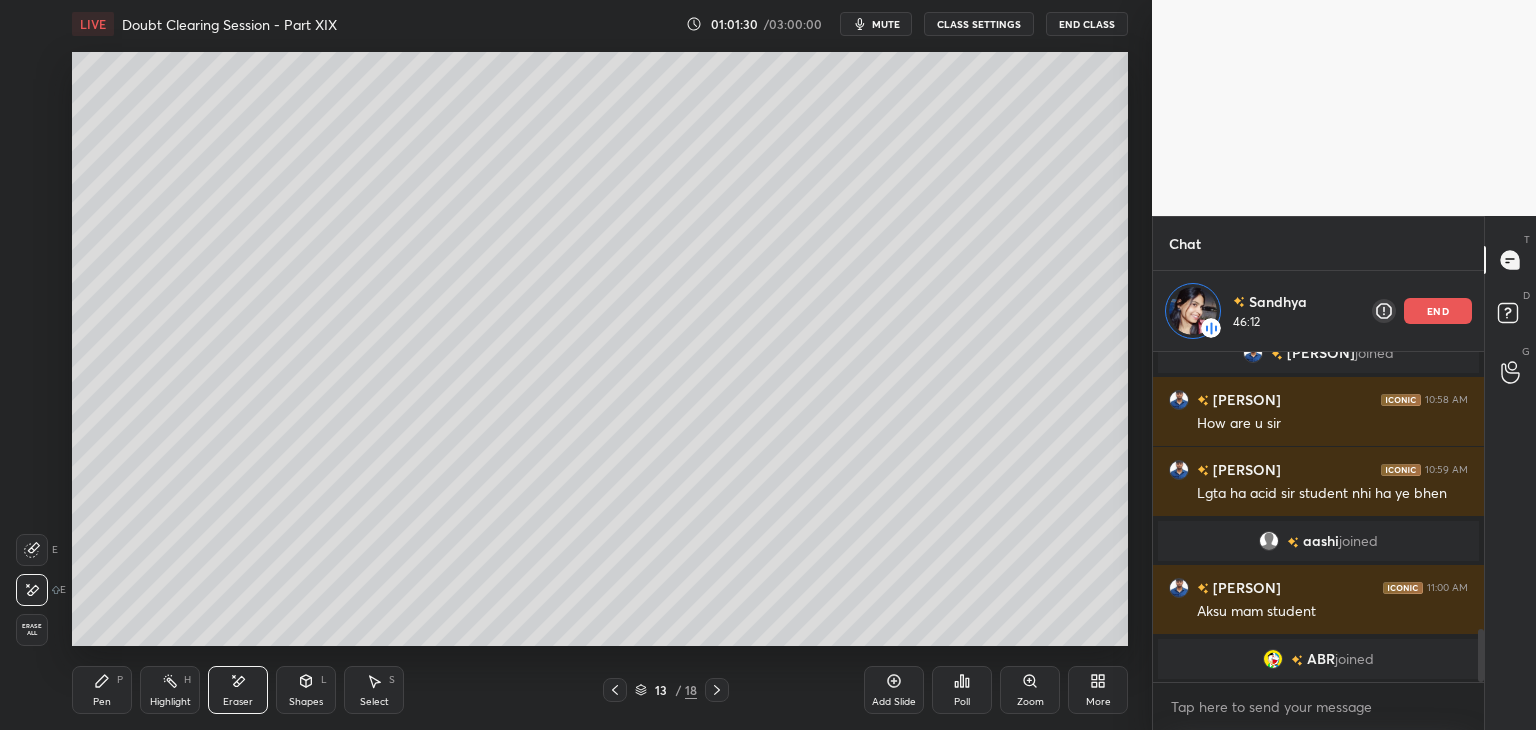 click on "Highlight" at bounding box center [170, 702] 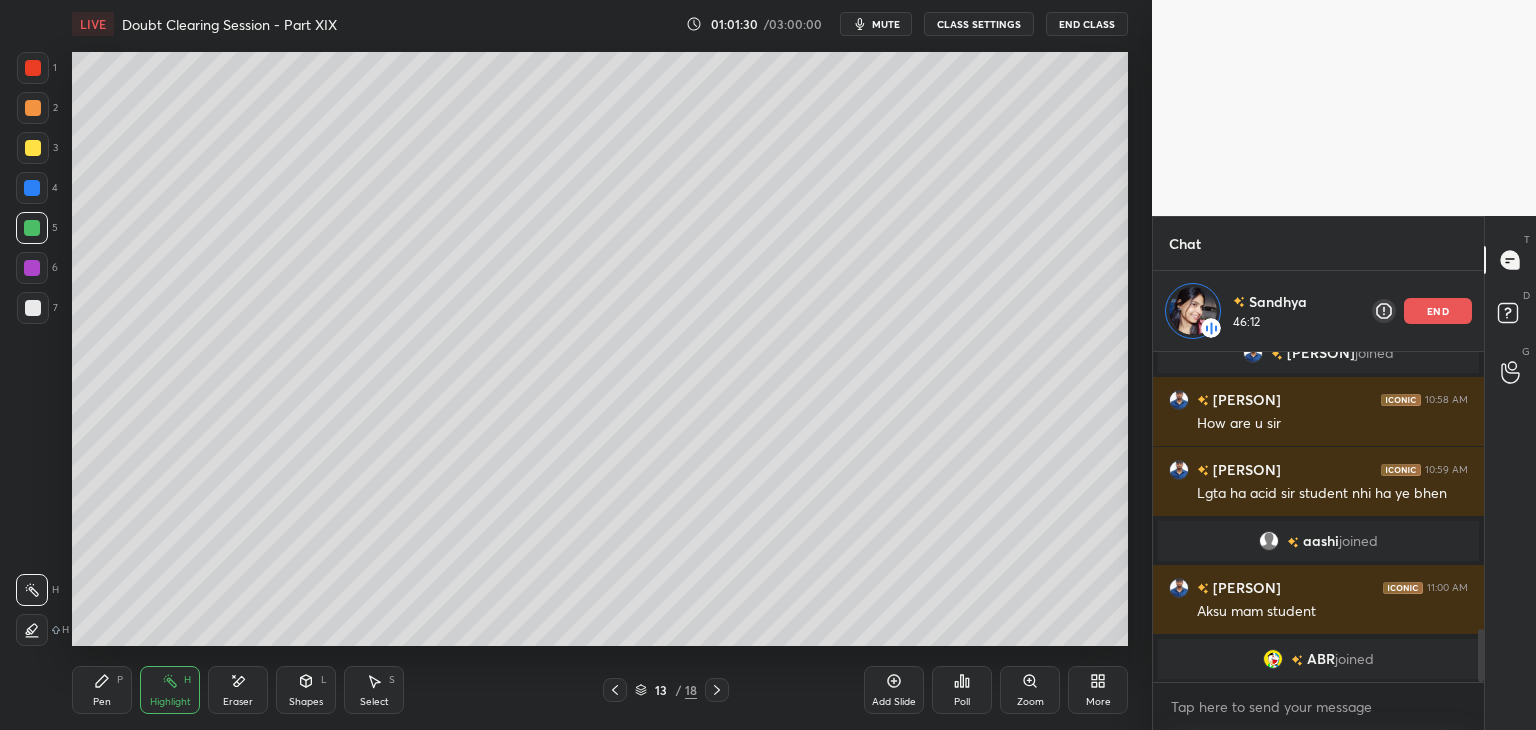 click on "Pen P" at bounding box center [102, 690] 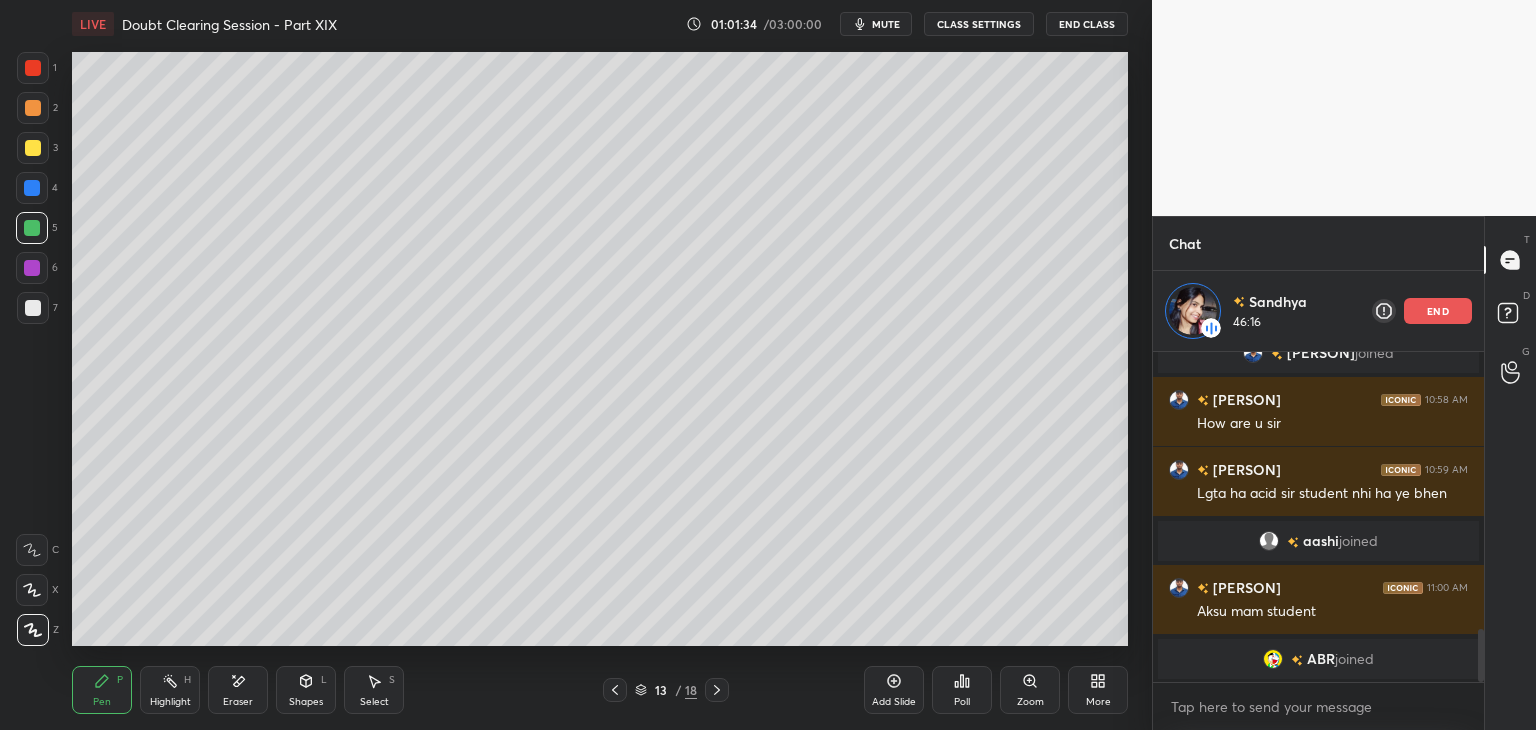 click at bounding box center (33, 148) 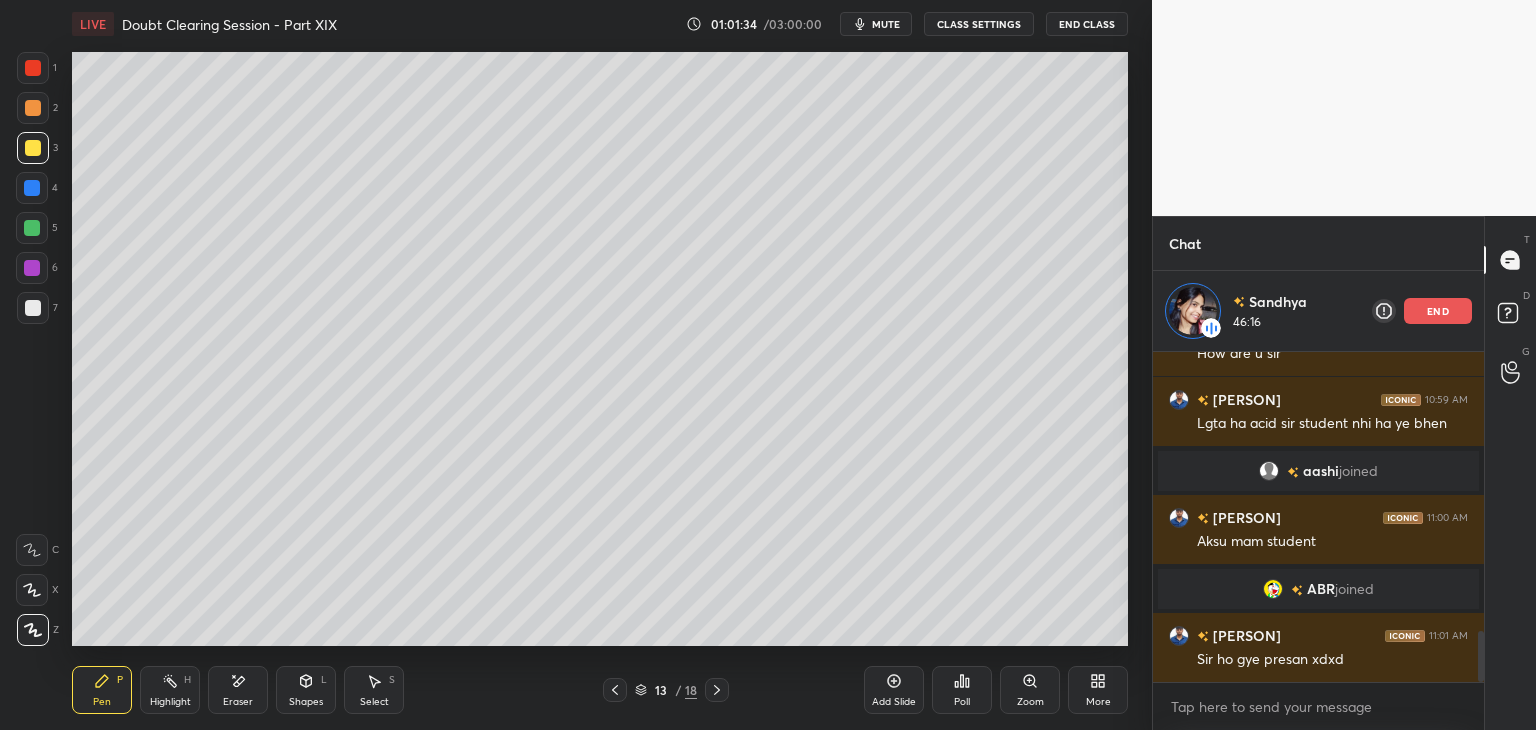 click at bounding box center [33, 108] 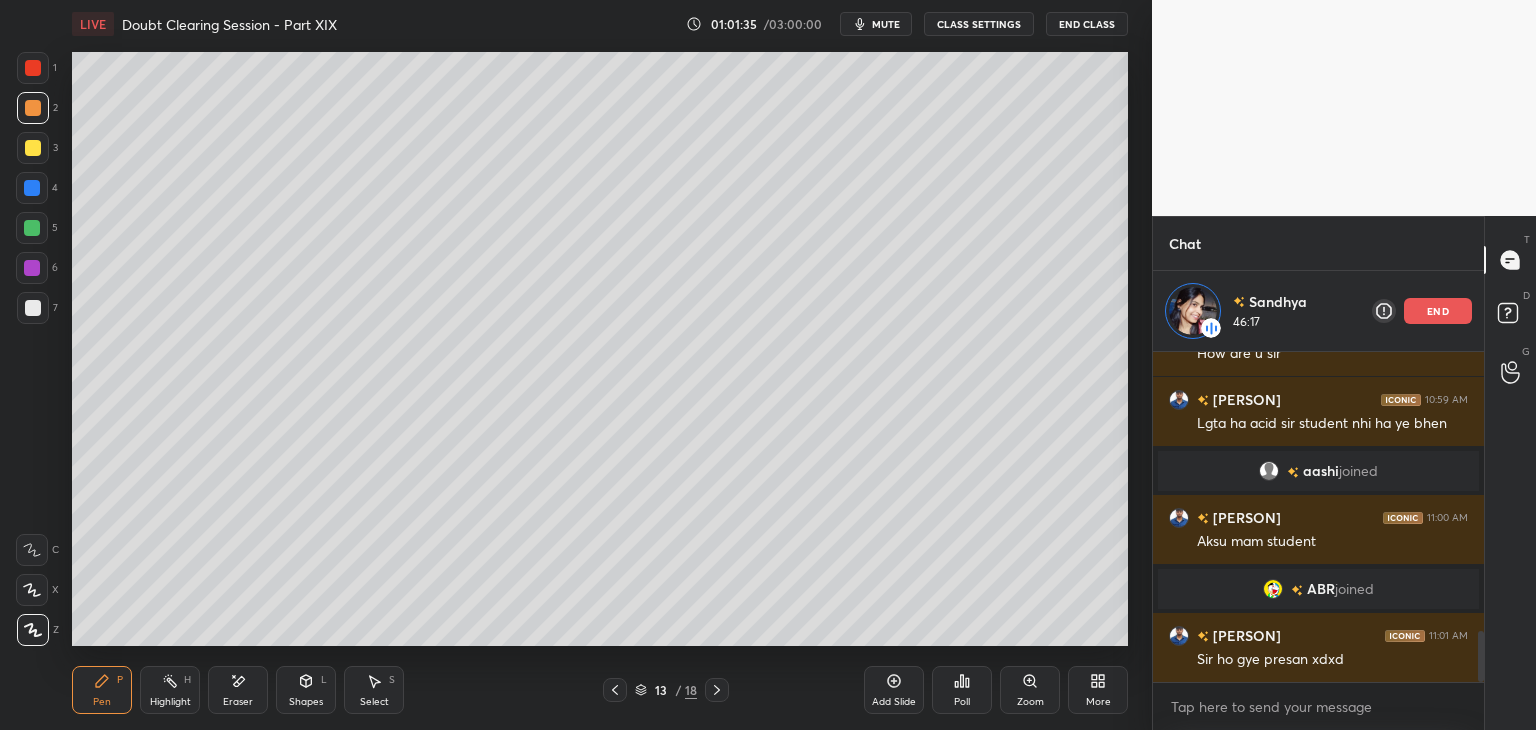 click at bounding box center [33, 68] 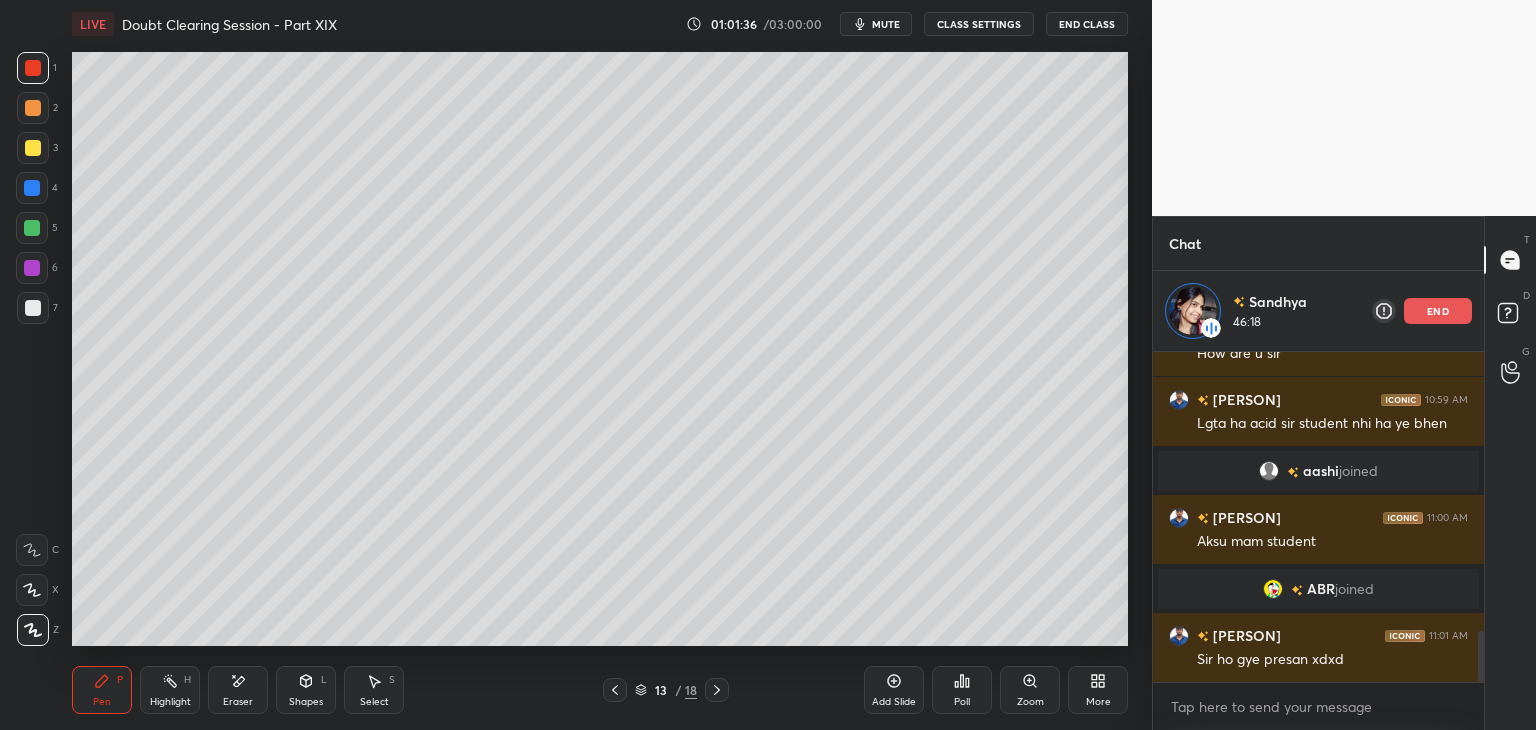 click at bounding box center (33, 108) 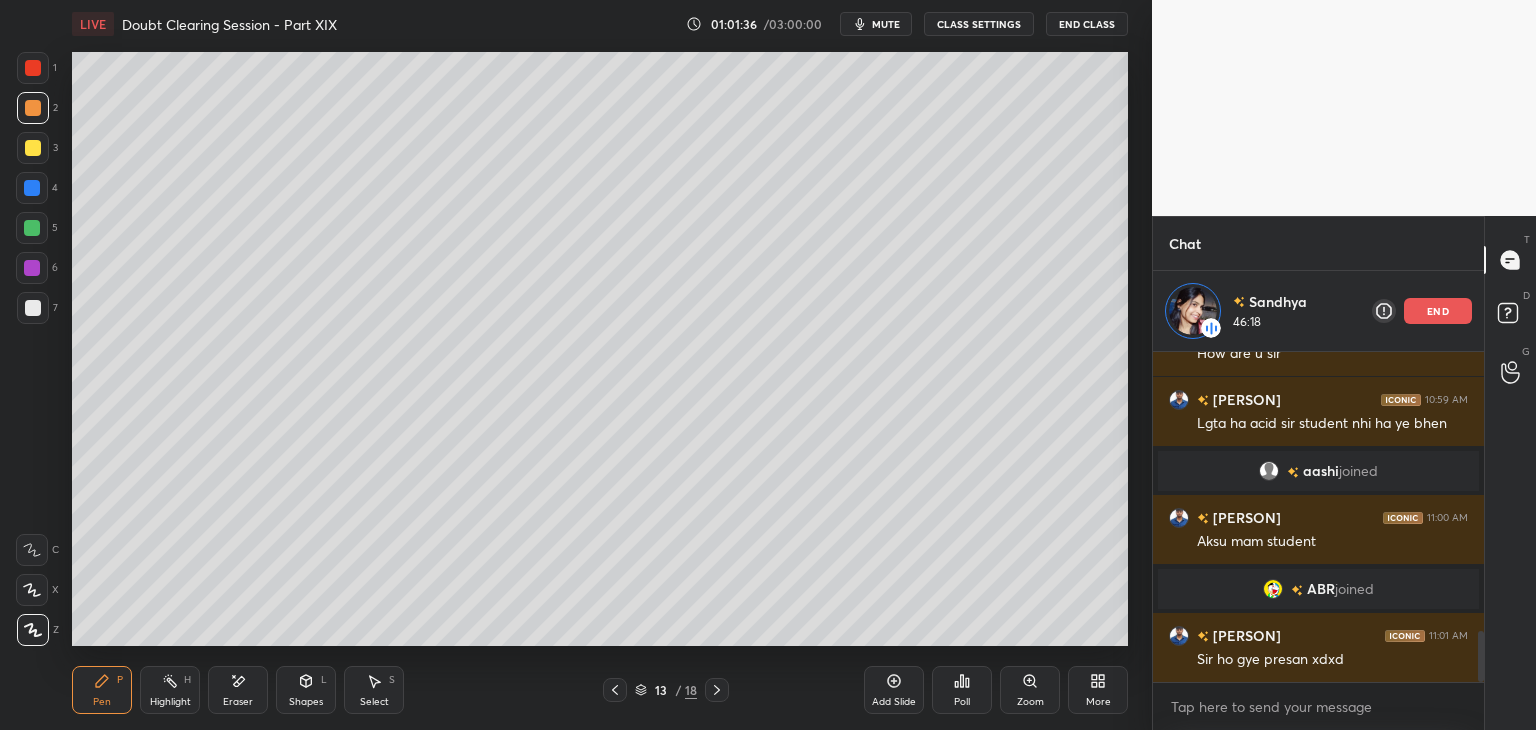 click at bounding box center [33, 68] 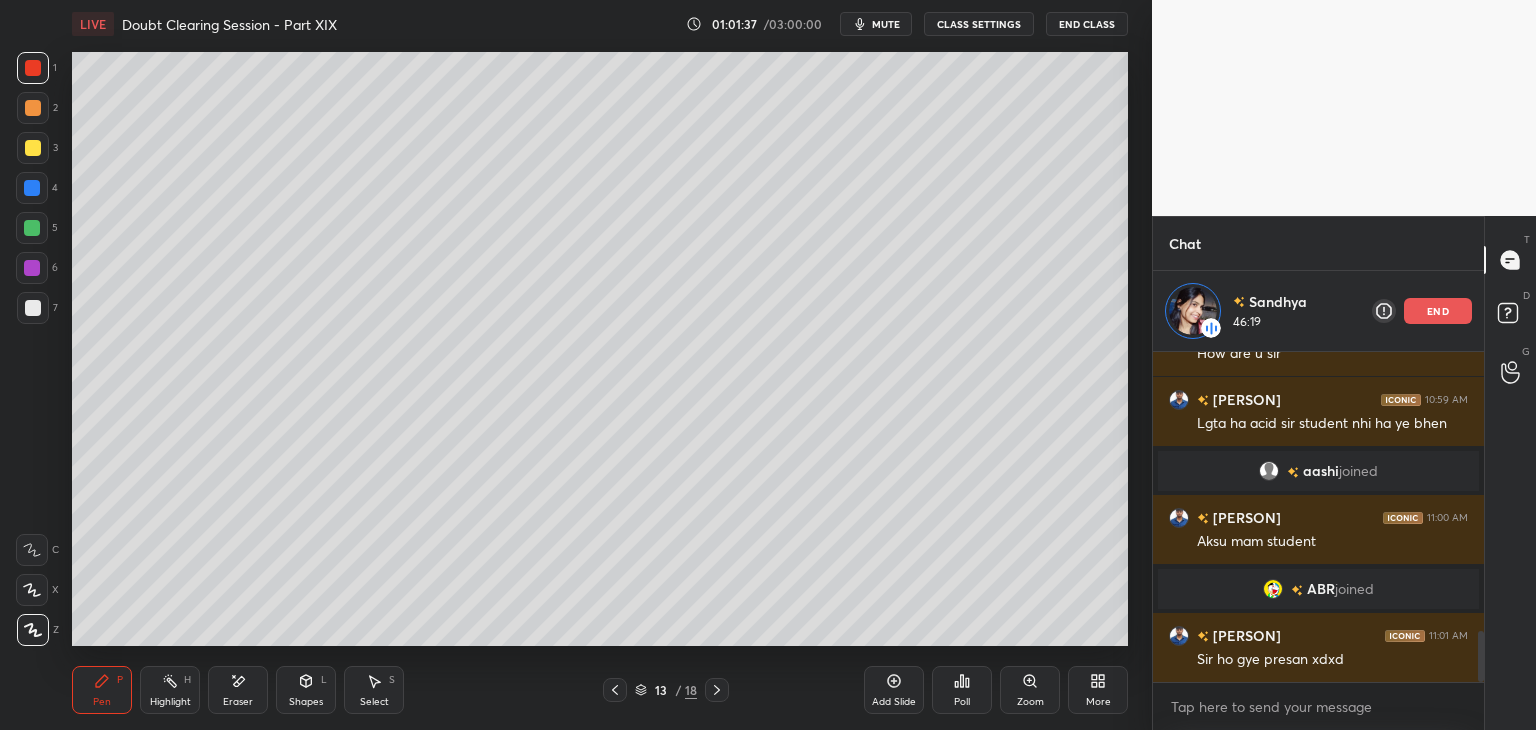 click at bounding box center (33, 108) 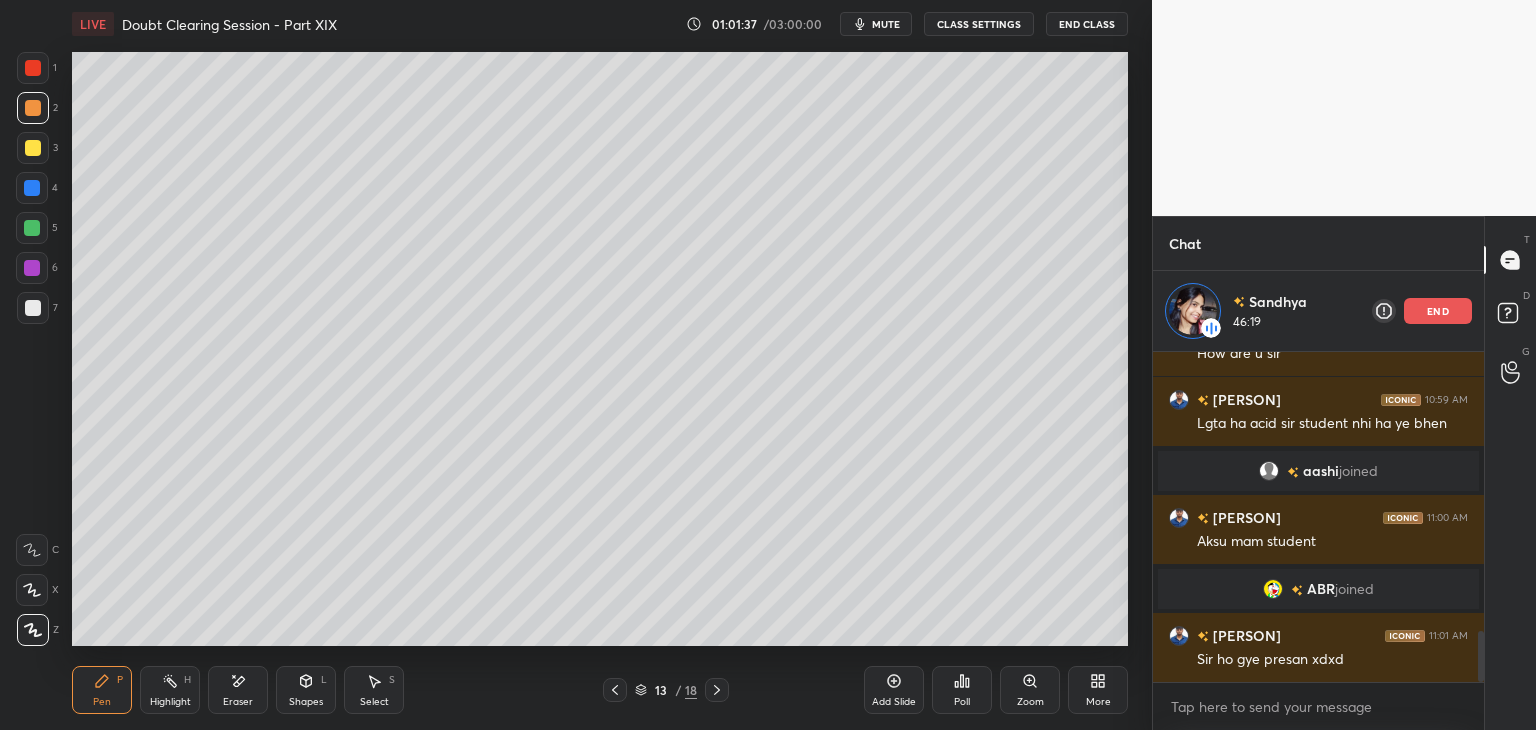 click at bounding box center [33, 68] 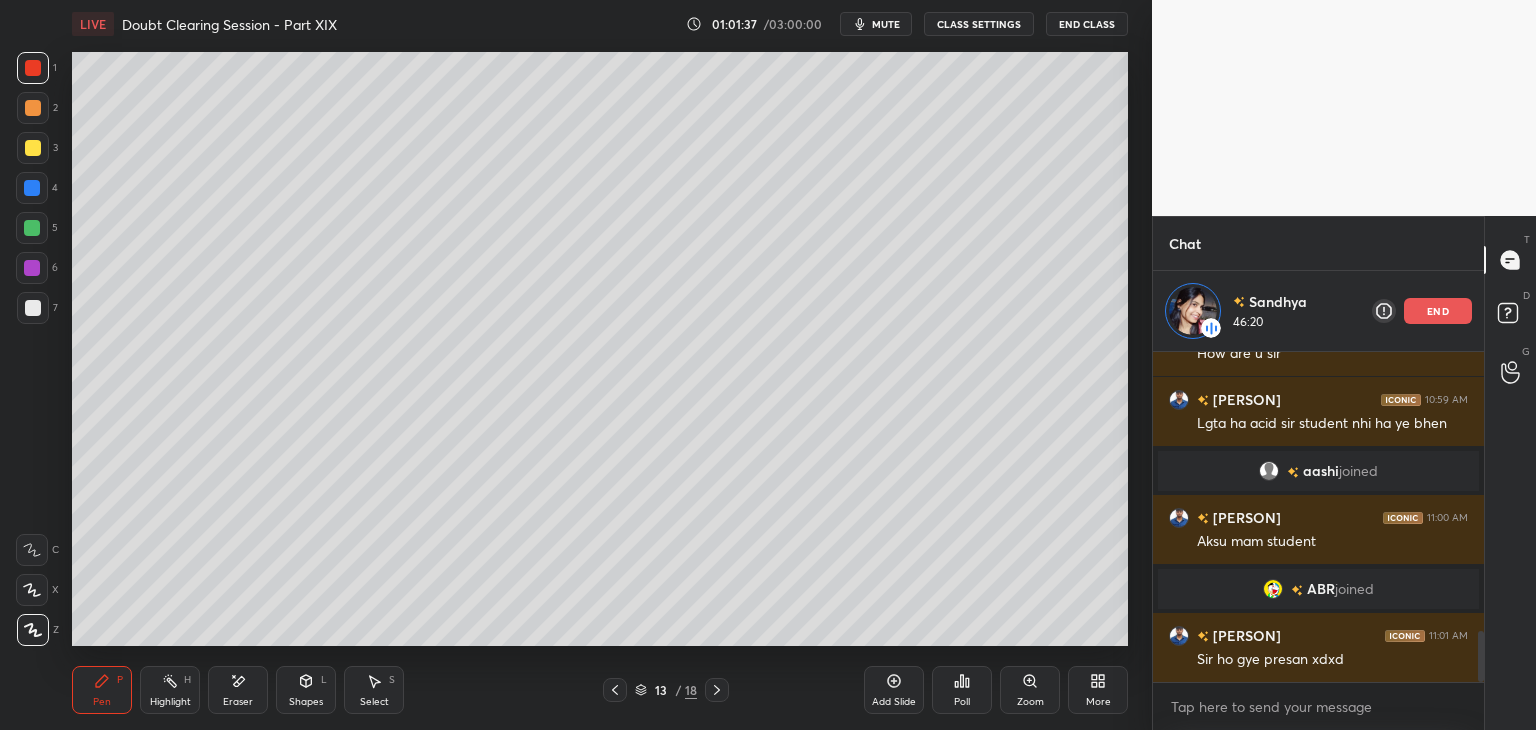 click on "2" at bounding box center [37, 112] 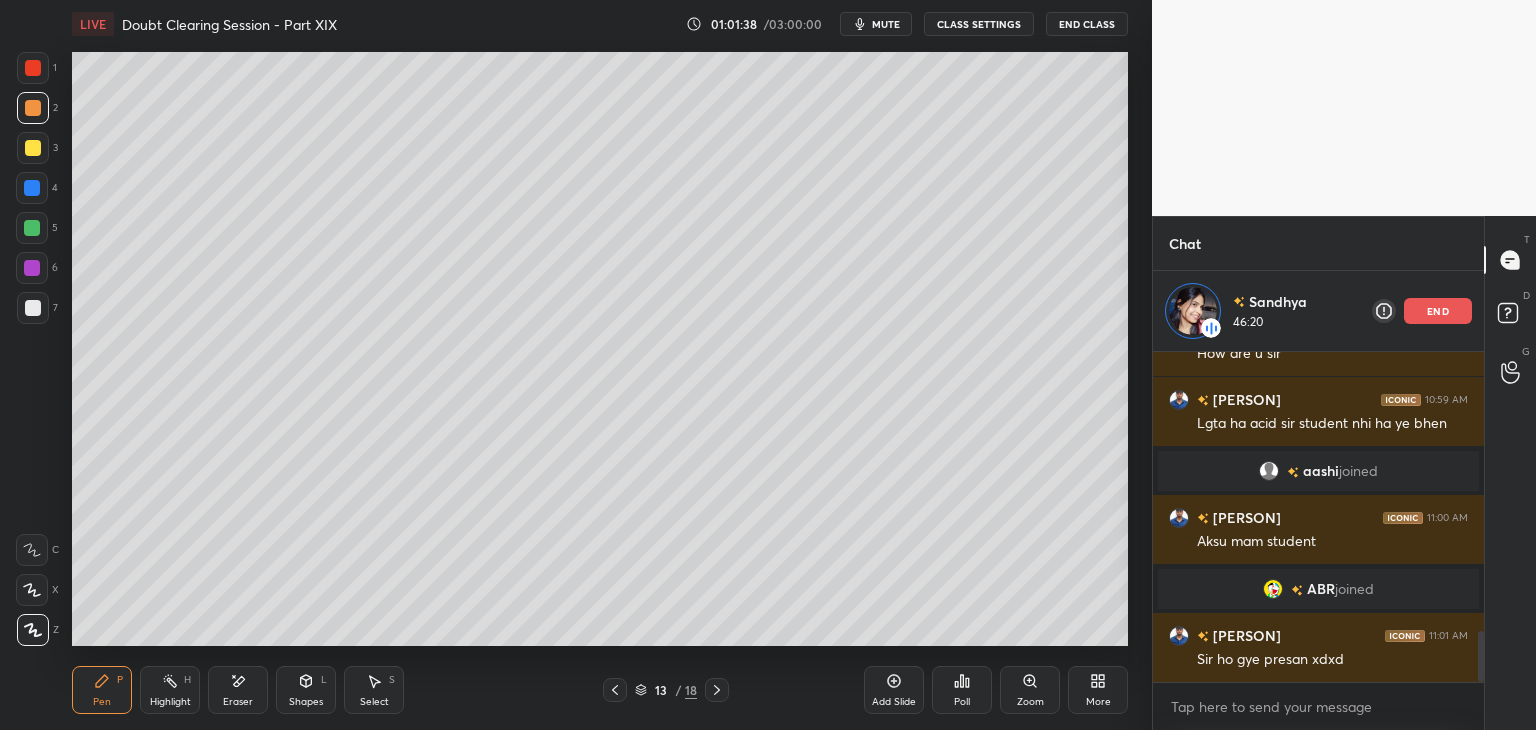 click at bounding box center [33, 68] 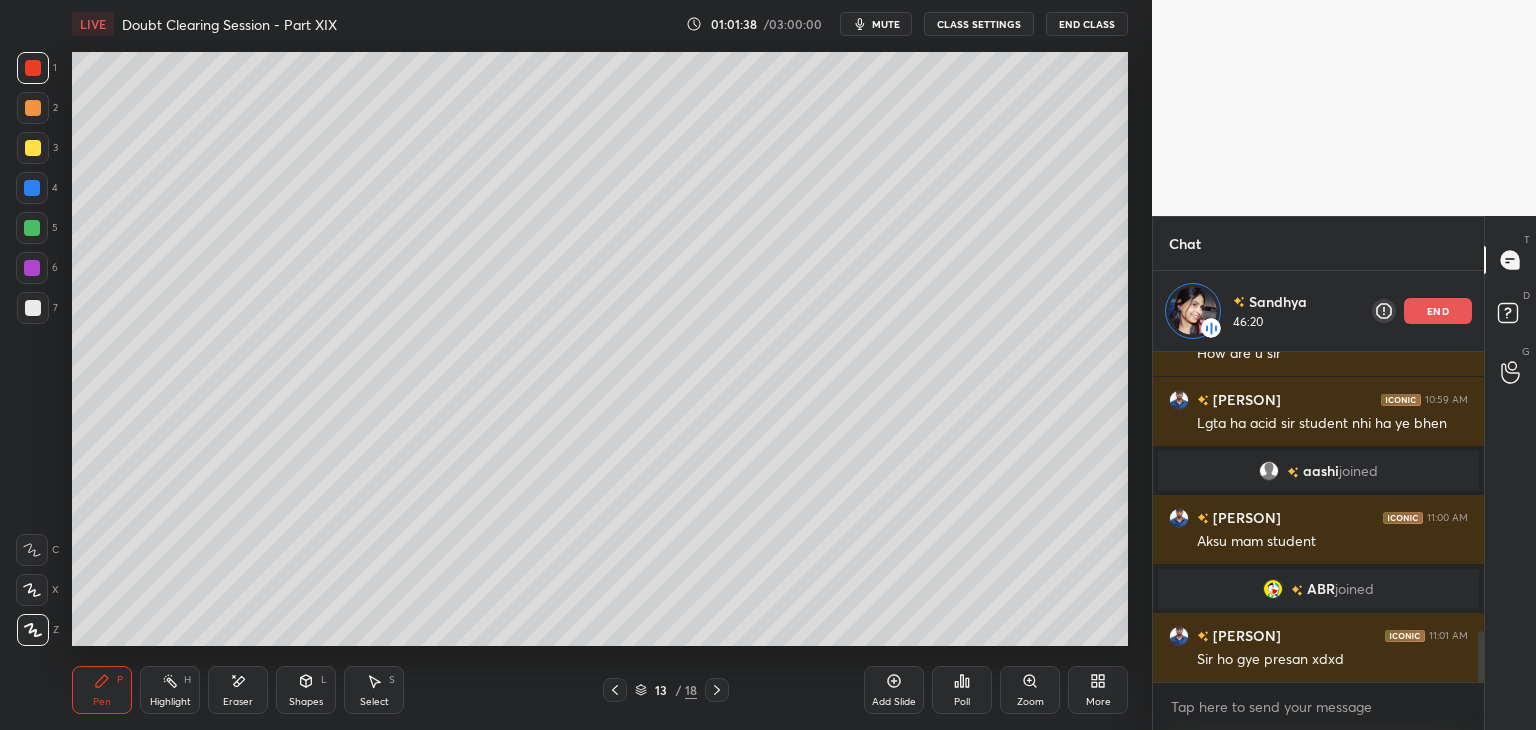 click on "2" at bounding box center (37, 112) 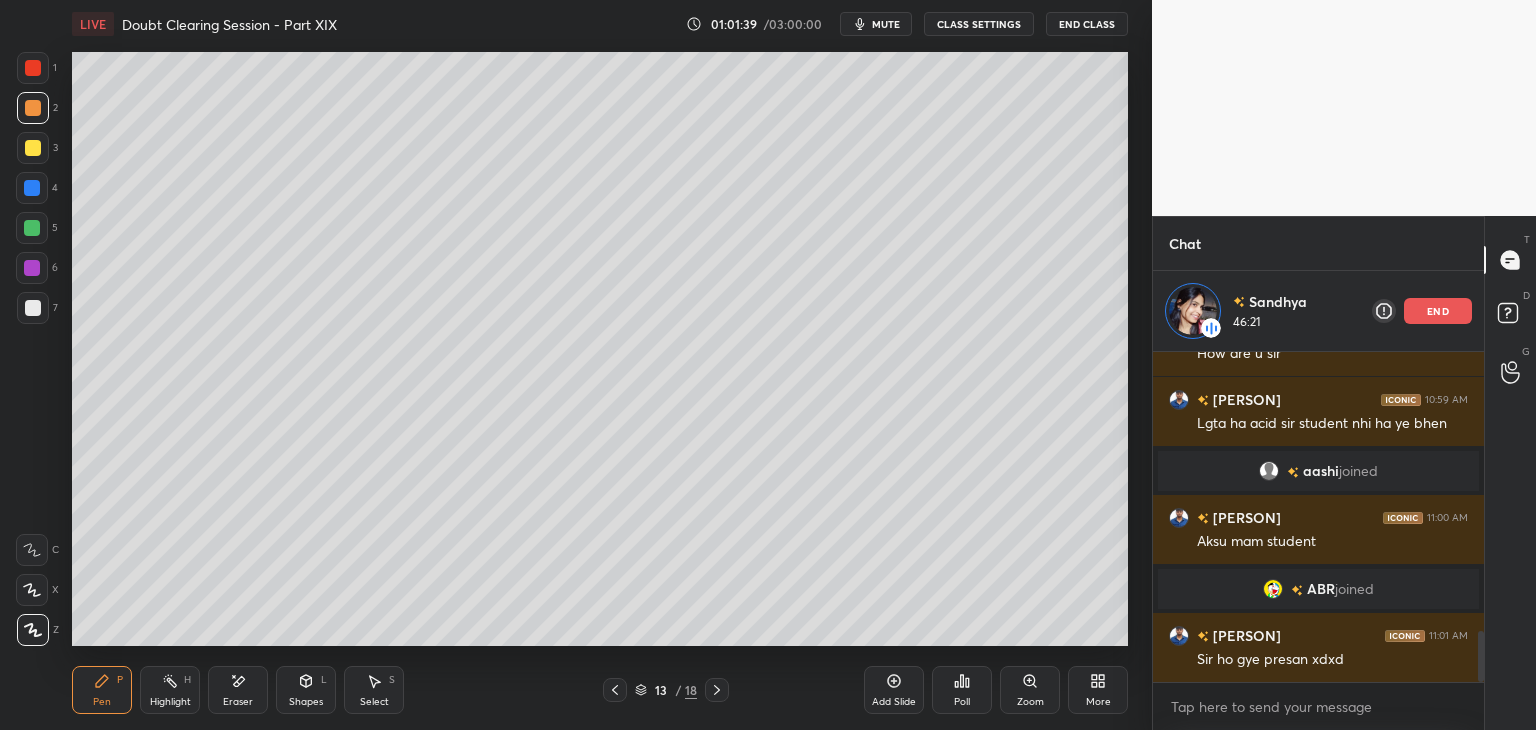 click on "1" at bounding box center [37, 72] 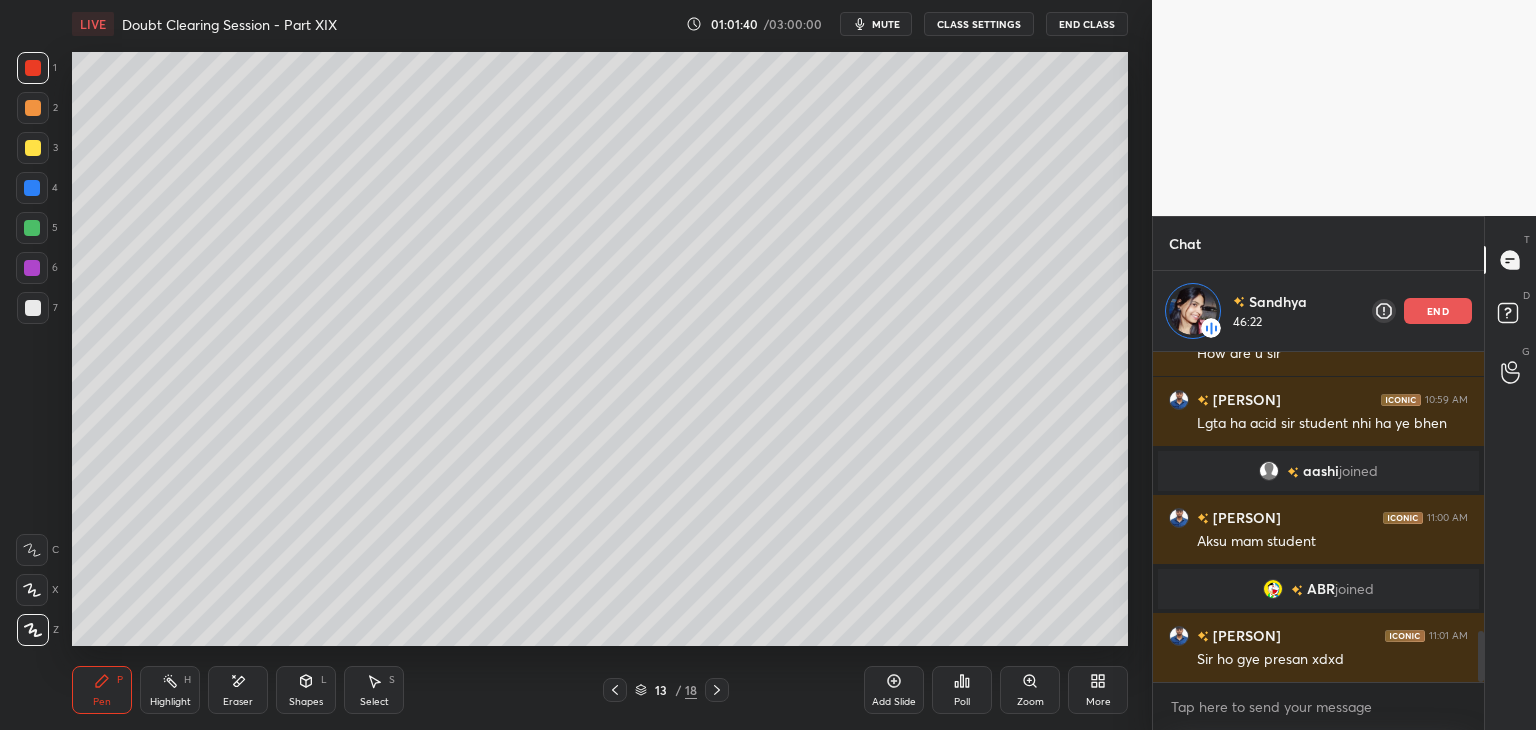 click on "Highlight H" at bounding box center (170, 690) 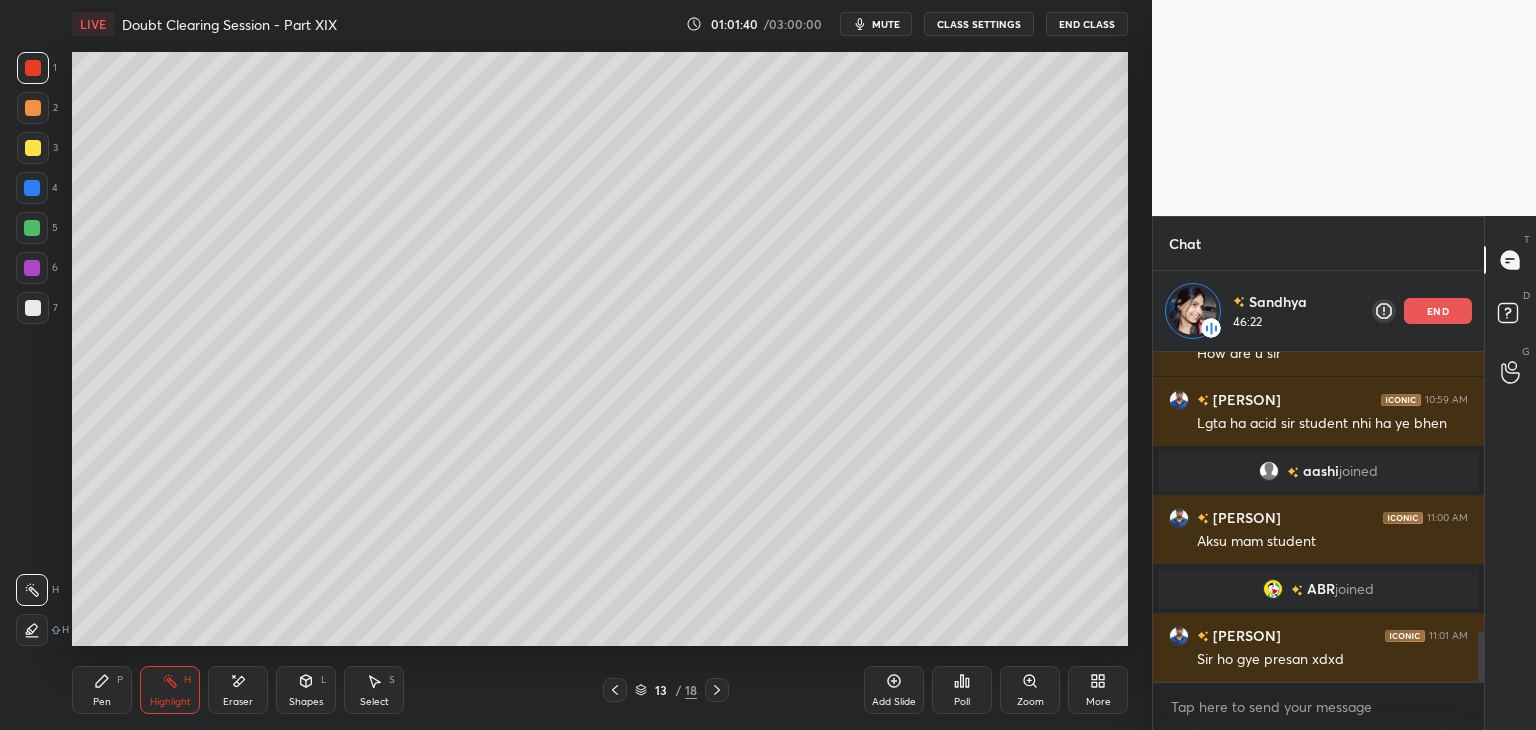 click on "Pen" at bounding box center [102, 702] 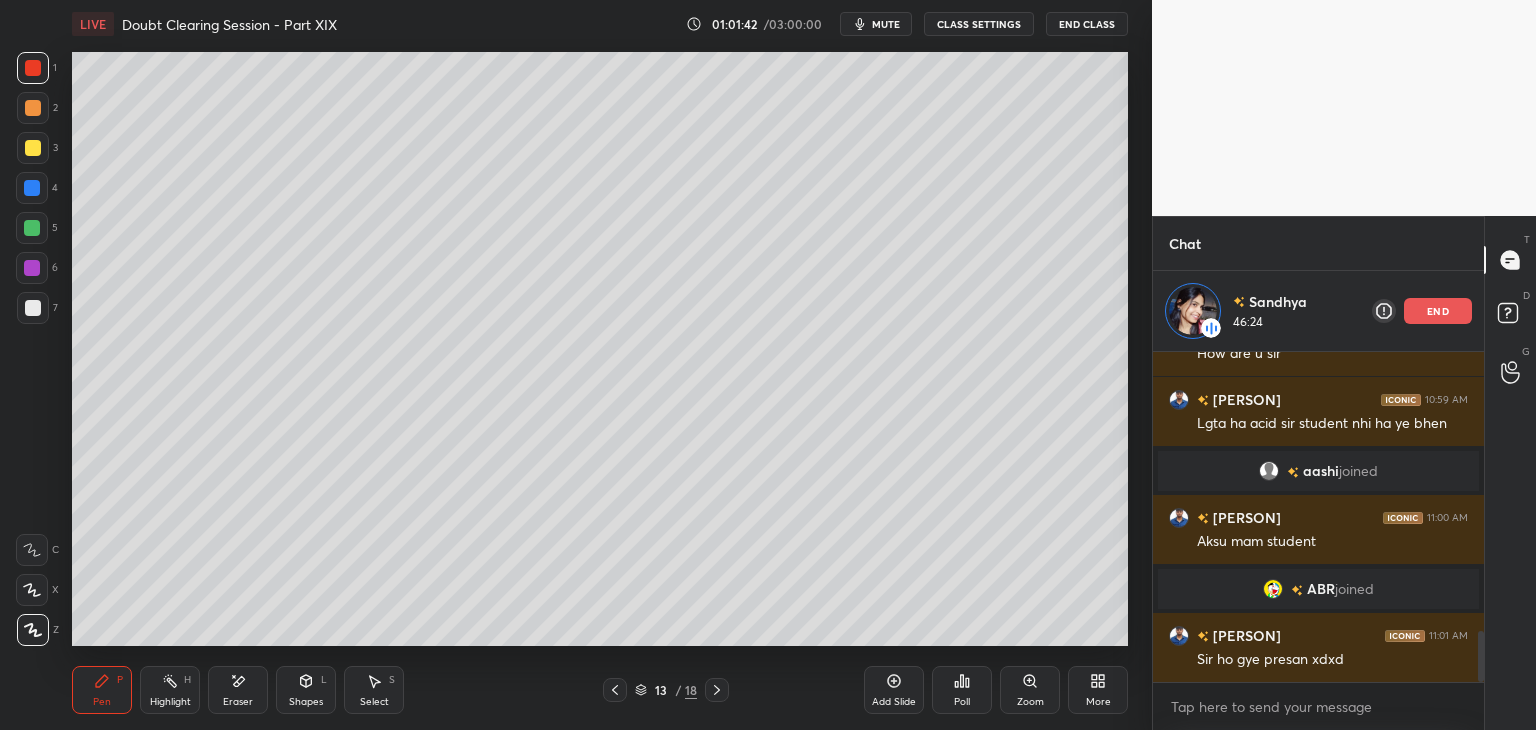 click on "1 2 3 4 5 6 7 C X Z E E Erase all   H H" at bounding box center (32, 349) 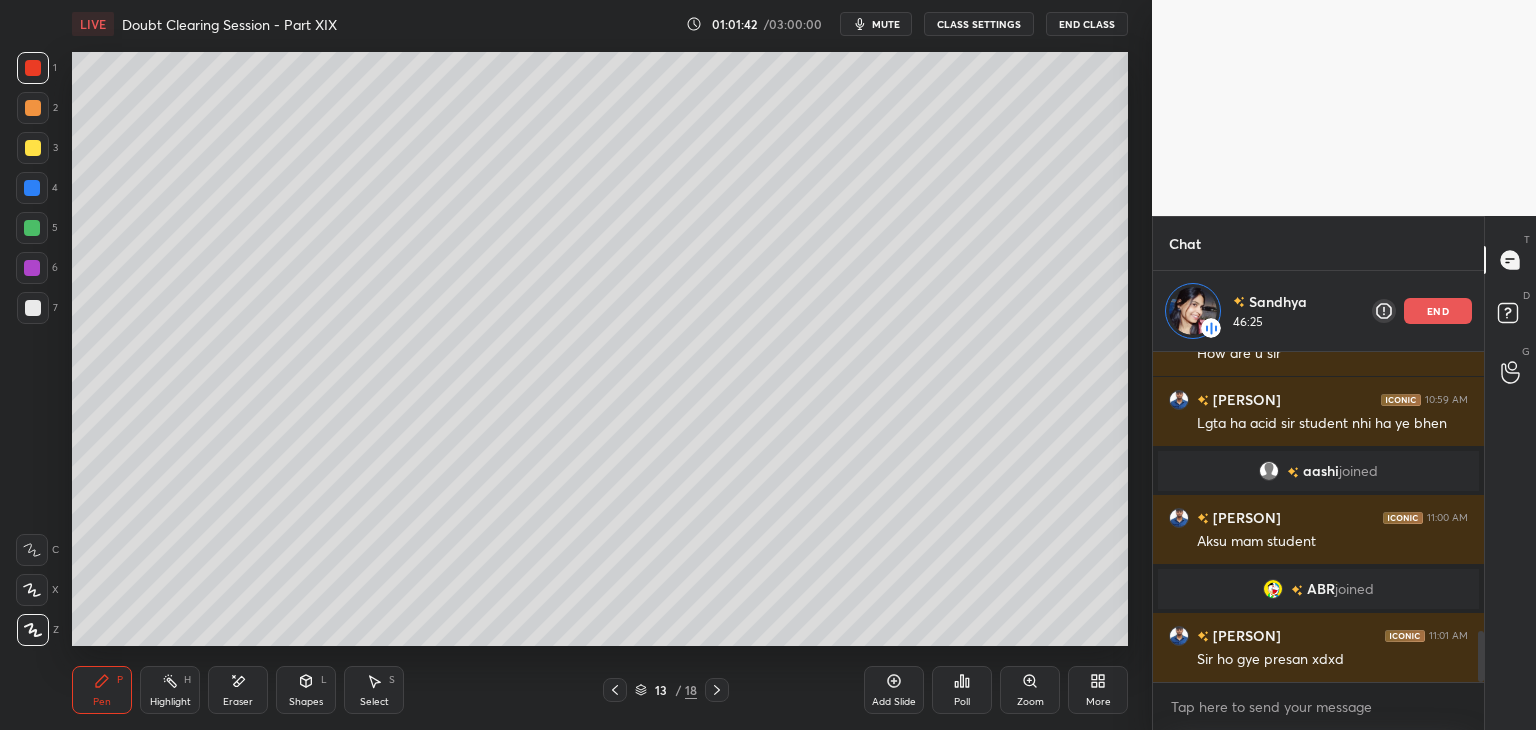 click at bounding box center [32, 228] 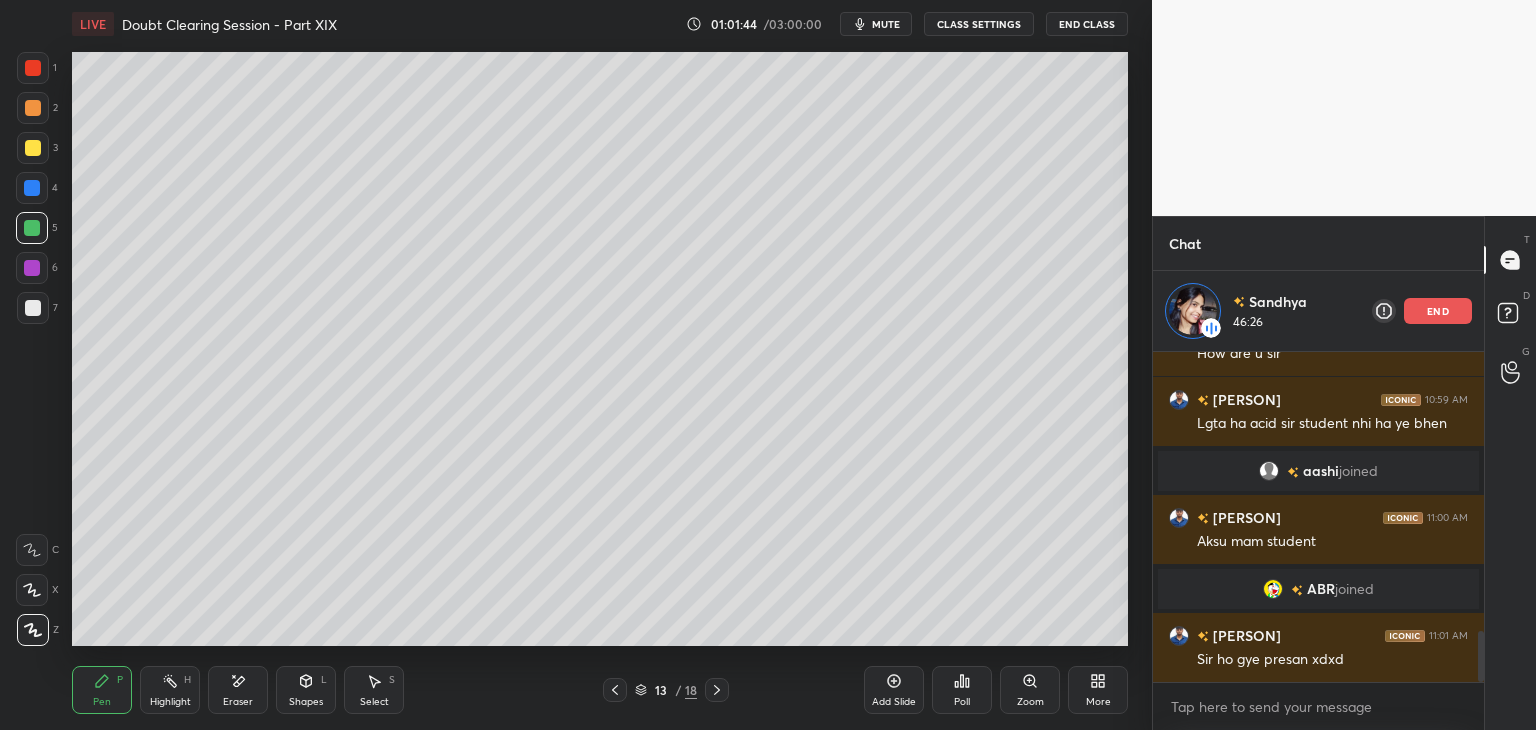 click on "Pen P Highlight H Eraser Shapes L Select S 13 / 18 Add Slide Poll Zoom More" at bounding box center (600, 690) 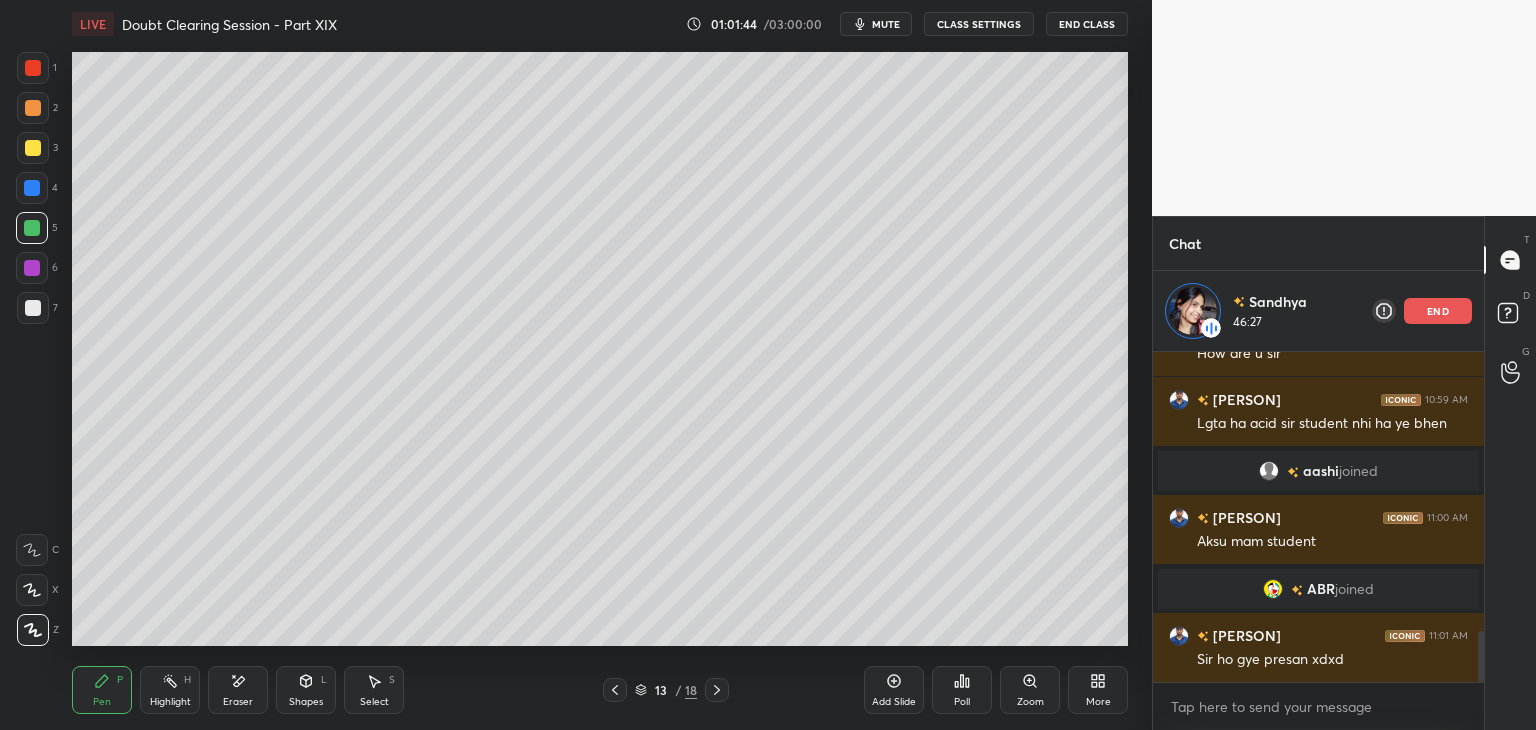 click on "Pen P" at bounding box center [102, 690] 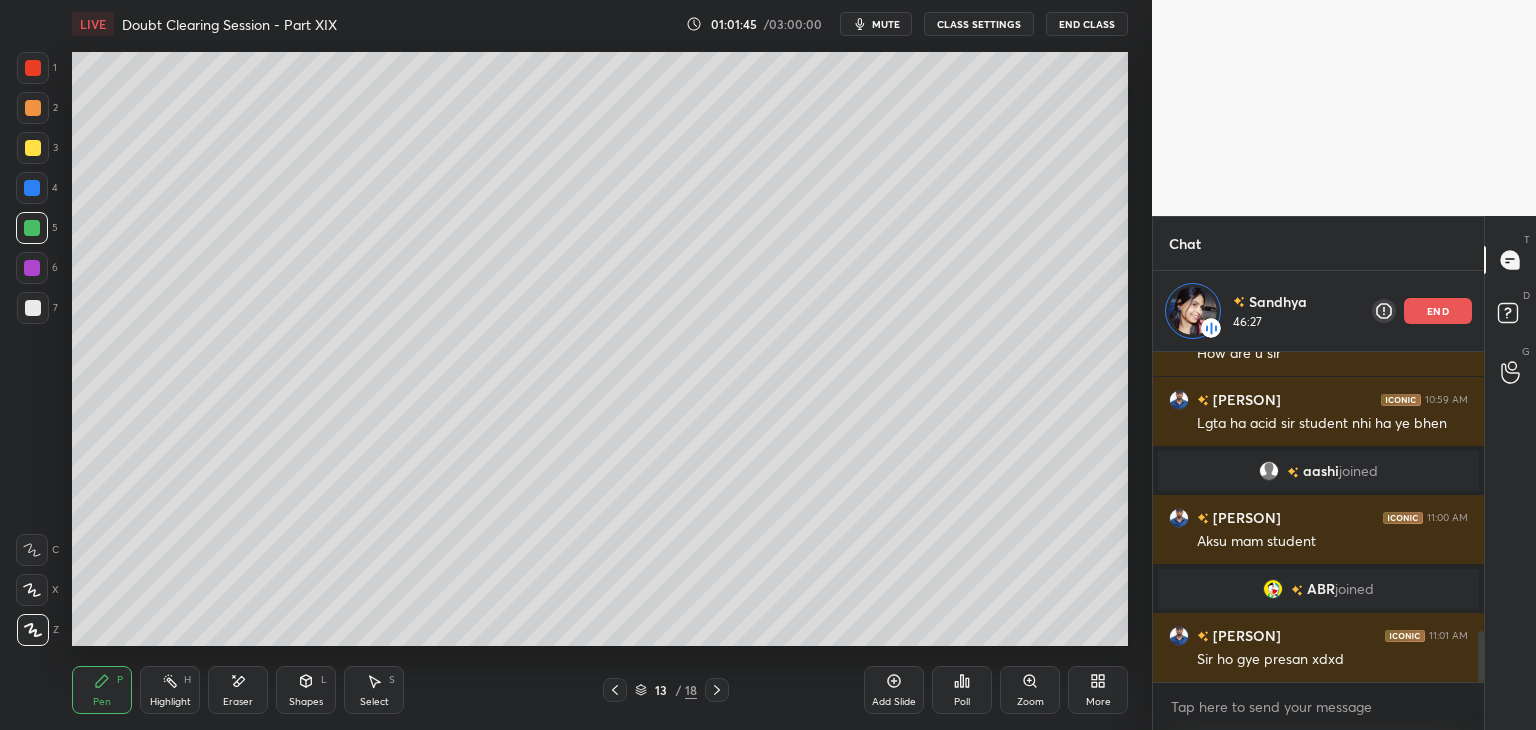 click on "Highlight H" at bounding box center [170, 690] 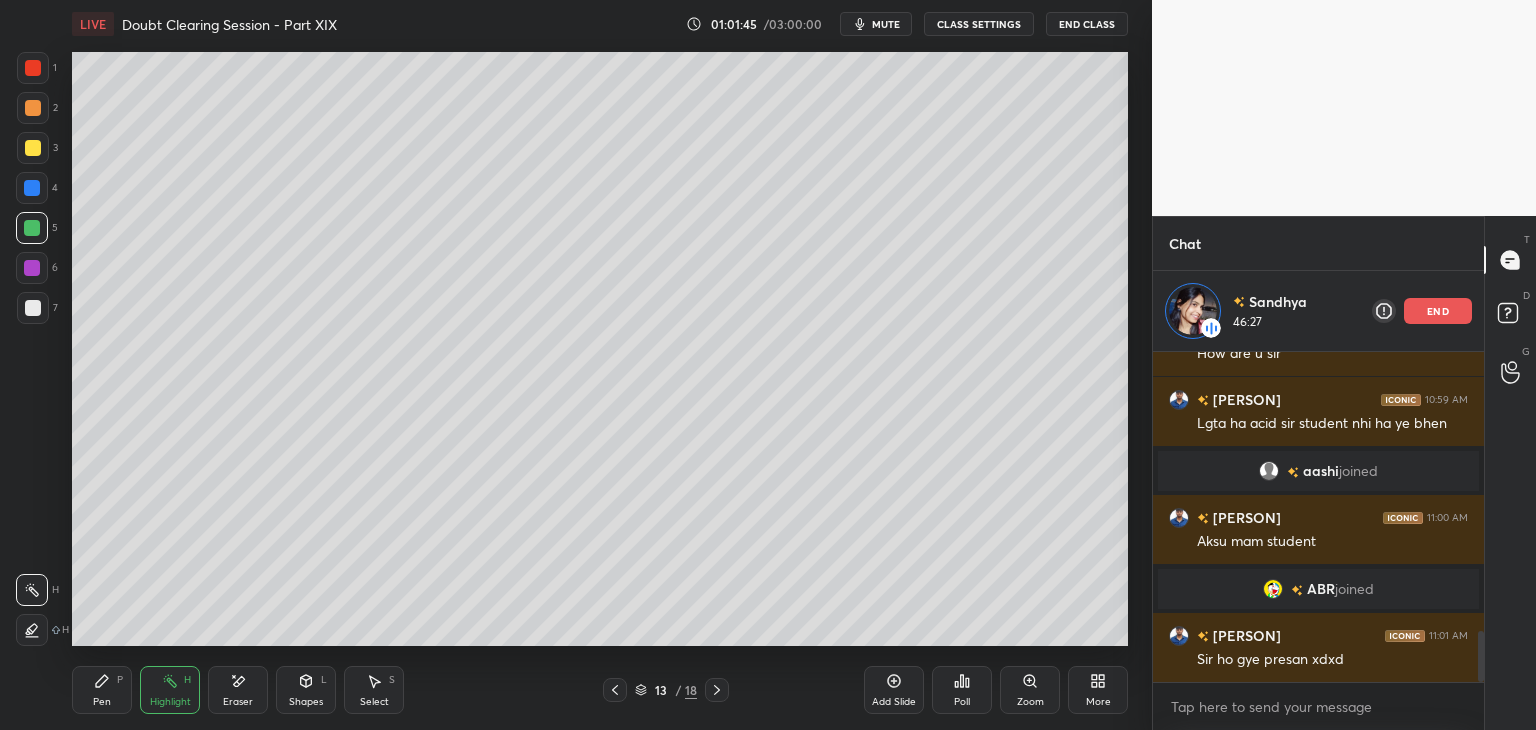 click on "Pen P" at bounding box center [102, 690] 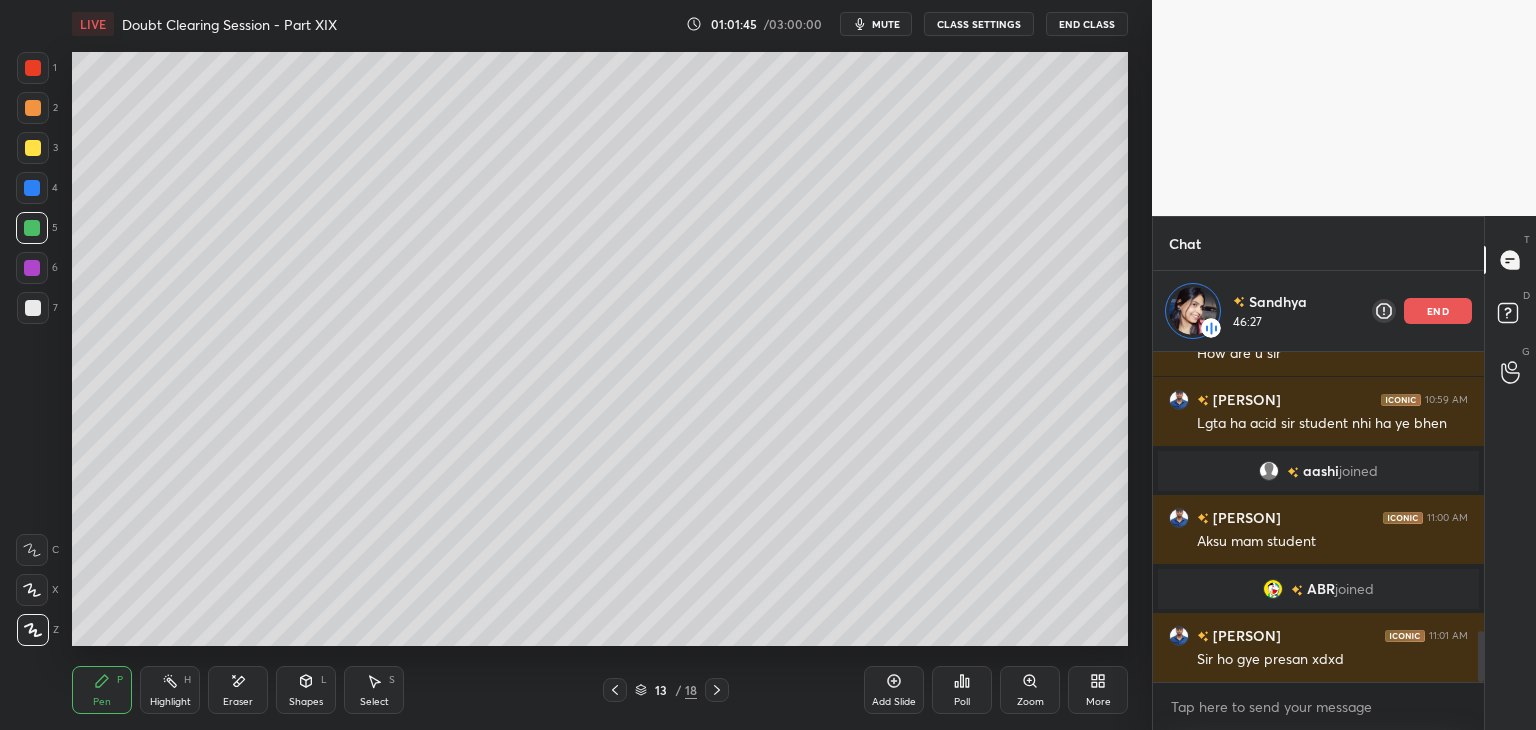 click on "Highlight H" at bounding box center [170, 690] 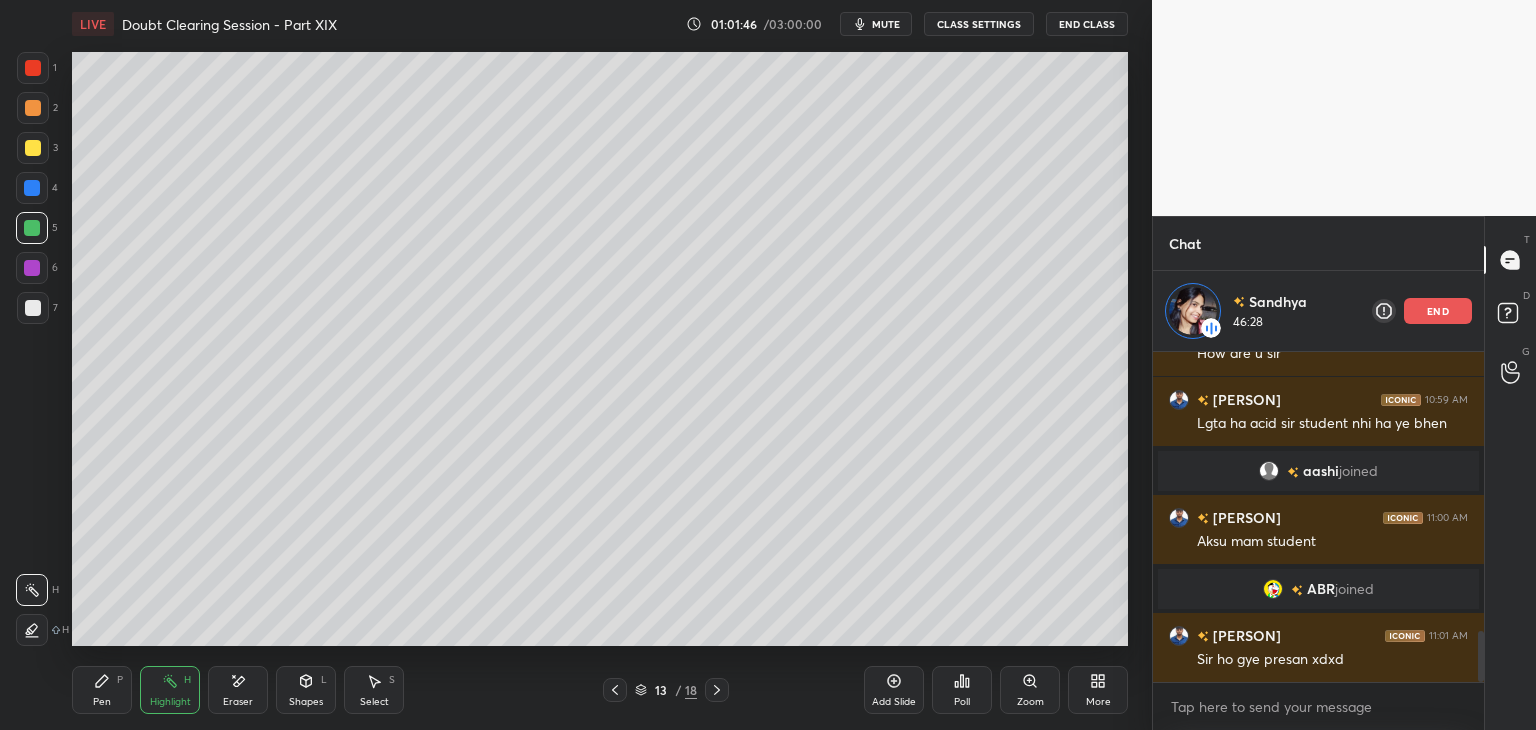 click on "Pen P" at bounding box center (102, 690) 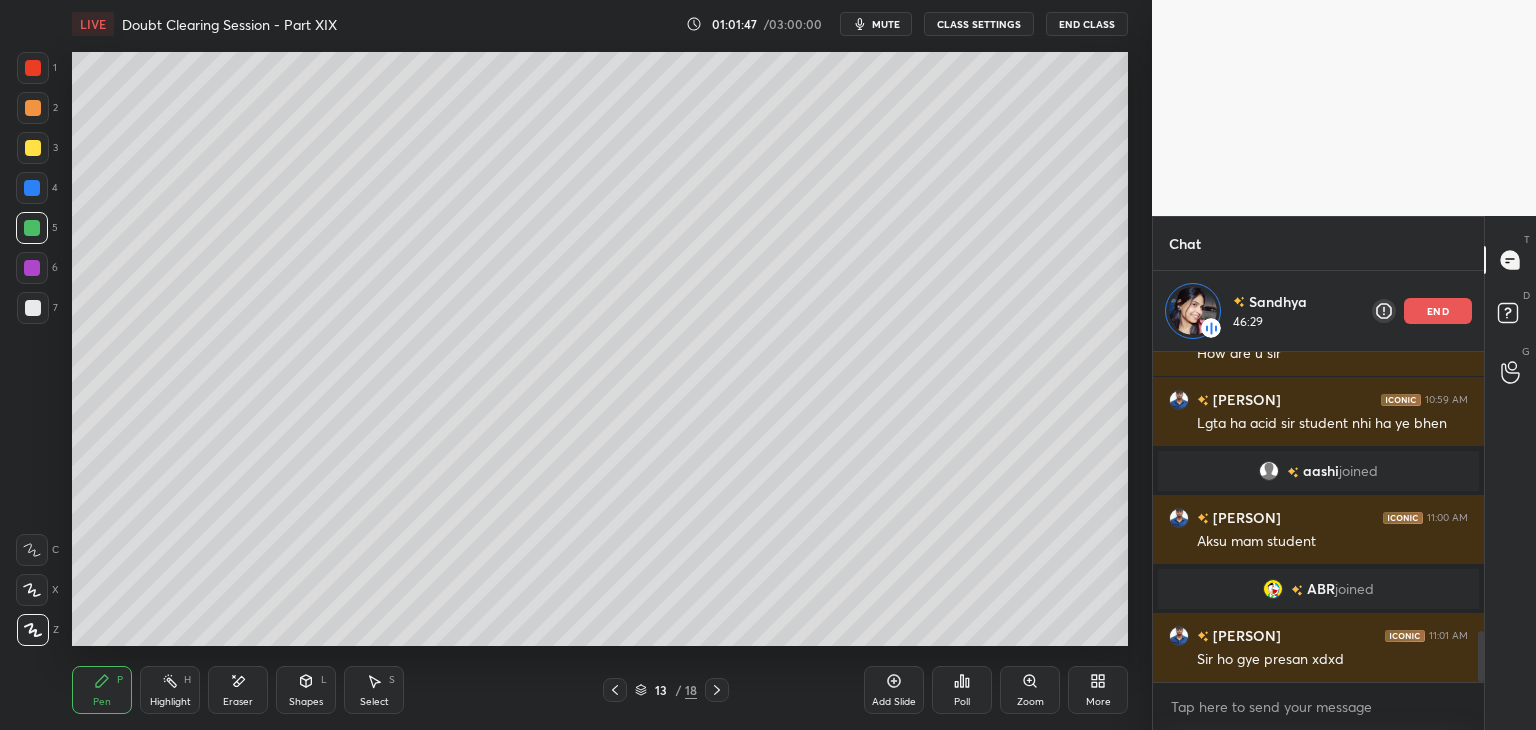 click on "Highlight" at bounding box center [170, 702] 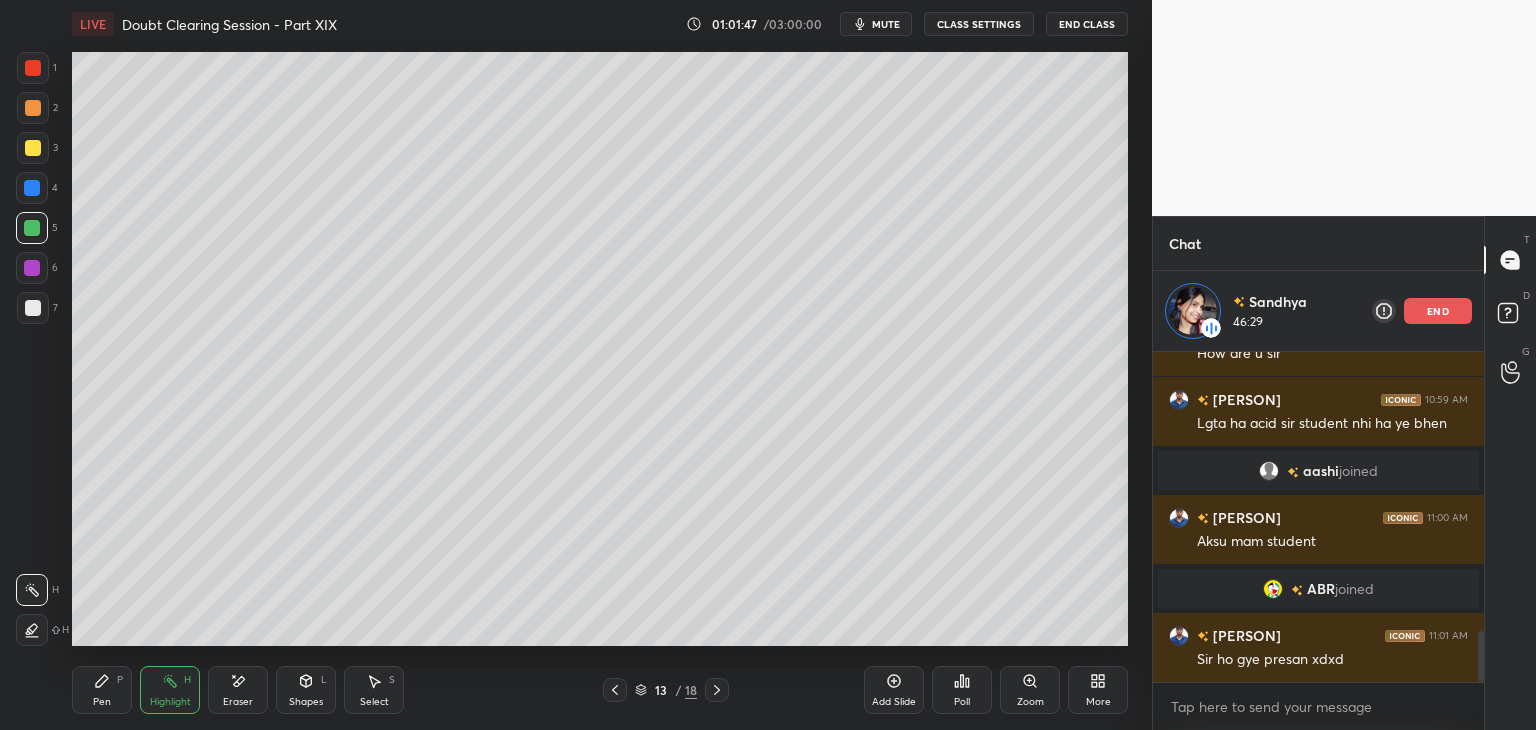 click on "Pen P" at bounding box center (102, 690) 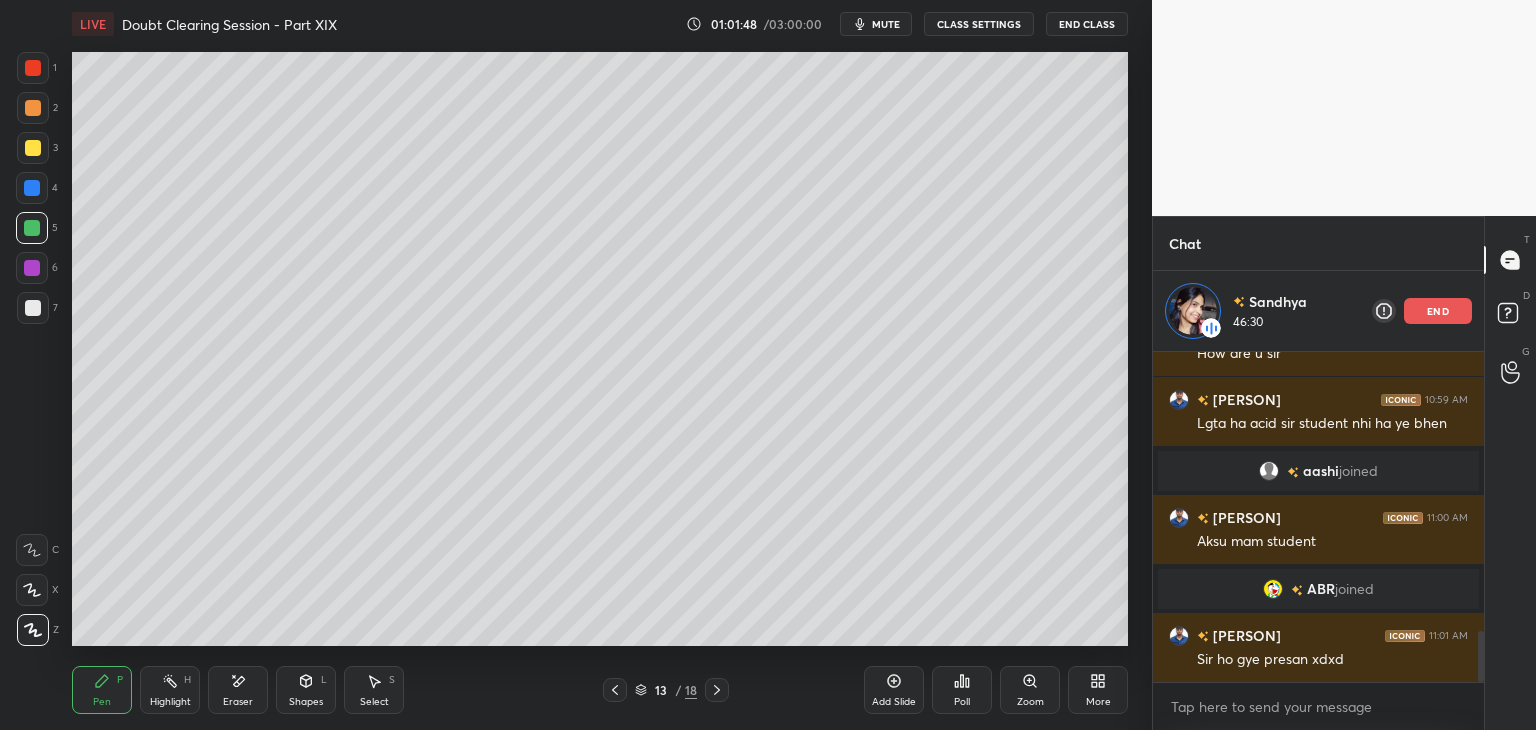 click at bounding box center [32, 268] 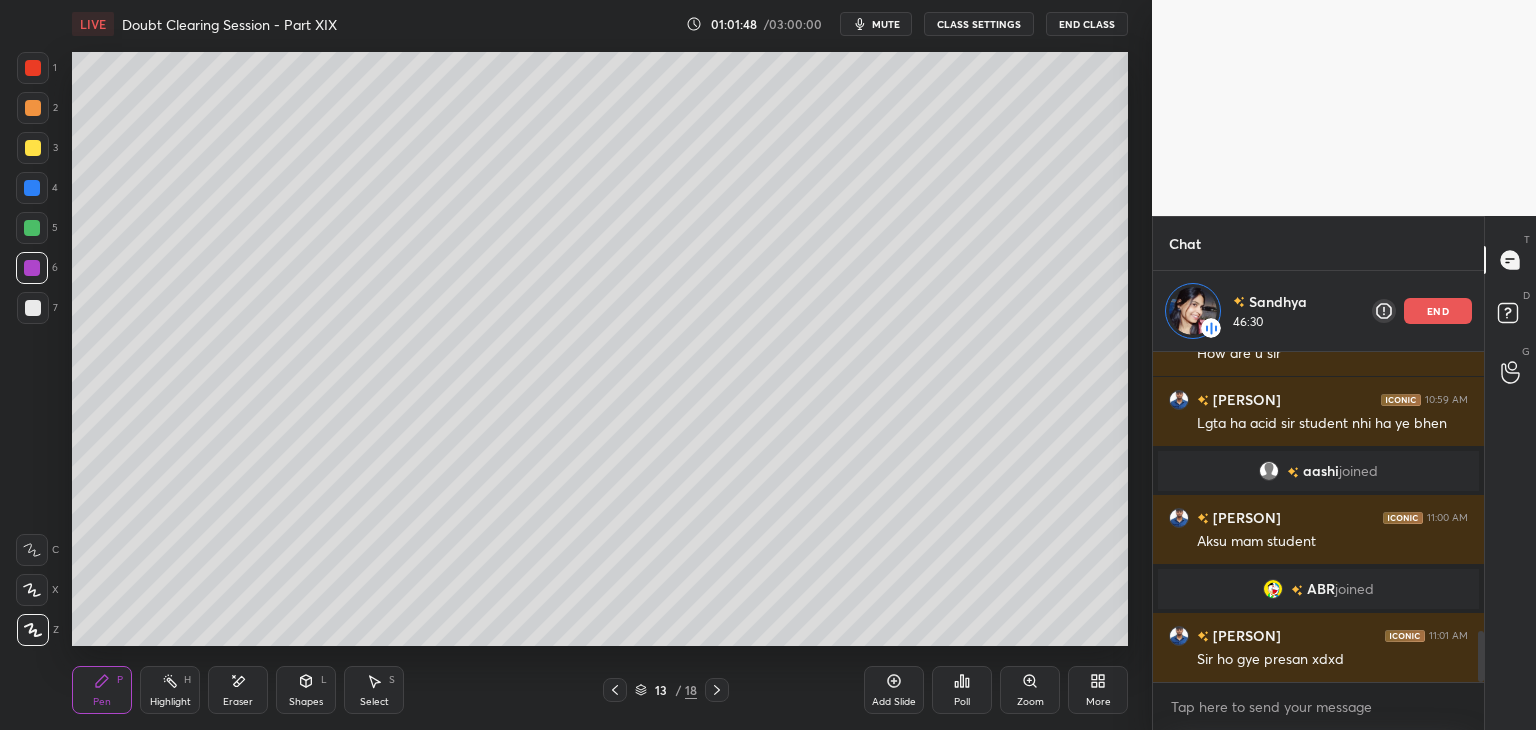 click on "7" at bounding box center (37, 308) 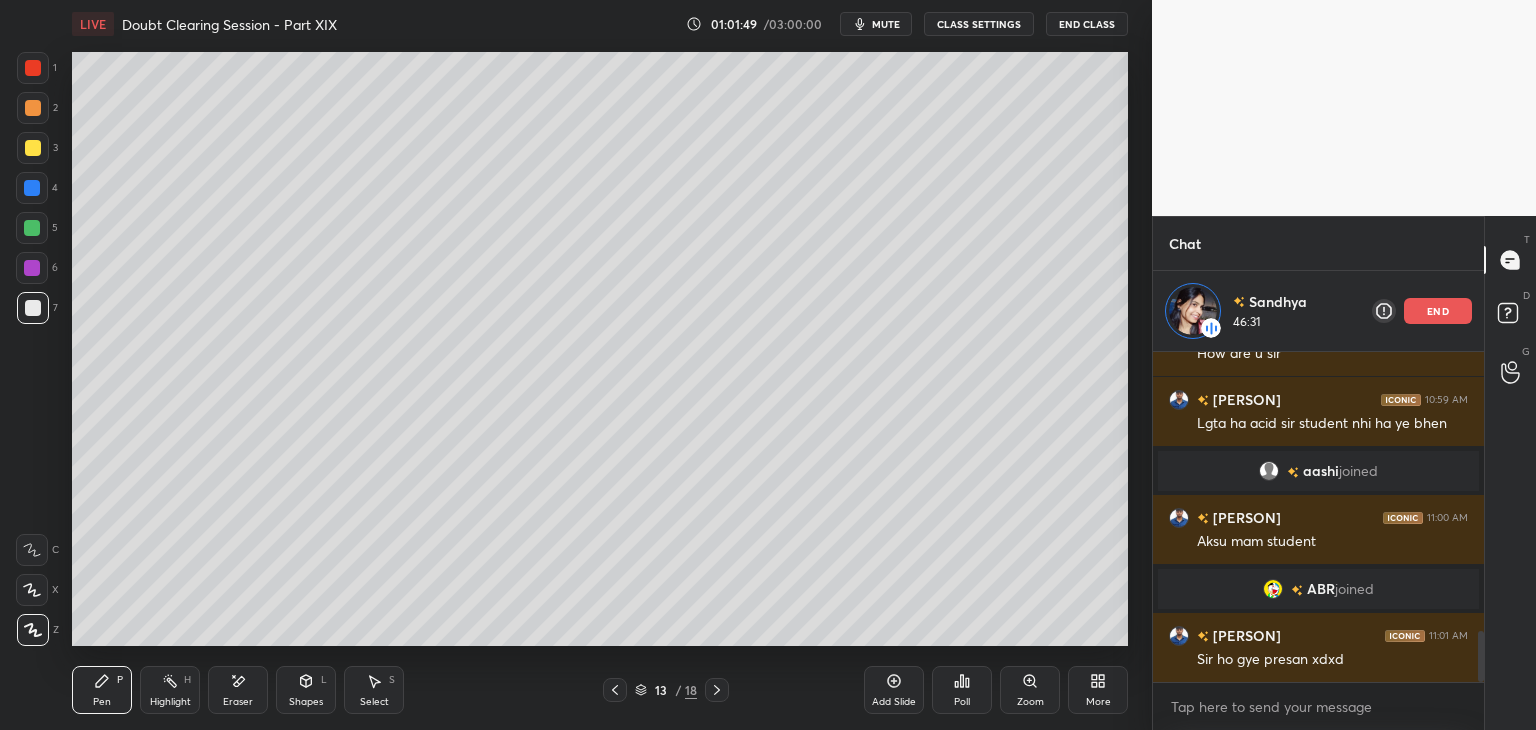 click at bounding box center [32, 268] 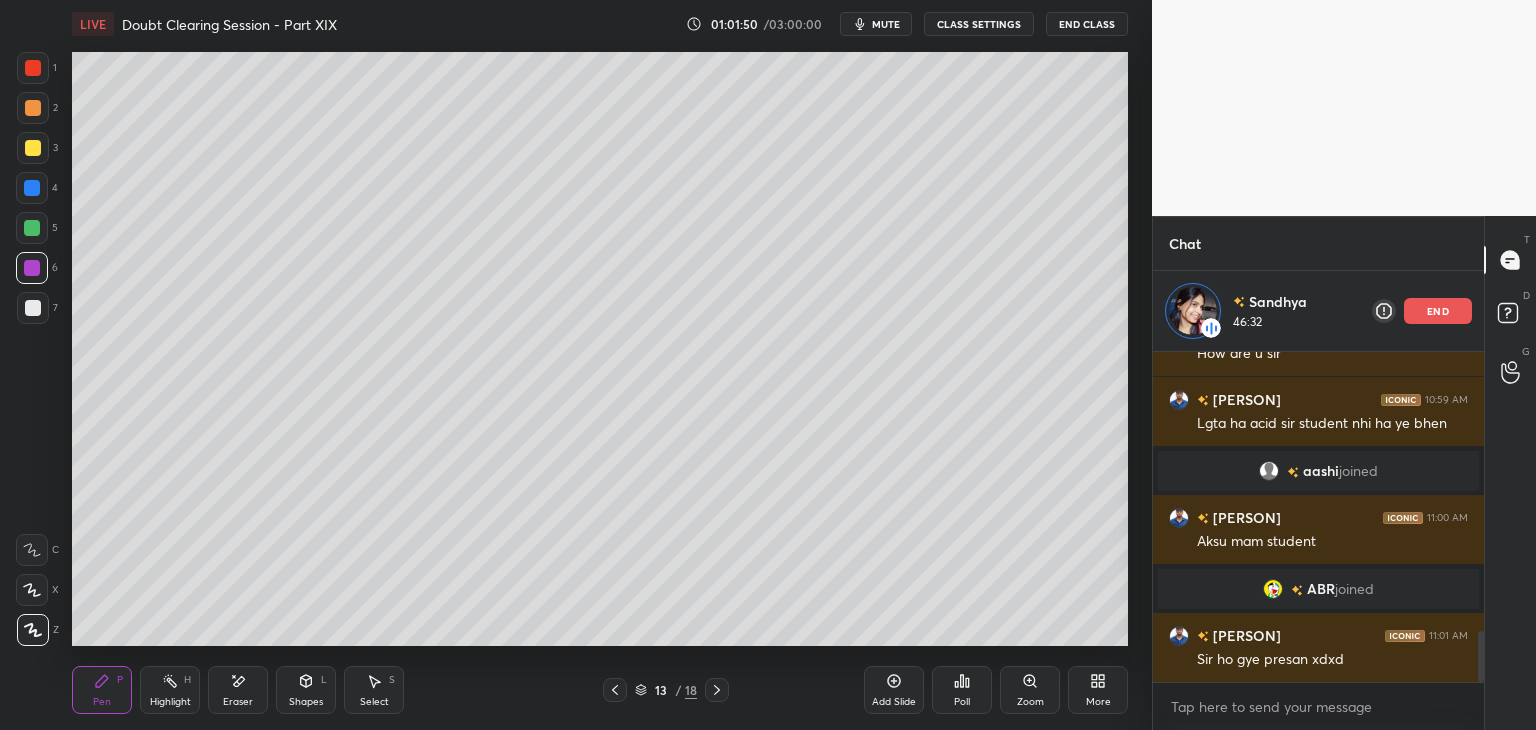 click on "Highlight" at bounding box center (170, 702) 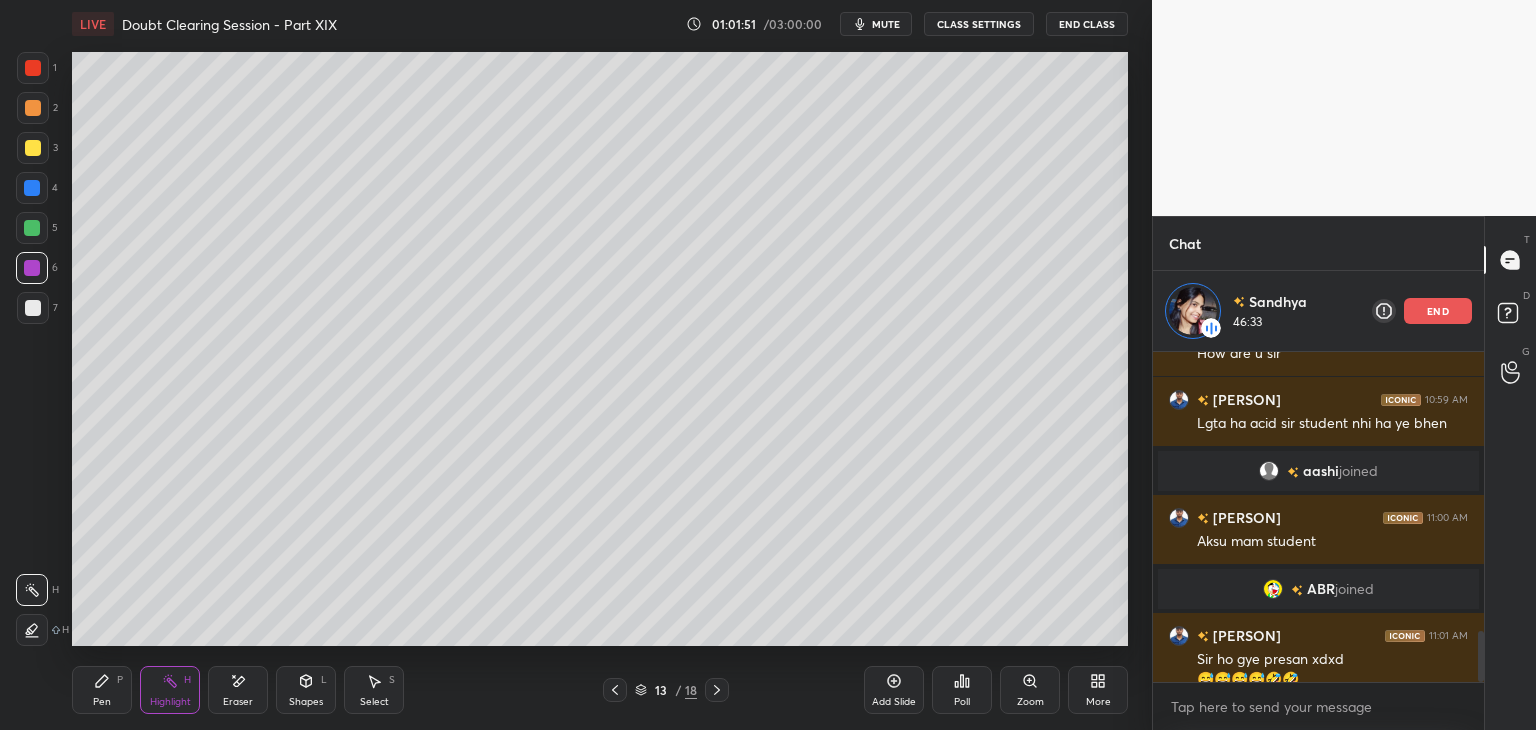 scroll, scrollTop: 1839, scrollLeft: 0, axis: vertical 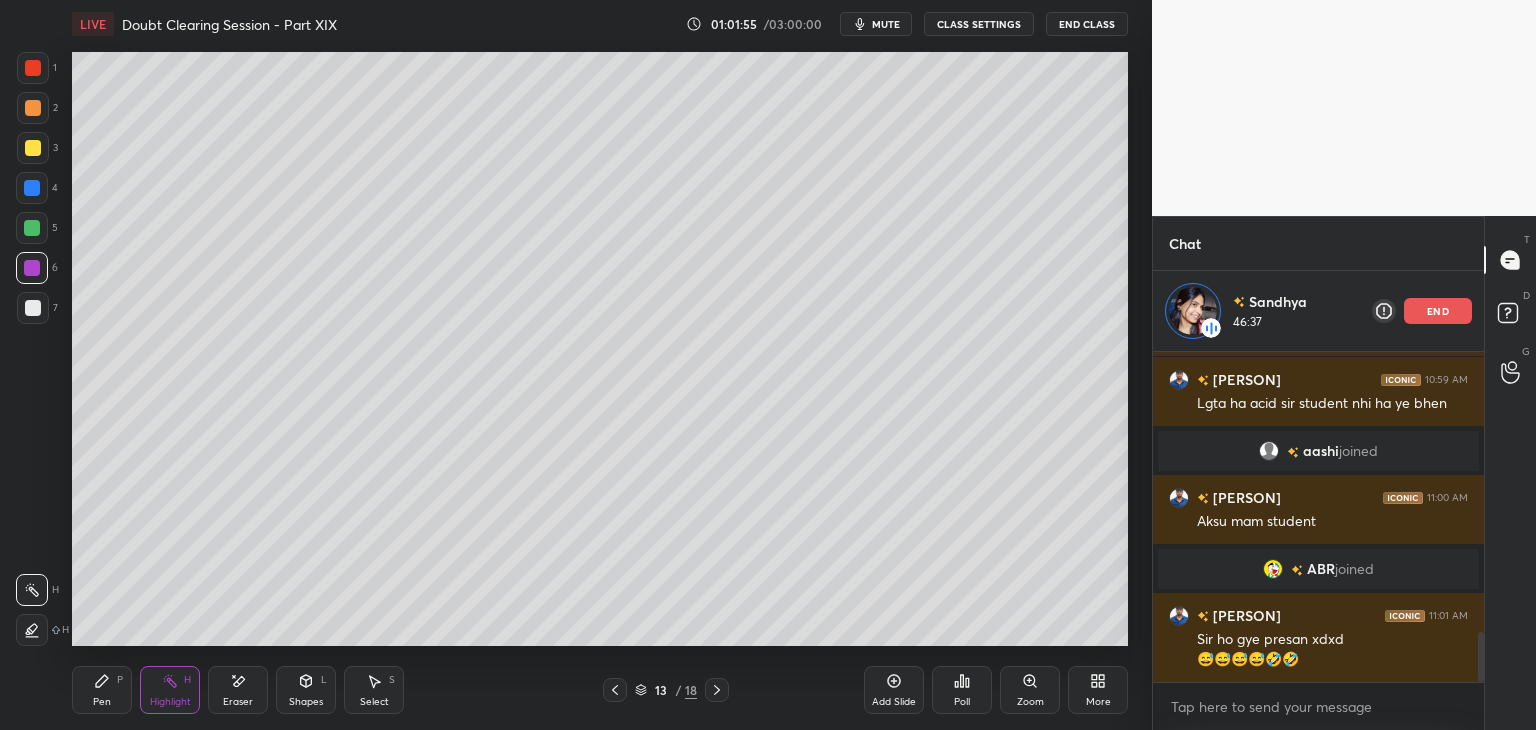 click on "Pen" at bounding box center (102, 702) 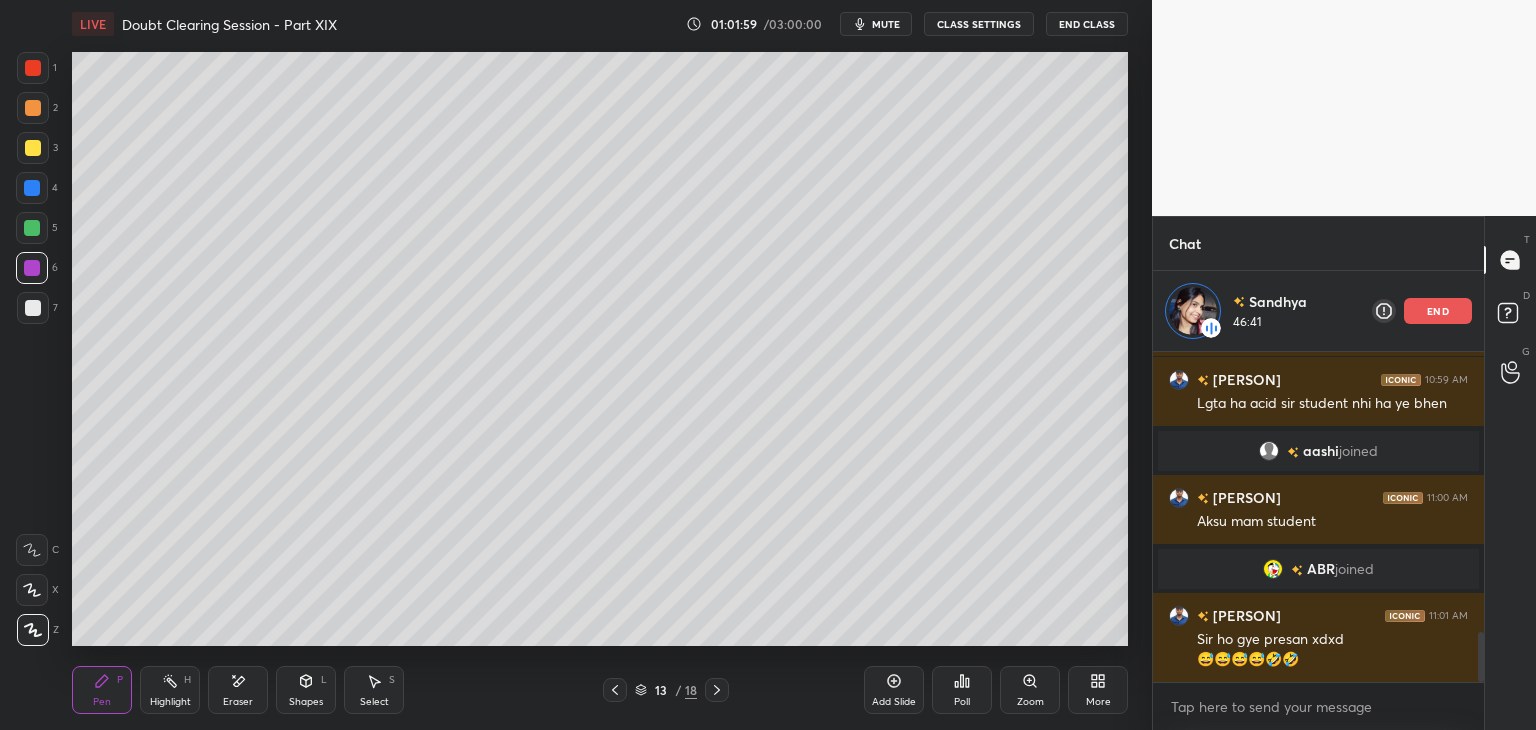 click on "Highlight H" at bounding box center [170, 690] 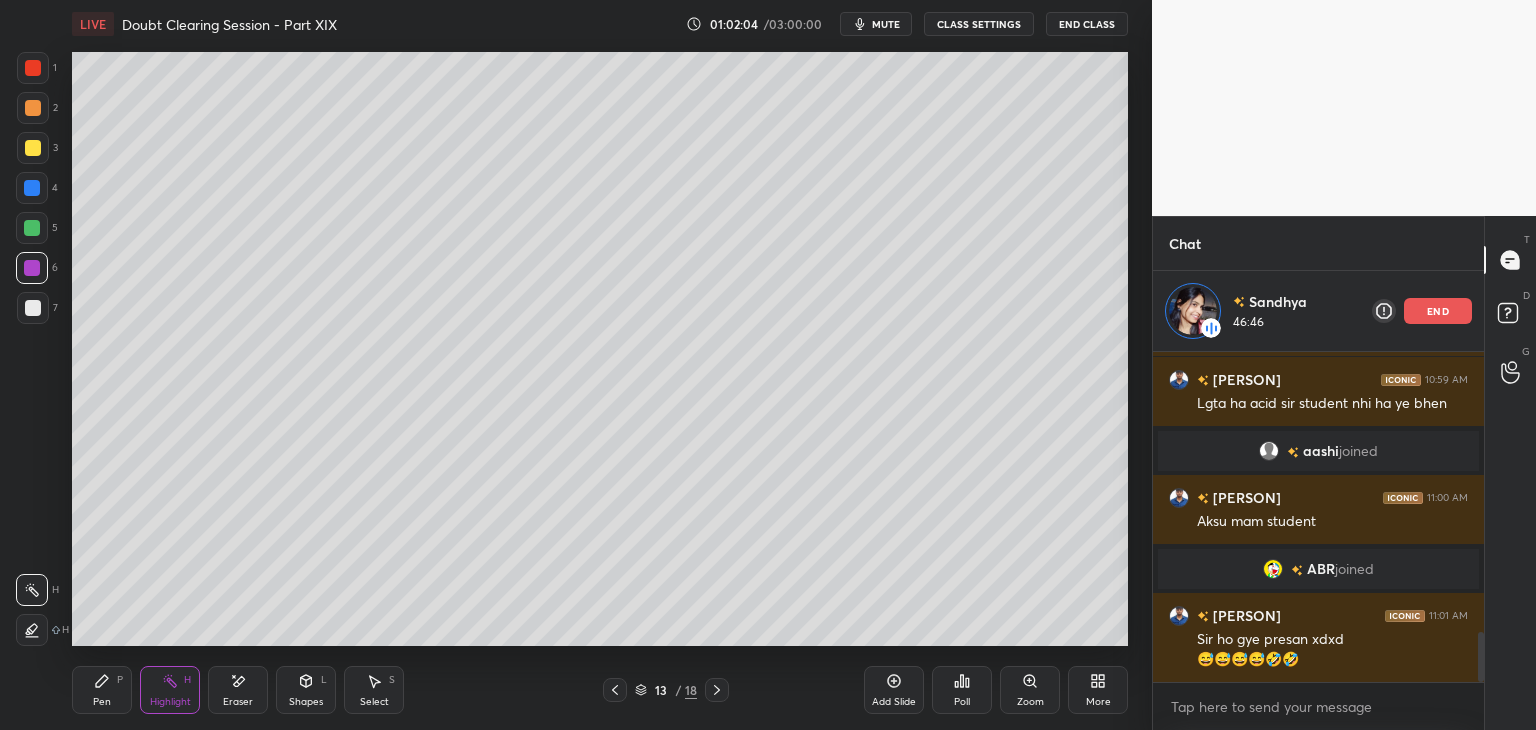 click on "Eraser" at bounding box center (238, 690) 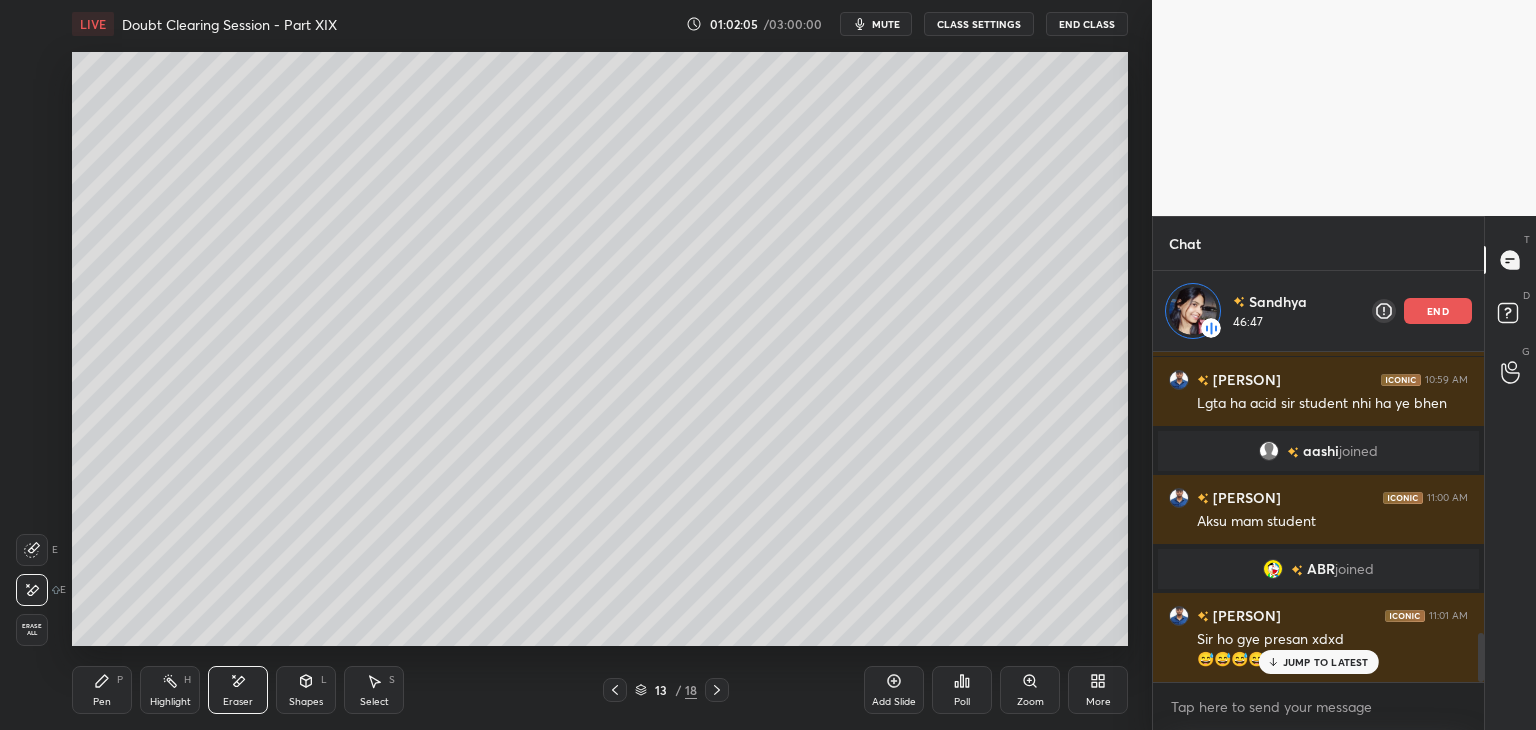 scroll, scrollTop: 1908, scrollLeft: 0, axis: vertical 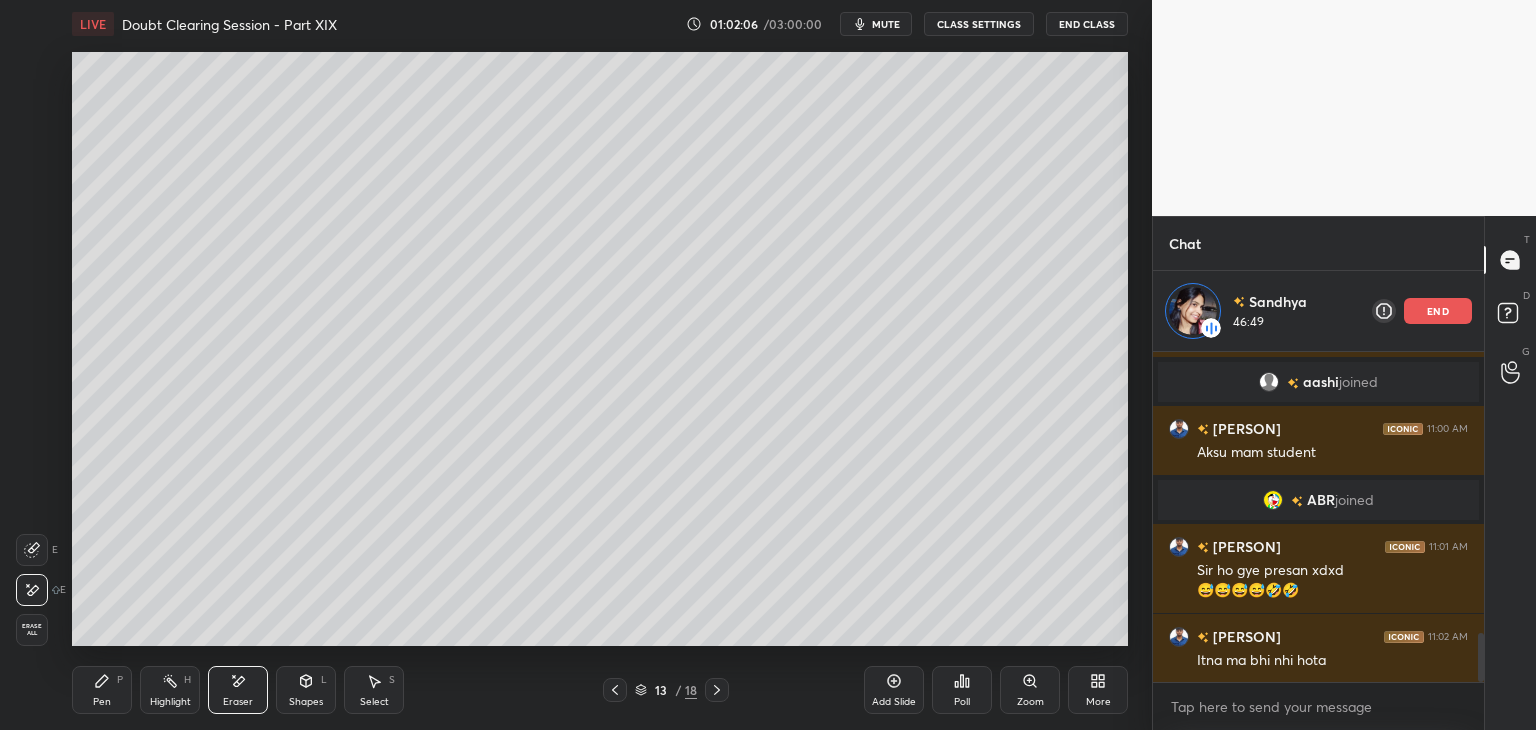 click on "Highlight H" at bounding box center (170, 690) 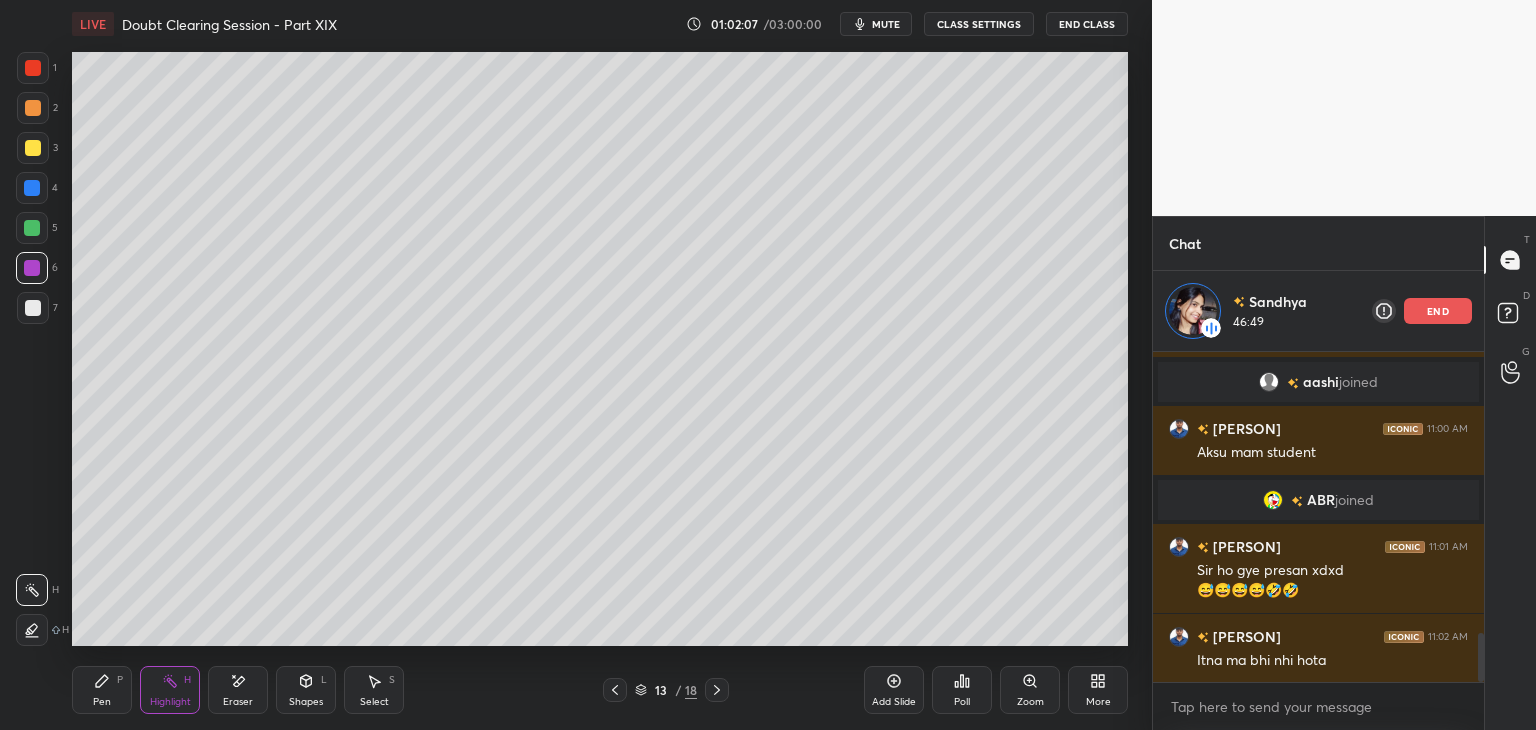 click on "Pen P" at bounding box center (102, 690) 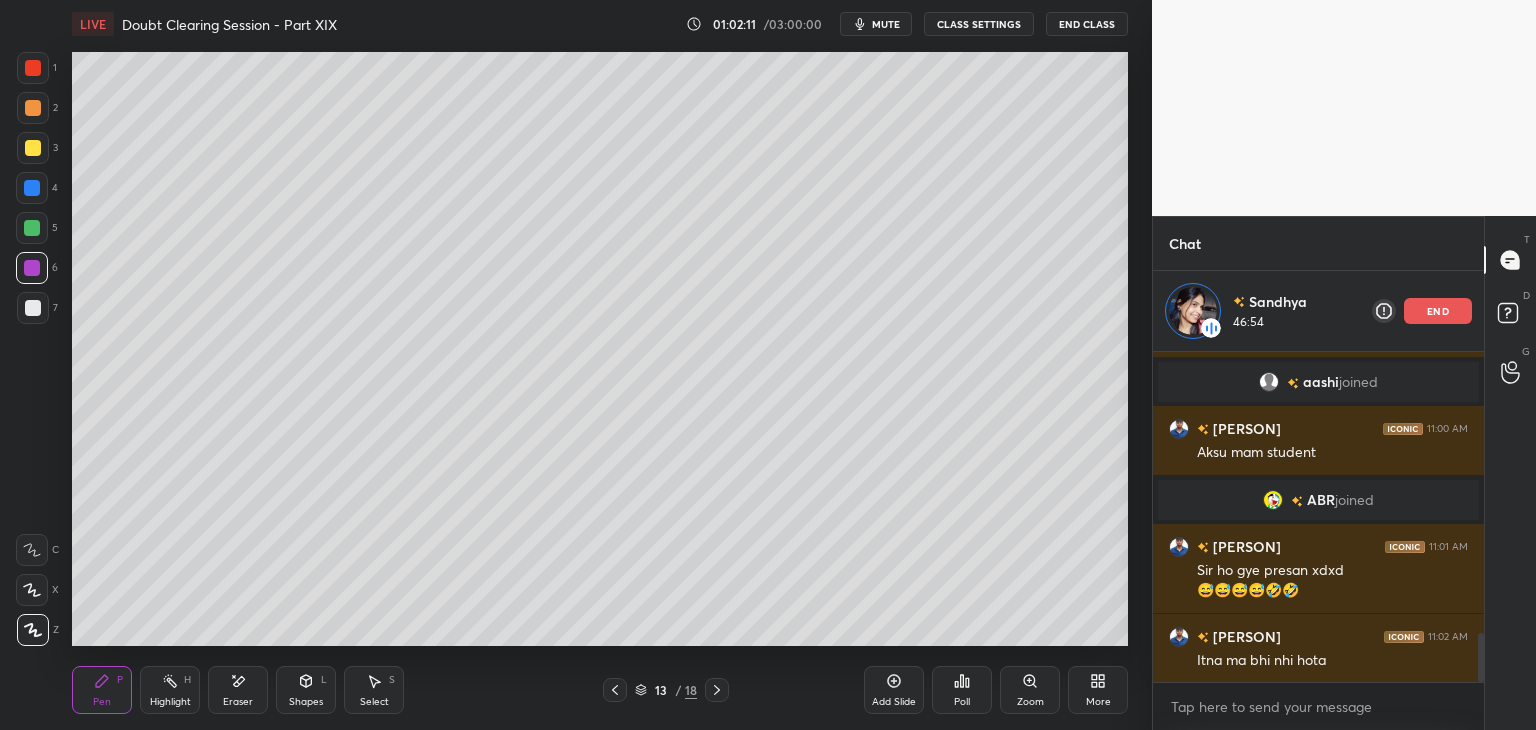 click on "2" at bounding box center (37, 112) 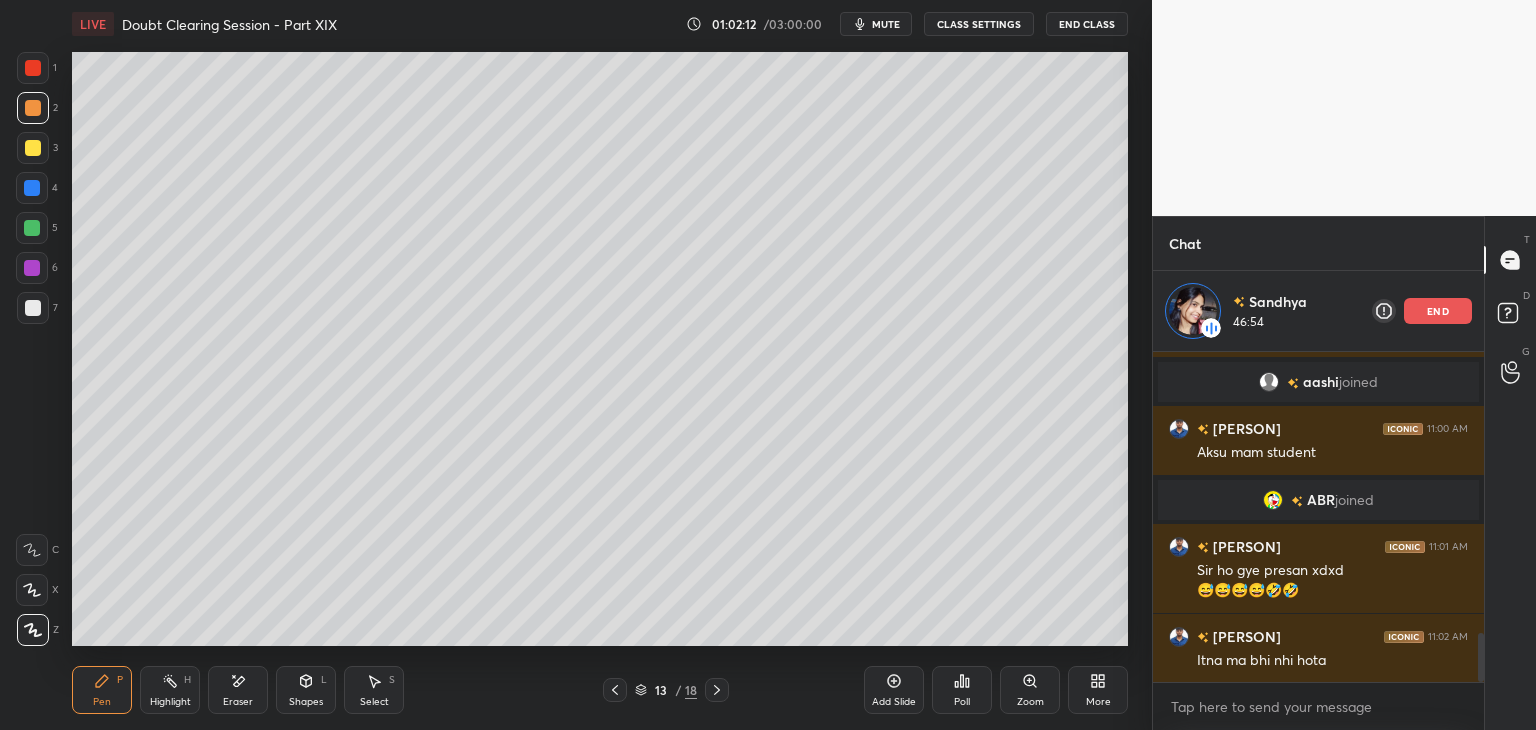 click at bounding box center [33, 108] 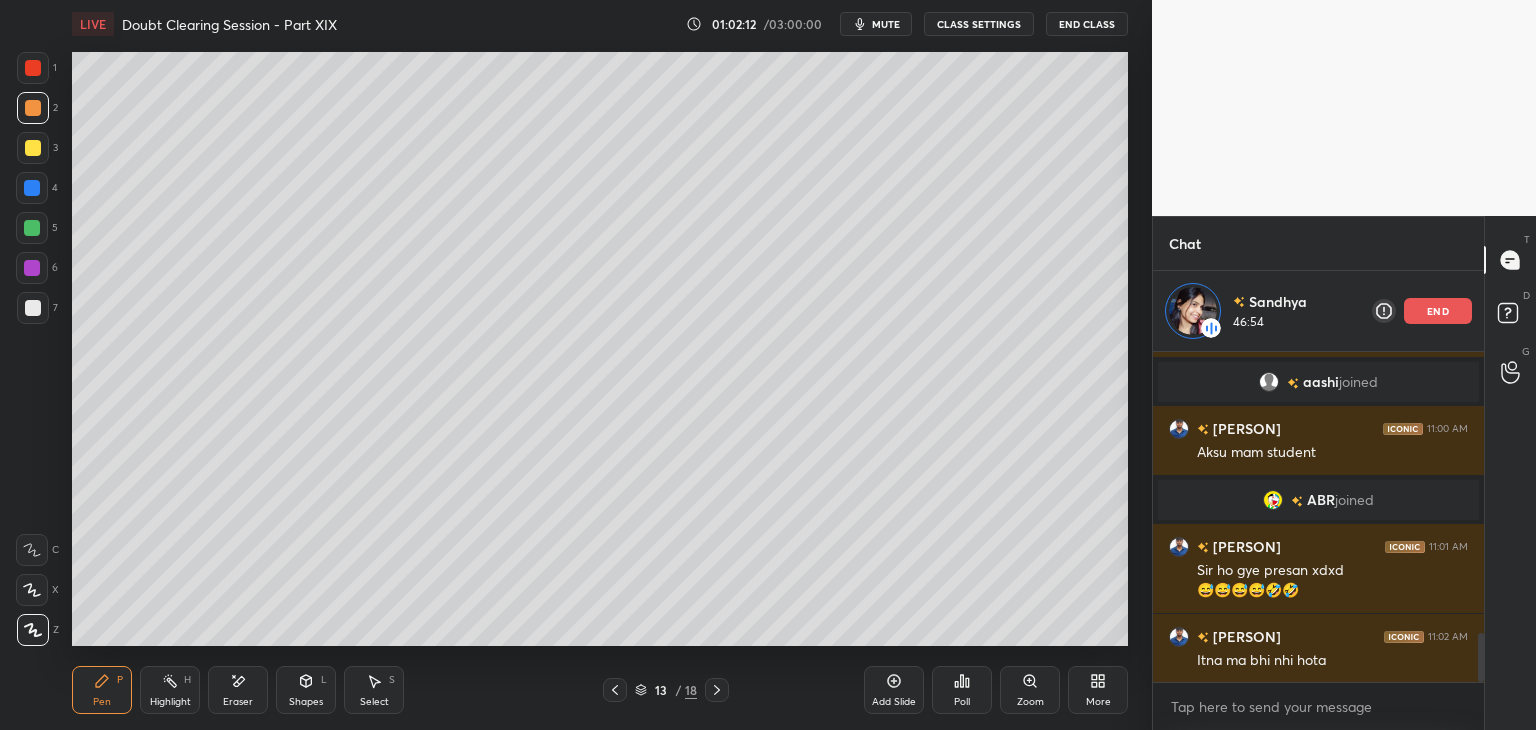 click at bounding box center [33, 68] 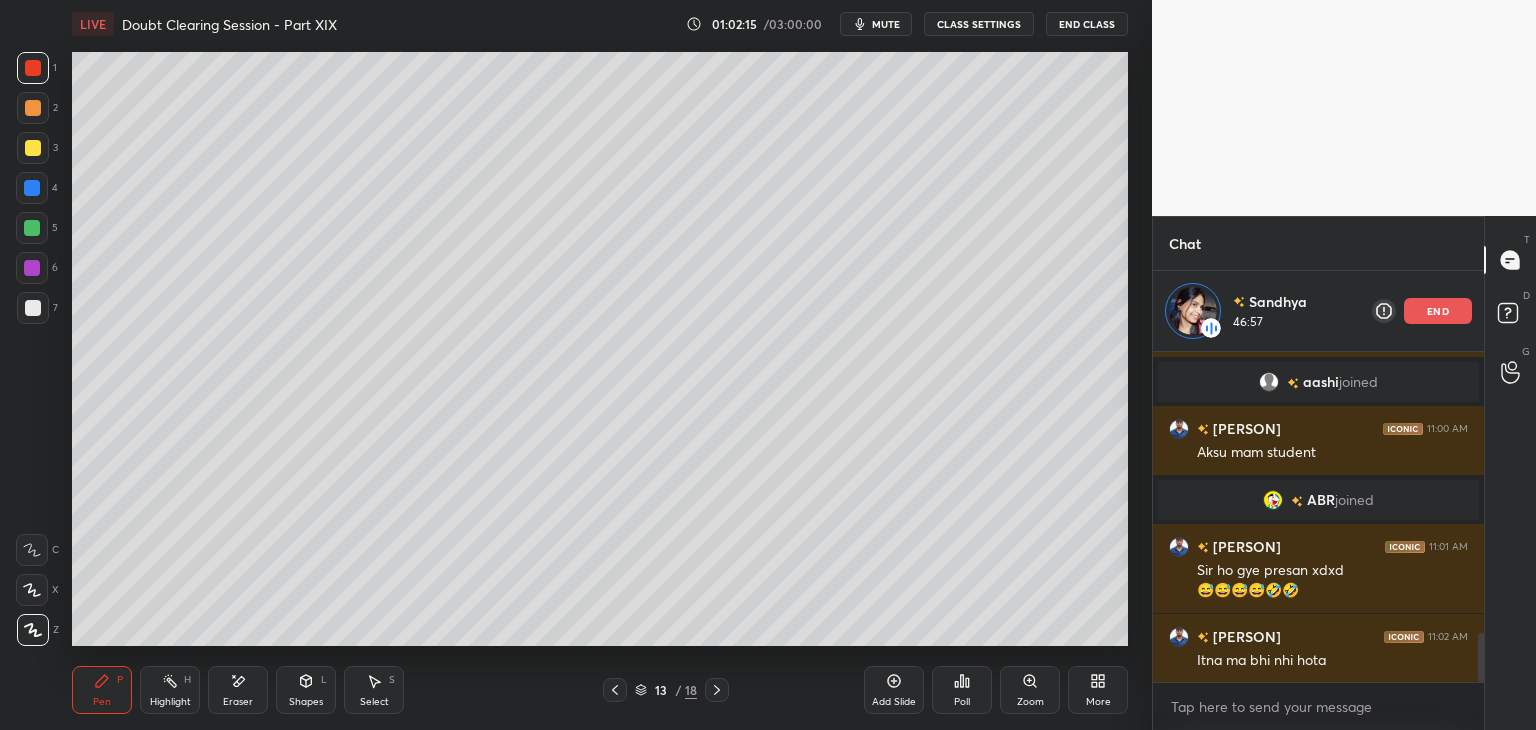 click on "H" at bounding box center [187, 680] 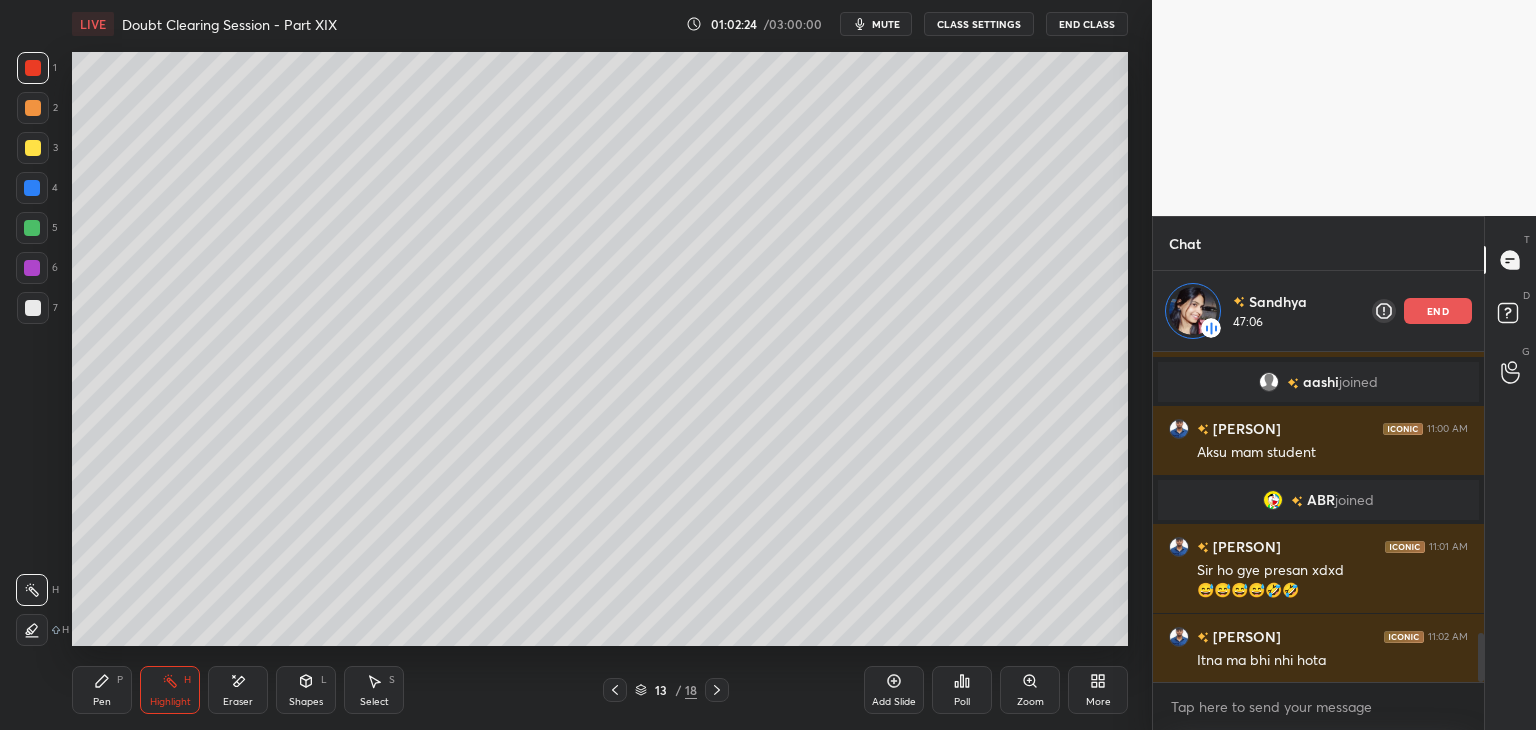 click 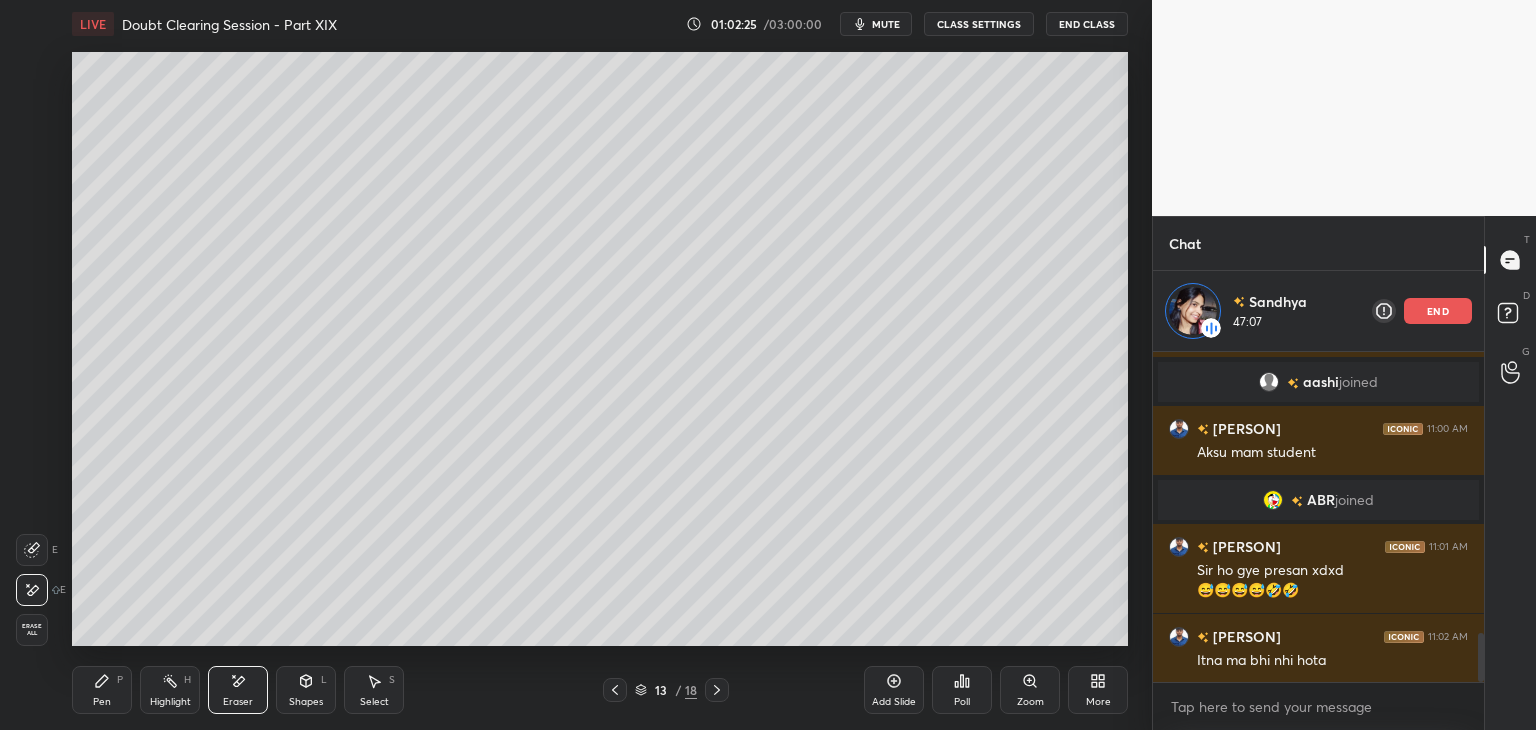 click on "E" at bounding box center [37, 550] 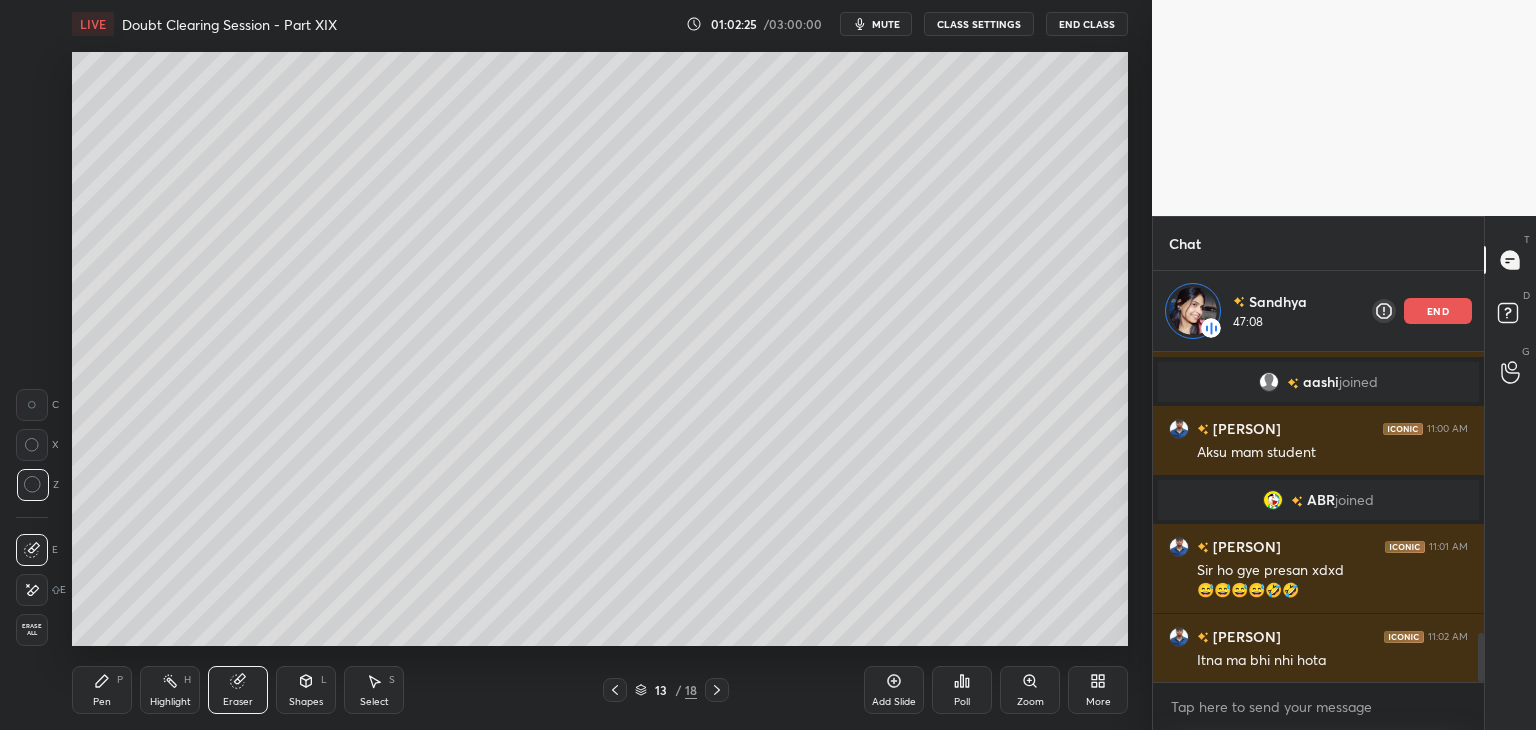 click on "Highlight" at bounding box center (170, 702) 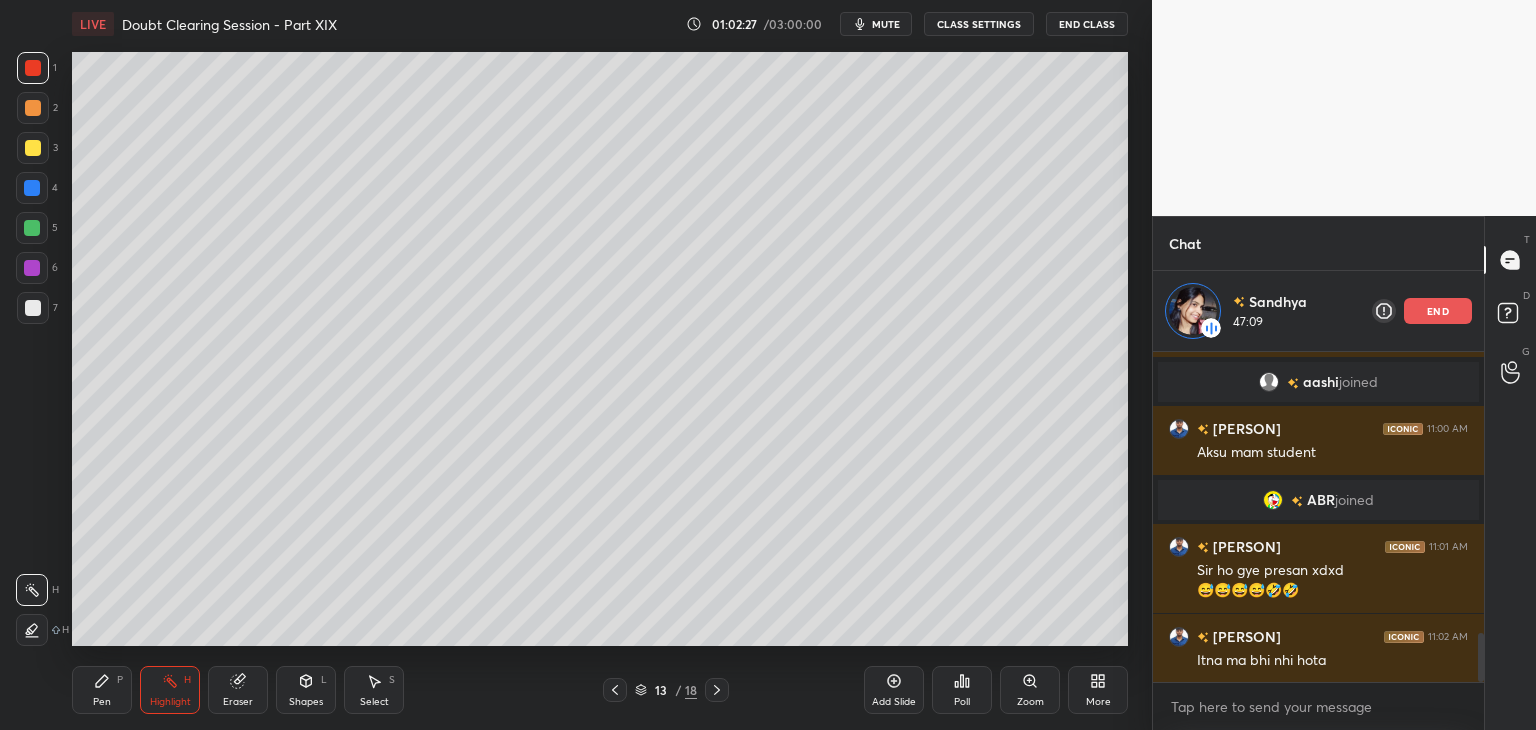 click 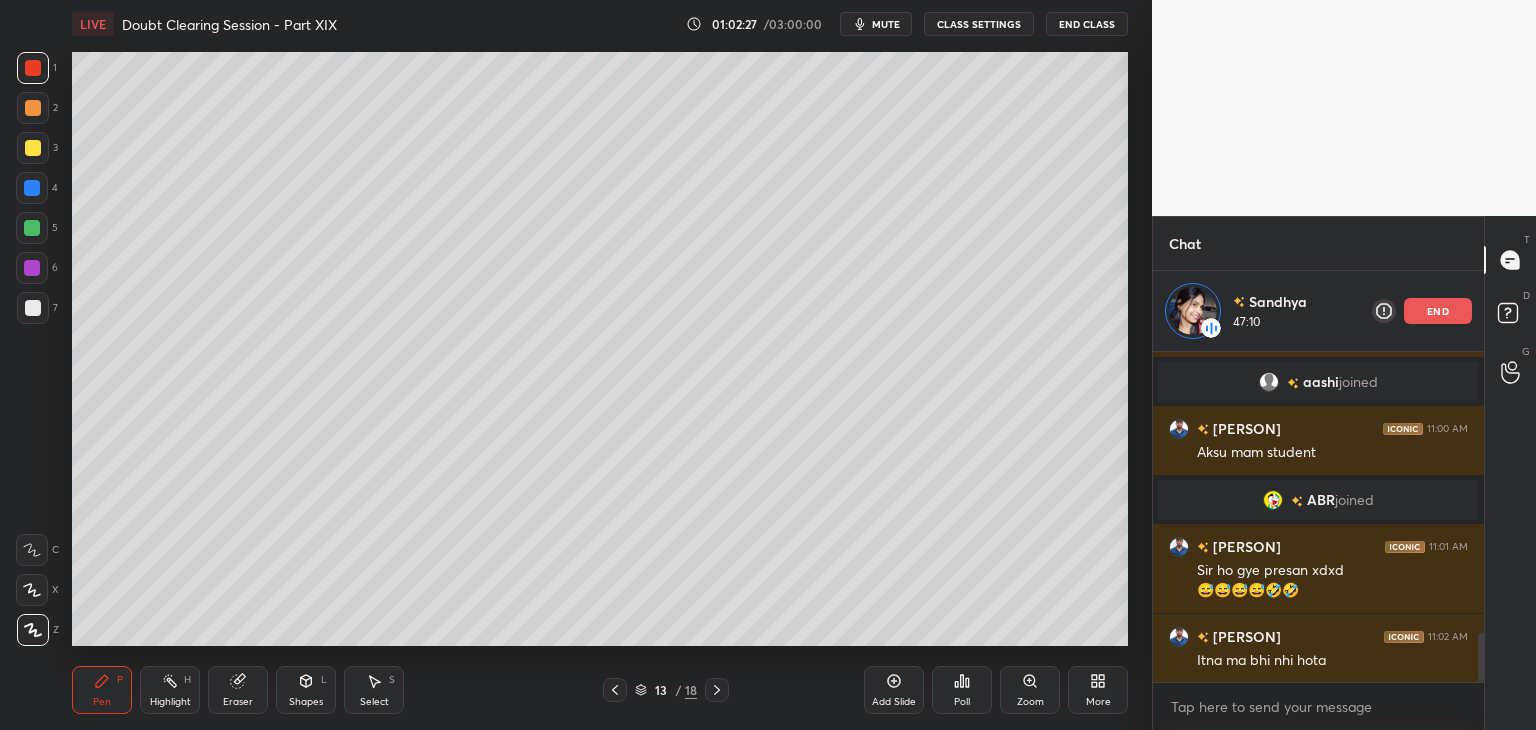 click on "Highlight H" at bounding box center [170, 690] 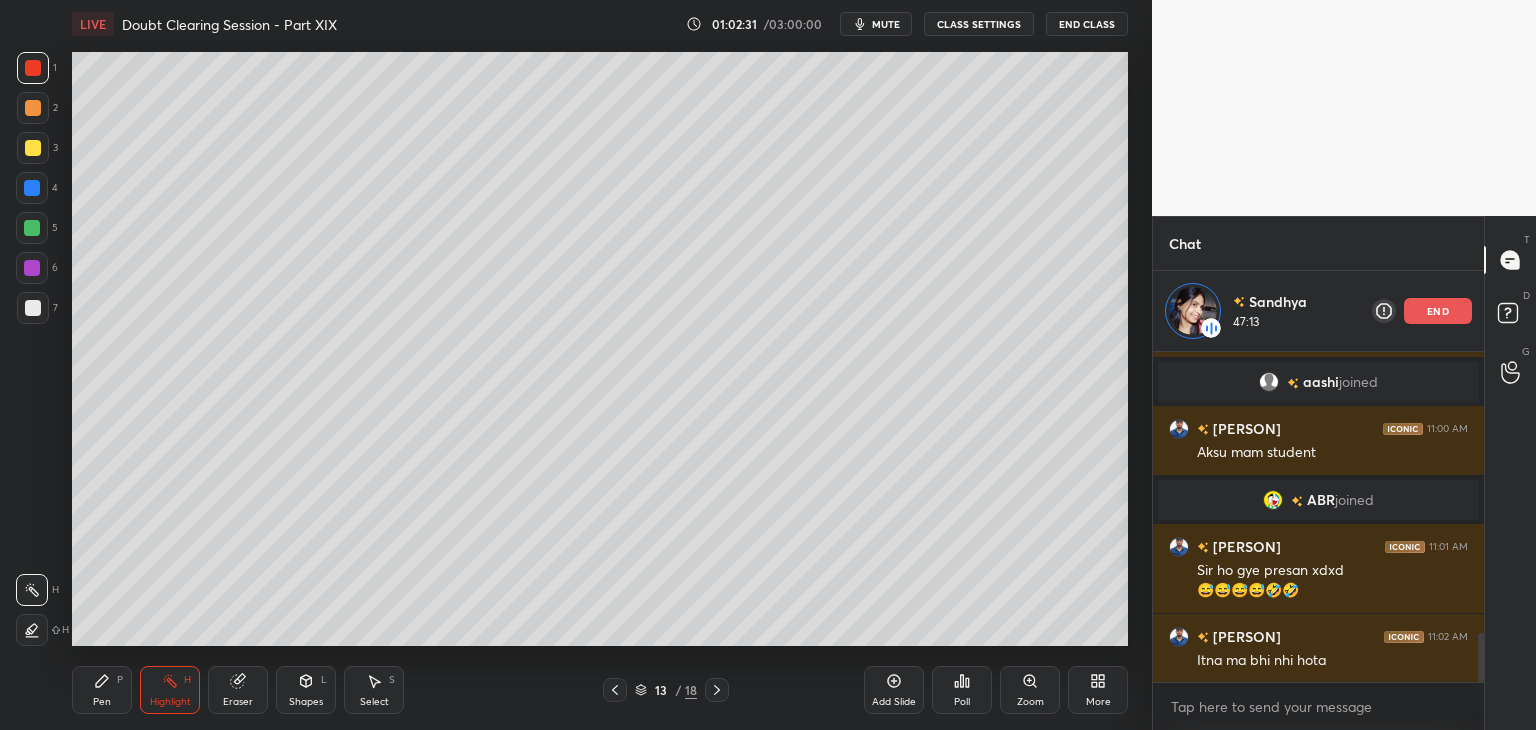 click on "Eraser" at bounding box center [238, 690] 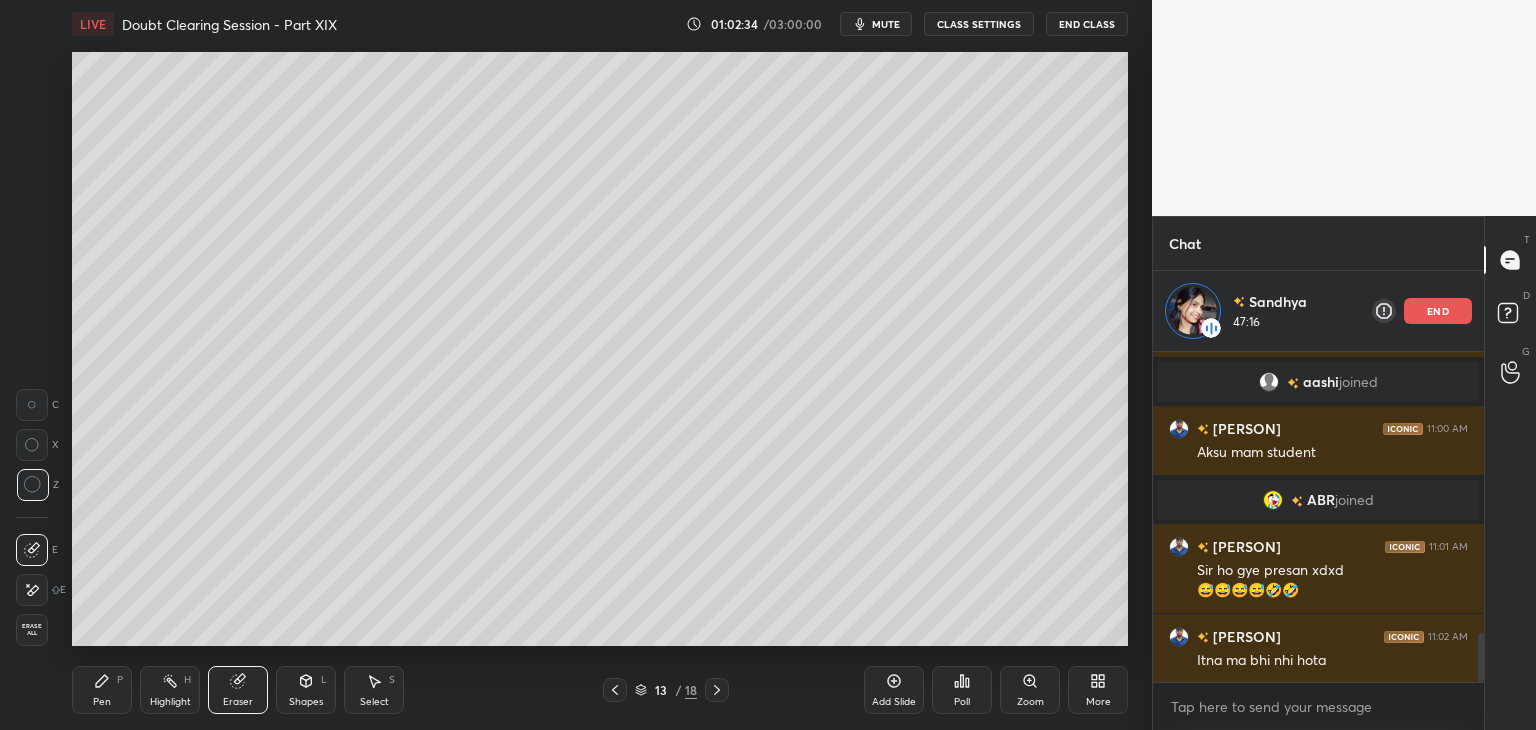 click on "Highlight" at bounding box center [170, 702] 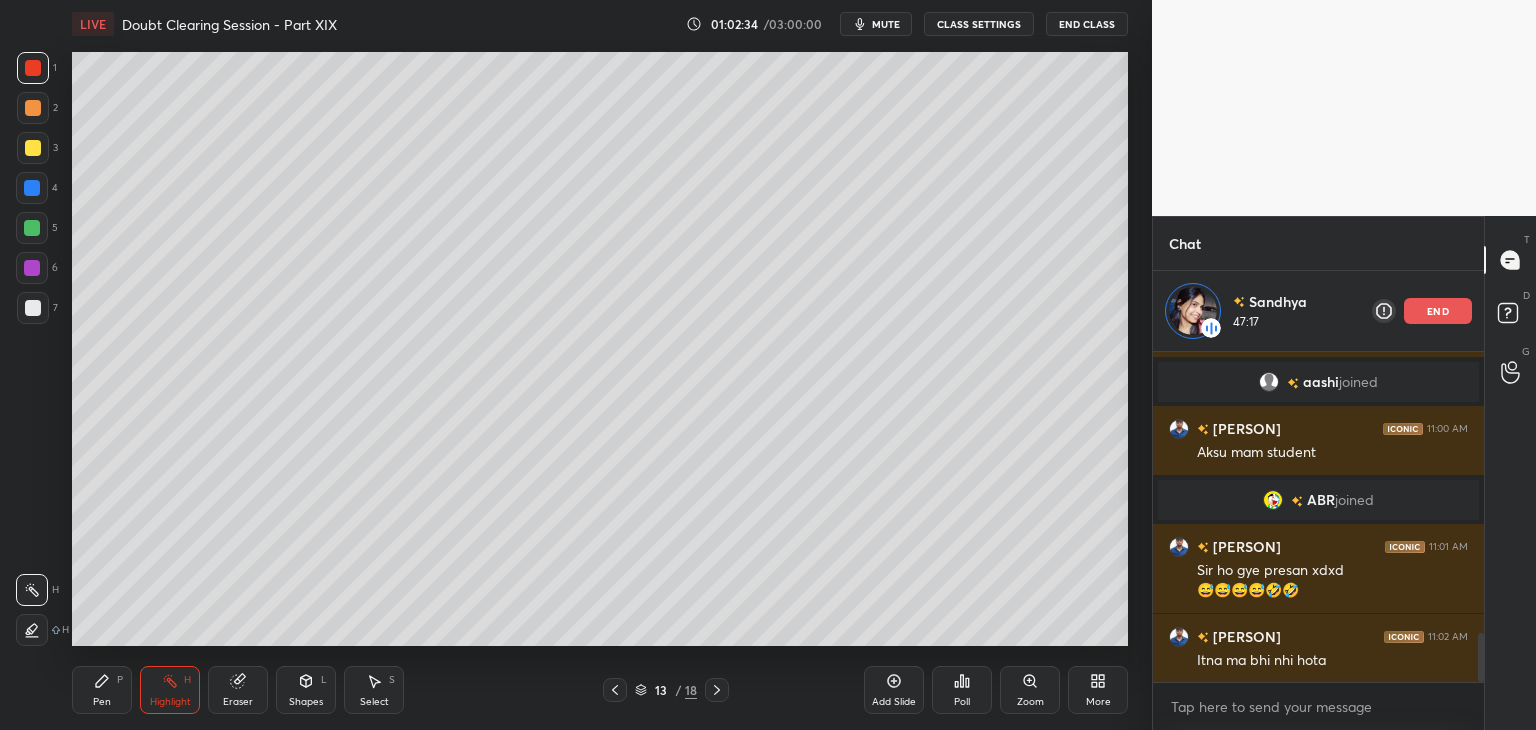 click on "Pen P" at bounding box center (102, 690) 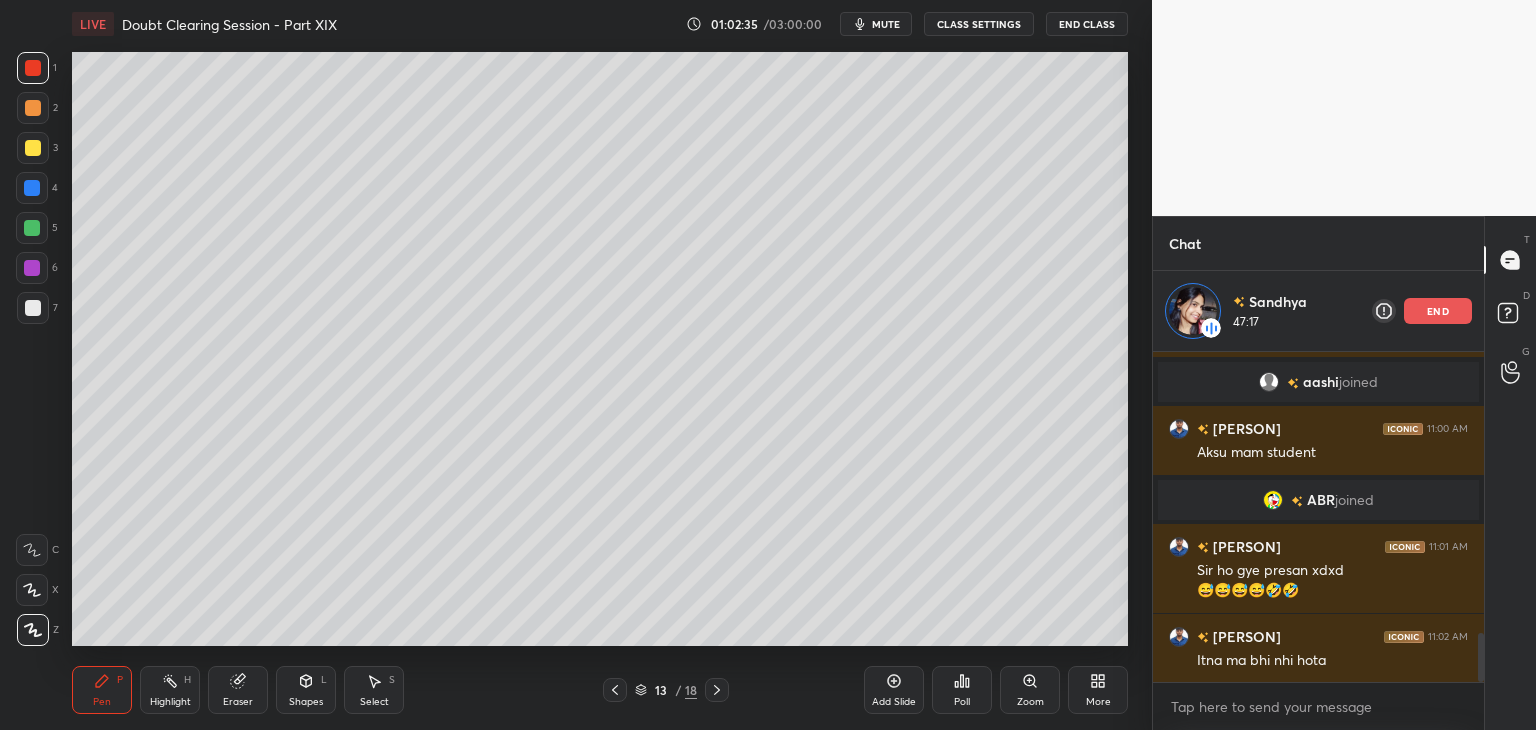 click on "Highlight H" at bounding box center [170, 690] 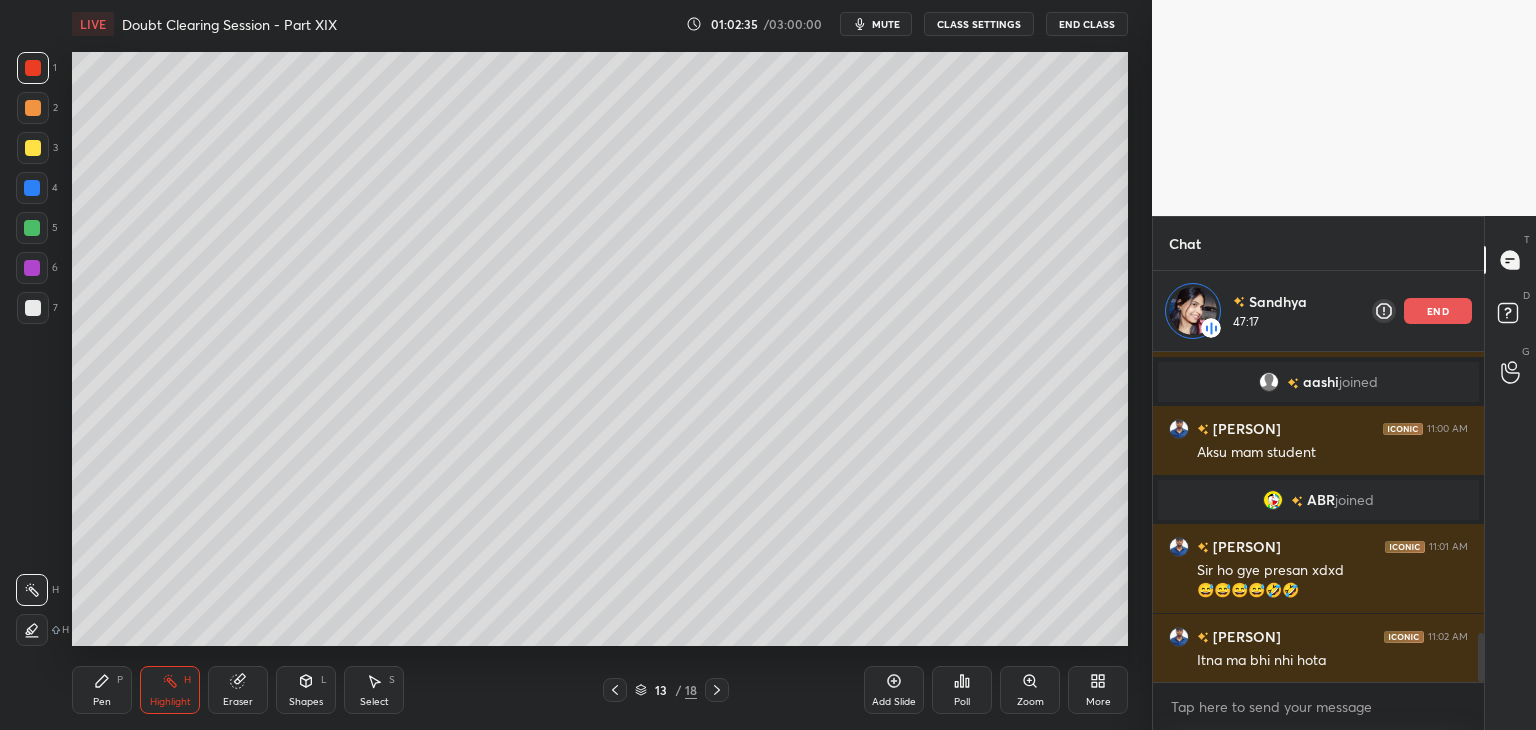click on "Pen P" at bounding box center (102, 690) 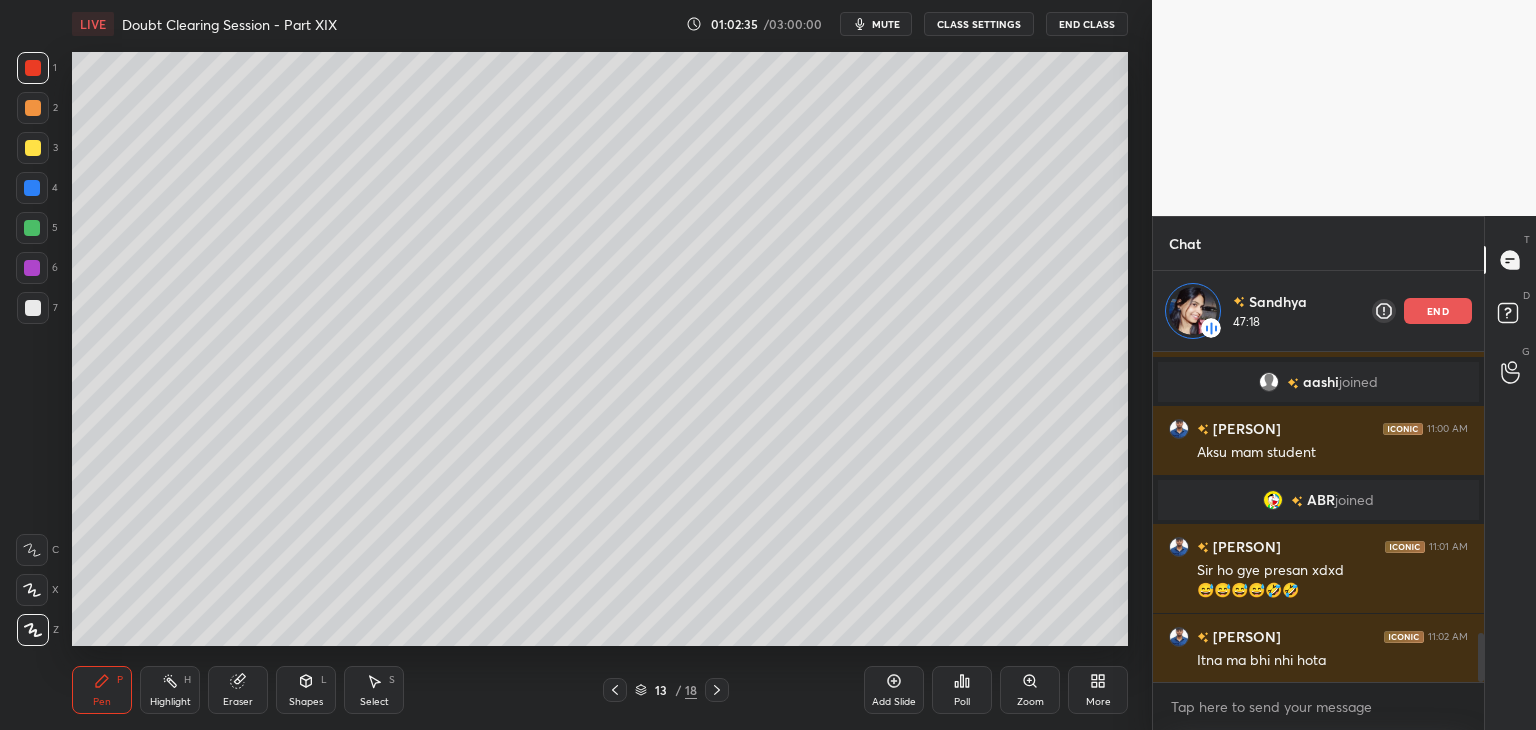 click 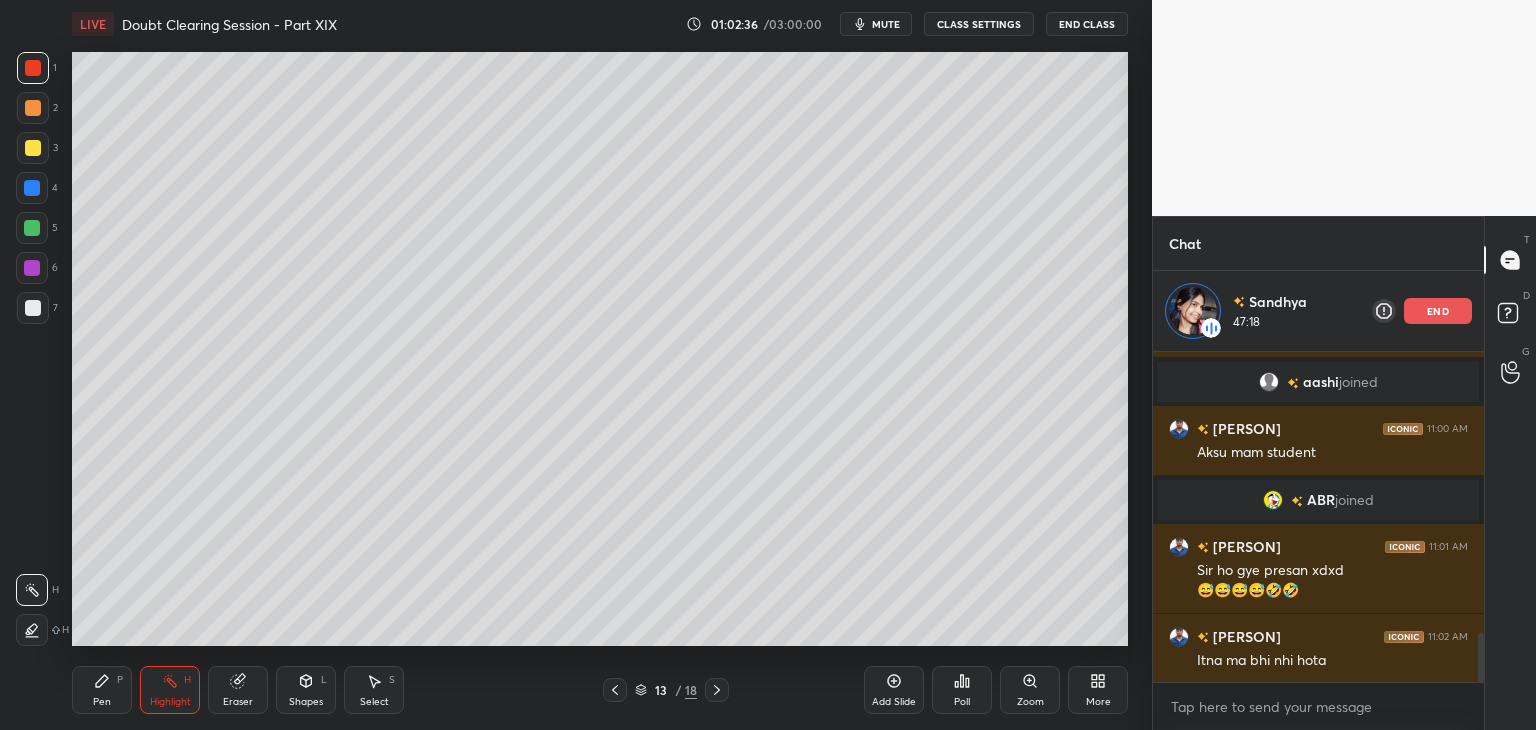 click on "Pen P" at bounding box center [102, 690] 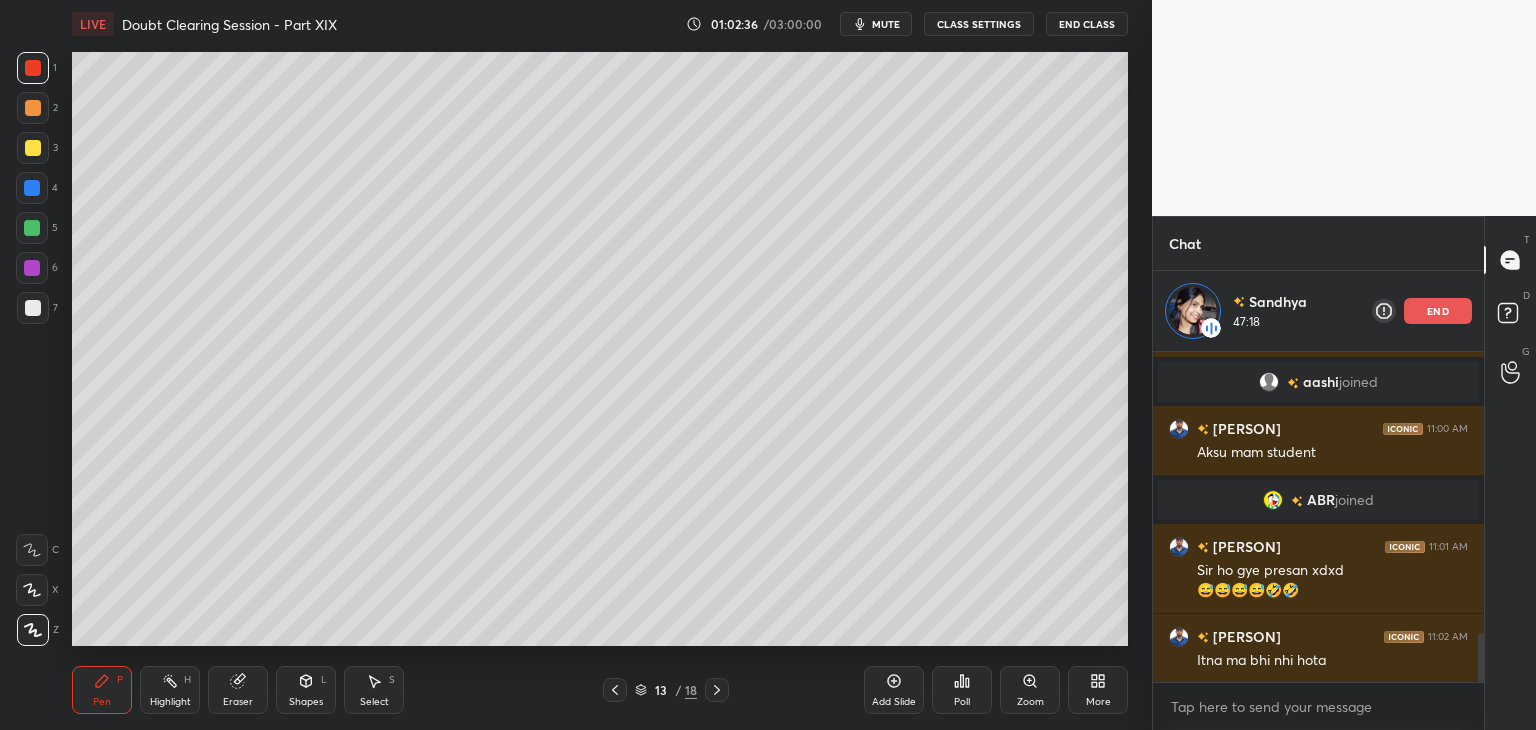 click 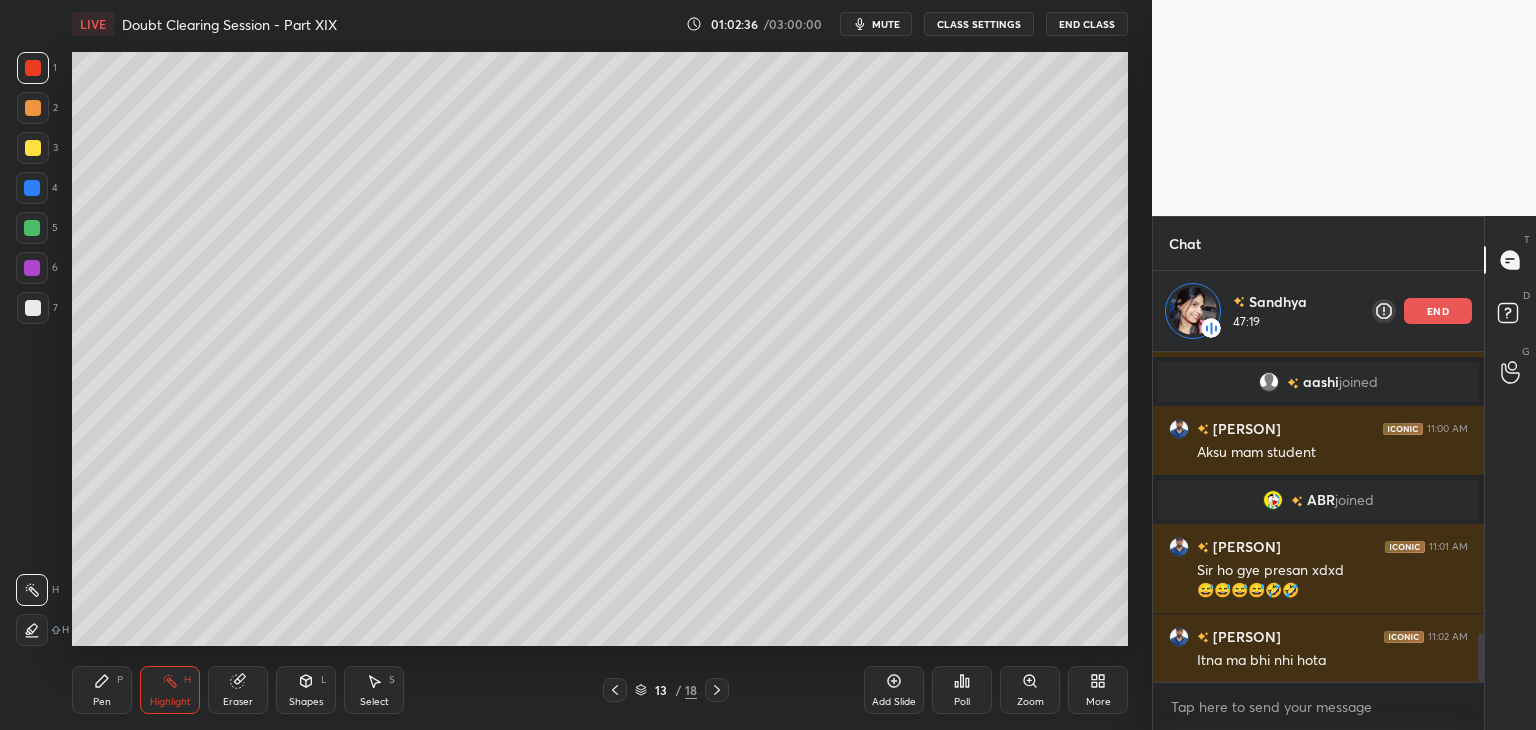 click on "Pen P" at bounding box center [102, 690] 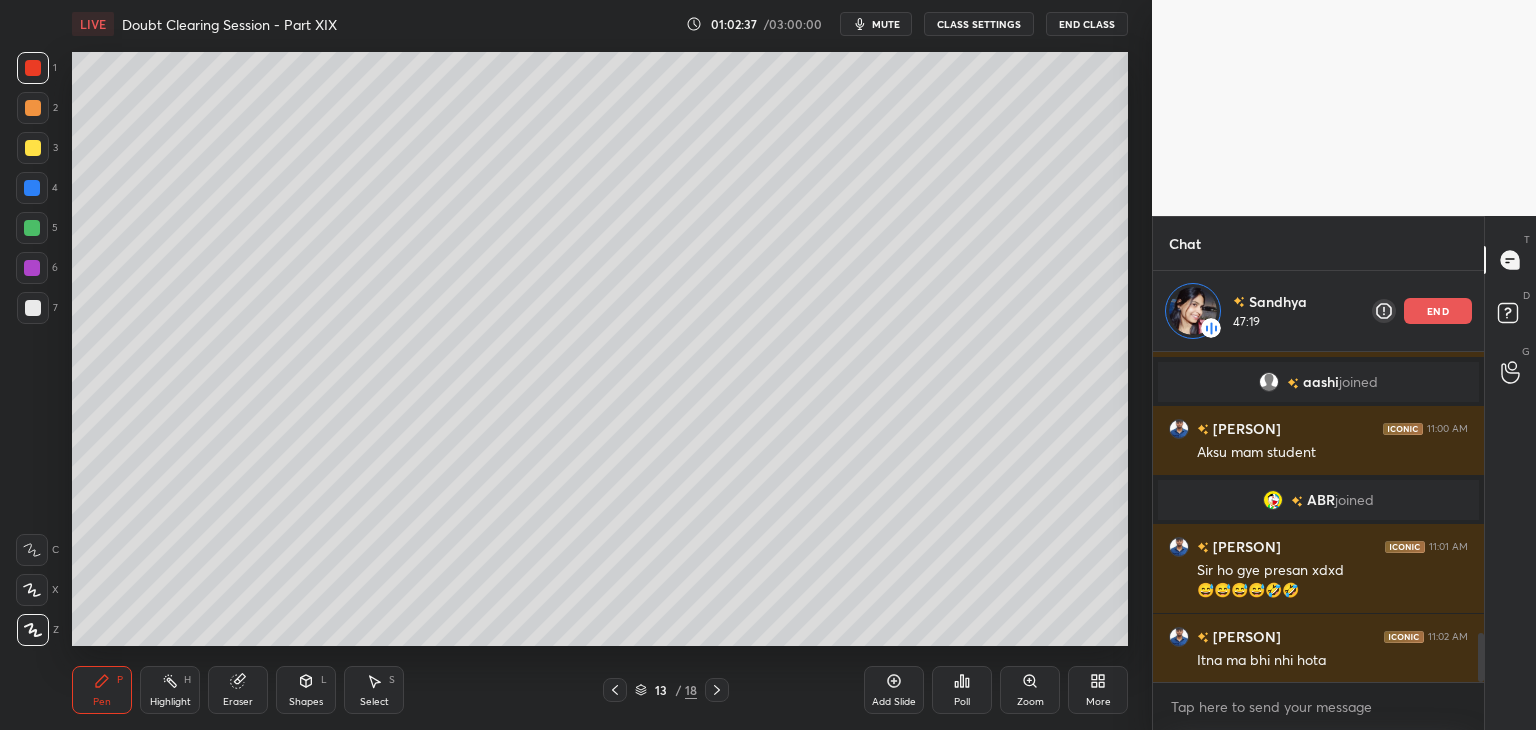 click on "Highlight" at bounding box center [170, 702] 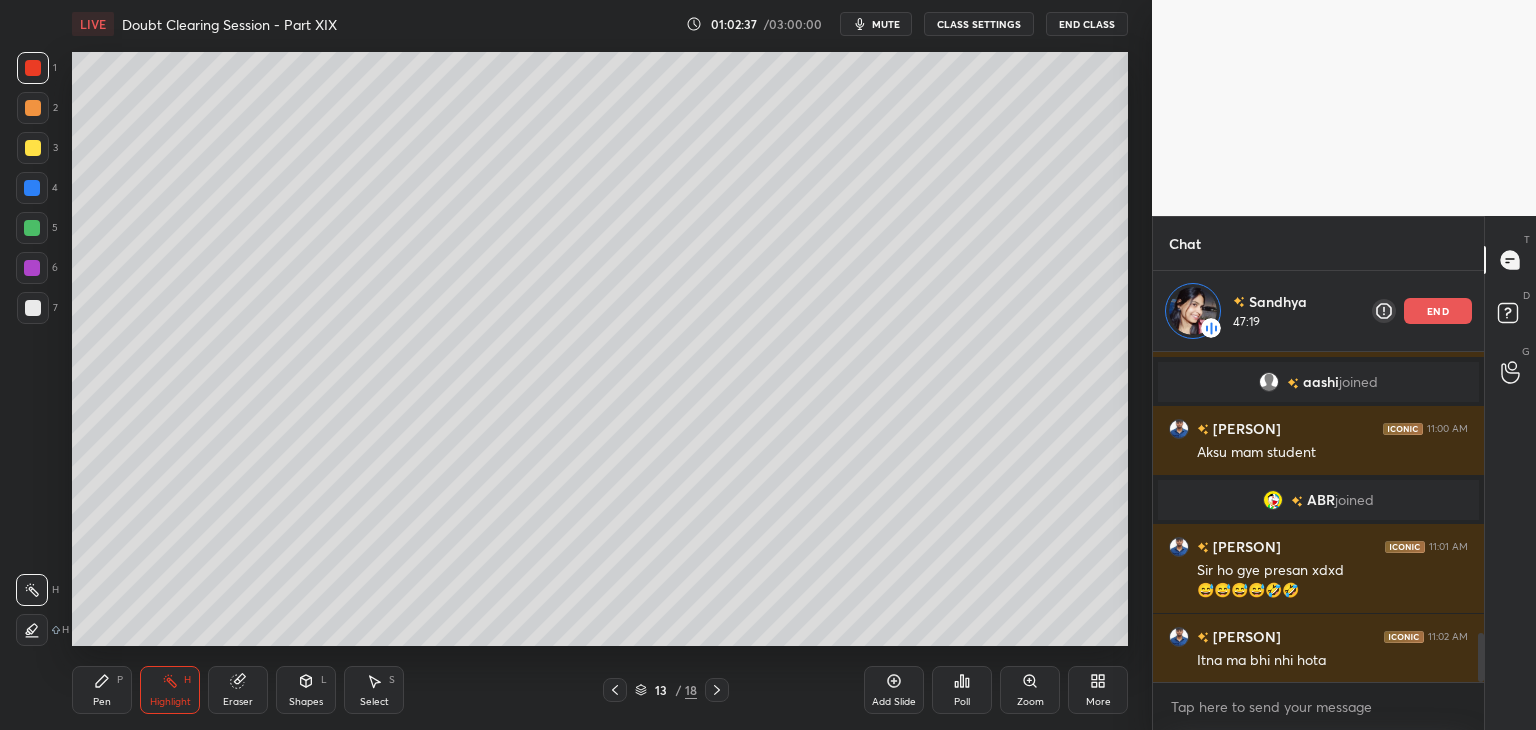 click on "Pen" at bounding box center (102, 702) 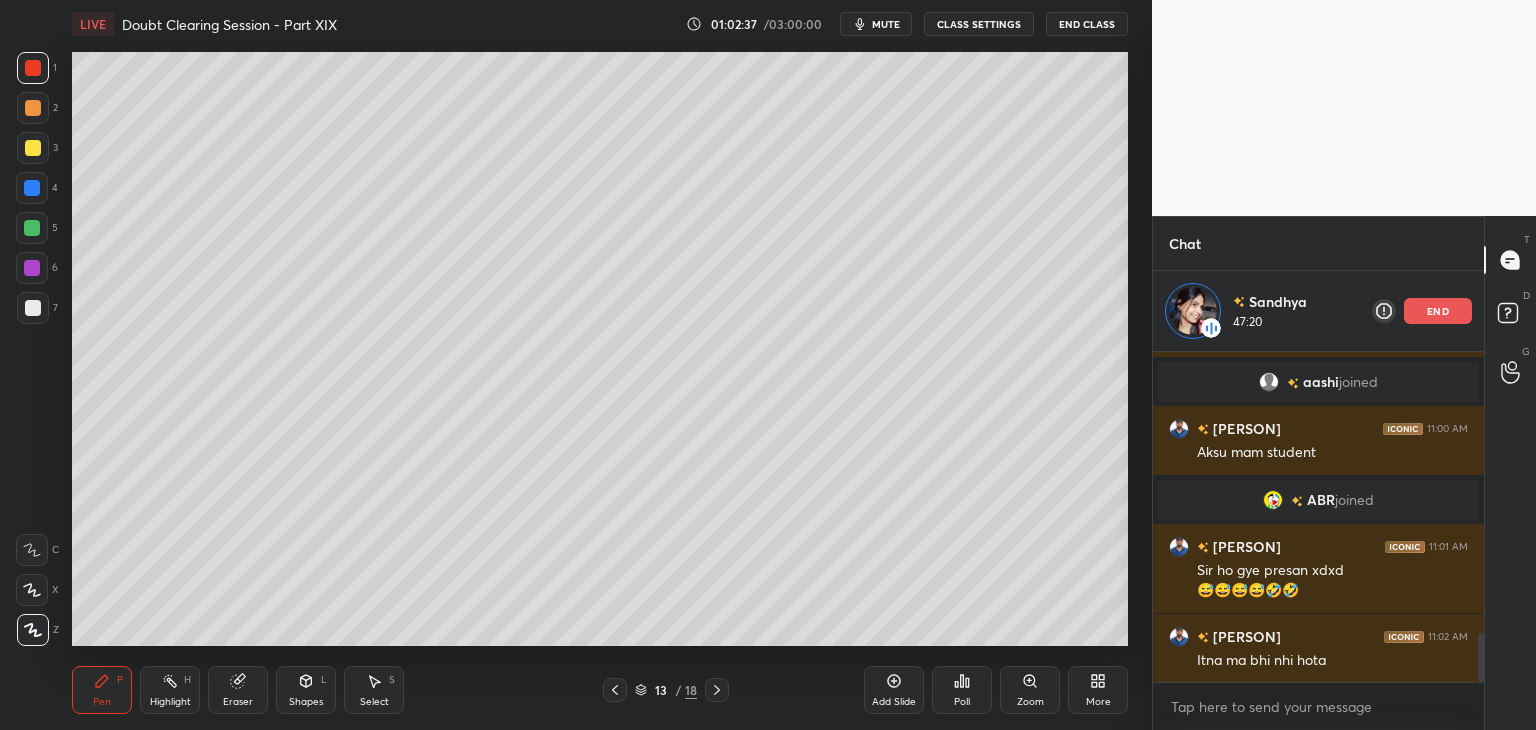 click on "Highlight" at bounding box center [170, 702] 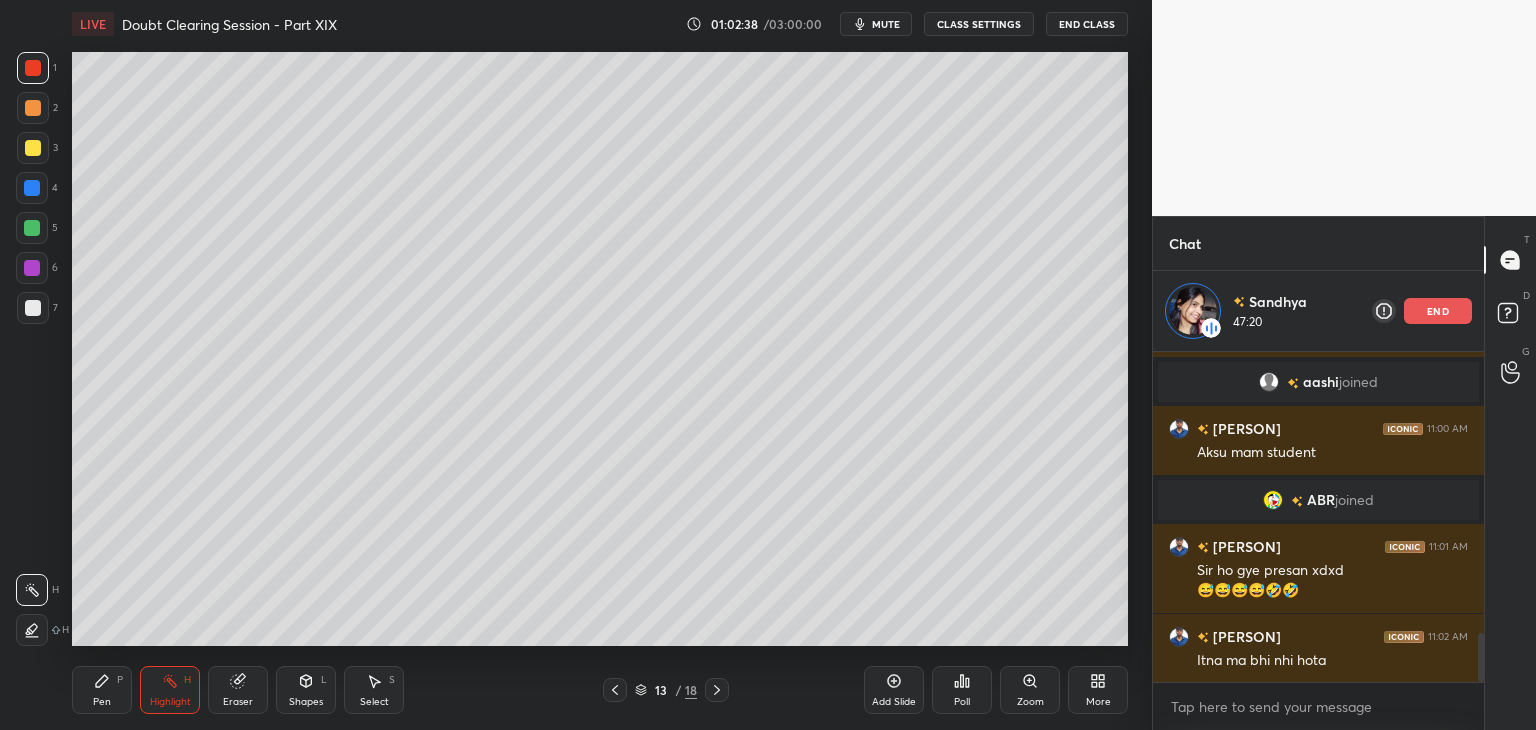 click 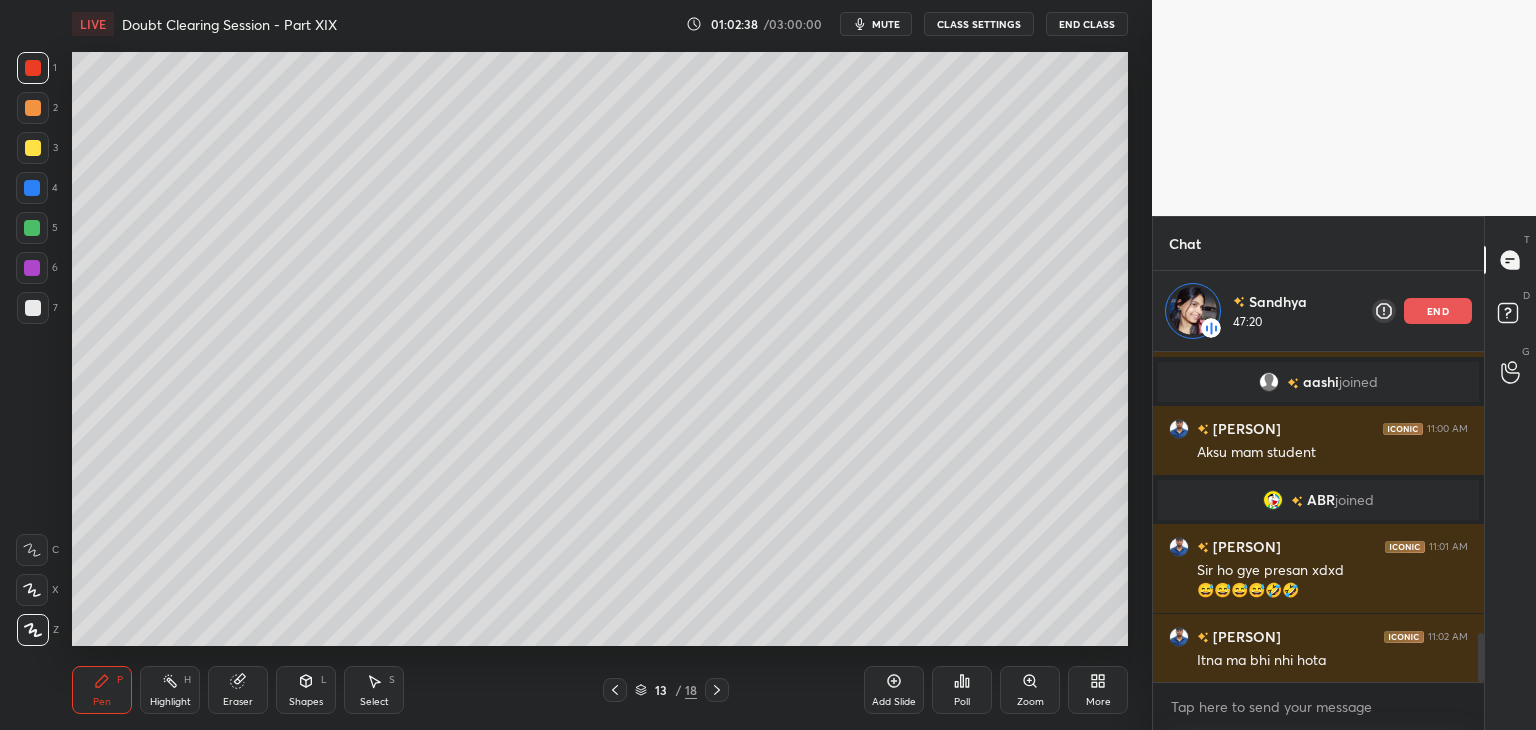 click on "H" at bounding box center (187, 680) 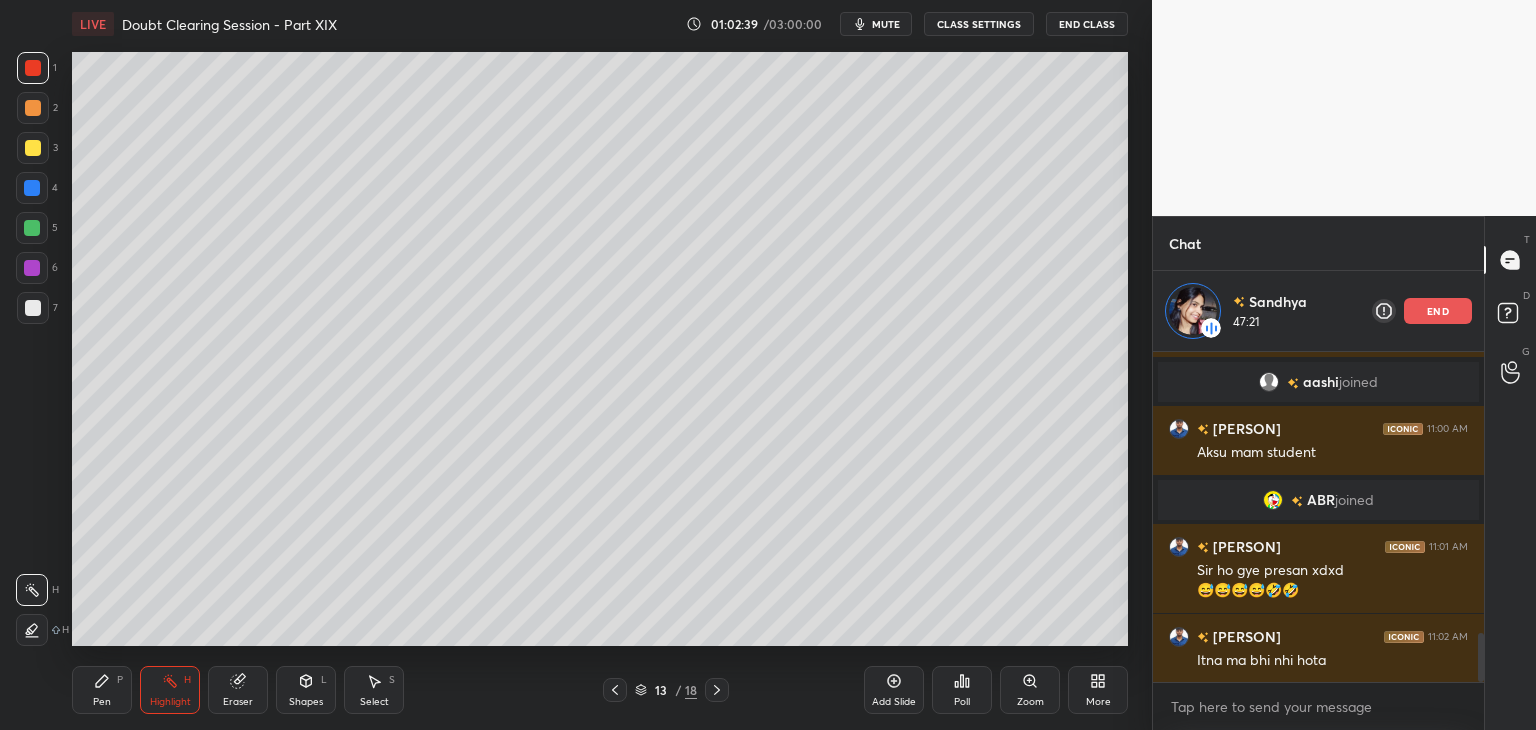 click on "Pen P" at bounding box center (102, 690) 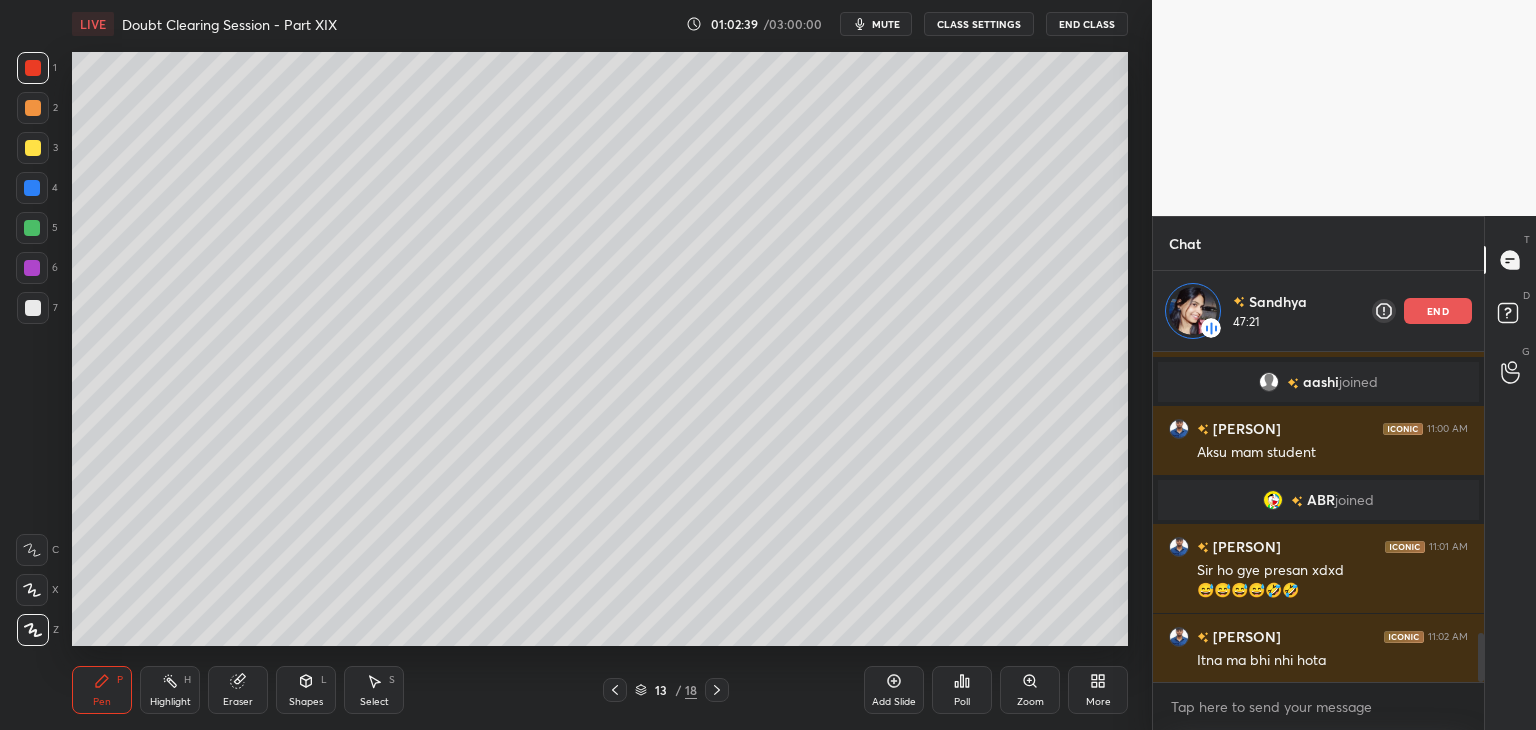 click on "Highlight" at bounding box center [170, 702] 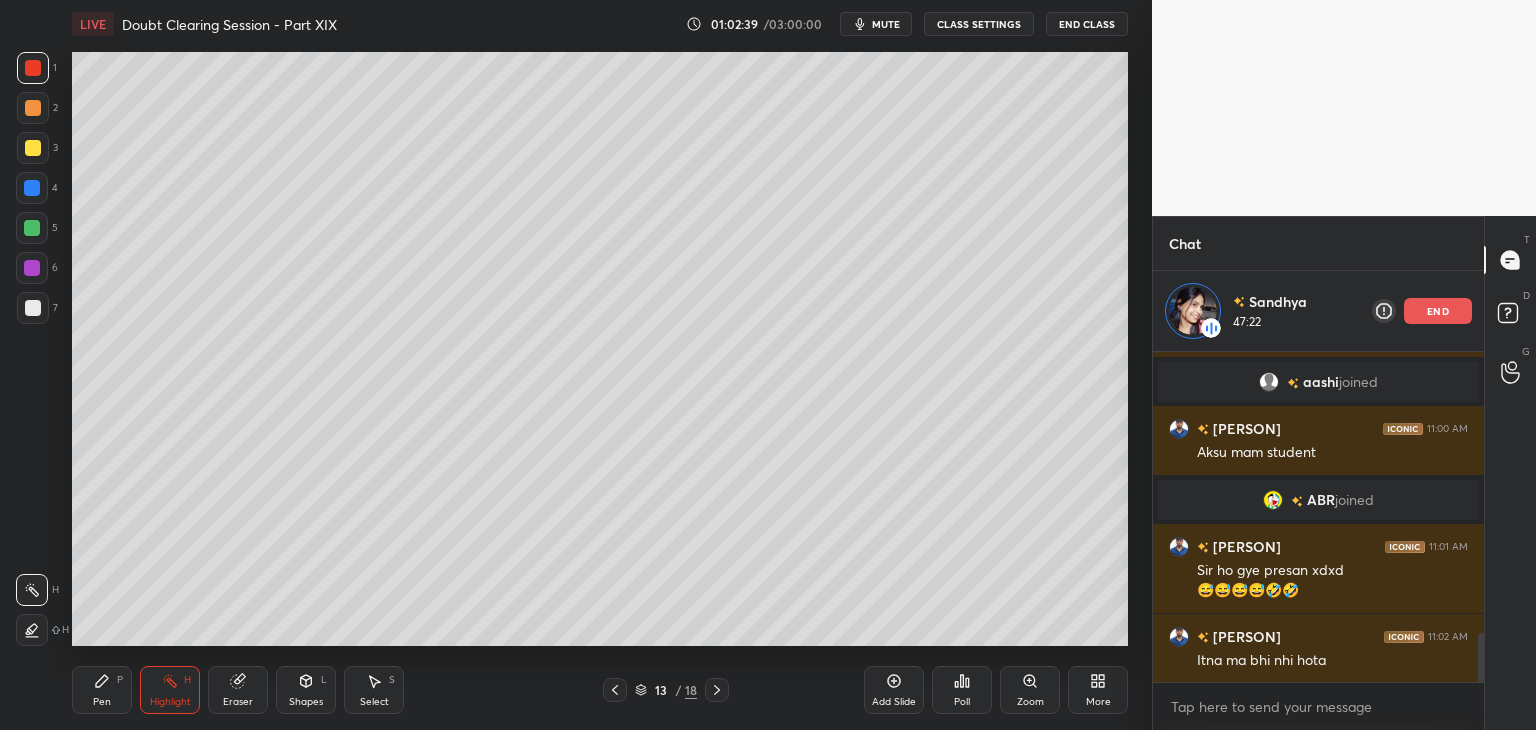 click on "Pen" at bounding box center [102, 702] 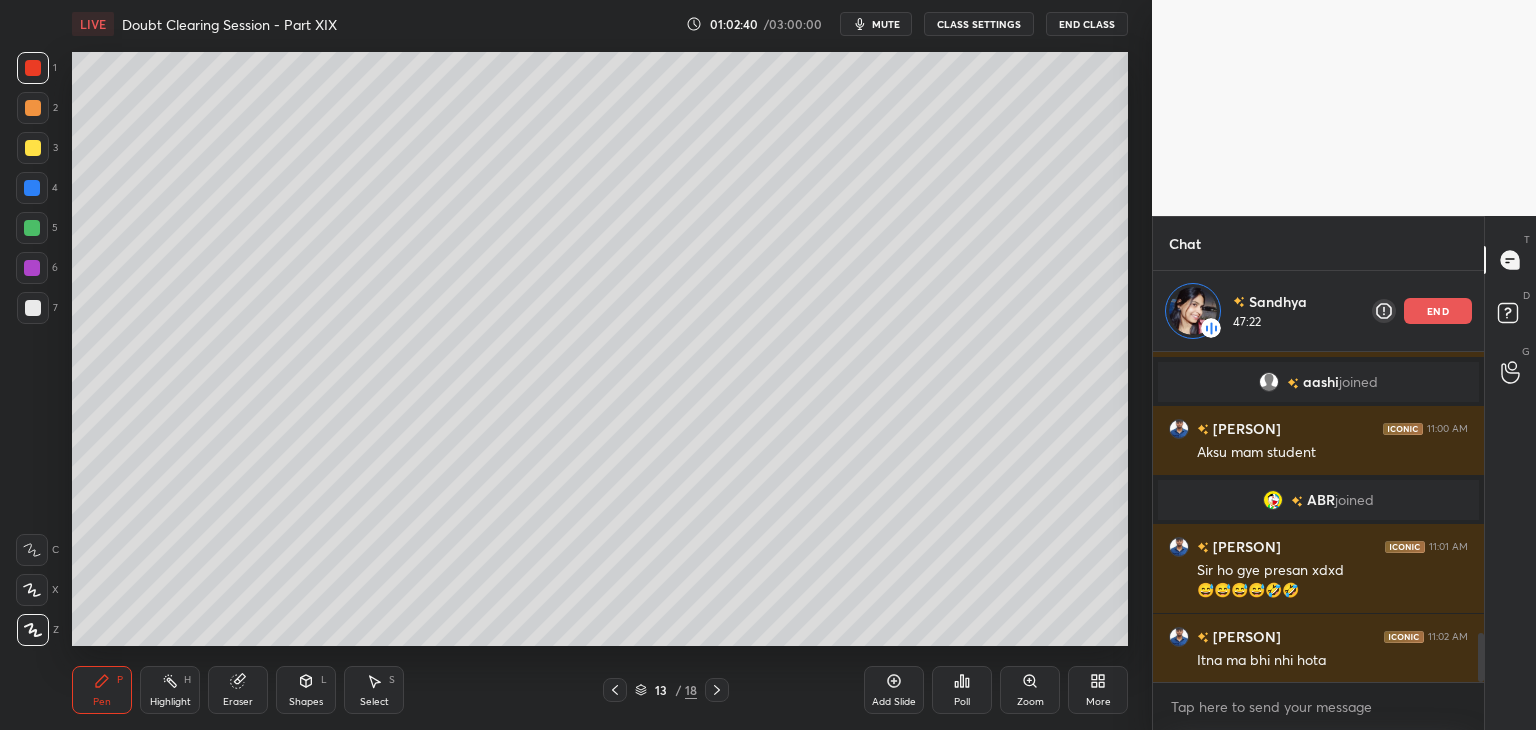 click on "Highlight" at bounding box center (170, 702) 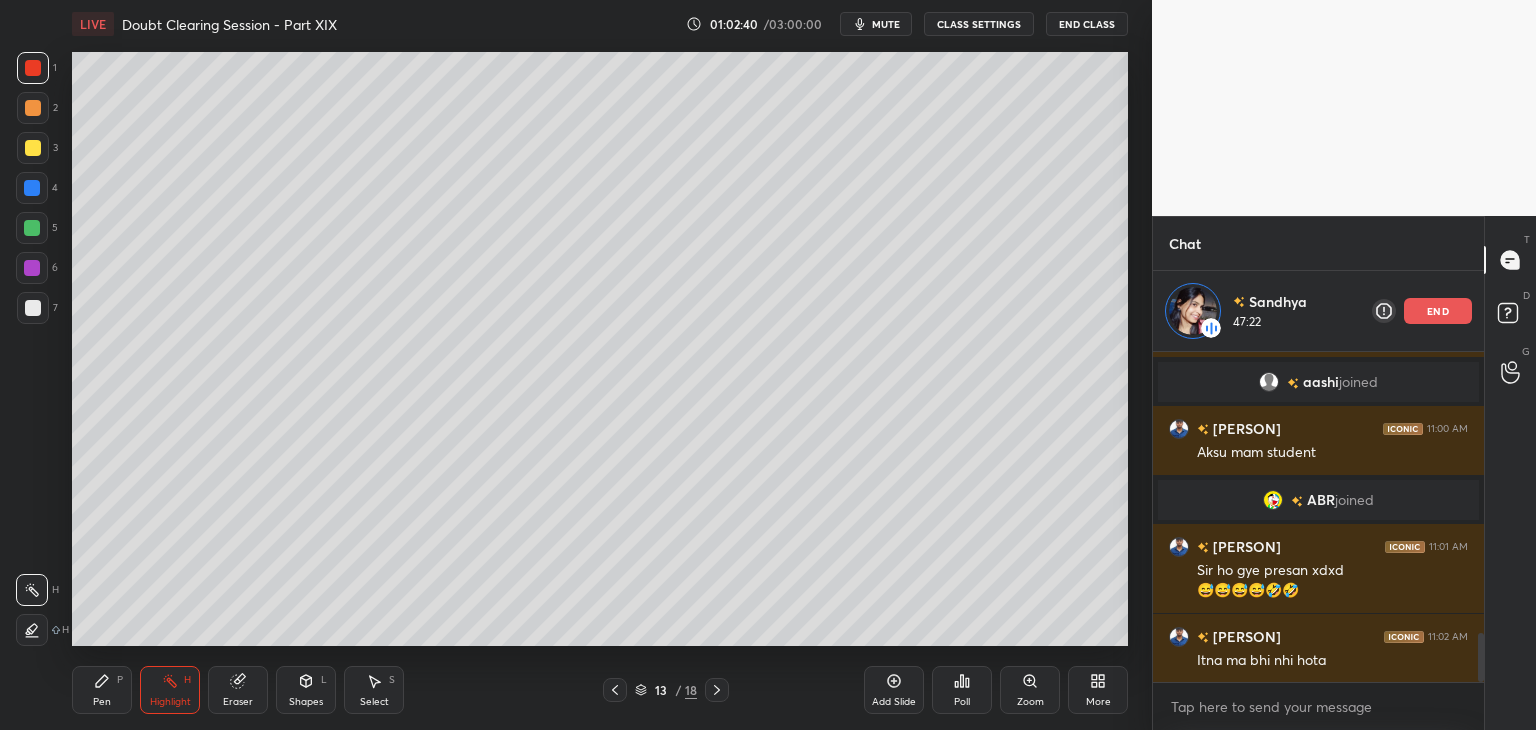 click on "Pen" at bounding box center (102, 702) 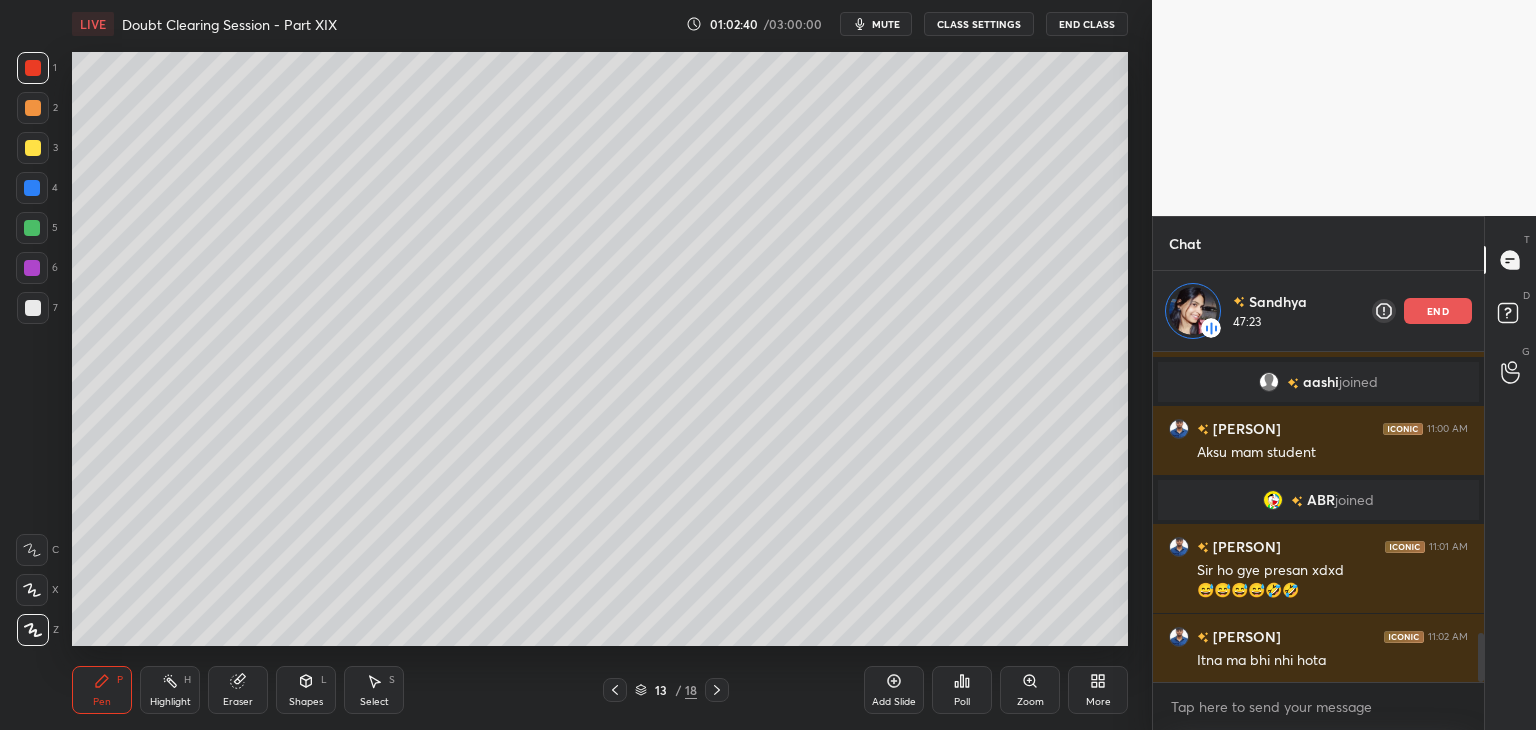 click on "Highlight" at bounding box center [170, 702] 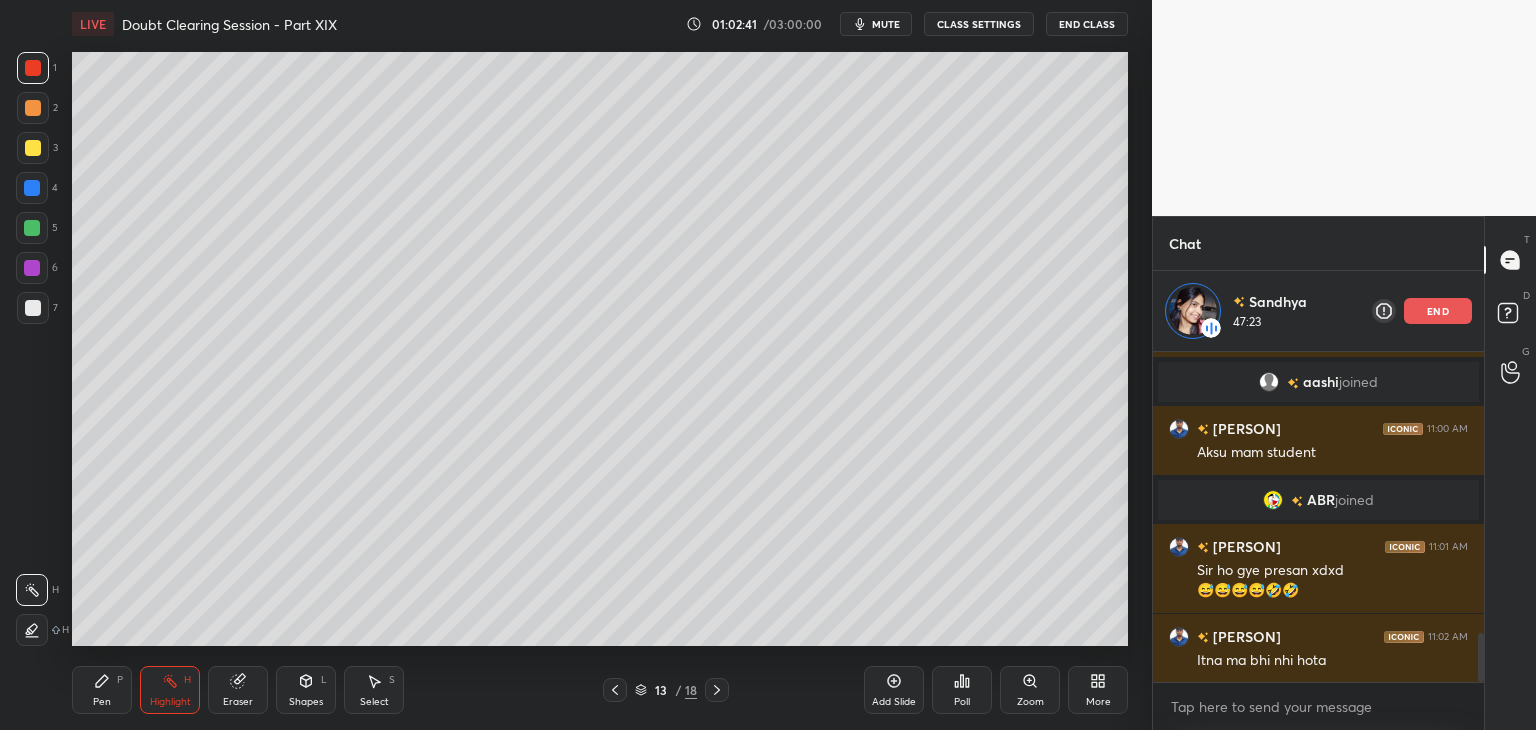 click on "Pen" at bounding box center (102, 702) 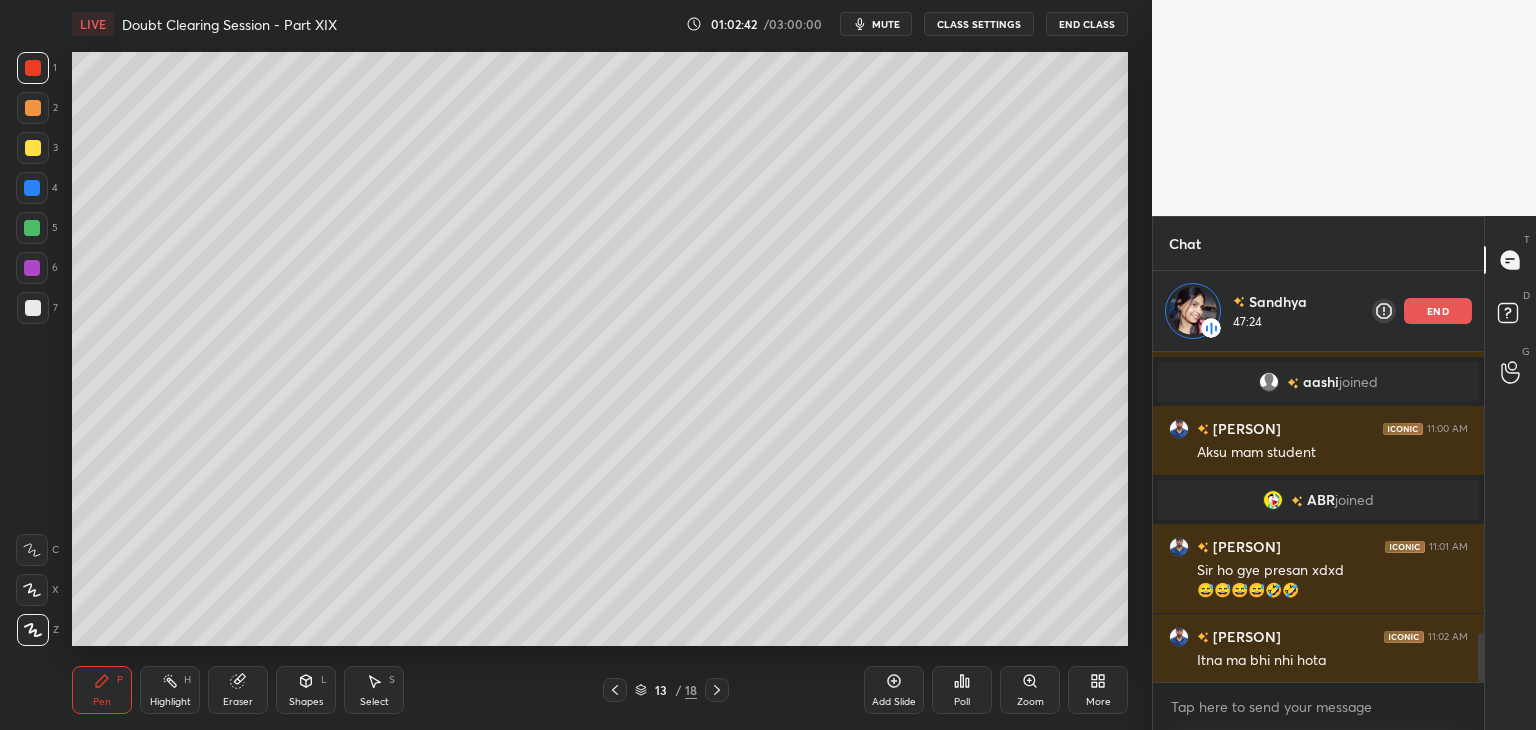 click at bounding box center (32, 228) 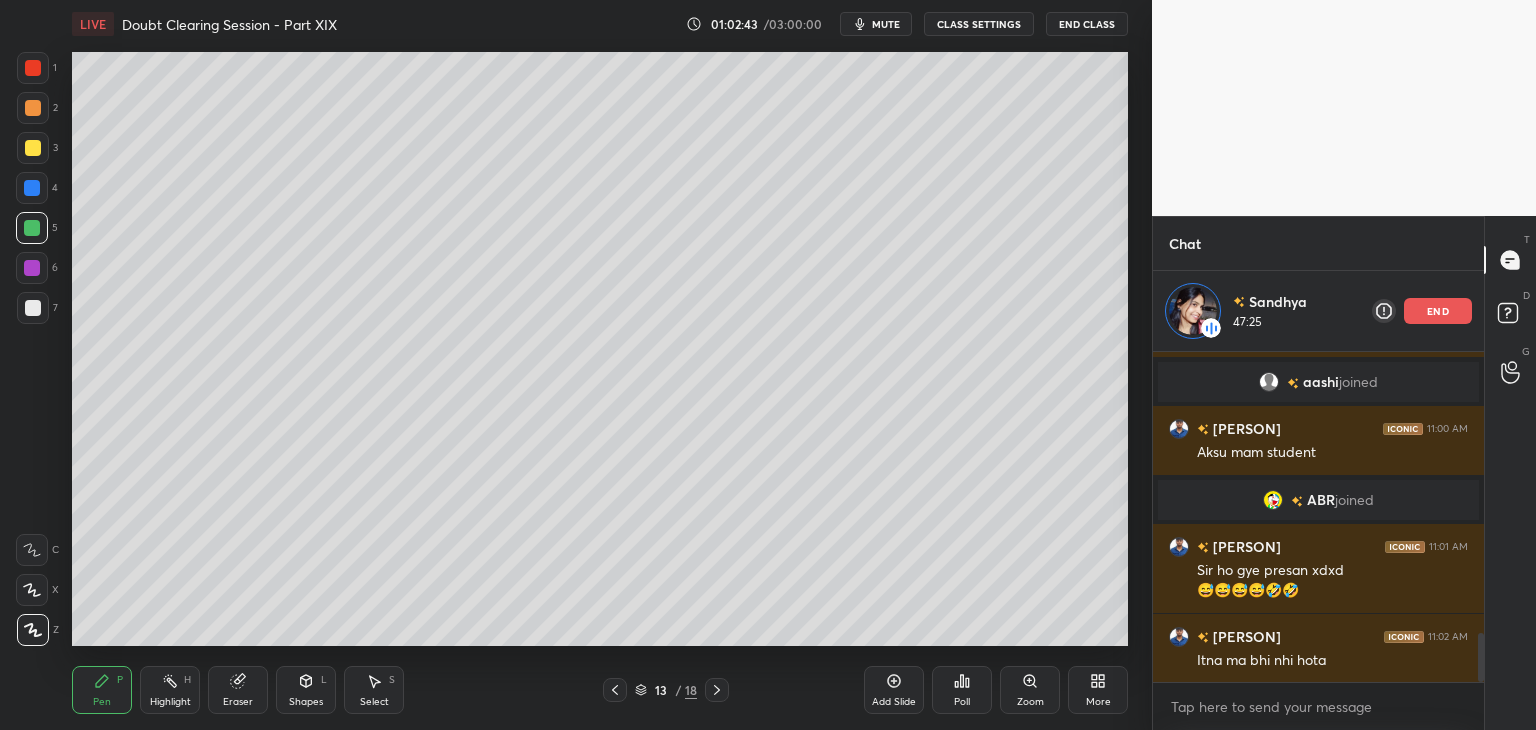 click on "Highlight H" at bounding box center [170, 690] 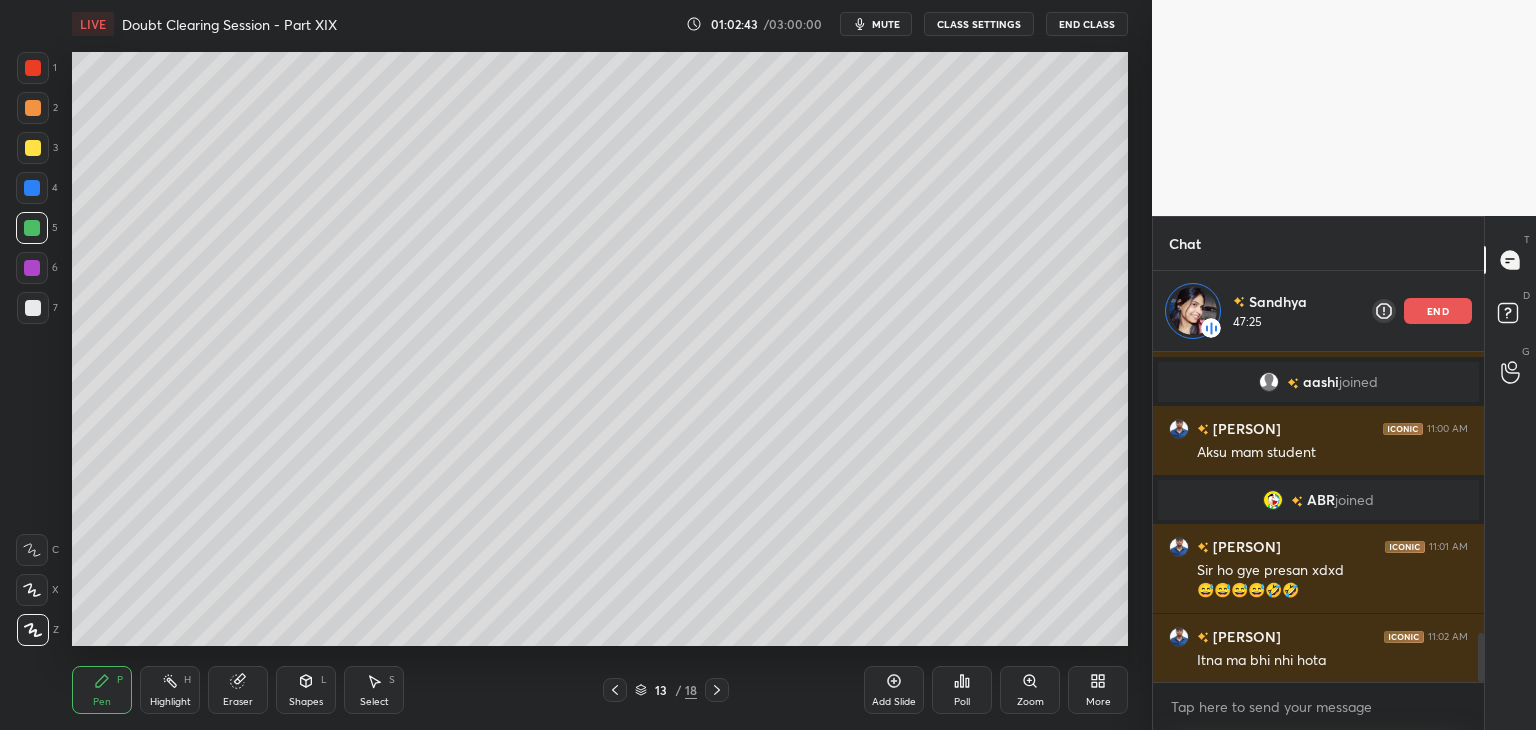 scroll, scrollTop: 1928, scrollLeft: 0, axis: vertical 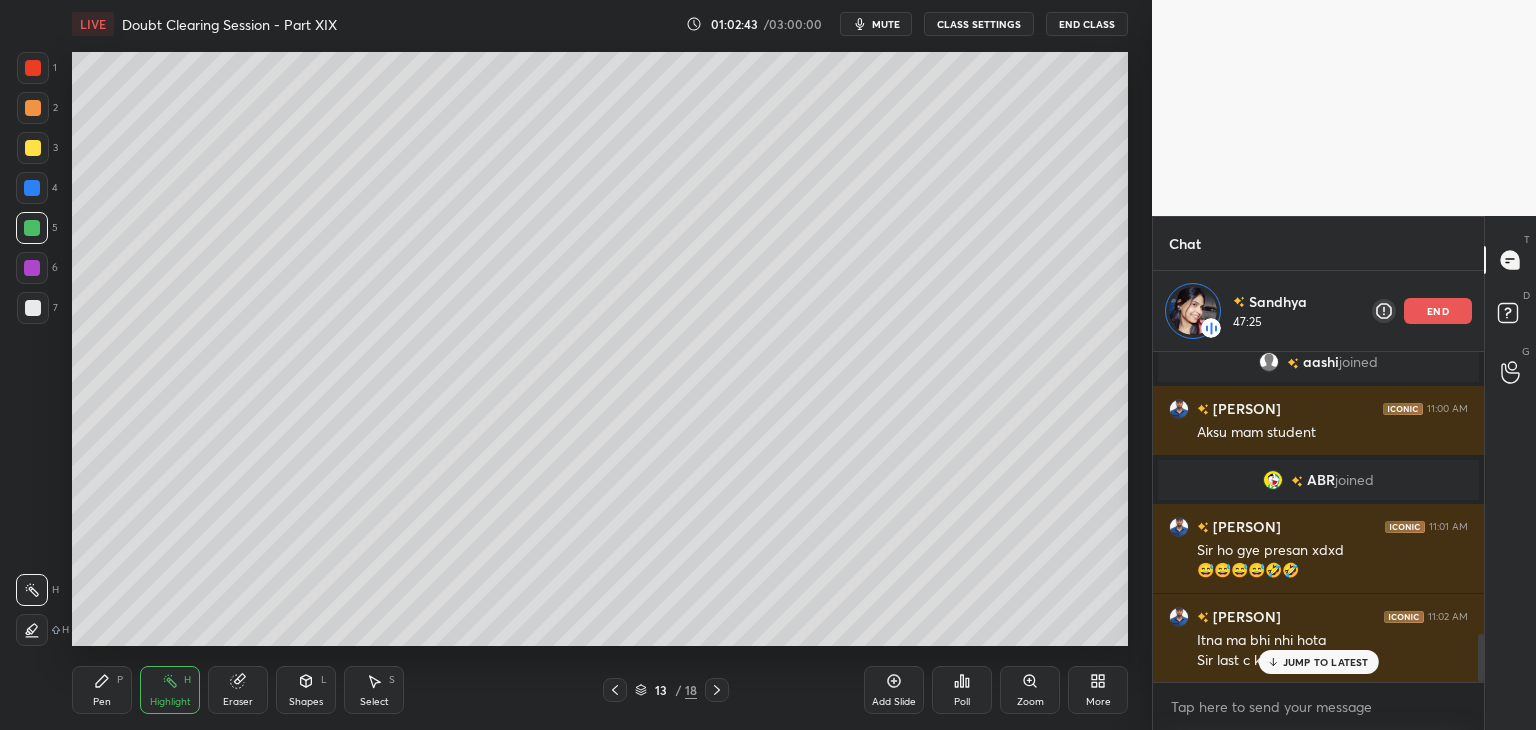 click on "Pen P" at bounding box center (102, 690) 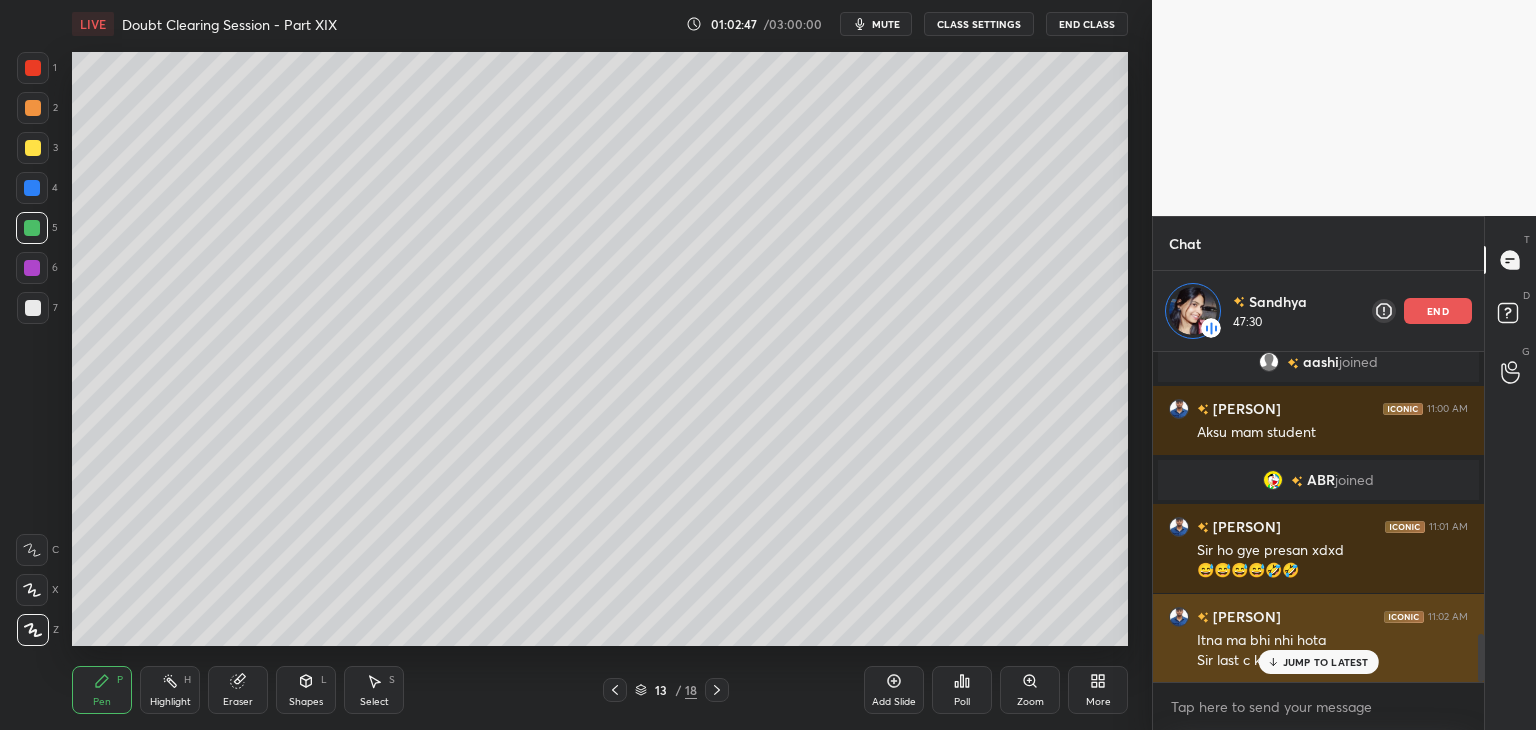 click on "JUMP TO LATEST" at bounding box center (1318, 662) 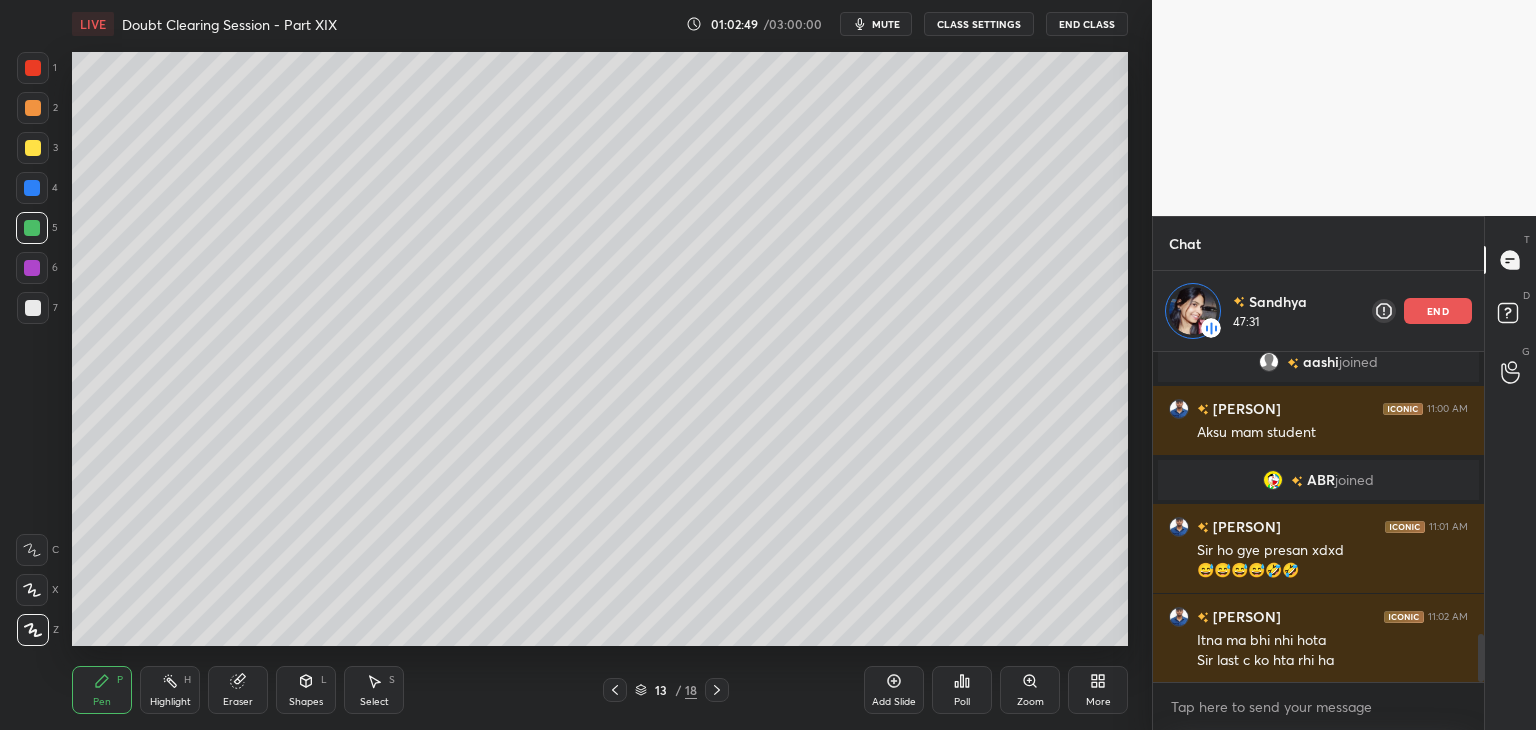 click on "Highlight" at bounding box center (170, 702) 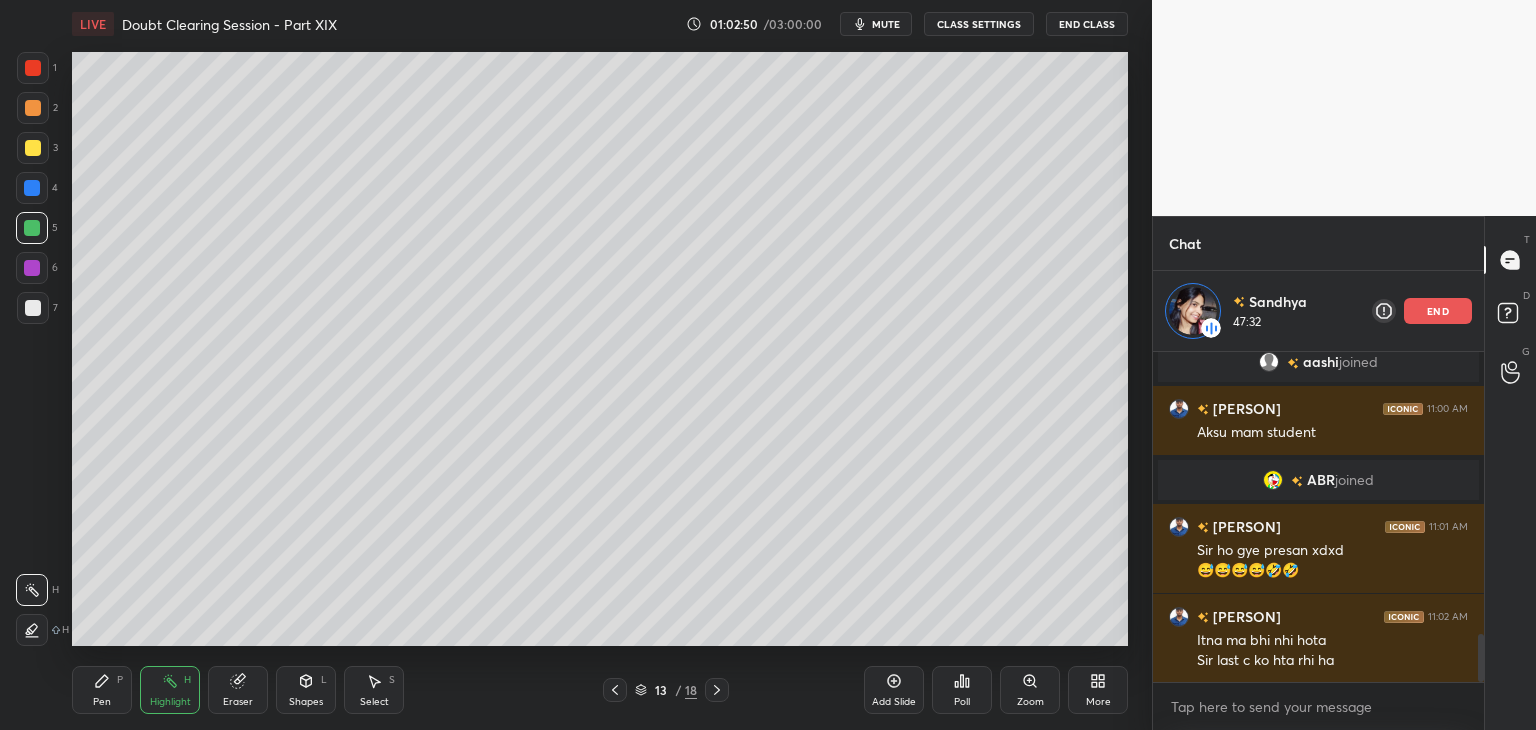 click on "Pen P" at bounding box center [102, 690] 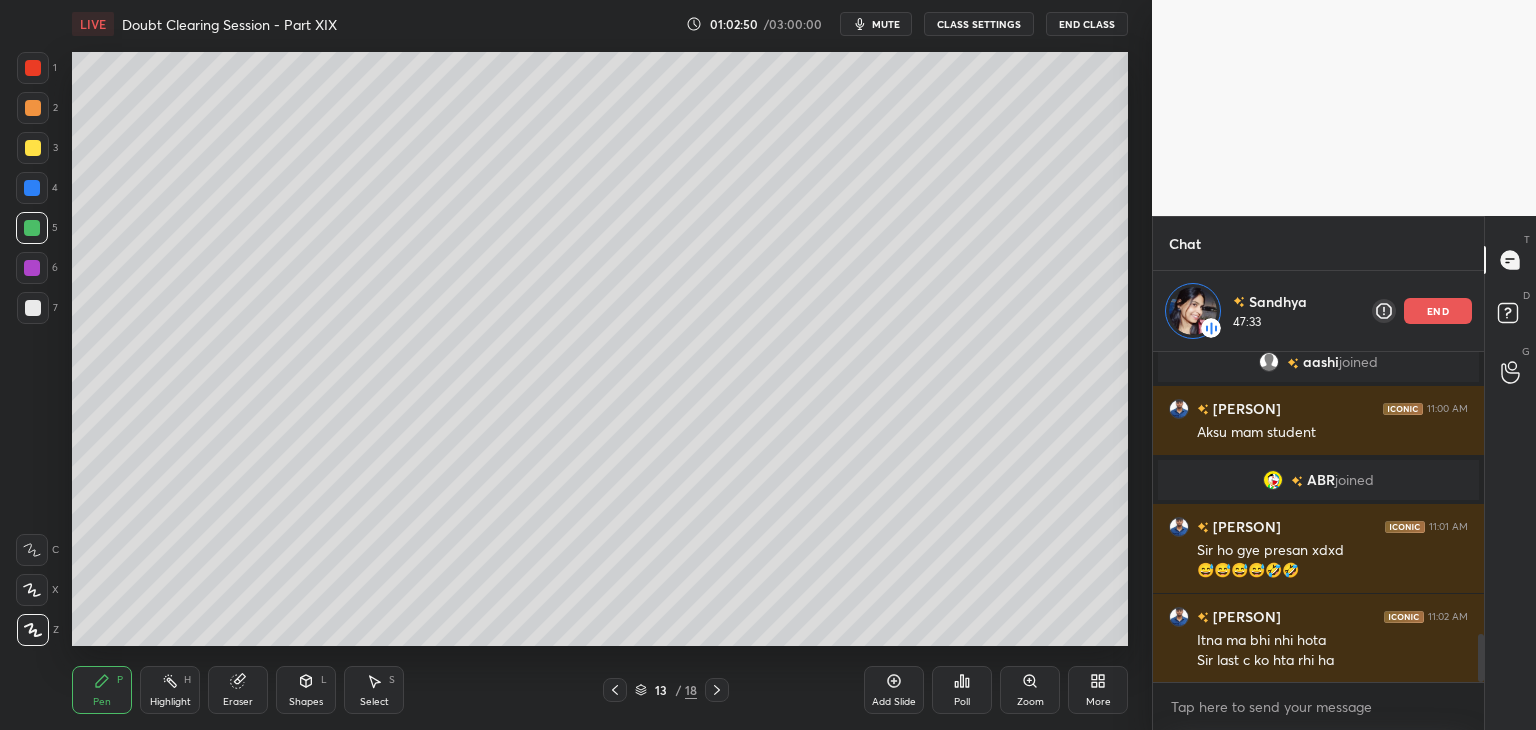 click on "Highlight" at bounding box center (170, 702) 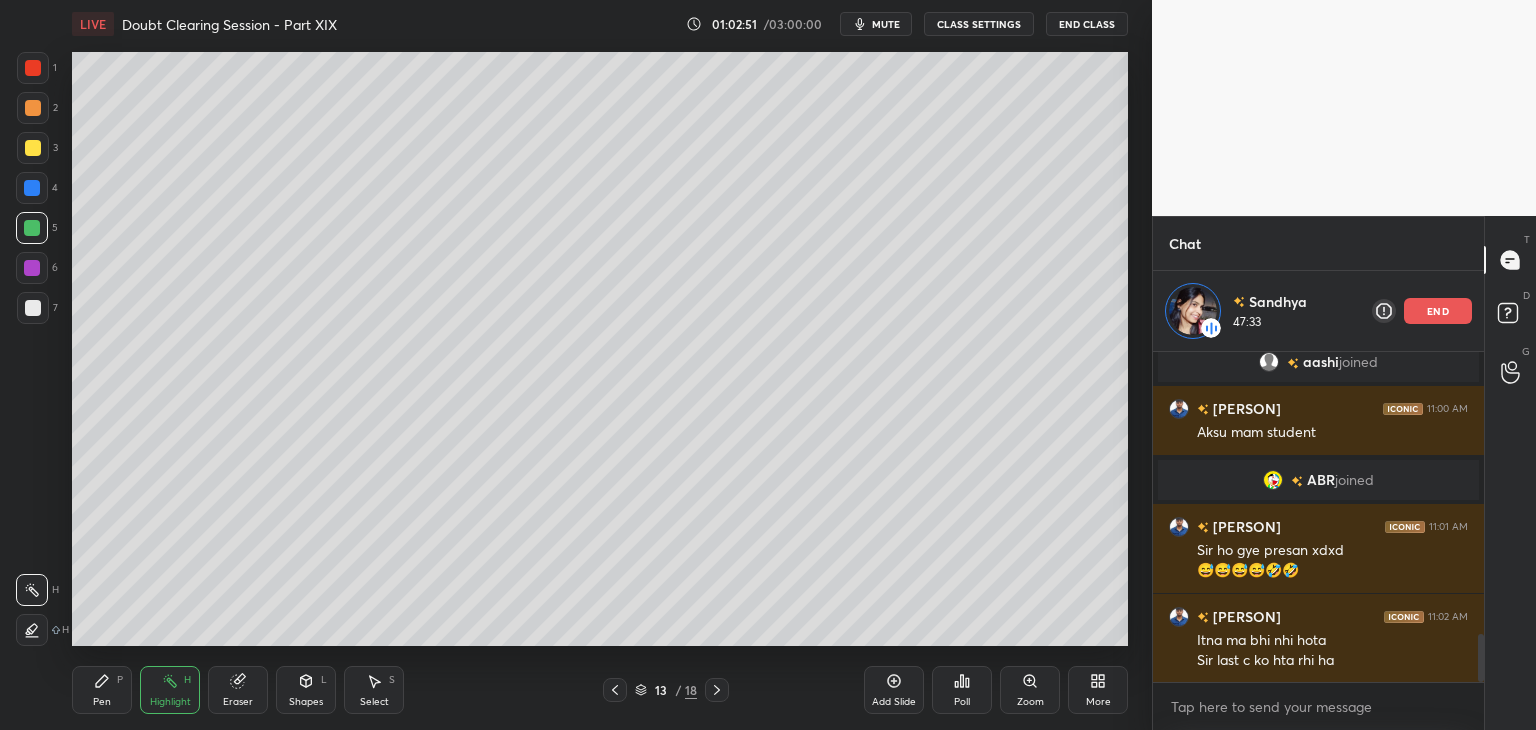 click on "Pen P" at bounding box center [102, 690] 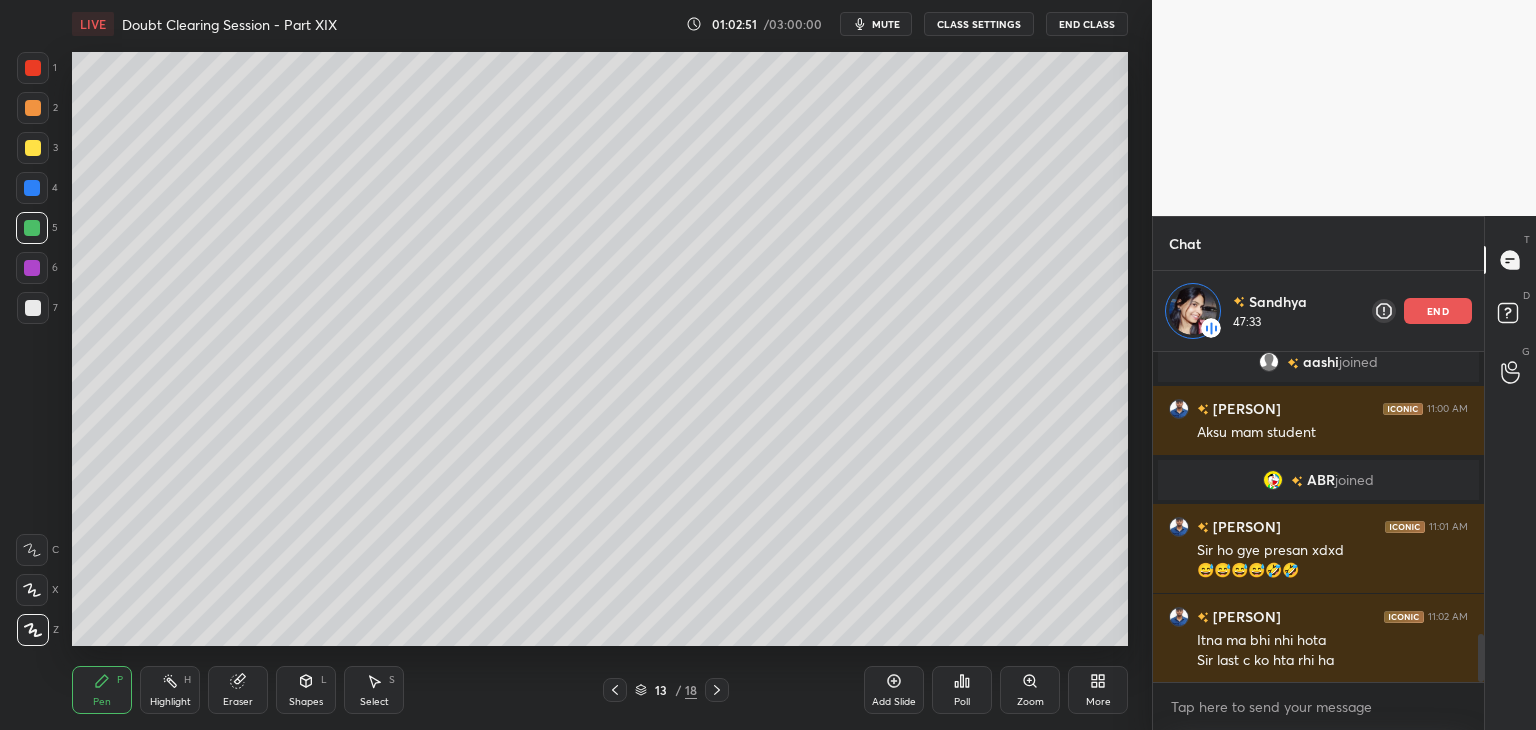 click on "Highlight H" at bounding box center (170, 690) 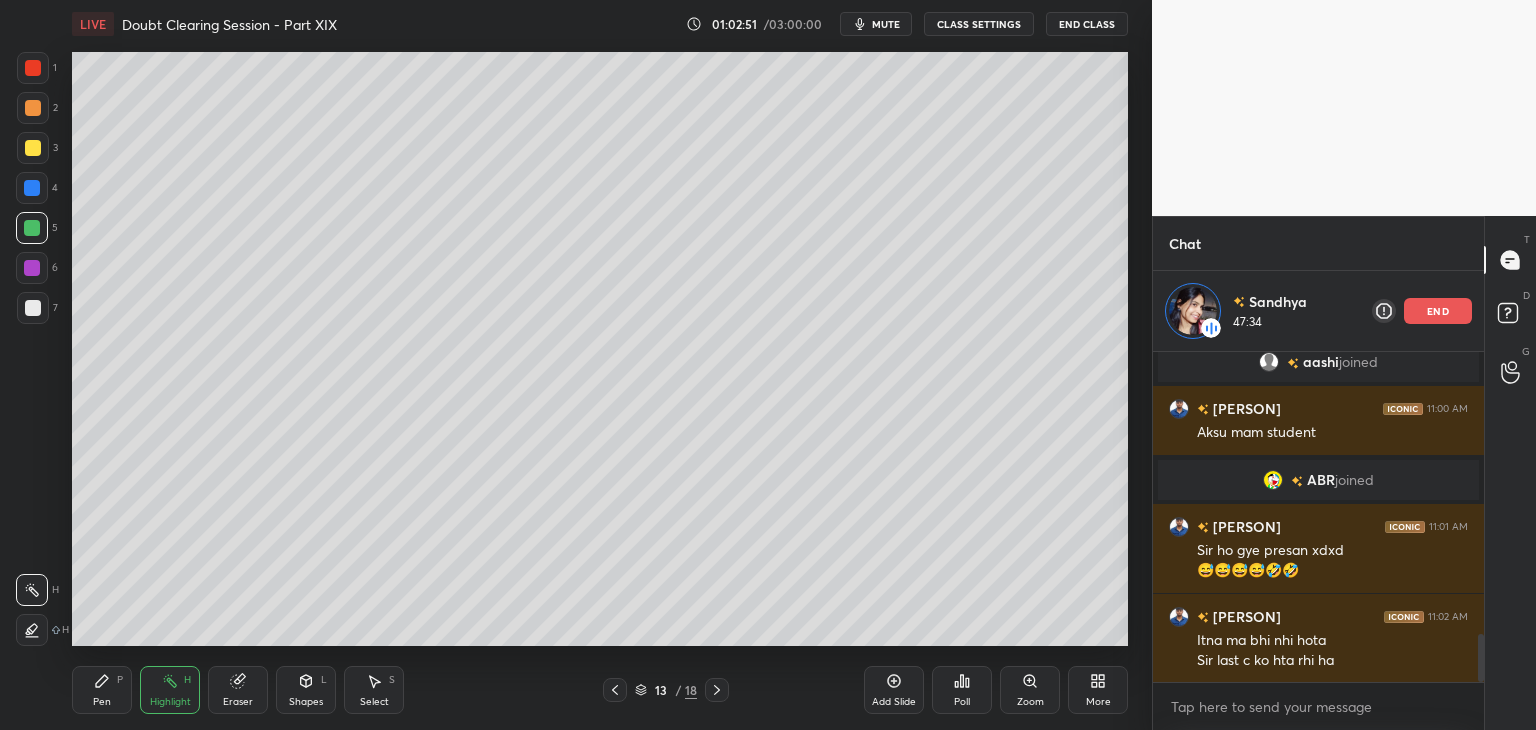 click on "Pen P" at bounding box center (102, 690) 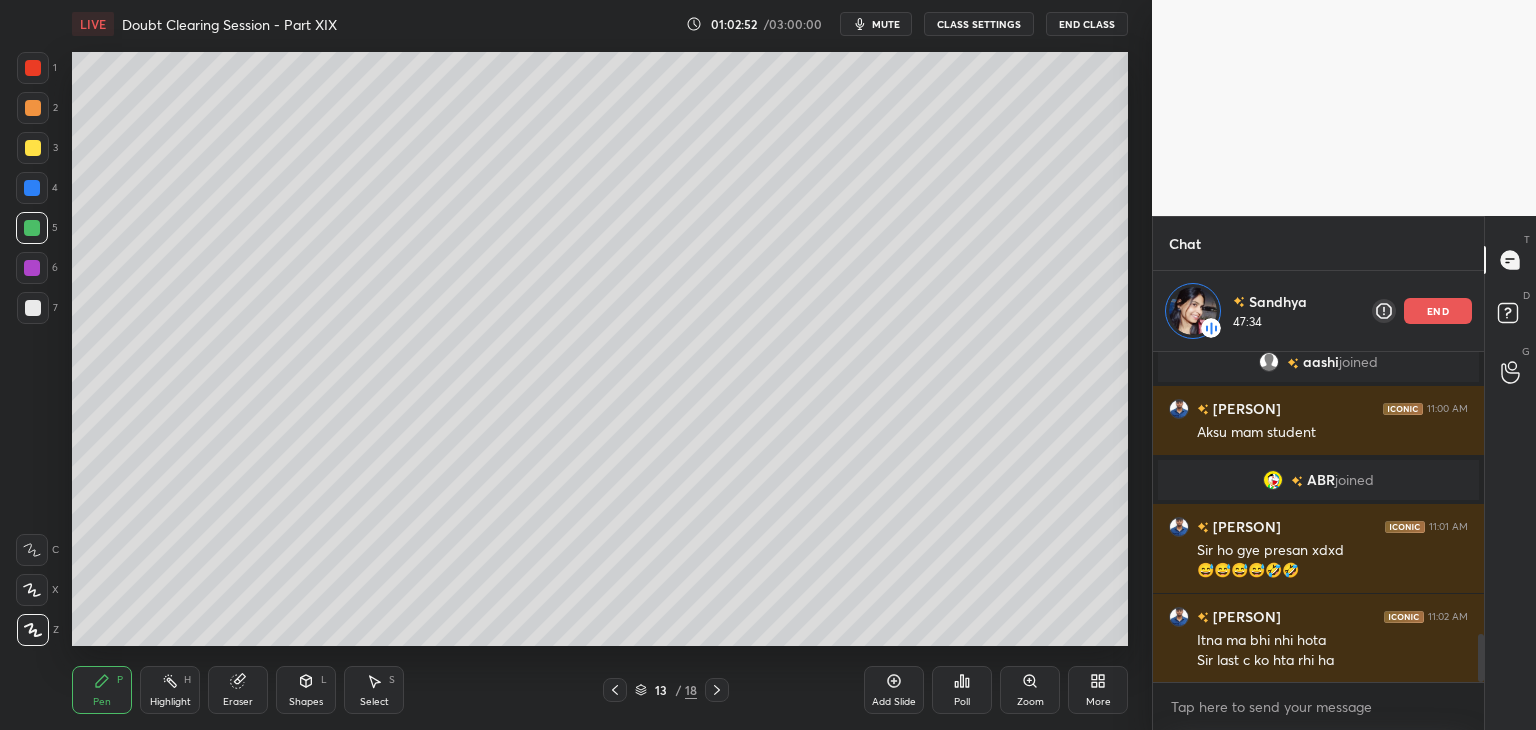 click on "Highlight" at bounding box center (170, 702) 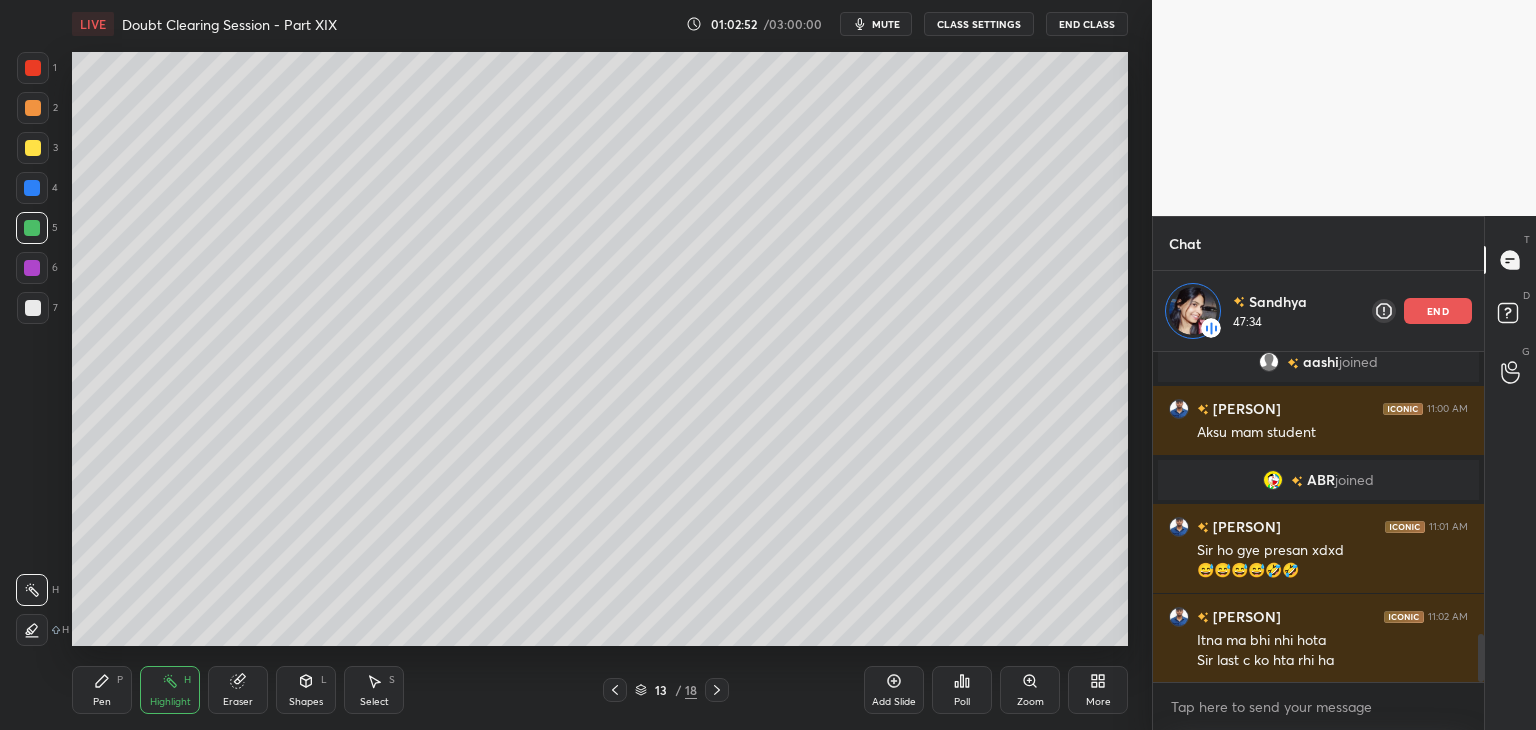 click on "Pen P" at bounding box center [102, 690] 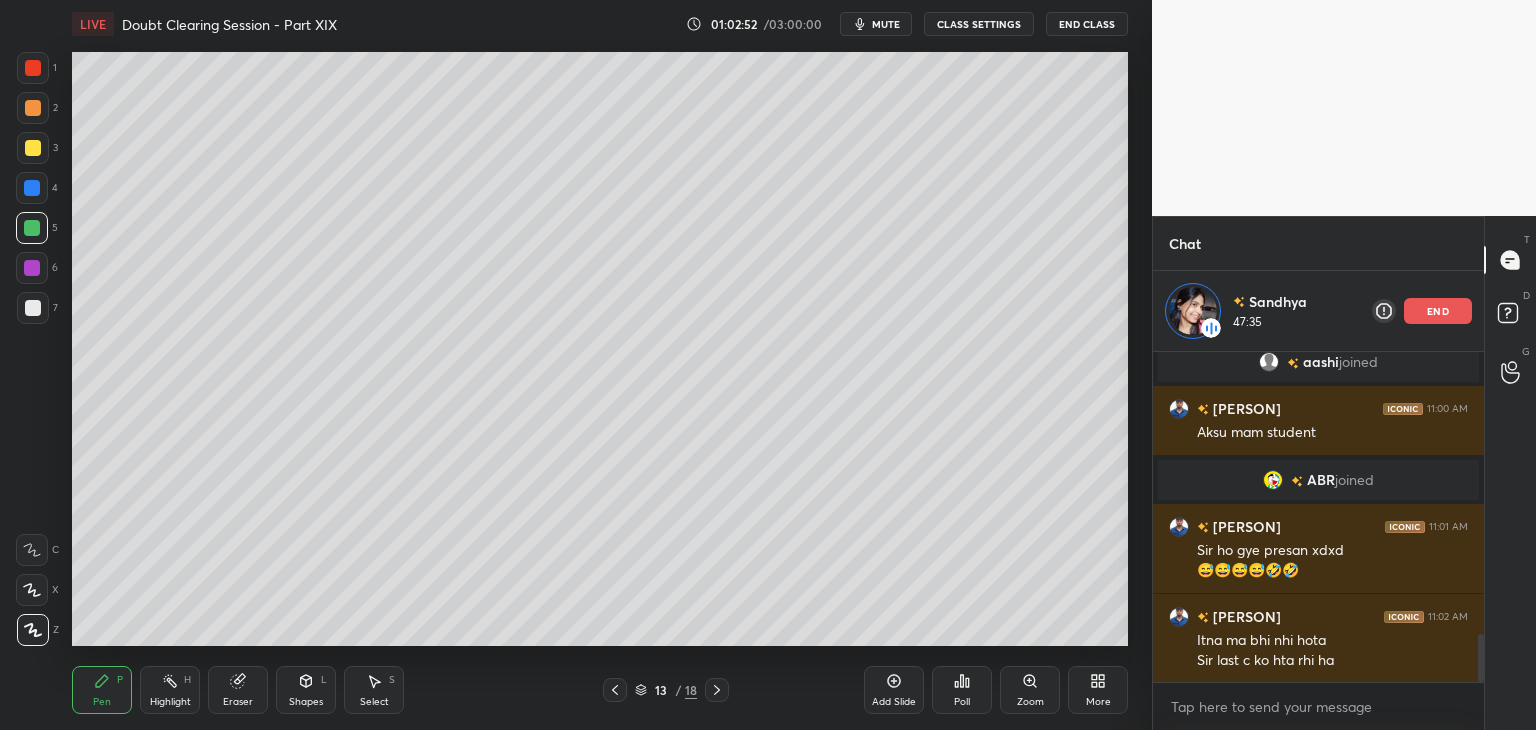 click on "Highlight H" at bounding box center (170, 690) 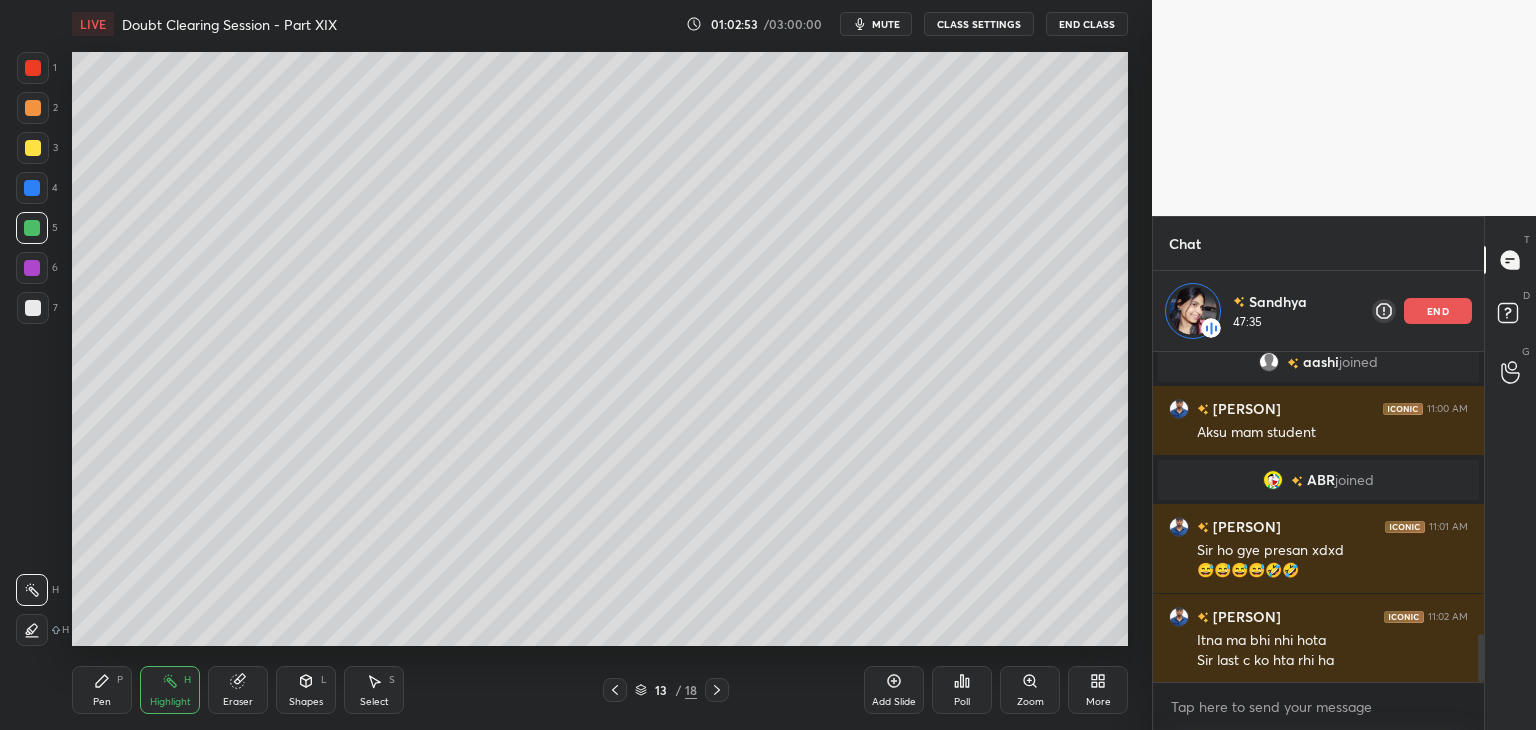 click on "Pen P" at bounding box center (102, 690) 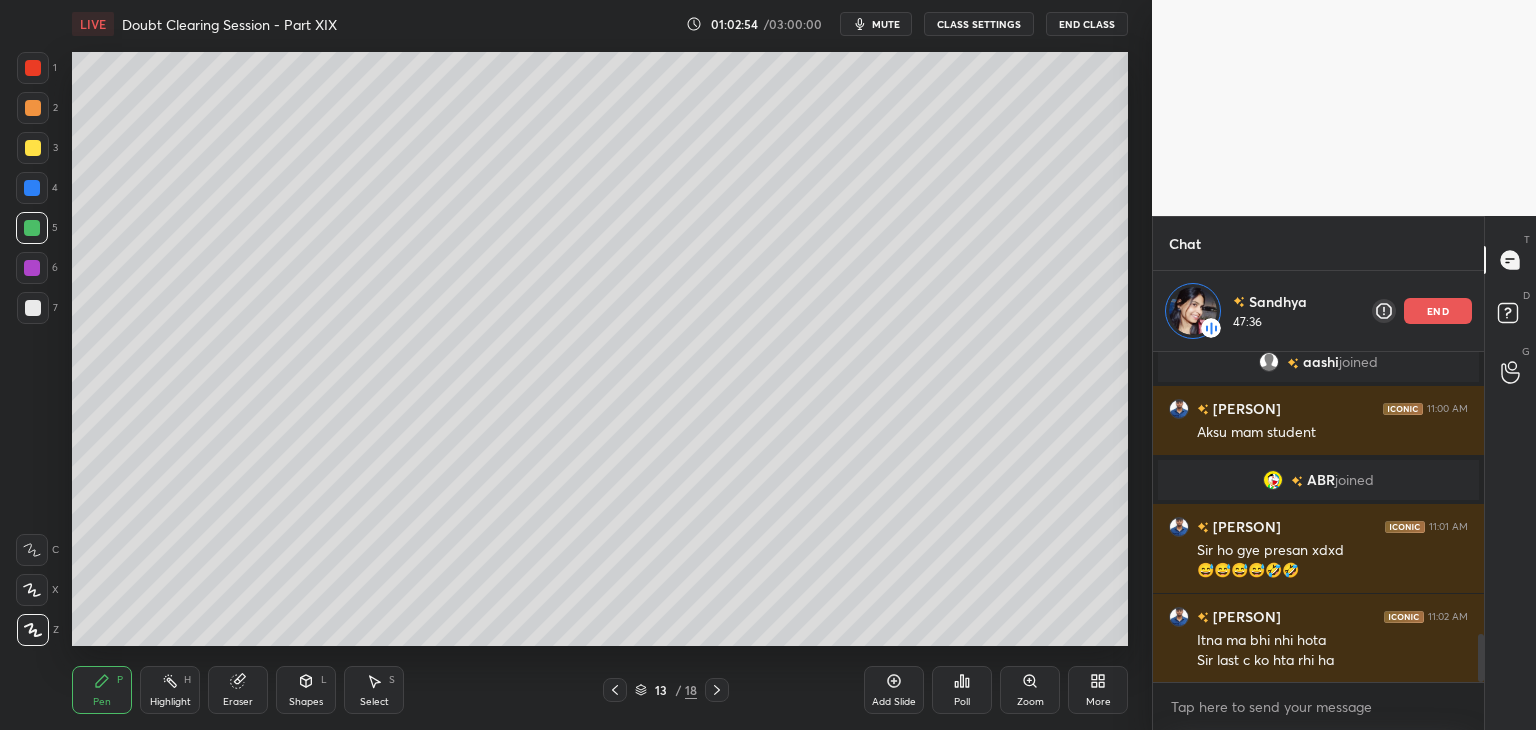 click at bounding box center [33, 308] 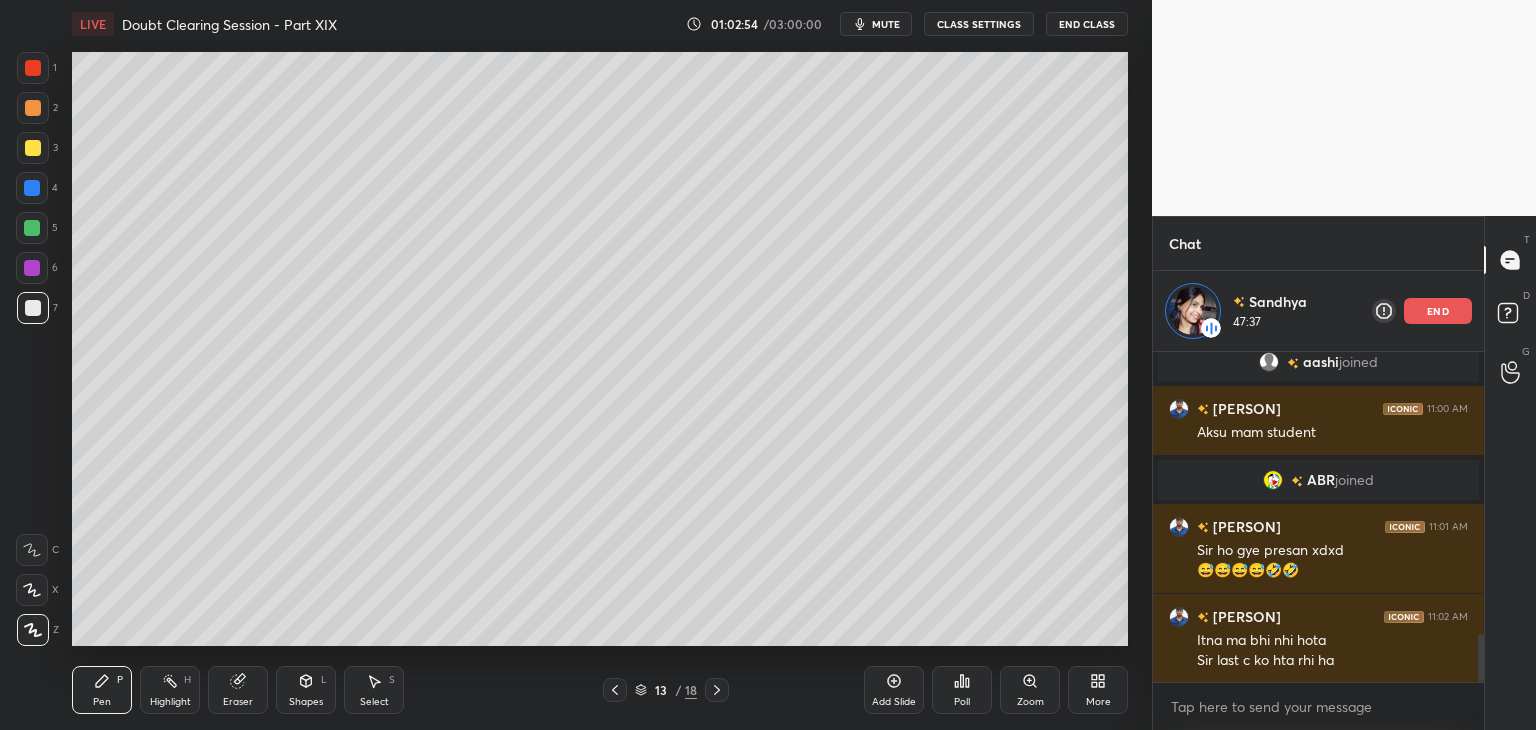 click on "Highlight" at bounding box center (170, 702) 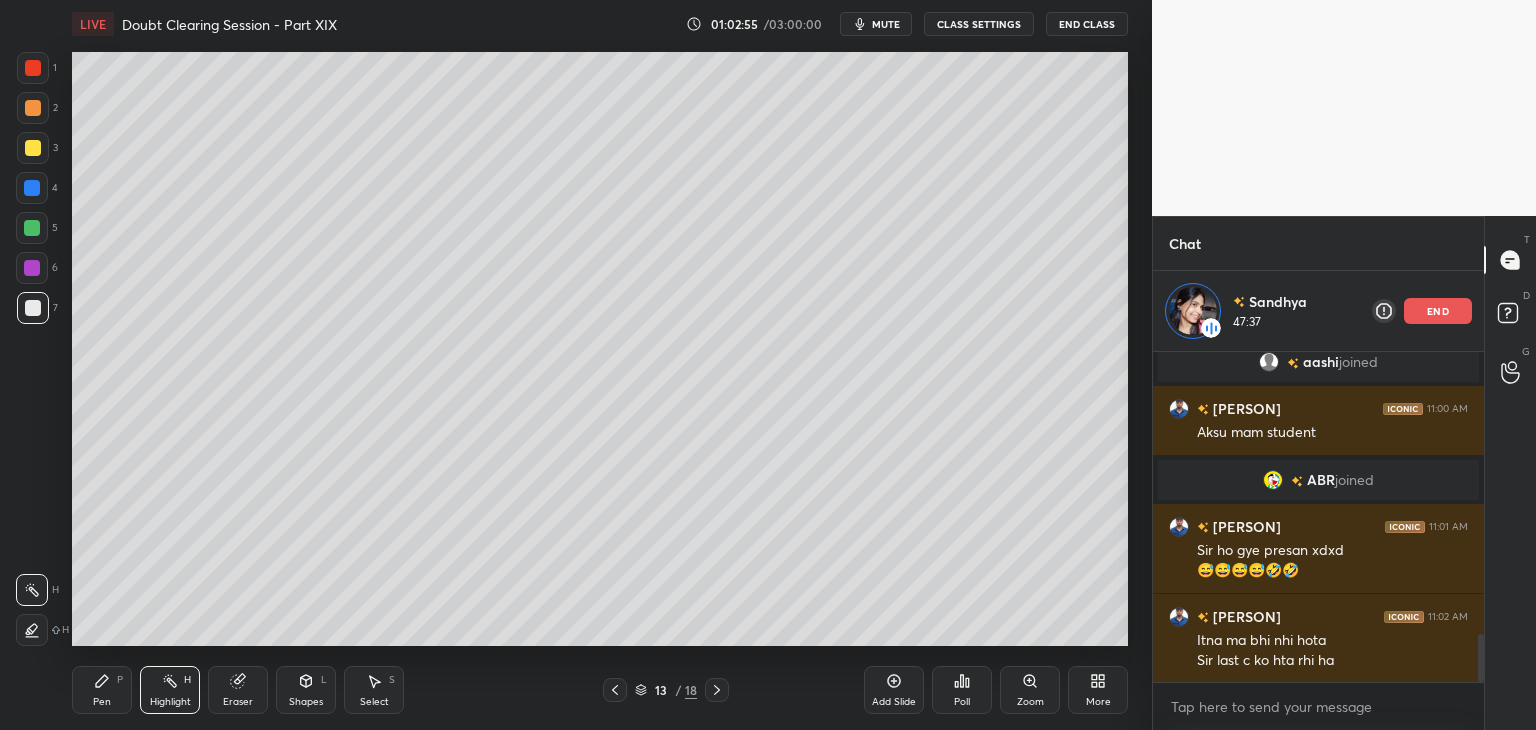 click on "Pen P" at bounding box center [102, 690] 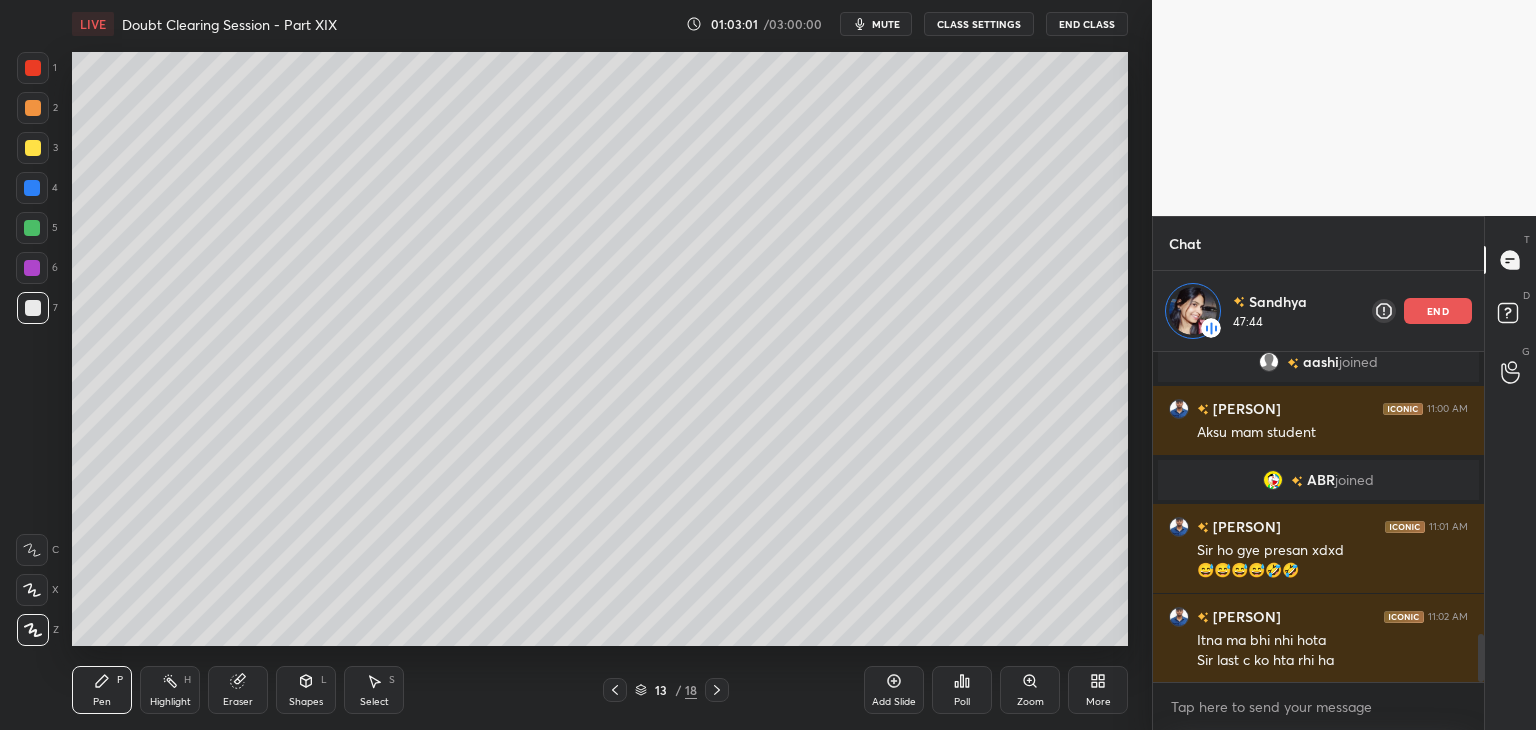 click on "Highlight H" at bounding box center [170, 690] 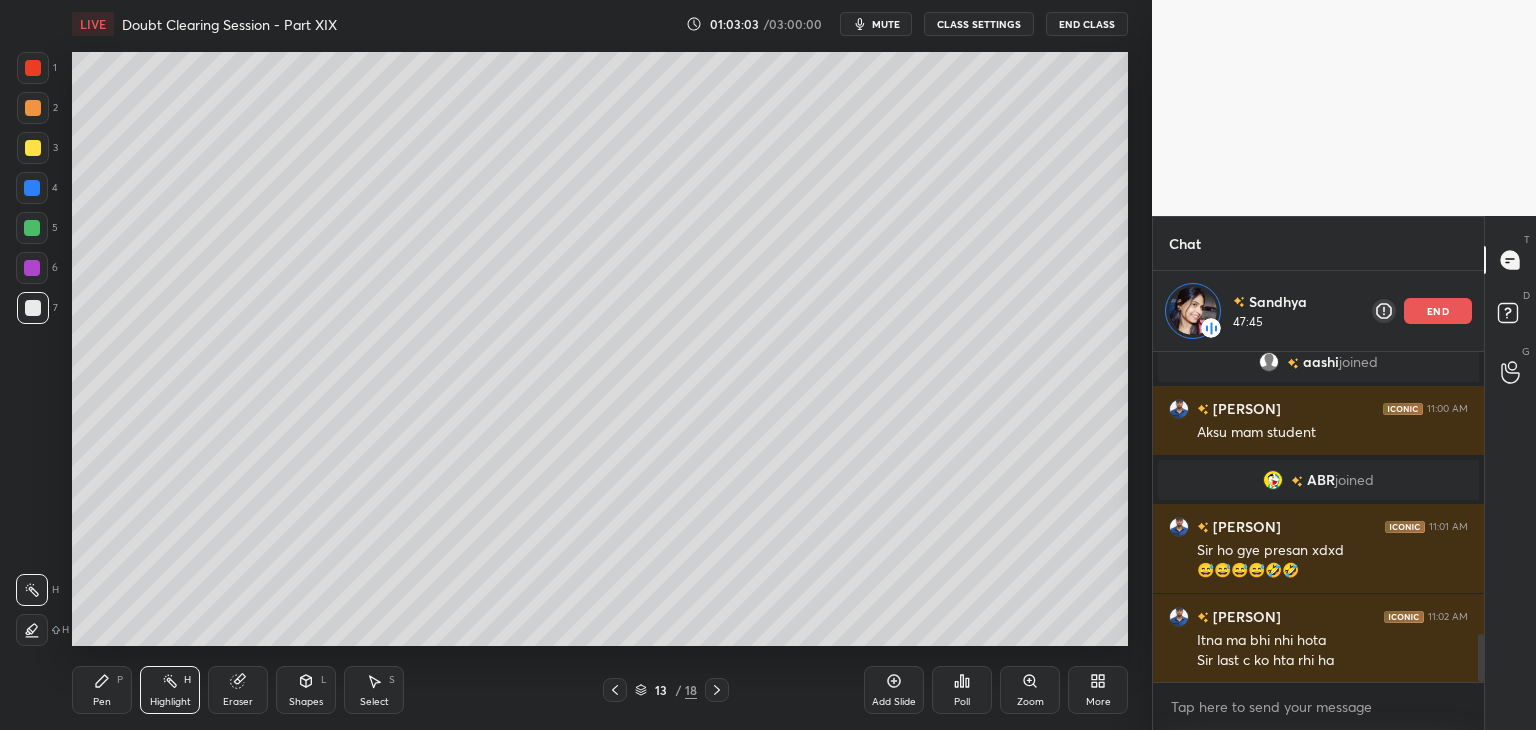 click on "Pen P" at bounding box center (102, 690) 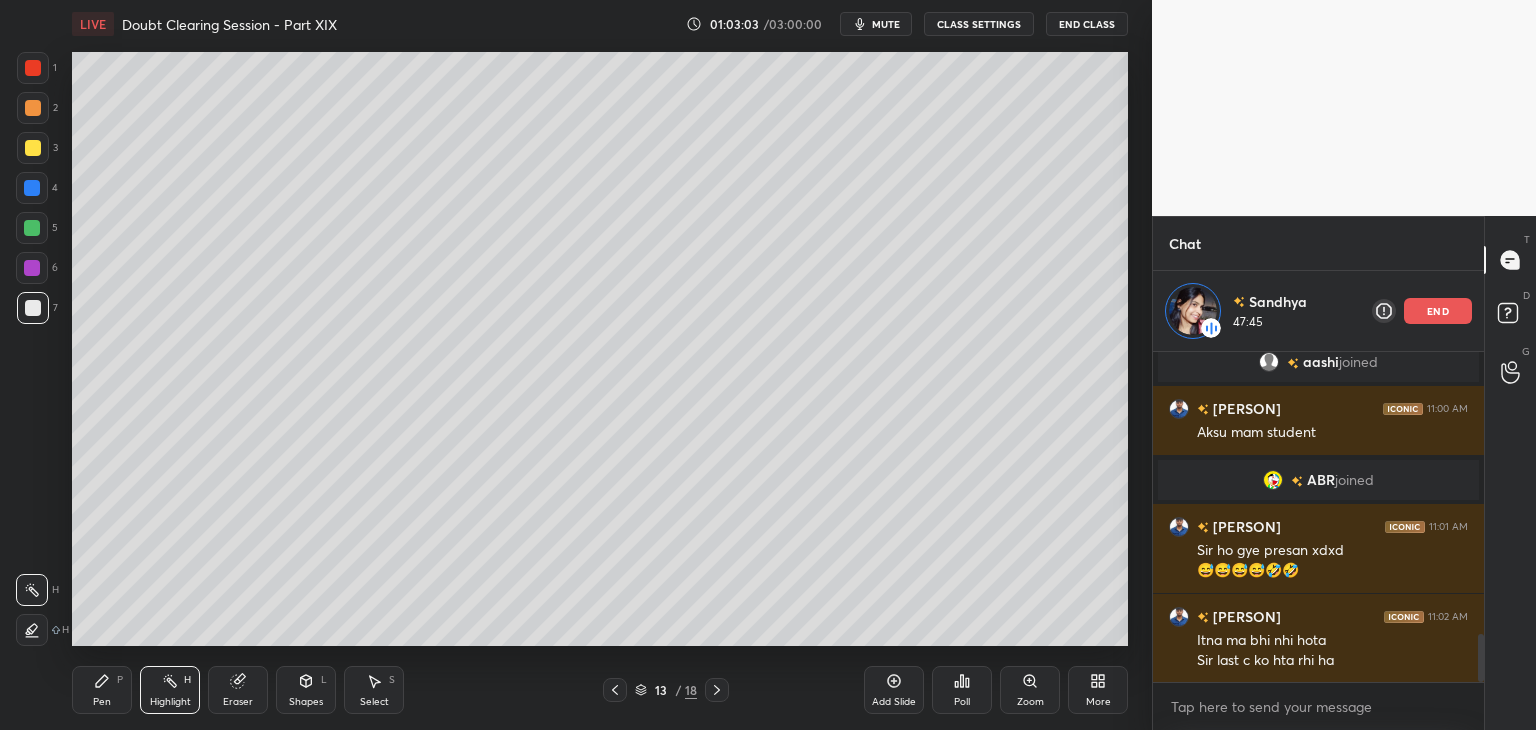 scroll, scrollTop: 1999, scrollLeft: 0, axis: vertical 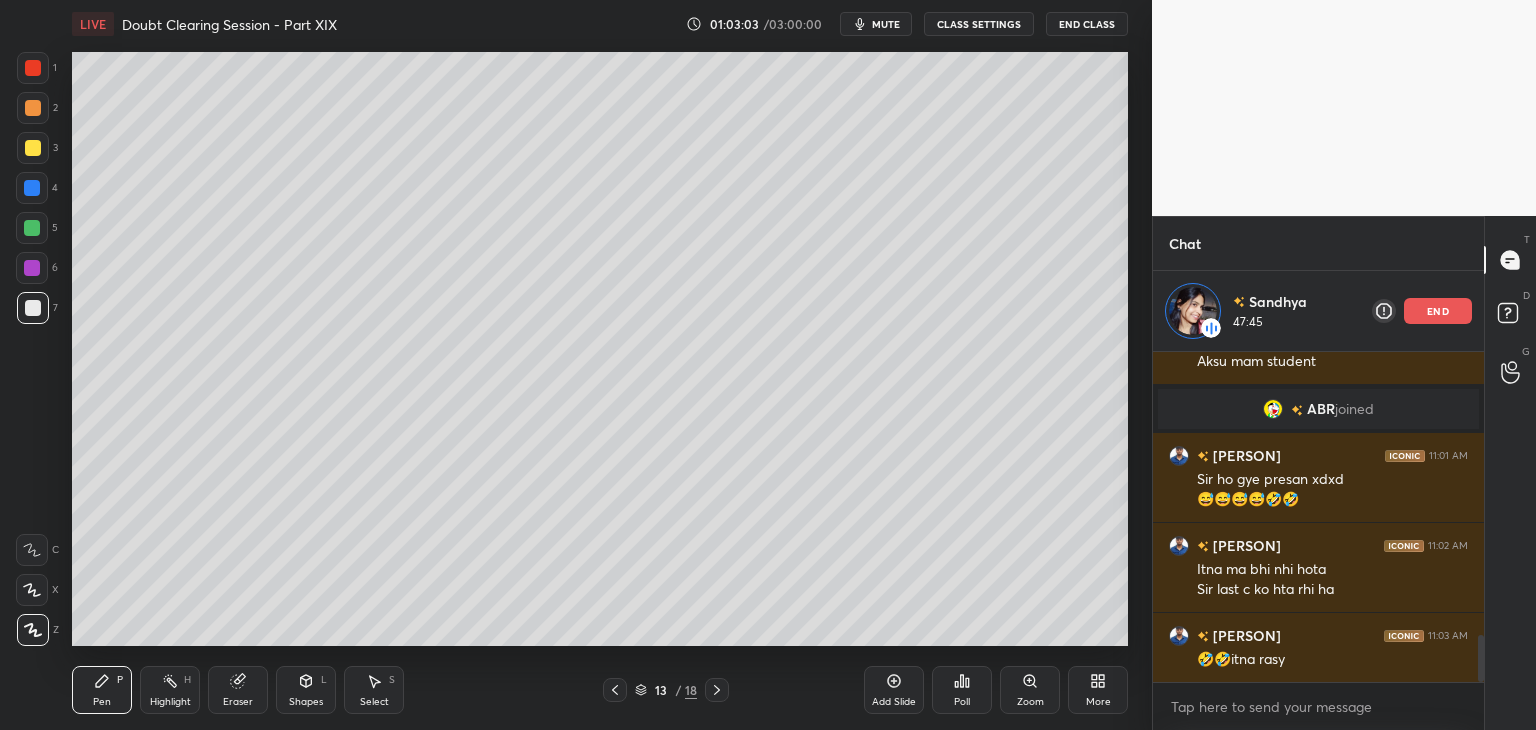 click on "Highlight H" at bounding box center (170, 690) 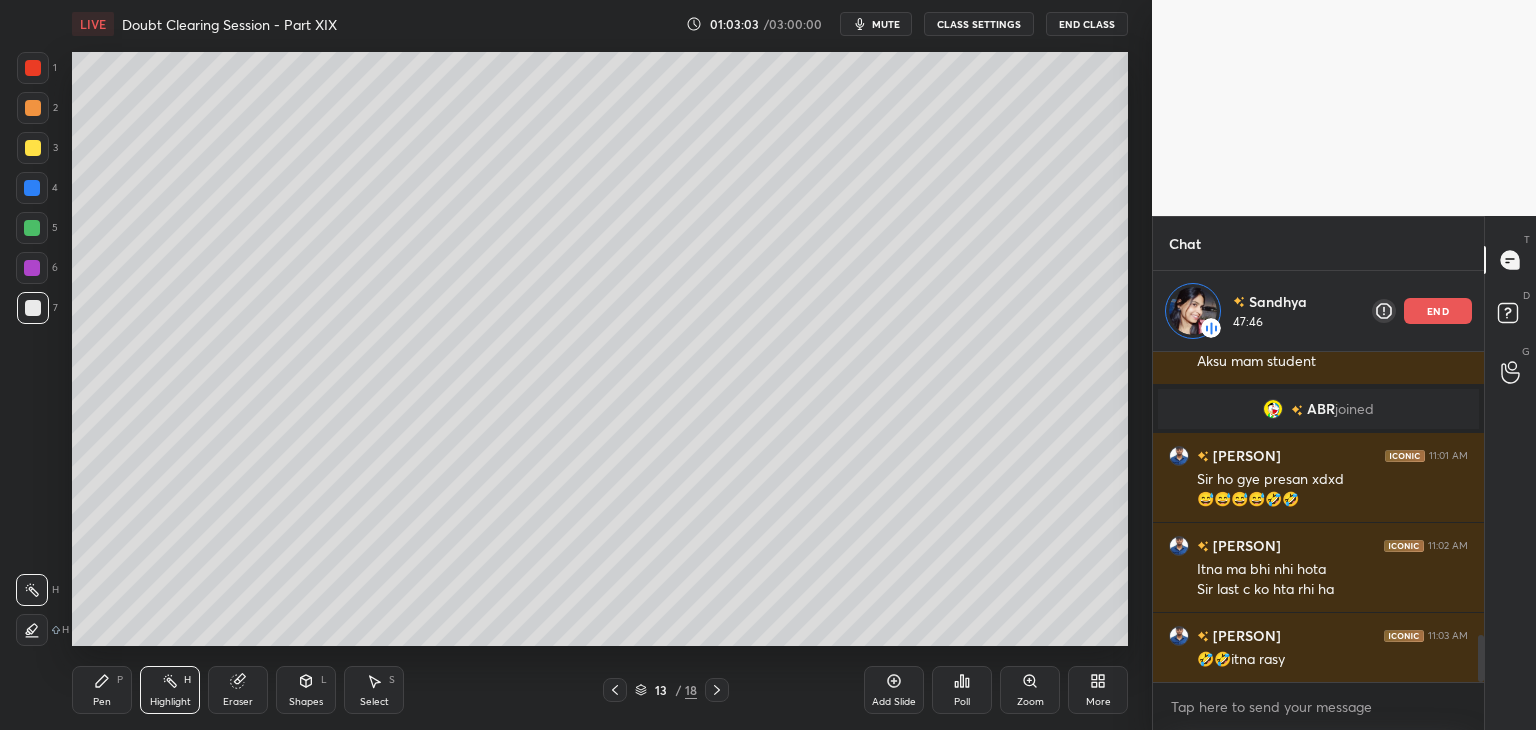 click on "Pen P" at bounding box center (102, 690) 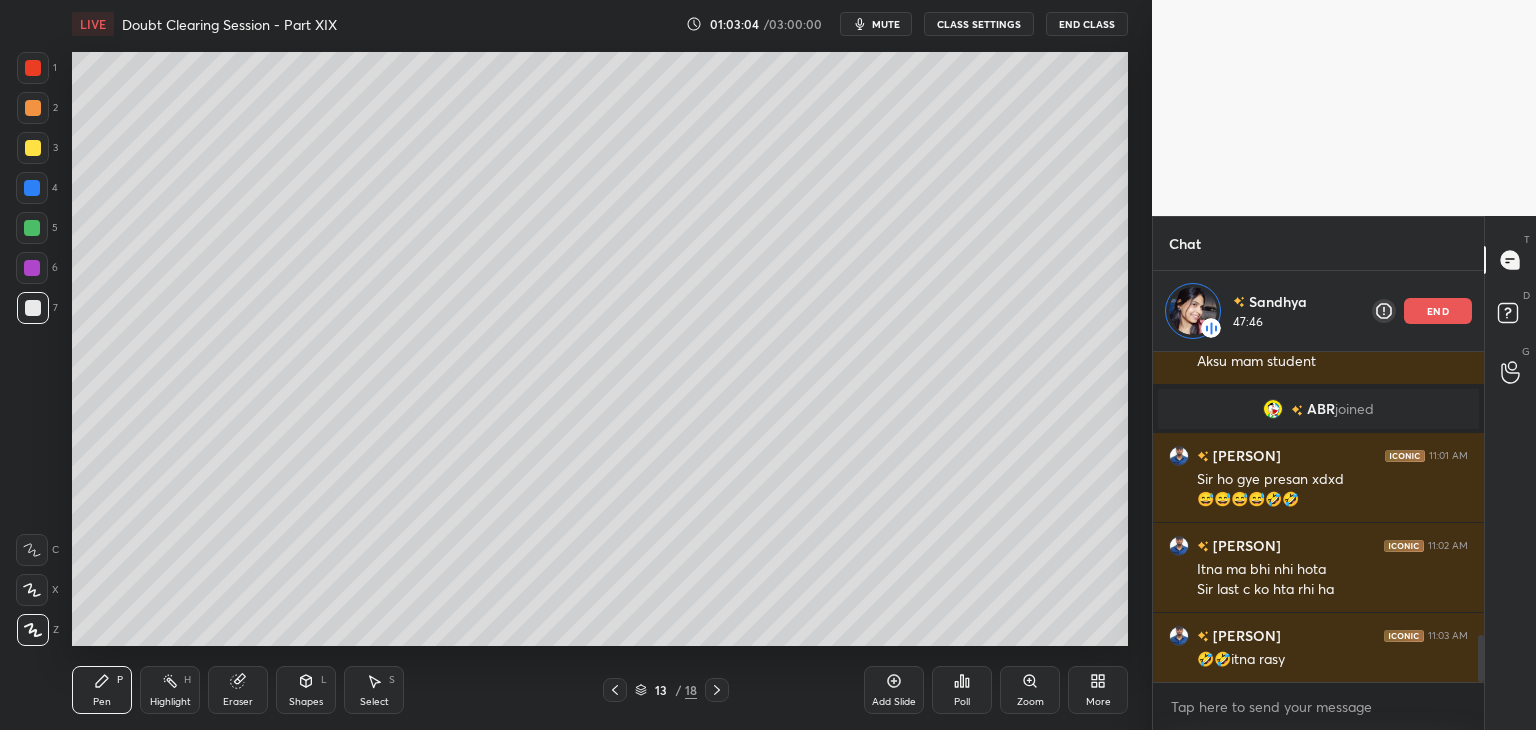 click on "Highlight" at bounding box center [170, 702] 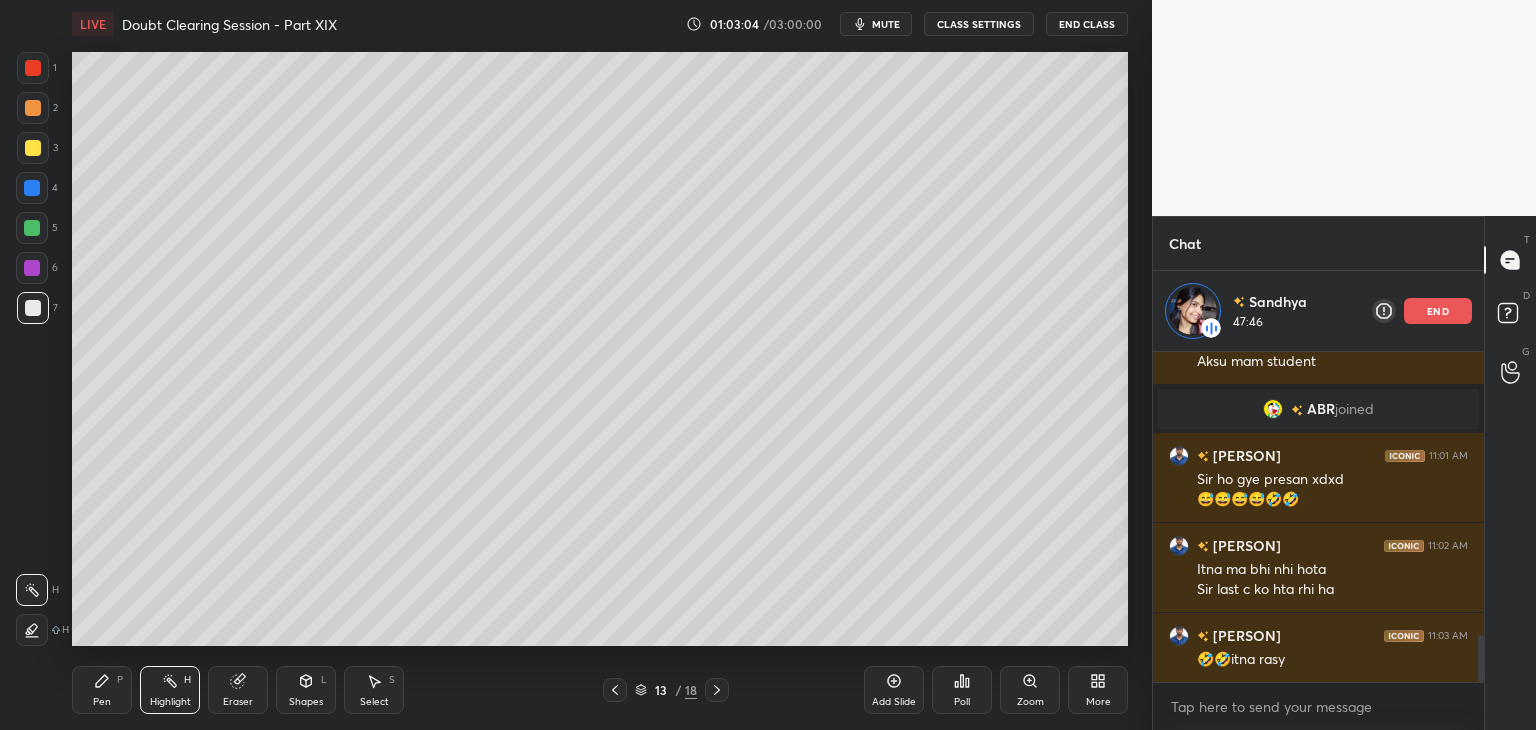 click on "Pen" at bounding box center (102, 702) 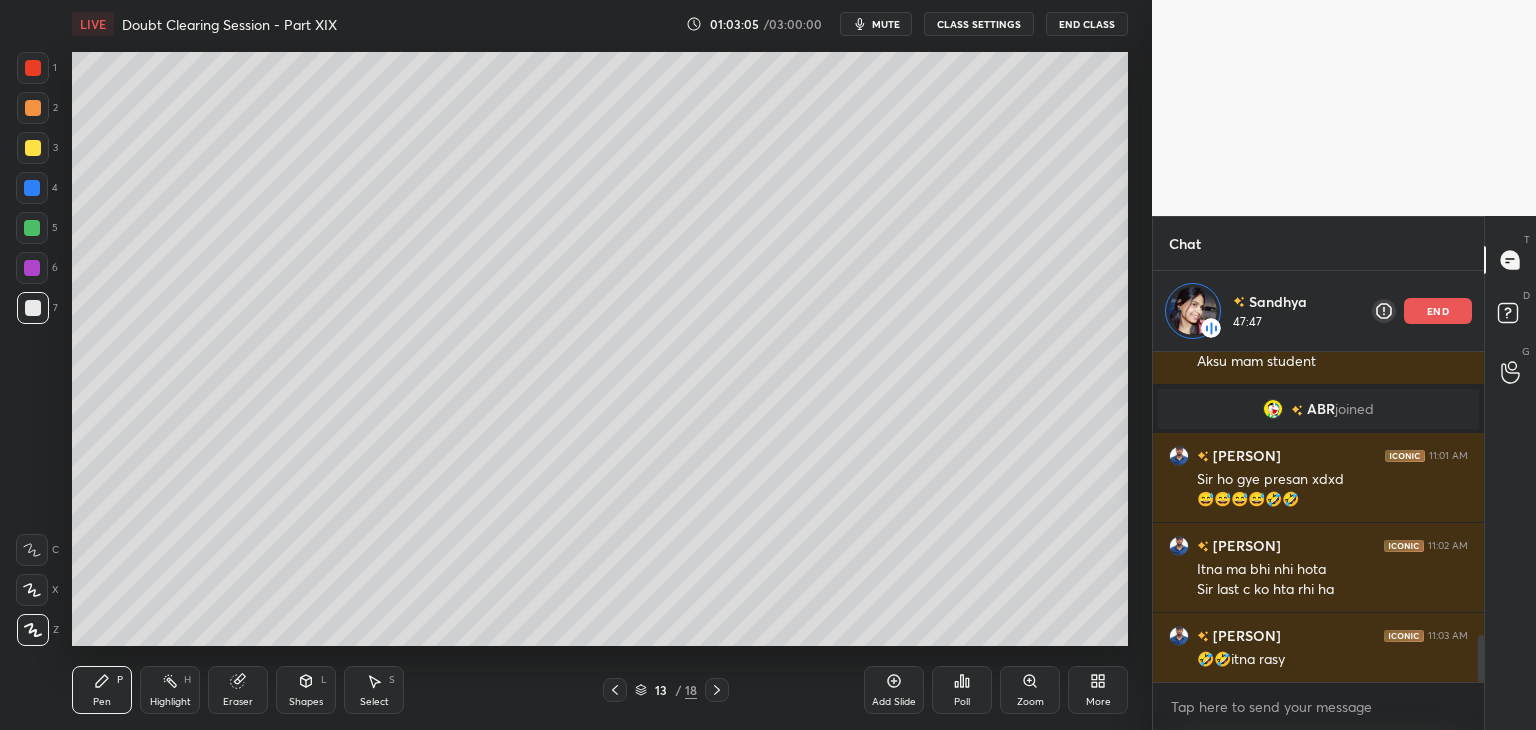 click on "Highlight" at bounding box center [170, 702] 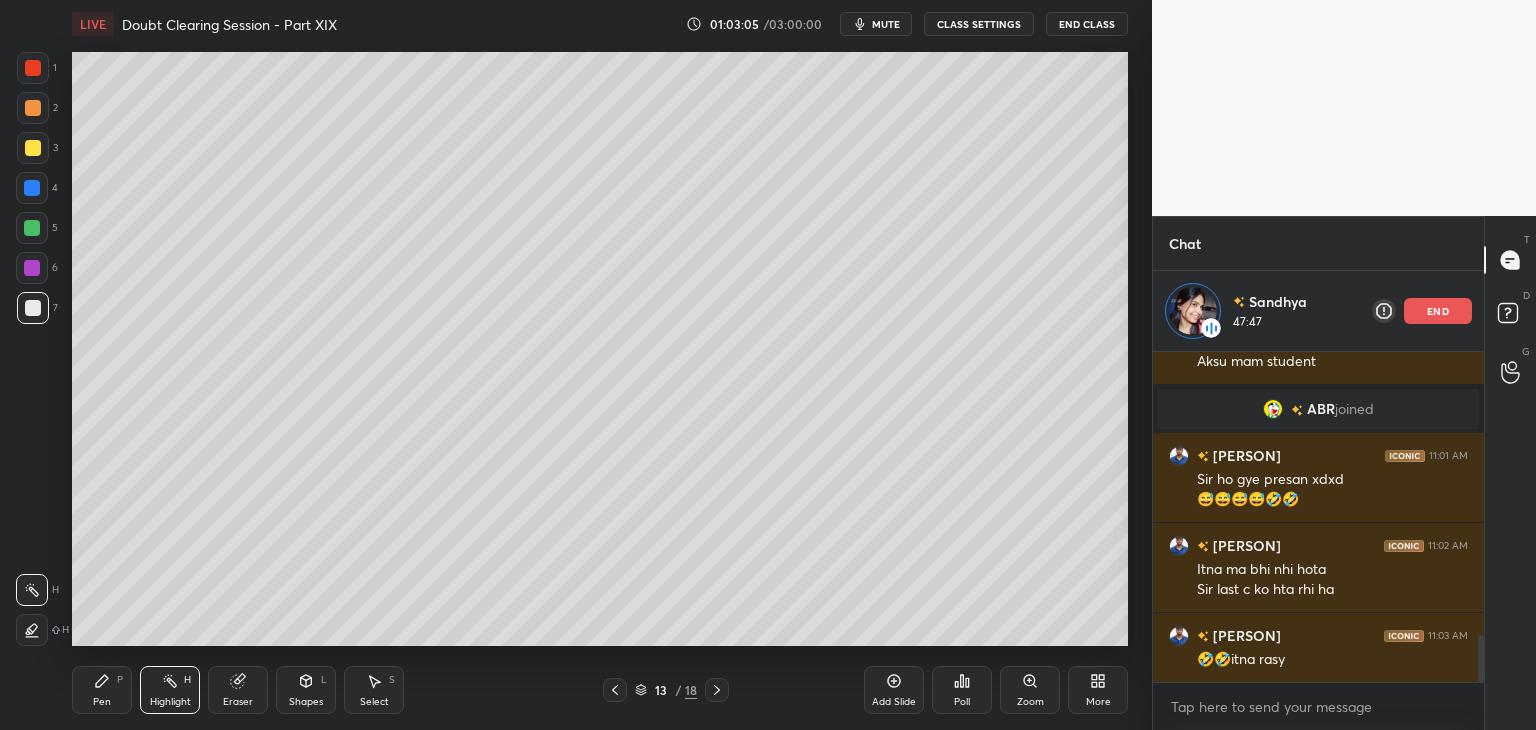 click on "Pen" at bounding box center (102, 702) 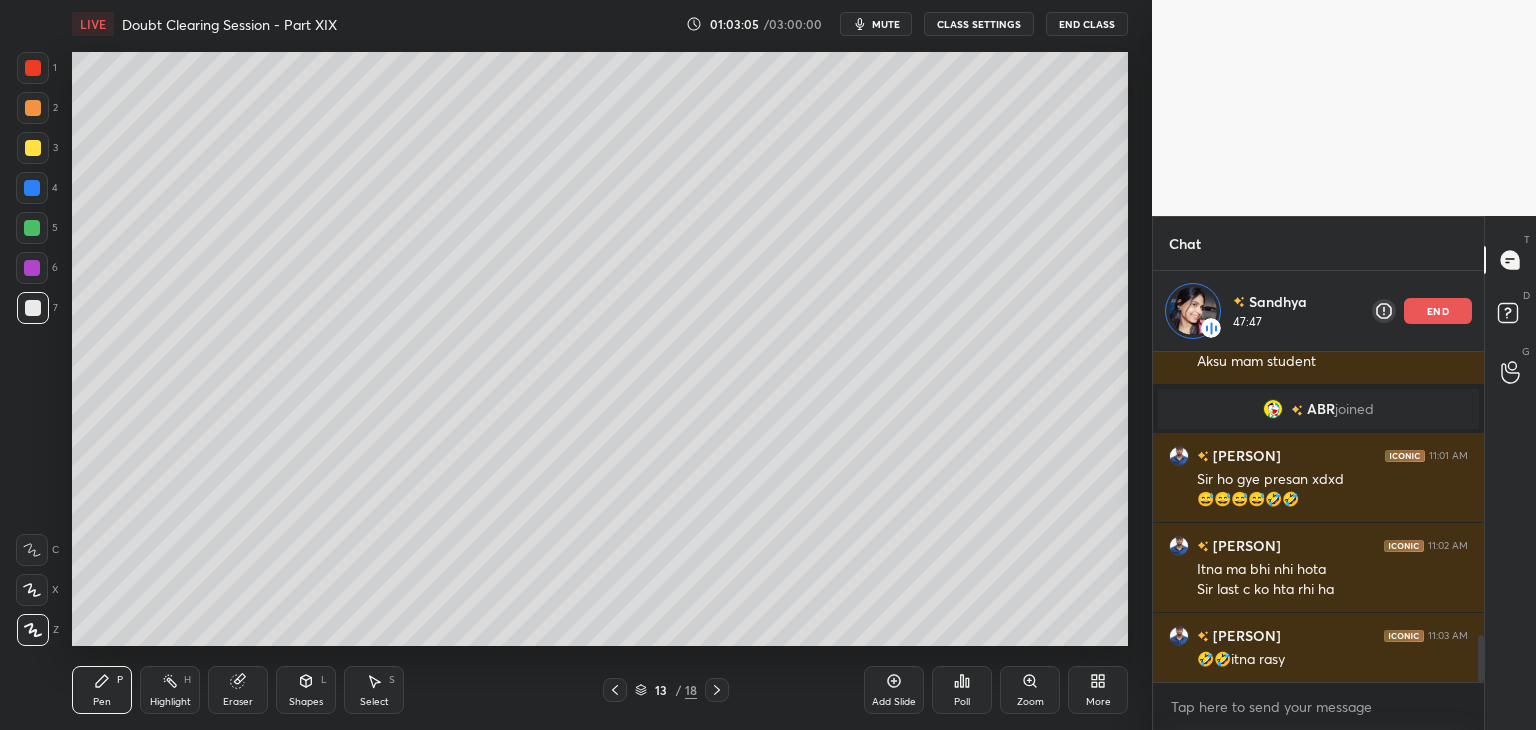 click on "Highlight H" at bounding box center (170, 690) 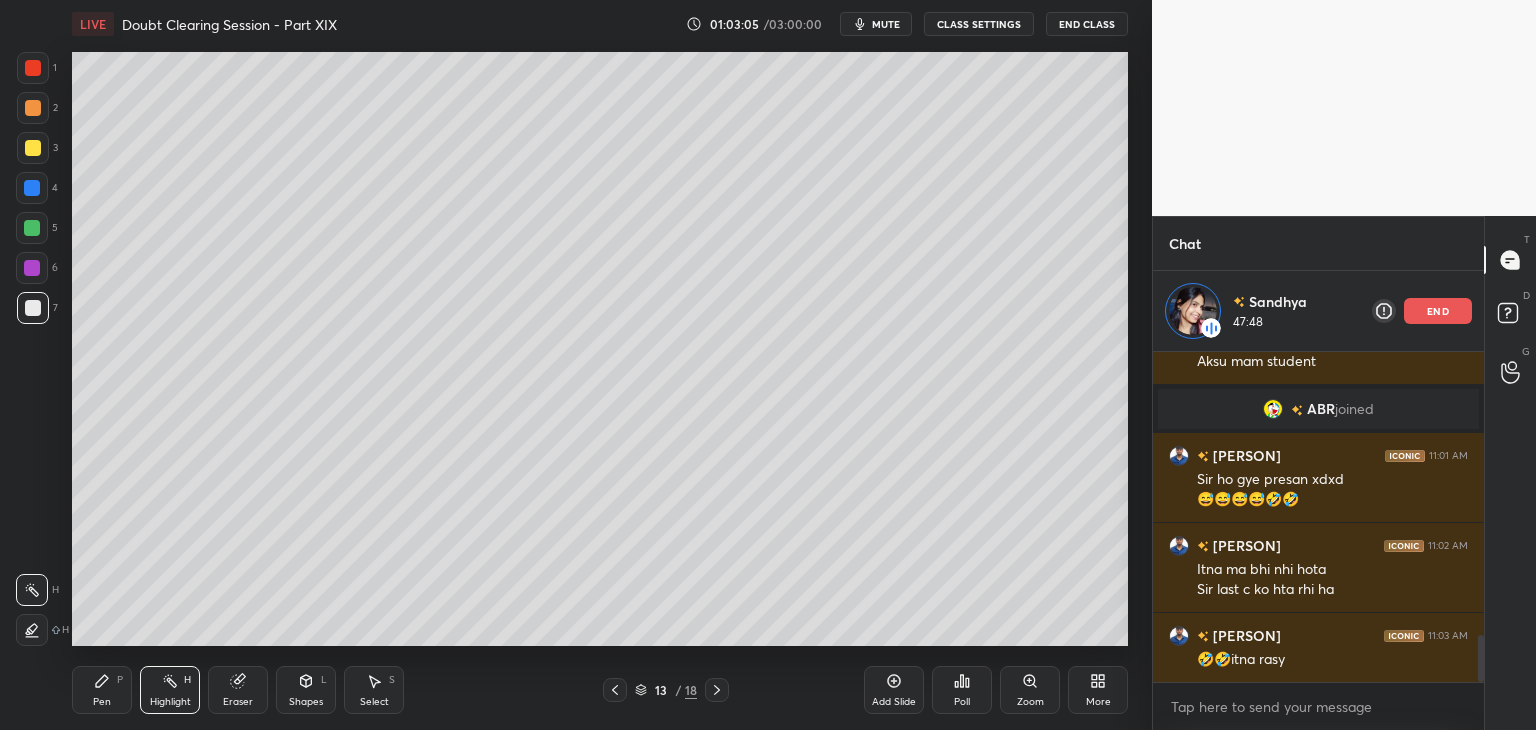 click on "Pen P" at bounding box center [102, 690] 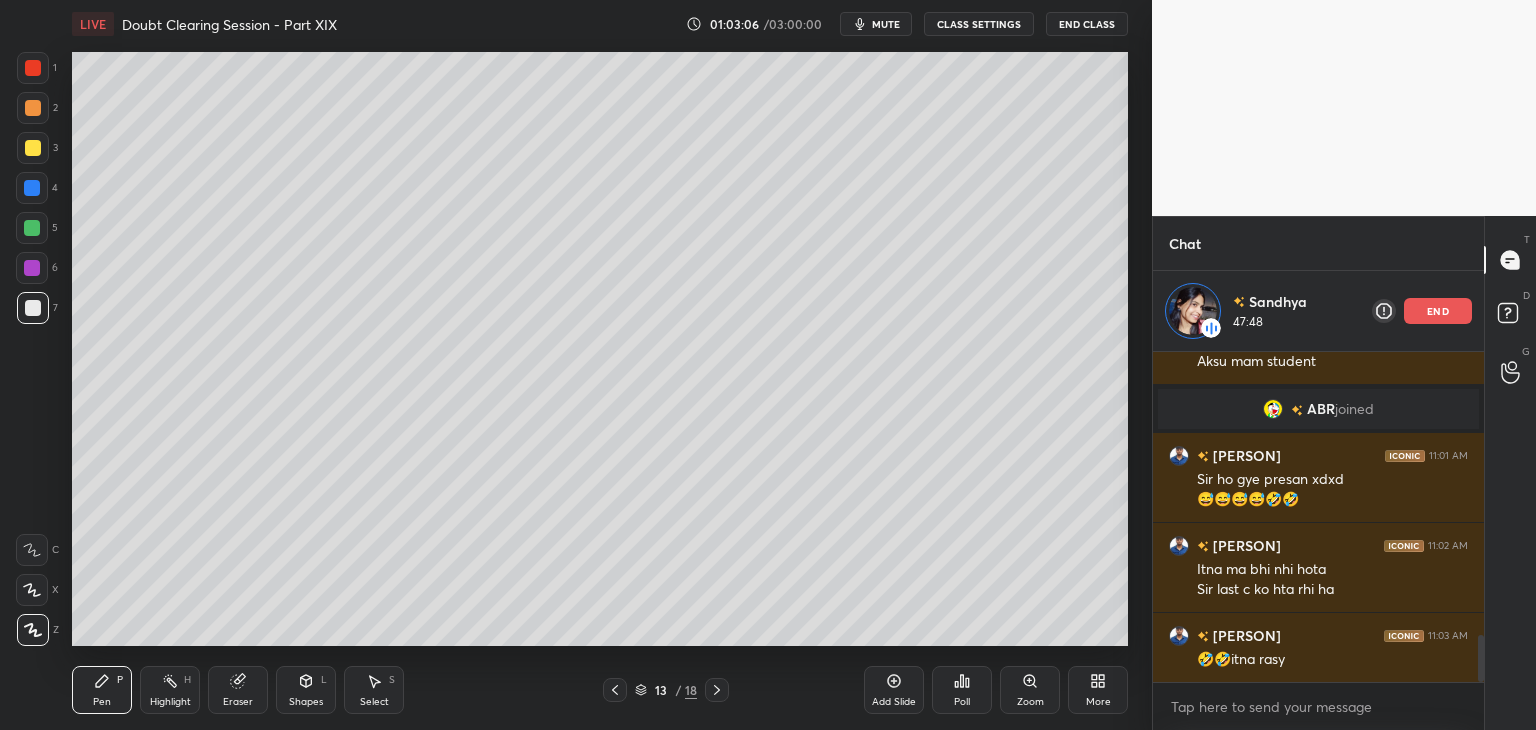 click on "Highlight" at bounding box center [170, 702] 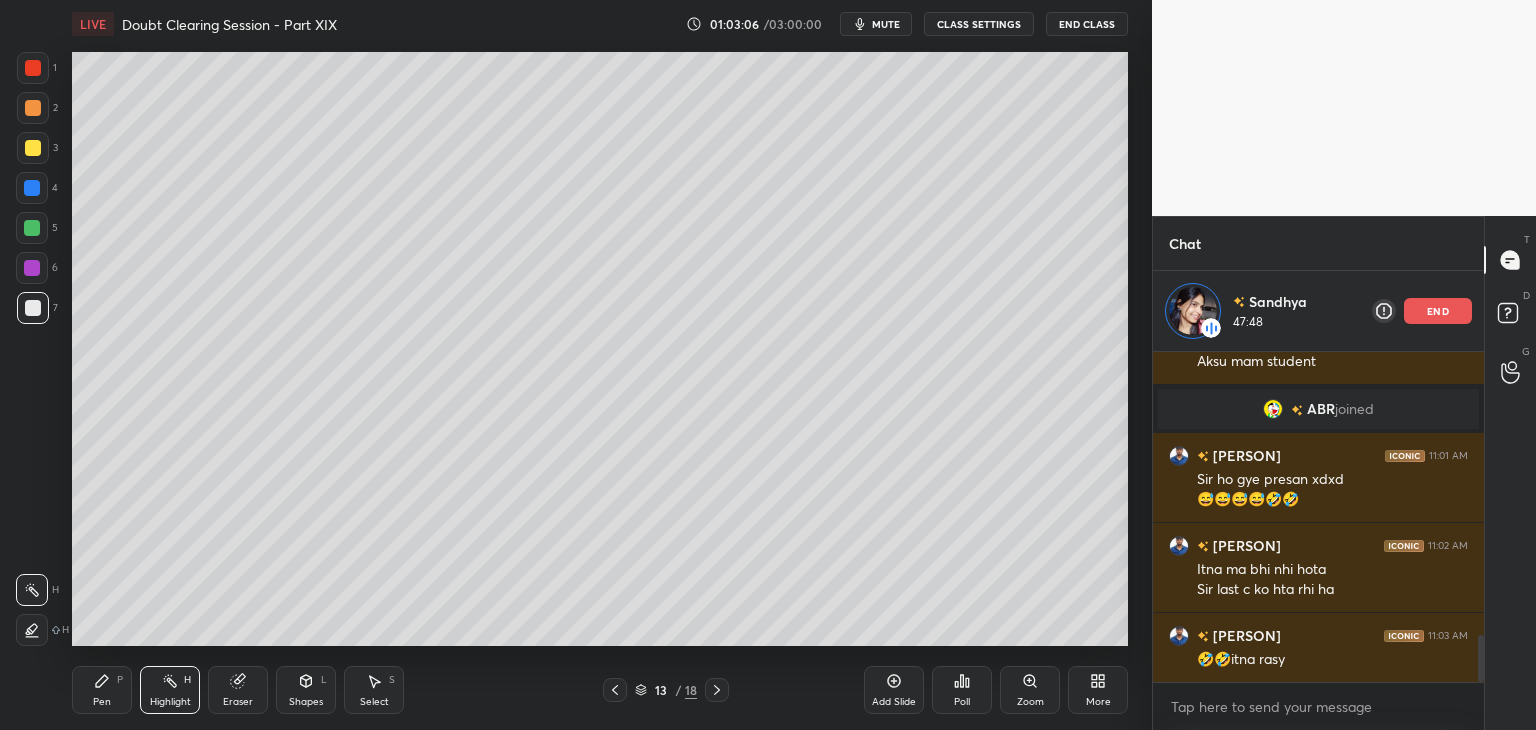 click on "Pen" at bounding box center [102, 702] 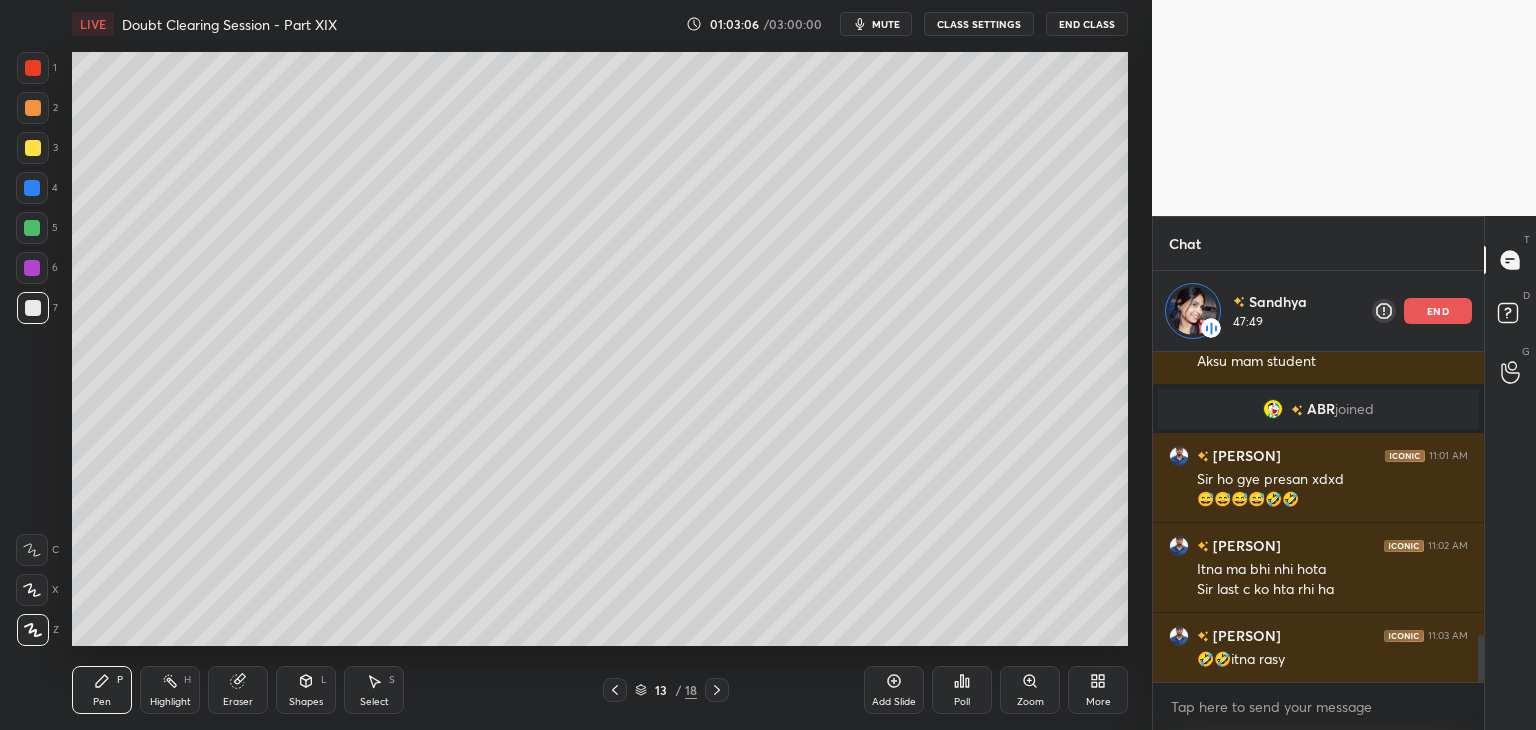click on "Highlight" at bounding box center [170, 702] 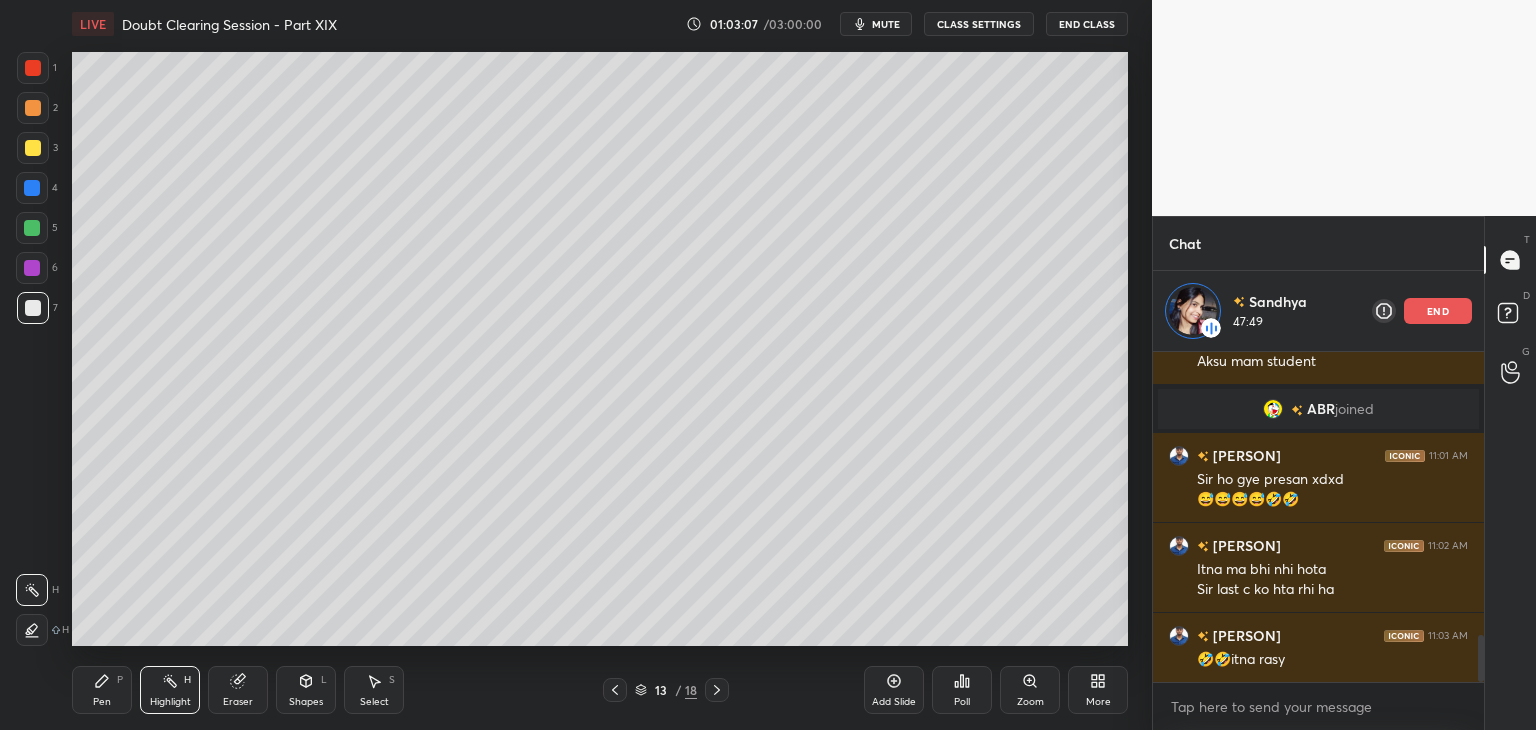 click on "Pen P" at bounding box center [102, 690] 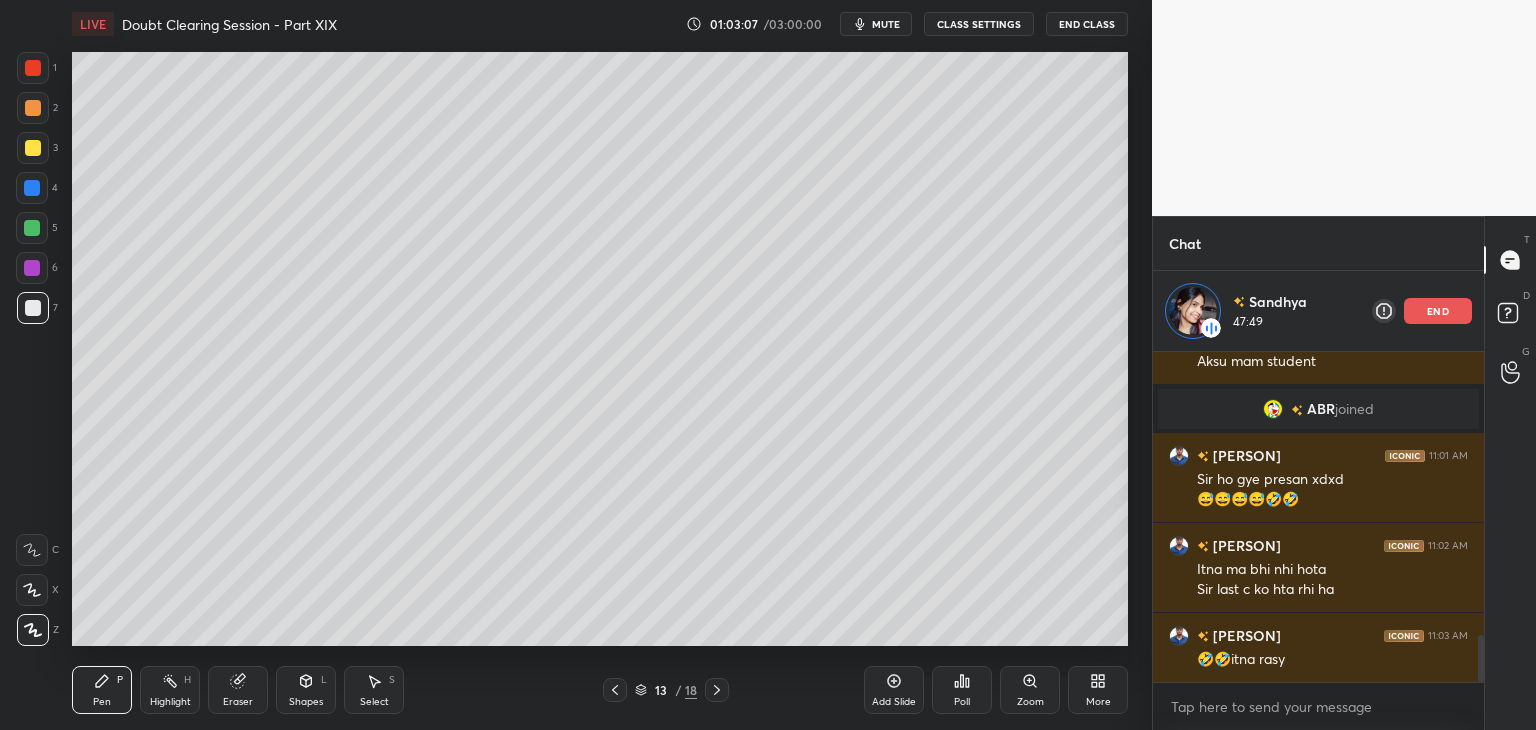 click on "Highlight H" at bounding box center [170, 690] 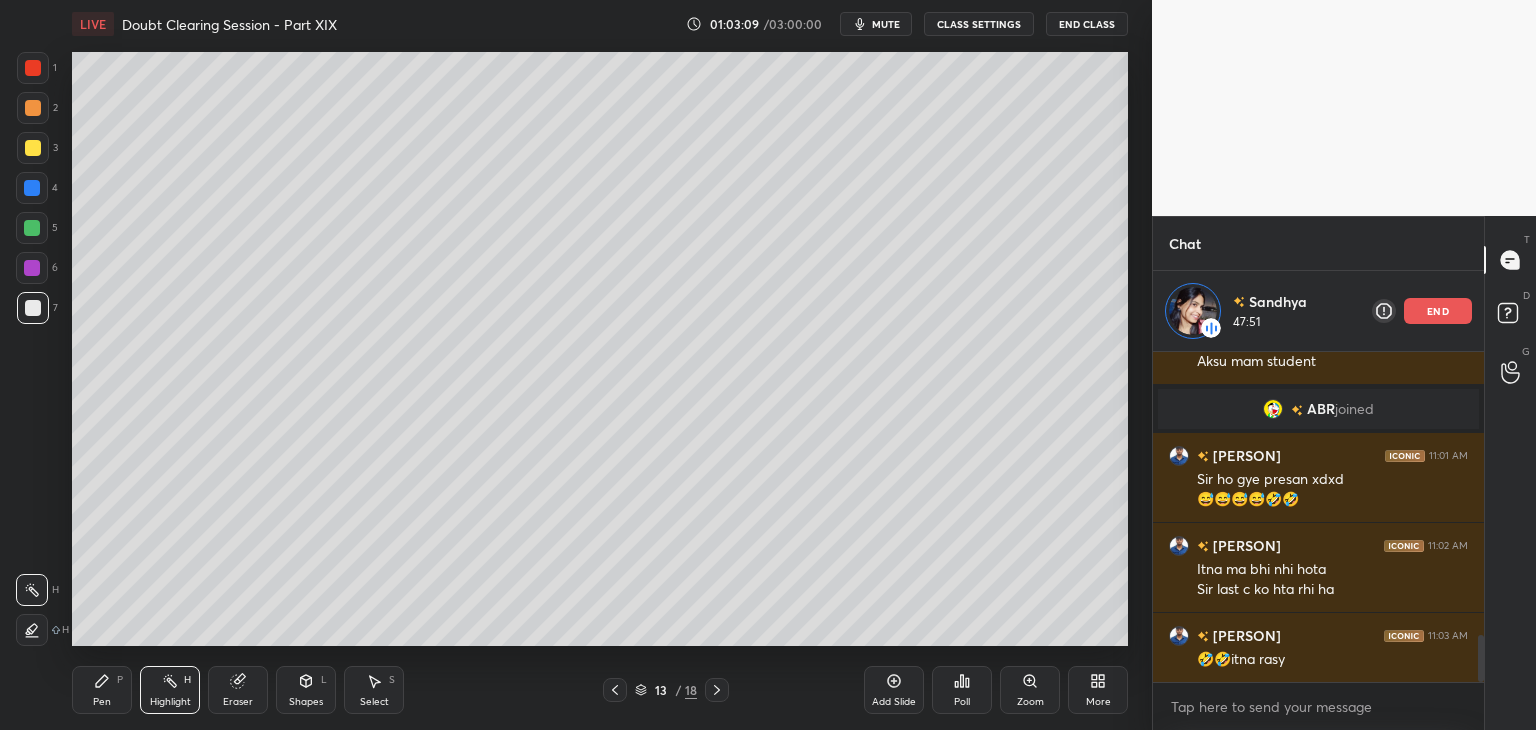 click on "Pen P" at bounding box center [102, 690] 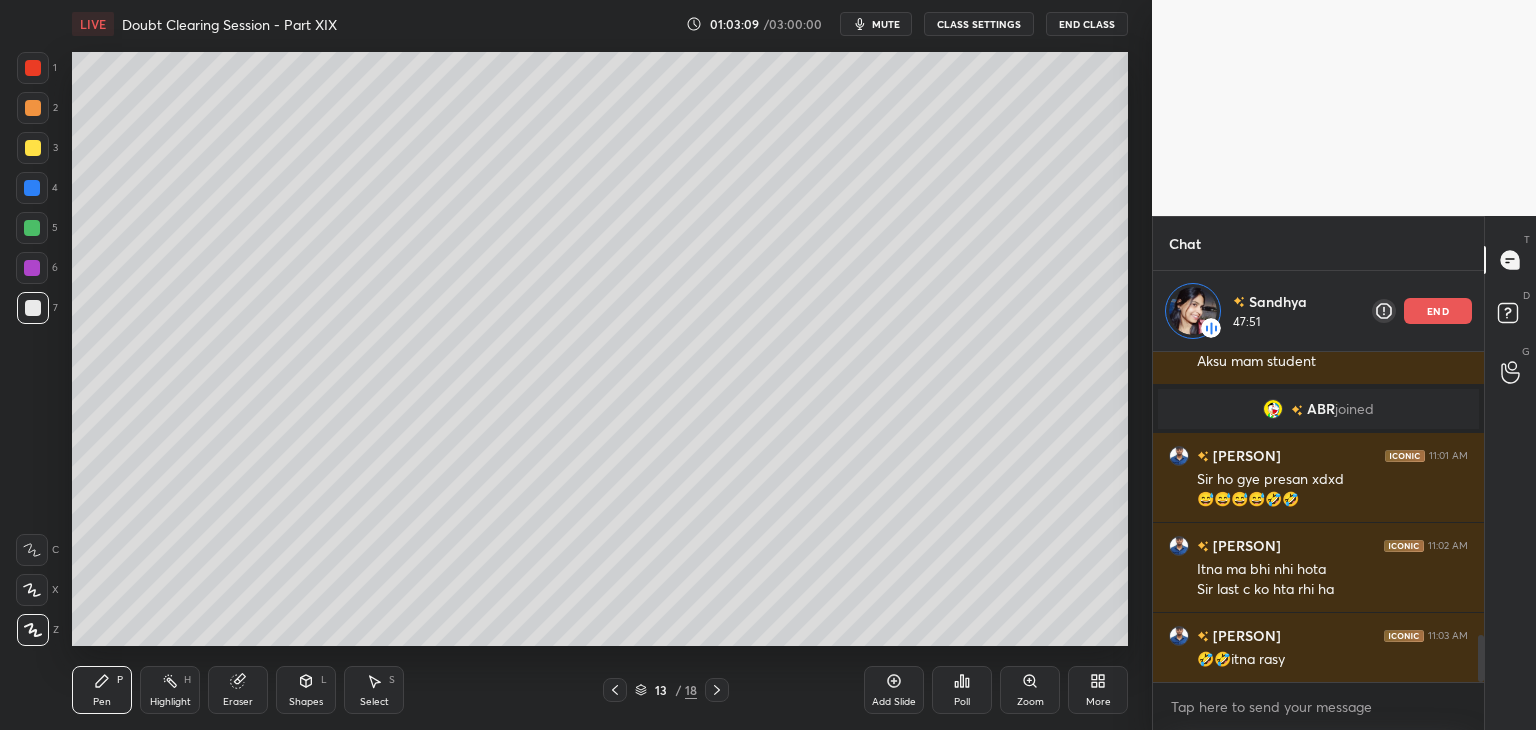 click on "Highlight H" at bounding box center [170, 690] 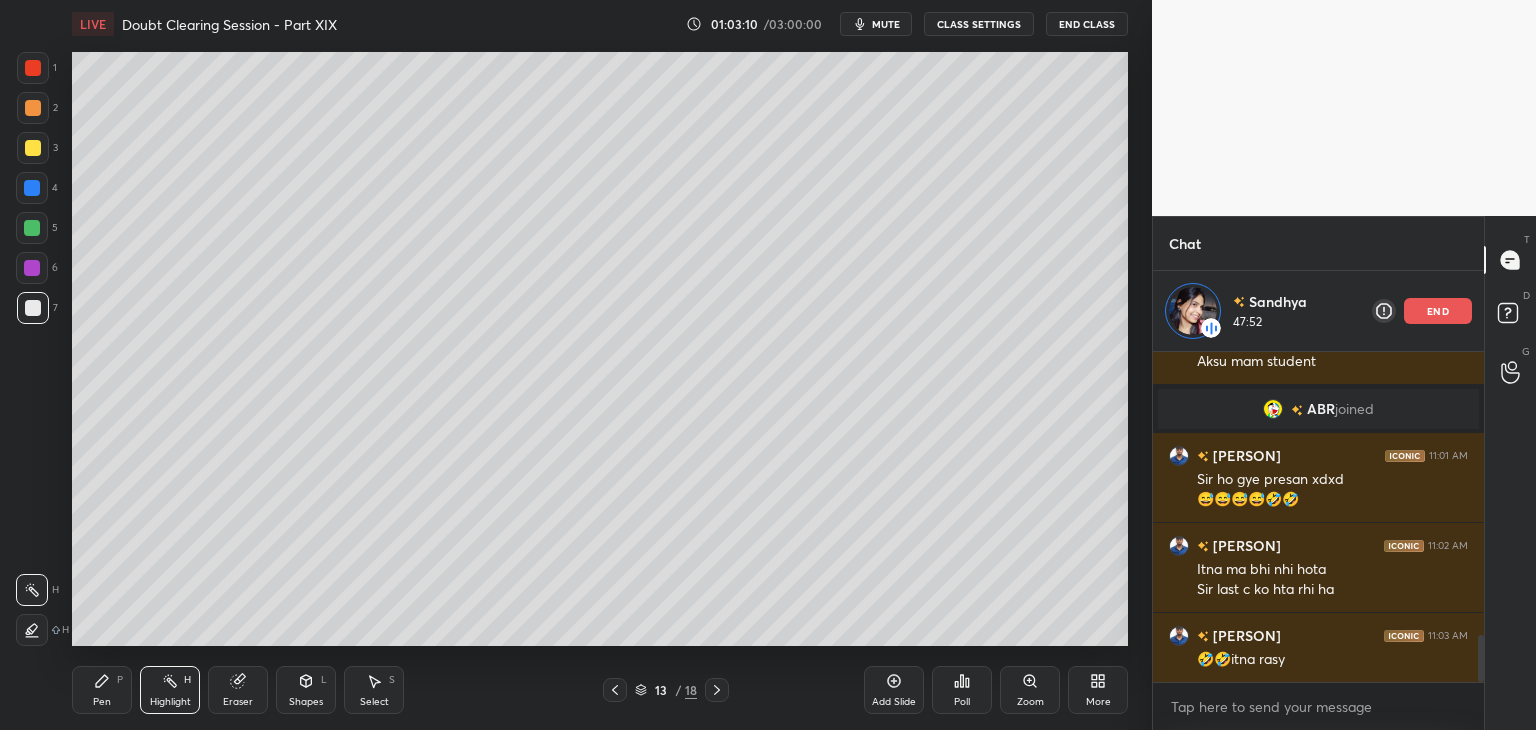 click on "Pen P" at bounding box center (102, 690) 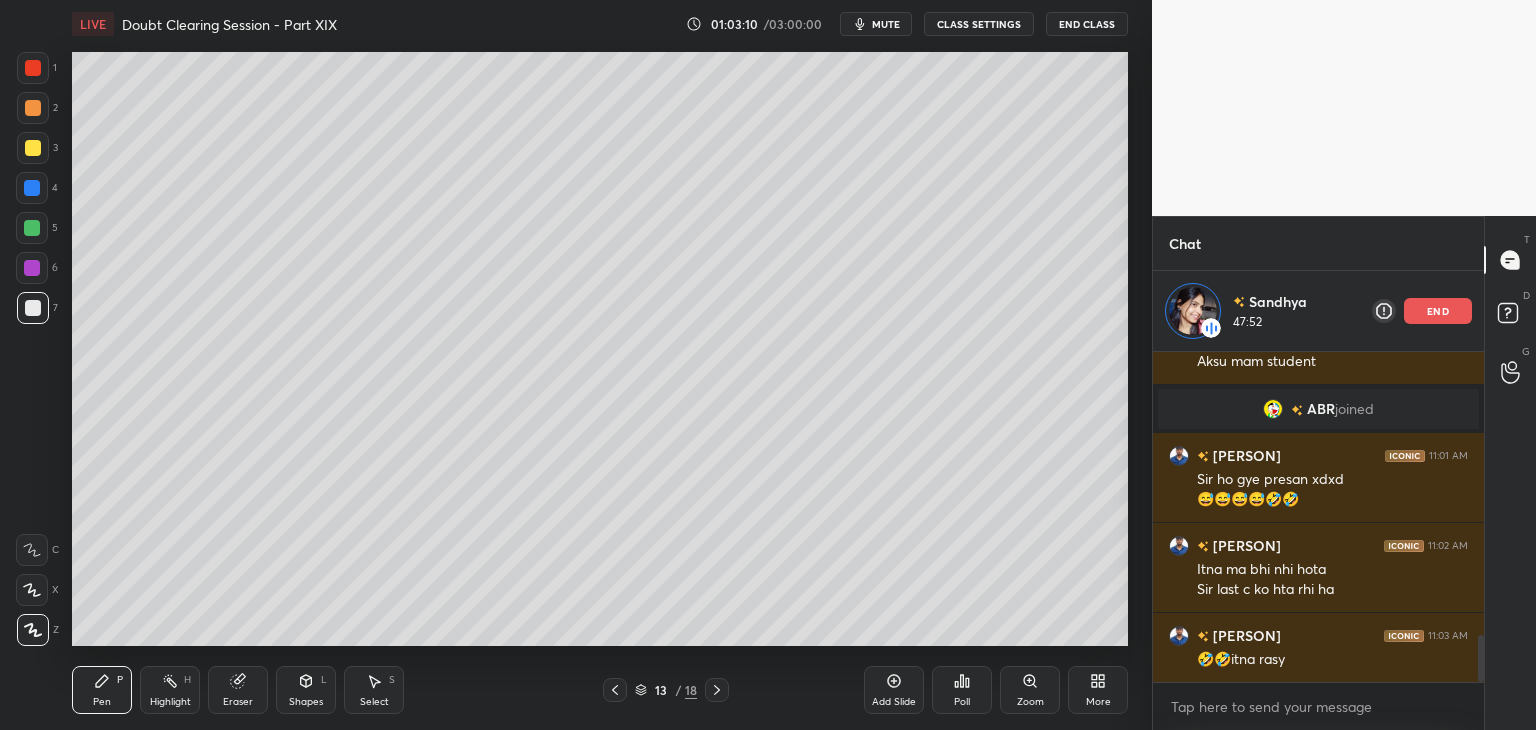 click on "Highlight" at bounding box center (170, 702) 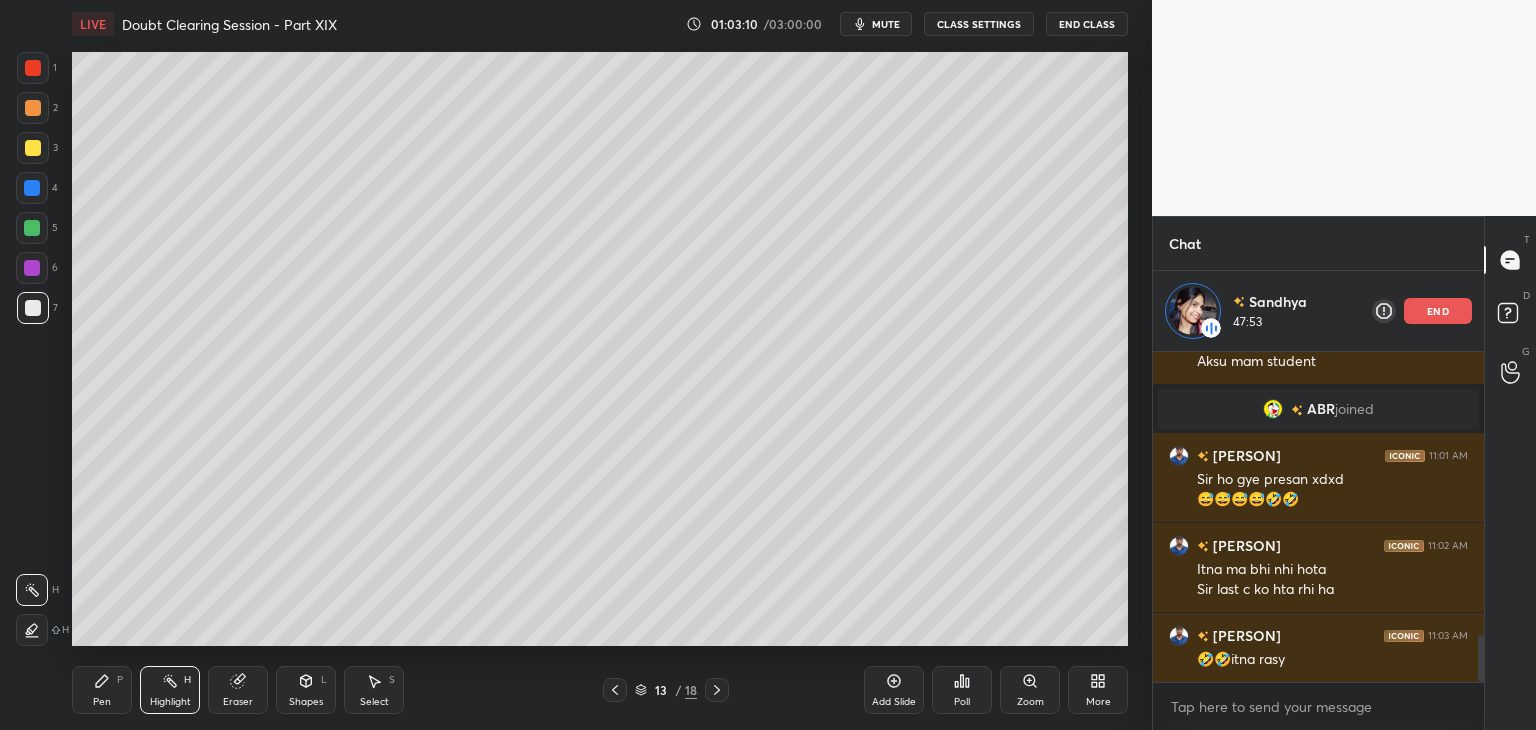 click on "Pen P" at bounding box center [102, 690] 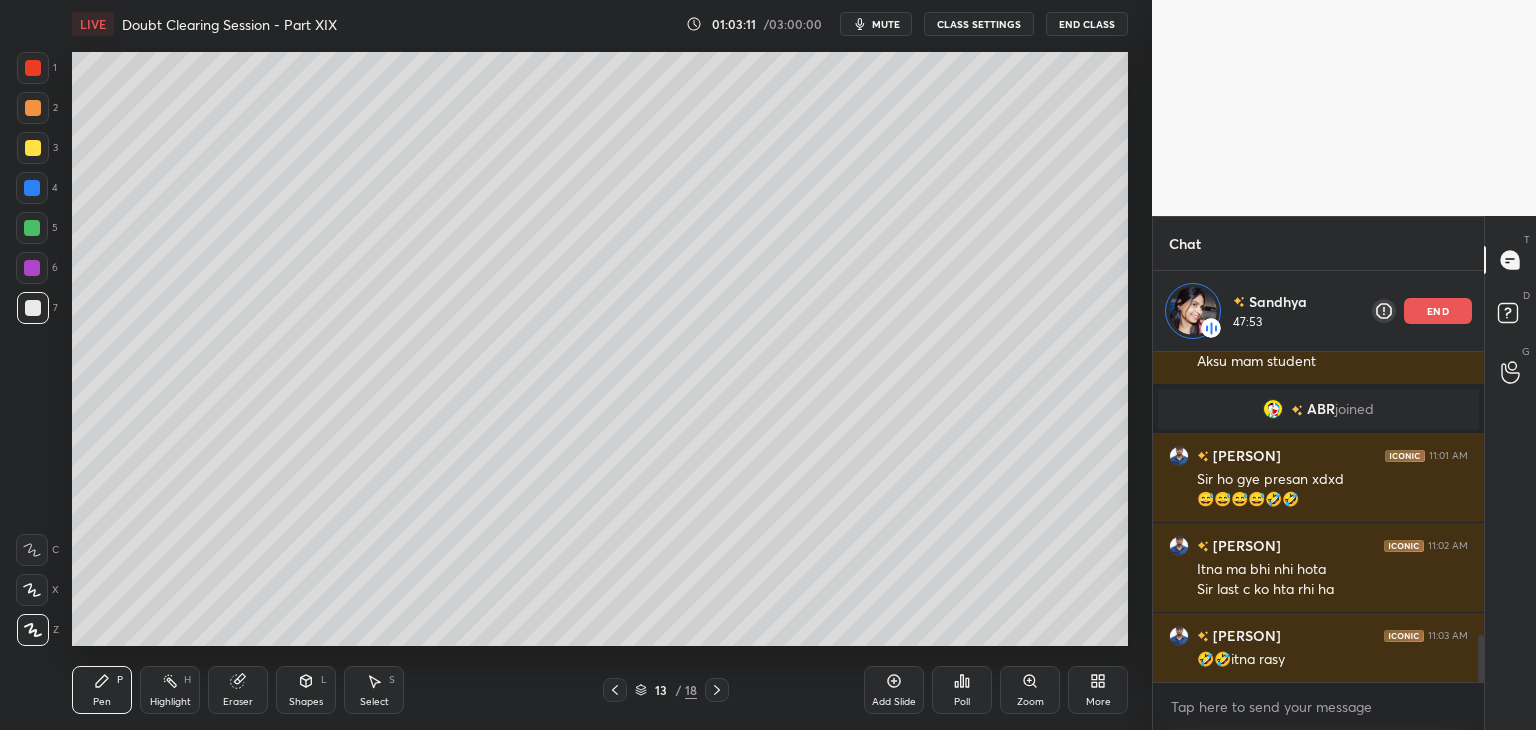 click on "Highlight H" at bounding box center [170, 690] 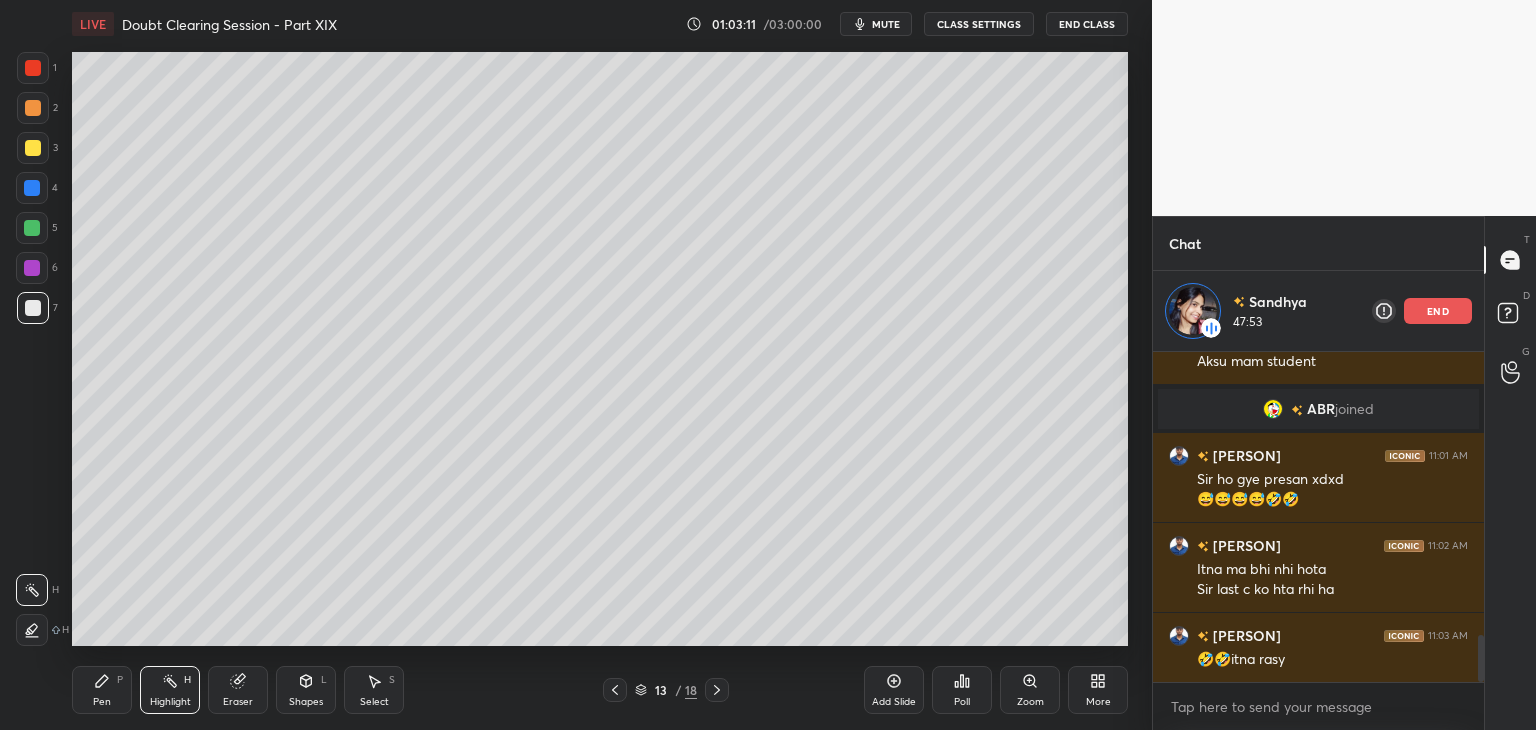 click on "Pen P" at bounding box center [102, 690] 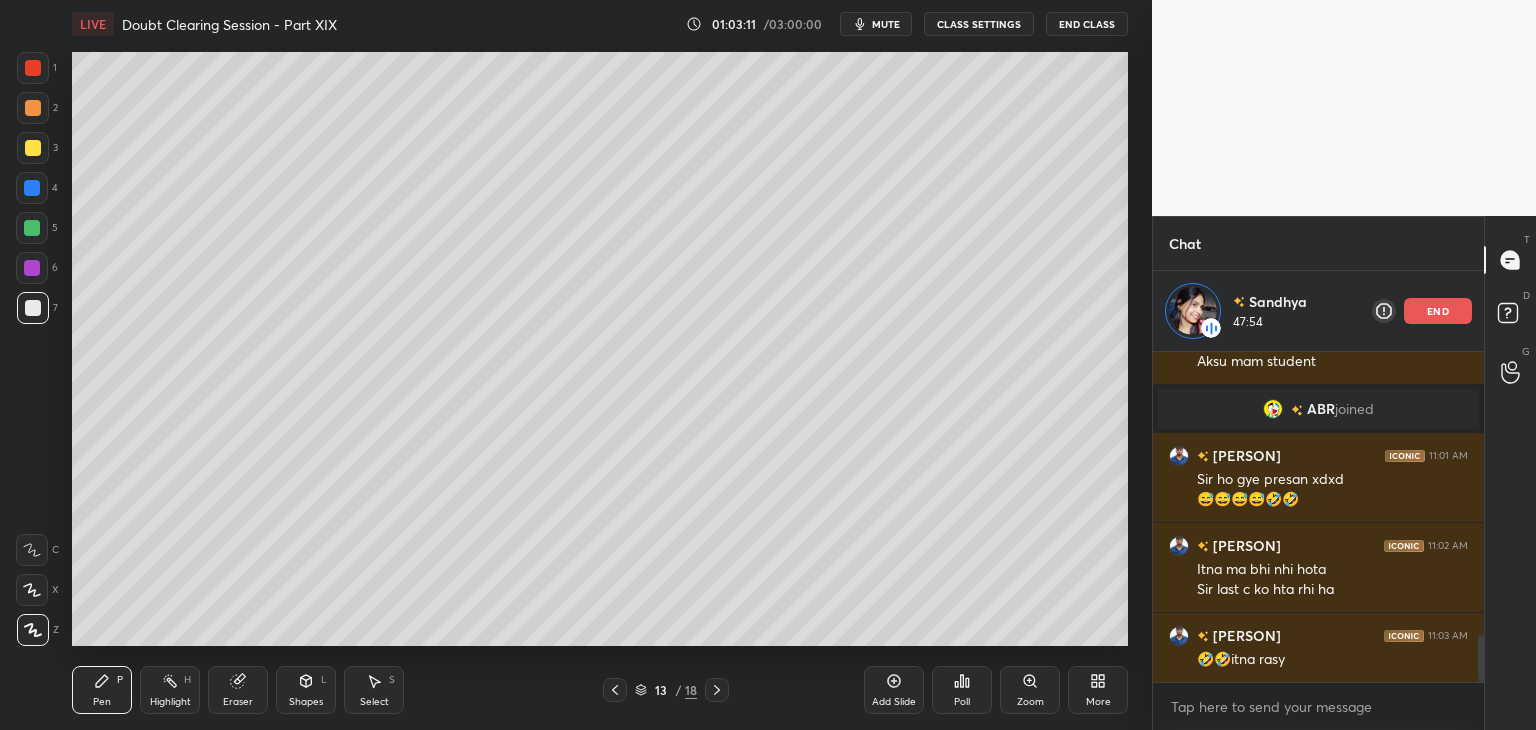 click on "Highlight" at bounding box center [170, 702] 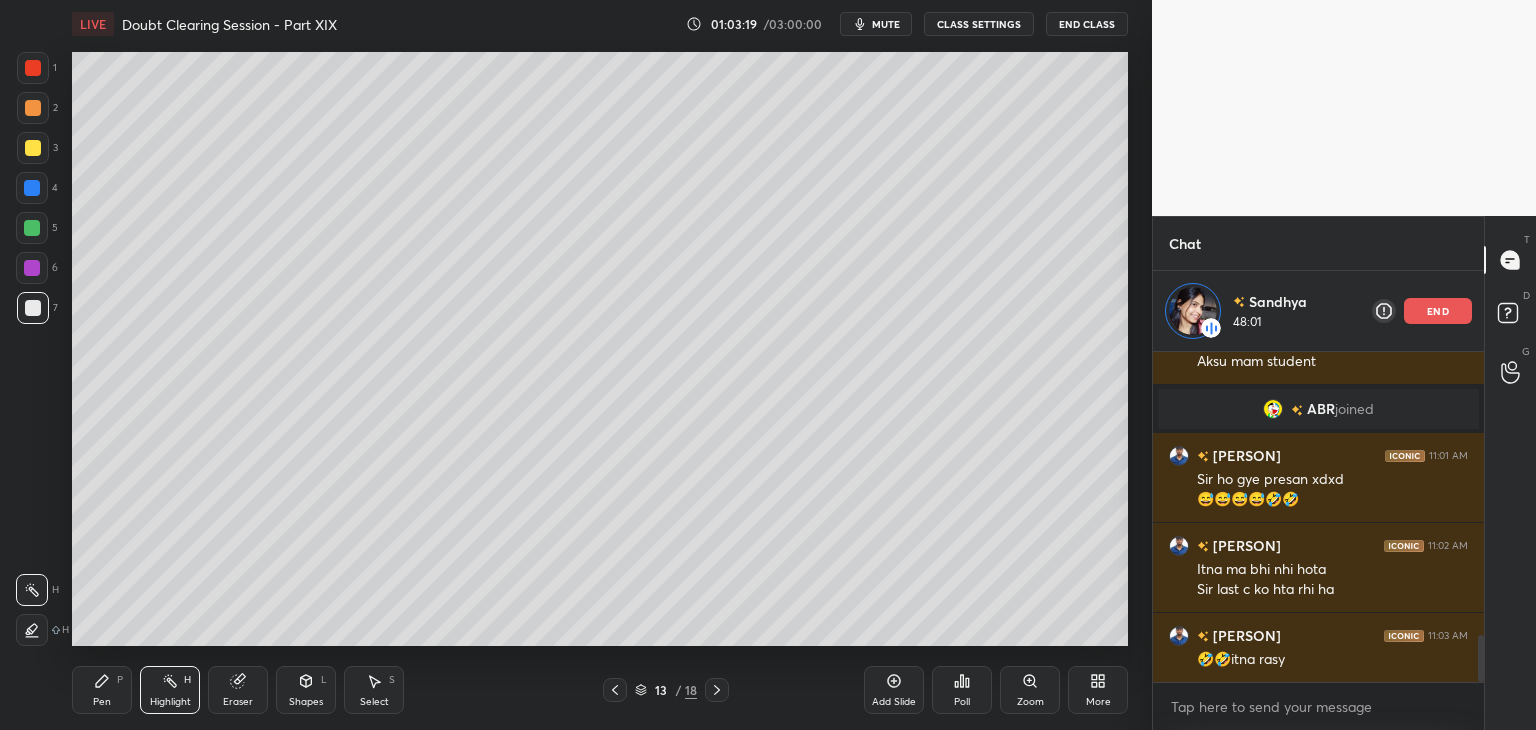 click on "Highlight" at bounding box center [170, 702] 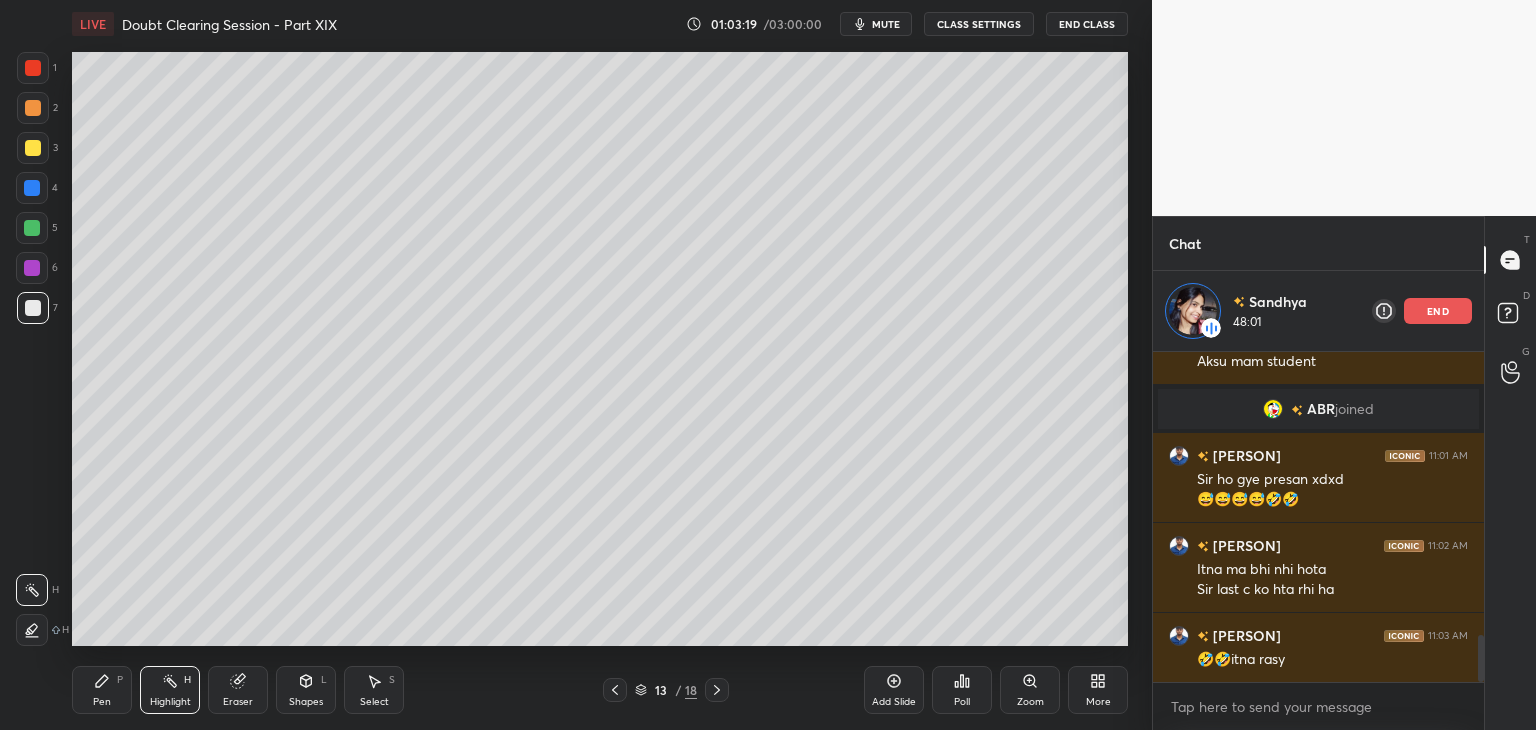 click on "Eraser" at bounding box center [238, 690] 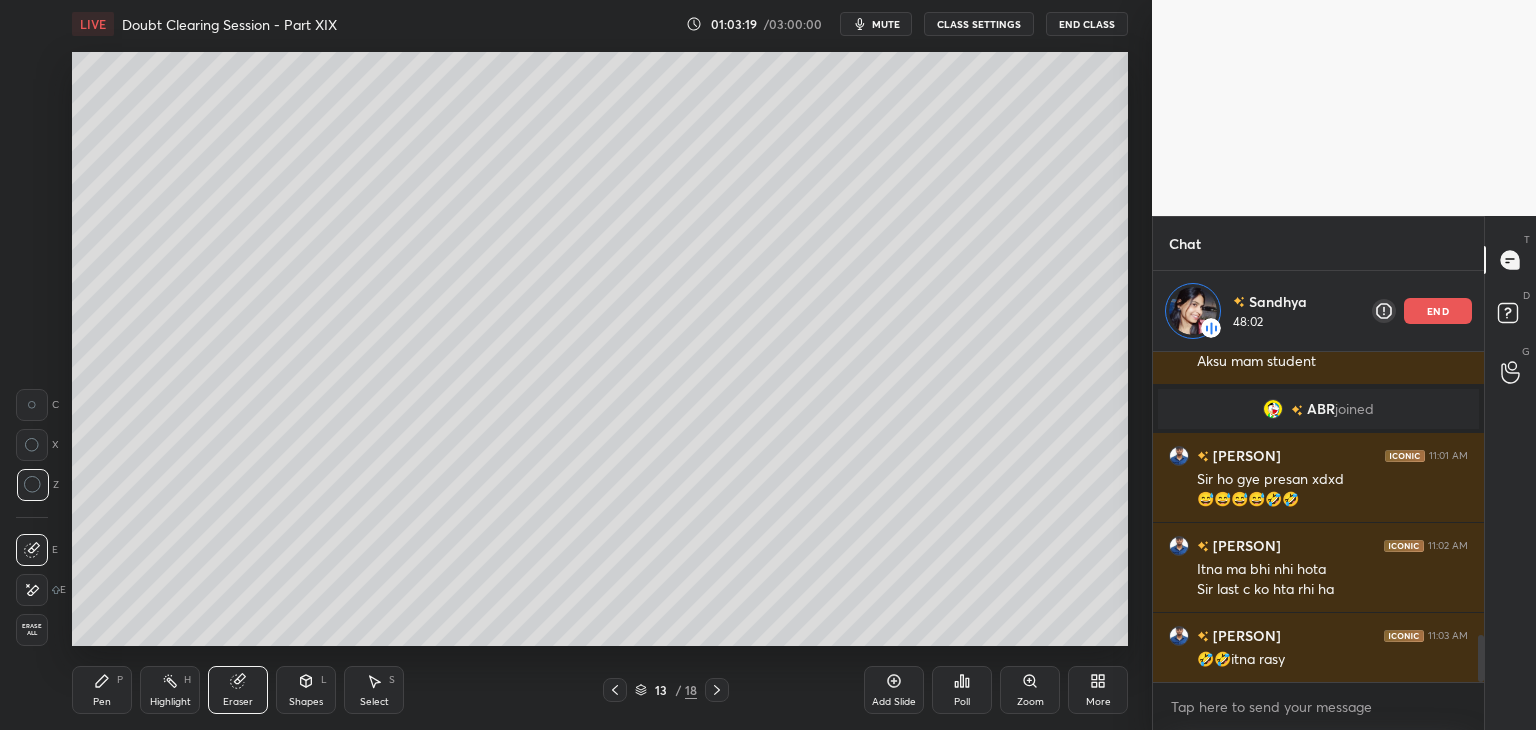click on "Highlight H" at bounding box center (170, 690) 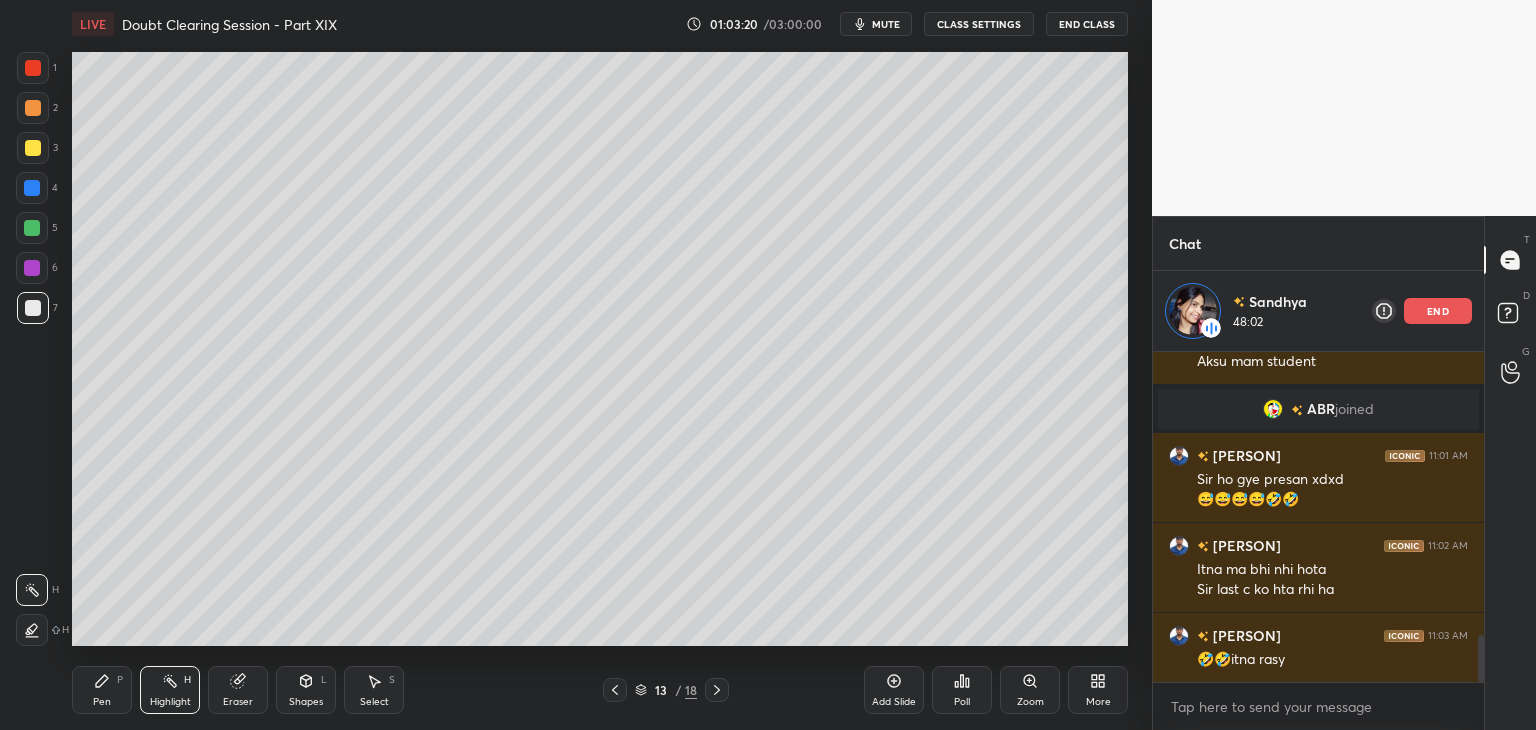 click on "Pen P" at bounding box center (102, 690) 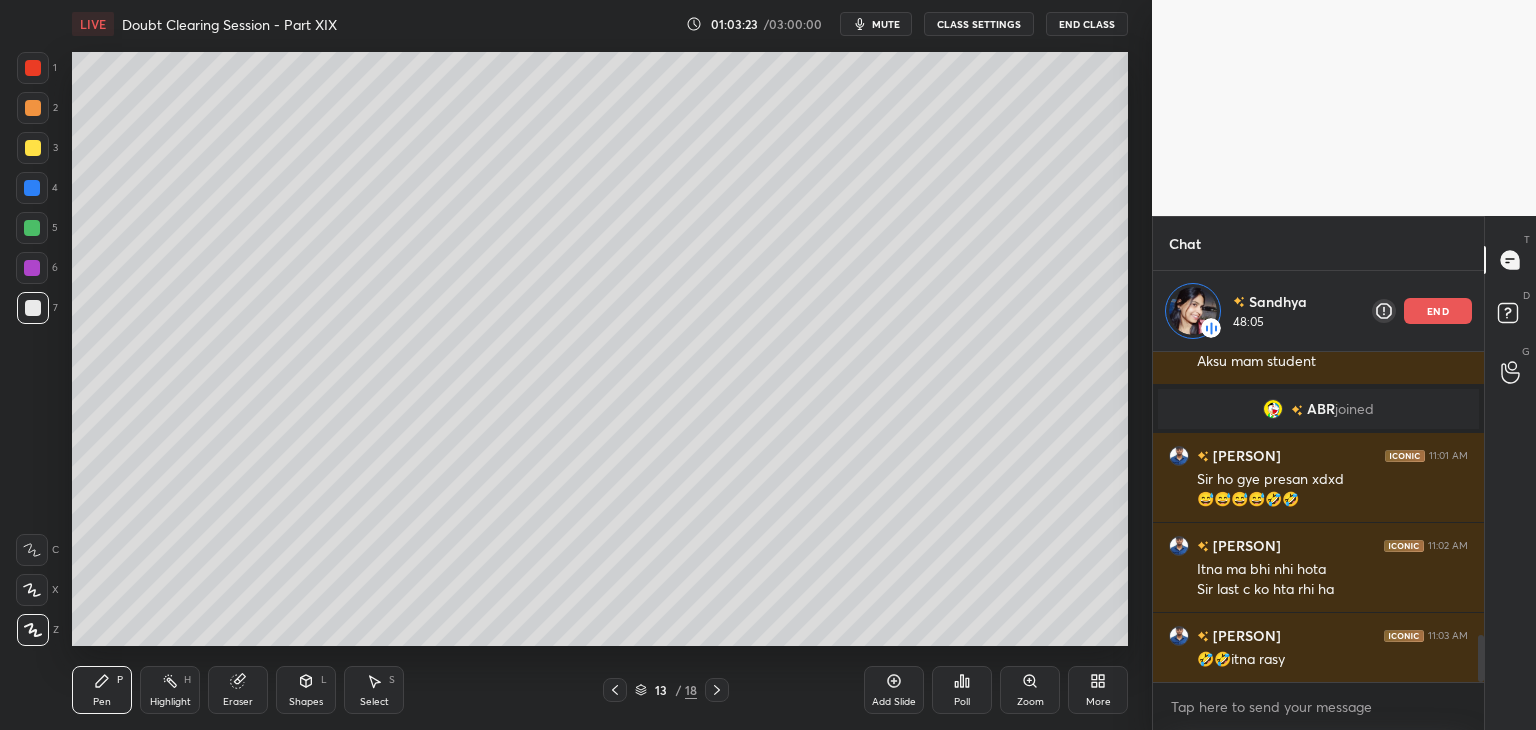 click 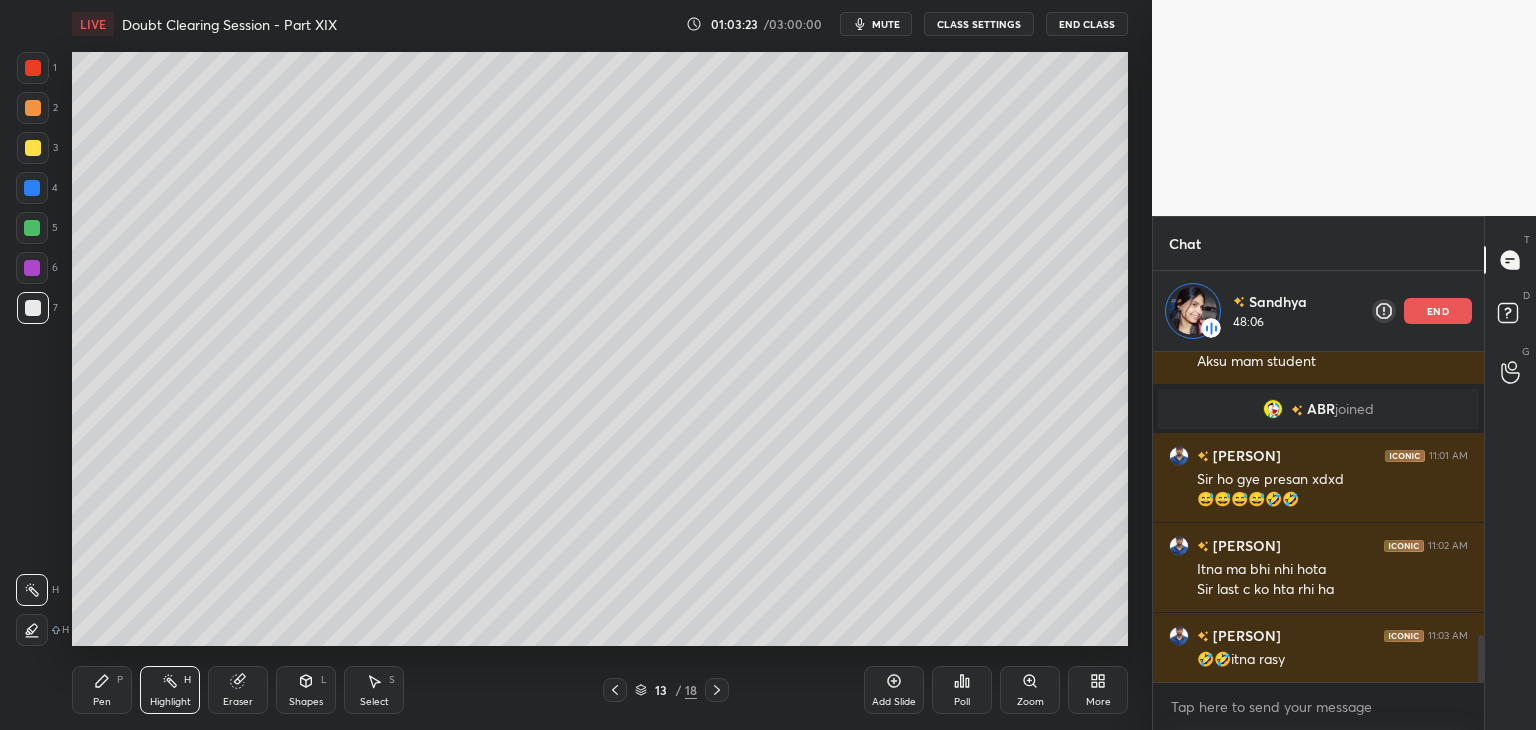 click on "Pen P" at bounding box center [102, 690] 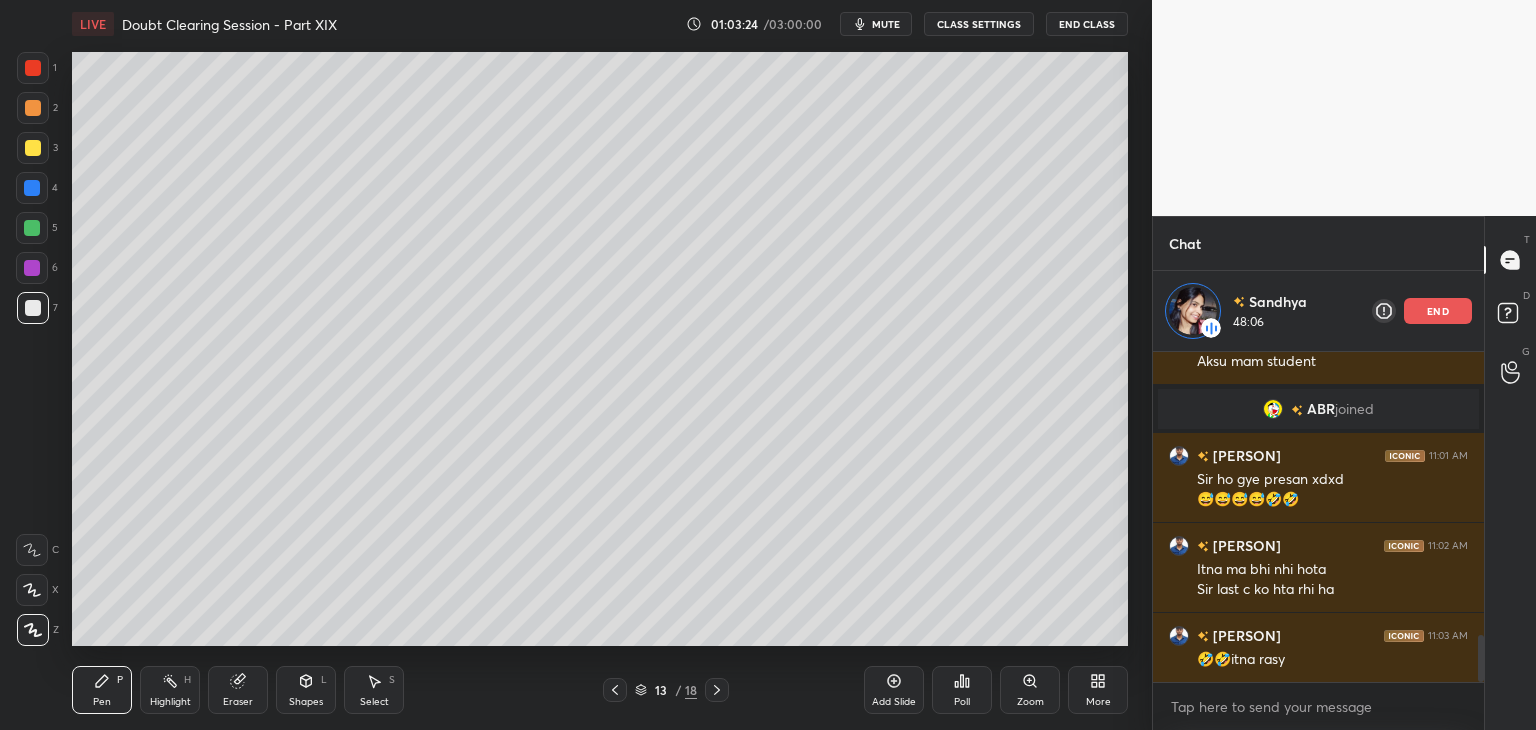 click on "Highlight H" at bounding box center (170, 690) 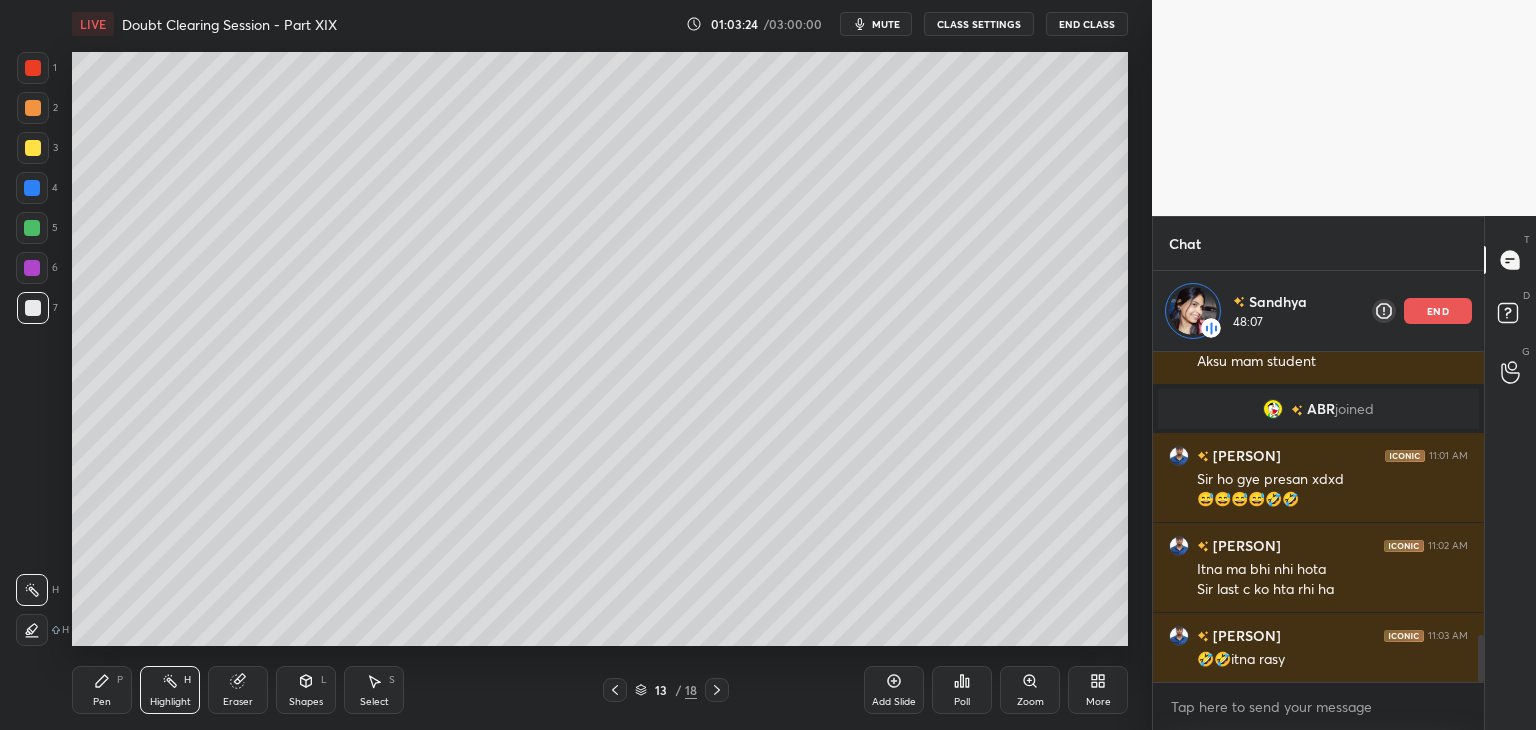 click on "Highlight H" at bounding box center (170, 690) 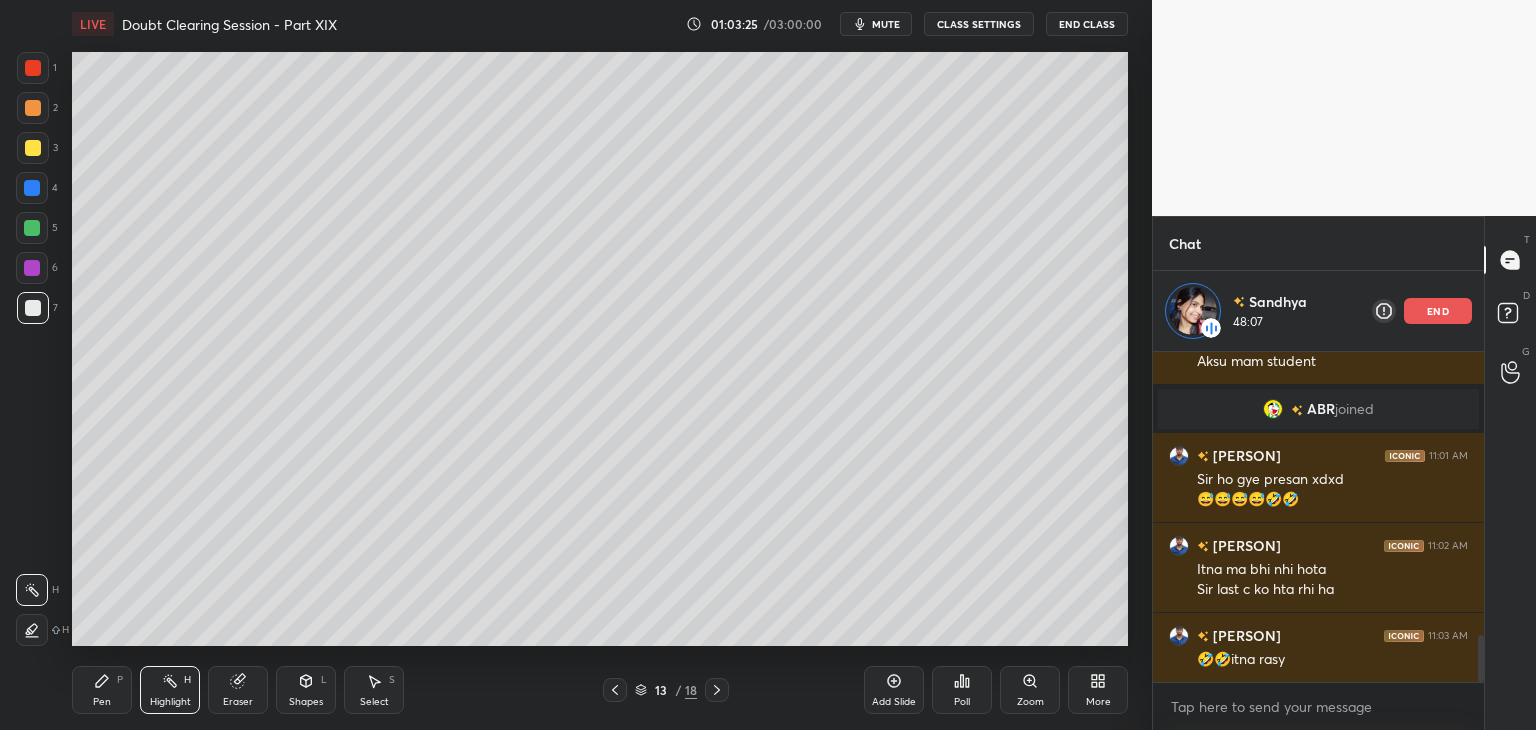 click on "Highlight" at bounding box center (170, 702) 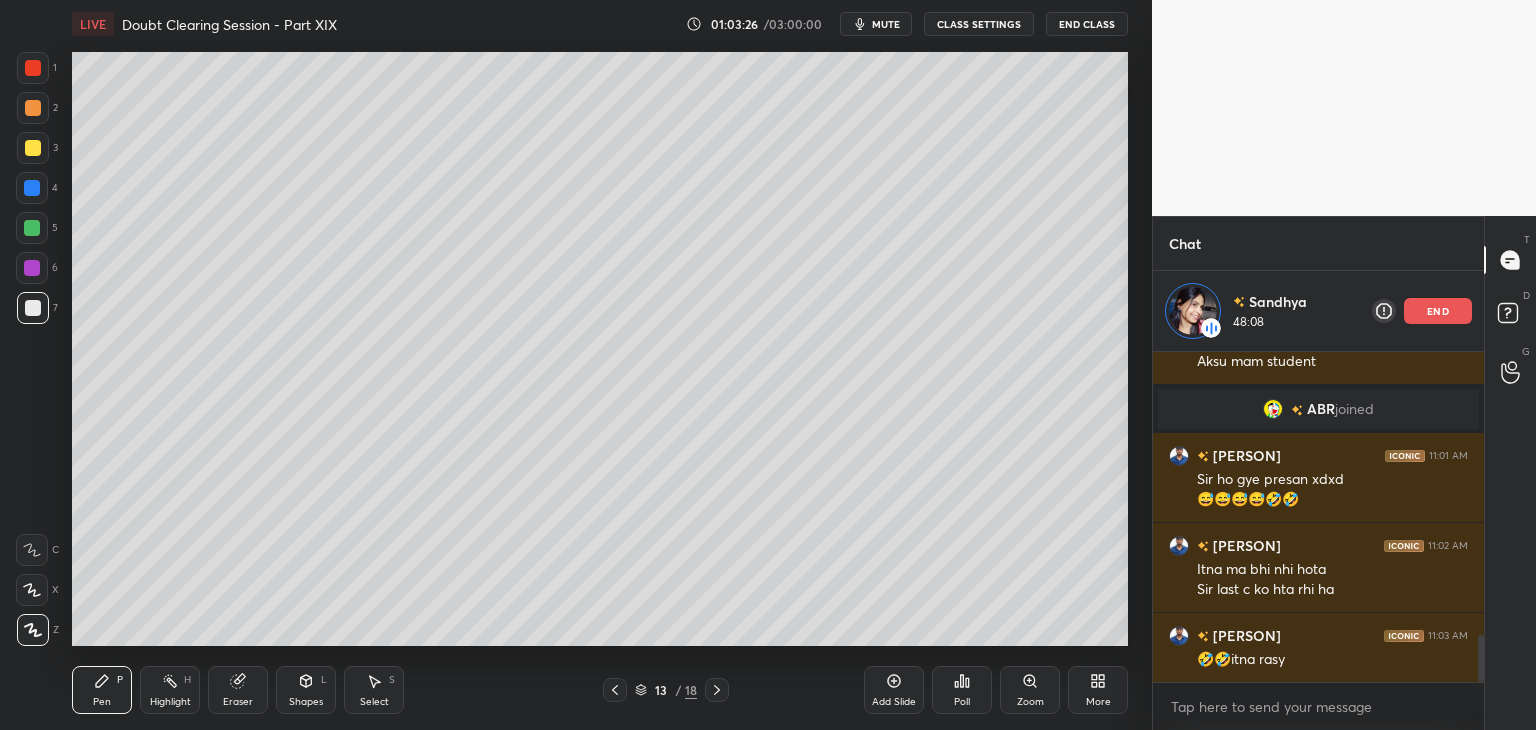click on "Highlight" at bounding box center (170, 702) 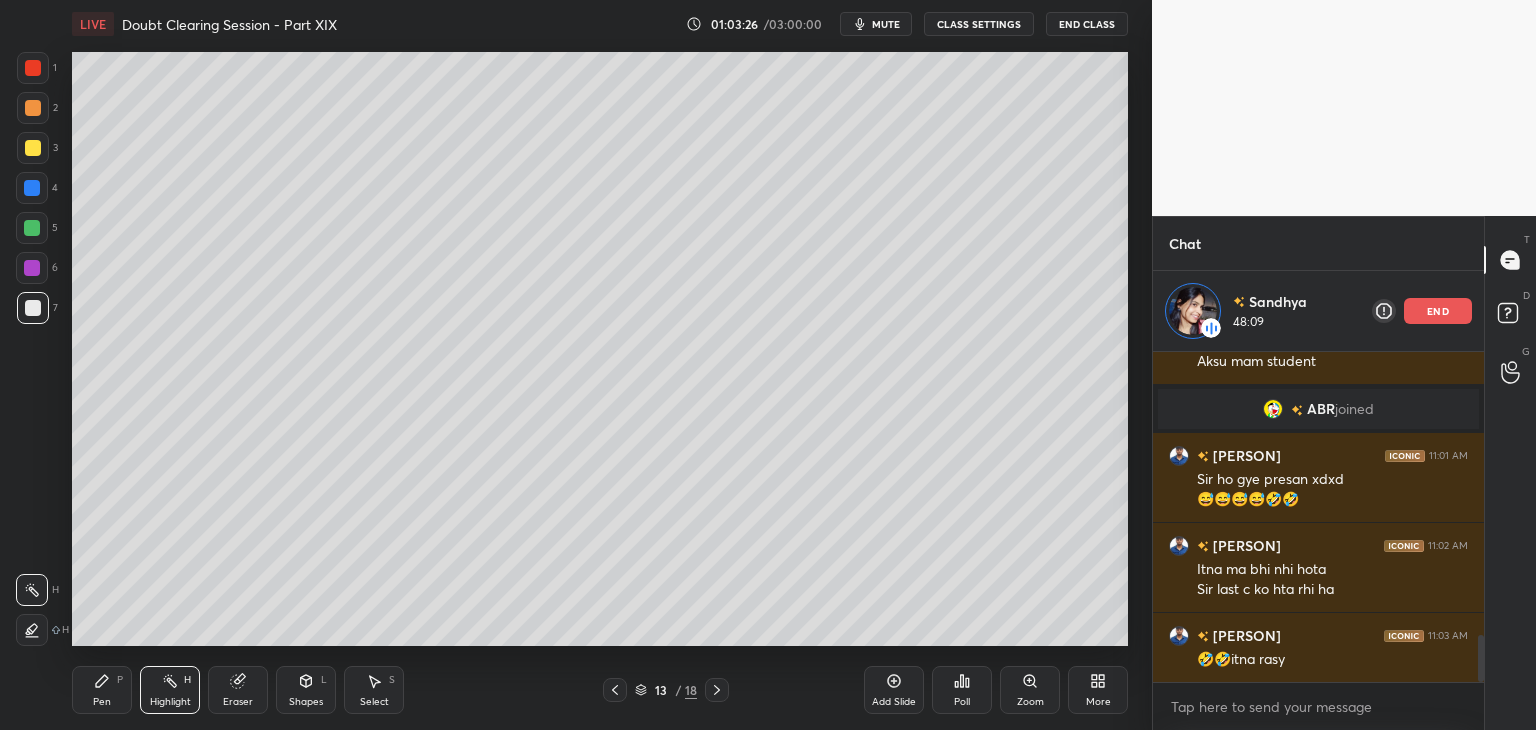 click on "Pen P Highlight H Eraser Shapes L Select S" at bounding box center [270, 690] 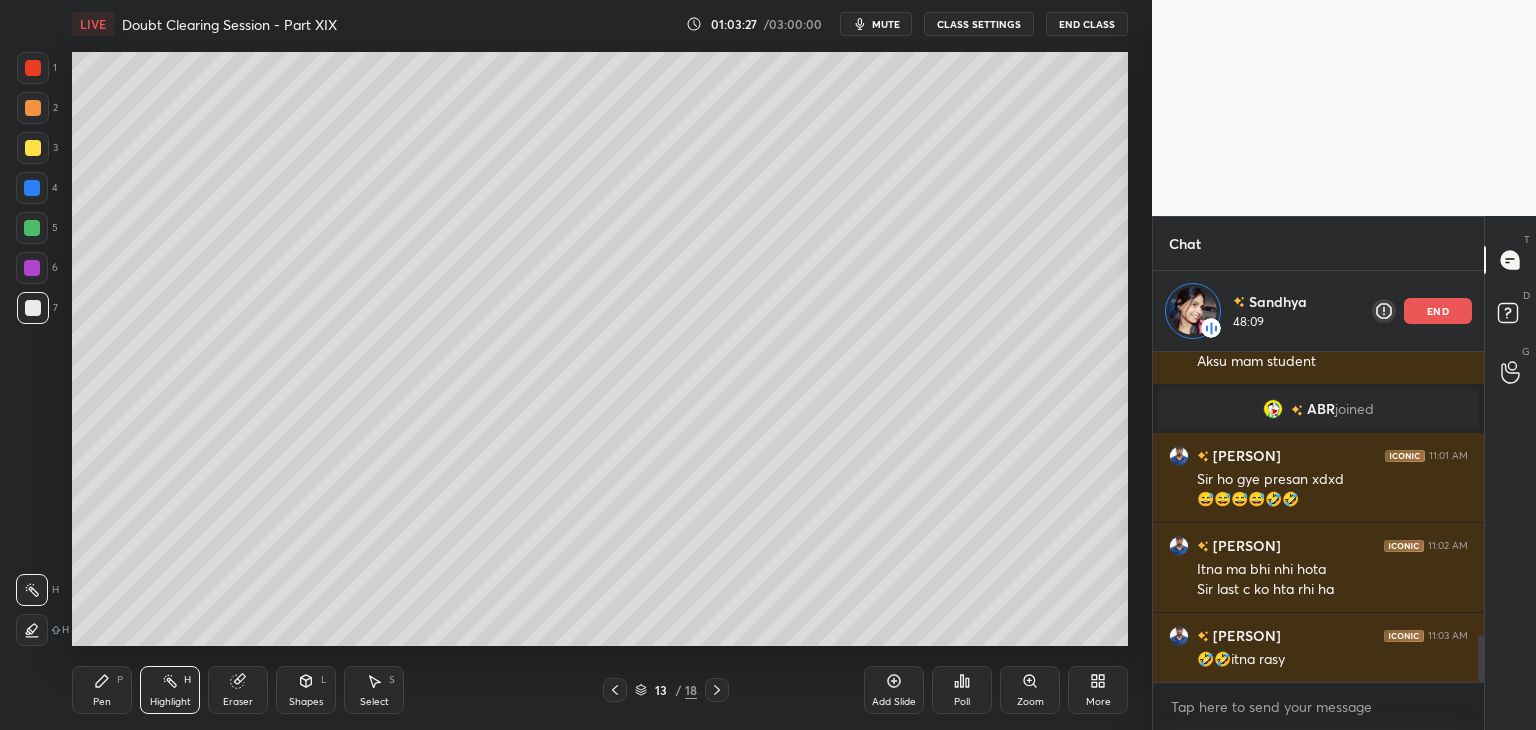 click on "Pen" at bounding box center (102, 702) 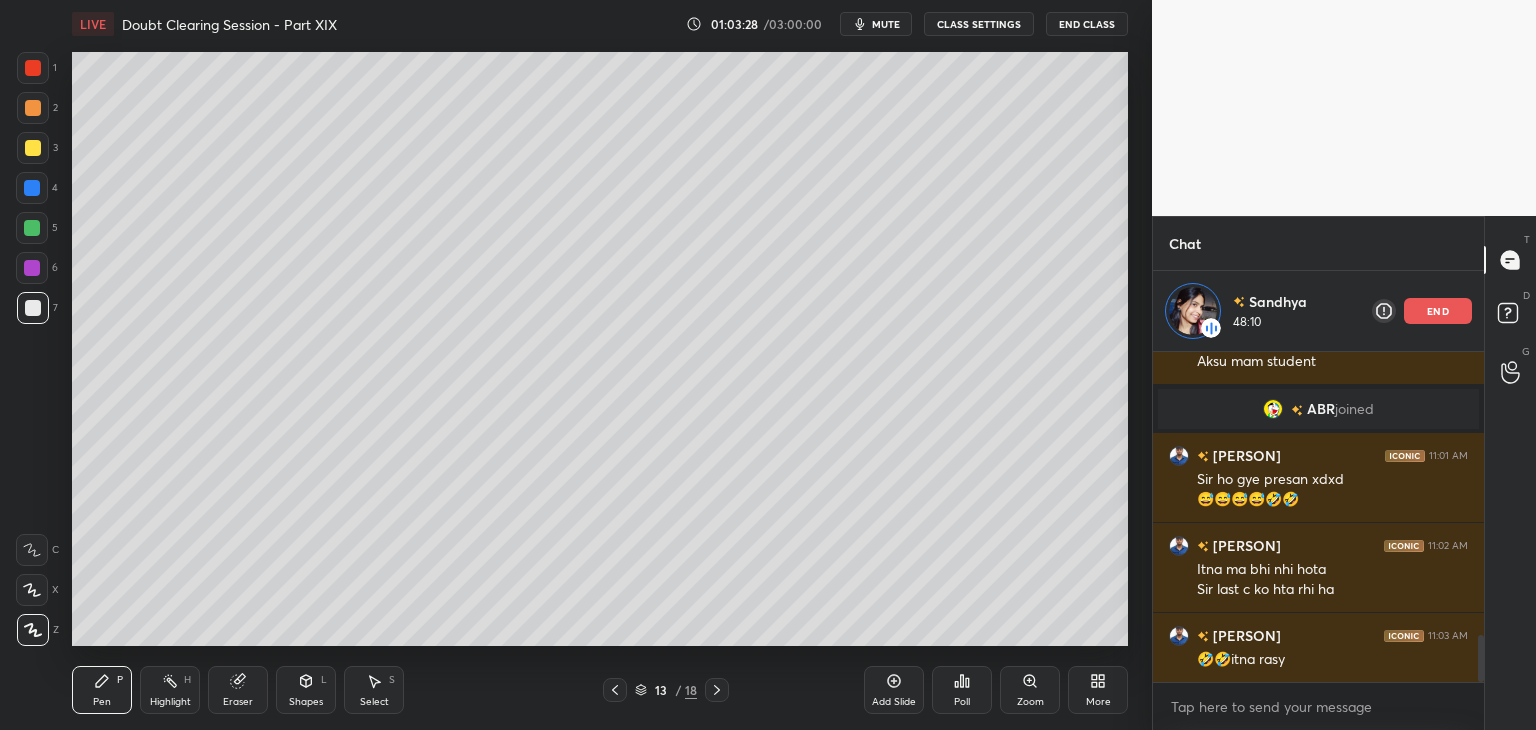 click on "Highlight H" at bounding box center (170, 690) 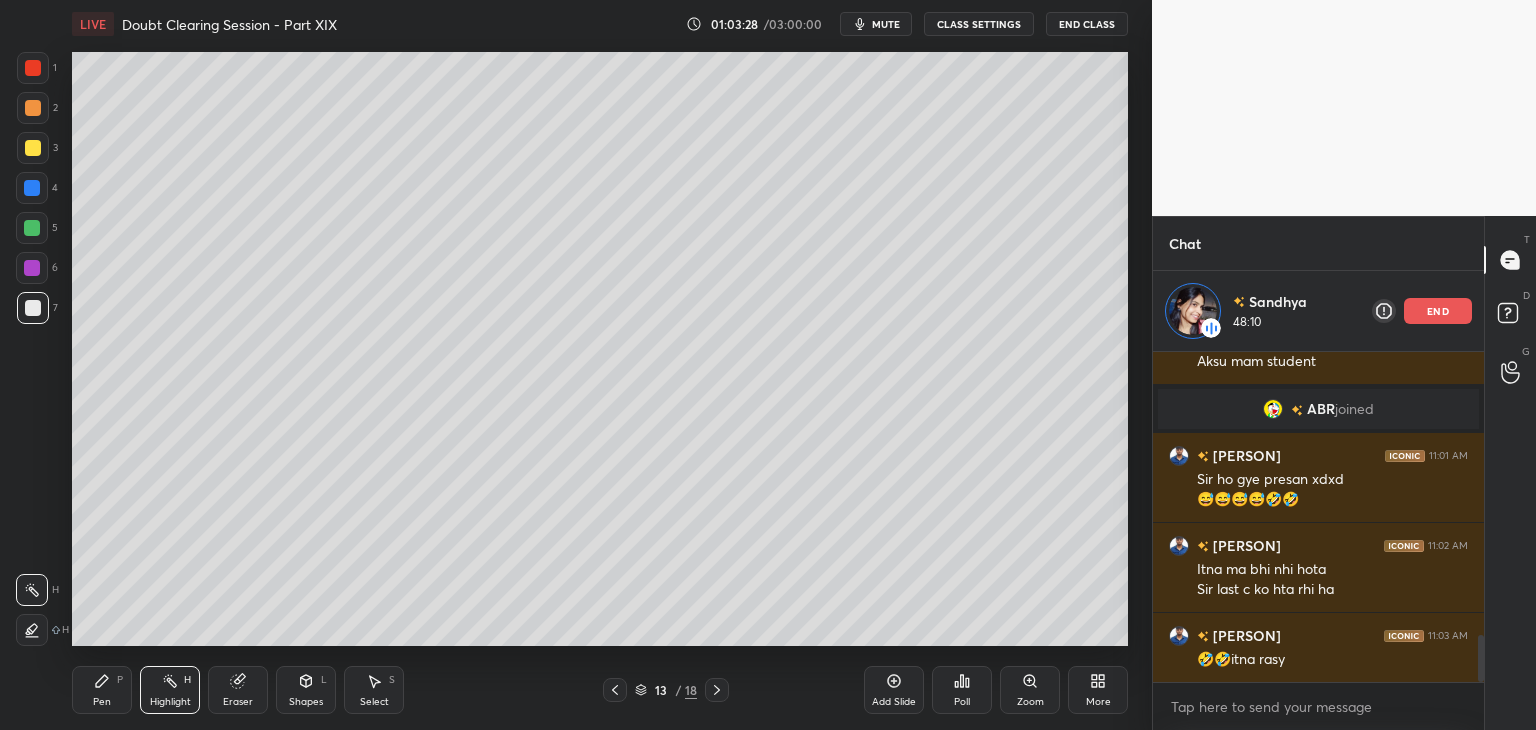 click 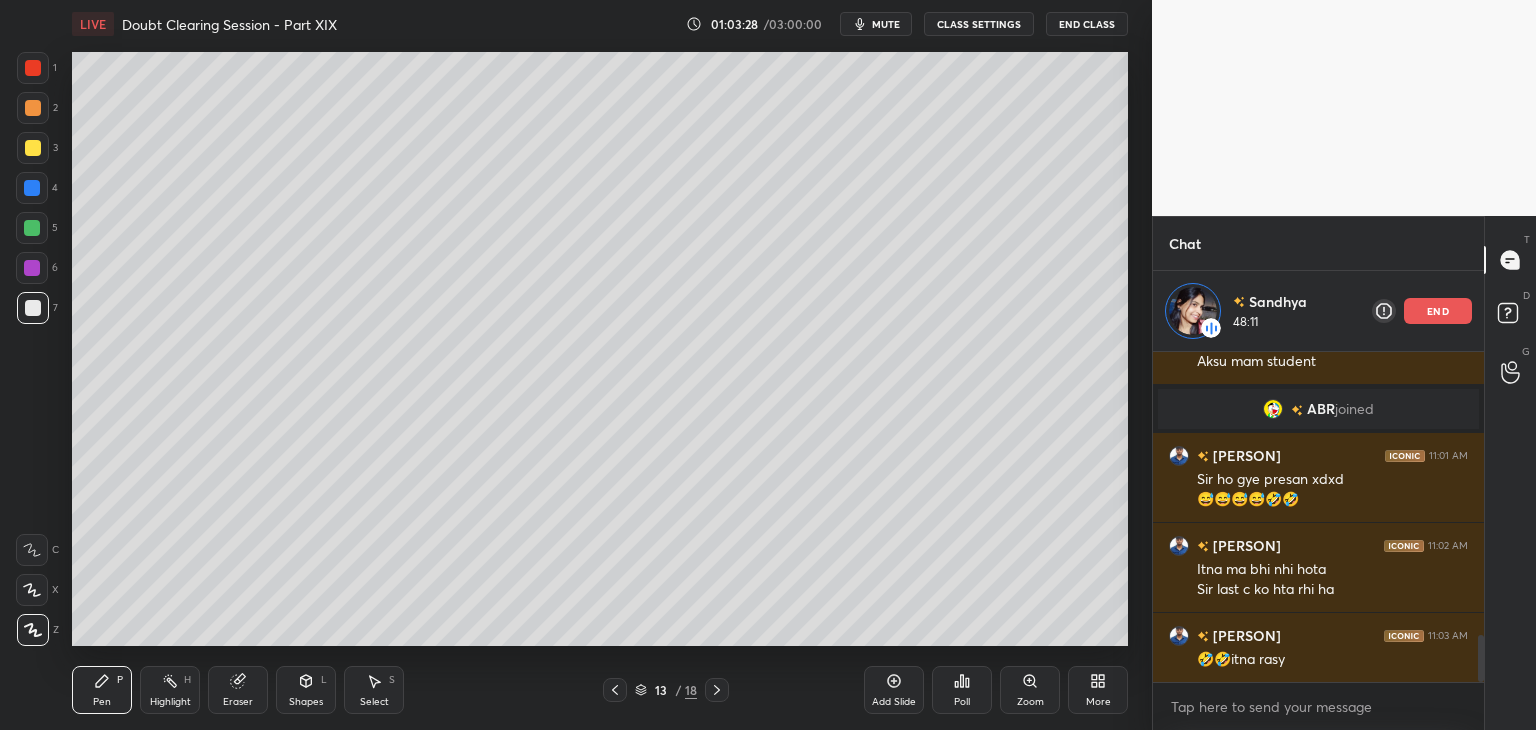 click on "Highlight" at bounding box center (170, 702) 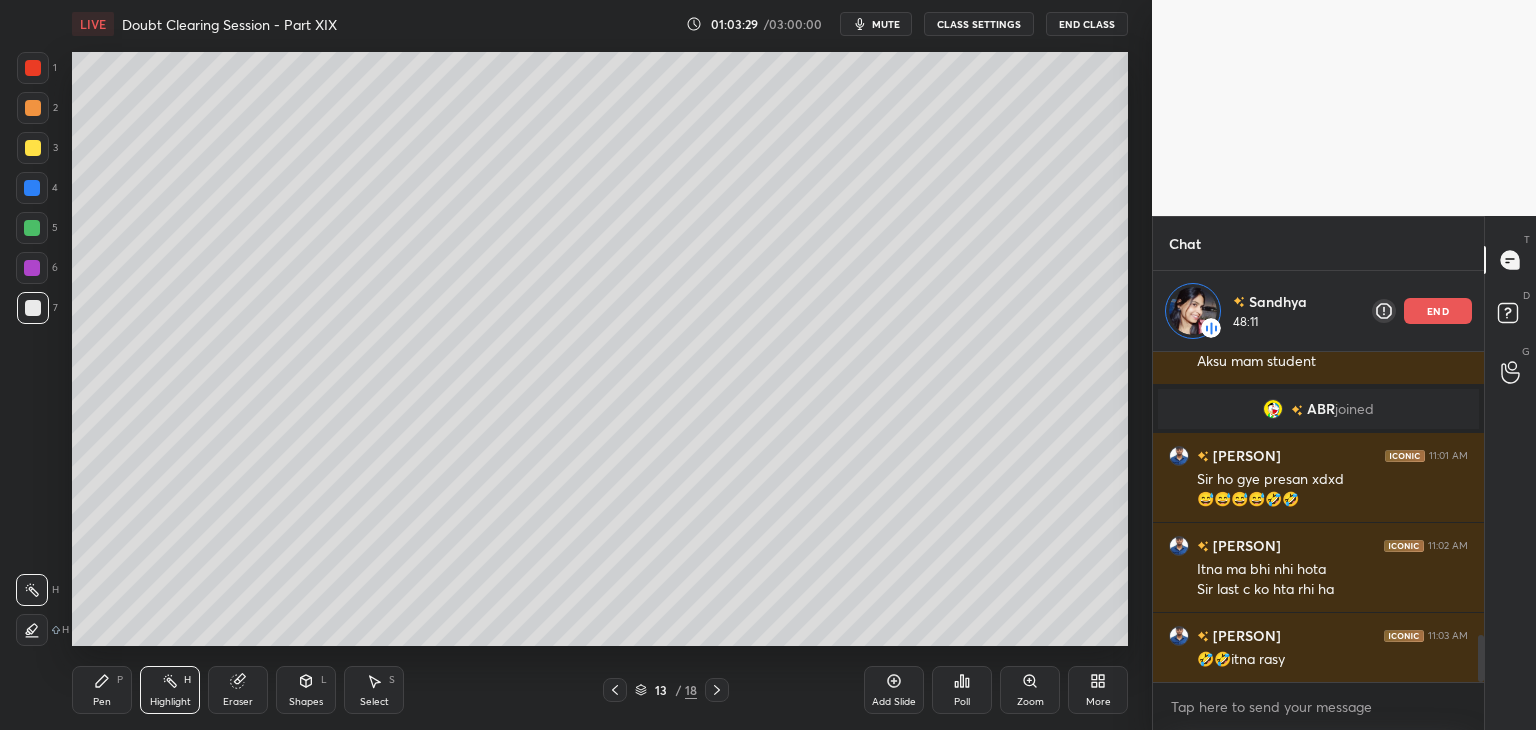 click on "Pen P" at bounding box center [102, 690] 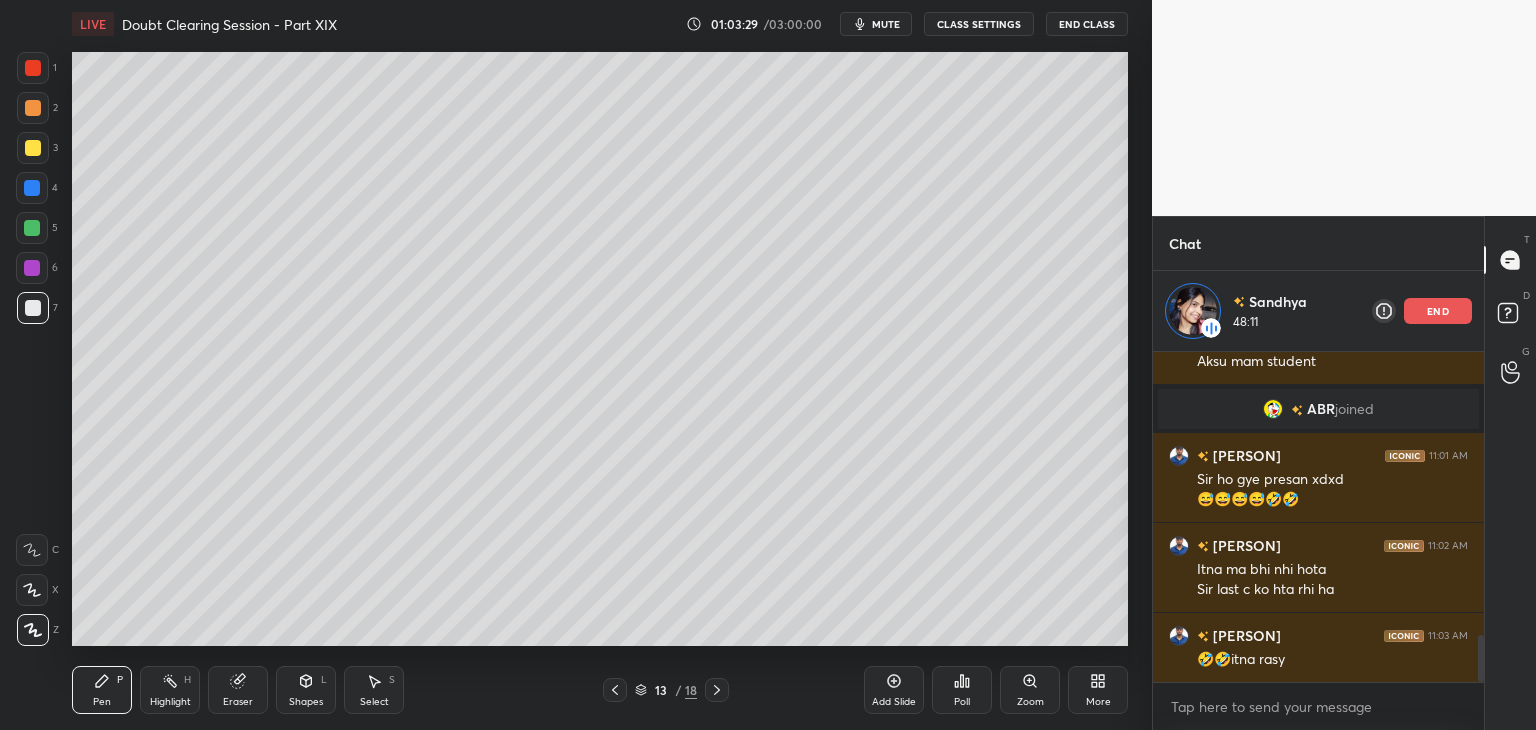 click on "Highlight" at bounding box center [170, 702] 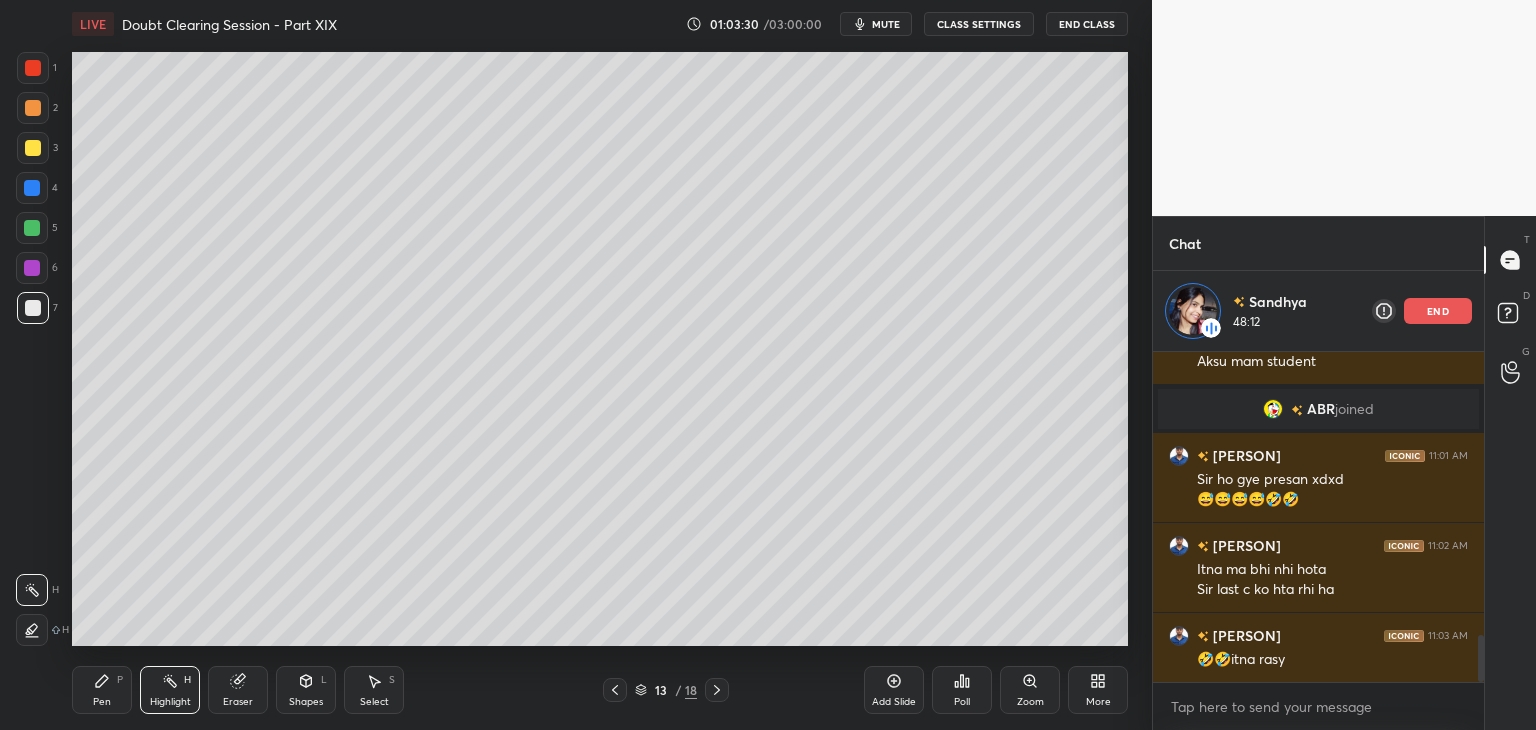 click on "Pen" at bounding box center (102, 702) 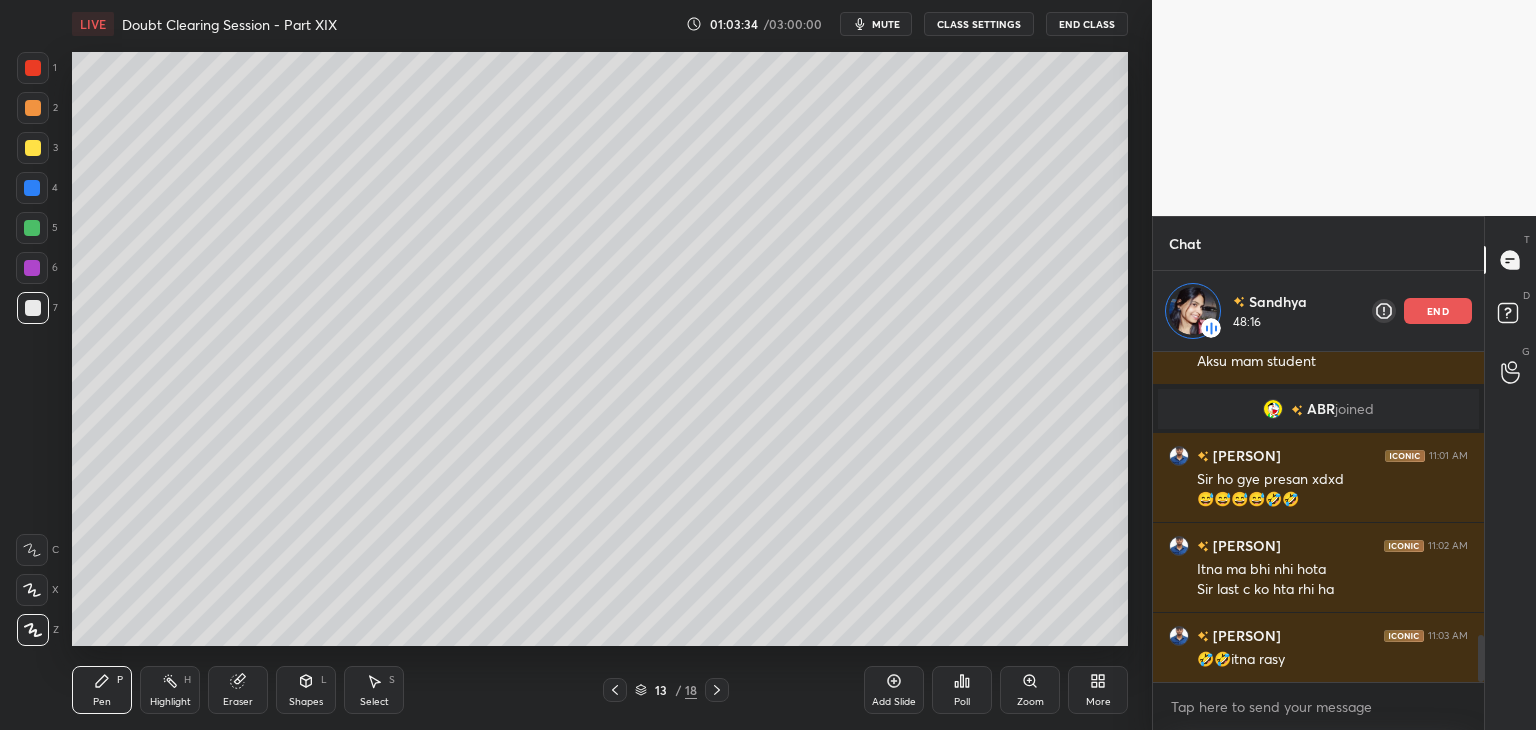 scroll, scrollTop: 2019, scrollLeft: 0, axis: vertical 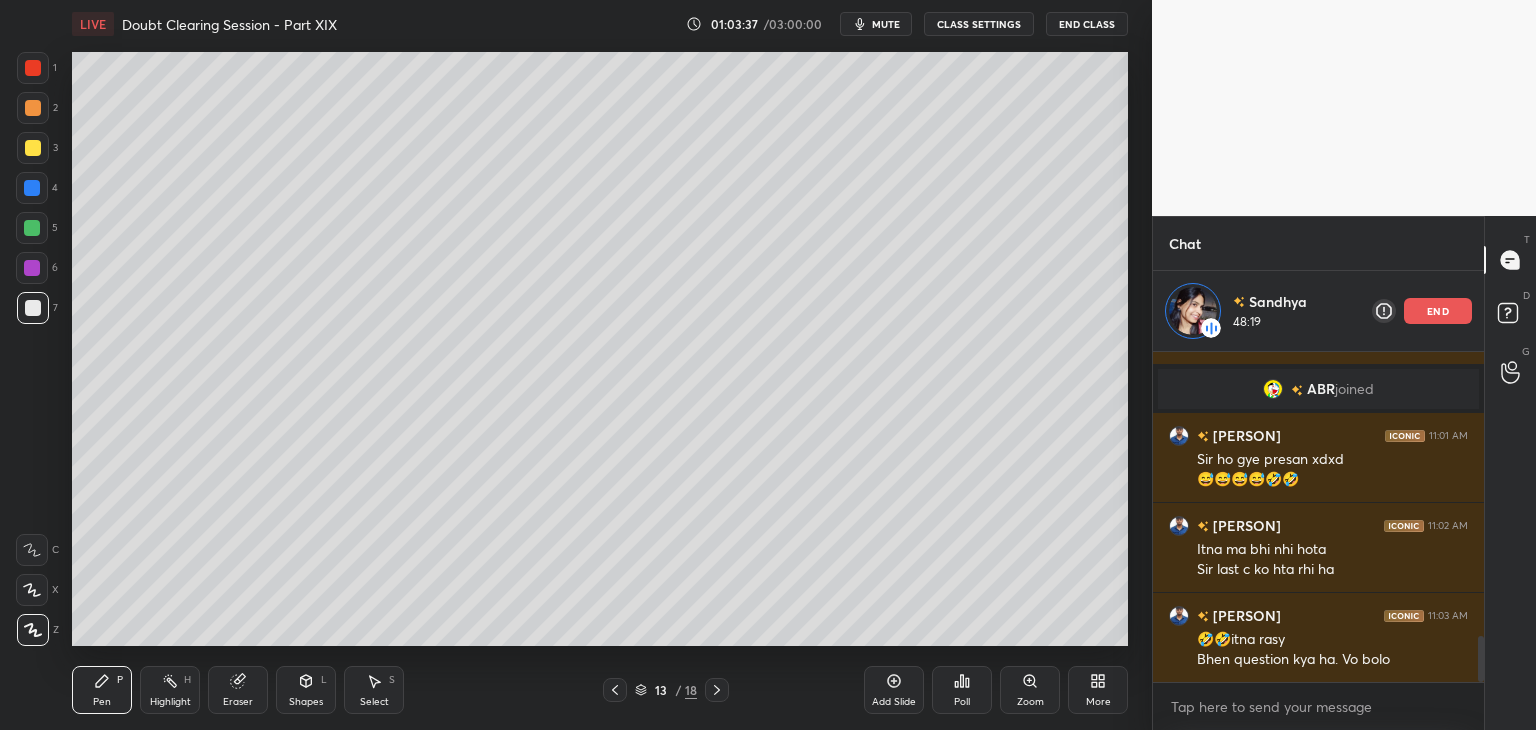 click on "Highlight H" at bounding box center [170, 690] 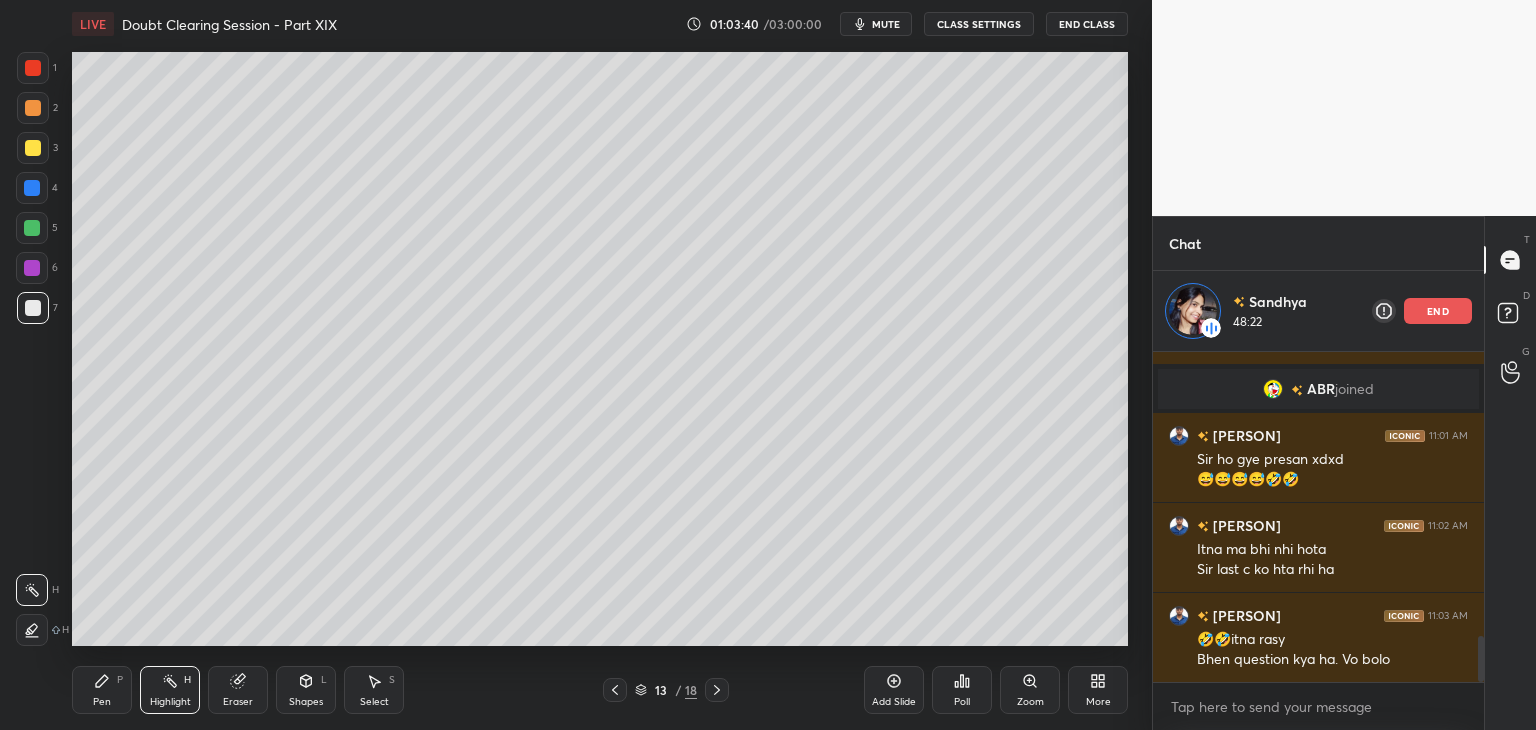 click on "Eraser" at bounding box center [238, 690] 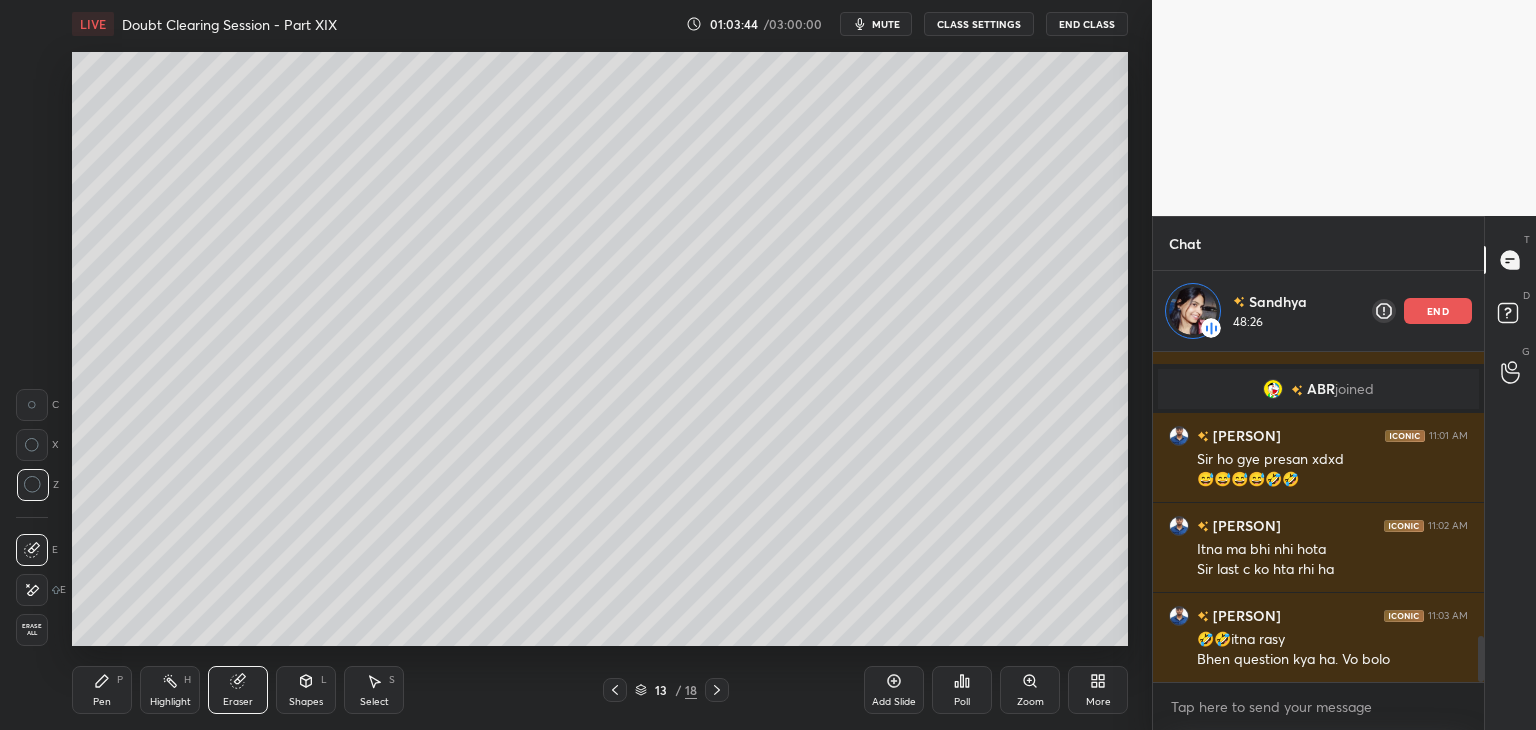 click on "Pen P" at bounding box center [102, 690] 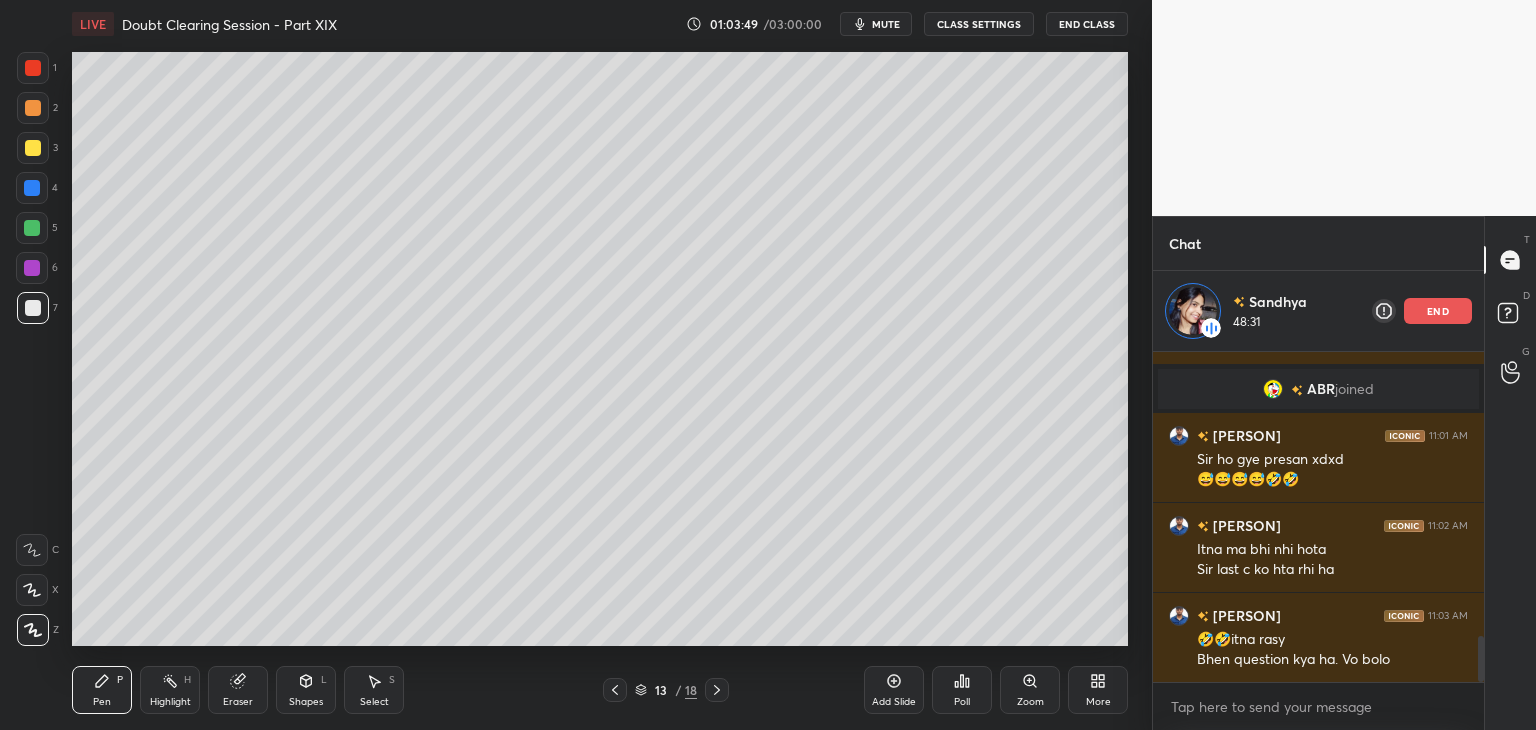 click at bounding box center (33, 148) 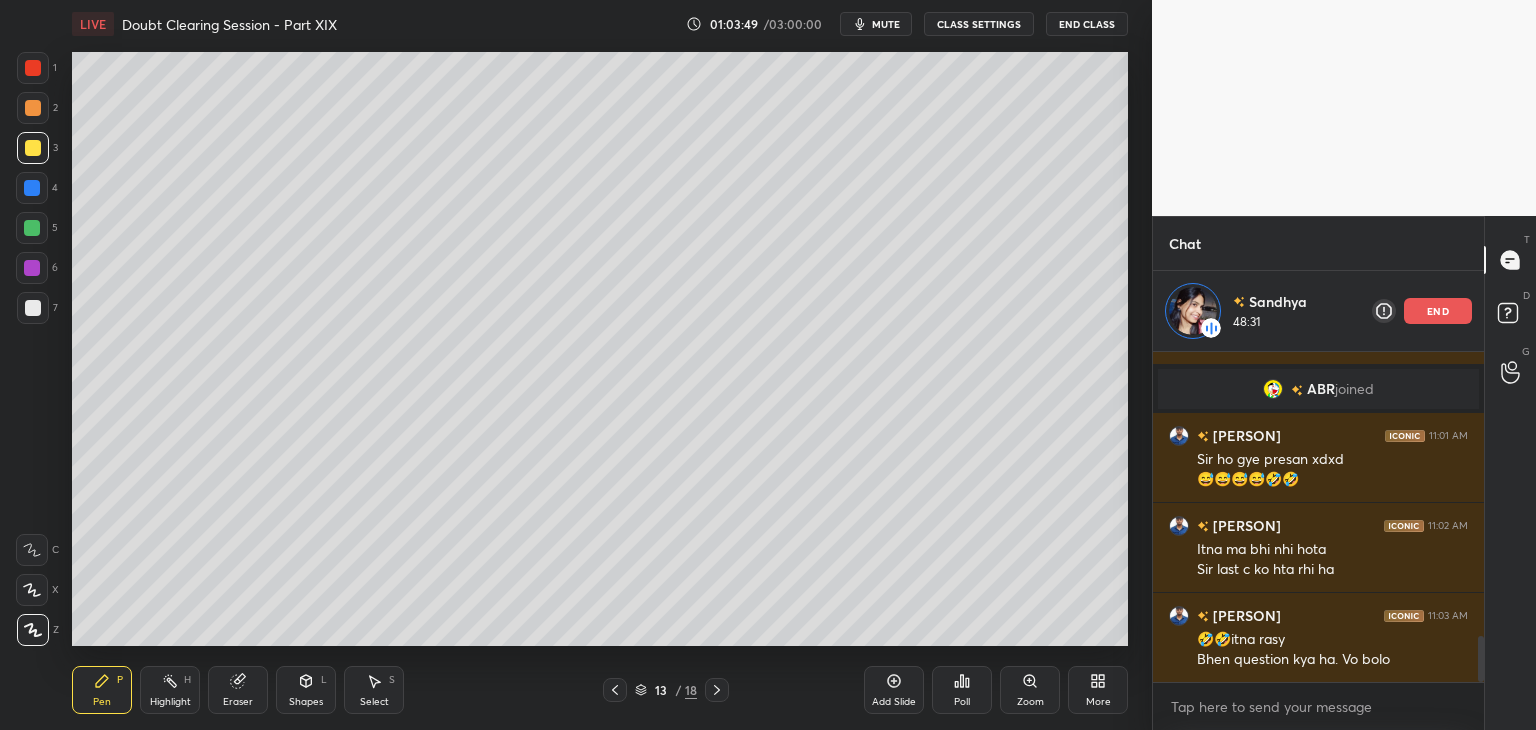 click at bounding box center (33, 148) 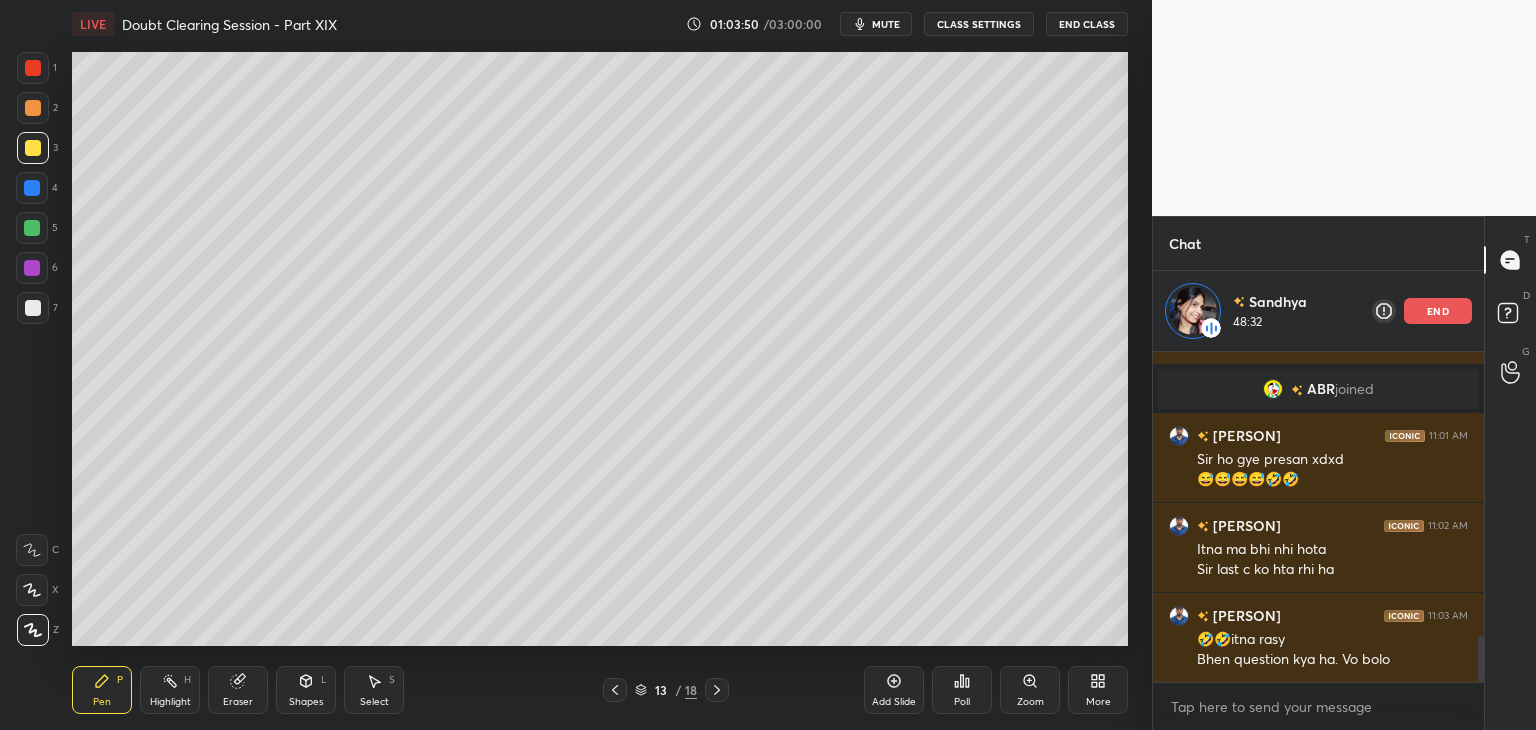 click on "Highlight" at bounding box center (170, 702) 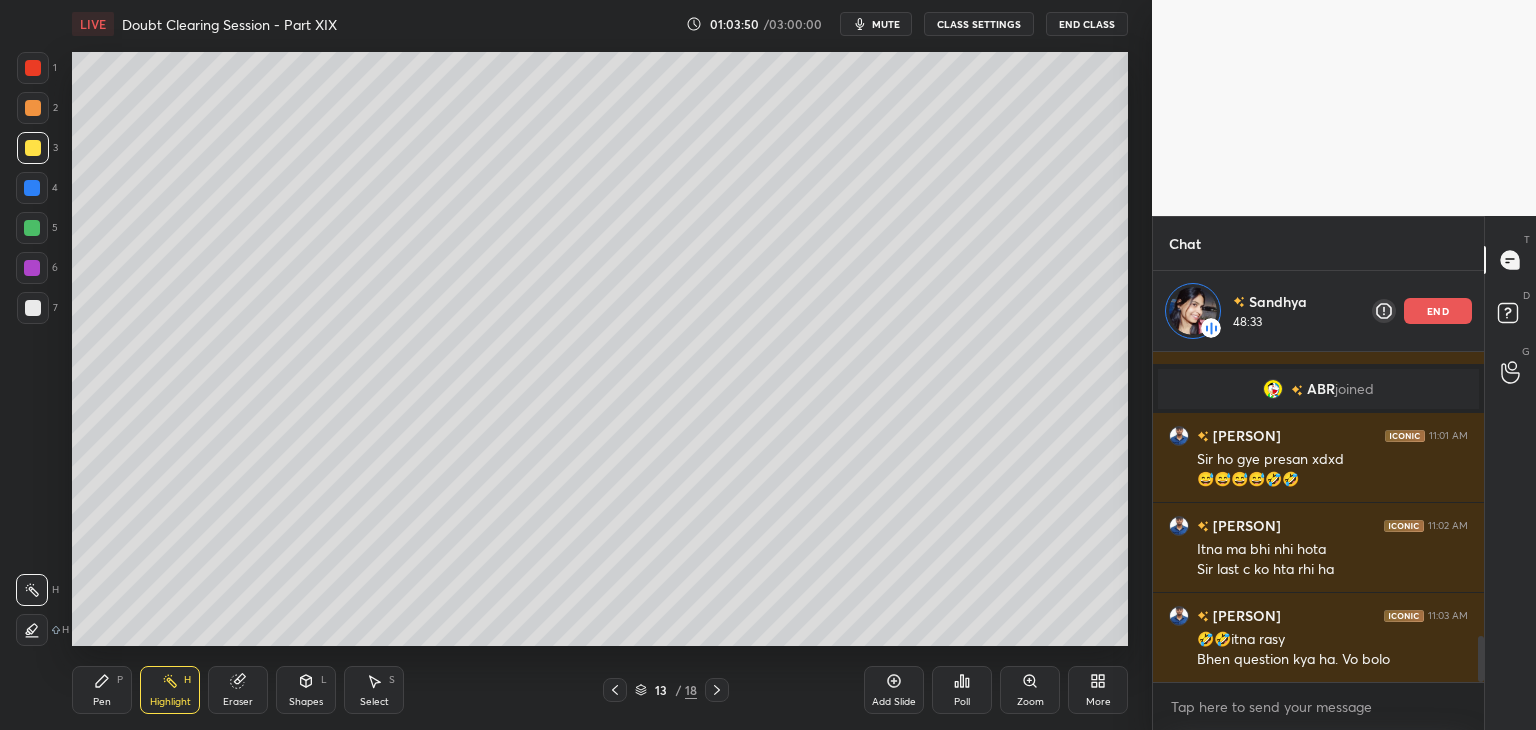 click on "Pen P" at bounding box center (102, 690) 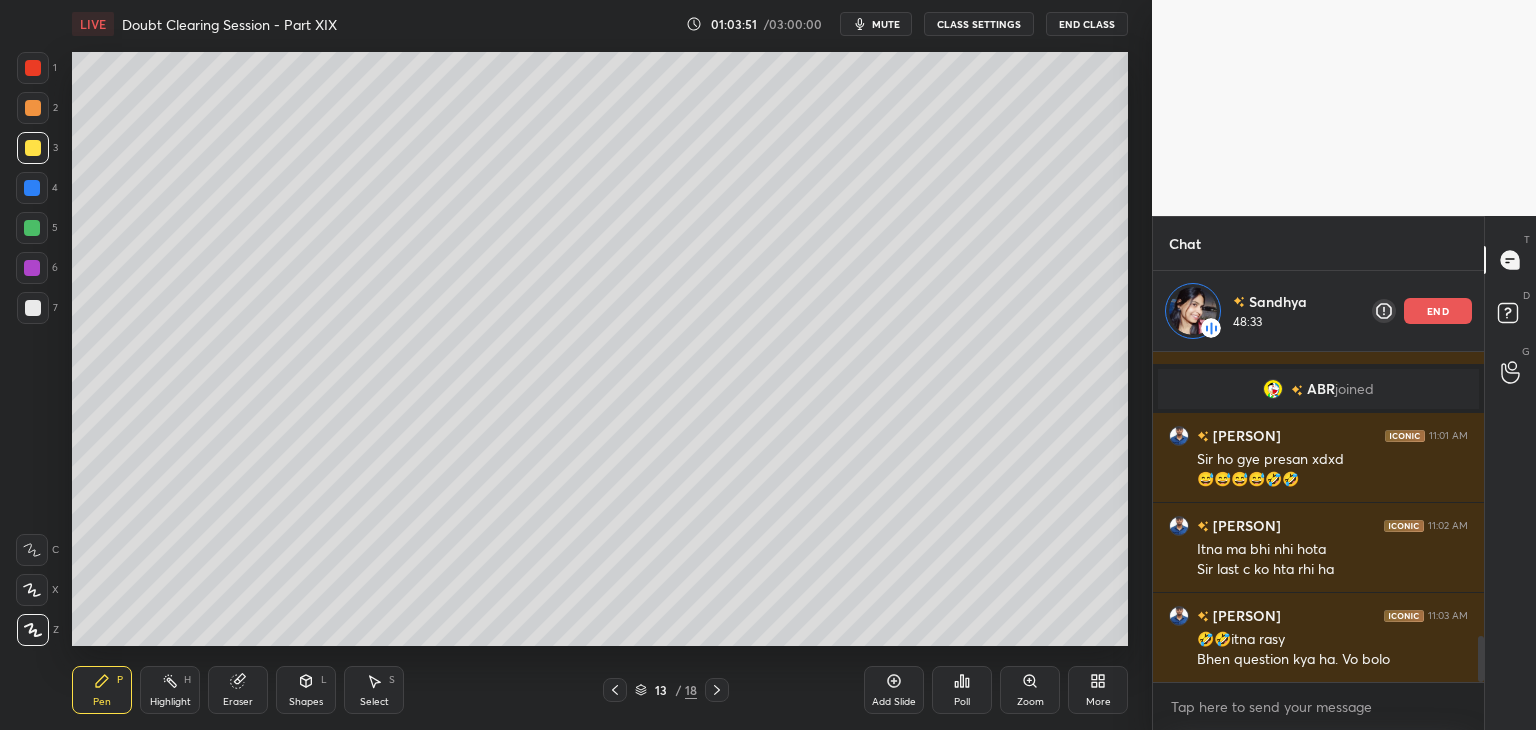 click on "Highlight" at bounding box center (170, 702) 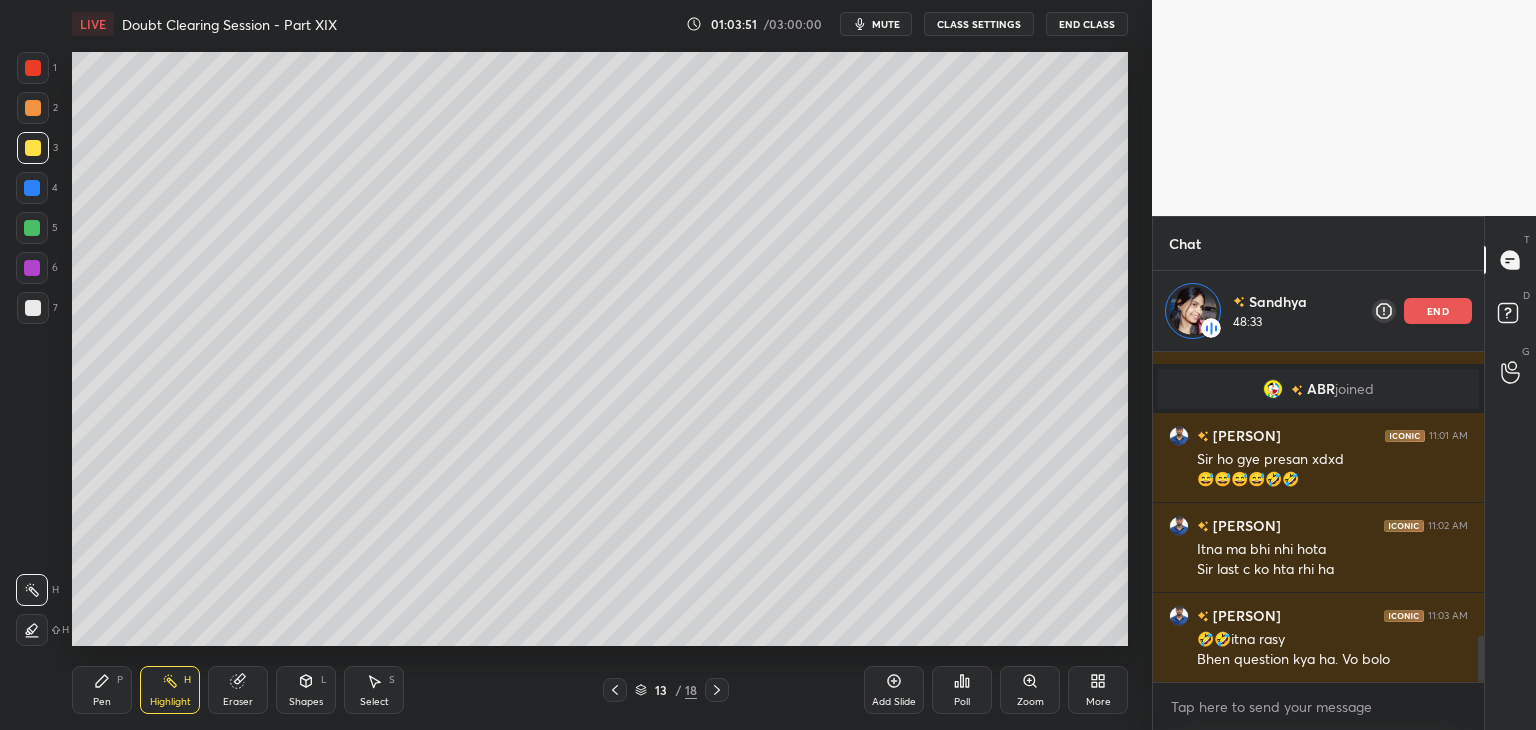 click 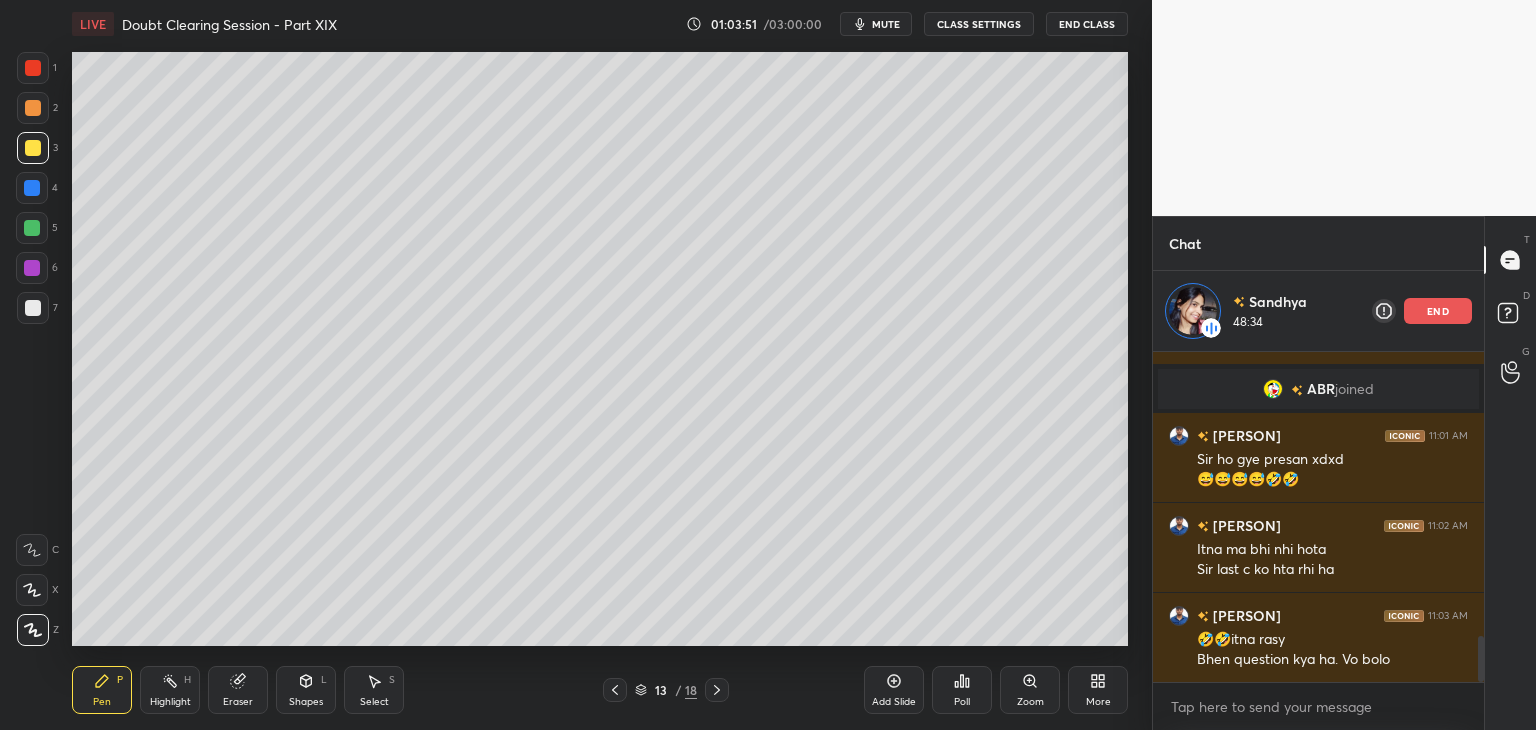 click on "Highlight" at bounding box center (170, 702) 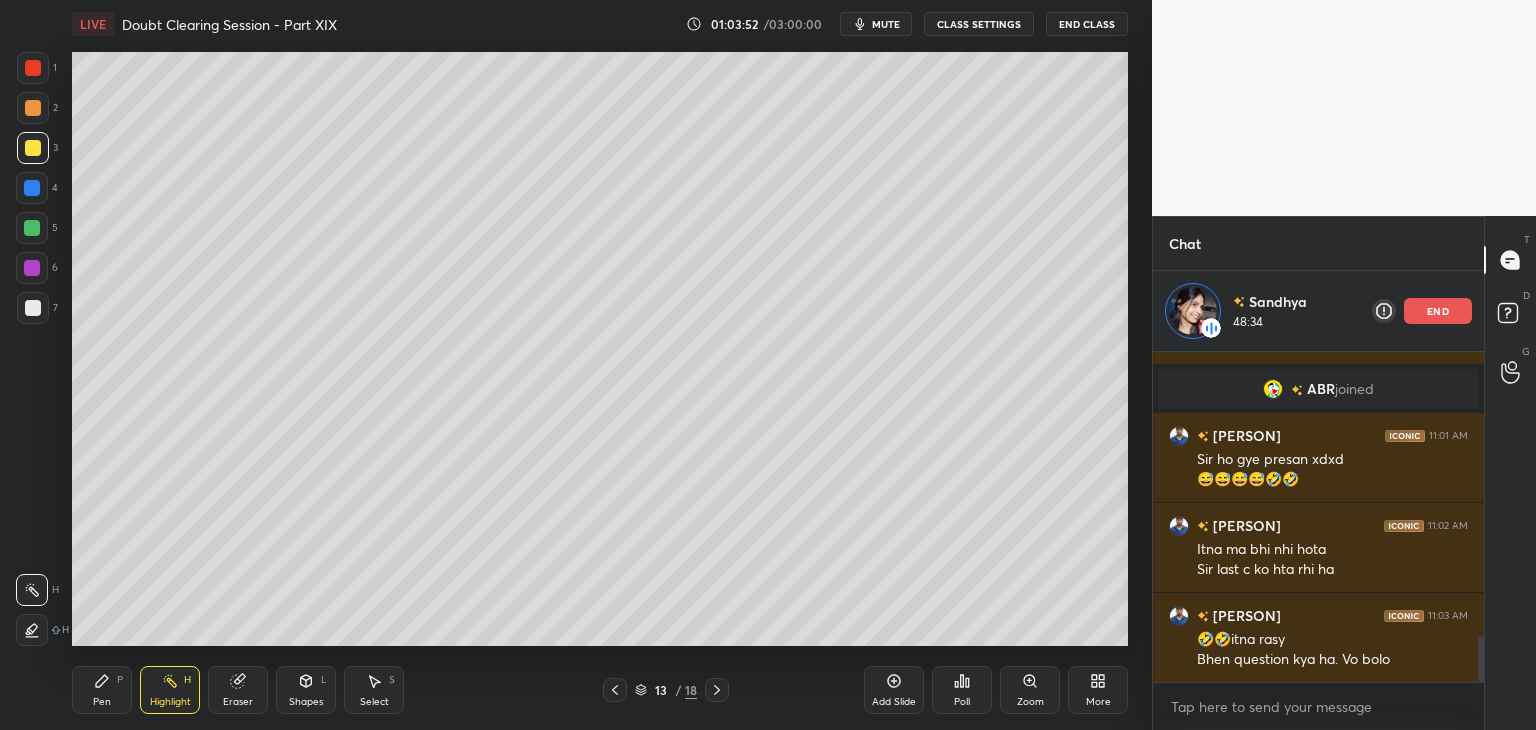 click on "Pen" at bounding box center (102, 702) 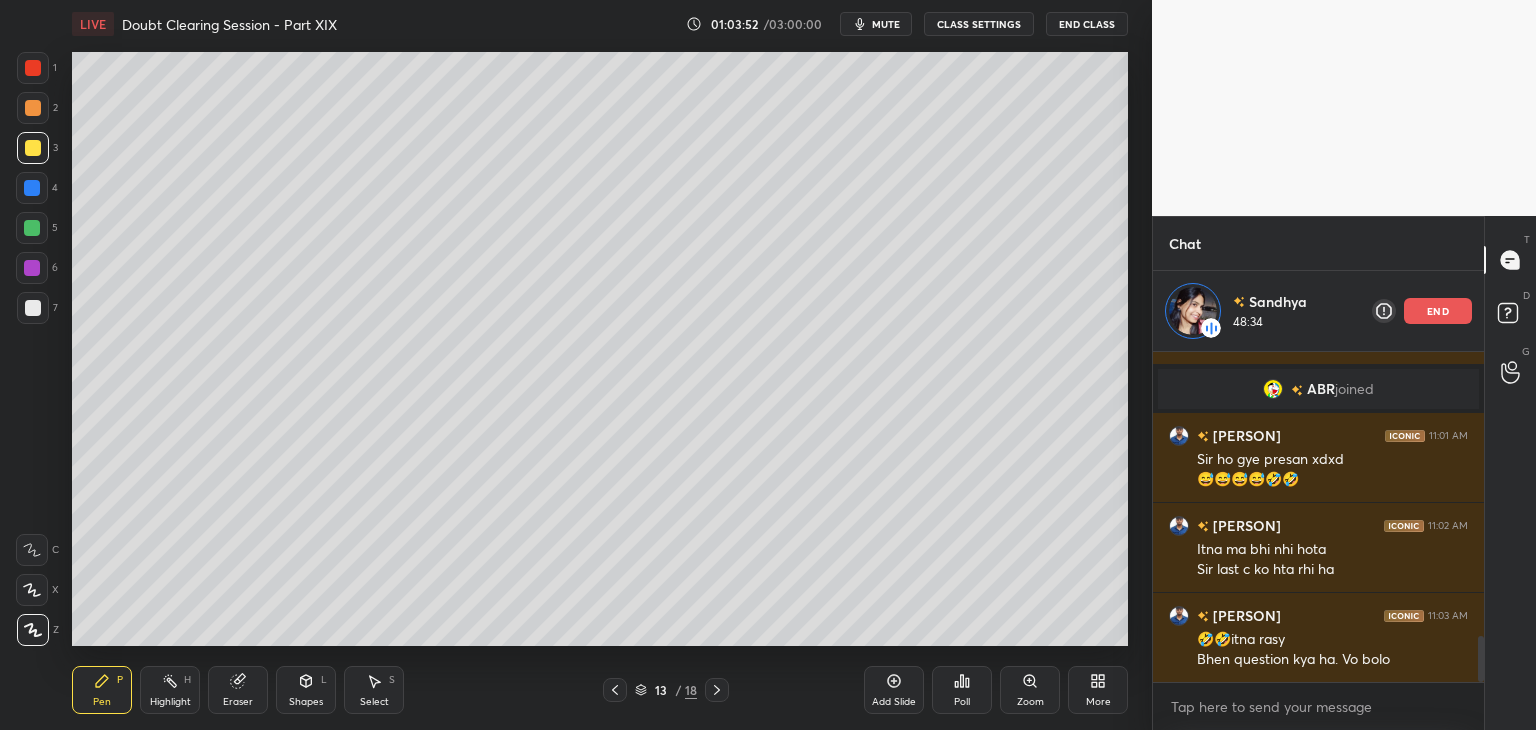 click on "Highlight H" at bounding box center (170, 690) 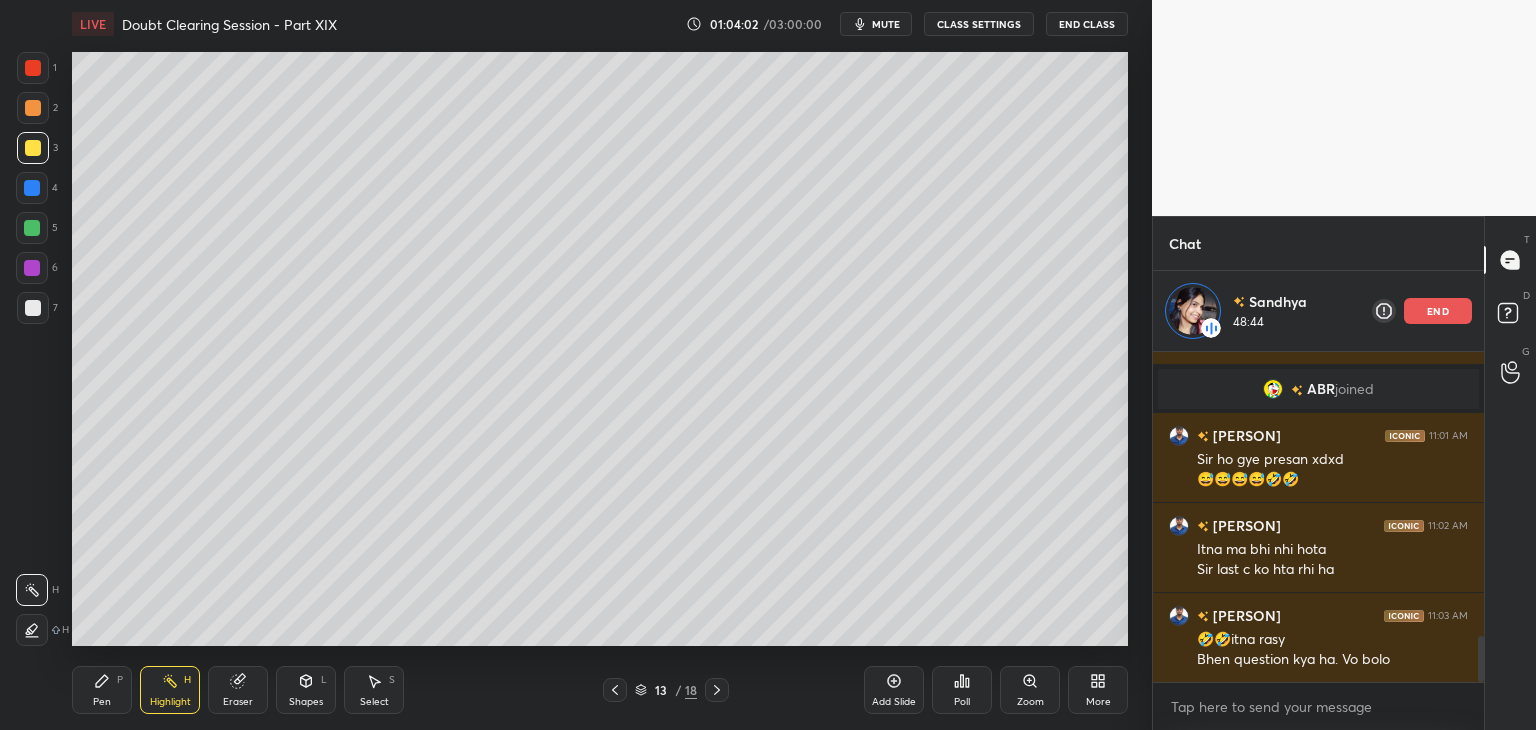 click 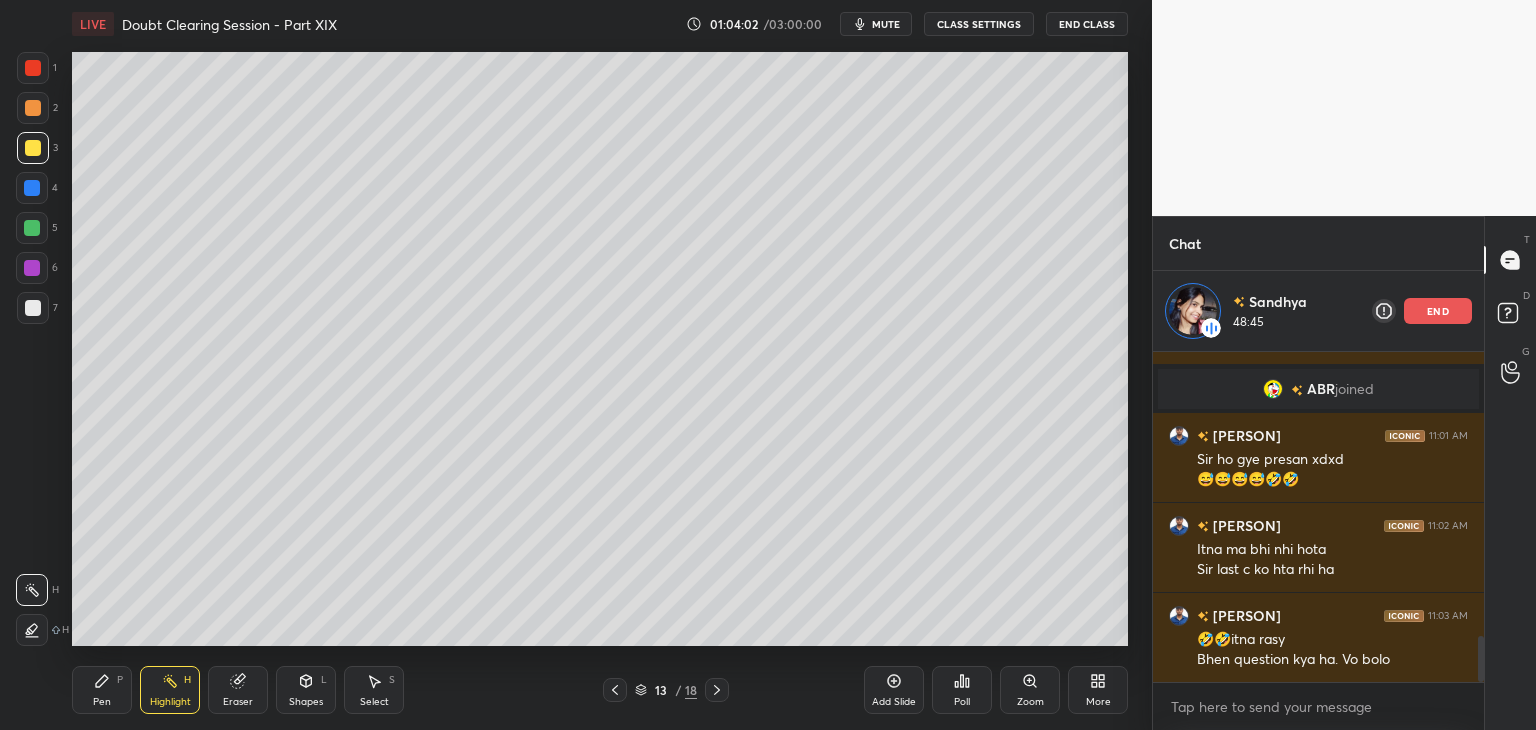 click on "Pen" at bounding box center (102, 702) 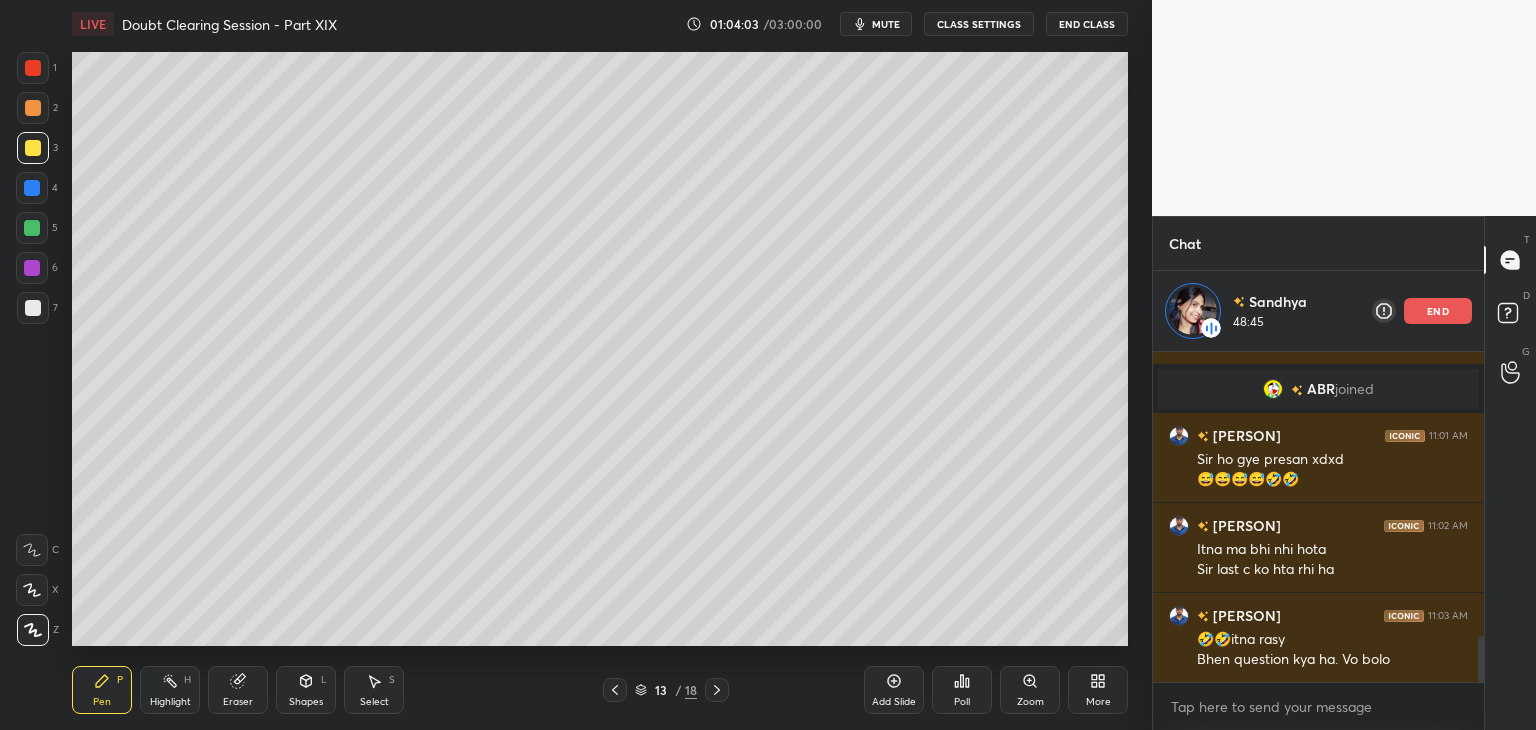 click on "Highlight H" at bounding box center [170, 690] 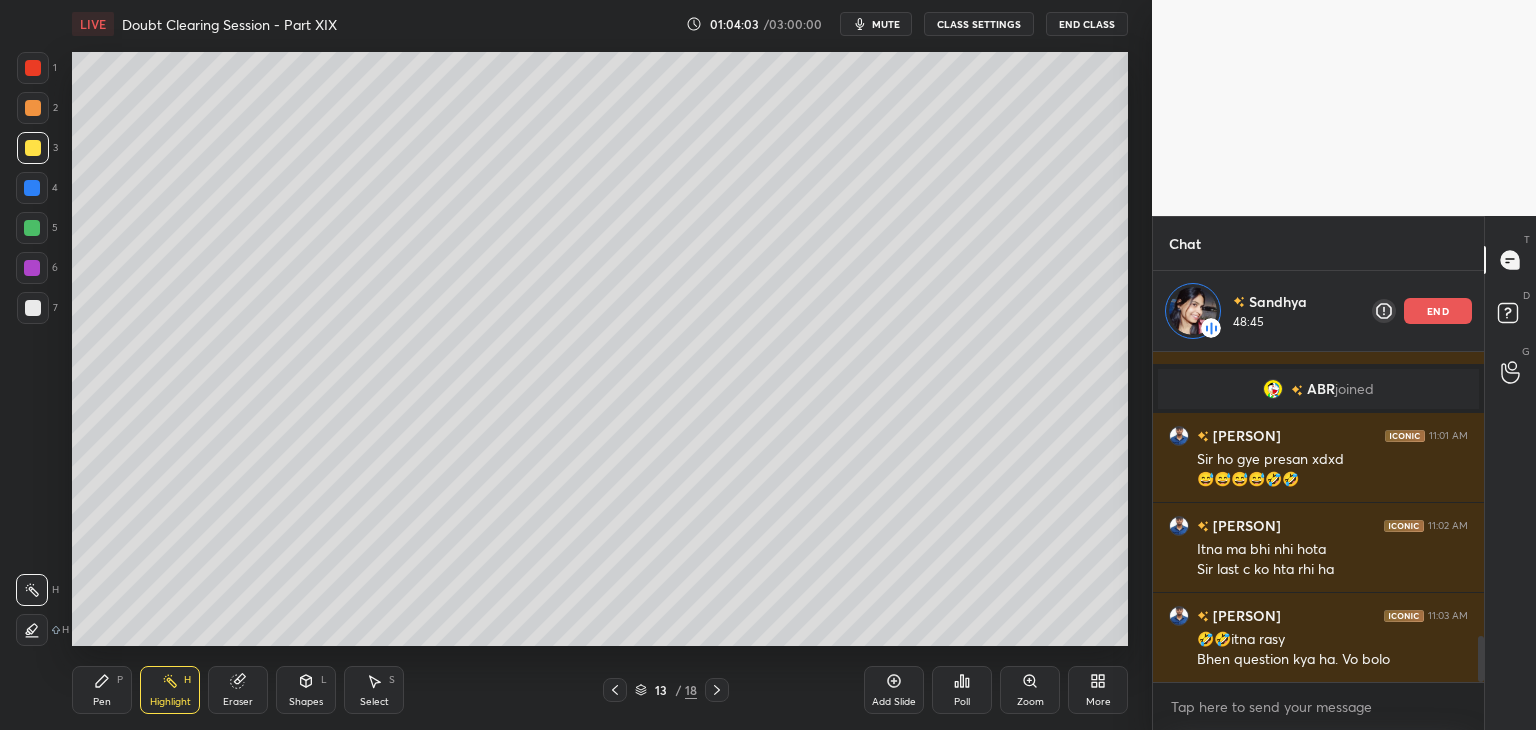 click on "Pen P" at bounding box center [102, 690] 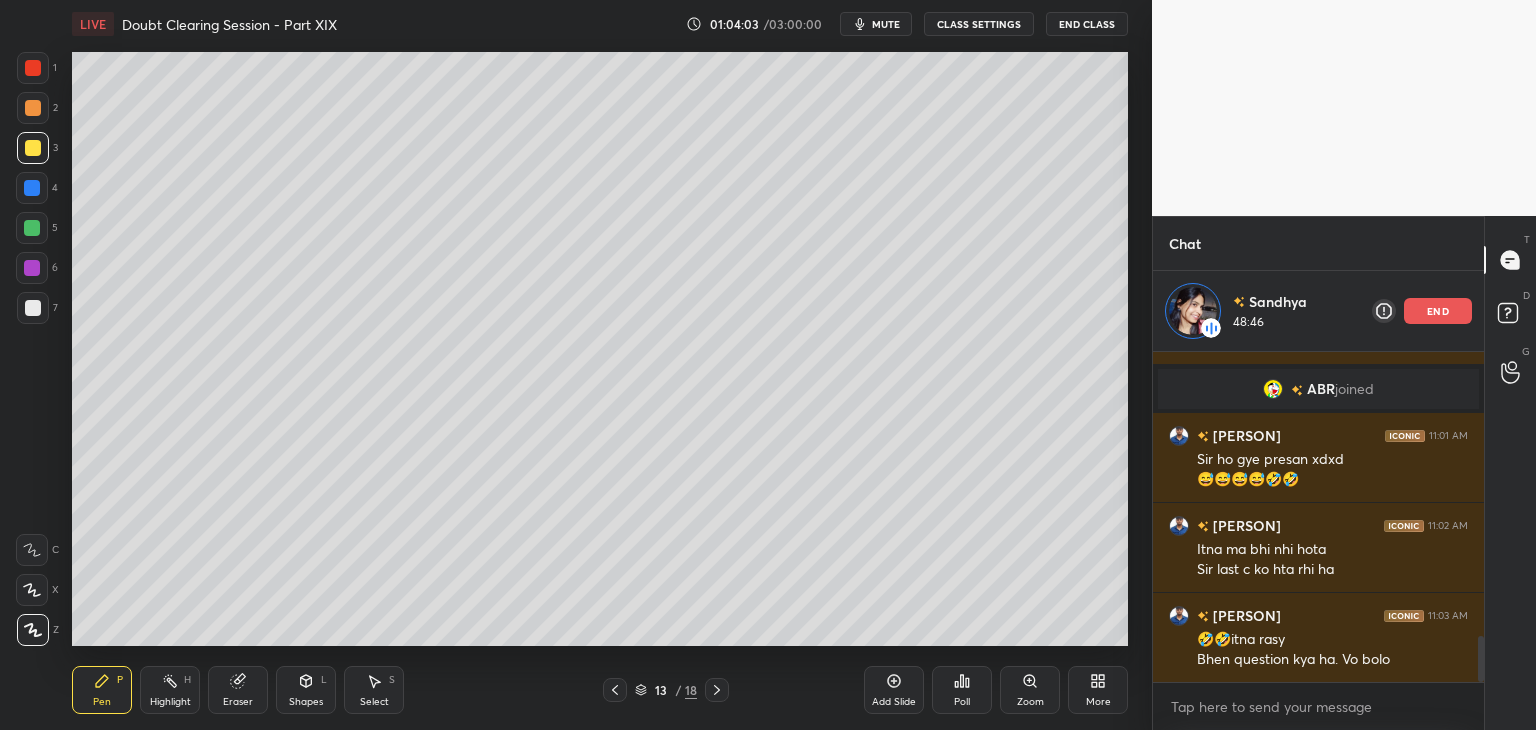 click on "Highlight" at bounding box center [170, 702] 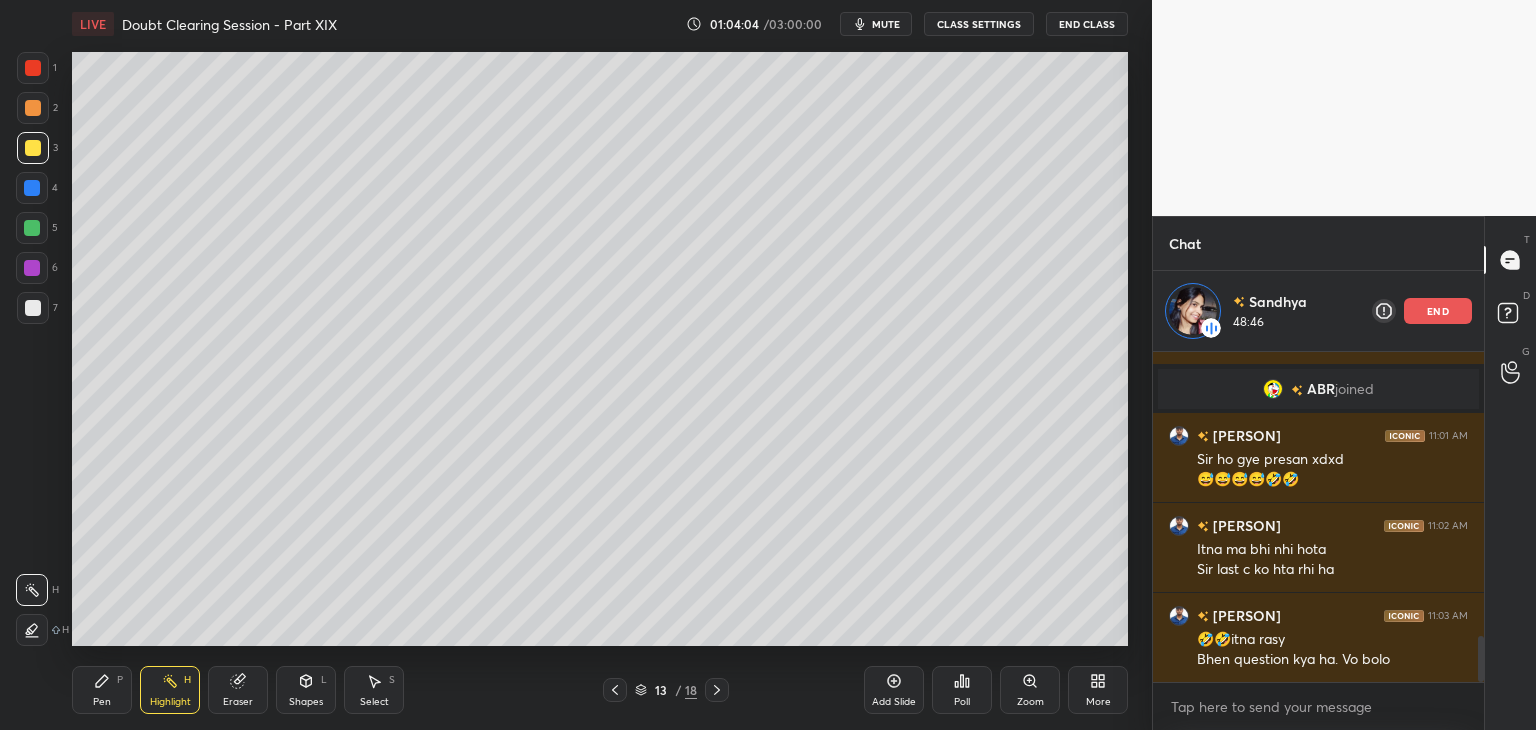 click on "Pen P" at bounding box center [102, 690] 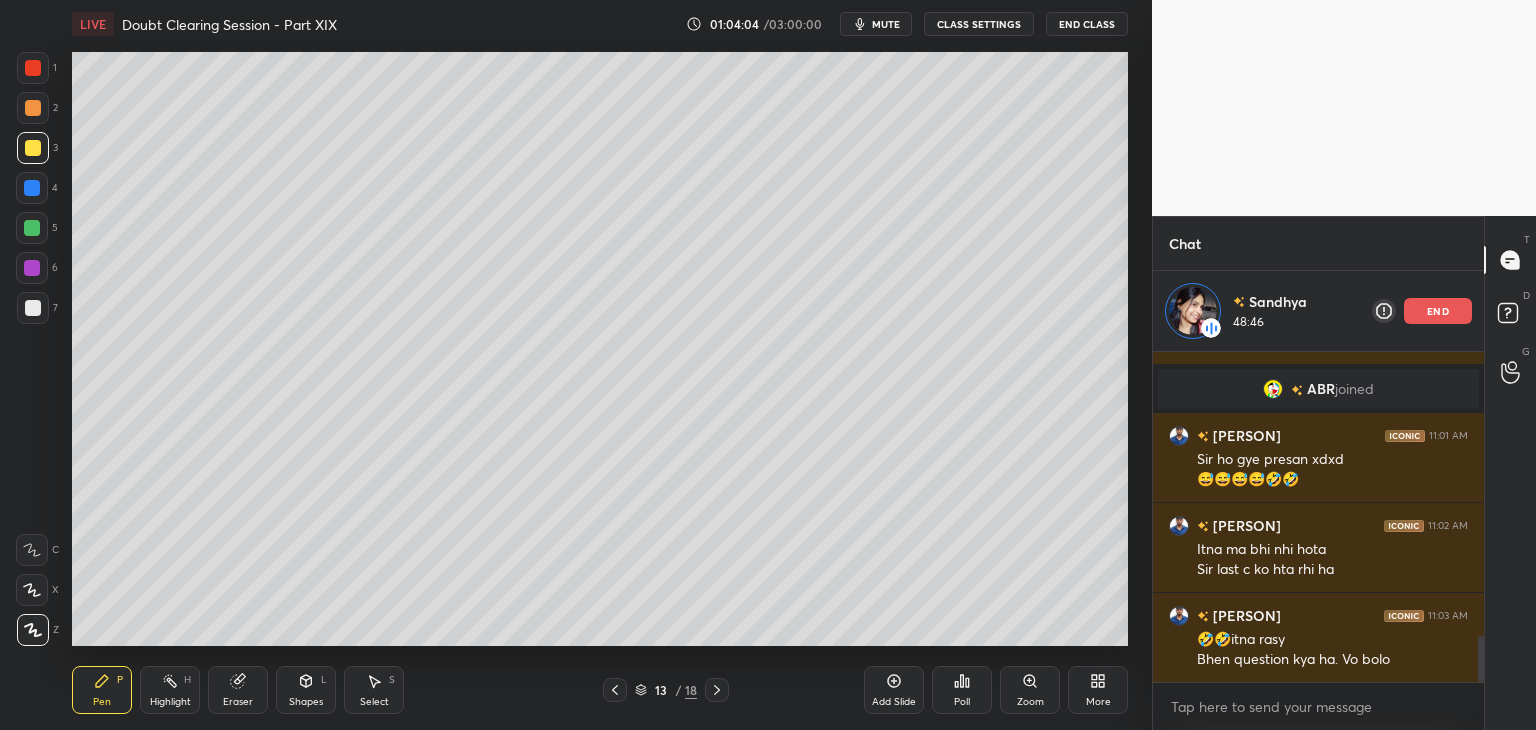 click on "Highlight" at bounding box center (170, 702) 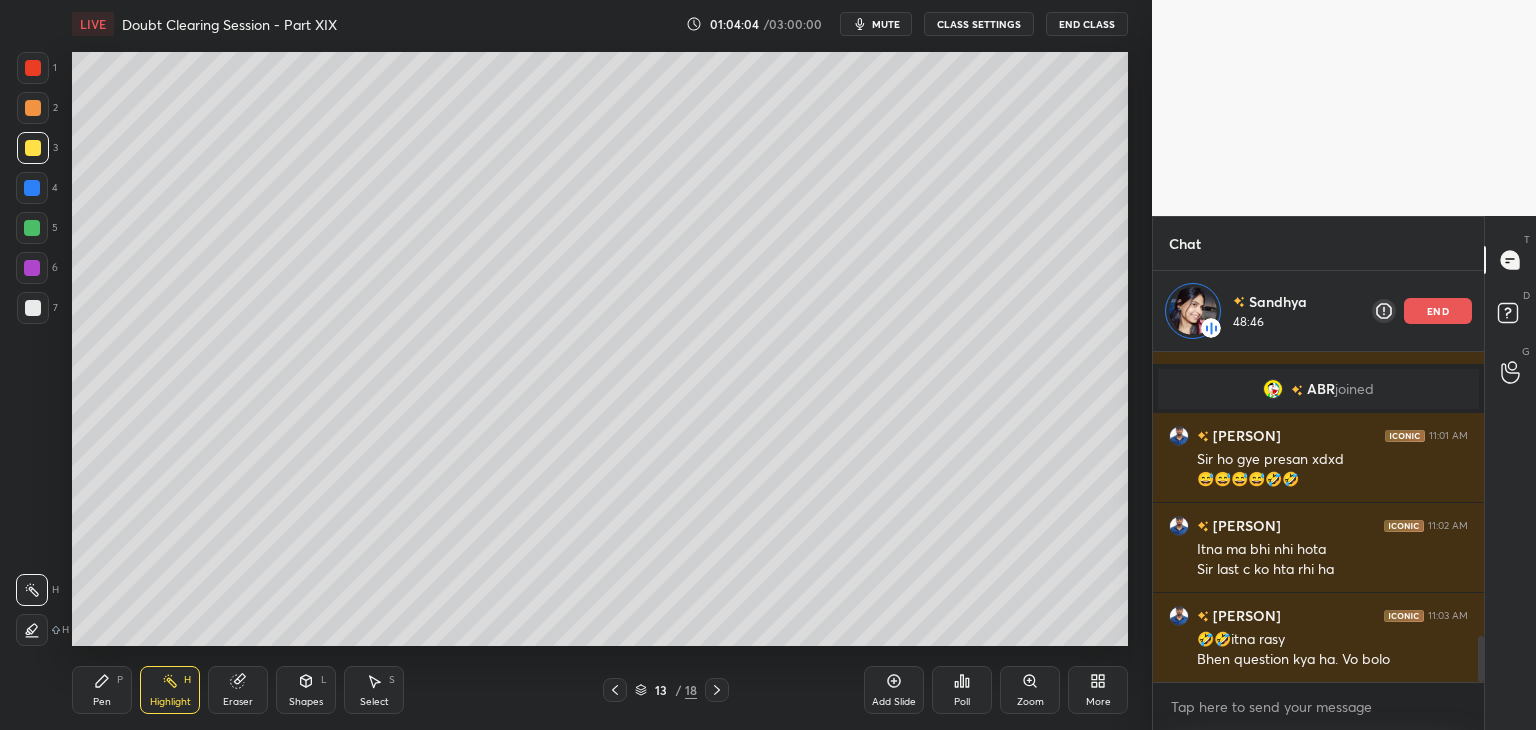 click on "Pen P" at bounding box center [102, 690] 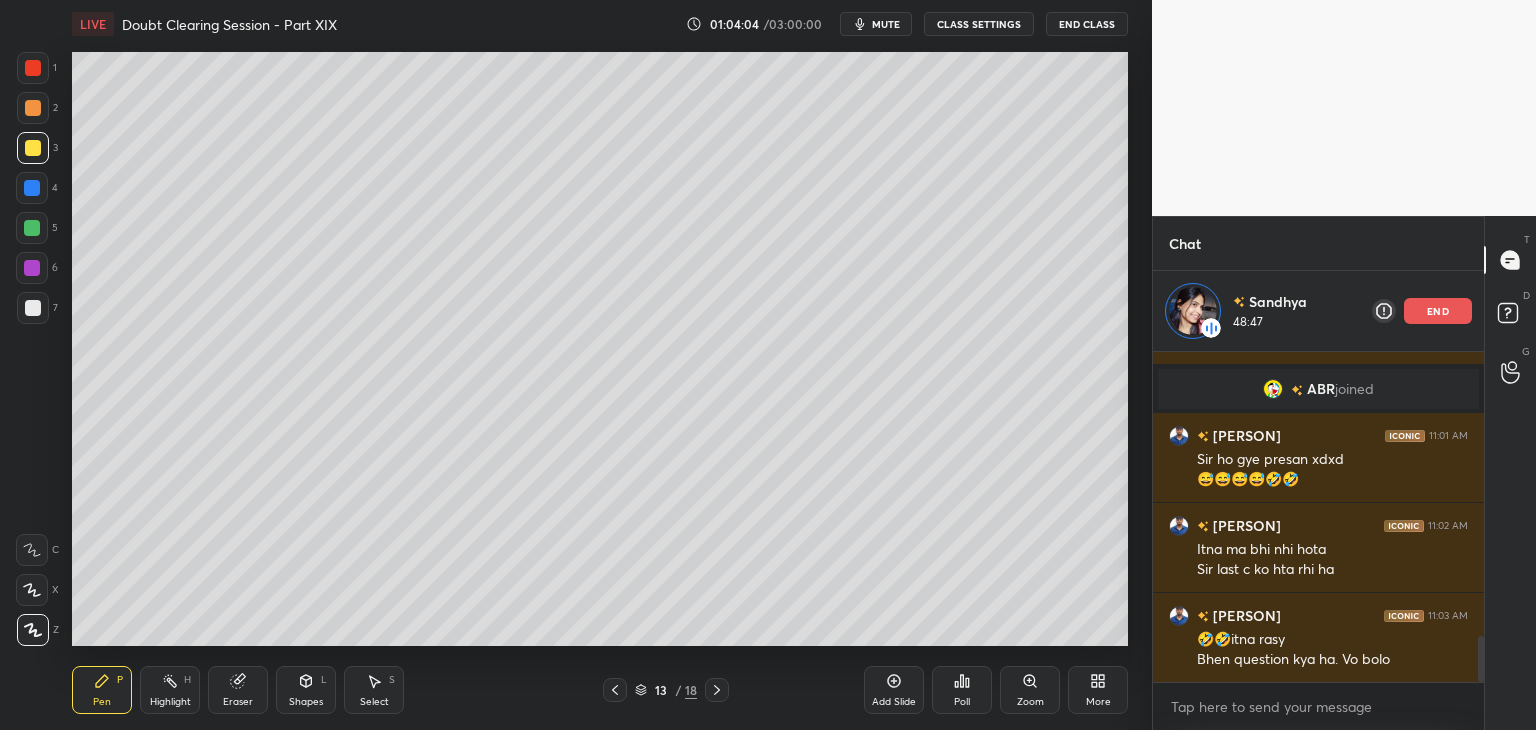 click on "Highlight" at bounding box center [170, 702] 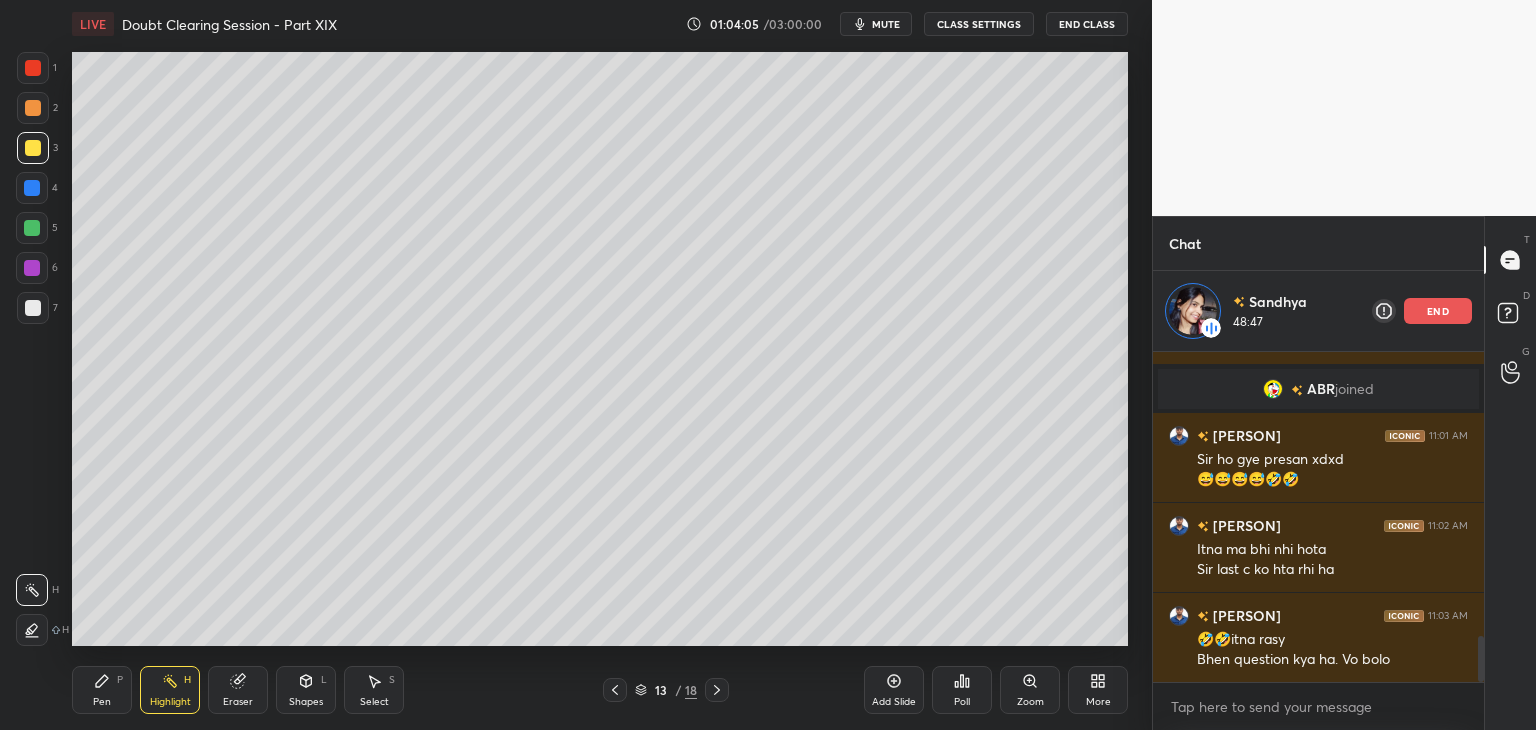 click on "Pen P" at bounding box center (102, 690) 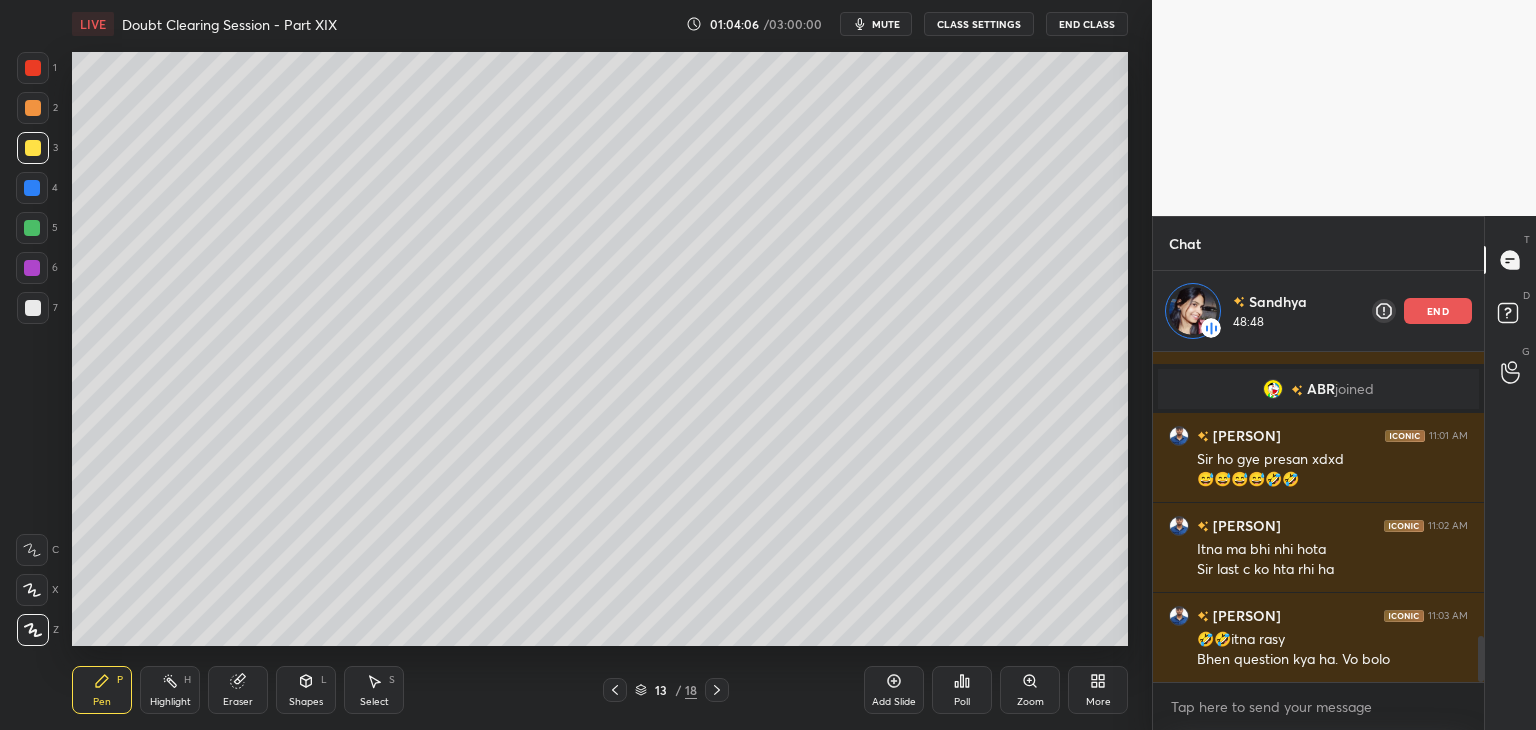 click at bounding box center [32, 228] 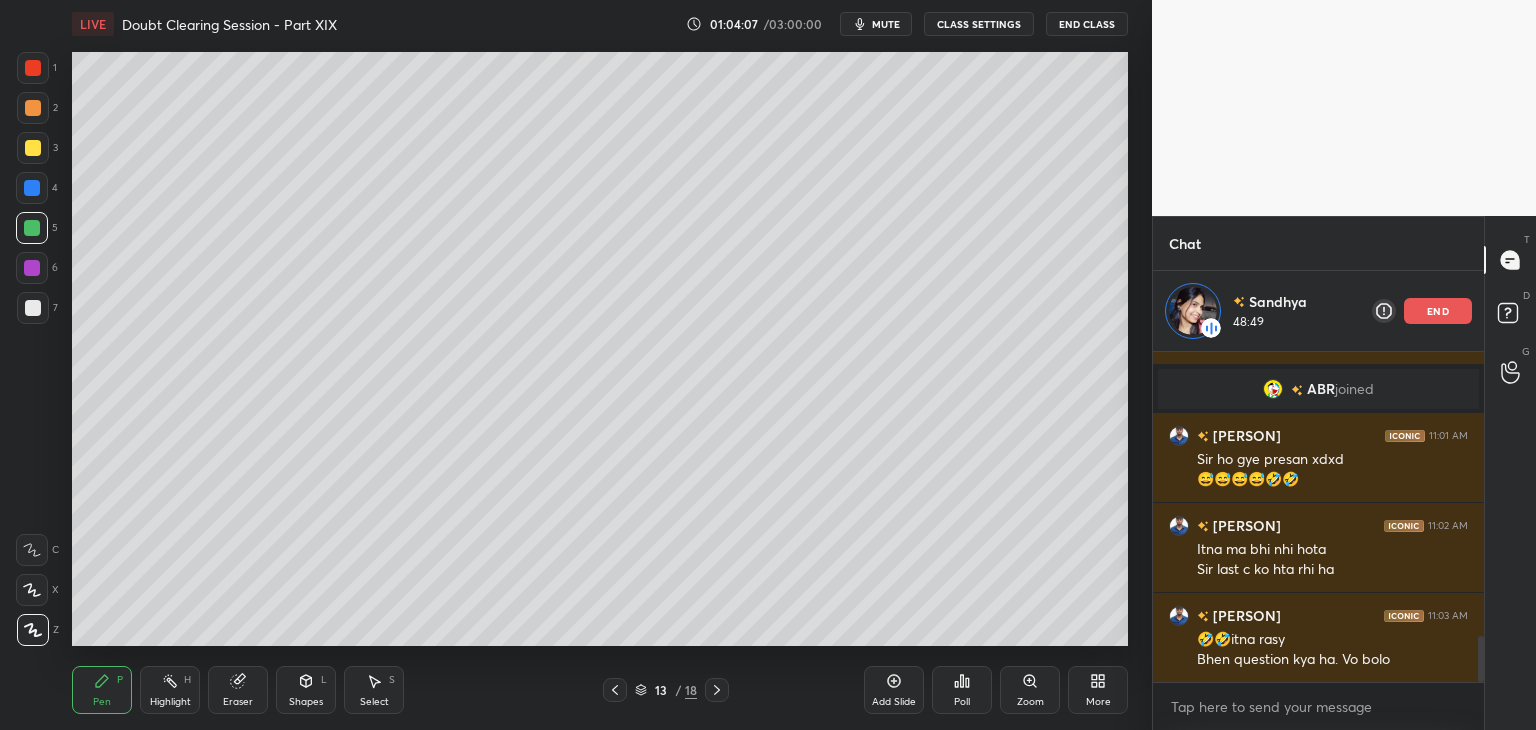 click on "Highlight H" at bounding box center (170, 690) 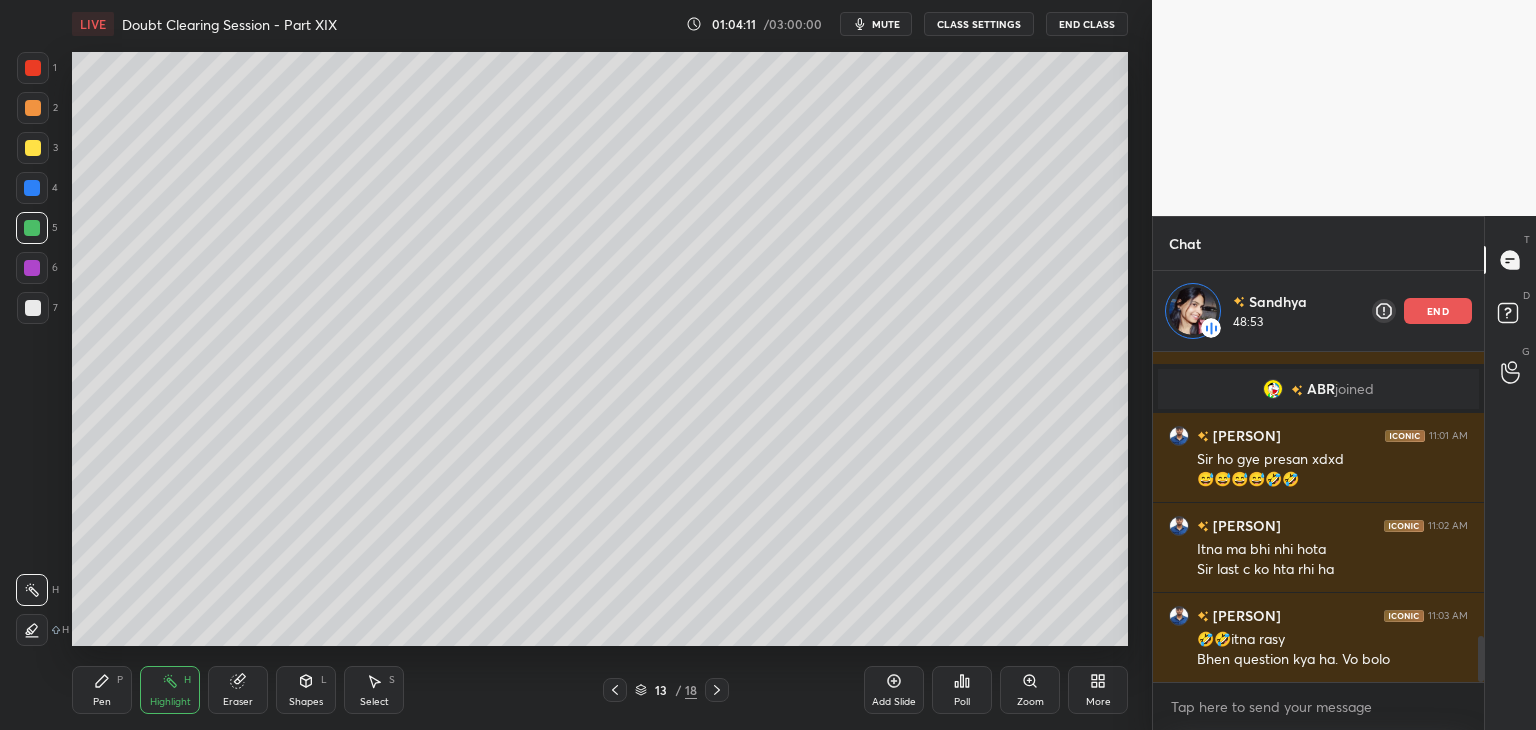 click 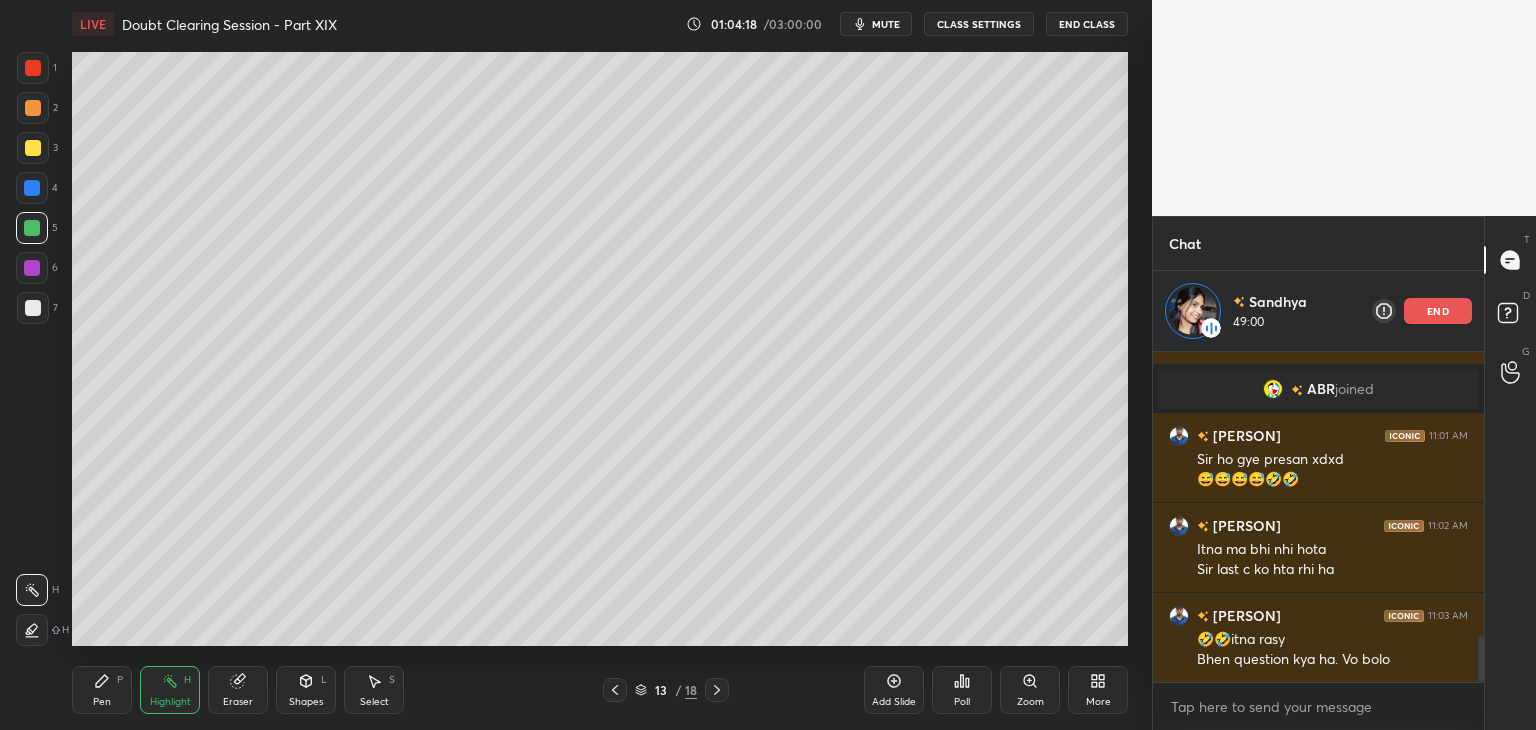 click on "Pen P" at bounding box center (102, 690) 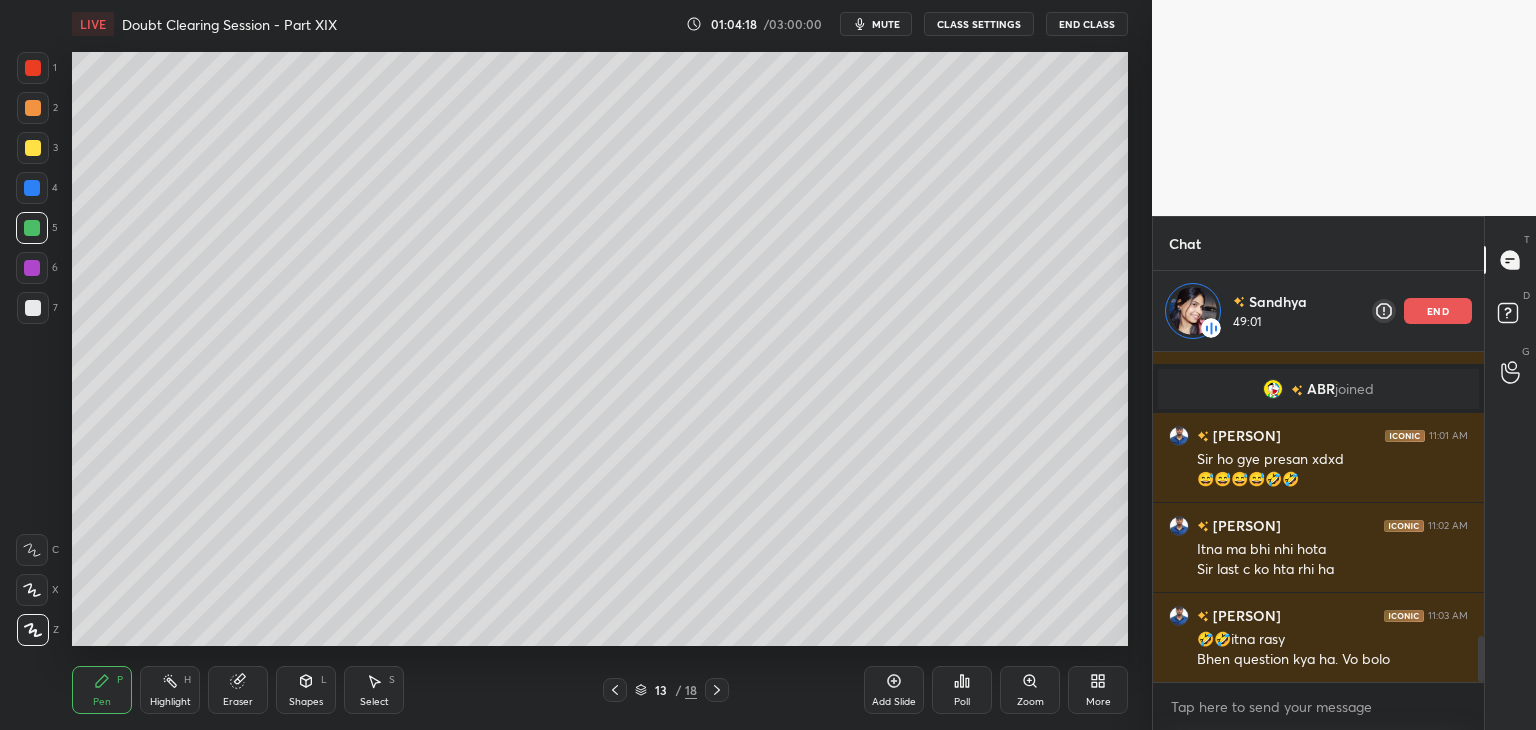scroll, scrollTop: 2088, scrollLeft: 0, axis: vertical 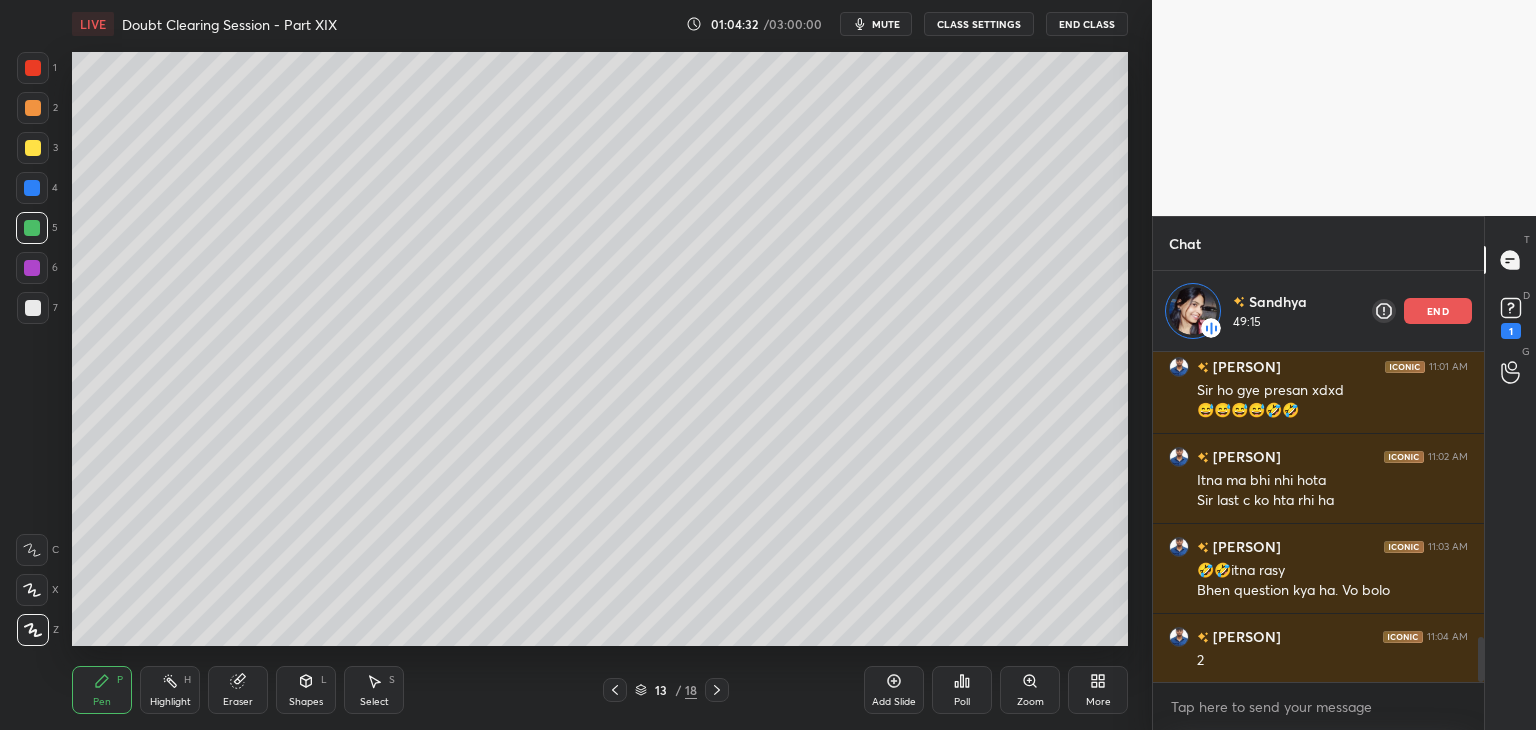 click on "Highlight H" at bounding box center (170, 690) 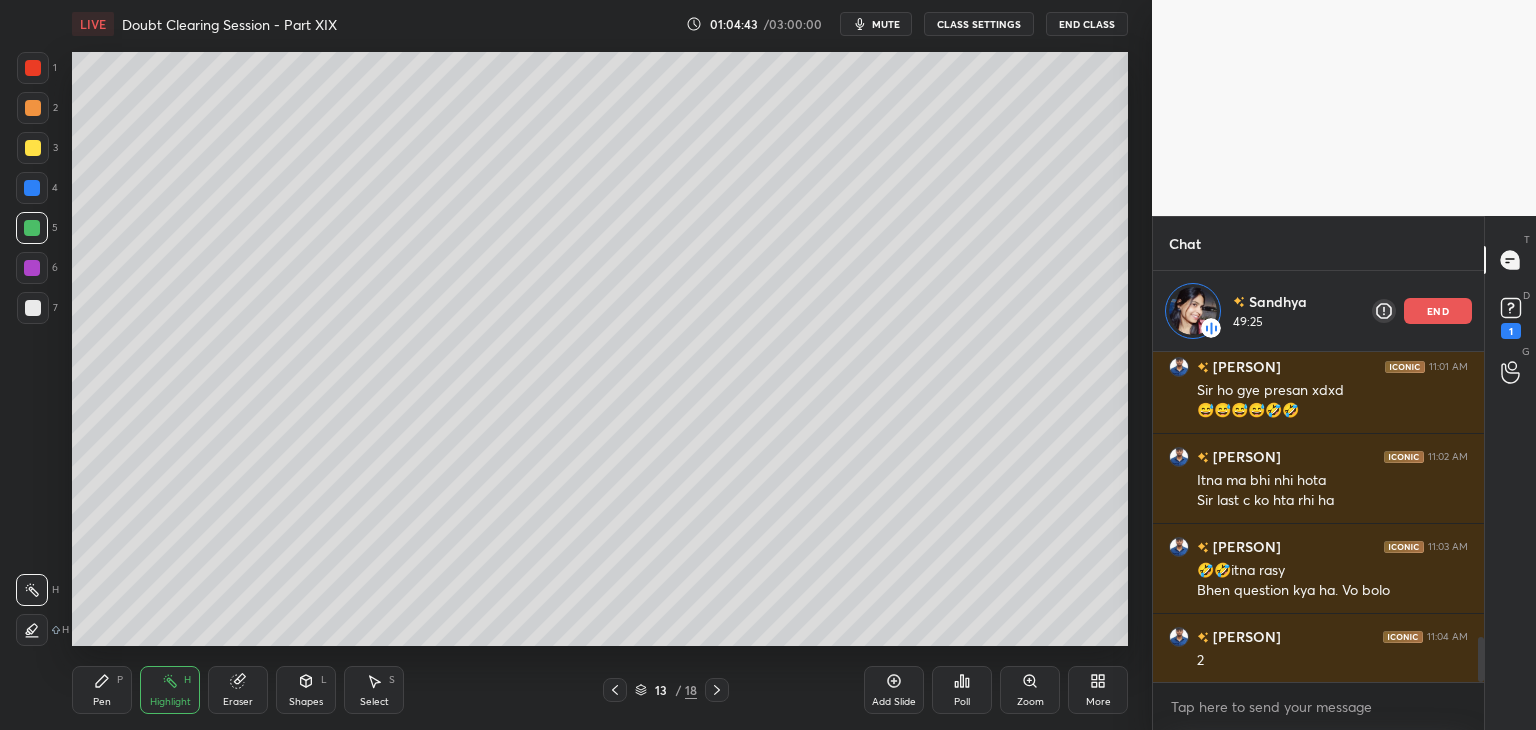 click on "Pen P" at bounding box center [102, 690] 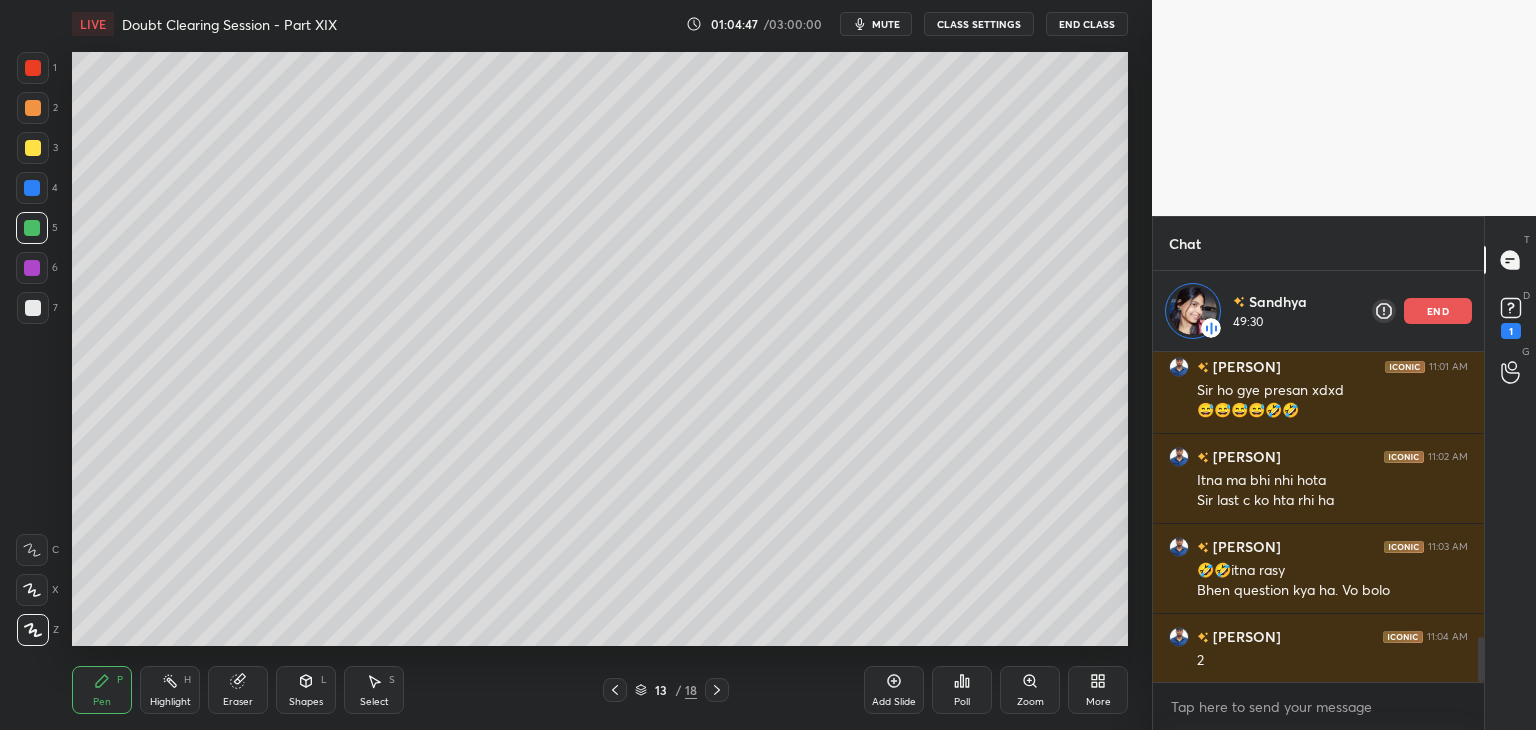 click at bounding box center (33, 148) 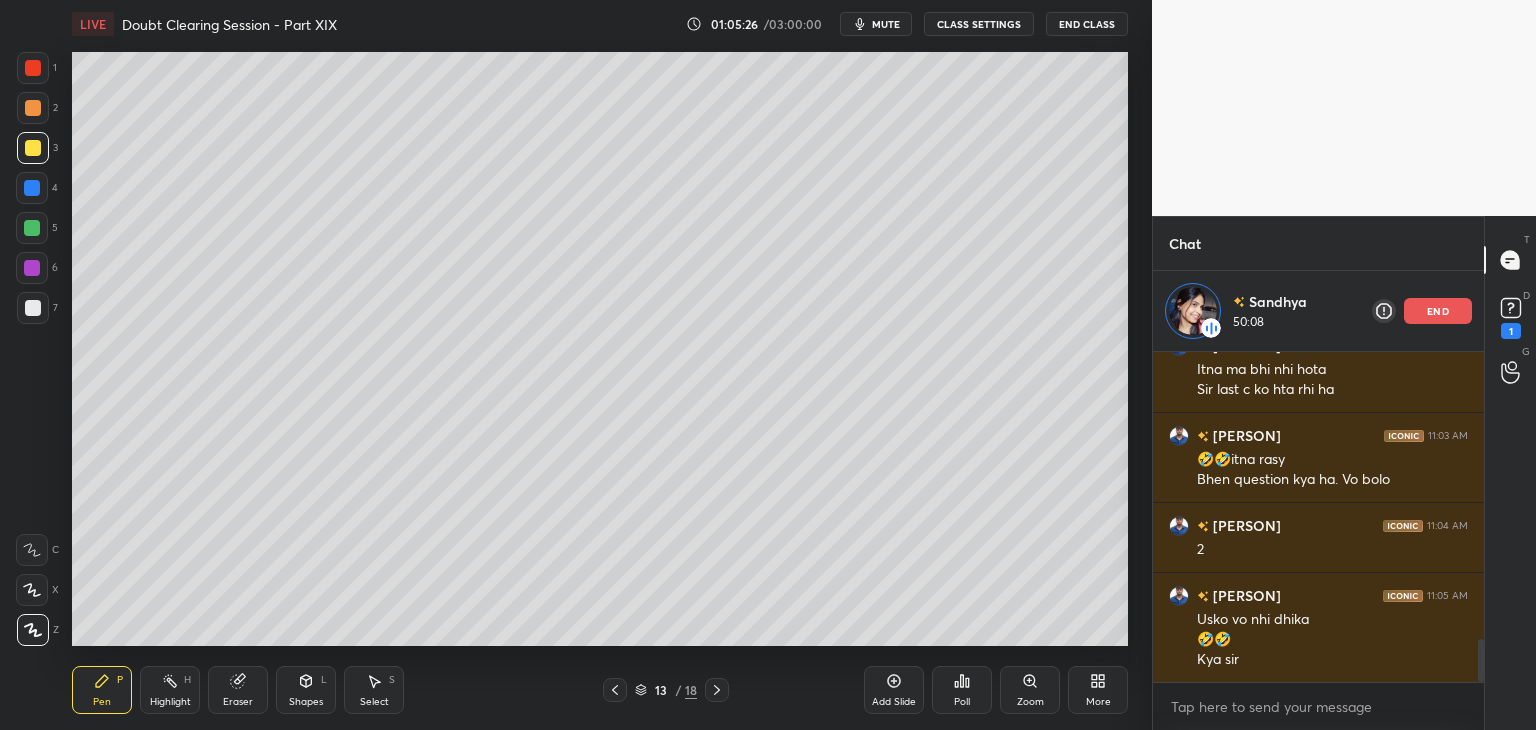 scroll, scrollTop: 2219, scrollLeft: 0, axis: vertical 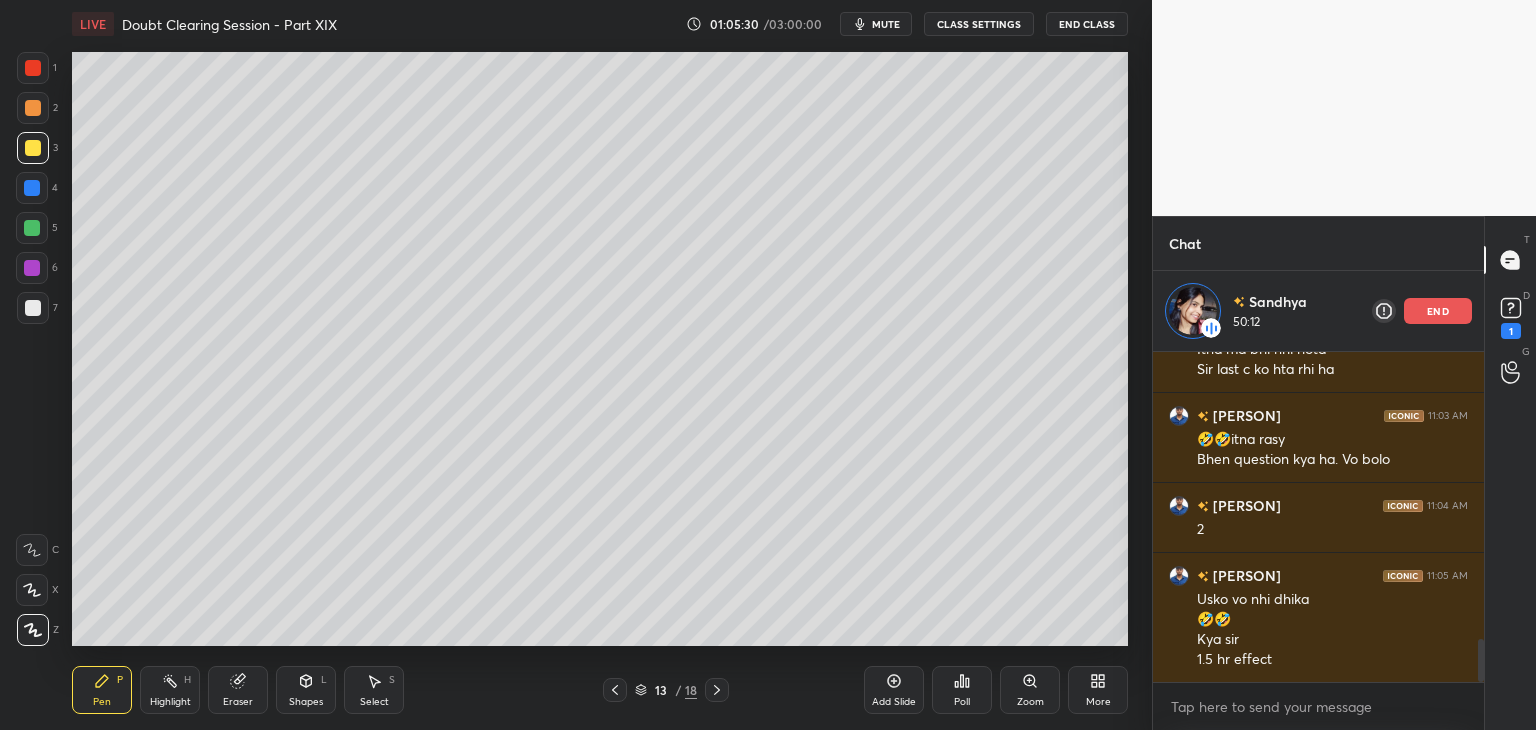 click on "Highlight H" at bounding box center (170, 690) 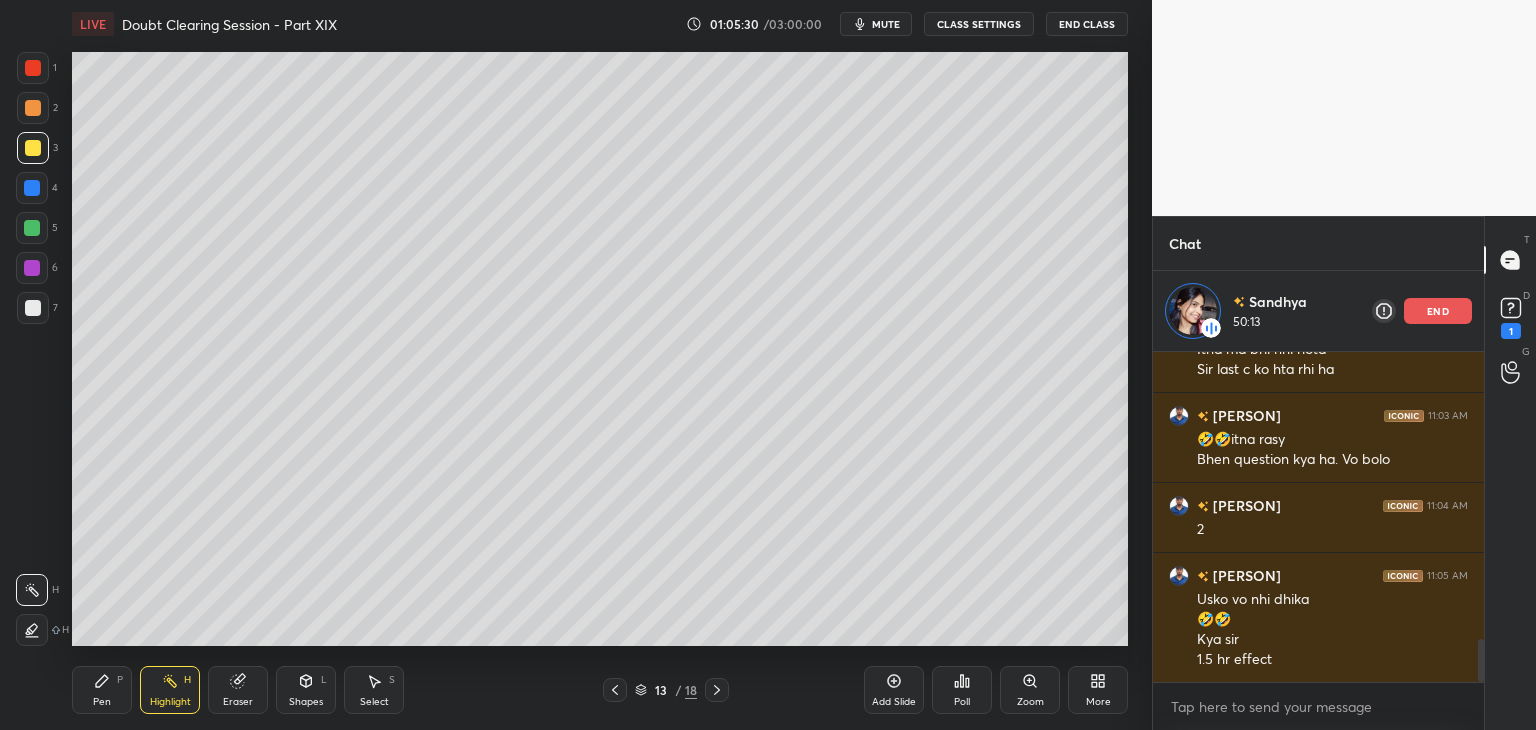 click on "Pen P" at bounding box center [102, 690] 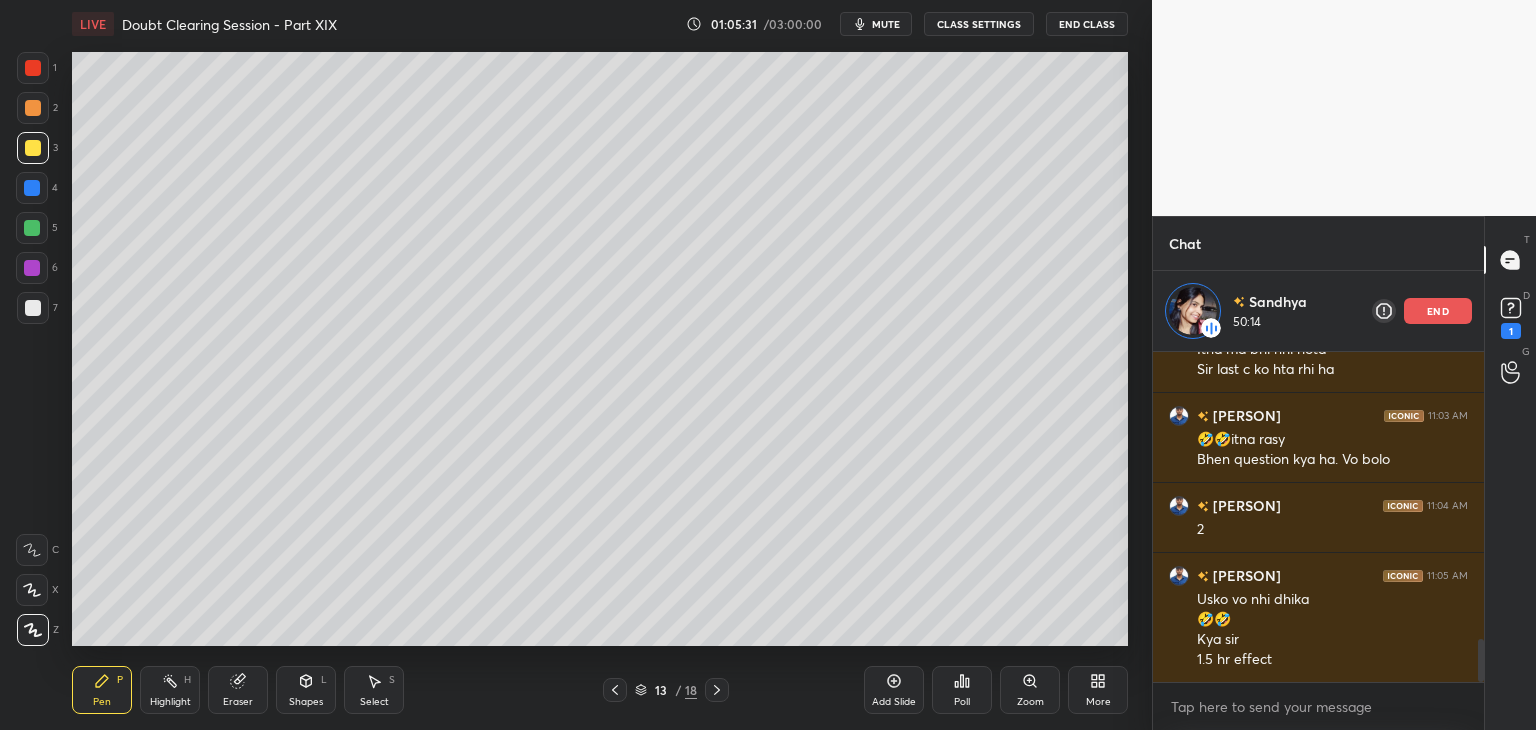 click at bounding box center (33, 308) 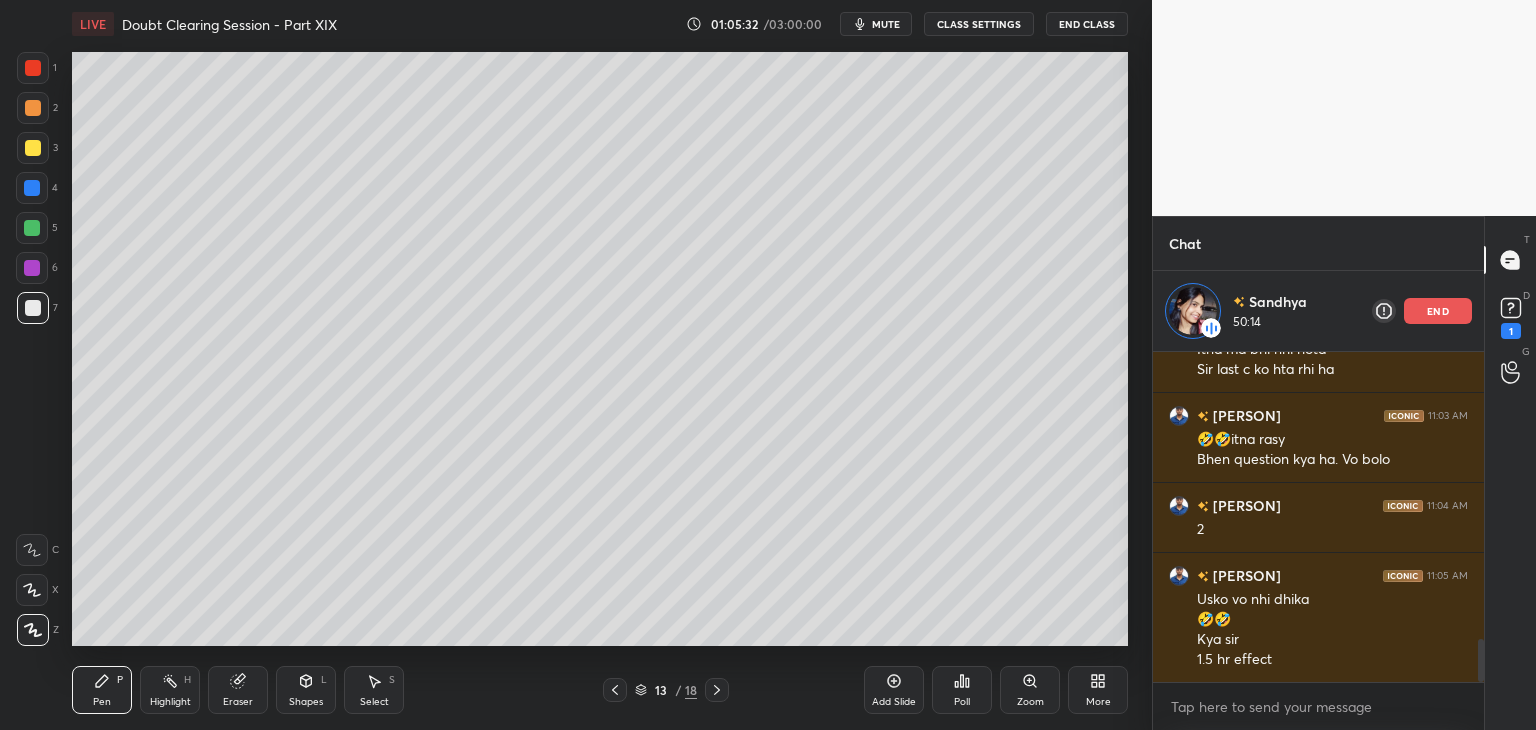 click on "Highlight" at bounding box center [170, 702] 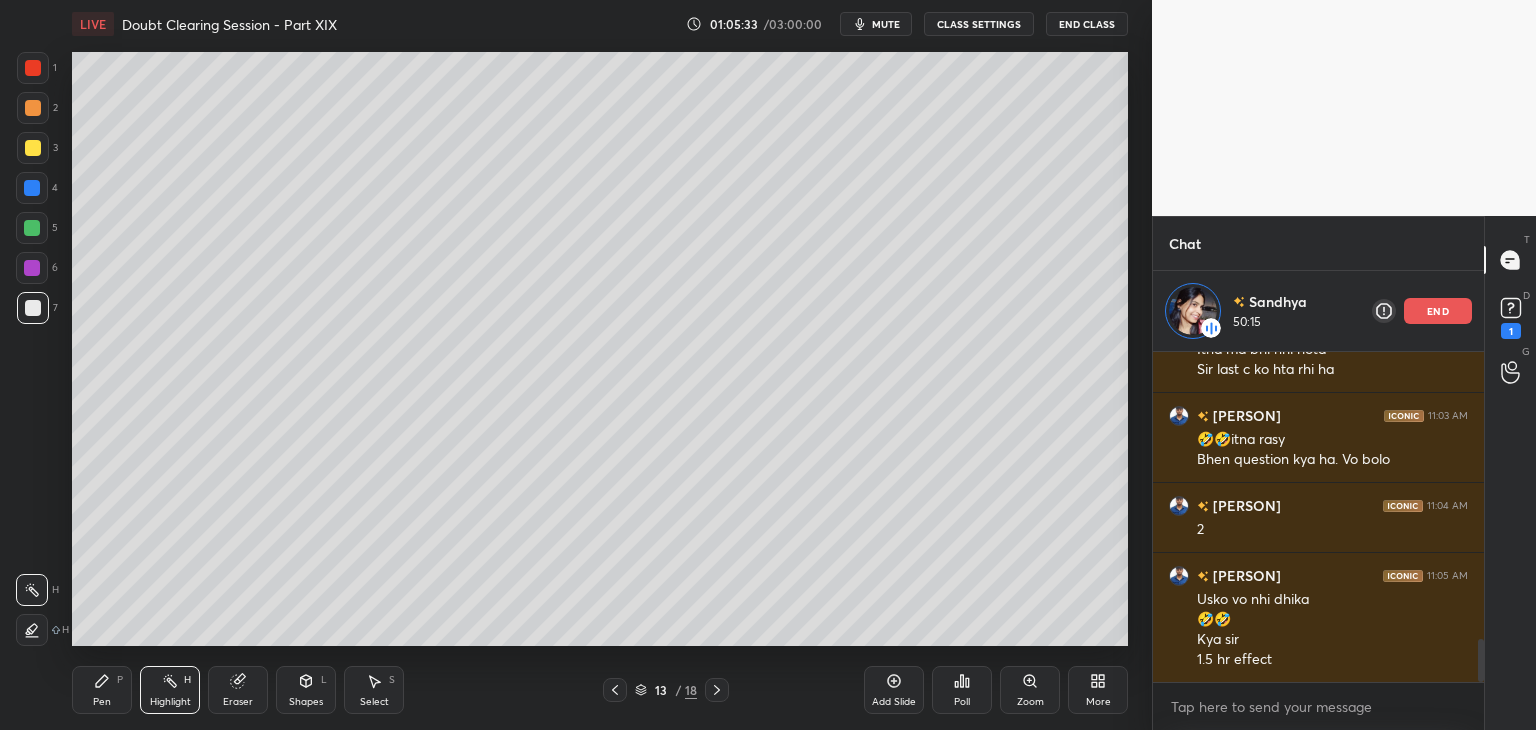 click on "Pen" at bounding box center [102, 702] 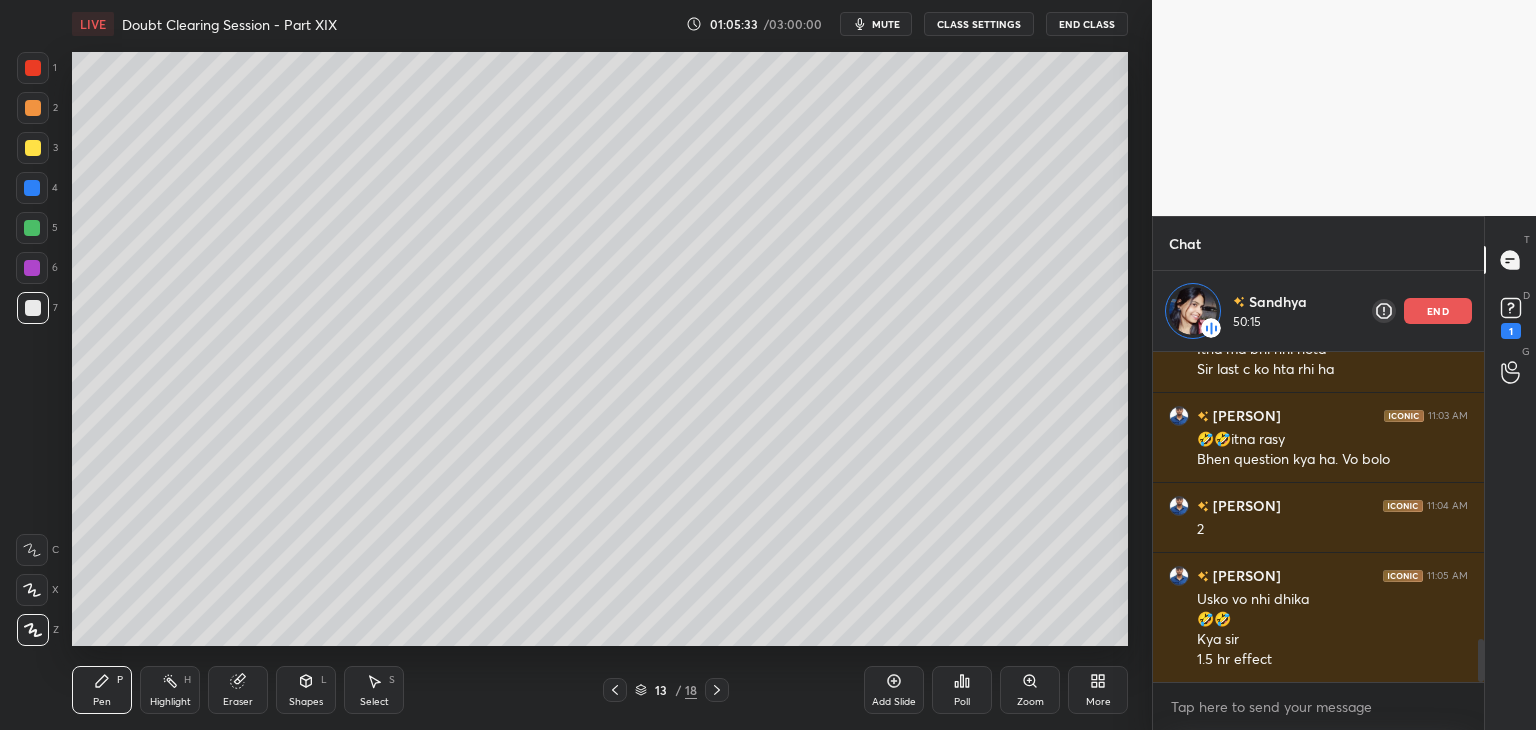 click on "Highlight H" at bounding box center (170, 690) 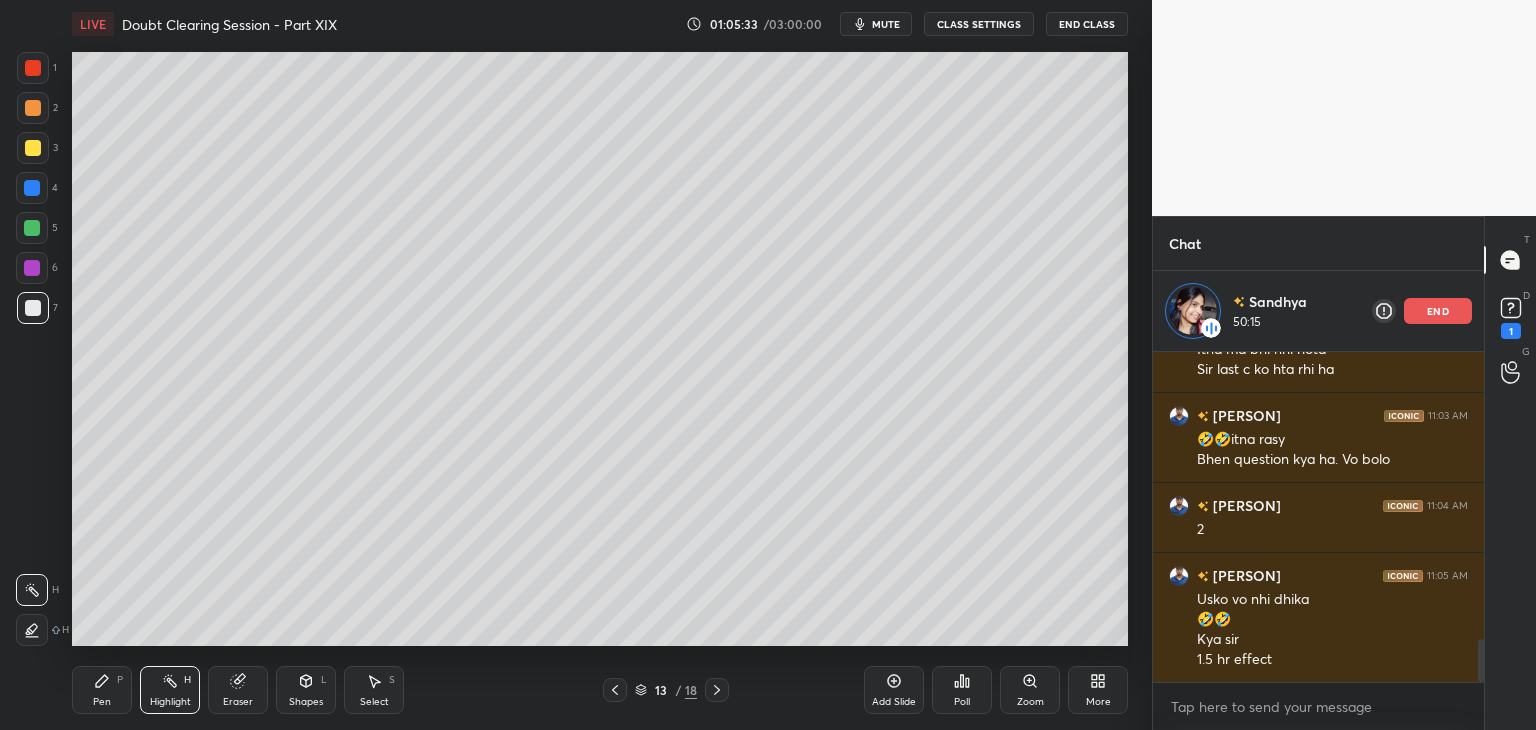 click on "Pen P" at bounding box center (102, 690) 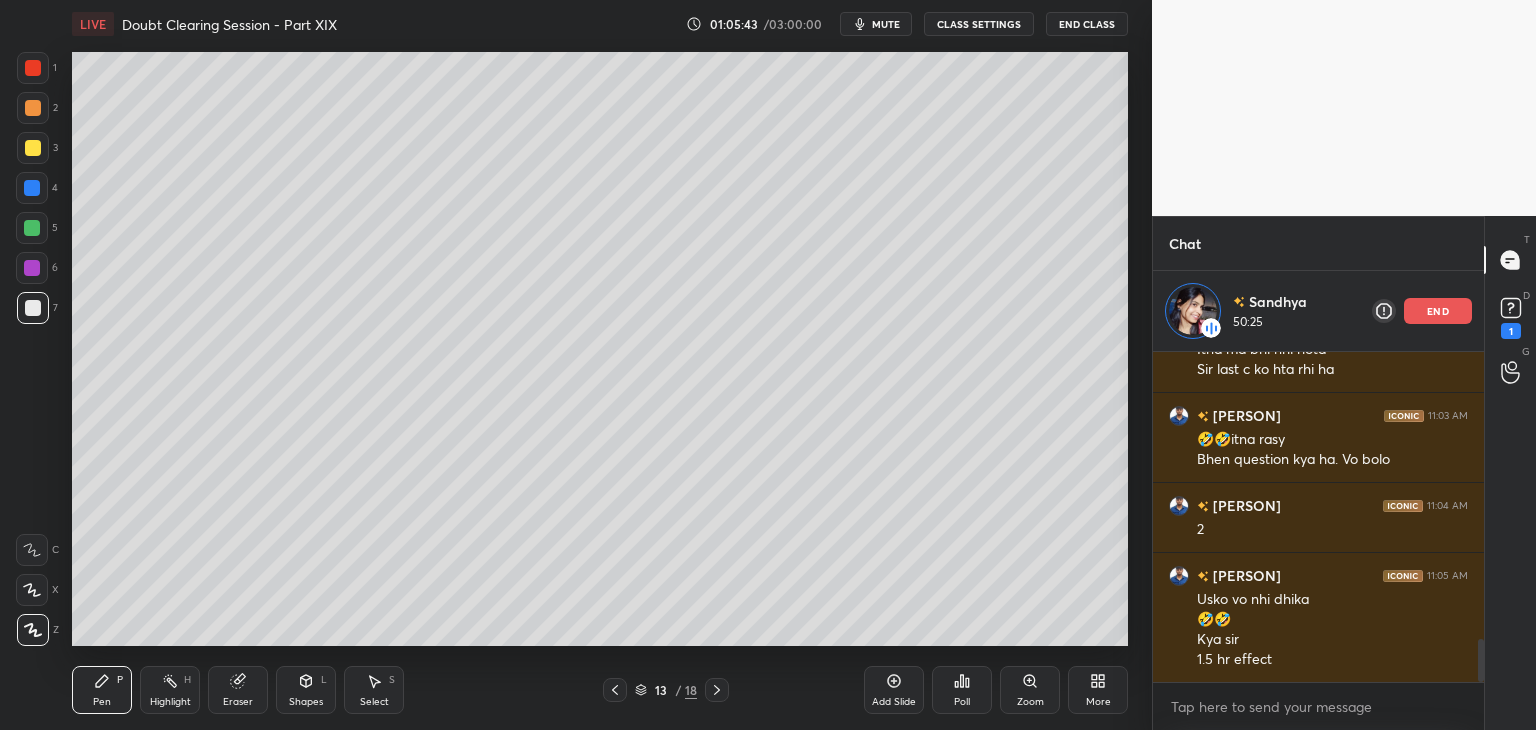 click on "Highlight" at bounding box center [170, 702] 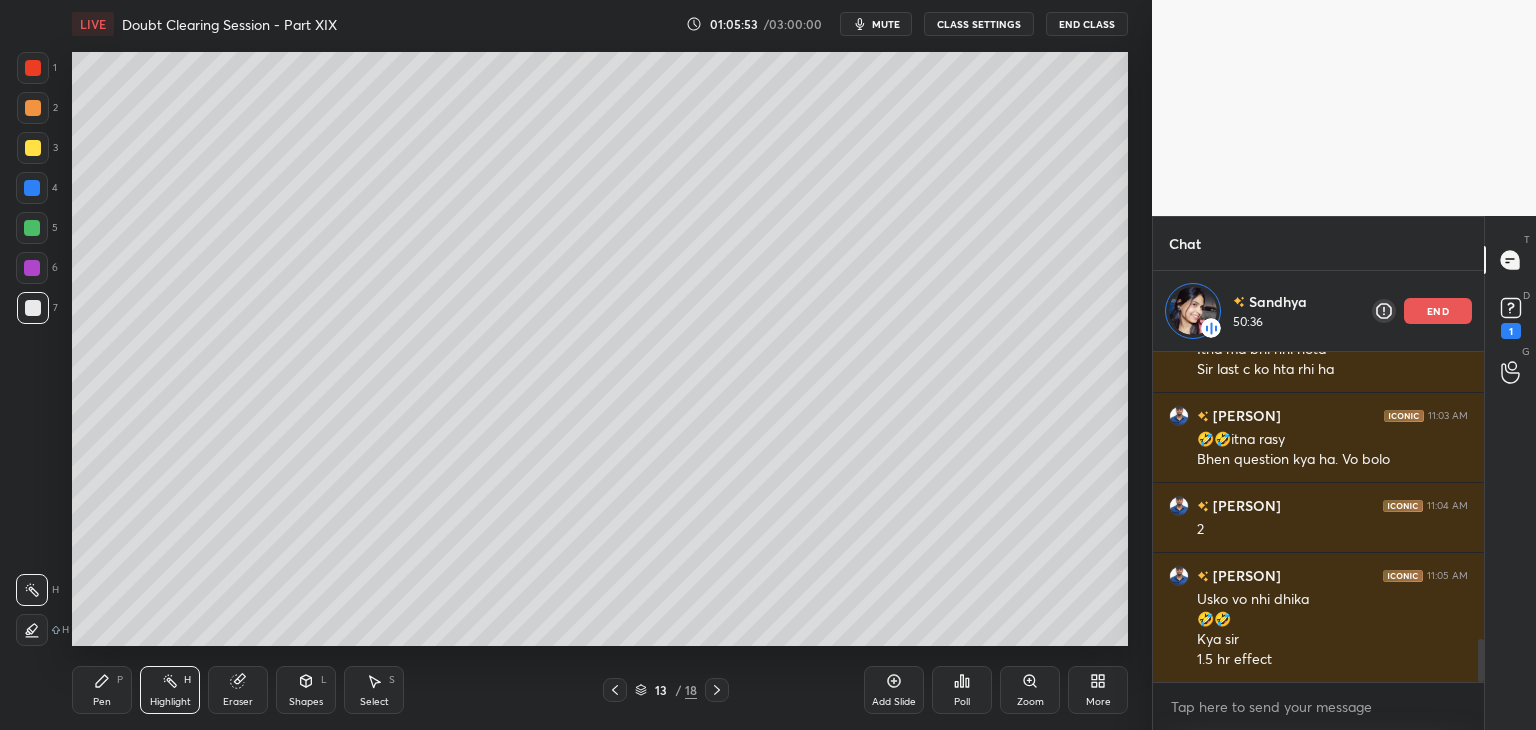 click on "Highlight H" at bounding box center [170, 690] 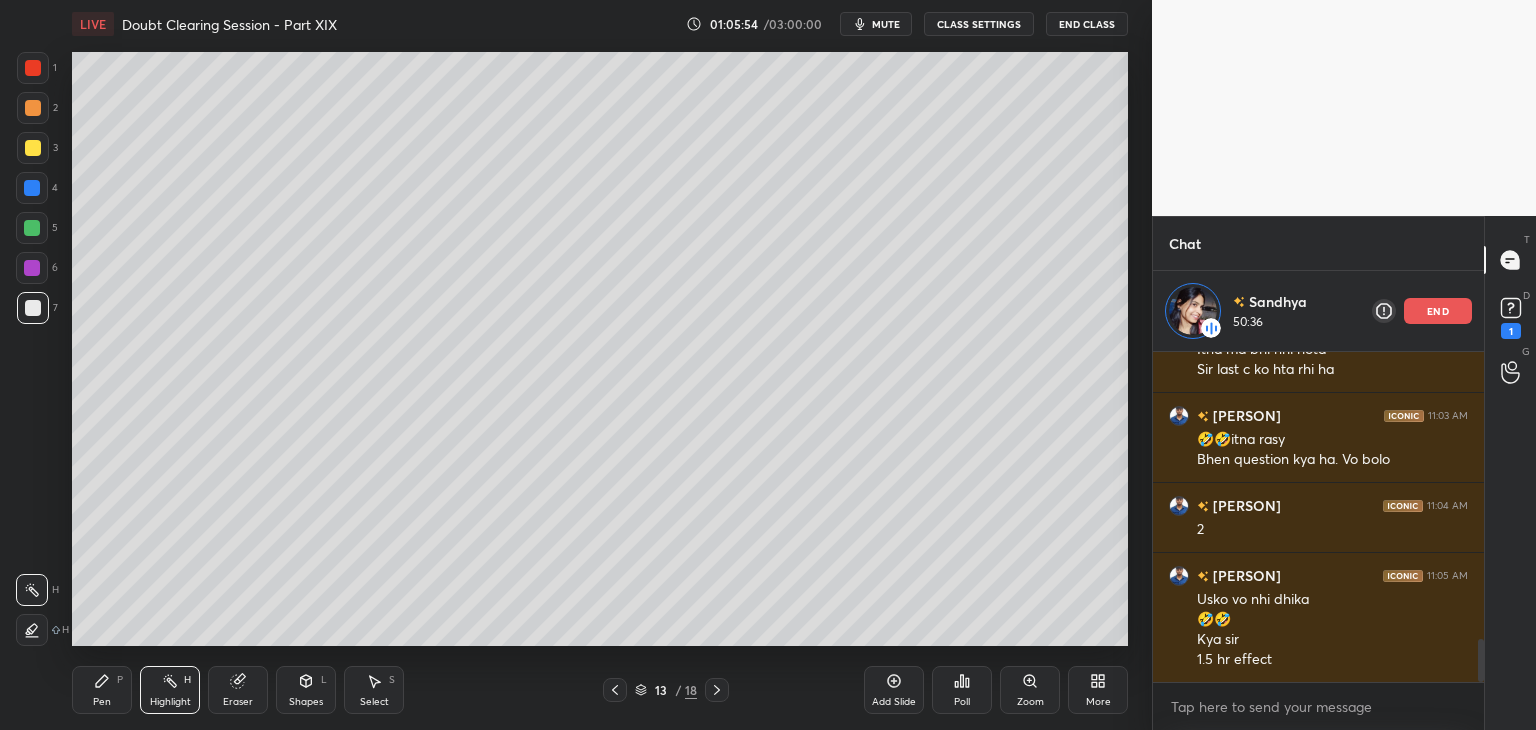 click on "Pen P" at bounding box center (102, 690) 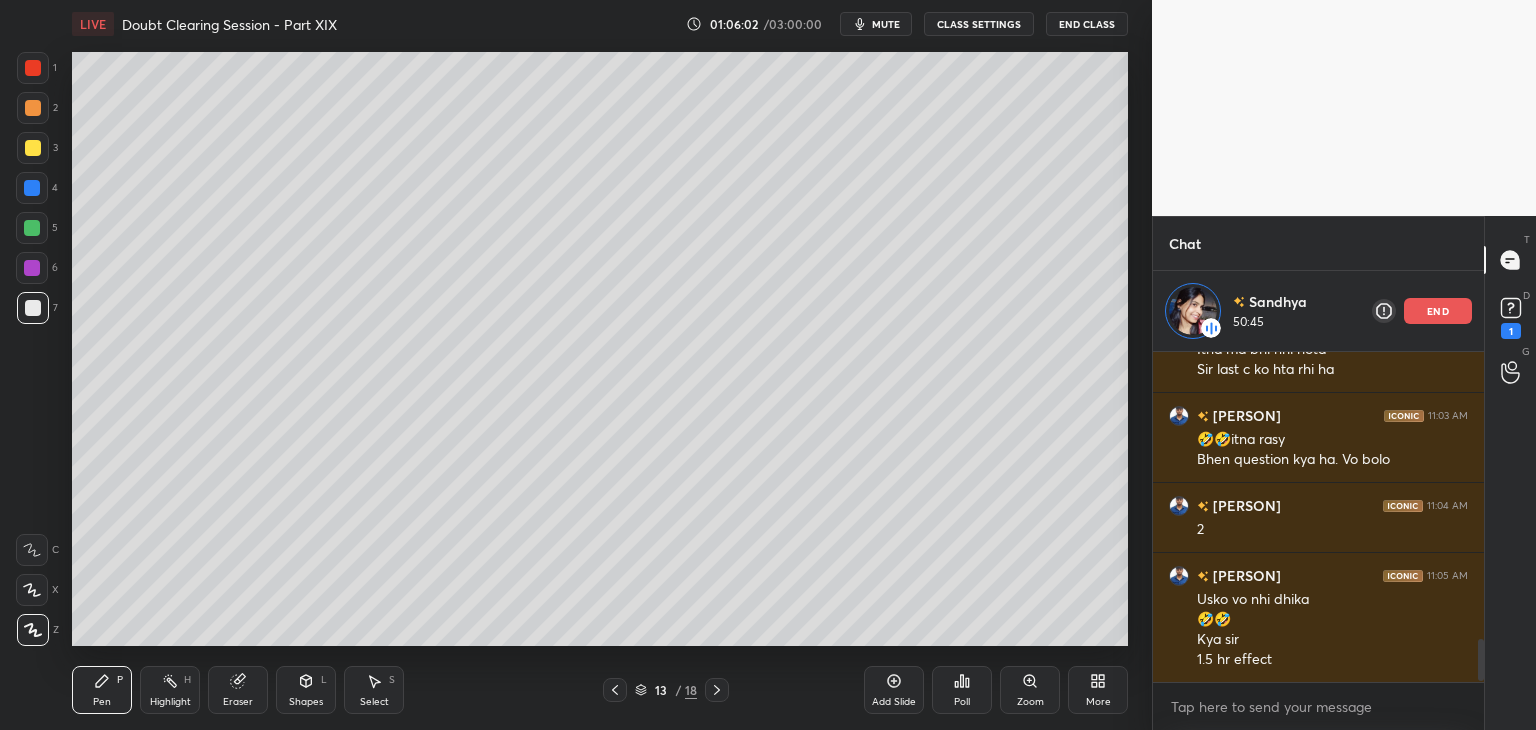 scroll, scrollTop: 2288, scrollLeft: 0, axis: vertical 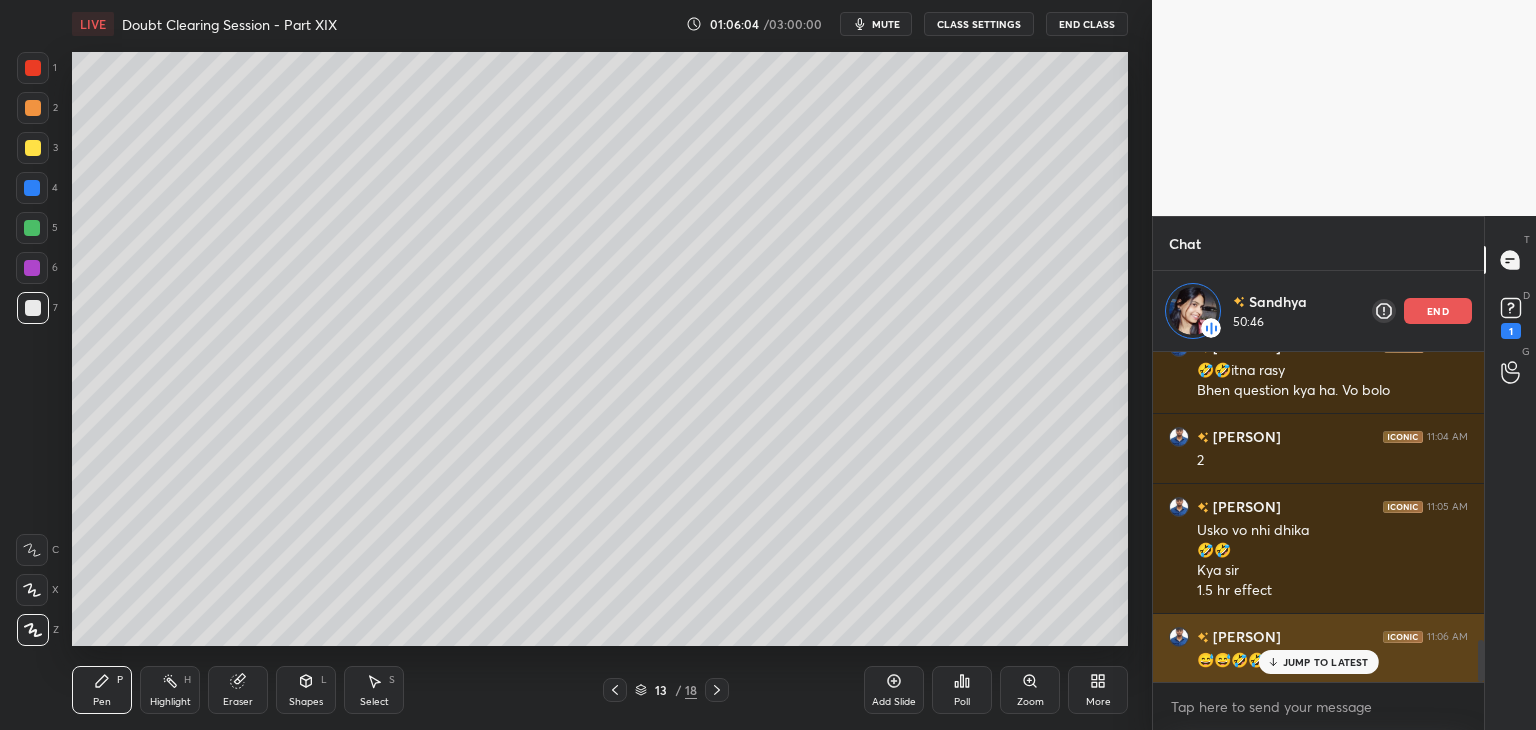 click on "JUMP TO LATEST" at bounding box center [1326, 662] 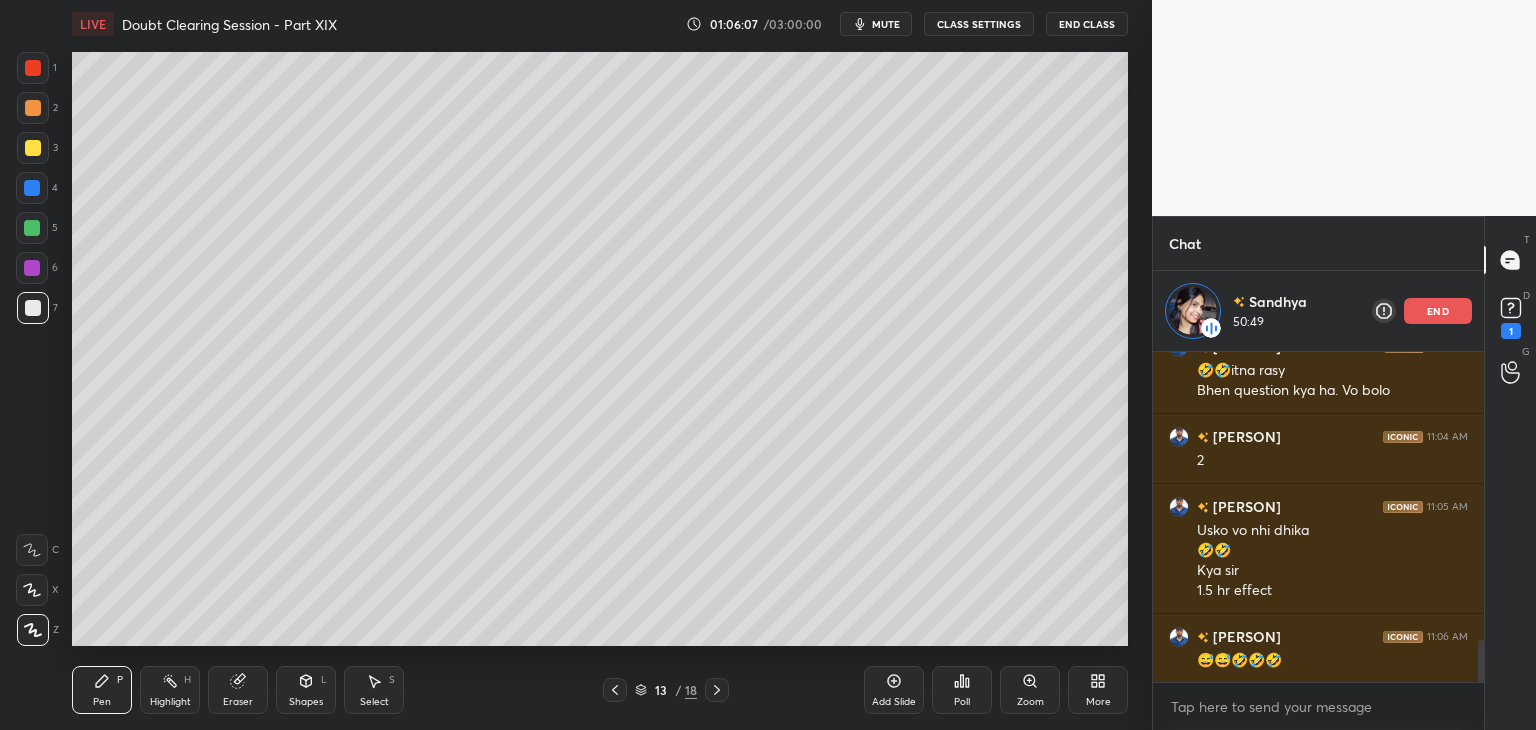click at bounding box center [33, 148] 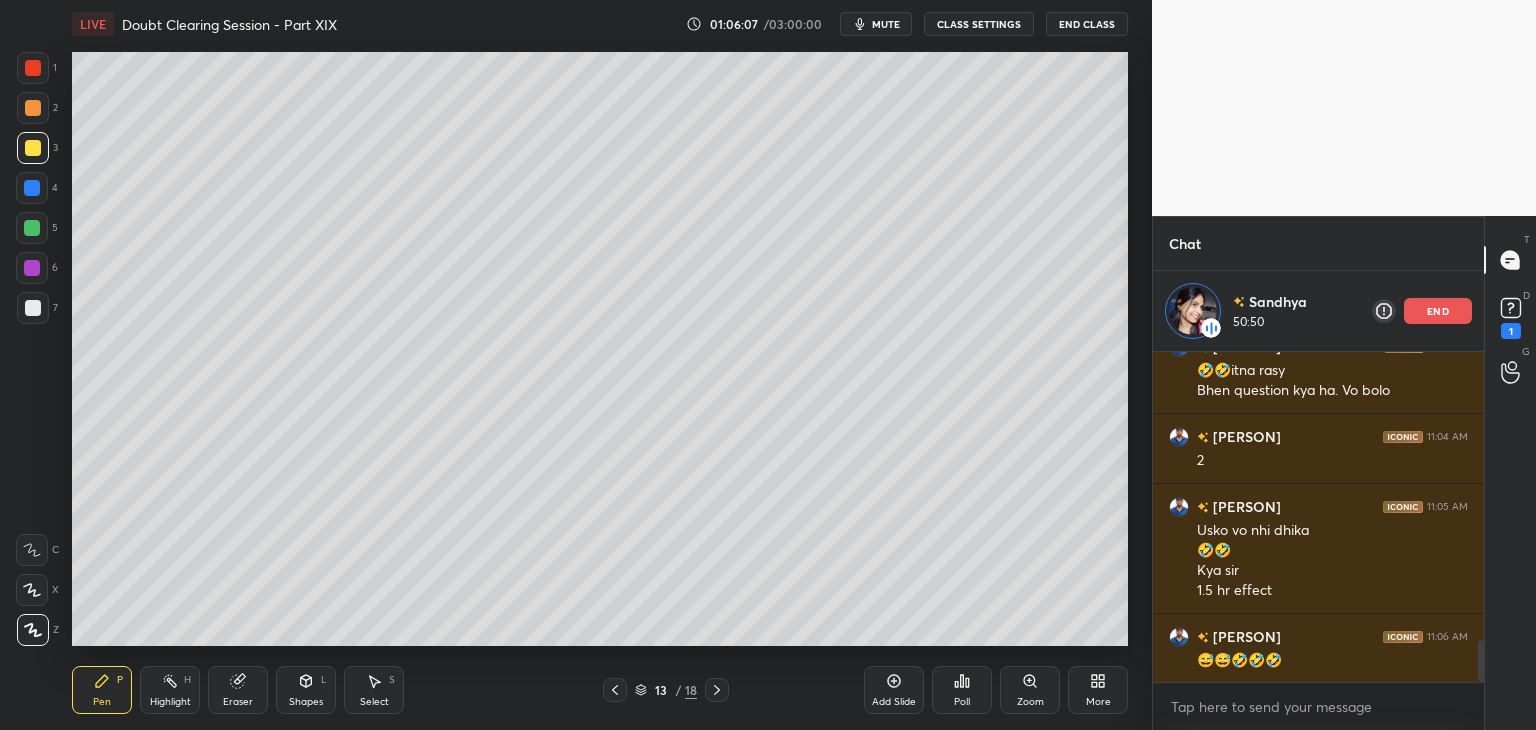 click at bounding box center [33, 108] 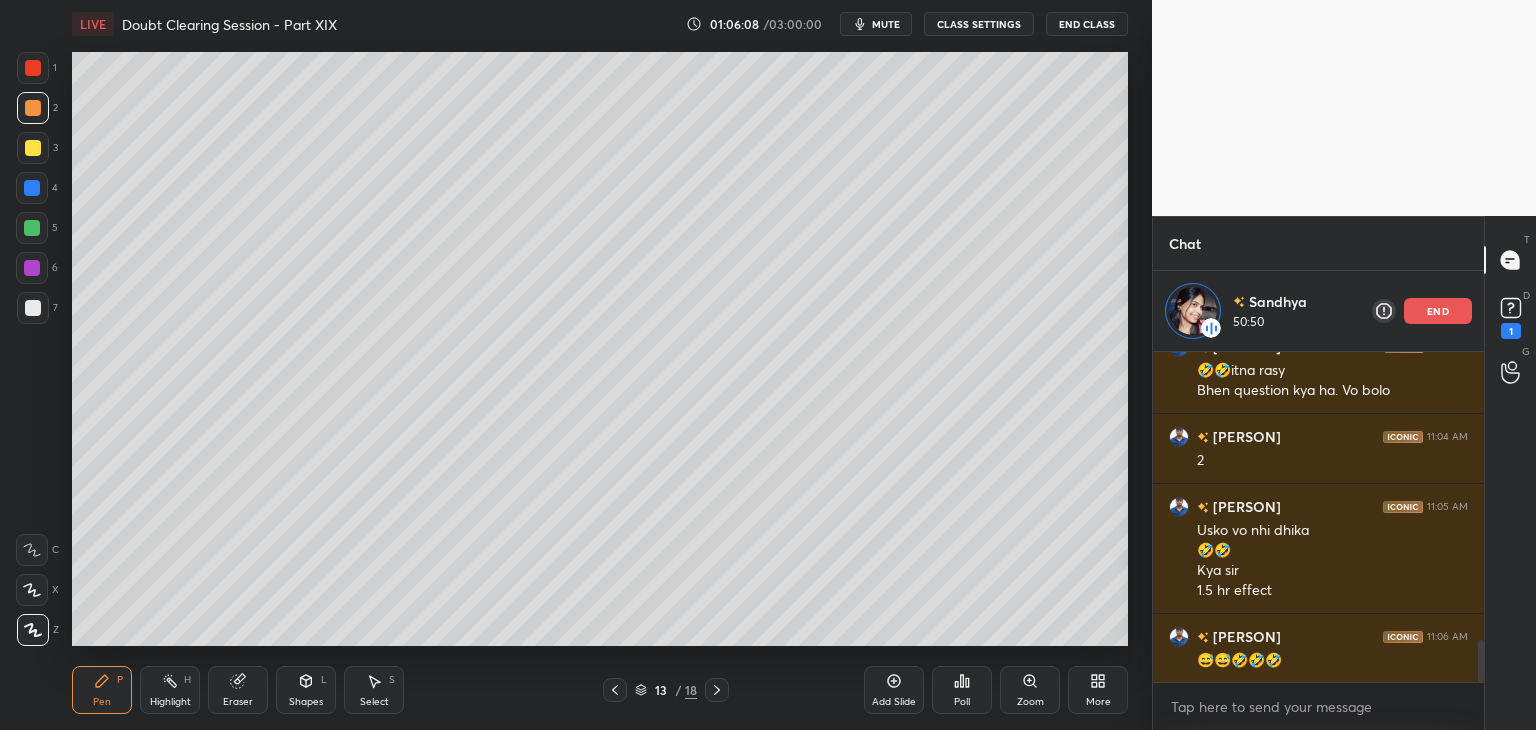 click on "3" at bounding box center [37, 148] 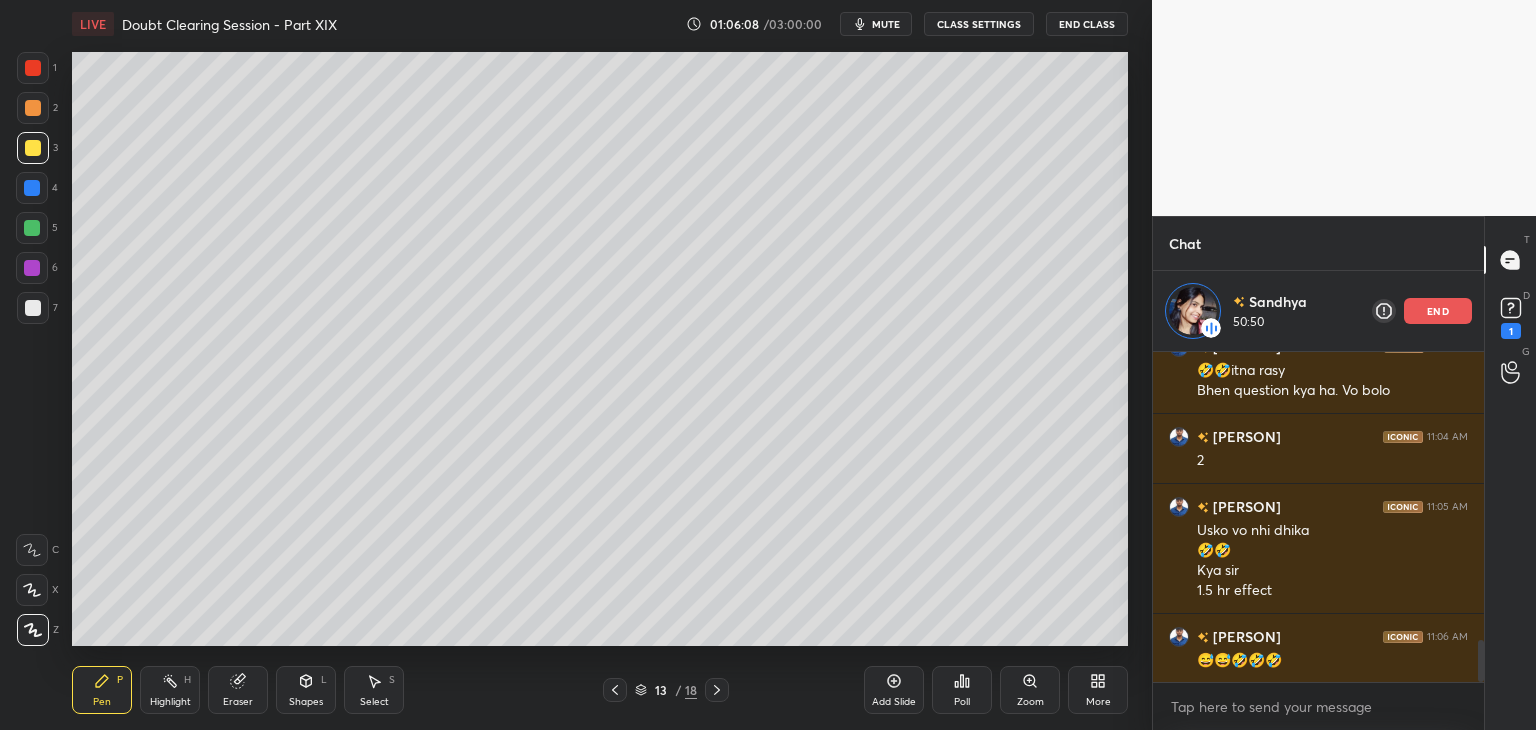click at bounding box center [33, 108] 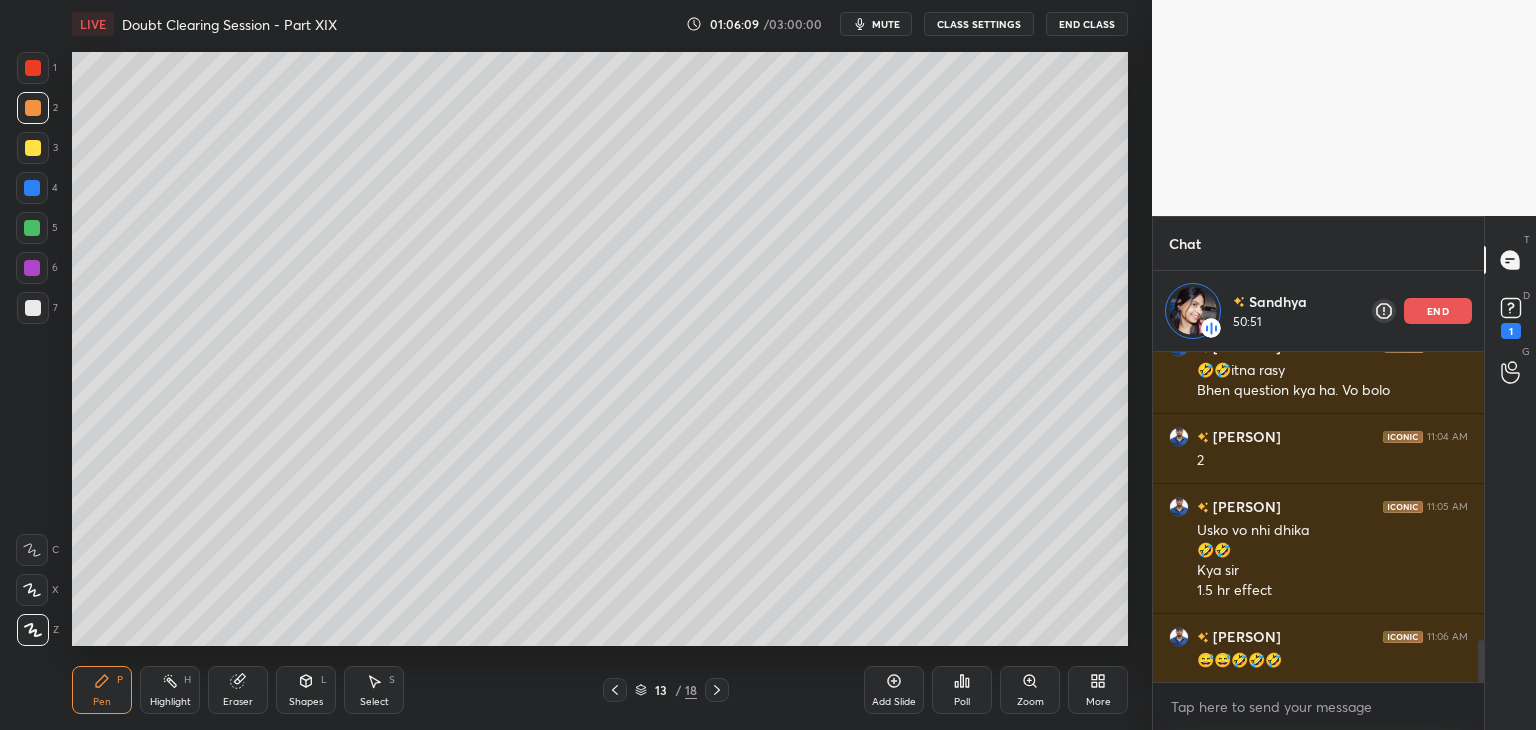 click at bounding box center [33, 148] 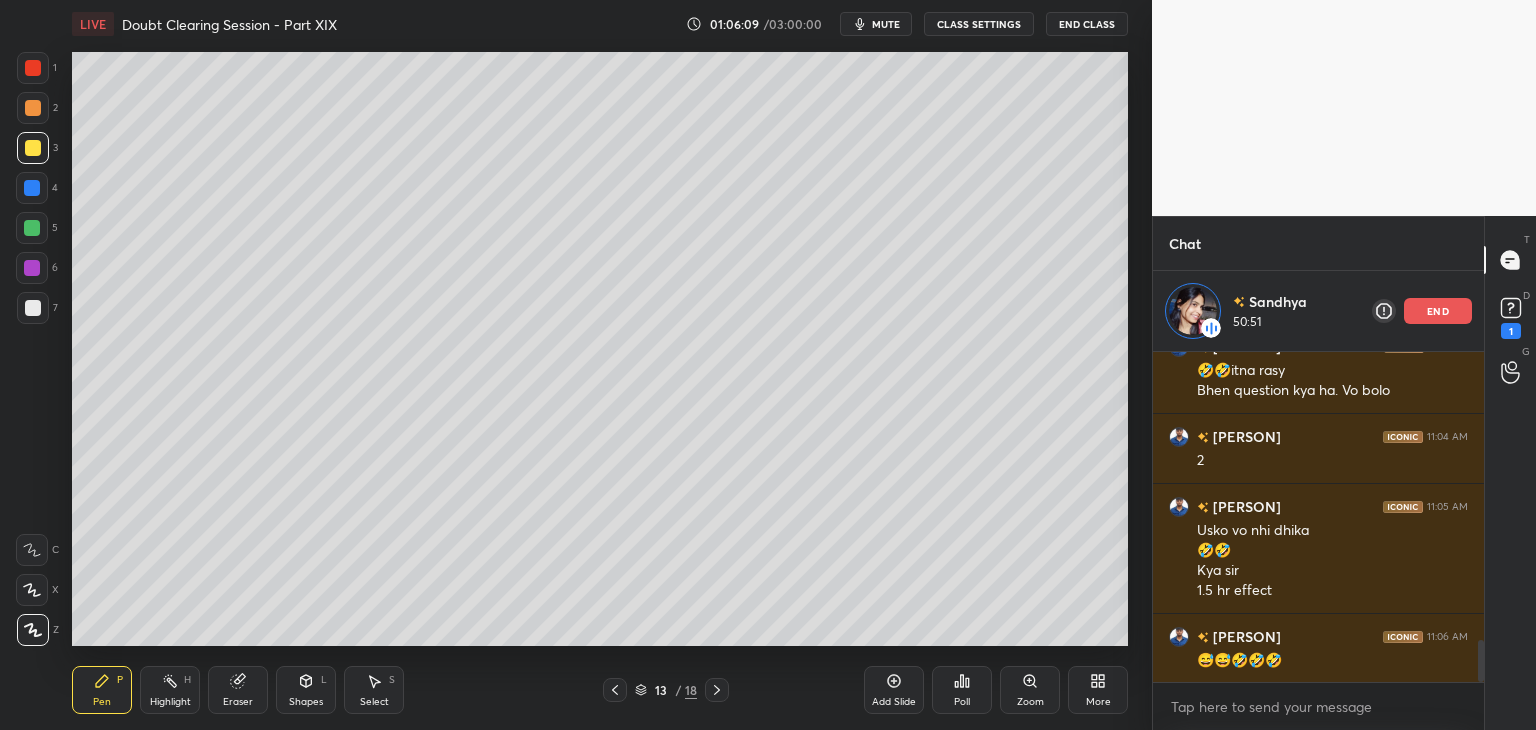click on "2" at bounding box center (37, 112) 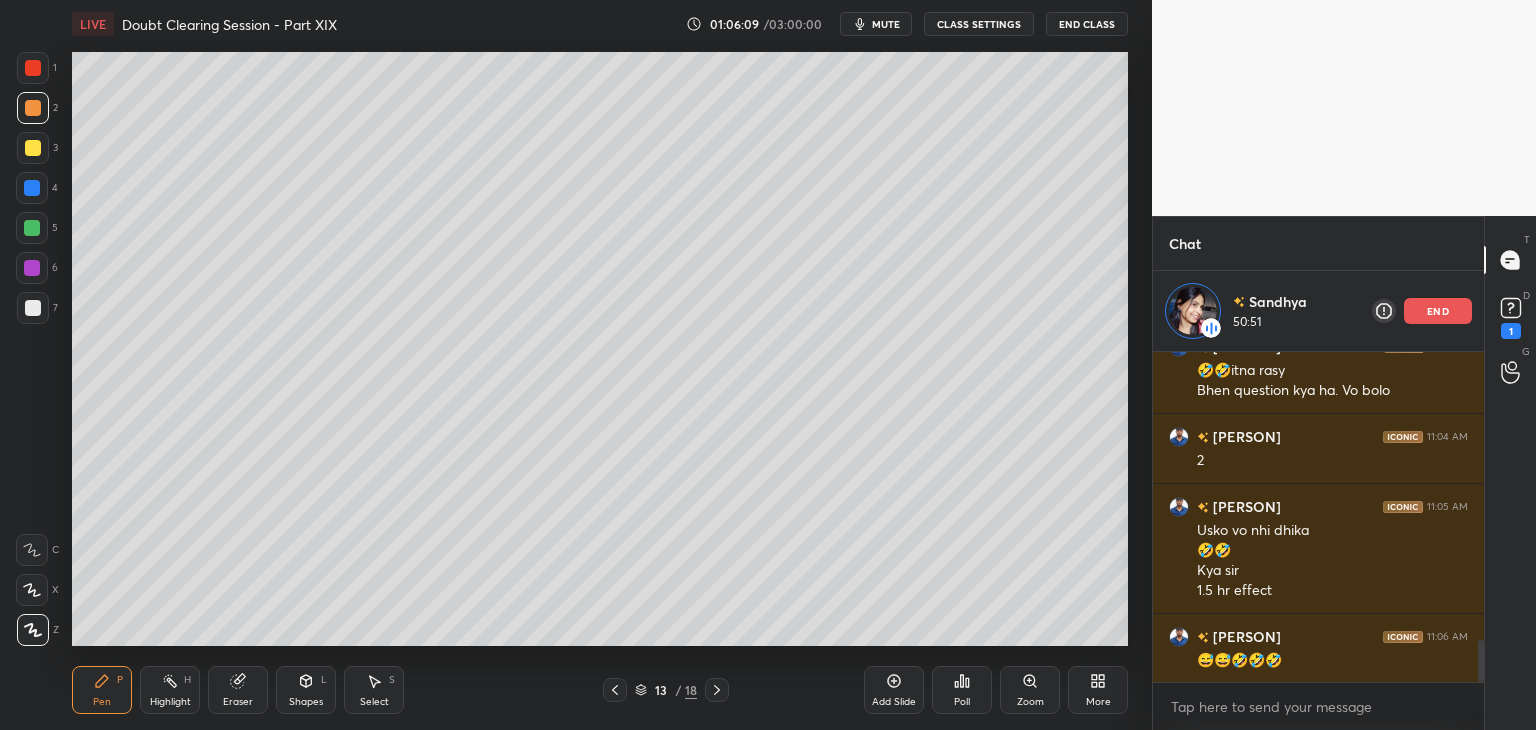 click at bounding box center [33, 148] 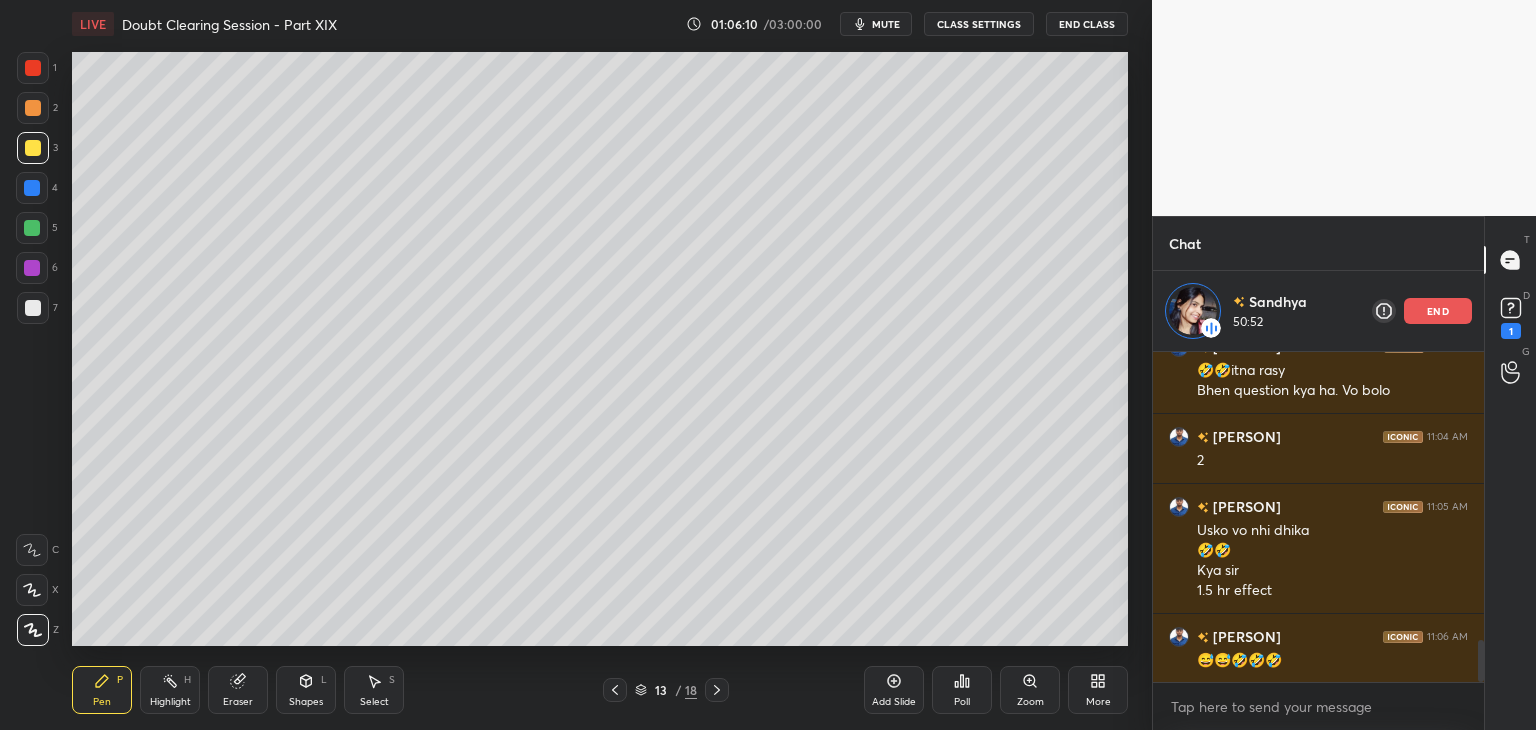 click on "2" at bounding box center [37, 112] 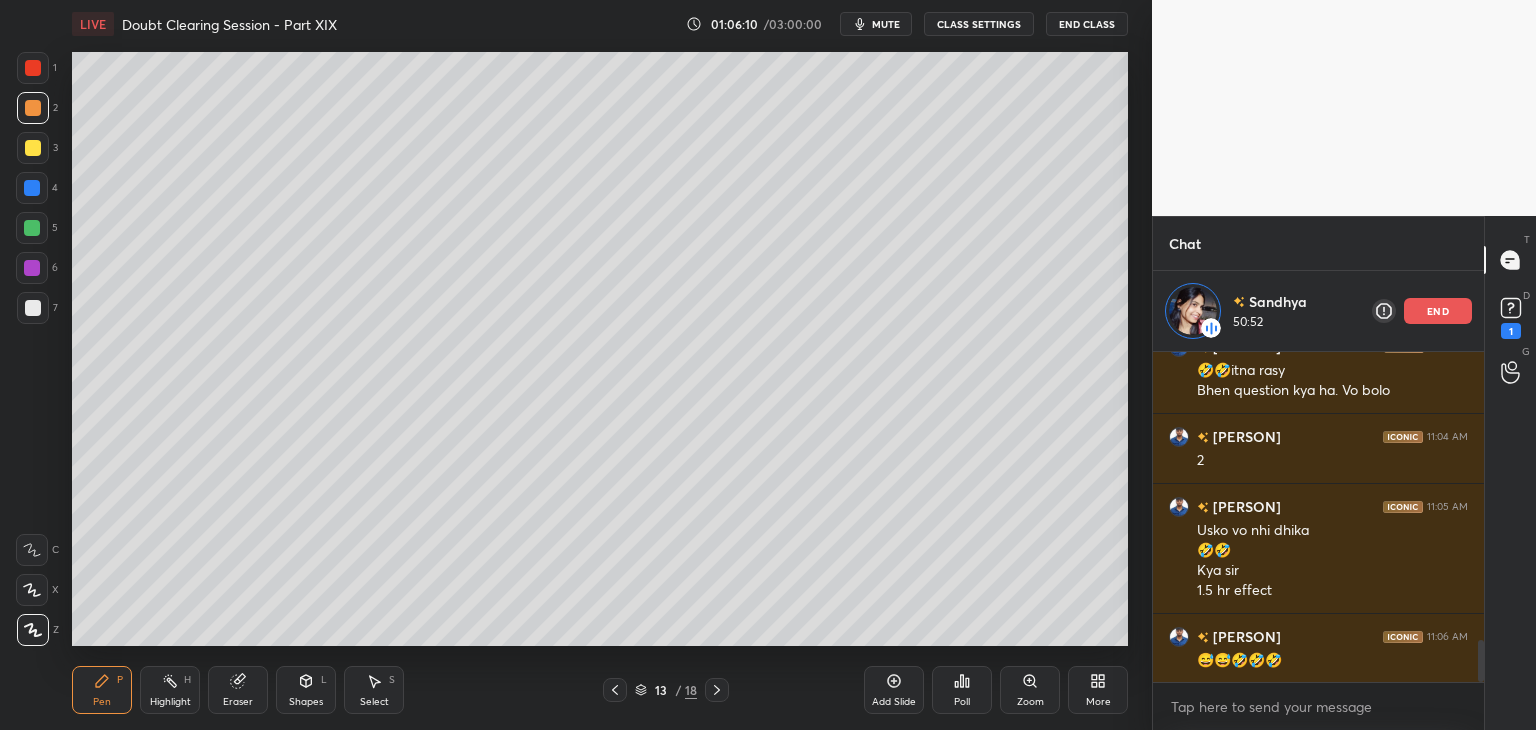 click at bounding box center [33, 148] 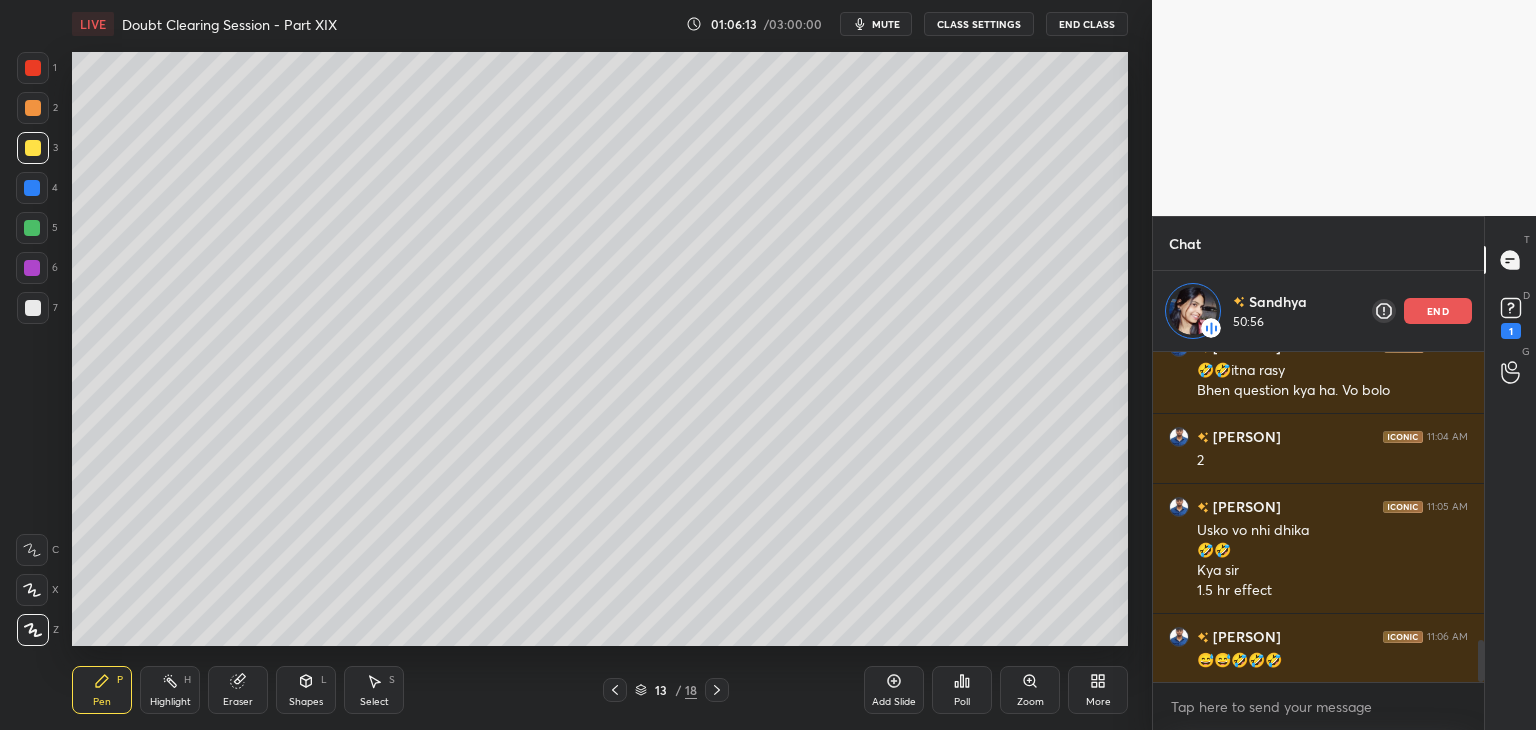 click on "Highlight H" at bounding box center [170, 690] 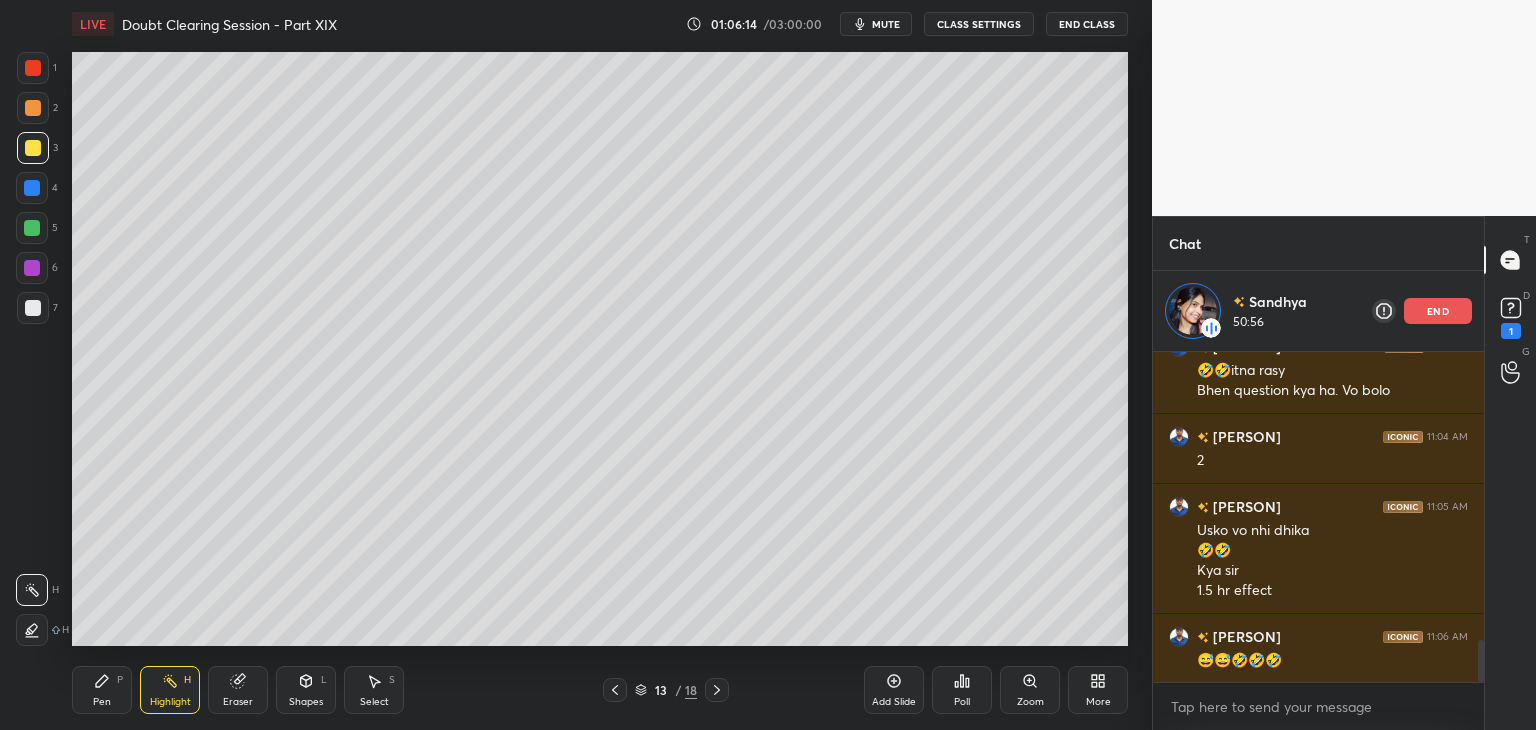 click on "Pen P" at bounding box center (102, 690) 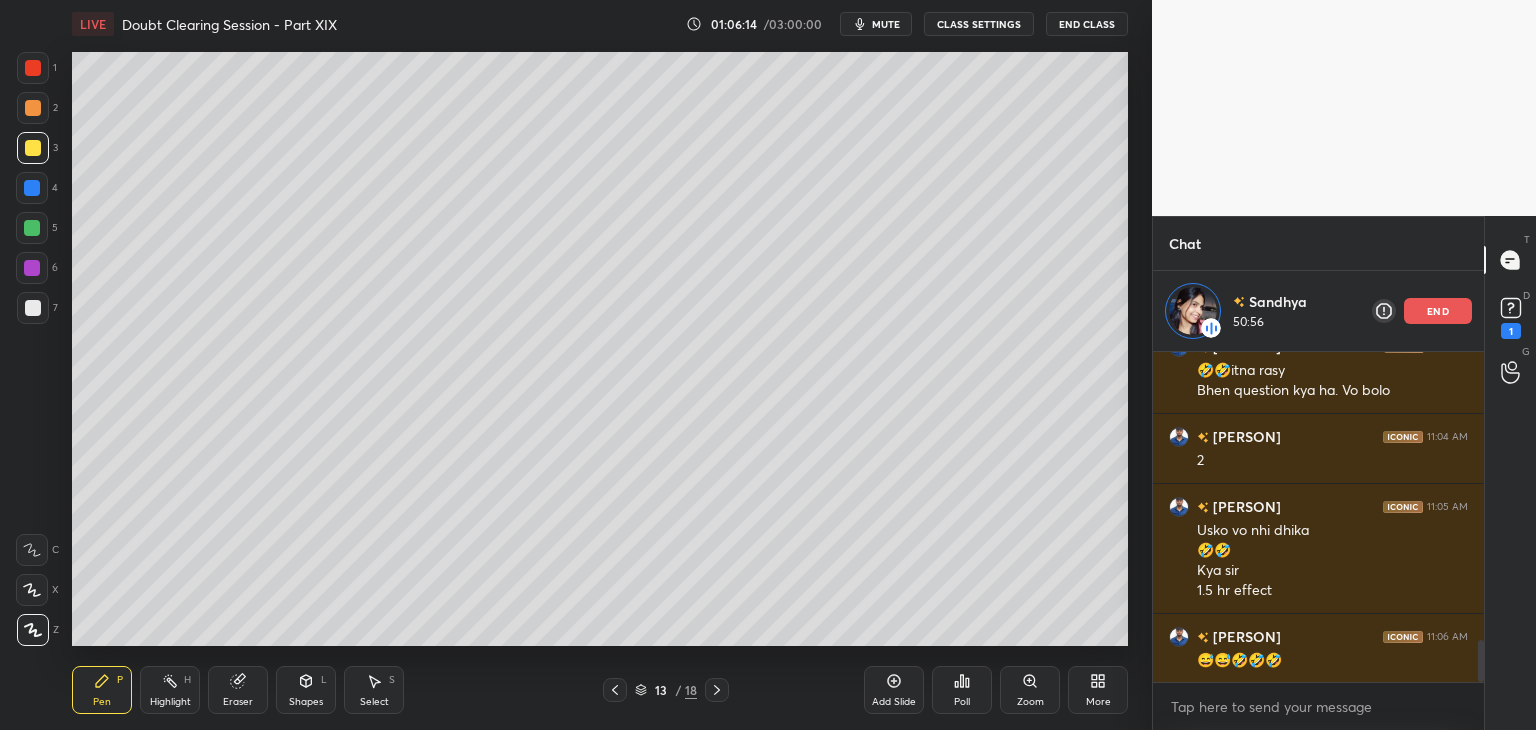 click on "Highlight" at bounding box center (170, 702) 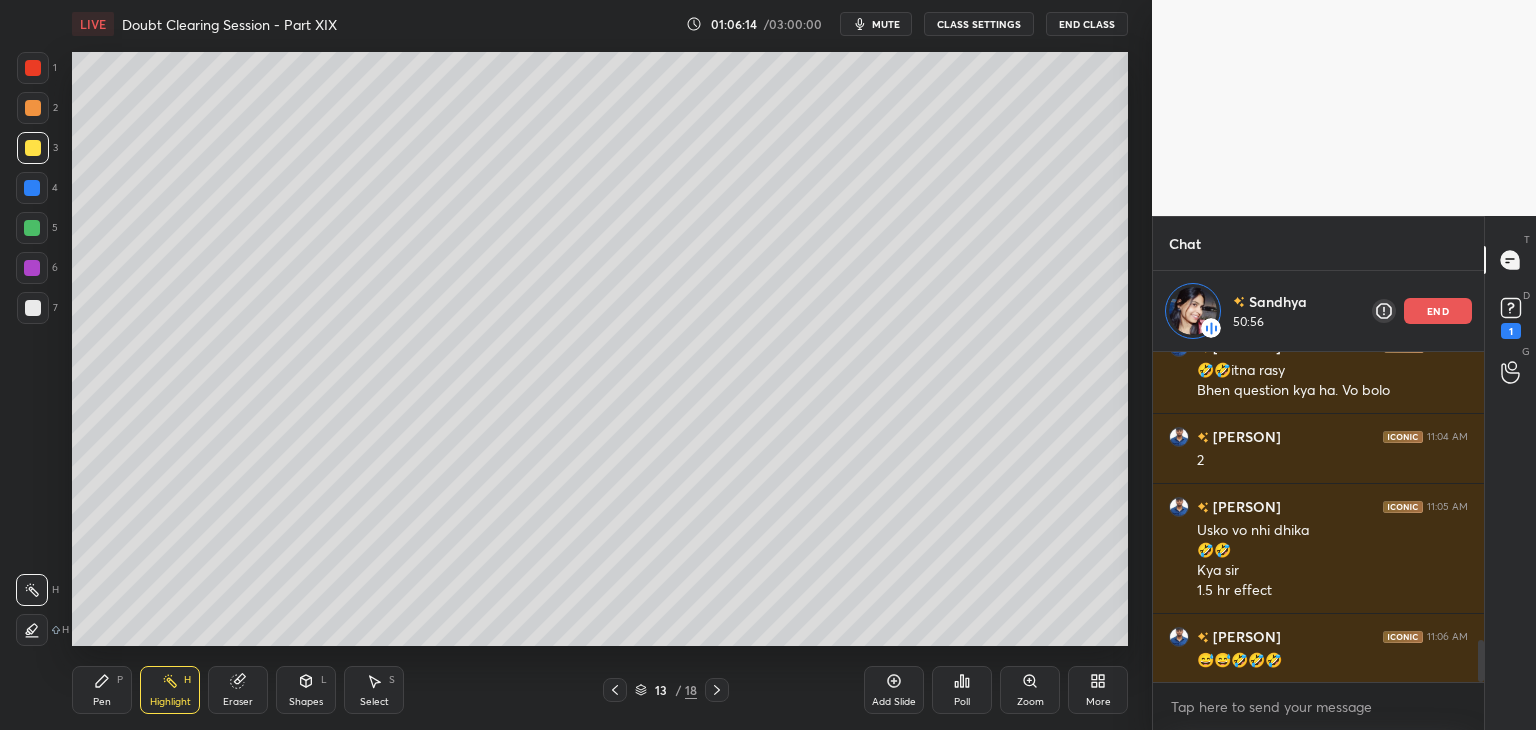 click on "Pen P" at bounding box center (102, 690) 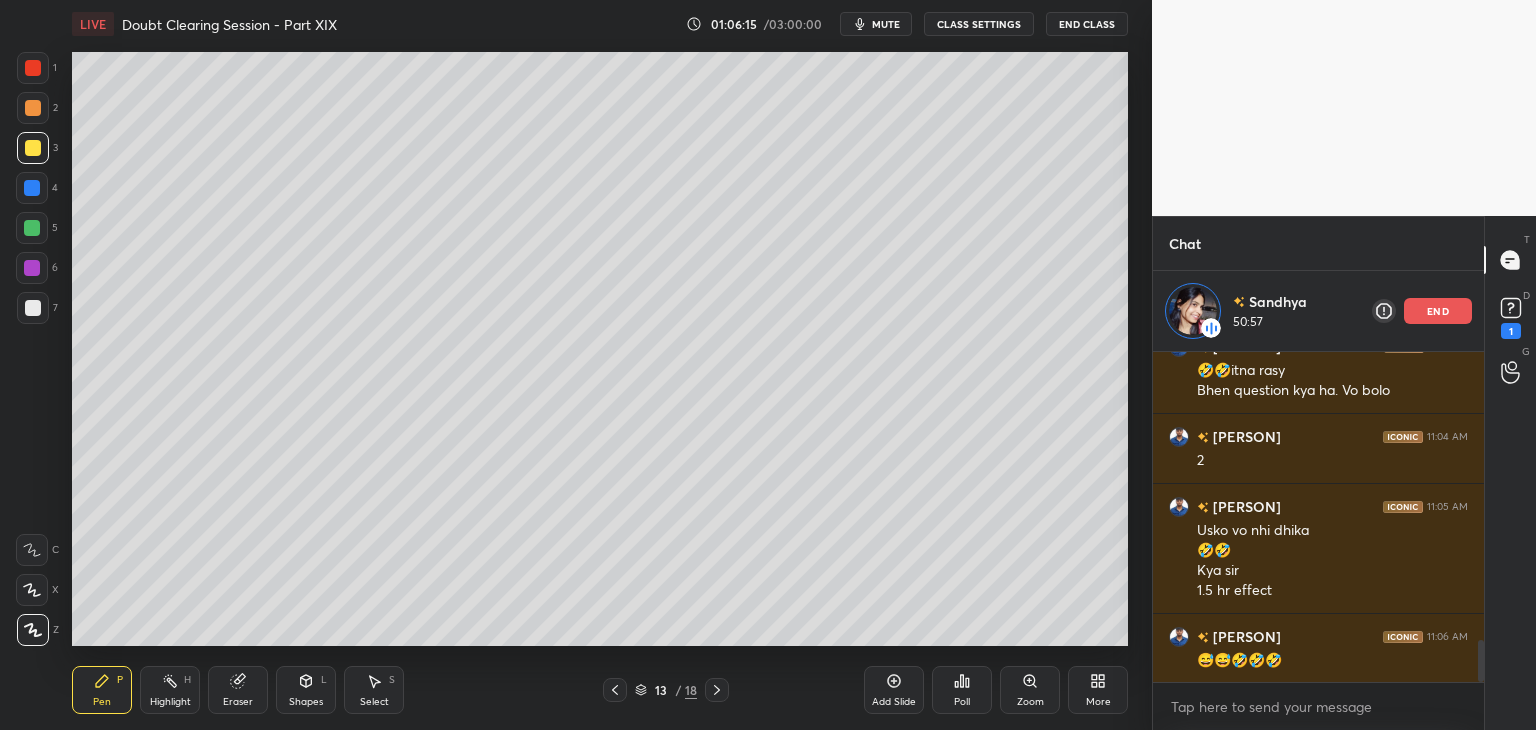 click on "Highlight" at bounding box center [170, 702] 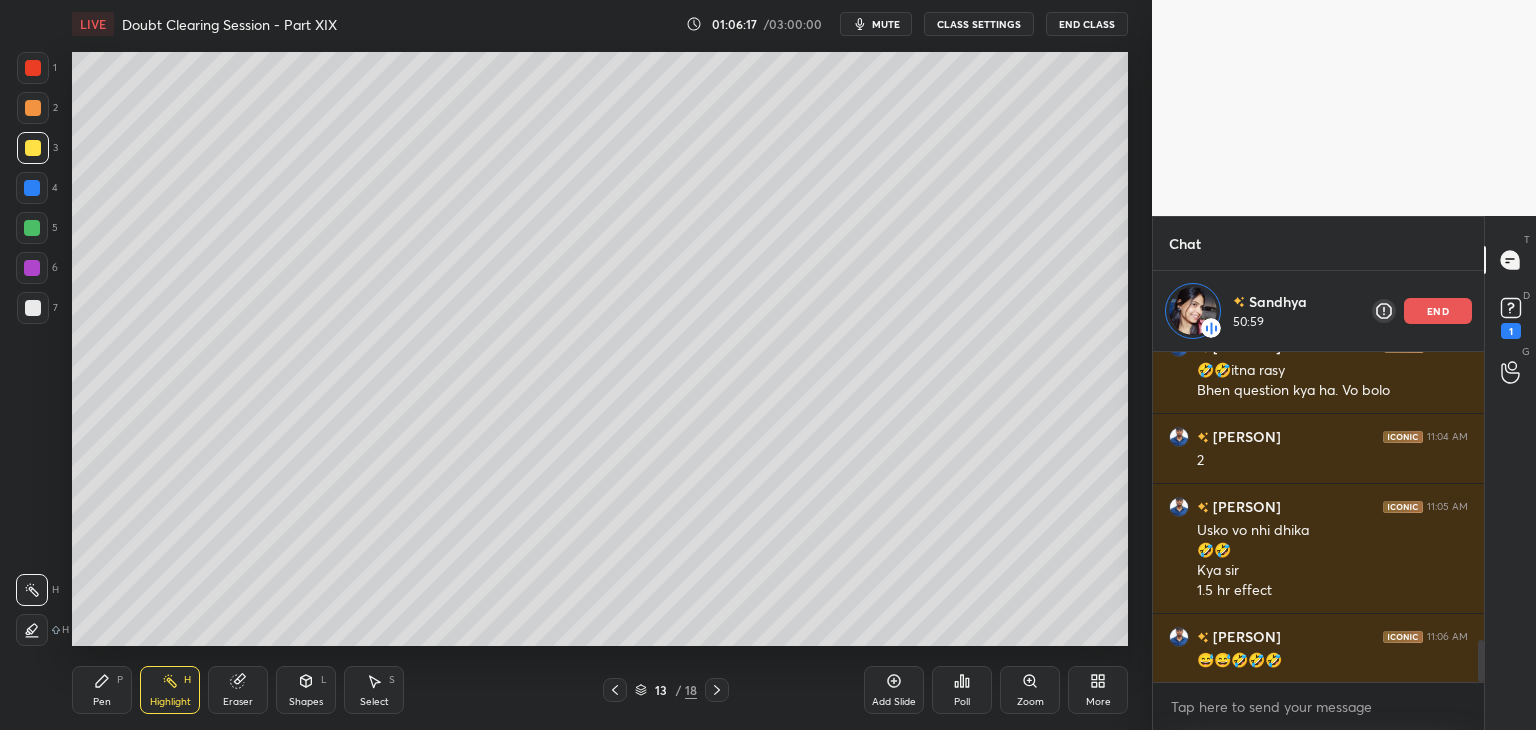 click on "Eraser" at bounding box center (238, 702) 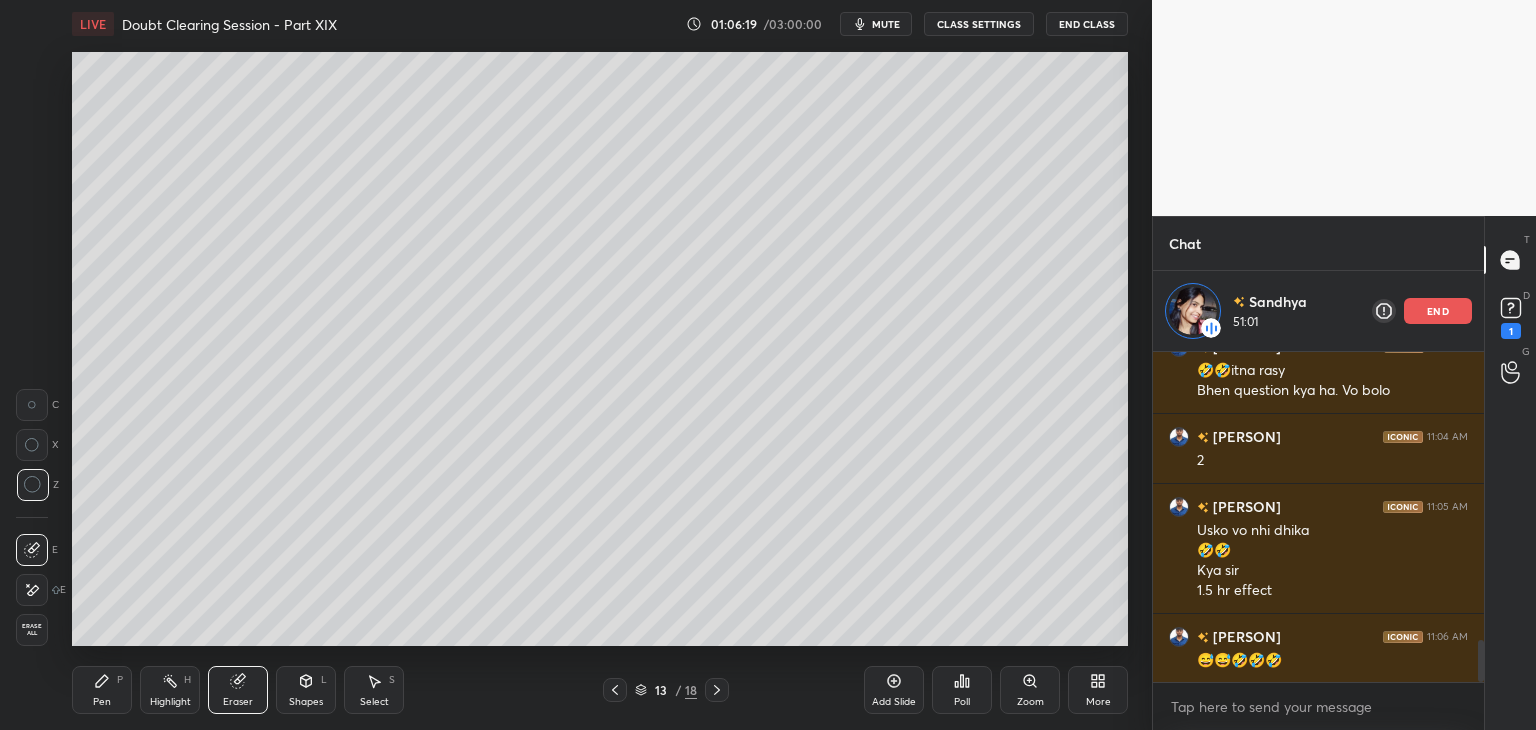 click on "Highlight" at bounding box center (170, 702) 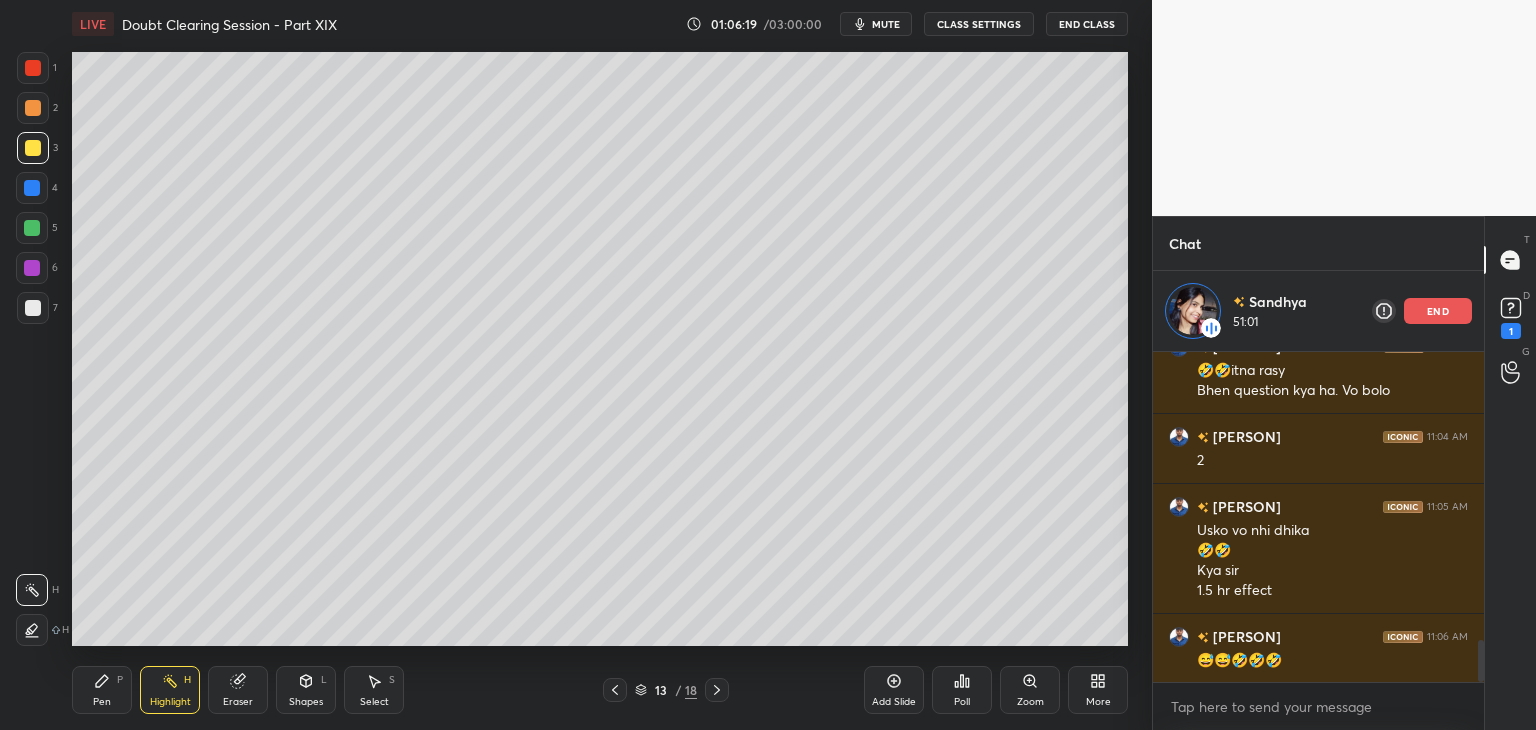 click on "Pen P" at bounding box center (102, 690) 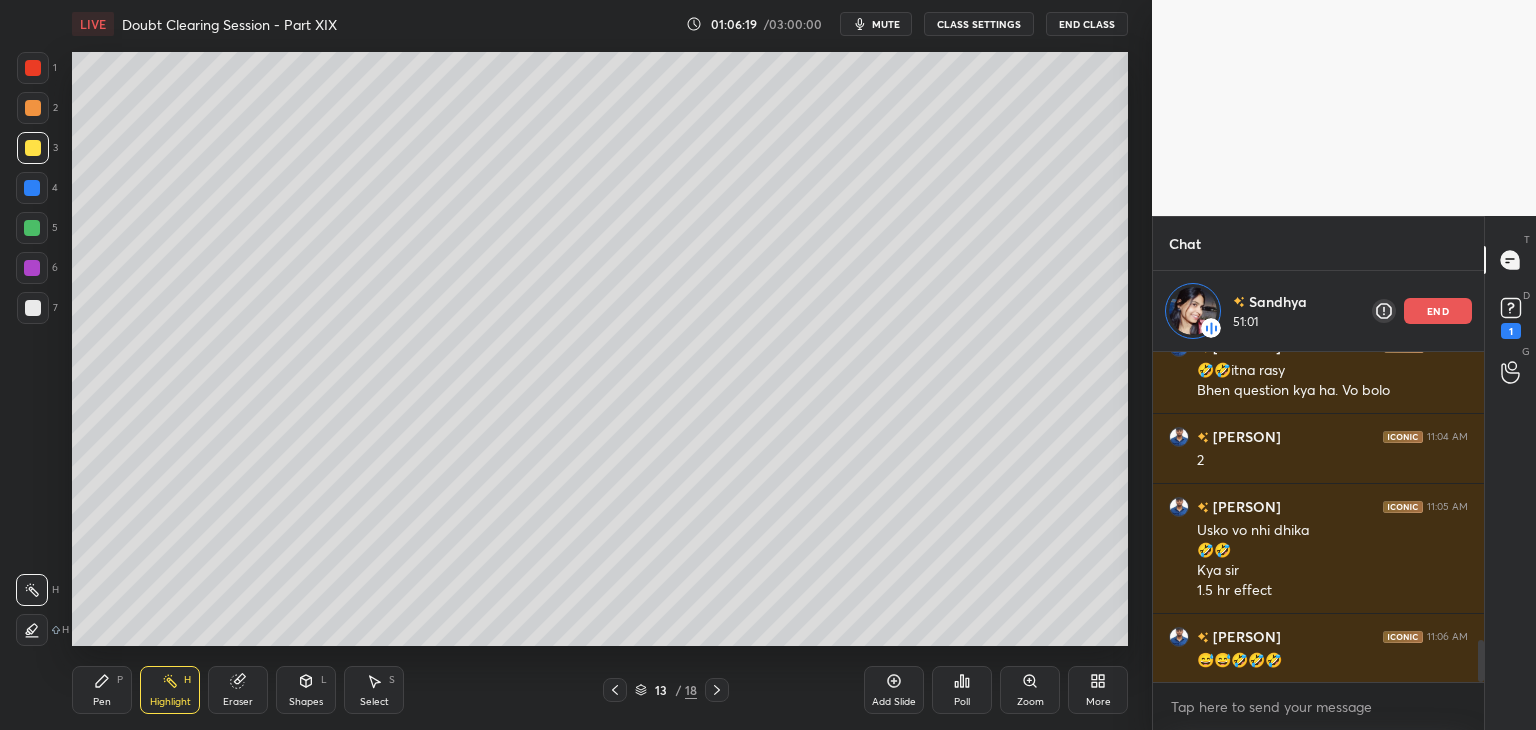 click on "Highlight H" at bounding box center (170, 690) 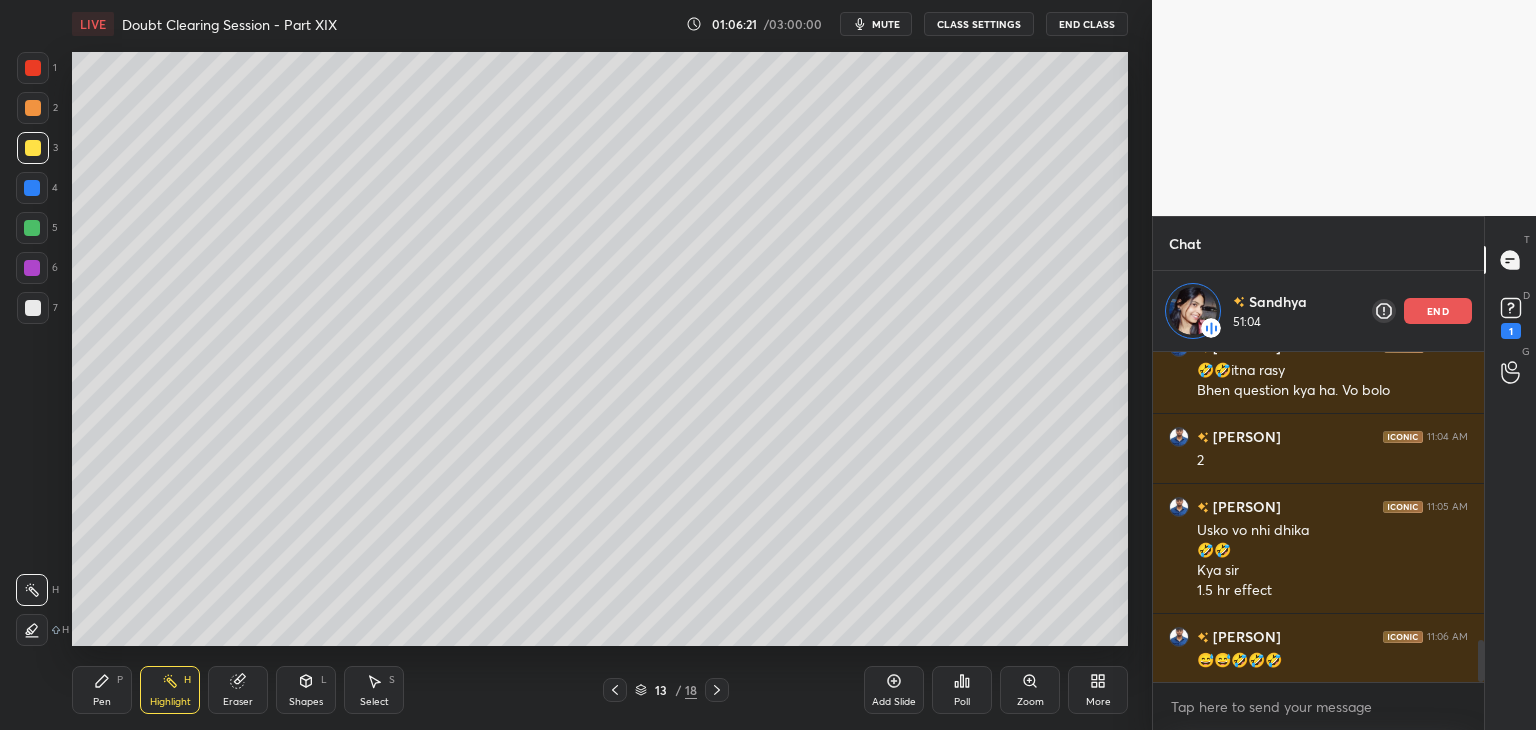 click on "Add Slide" at bounding box center [894, 690] 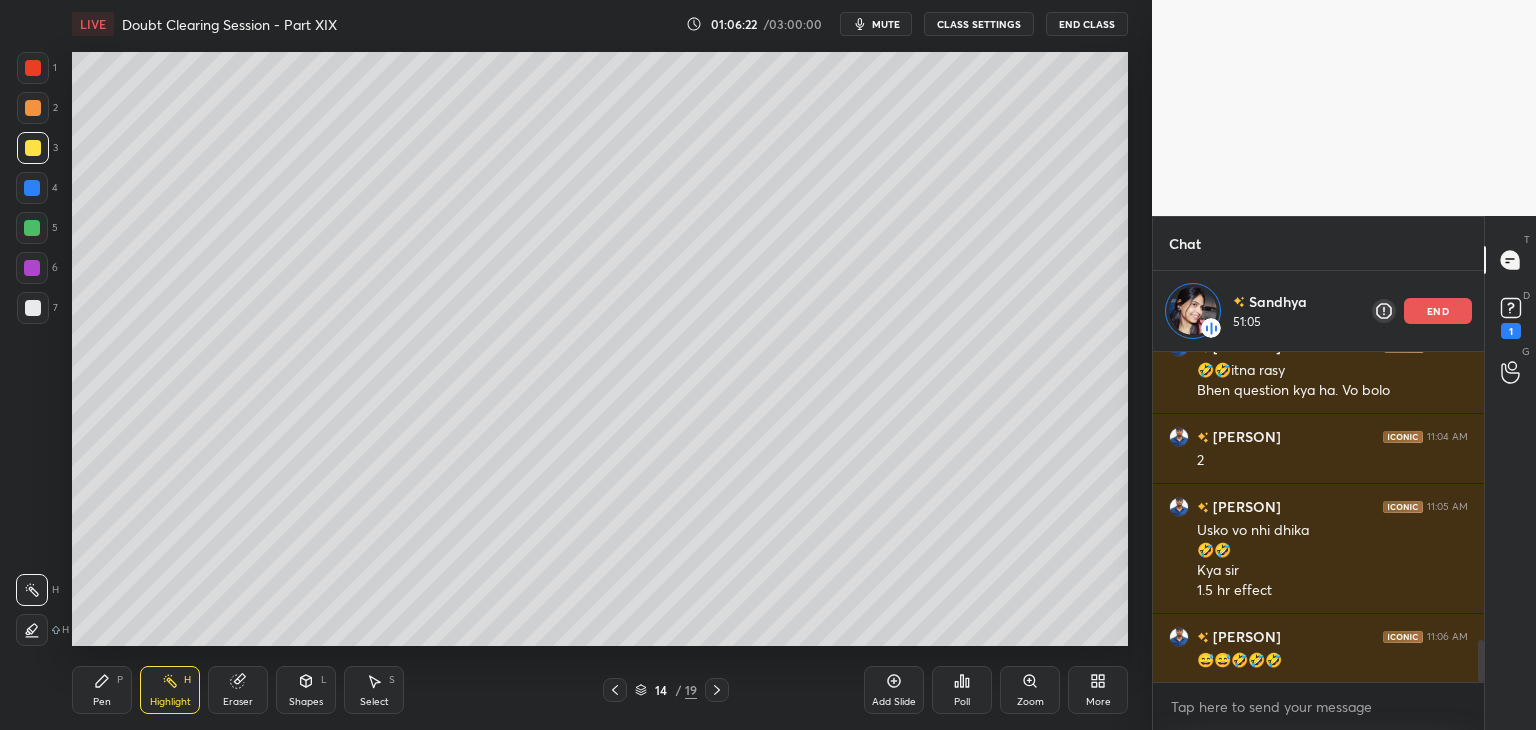click on "Pen P" at bounding box center (102, 690) 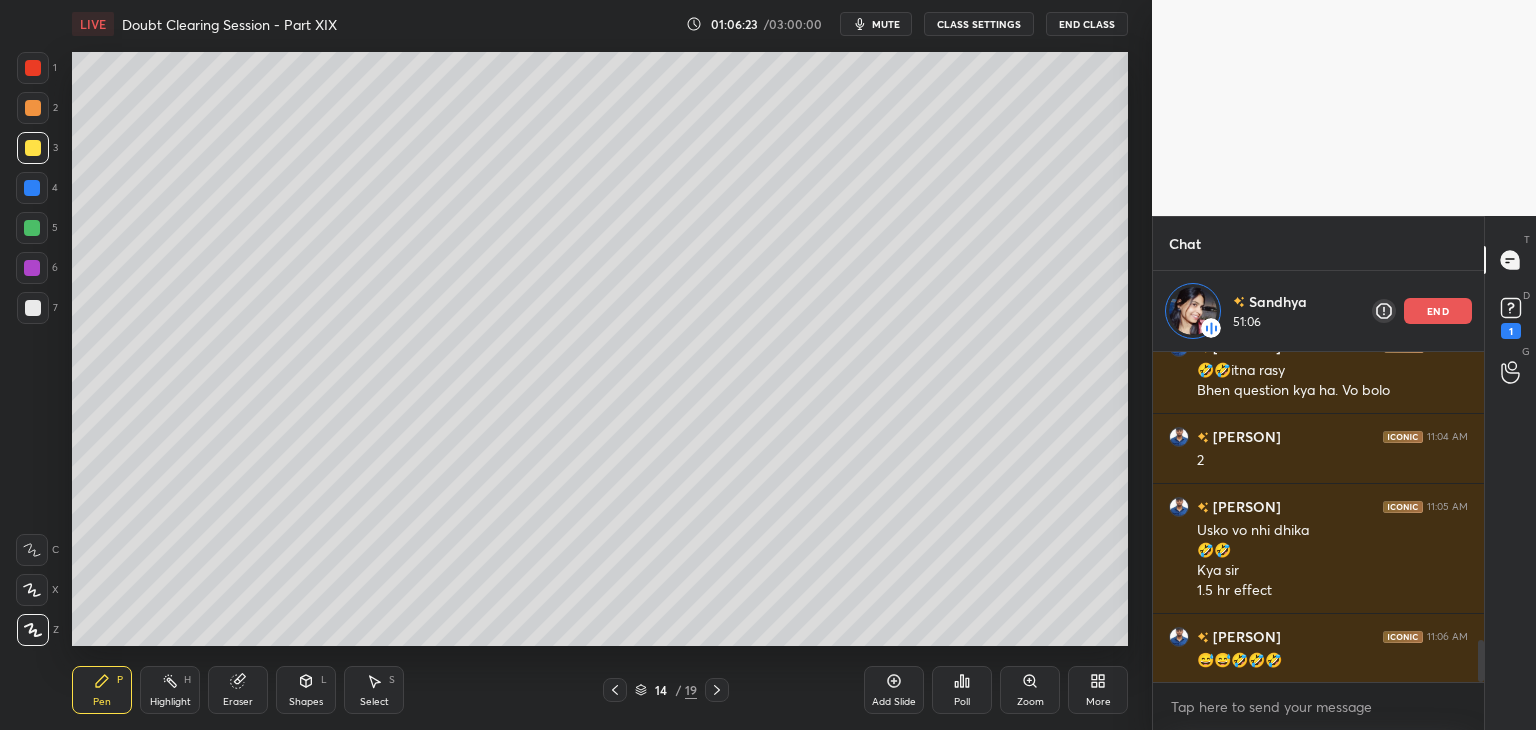 click at bounding box center (33, 308) 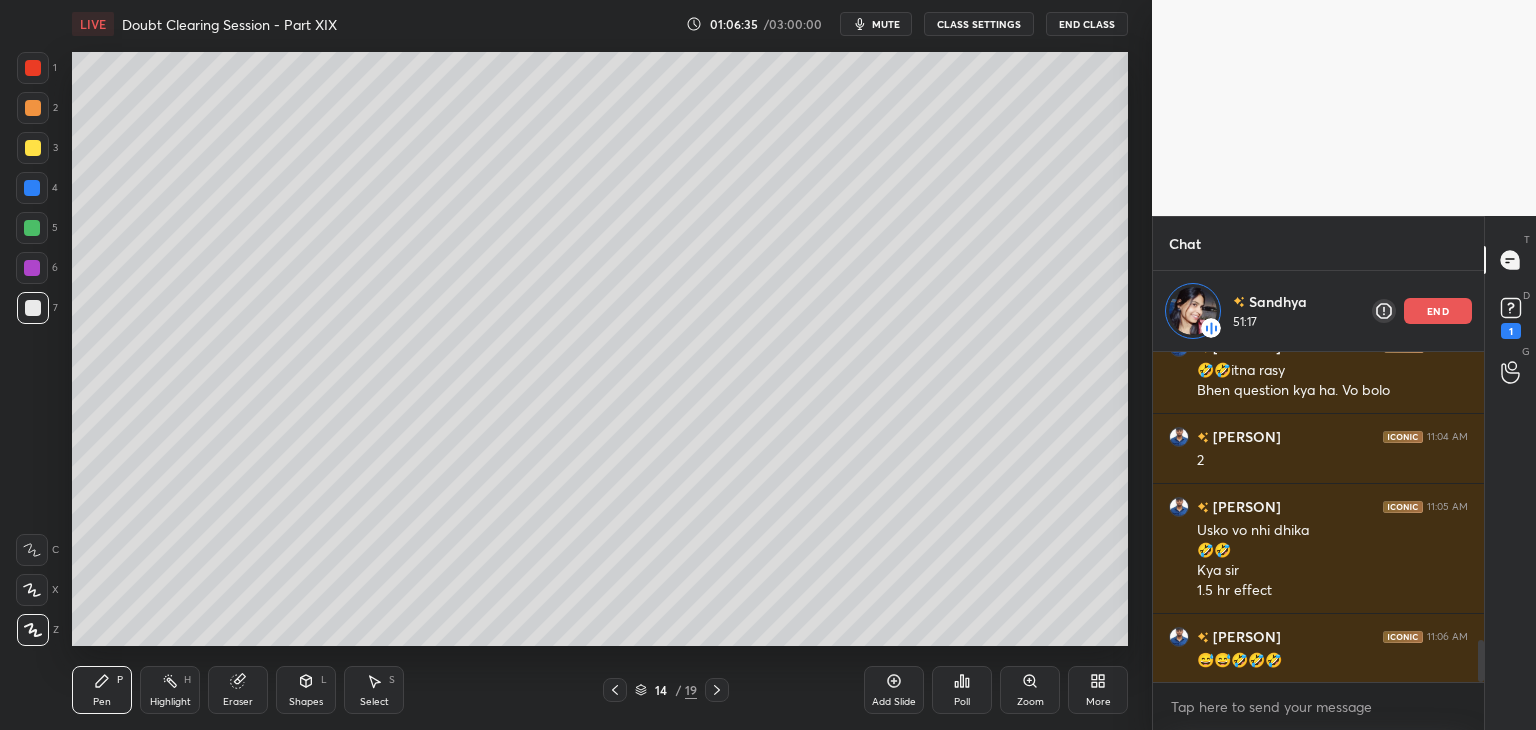 click at bounding box center [33, 148] 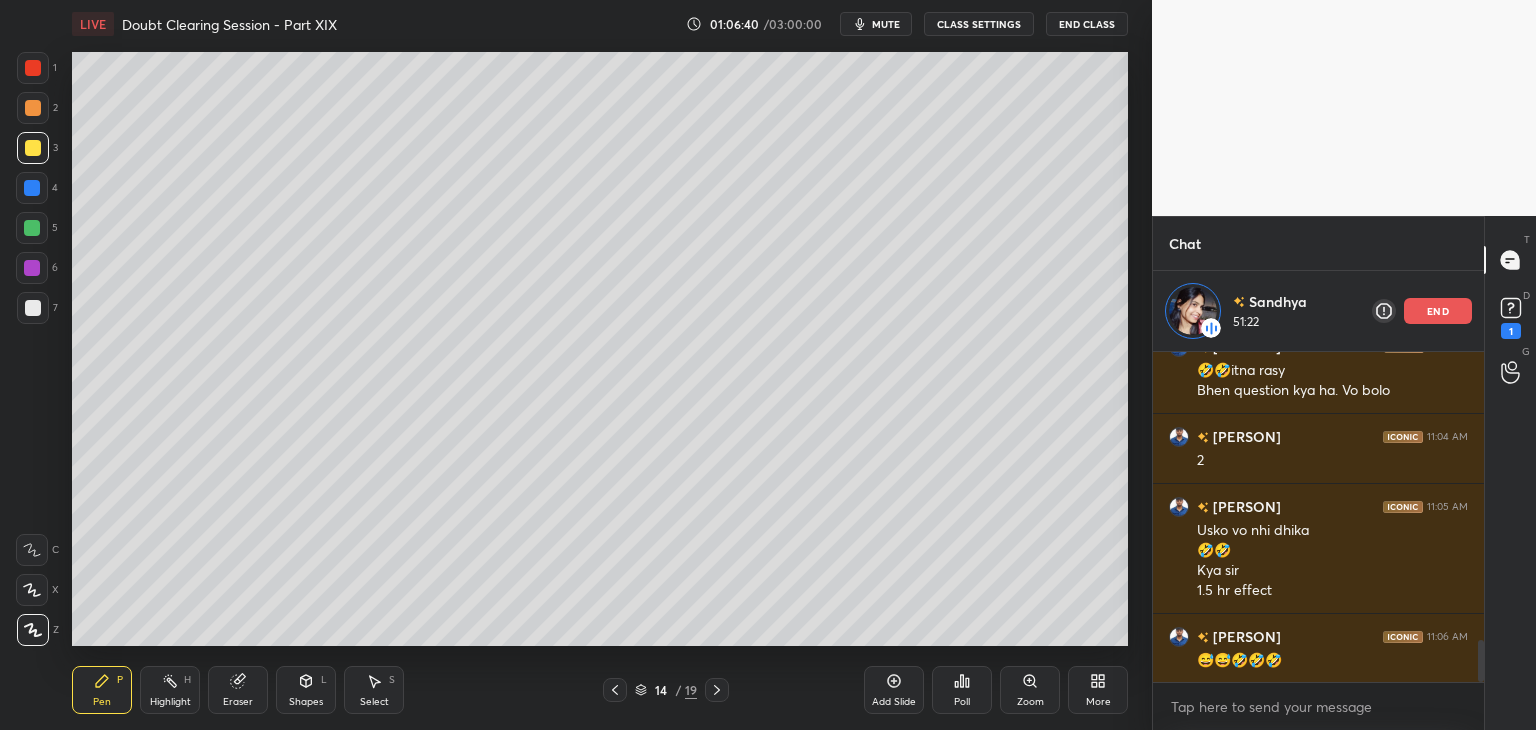 click at bounding box center [32, 188] 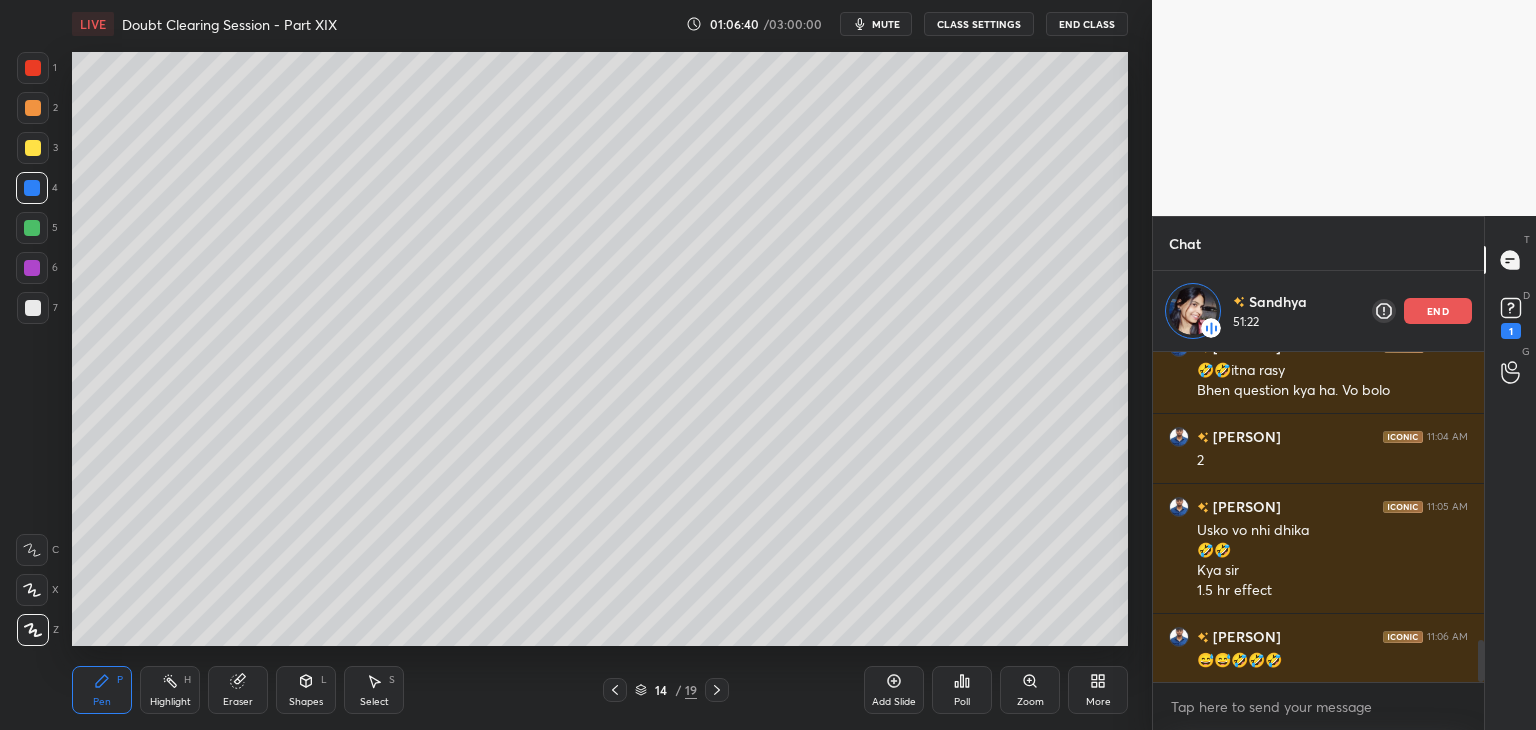 click at bounding box center [32, 228] 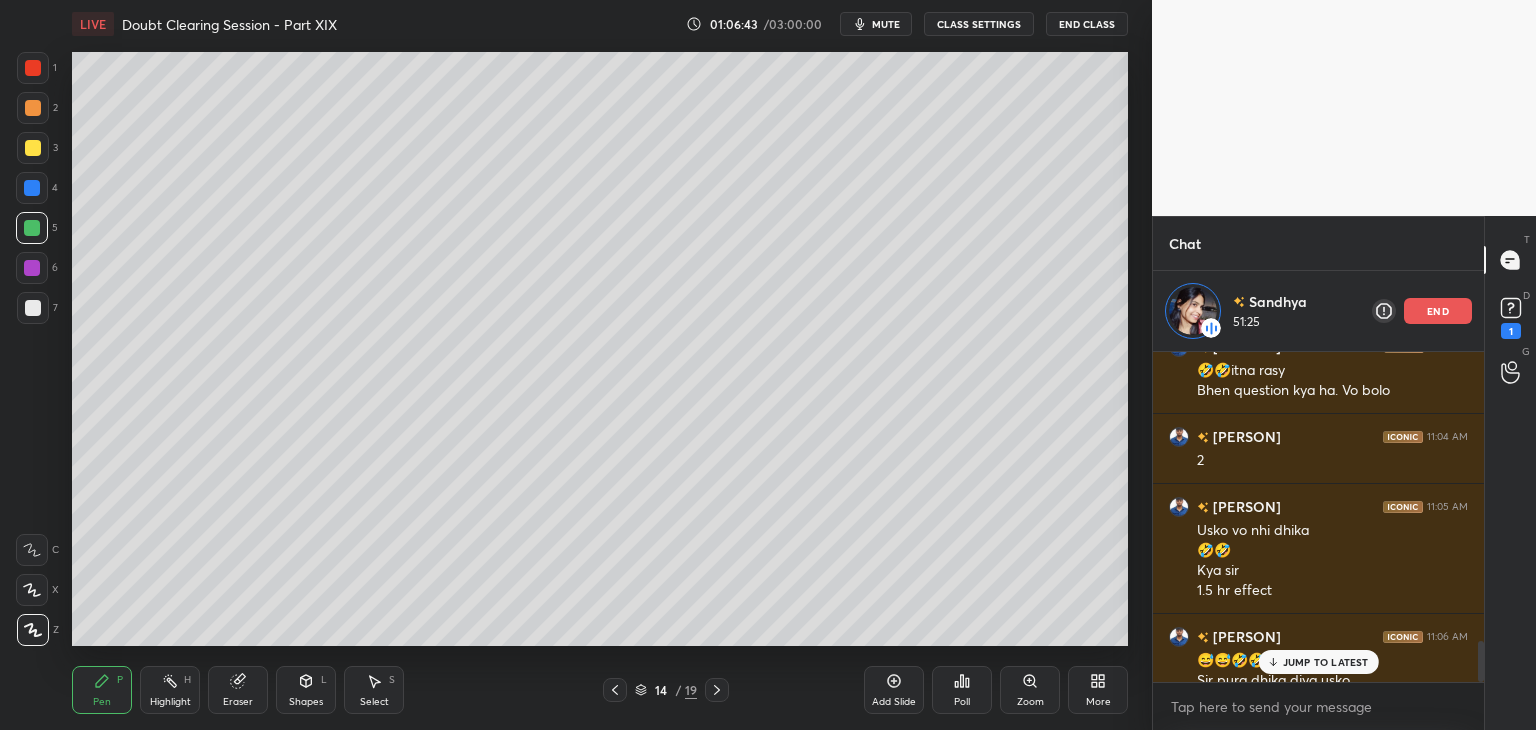 scroll, scrollTop: 2308, scrollLeft: 0, axis: vertical 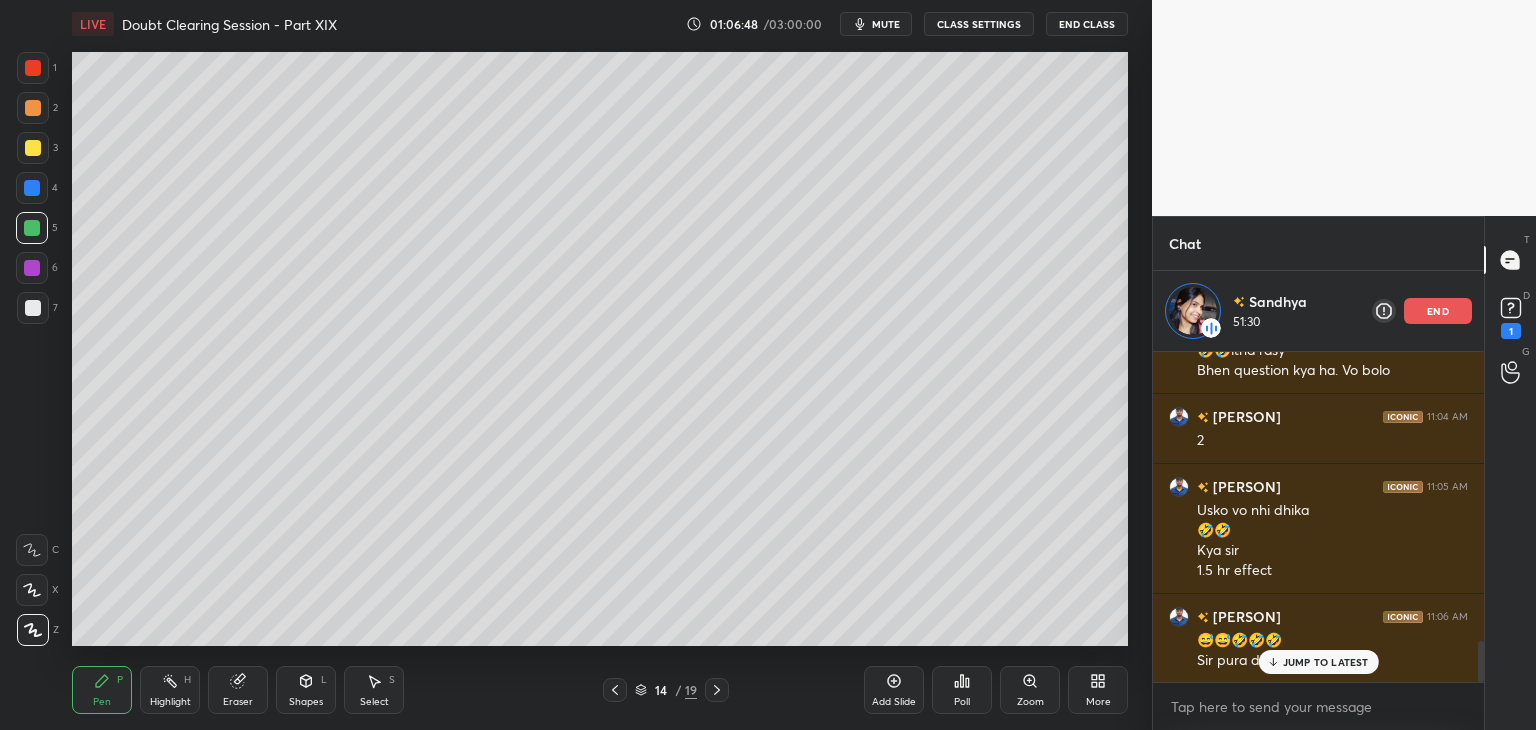 click at bounding box center (33, 68) 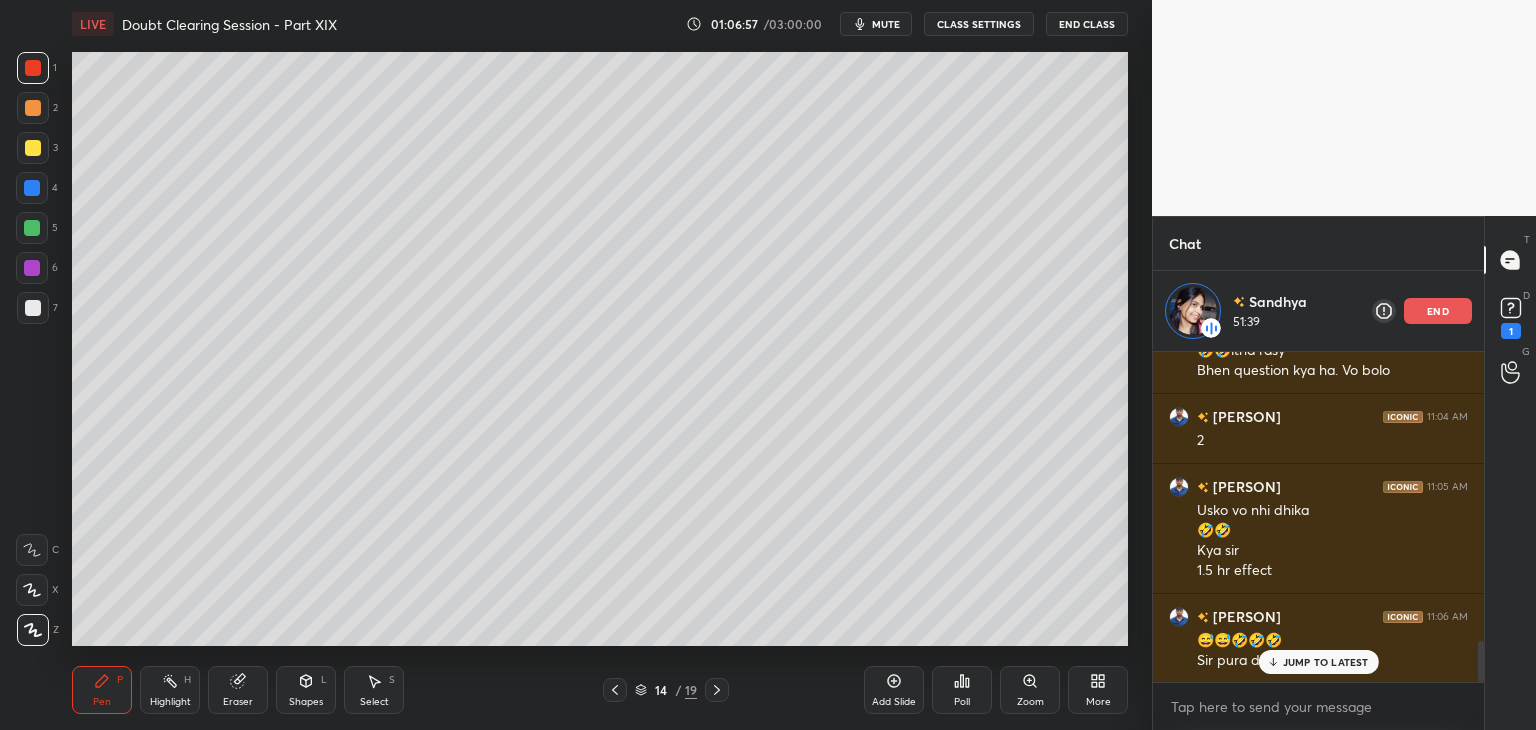 click at bounding box center [33, 148] 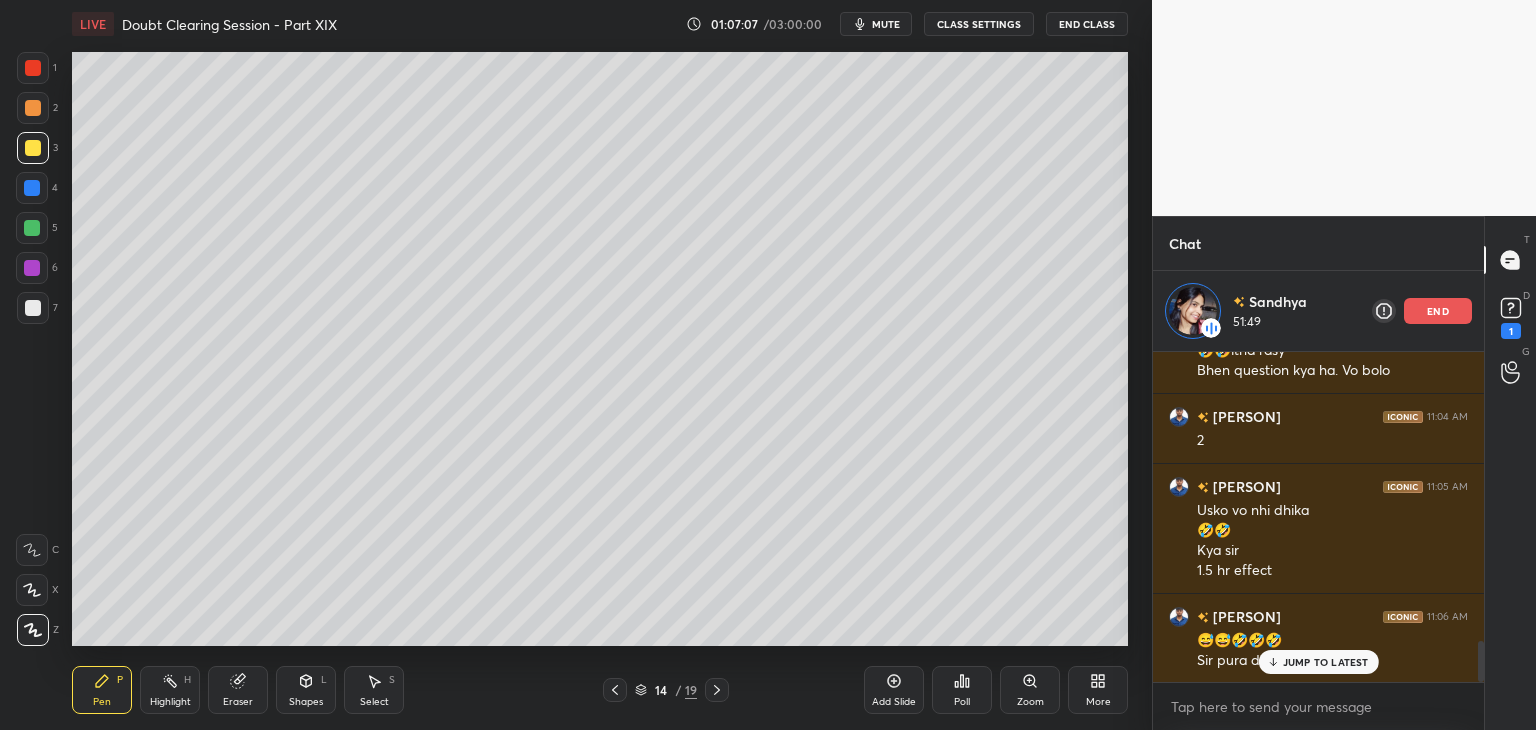 click 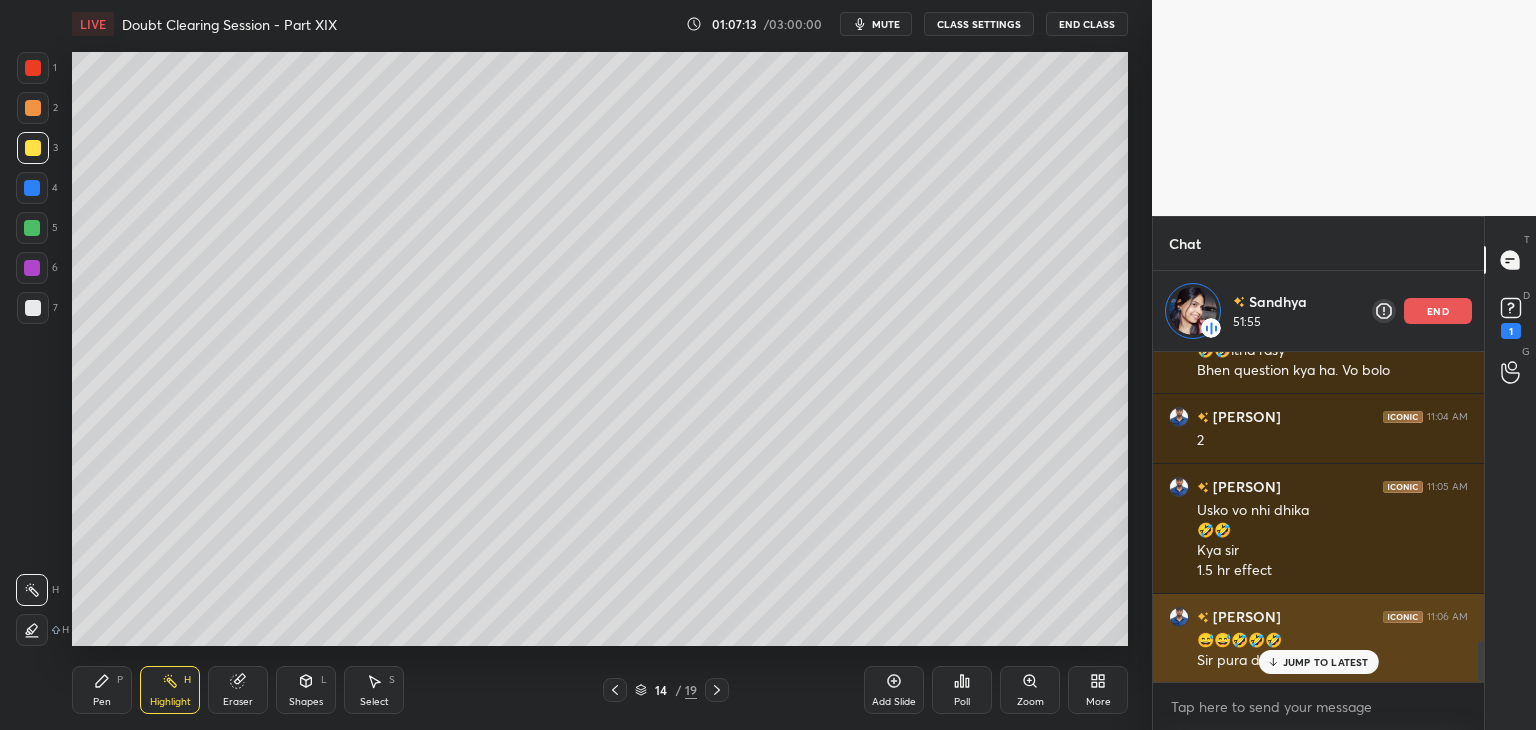 click on "JUMP TO LATEST" at bounding box center [1326, 662] 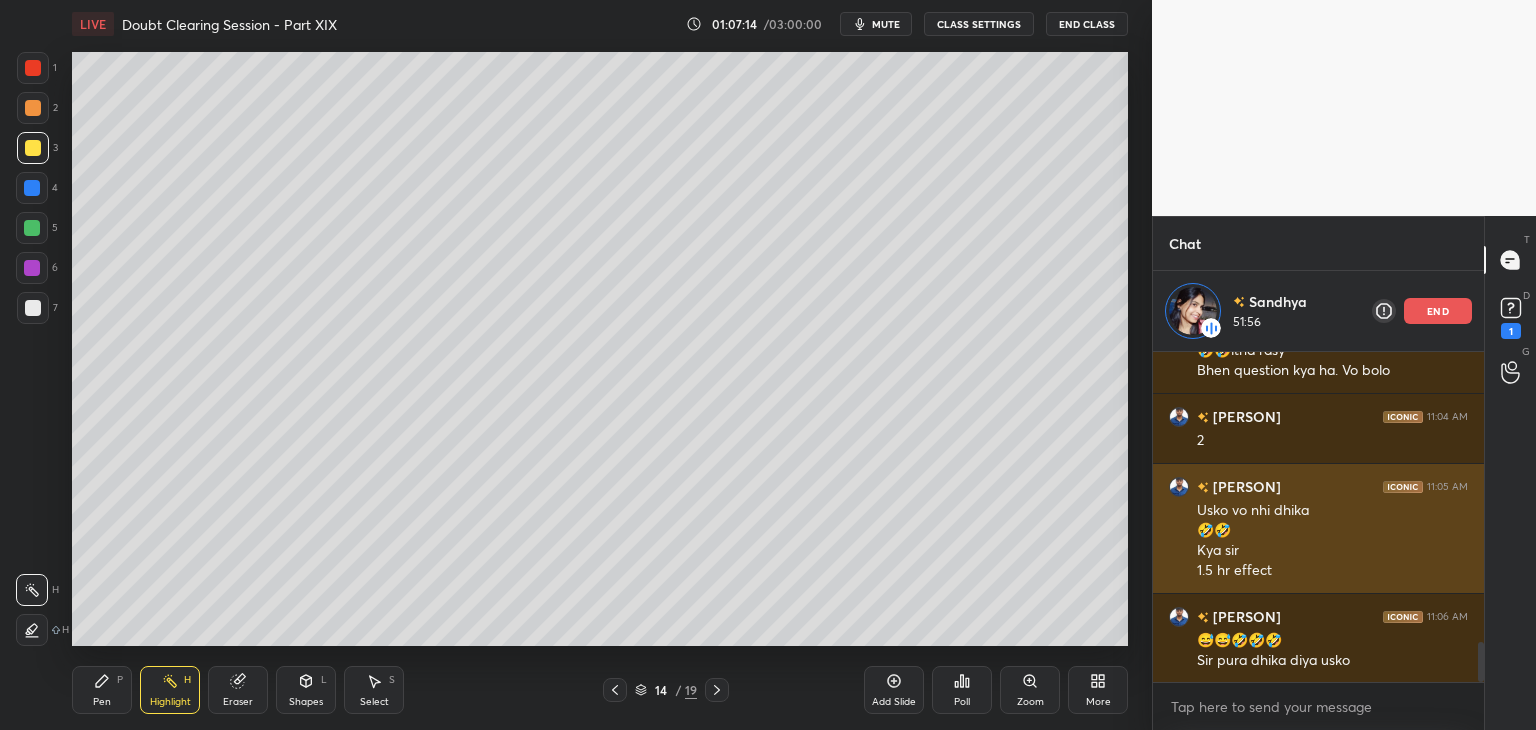 scroll, scrollTop: 2379, scrollLeft: 0, axis: vertical 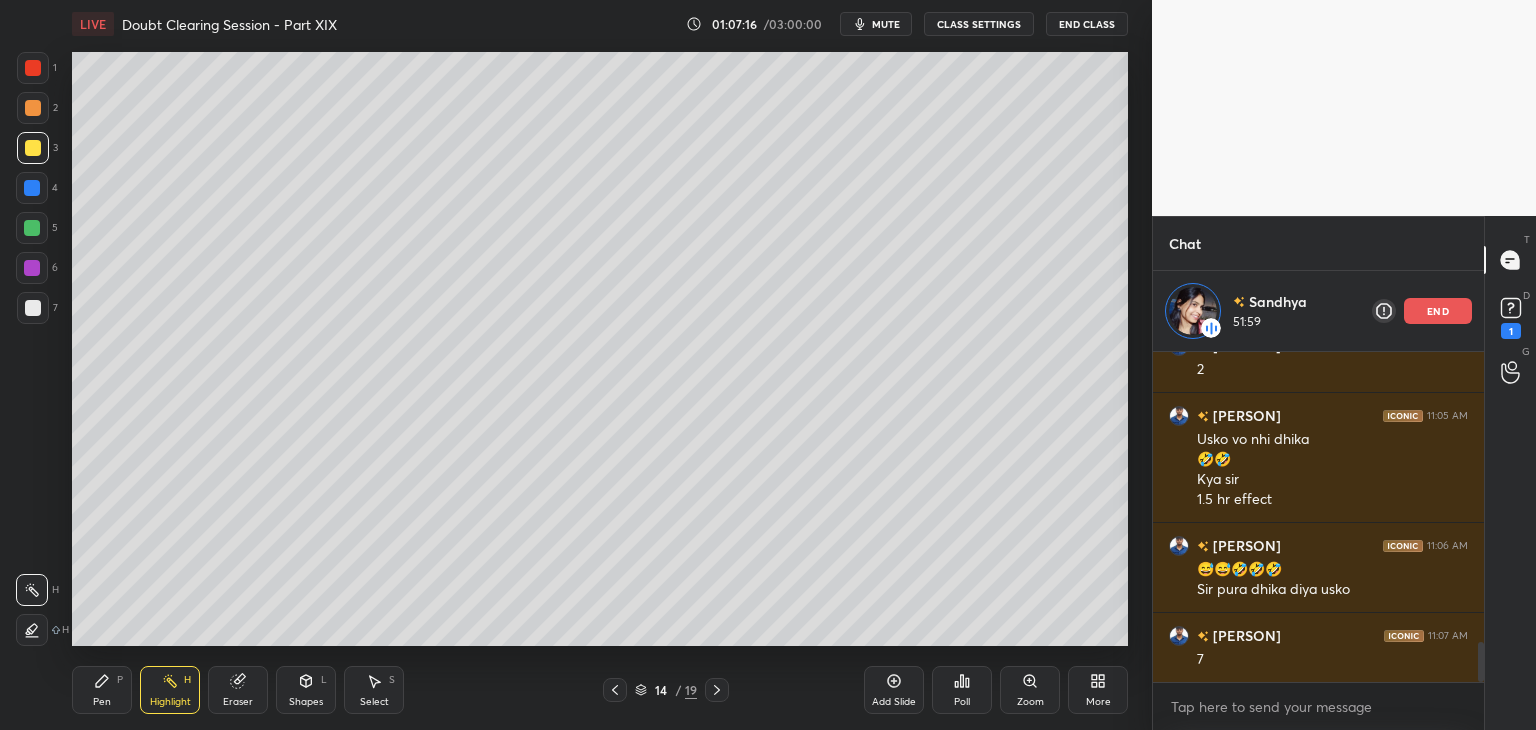 click on "Highlight H" at bounding box center [170, 690] 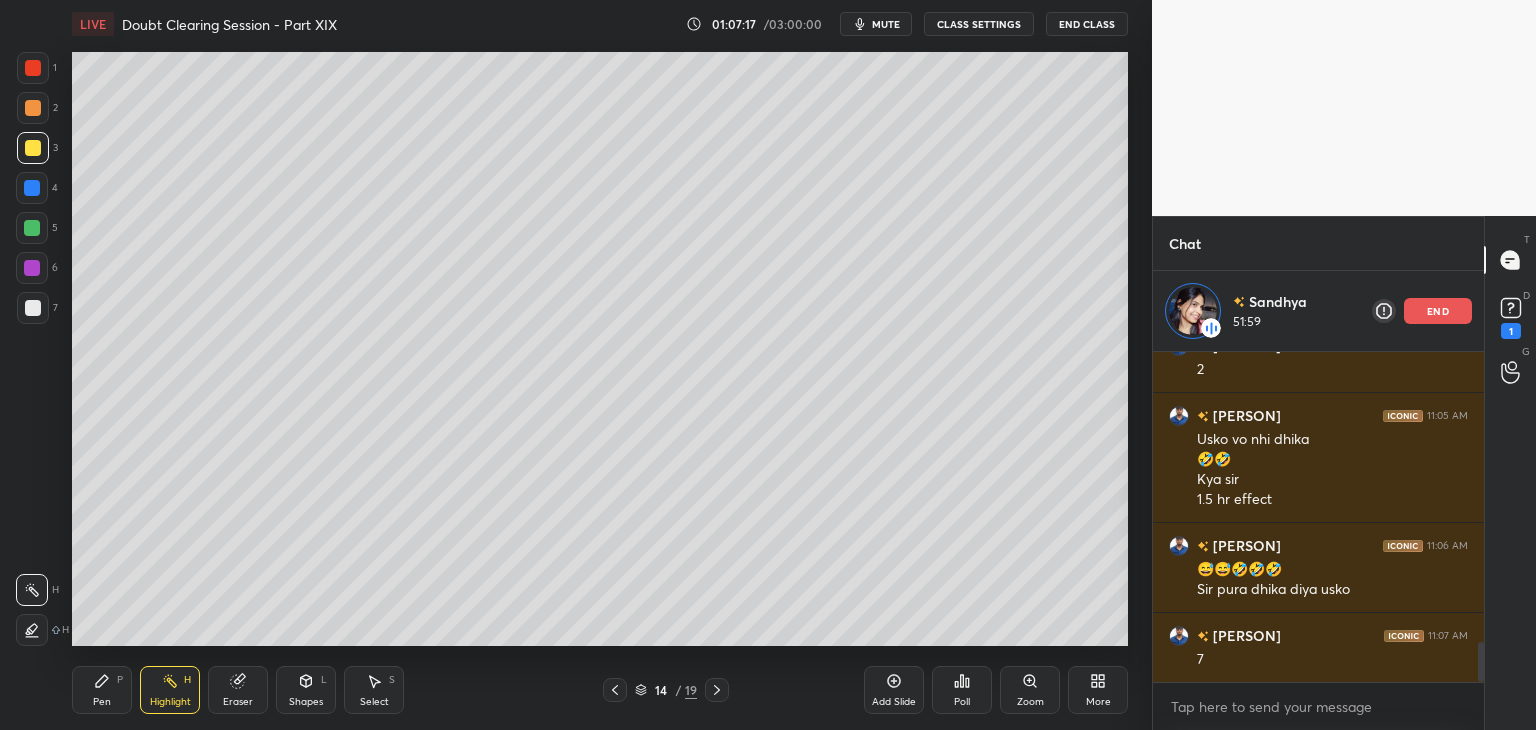 click on "Pen" at bounding box center (102, 702) 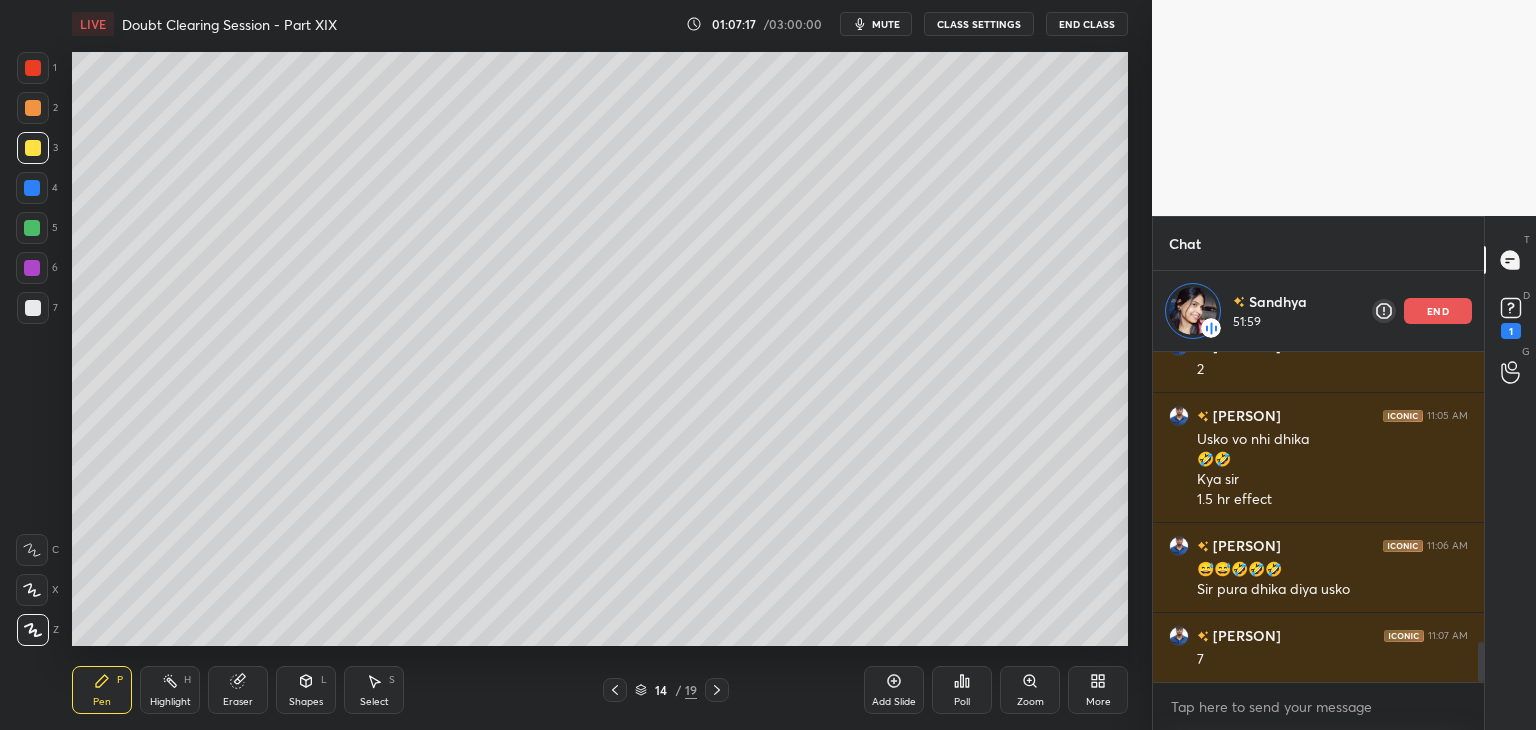 click on "Highlight" at bounding box center [170, 702] 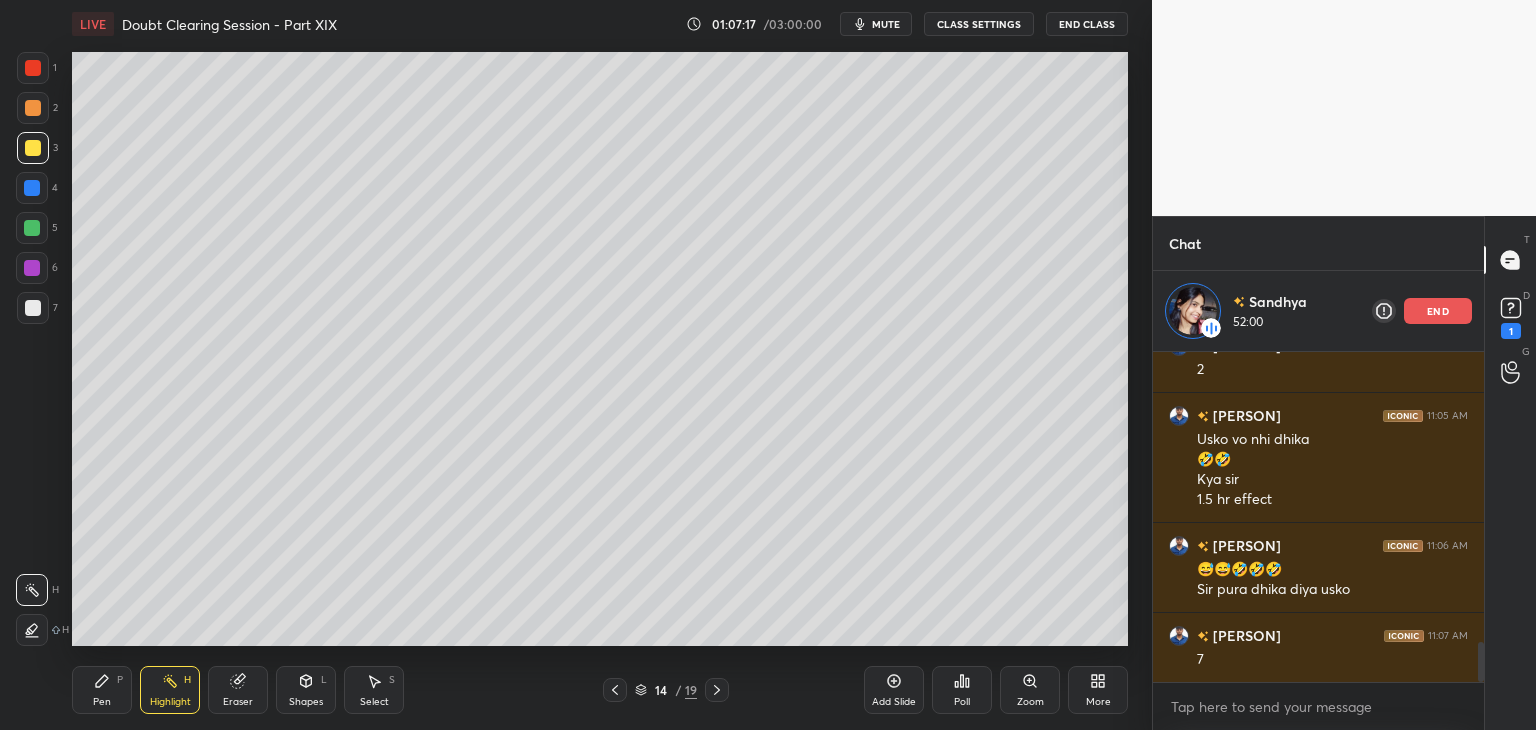 click on "Pen P" at bounding box center [102, 690] 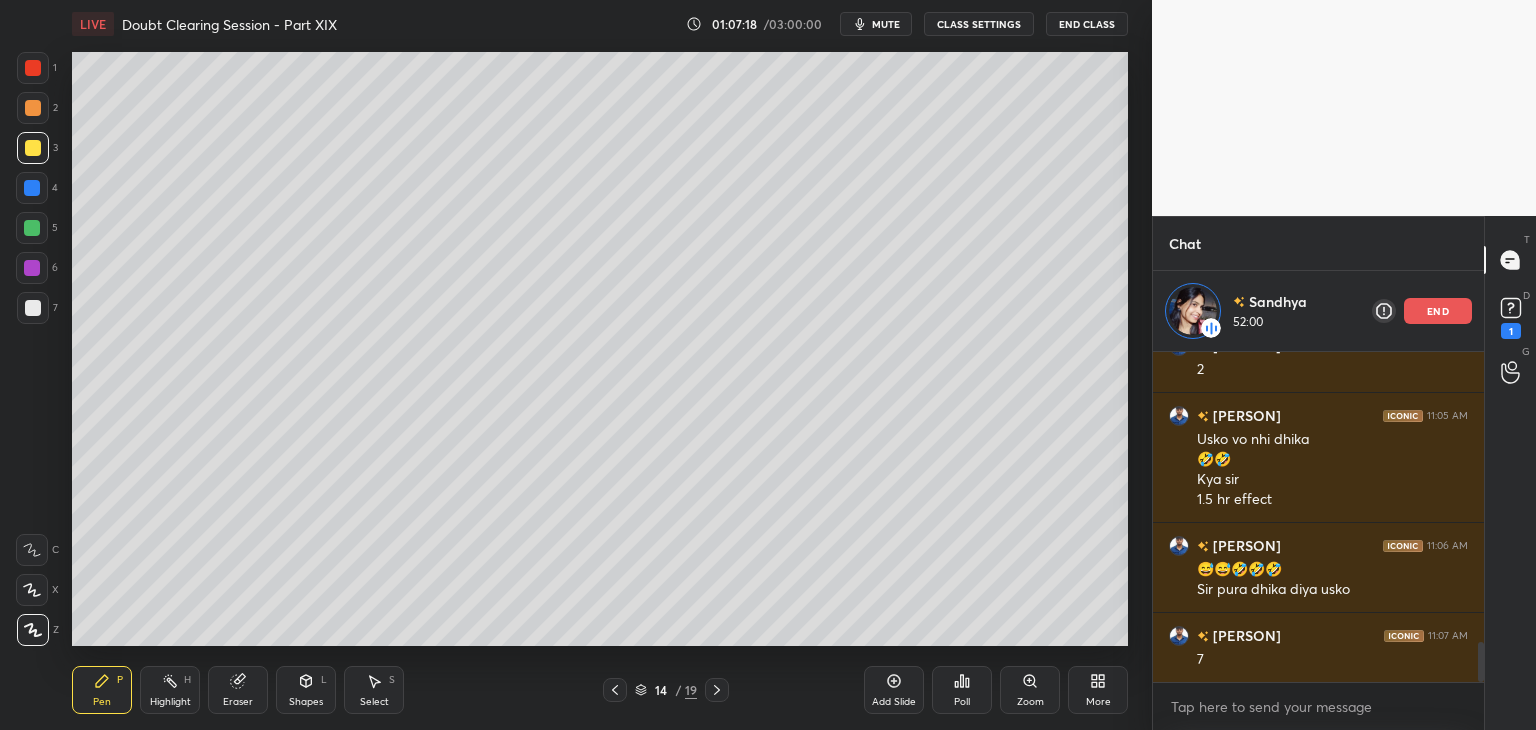 click on "6" at bounding box center (37, 272) 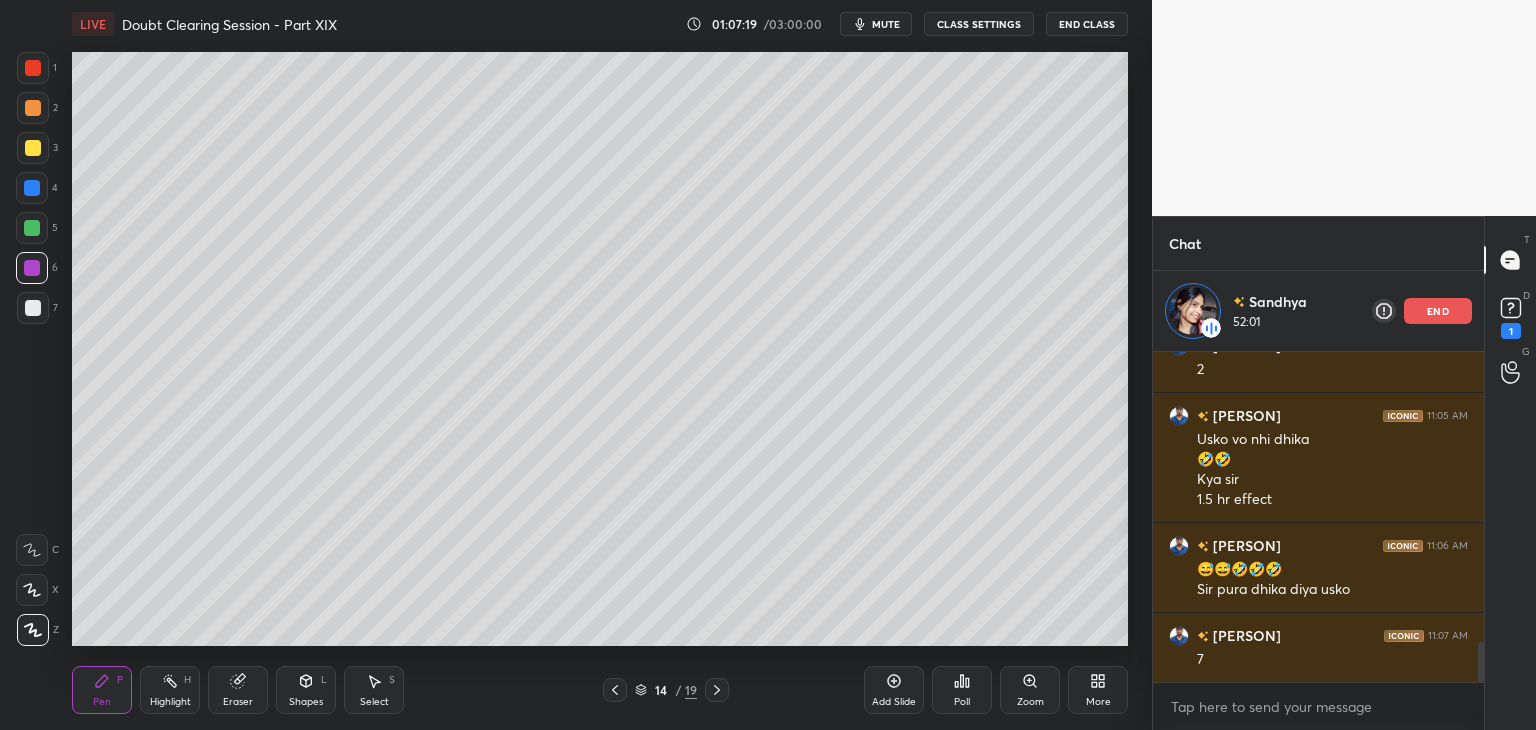 click at bounding box center [33, 308] 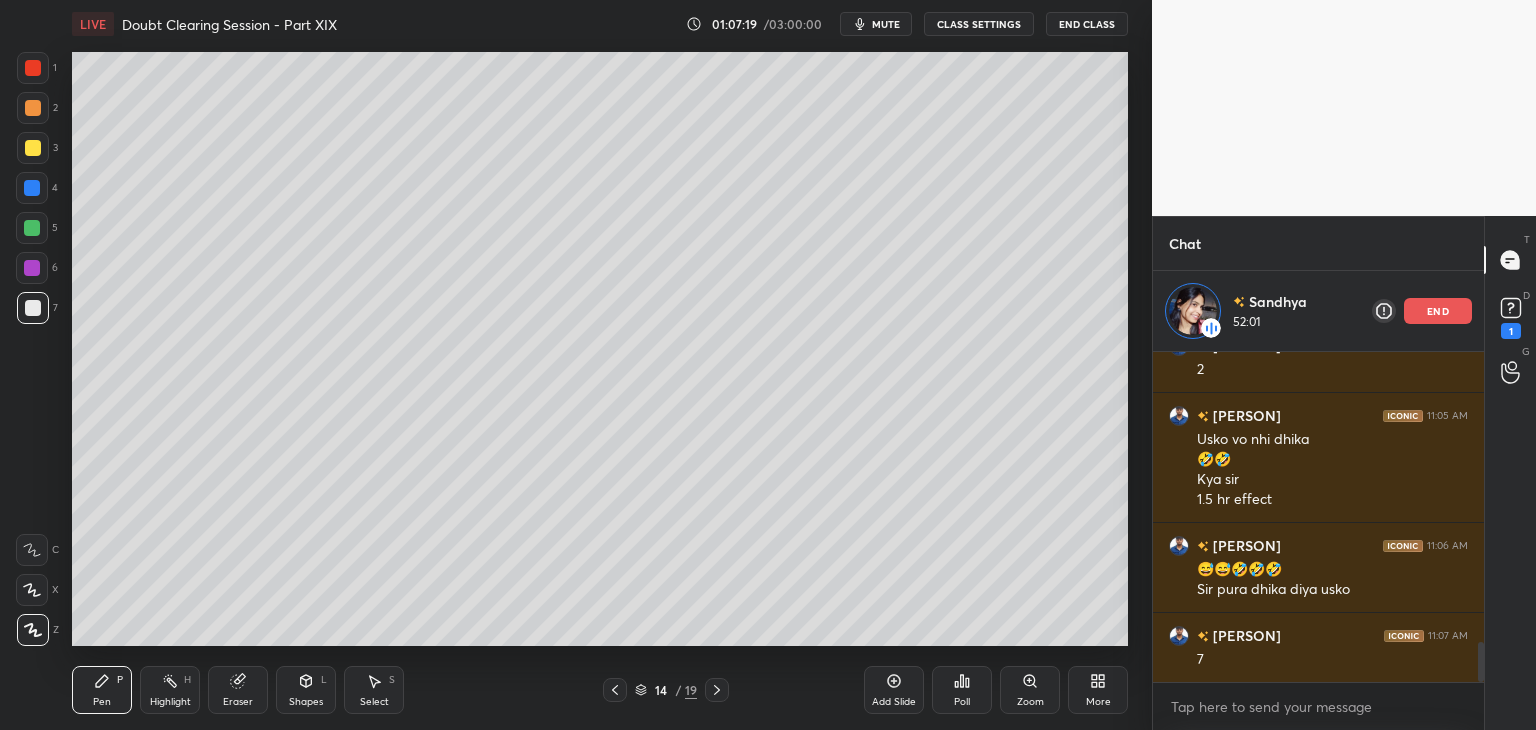 click at bounding box center [32, 228] 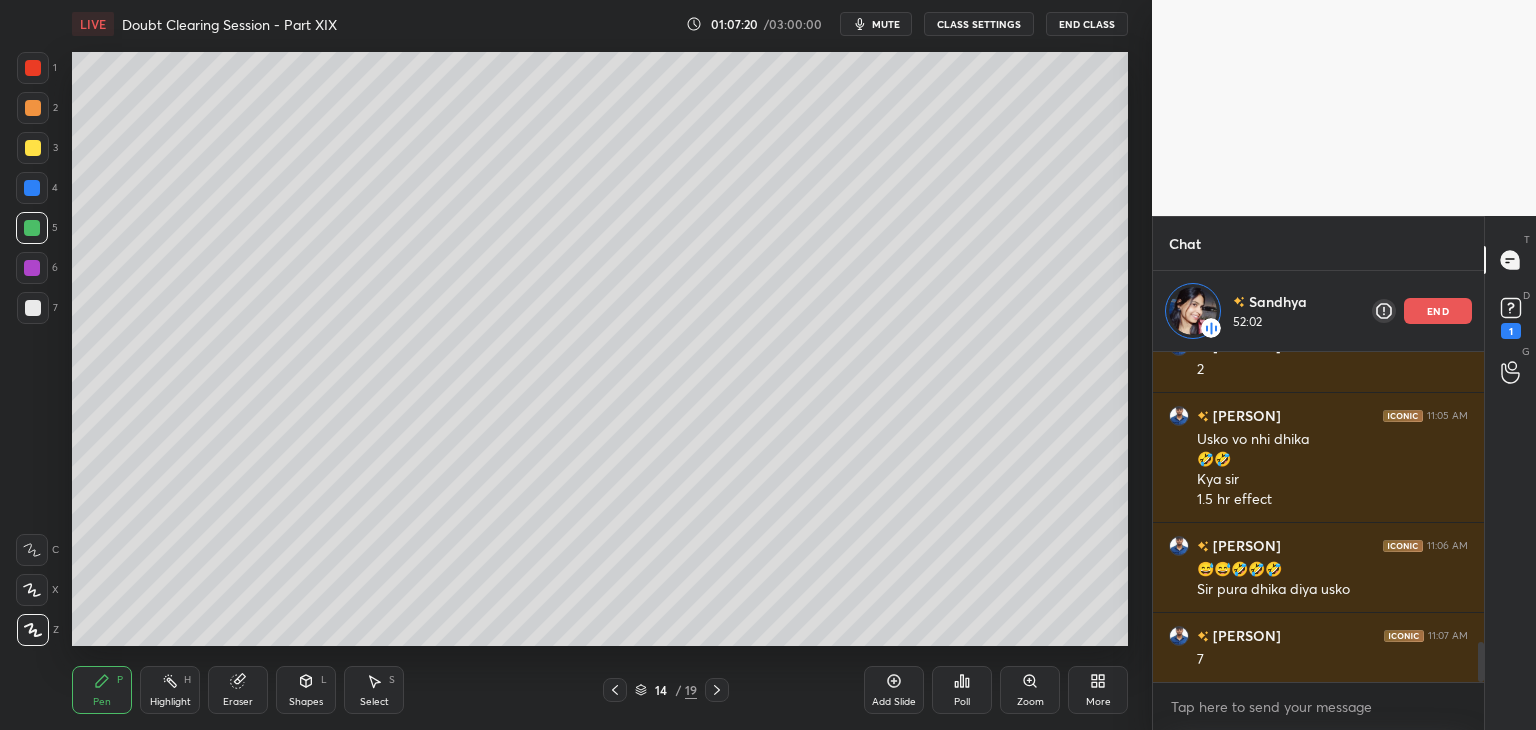 click at bounding box center (32, 188) 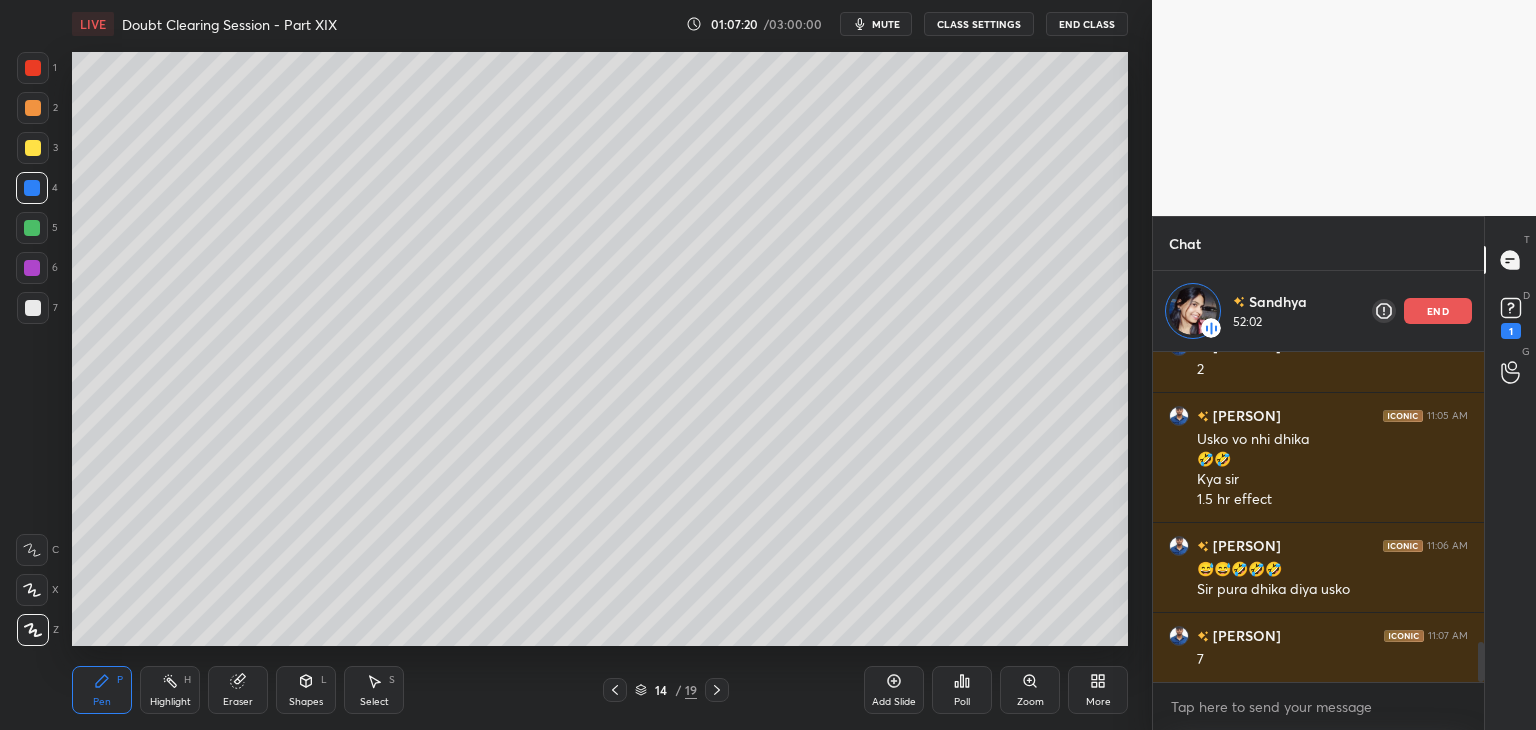 click at bounding box center (33, 148) 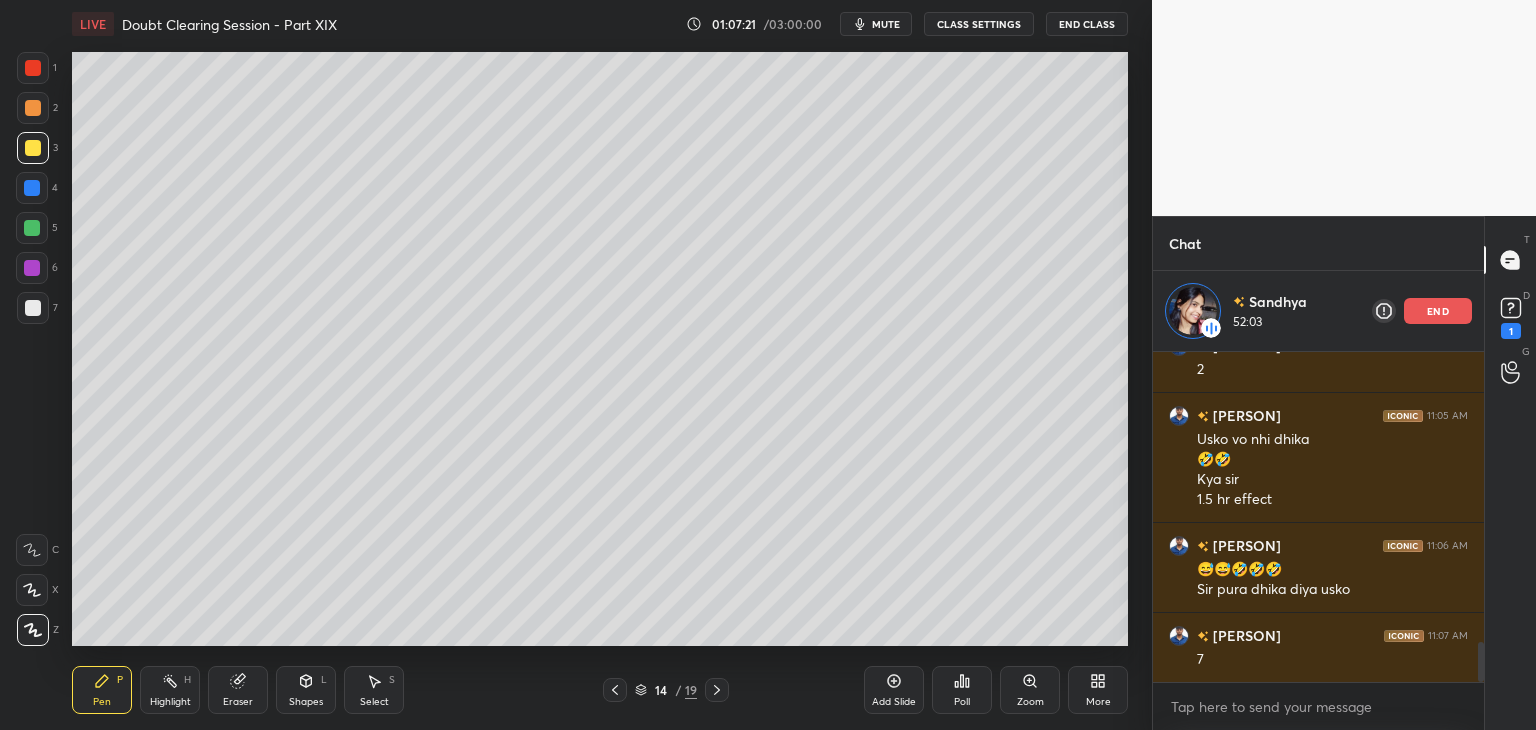 click at bounding box center [33, 108] 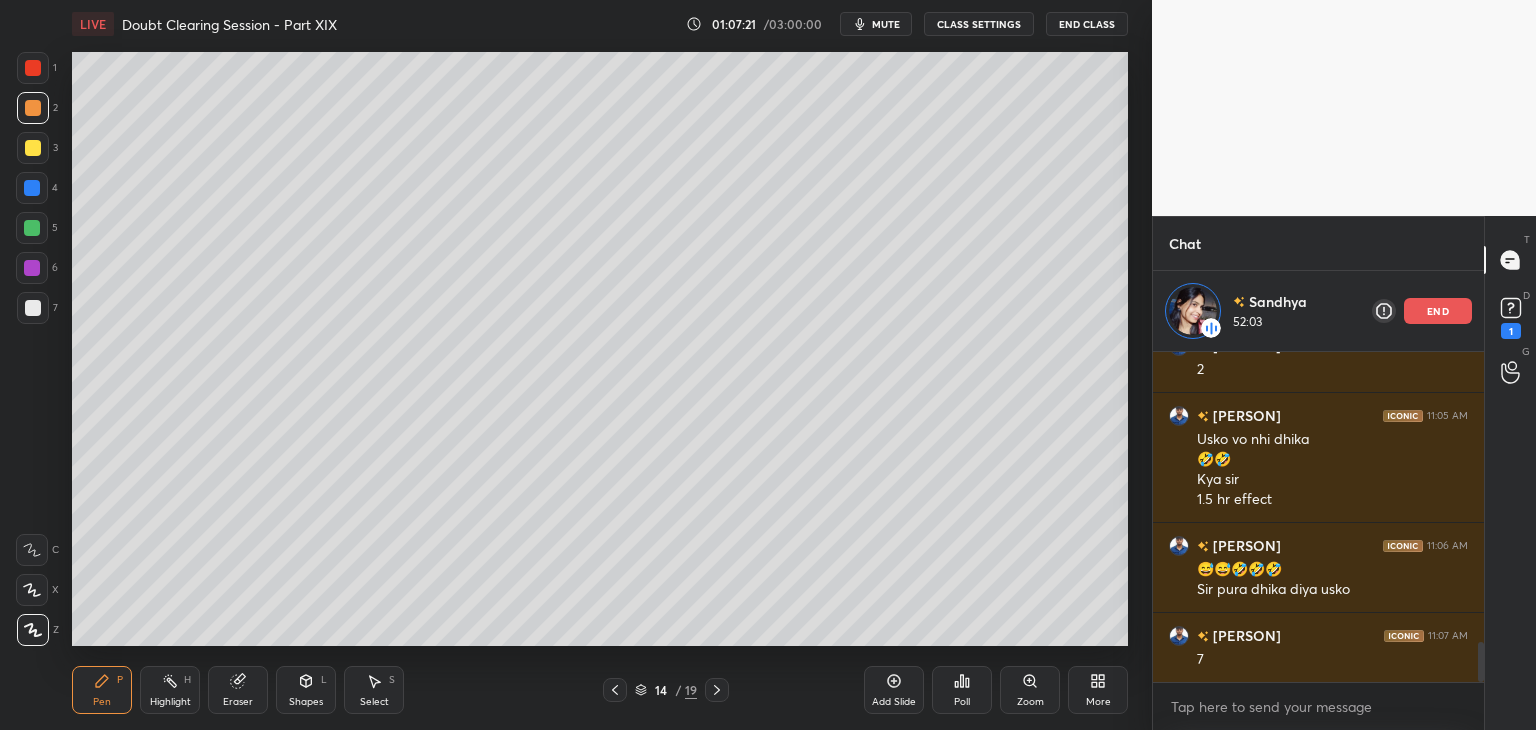 click at bounding box center [33, 148] 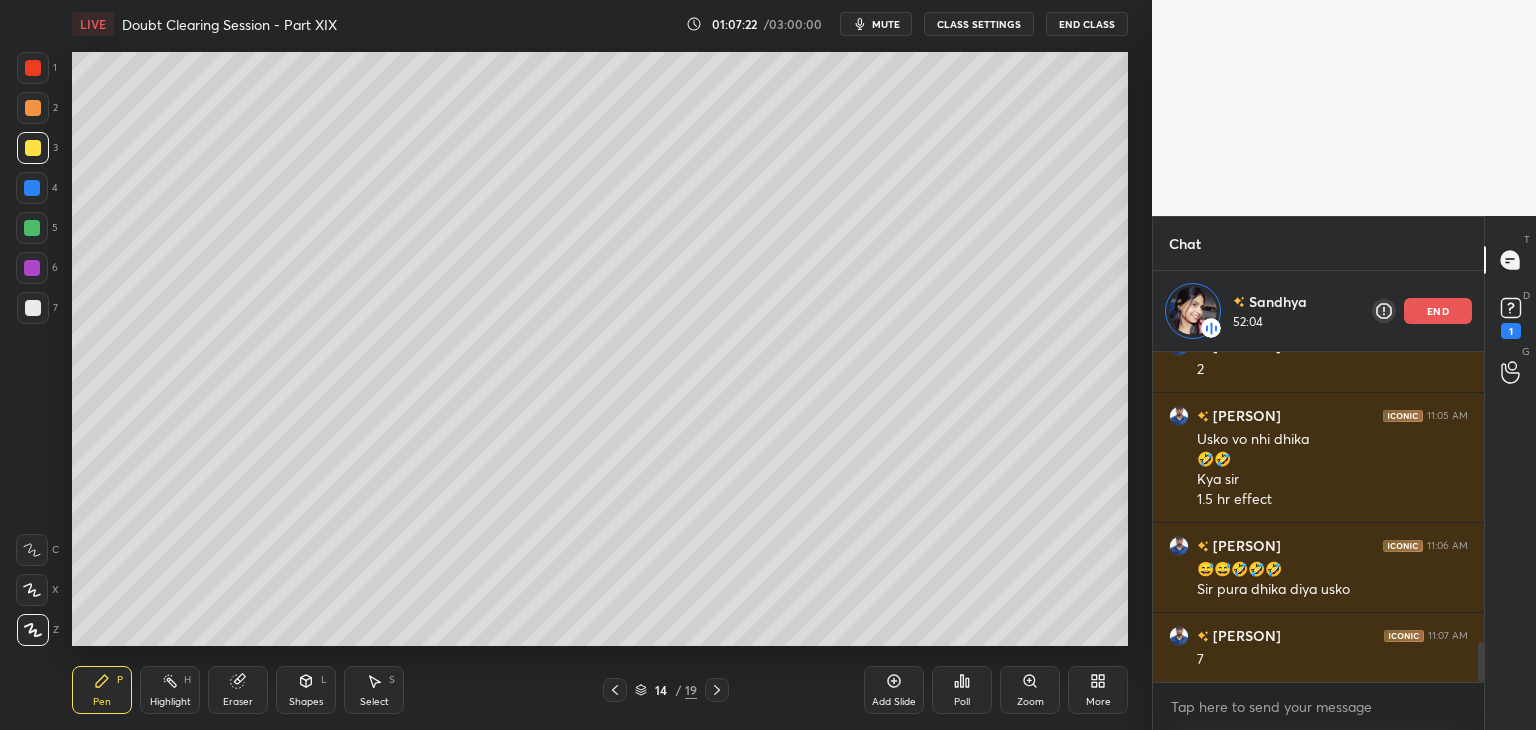 click at bounding box center (33, 108) 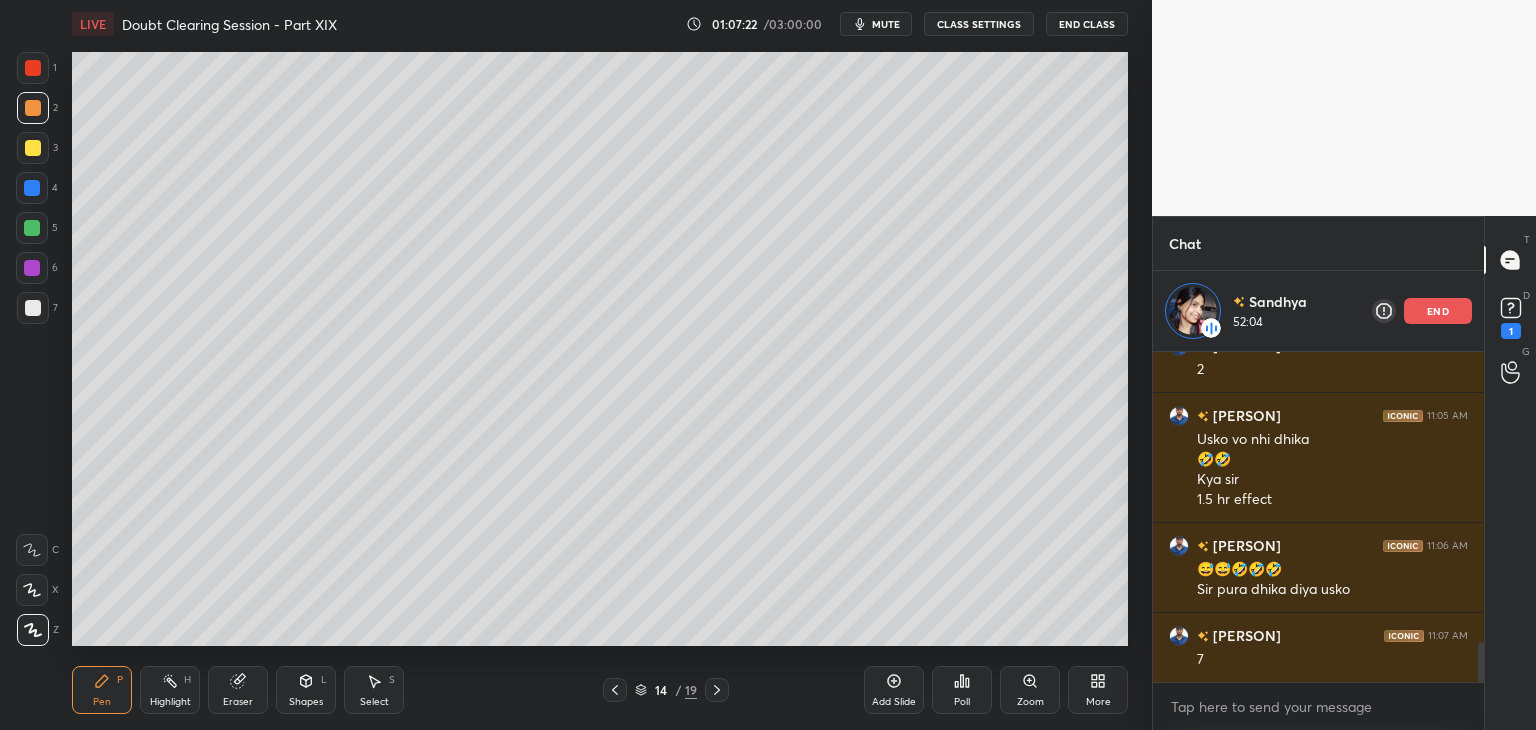 click on "2" at bounding box center (37, 112) 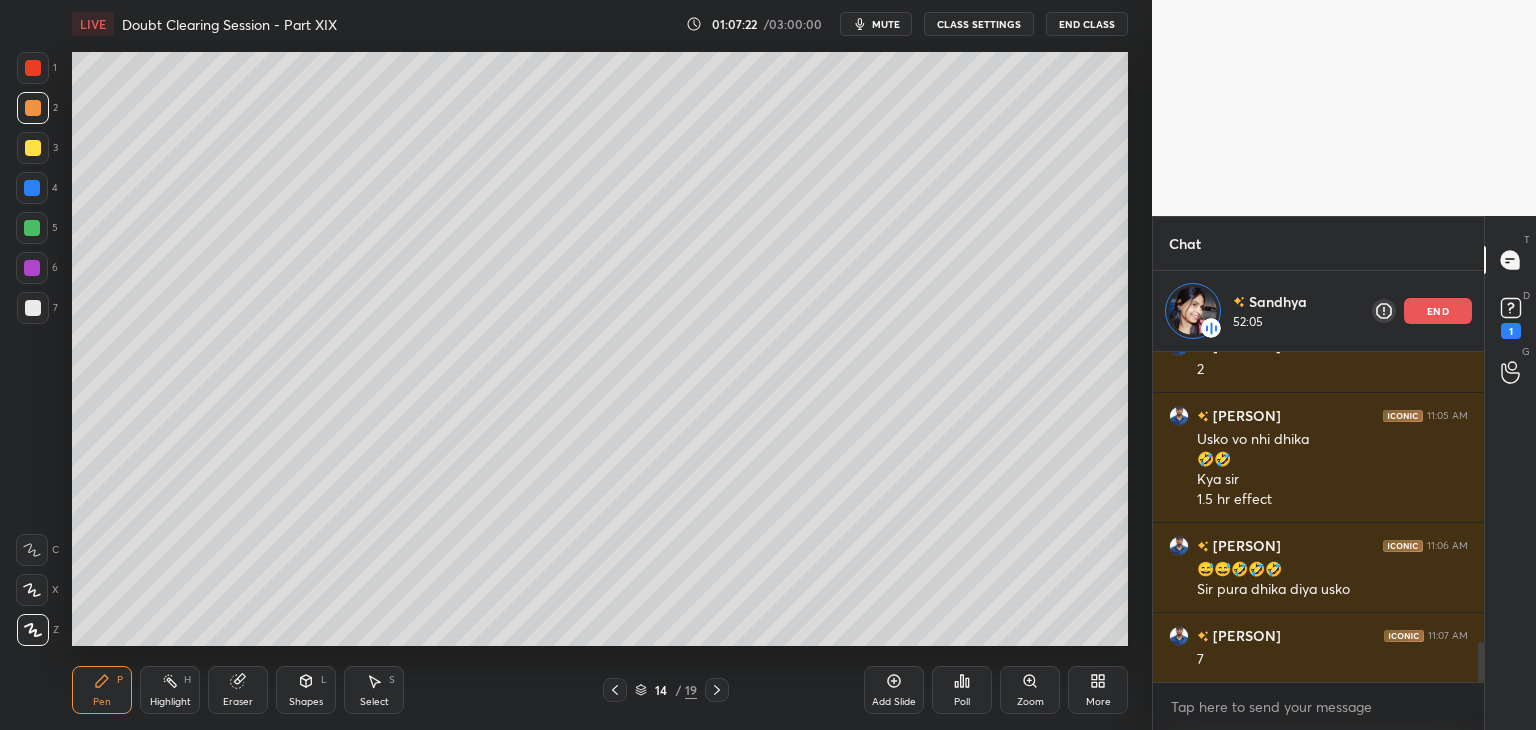 click at bounding box center (33, 108) 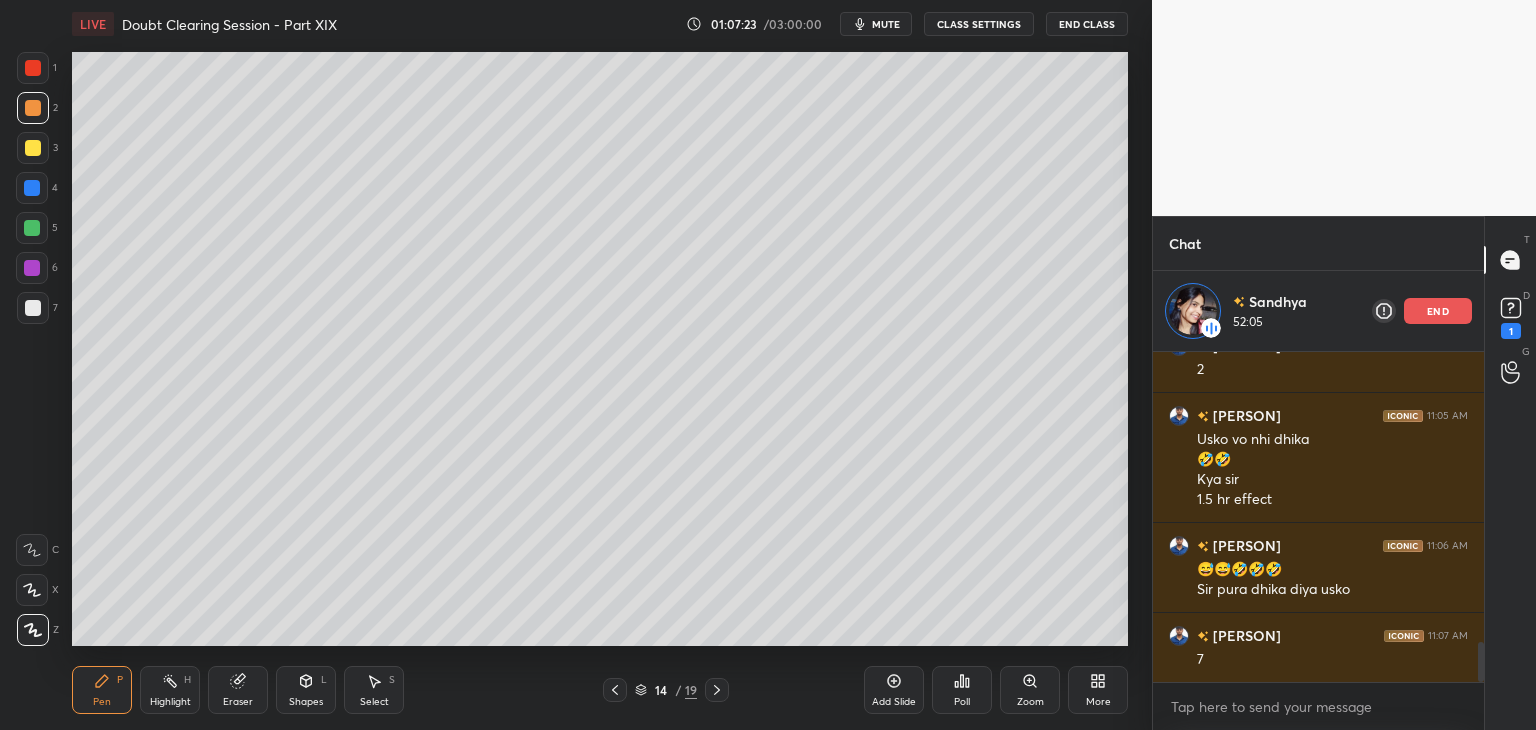 click at bounding box center (33, 148) 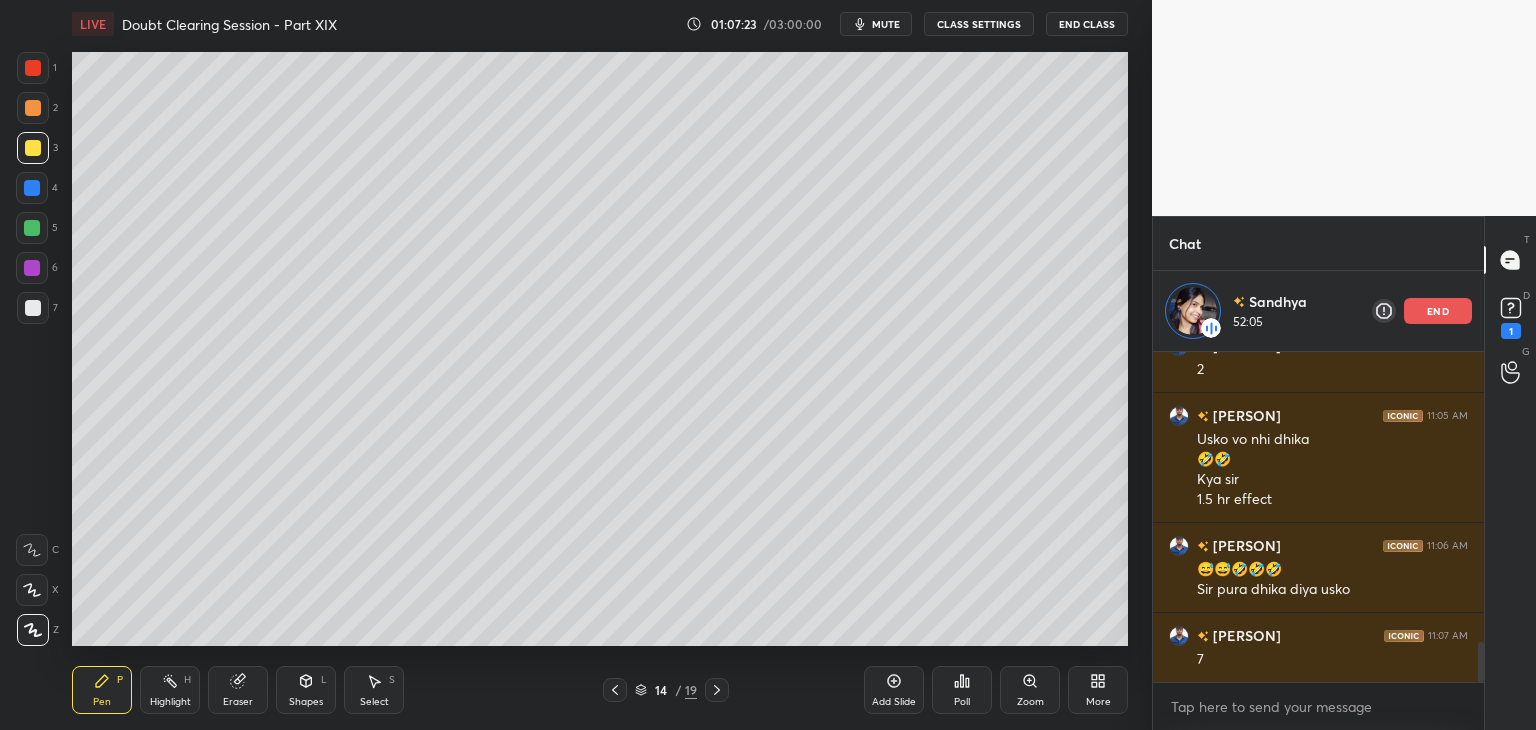 click at bounding box center (33, 108) 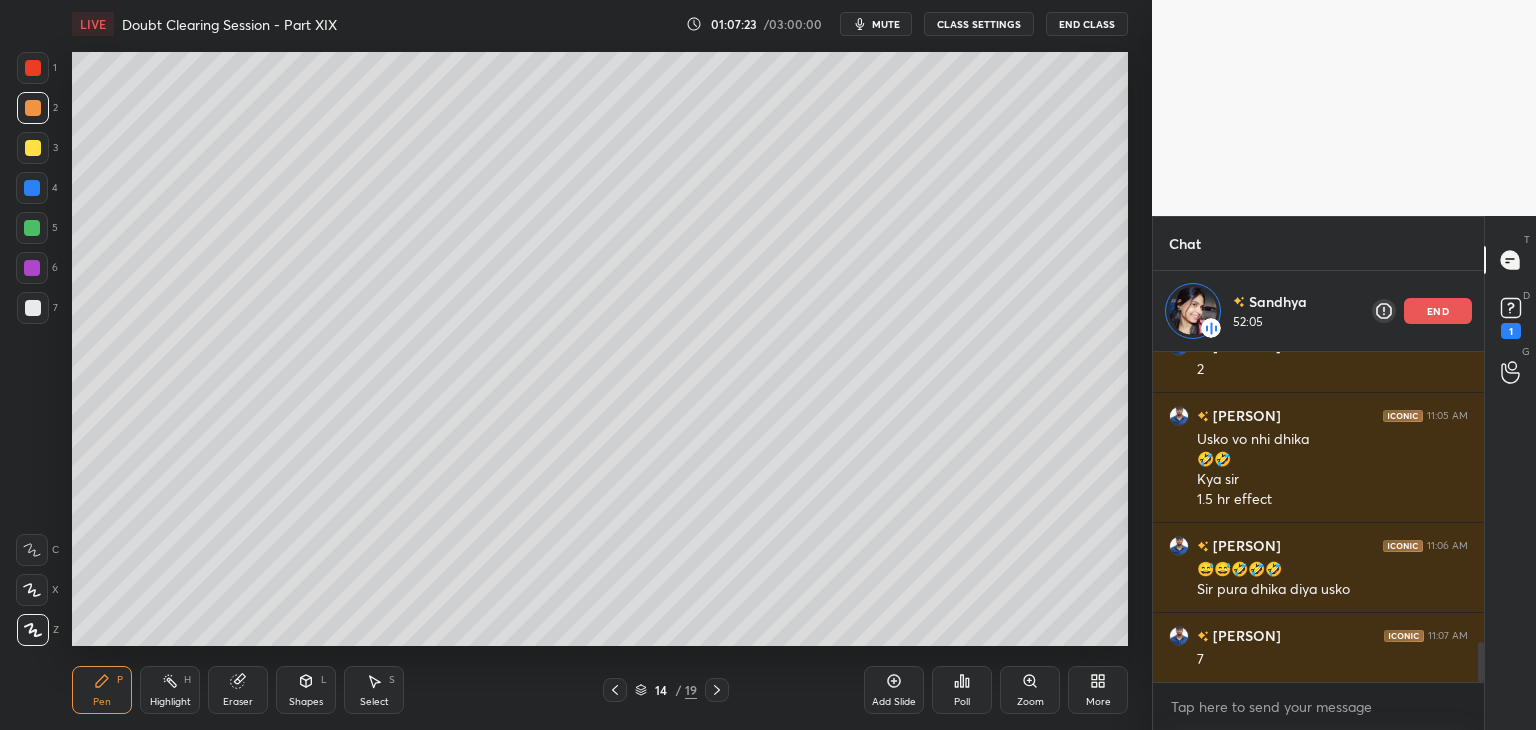 click on "1" at bounding box center [37, 72] 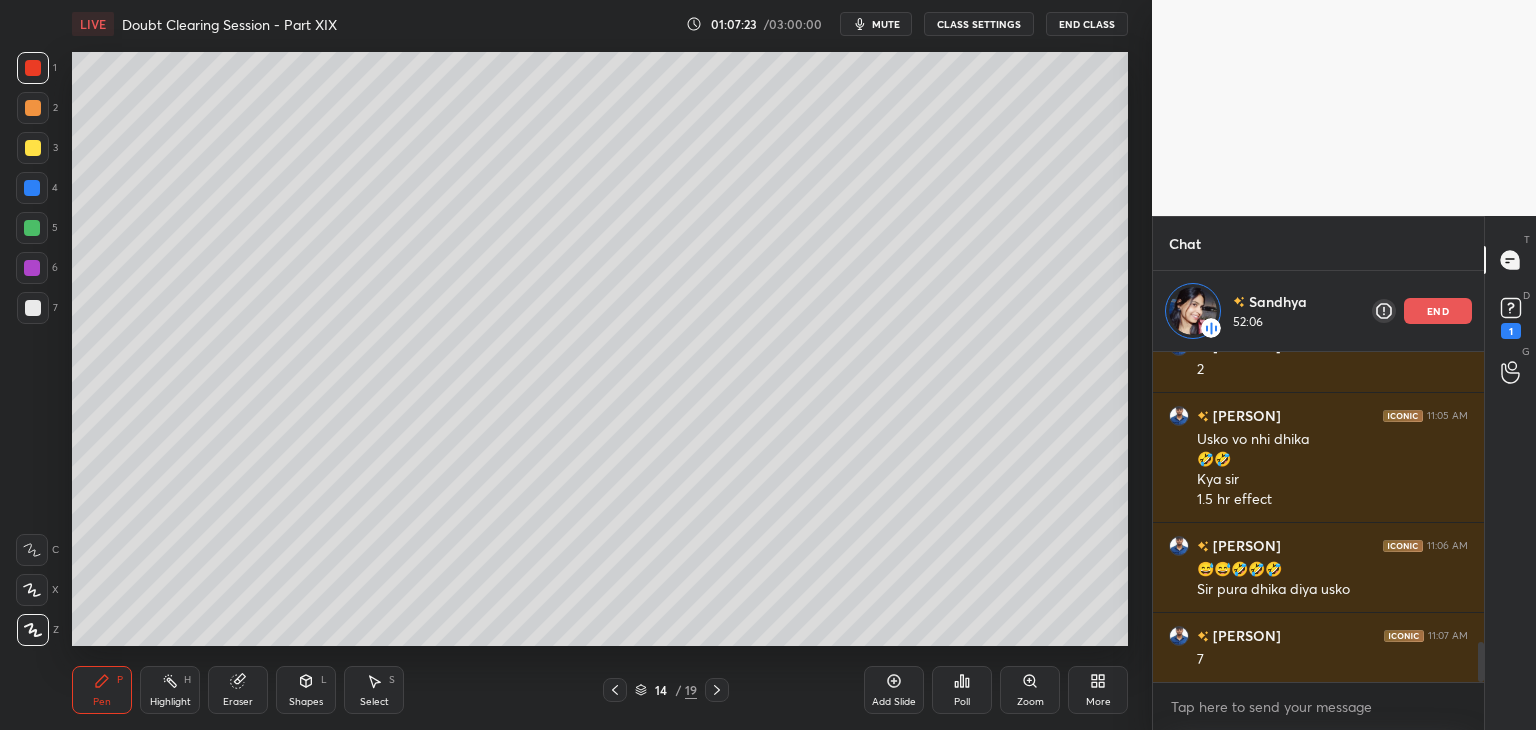 click at bounding box center [33, 108] 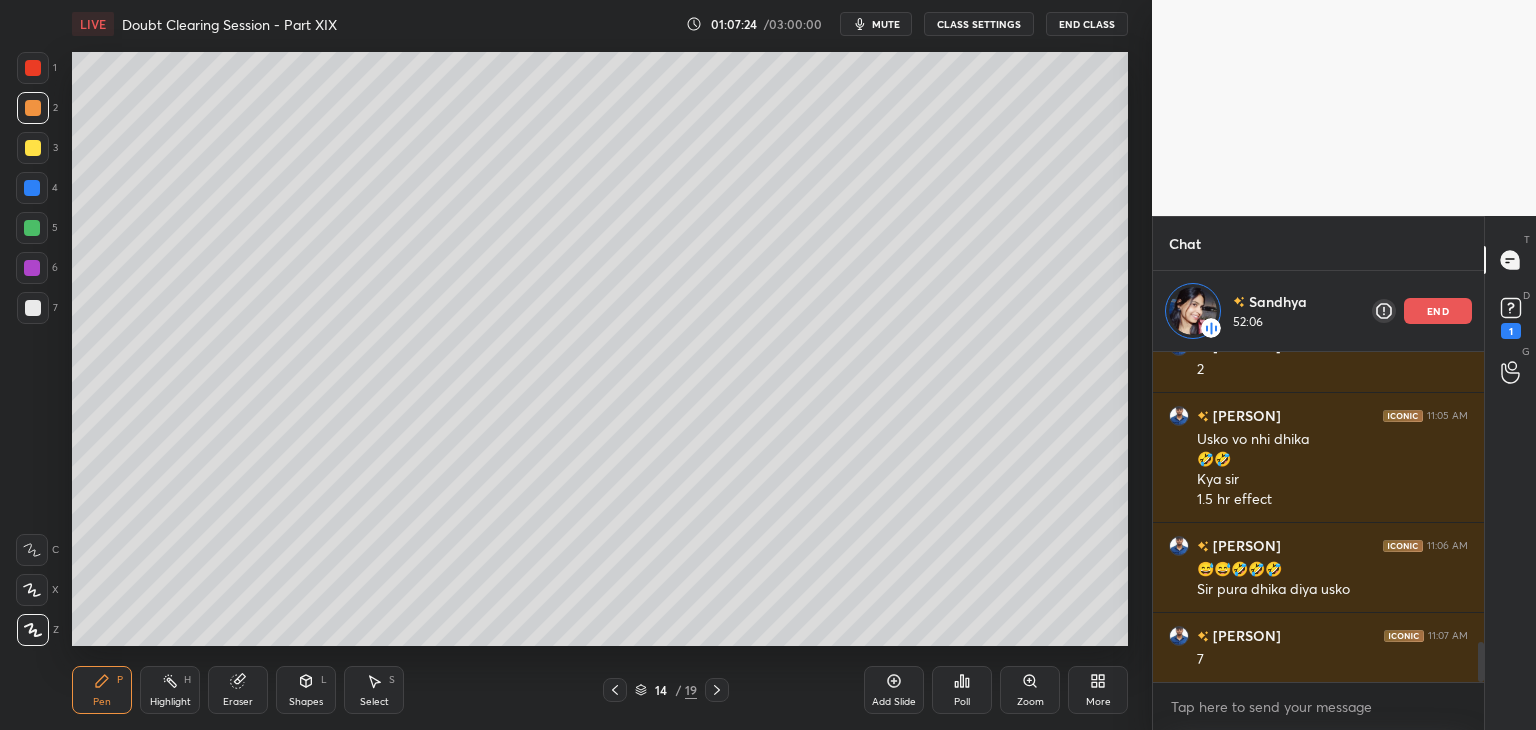 click at bounding box center (33, 68) 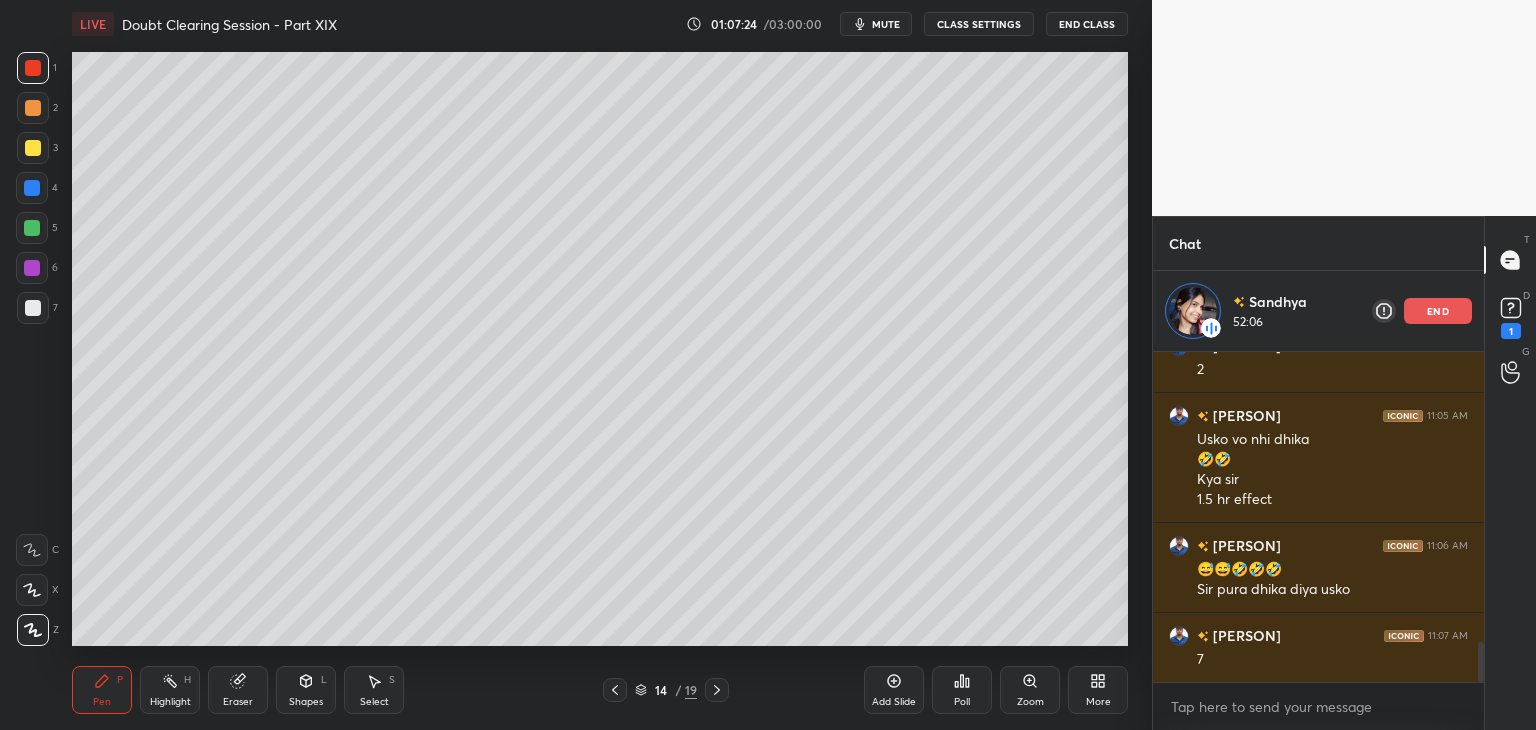 click at bounding box center [33, 108] 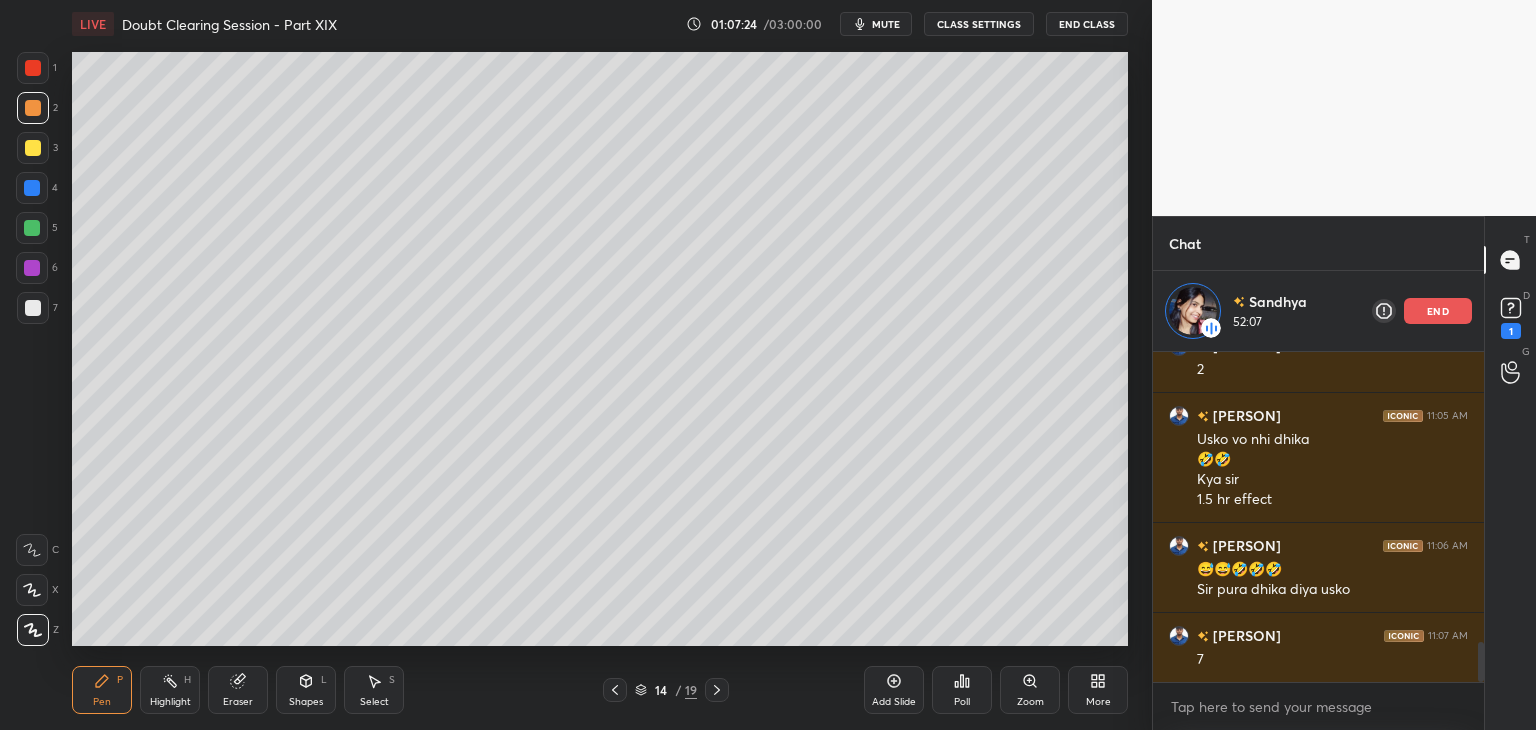 click at bounding box center (33, 68) 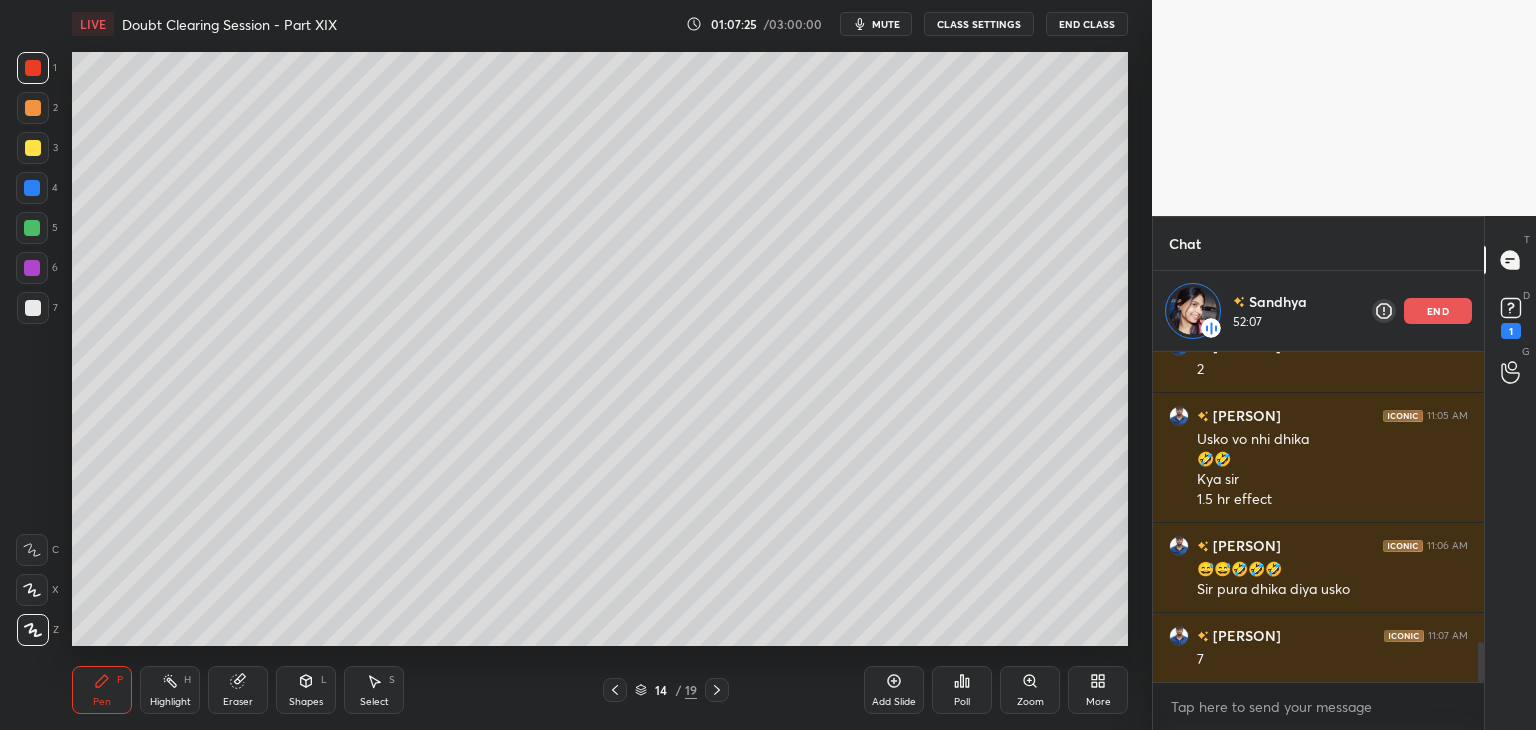 click at bounding box center [33, 108] 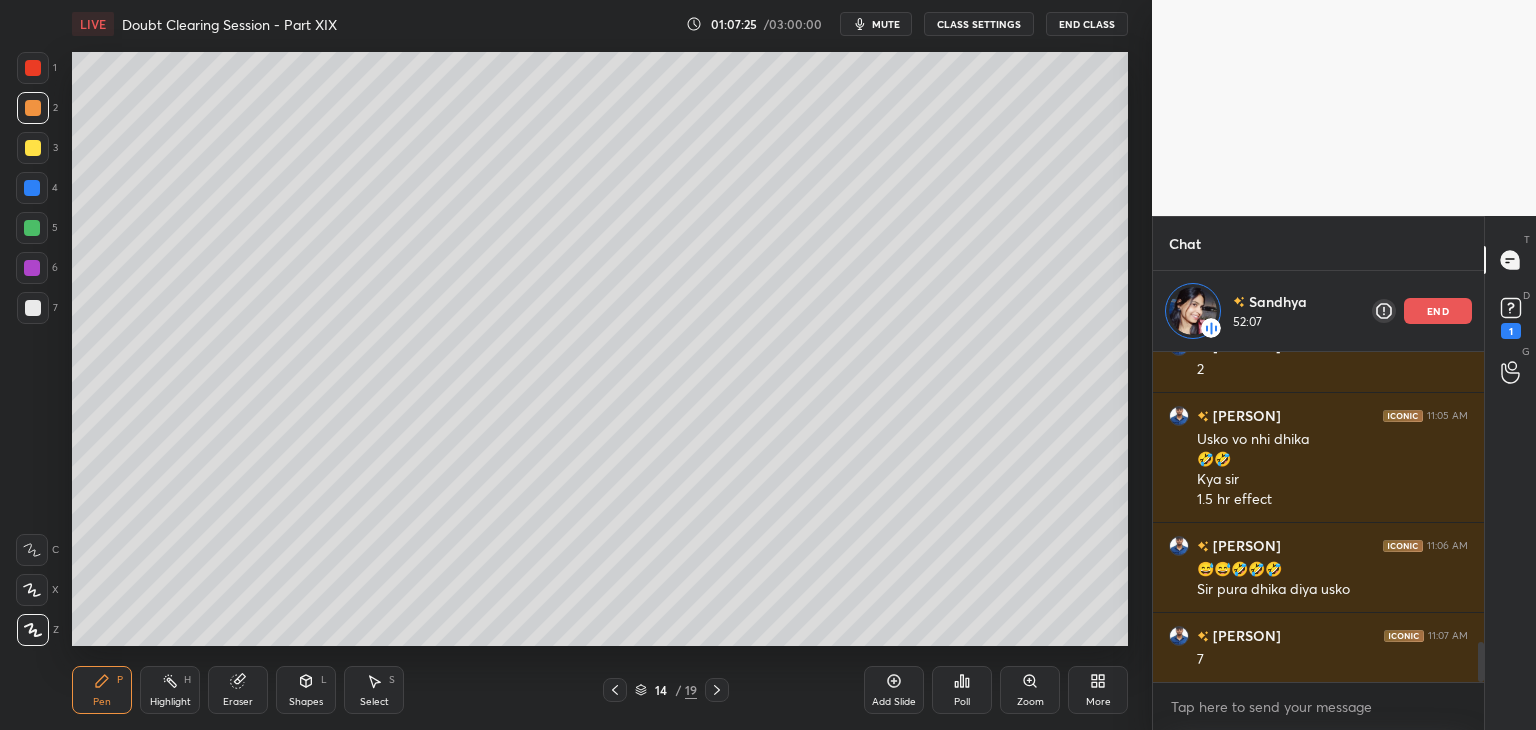 click at bounding box center [33, 68] 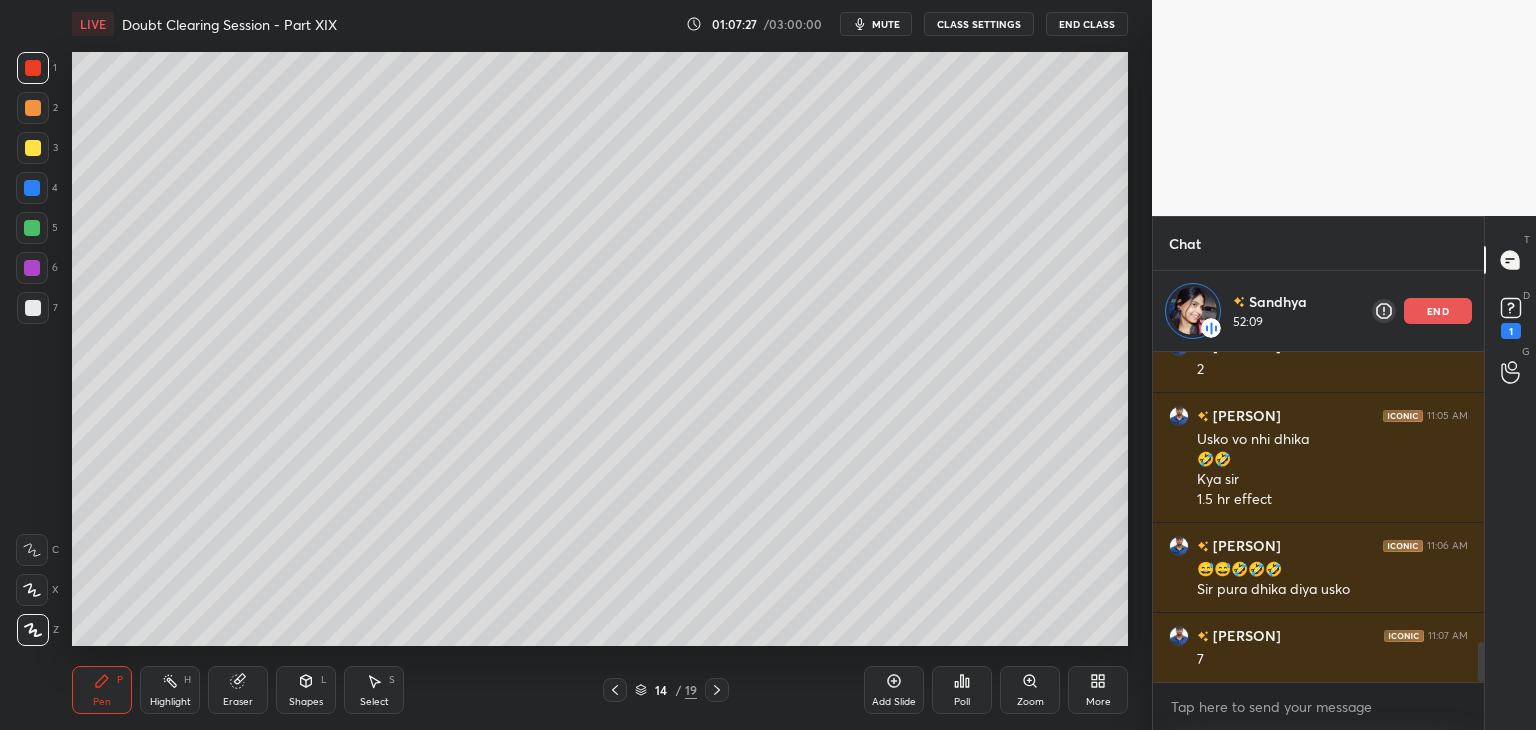 click at bounding box center [33, 108] 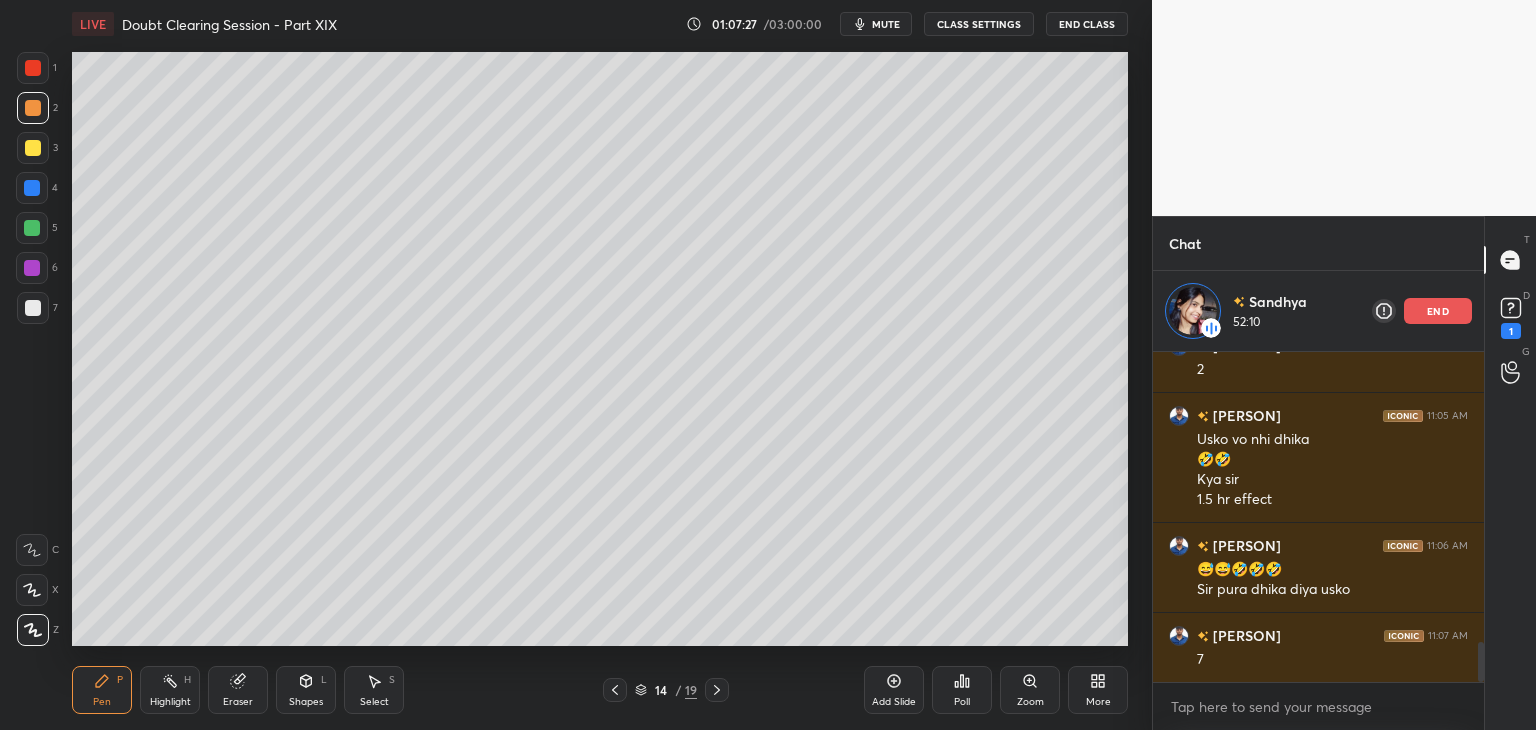 click on "3" at bounding box center [37, 152] 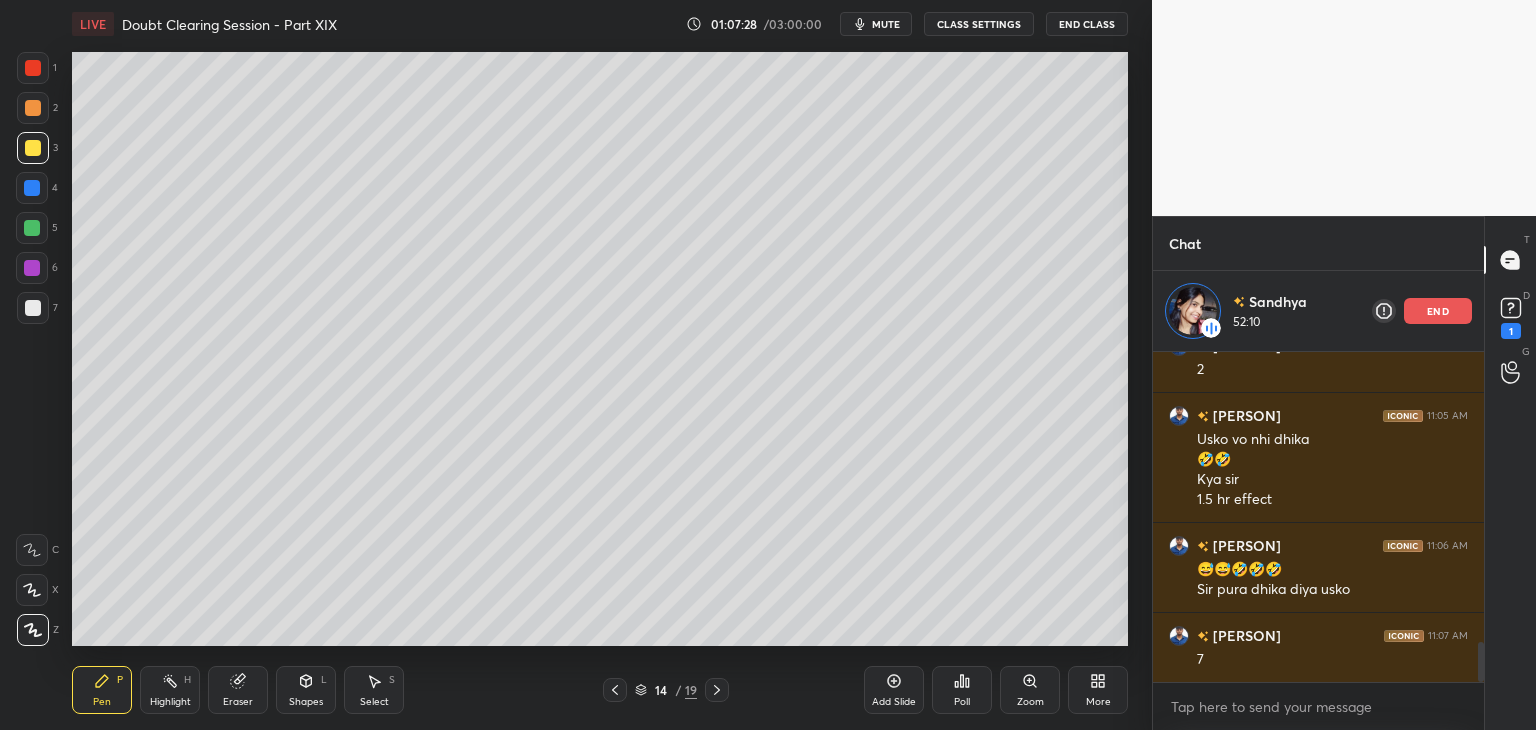 click at bounding box center (32, 228) 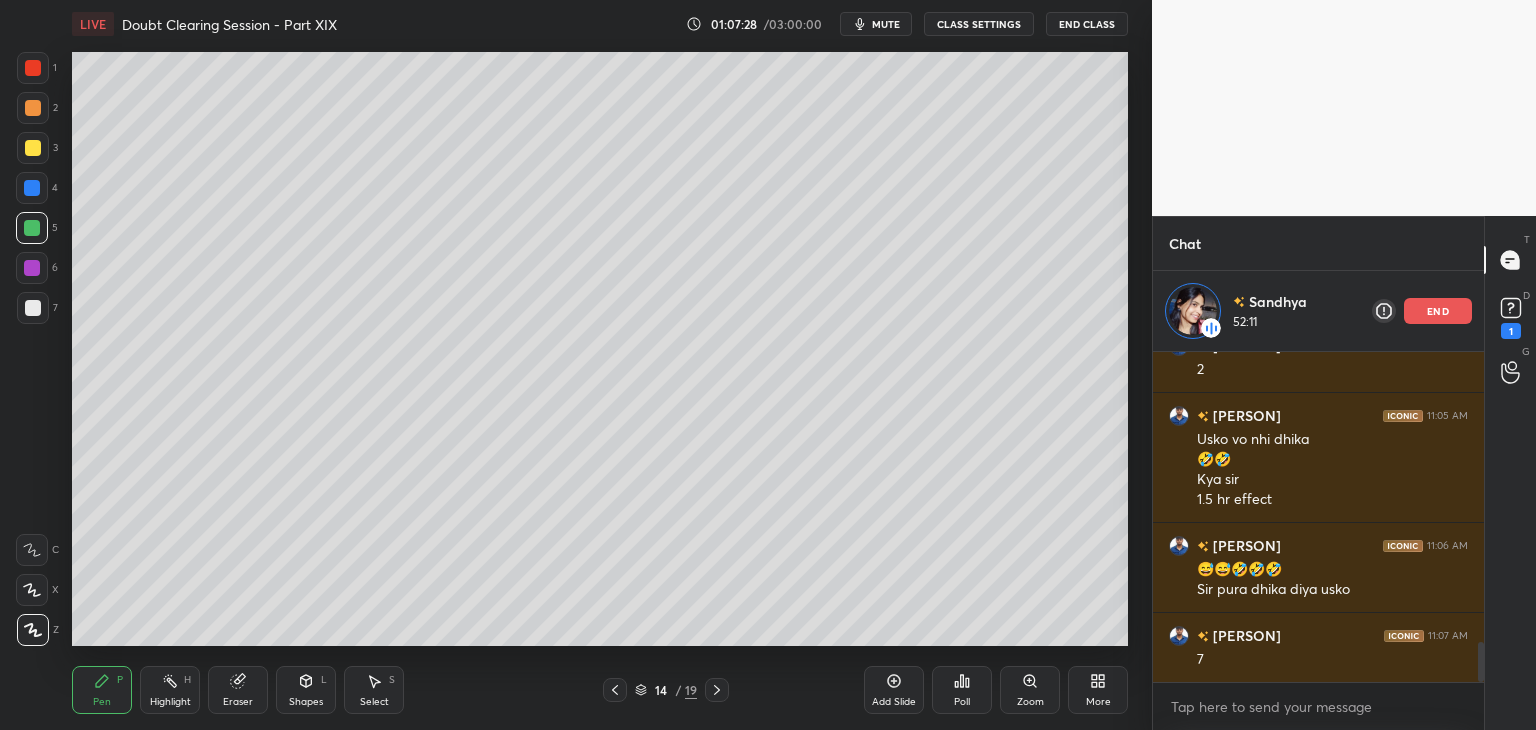 click at bounding box center (32, 188) 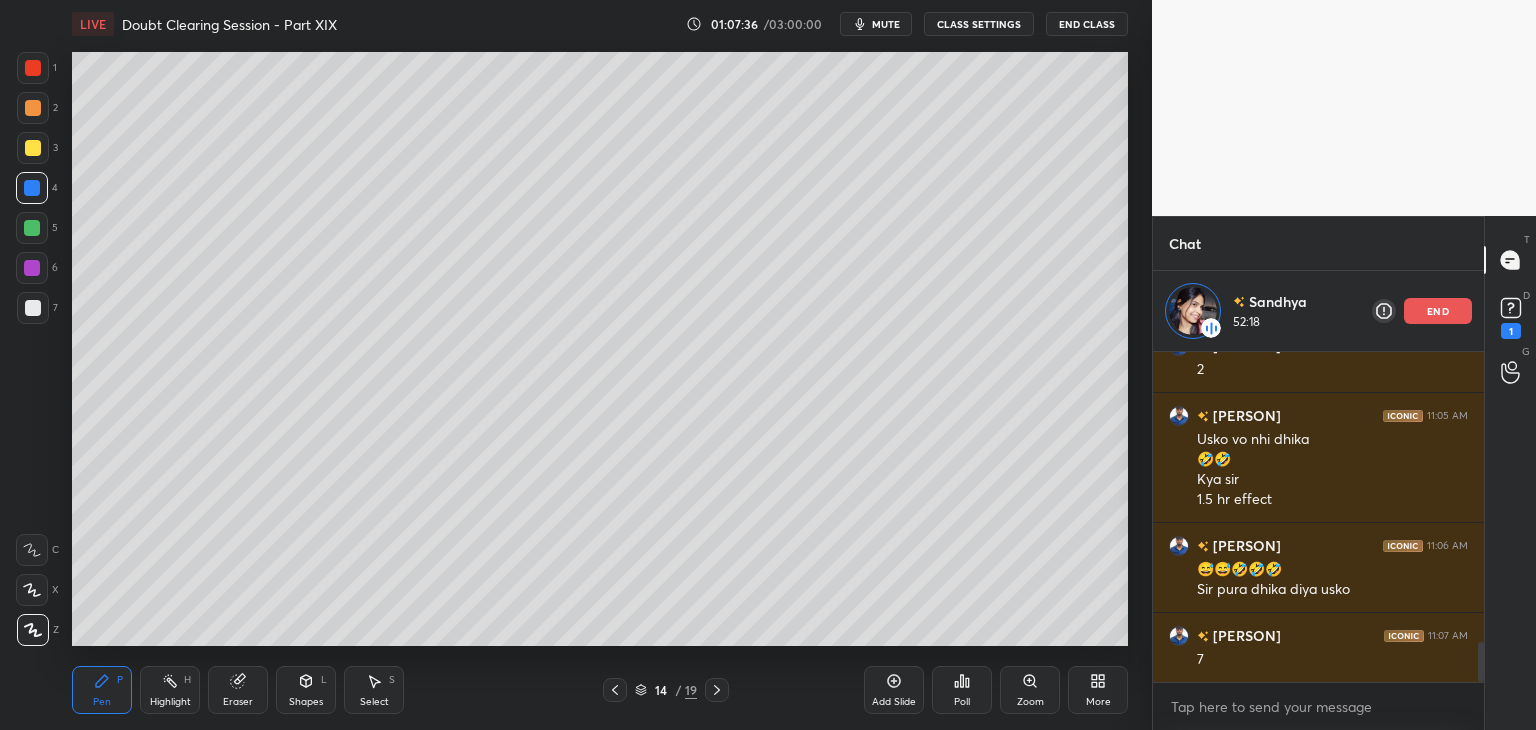 click on "Highlight H" at bounding box center [170, 690] 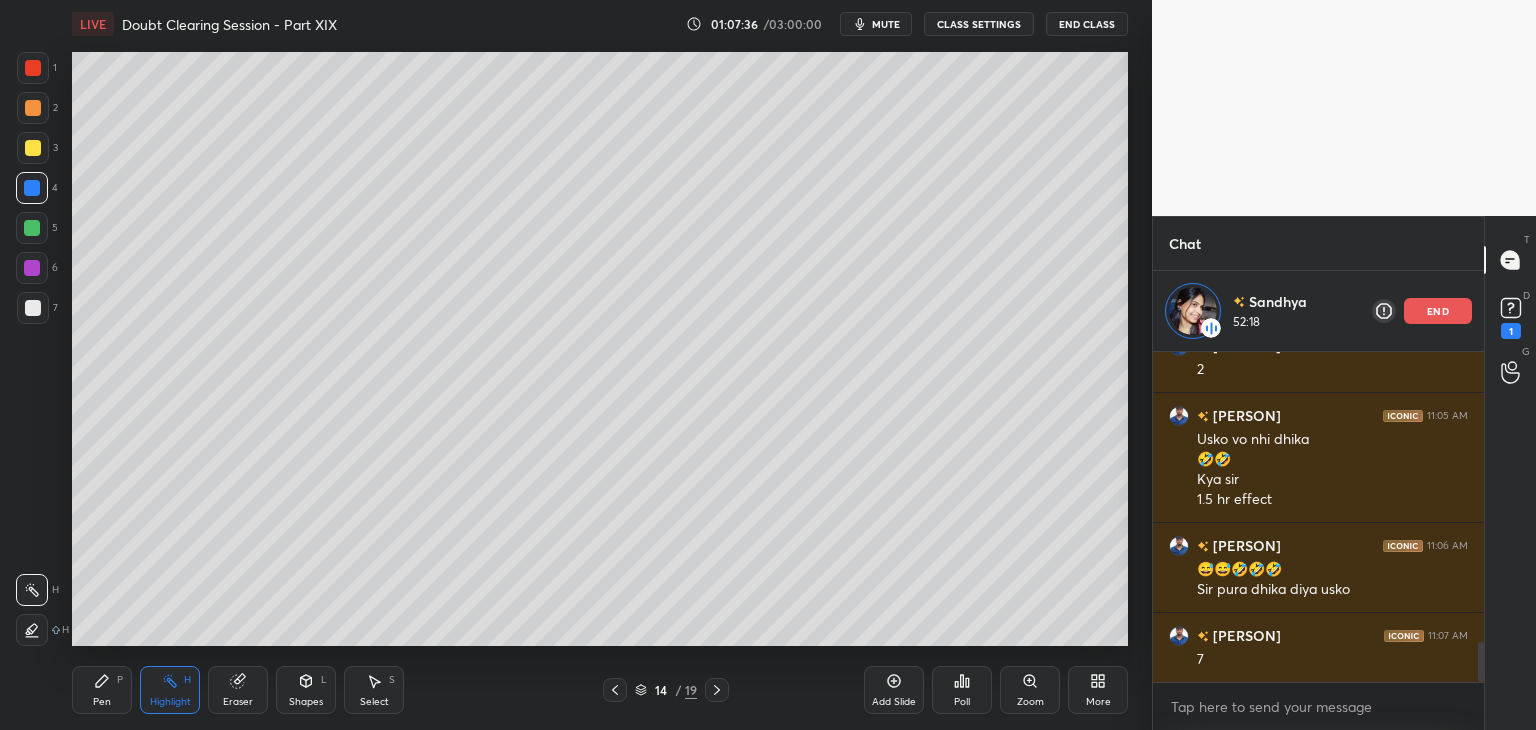 scroll, scrollTop: 2448, scrollLeft: 0, axis: vertical 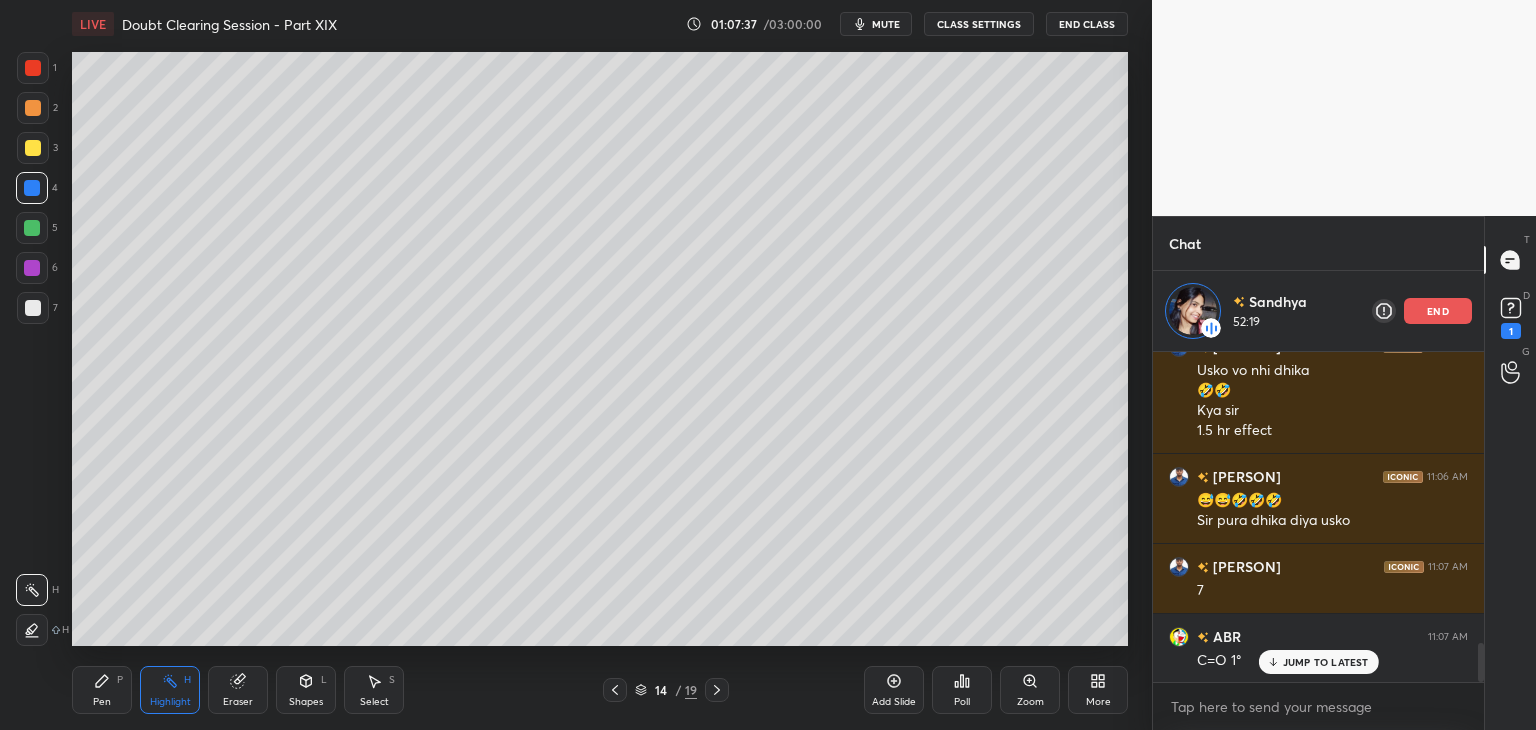 click on "Pen" at bounding box center (102, 702) 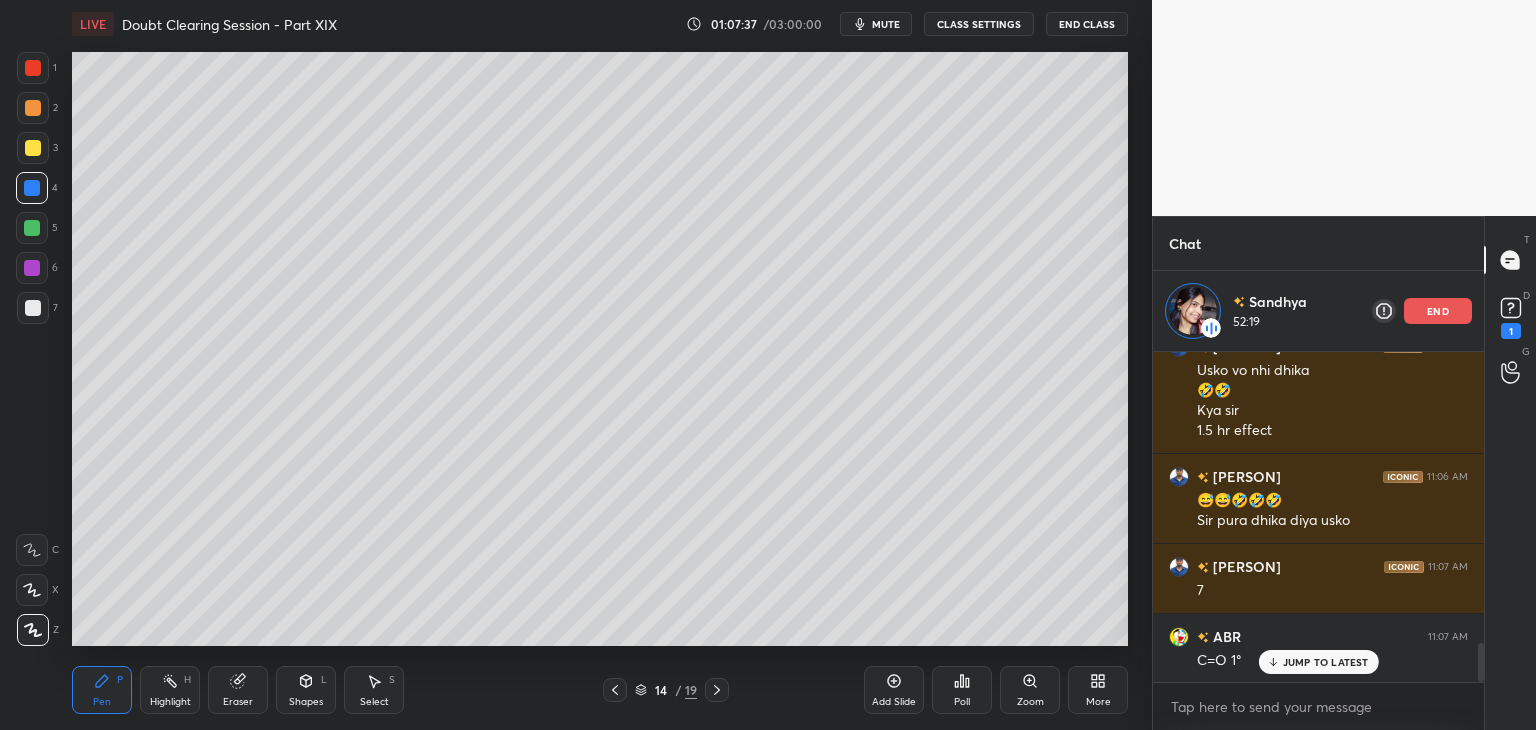 click on "Highlight H" at bounding box center [170, 690] 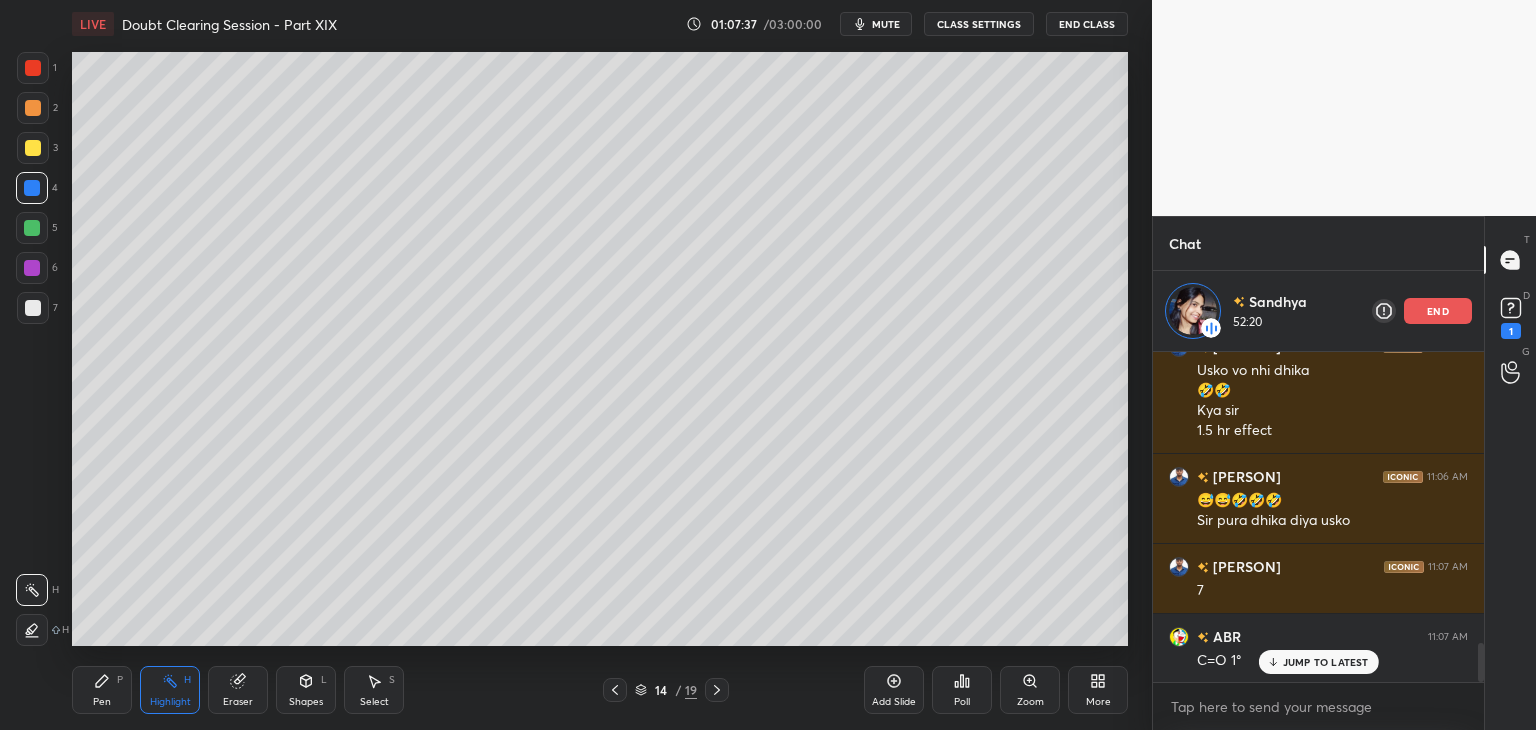 click on "Pen P" at bounding box center (102, 690) 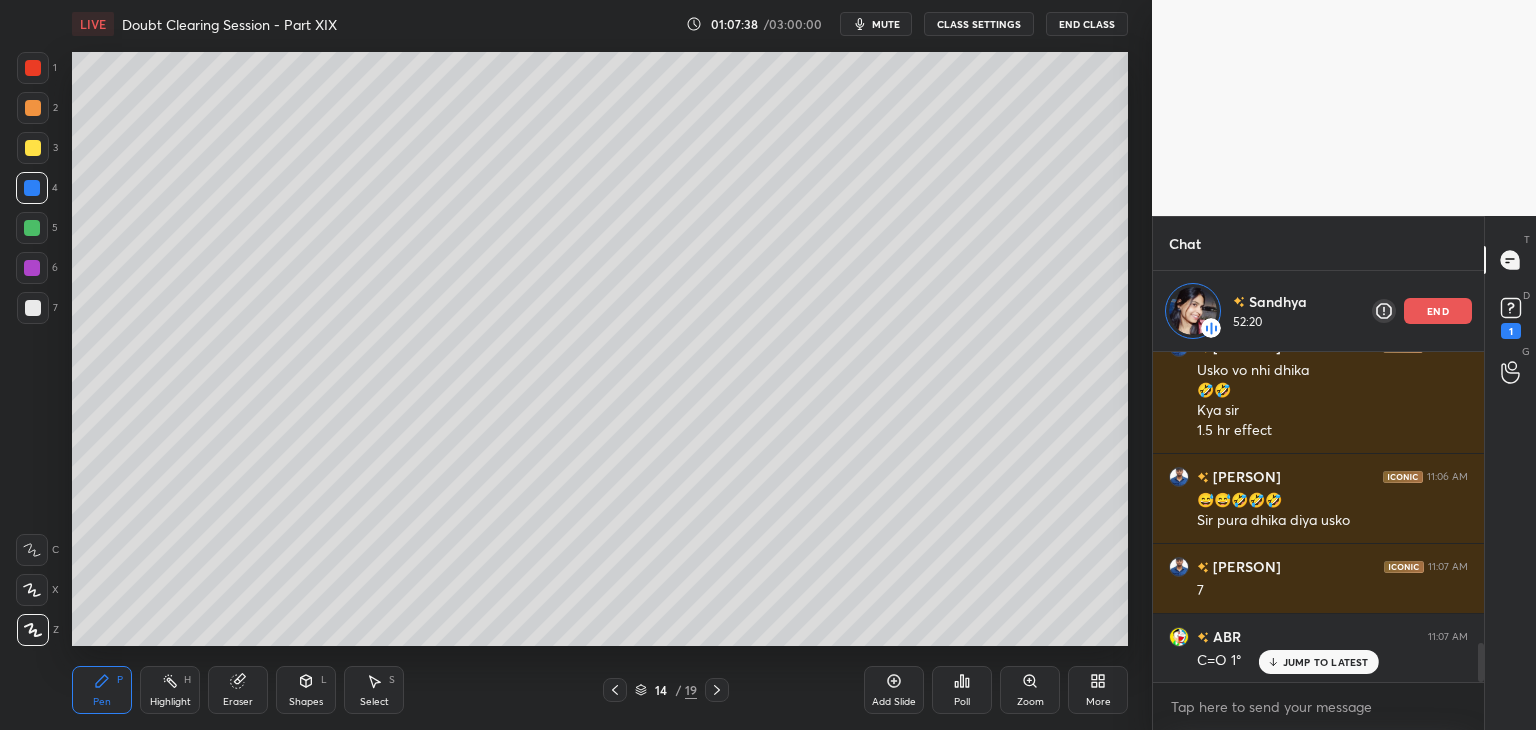 click on "Highlight" at bounding box center (170, 702) 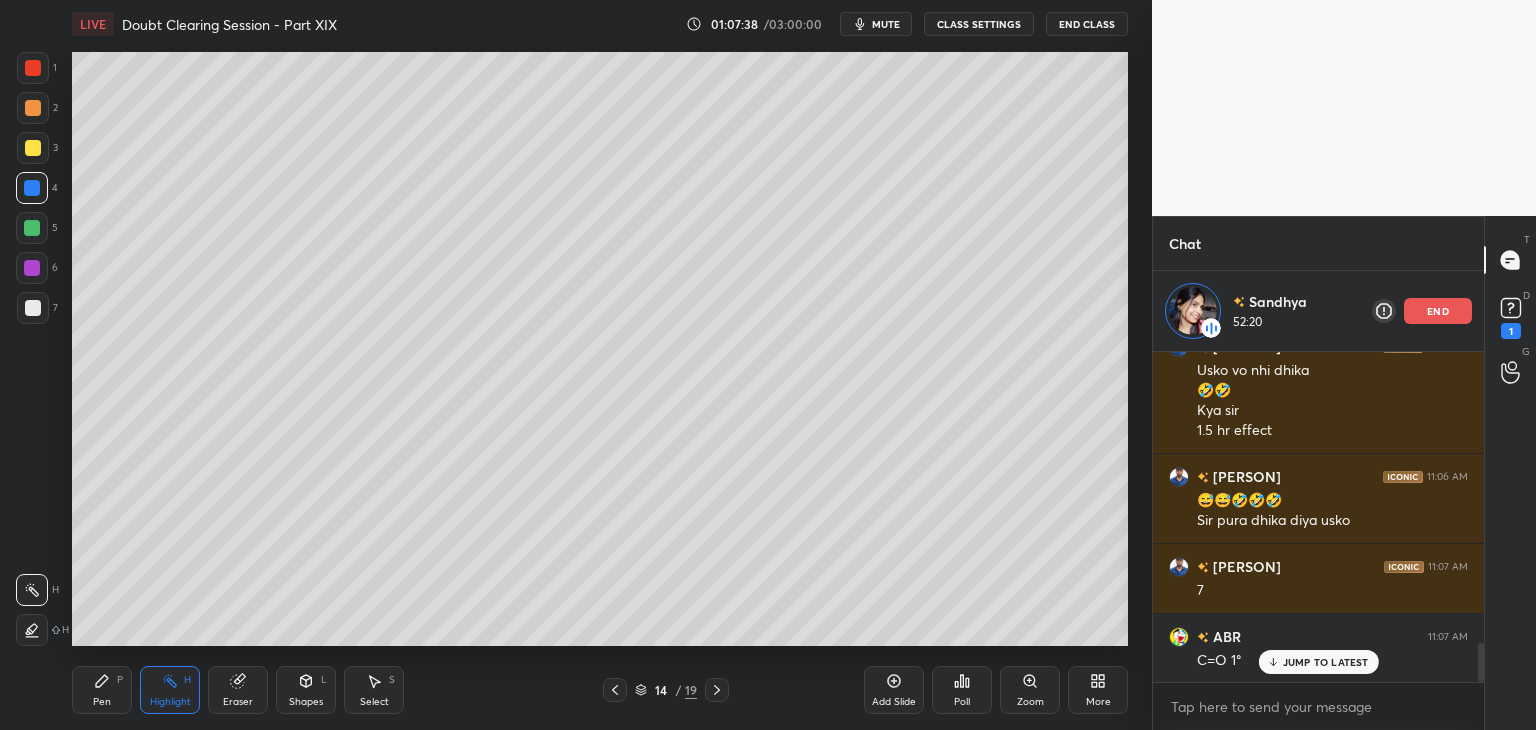 click on "Pen" at bounding box center (102, 702) 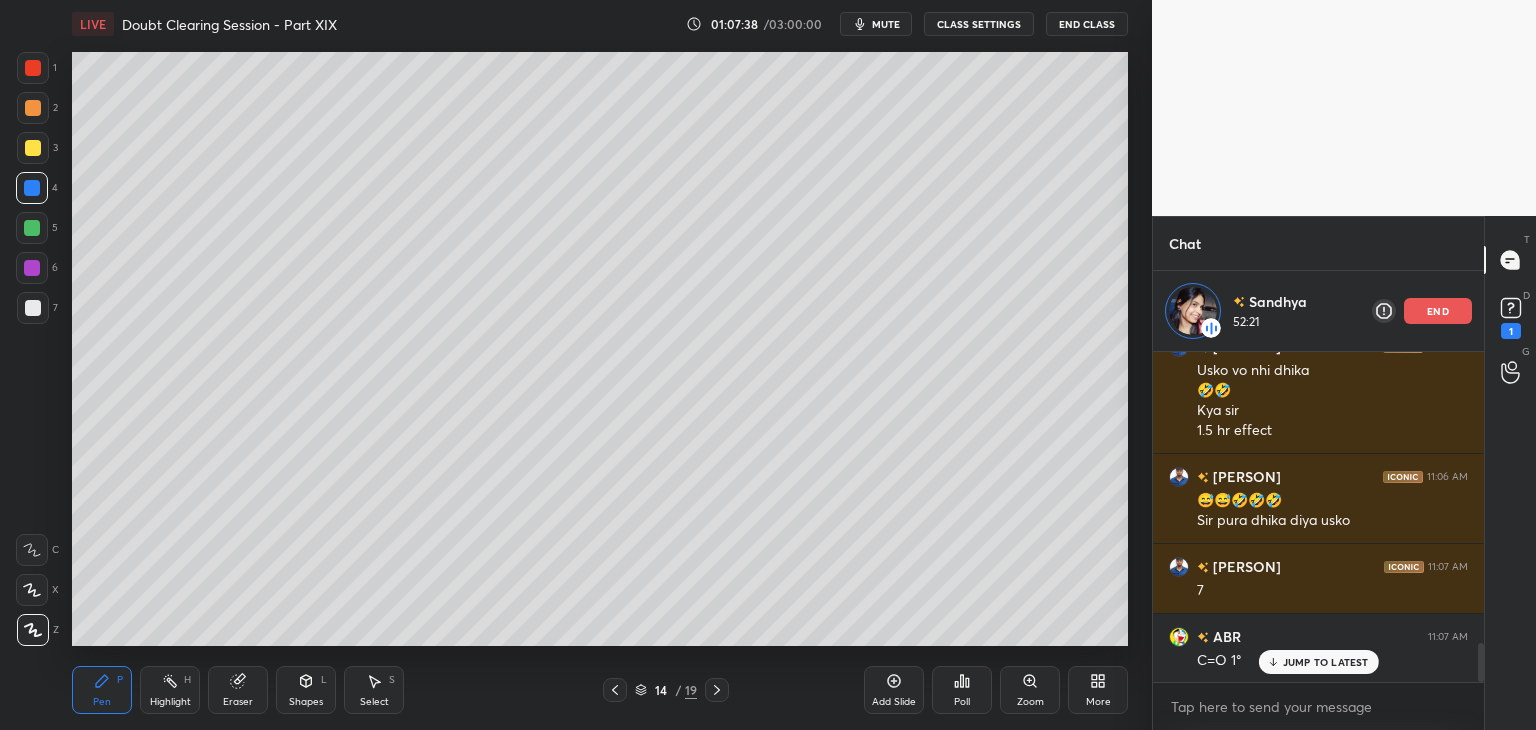 click on "Highlight H" at bounding box center [170, 690] 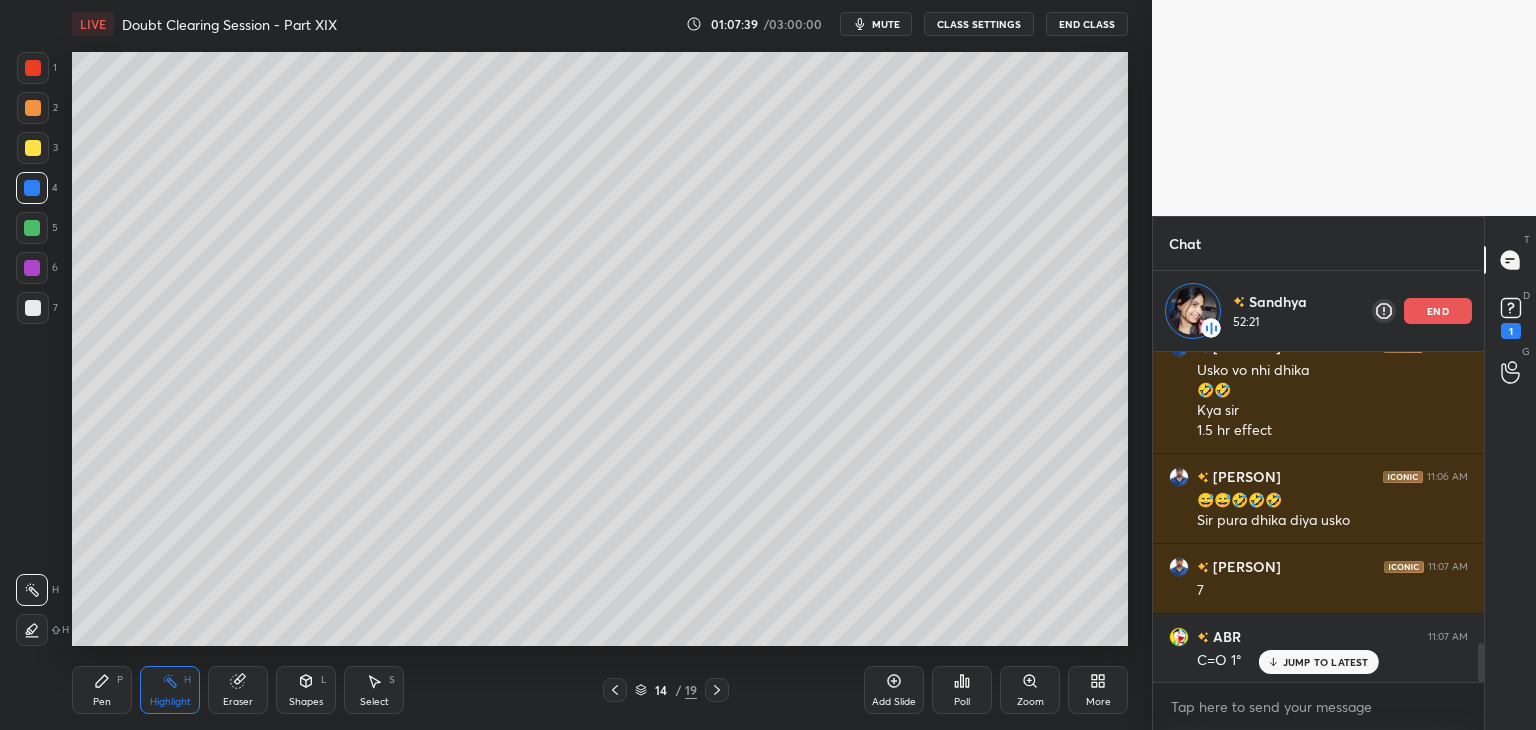 click on "Pen P" at bounding box center [102, 690] 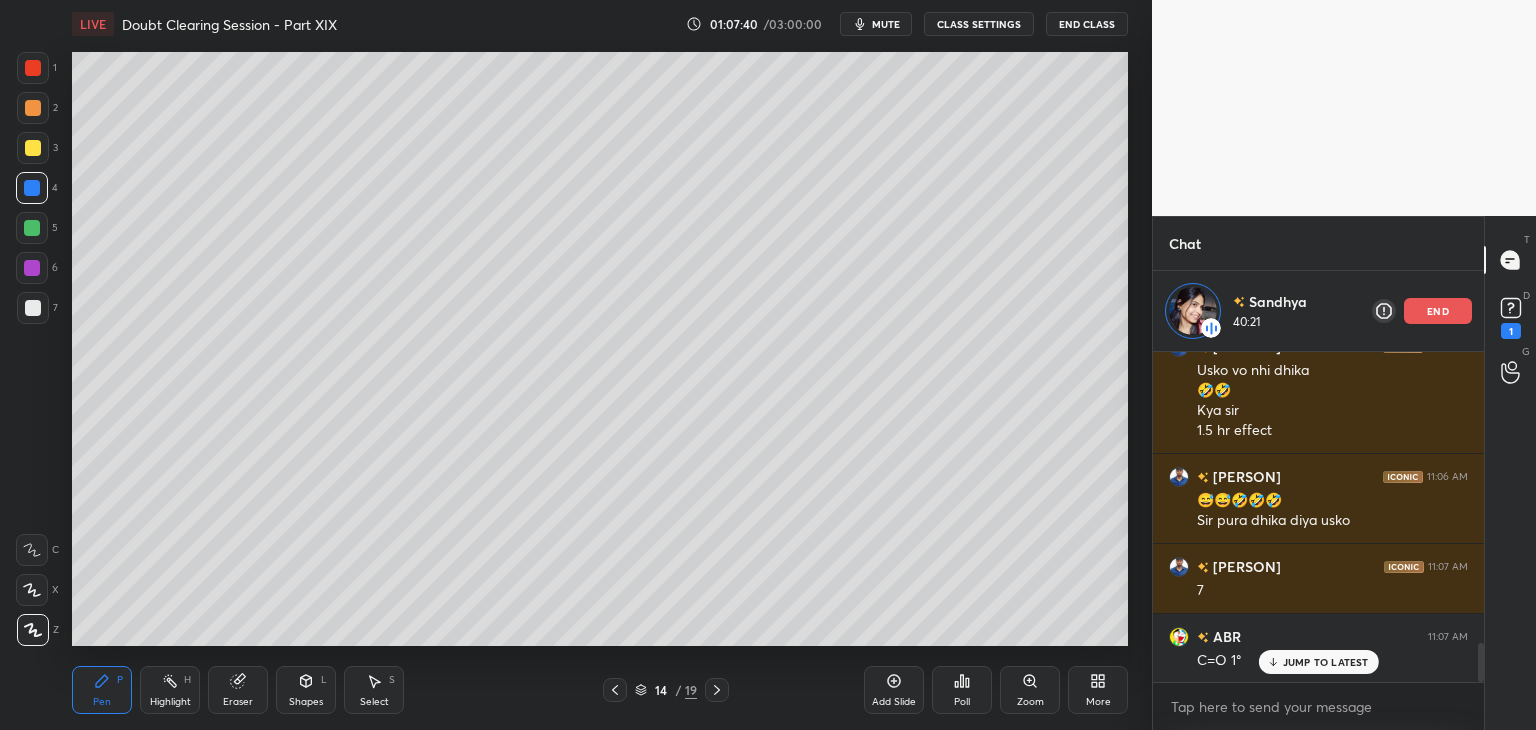 click on "Highlight H" at bounding box center [170, 690] 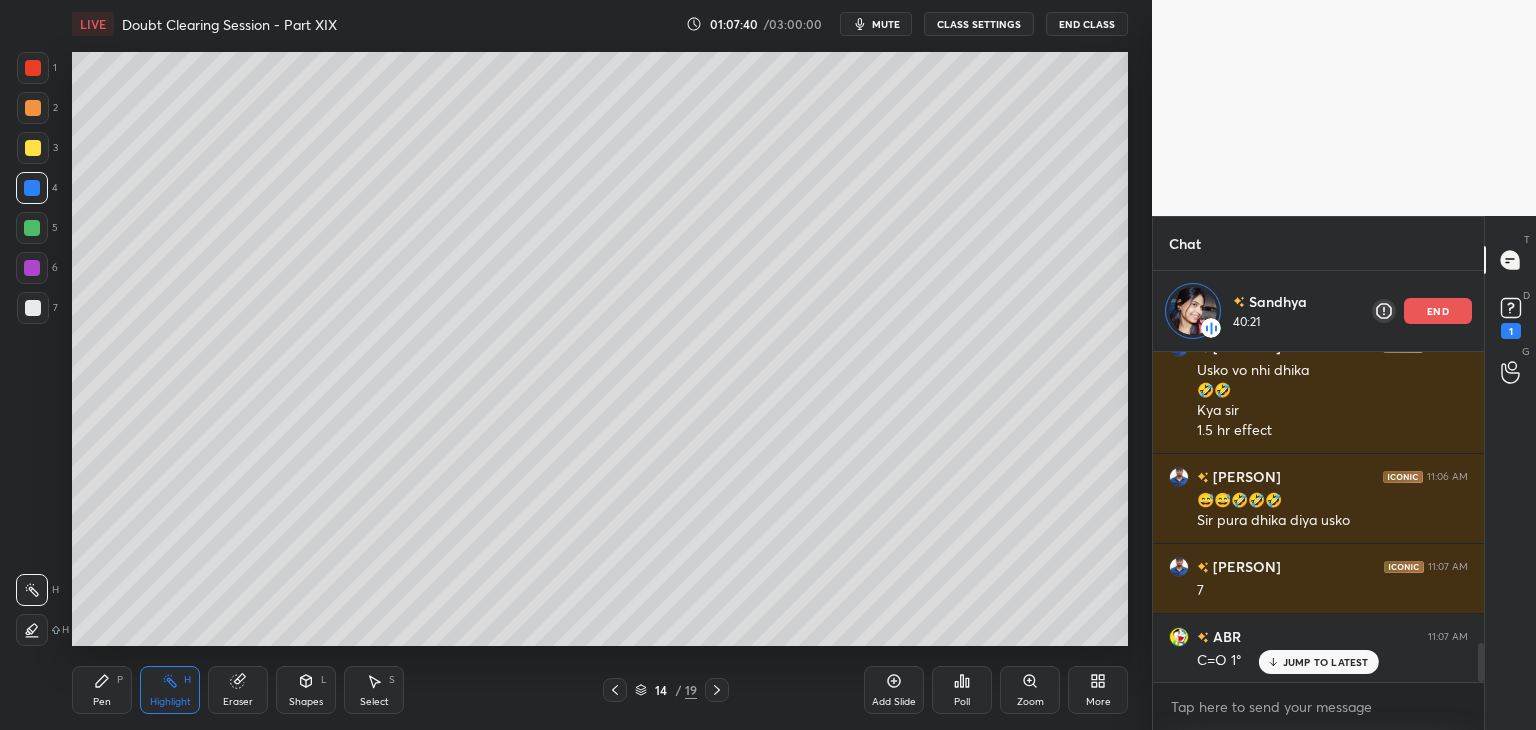 click on "Pen P" at bounding box center (102, 690) 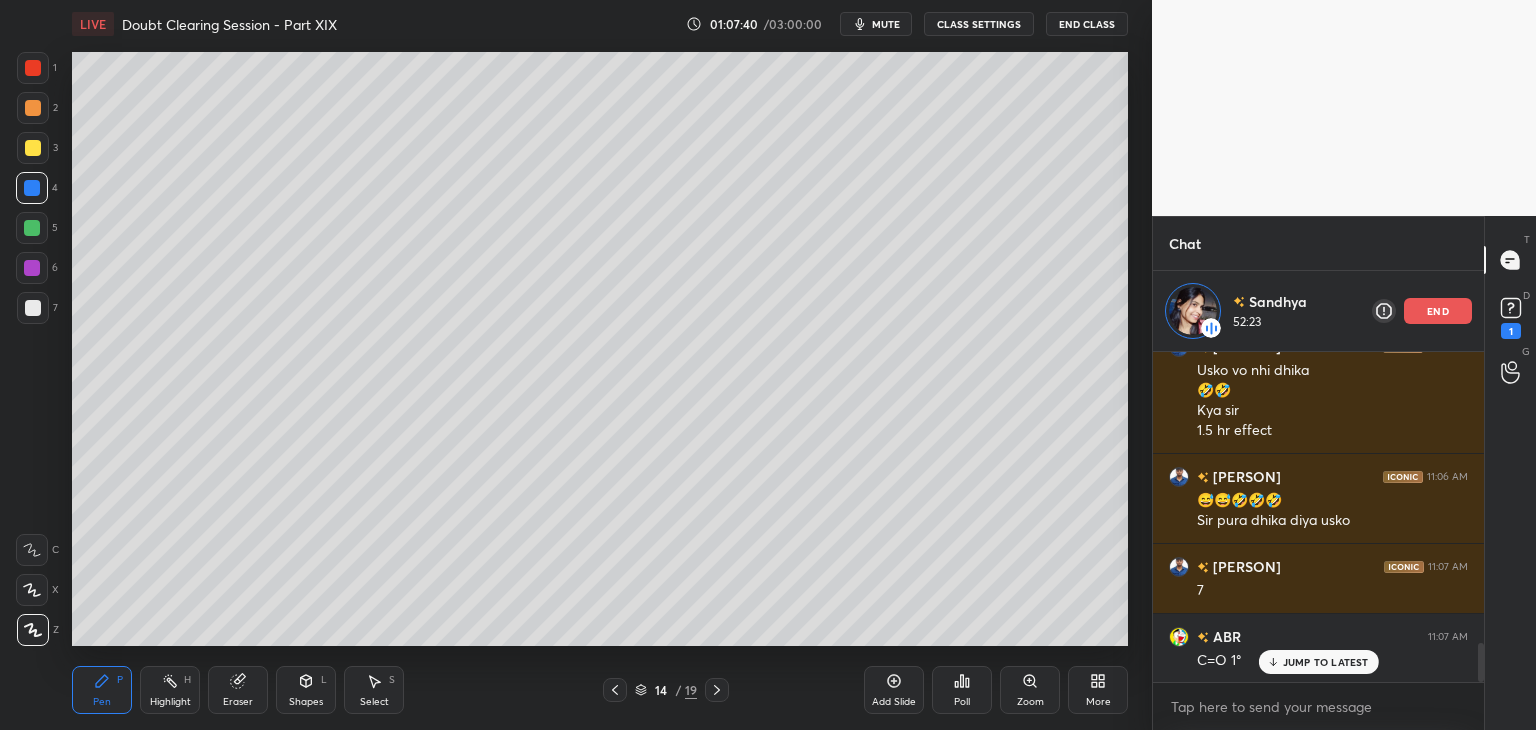 click 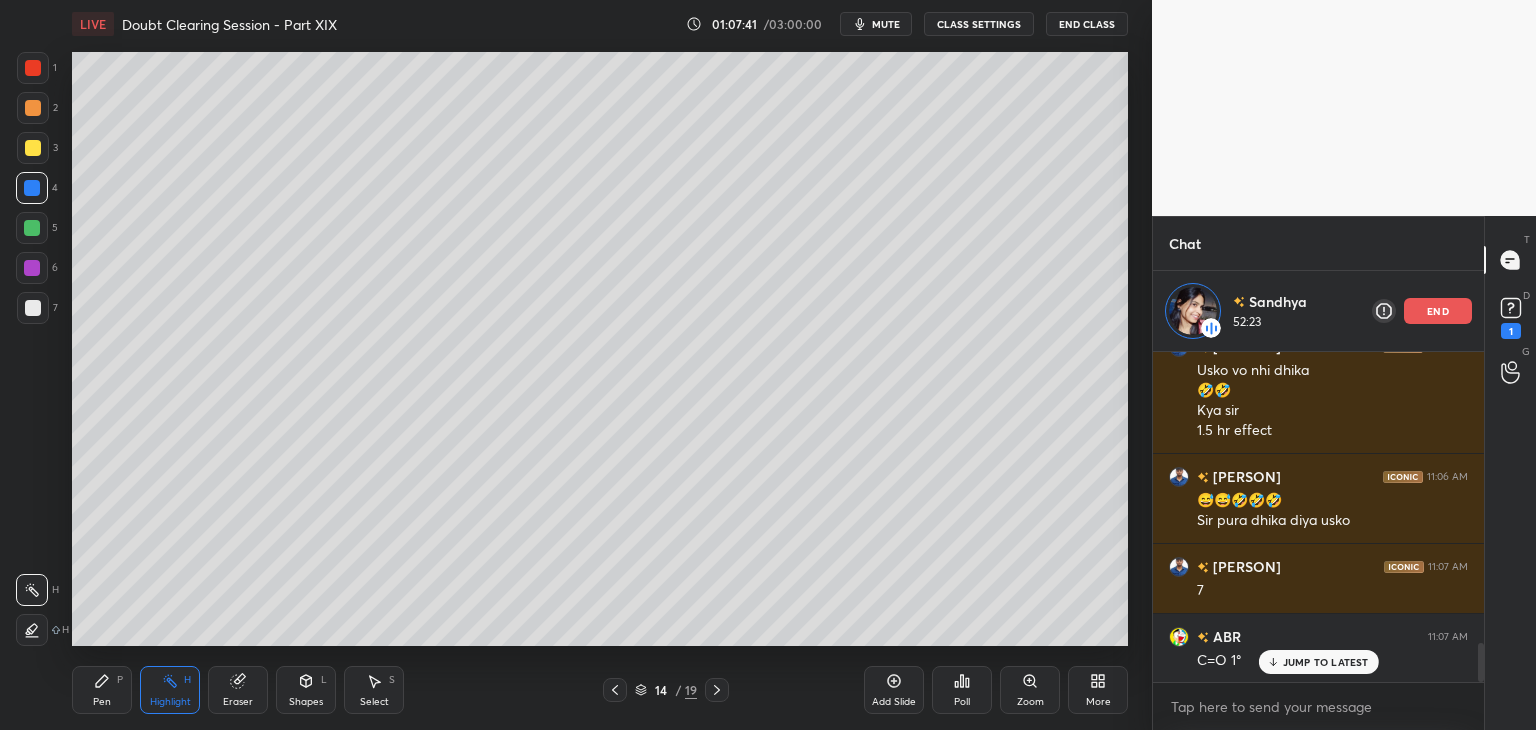 click 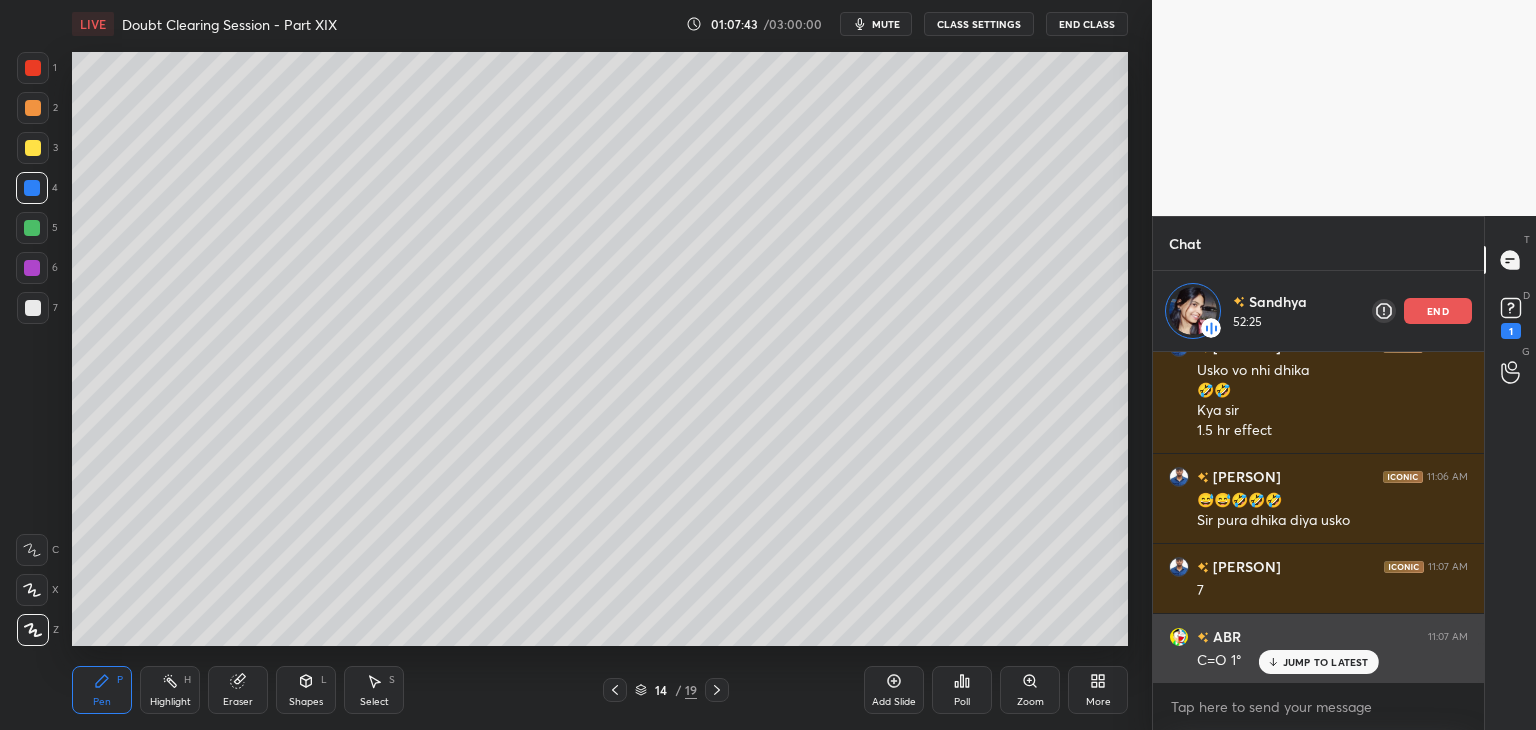 click on "JUMP TO LATEST" at bounding box center [1326, 662] 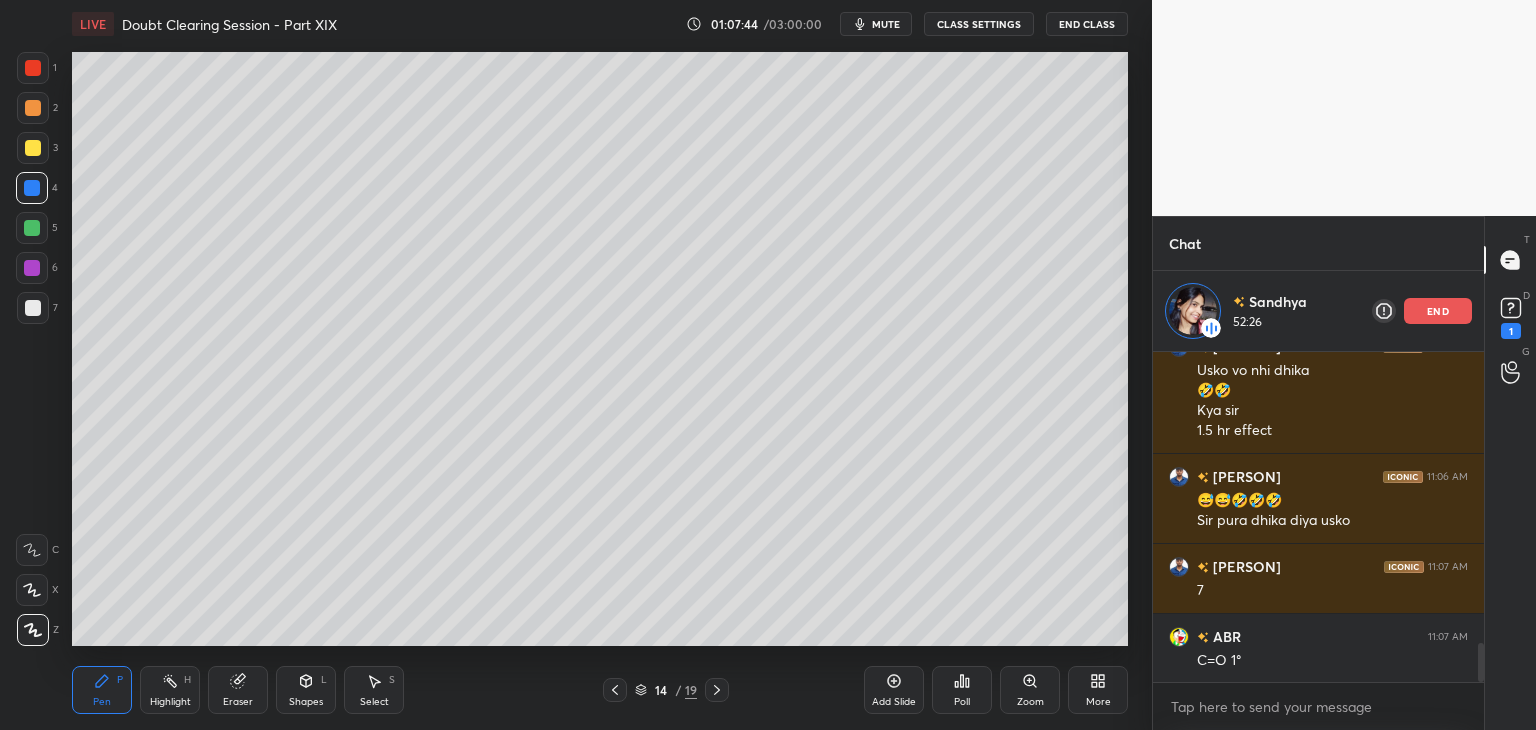 click 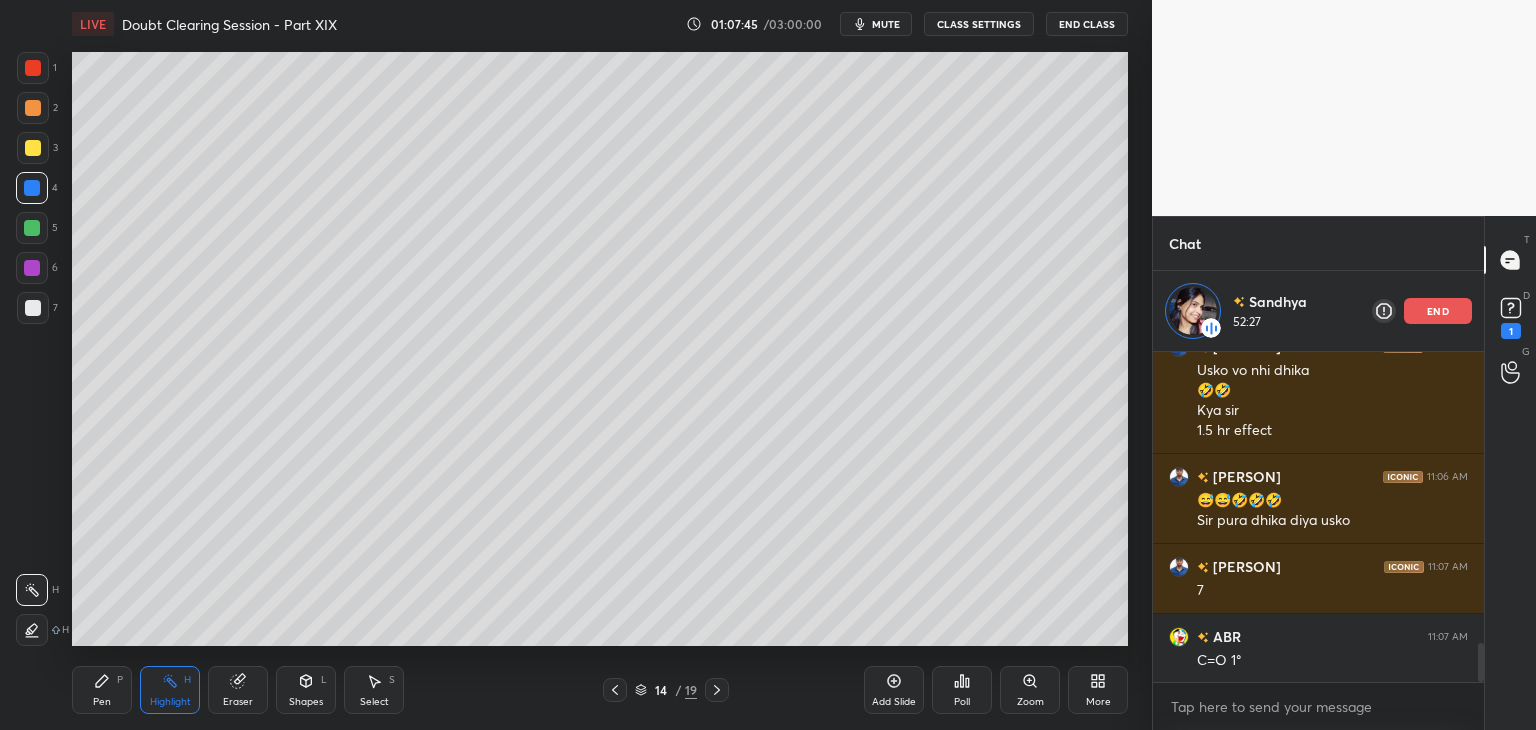 click 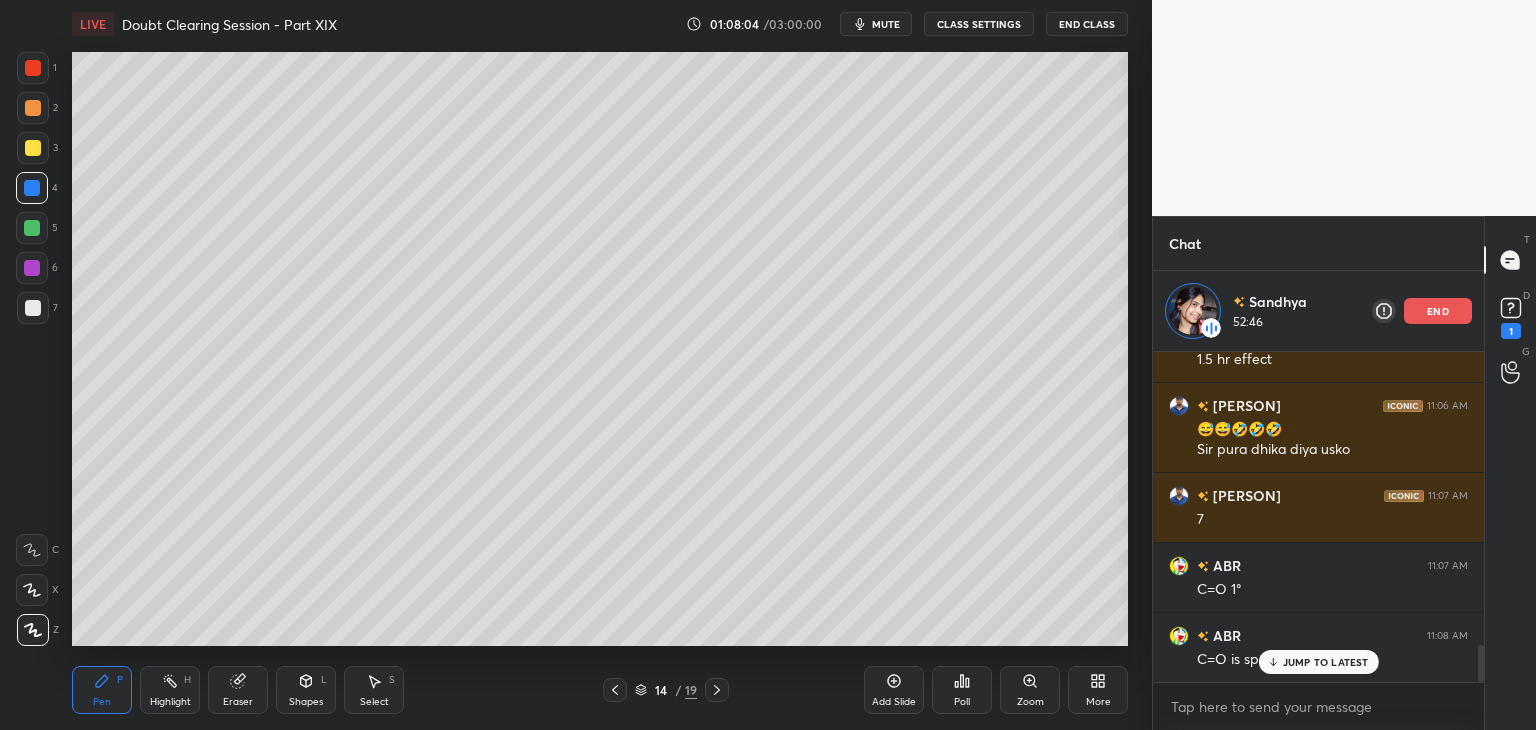 scroll, scrollTop: 2588, scrollLeft: 0, axis: vertical 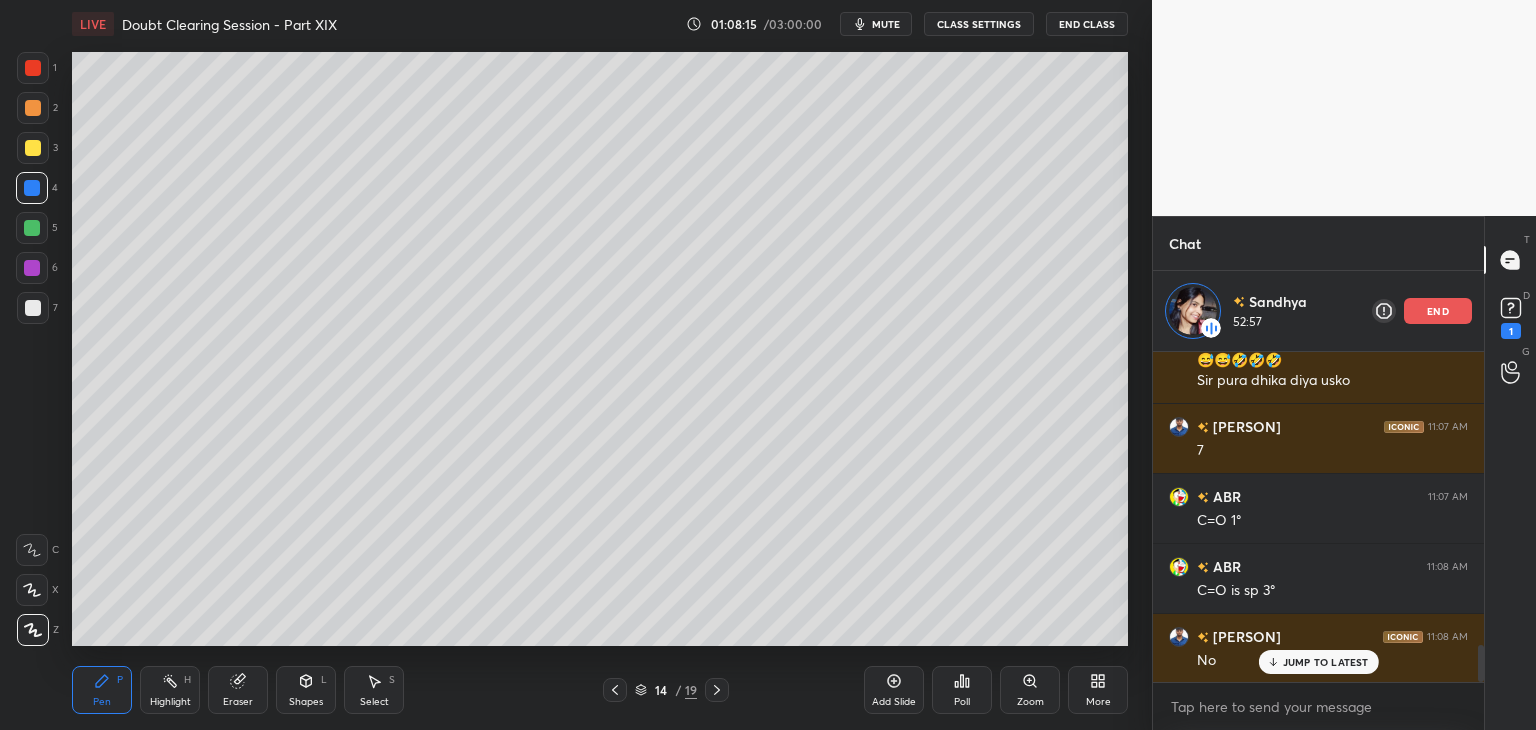 click at bounding box center (1344, 108) 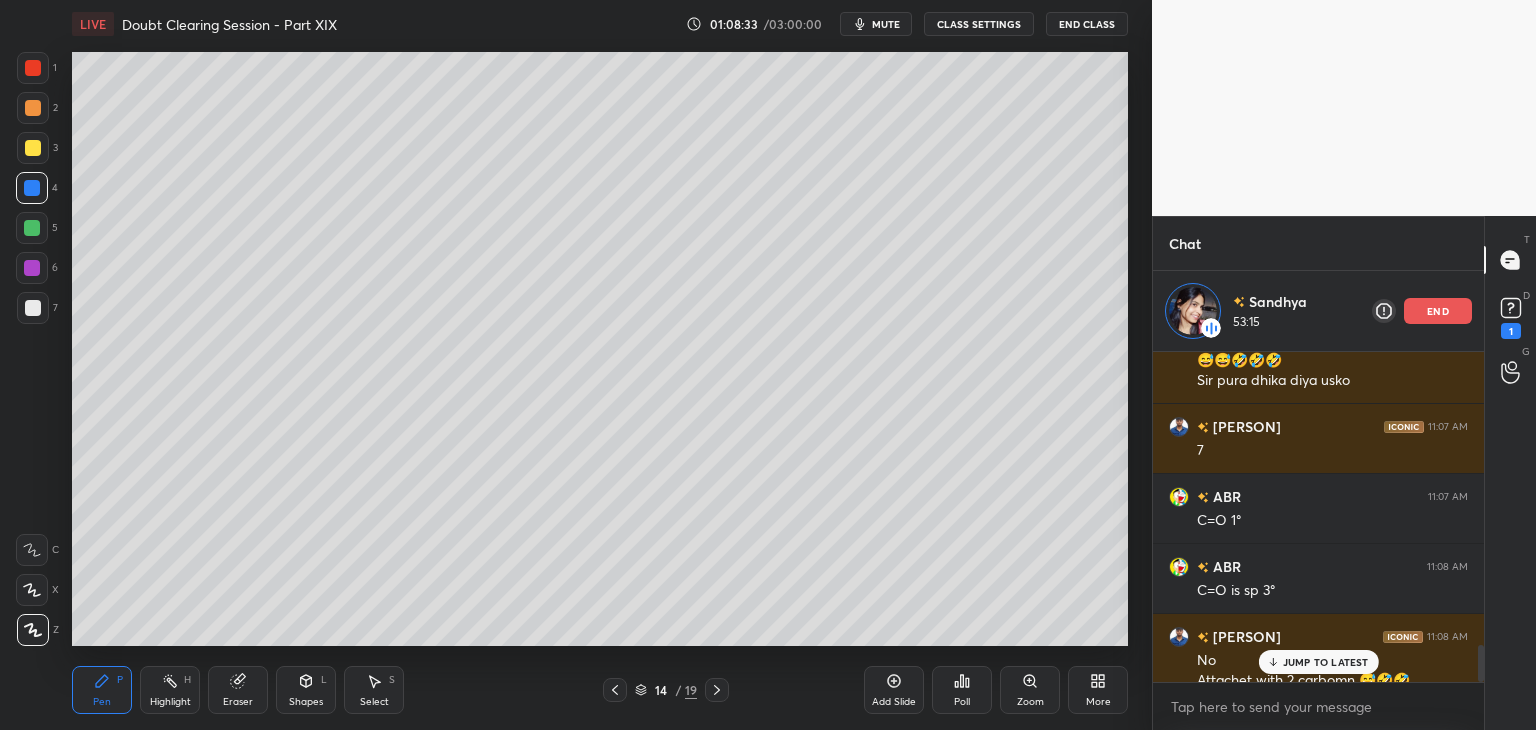 scroll, scrollTop: 2608, scrollLeft: 0, axis: vertical 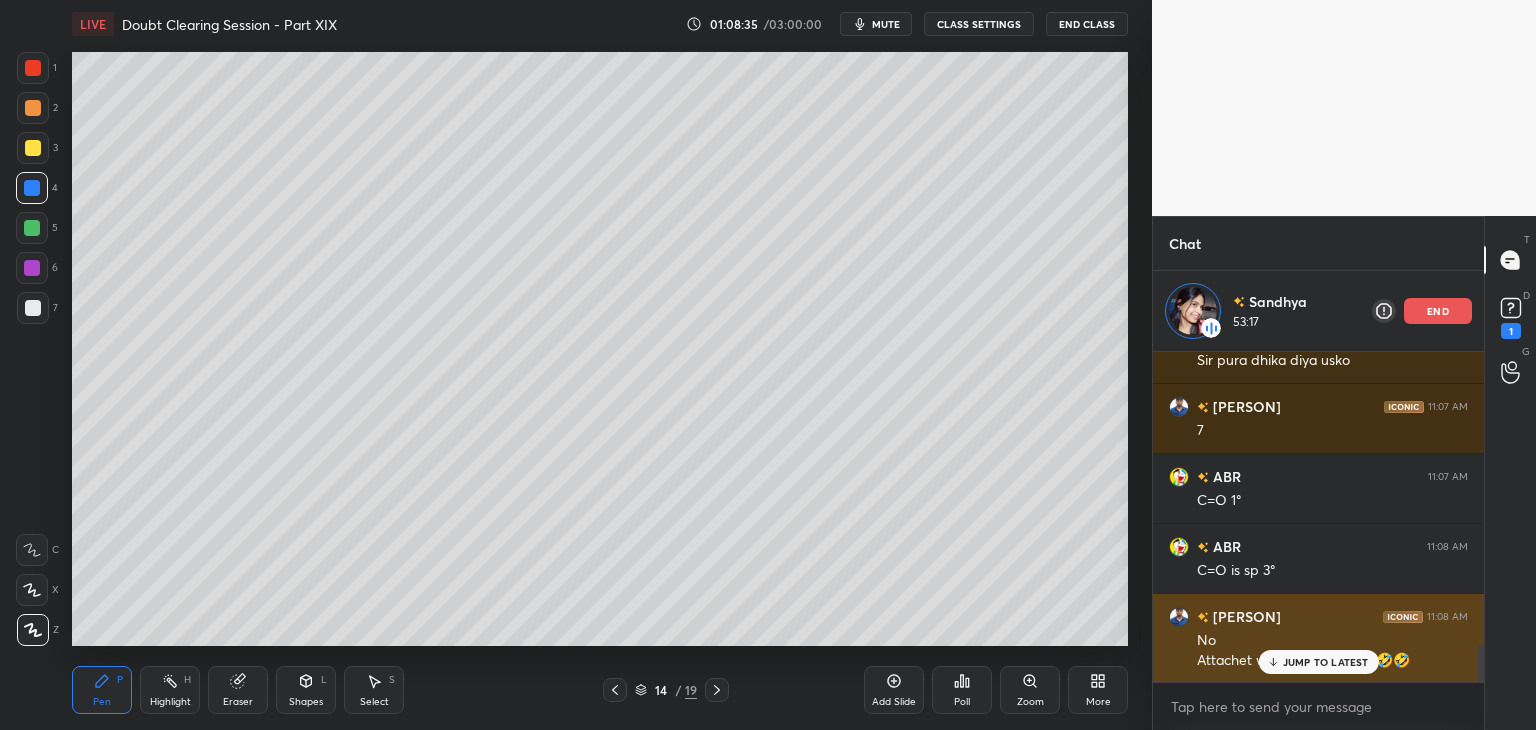 click on "JUMP TO LATEST" at bounding box center [1318, 662] 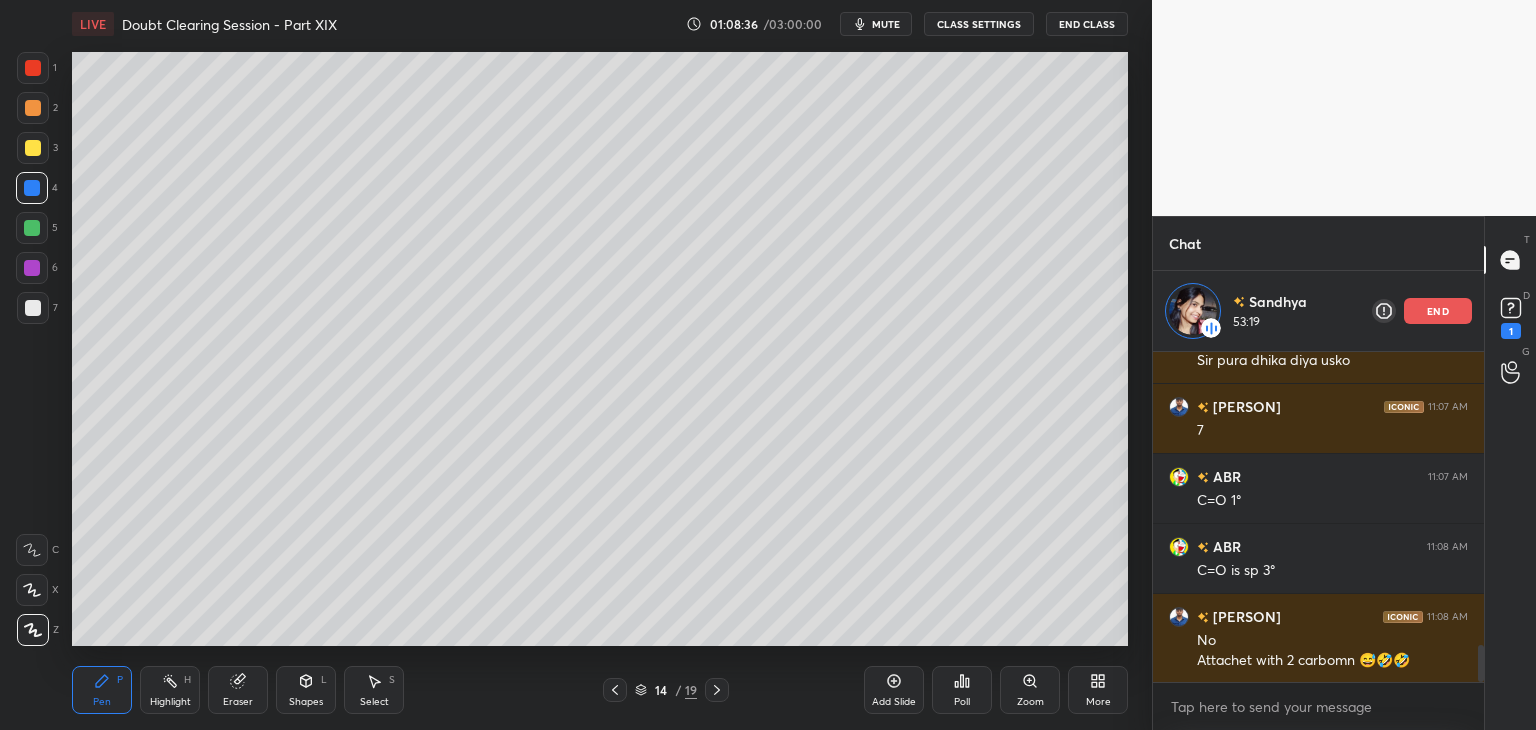 click on "7" at bounding box center (37, 308) 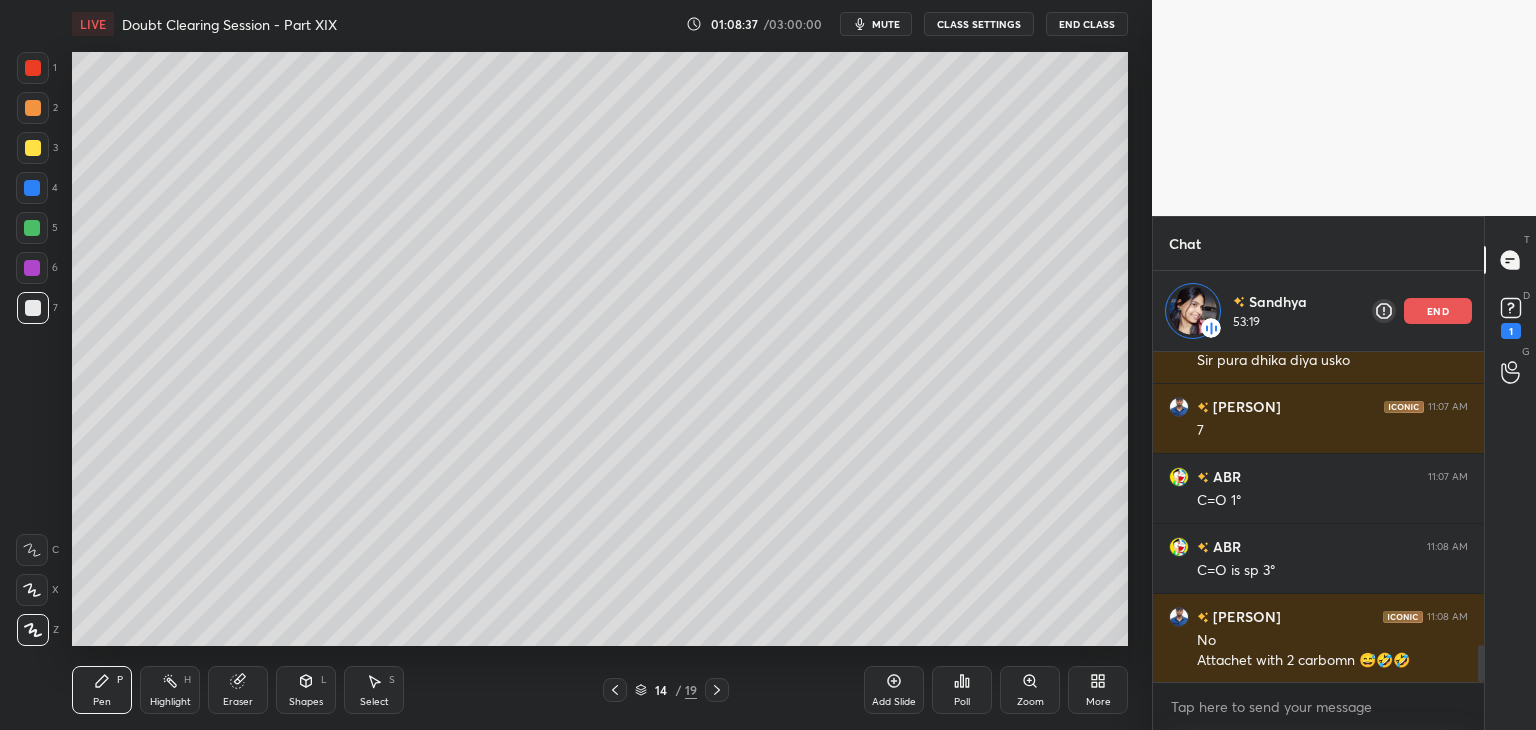click on "Highlight H" at bounding box center (170, 690) 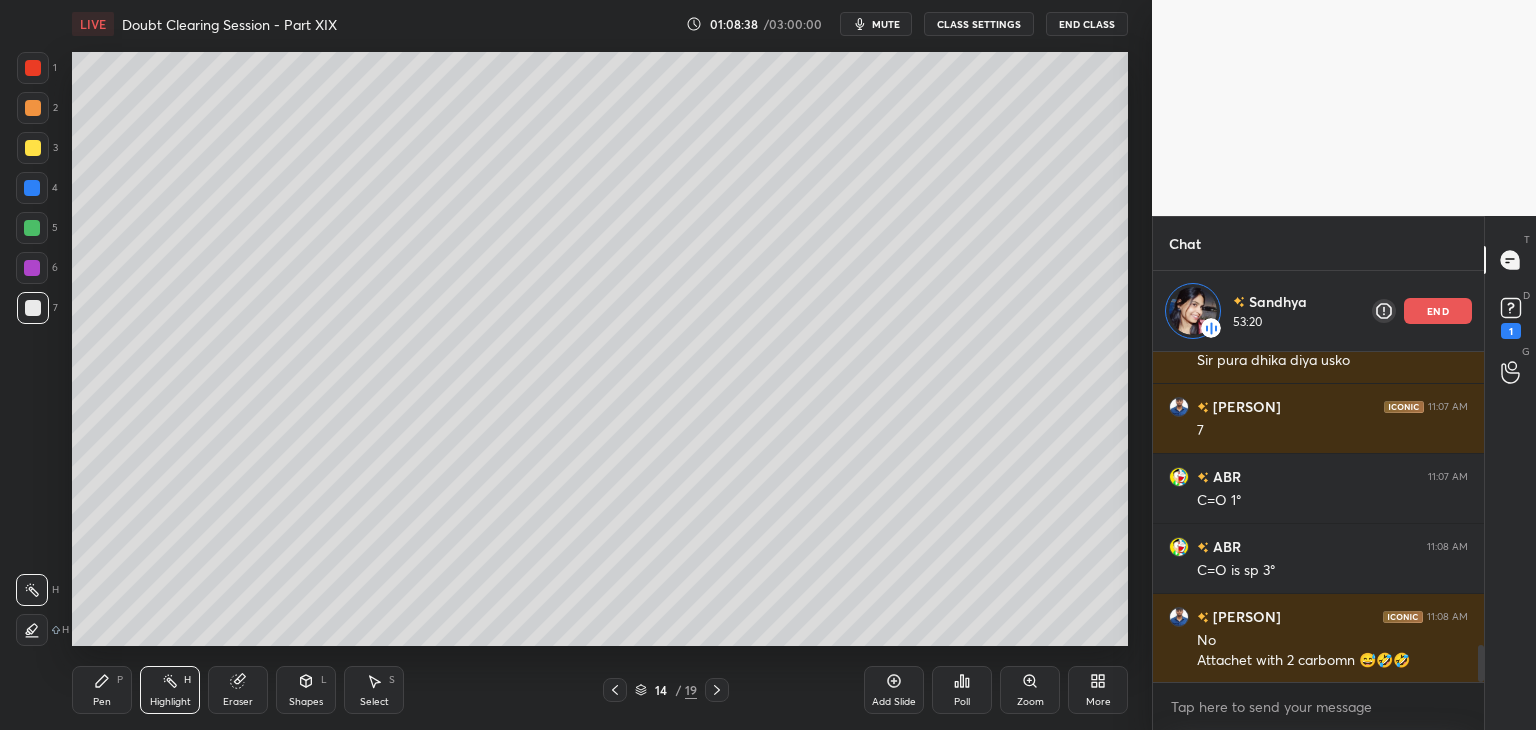 click 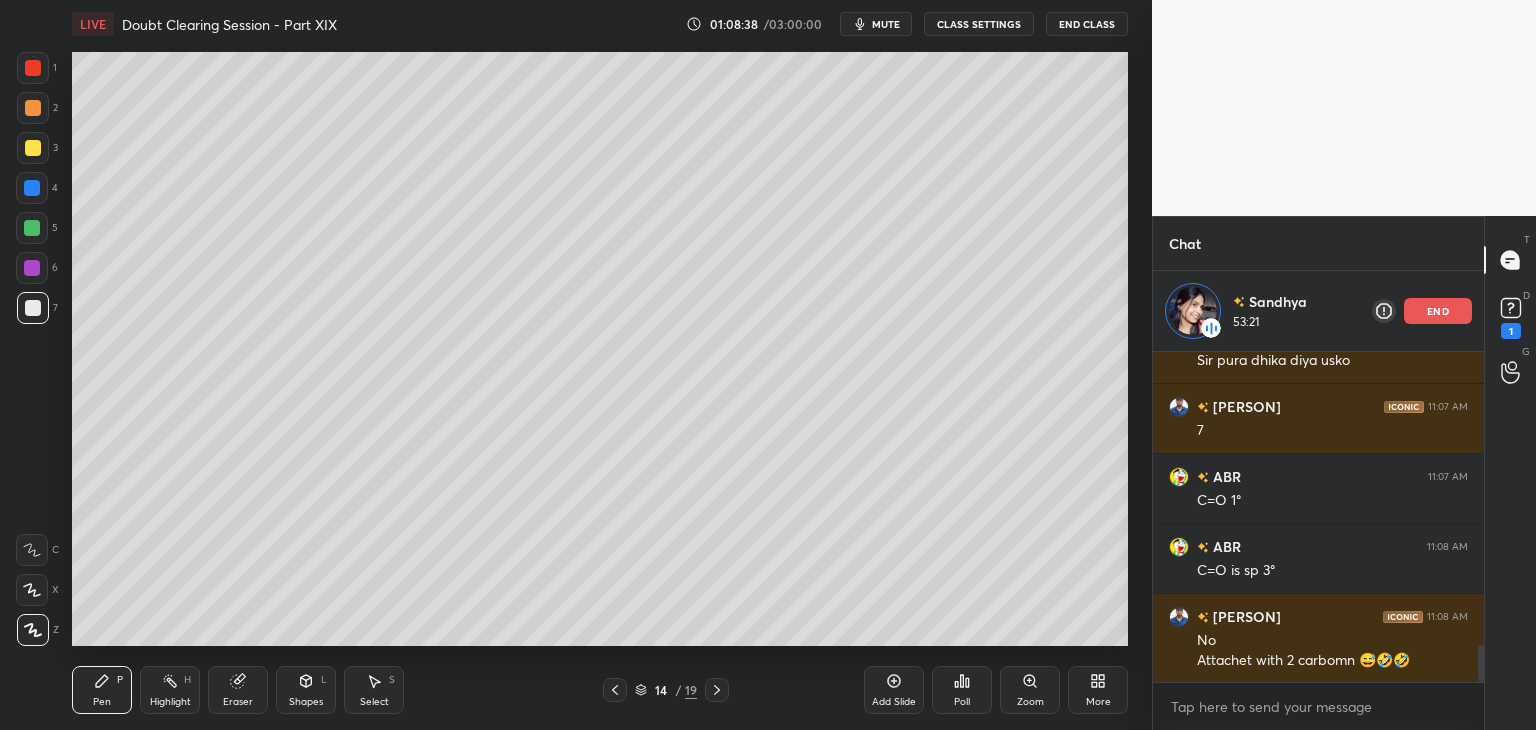 click 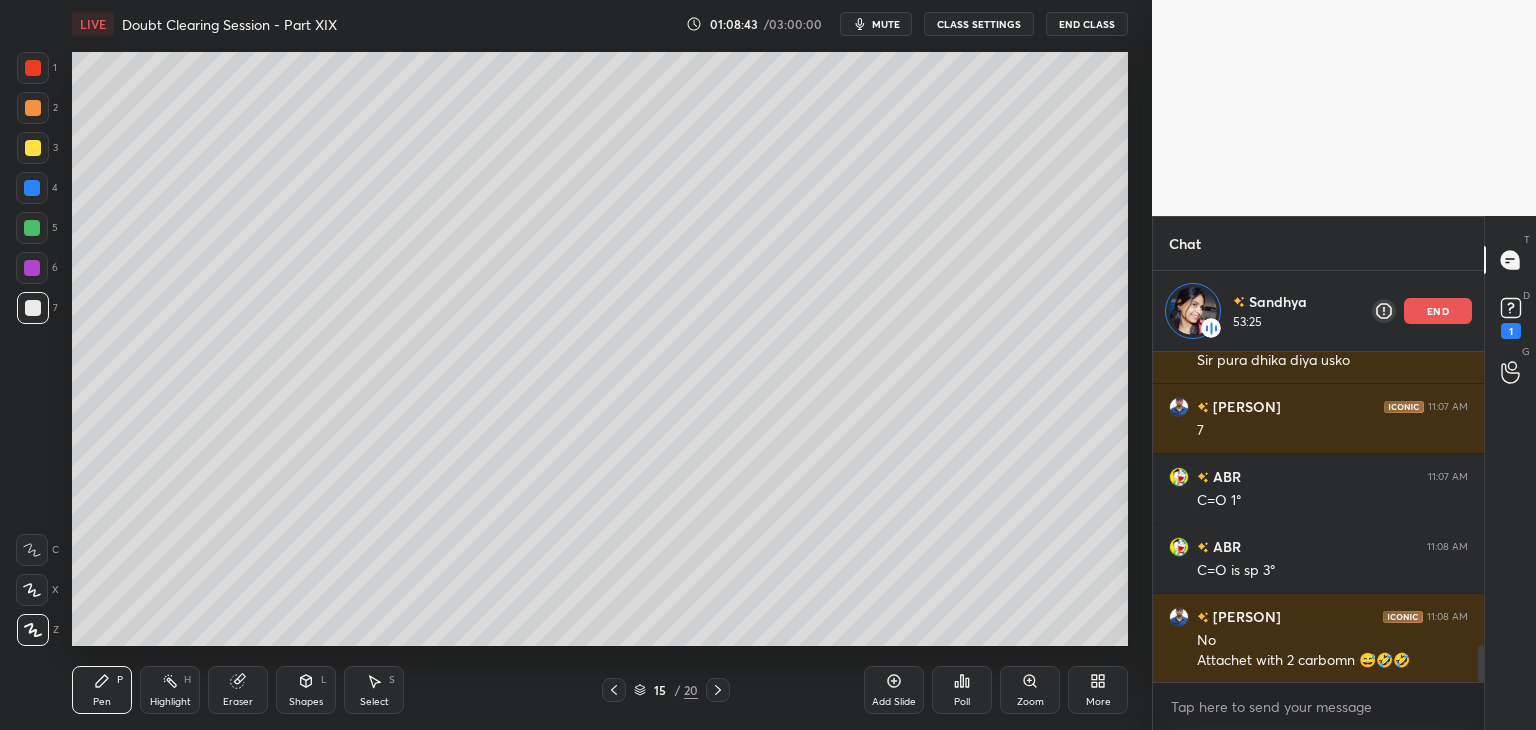click at bounding box center (33, 148) 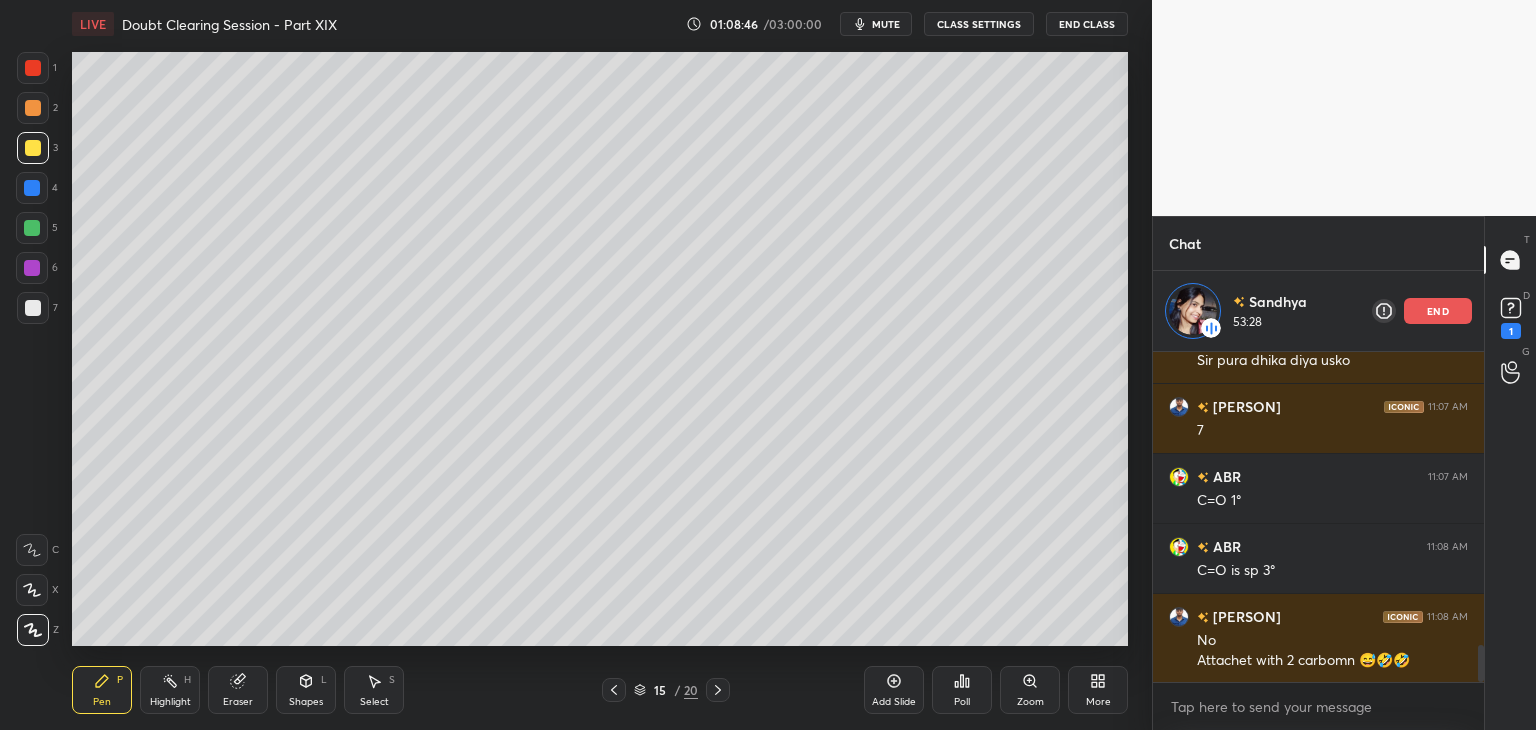 click at bounding box center [32, 188] 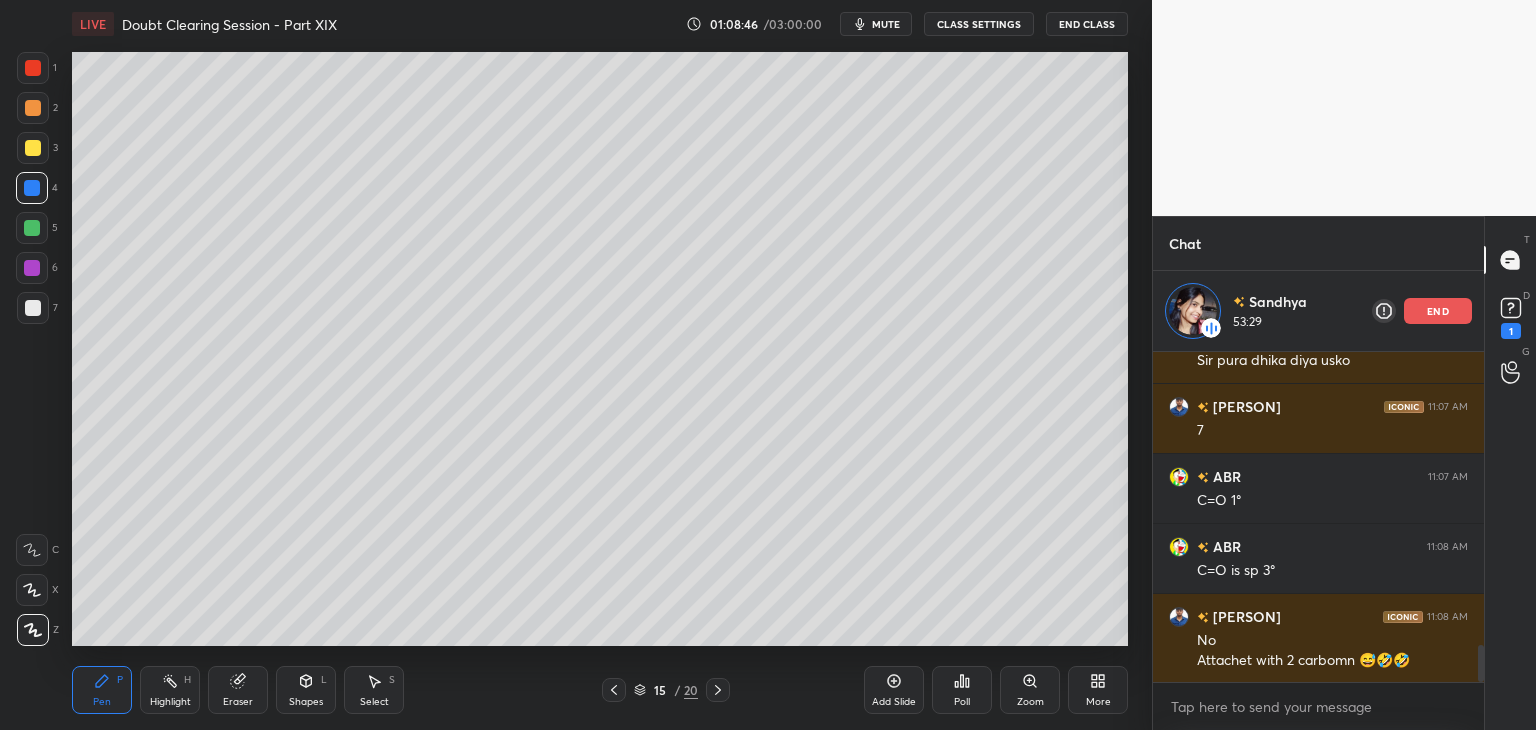 click at bounding box center (32, 228) 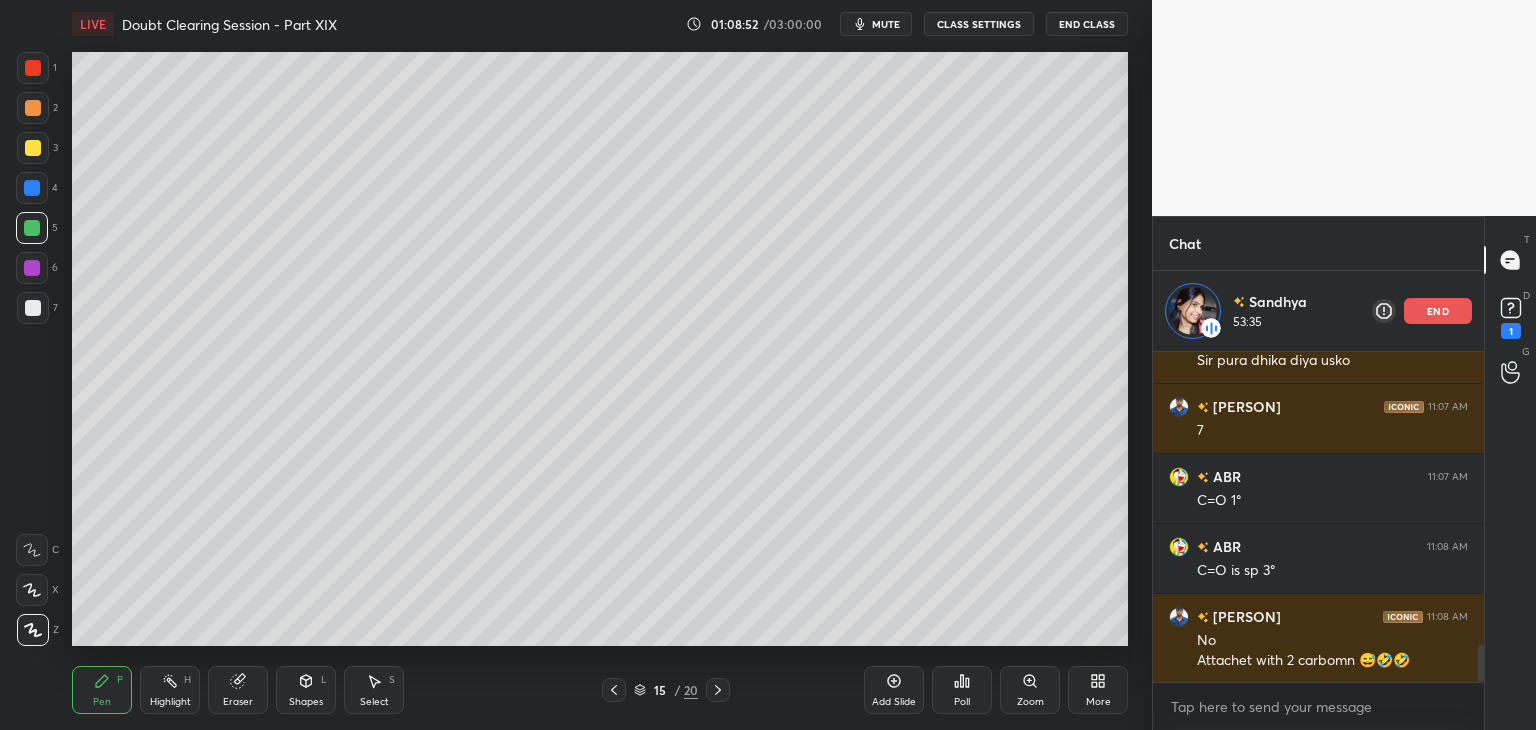 click on "2" at bounding box center [37, 112] 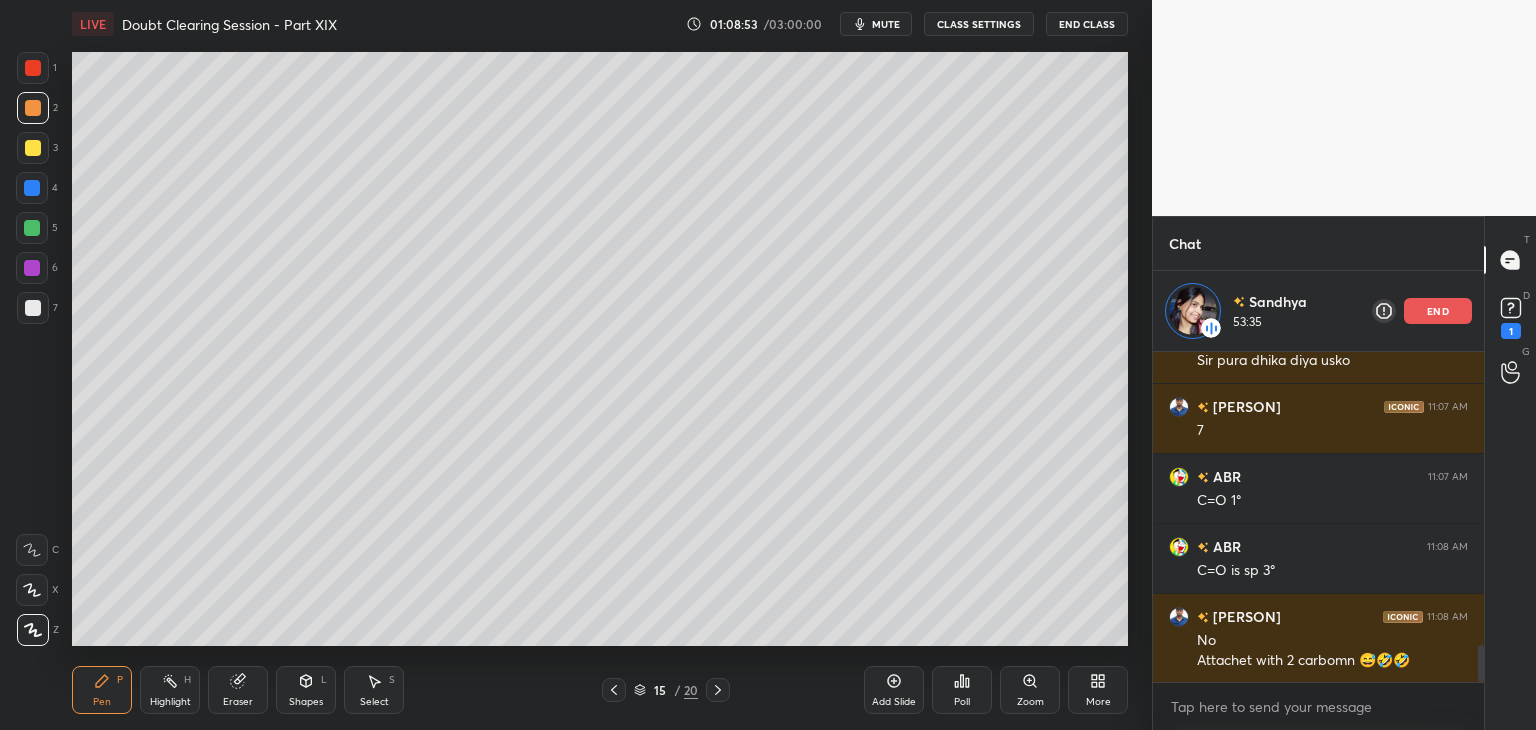 click at bounding box center [33, 108] 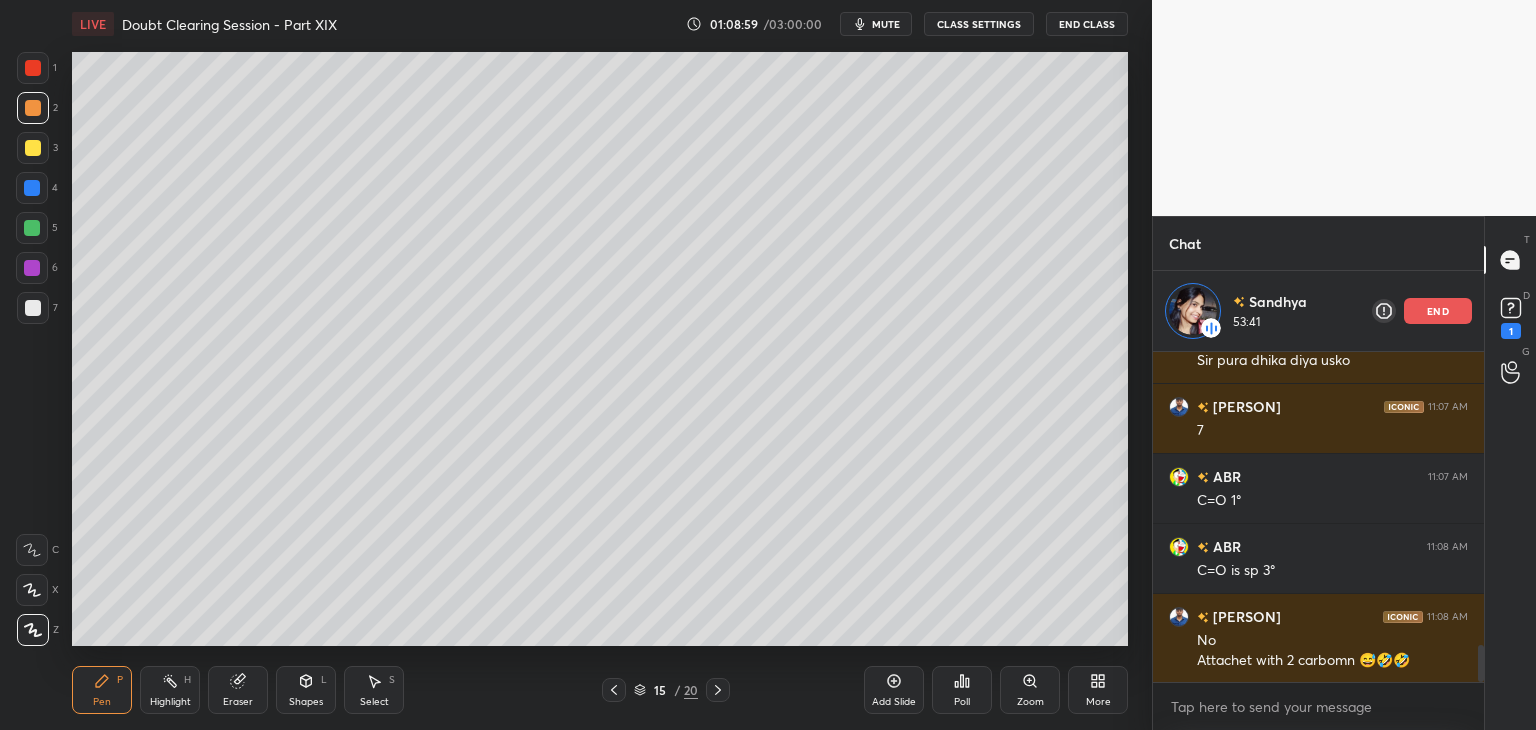click 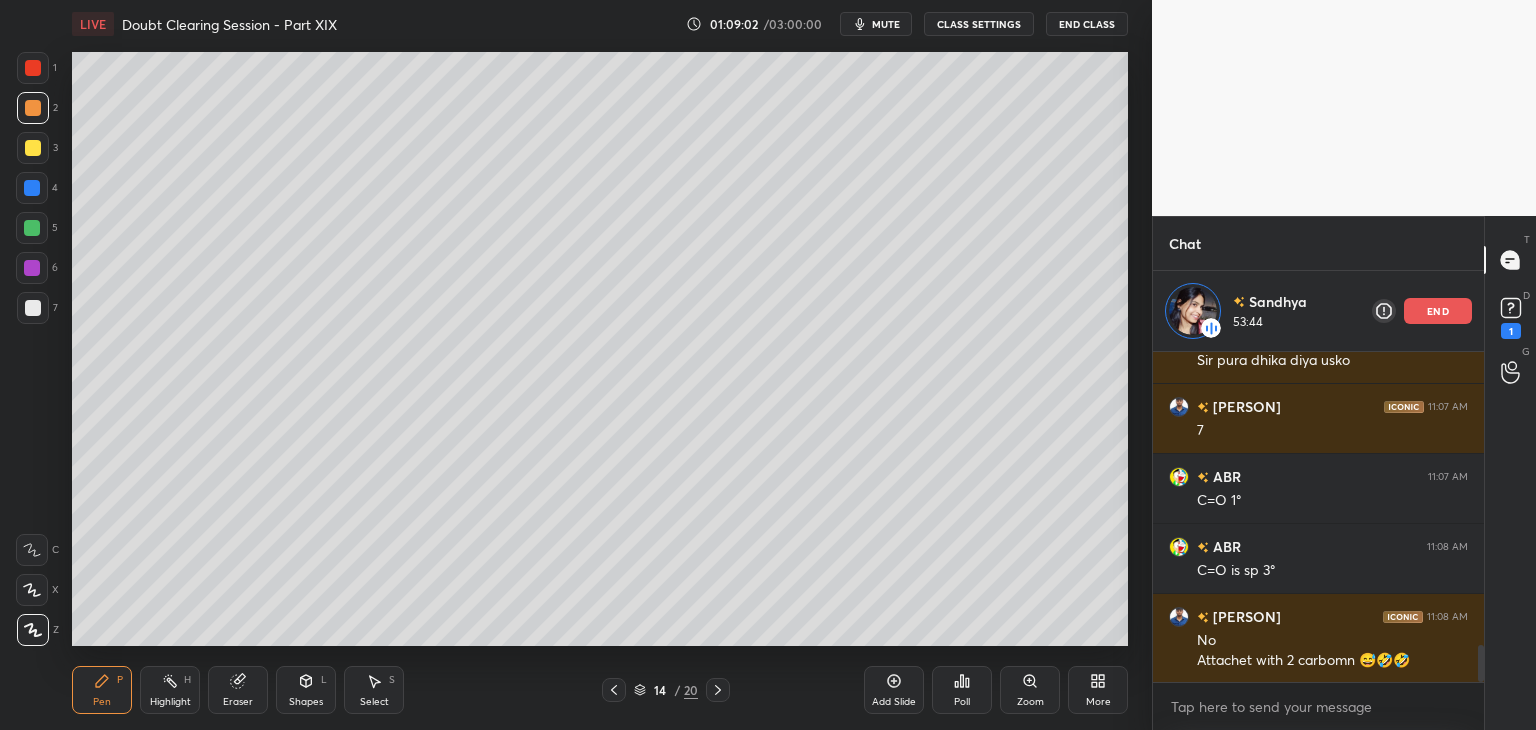 click at bounding box center (32, 228) 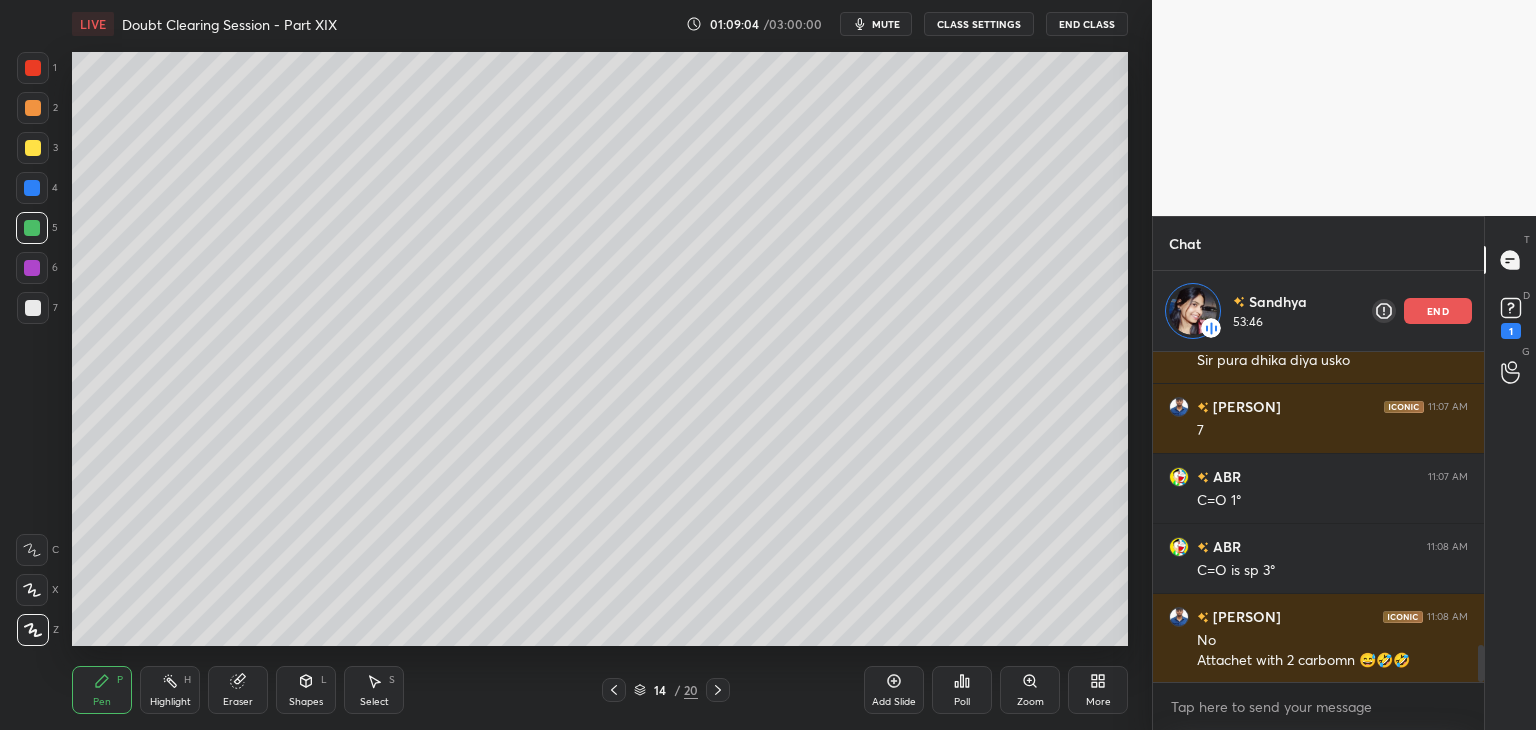 click 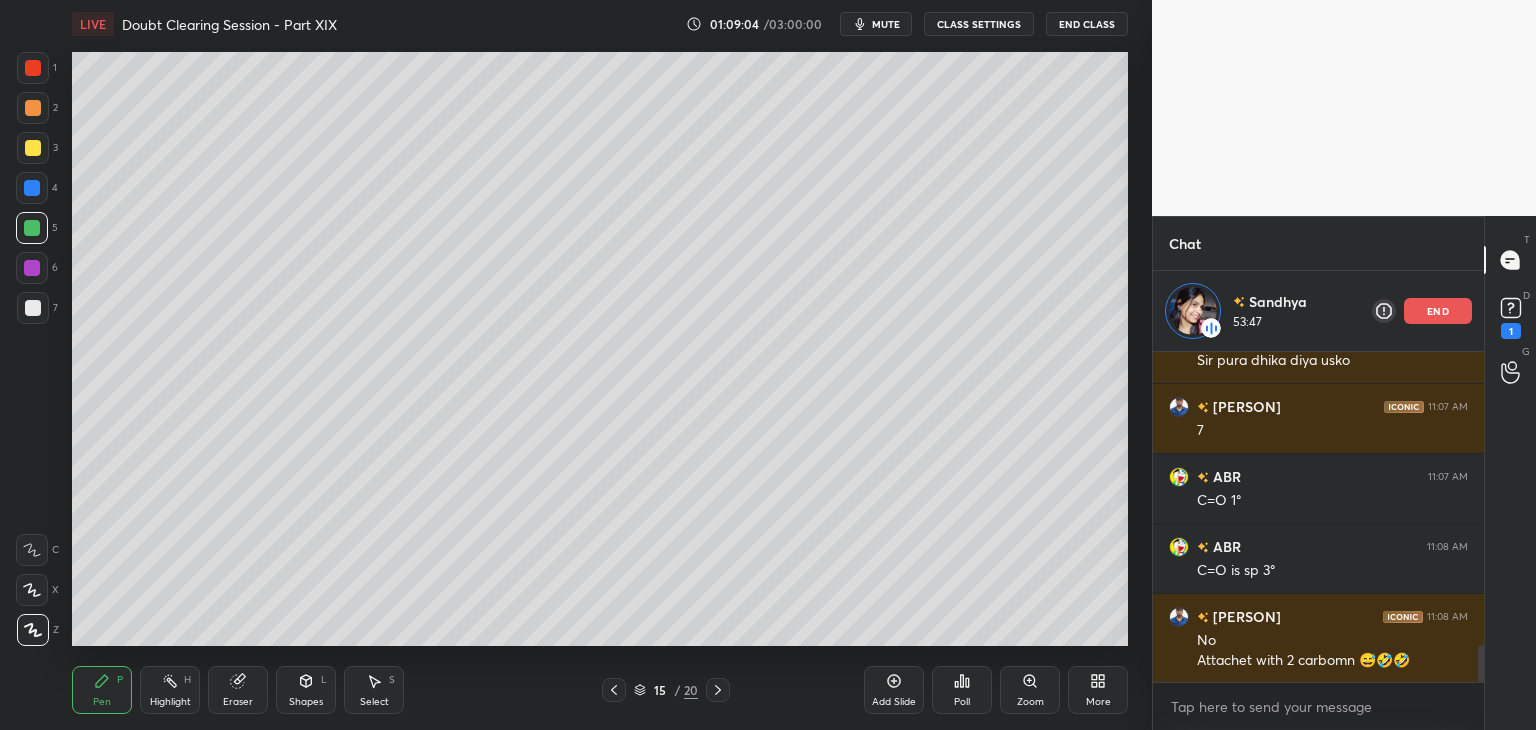 click 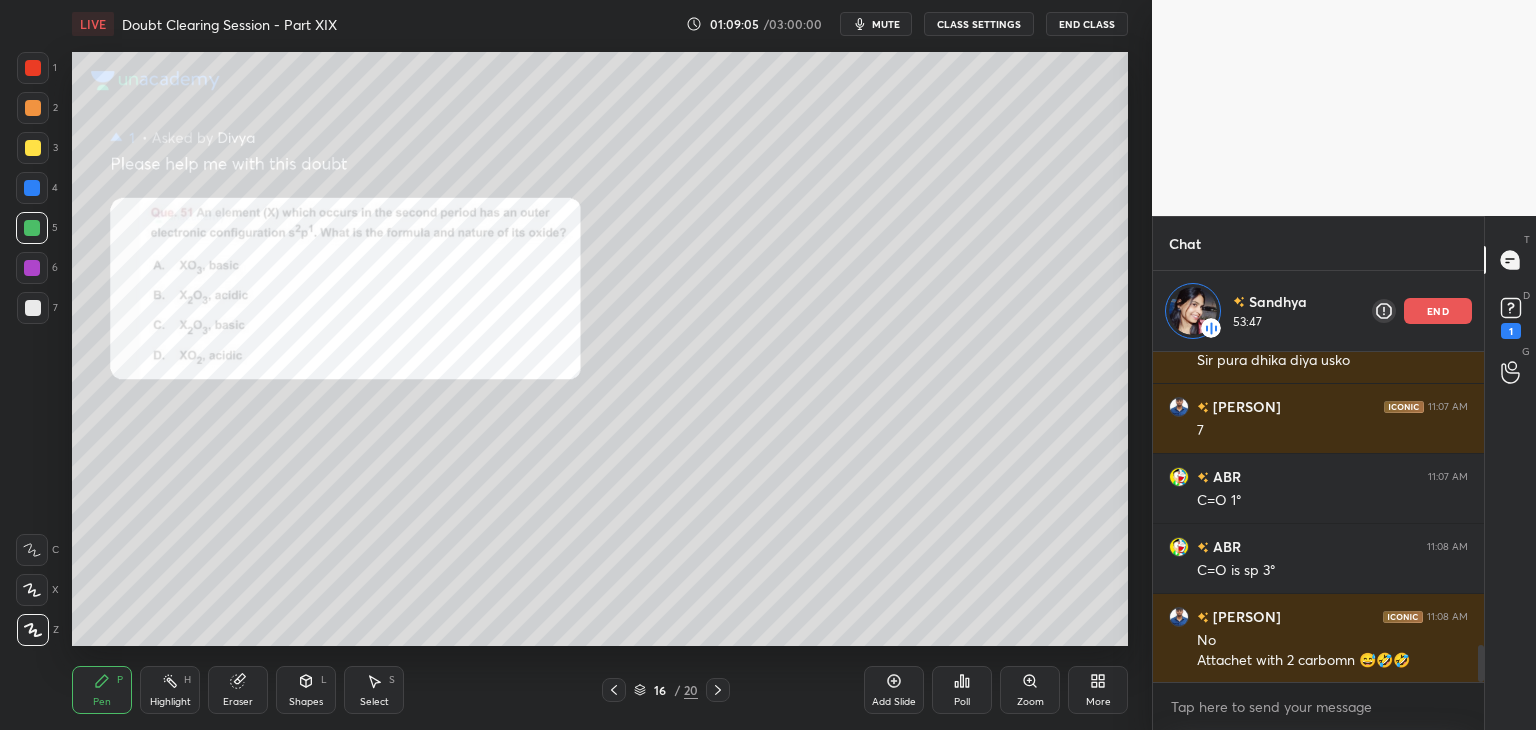 click 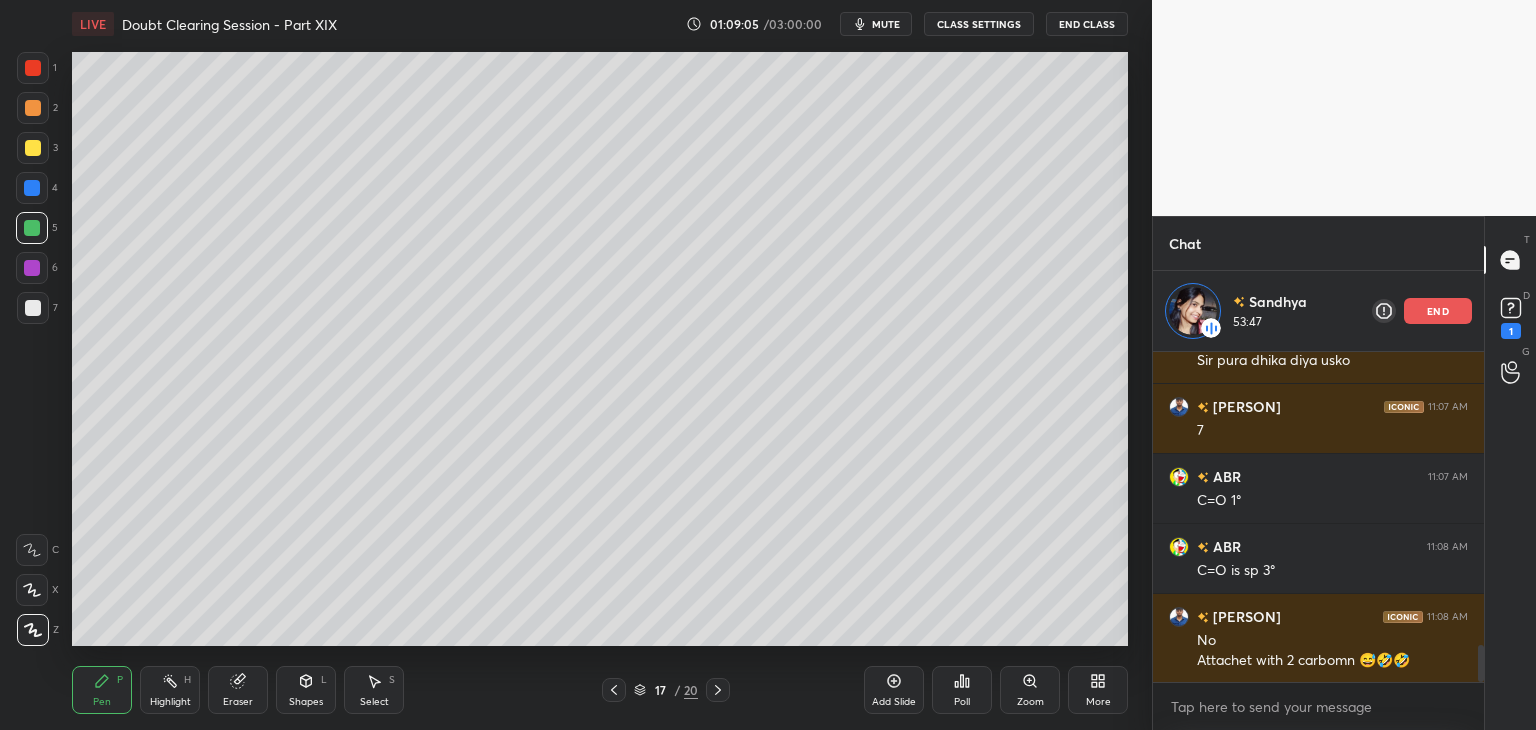 click 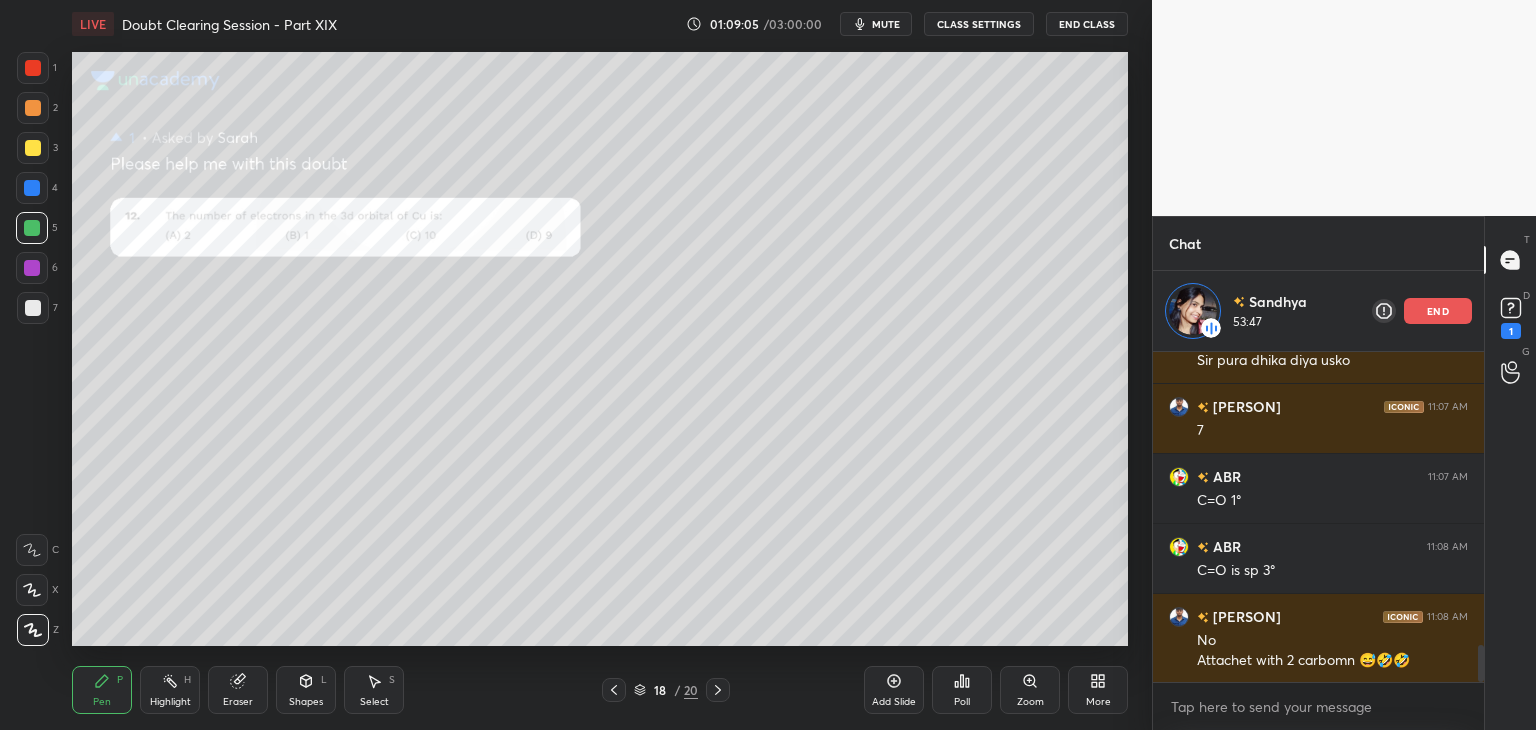 click 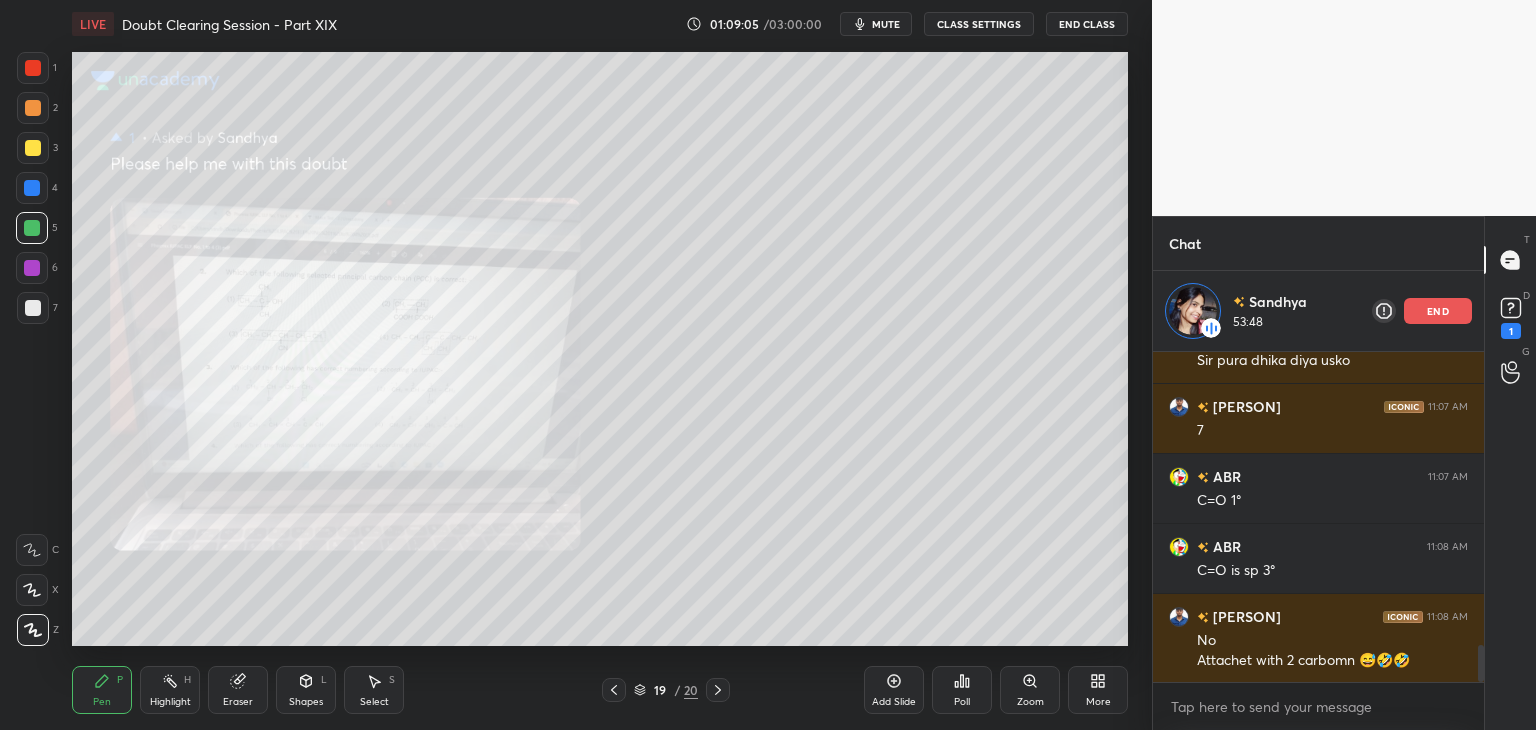 click 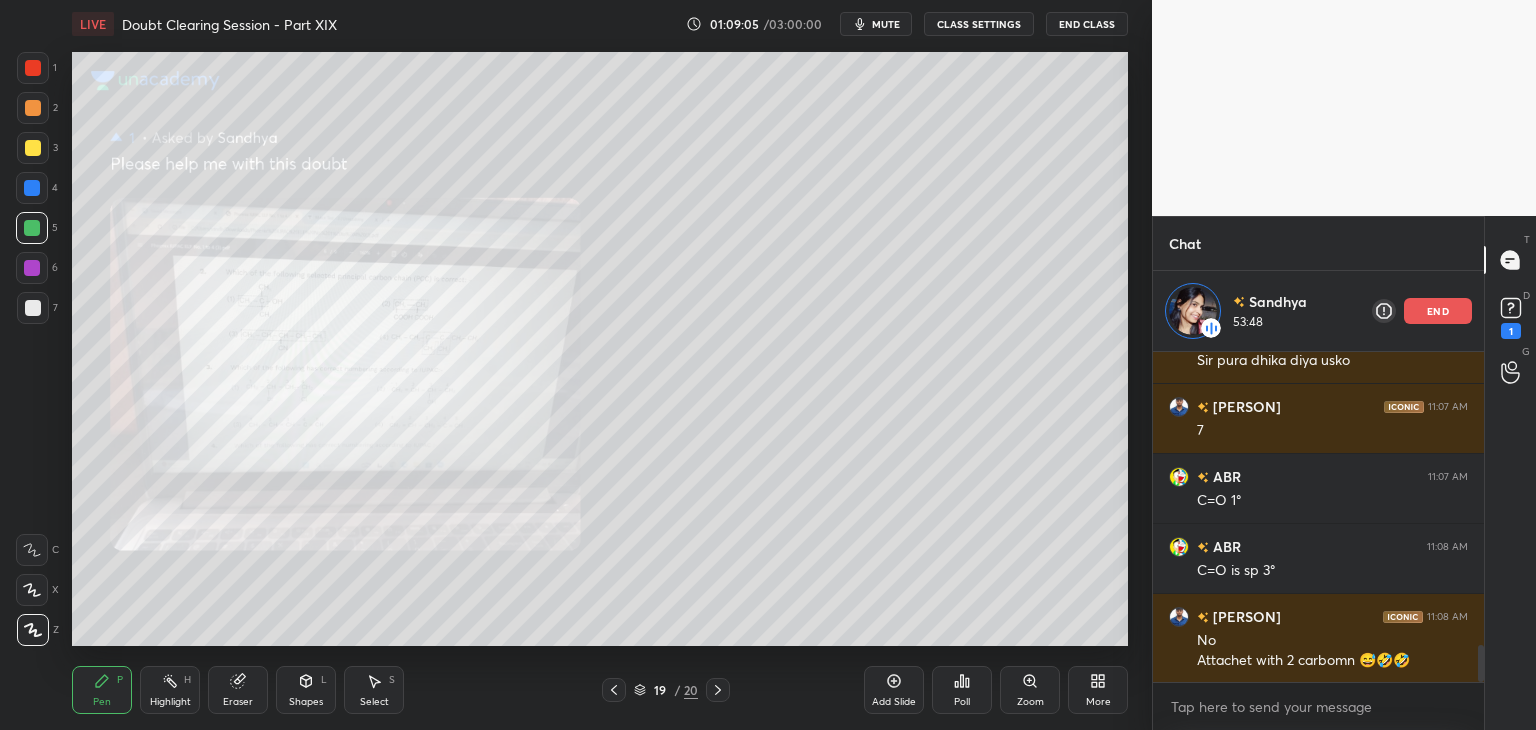 click at bounding box center (718, 690) 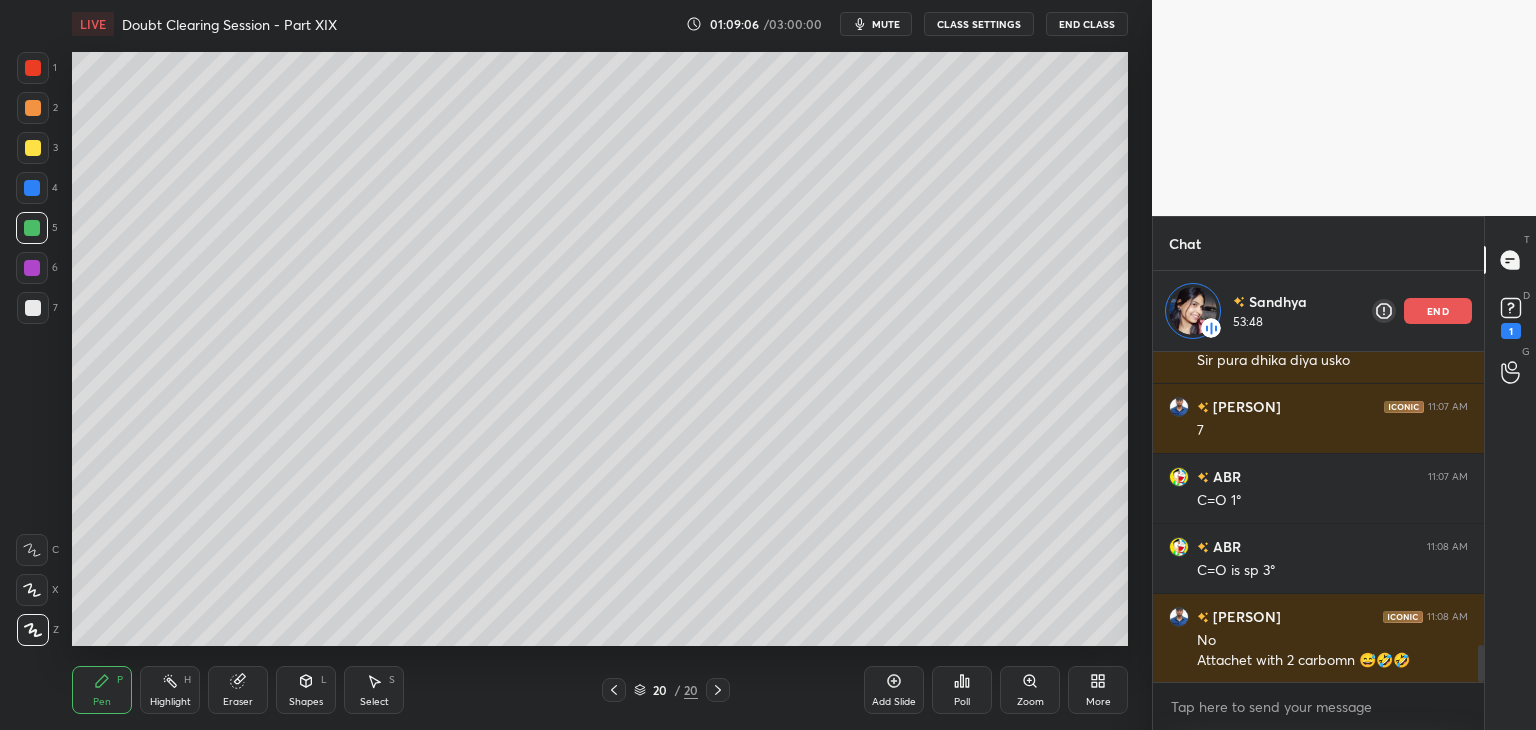 click on "Add Slide" at bounding box center (894, 690) 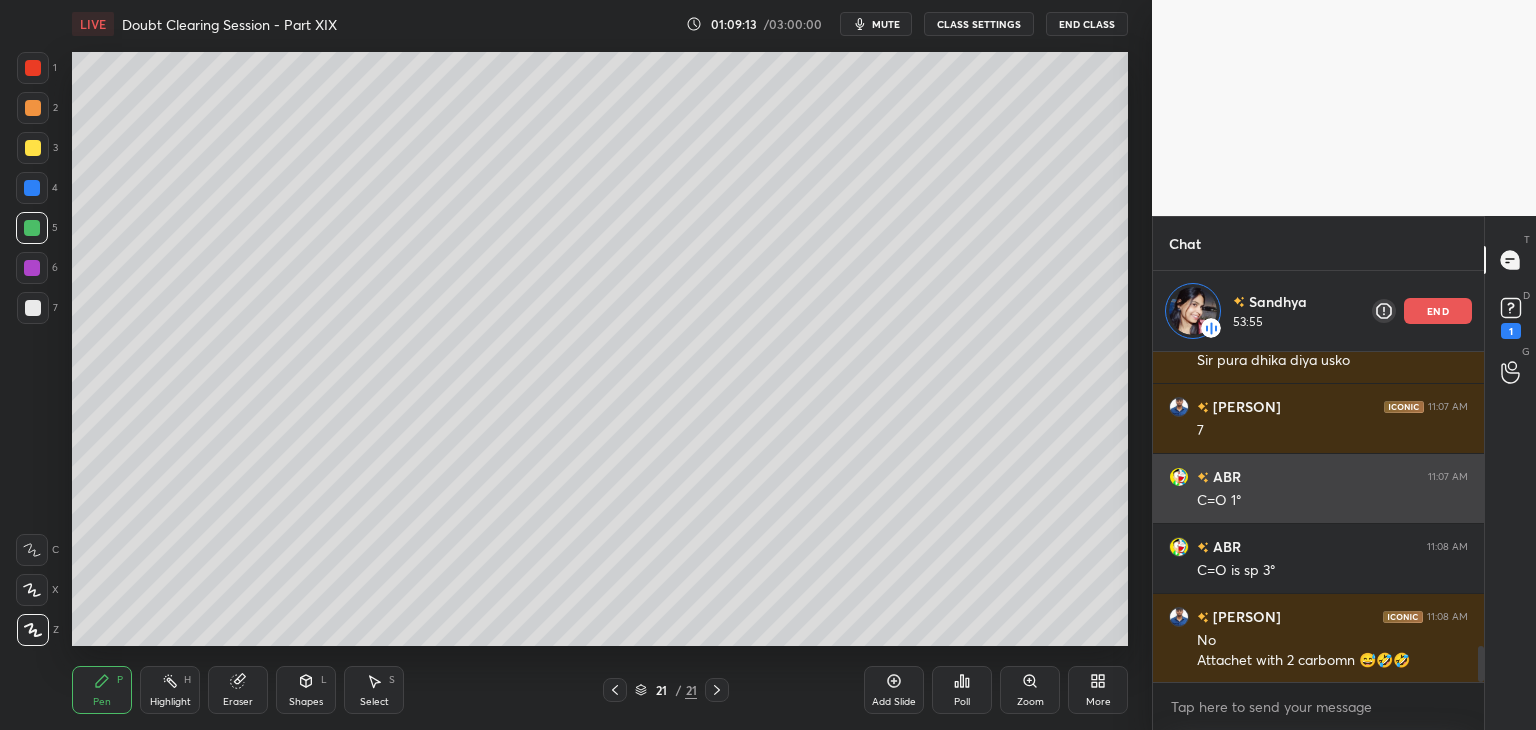 scroll, scrollTop: 2679, scrollLeft: 0, axis: vertical 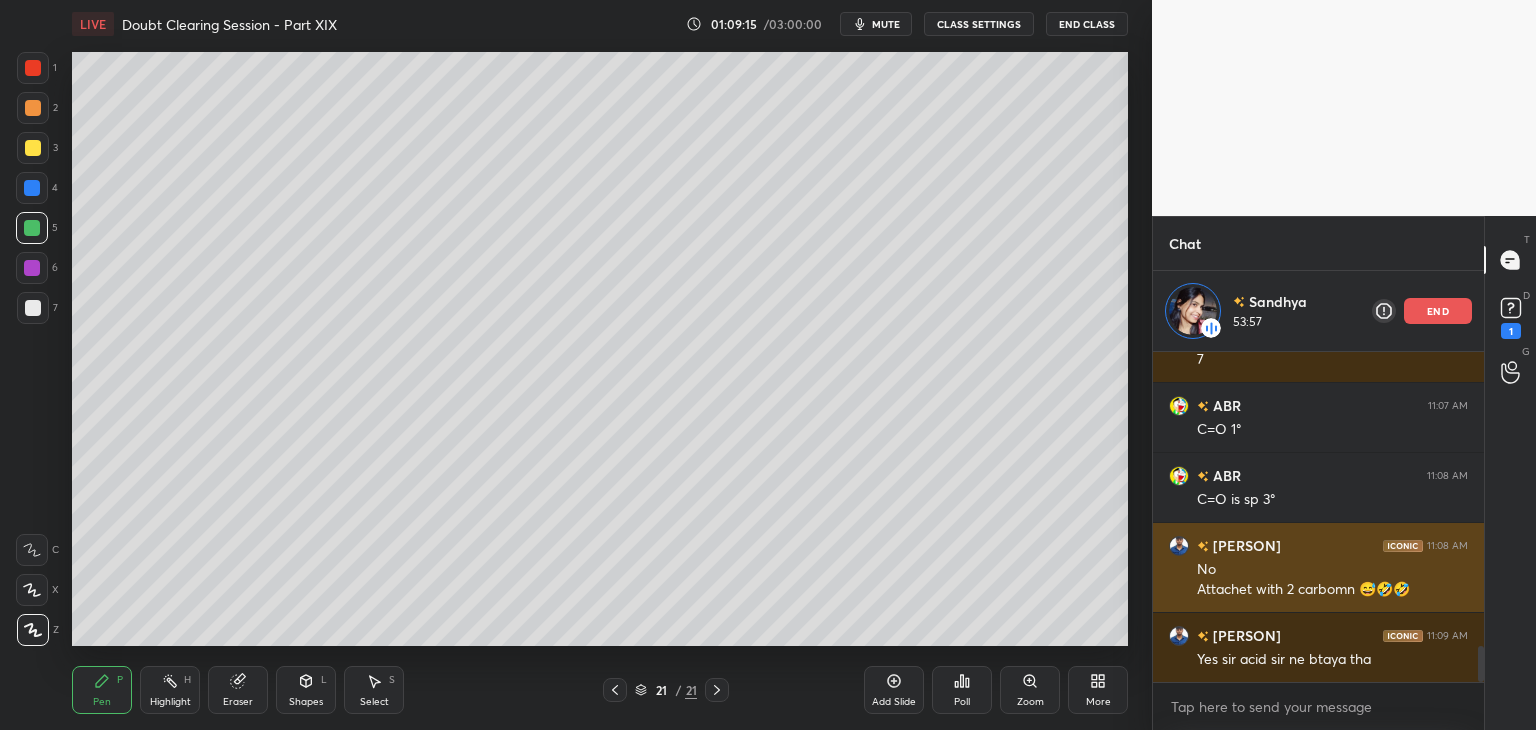 click on "Atul 11:08 AM No Attachet with 2 carbomn 😅🤣🤣" at bounding box center [1318, 567] 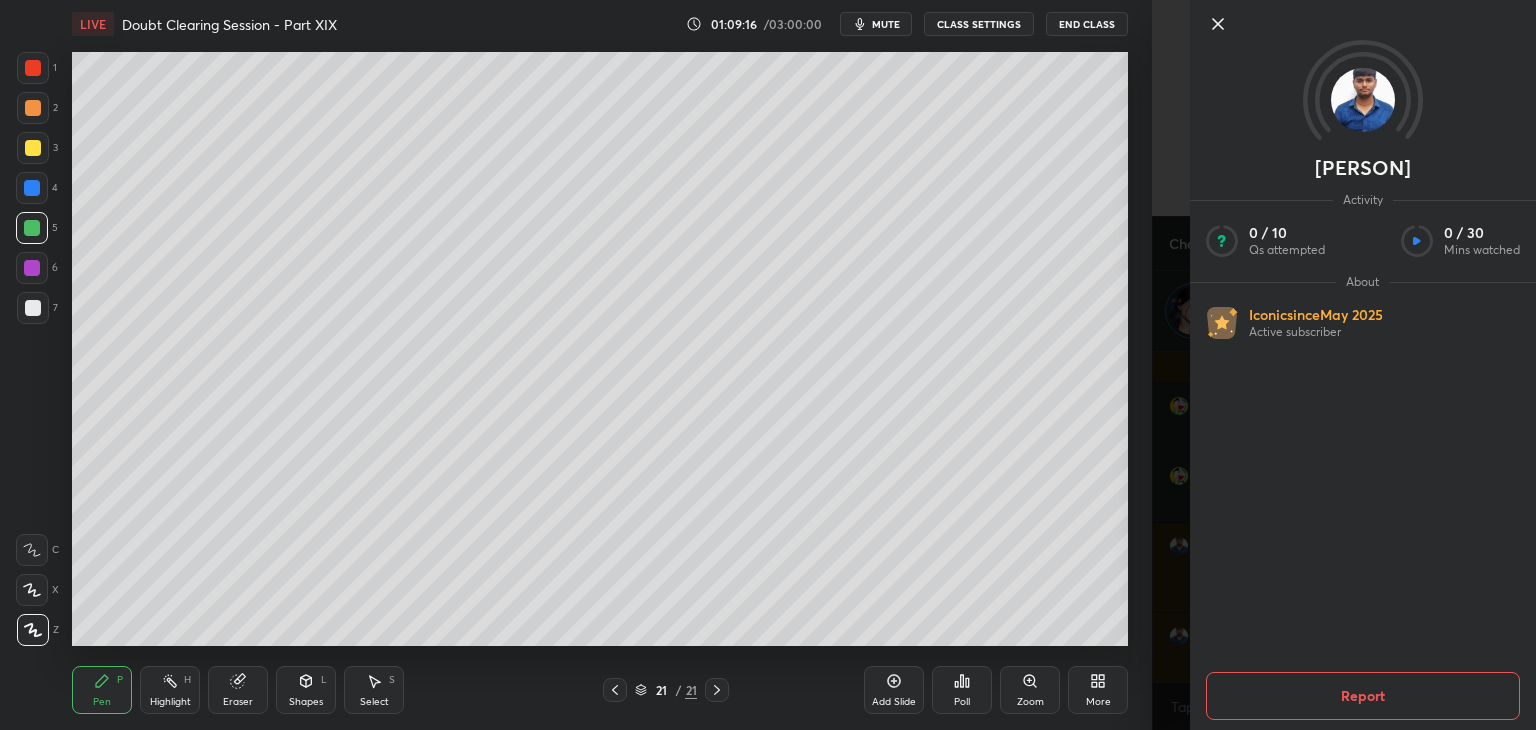 click on "1 2 3 4 5 6 7 C X Z C X Z E E Erase all   H H LIVE Doubt Clearing Session - Part XIX 01:09:16 /  03:00:00 mute CLASS SETTINGS End Class Setting up your live class Poll for   secs No correct answer Start poll Back Doubt Clearing Session - Part XIX • L20 of Doubt Clearing Course on Chemistry for NEET UG - Part II Faisal Rathore Pen P Highlight H Eraser Shapes L Select S 21 / 21 Add Slide Poll Zoom More" at bounding box center (576, 365) 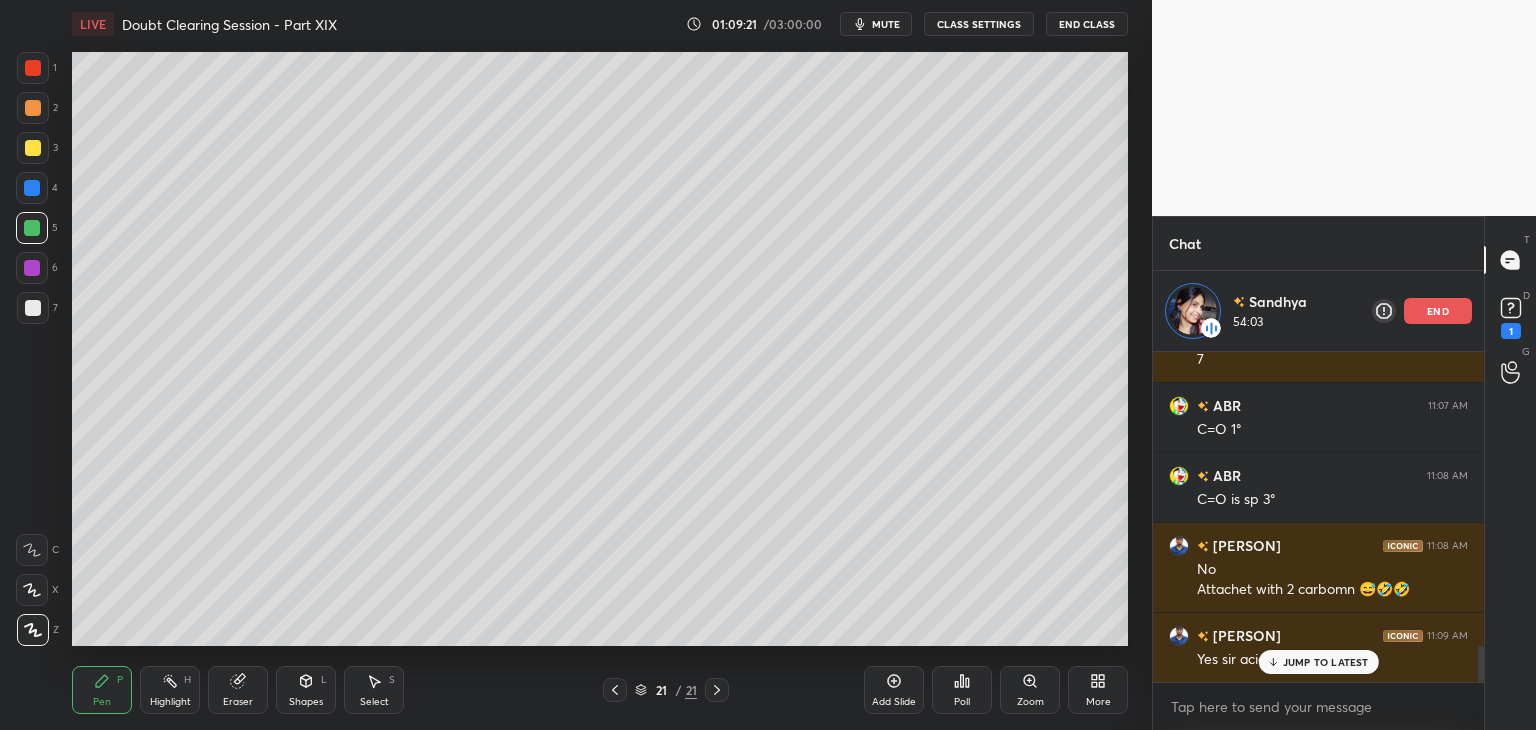 scroll, scrollTop: 2748, scrollLeft: 0, axis: vertical 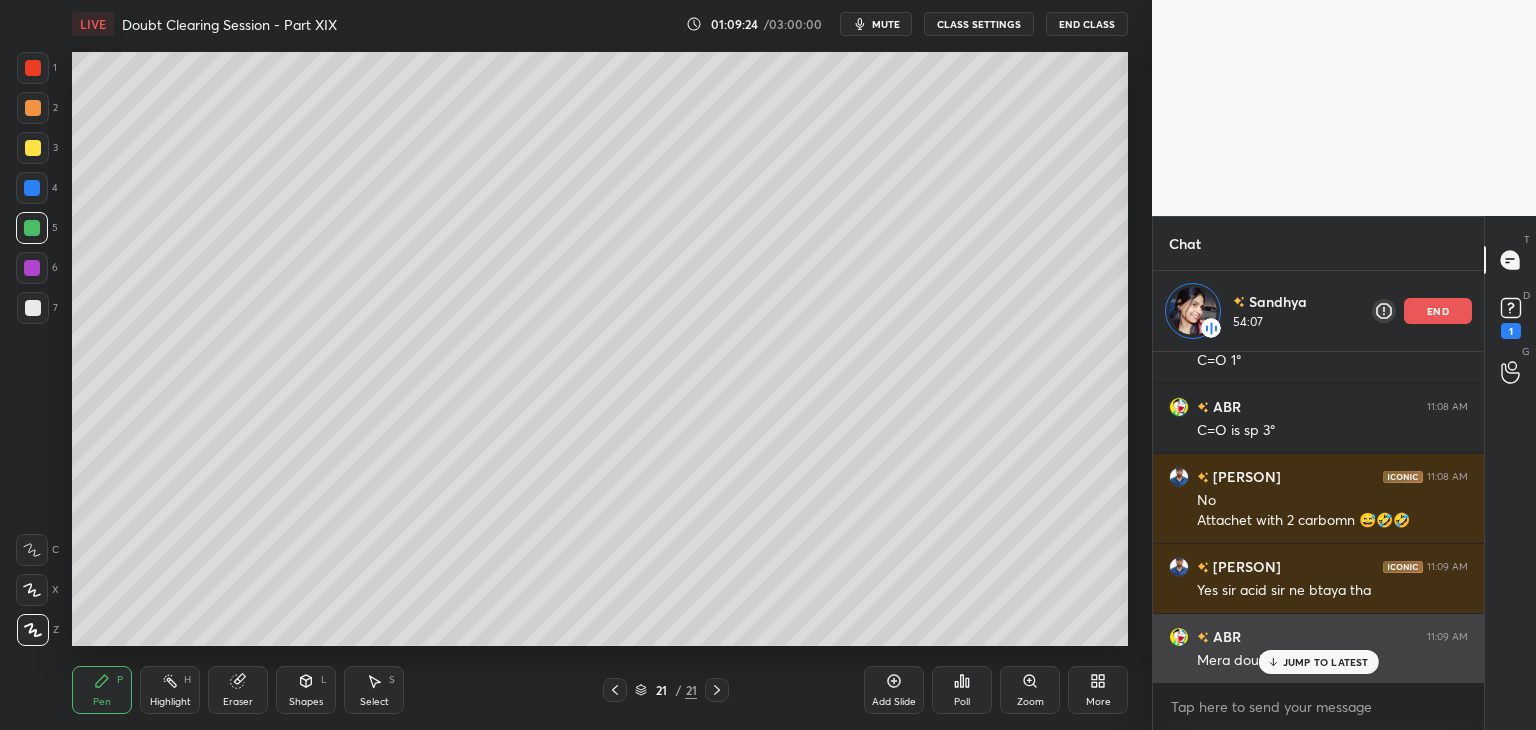 click on "JUMP TO LATEST" at bounding box center [1318, 662] 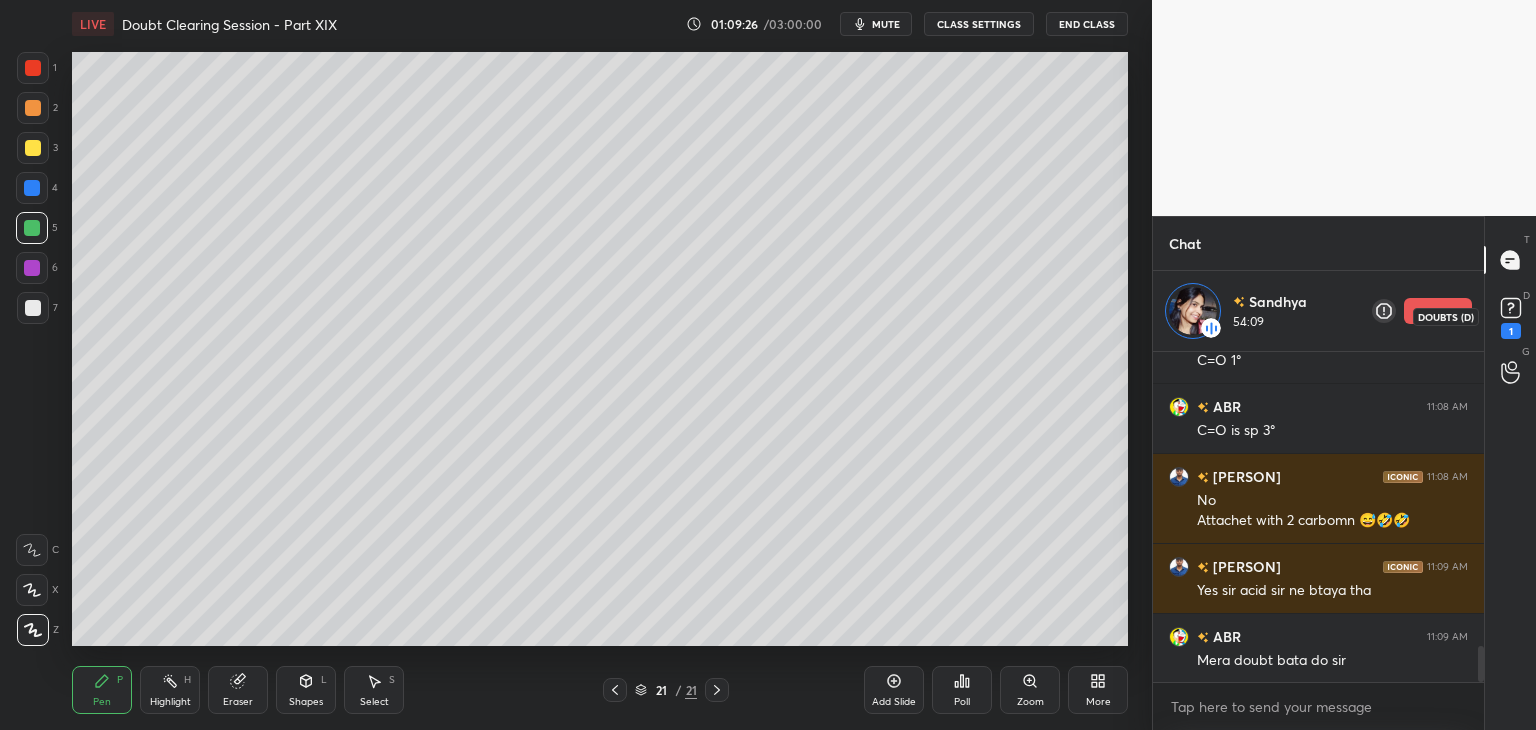 click 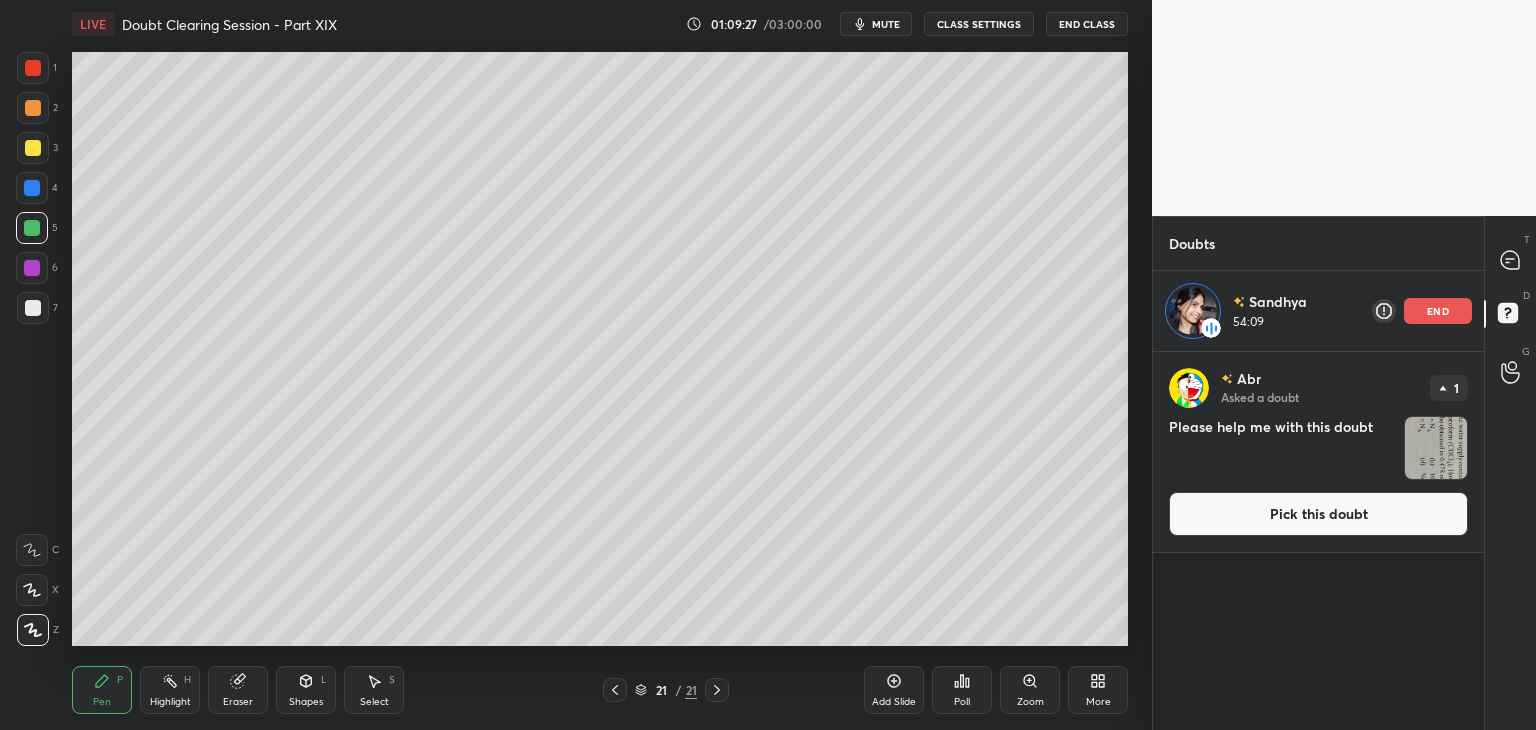 click at bounding box center (1436, 448) 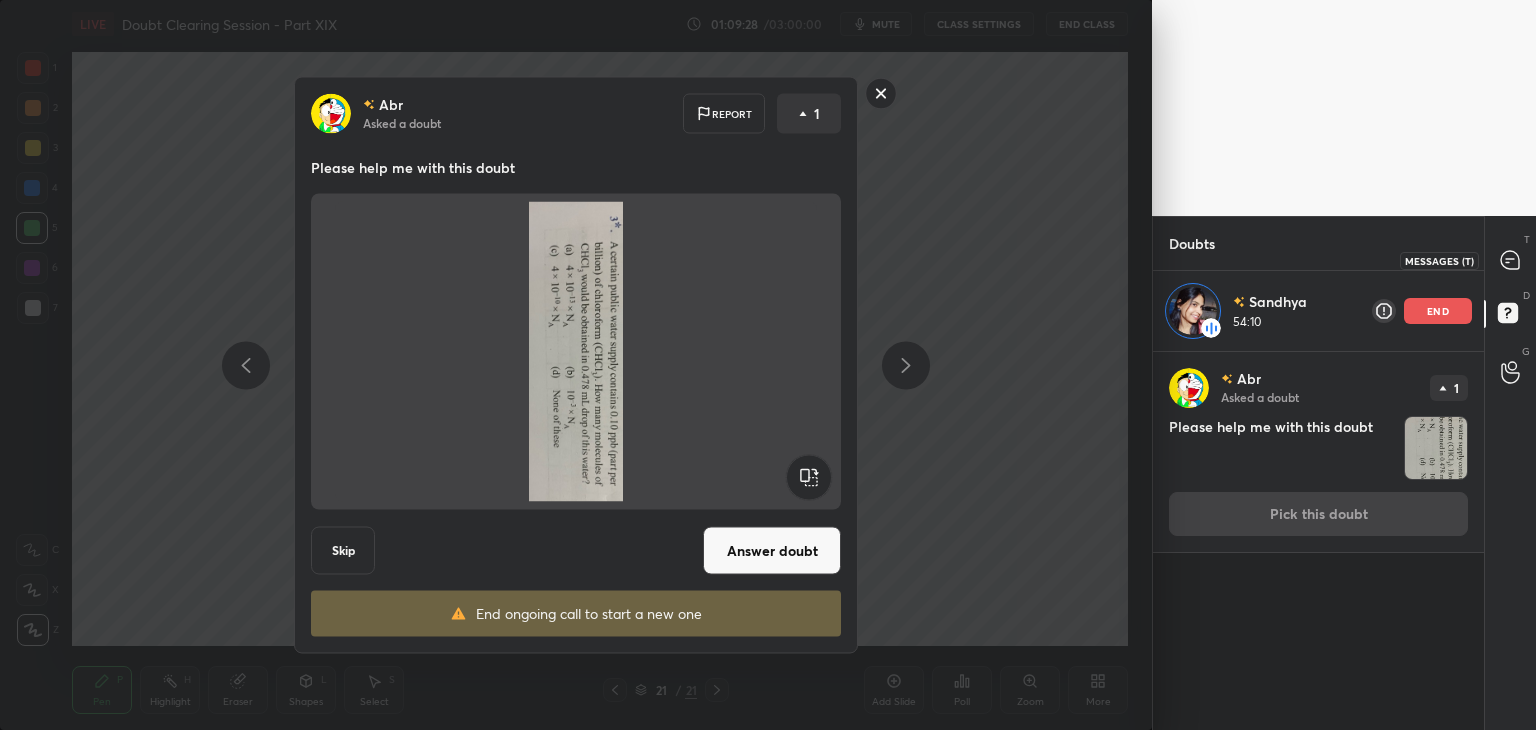 click 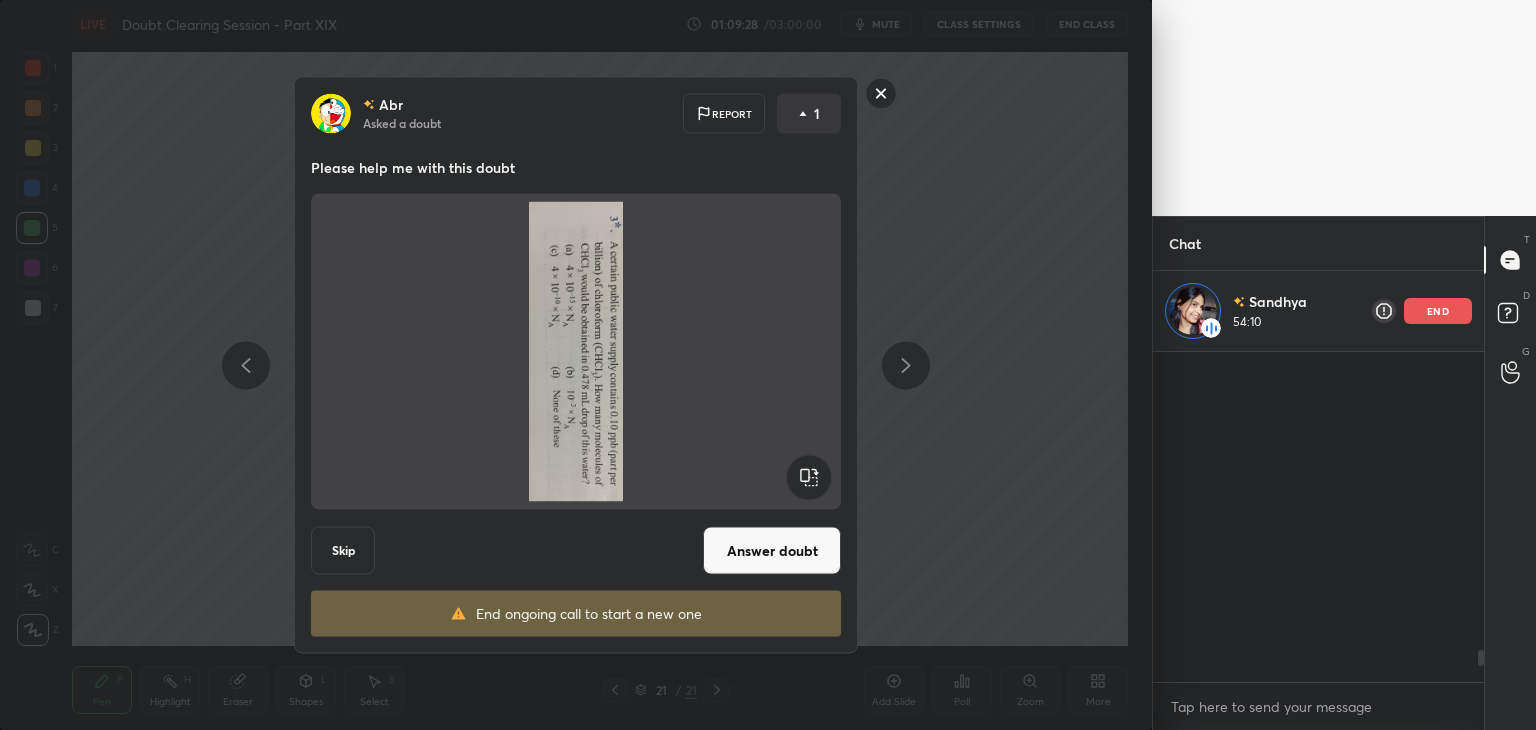 scroll, scrollTop: 3031, scrollLeft: 0, axis: vertical 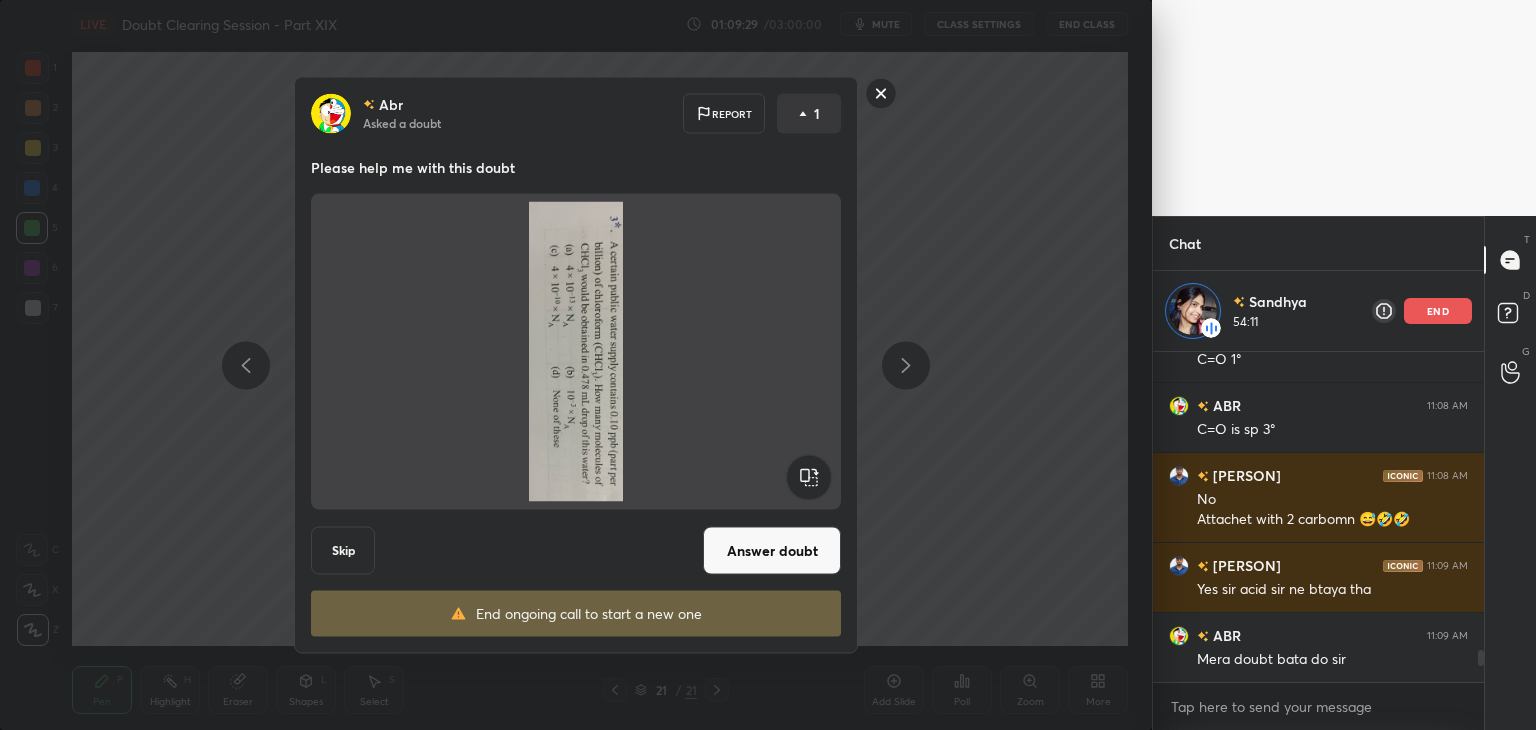 click 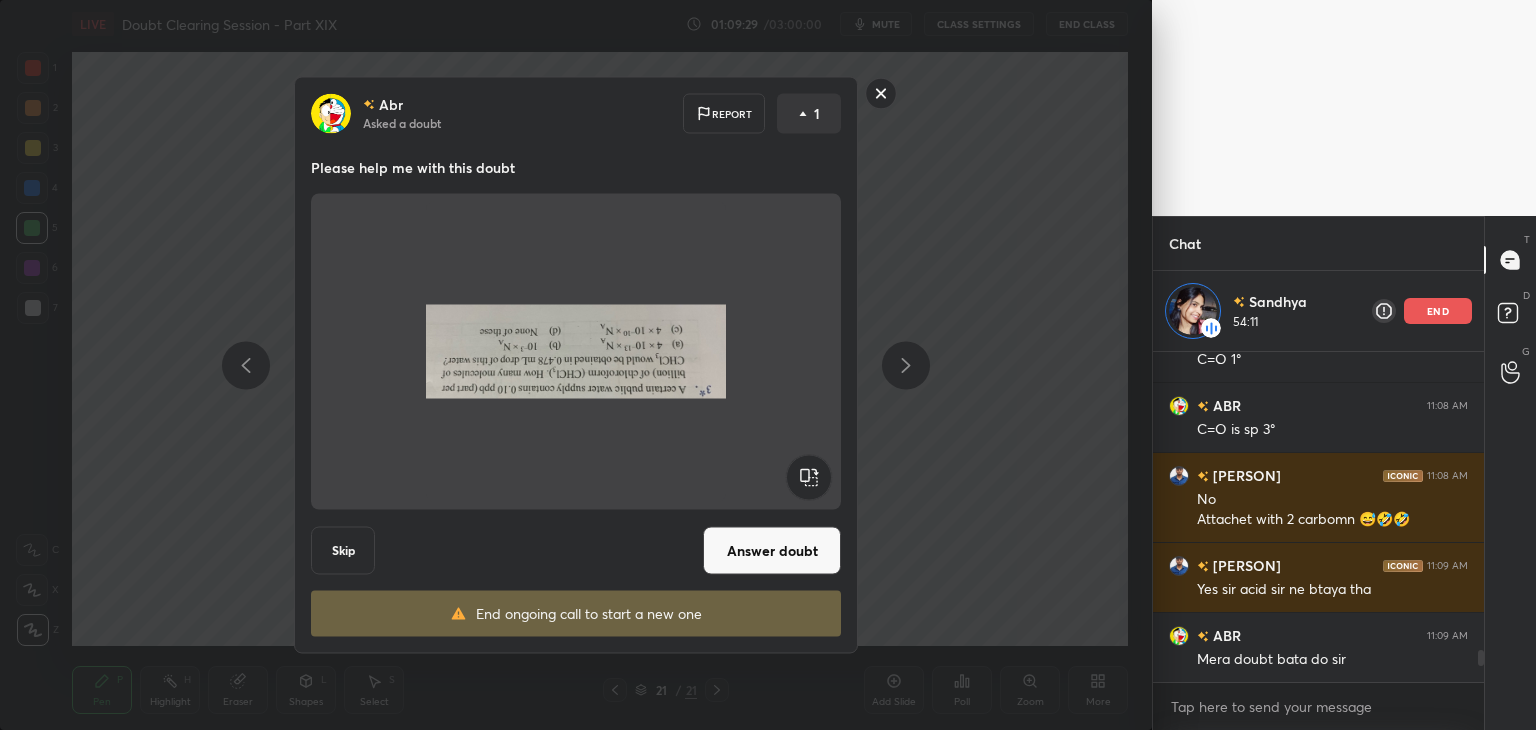 click 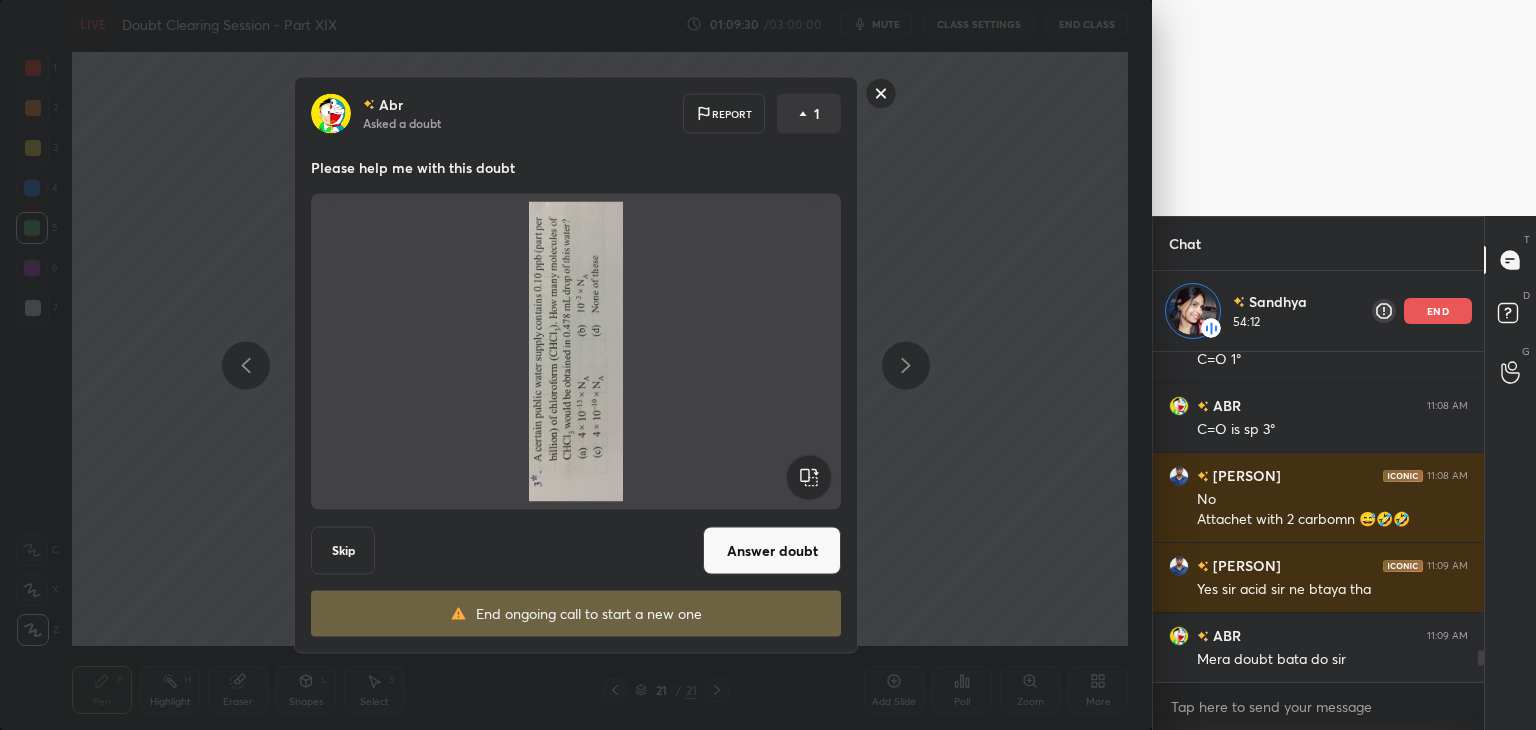 click 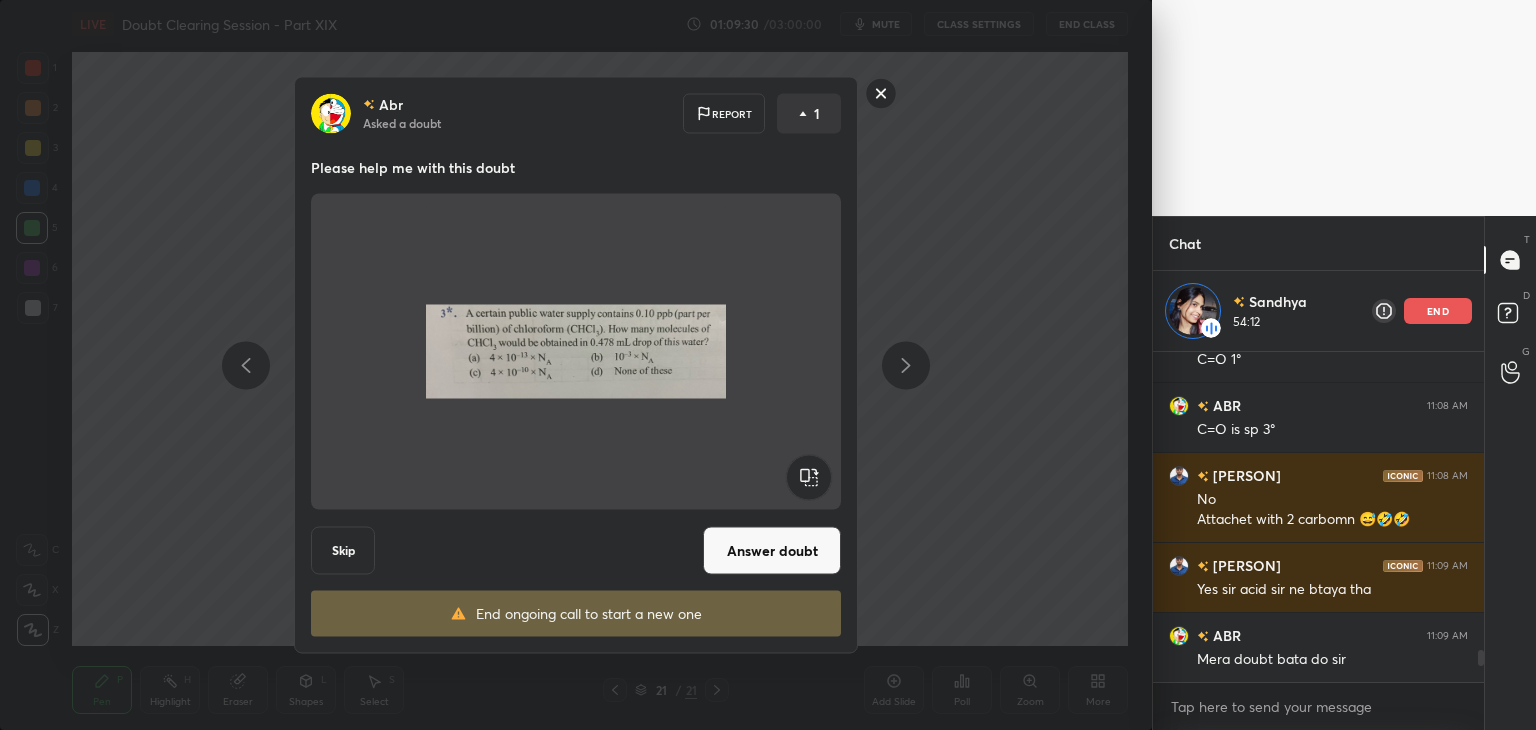 click on "Answer doubt" at bounding box center (772, 551) 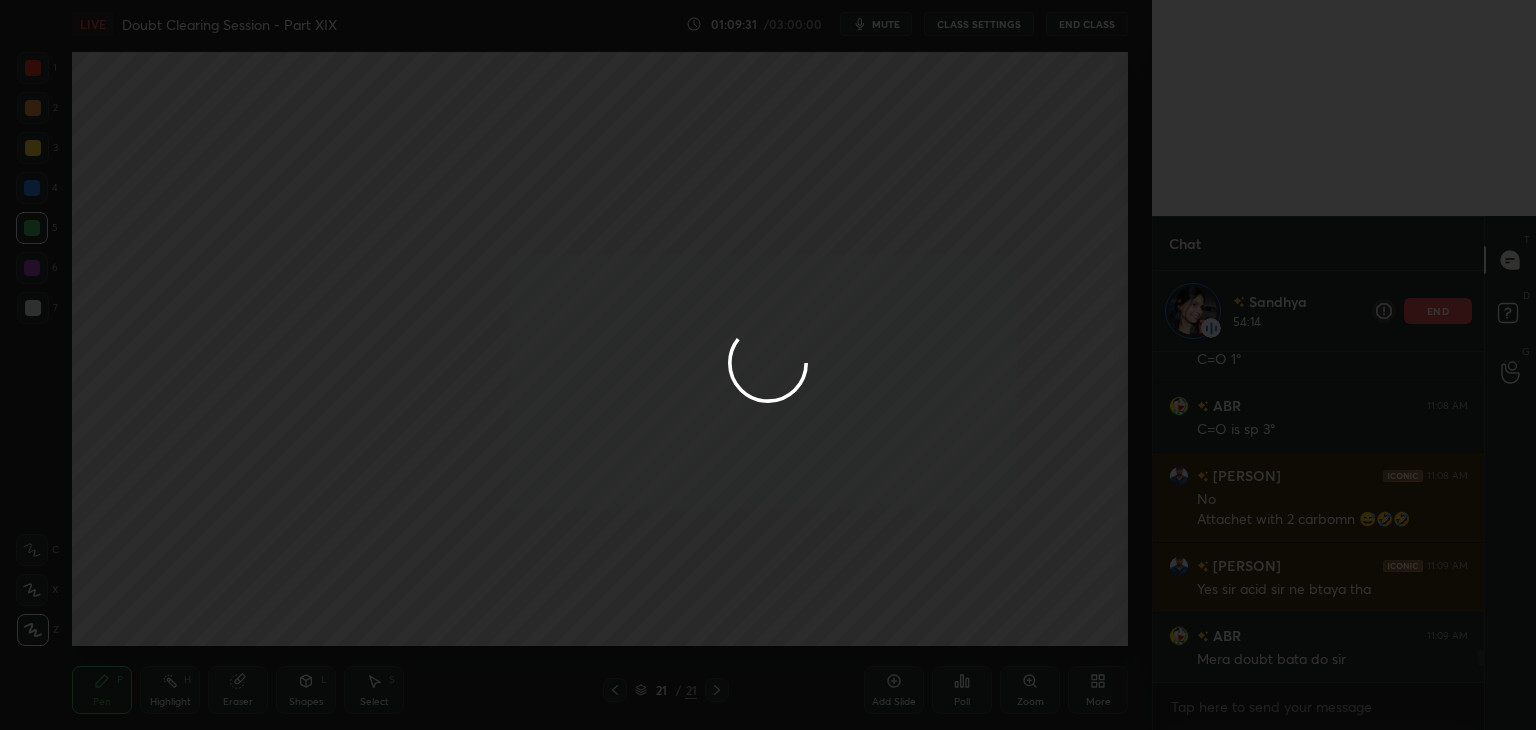 click at bounding box center [768, 365] 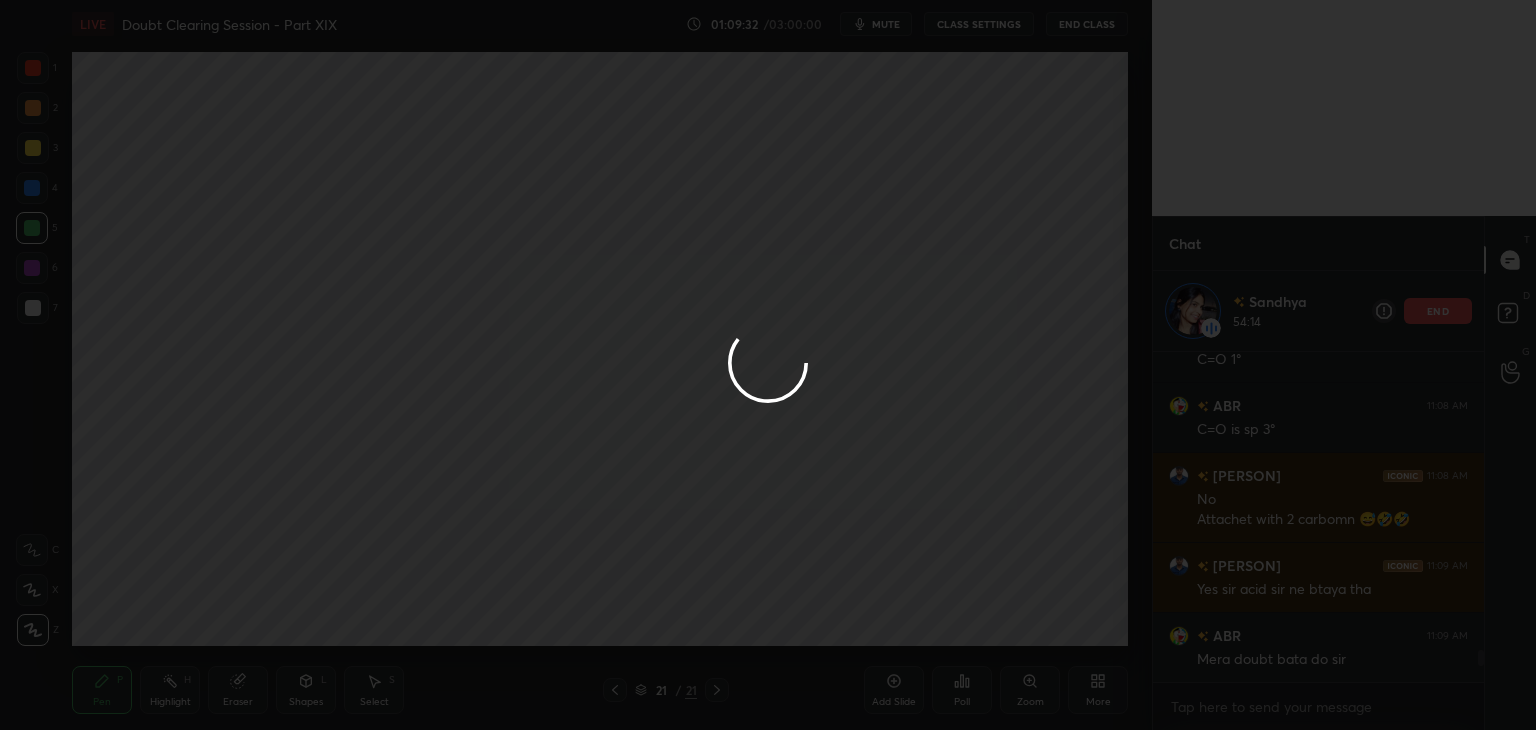 click at bounding box center (768, 365) 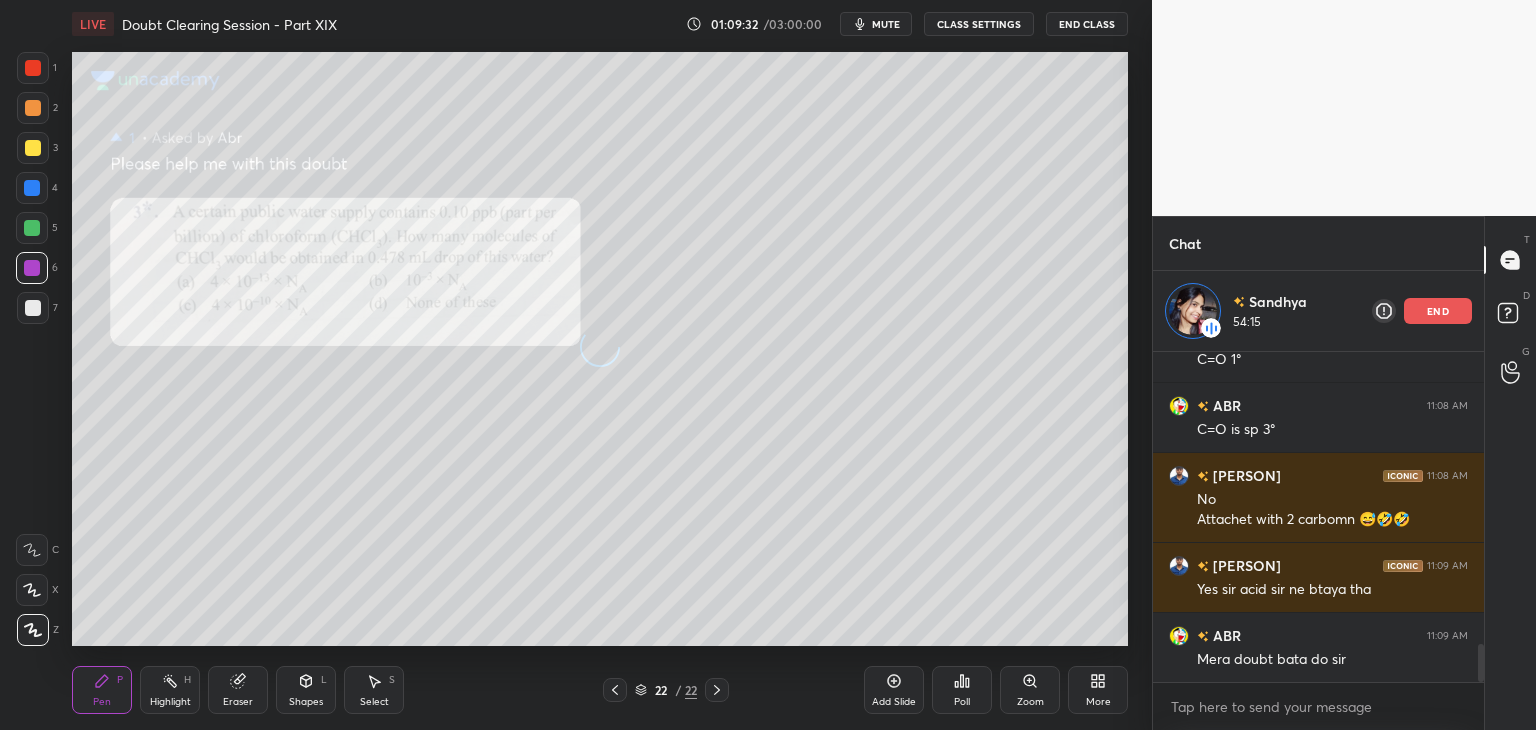 click at bounding box center [32, 268] 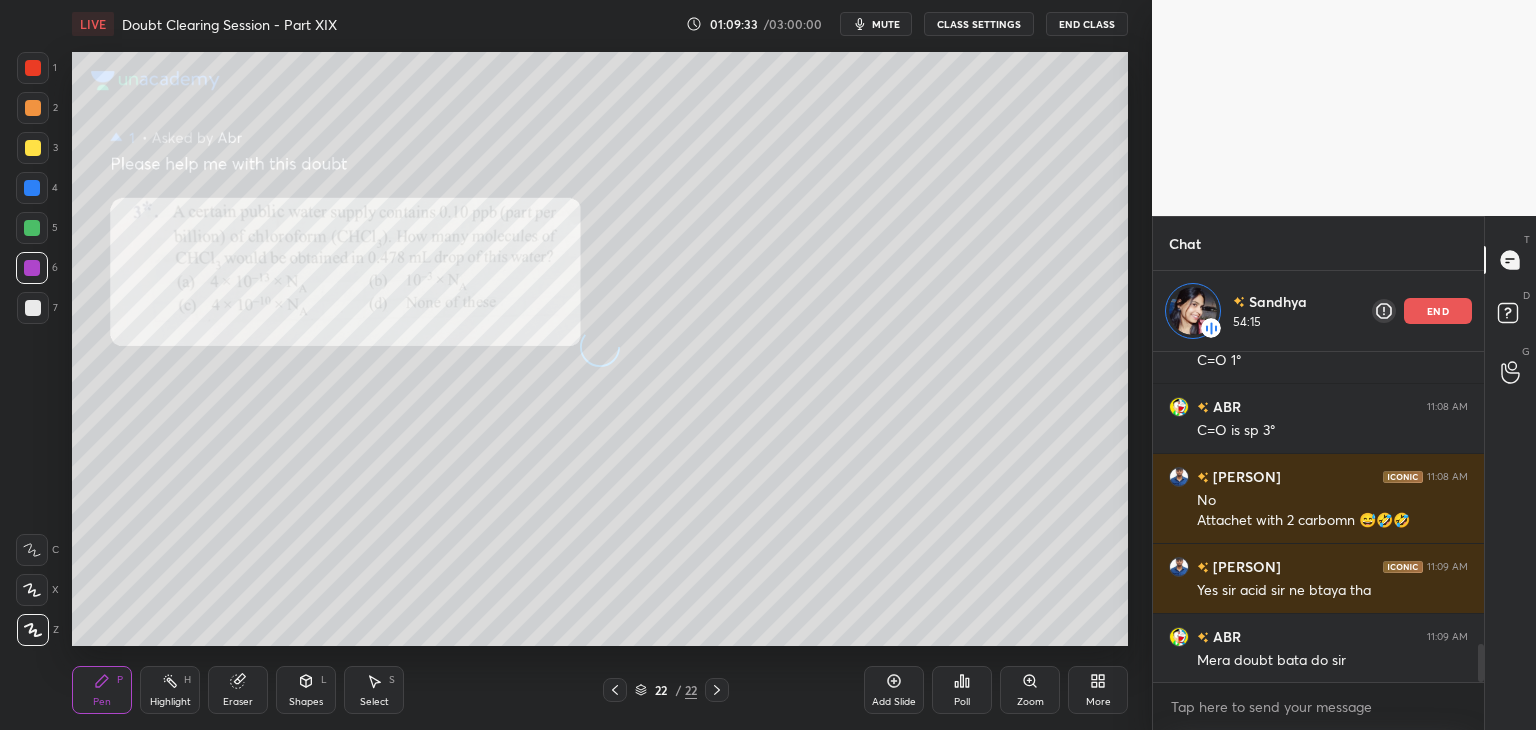 click at bounding box center (32, 268) 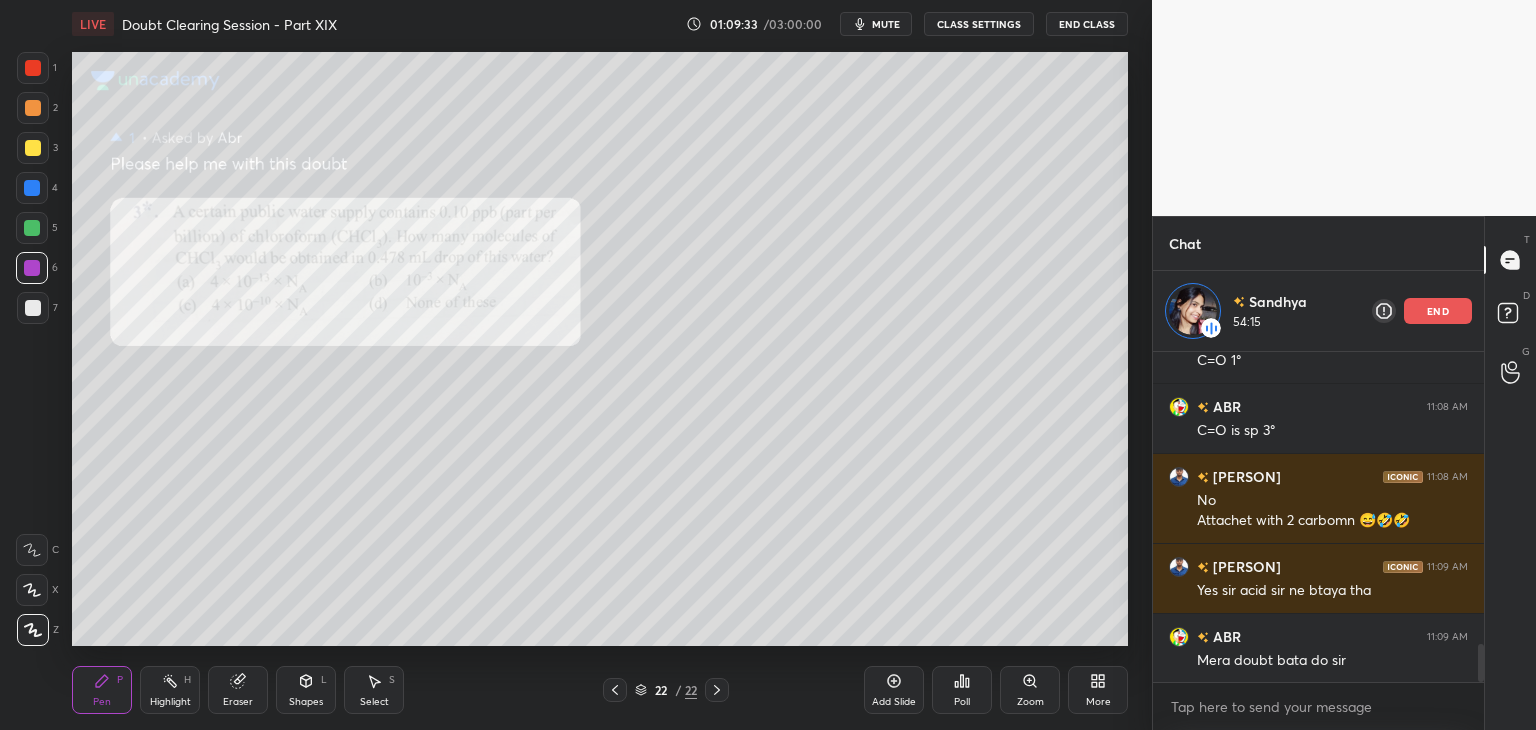 click at bounding box center [33, 308] 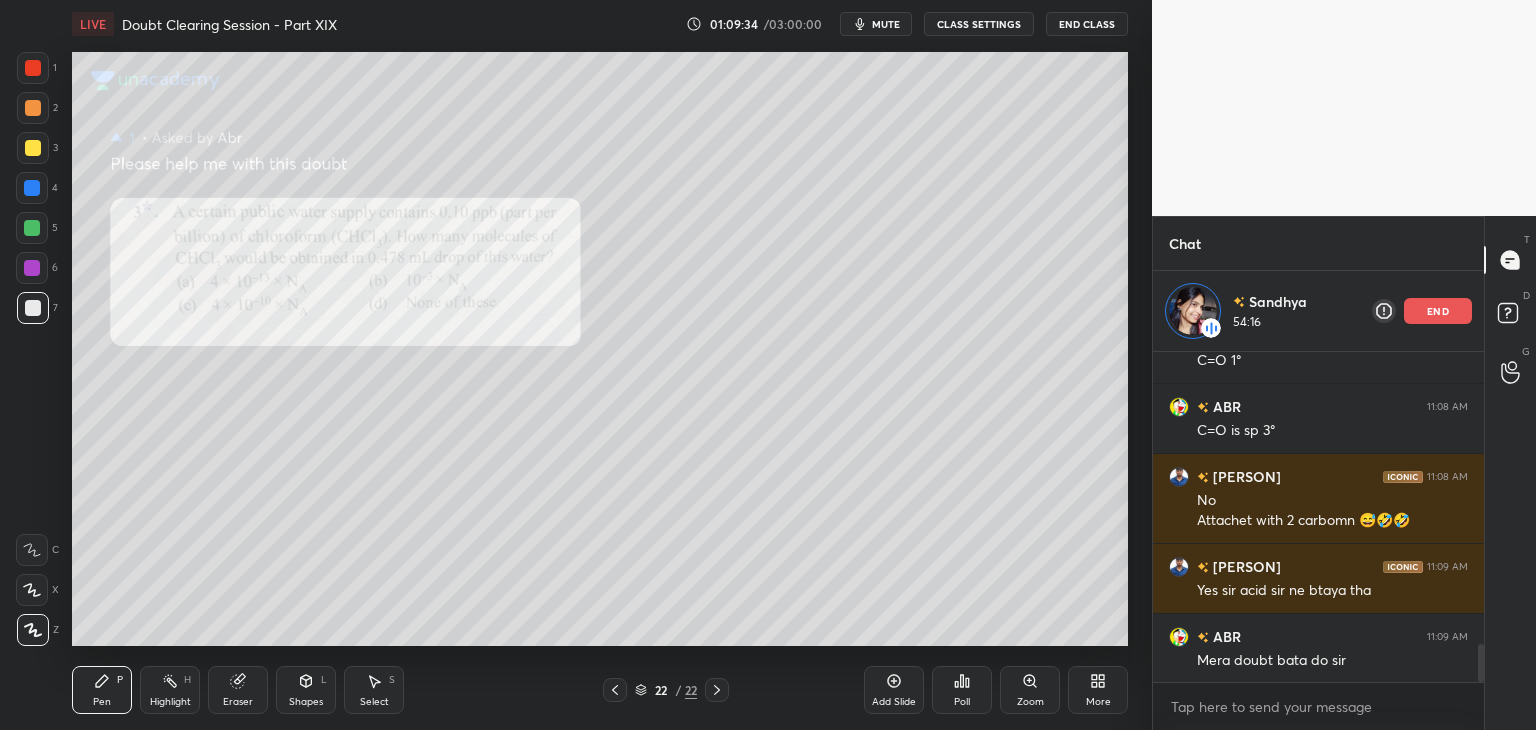 click on "Zoom" at bounding box center [1030, 702] 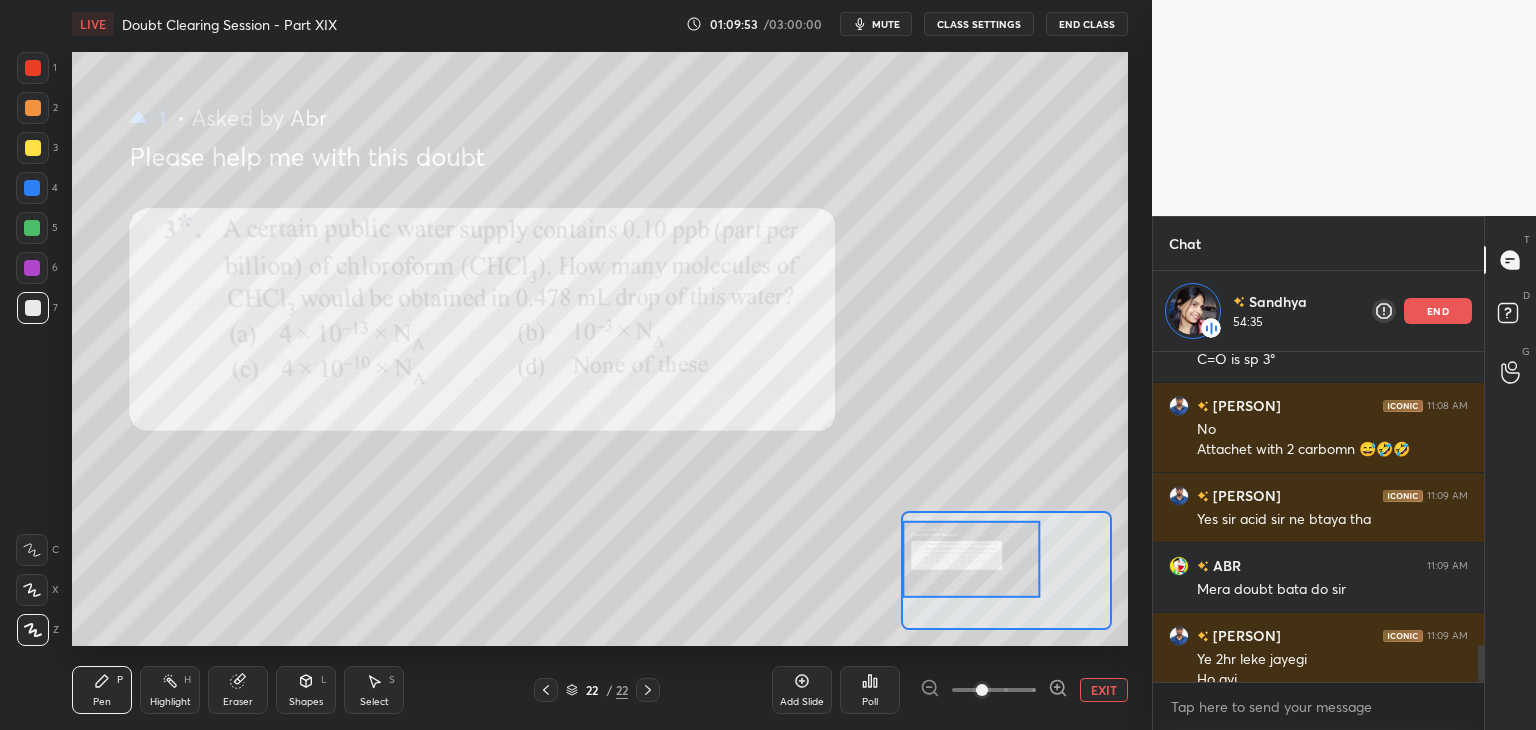 scroll, scrollTop: 2623, scrollLeft: 0, axis: vertical 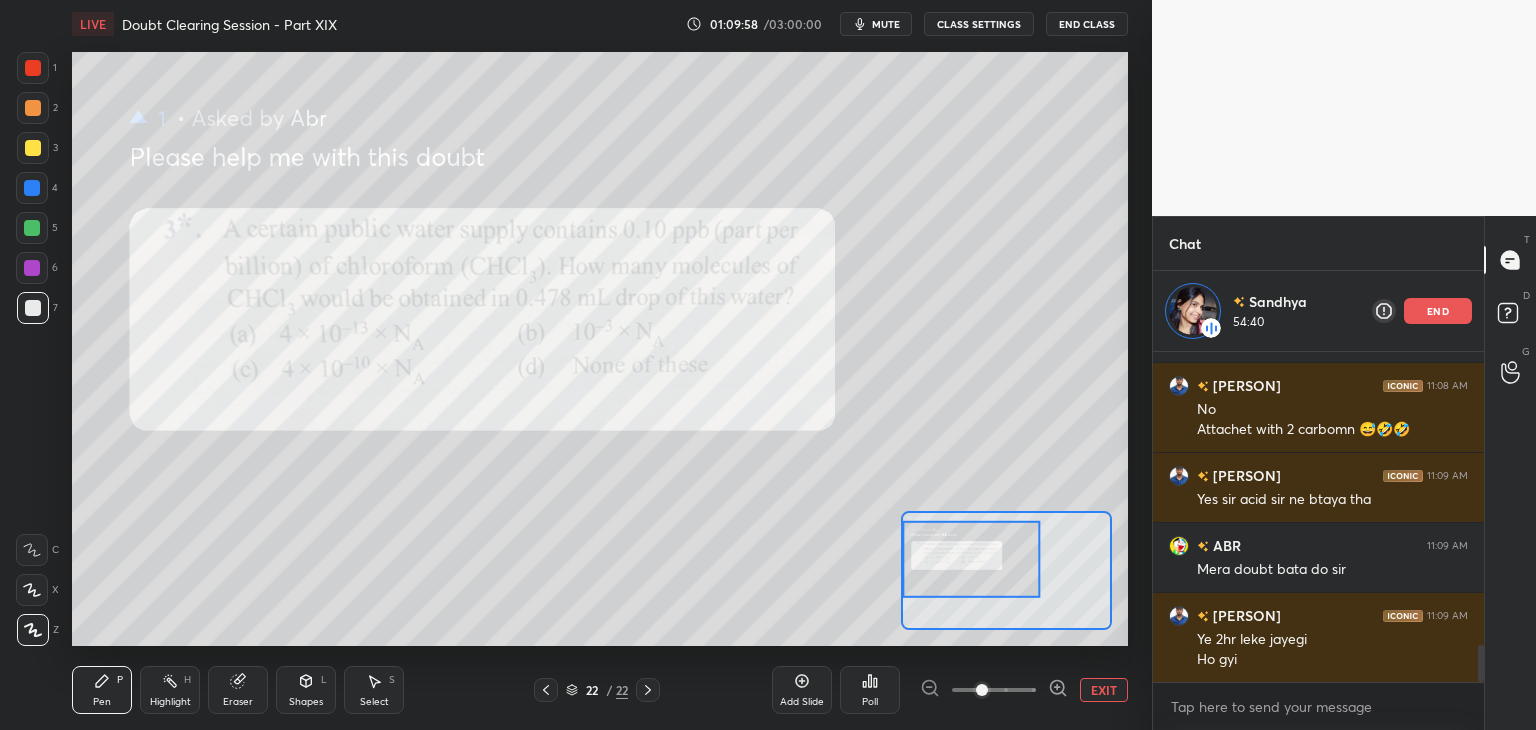 click on "1" at bounding box center (37, 72) 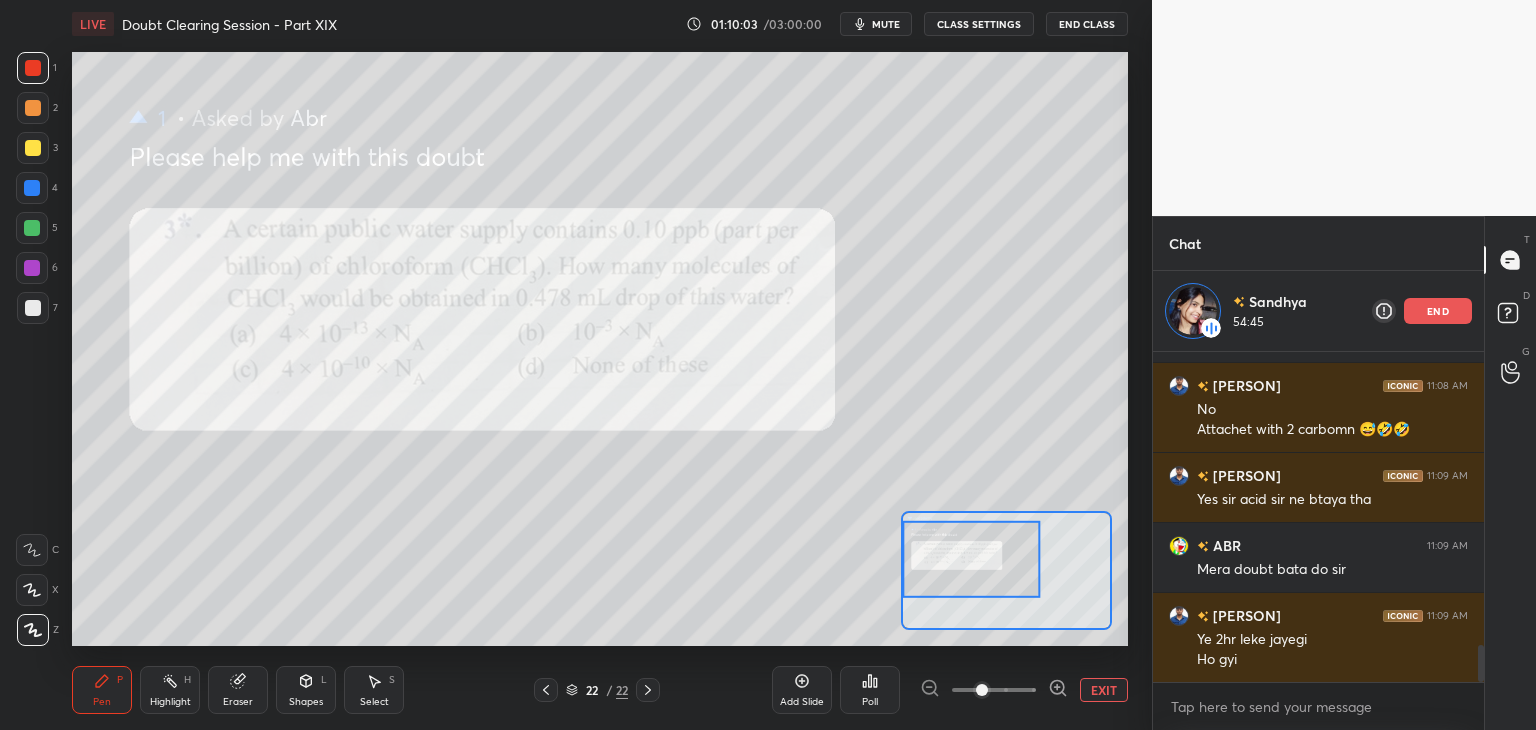 click on "EXIT" at bounding box center [1104, 690] 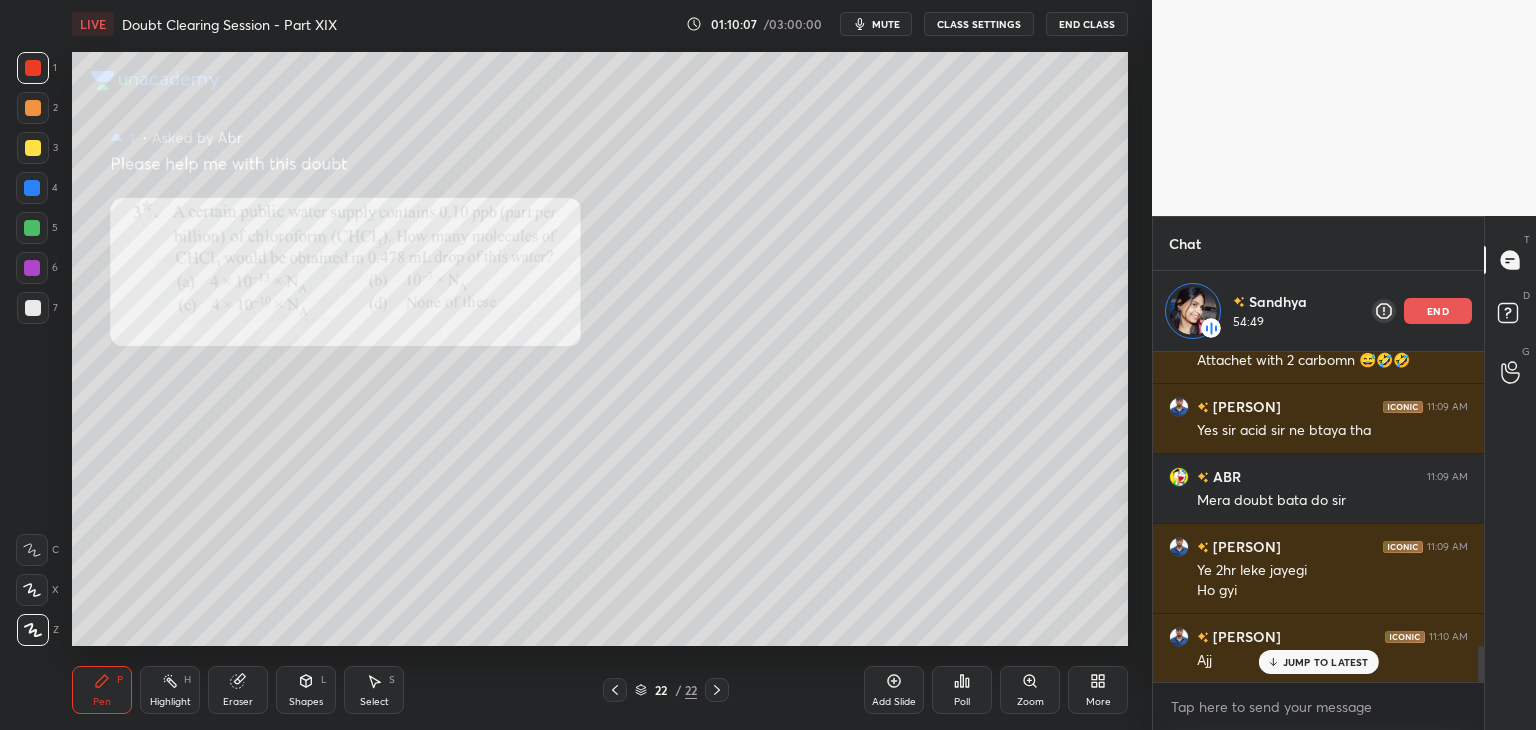 scroll, scrollTop: 2763, scrollLeft: 0, axis: vertical 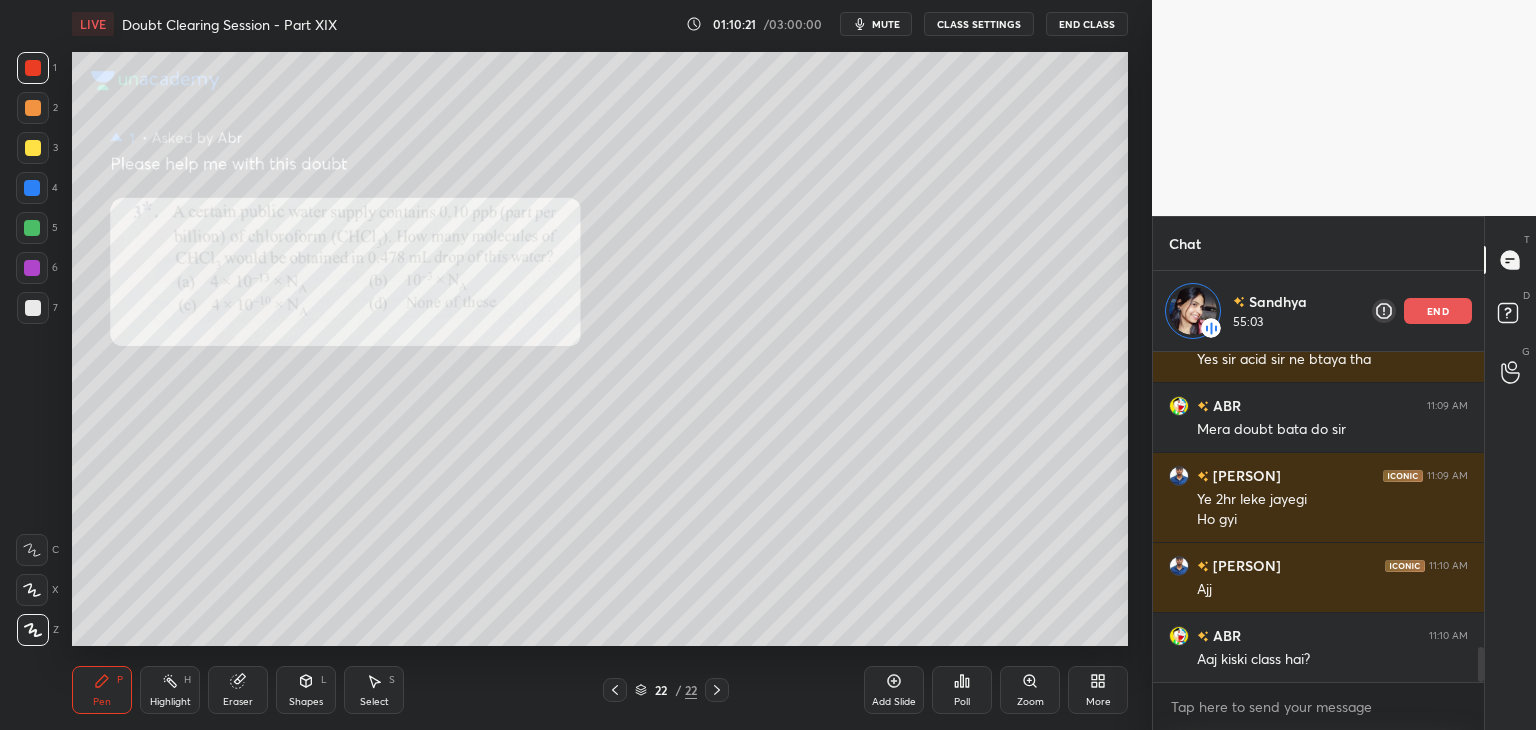 click on "5" at bounding box center (37, 228) 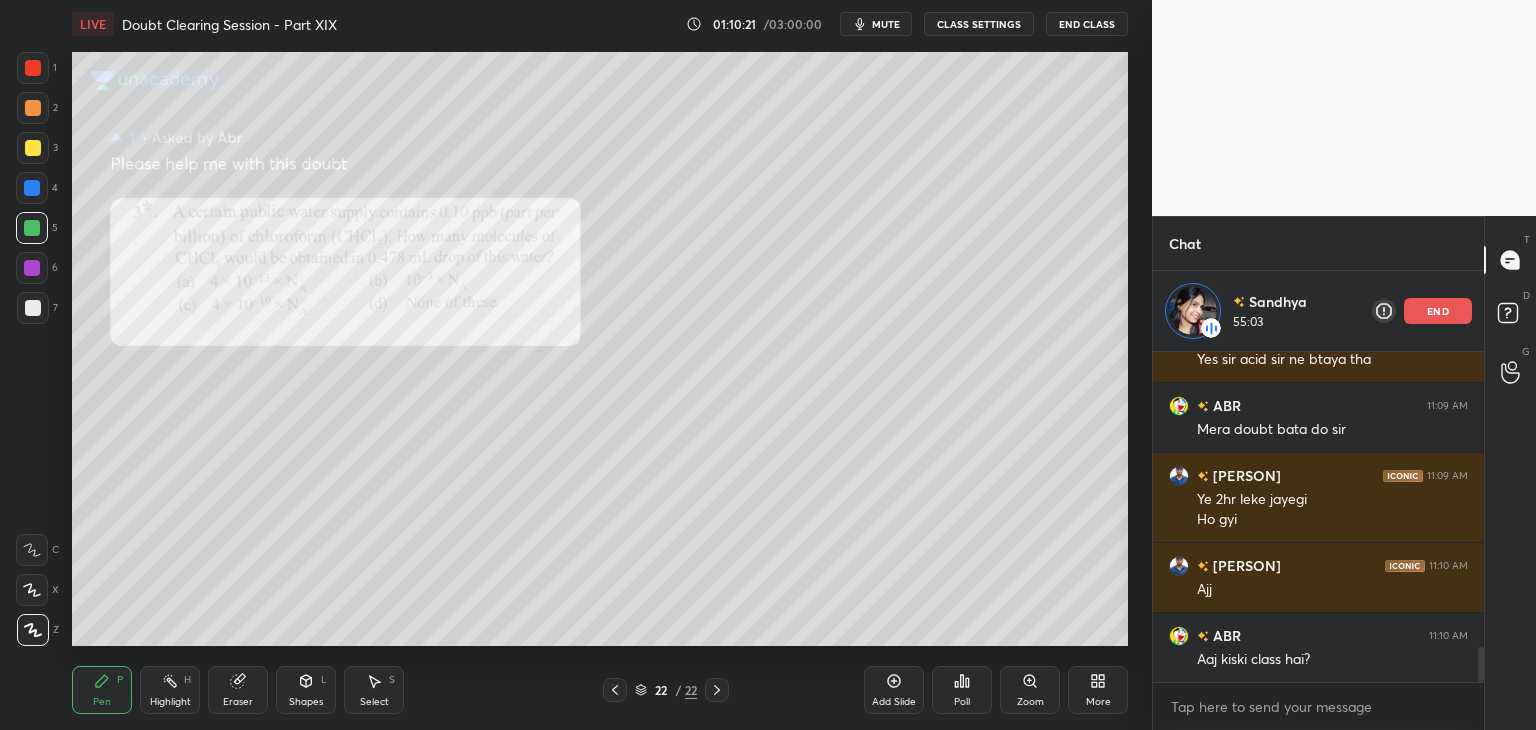 click on "5" at bounding box center [37, 228] 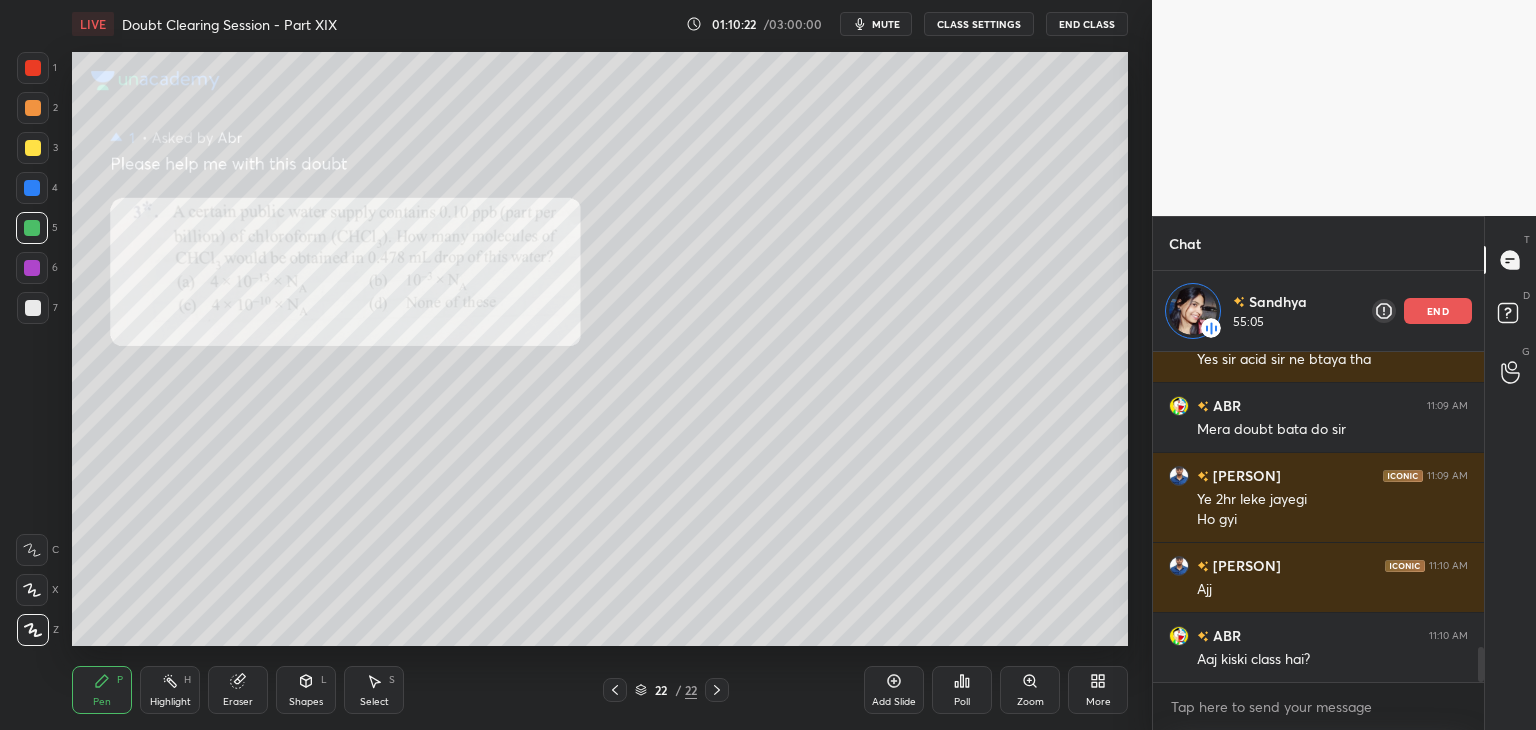 scroll, scrollTop: 2783, scrollLeft: 0, axis: vertical 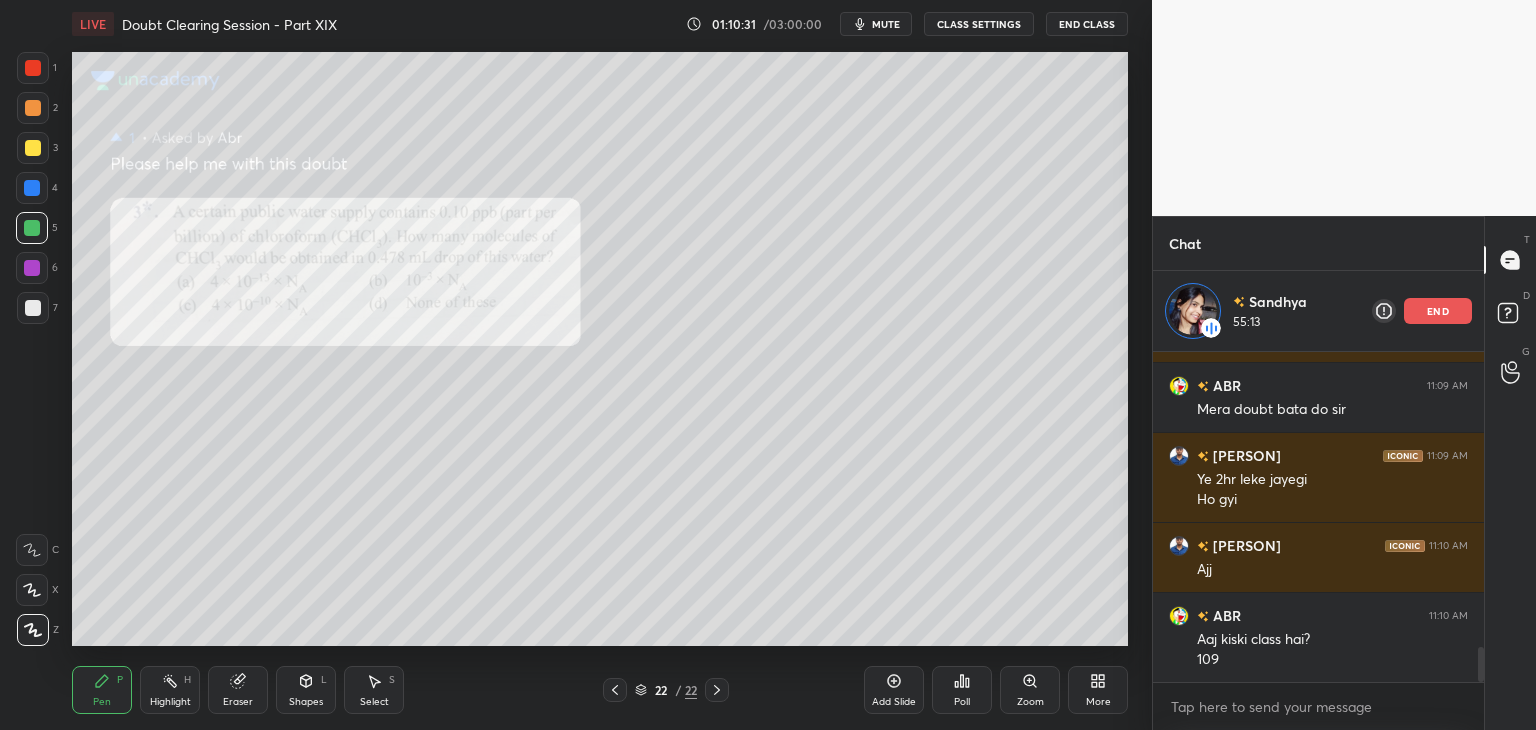 click on "4" at bounding box center [37, 188] 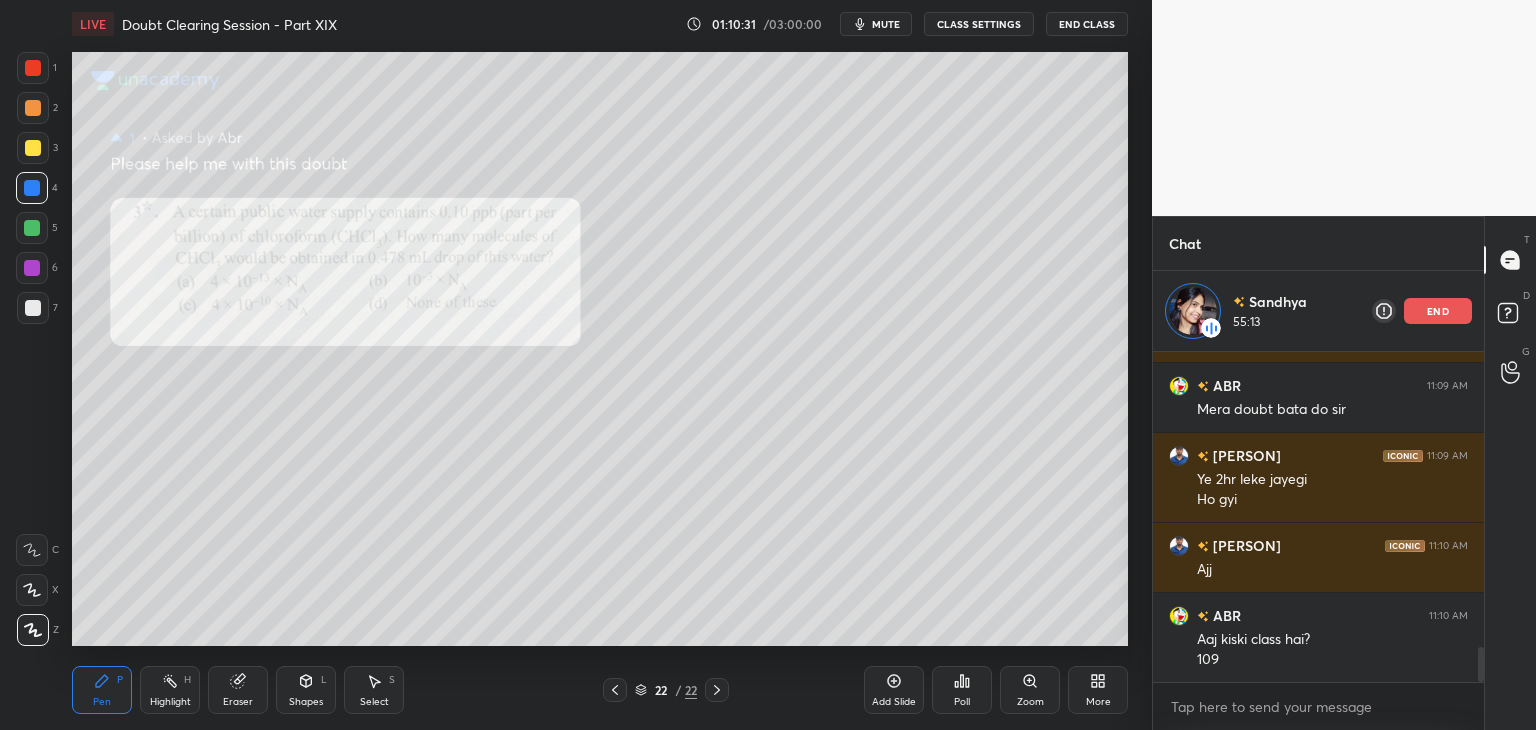 click at bounding box center [33, 148] 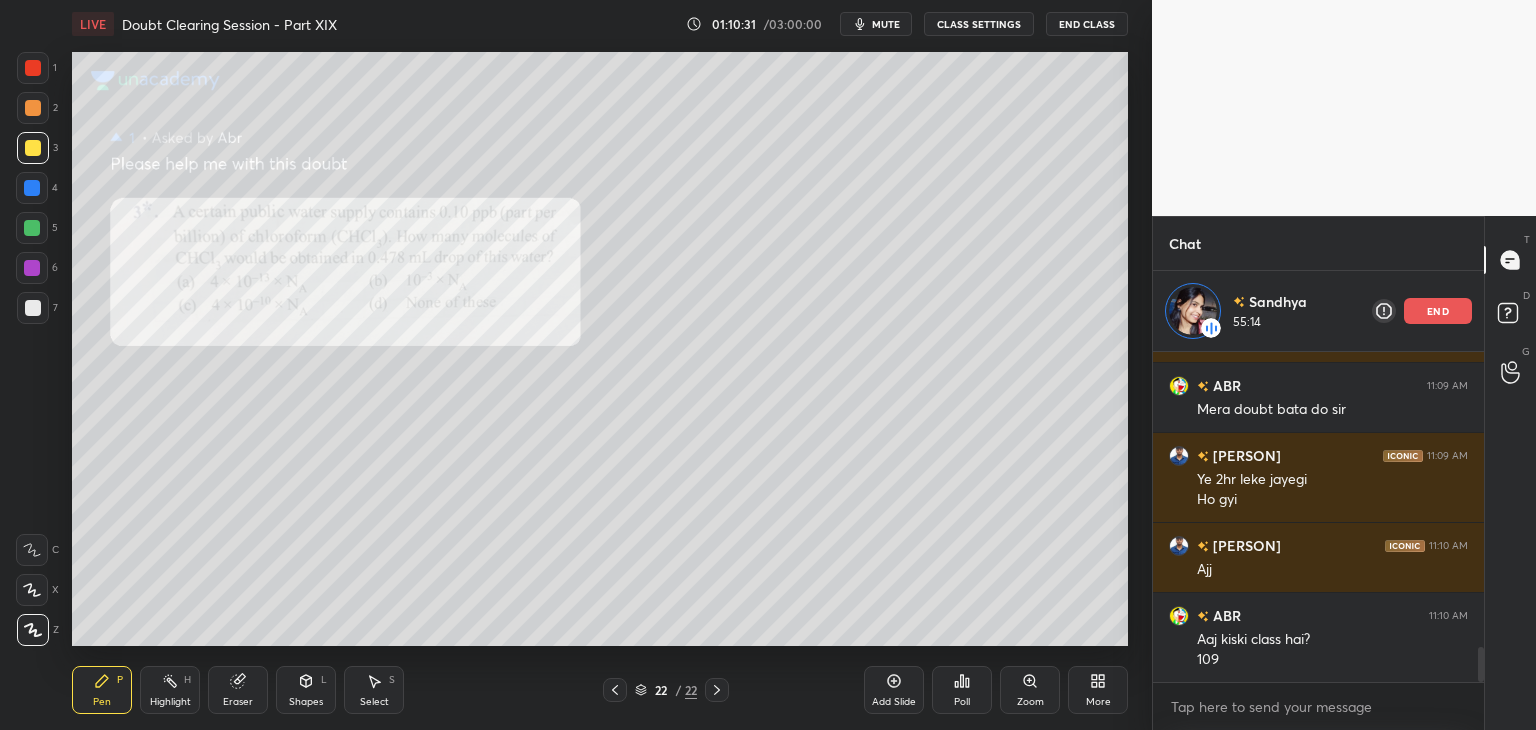 scroll, scrollTop: 2852, scrollLeft: 0, axis: vertical 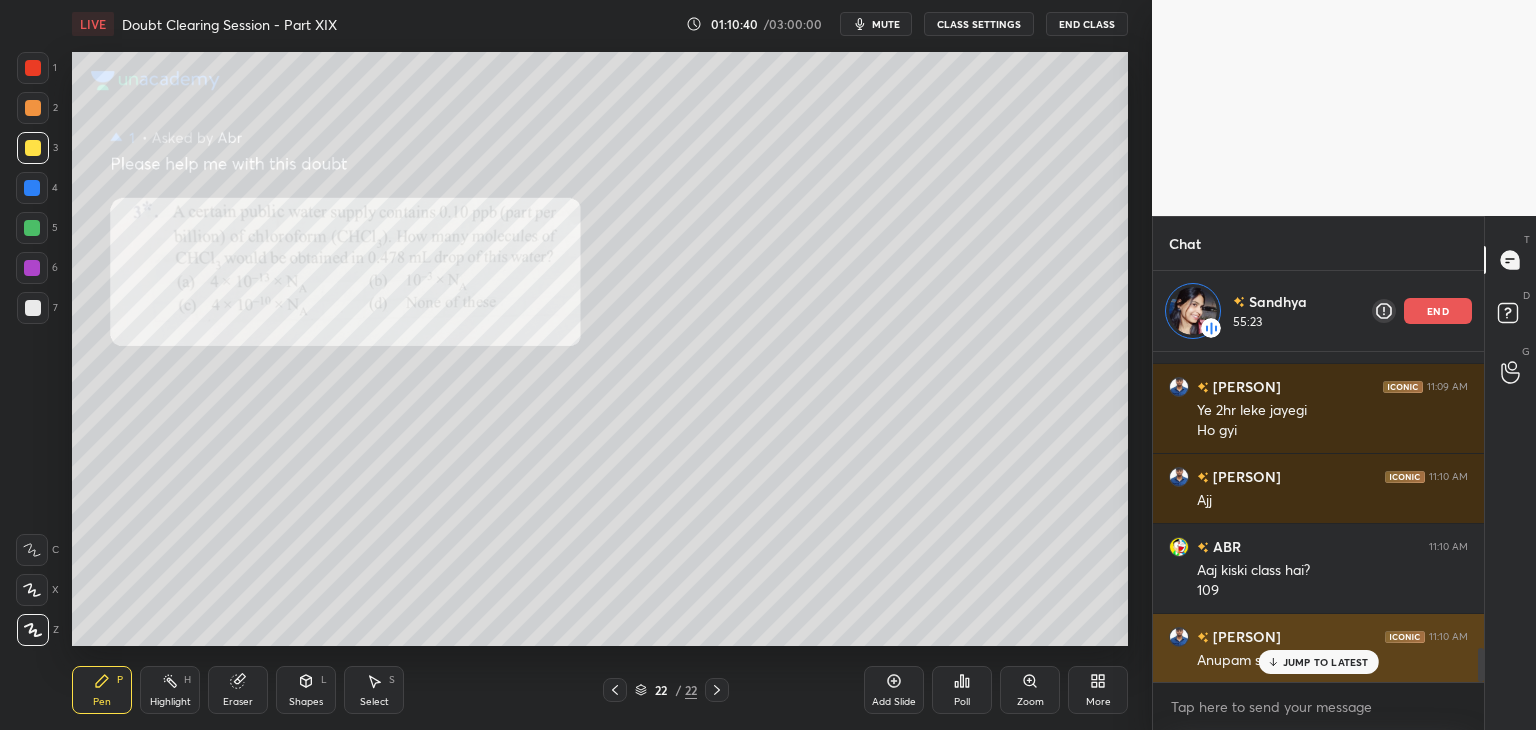 click 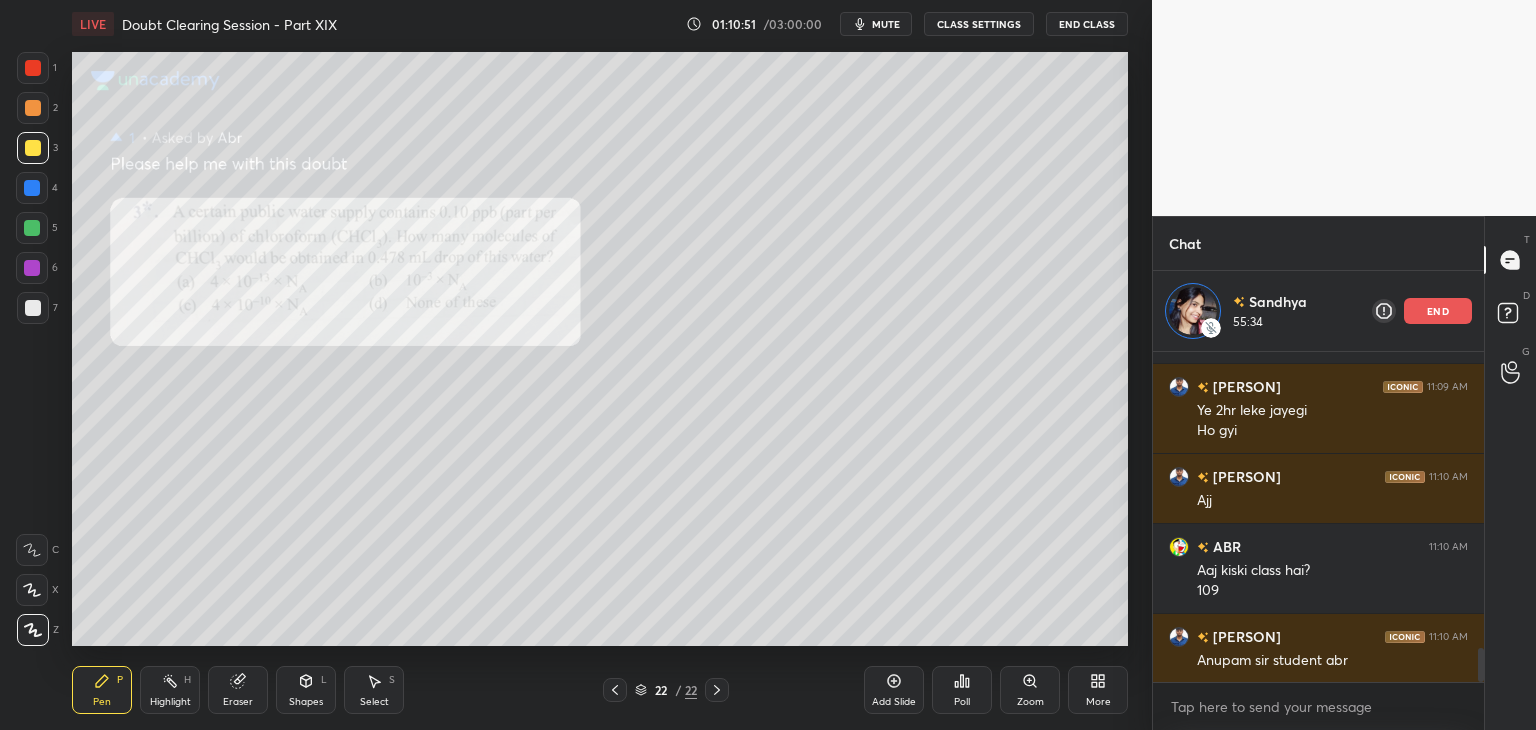 click at bounding box center (32, 188) 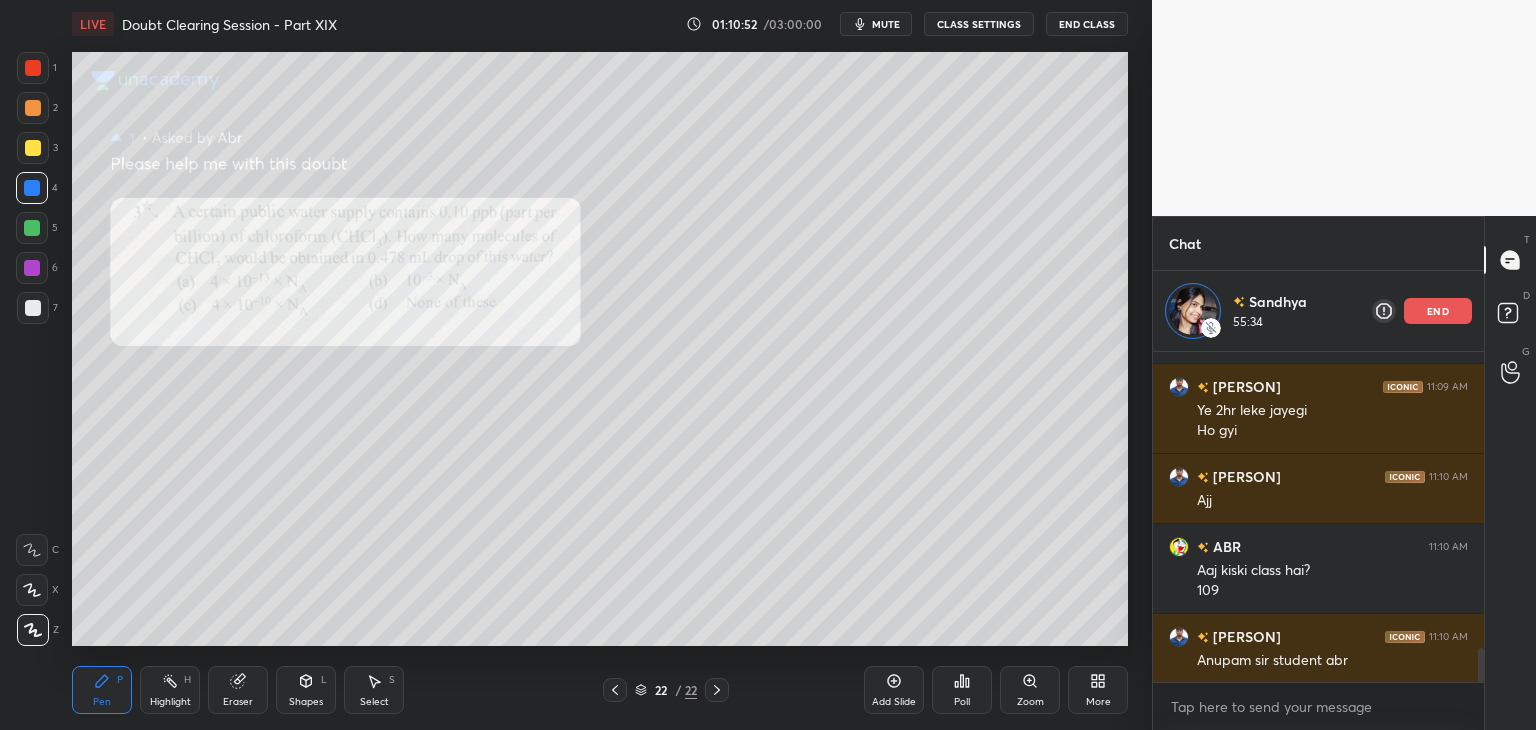 click at bounding box center (32, 228) 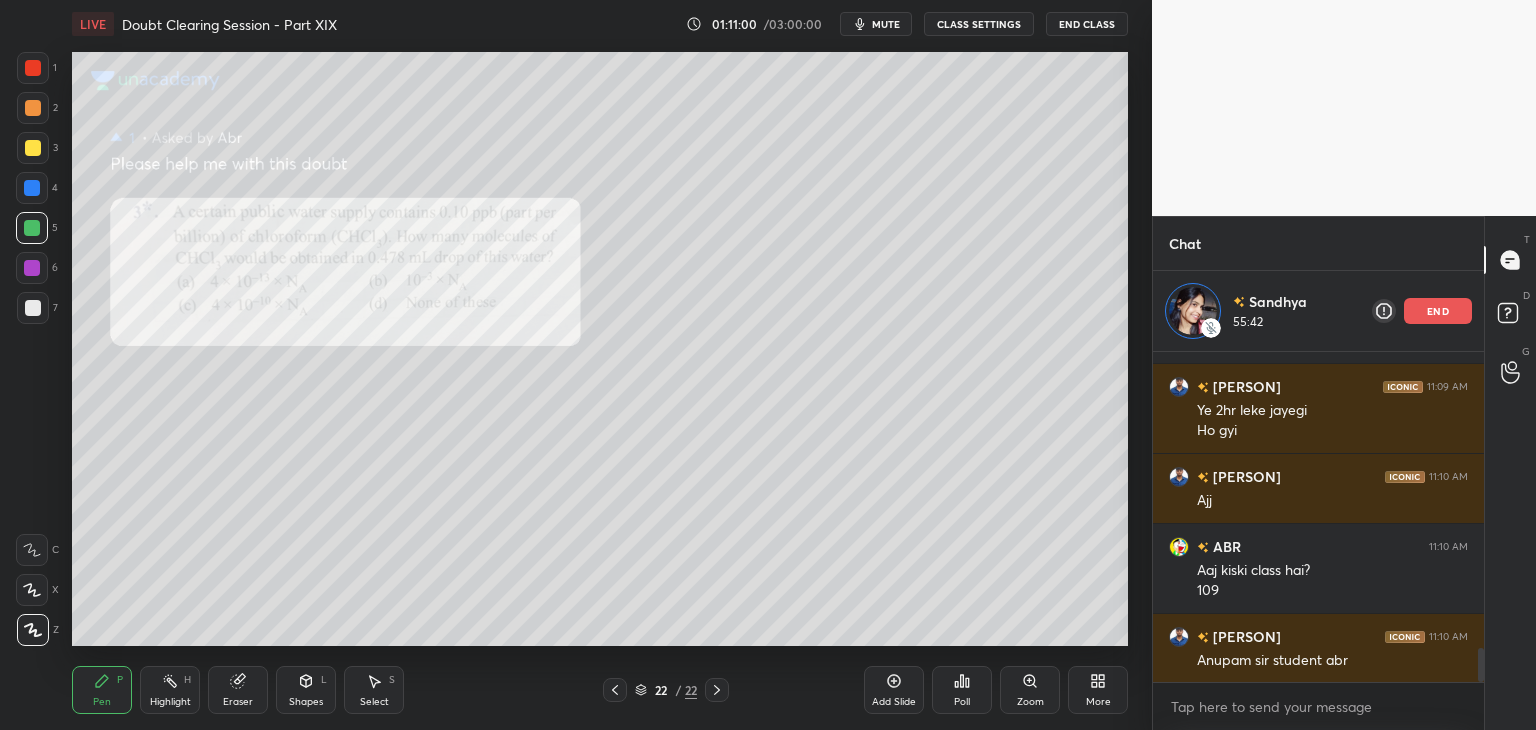click at bounding box center [33, 148] 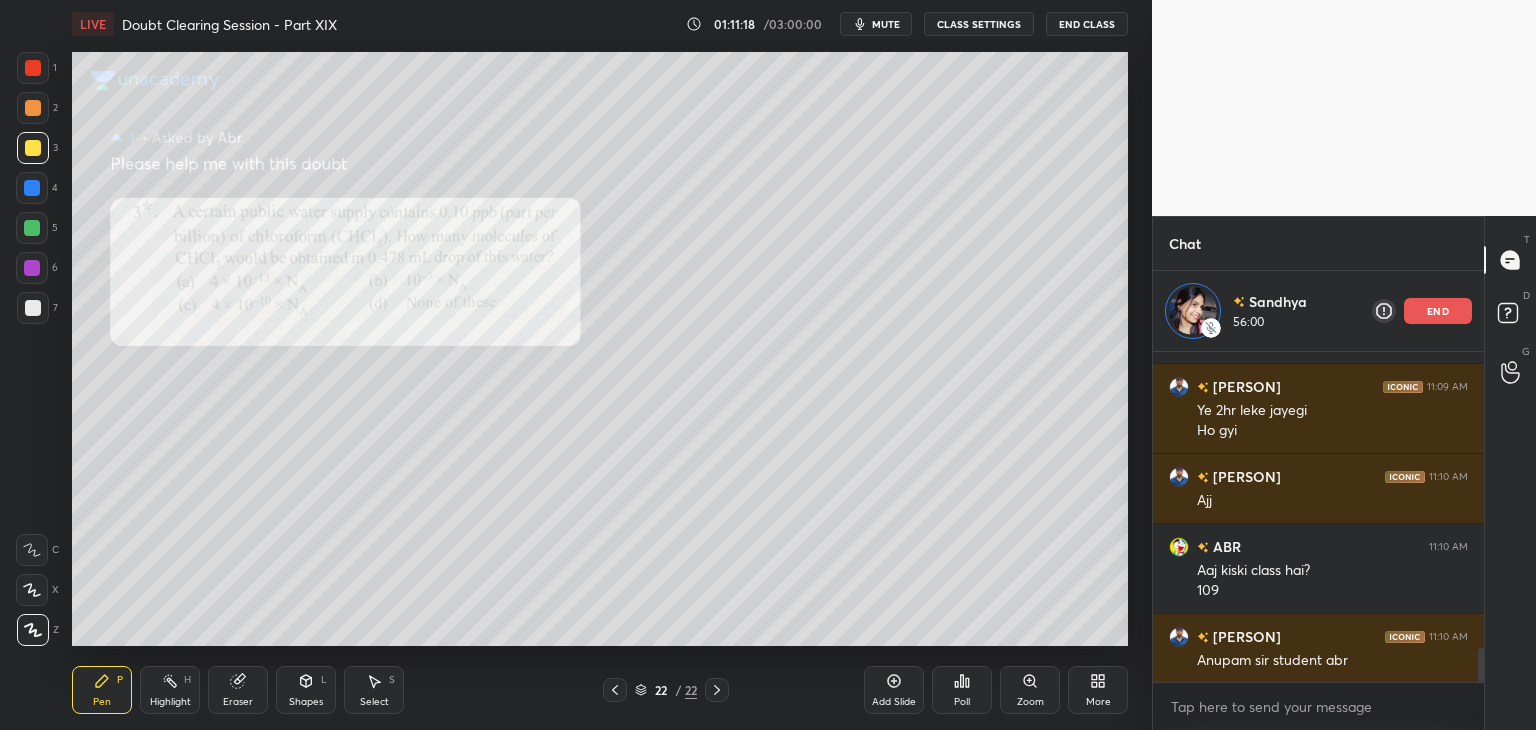 scroll, scrollTop: 6, scrollLeft: 6, axis: both 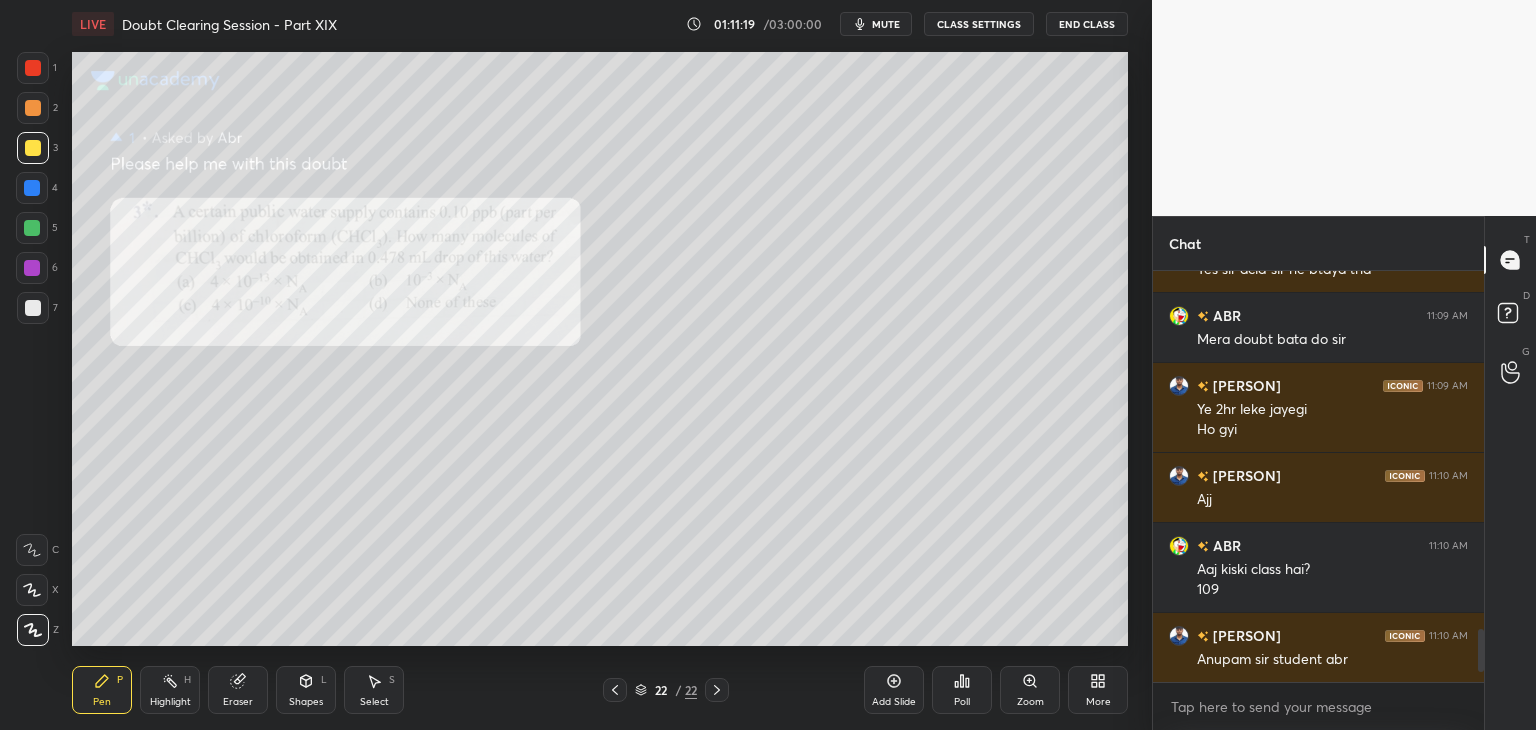 click on "4" at bounding box center [37, 188] 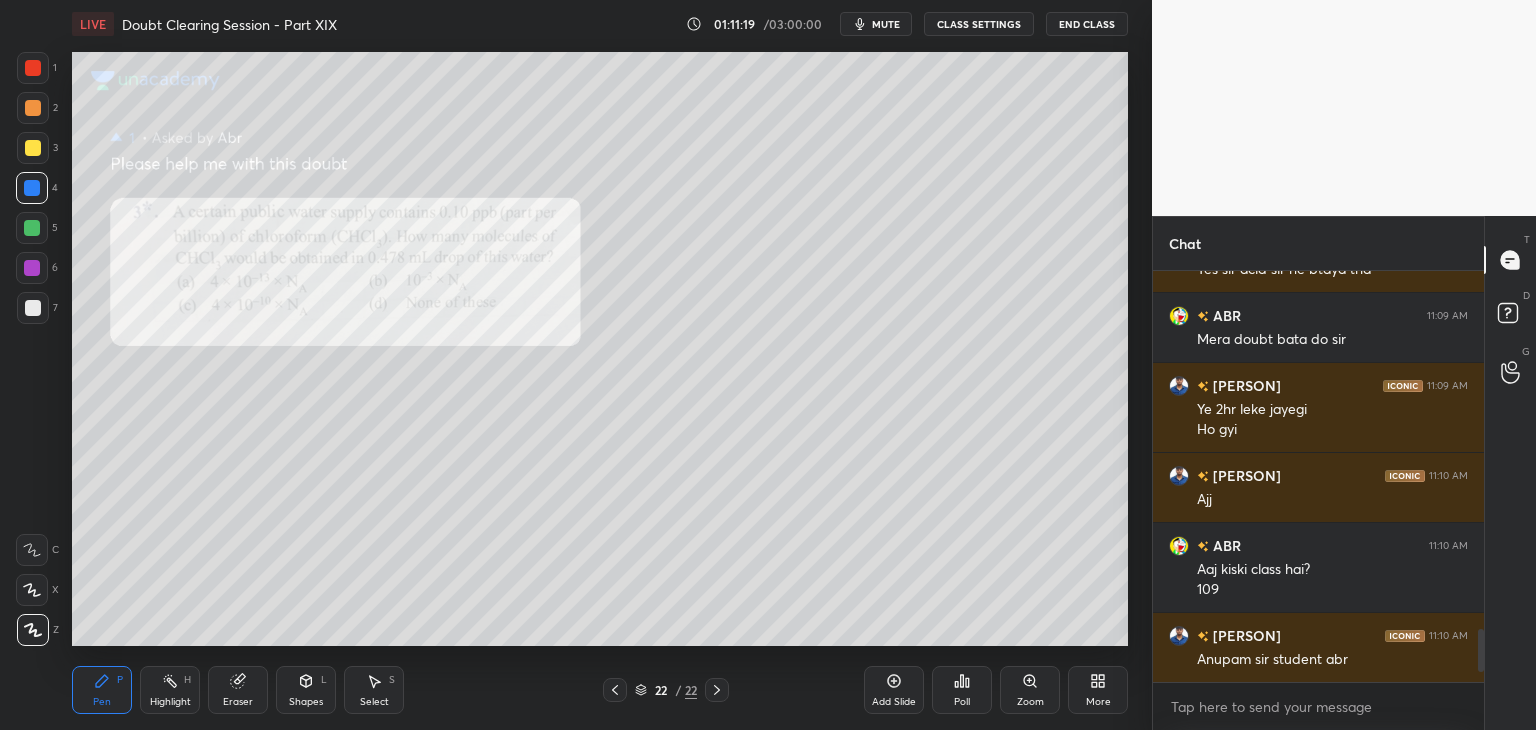 click at bounding box center (32, 228) 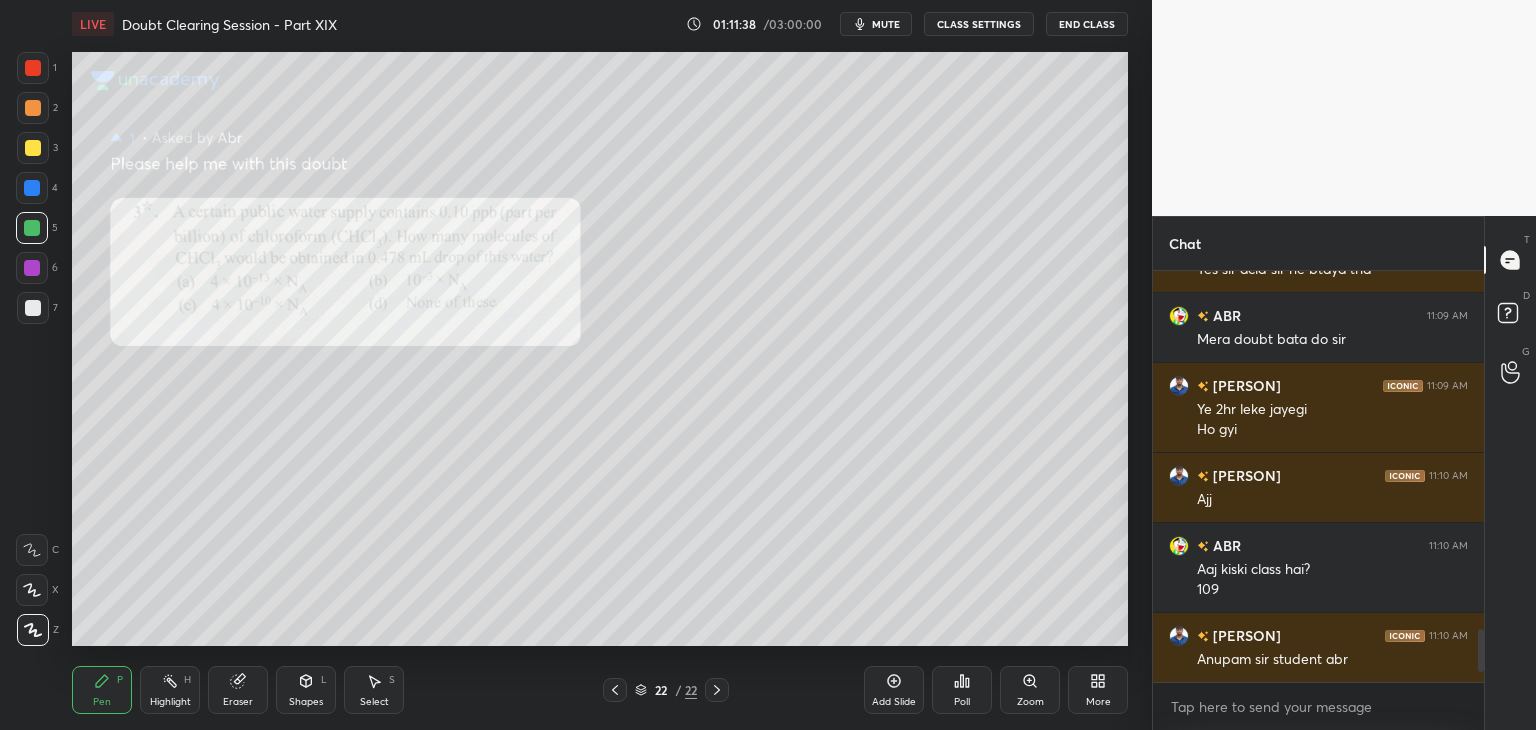 click at bounding box center (33, 148) 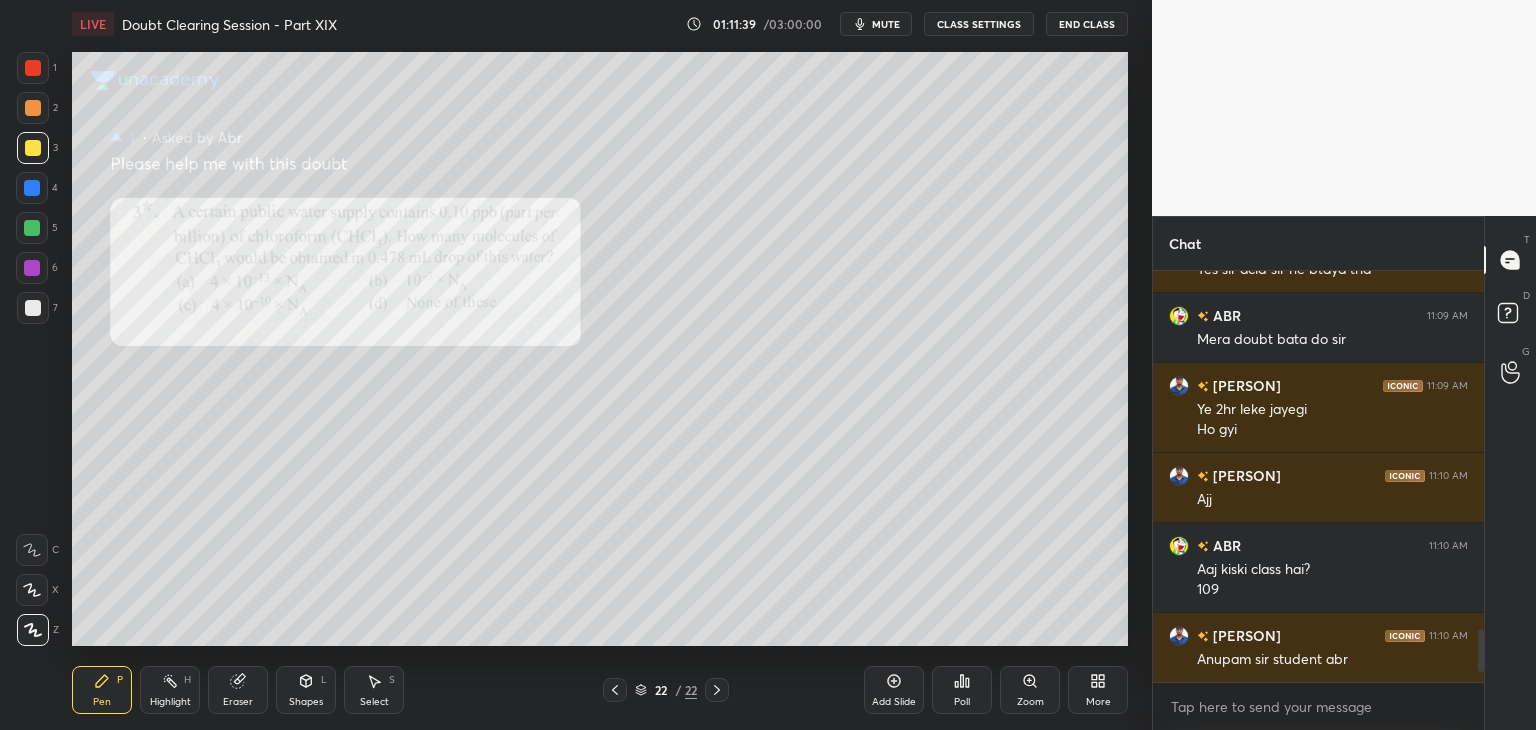 click on "2" at bounding box center [37, 112] 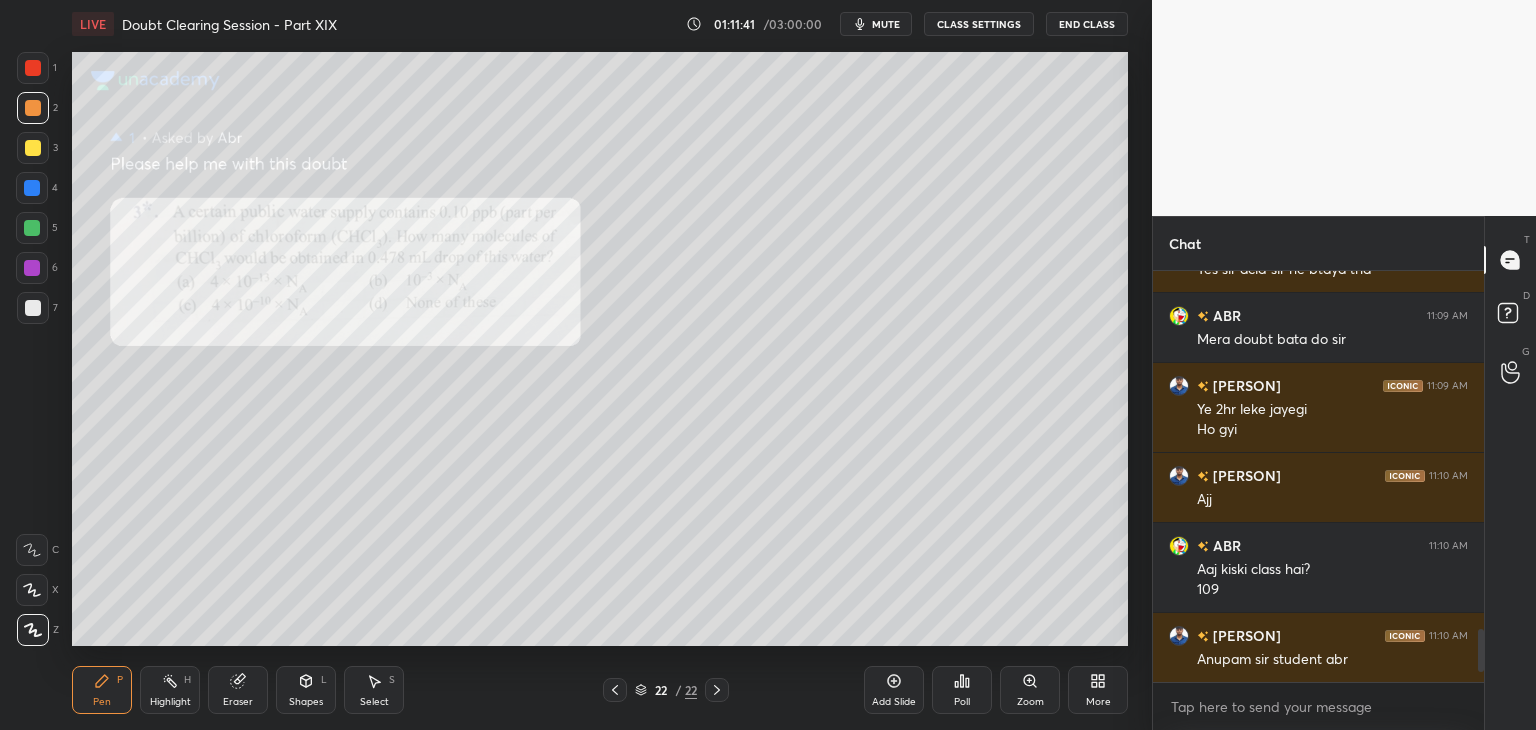scroll, scrollTop: 2842, scrollLeft: 0, axis: vertical 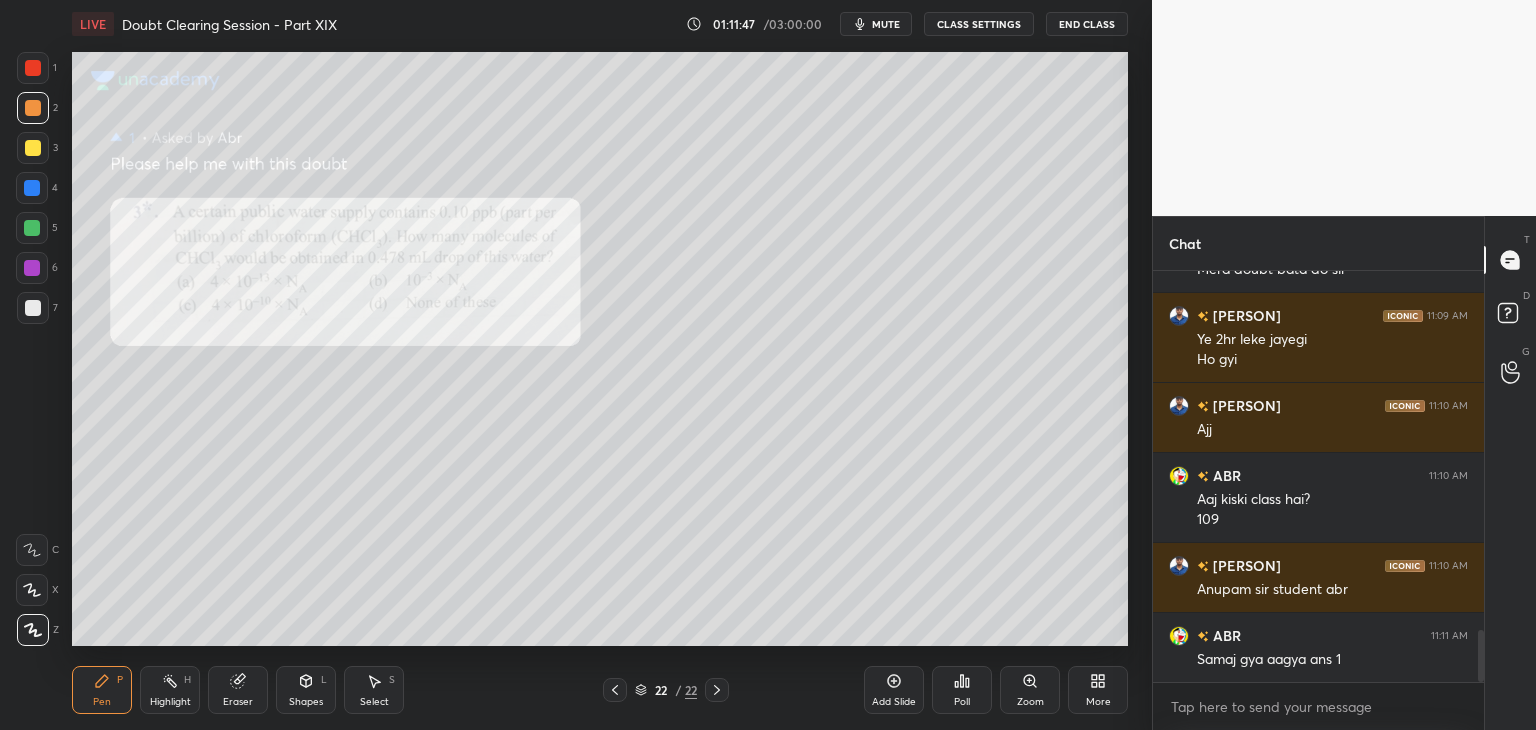 click on "22 / 22" at bounding box center [666, 690] 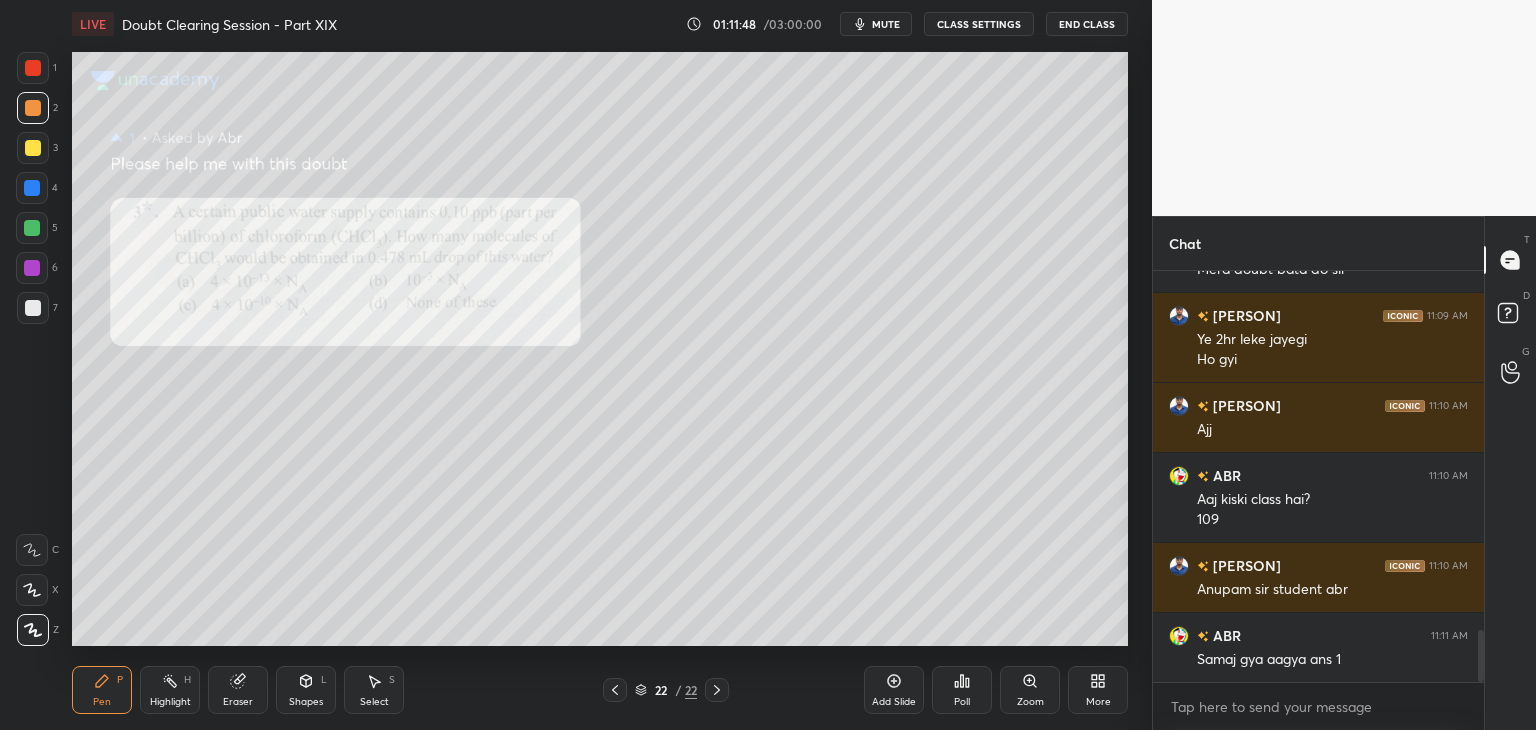 click 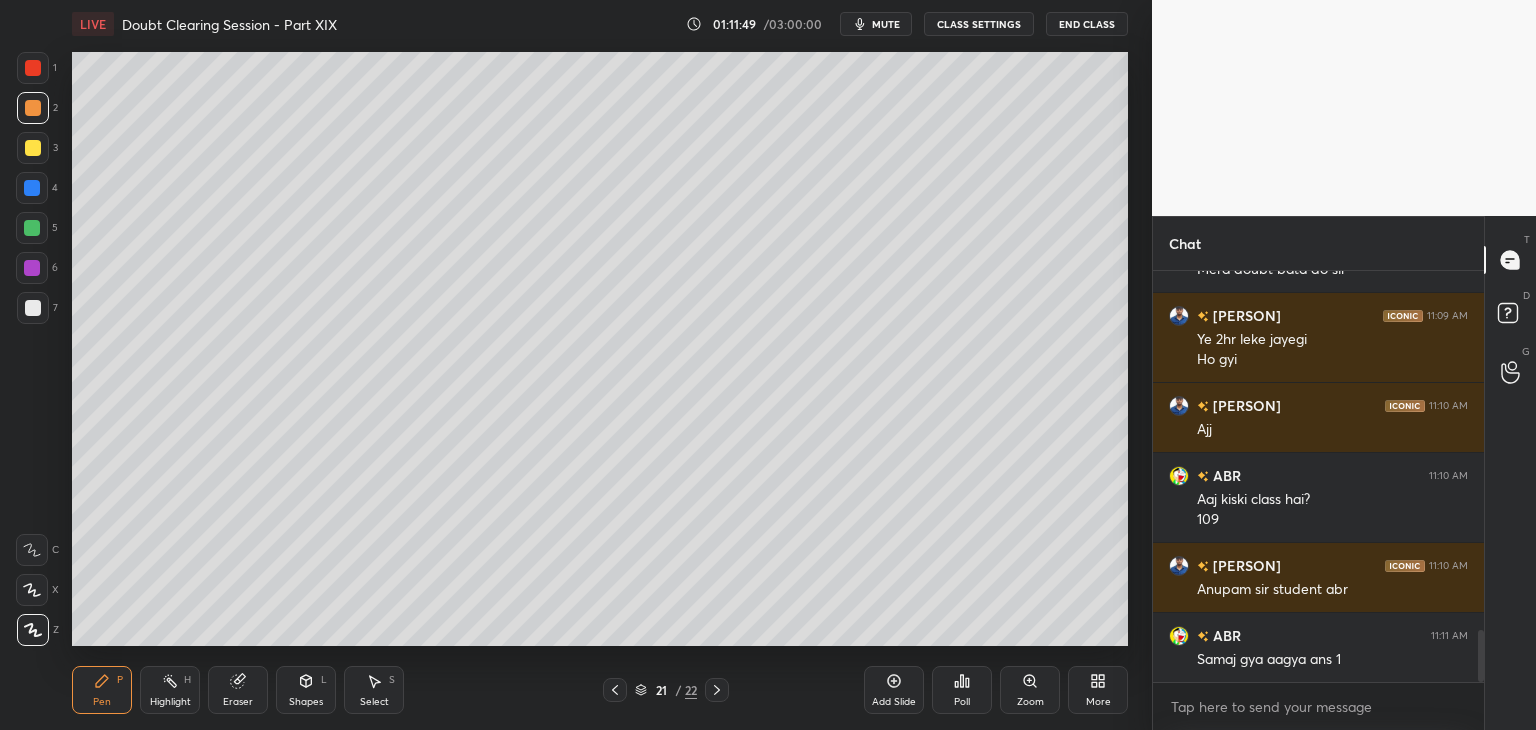 click at bounding box center (32, 228) 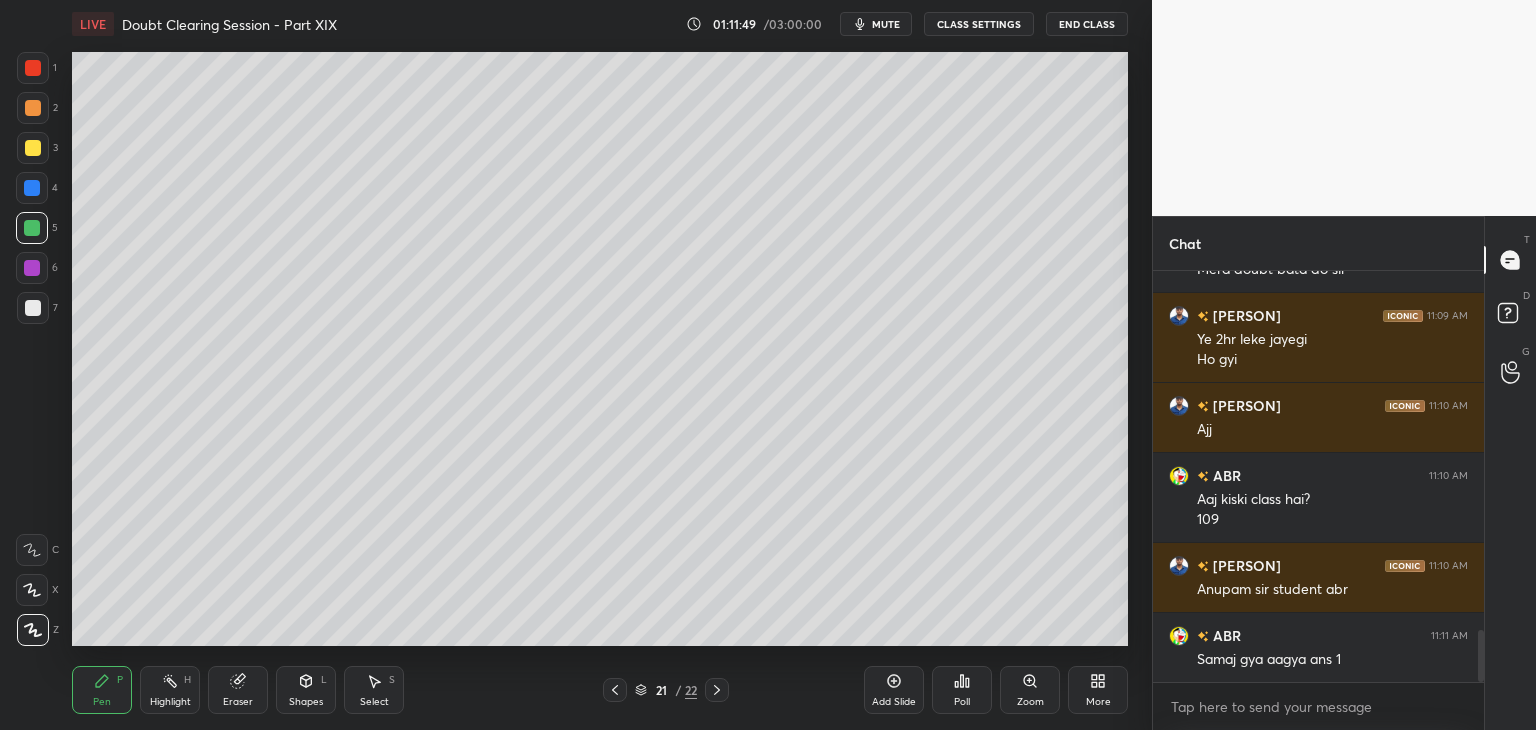 click on "6" at bounding box center (37, 272) 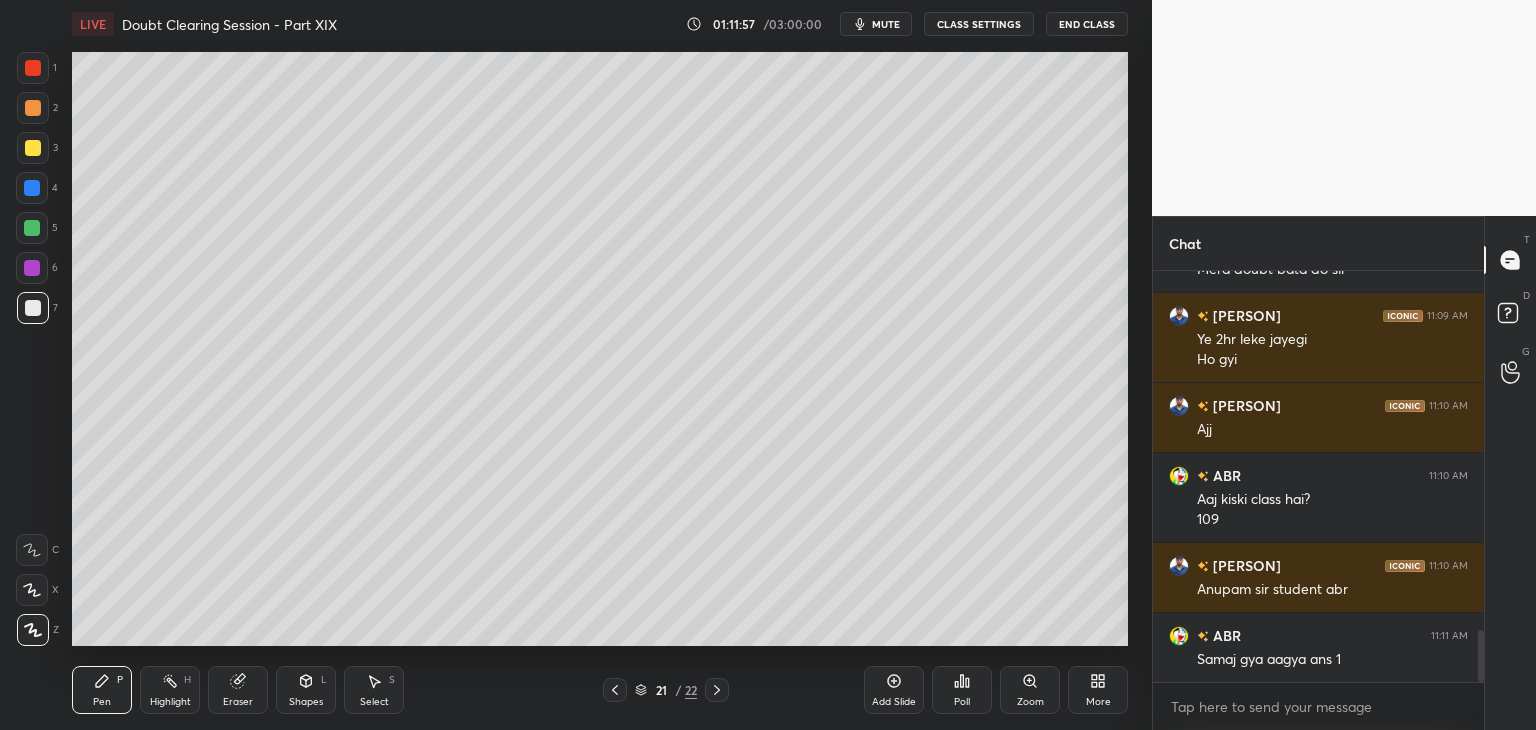 click on "3" at bounding box center (37, 148) 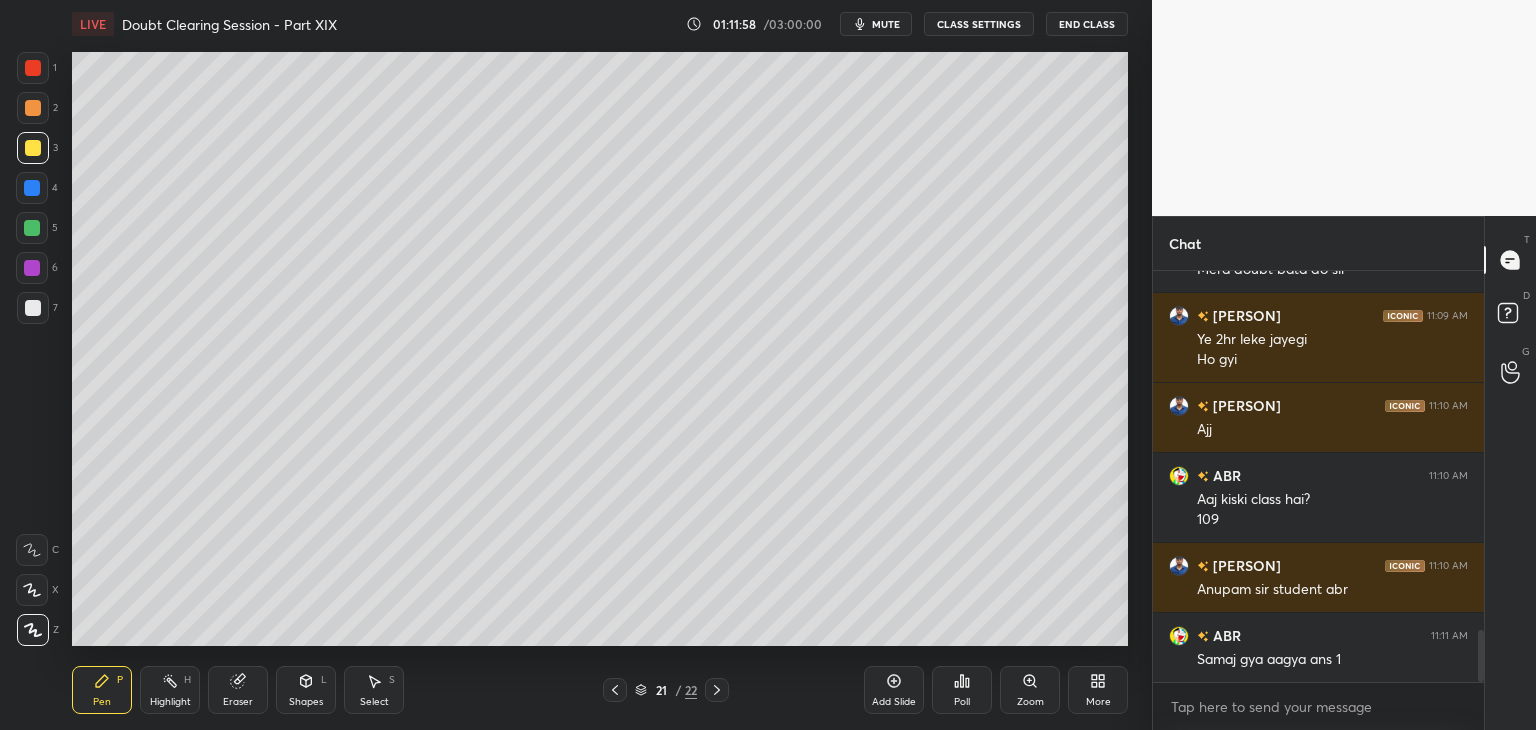 click at bounding box center [33, 108] 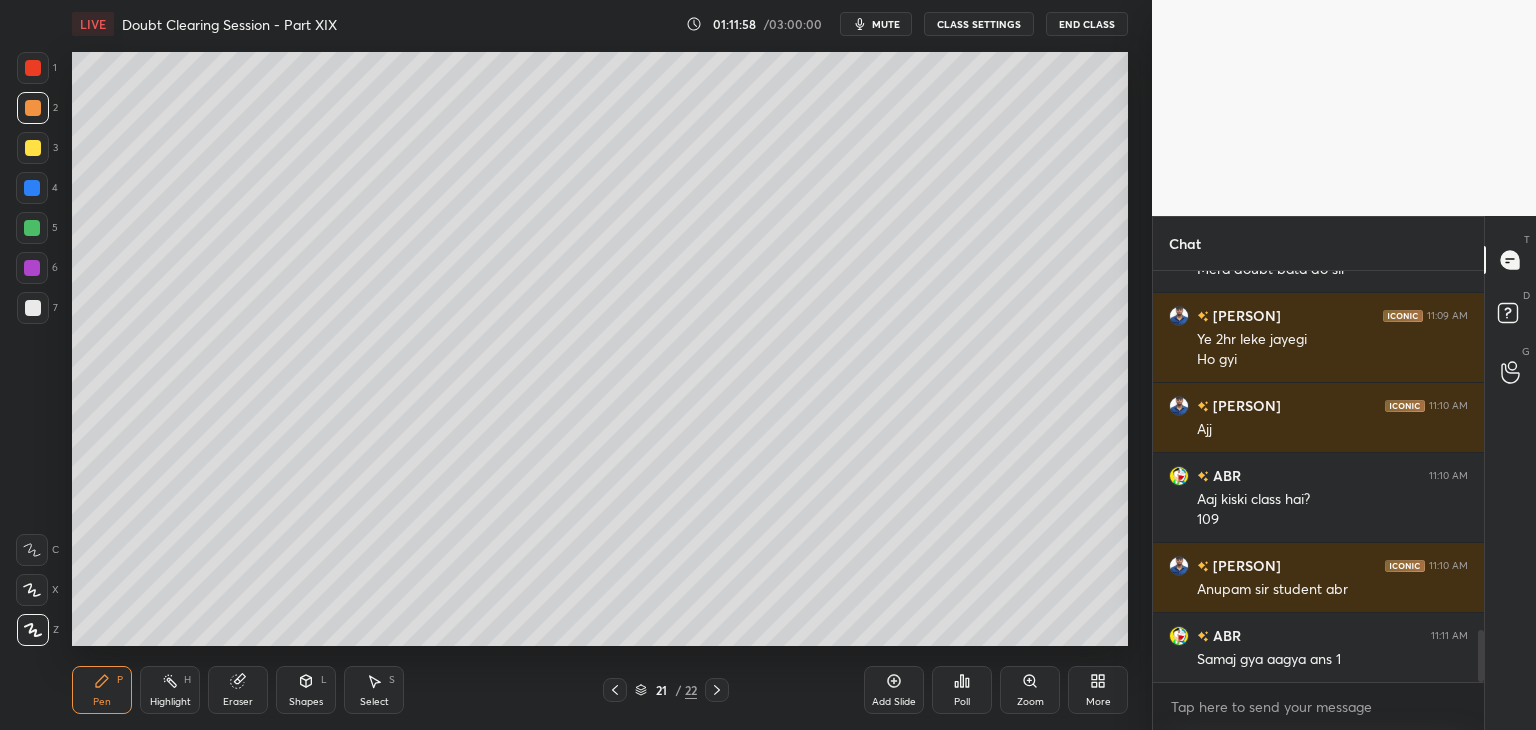 click at bounding box center (33, 148) 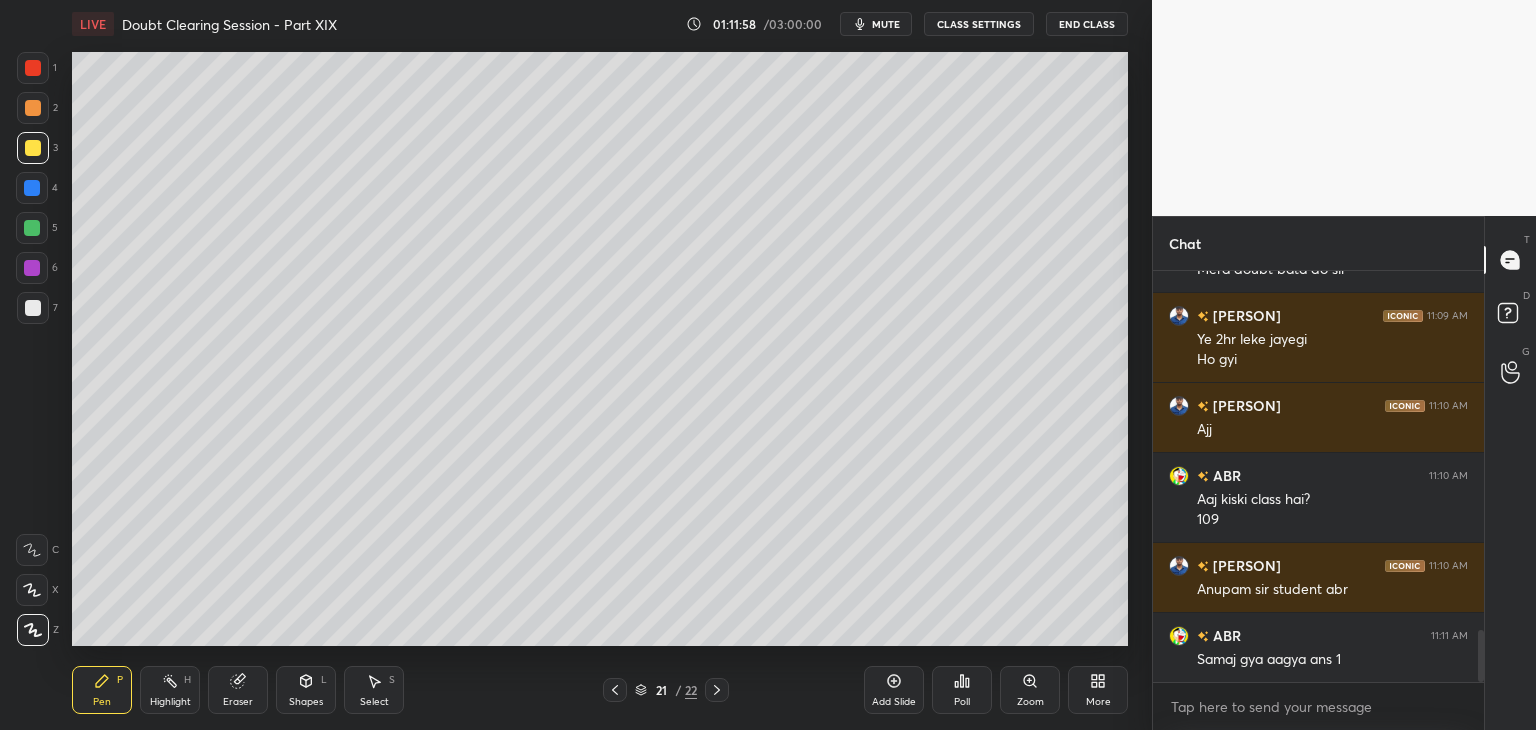 scroll, scrollTop: 2912, scrollLeft: 0, axis: vertical 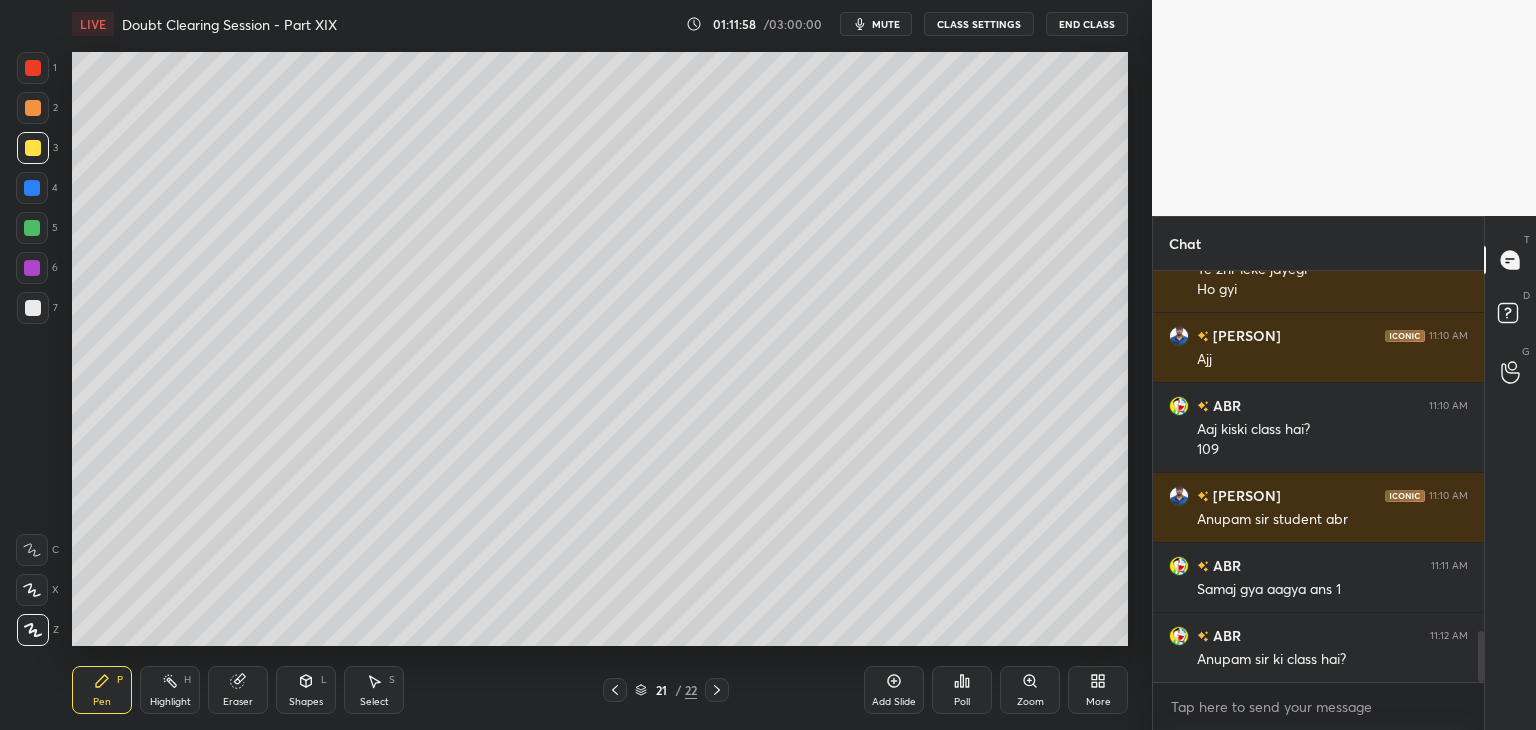 click on "3" at bounding box center [37, 148] 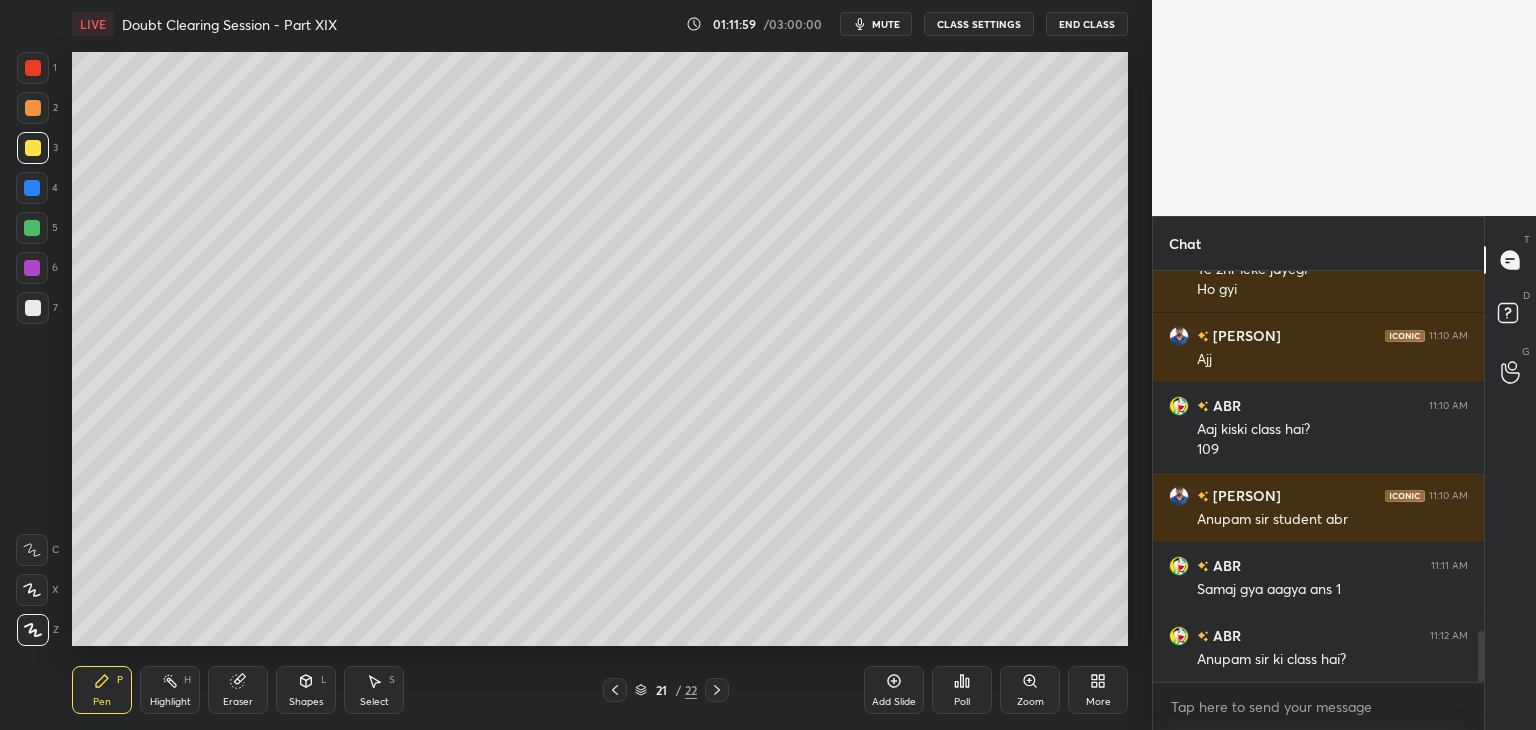 click on "2" at bounding box center [37, 108] 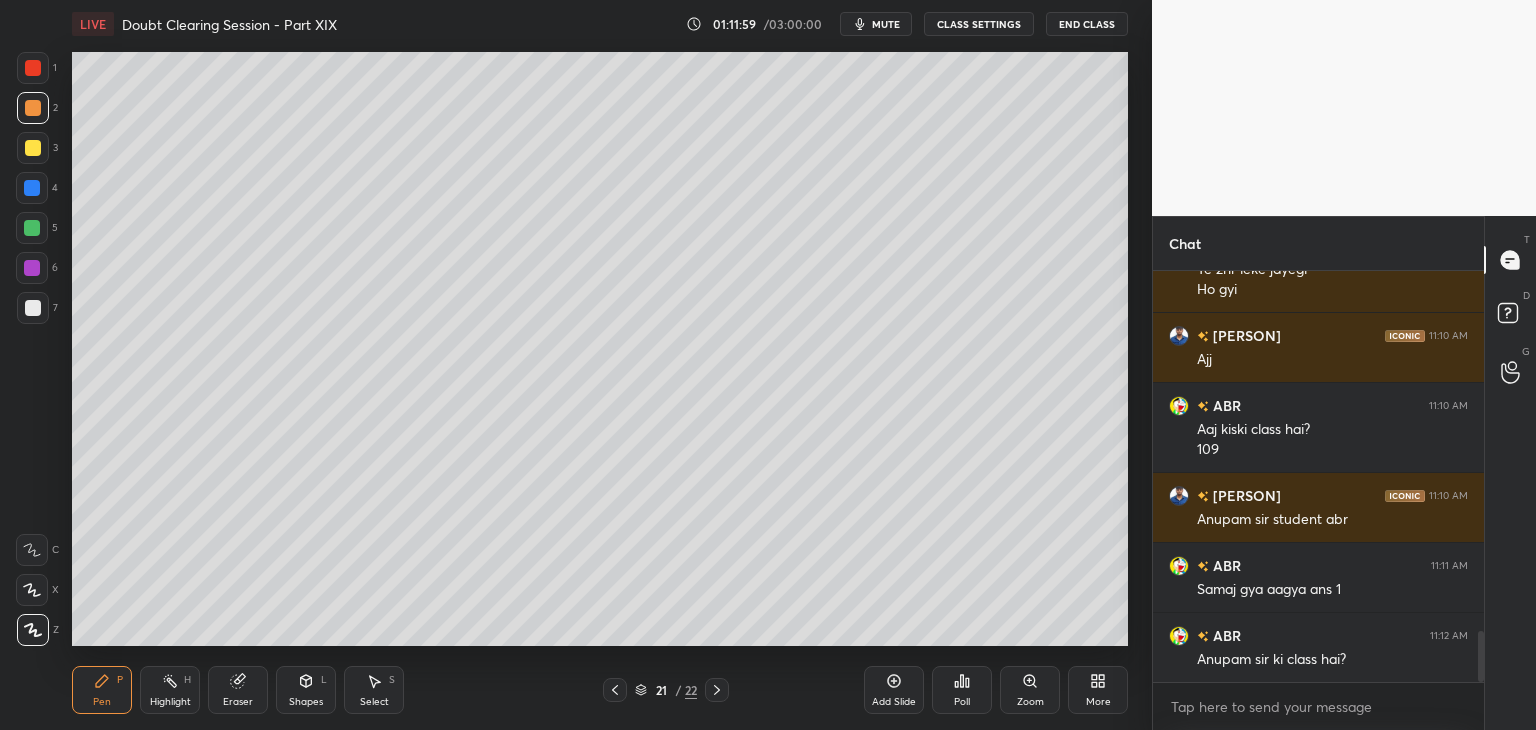click at bounding box center (33, 148) 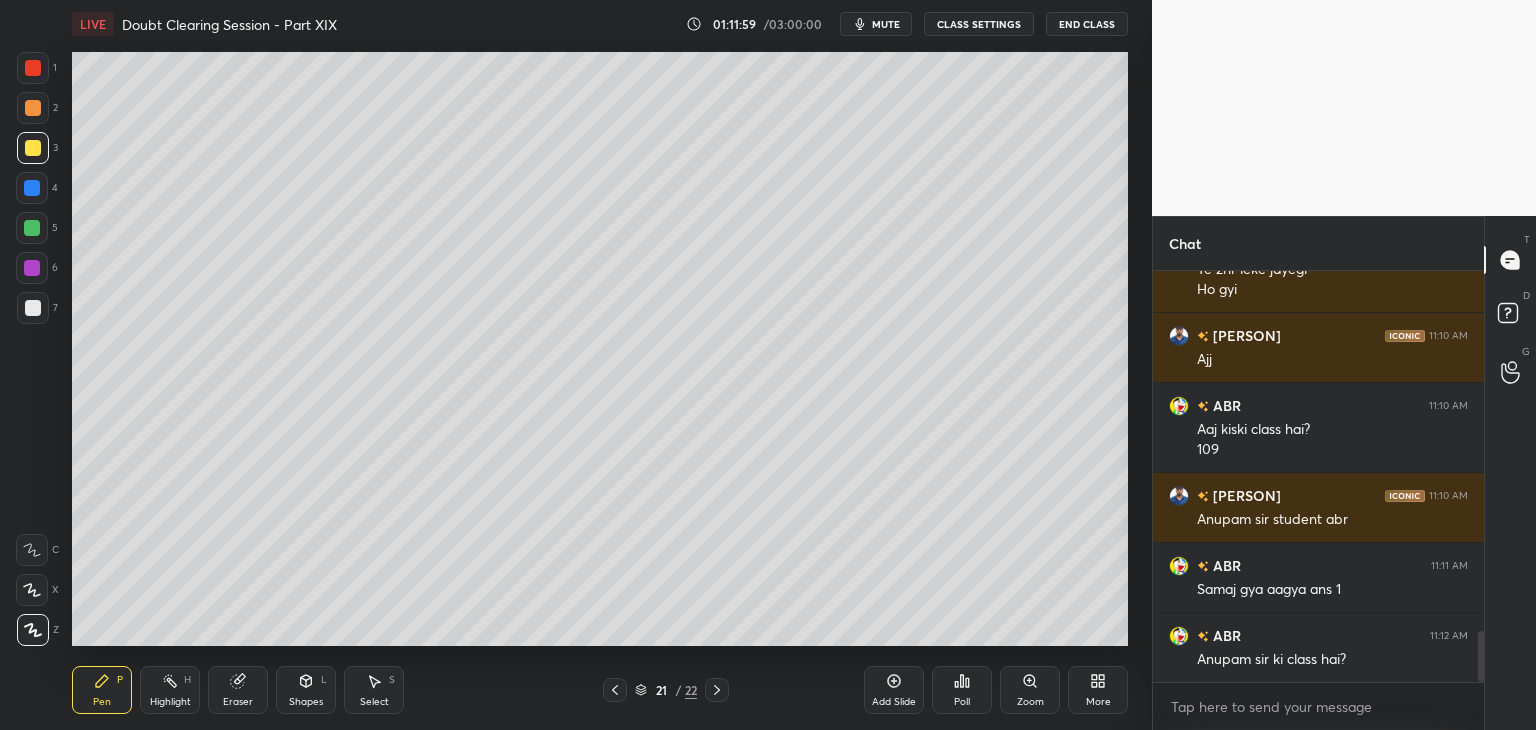 click at bounding box center [33, 108] 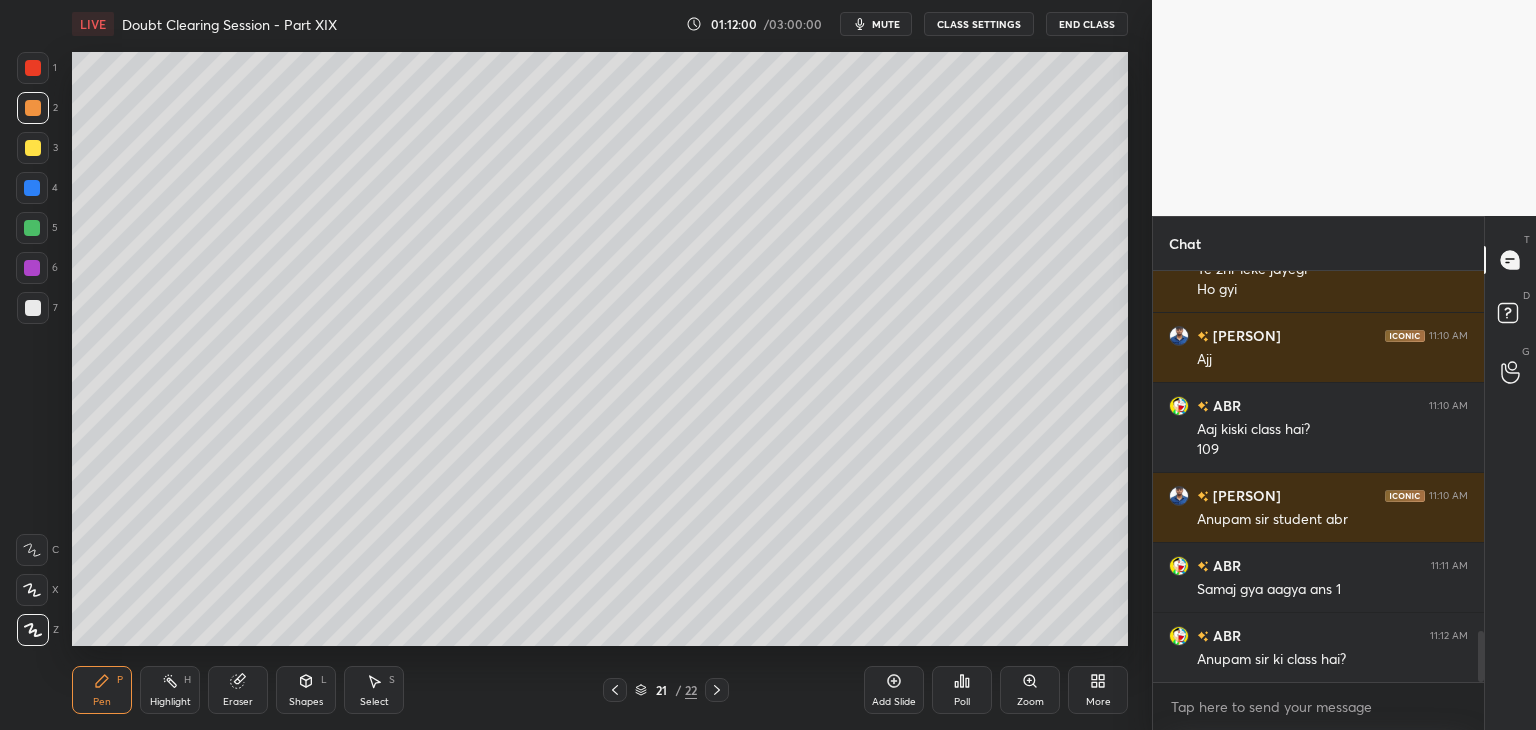 click at bounding box center [33, 148] 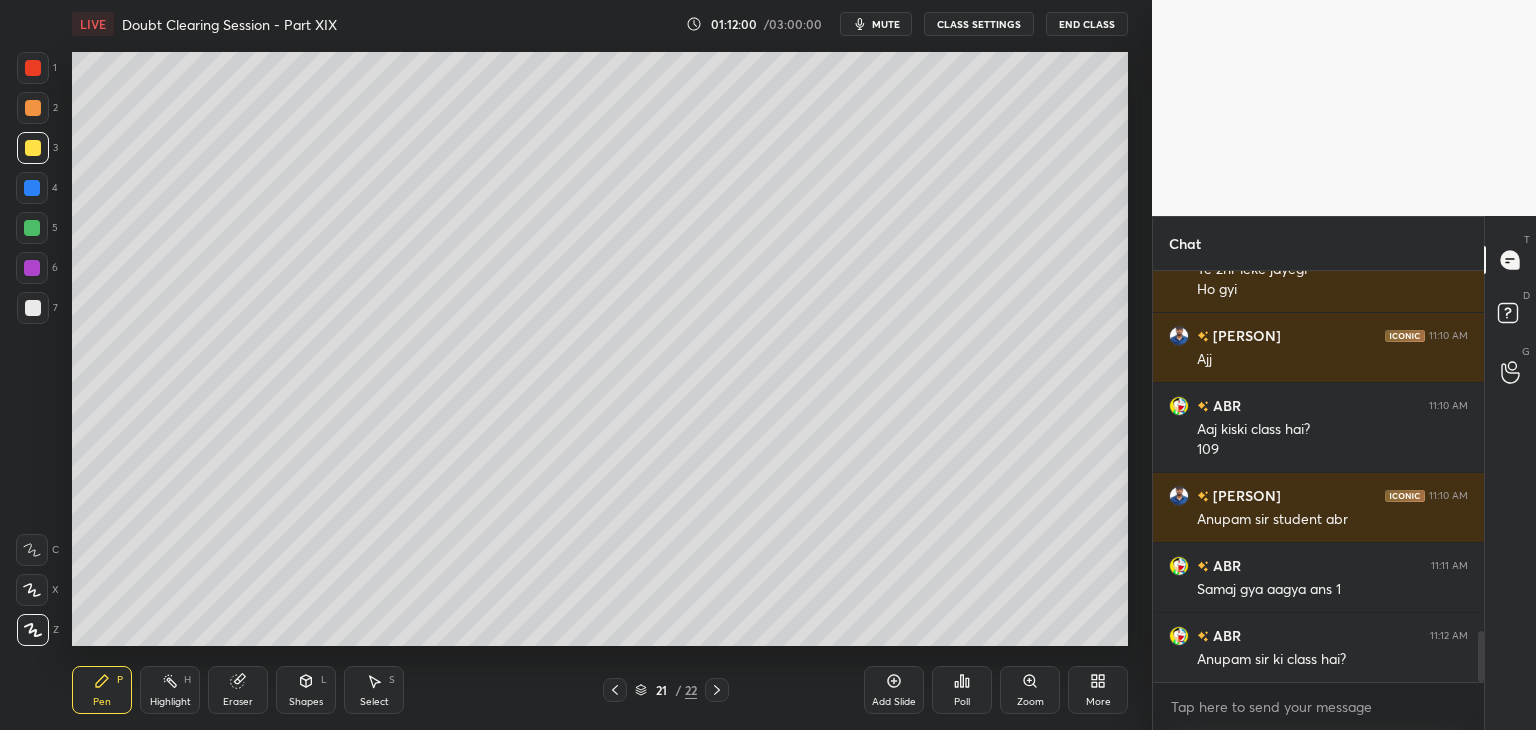 click at bounding box center [33, 108] 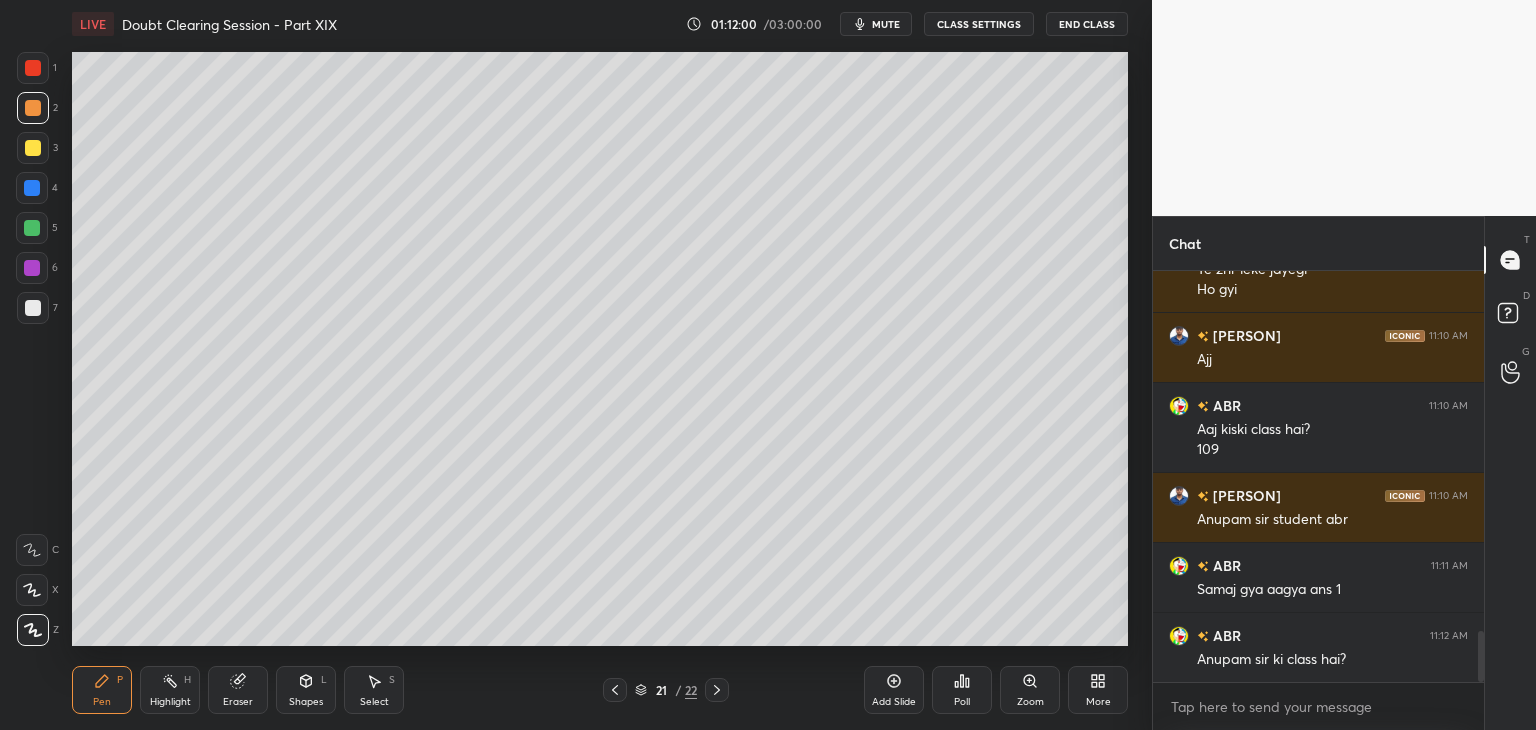 click at bounding box center [33, 148] 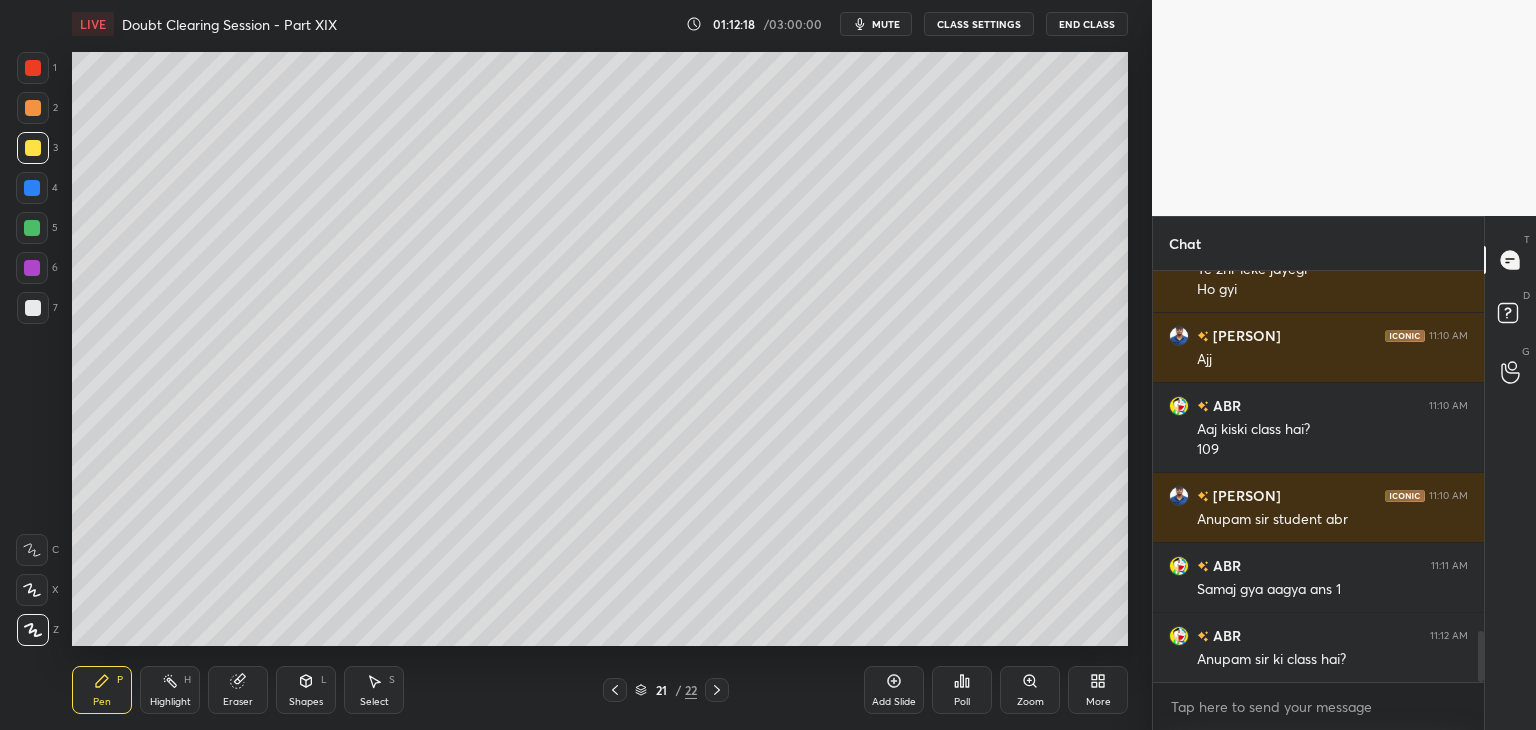 scroll, scrollTop: 2932, scrollLeft: 0, axis: vertical 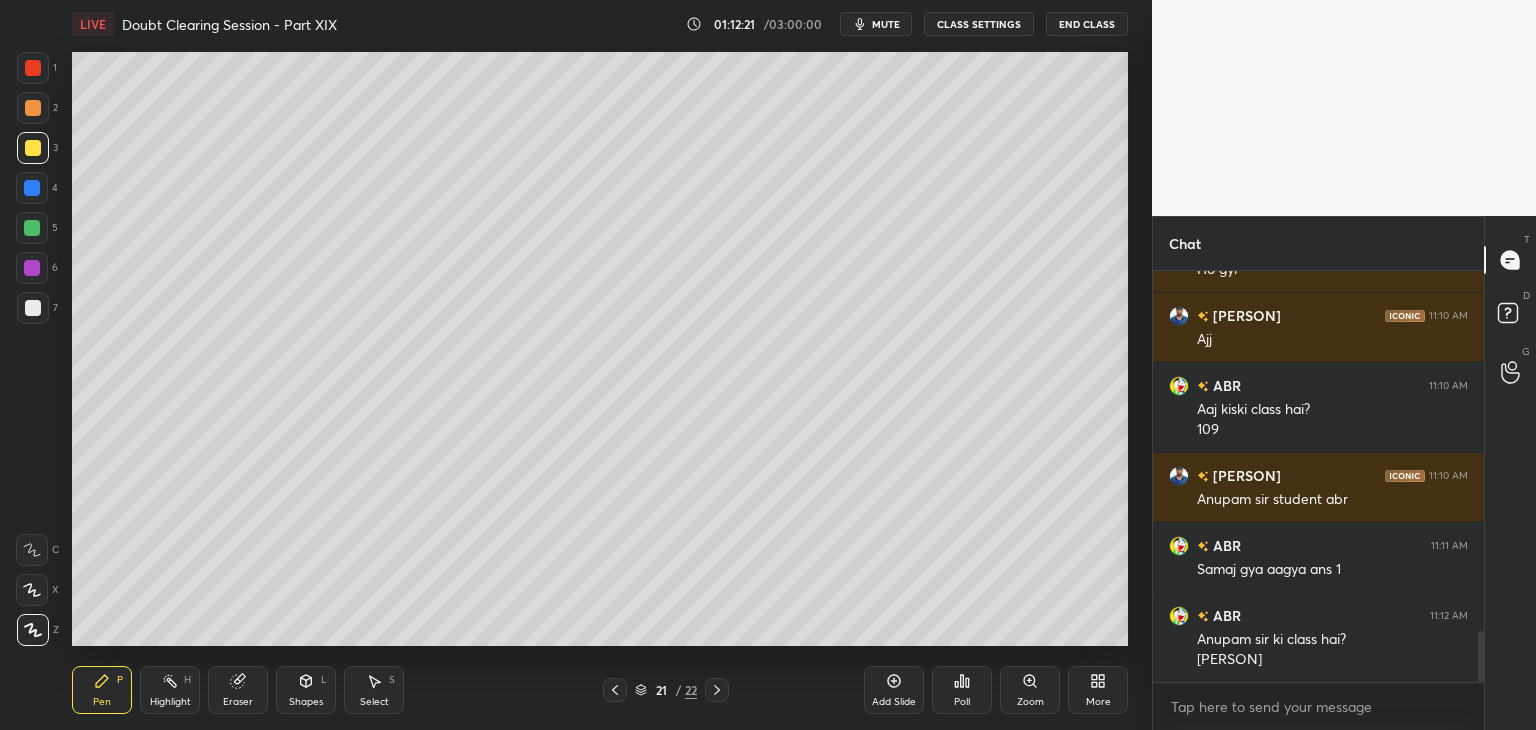click on "CLASS SETTINGS" at bounding box center [979, 24] 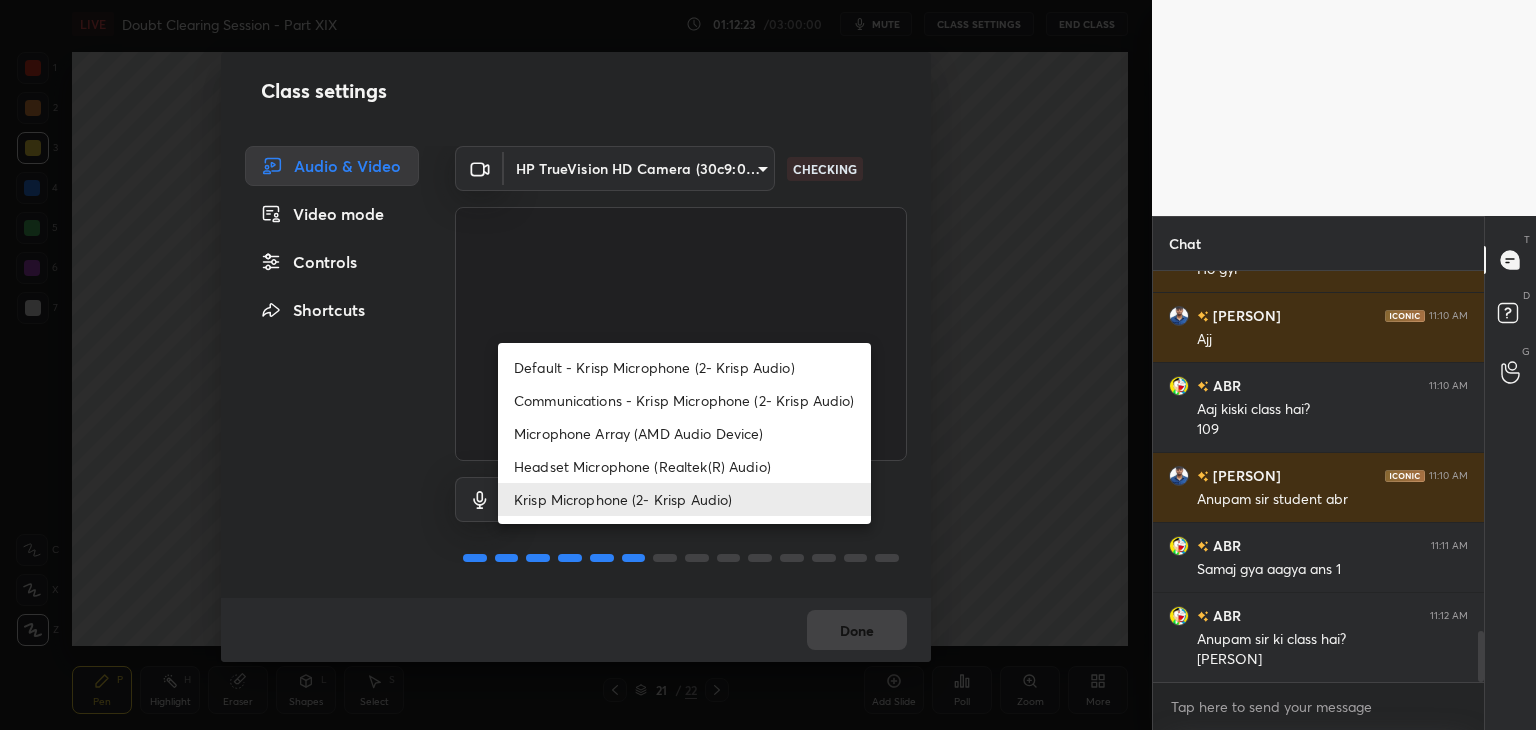 click on "1 2 3 4 5 6 7 C X Z C X Z E E Erase all   H H LIVE Doubt Clearing Session - Part XIX 01:12:23 /  03:00:00 mute CLASS SETTINGS End Class Setting up your live class Poll for   secs No correct answer Start poll Back Doubt Clearing Session - Part XIX • L20 of Doubt Clearing Course on Chemistry for NEET UG - Part II Faisal Rathore Pen P Highlight H Eraser Shapes L Select S 21 / 22 Add Slide Poll Zoom More Chat ABR 11:09 AM Mera doubt bata do sir Atul 11:09 AM Ye 2hr leke jayegi Ho gyi Atul 11:10 AM Ajj ABR 11:10 AM Aaj kiski class hai? 109 Atul 11:10 AM Anupam sir student abr ABR 11:11 AM Samaj gya aagya ans 1 ABR 11:12 AM Anupam sir ki class hai? Atul JUMP TO LATEST Enable hand raising Enable raise hand to speak to learners. Once enabled, chat will be turned off temporarily. Enable x   Doubts asked by learners will show up here NEW DOUBTS ASKED No one has raised a hand yet Can't raise hand Looks like educator just invited you to speak. Please wait before you can raise your hand again. Got it T Messages (T) D G" at bounding box center [768, 365] 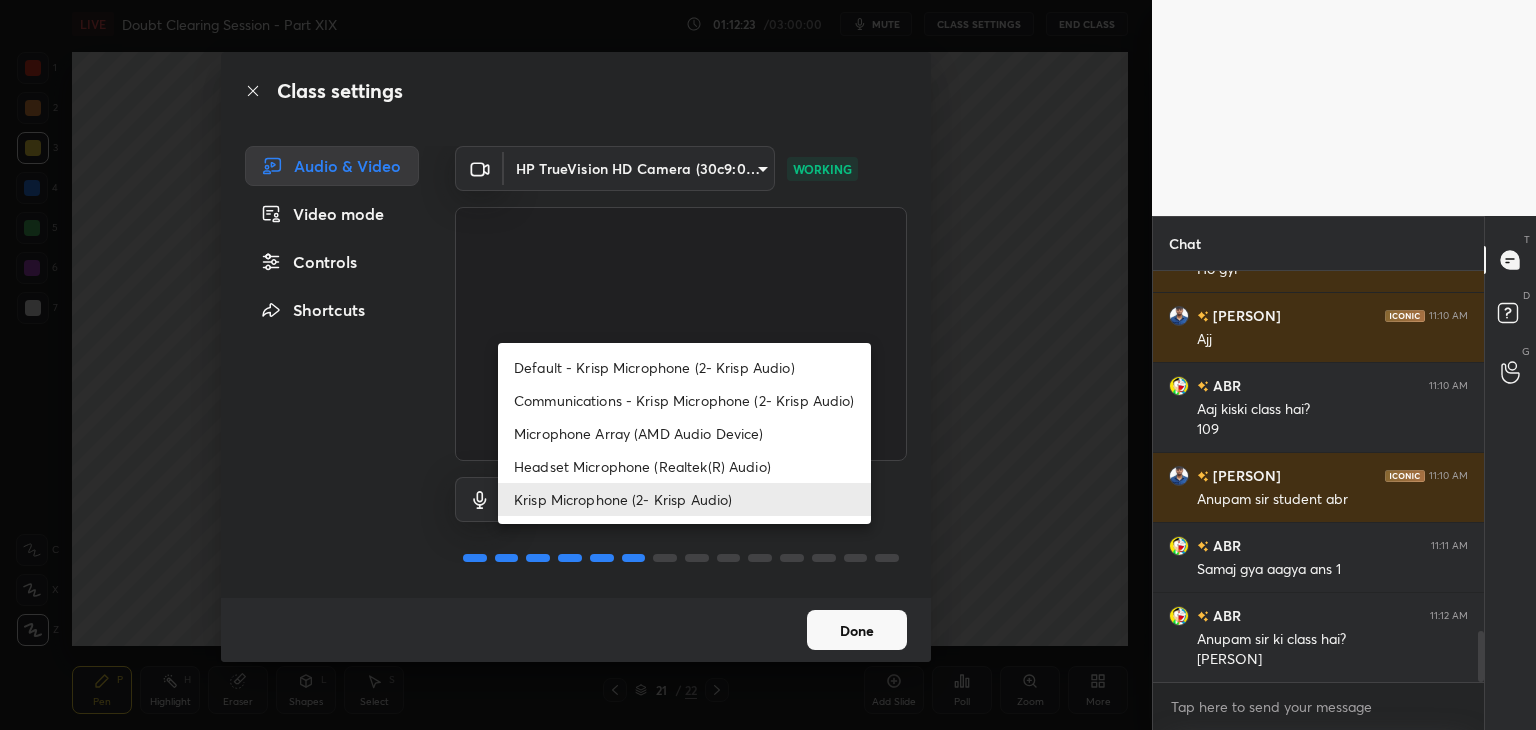 click on "Microphone Array (AMD Audio Device)" at bounding box center [684, 433] 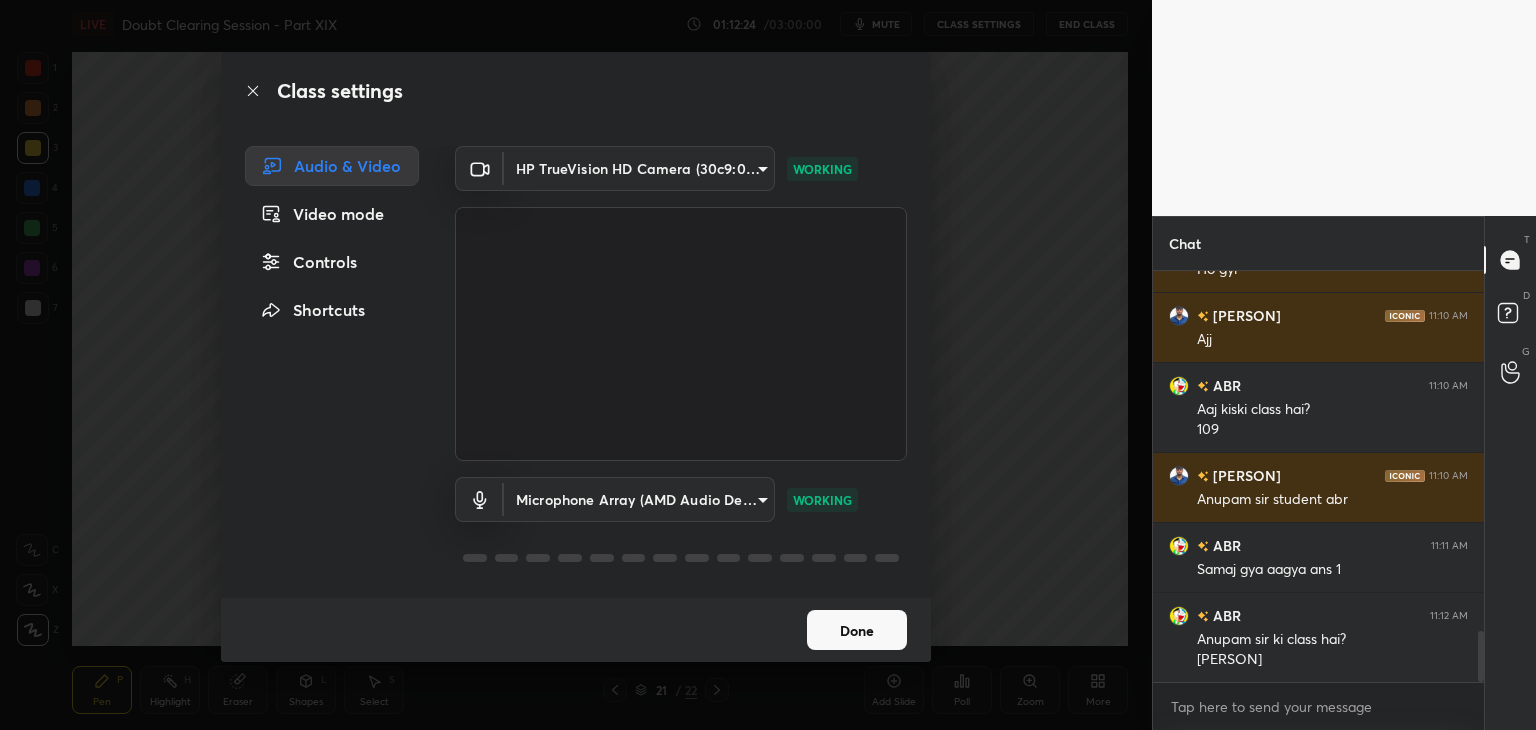 click on "Class settings Audio & Video Video mode Controls Shortcuts HP TrueVision HD Camera (30c9:0013) a056a035b29c72656e2caeae4dee1b07474a638bc9a6a3dffab4b9e44d4cde6a WORKING Microphone Array (AMD Audio Device) 36a25cc21327ee32b46c9c9572be920459d1035bdb3abd43b5dc39ed5823f10e WORKING Done" at bounding box center (576, 365) 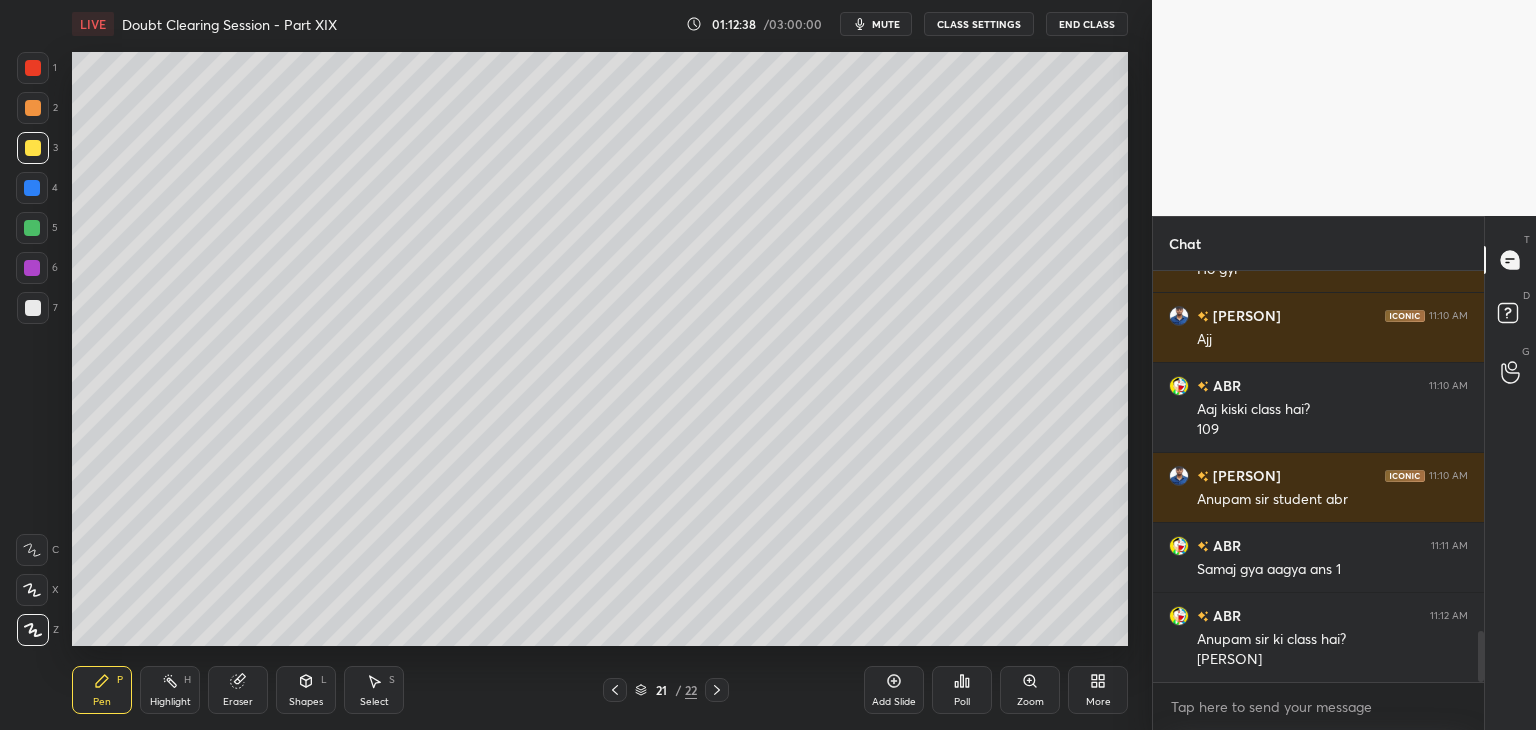 type 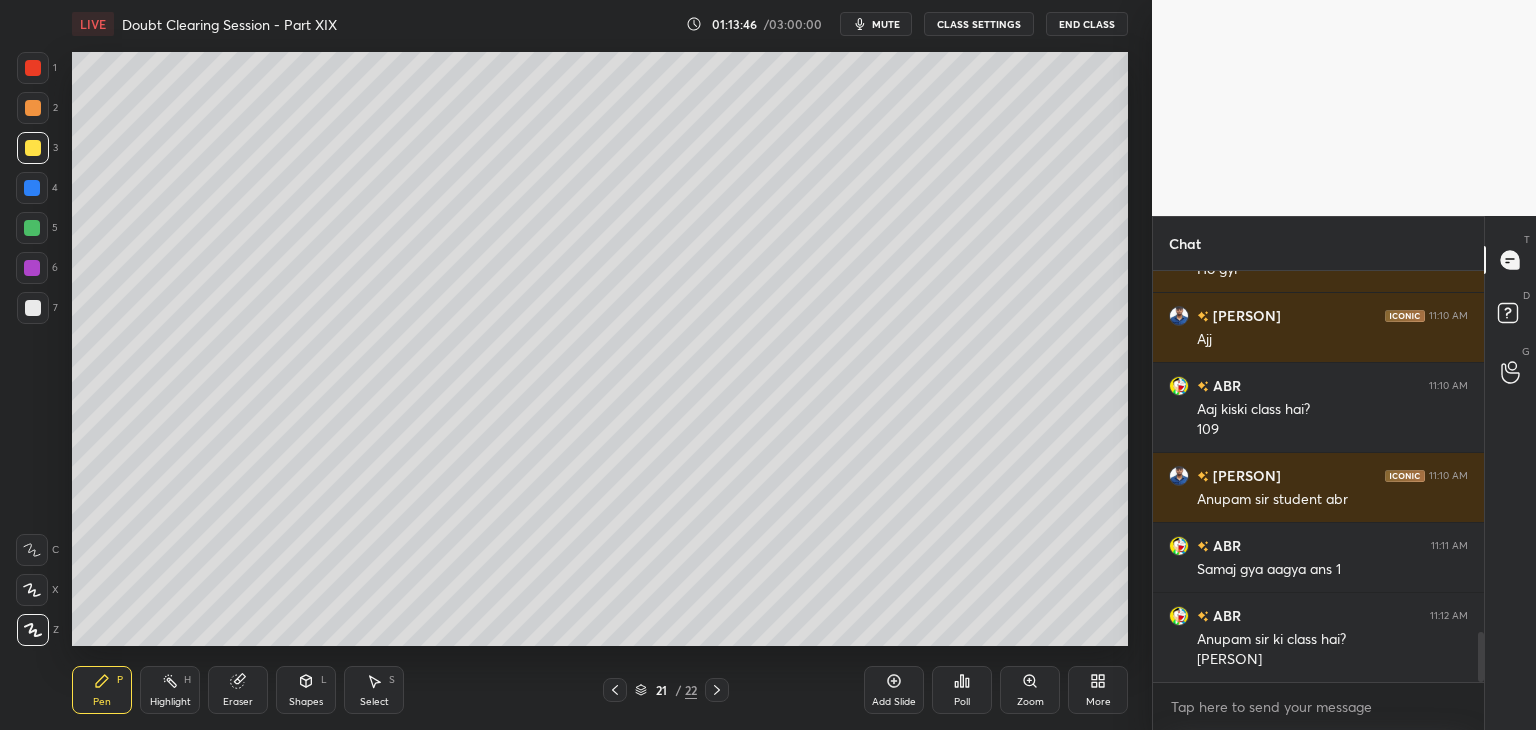 scroll, scrollTop: 2980, scrollLeft: 0, axis: vertical 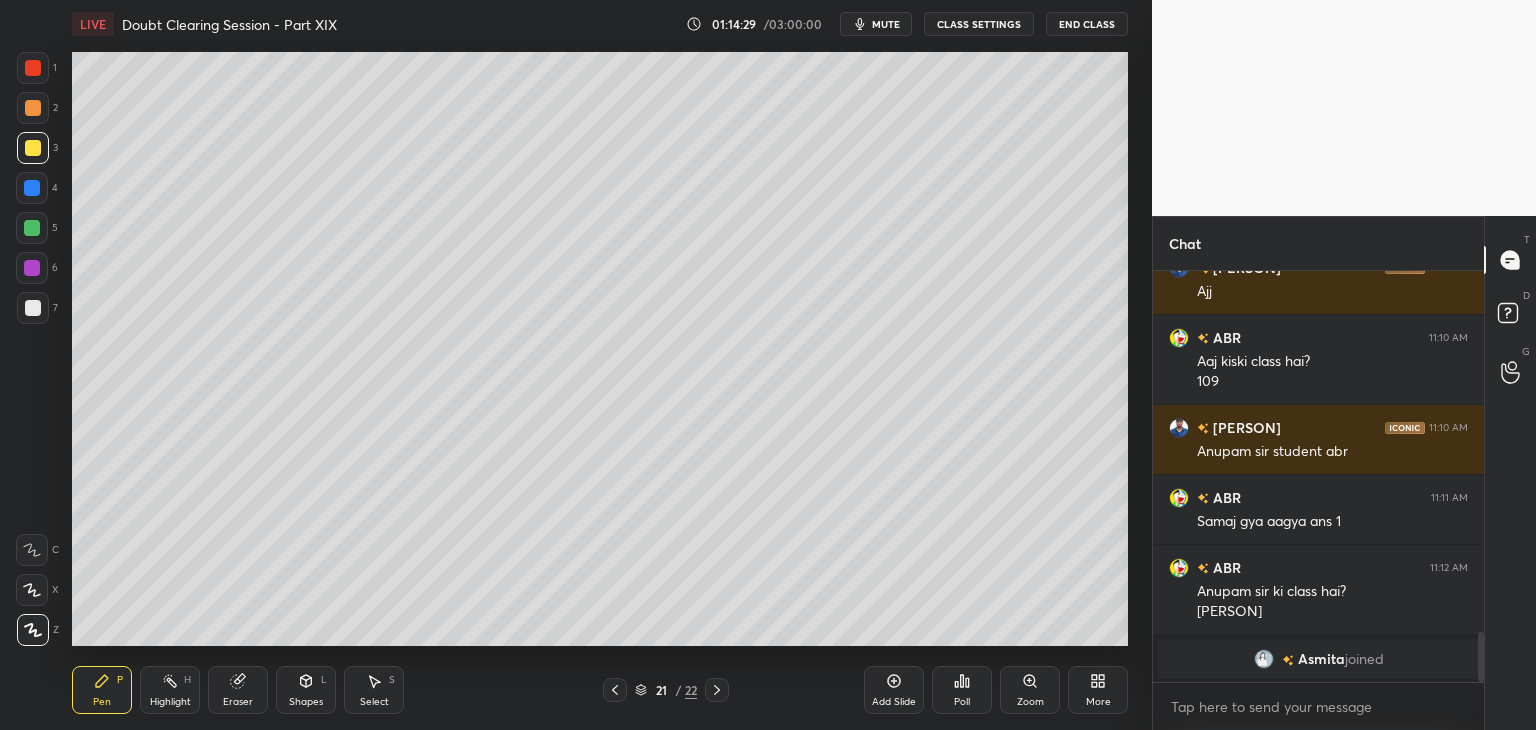 click on "mute" at bounding box center [886, 24] 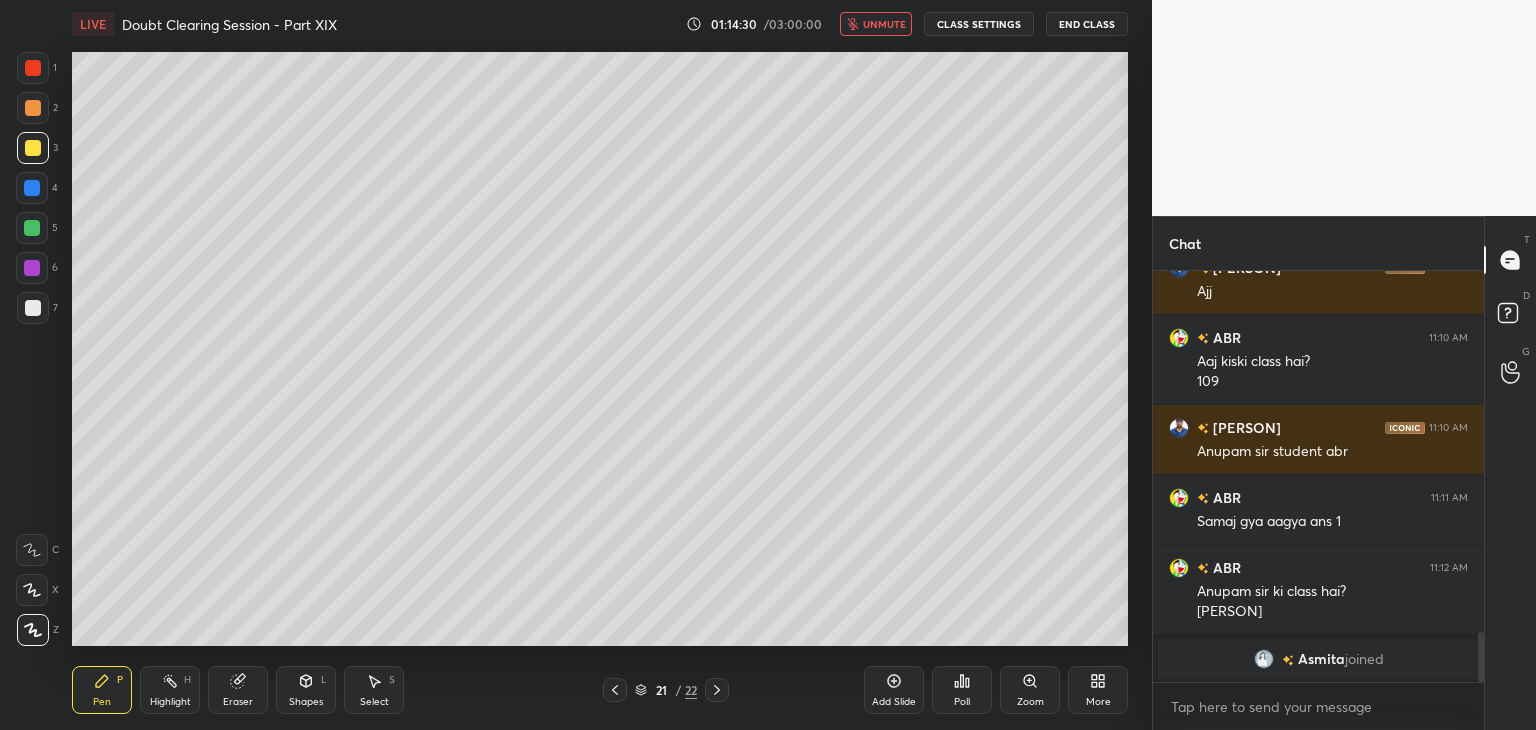 click on "CLASS SETTINGS" at bounding box center (979, 24) 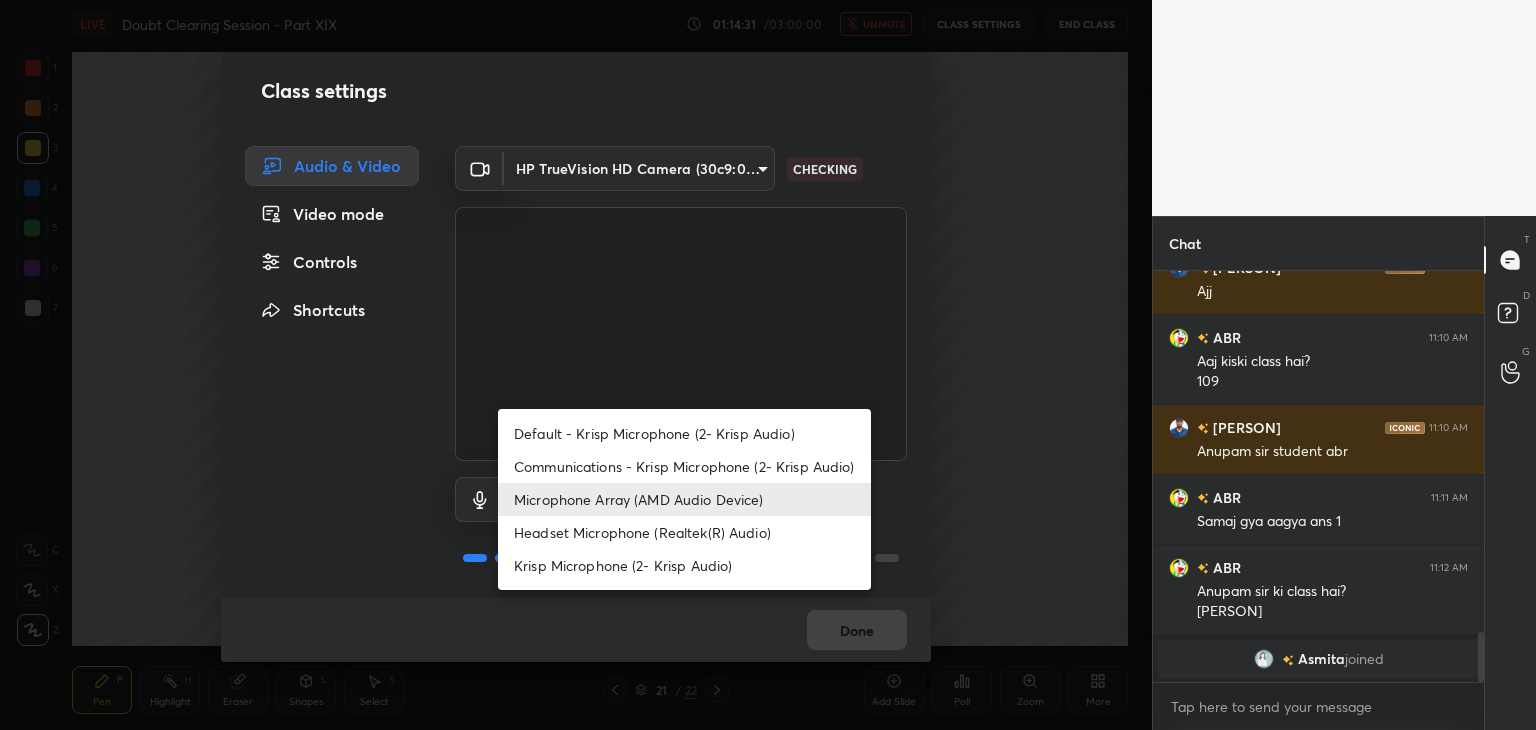 click on "1 2 3 4 5 6 7 C X Z C X Z E E Erase all   H H LIVE Doubt Clearing Session - Part XIX 01:14:31 /  03:00:00 unmute CLASS SETTINGS End Class Setting up your live class Poll for   secs No correct answer Start poll Back Doubt Clearing Session - Part XIX • L20 of Doubt Clearing Course on Chemistry for NEET UG - Part II Faisal Rathore Pen P Highlight H Eraser Shapes L Select S 21 / 22 Add Slide Poll Zoom More Chat Atul 11:09 AM Ye 2hr leke jayegi Ho gyi Atul 11:10 AM Ajj ABR 11:10 AM Aaj kiski class hai? 109 Atul 11:10 AM Anupam sir student abr ABR 11:11 AM Samaj gya aagya ans 1 ABR 11:12 AM Anupam sir ki class hai? Atul Asmita  joined JUMP TO LATEST Enable hand raising Enable raise hand to speak to learners. Once enabled, chat will be turned off temporarily. Enable x   Doubts asked by learners will show up here NEW DOUBTS ASKED No one has raised a hand yet Can't raise hand Looks like educator just invited you to speak. Please wait before you can raise your hand again. Got it T Messages (T) D Doubts (D) G ​ Done" at bounding box center (768, 365) 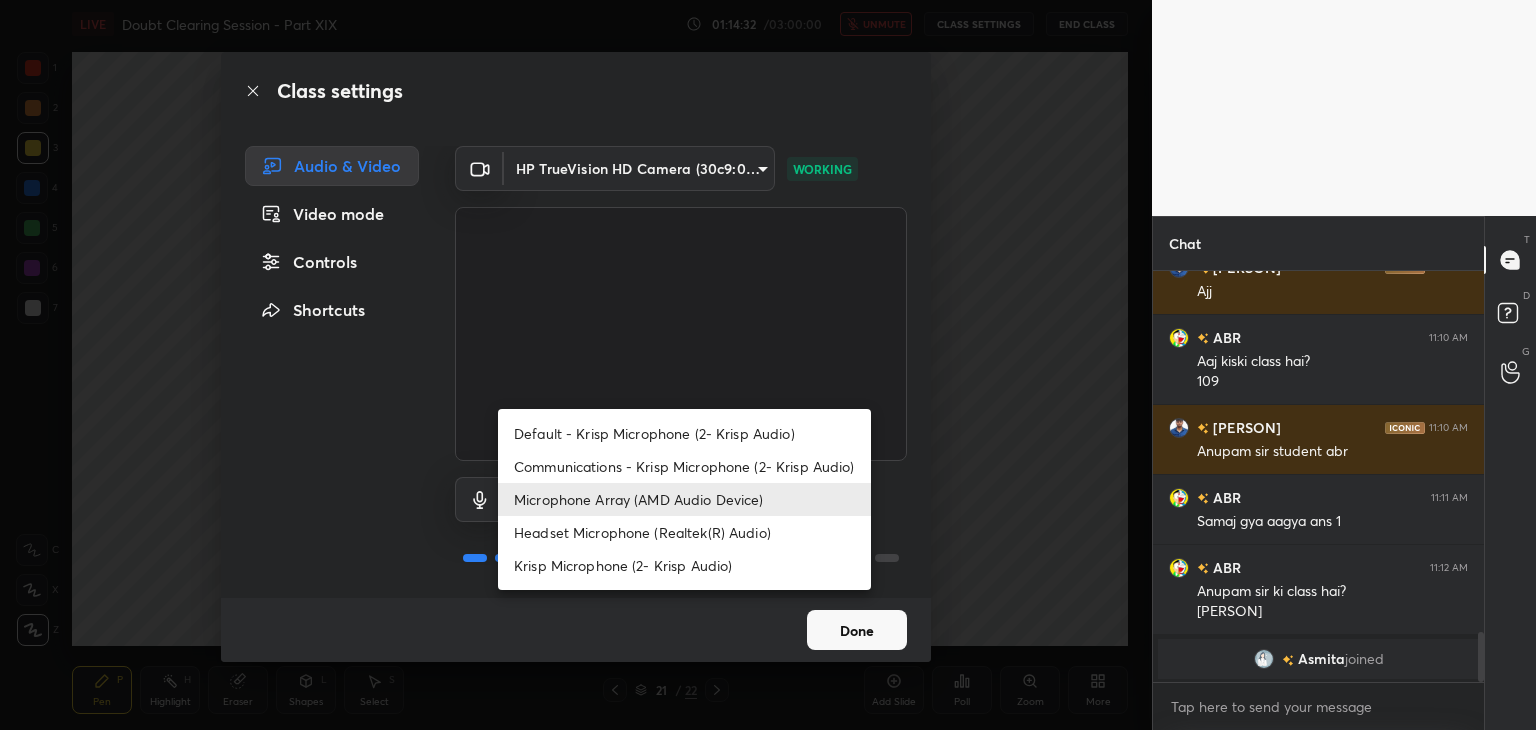 click on "Krisp Microphone (2- Krisp Audio)" at bounding box center (684, 565) 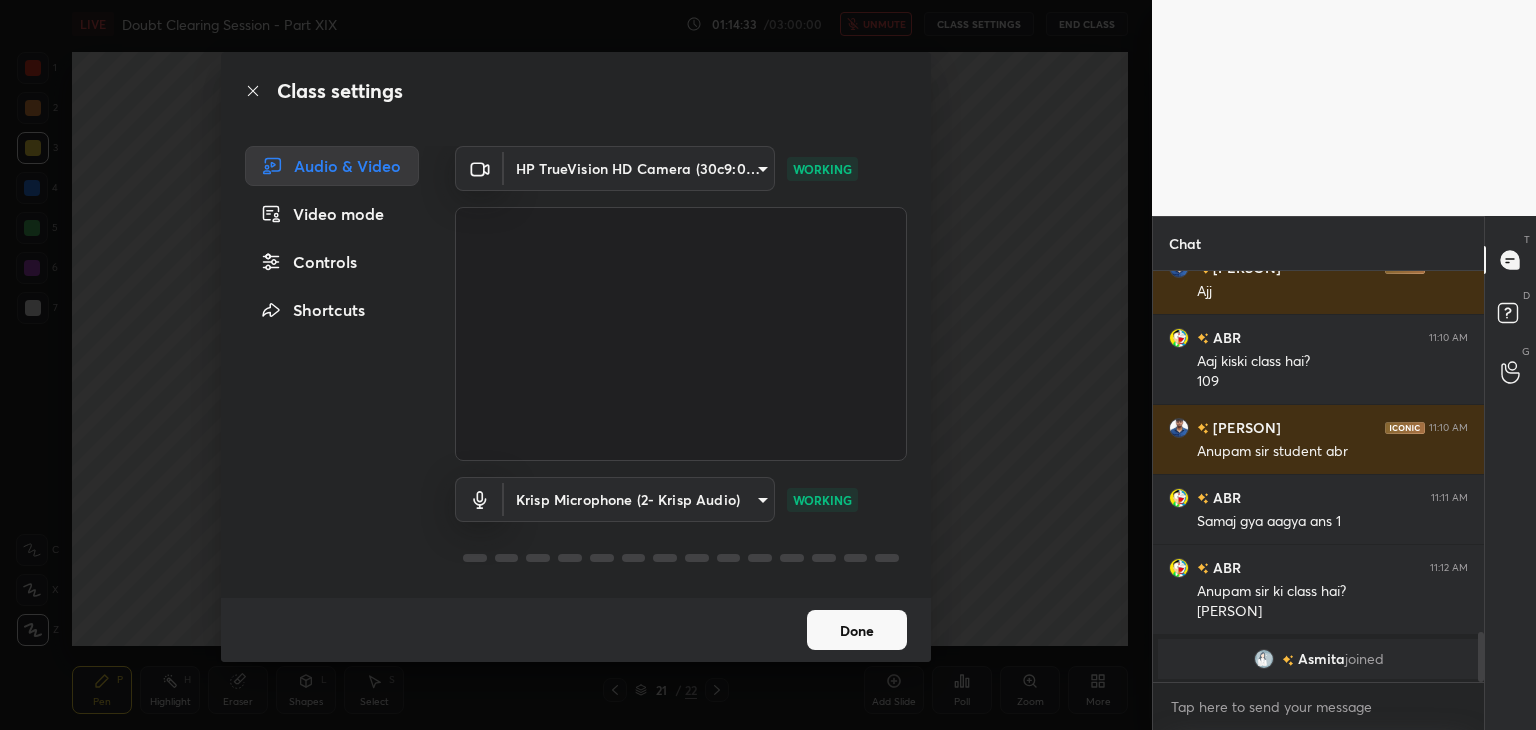 click on "Class settings Audio & Video Video mode Controls Shortcuts HP TrueVision HD Camera (30c9:0013) a056a035b29c72656e2caeae4dee1b07474a638bc9a6a3dffab4b9e44d4cde6a WORKING Krisp Microphone (2- Krisp Audio) 3eee232e1d248d27a35e65e381c86c0d7dd178b06e18645b987cf355159840e2 WORKING Done" at bounding box center (576, 365) 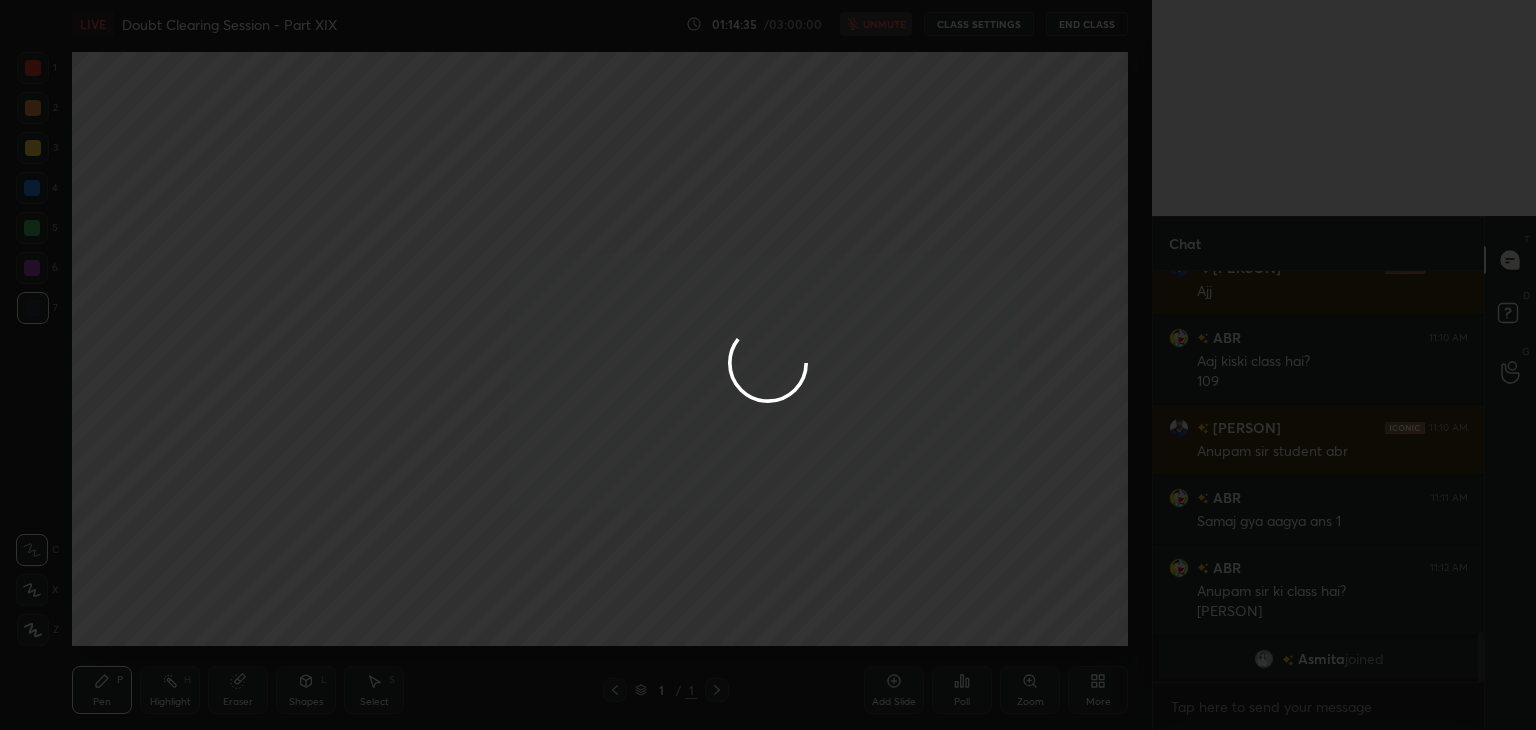 click at bounding box center (768, 365) 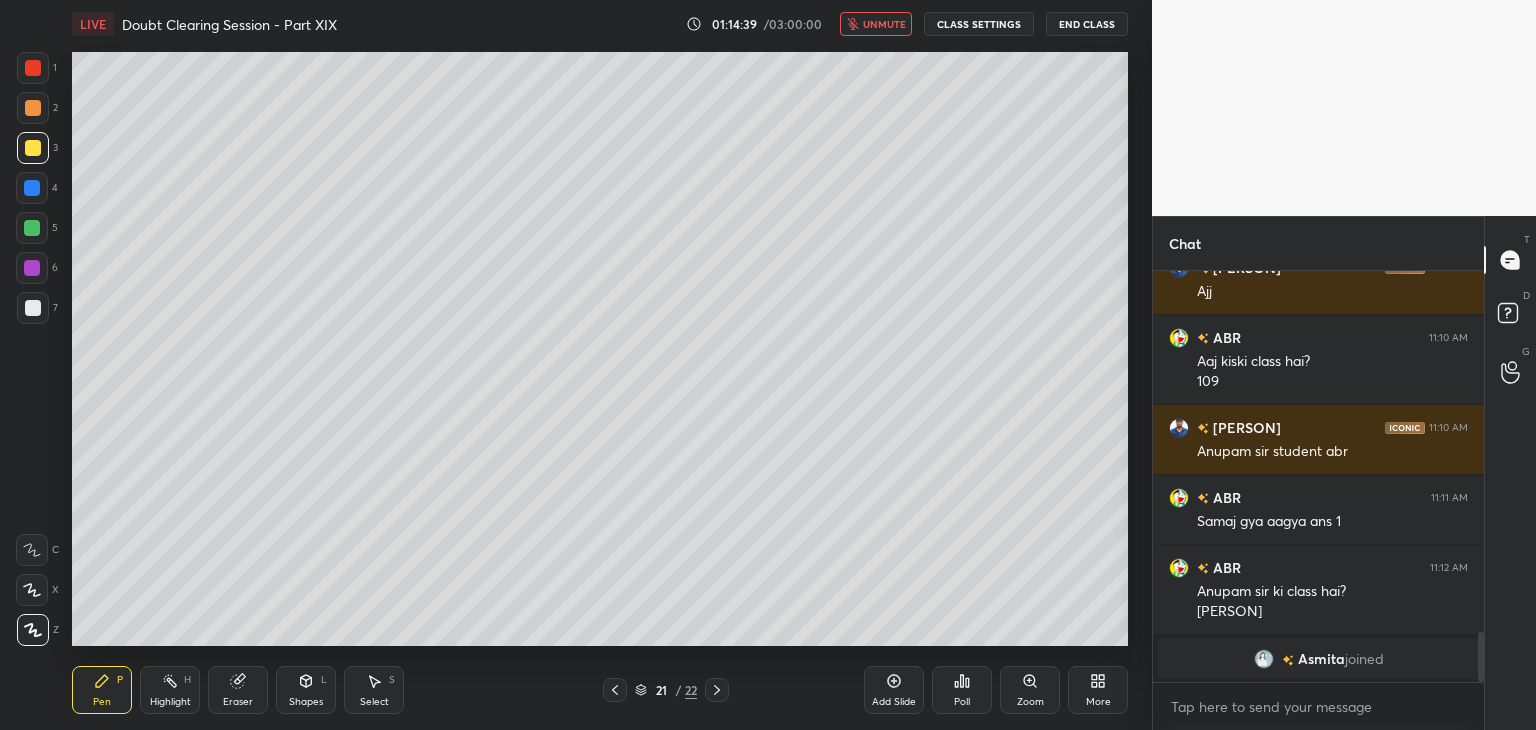 click on "unmute" at bounding box center [876, 24] 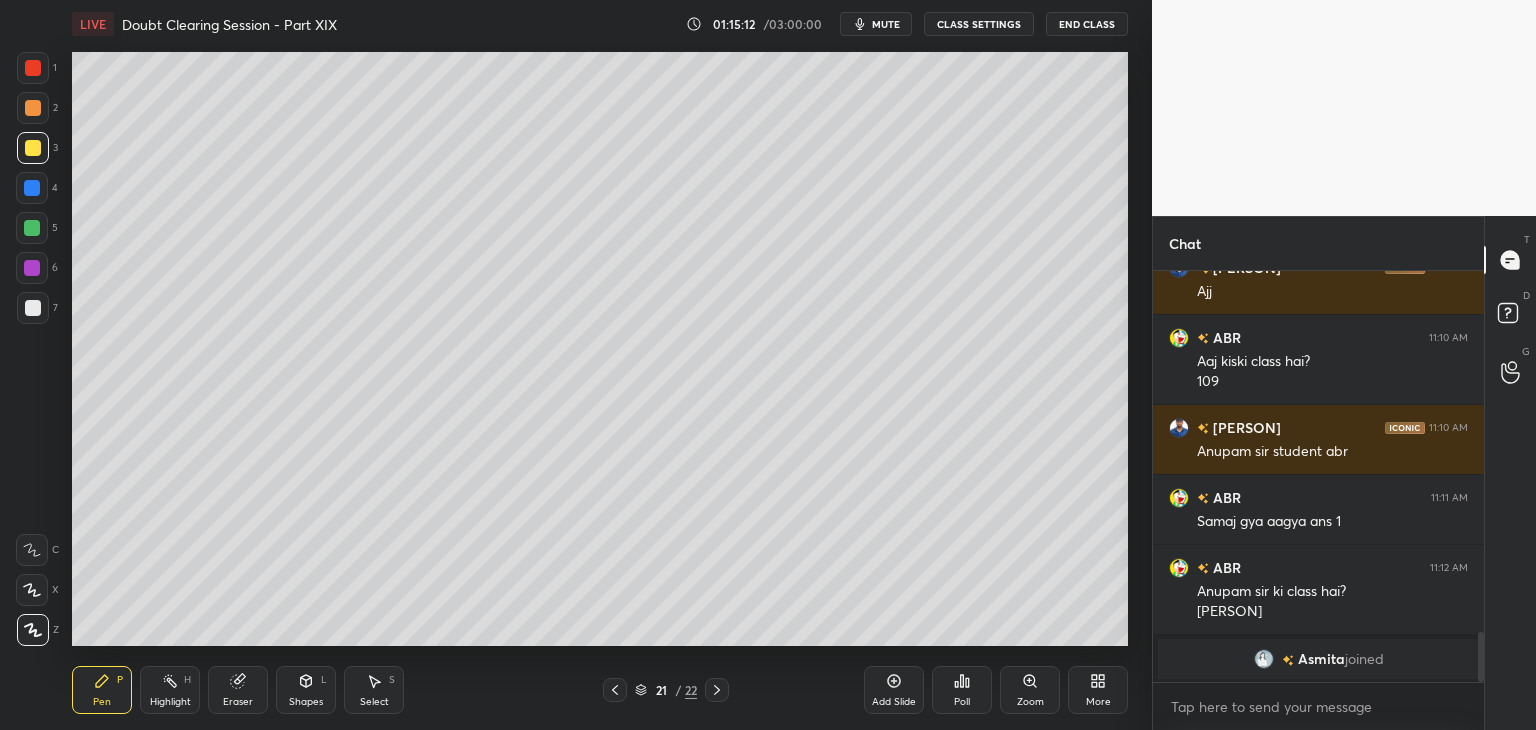 click on "mute" at bounding box center (886, 24) 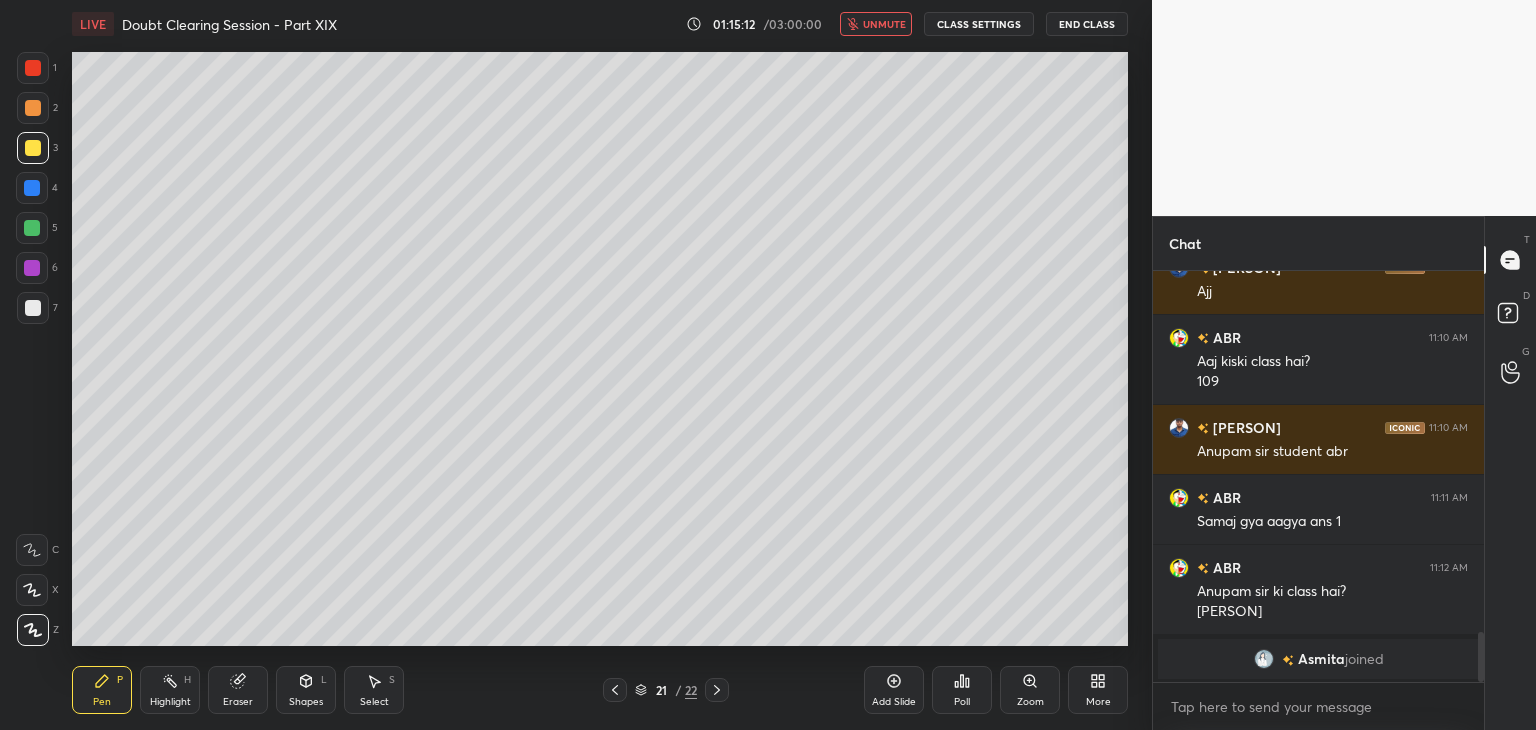 click on "CLASS SETTINGS" at bounding box center [979, 24] 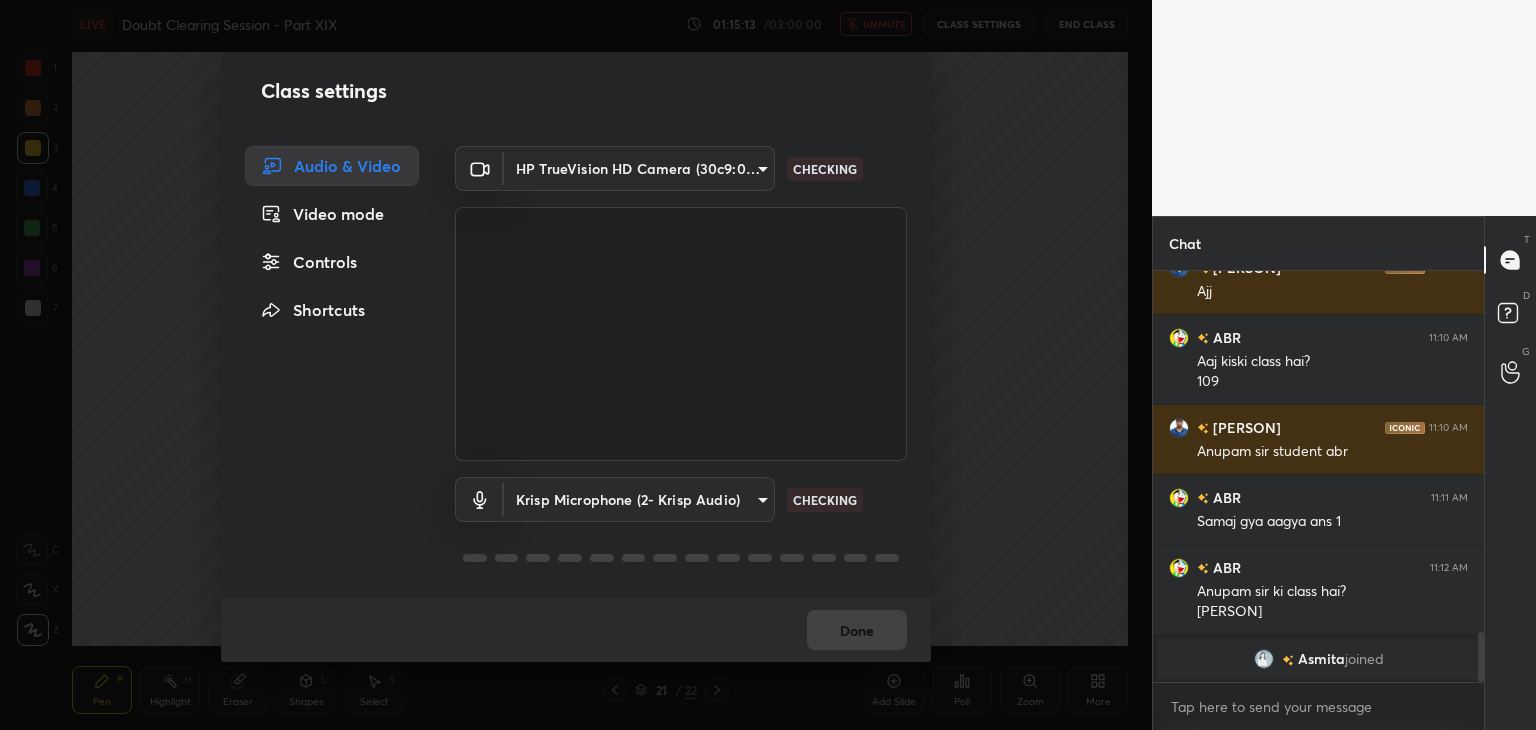 click on "1 2 3 4 5 6 7 C X Z C X Z E E Erase all   H H LIVE Doubt Clearing Session - Part XIX 01:15:13 /  03:00:00 unmute CLASS SETTINGS End Class Setting up your live class Poll for   secs No correct answer Start poll Back Doubt Clearing Session - Part XIX • L20 of Doubt Clearing Course on Chemistry for NEET UG - Part II Faisal Rathore Pen P Highlight H Eraser Shapes L Select S 21 / 22 Add Slide Poll Zoom More Chat Atul 11:09 AM Ye 2hr leke jayegi Ho gyi Atul 11:10 AM Ajj ABR 11:10 AM Aaj kiski class hai? 109 Atul 11:10 AM Anupam sir student abr ABR 11:11 AM Samaj gya aagya ans 1 ABR 11:12 AM Anupam sir ki class hai? Atul Asmita  joined JUMP TO LATEST Enable hand raising Enable raise hand to speak to learners. Once enabled, chat will be turned off temporarily. Enable x   Doubts asked by learners will show up here NEW DOUBTS ASKED No one has raised a hand yet Can't raise hand Looks like educator just invited you to speak. Please wait before you can raise your hand again. Got it T Messages (T) D Doubts (D) G ​ Done" at bounding box center [768, 365] 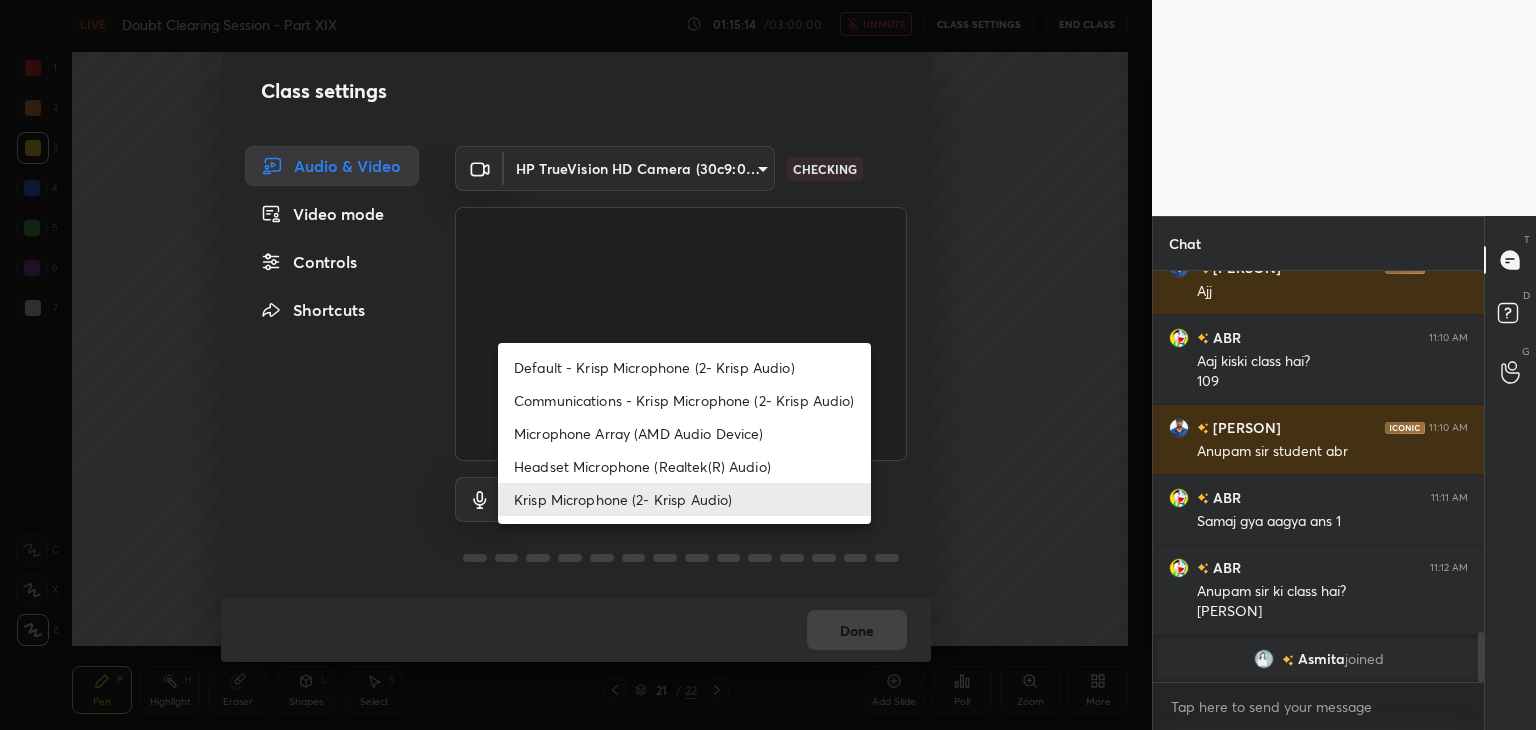click on "Microphone Array (AMD Audio Device)" at bounding box center [684, 433] 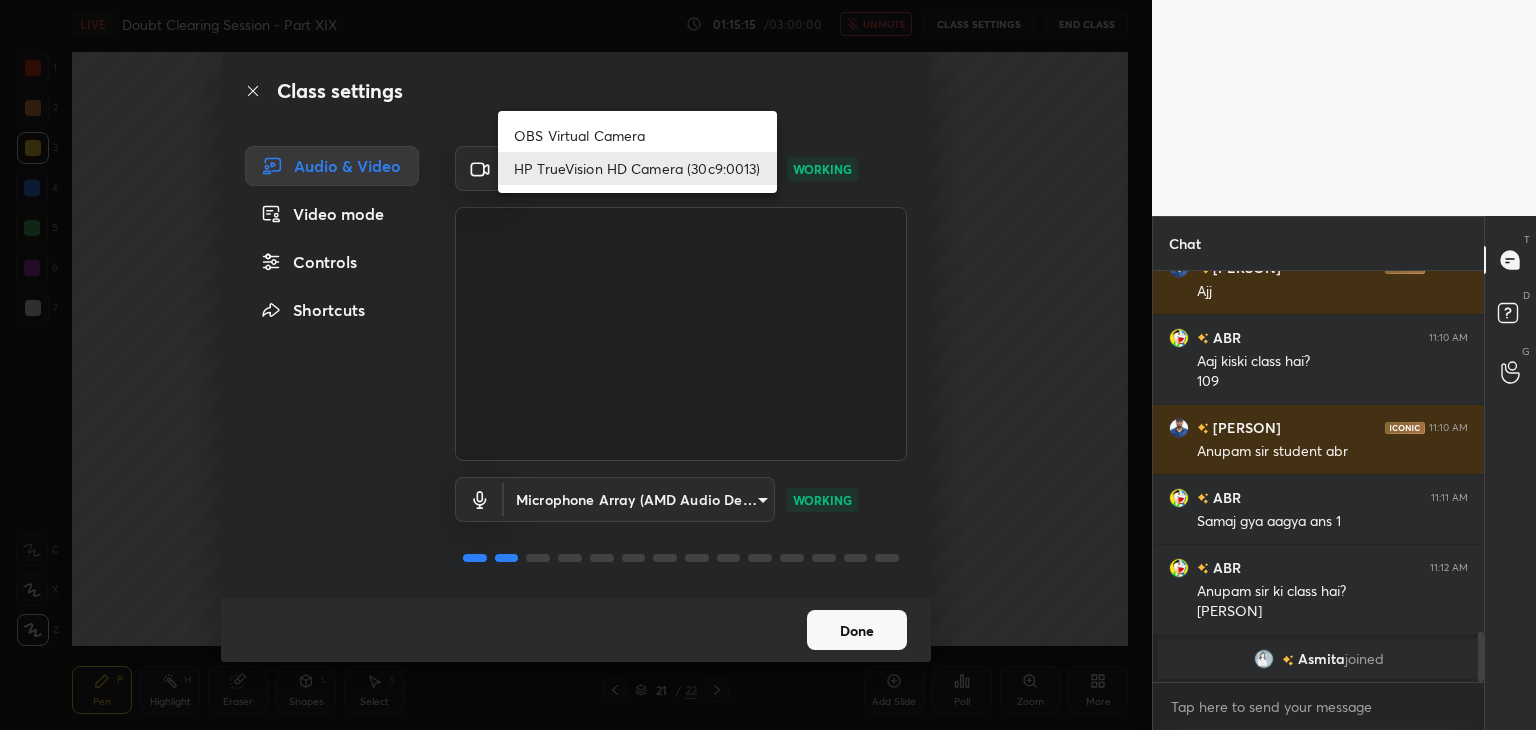 click on "1 2 3 4 5 6 7 C X Z C X Z E E Erase all   H H LIVE Doubt Clearing Session - Part XIX 01:15:15 /  03:00:00 unmute CLASS SETTINGS End Class Setting up your live class Poll for   secs No correct answer Start poll Back Doubt Clearing Session - Part XIX • L20 of Doubt Clearing Course on Chemistry for NEET UG - Part II Faisal Rathore Pen P Highlight H Eraser Shapes L Select S 21 / 22 Add Slide Poll Zoom More Chat Atul 11:09 AM Ye 2hr leke jayegi Ho gyi Atul 11:10 AM Ajj ABR 11:10 AM Aaj kiski class hai? 109 Atul 11:10 AM Anupam sir student abr ABR 11:11 AM Samaj gya aagya ans 1 ABR 11:12 AM Anupam sir ki class hai? Atul Asmita  joined JUMP TO LATEST Enable hand raising Enable raise hand to speak to learners. Once enabled, chat will be turned off temporarily. Enable x   Doubts asked by learners will show up here NEW DOUBTS ASKED No one has raised a hand yet Can't raise hand Looks like educator just invited you to speak. Please wait before you can raise your hand again. Got it T Messages (T) D Doubts (D) G ​ Done" at bounding box center (768, 365) 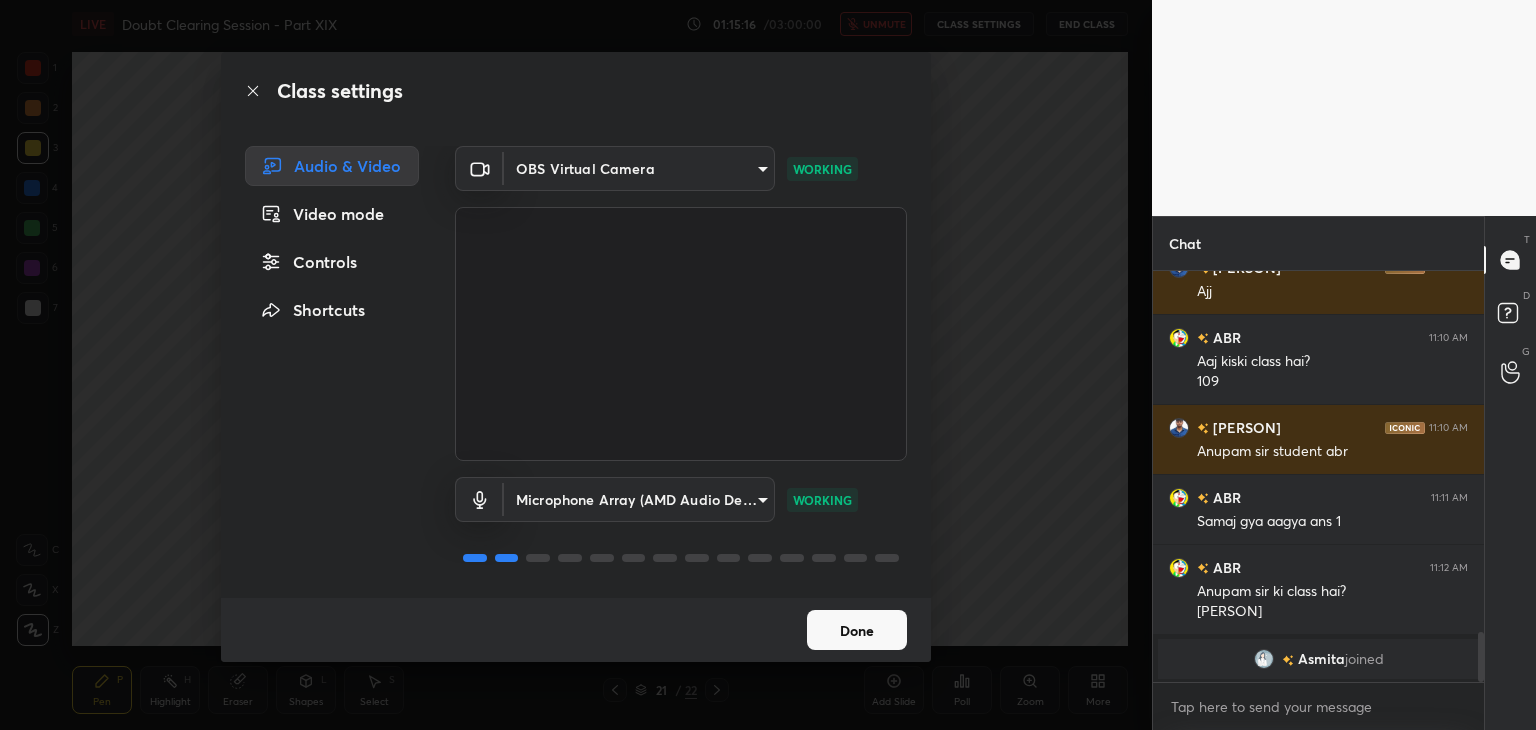 click on "OBS Virtual Camera HP TrueVision HD Camera (30c9:0013)" at bounding box center (602, 159) 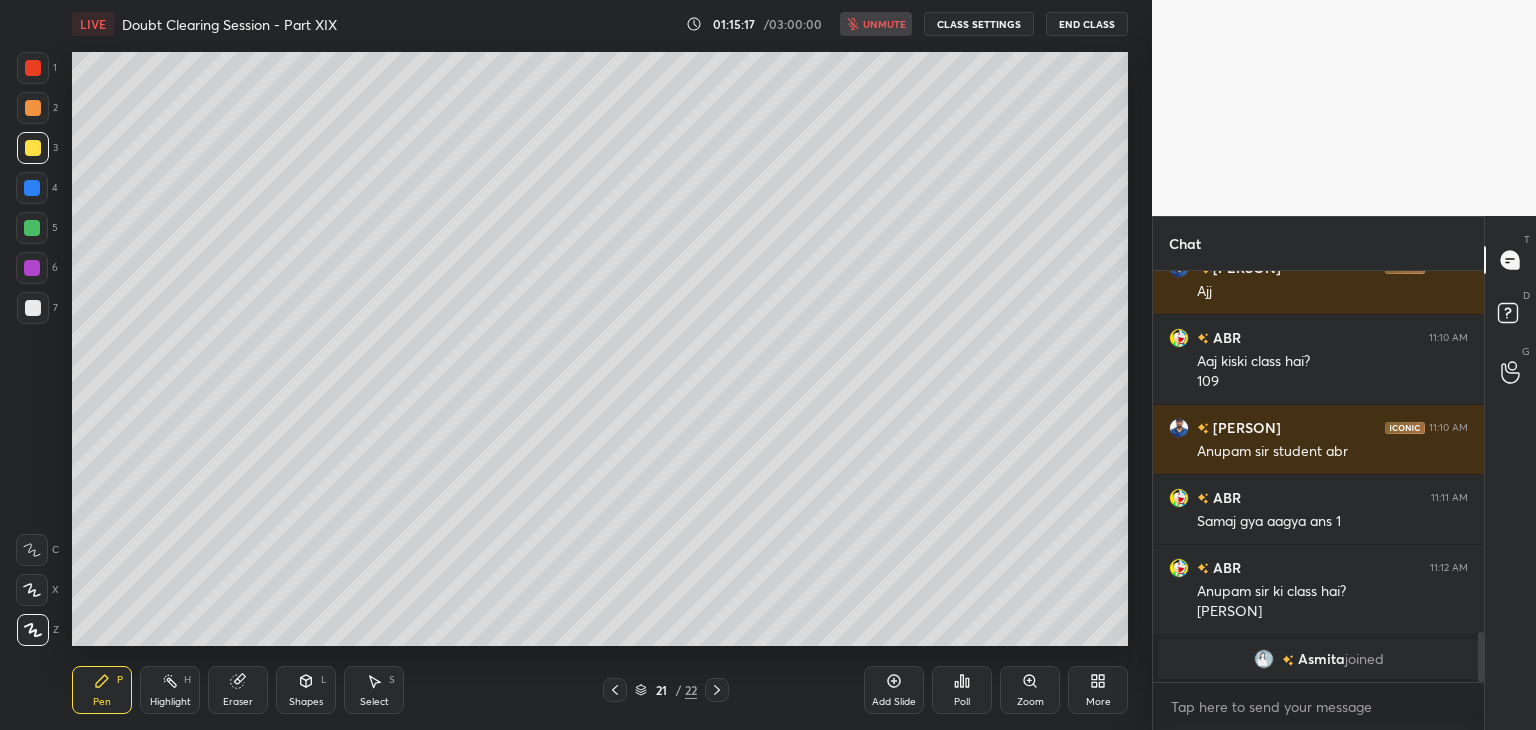 click on "End Class" at bounding box center [1087, 24] 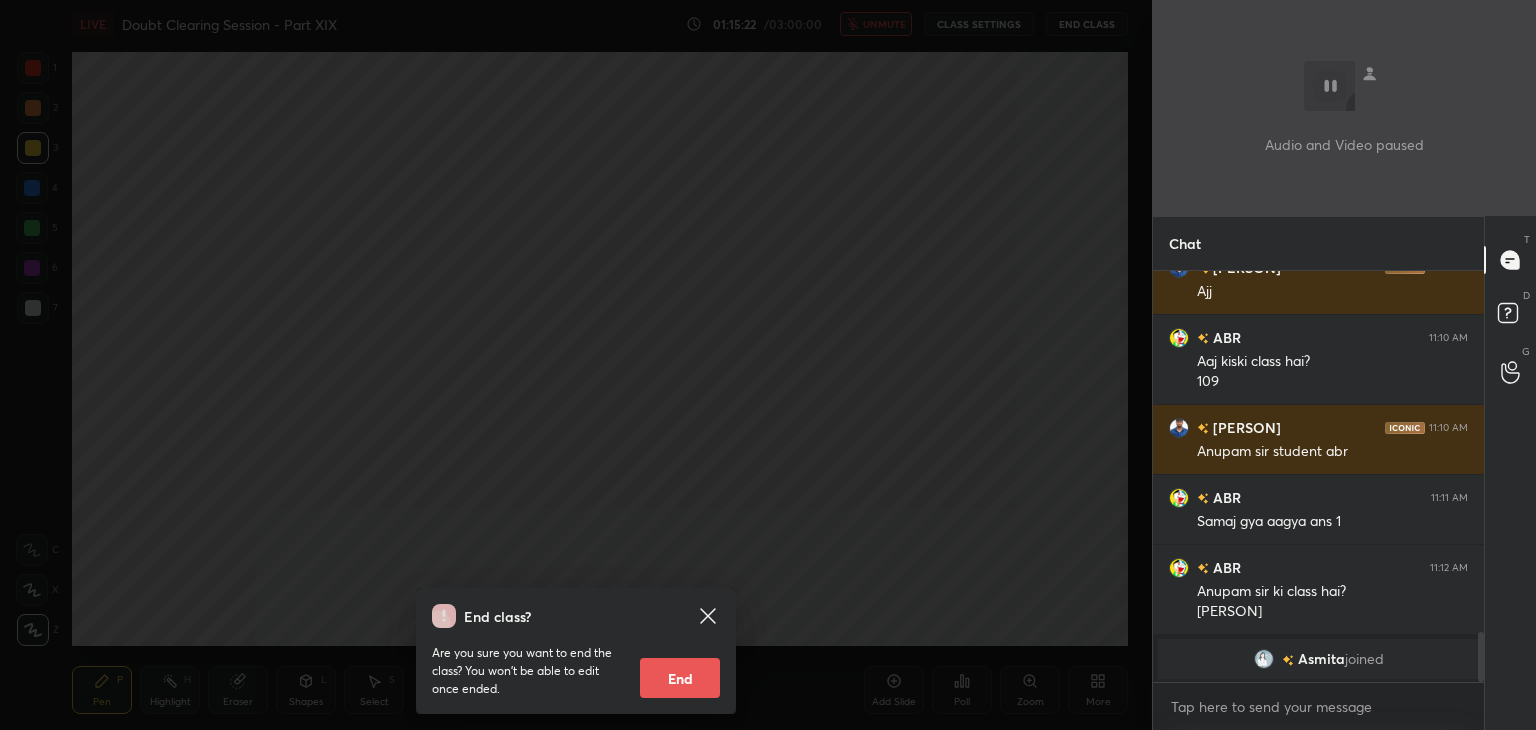 click on "End class? Are you sure you want to end the class? You won’t be able to edit once ended. End" at bounding box center [576, 365] 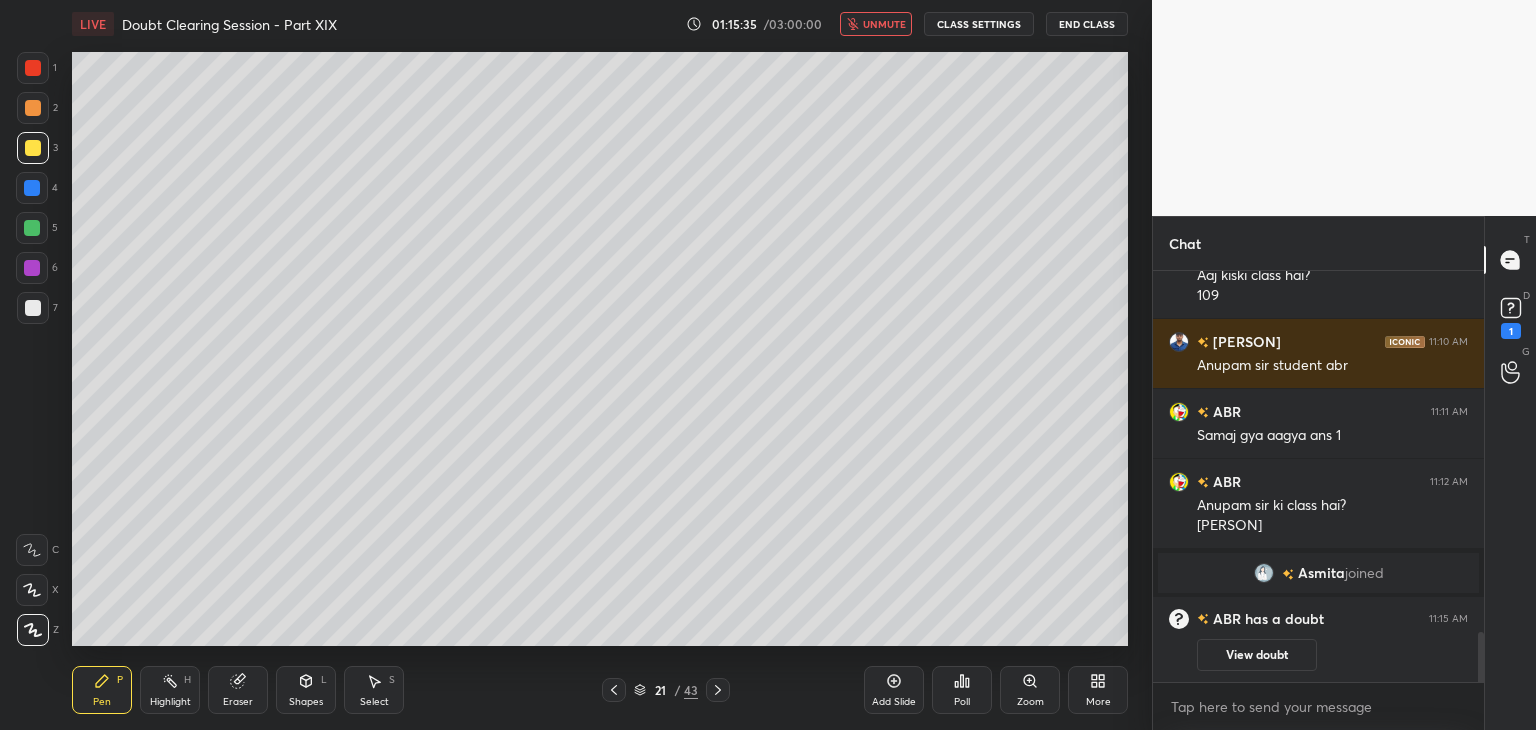 scroll, scrollTop: 2950, scrollLeft: 0, axis: vertical 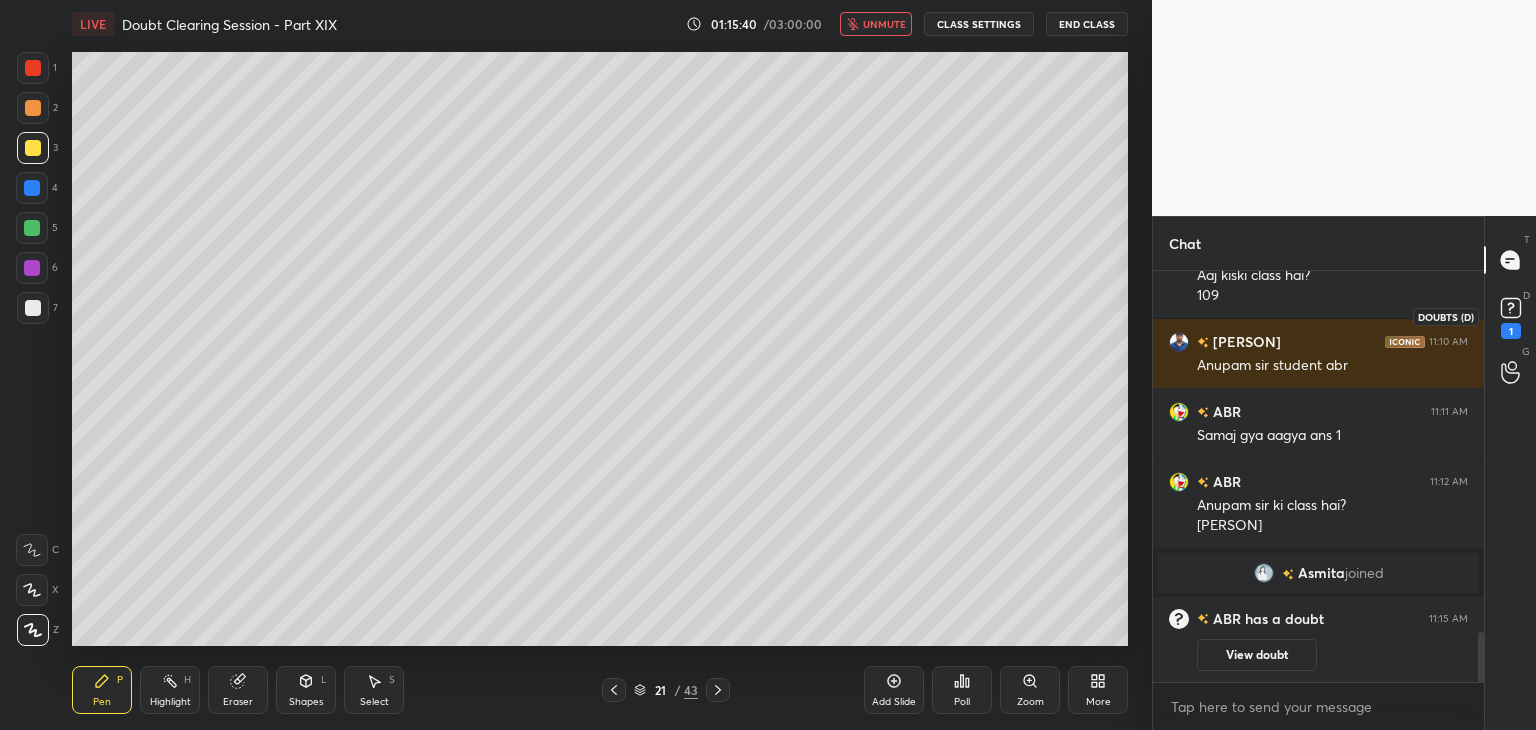 click 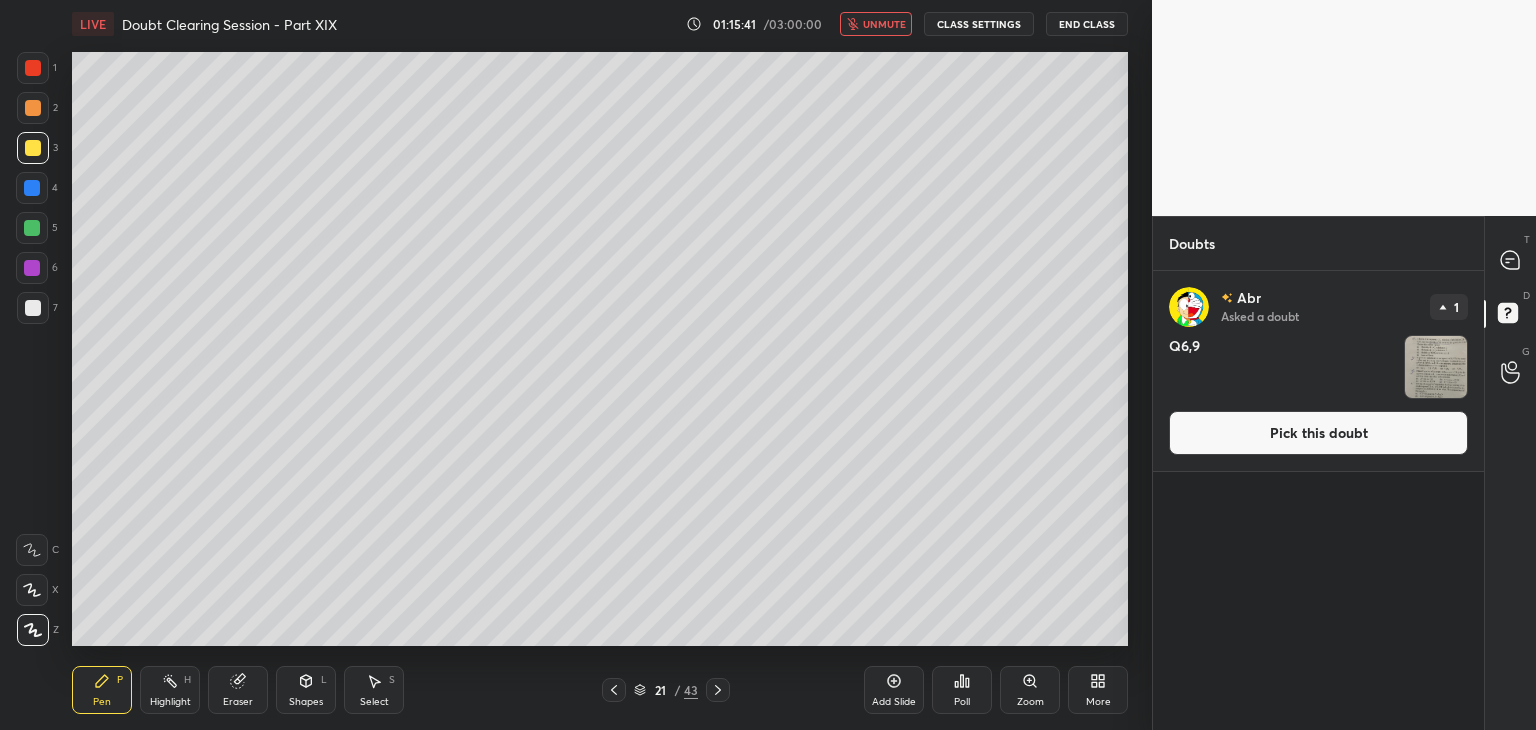 click at bounding box center (1436, 367) 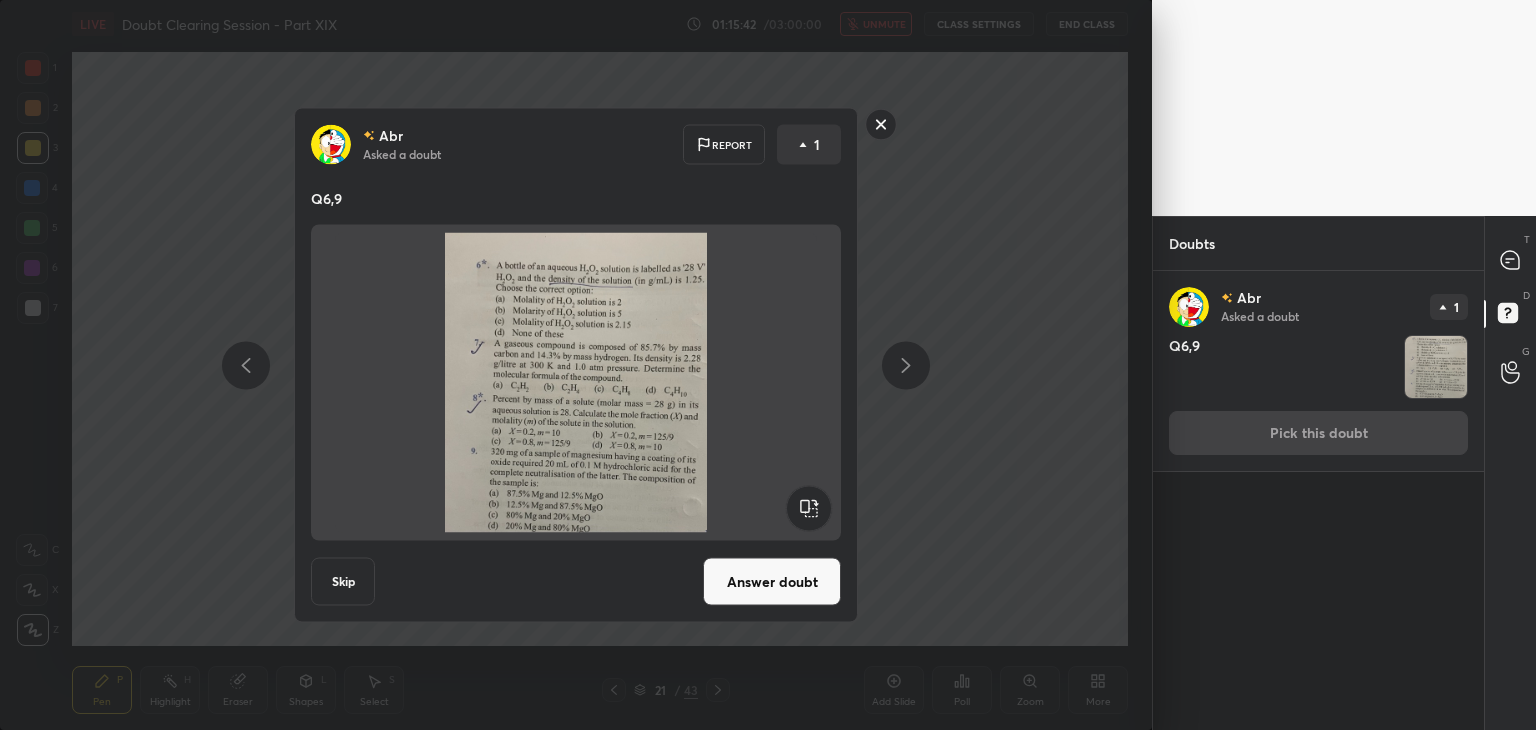 click on "T Messages (T)" at bounding box center (1510, 260) 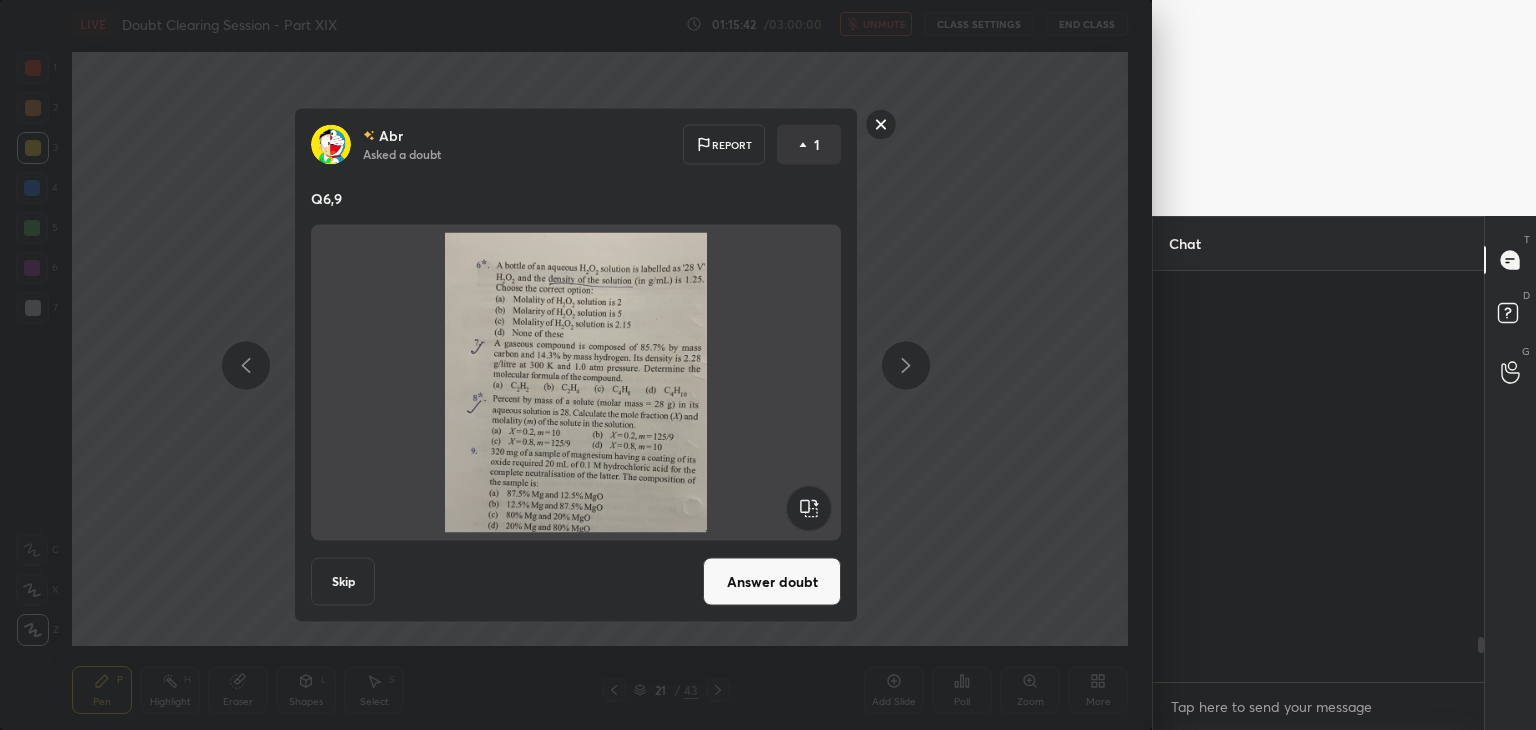scroll, scrollTop: 3312, scrollLeft: 0, axis: vertical 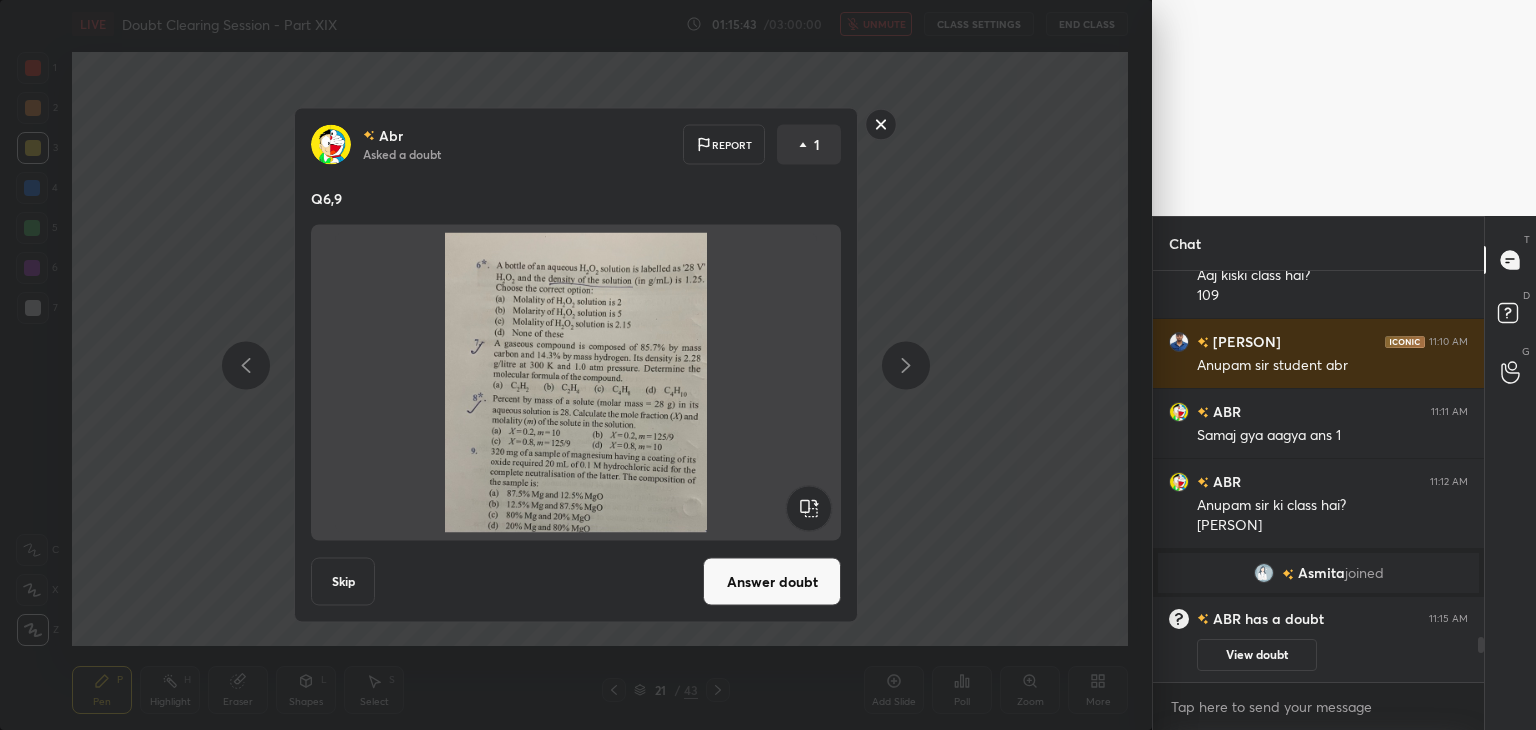 click on "Abr Asked a doubt Report 1 Q6,9 Skip Answer doubt" at bounding box center (576, 365) 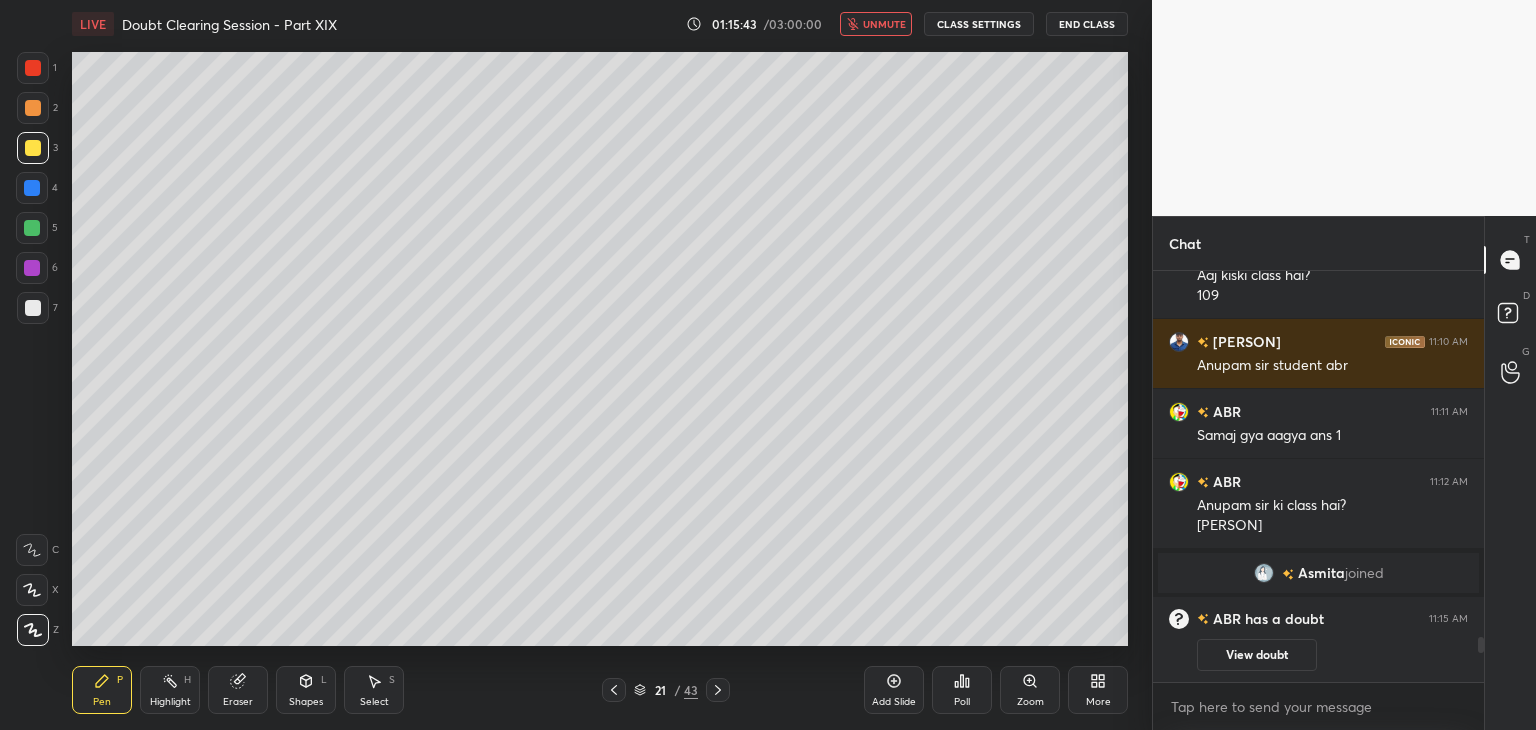 click on "End Class" at bounding box center [1087, 24] 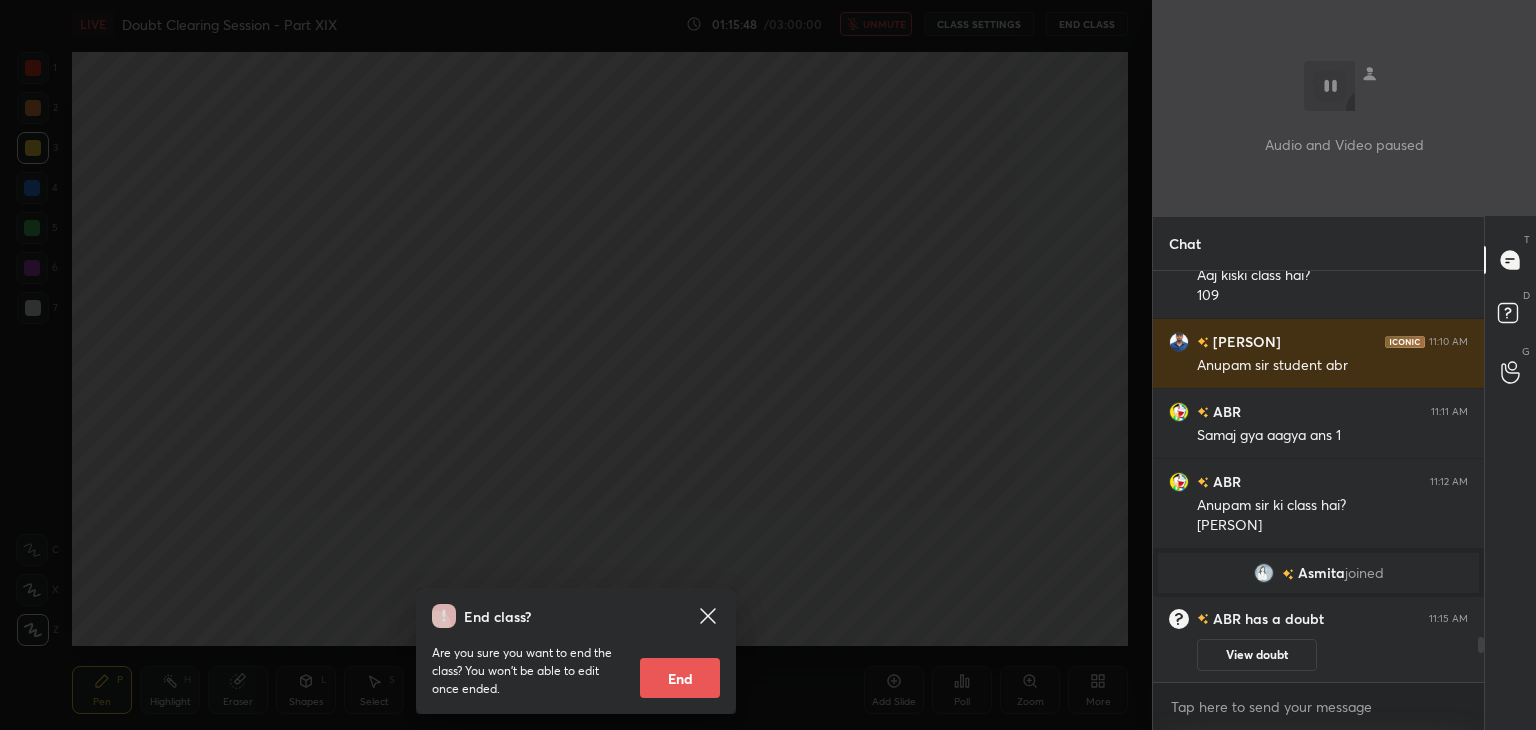 click on "End class? Are you sure you want to end the class? You won’t be able to edit once ended. End" at bounding box center (576, 365) 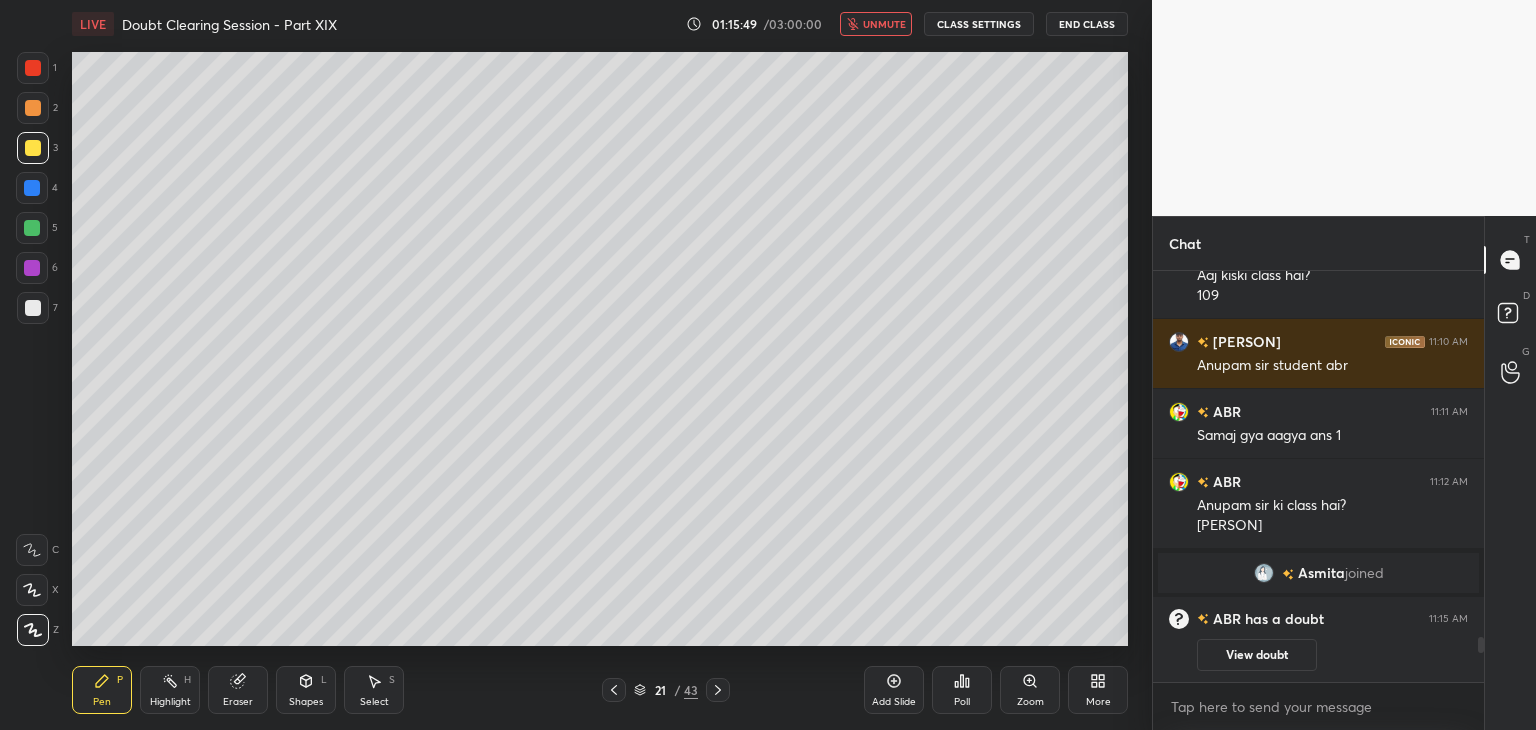 click on "CLASS SETTINGS" at bounding box center (979, 24) 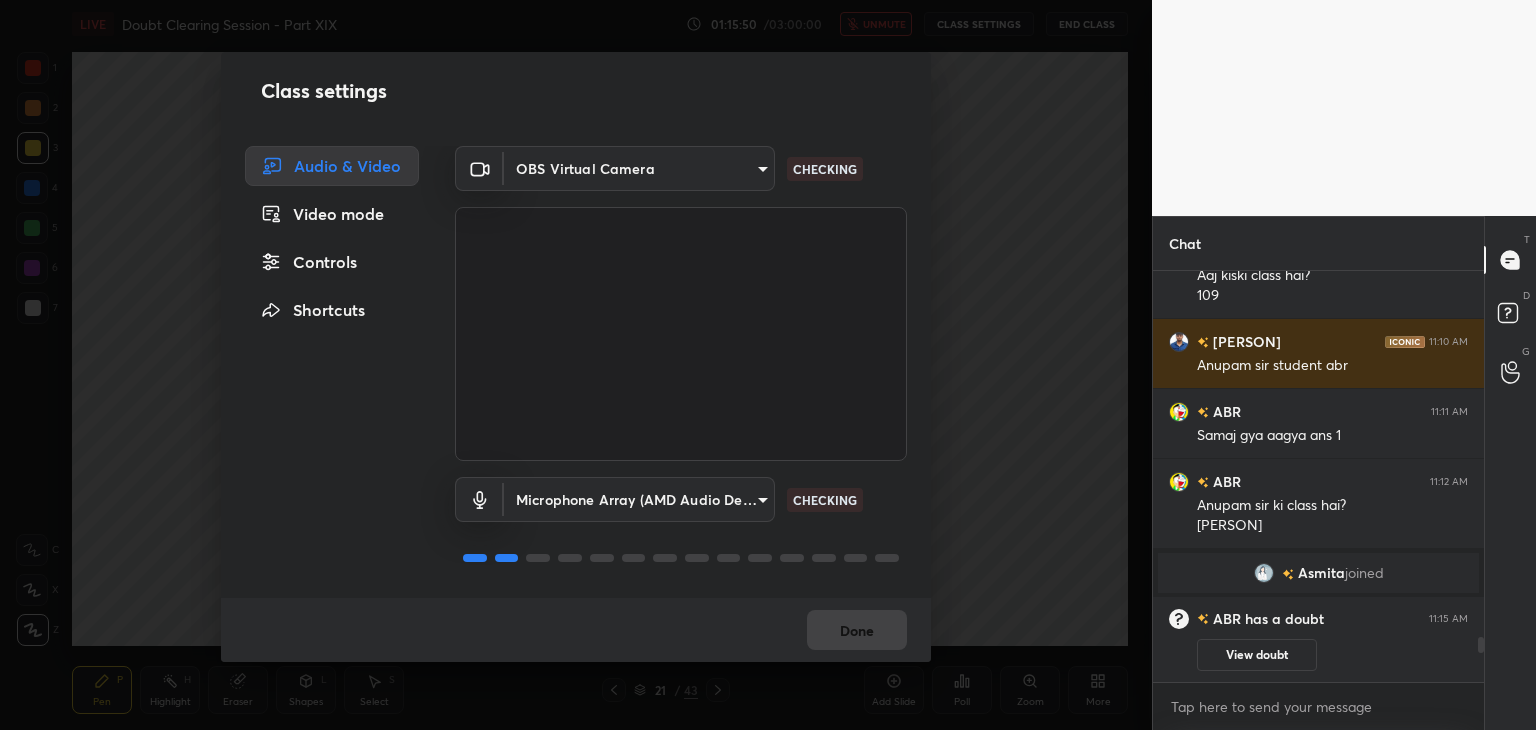 click on "1 2 3 4 5 6 7 C X Z C X Z E E Erase all   H H LIVE Doubt Clearing Session - Part XIX 01:15:50 /  03:00:00 unmute CLASS SETTINGS End Class Setting up your live class Poll for   secs No correct answer Start poll Back Doubt Clearing Session - Part XIX • L20 of Doubt Clearing Course on Chemistry for NEET UG - Part II Faisal Rathore Pen P Highlight H Eraser Shapes L Select S 21 / 43 Add Slide Poll Zoom More Chat Atul 11:10 AM Ajj ABR 11:10 AM Aaj kiski class hai? 109 Atul 11:10 AM Anupam sir student abr ABR 11:11 AM Samaj gya aagya ans 1 ABR 11:12 AM Anupam sir ki class hai? Atul Asmita  joined ABR   has a doubt 11:15 AM View doubt JUMP TO LATEST Enable hand raising Enable raise hand to speak to learners. Once enabled, chat will be turned off temporarily. Enable x   Abr Asked a doubt 1 Q6,9 Pick this doubt NEW DOUBTS ASKED No one has raised a hand yet Can't raise hand Looks like educator just invited you to speak. Please wait before you can raise your hand again. Got it T Messages (T) D Doubts (D) G Buffering" at bounding box center [768, 365] 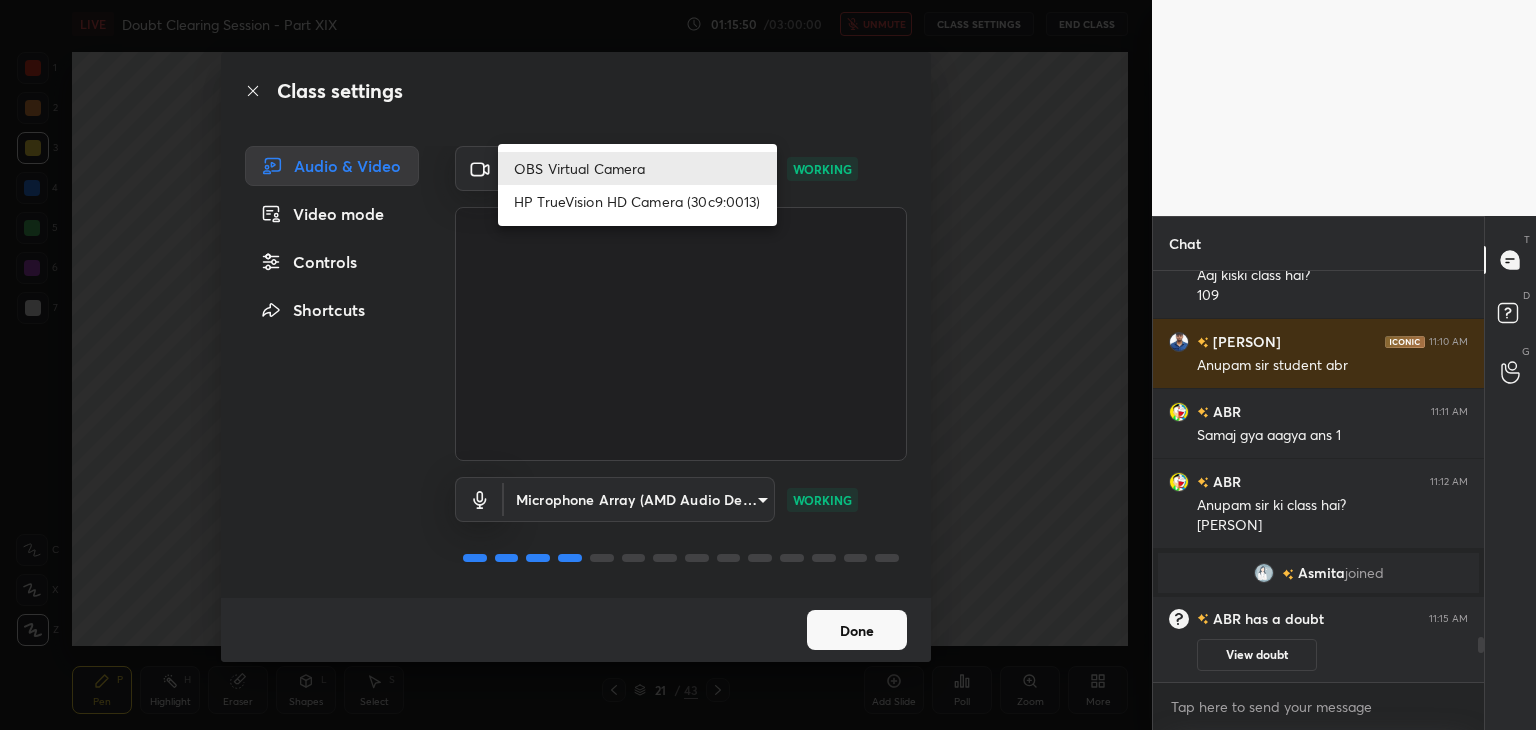 click at bounding box center (768, 365) 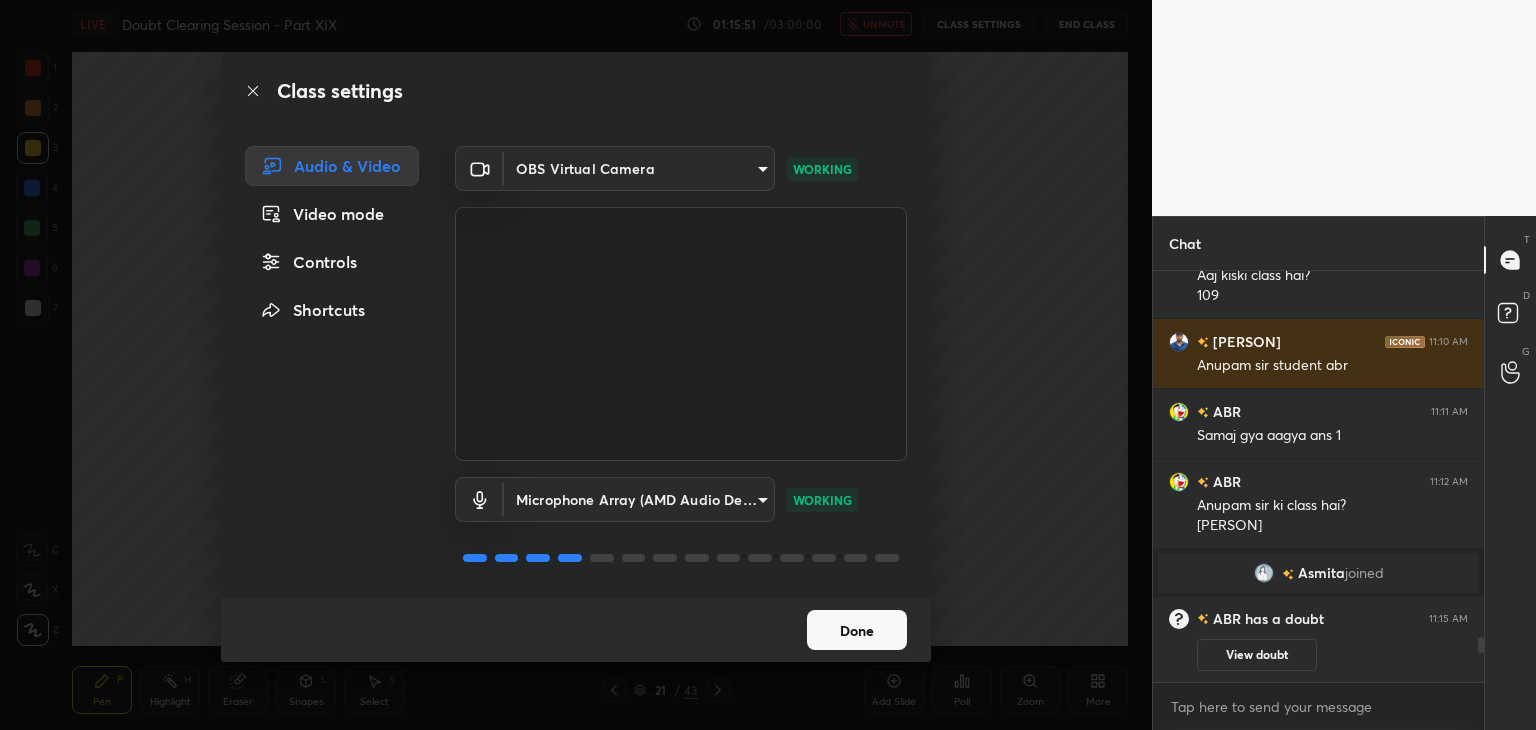 click on "Class settings Audio & Video Video mode Controls Shortcuts OBS Virtual Camera b0797087a1ca77062b3e6b16cdc20a6a15e7afe020a4c363dea4c690120324b8 WORKING Microphone Array (AMD Audio Device) 36a25cc21327ee32b46c9c9572be920459d1035bdb3abd43b5dc39ed5823f10e WORKING Done" at bounding box center (576, 365) 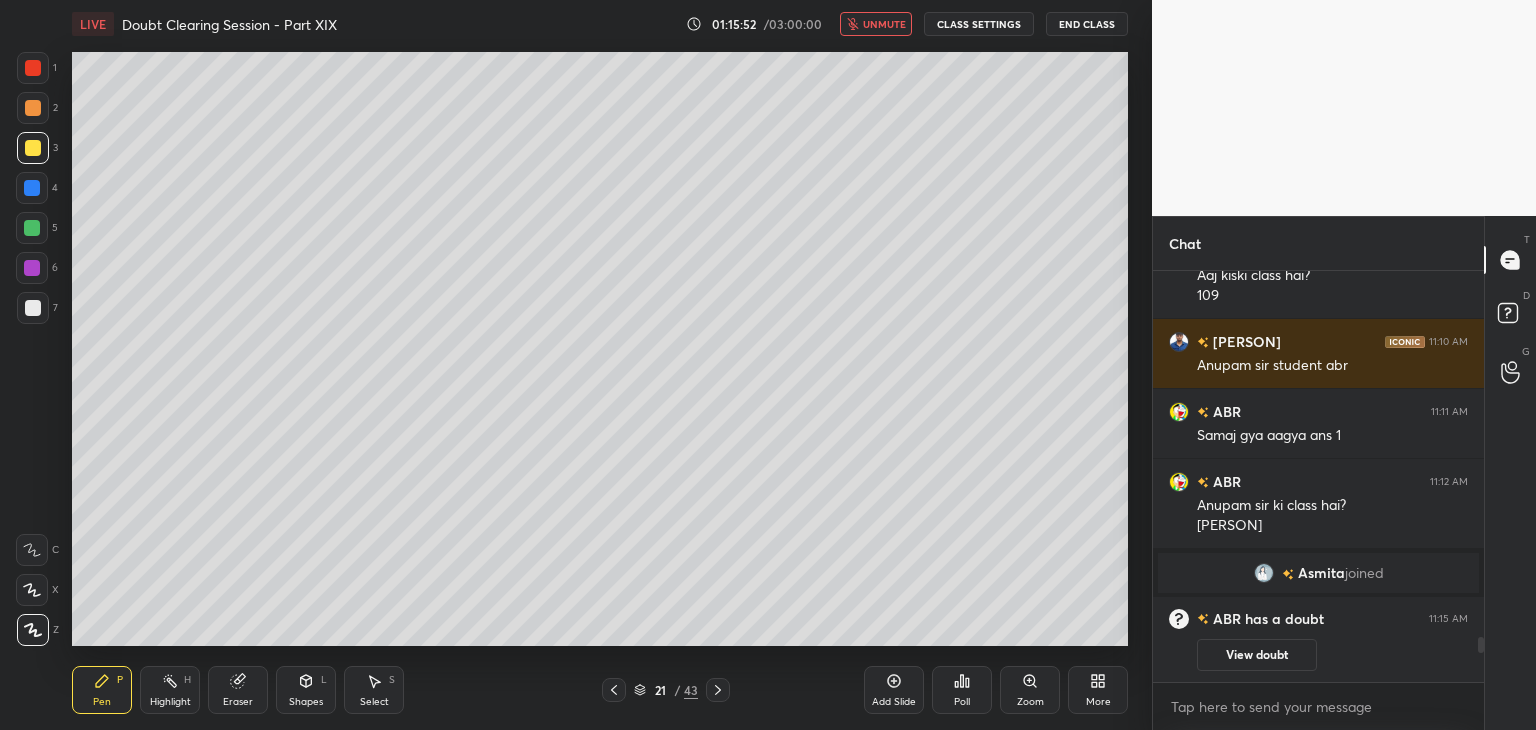 click on "LIVE Doubt Clearing Session - Part XIX 01:15:52 /  03:00:00 unmute CLASS SETTINGS End Class" at bounding box center [600, 24] 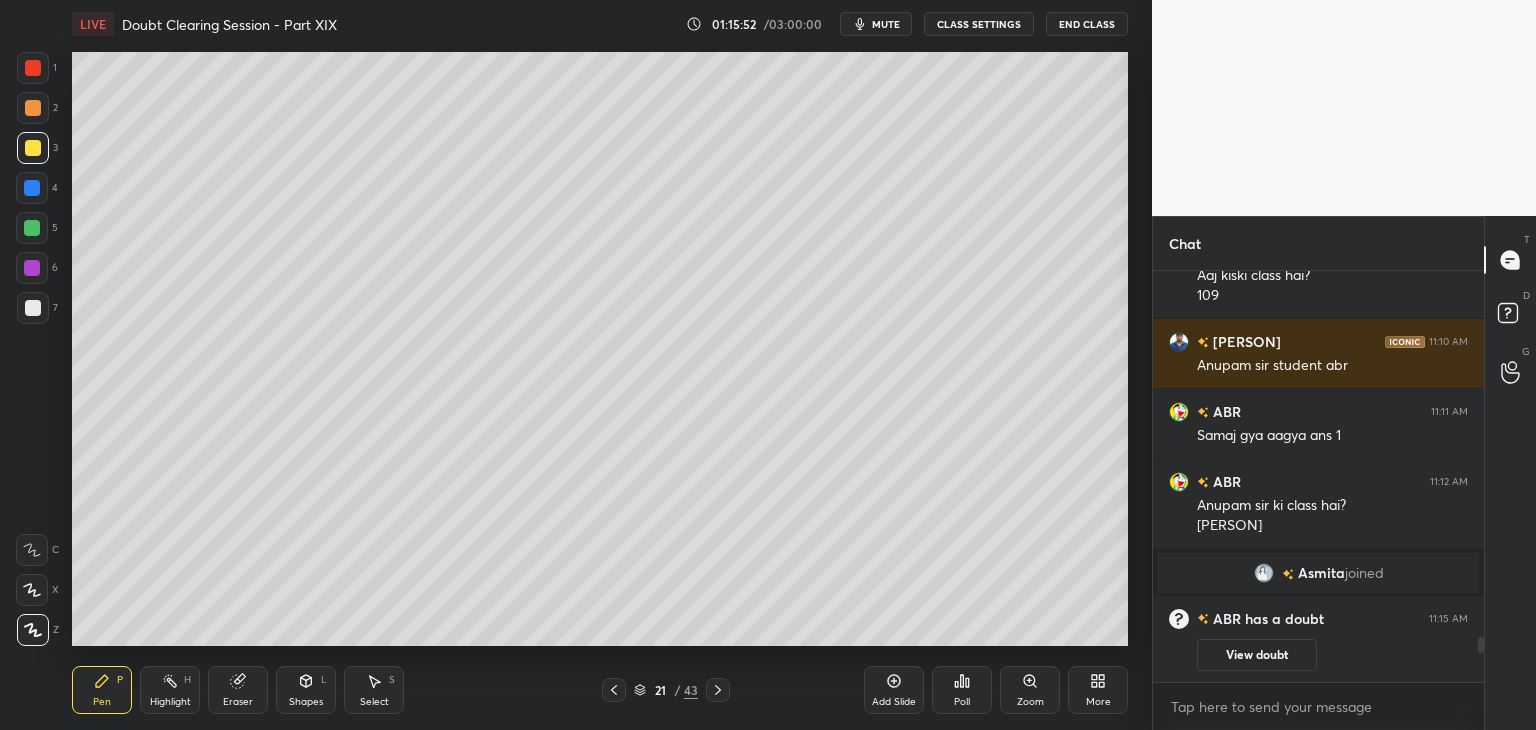 click on "LIVE Doubt Clearing Session - Part XIX 01:15:52 /  03:00:00 mute CLASS SETTINGS End Class" at bounding box center [600, 24] 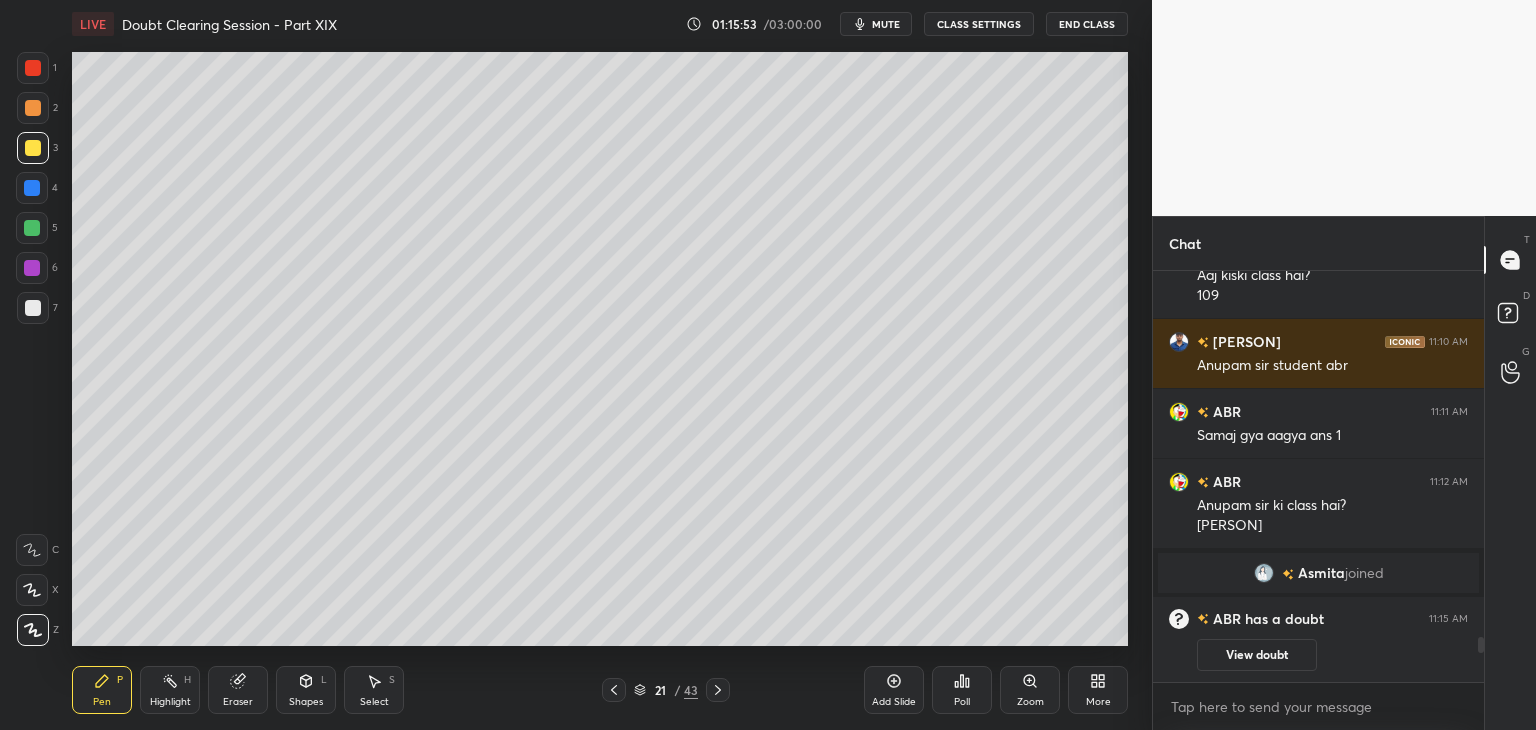 click on "CLASS SETTINGS" at bounding box center [979, 24] 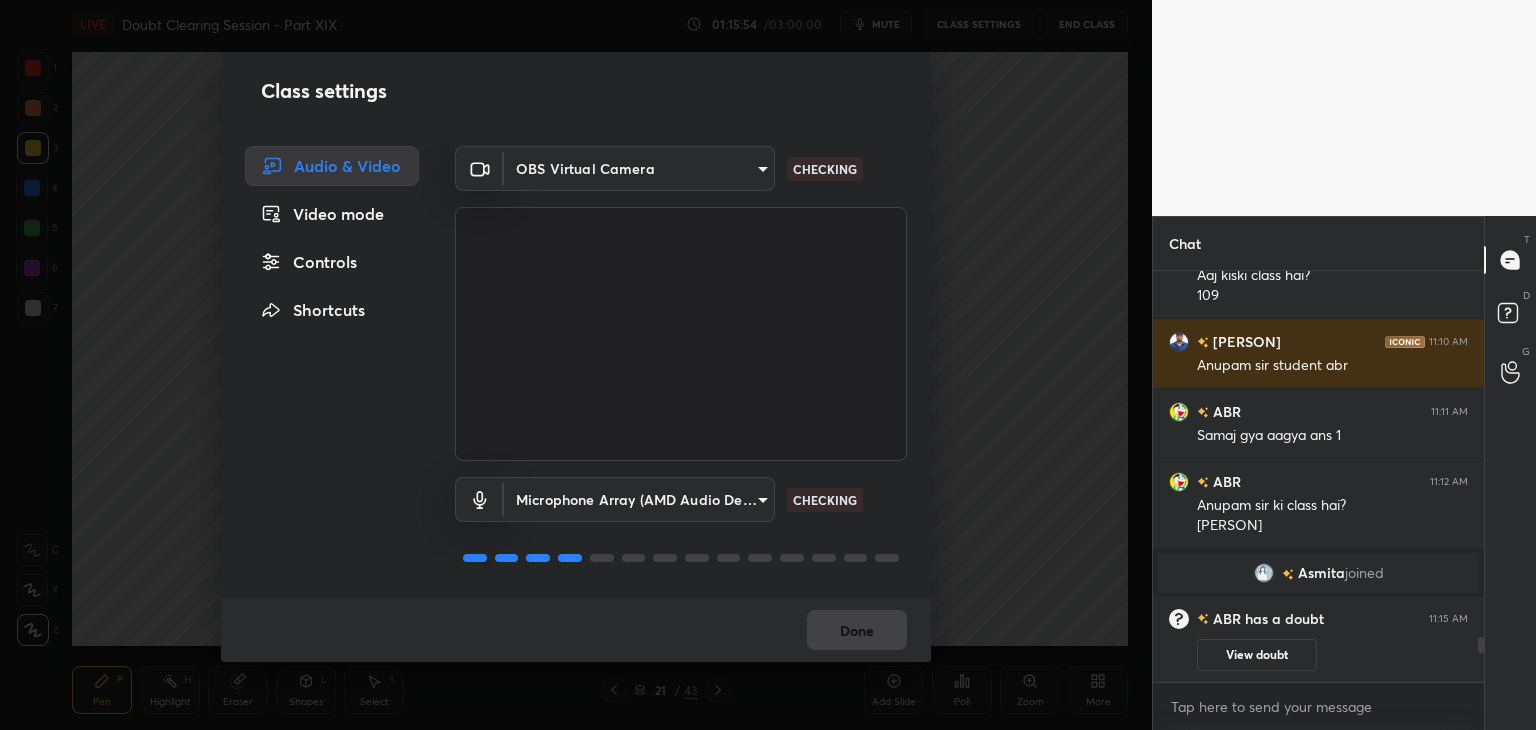 click on "1 2 3 4 5 6 7 C X Z C X Z E E Erase all   H H LIVE Doubt Clearing Session - Part XIX 01:15:54 /  03:00:00 mute CLASS SETTINGS End Class Setting up your live class Poll for   secs No correct answer Start poll Back Doubt Clearing Session - Part XIX • L20 of Doubt Clearing Course on Chemistry for NEET UG - Part II Faisal Rathore Pen P Highlight H Eraser Shapes L Select S 21 / 43 Add Slide Poll Zoom More Chat Atul 11:10 AM Ajj ABR 11:10 AM Aaj kiski class hai? 109 Atul 11:10 AM Anupam sir student abr ABR 11:11 AM Samaj gya aagya ans 1 ABR 11:12 AM Anupam sir ki class hai? Atul Asmita  joined ABR   has a doubt 11:15 AM View doubt JUMP TO LATEST Enable hand raising Enable raise hand to speak to learners. Once enabled, chat will be turned off temporarily. Enable x   Abr Asked a doubt 1 Q6,9 Pick this doubt NEW DOUBTS ASKED No one has raised a hand yet Can't raise hand Looks like educator just invited you to speak. Please wait before you can raise your hand again. Got it T Messages (T) D Doubts (D) G Buffering ​" at bounding box center [768, 365] 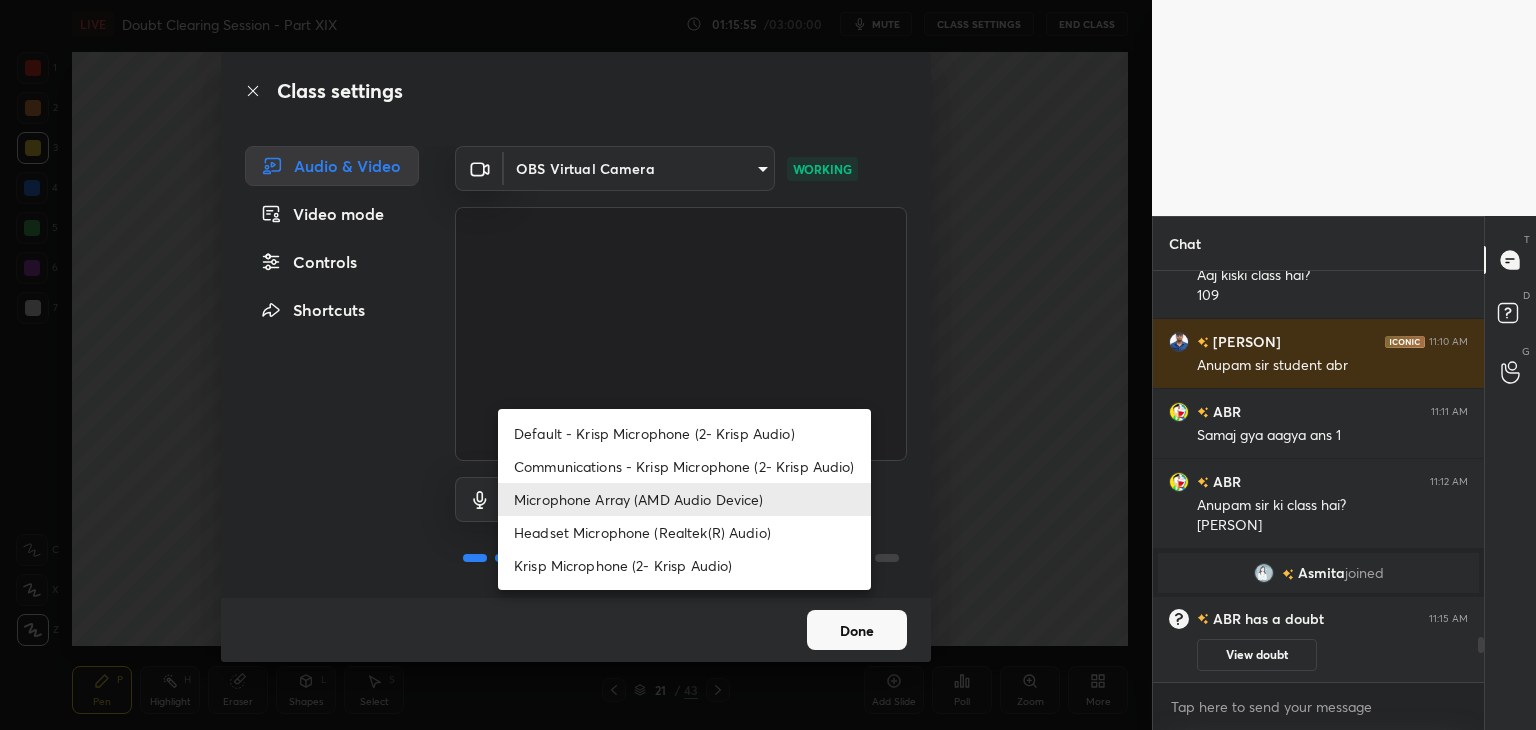 click on "Krisp Microphone (2- Krisp Audio)" at bounding box center (684, 565) 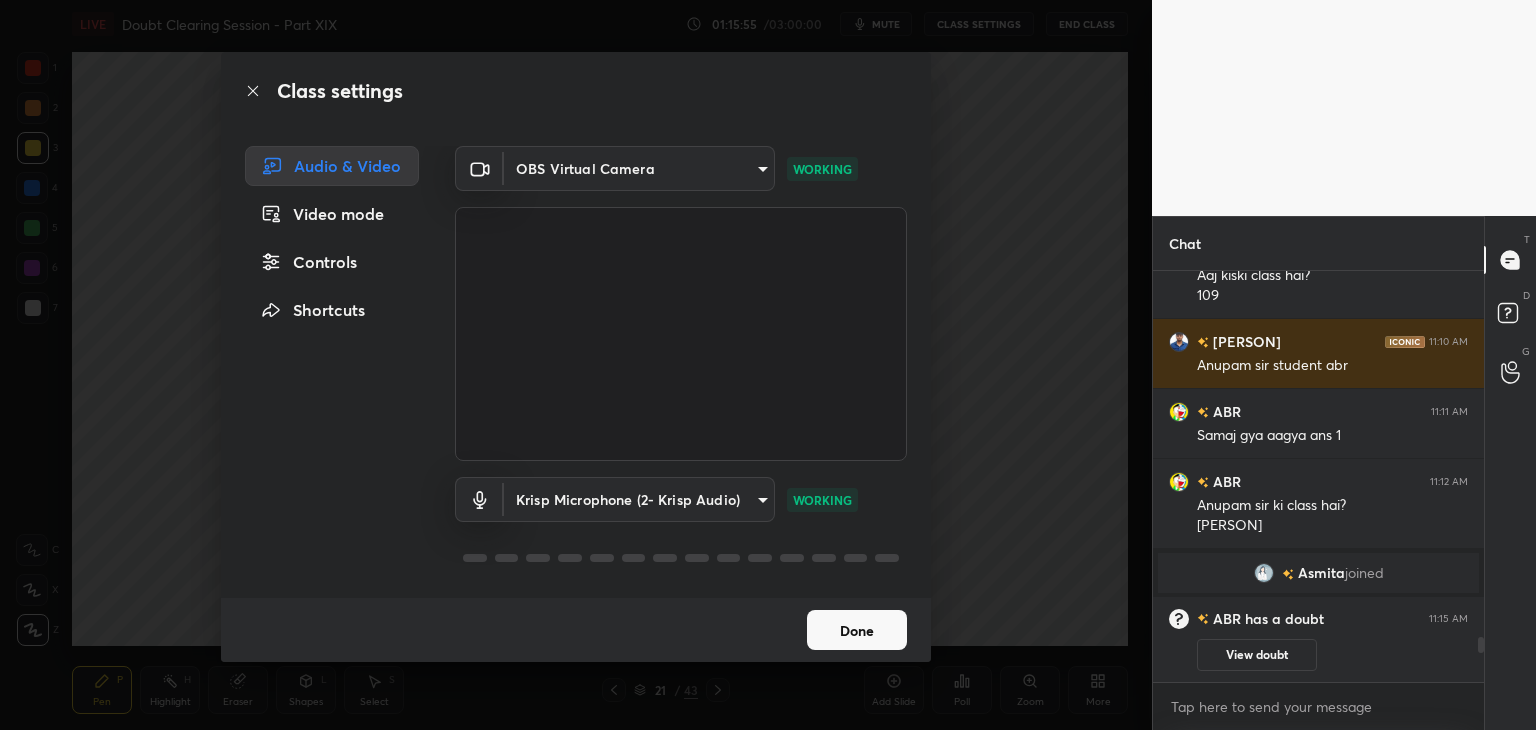 click on "Class settings Audio & Video Video mode Controls Shortcuts OBS Virtual Camera b0797087a1ca77062b3e6b16cdc20a6a15e7afe020a4c363dea4c690120324b8 WORKING Krisp Microphone (2- Krisp Audio) 3eee232e1d248d27a35e65e381c86c0d7dd178b06e18645b987cf355159840e2 WORKING Done" at bounding box center (576, 365) 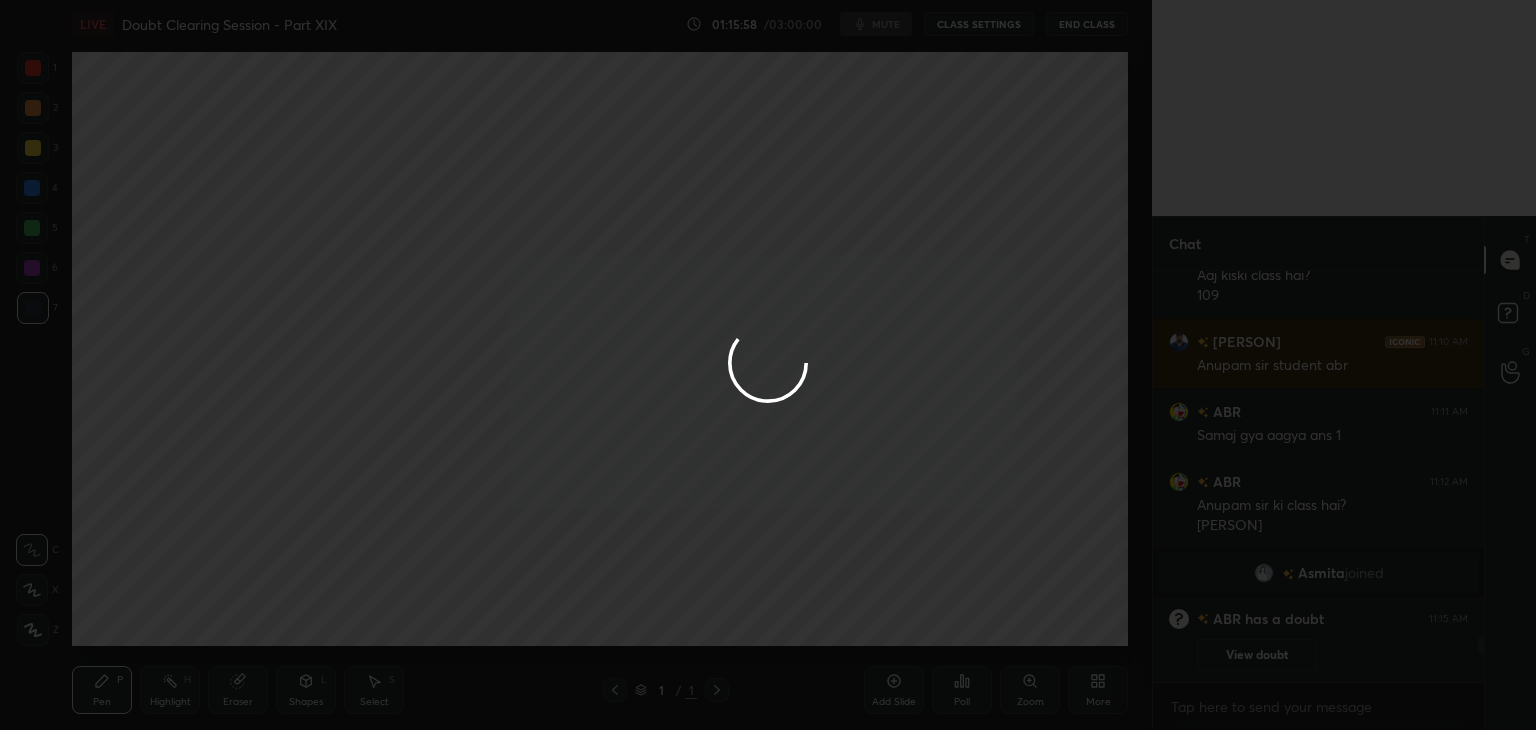 click at bounding box center [768, 365] 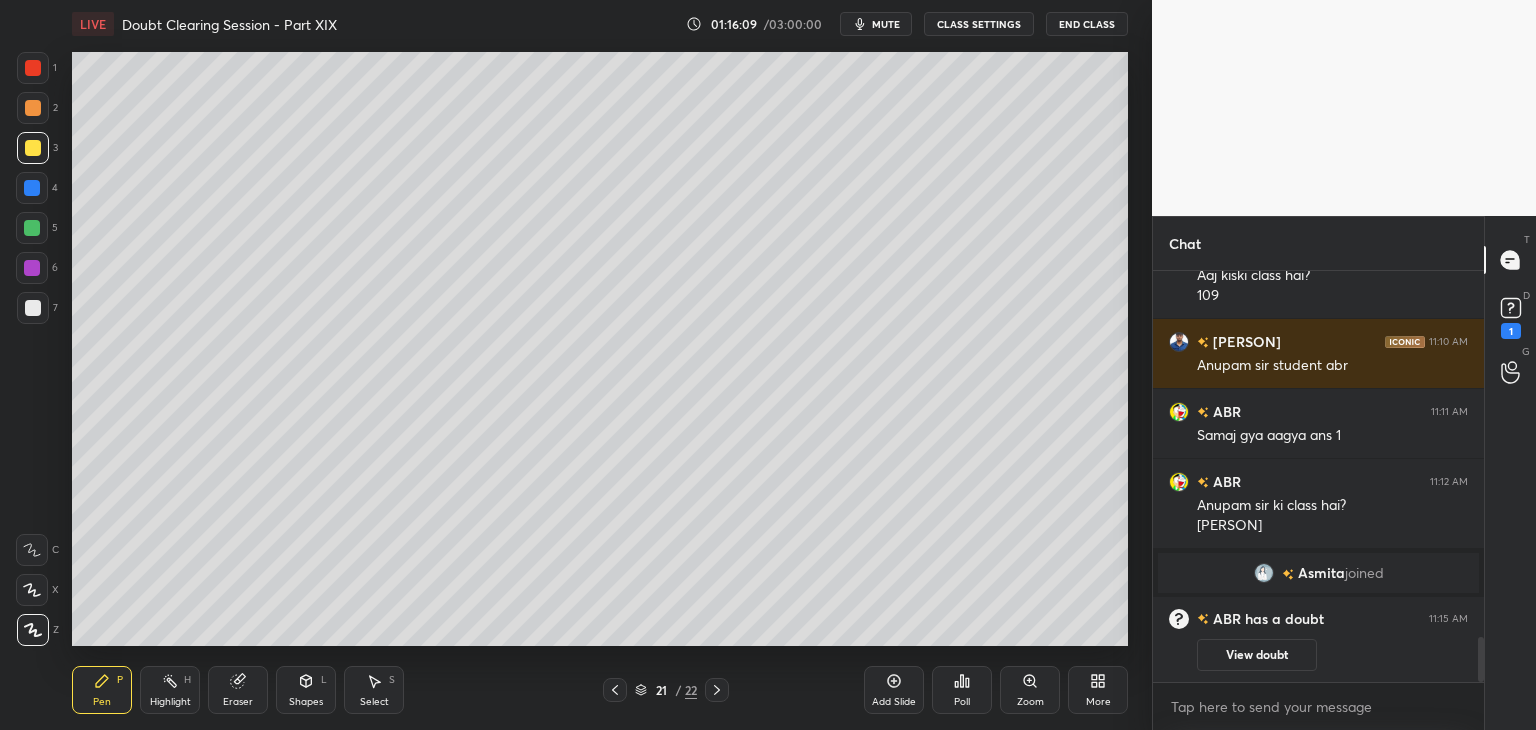 scroll, scrollTop: 3398, scrollLeft: 0, axis: vertical 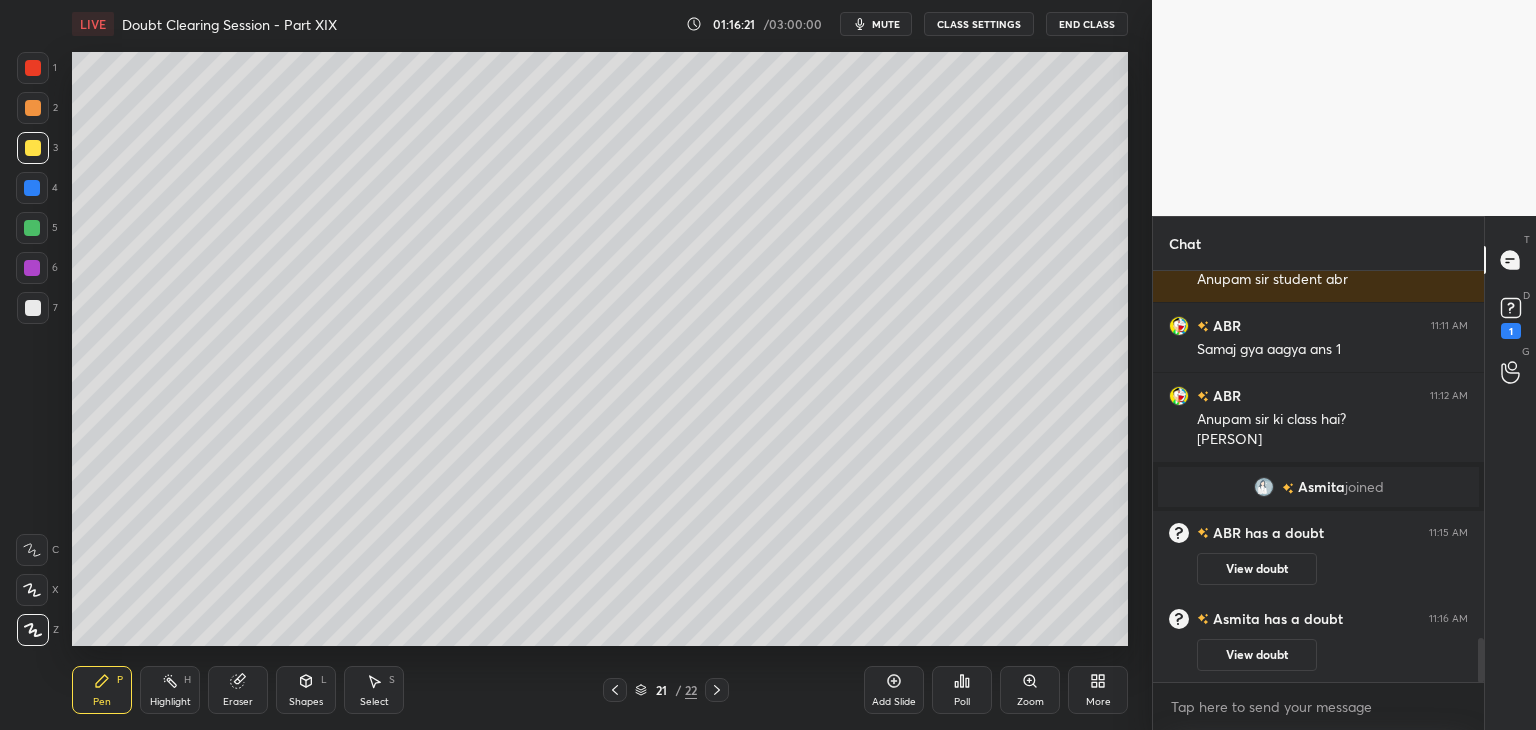 click on "CLASS SETTINGS" at bounding box center [979, 24] 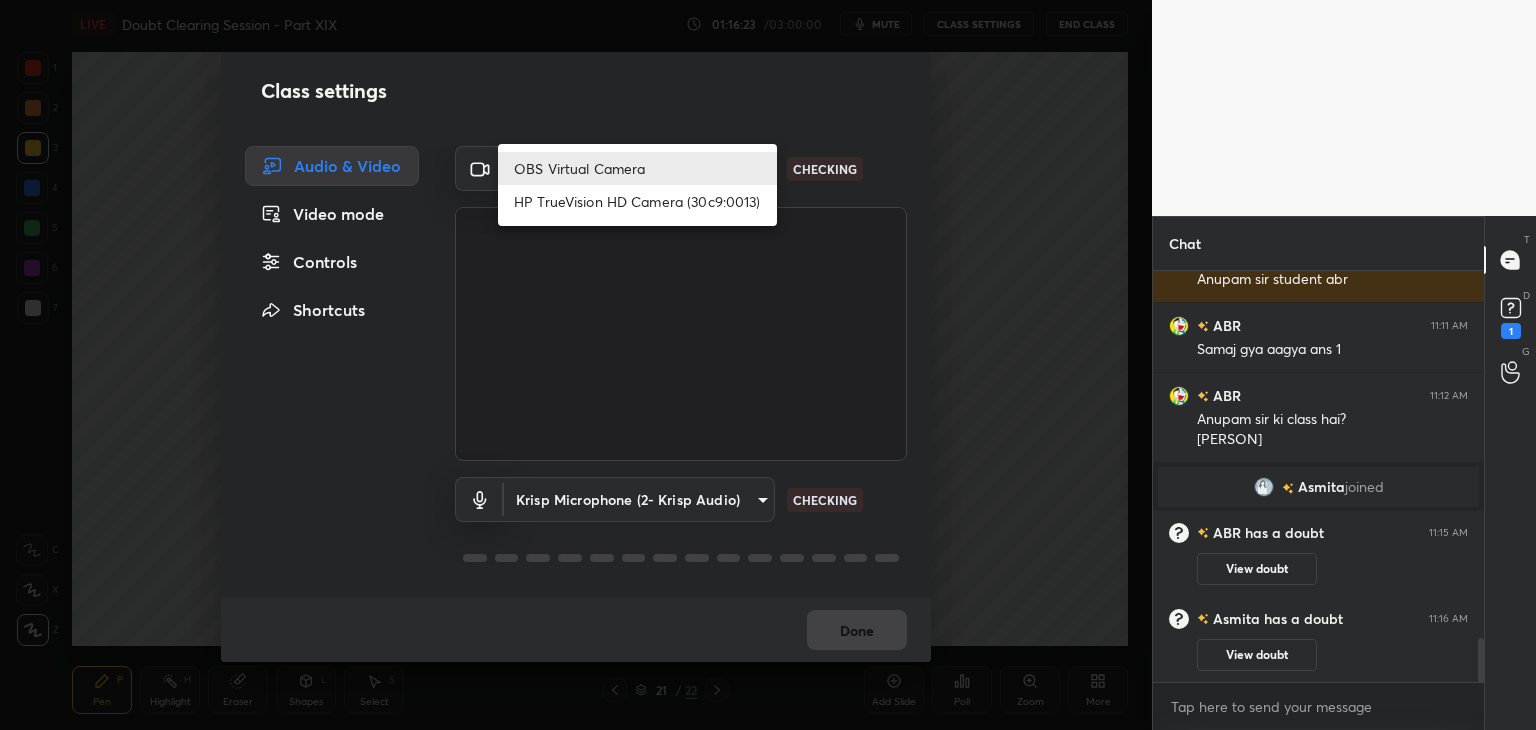 click on "1 2 3 4 5 6 7 C X Z C X Z E E Erase all   H H LIVE Doubt Clearing Session - Part XIX 01:16:23 /  03:00:00 mute CLASS SETTINGS End Class Setting up your live class Poll for   secs No correct answer Start poll Back Doubt Clearing Session - Part XIX • L20 of Doubt Clearing Course on Chemistry for NEET UG - Part II Faisal Rathore Pen P Highlight H Eraser Shapes L Select S 21 / 22 Add Slide Poll Zoom More Chat ABR 11:10 AM Aaj kiski class hai? 109 Atul 11:10 AM Anupam sir student abr ABR 11:11 AM Samaj gya aagya ans 1 ABR 11:12 AM Anupam sir ki class hai? Atul Asmita  joined ABR   has a doubt 11:15 AM View doubt Asmita   has a doubt 11:16 AM View doubt JUMP TO LATEST Enable hand raising Enable raise hand to speak to learners. Once enabled, chat will be turned off temporarily. Enable x   Asmita Asked a doubt 1 Sir yeh. Que explain kr dijiye Pick this doubt Abr Asked a doubt 1 Q6,9 Pick this doubt NEW DOUBTS ASKED No one has raised a hand yet Can't raise hand Got it T Messages (T) D Doubts (D) 1 G Raise Hand (G)" at bounding box center (768, 365) 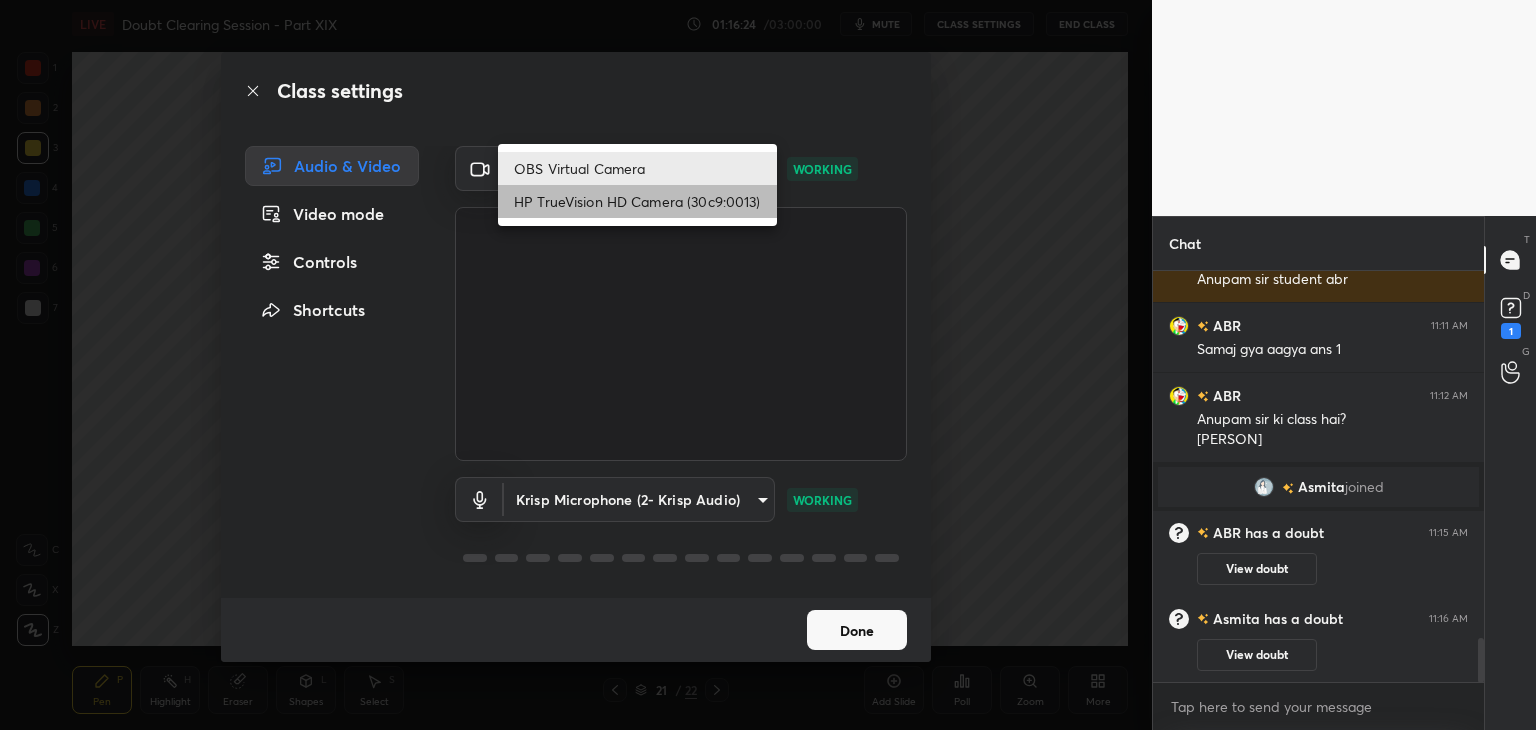 click on "HP TrueVision HD Camera (30c9:0013)" at bounding box center [637, 201] 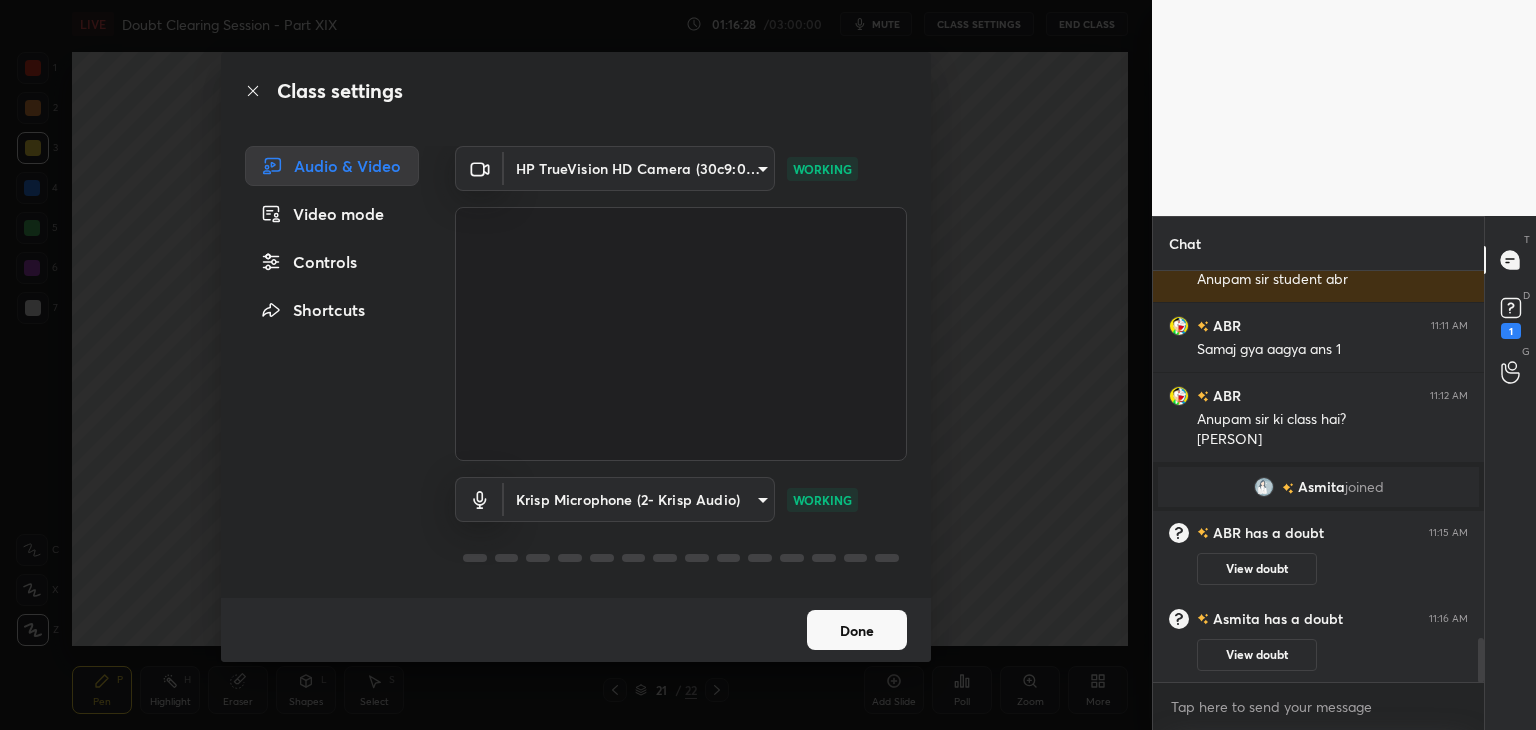 click on "Class settings Audio & Video Video mode Controls Shortcuts HP TrueVision HD Camera (30c9:0013) a056a035b29c72656e2caeae4dee1b07474a638bc9a6a3dffab4b9e44d4cde6a WORKING Krisp Microphone (2- Krisp Audio) 3eee232e1d248d27a35e65e381c86c0d7dd178b06e18645b987cf355159840e2 WORKING Done" at bounding box center [576, 365] 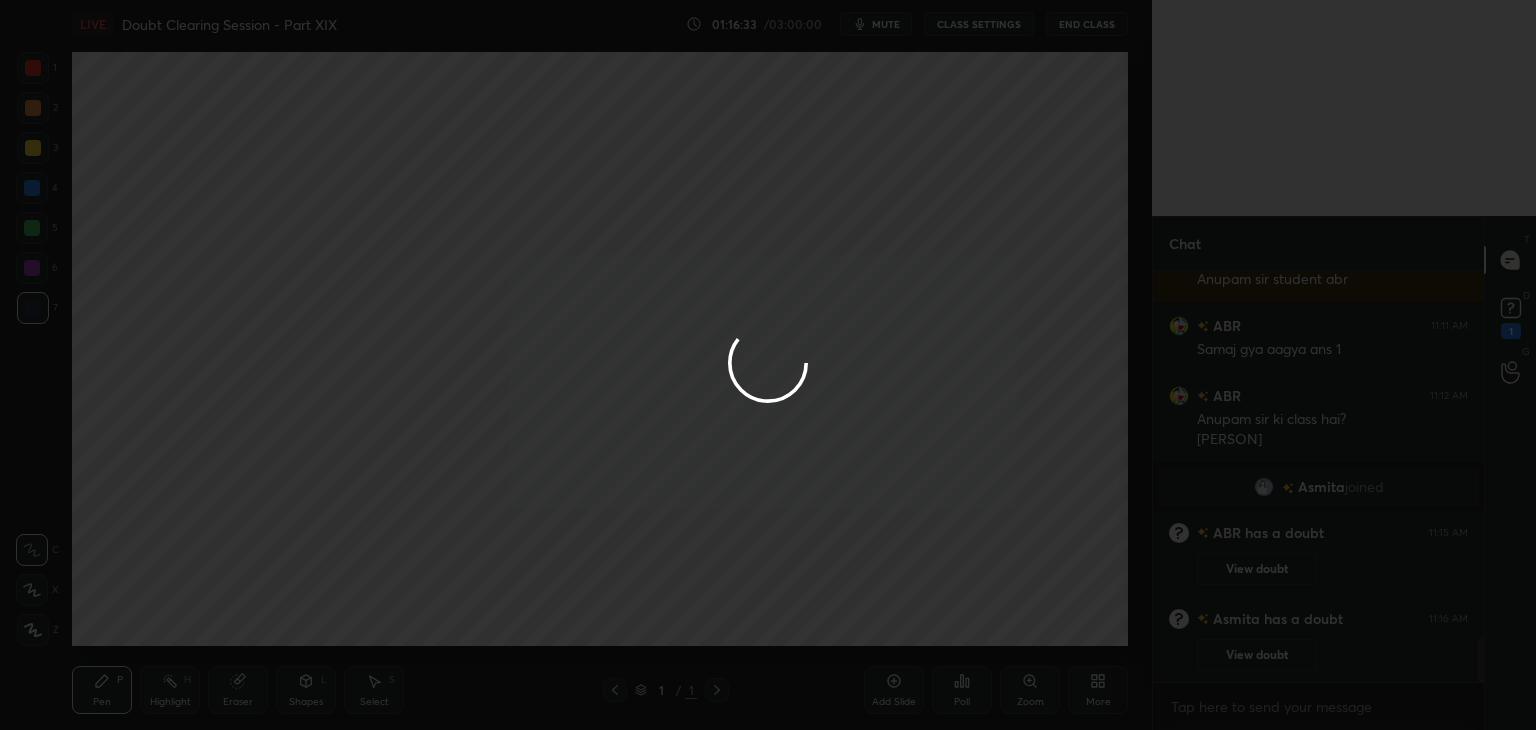 click at bounding box center [768, 365] 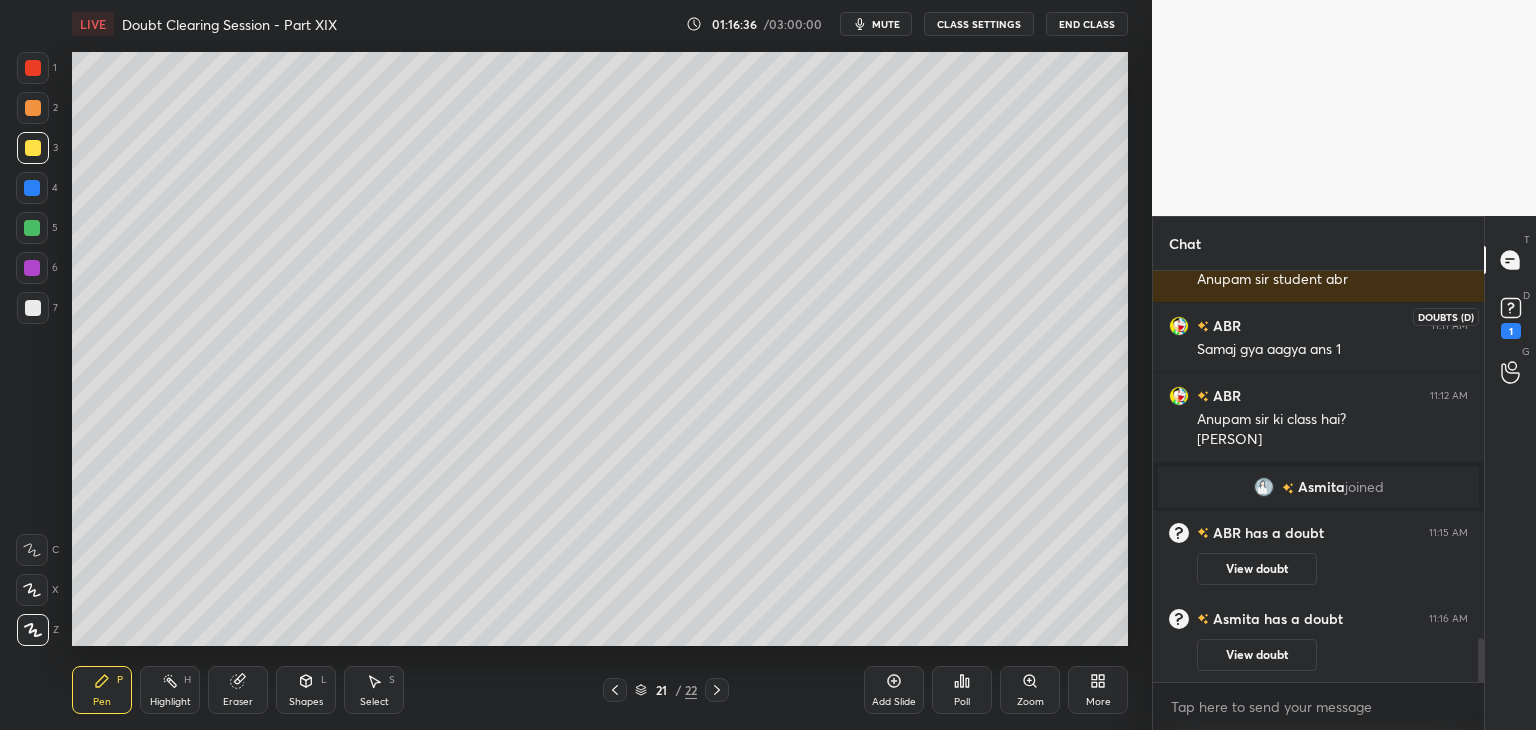 click 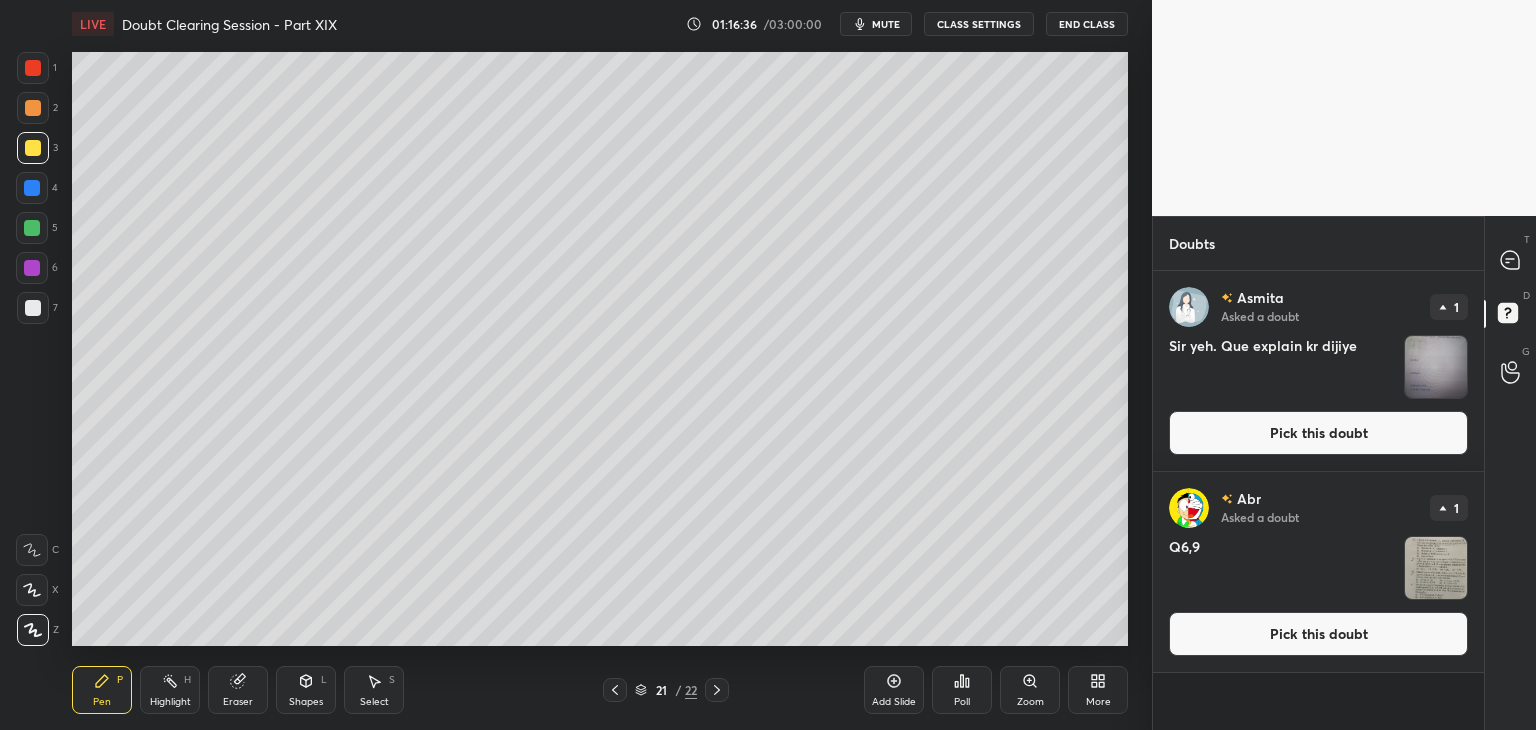 click on "Asmita Asked a doubt 1 Sir yeh. Que explain kr dijiye Pick this doubt" at bounding box center [1318, 371] 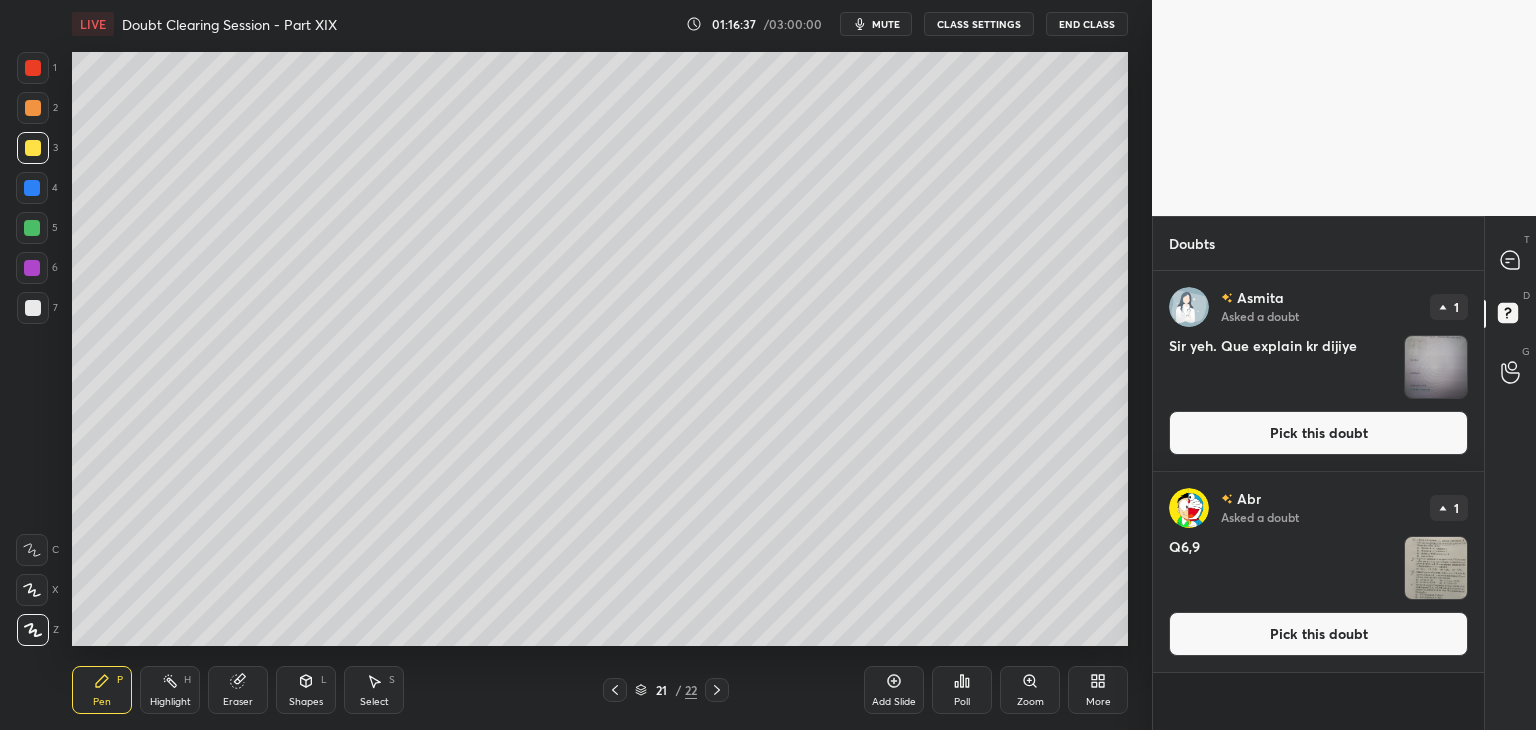 click at bounding box center [1436, 367] 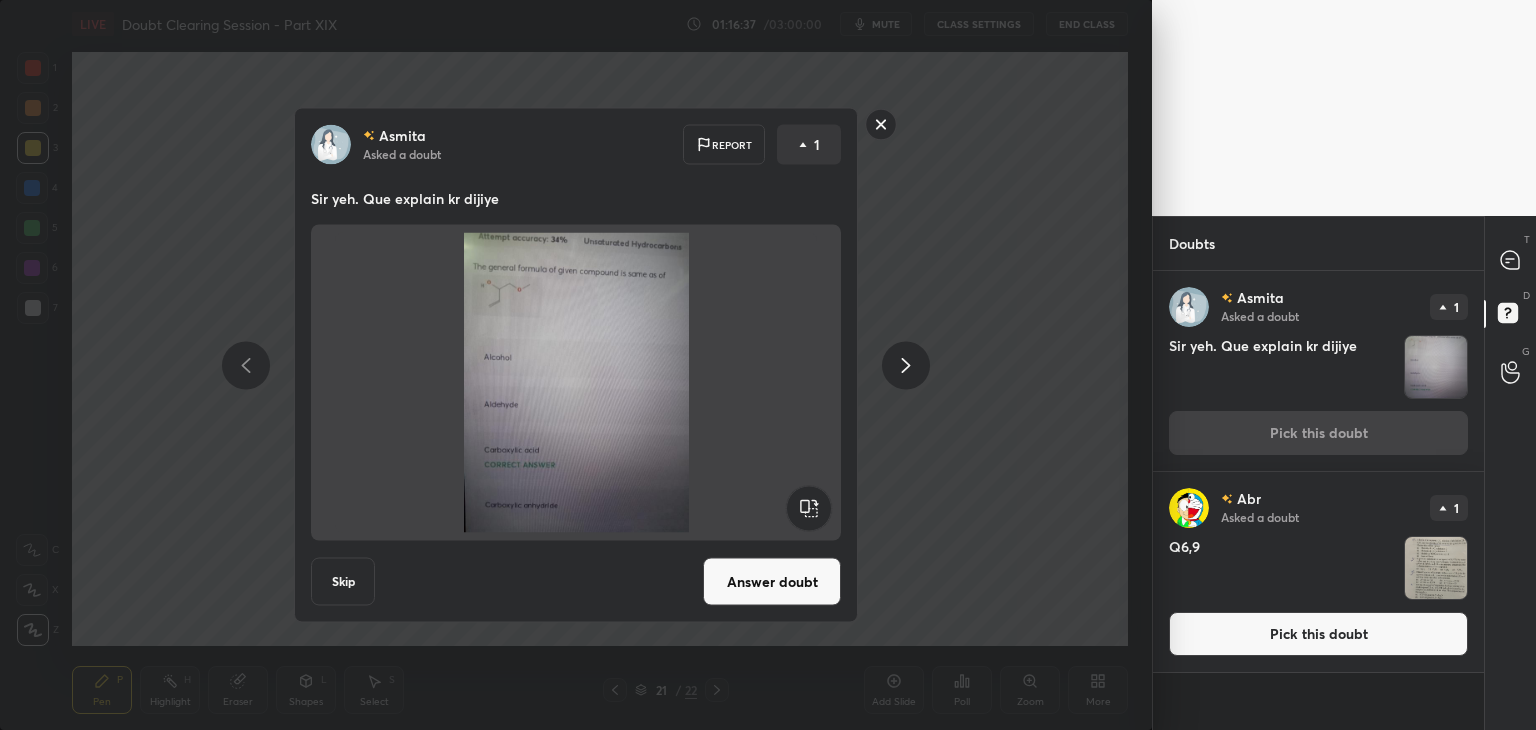 click 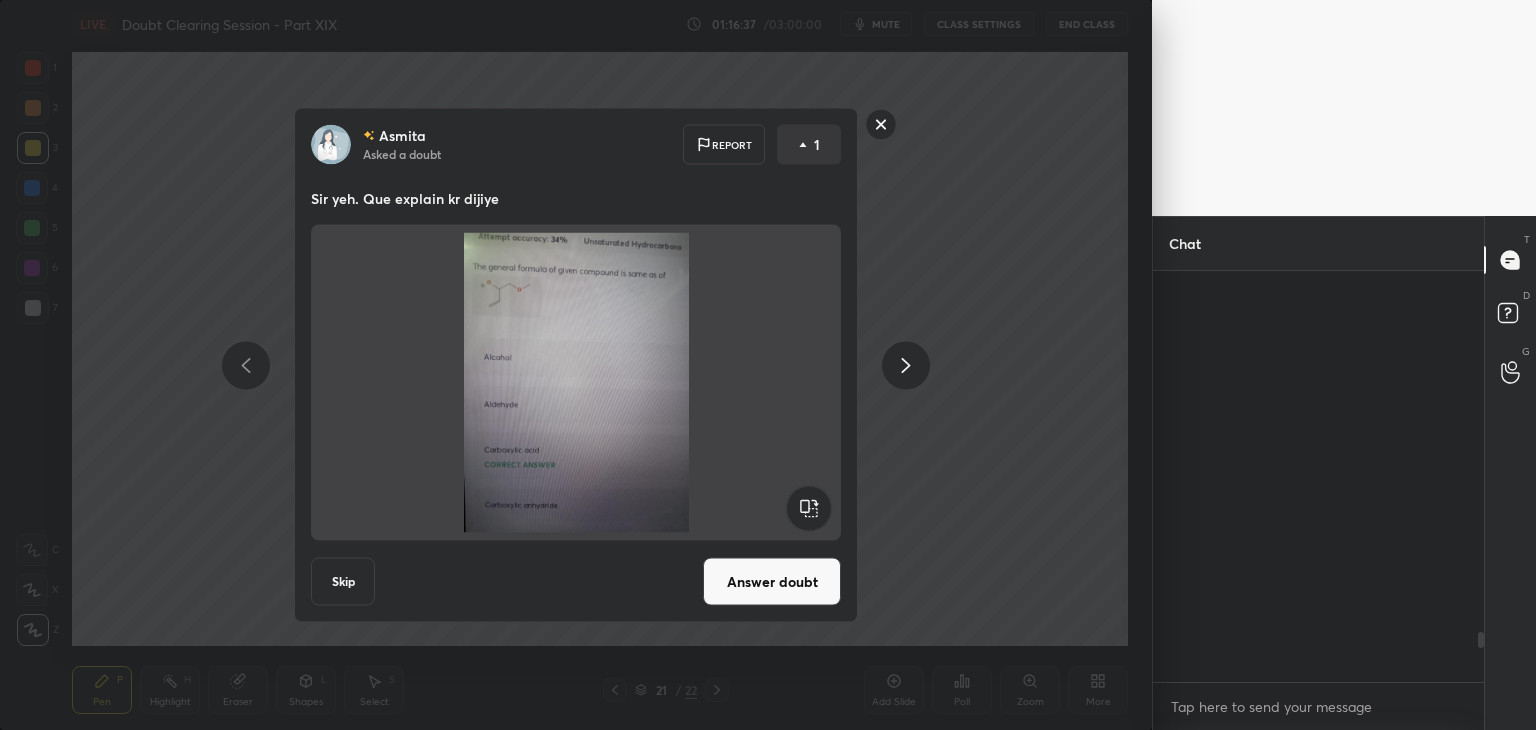 scroll, scrollTop: 2960, scrollLeft: 0, axis: vertical 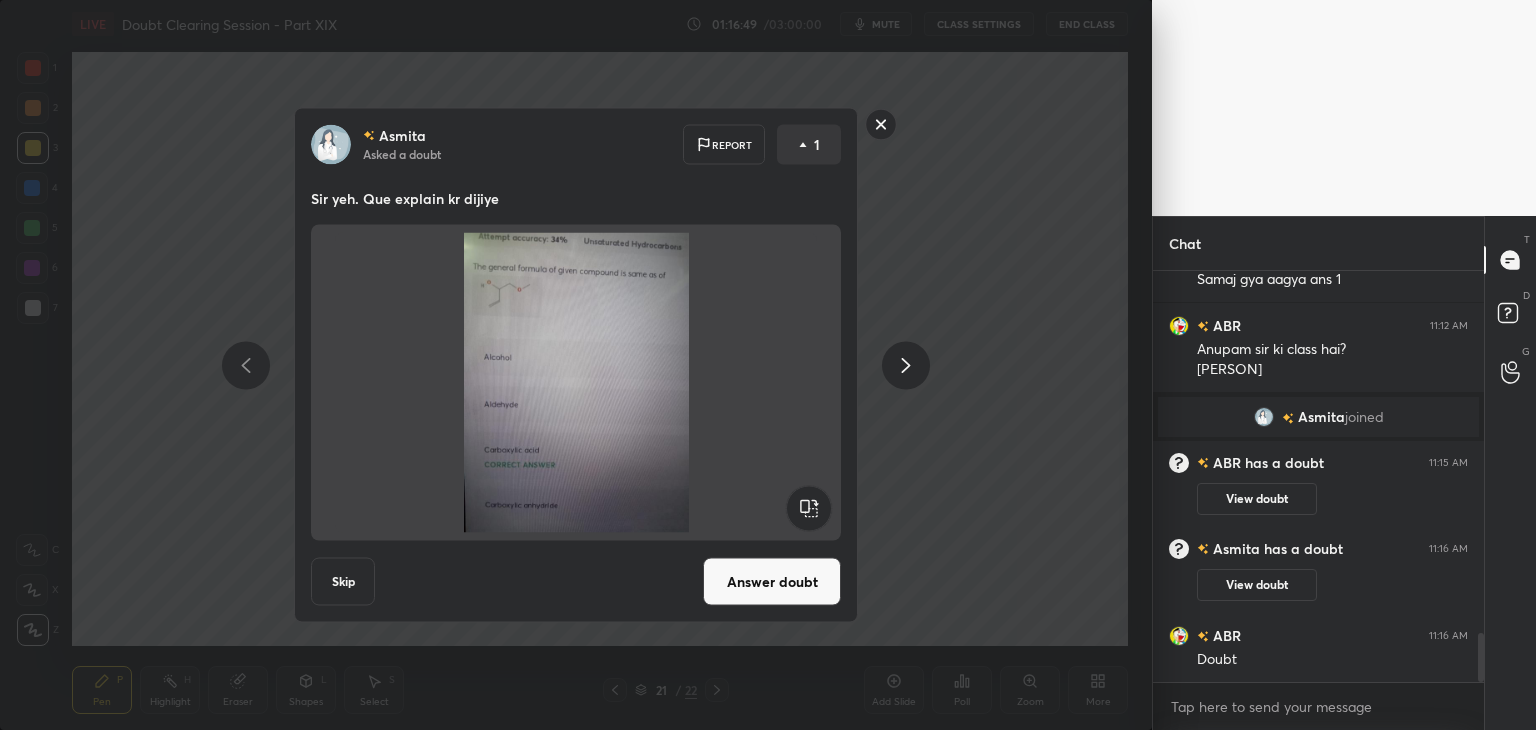click on "Asmita Asked a doubt Report 1 Sir yeh. Que explain kr dijiye Skip Answer doubt" at bounding box center [576, 365] 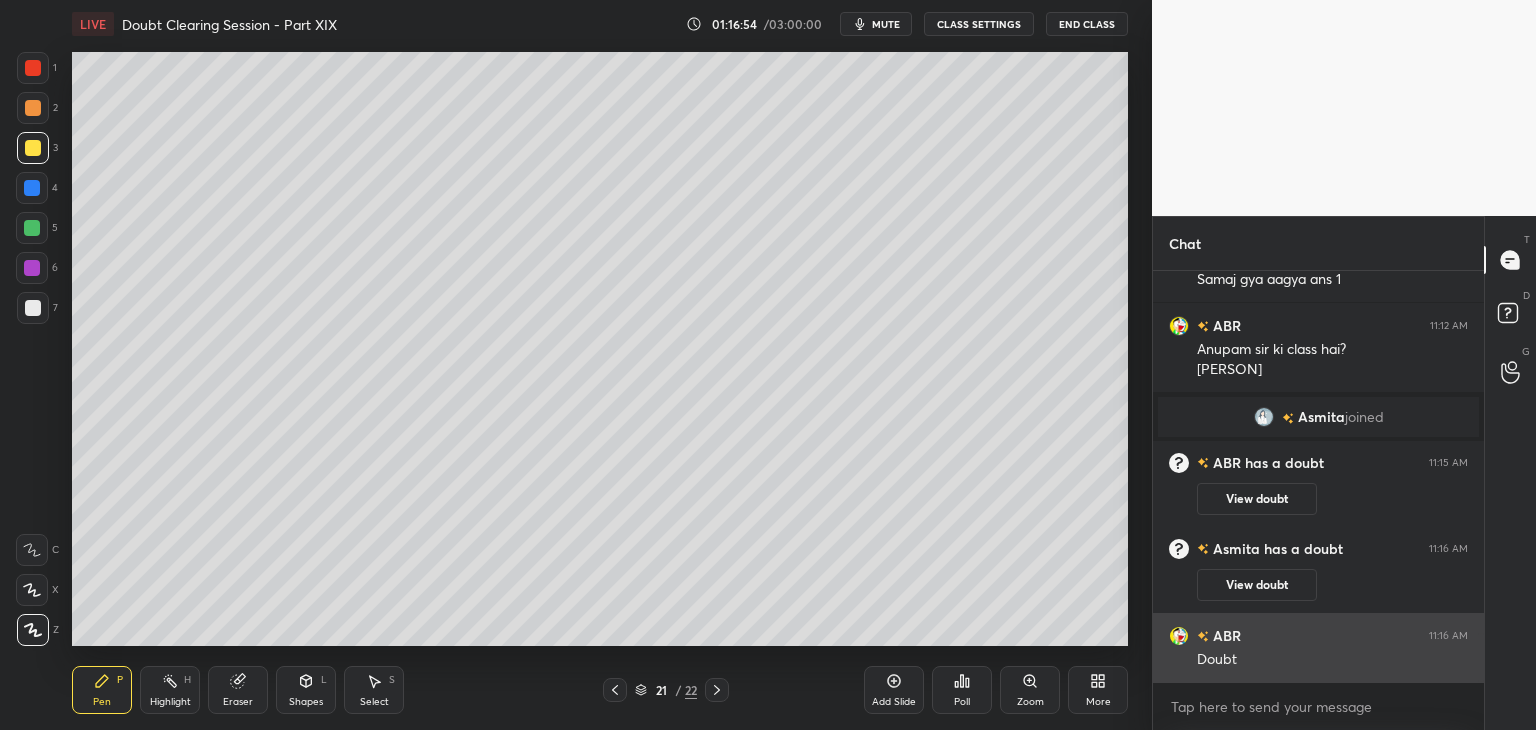 click on "ABR 11:16 AM" at bounding box center (1318, 635) 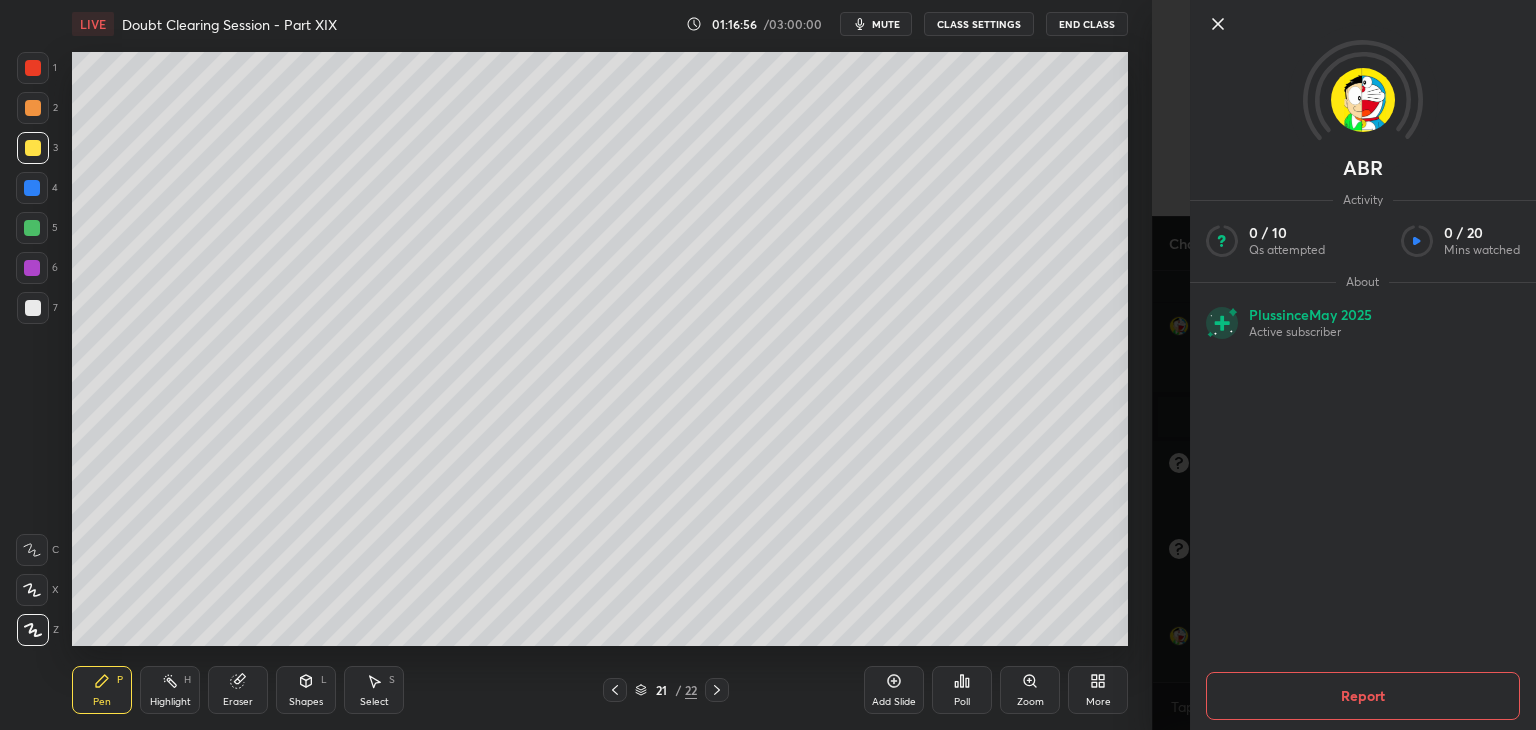 click on "ABR Activity 0 / 10 Qs attempted 0 / 20 Mins watched About Plus  since  May   2025 Active subscriber Report" at bounding box center (1344, 365) 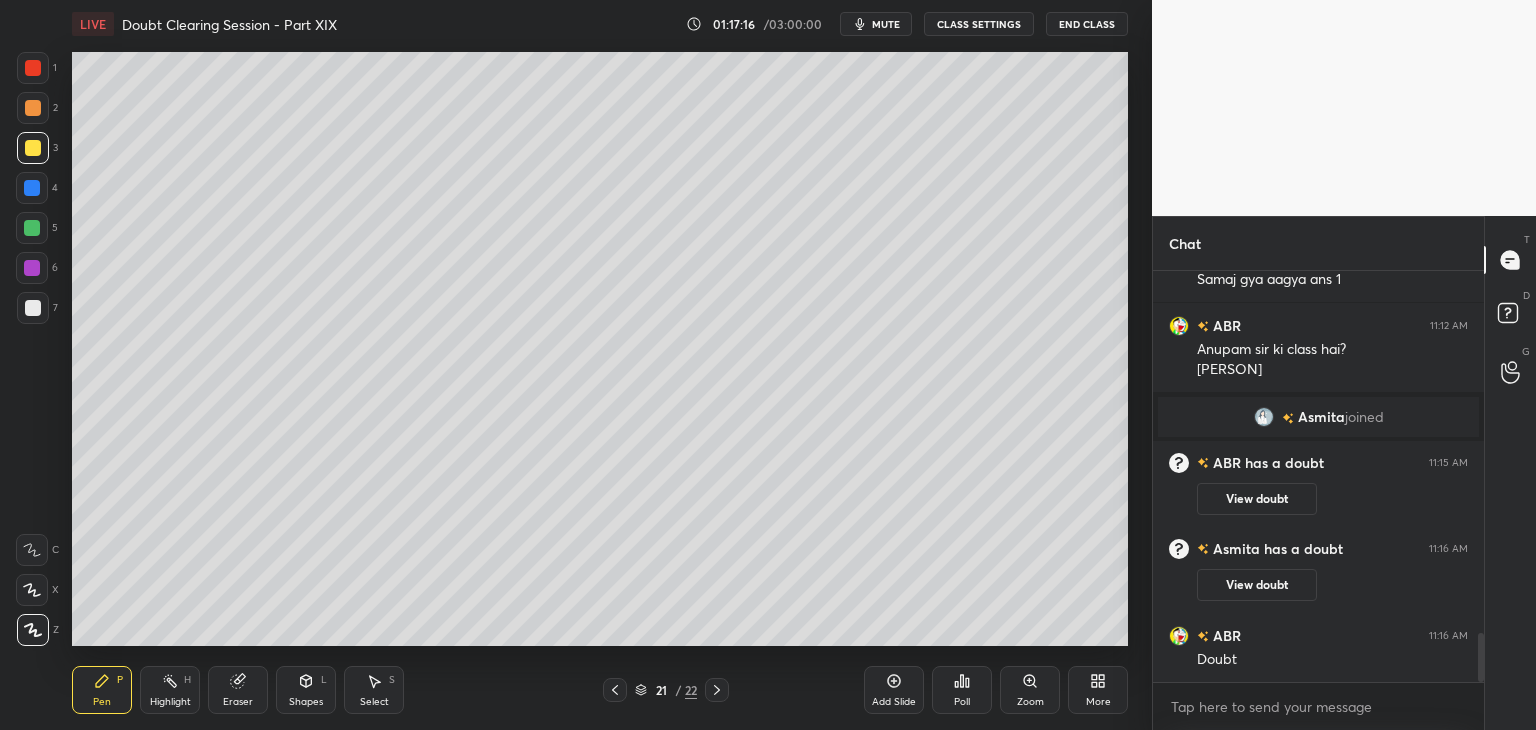click on "has a doubt" at bounding box center [1301, 549] 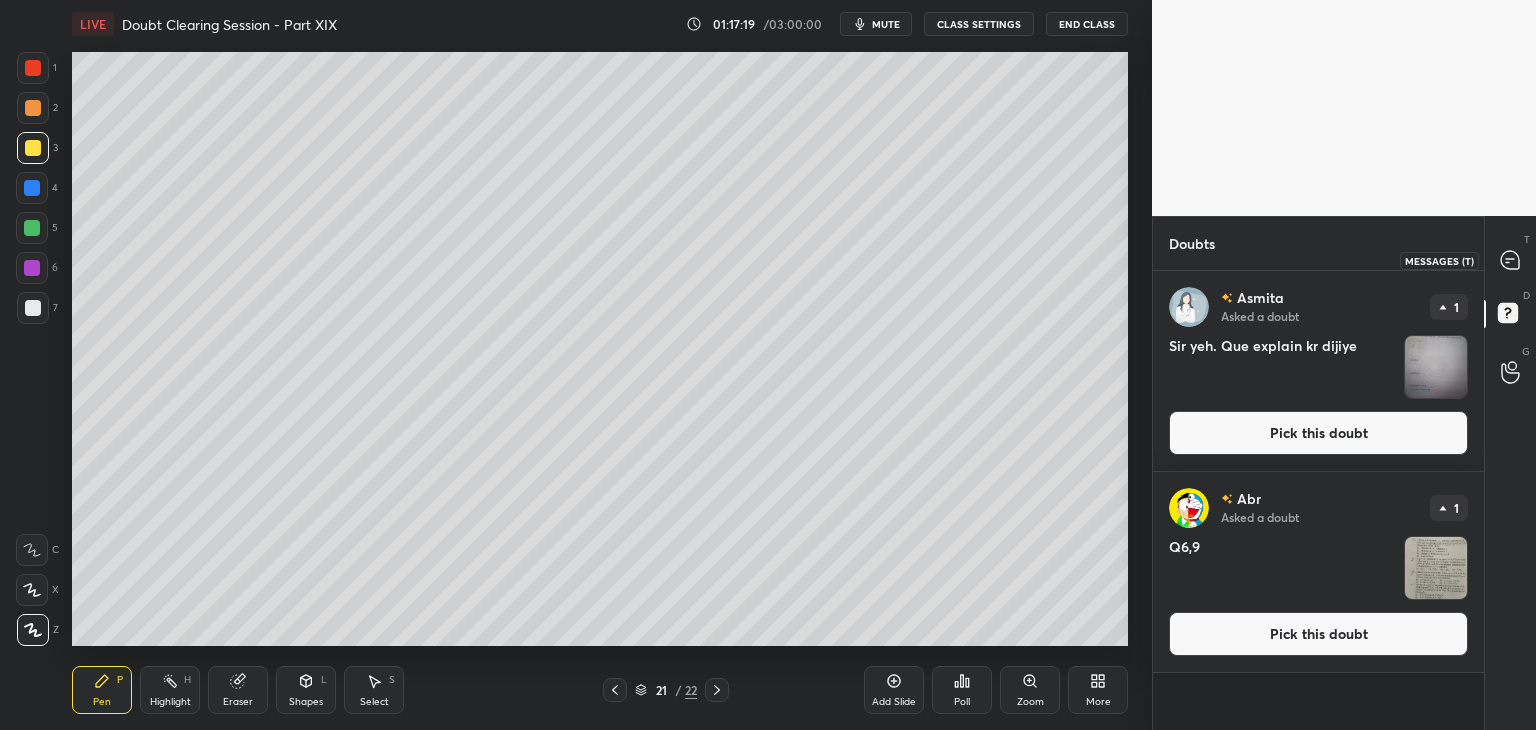 click 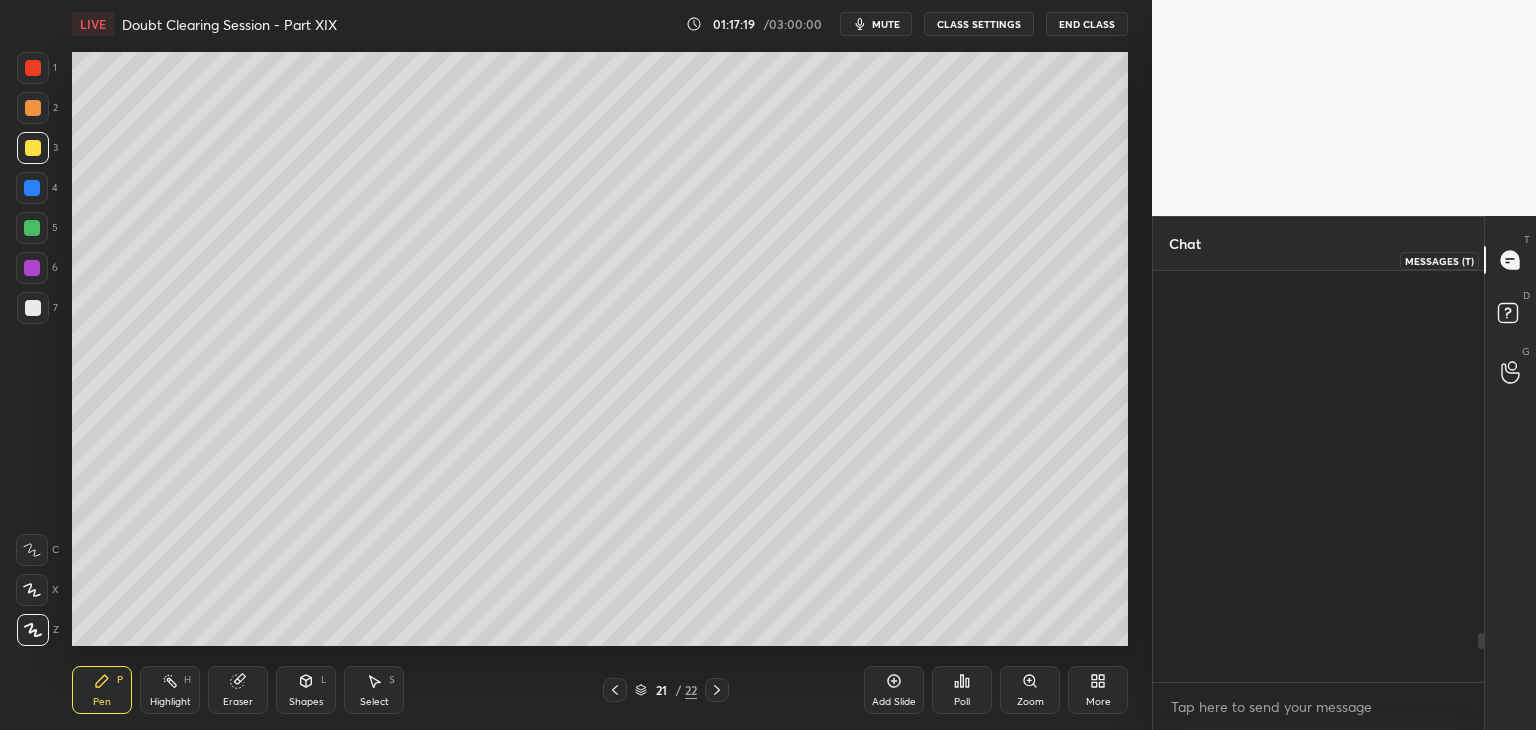 scroll, scrollTop: 3030, scrollLeft: 0, axis: vertical 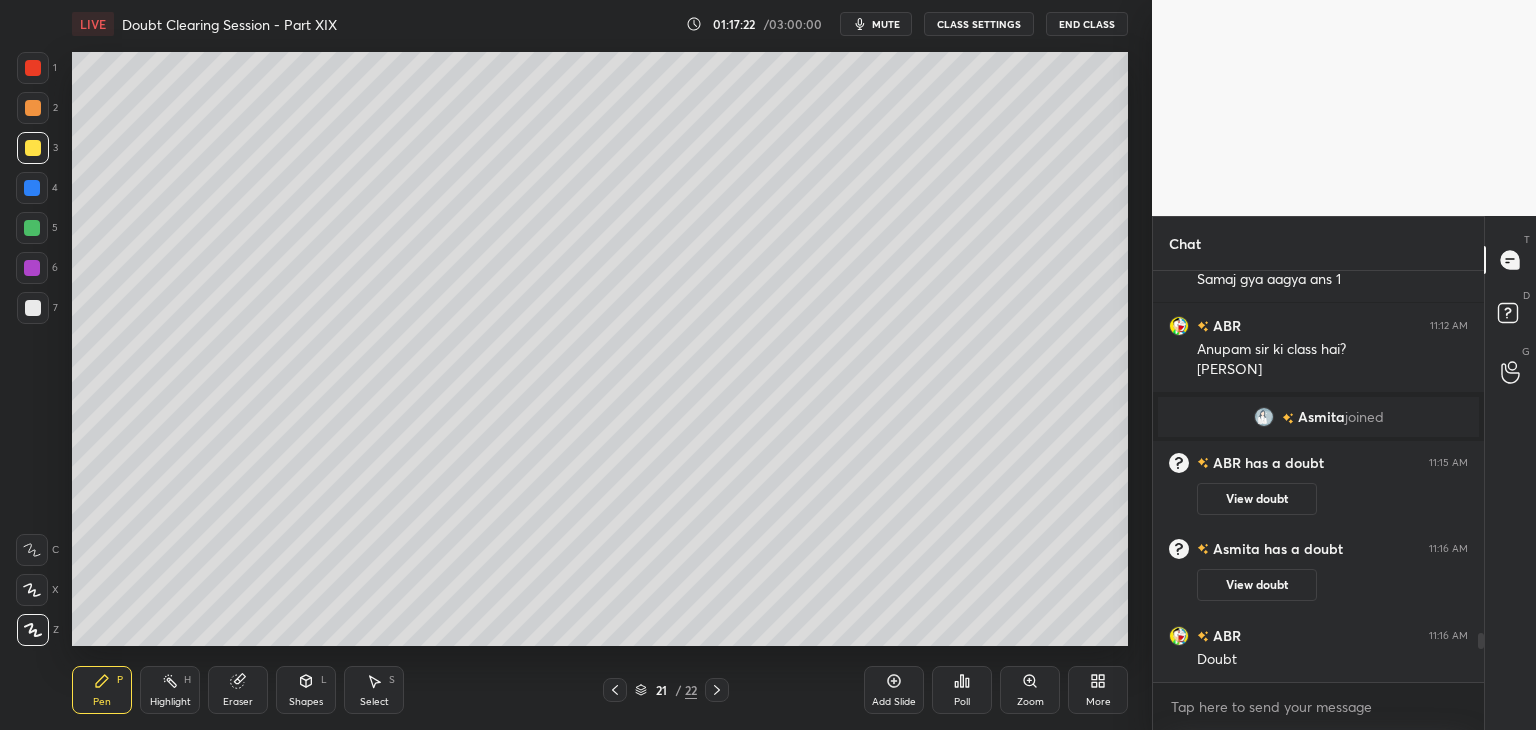 click on "Pen P Highlight H Eraser Shapes L Select S 21 / 22 Add Slide Poll Zoom More" at bounding box center [600, 690] 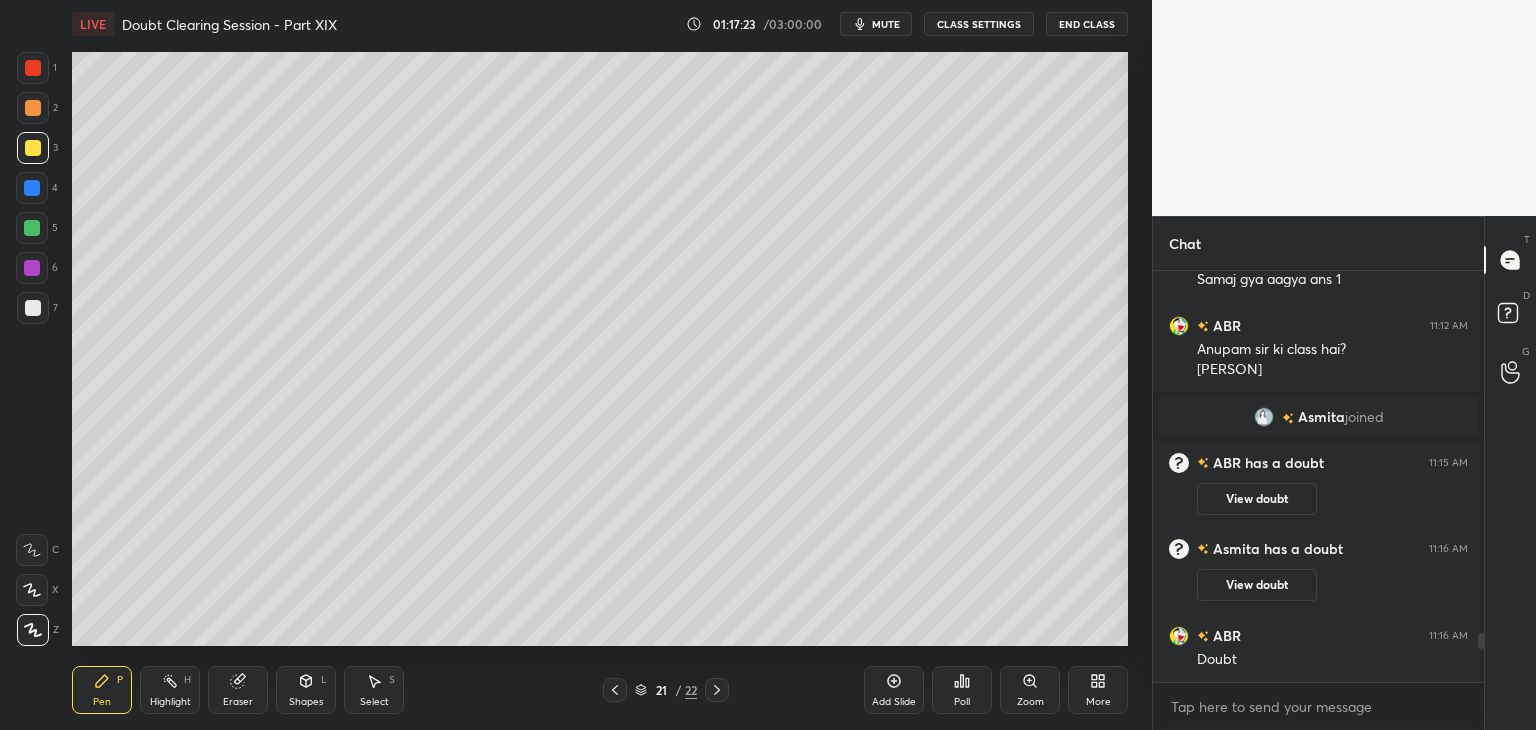 click 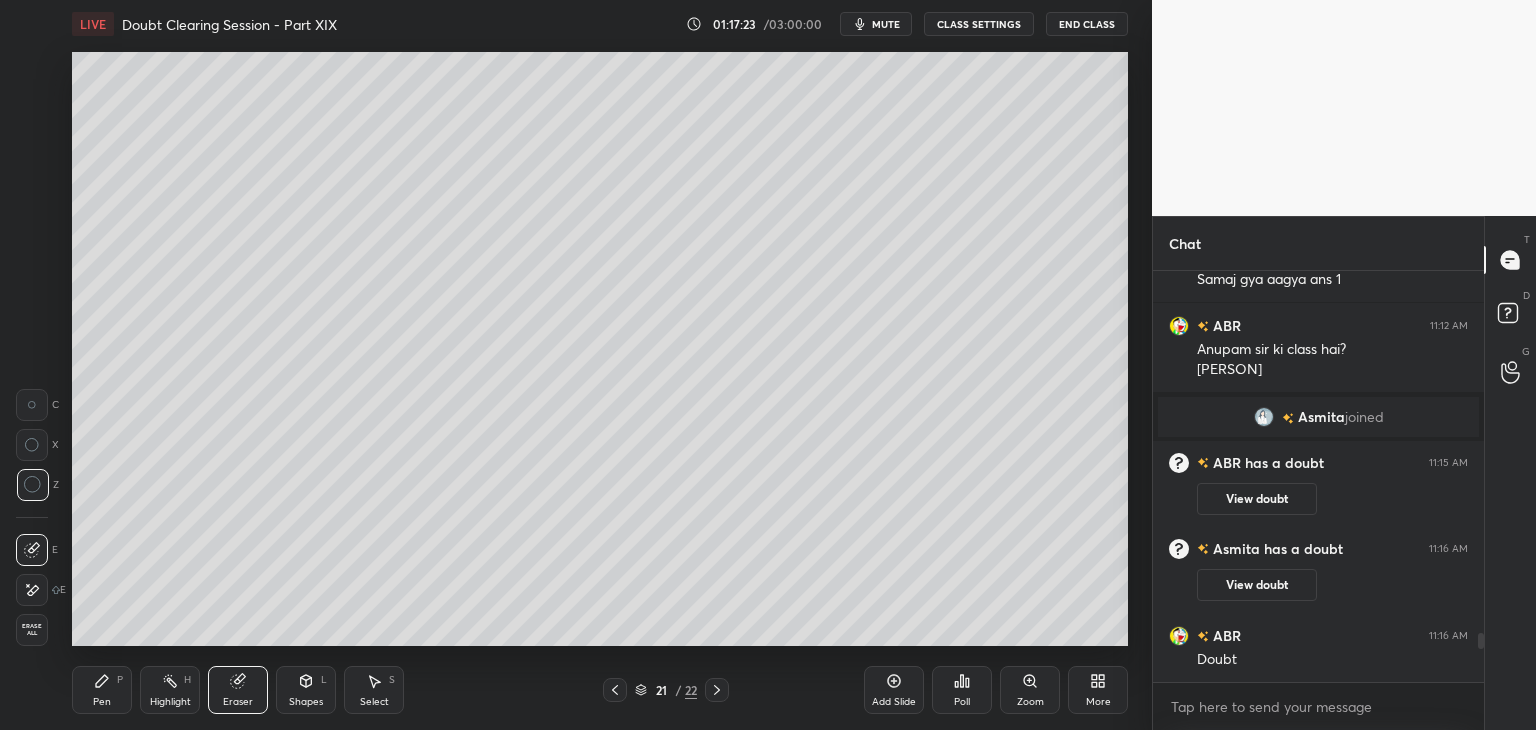 click on "H" at bounding box center (187, 680) 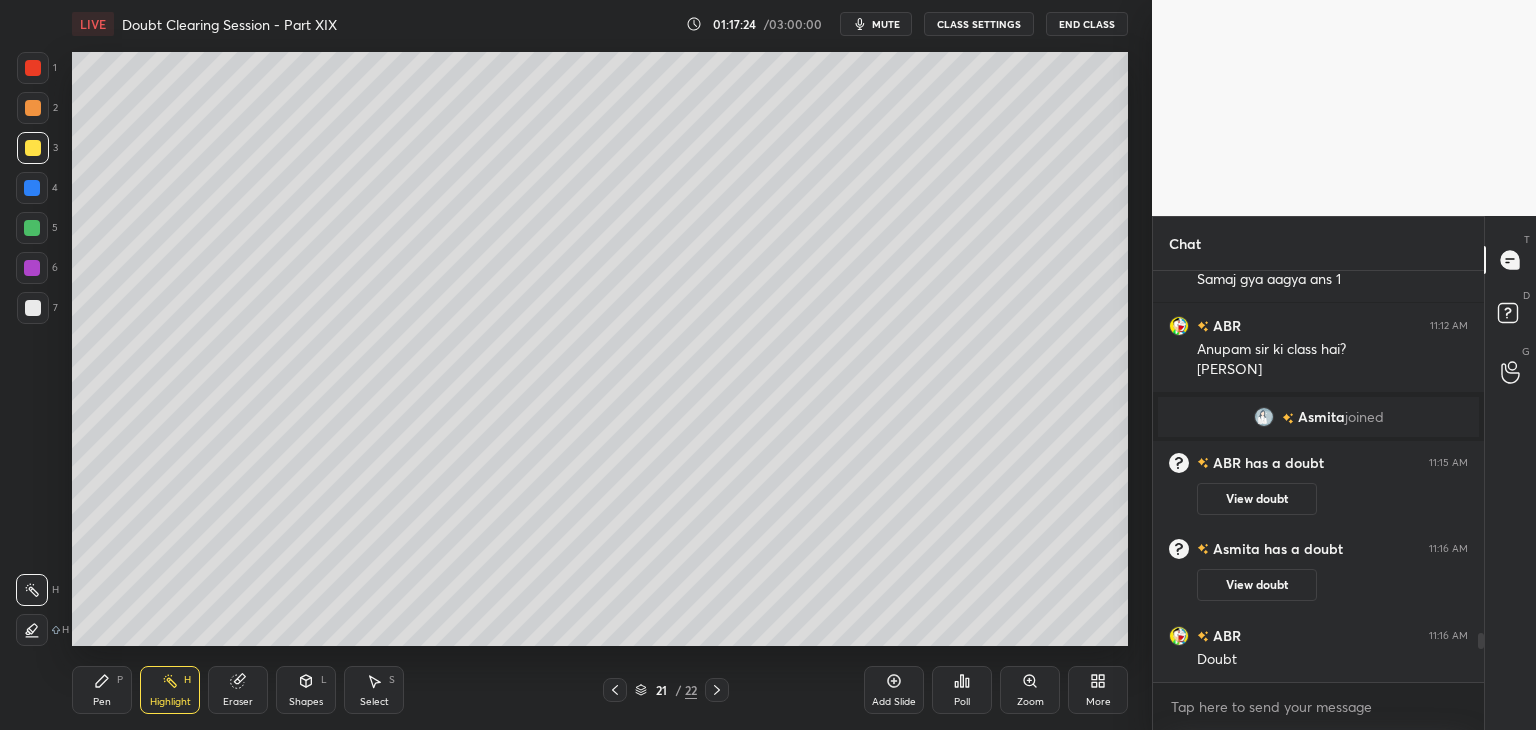 click on "Eraser" at bounding box center [238, 690] 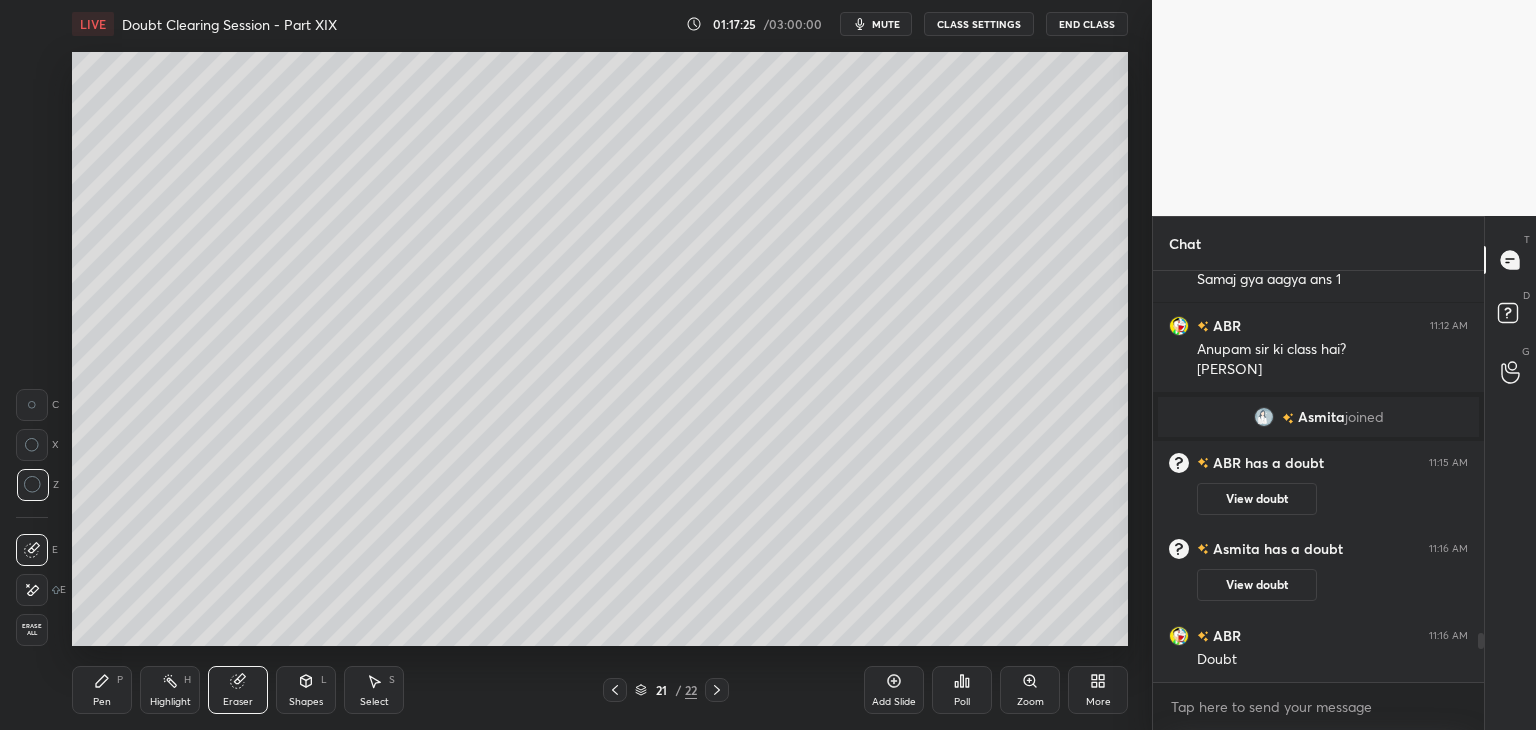 click at bounding box center [32, 590] 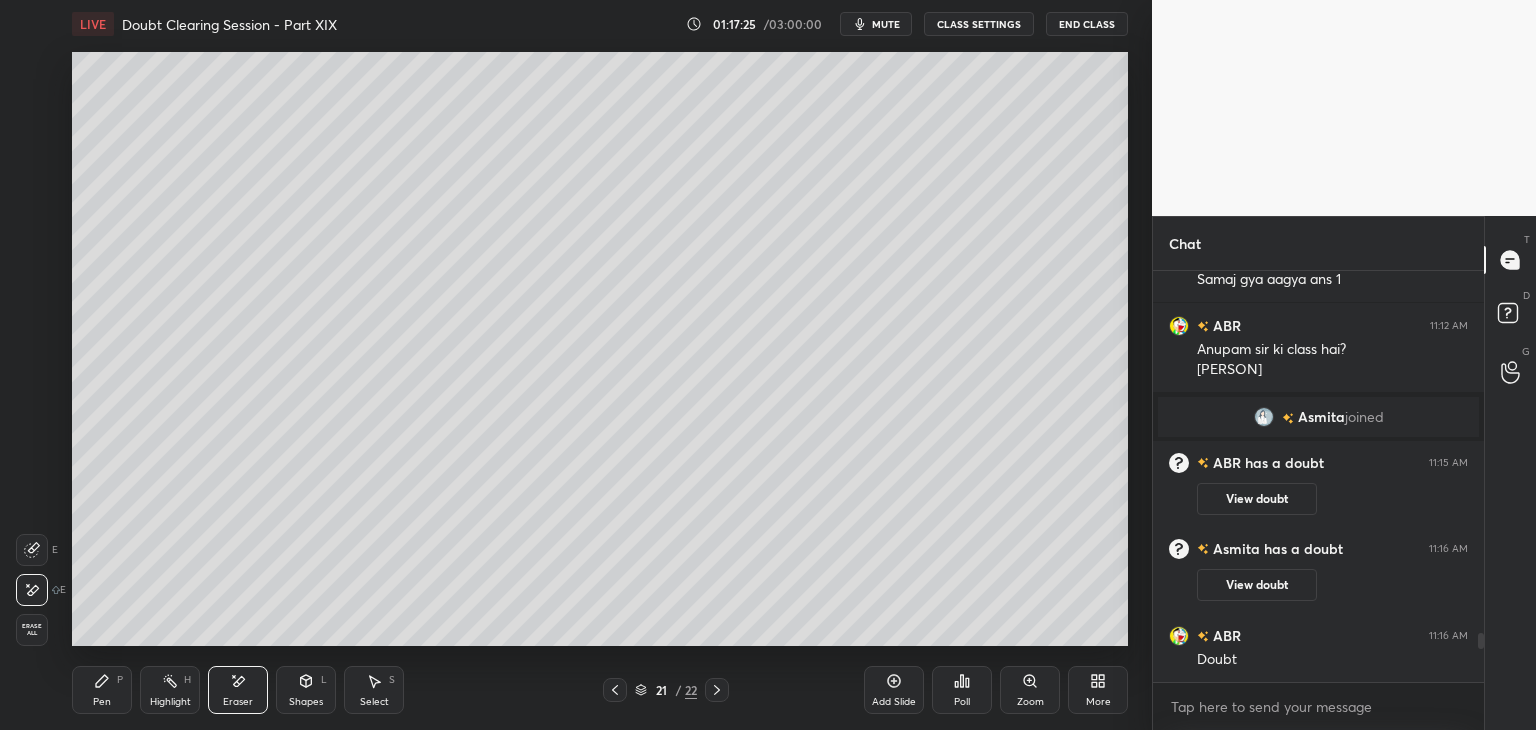 click on "Highlight" at bounding box center [170, 702] 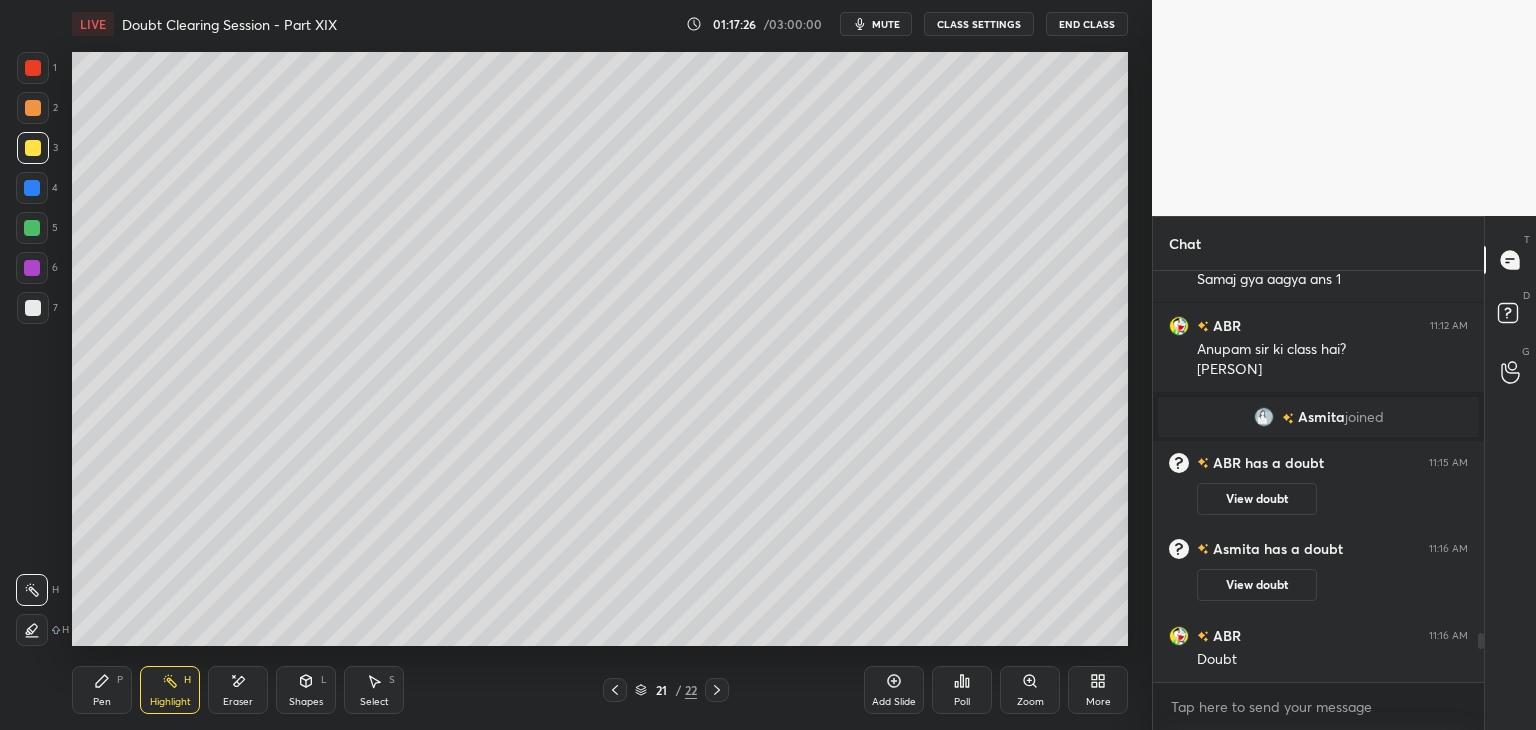 click on "Pen P" at bounding box center (102, 690) 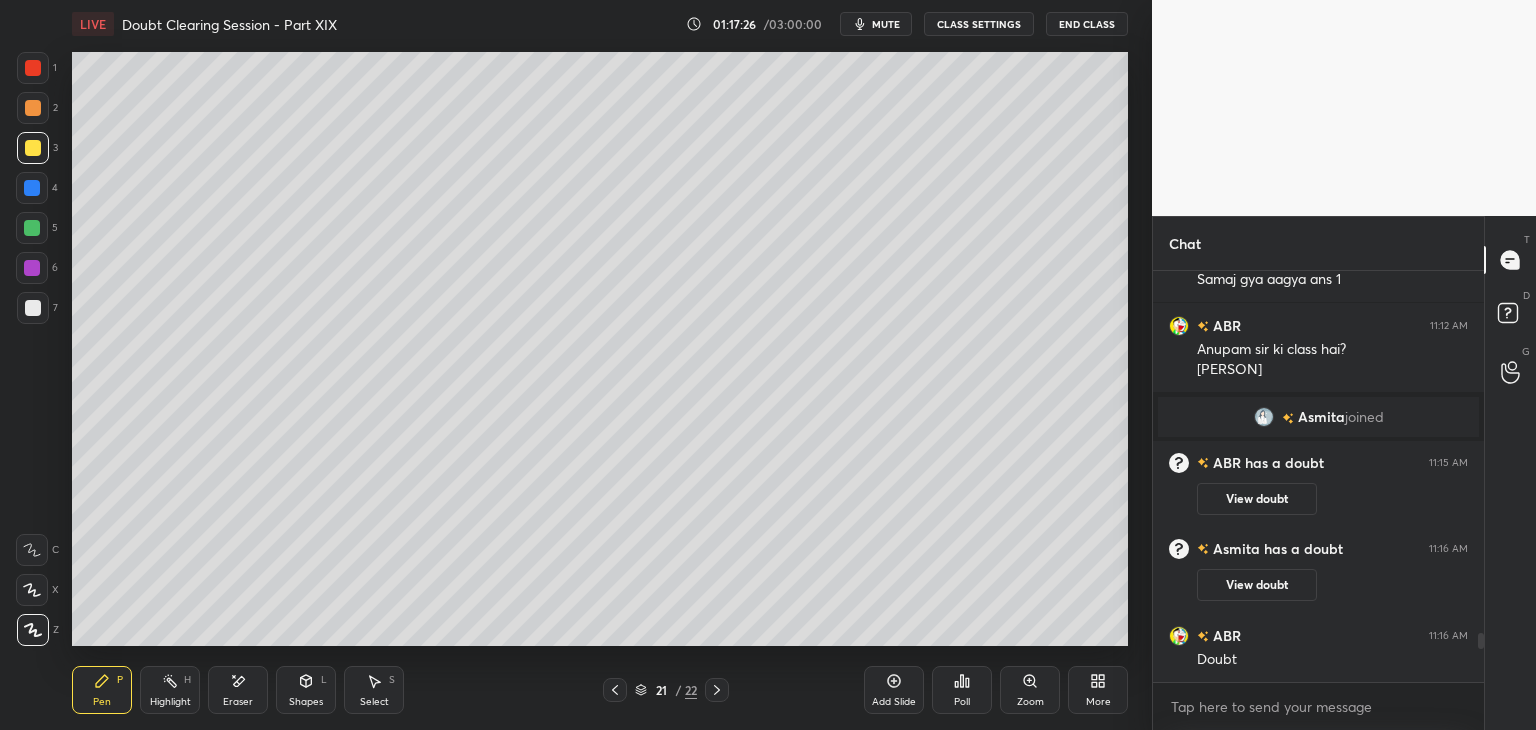 click on "Highlight" at bounding box center (170, 702) 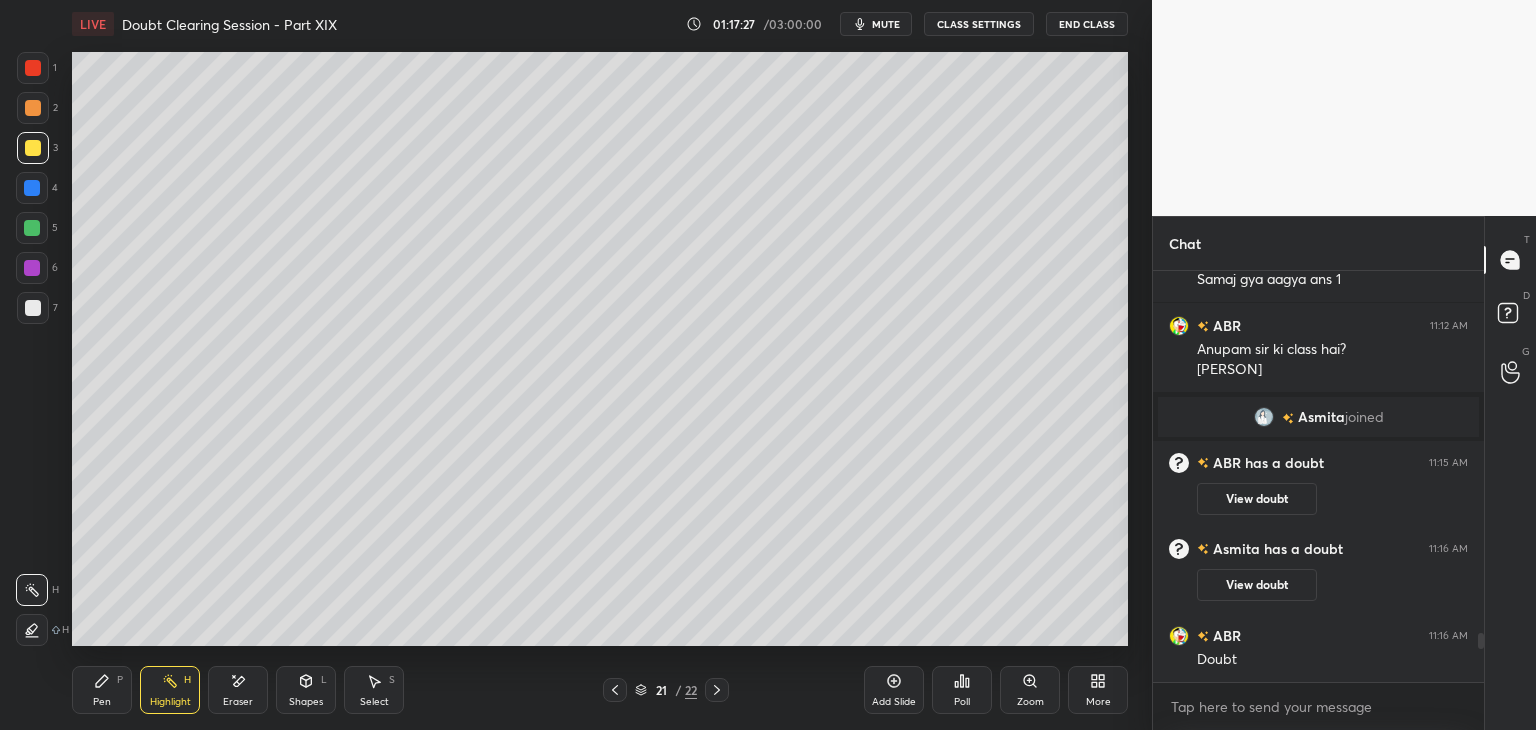 click on "Pen" at bounding box center [102, 702] 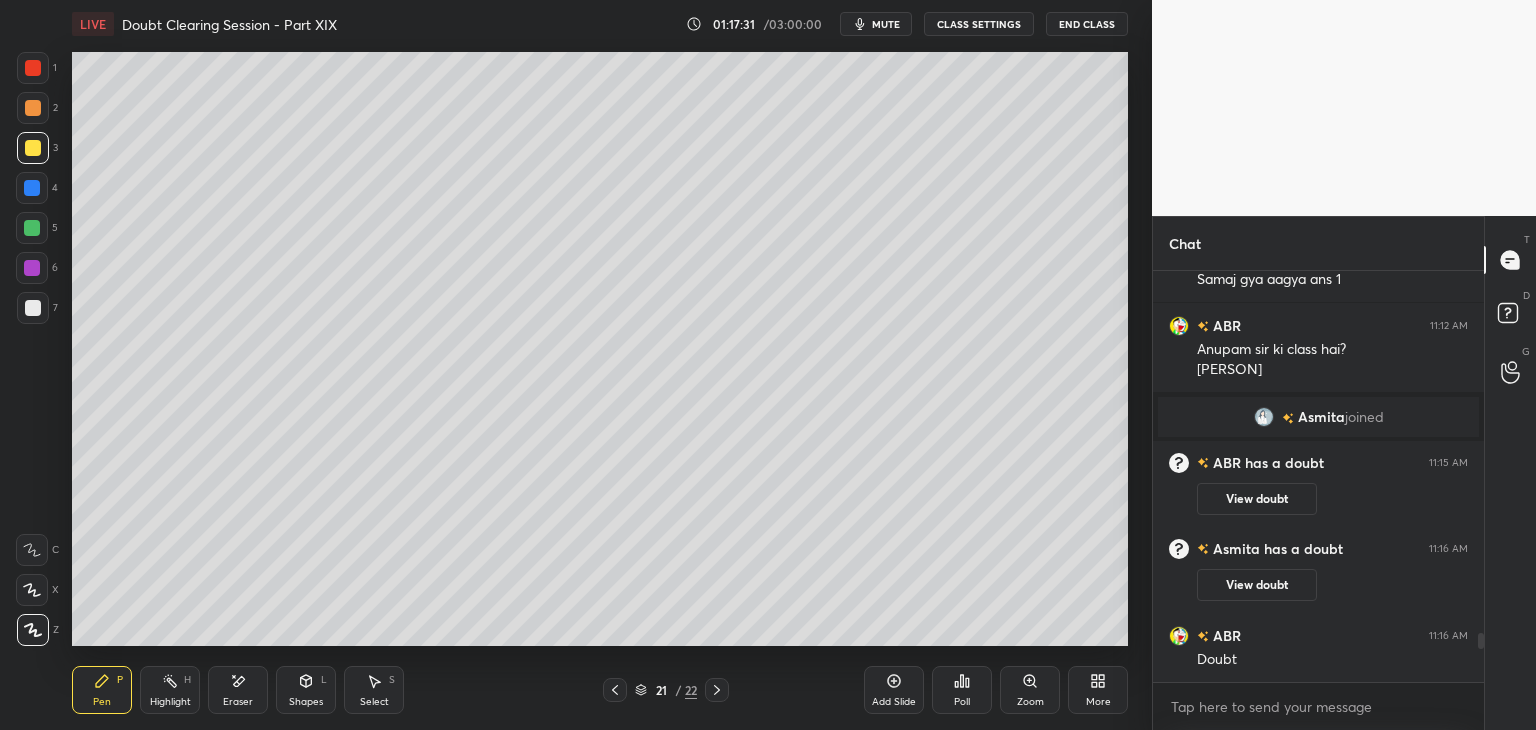 click on "Highlight" at bounding box center [170, 702] 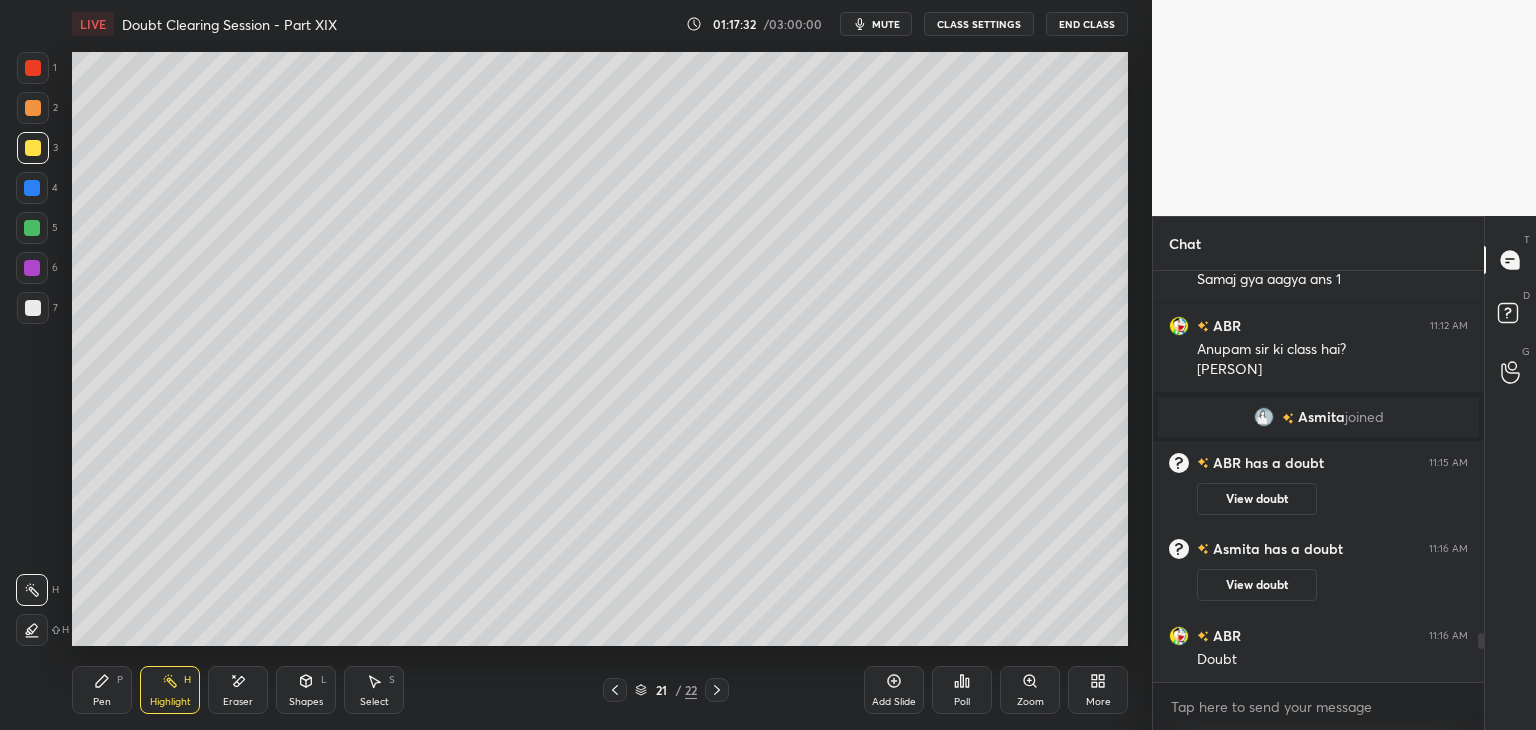 click on "Pen" at bounding box center (102, 702) 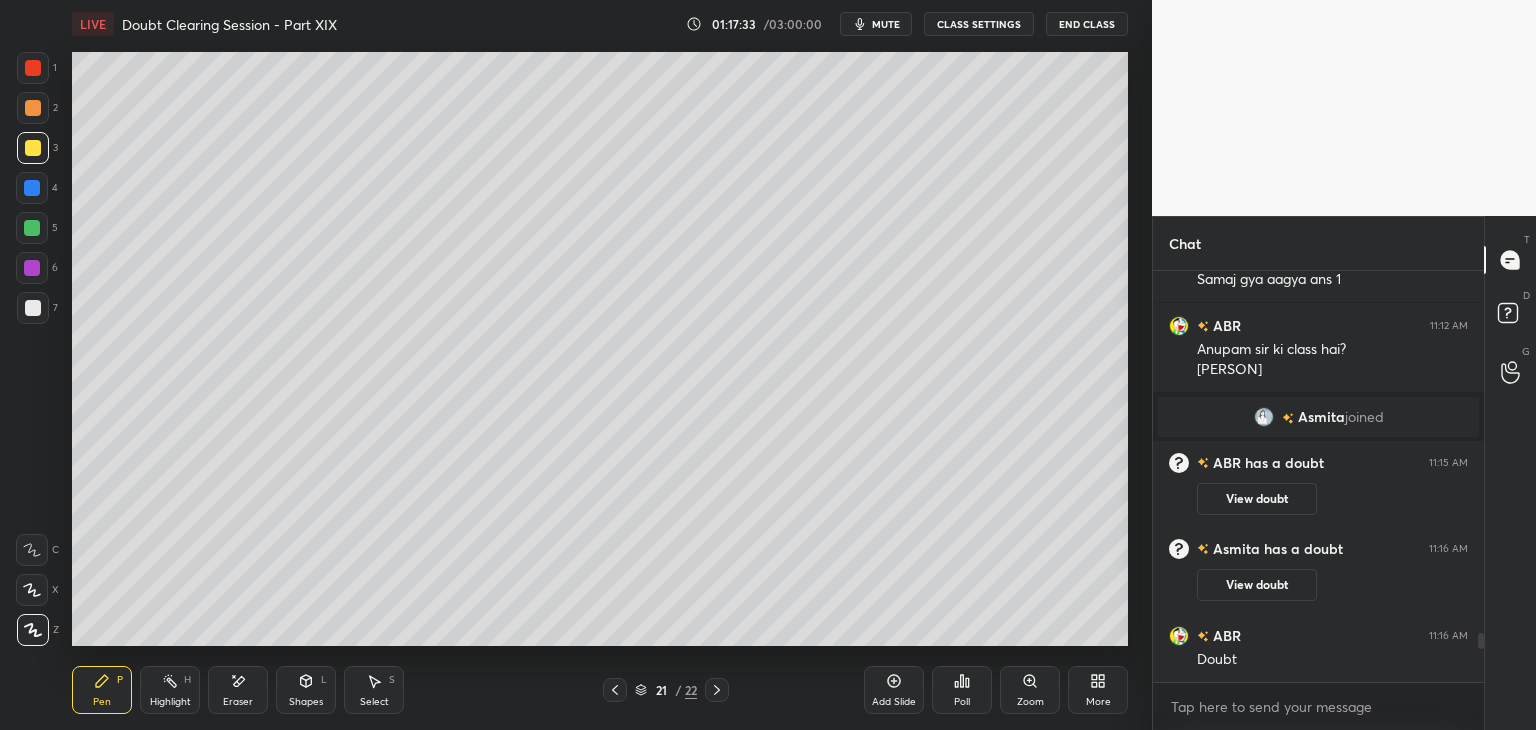 click on "D Doubts (D)" at bounding box center (1510, 316) 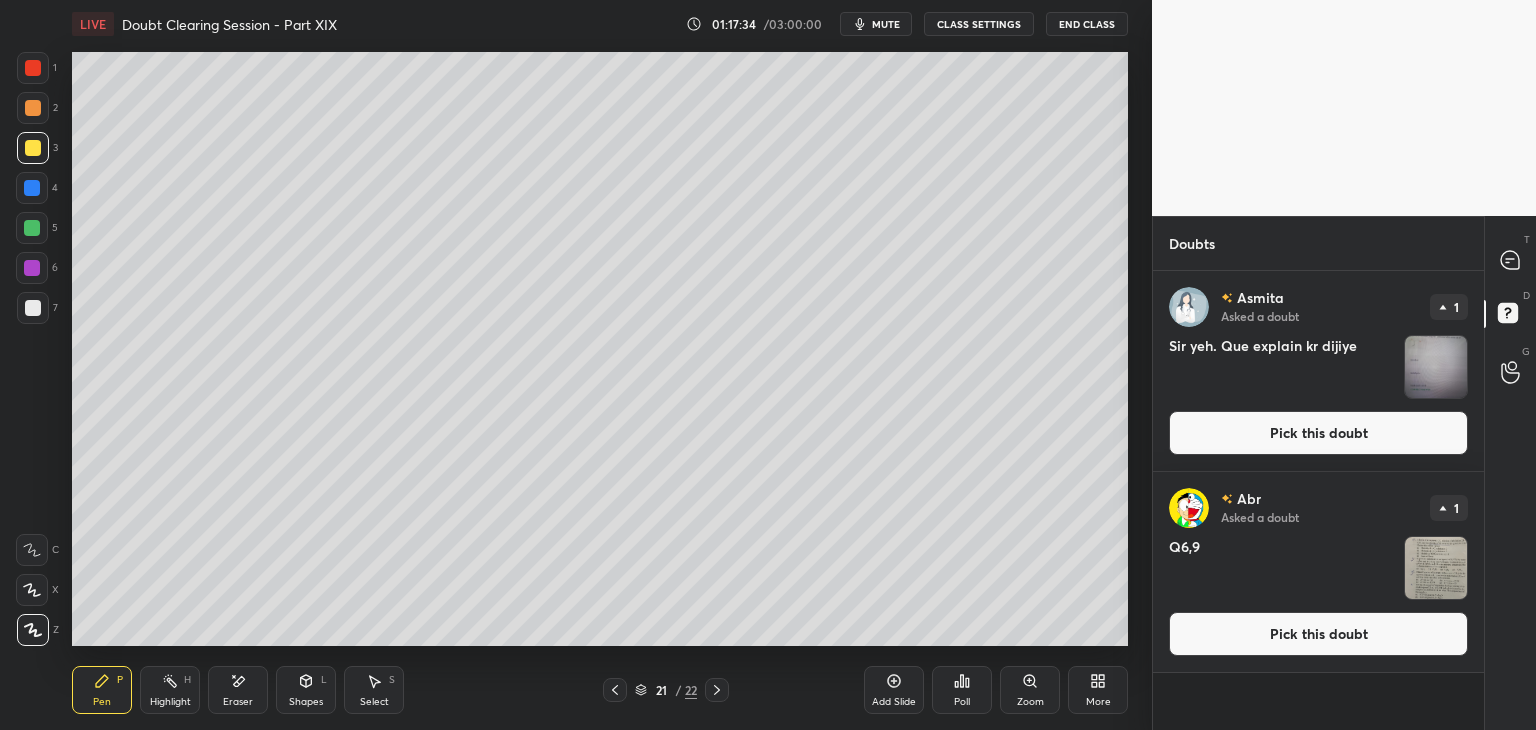 click at bounding box center (1436, 367) 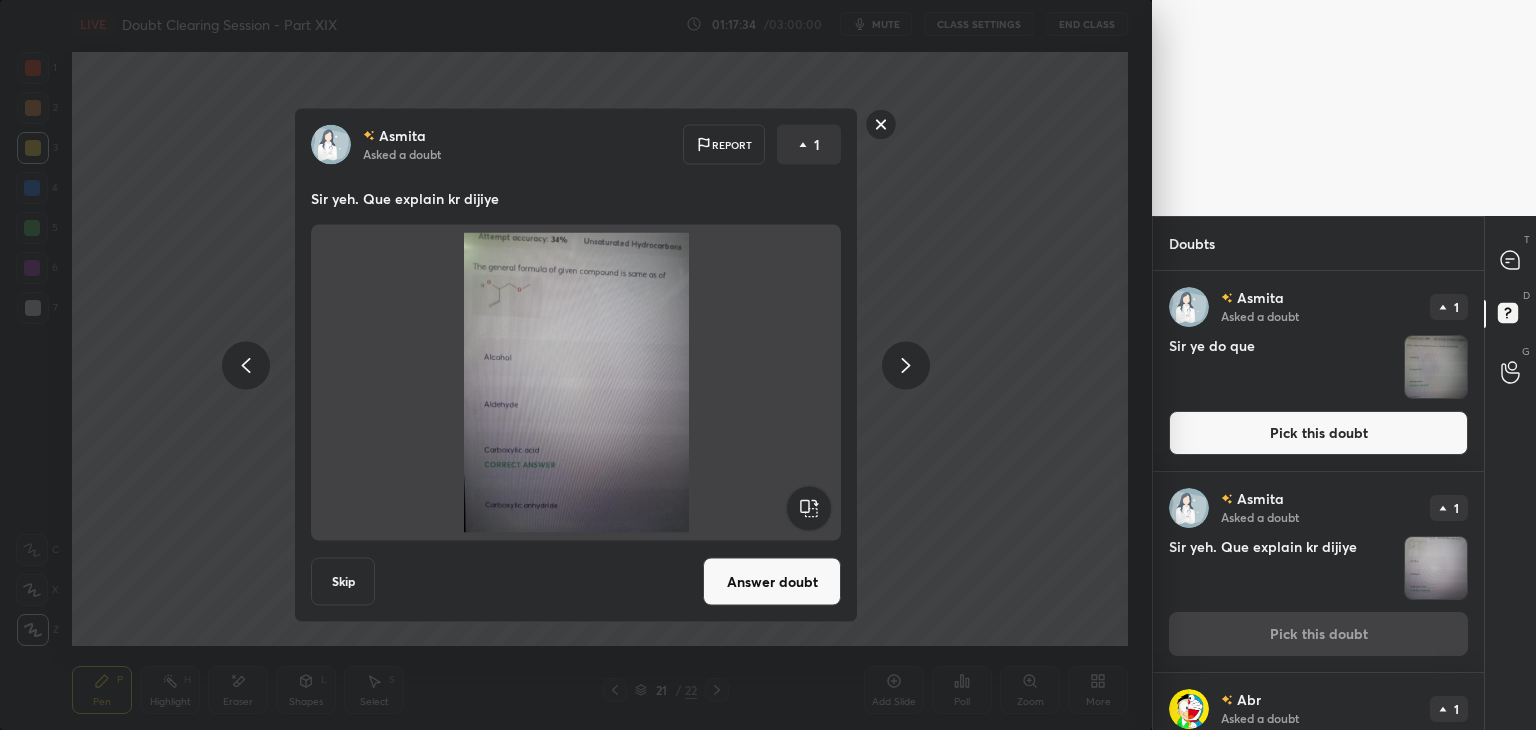 click at bounding box center [1436, 568] 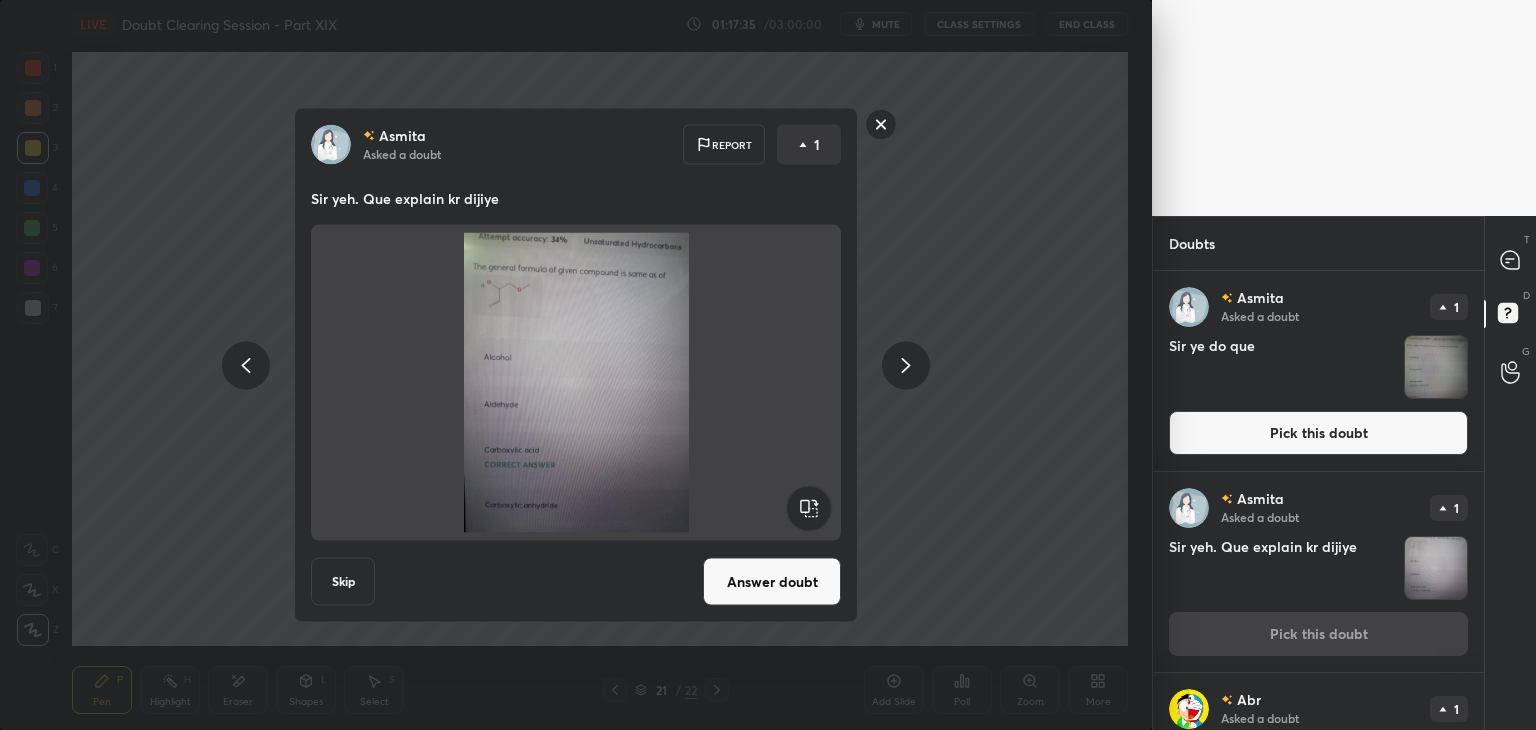 click at bounding box center (1436, 367) 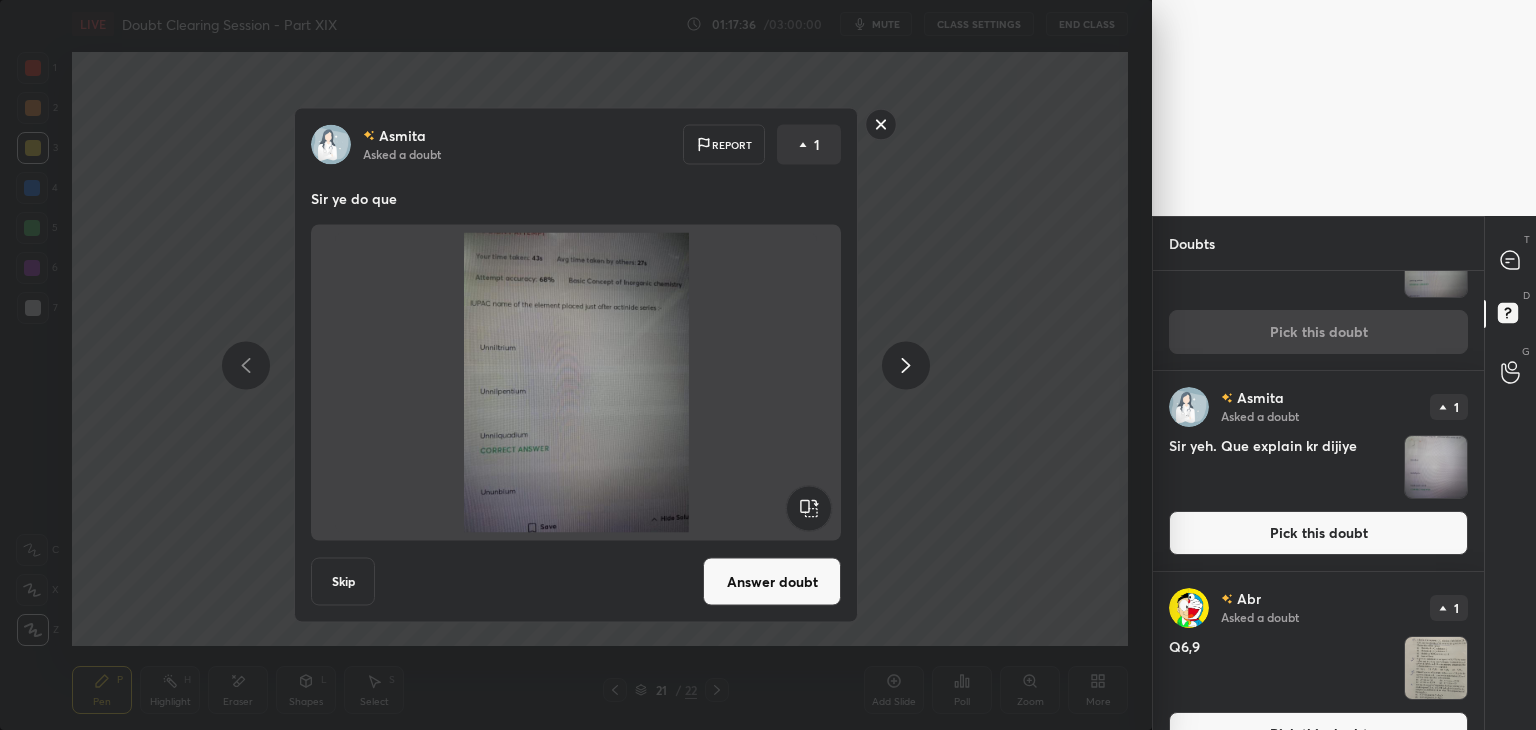 scroll, scrollTop: 143, scrollLeft: 0, axis: vertical 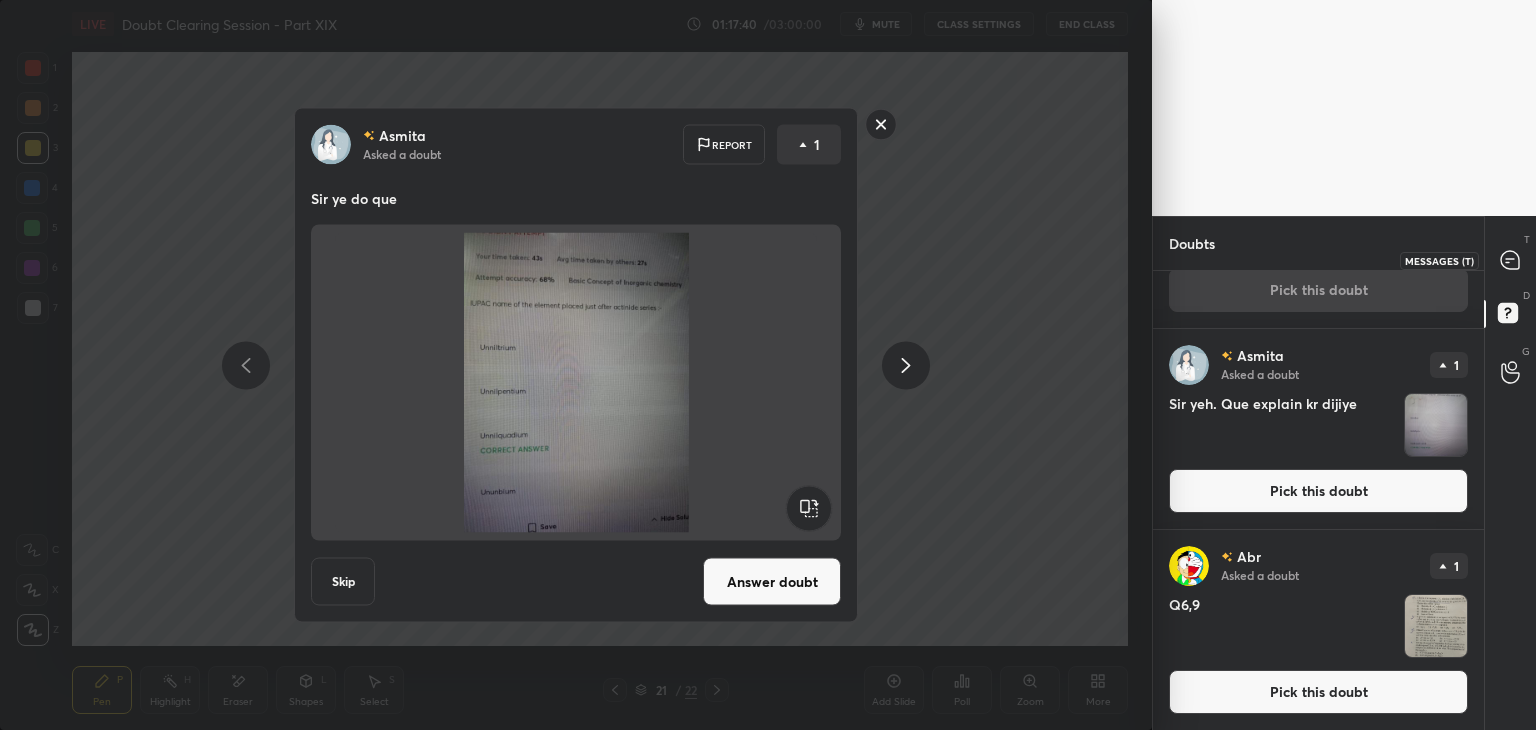 click at bounding box center [1511, 260] 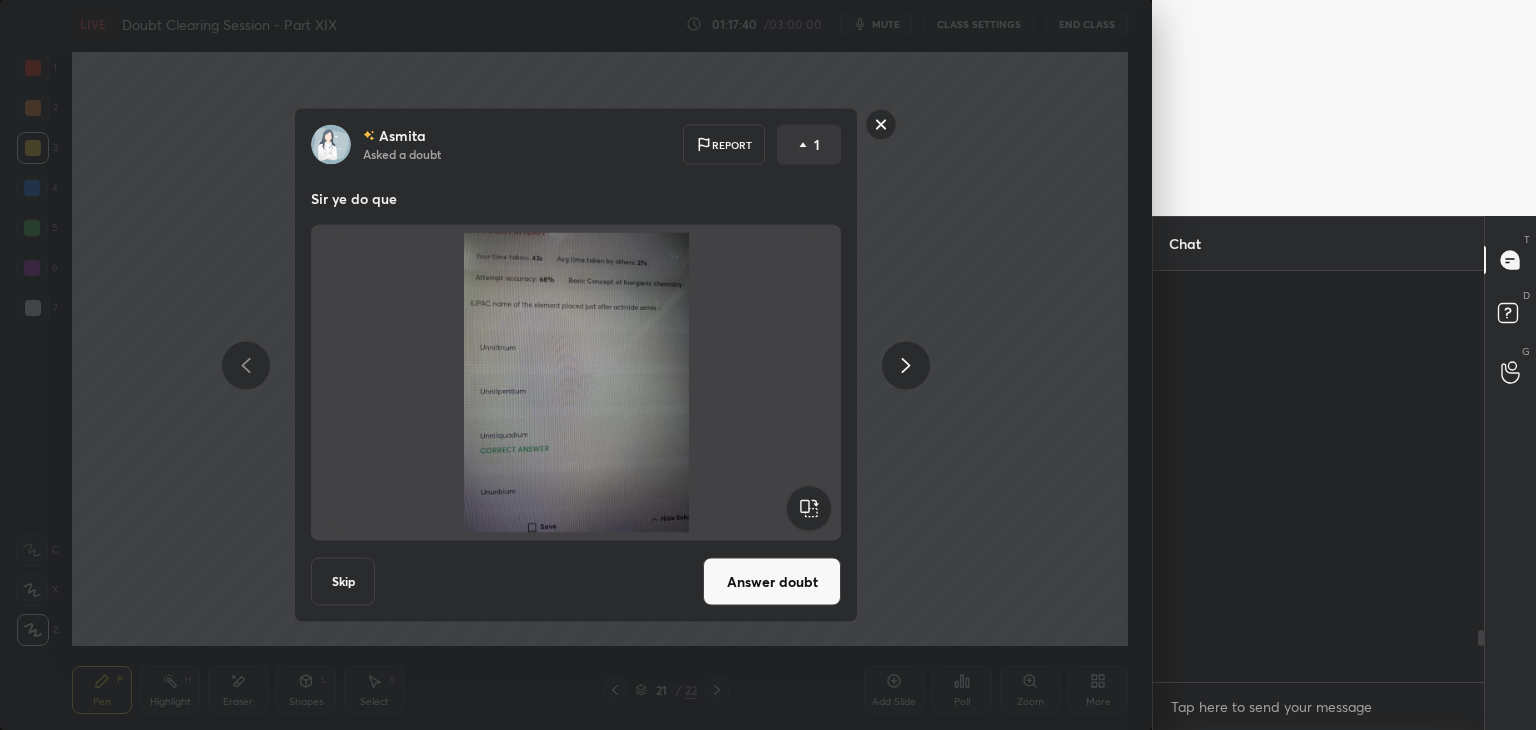 scroll, scrollTop: 3092, scrollLeft: 0, axis: vertical 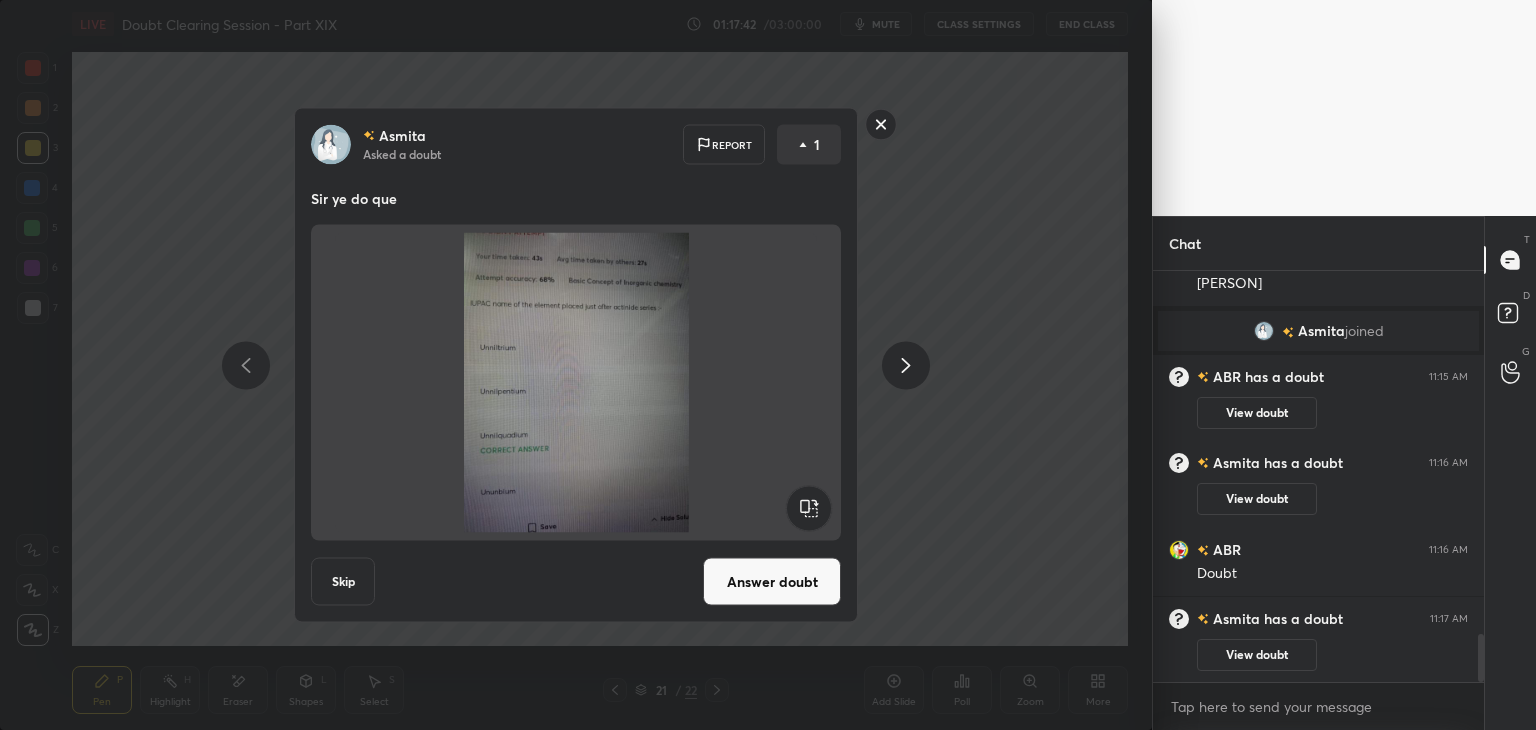 click on "Asmita Asked a doubt Report 1 Sir ye do que Skip Answer doubt" at bounding box center (576, 365) 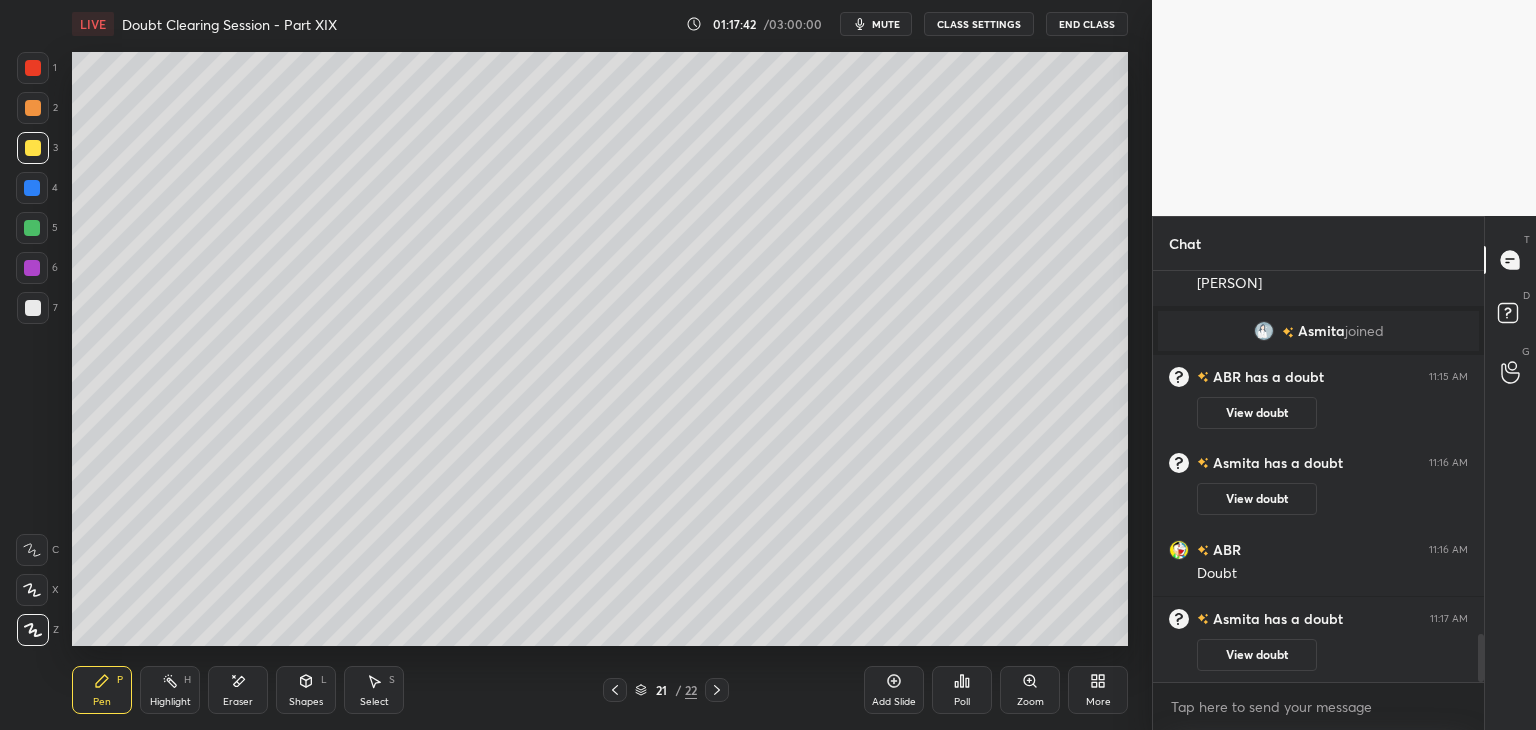 scroll, scrollTop: 0, scrollLeft: 0, axis: both 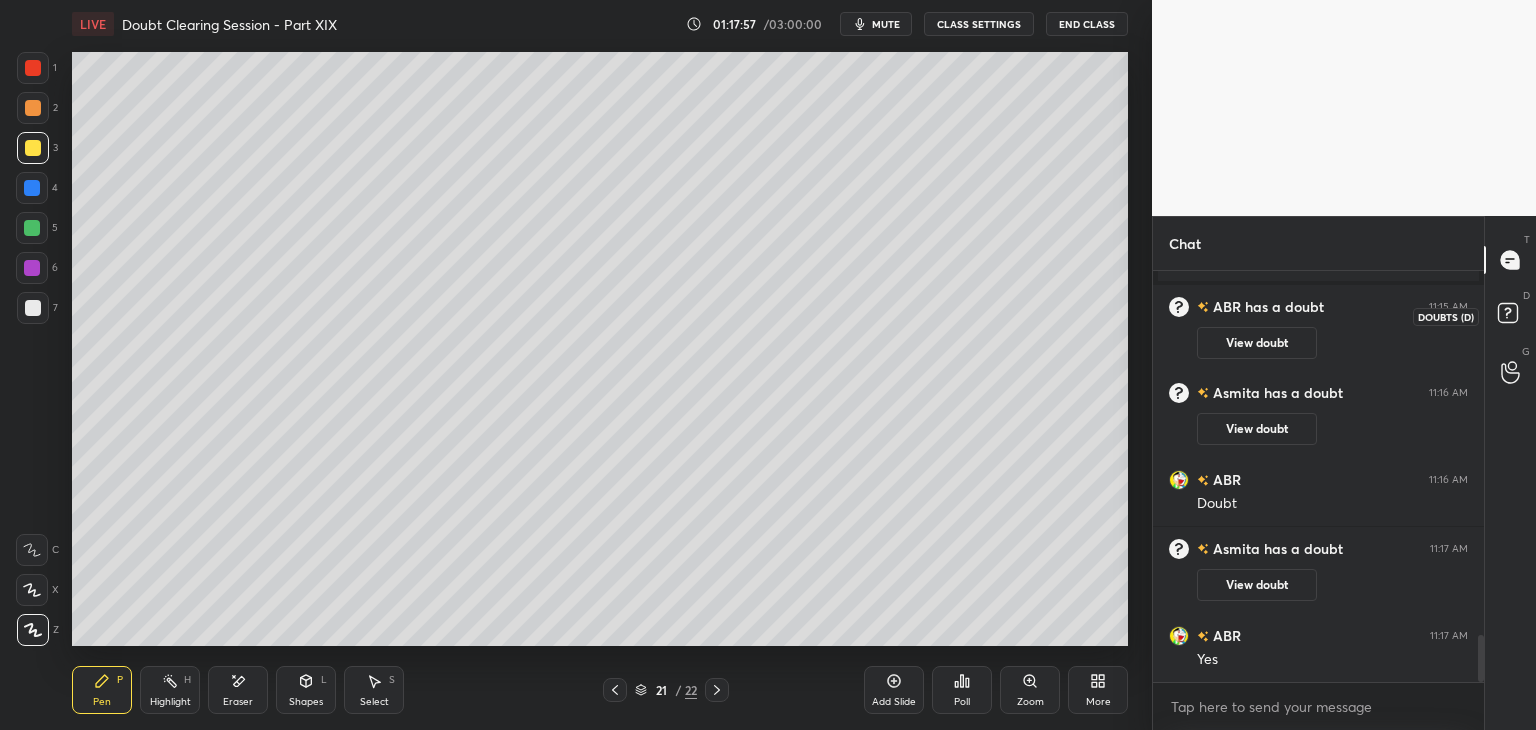 click 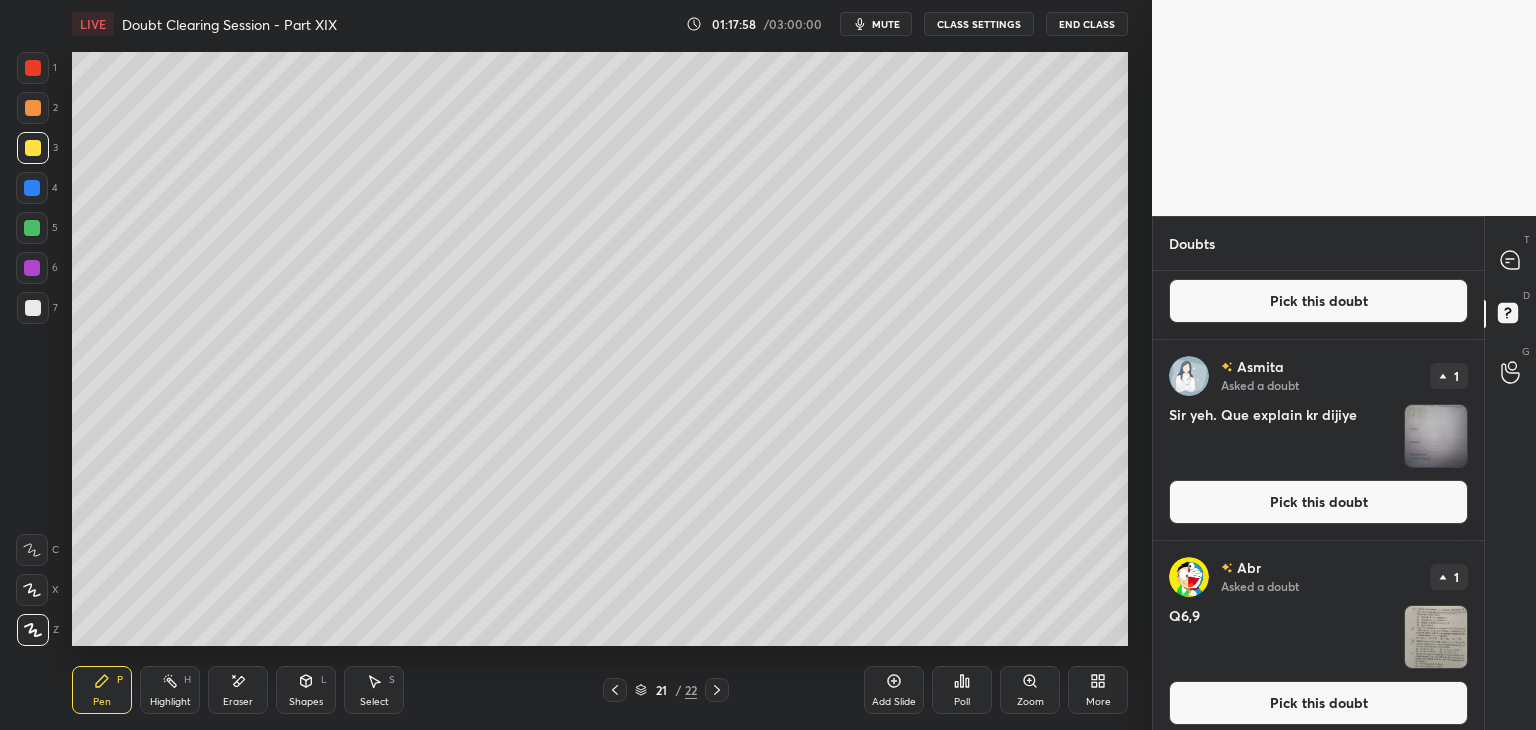 scroll, scrollTop: 143, scrollLeft: 0, axis: vertical 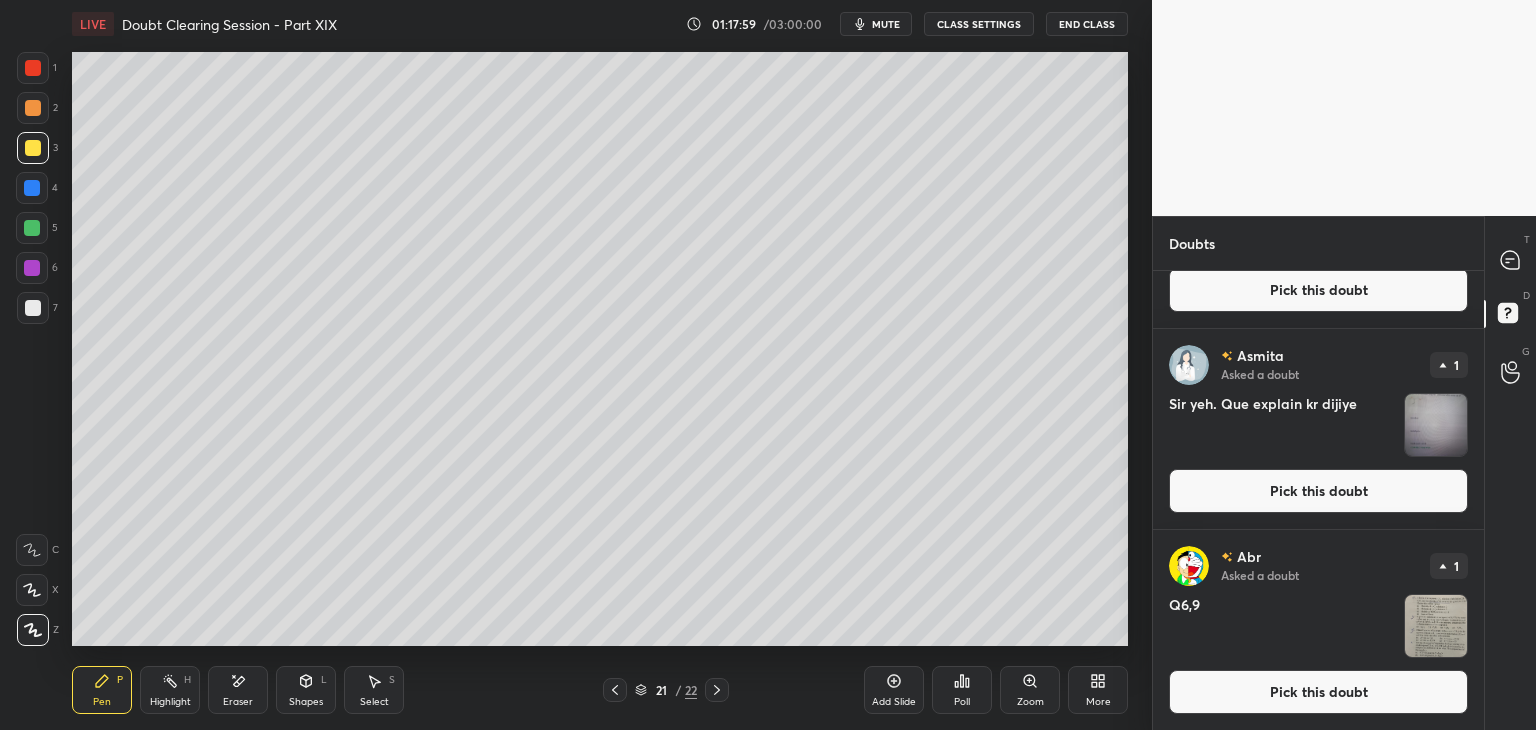 click at bounding box center (1436, 626) 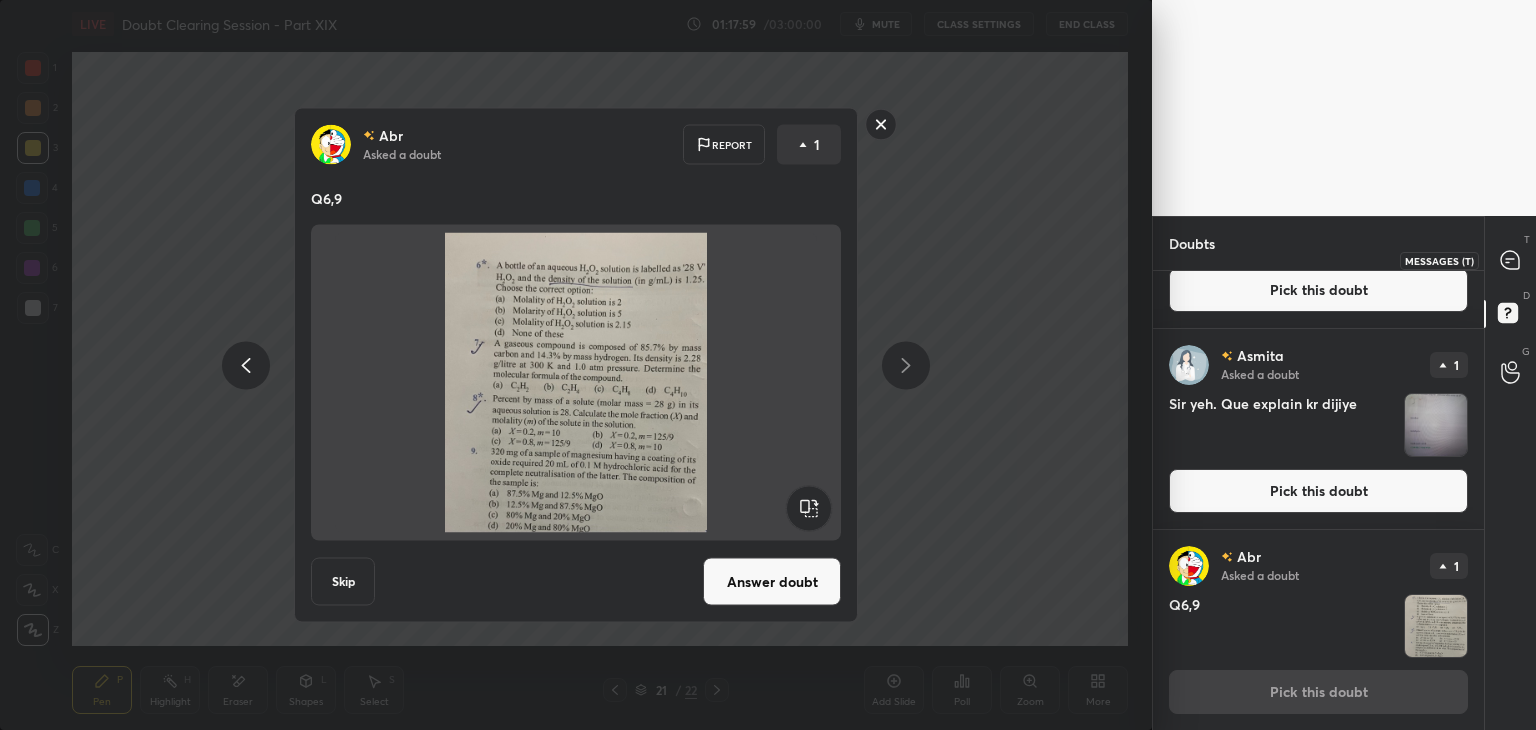 click 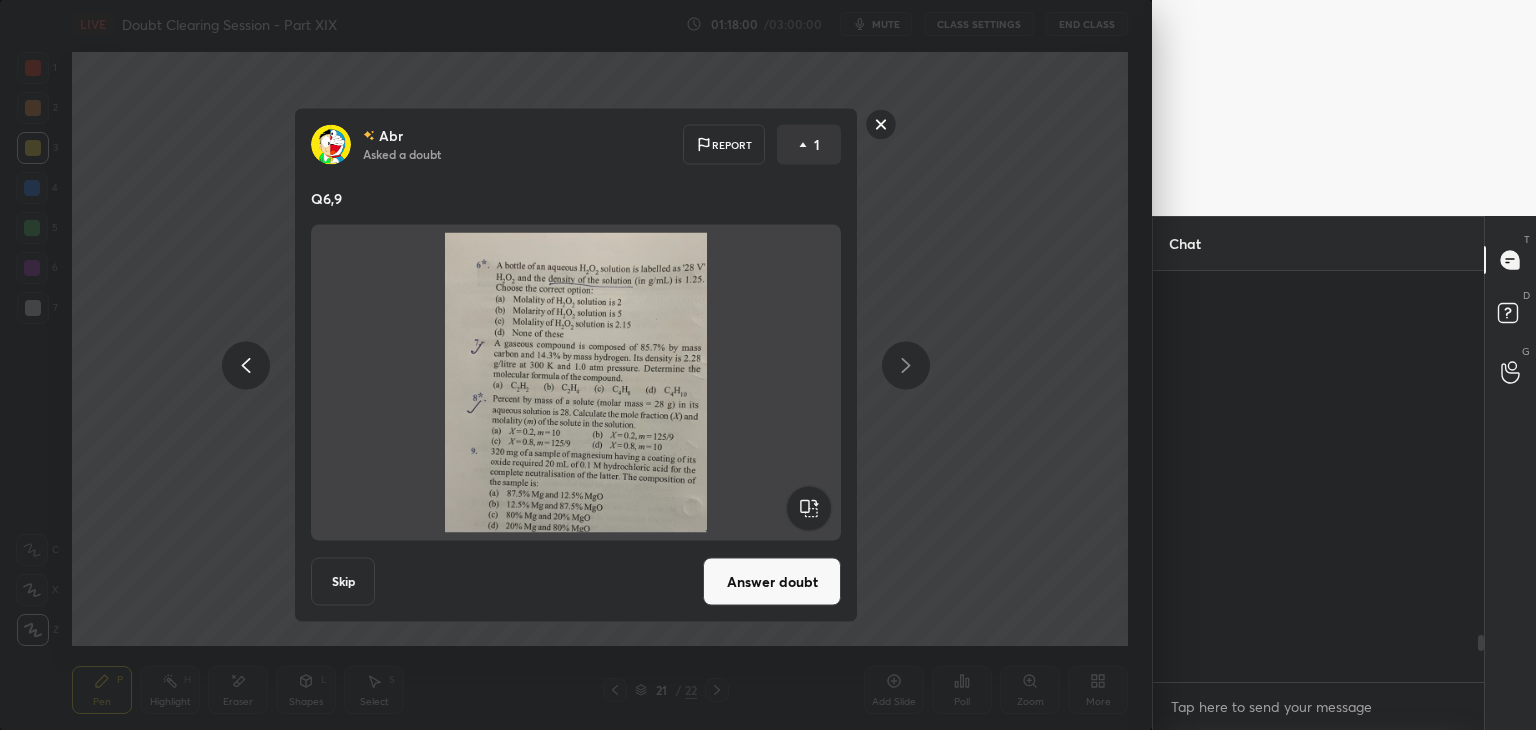 scroll, scrollTop: 3186, scrollLeft: 0, axis: vertical 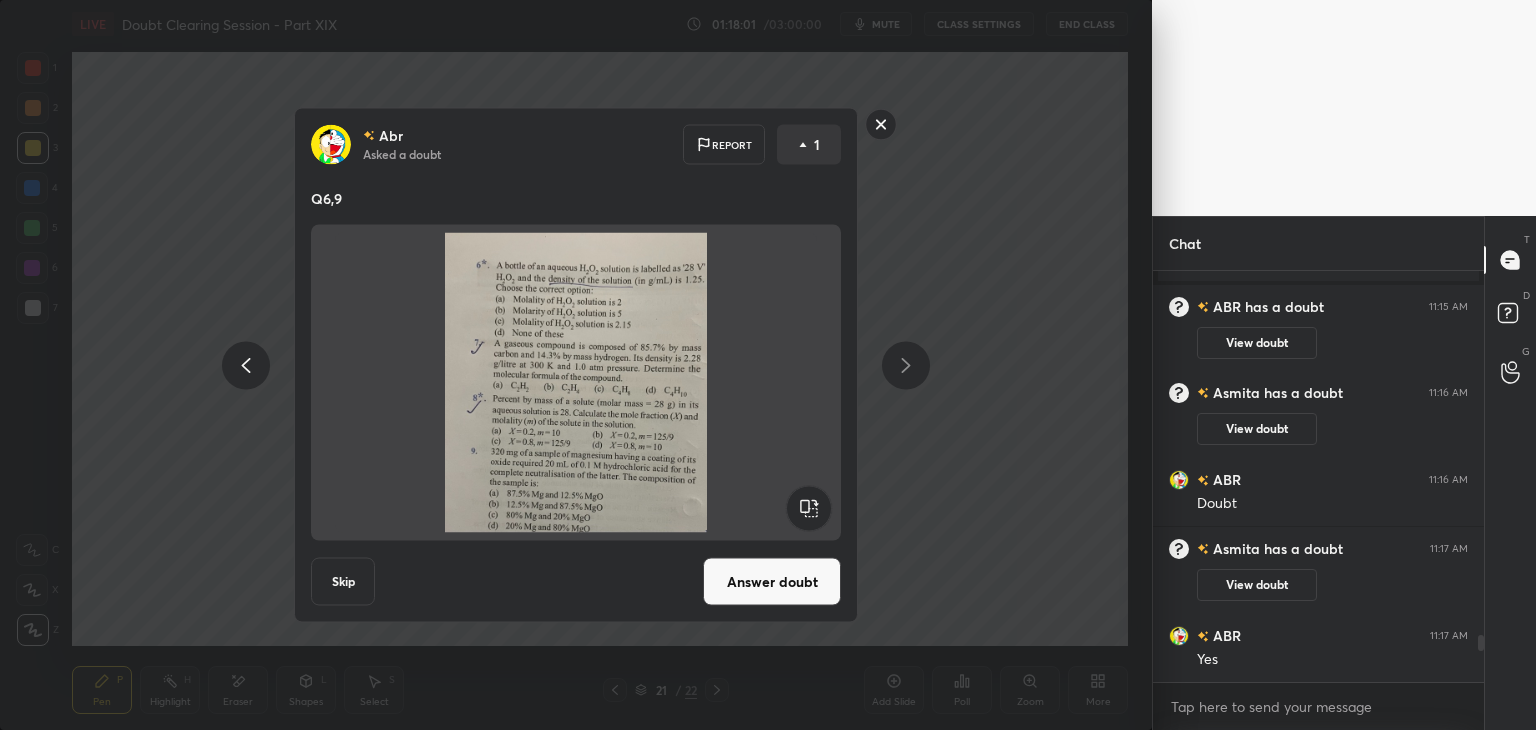 click on "Answer doubt" at bounding box center [772, 582] 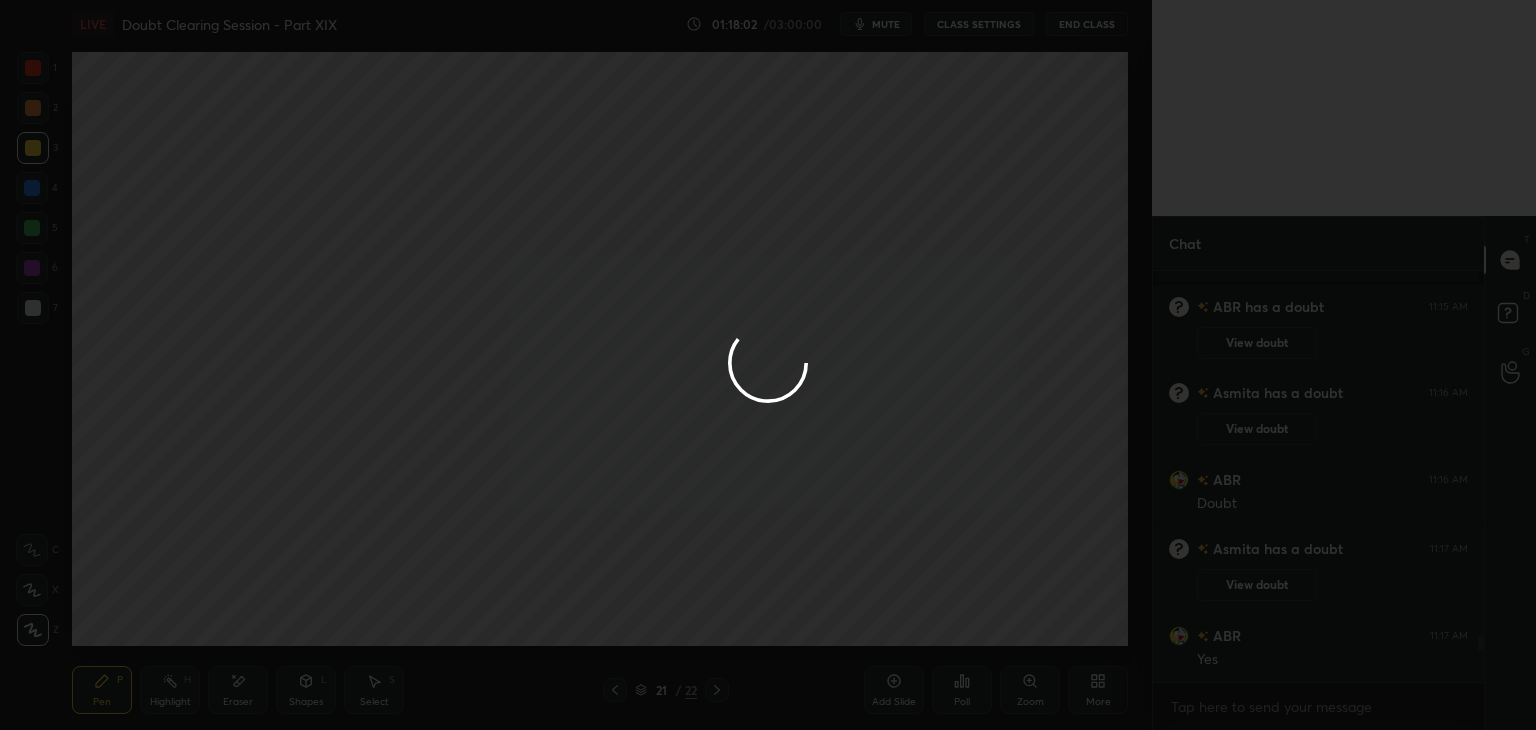 click at bounding box center [768, 365] 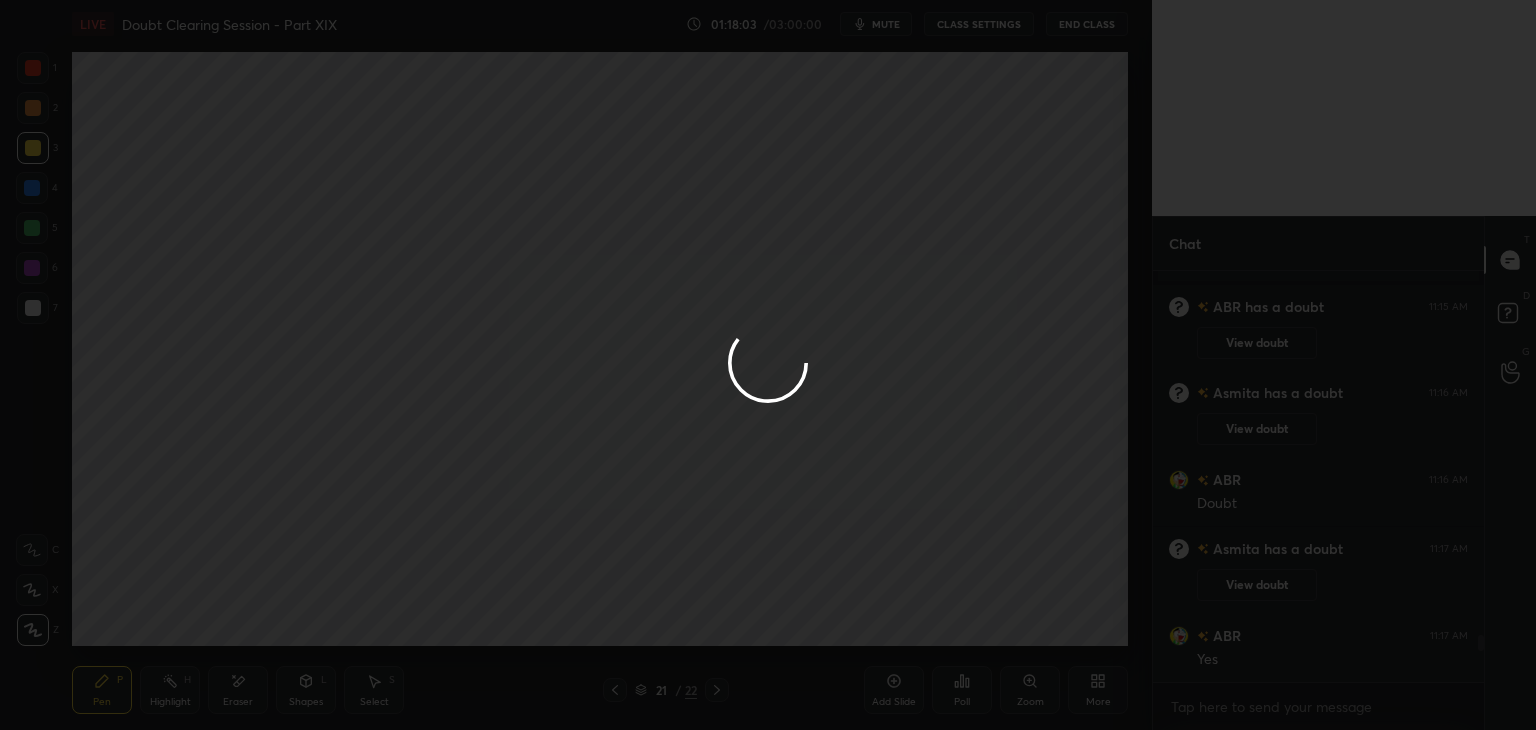 click 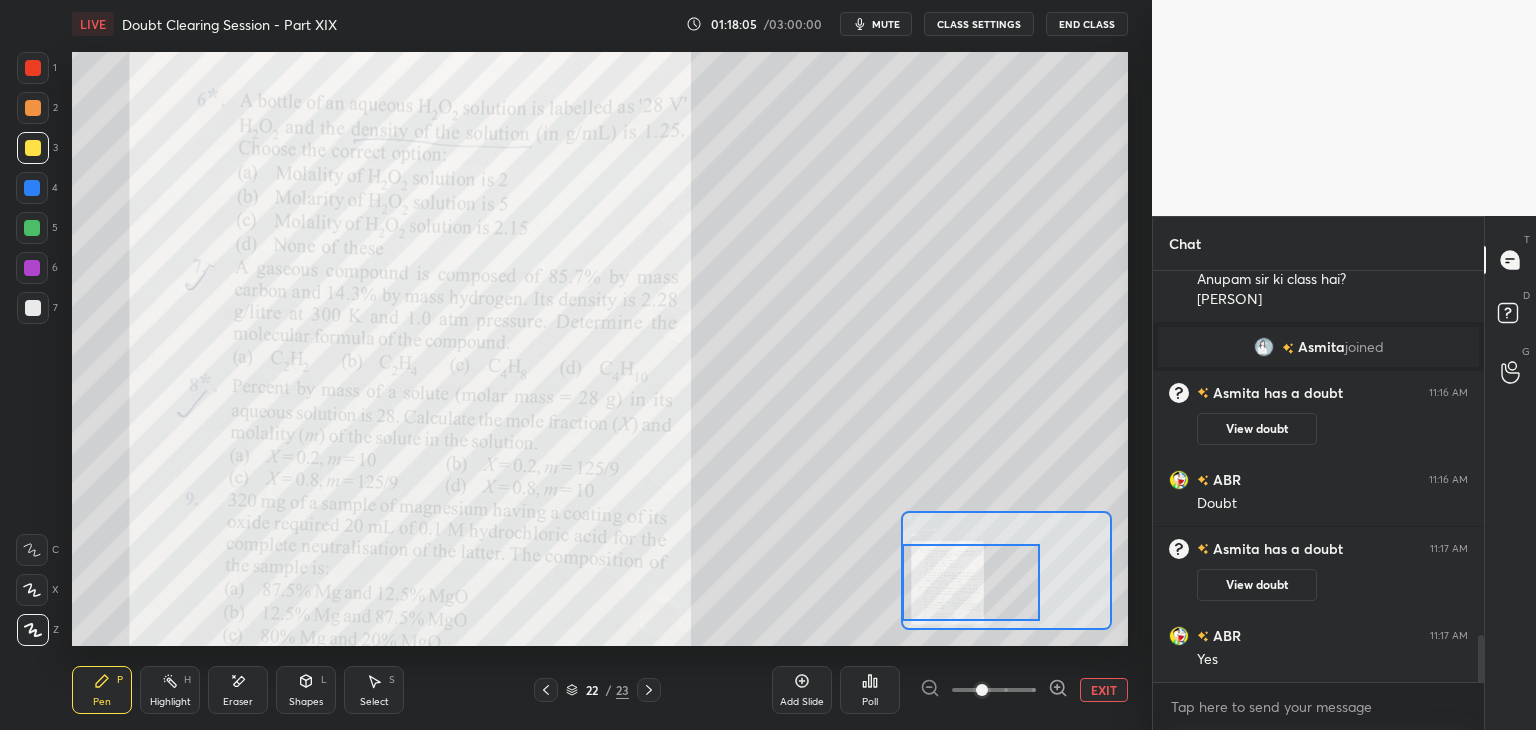 scroll, scrollTop: 3246, scrollLeft: 0, axis: vertical 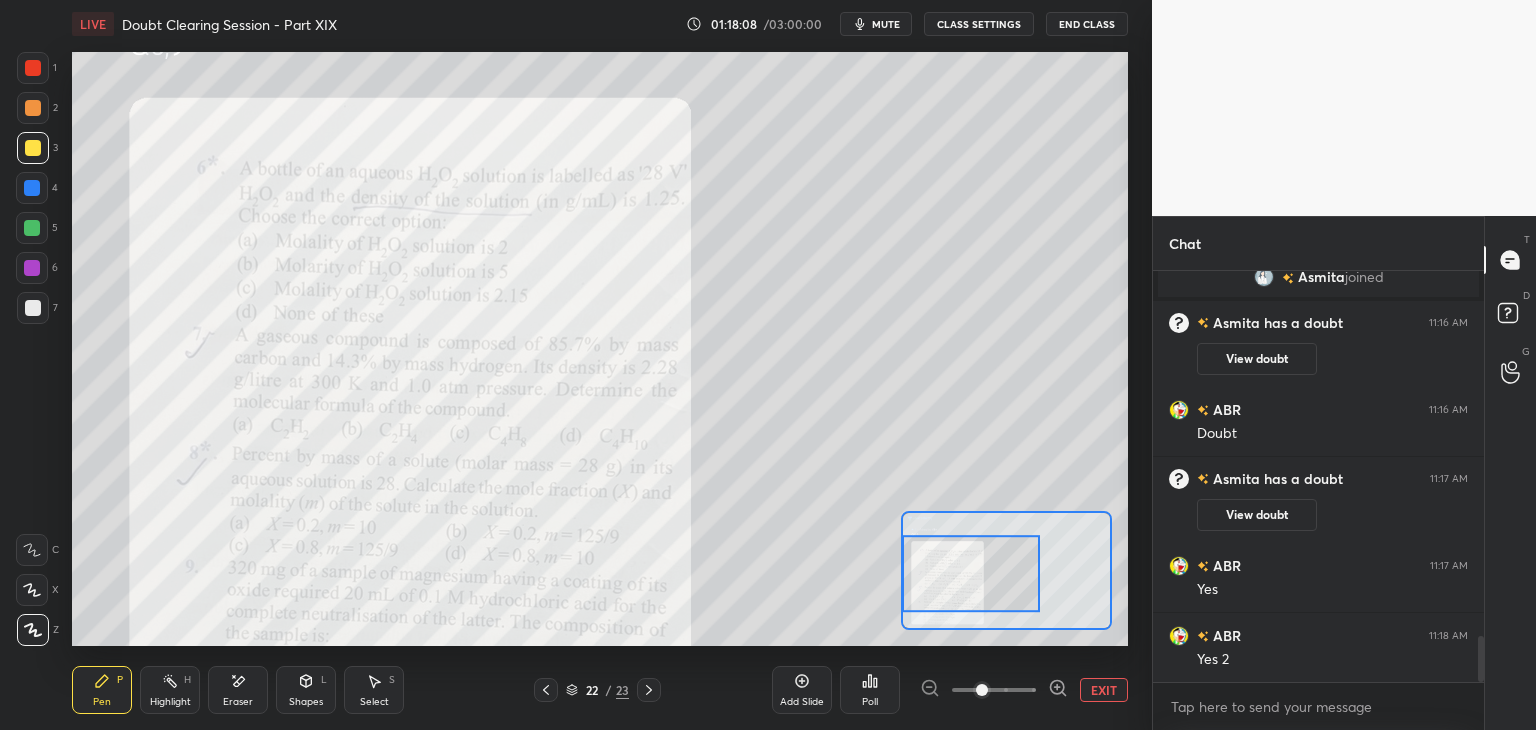 click at bounding box center (33, 68) 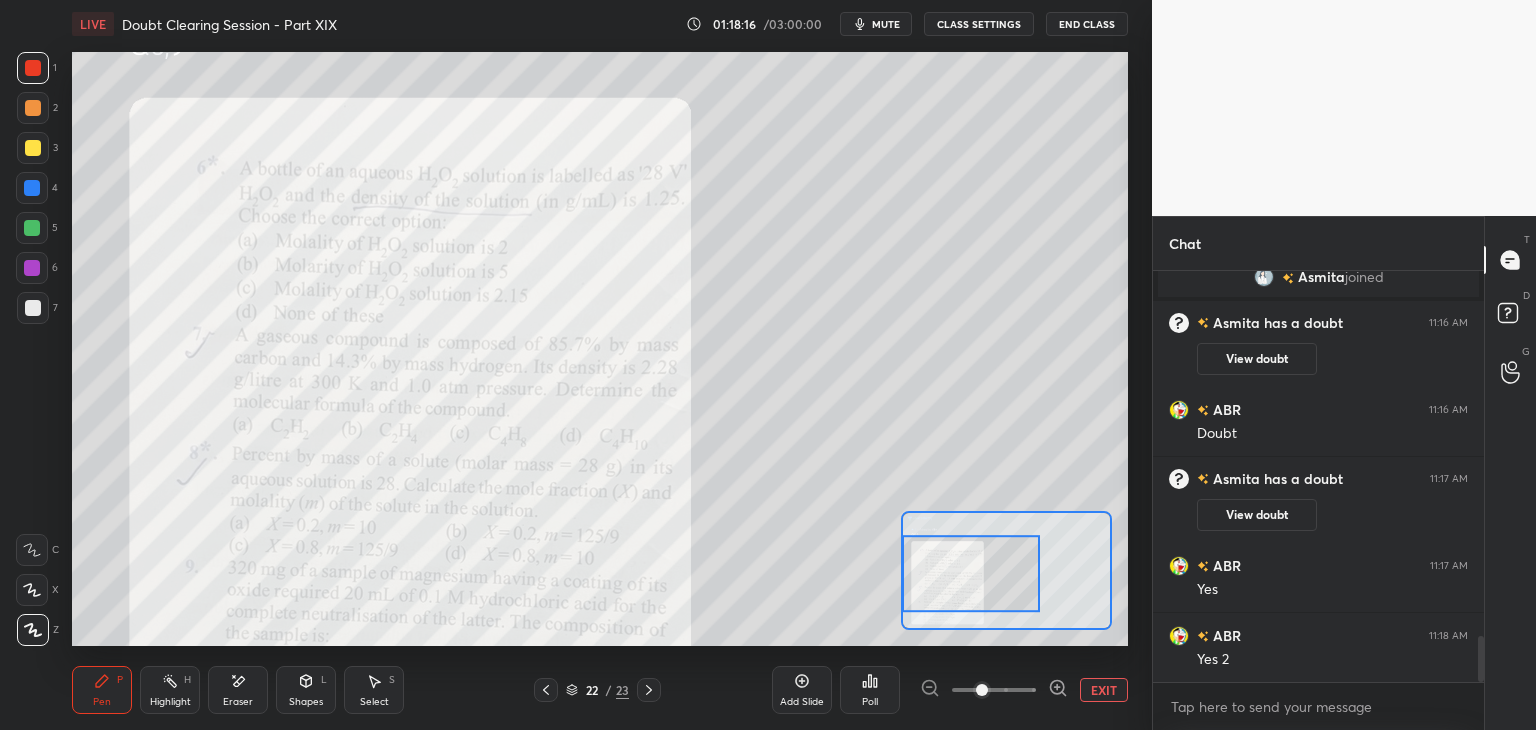click on "1 2 3 4 5 6 7 C X Z E E Erase all   H H" at bounding box center (32, 349) 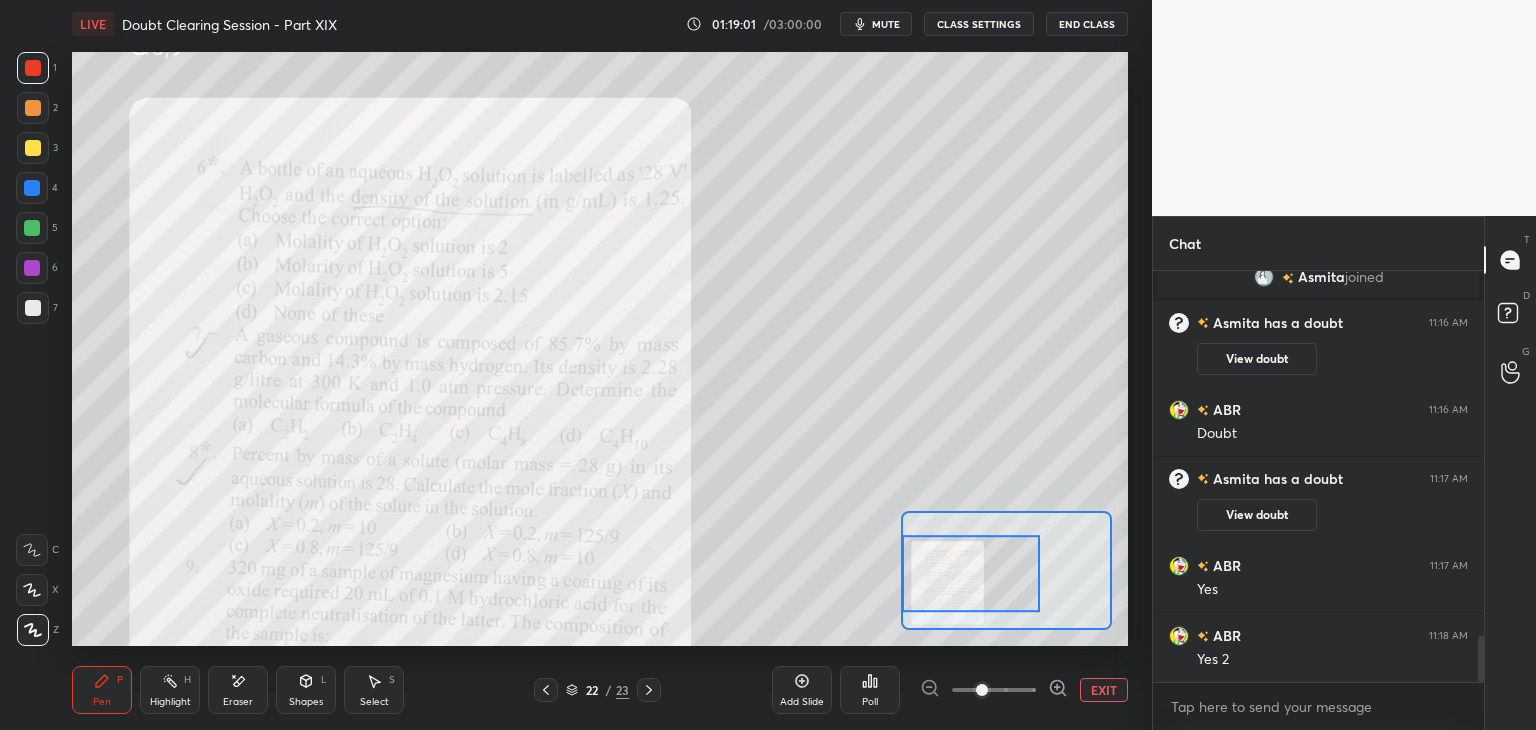 click at bounding box center (33, 148) 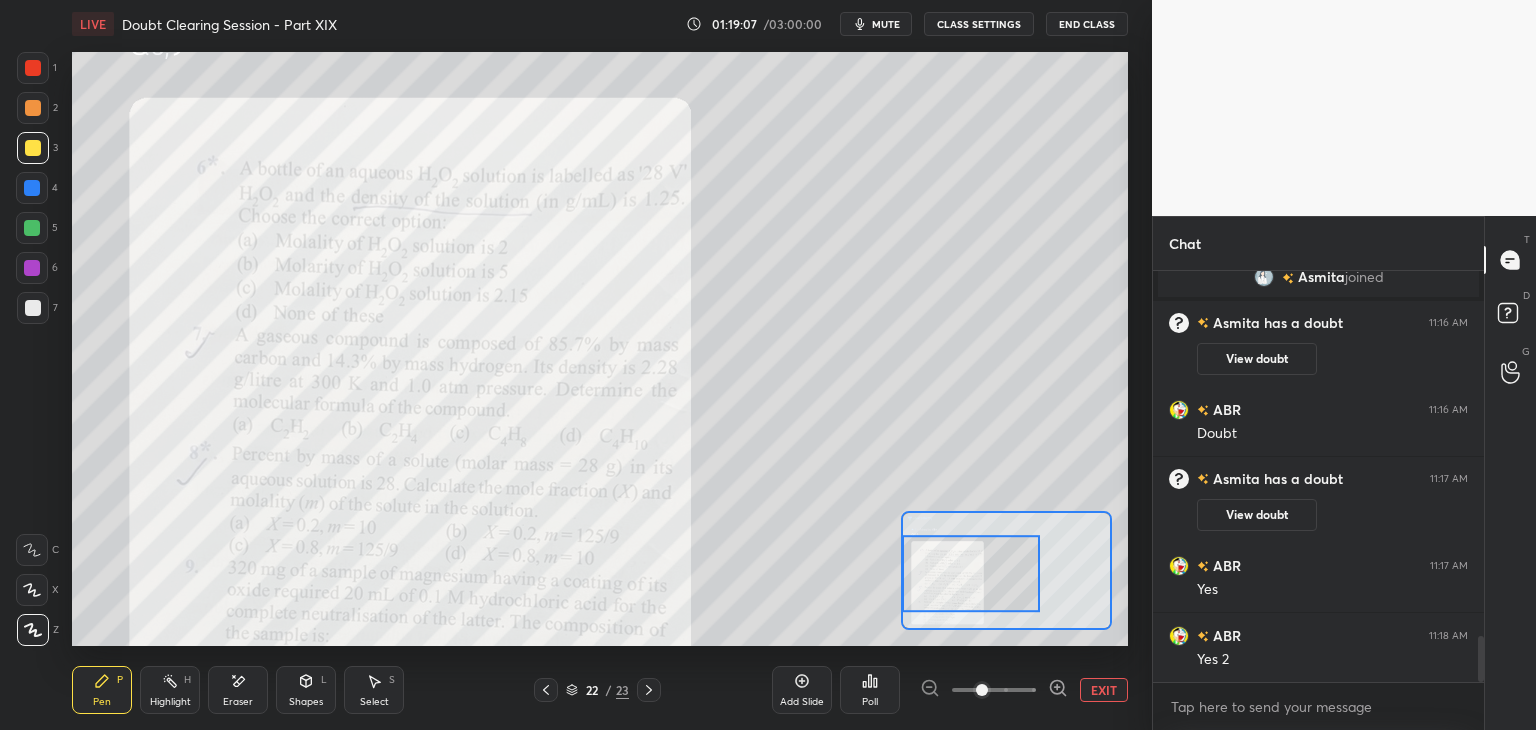 click on "EXIT" at bounding box center (1104, 690) 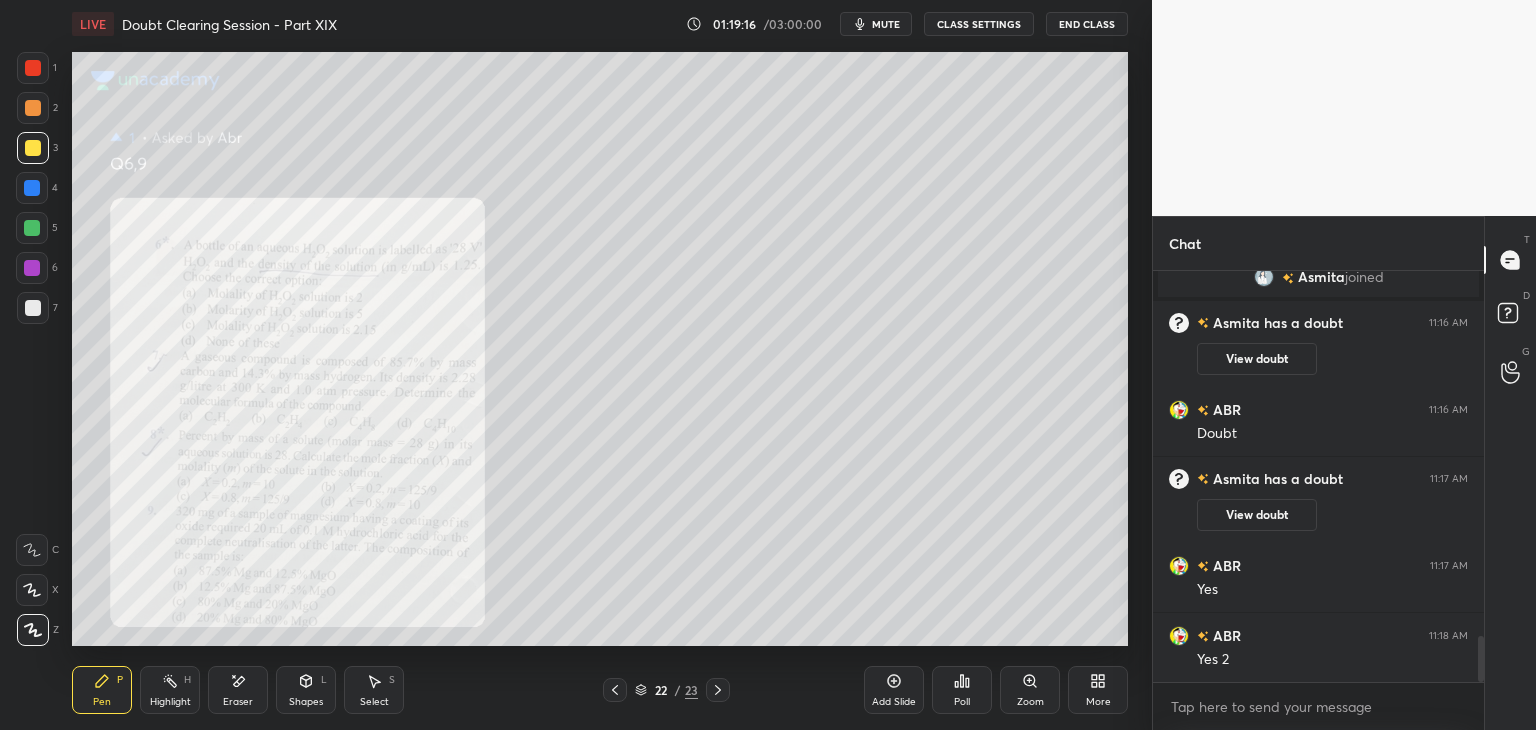 click at bounding box center (32, 188) 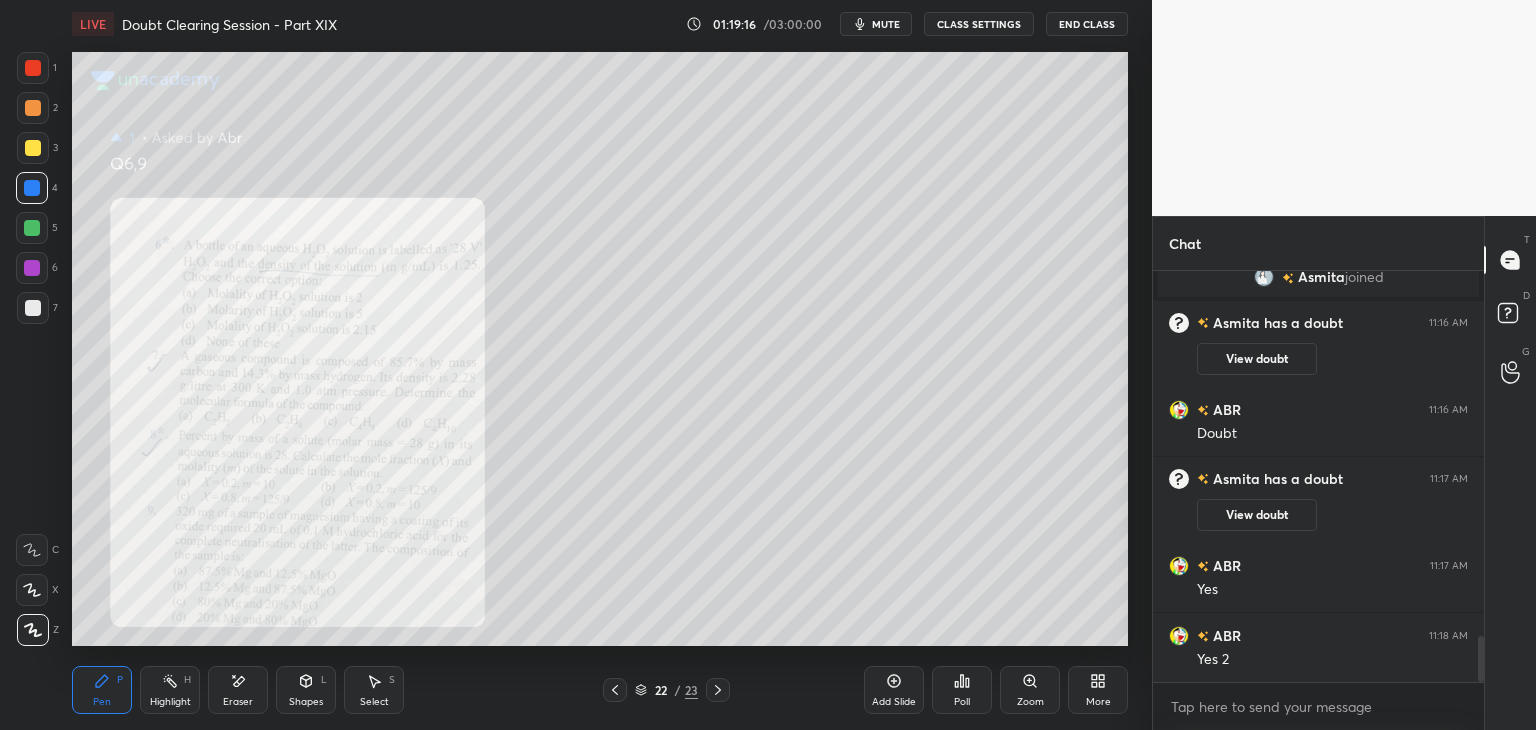 click at bounding box center (32, 228) 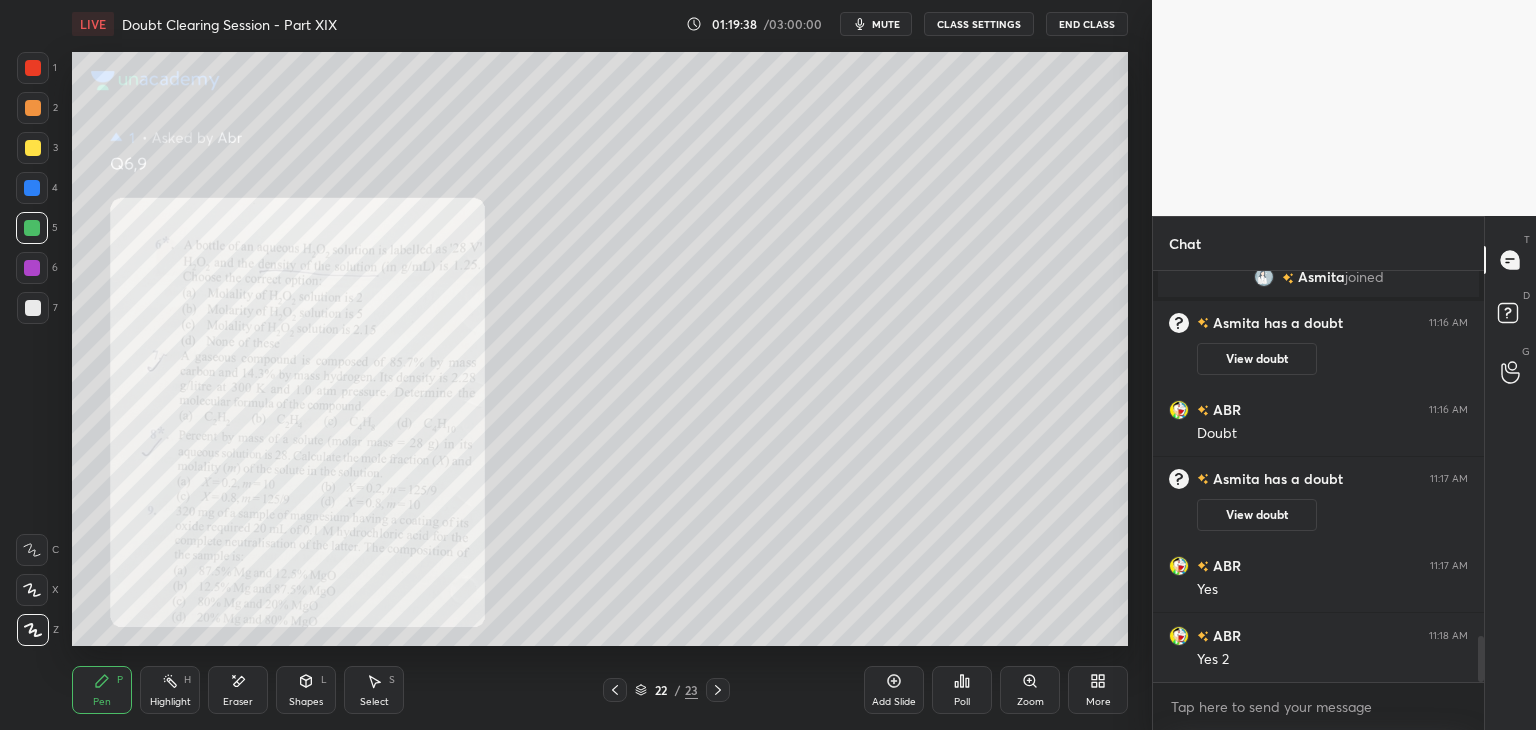 click on "Zoom" at bounding box center [1030, 690] 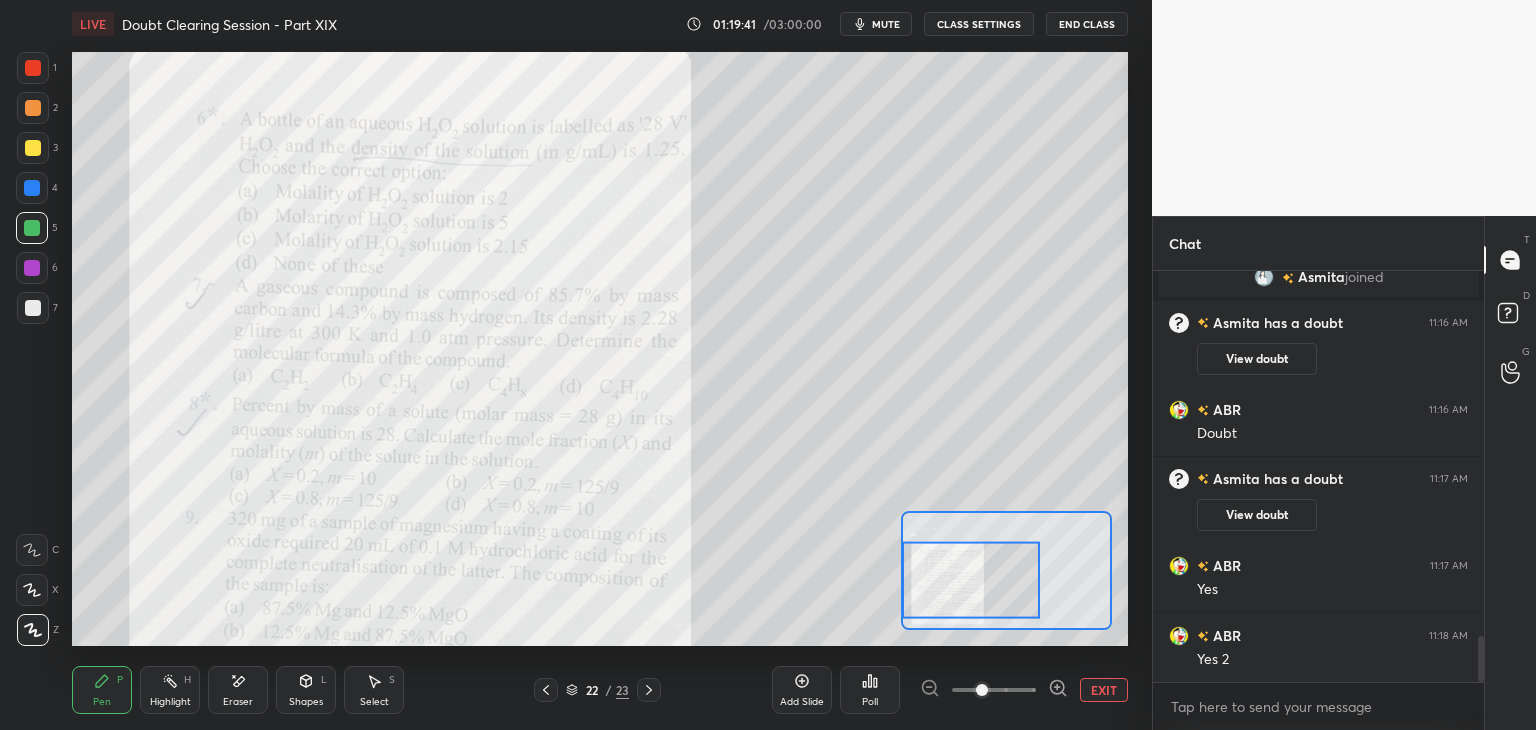 click at bounding box center [33, 68] 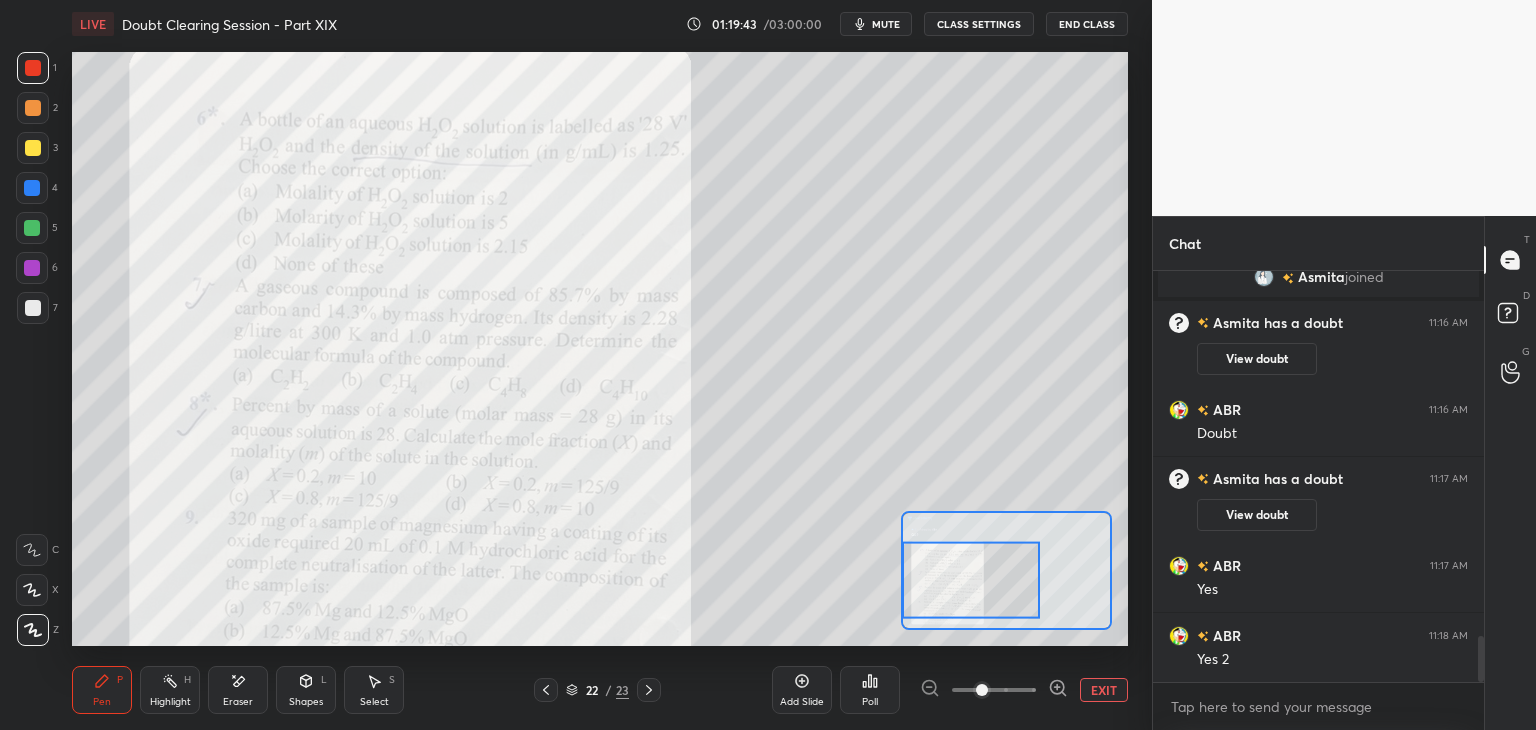 scroll, scrollTop: 3316, scrollLeft: 0, axis: vertical 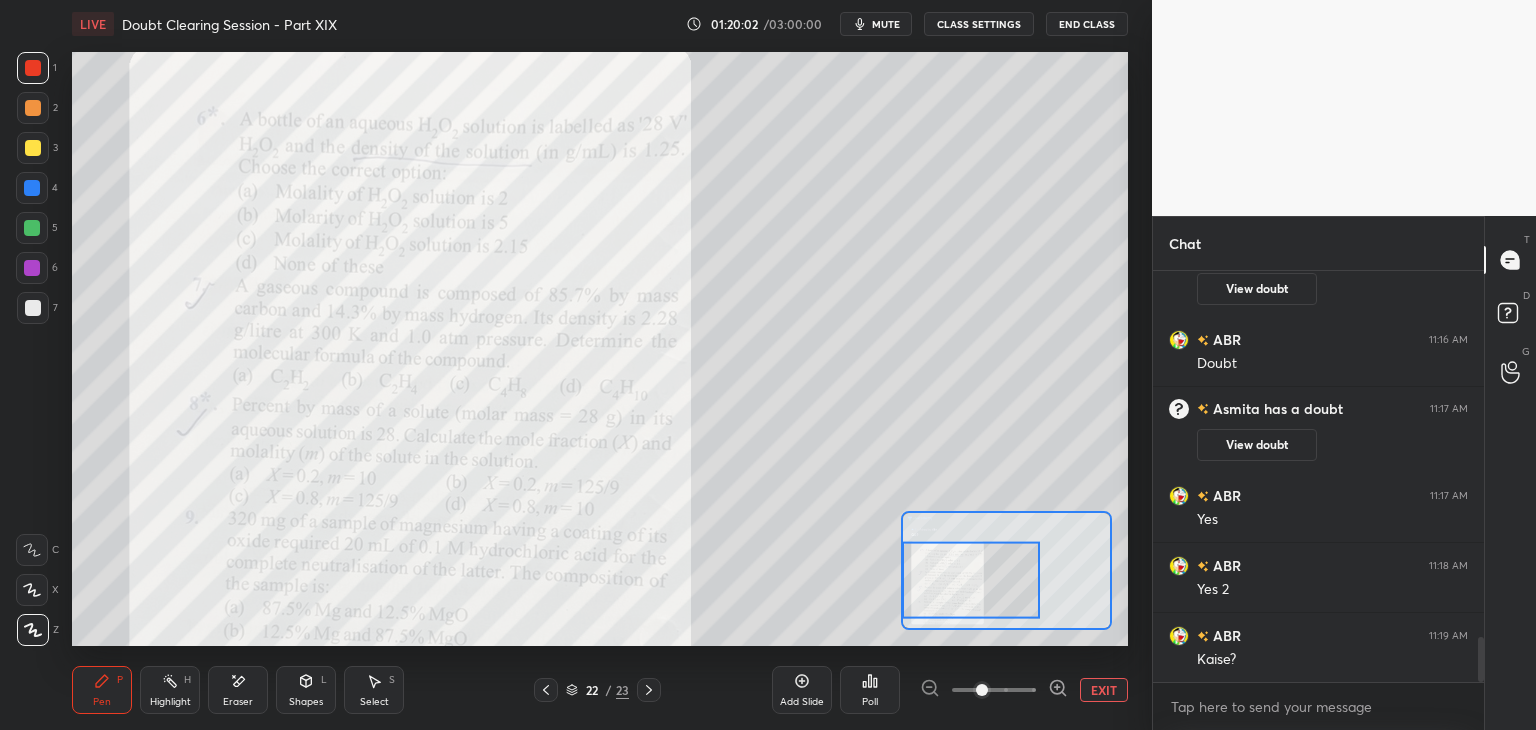 click on "Eraser" at bounding box center [238, 690] 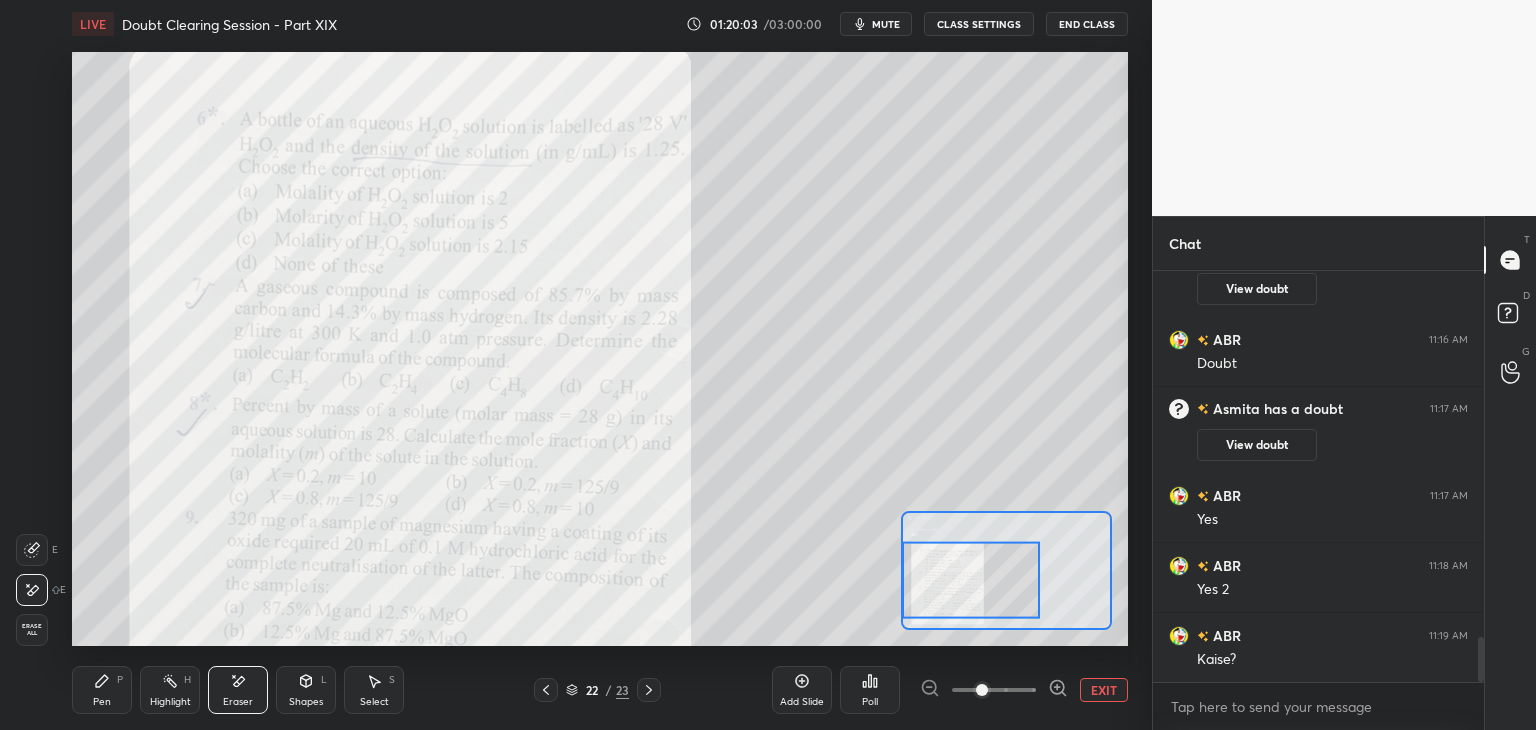 scroll, scrollTop: 3386, scrollLeft: 0, axis: vertical 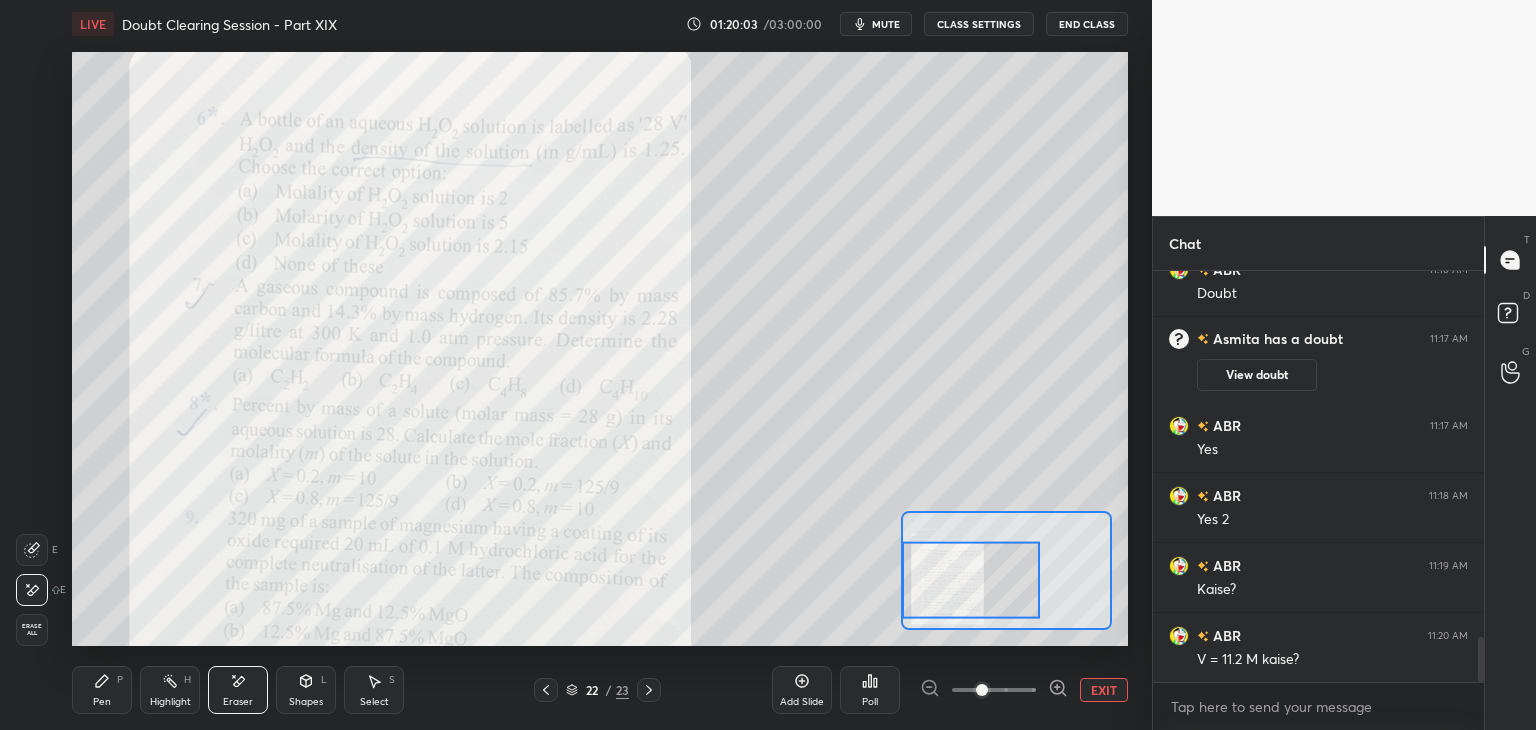 click on "Highlight" at bounding box center (170, 702) 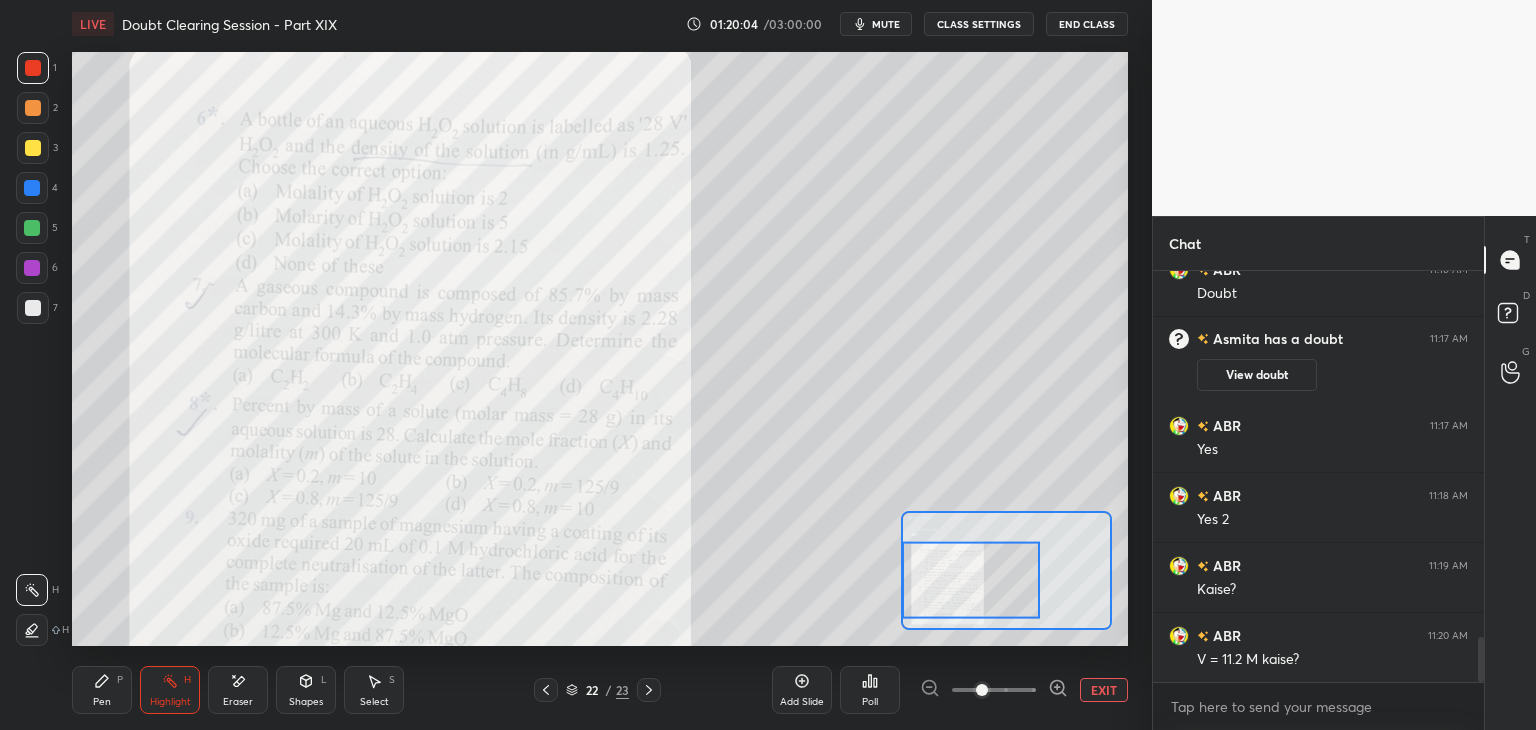 click on "Pen P" at bounding box center [102, 690] 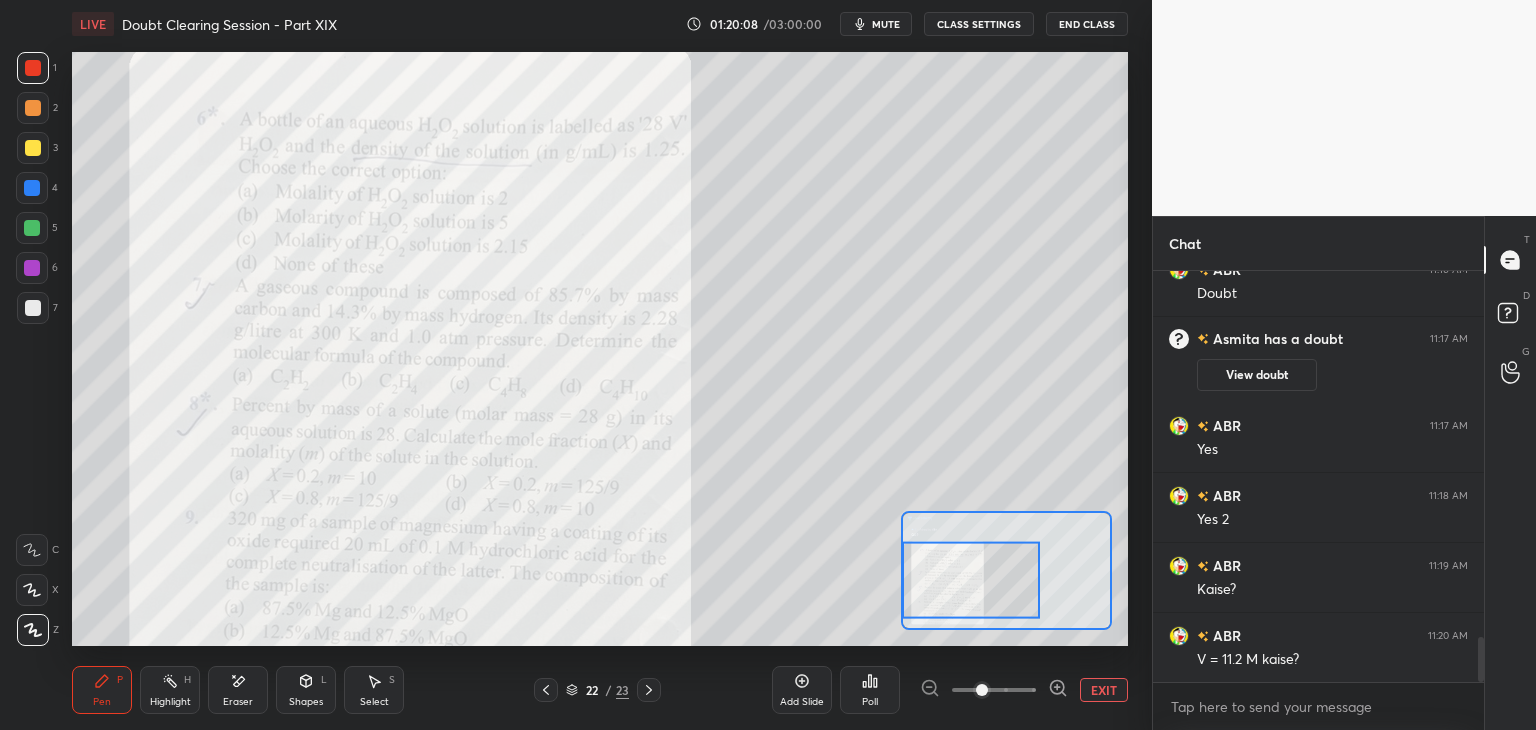 click on "Add Slide Poll EXIT" at bounding box center [950, 690] 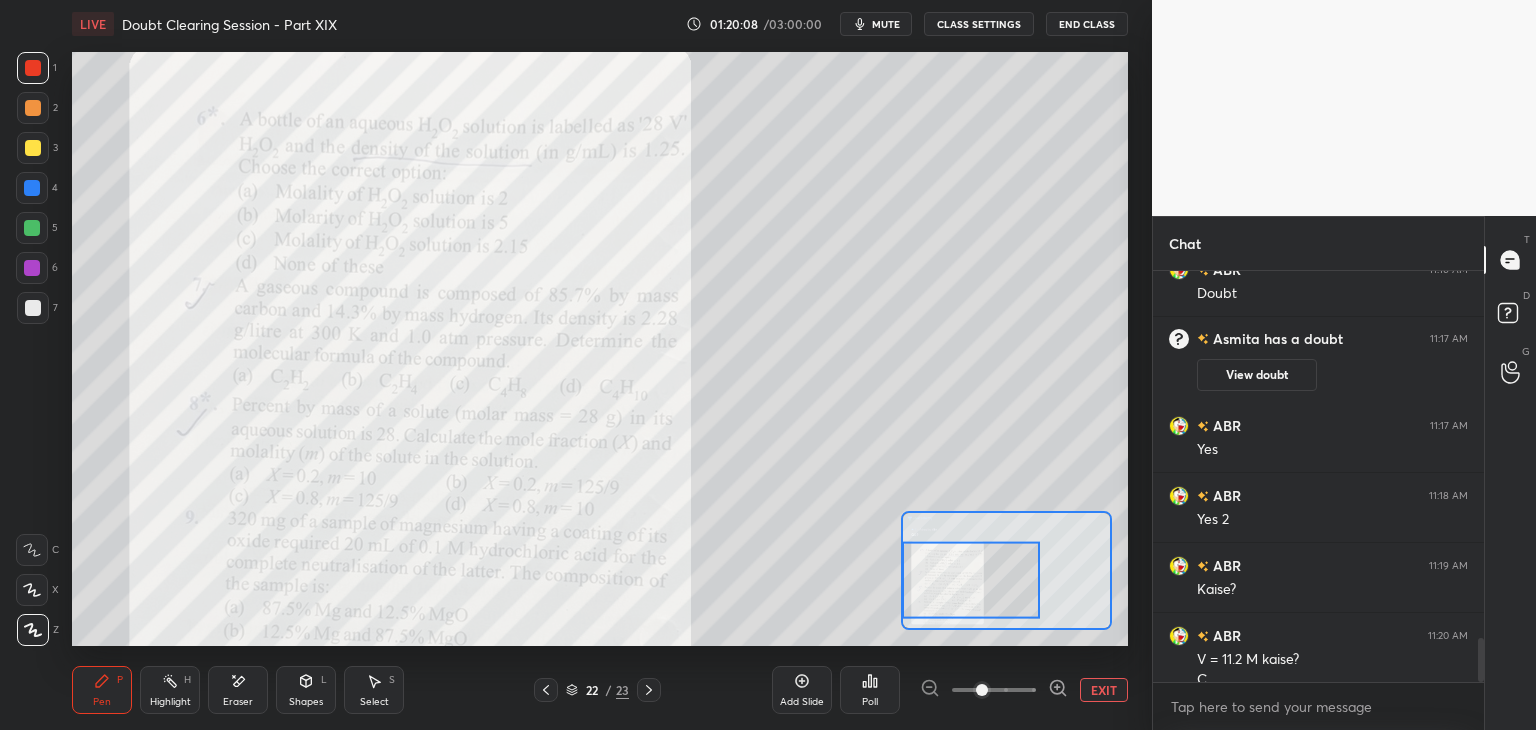 scroll, scrollTop: 3406, scrollLeft: 0, axis: vertical 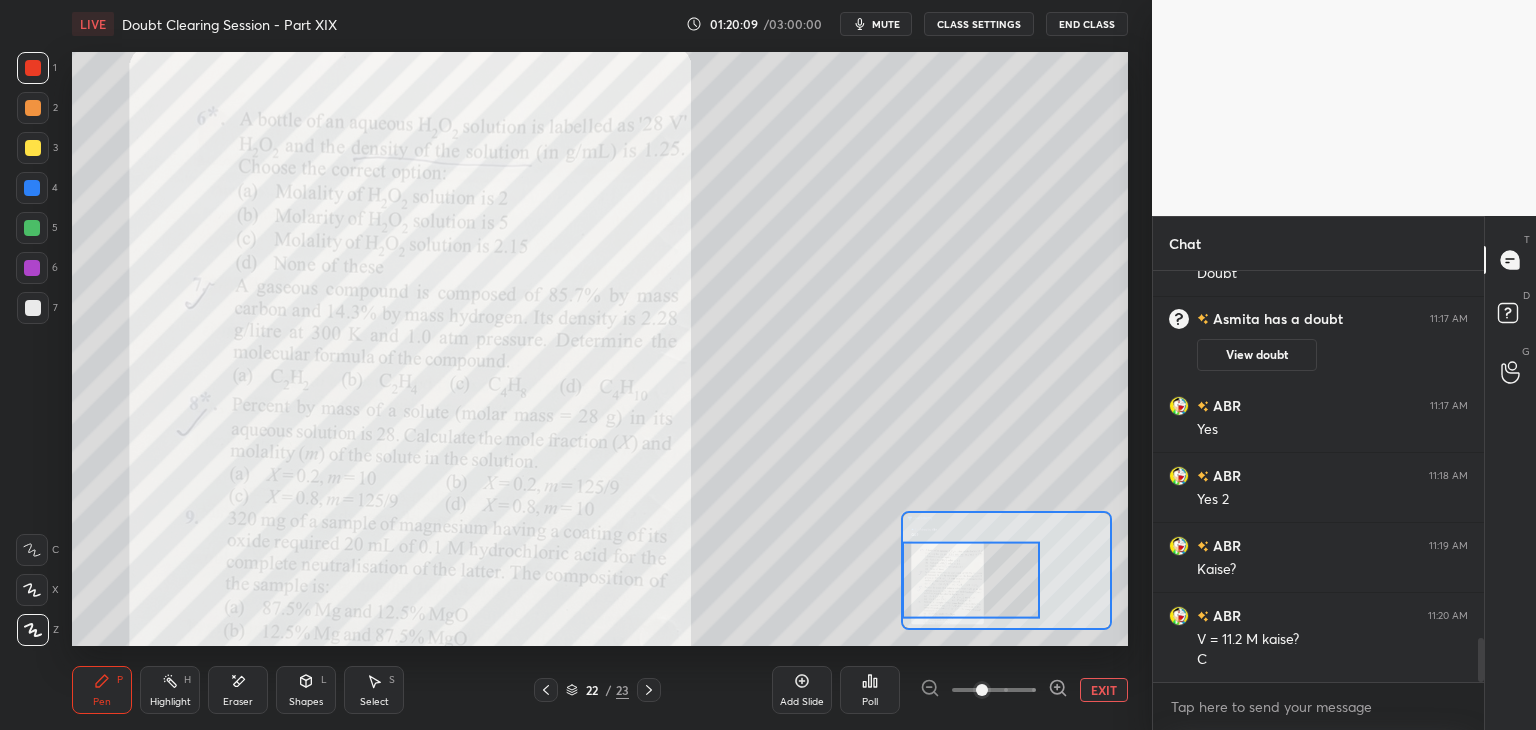 click on "LIVE Doubt Clearing Session - Part XIX 01:20:09 /  03:00:00 mute CLASS SETTINGS End Class Setting up your live class Poll for   secs No correct answer Start poll Back Doubt Clearing Session - Part XIX • L20 of Doubt Clearing Course on Chemistry for NEET UG - Part II Faisal Rathore Pen P Highlight H Eraser Shapes L Select S 22 / 23 Add Slide Poll EXIT" at bounding box center (600, 365) 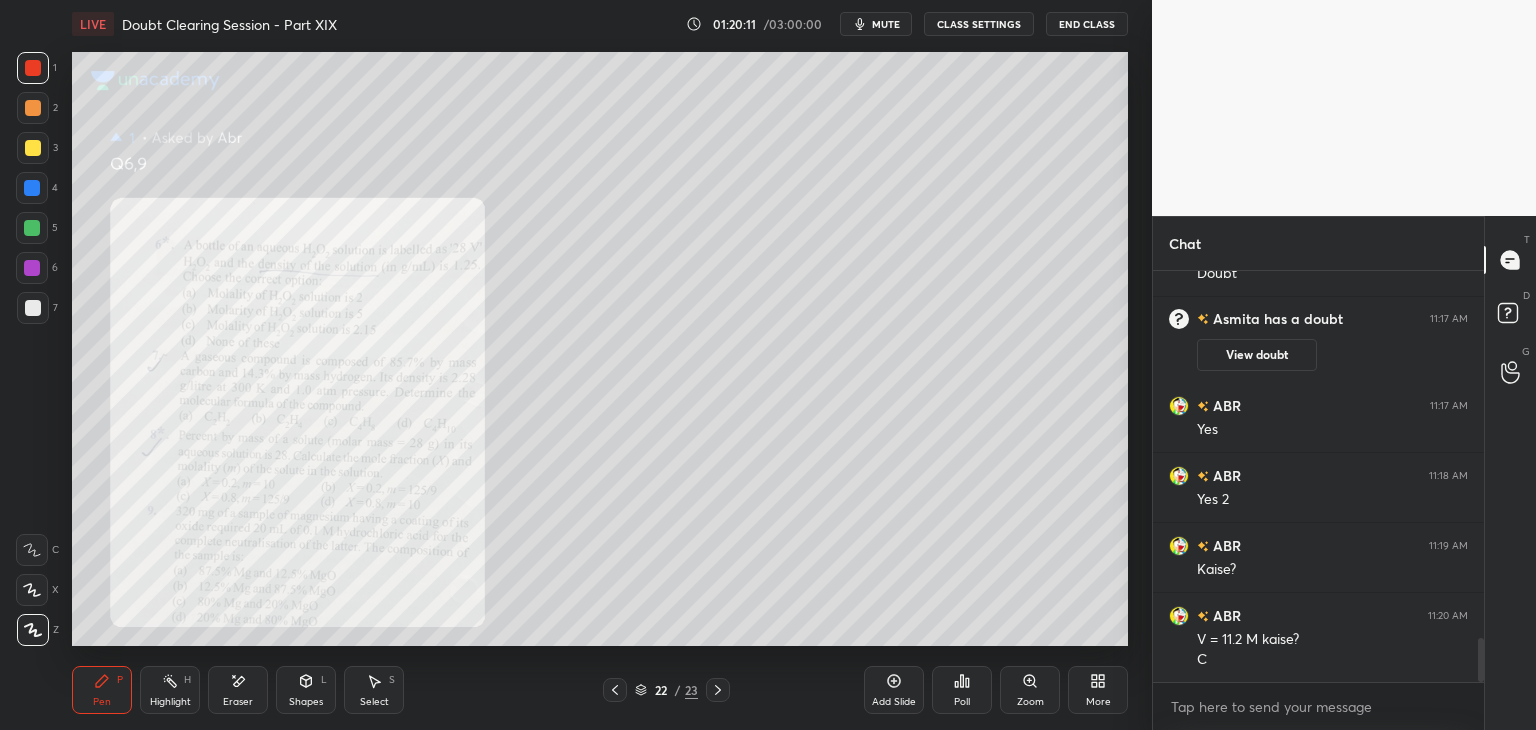 click at bounding box center (33, 148) 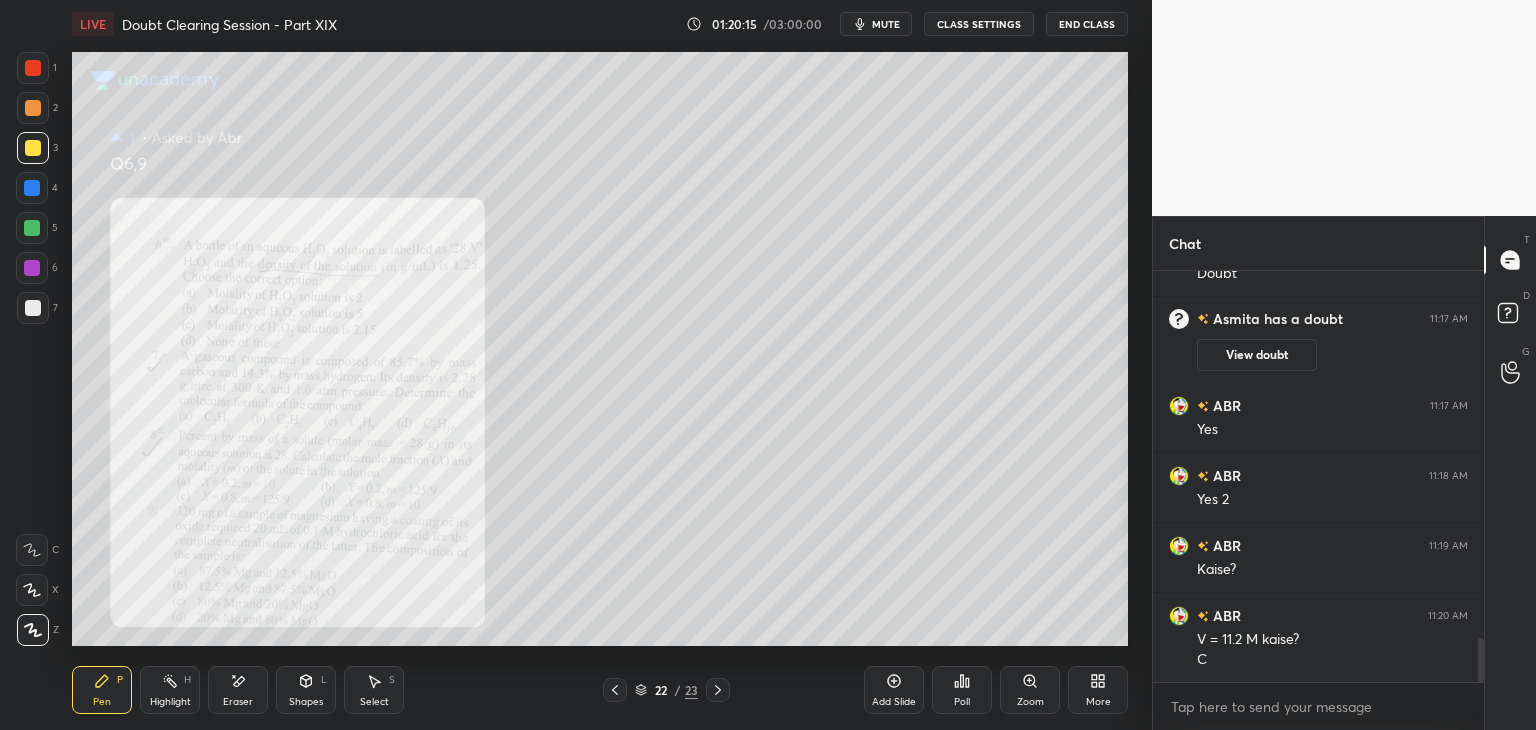 click 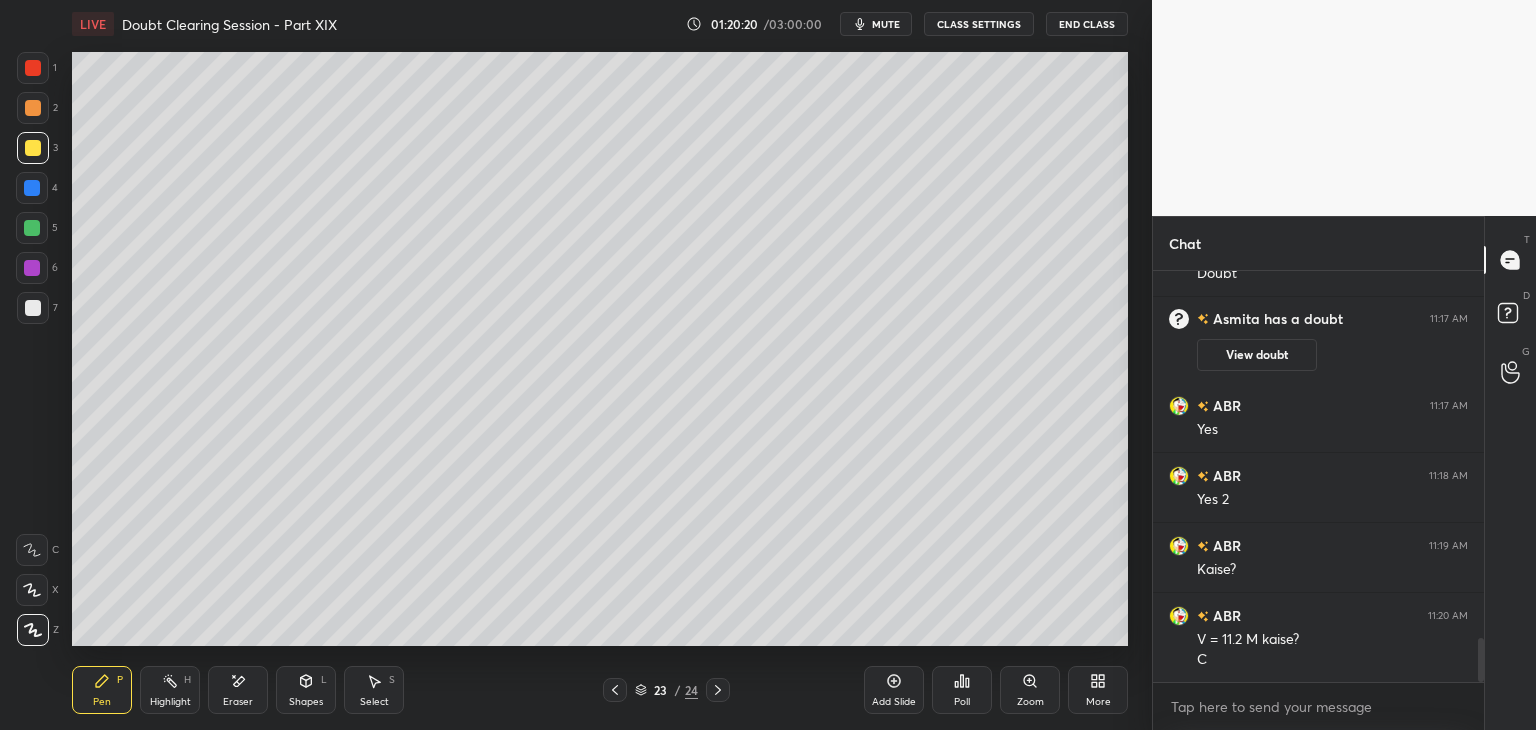 click at bounding box center (32, 188) 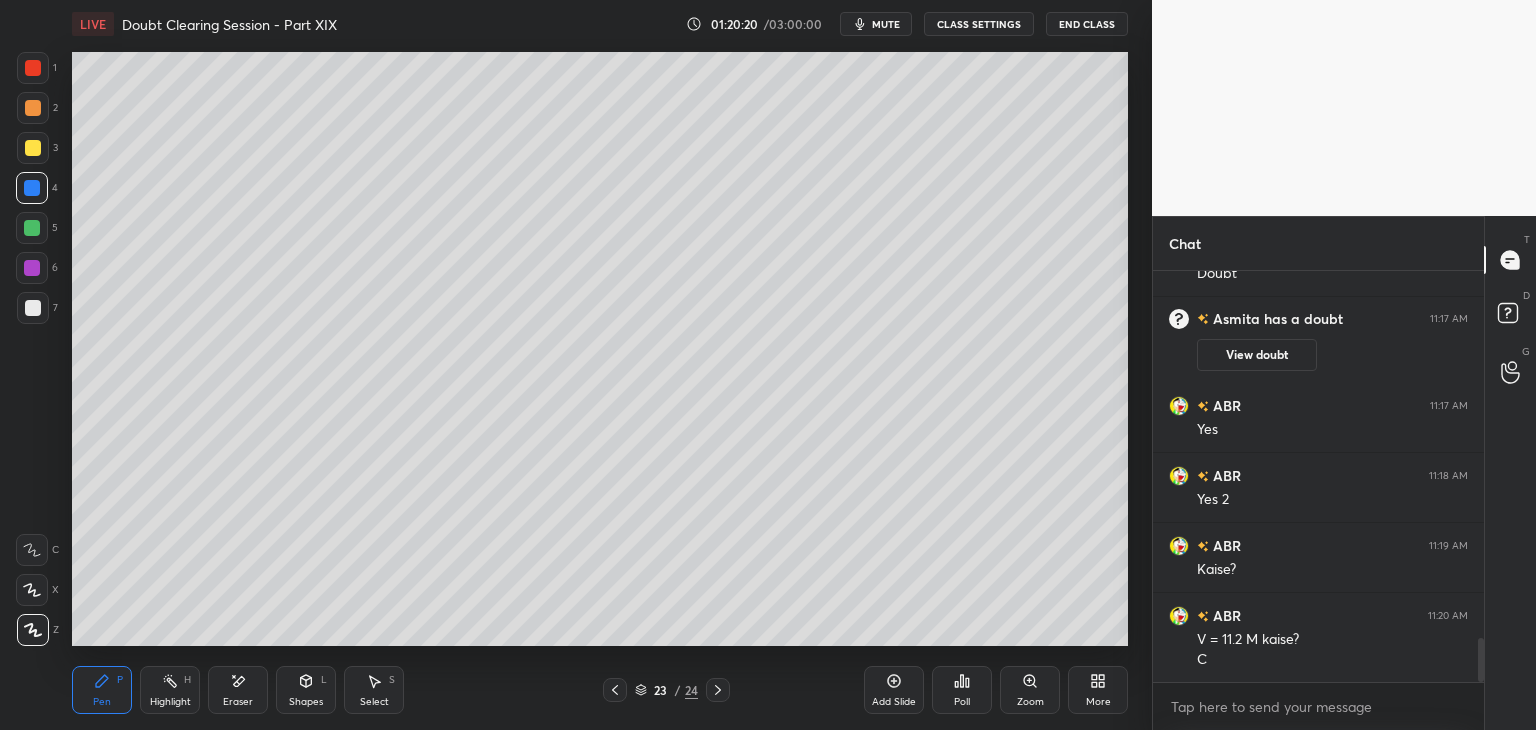 click at bounding box center (32, 228) 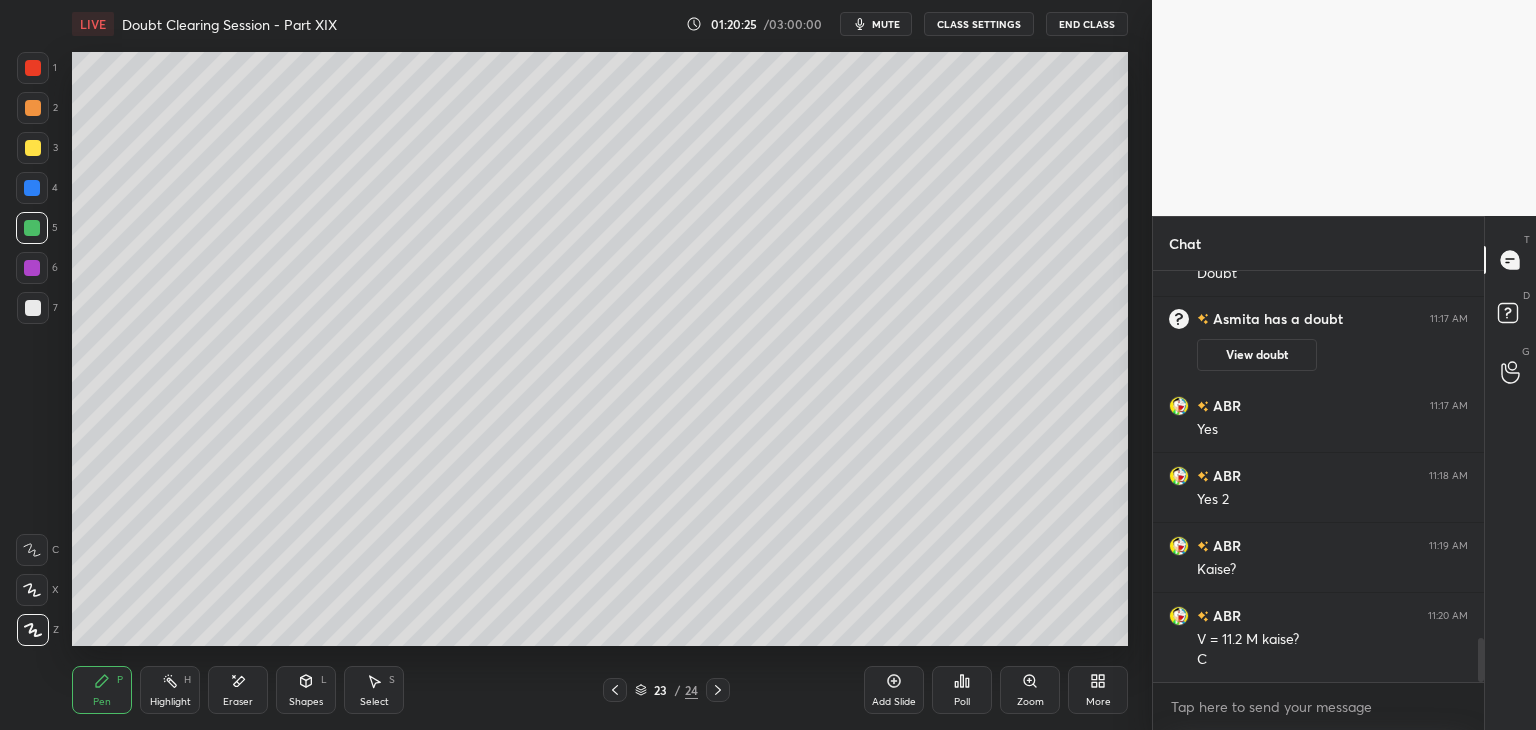 click on "Pen P Highlight H Eraser Shapes L Select S 23 / 24 Add Slide Poll Zoom More" at bounding box center [600, 690] 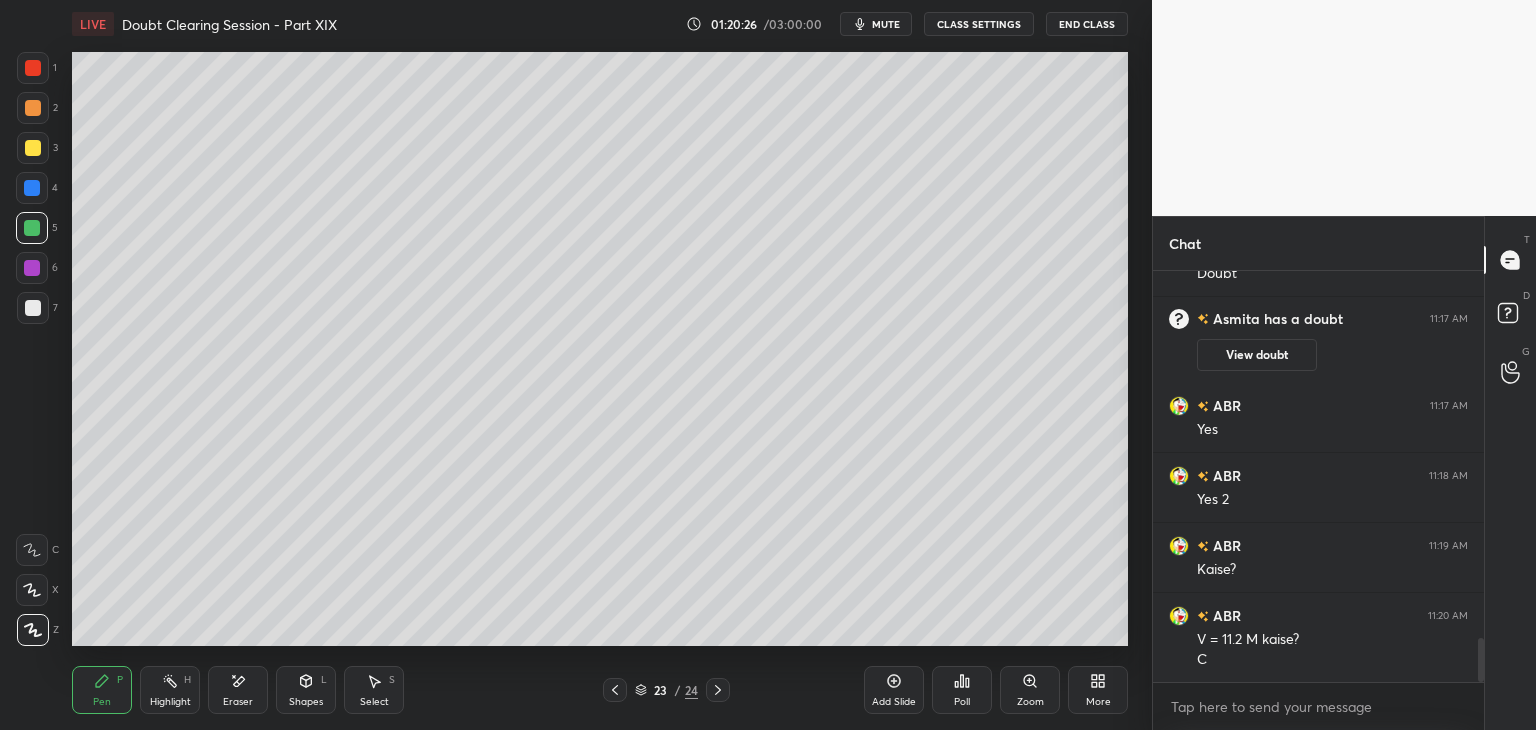 click 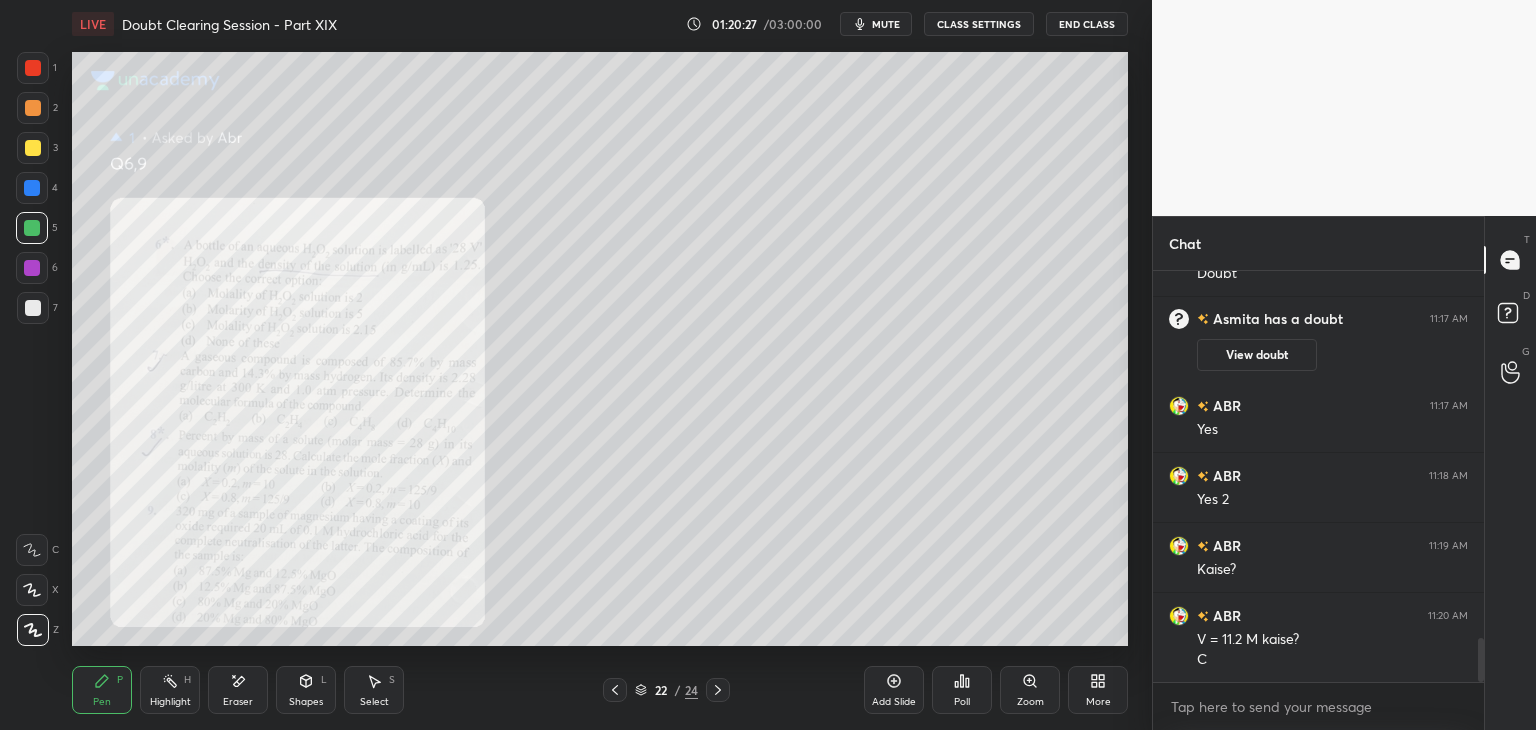 click at bounding box center (32, 268) 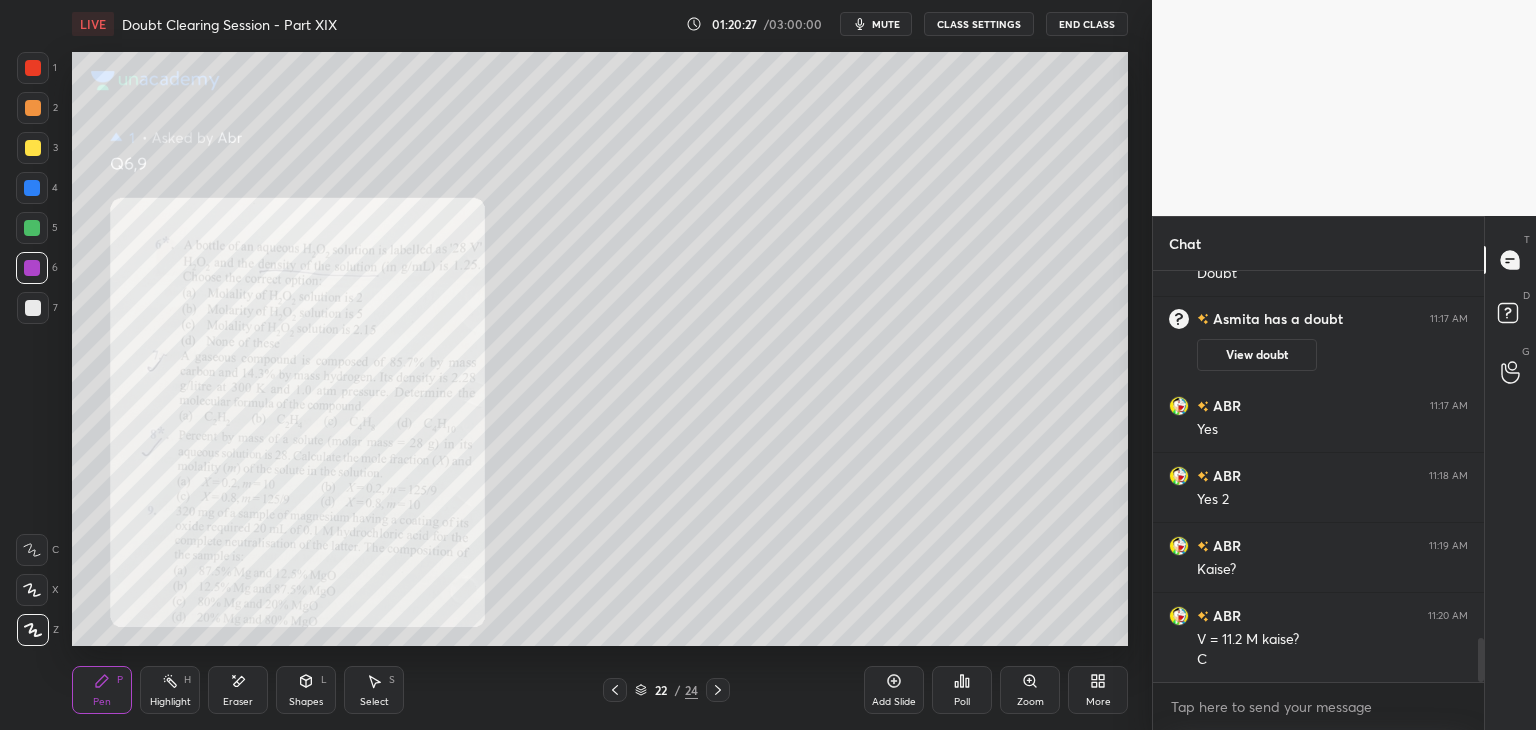 click at bounding box center (33, 308) 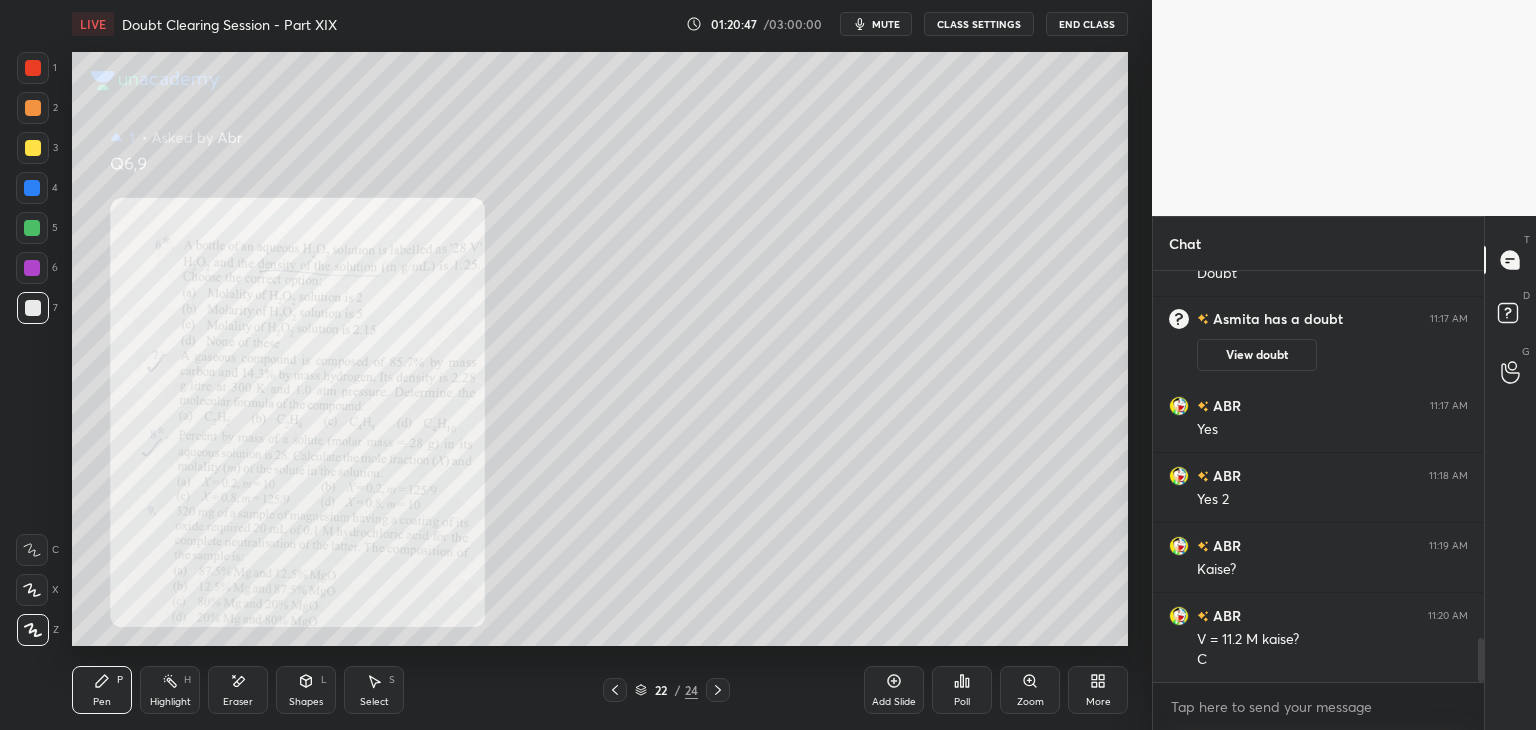 click on "2" at bounding box center (37, 112) 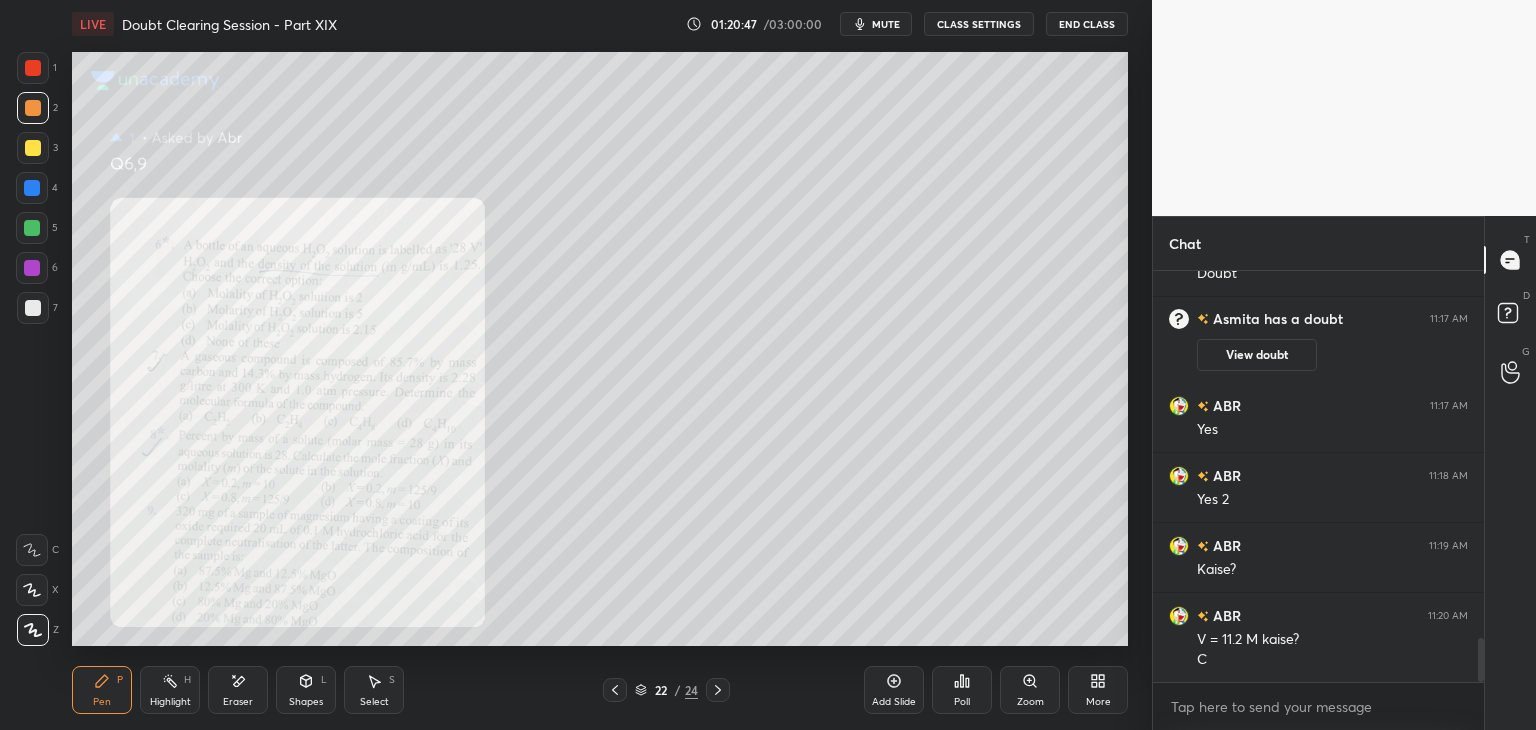 click at bounding box center [33, 108] 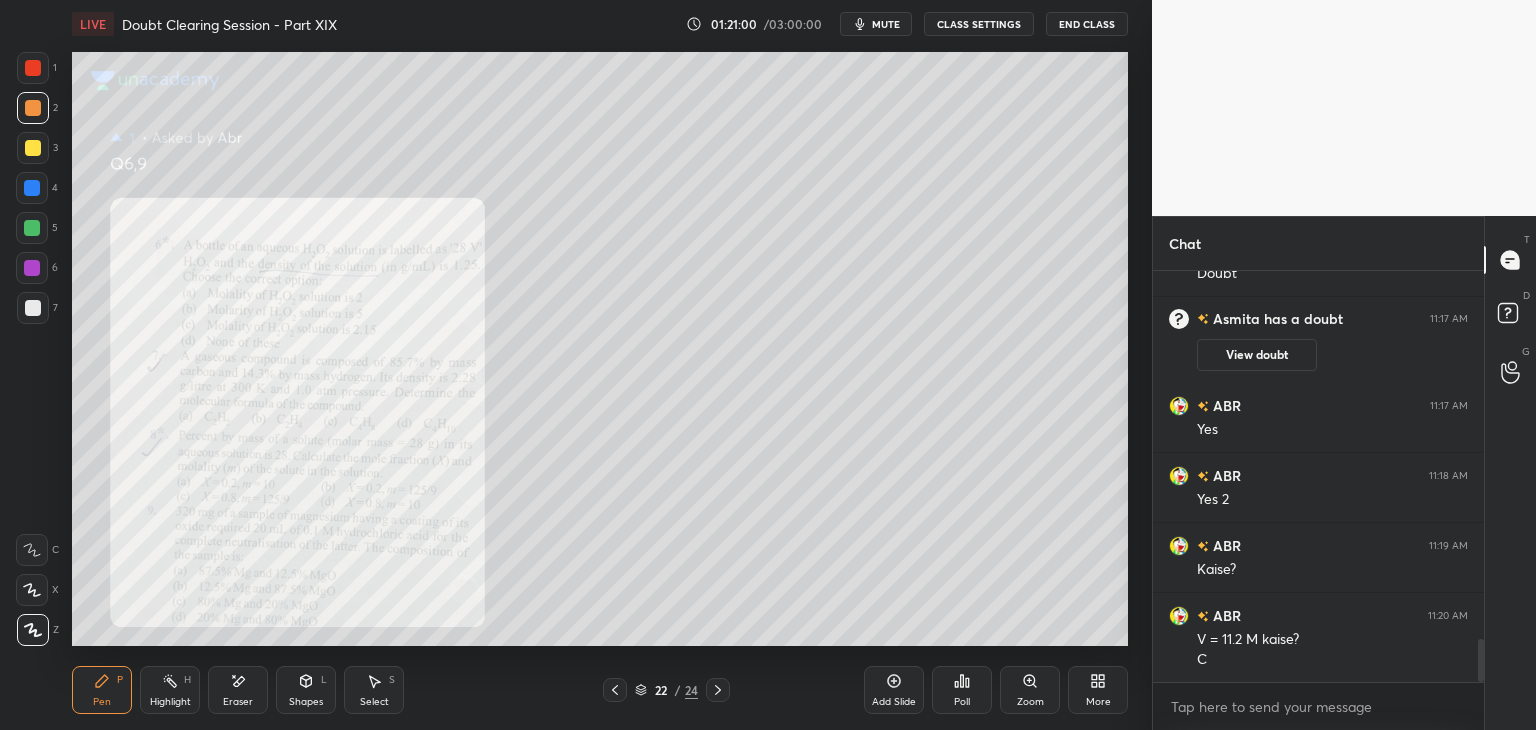scroll, scrollTop: 3494, scrollLeft: 0, axis: vertical 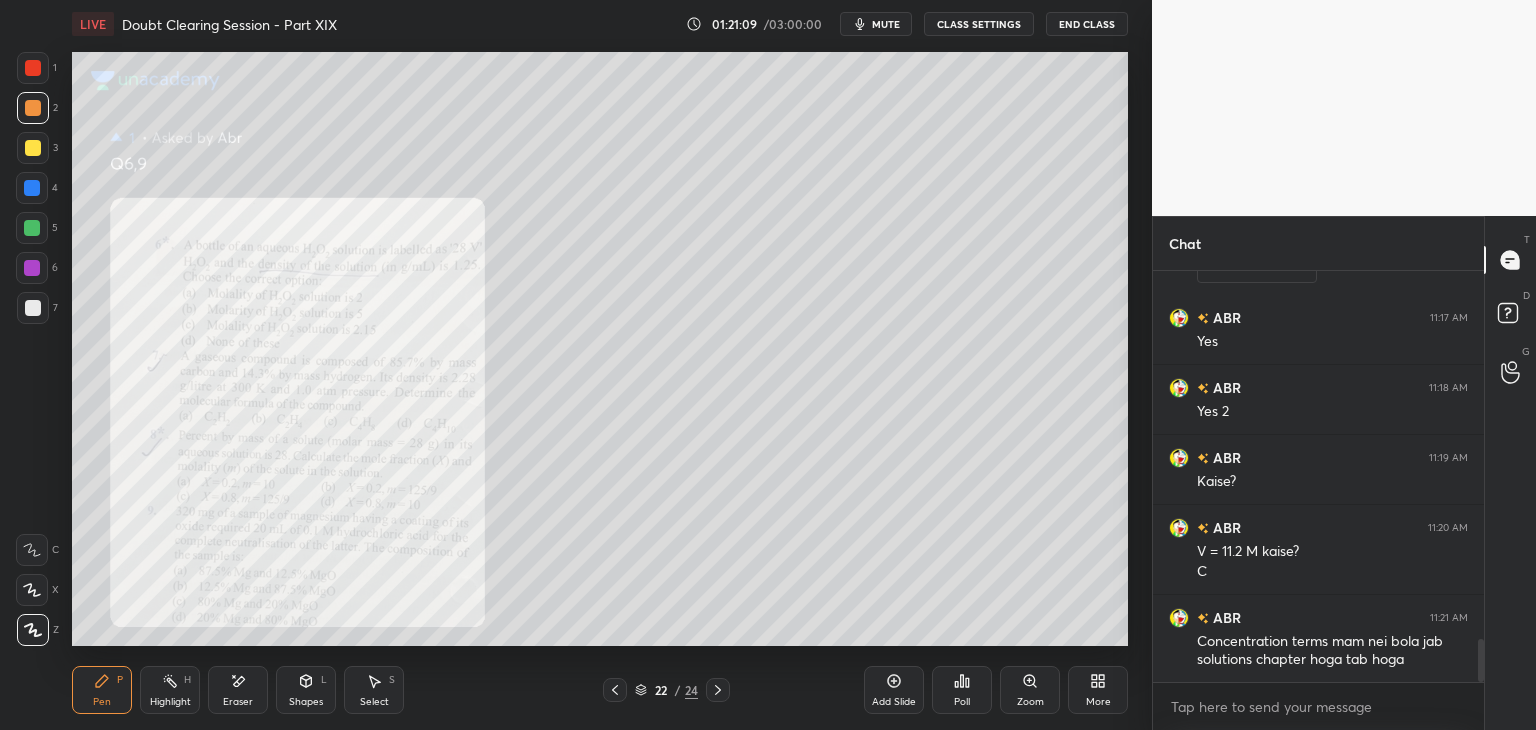click on "mute" at bounding box center (886, 24) 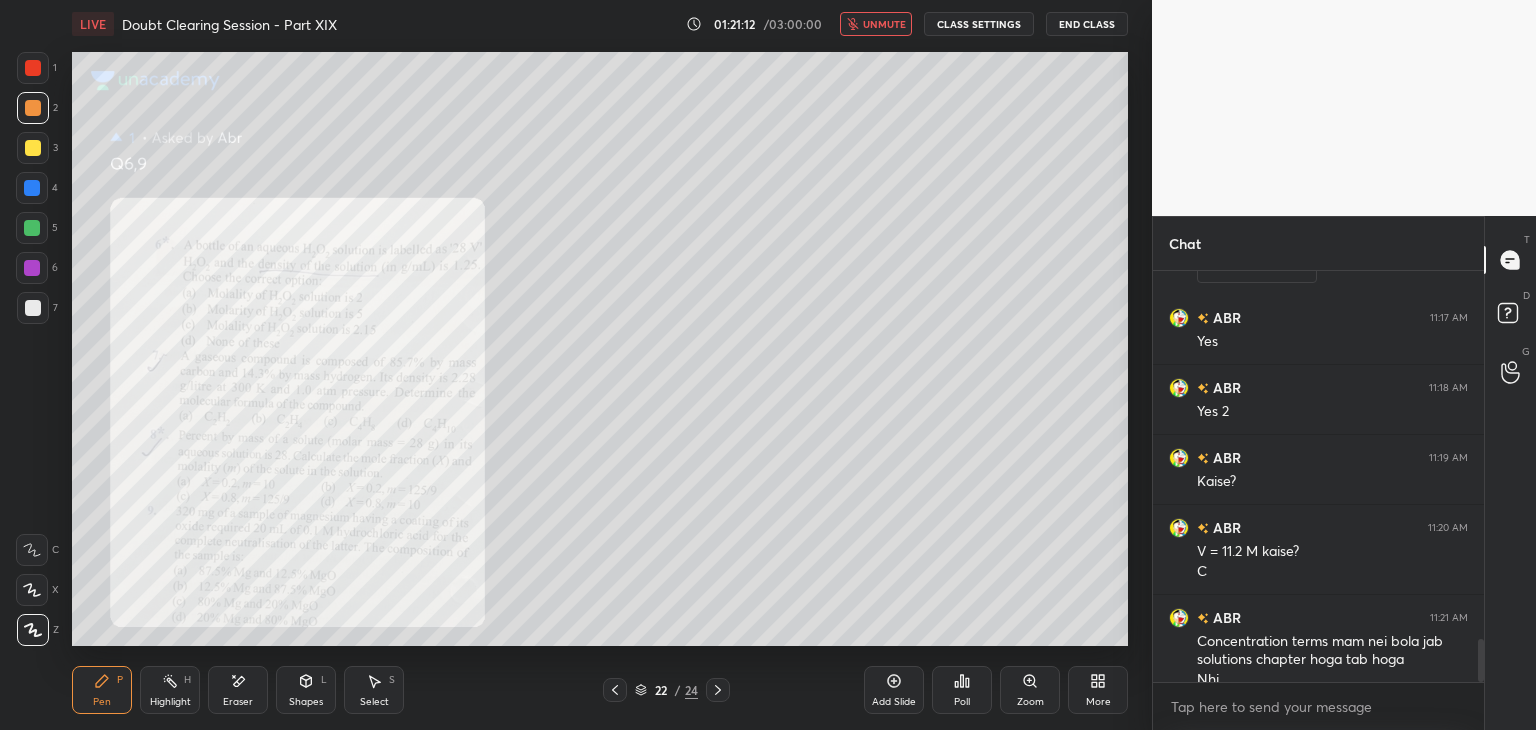 scroll, scrollTop: 3514, scrollLeft: 0, axis: vertical 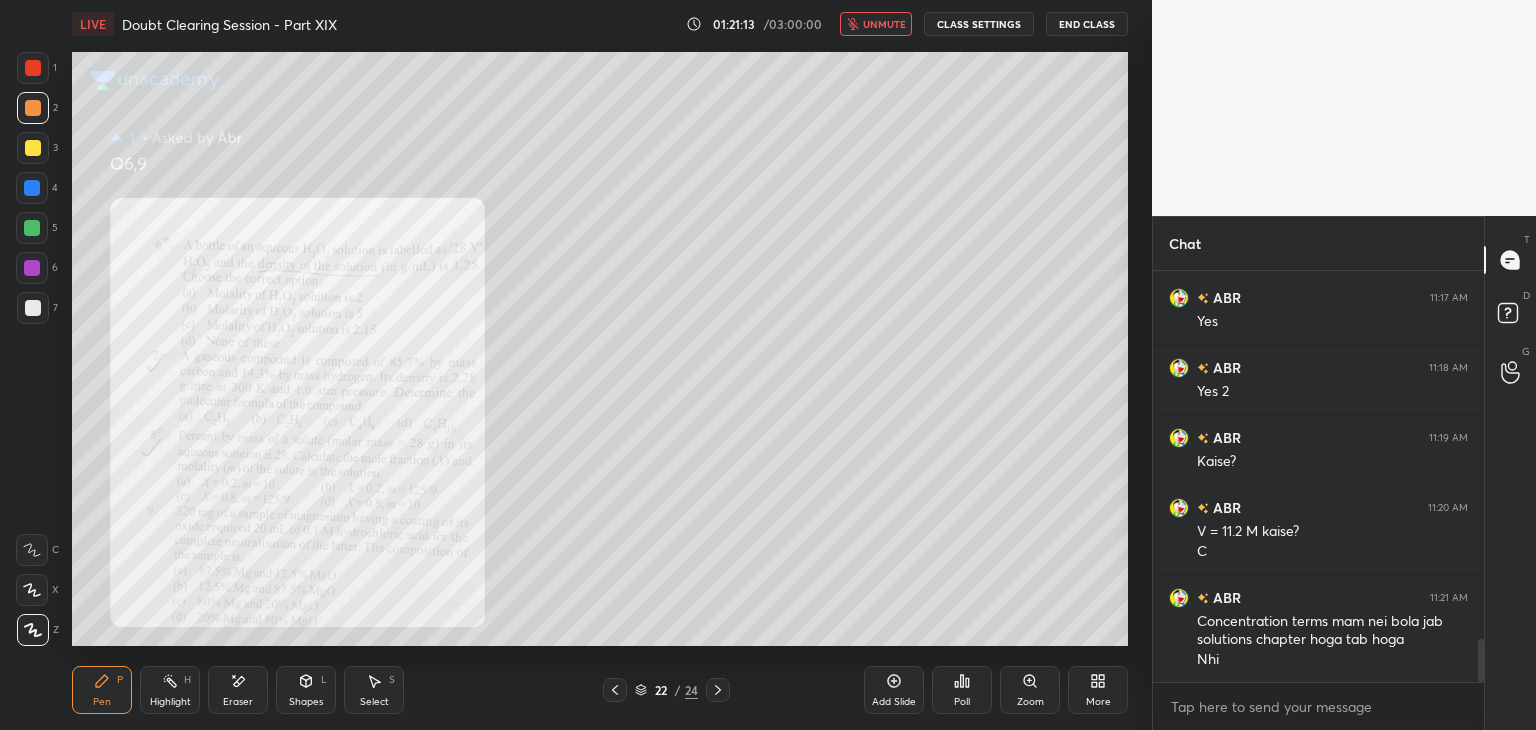 click on "unmute" at bounding box center [876, 24] 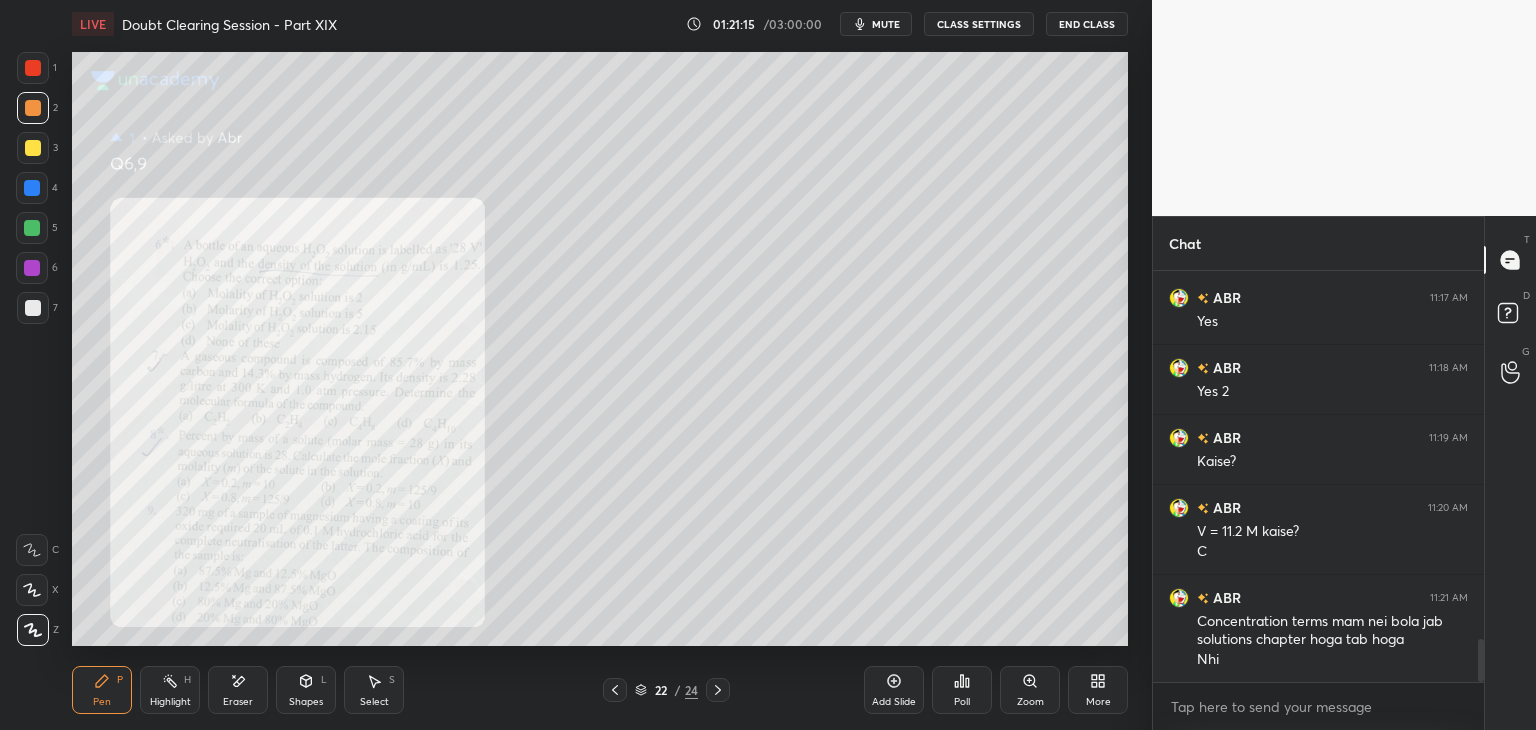 click on "Zoom" at bounding box center (1030, 690) 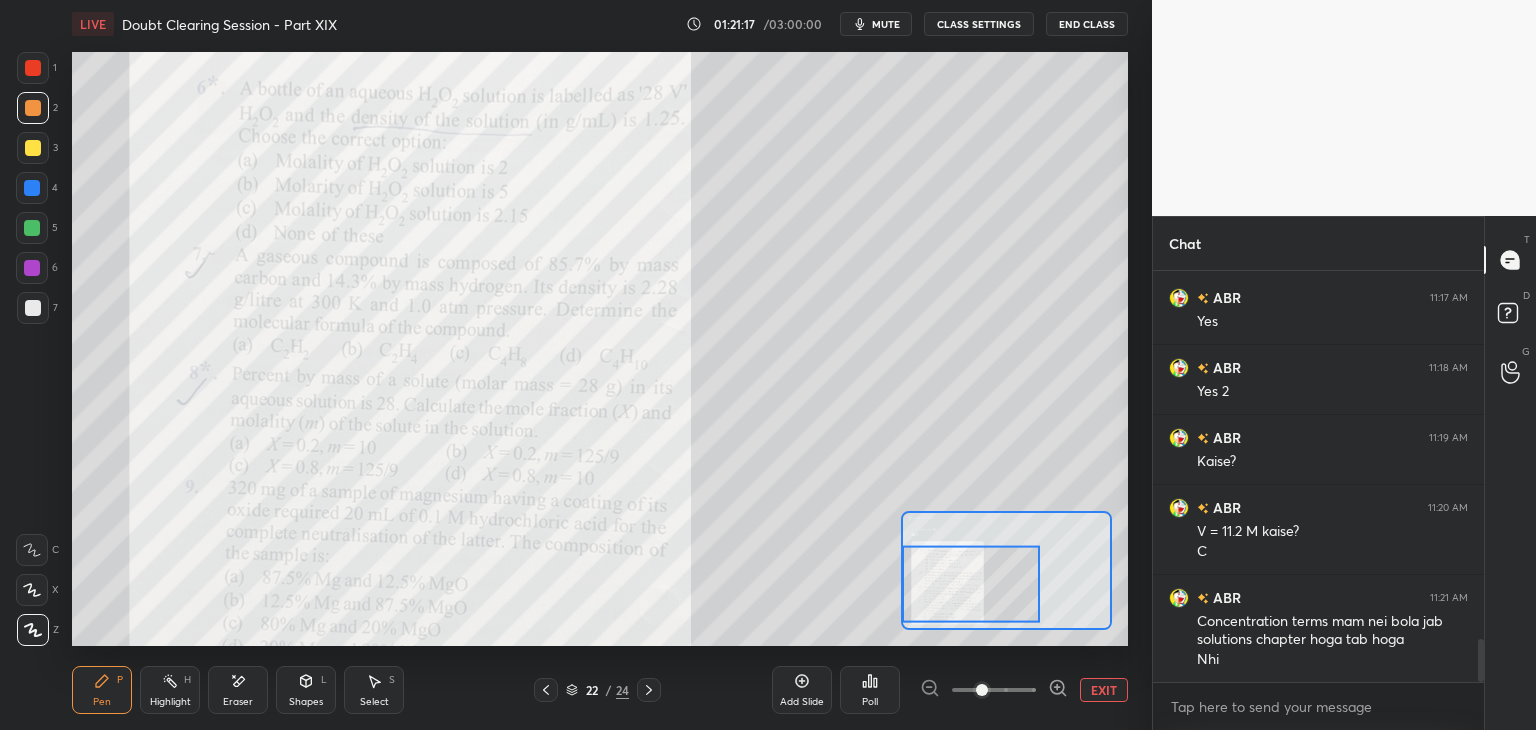click on "Add Slide Poll EXIT" at bounding box center (950, 690) 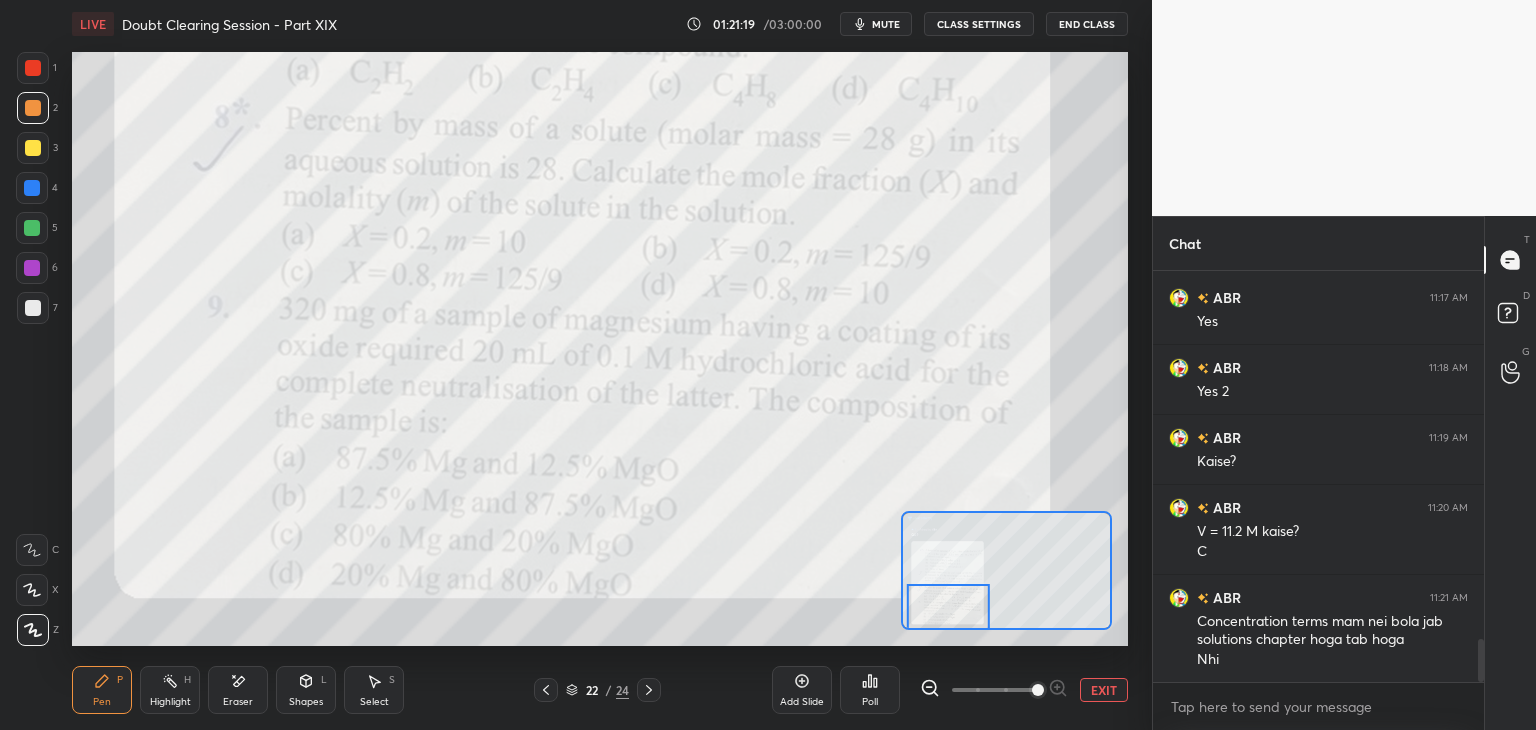 click on "1" at bounding box center [37, 68] 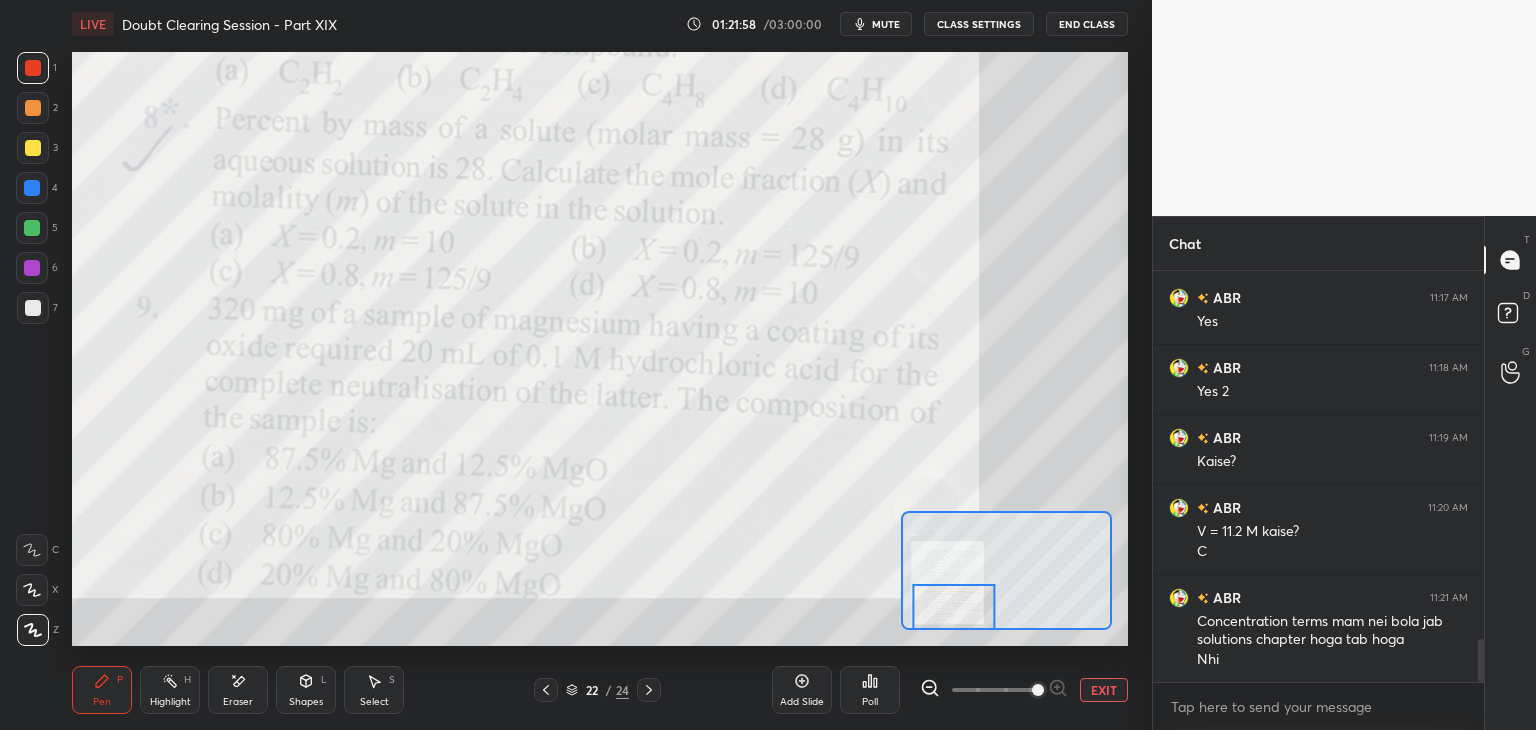 scroll, scrollTop: 3584, scrollLeft: 0, axis: vertical 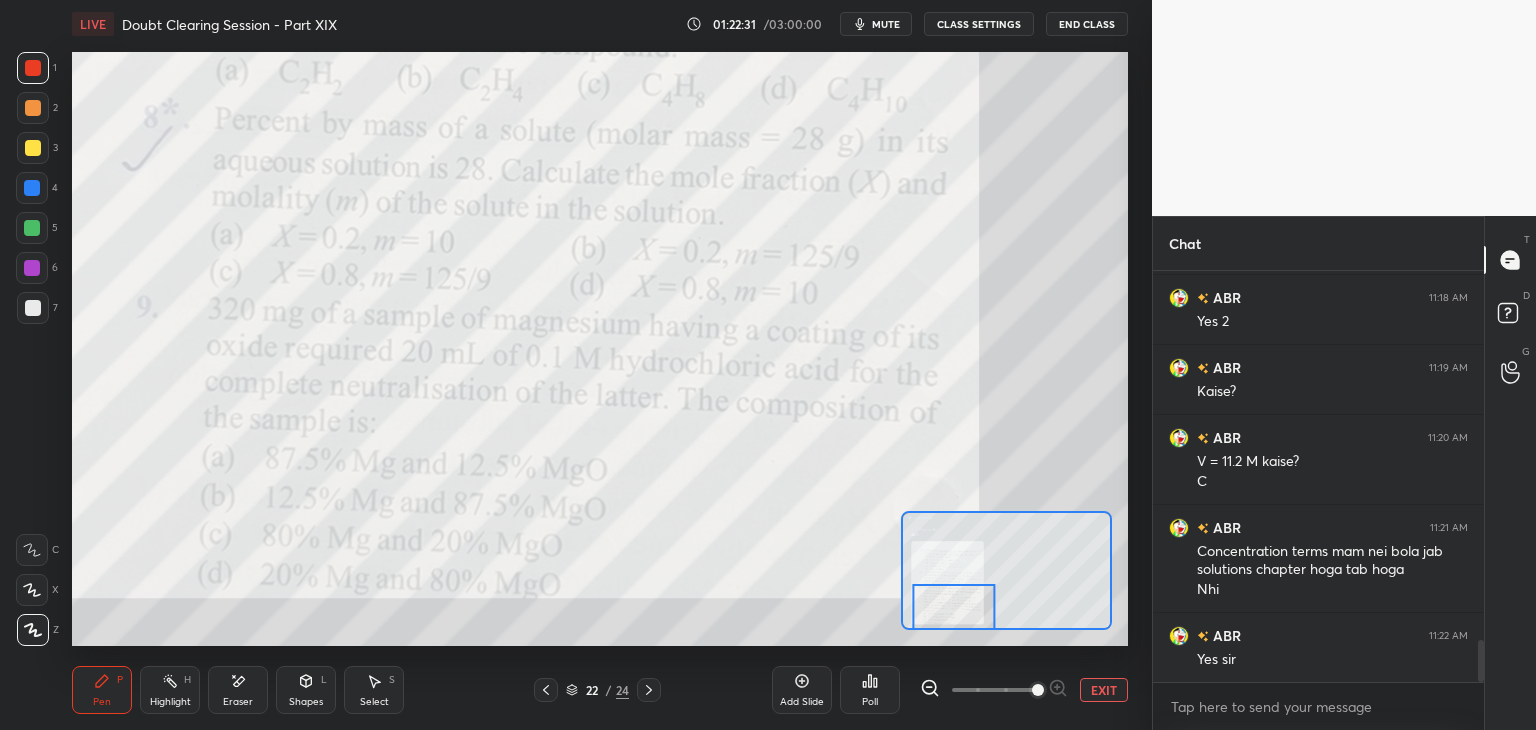 click at bounding box center (33, 148) 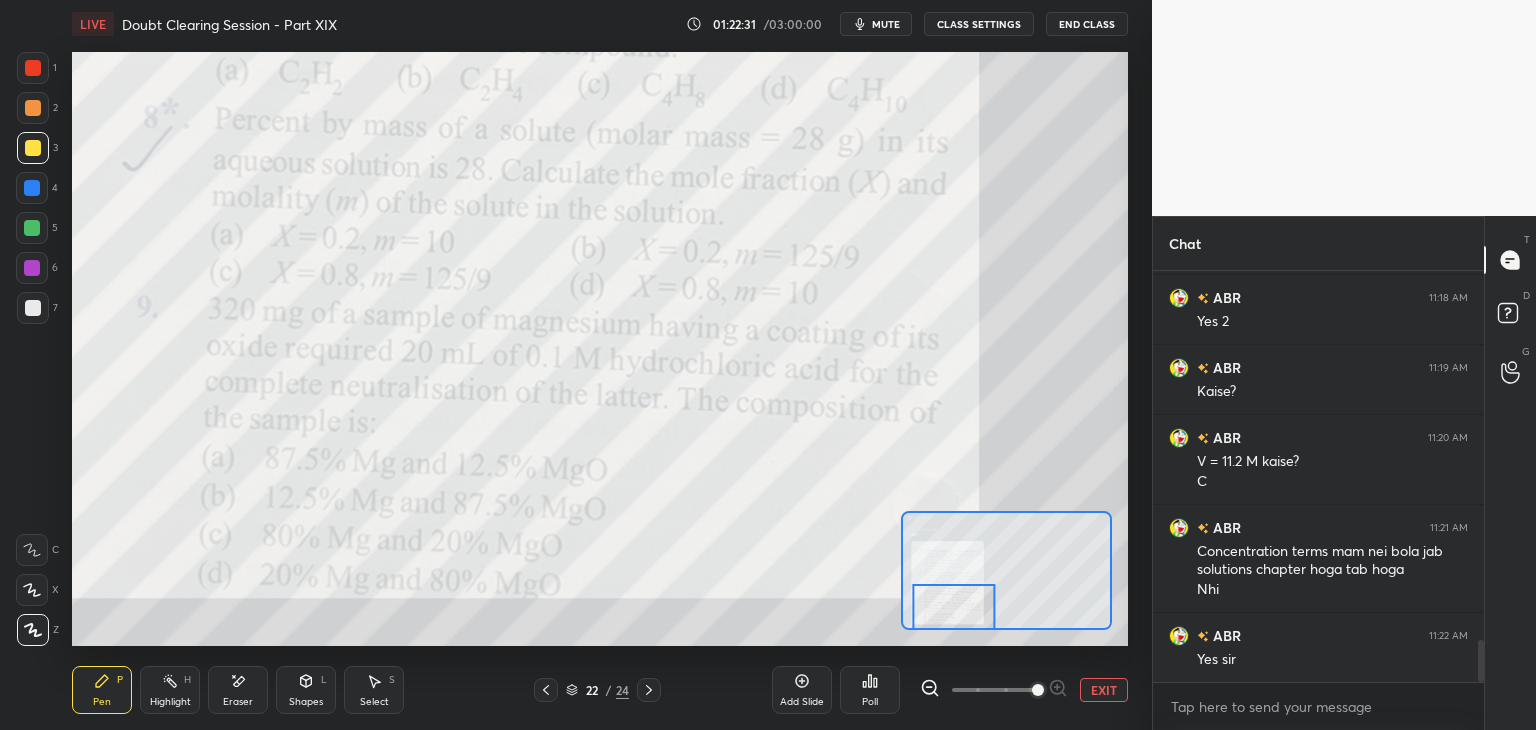 click on "2" at bounding box center (37, 112) 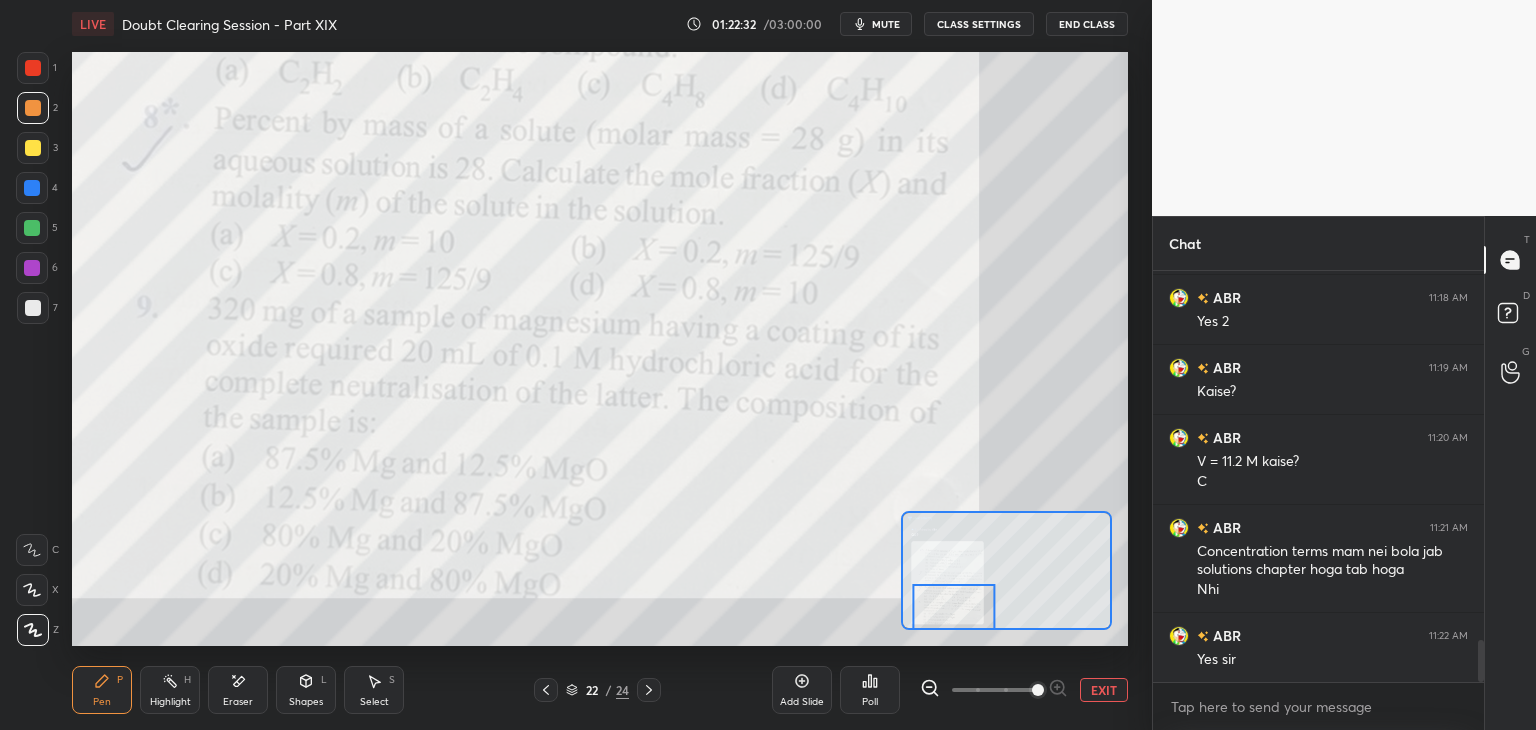 click at bounding box center (33, 148) 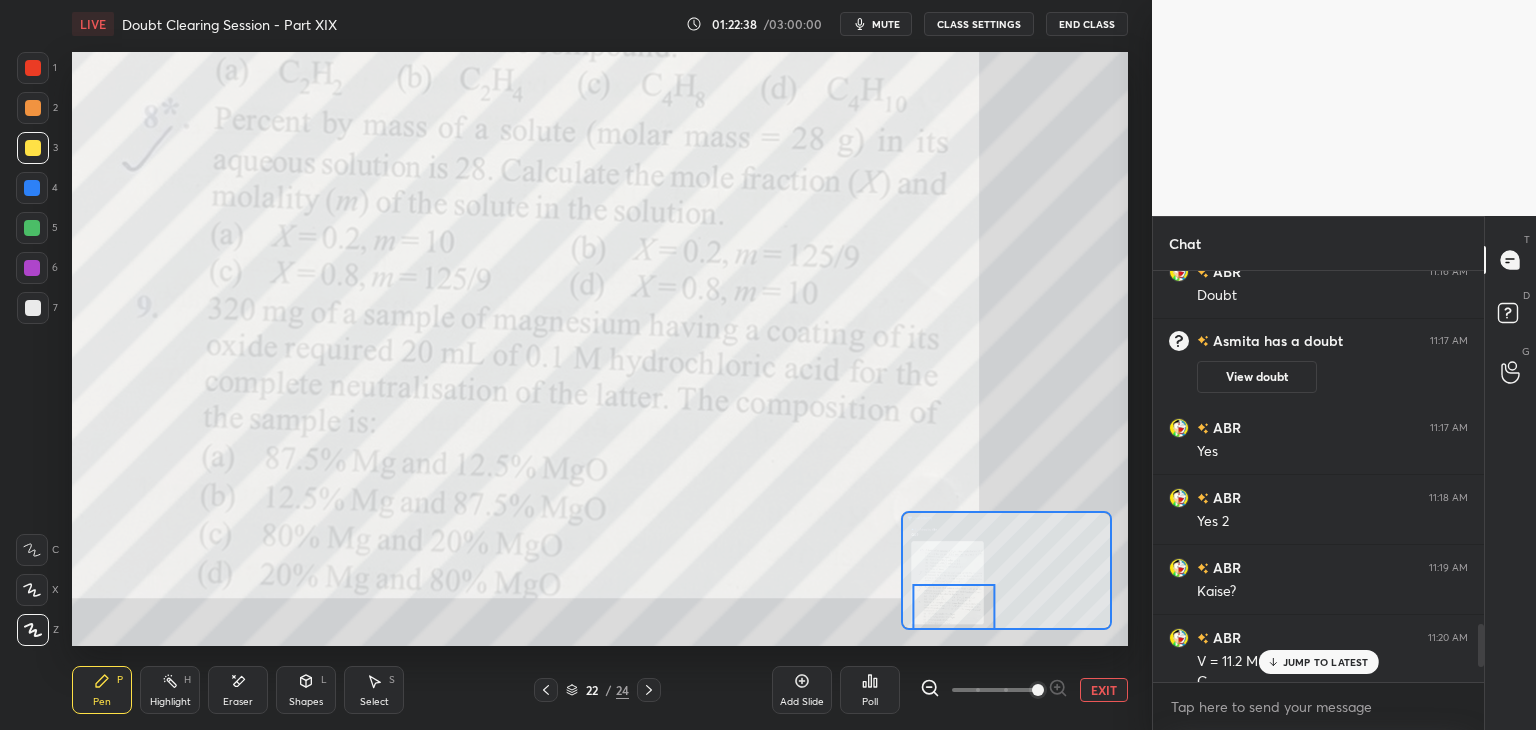 scroll, scrollTop: 3584, scrollLeft: 0, axis: vertical 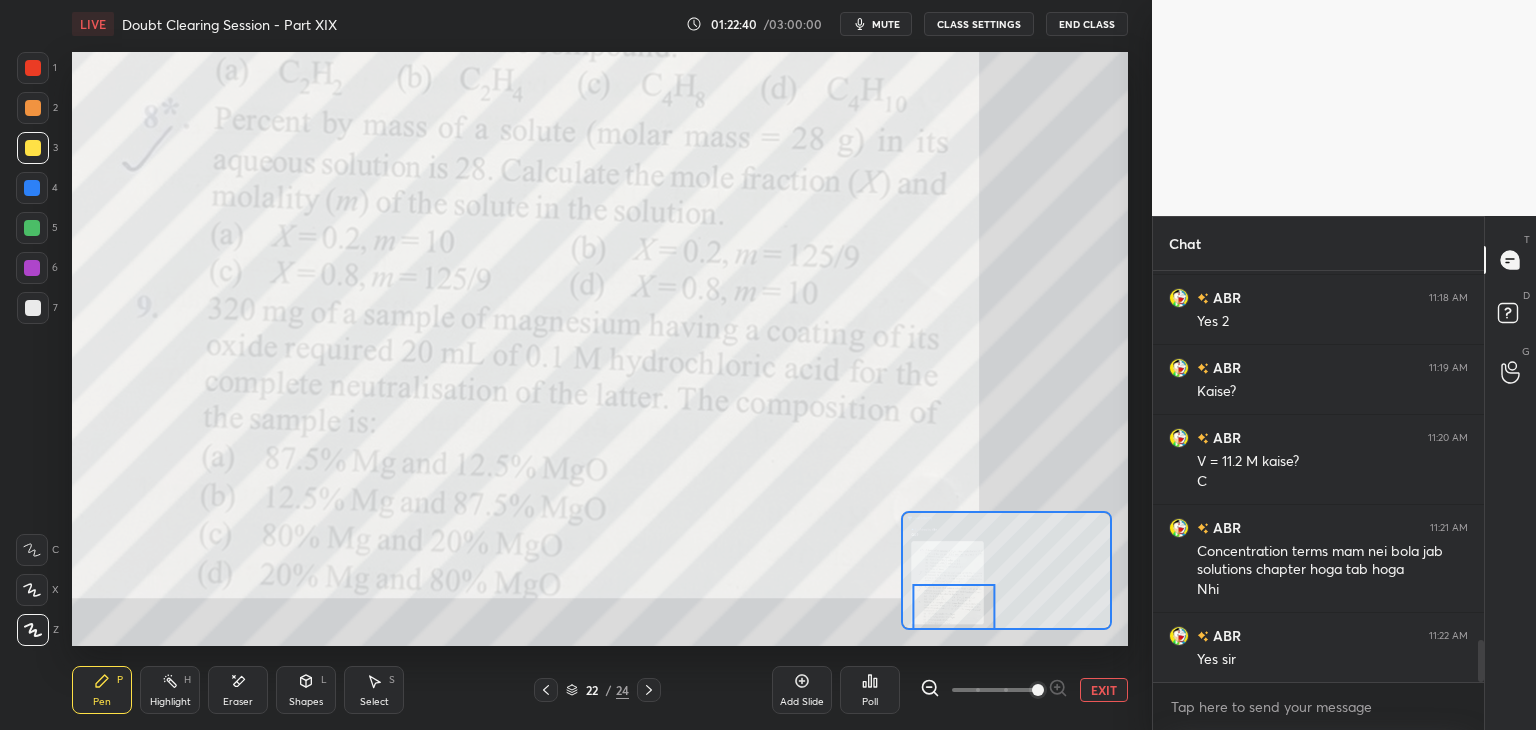 click on "EXIT" at bounding box center (1104, 690) 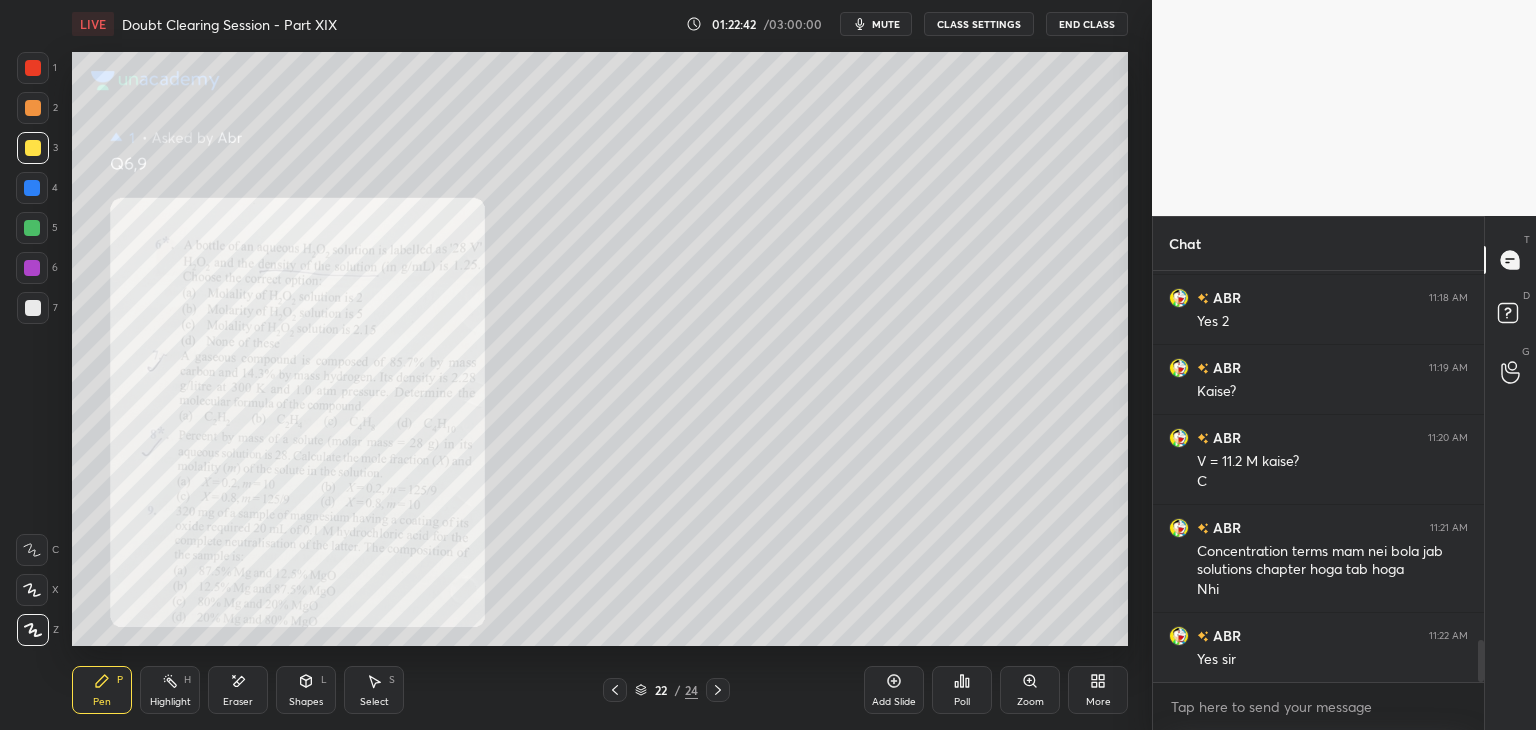 click on "Eraser" at bounding box center [238, 690] 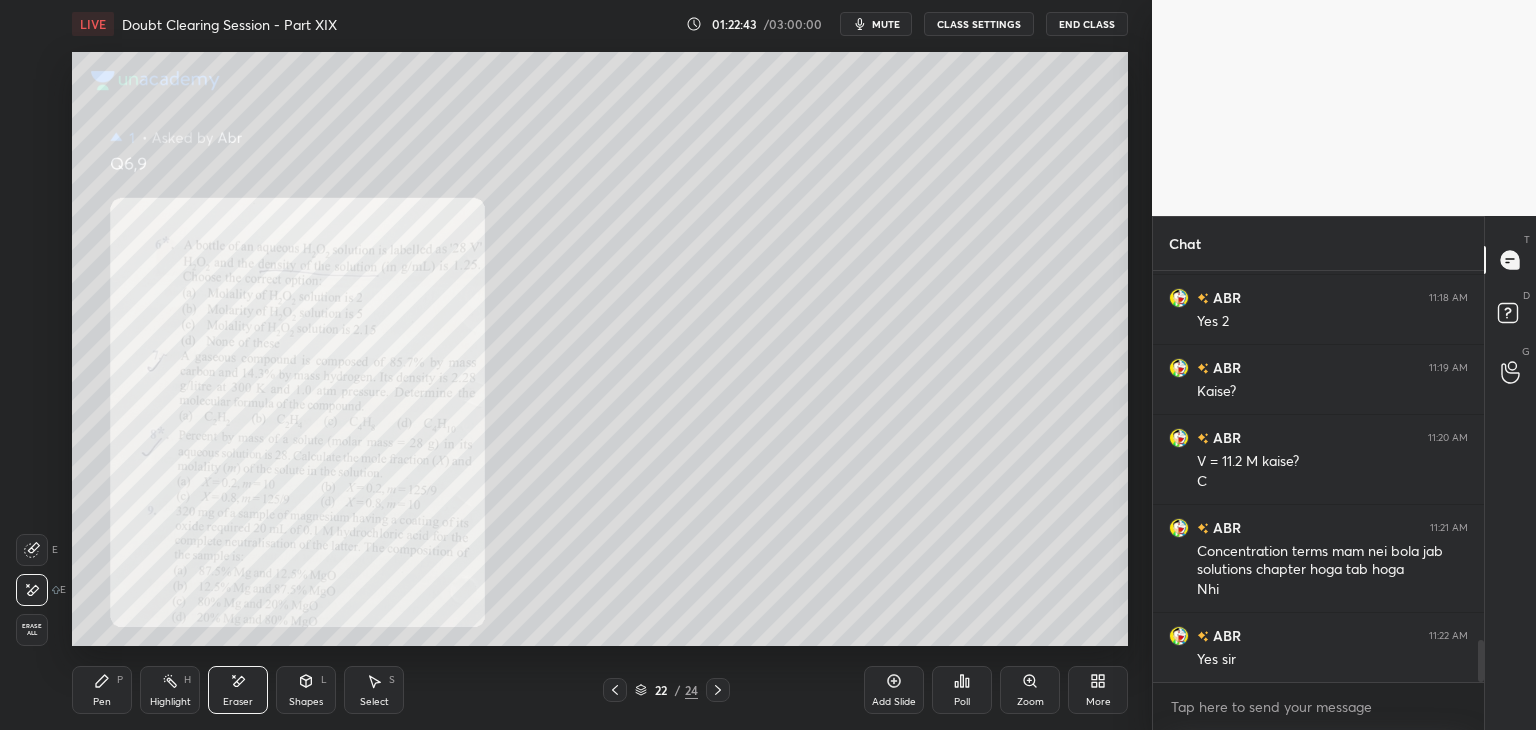 click on "Erase all" at bounding box center [32, 630] 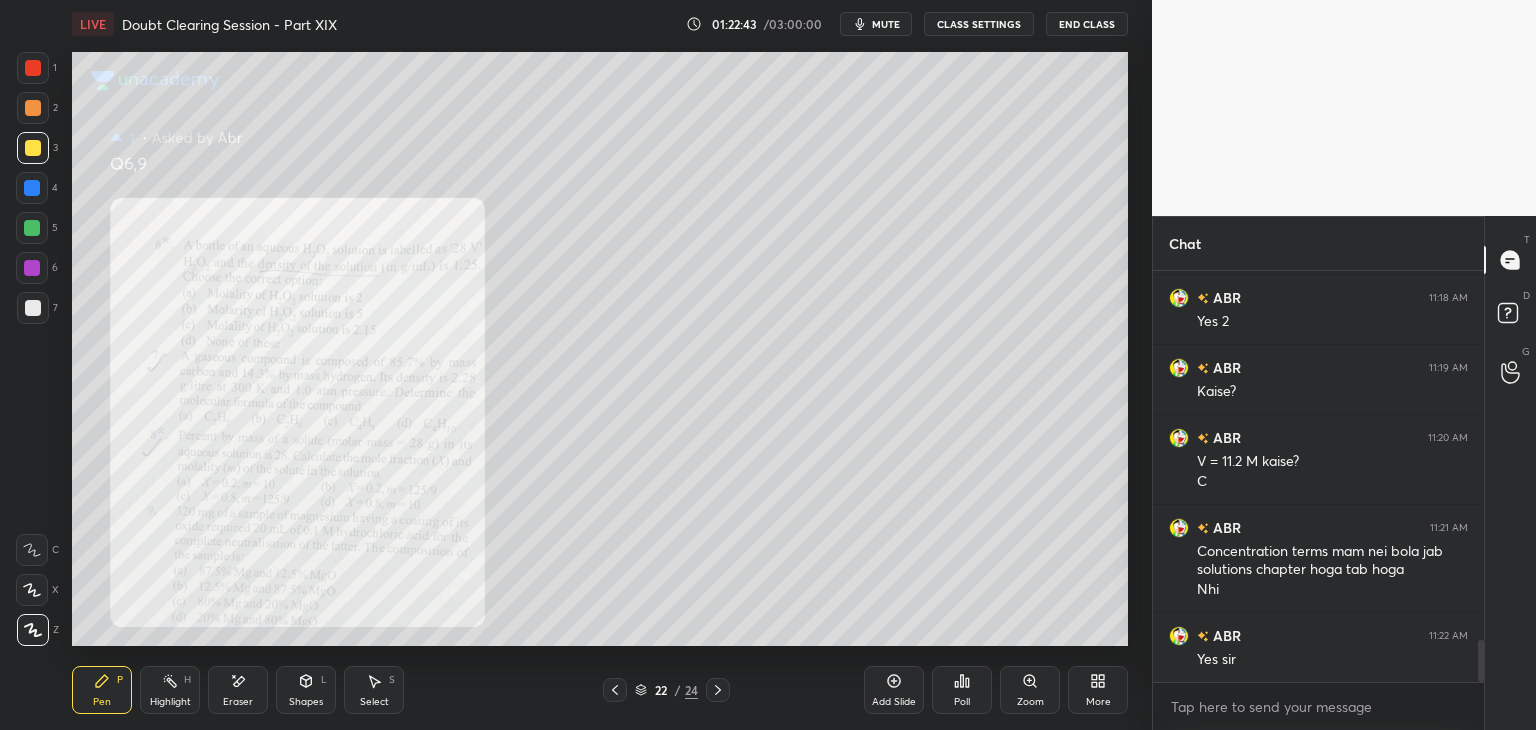 click on "Highlight H" at bounding box center [170, 690] 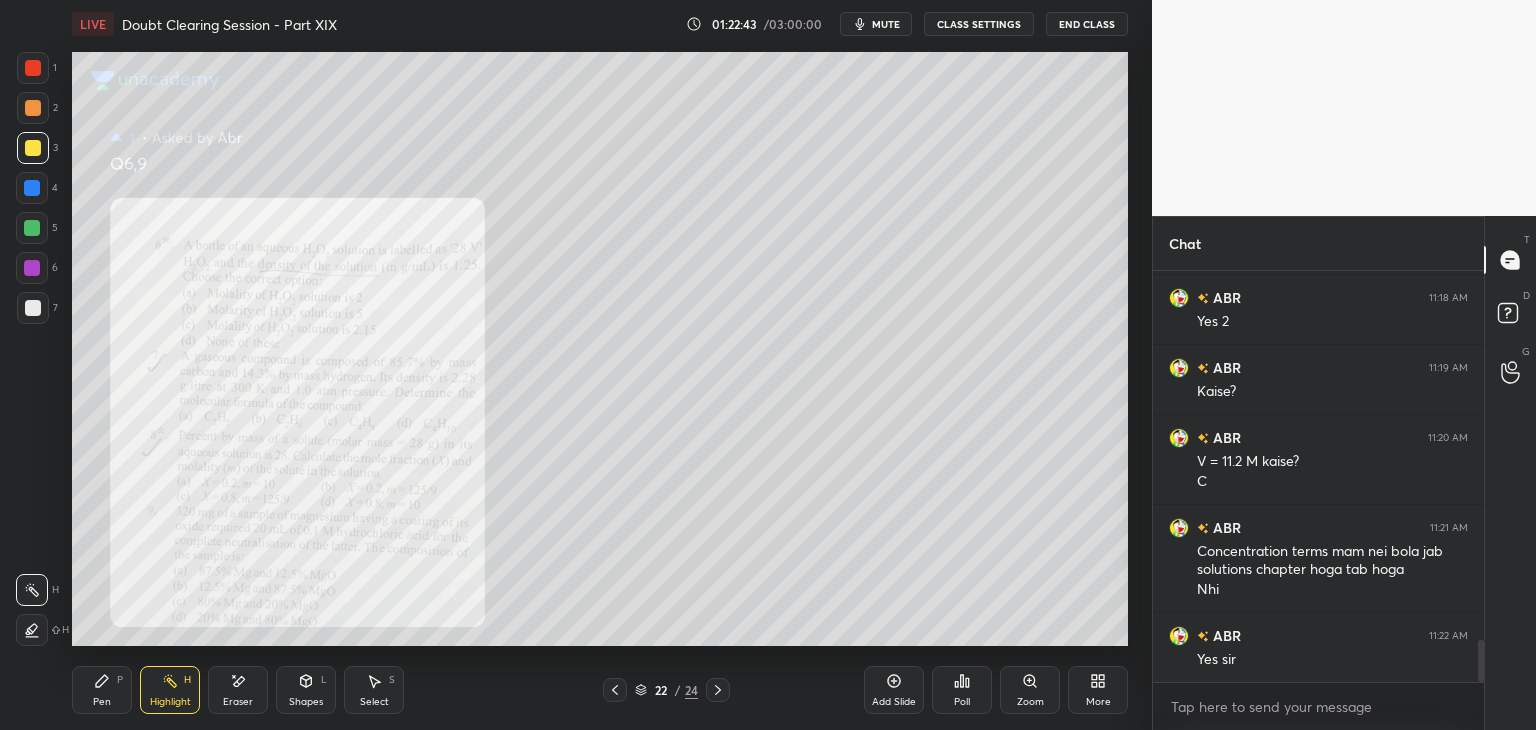 click on "Pen P" at bounding box center [102, 690] 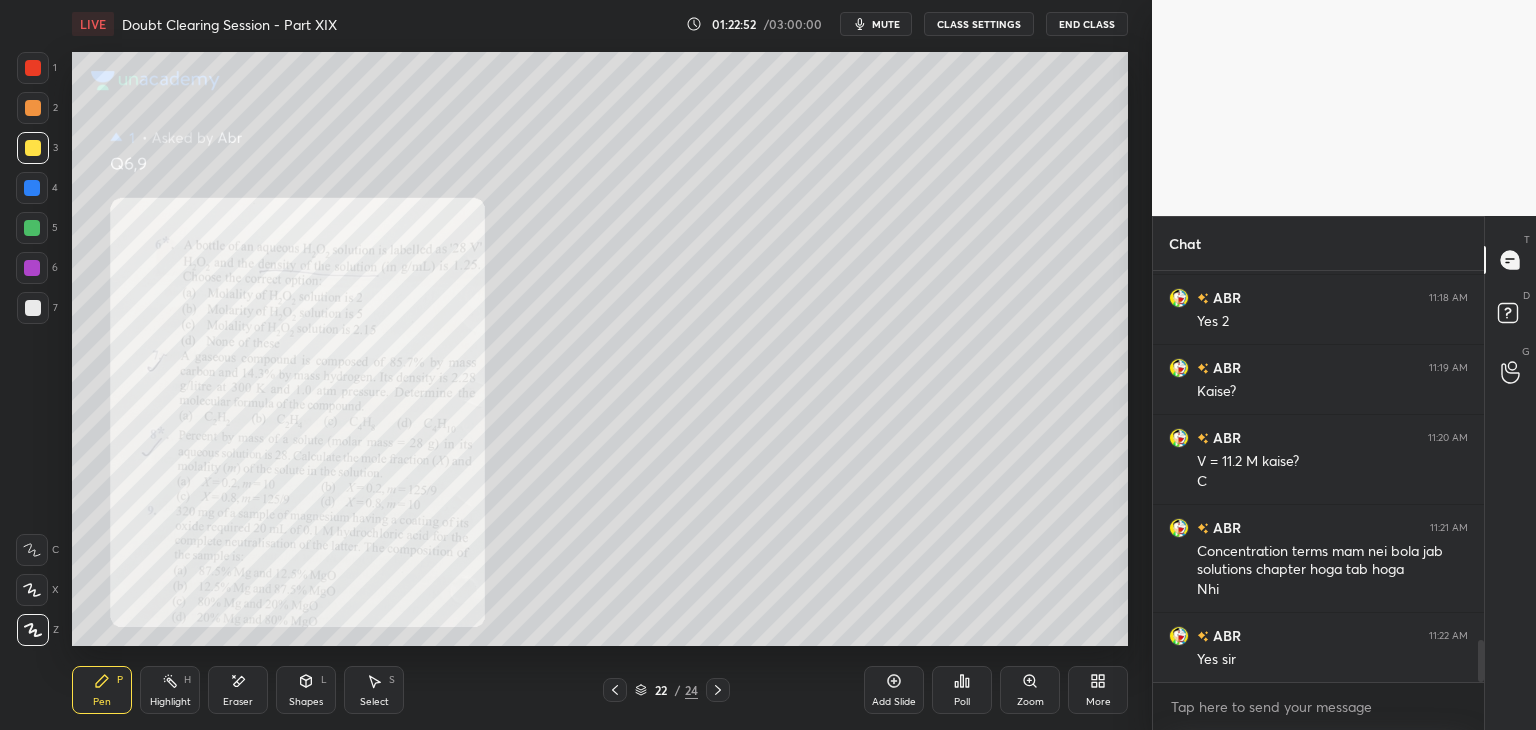 click on "5" at bounding box center [37, 228] 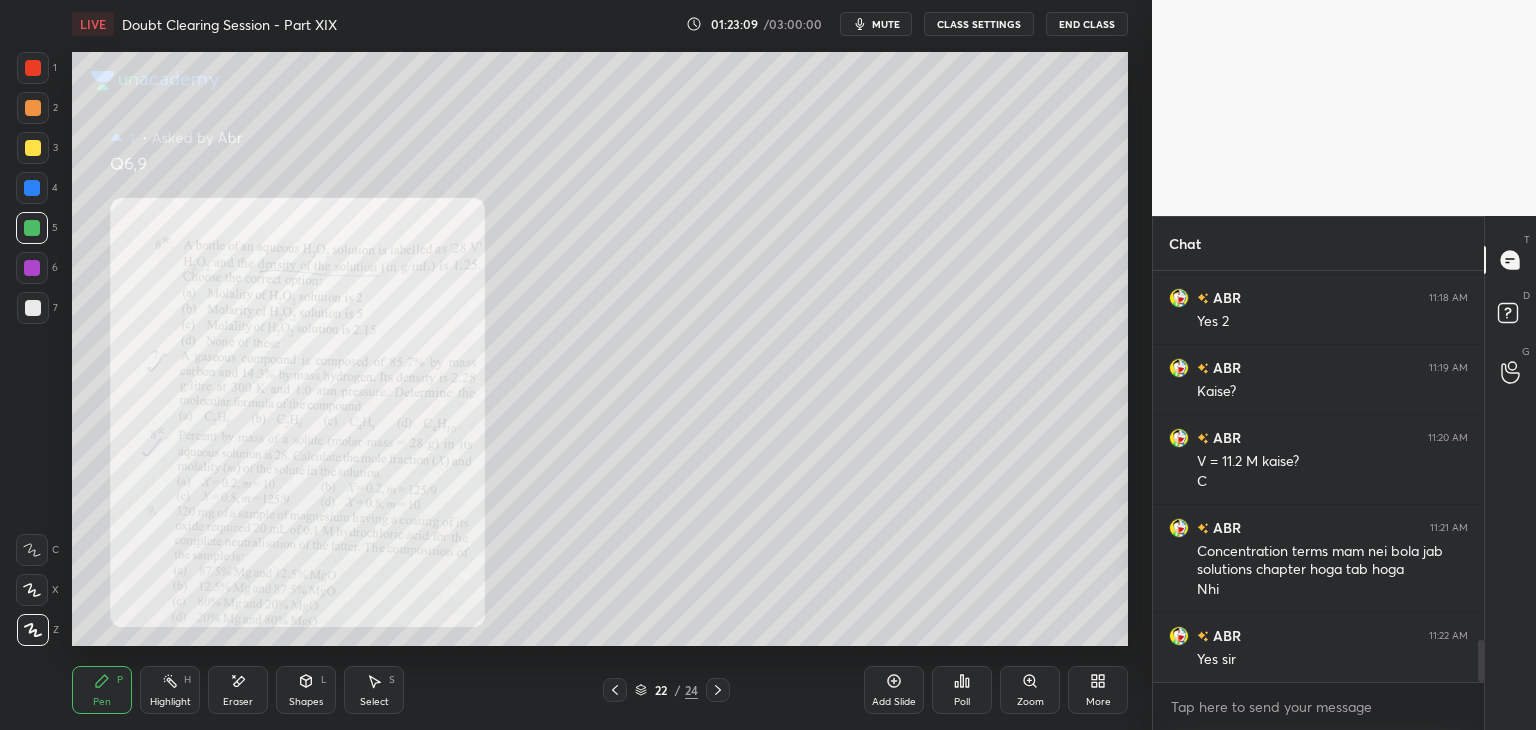 click at bounding box center (33, 148) 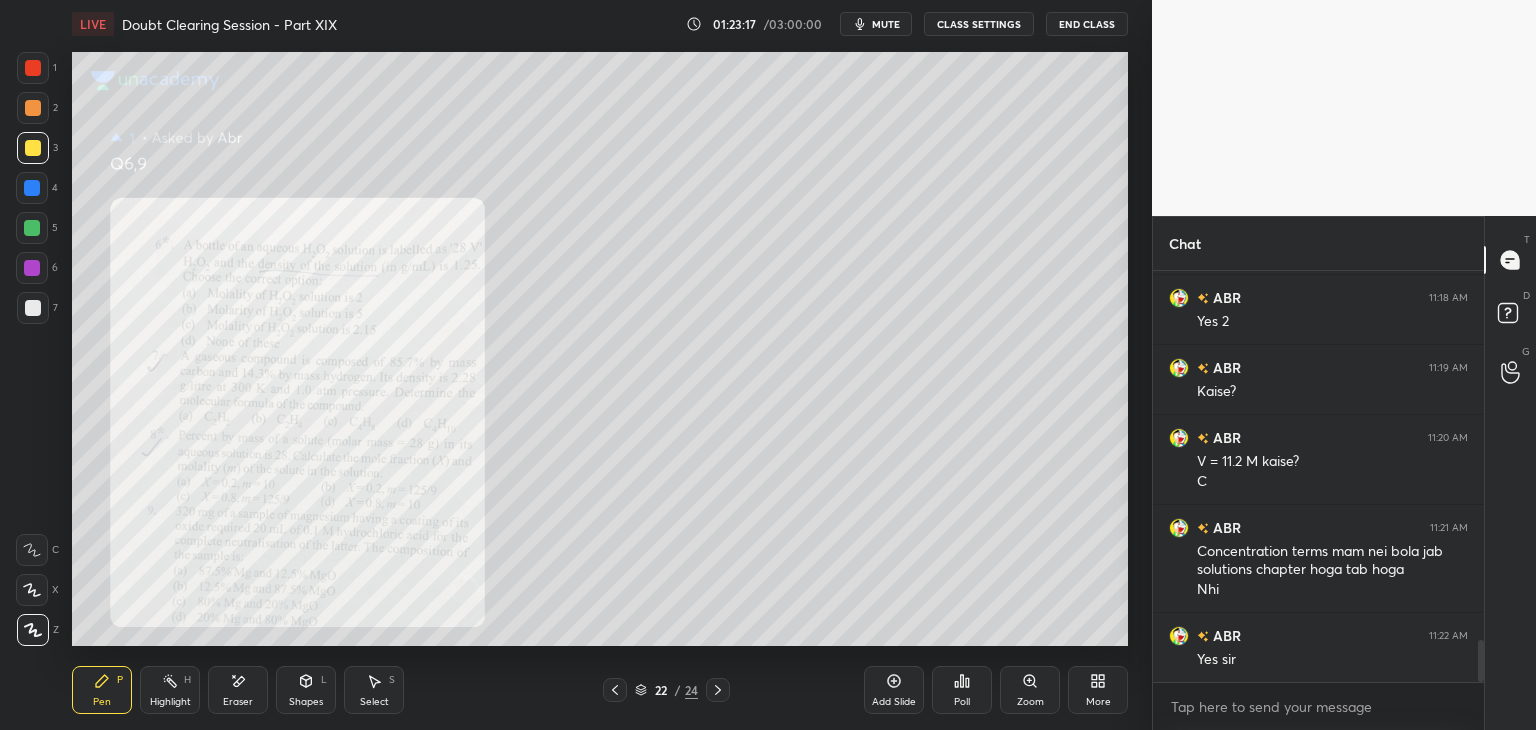 scroll, scrollTop: 3654, scrollLeft: 0, axis: vertical 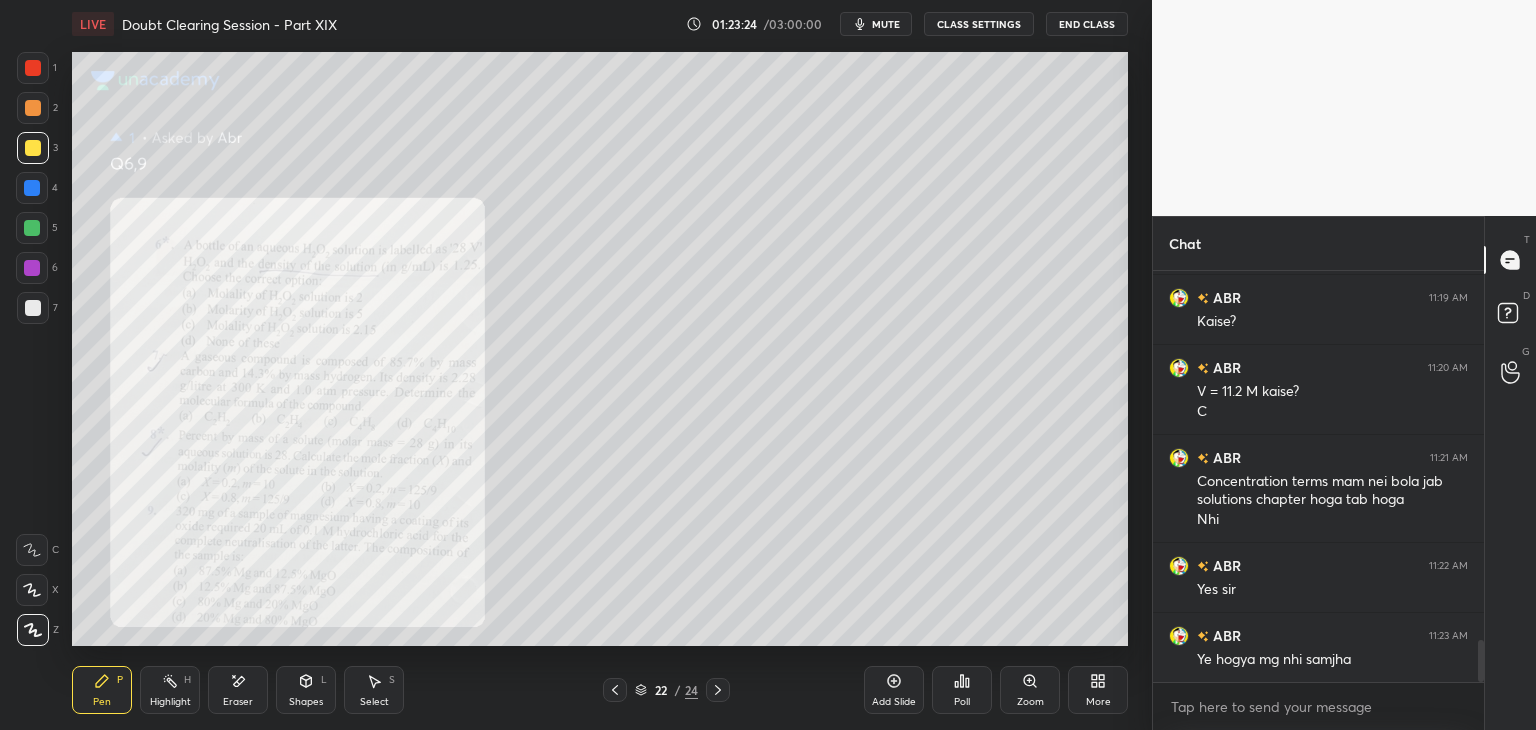 click on "Zoom" at bounding box center (1030, 702) 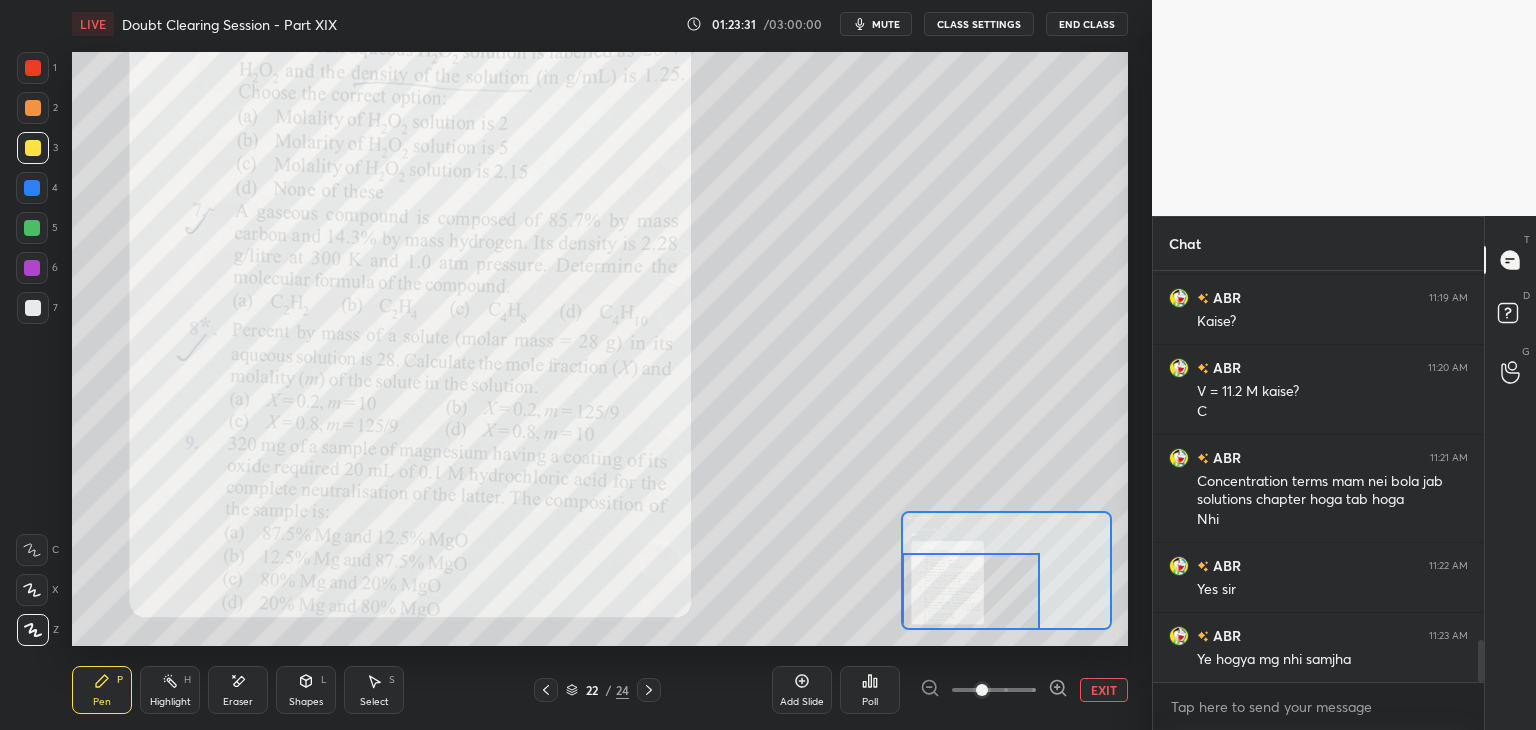 click on "EXIT" at bounding box center (1104, 690) 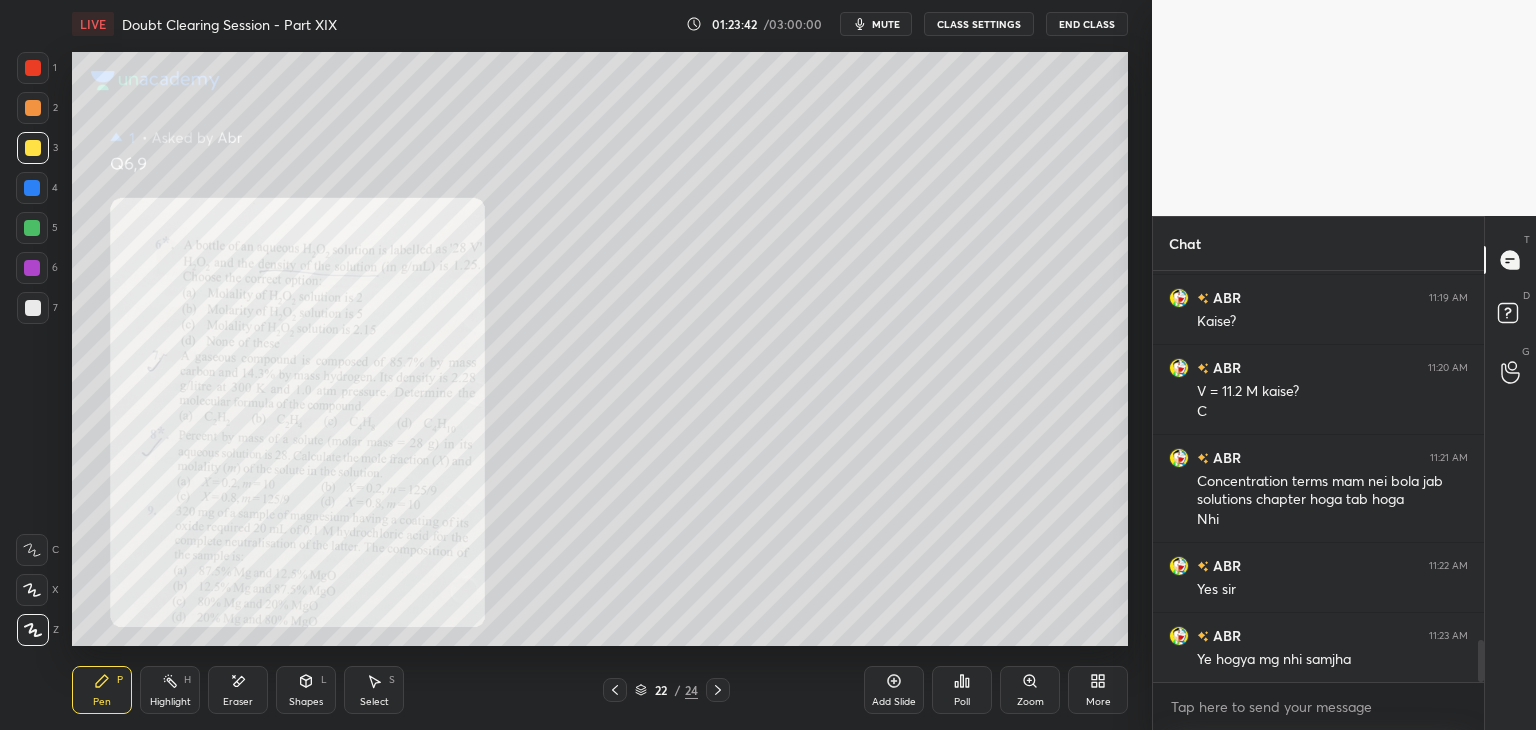 click at bounding box center [32, 228] 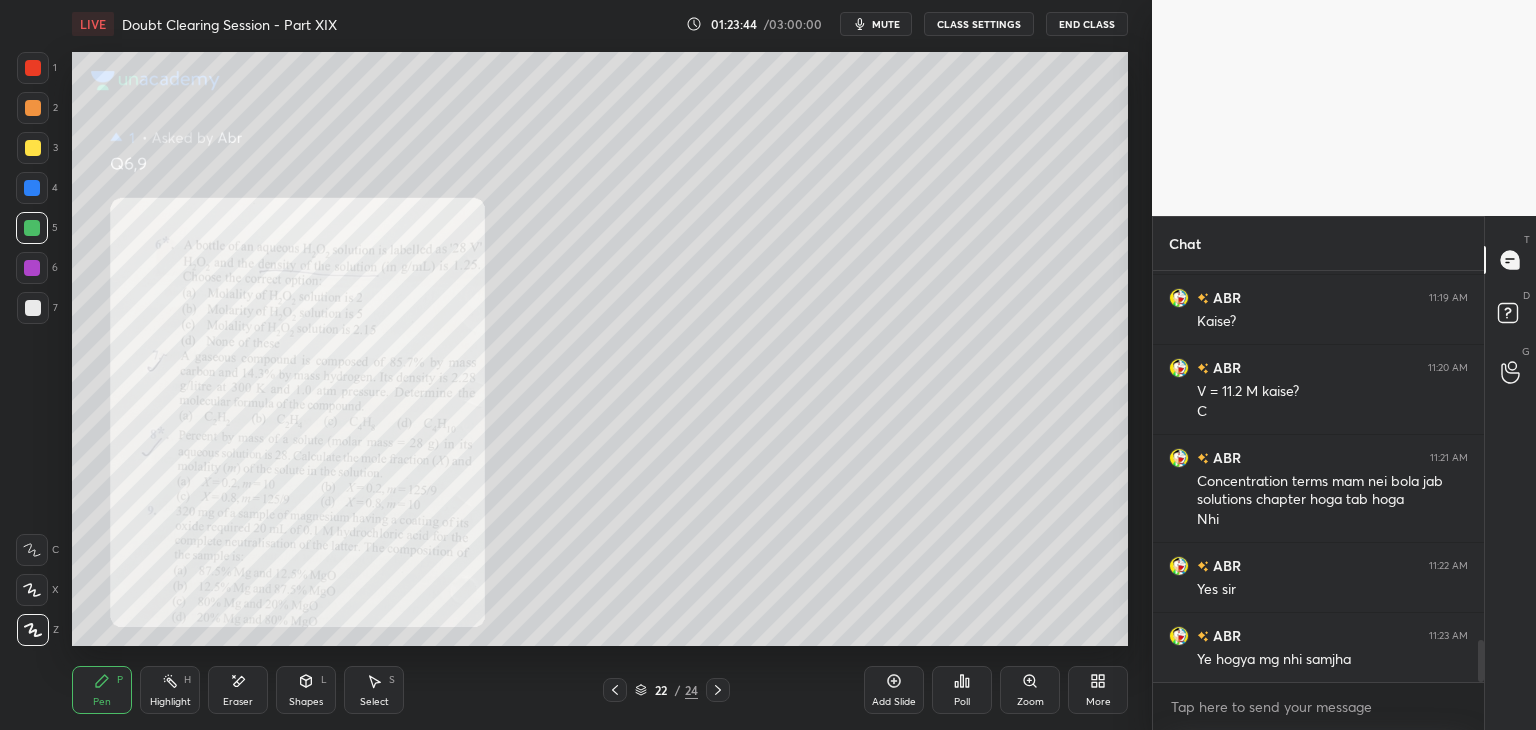 click on "Add Slide" at bounding box center (894, 690) 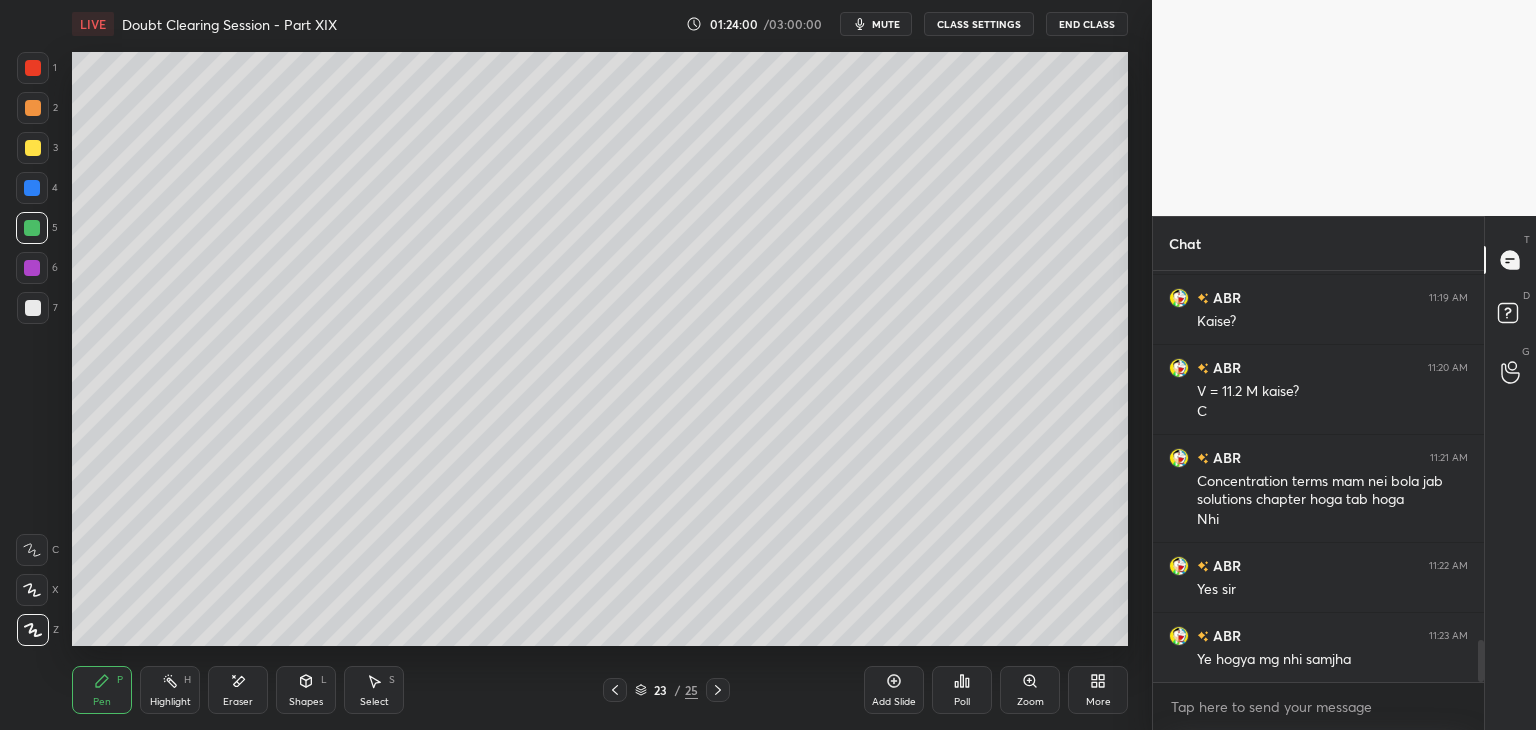 click at bounding box center (32, 268) 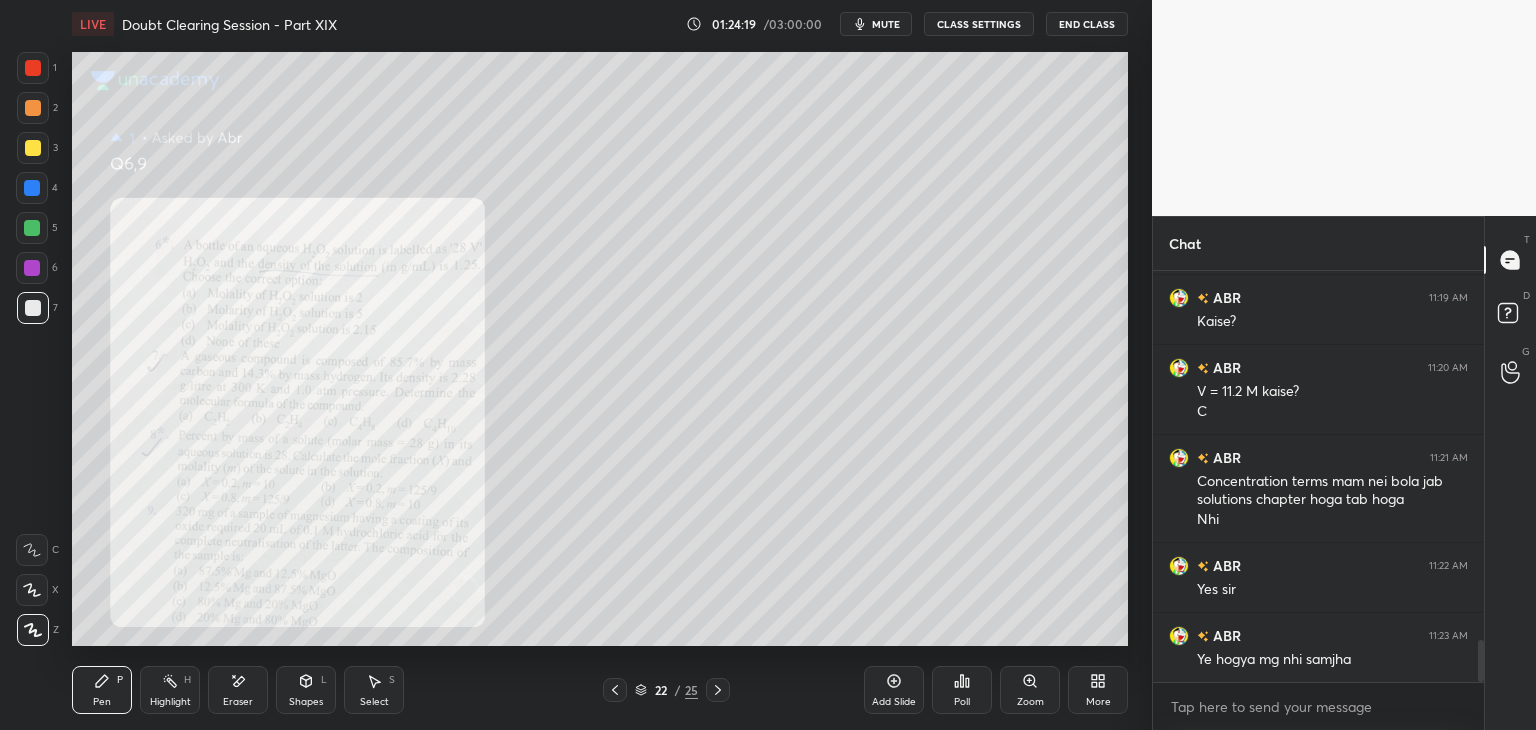 scroll, scrollTop: 3702, scrollLeft: 0, axis: vertical 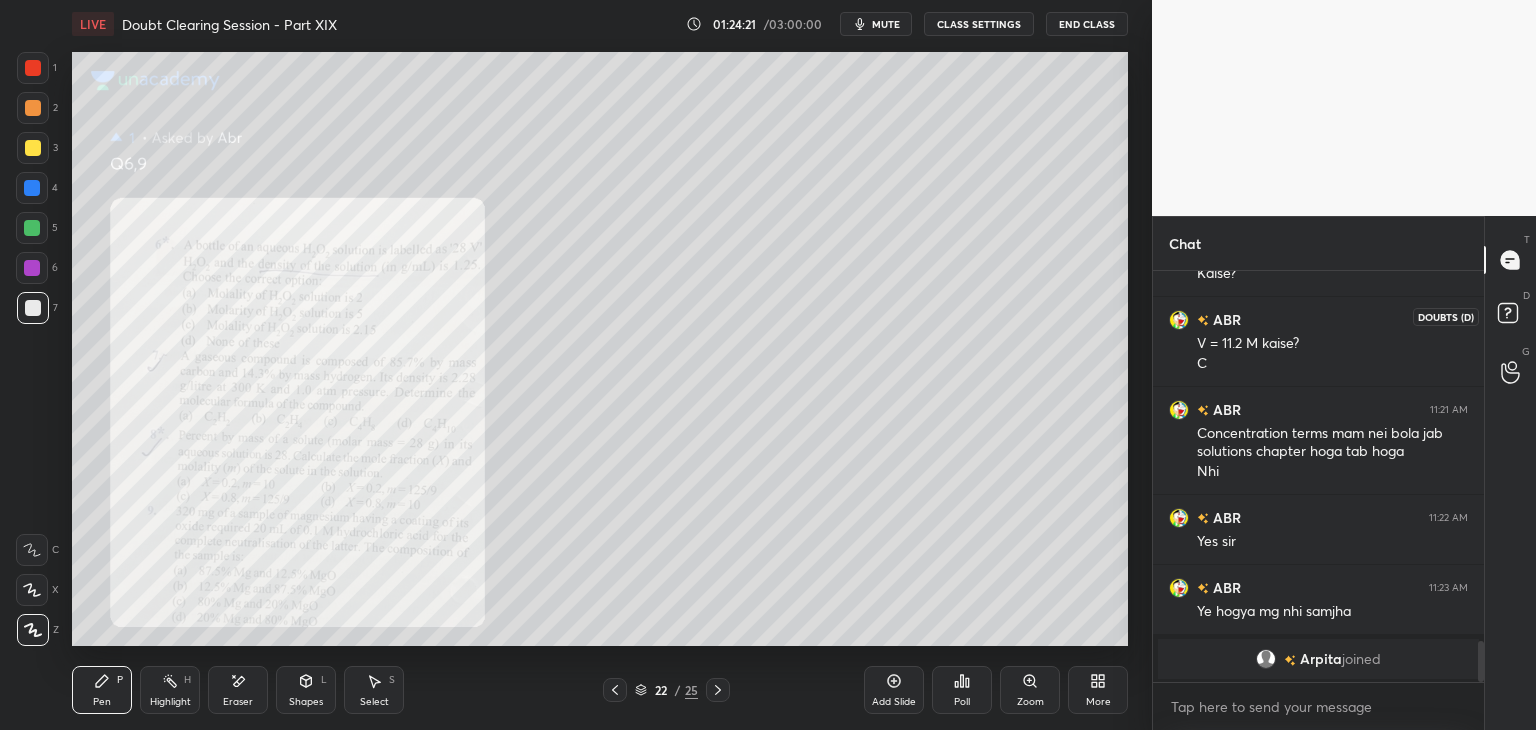 click 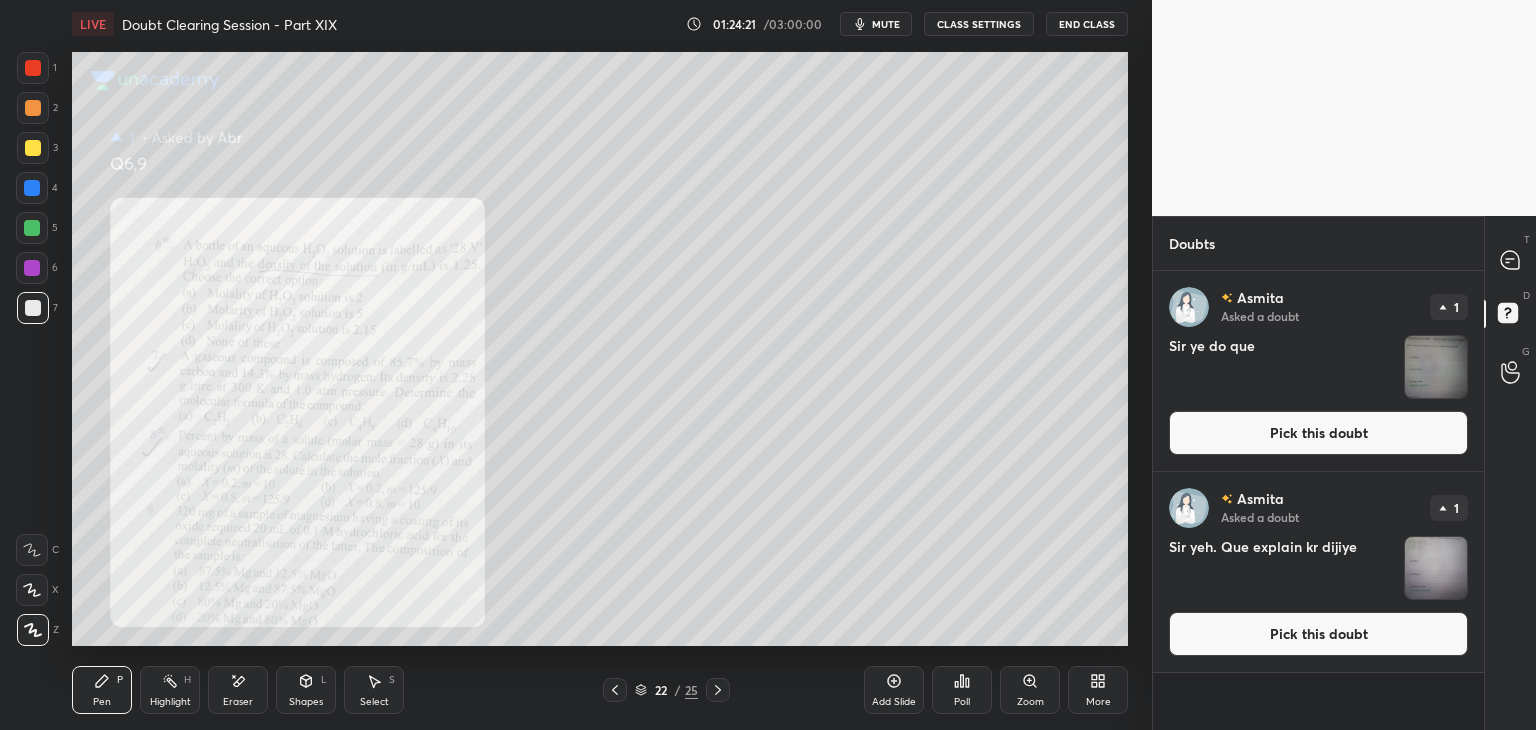 click at bounding box center (1436, 367) 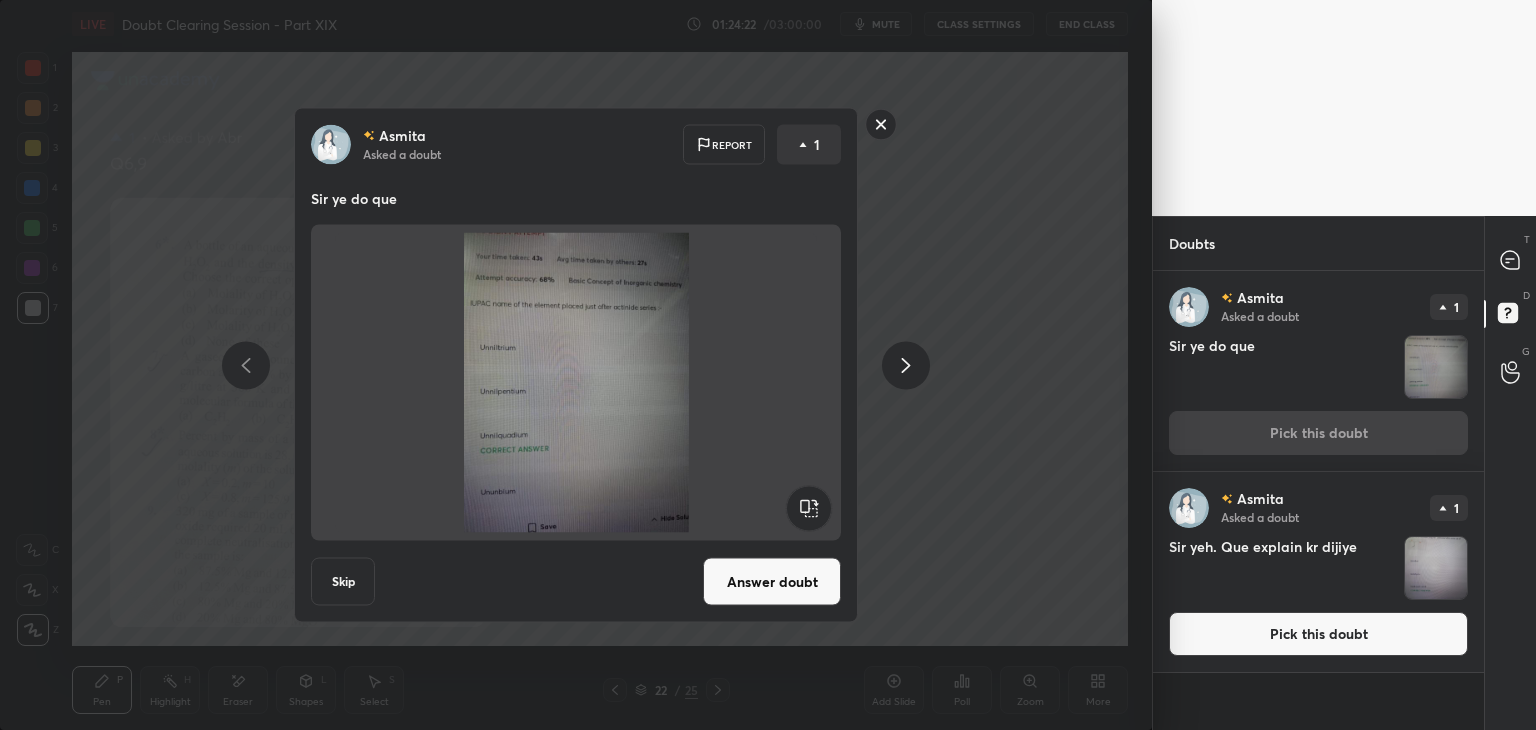 click on "T Messages (T)" at bounding box center (1510, 260) 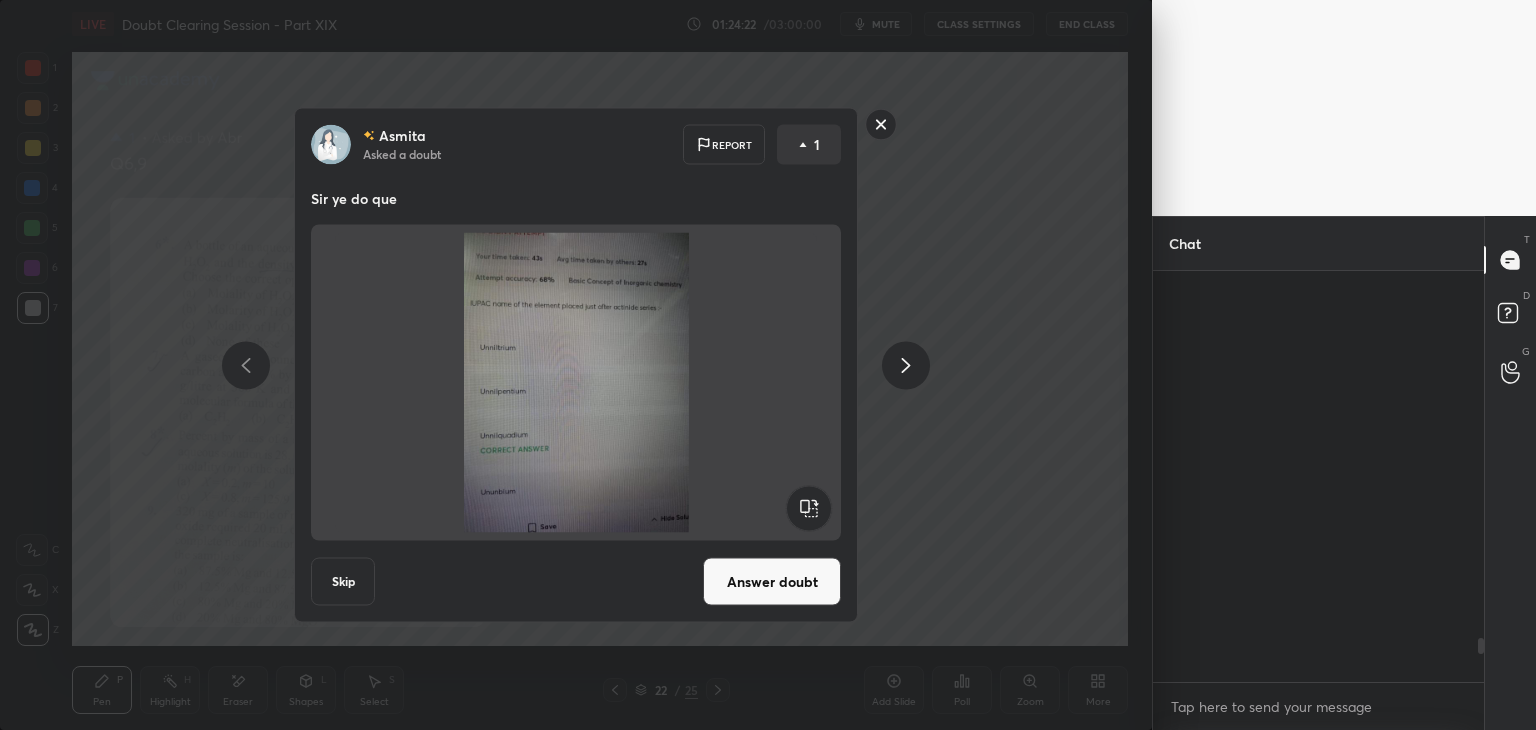 scroll, scrollTop: 3396, scrollLeft: 0, axis: vertical 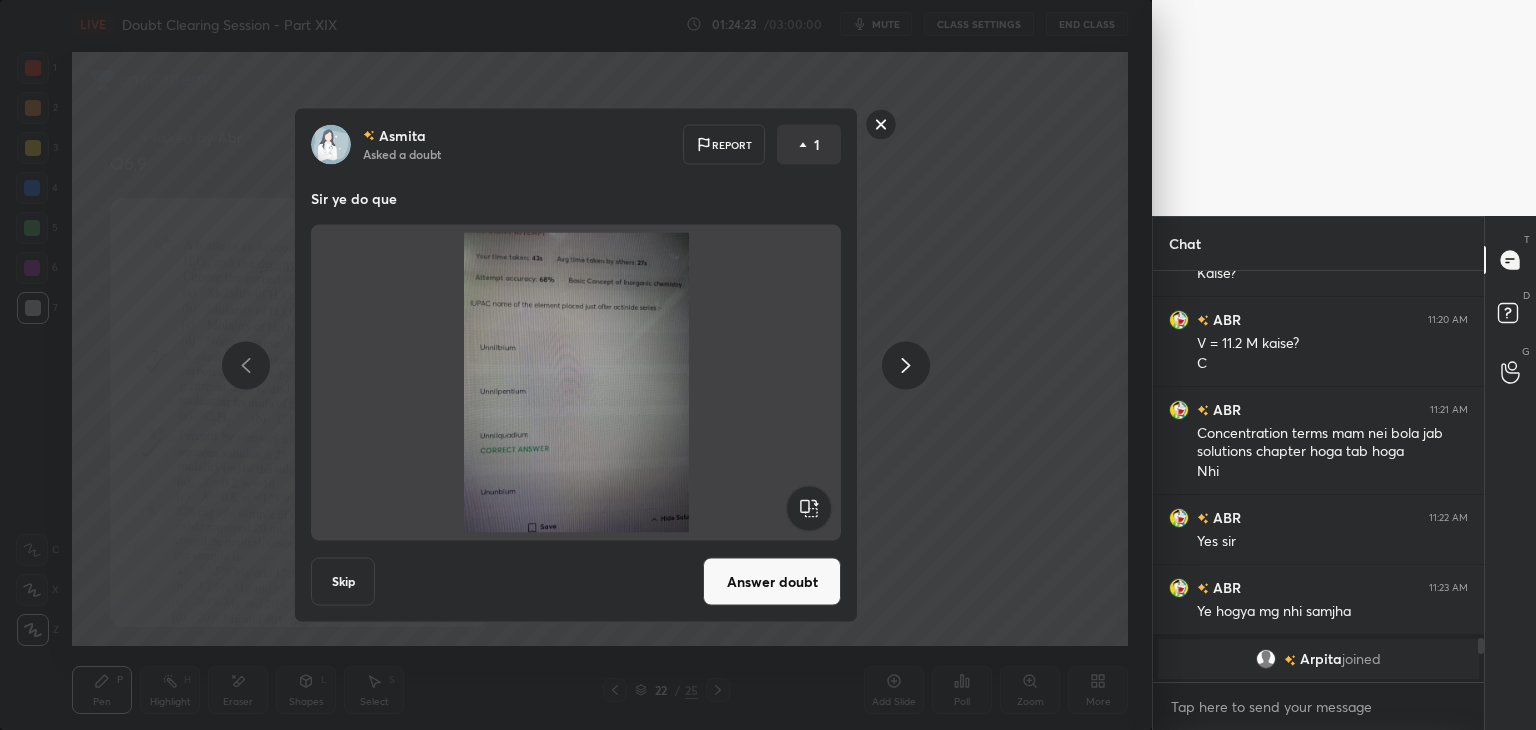 click on "Answer doubt" at bounding box center (772, 582) 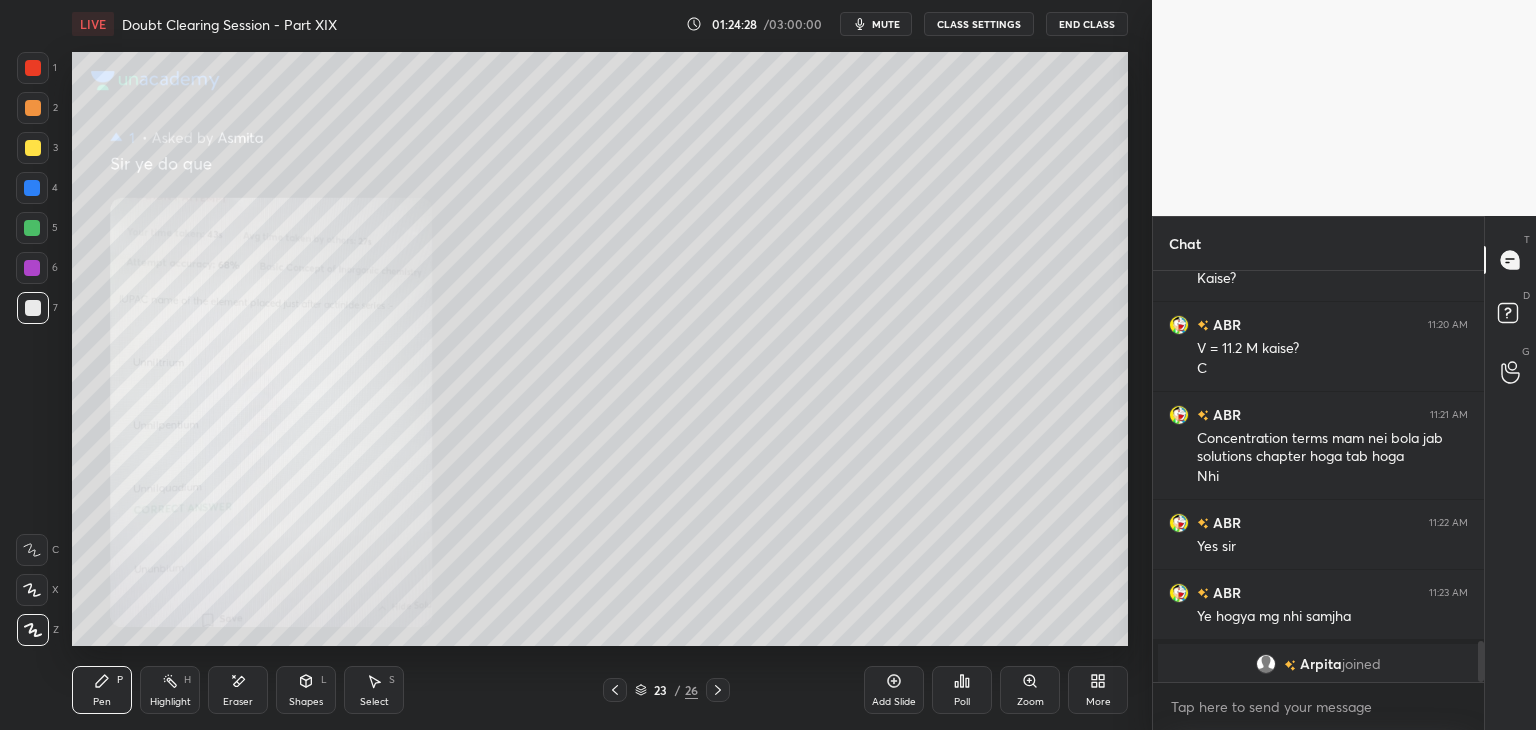 scroll, scrollTop: 3672, scrollLeft: 0, axis: vertical 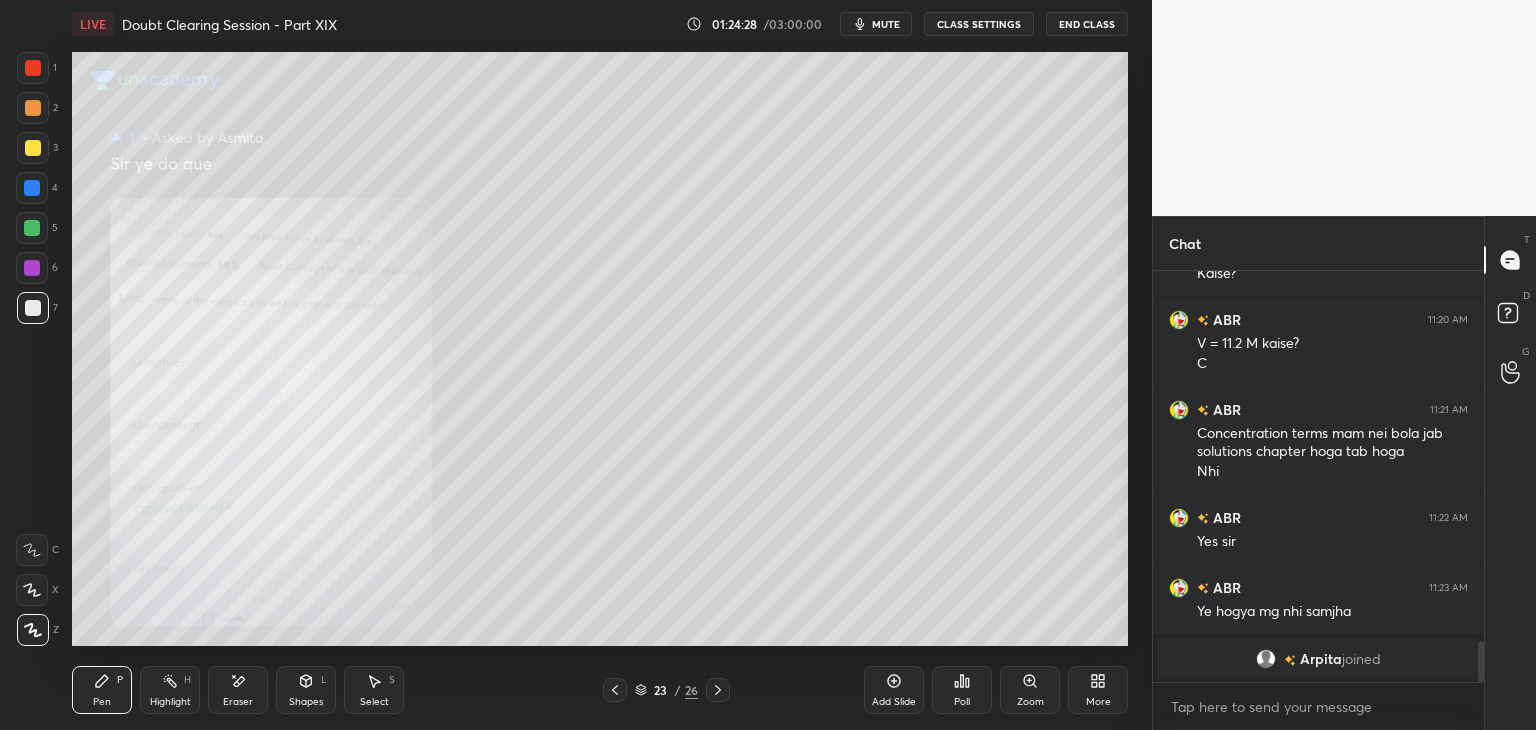 click on "Zoom" at bounding box center (1030, 690) 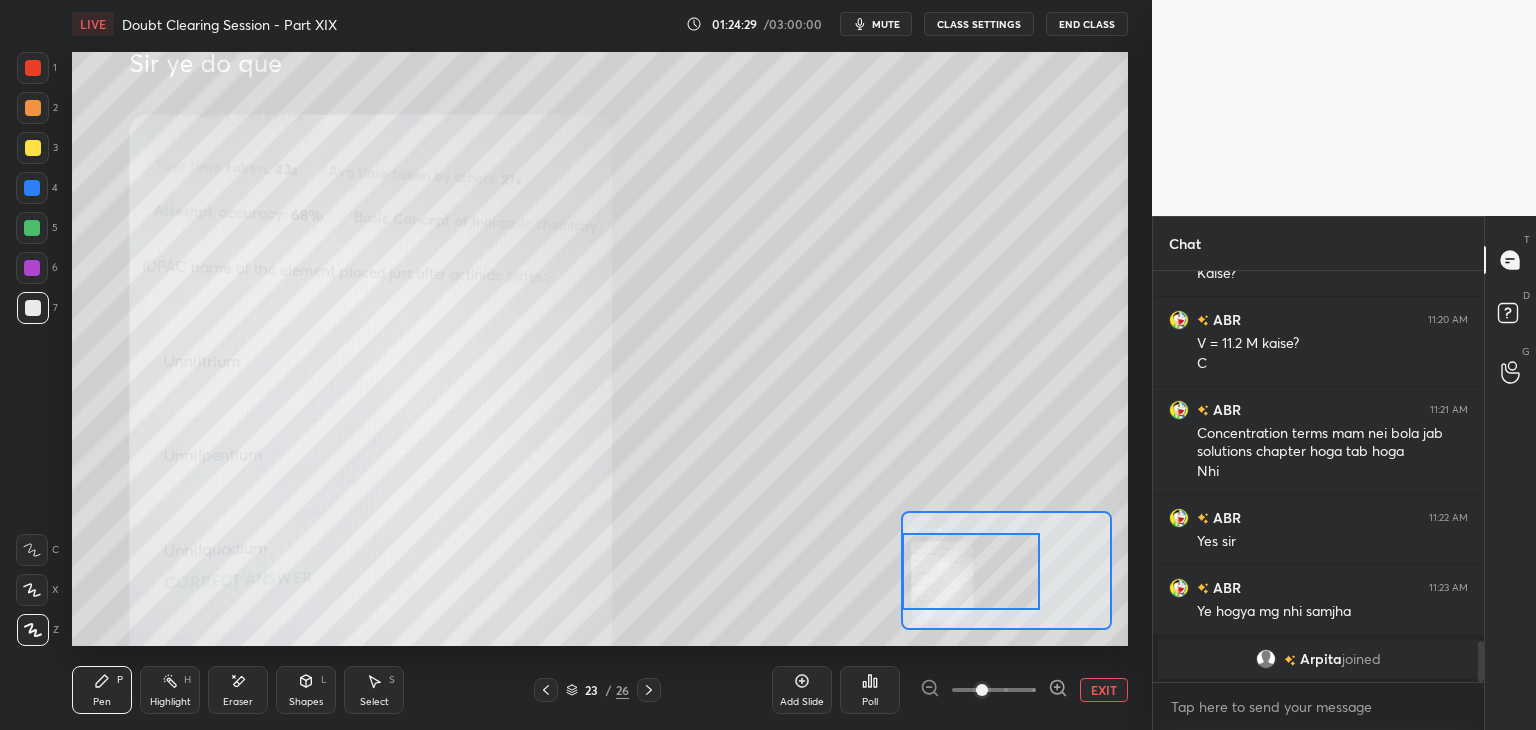 click on "Setting up your live class Poll for   secs No correct answer Start poll" at bounding box center [600, 349] 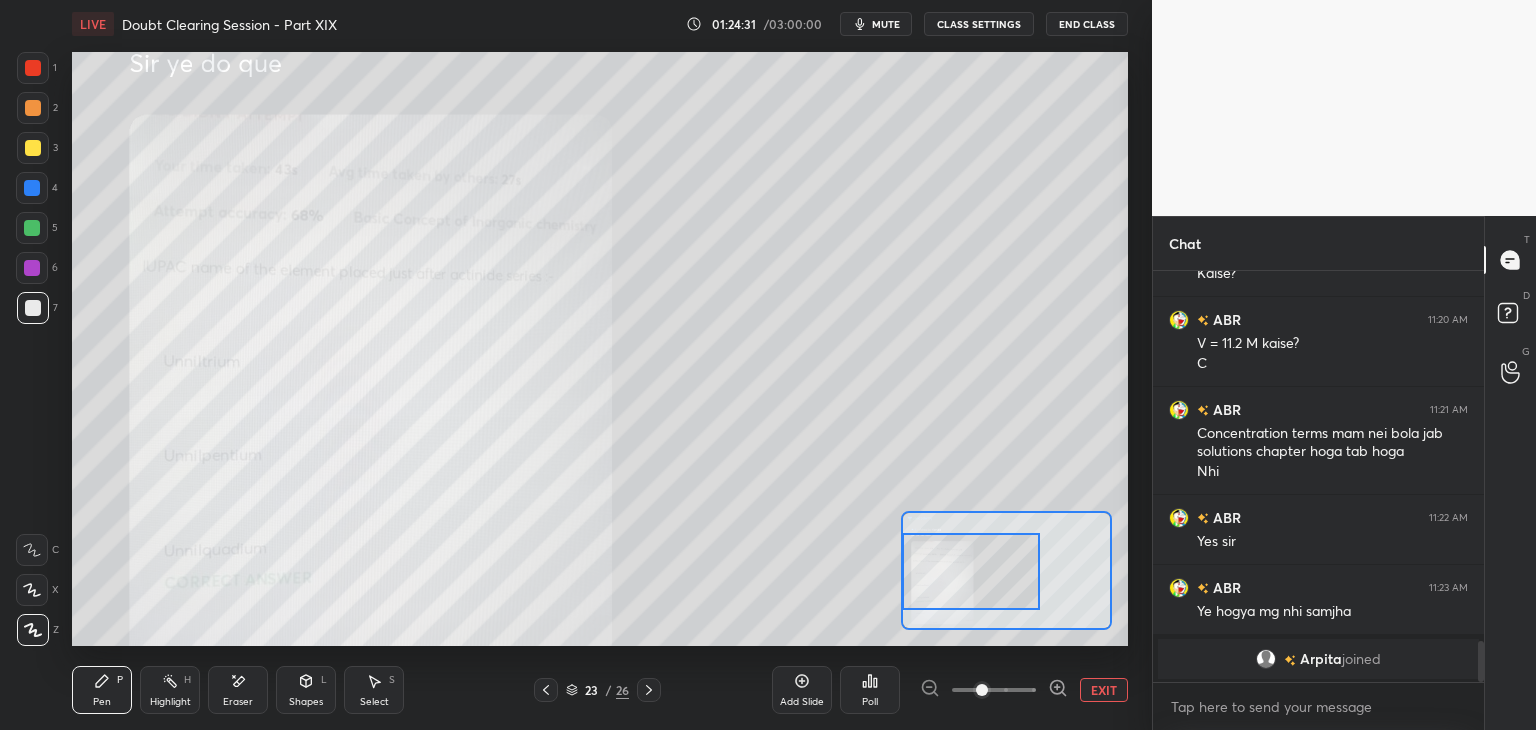 click at bounding box center [33, 68] 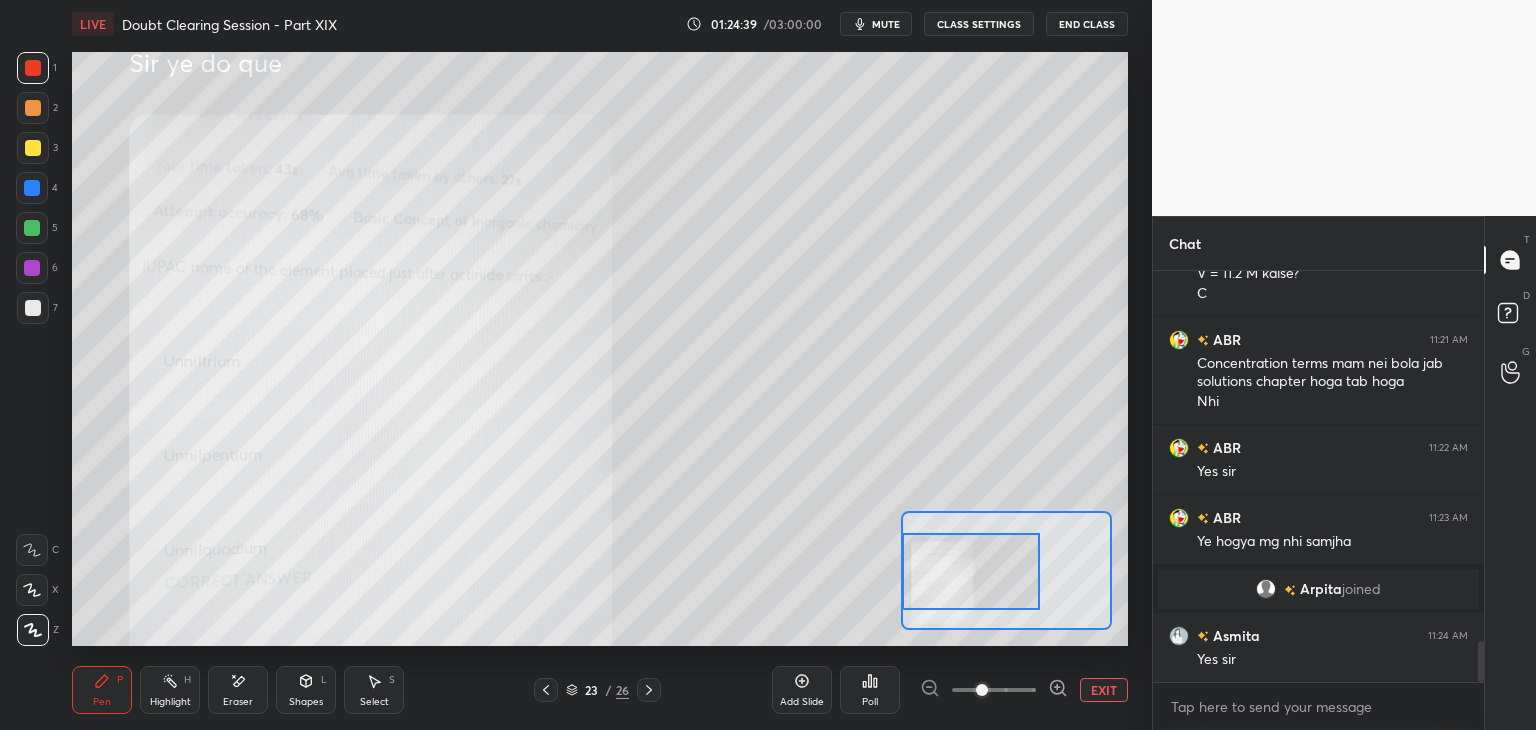 scroll, scrollTop: 3812, scrollLeft: 0, axis: vertical 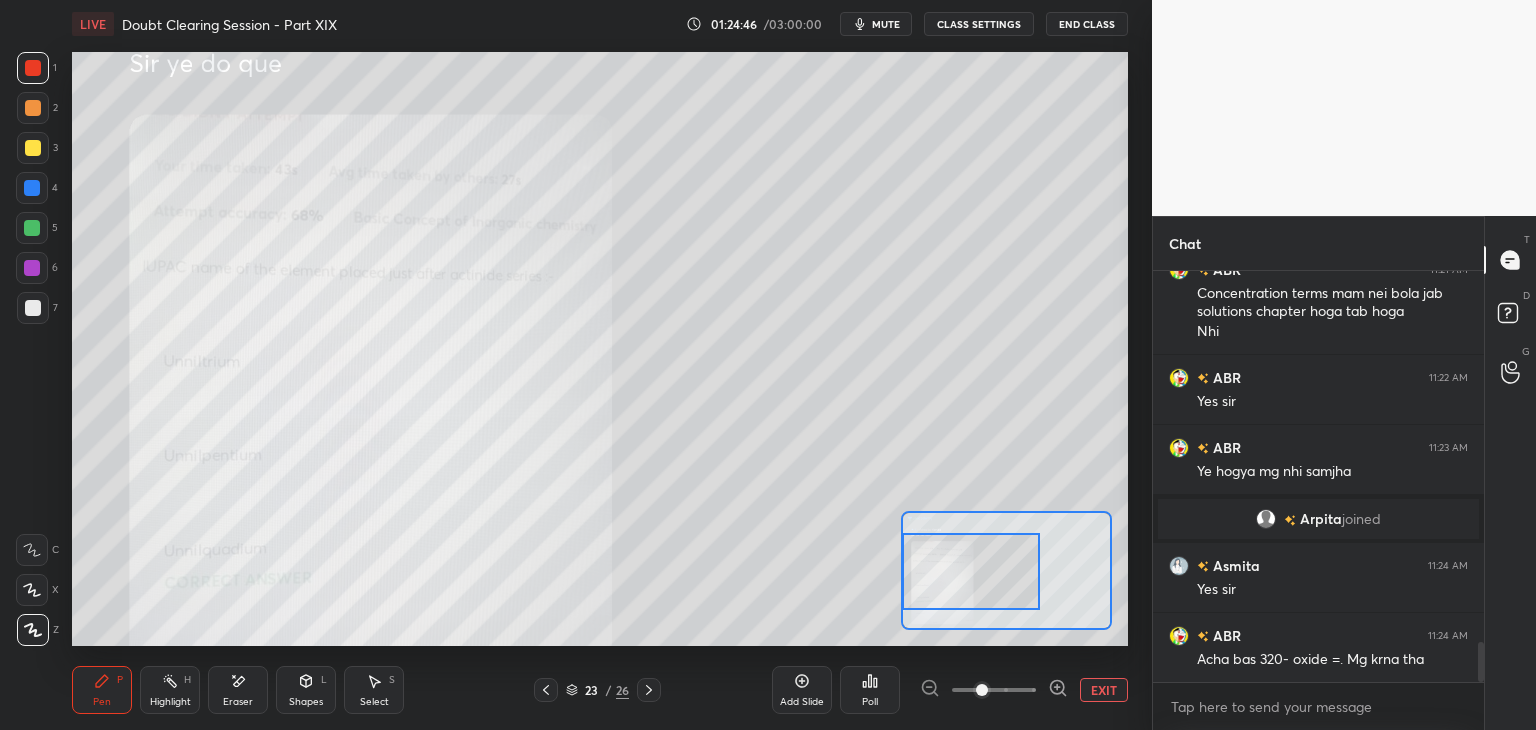 click at bounding box center (33, 108) 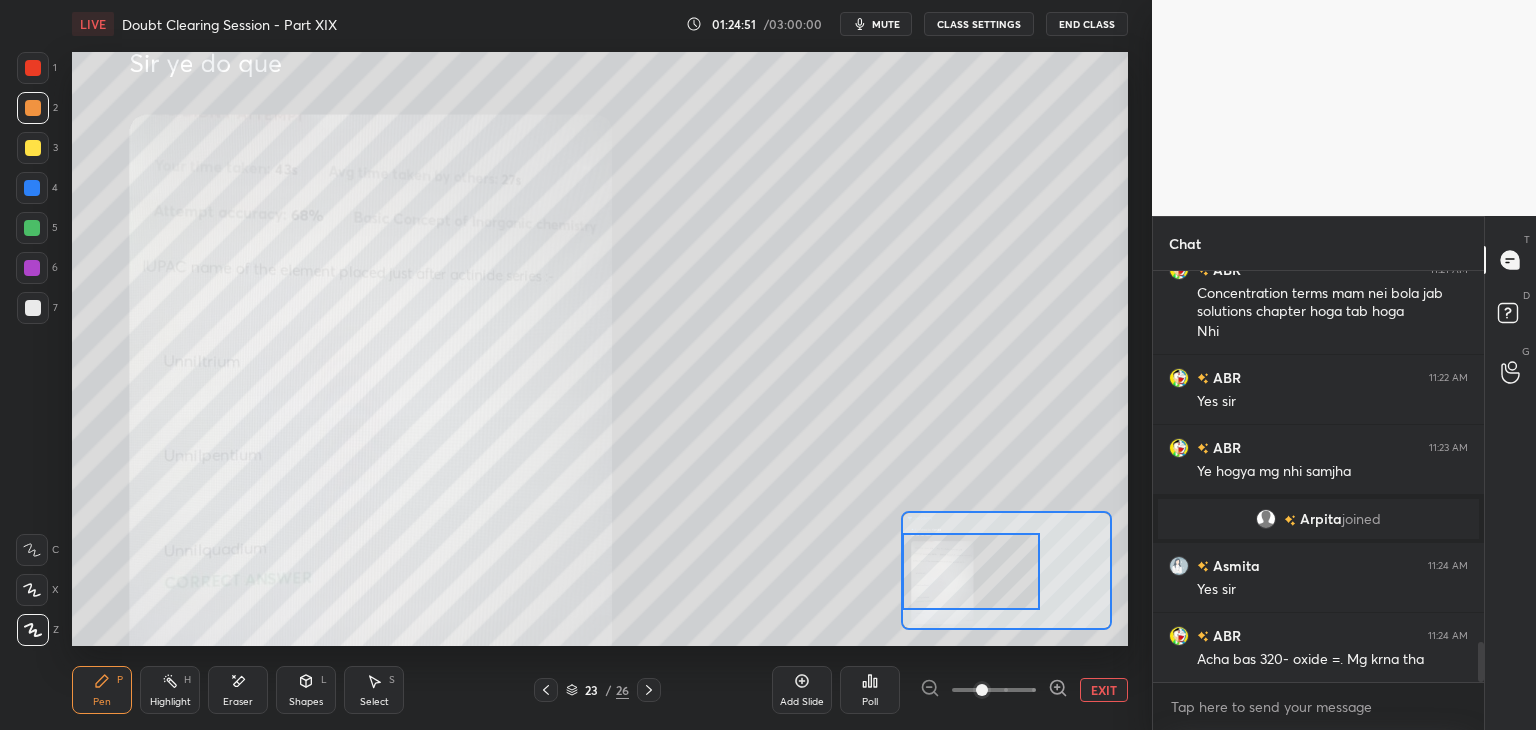 click at bounding box center (32, 228) 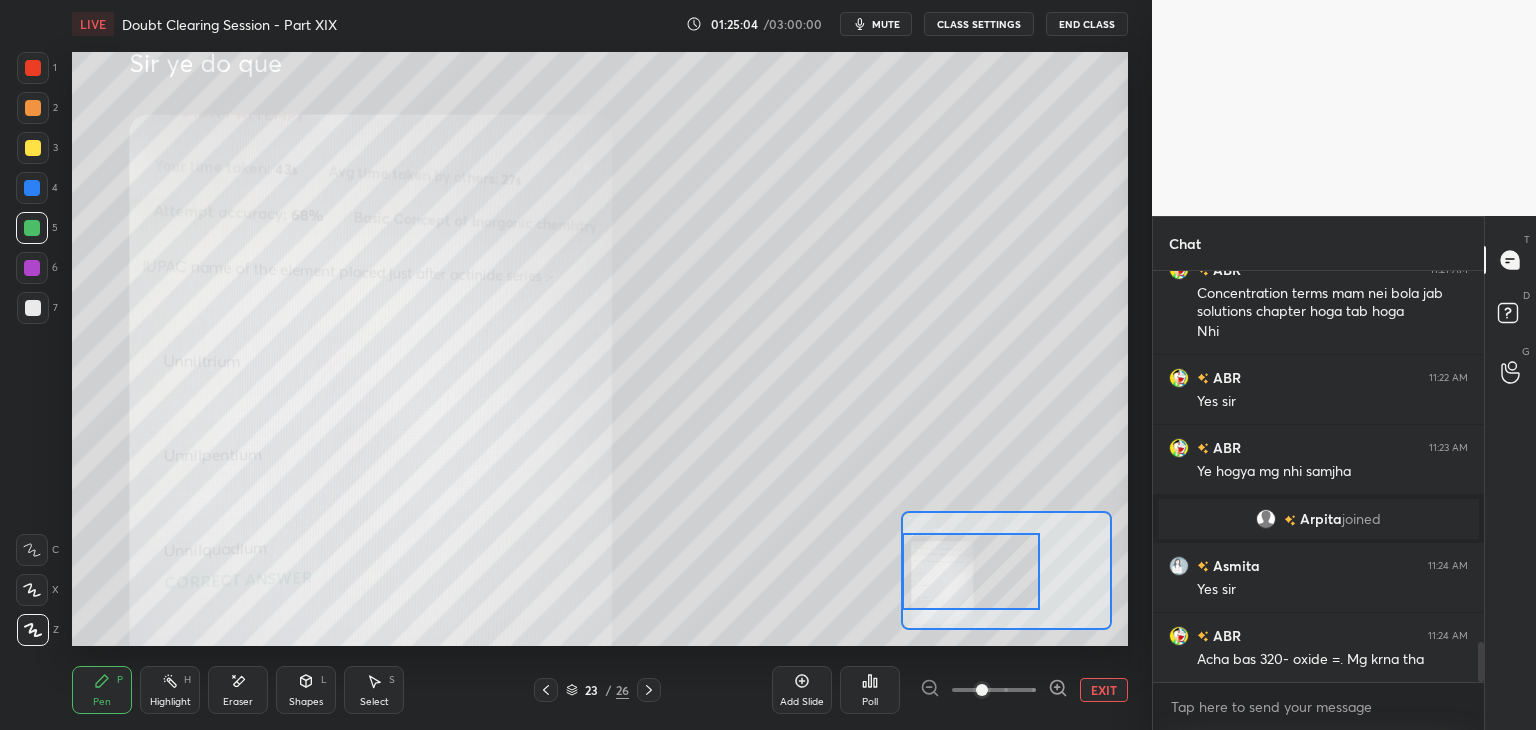 click at bounding box center (33, 148) 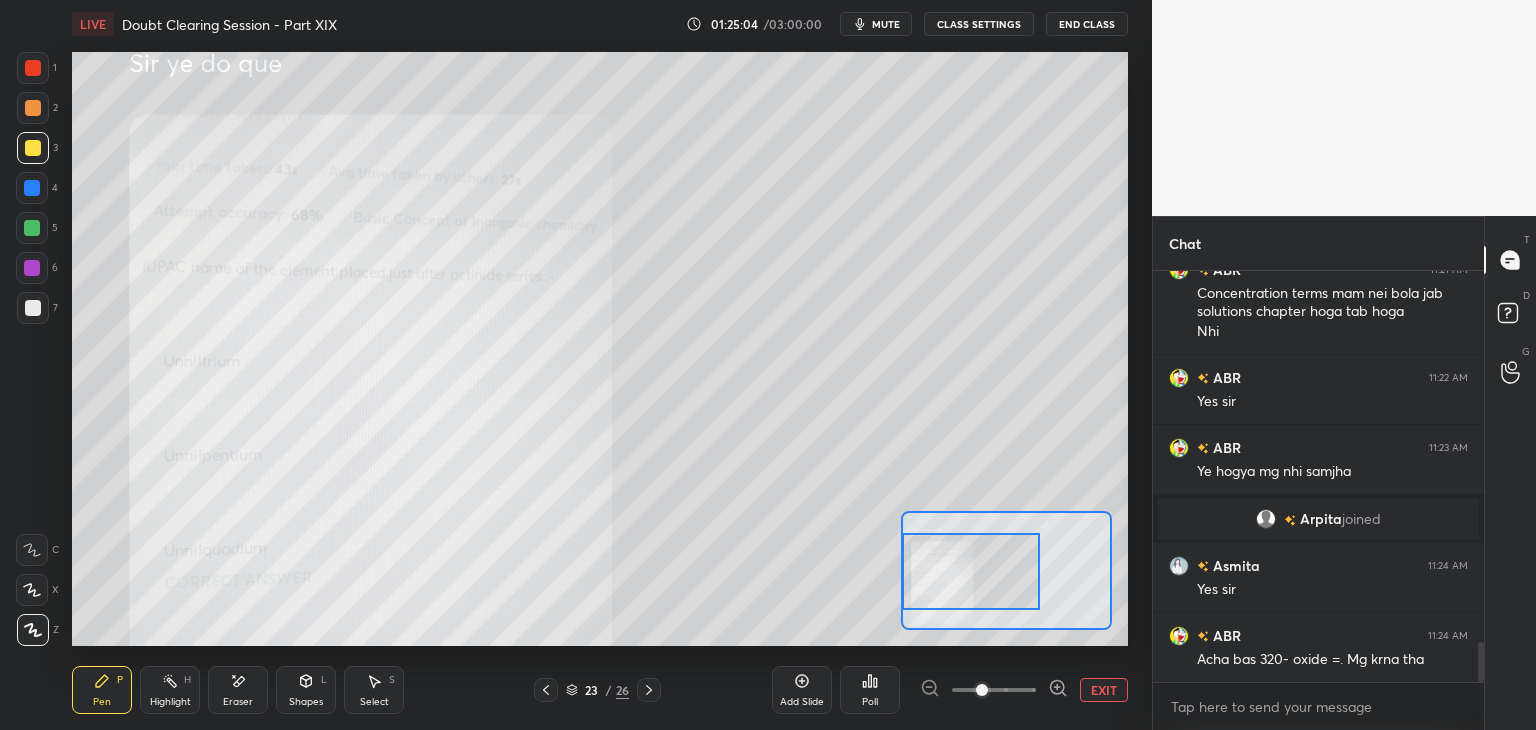 click on "2" at bounding box center [37, 112] 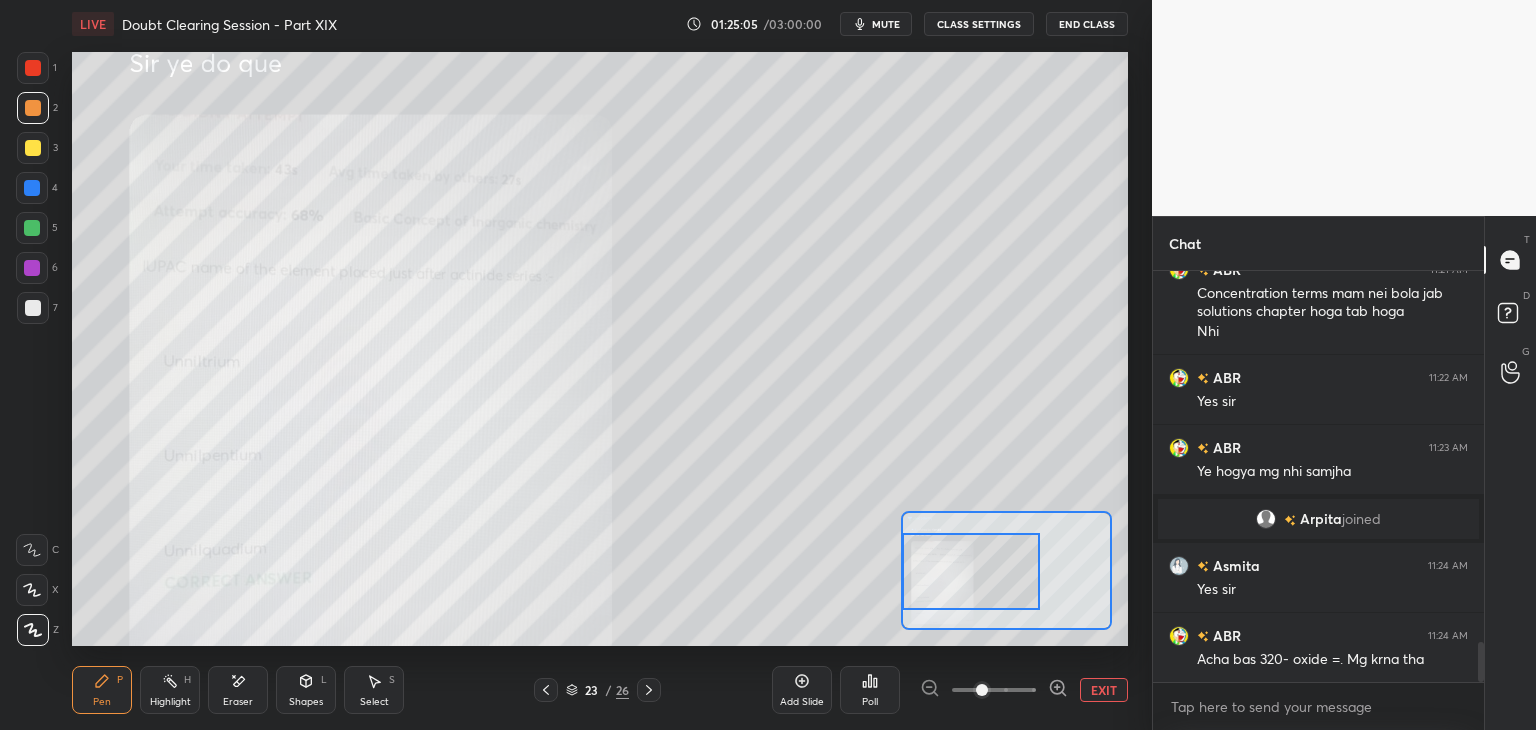 click at bounding box center [33, 148] 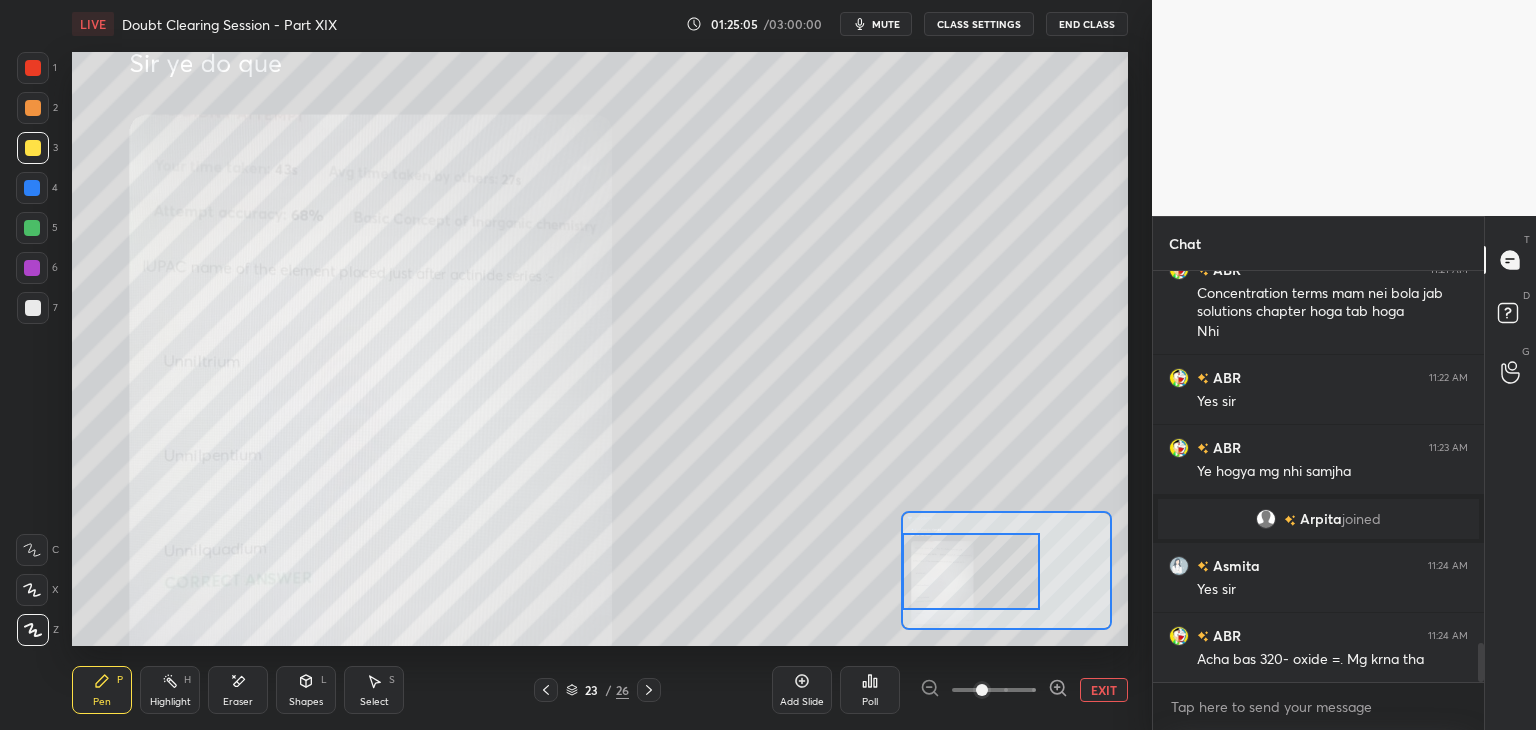 scroll, scrollTop: 3900, scrollLeft: 0, axis: vertical 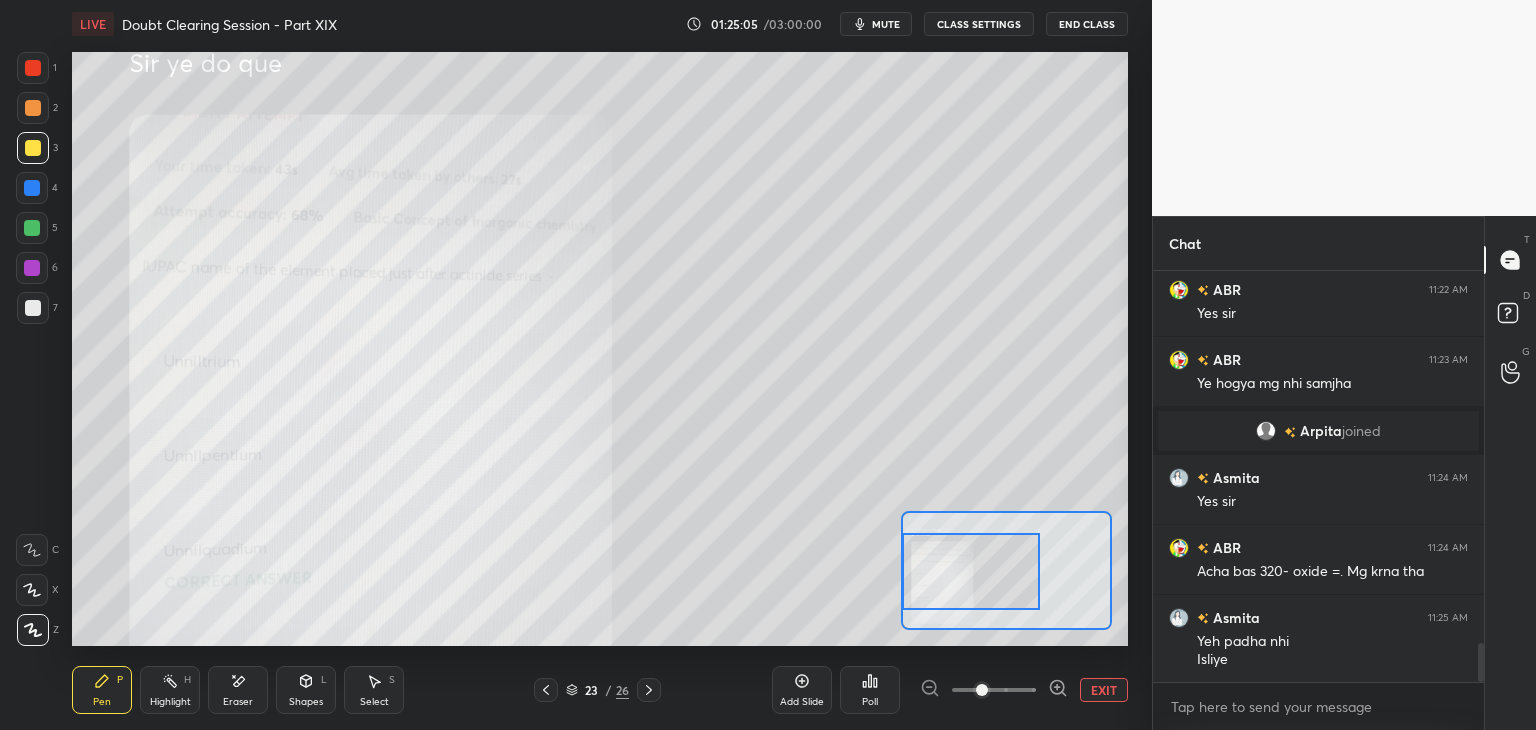 click at bounding box center [33, 108] 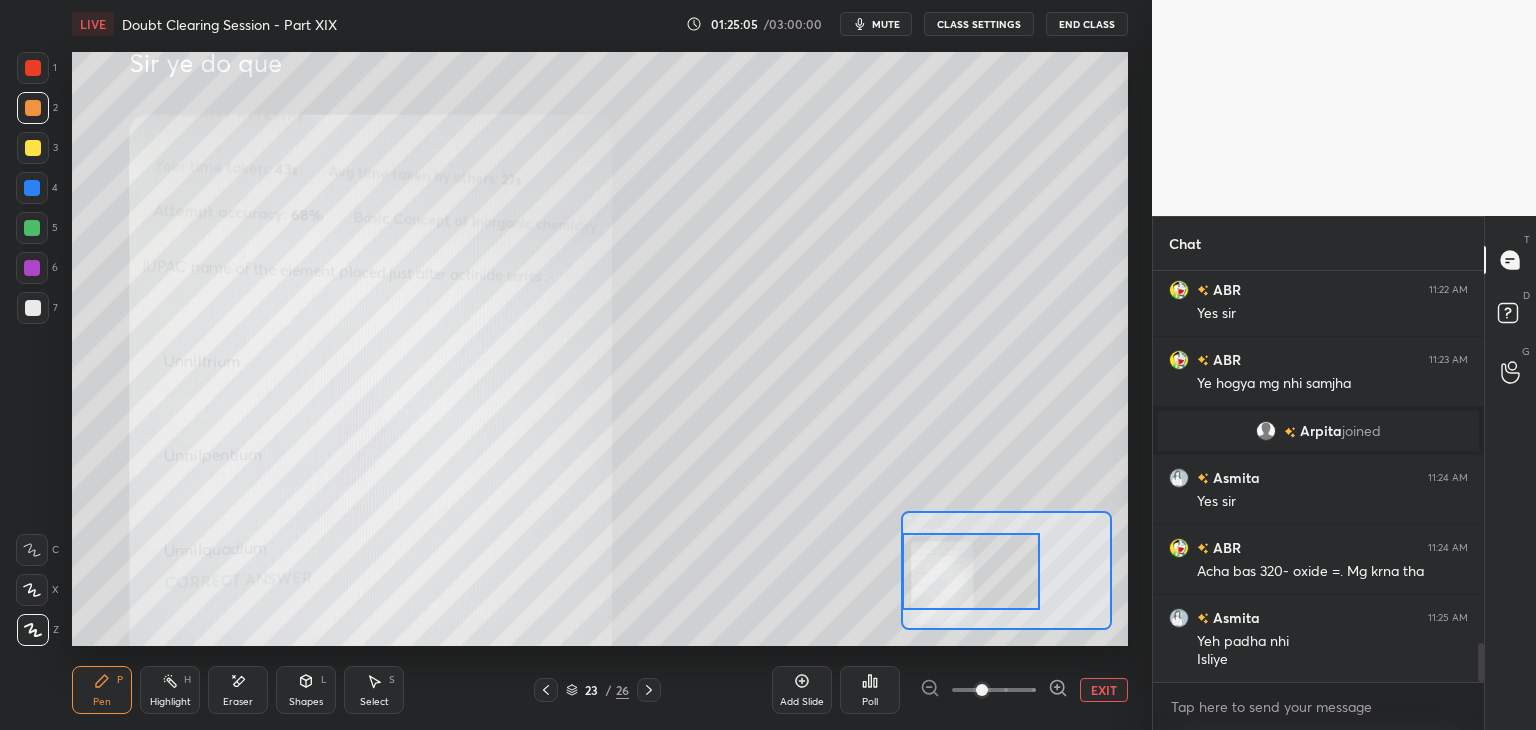 click at bounding box center [33, 148] 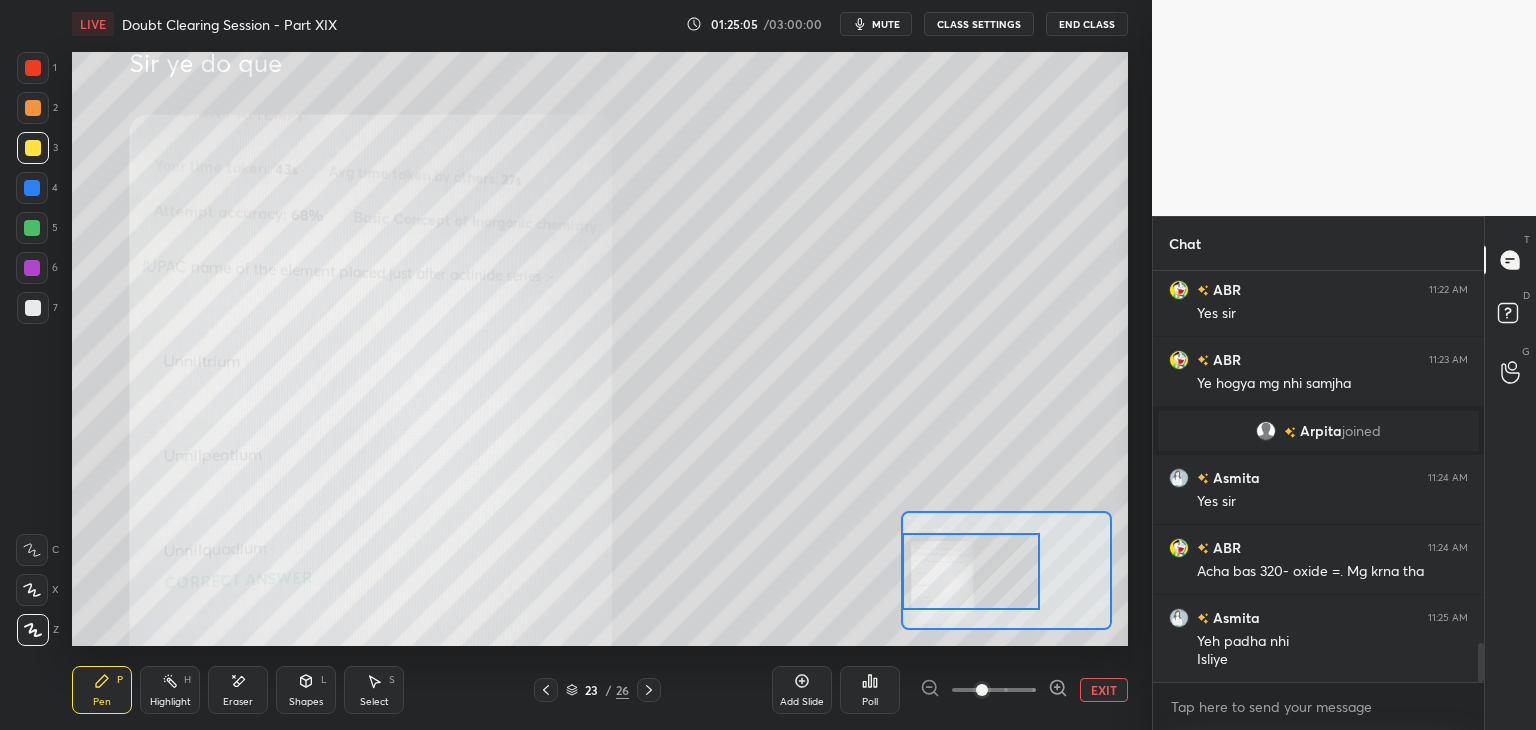 click at bounding box center [33, 108] 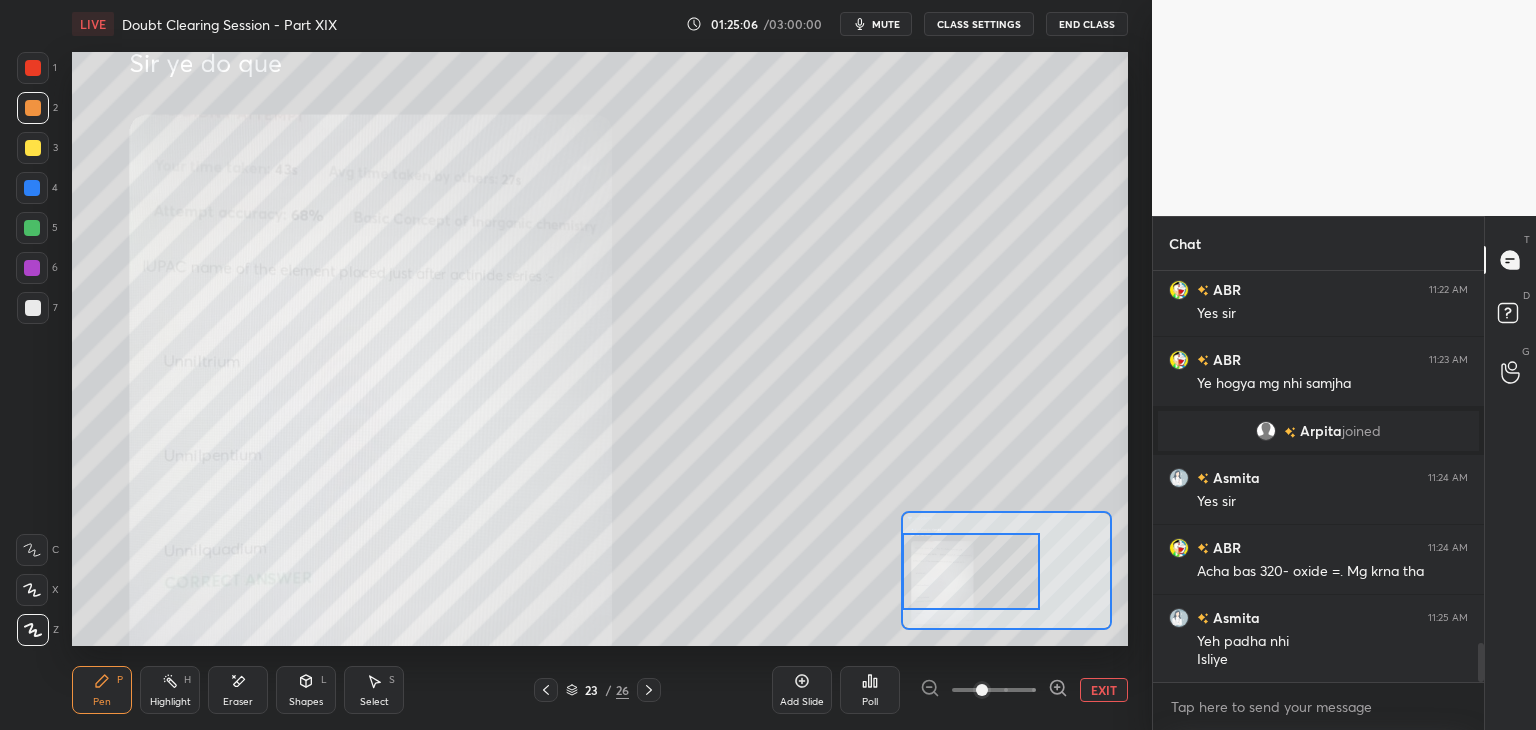 click at bounding box center (33, 148) 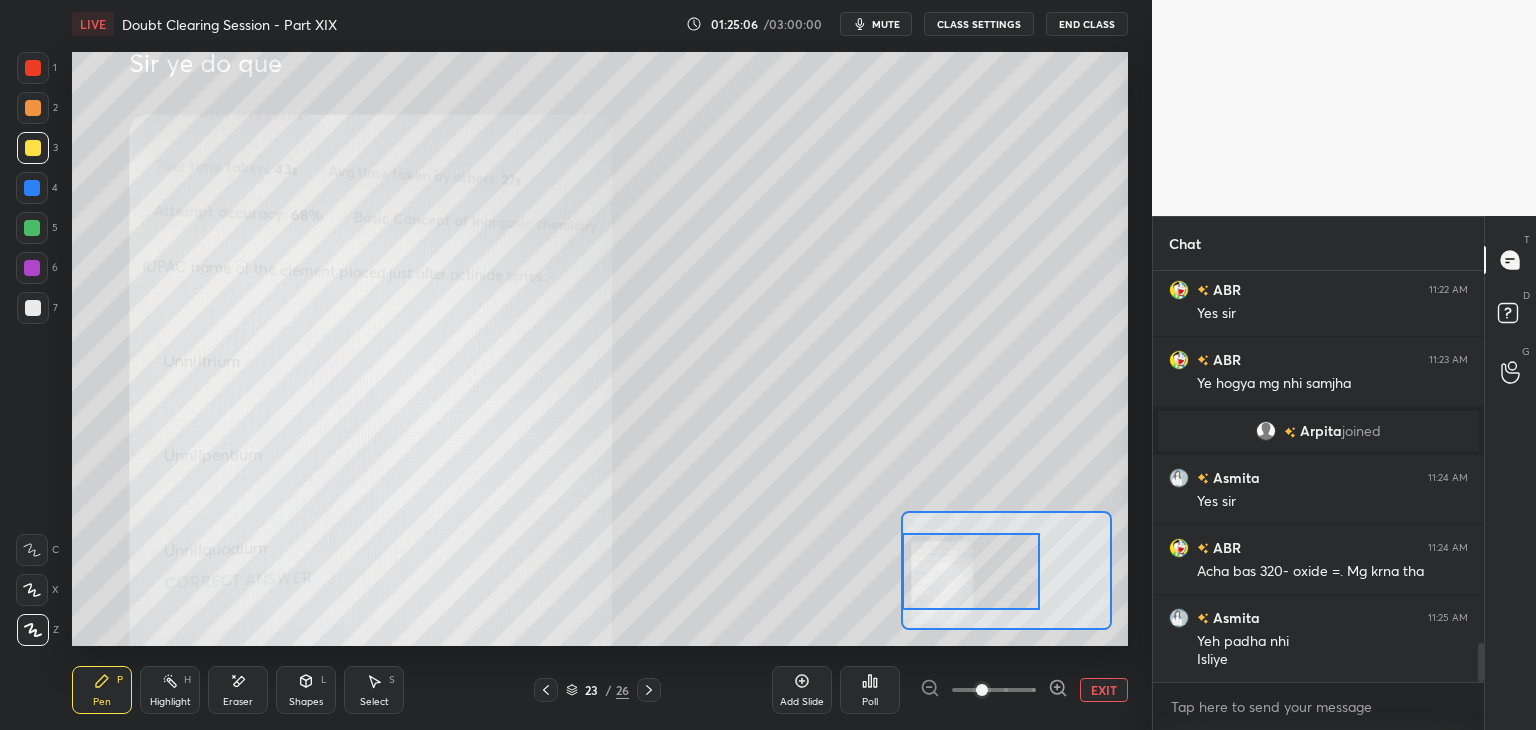 click at bounding box center (33, 108) 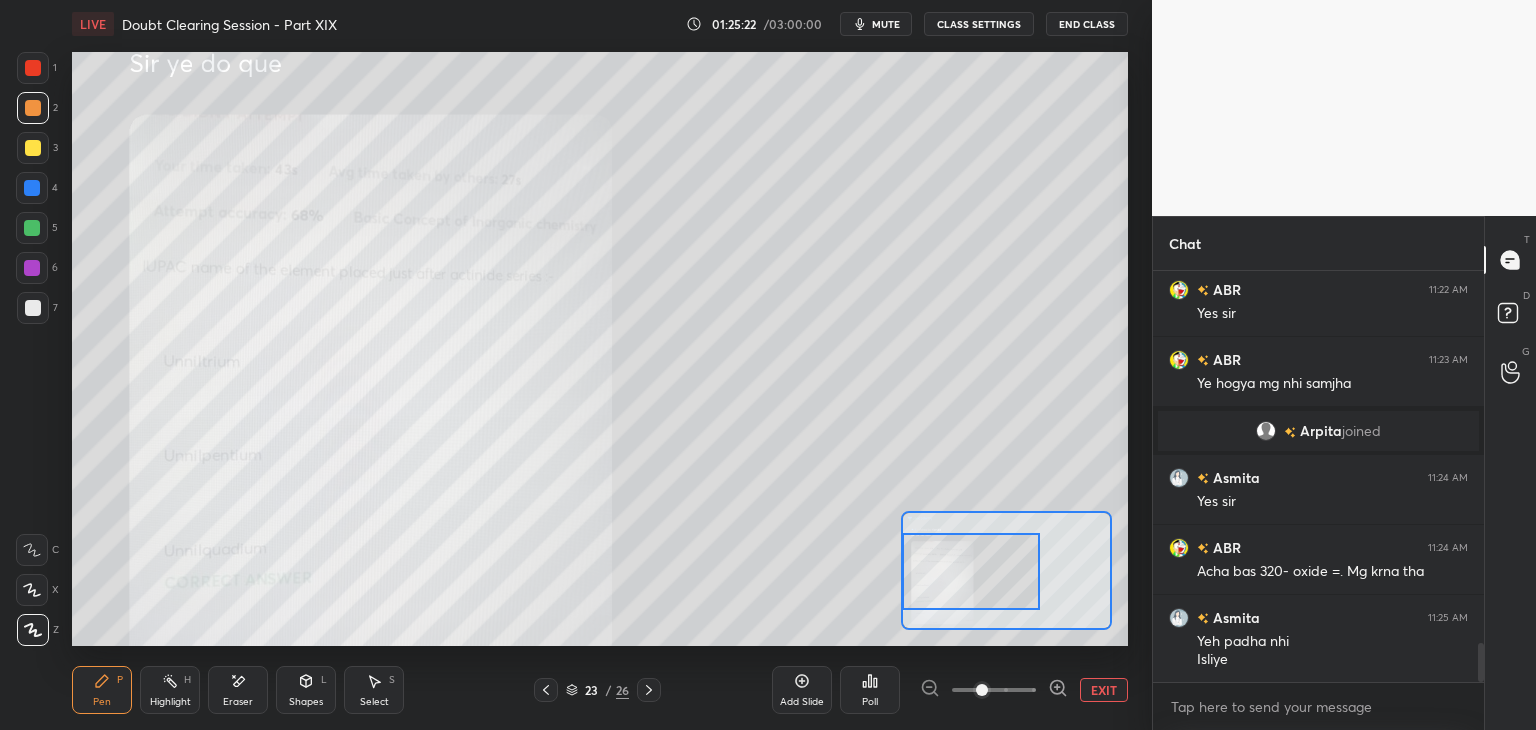 scroll, scrollTop: 3920, scrollLeft: 0, axis: vertical 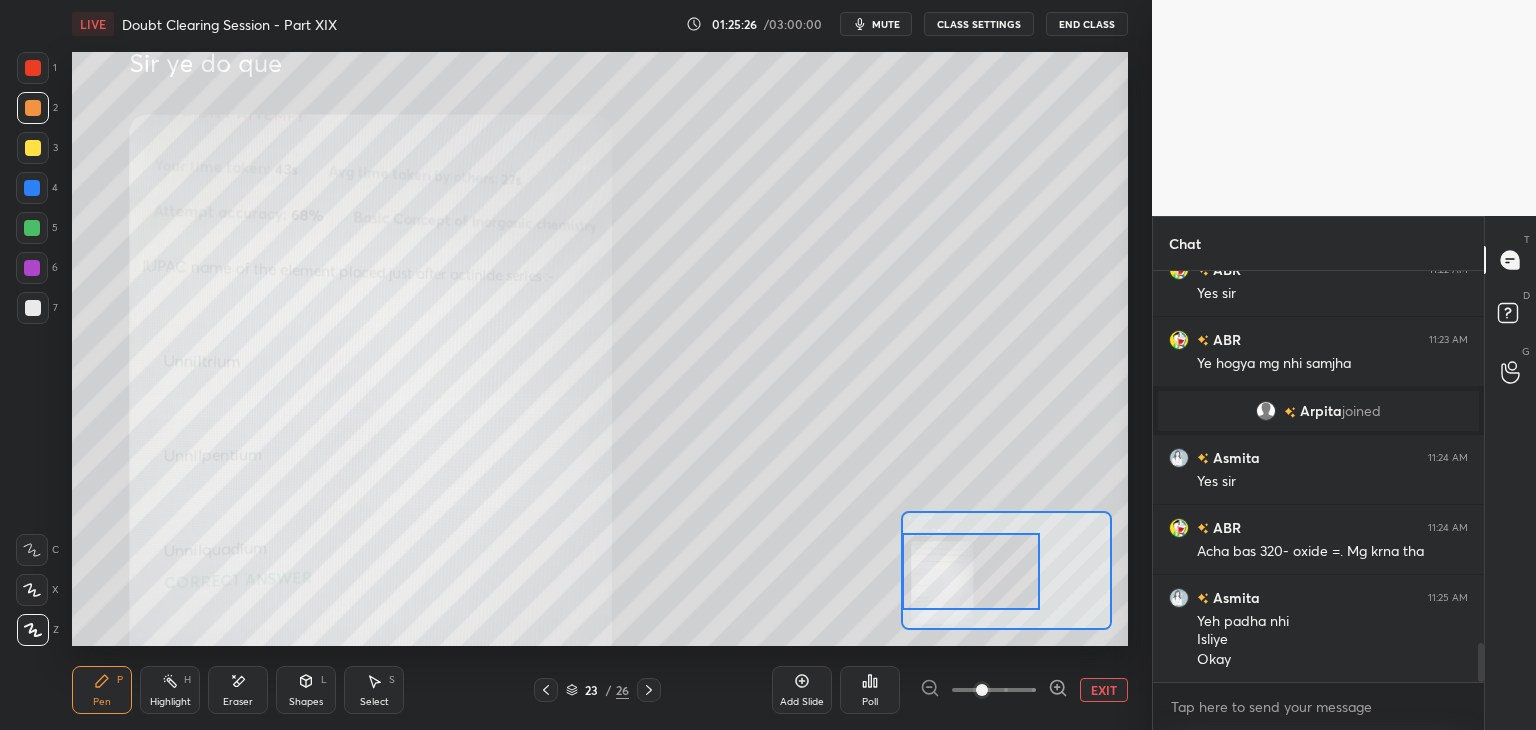 click at bounding box center [32, 228] 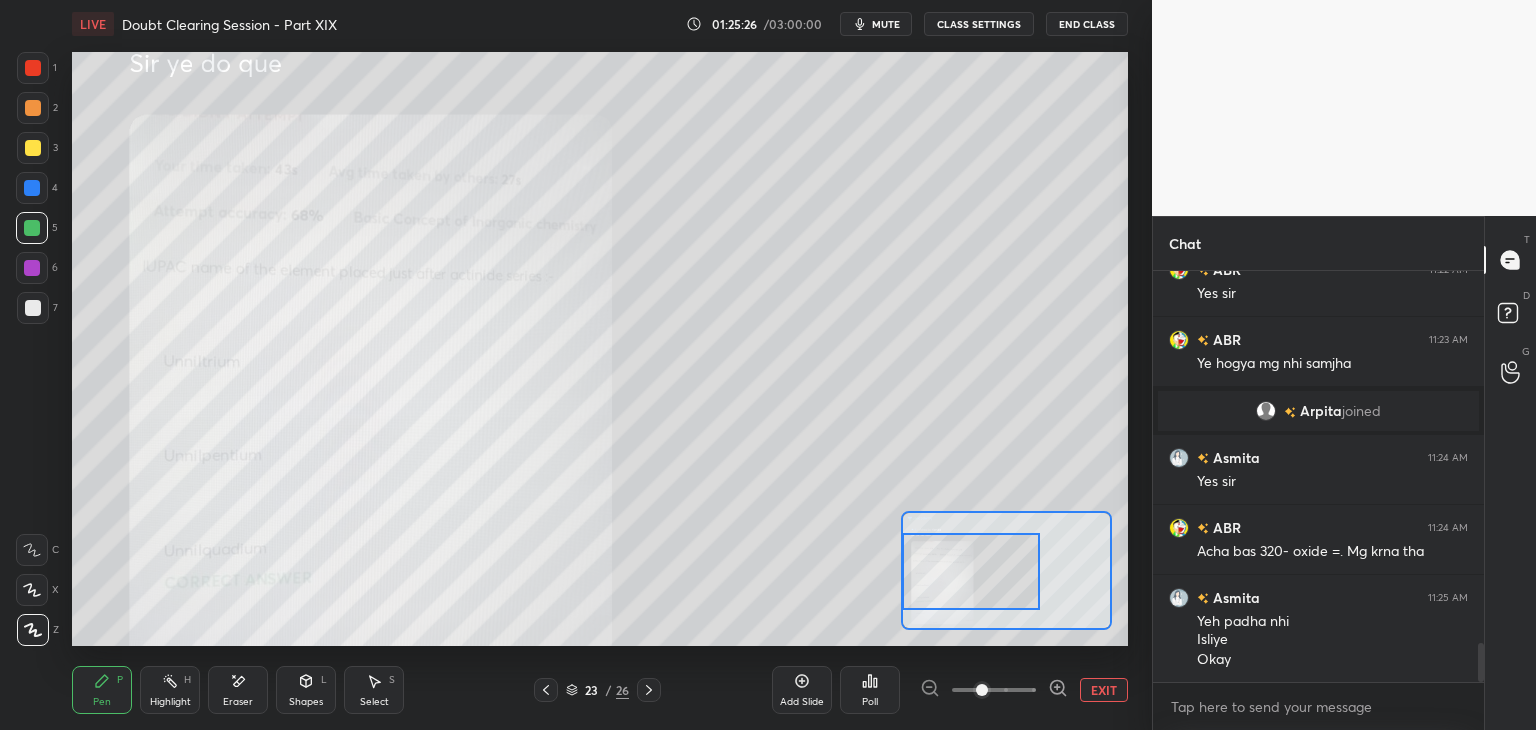 click at bounding box center (32, 228) 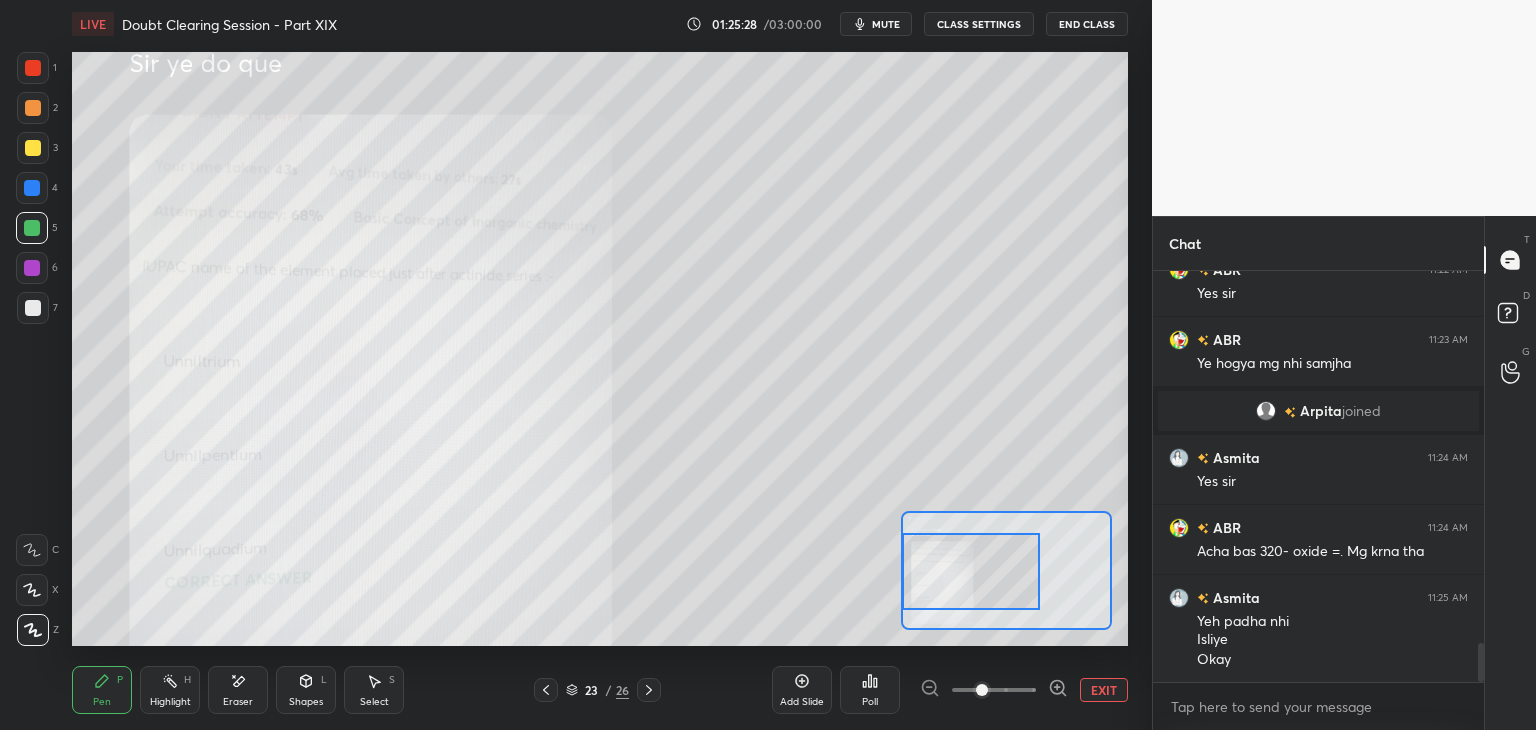 click at bounding box center [33, 148] 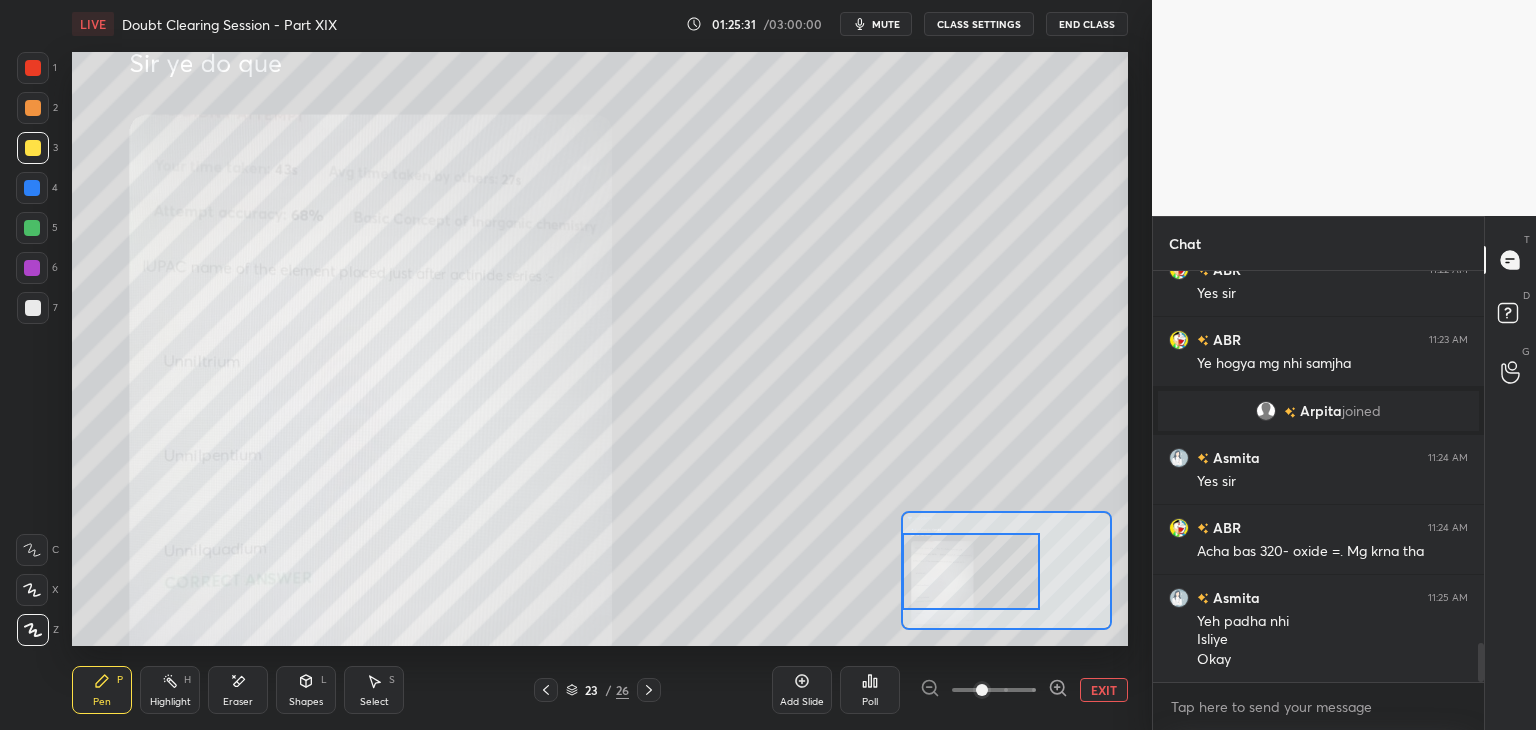 click on "D Doubts (D)" at bounding box center (1510, 316) 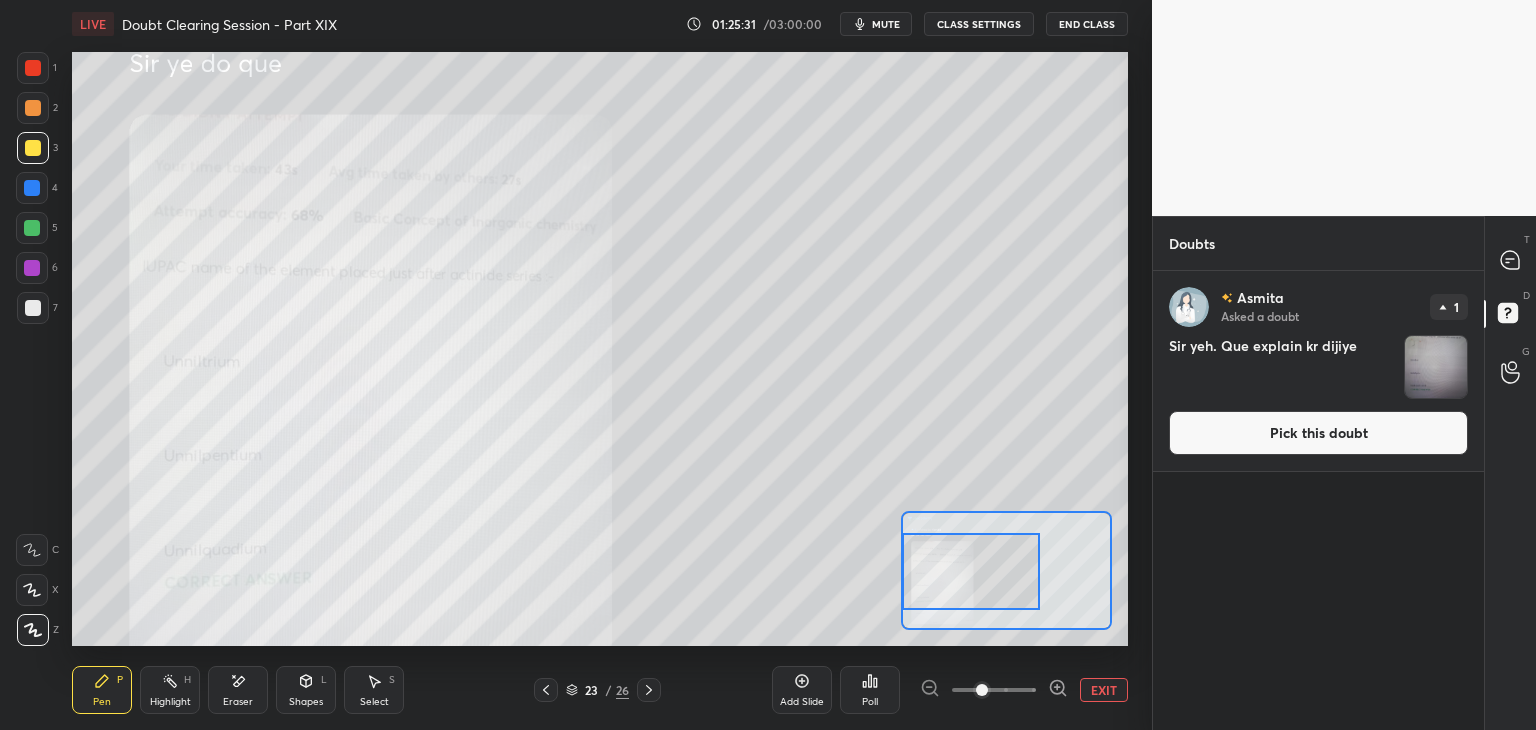 click at bounding box center (1436, 367) 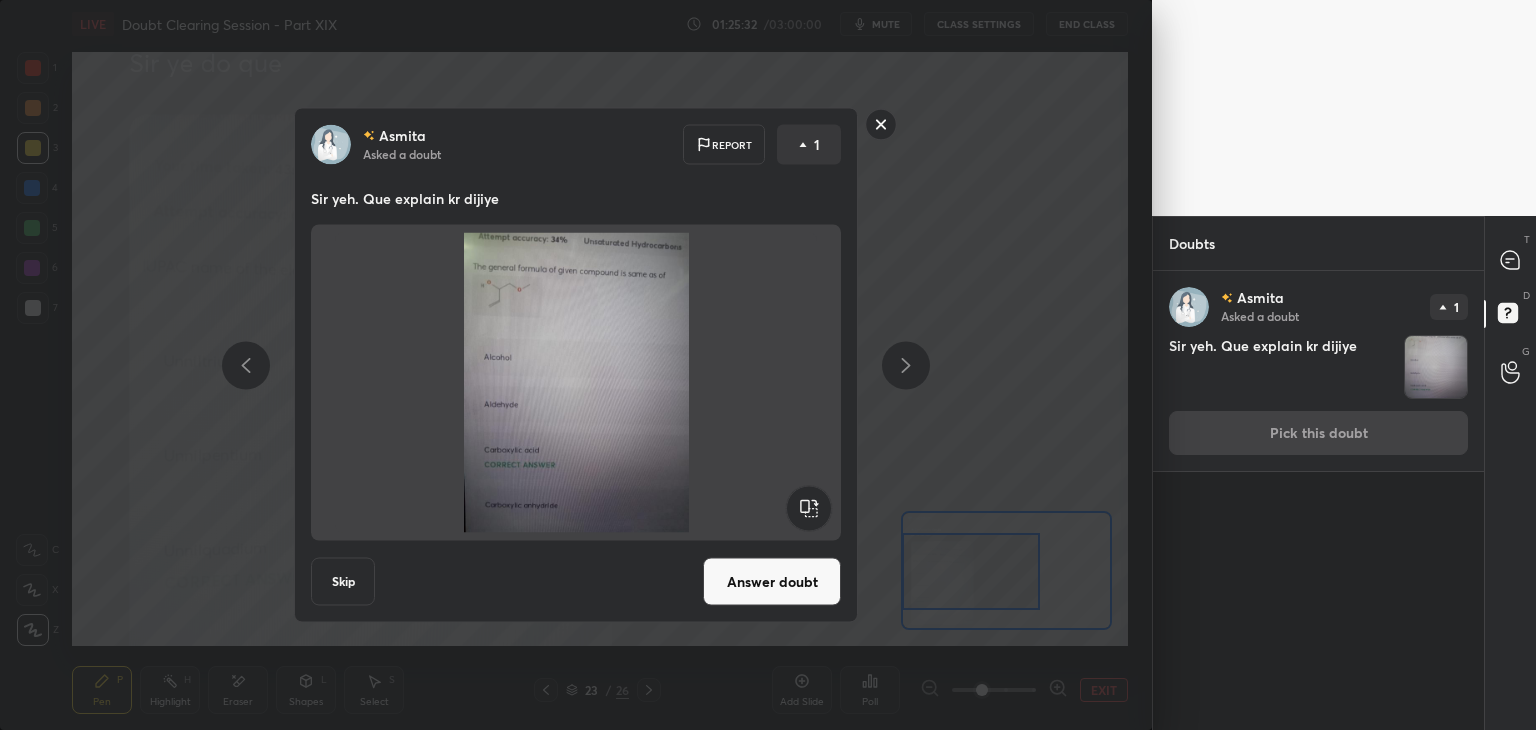 click on "T Messages (T)" at bounding box center (1510, 260) 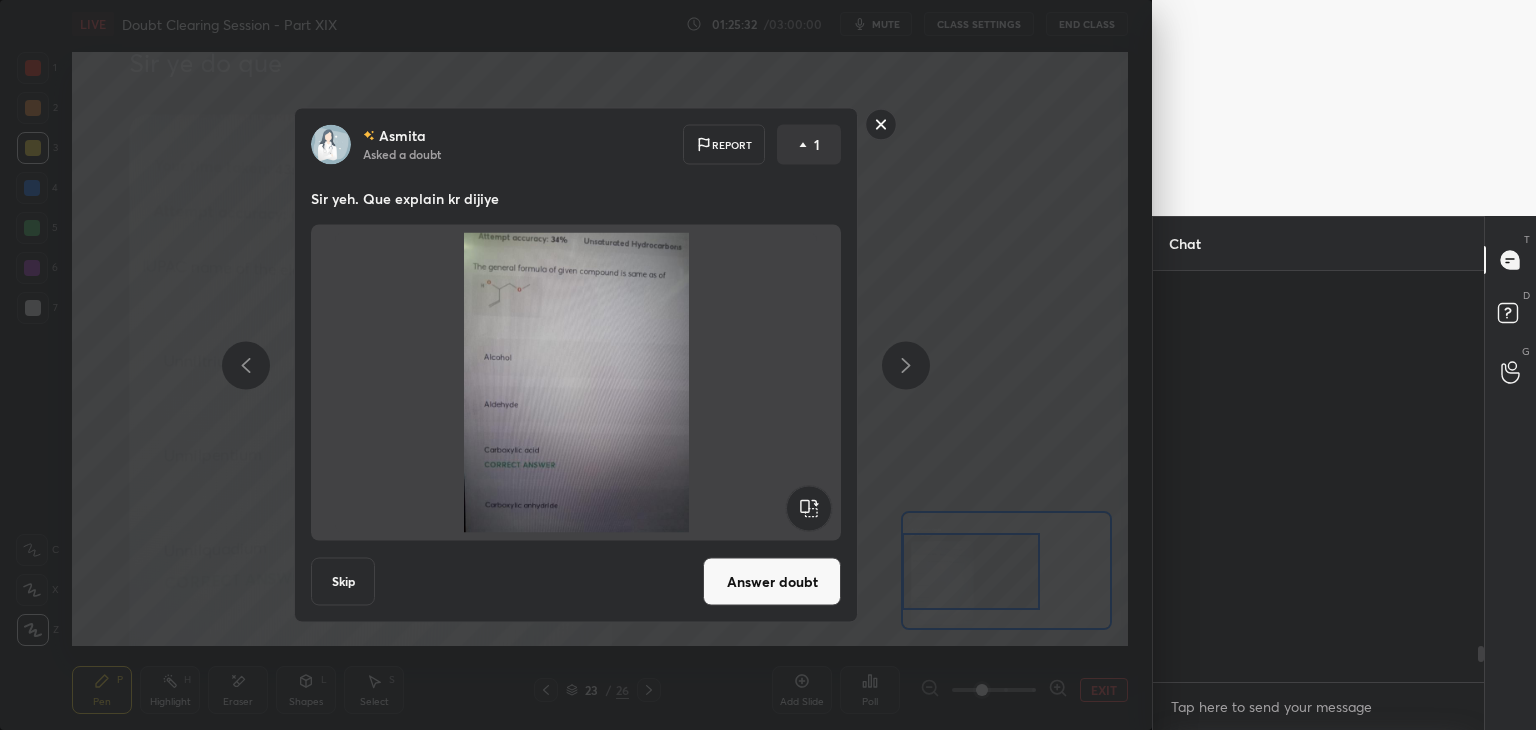 scroll, scrollTop: 4282, scrollLeft: 0, axis: vertical 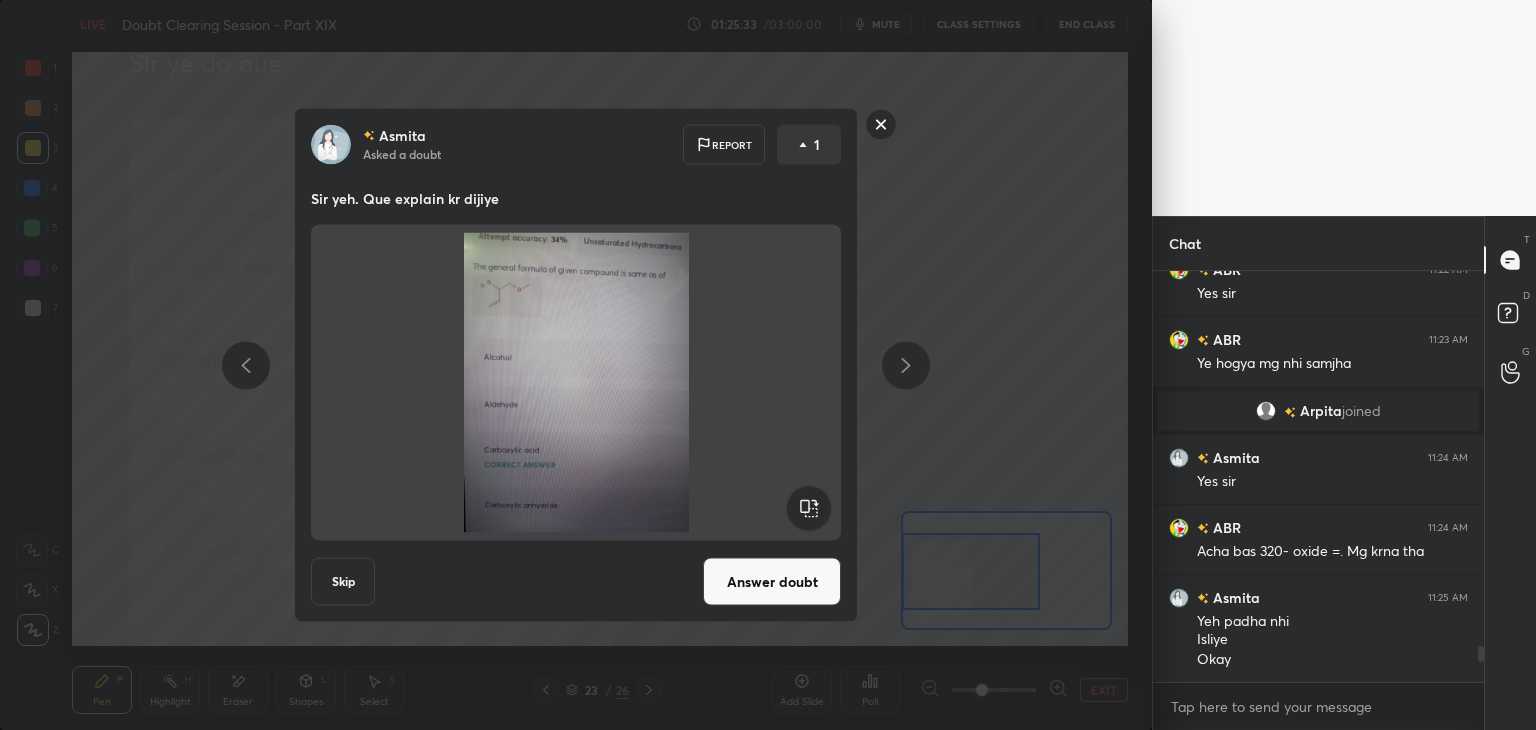 click on "Answer doubt" at bounding box center (772, 582) 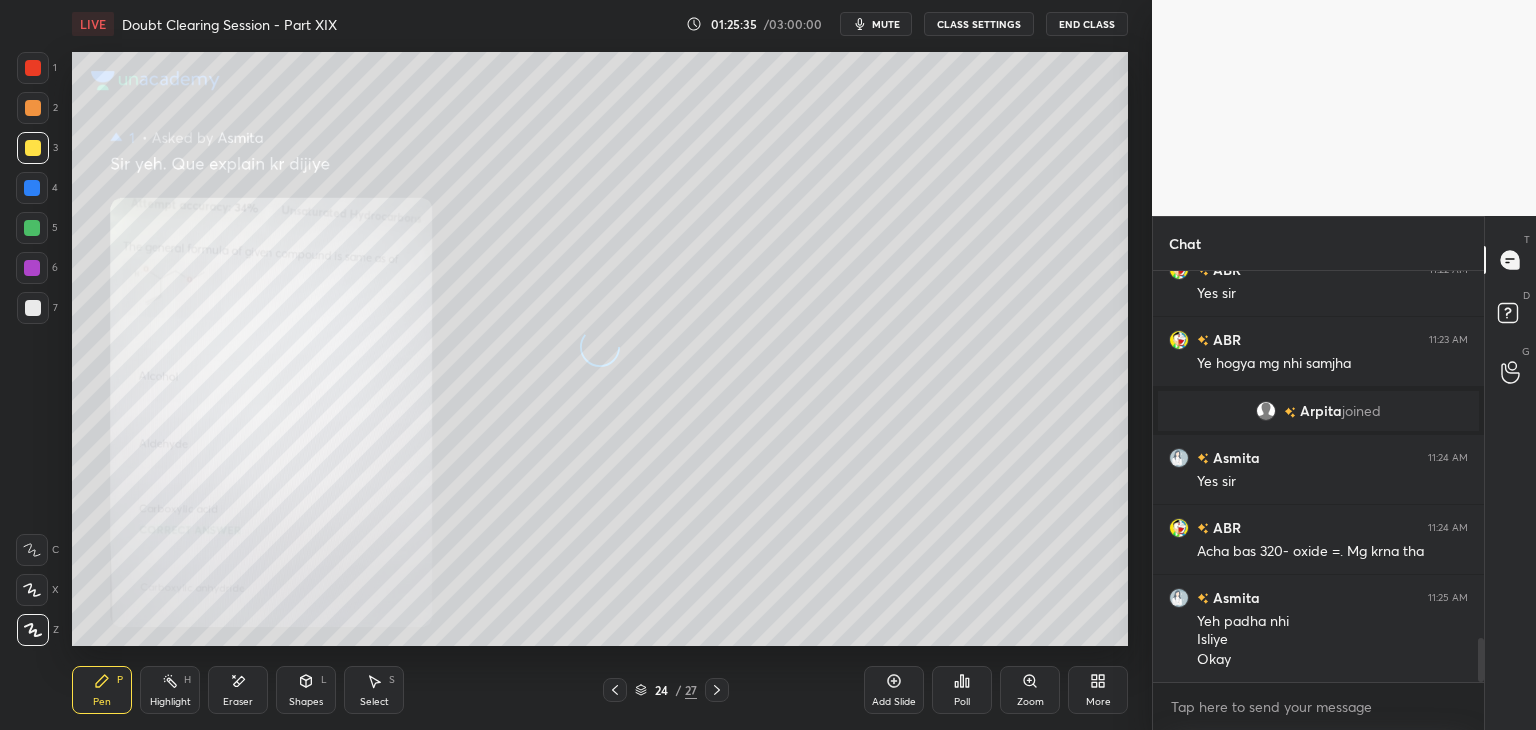 scroll, scrollTop: 3460, scrollLeft: 0, axis: vertical 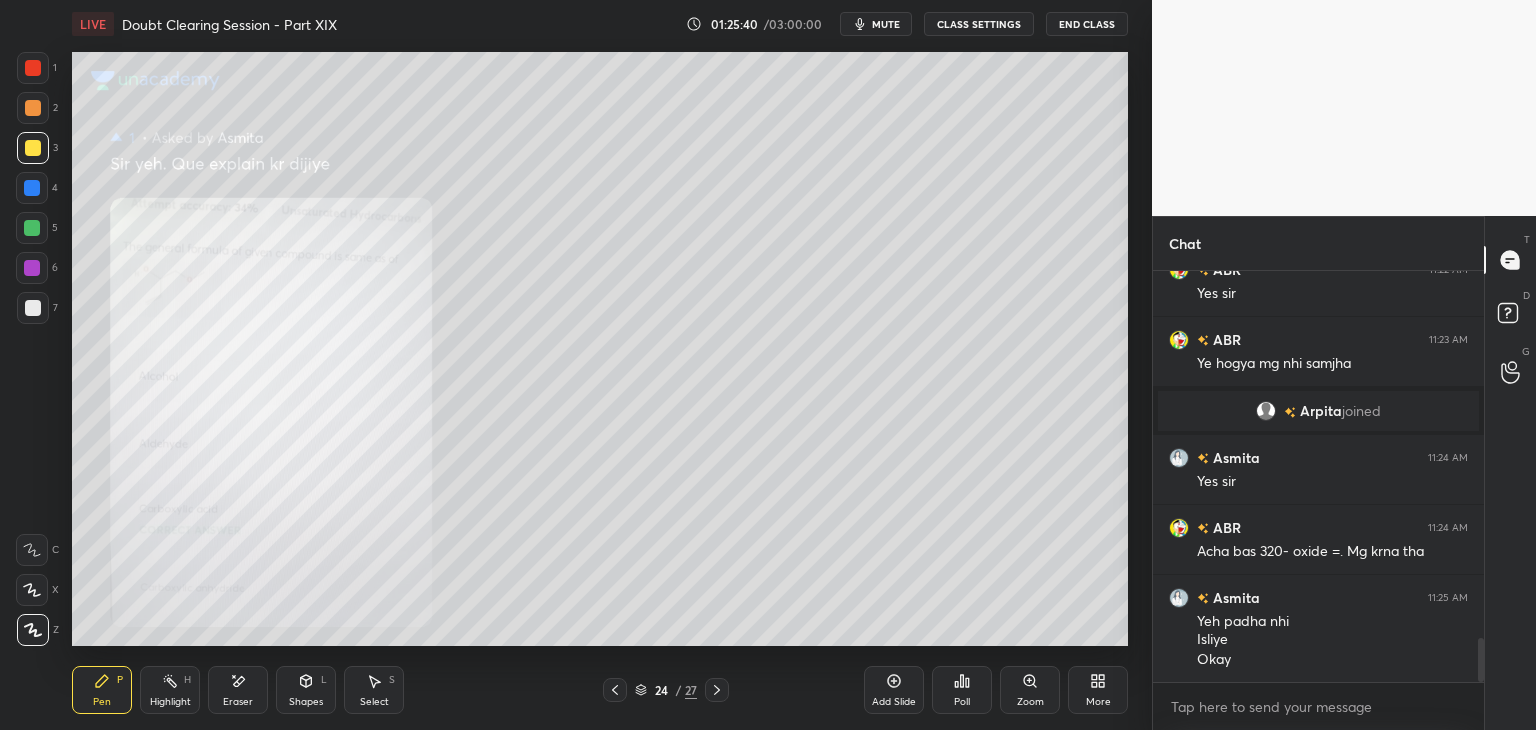 click on "Zoom" at bounding box center [1030, 690] 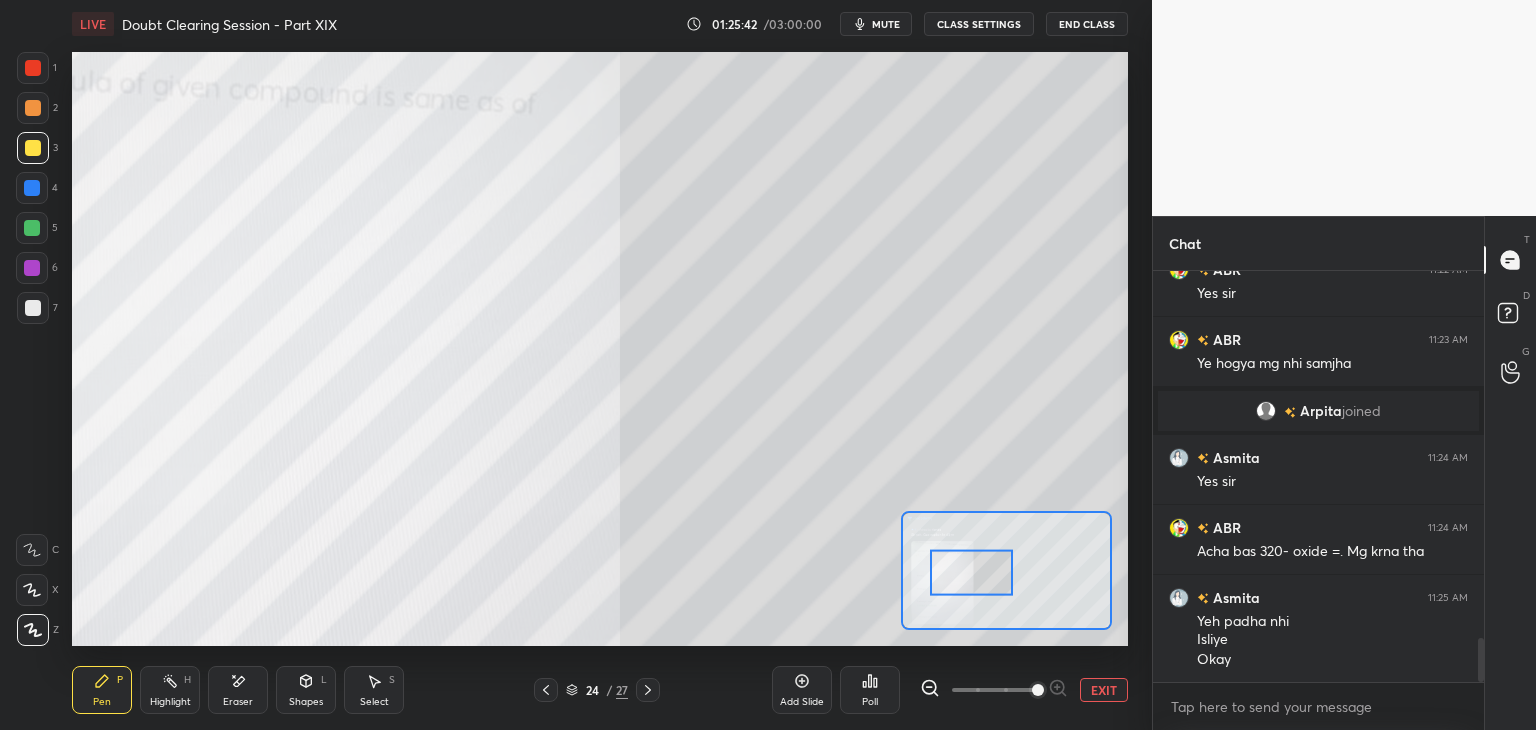 click at bounding box center [1038, 690] 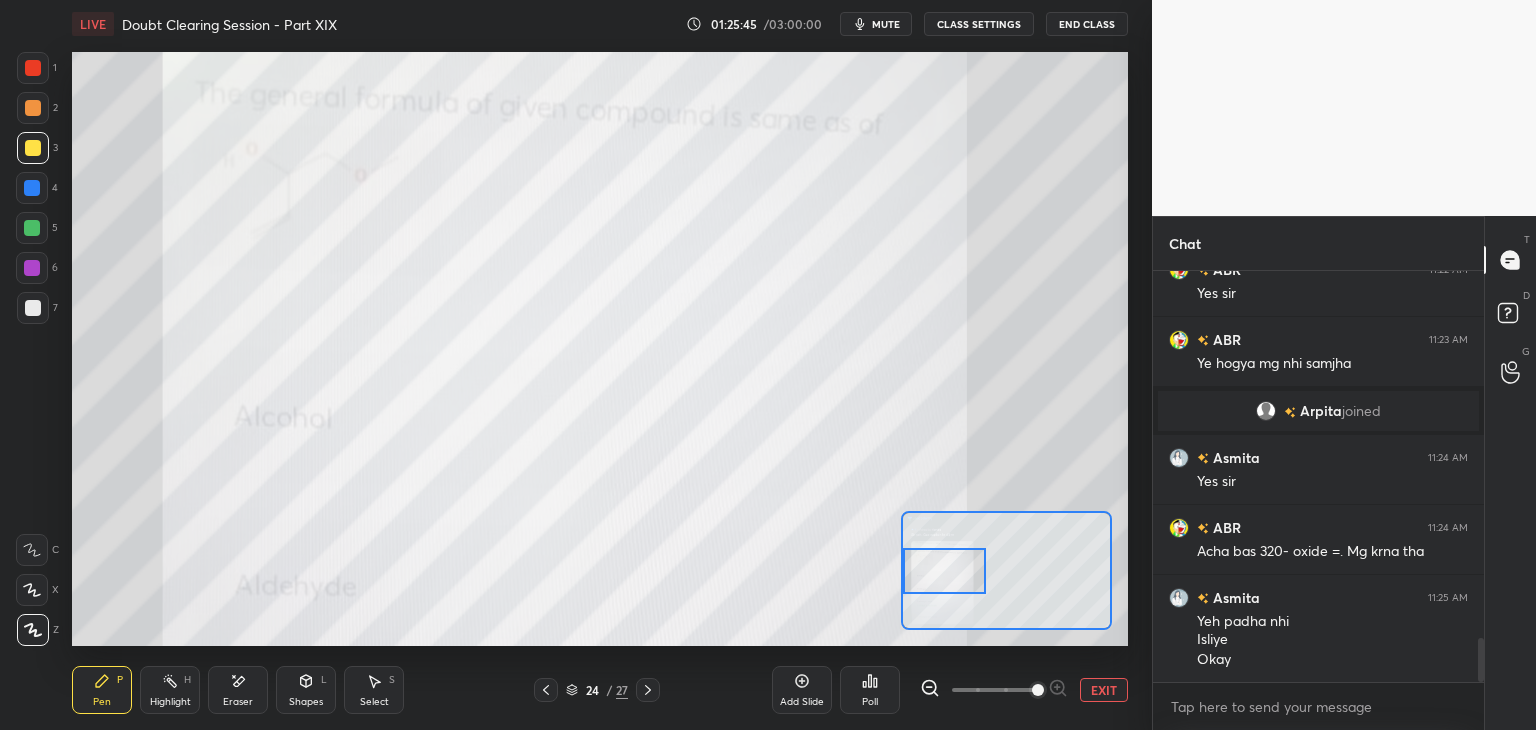 click at bounding box center (33, 68) 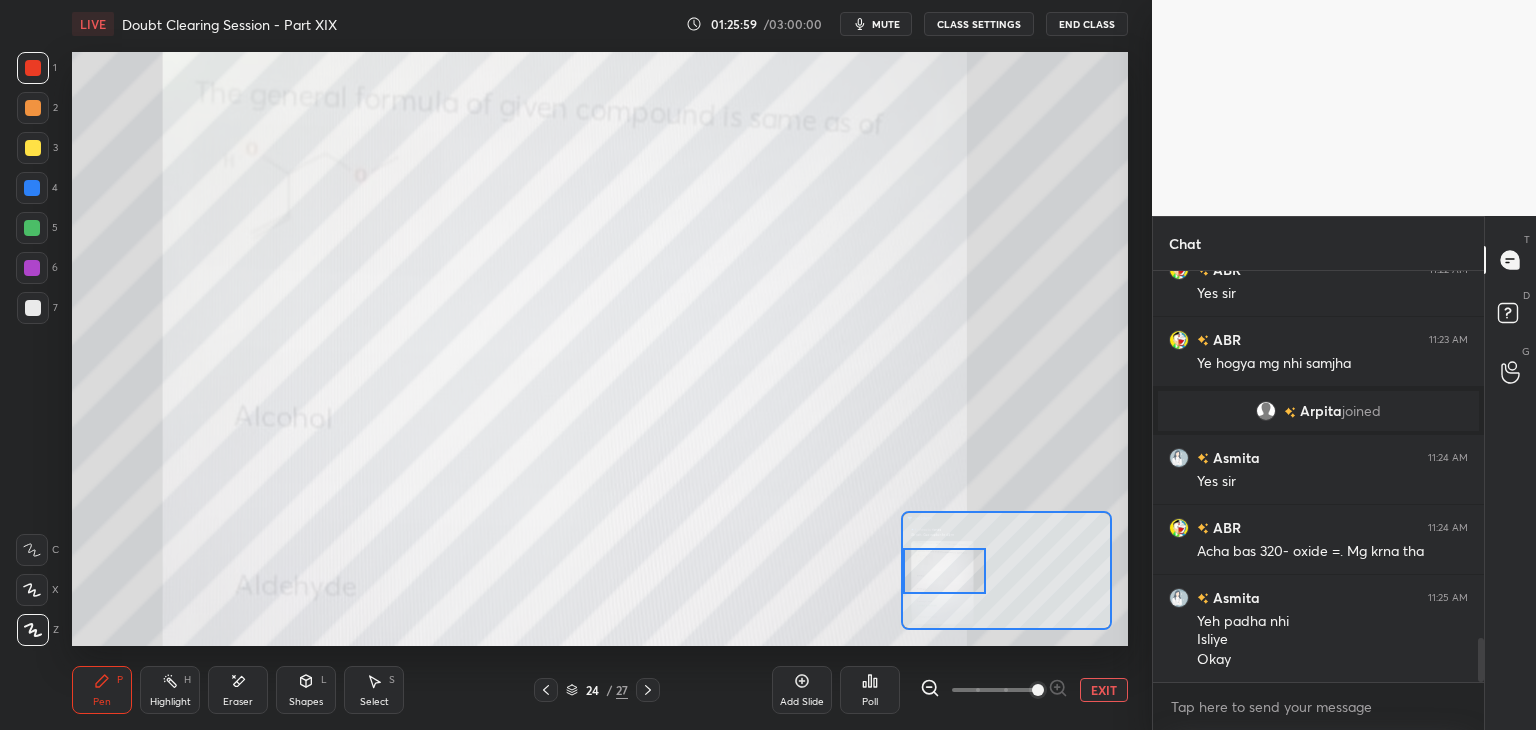 click at bounding box center [33, 148] 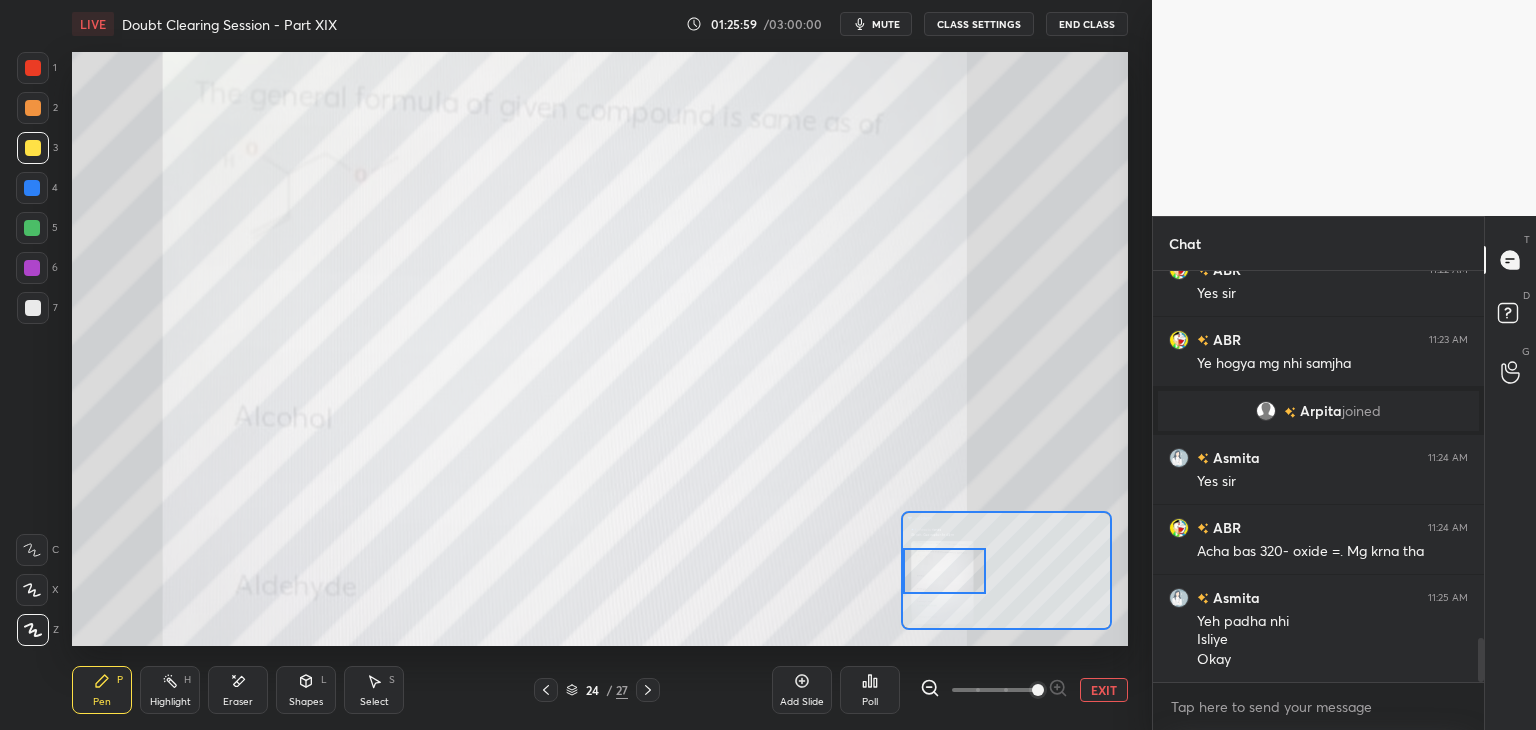 click at bounding box center (32, 188) 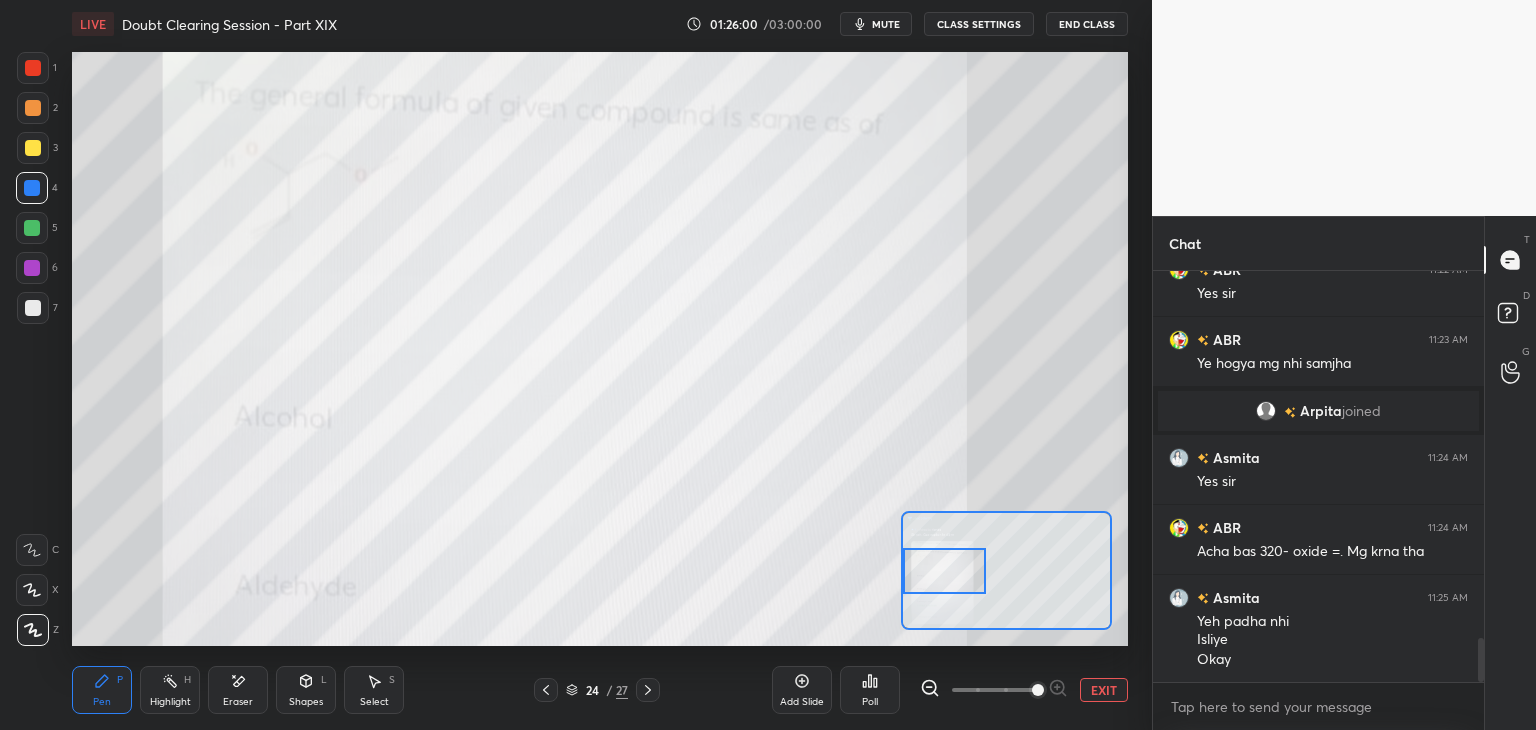 click at bounding box center [32, 228] 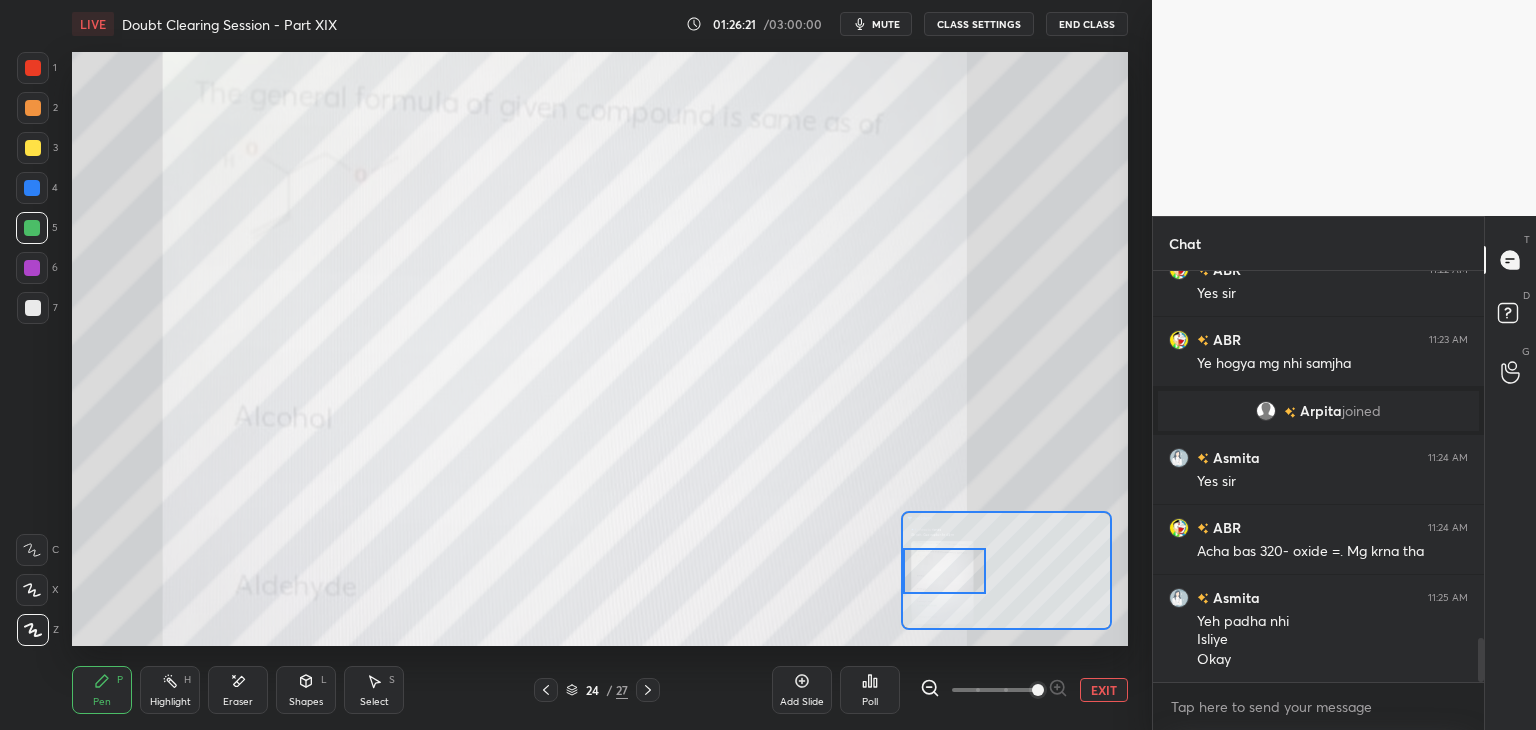 click at bounding box center [33, 148] 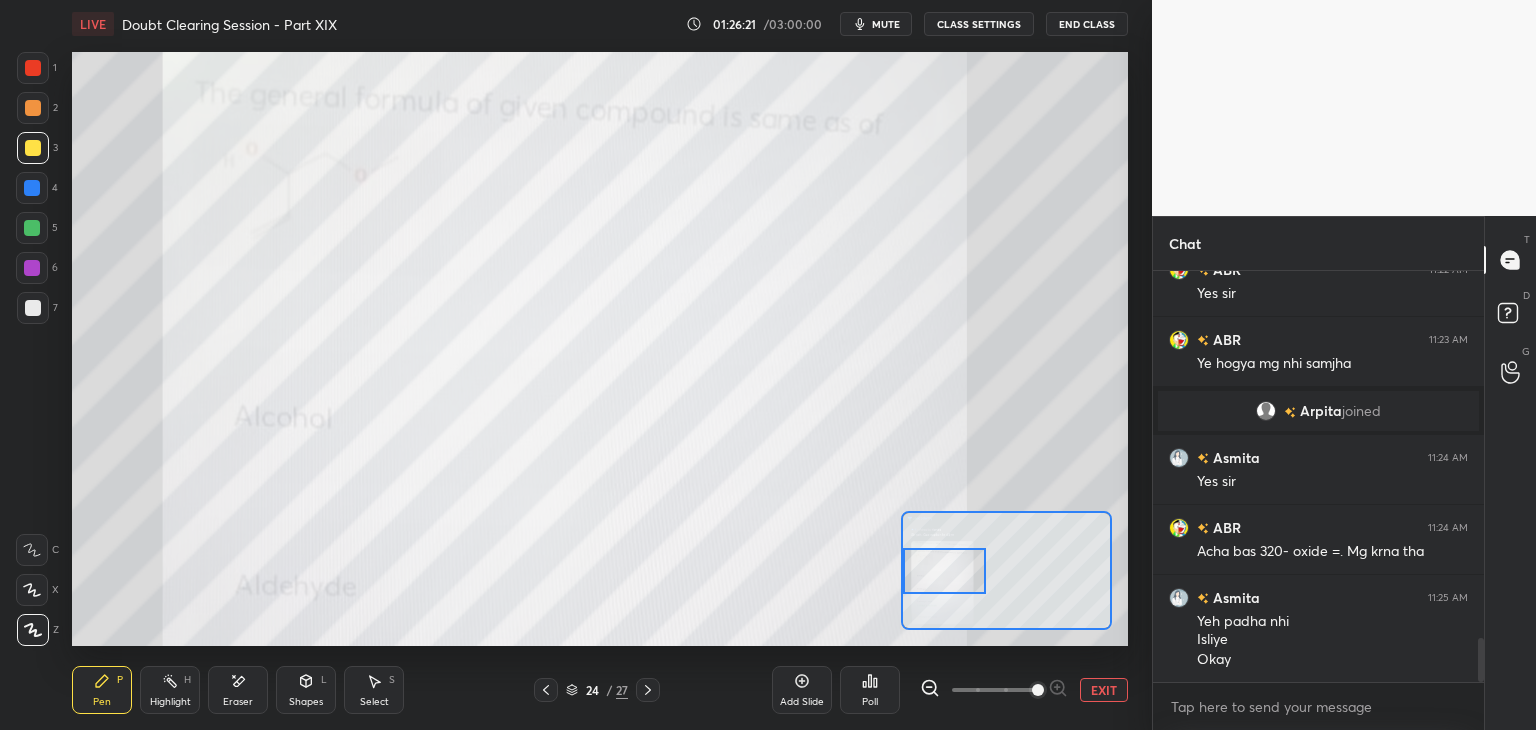 click at bounding box center (33, 148) 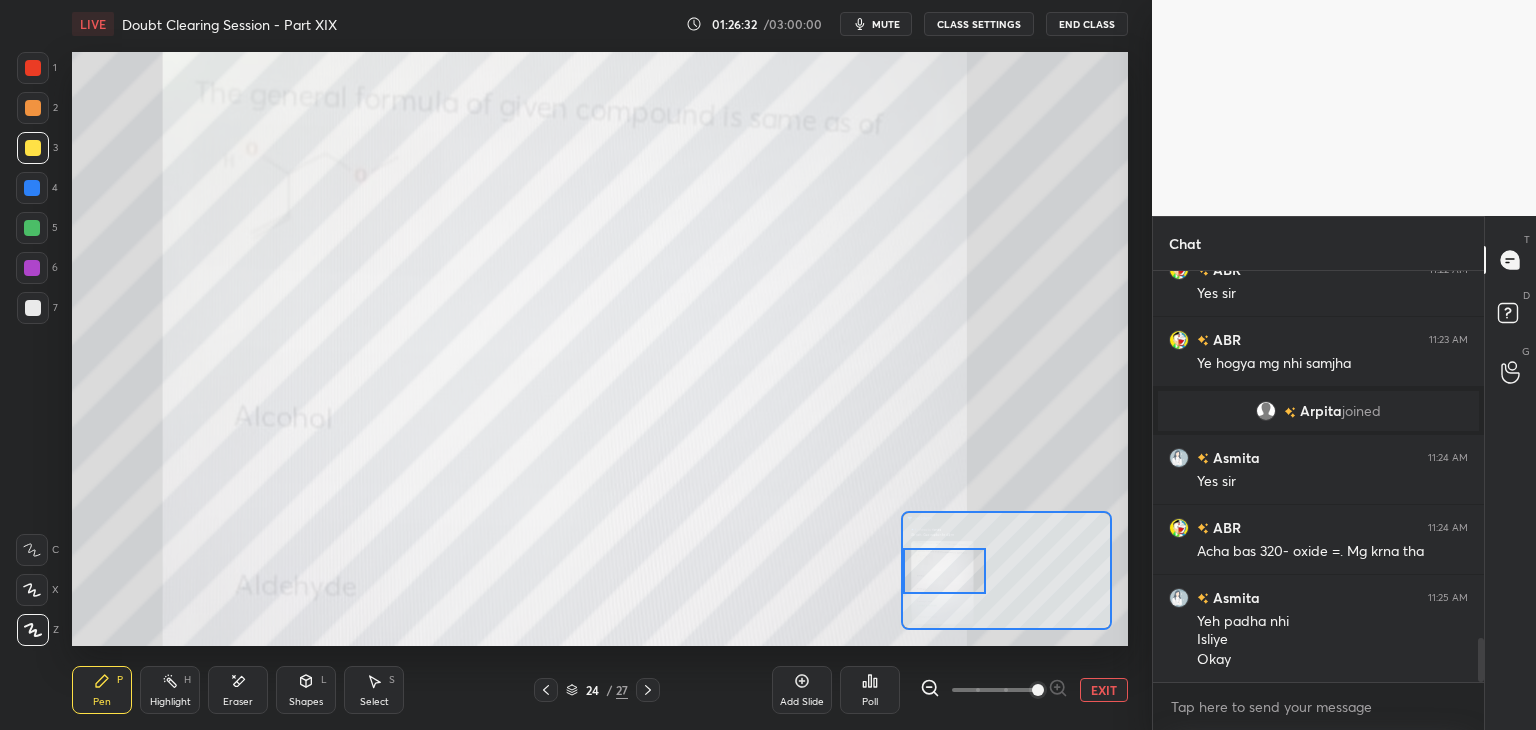 click on "Add Slide Poll EXIT" at bounding box center [950, 690] 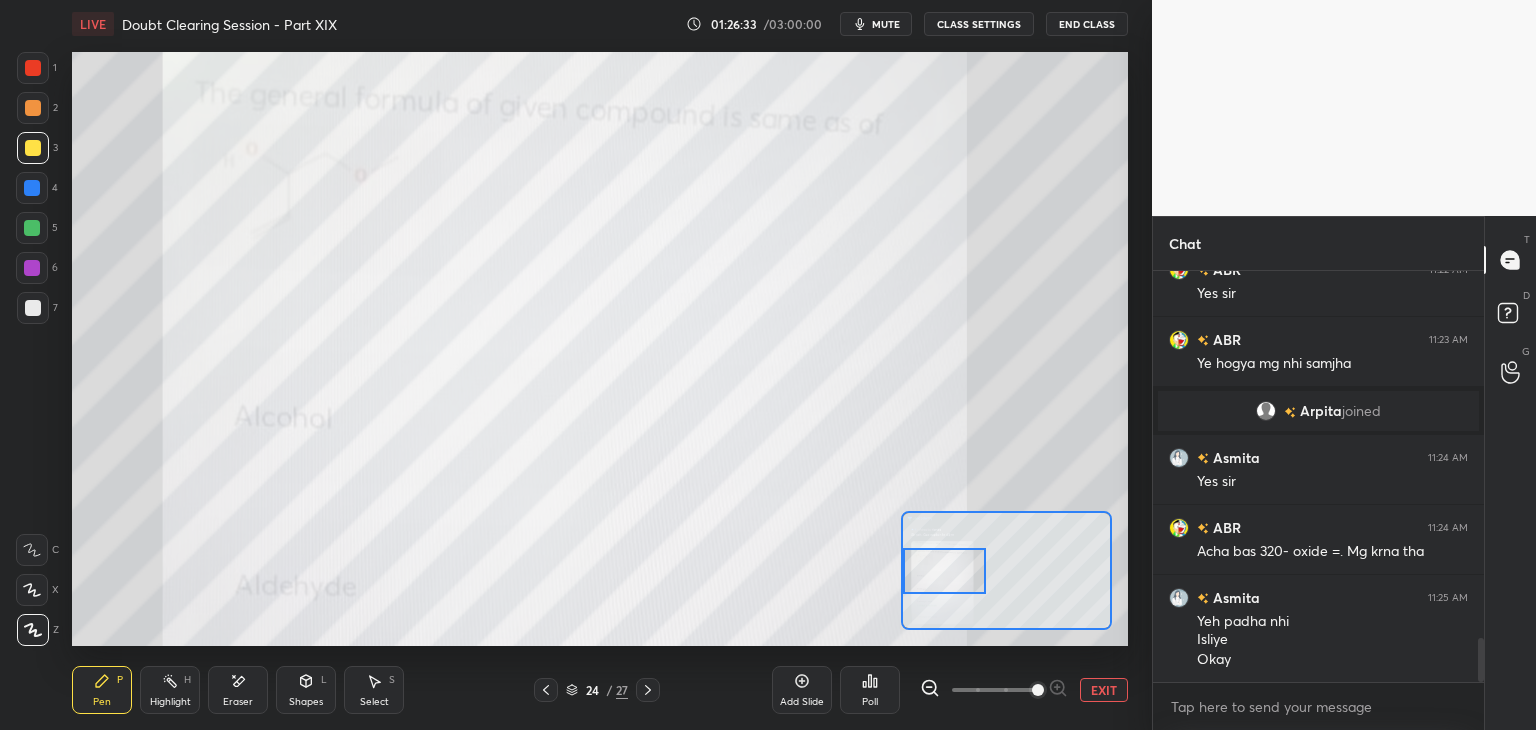 click on "EXIT" at bounding box center (1104, 690) 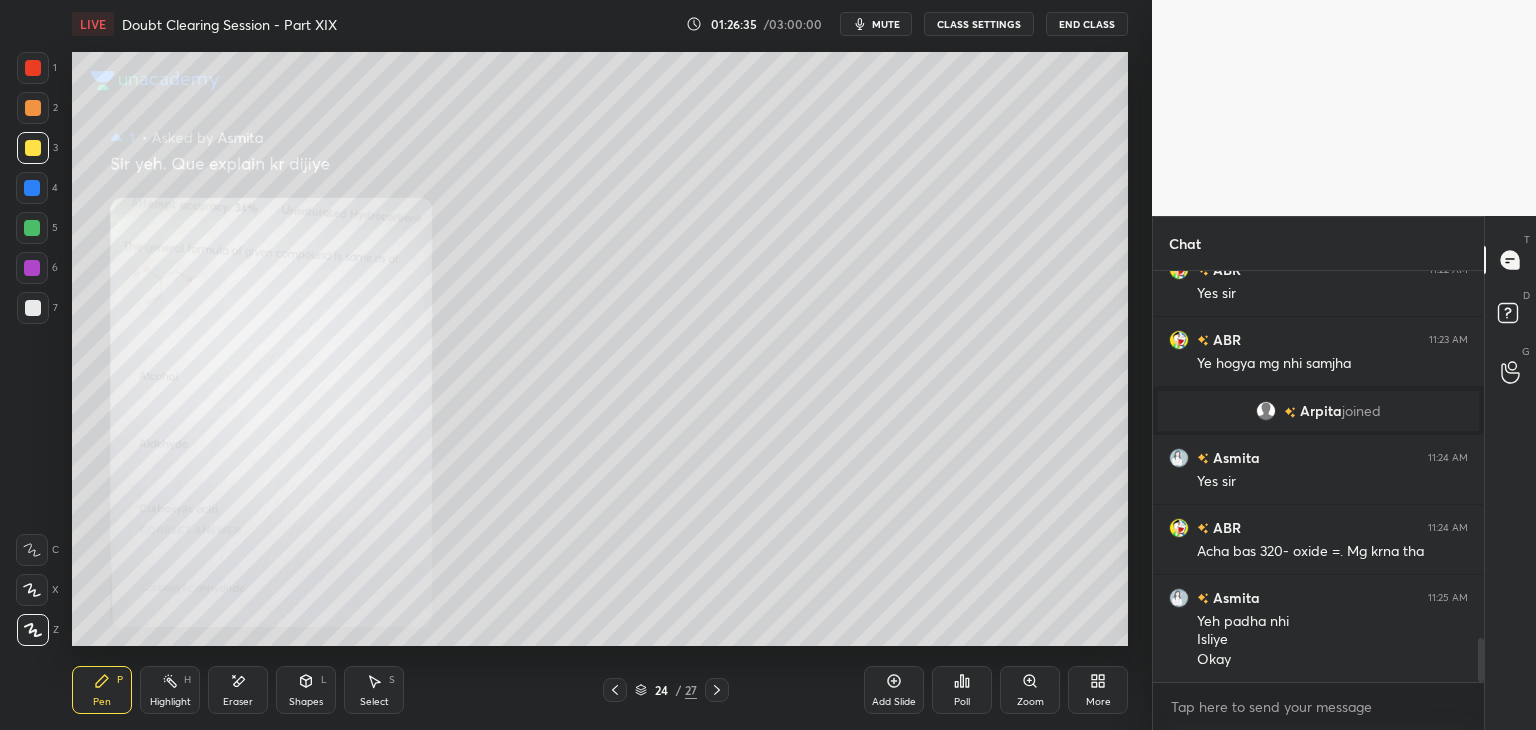 click at bounding box center [32, 228] 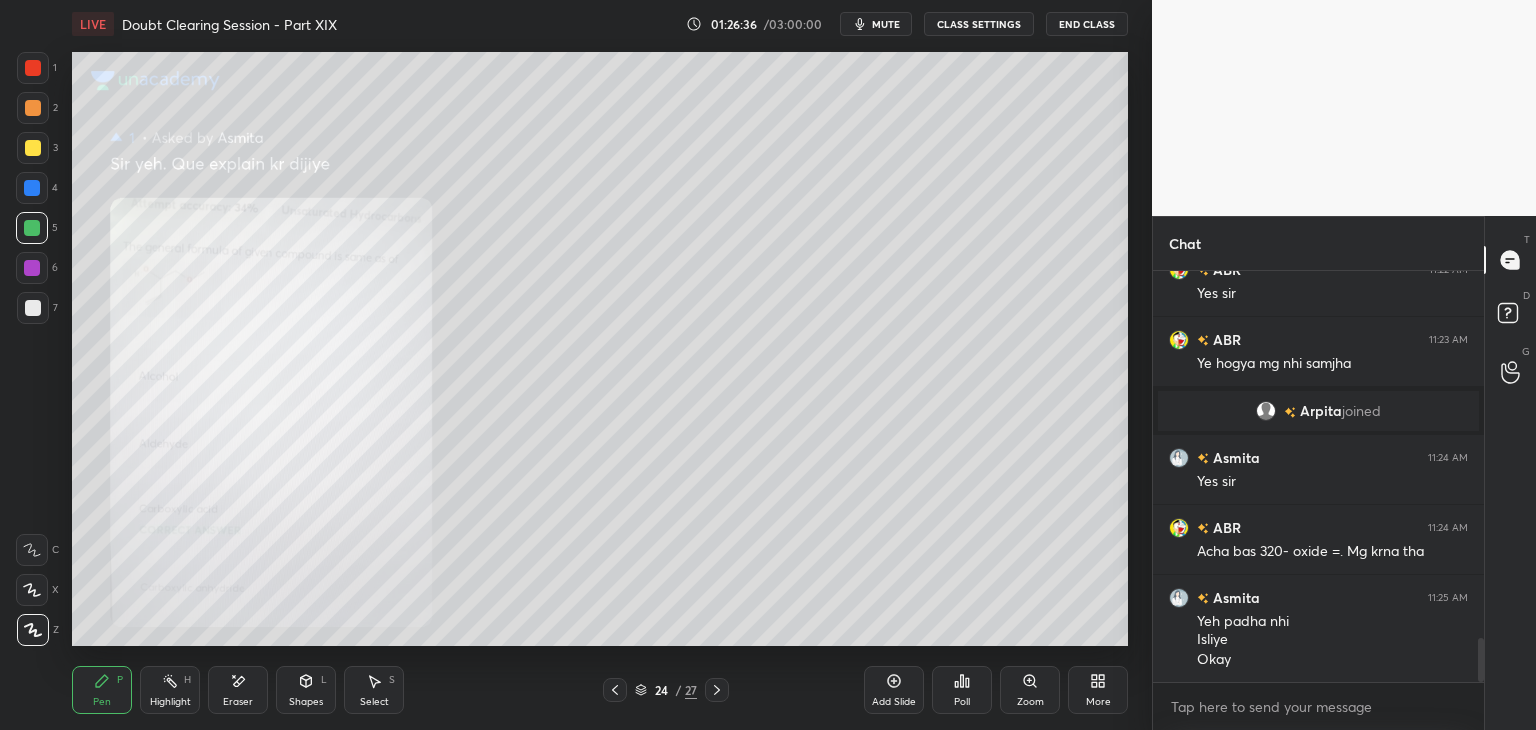 click at bounding box center (32, 228) 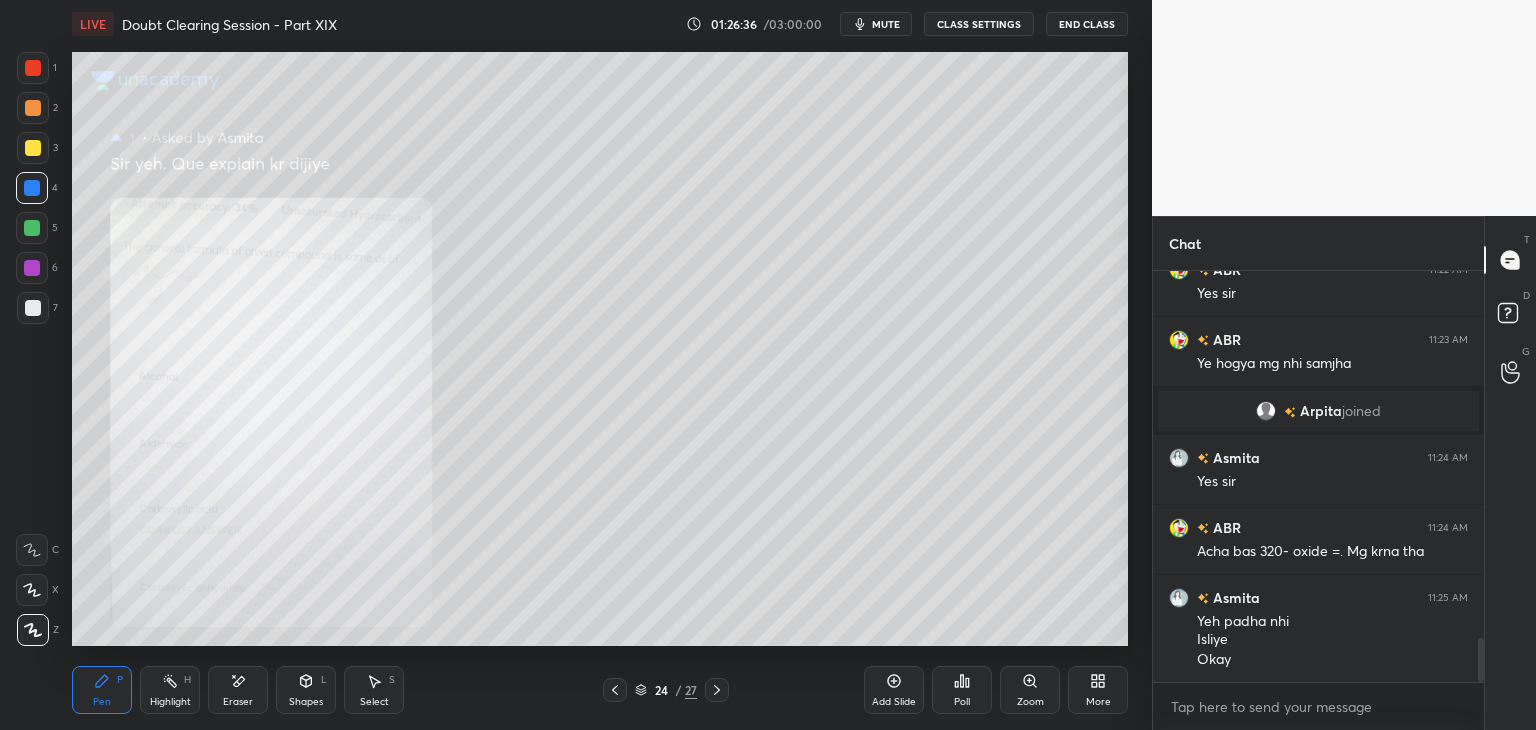 click at bounding box center [33, 148] 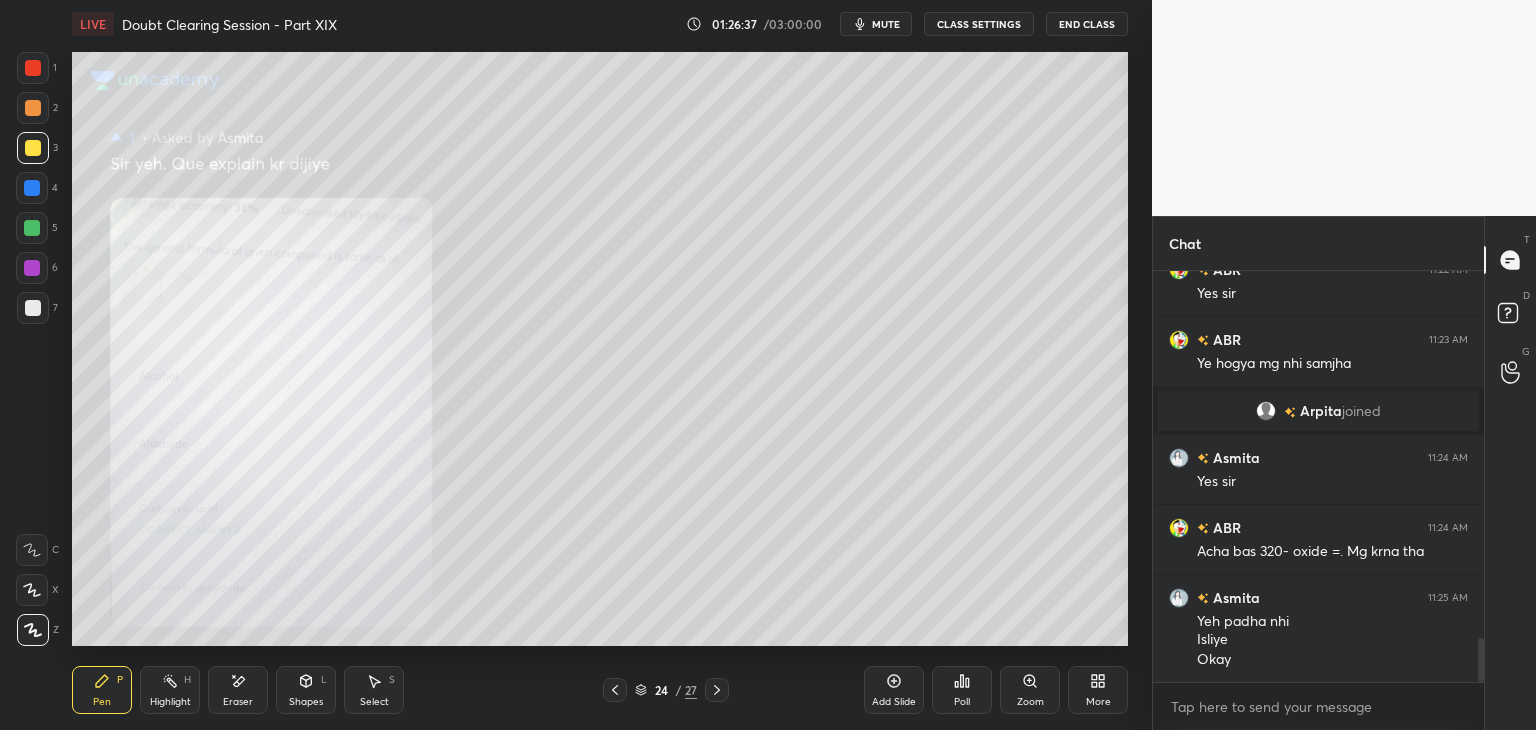 click at bounding box center [33, 108] 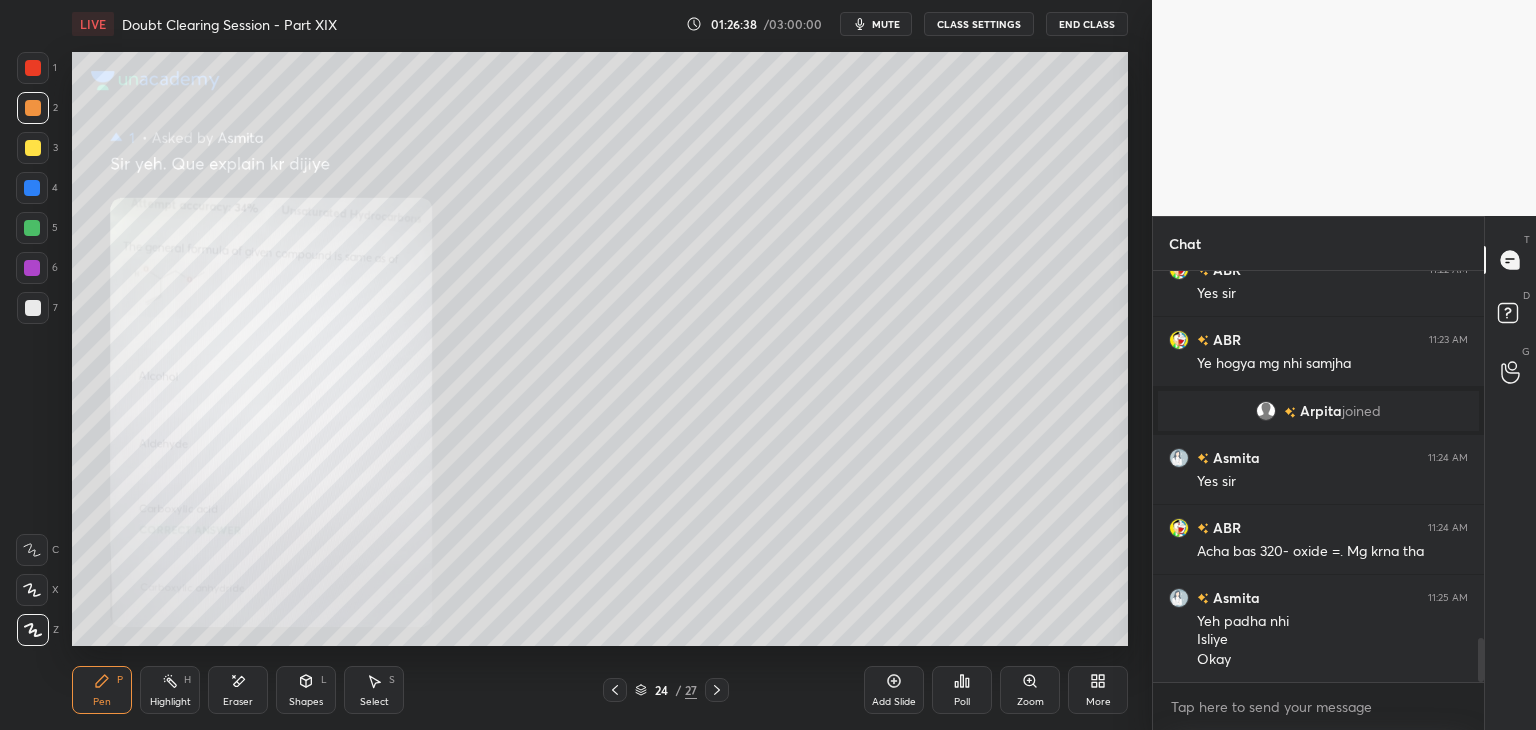 click on "Zoom" at bounding box center [1030, 690] 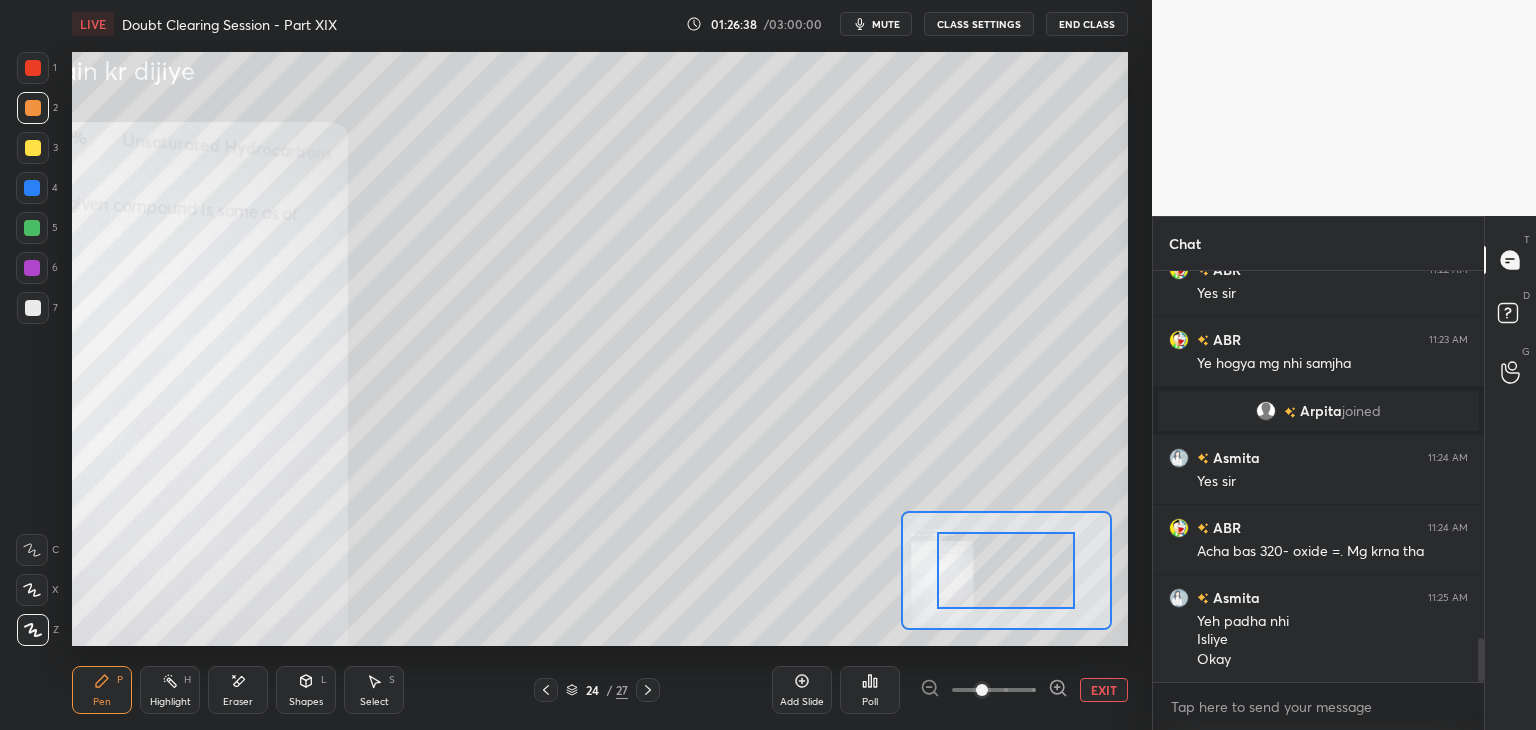 click at bounding box center (1006, 570) 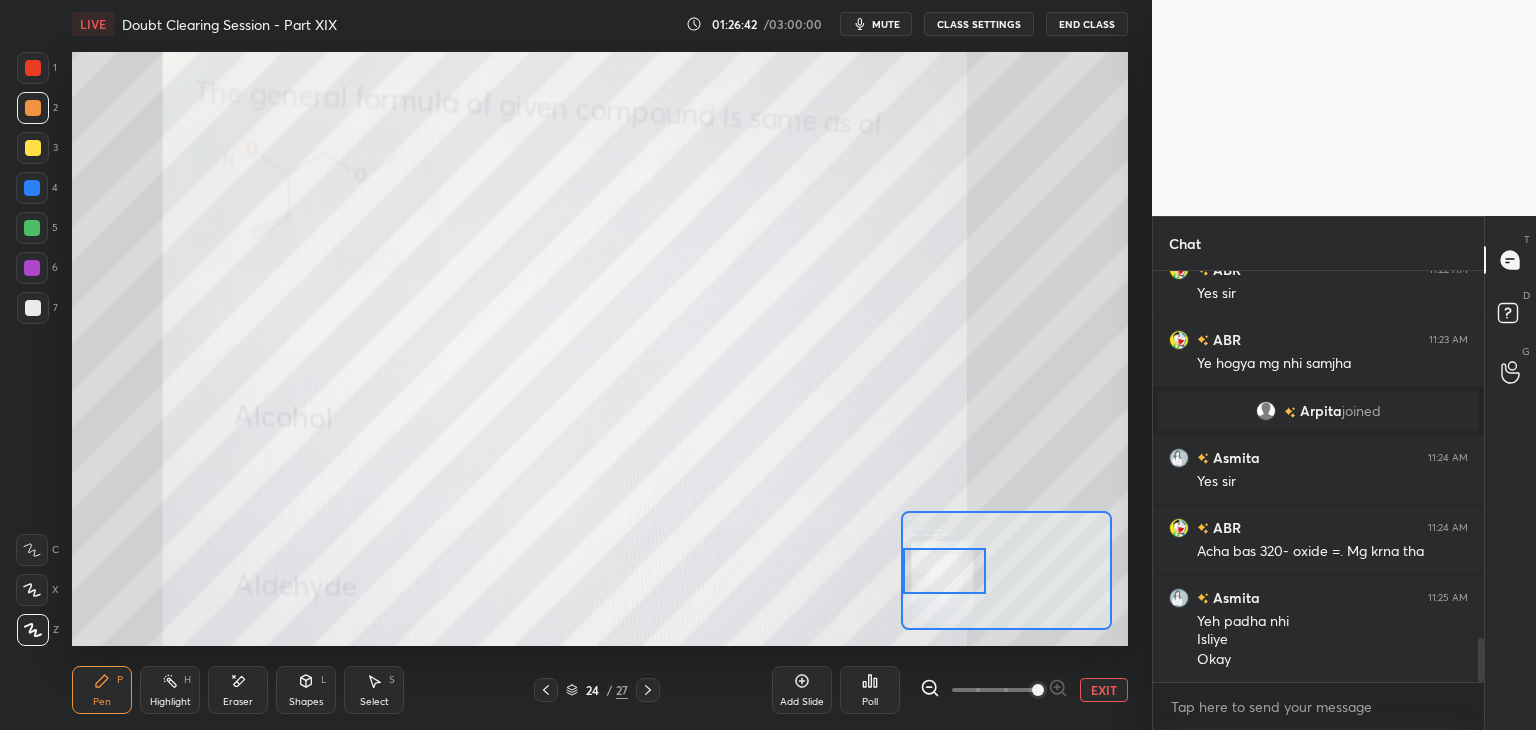 click at bounding box center (33, 68) 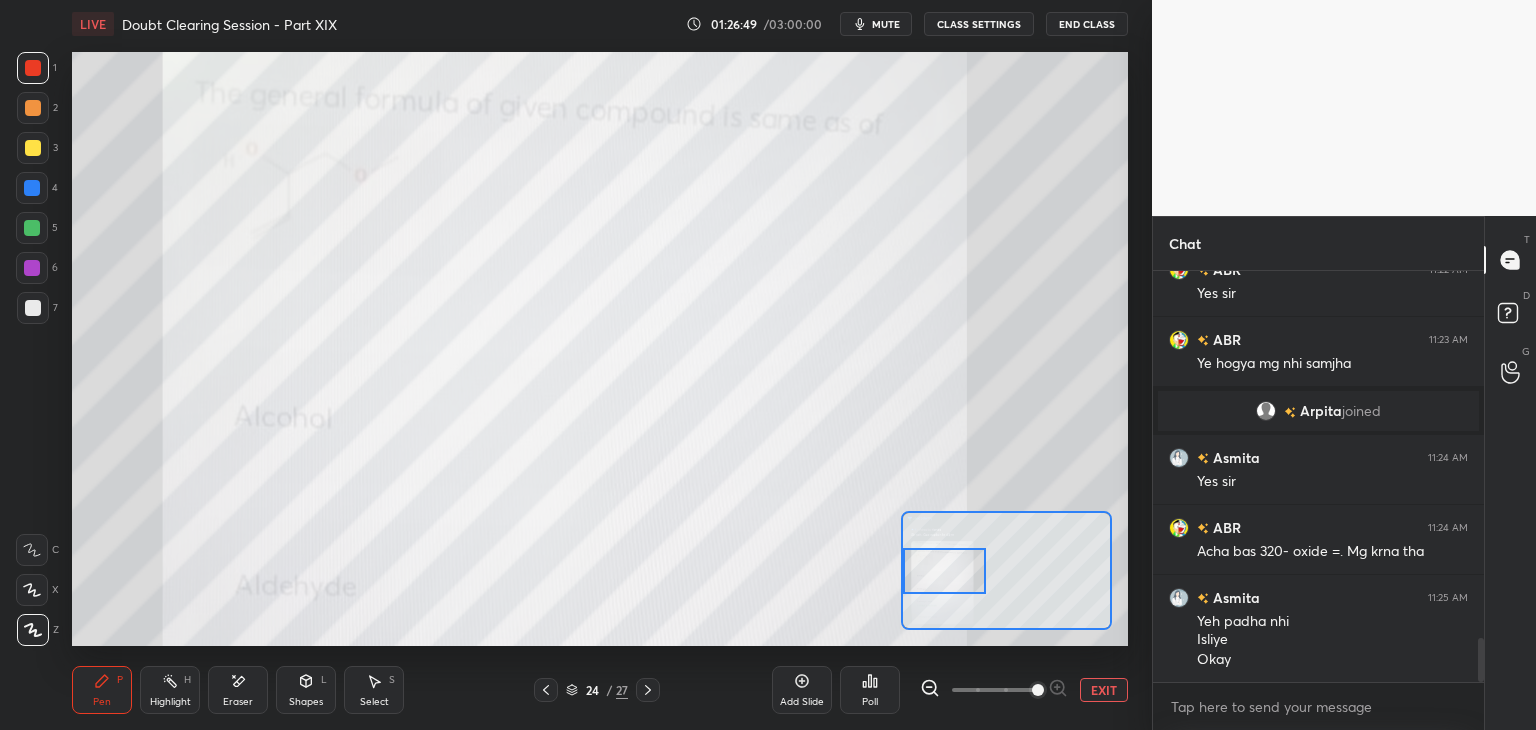 click at bounding box center [32, 228] 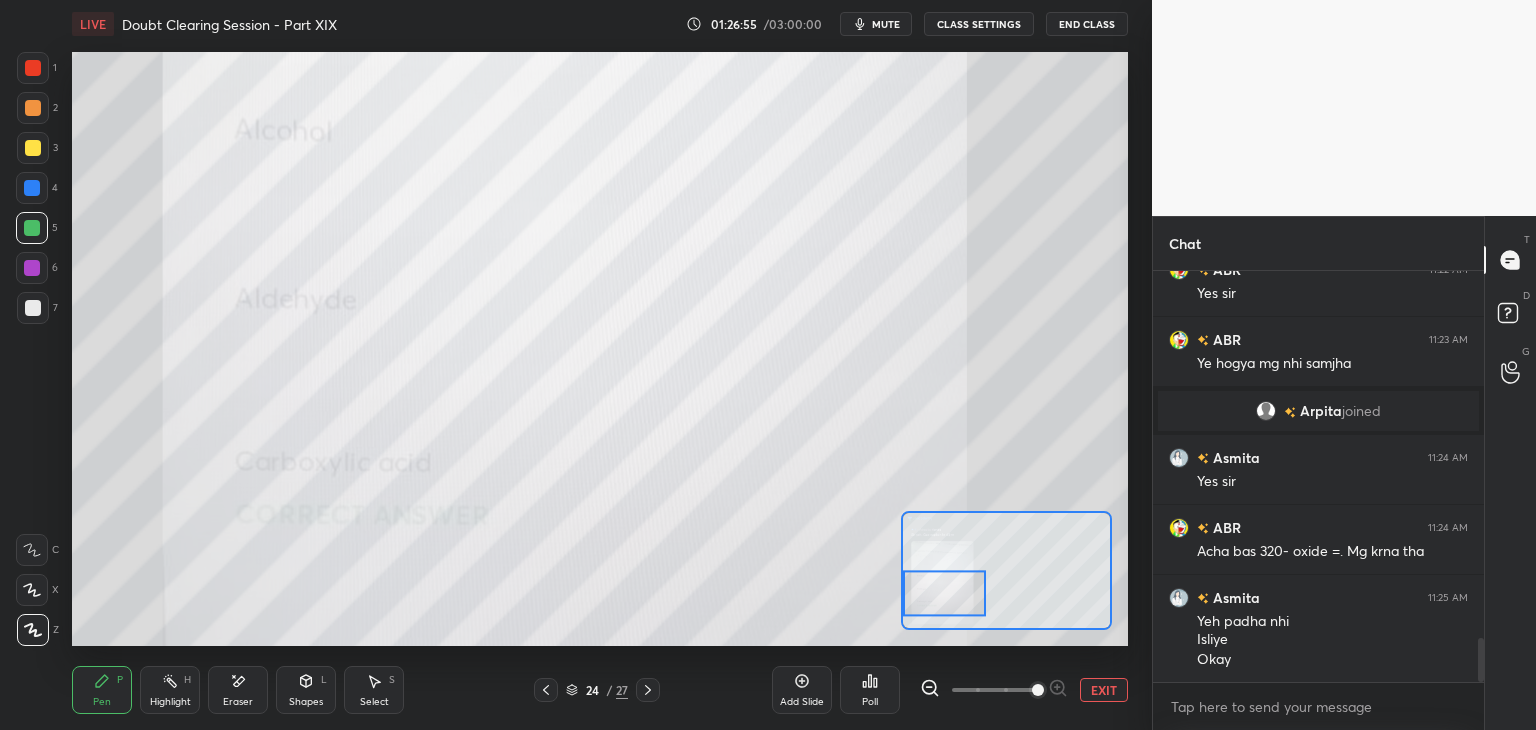 click at bounding box center (32, 268) 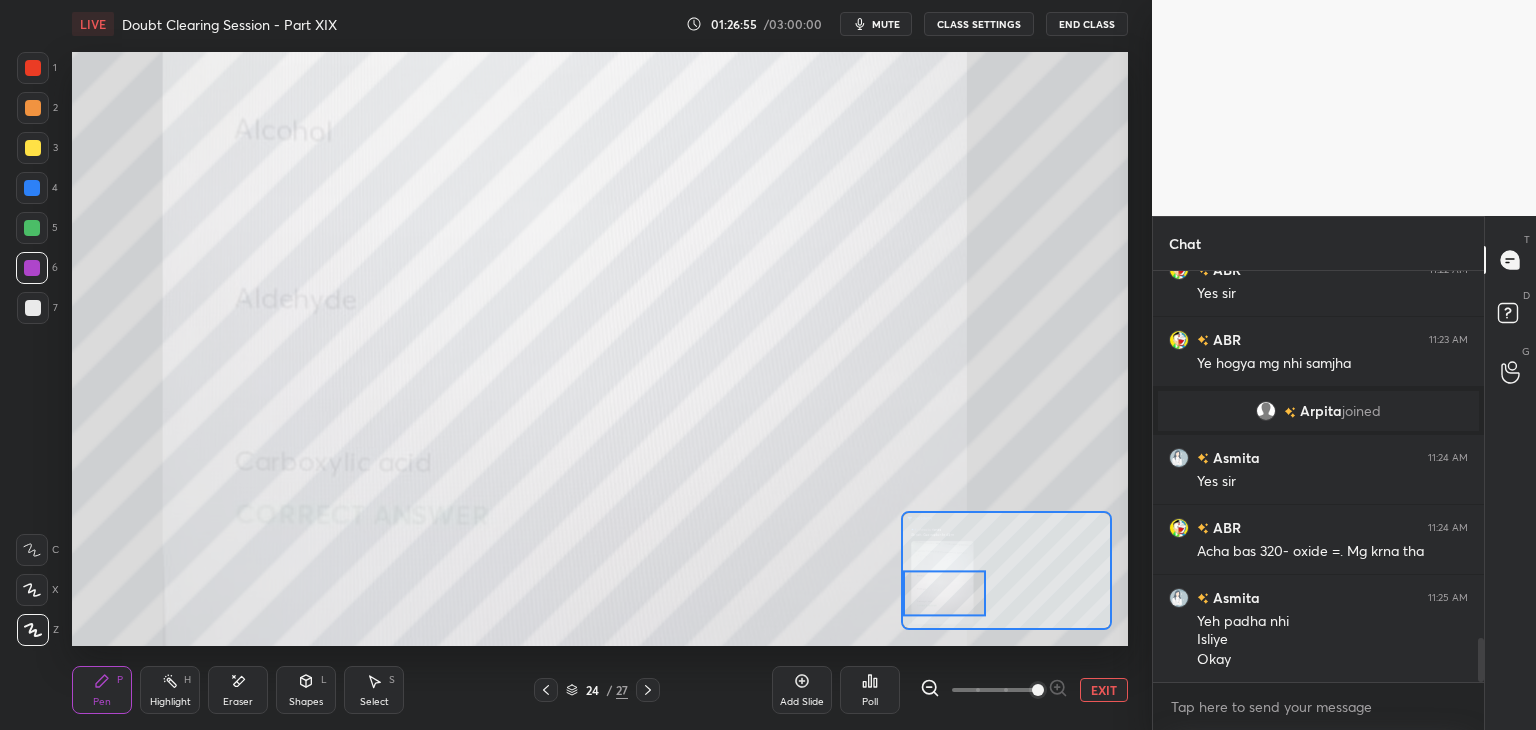 click at bounding box center (33, 308) 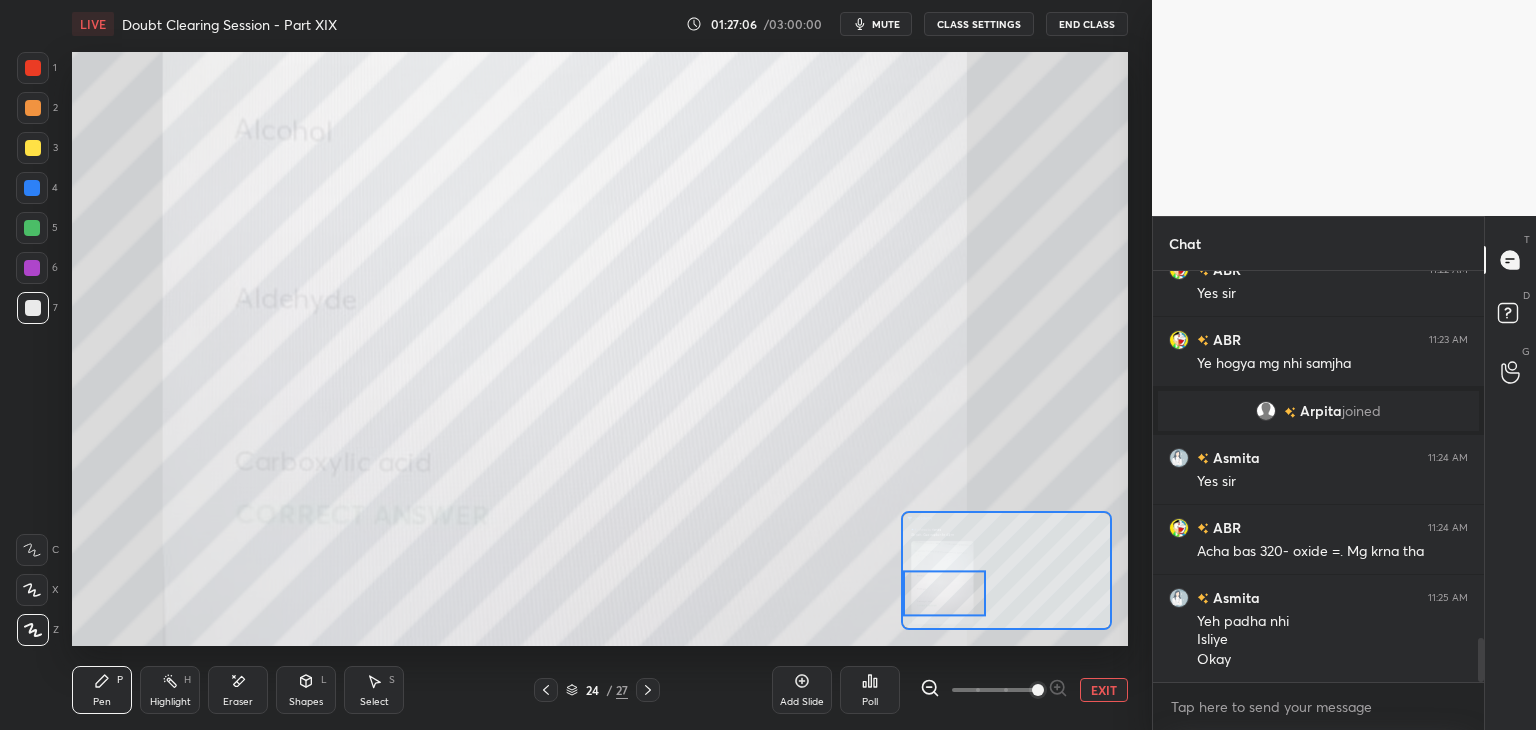 click at bounding box center [33, 108] 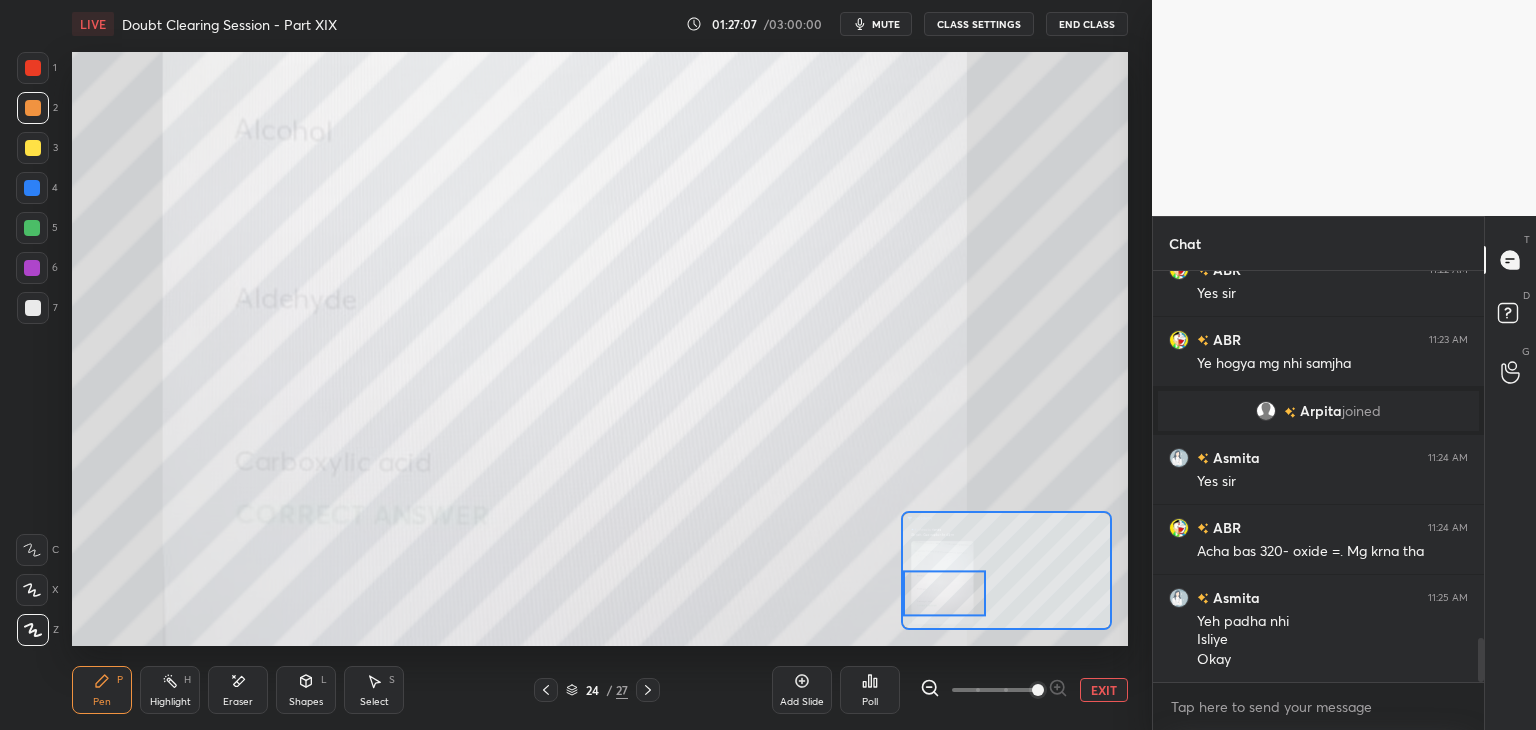 click at bounding box center [33, 148] 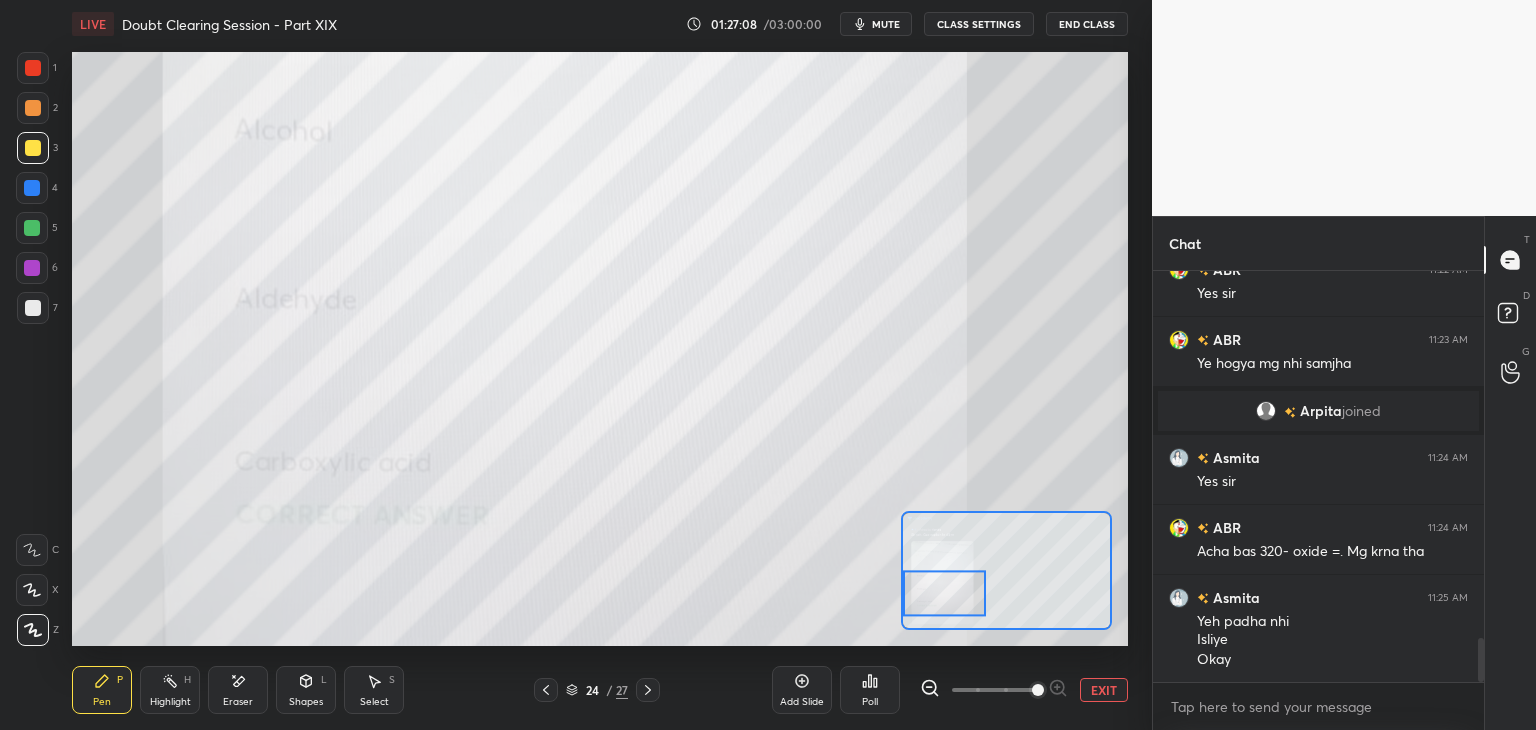 click on "EXIT" at bounding box center (1104, 690) 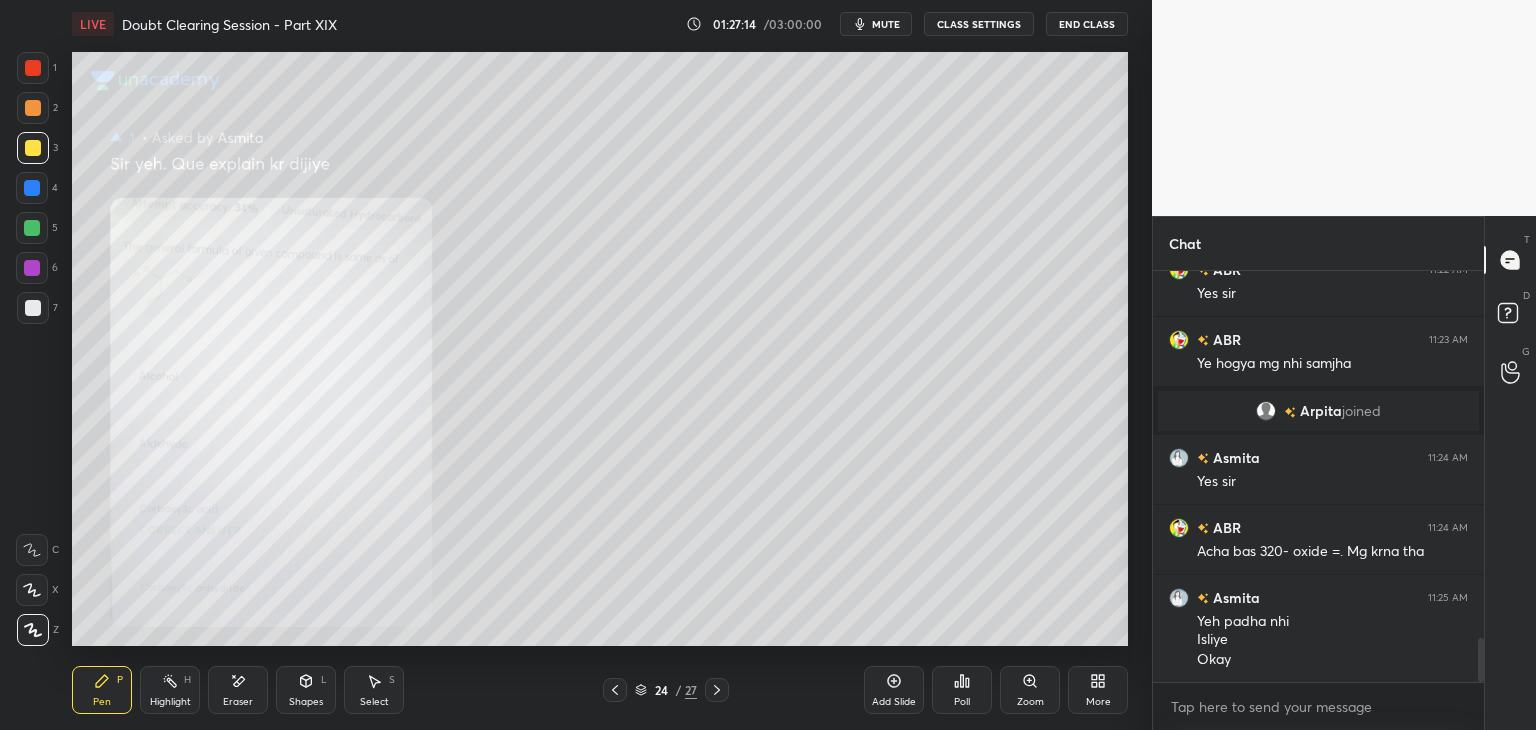 click at bounding box center (33, 108) 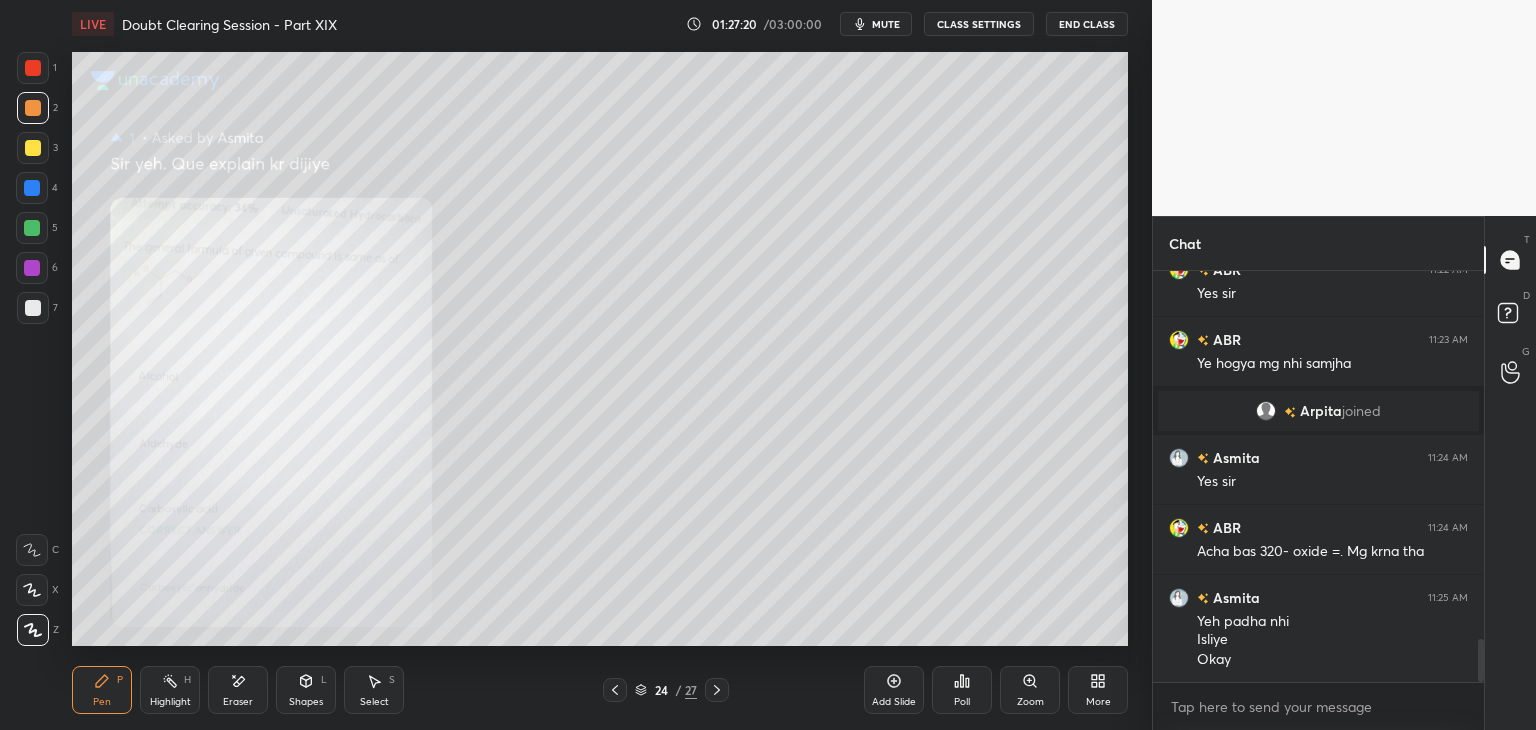 scroll, scrollTop: 3530, scrollLeft: 0, axis: vertical 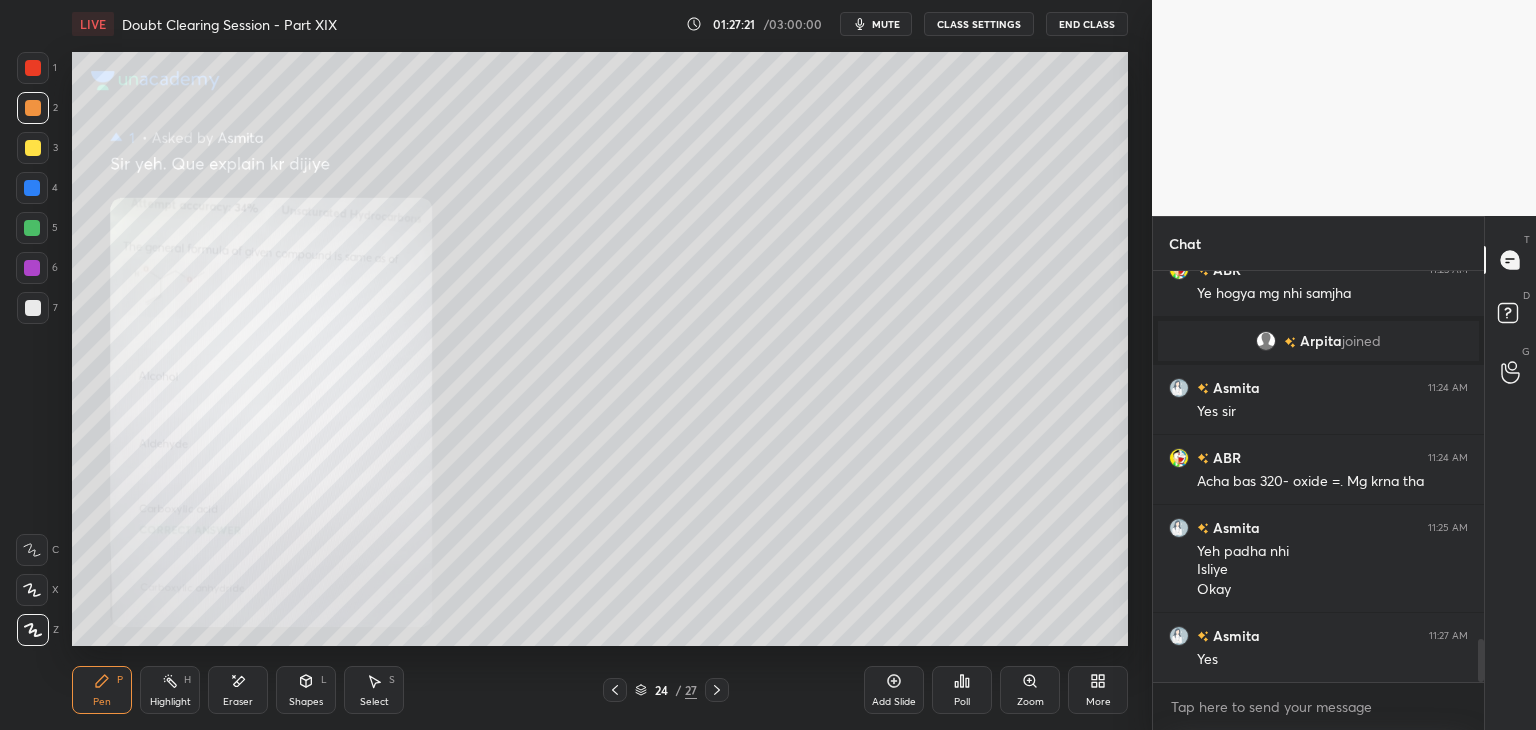 click at bounding box center [32, 228] 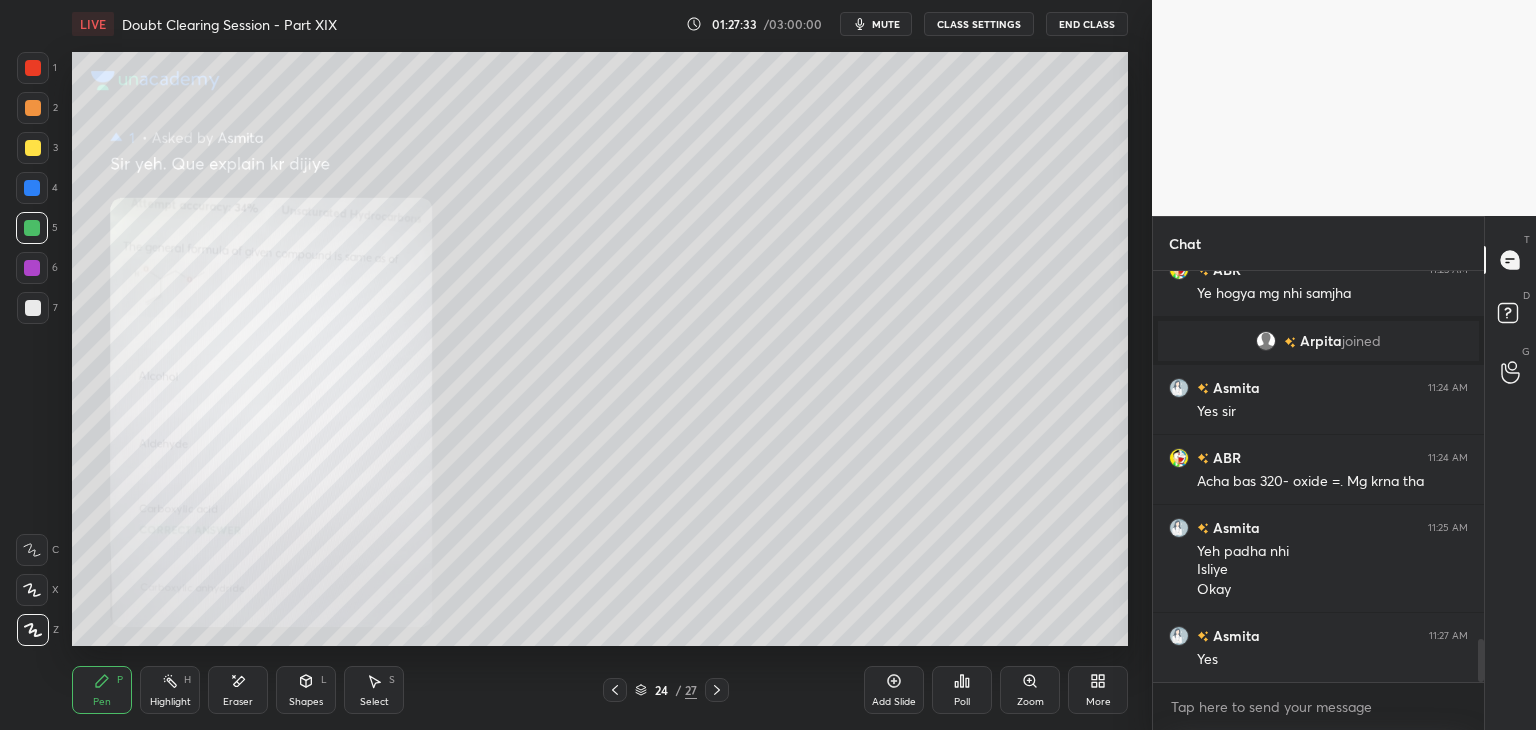 click at bounding box center [33, 148] 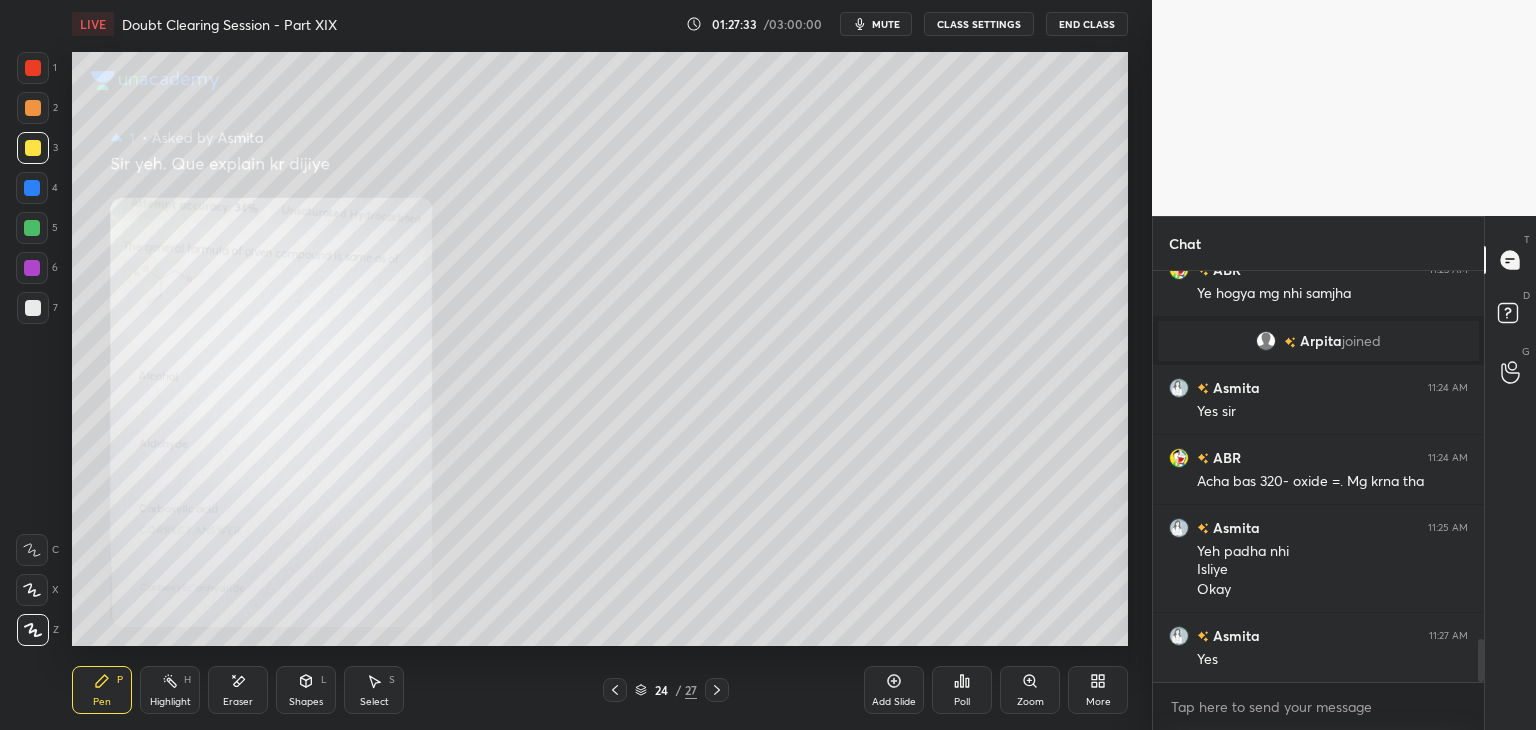 click at bounding box center (33, 108) 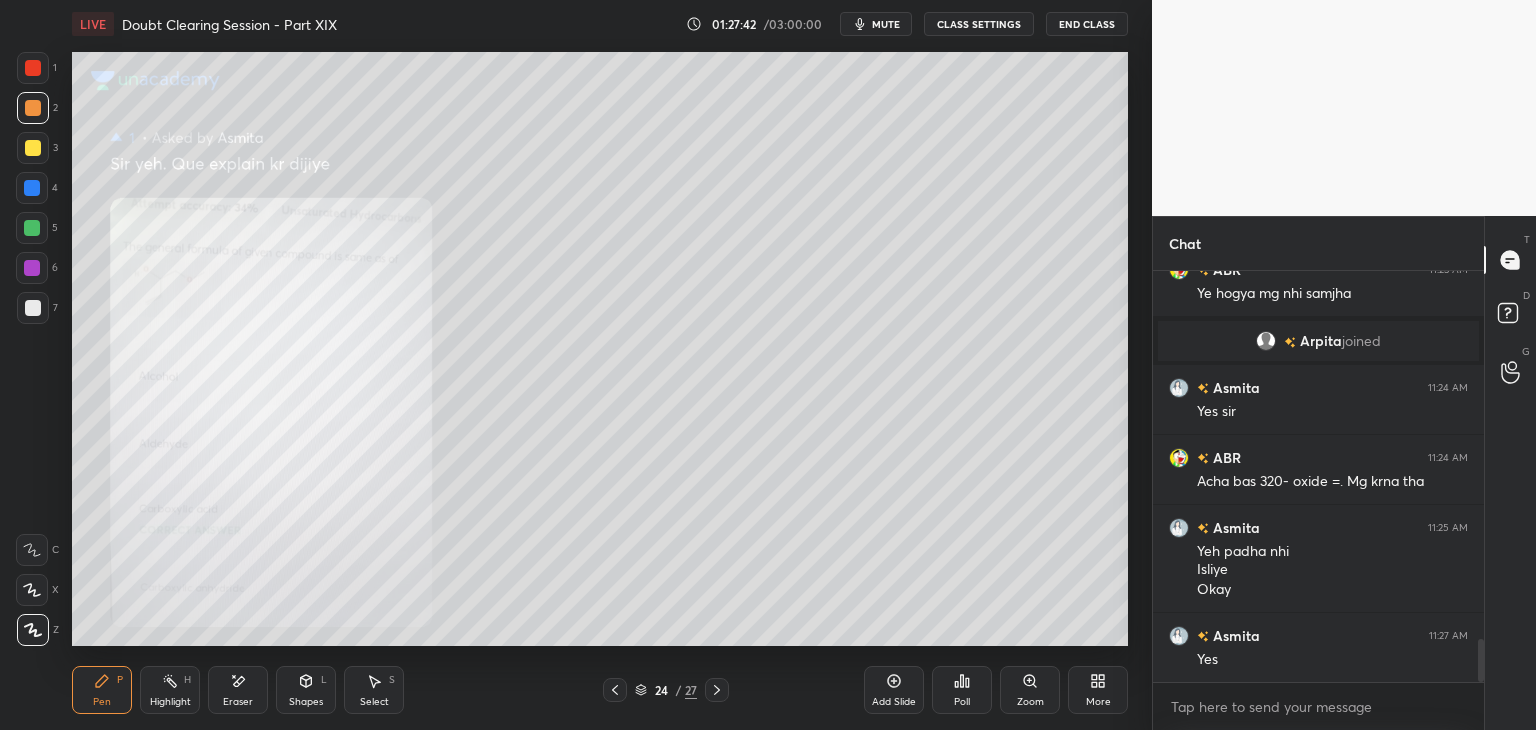 click 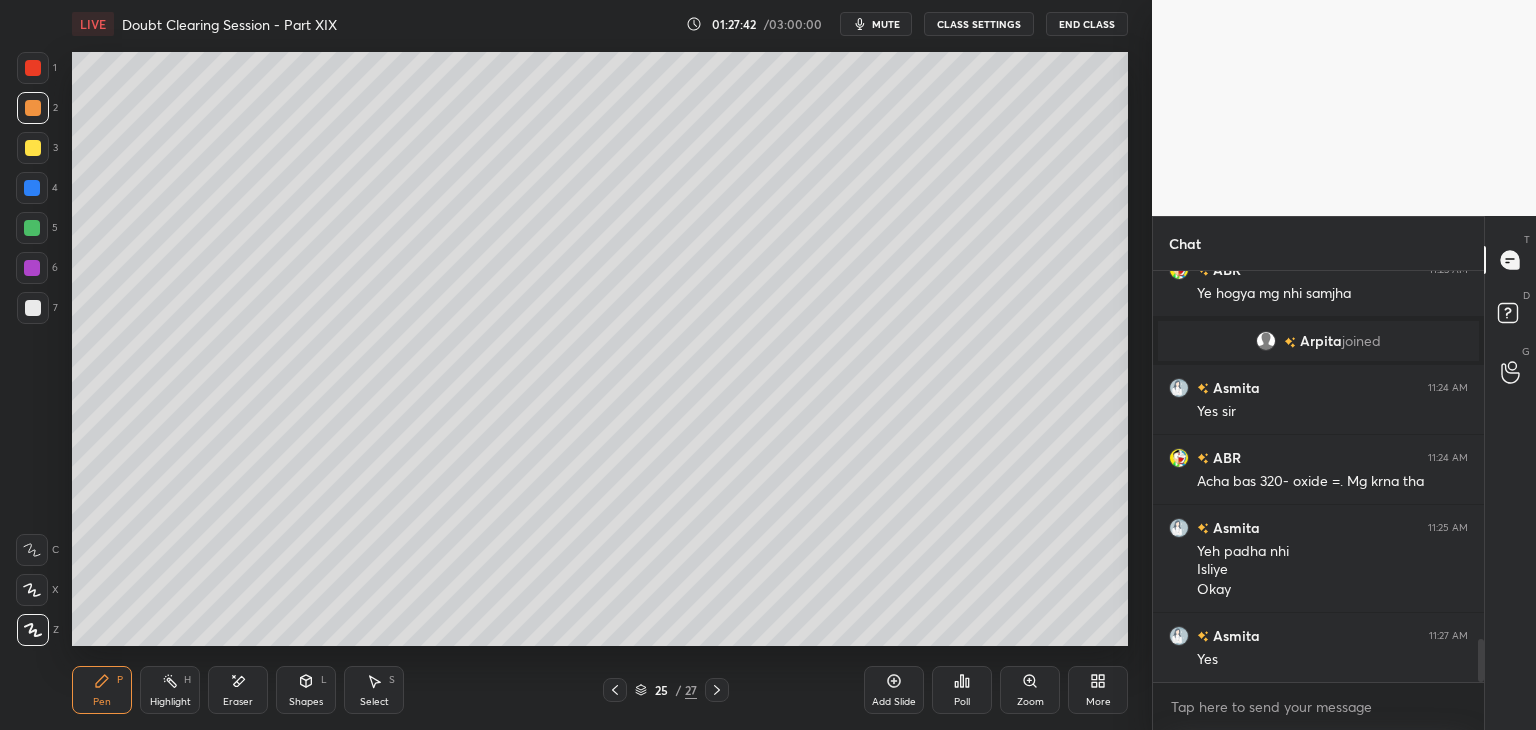 click 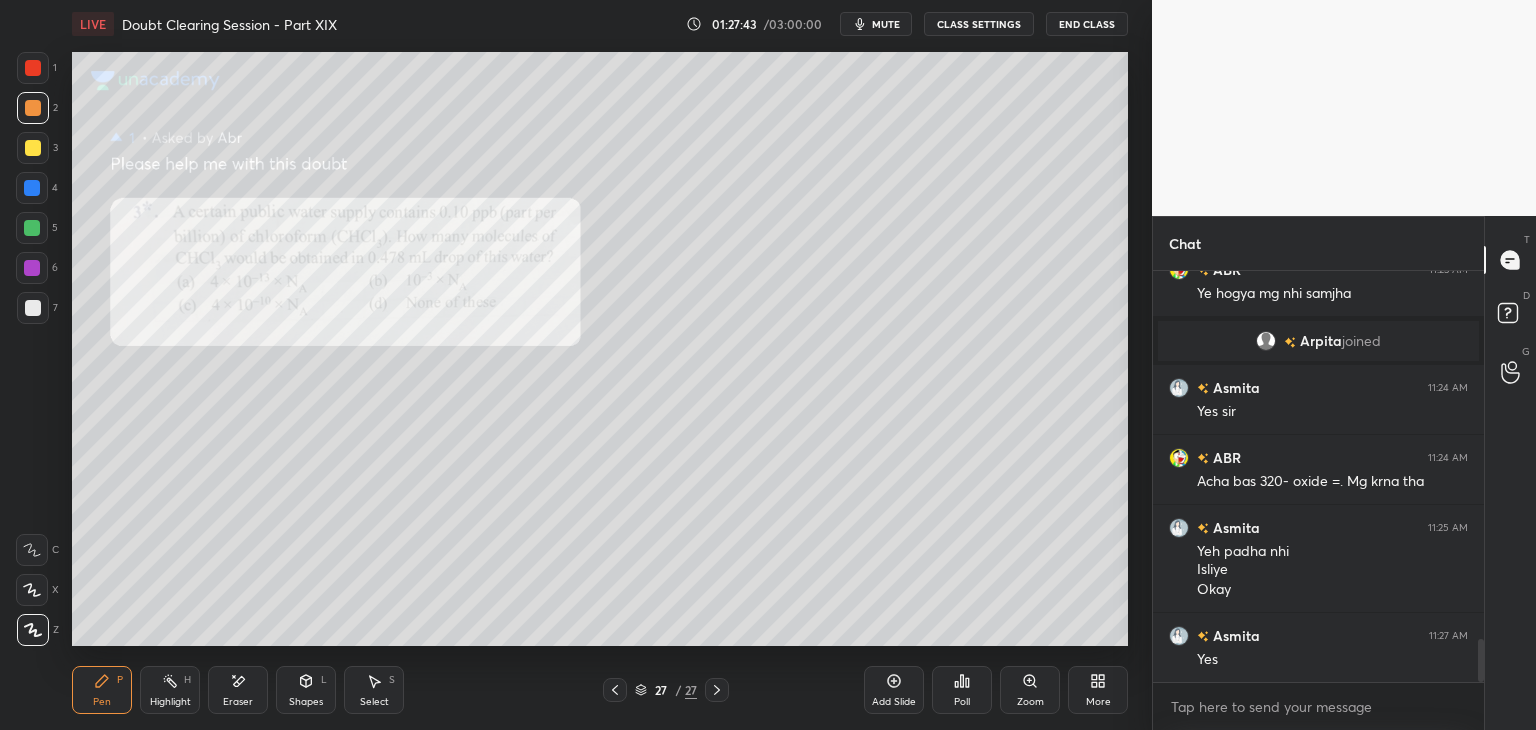 click on "Highlight" at bounding box center [170, 702] 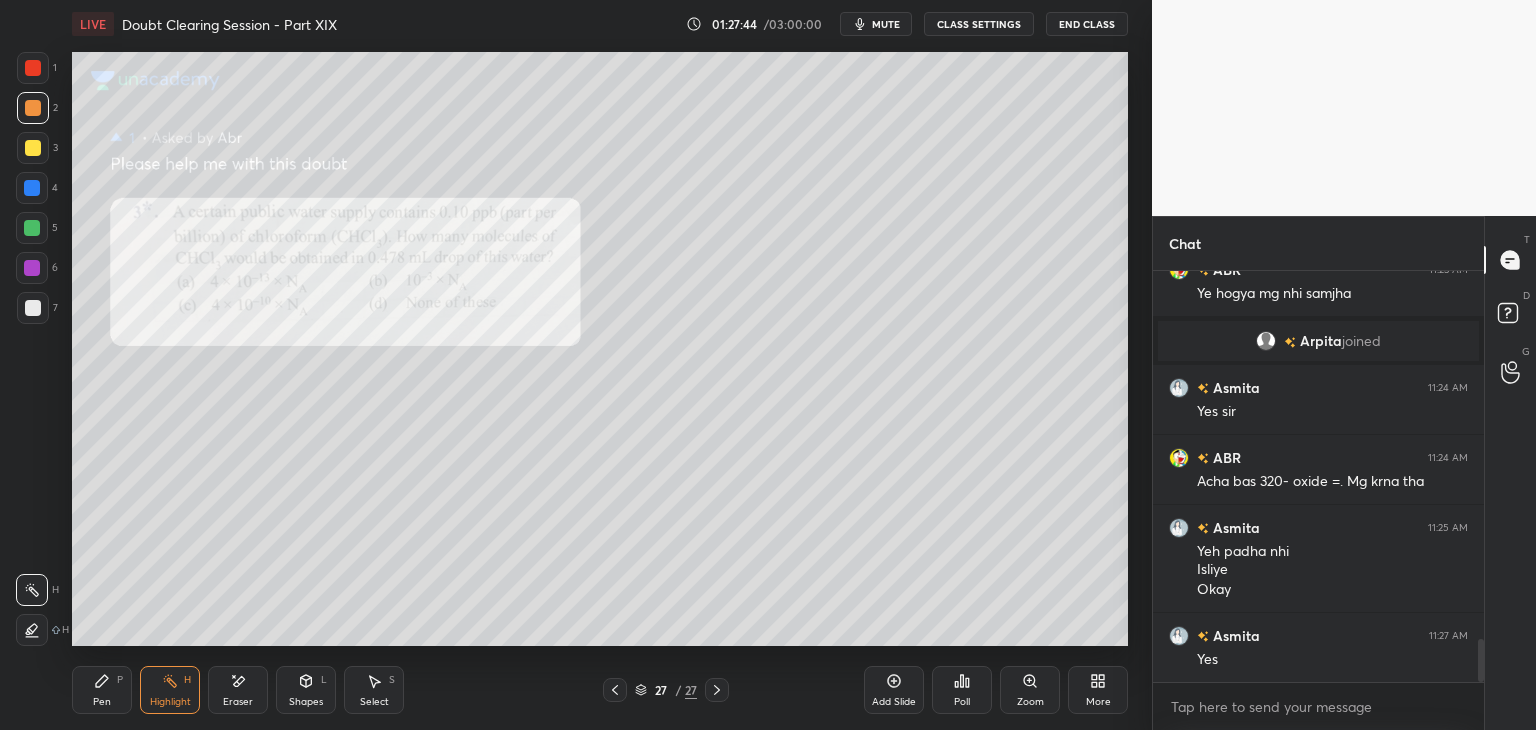 click 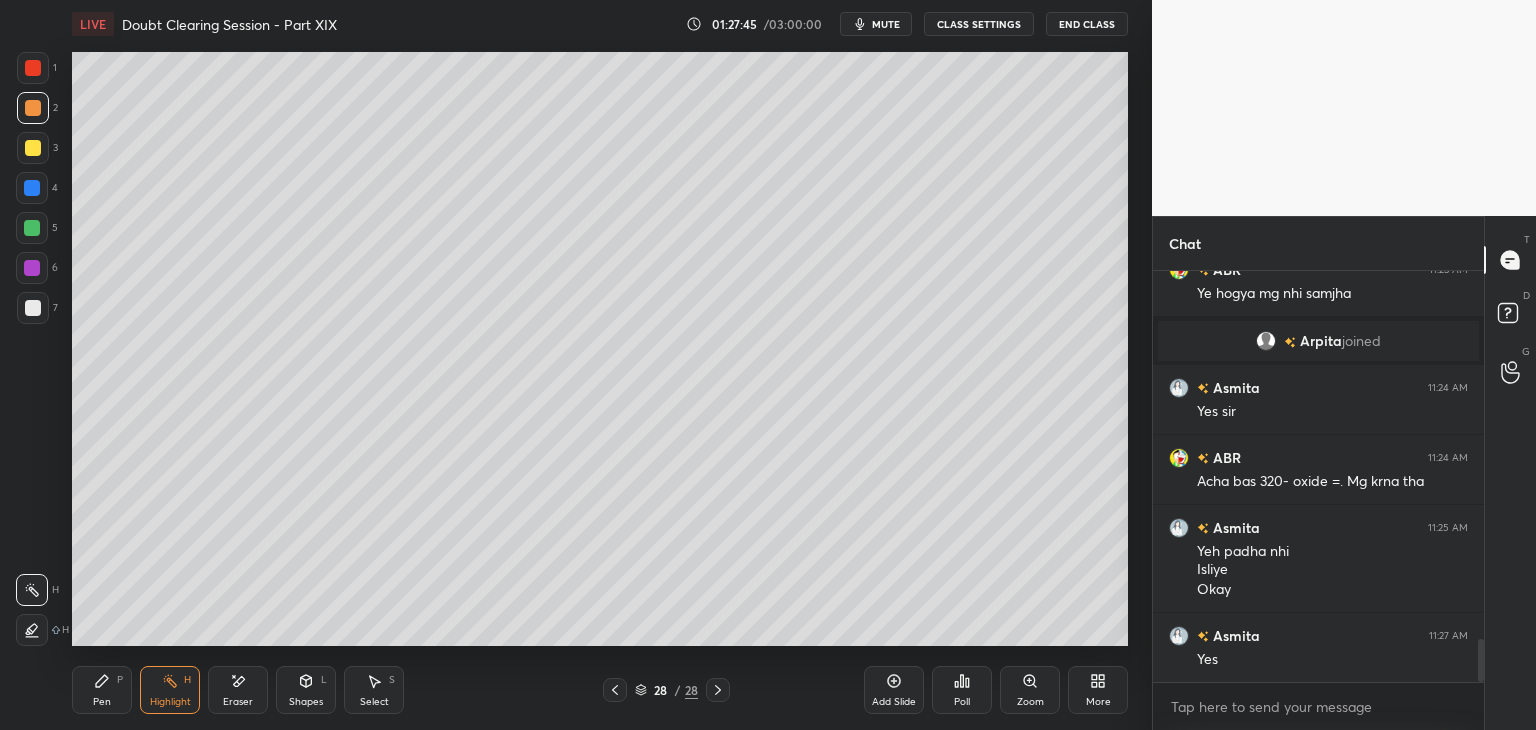 click at bounding box center (33, 148) 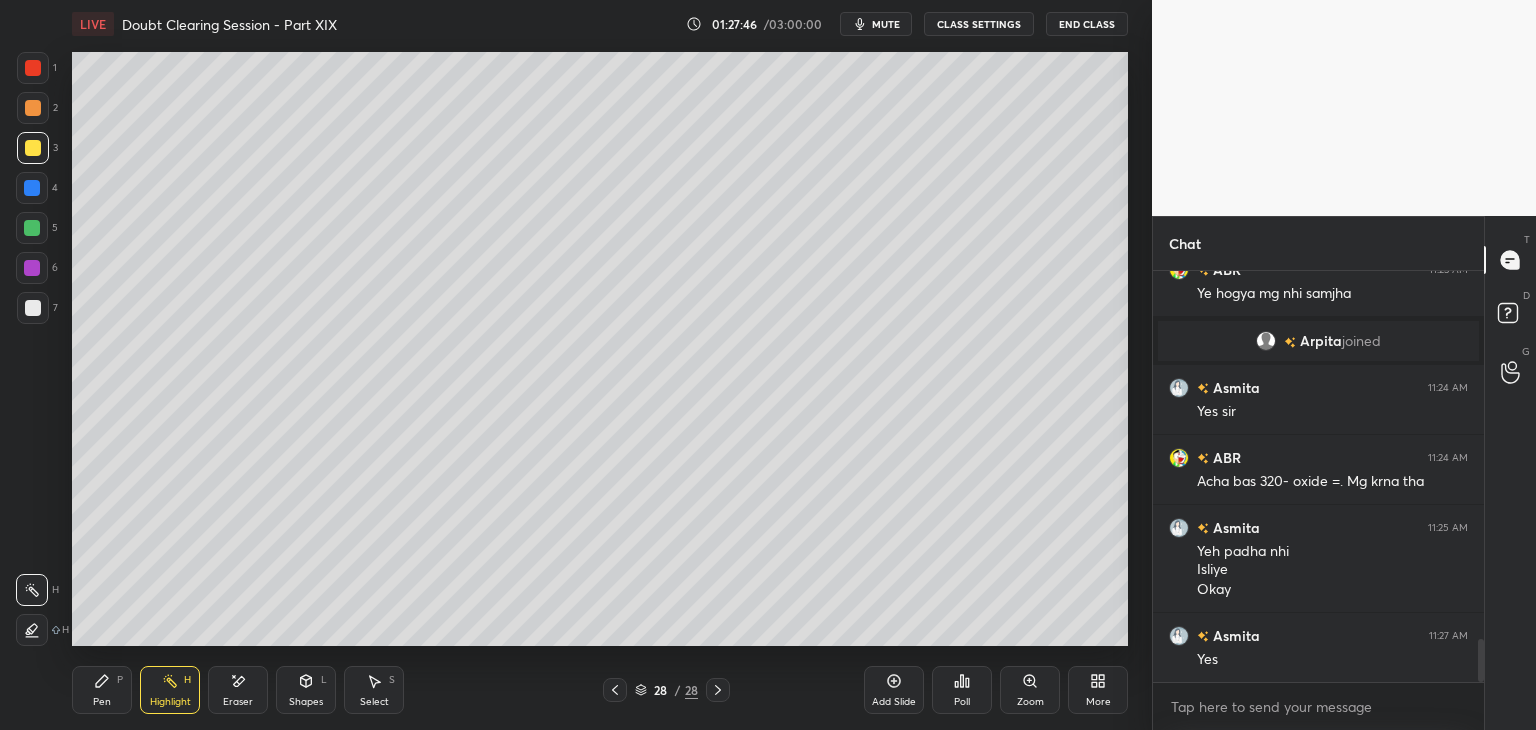 click on "mute" at bounding box center [886, 24] 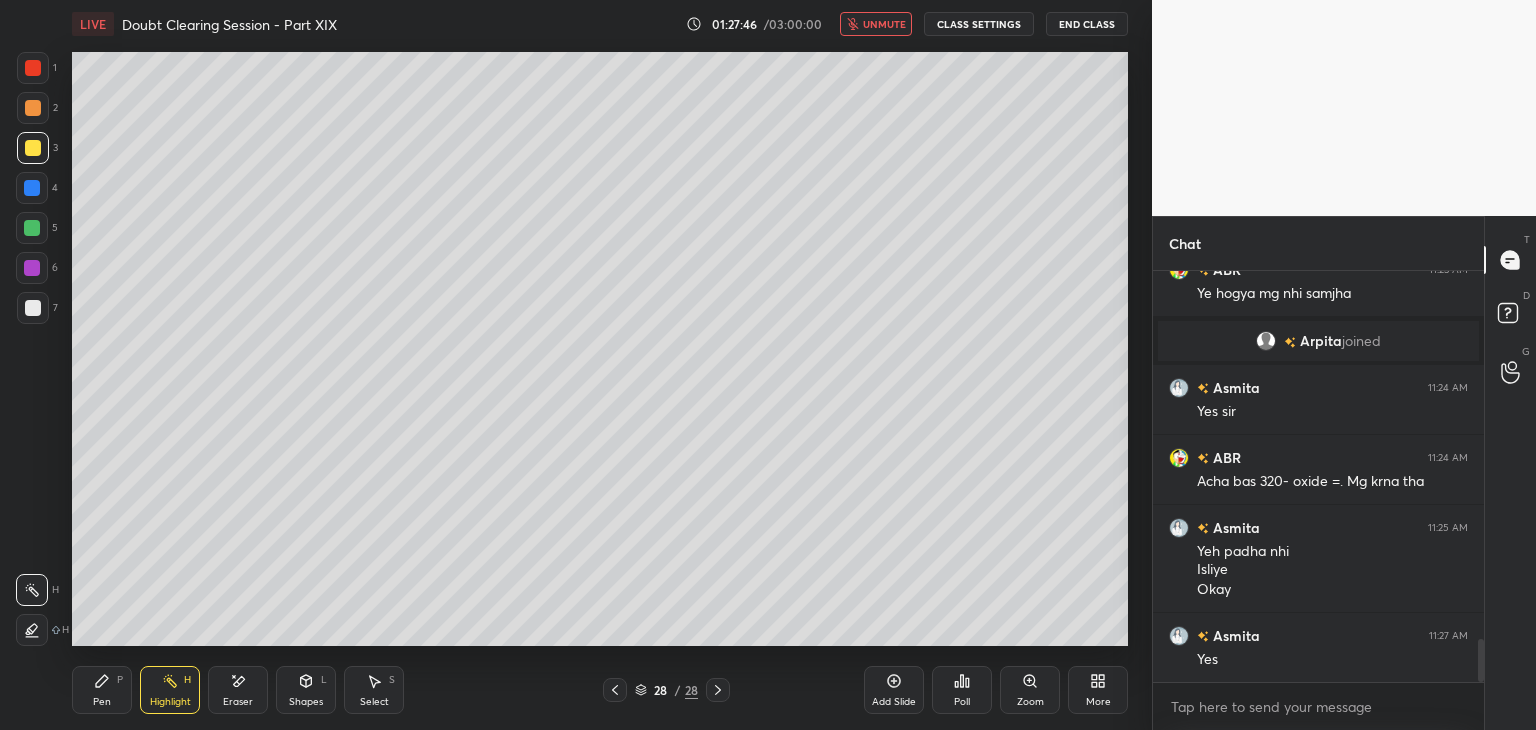 click on "01:27:46 /  03:00:00 unmute CLASS SETTINGS End Class" at bounding box center [907, 24] 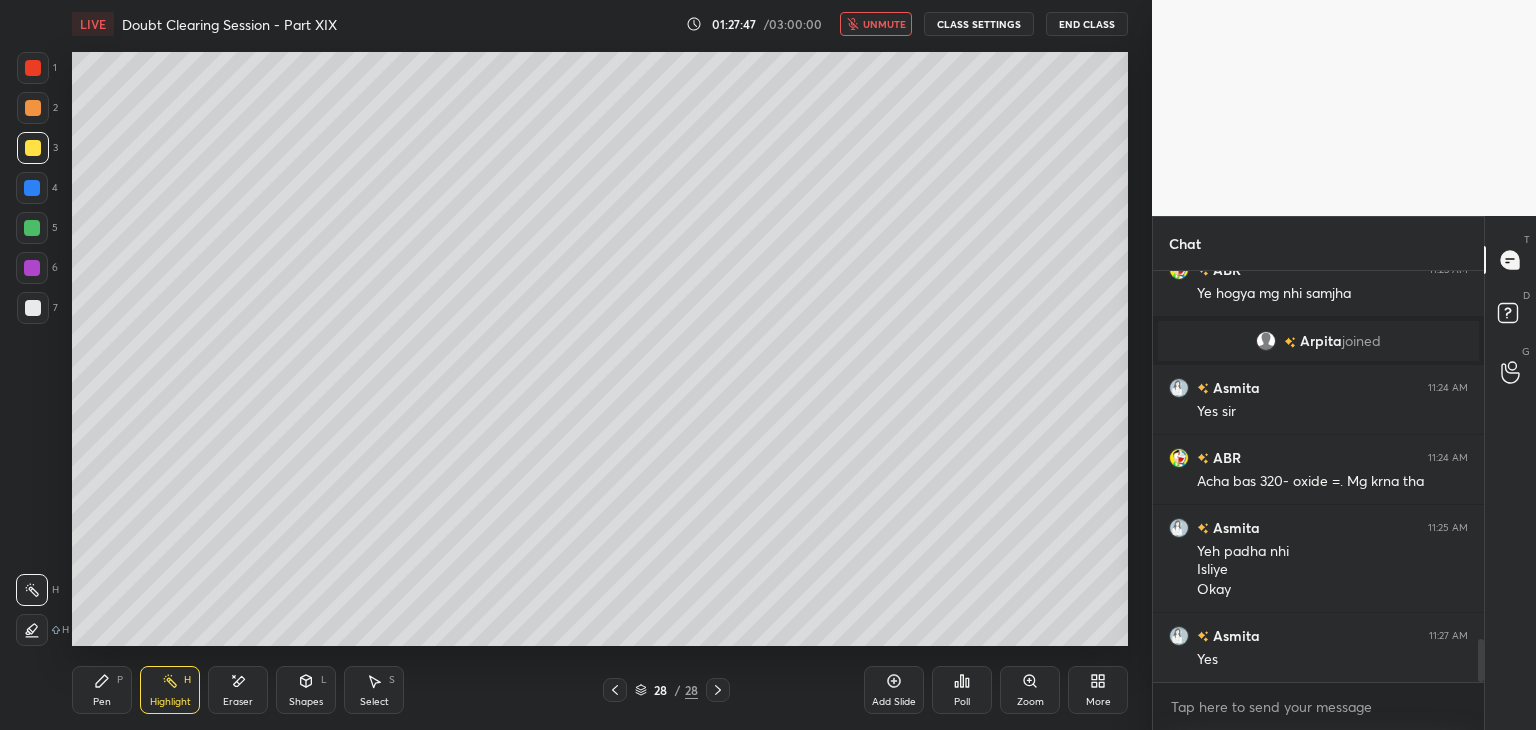 click on "CLASS SETTINGS" at bounding box center [979, 24] 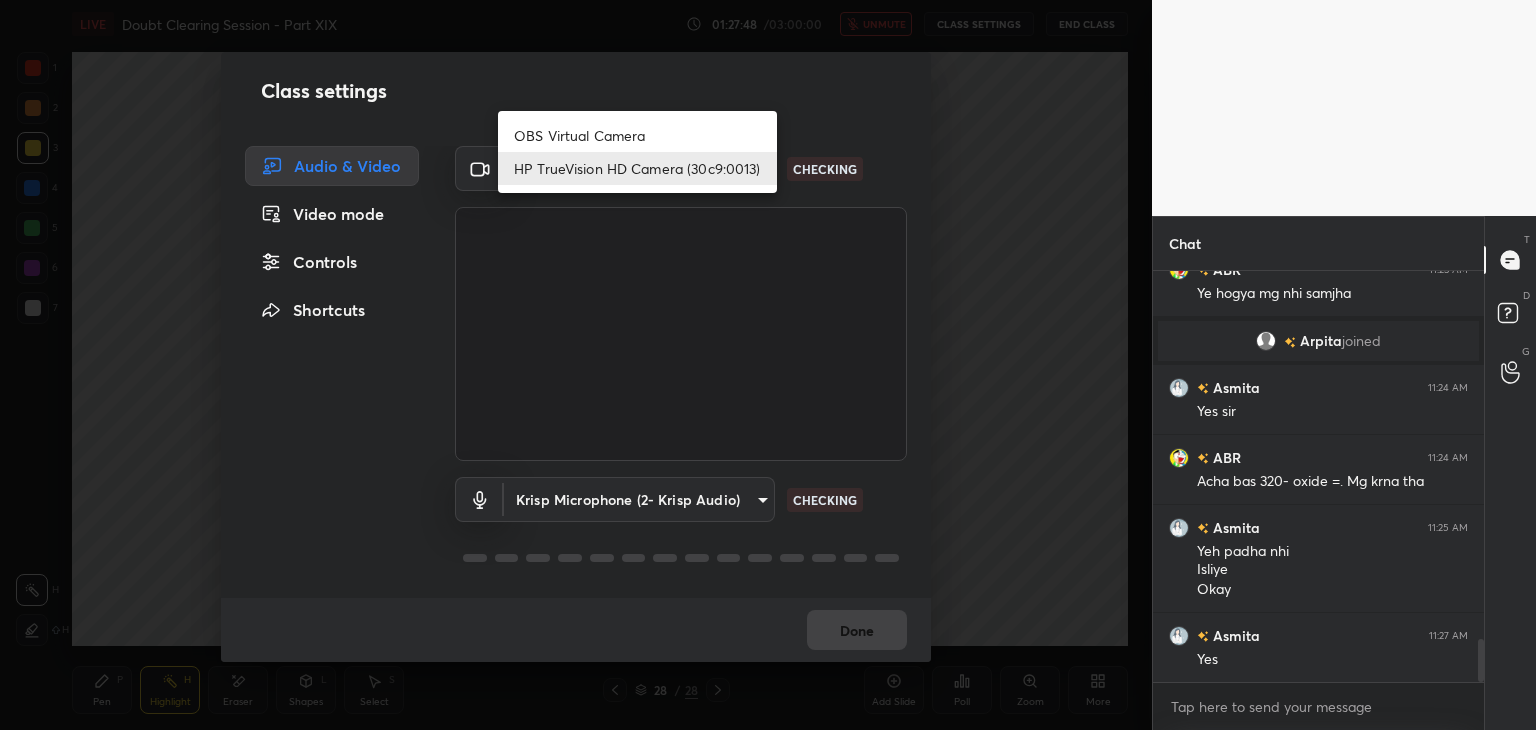 click on "1 2 3 4 5 6 7 C X Z E E Erase all   H H LIVE Doubt Clearing Session - Part XIX 01:27:48 /  03:00:00 unmute CLASS SETTINGS End Class Setting up your live class Poll for   secs No correct answer Start poll Back Doubt Clearing Session - Part XIX • L20 of Doubt Clearing Course on Chemistry for NEET UG - Part II Faisal Rathore Pen P Highlight H Eraser Shapes L Select S 28 / 28 Add Slide Poll Zoom More Chat ABR 11:22 AM Yes sir ABR 11:23 AM Ye hogya mg nhi samjha Arpita  joined Asmita 11:24 AM Yes sir ABR 11:24 AM Acha bas 320- oxide =. Mg krna tha Asmita 11:25 AM Yeh padha nhi
Isliye Okay Asmita 11:27 AM Yes JUMP TO LATEST Enable hand raising Enable raise hand to speak to learners. Once enabled, chat will be turned off temporarily. Enable x   Doubts asked by learners will show up here NEW DOUBTS ASKED No one has raised a hand yet Can't raise hand Looks like educator just invited you to speak. Please wait before you can raise your hand again. Got it T Messages (T) D Doubts (D) G Raise Hand (G) Report an issue ​" at bounding box center (768, 365) 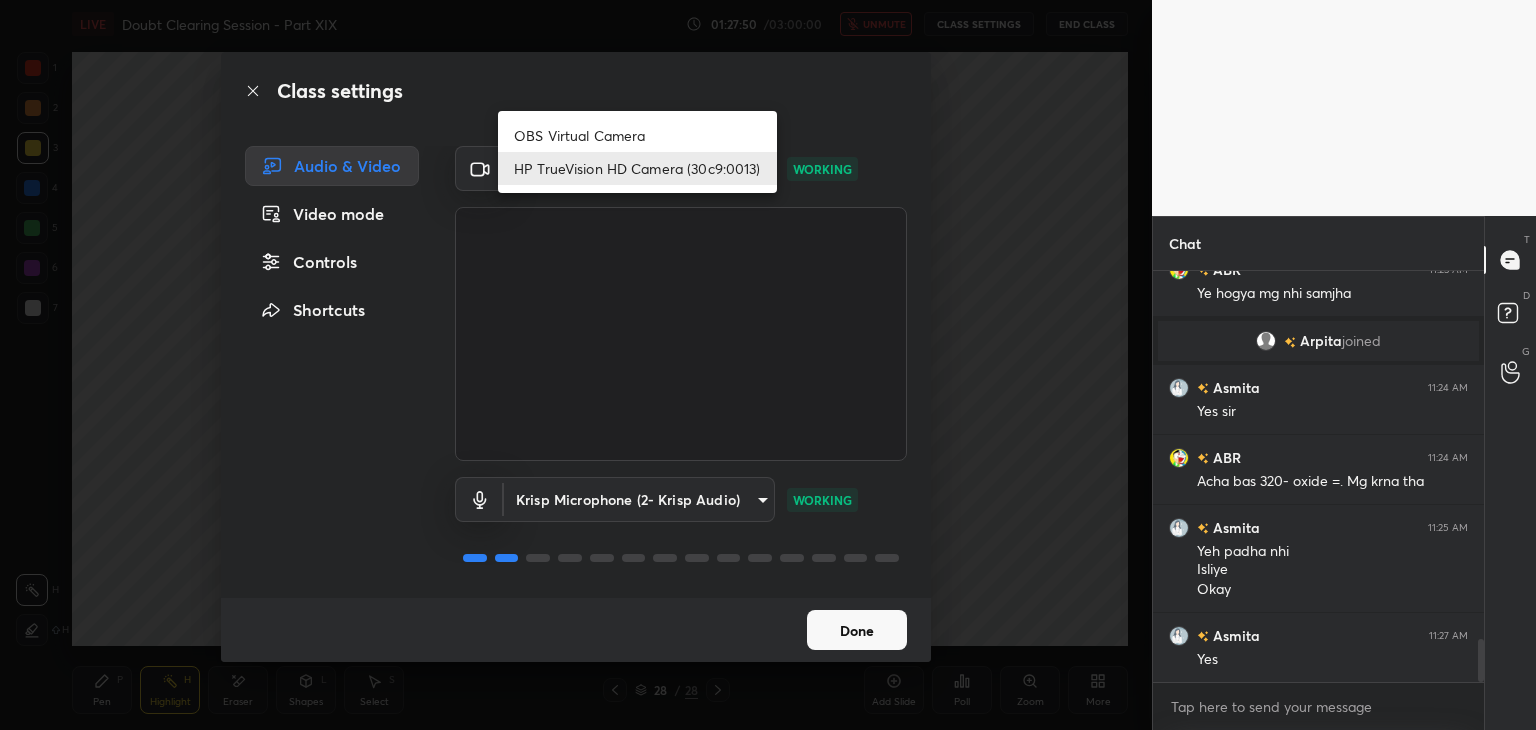 click on "OBS Virtual Camera" at bounding box center [637, 135] 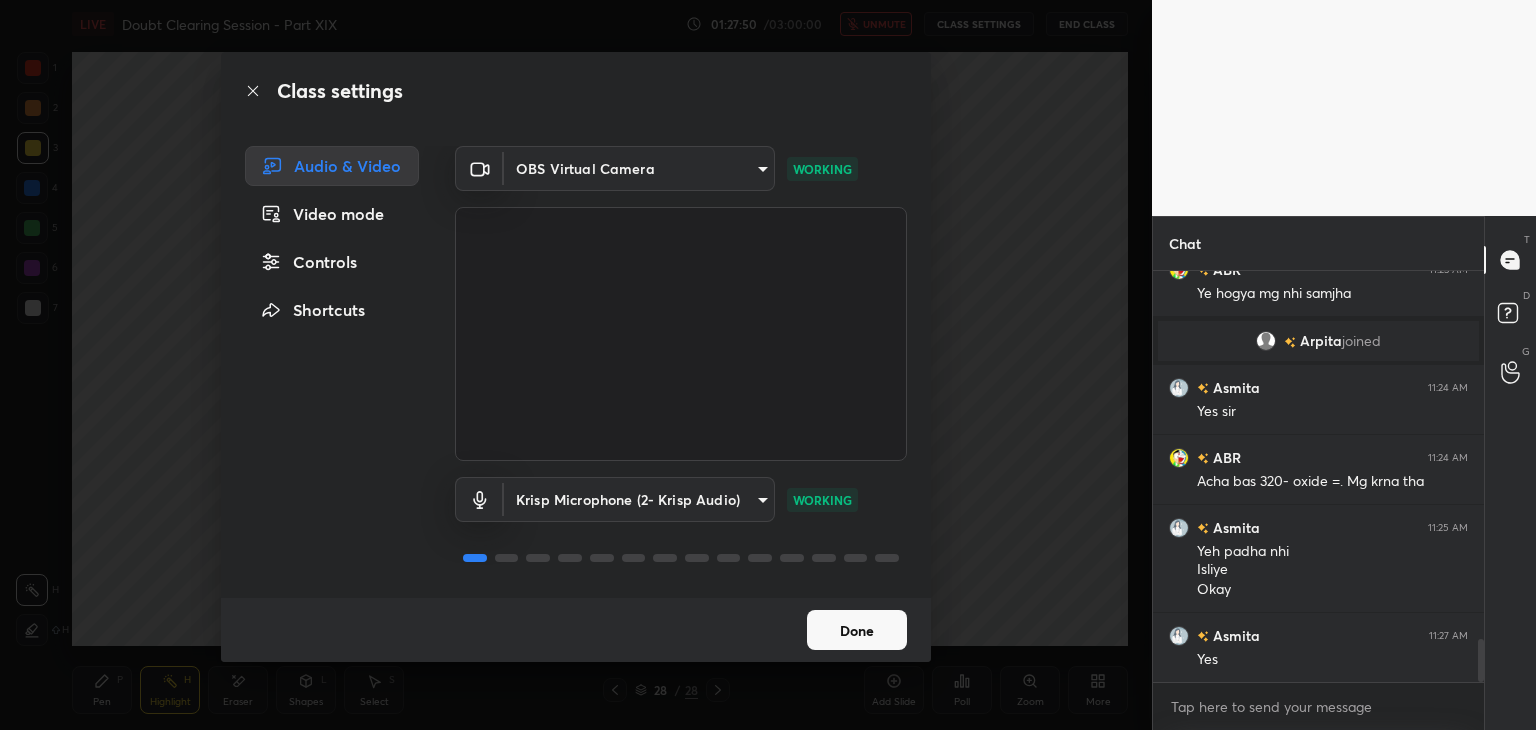 click on "Krisp Microphone (2- Krisp Audio) 3eee232e1d248d27a35e65e381c86c0d7dd178b06e18645b987cf355159840e2 WORKING" at bounding box center [681, 527] 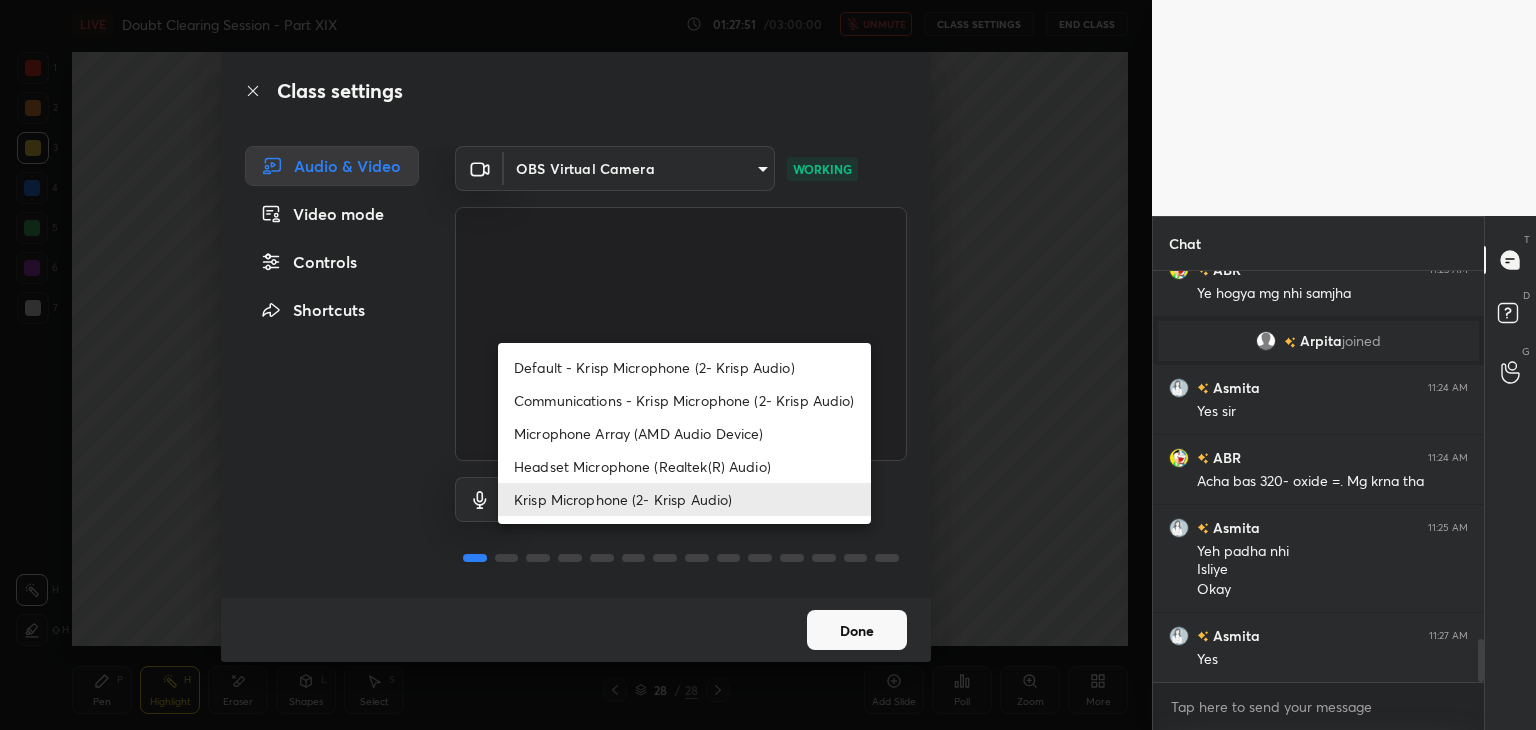 click on "1 2 3 4 5 6 7 C X Z E E Erase all   H H LIVE Doubt Clearing Session - Part XIX 01:27:51 /  03:00:00 unmute CLASS SETTINGS End Class Setting up your live class Poll for   secs No correct answer Start poll Back Doubt Clearing Session - Part XIX • L20 of Doubt Clearing Course on Chemistry for NEET UG - Part II Faisal Rathore Pen P Highlight H Eraser Shapes L Select S 28 / 28 Add Slide Poll Zoom More Chat ABR 11:22 AM Yes sir ABR 11:23 AM Ye hogya mg nhi samjha Arpita  joined Asmita 11:24 AM Yes sir ABR 11:24 AM Acha bas 320- oxide =. Mg krna tha Asmita 11:25 AM Yeh padha nhi
Isliye Okay Asmita 11:27 AM Yes JUMP TO LATEST Enable hand raising Enable raise hand to speak to learners. Once enabled, chat will be turned off temporarily. Enable x   Doubts asked by learners will show up here NEW DOUBTS ASKED No one has raised a hand yet Can't raise hand Looks like educator just invited you to speak. Please wait before you can raise your hand again. Got it T Messages (T) D Doubts (D) G Raise Hand (G) Report an issue ​" at bounding box center (768, 365) 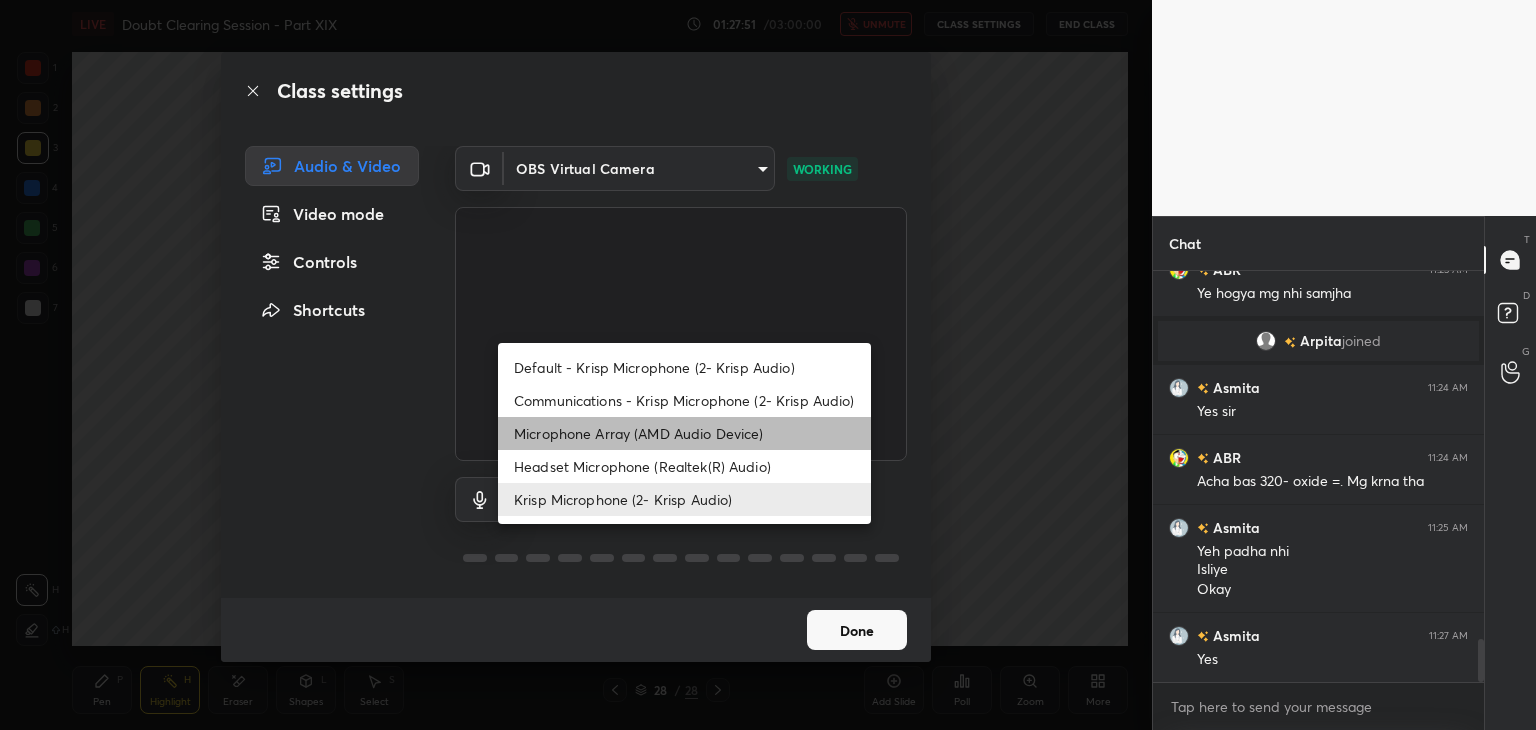 click on "Microphone Array (AMD Audio Device)" at bounding box center (684, 433) 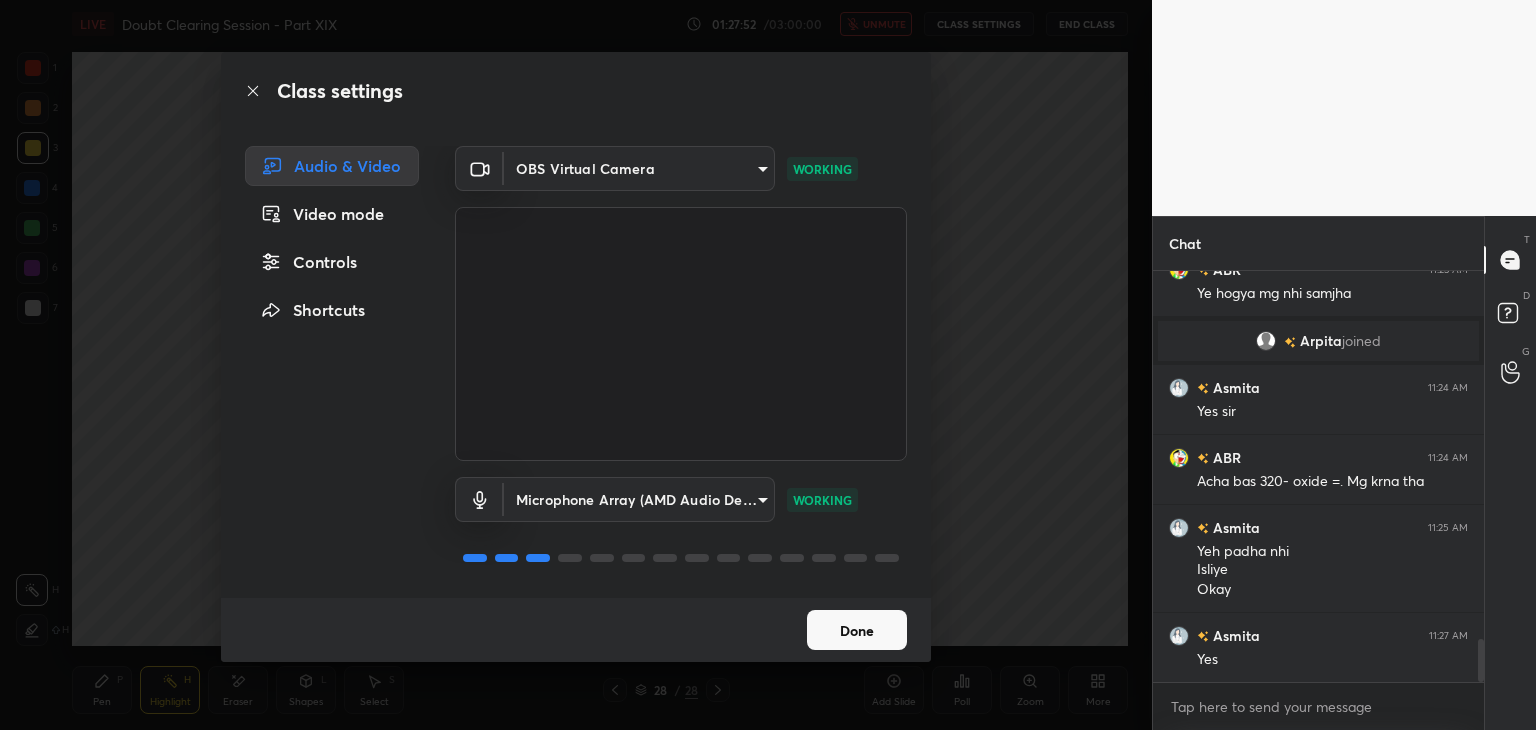 click on "Class settings Audio & Video Video mode Controls Shortcuts OBS Virtual Camera b0797087a1ca77062b3e6b16cdc20a6a15e7afe020a4c363dea4c690120324b8 WORKING Microphone Array (AMD Audio Device) 36a25cc21327ee32b46c9c9572be920459d1035bdb3abd43b5dc39ed5823f10e WORKING Done" at bounding box center [576, 365] 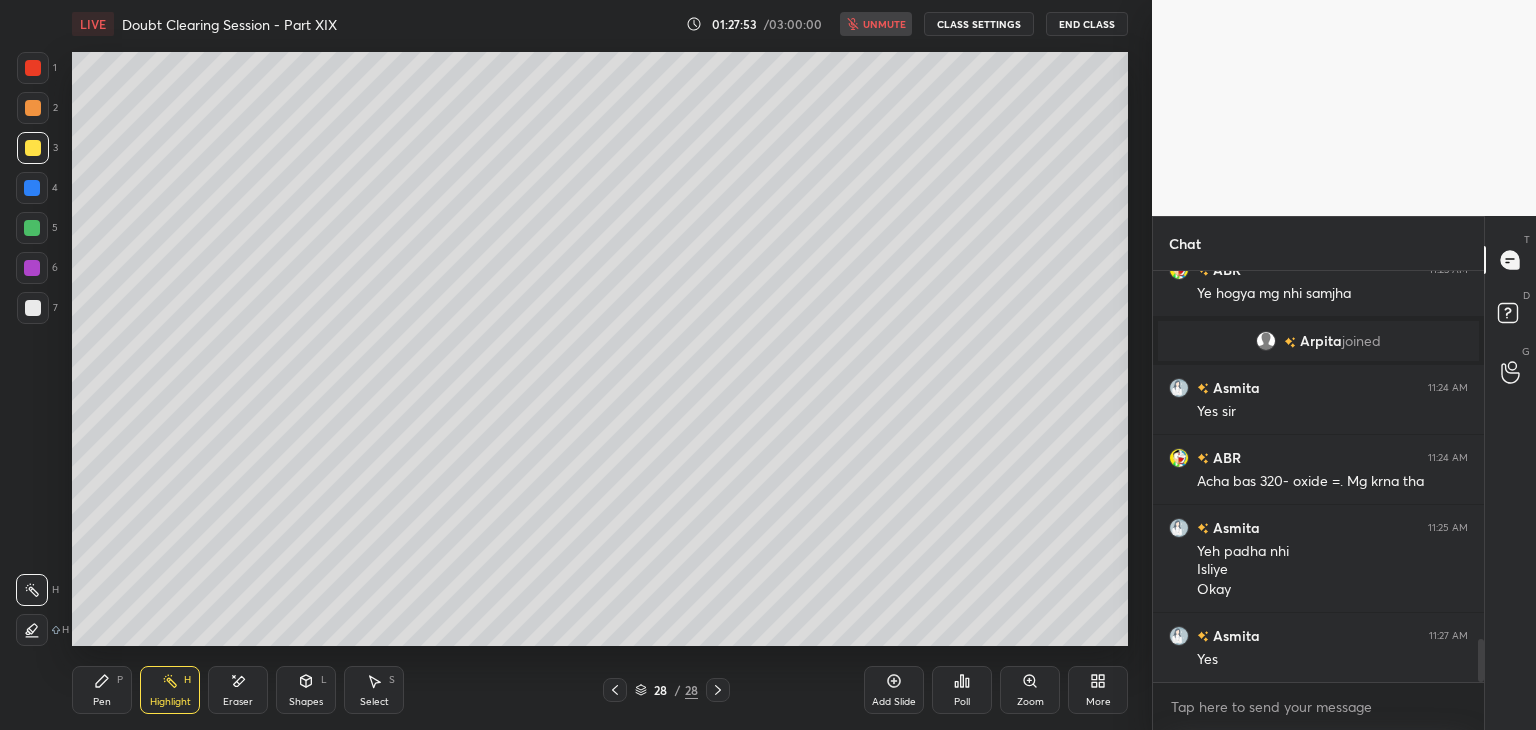 click on "End Class" at bounding box center [1087, 24] 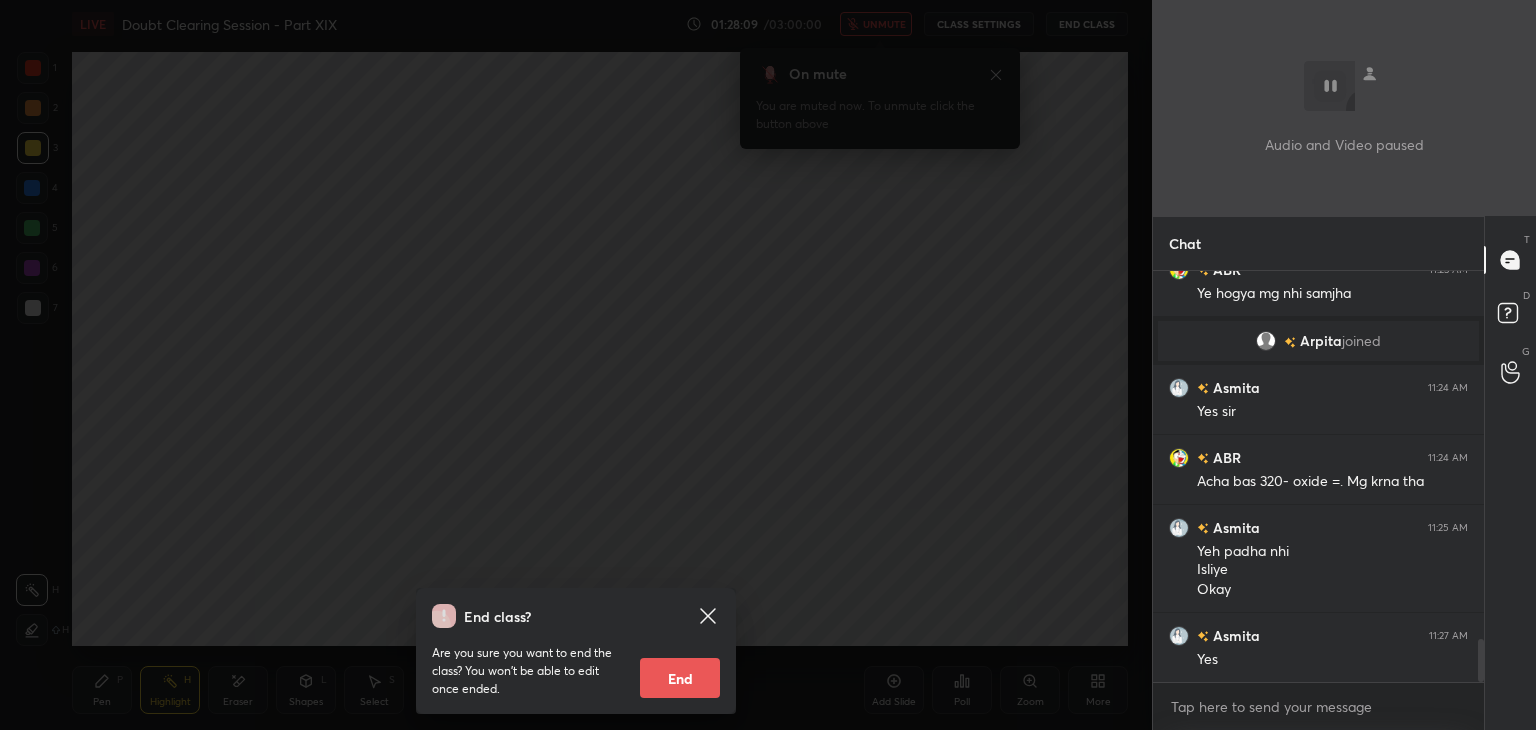 click on "End class? Are you sure you want to end the class? You won’t be able to edit once ended. End" at bounding box center [576, 365] 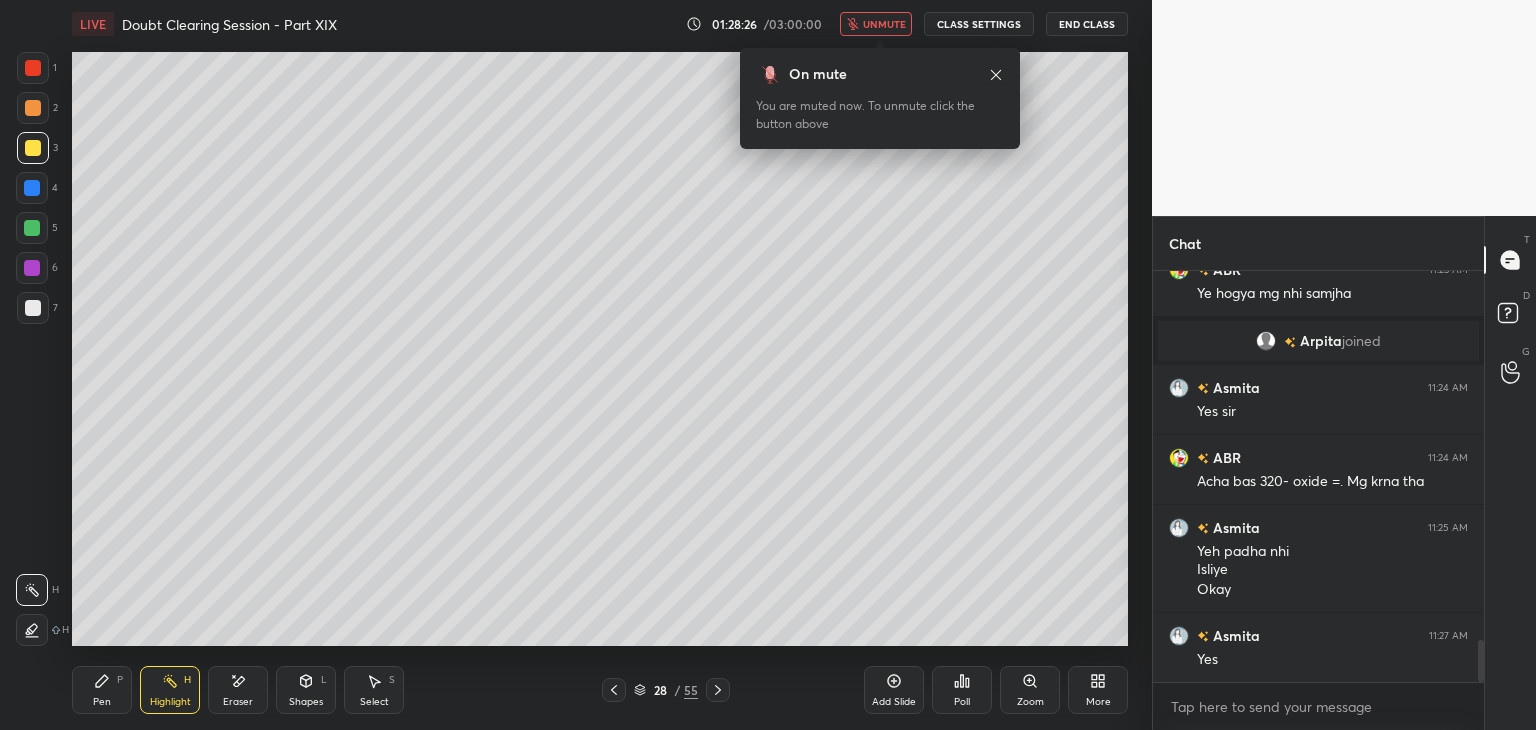 scroll, scrollTop: 3600, scrollLeft: 0, axis: vertical 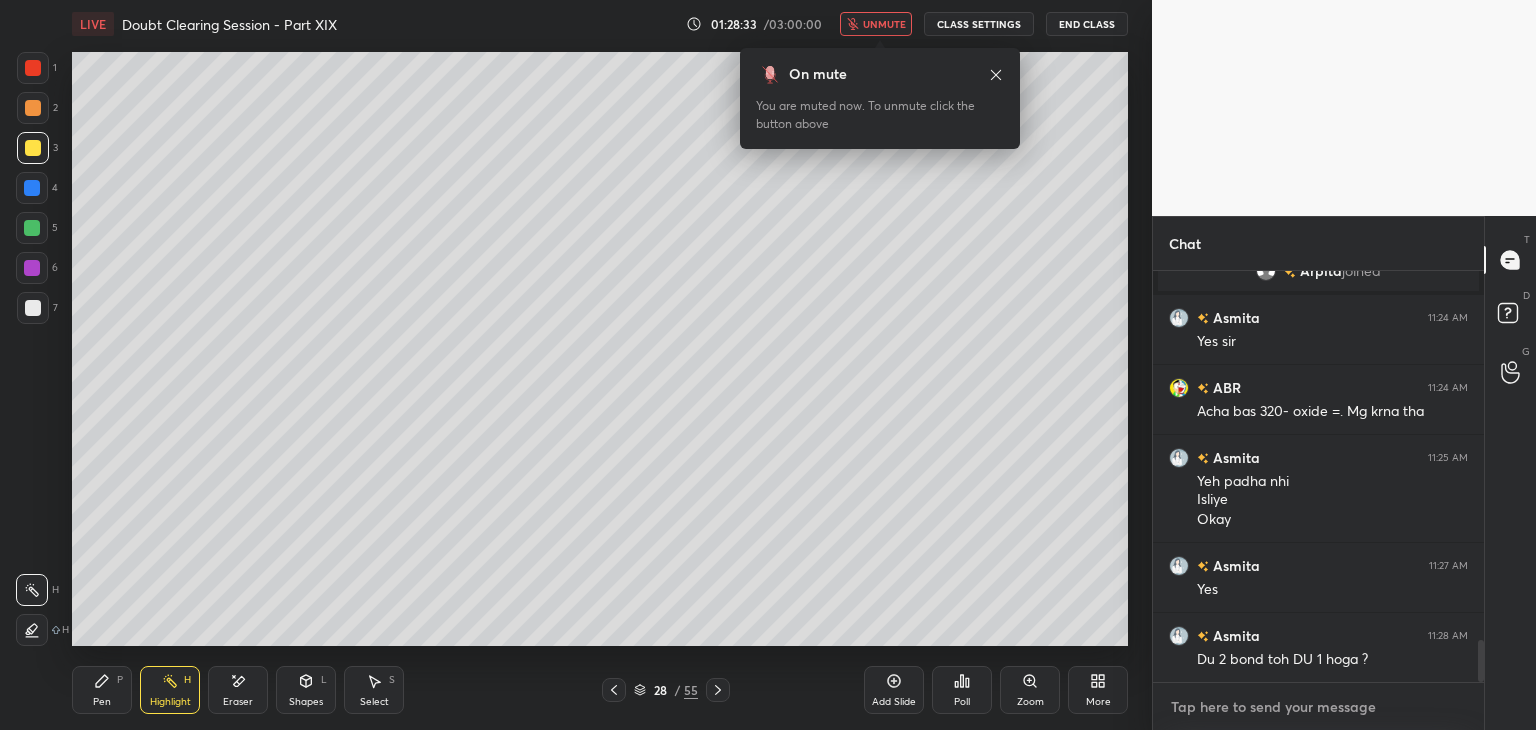 type on "x" 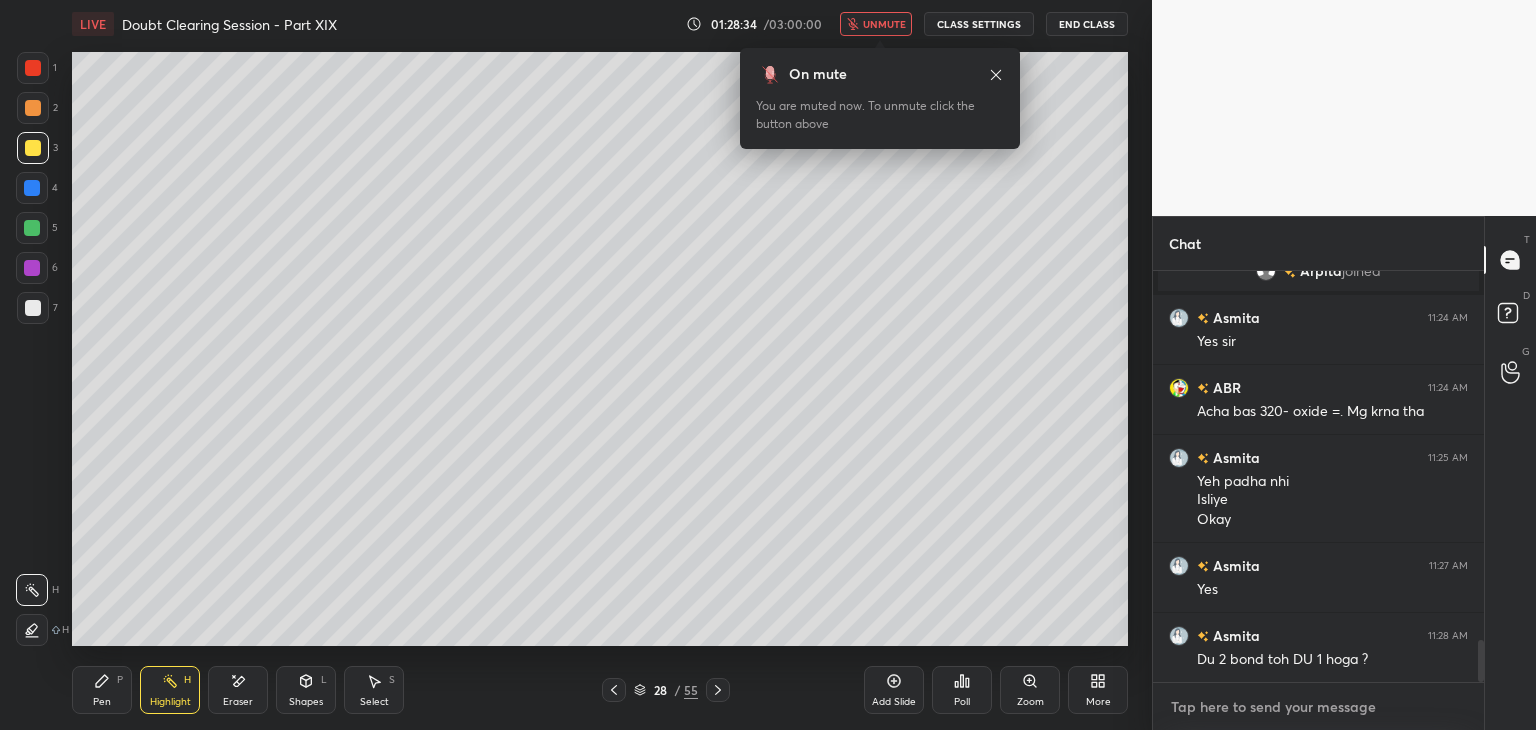 type on "d" 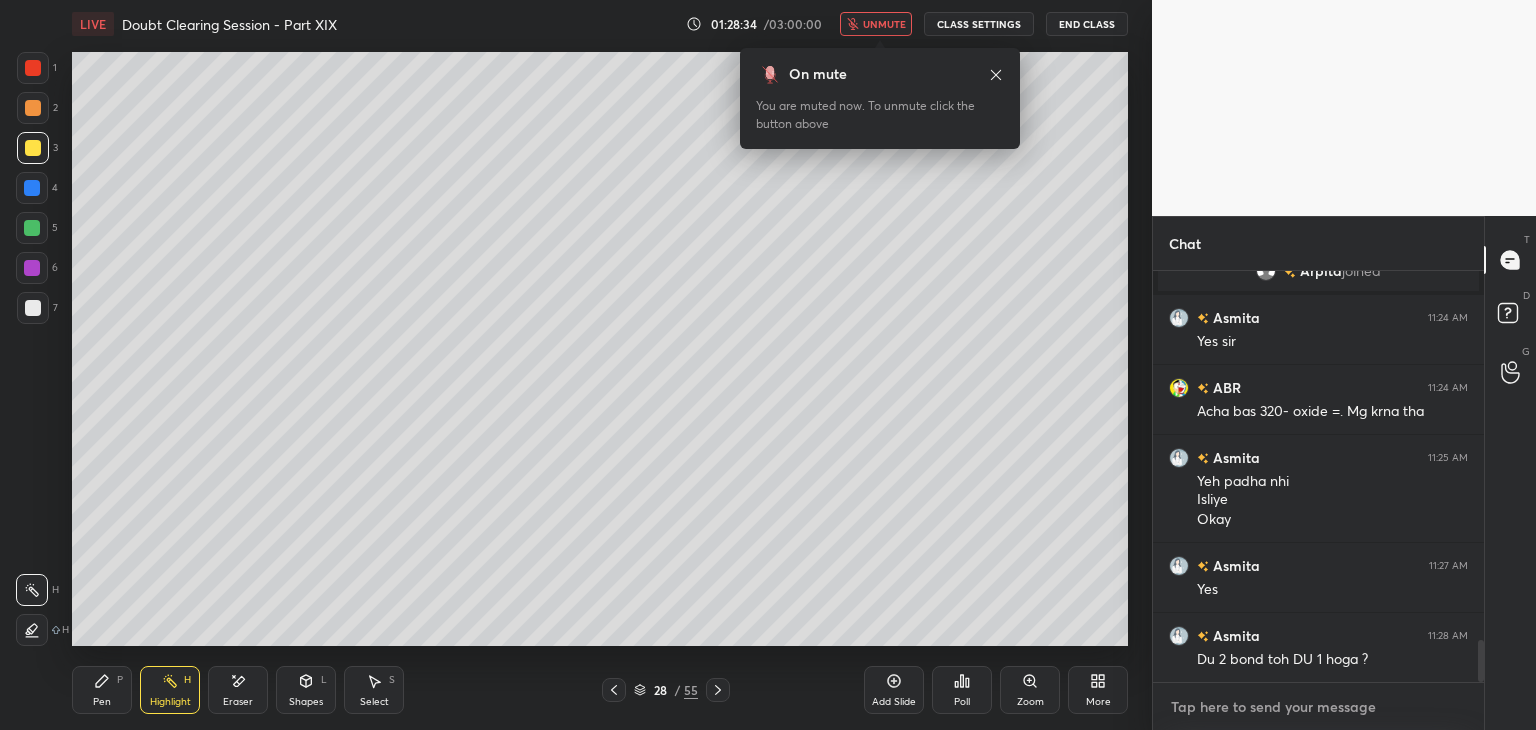 type on "x" 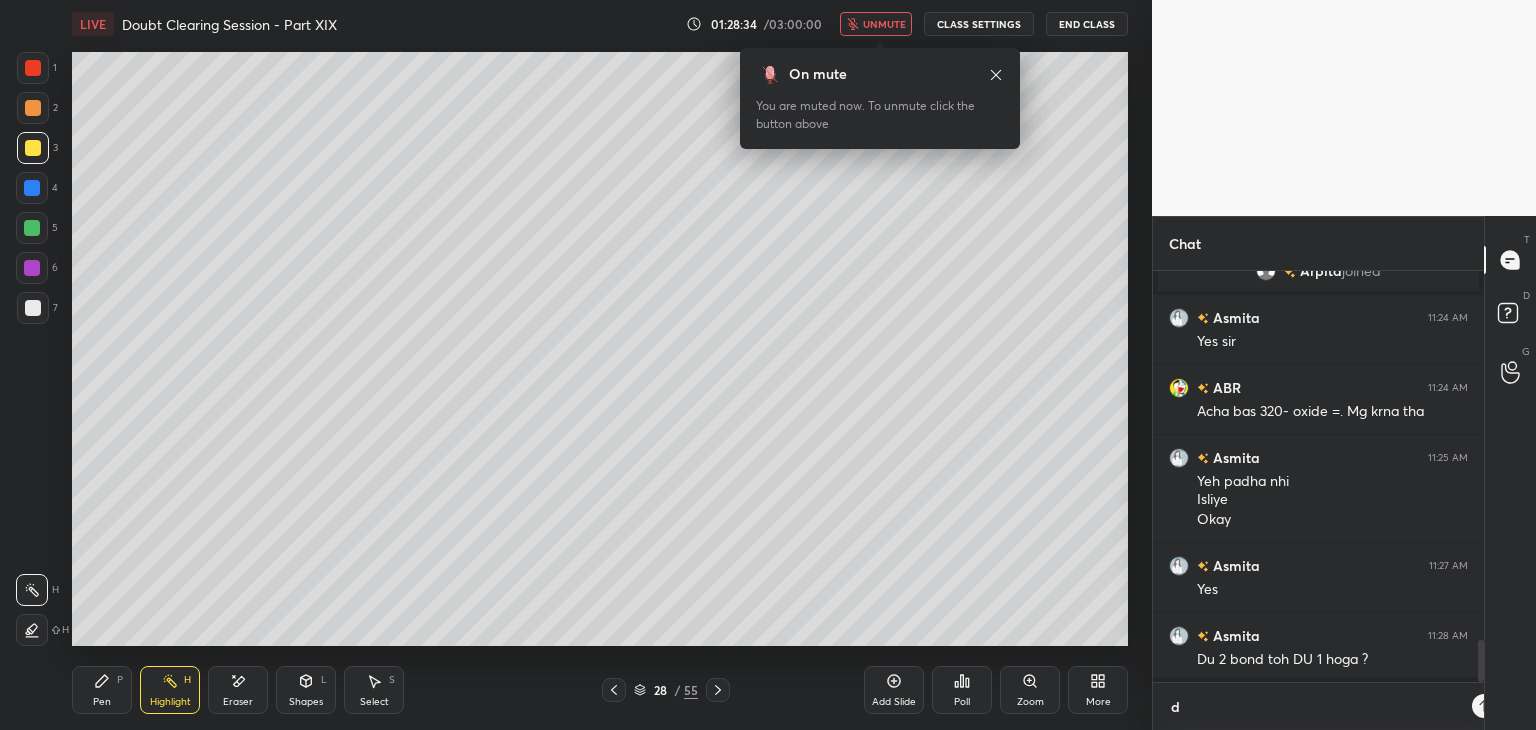 type on "do" 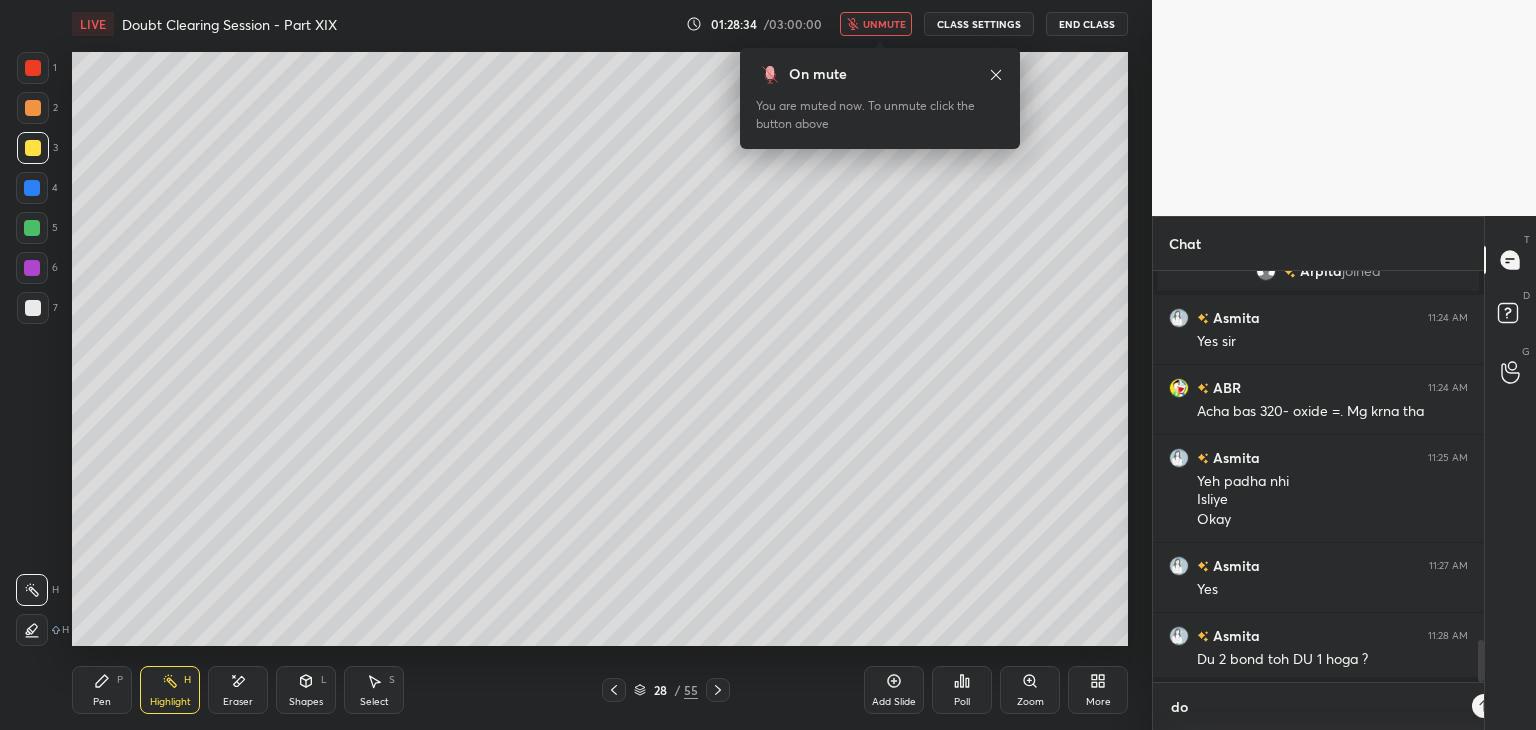 type on "x" 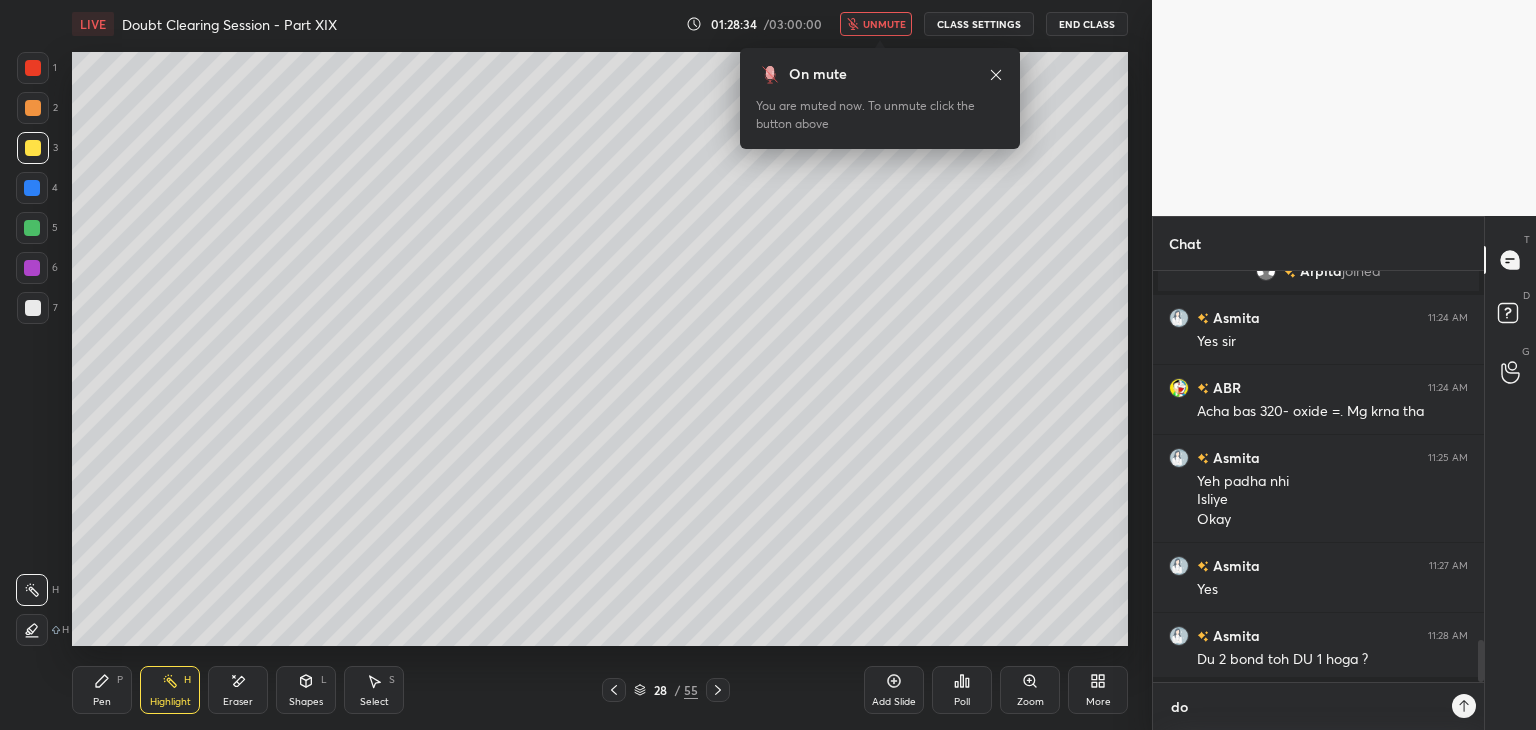 type on "dou" 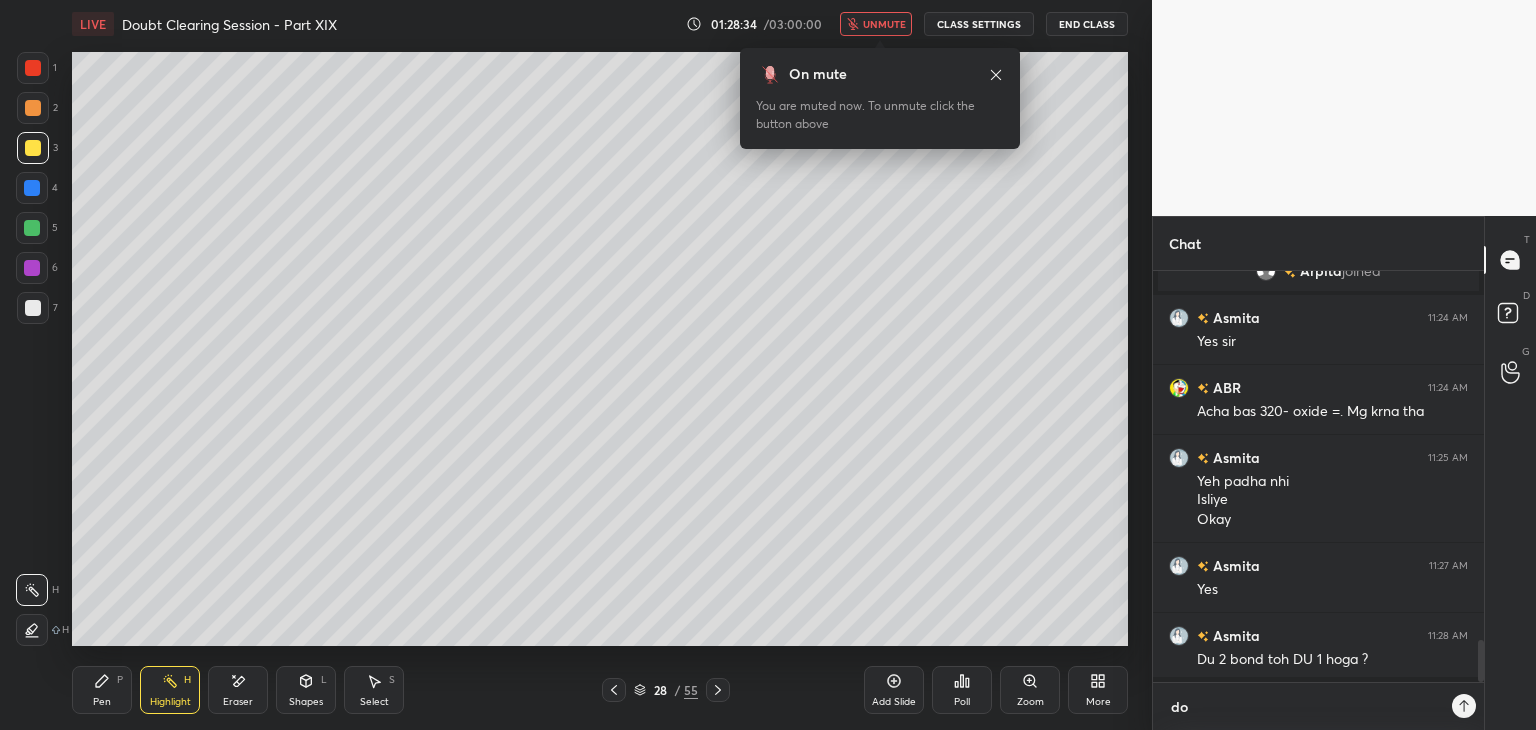 type on "x" 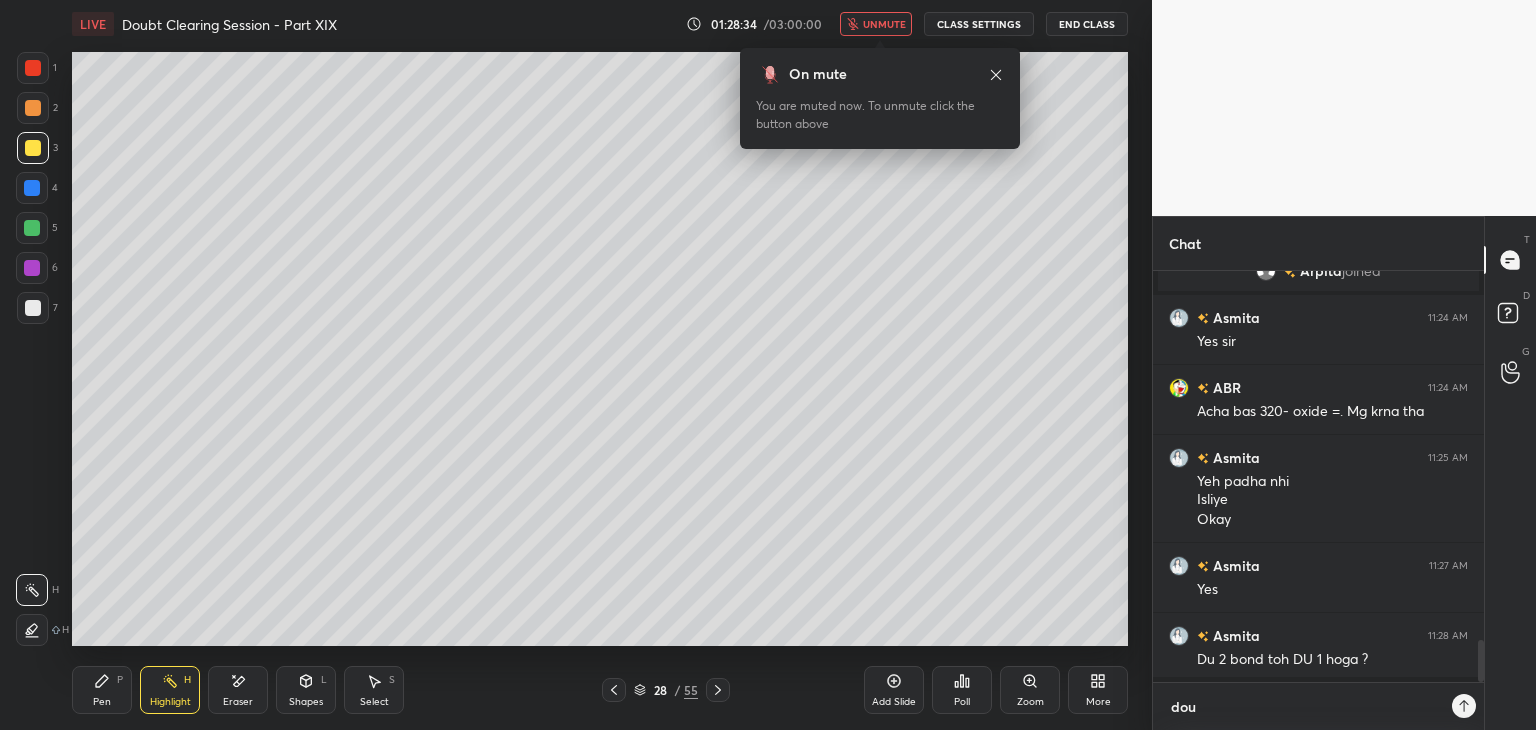scroll, scrollTop: 6, scrollLeft: 6, axis: both 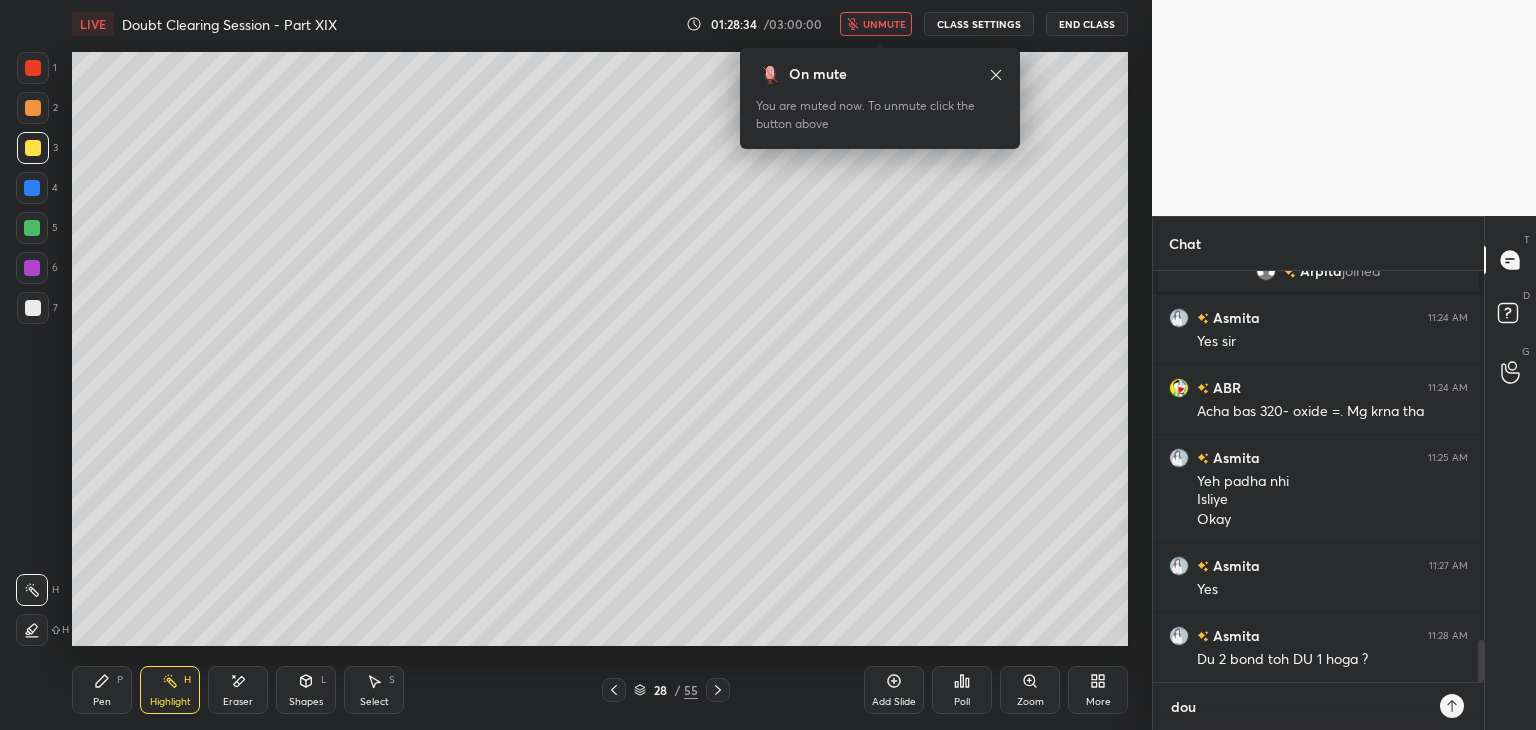 type on "doub" 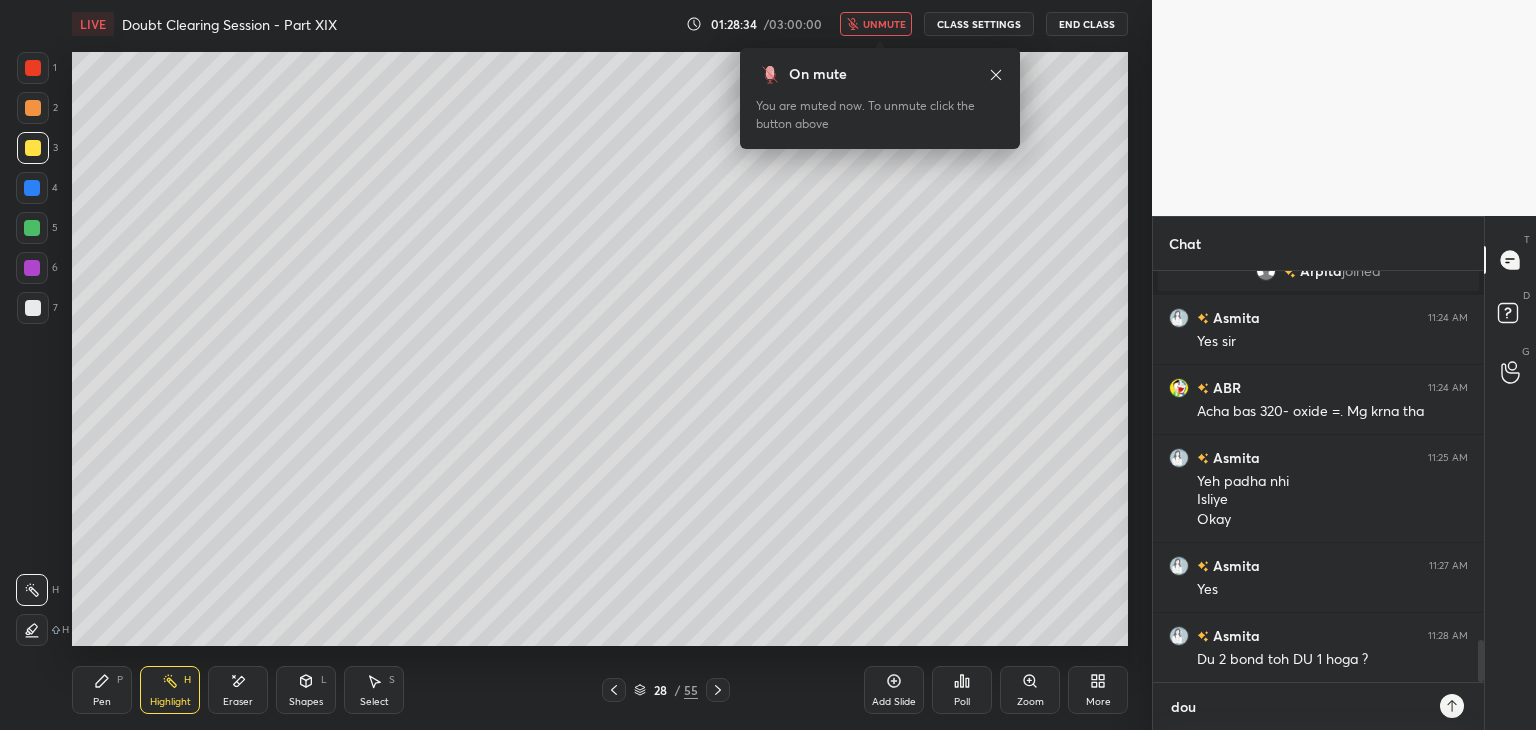 type on "x" 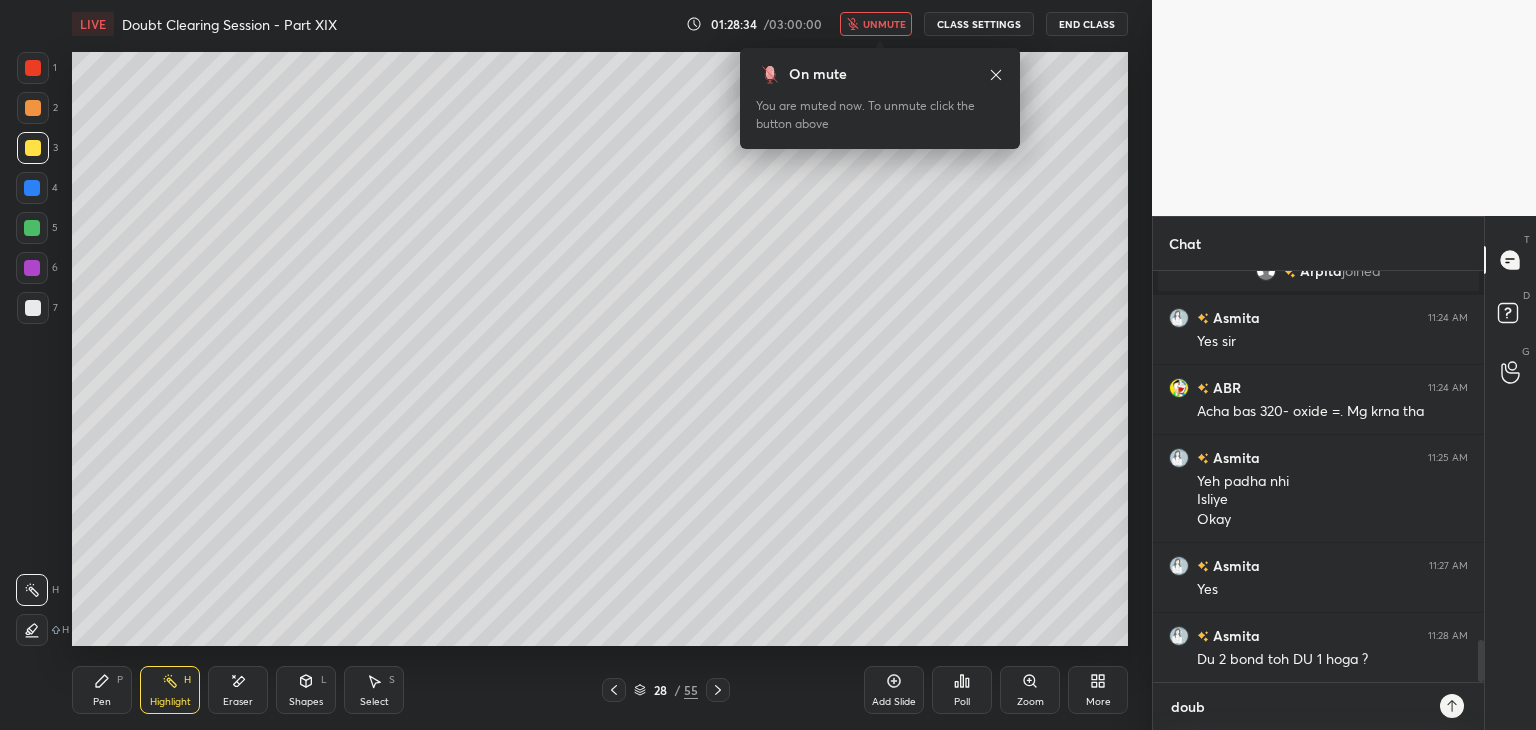 type on "doubl" 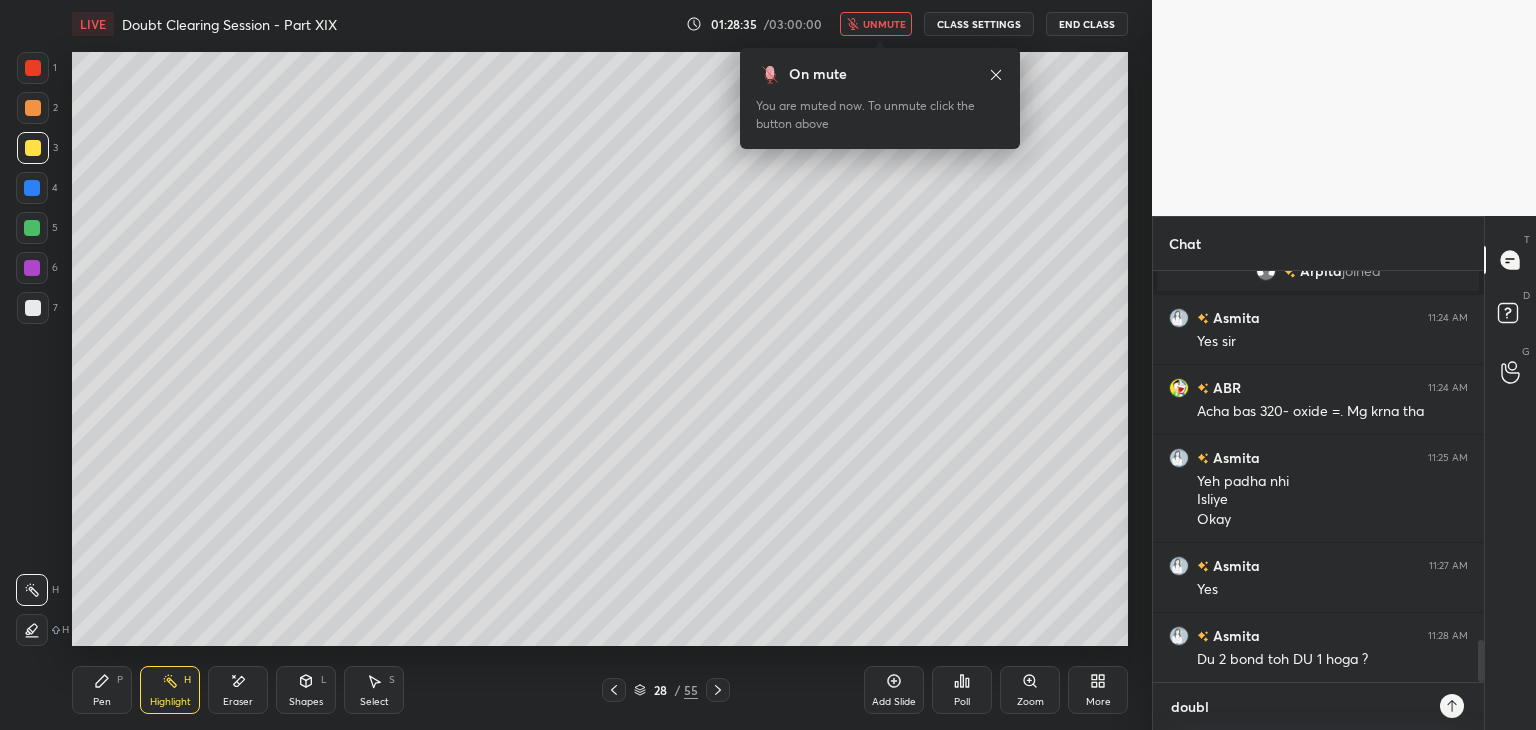 type on "double" 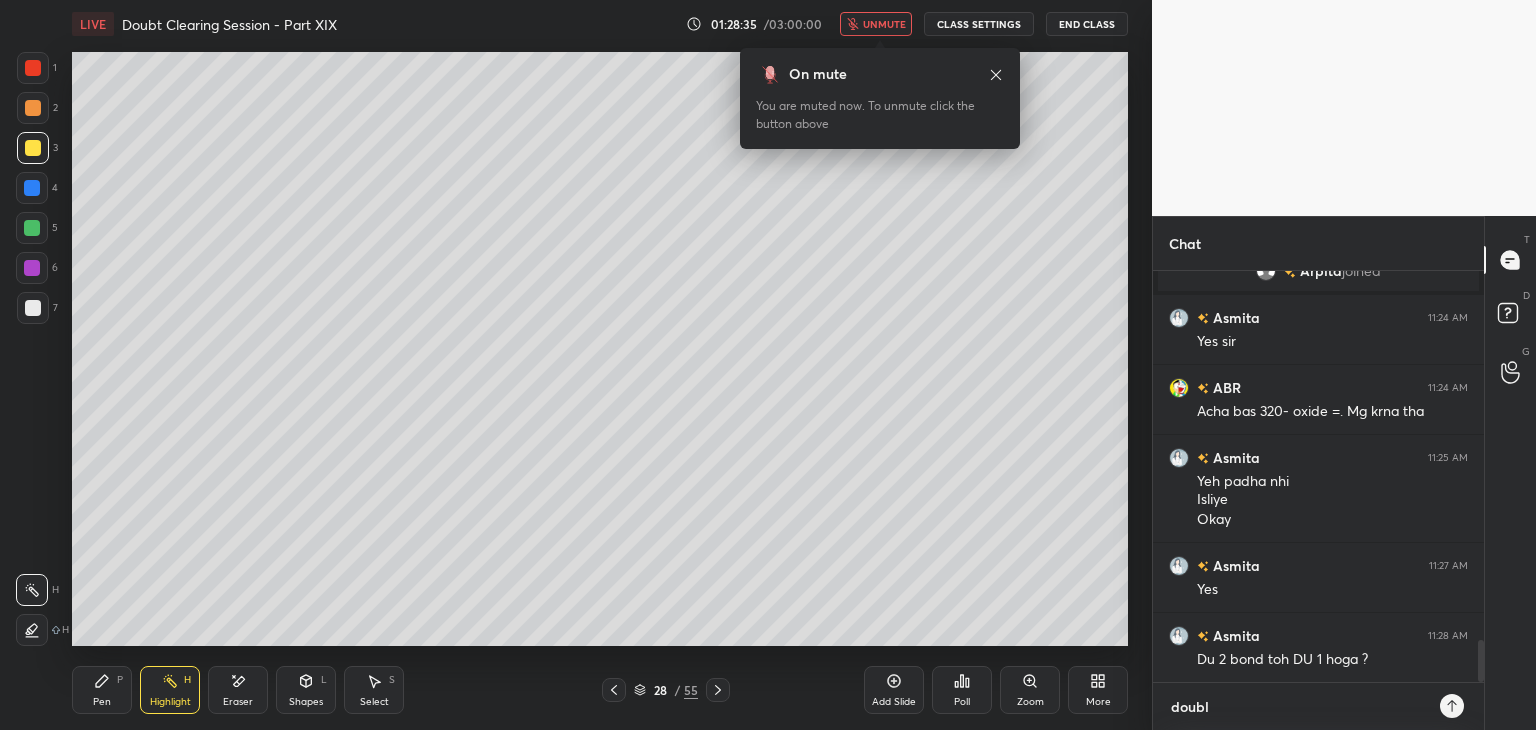 type on "x" 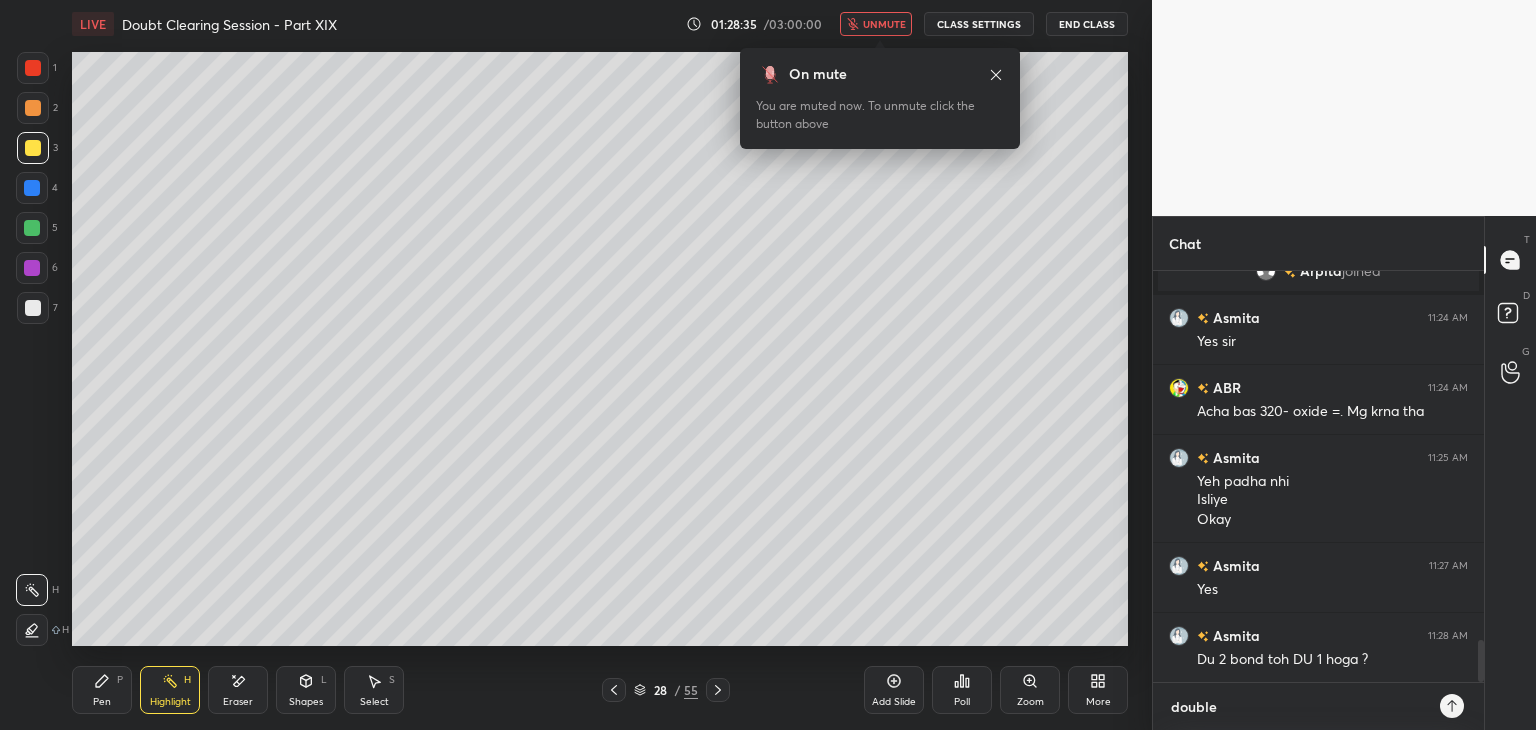 type on "double" 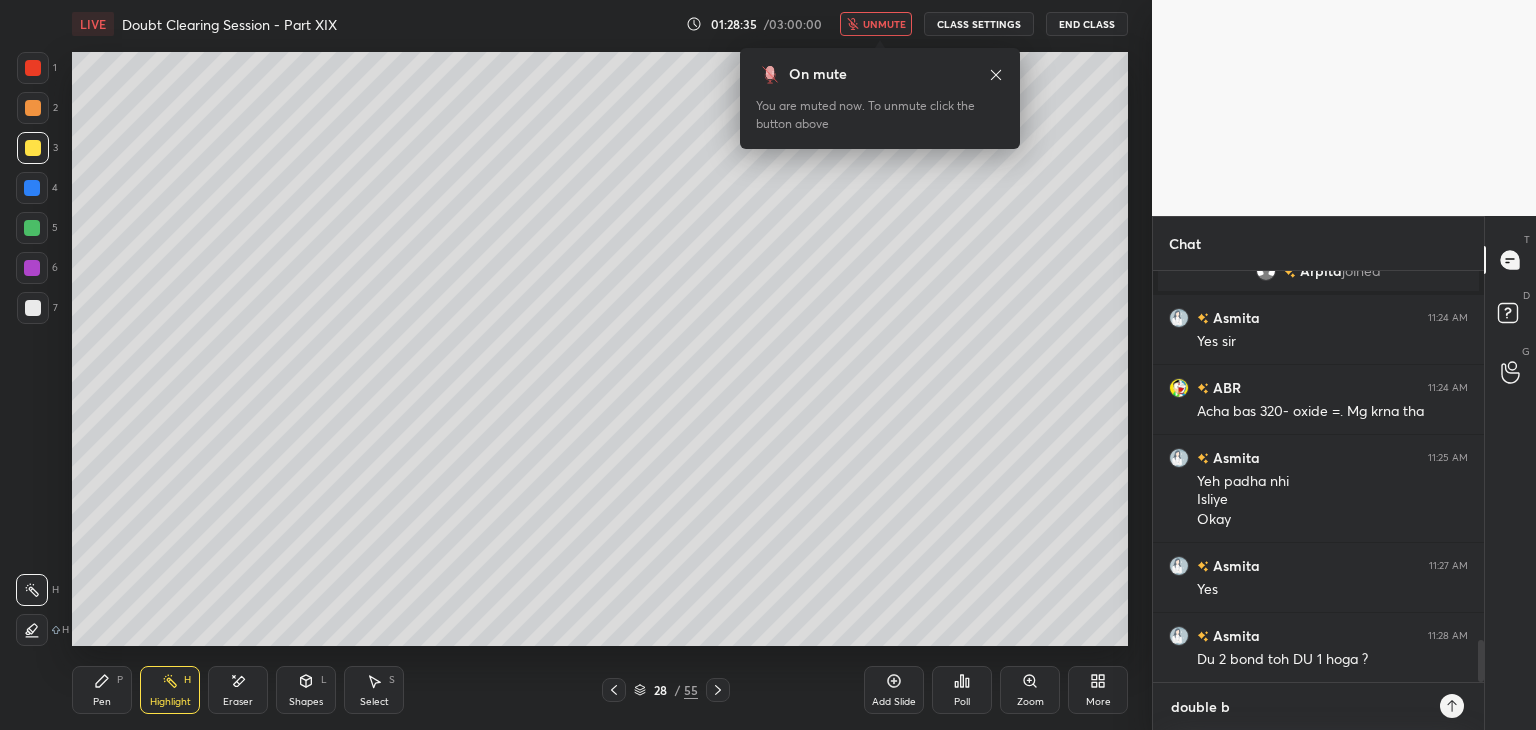 type on "double bo" 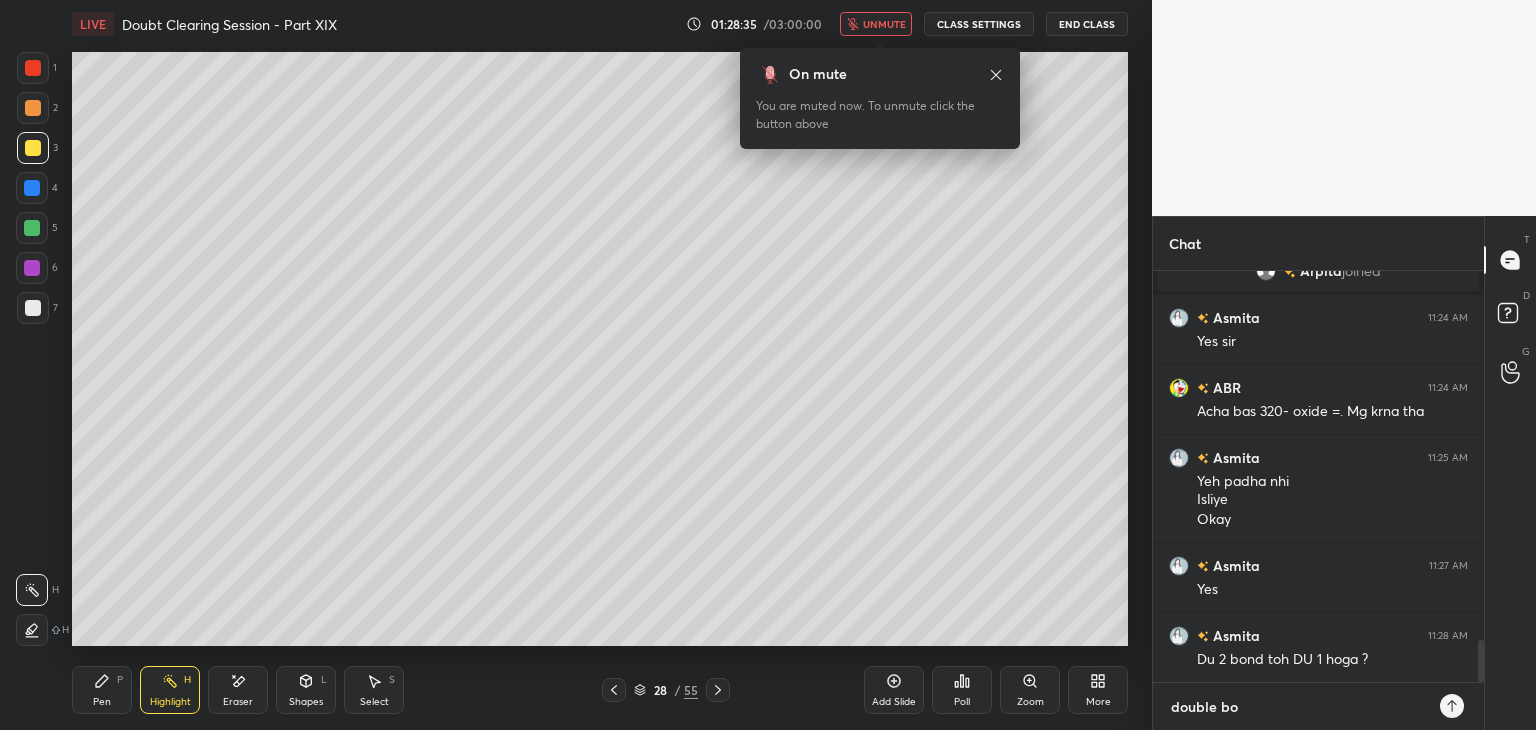 type on "x" 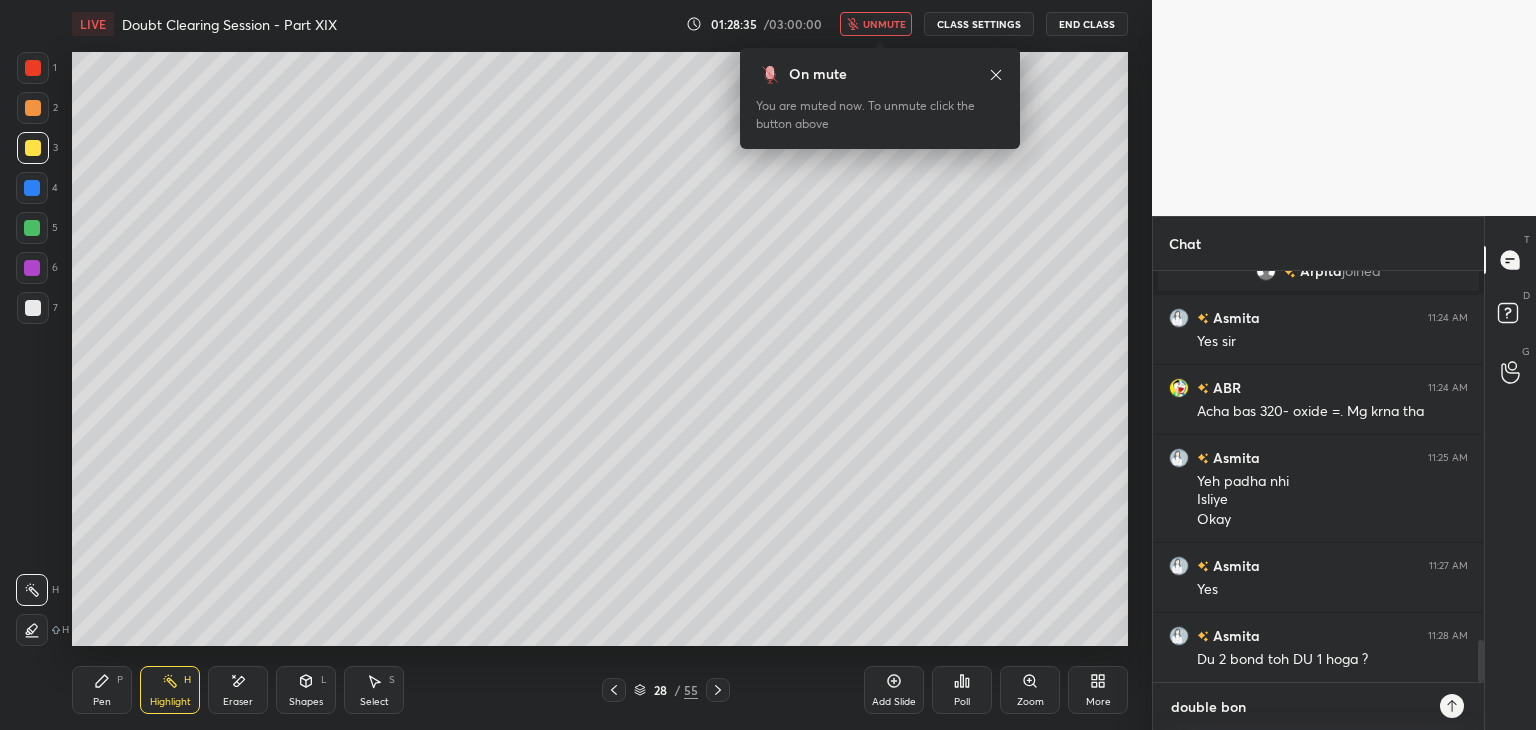 type on "x" 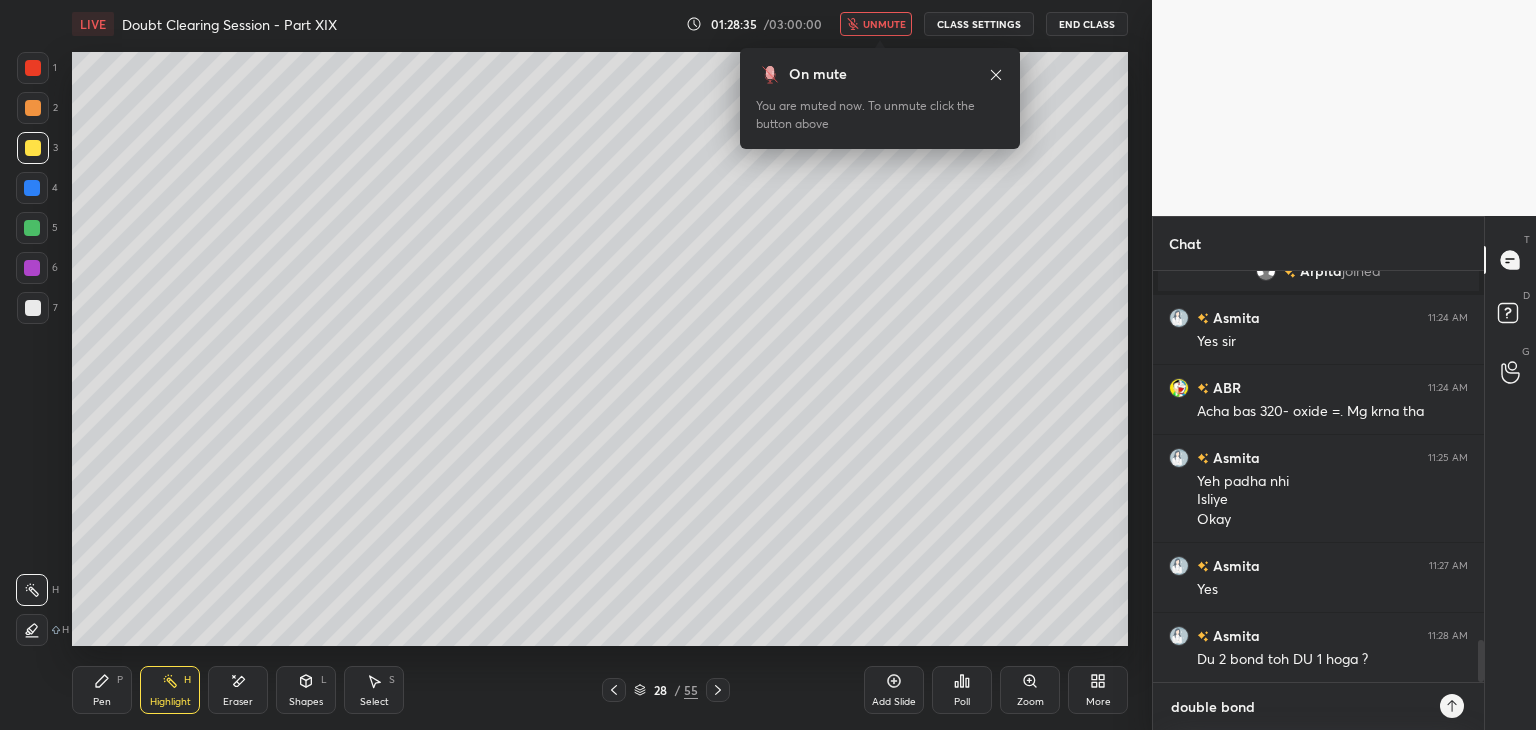 type on "x" 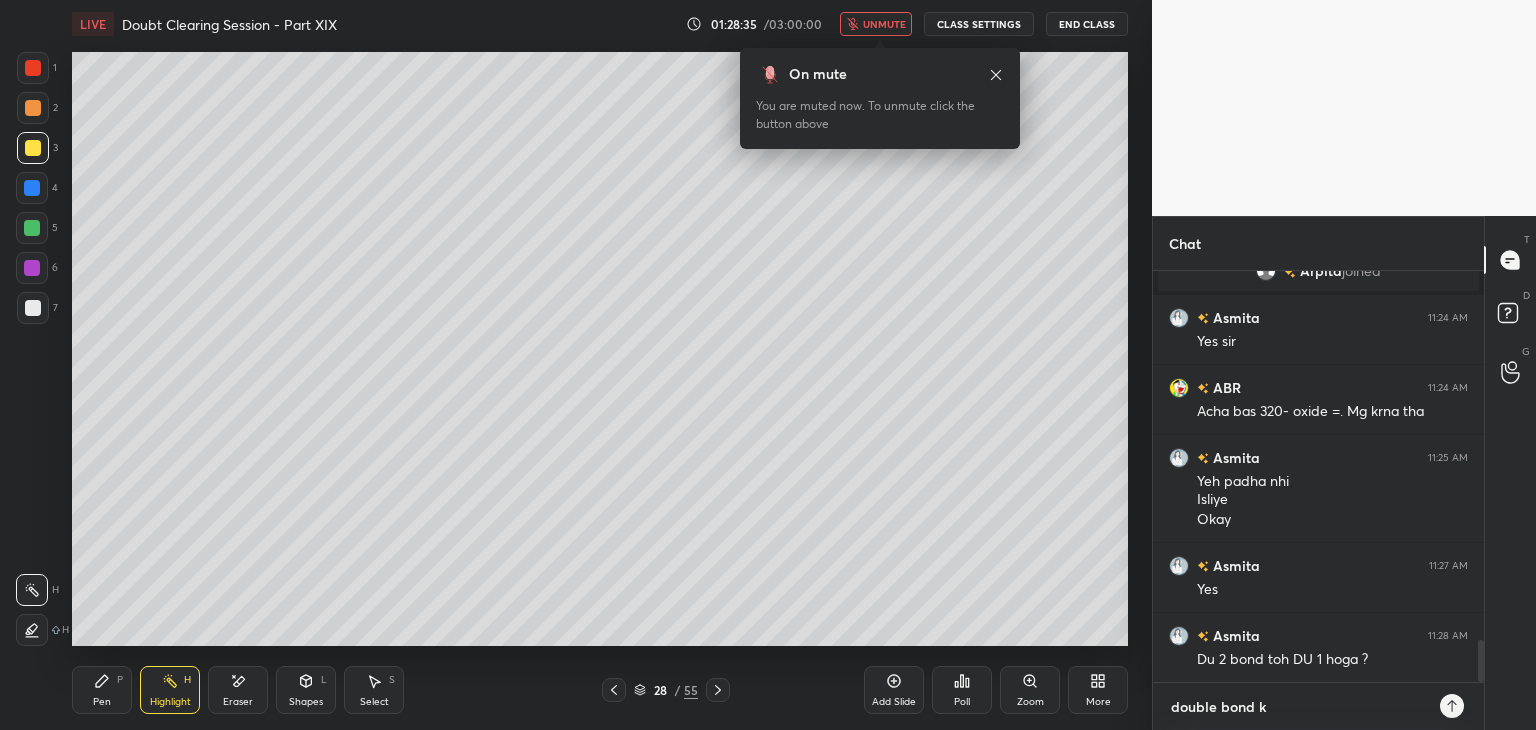 type on "x" 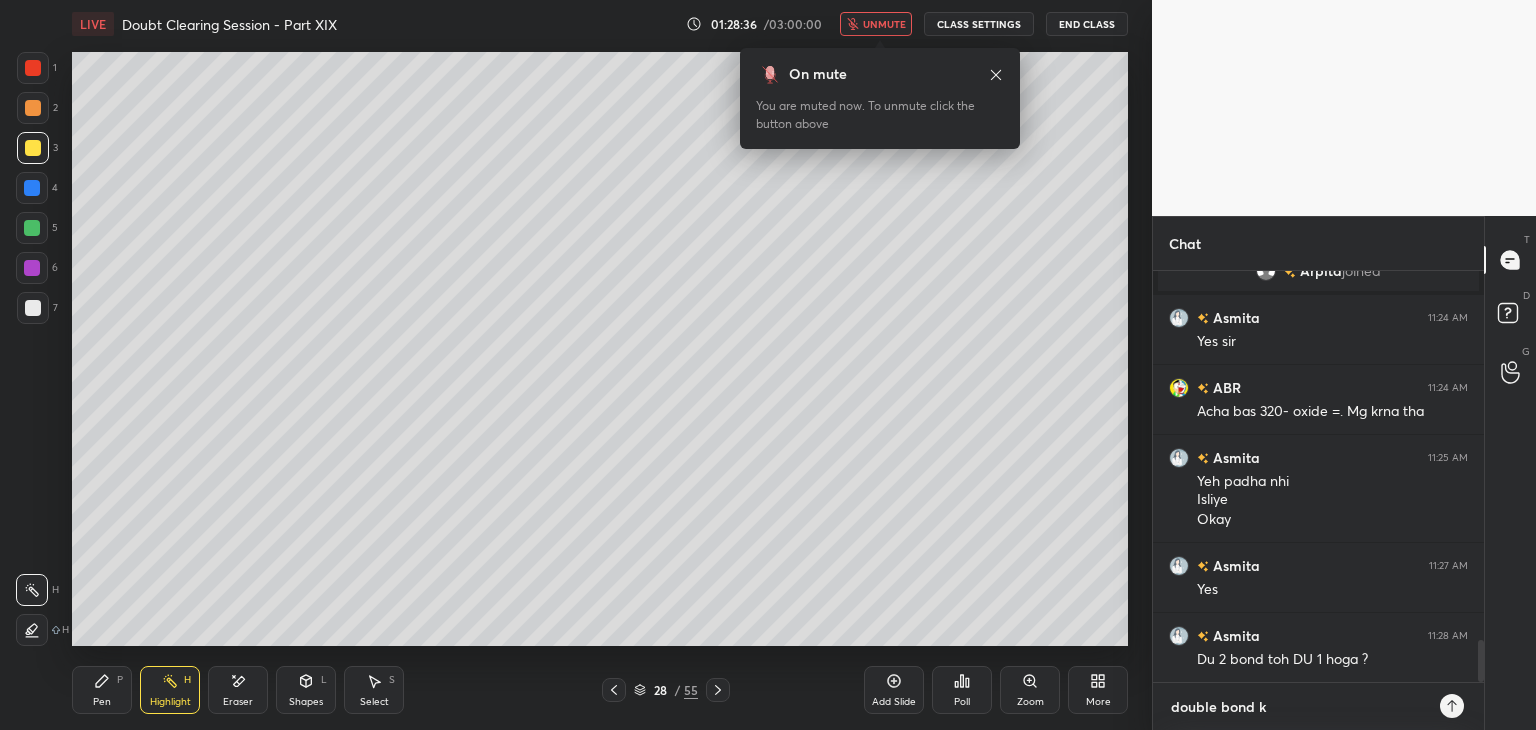 type on "double bond ke" 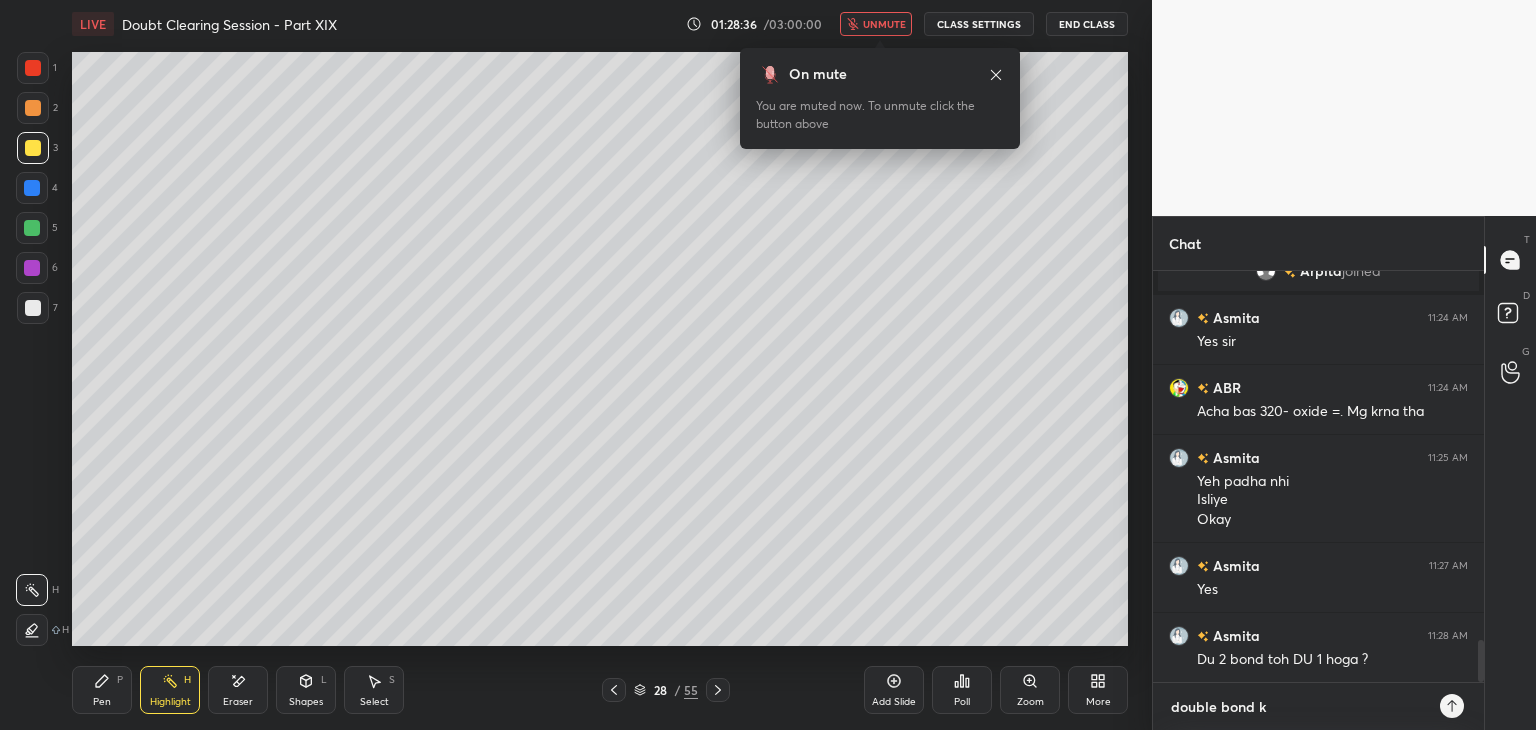 type on "x" 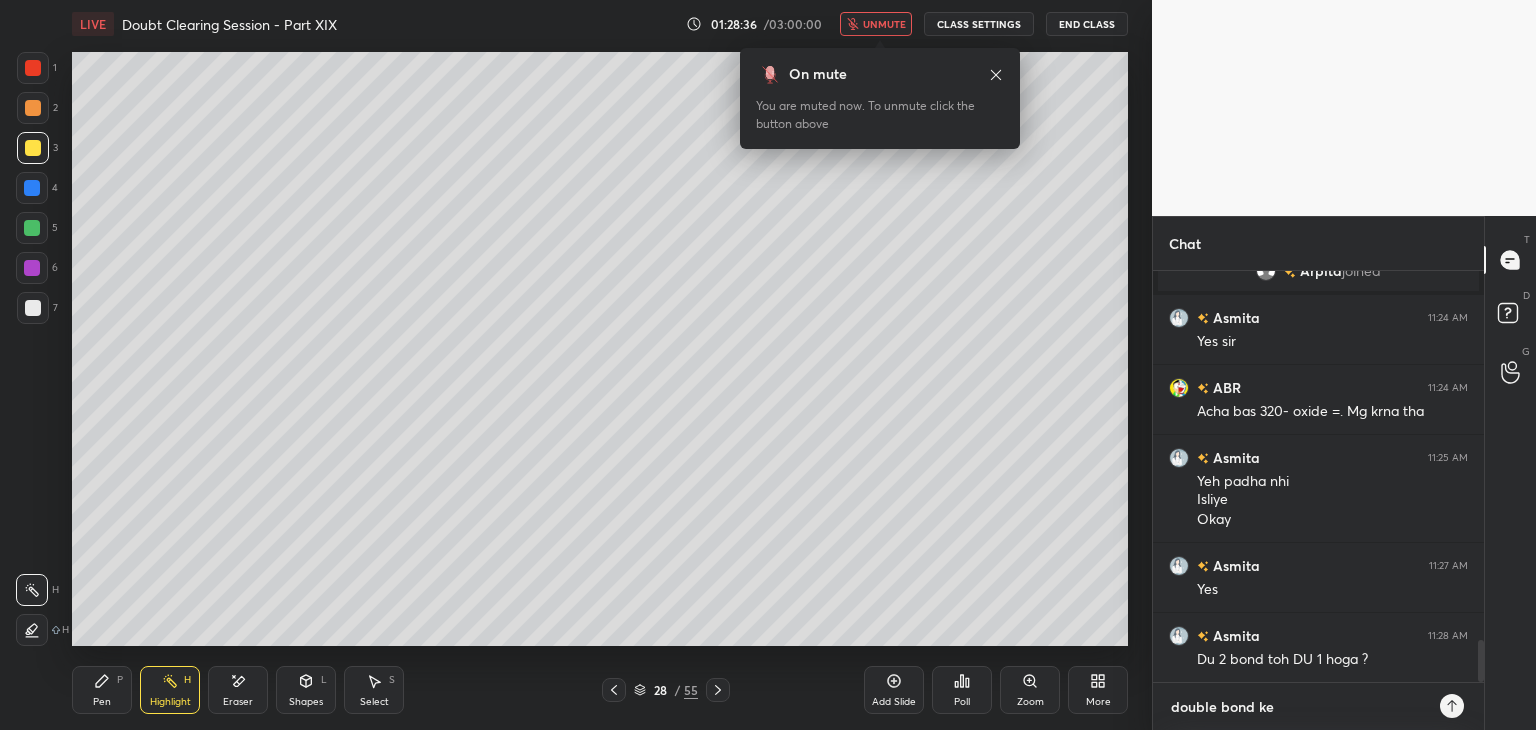 type on "double bond ke" 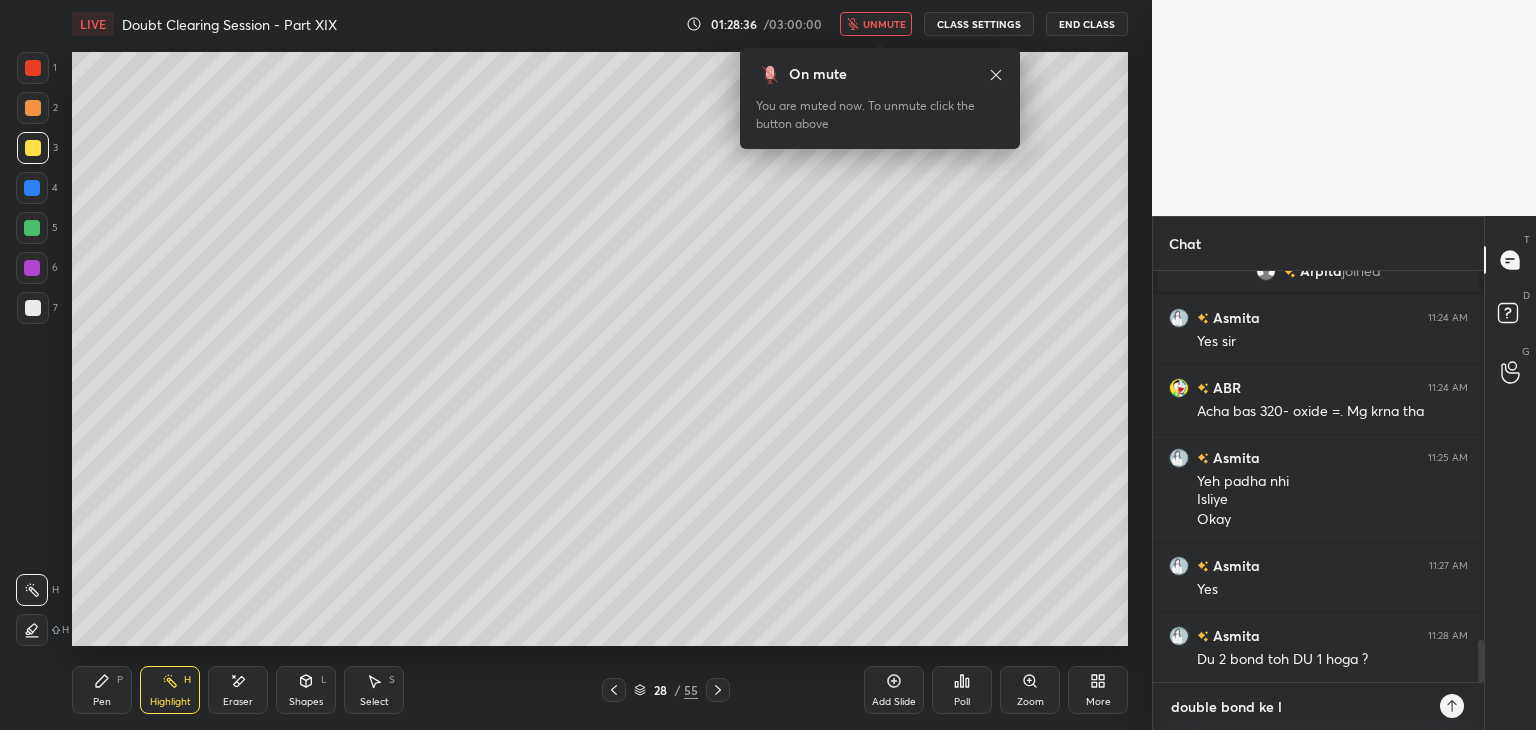 type on "double bond ke li" 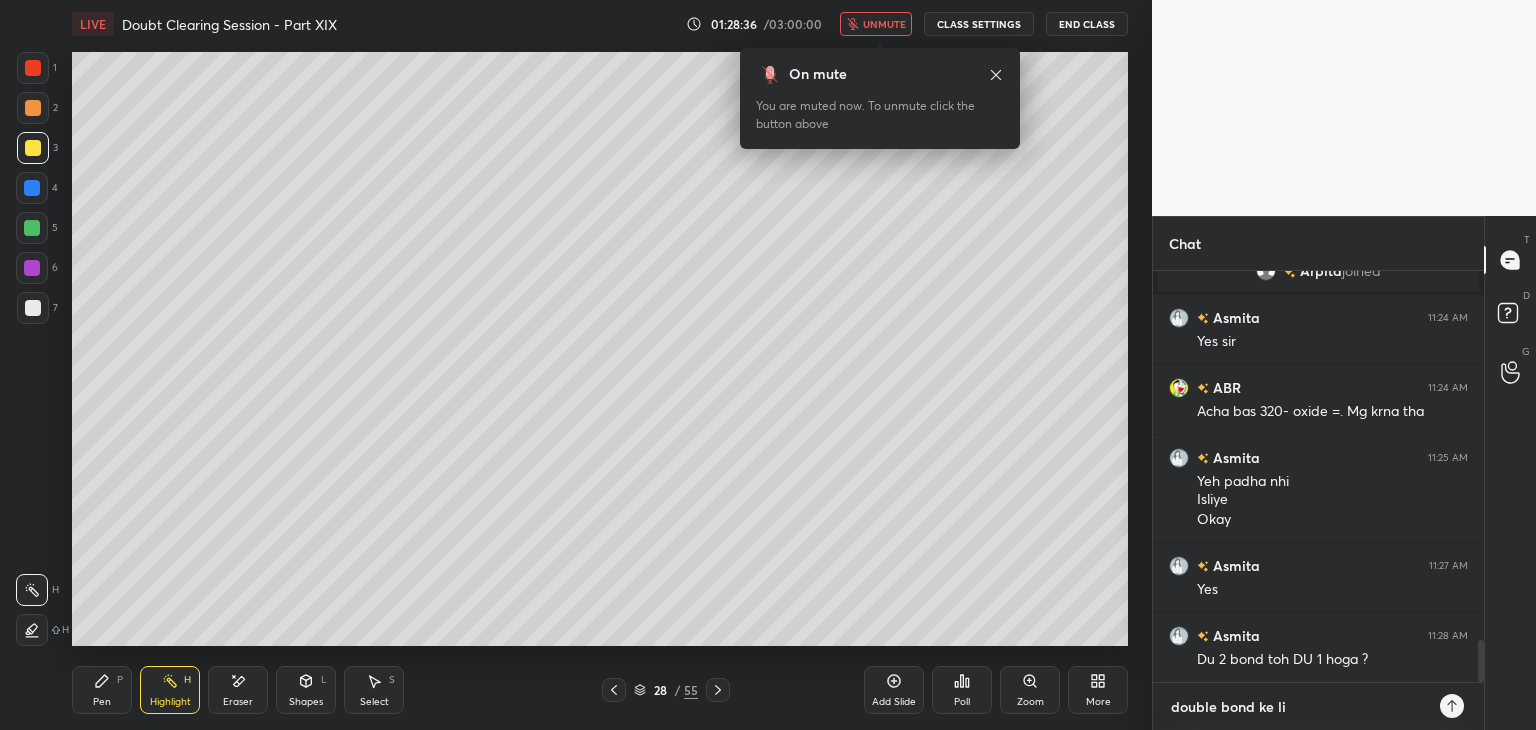 type on "double bond ke liy" 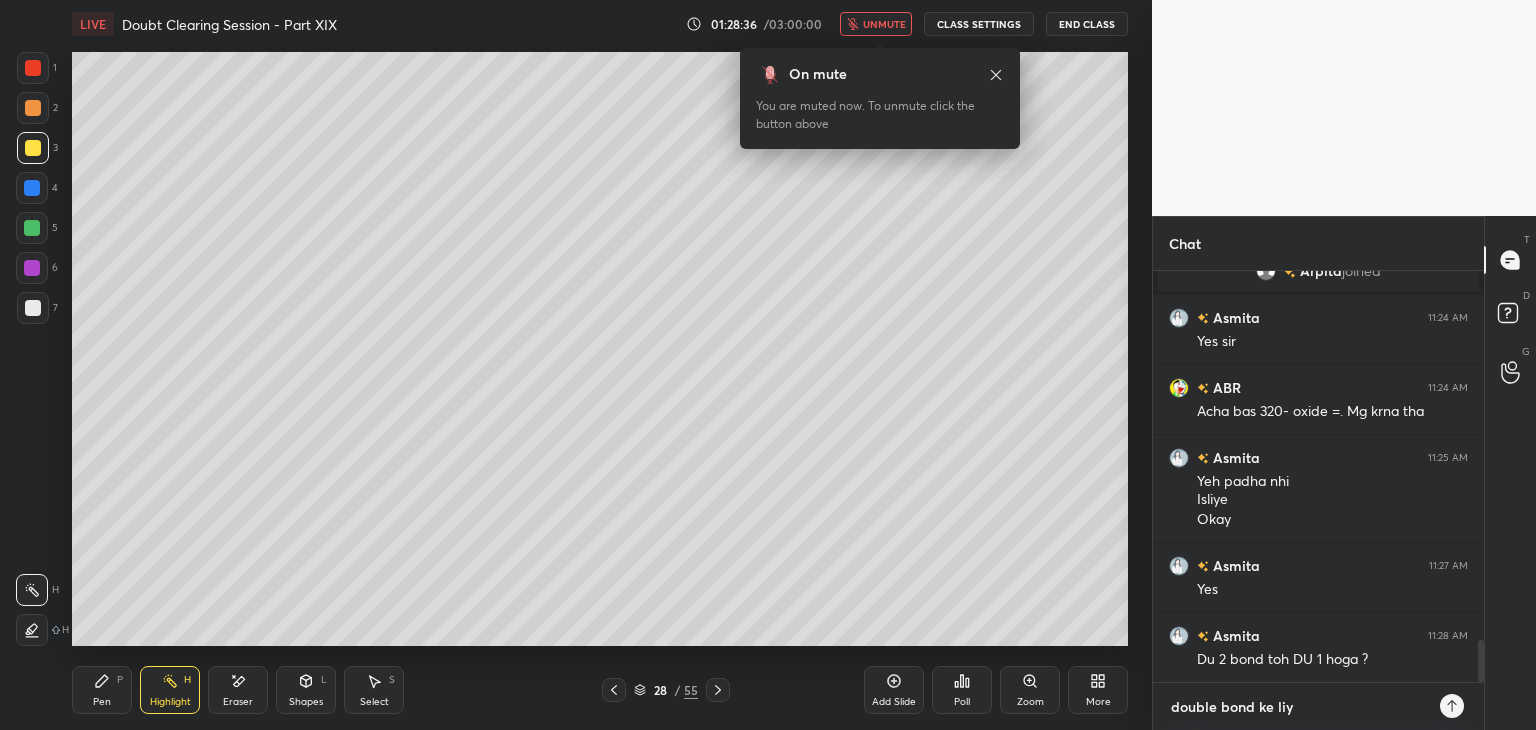 type on "double bond ke liye" 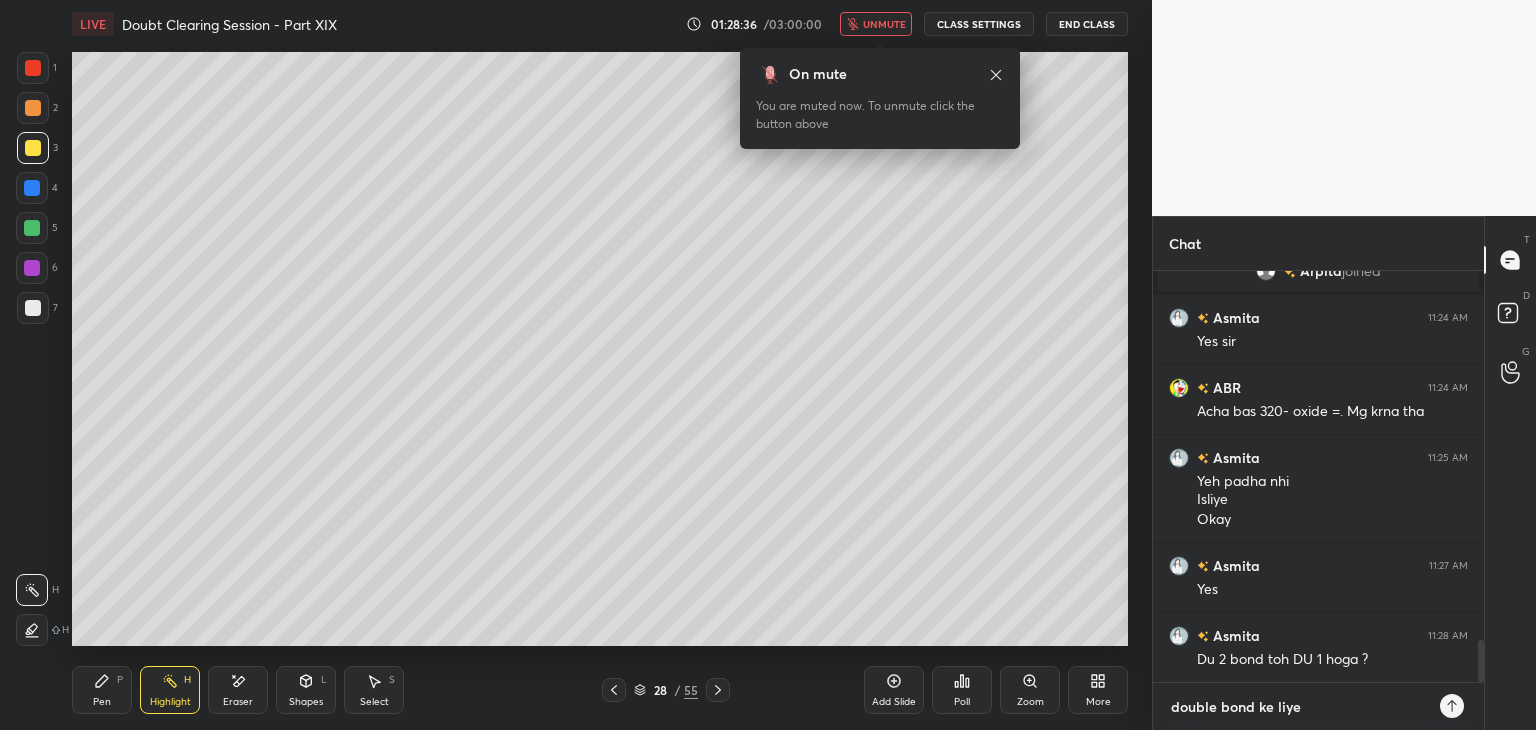 type on "double bond ke liye" 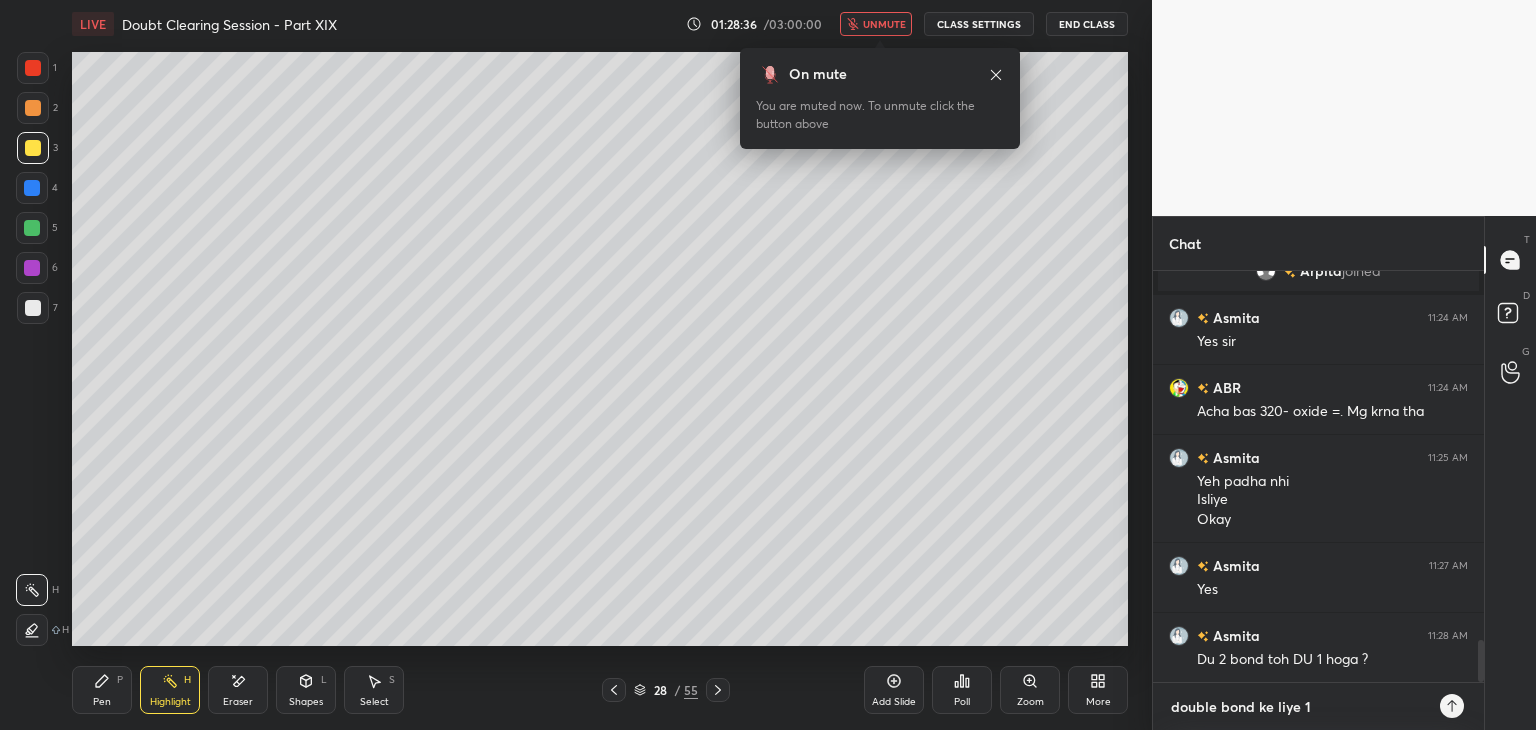type on "x" 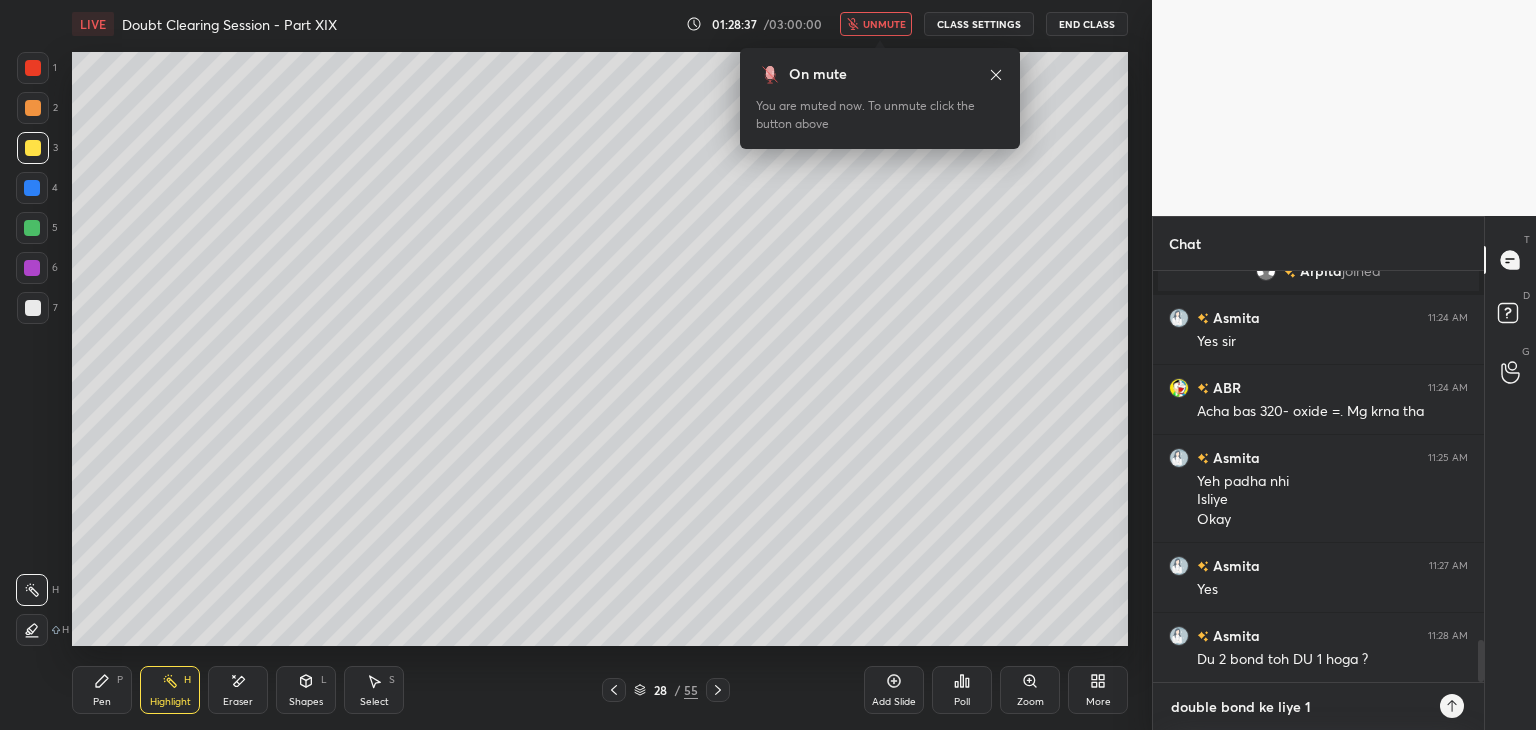 type 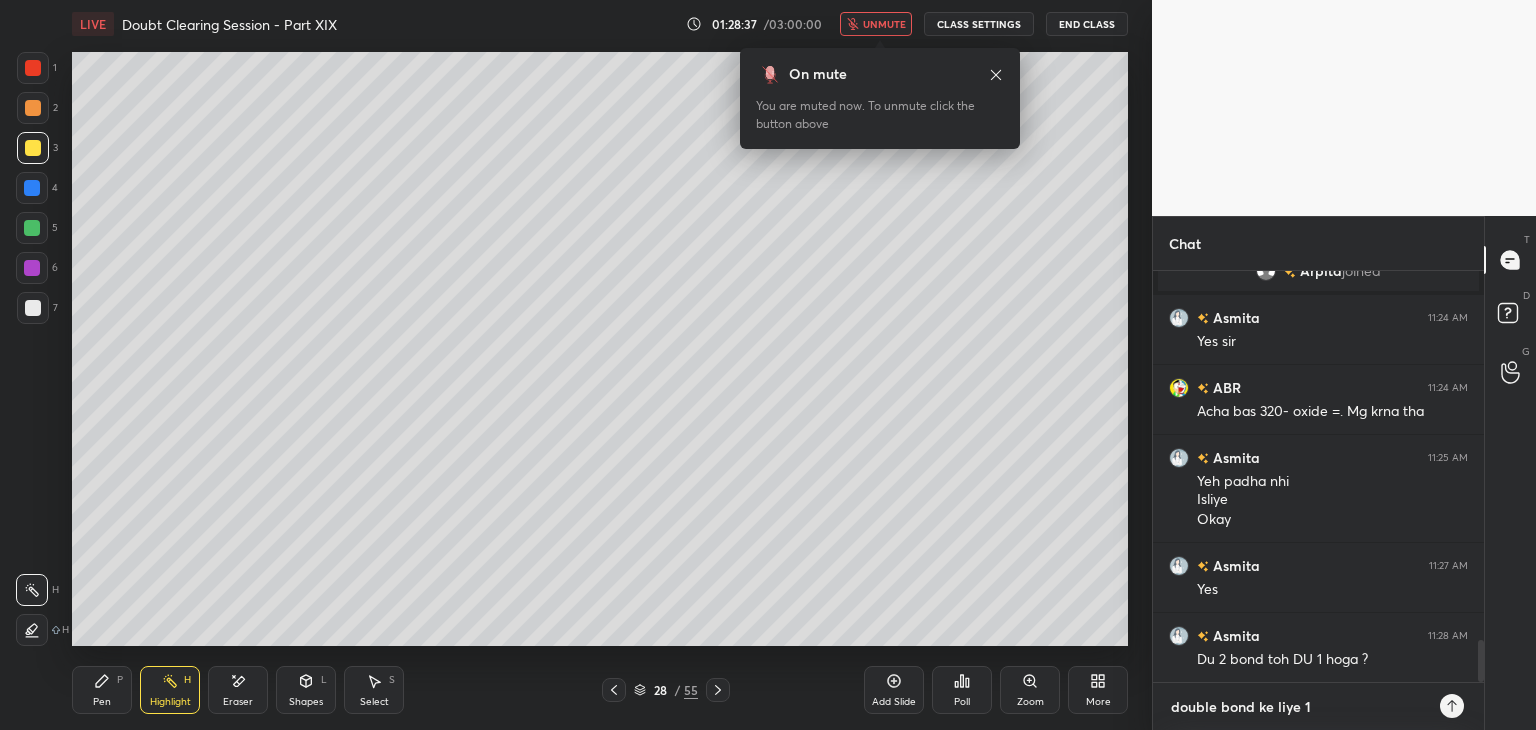 type on "x" 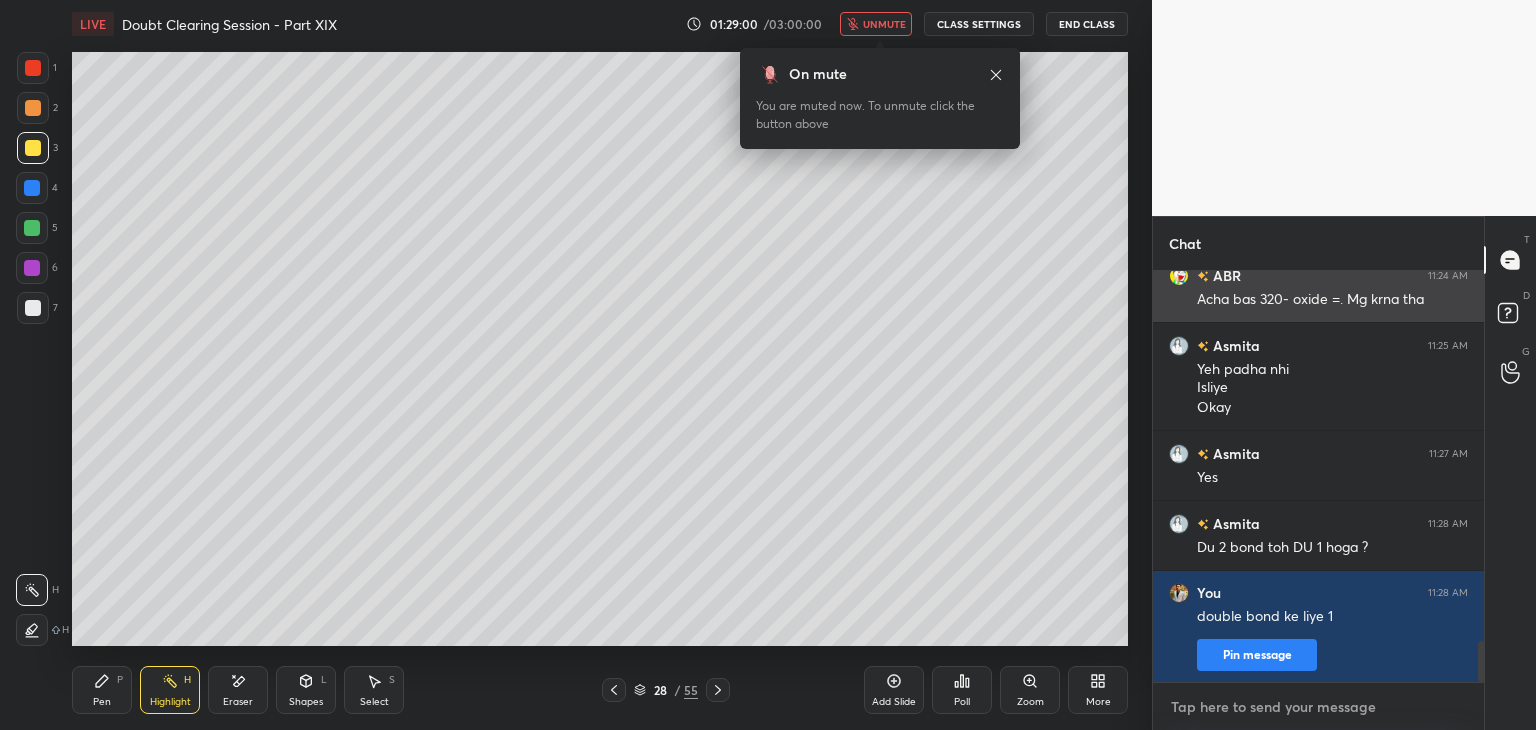scroll, scrollTop: 3800, scrollLeft: 0, axis: vertical 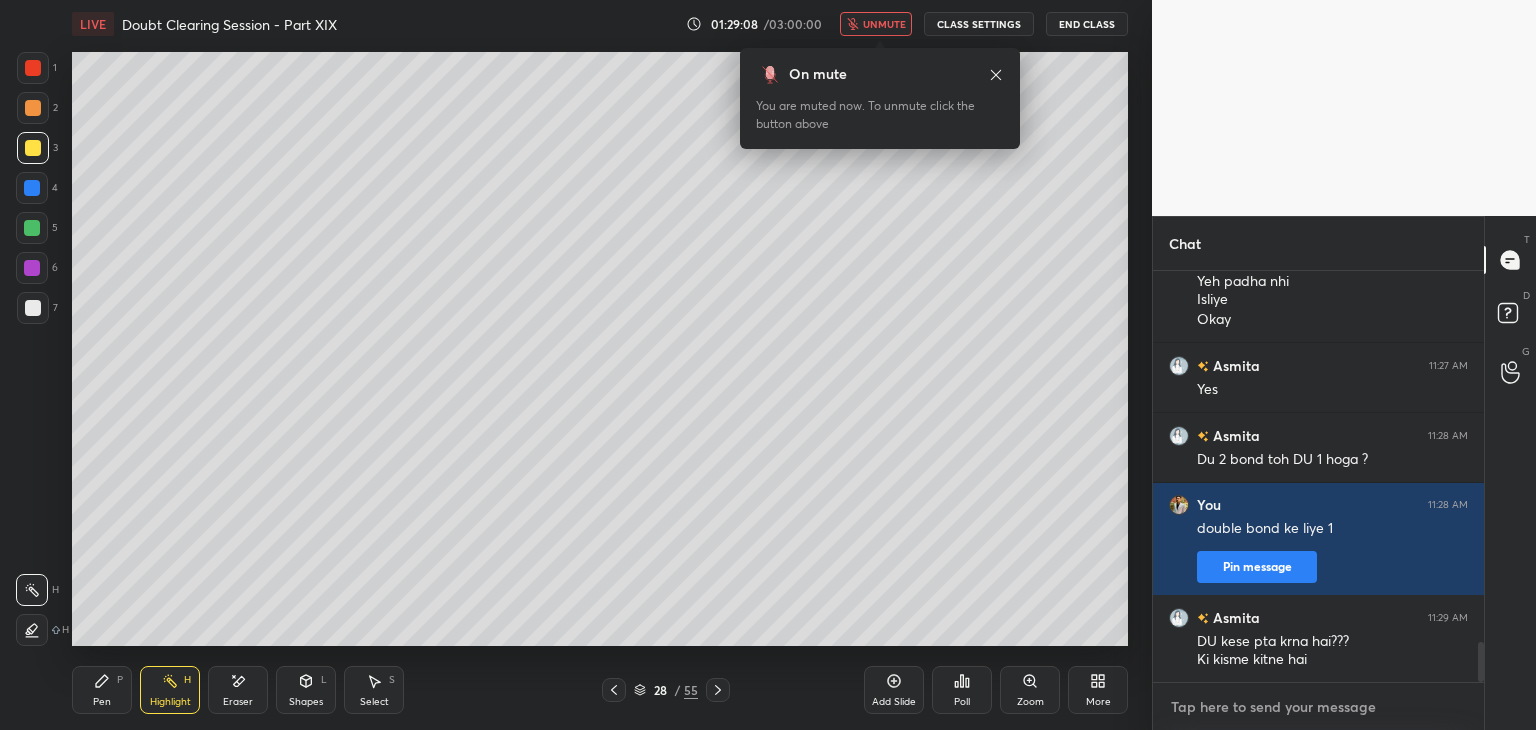 type on "t" 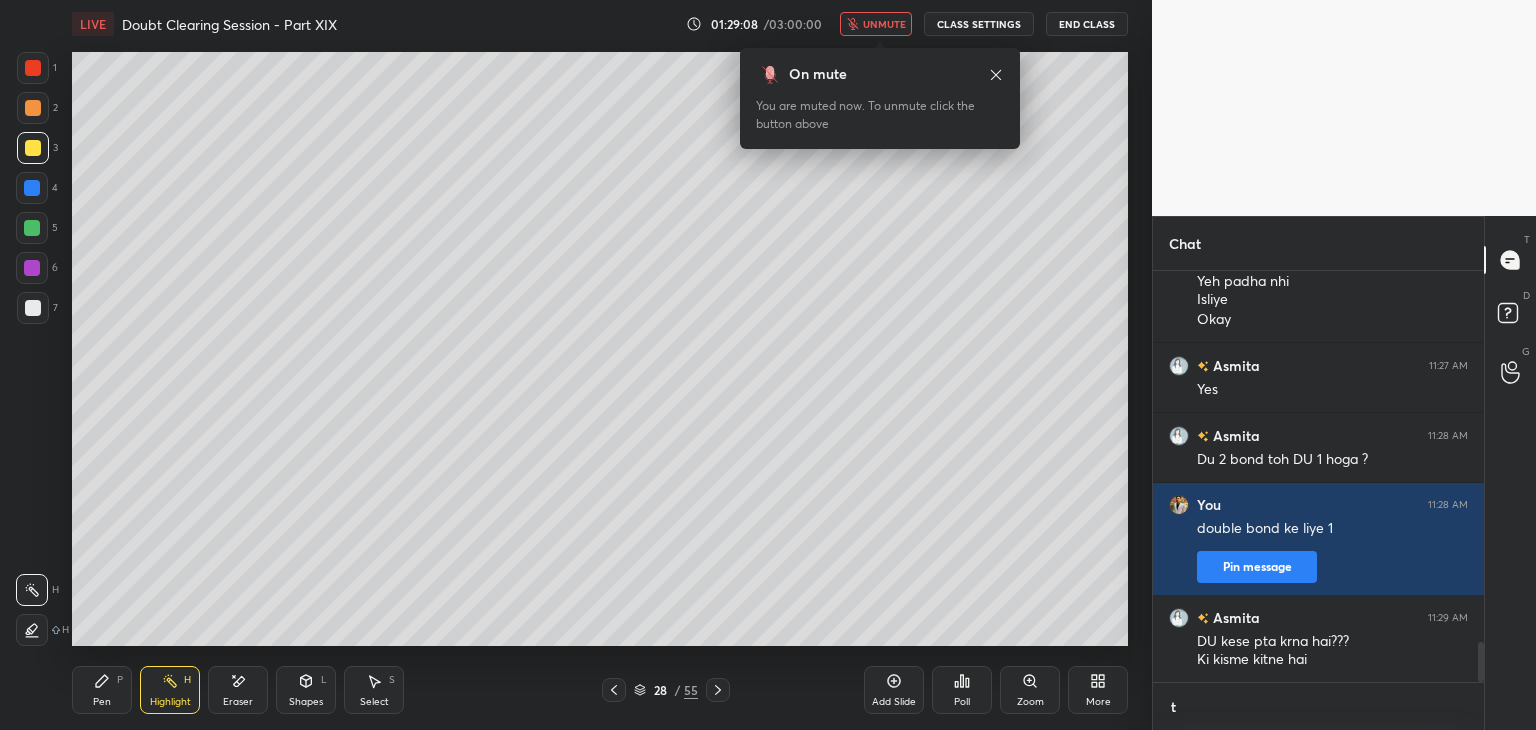 type on "x" 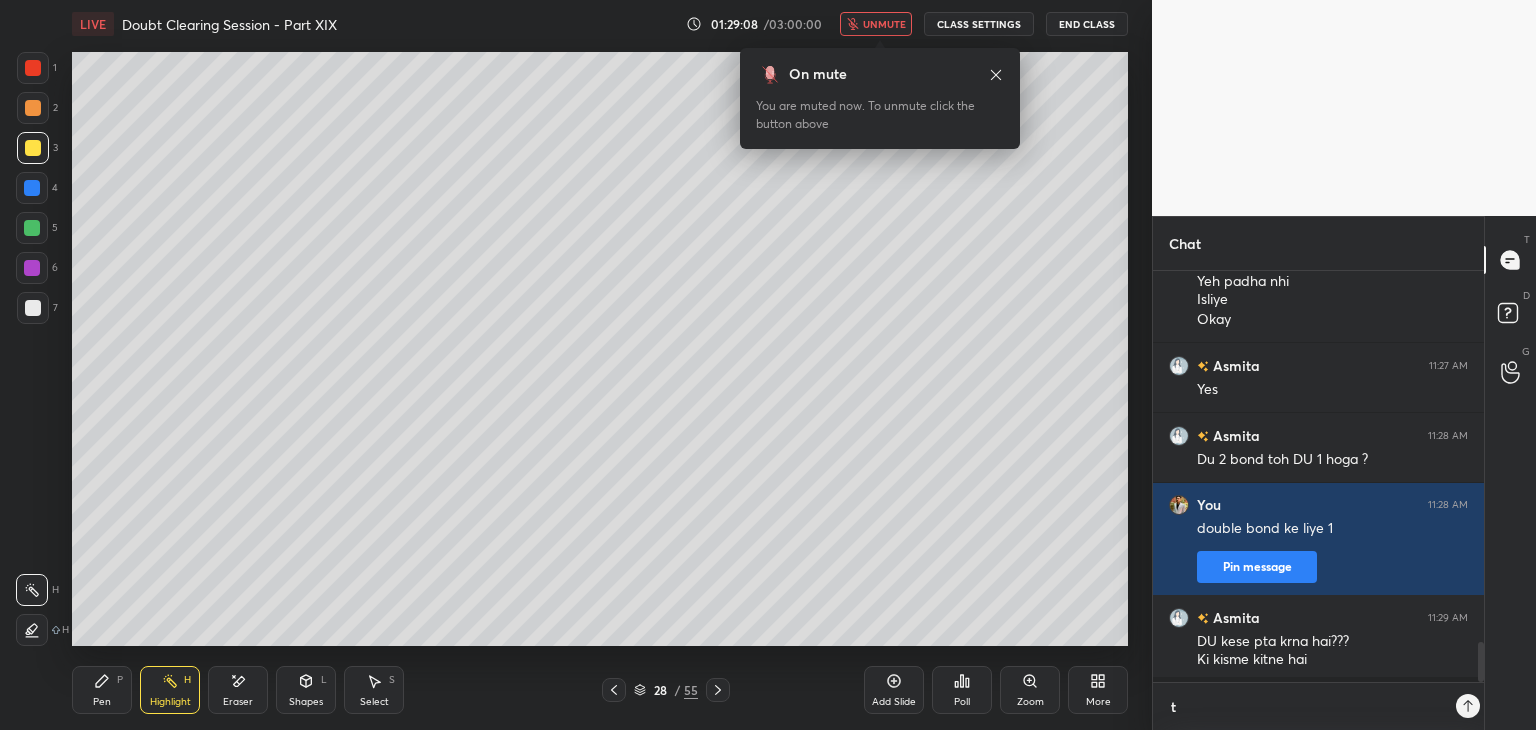 type on "to" 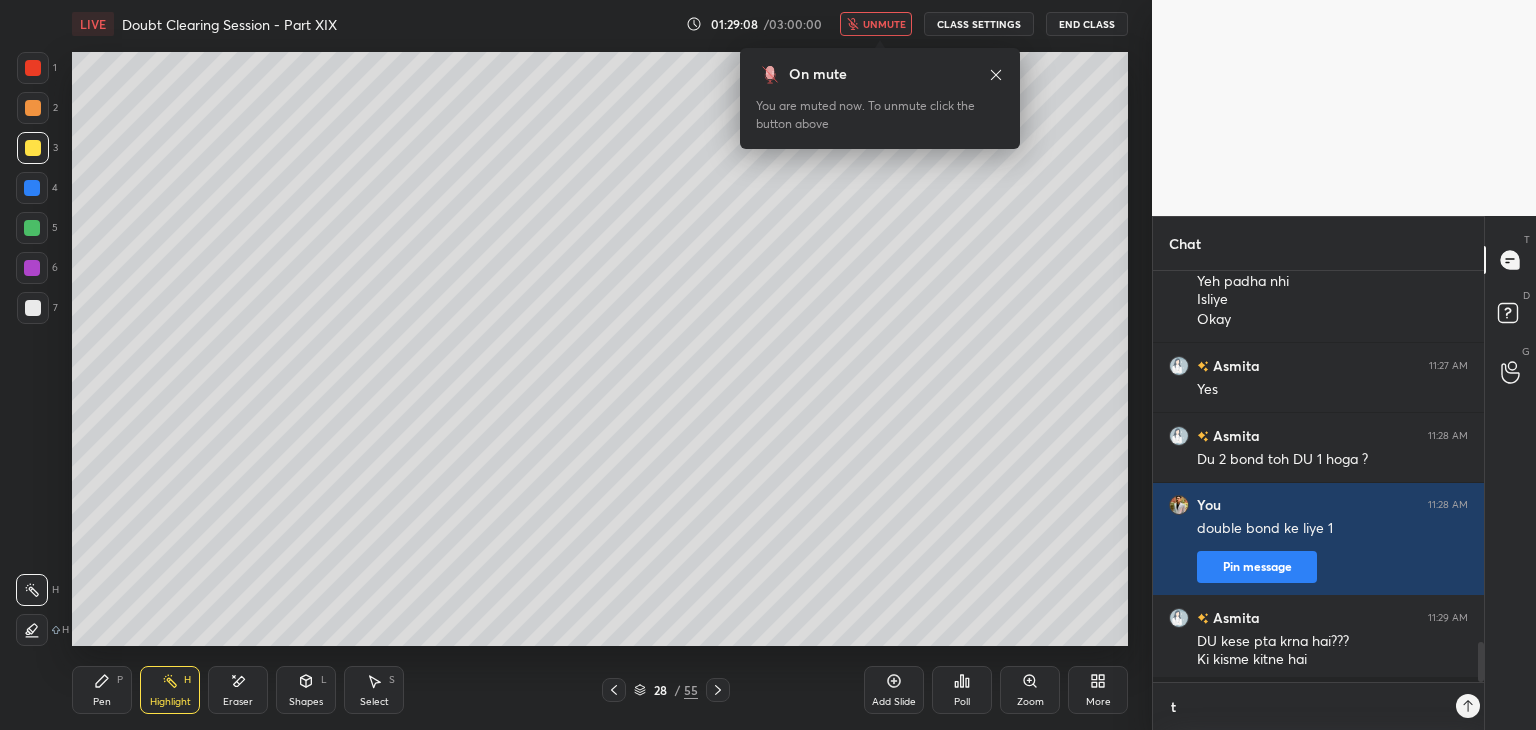 type on "x" 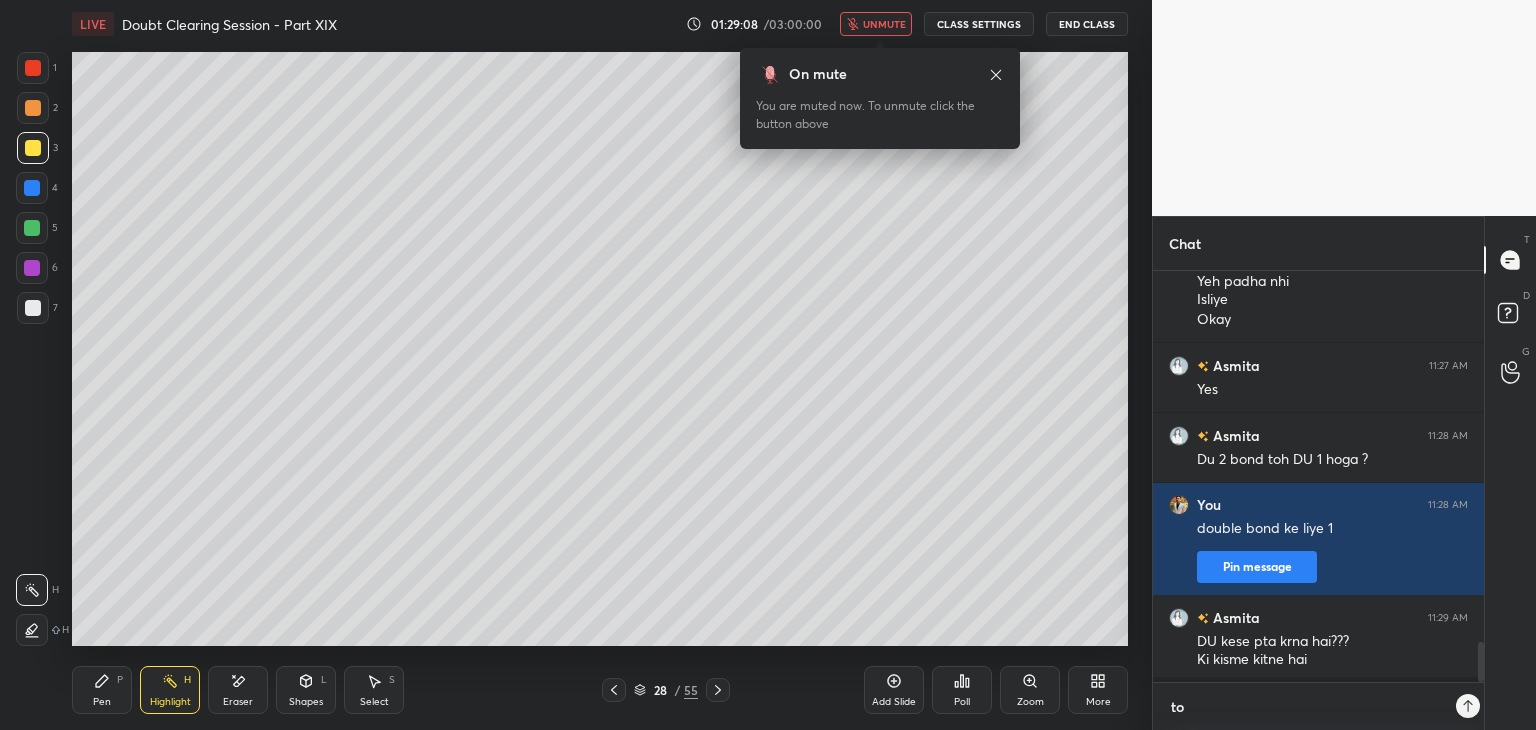 type on "top" 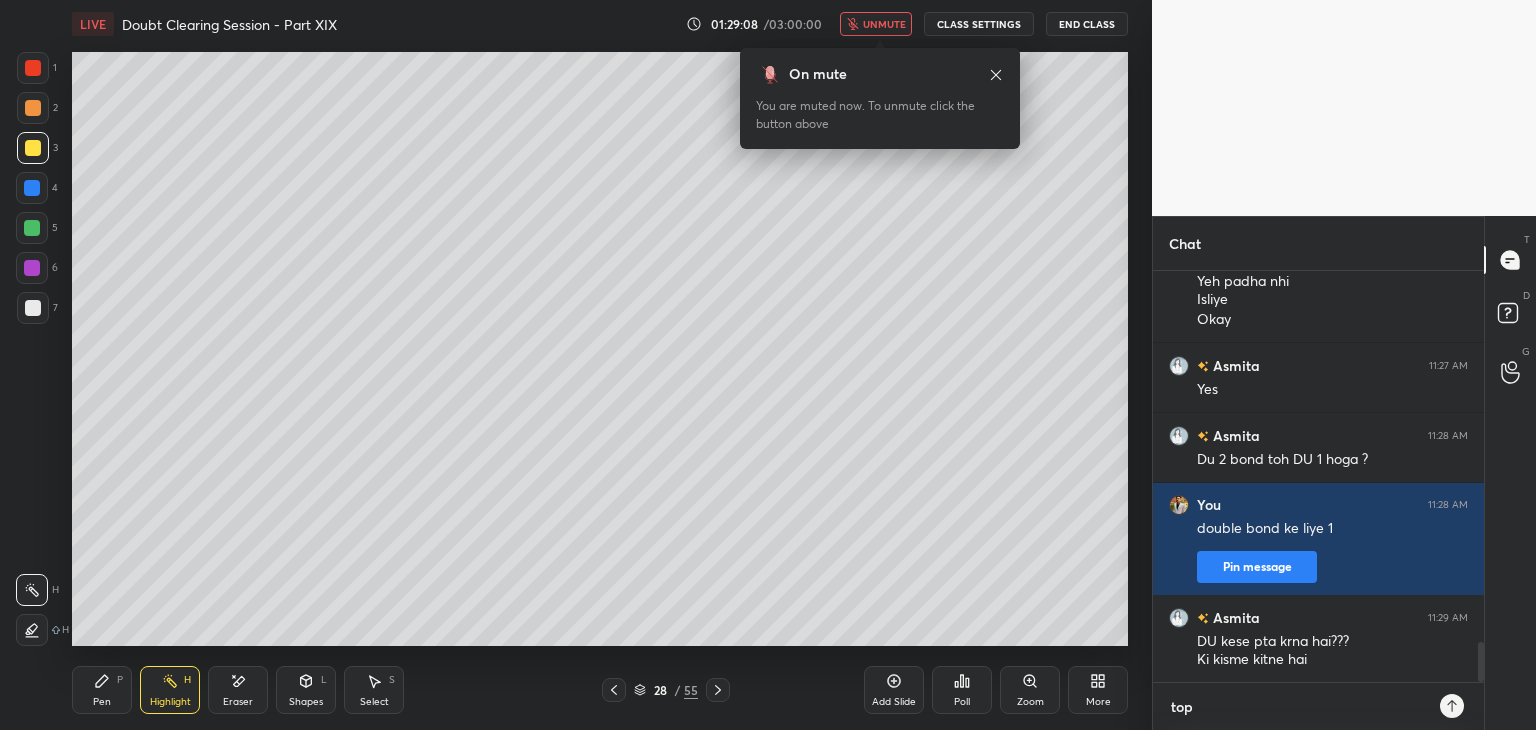 scroll, scrollTop: 6, scrollLeft: 6, axis: both 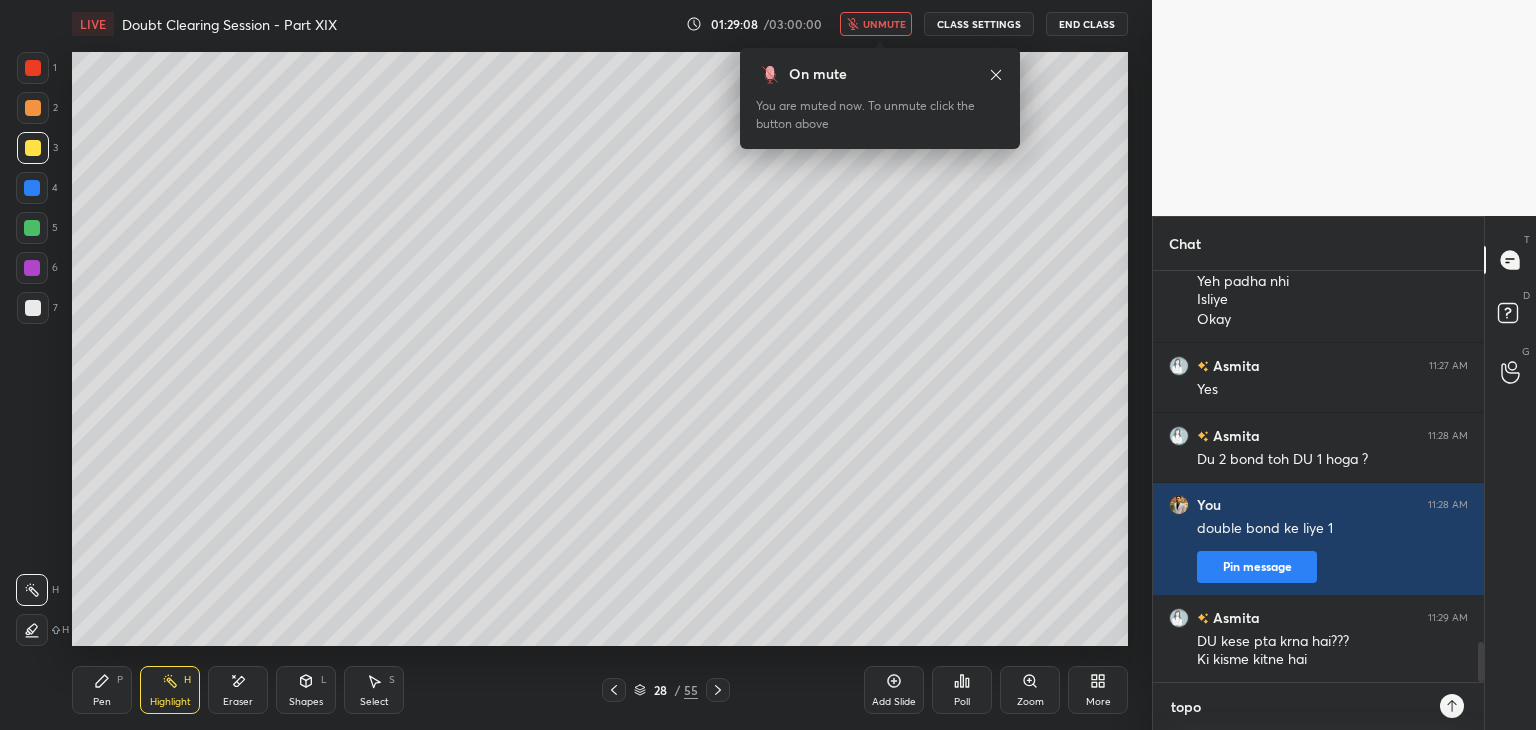 type on "topoc" 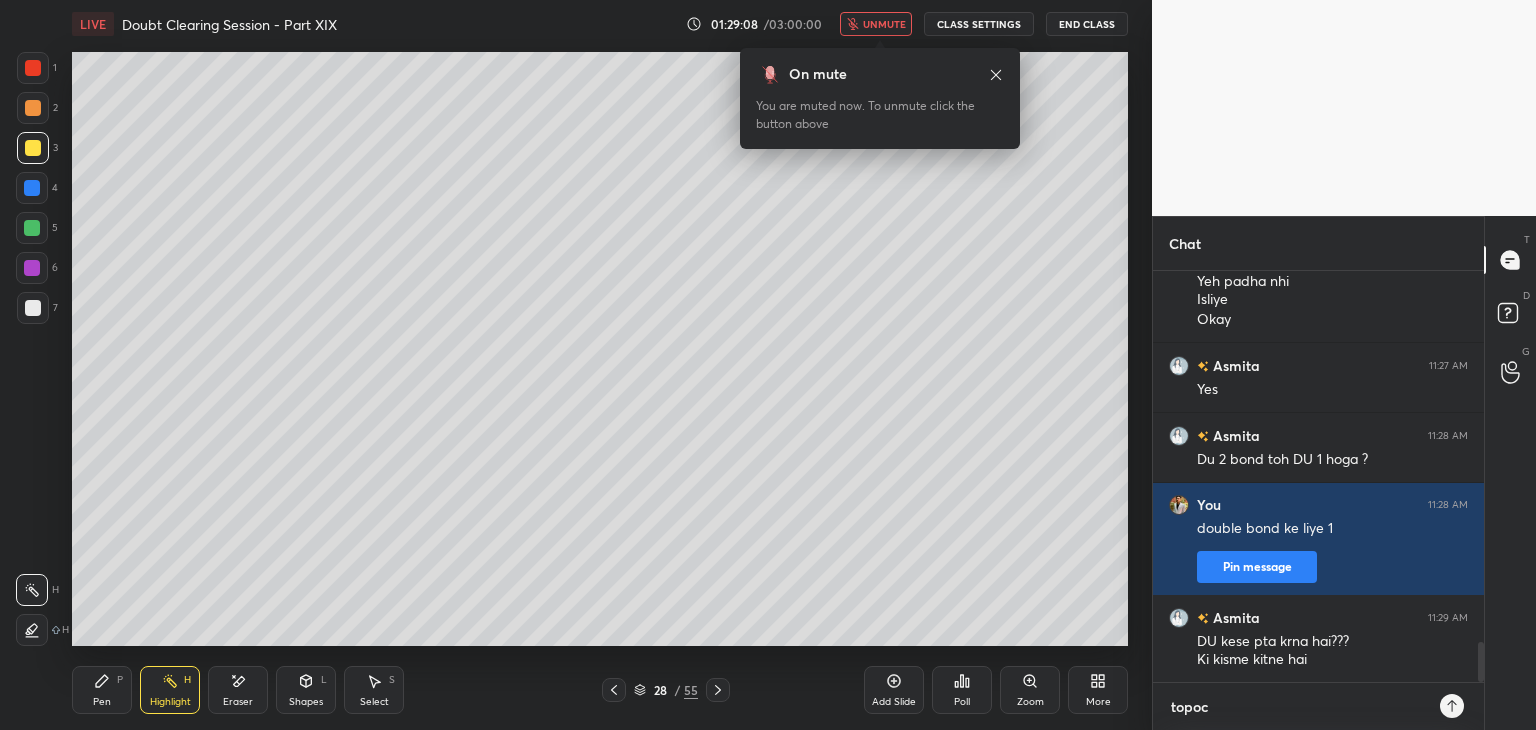 type on "topoc" 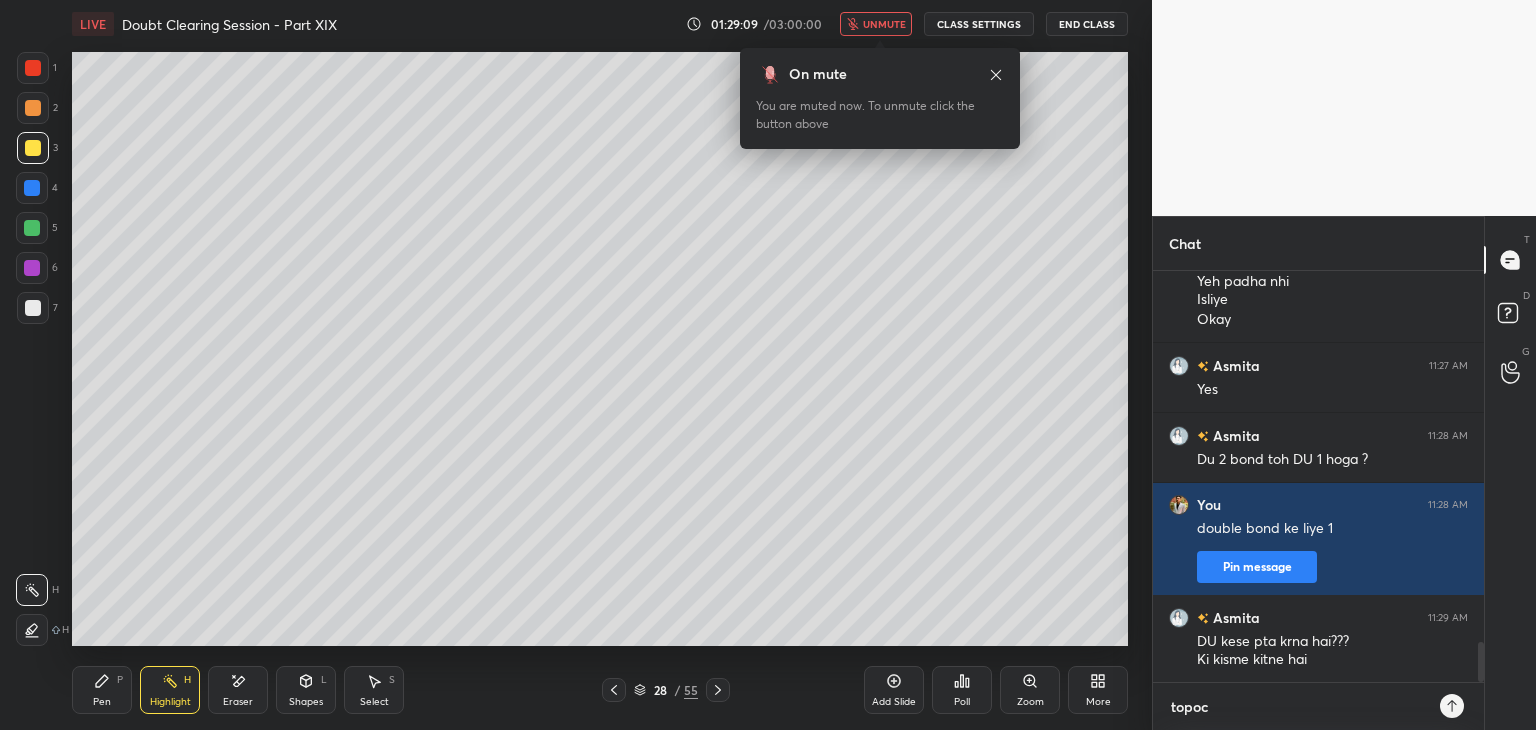 type on "topoc" 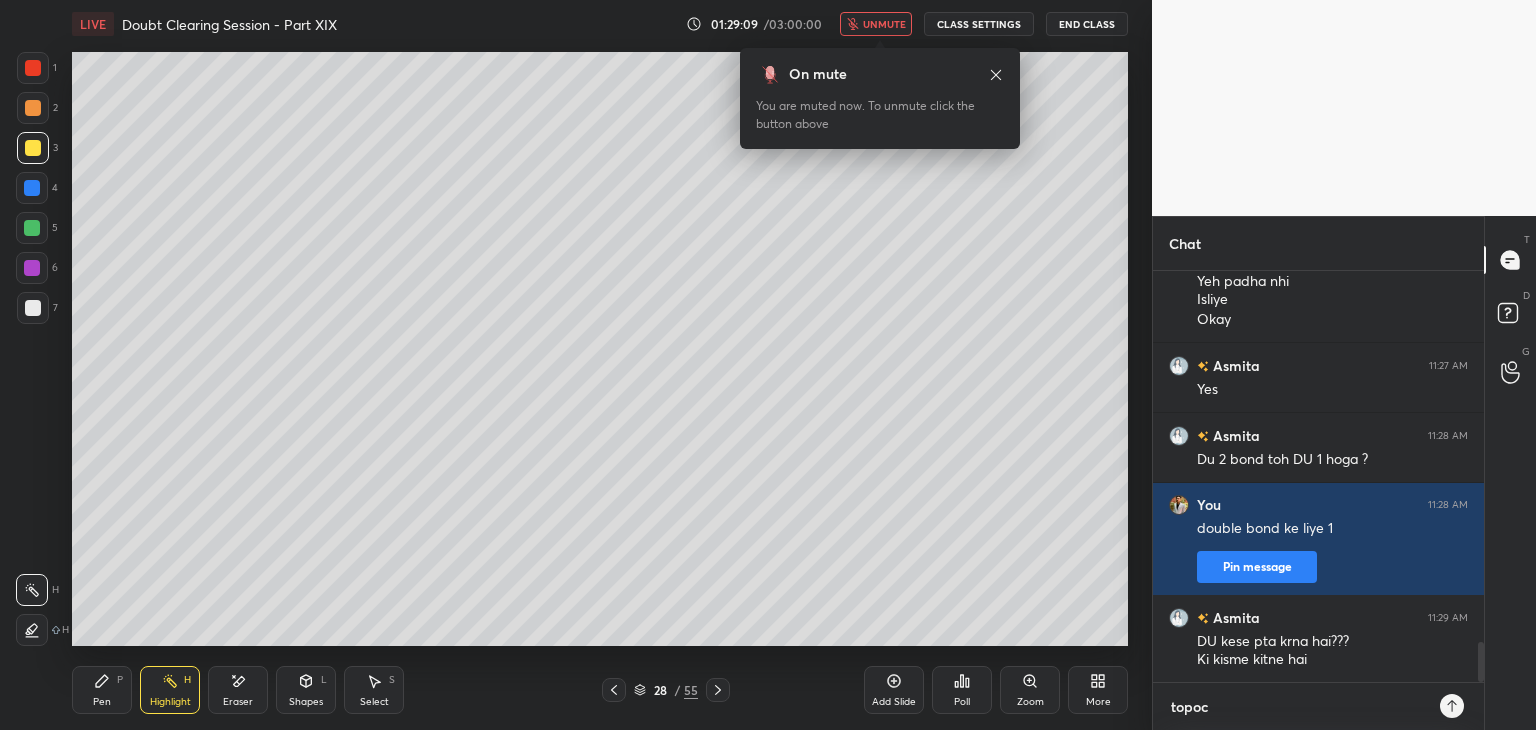 type on "x" 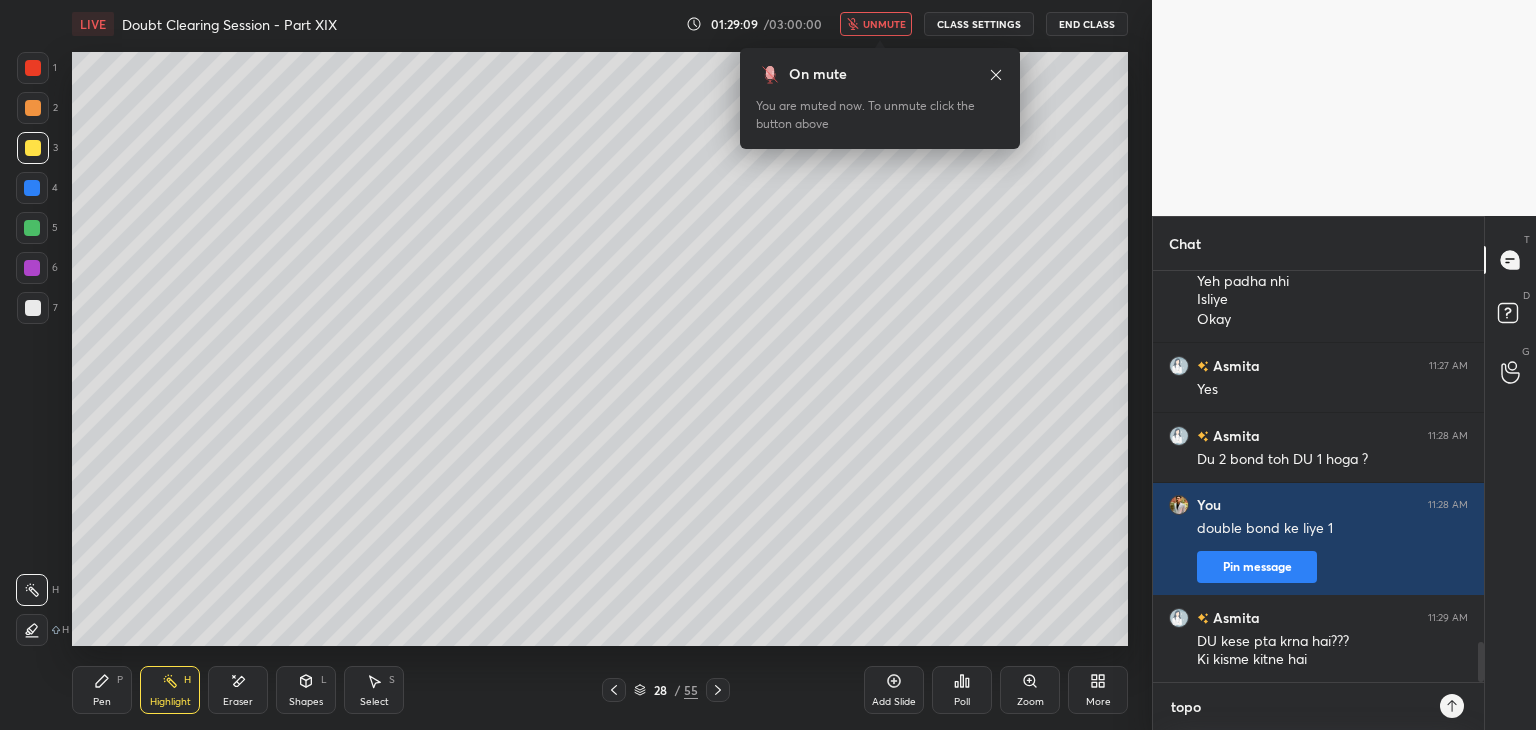 type on "top" 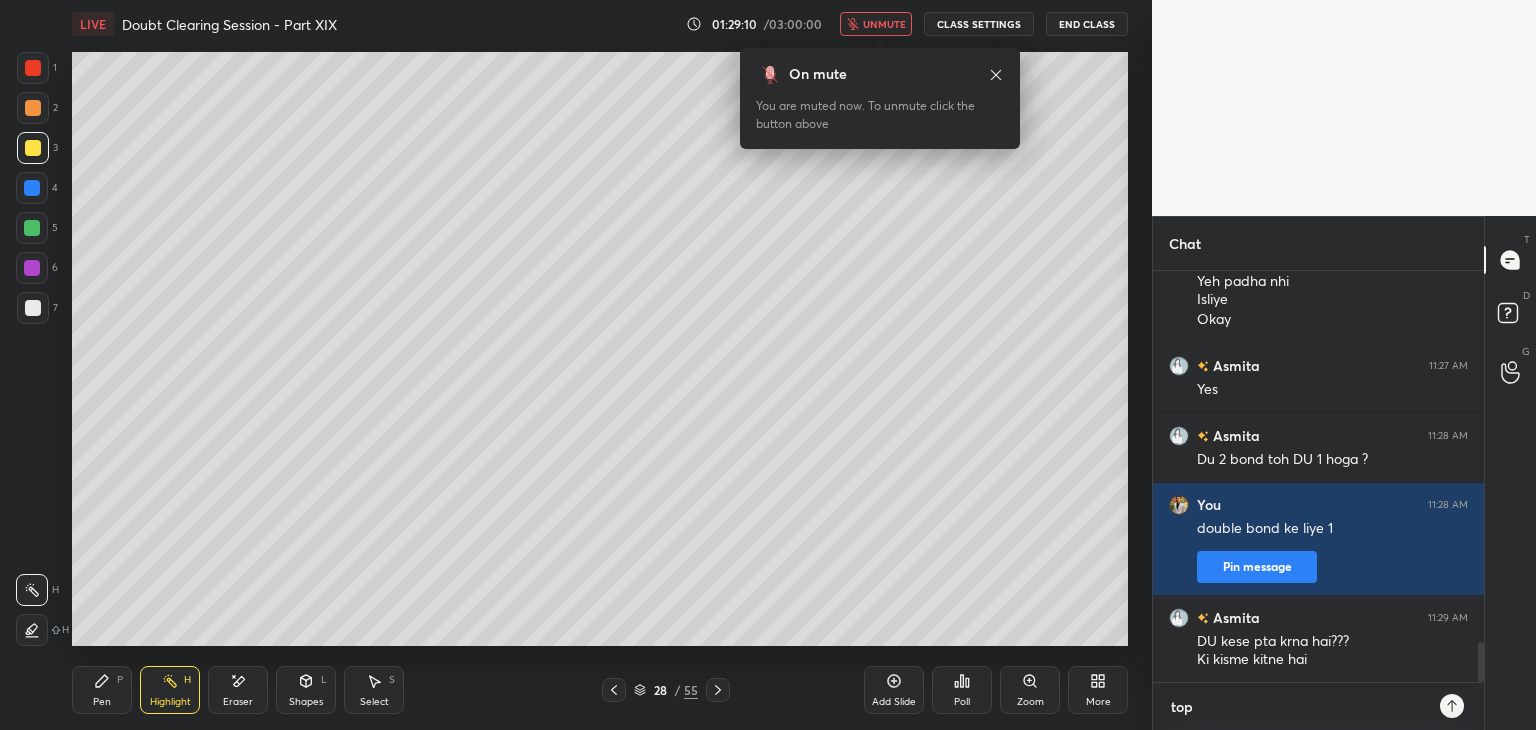 type on "topi" 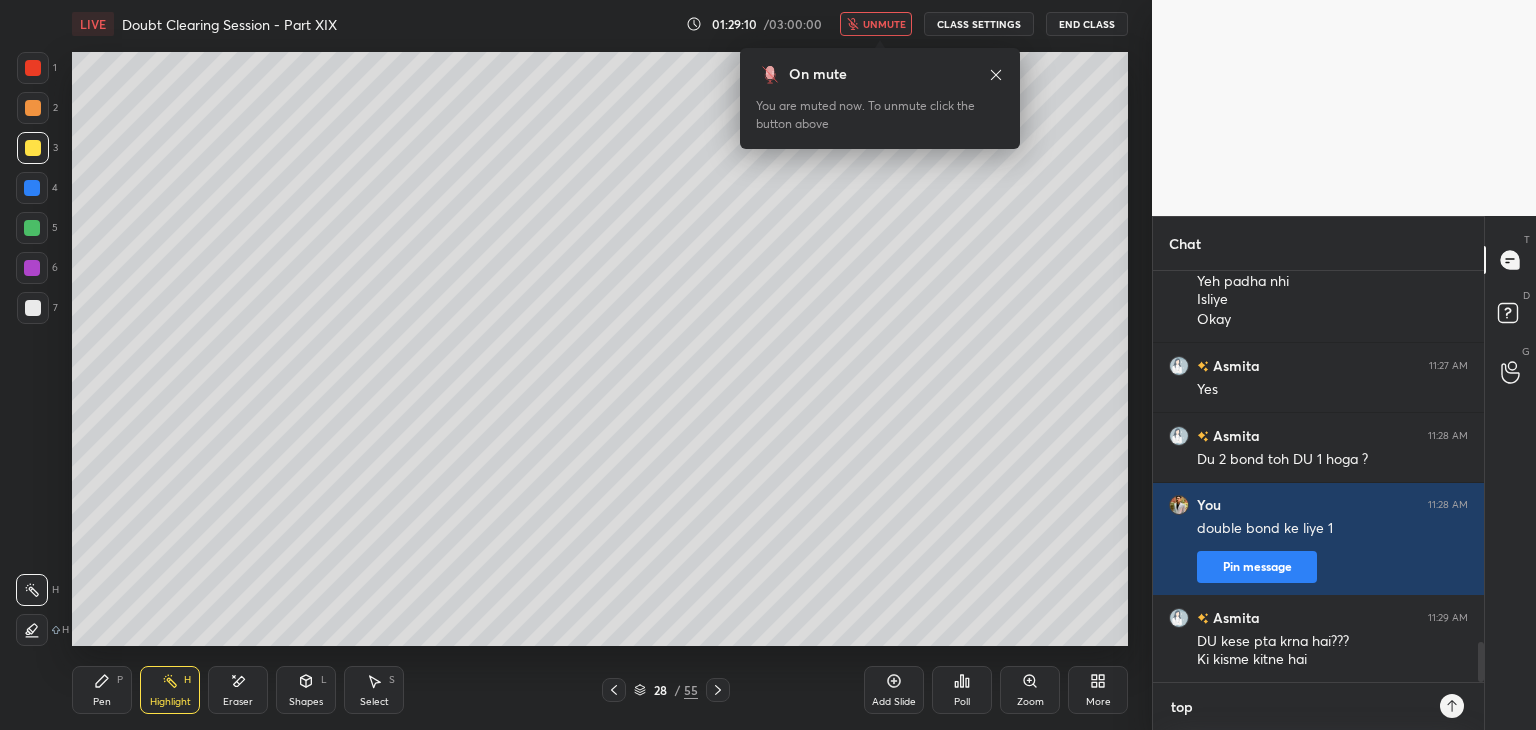 type on "x" 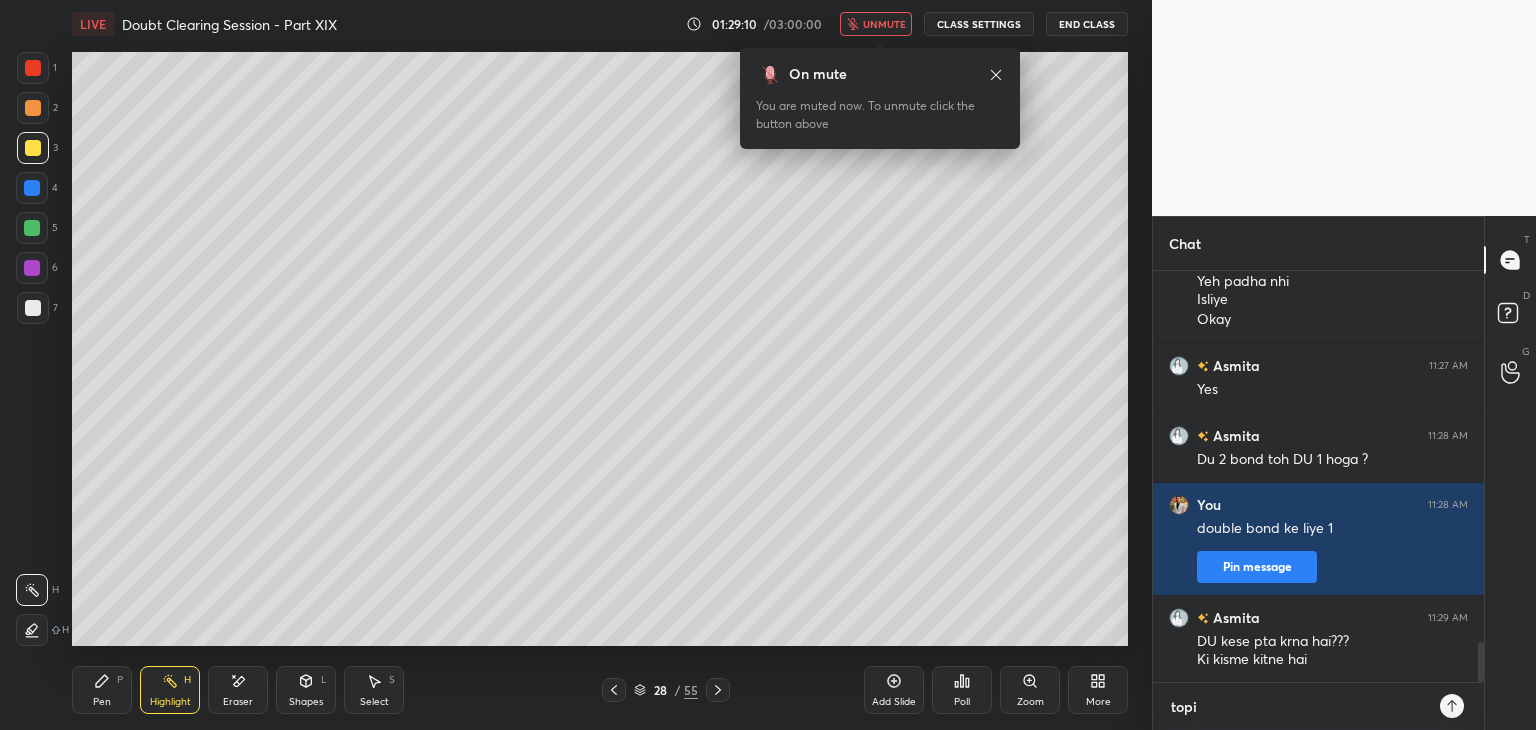 type on "topic" 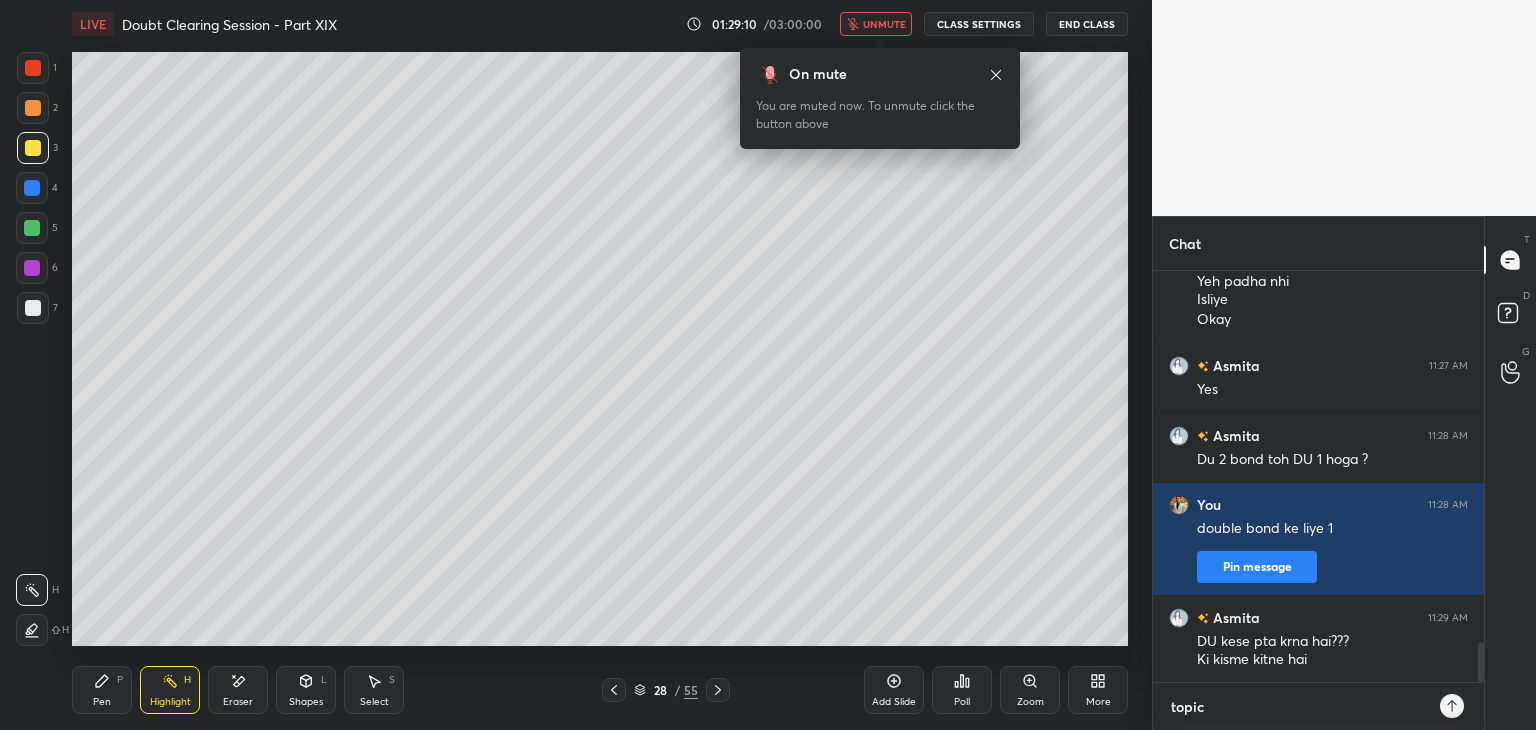 type on "topic" 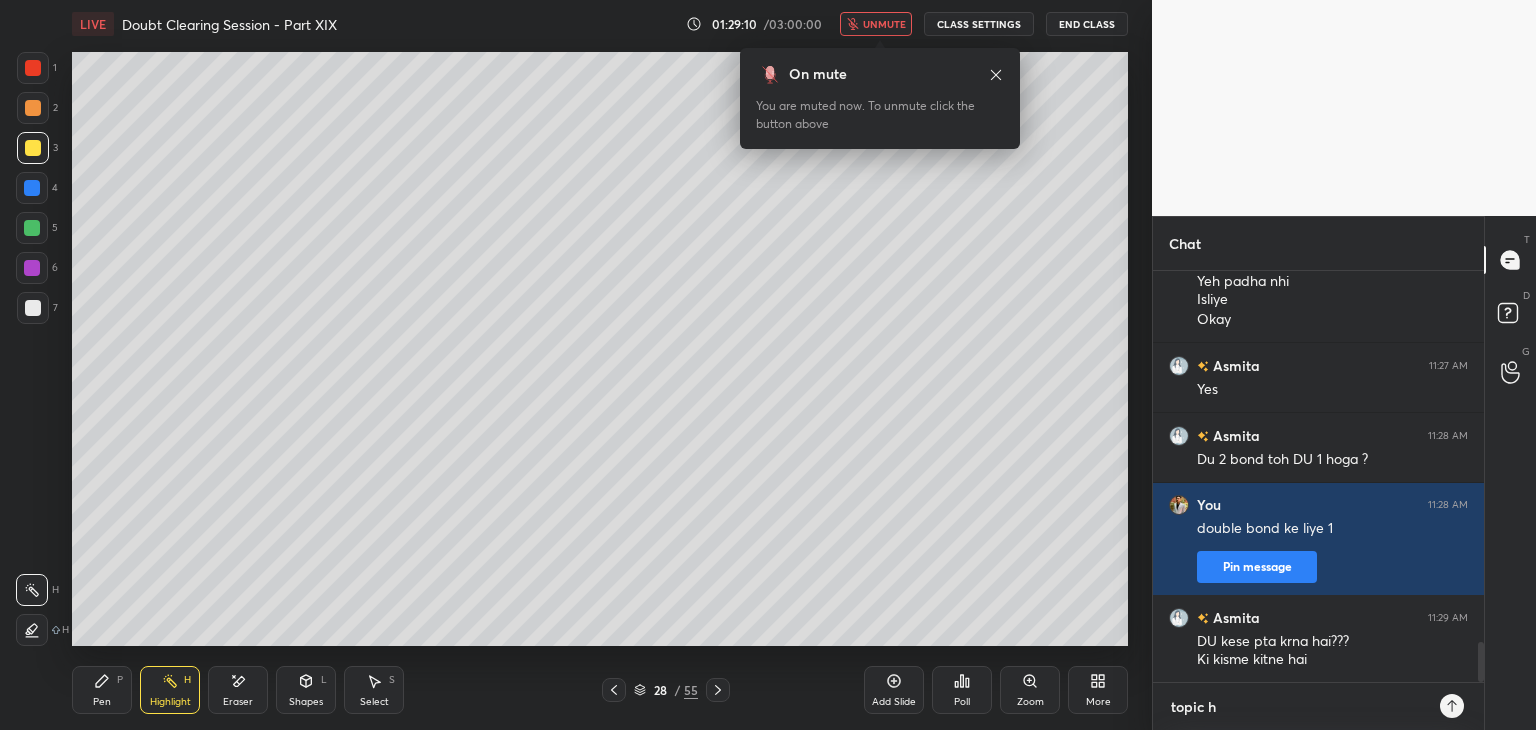 type on "topic ho" 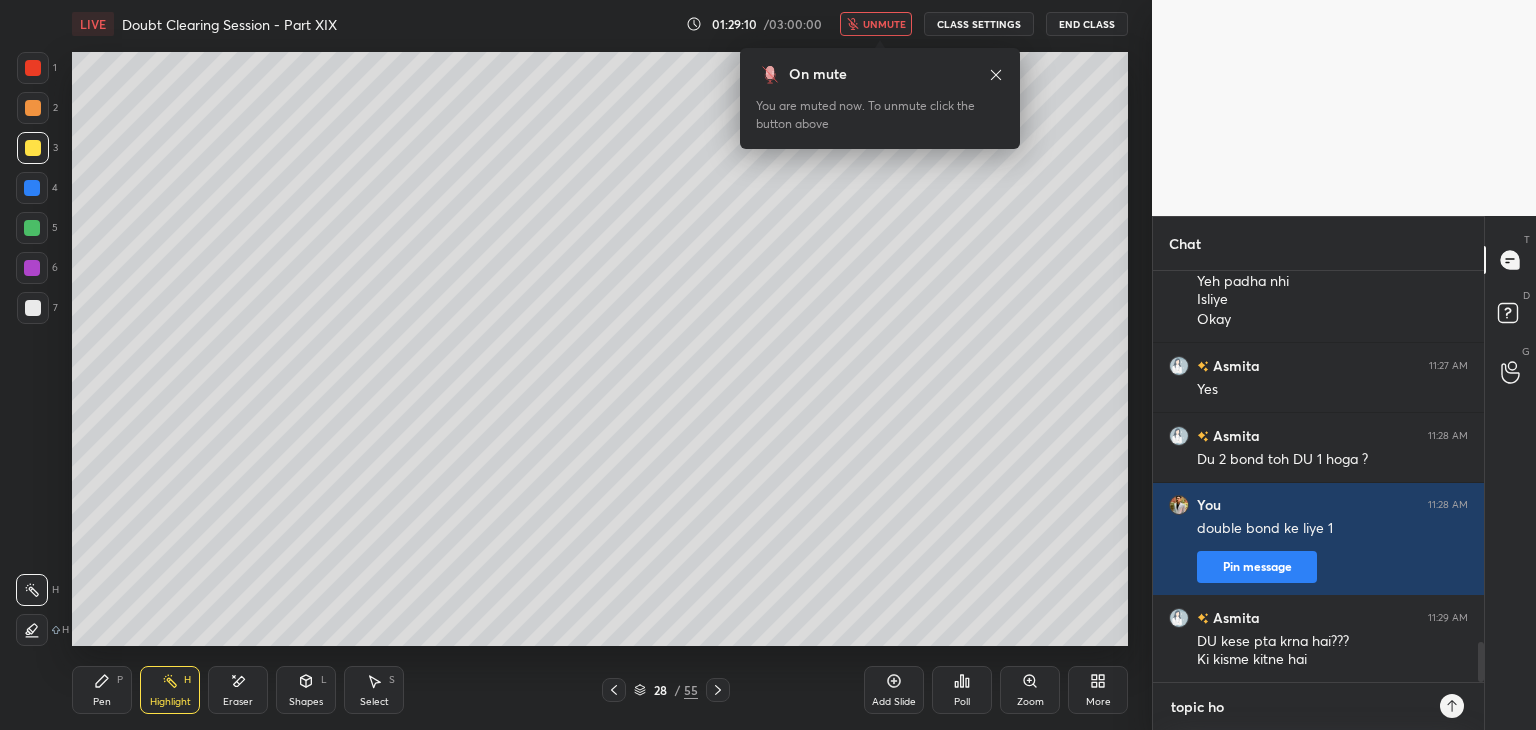 type on "x" 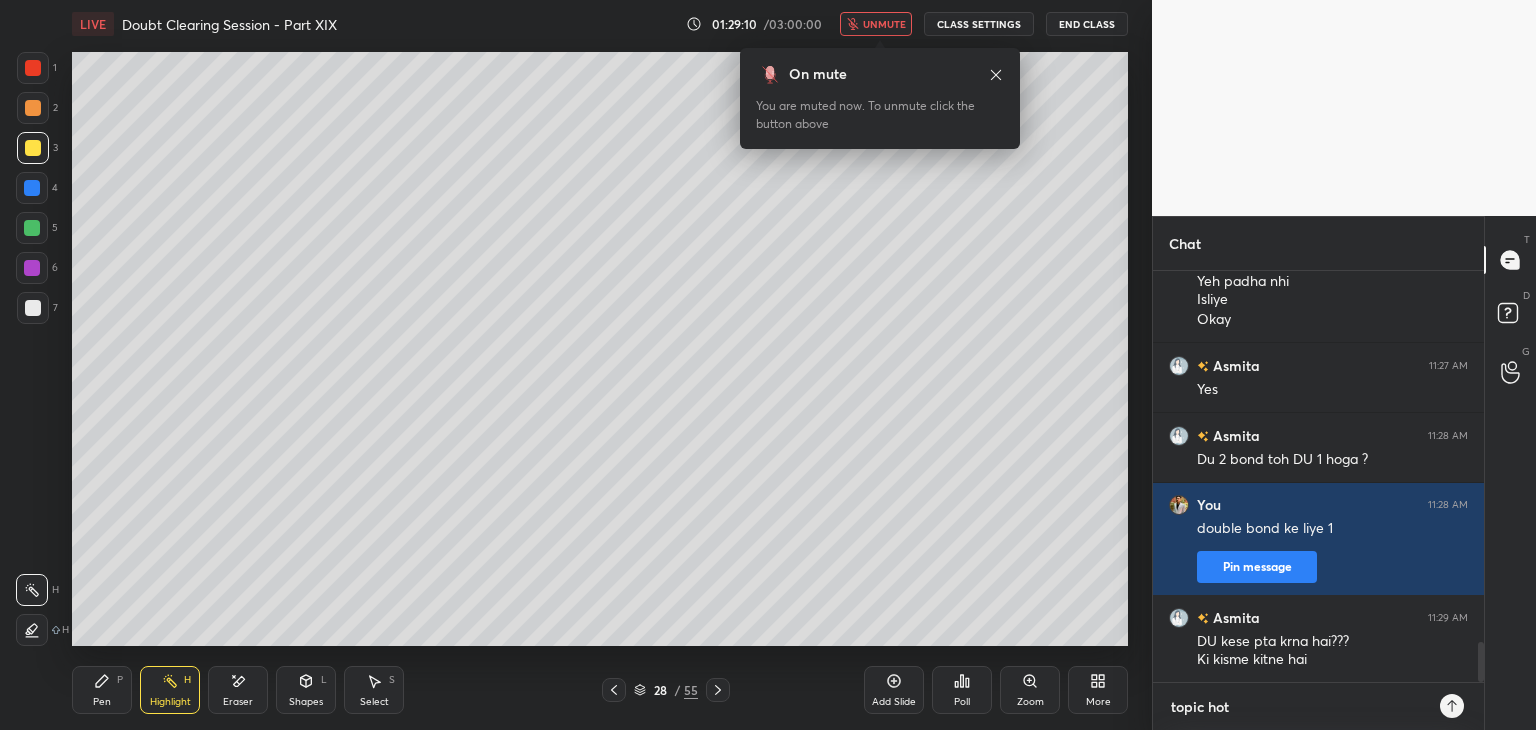 type on "topic hota" 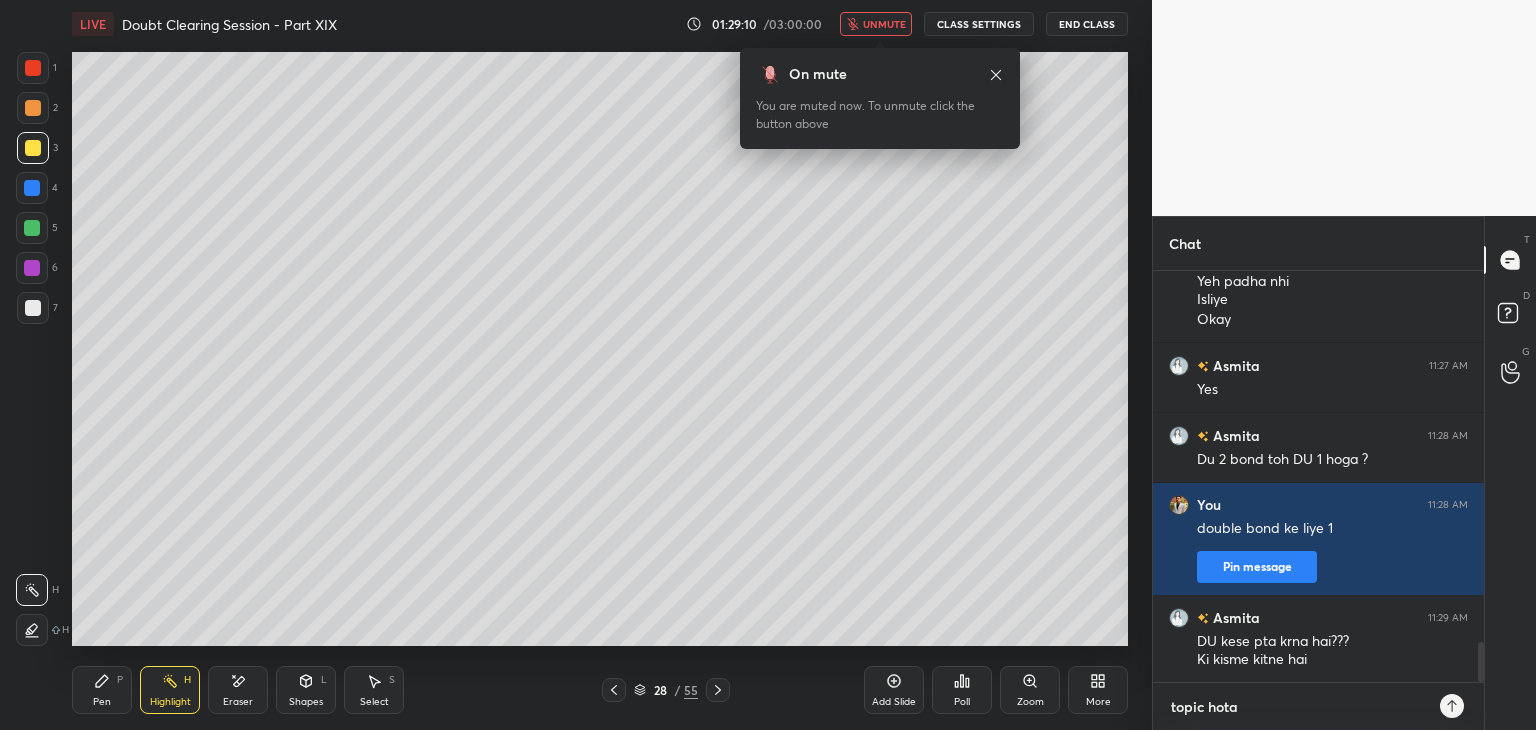 type on "topic hota" 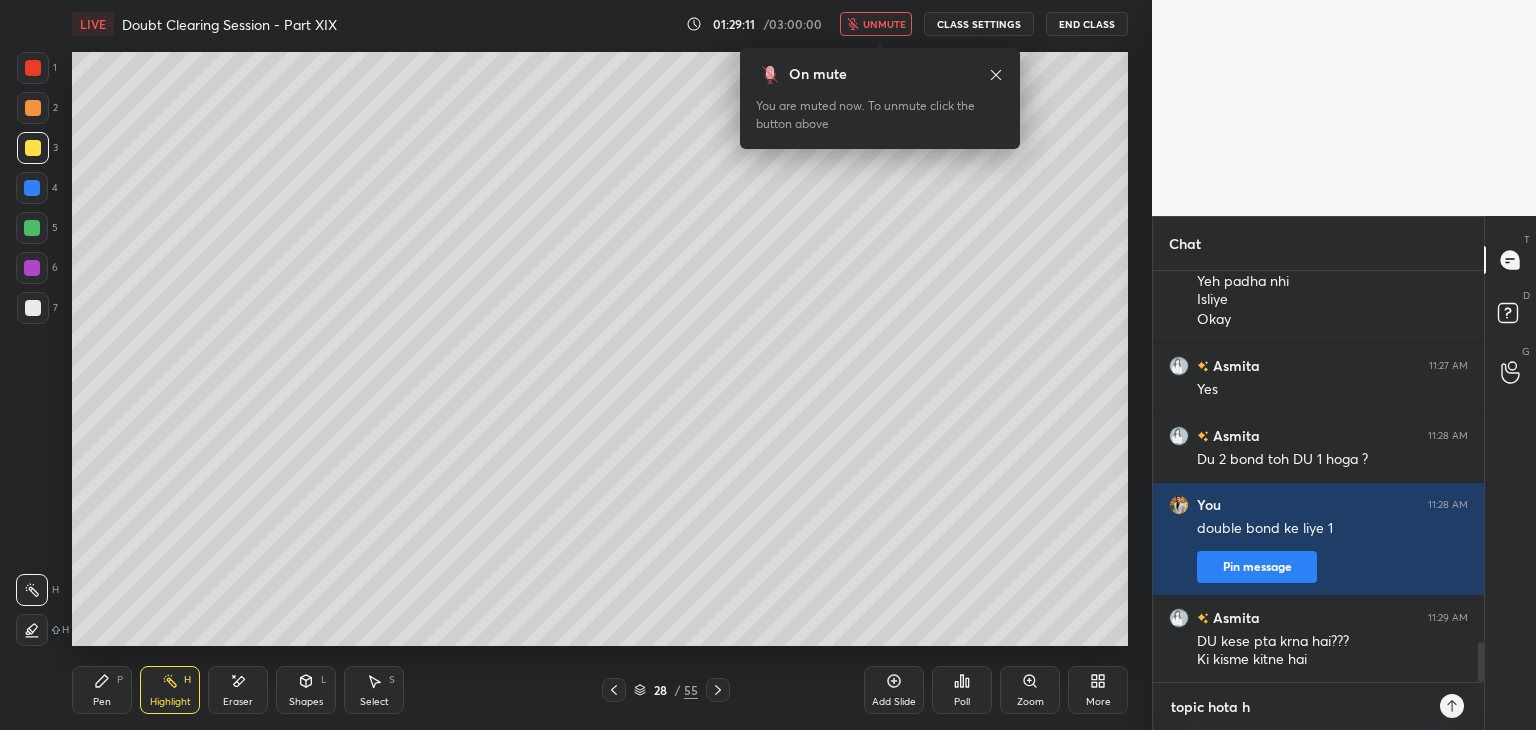 type on "topic hota ha" 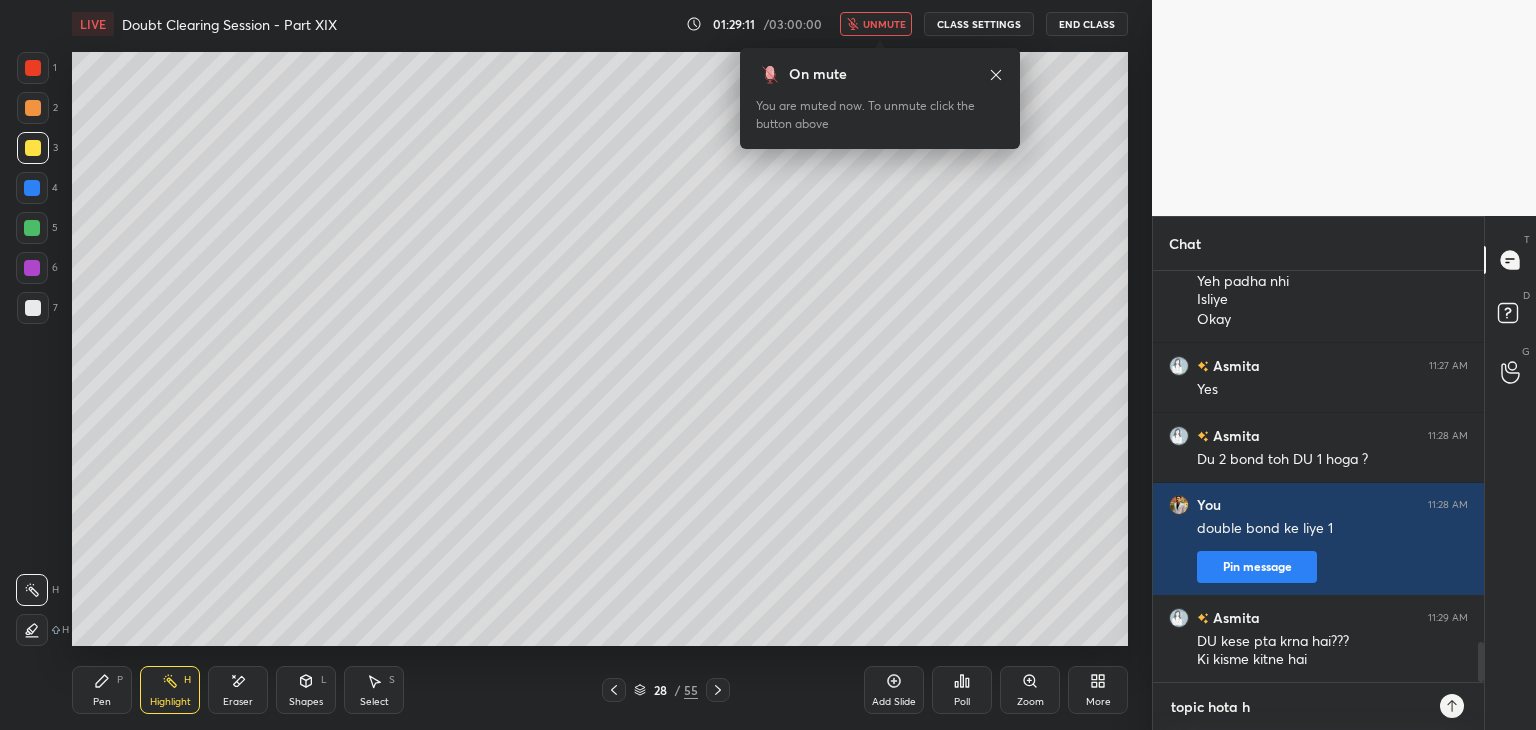 type on "x" 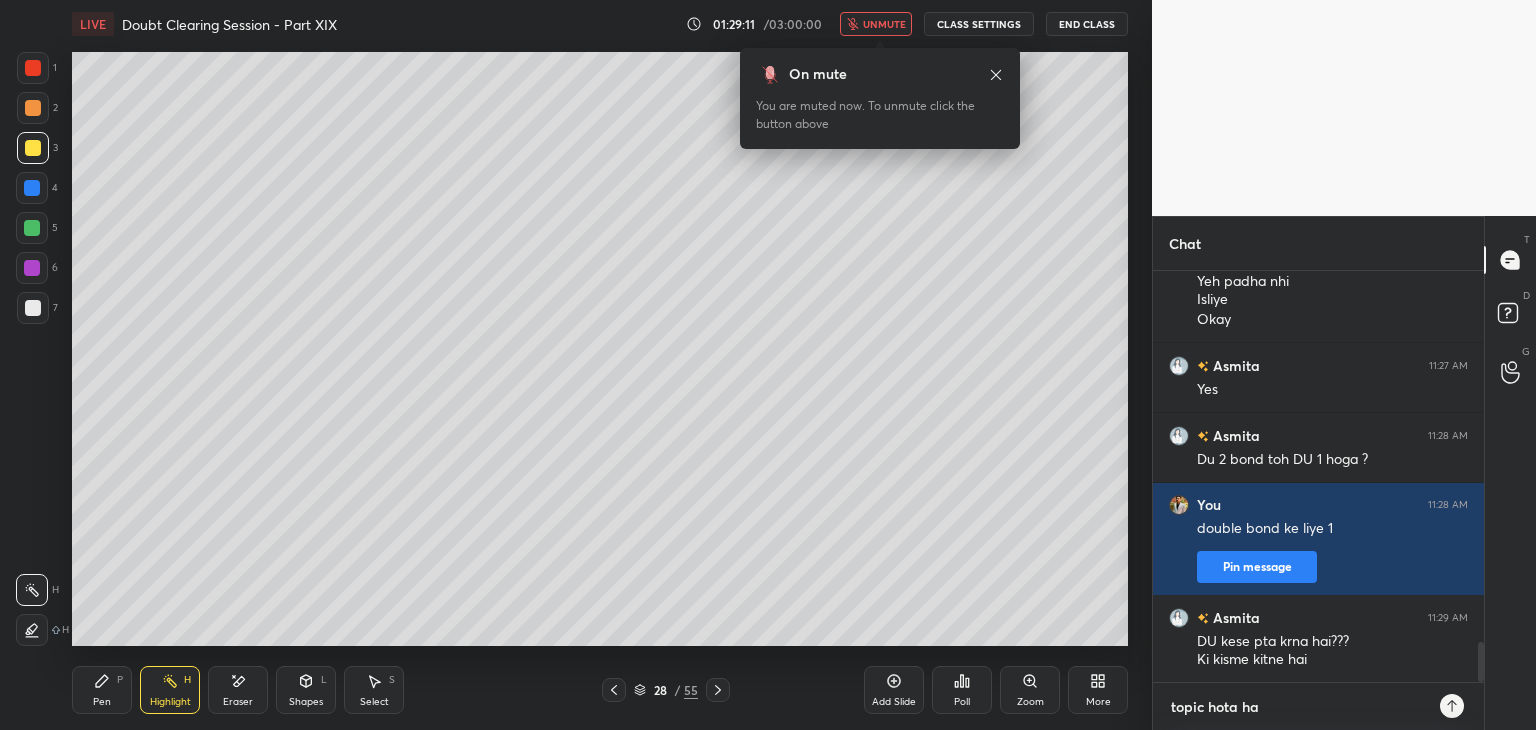 type on "topic hota hai" 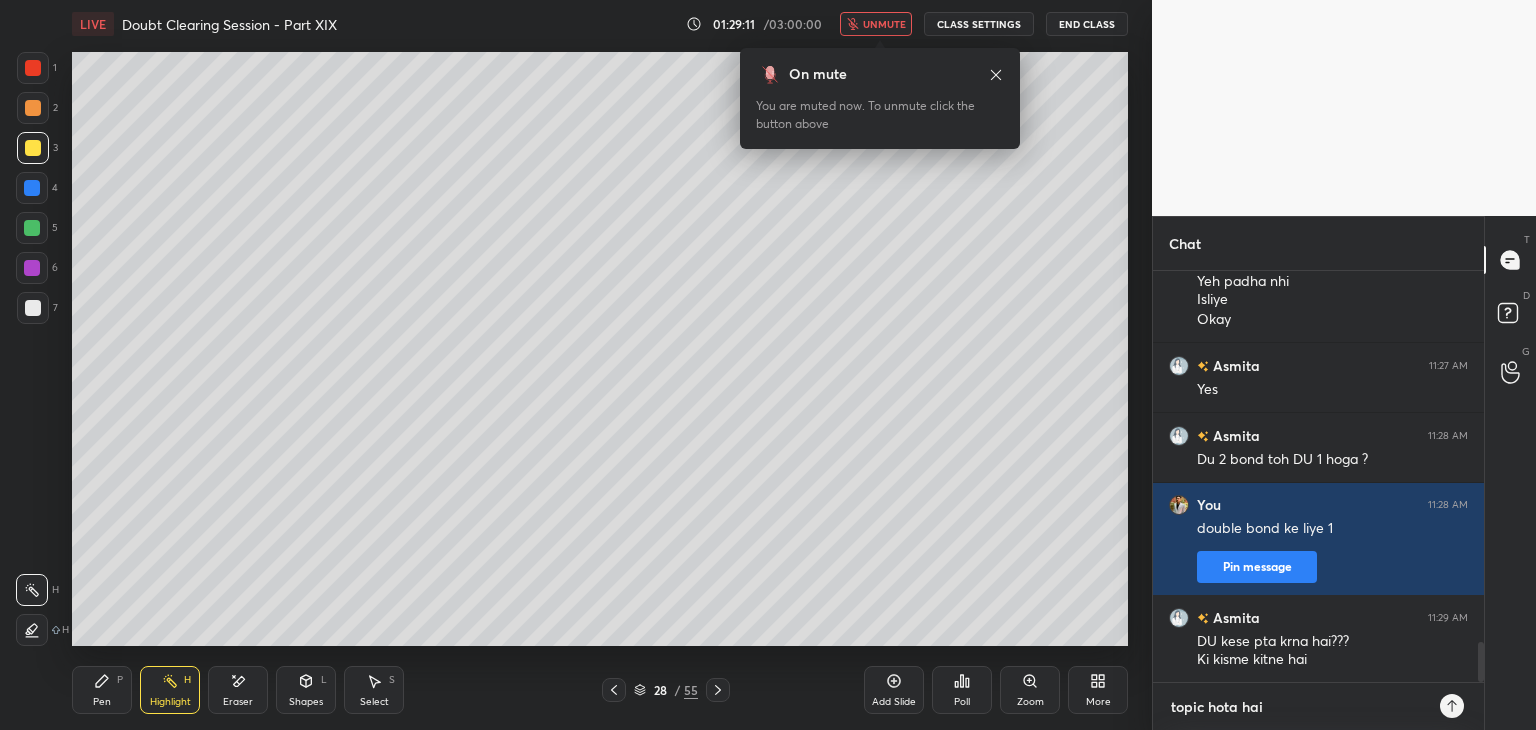 type on "topic hota hai" 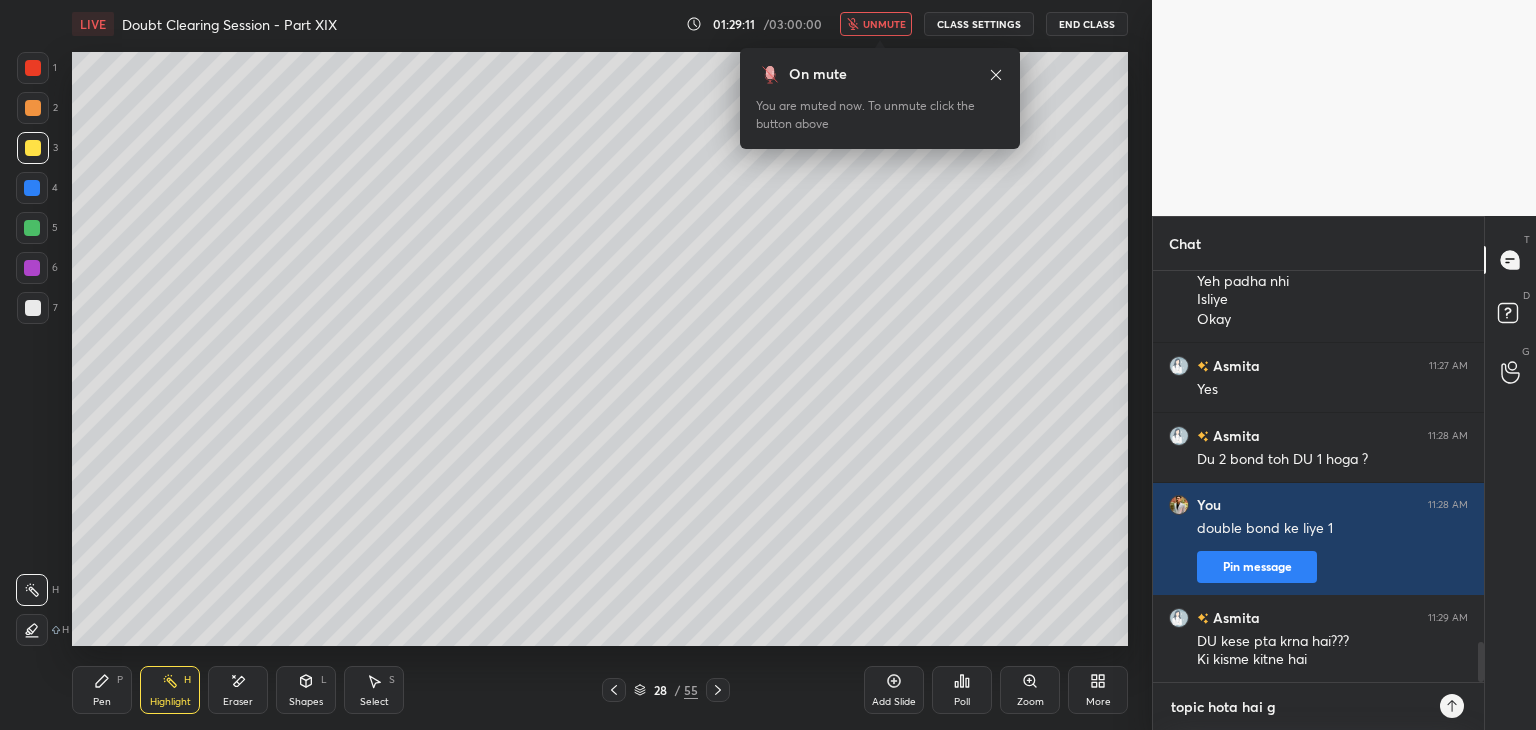 type on "topic hota hai go" 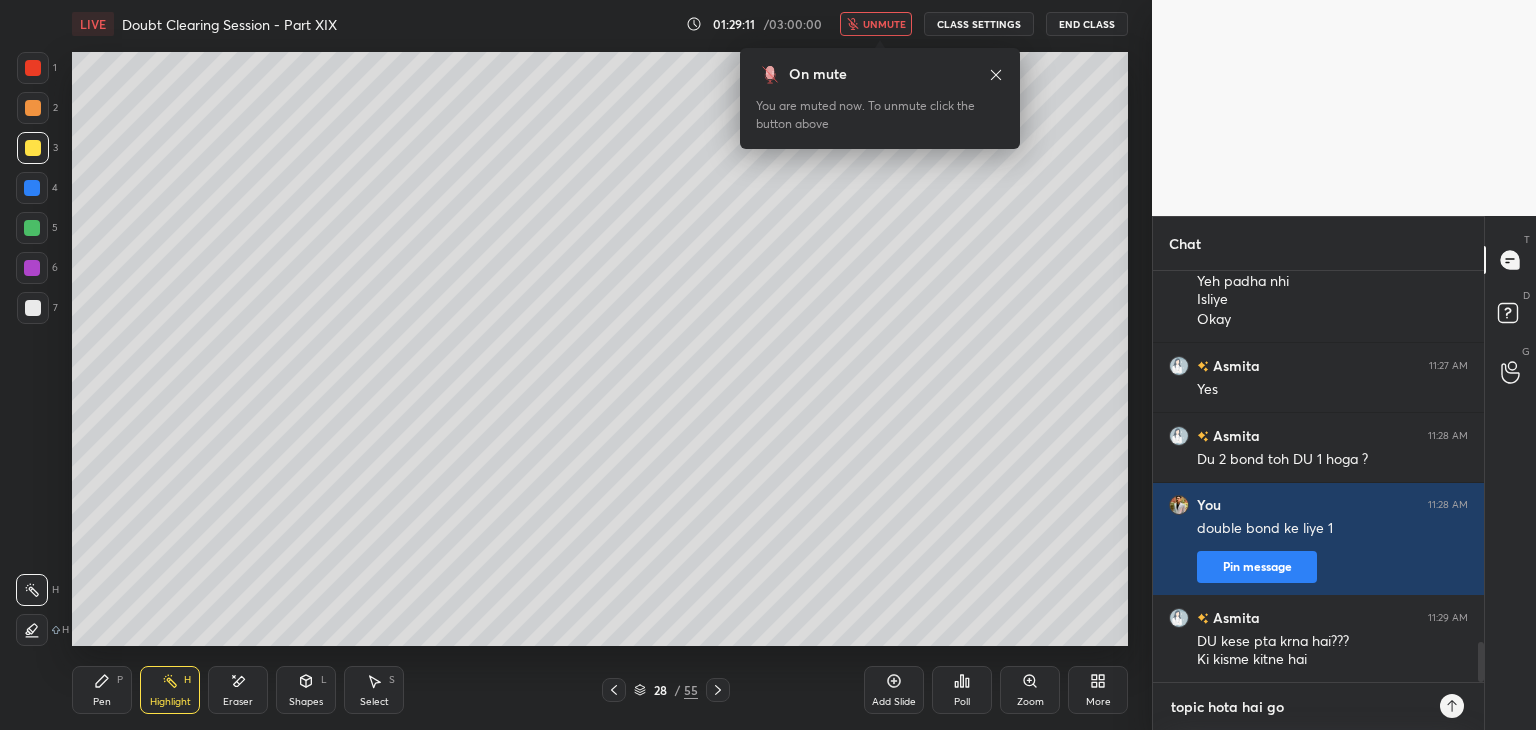 type on "topic hota hai goc" 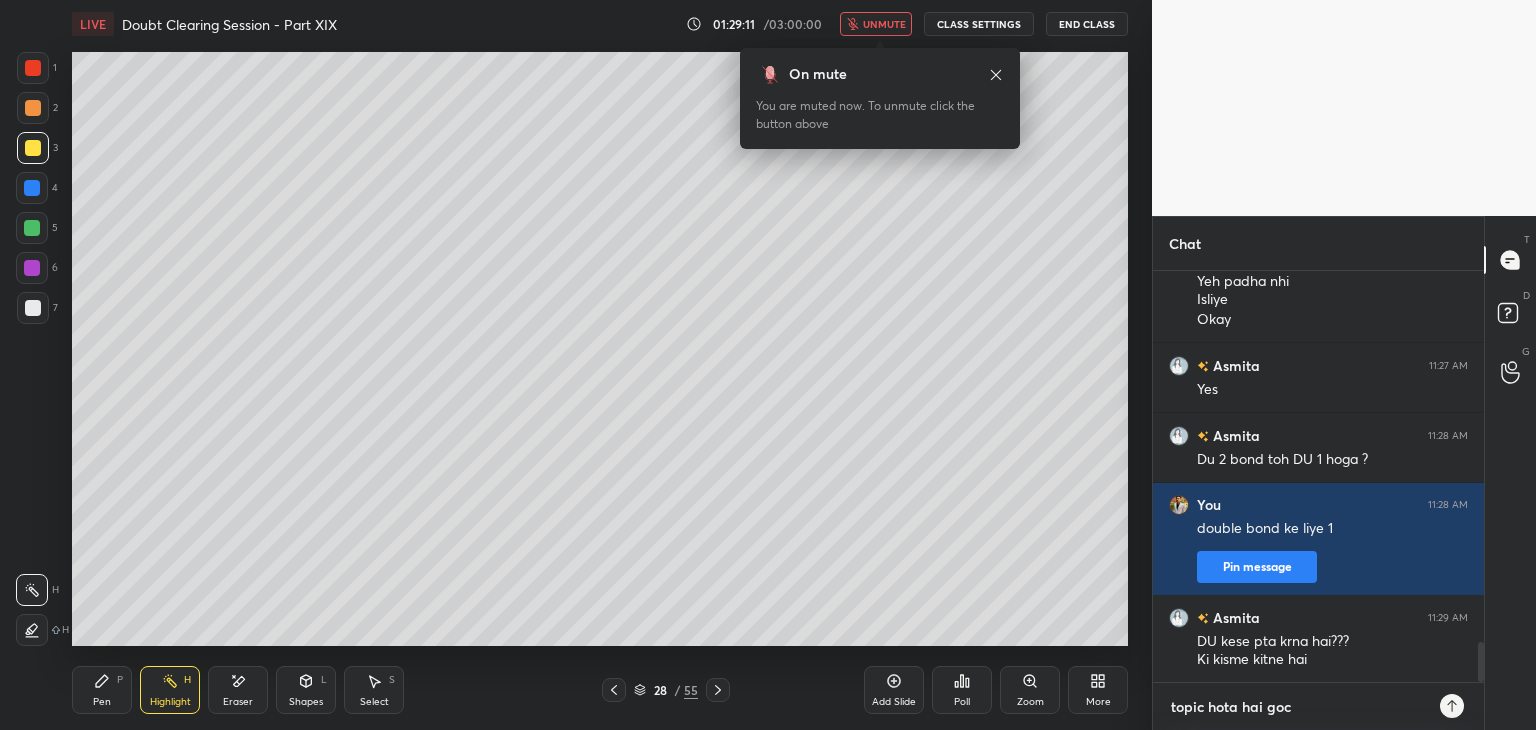 type on "topic hota hai goc" 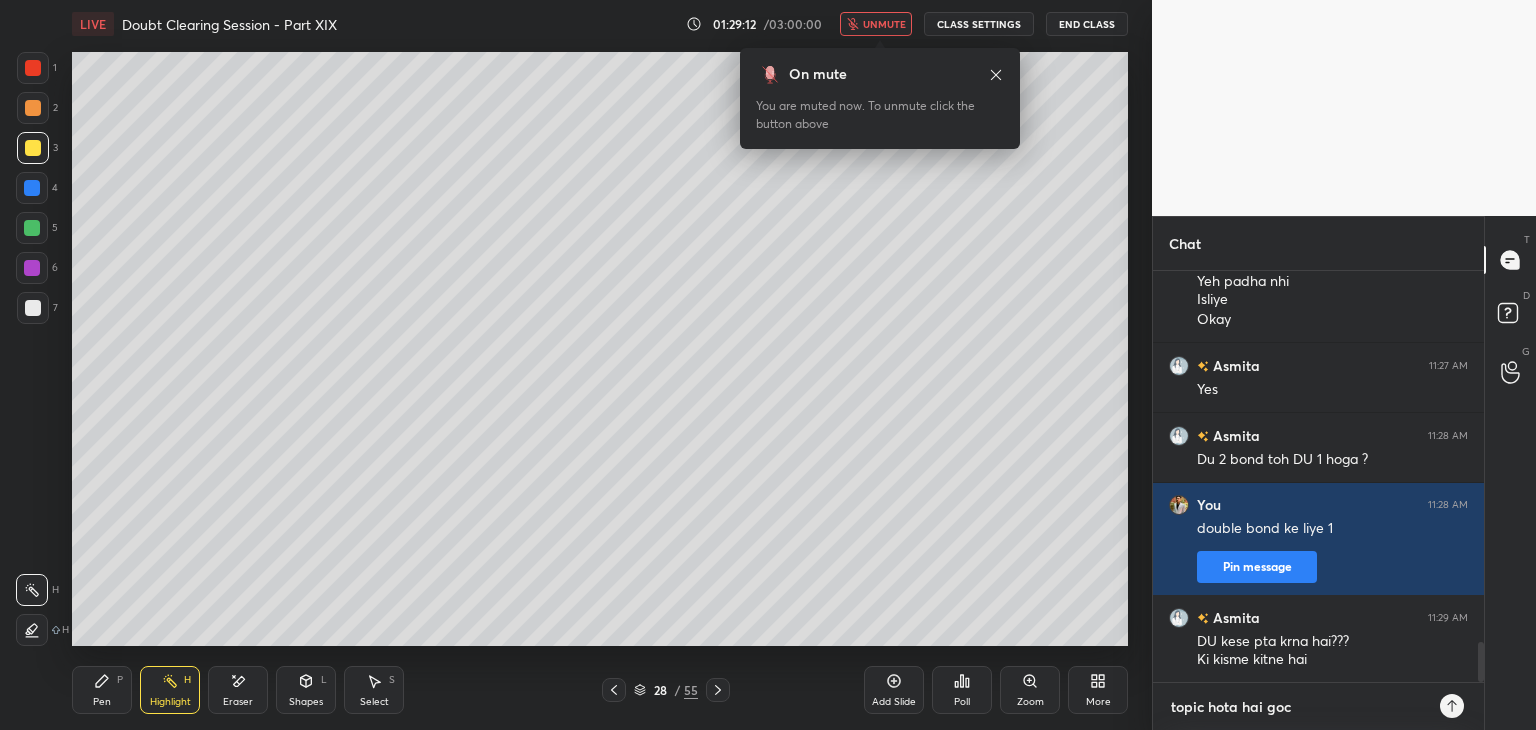type on "topic hota hai goc m" 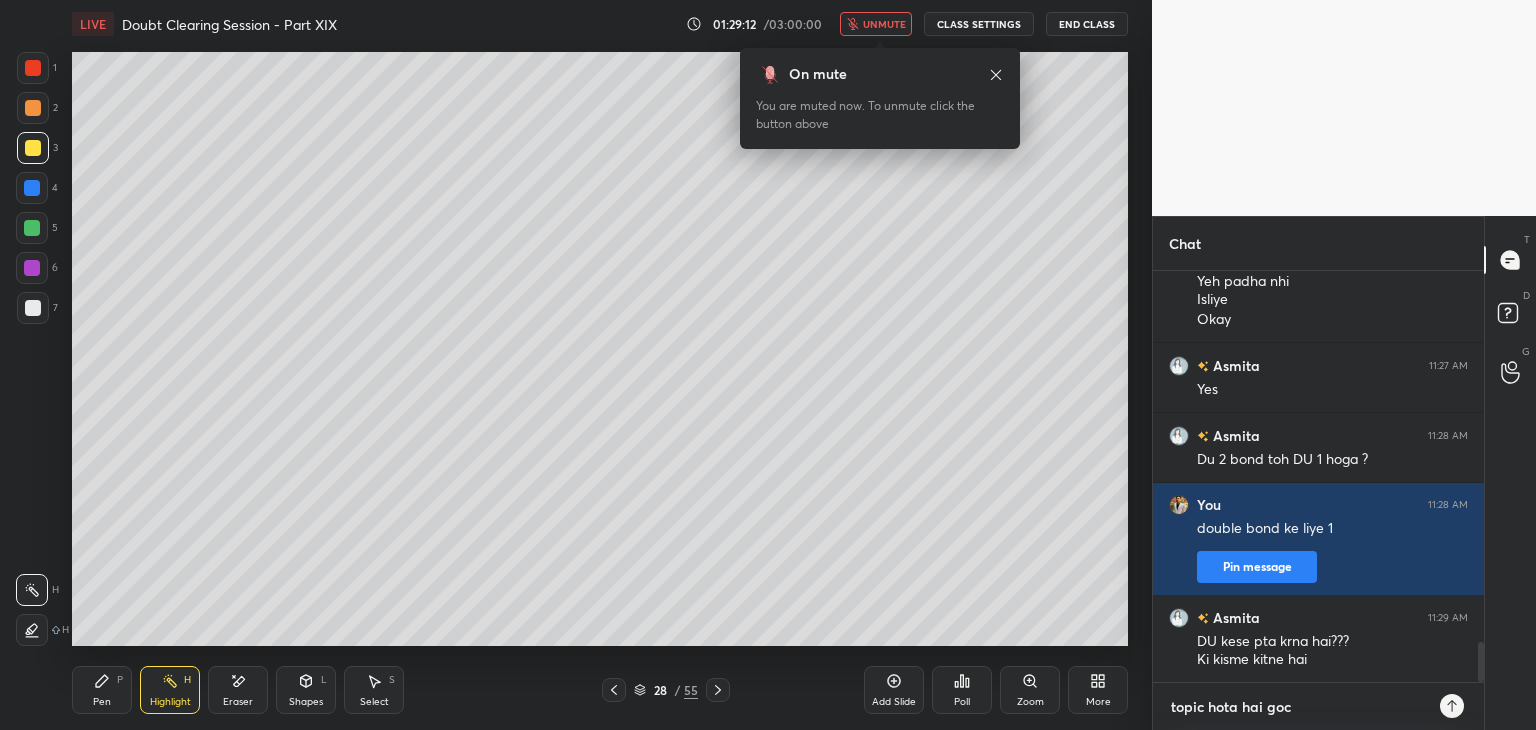 type on "x" 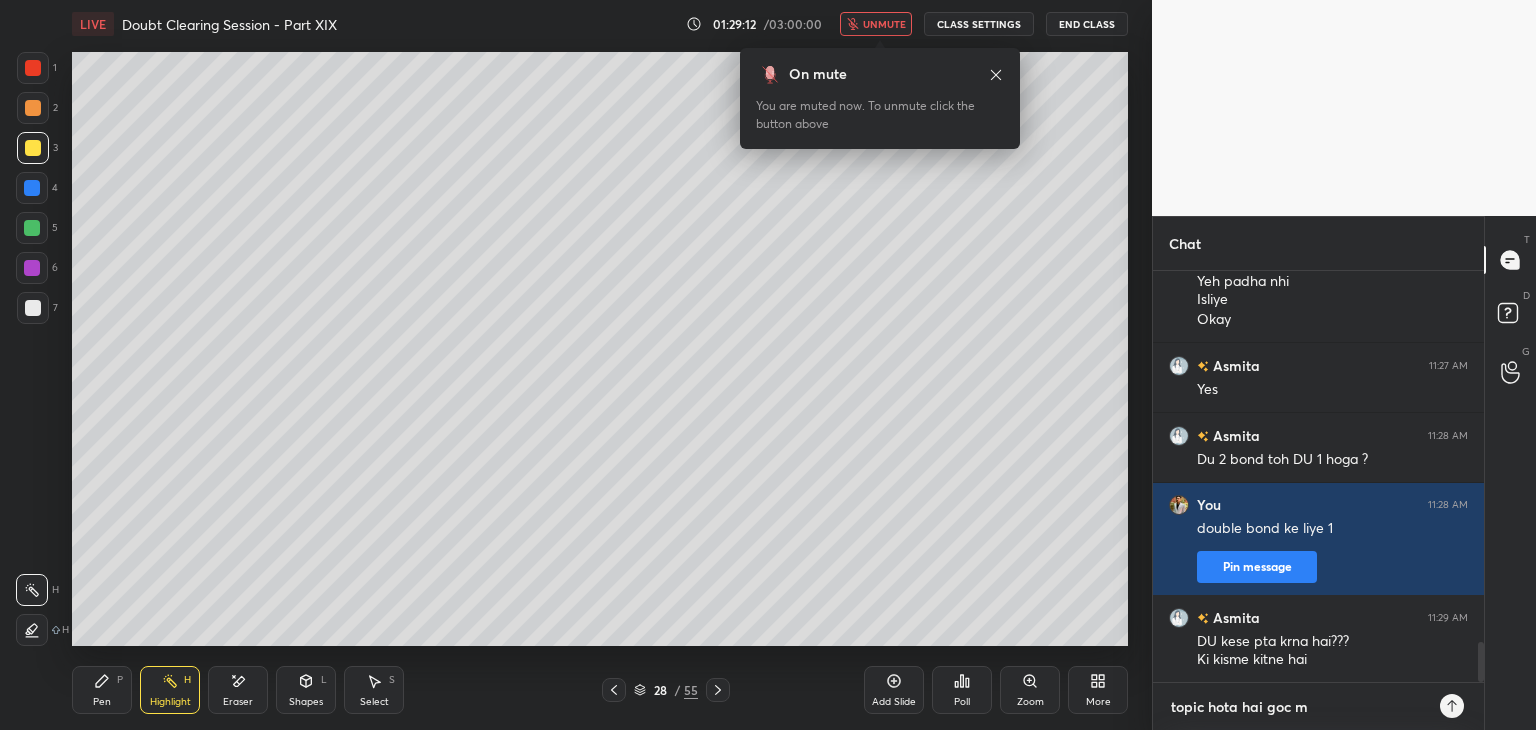 type on "topic hota hai goc me" 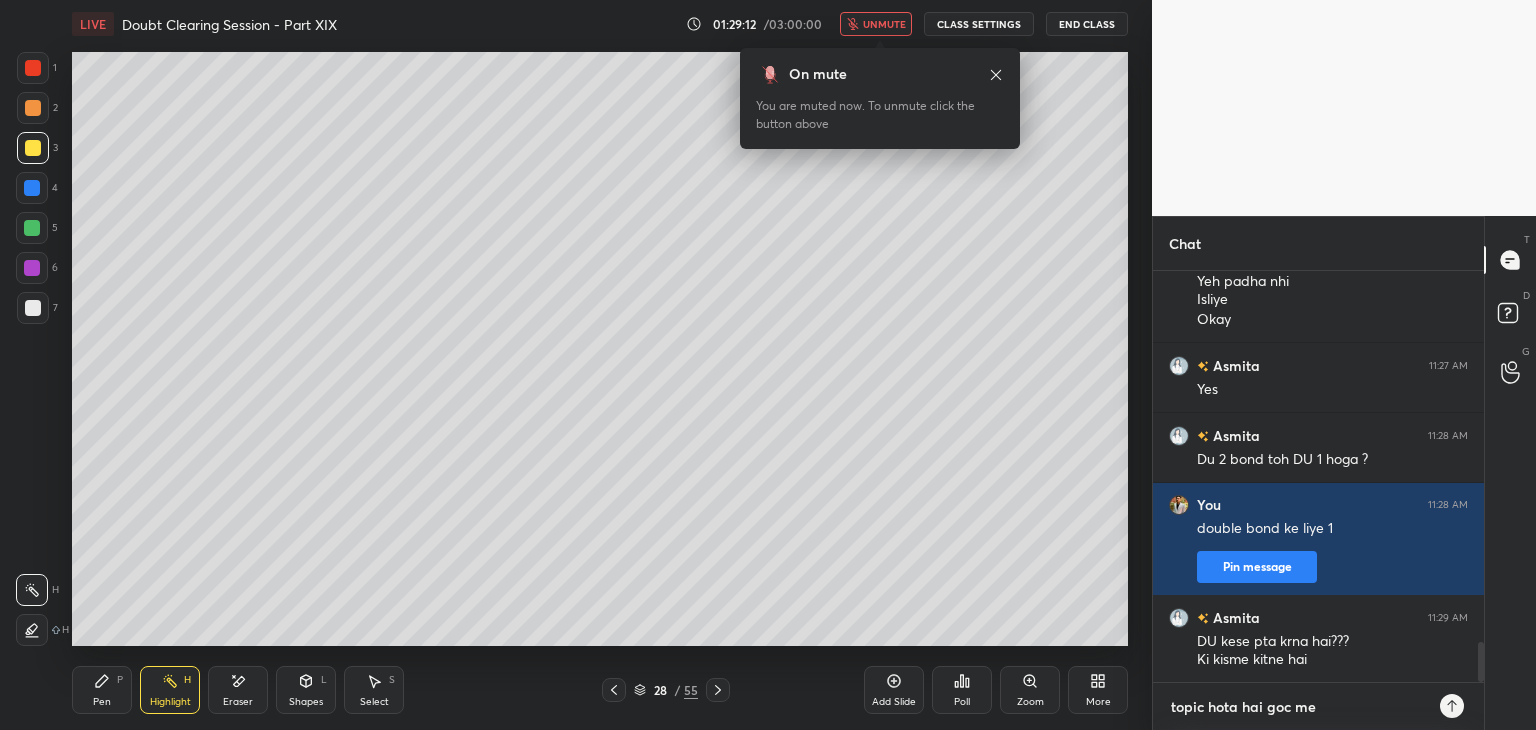 type on "topic hota hai goc me" 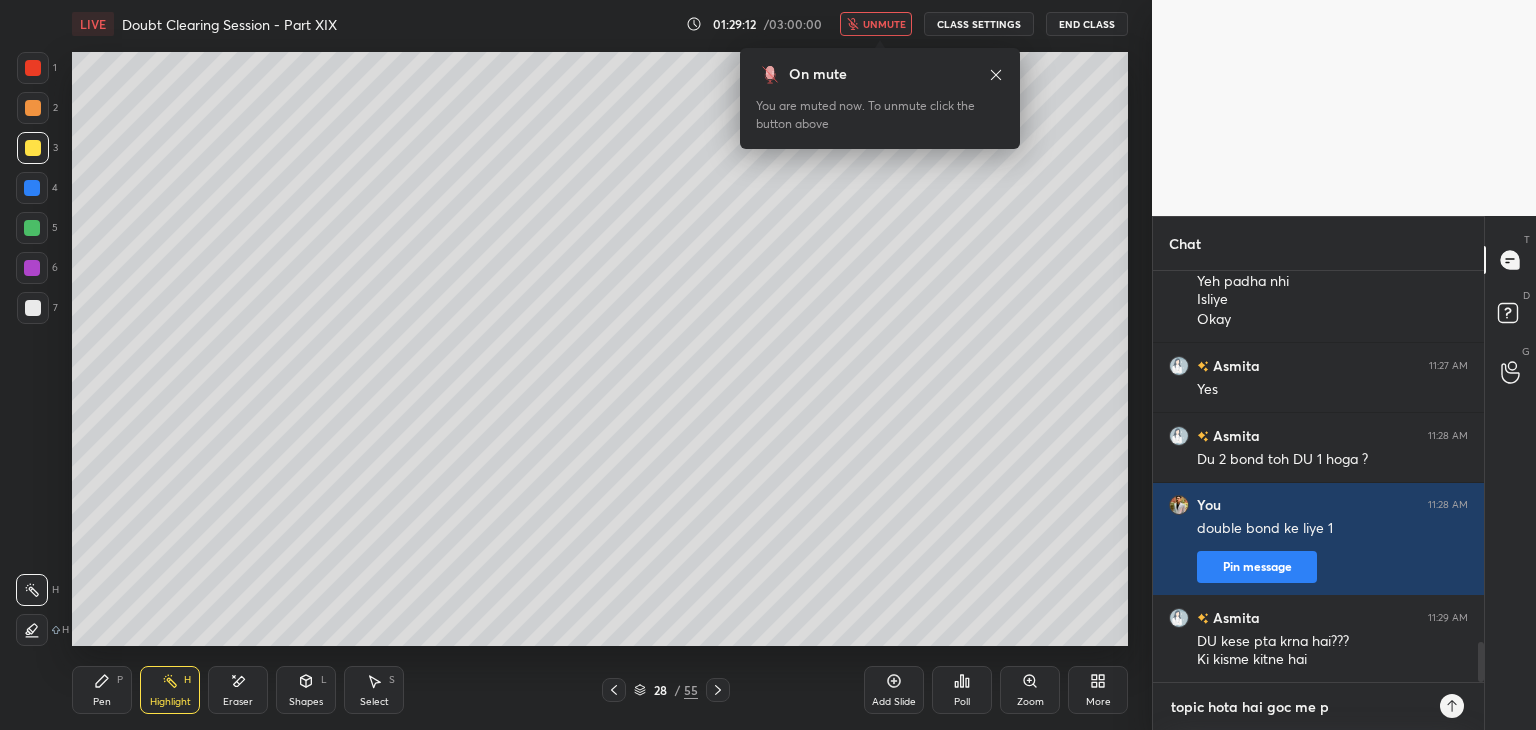 type on "topic hota hai goc me pa" 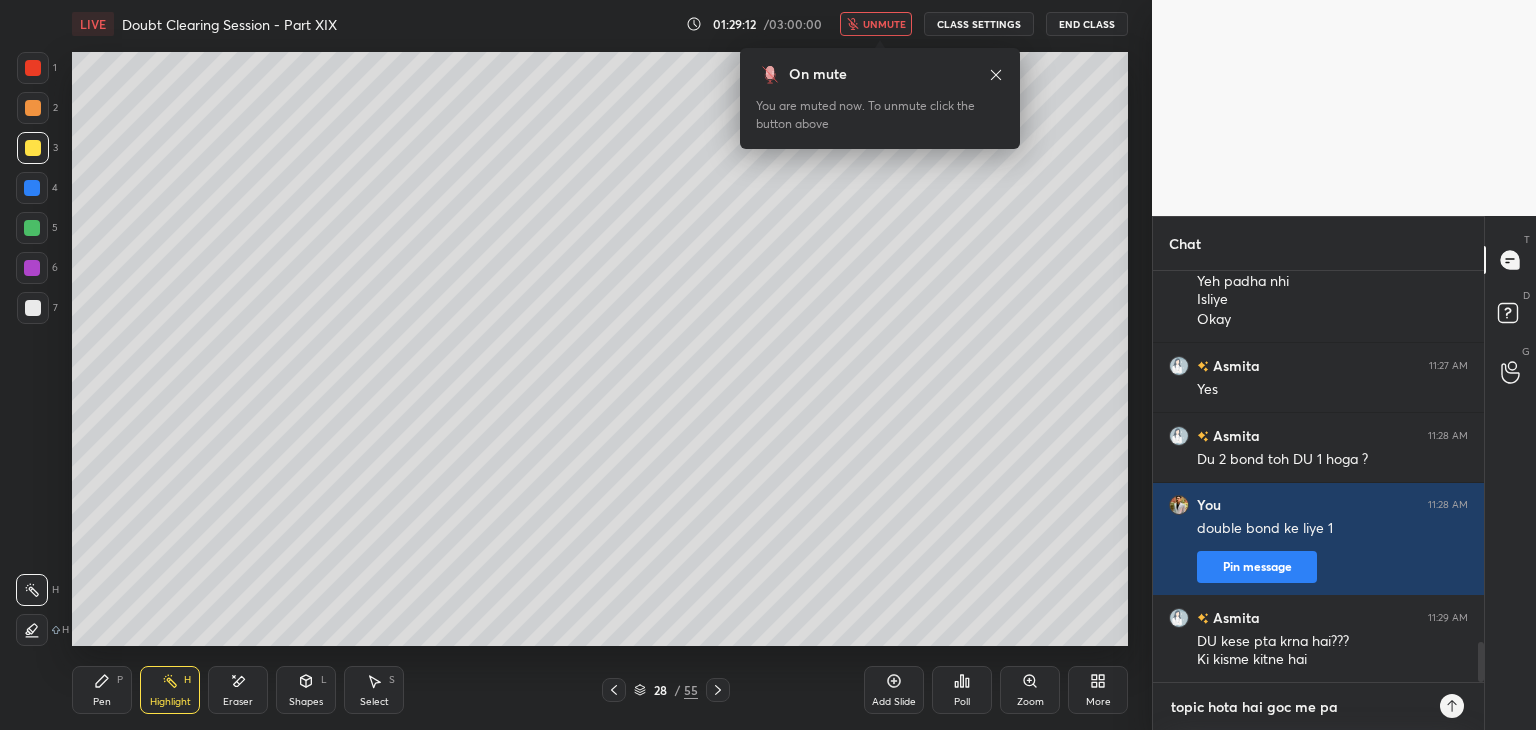 type on "topic hota hai goc me pad" 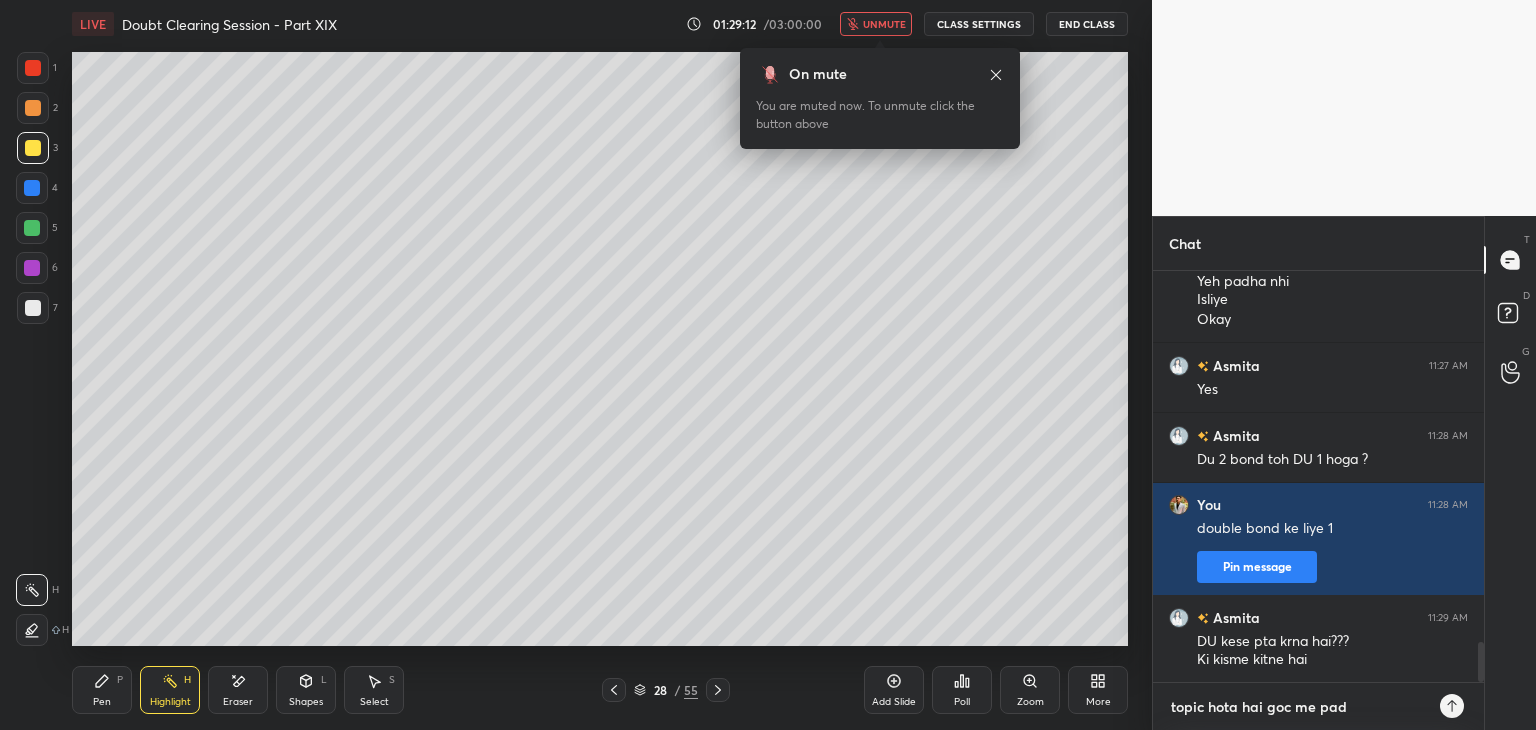 type on "topic hota hai goc me padh" 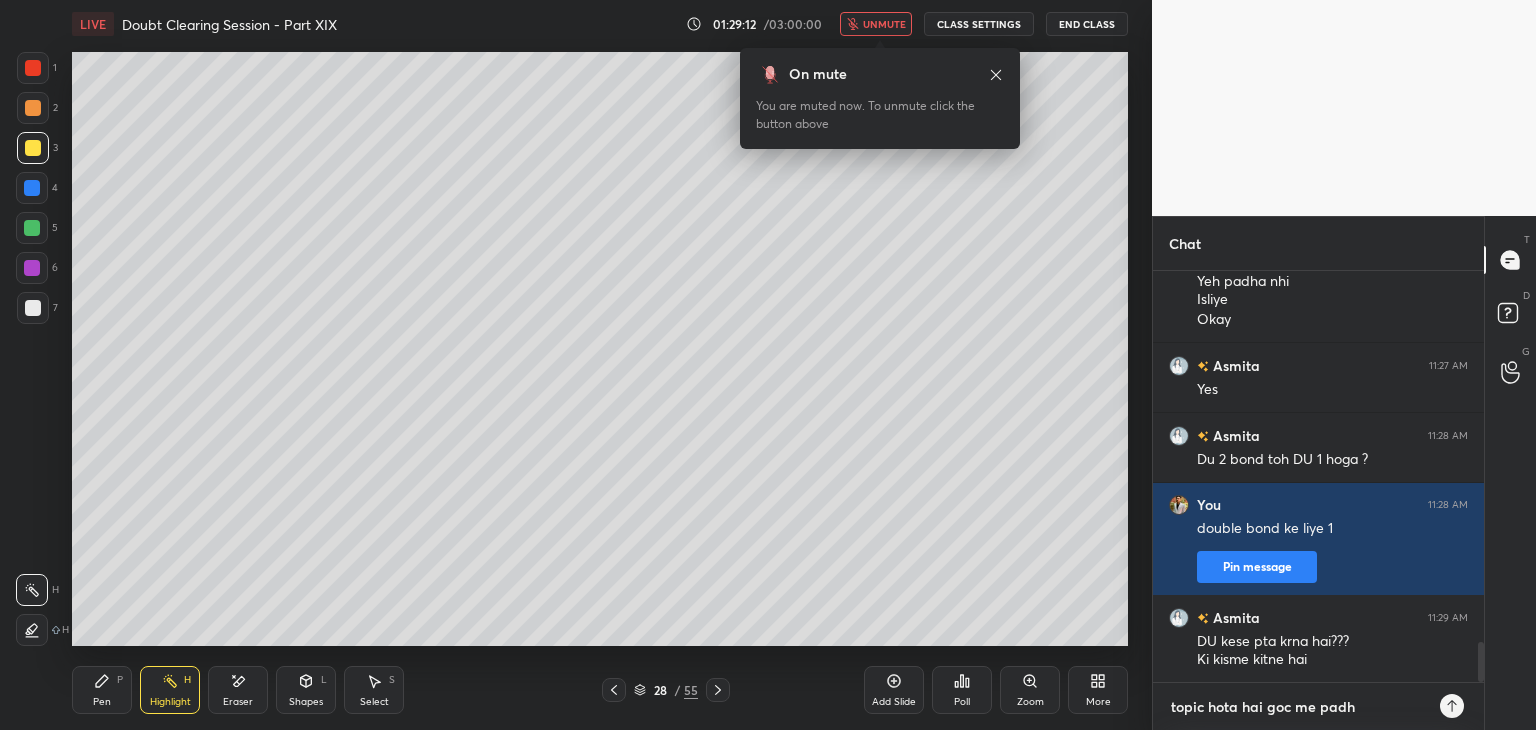 type on "x" 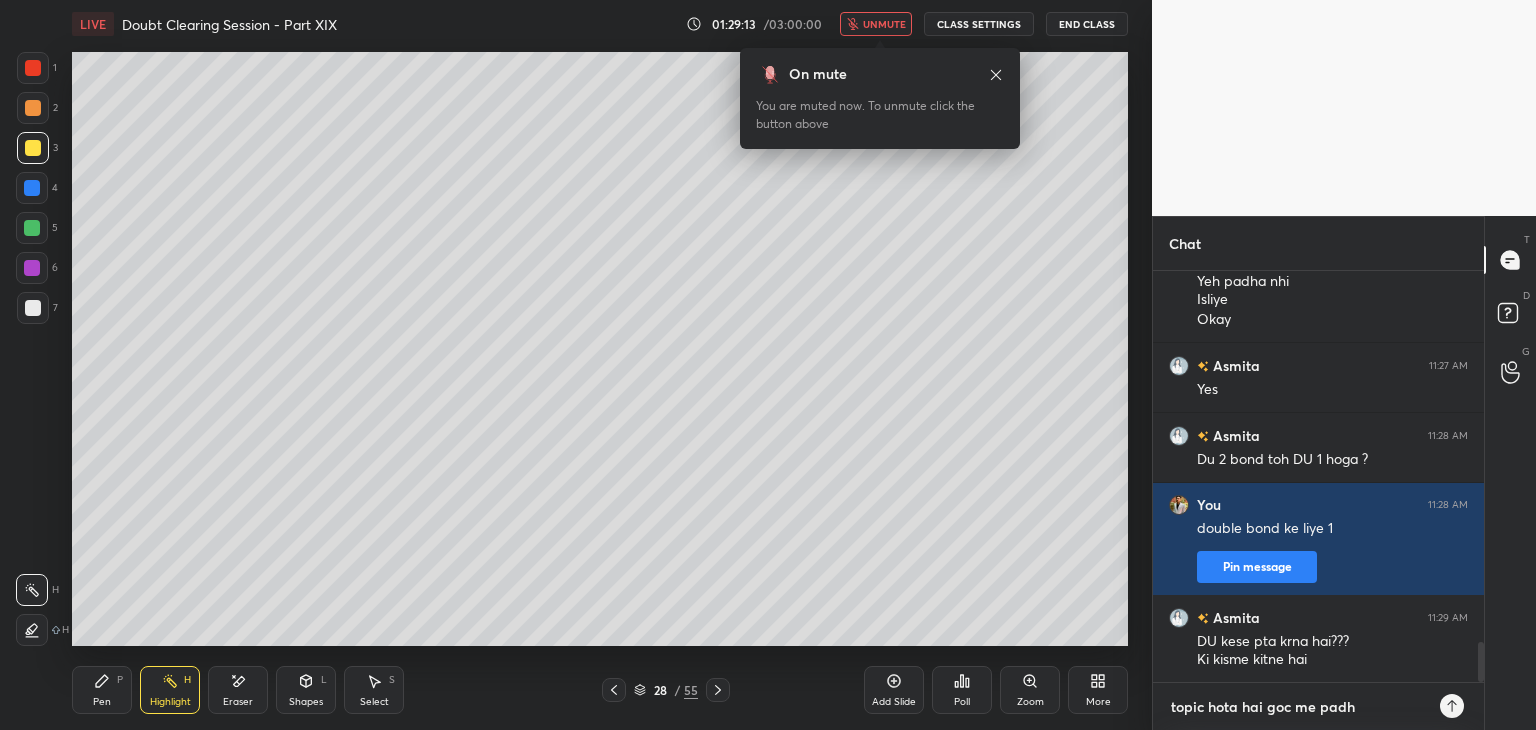 type on "topic hota hai goc me padha" 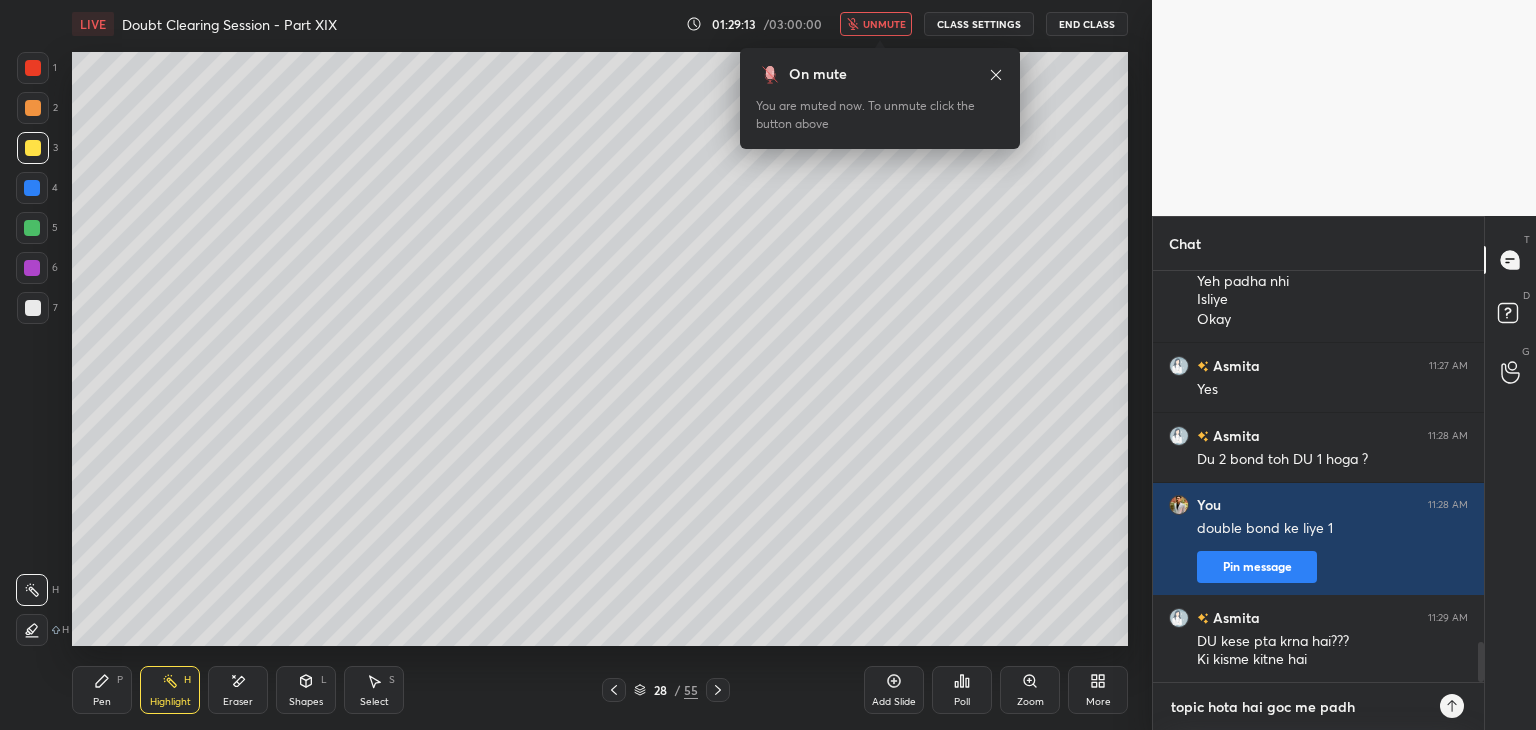 type on "x" 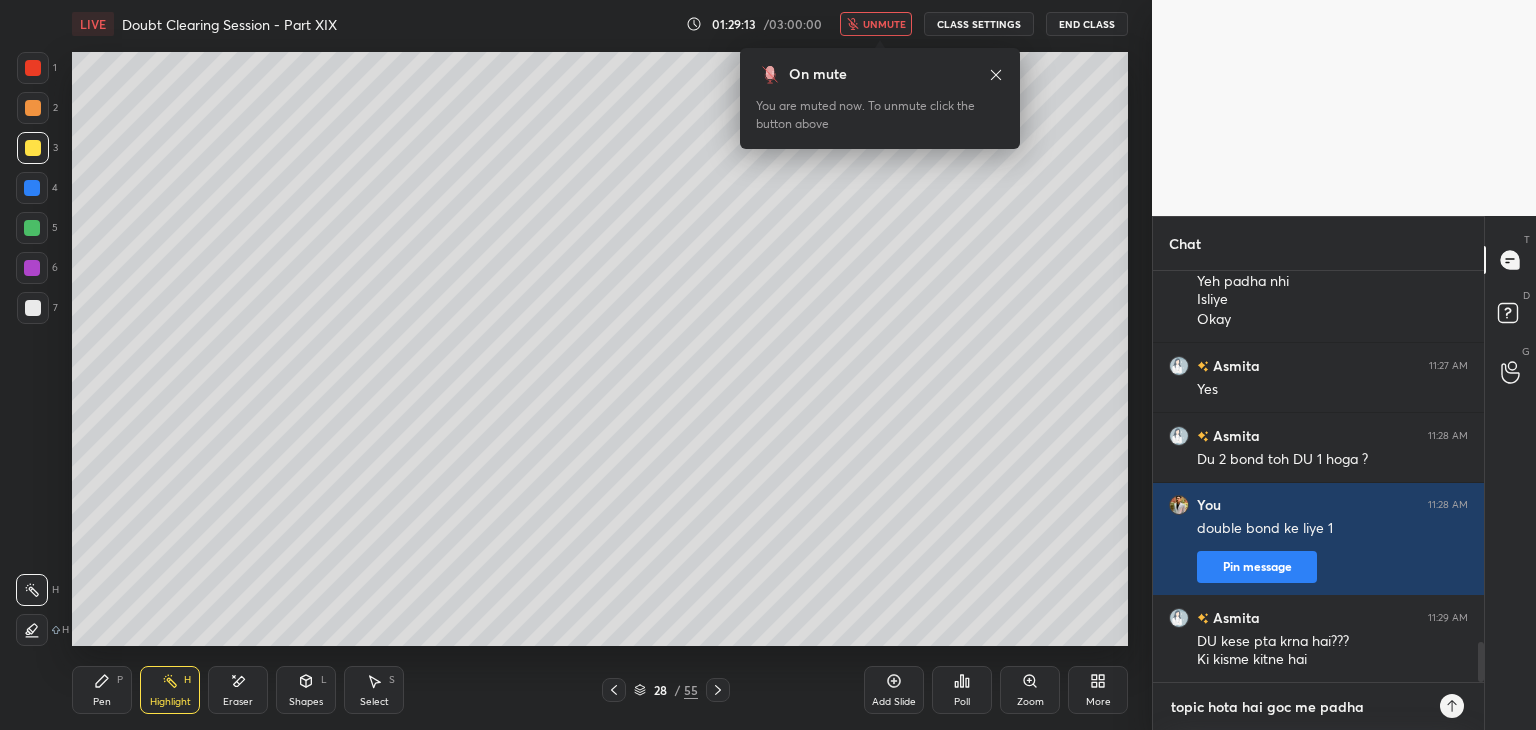 type on "topic hota hai goc me padhay" 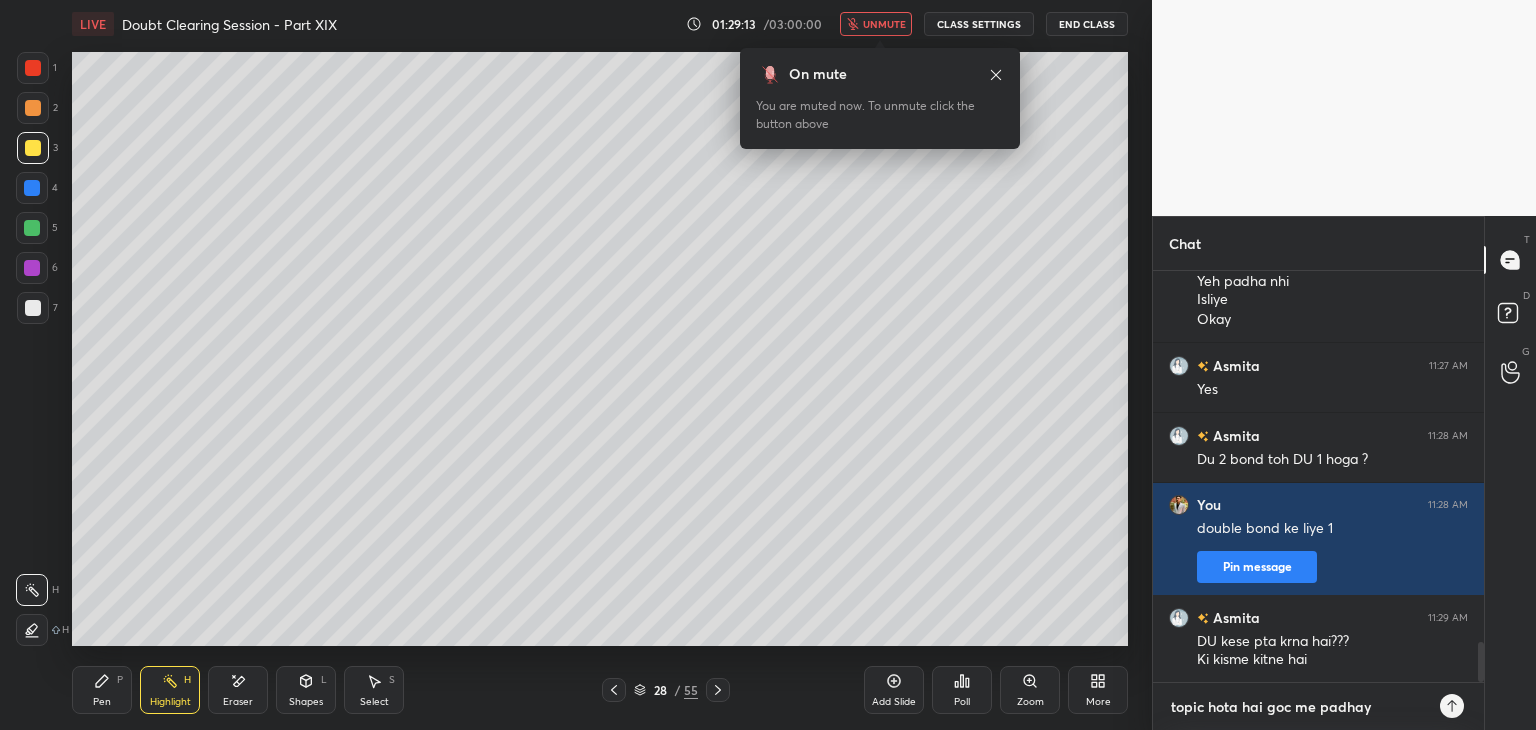 type on "topic hota hai goc me padhaya" 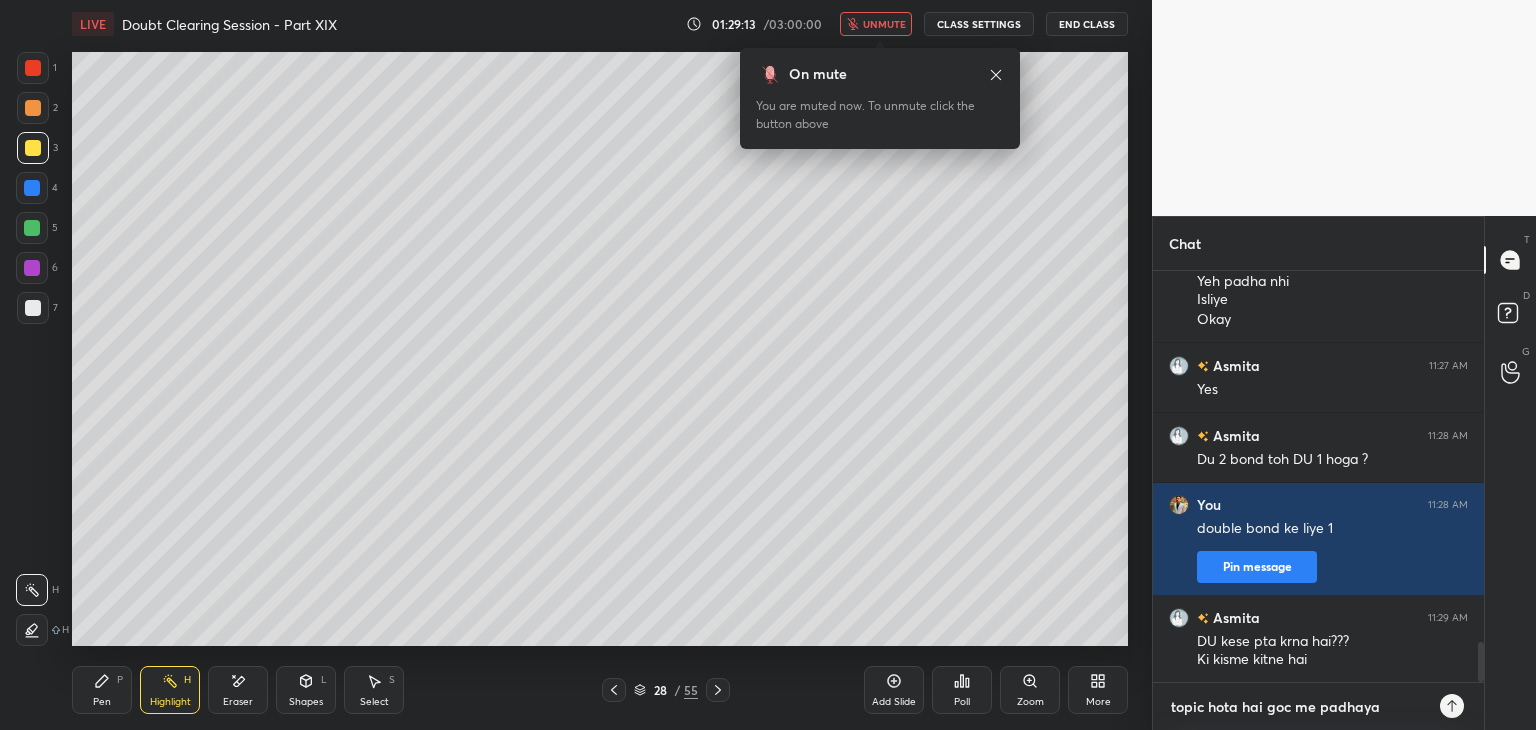 type on "topic hota hai goc me padhaya" 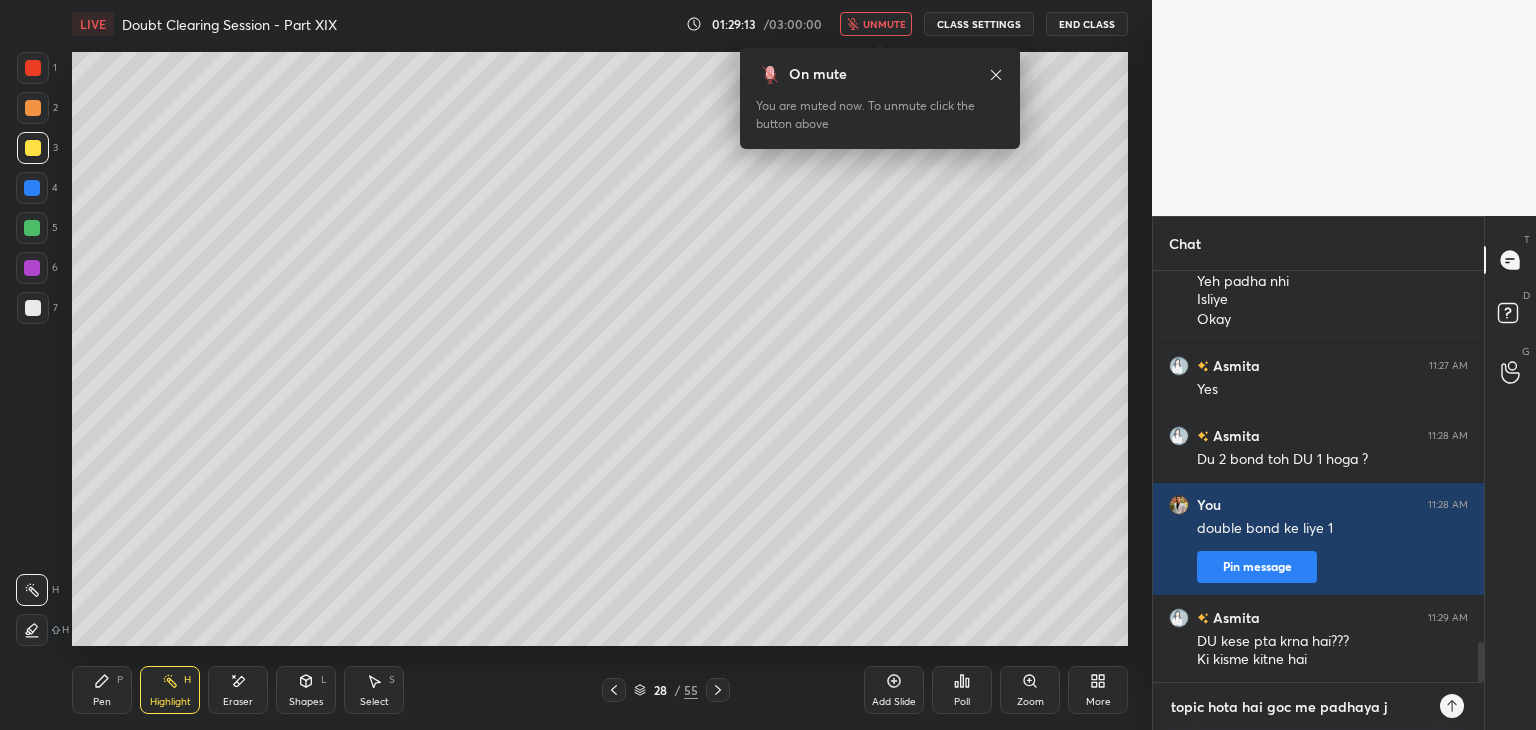 type on "topic hota hai goc me padhaya ja" 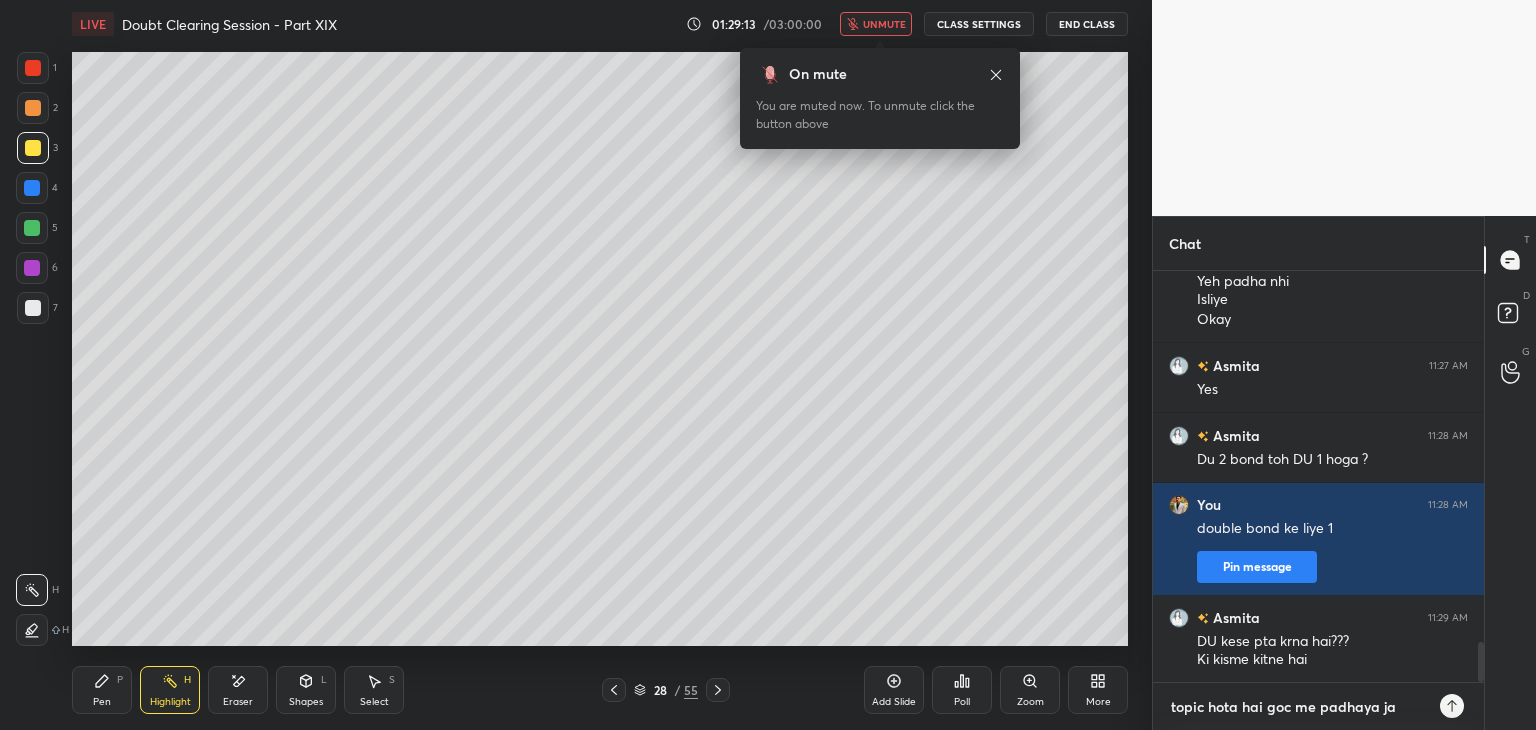 type on "topic hota hai goc me padhaya jat" 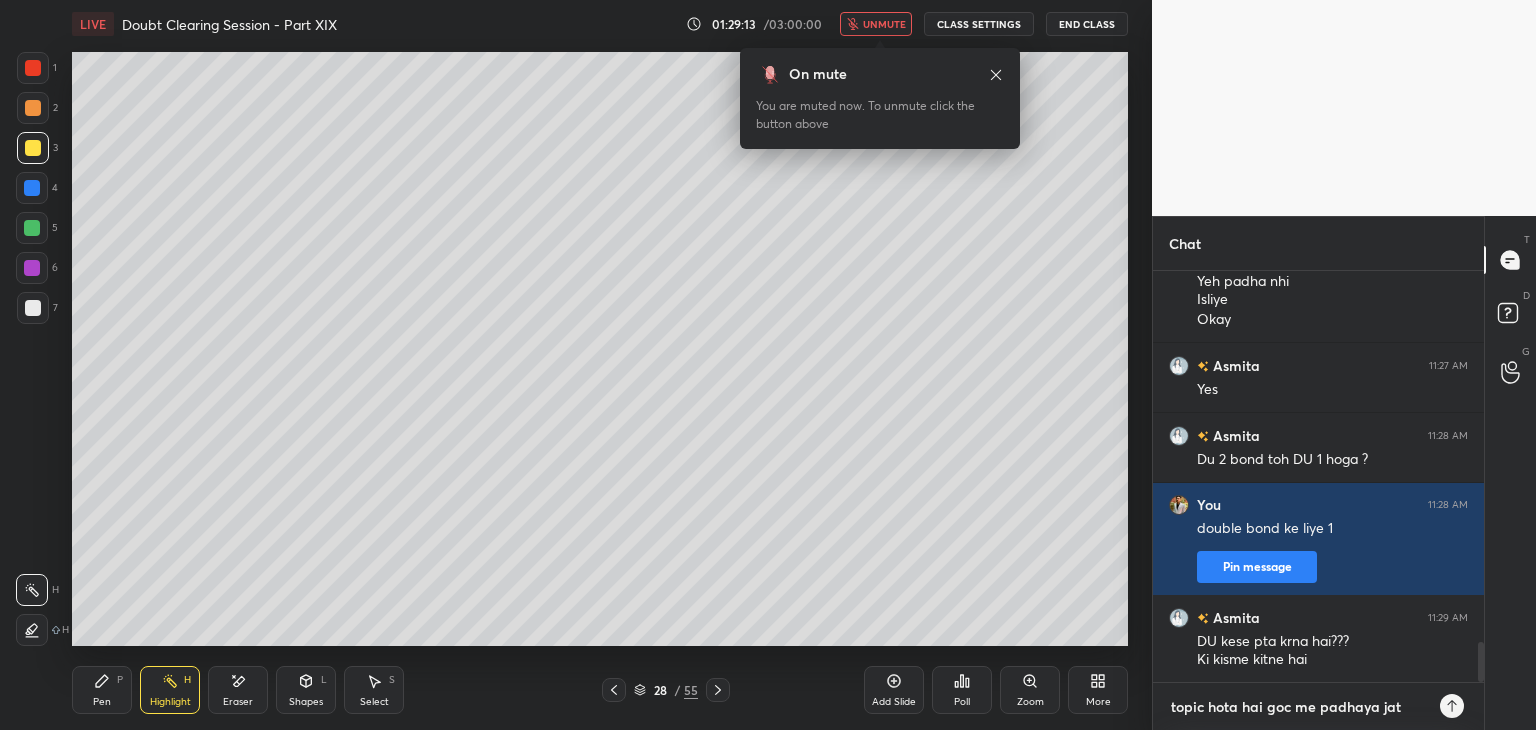 type on "topic hota hai goc me padhaya jata" 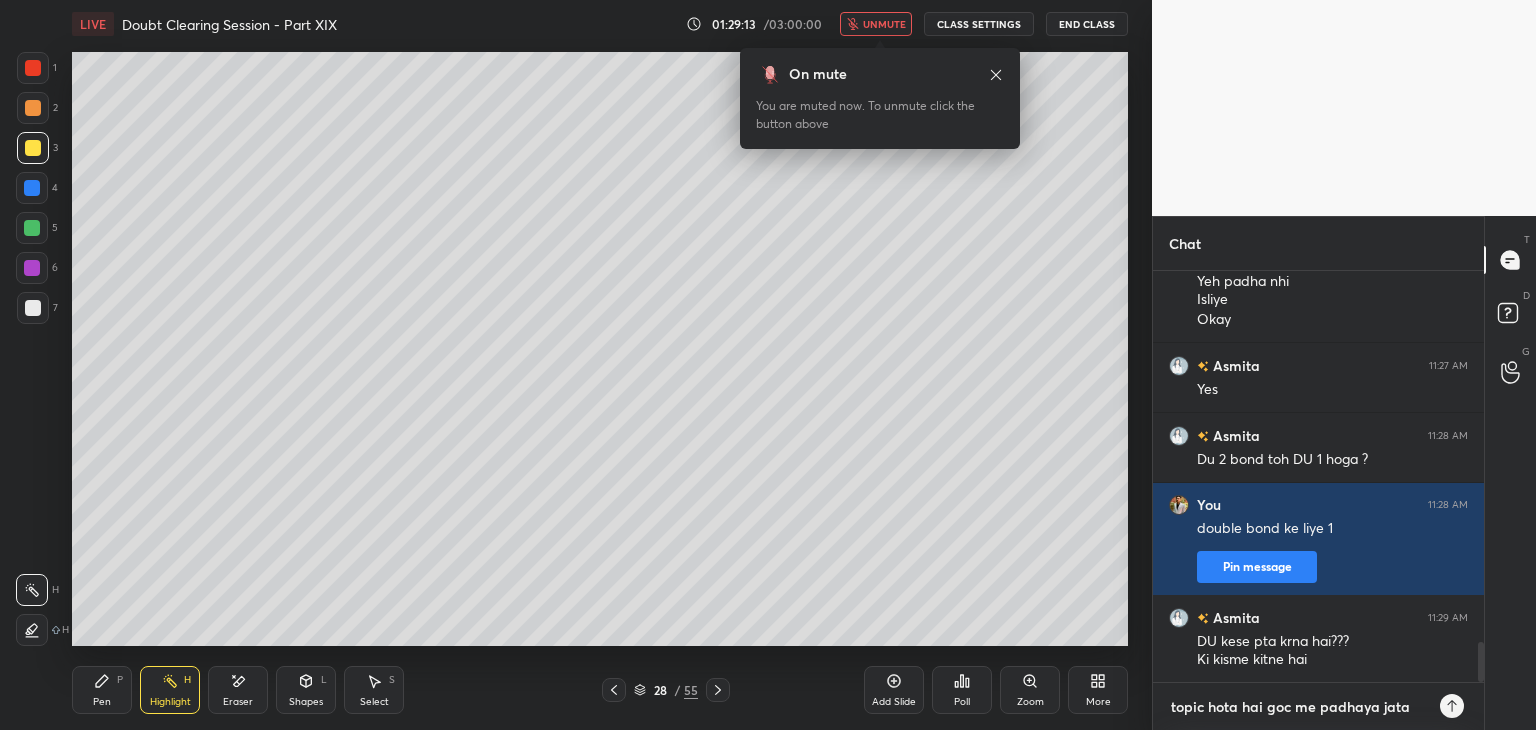 type on "x" 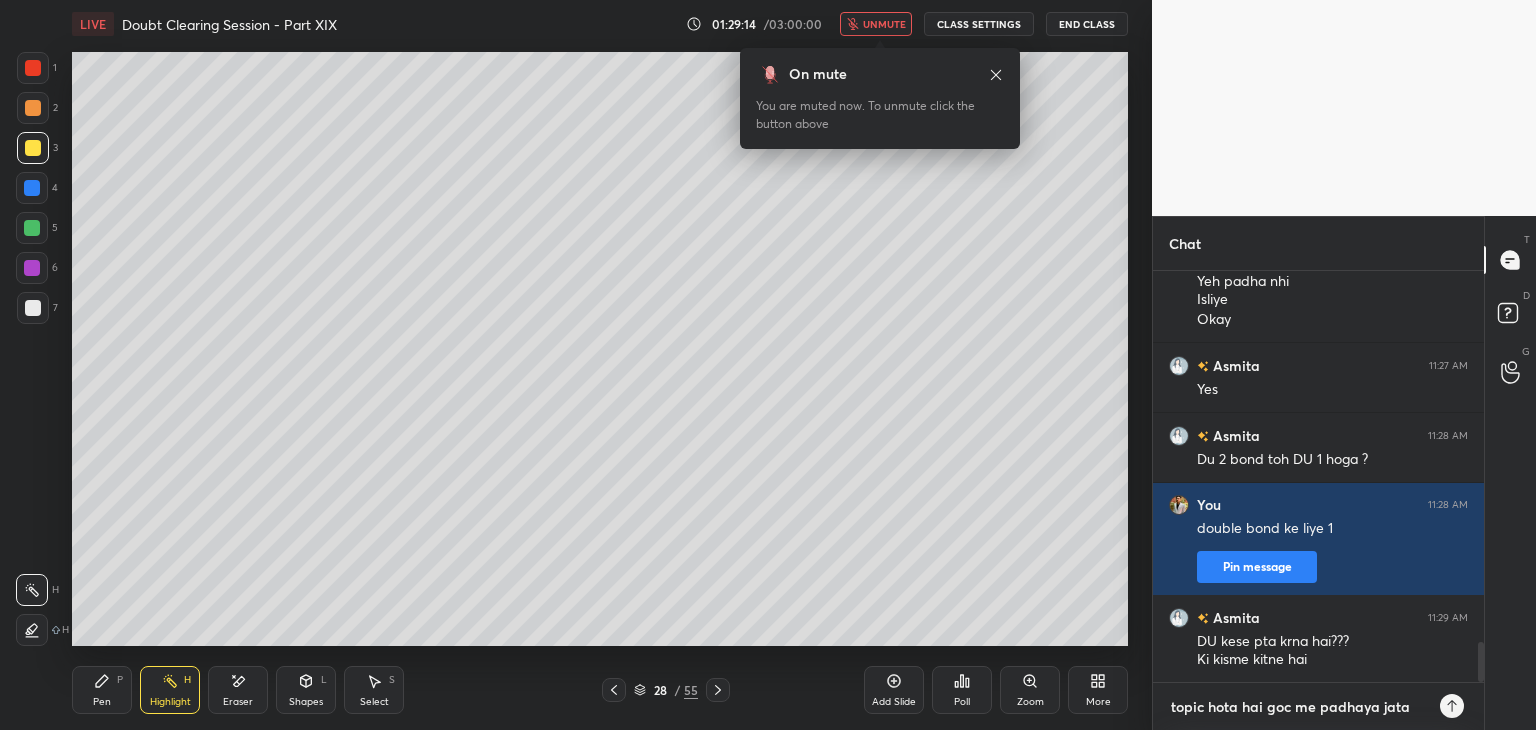 type on "topic hota hai goc me padhaya jata h" 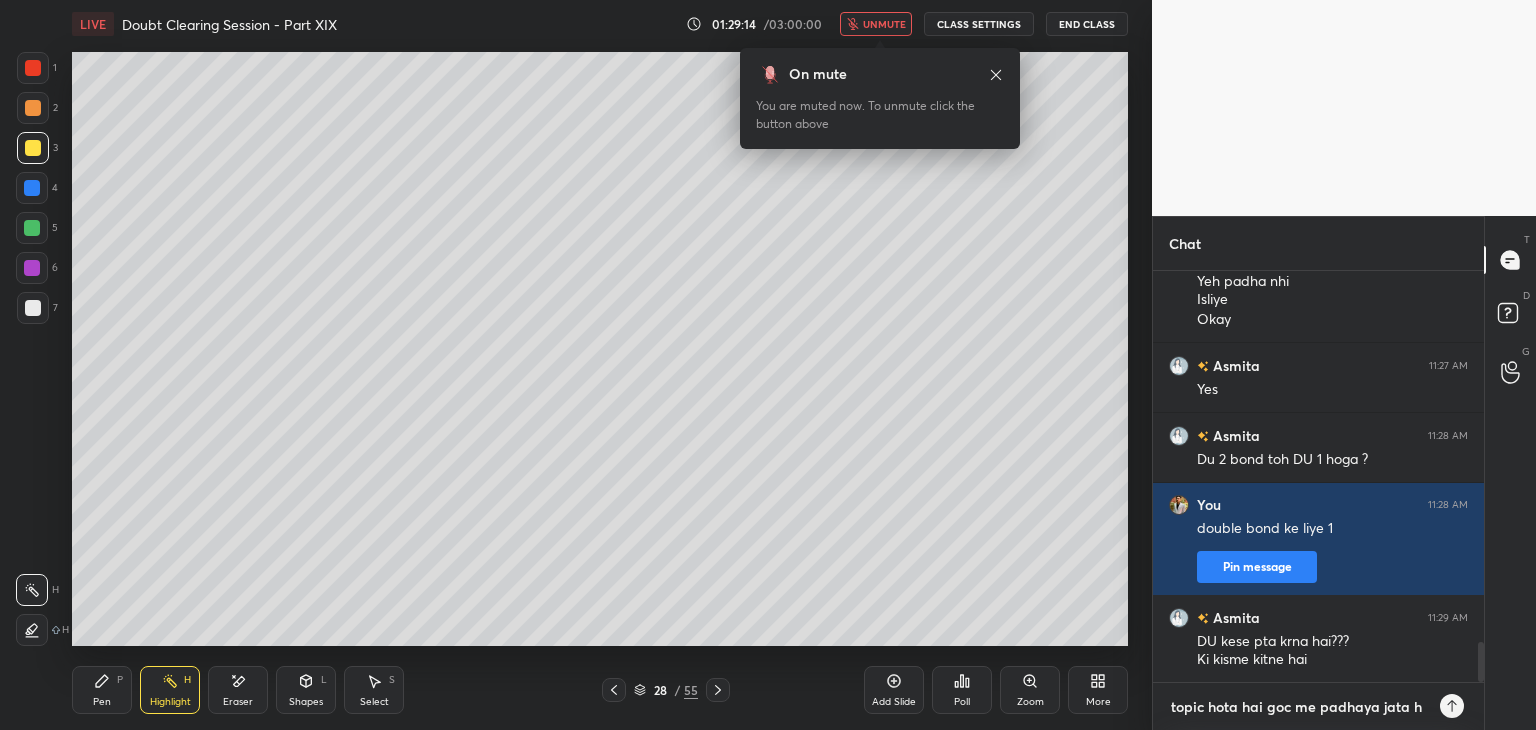 type on "x" 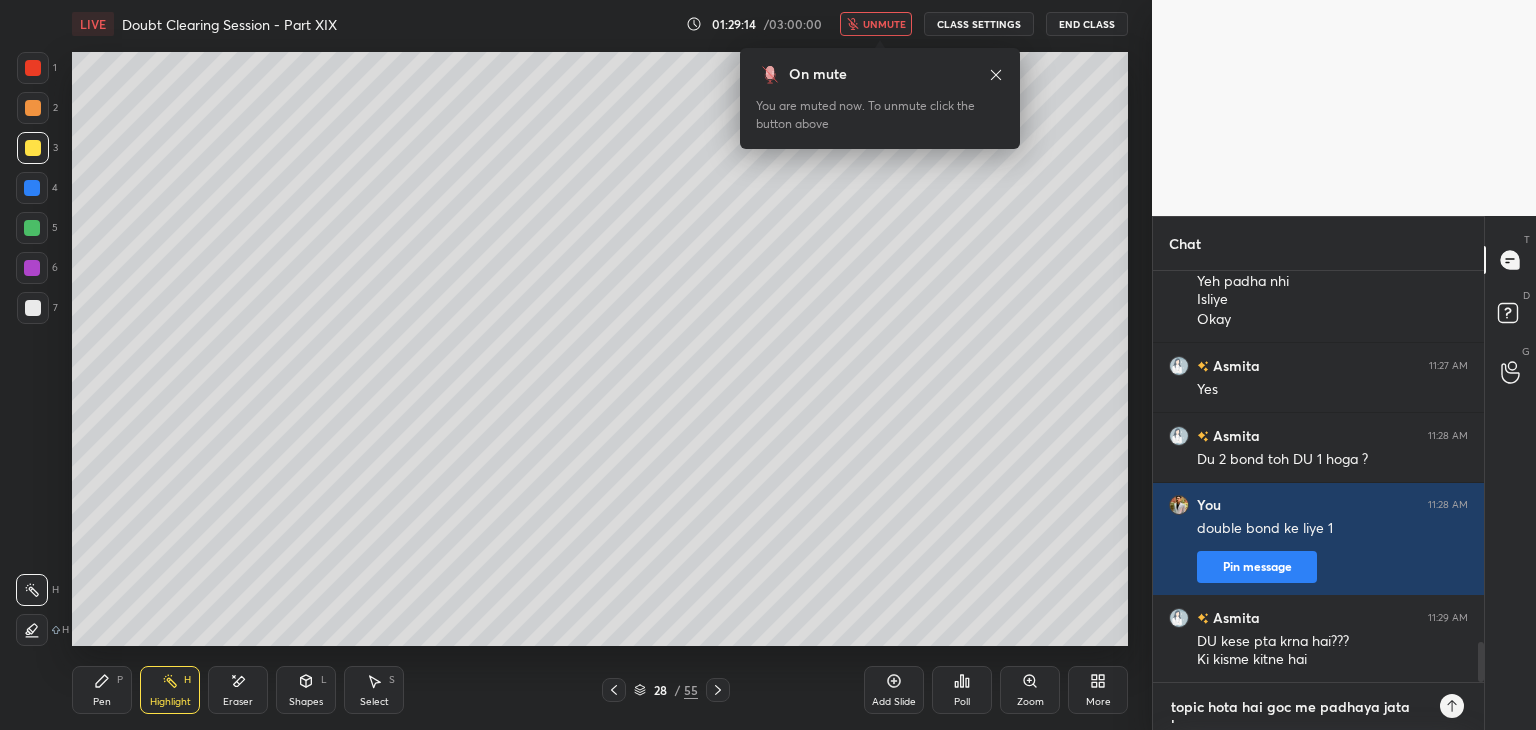 type on "topic hota hai goc me padhaya jata hai" 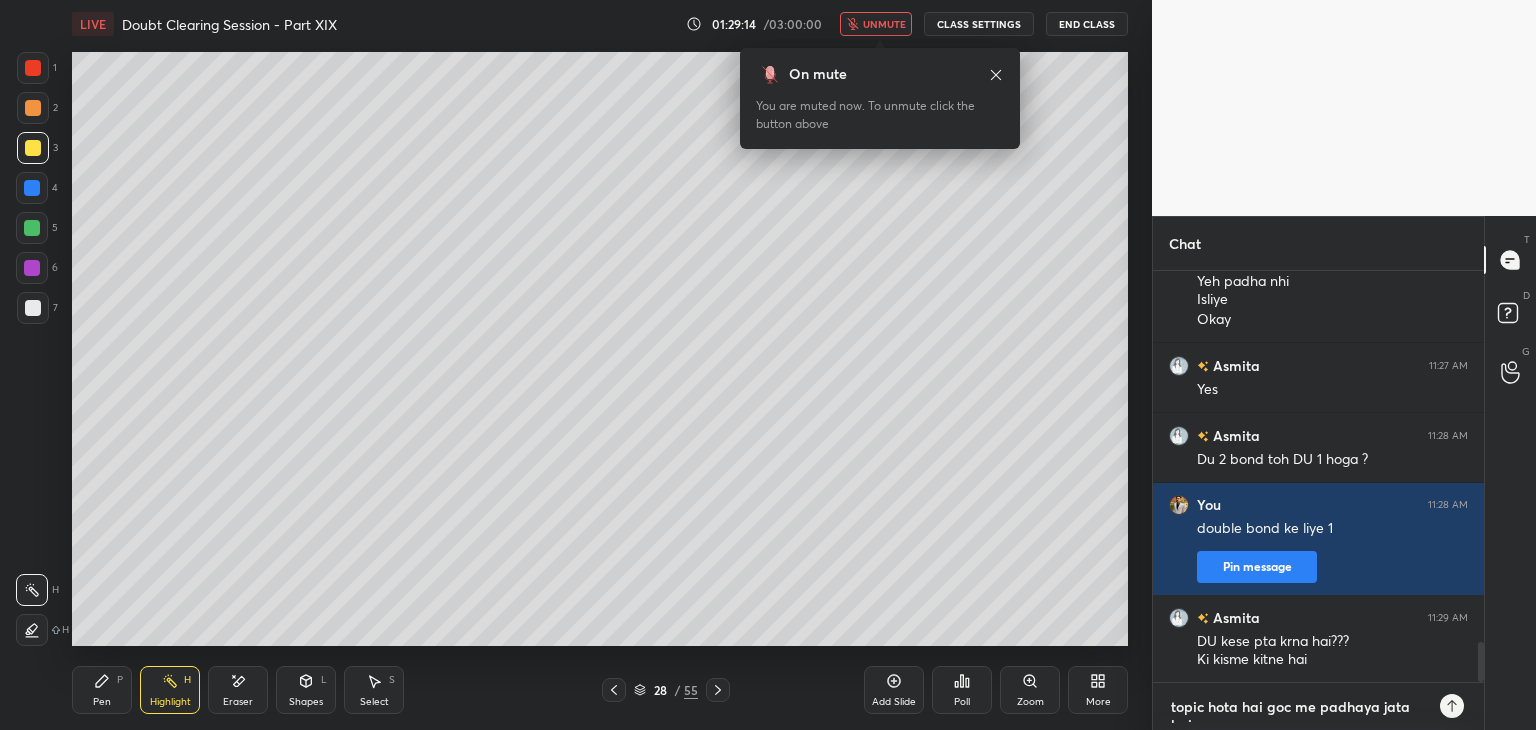 type on "x" 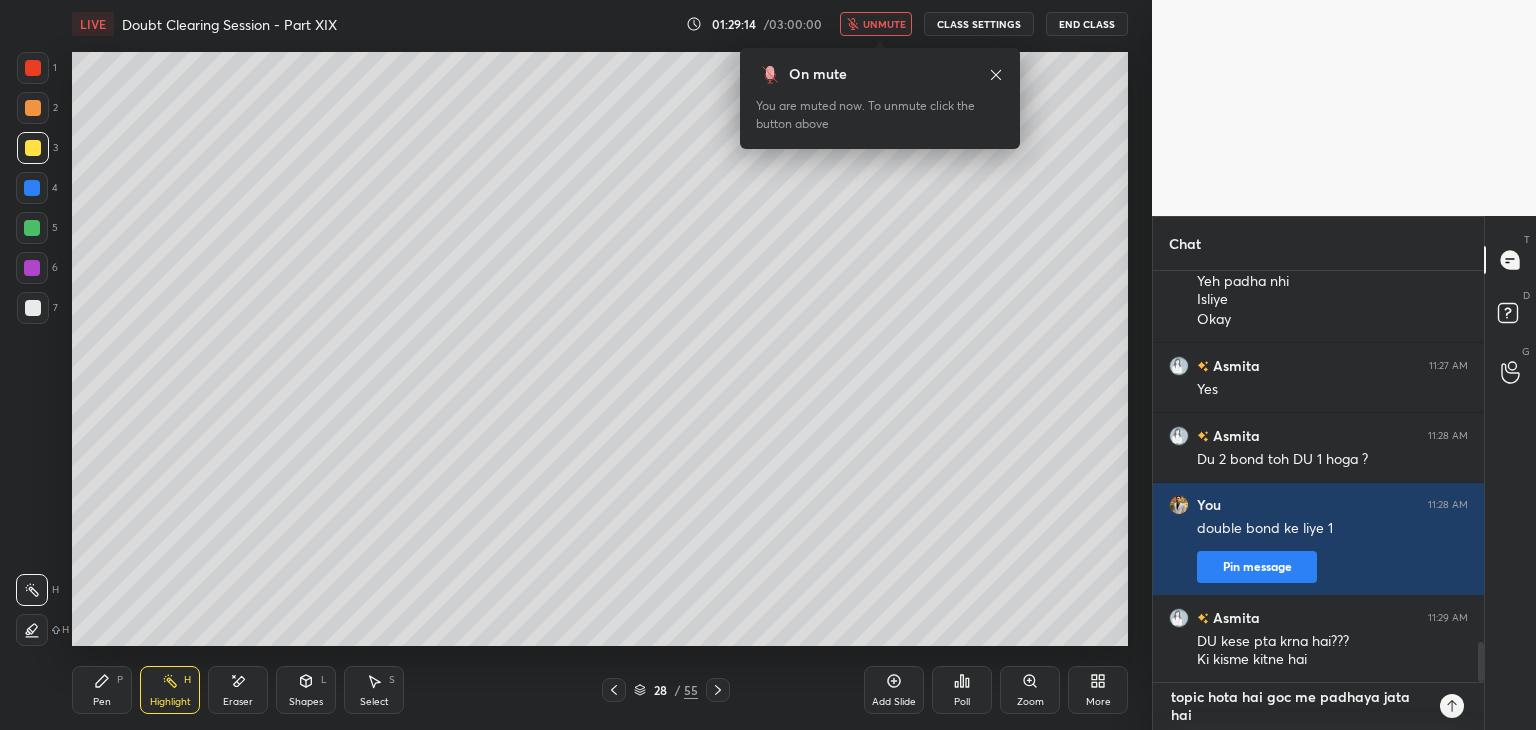 type 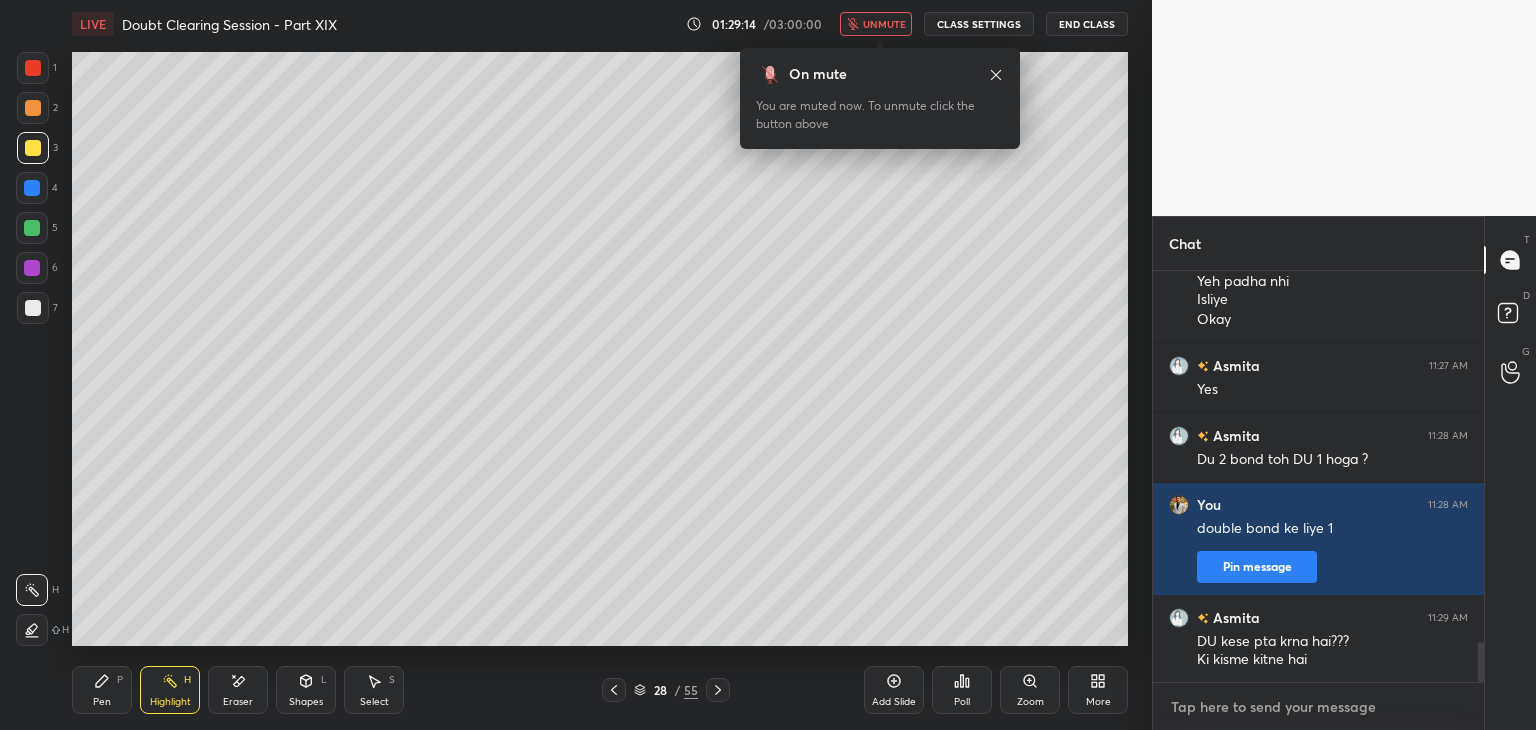 scroll, scrollTop: 0, scrollLeft: 0, axis: both 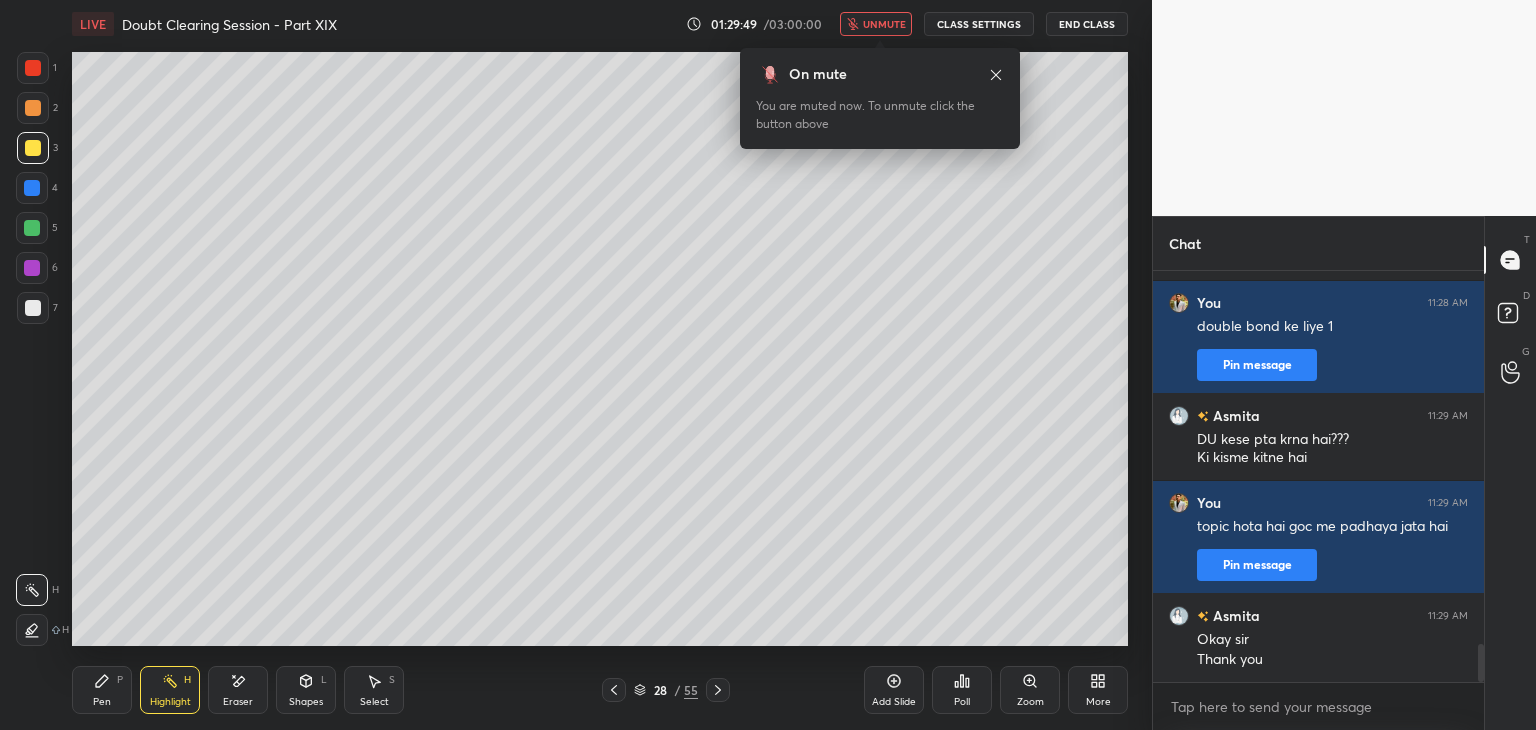 click on "x" at bounding box center (1318, 706) 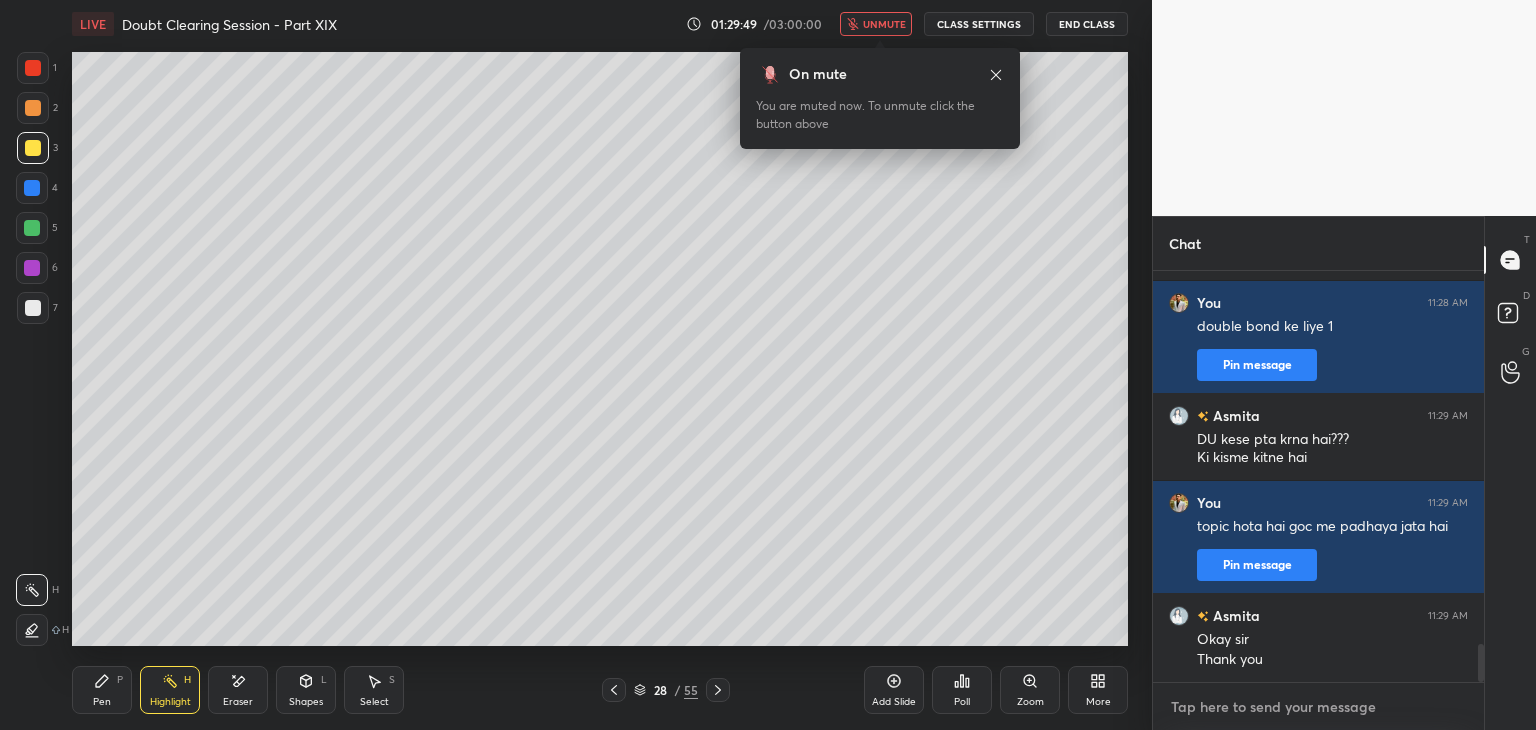 type on "x" 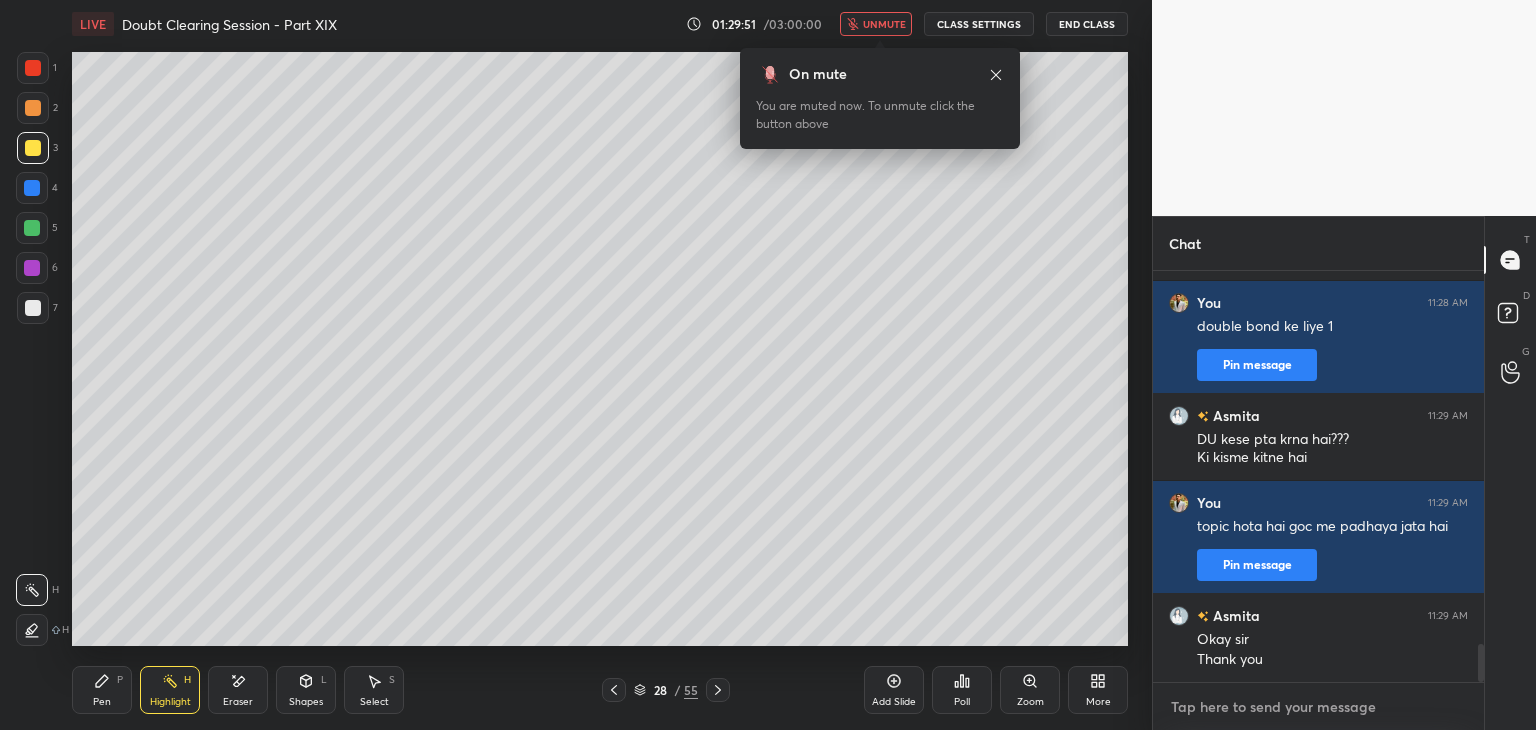 click at bounding box center (1318, 707) 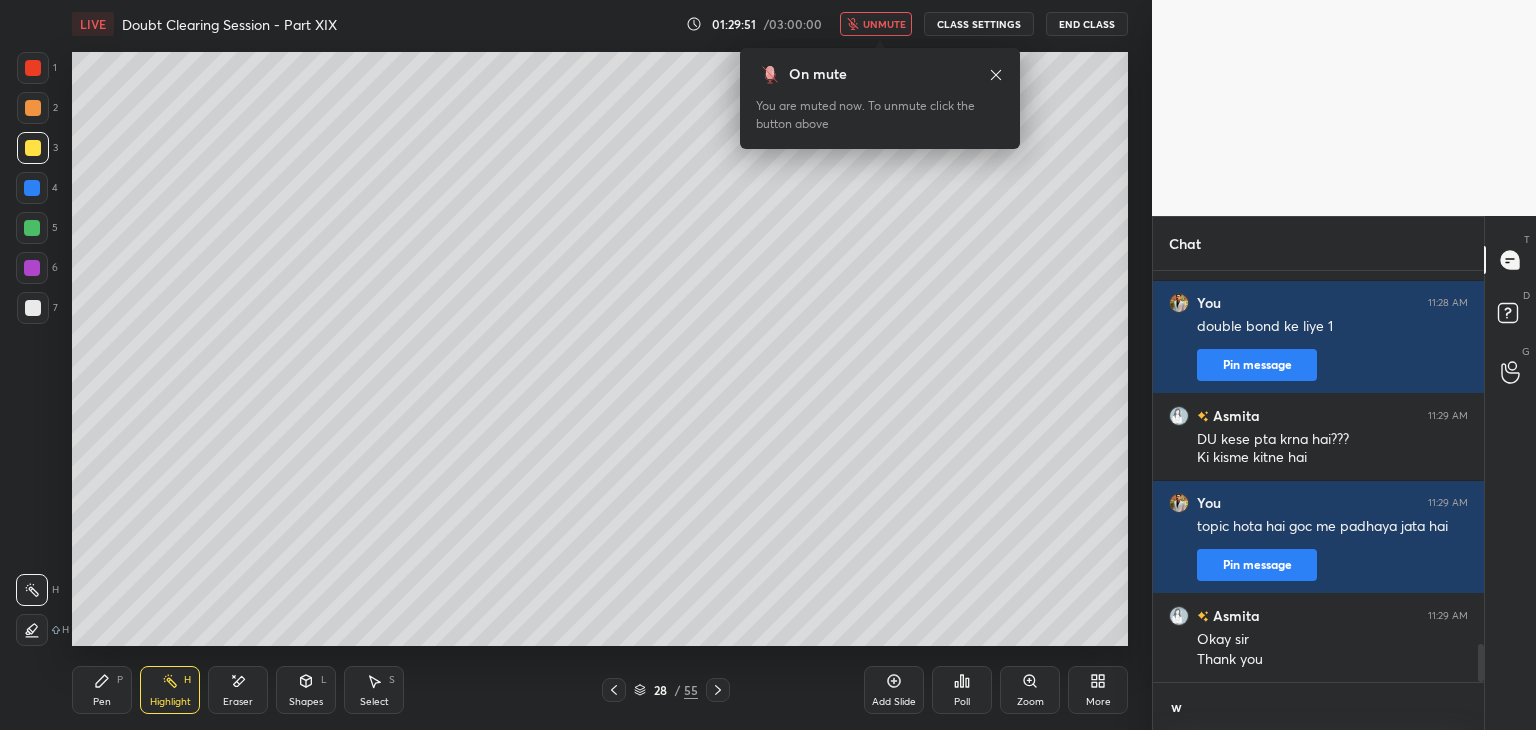 type on "we" 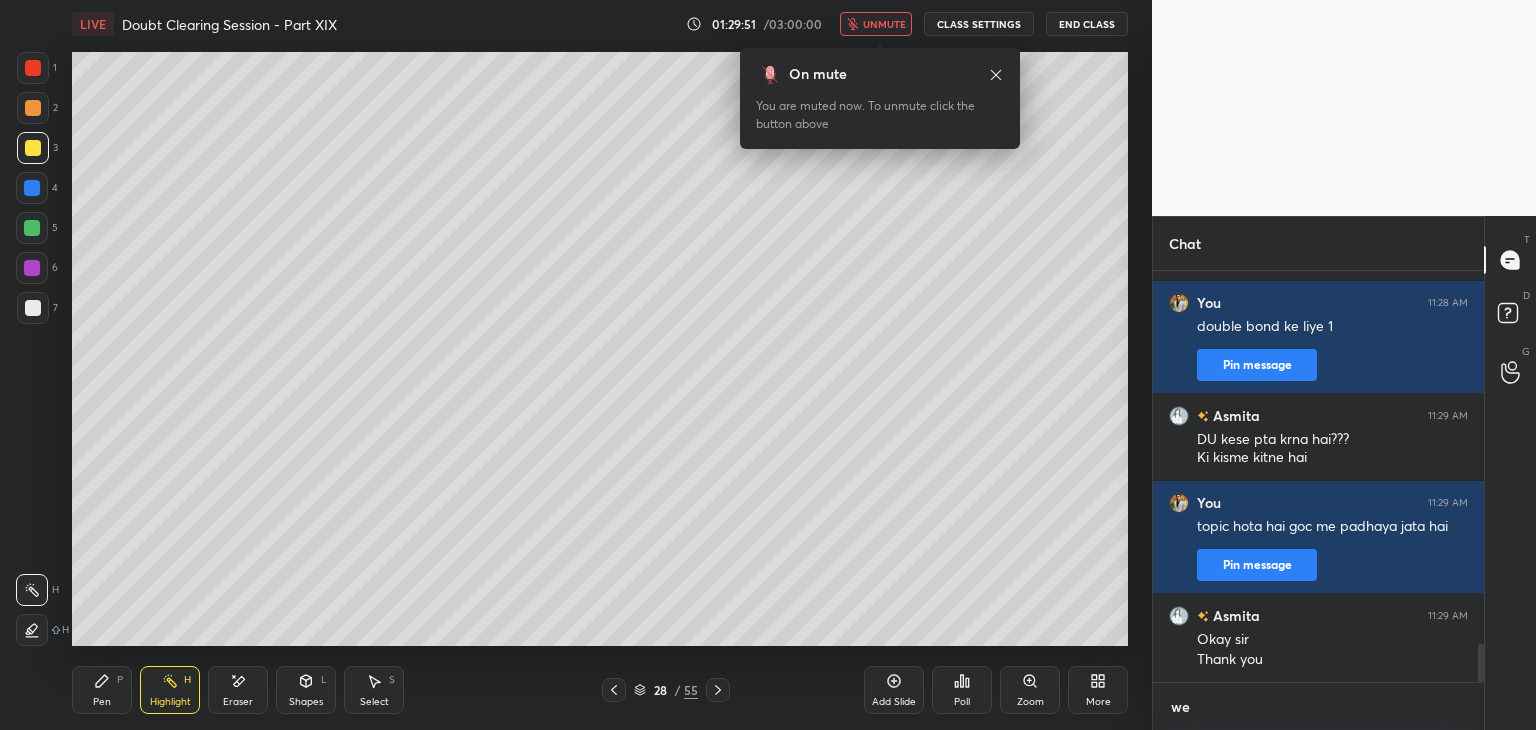 type on "x" 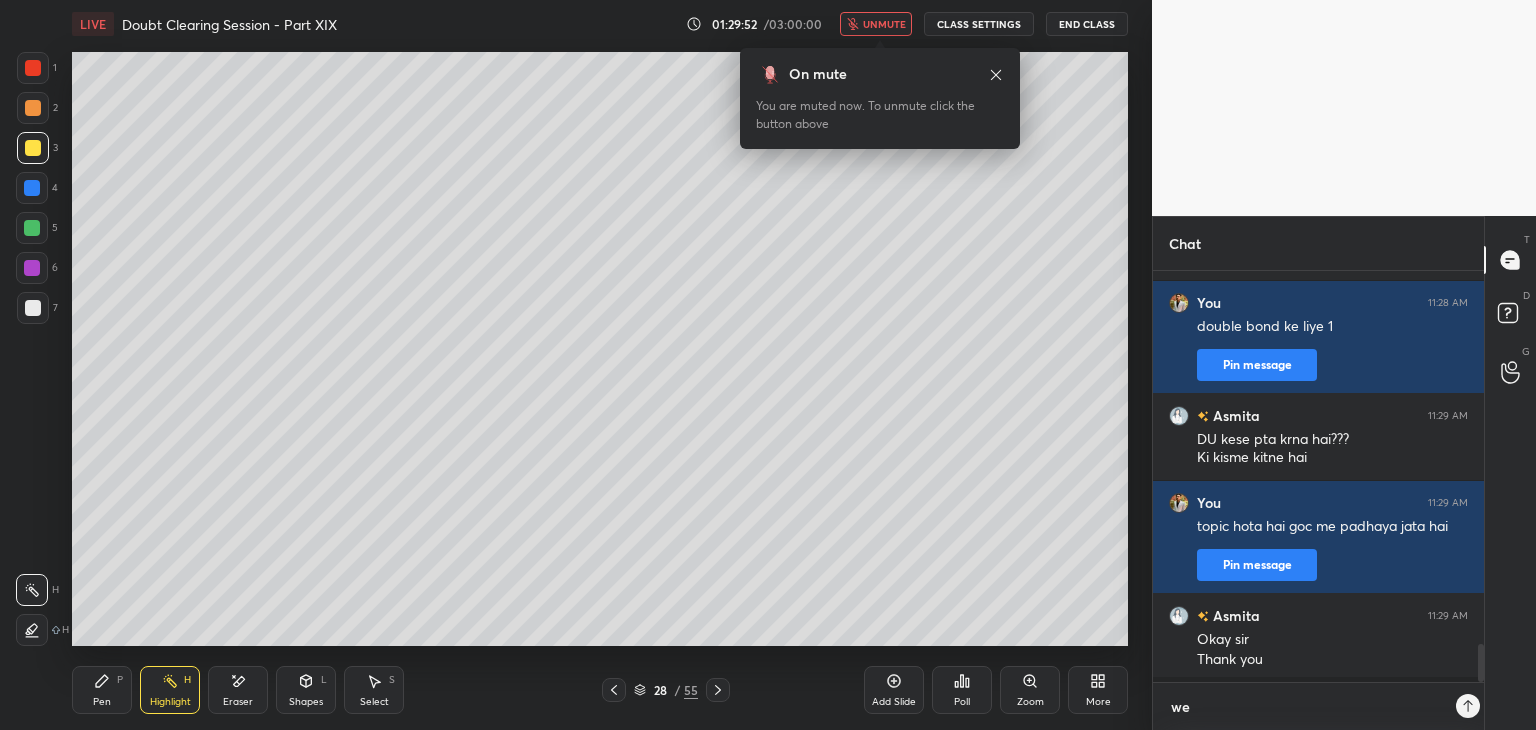type on "wec" 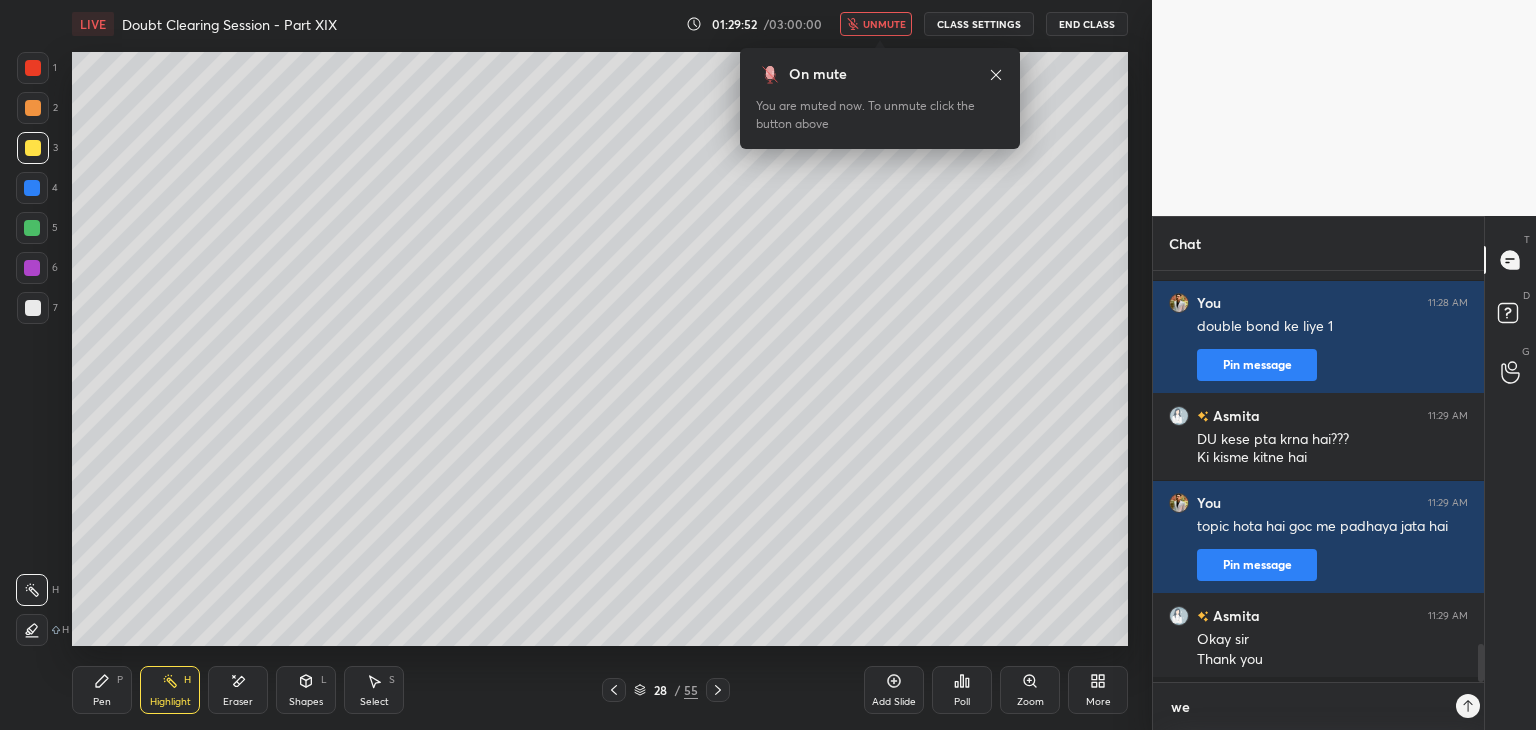 type on "x" 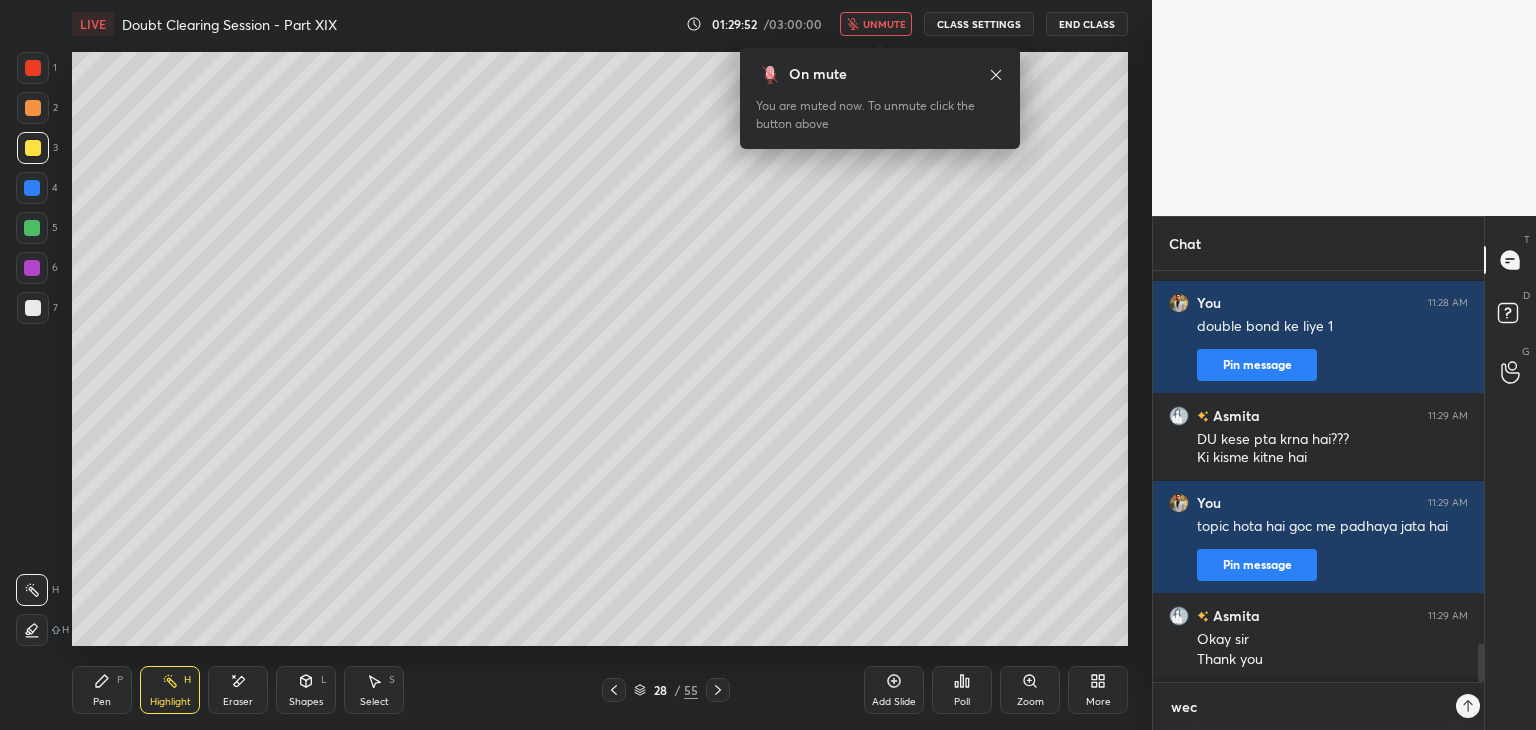 scroll, scrollTop: 6, scrollLeft: 6, axis: both 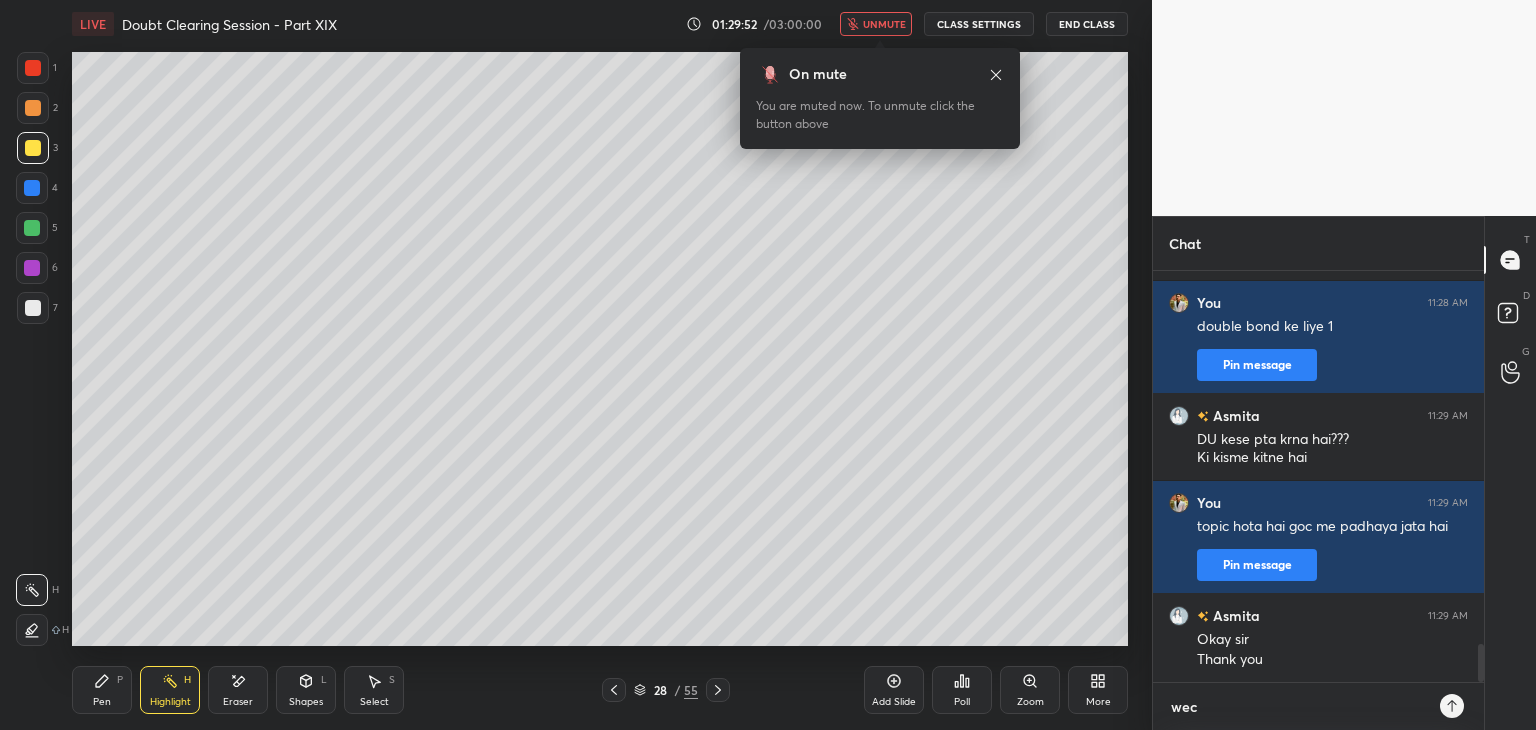 type on "wecl" 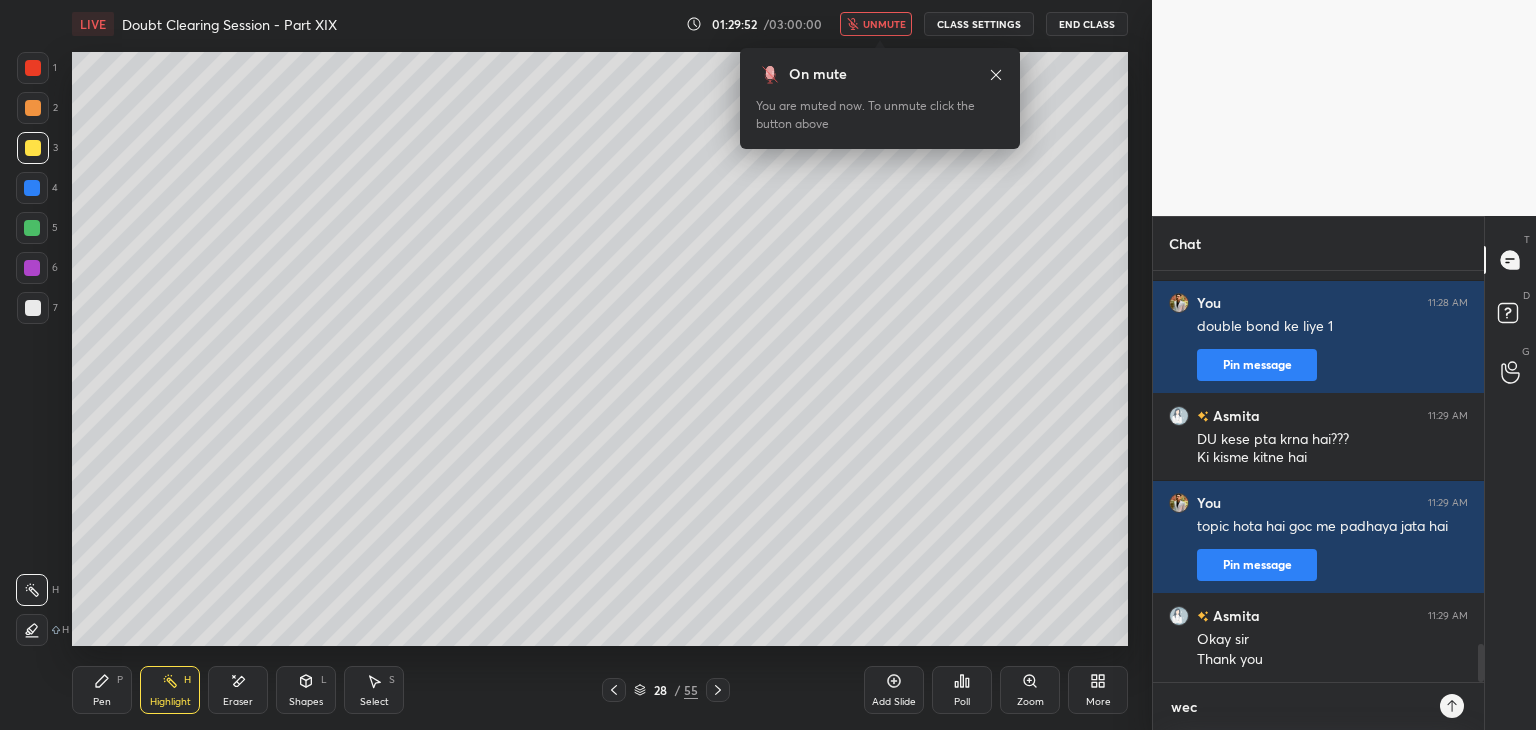 type on "x" 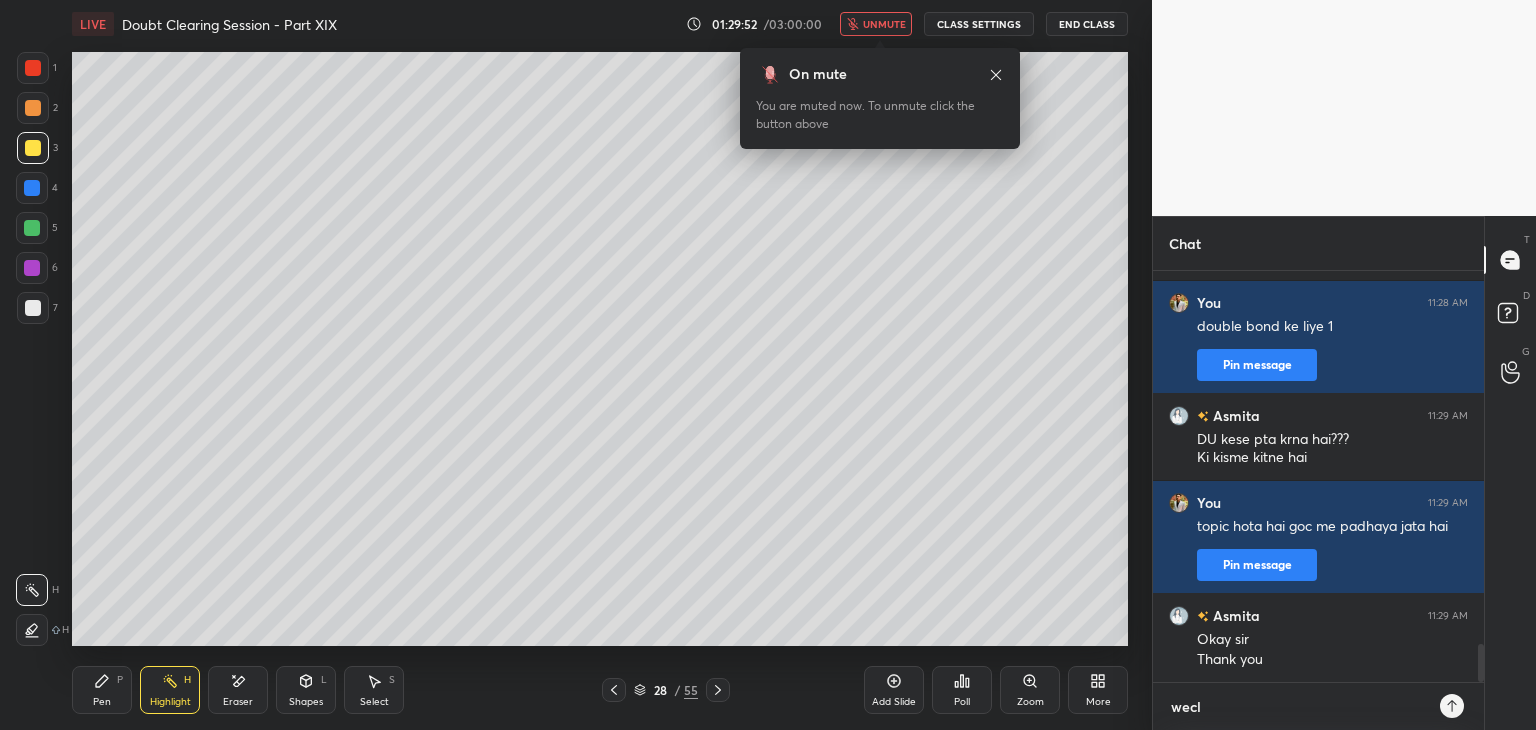 type on "wec" 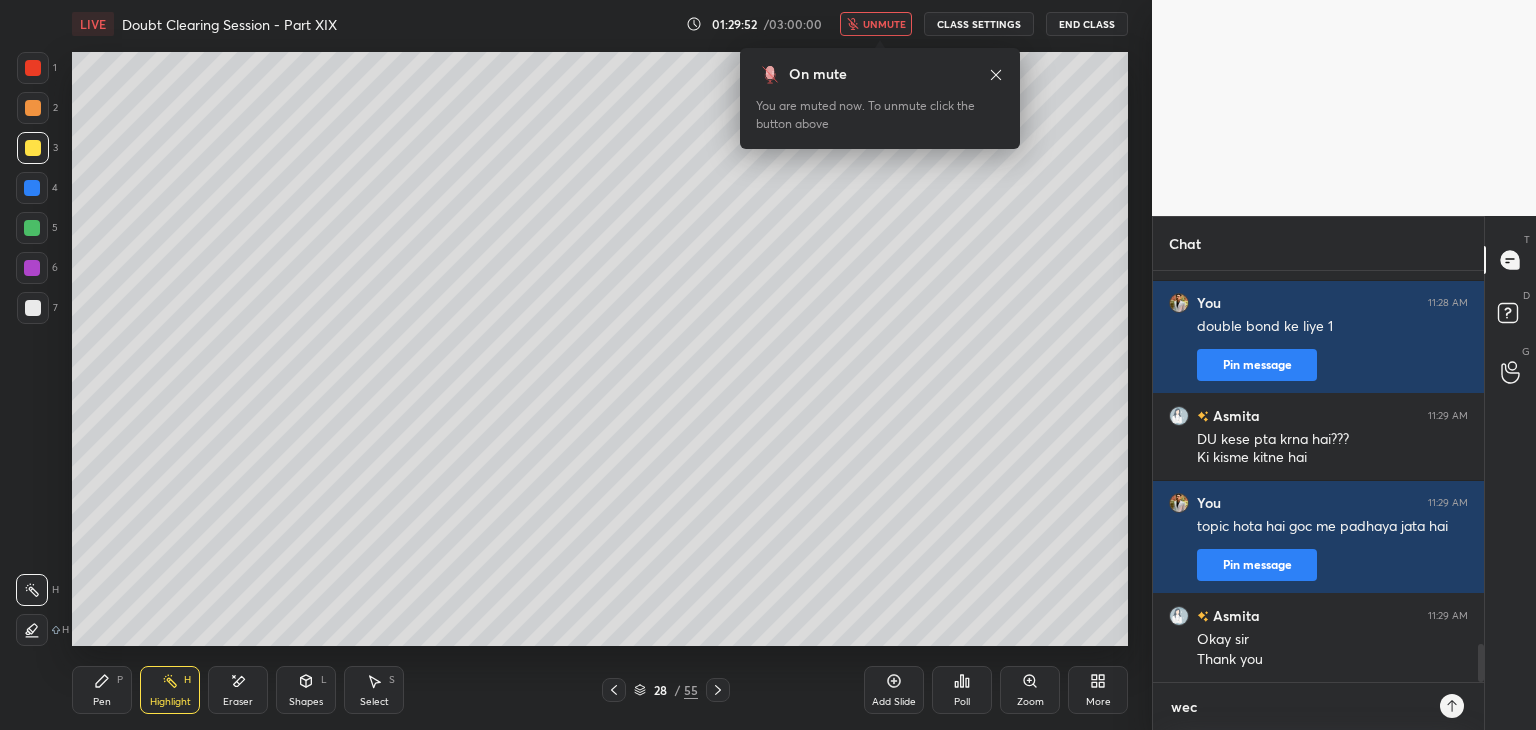 type on "we" 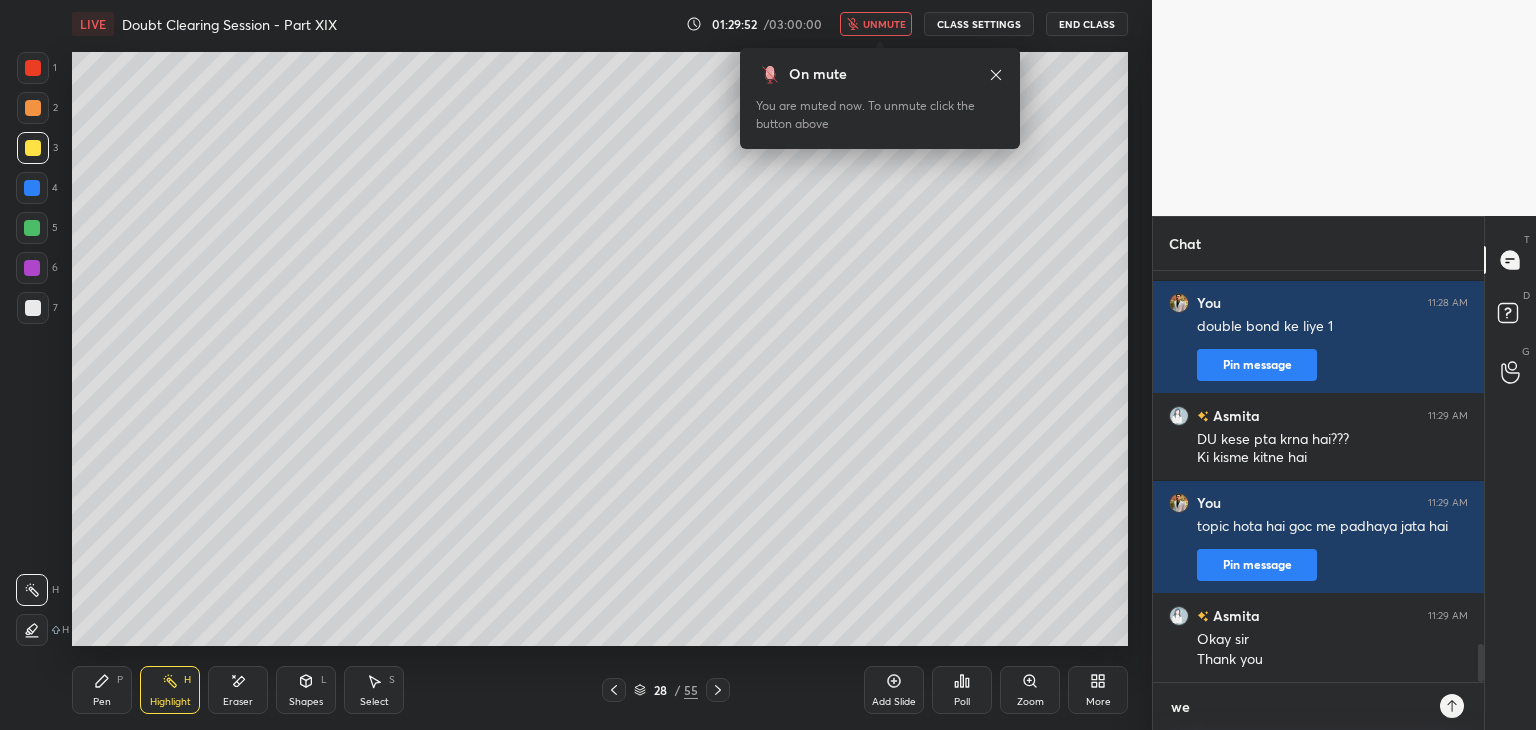 type on "wel" 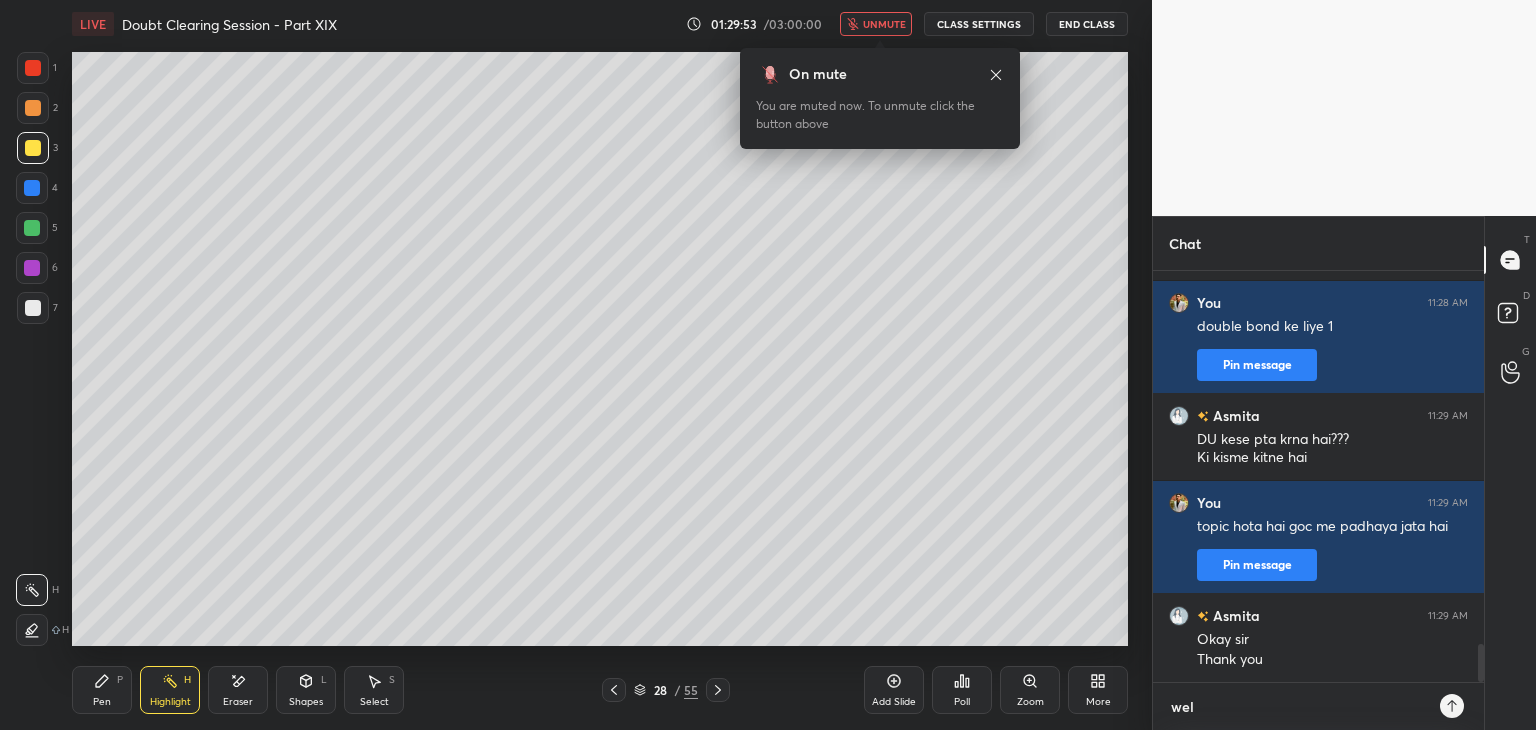 type on "welc" 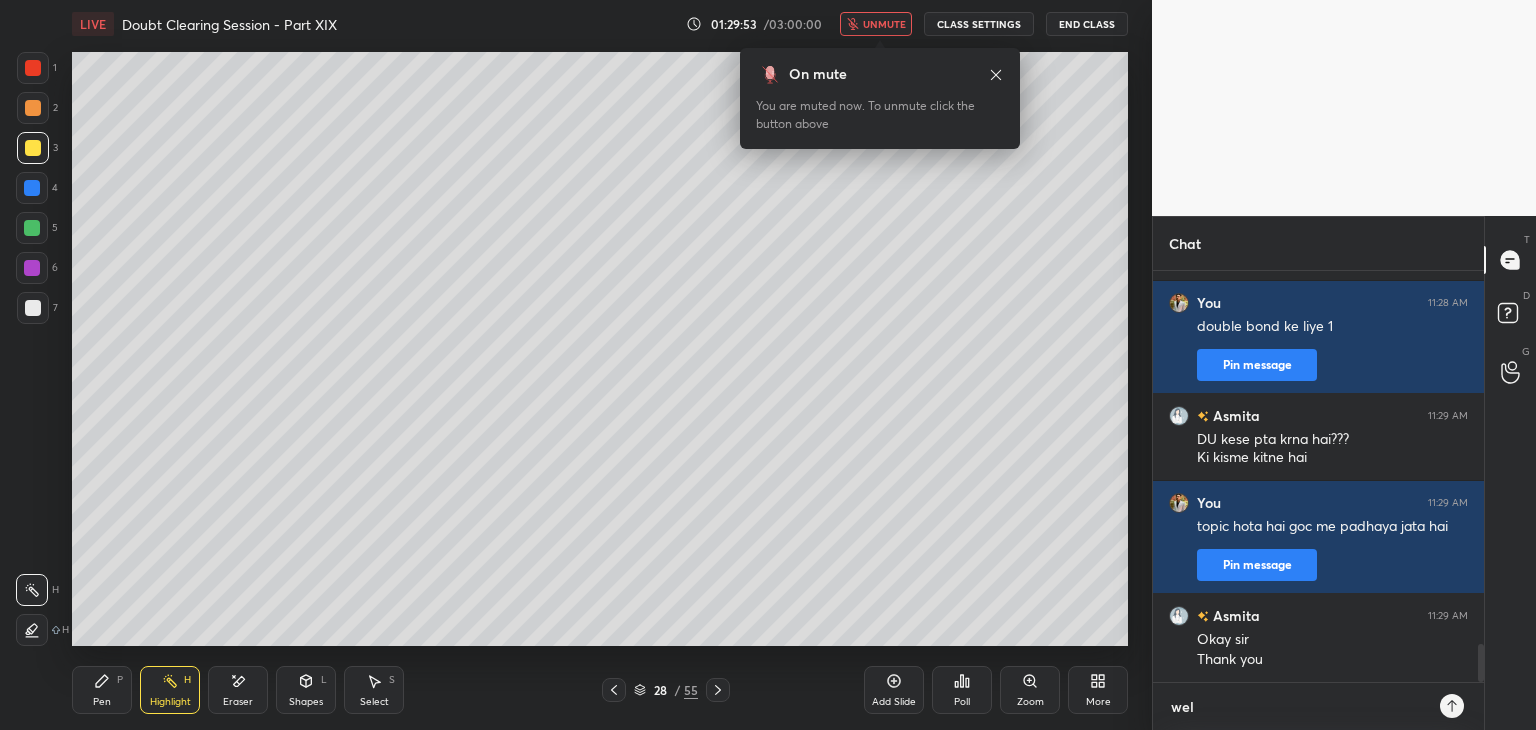type on "x" 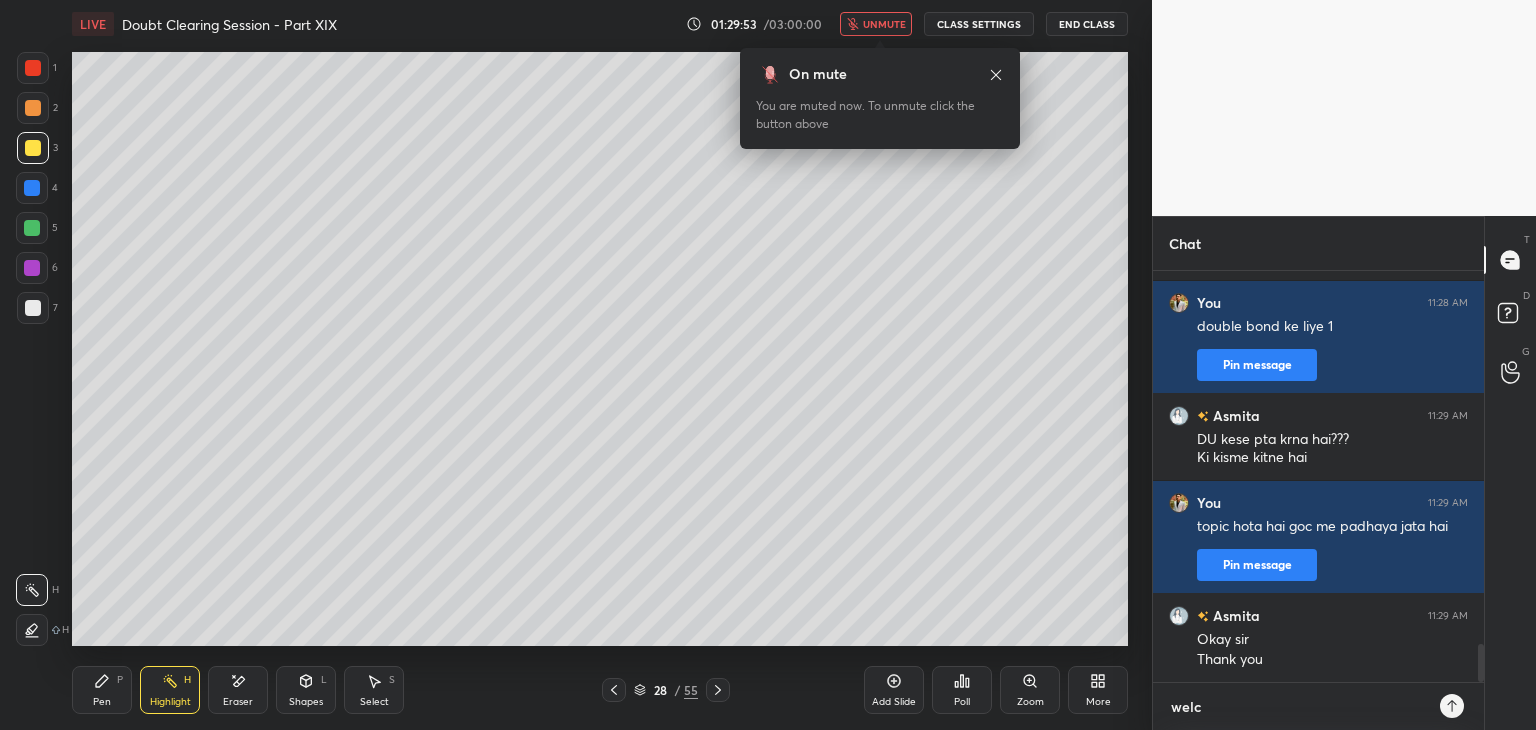 type on "welco" 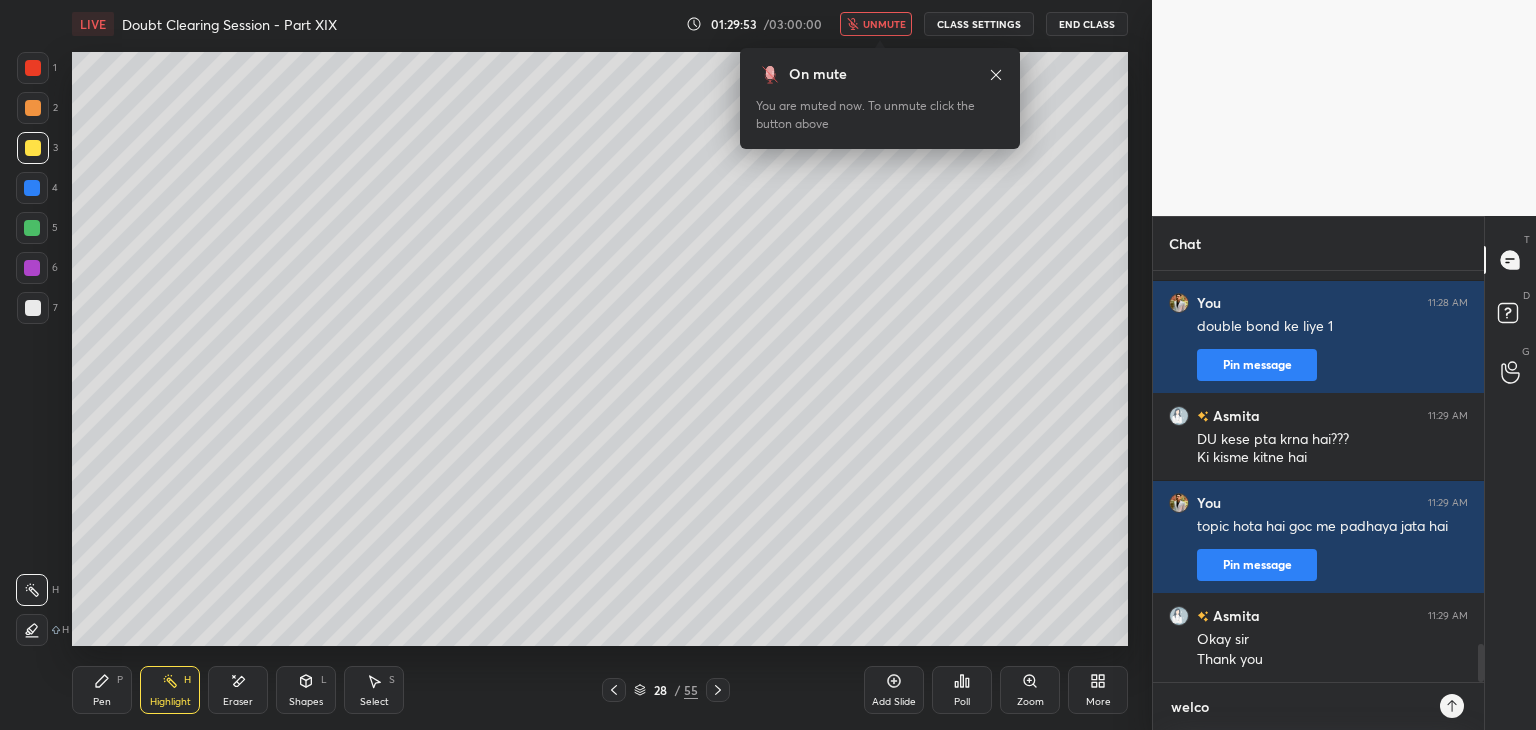 type on "welcom" 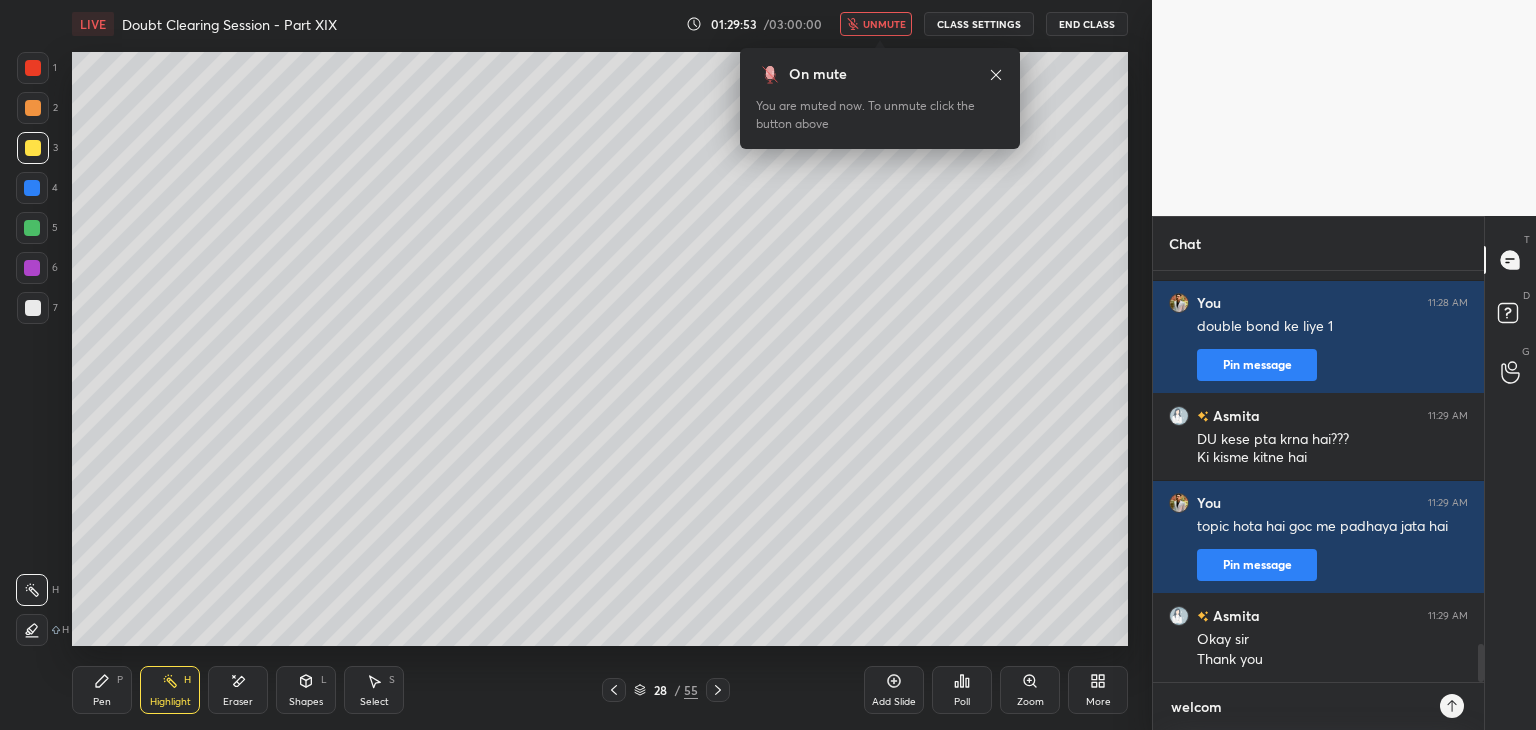 type on "x" 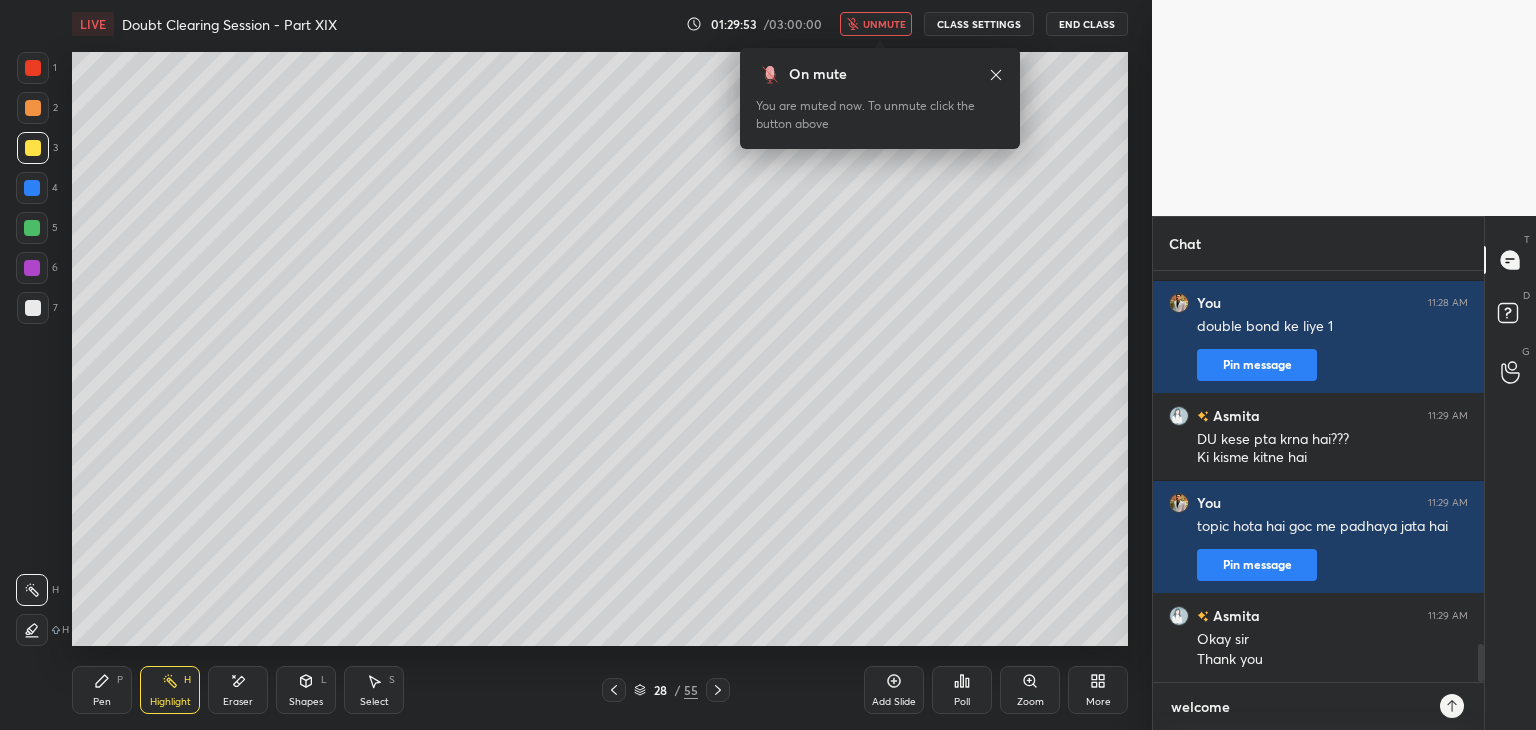 type on "x" 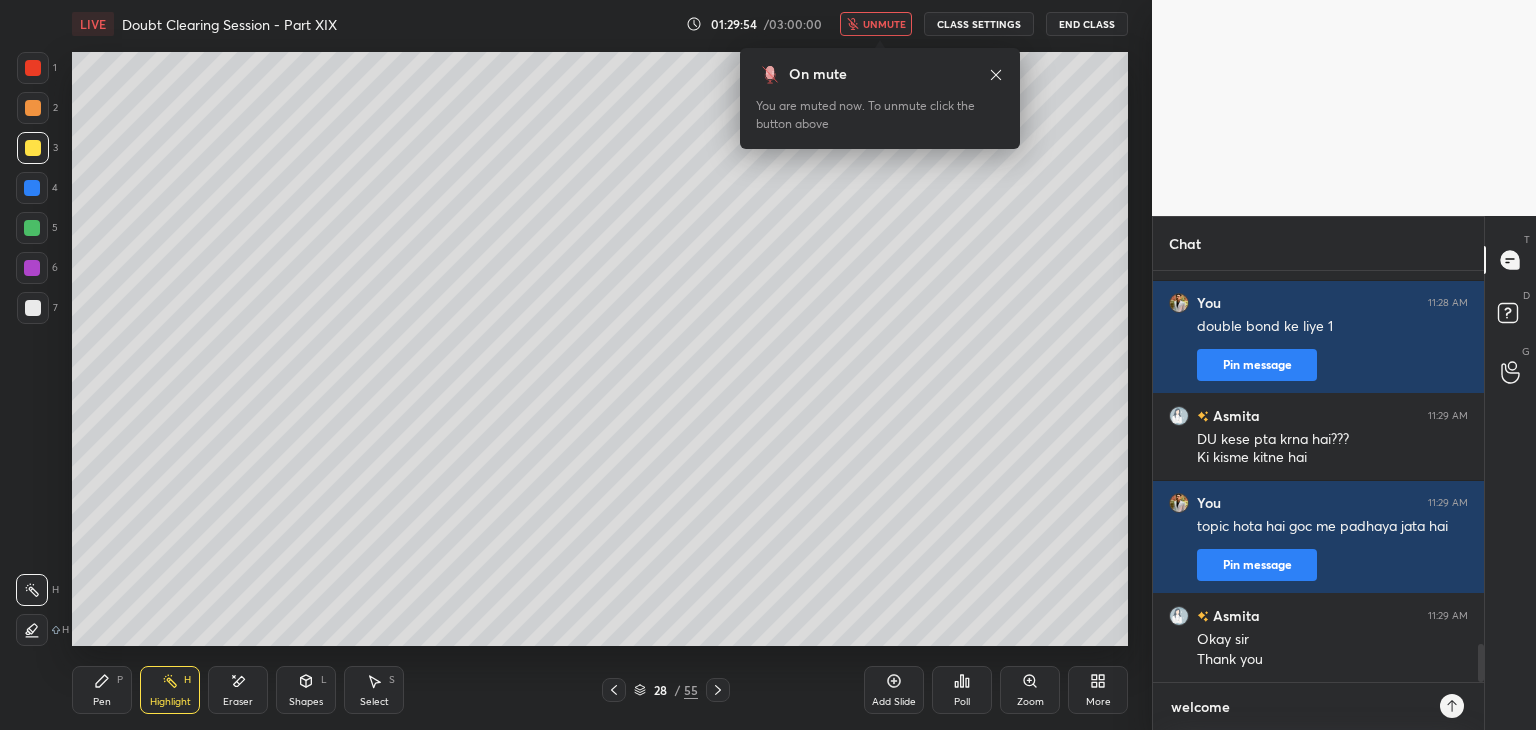 type on "welcome :" 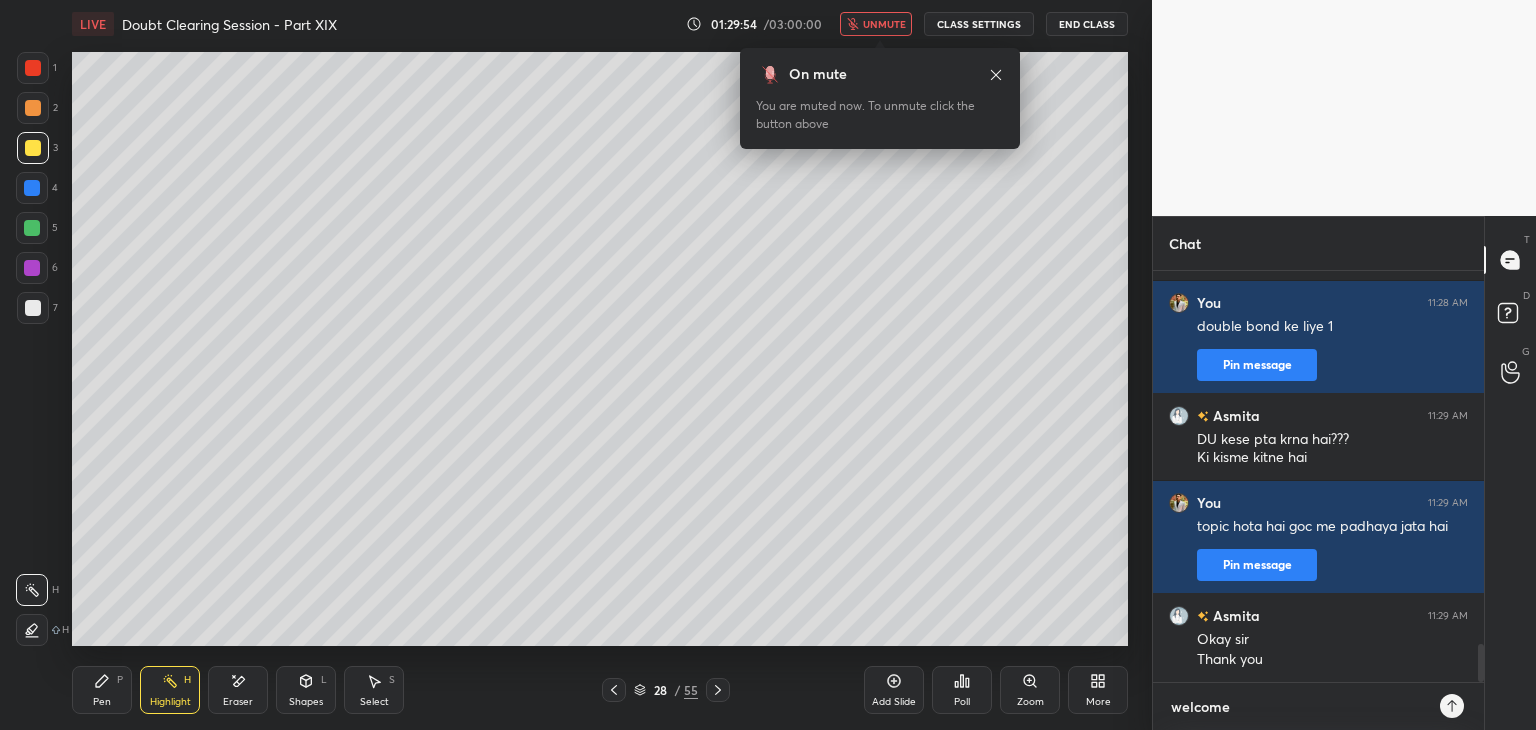 type on "x" 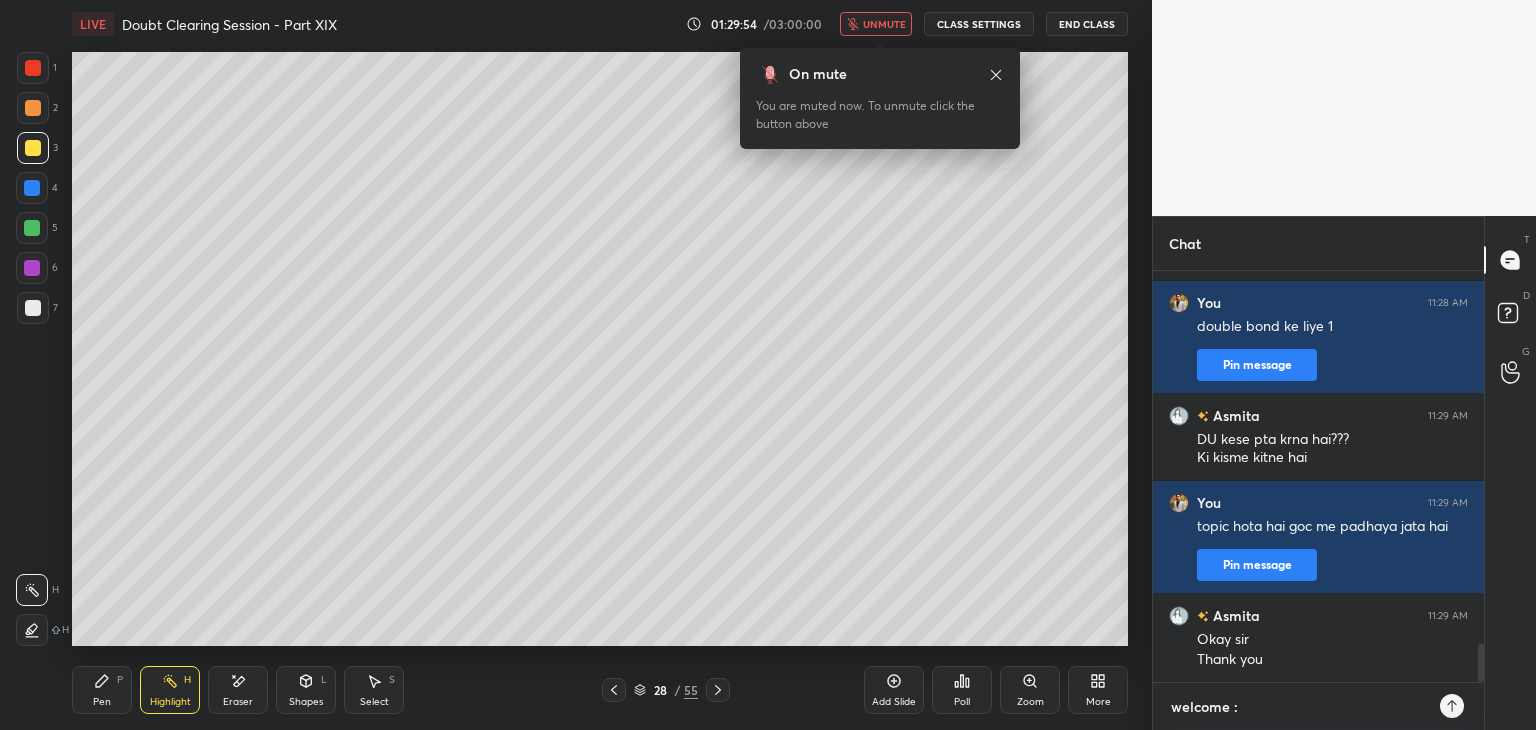 type on "welcome :)" 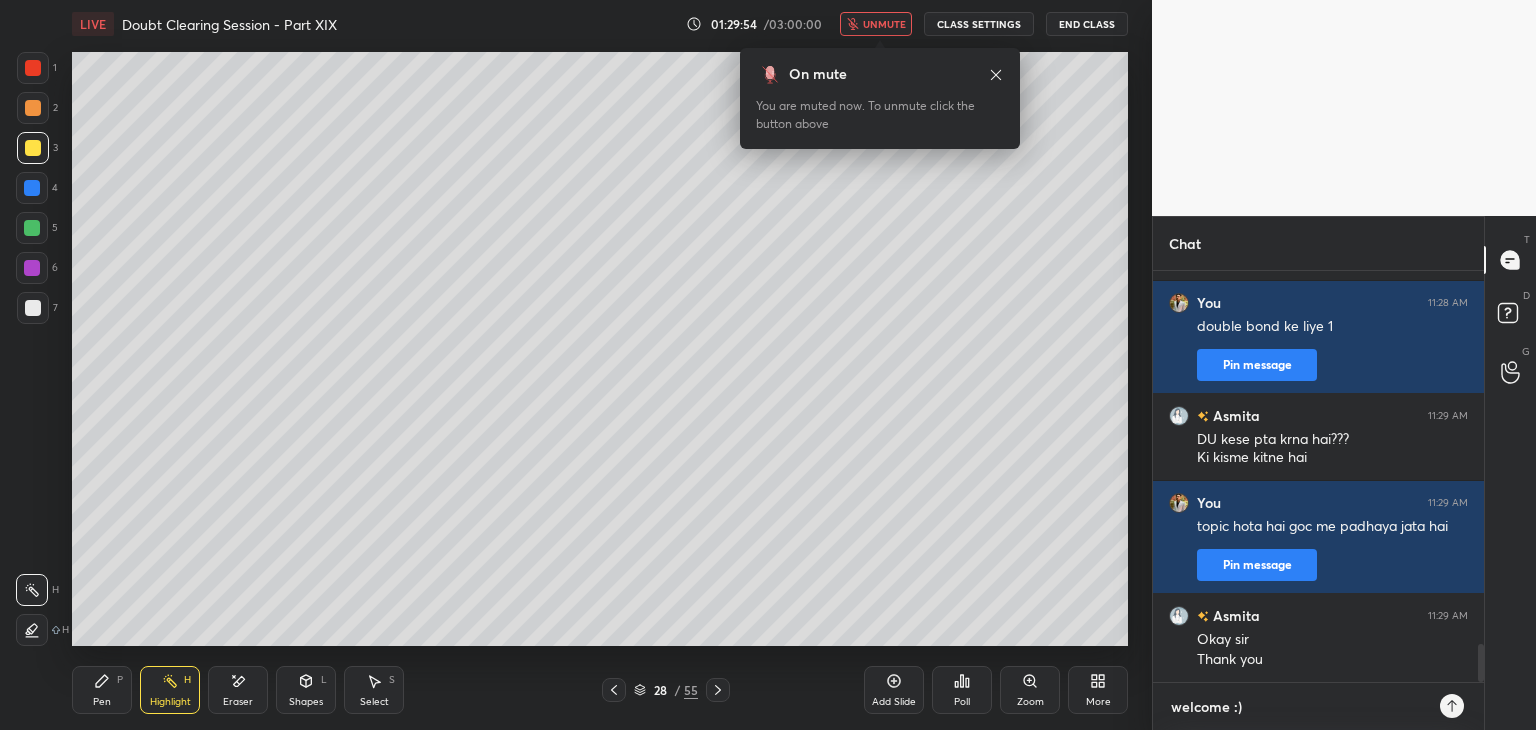 type 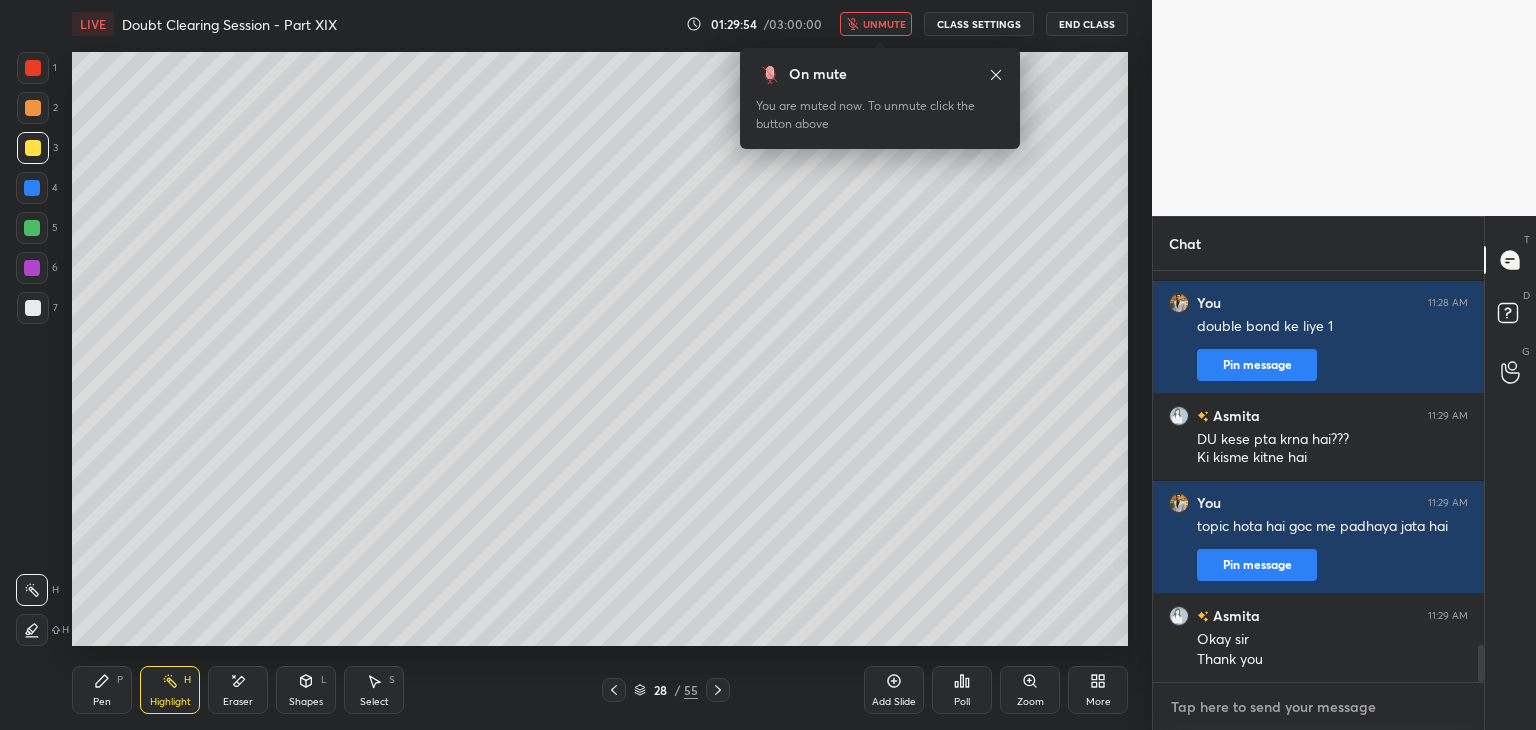 scroll, scrollTop: 4114, scrollLeft: 0, axis: vertical 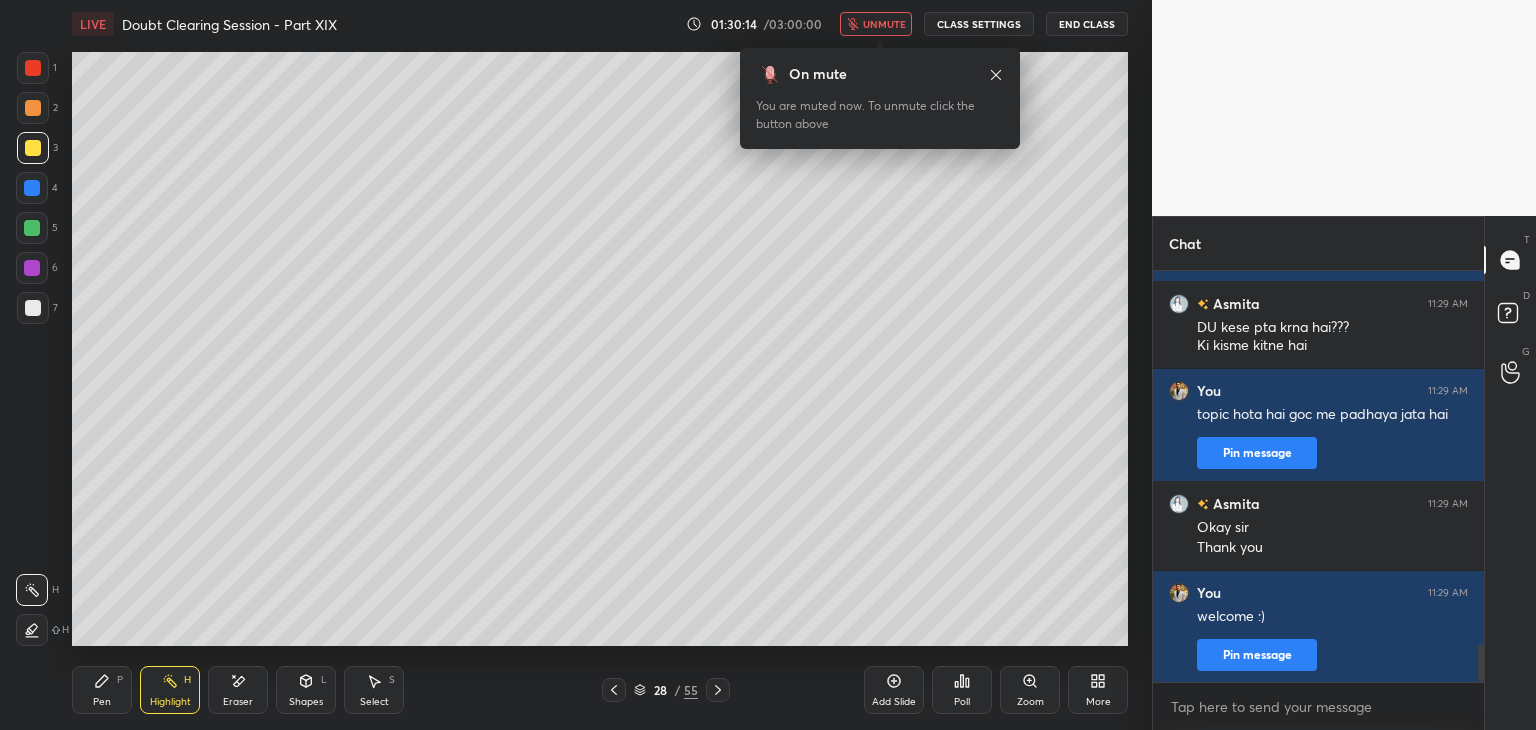 type on "x" 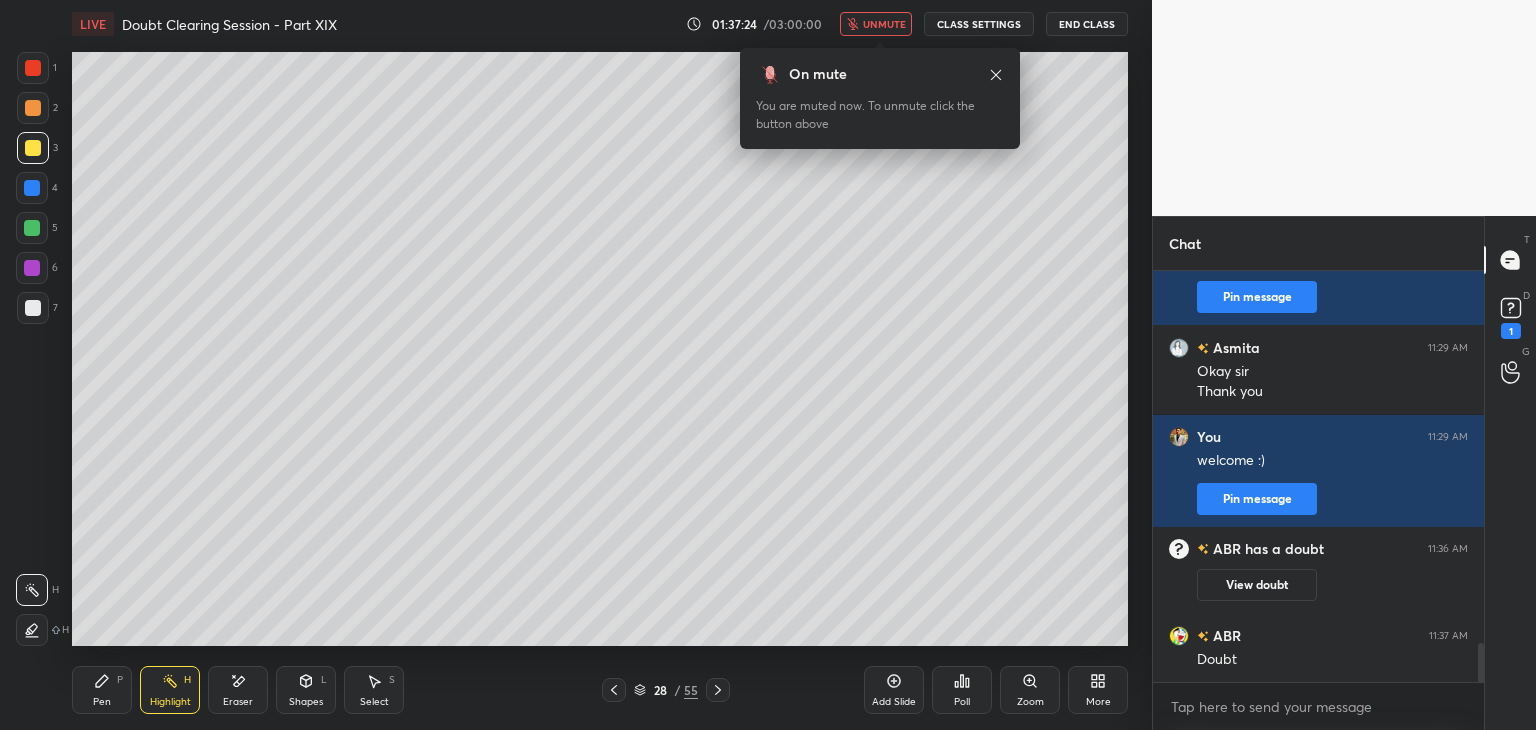 scroll, scrollTop: 3932, scrollLeft: 0, axis: vertical 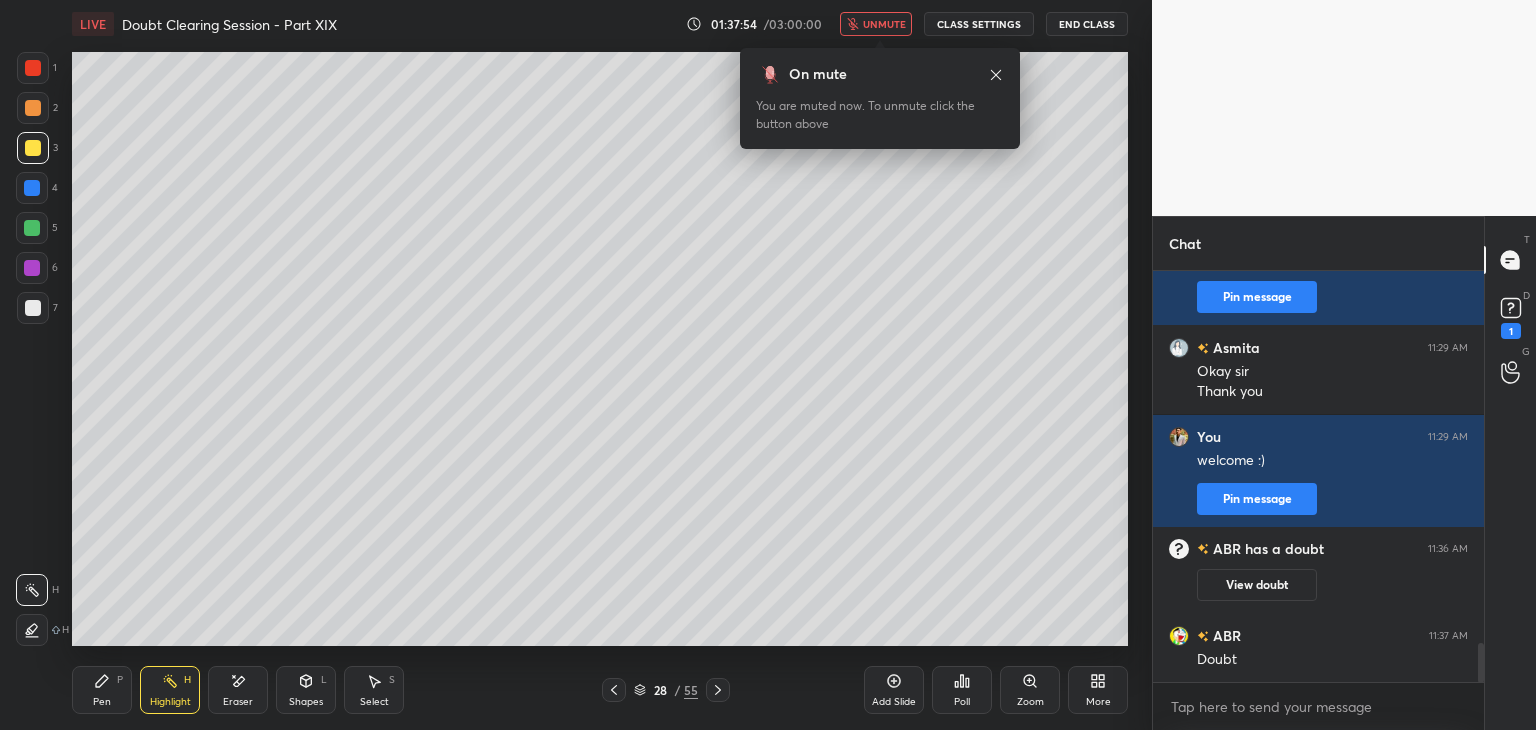 click on "End Class" at bounding box center [1087, 24] 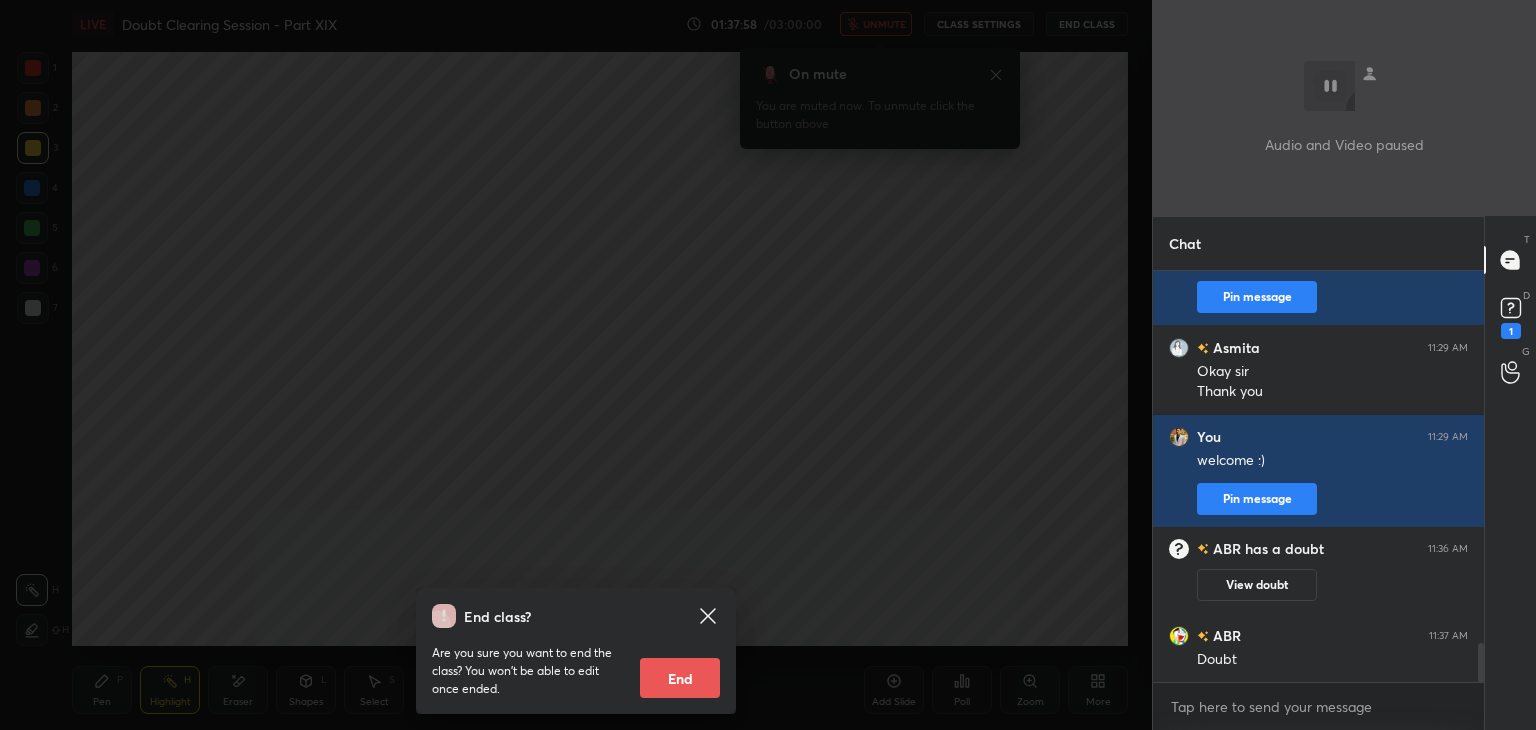 click on "End class? Are you sure you want to end the class? You won’t be able to edit once ended. End" at bounding box center (576, 365) 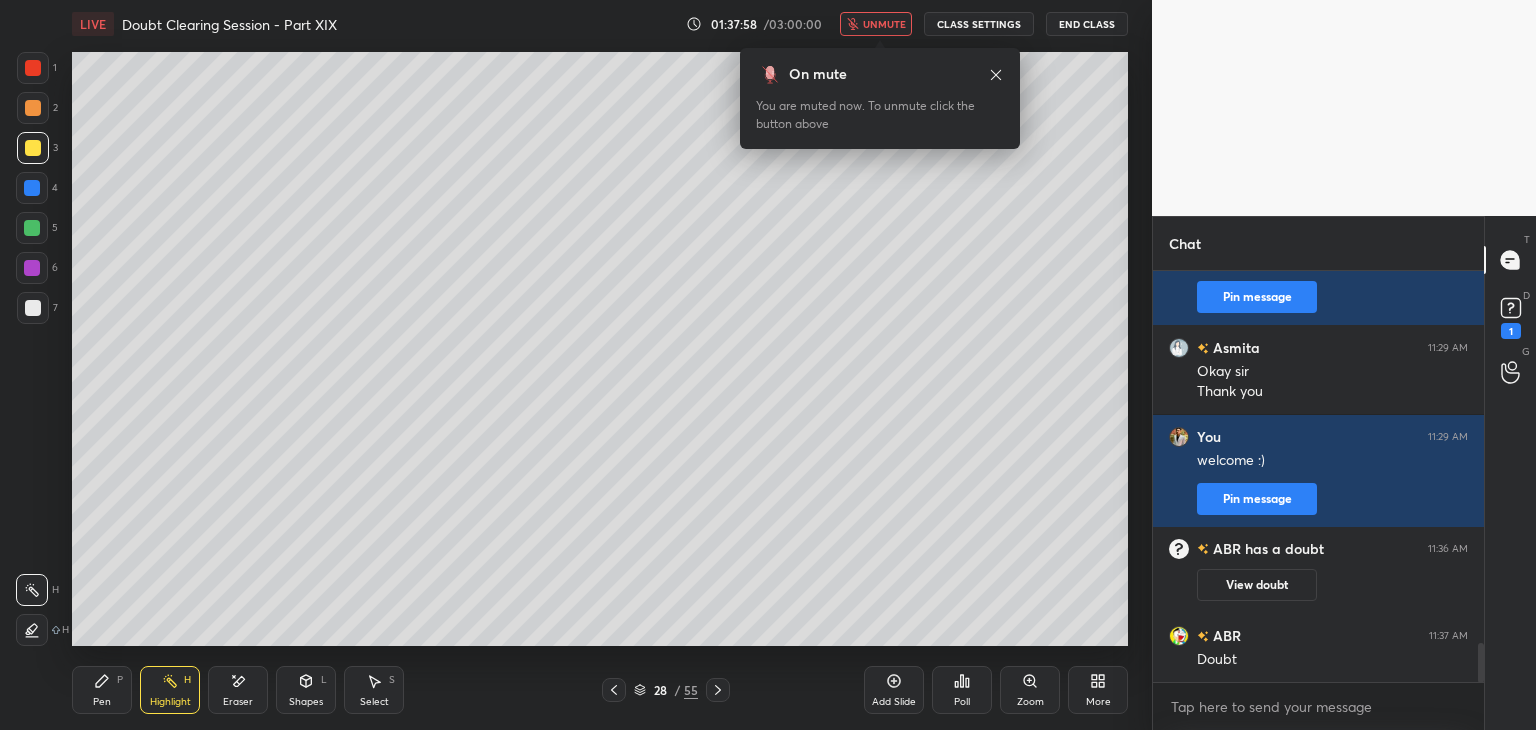 click on "On mute You are muted now. To unmute click the
button above" at bounding box center (880, 98) 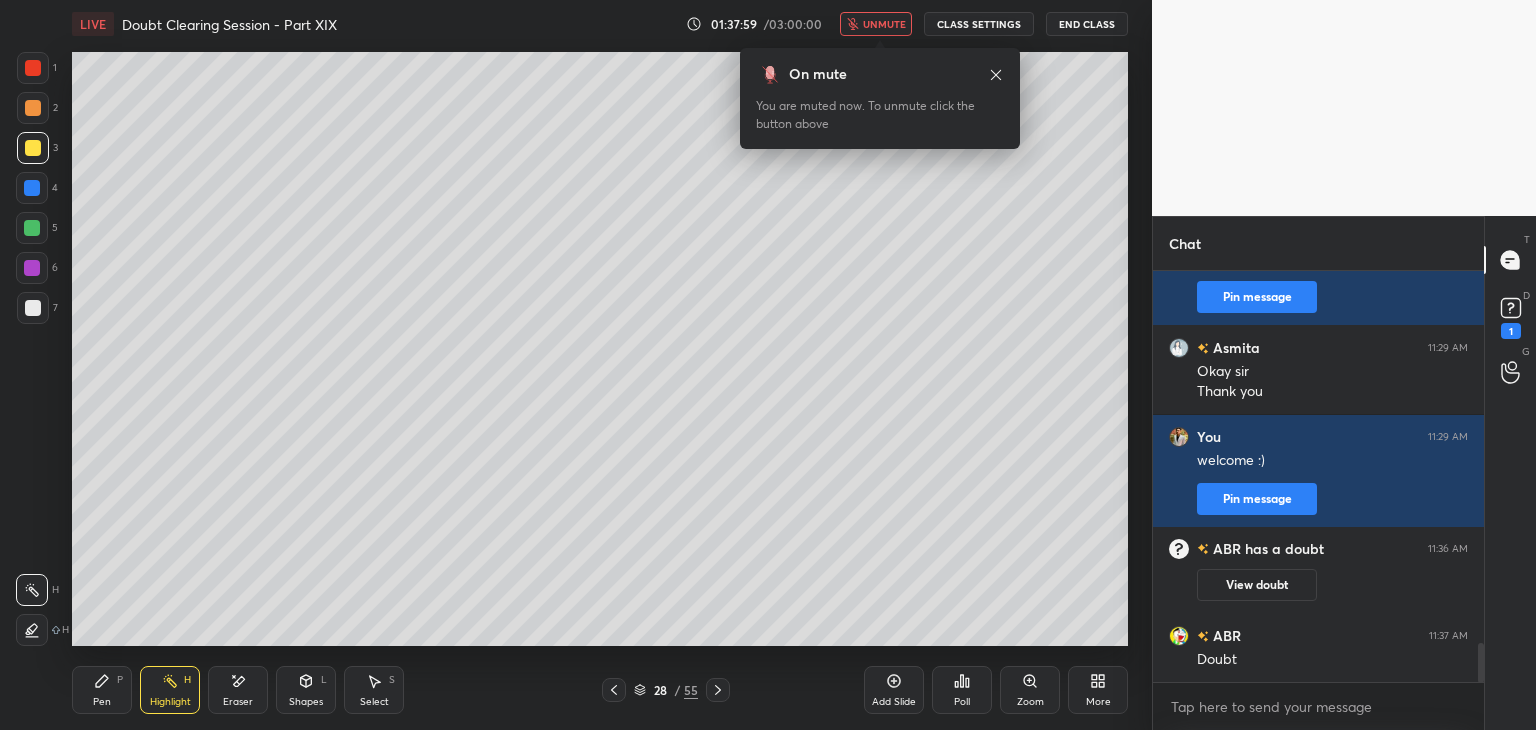 click on "On mute You are muted now. To unmute click the
button above" at bounding box center [880, 92] 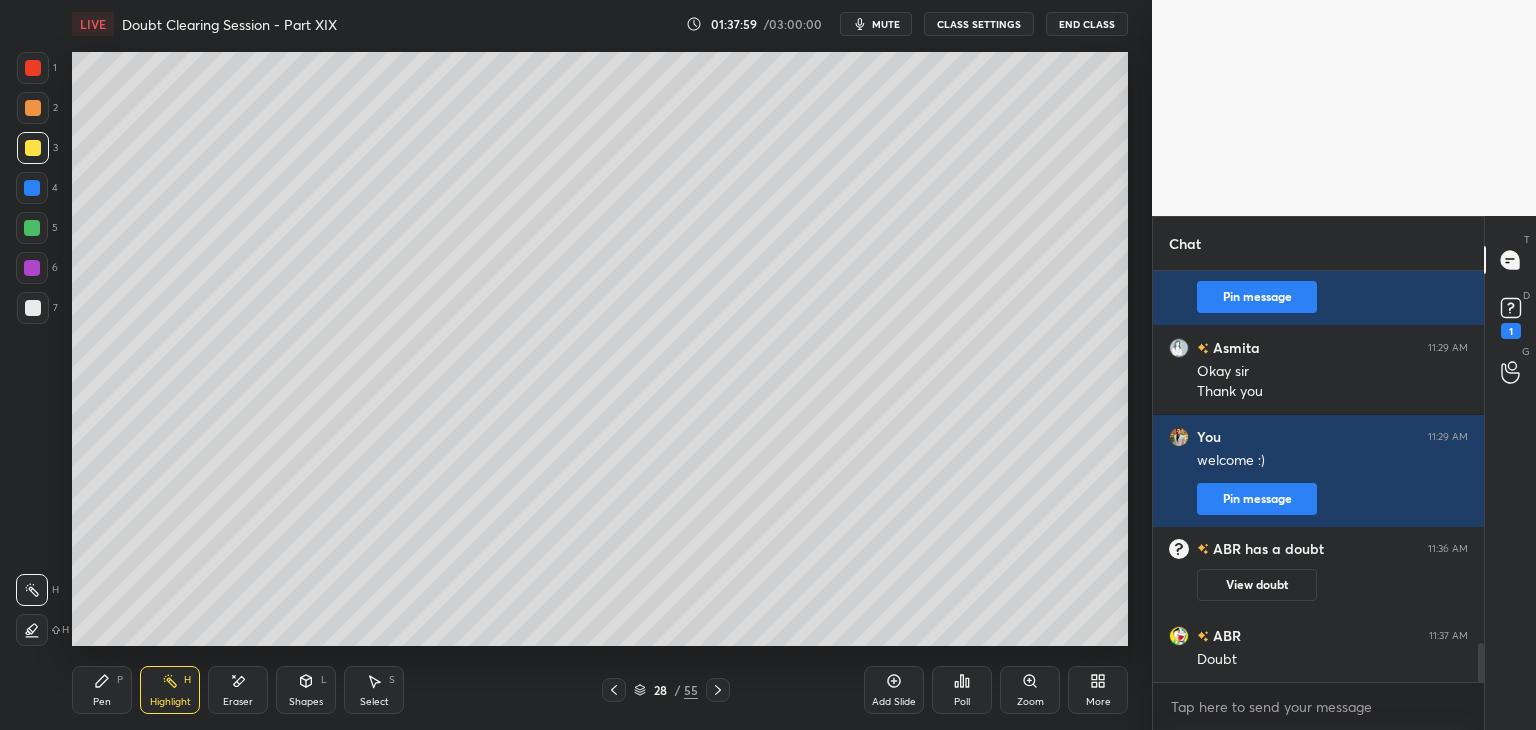 click on "CLASS SETTINGS" at bounding box center [979, 24] 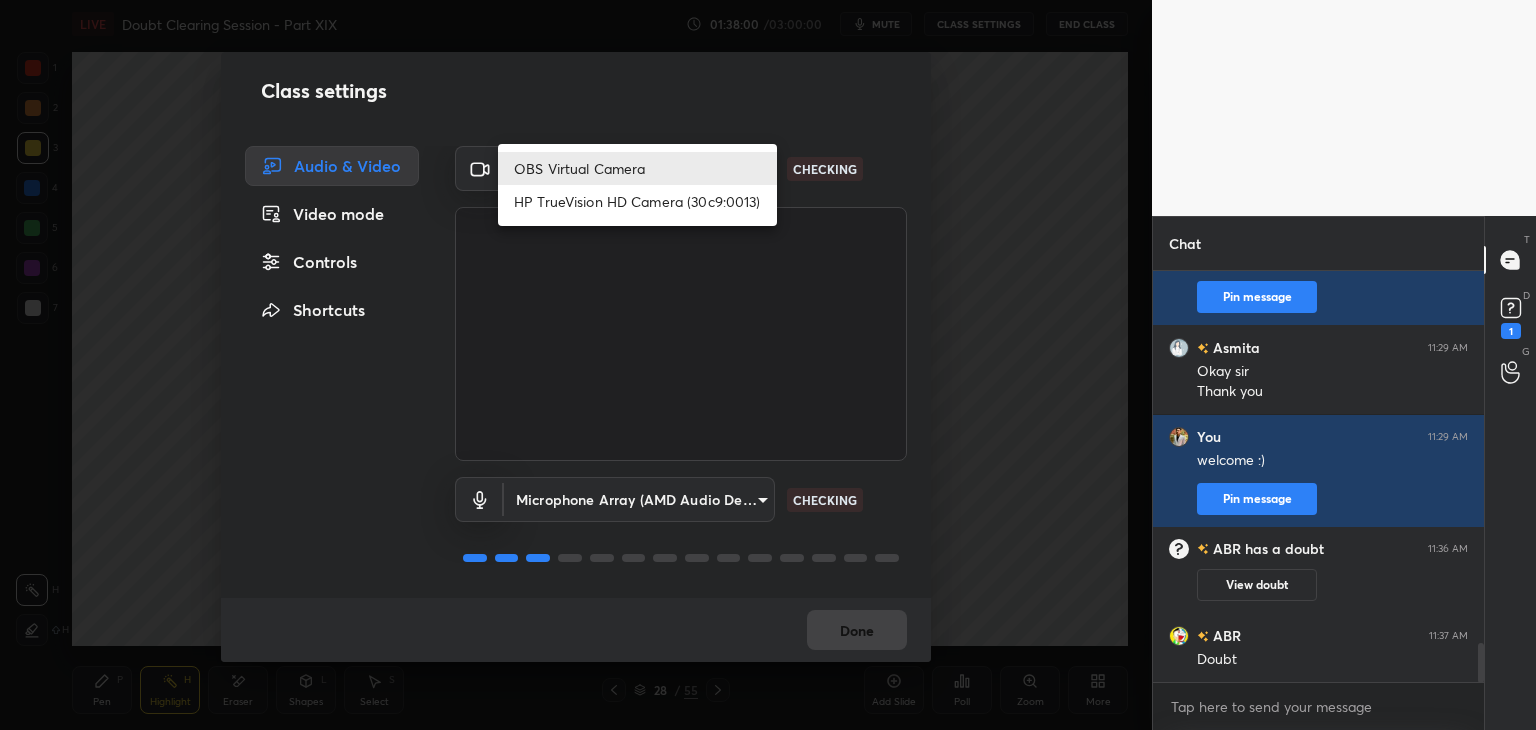 click on "1 2 3 4 5 6 7 C X Z E E Erase all   H H LIVE Doubt Clearing Session - Part XIX 01:38:00 /  03:00:00 mute CLASS SETTINGS End Class Setting up your live class Poll for   secs No correct answer Start poll Back Doubt Clearing Session - Part XIX • L20 of Doubt Clearing Course on Chemistry for NEET UG - Part II Faisal Rathore Pen P Highlight H Eraser Shapes L Select S 28 / 55 Add Slide Poll Zoom More Chat Asmita 11:29 AM DU kese pta krna hai???
Ki kisme kitne hai You 11:29 AM topic hota hai goc me padhaya jata hai Pin message Asmita 11:29 AM Okay sir Thank you You 11:29 AM welcome :) Pin message ABR   has a doubt 11:36 AM View doubt ABR 11:37 AM Doubt JUMP TO LATEST Enable hand raising Enable raise hand to speak to learners. Once enabled, chat will be turned off temporarily. Enable x   Abr Asked a doubt 1 Please help me with this doubt Pick this doubt NEW DOUBTS ASKED No one has raised a hand yet Can't raise hand Looks like educator just invited you to speak. Please wait before you can raise your hand again. T D" at bounding box center [768, 365] 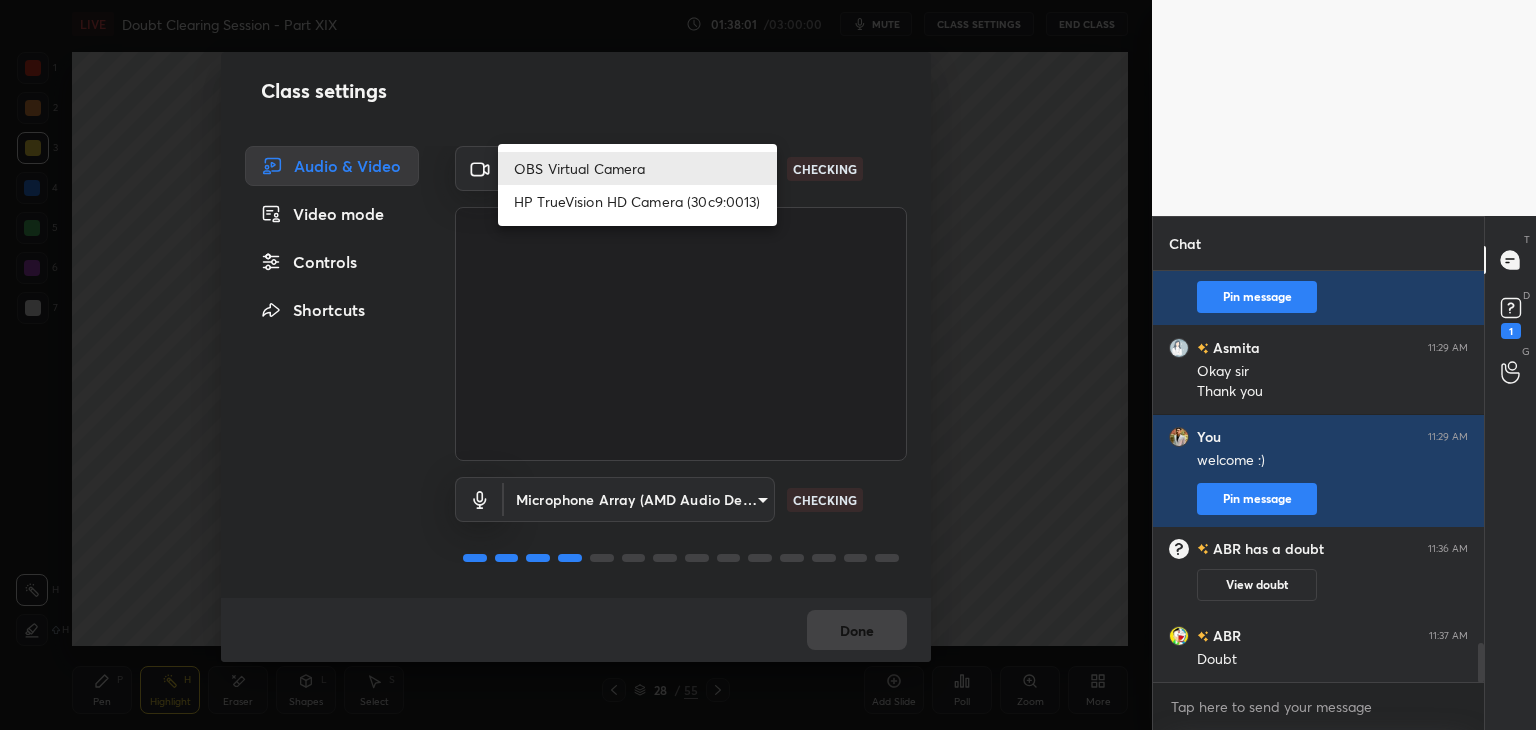 click on "HP TrueVision HD Camera (30c9:0013)" at bounding box center [637, 201] 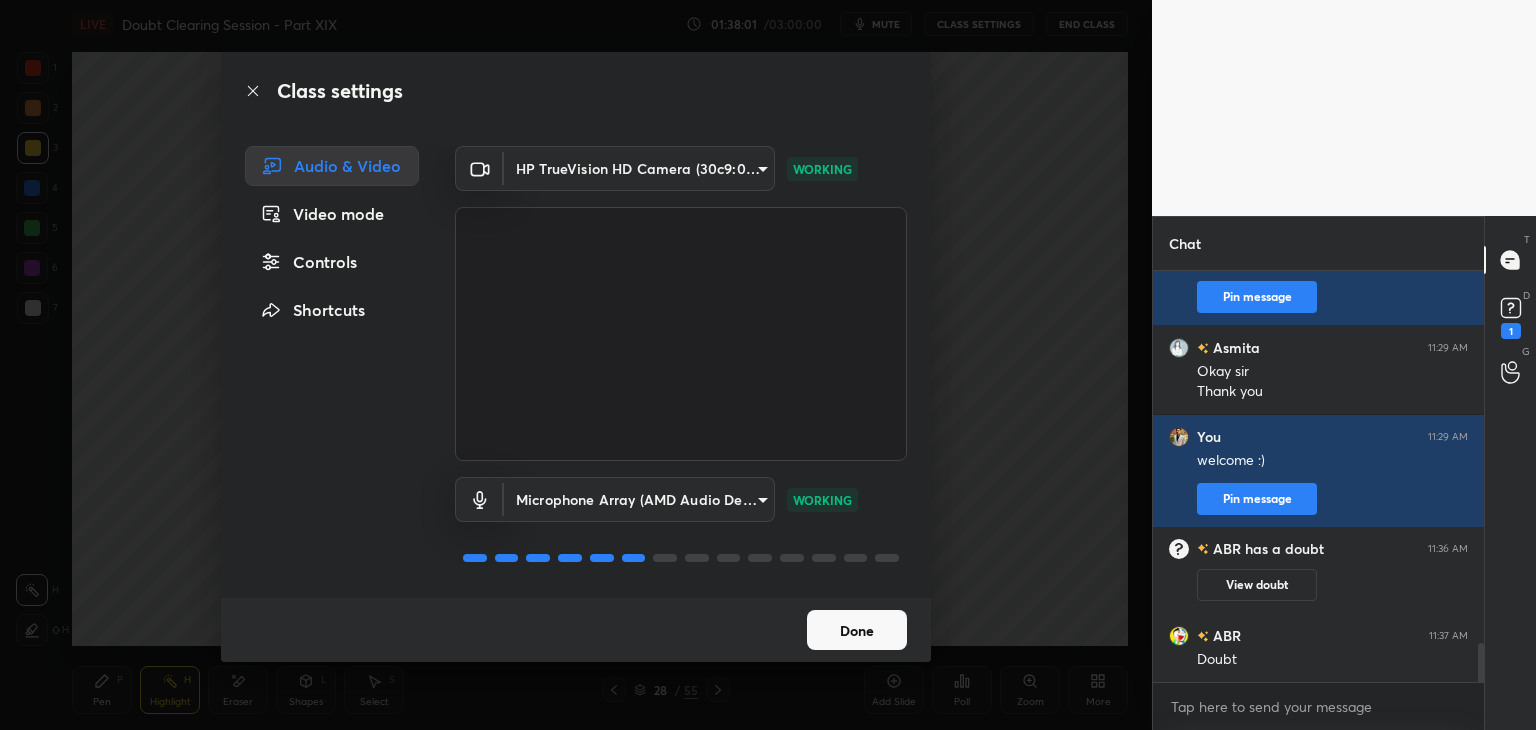 click on "Class settings Audio & Video Video mode Controls Shortcuts HP TrueVision HD Camera (30c9:0013) a056a035b29c72656e2caeae4dee1b07474a638bc9a6a3dffab4b9e44d4cde6a WORKING Microphone Array (AMD Audio Device) 36a25cc21327ee32b46c9c9572be920459d1035bdb3abd43b5dc39ed5823f10e WORKING Done" at bounding box center (576, 365) 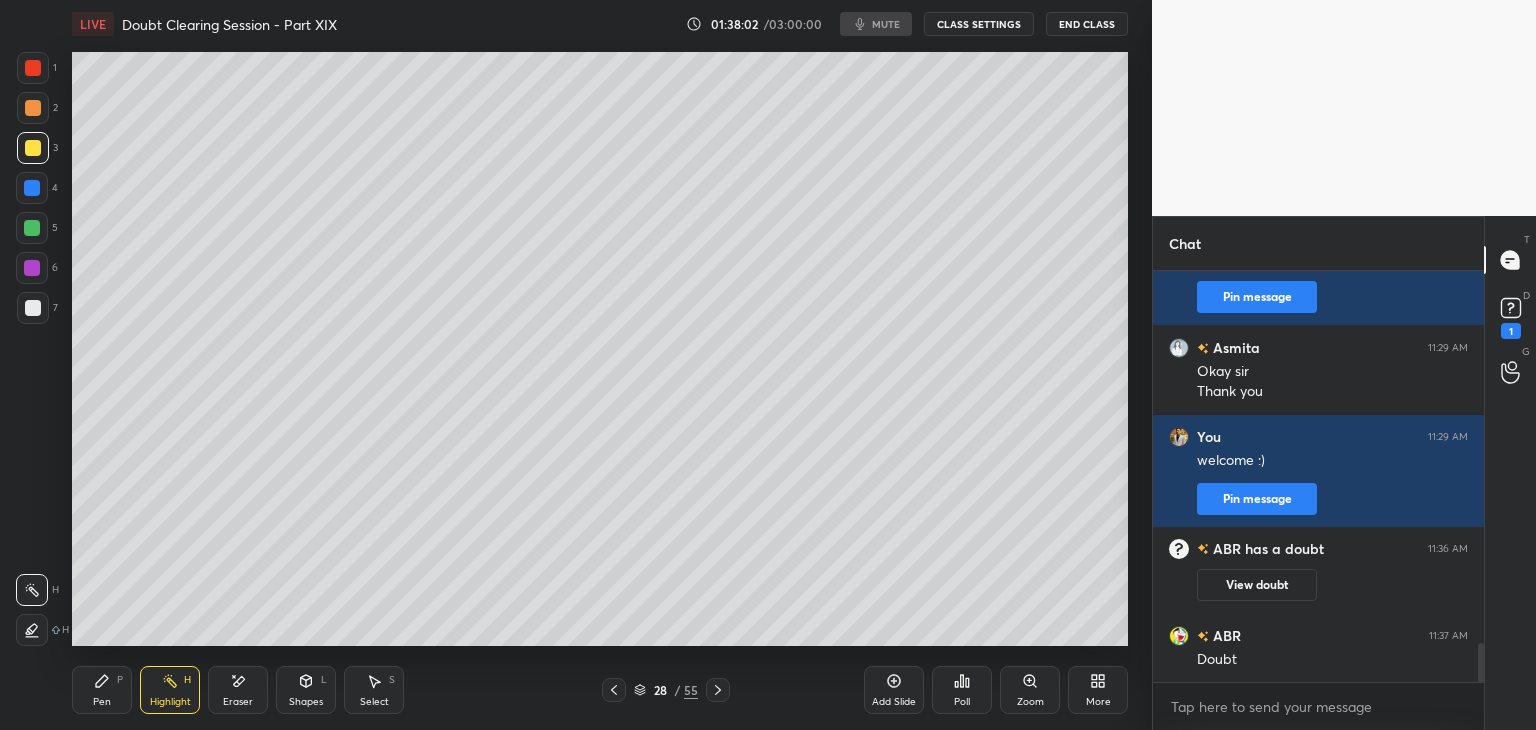 click on "CLASS SETTINGS" at bounding box center (979, 24) 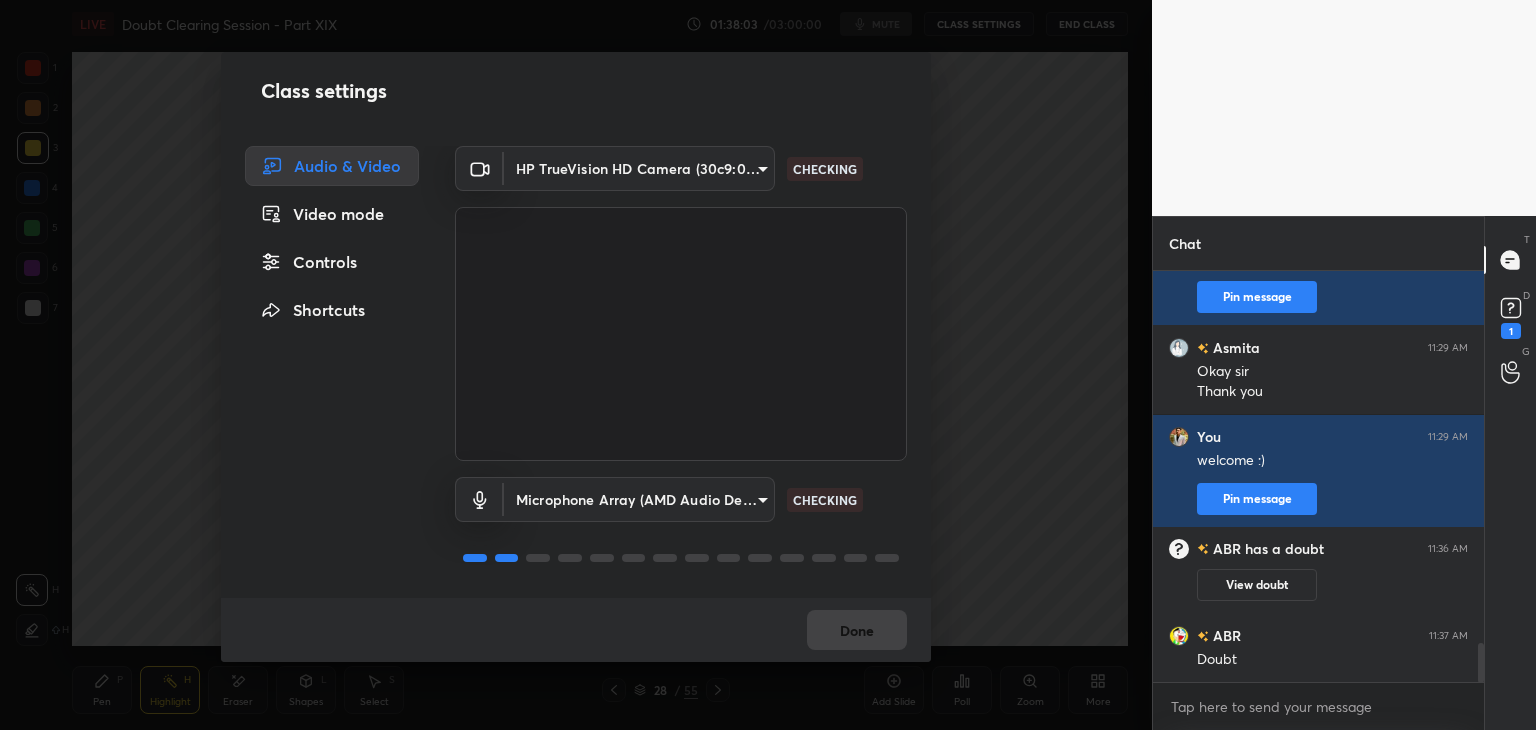 click on "1 2 3 4 5 6 7 C X Z E E Erase all   H H LIVE Doubt Clearing Session - Part XIX 01:38:03 /  03:00:00 mute CLASS SETTINGS End Class Setting up your live class Poll for   secs No correct answer Start poll Back Doubt Clearing Session - Part XIX • L20 of Doubt Clearing Course on Chemistry for NEET UG - Part II Faisal Rathore Pen P Highlight H Eraser Shapes L Select S 28 / 55 Add Slide Poll Zoom More Chat Asmita 11:29 AM DU kese pta krna hai???
Ki kisme kitne hai You 11:29 AM topic hota hai goc me padhaya jata hai Pin message Asmita 11:29 AM Okay sir Thank you You 11:29 AM welcome :) Pin message ABR   has a doubt 11:36 AM View doubt ABR 11:37 AM Doubt JUMP TO LATEST Enable hand raising Enable raise hand to speak to learners. Once enabled, chat will be turned off temporarily. Enable x   Abr Asked a doubt 1 Please help me with this doubt Pick this doubt NEW DOUBTS ASKED No one has raised a hand yet Can't raise hand Looks like educator just invited you to speak. Please wait before you can raise your hand again. T D" at bounding box center [768, 365] 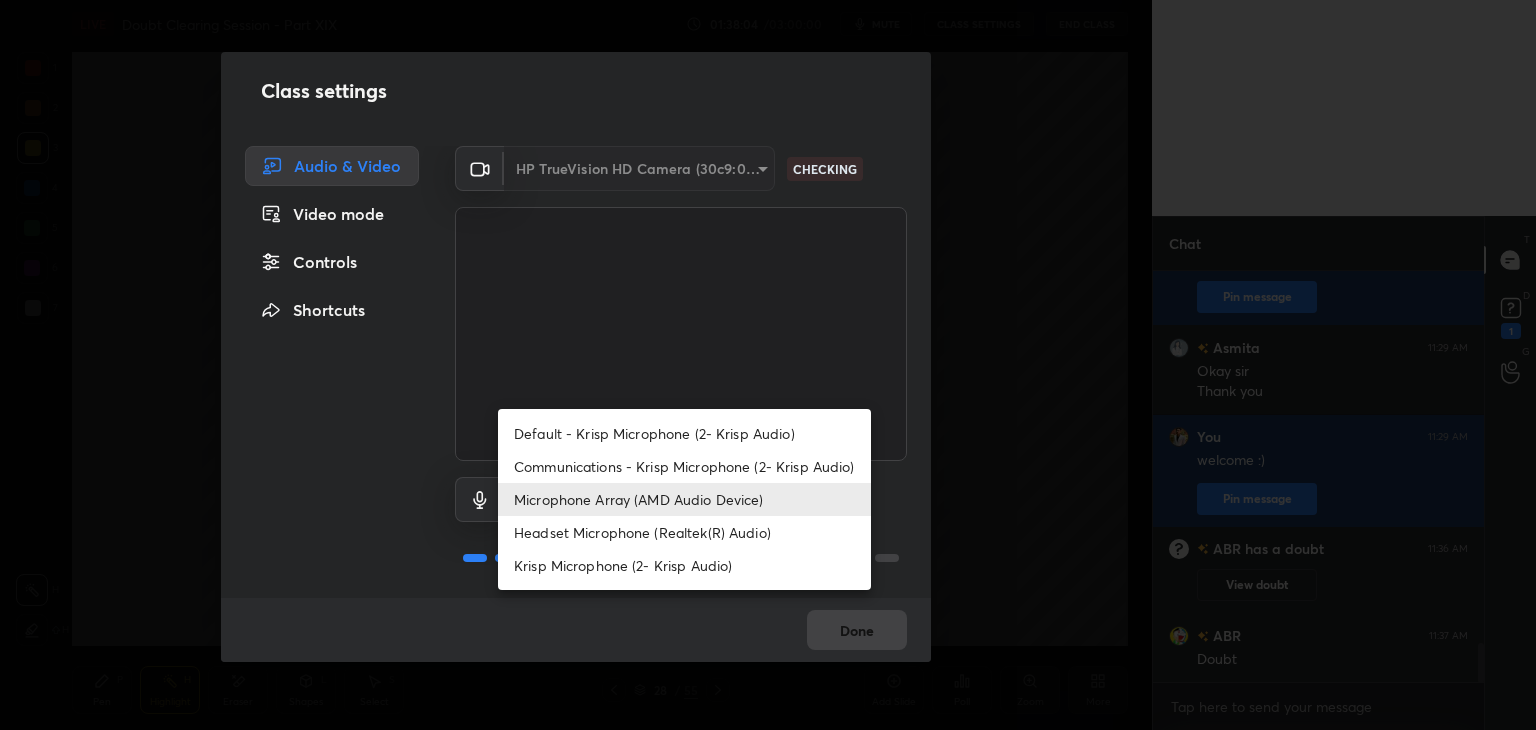click on "Krisp Microphone (2- Krisp Audio)" at bounding box center (684, 565) 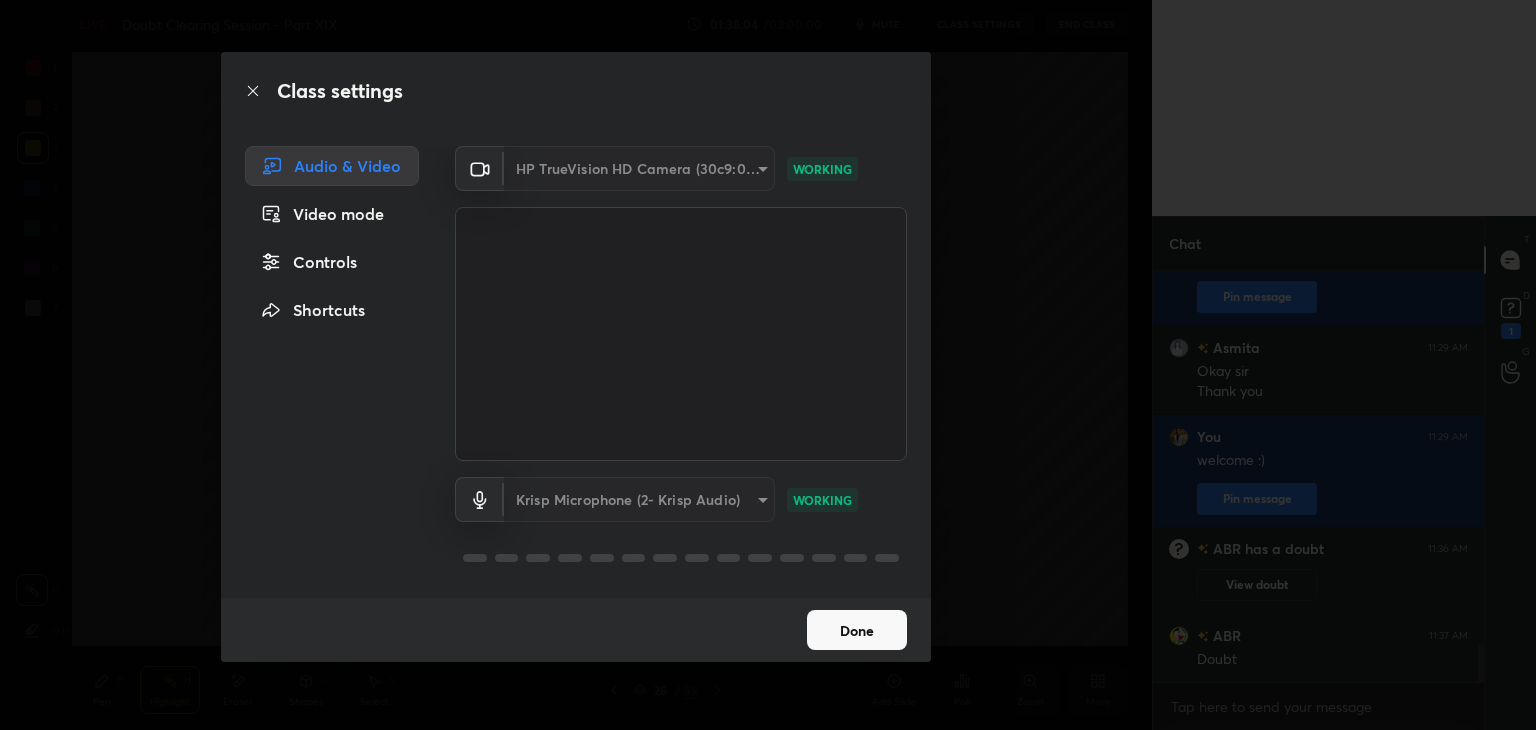 click on "Class settings Audio & Video Video mode Controls Shortcuts HP TrueVision HD Camera (30c9:0013) a056a035b29c72656e2caeae4dee1b07474a638bc9a6a3dffab4b9e44d4cde6a WORKING Krisp Microphone (2- Krisp Audio) 3eee232e1d248d27a35e65e381c86c0d7dd178b06e18645b987cf355159840e2 WORKING Done" at bounding box center [576, 365] 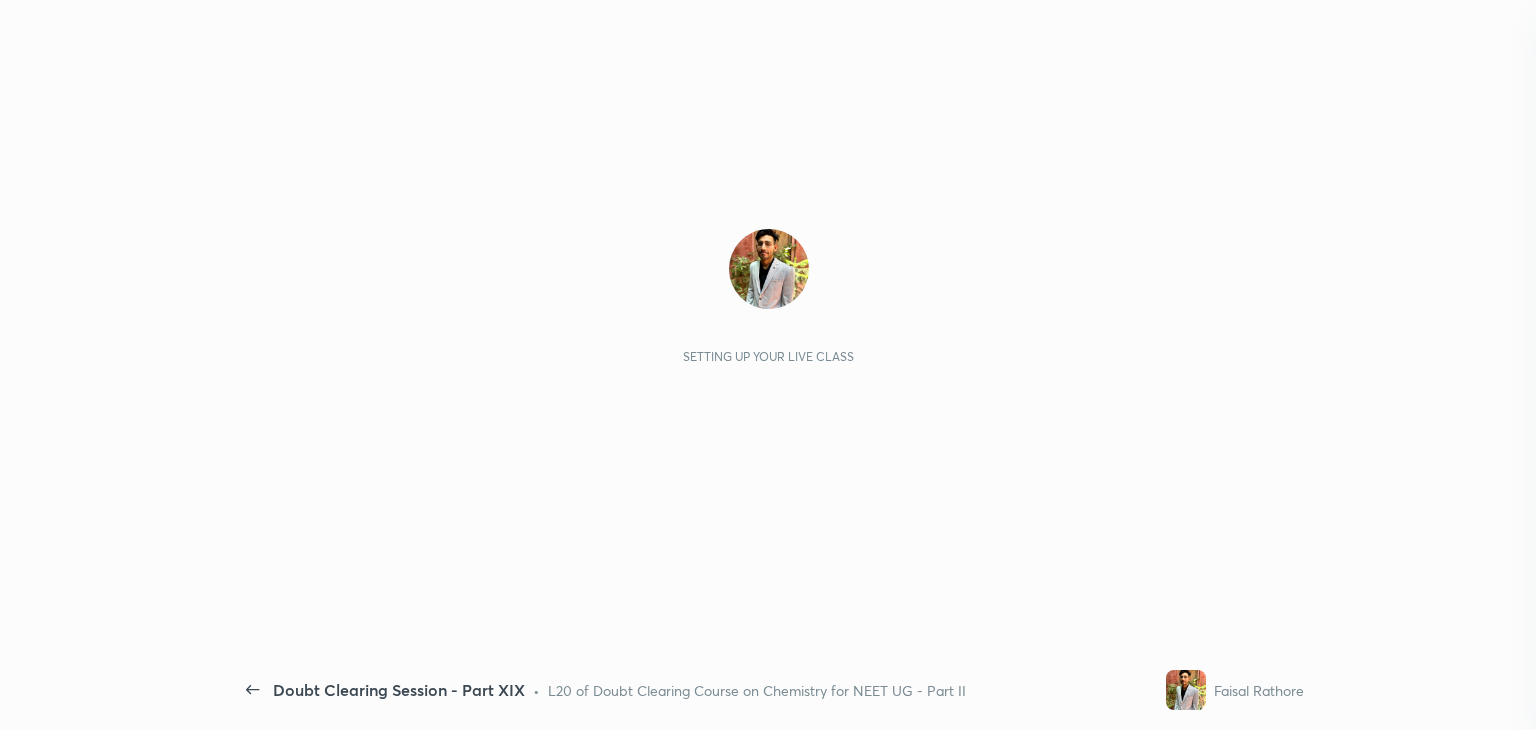 scroll, scrollTop: 0, scrollLeft: 0, axis: both 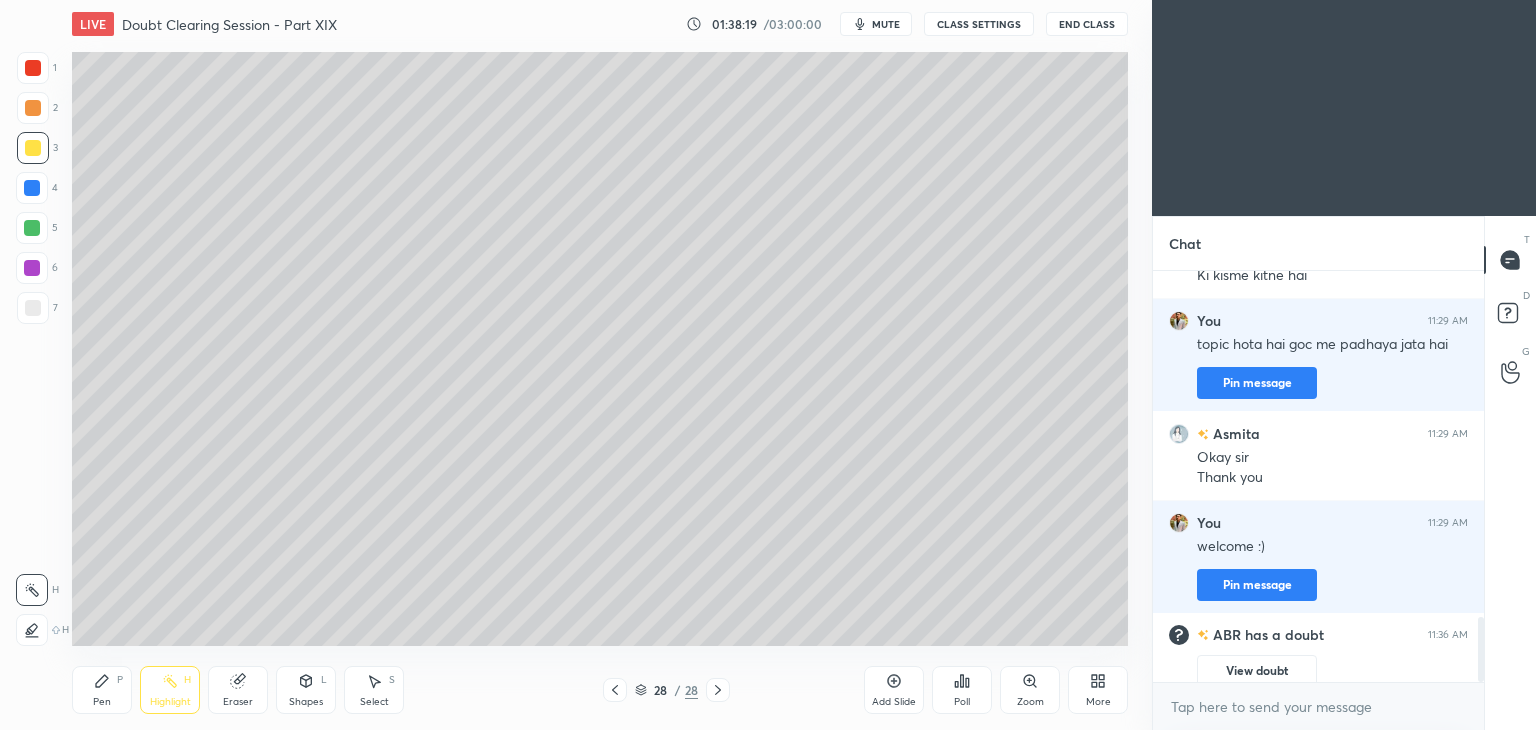 click on "More" at bounding box center [1098, 690] 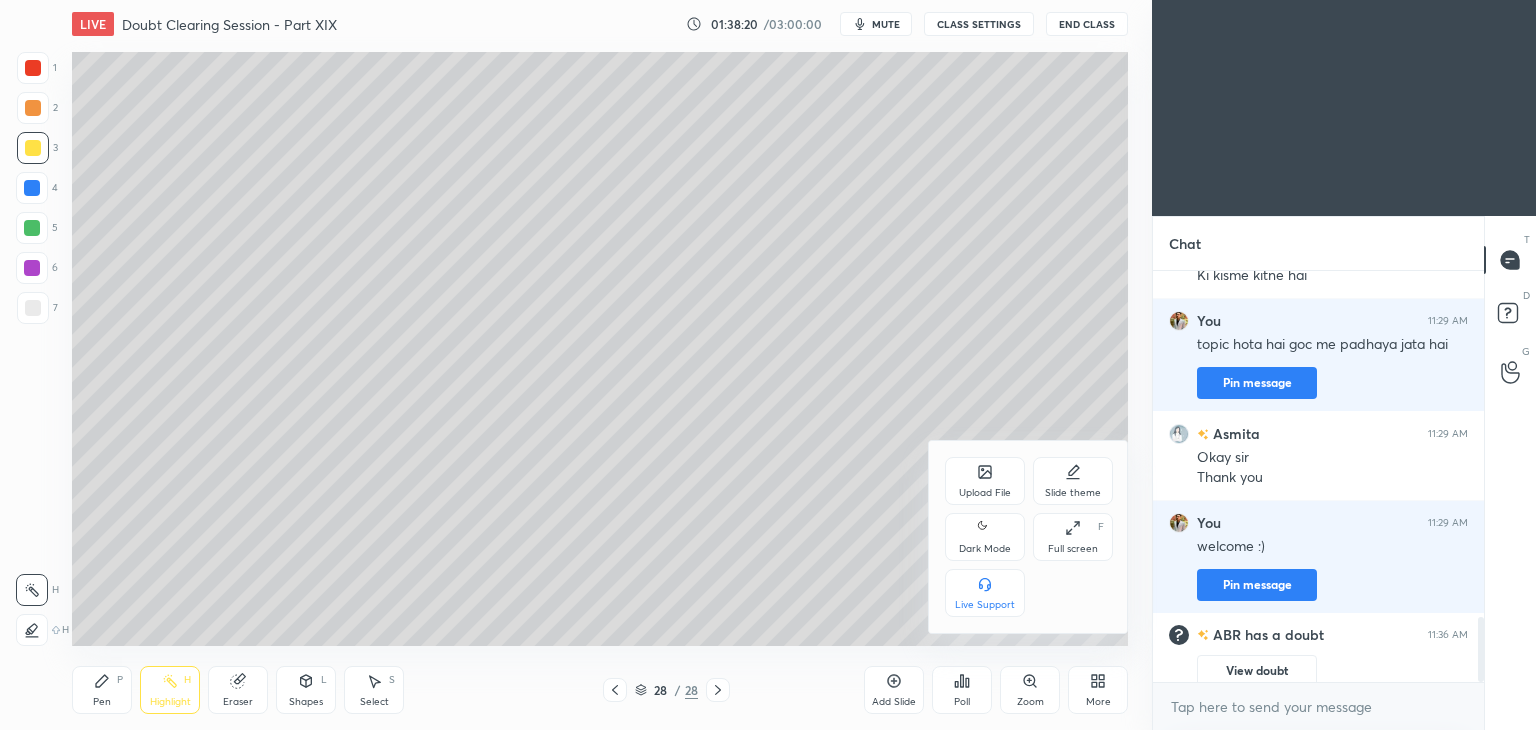 click 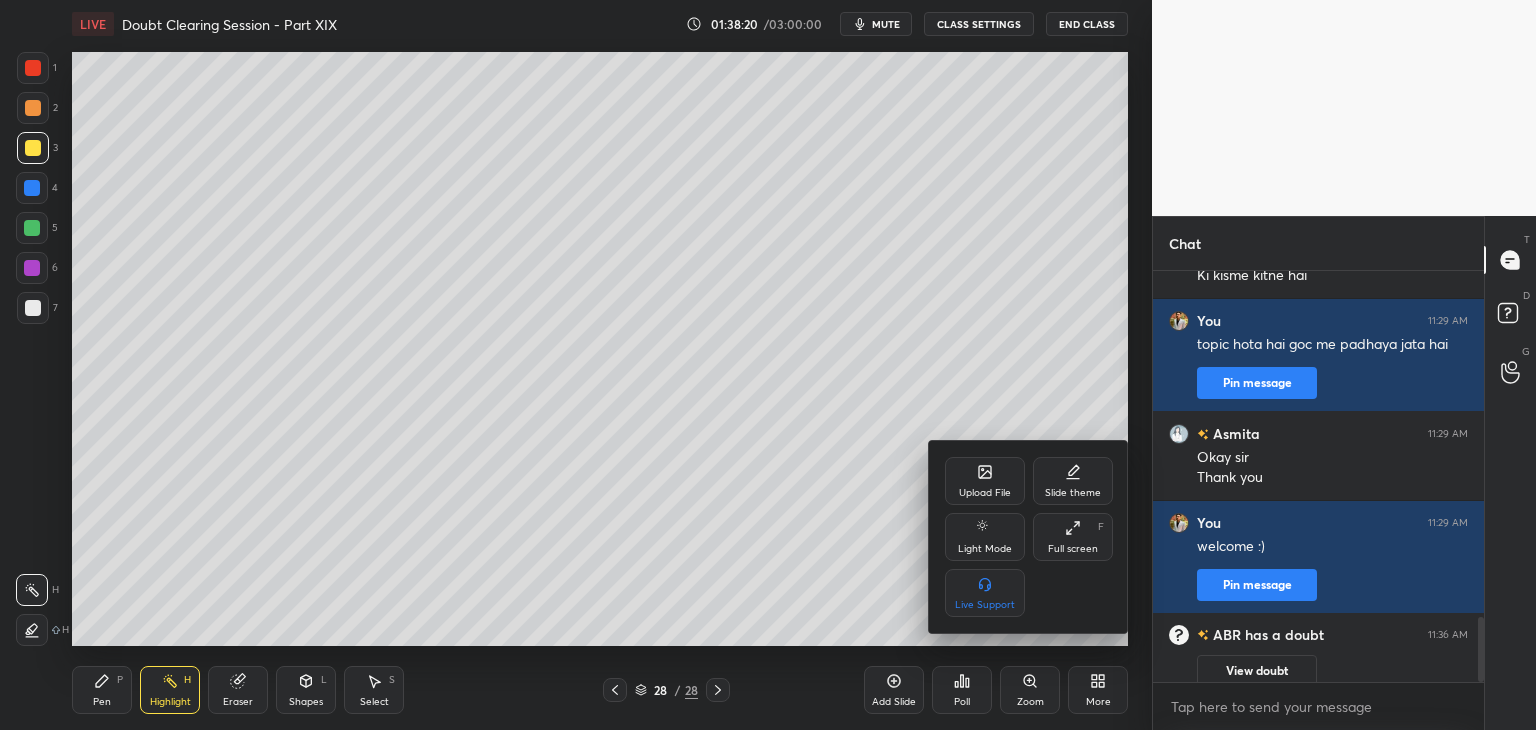 click at bounding box center (768, 365) 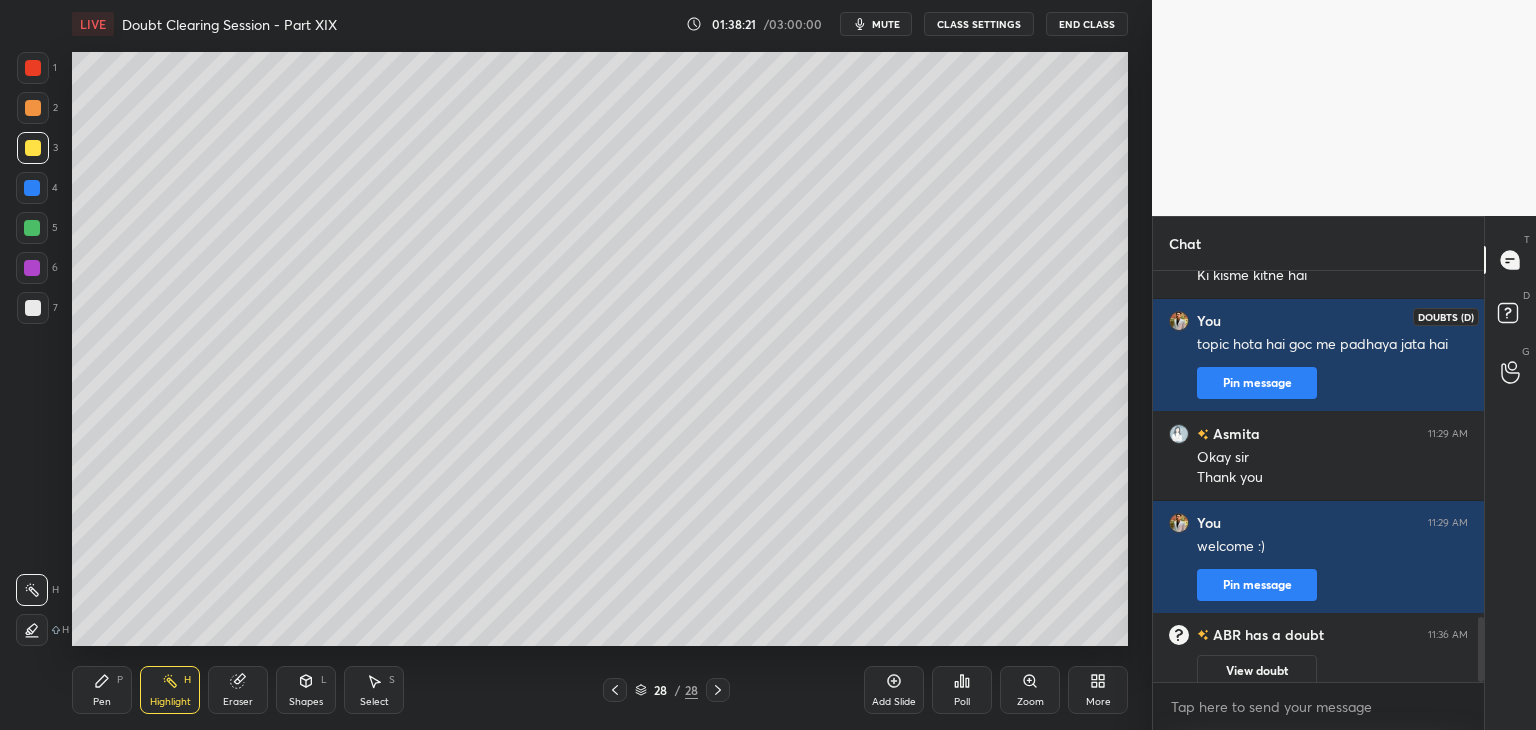 click 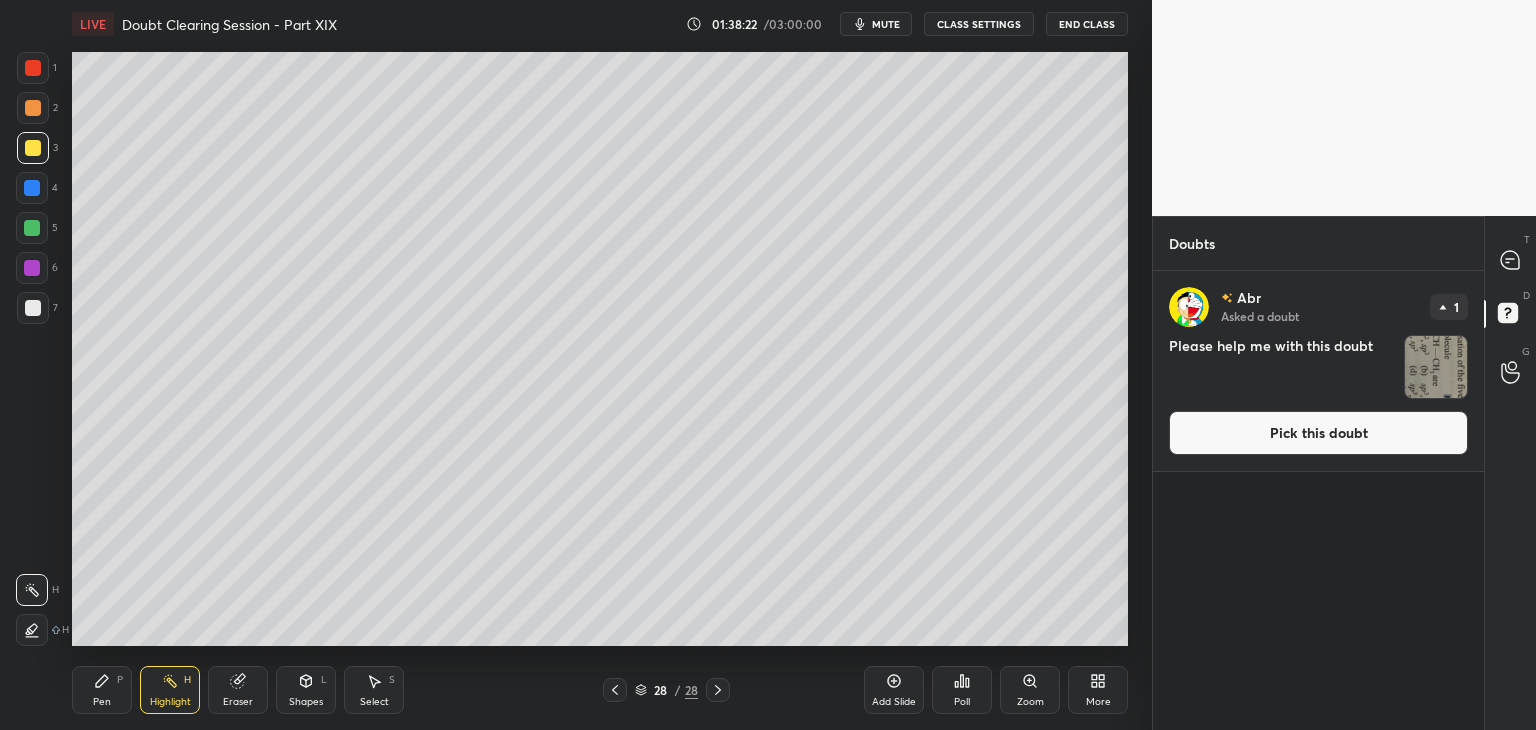 click at bounding box center (1436, 367) 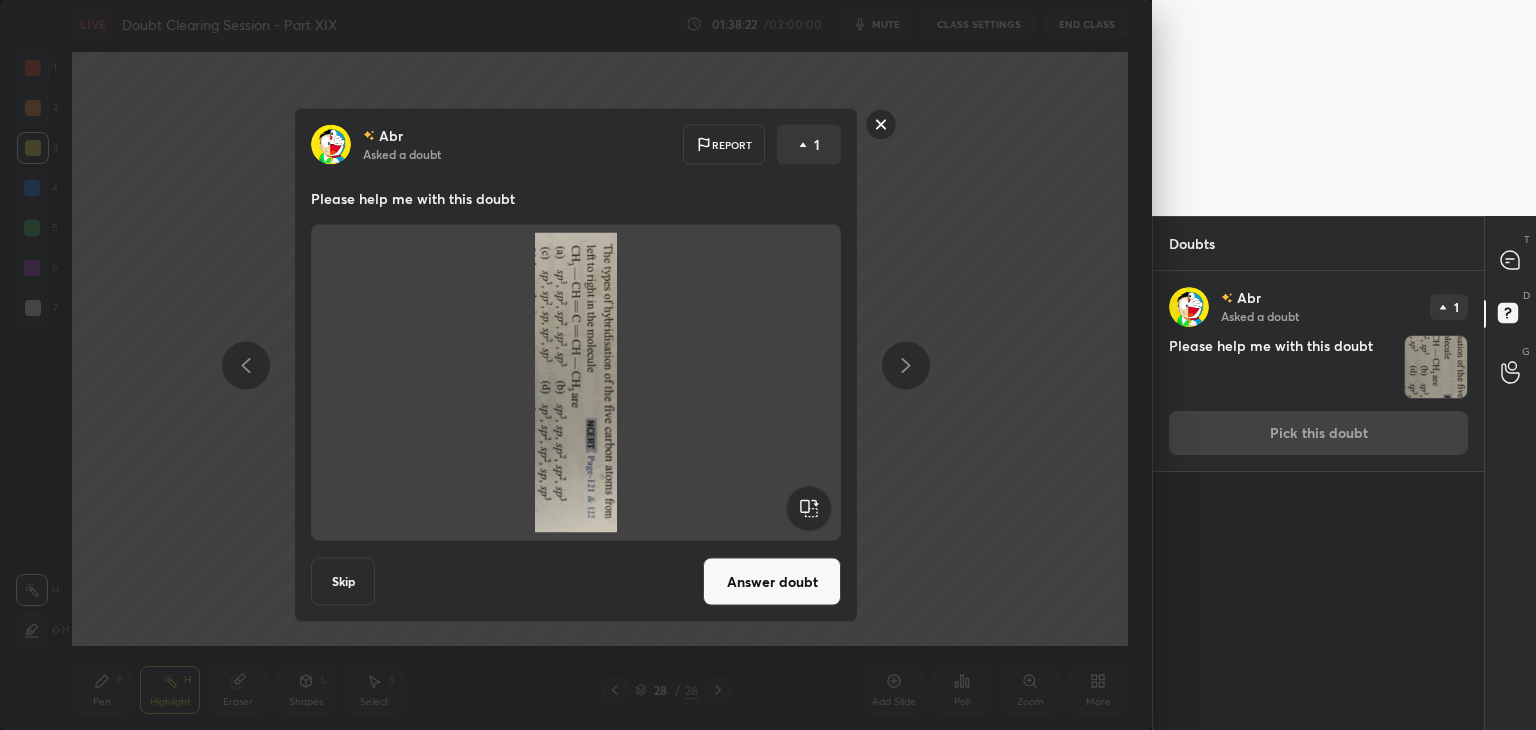 click on "T Messages (T)" at bounding box center (1510, 260) 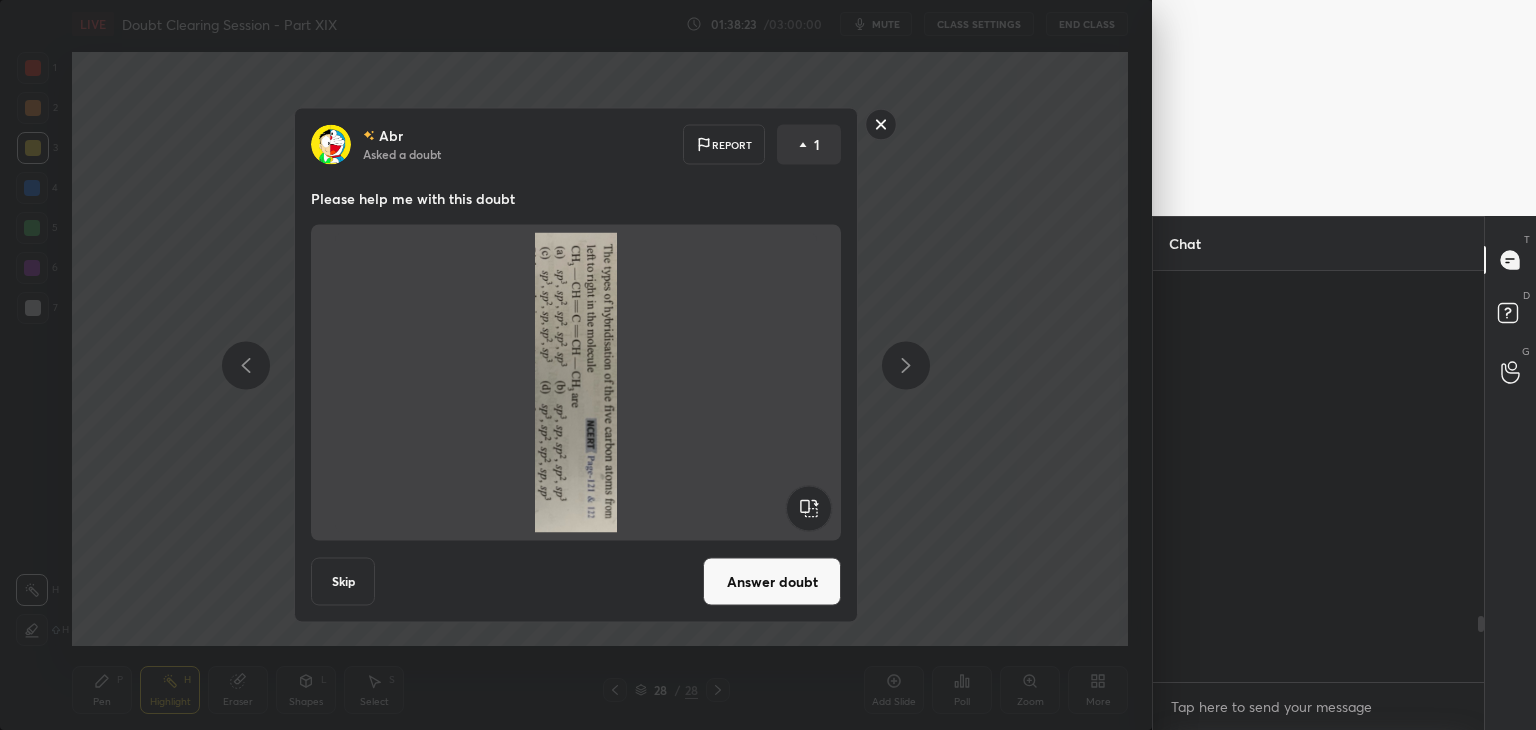 scroll, scrollTop: 2146, scrollLeft: 0, axis: vertical 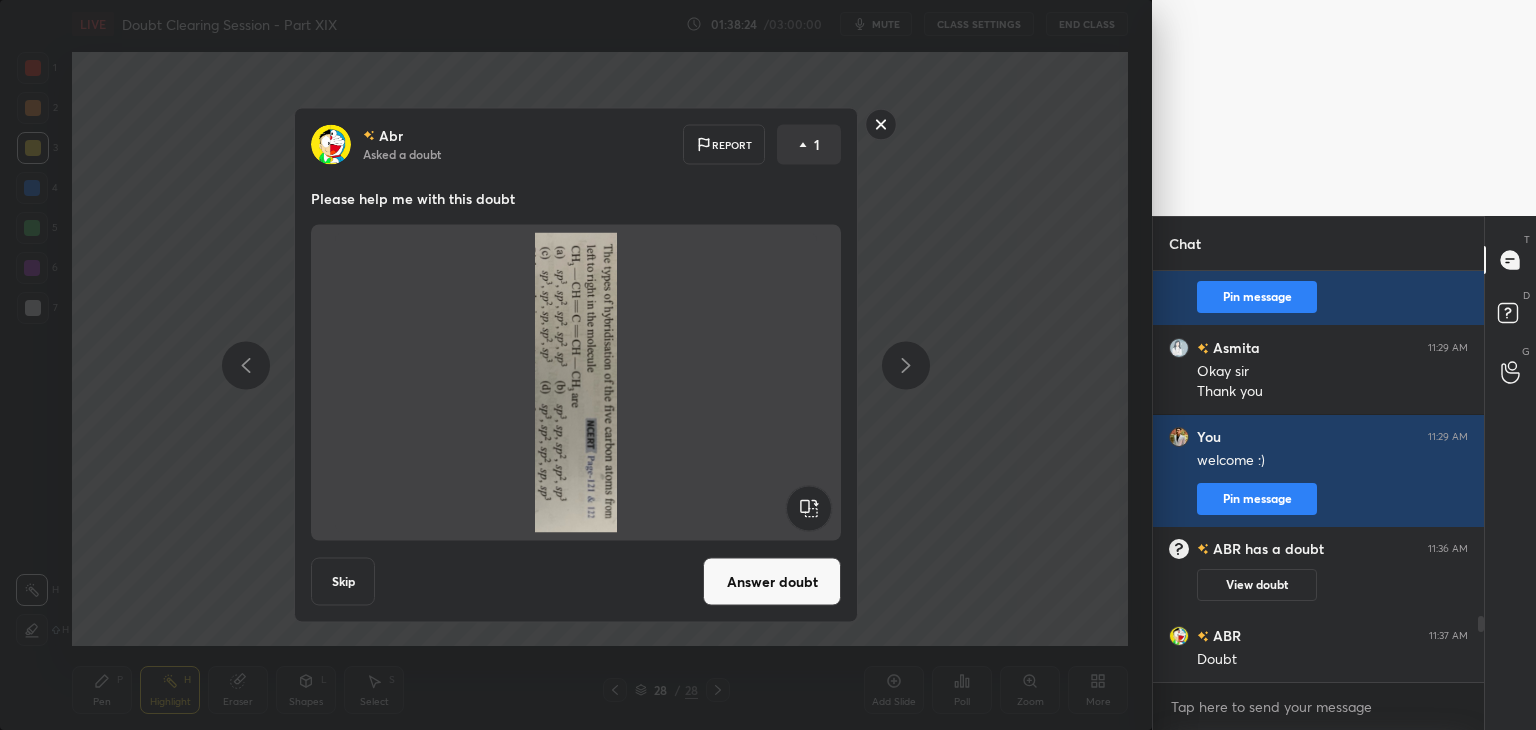 click 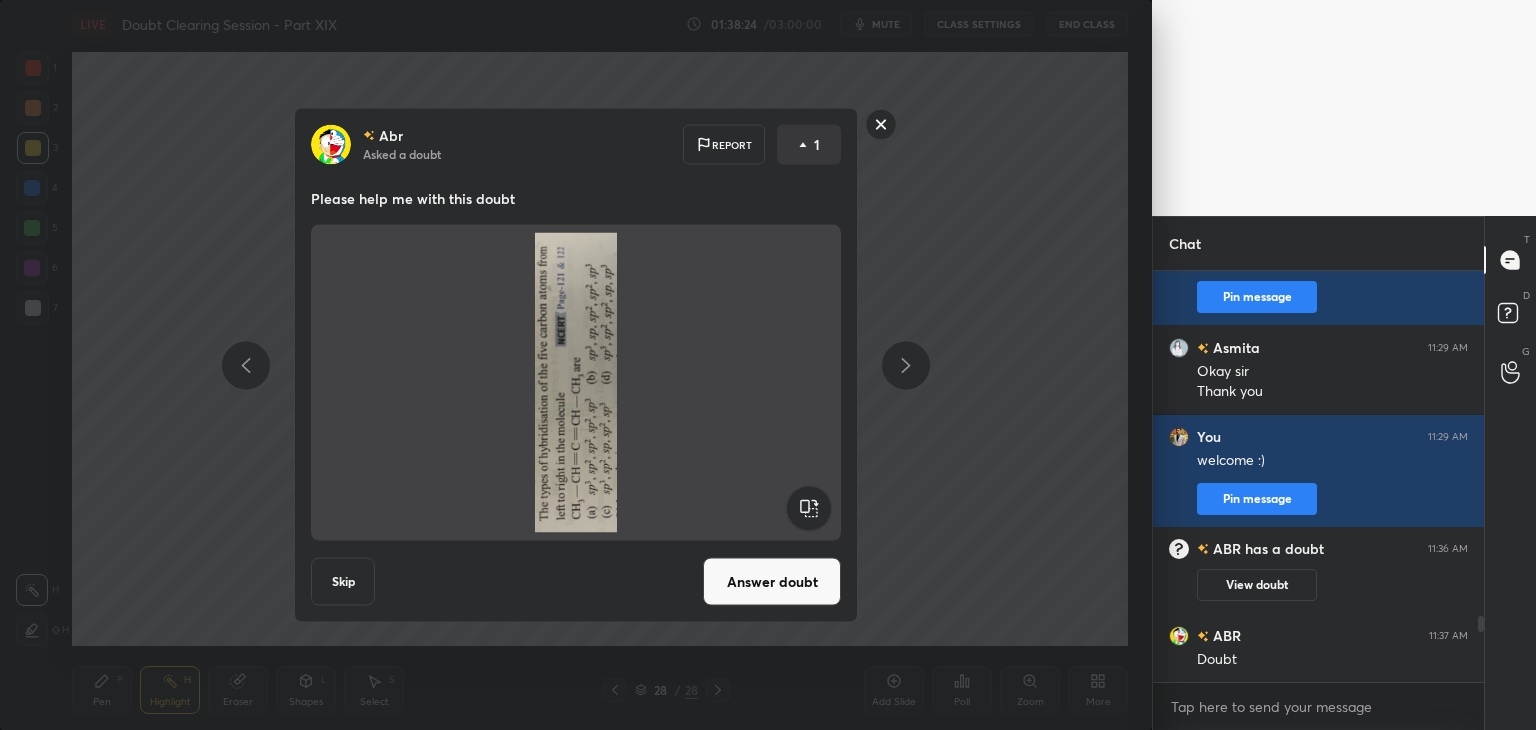 click 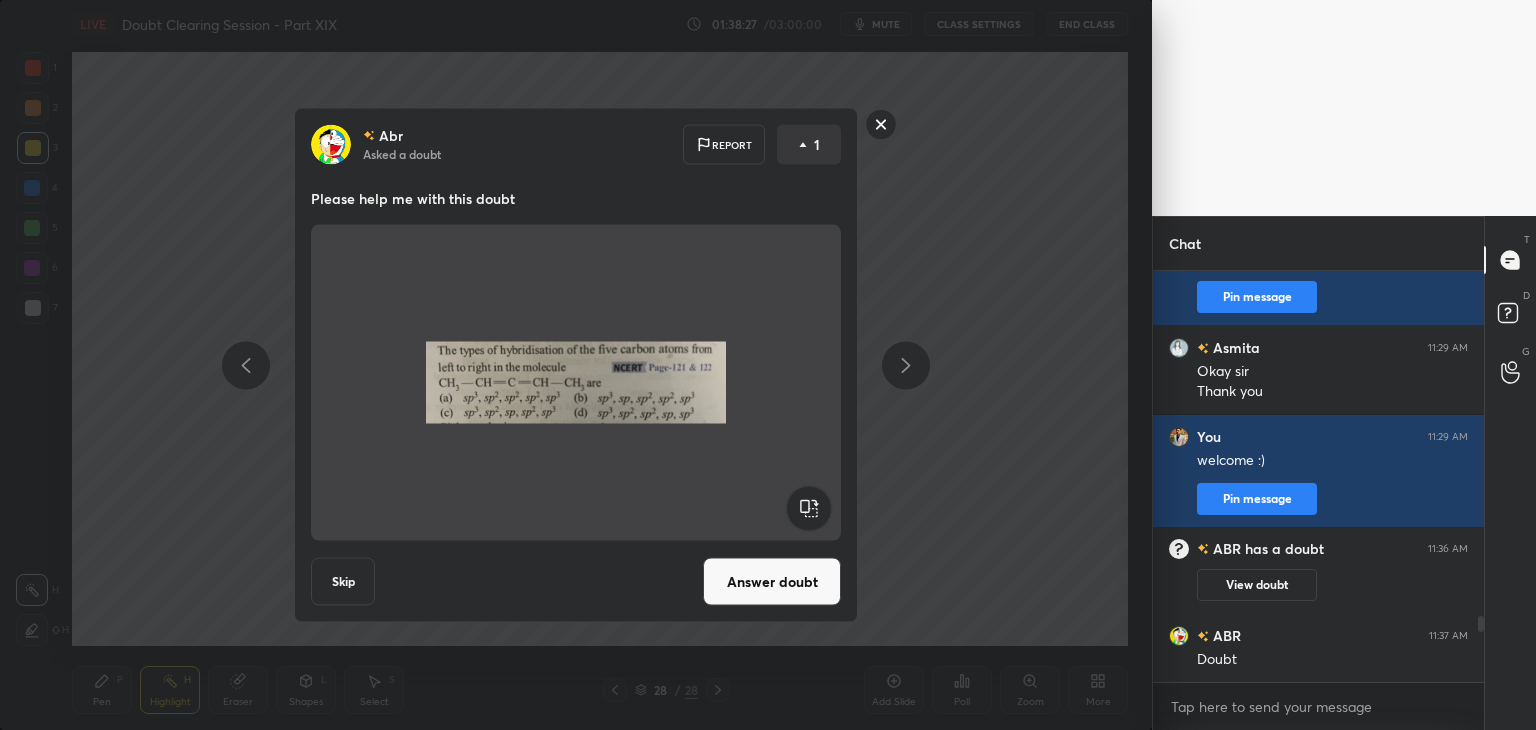click on "Answer doubt" at bounding box center [772, 582] 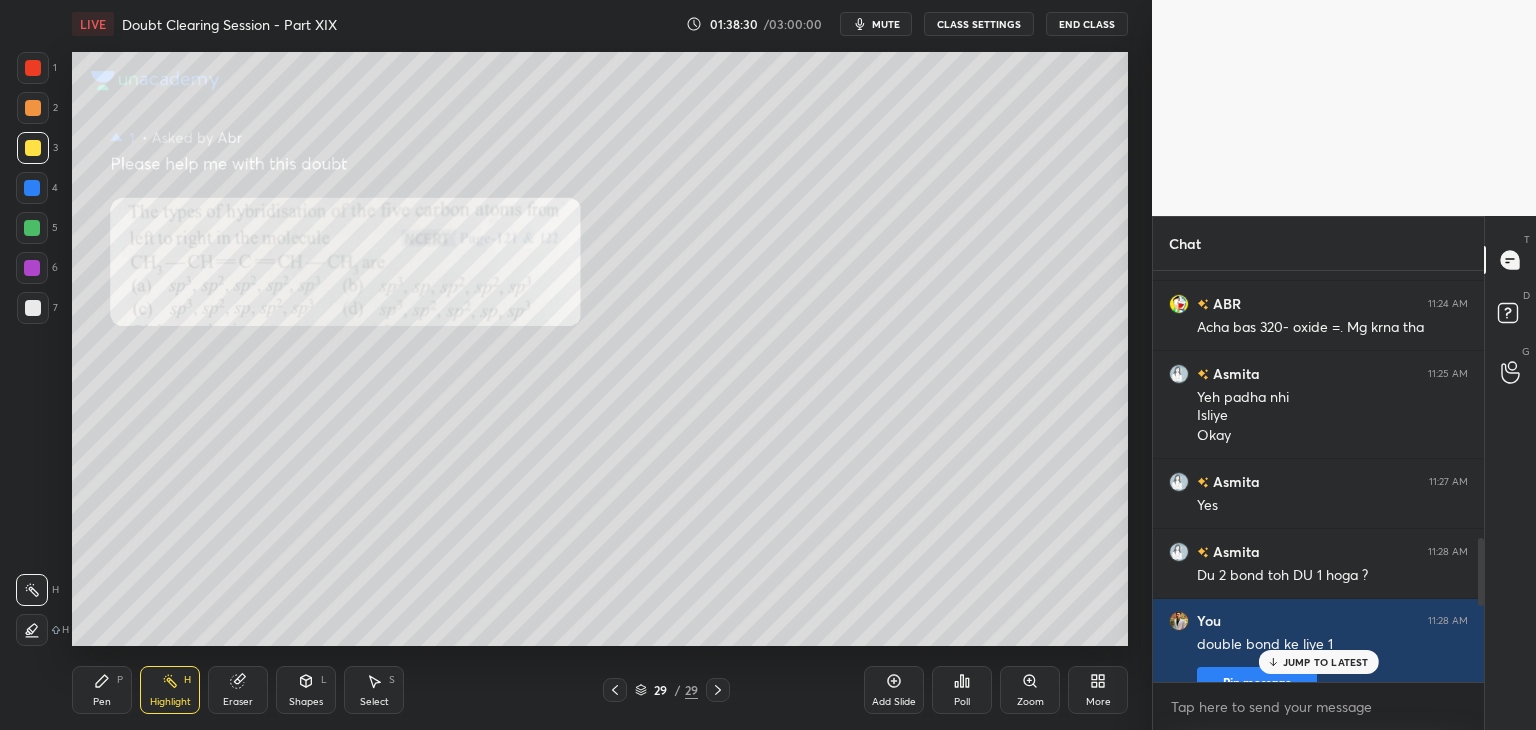 scroll, scrollTop: 2076, scrollLeft: 0, axis: vertical 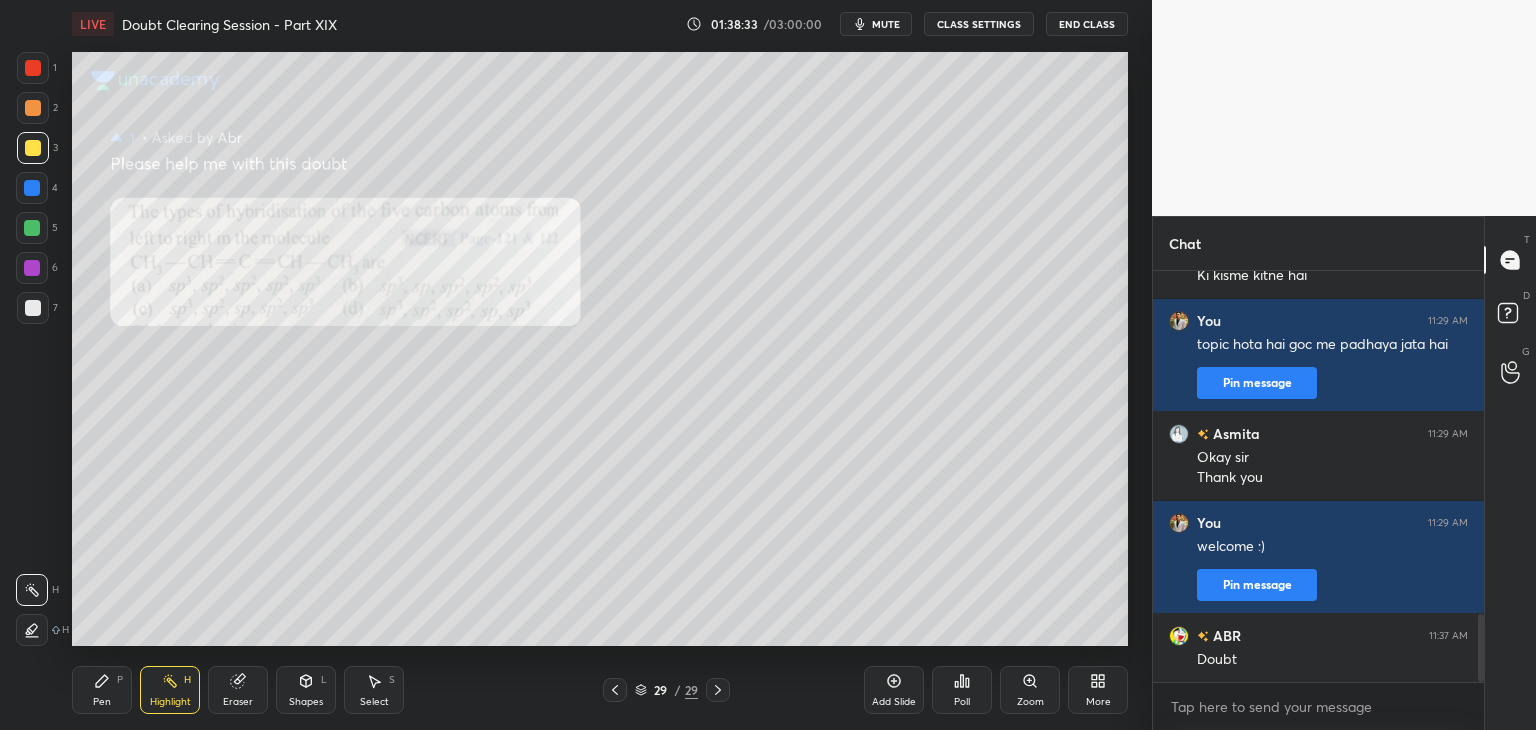 click on "Zoom" at bounding box center (1030, 702) 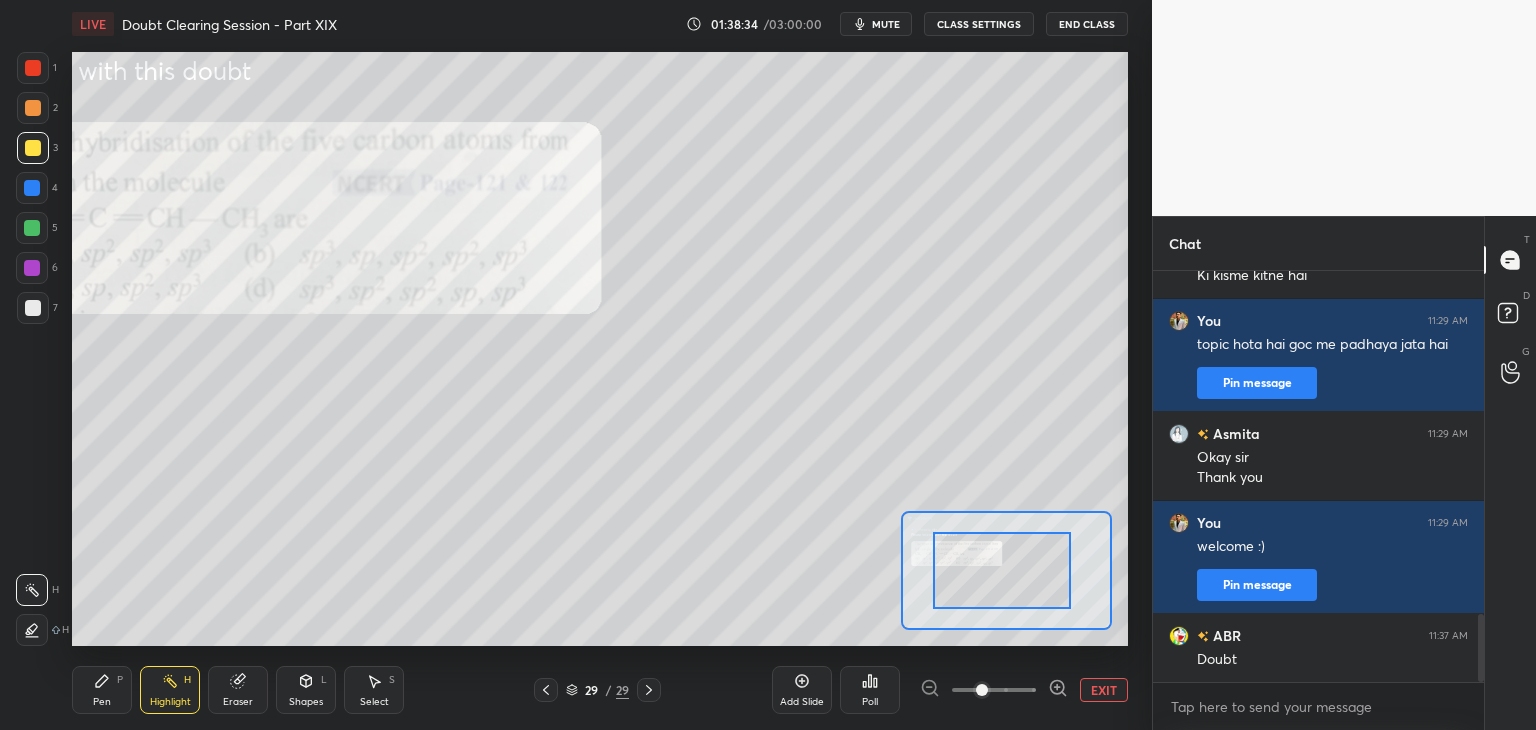 drag, startPoint x: 954, startPoint y: 585, endPoint x: 906, endPoint y: 593, distance: 48.6621 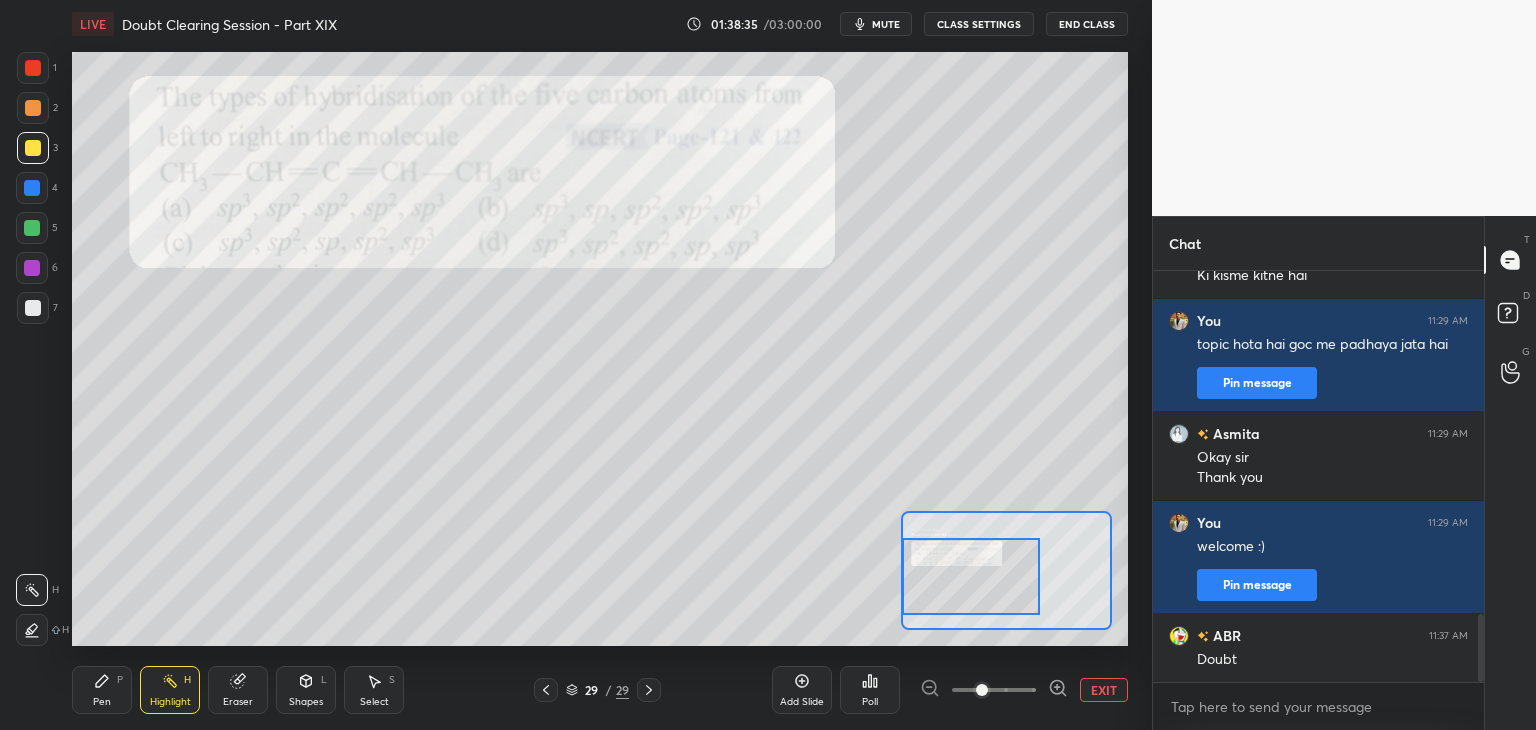 click at bounding box center [994, 690] 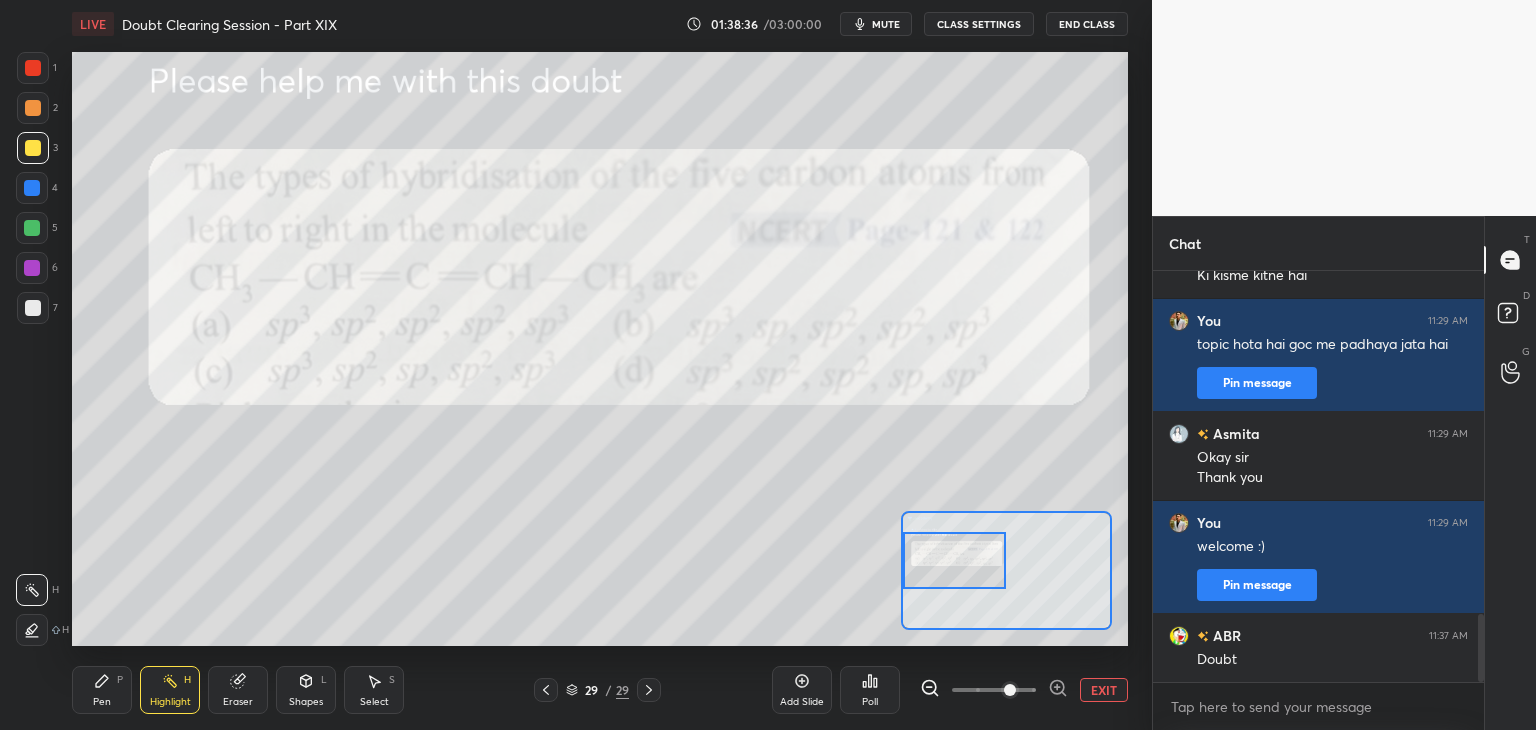 drag, startPoint x: 987, startPoint y: 585, endPoint x: 954, endPoint y: 569, distance: 36.67424 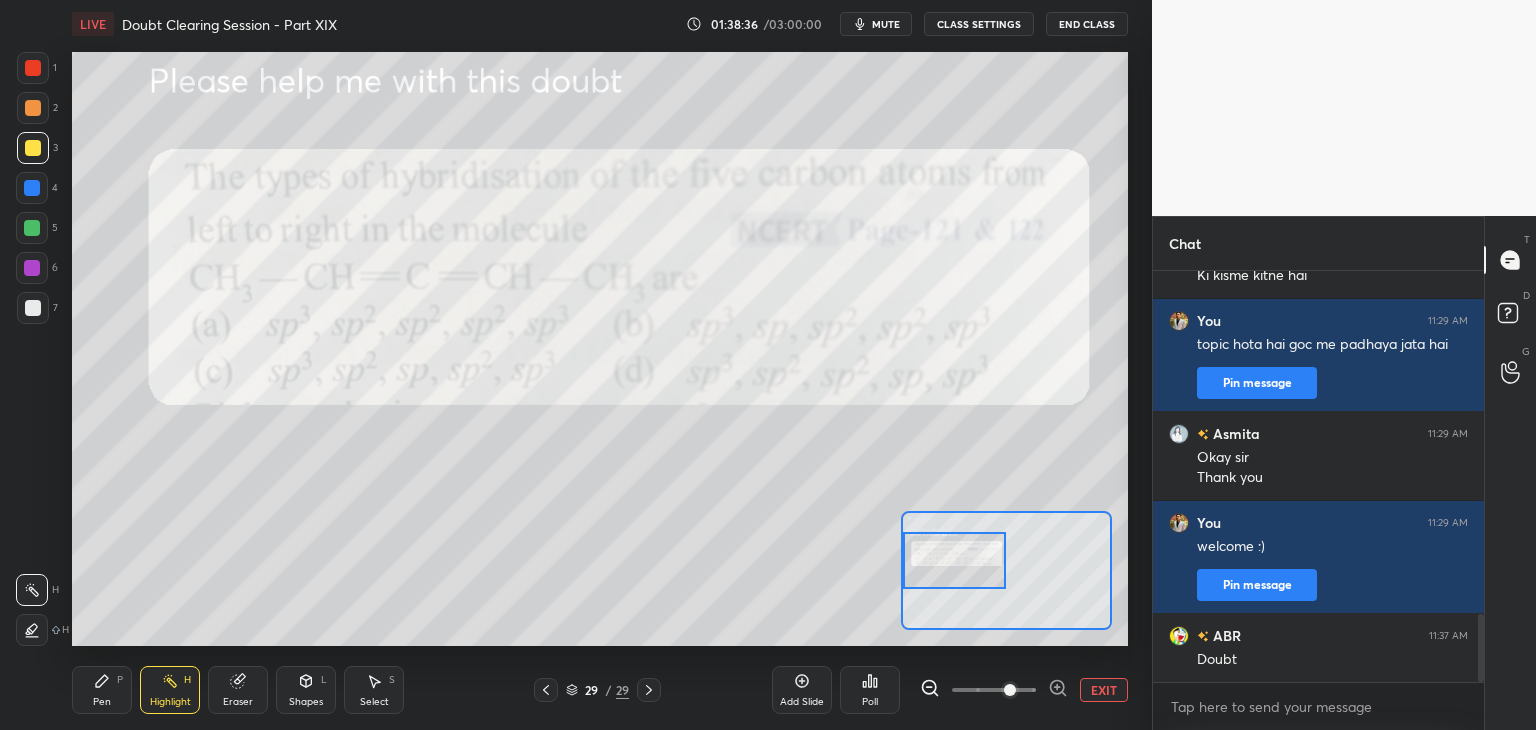 click at bounding box center (955, 560) 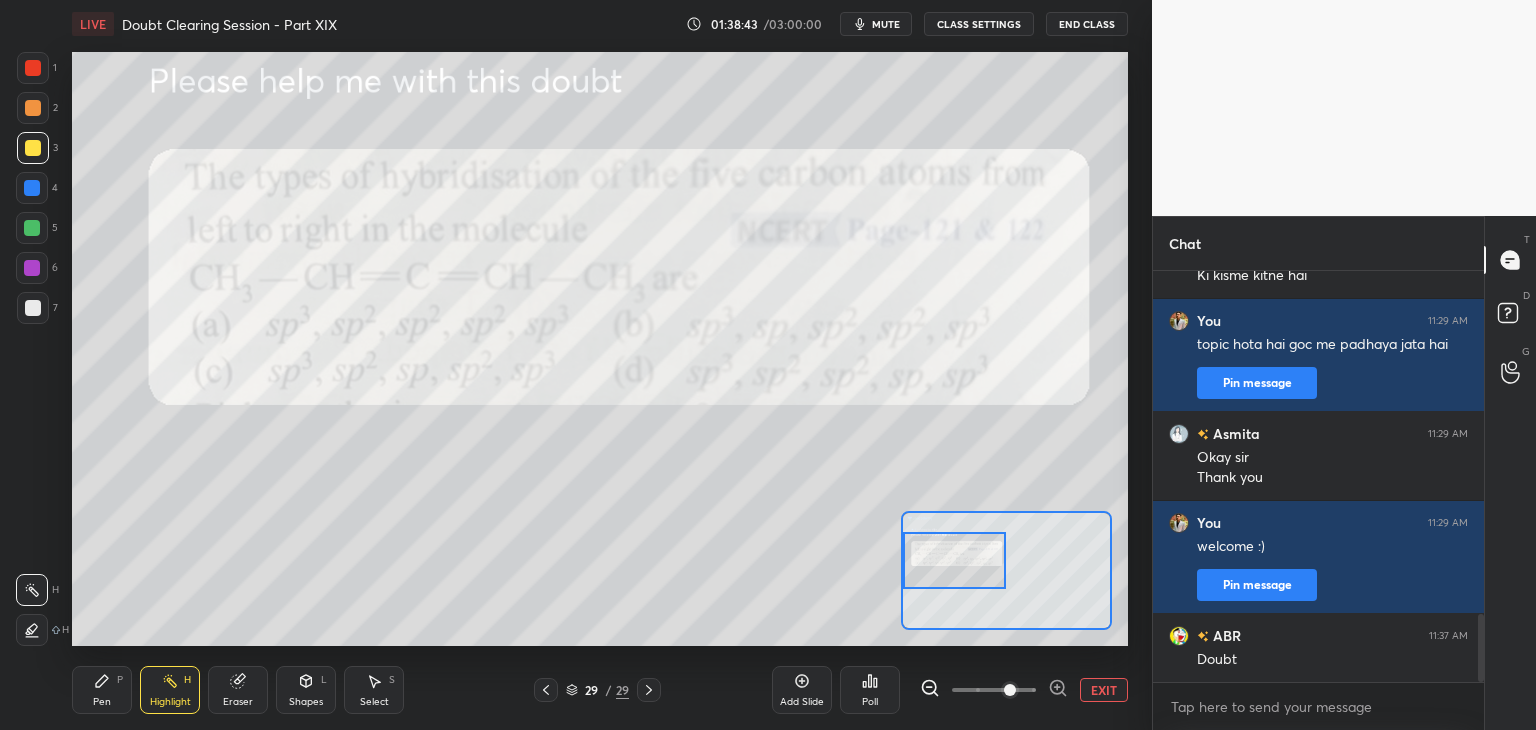 click on "Pen" at bounding box center [102, 702] 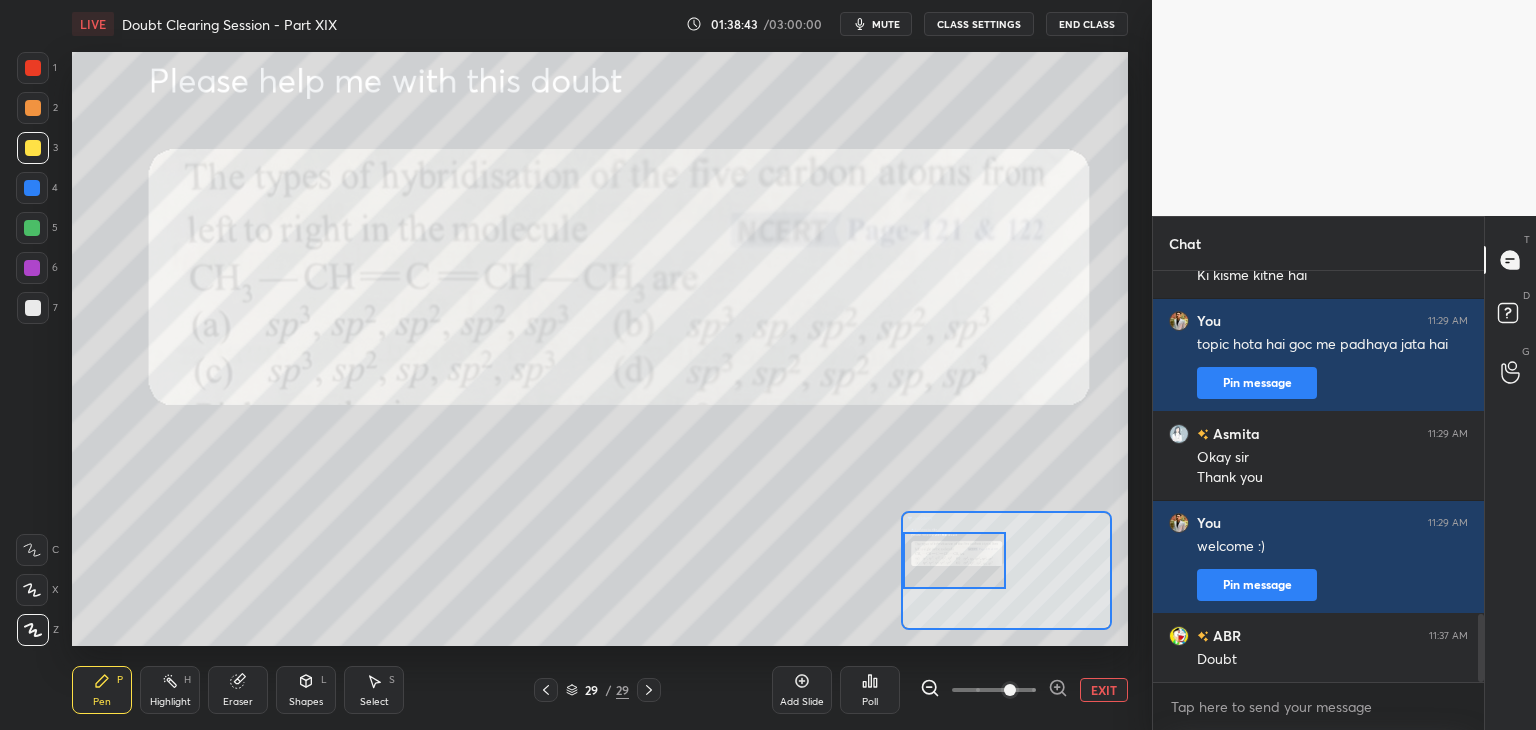 click on "Highlight H" at bounding box center [170, 690] 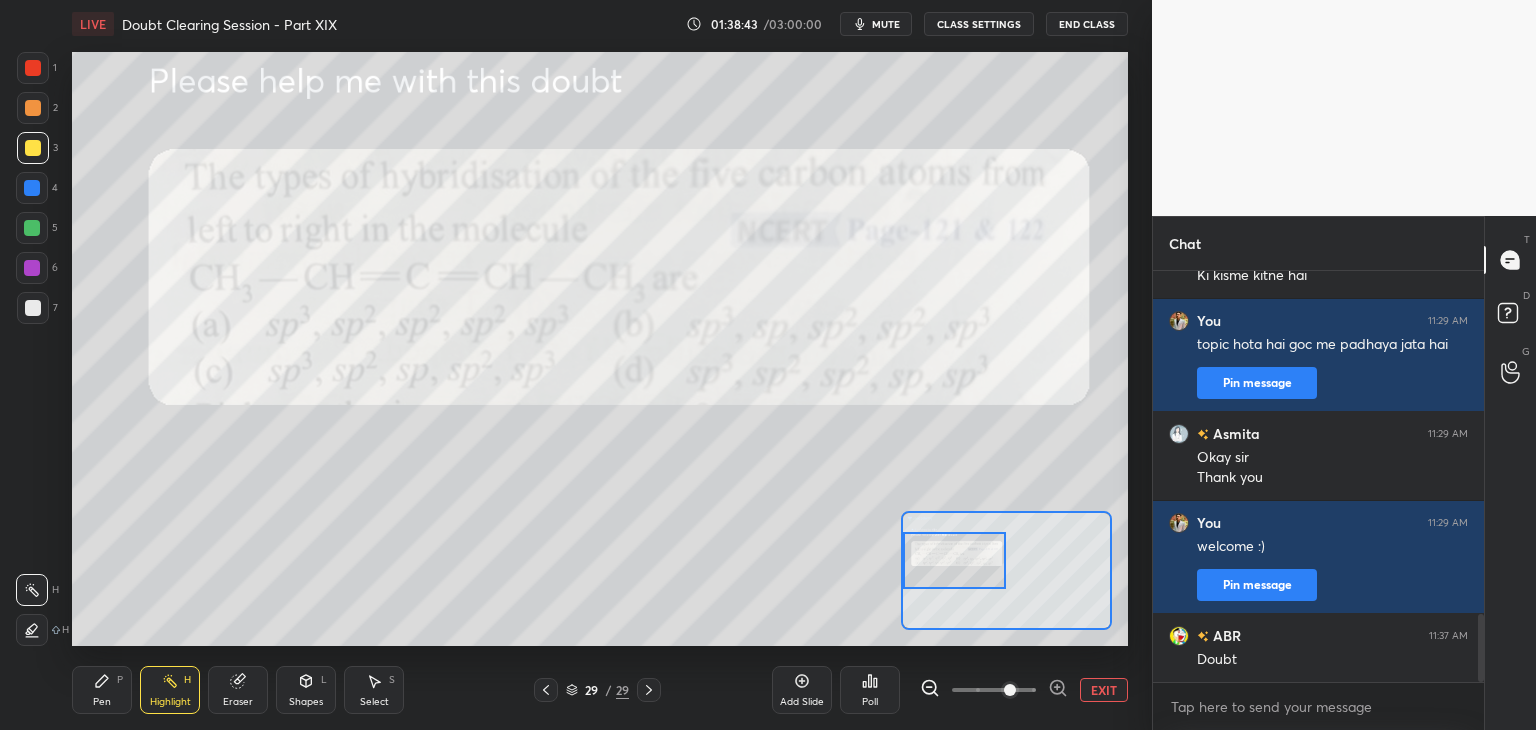 click on "Pen" at bounding box center [102, 702] 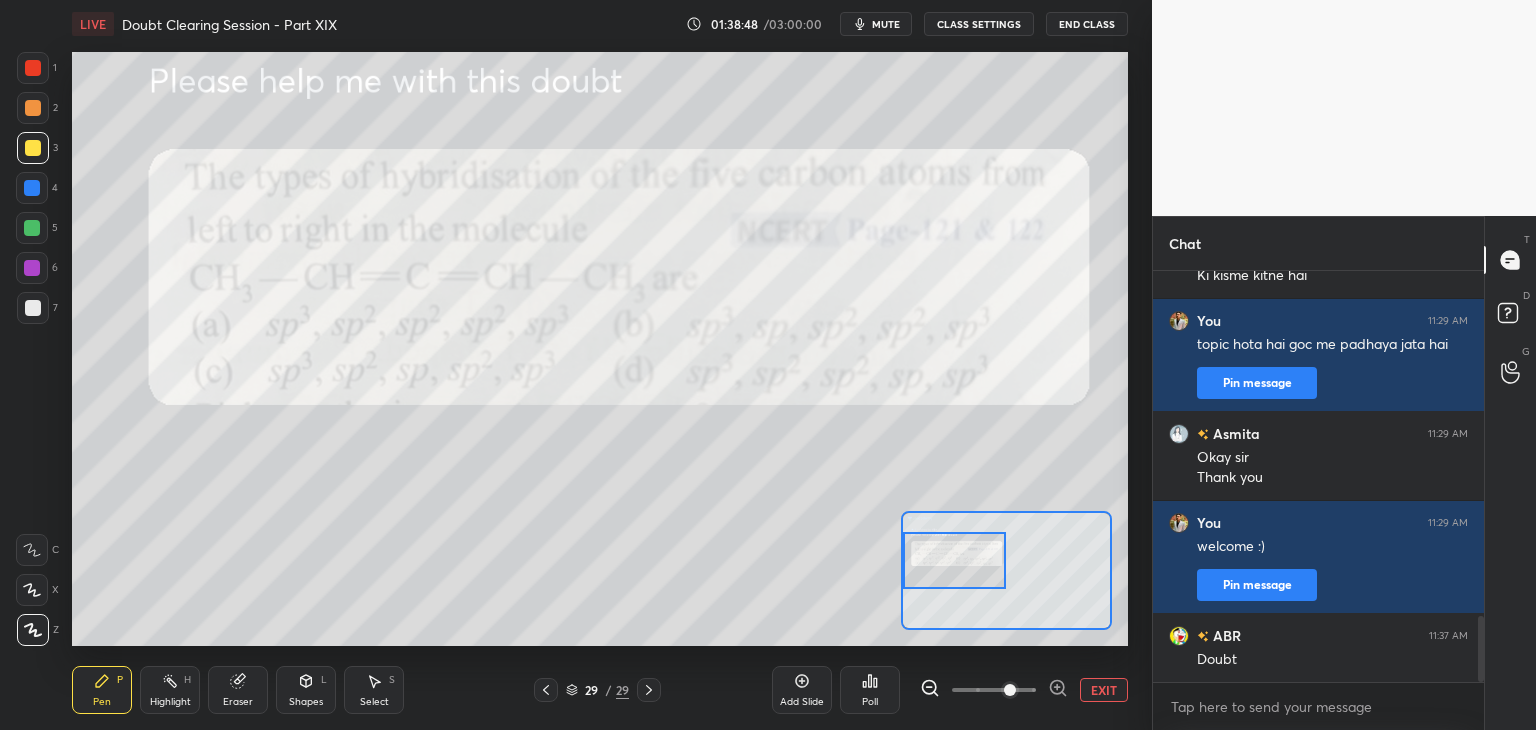 scroll, scrollTop: 2146, scrollLeft: 0, axis: vertical 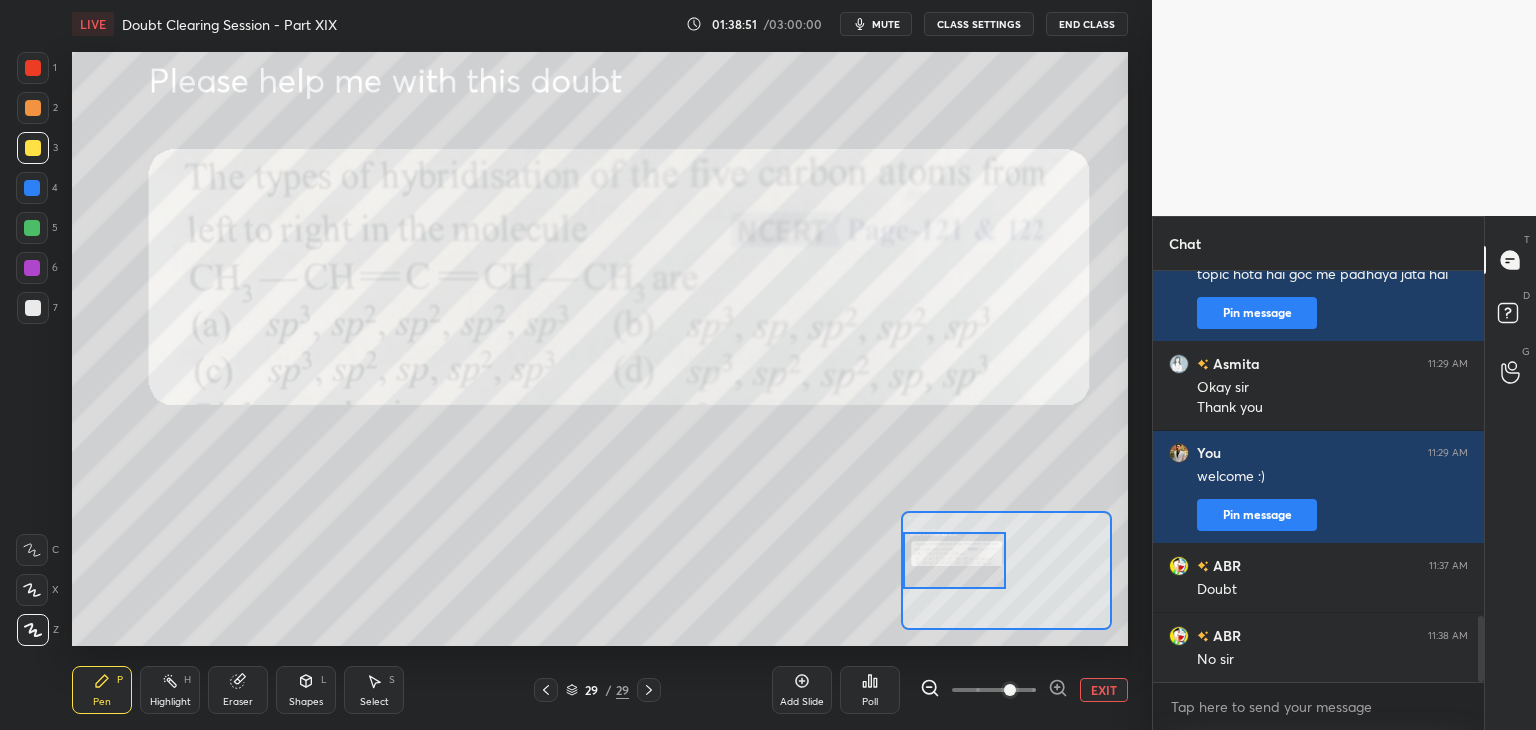 click on "EXIT" at bounding box center (1104, 690) 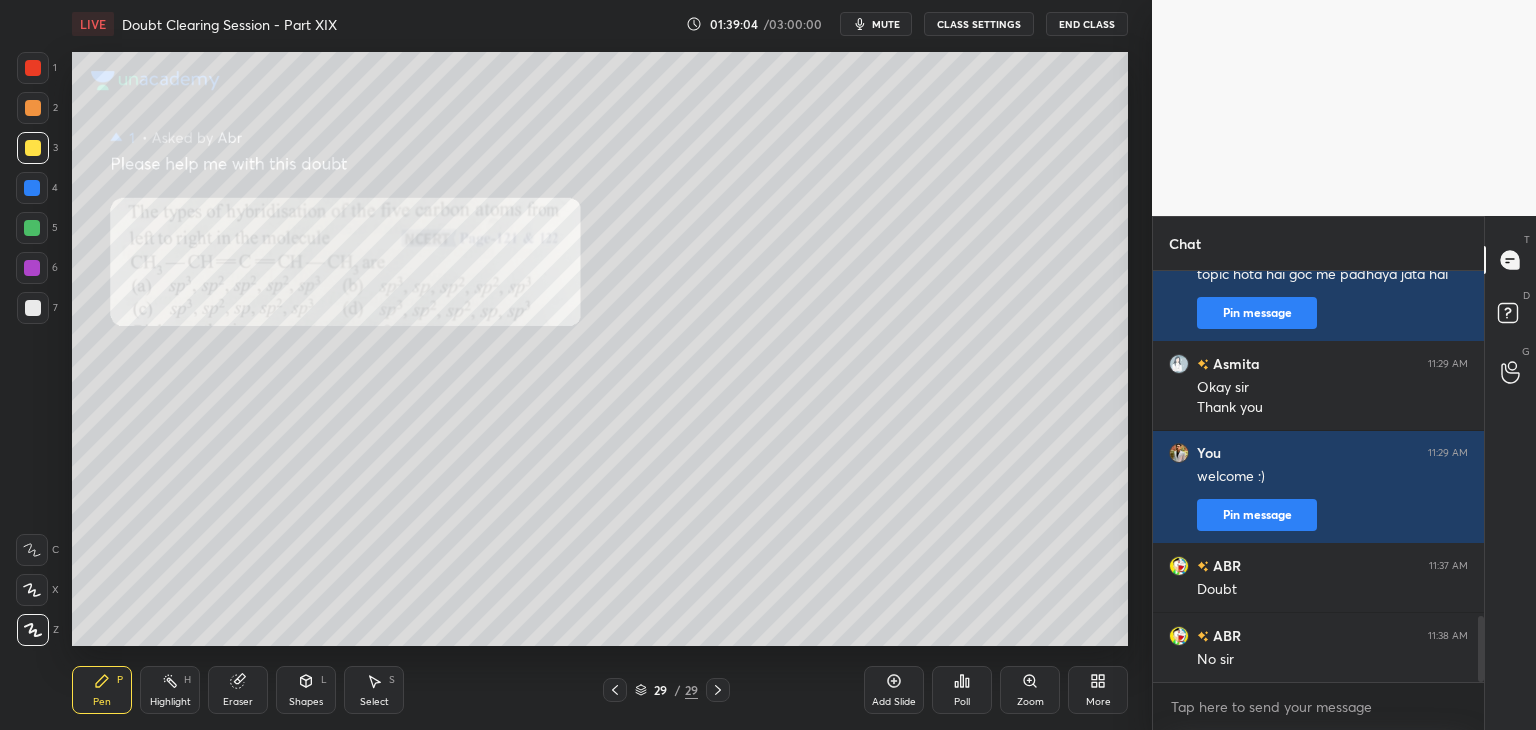 click at bounding box center (32, 188) 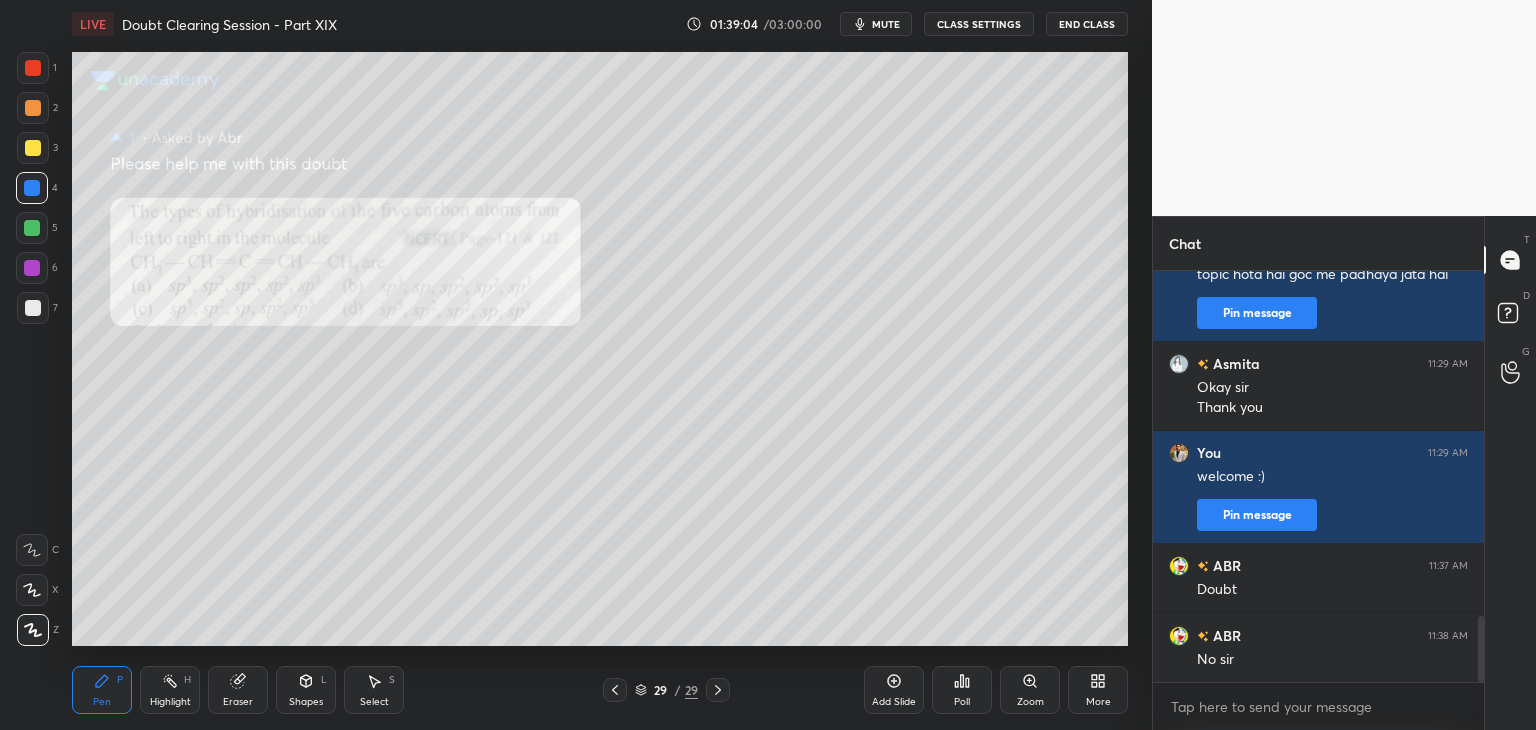 click at bounding box center (32, 228) 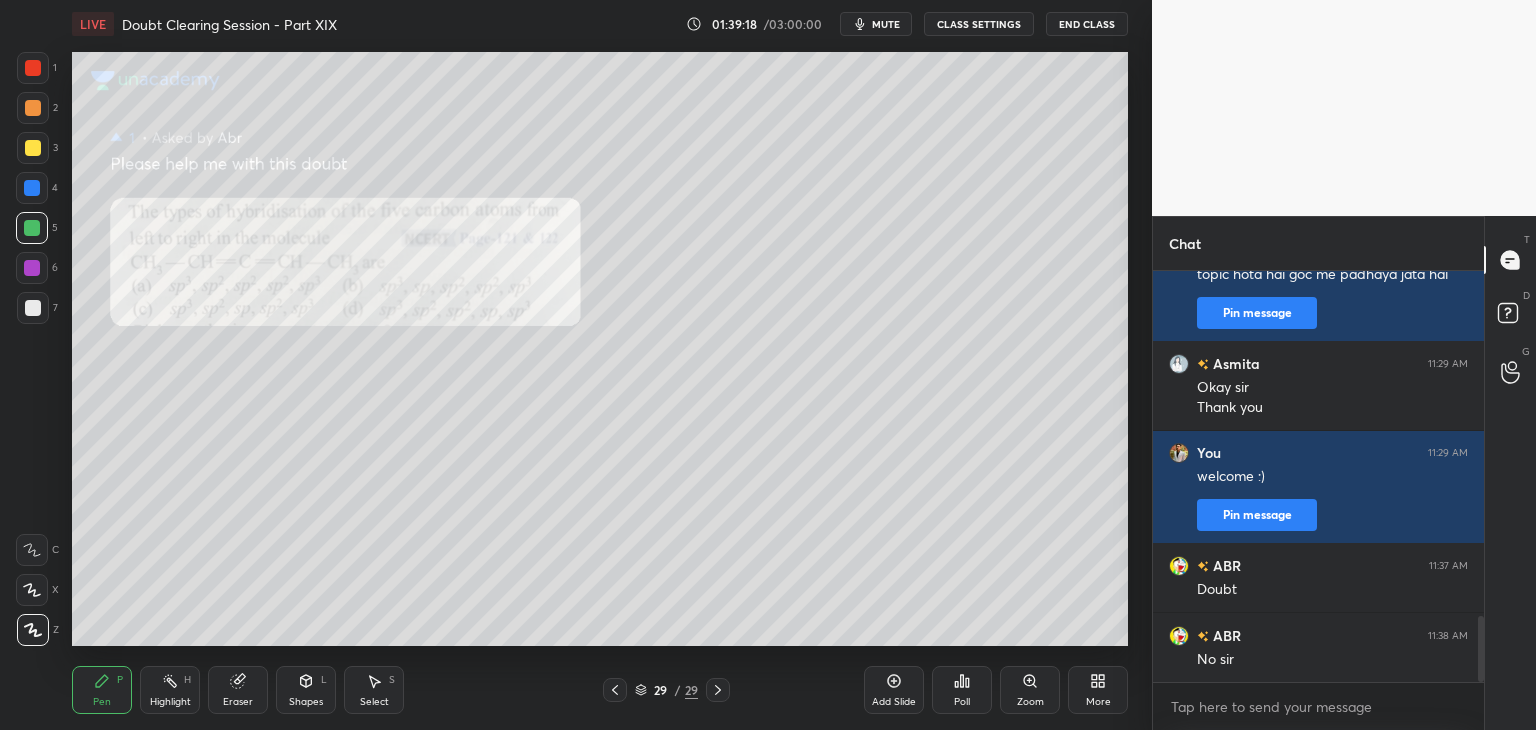 click at bounding box center (33, 108) 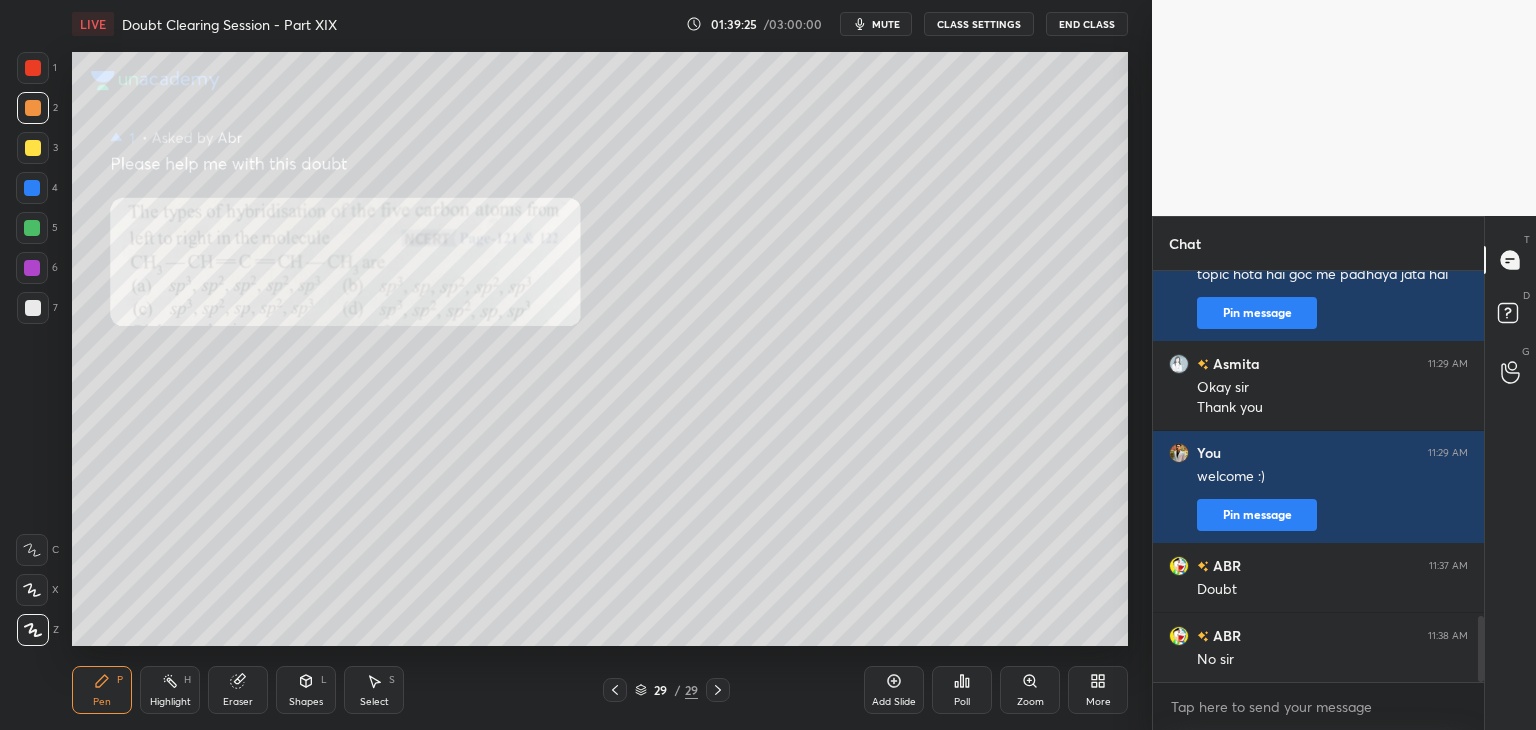 click at bounding box center (32, 268) 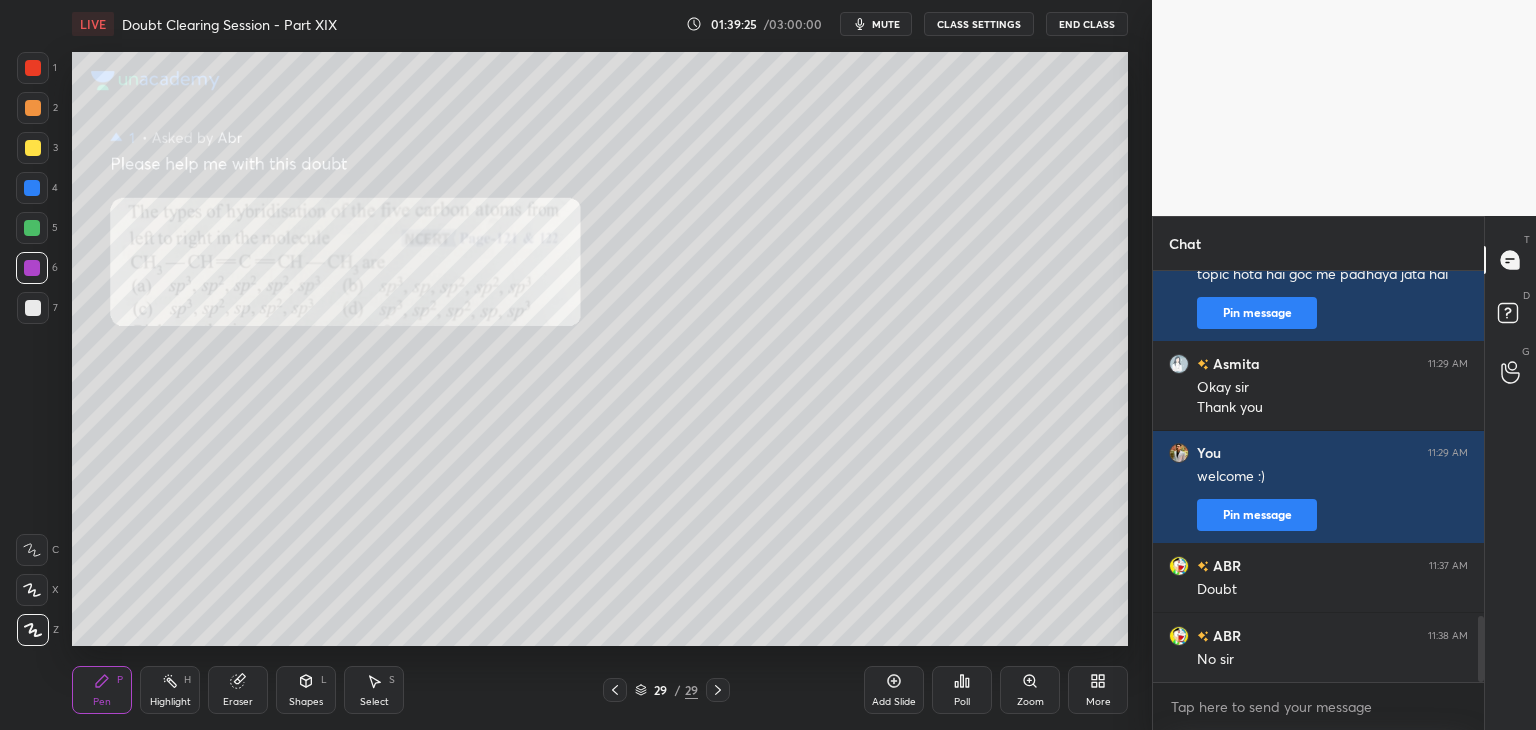 click at bounding box center (33, 308) 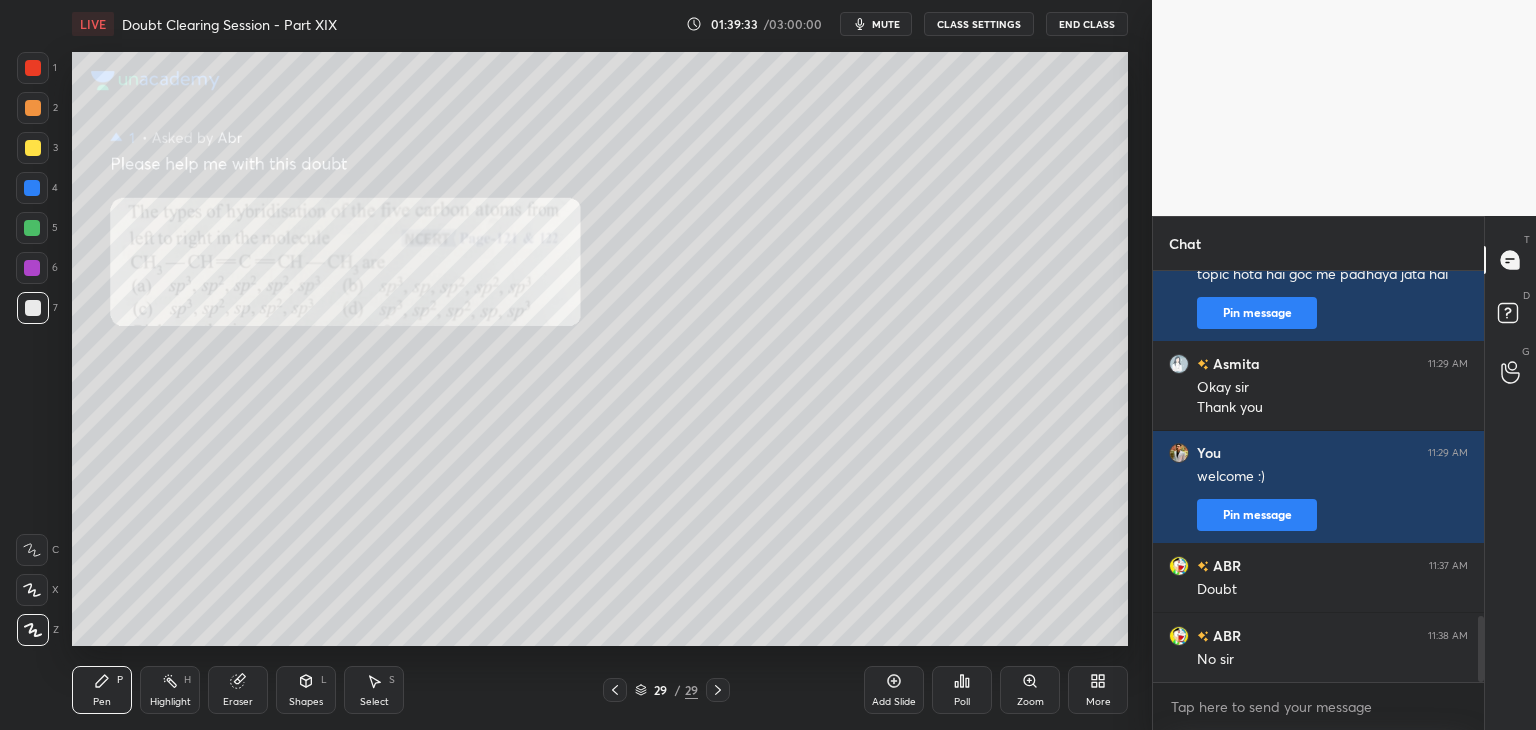 click at bounding box center (33, 68) 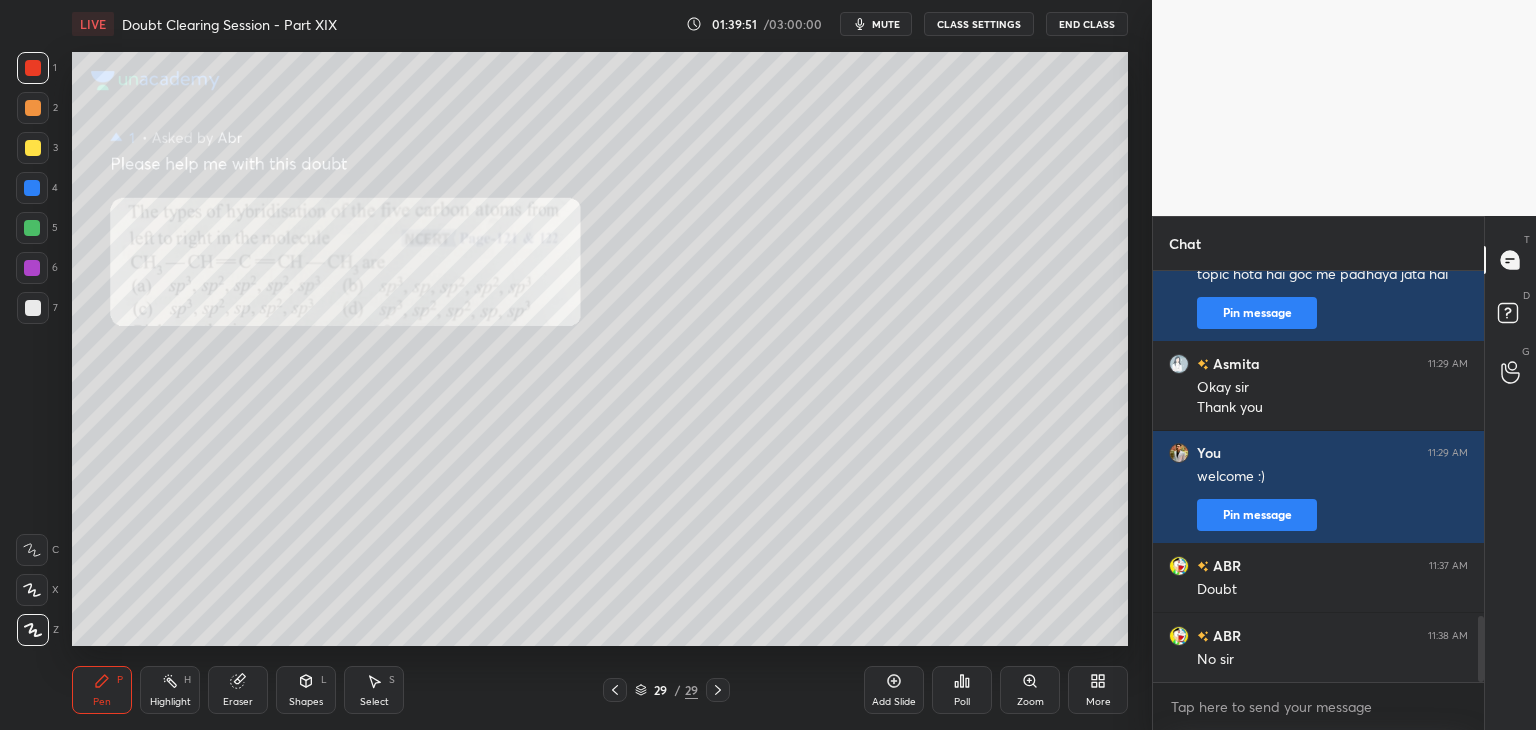 scroll, scrollTop: 2216, scrollLeft: 0, axis: vertical 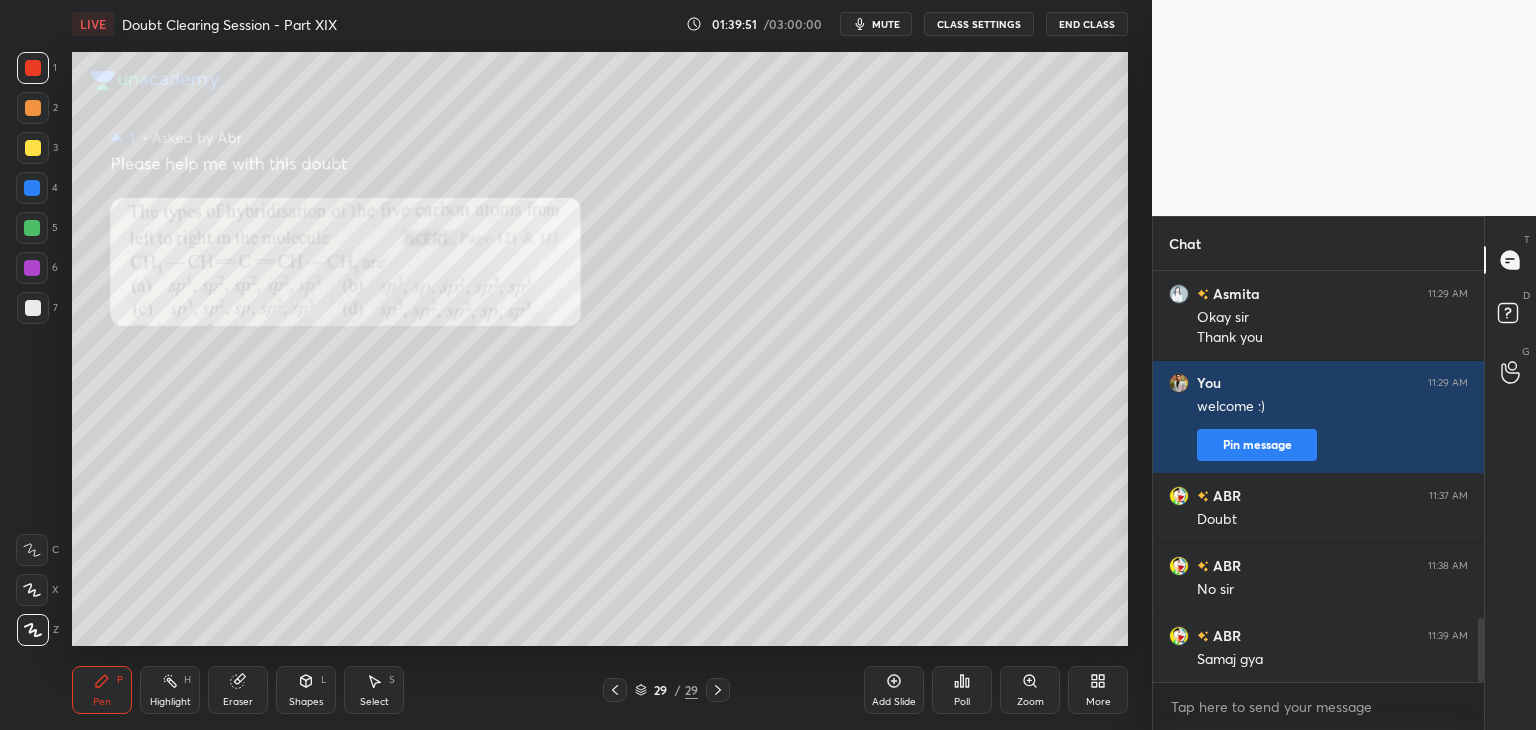 click at bounding box center (33, 148) 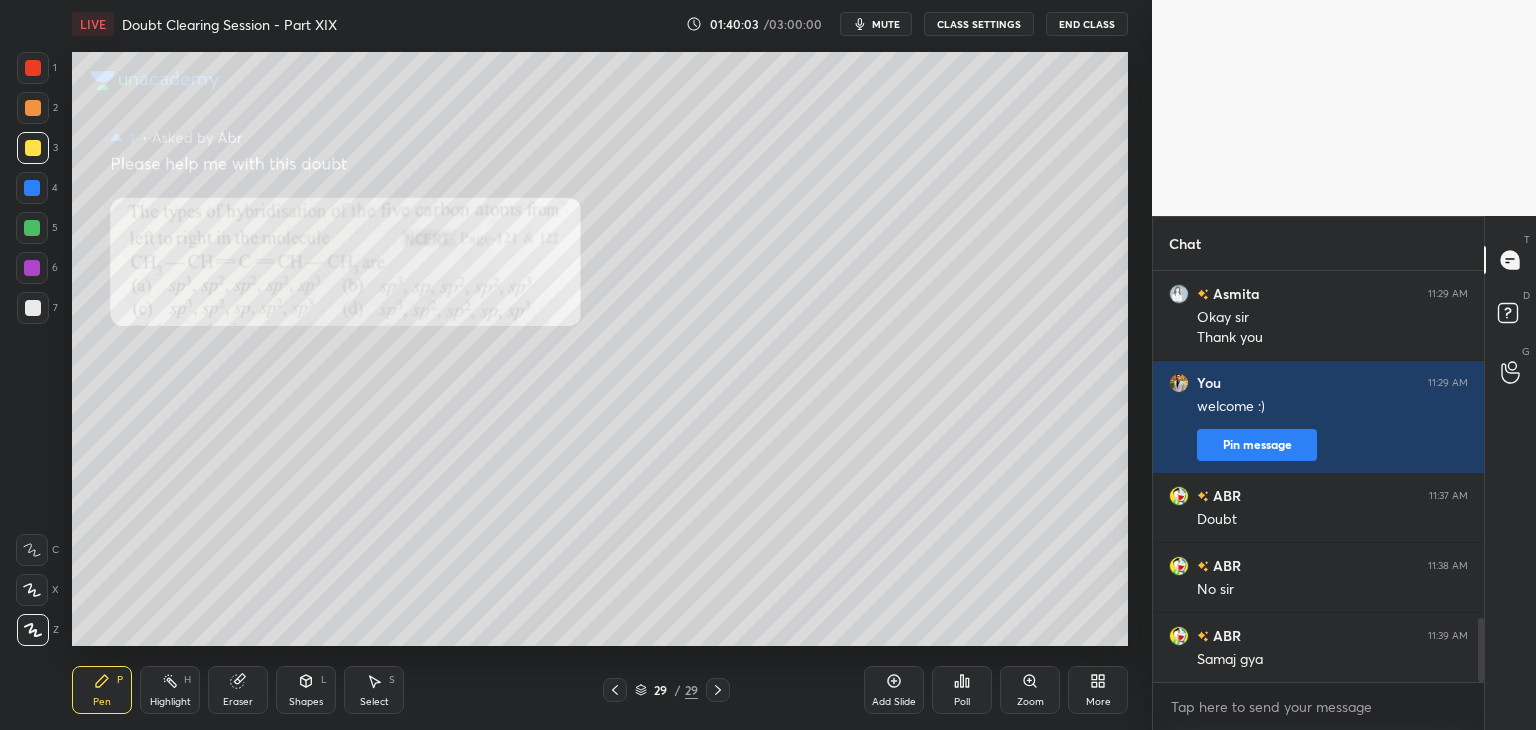 click on "H" at bounding box center [187, 680] 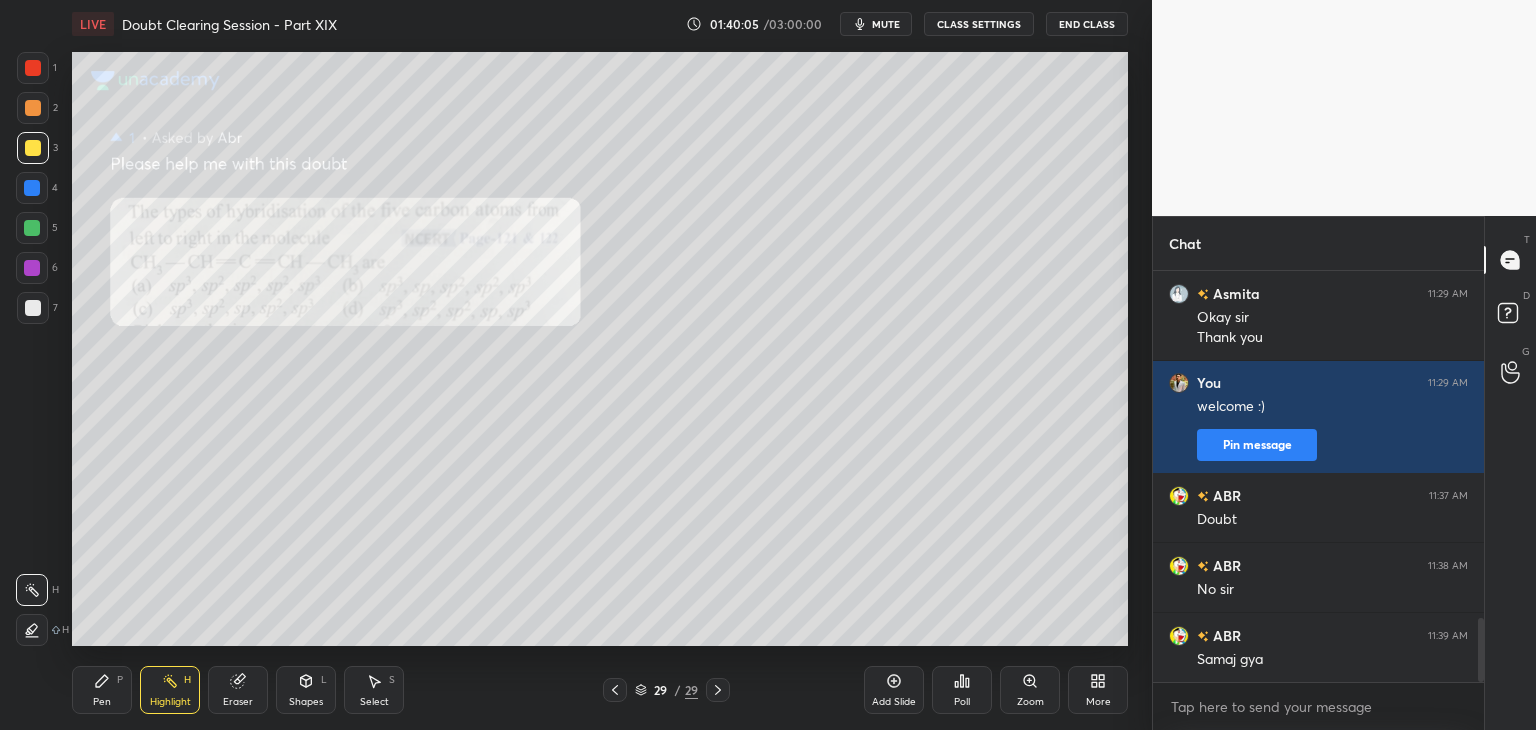 click on "mute" at bounding box center (886, 24) 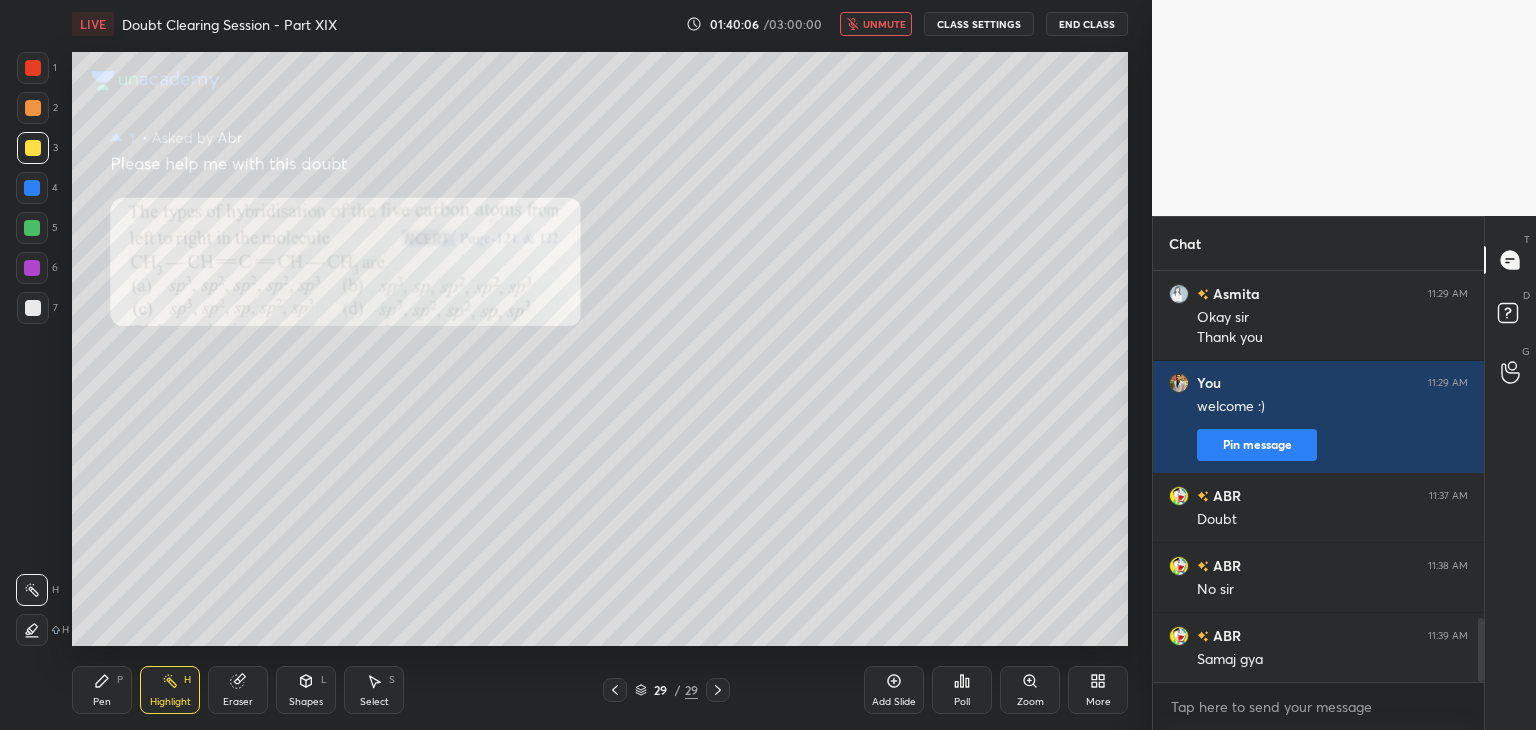 click on "CLASS SETTINGS" at bounding box center (979, 24) 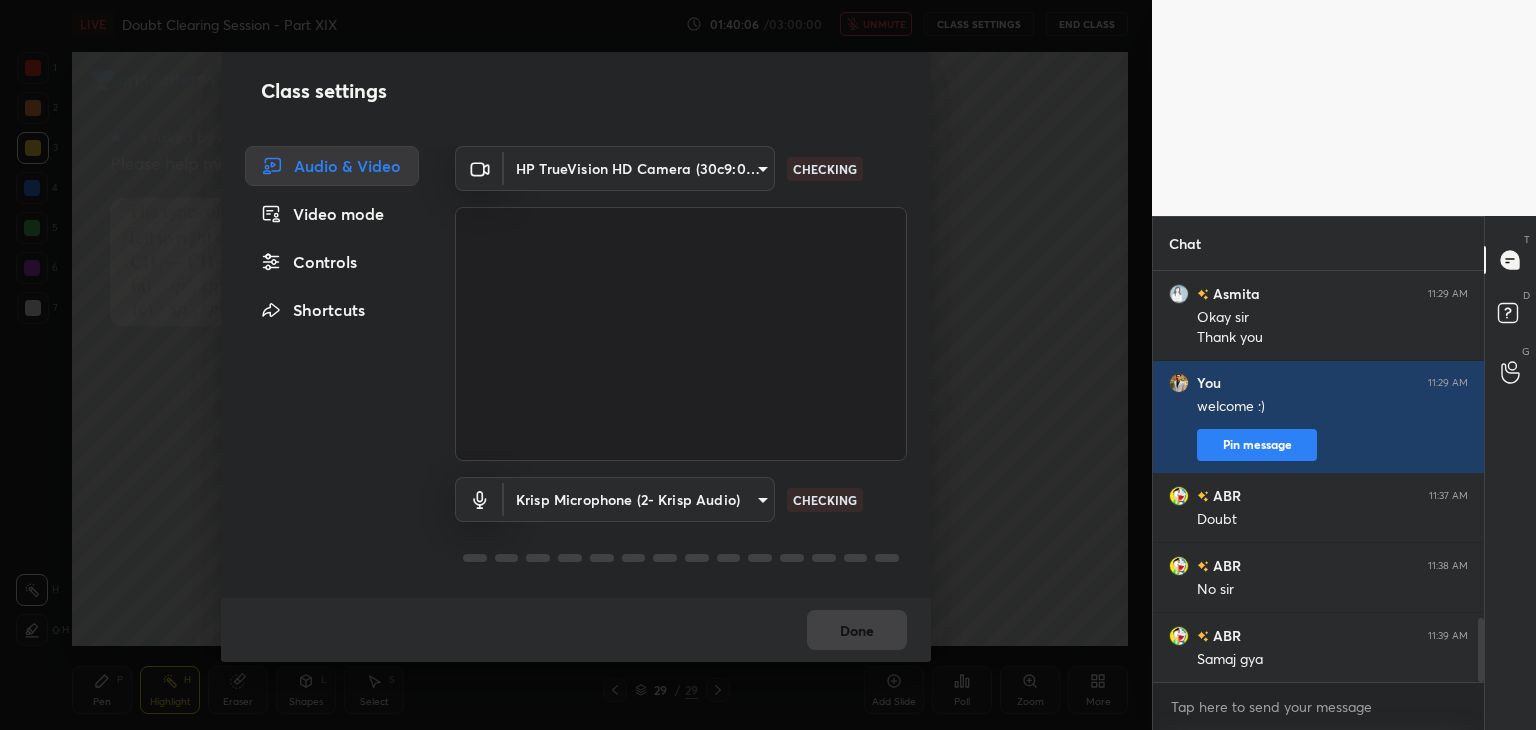 click on "1 2 3 4 5 6 7 C X Z C X Z E E Erase all   H H LIVE Doubt Clearing Session - Part XIX 01:38:43 /  03:00:00 mute CLASS SETTINGS End Class Setting up your live class Poll for   secs No correct answer Start poll Back Doubt Clearing Session - Part XIX • L20 of Doubt Clearing Course on Chemistry for NEET UG - Part II [PERSON] Pen P Highlight H Eraser Shapes L Select S 29 / 29 Add Slide Poll EXIT Chat You 11:28 AM double bond ke liye 1 Pin message Asmita 11:29 AM DU kese pta krna hai???
Ki kisme kitne hai You 11:29 AM topic hota hai goc me padhaya jata hai Pin message Asmita 11:29 AM Okay sir Thank you You 11:29 AM welcome :) Pin message ABR 11:37 AM Doubt JUMP TO LATEST Enable hand raising Enable raise hand to speak to learners. Once enabled, chat will be turned off temporarily. Enable x   Doubts asked by learners will show up here NEW DOUBTS ASKED No one has raised a hand yet Can't raise hand Looks like educator just invited you to speak. Please wait before you can raise your hand again. Got it T D G ​" at bounding box center (681, 303) 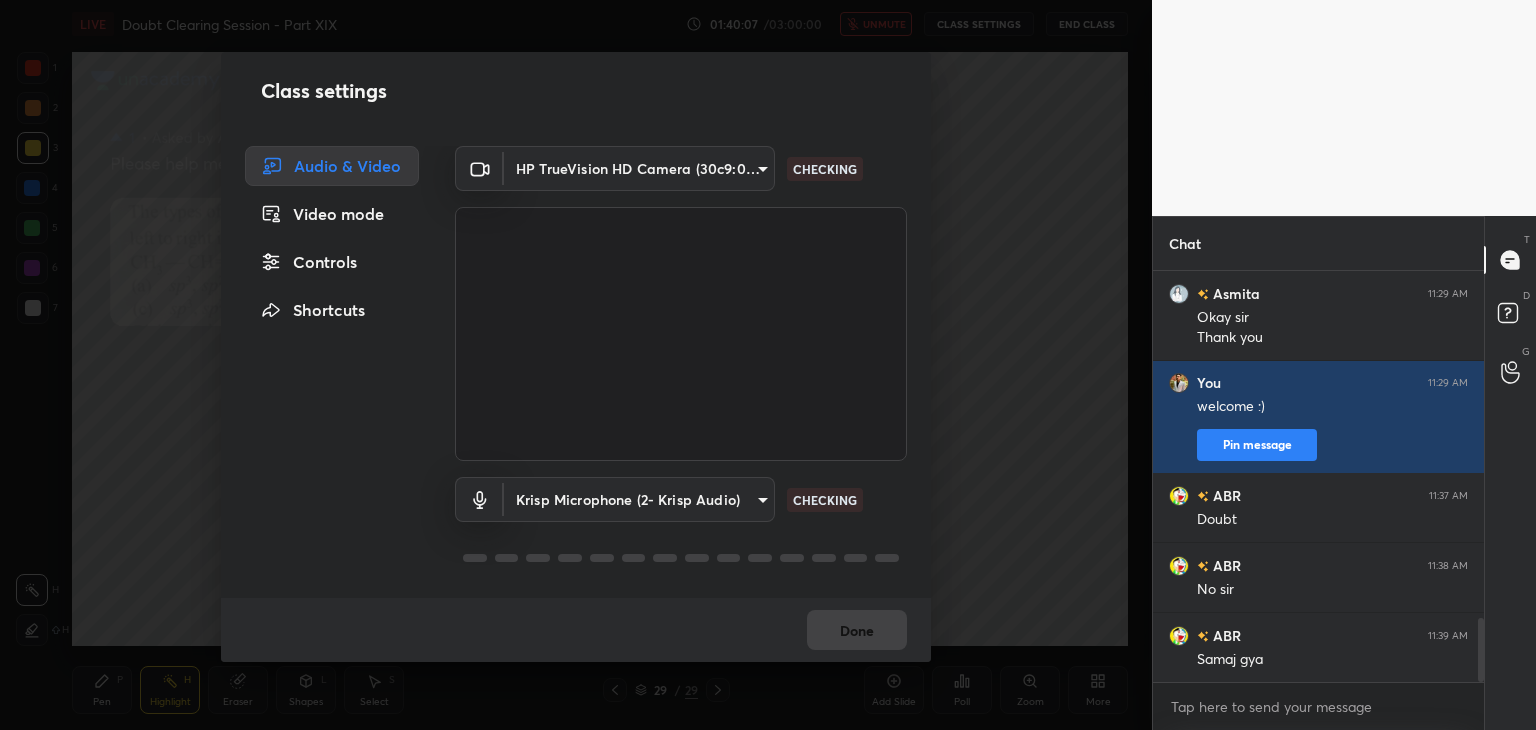 click on "1 2 3 4 5 6 7 C X Z C X Z E E Erase all   H H LIVE Doubt Clearing Session - Part XIX 01:40:07 /  03:00:00 unmute CLASS SETTINGS End Class Setting up your live class Poll for   secs No correct answer Start poll Back Doubt Clearing Session - Part XIX • L20 of Doubt Clearing Course on Chemistry for NEET UG - Part II [PERSON] Pen P Highlight H Eraser Shapes L Select S 29 / 29 Add Slide Poll Zoom More Chat You 11:29 AM topic hota hai goc me padhaya jata hai Pin message Asmita 11:29 AM Okay sir Thank you You 11:29 AM welcome :) Pin message ABR 11:37 AM Doubt ABR 11:38 AM No sir ABR 11:39 AM Samaj gya JUMP TO LATEST Enable hand raising Enable raise hand to speak to learners. Once enabled, chat will be turned off temporarily. Enable x   Doubts asked by learners will show up here NEW DOUBTS ASKED No one has raised a hand yet Can't raise hand Looks like educator just invited you to speak. Please wait before you can raise your hand again. Got it T Messages (T) D Doubts (D) G Raise Hand (G) Report an issue ​" at bounding box center (768, 365) 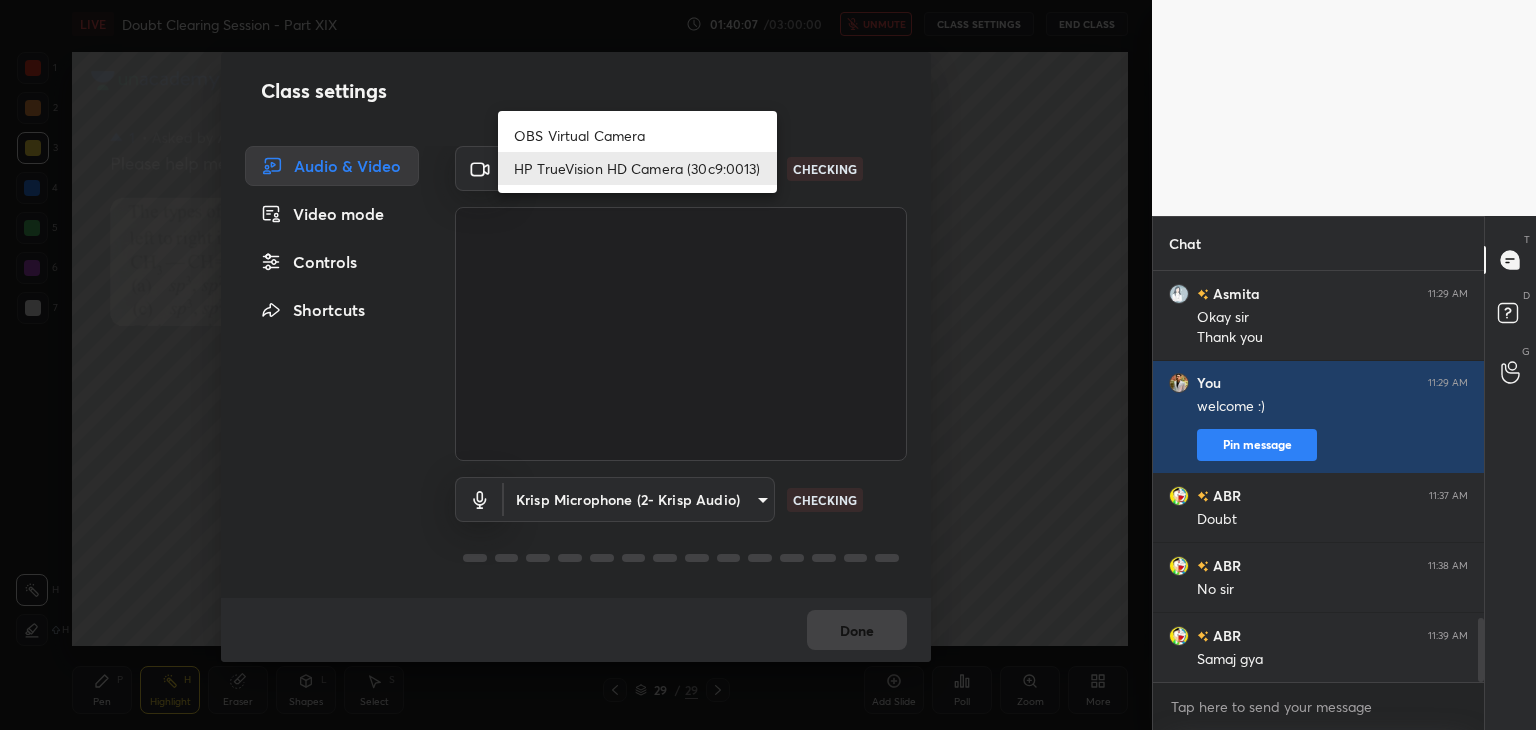 click on "OBS Virtual Camera" at bounding box center [637, 135] 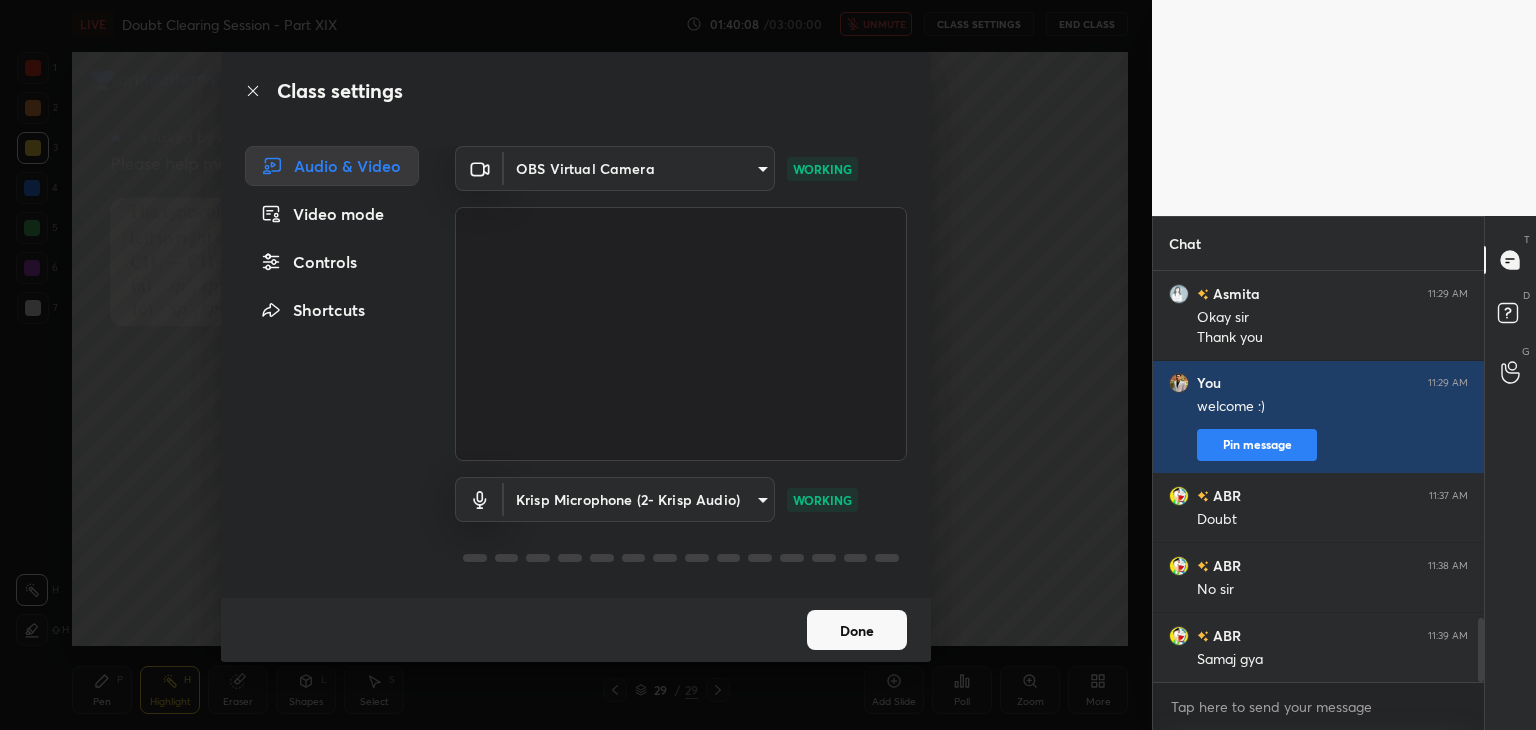 click on "1 2 3 4 5 6 7 C X Z C X Z E E Erase all   H H LIVE Doubt Clearing Session - Part XIX 01:40:08 /  03:00:00 unmute CLASS SETTINGS End Class Setting up your live class Poll for   secs No correct answer Start poll Back Doubt Clearing Session - Part XIX • L20 of Doubt Clearing Course on Chemistry for NEET UG - Part II [PERSON] Pen P Highlight H Eraser Shapes L Select S 29 / 29 Add Slide Poll Zoom More Chat You 11:29 AM topic hota hai goc me padhaya jata hai Pin message Asmita 11:29 AM Okay sir Thank you You 11:29 AM welcome :) Pin message ABR 11:37 AM Doubt ABR 11:38 AM No sir ABR 11:39 AM Samaj gya JUMP TO LATEST Enable hand raising Enable raise hand to speak to learners. Once enabled, chat will be turned off temporarily. Enable x   Doubts asked by learners will show up here NEW DOUBTS ASKED No one has raised a hand yet Can't raise hand Looks like educator just invited you to speak. Please wait before you can raise your hand again. Got it T Messages (T) D Doubts (D) G Raise Hand (G) Report an issue ​" at bounding box center (768, 365) 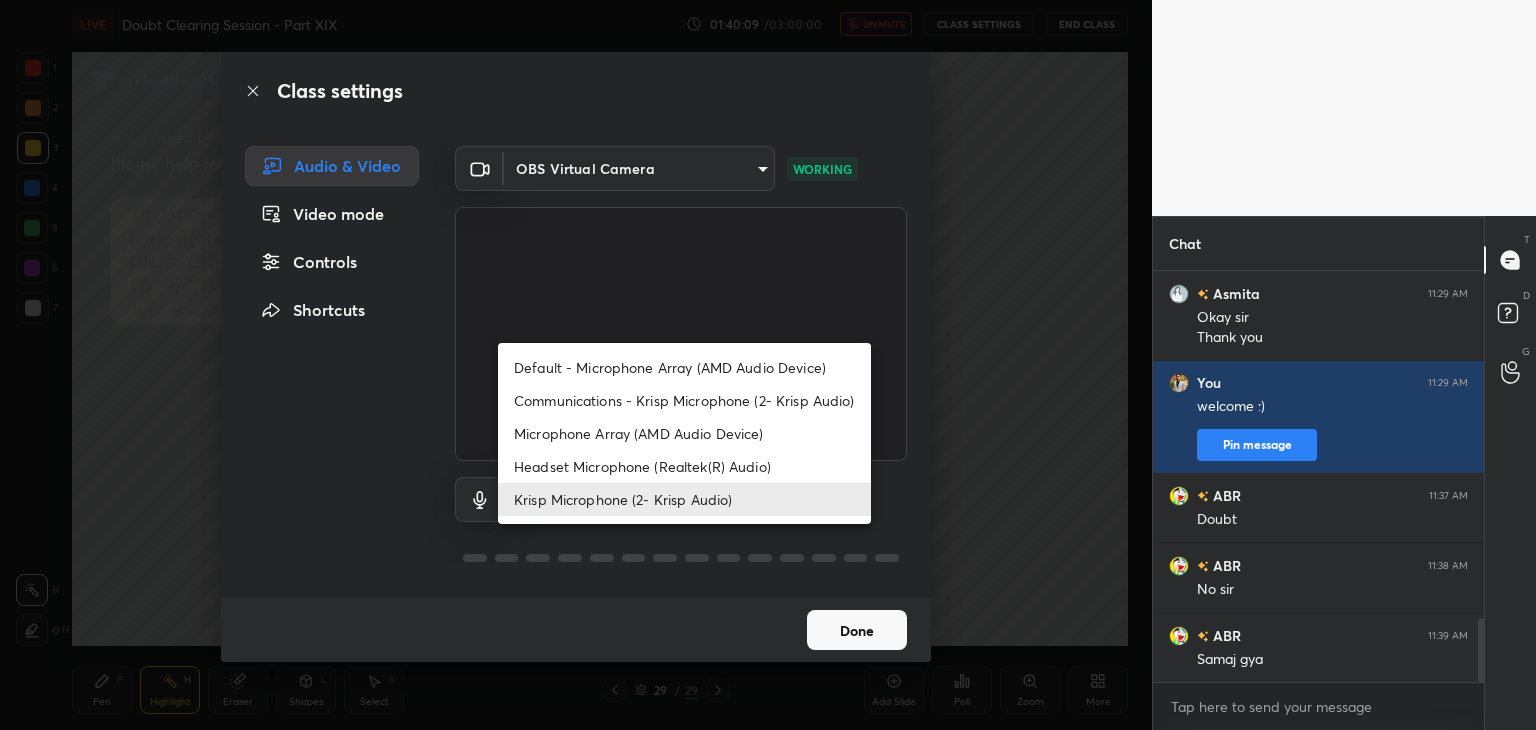 click on "Microphone Array (AMD Audio Device)" at bounding box center [684, 433] 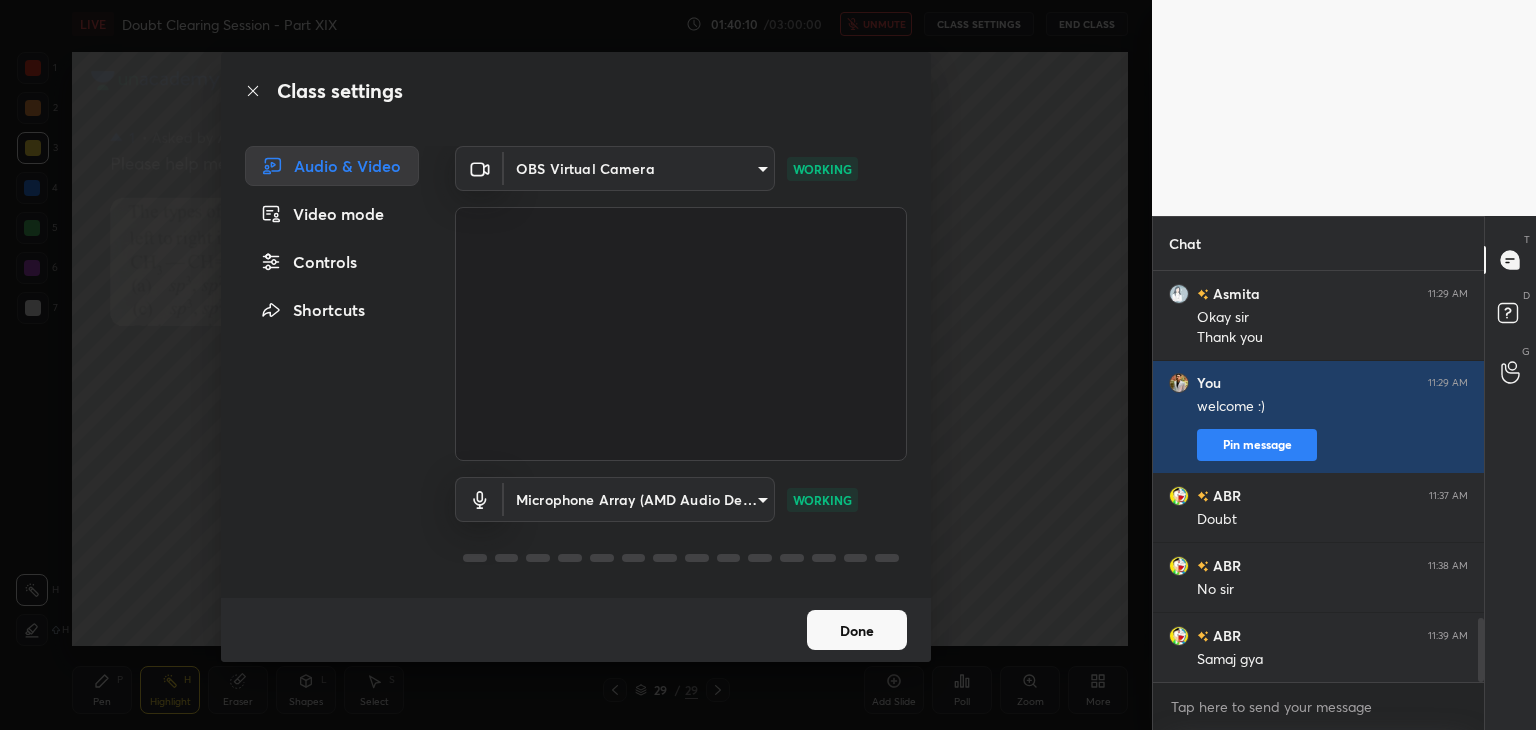 drag, startPoint x: 1002, startPoint y: 272, endPoint x: 1044, endPoint y: 116, distance: 161.55495 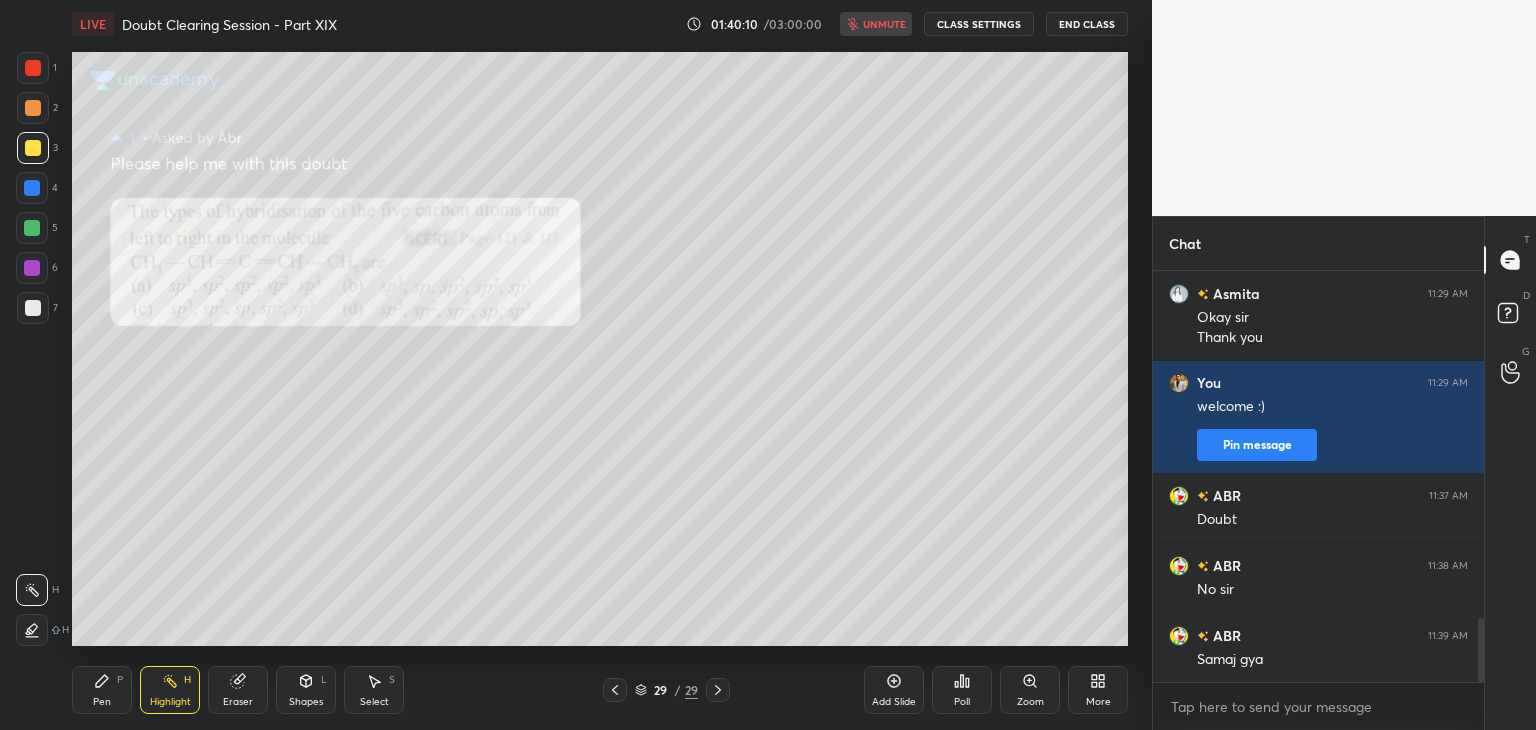 click on "End Class" at bounding box center [1087, 24] 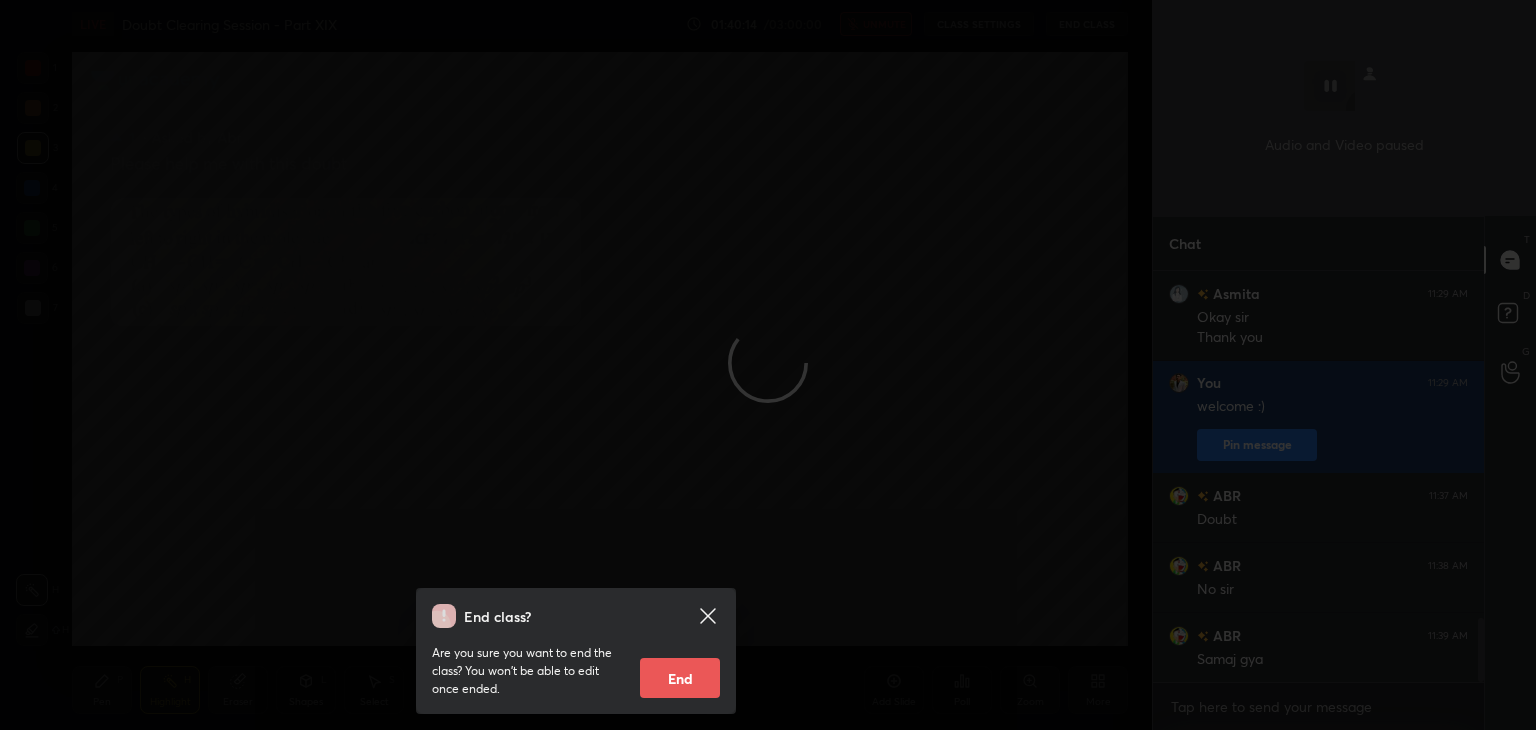 click on "End class? Are you sure you want to end the class? You won’t be able to edit once ended. End" at bounding box center (576, 365) 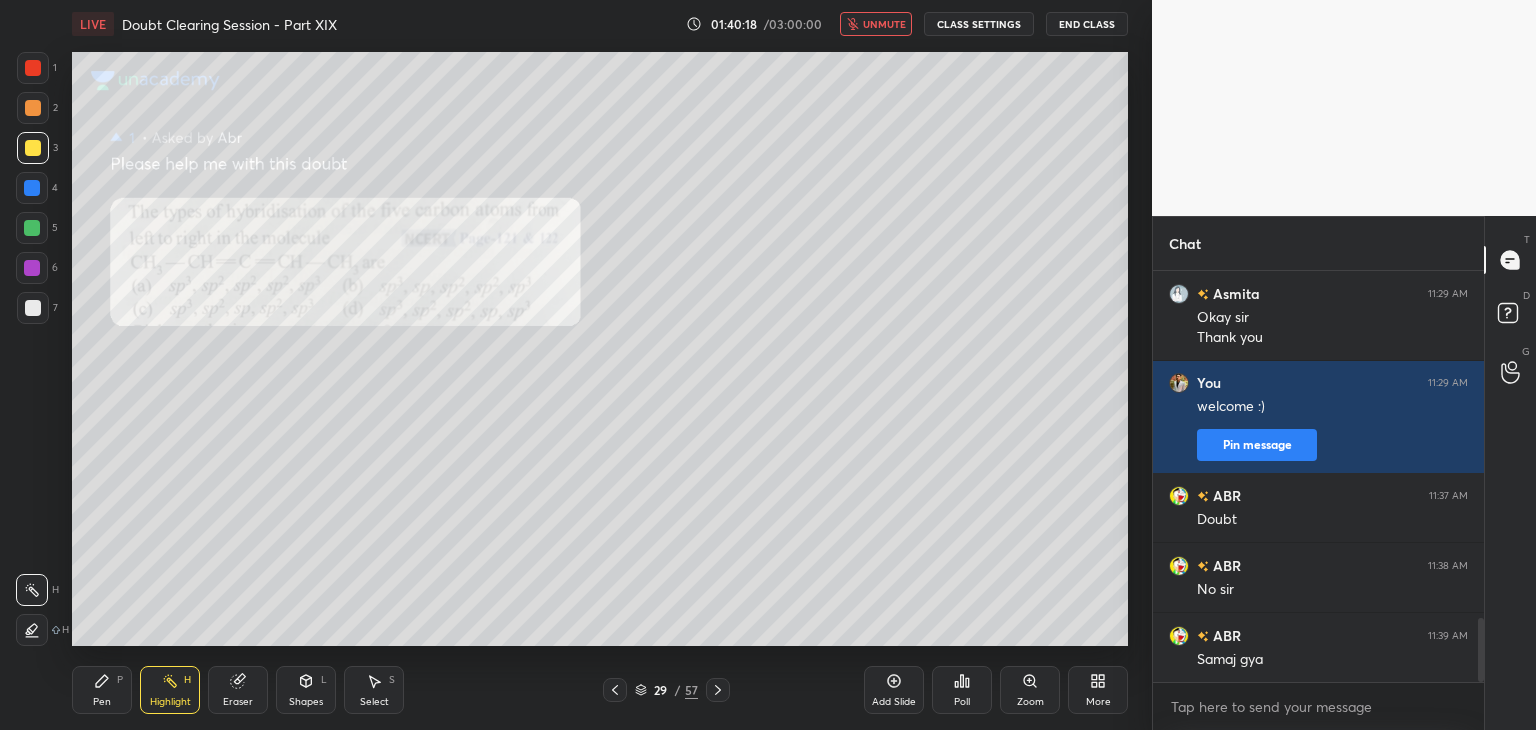 click on "Add Slide" at bounding box center (894, 690) 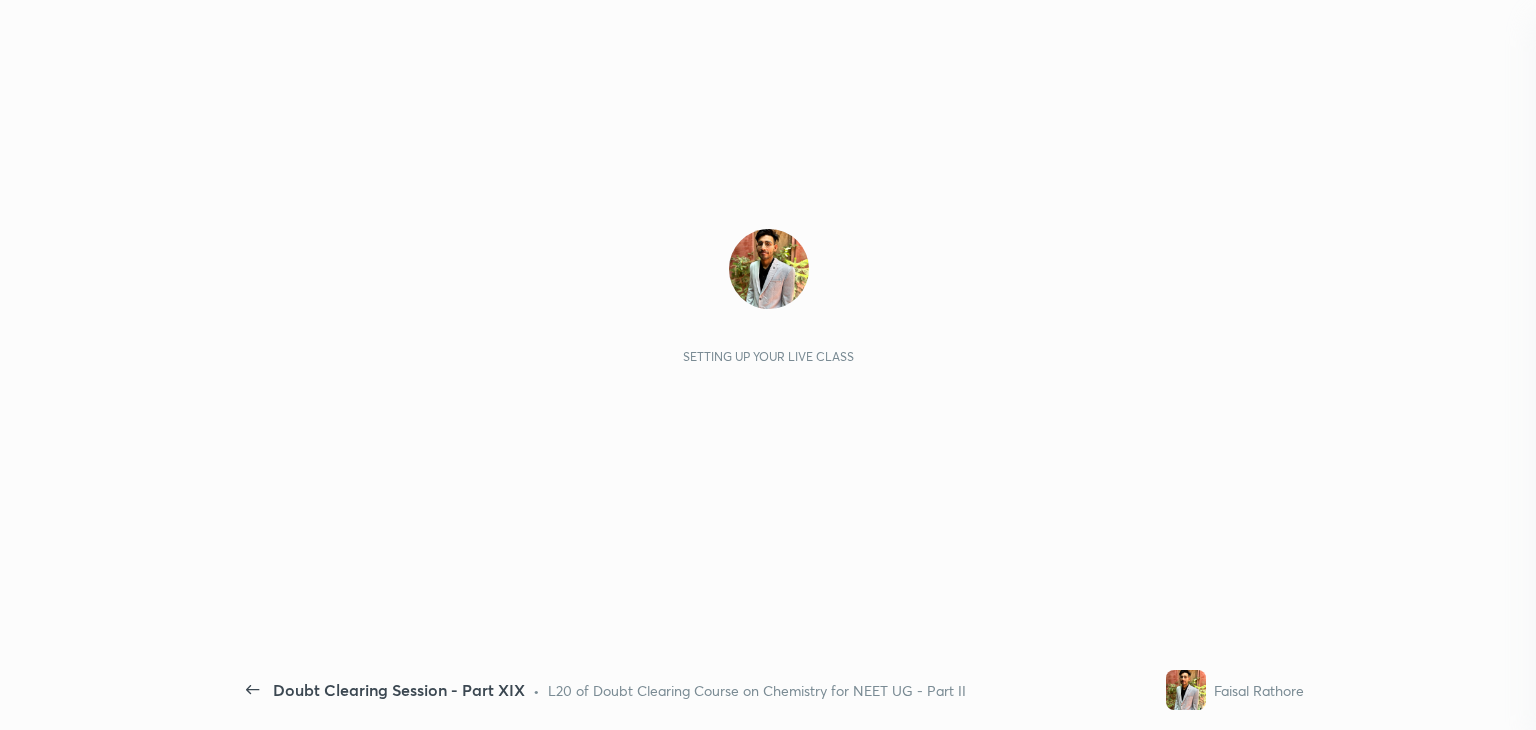 scroll, scrollTop: 0, scrollLeft: 0, axis: both 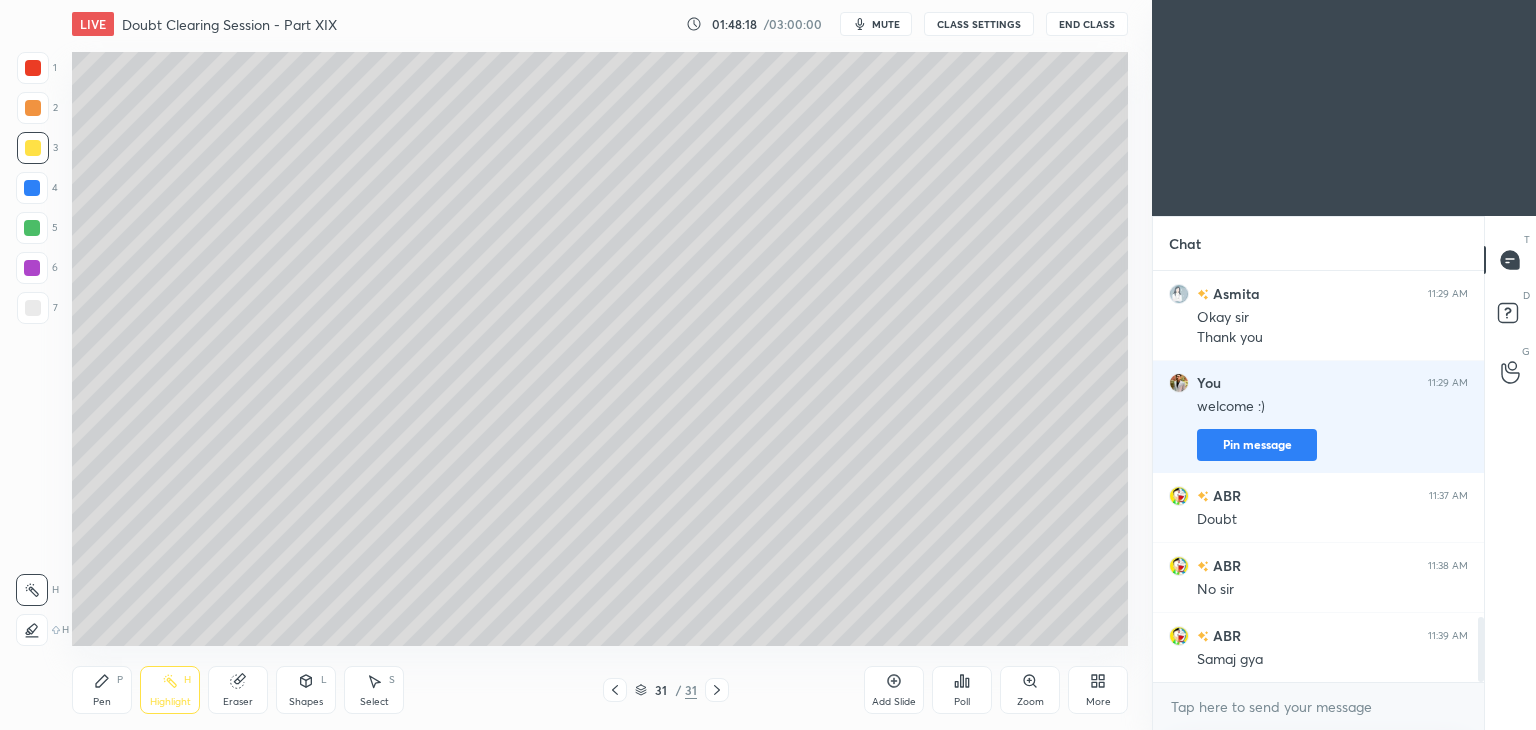 click on "mute" at bounding box center [886, 24] 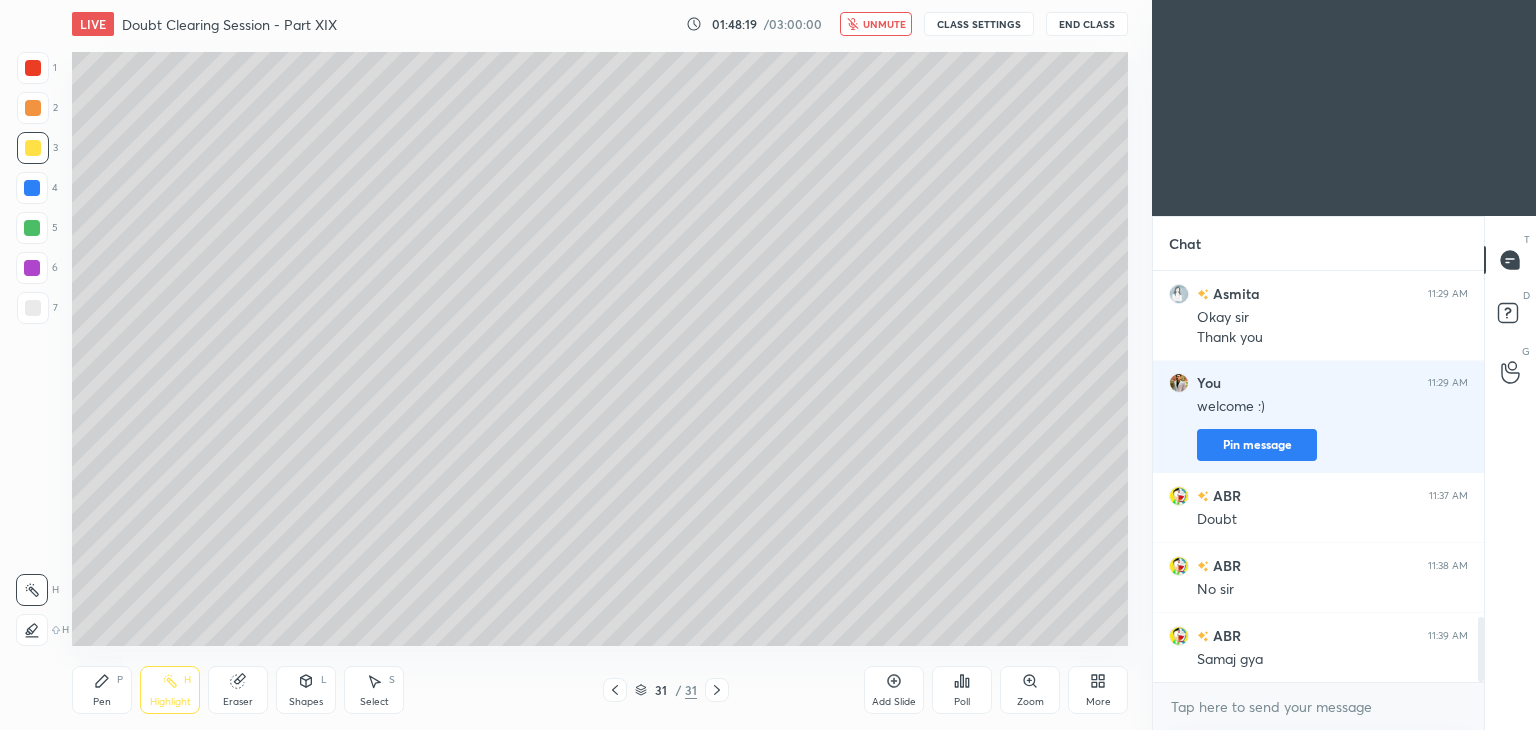 click on "More" at bounding box center (1098, 690) 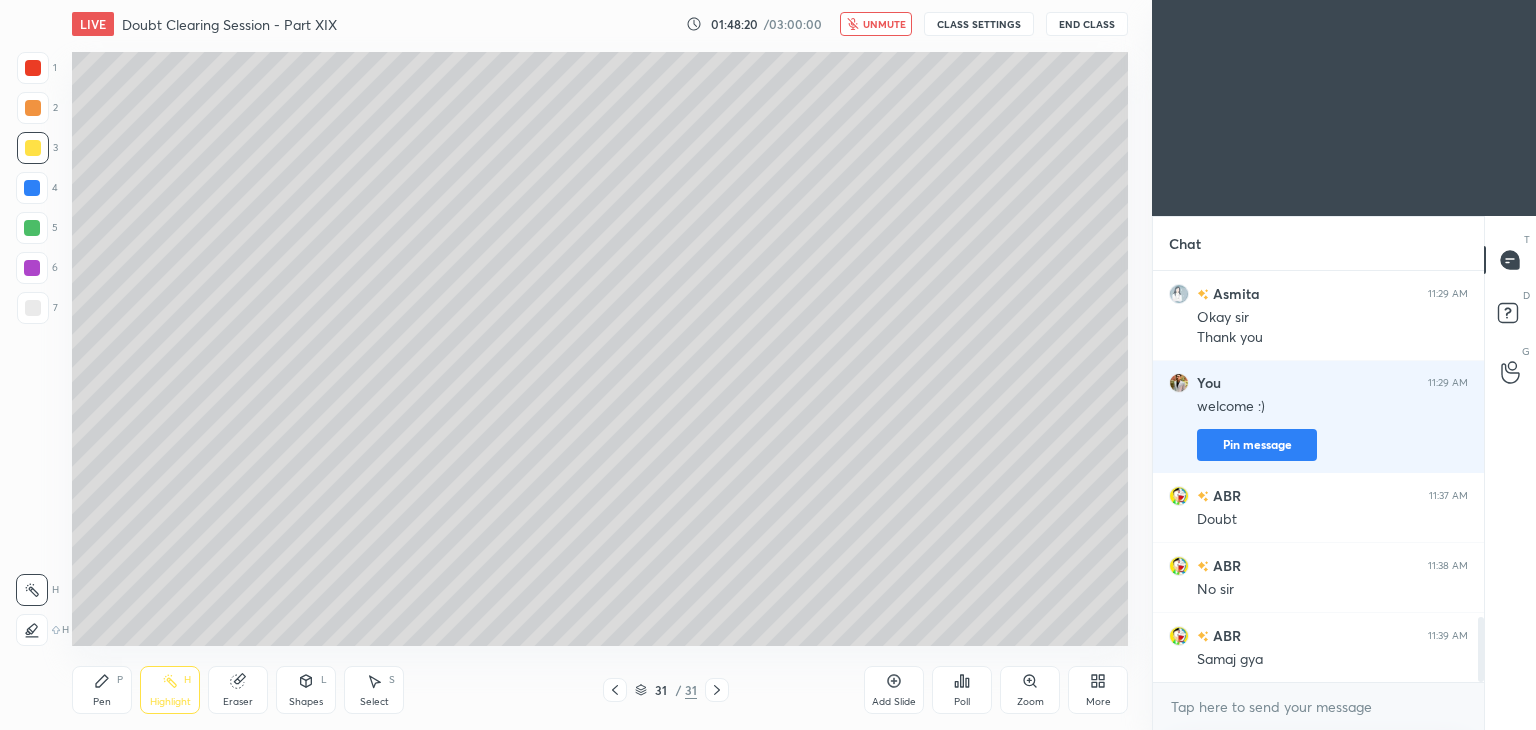 click on "More" at bounding box center (1098, 690) 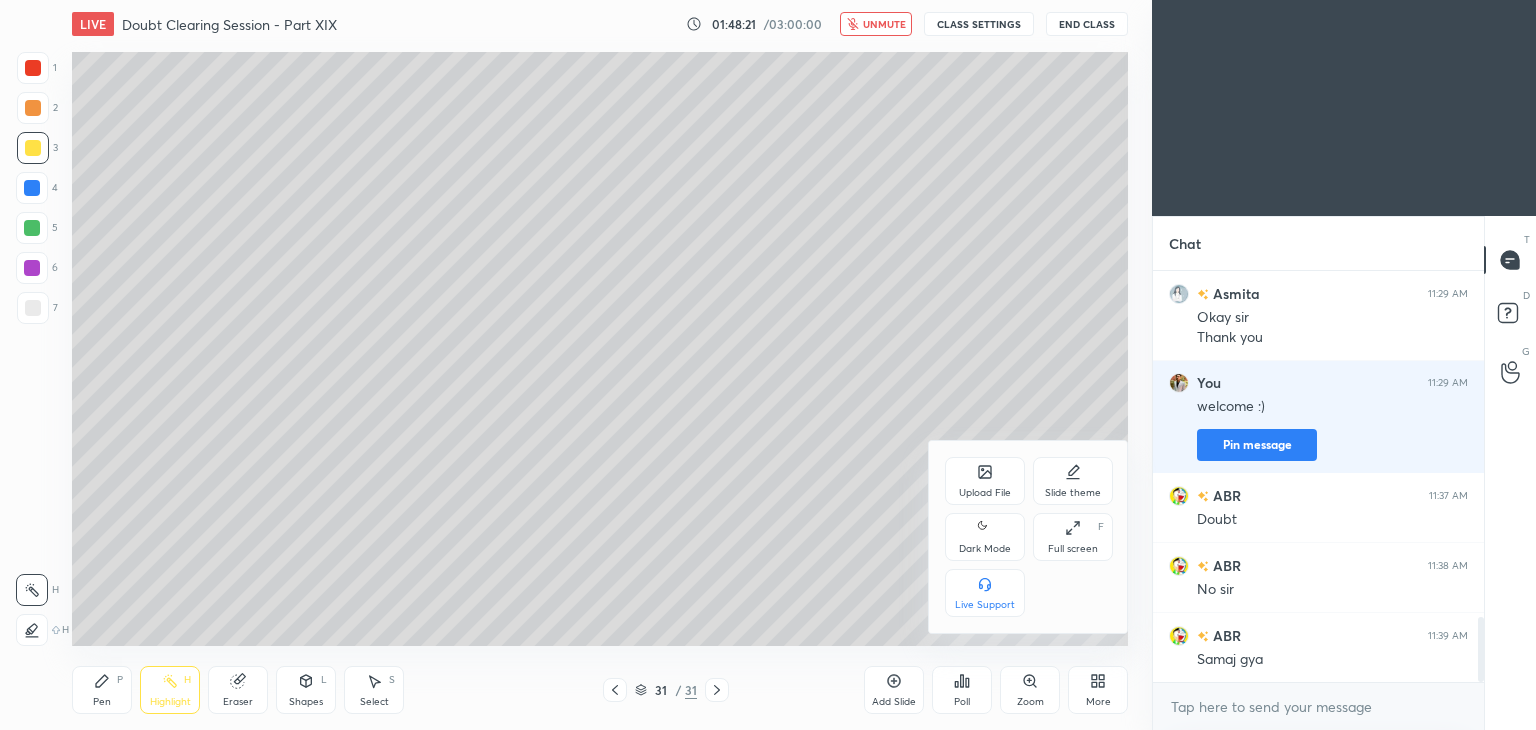 click on "Dark Mode" at bounding box center [985, 549] 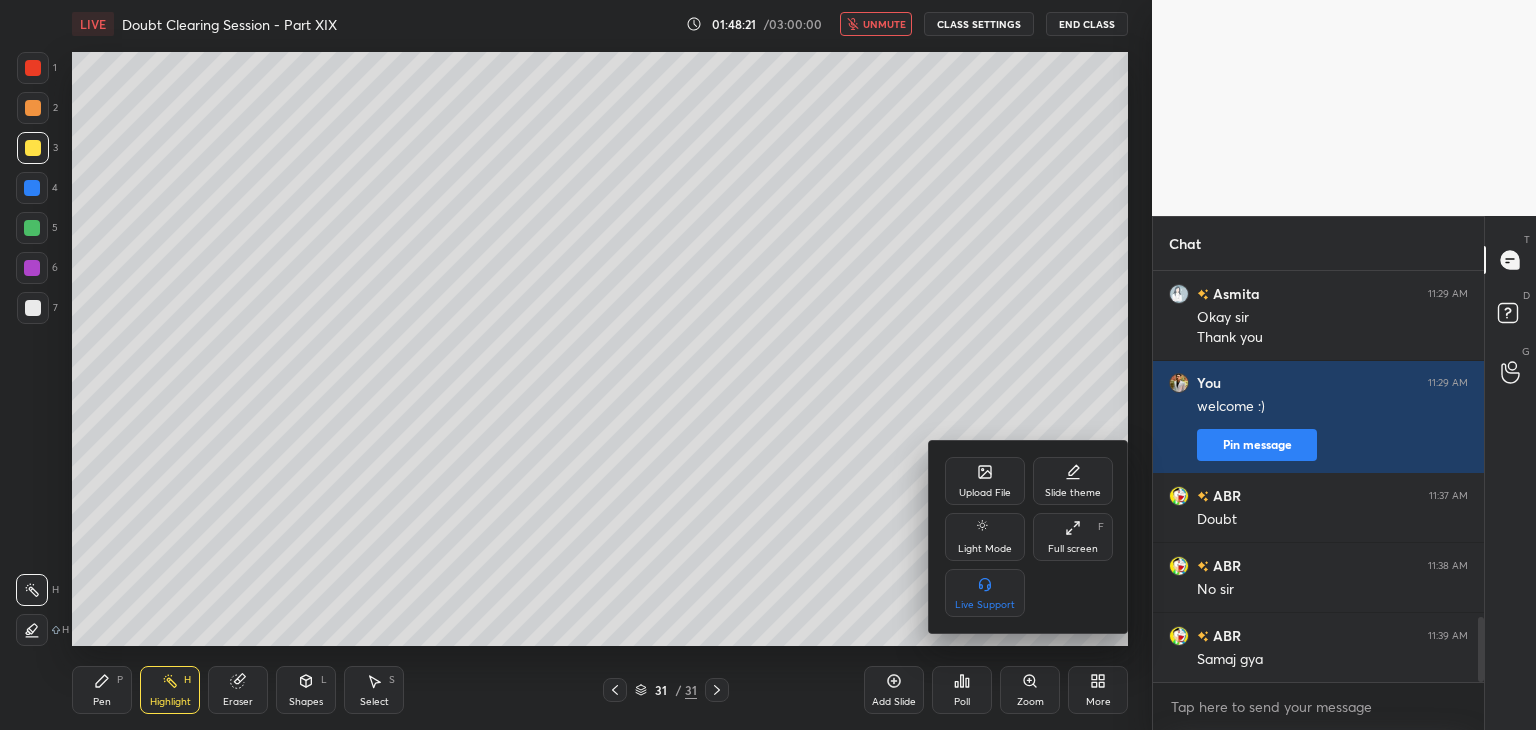 click at bounding box center [768, 365] 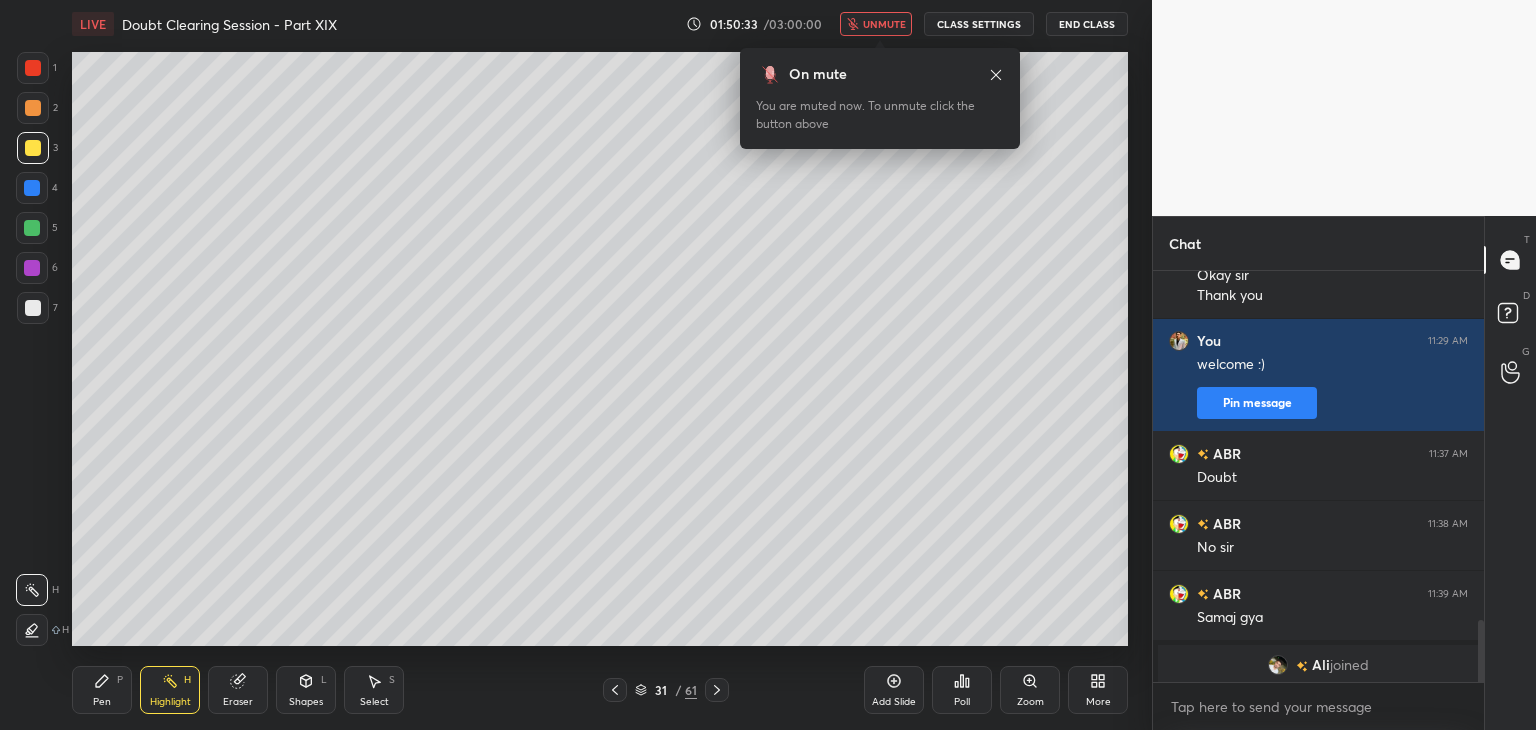scroll, scrollTop: 2304, scrollLeft: 0, axis: vertical 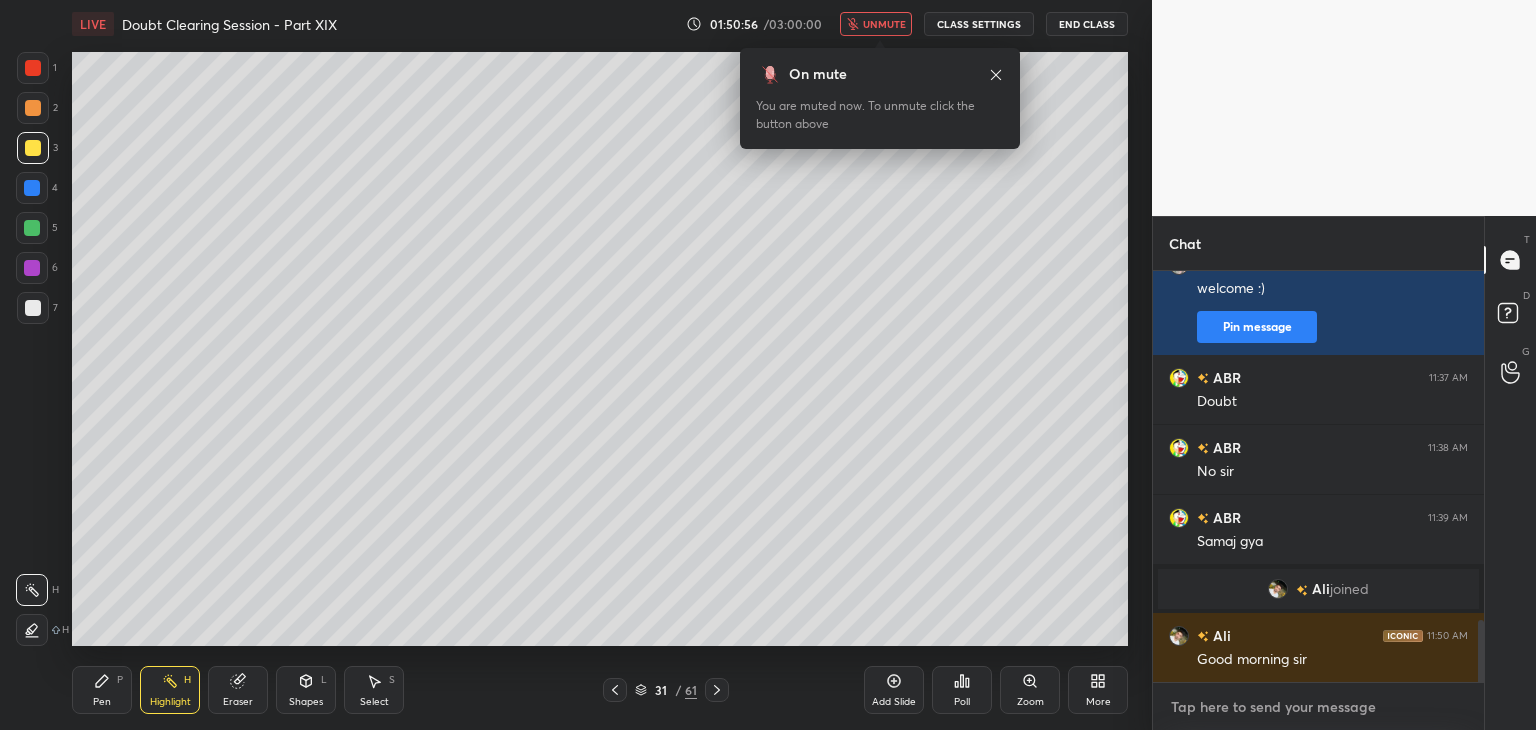 type on "x" 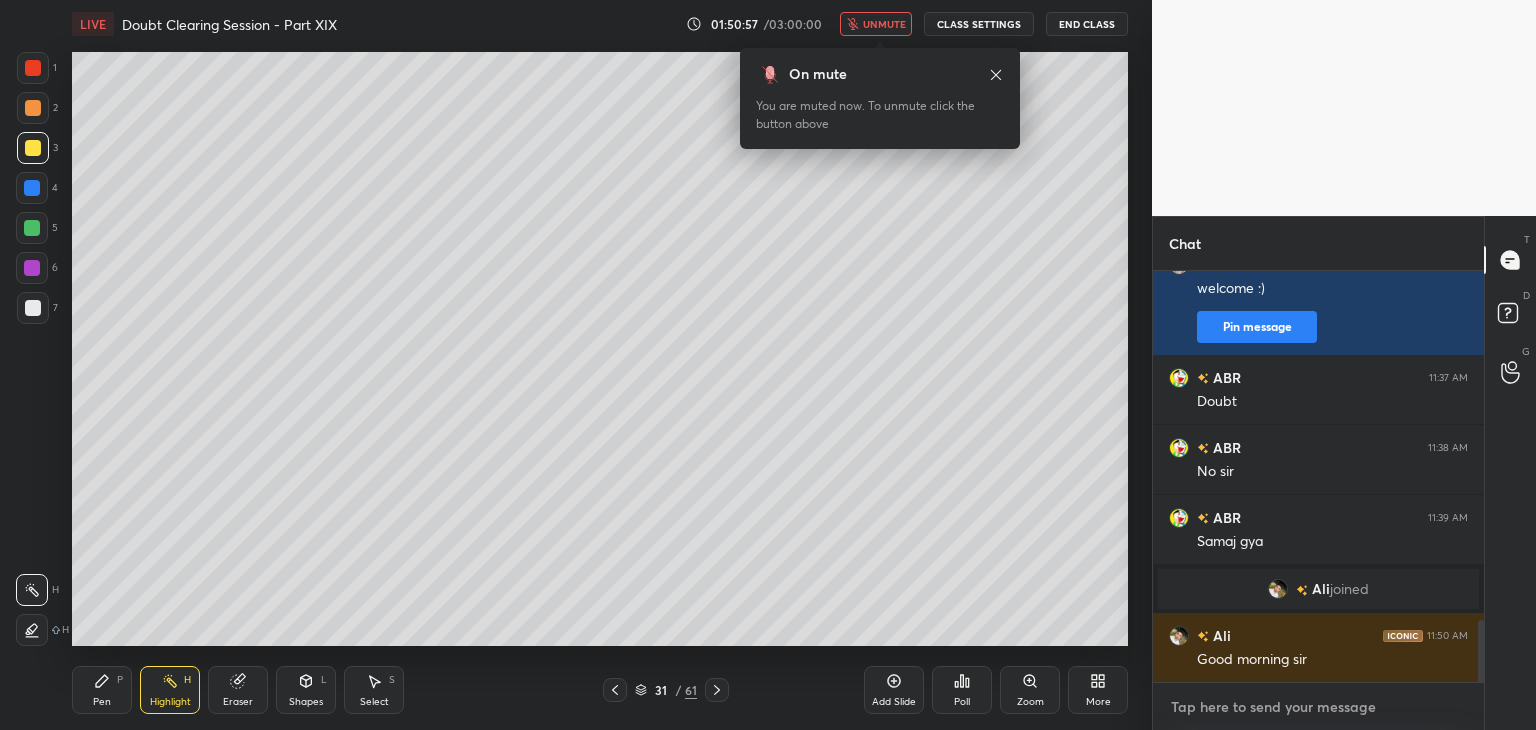 type on "g" 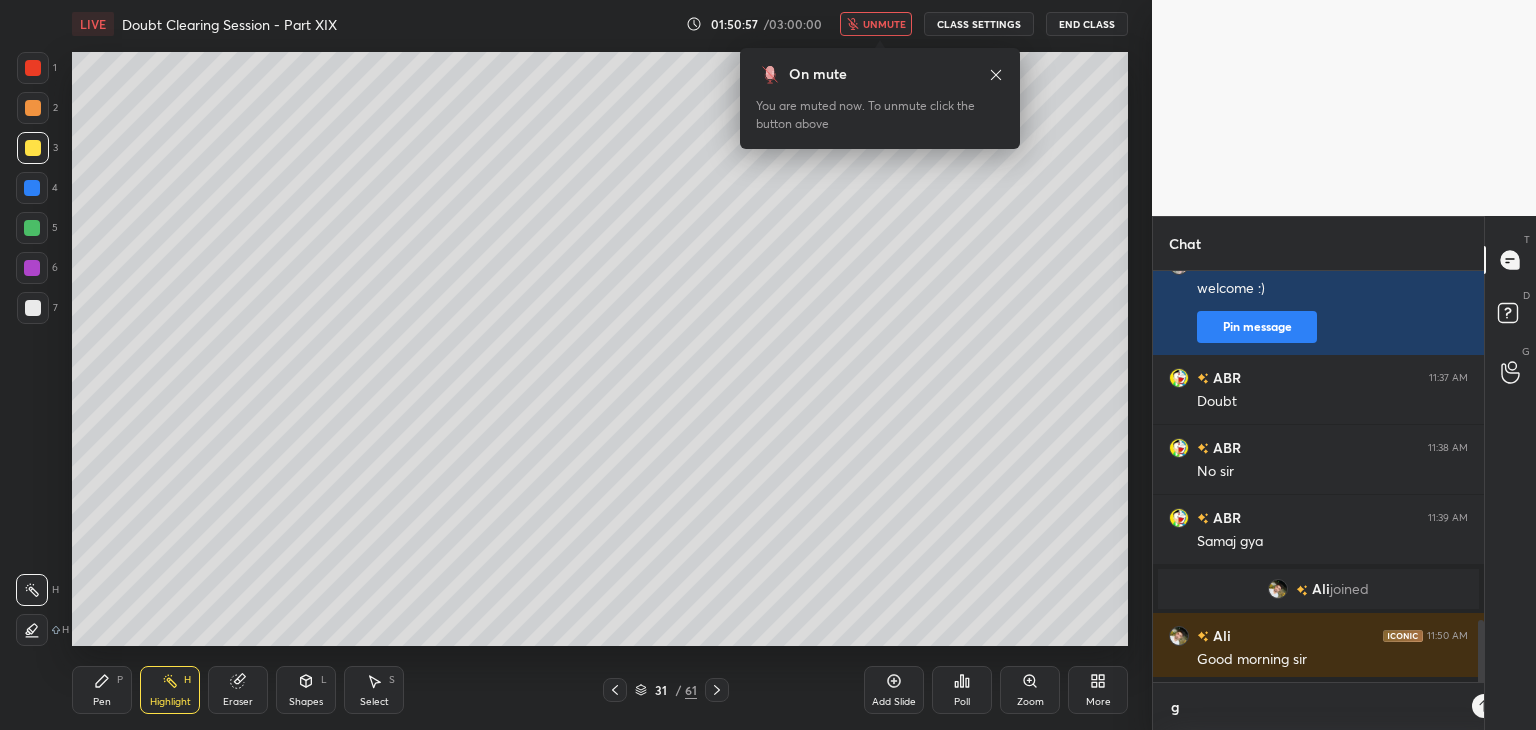 type on "go" 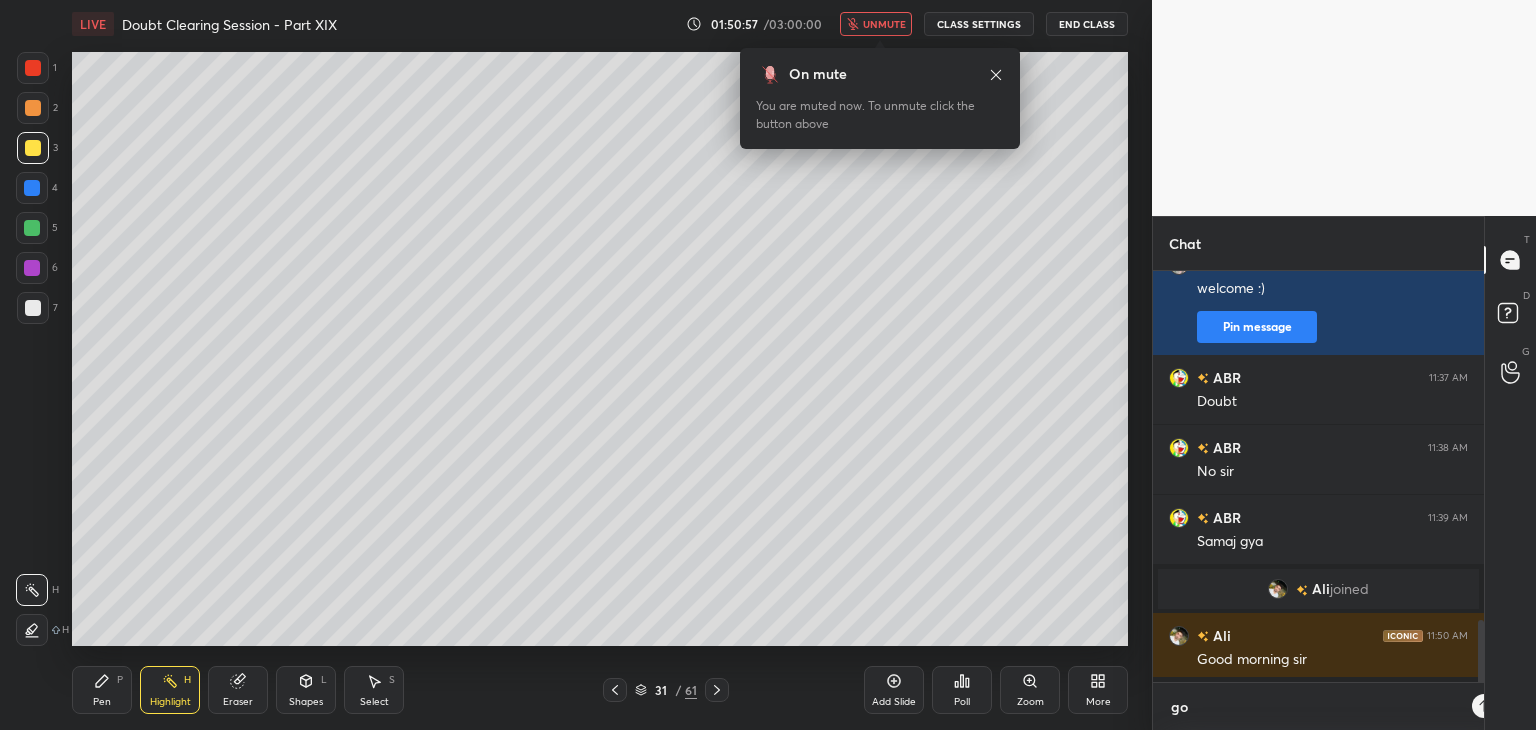 type on "x" 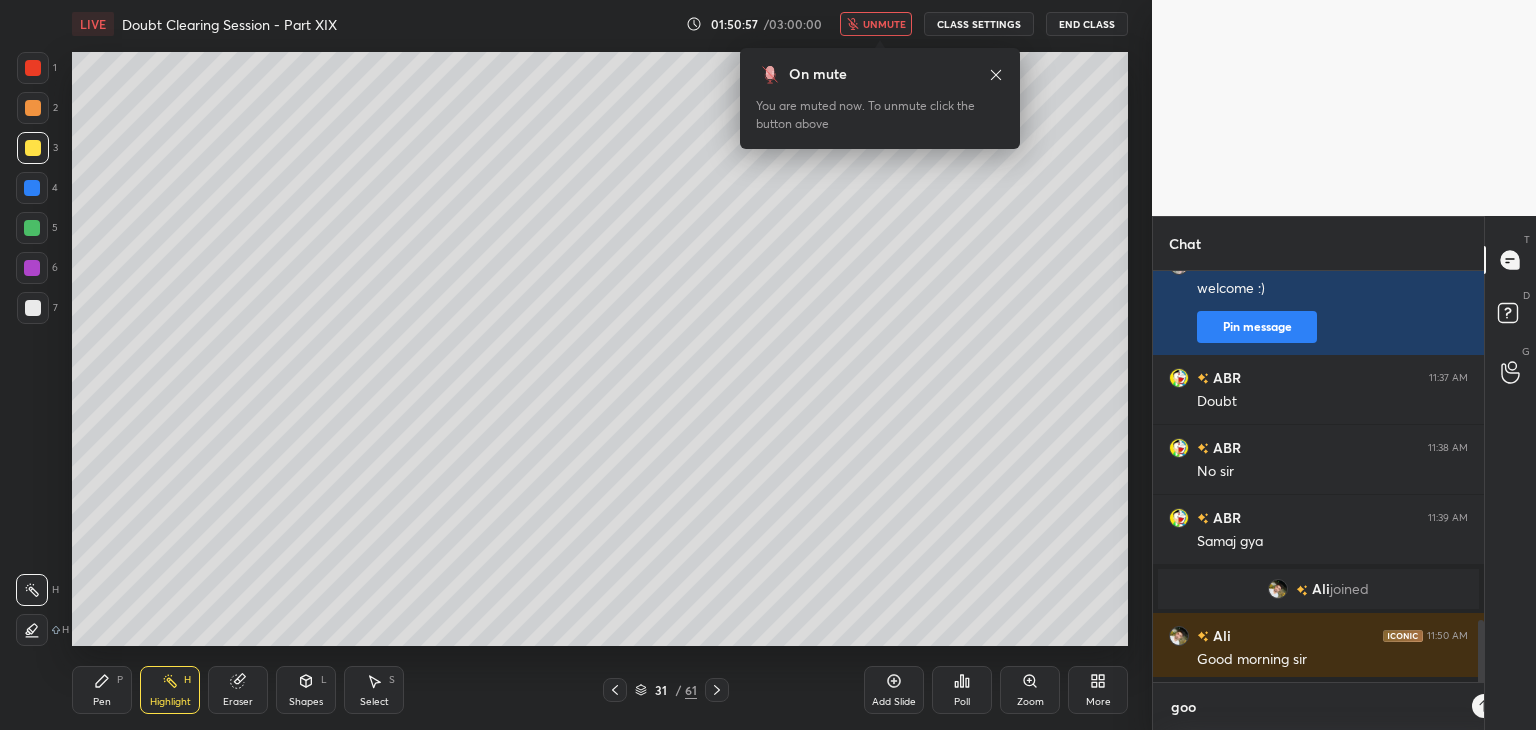 type on "good" 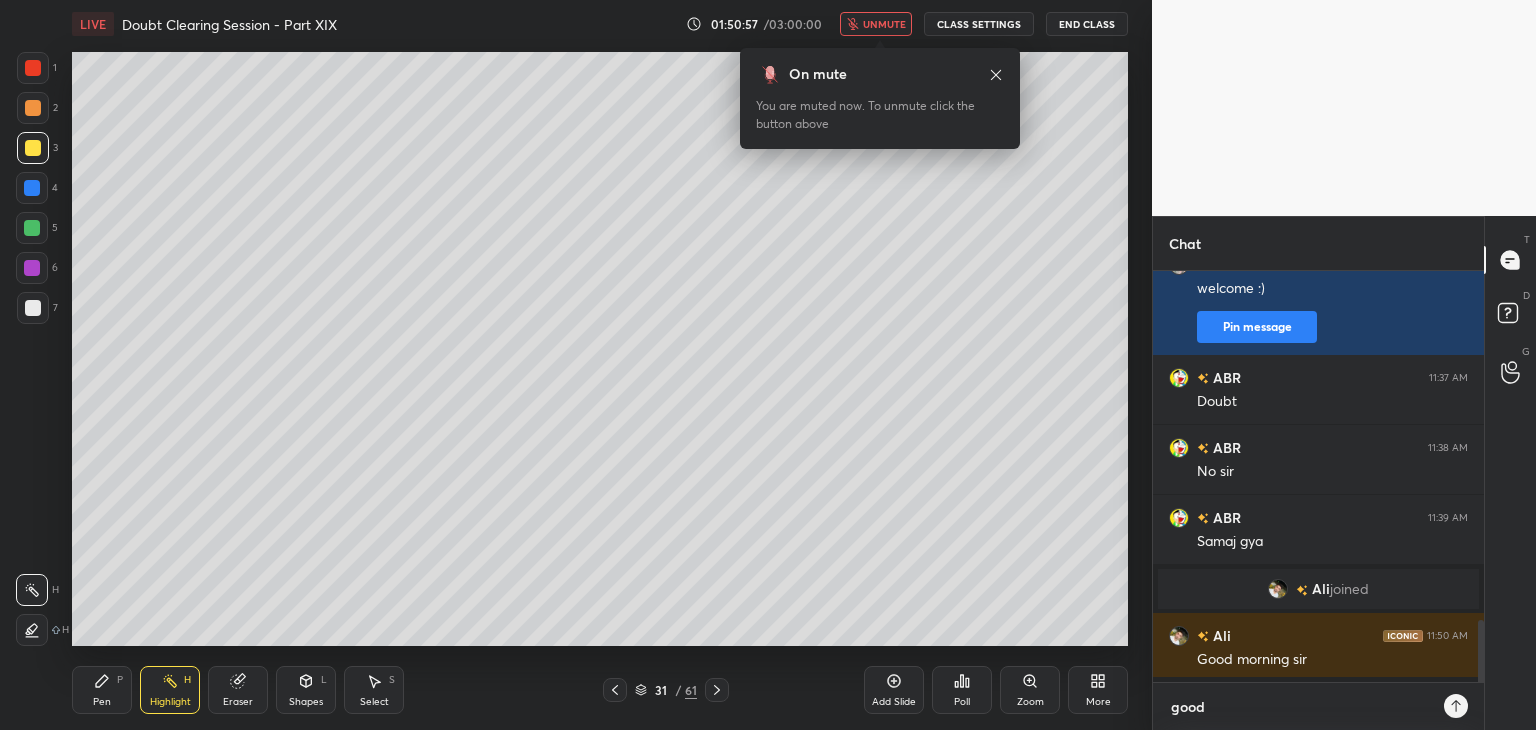 type on "good m" 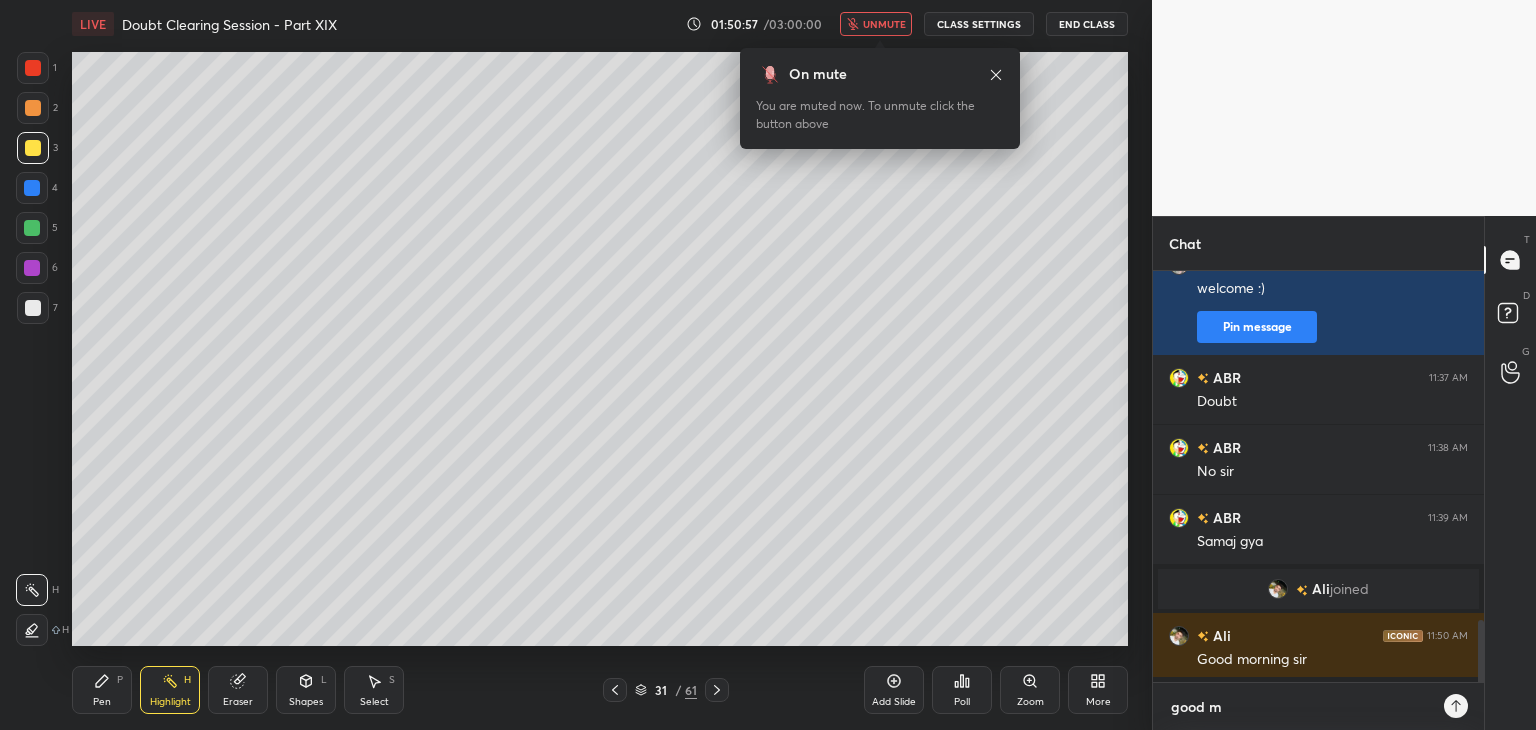 type on "x" 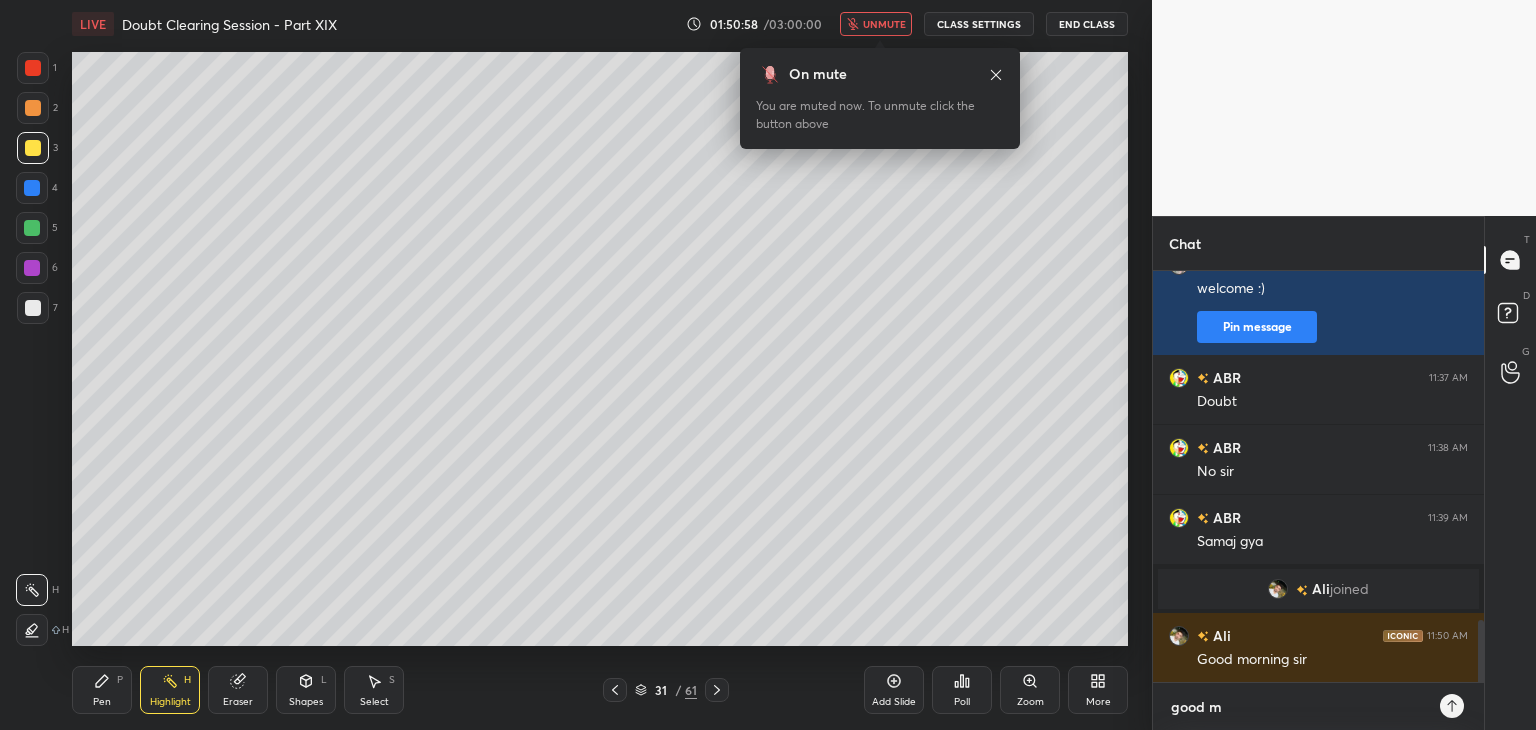 scroll, scrollTop: 6, scrollLeft: 6, axis: both 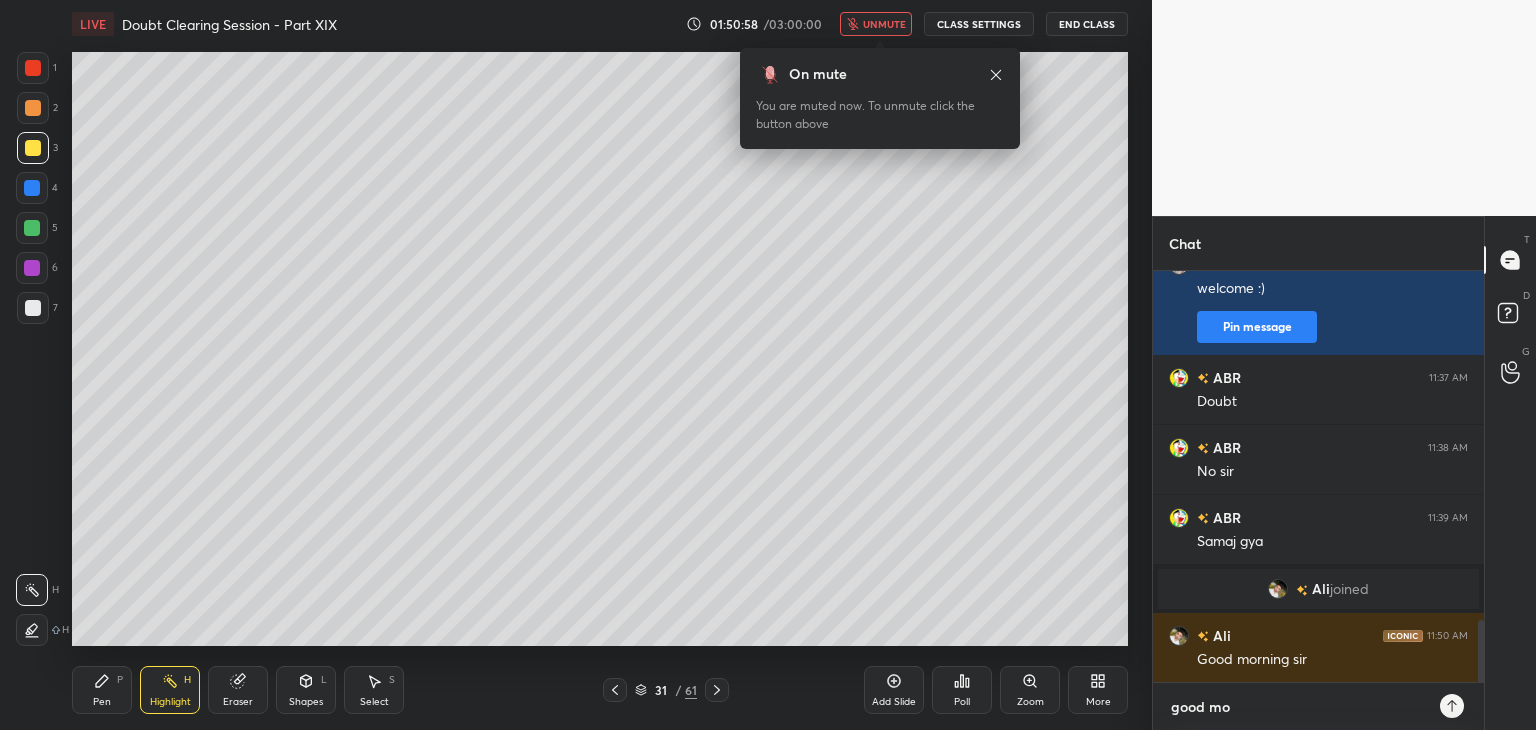 type on "good mor" 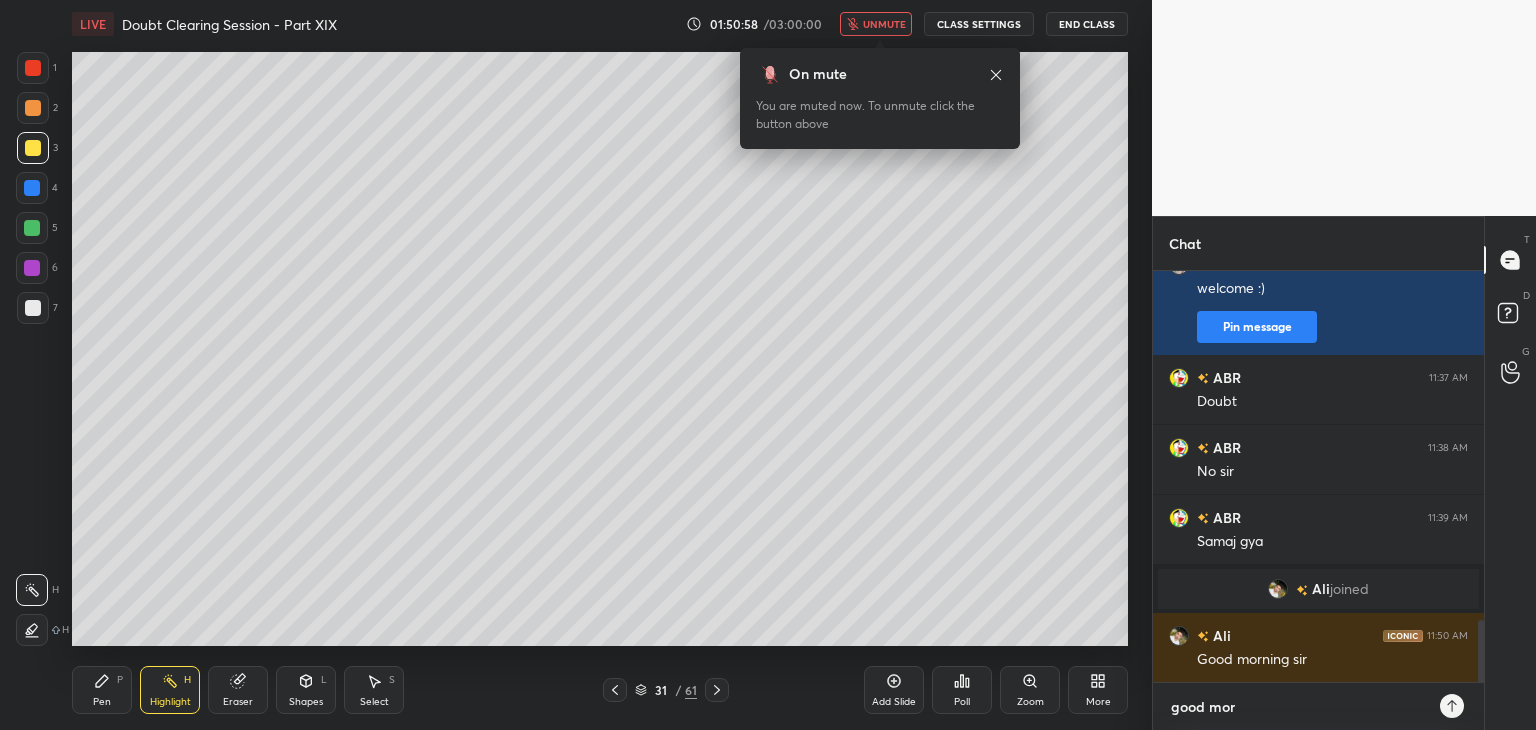 type on "x" 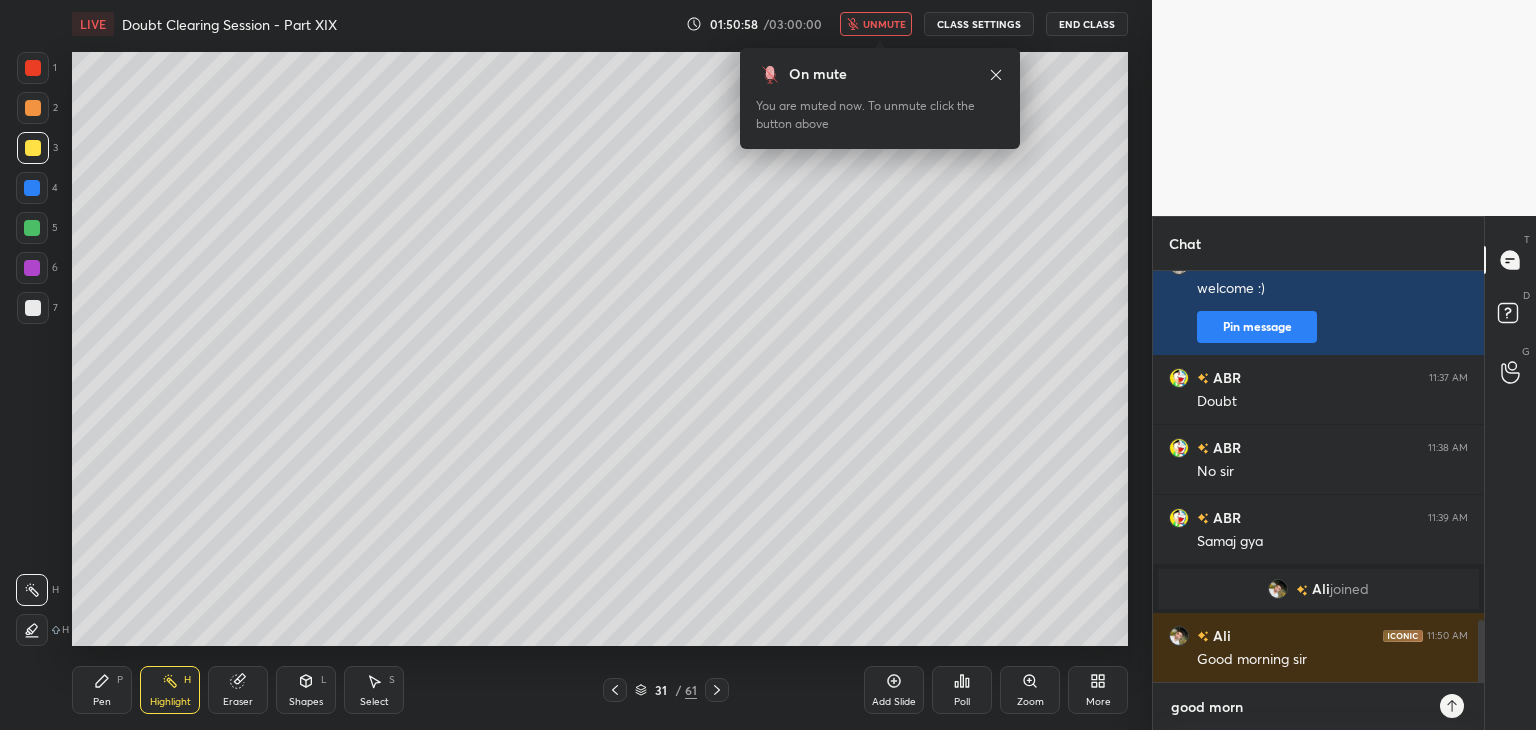 type on "good morni" 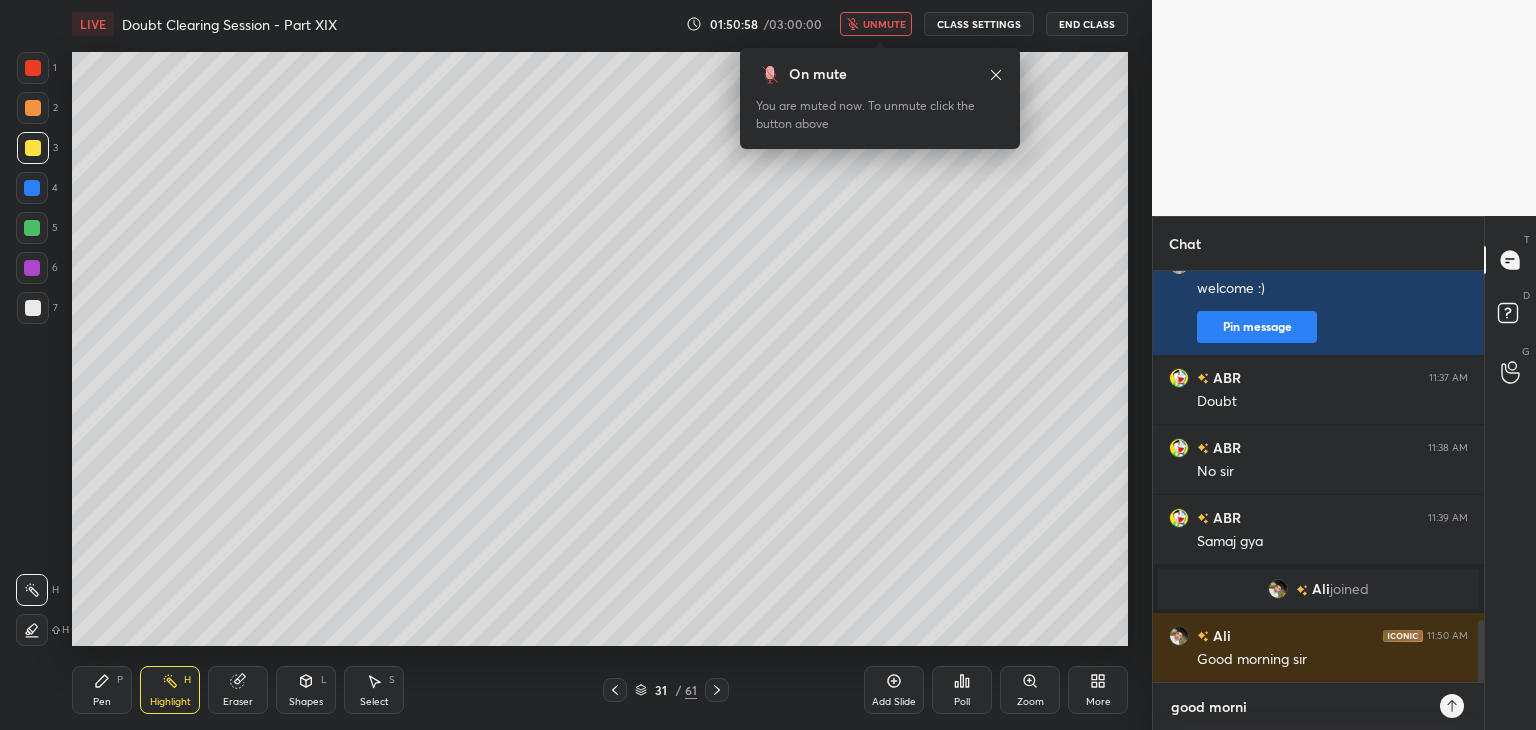 type on "x" 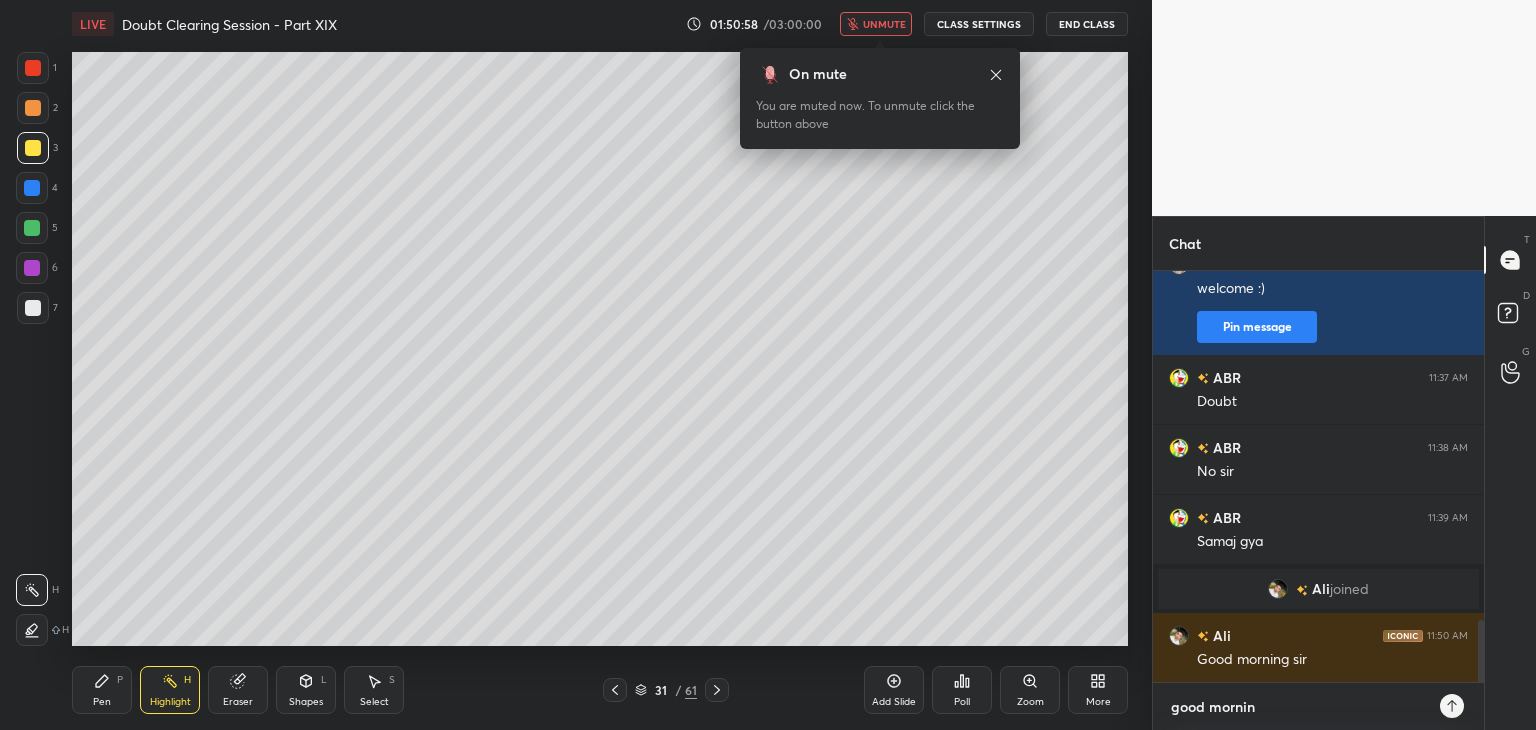 type on "x" 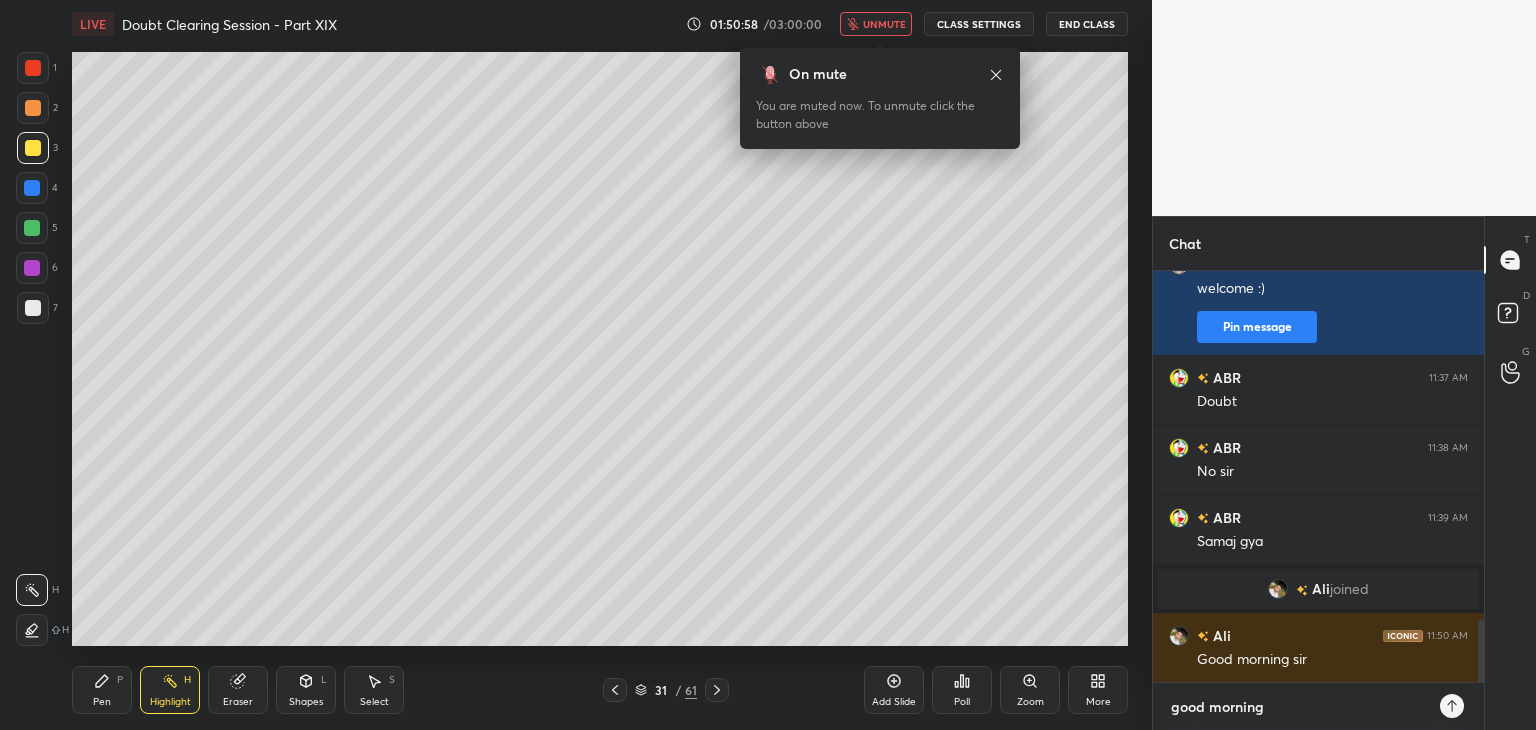 type on "x" 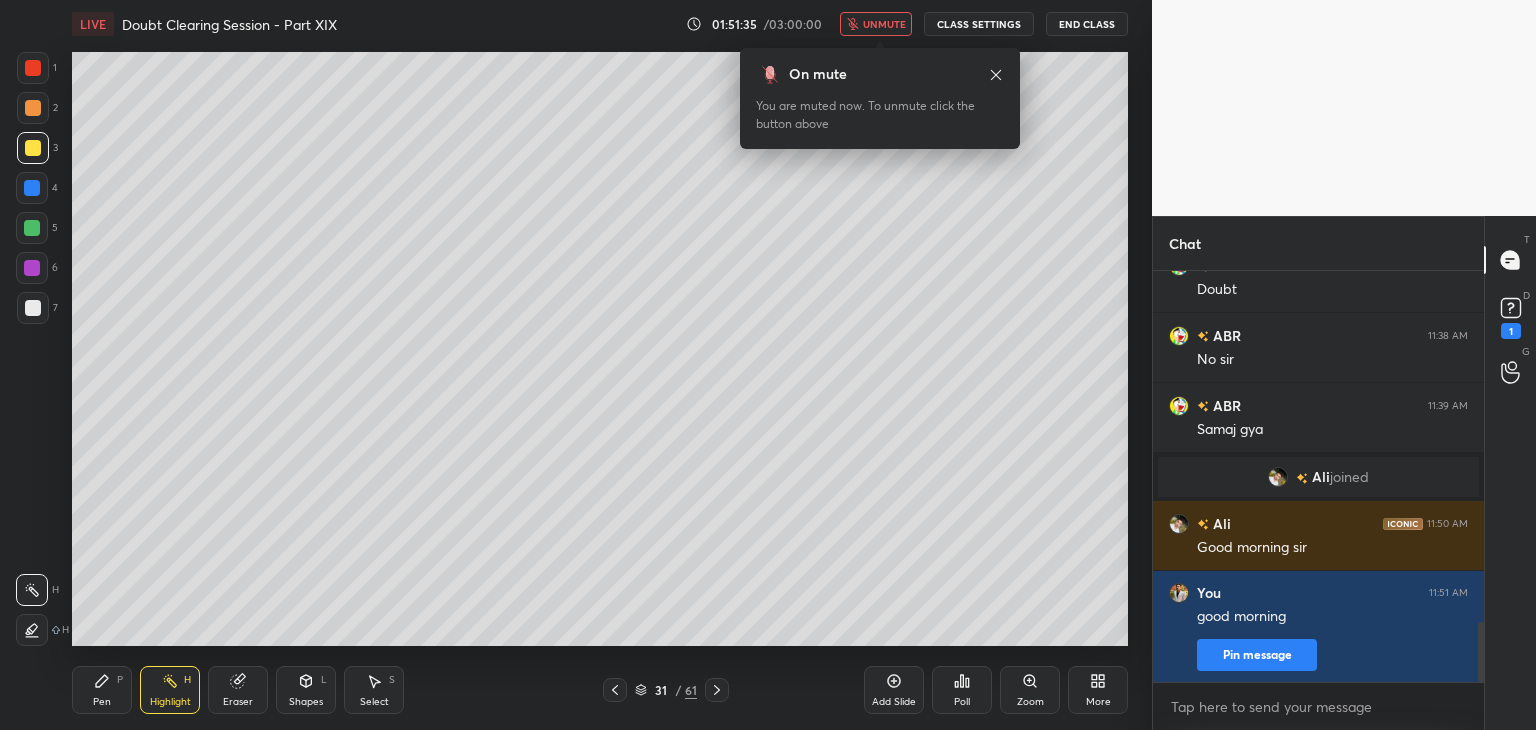scroll, scrollTop: 2502, scrollLeft: 0, axis: vertical 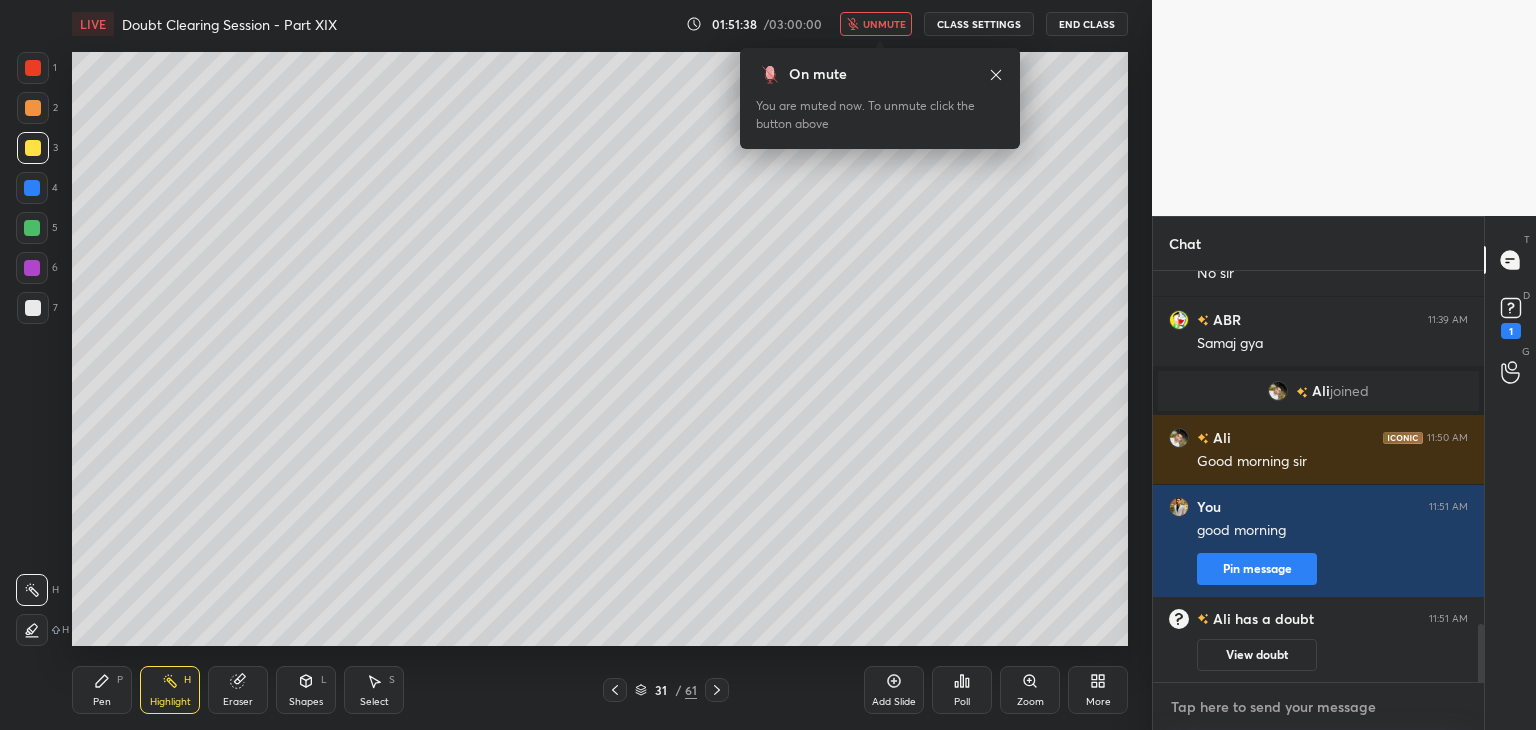 type on "x" 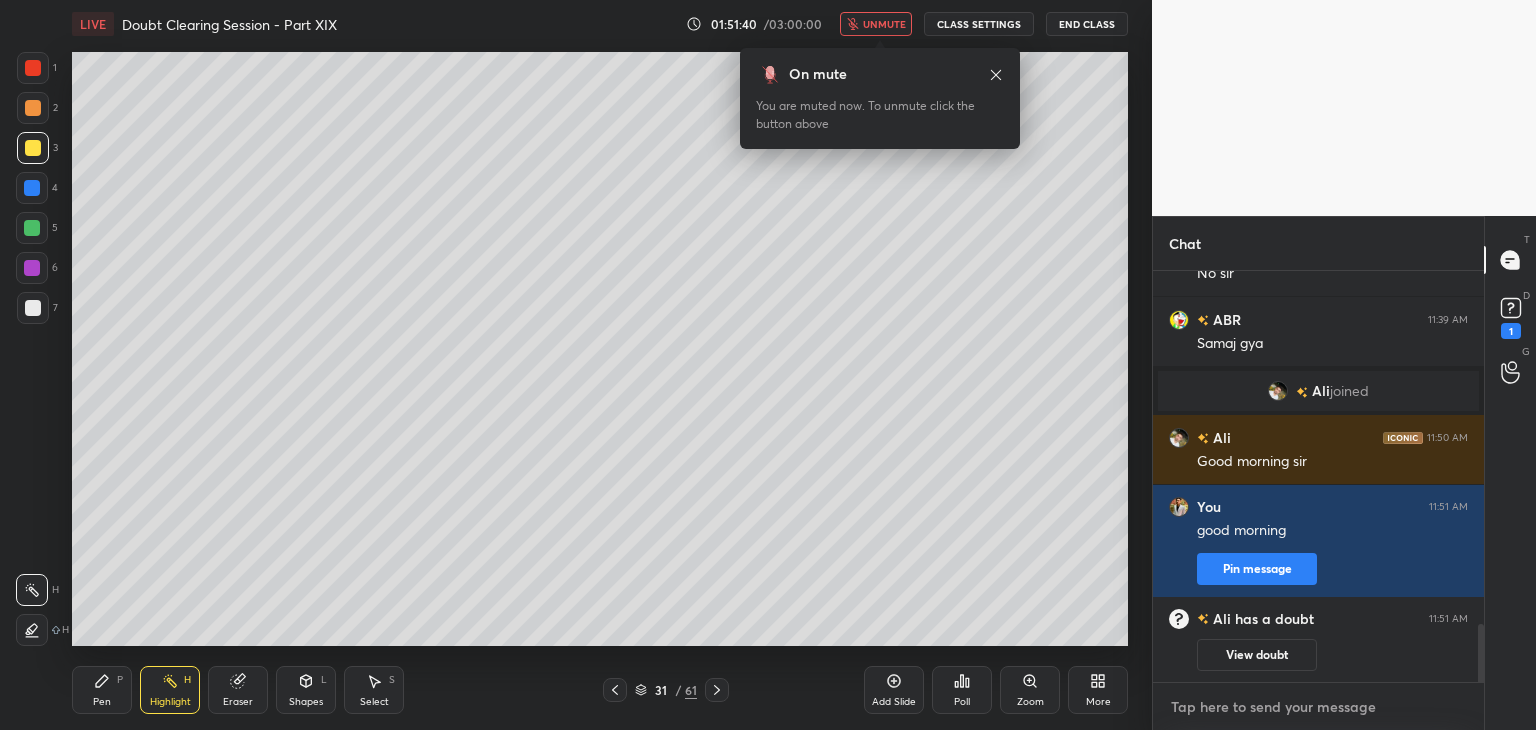 click at bounding box center (1318, 707) 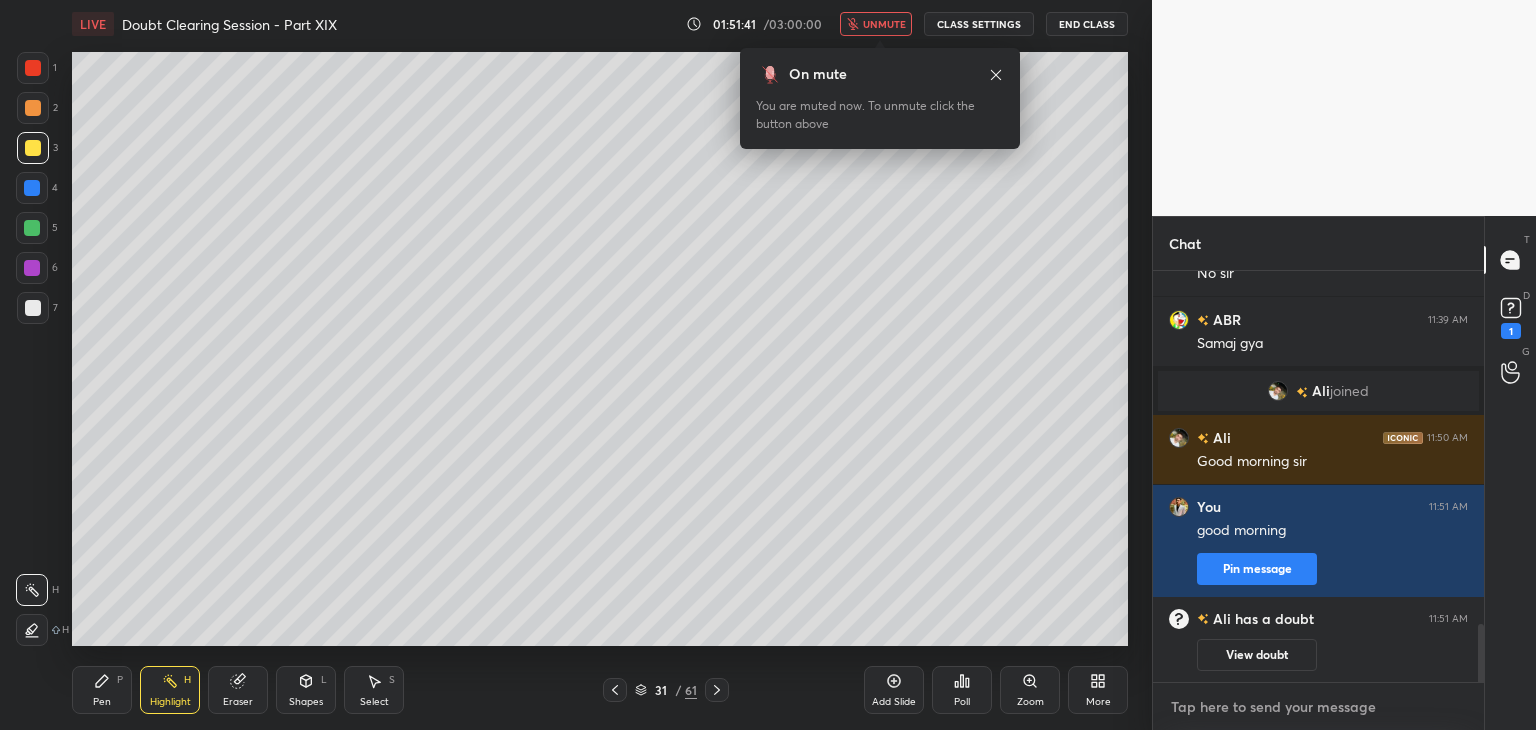 type 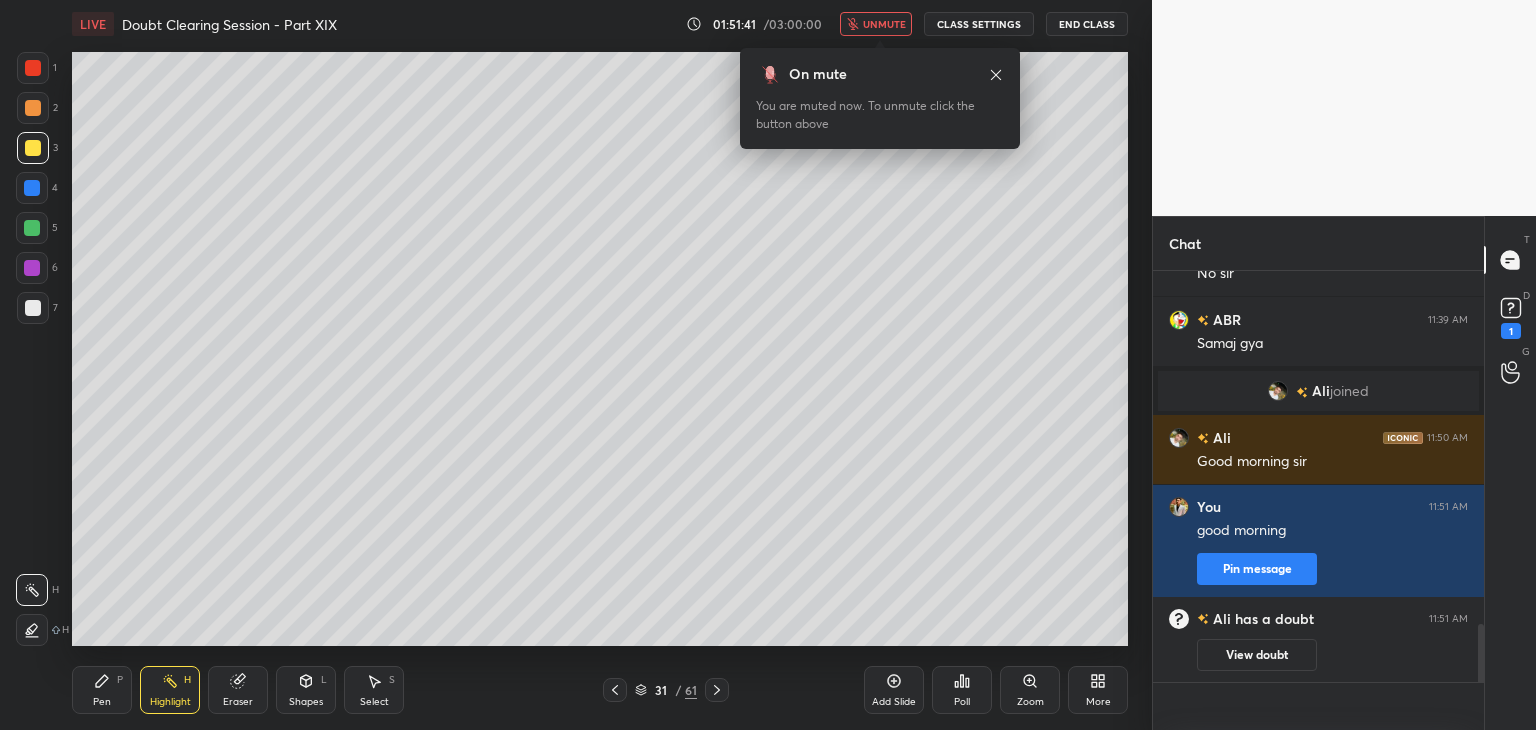 type on "x" 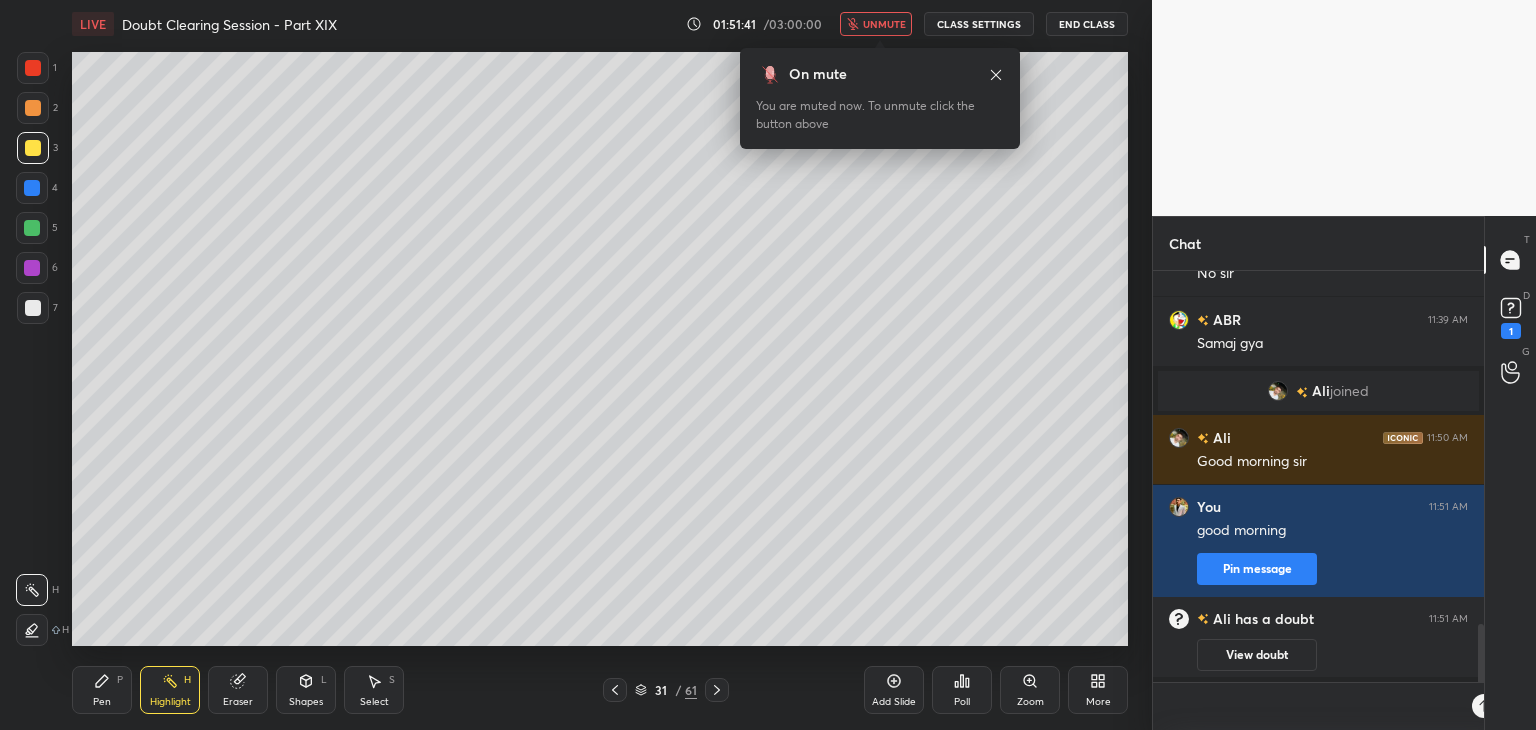 scroll, scrollTop: 400, scrollLeft: 325, axis: both 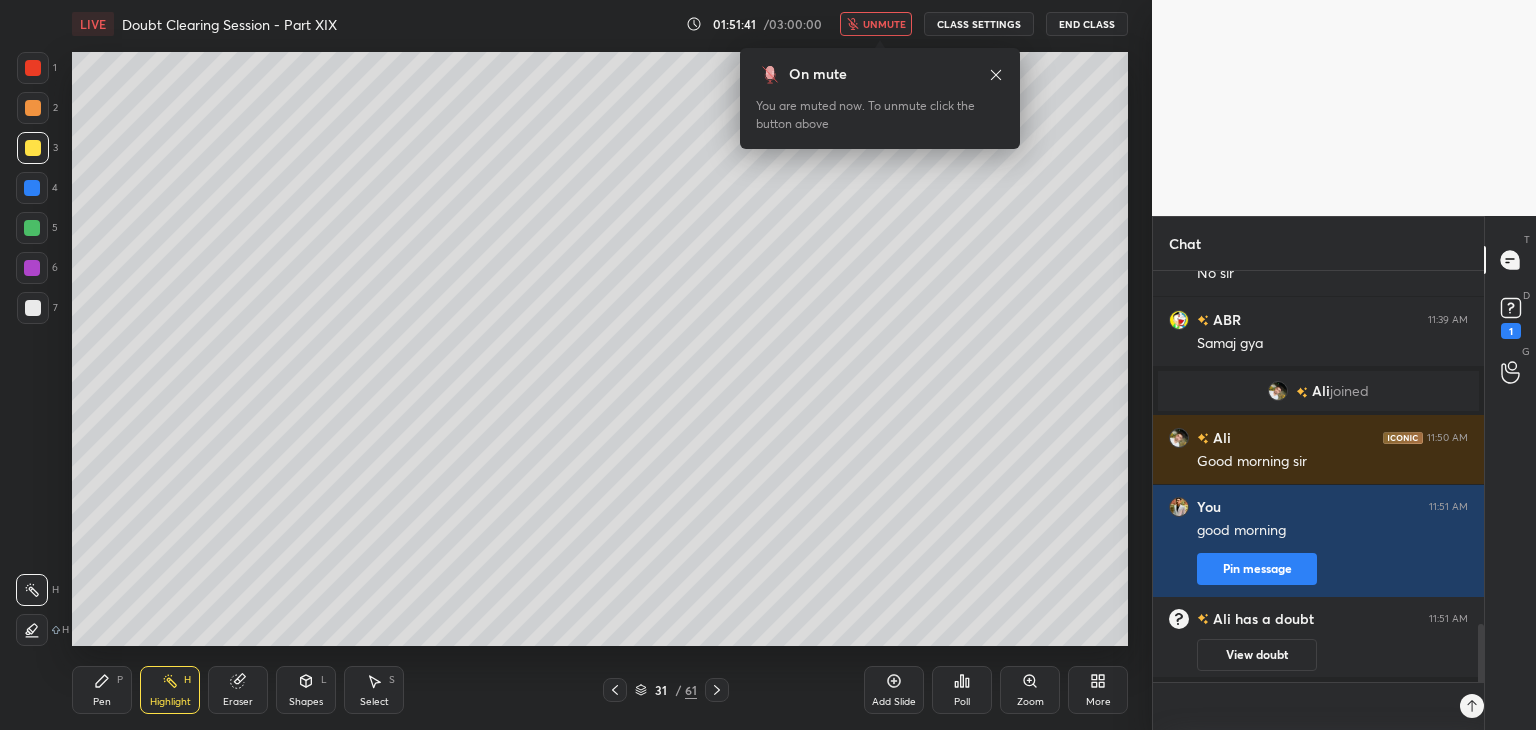 type on "s" 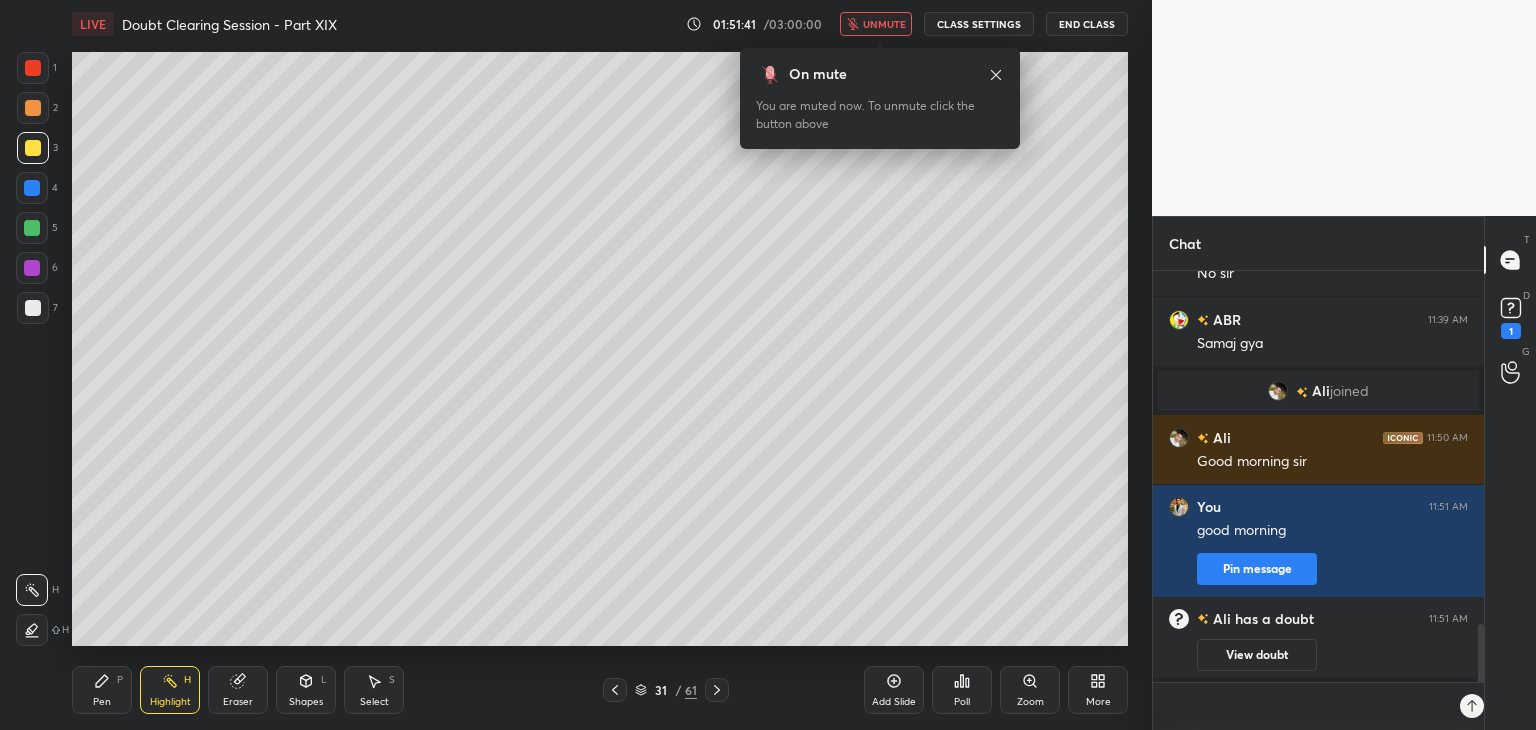 type on "x" 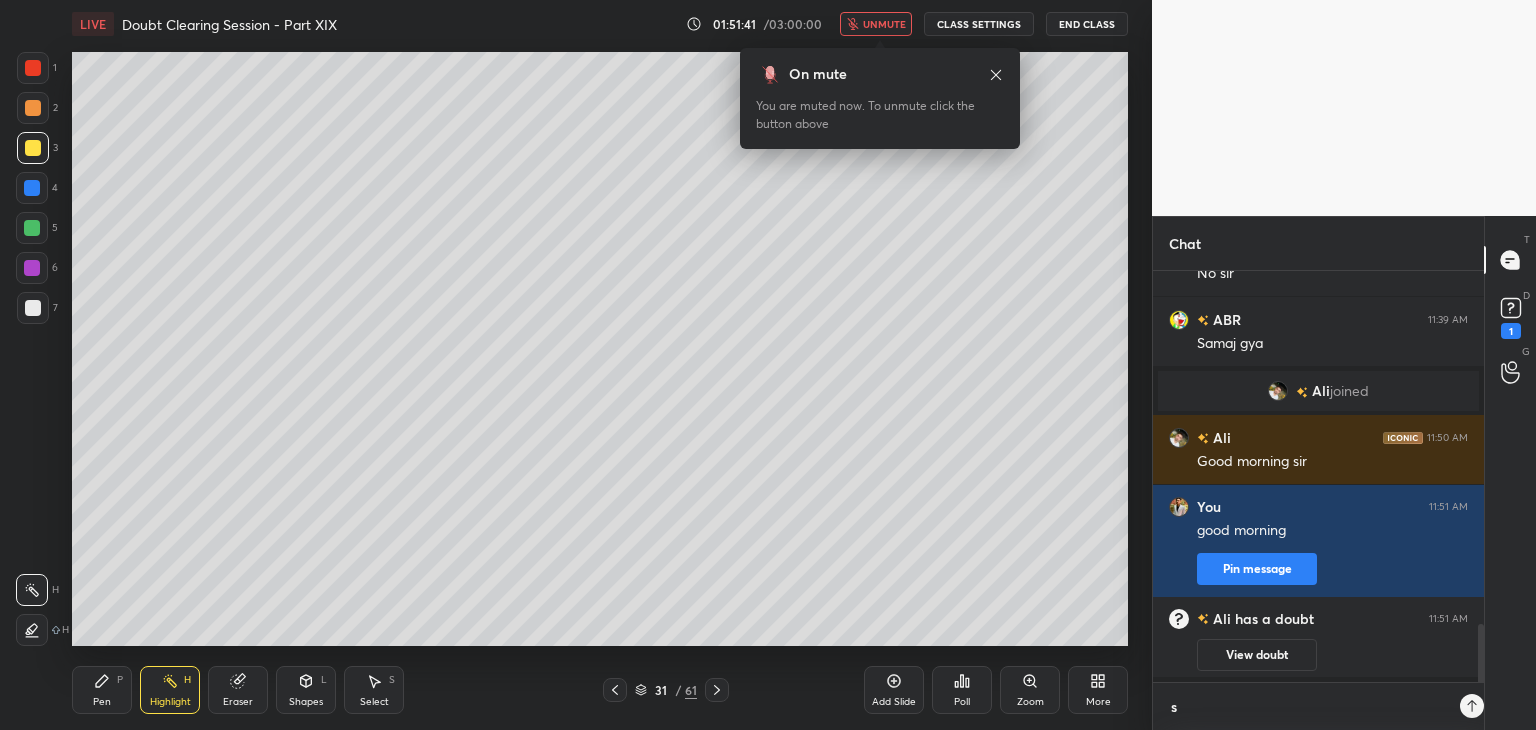 type on "sa" 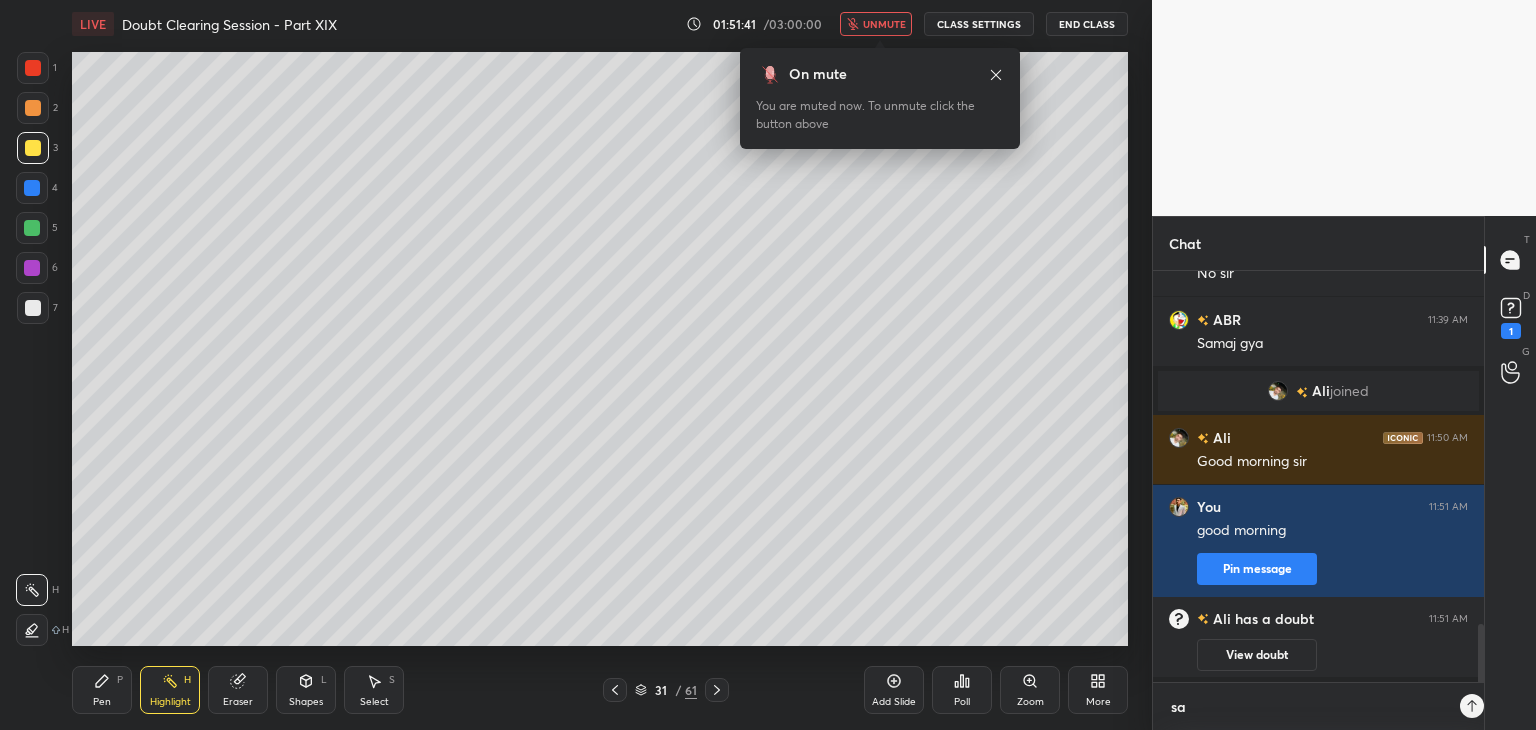 type on "x" 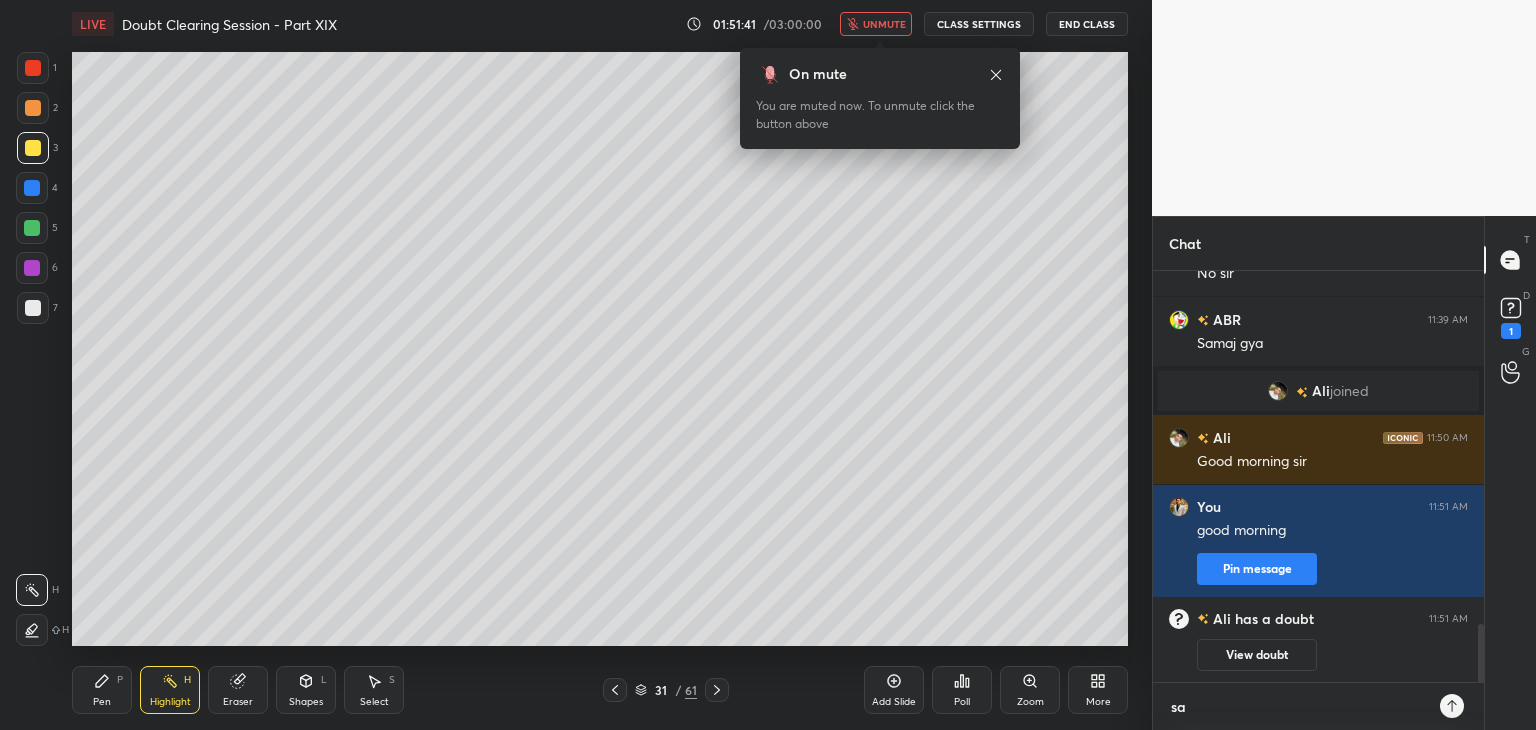 scroll, scrollTop: 6, scrollLeft: 6, axis: both 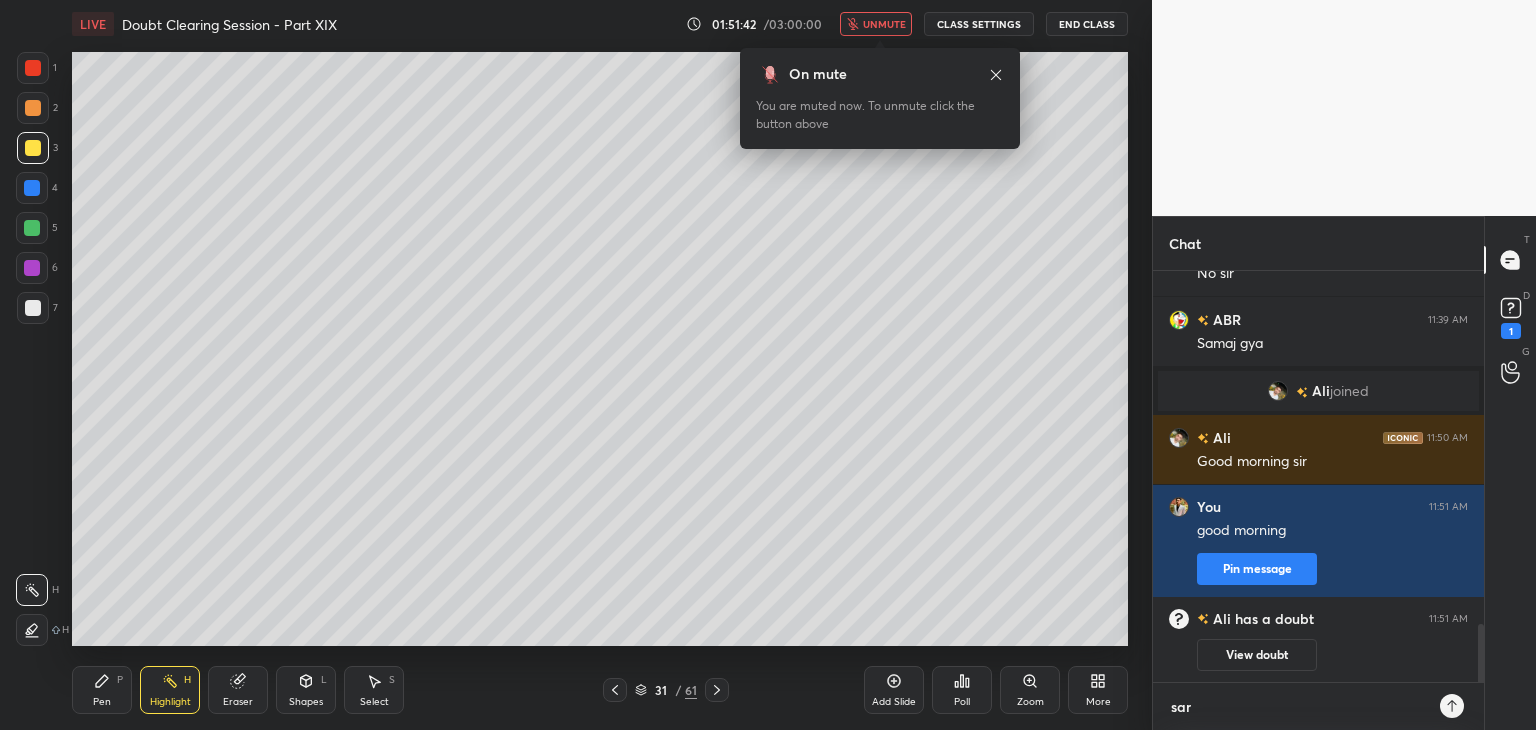 type on "sari" 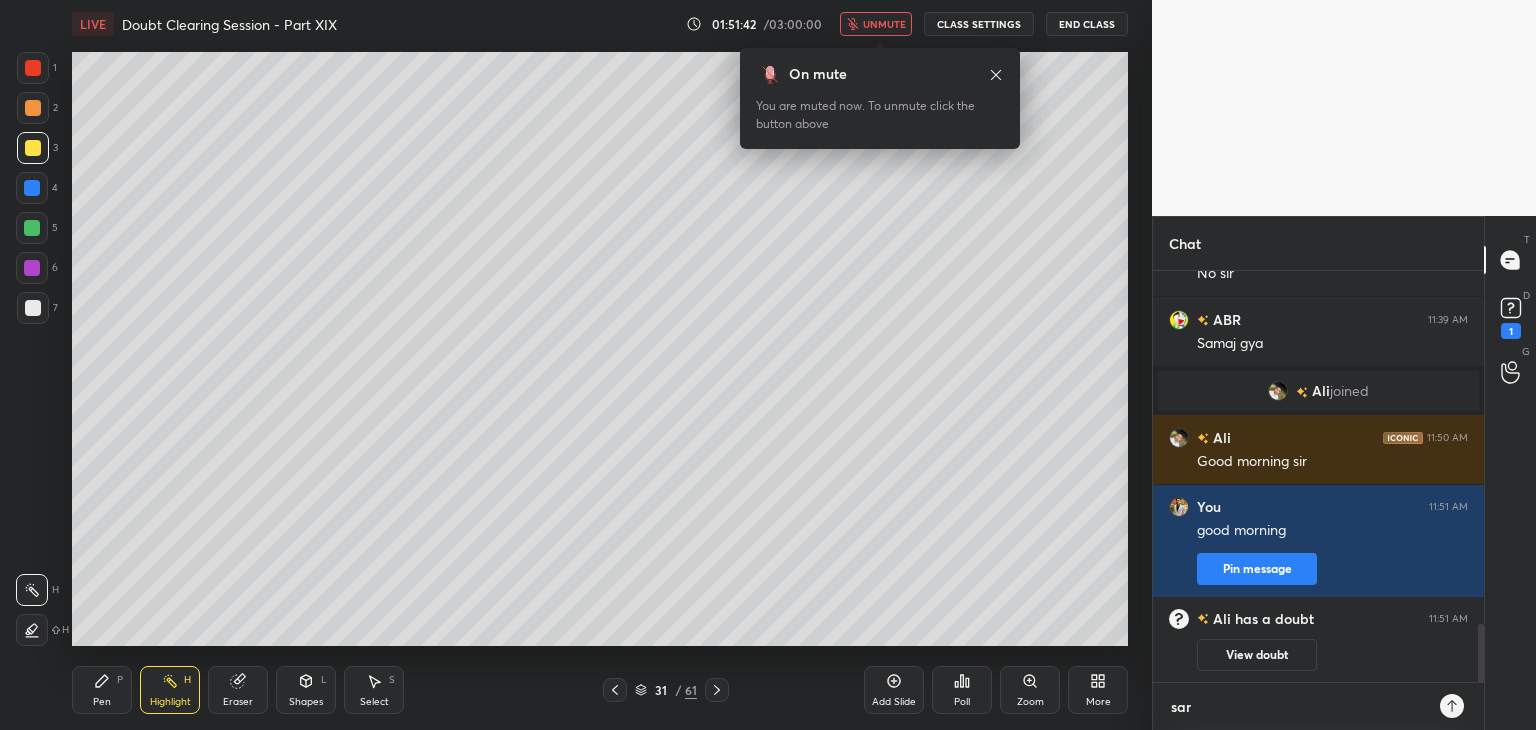 type on "x" 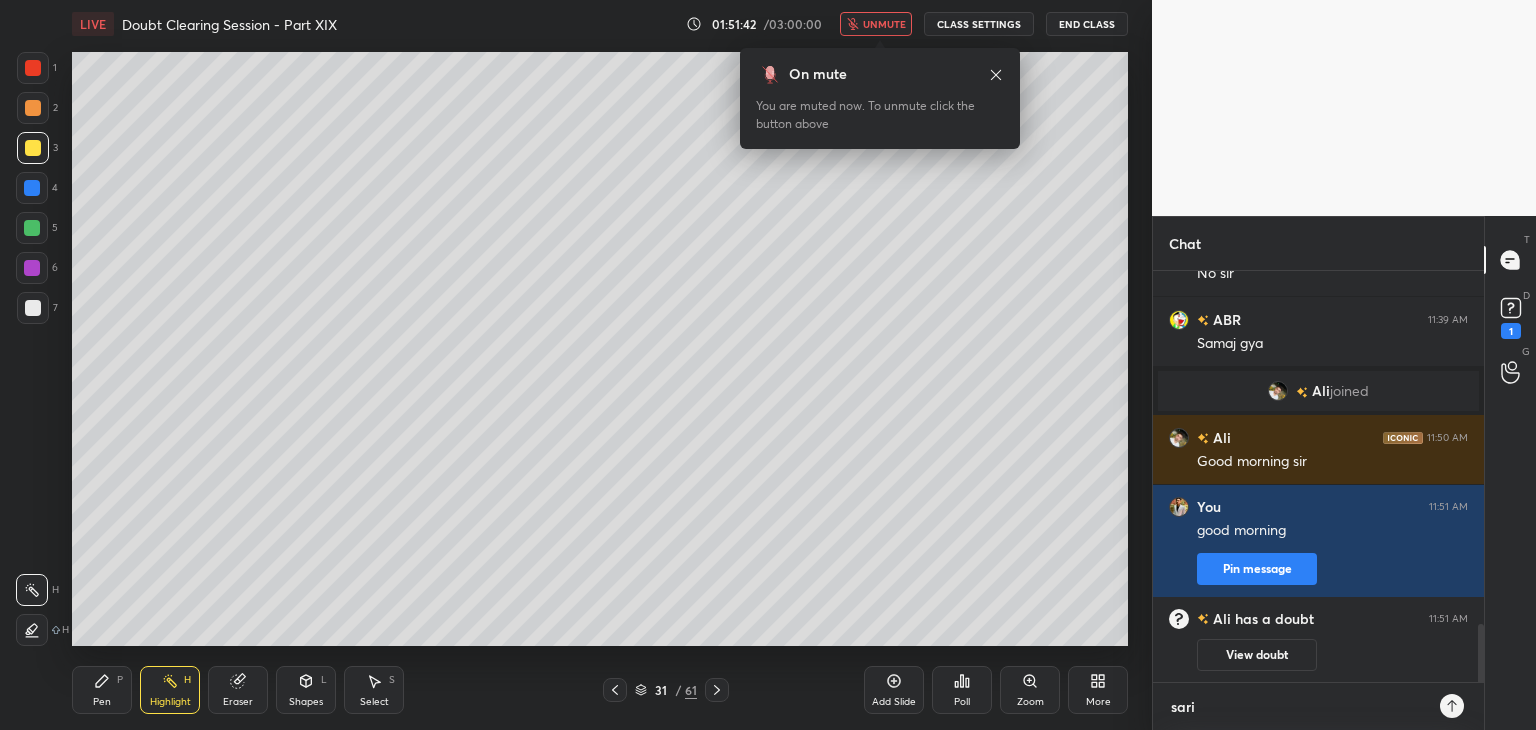 type on "sarie" 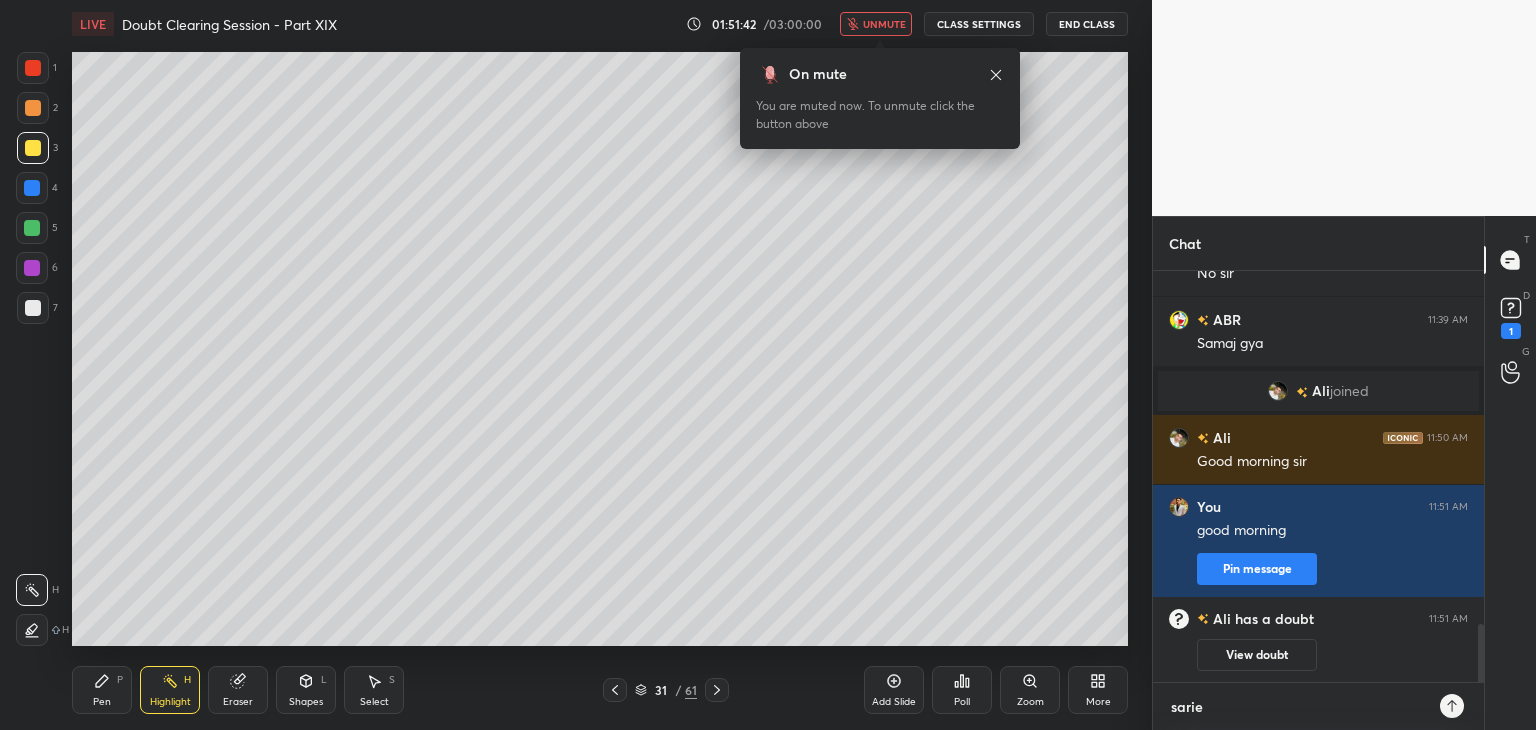 type on "sarien" 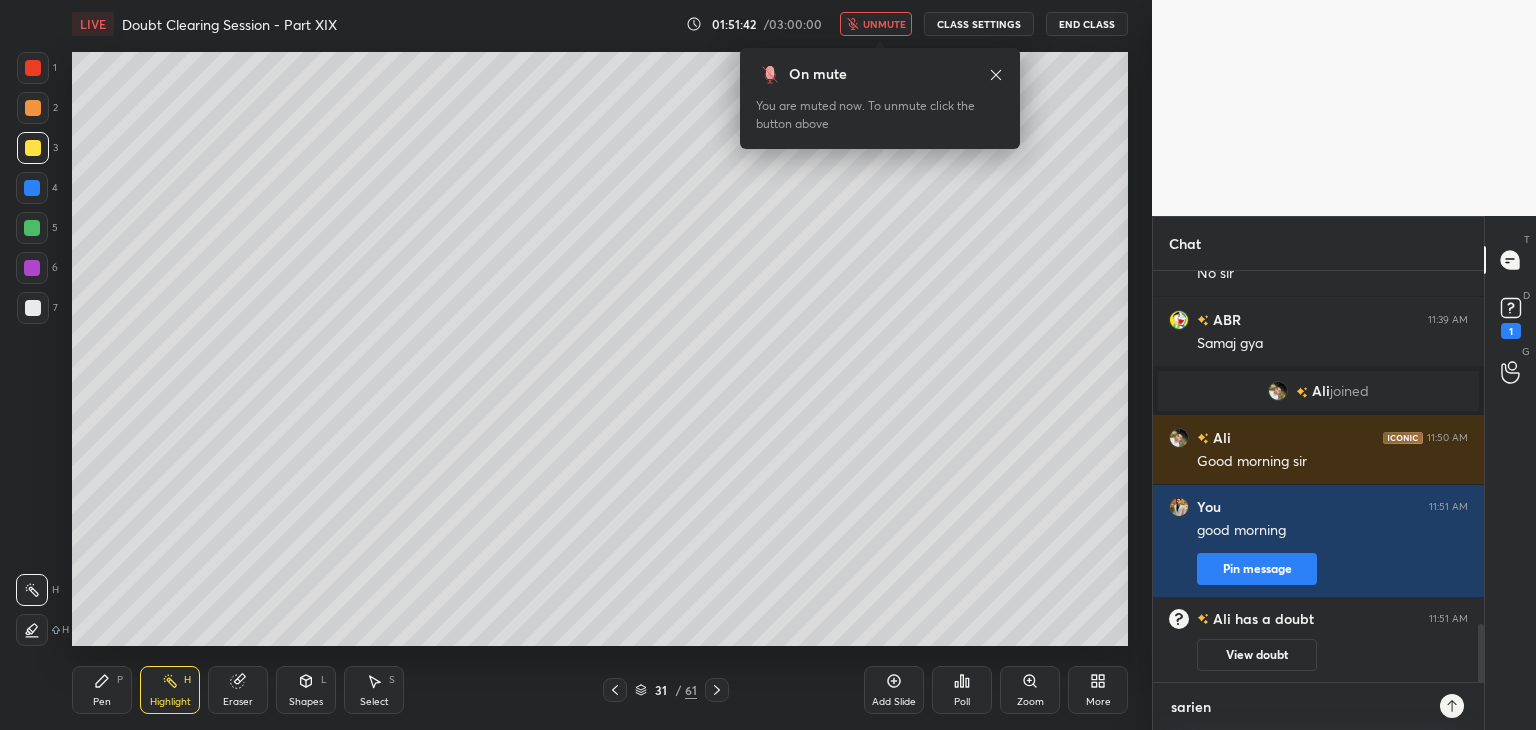 type on "sarien" 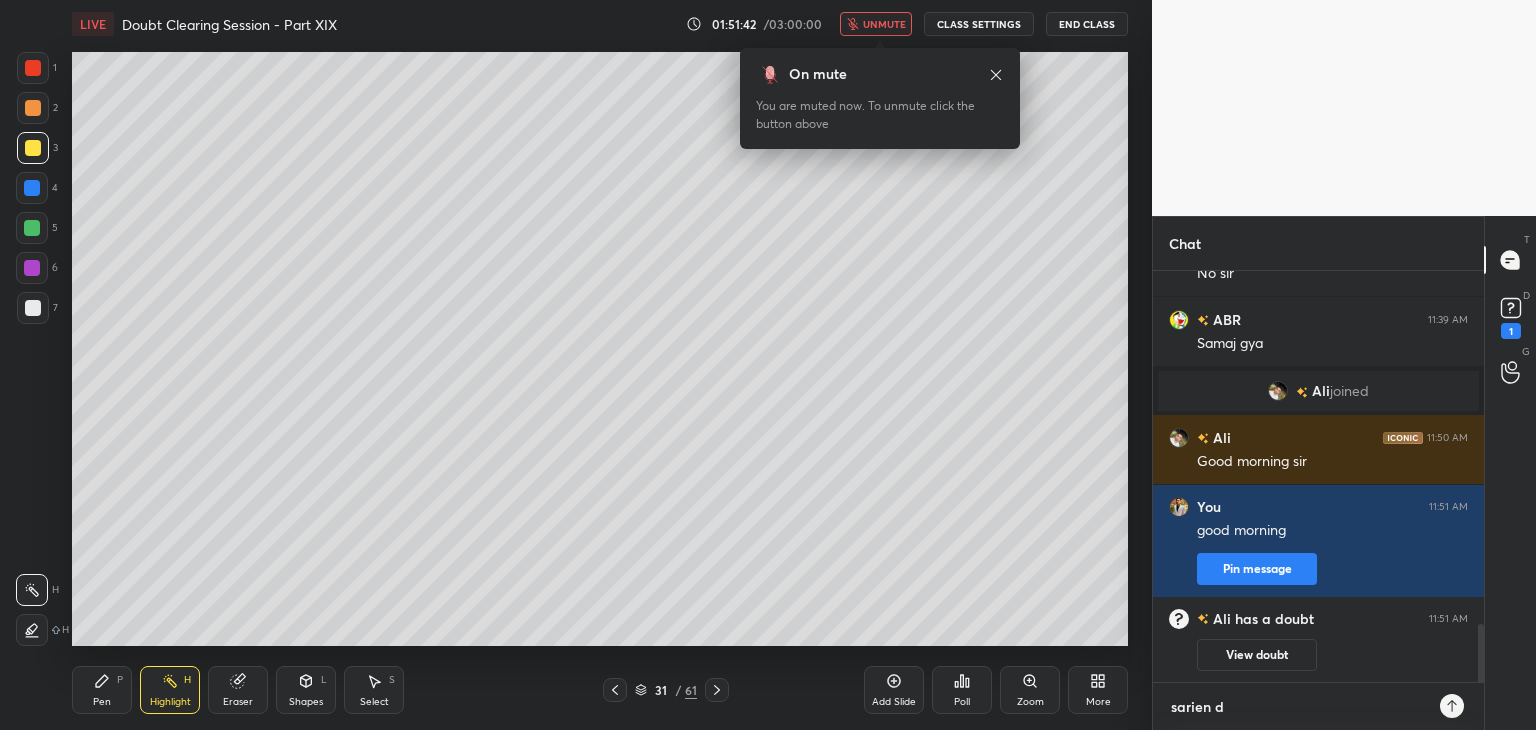 type on "sarien do" 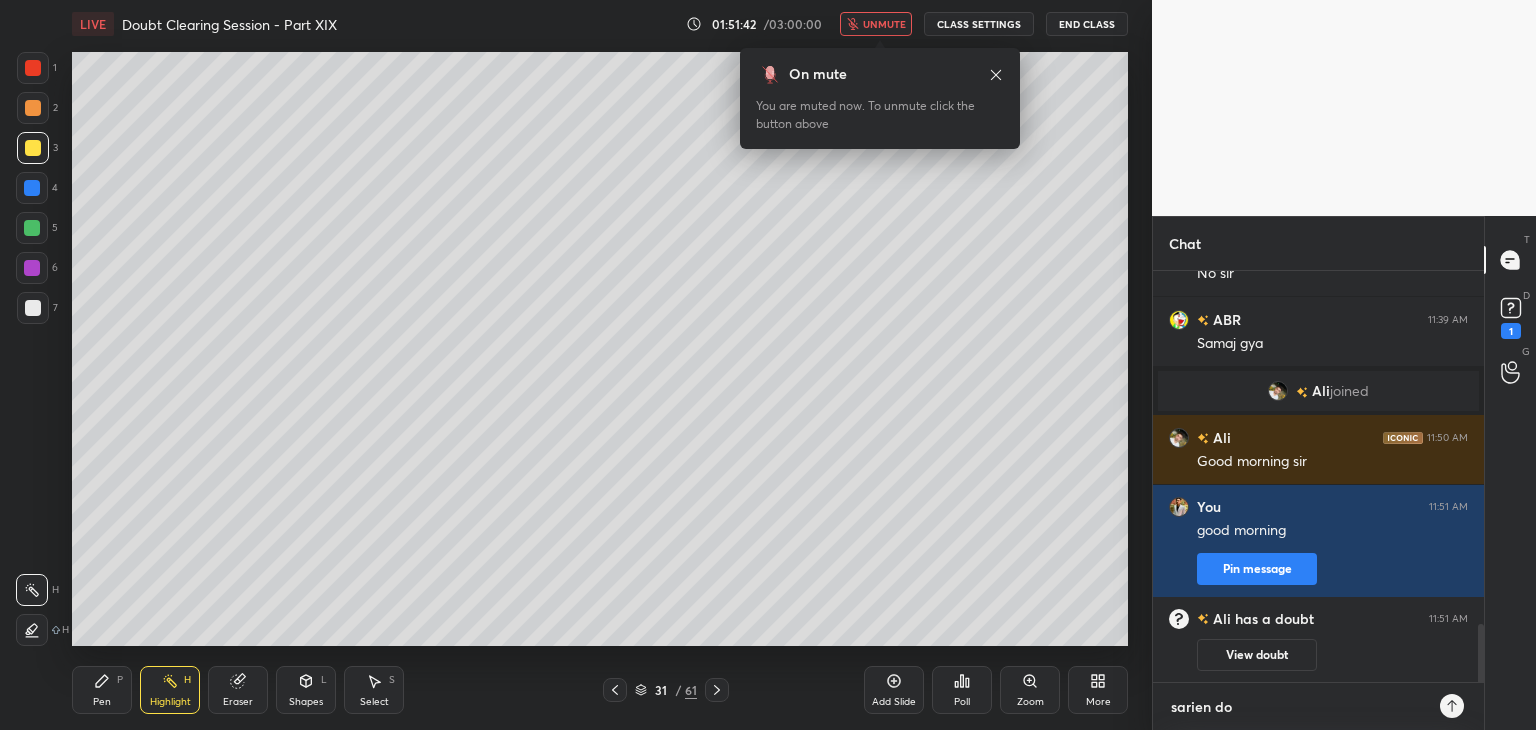 type on "x" 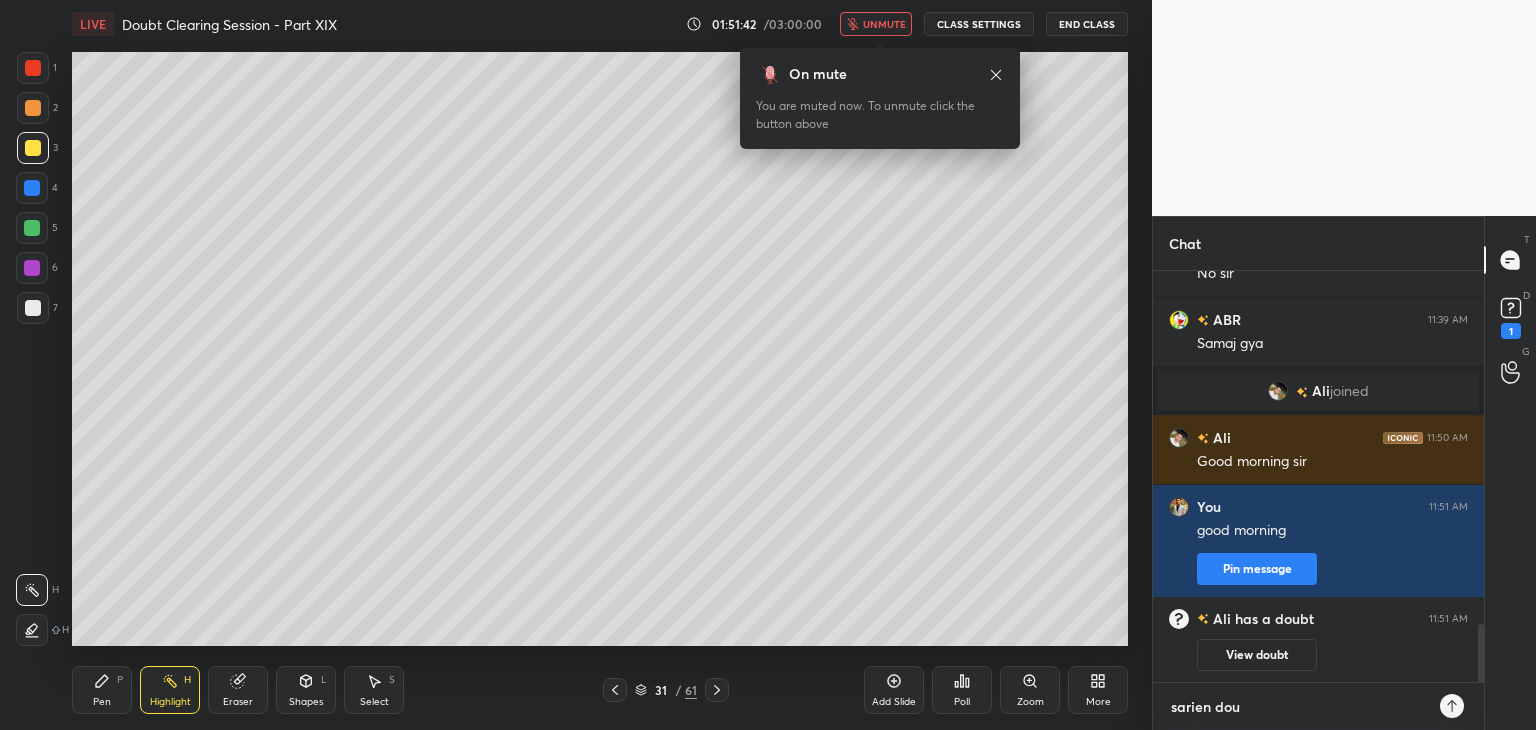 type on "sarien doub" 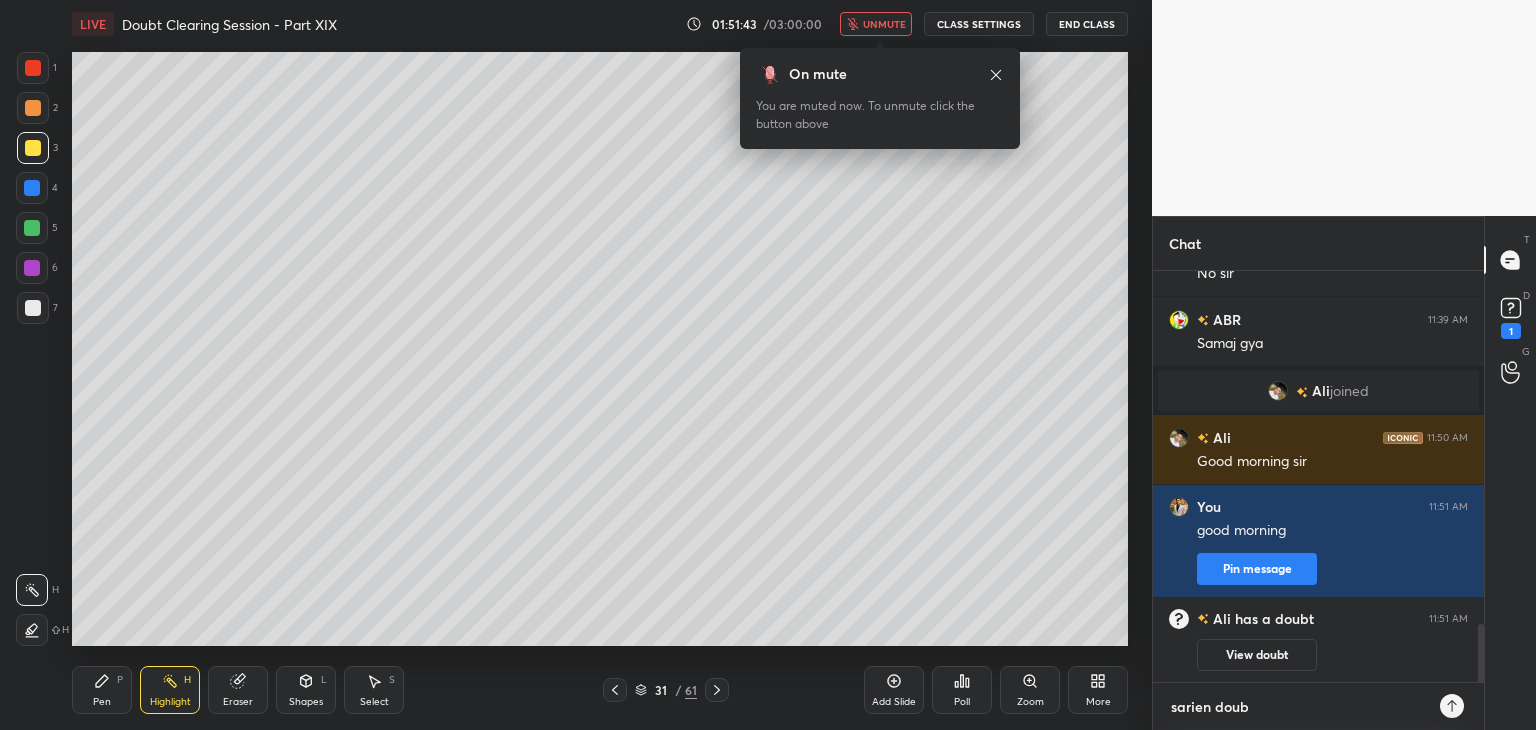 type on "sarien doubt" 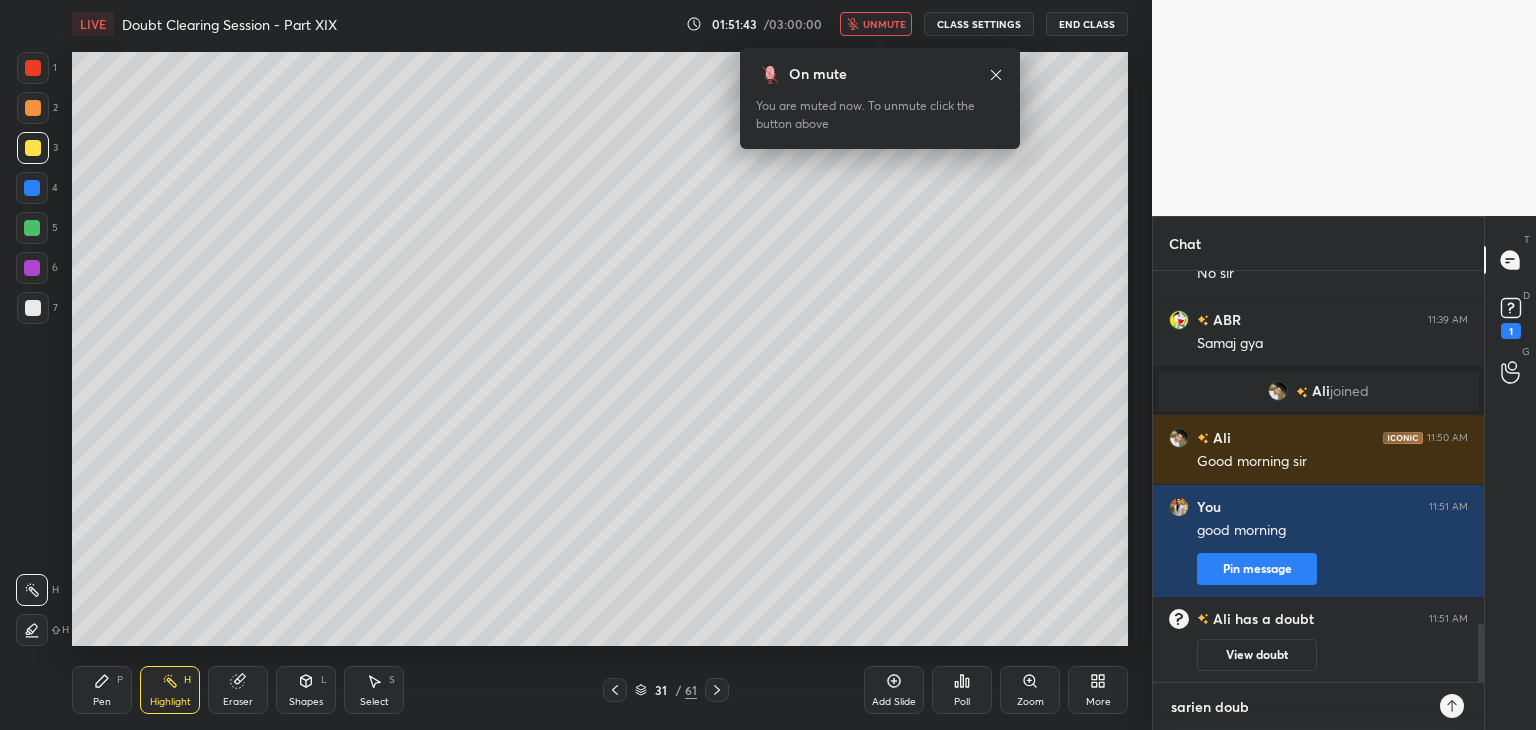 type on "x" 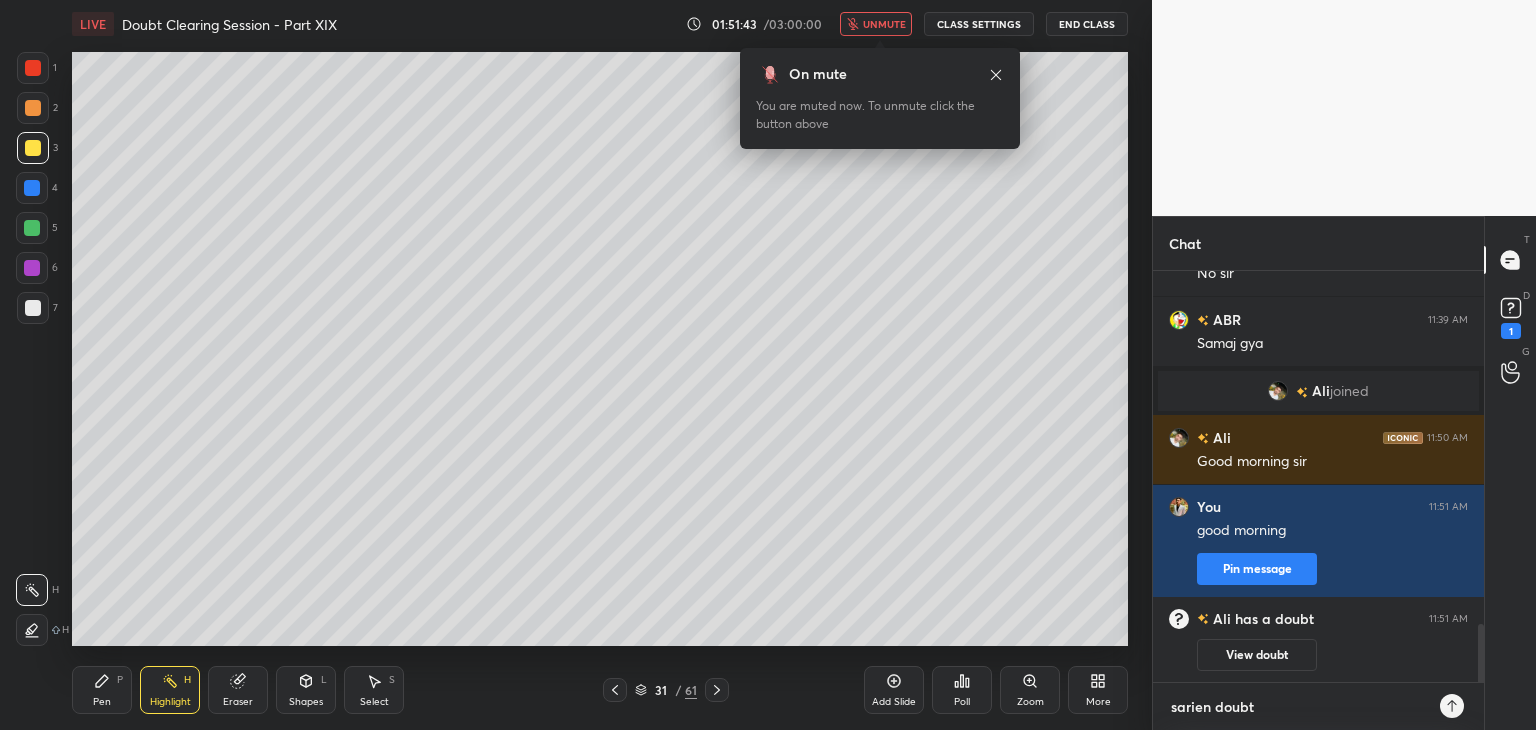 type on "sarien doubt" 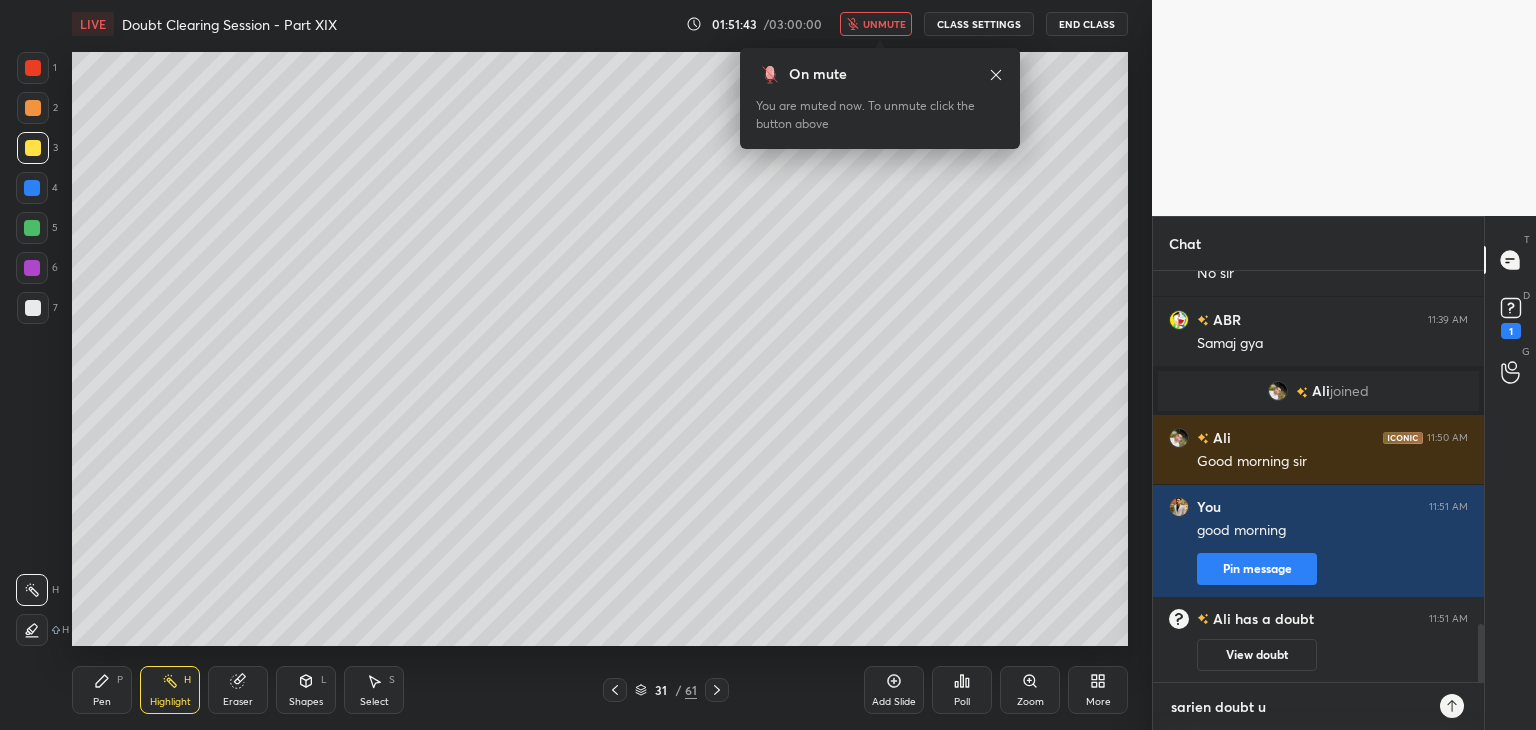 type on "sarien doubt up" 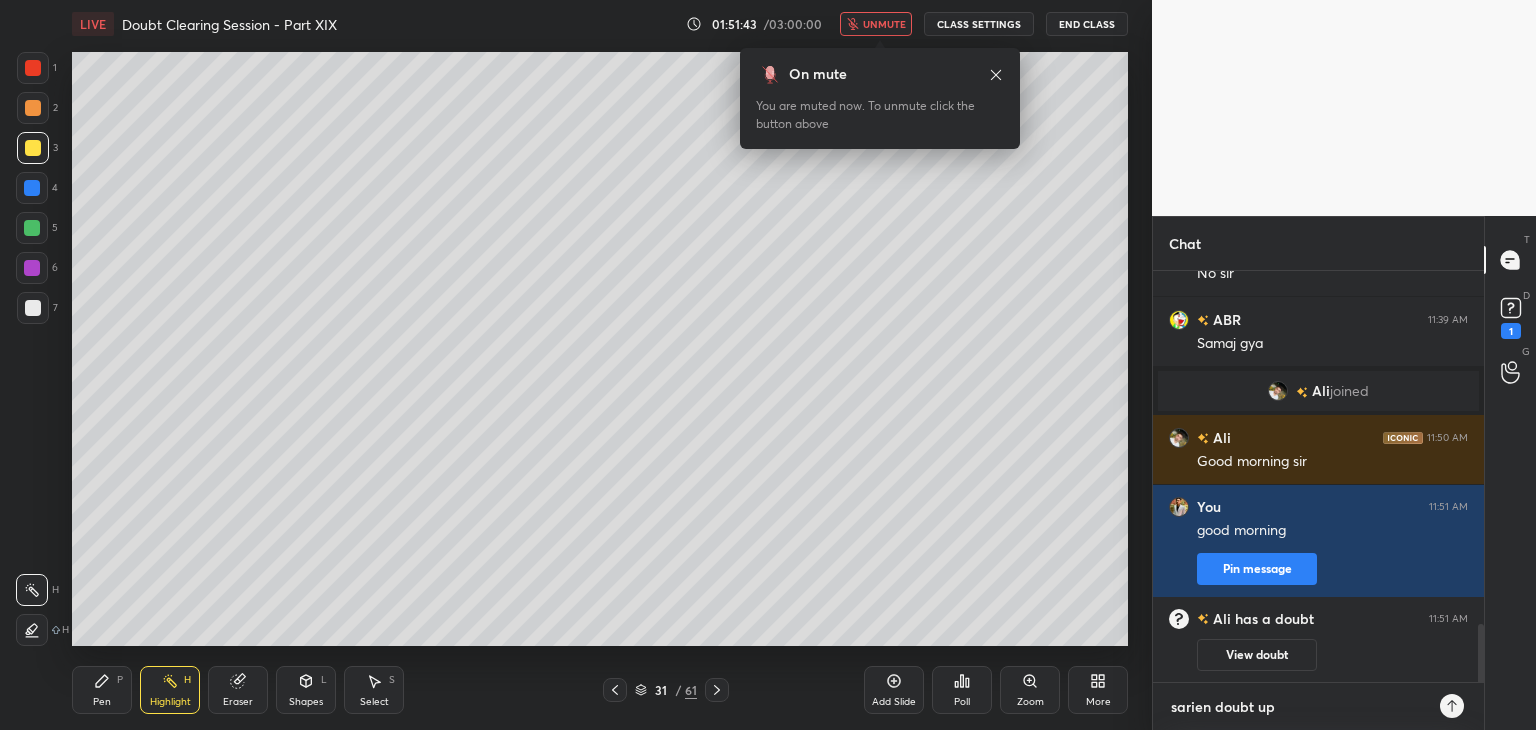 type on "sarien doubt upl" 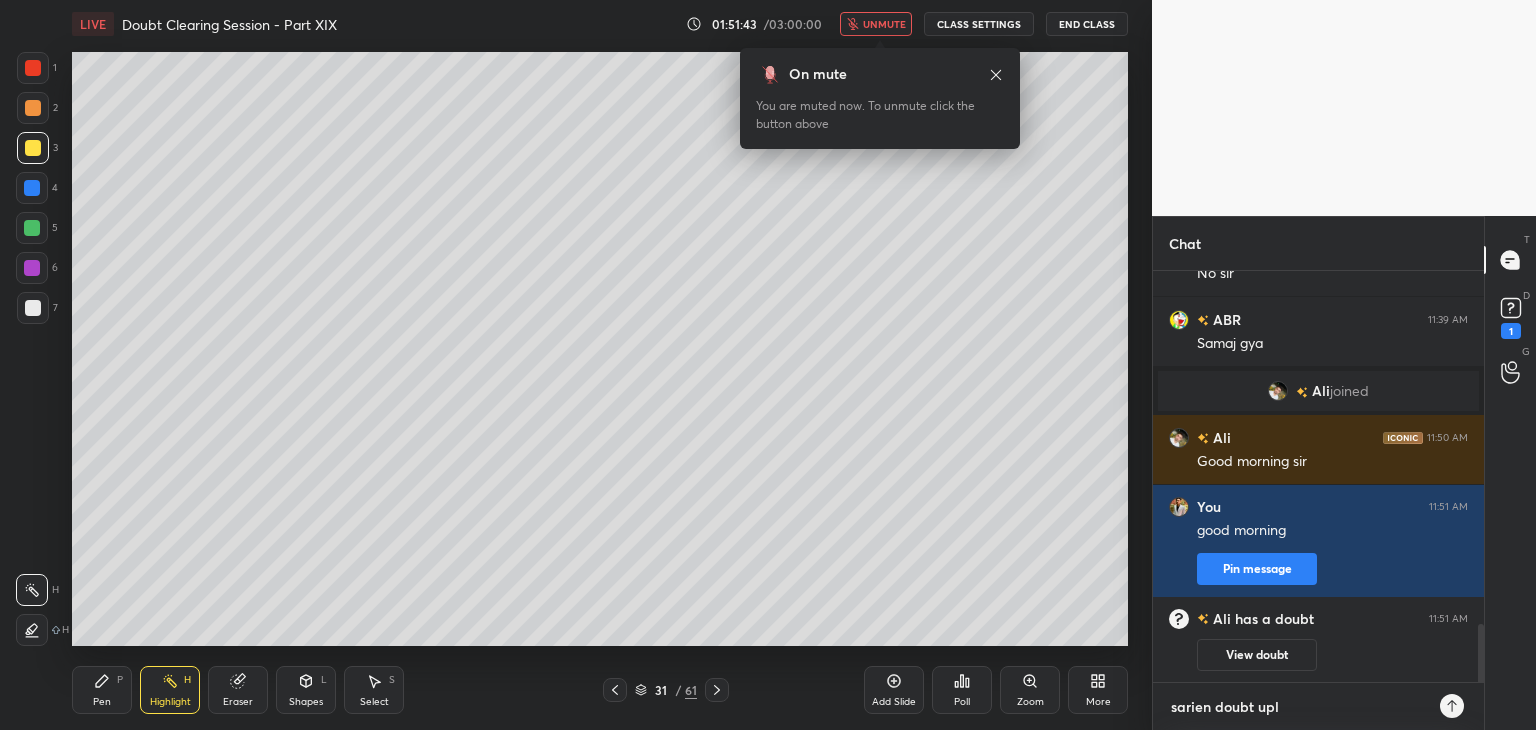 type on "sarien doubt uplo" 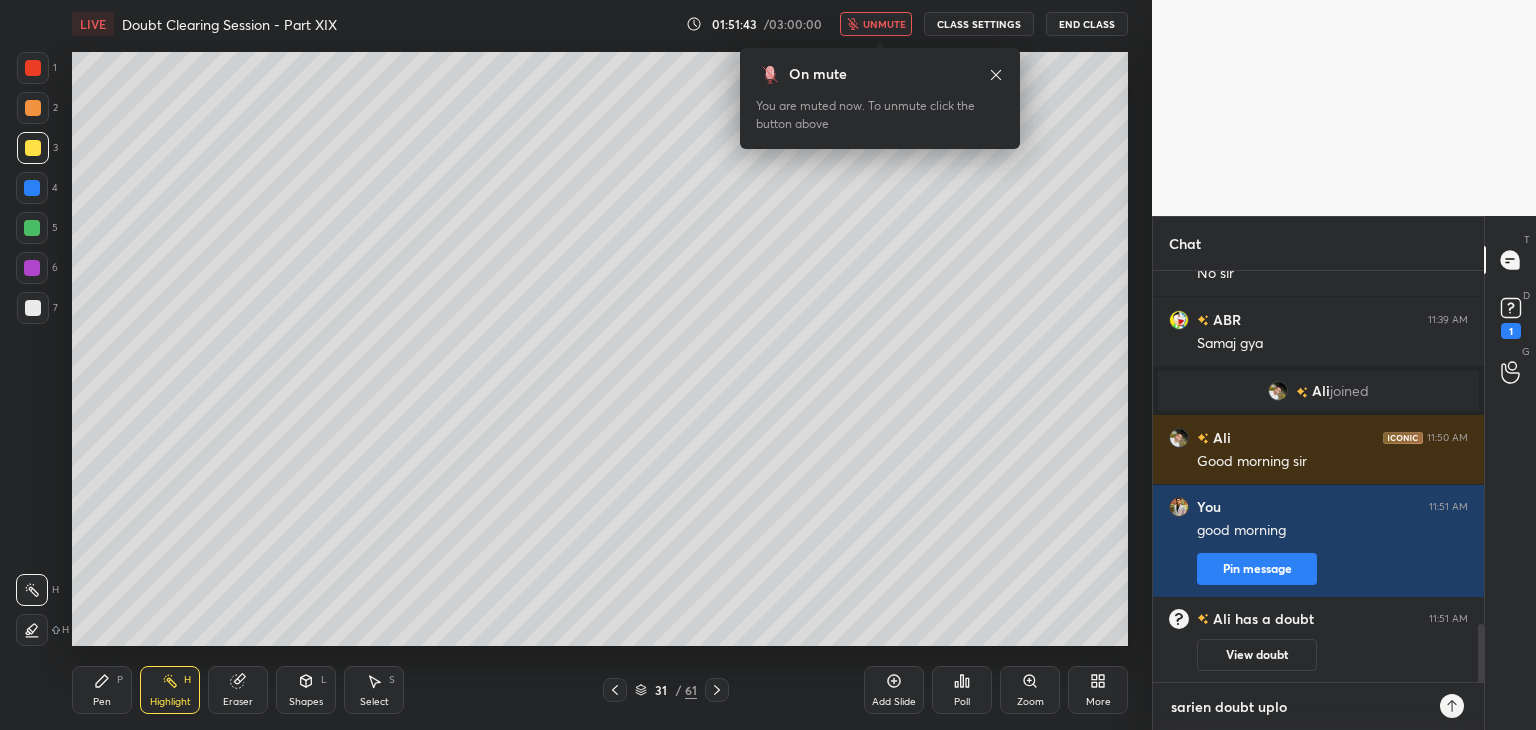 type on "sarien doubt upl" 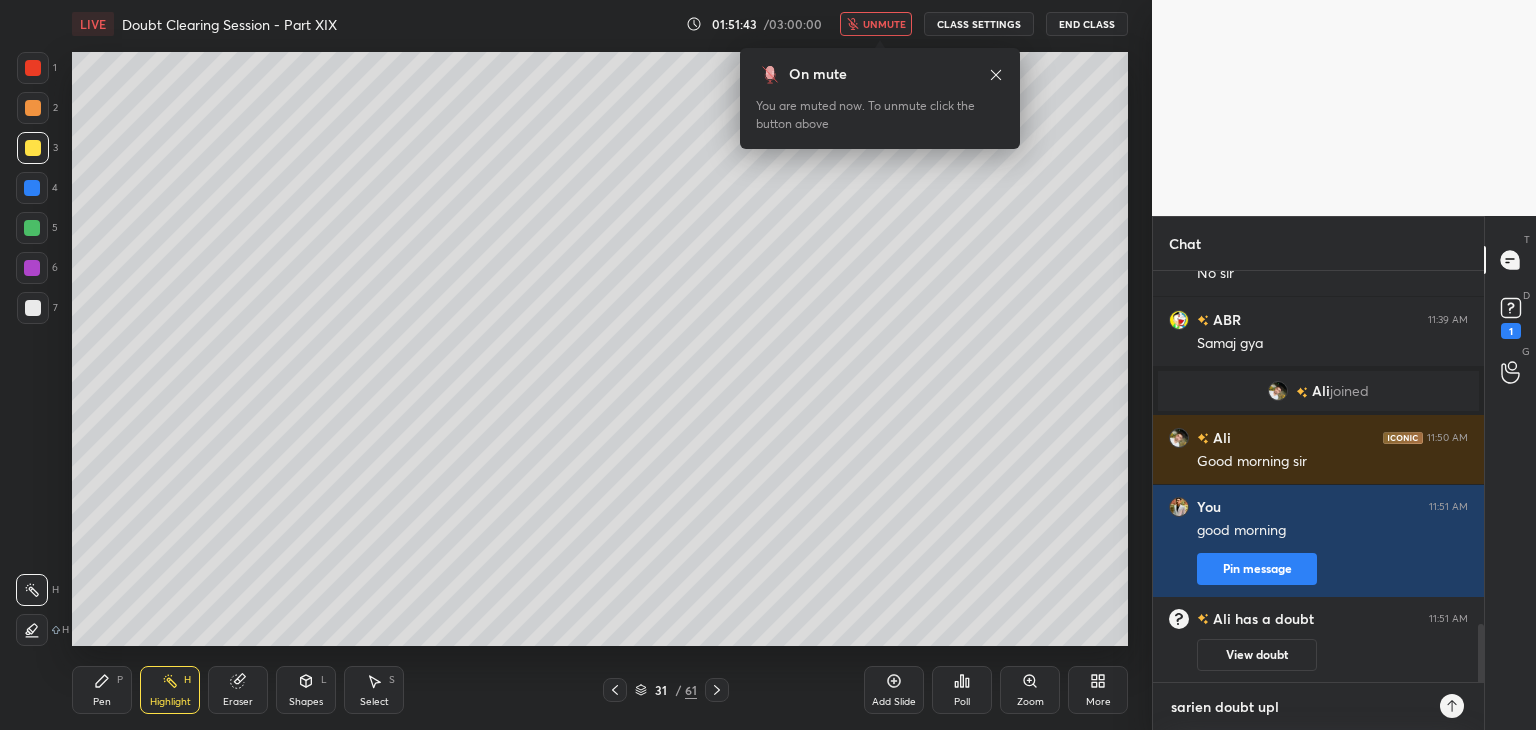 type on "x" 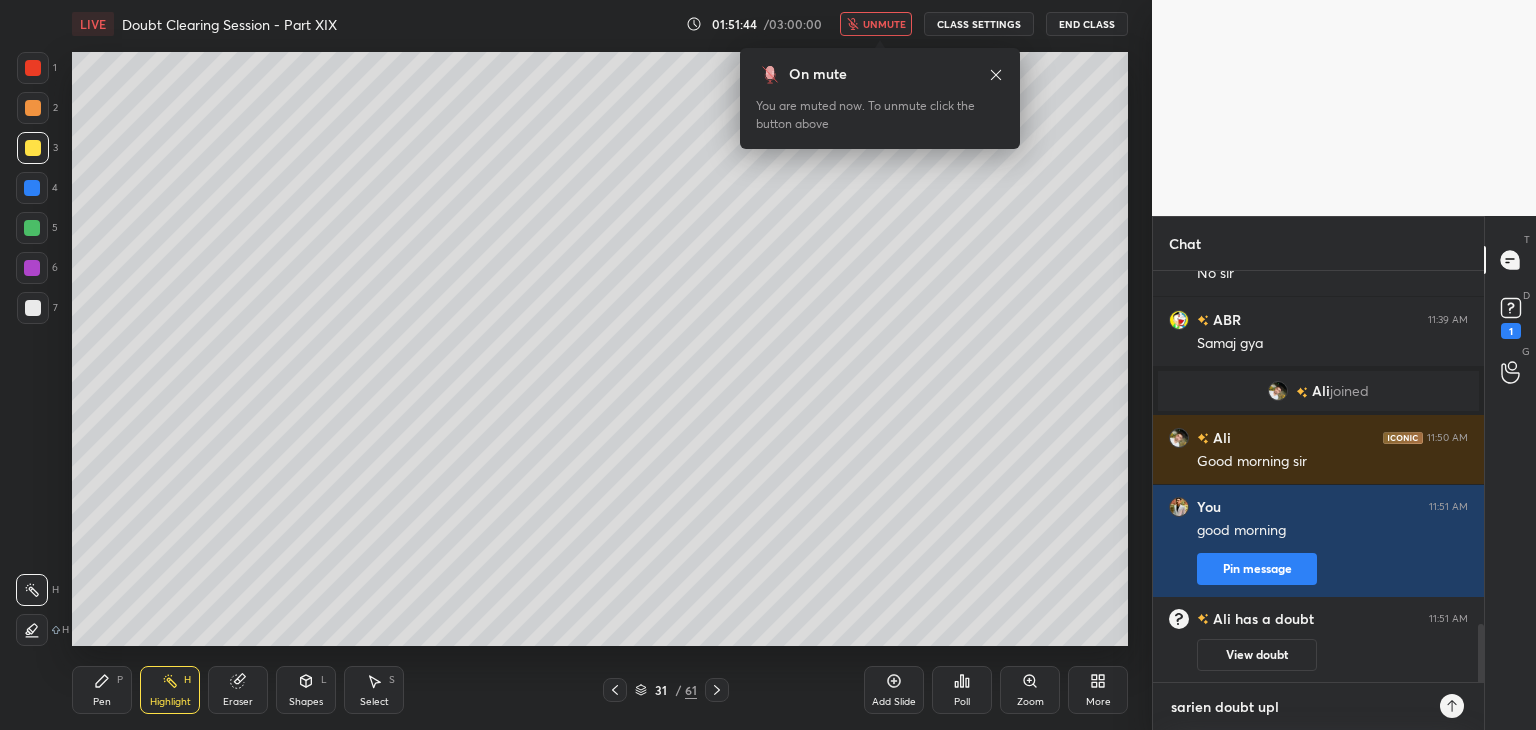 type on "sarien doubt upload" 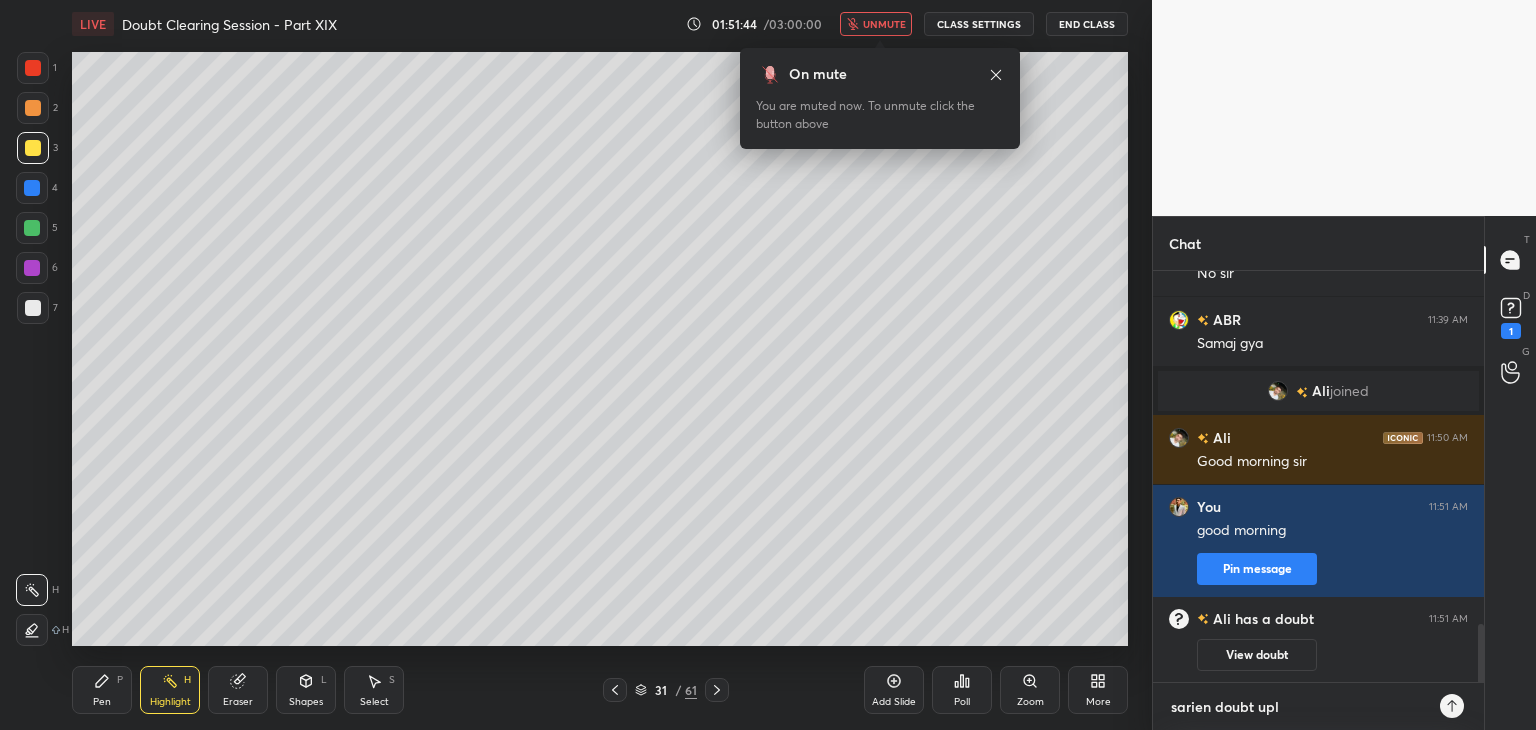 type on "x" 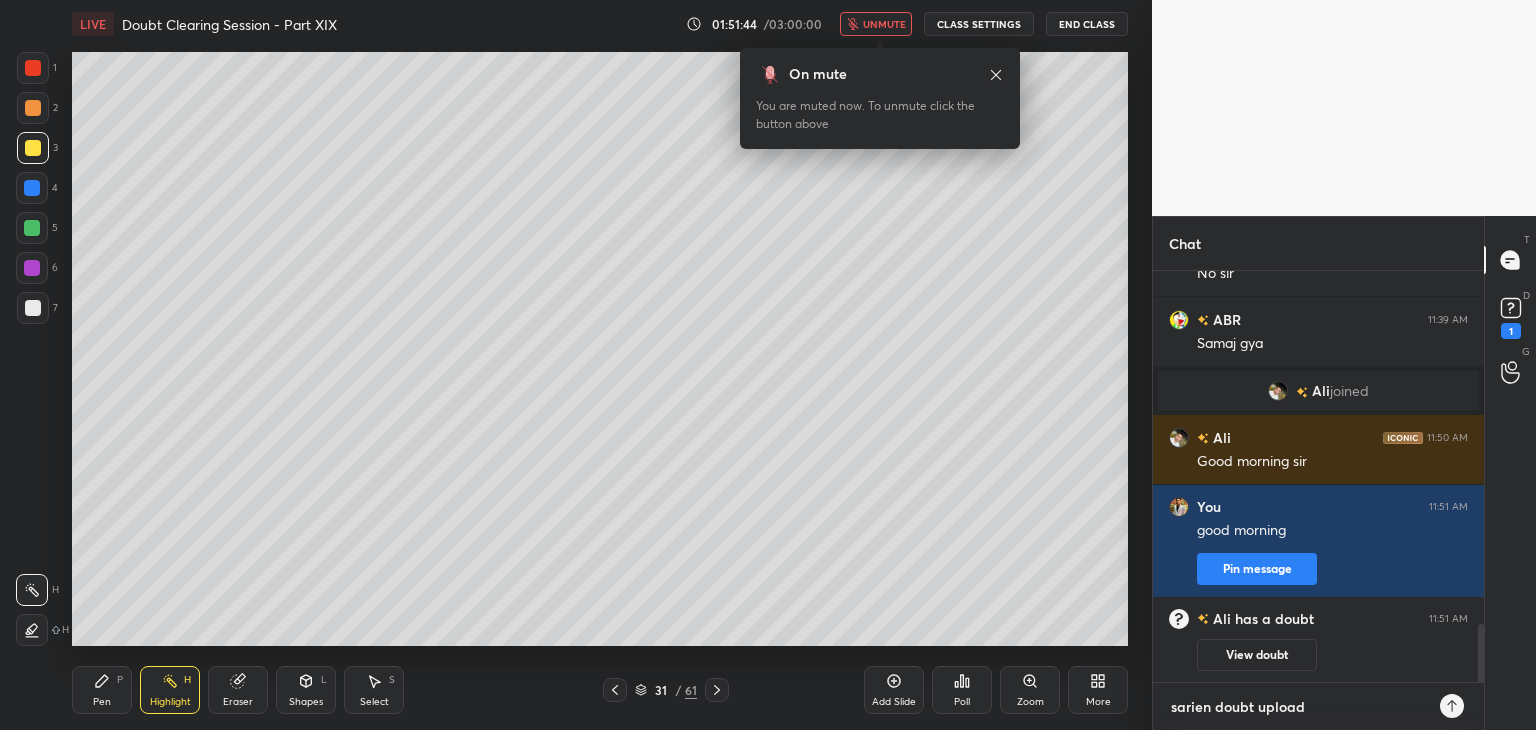 type on "sarien doubt upload" 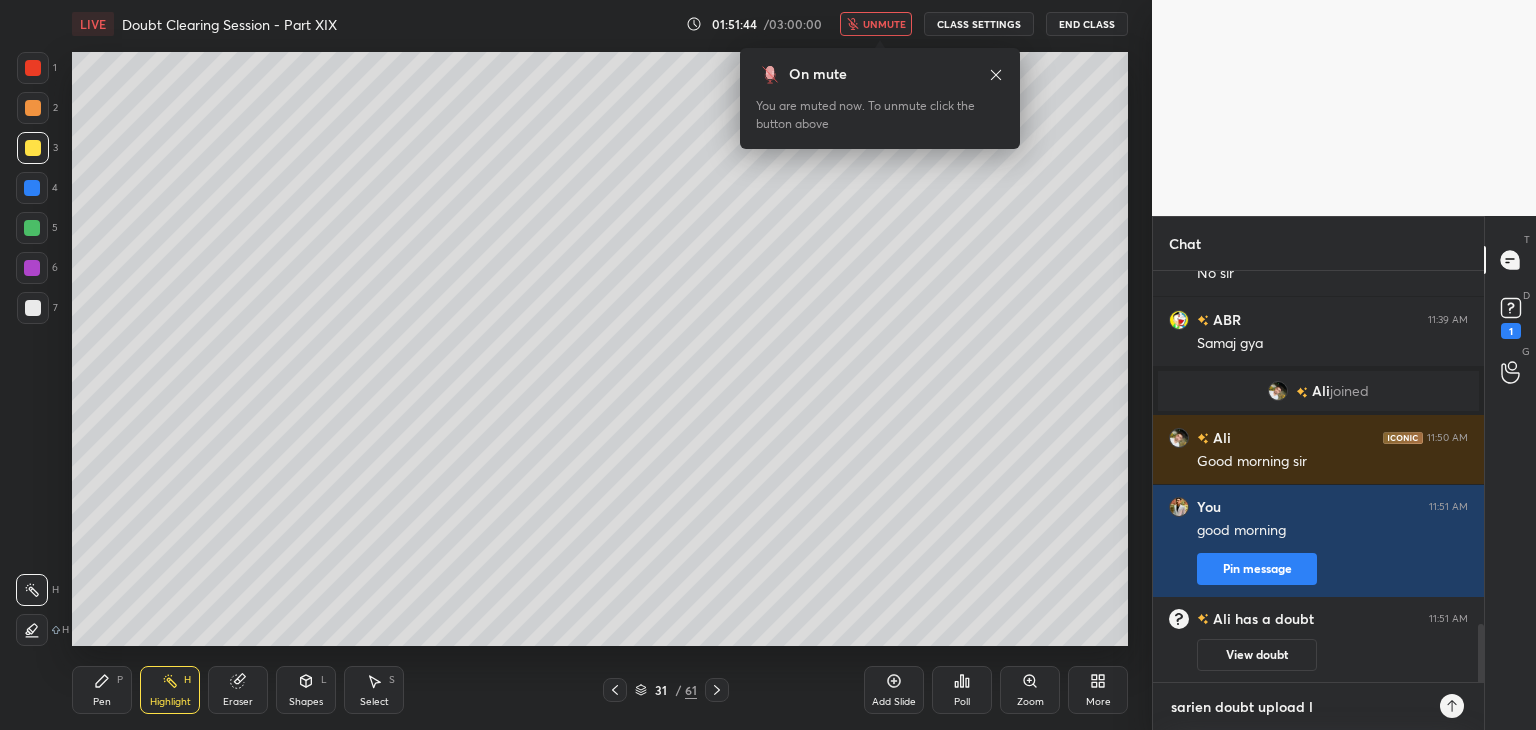type on "sarien doubt upload li" 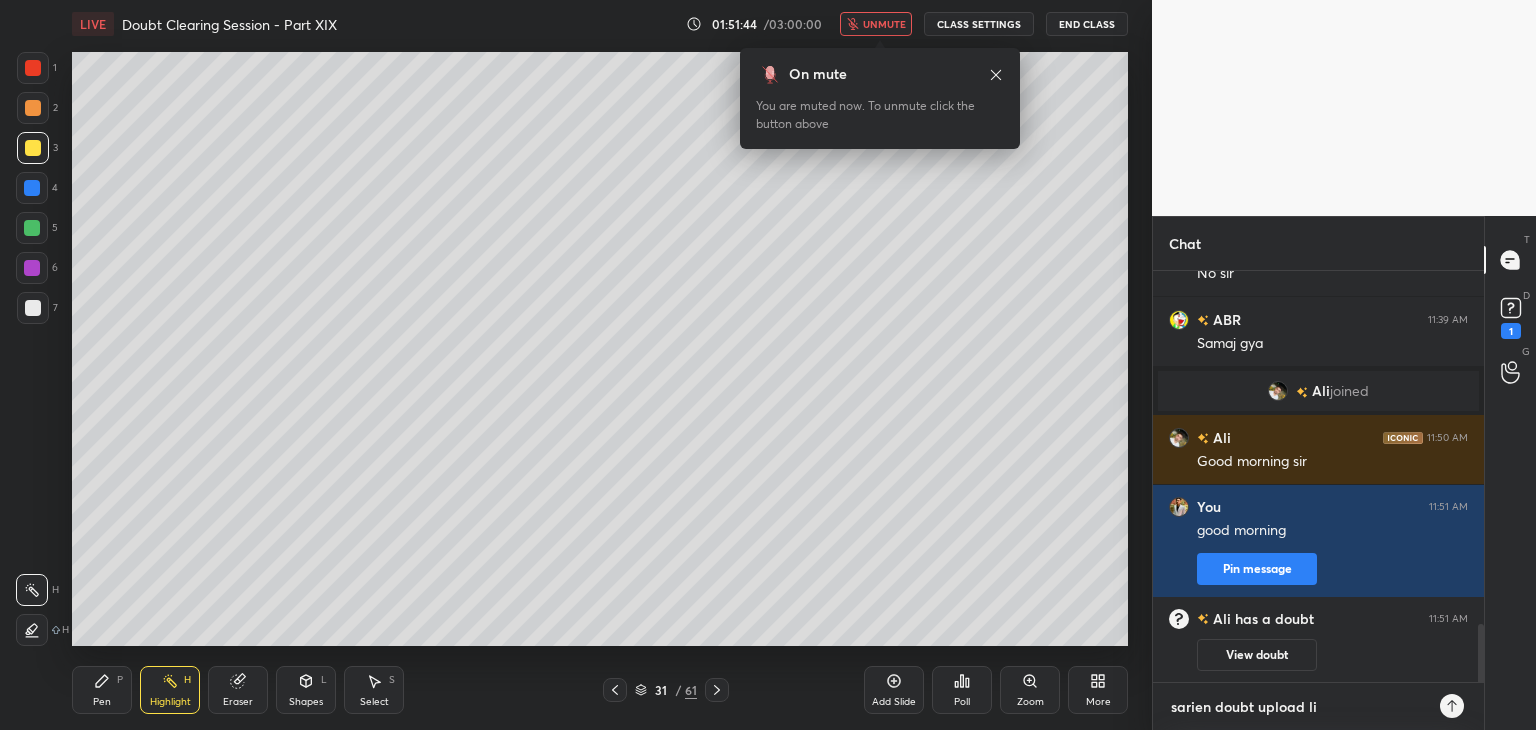 type on "sarien doubt upload lik" 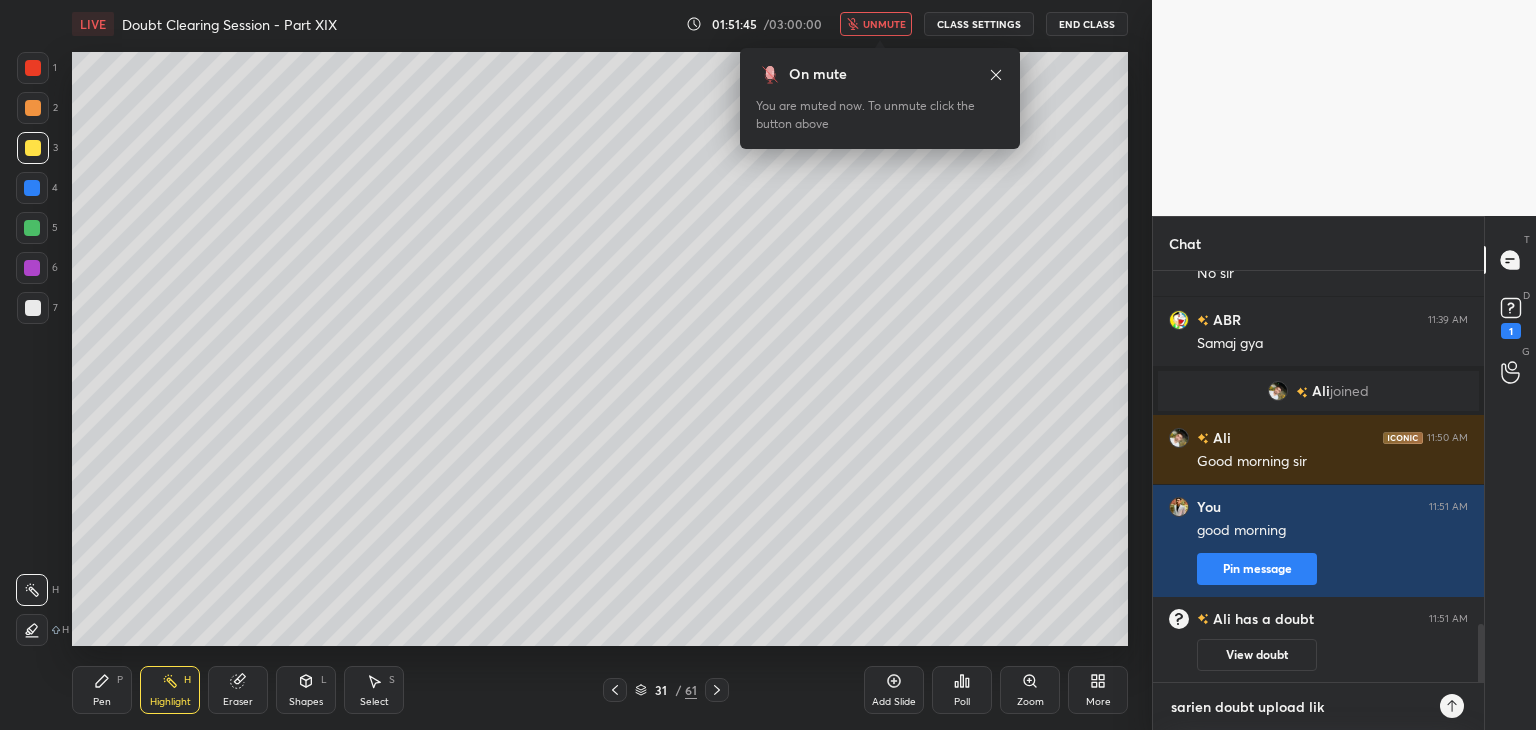 type on "sarien doubt upload li" 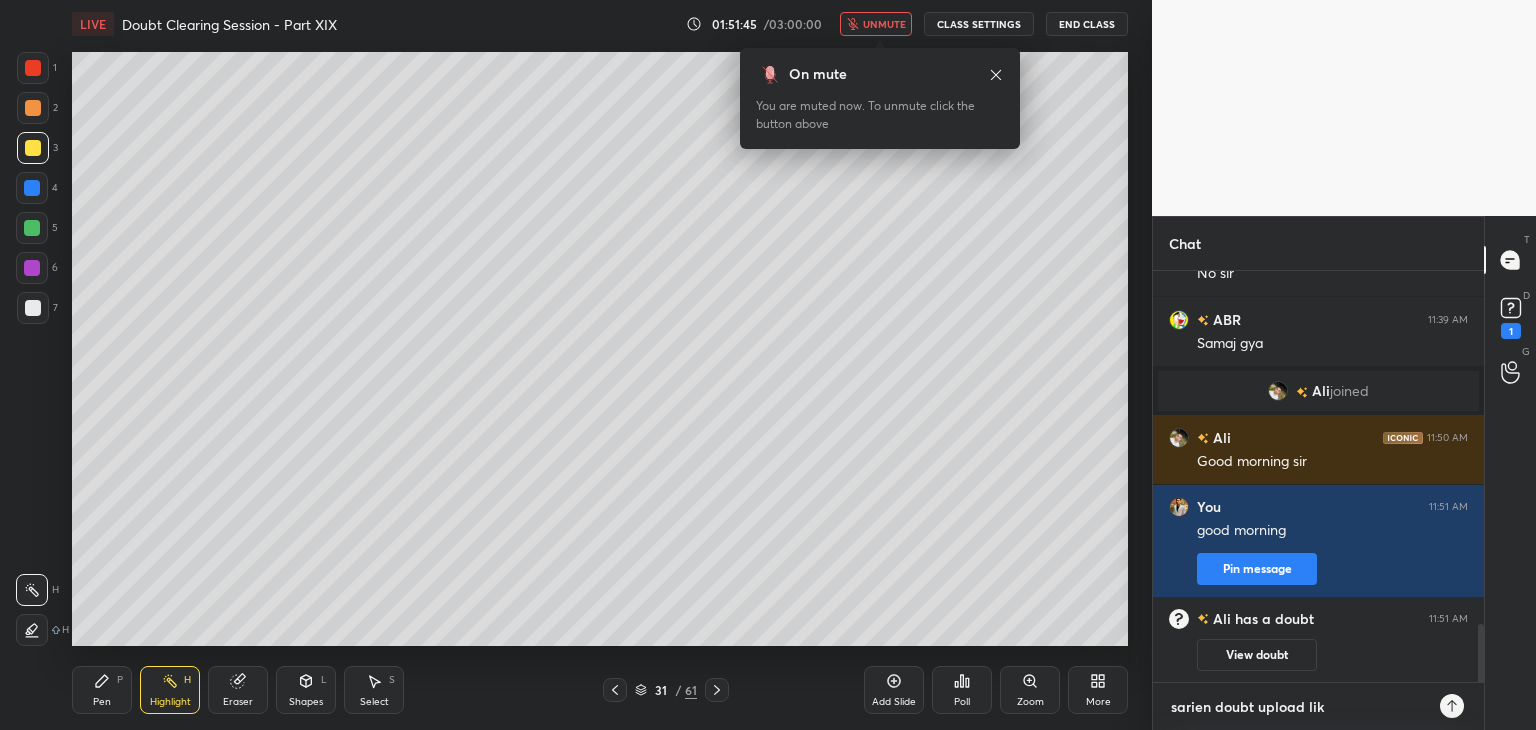 type on "x" 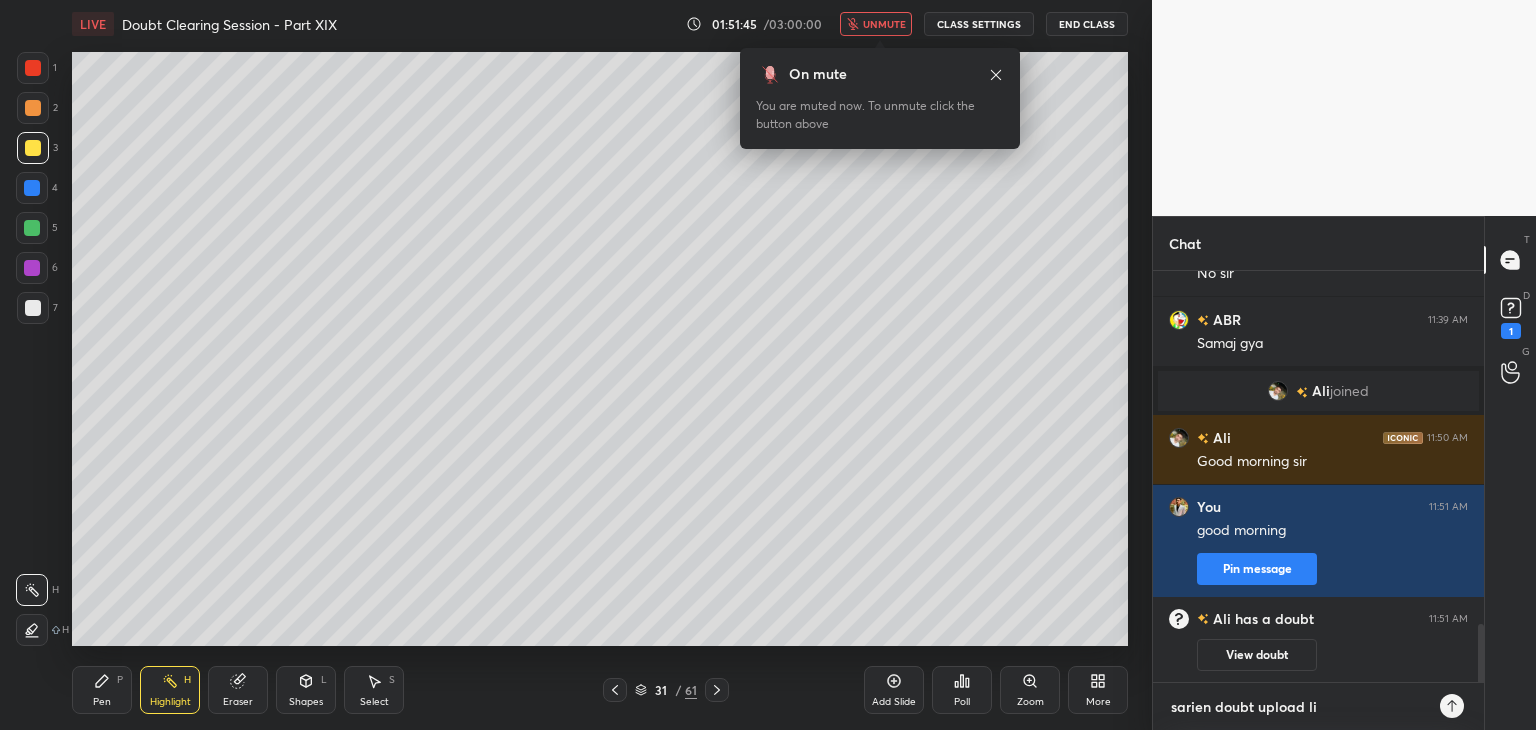 type on "sarien doubt upload l" 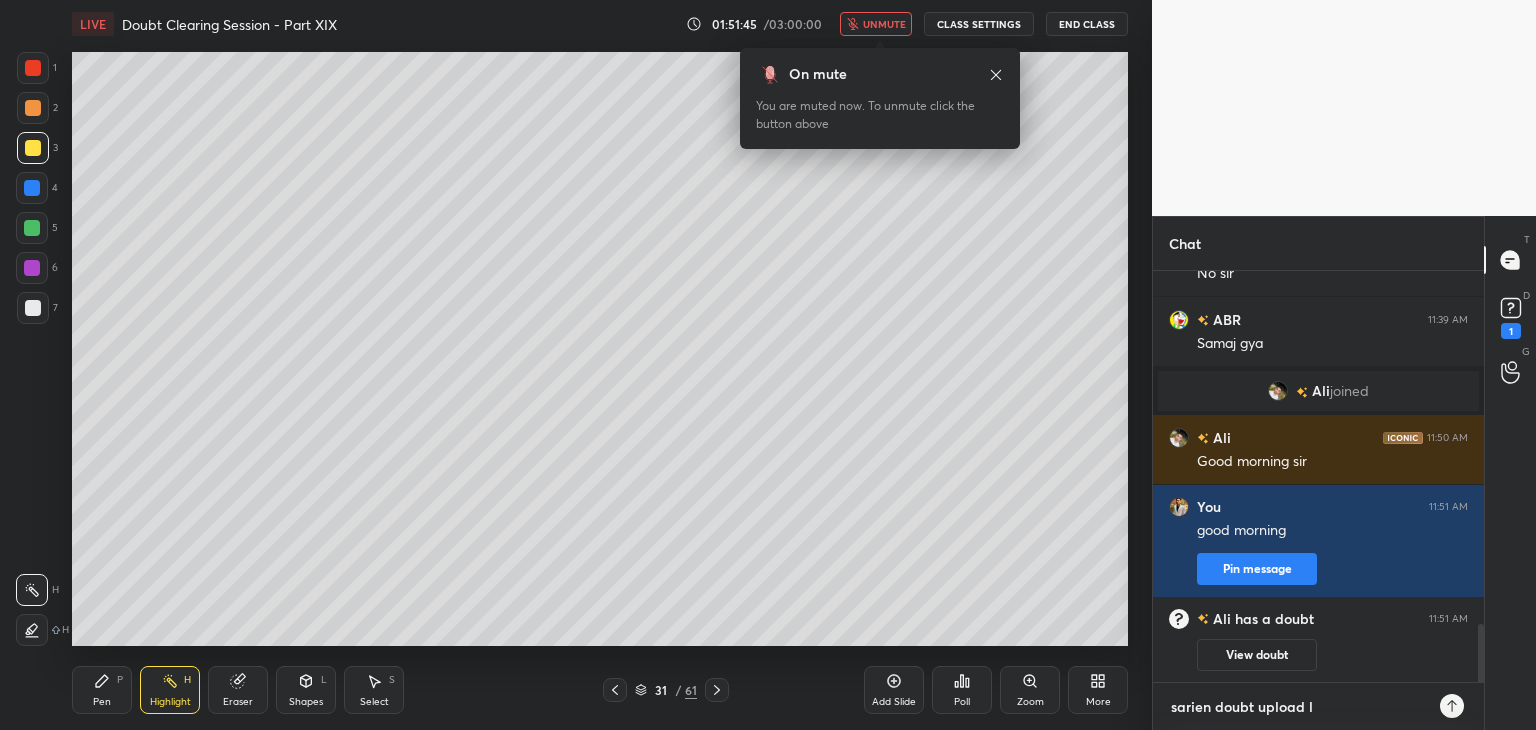 type on "sarien doubt upload" 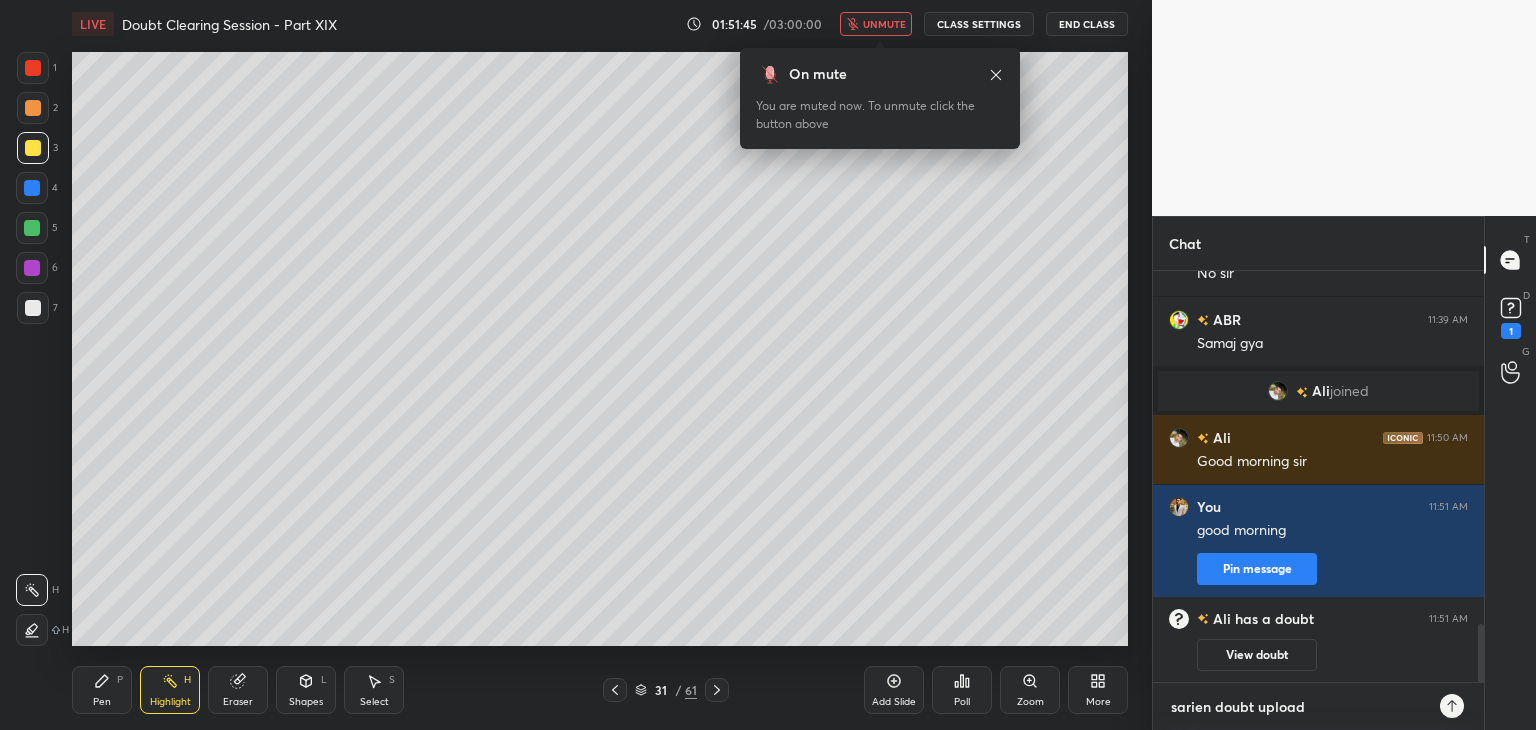 type on "sarien doubt upload k" 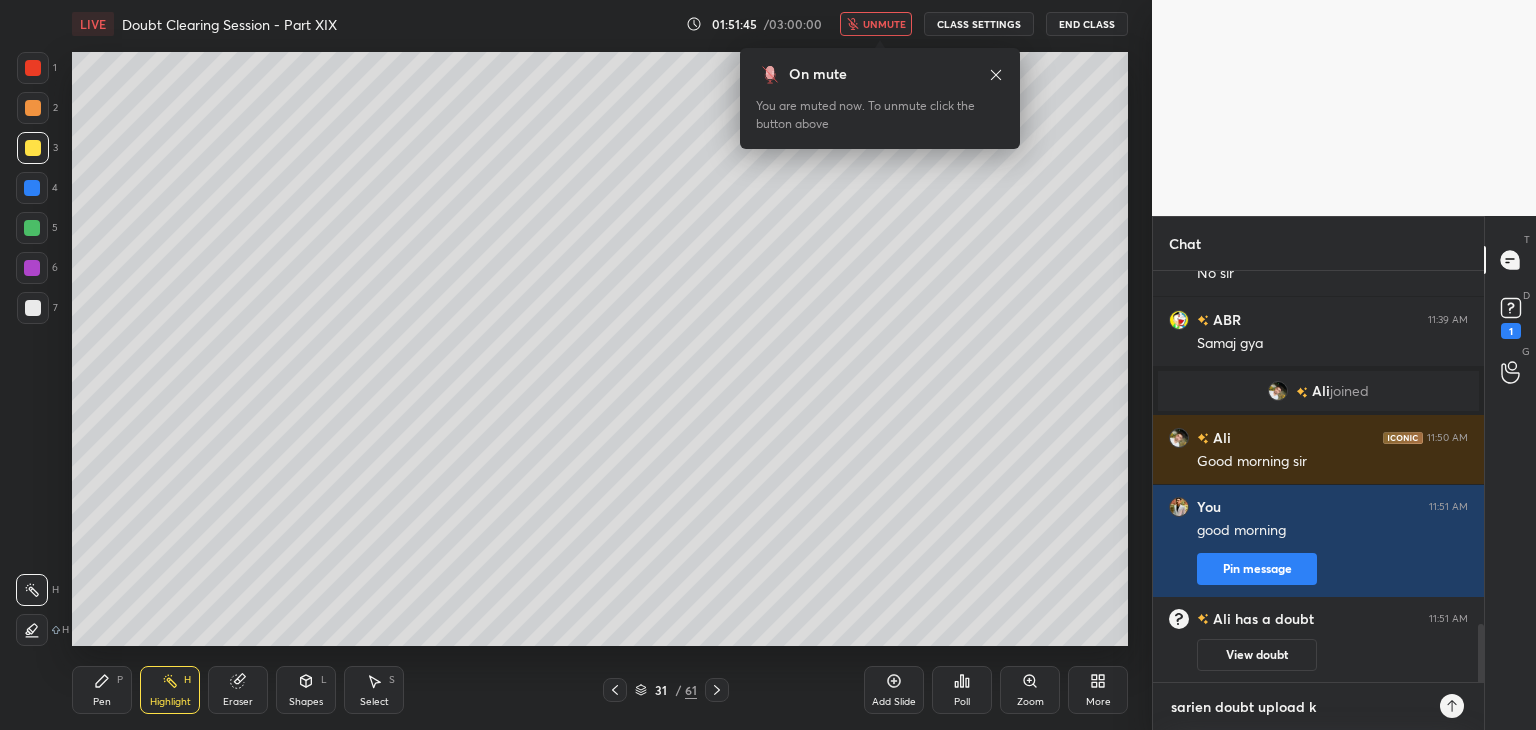 type on "x" 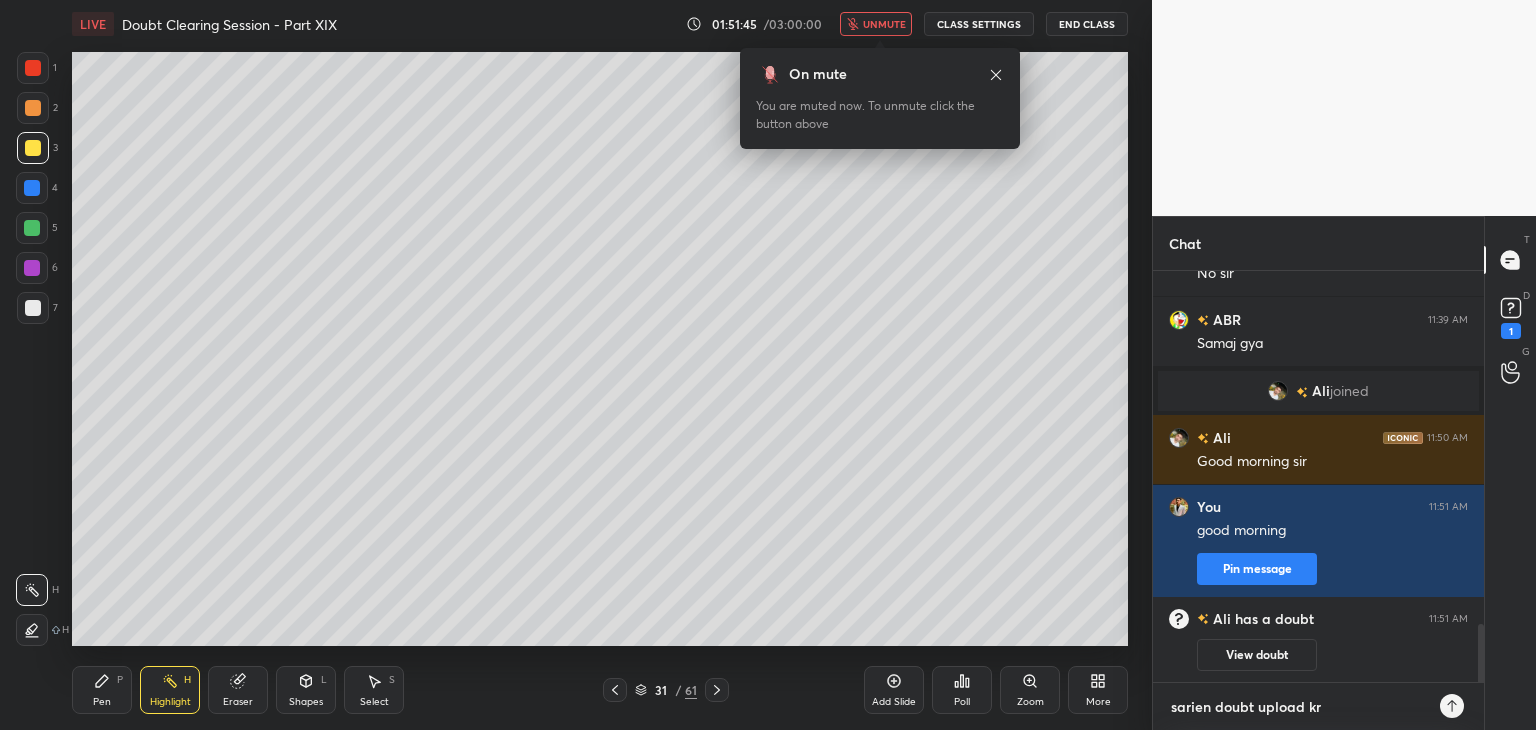 type on "x" 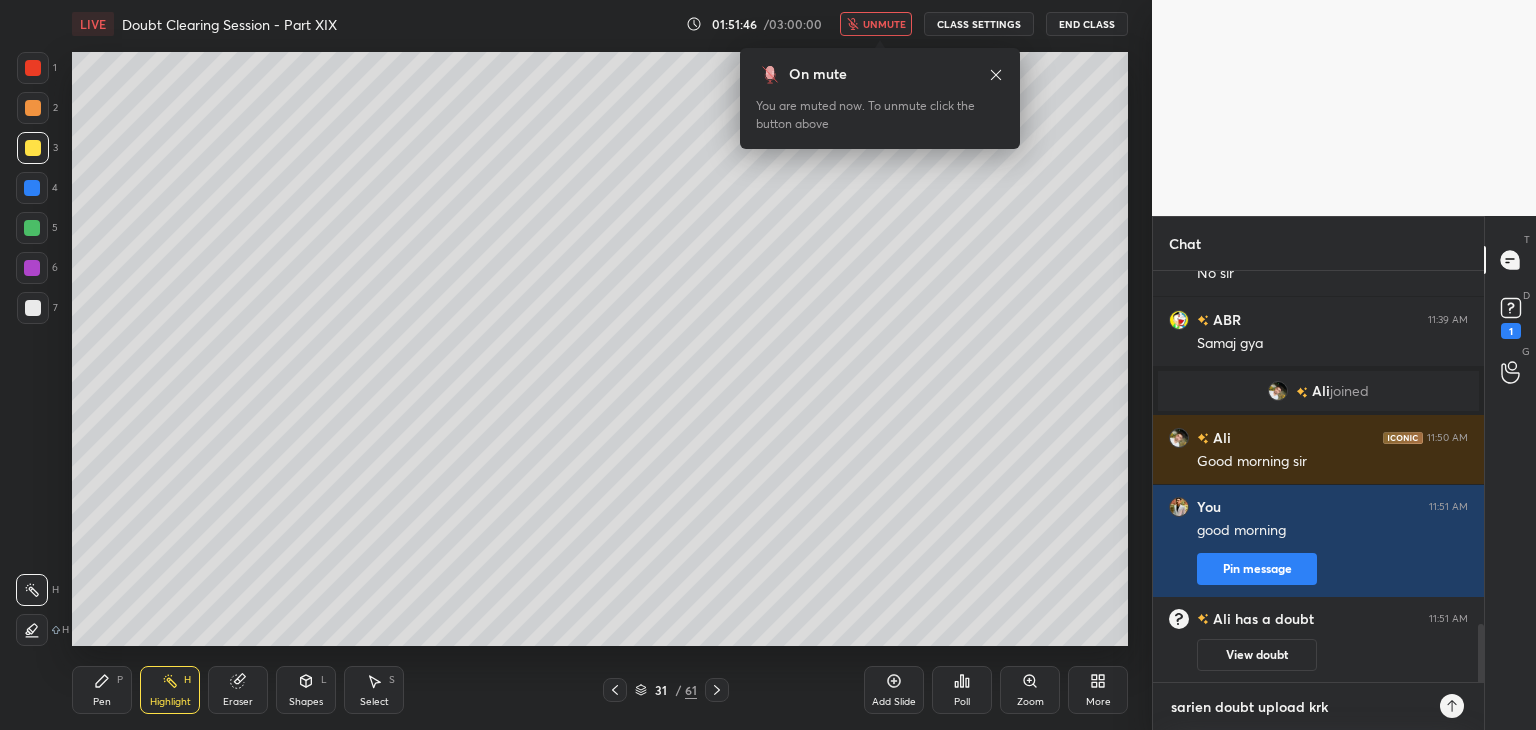 type on "sarien doubt upload krke" 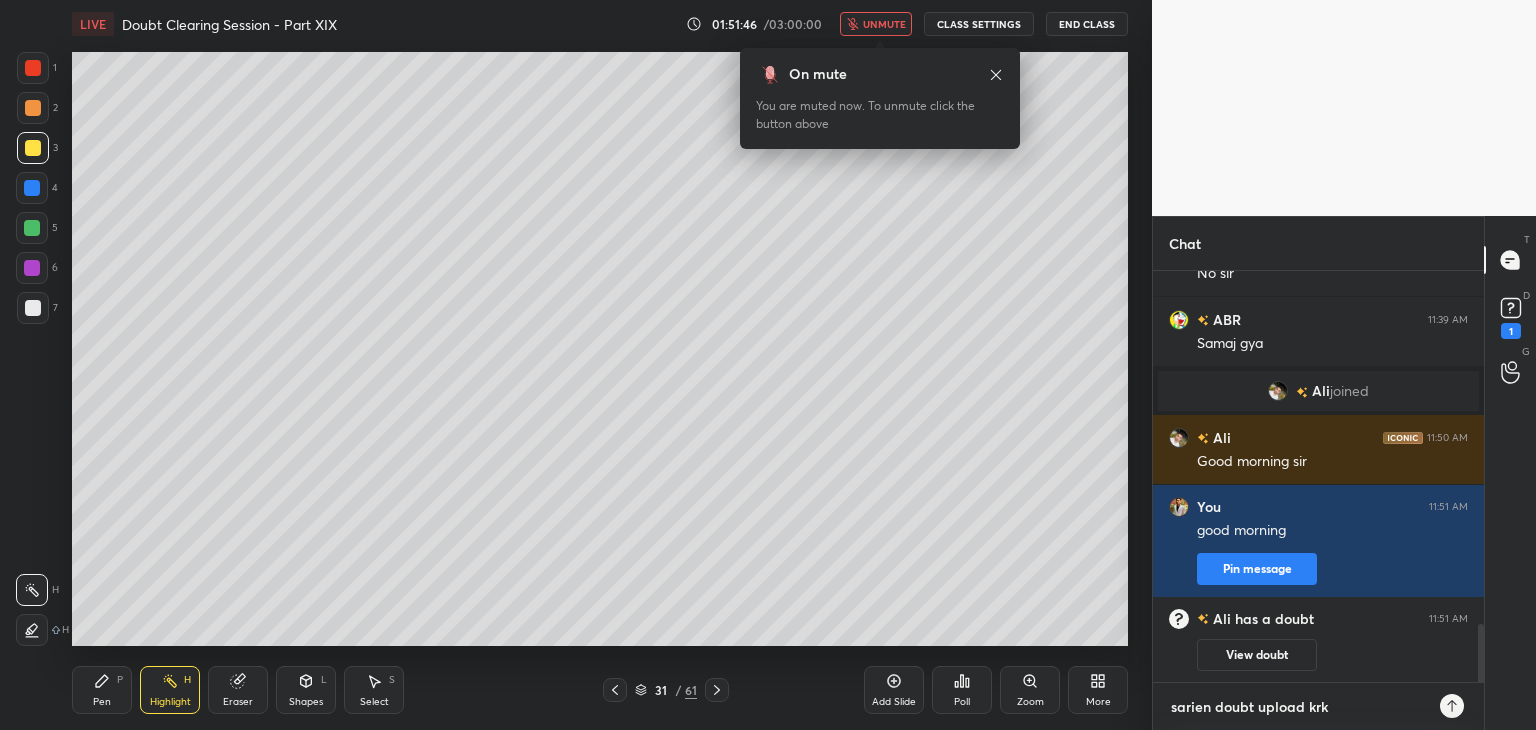type on "x" 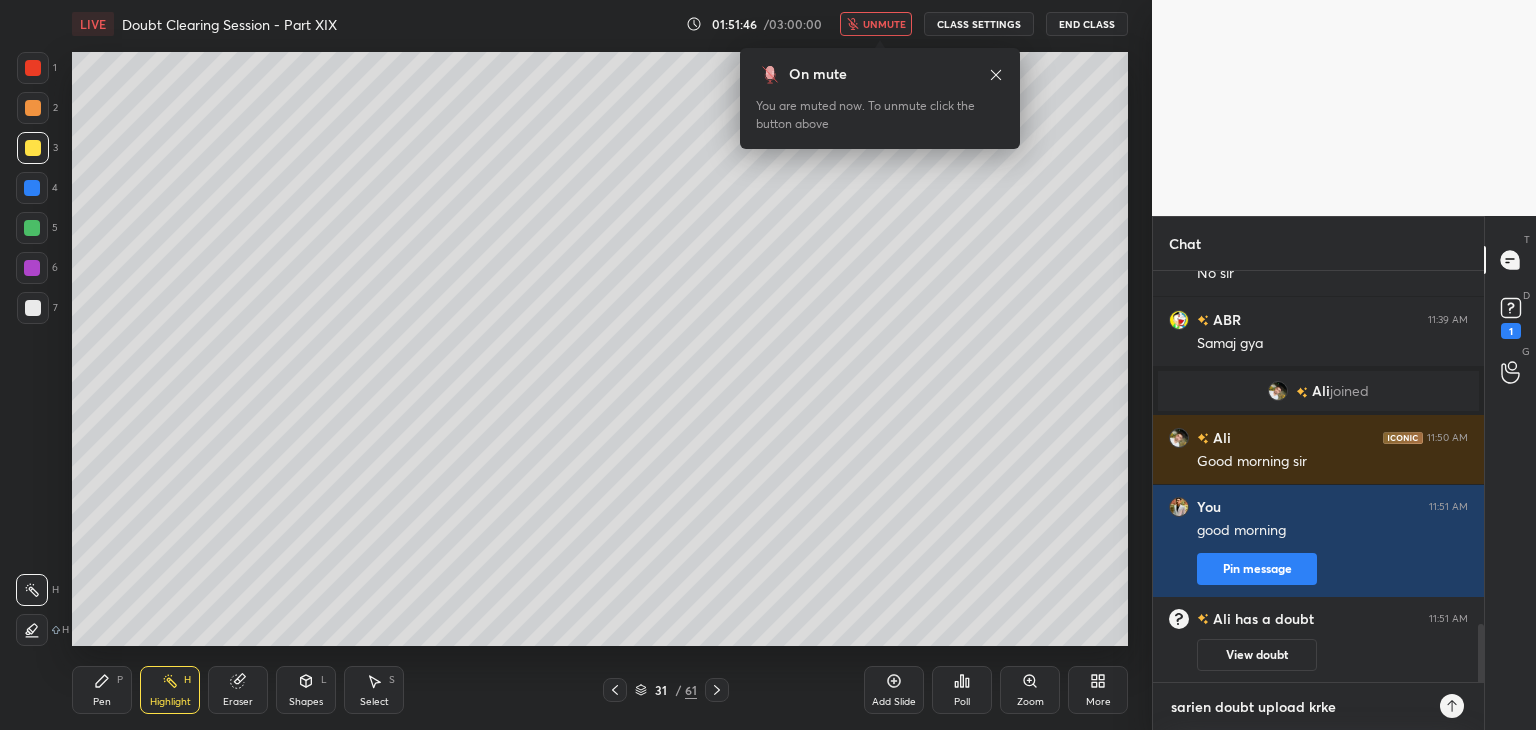 type on "sarien doubt upload krke" 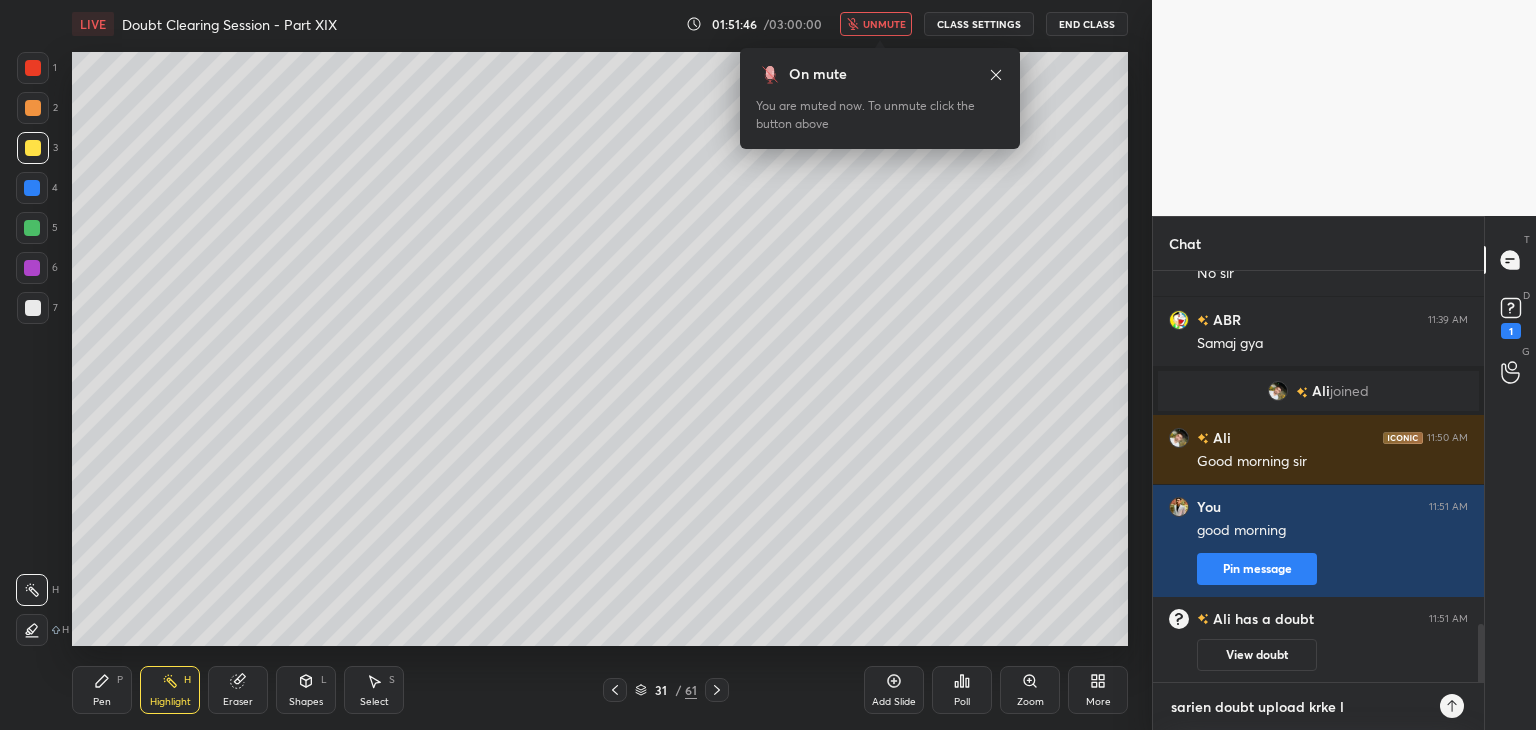 type on "sarien doubt upload krke" 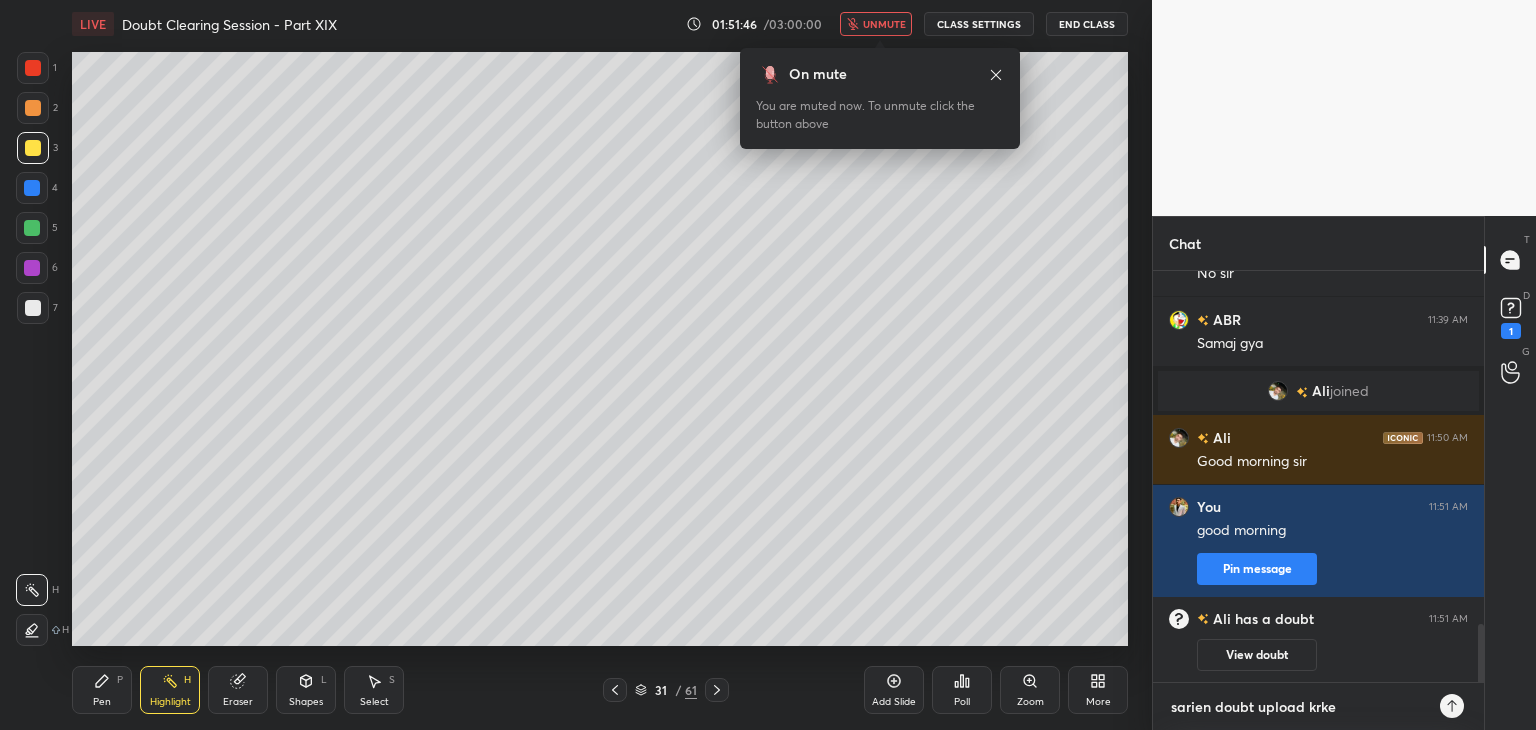type on "sarien doubt upload krke d" 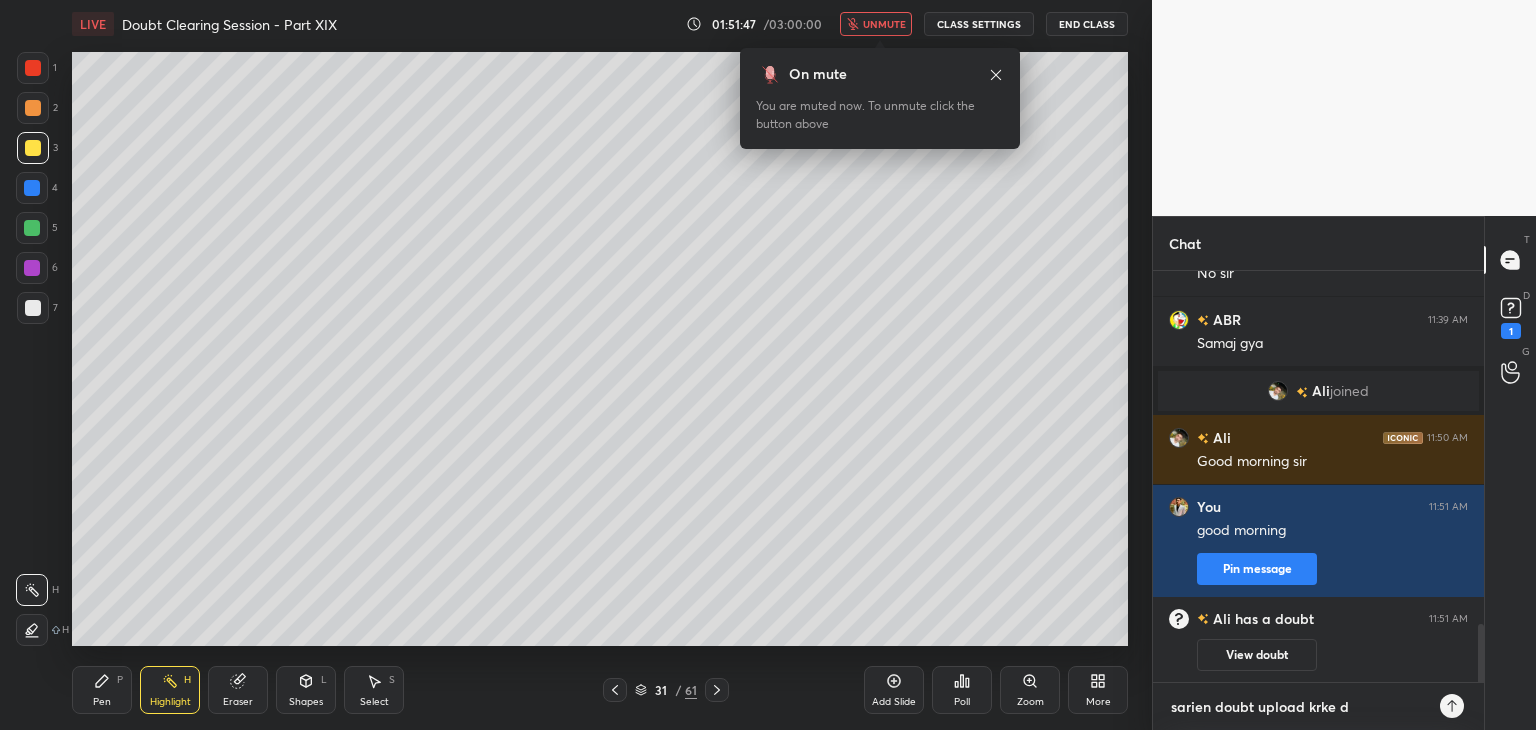 type on "sarien doubt upload krke do" 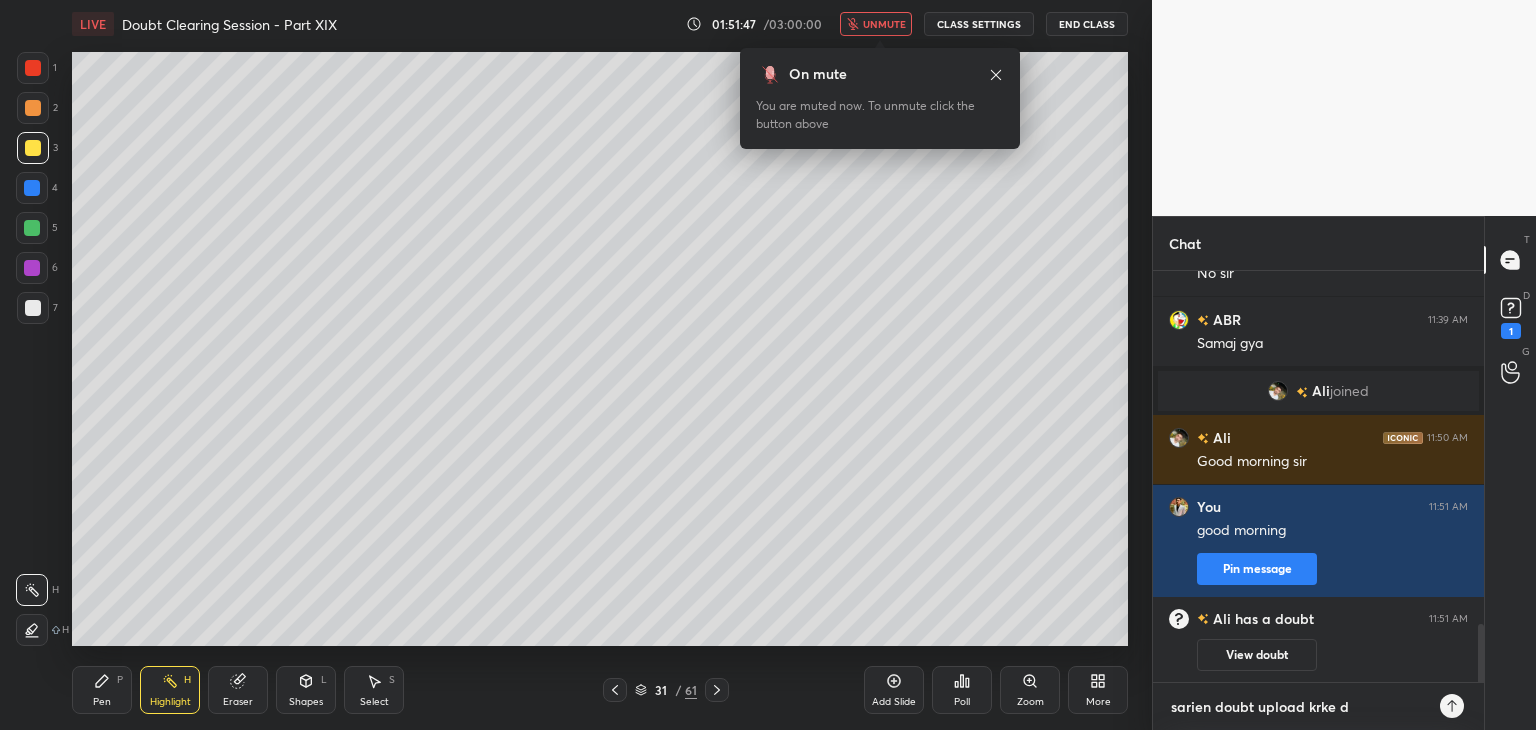 type on "x" 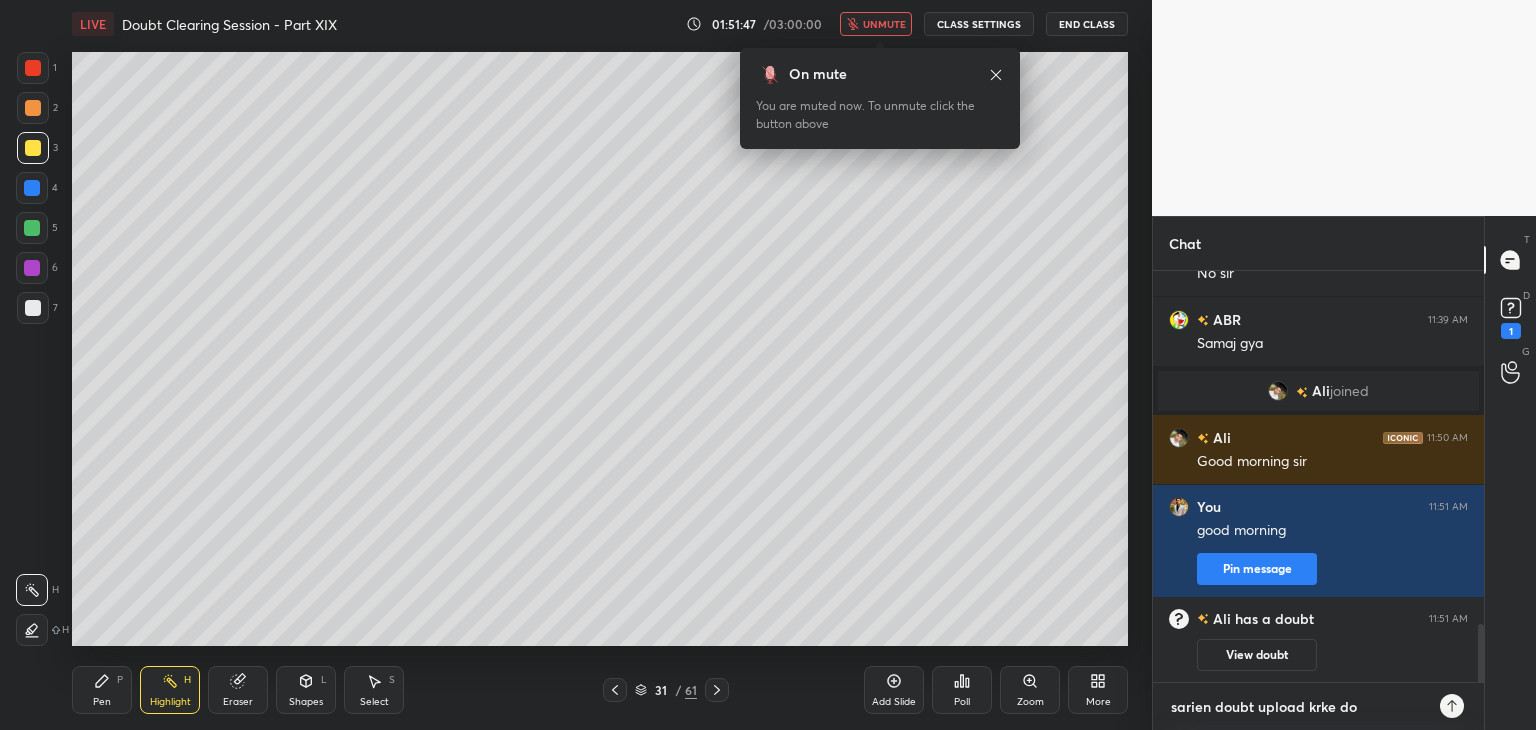 type on "sarien doubt upload krke don" 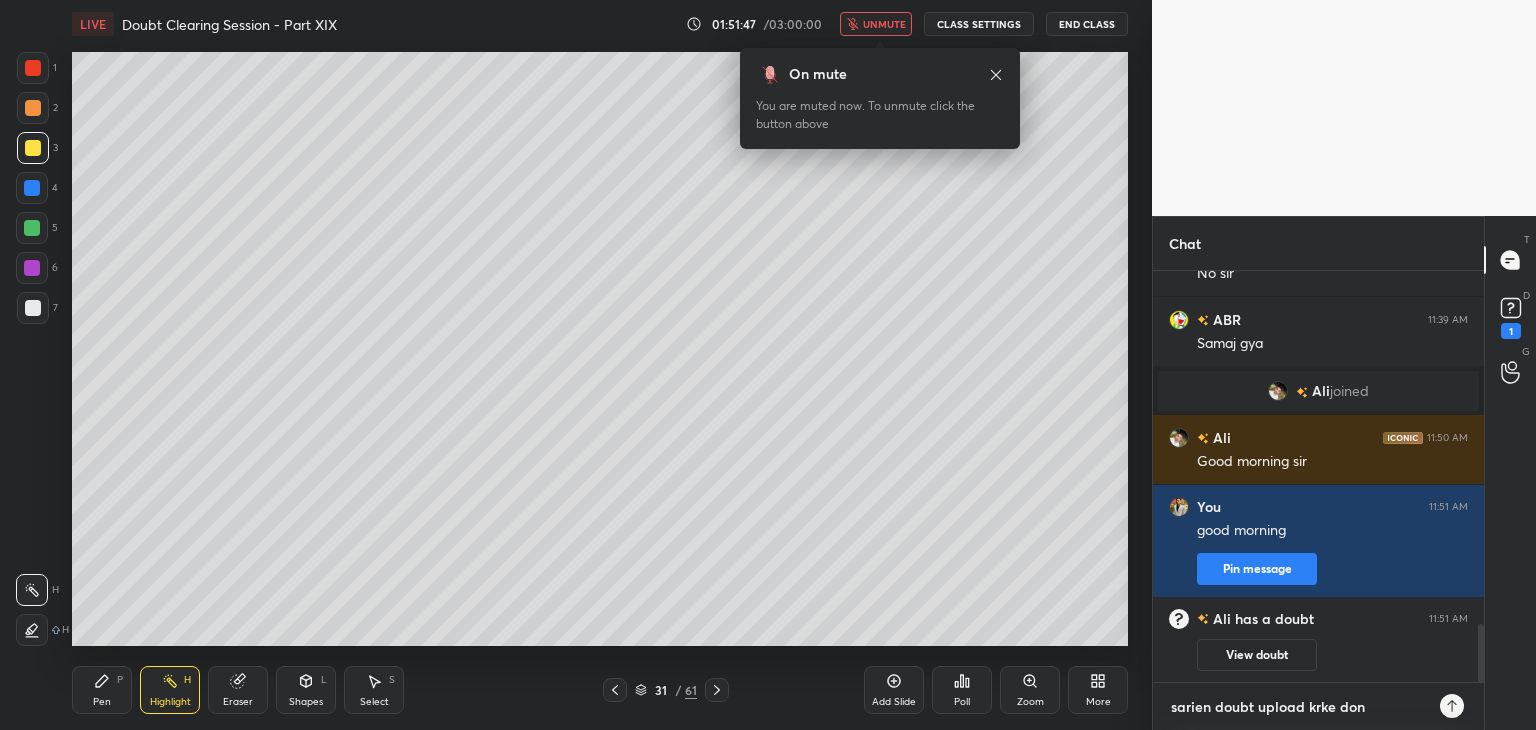 type on "sarien doubt upload krke done" 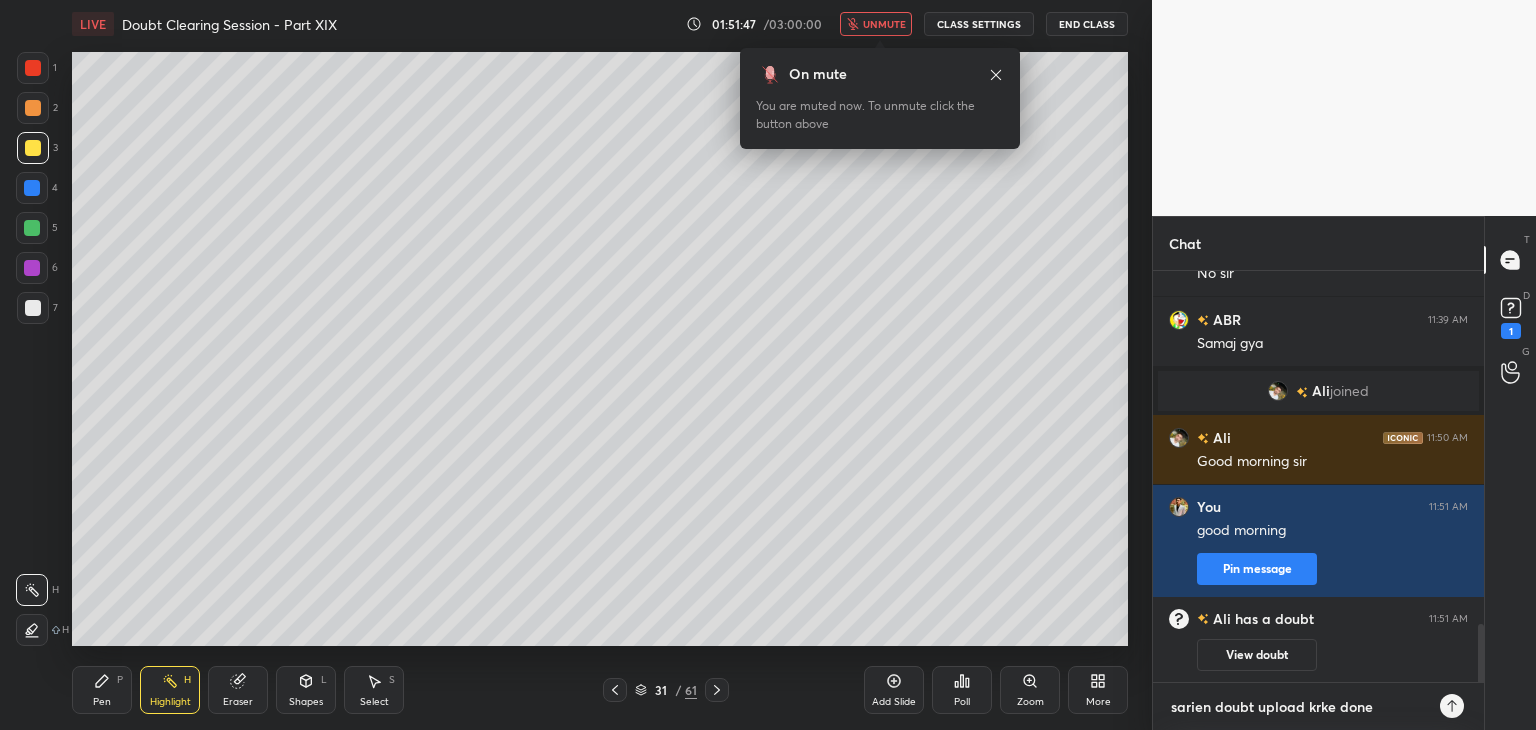 type on "sarien doubt upload krke done" 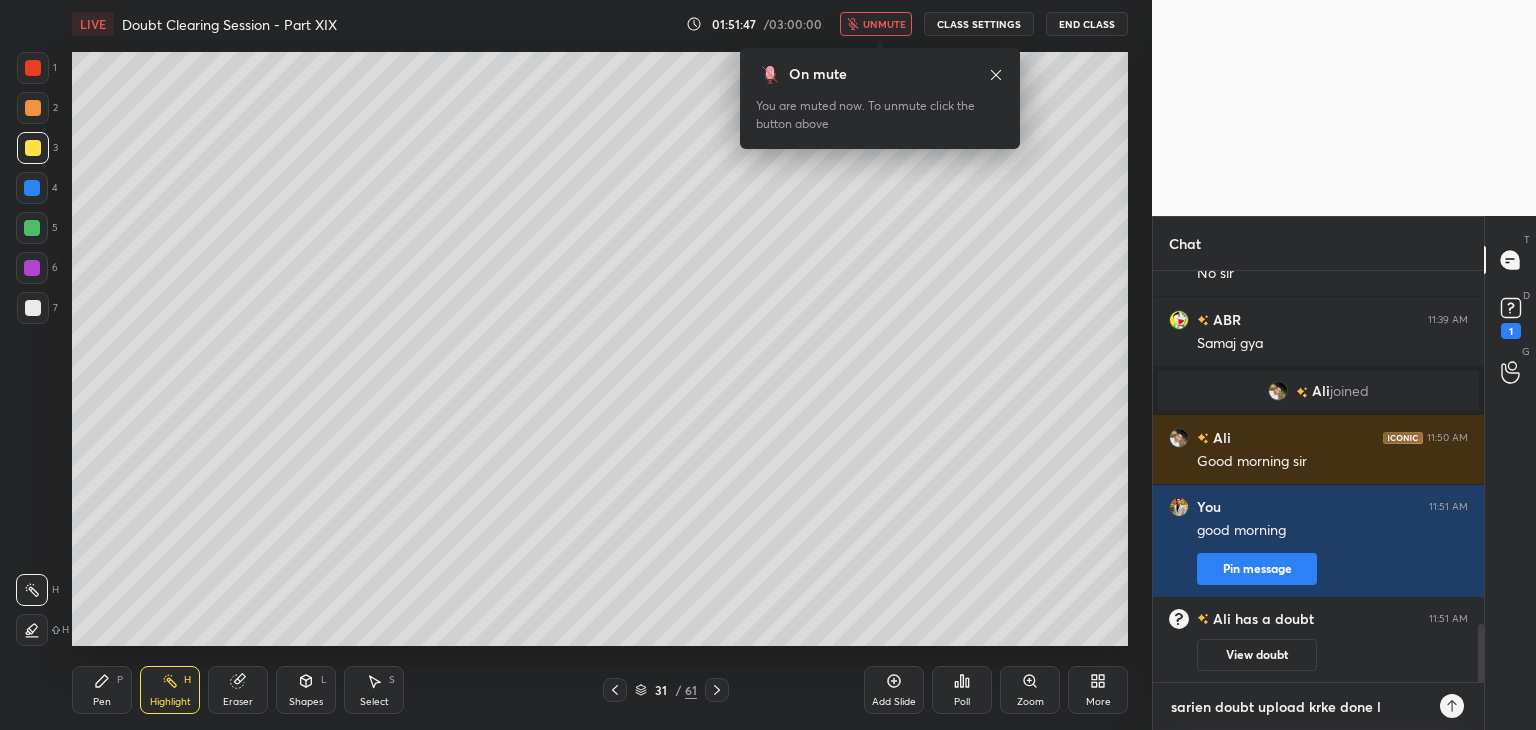 type on "sarien doubt upload krke done li" 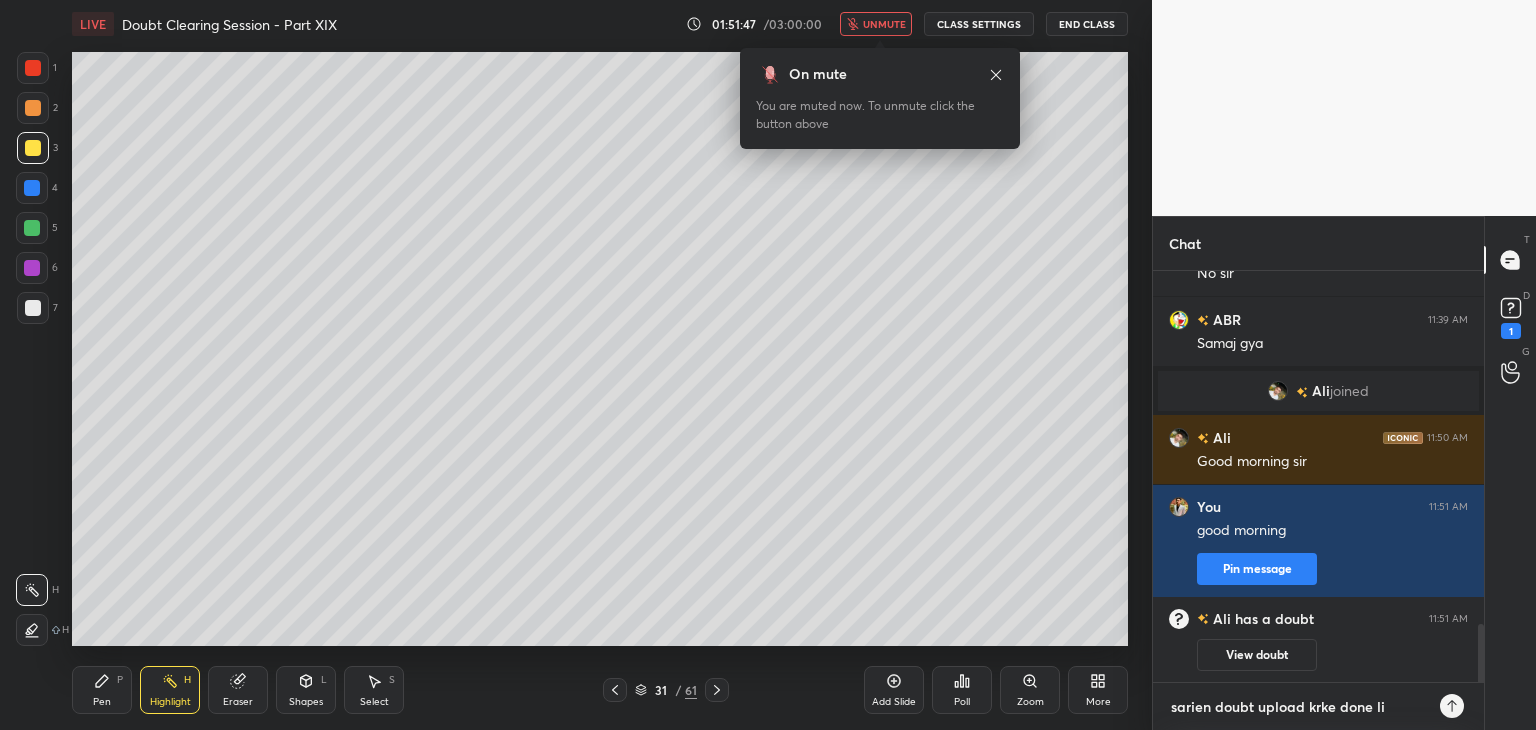 type on "sarien doubt upload krke done lik" 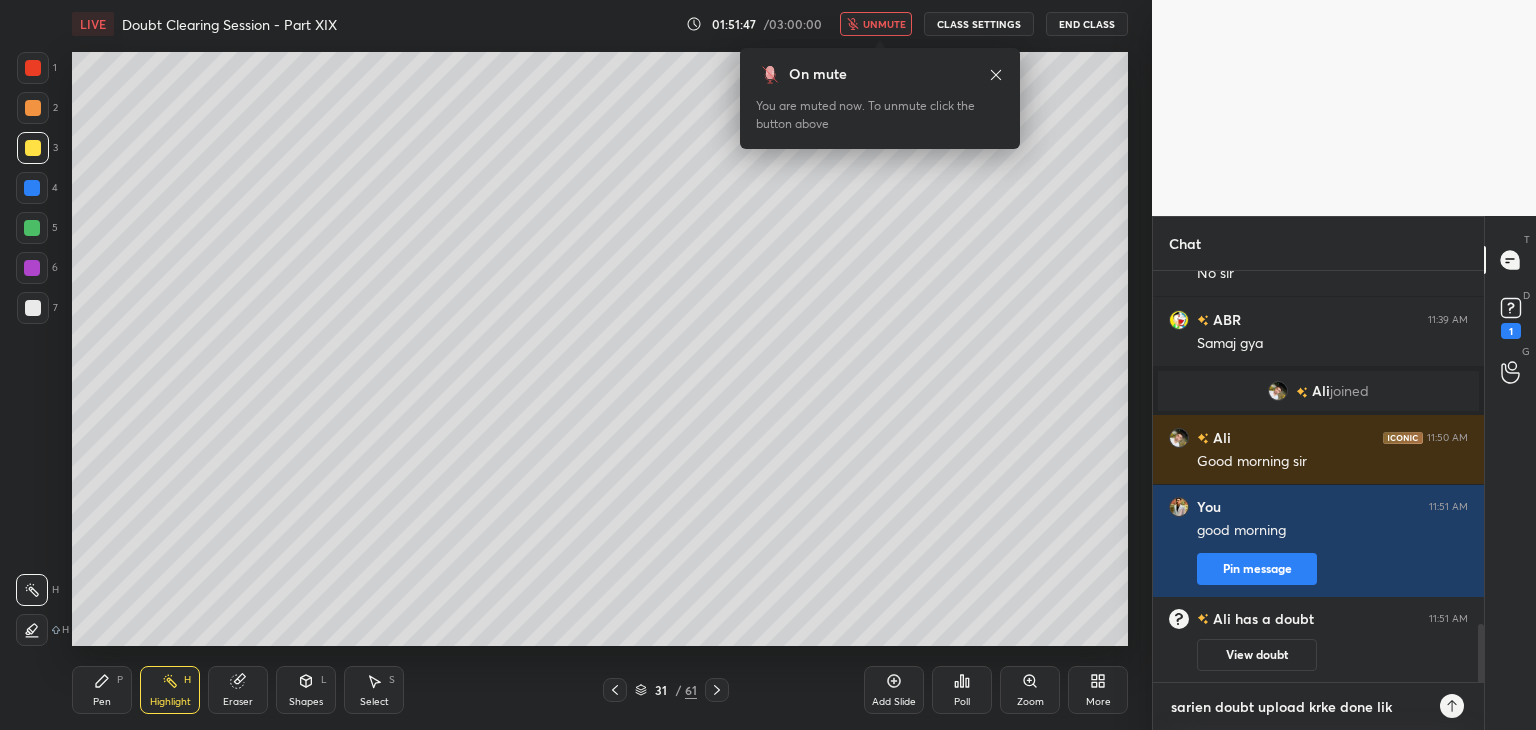 type on "sarien doubt upload krke done likh" 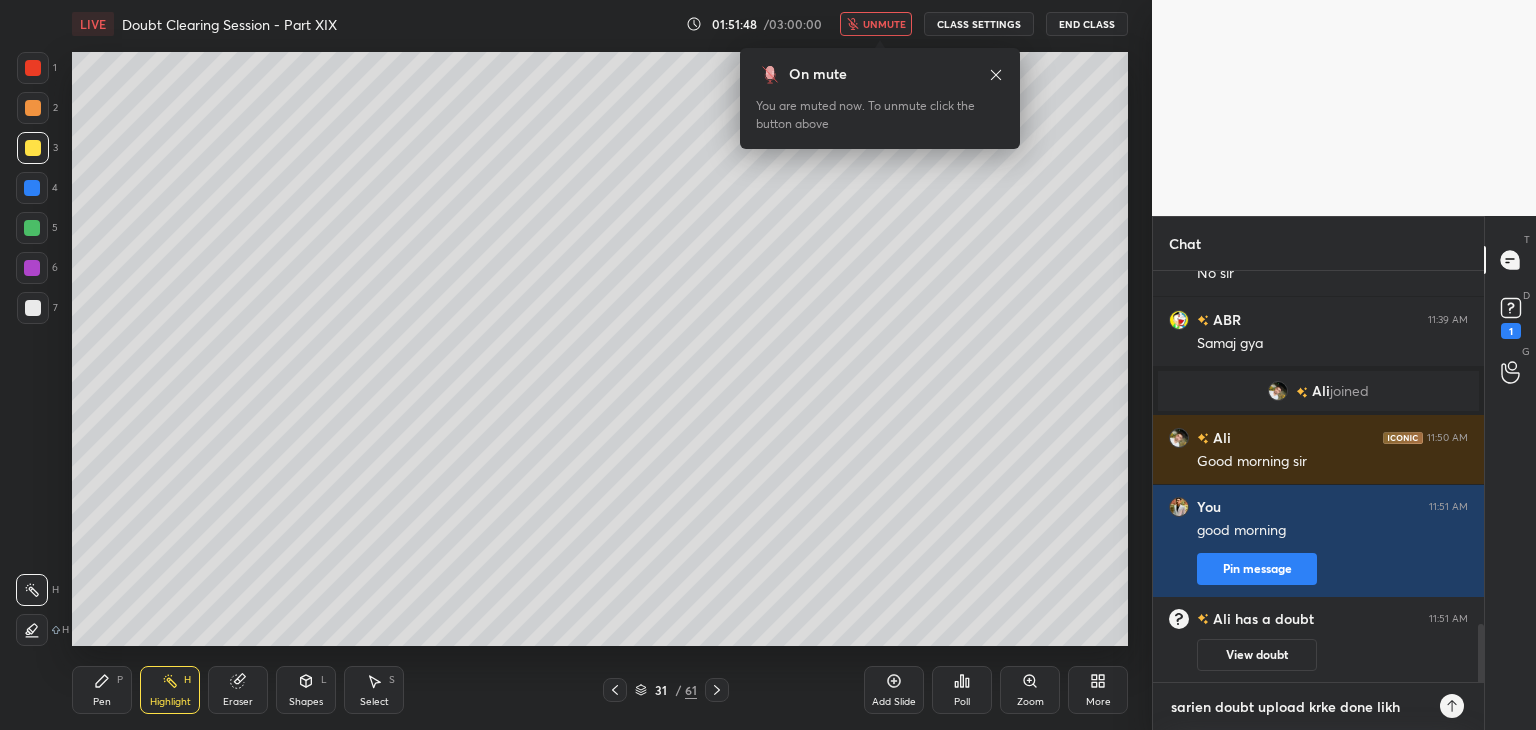 type on "sarien doubt upload krke done likhd" 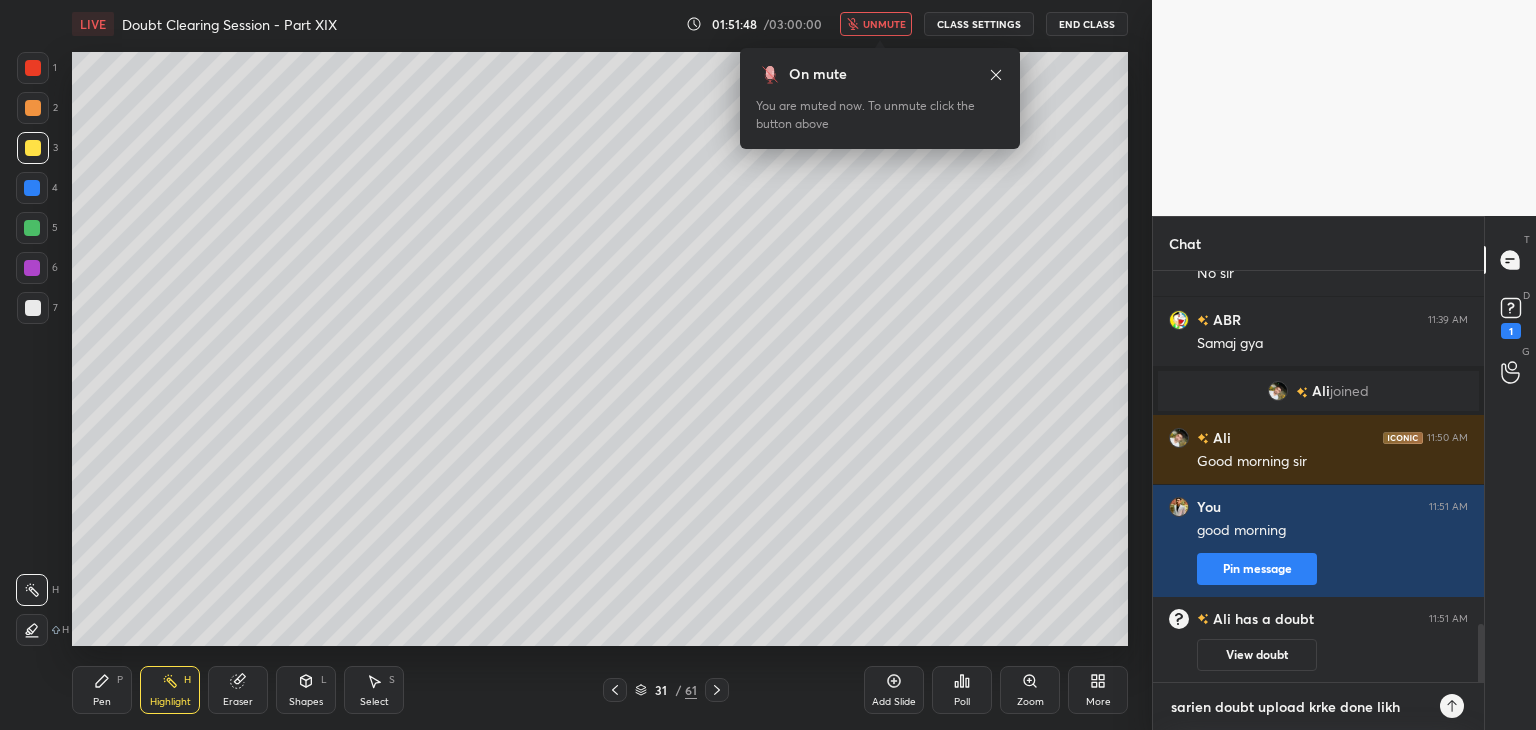 type on "x" 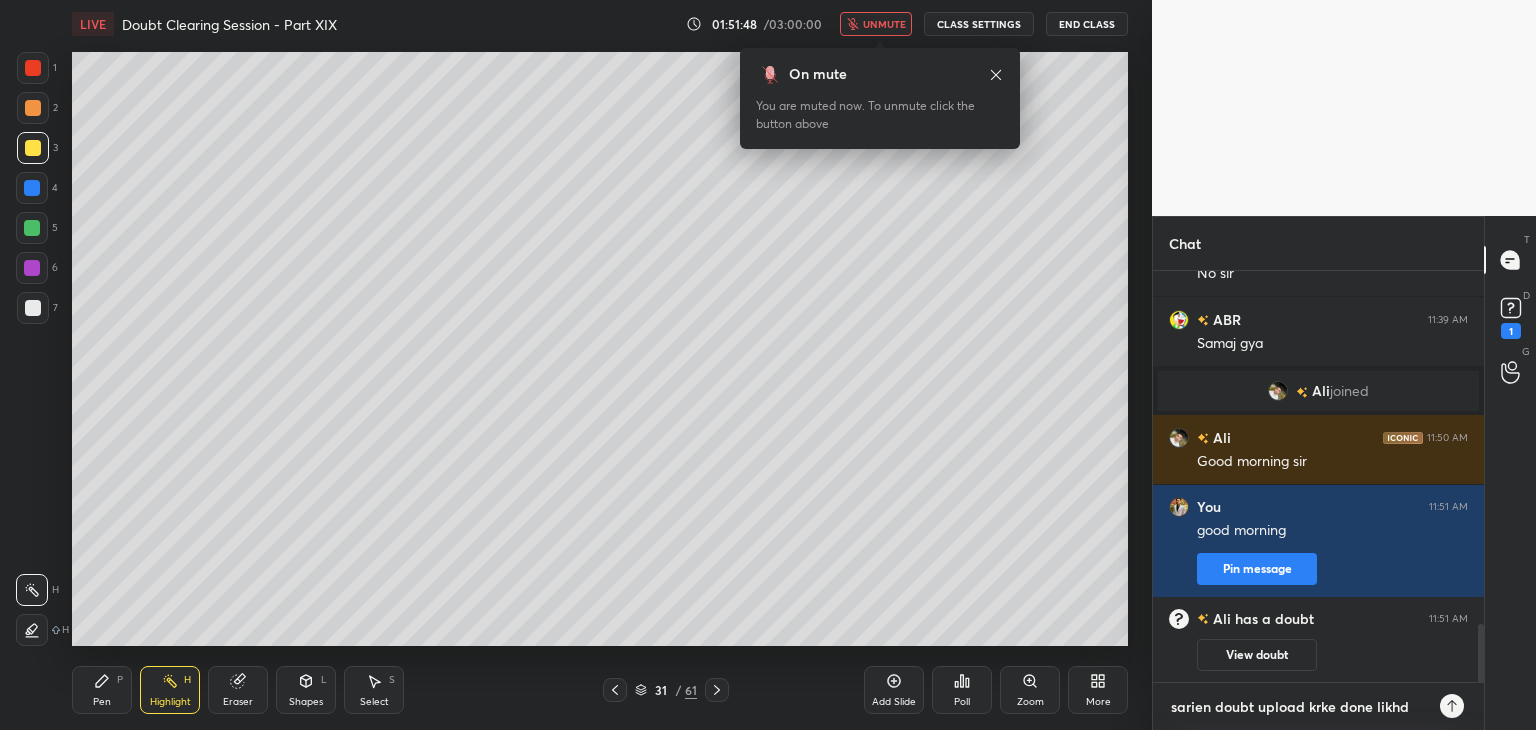 type on "sarien doubt upload krke done likhde" 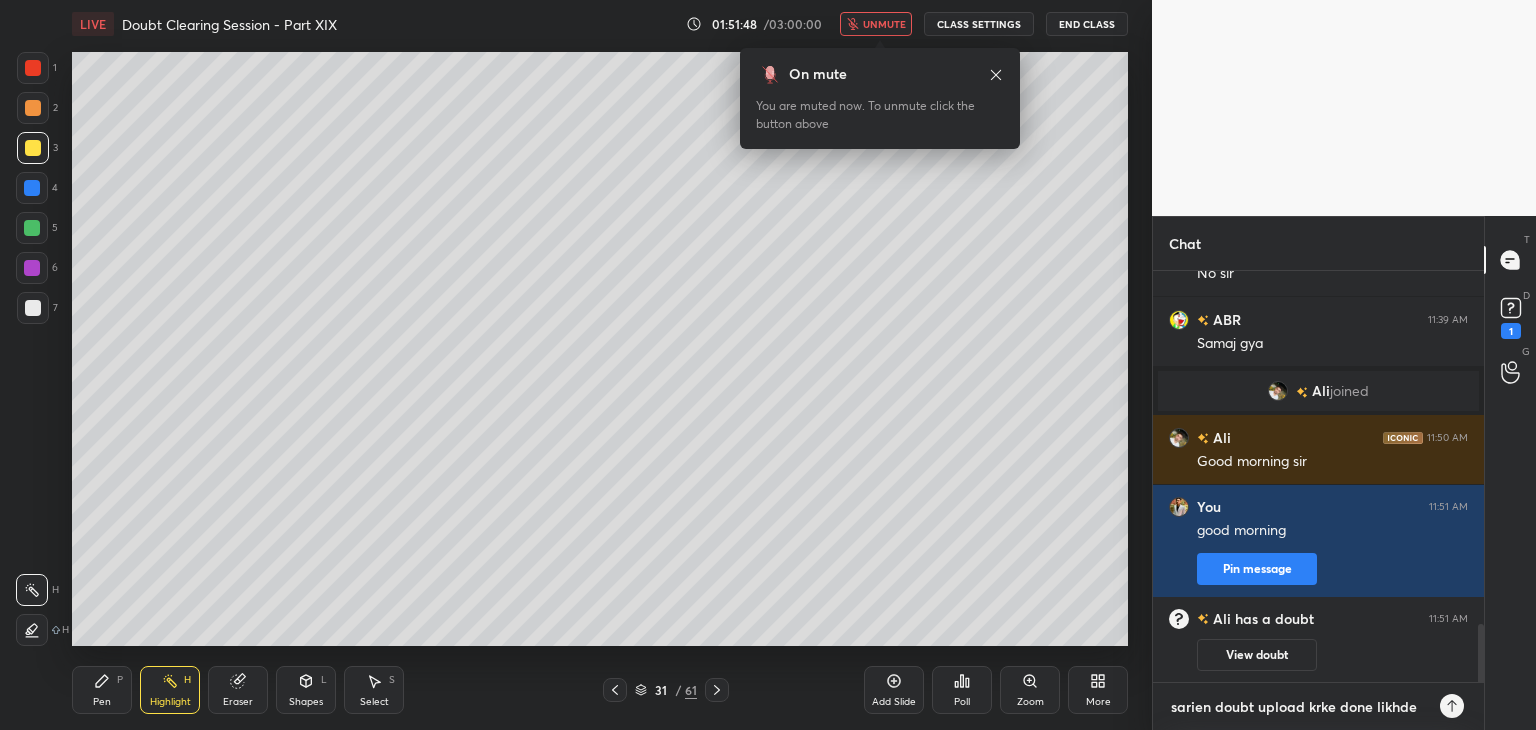 type on "x" 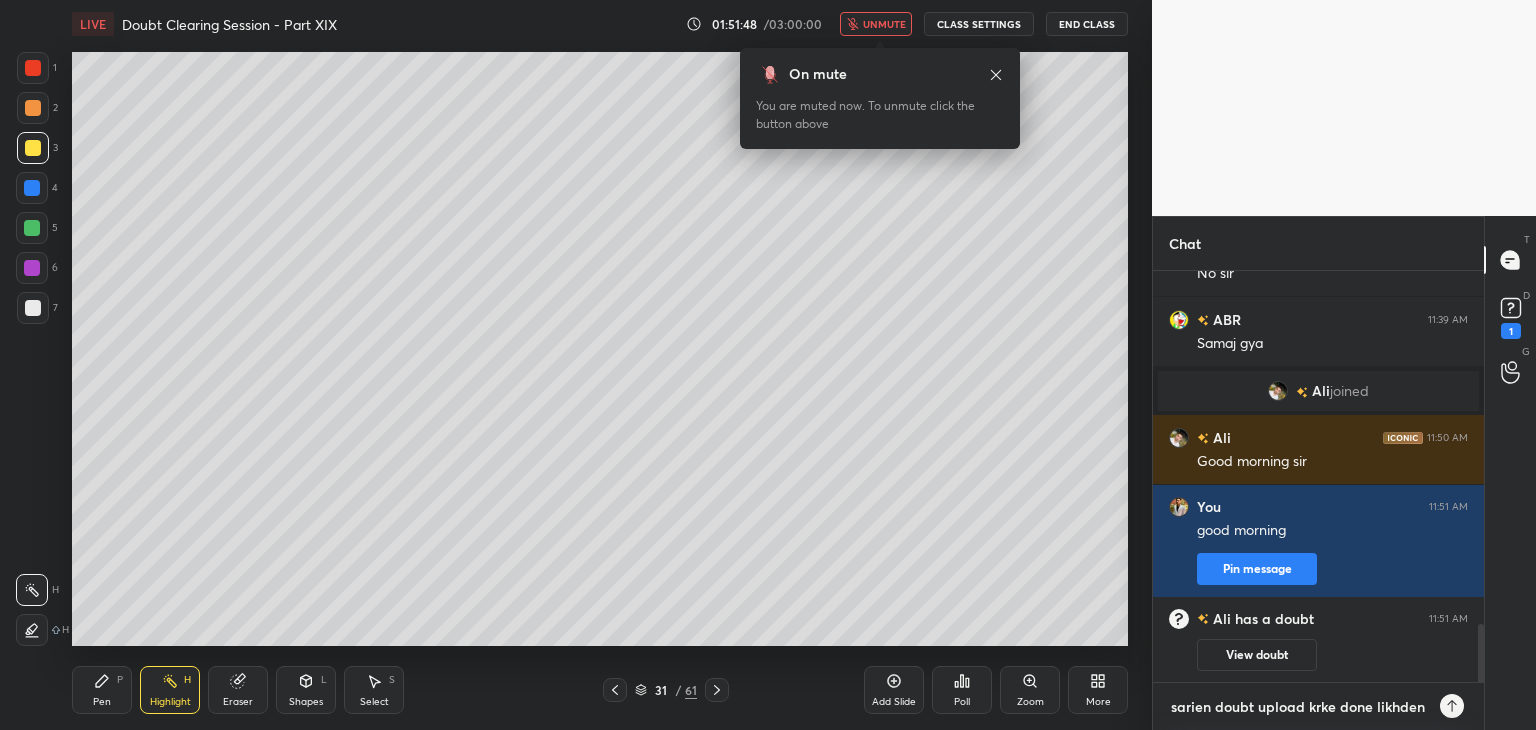 type on "sarien doubt upload krke done likhdena" 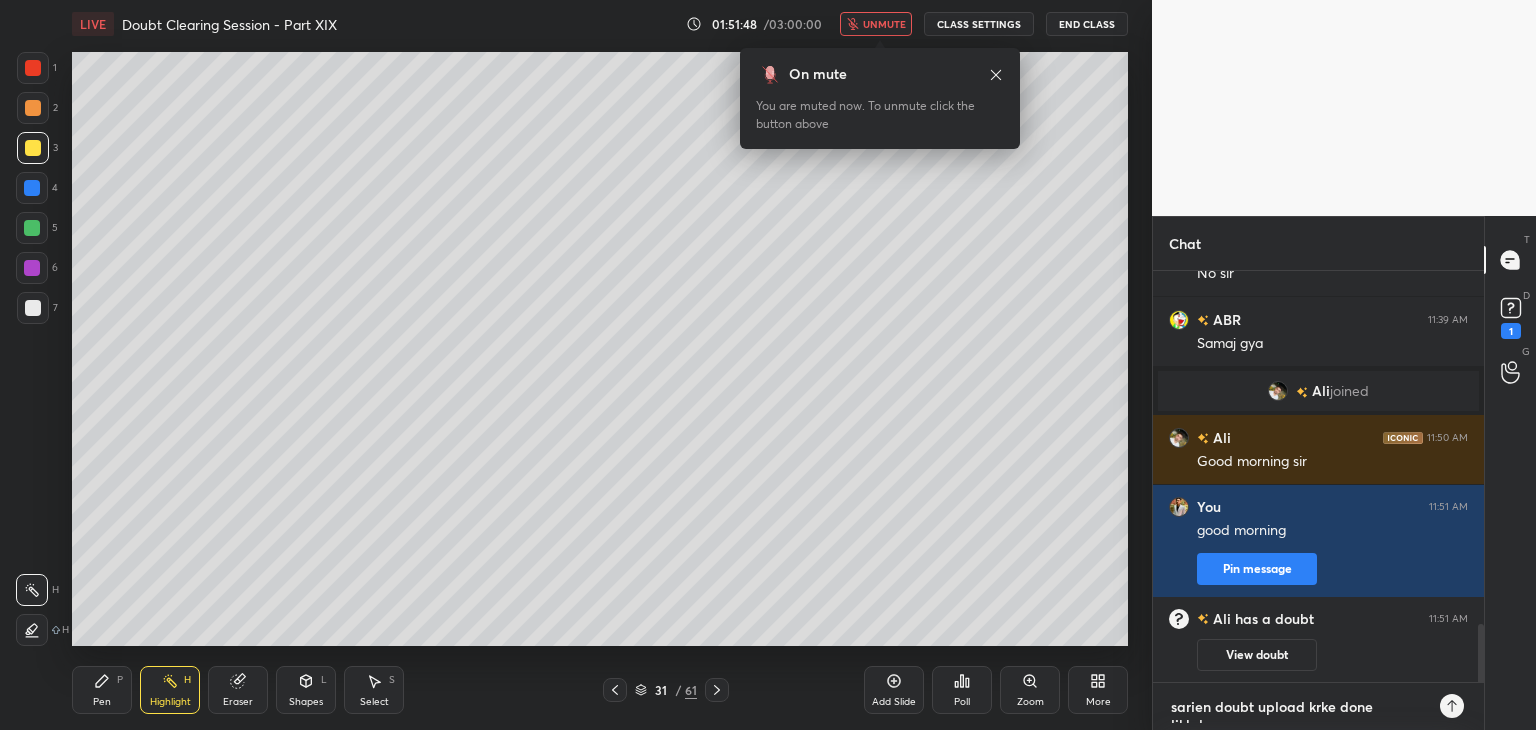scroll, scrollTop: 10, scrollLeft: 0, axis: vertical 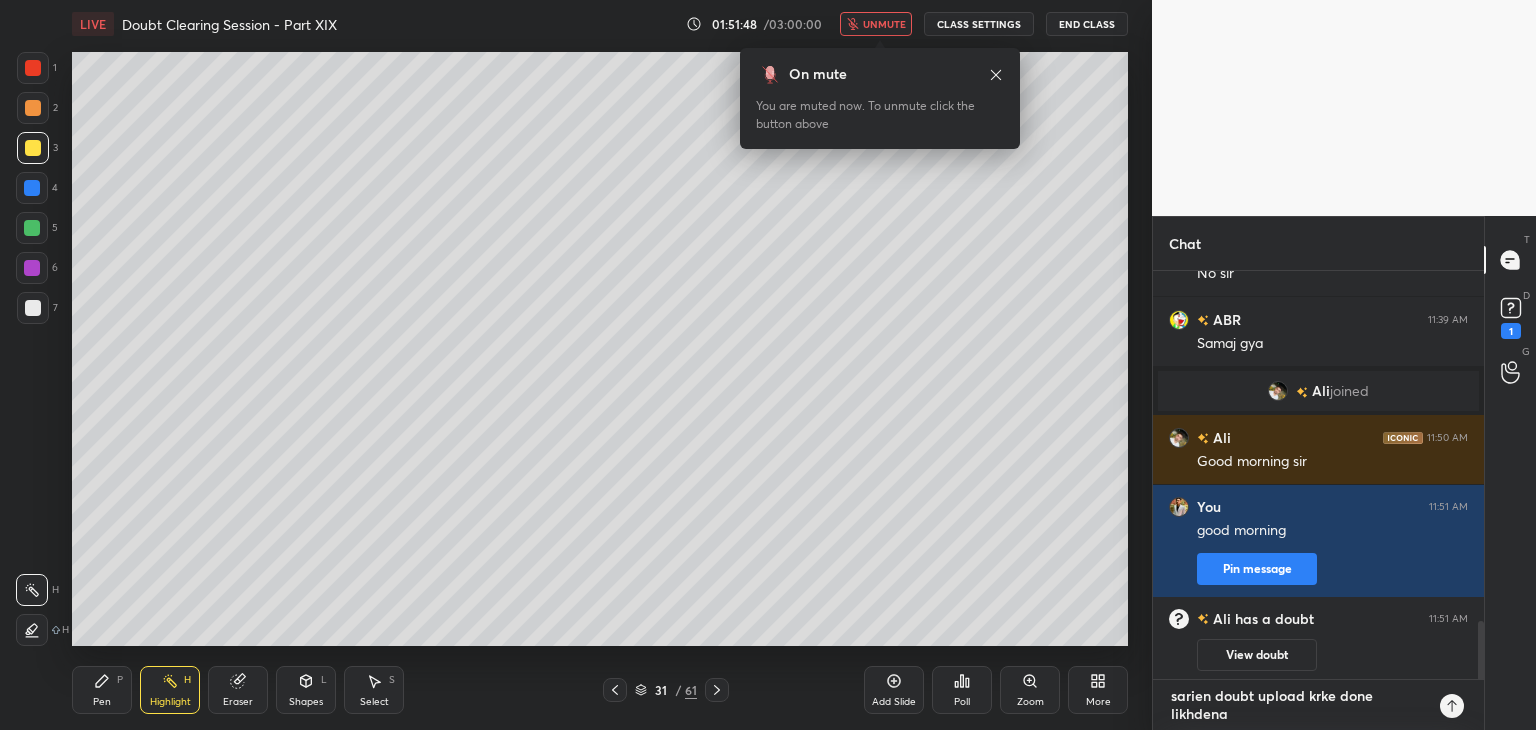type 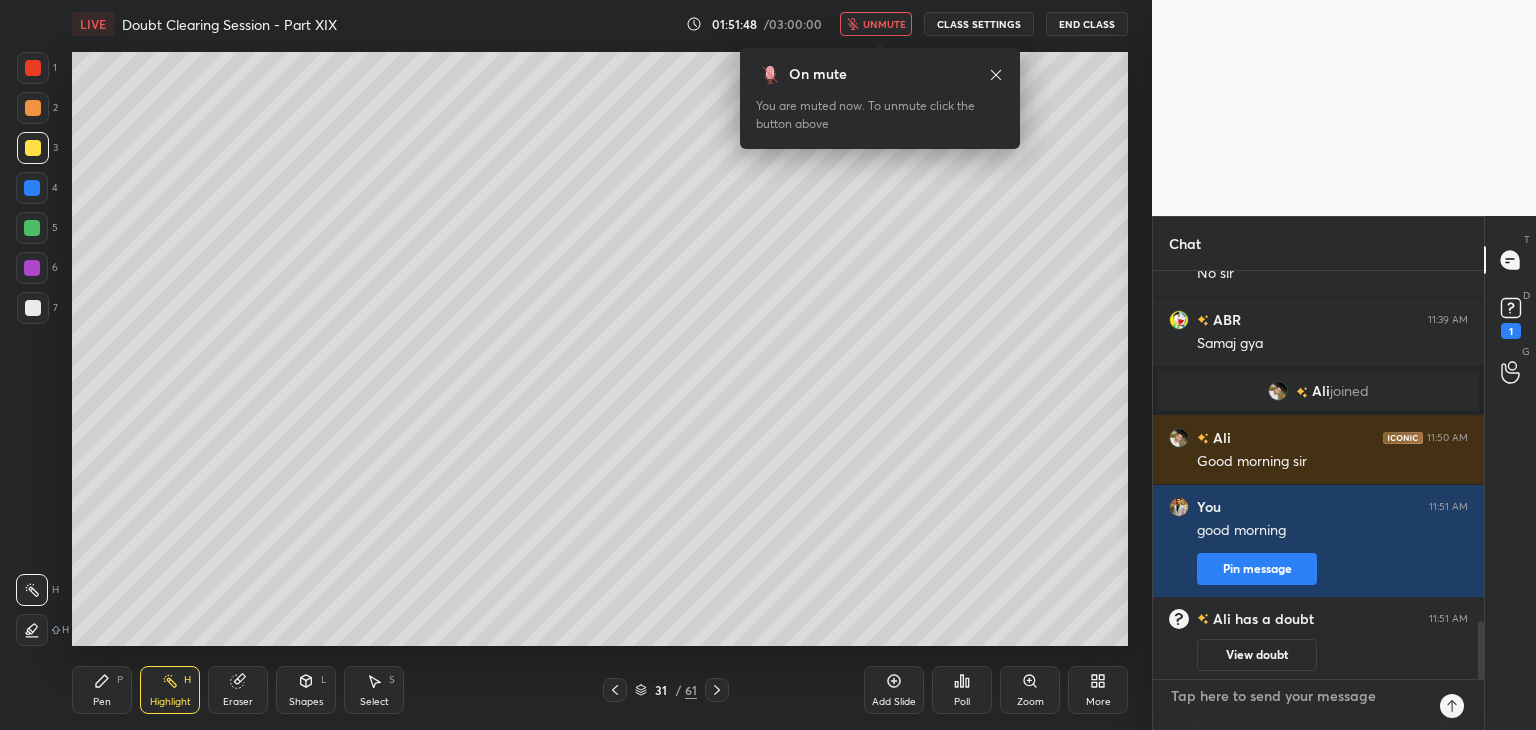 scroll, scrollTop: 0, scrollLeft: 0, axis: both 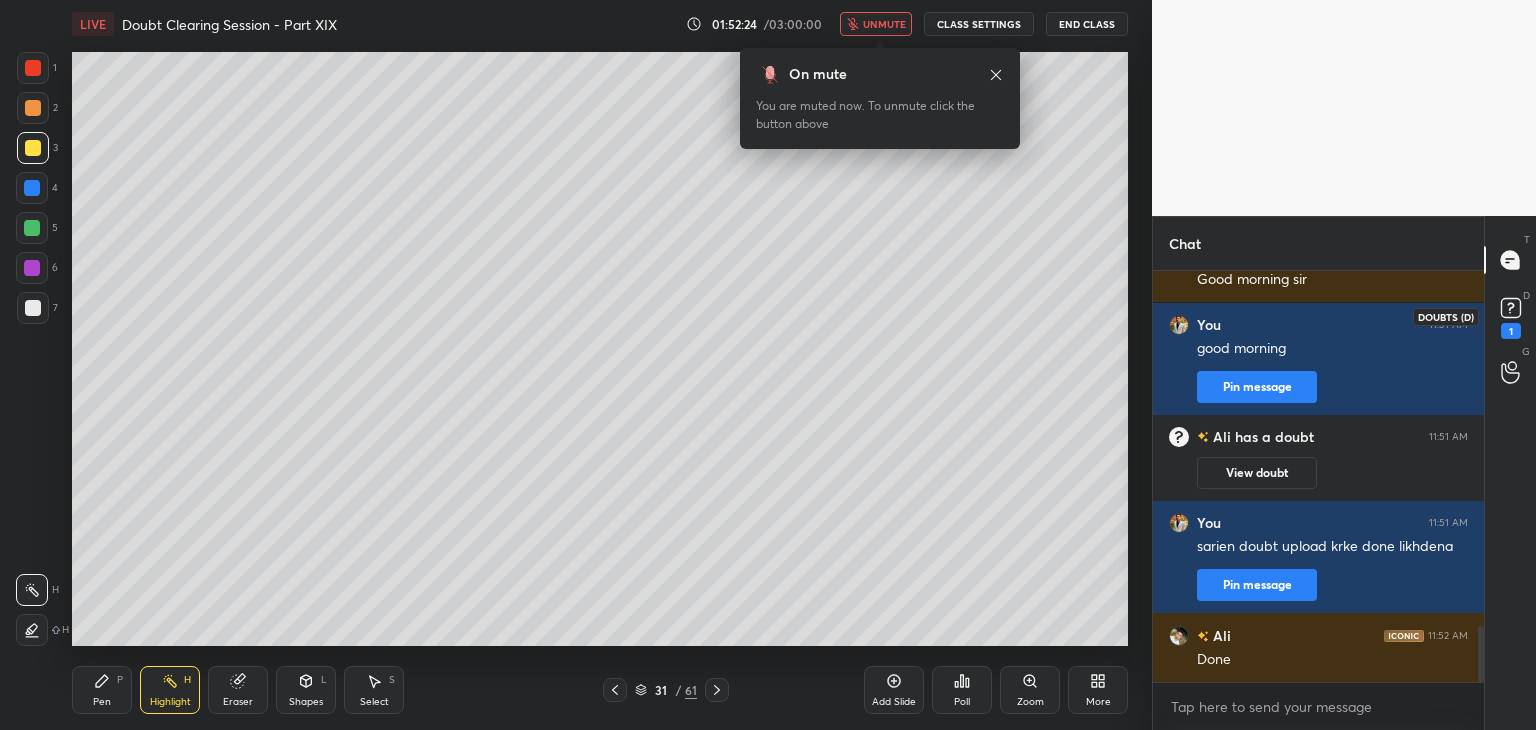 click 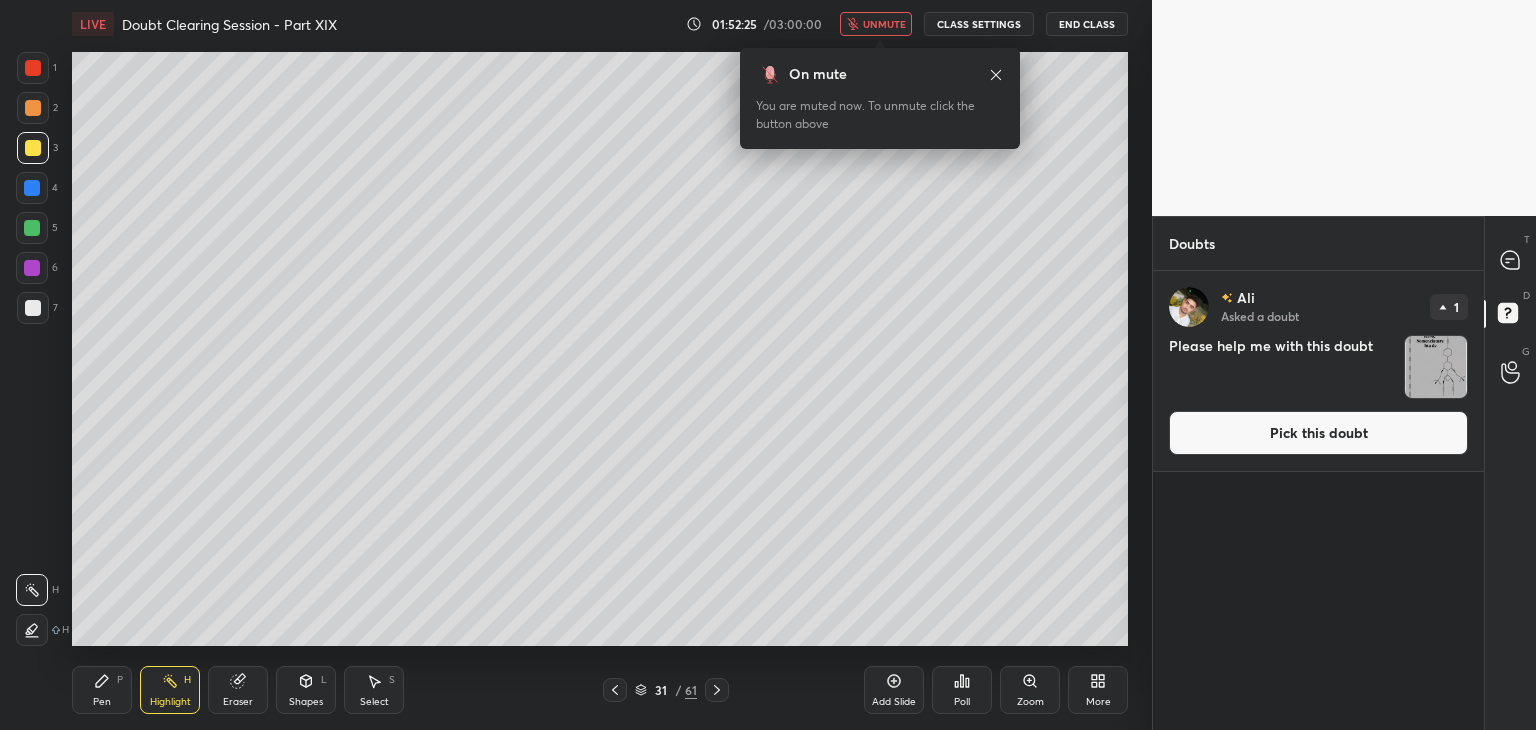 click at bounding box center (1436, 367) 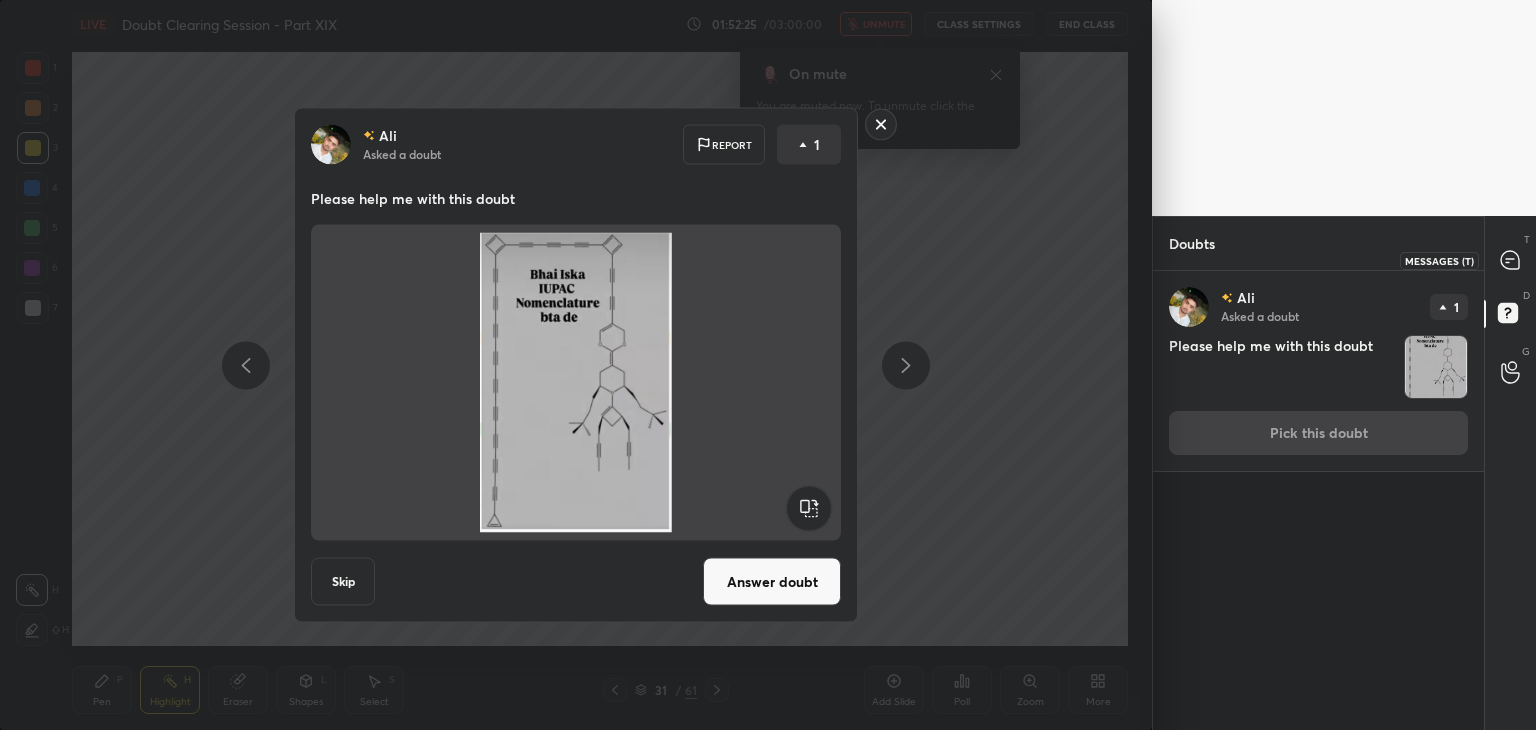 click at bounding box center (1511, 260) 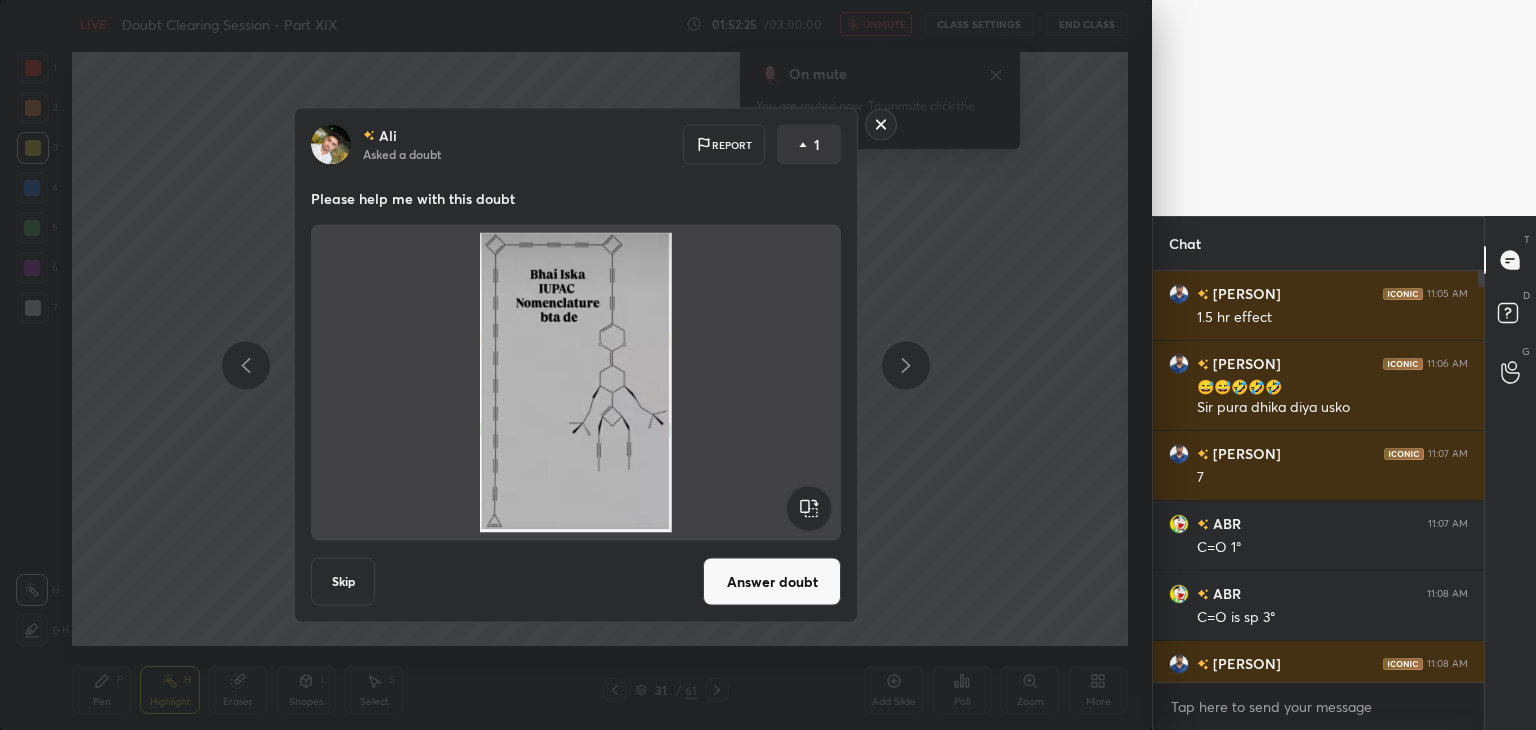 type on "x" 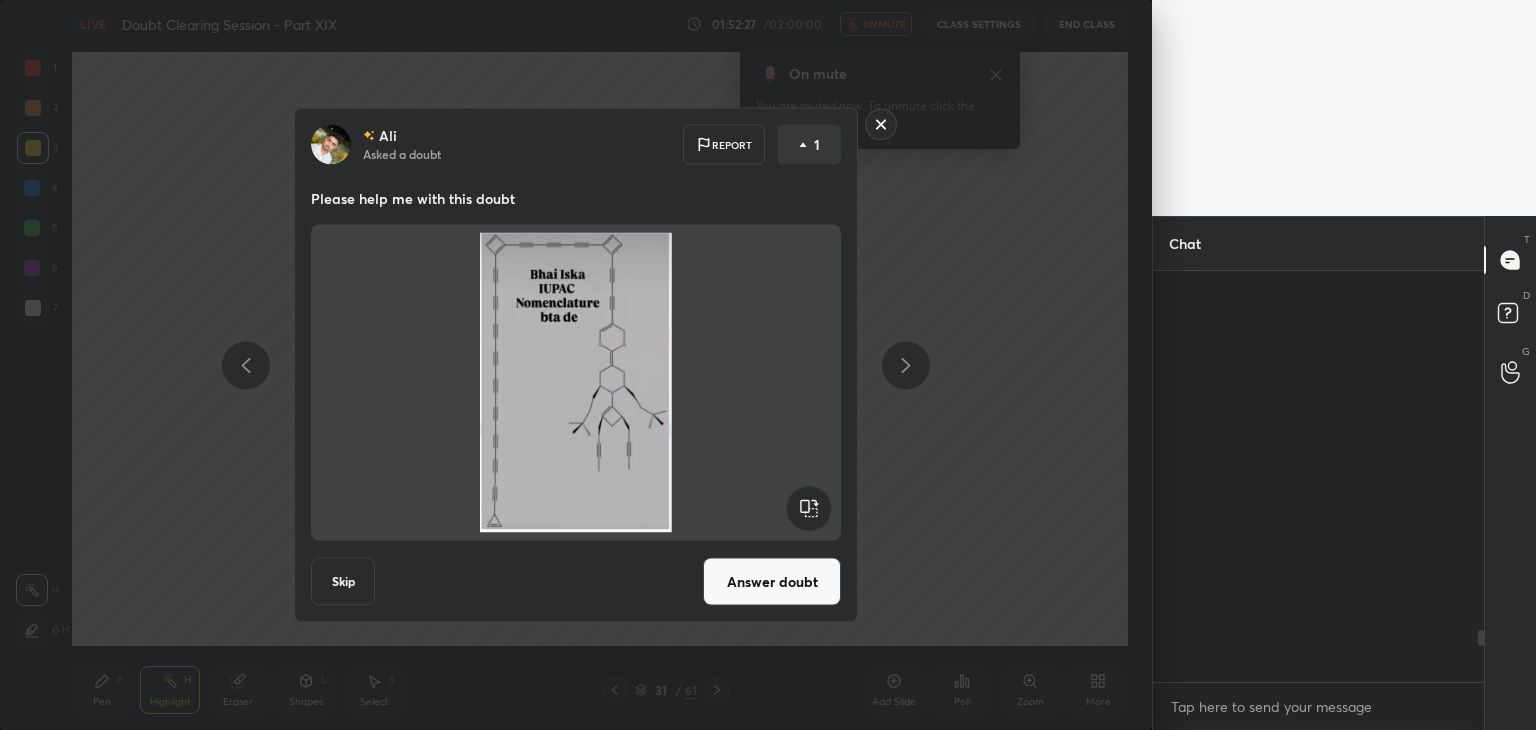 scroll, scrollTop: 2834, scrollLeft: 0, axis: vertical 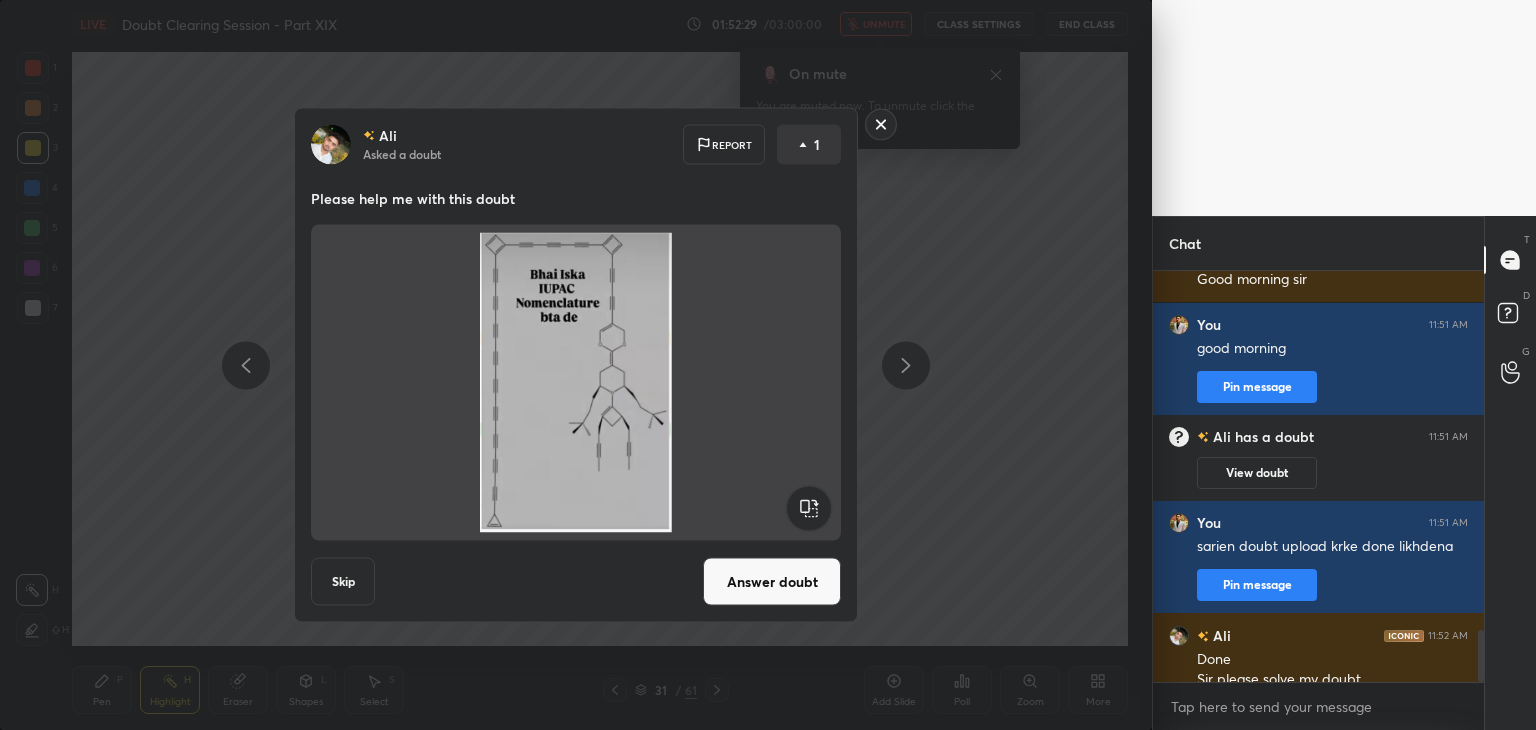 click on "Answer doubt" at bounding box center (772, 582) 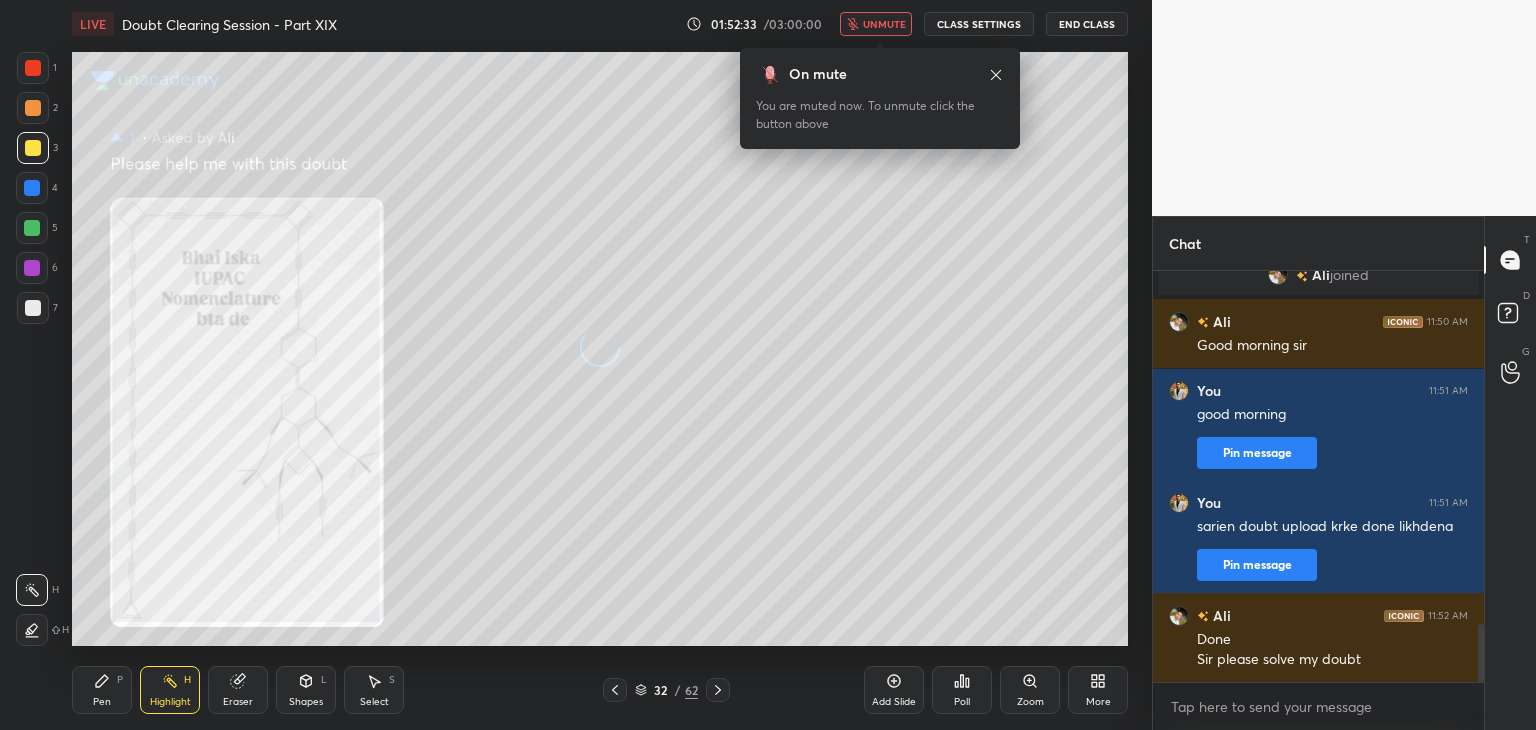 scroll, scrollTop: 2520, scrollLeft: 0, axis: vertical 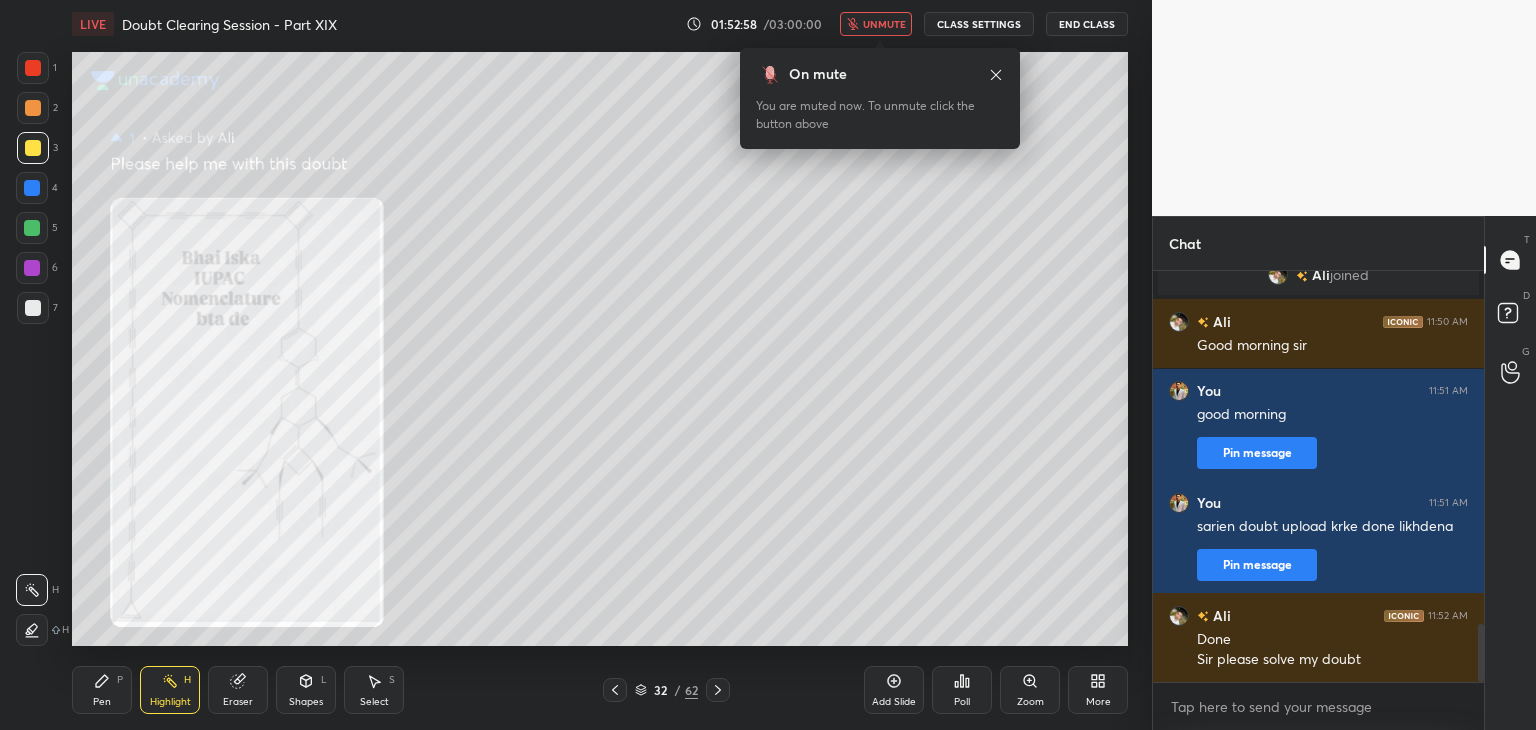 click on "End Class" at bounding box center (1087, 24) 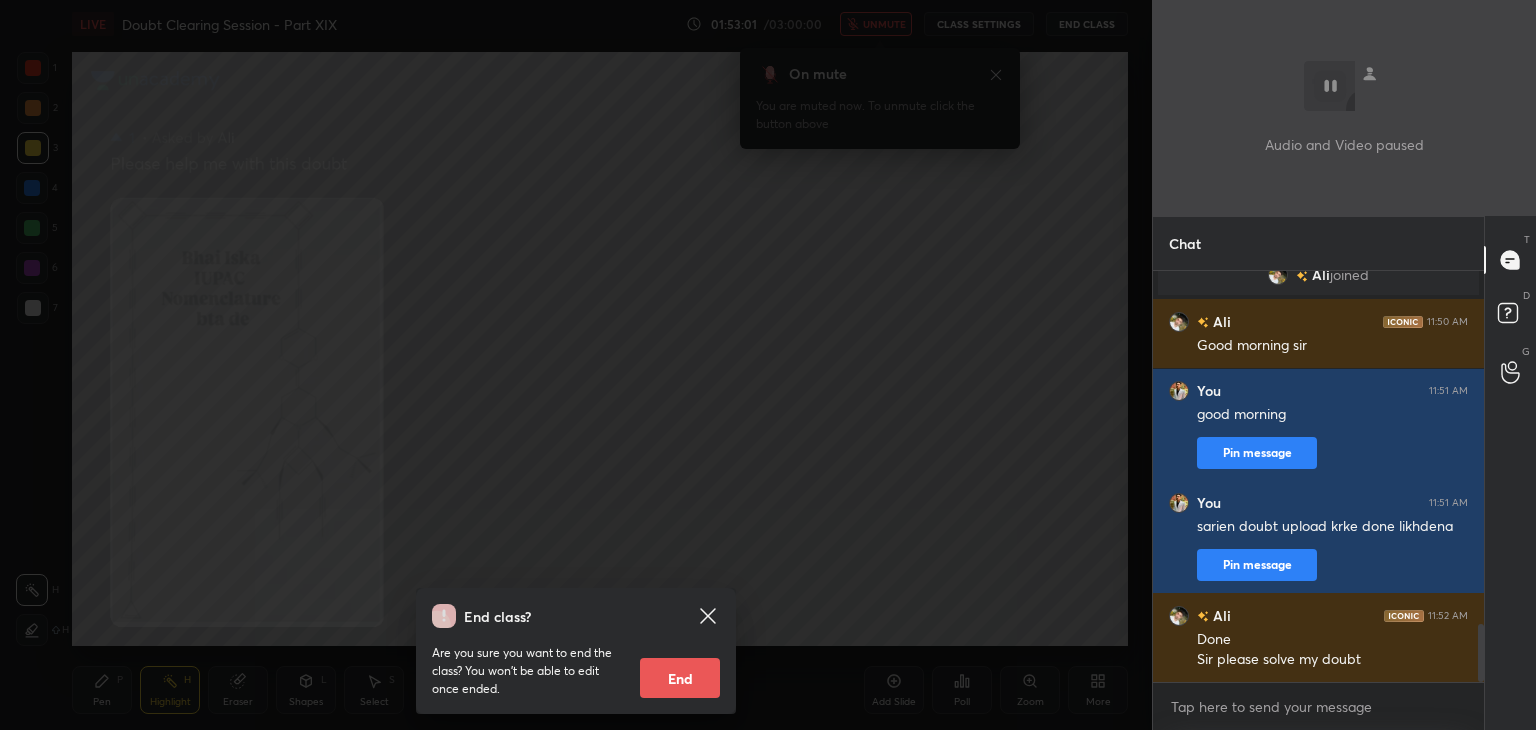 click on "End class? Are you sure you want to end the class? You won’t be able to edit once ended. End" at bounding box center (576, 365) 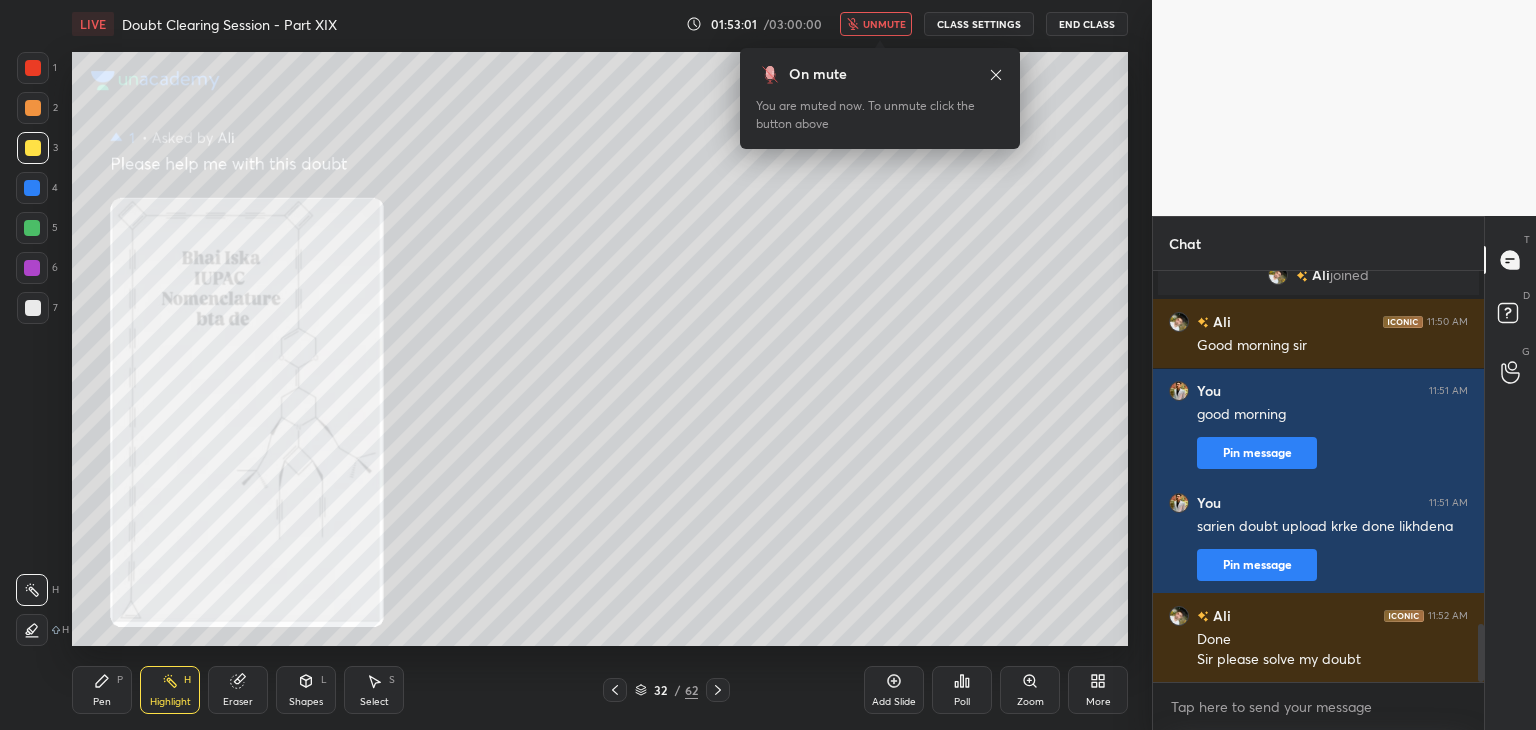 click on "On mute You are muted now. To unmute click the
button above" at bounding box center [880, 92] 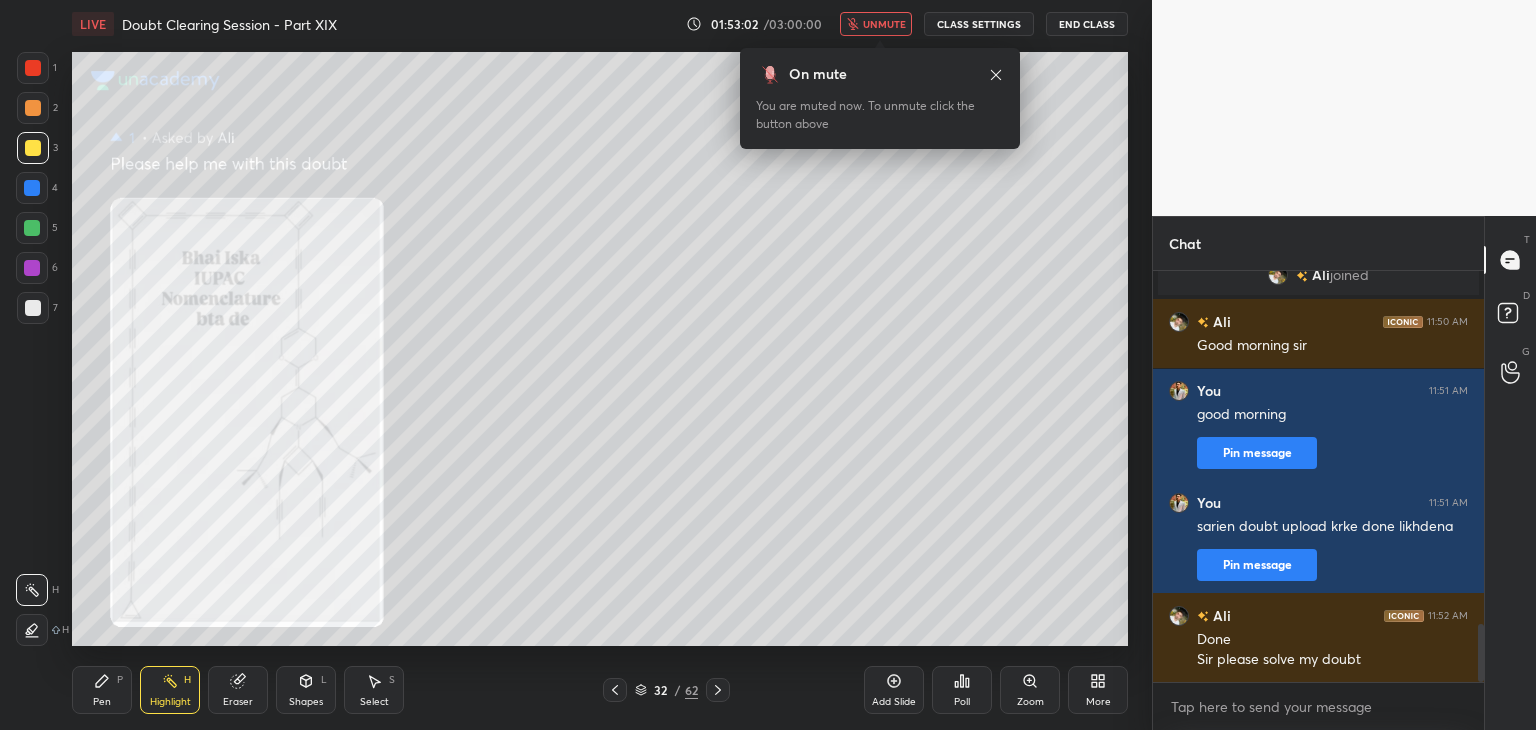 click on "On mute You are muted now. To unmute click the
button above" at bounding box center [880, 92] 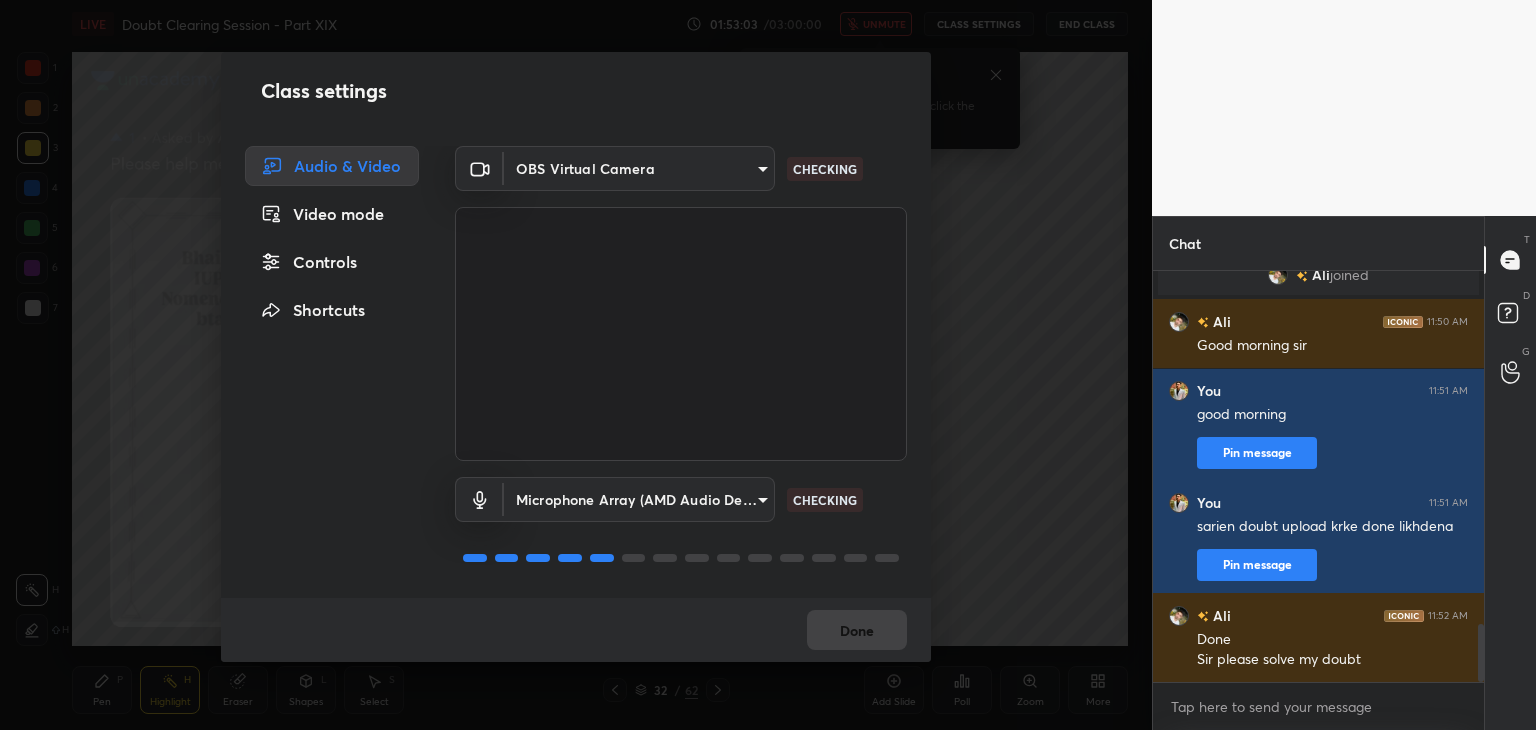 click on "1 2 3 4 5 6 7 C X Z C X Z E E Erase all   H H LIVE Doubt Clearing Session - Part XIX 01:53:03 /  03:00:00 unmute CLASS SETTINGS End Class Setting up your live class Poll for   secs No correct answer Start poll Back Doubt Clearing Session - Part XIX • L20 of Doubt Clearing Course on Chemistry for NEET UG - Part II [PERSON] Pen P Highlight H Eraser Shapes L Select S 32 / 62 Add Slide Poll Zoom More Chat ABR 11:39 AM Samaj gya [PERSON]  joined [PERSON] 11:50 AM Good morning sir You 11:51 AM good morning Pin message You 11:51 AM sarien doubt upload krke done likhdena Pin message [PERSON] 11:52 AM Done Sir please solve my doubt JUMP TO LATEST Enable hand raising Enable raise hand to speak to learners. Once enabled, chat will be turned off temporarily. Enable x   Doubts asked by learners will show up here NEW DOUBTS ASKED No one has raised a hand yet Can't raise hand Looks like educator just invited you to speak. Please wait before you can raise your hand again. Got it T Messages (T) D Doubts (D) G Raise Hand (G) ​ Done" at bounding box center [768, 365] 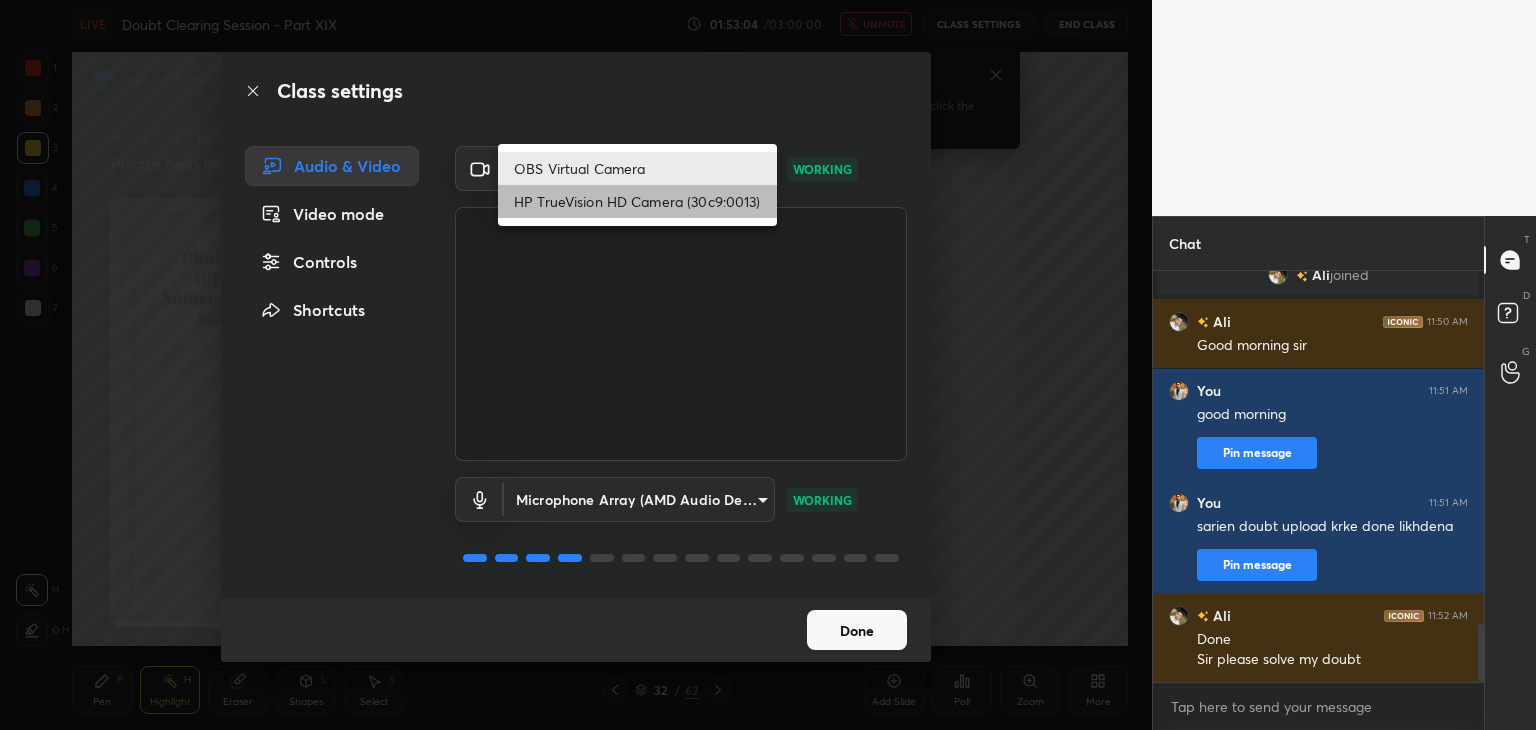 click on "HP TrueVision HD Camera (30c9:0013)" at bounding box center [637, 201] 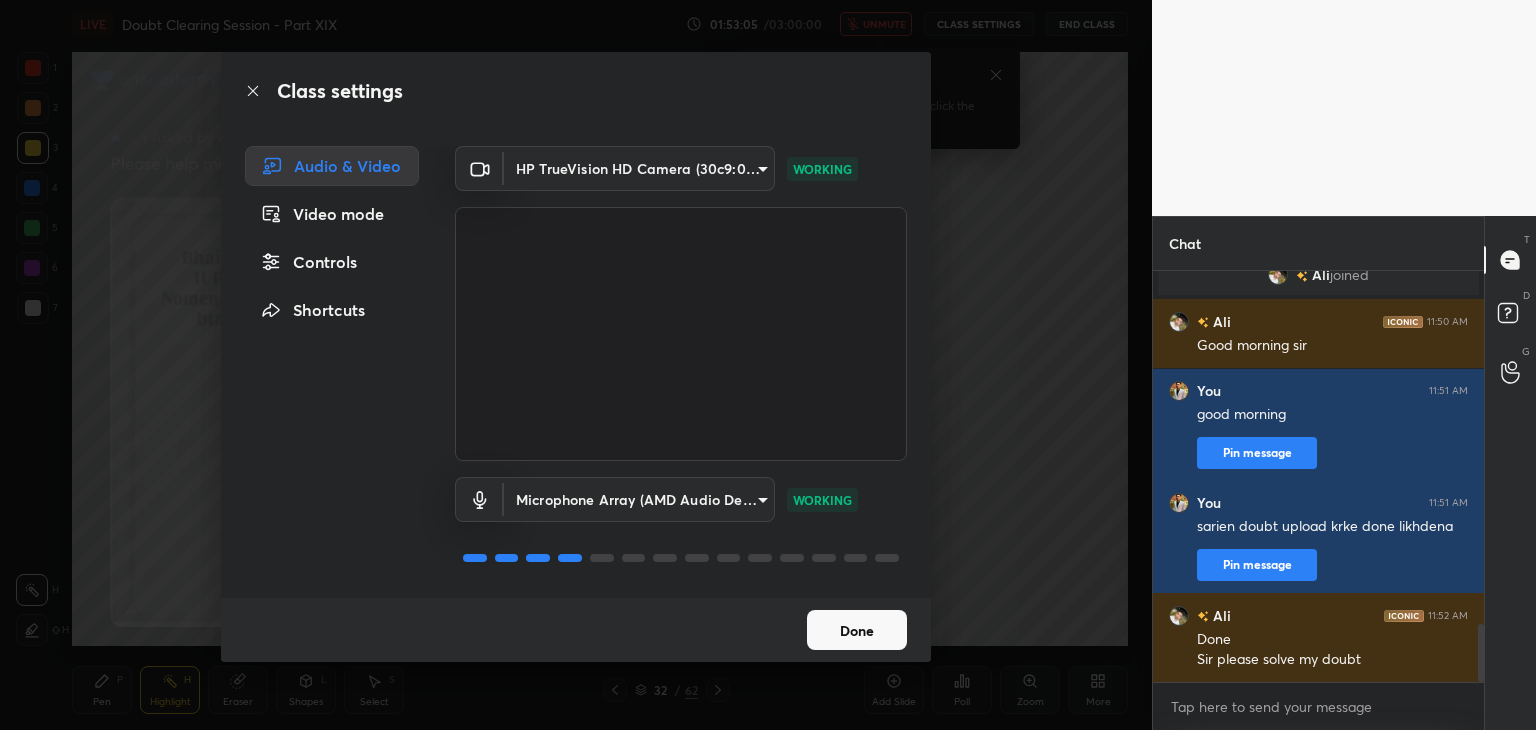 click on "Class settings Audio & Video Video mode Controls Shortcuts HP TrueVision HD Camera (30c9:0013) a056a035b29c72656e2caeae4dee1b07474a638bc9a6a3dffab4b9e44d4cde6a WORKING Microphone Array (AMD Audio Device) 36a25cc21327ee32b46c9c9572be920459d1035bdb3abd43b5dc39ed5823f10e WORKING Done" at bounding box center (576, 365) 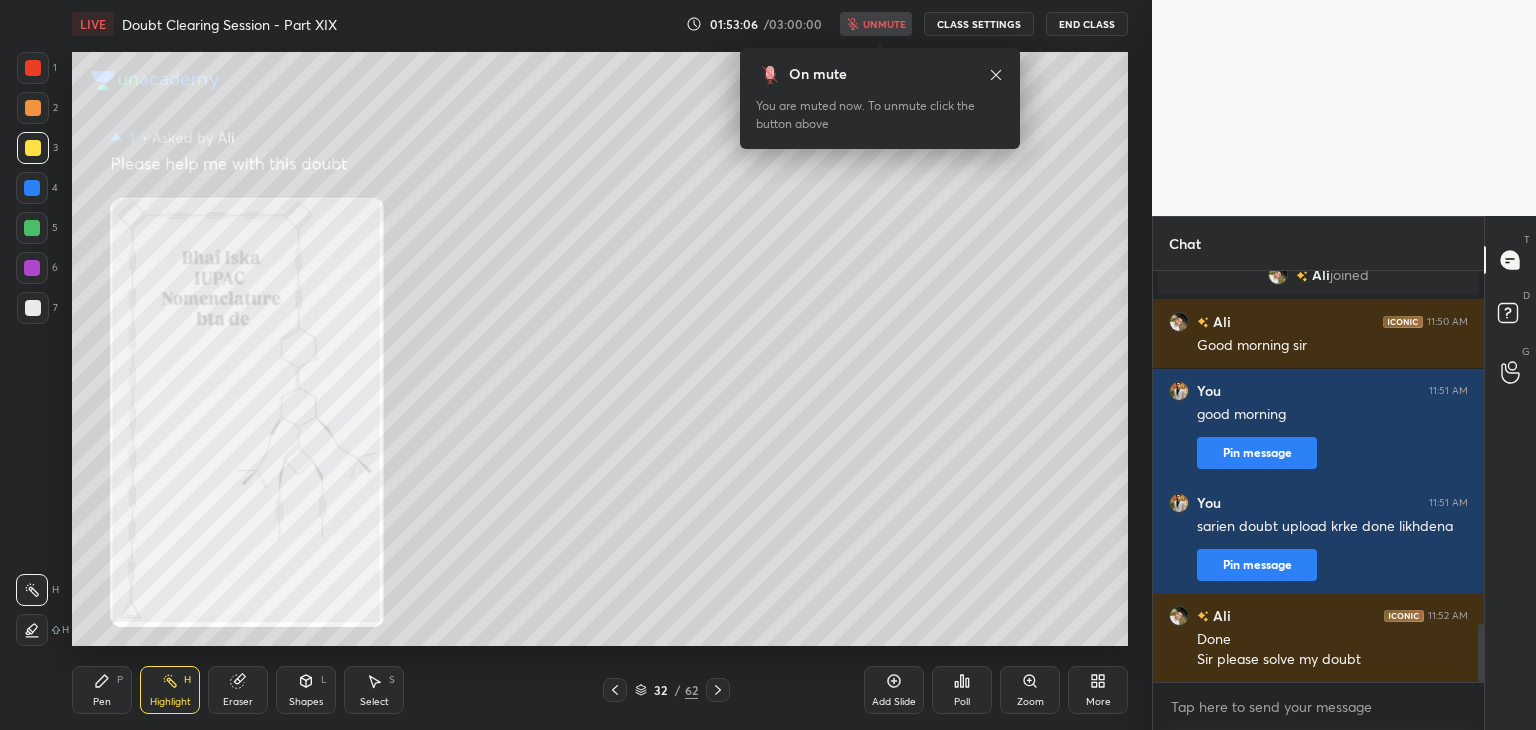 click on "On mute You are muted now. To unmute click the
button above" at bounding box center [880, 92] 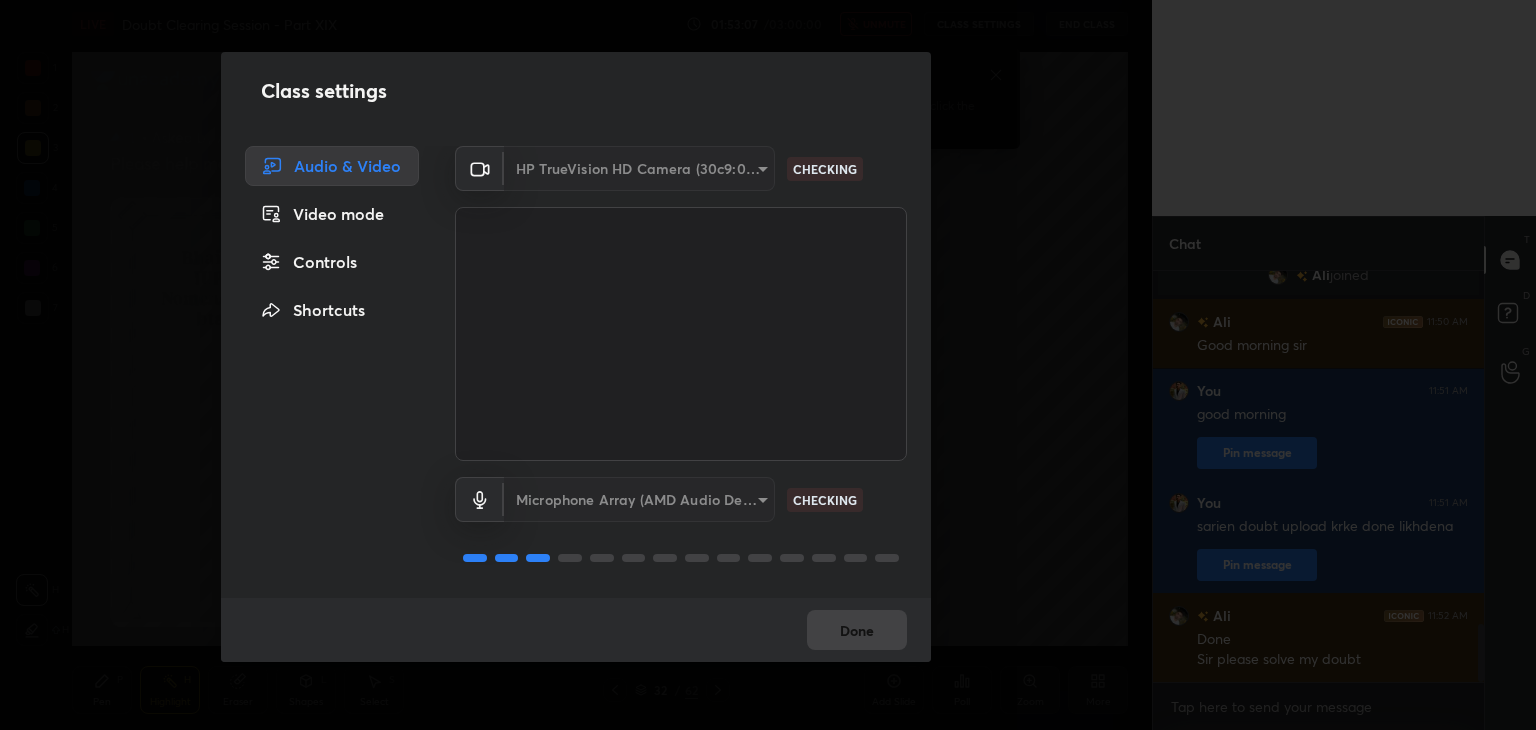 click on "Microphone Array (AMD Audio Device)" at bounding box center [639, 499] 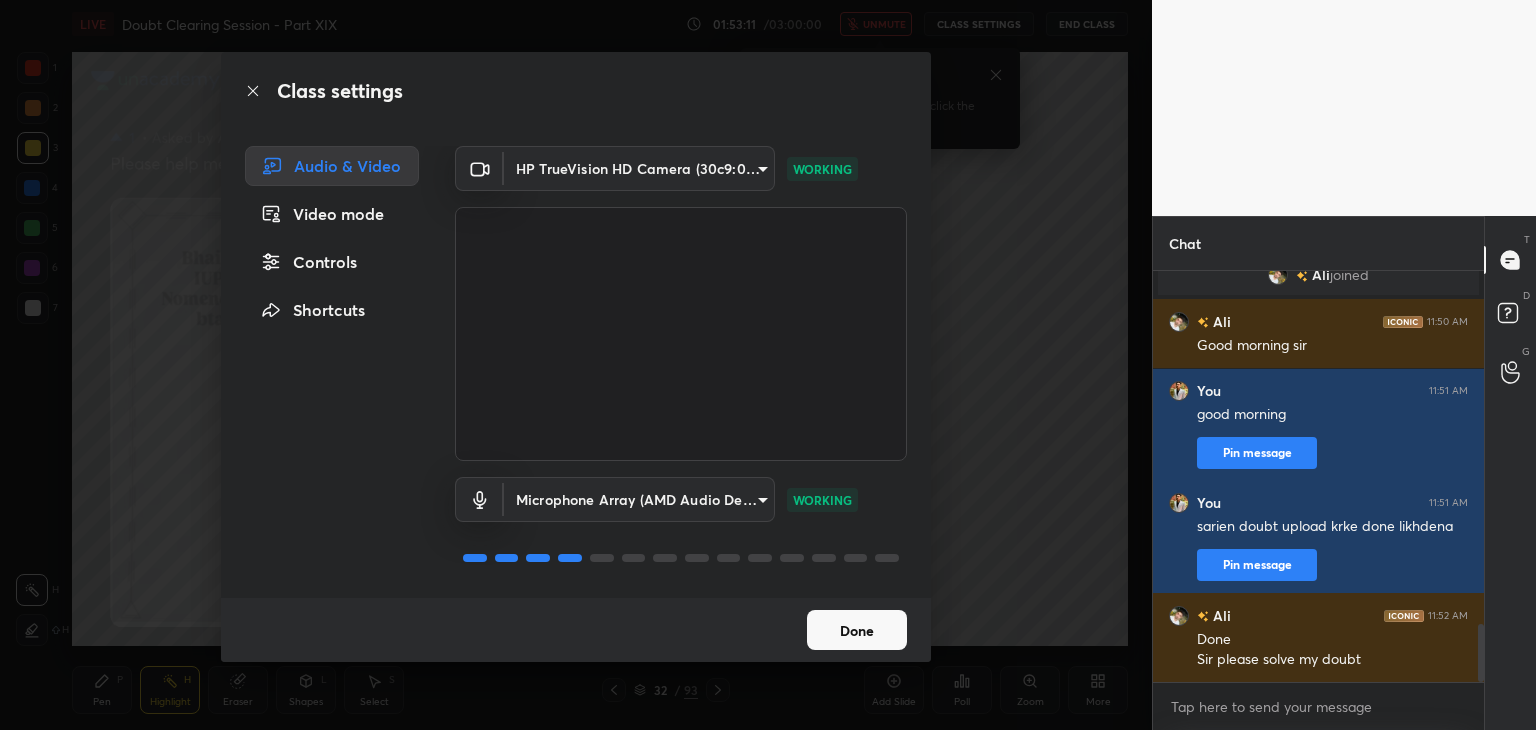 click on "1 2 3 4 5 6 7 C X Z C X Z E E Erase all   H H LIVE Doubt Clearing Session - Part XIX 01:53:11 /  03:00:00 unmute CLASS SETTINGS End Class Setting up your live class Poll for   secs No correct answer Start poll Back Doubt Clearing Session - Part XIX • L20 of Doubt Clearing Course on Chemistry for NEET UG - Part II [PERSON] Pen P Highlight H Eraser Shapes L Select S 32 / 93 Add Slide Poll Zoom More Chat ABR 11:39 AM Samaj gya [PERSON]  joined [PERSON] 11:50 AM Good morning sir You 11:51 AM good morning Pin message You 11:51 AM sarien doubt upload krke done likhdena Pin message [PERSON] 11:52 AM Done Sir please solve my doubt JUMP TO LATEST Enable hand raising Enable raise hand to speak to learners. Once enabled, chat will be turned off temporarily. Enable x   Doubts asked by learners will show up here NEW DOUBTS ASKED No one has raised a hand yet Can't raise hand Looks like educator just invited you to speak. Please wait before you can raise your hand again. Got it T Messages (T) D Doubts (D) G Raise Hand (G) ​ Done" at bounding box center [768, 365] 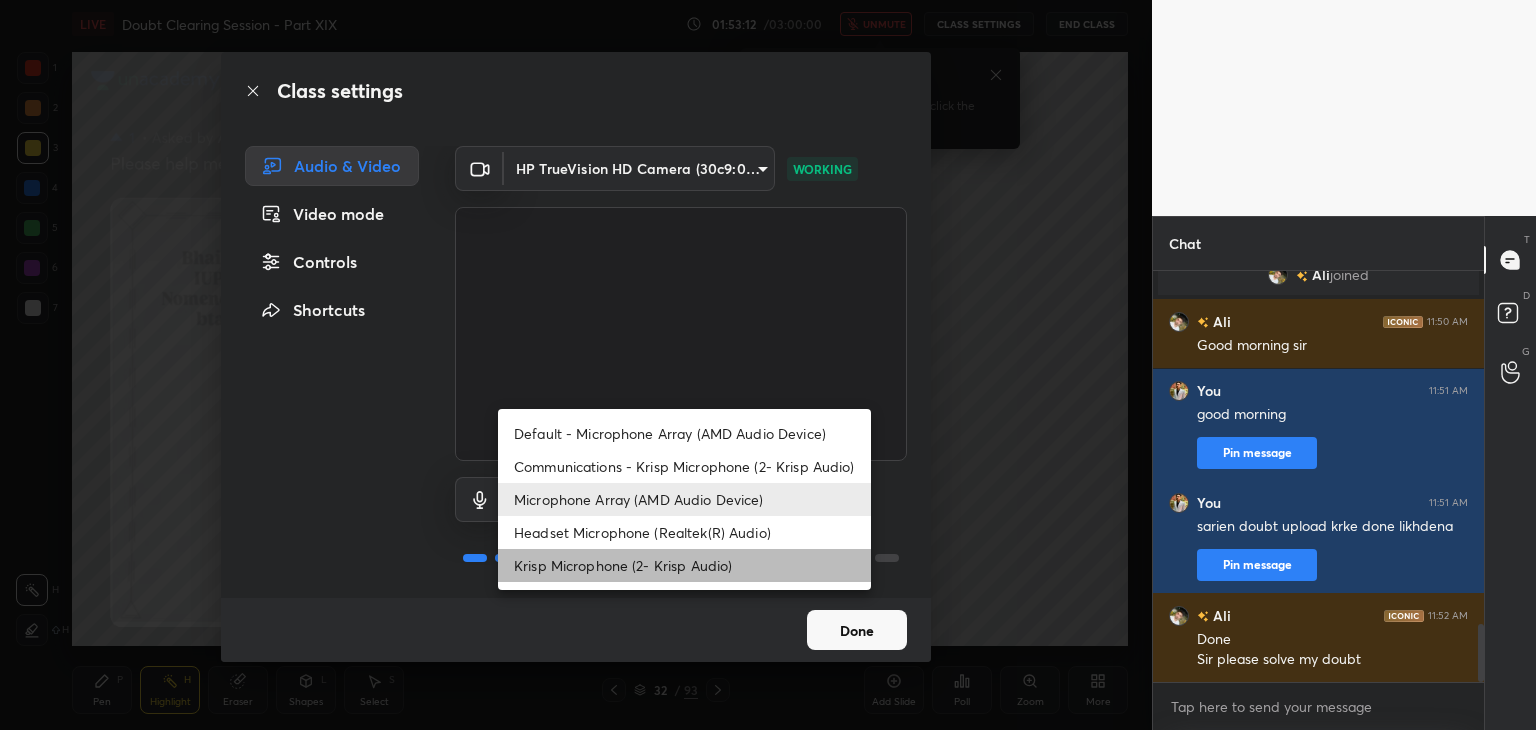 click on "Krisp Microphone (2- Krisp Audio)" at bounding box center [684, 565] 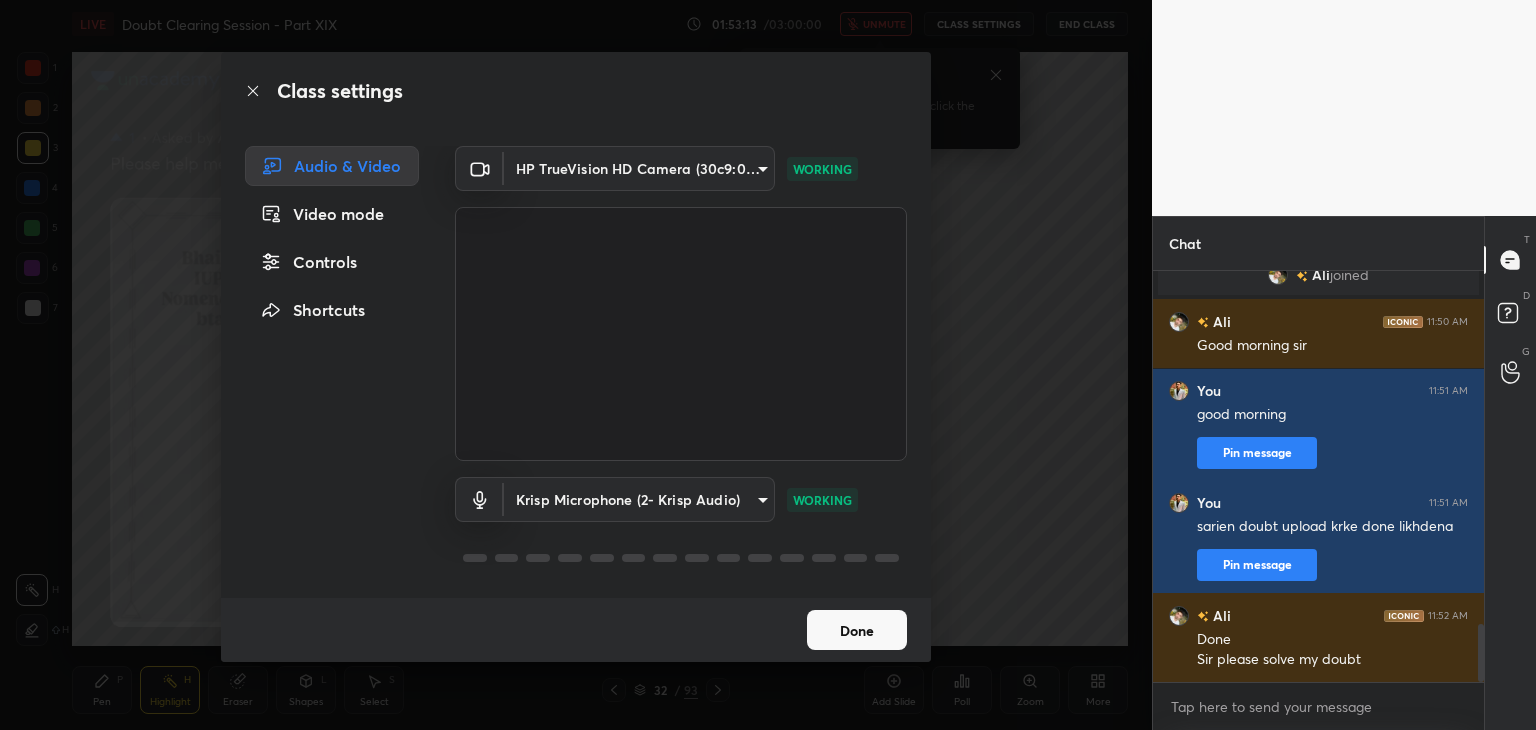 click on "Class settings Audio & Video Video mode Controls Shortcuts HP TrueVision HD Camera (30c9:0013) a056a035b29c72656e2caeae4dee1b07474a638bc9a6a3dffab4b9e44d4cde6a WORKING Krisp Microphone (2- Krisp Audio) 3eee232e1d248d27a35e65e381c86c0d7dd178b06e18645b987cf355159840e2 WORKING Done" at bounding box center (576, 365) 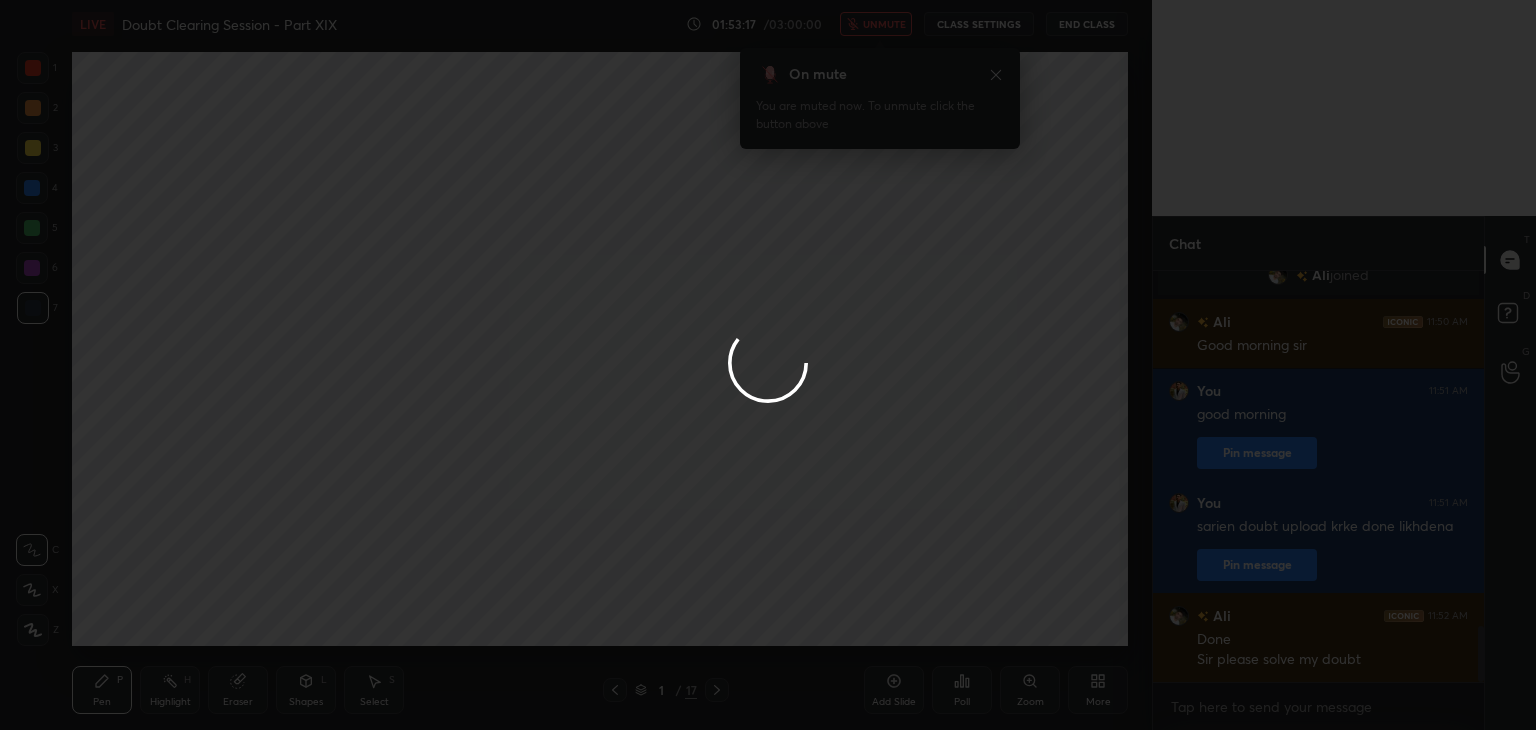 scroll, scrollTop: 2590, scrollLeft: 0, axis: vertical 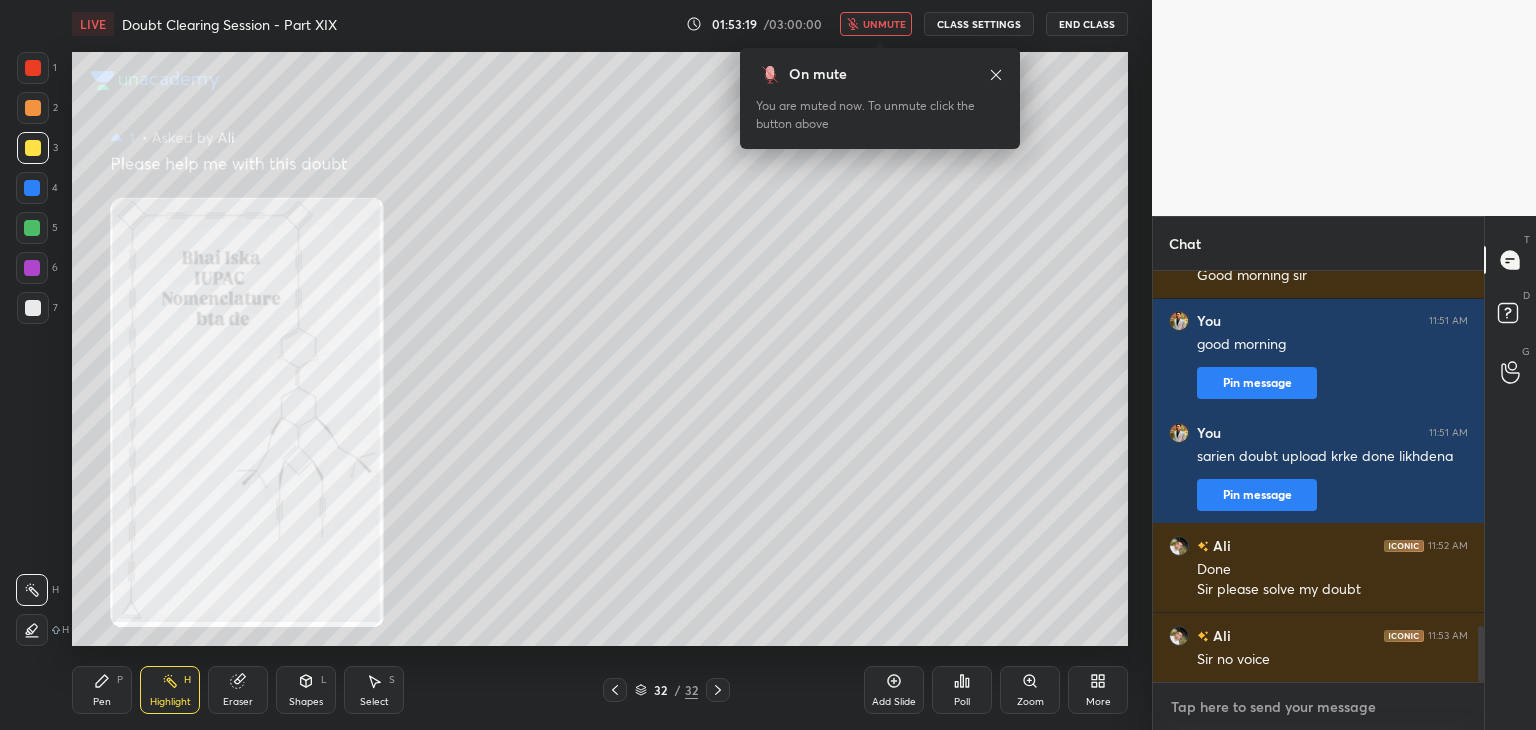 click at bounding box center [1318, 707] 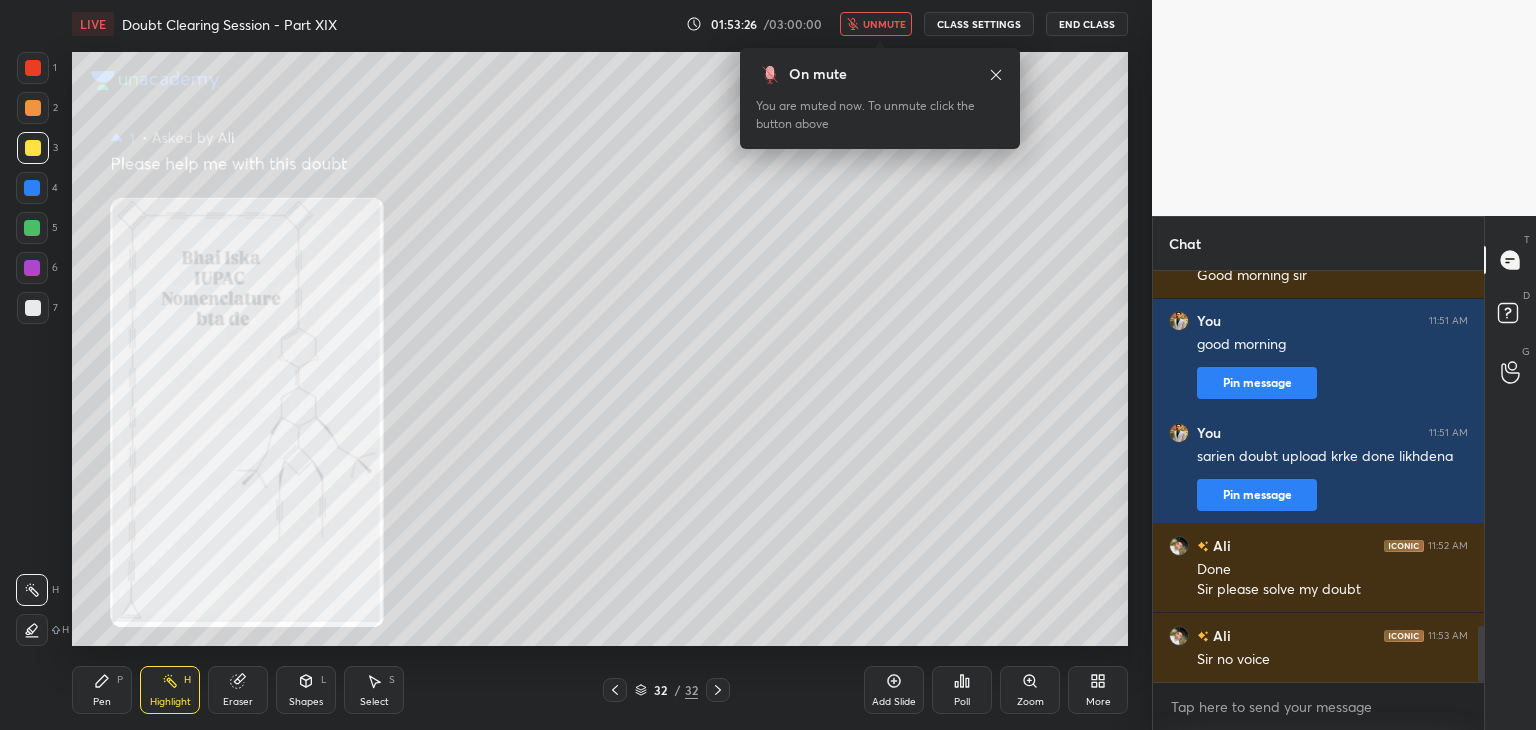 click on "unmute" at bounding box center (884, 24) 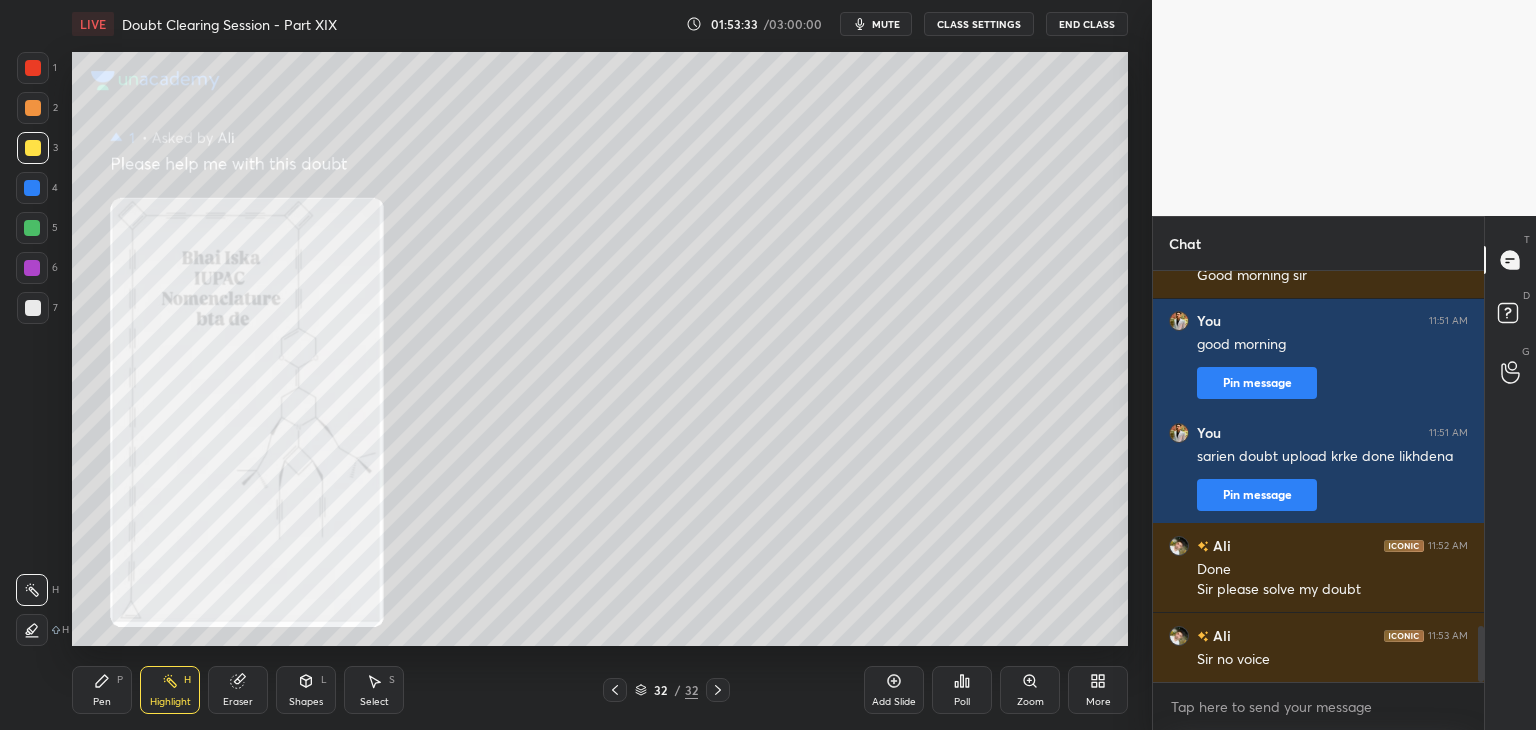 click on "Zoom" at bounding box center (1030, 690) 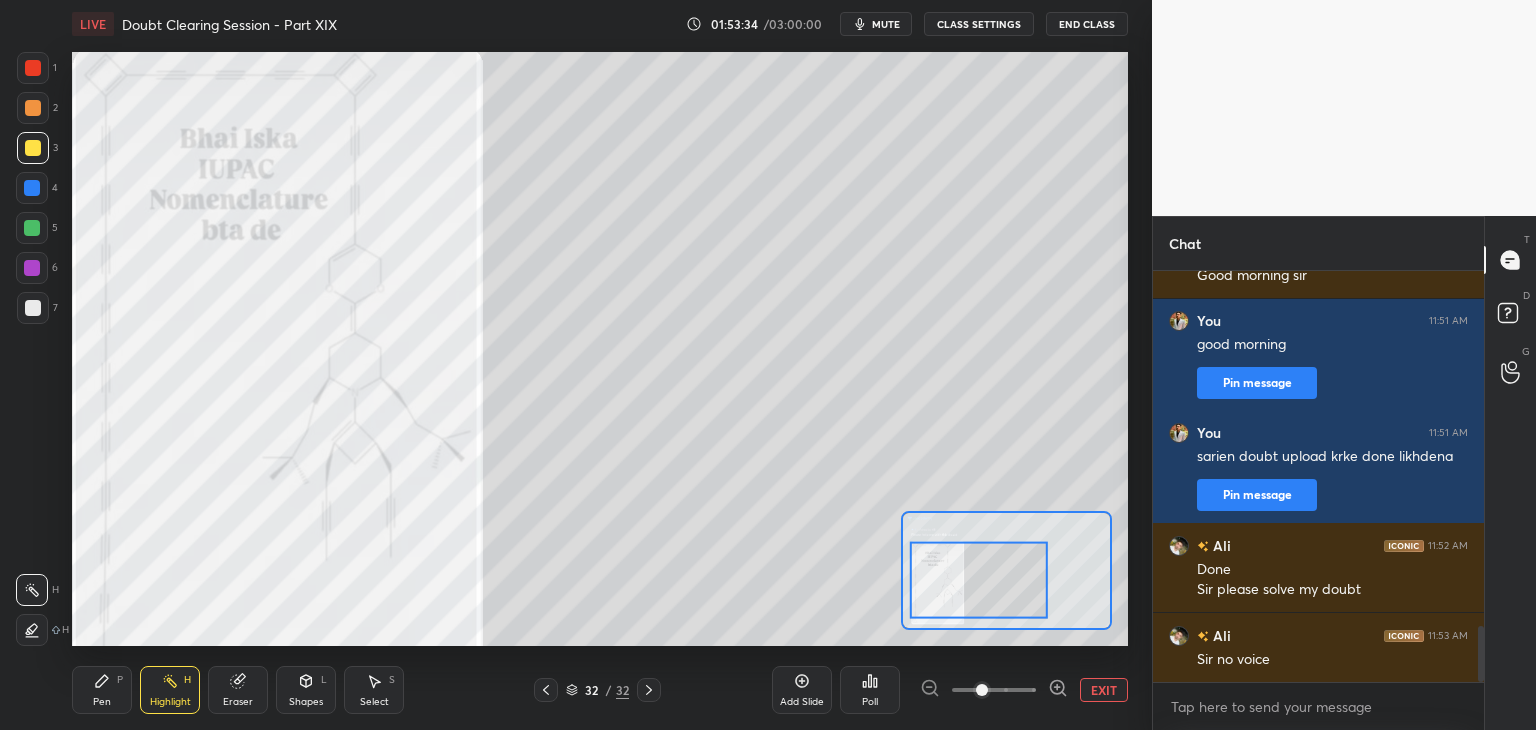 click at bounding box center (979, 580) 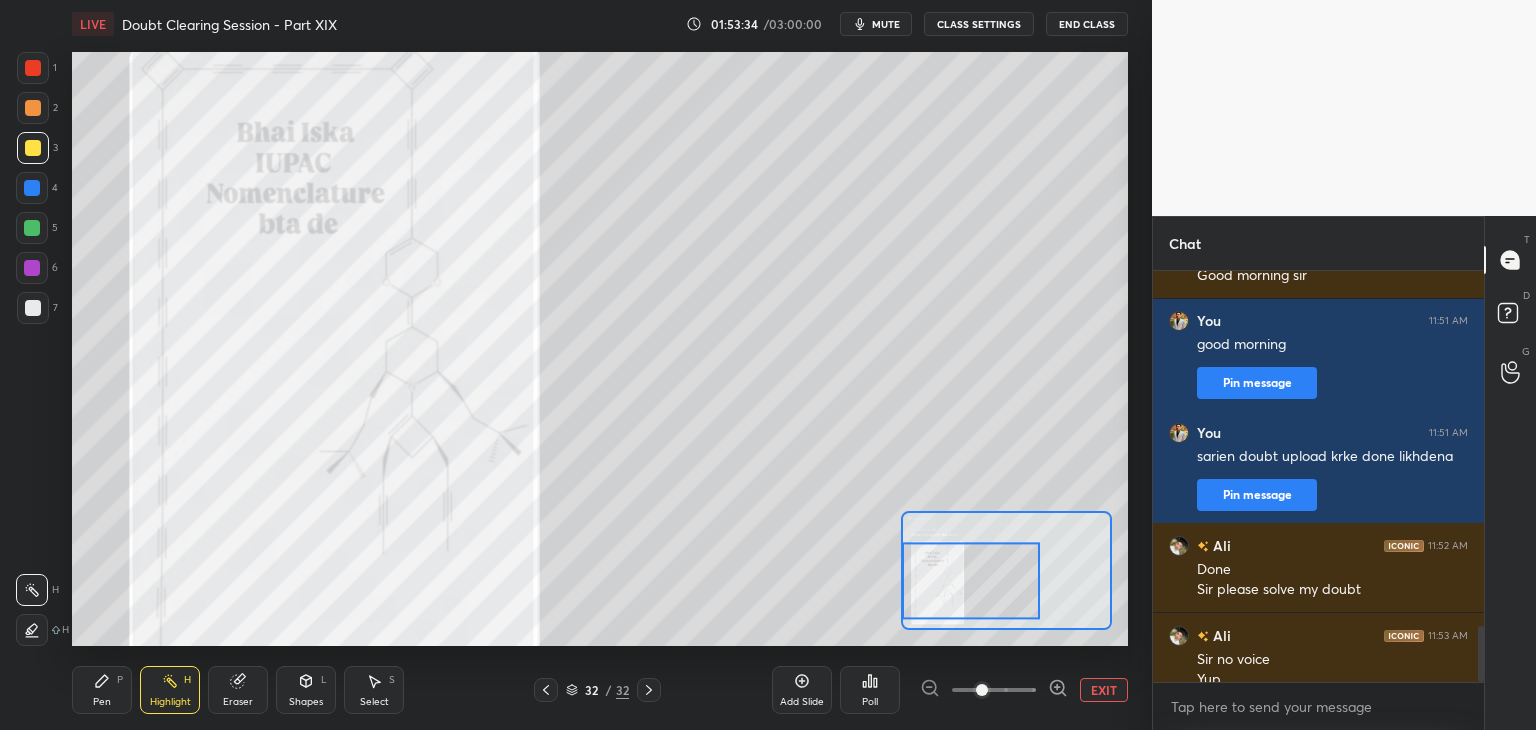 scroll, scrollTop: 2610, scrollLeft: 0, axis: vertical 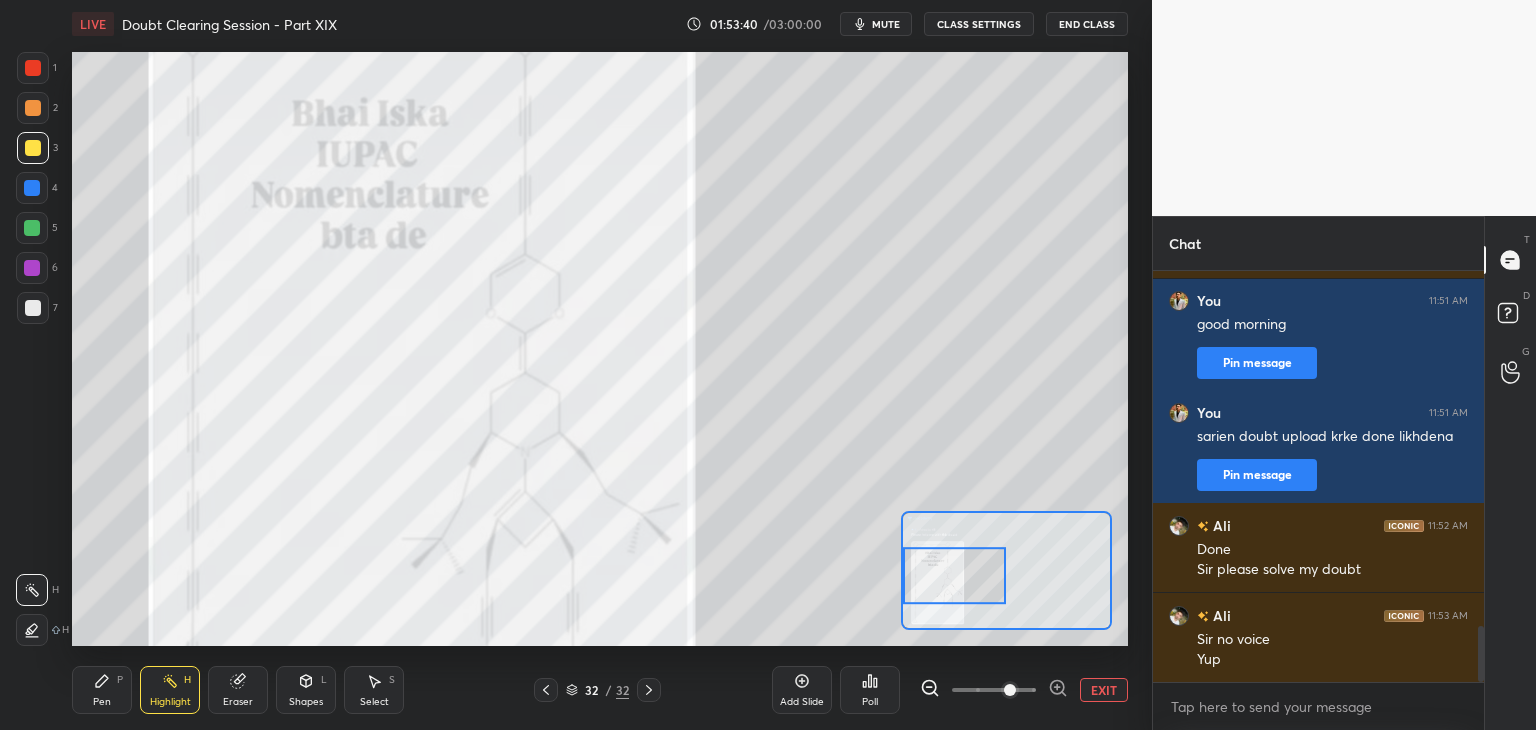 click at bounding box center [32, 228] 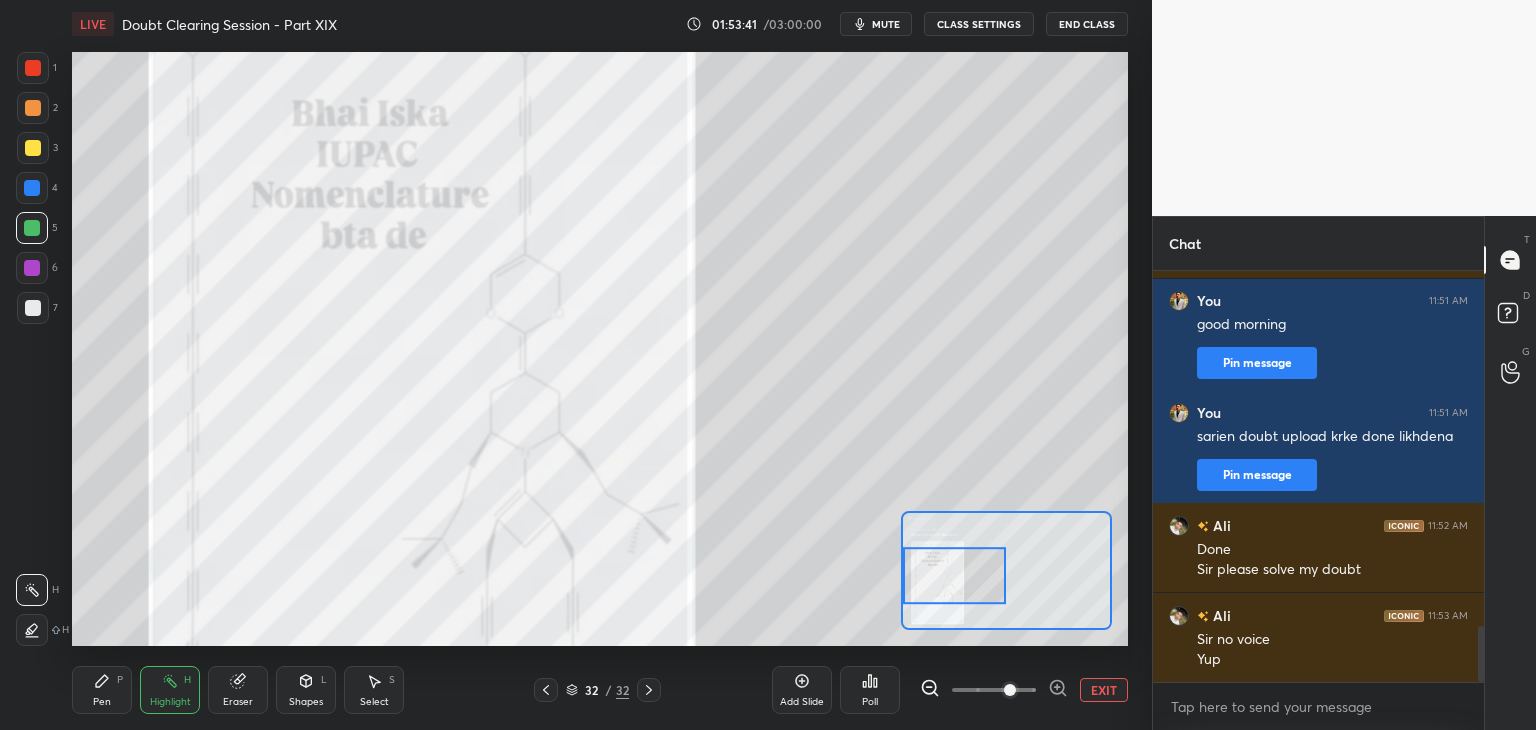 click on "Highlight H" at bounding box center [170, 690] 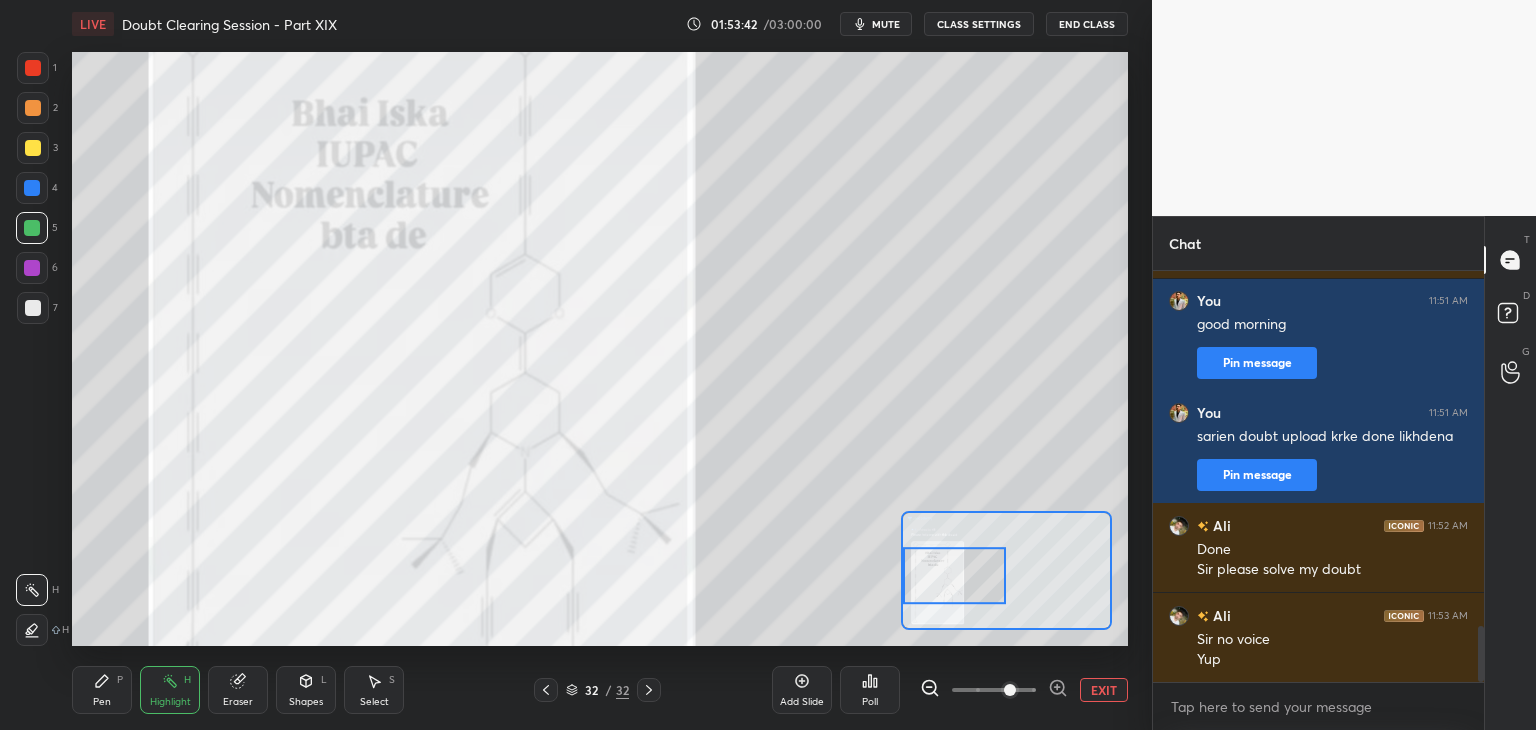 click on "Pen P" at bounding box center (102, 690) 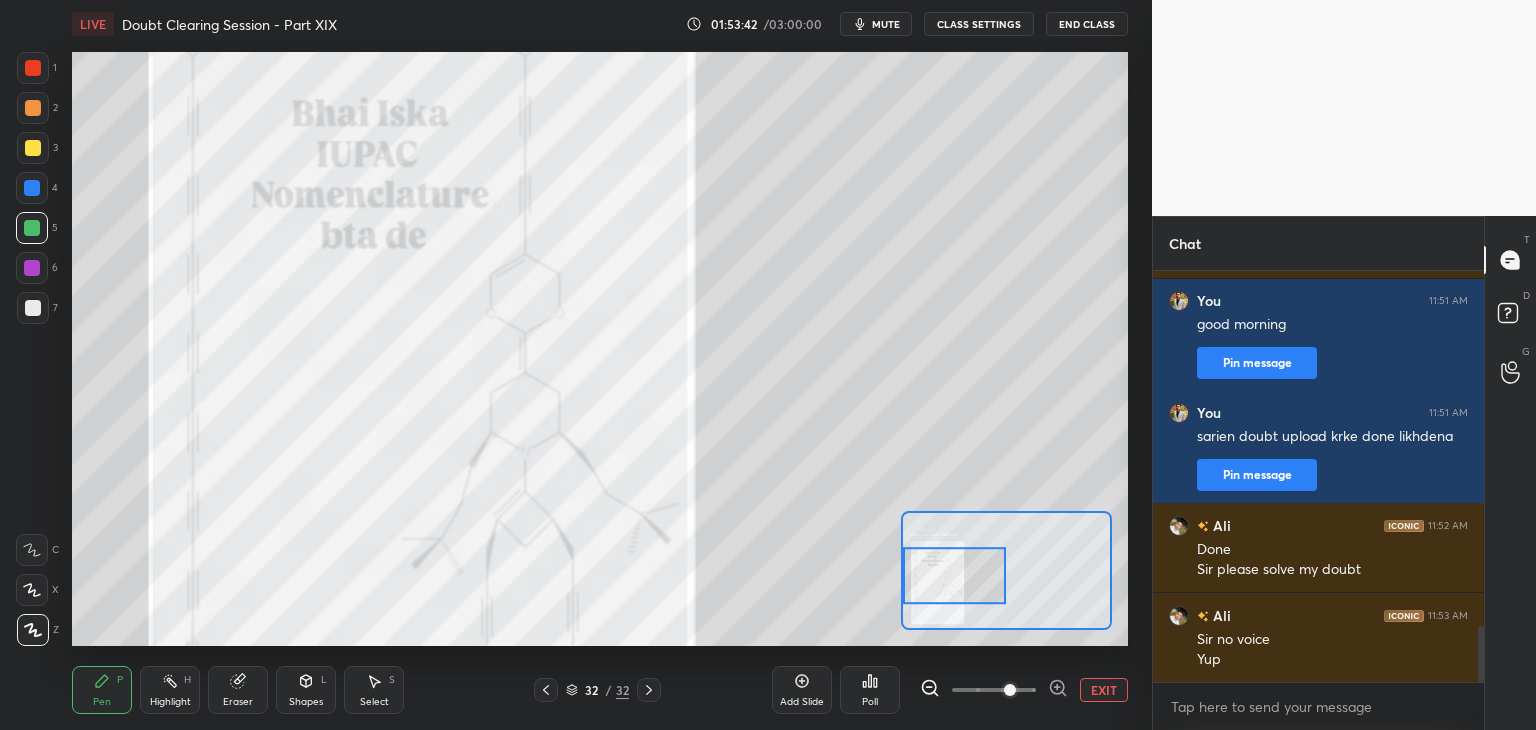 click on "Highlight H" at bounding box center [170, 690] 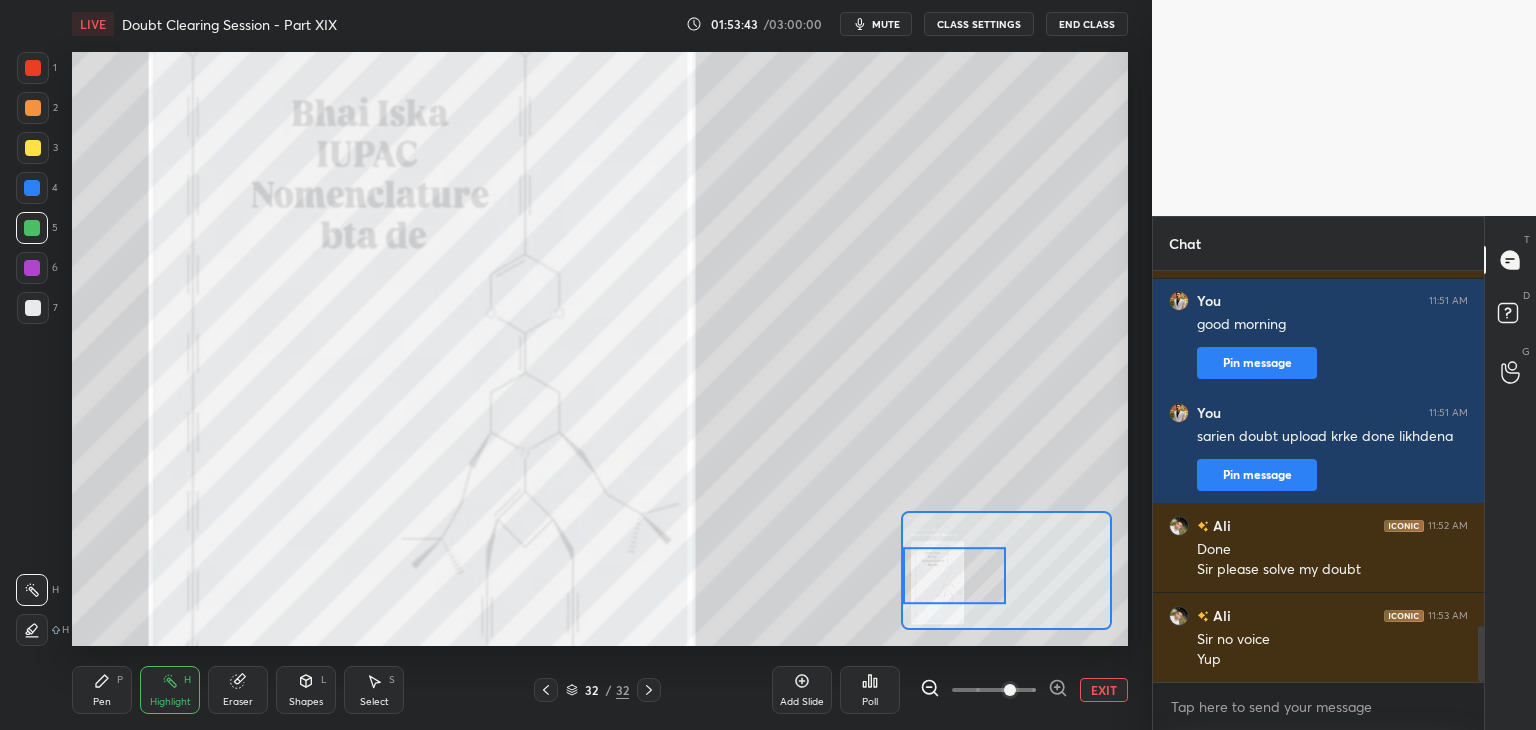 click 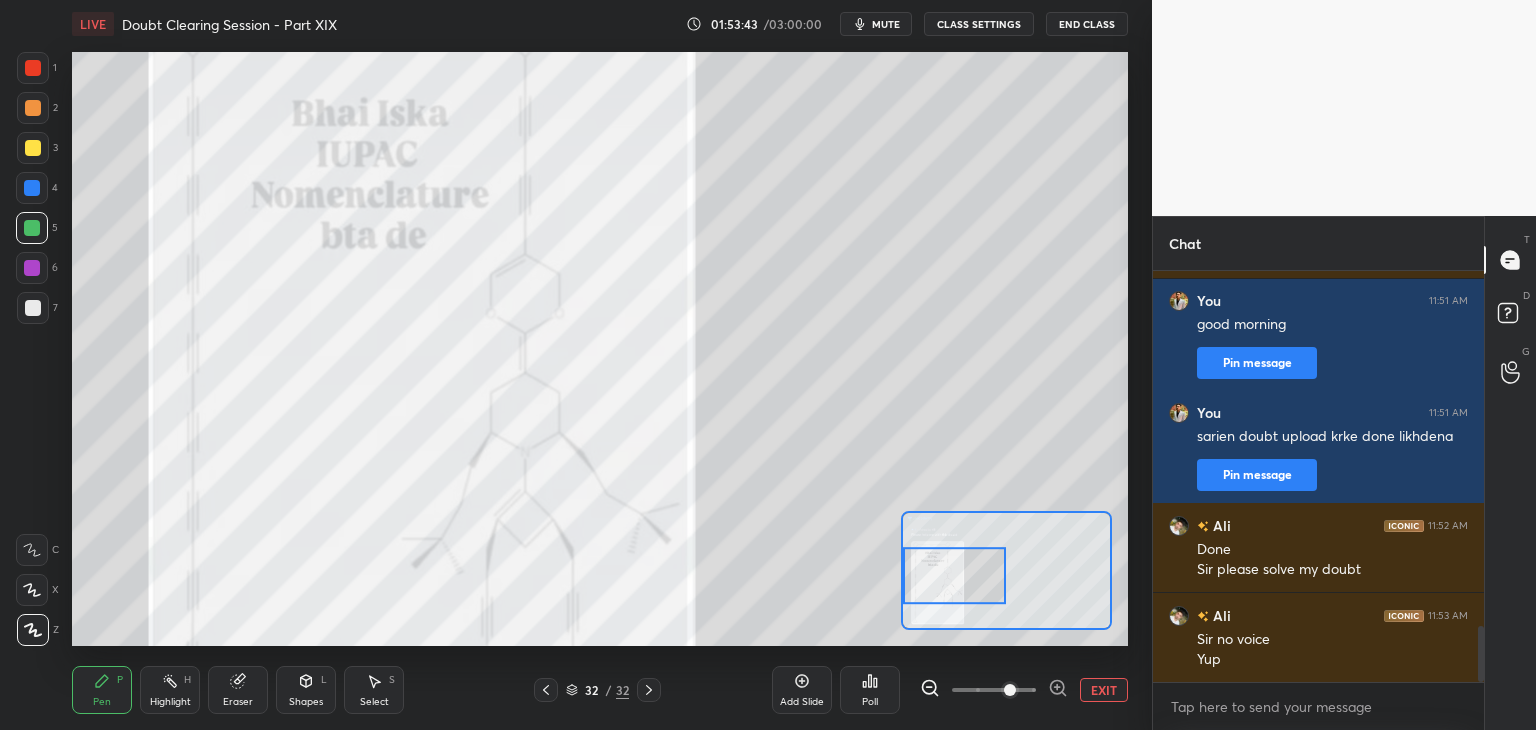 click 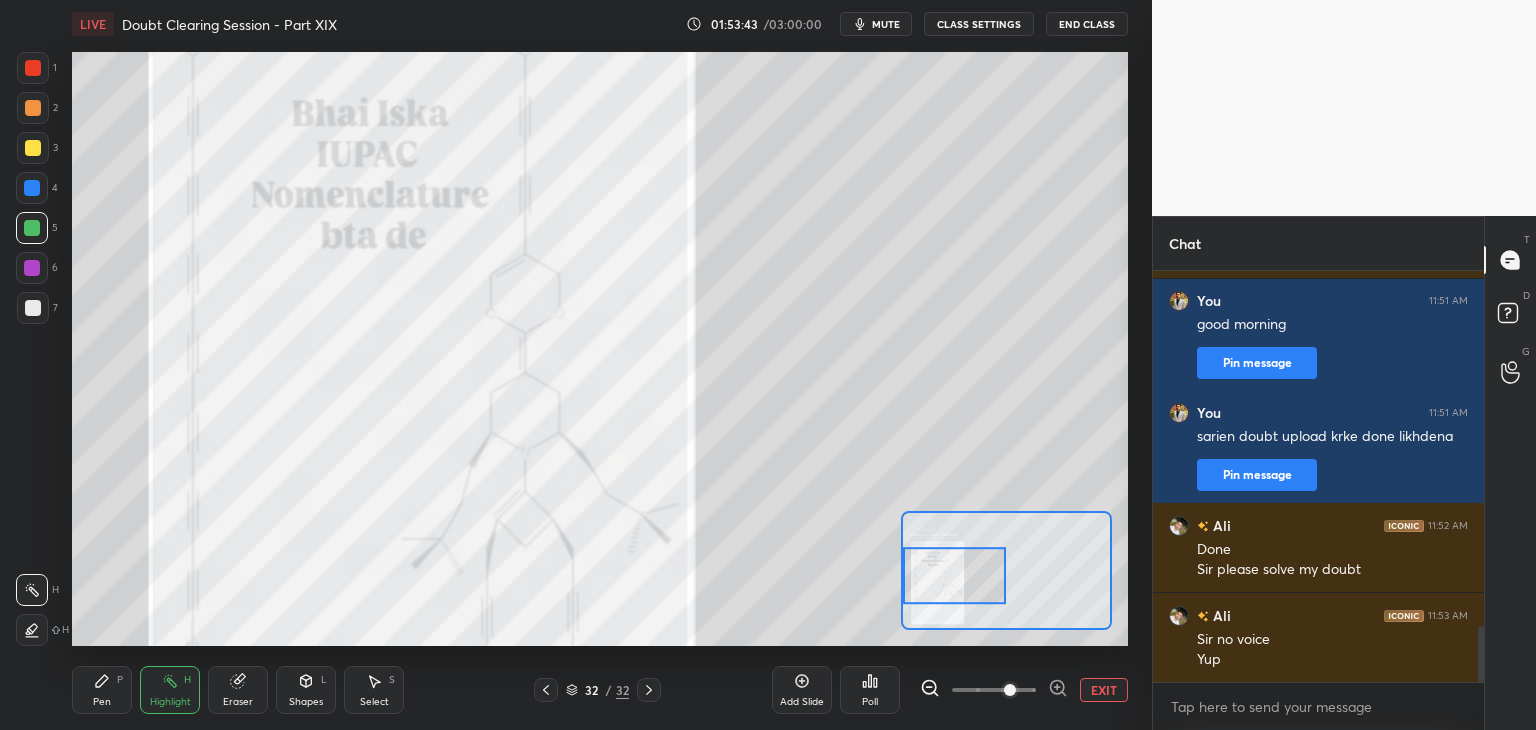 click on "Pen P" at bounding box center [102, 690] 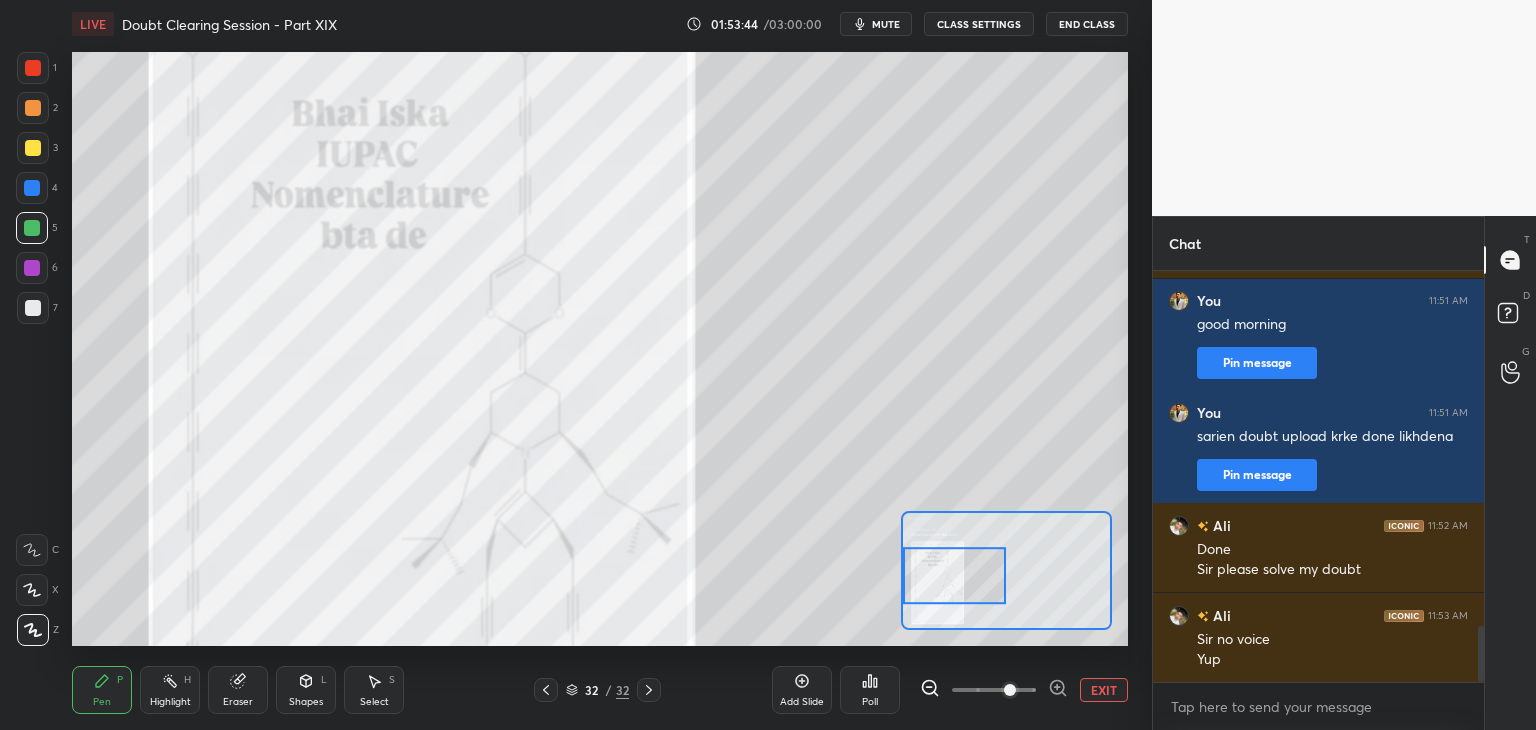click on "Highlight H" at bounding box center [170, 690] 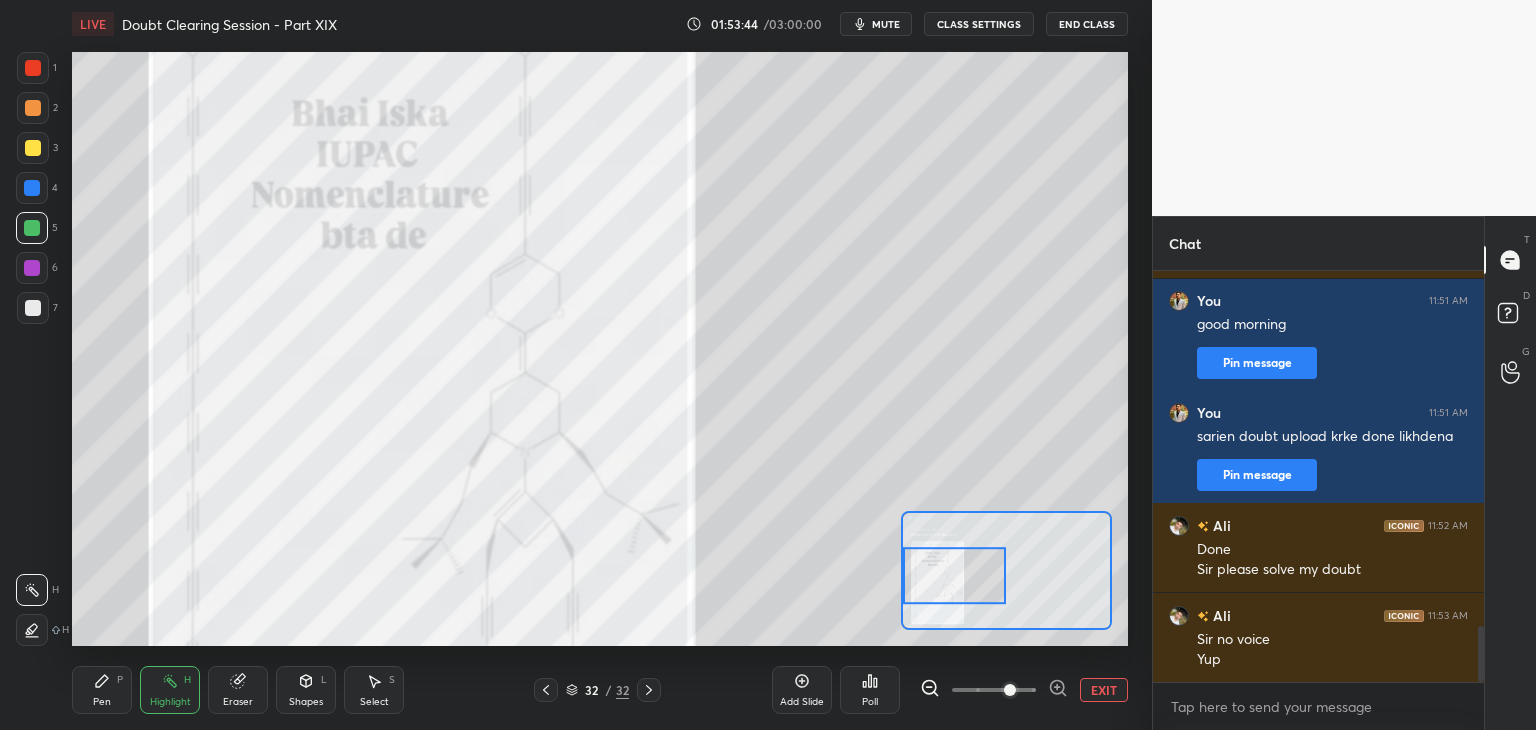 click on "Pen P" at bounding box center (102, 690) 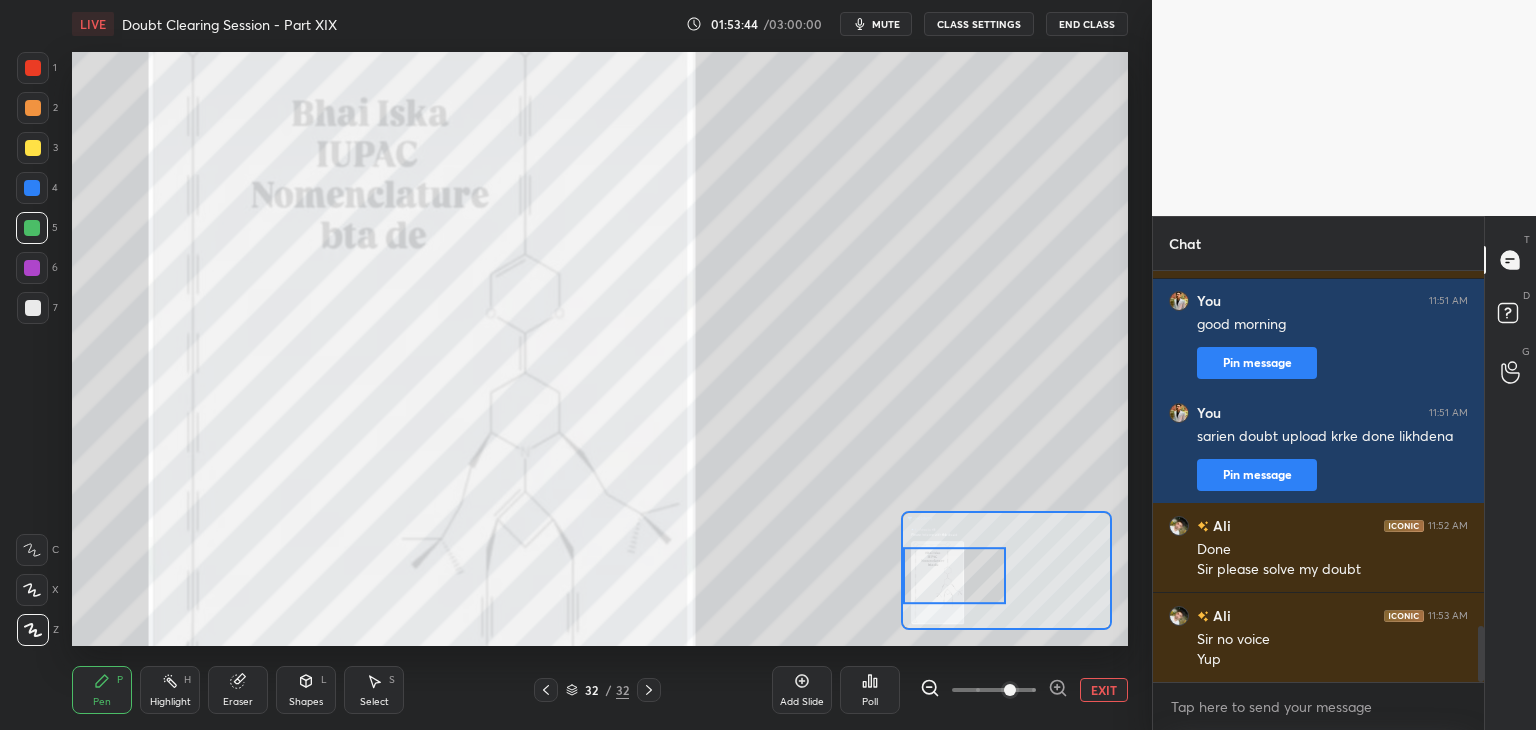 click on "Highlight" at bounding box center (170, 702) 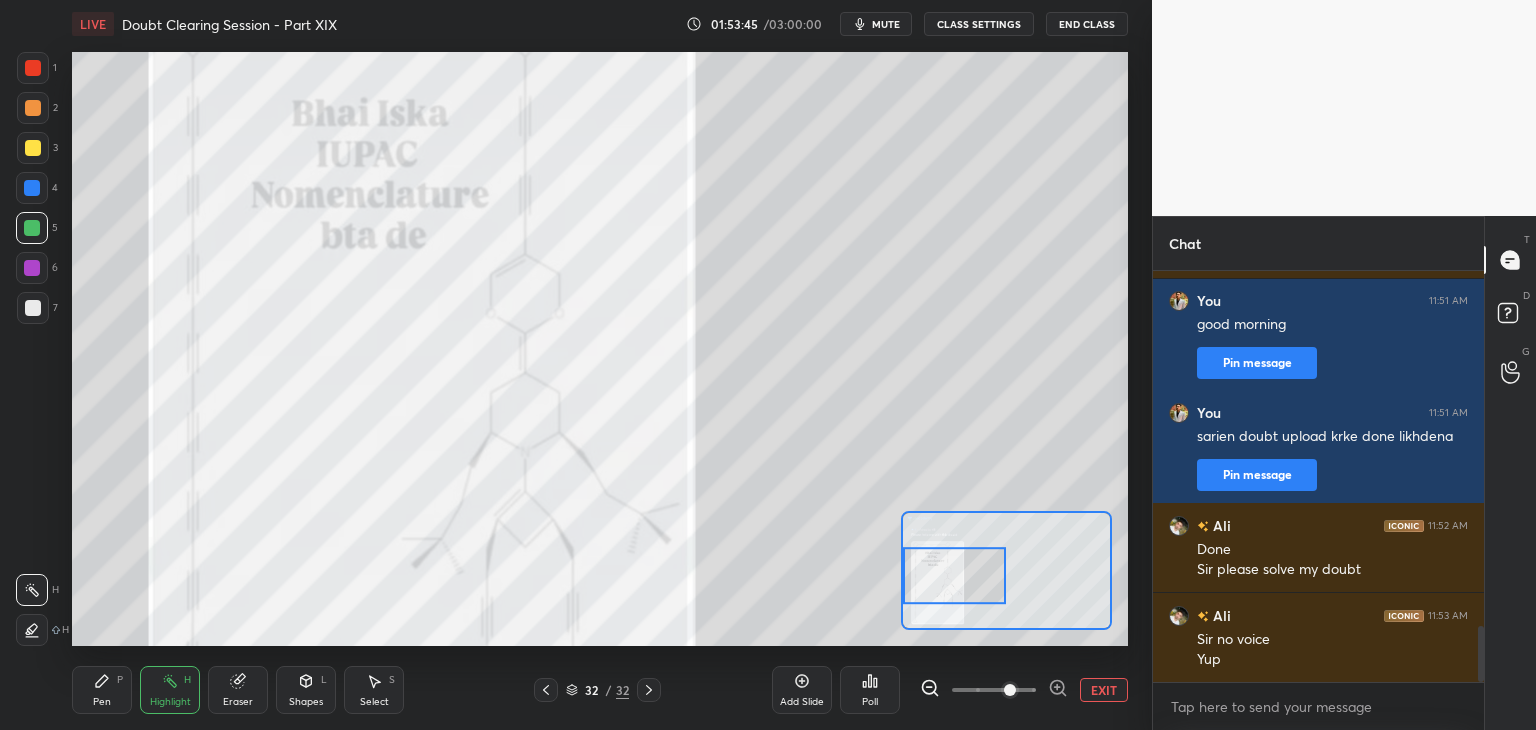 click 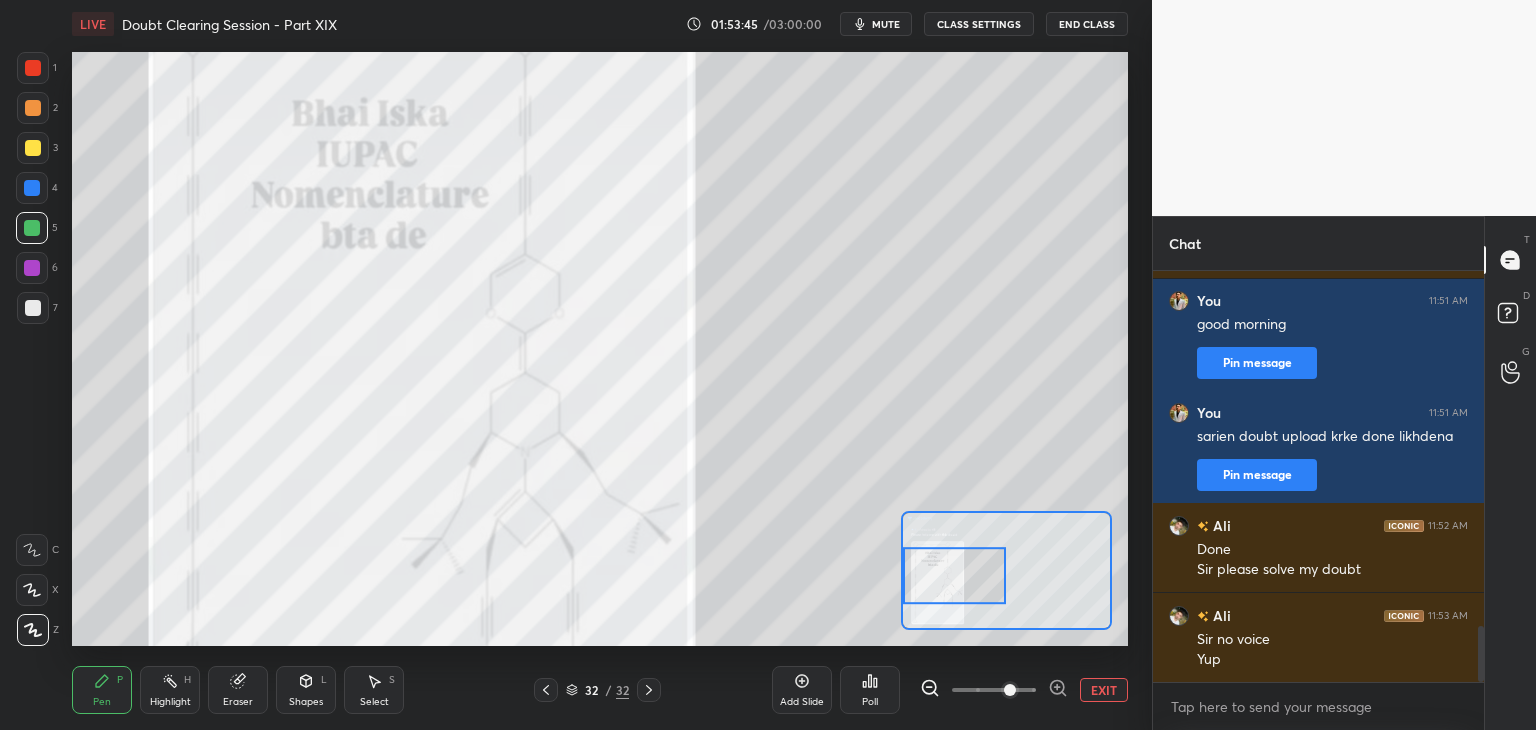click on "Highlight" at bounding box center (170, 702) 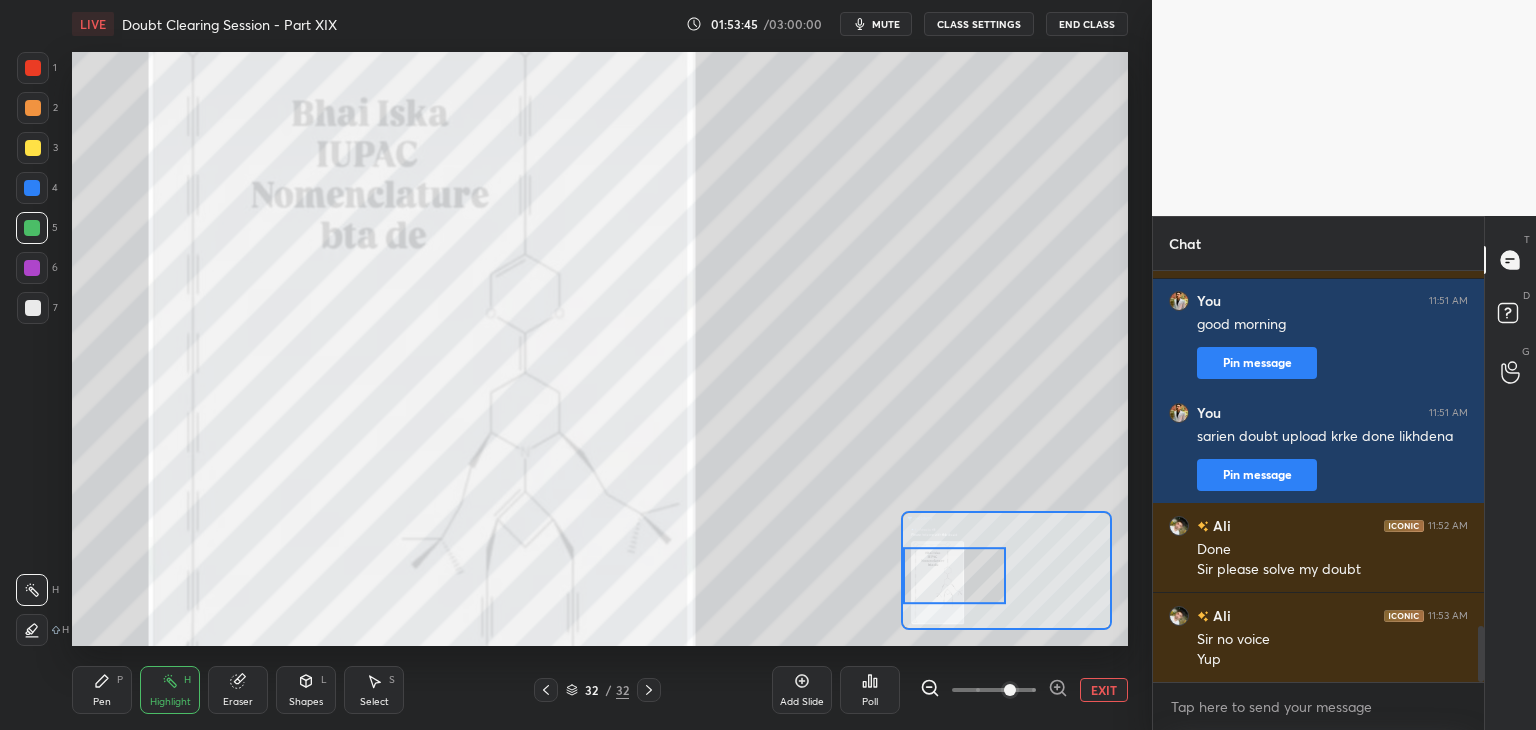 click on "Pen P" at bounding box center [102, 690] 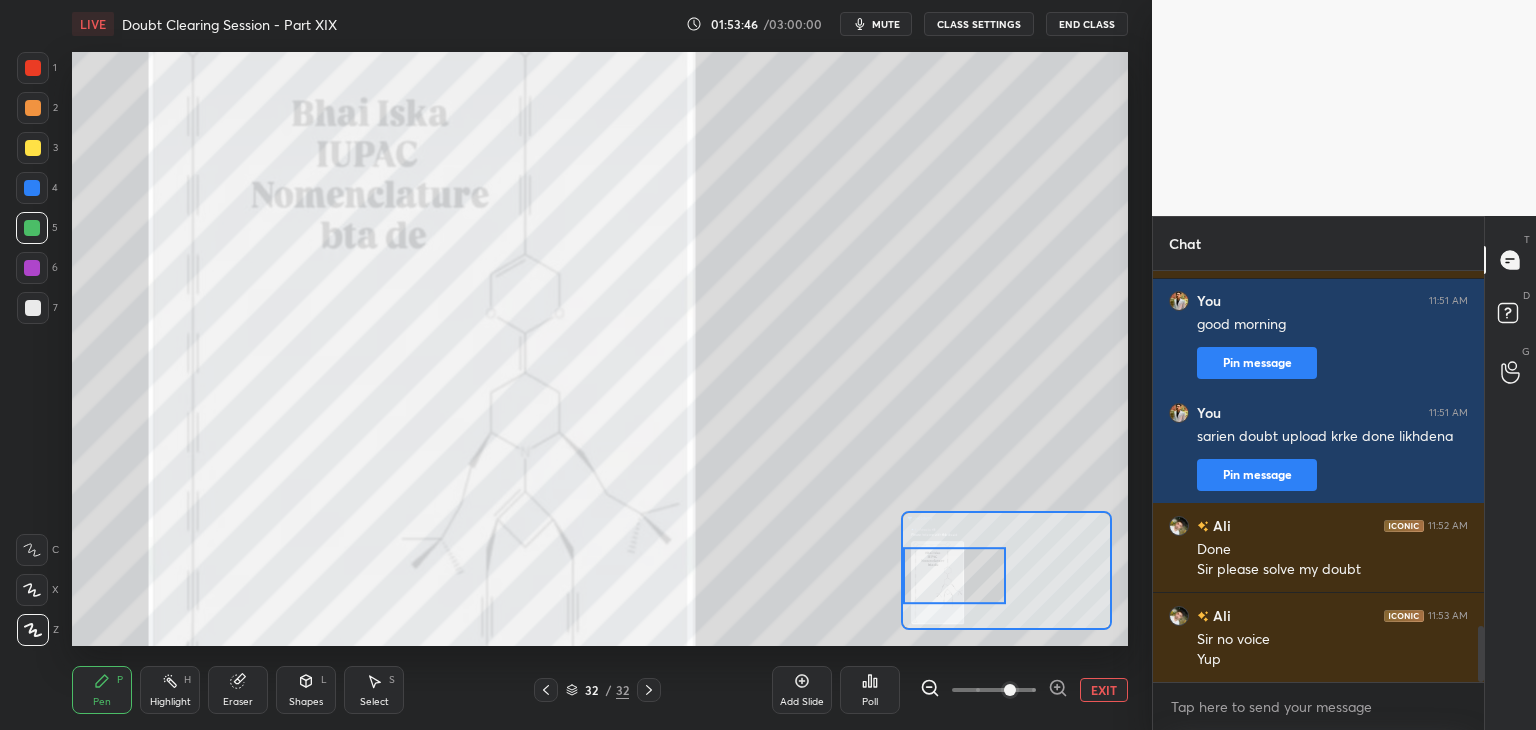 click on "Highlight" at bounding box center [170, 702] 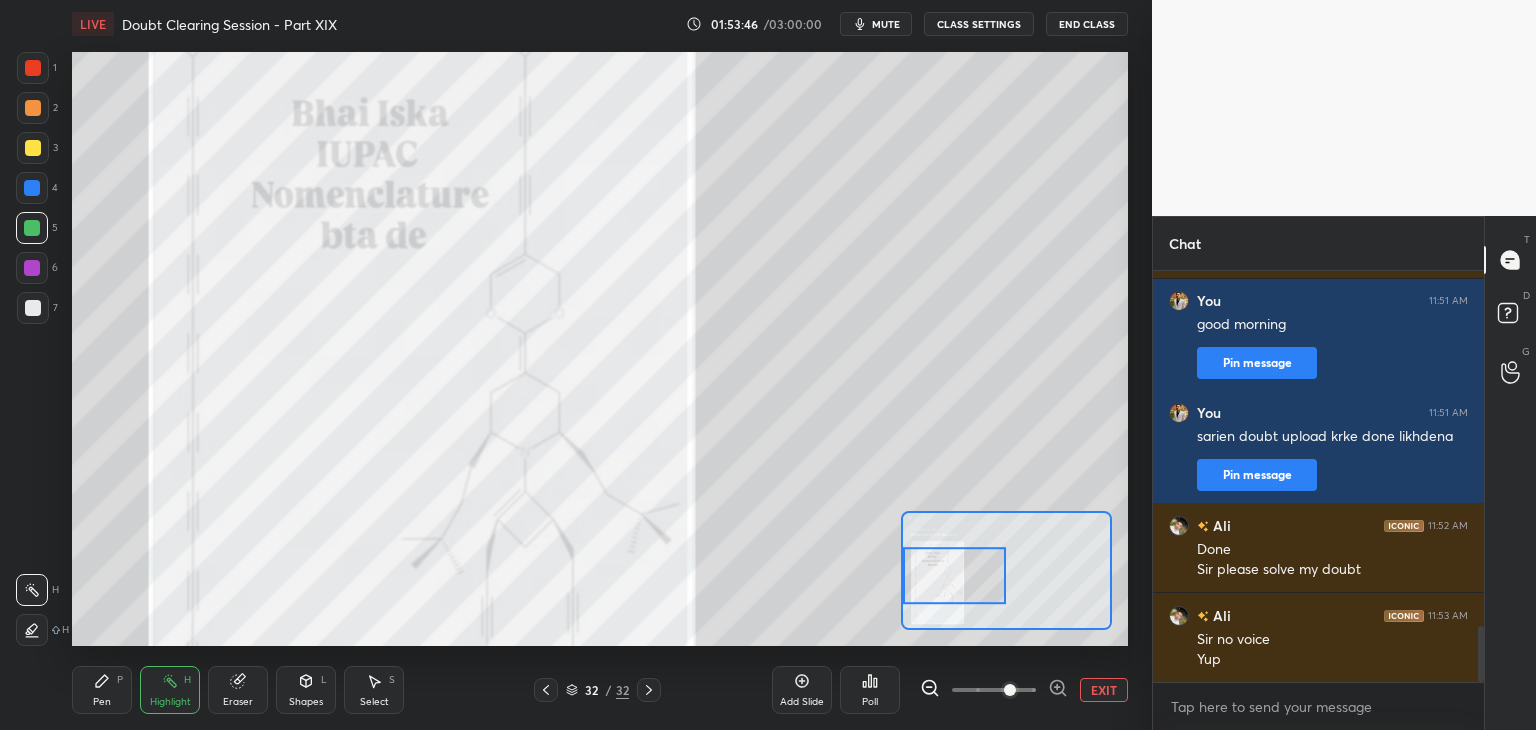 click on "Pen P" at bounding box center (102, 690) 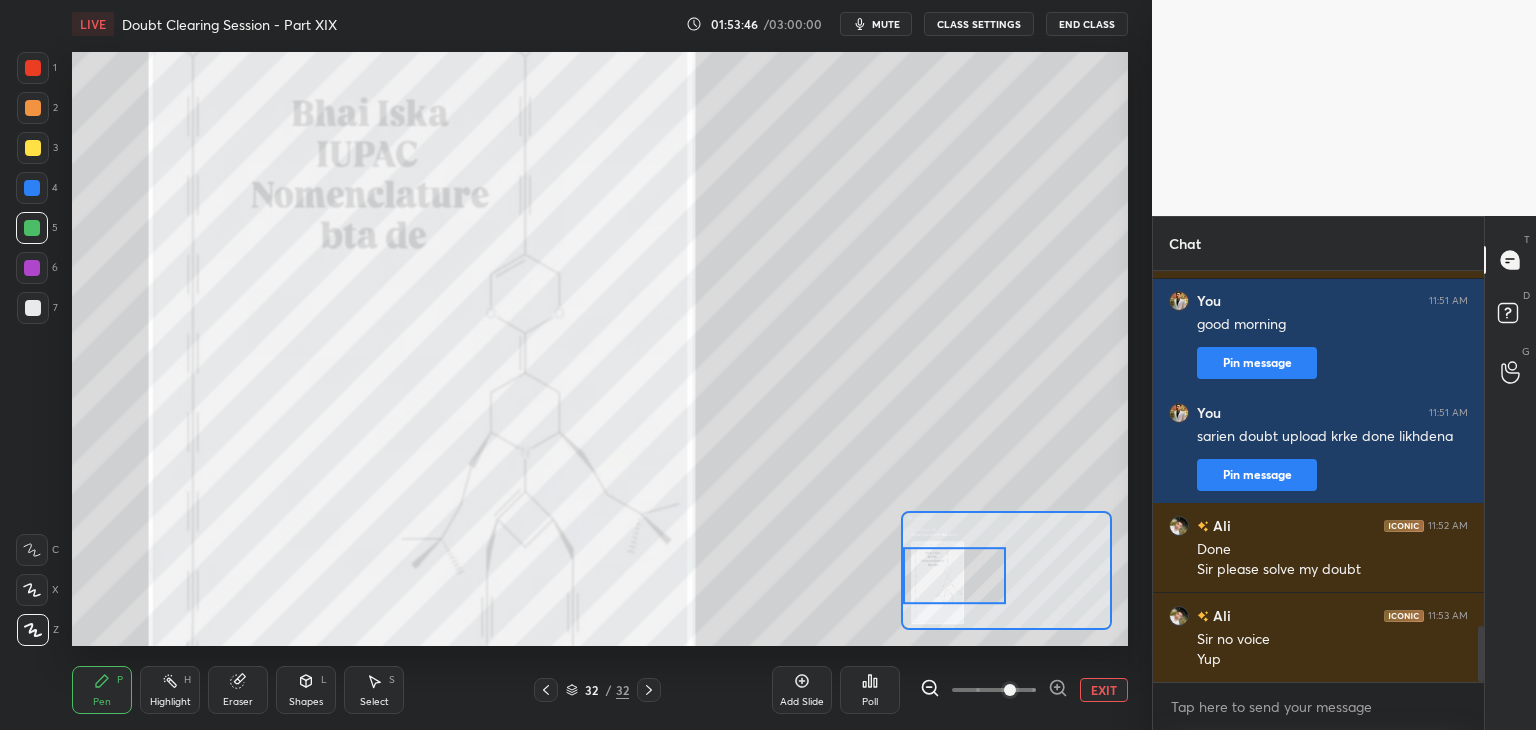 click on "Highlight" at bounding box center [170, 702] 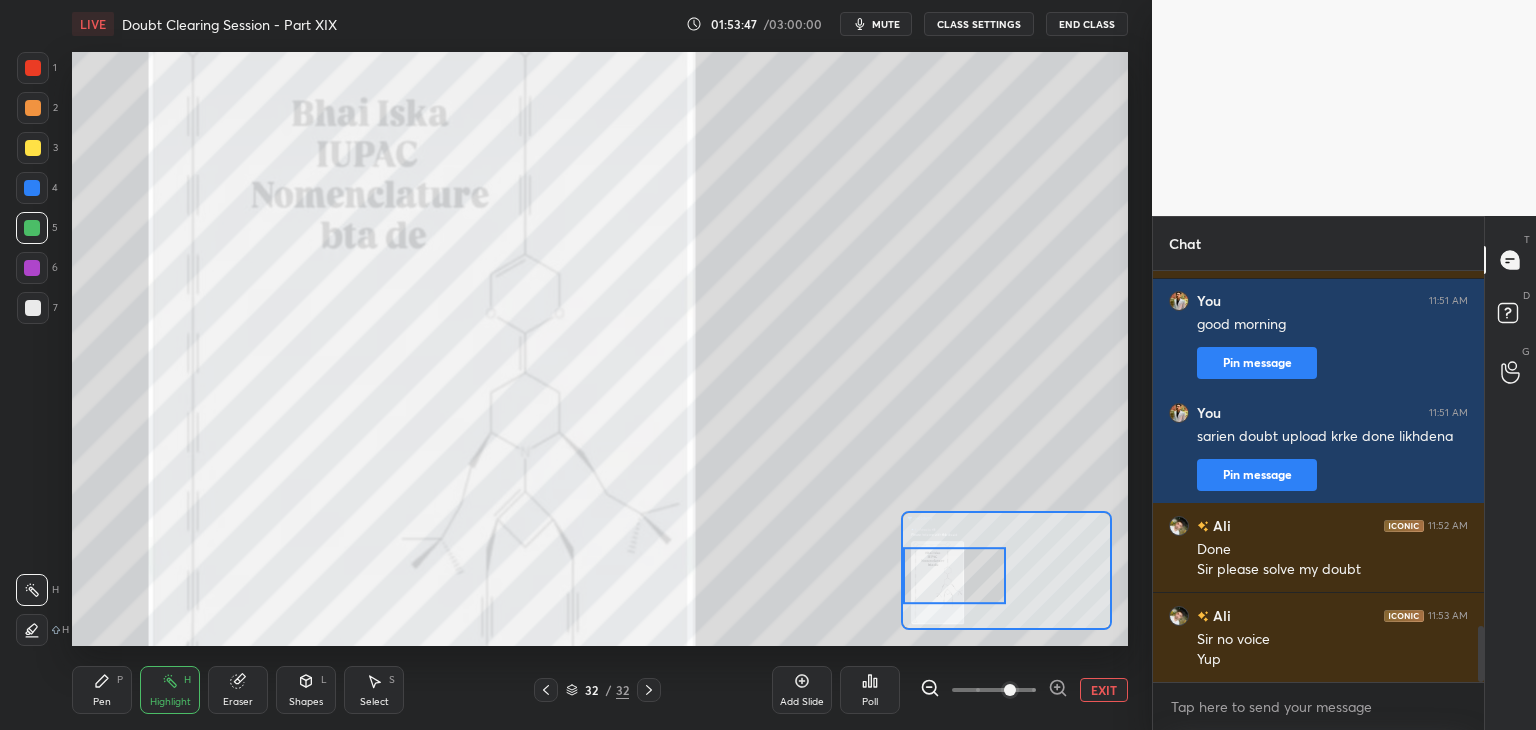 click on "Pen" at bounding box center (102, 702) 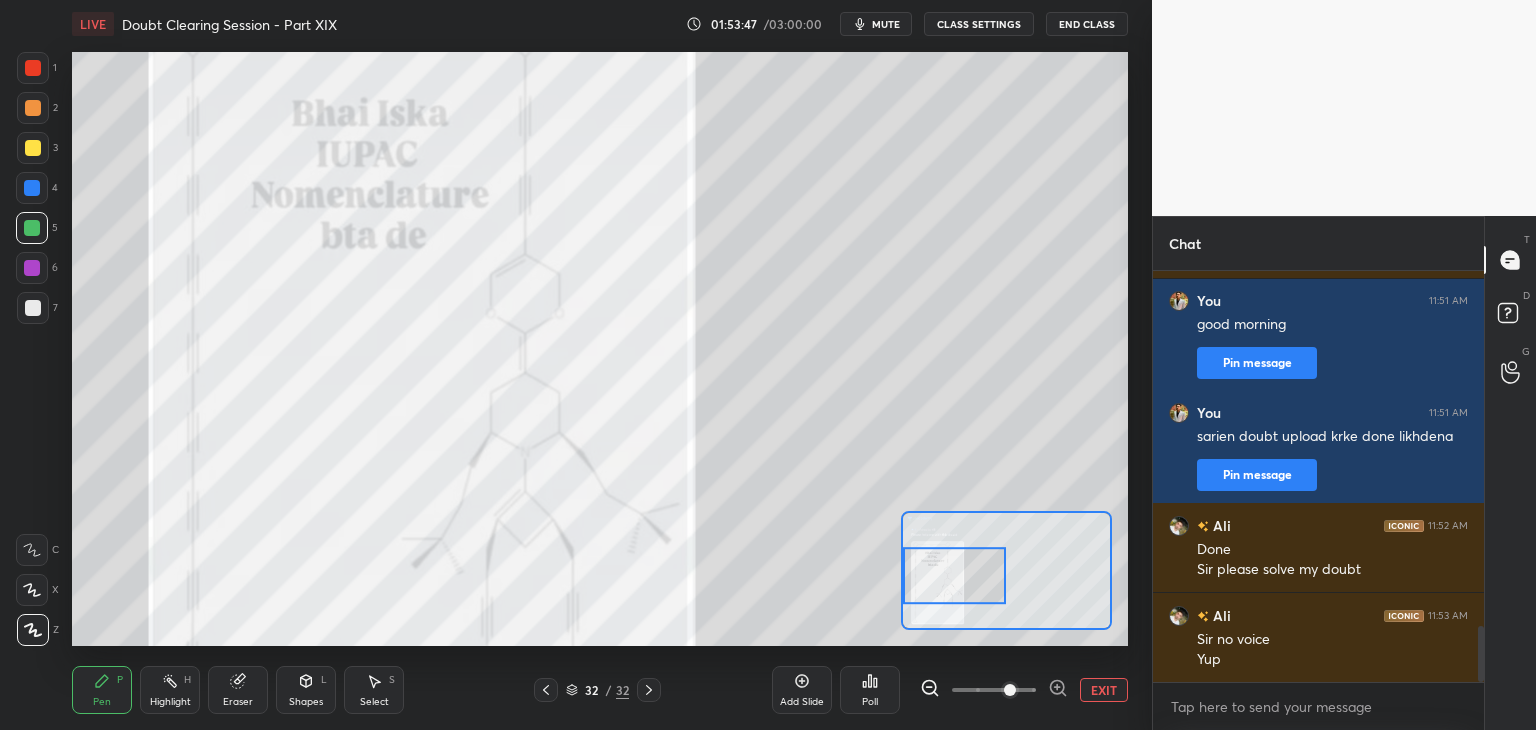 click on "1 2 3 4 5 6 7 C X Z C X Z E E Erase all   H H" at bounding box center (32, 349) 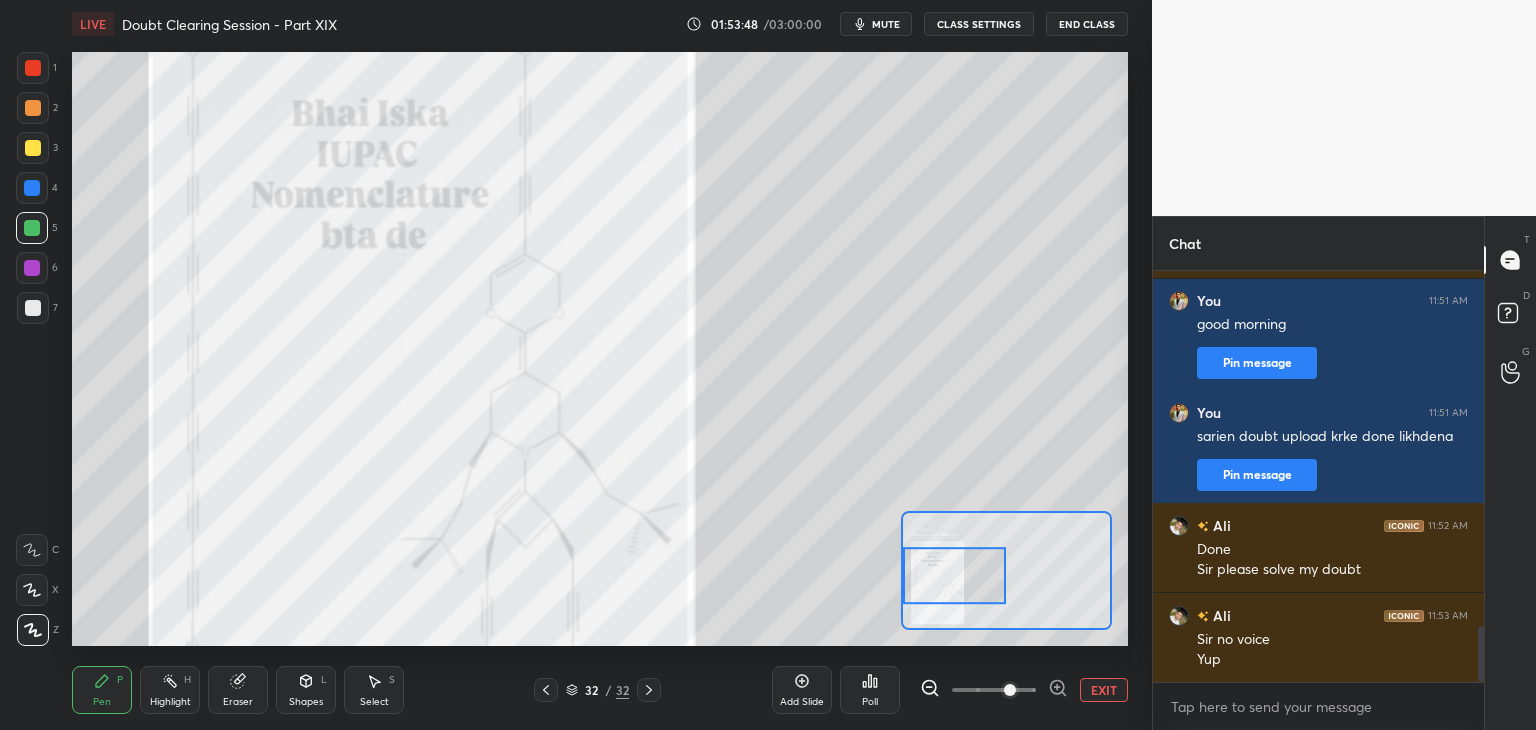 click at bounding box center (33, 108) 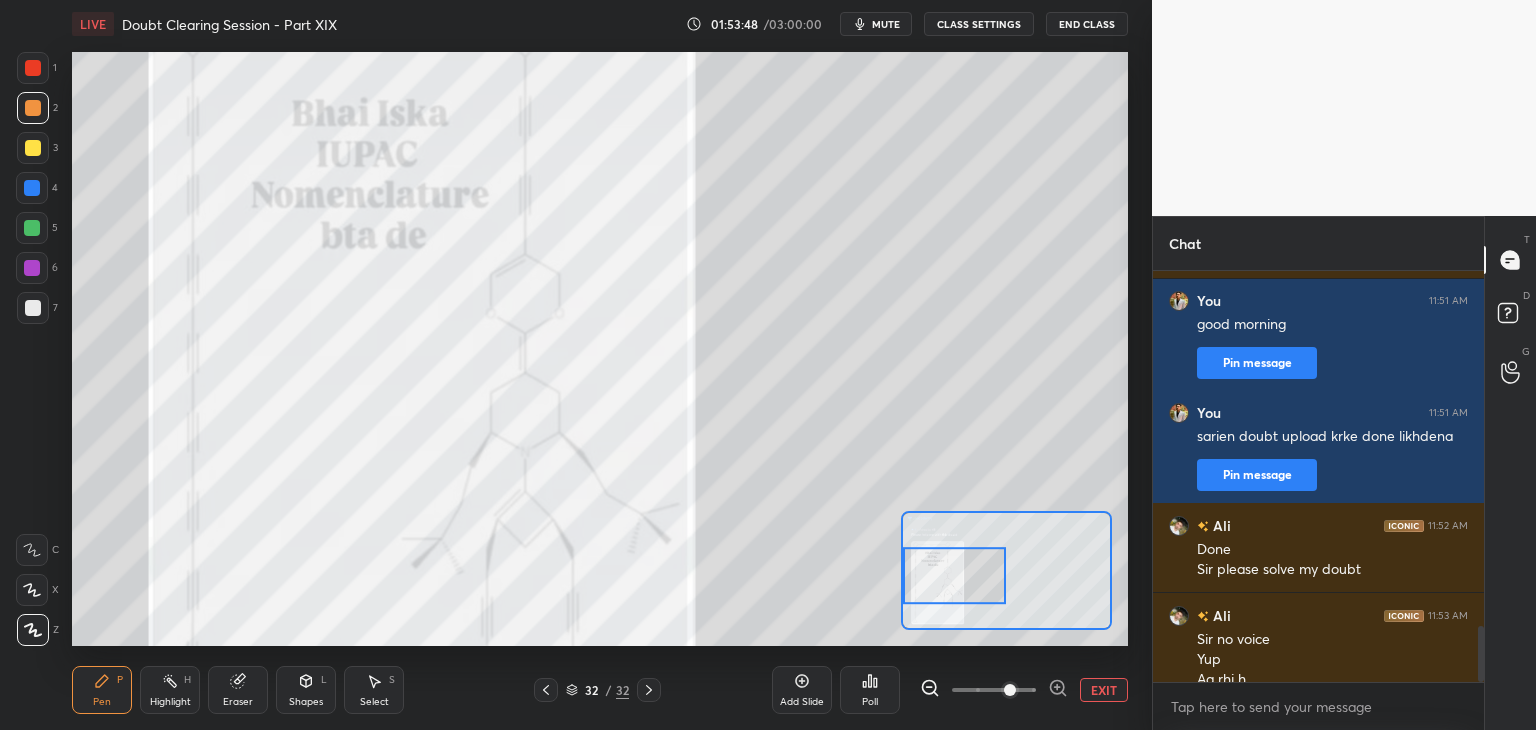 scroll, scrollTop: 2630, scrollLeft: 0, axis: vertical 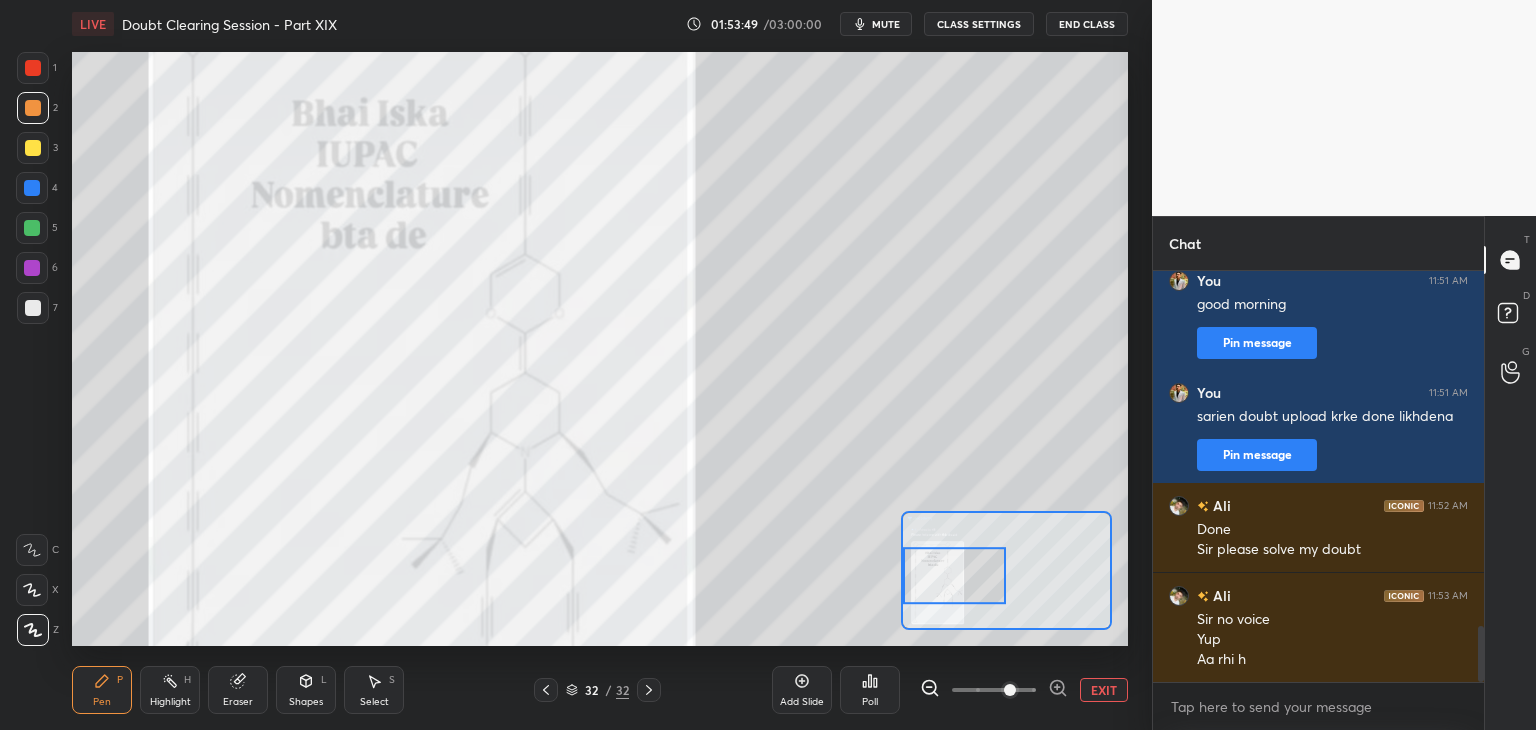 click at bounding box center (33, 148) 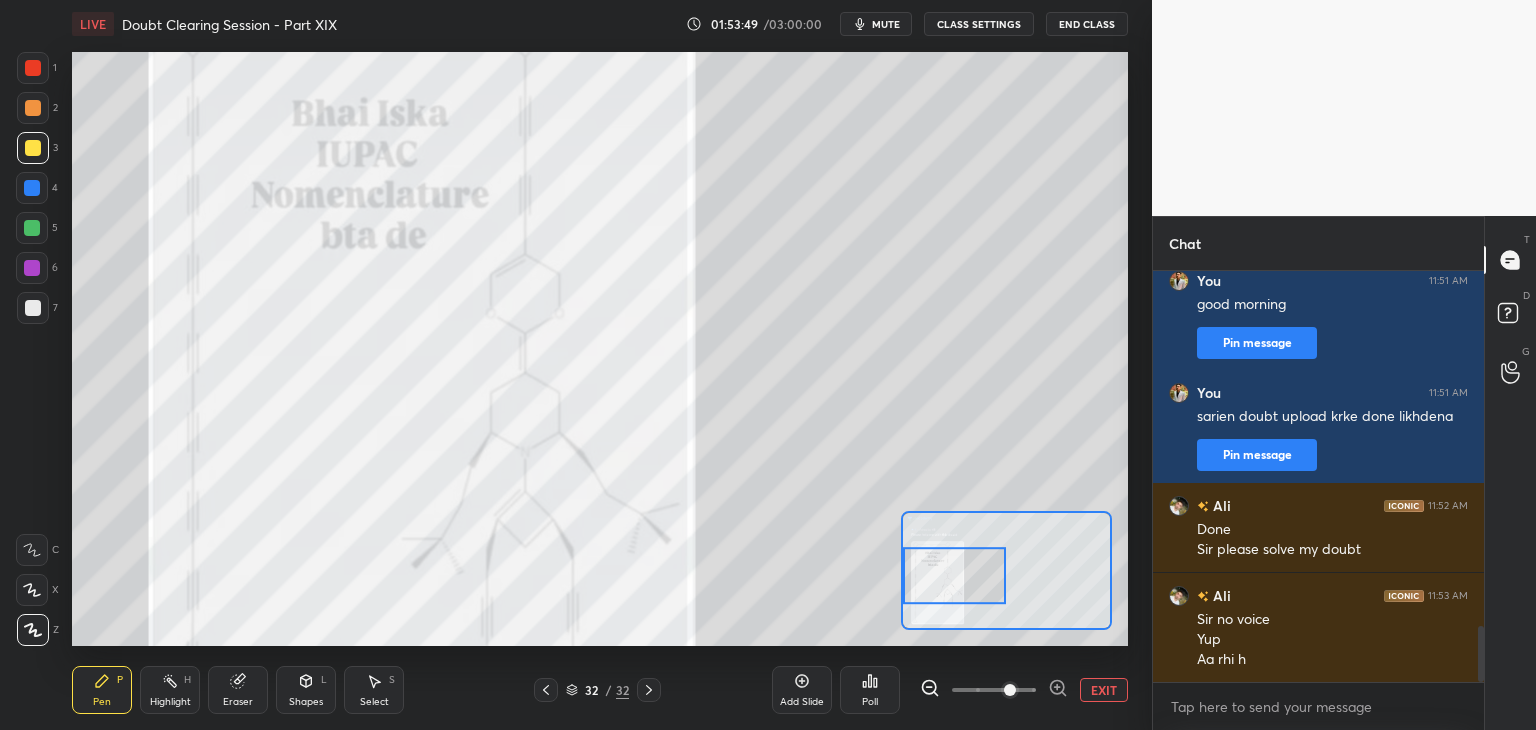 click at bounding box center [33, 148] 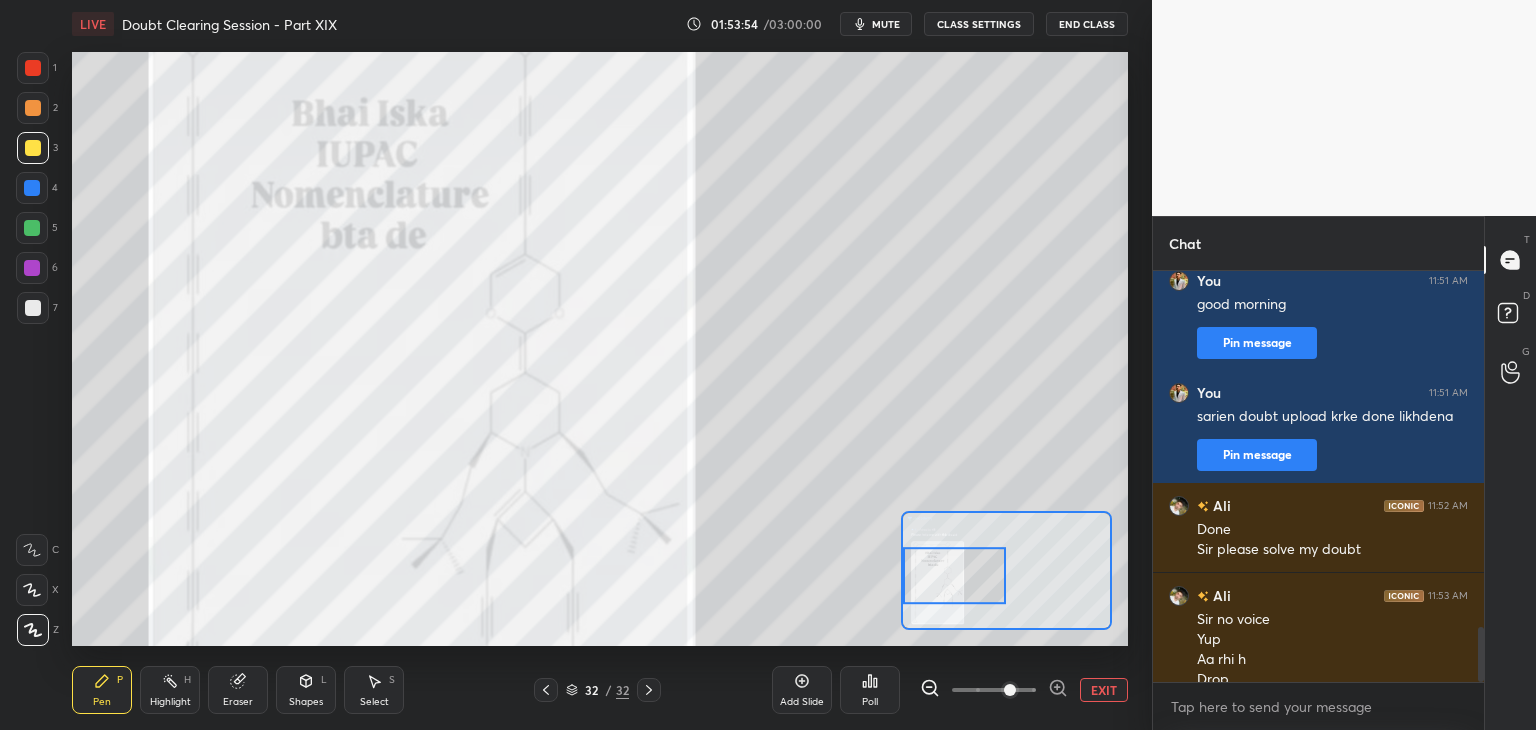 scroll, scrollTop: 2650, scrollLeft: 0, axis: vertical 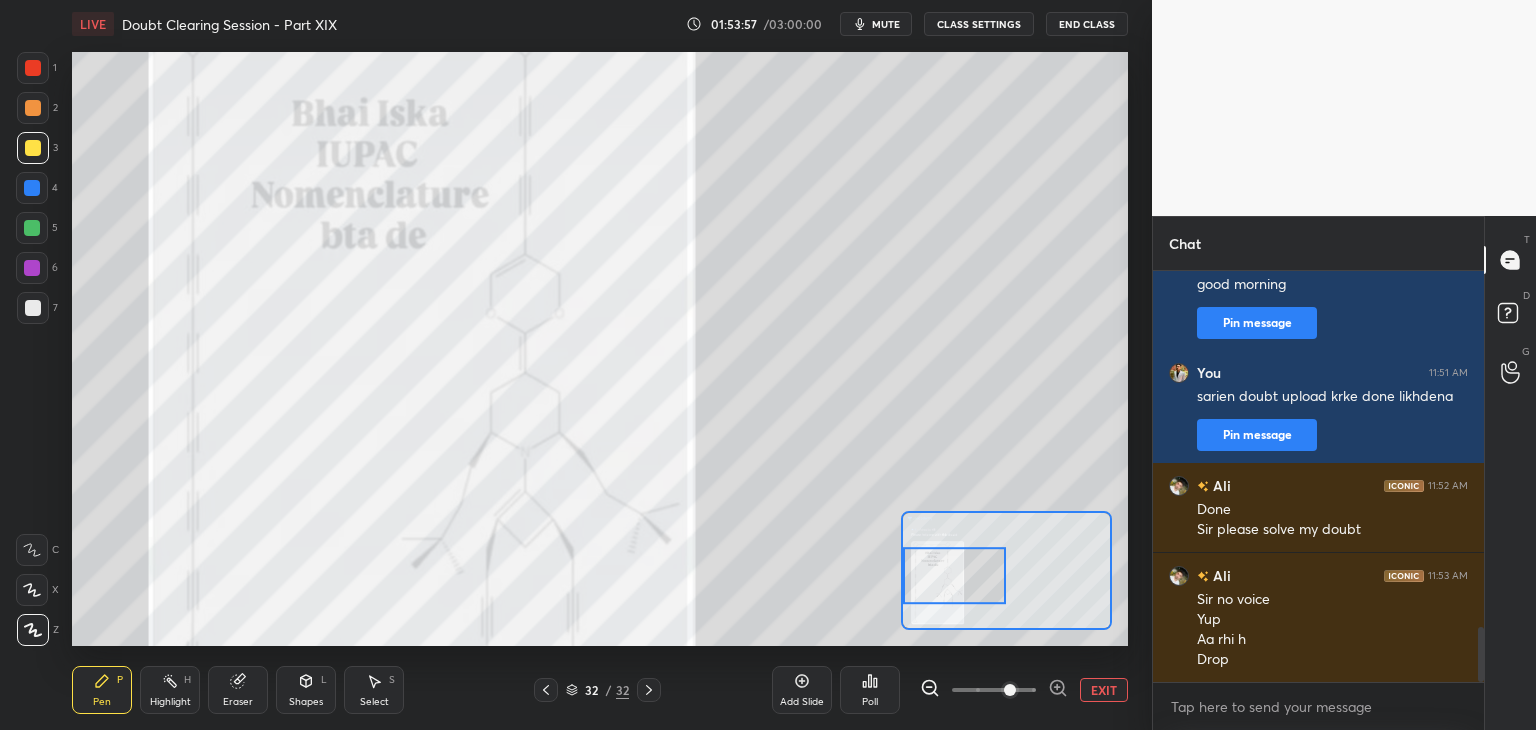 click on "EXIT" at bounding box center (1104, 690) 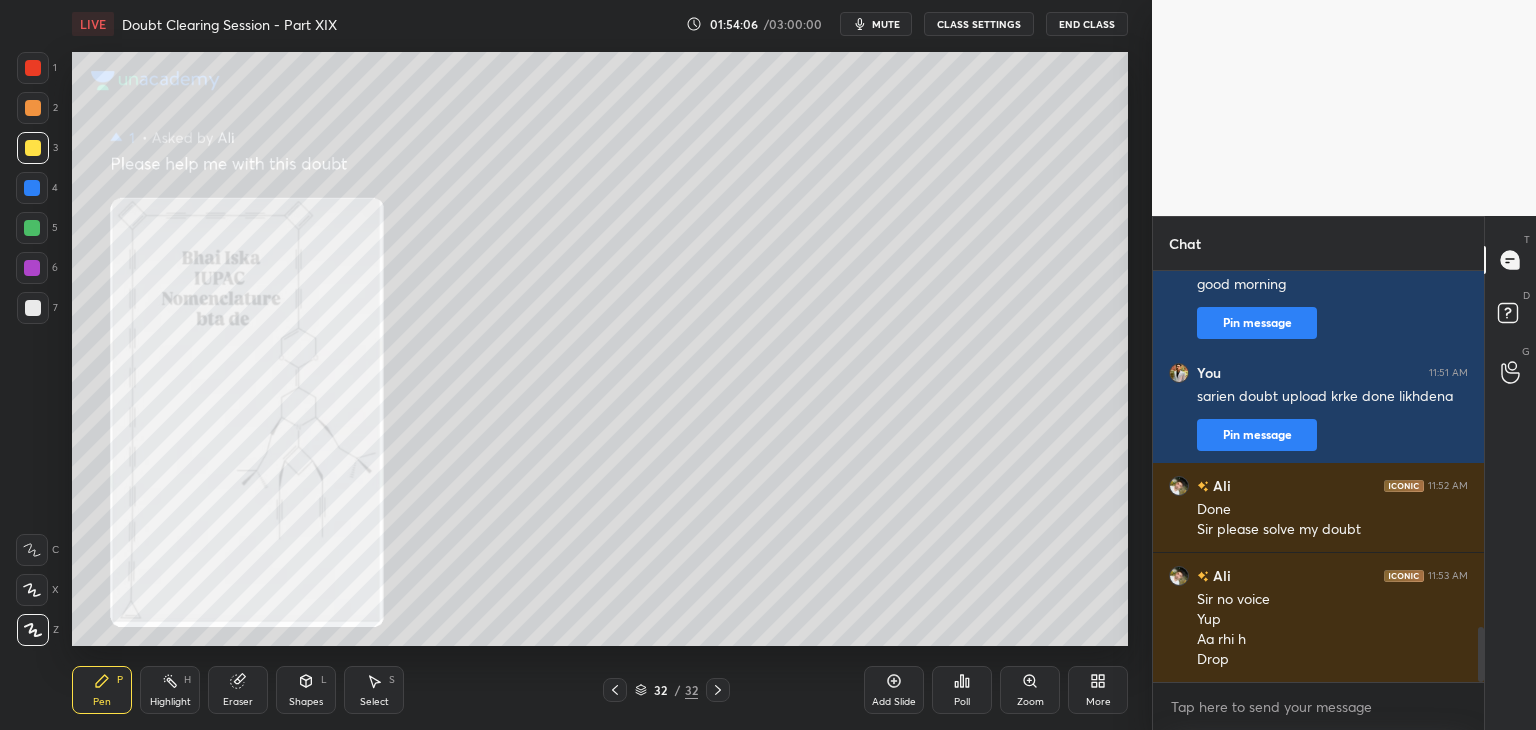 click at bounding box center (32, 188) 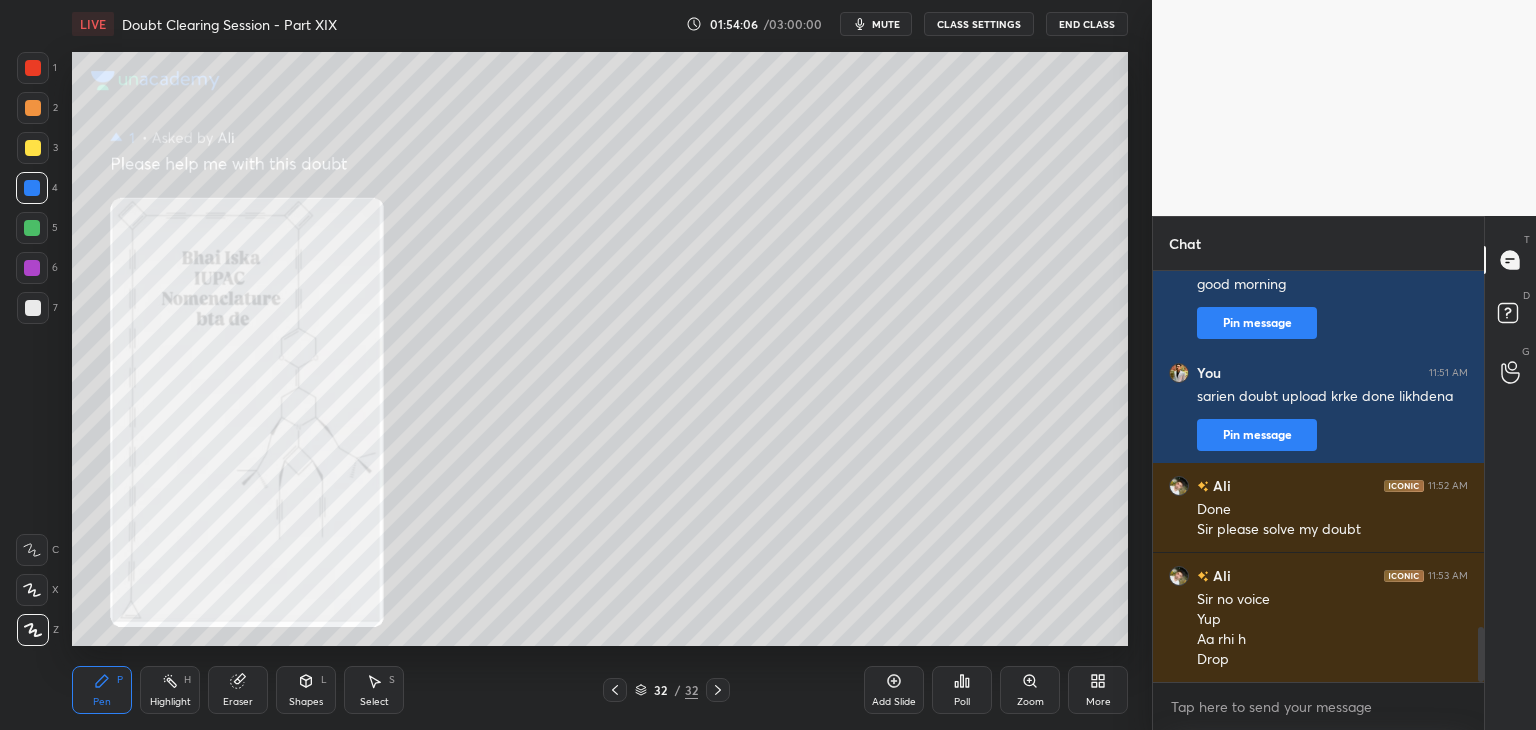 click at bounding box center (32, 228) 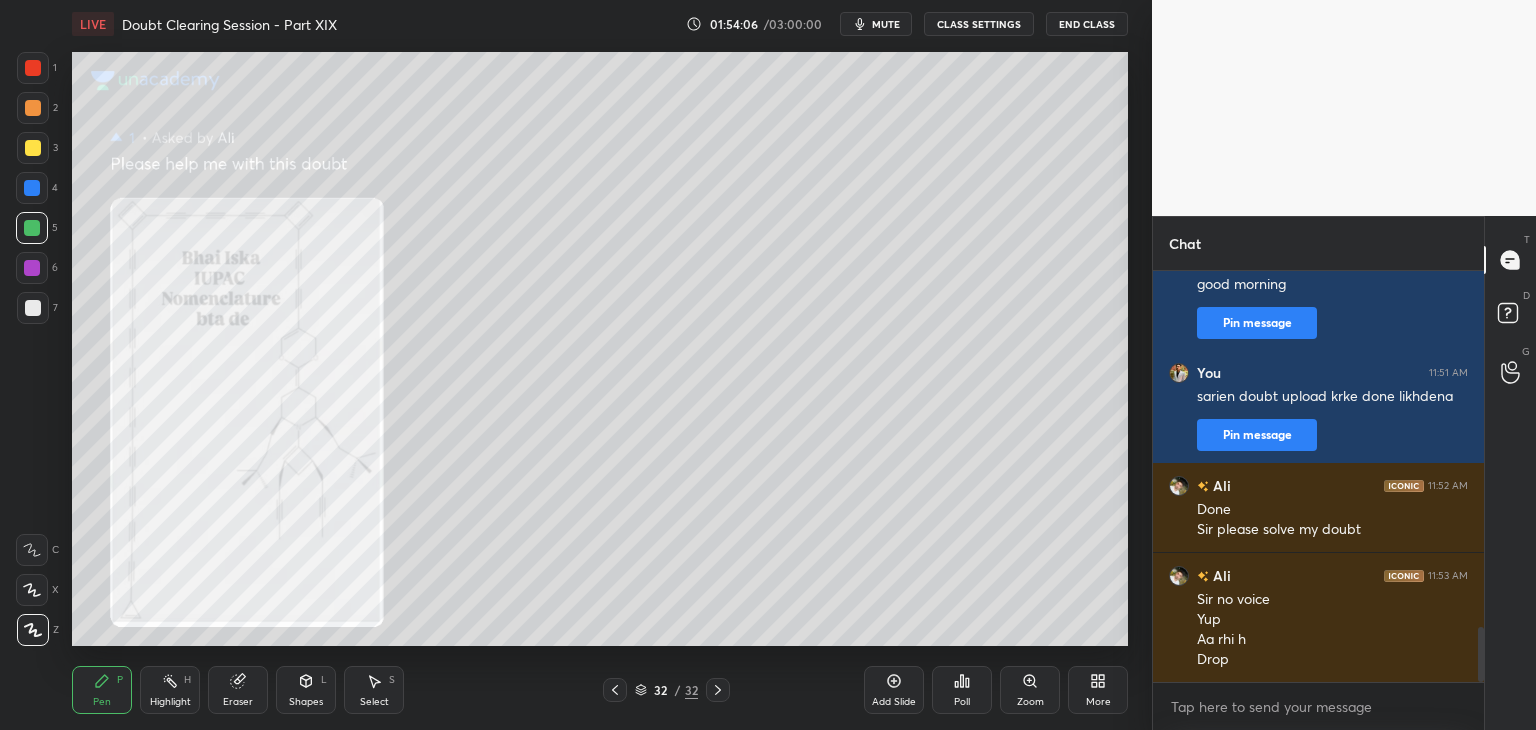 click at bounding box center [32, 228] 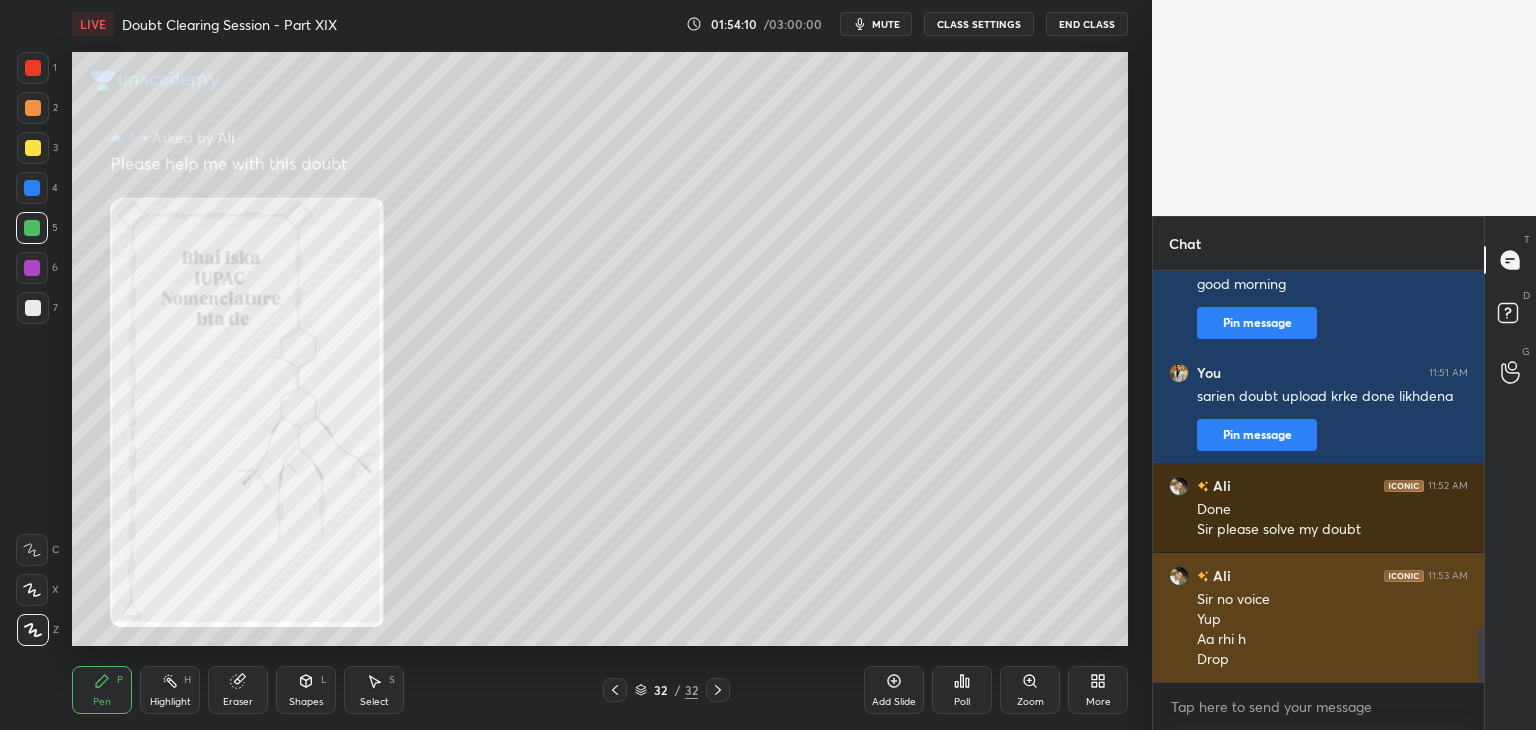 scroll, scrollTop: 2720, scrollLeft: 0, axis: vertical 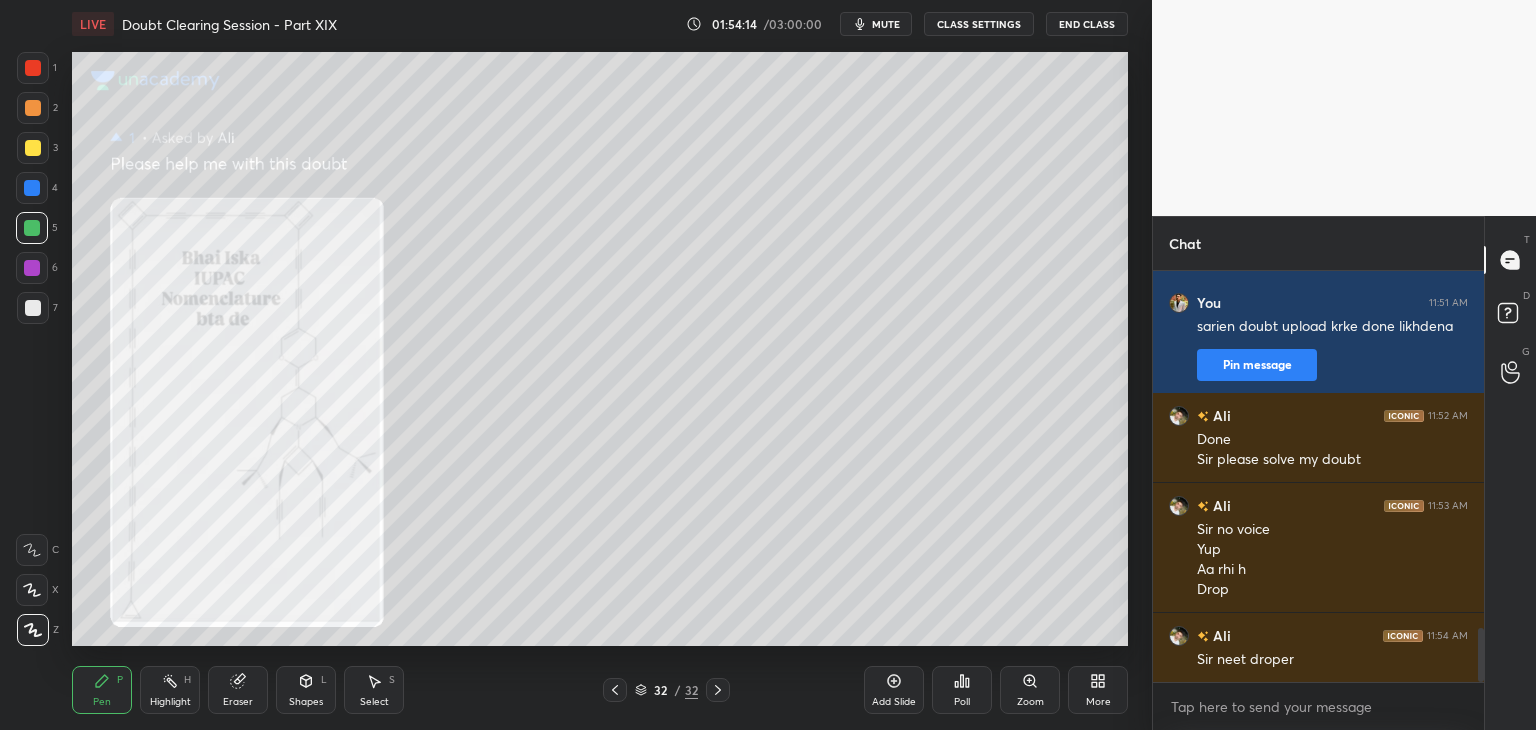 click on "Zoom" at bounding box center [1030, 690] 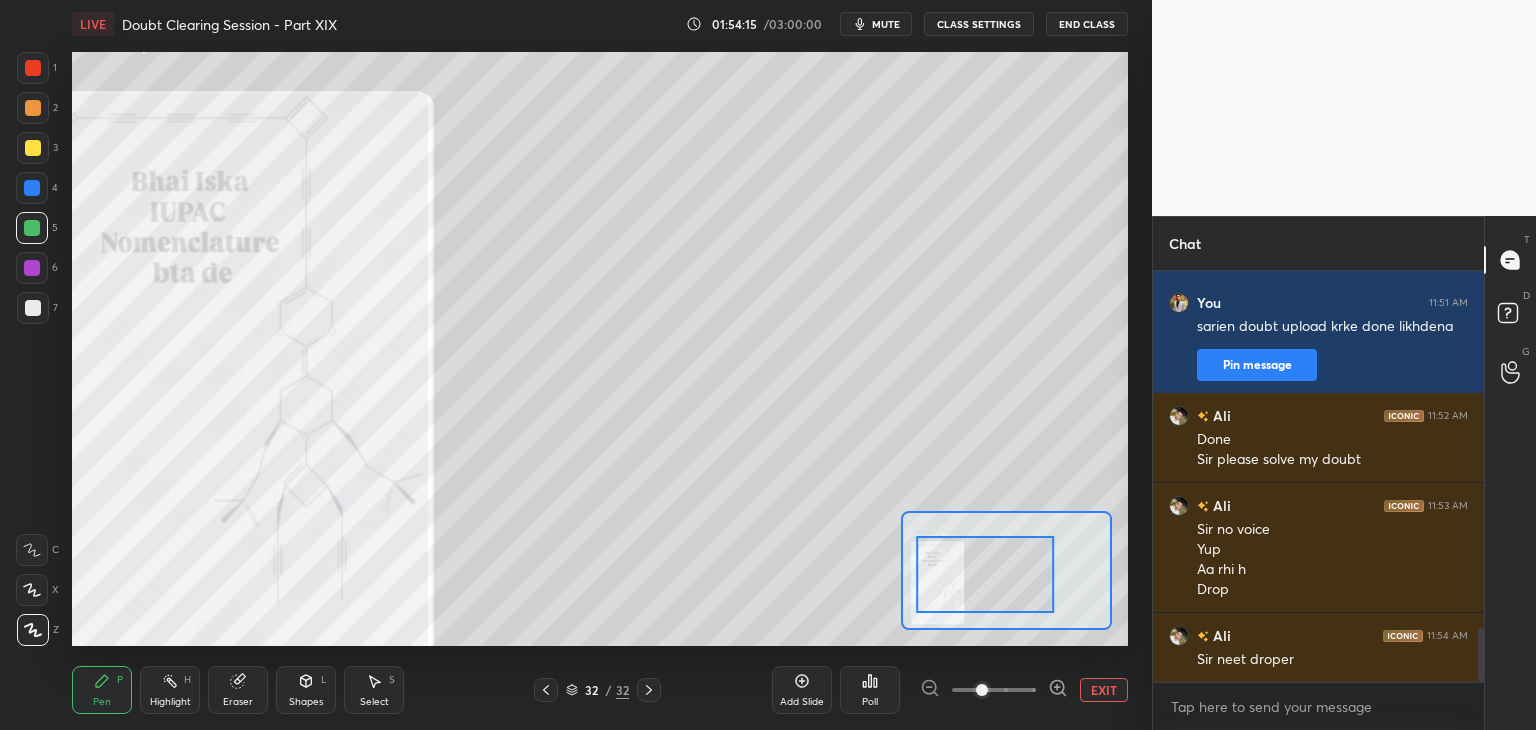 click at bounding box center (986, 574) 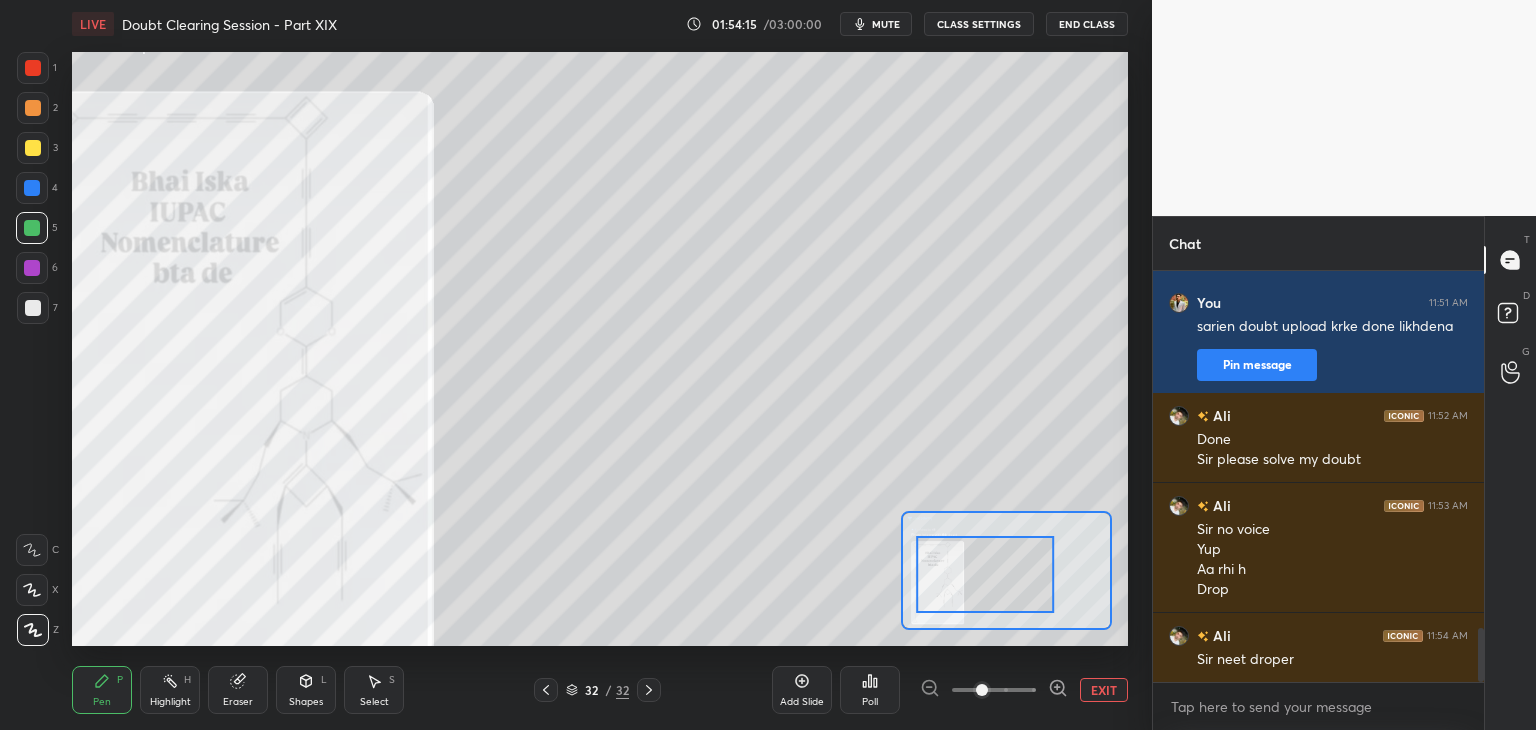 click at bounding box center (986, 574) 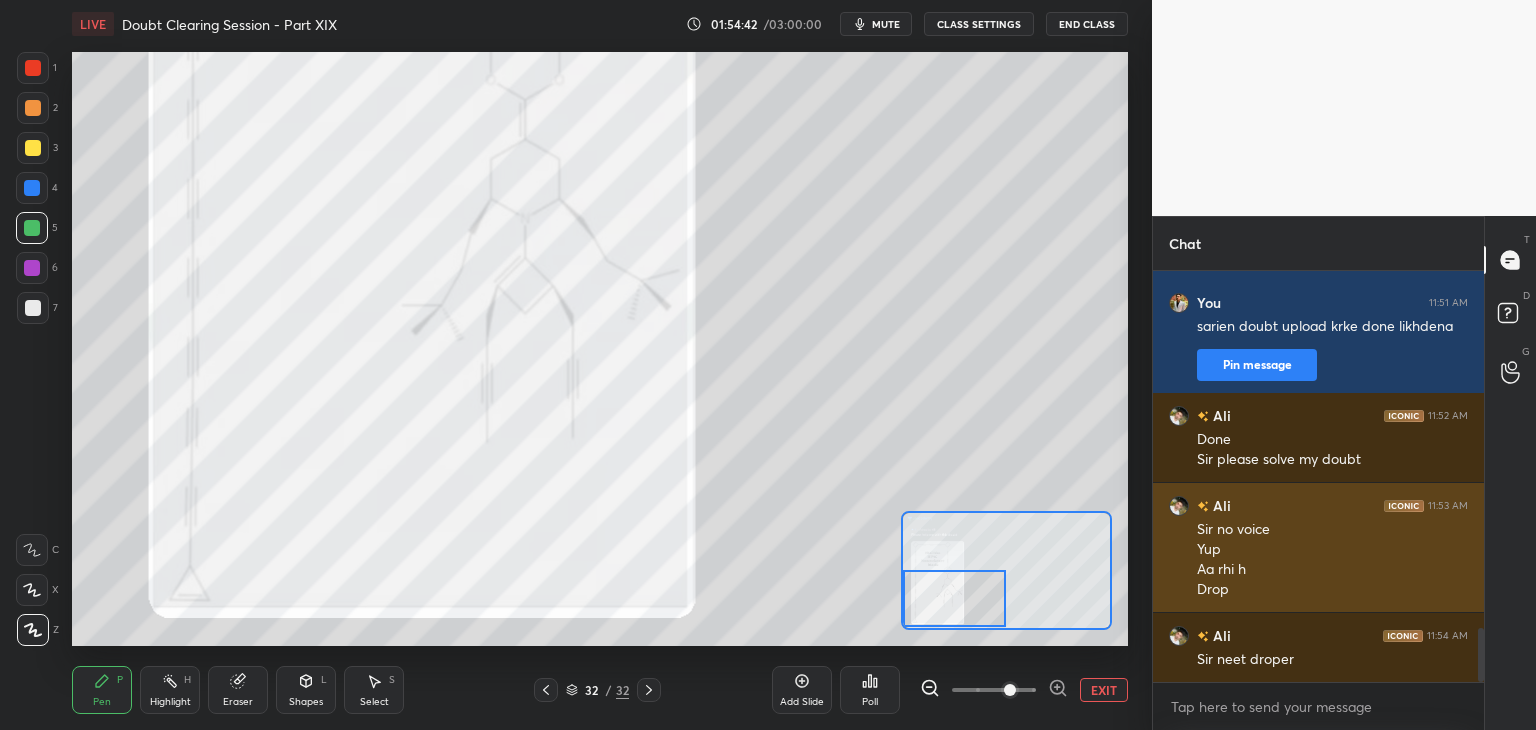click on "Sir no voice" at bounding box center (1332, 530) 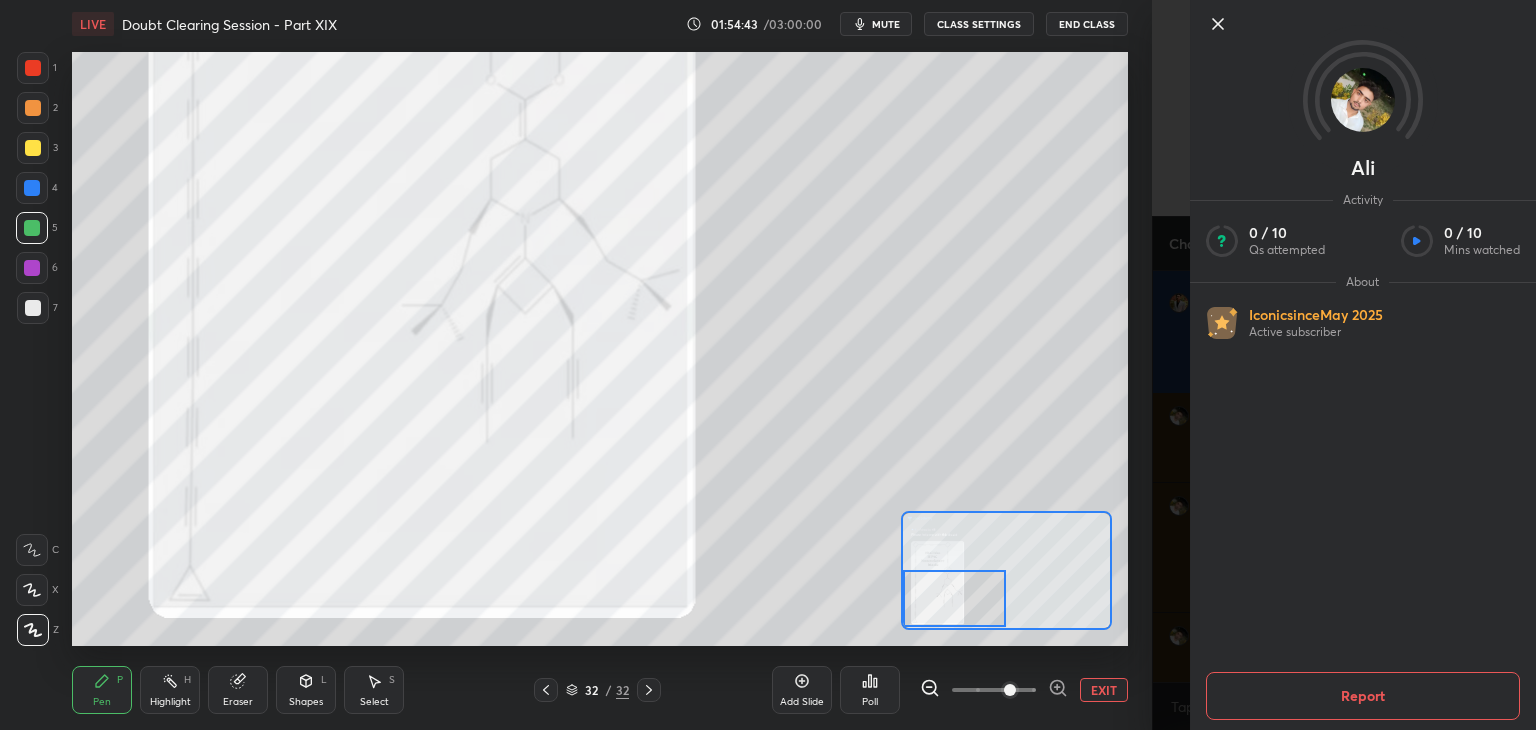 click on "[PERSON] Activity 0 / 10 Qs attempted 0 / 10 Mins watched About Iconic  since  May   2025 Active subscriber Report" at bounding box center [1344, 365] 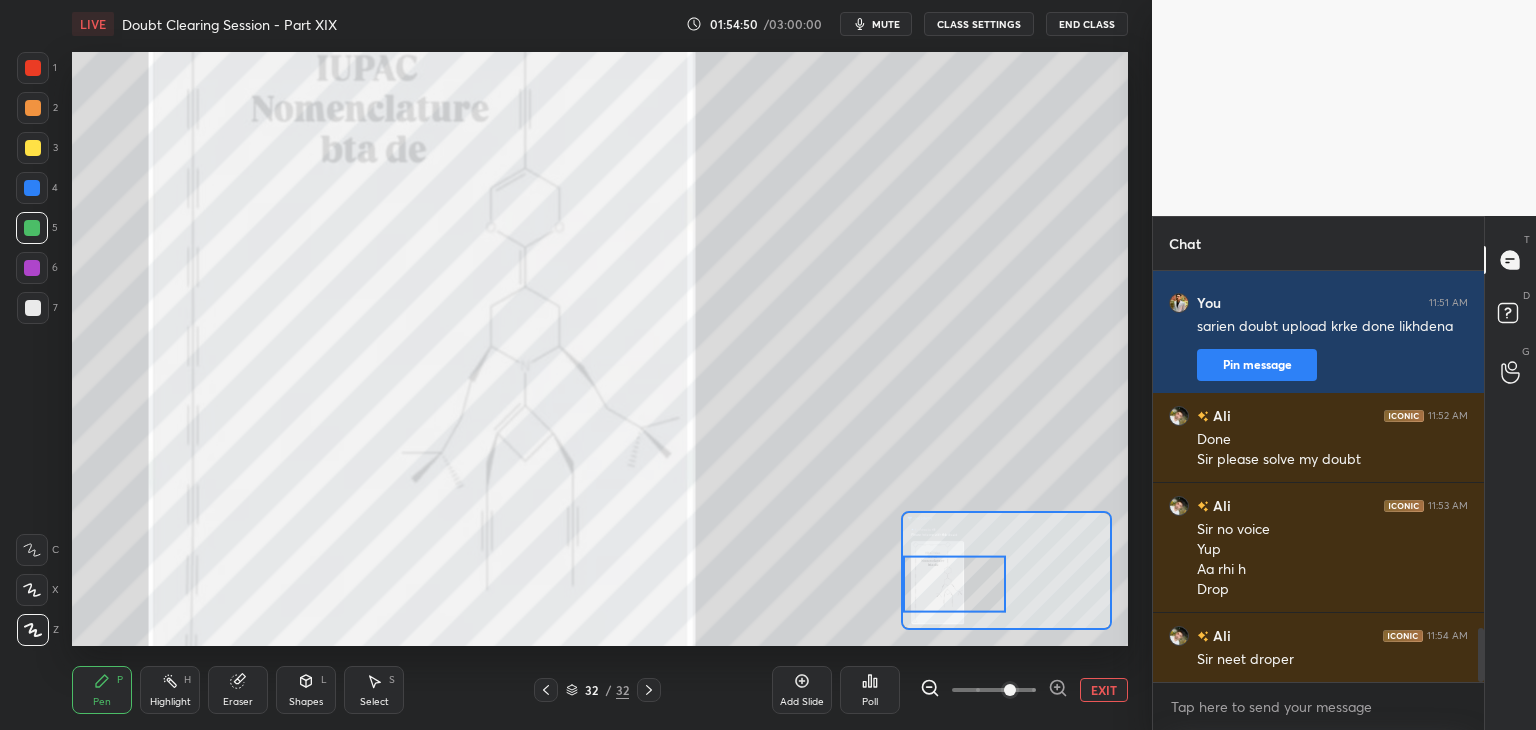 click at bounding box center (33, 148) 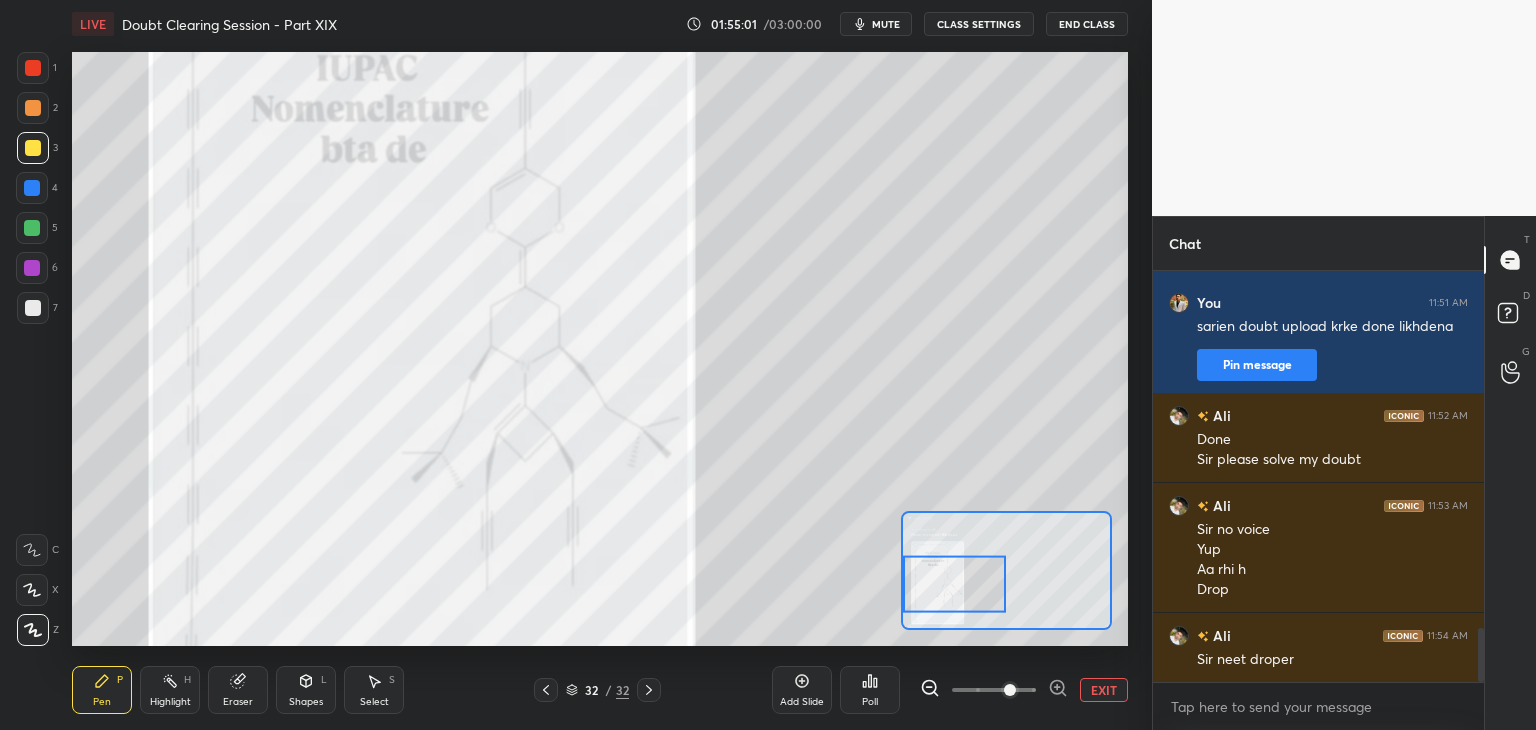 scroll, scrollTop: 2790, scrollLeft: 0, axis: vertical 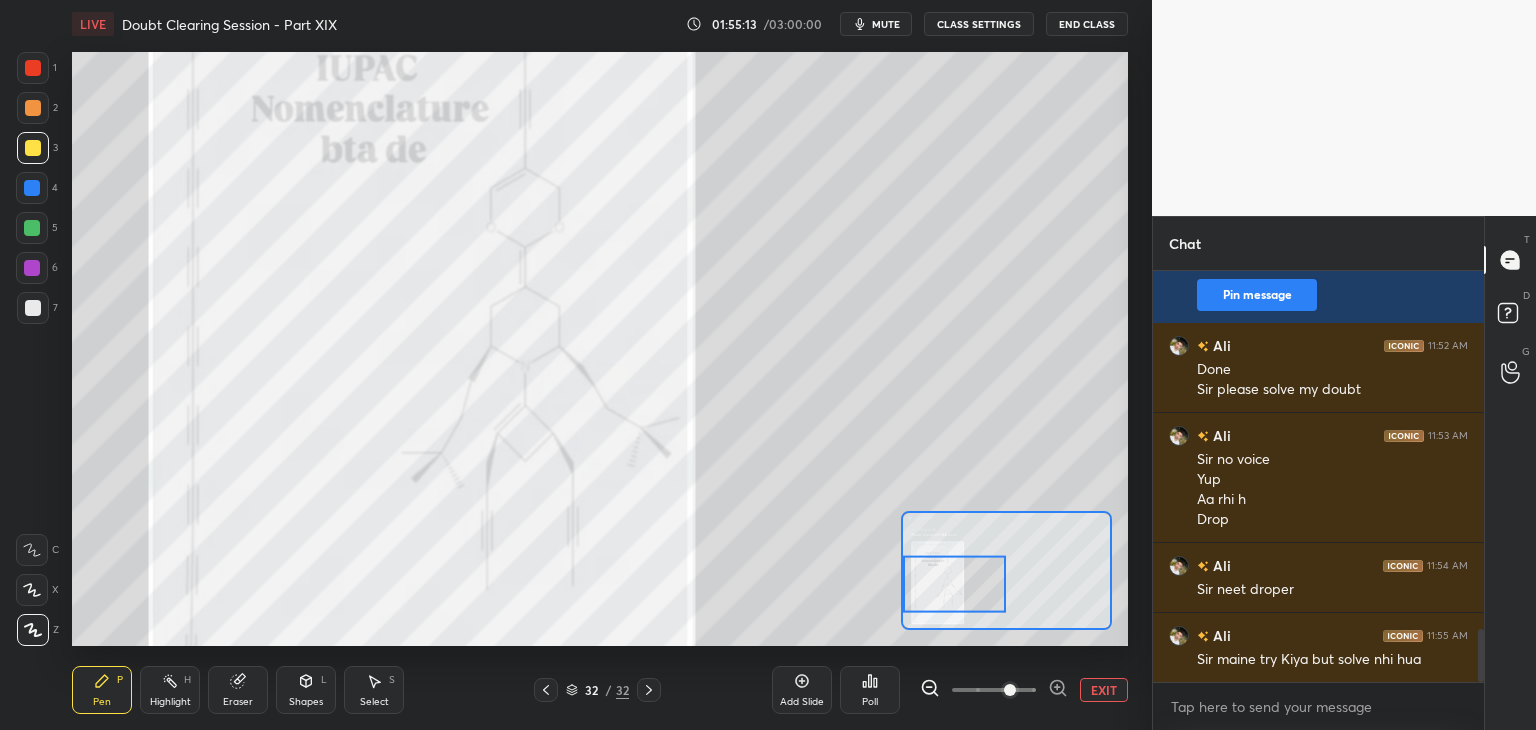 click on "5" at bounding box center [37, 228] 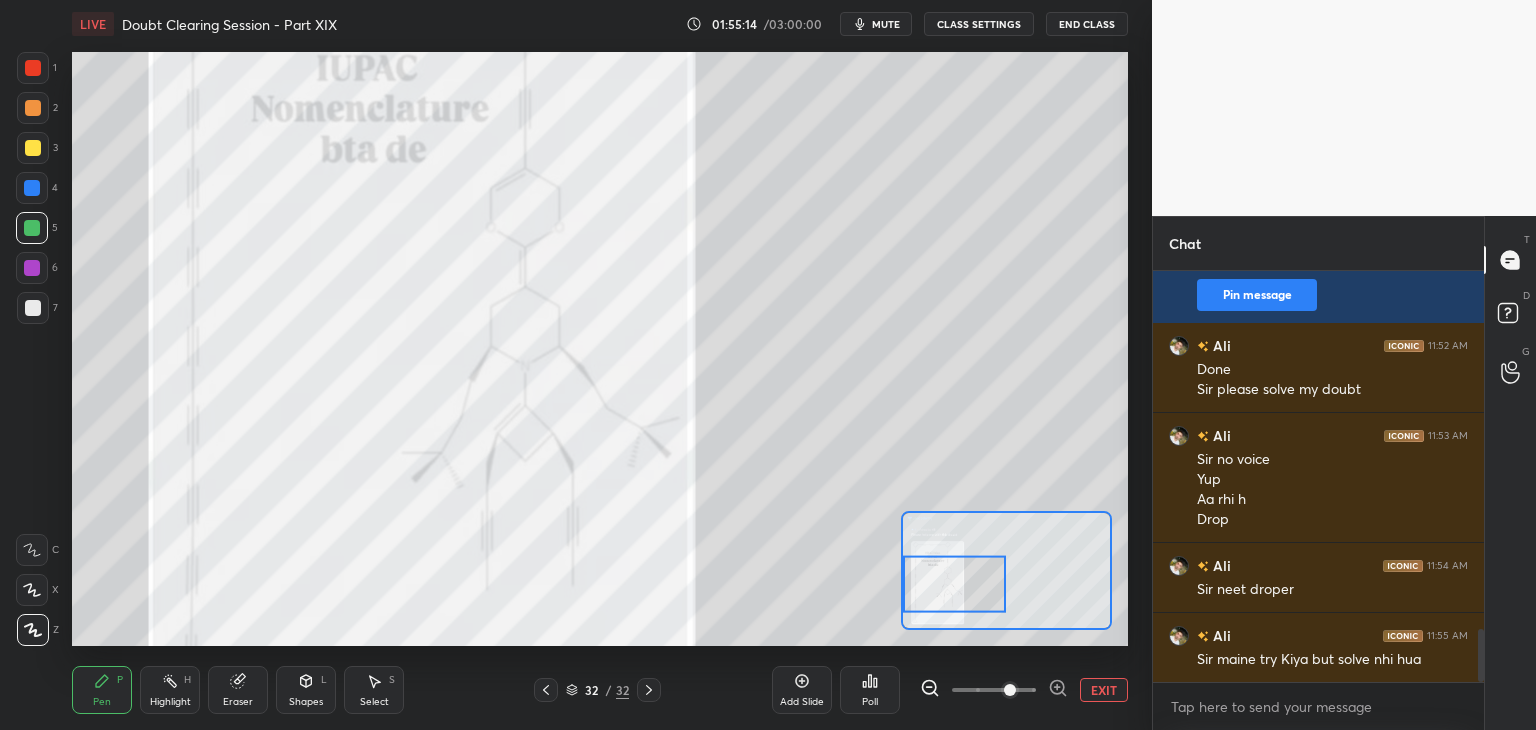 click at bounding box center [32, 188] 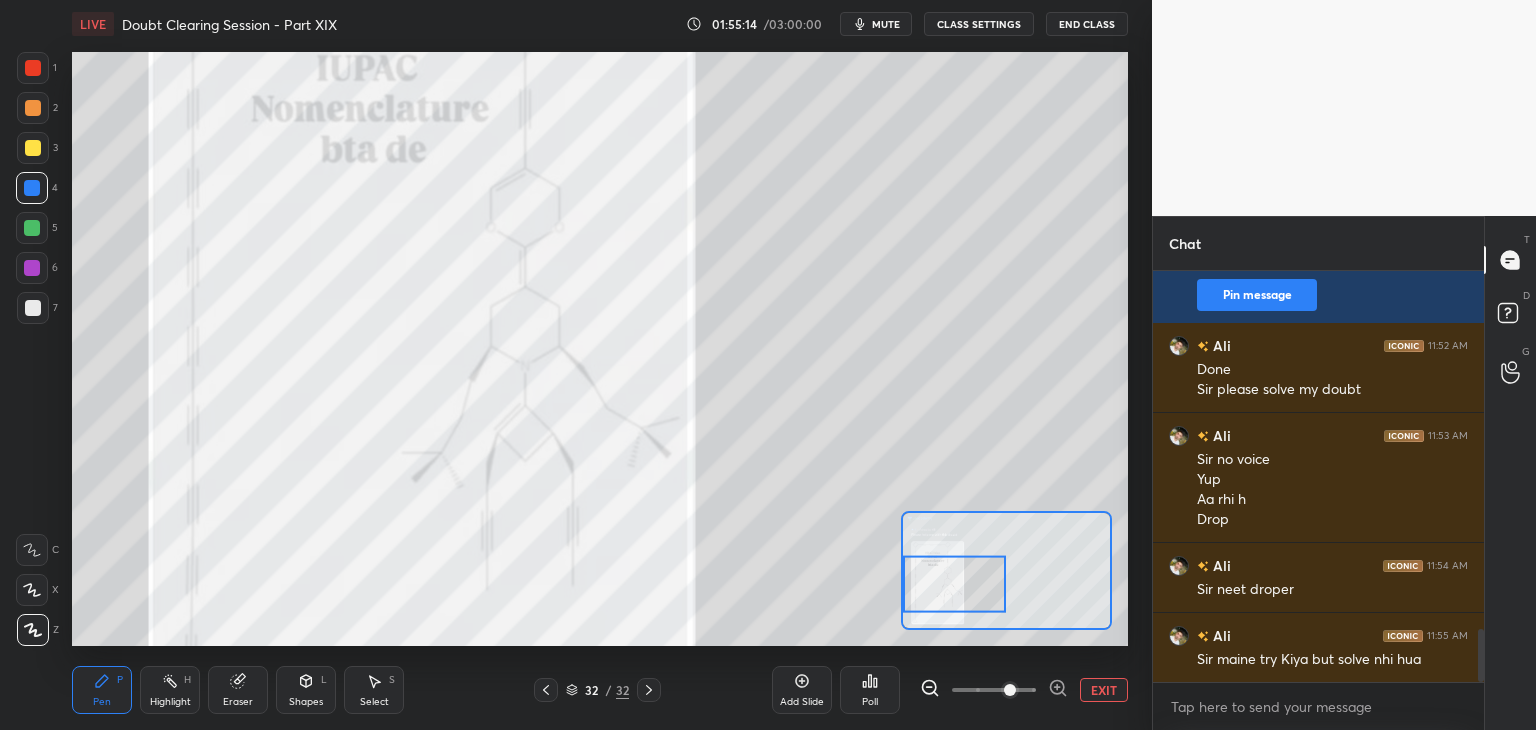 click at bounding box center (33, 108) 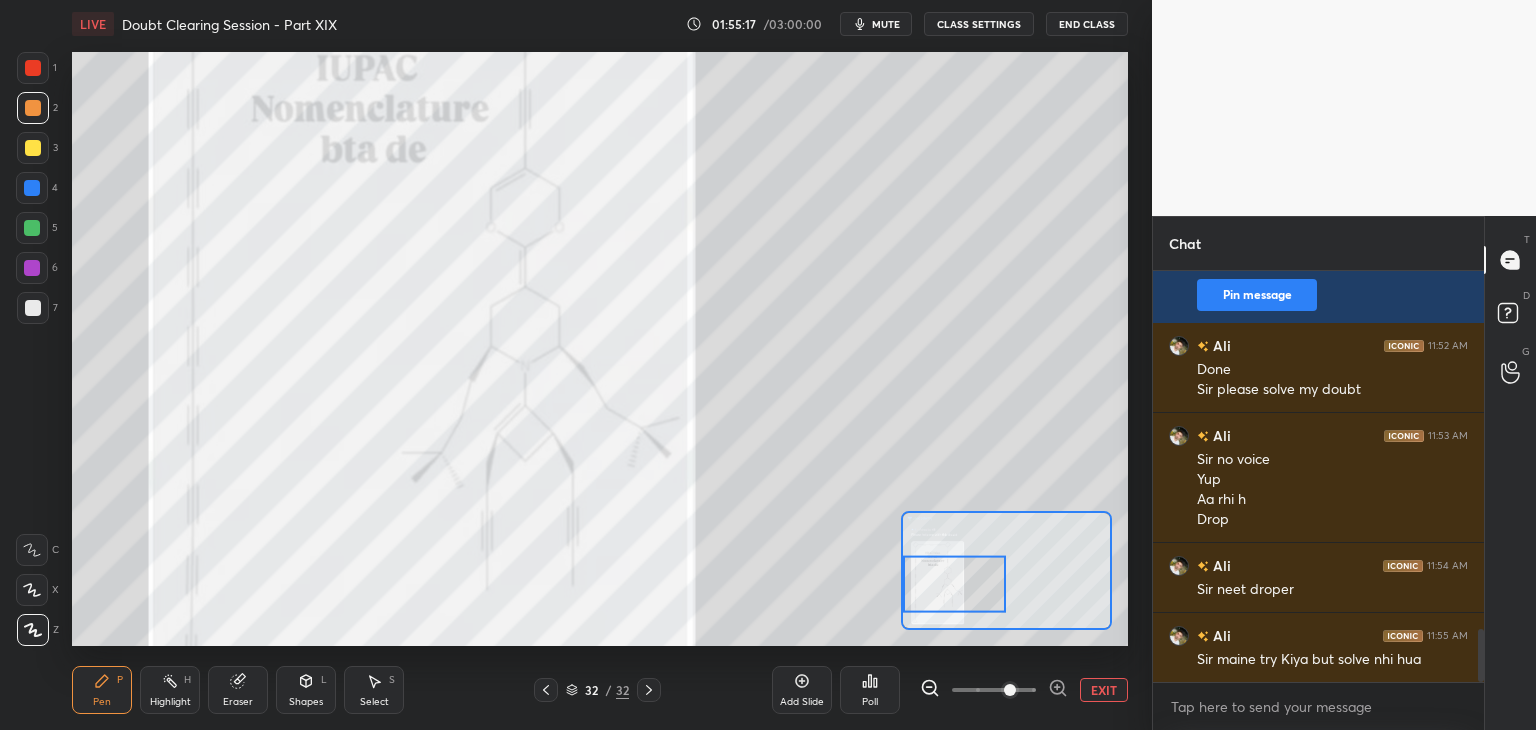 click at bounding box center (33, 68) 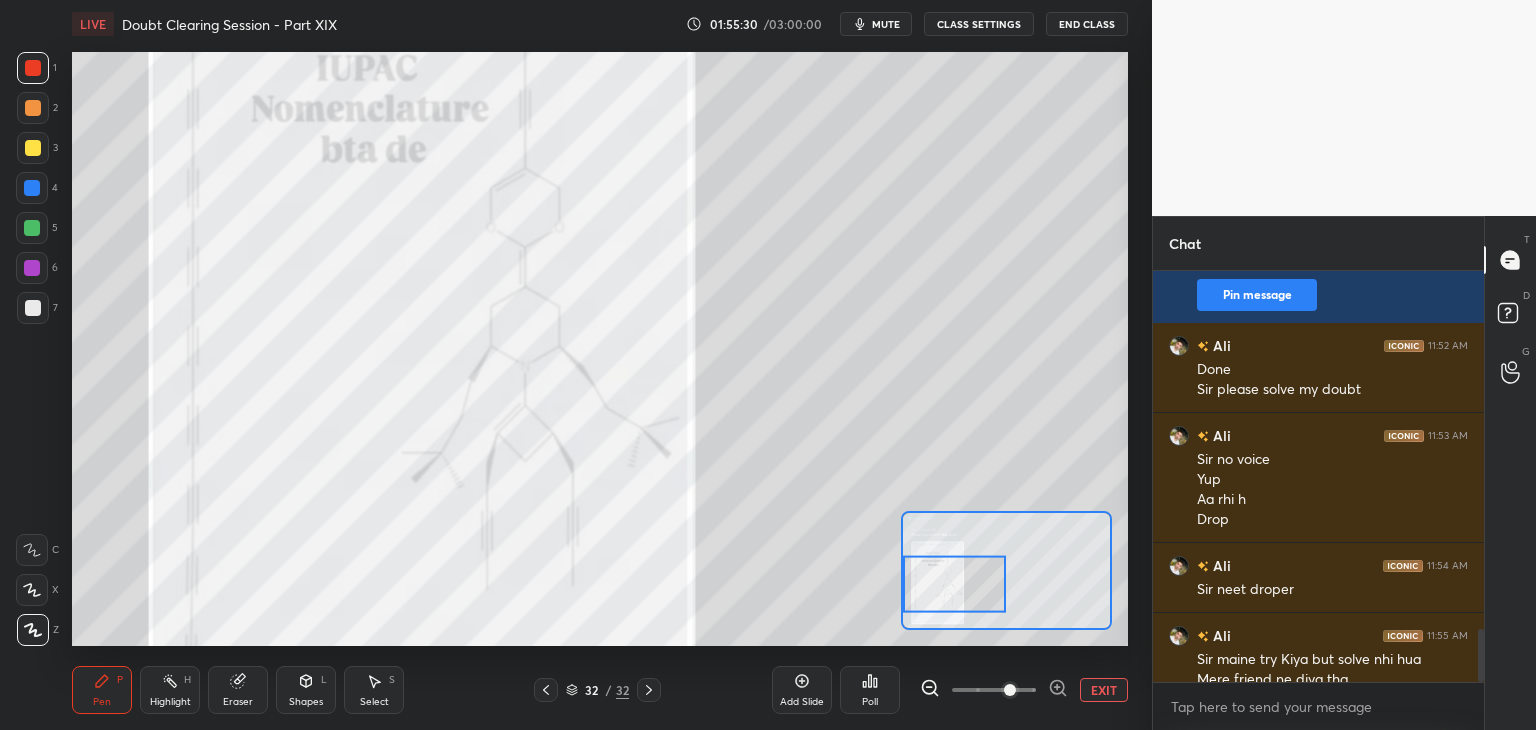 scroll, scrollTop: 2810, scrollLeft: 0, axis: vertical 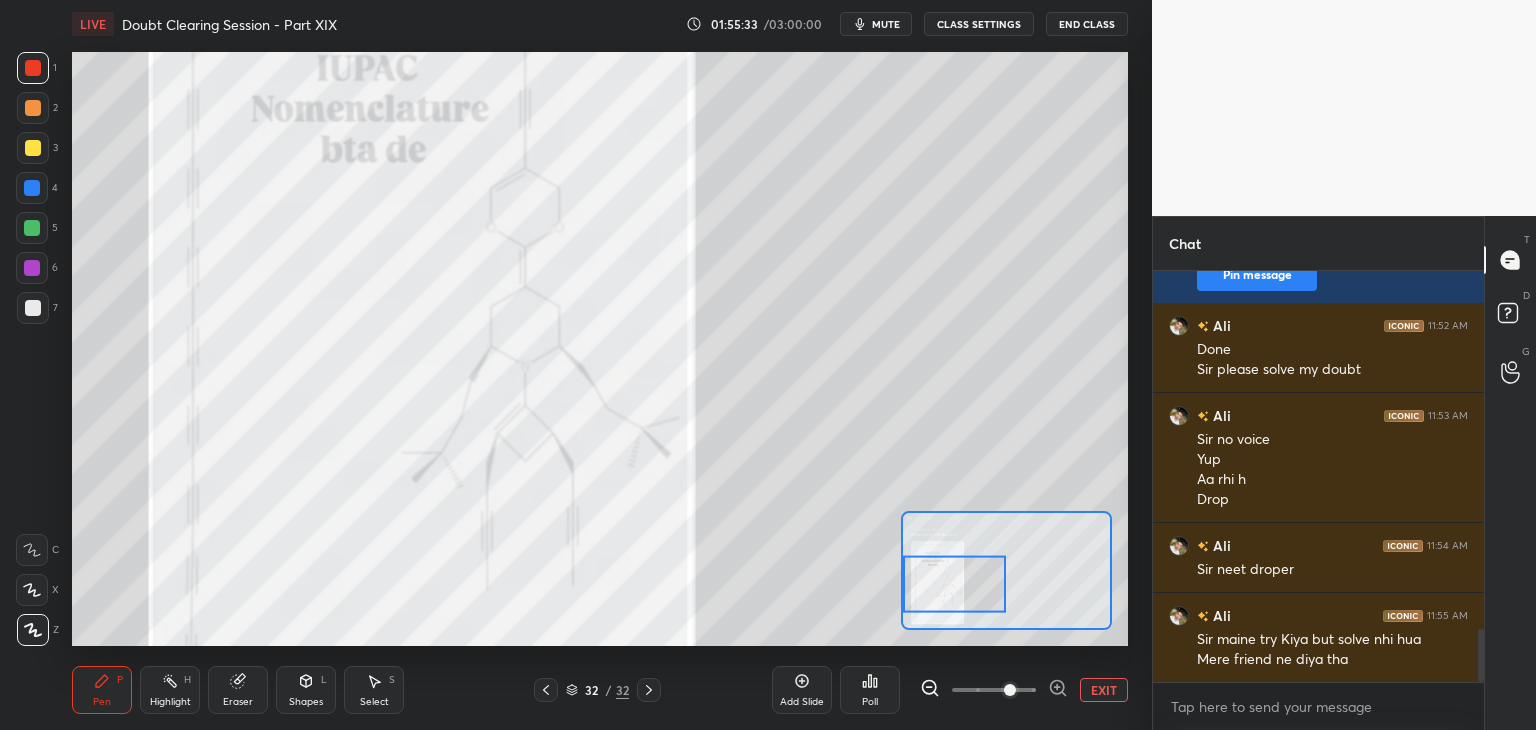 click at bounding box center [32, 188] 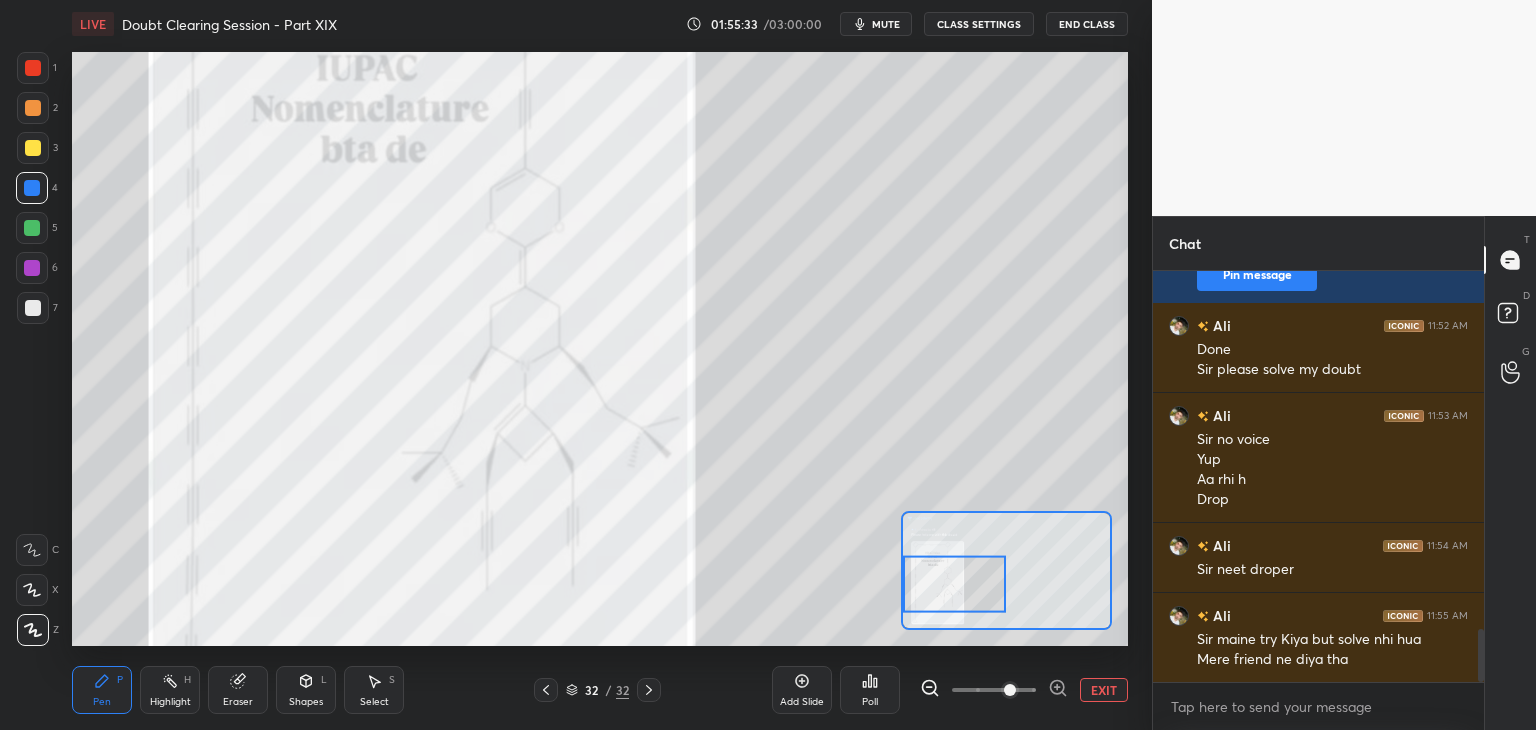 click at bounding box center (32, 228) 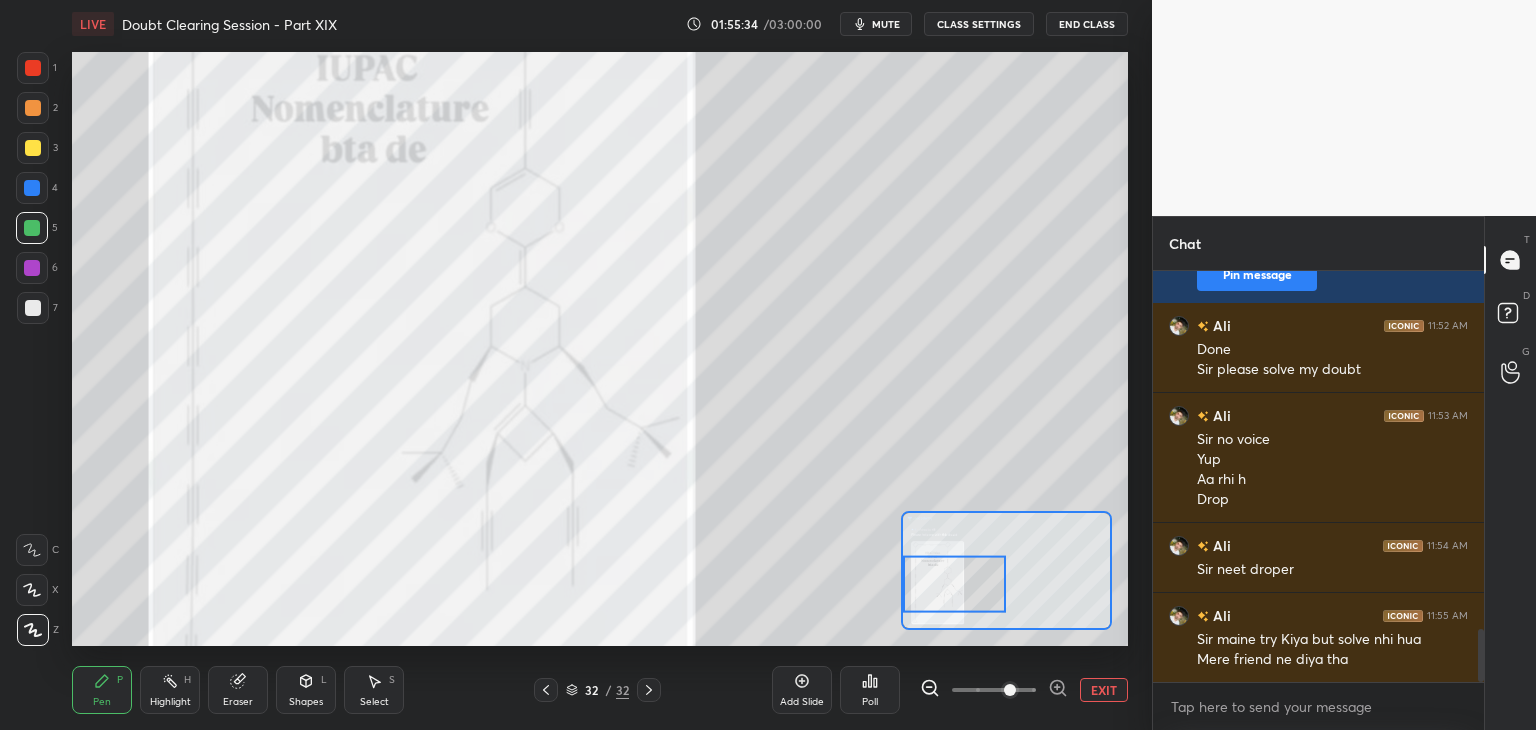 click on "EXIT" at bounding box center [1104, 690] 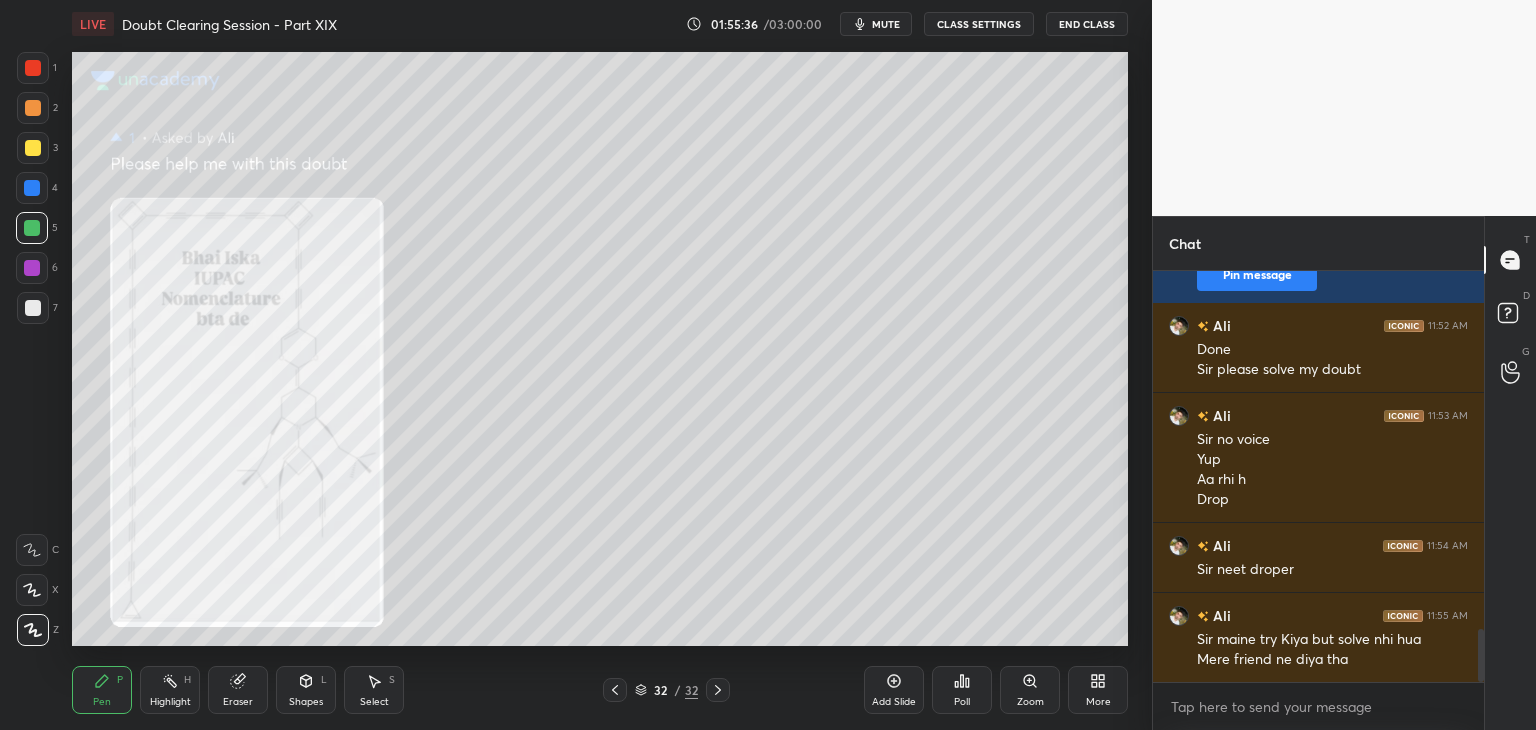 click 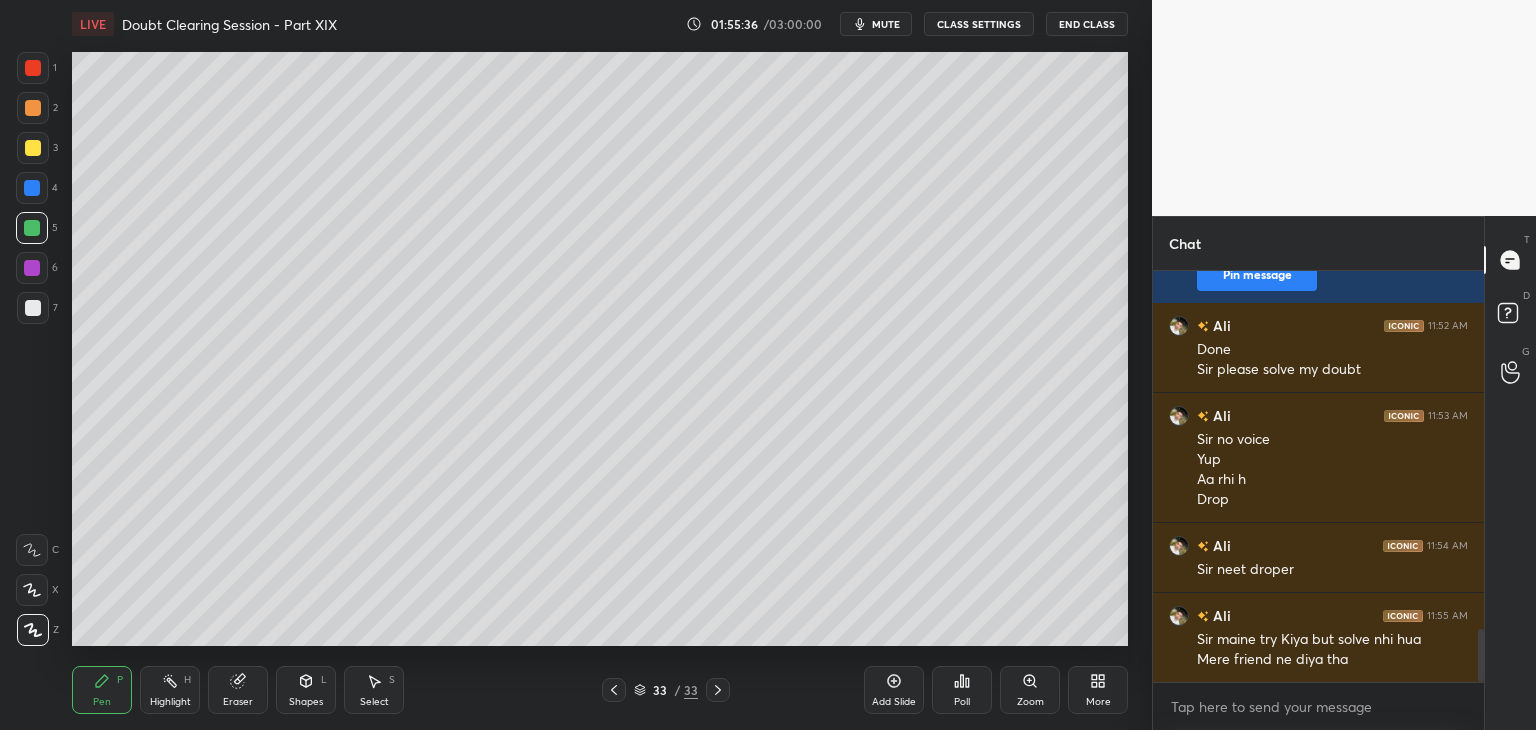 click on "1 2 3 4 5 6 7 C X Z C X Z E E Erase all   H H" at bounding box center (32, 349) 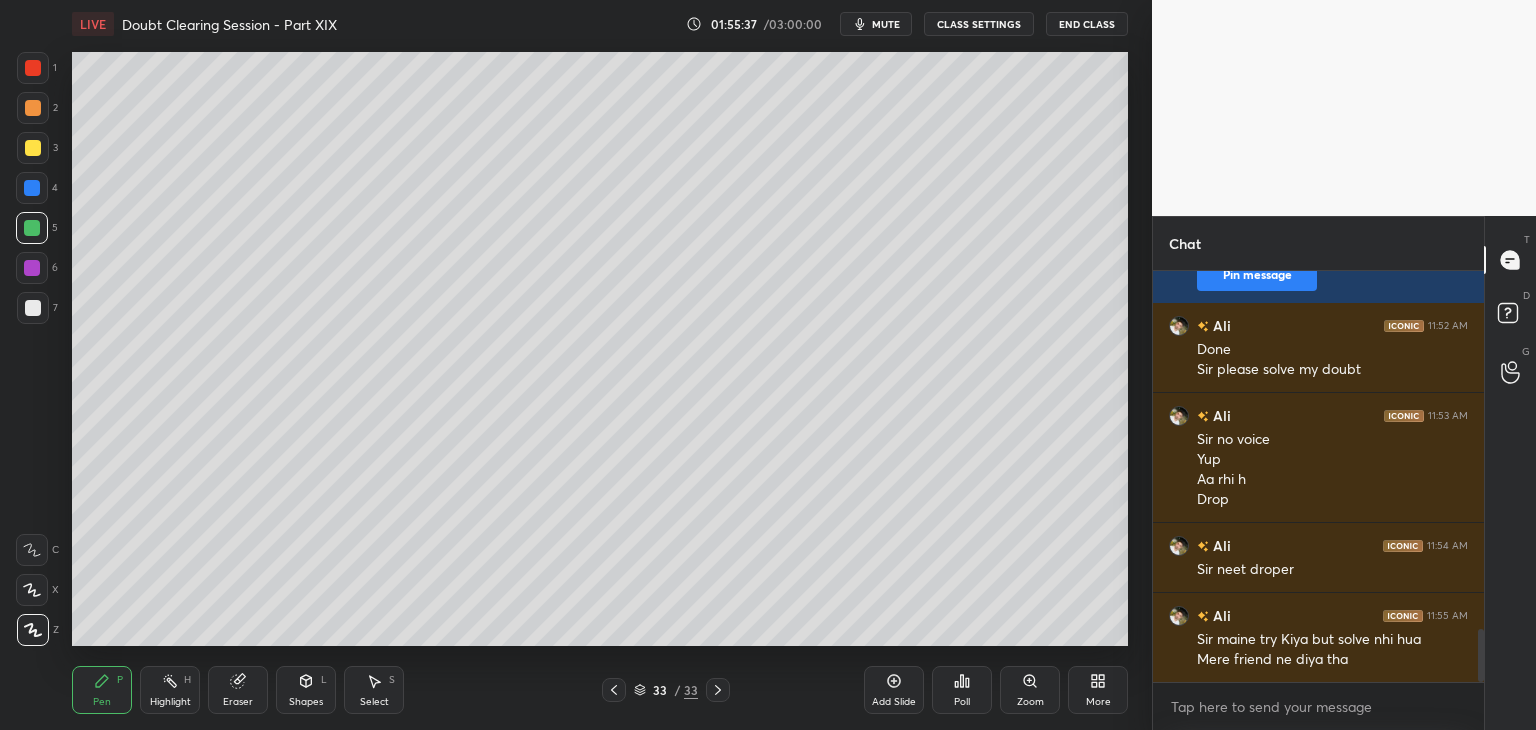 click at bounding box center (32, 268) 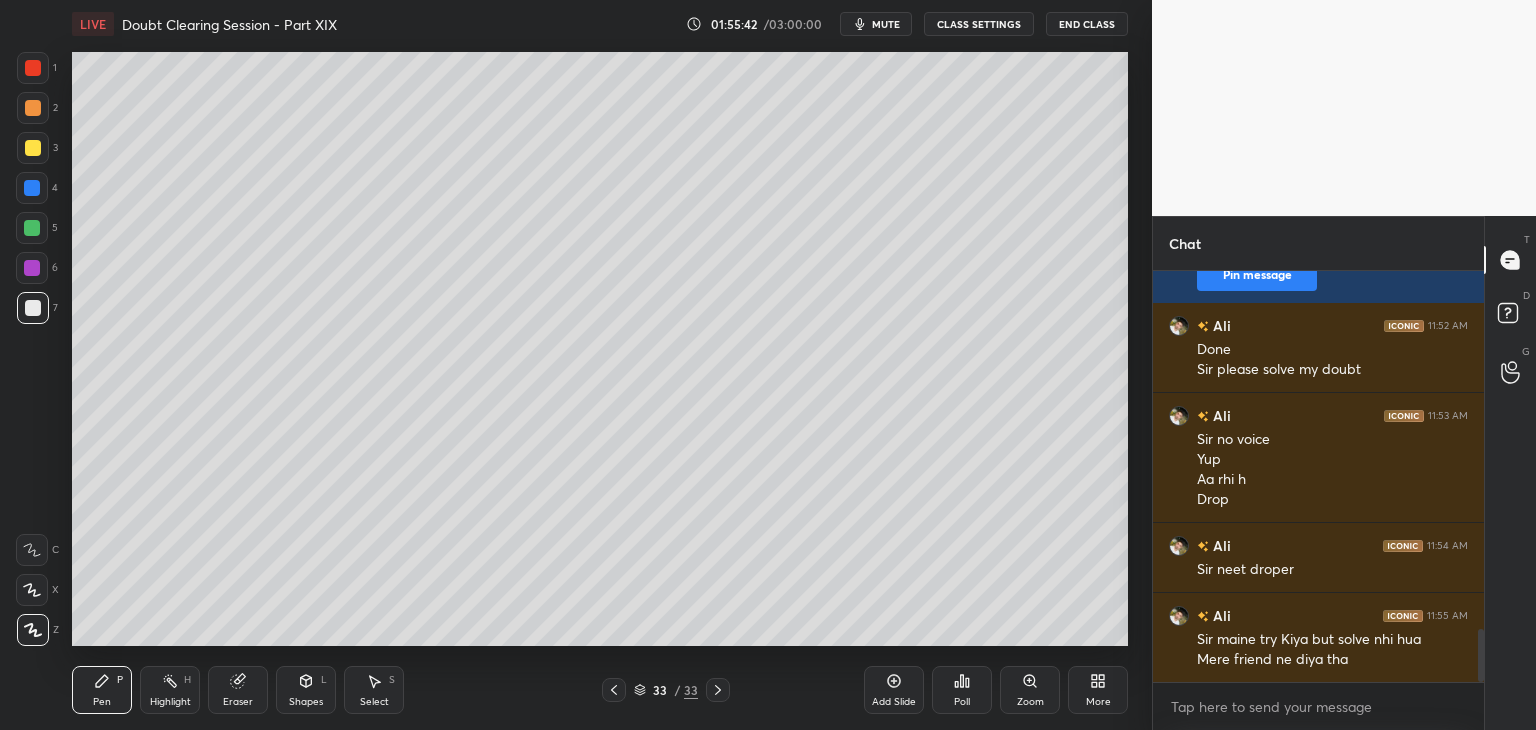 click on "Highlight H" at bounding box center (170, 690) 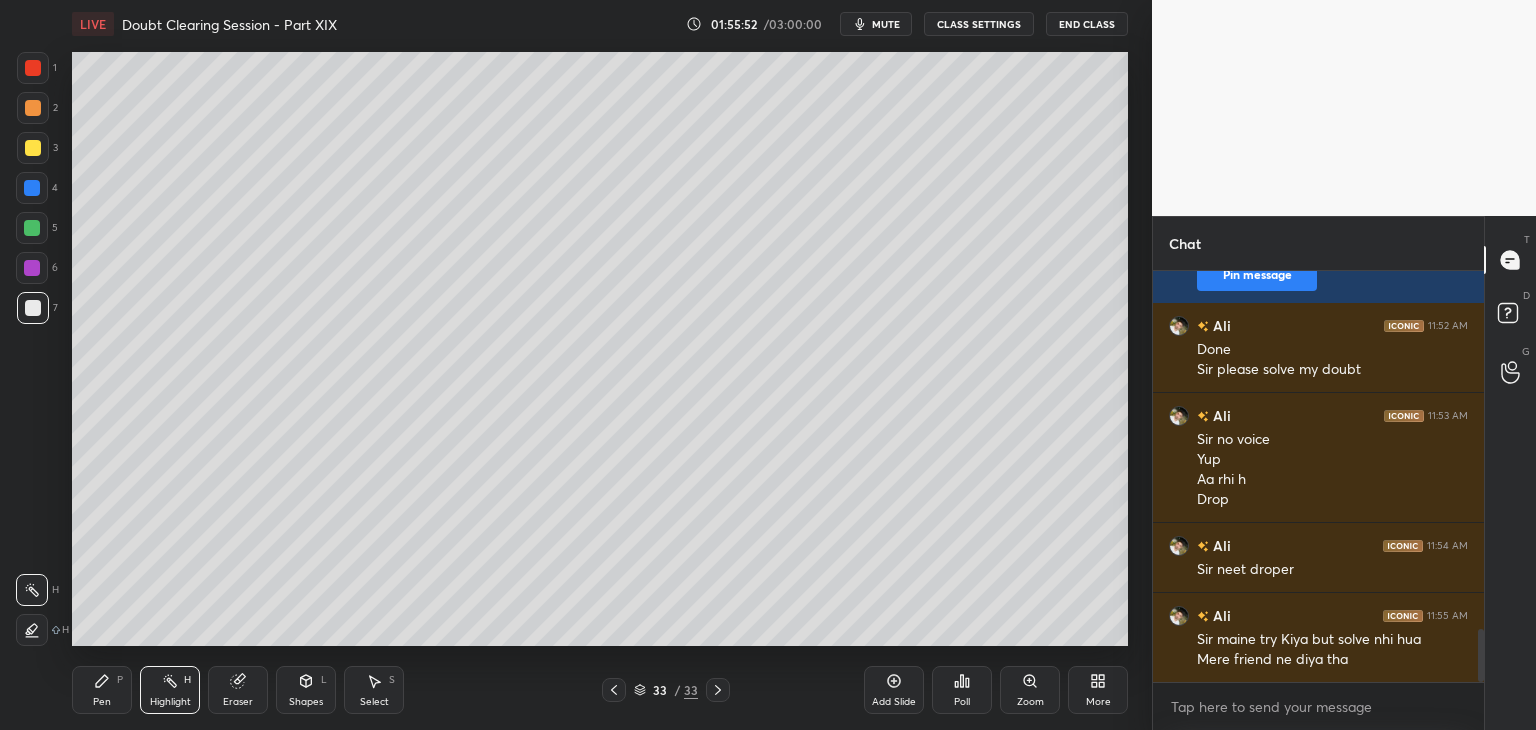 click on "1 2 3 4 5 6 7 C X Z C X Z E E Erase all   H H" at bounding box center [32, 349] 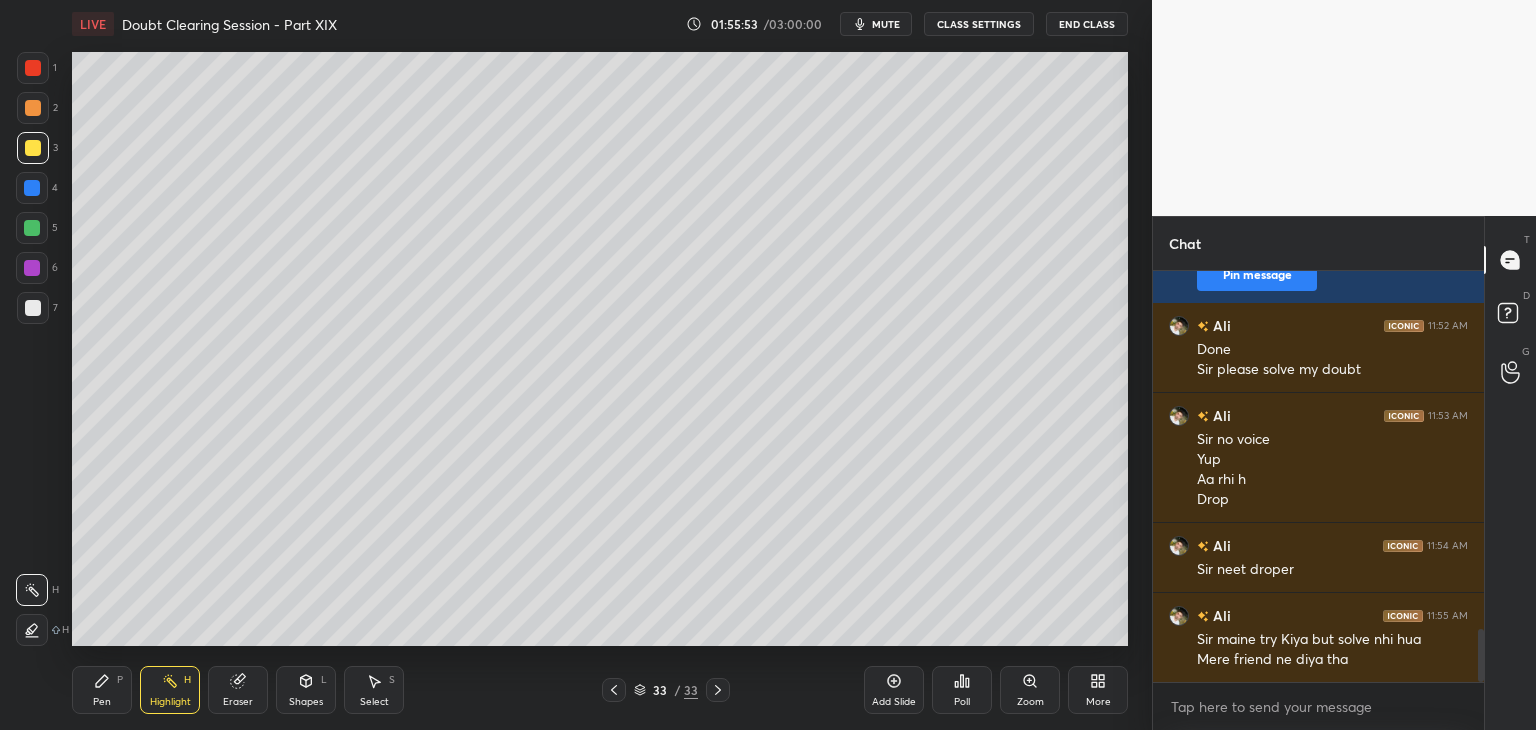 click on "Highlight H" at bounding box center (170, 690) 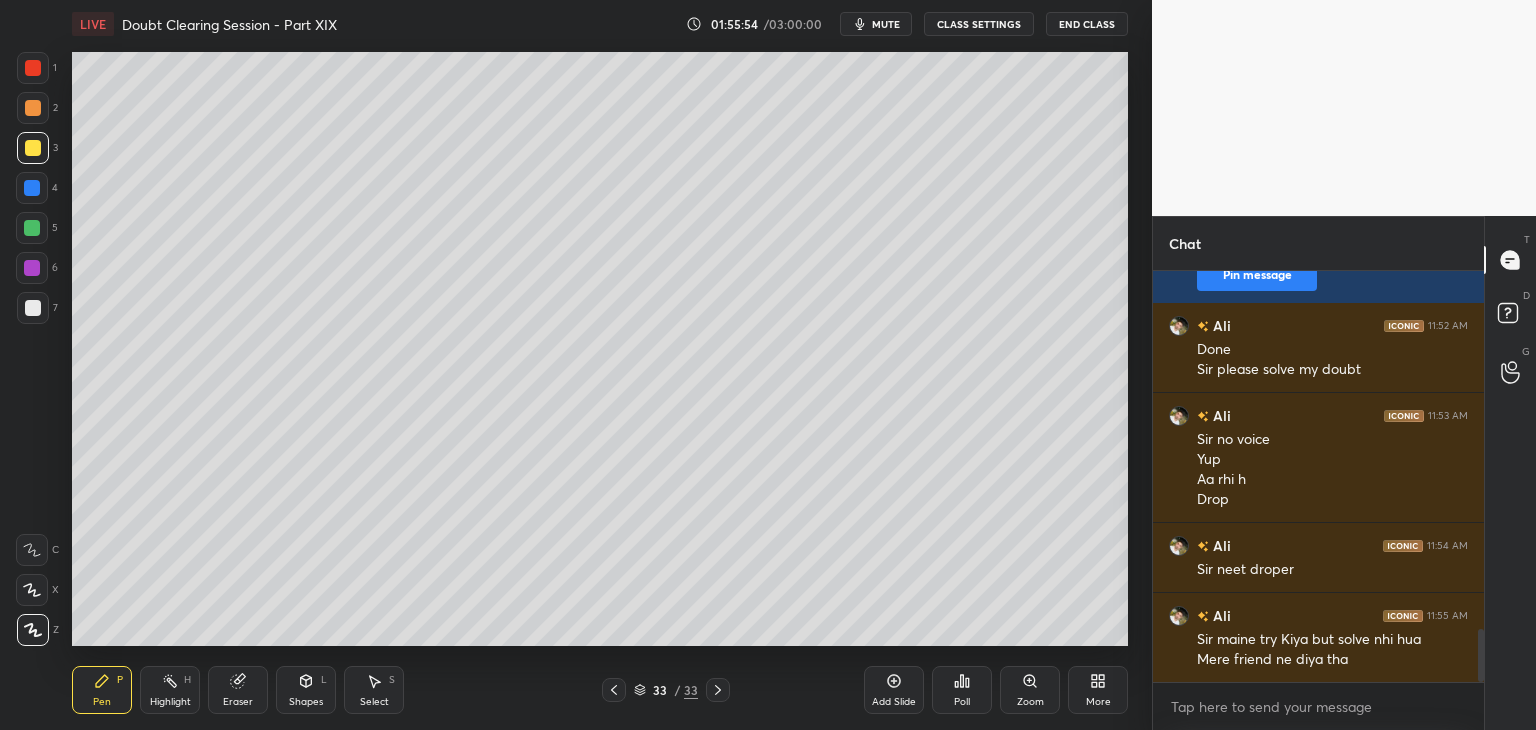 click on "Highlight H" at bounding box center [170, 690] 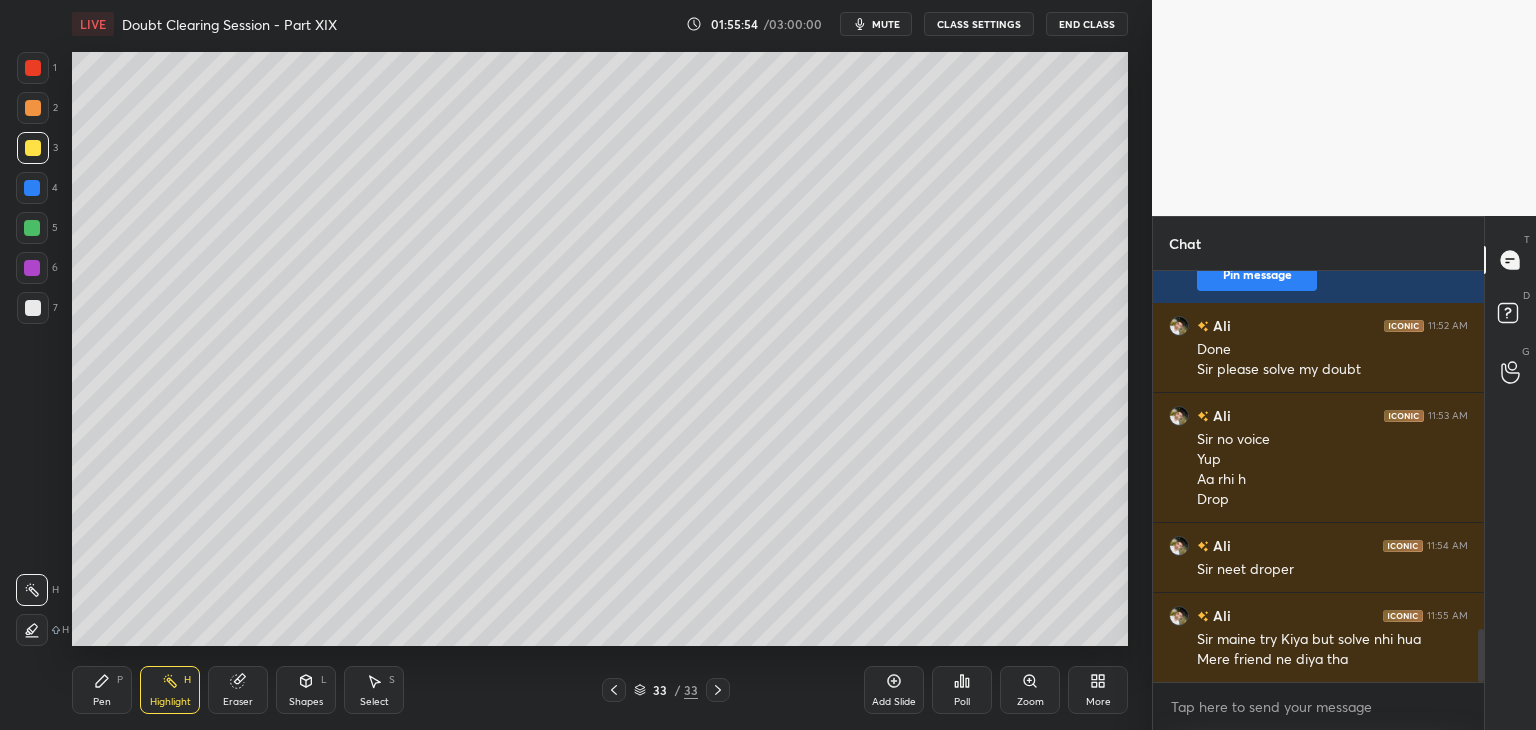 click on "Pen P" at bounding box center [102, 690] 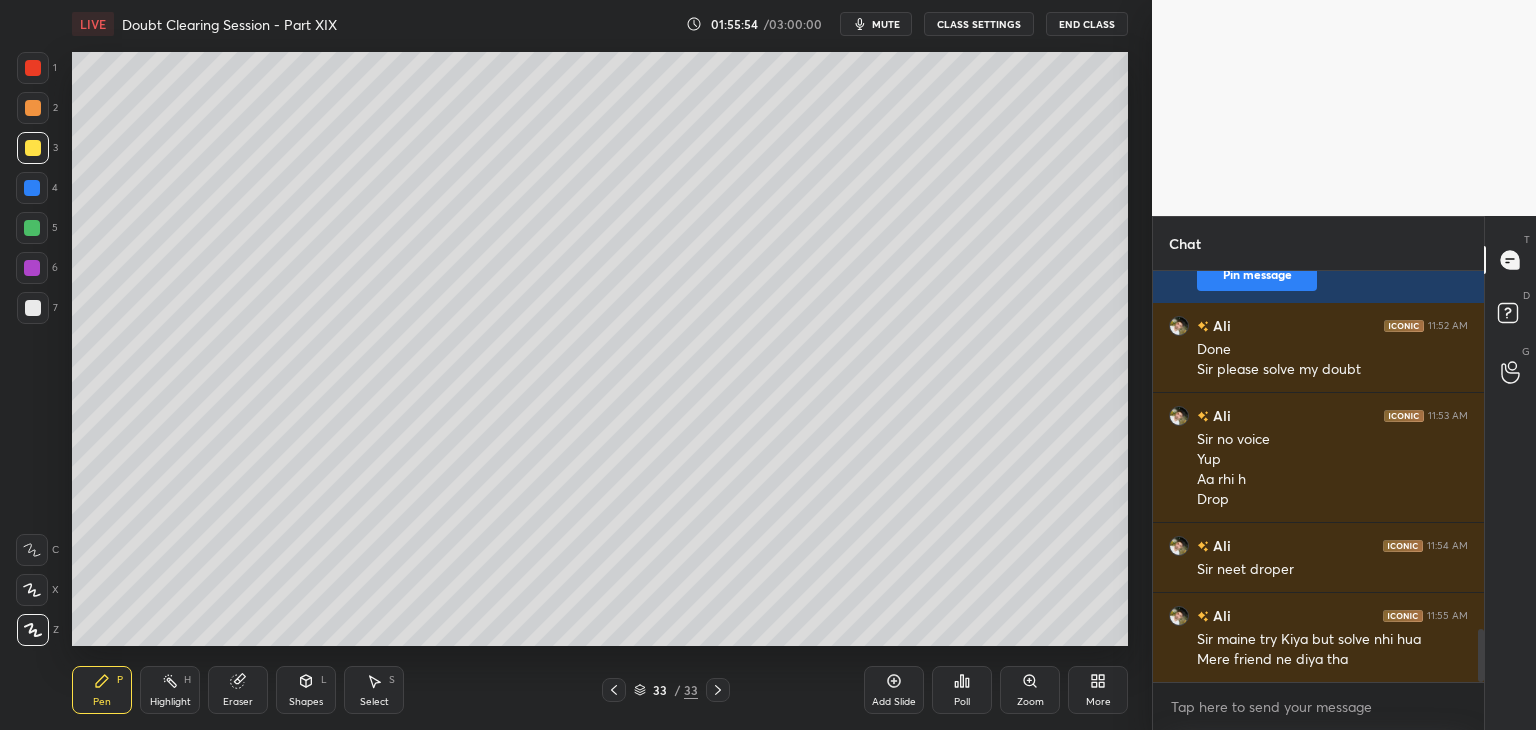 click on "Highlight" at bounding box center (170, 702) 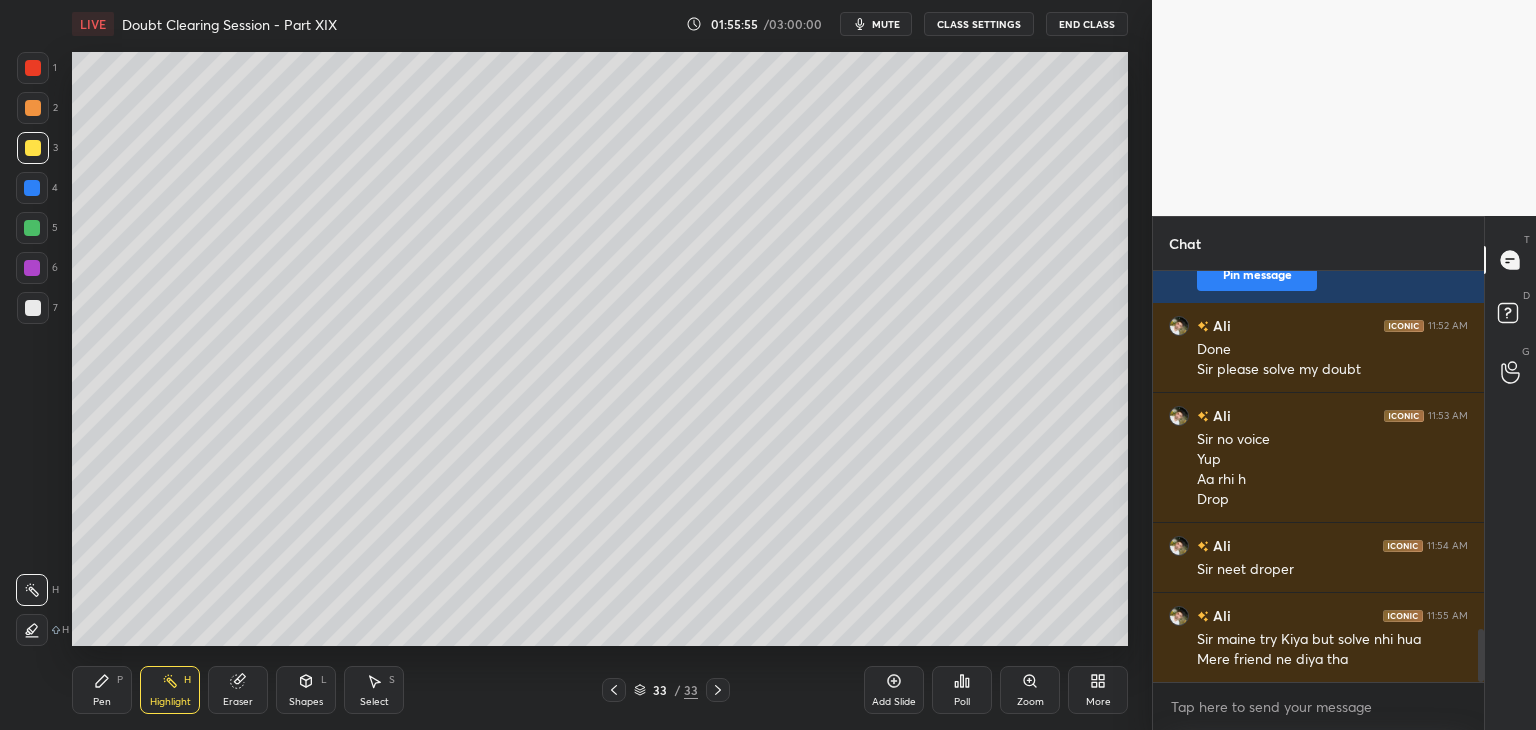 click on "Pen P" at bounding box center [102, 690] 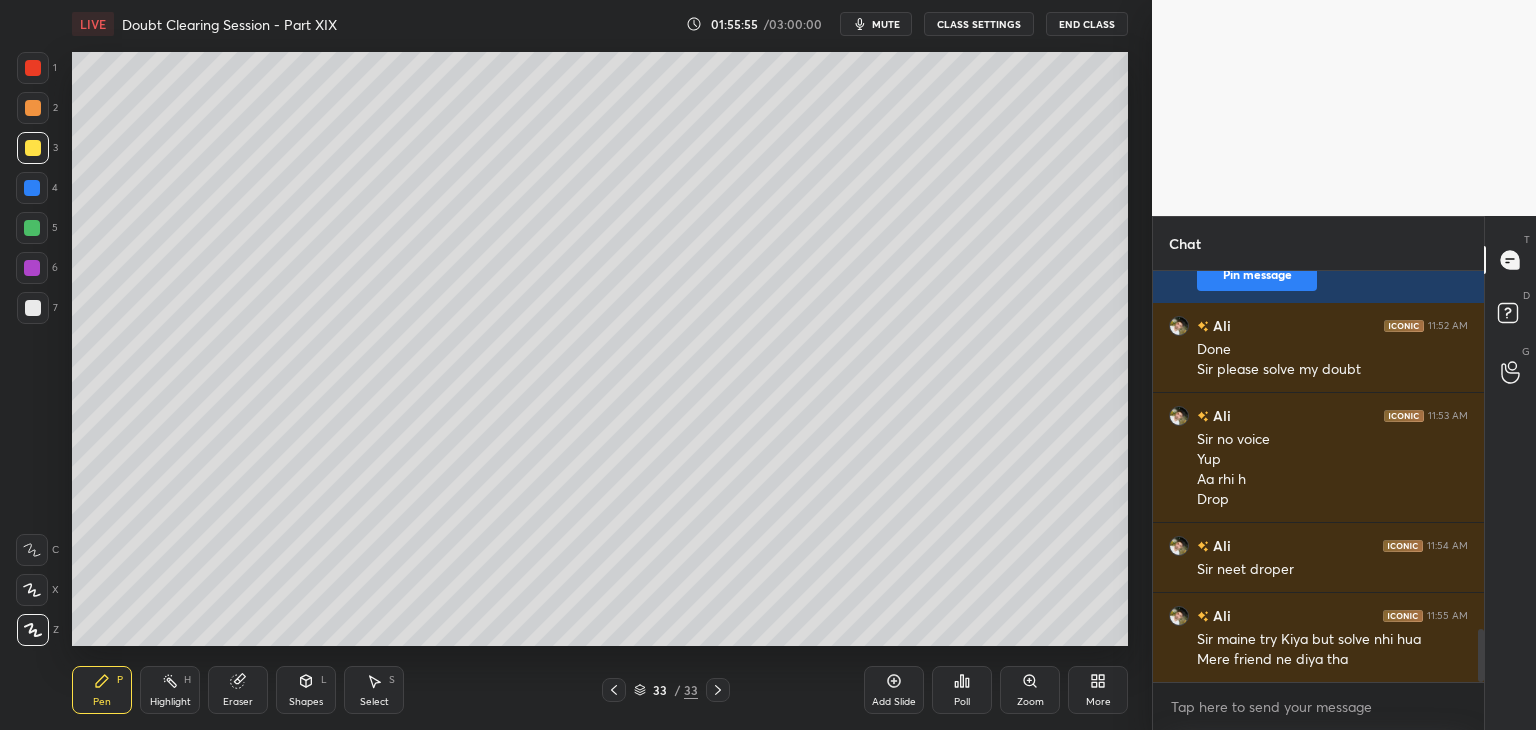 click on "Highlight H" at bounding box center (170, 690) 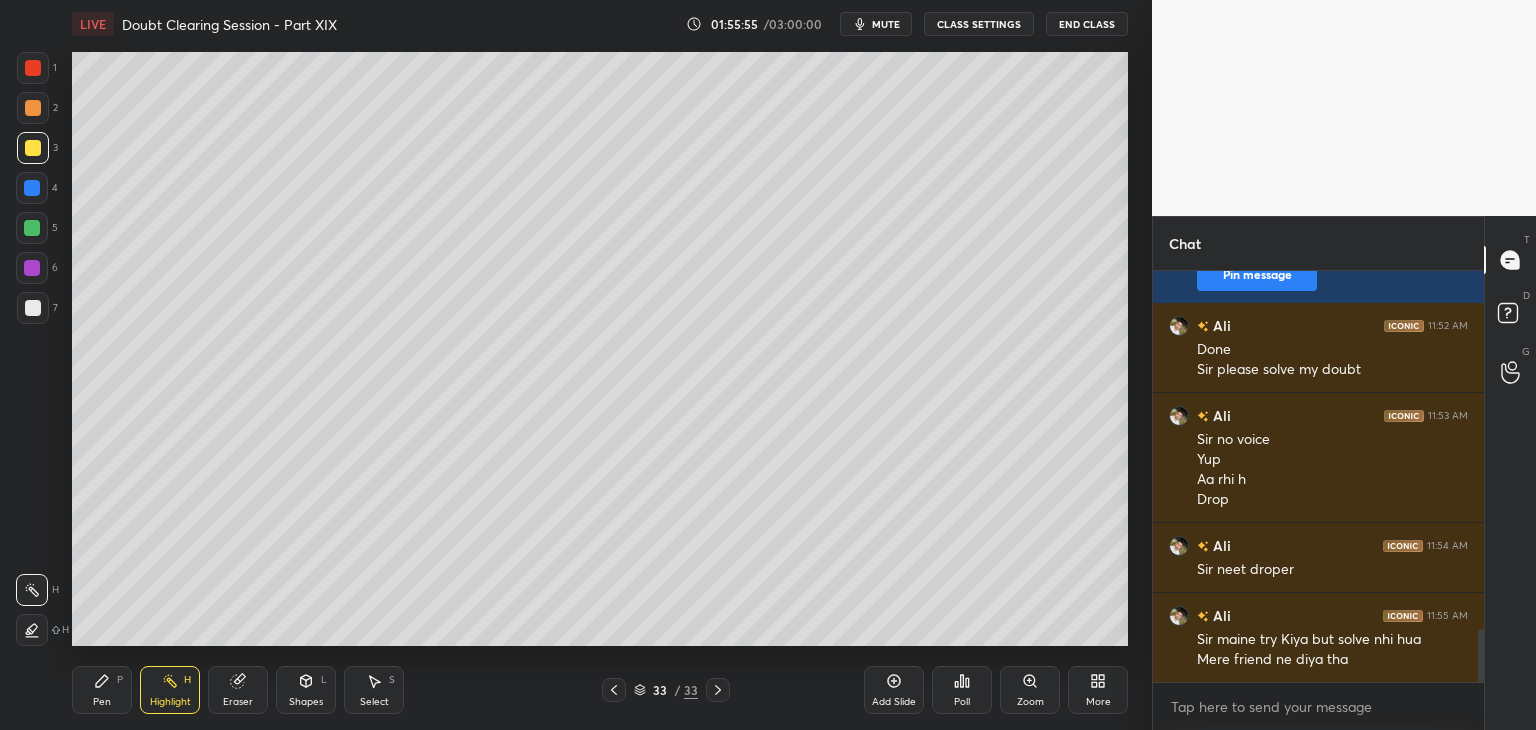click on "Pen P" at bounding box center [102, 690] 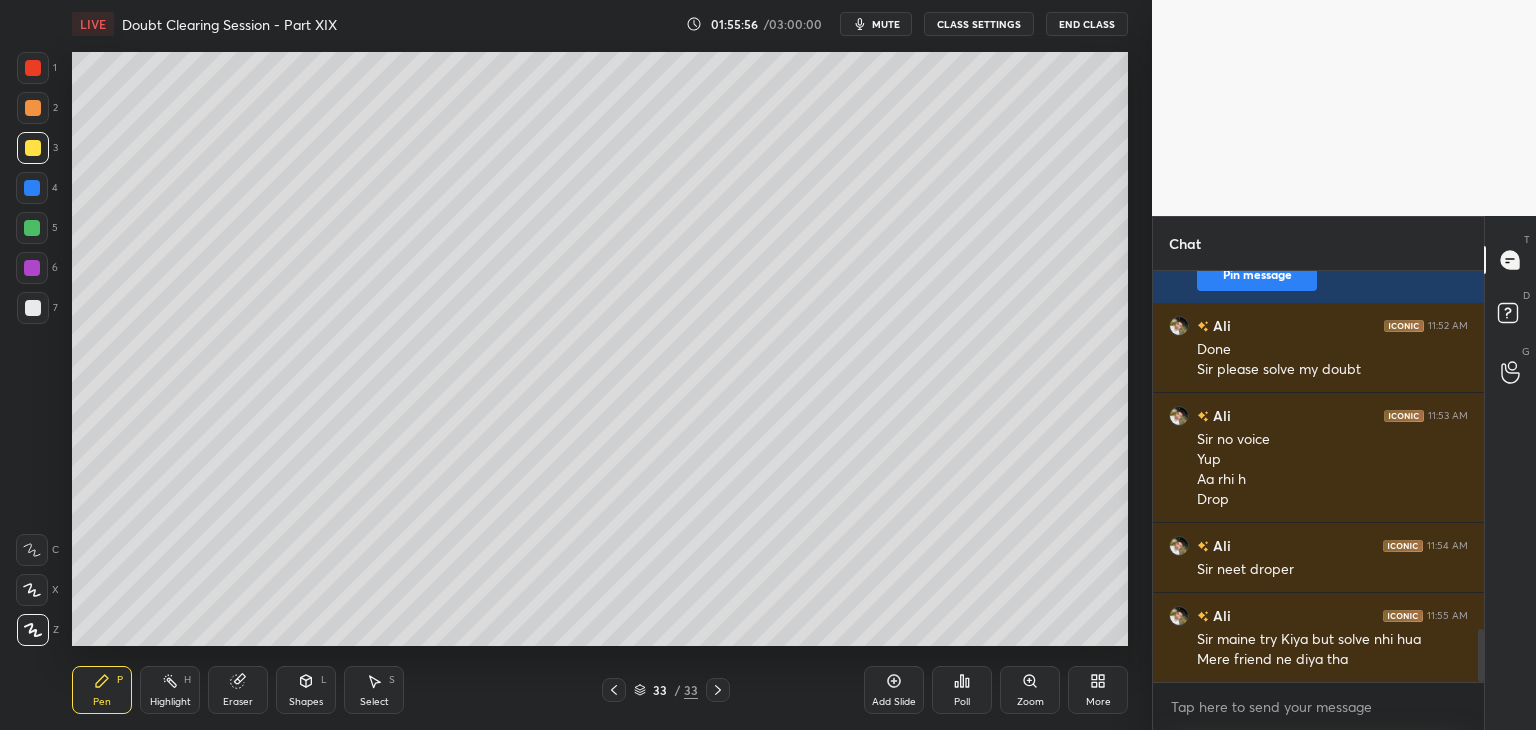 click on "Highlight H" at bounding box center [170, 690] 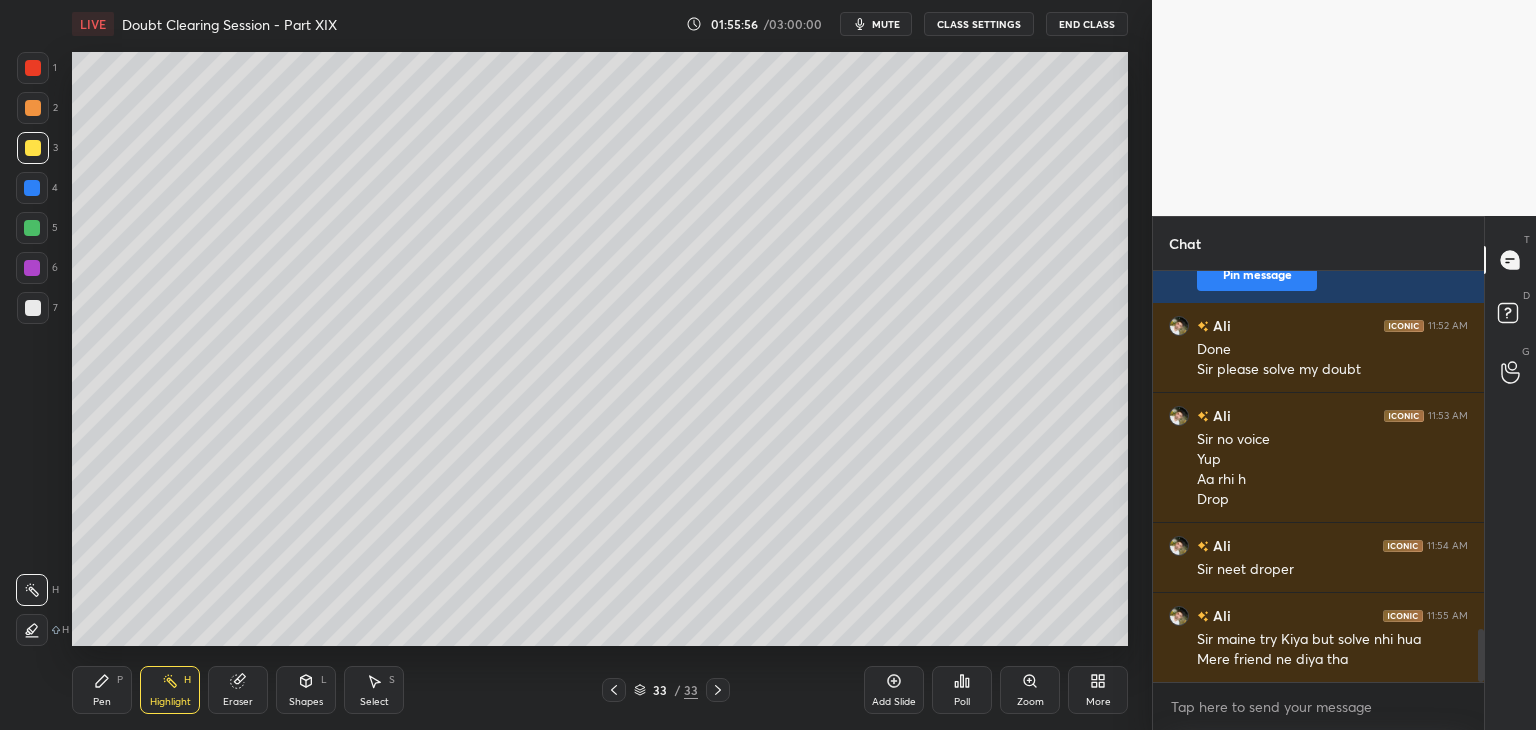 click 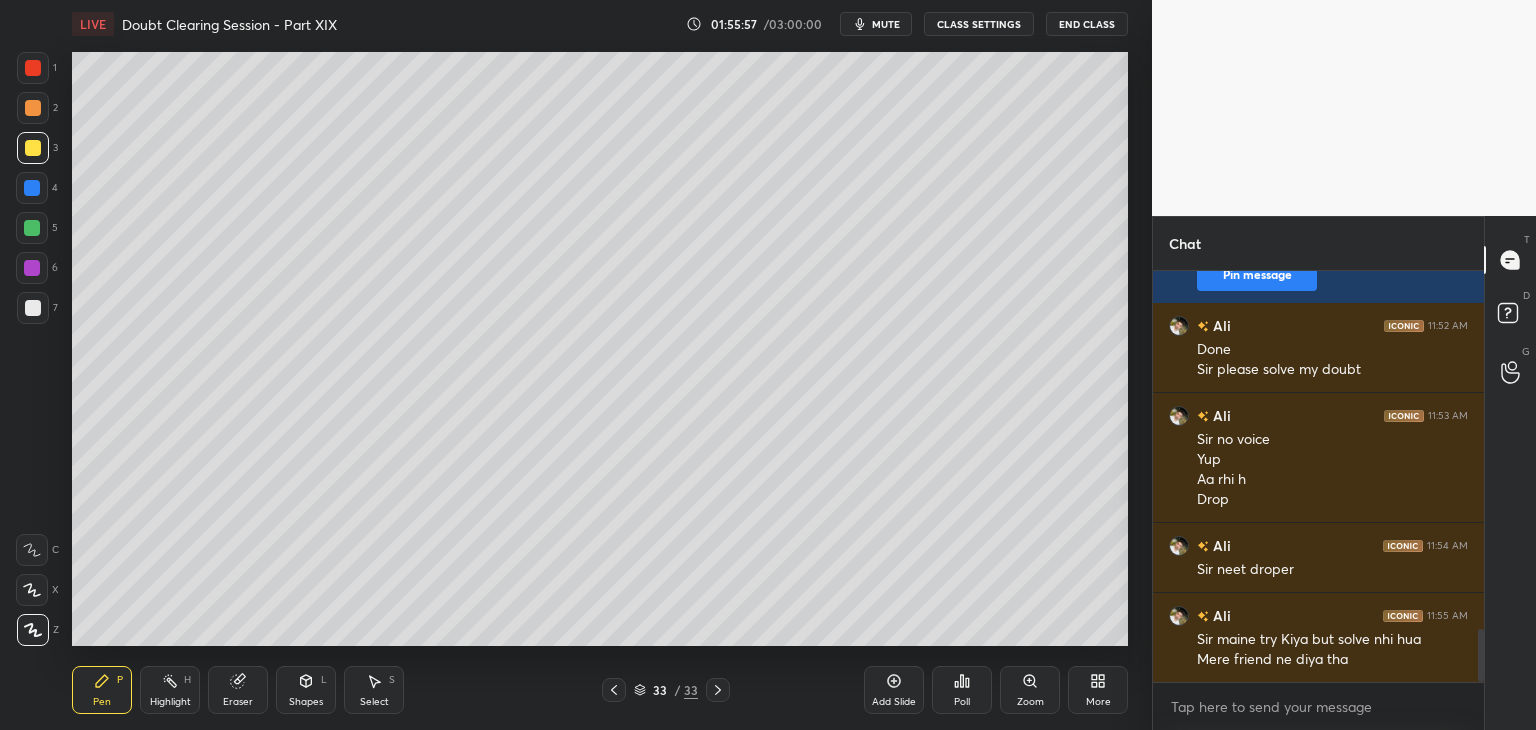 click on "Highlight H" at bounding box center (170, 690) 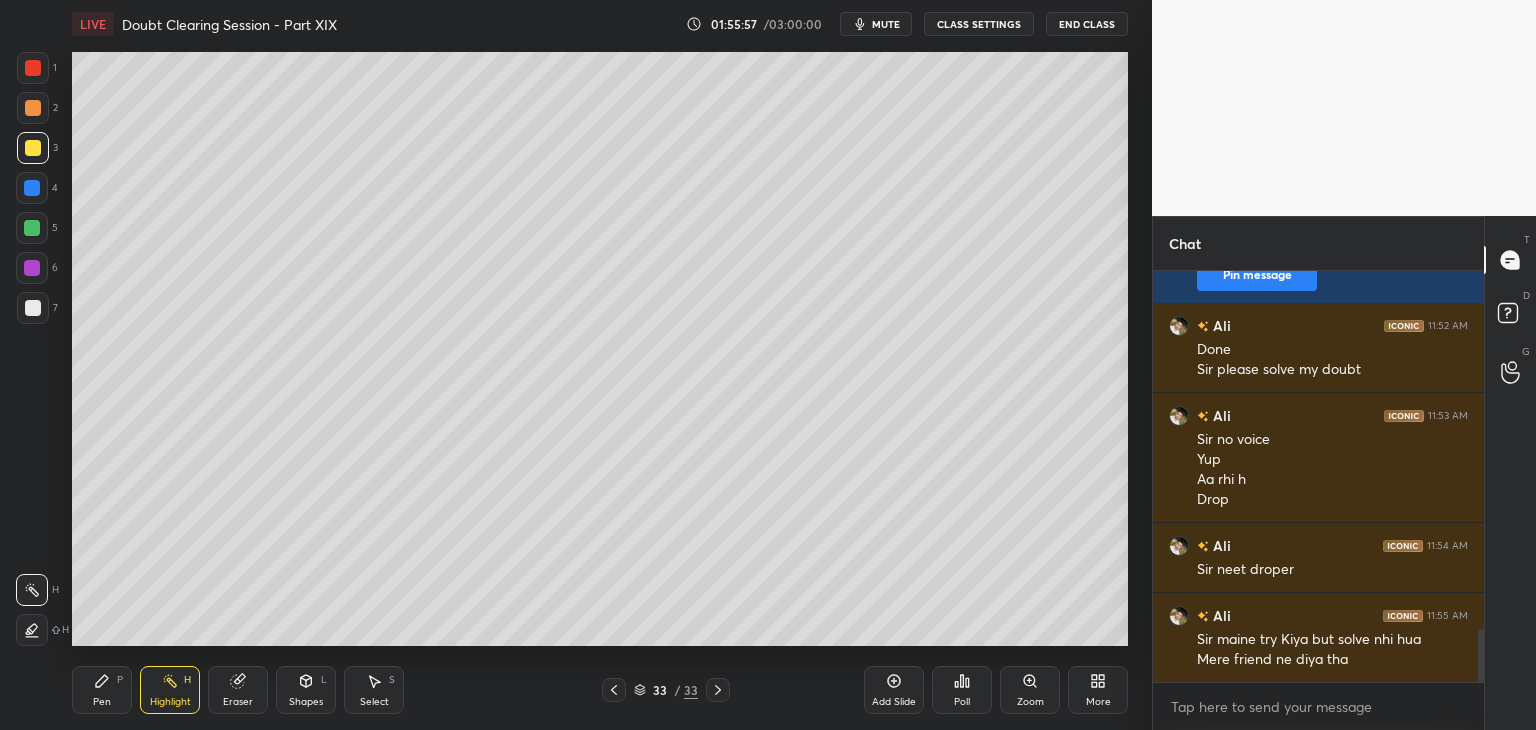 click on "Pen P" at bounding box center (102, 690) 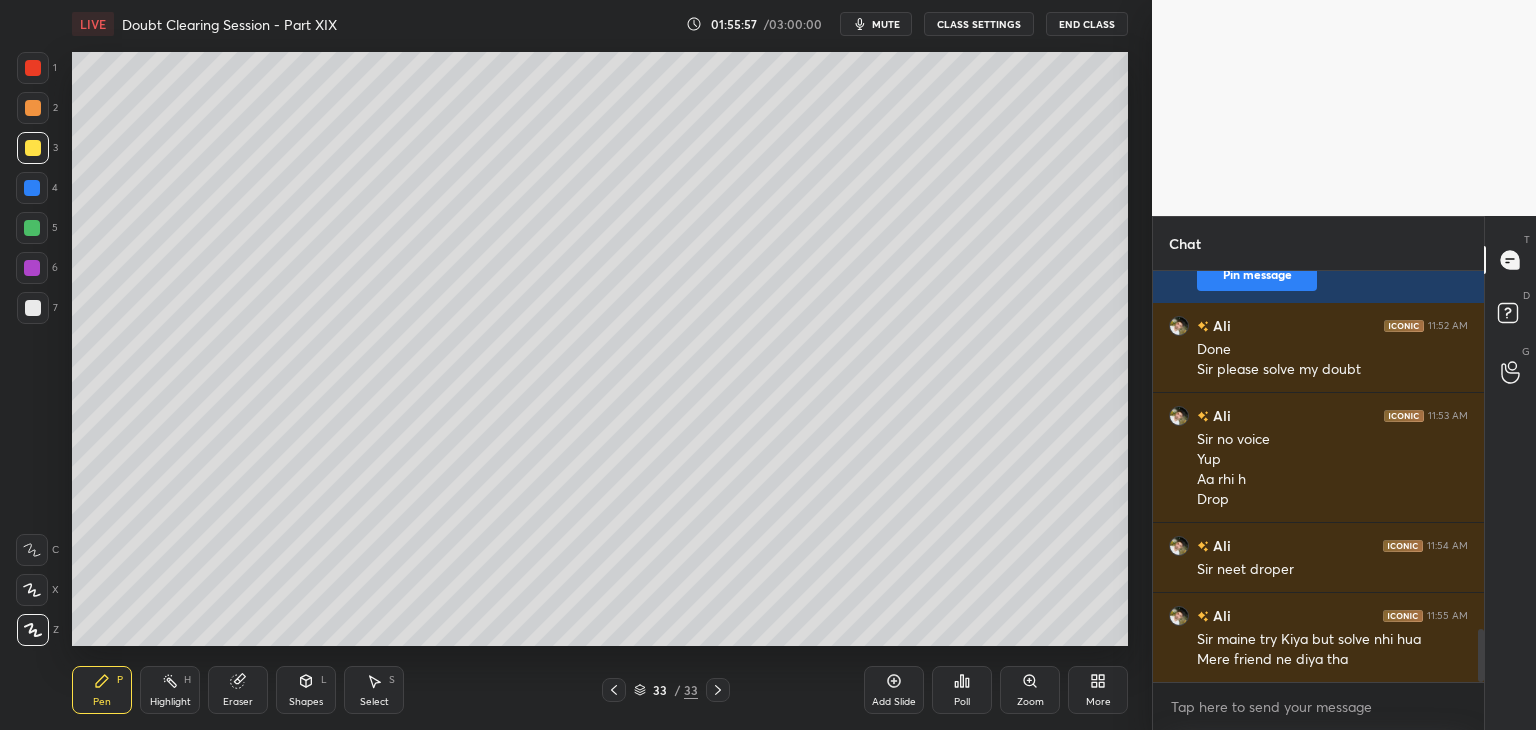 click on "Highlight" at bounding box center [170, 702] 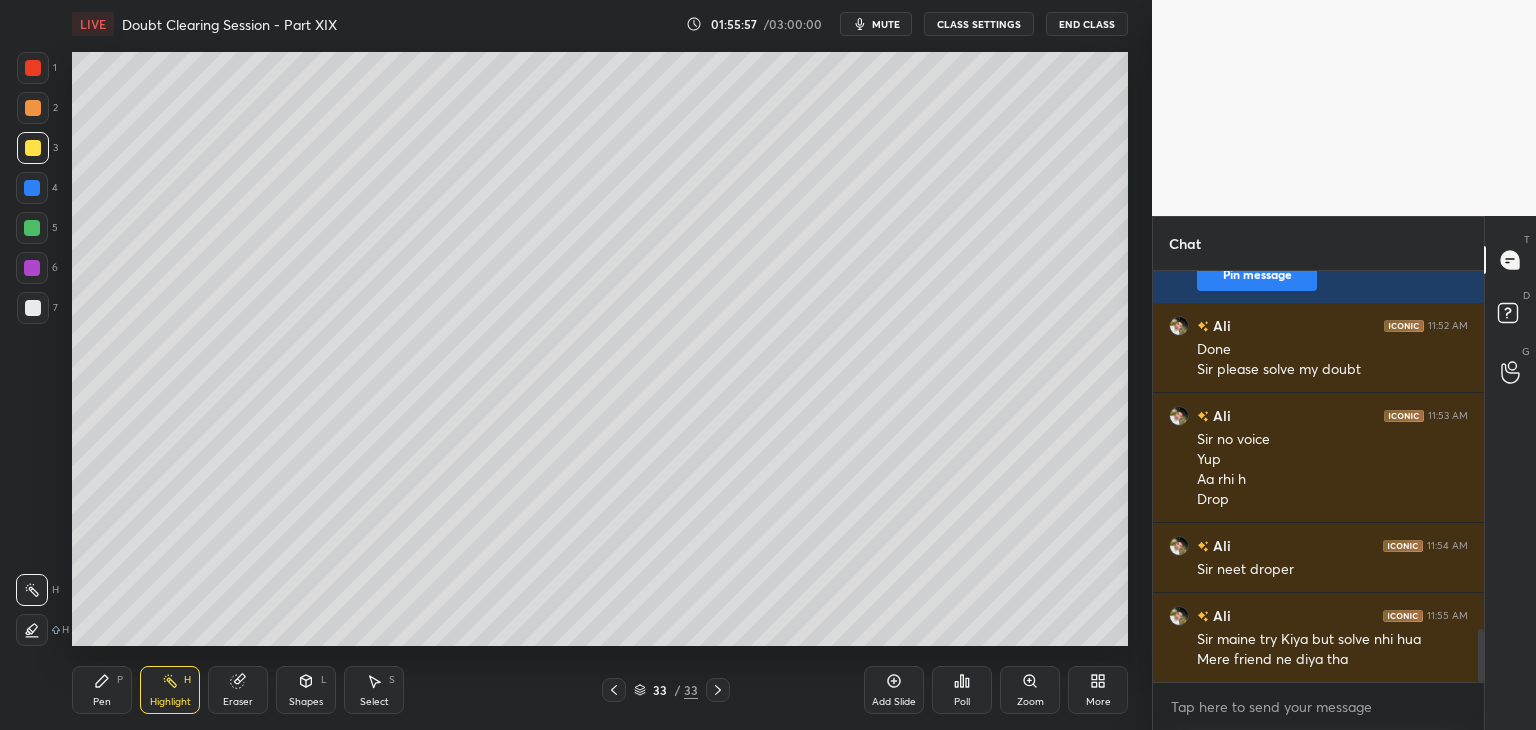 click on "Pen P" at bounding box center [102, 690] 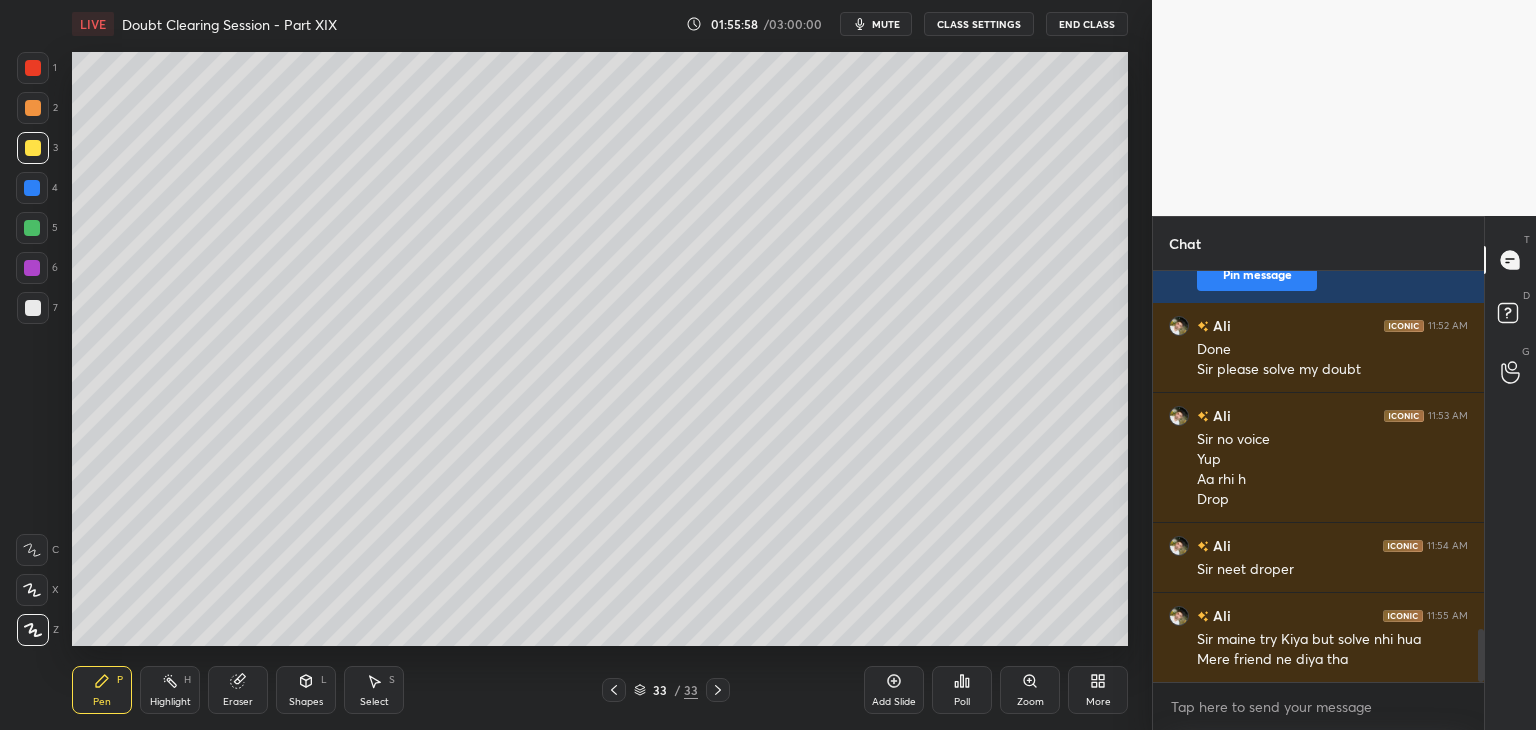 click on "Highlight" at bounding box center (170, 702) 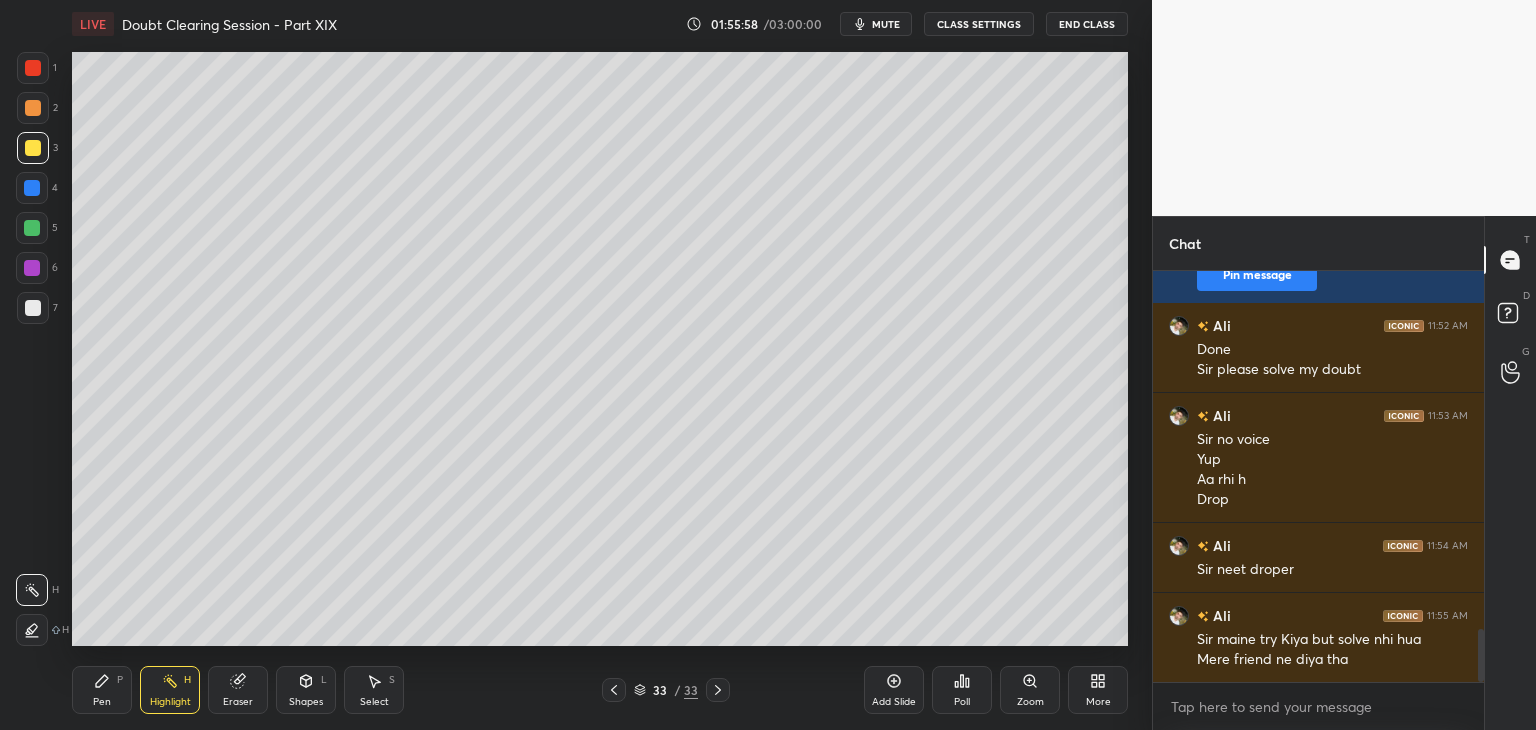 click on "Pen P" at bounding box center [102, 690] 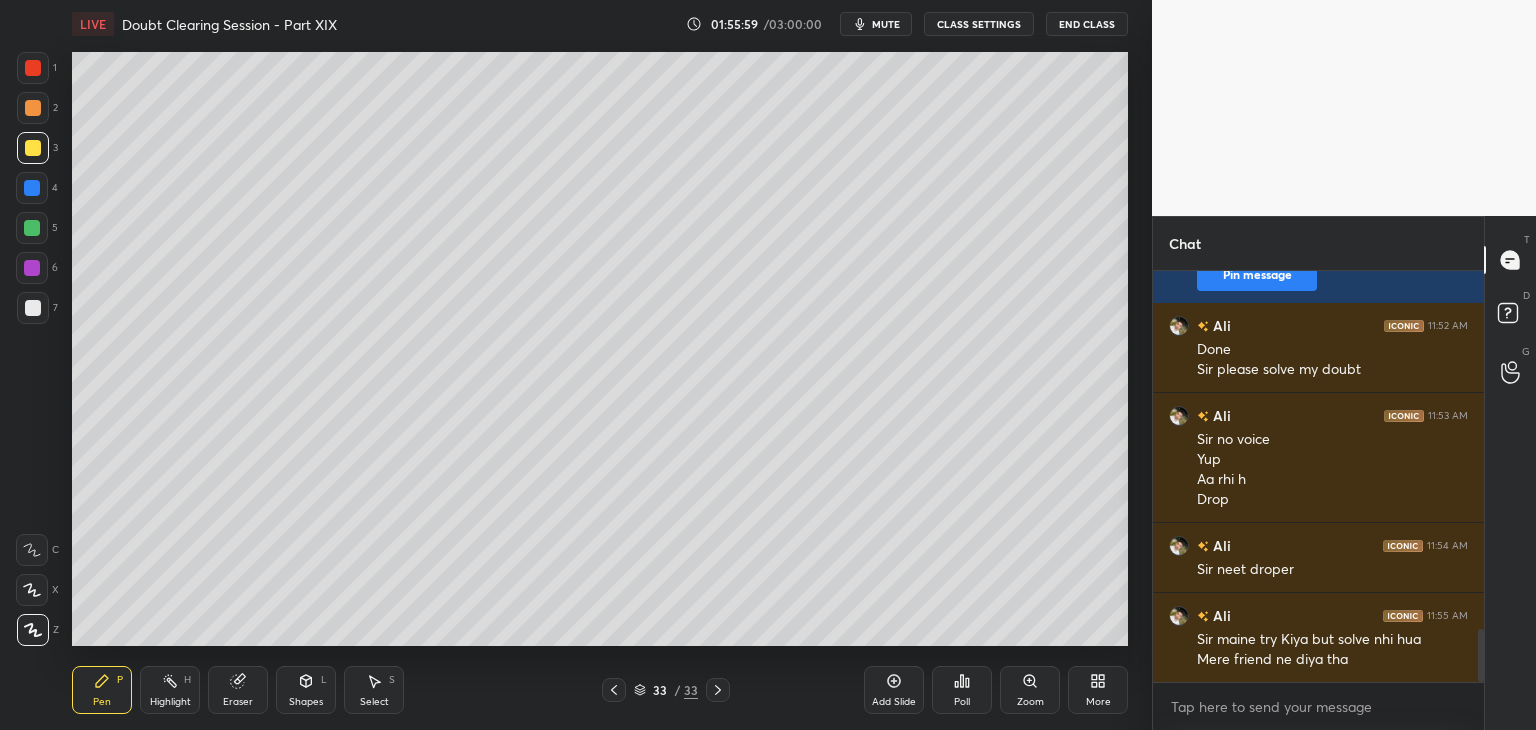 click on "Highlight" at bounding box center (170, 702) 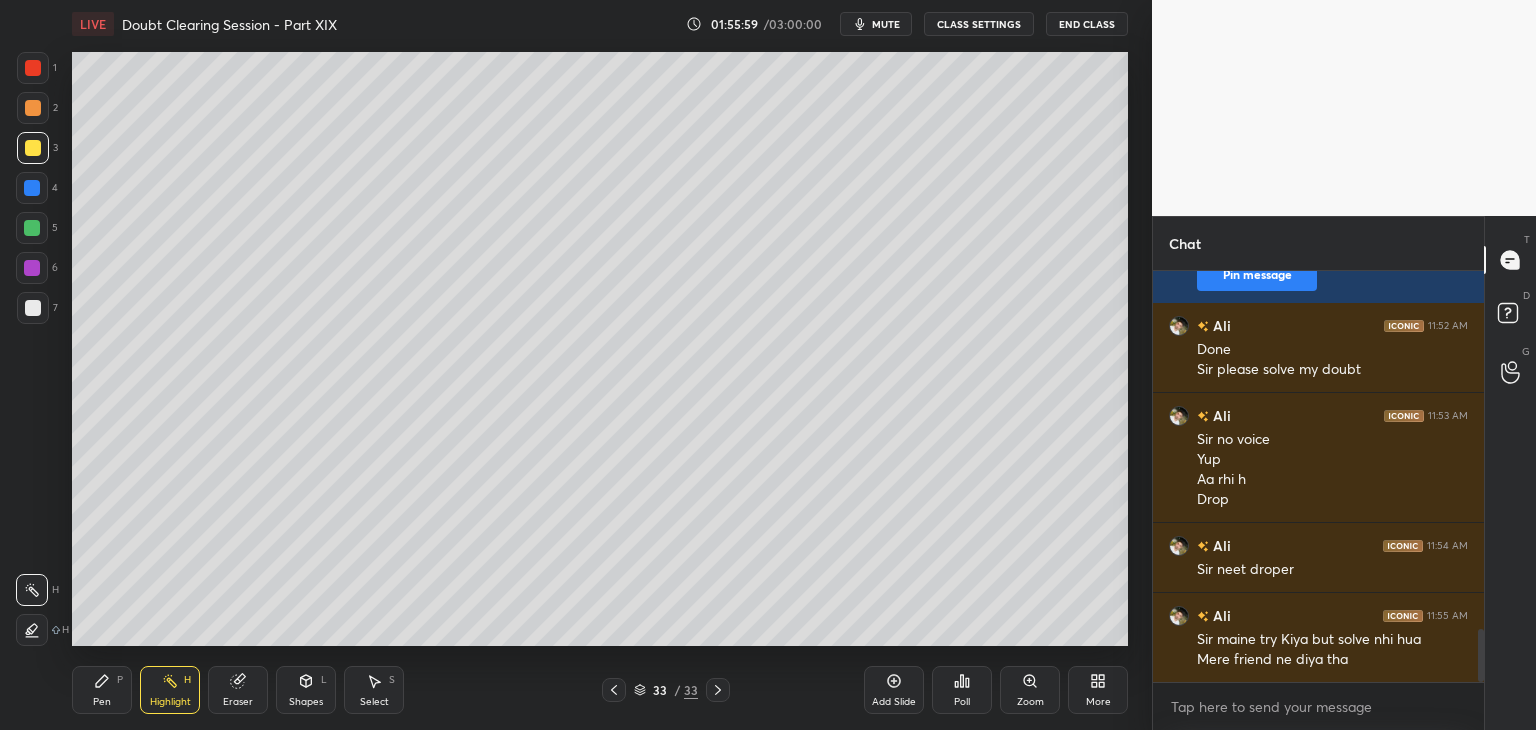 click on "Pen P" at bounding box center [102, 690] 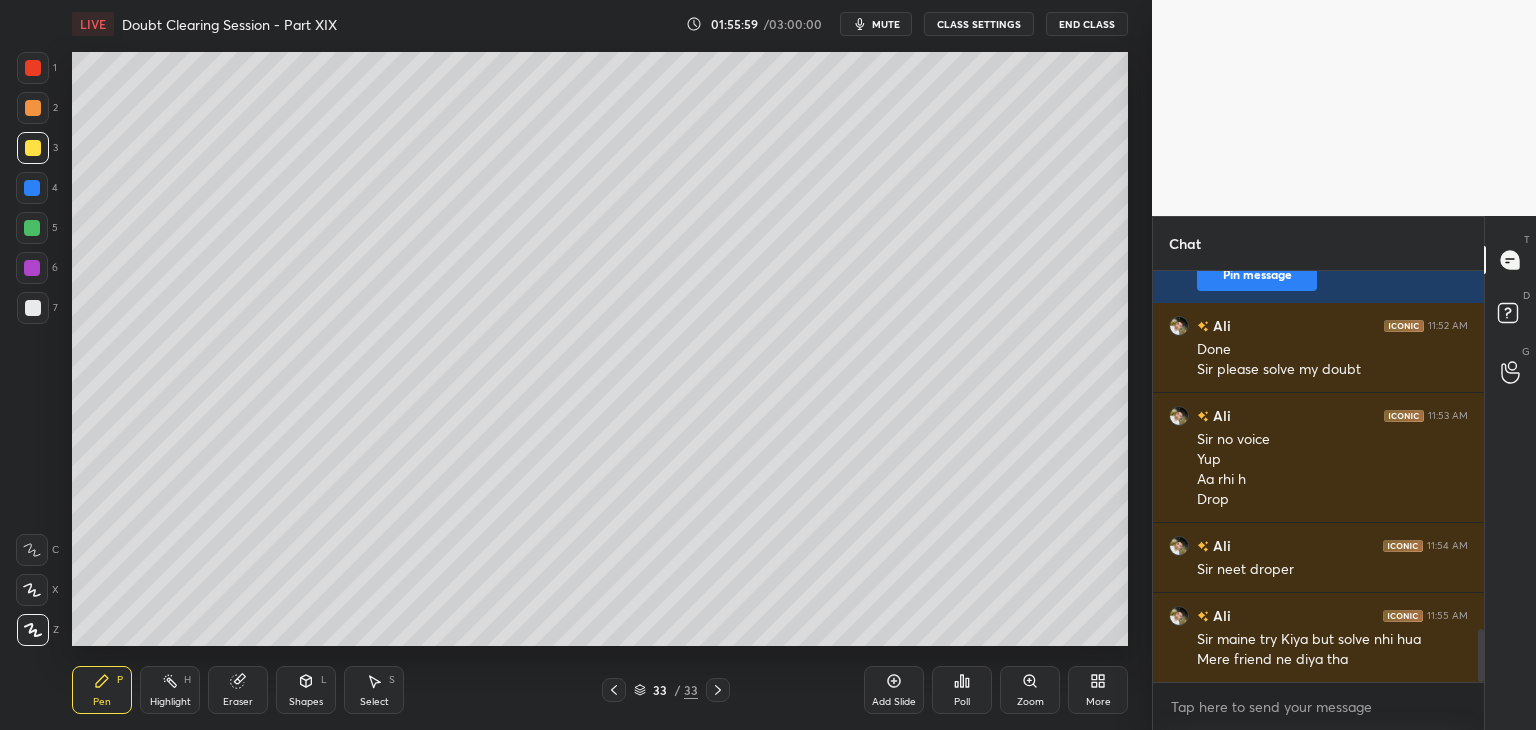 click on "Highlight H" at bounding box center (170, 690) 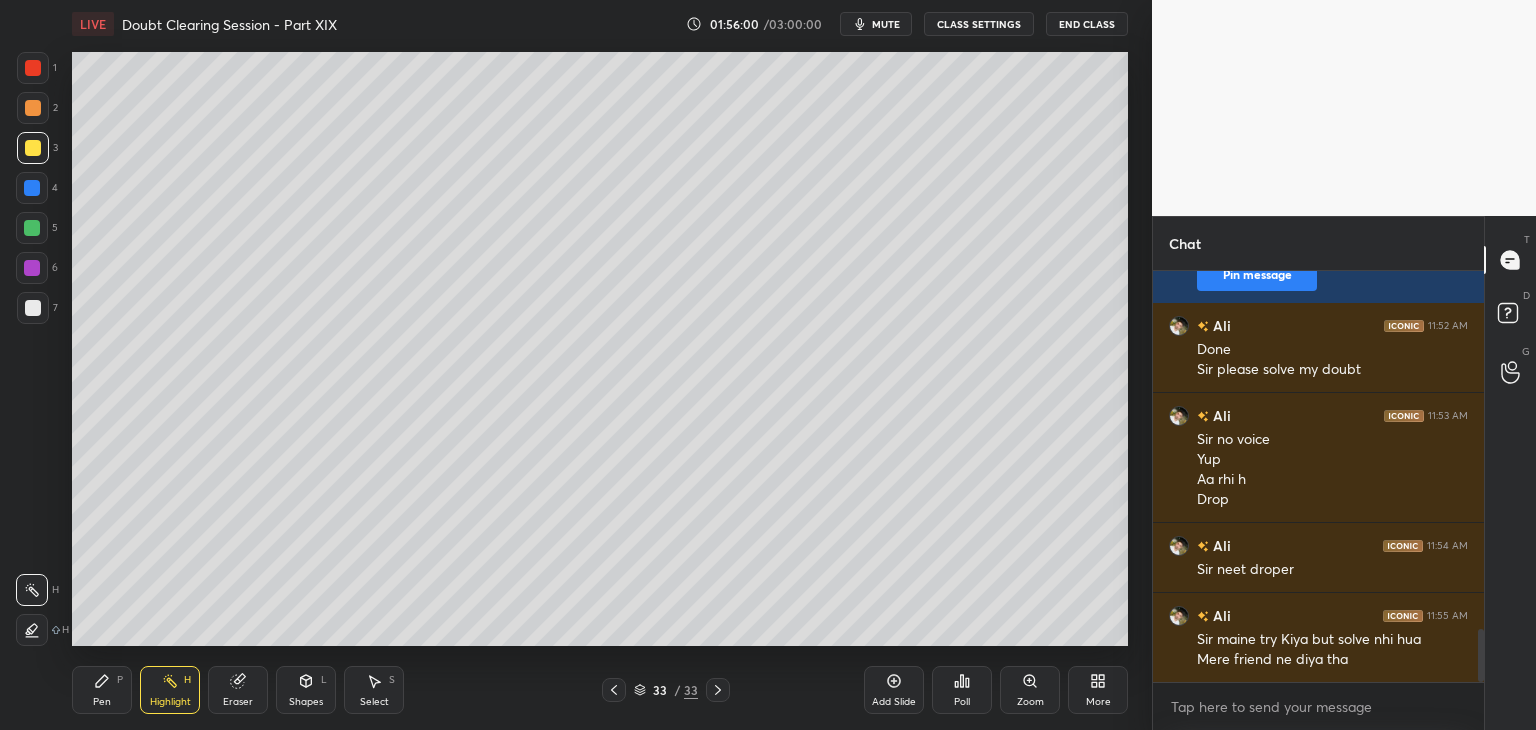 click 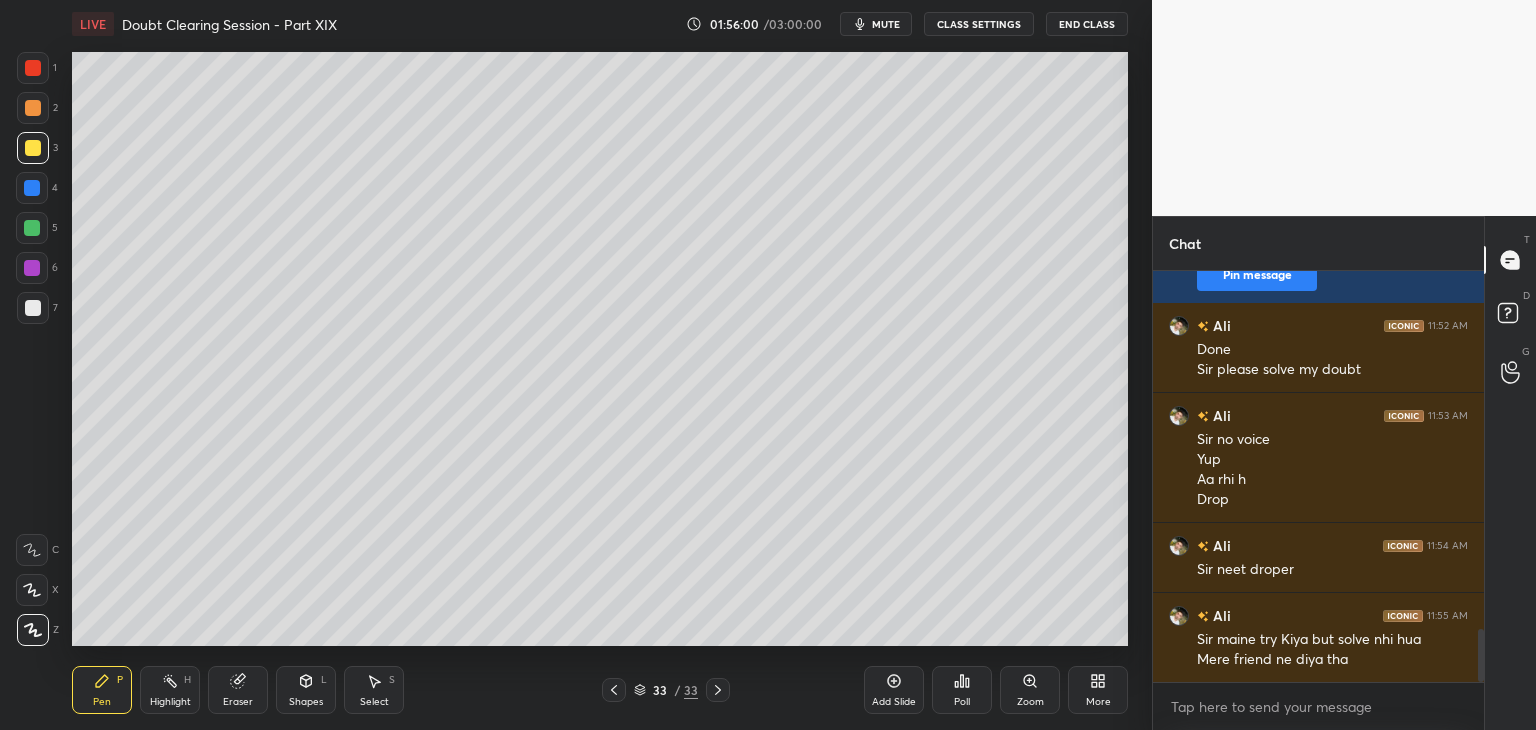 click on "Highlight H" at bounding box center (170, 690) 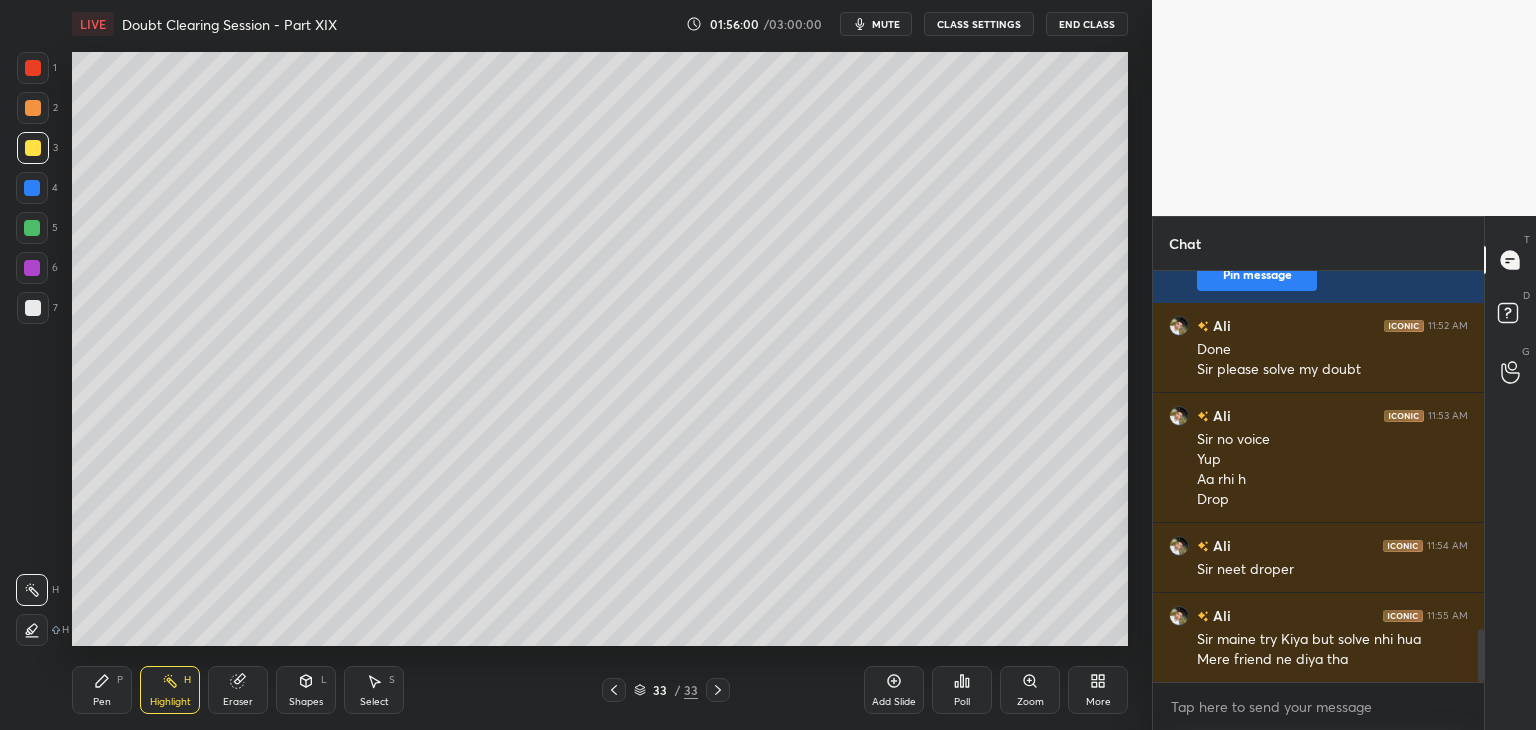 click on "Pen P" at bounding box center (102, 690) 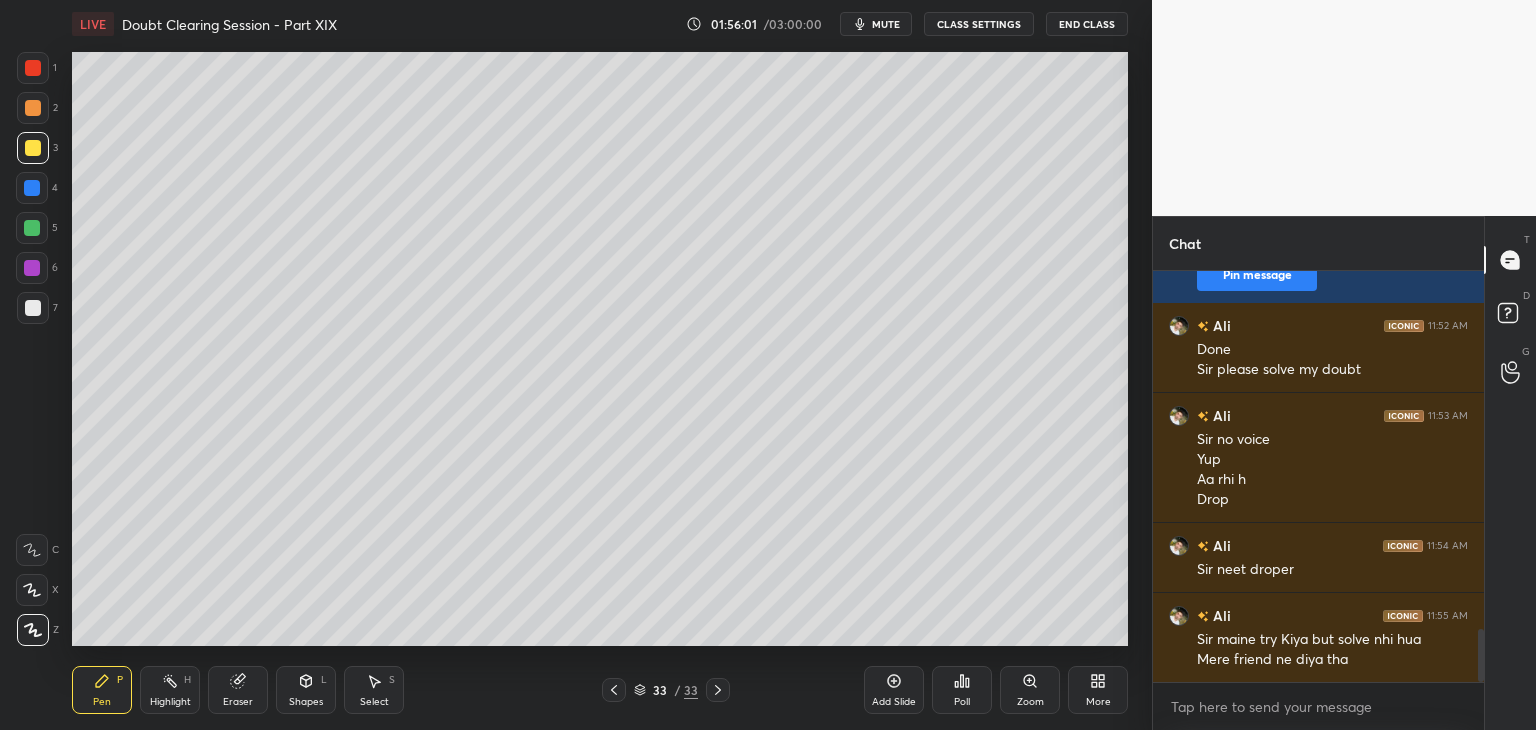 click on "Highlight" at bounding box center [170, 702] 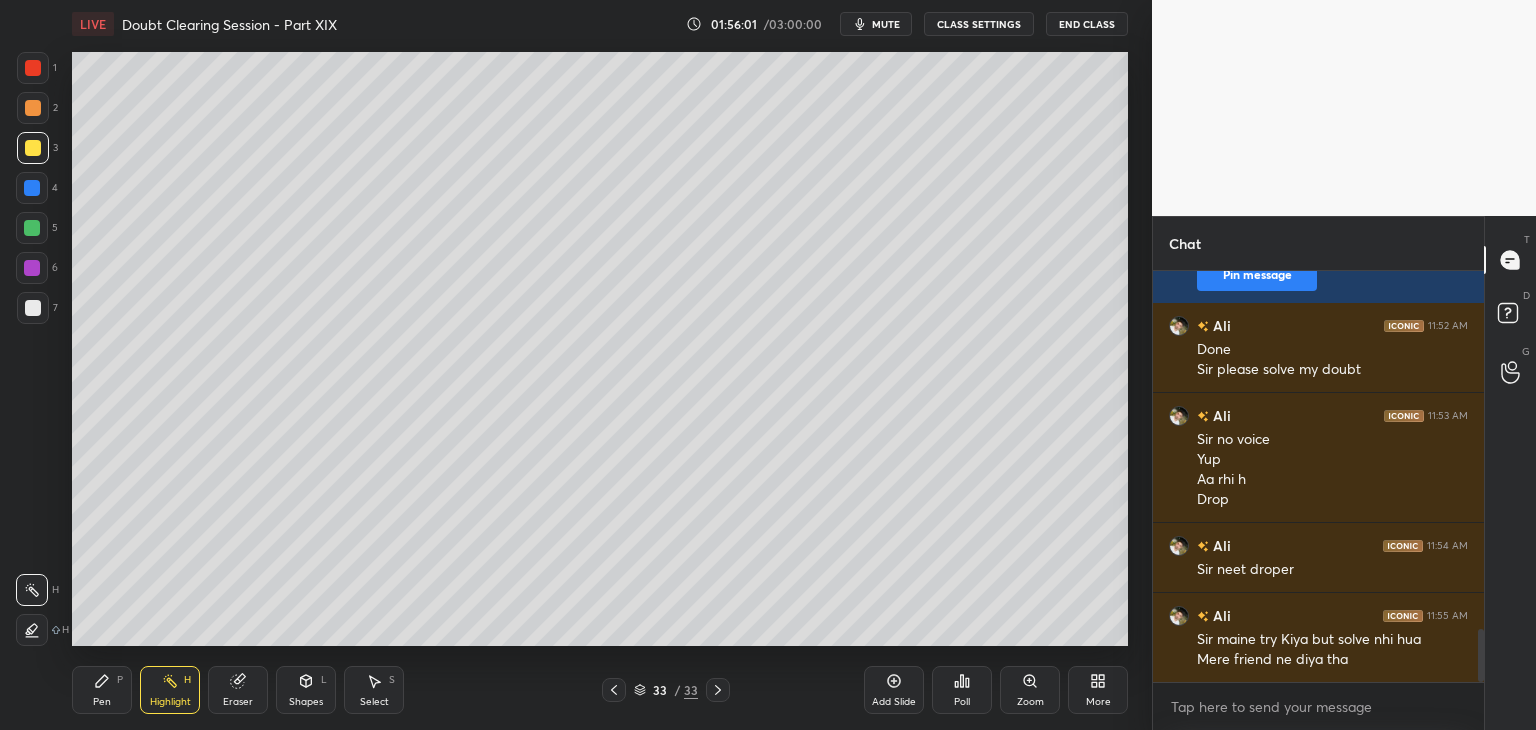 click on "Pen P" at bounding box center [102, 690] 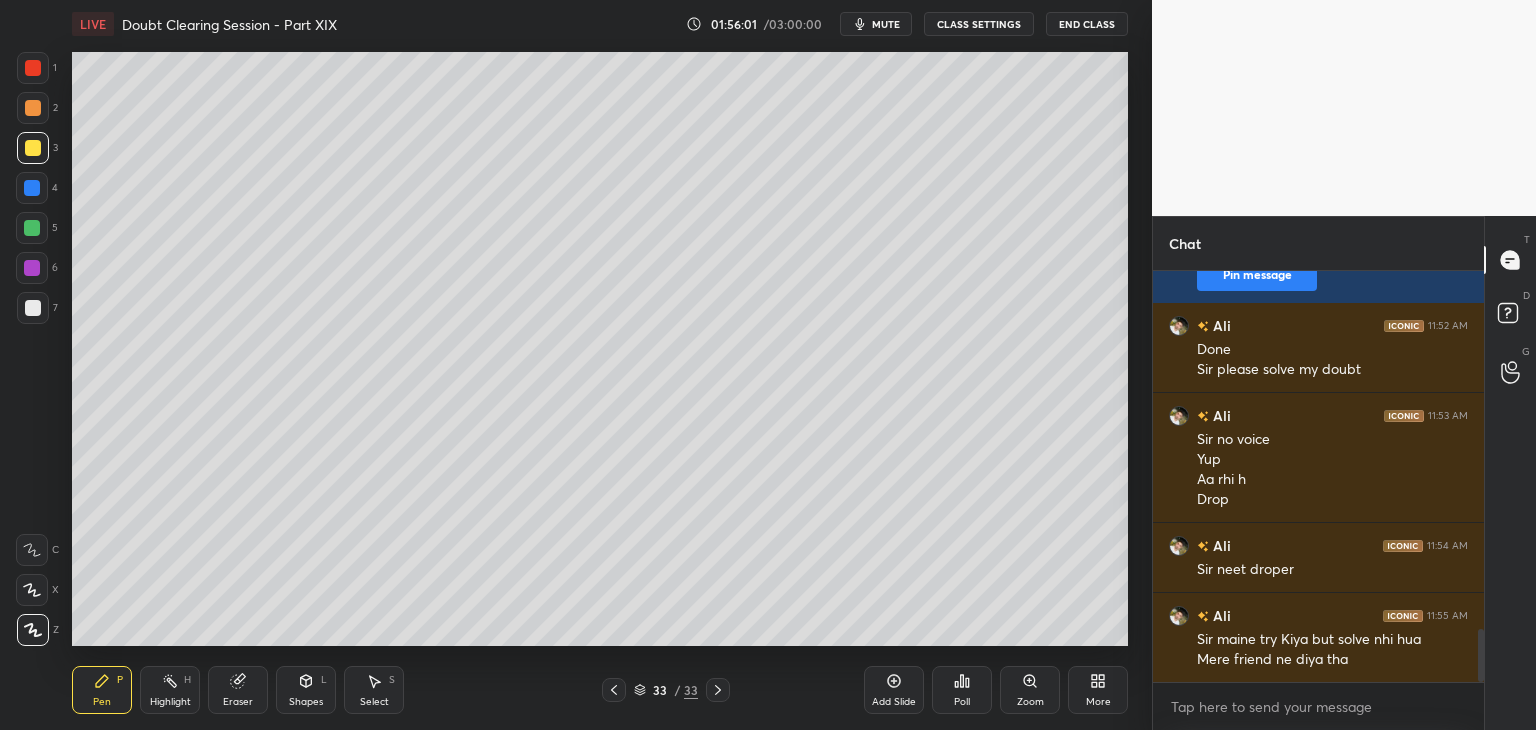 click on "Highlight" at bounding box center [170, 702] 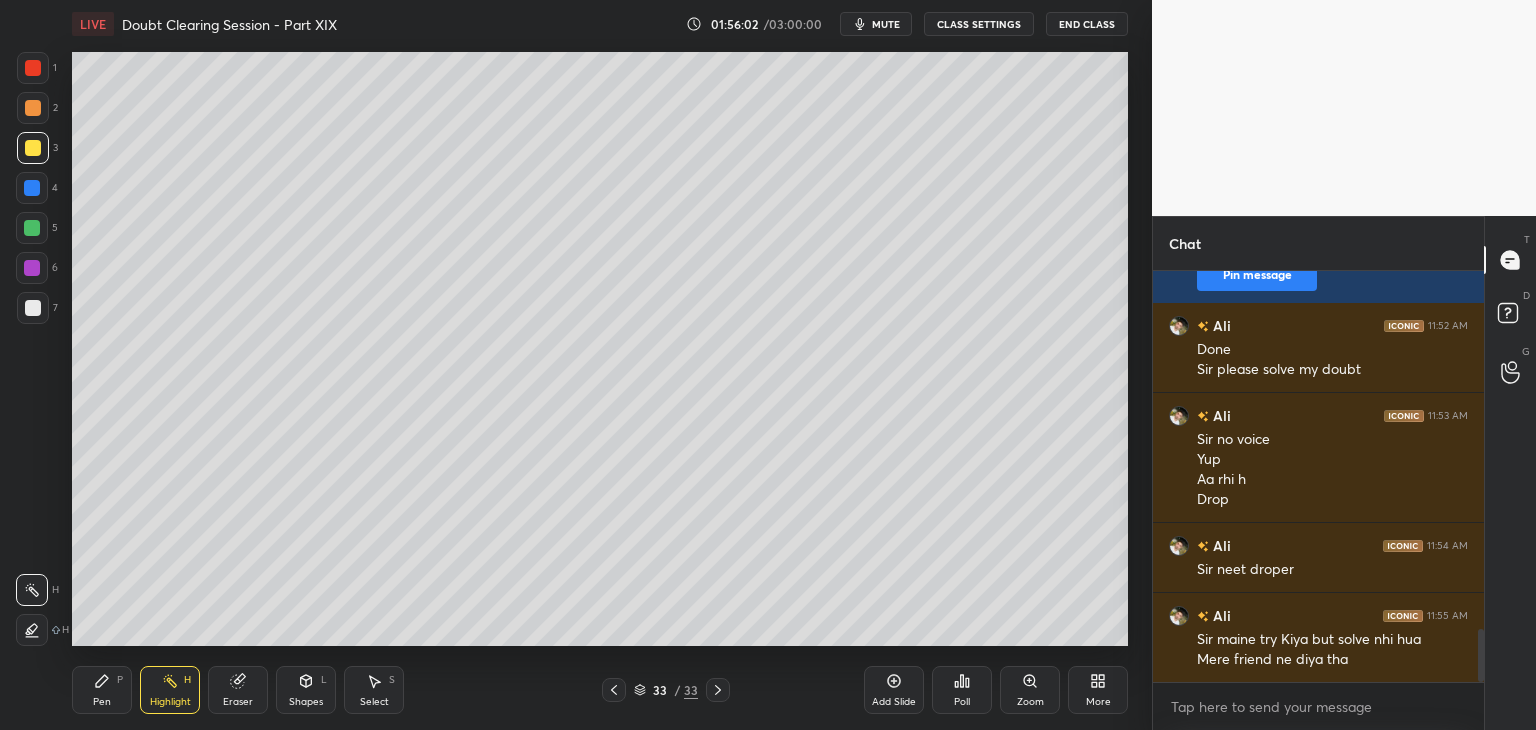 click on "Pen" at bounding box center [102, 702] 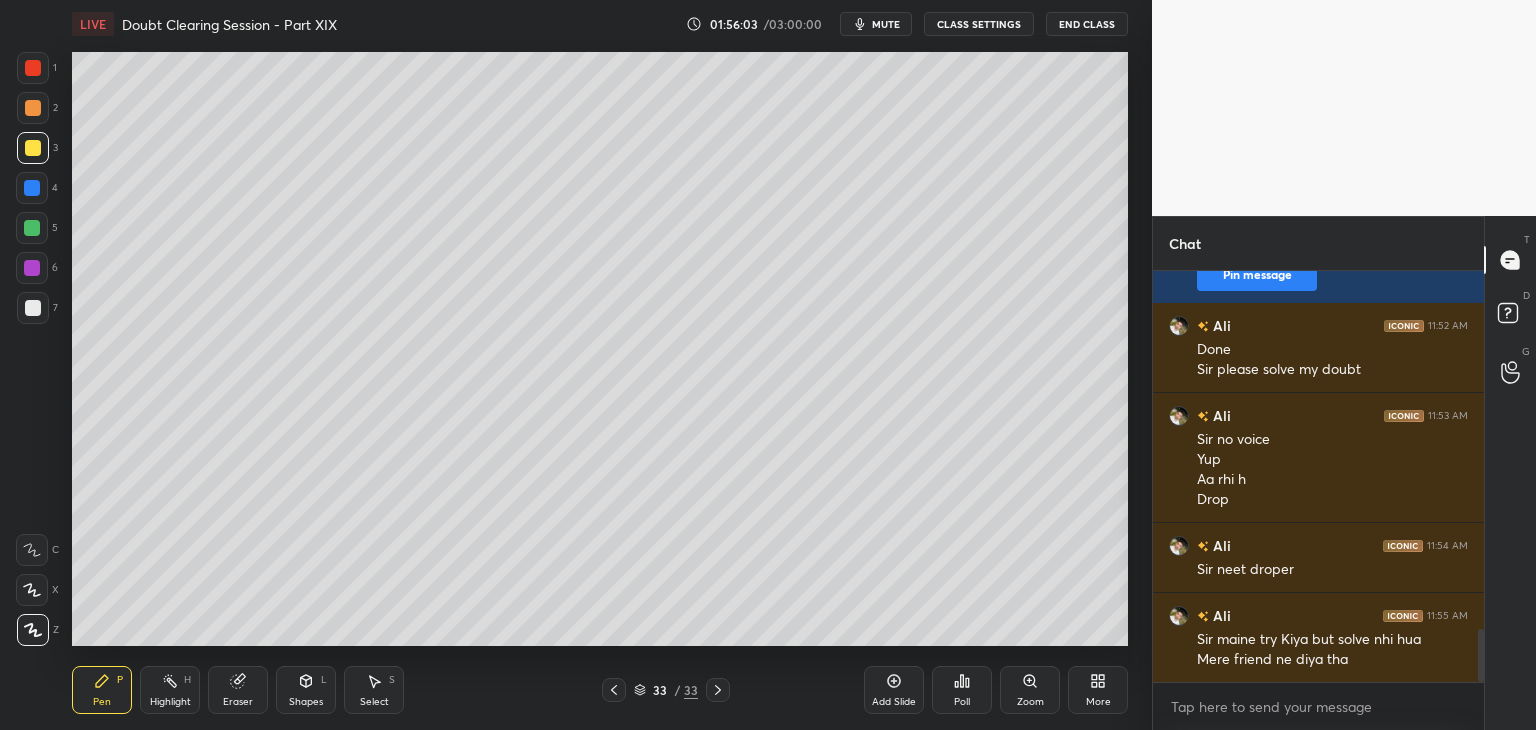 click at bounding box center [33, 108] 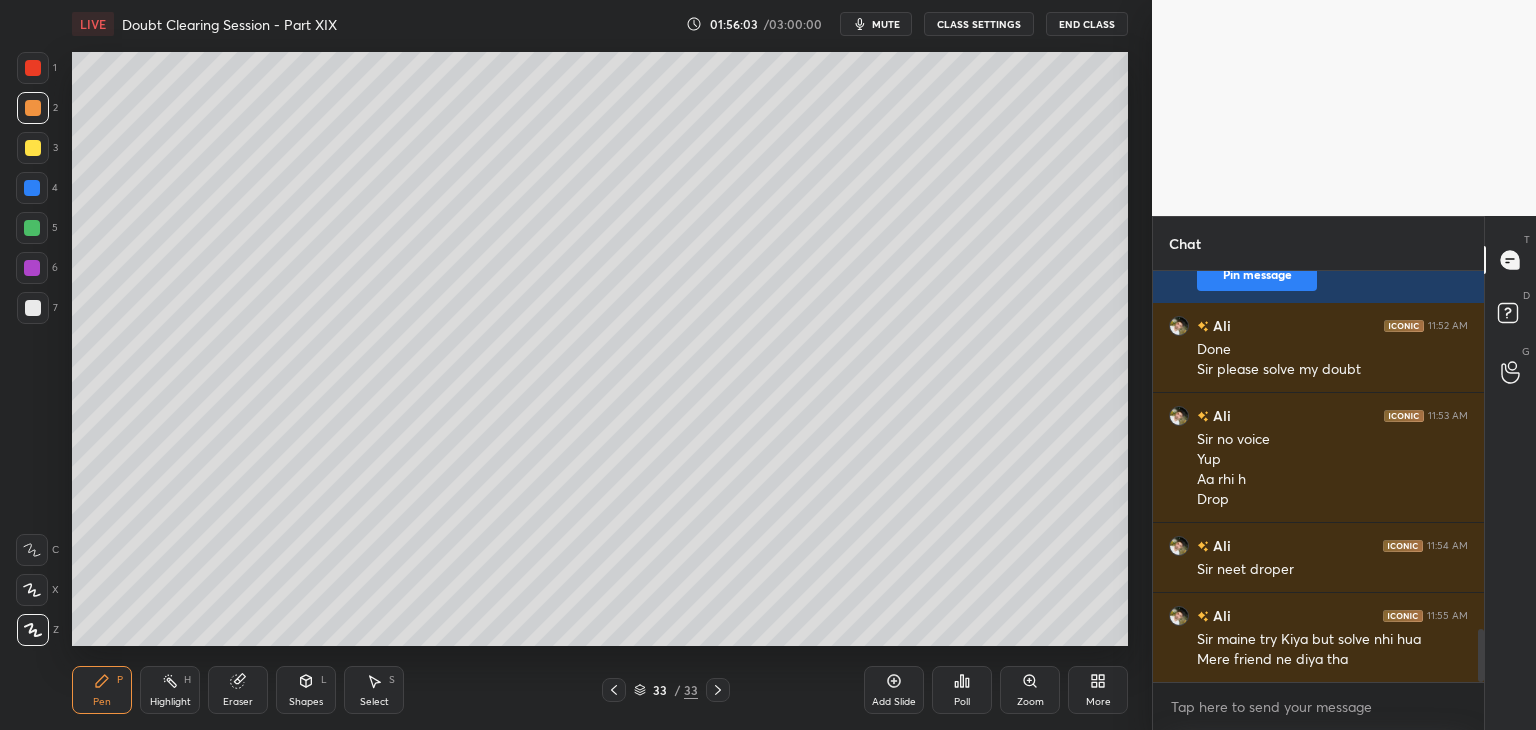 click at bounding box center (33, 68) 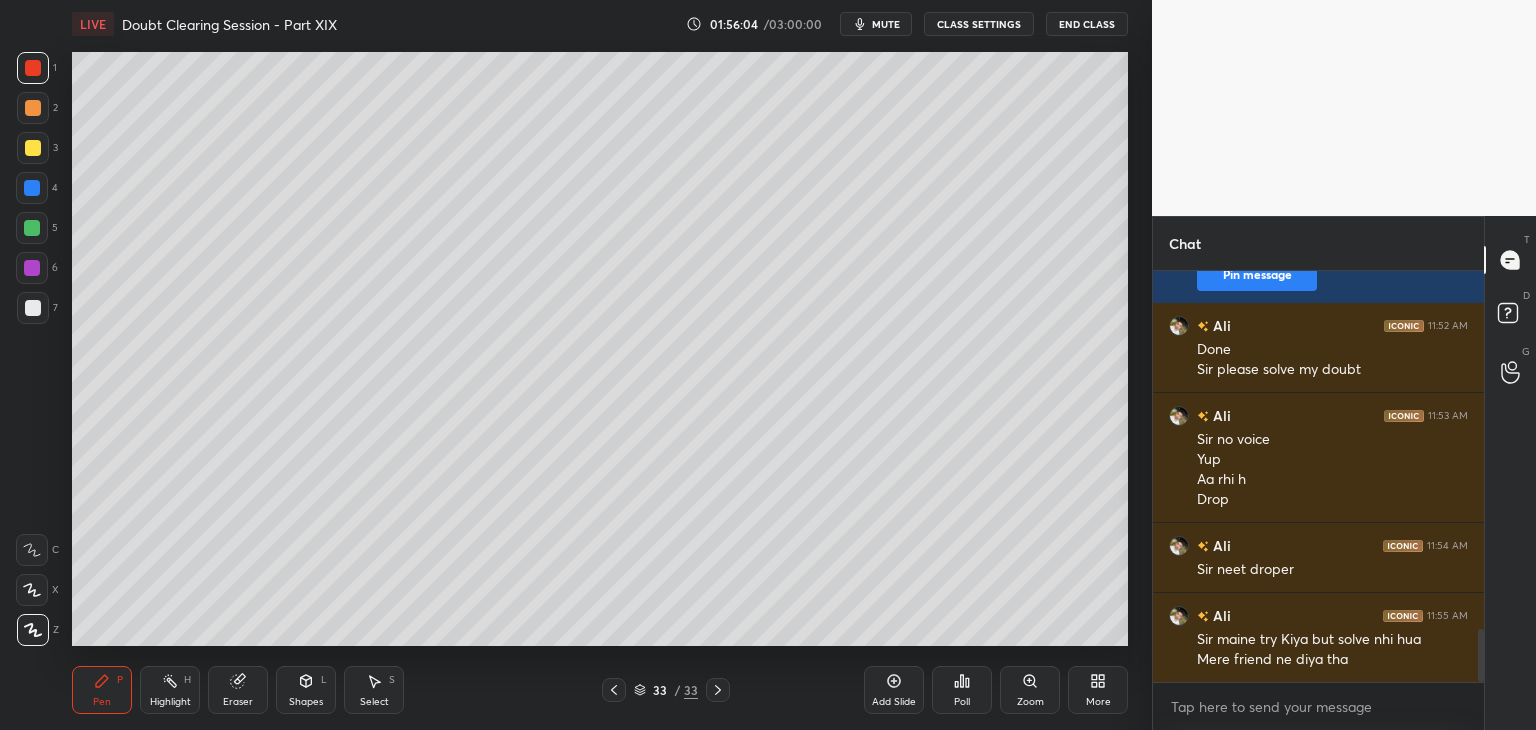 click at bounding box center [33, 108] 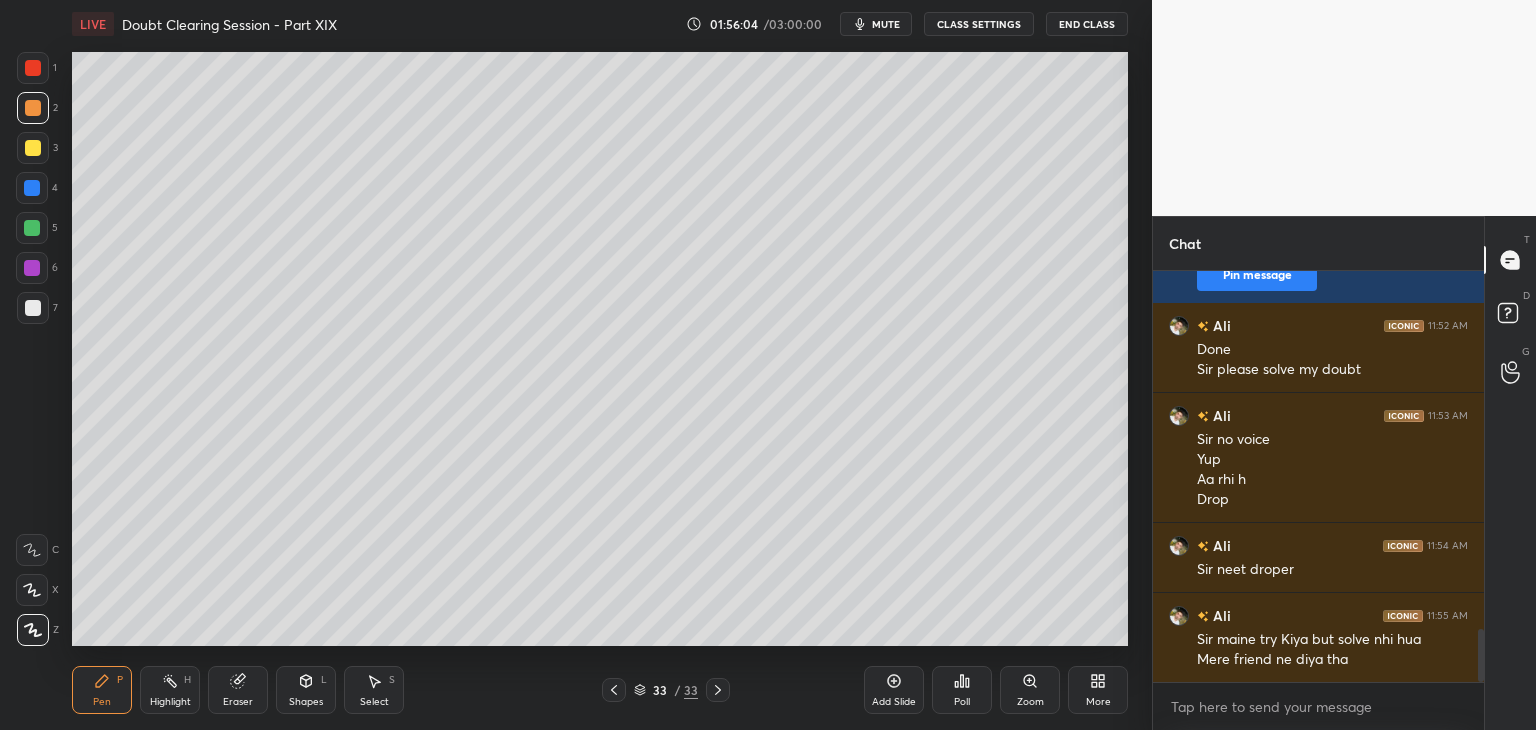 click at bounding box center [33, 68] 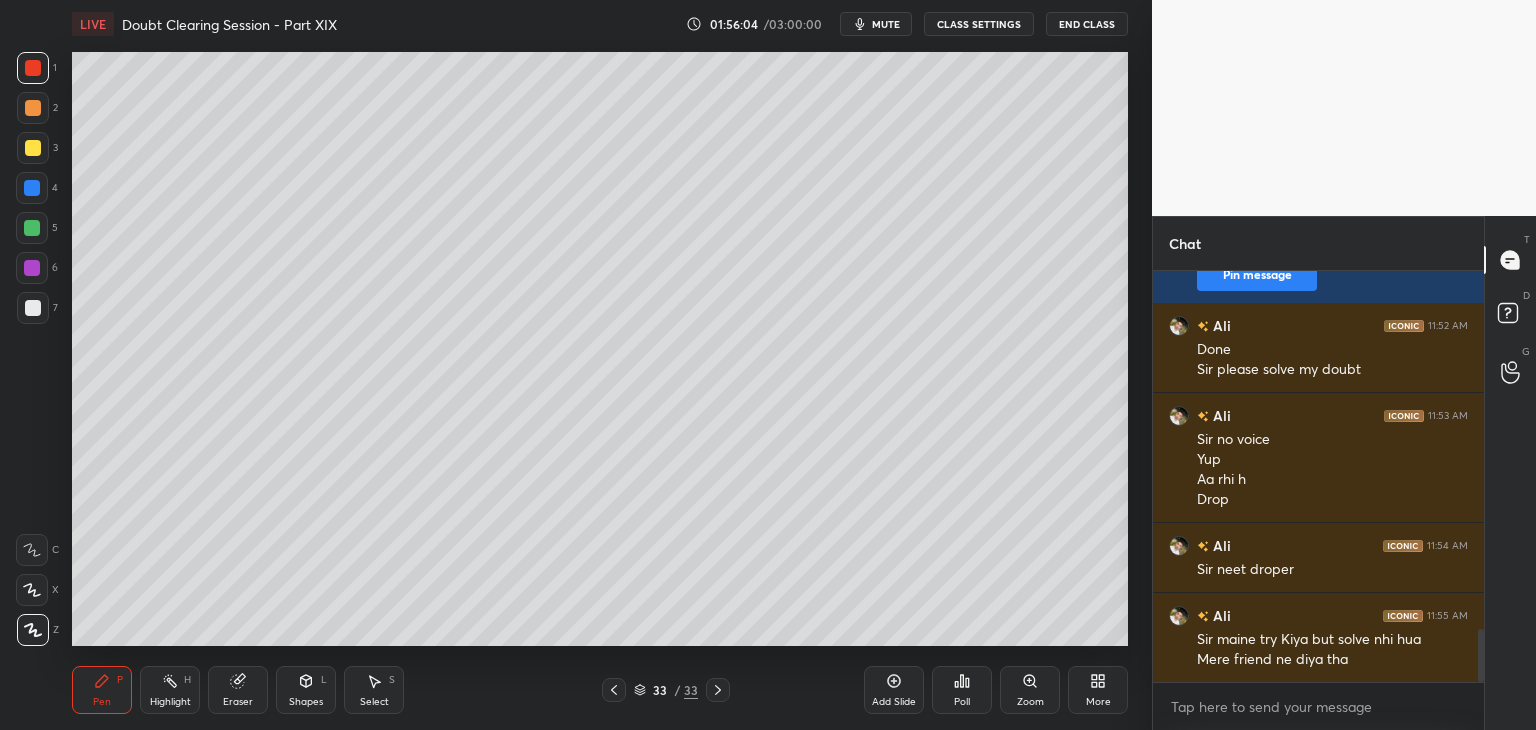 click at bounding box center [33, 108] 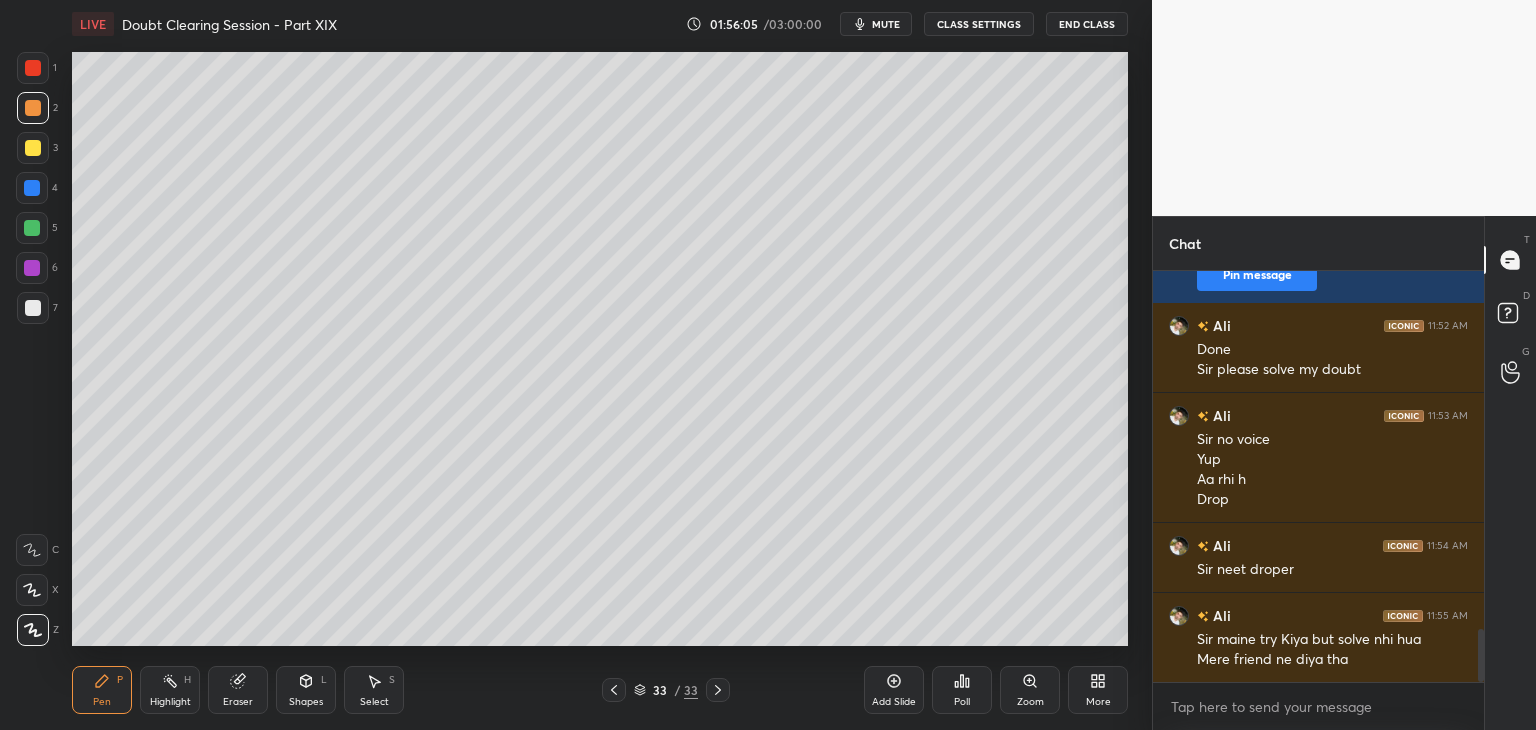 click at bounding box center (33, 68) 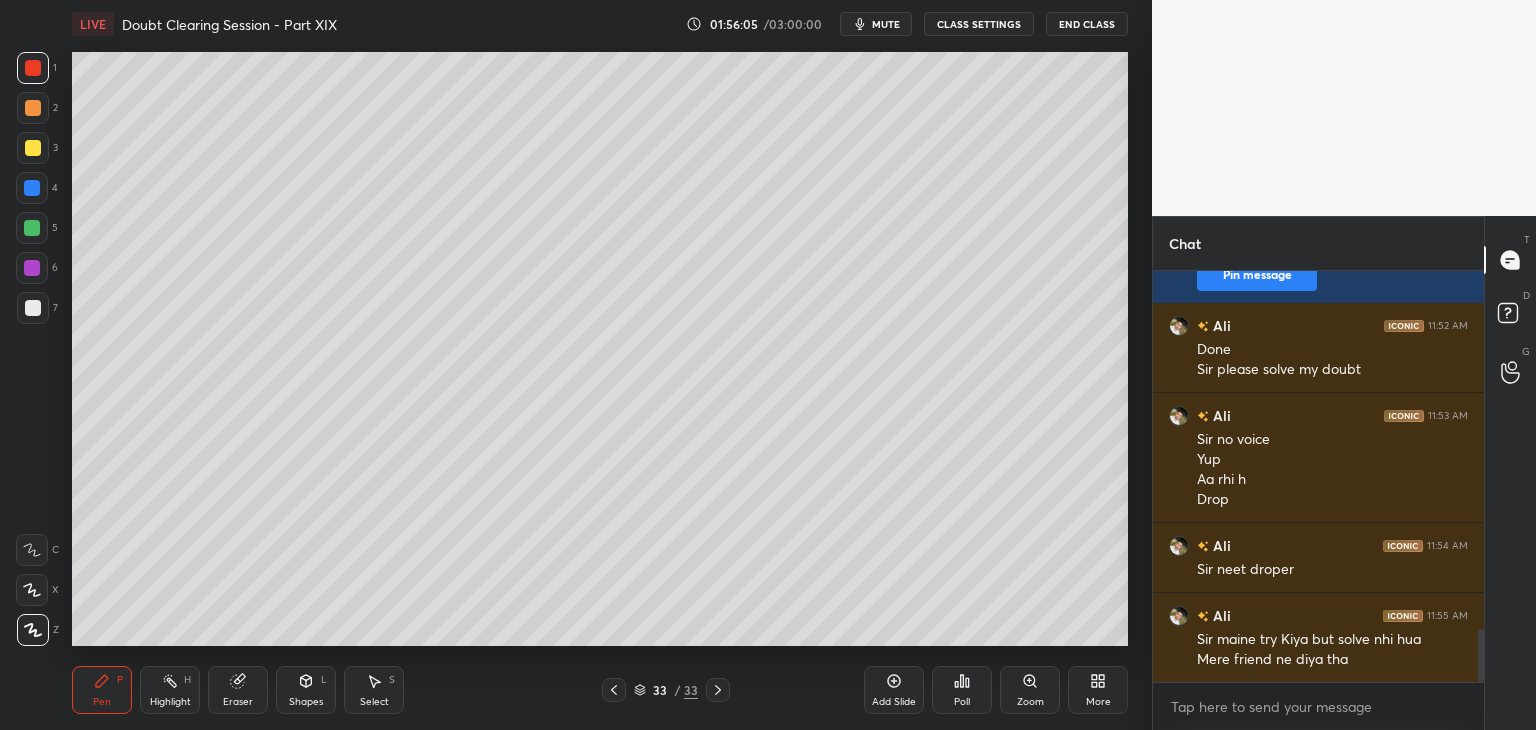 click at bounding box center (33, 108) 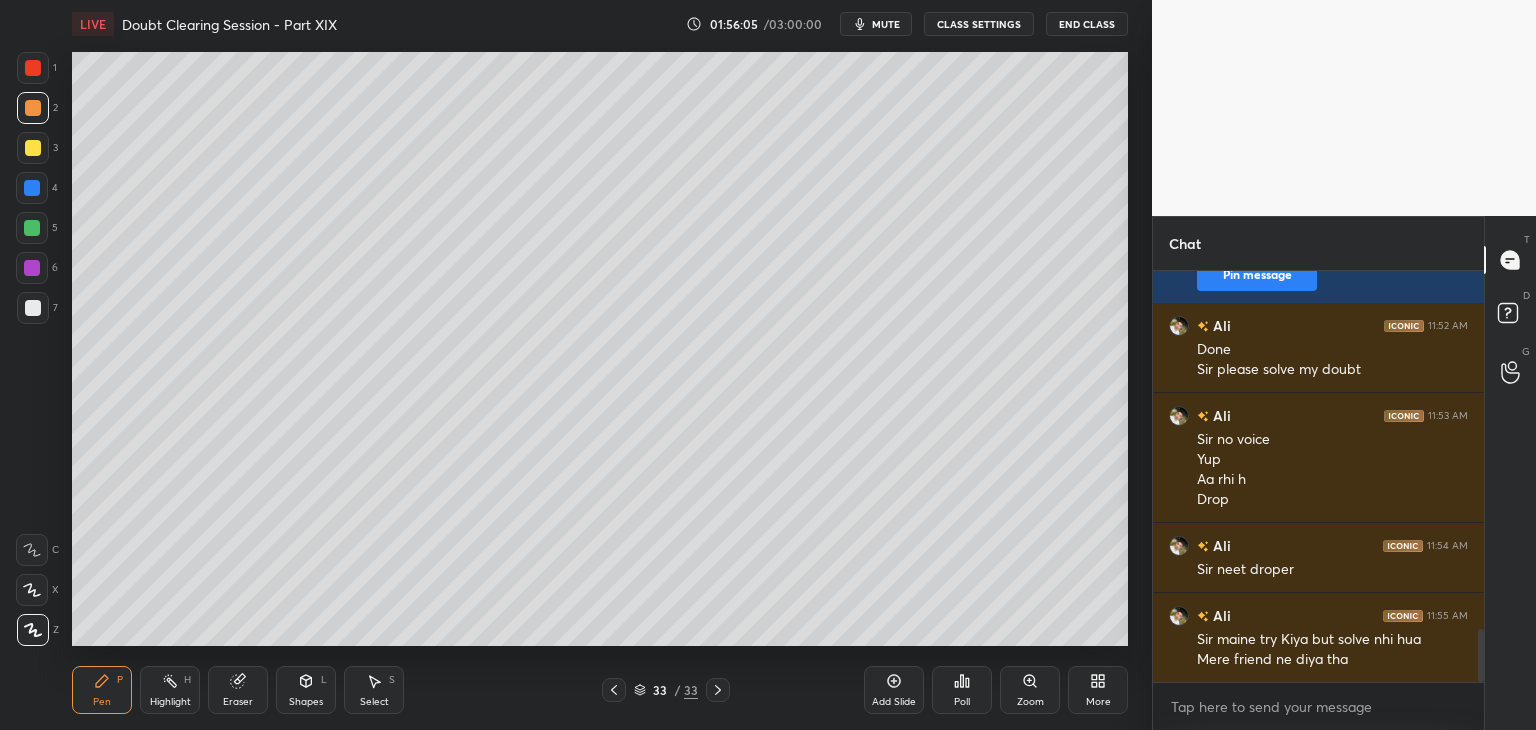 click at bounding box center [33, 68] 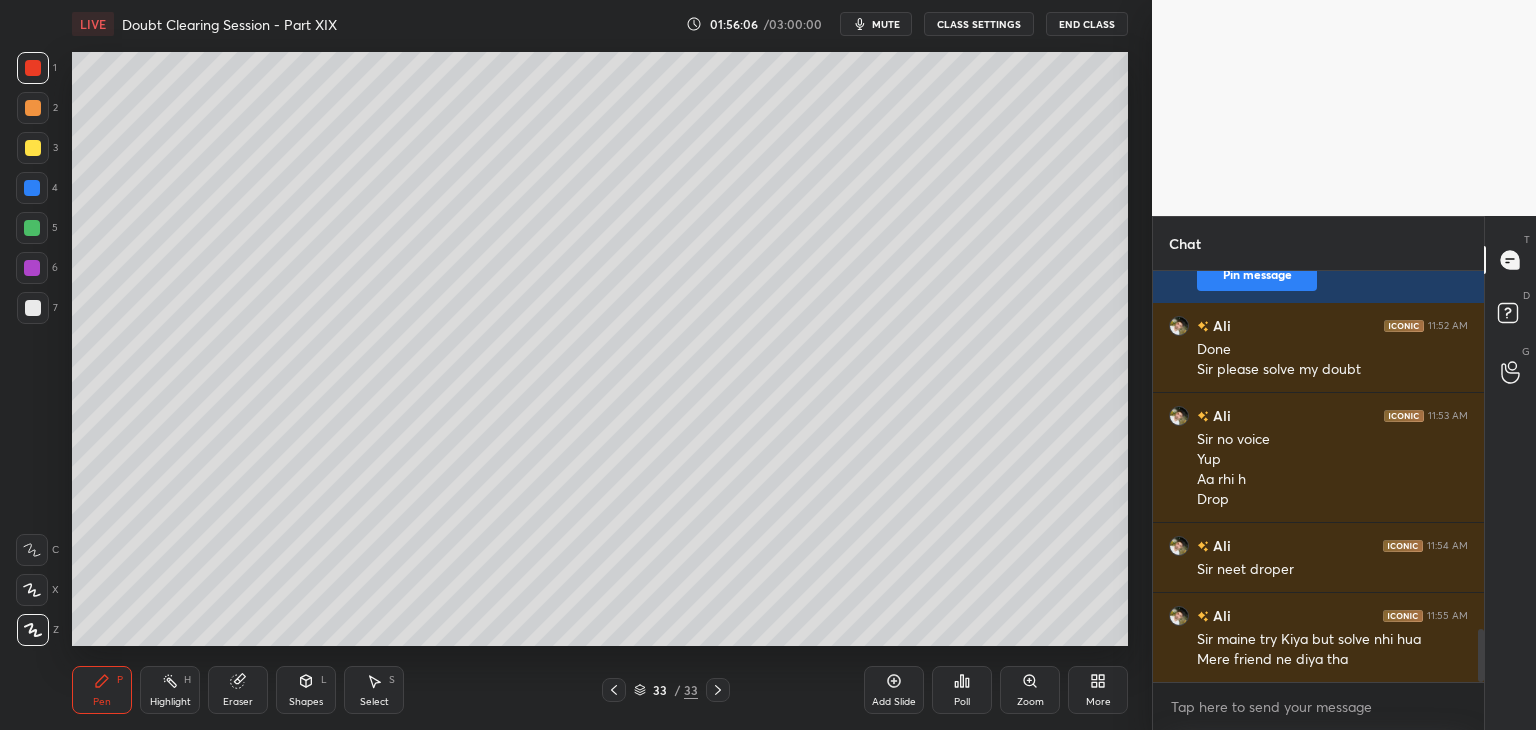 click at bounding box center (33, 108) 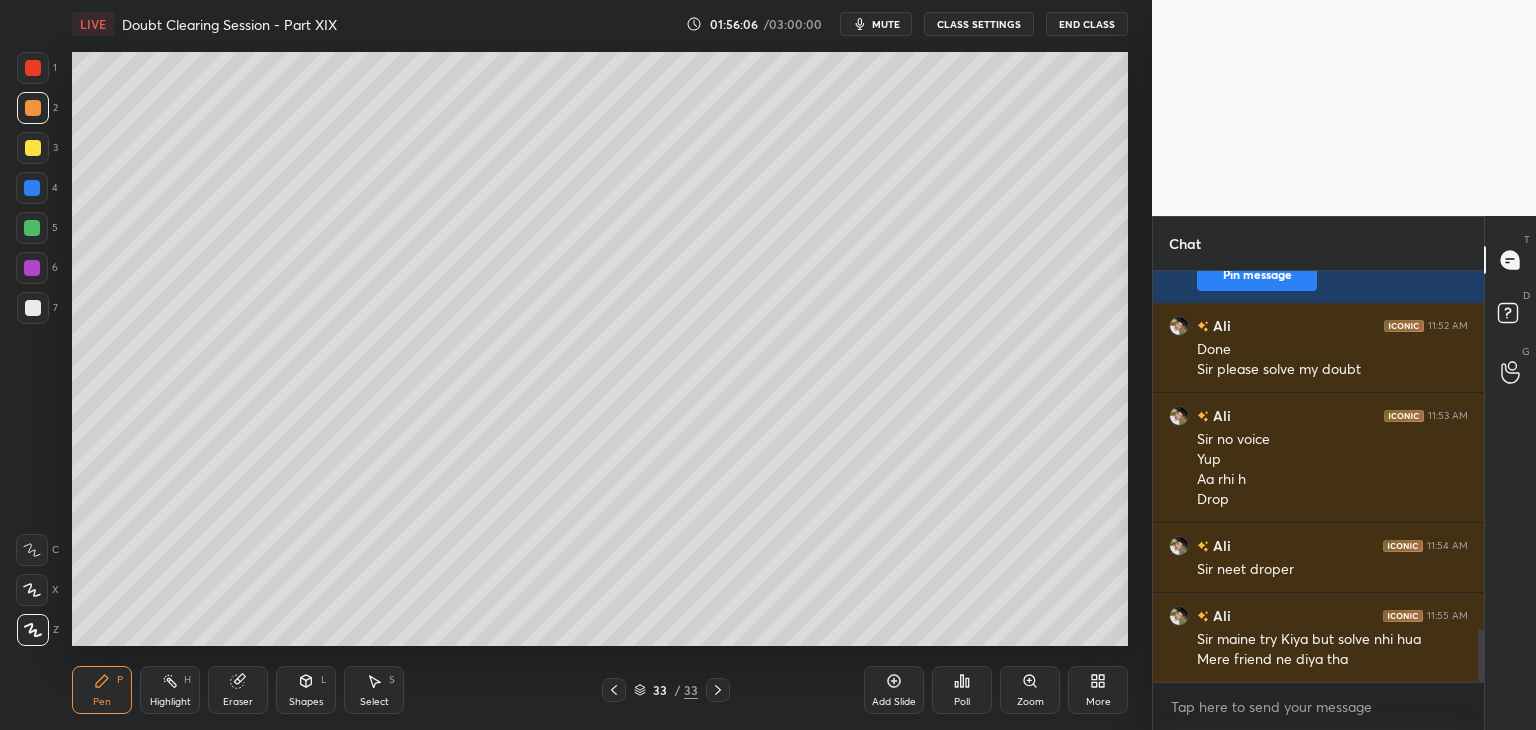 click at bounding box center [33, 68] 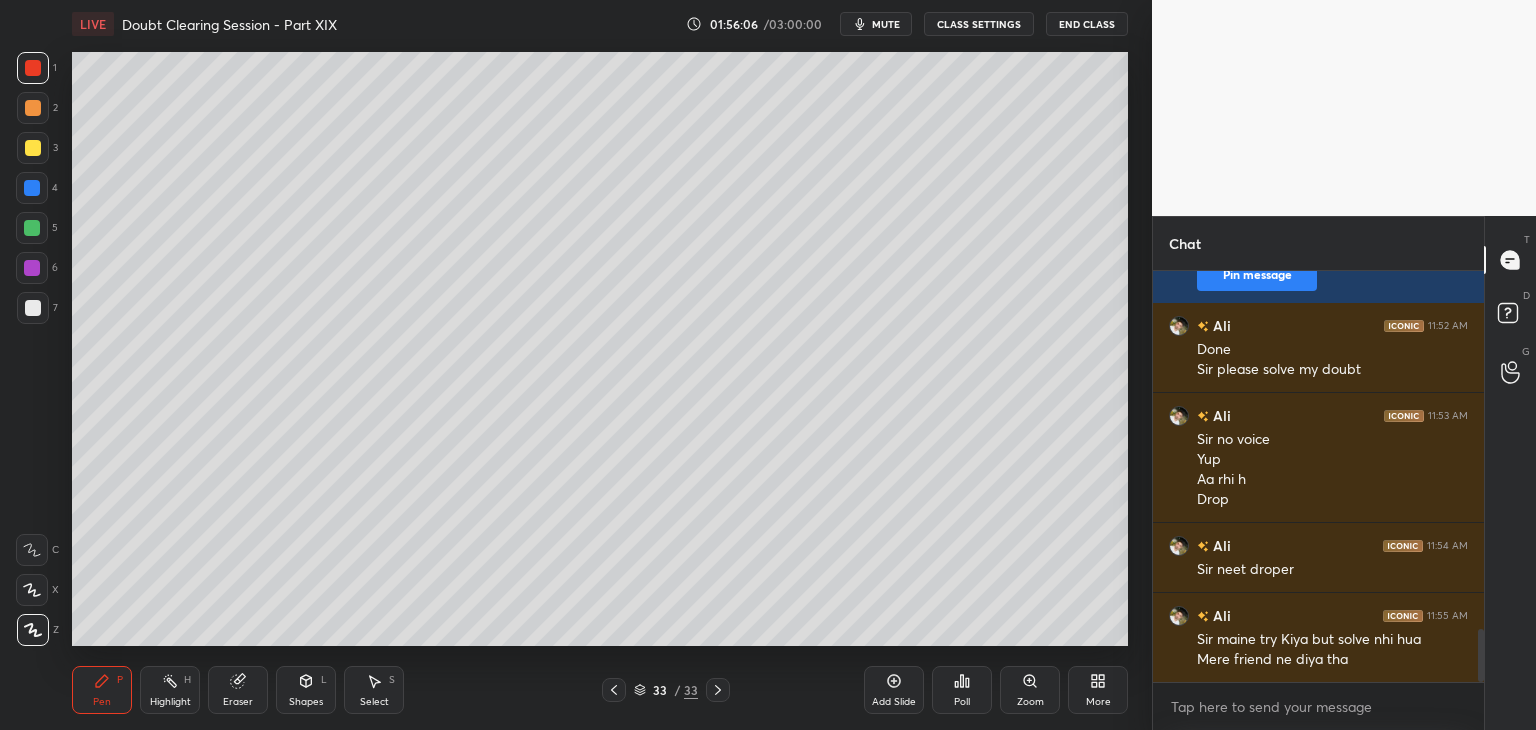 click at bounding box center [33, 108] 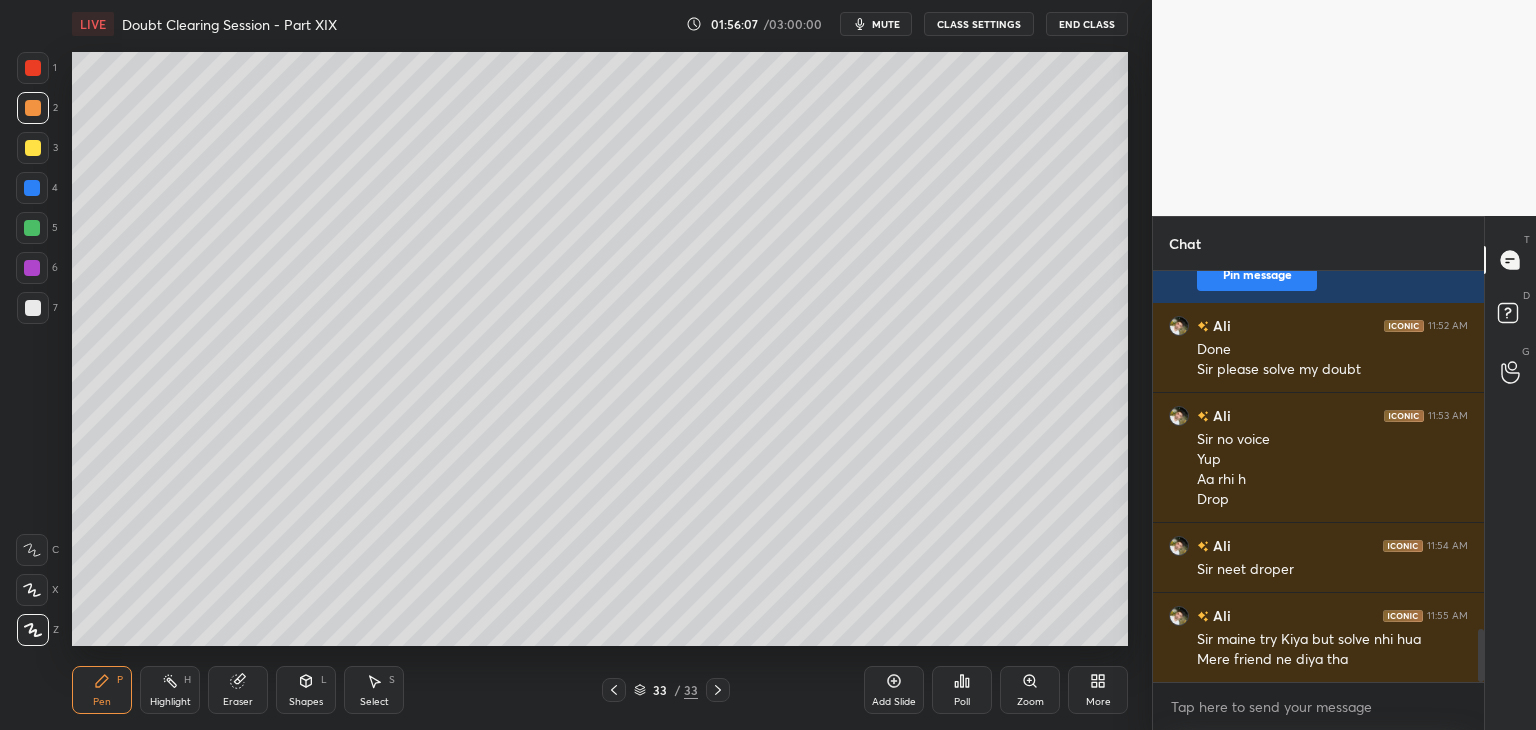 click at bounding box center (33, 68) 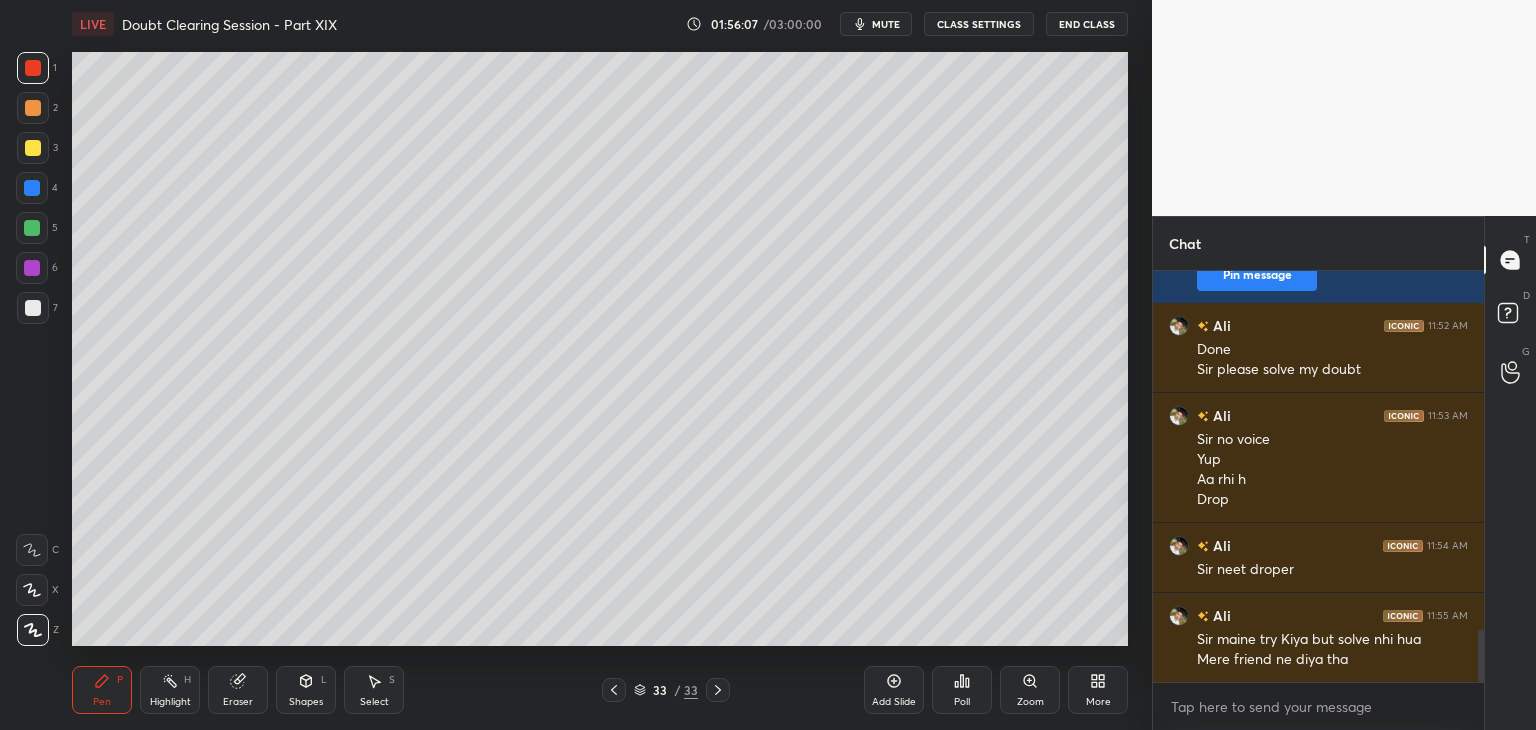click at bounding box center (33, 108) 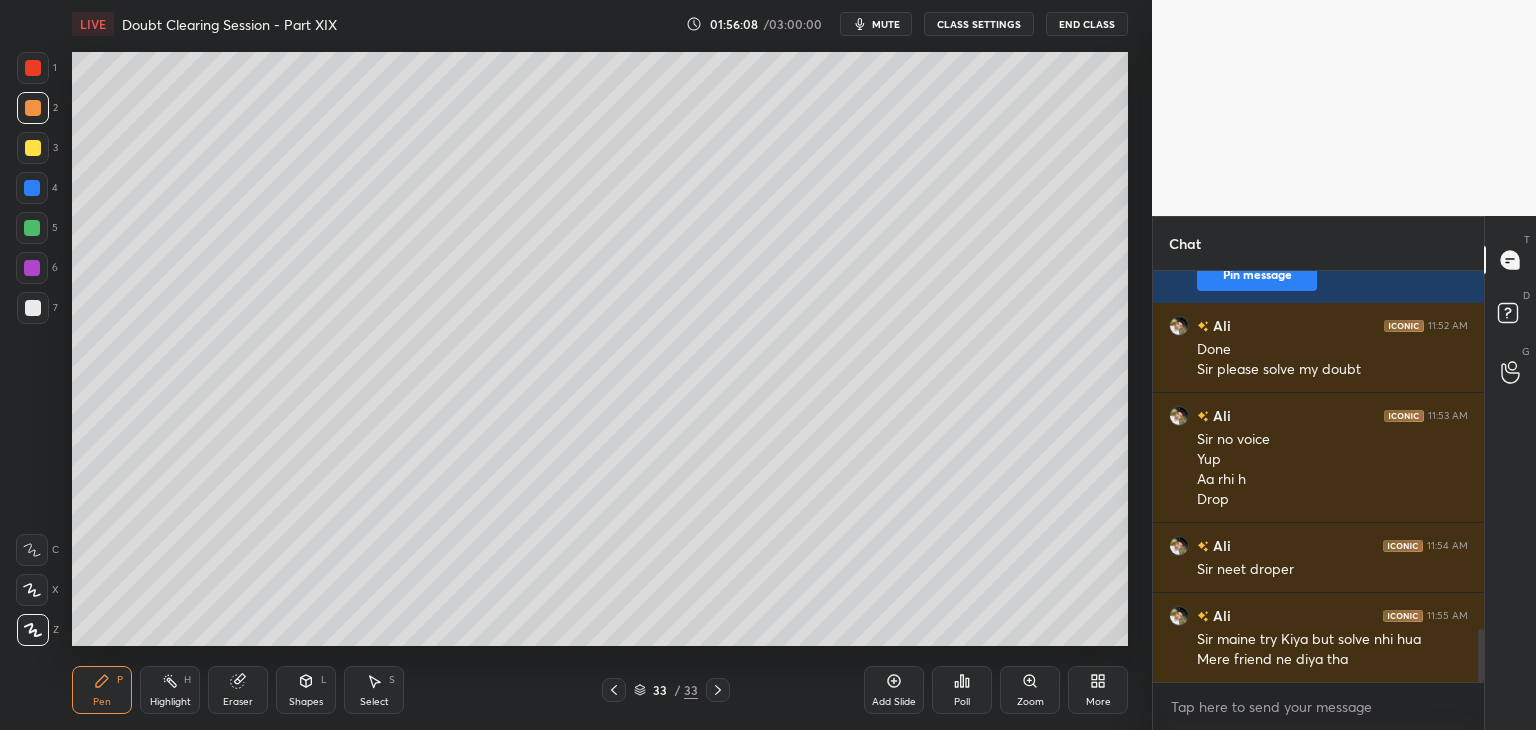 click at bounding box center [33, 108] 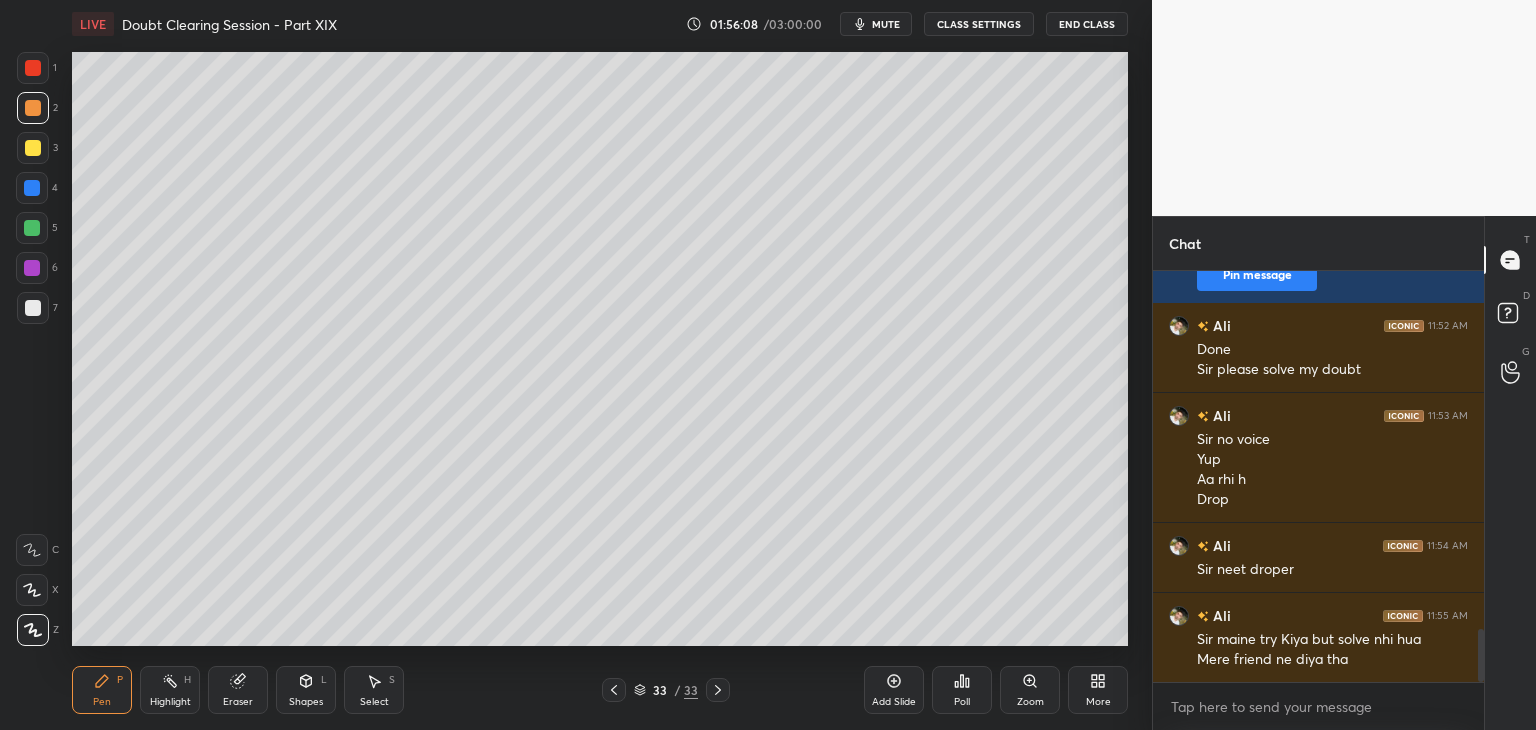 click at bounding box center (33, 68) 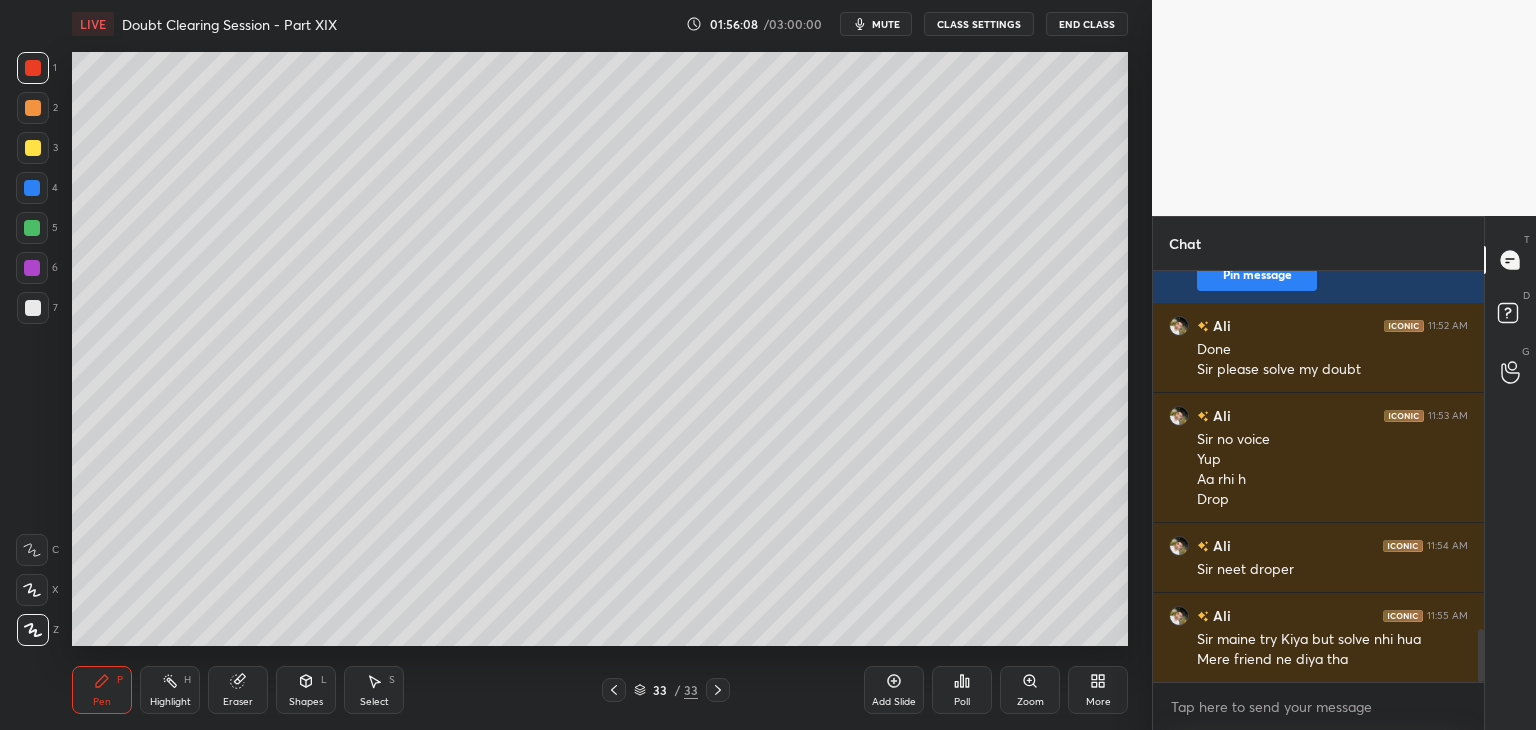 click at bounding box center [33, 108] 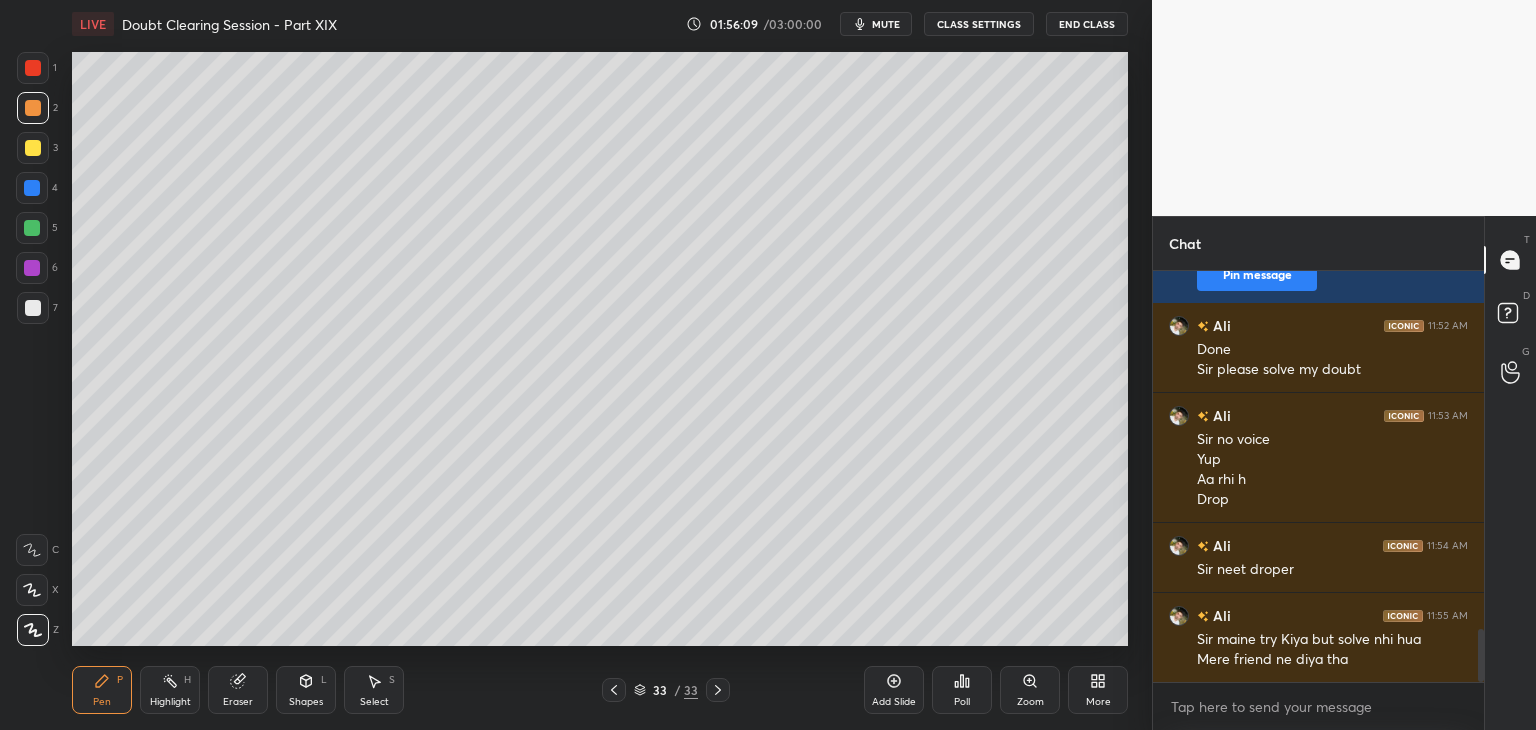 click at bounding box center (33, 68) 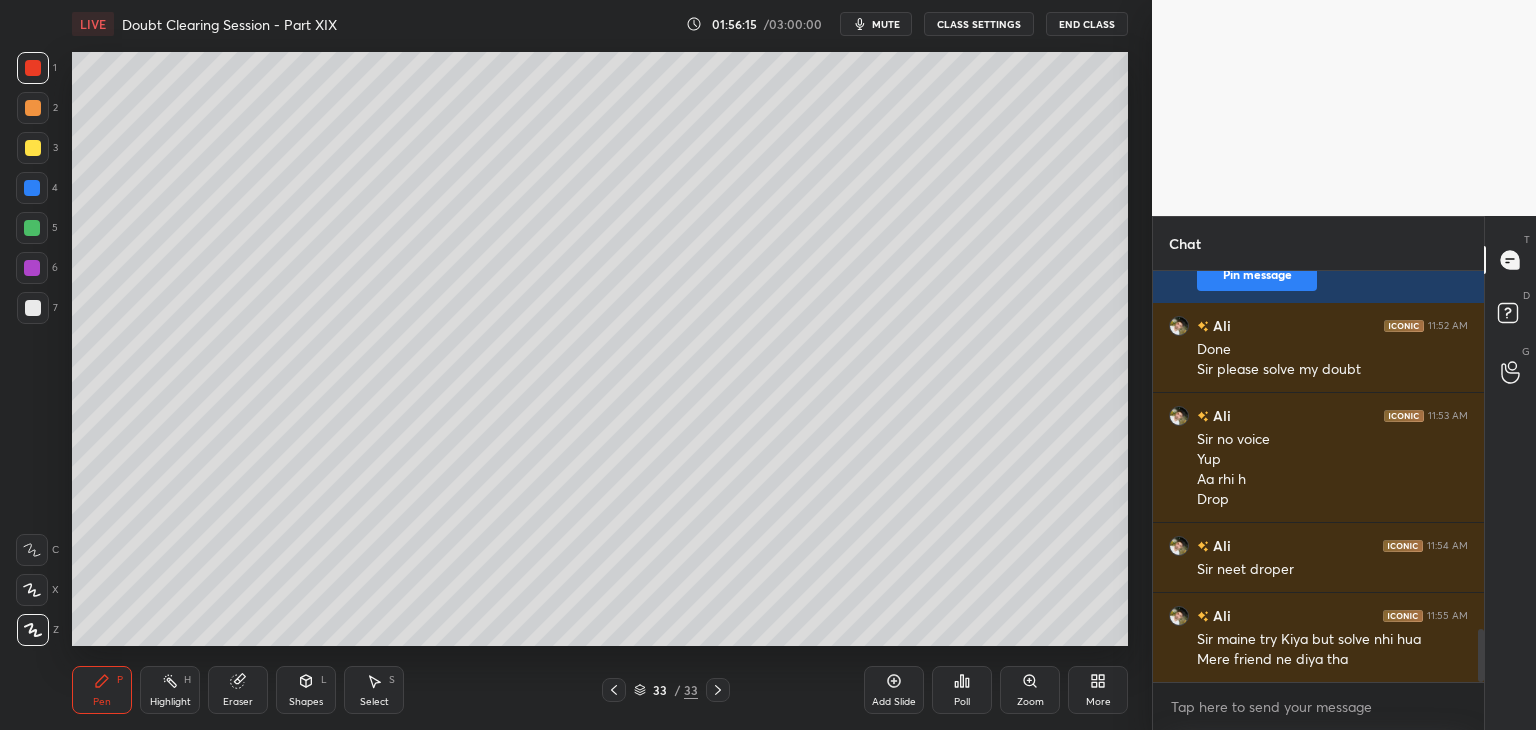 click on "3" at bounding box center [37, 148] 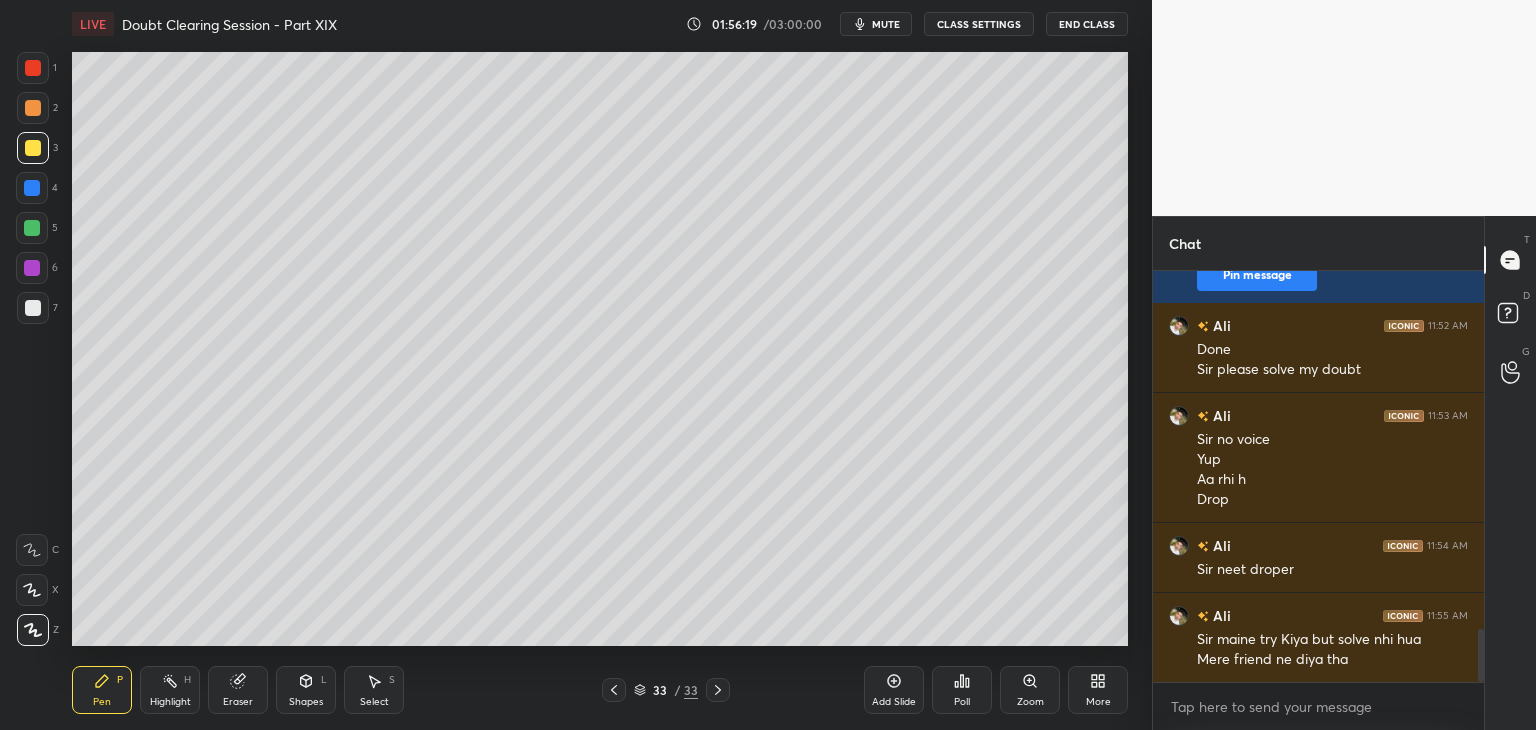 click 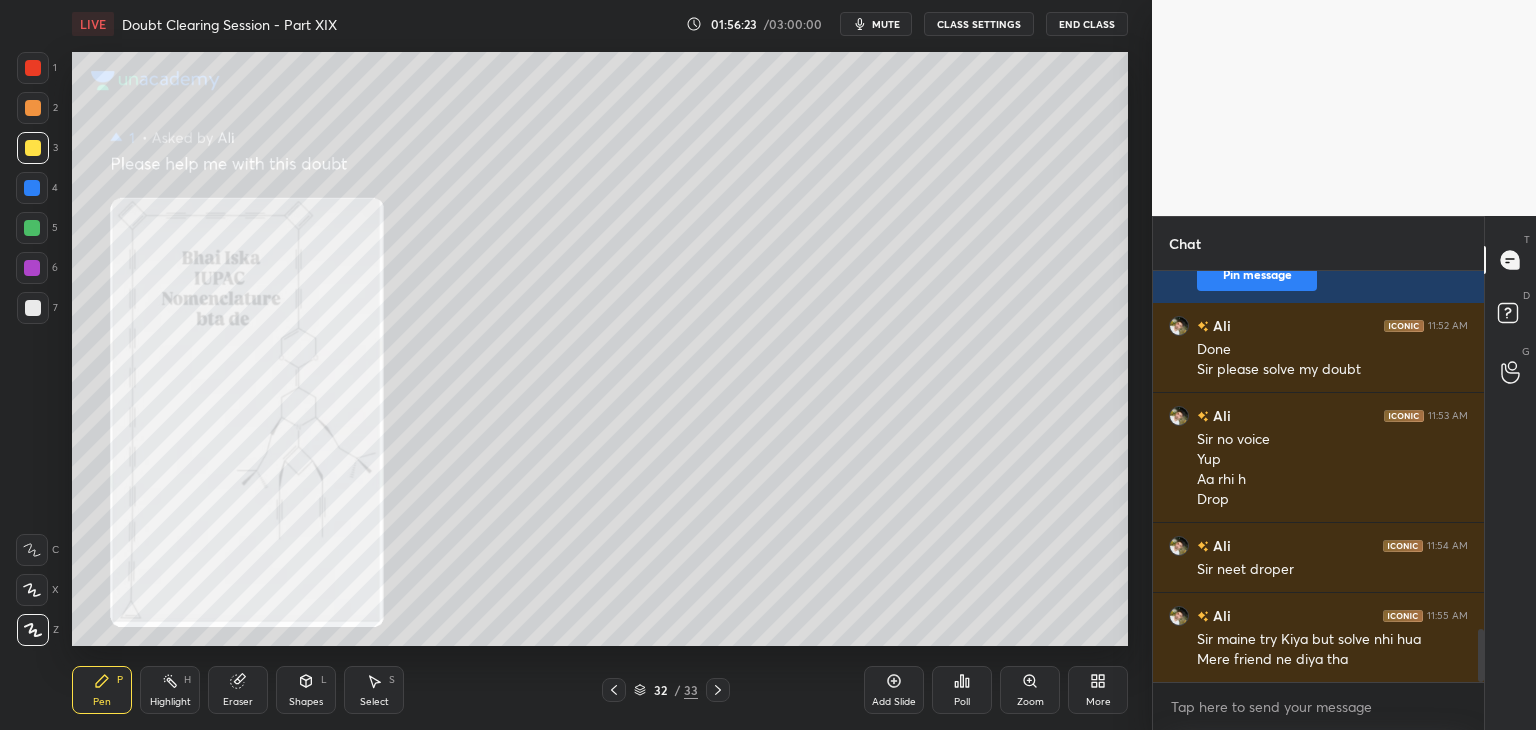 click on "Highlight H" at bounding box center [170, 690] 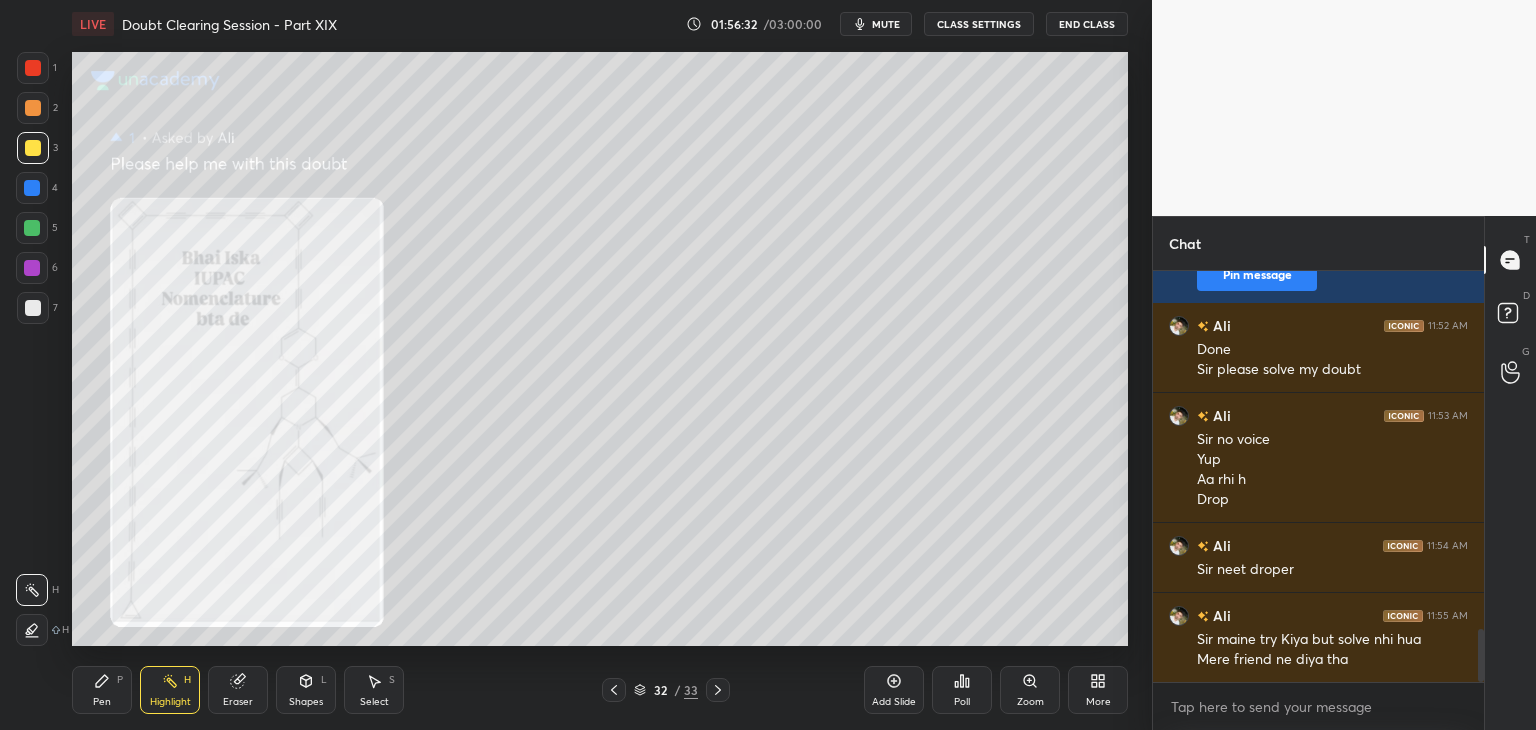 click on "Highlight" at bounding box center [170, 702] 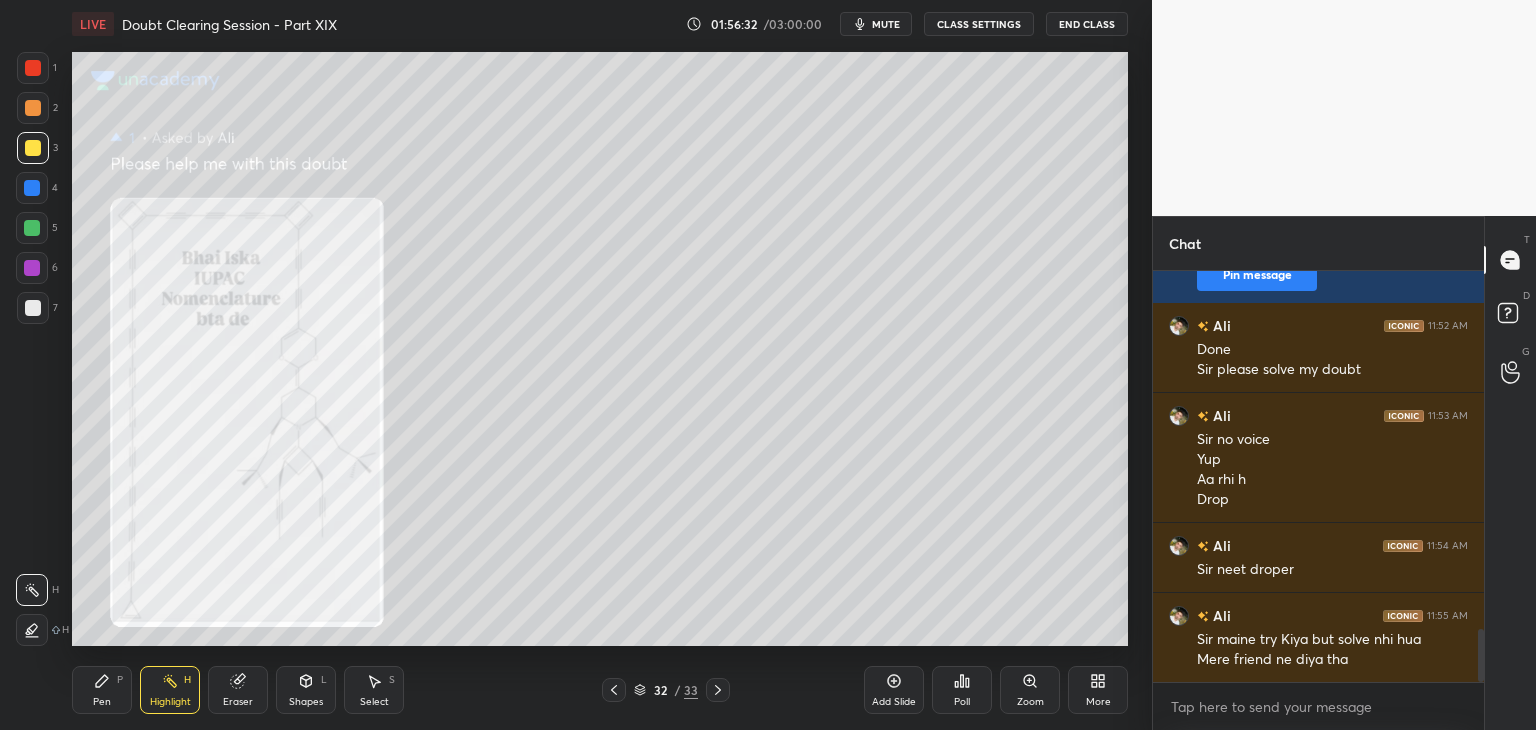 click on "Pen" at bounding box center [102, 702] 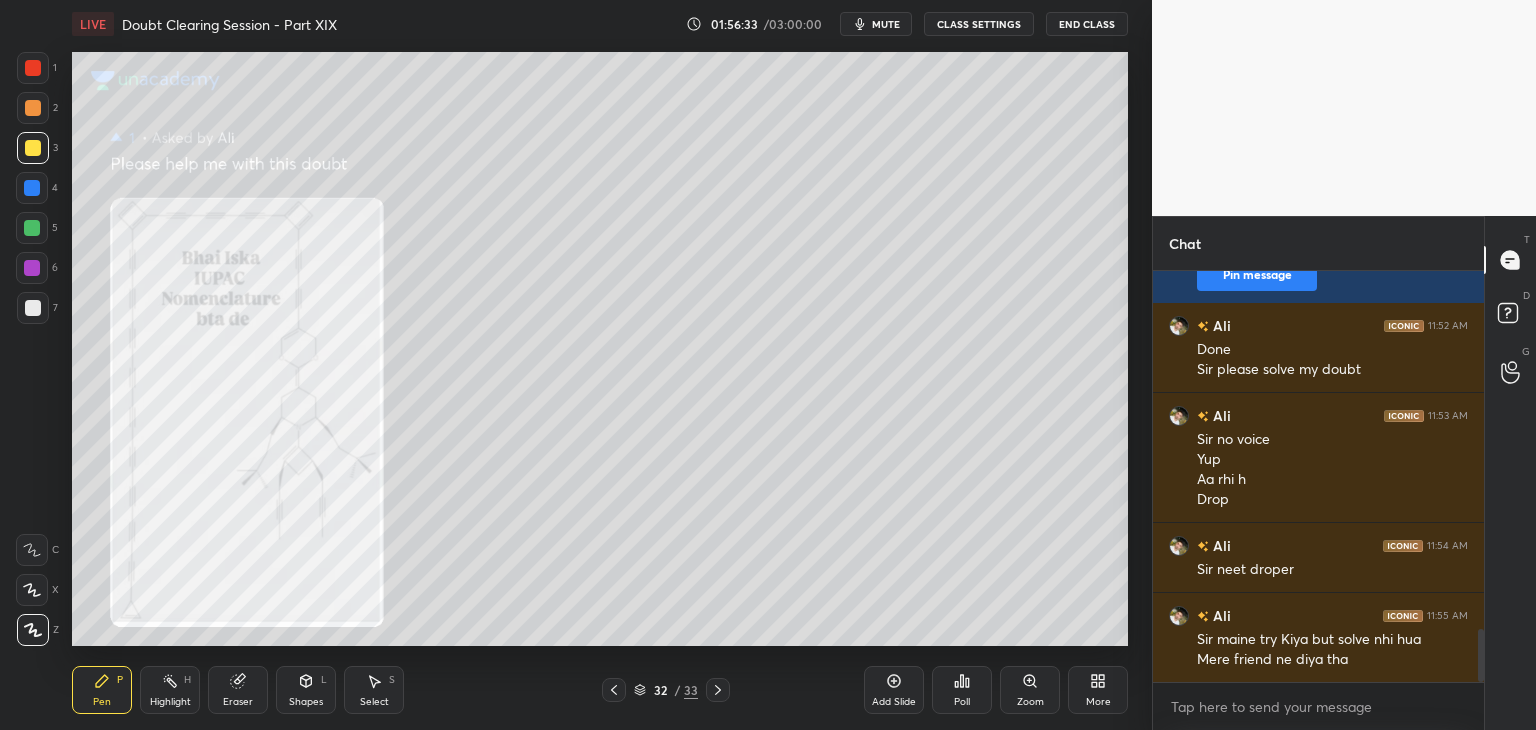 click at bounding box center (32, 228) 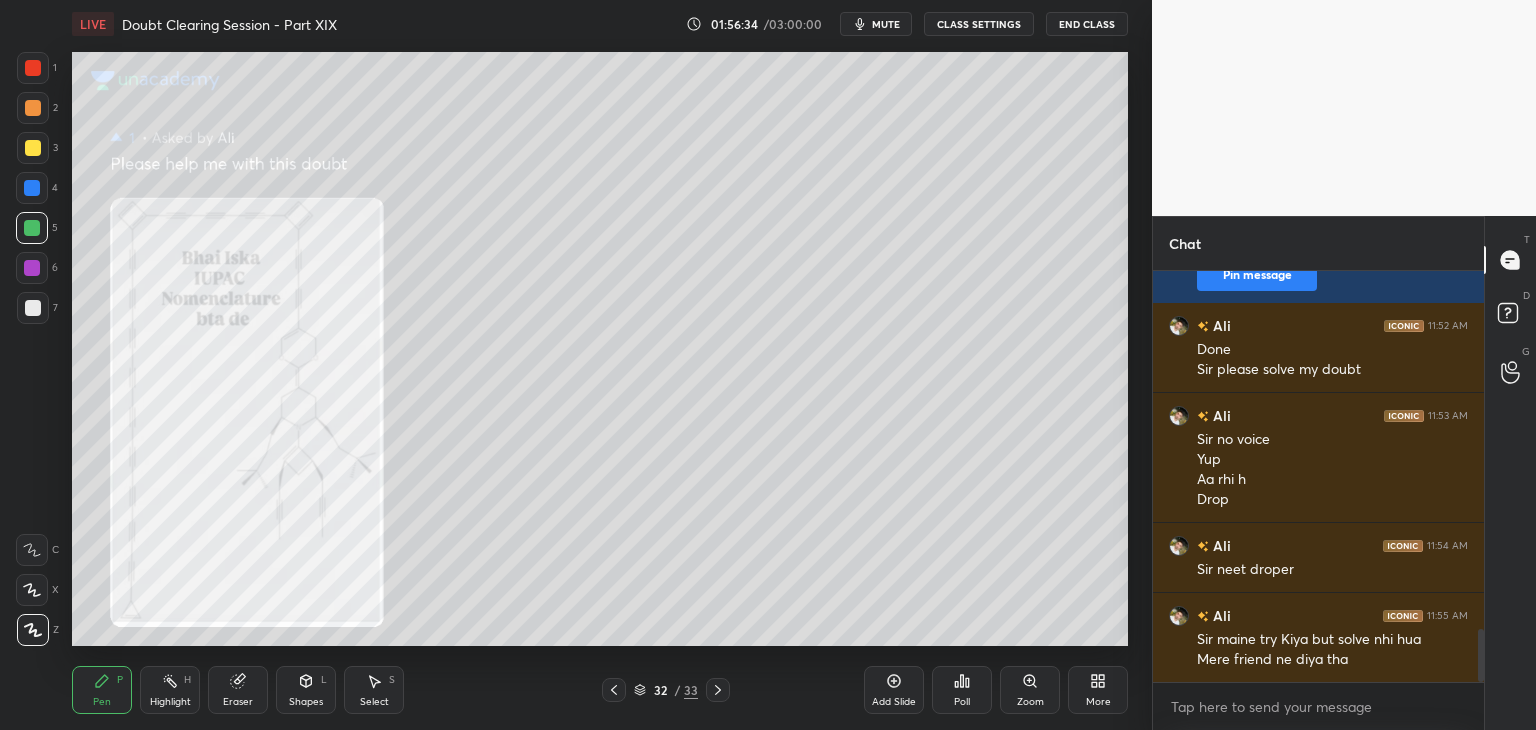 click on "Zoom" at bounding box center (1030, 690) 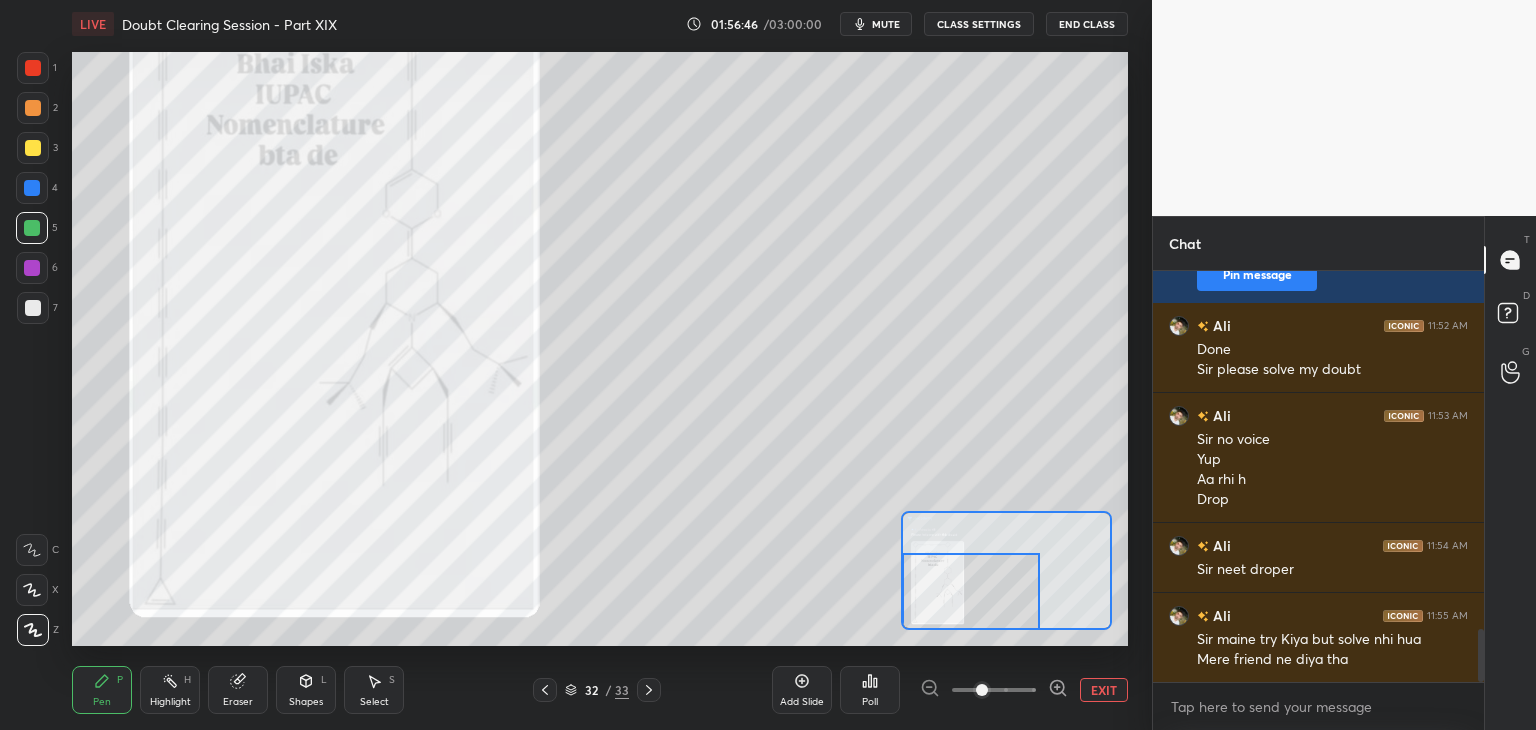 scroll, scrollTop: 2880, scrollLeft: 0, axis: vertical 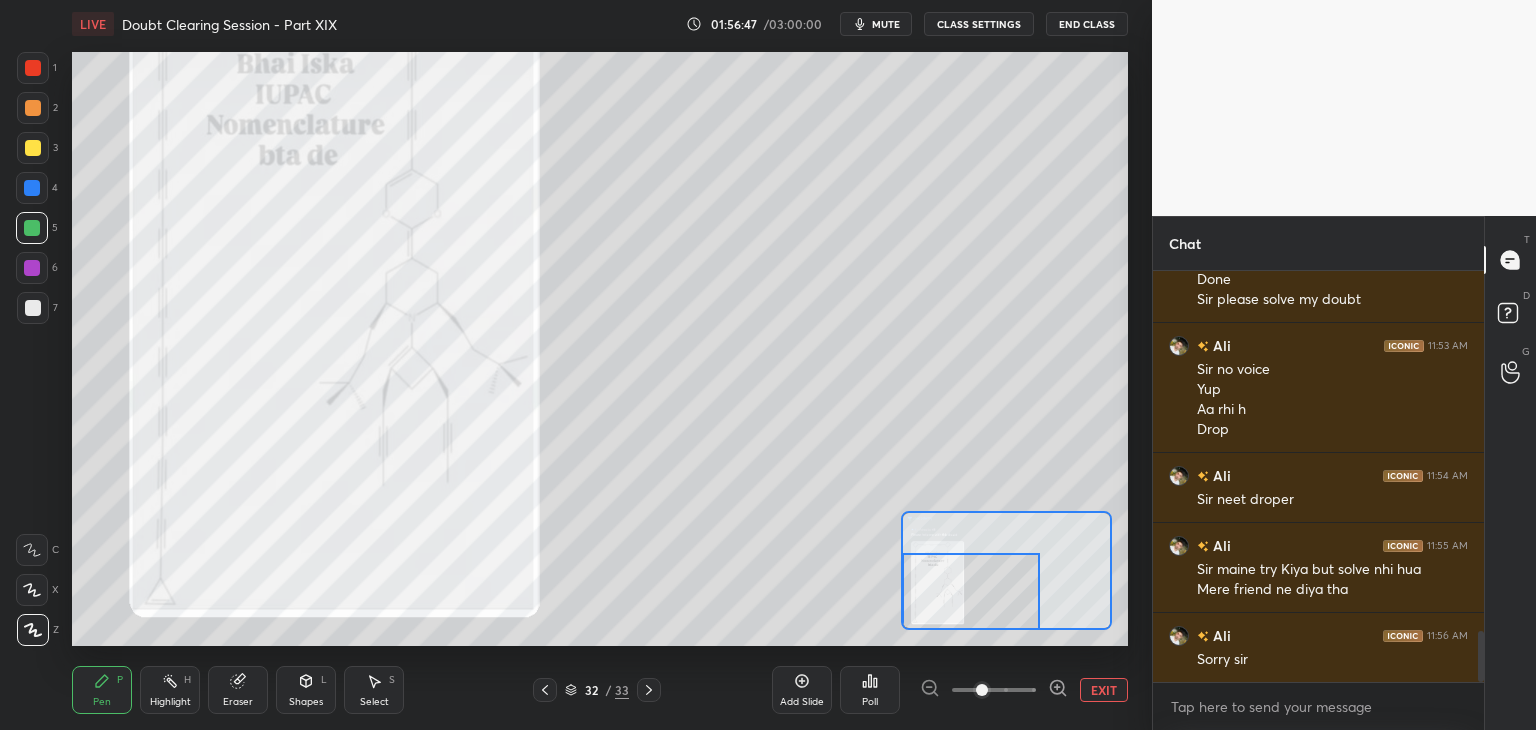 click 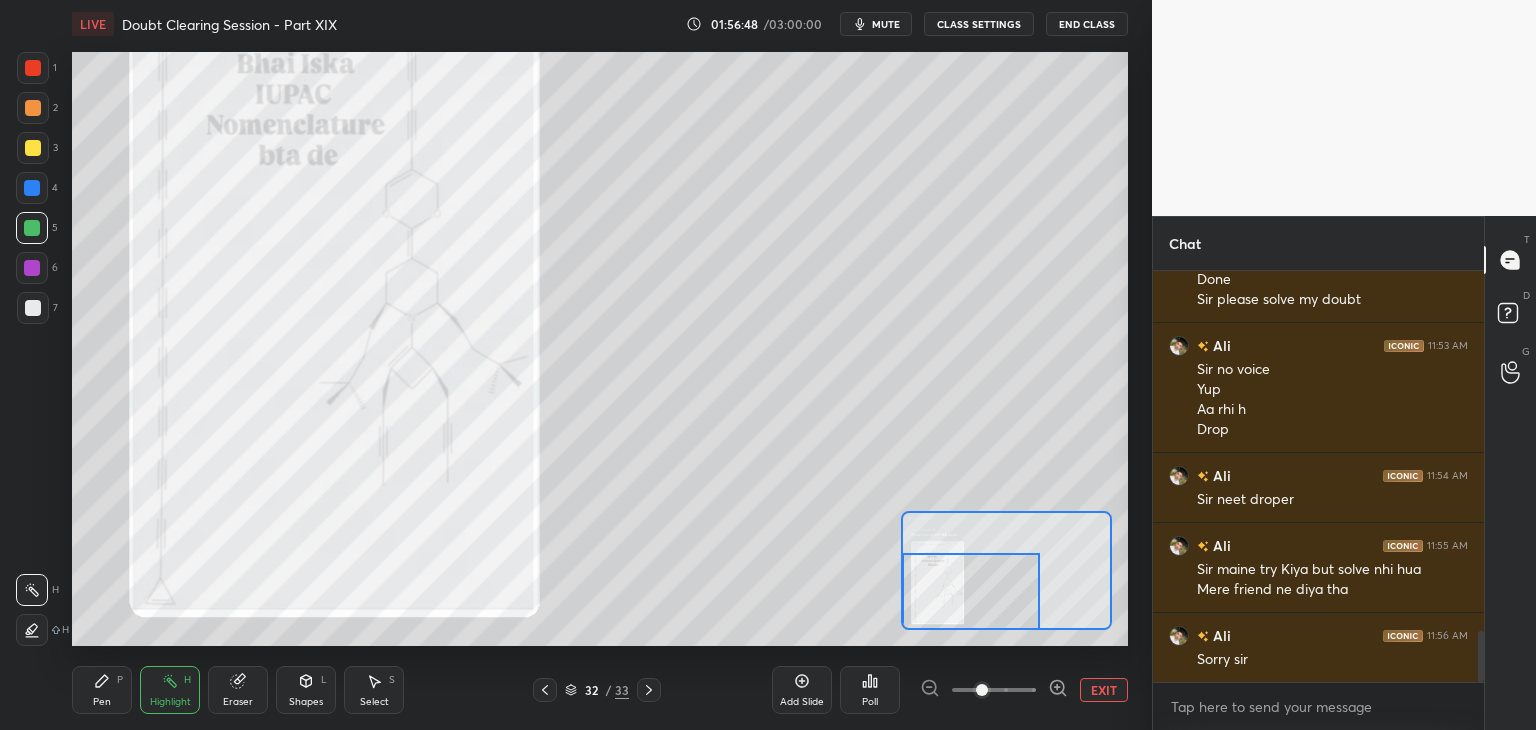 click on "Pen P Highlight H Eraser Shapes L Select S" at bounding box center (247, 690) 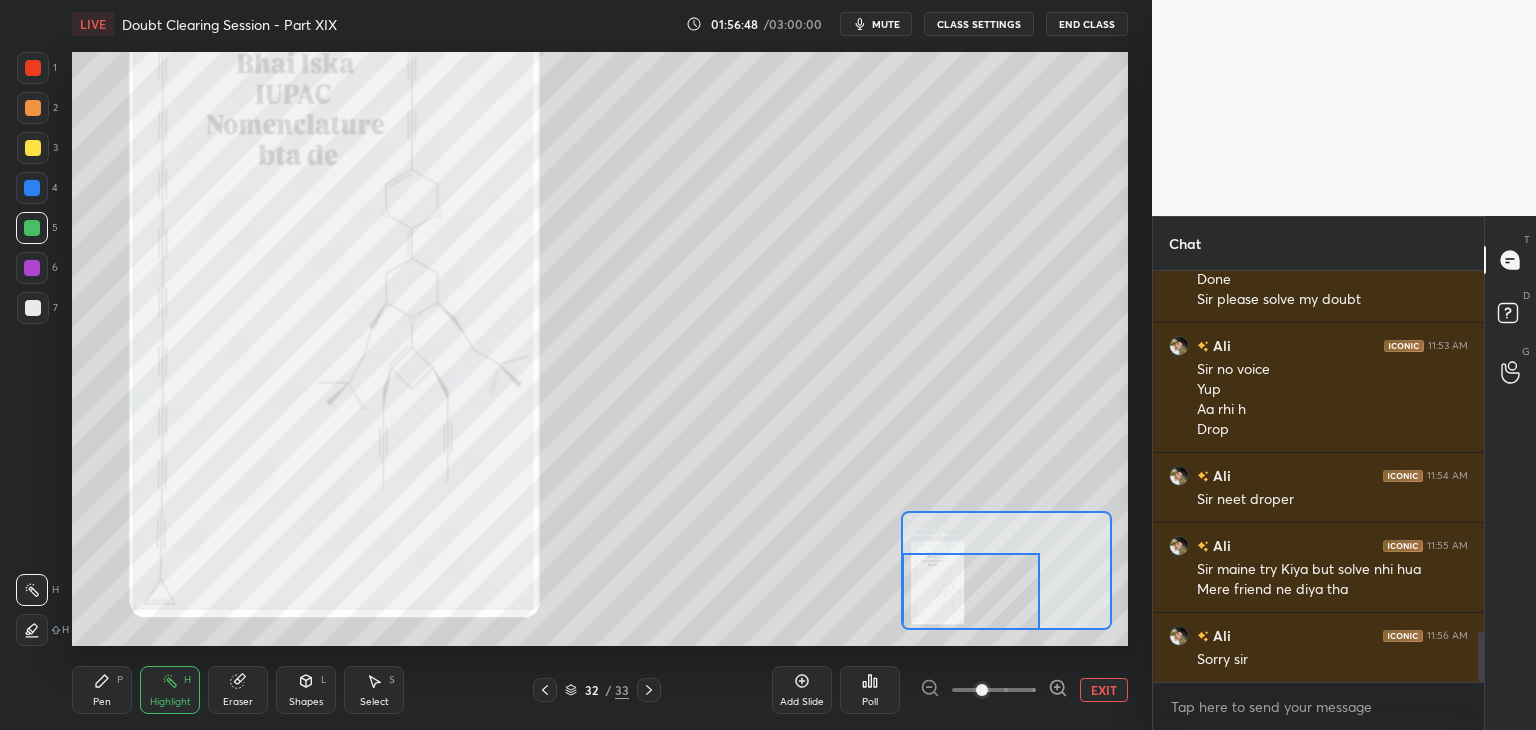 click on "Highlight" at bounding box center (170, 702) 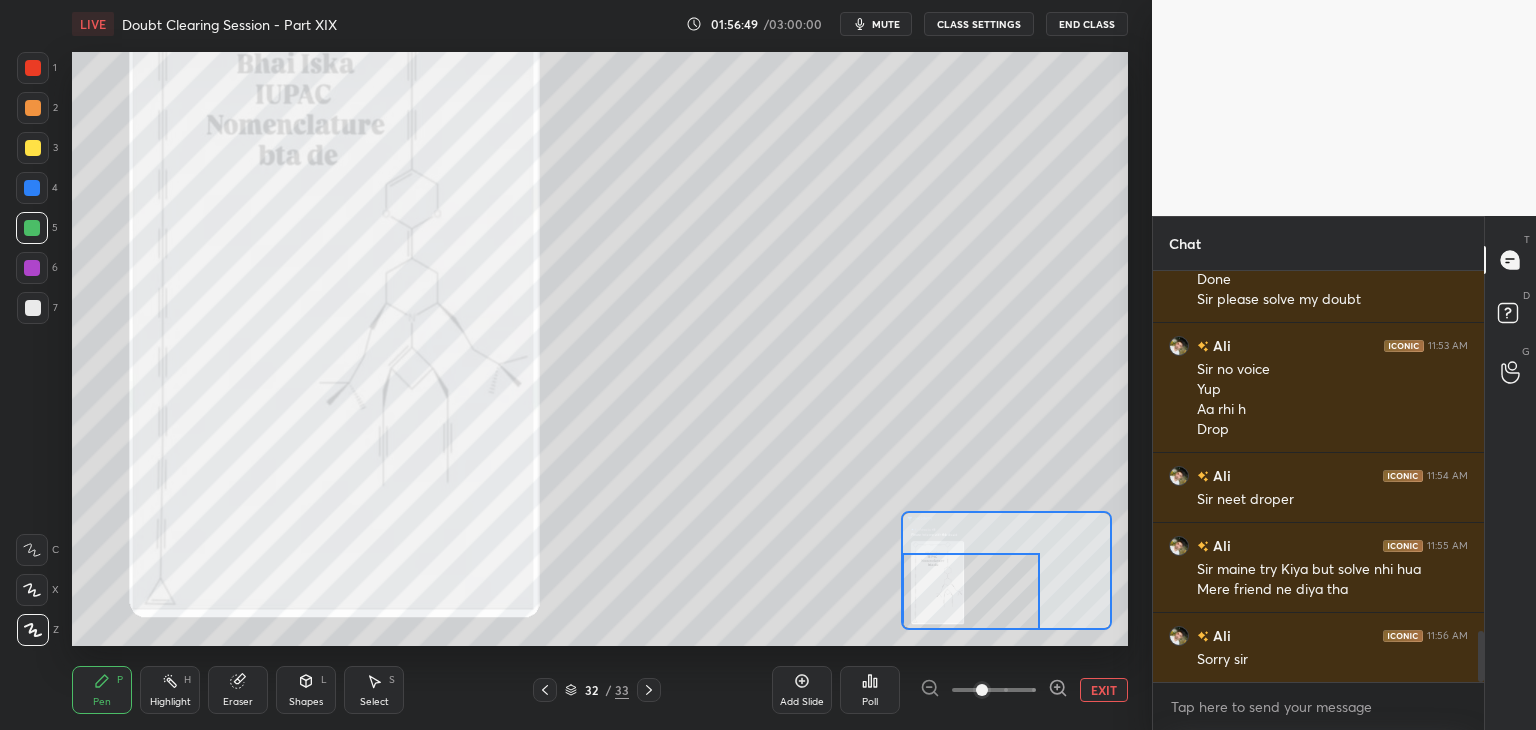 click on "Highlight H" at bounding box center (170, 690) 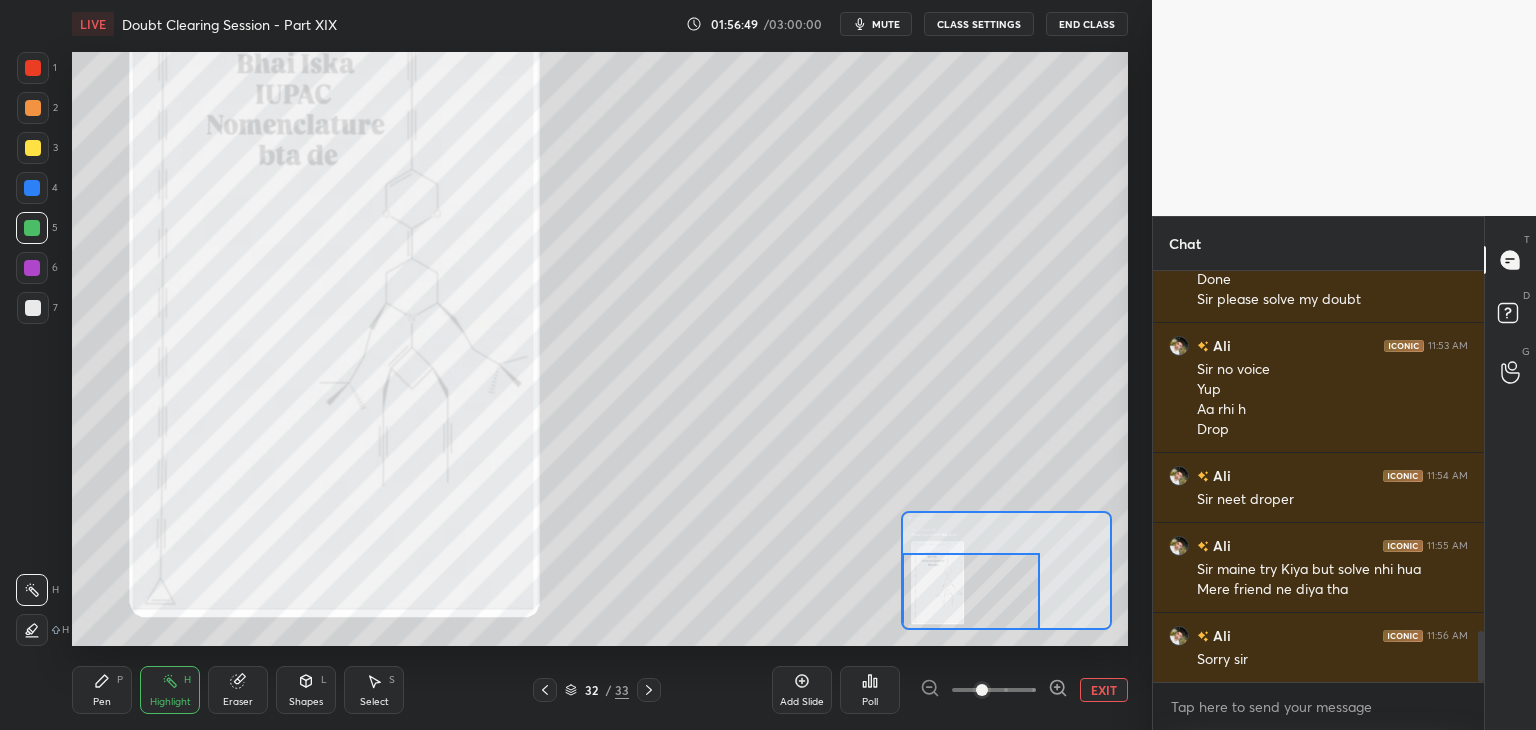 click on "Pen P" at bounding box center [102, 690] 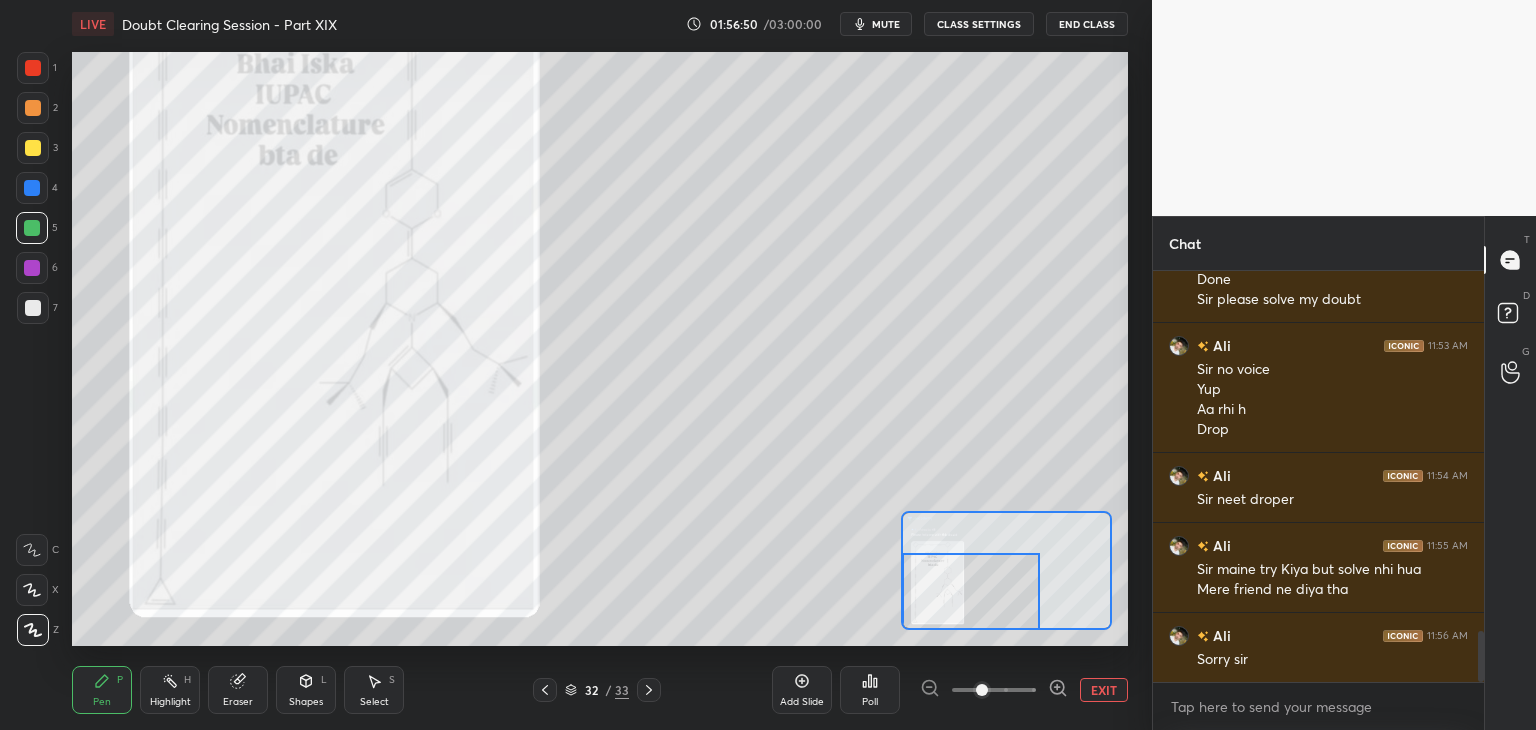 click on "3" at bounding box center [37, 148] 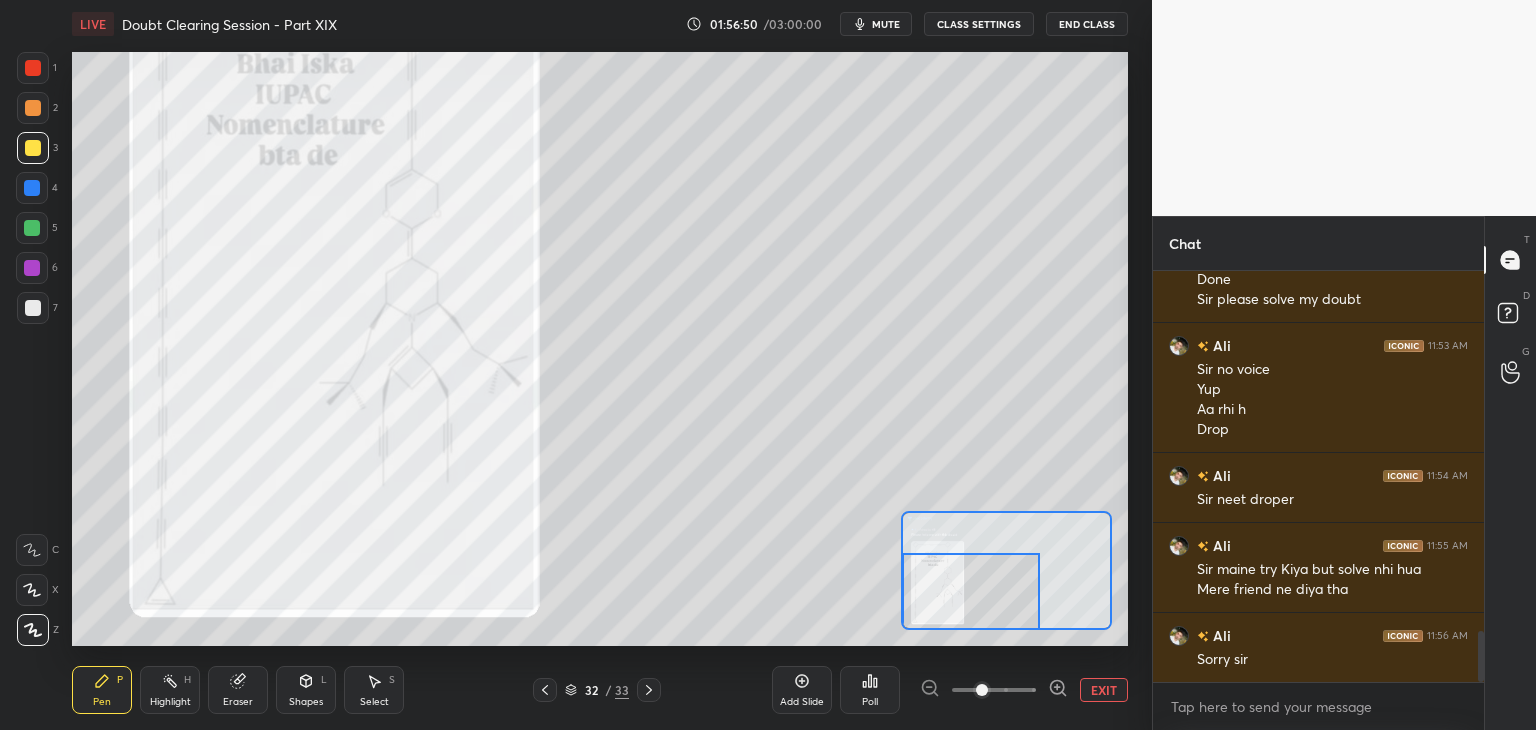 click on "2" at bounding box center [37, 108] 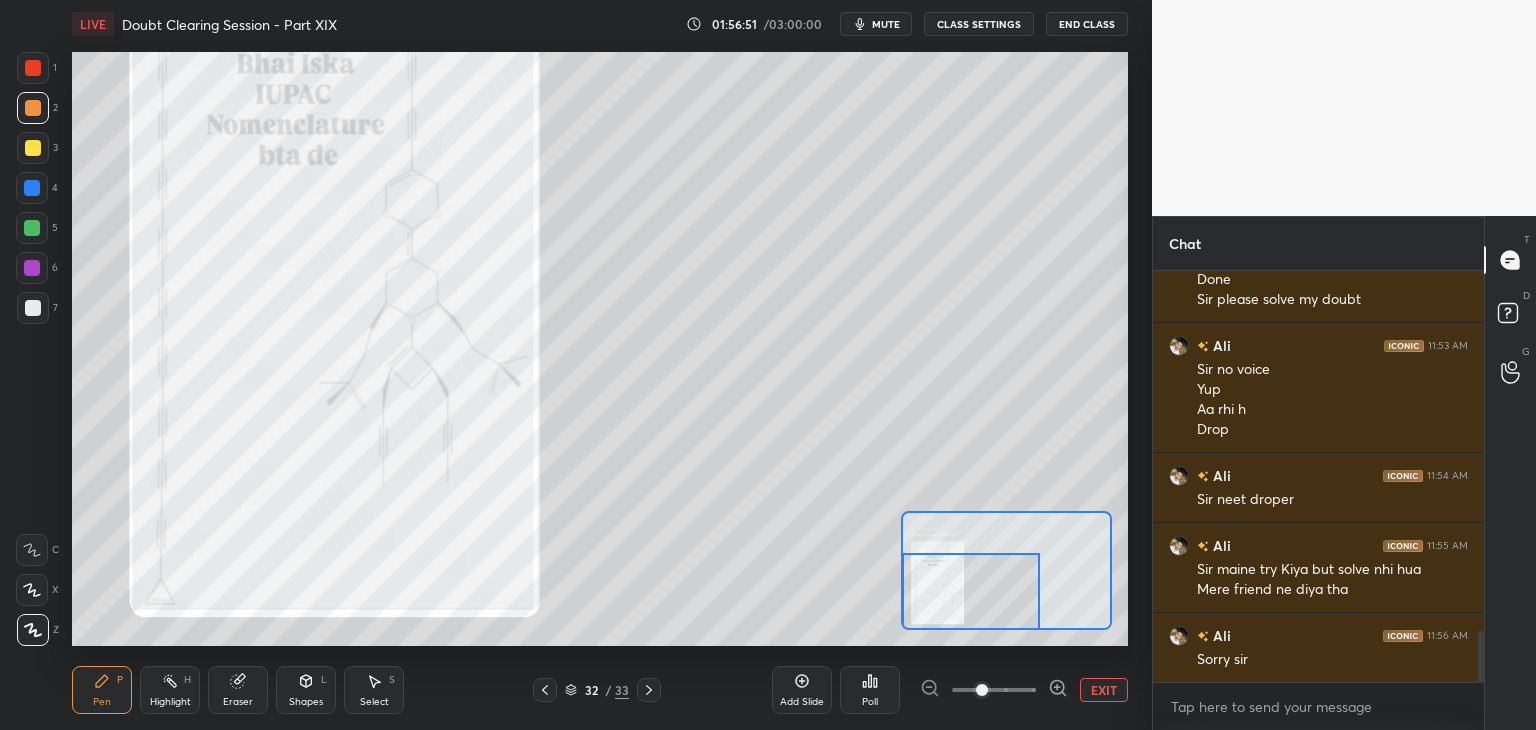 click at bounding box center (33, 68) 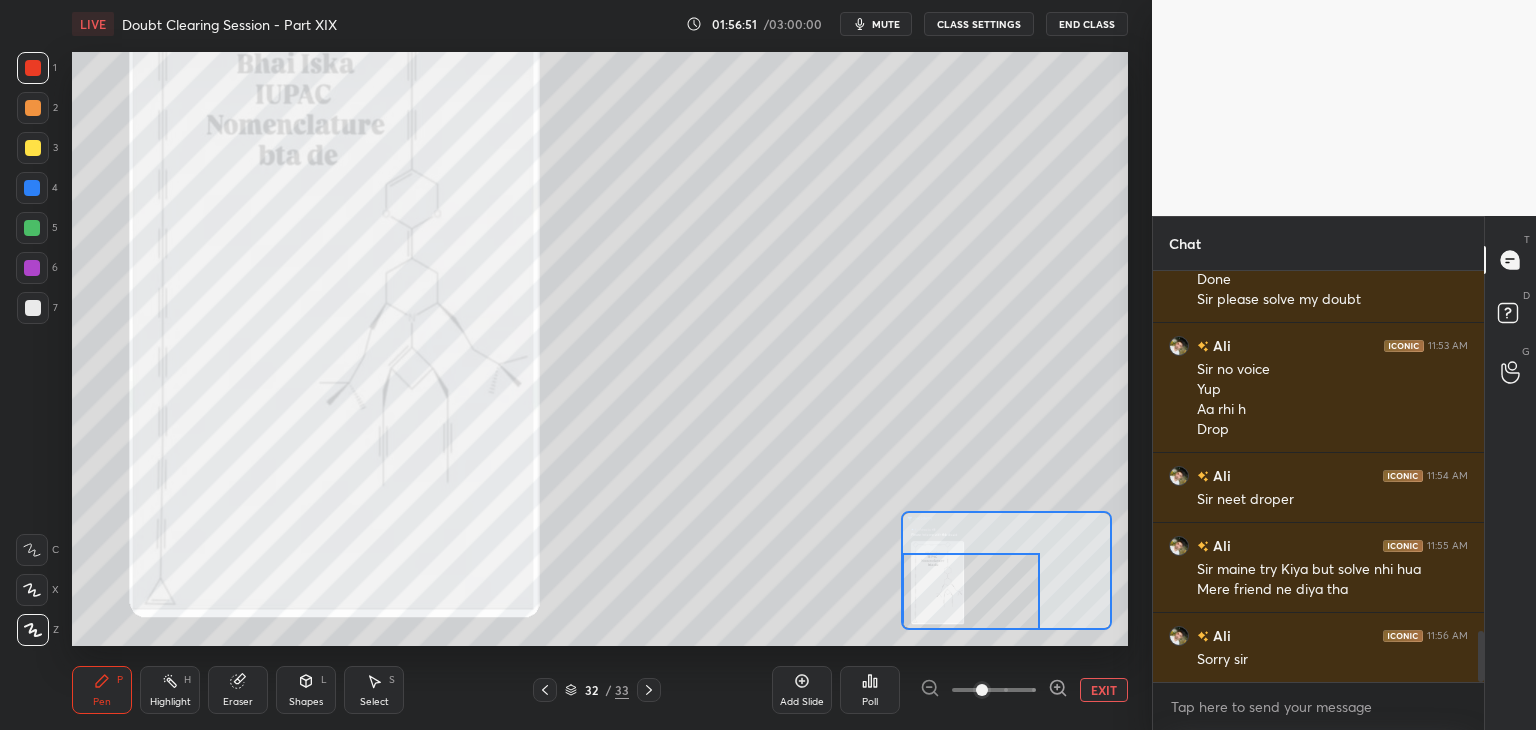 click at bounding box center (33, 108) 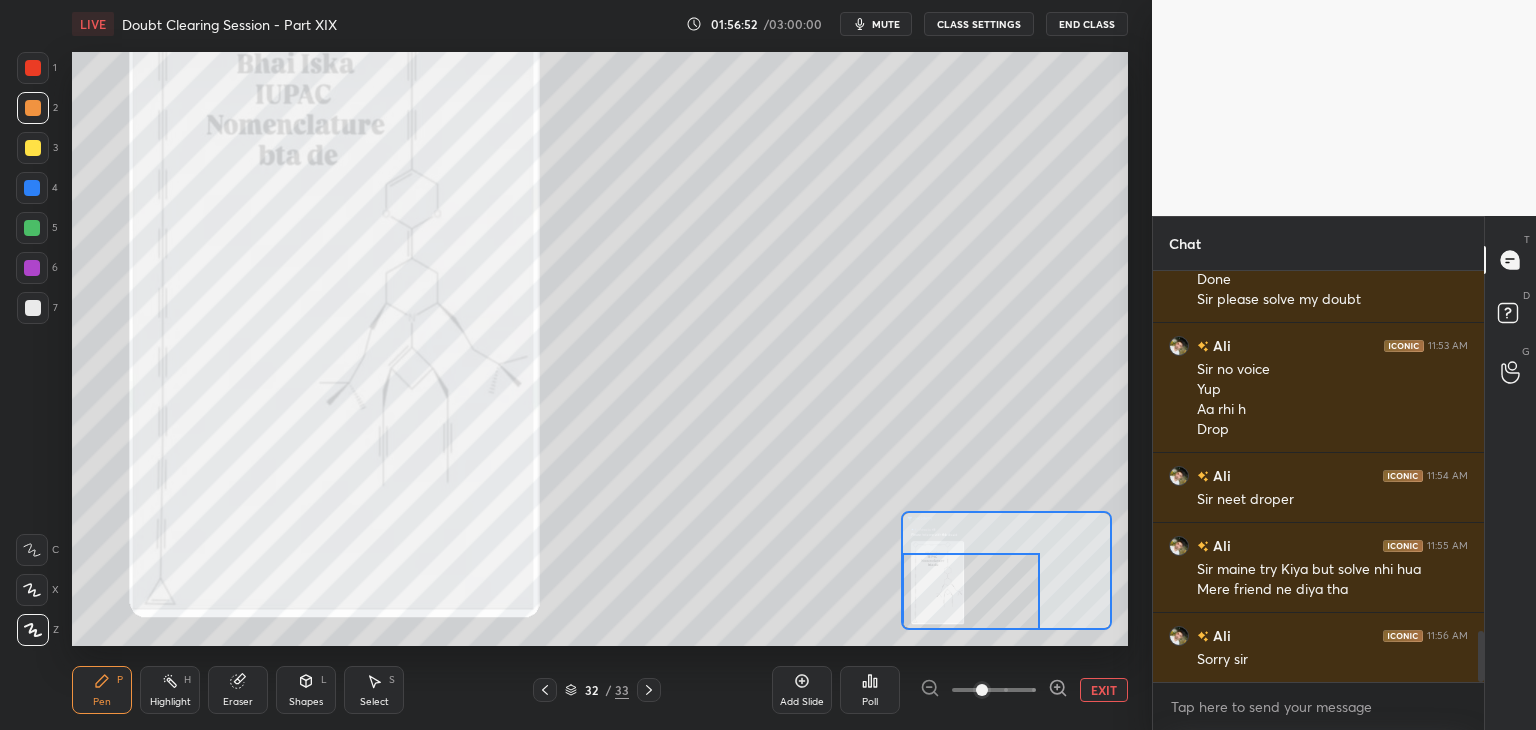 click at bounding box center (33, 68) 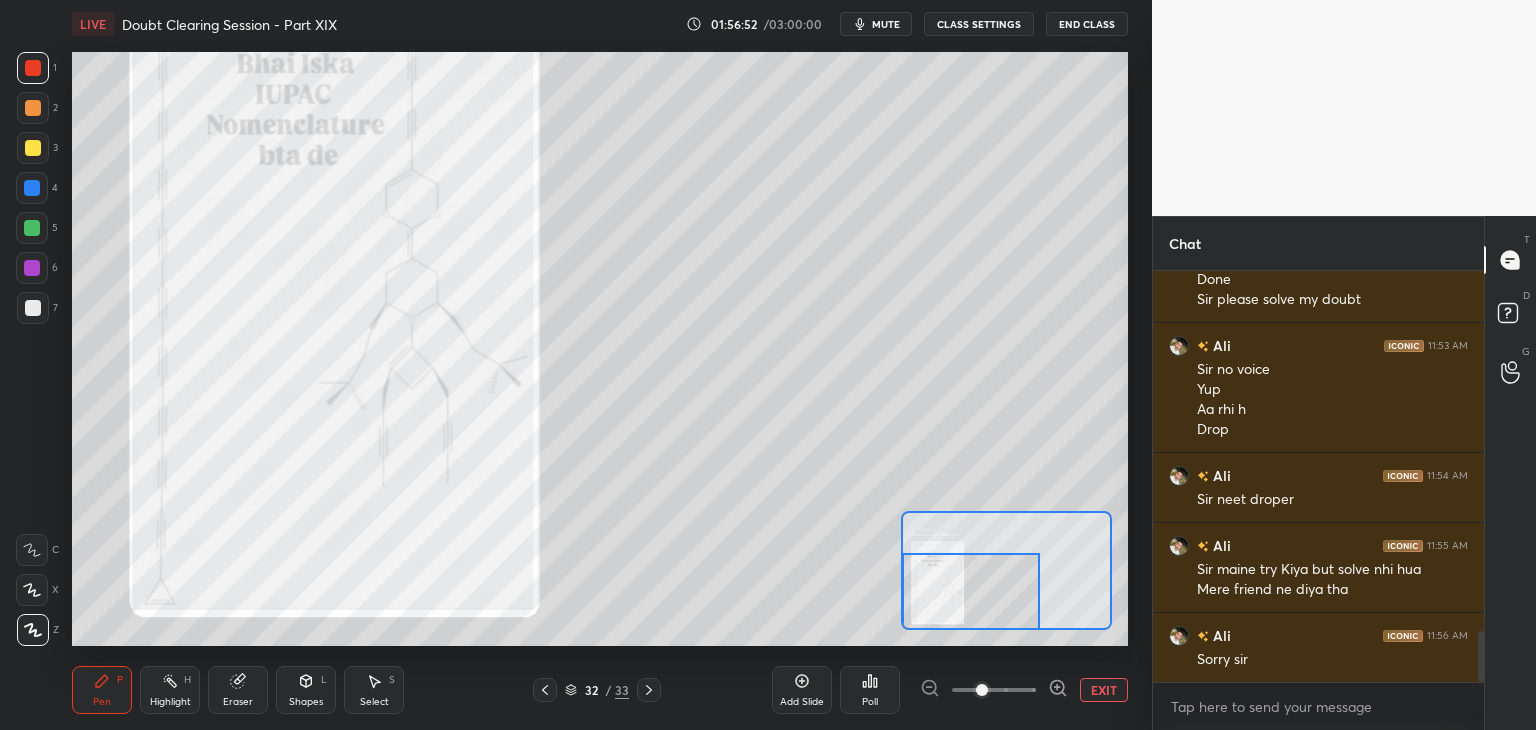 click at bounding box center [33, 108] 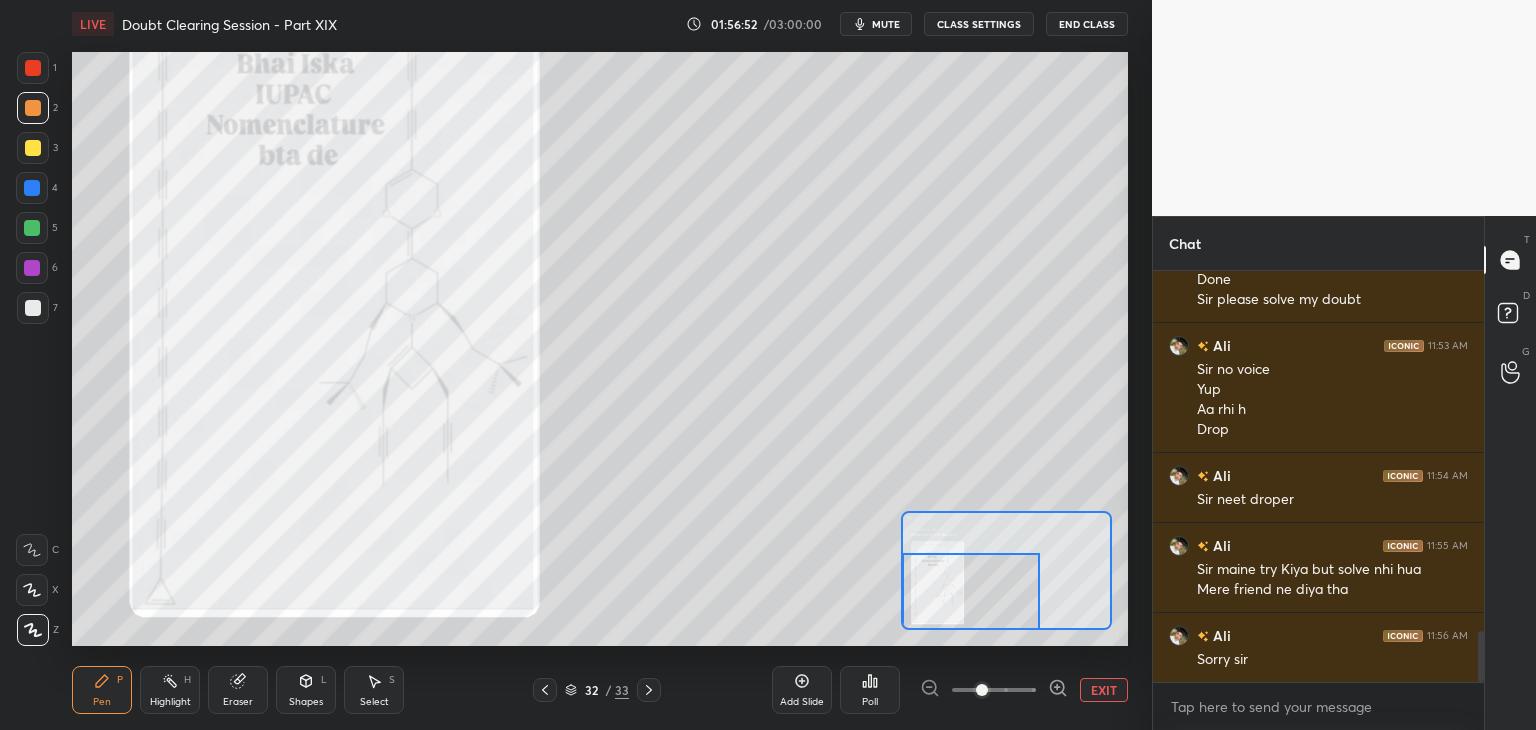 click at bounding box center (33, 68) 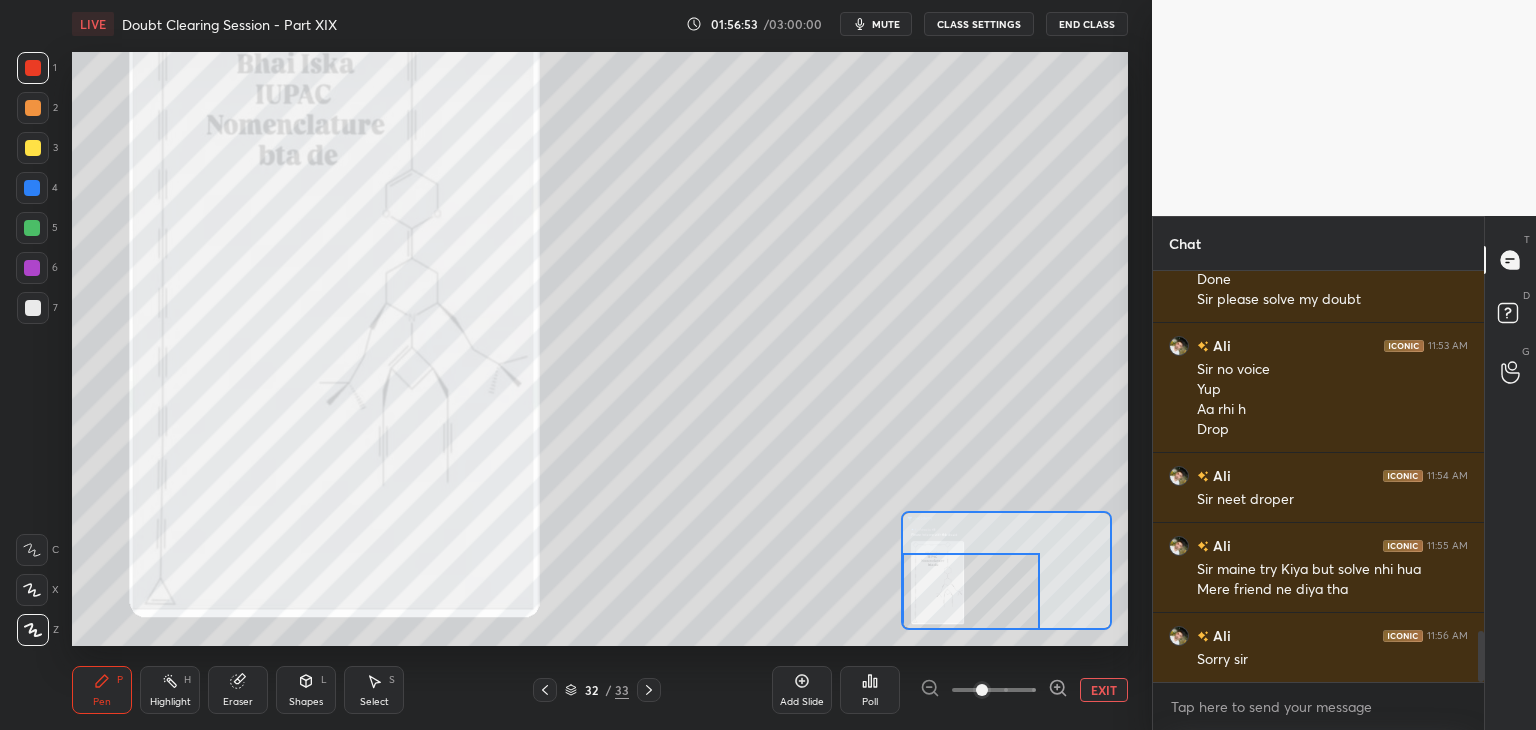 click at bounding box center [33, 108] 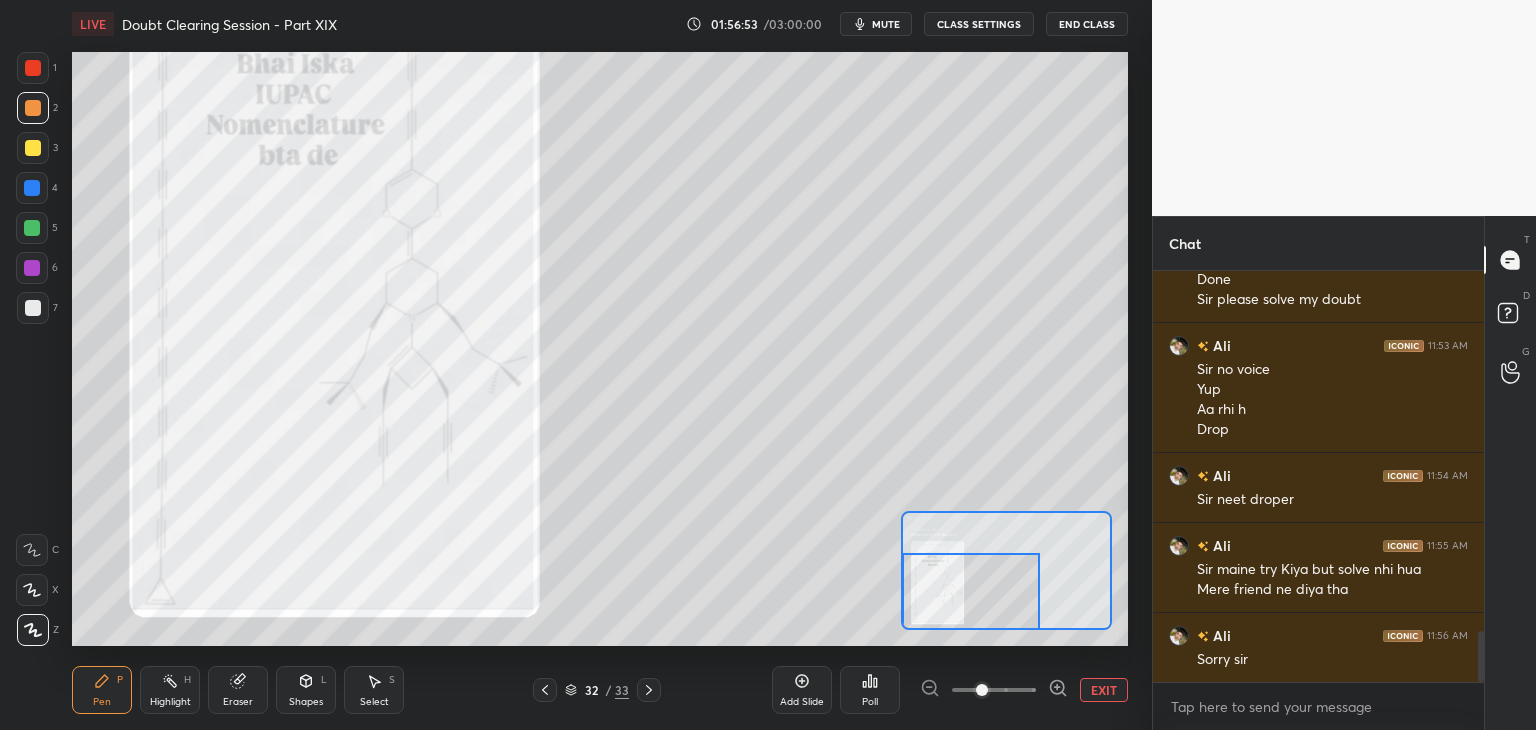 click at bounding box center (33, 68) 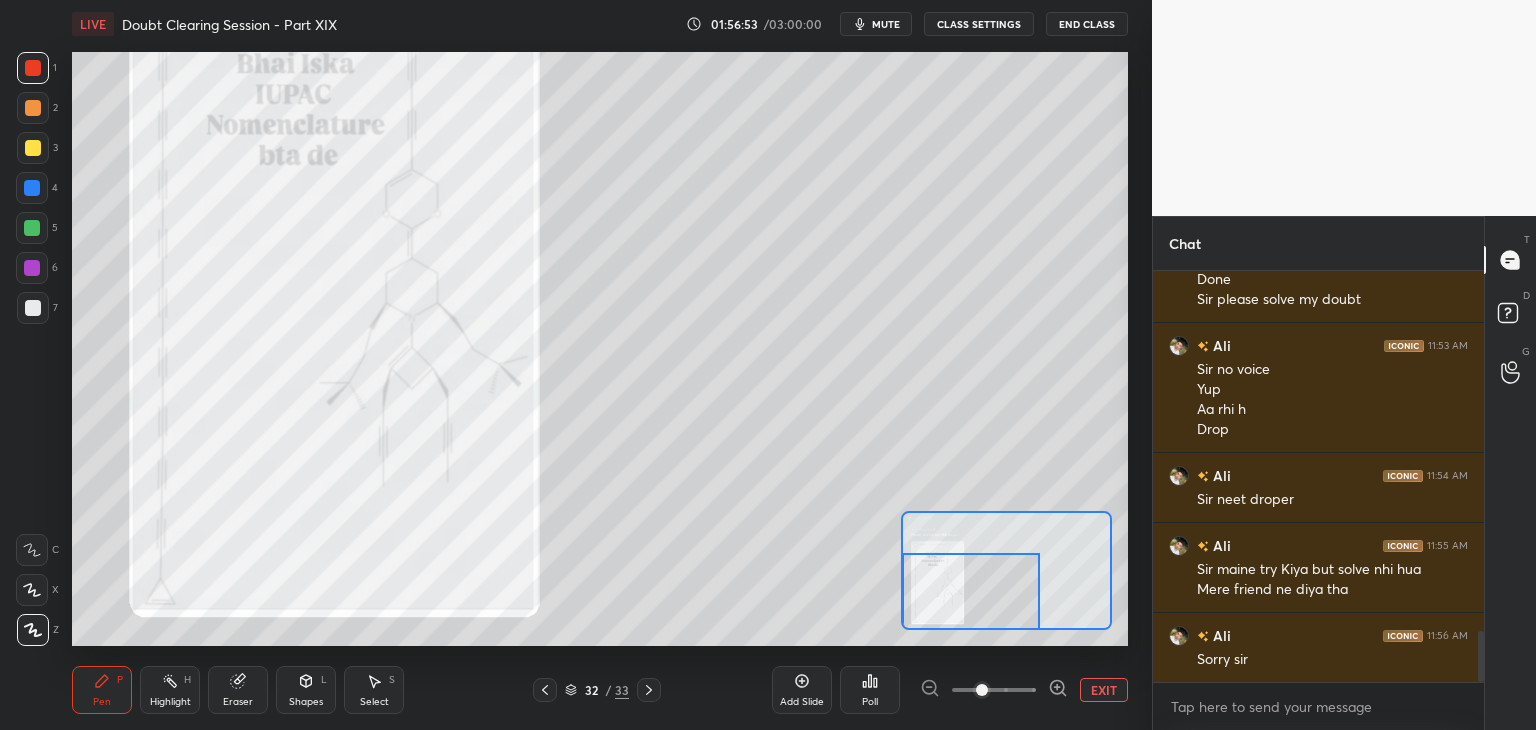 click at bounding box center [33, 108] 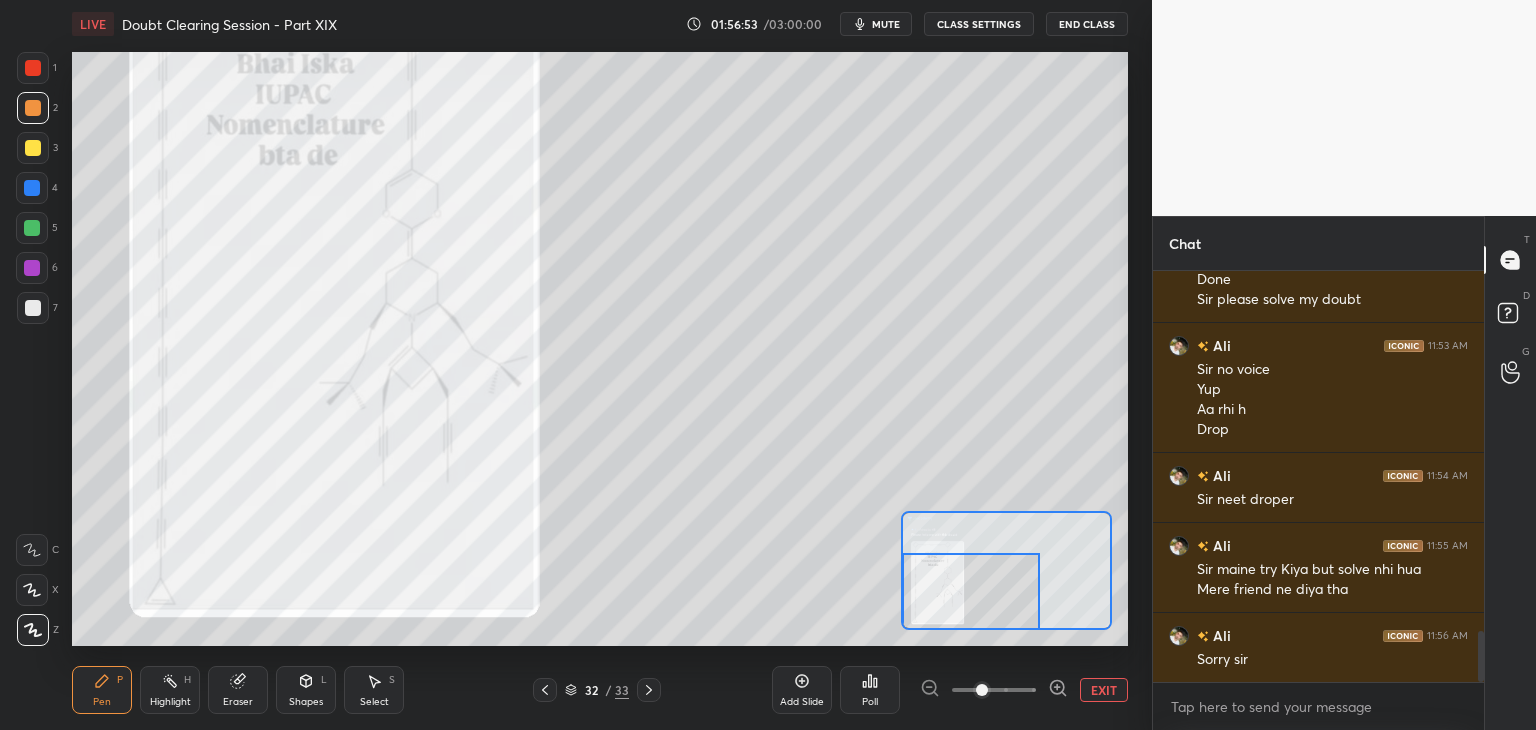click at bounding box center [33, 68] 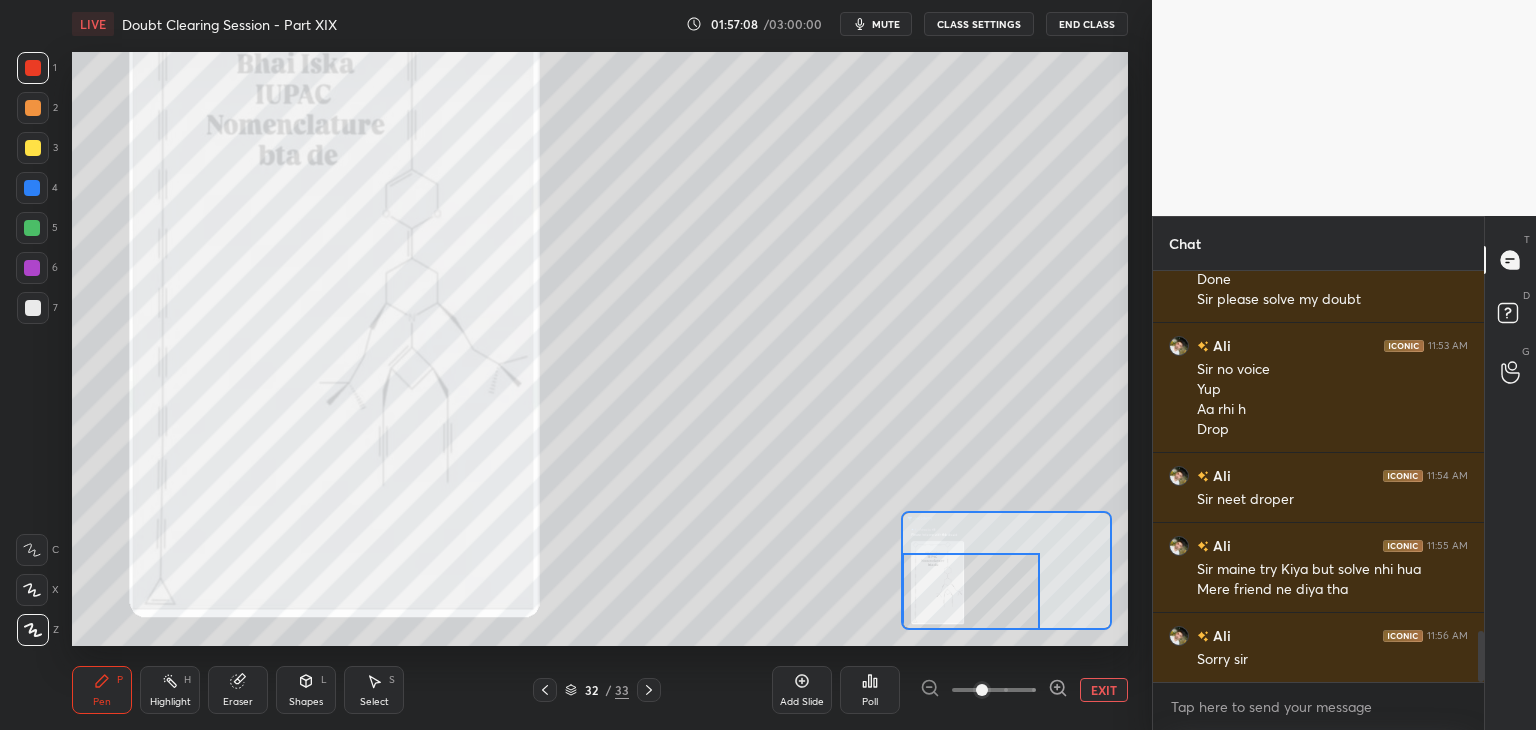 click at bounding box center [32, 228] 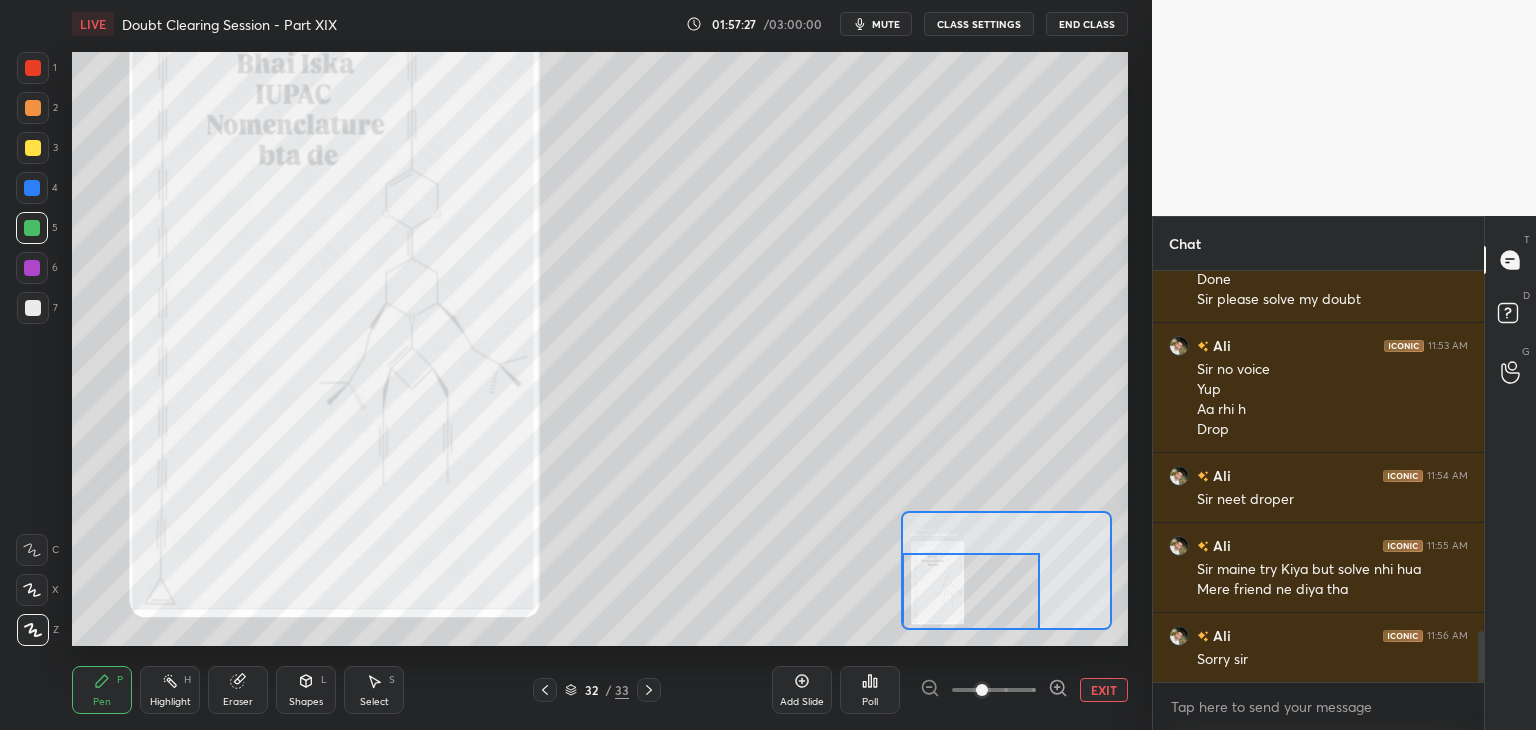 click at bounding box center (33, 148) 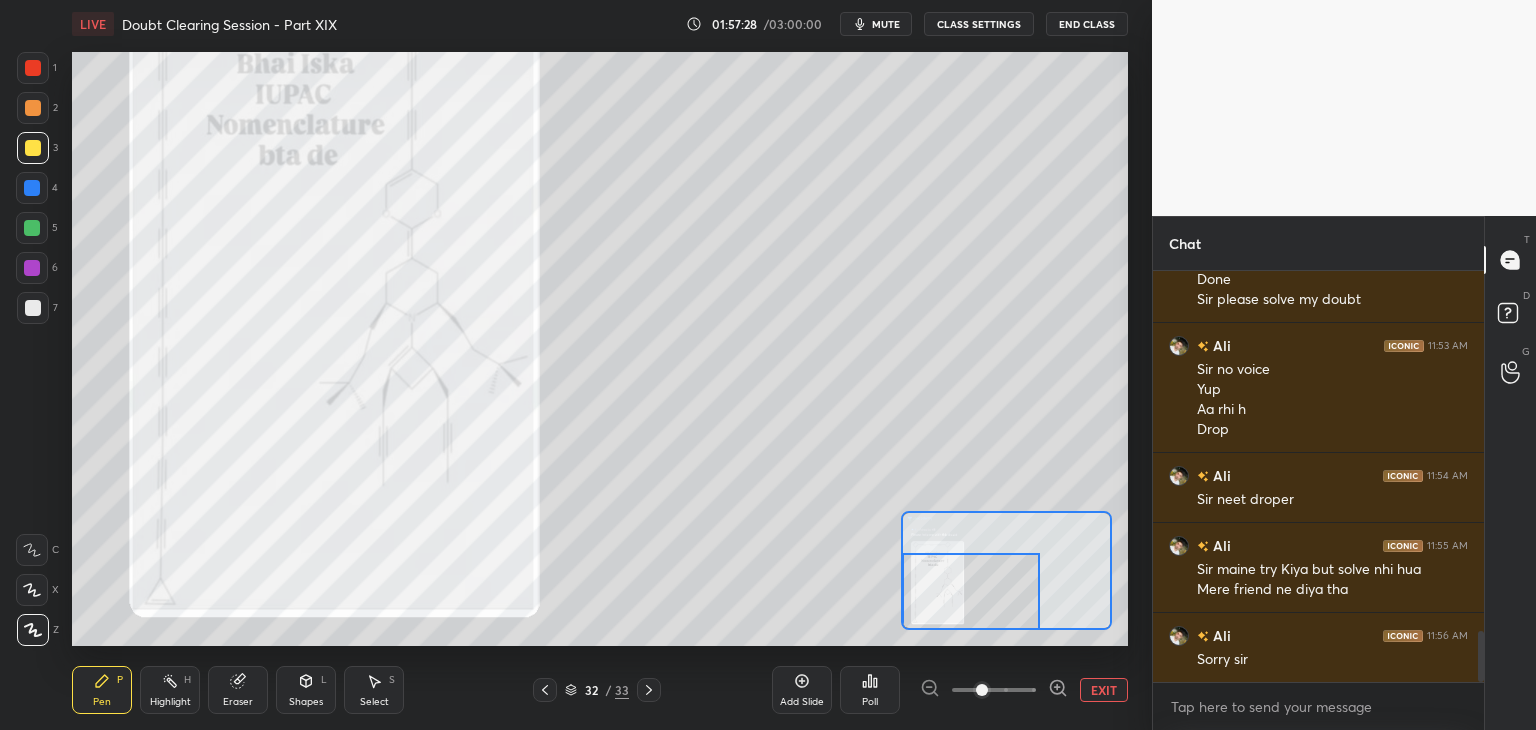 click at bounding box center (33, 108) 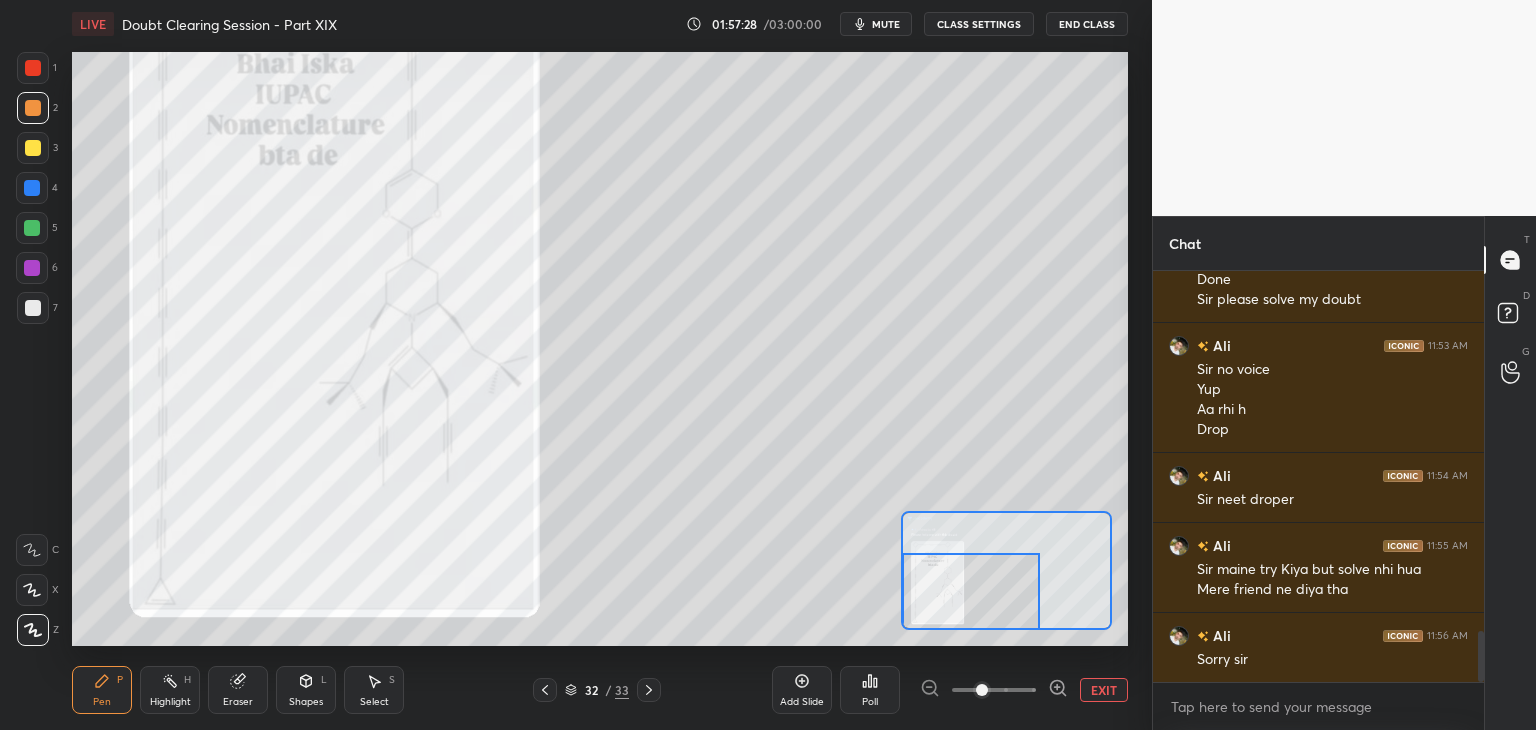 click at bounding box center [33, 68] 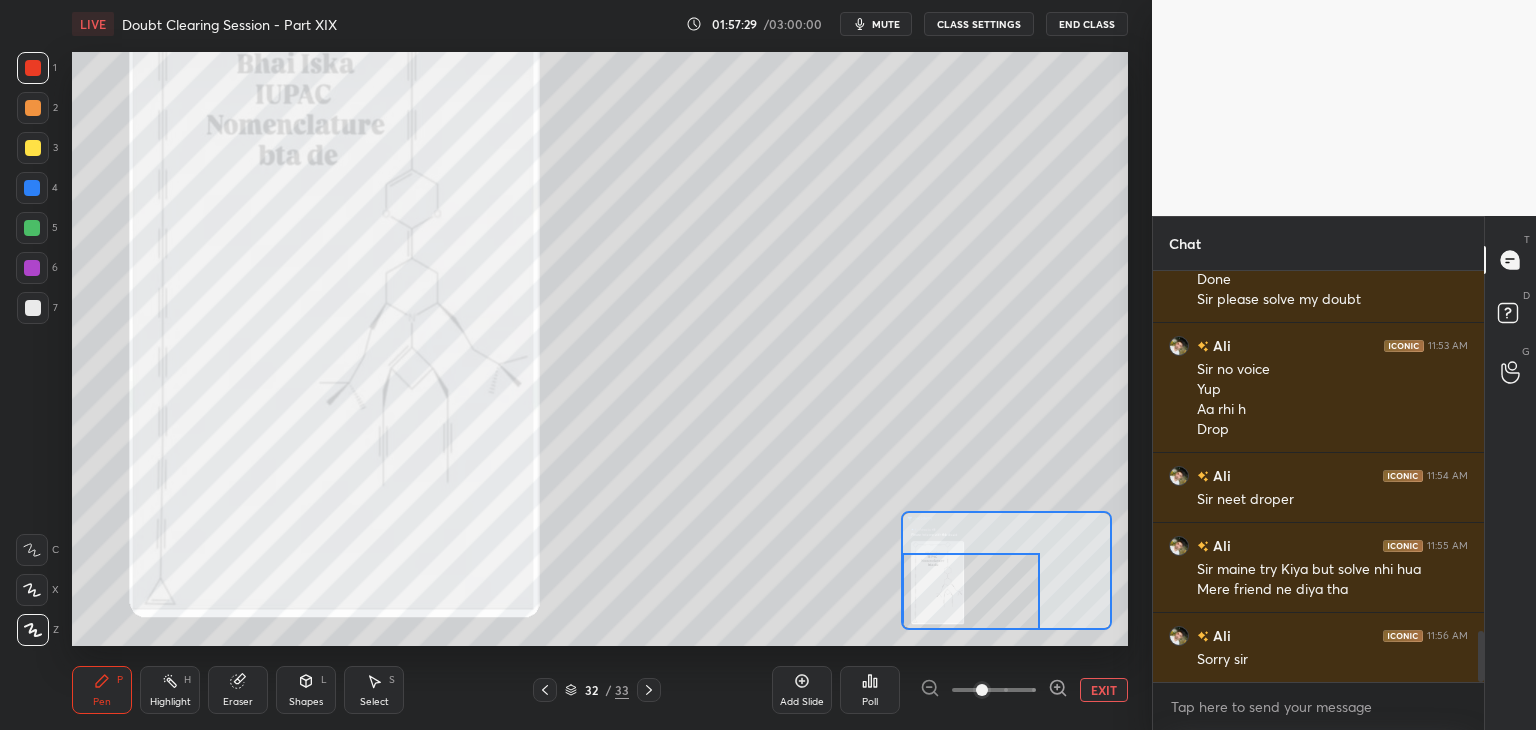 click at bounding box center [33, 108] 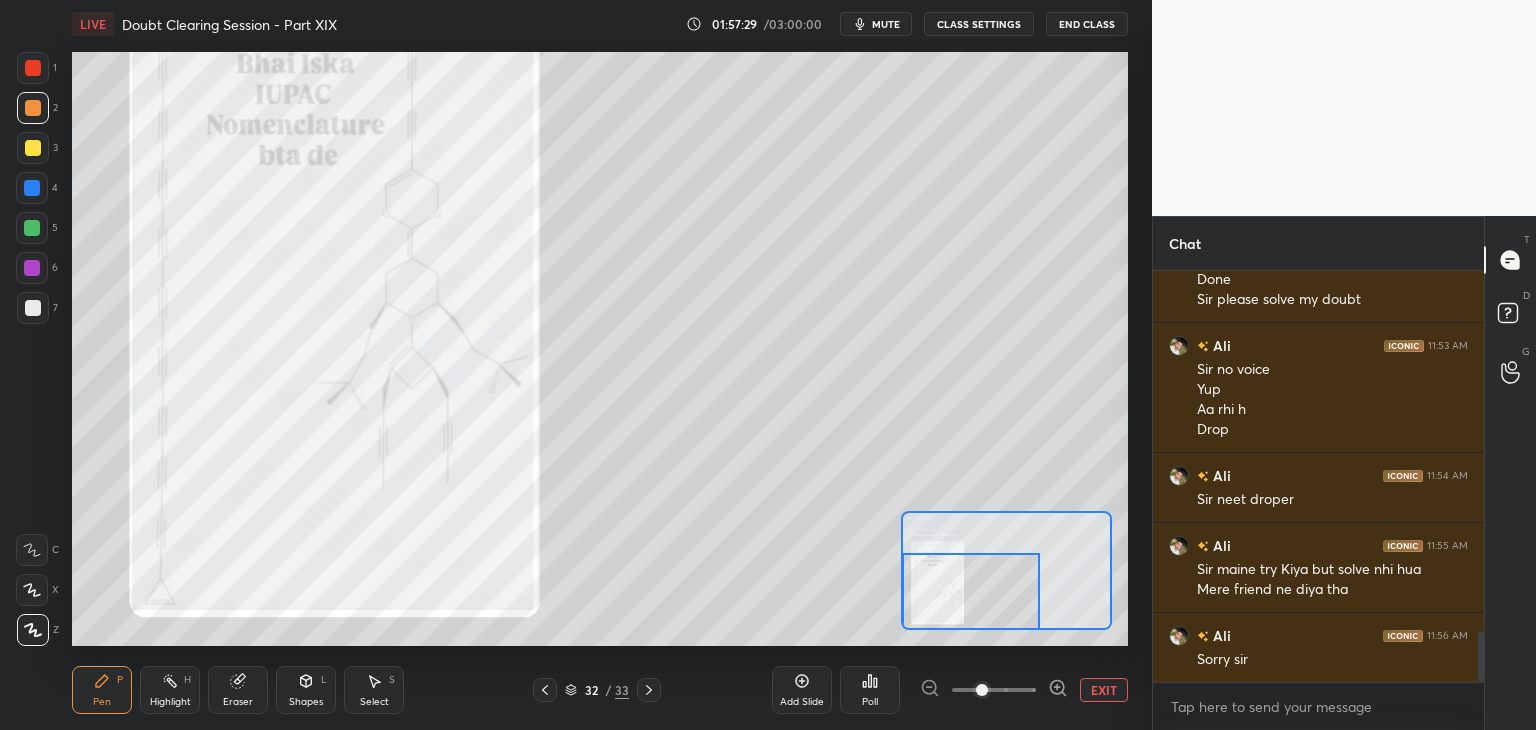 click at bounding box center [33, 68] 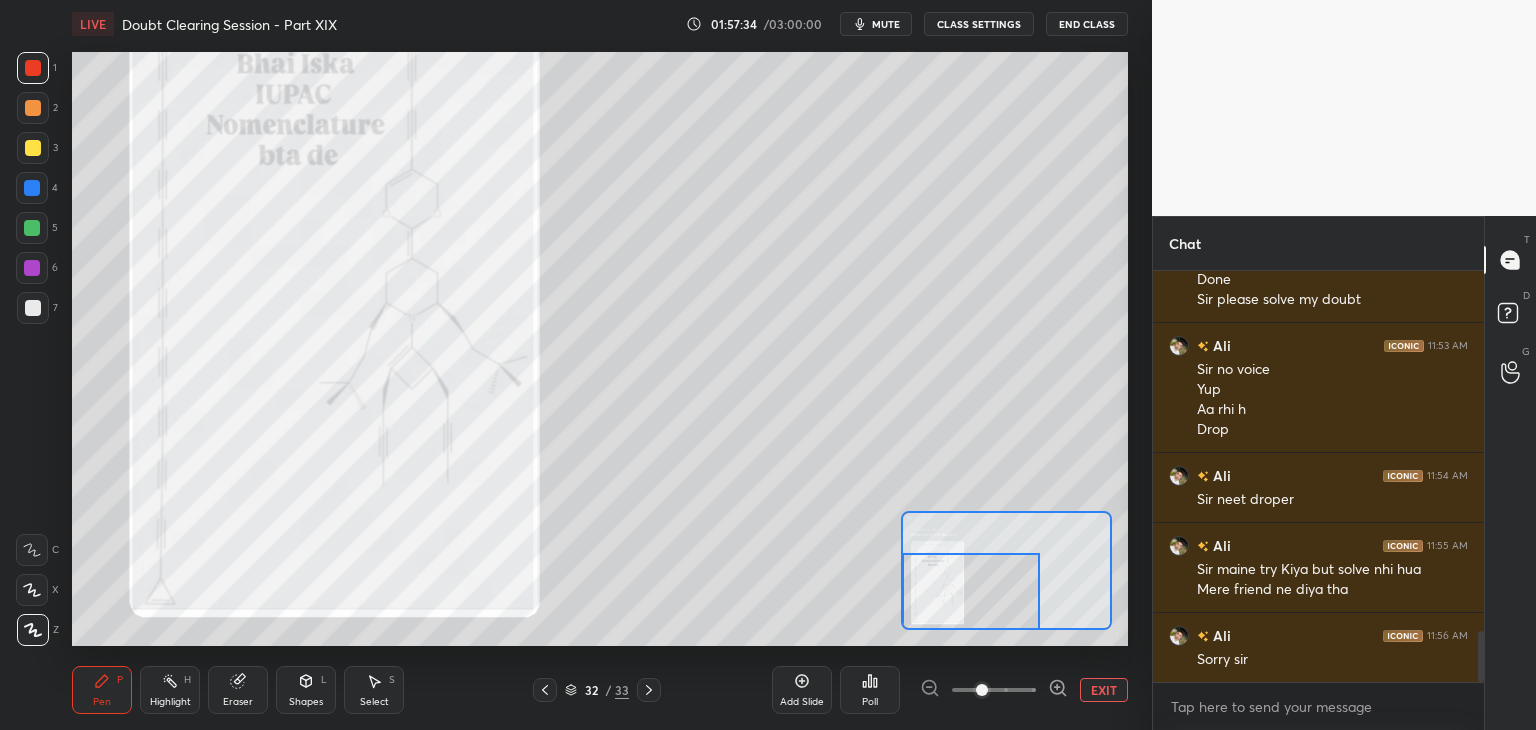 click at bounding box center (33, 108) 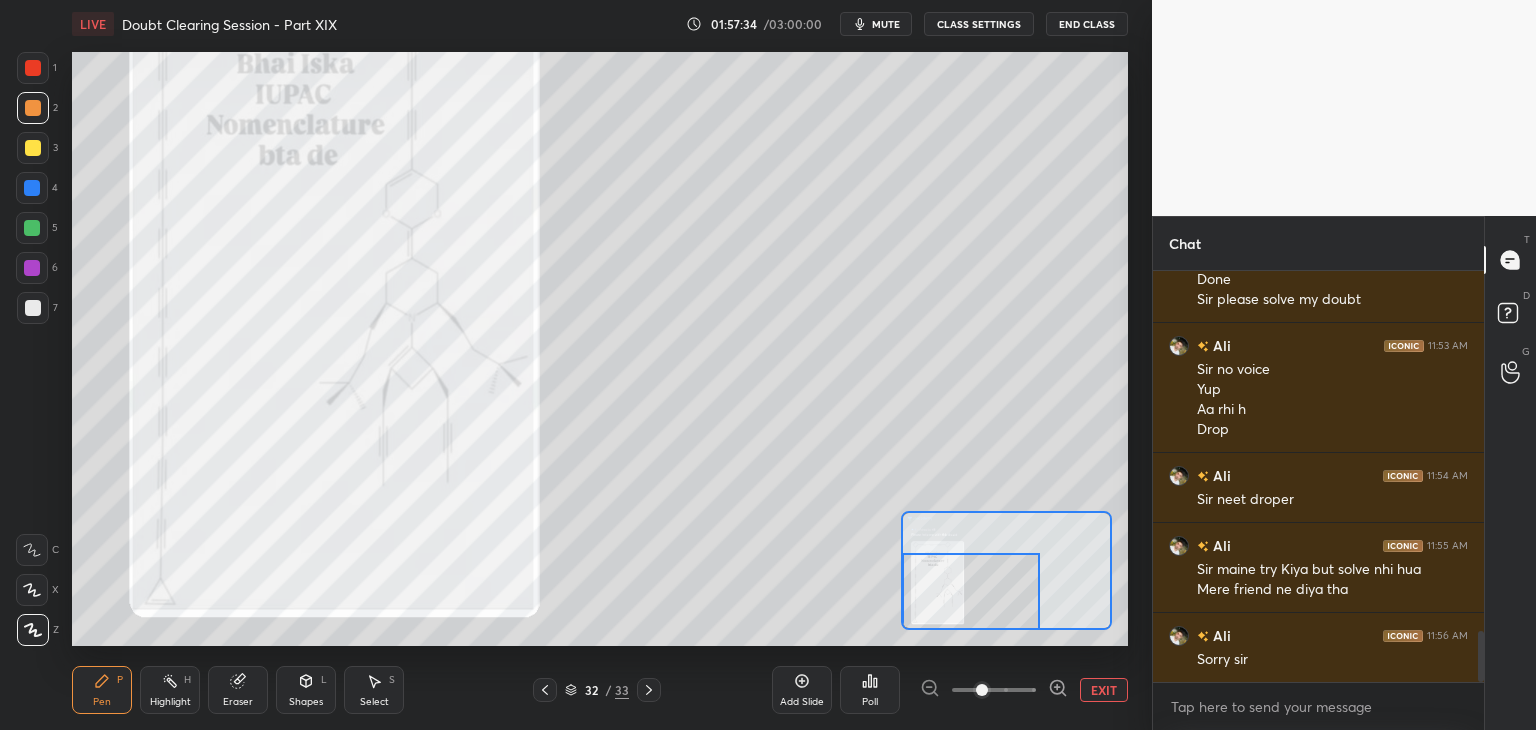 click at bounding box center [33, 148] 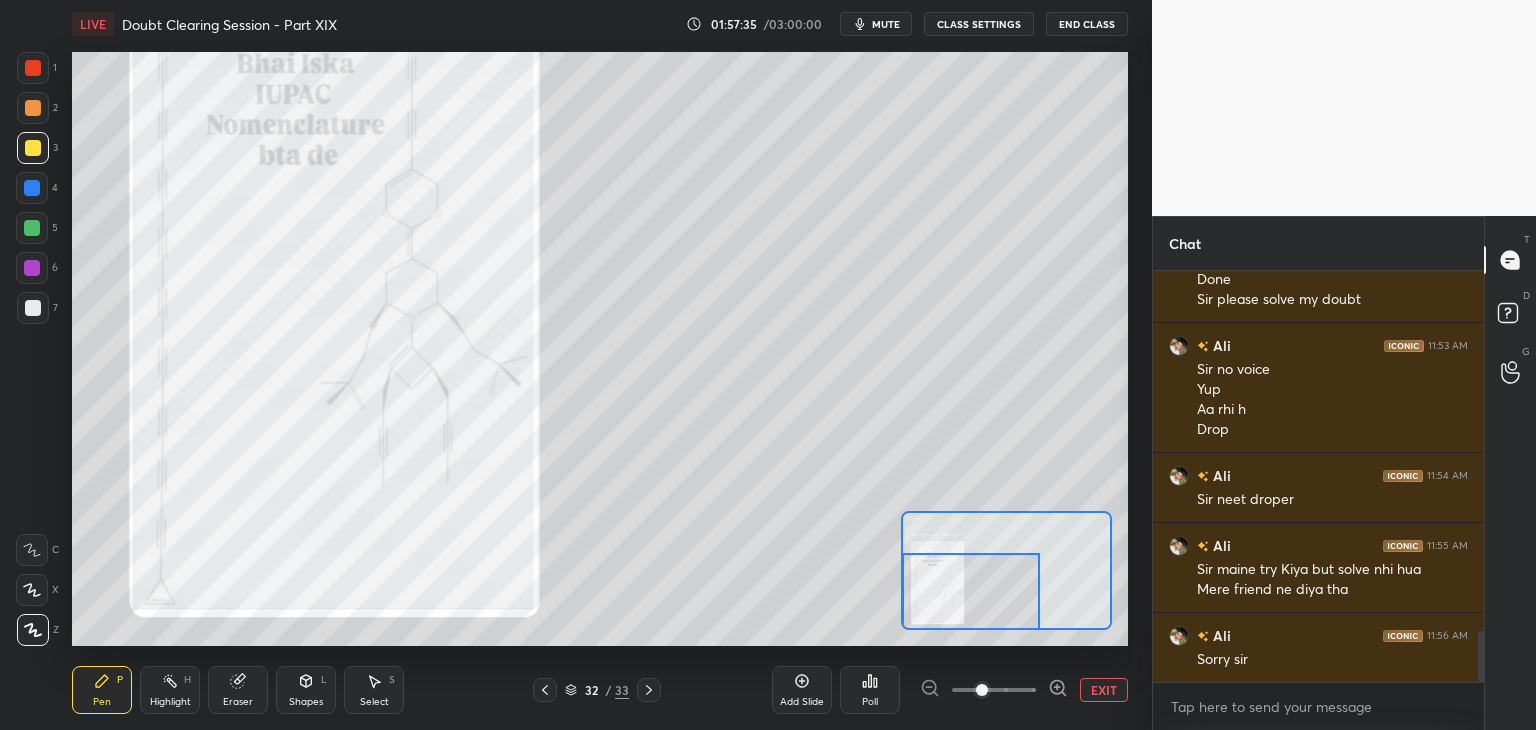 click at bounding box center (33, 108) 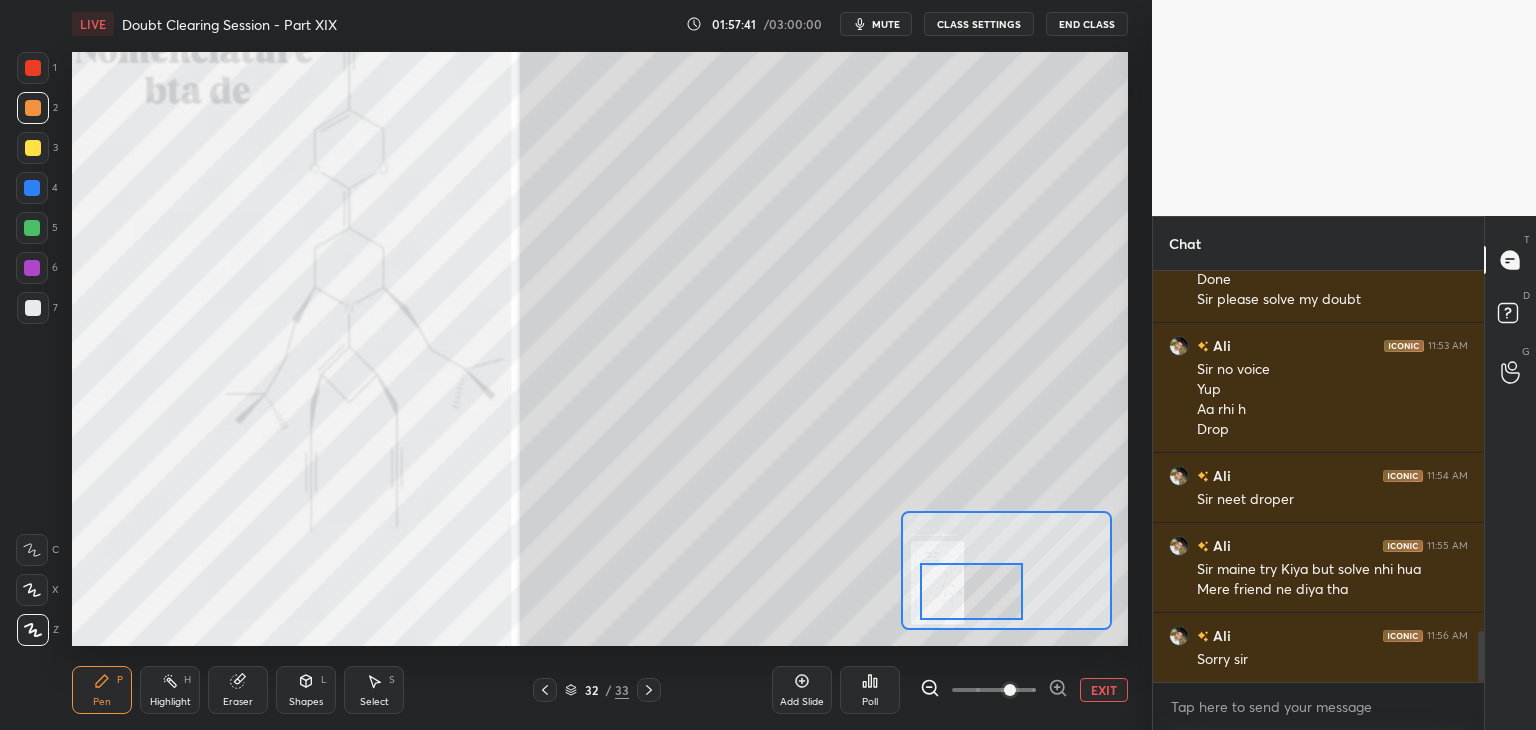 click at bounding box center [1010, 690] 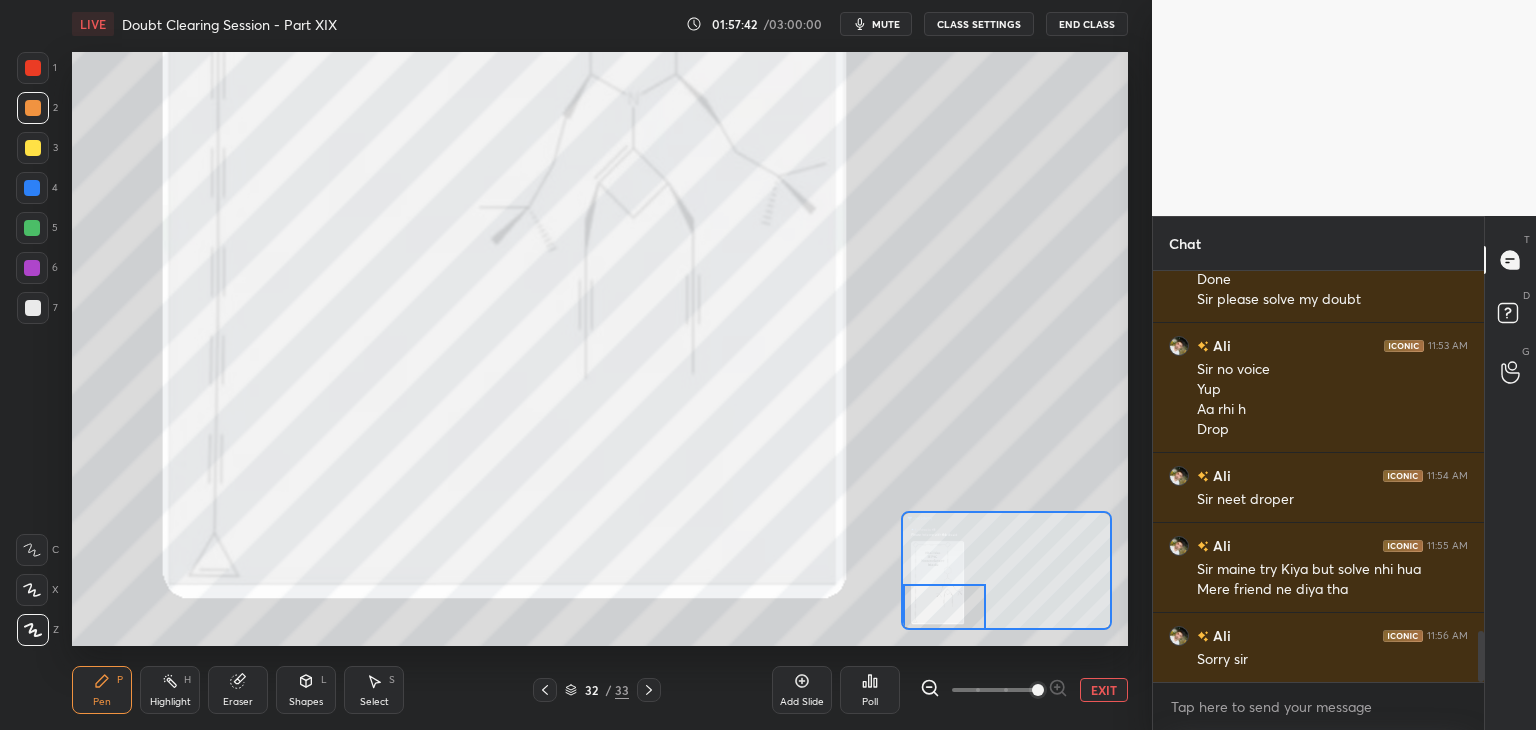 click at bounding box center [944, 607] 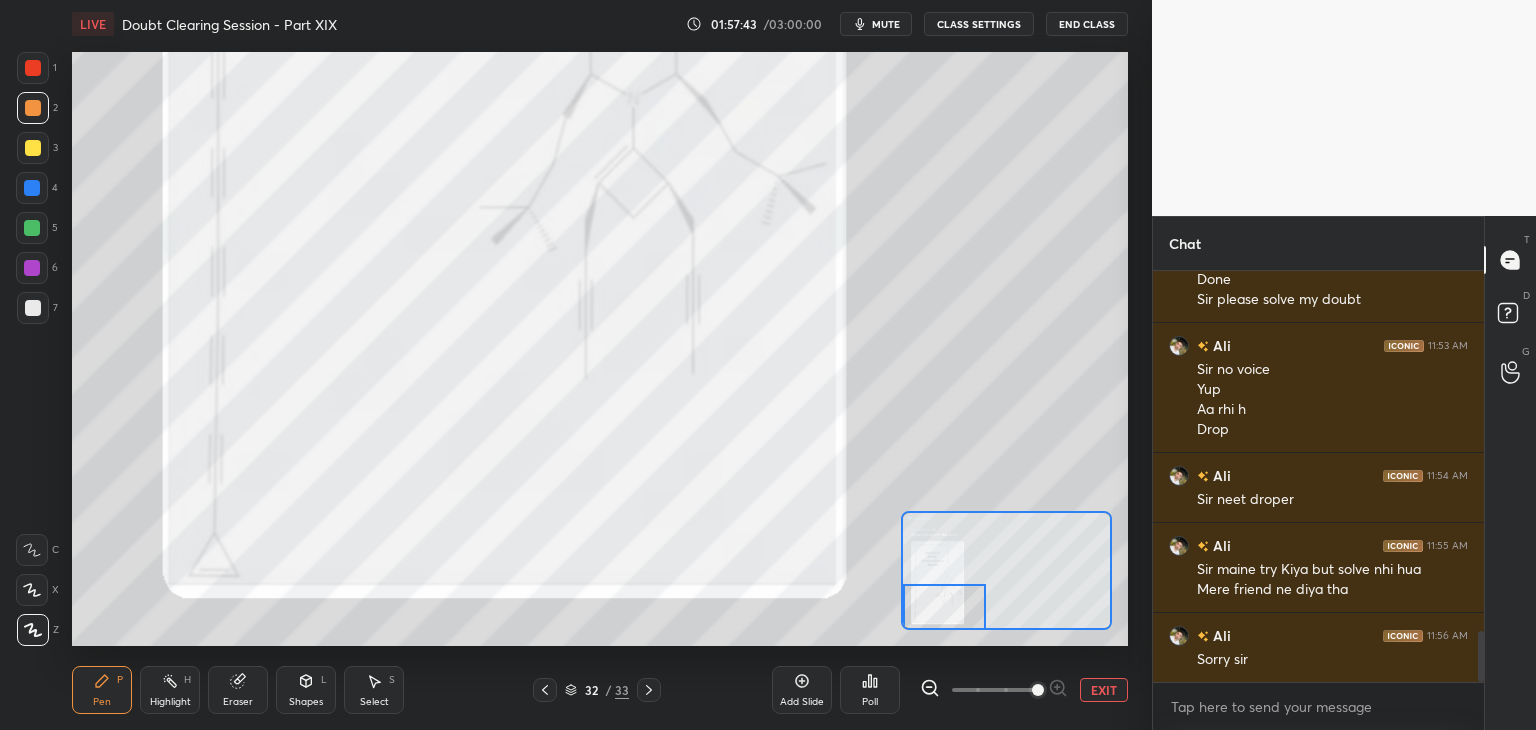 click at bounding box center [32, 228] 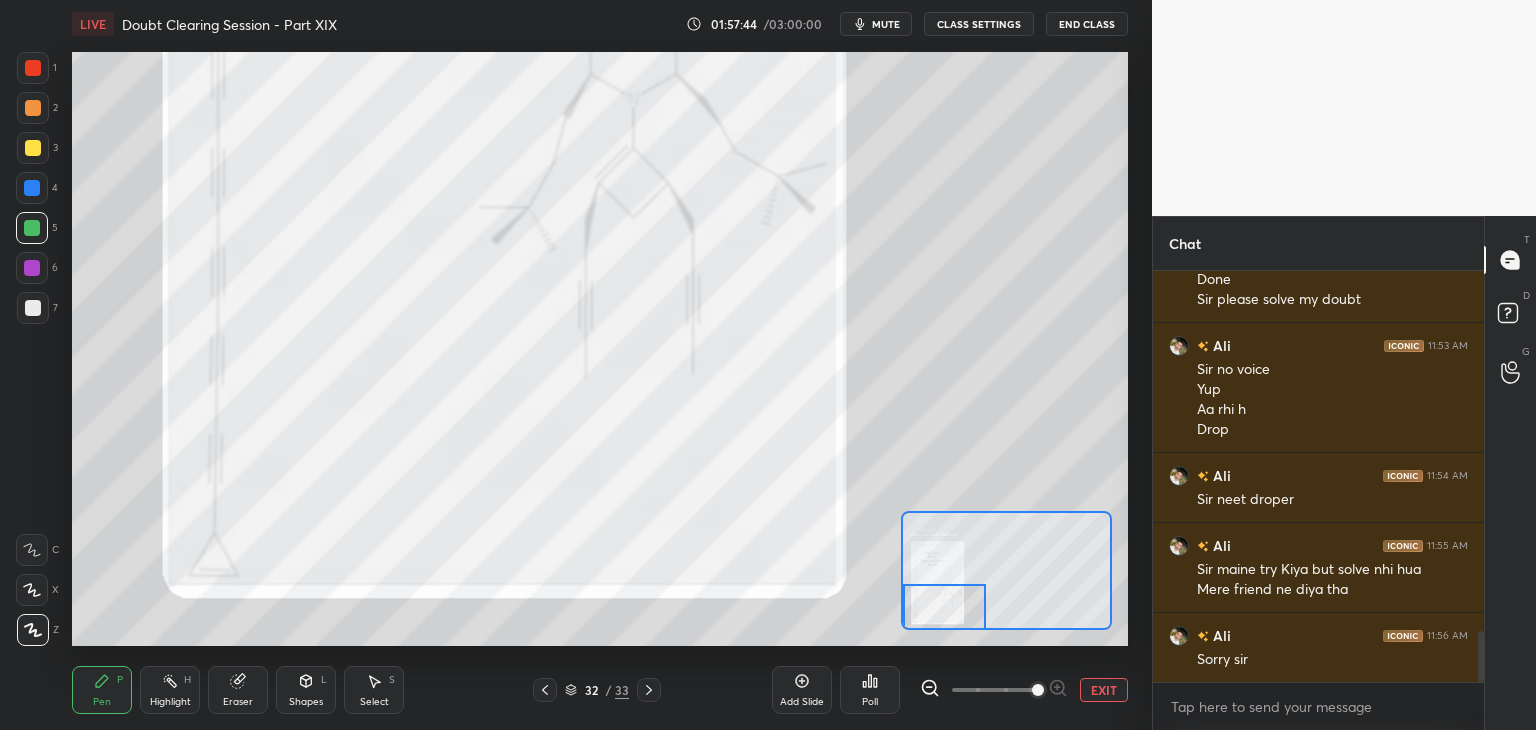 click at bounding box center [32, 268] 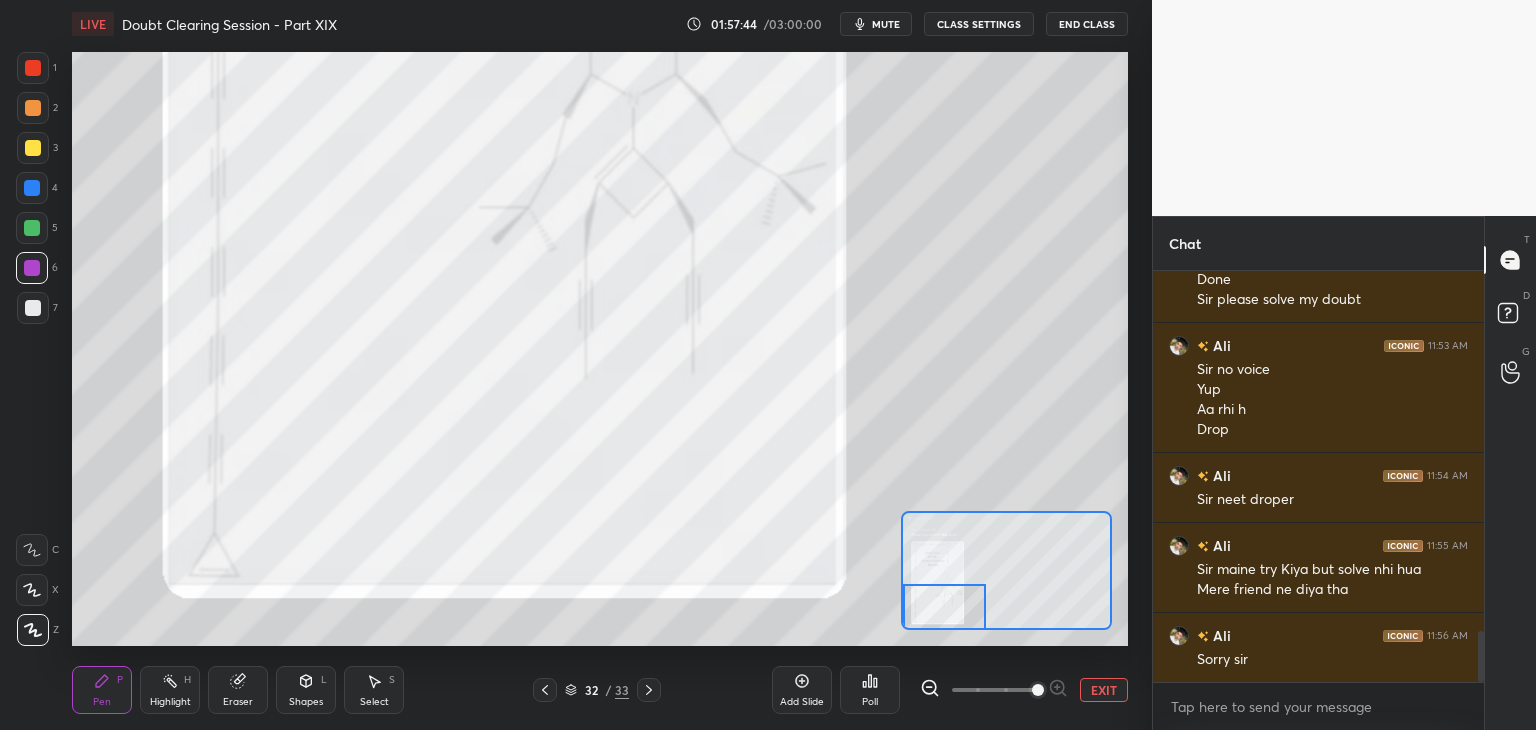 click at bounding box center [33, 308] 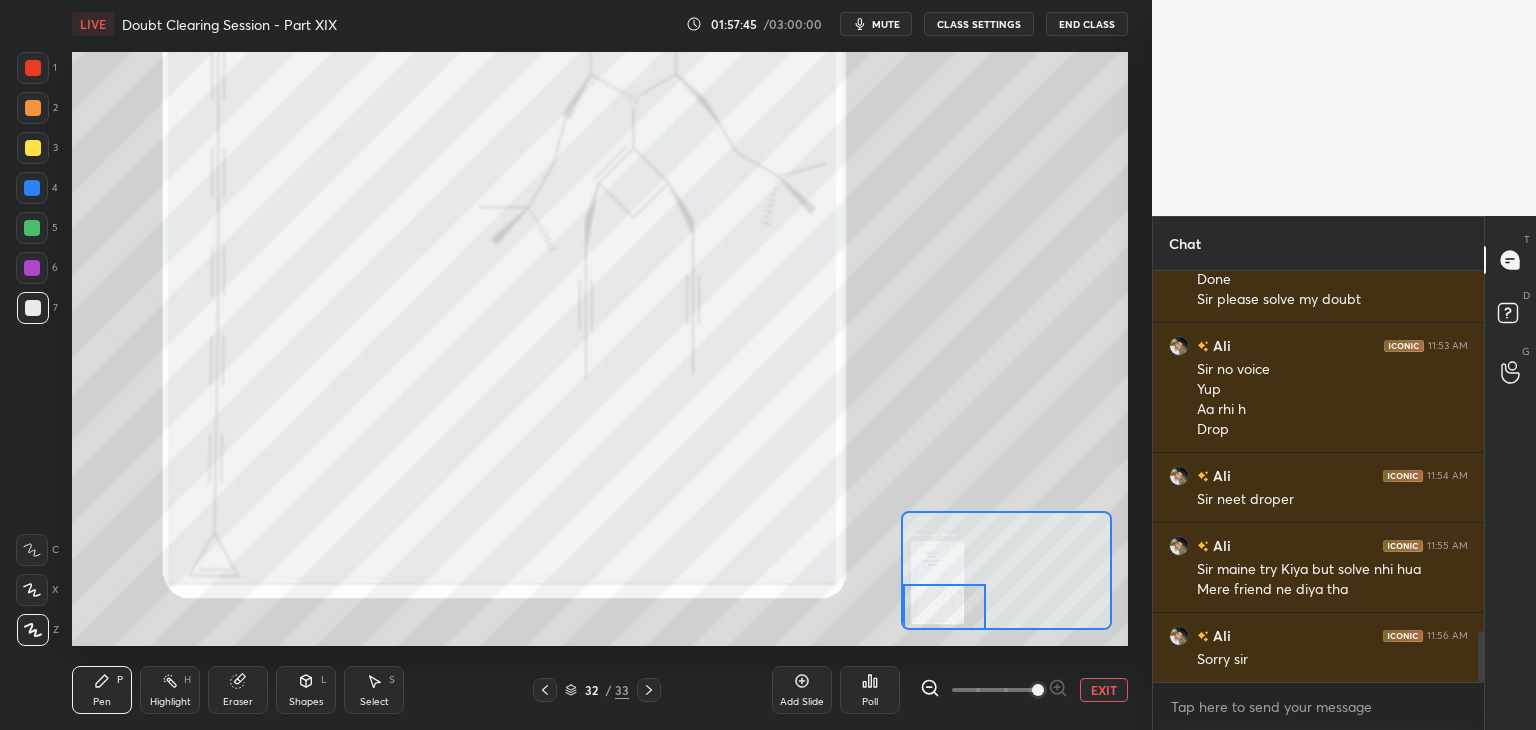click at bounding box center [32, 268] 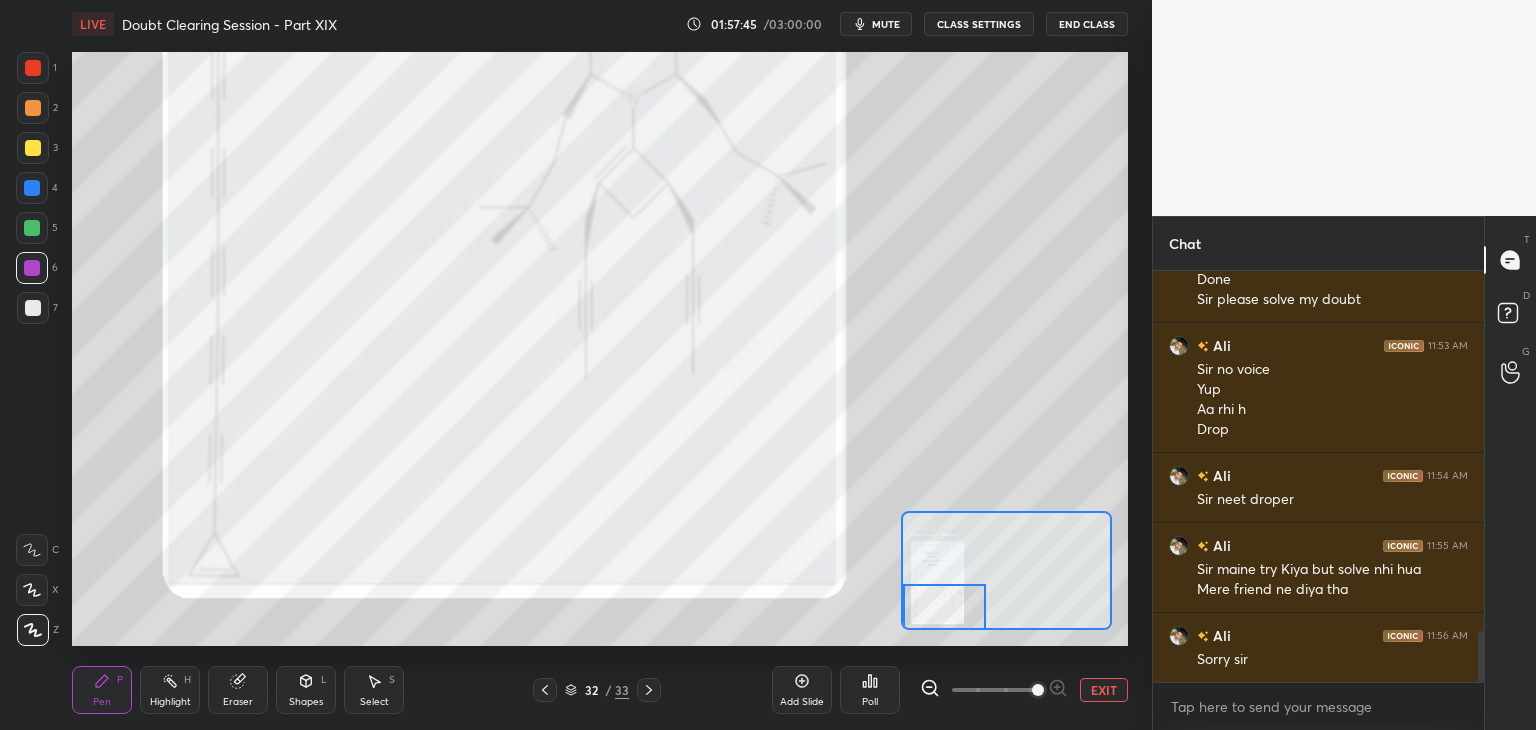 click at bounding box center [32, 228] 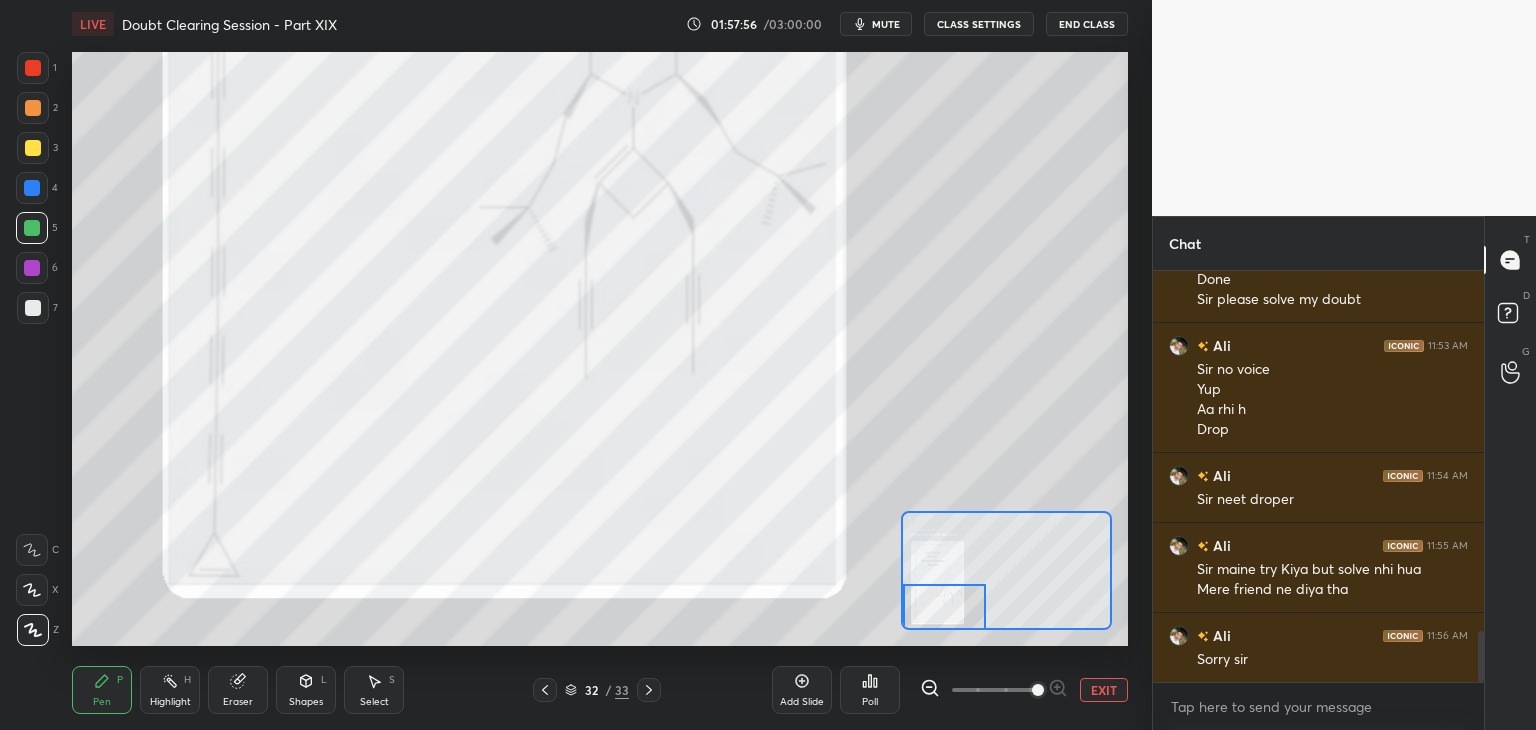click at bounding box center (32, 188) 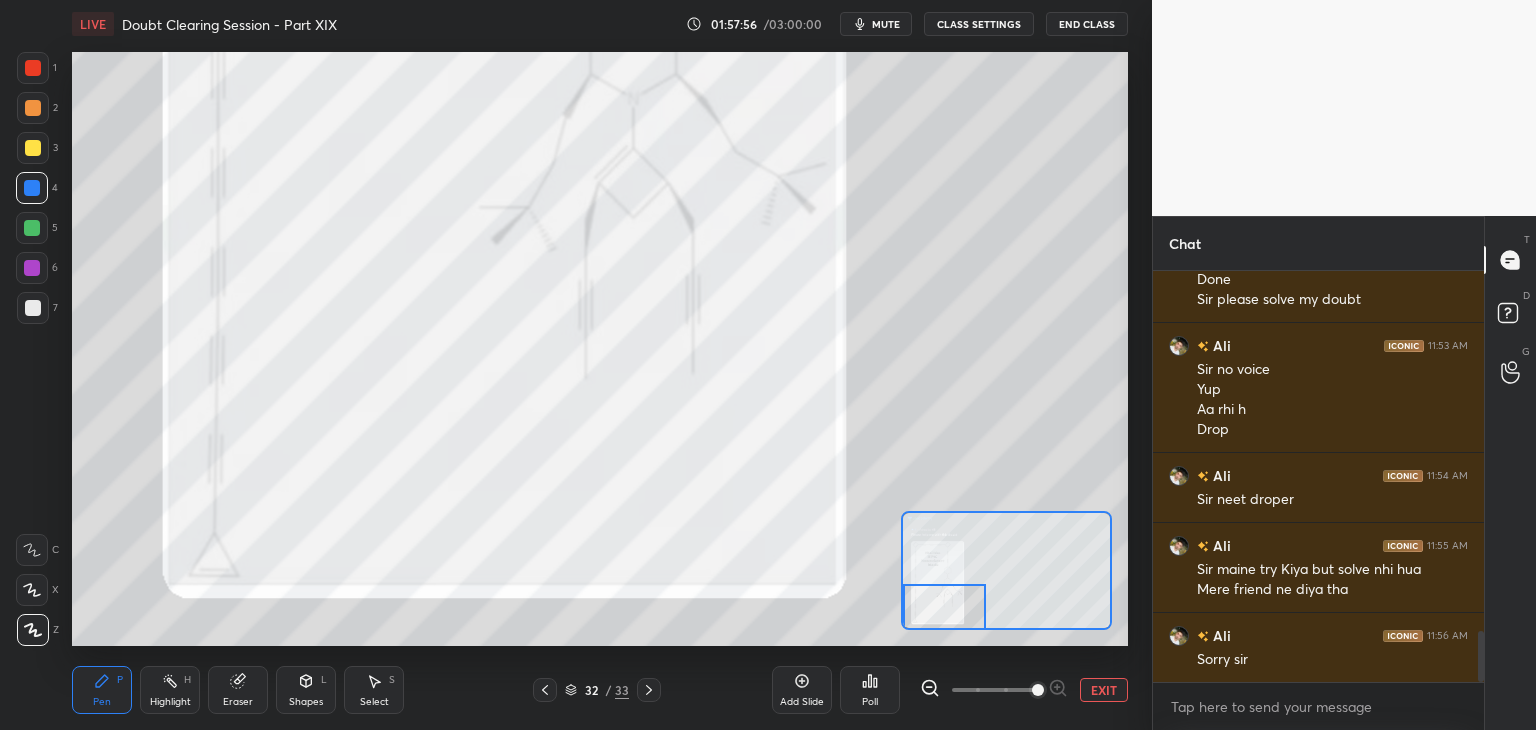 click at bounding box center (33, 148) 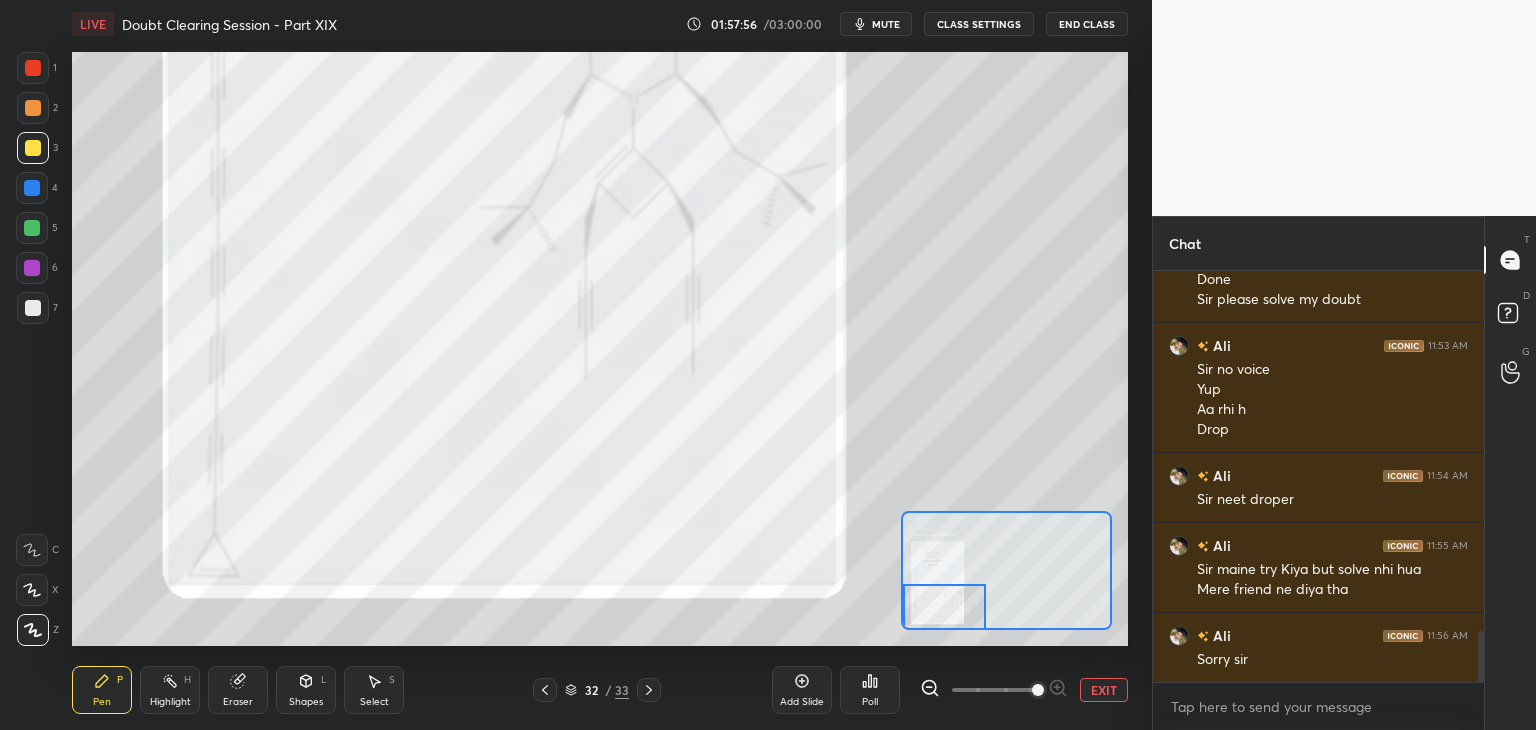 click at bounding box center [33, 108] 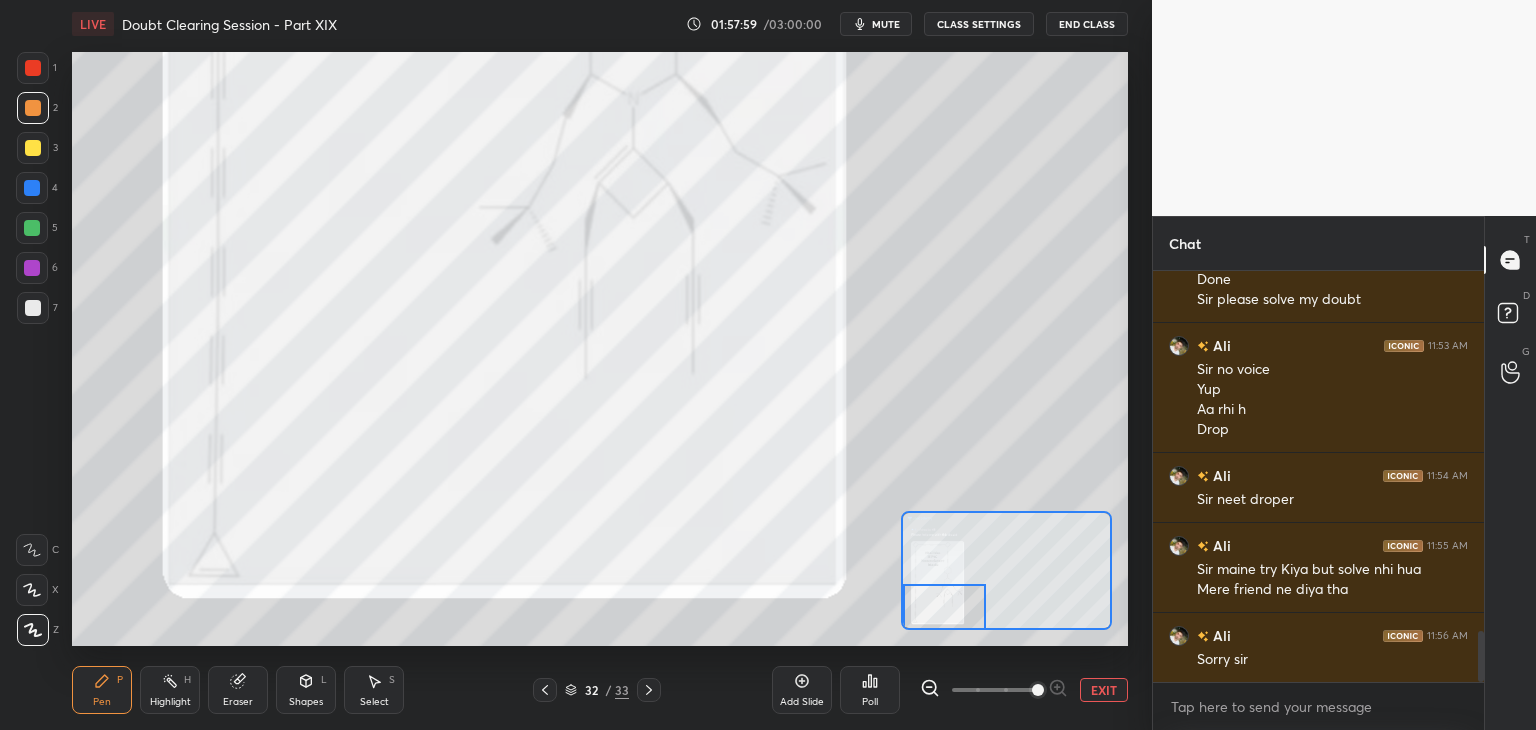 click at bounding box center [32, 188] 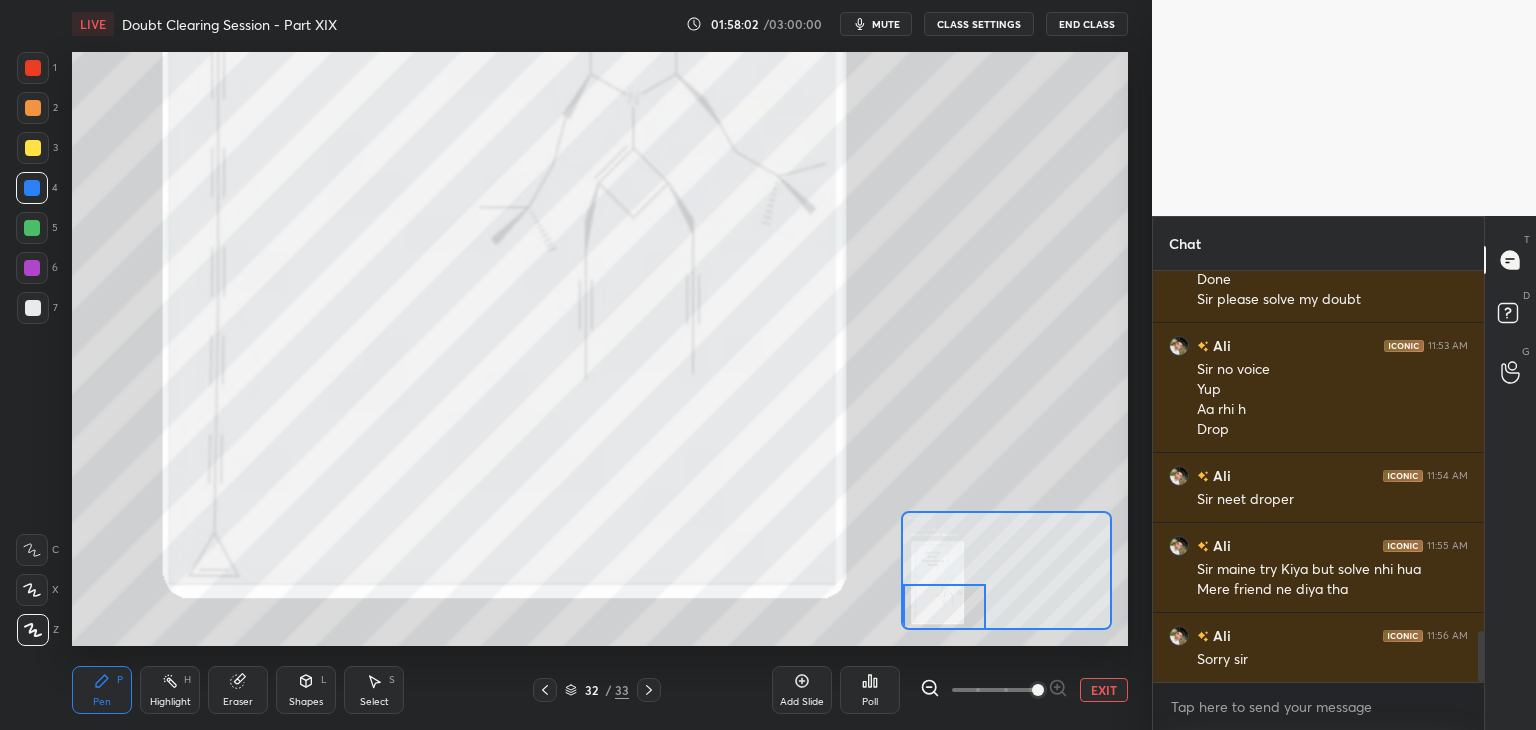 click on "4" at bounding box center (37, 192) 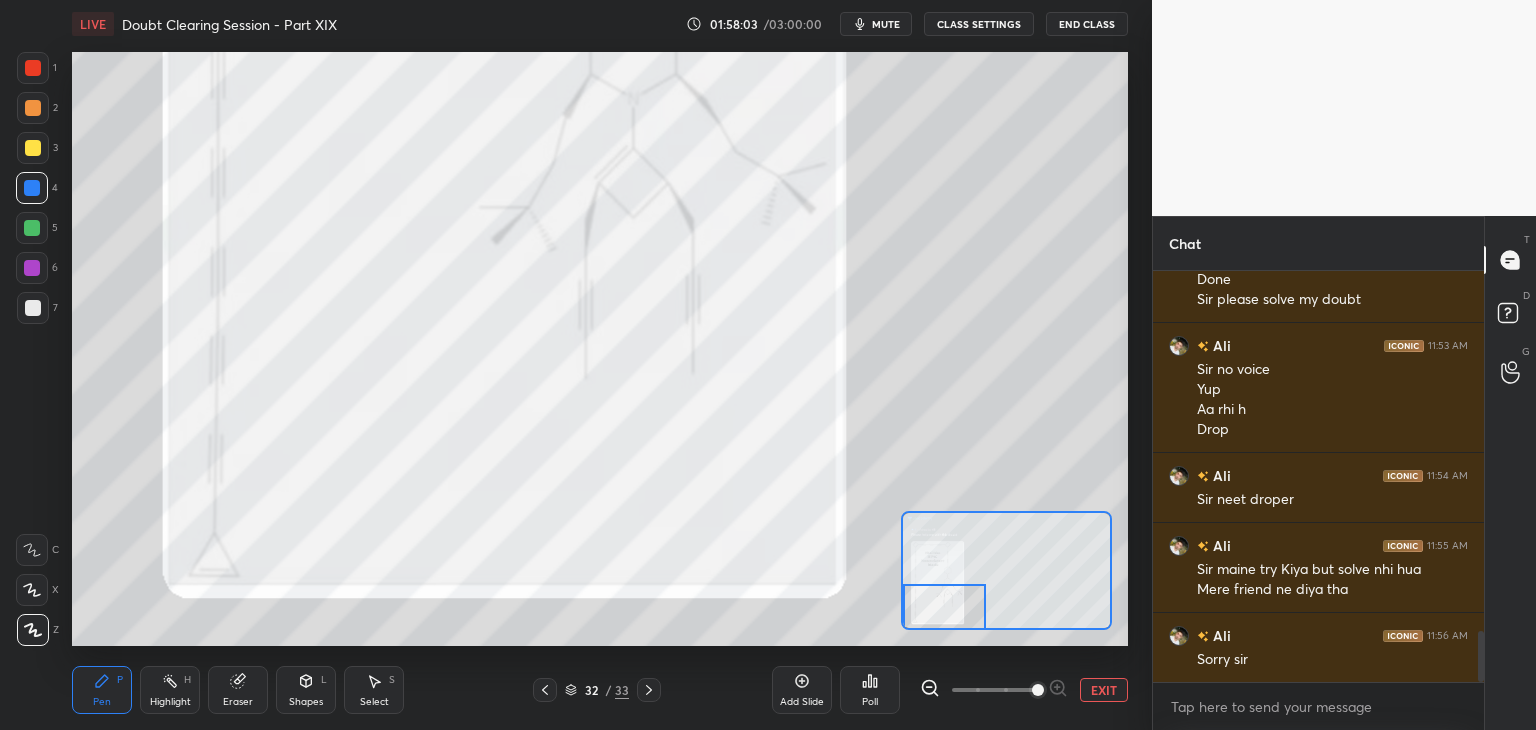 click on "5" at bounding box center (37, 232) 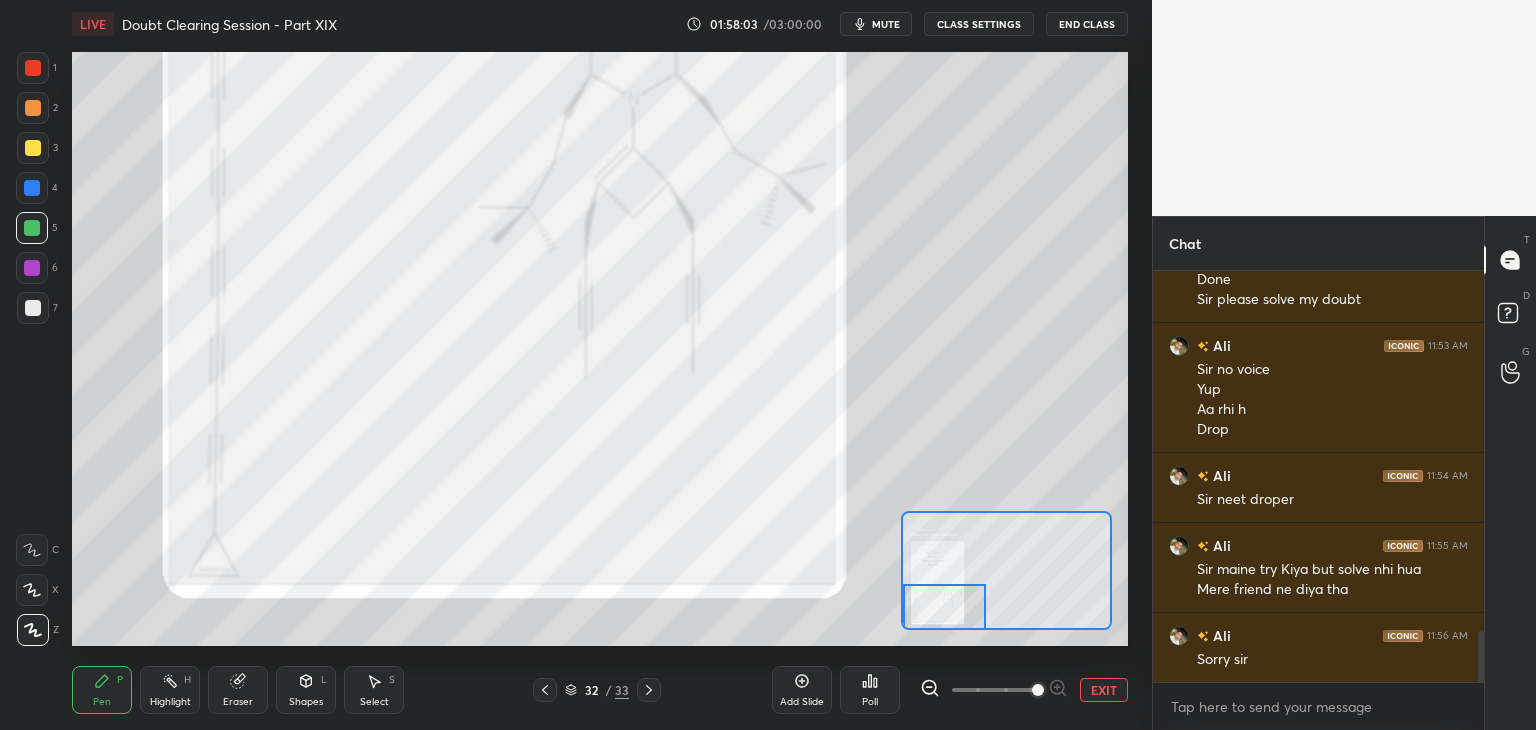 click at bounding box center [32, 188] 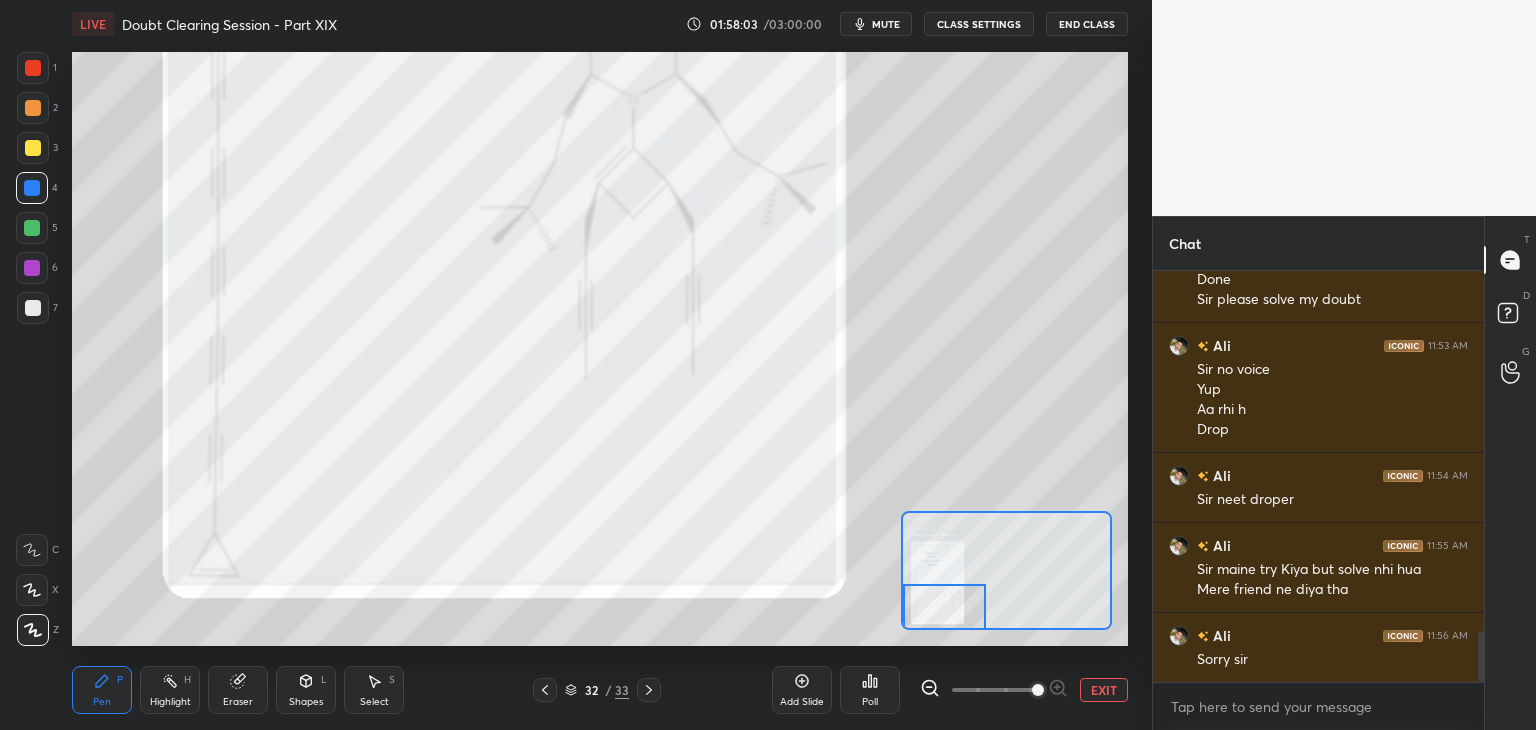 click at bounding box center (33, 148) 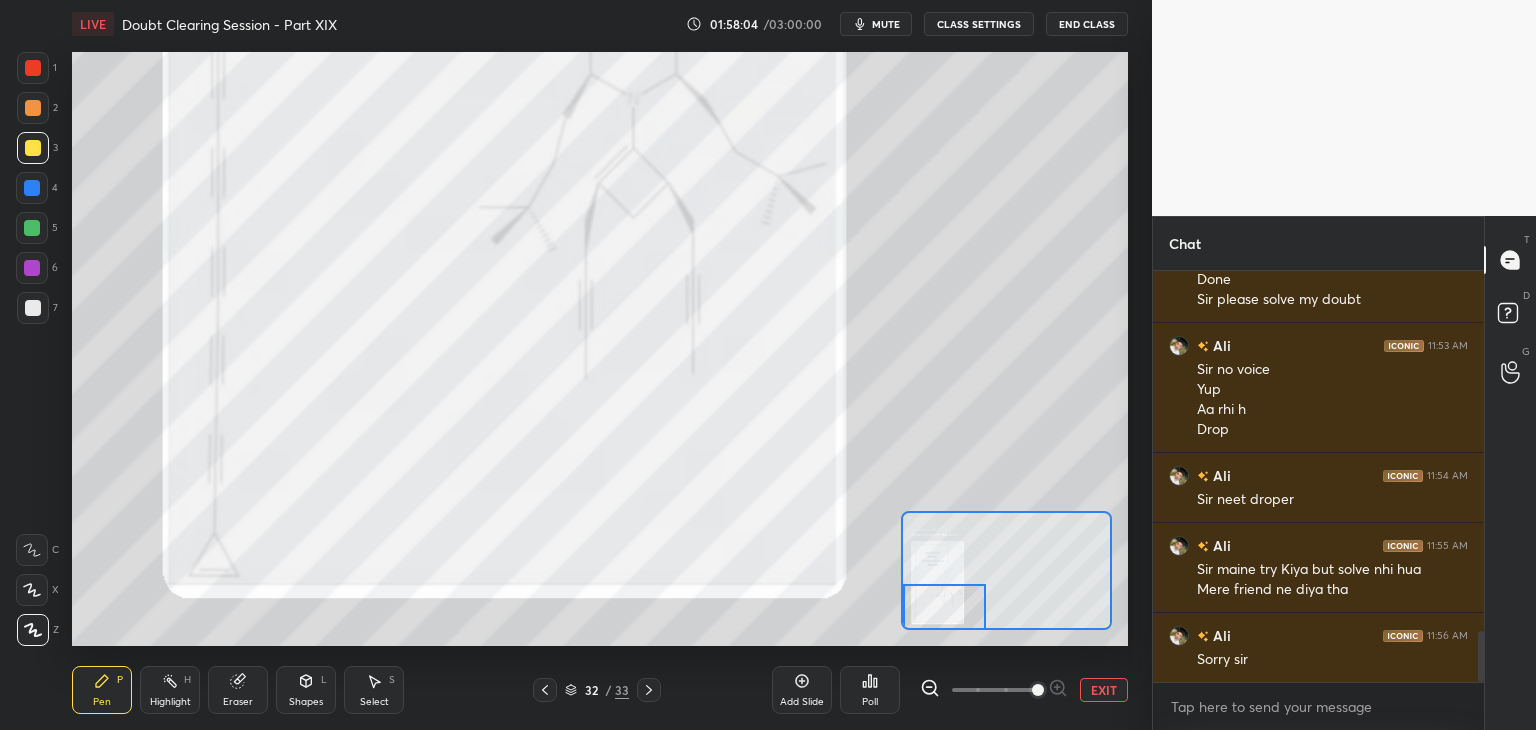 click at bounding box center (33, 108) 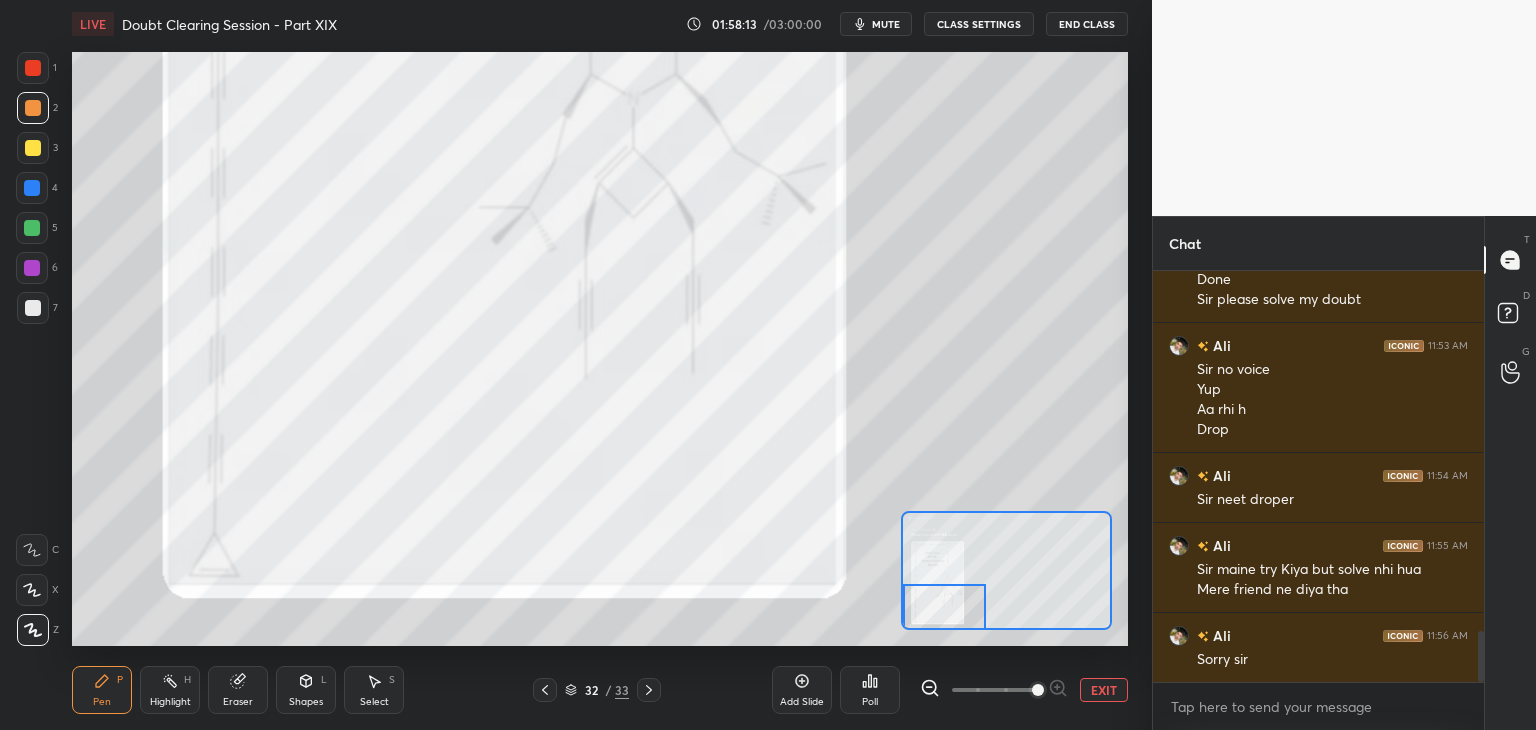 click on "3" at bounding box center (37, 152) 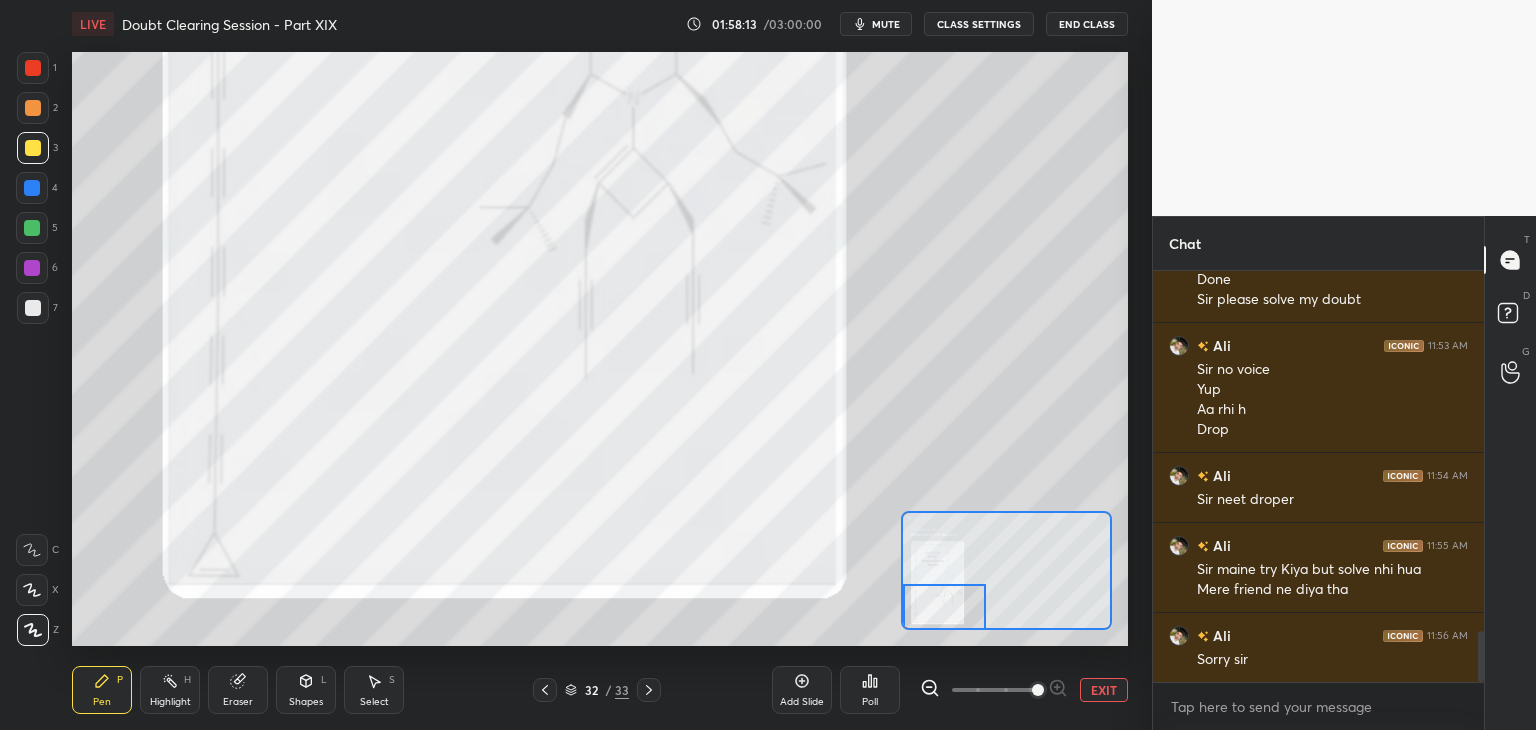 click at bounding box center (32, 188) 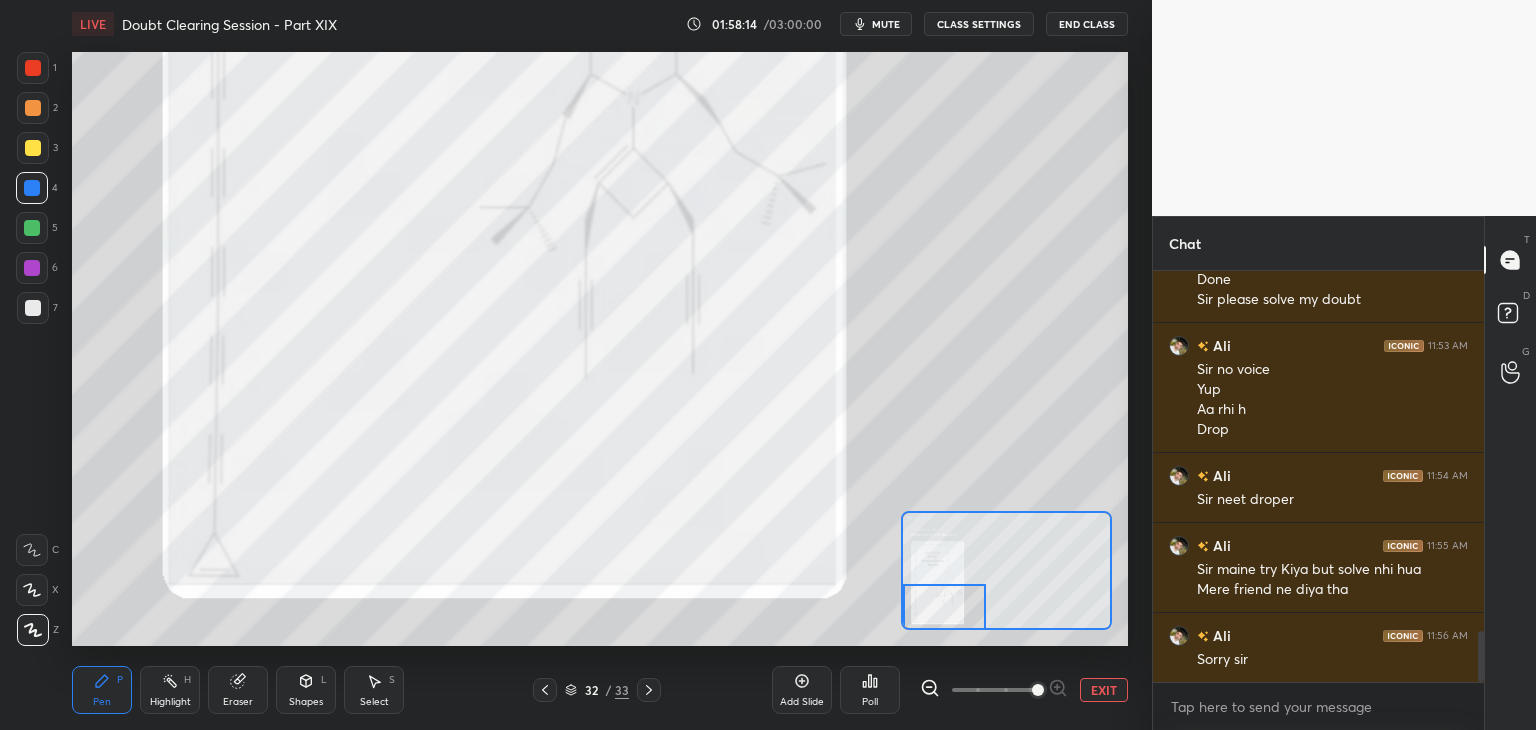 click at bounding box center (32, 228) 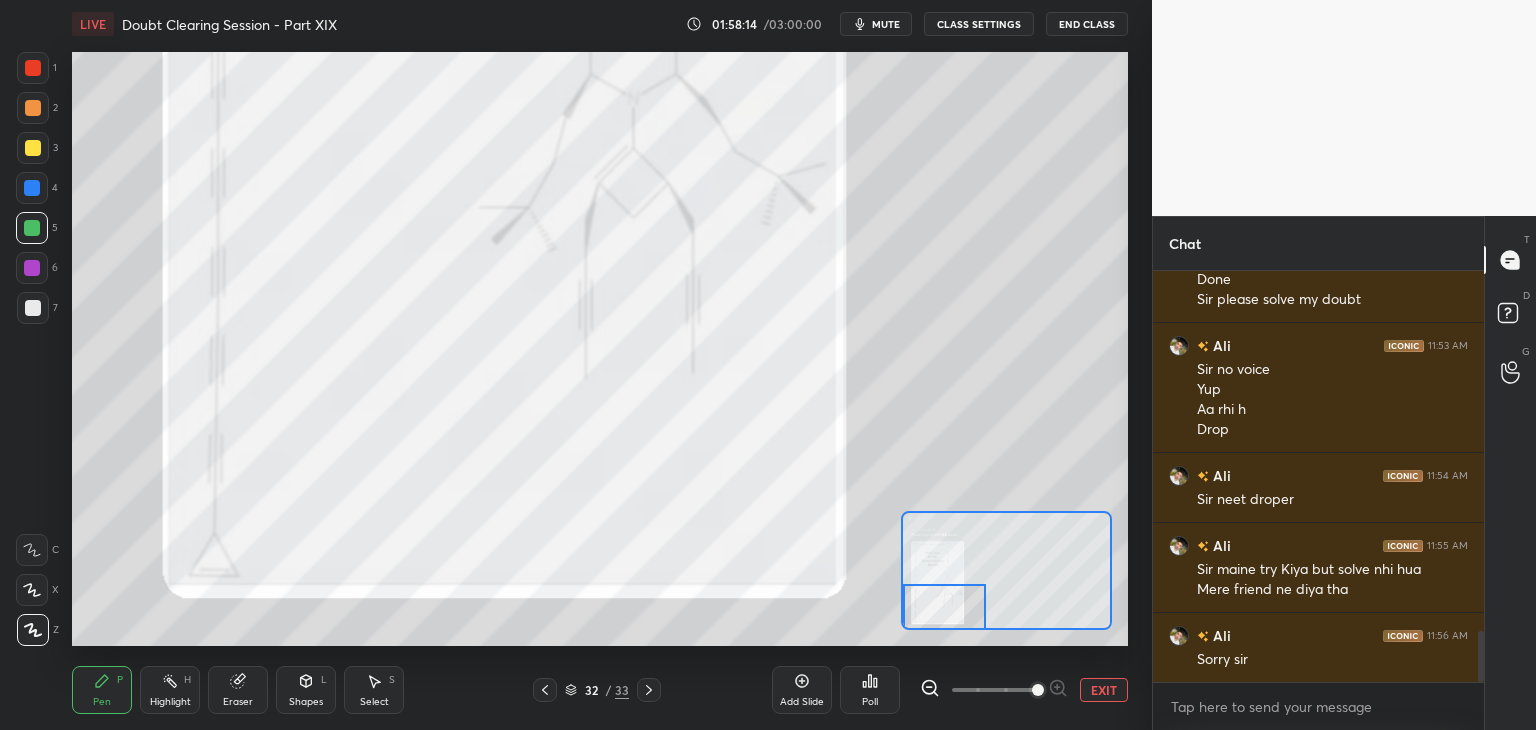 click on "5" at bounding box center [37, 232] 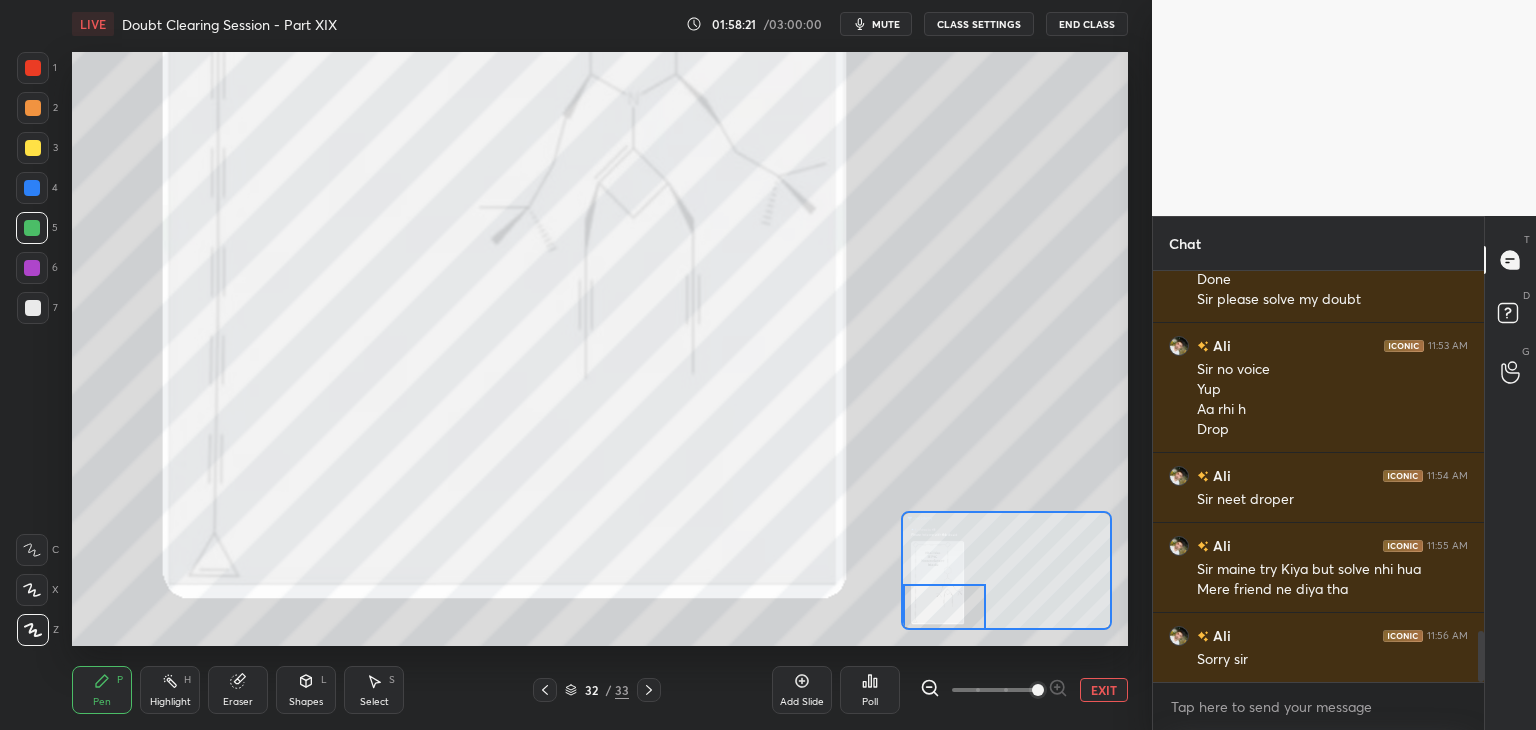 scroll, scrollTop: 2950, scrollLeft: 0, axis: vertical 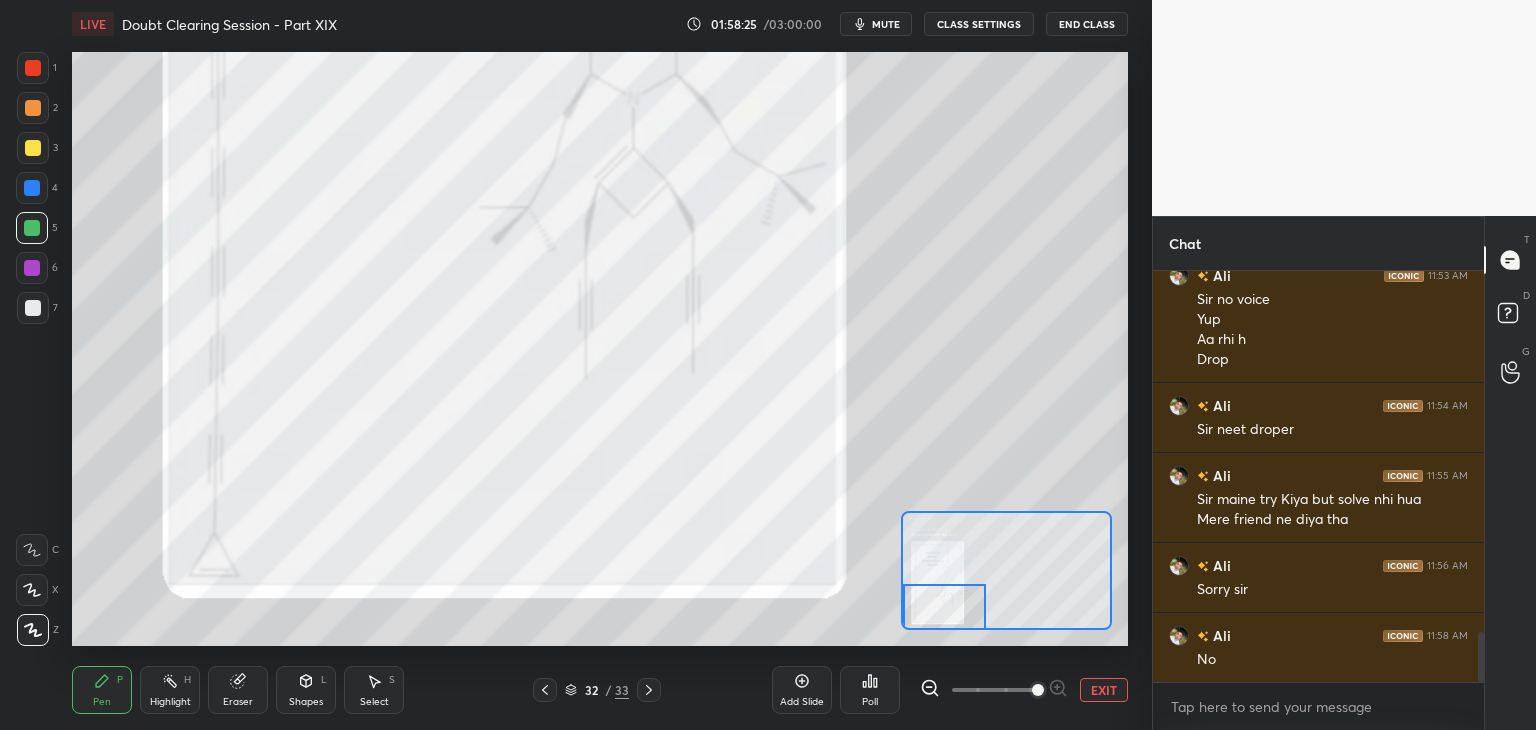 click at bounding box center [944, 607] 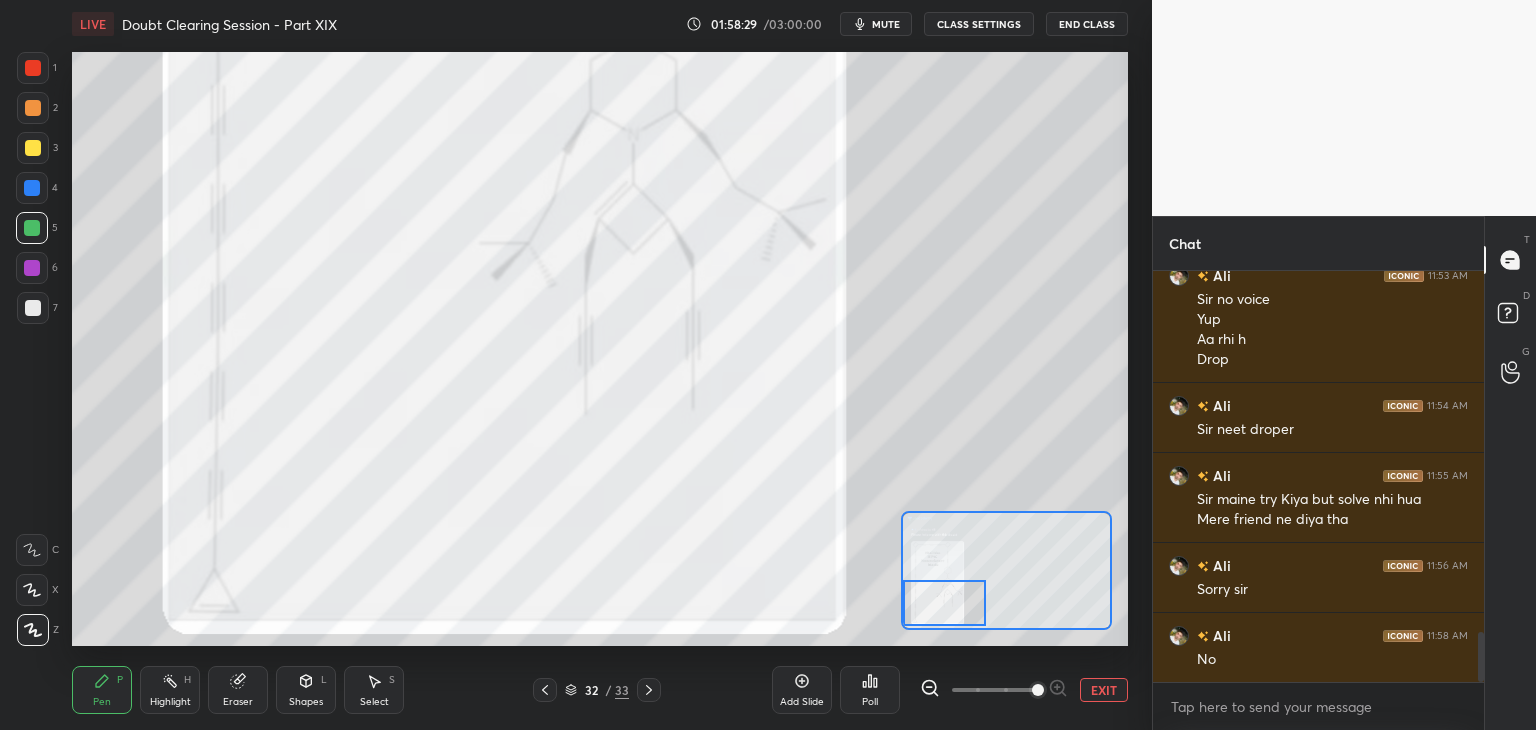 click on "Highlight H" at bounding box center [170, 690] 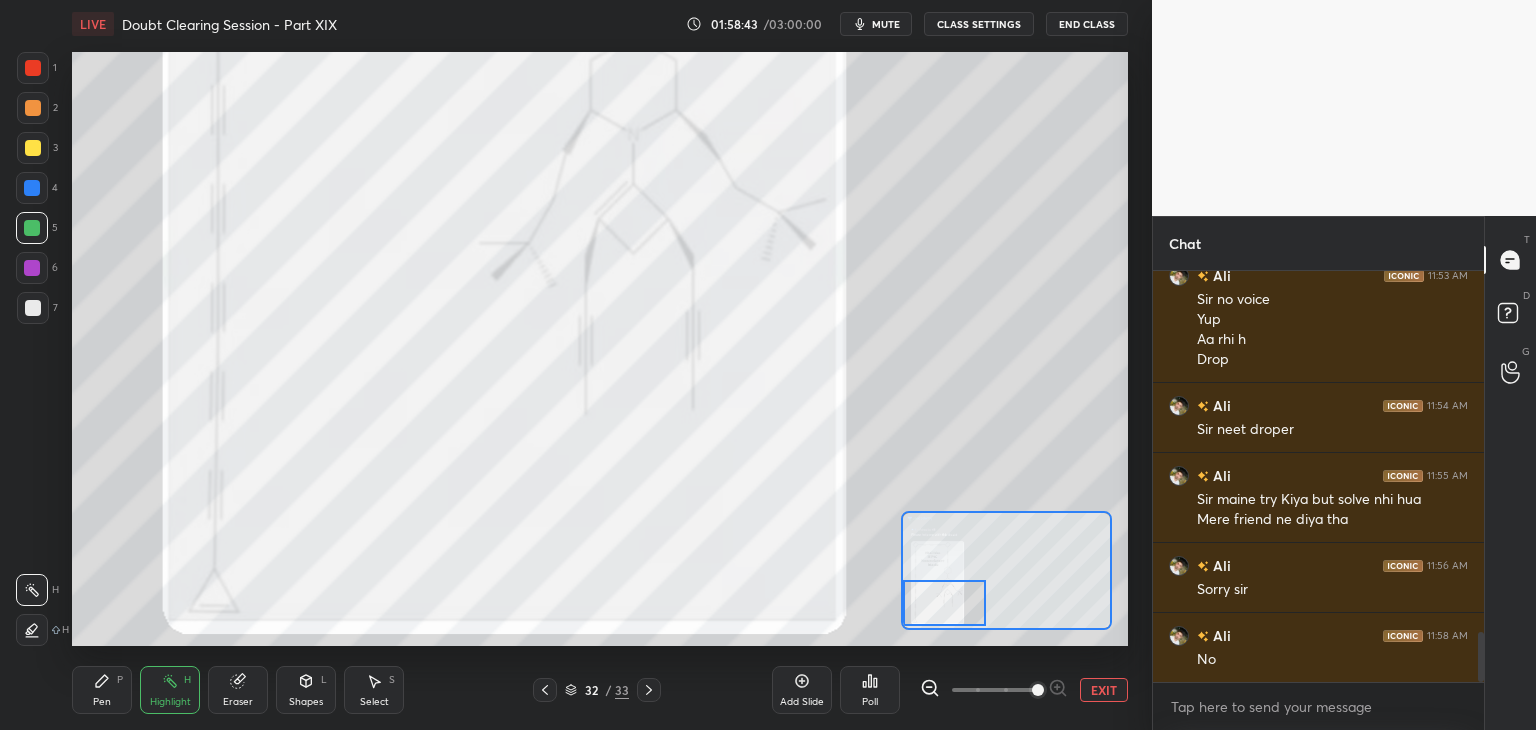 click on "Highlight H" at bounding box center (170, 690) 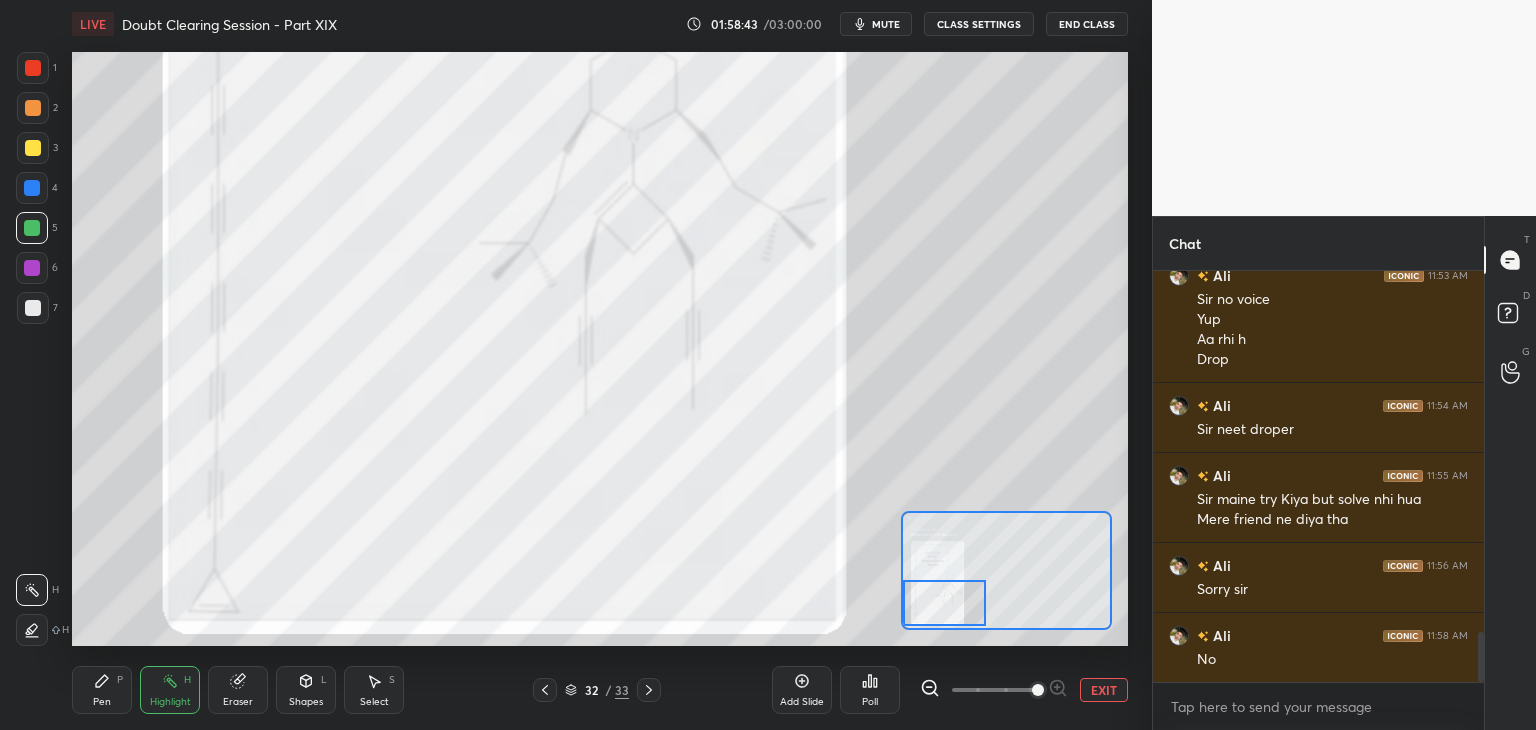 click on "Pen P" at bounding box center [102, 690] 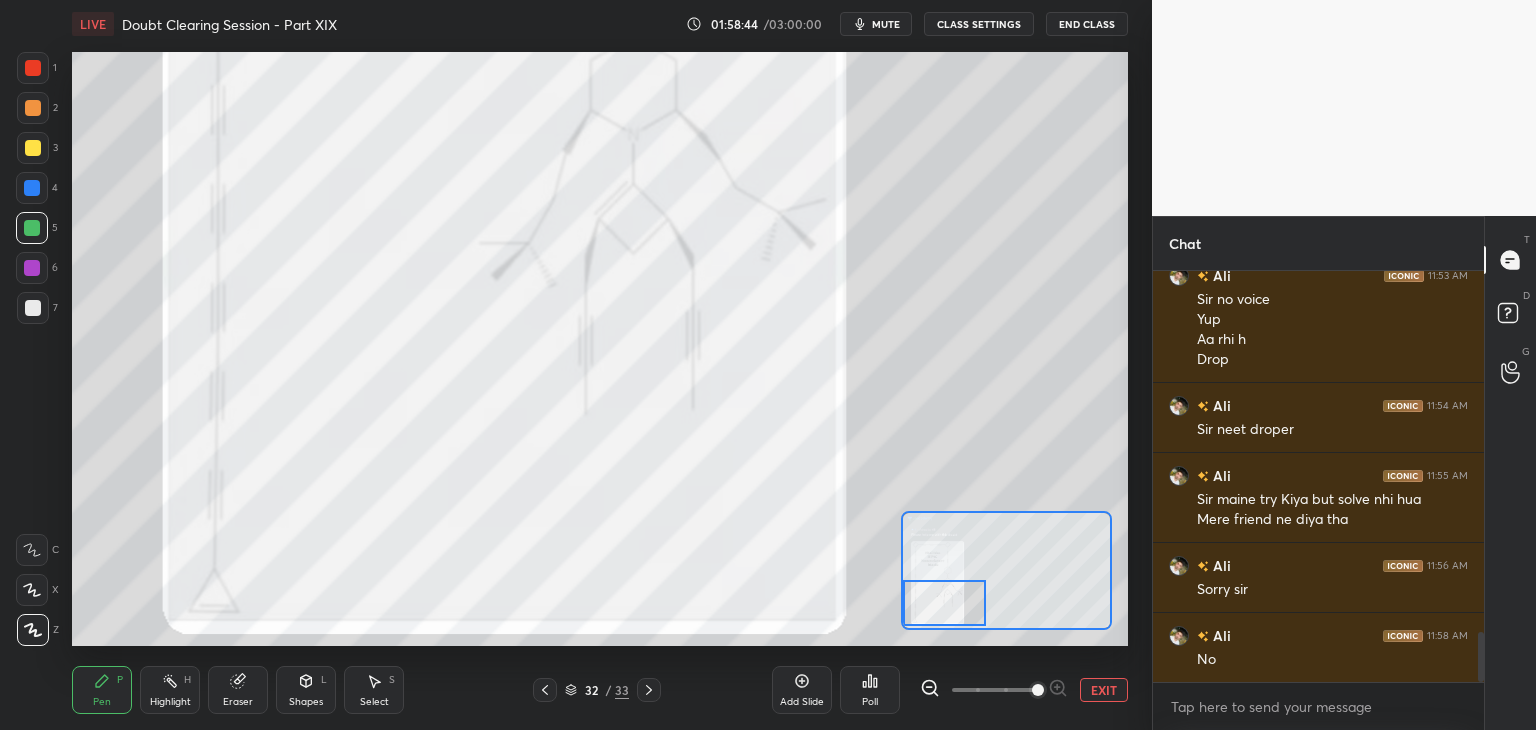 click on "P" at bounding box center [120, 680] 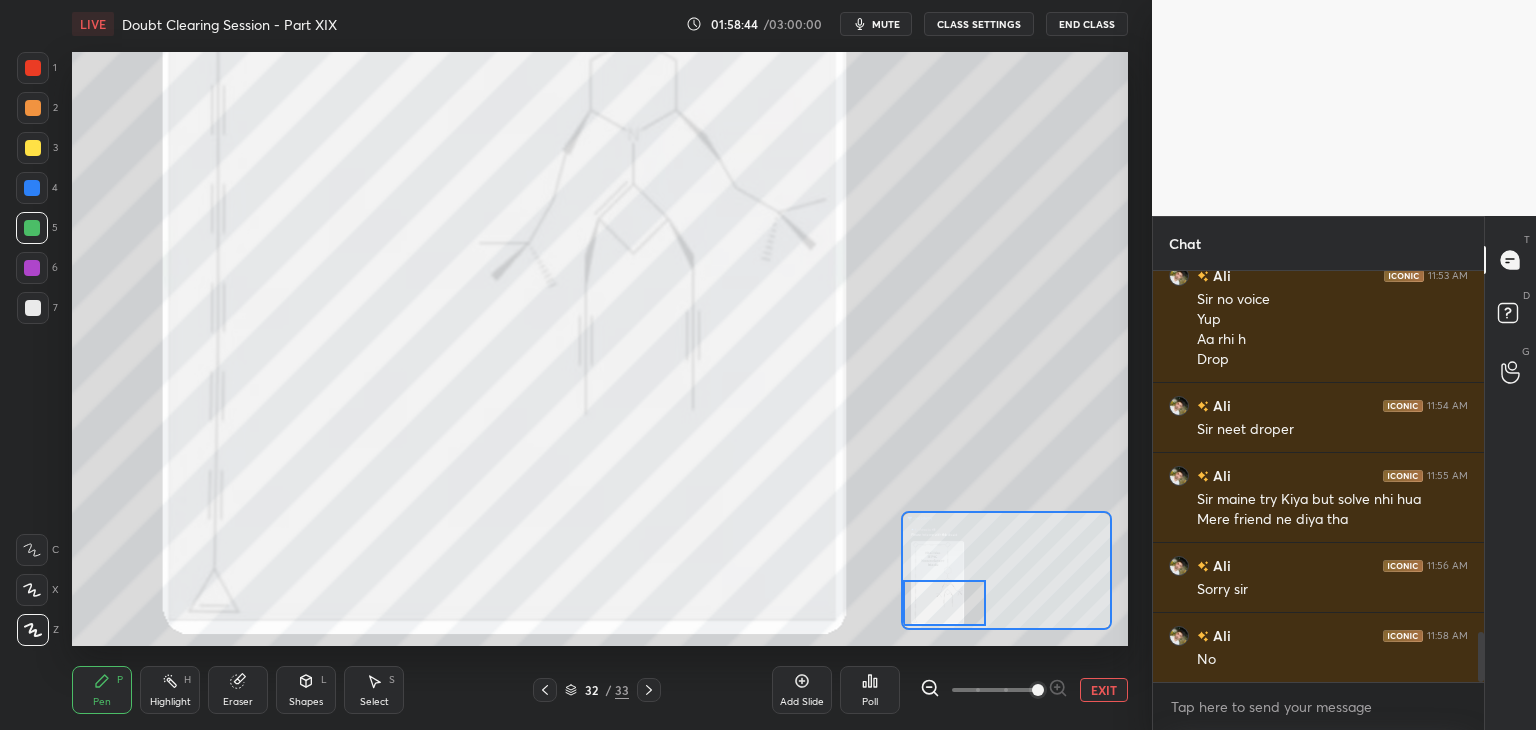 click on "Highlight" at bounding box center [170, 702] 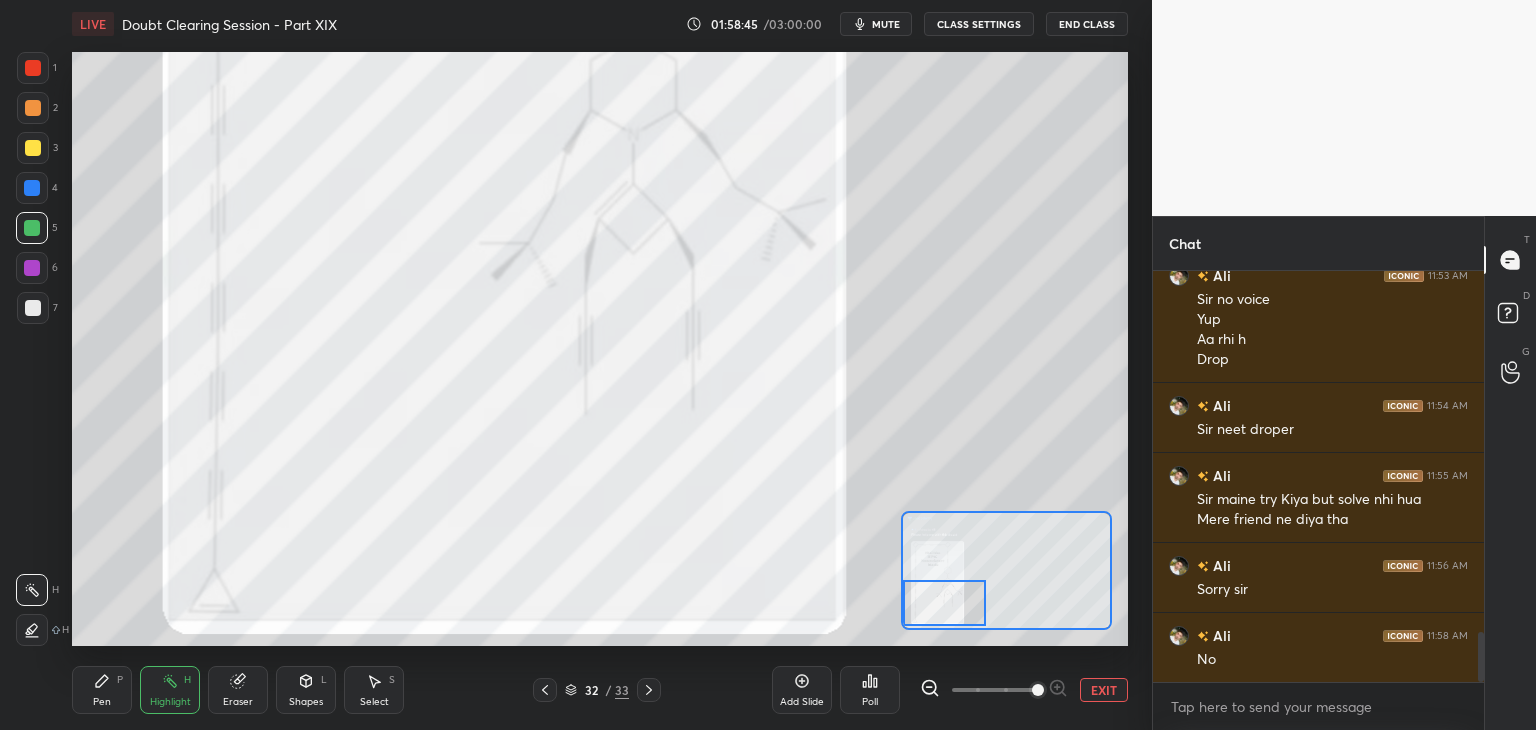 click on "Pen P" at bounding box center [102, 690] 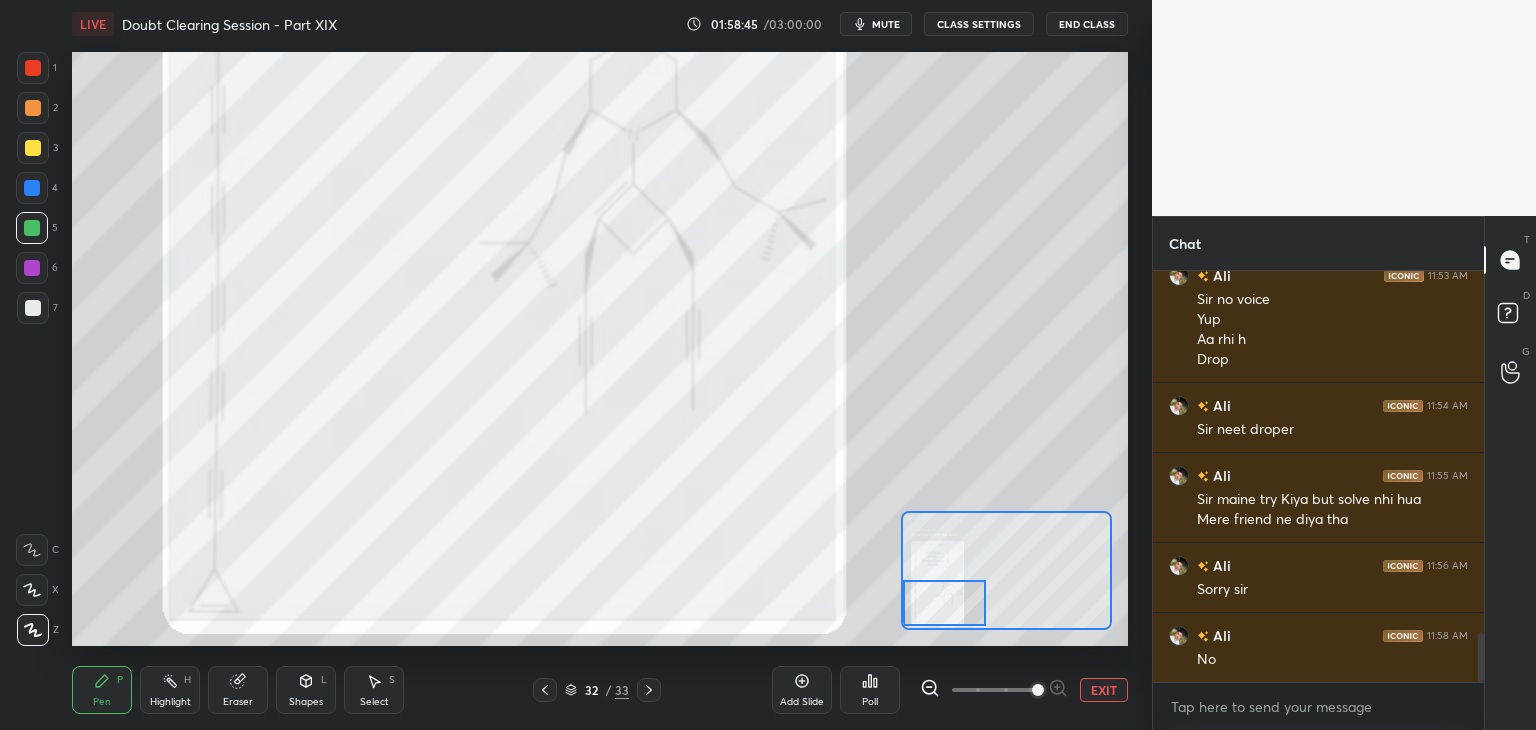 click on "Highlight" at bounding box center [170, 702] 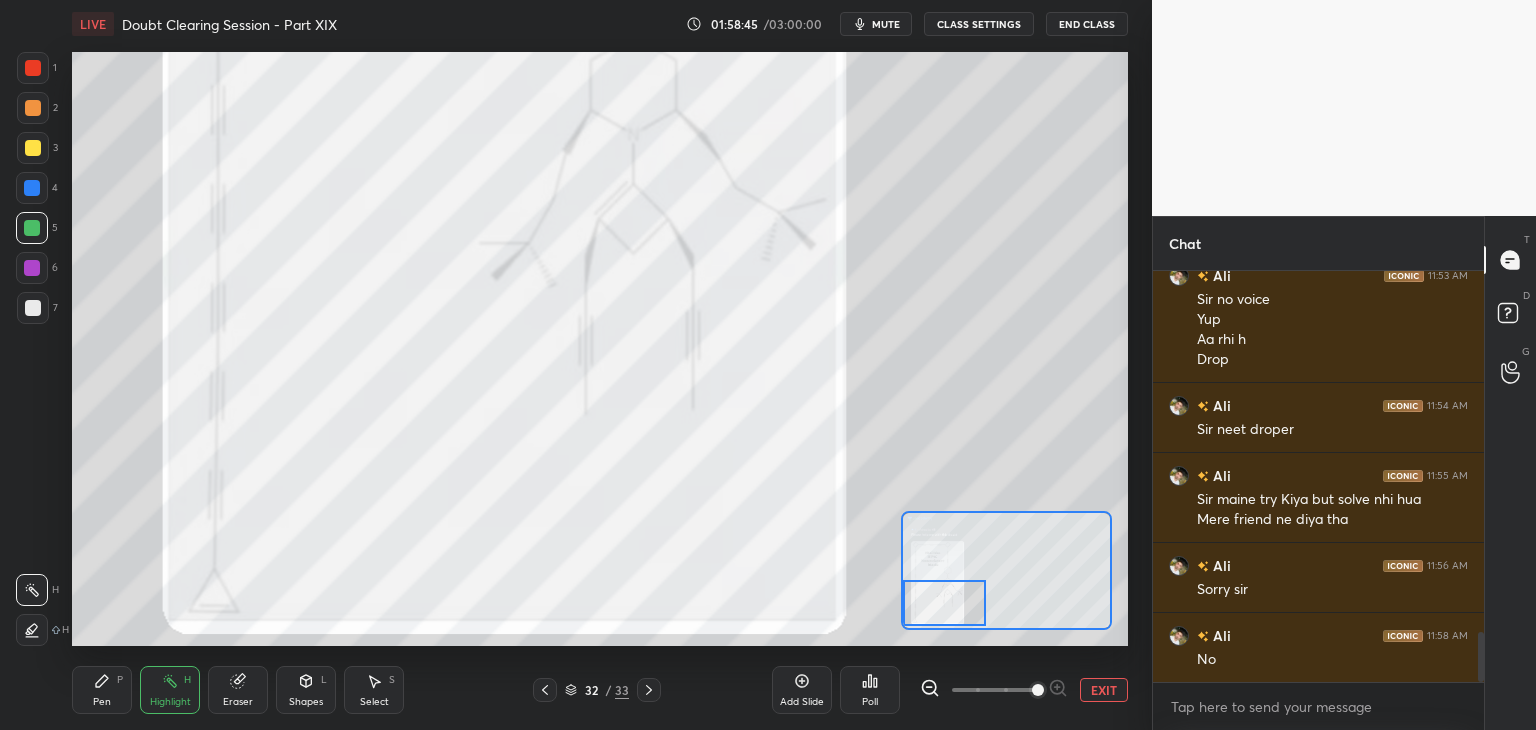 click on "Pen P" at bounding box center (102, 690) 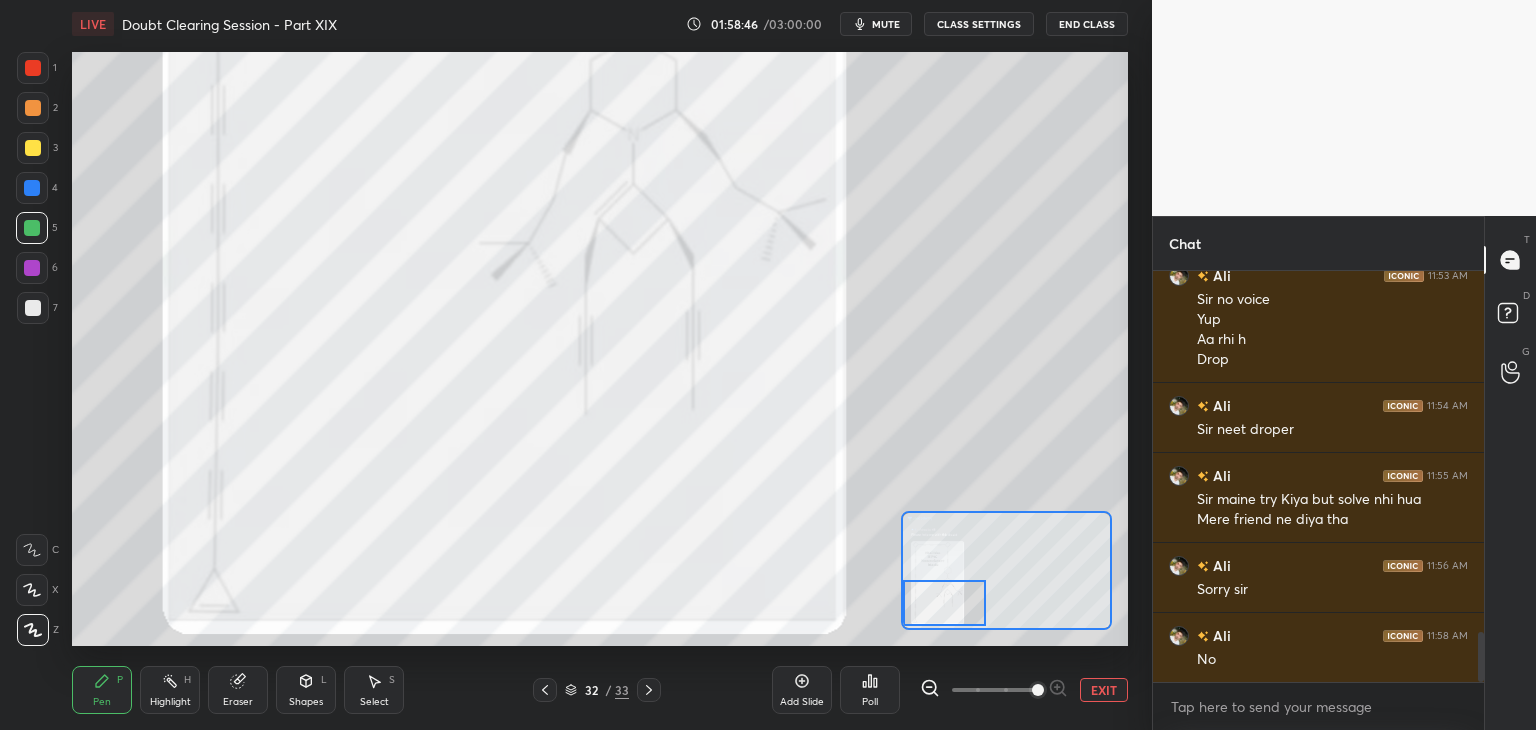 click at bounding box center [32, 268] 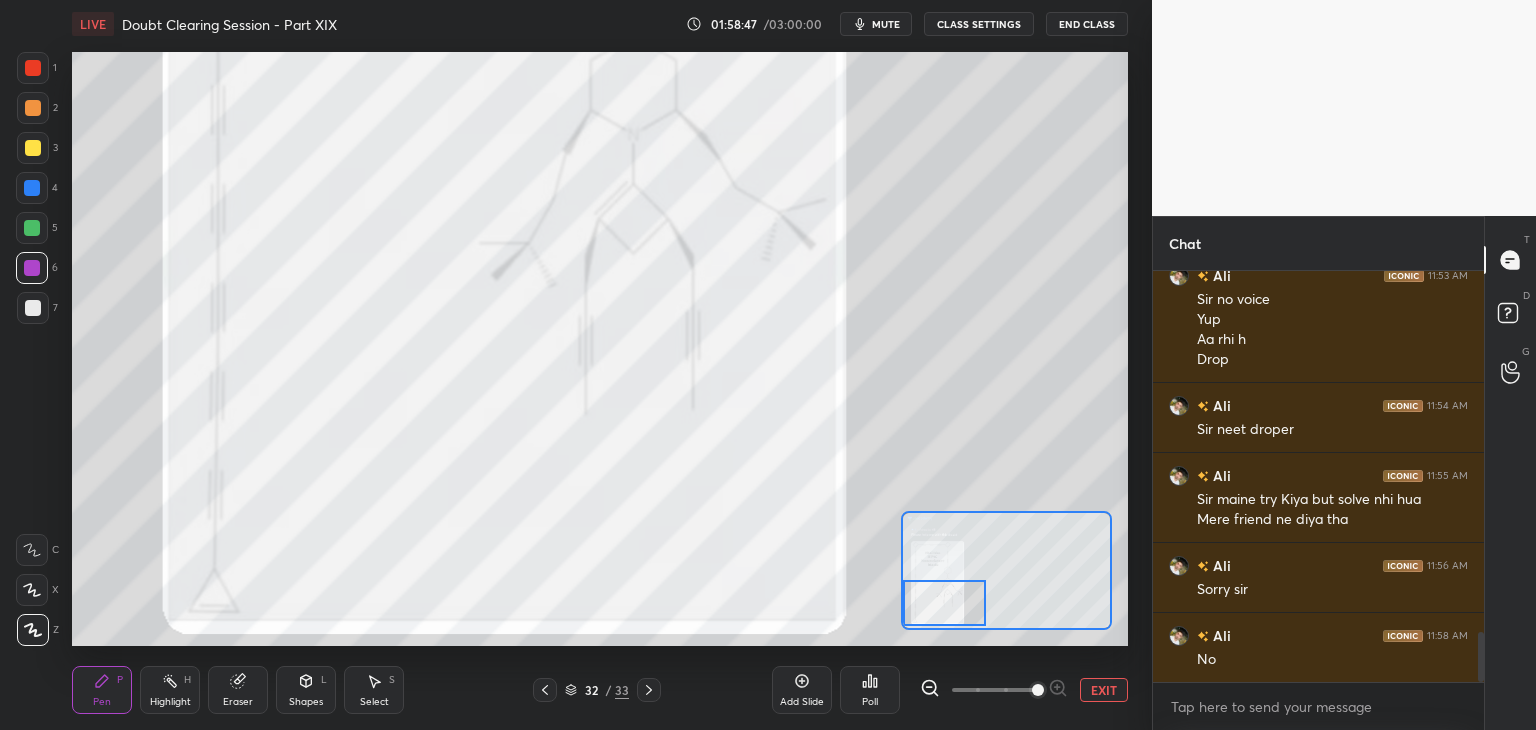 click at bounding box center [33, 308] 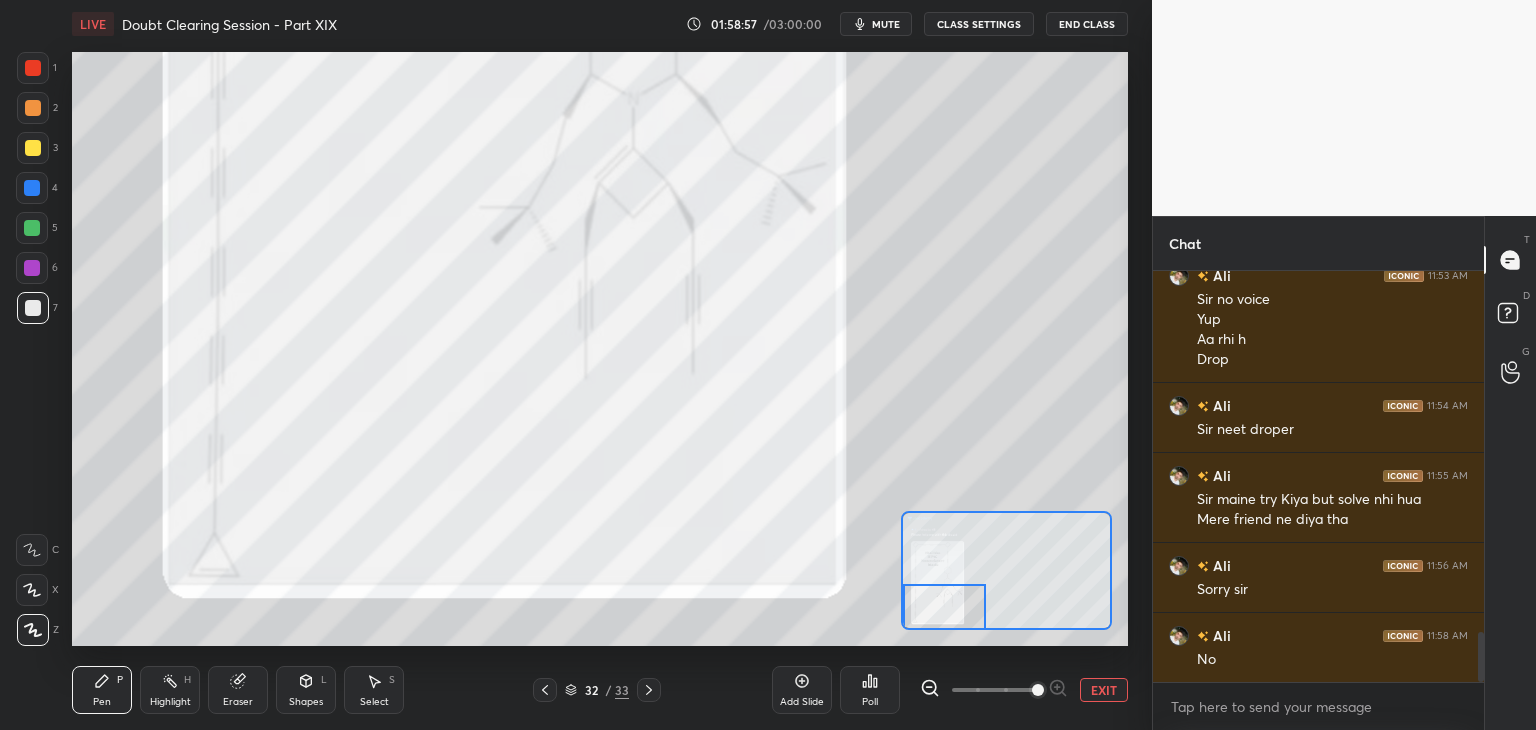 click on "Add Slide Poll EXIT" at bounding box center (950, 690) 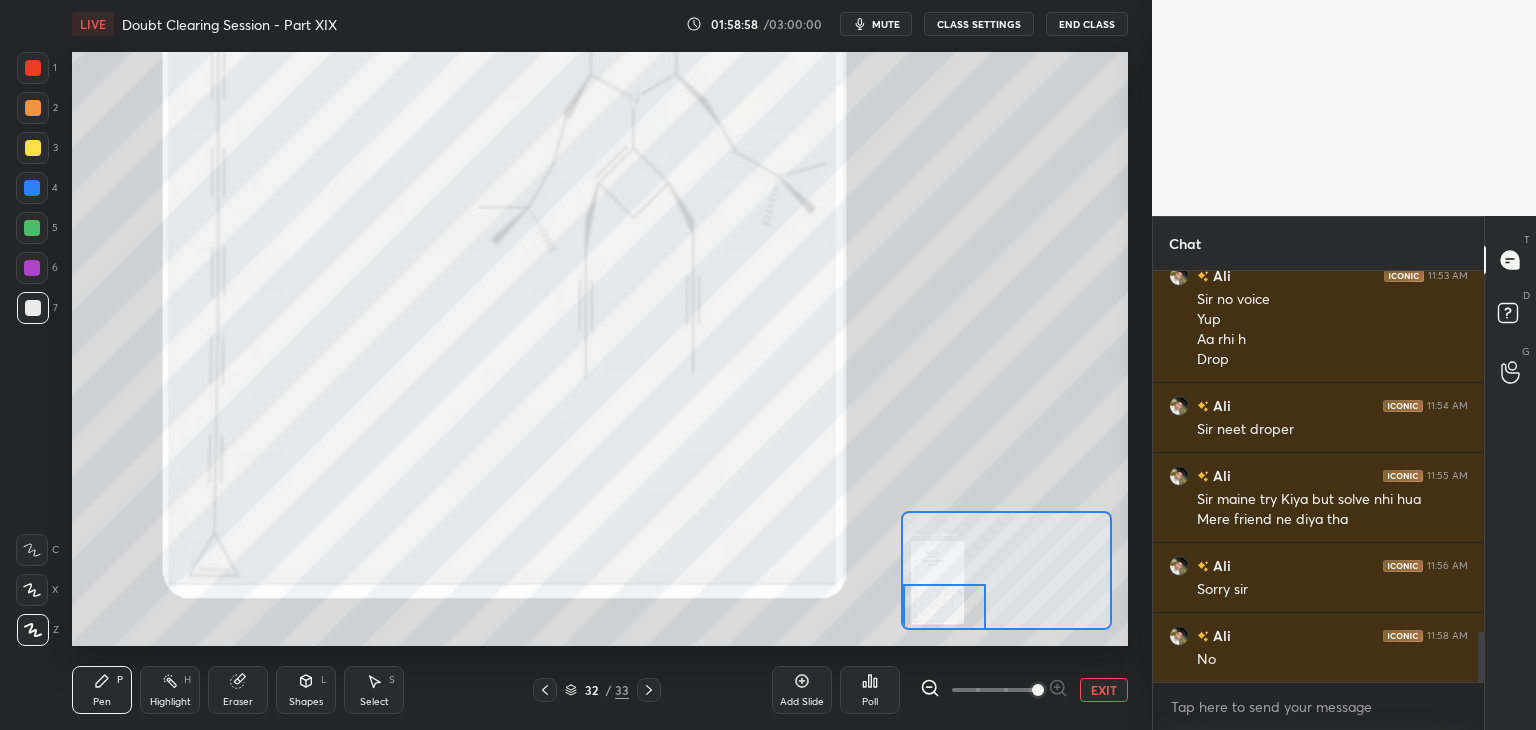 click on "EXIT" at bounding box center (1104, 690) 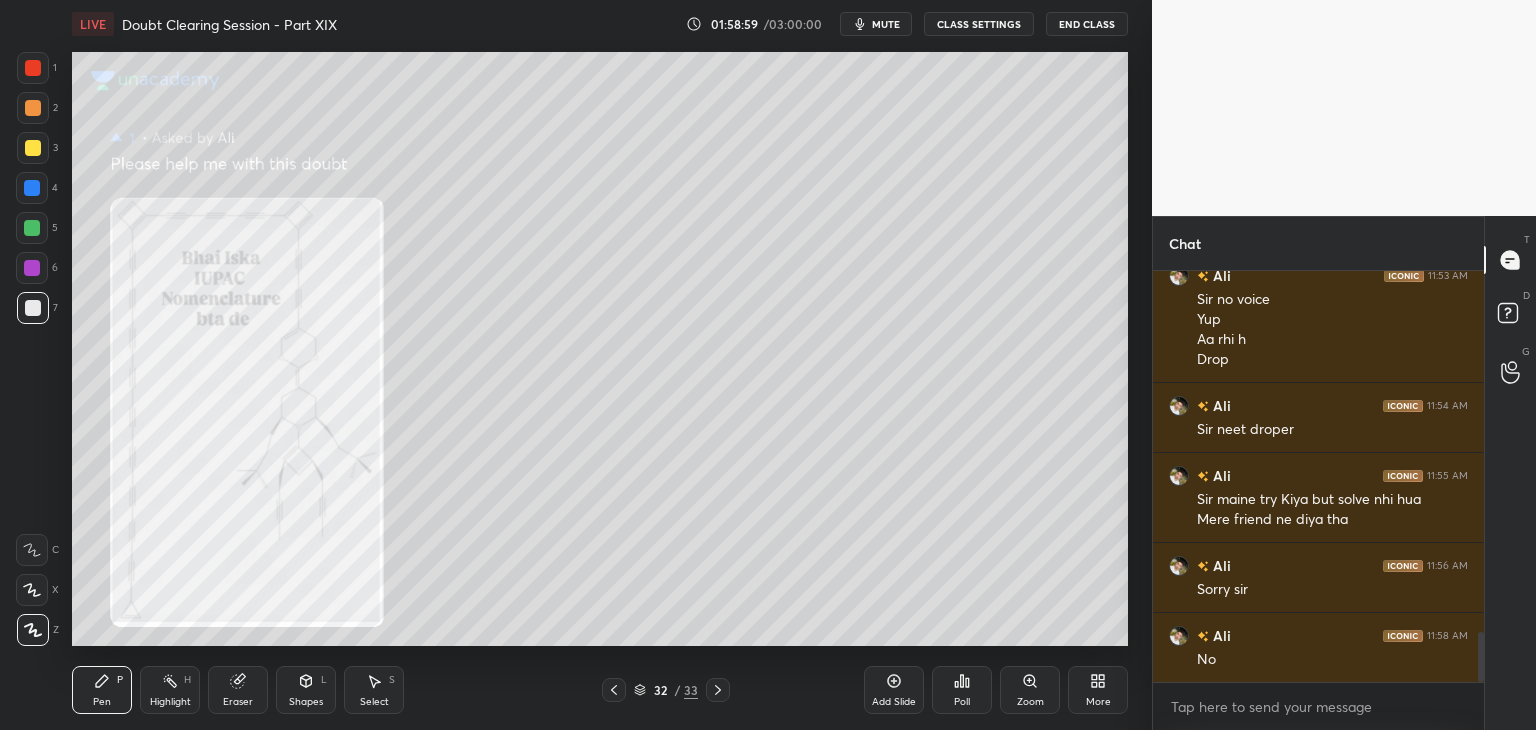 click 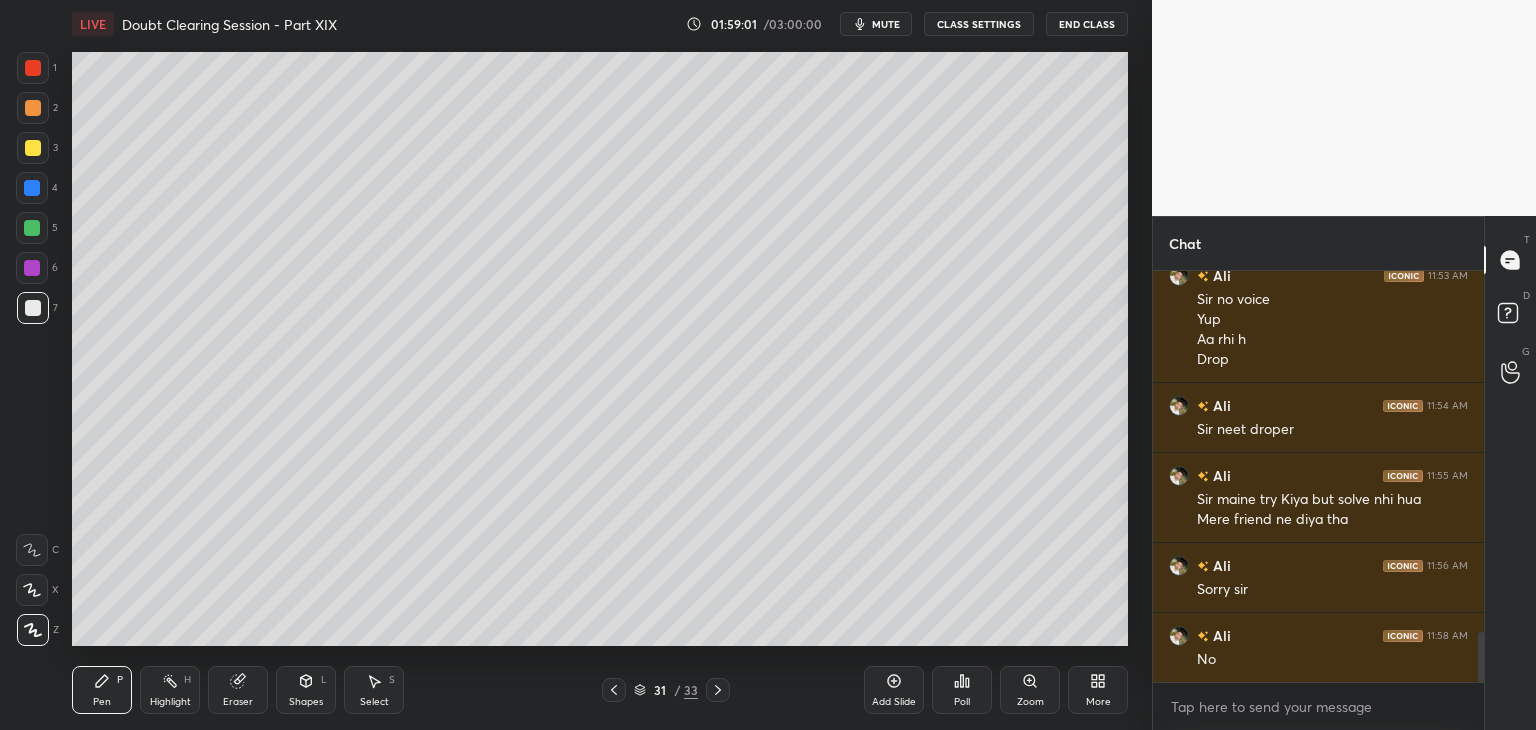 click 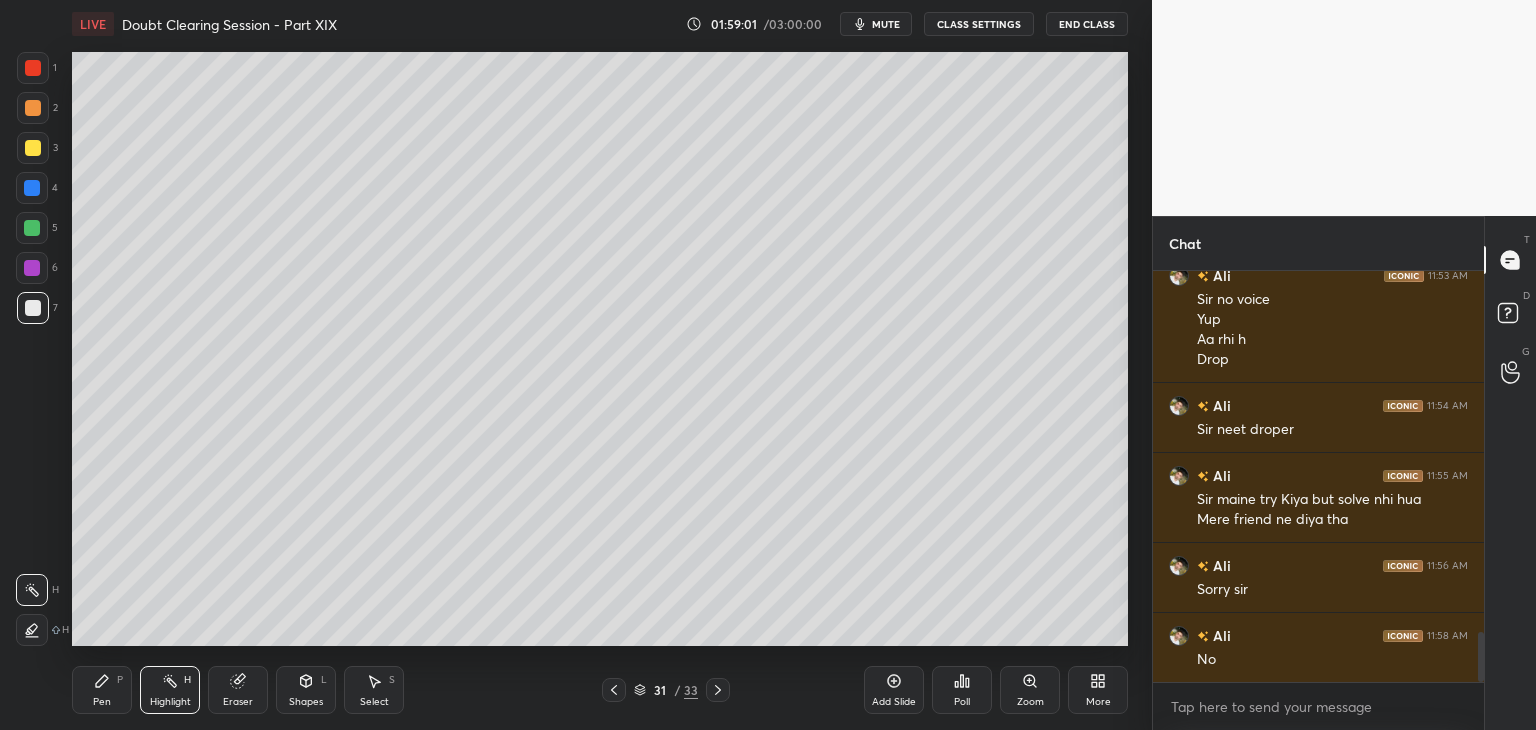 click on "Pen P" at bounding box center (102, 690) 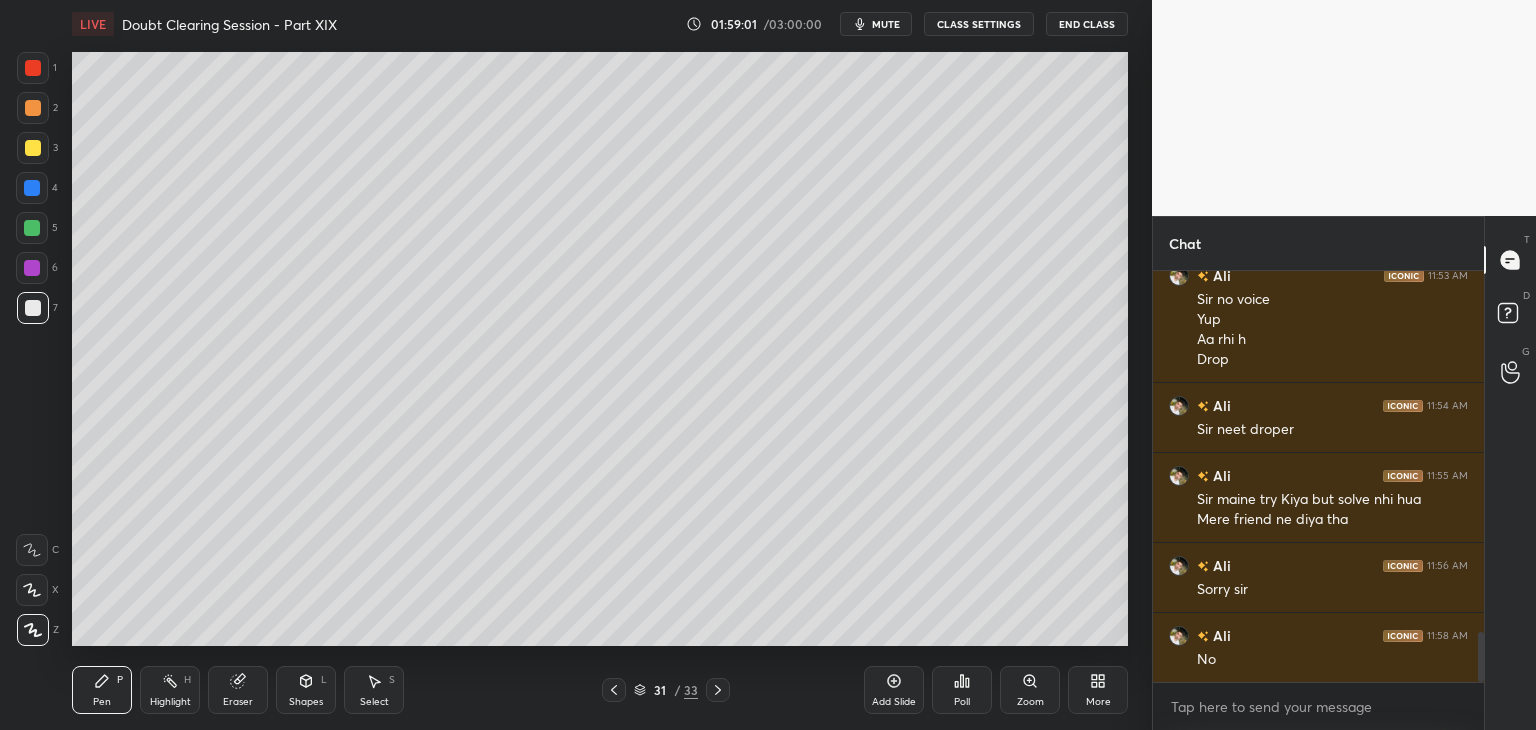 click on "Highlight H" at bounding box center (170, 690) 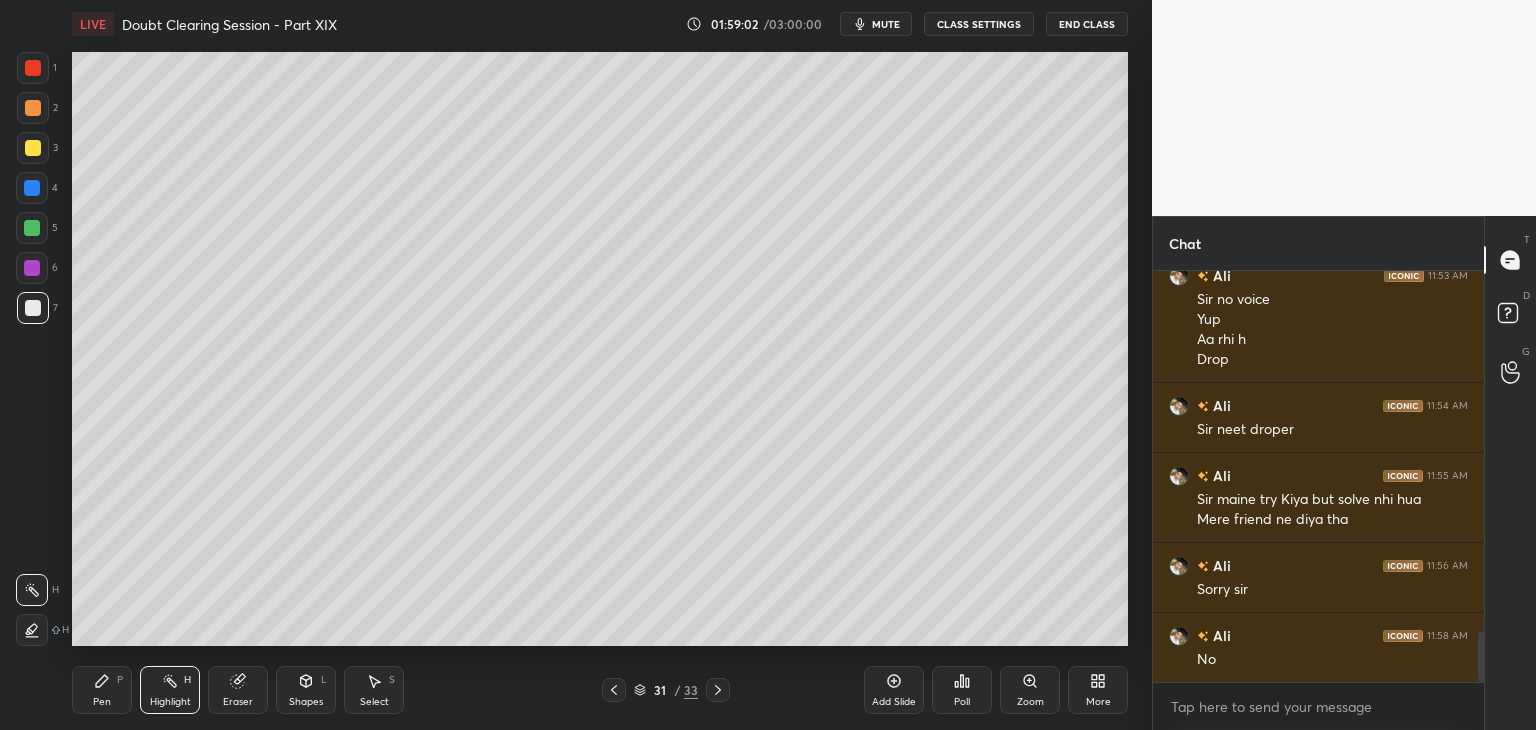click on "Pen P" at bounding box center [102, 690] 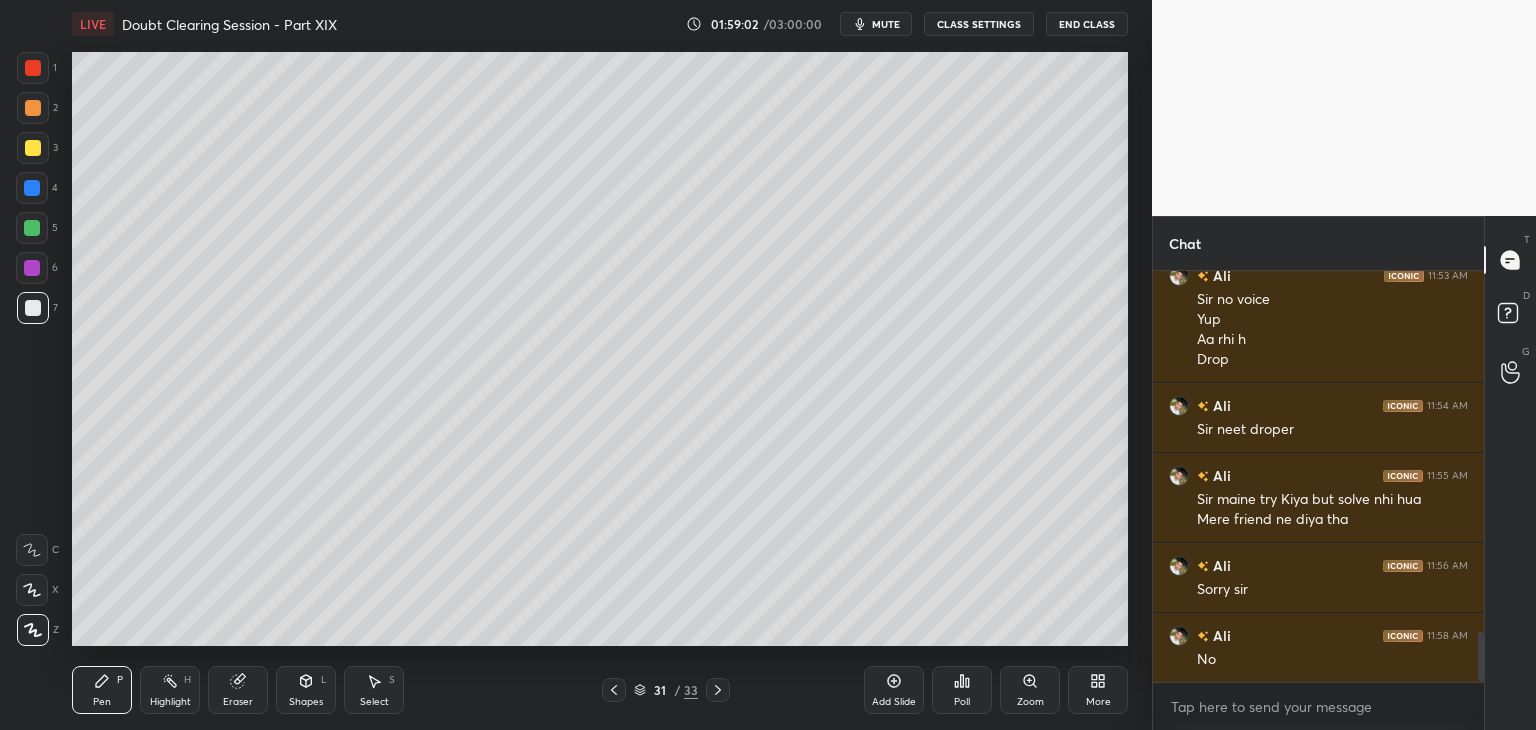 click on "Highlight H" at bounding box center [170, 690] 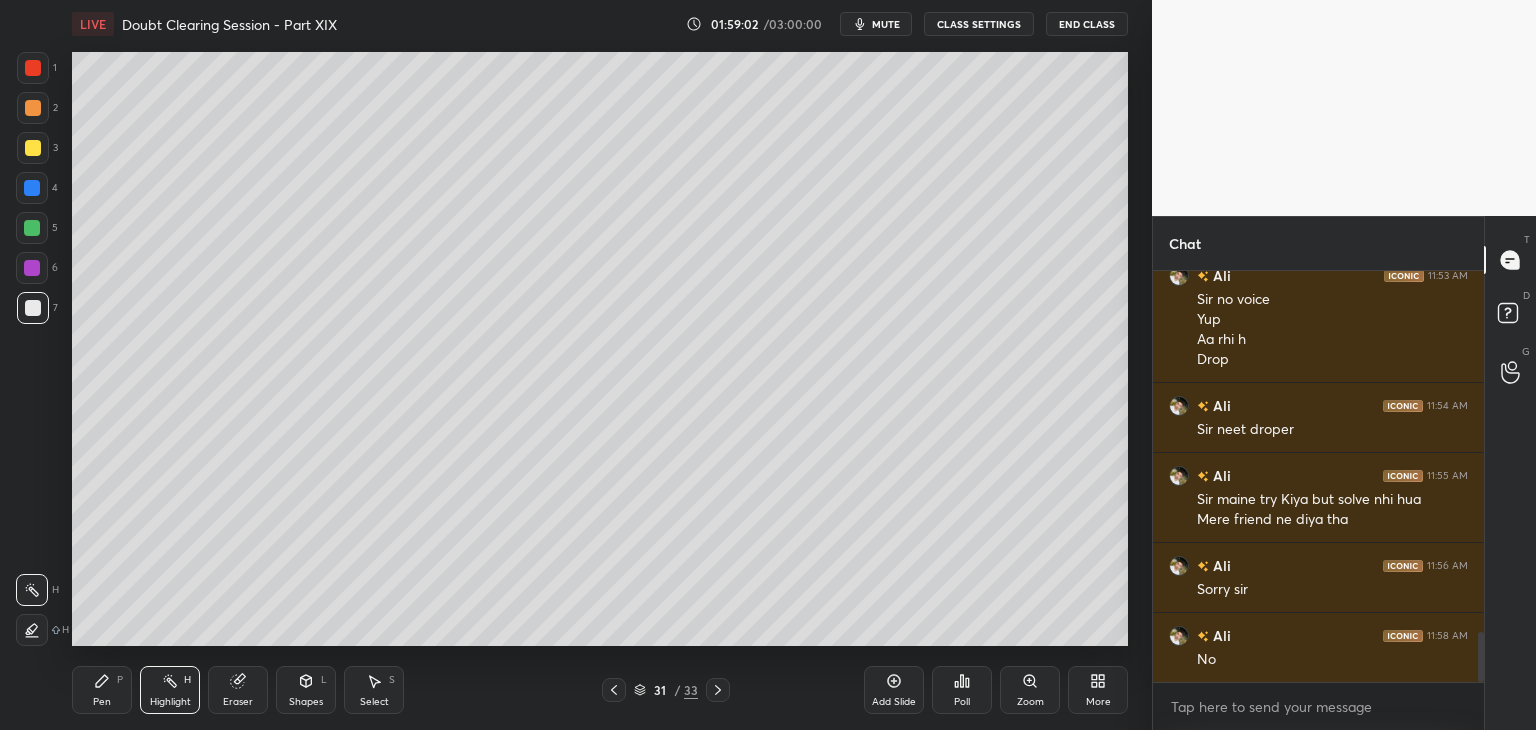 click on "Pen P" at bounding box center [102, 690] 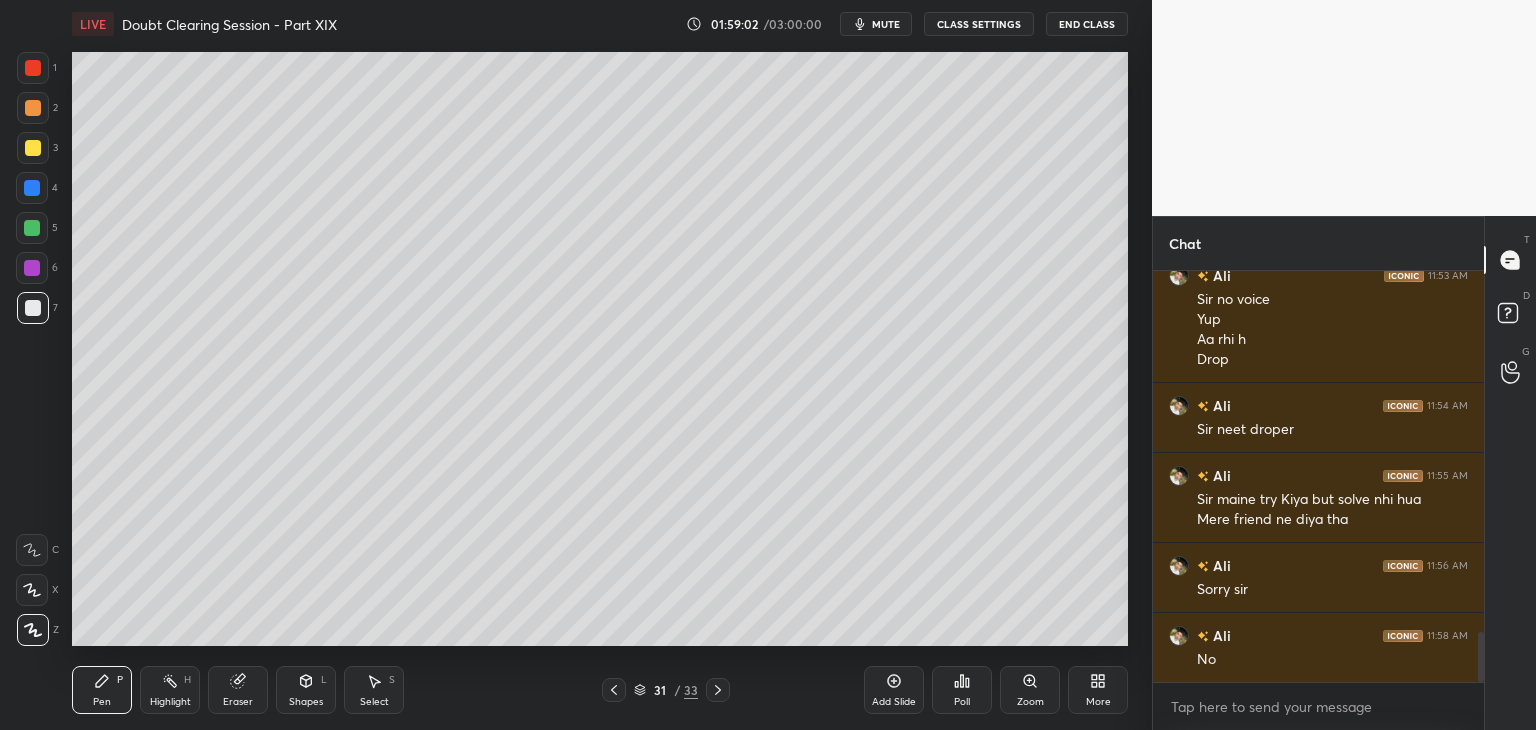 click on "Highlight" at bounding box center [170, 702] 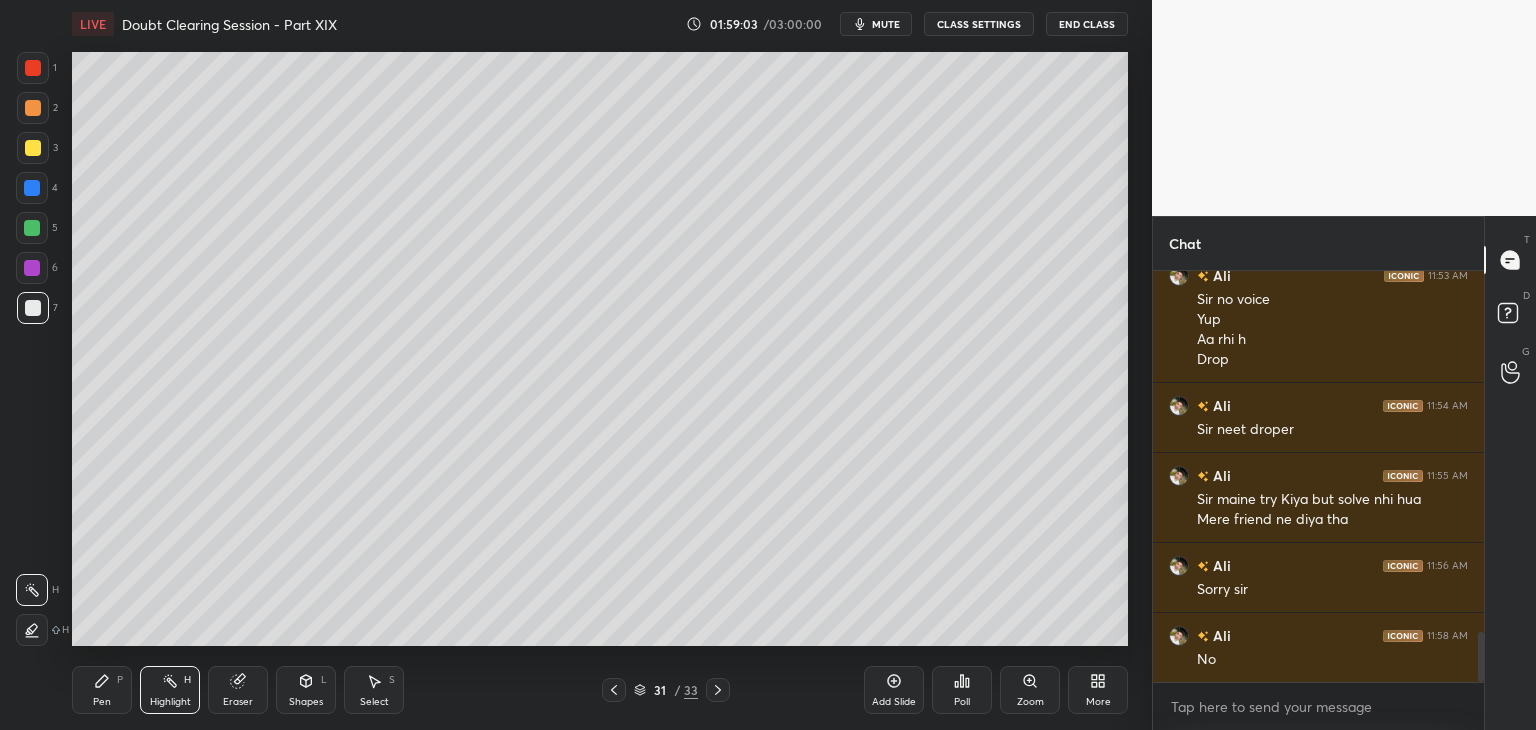 click on "Pen" at bounding box center (102, 702) 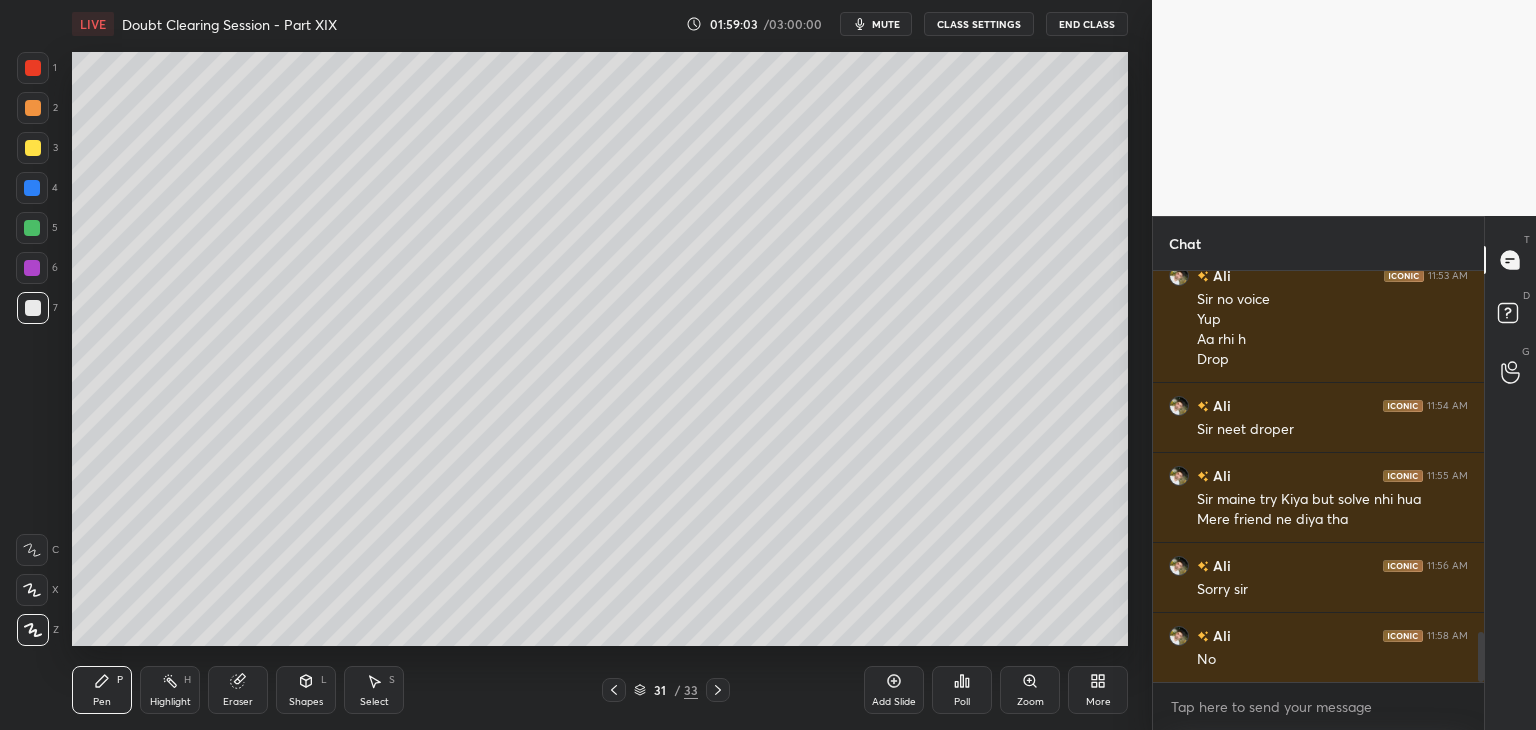 click on "Highlight H" at bounding box center (170, 690) 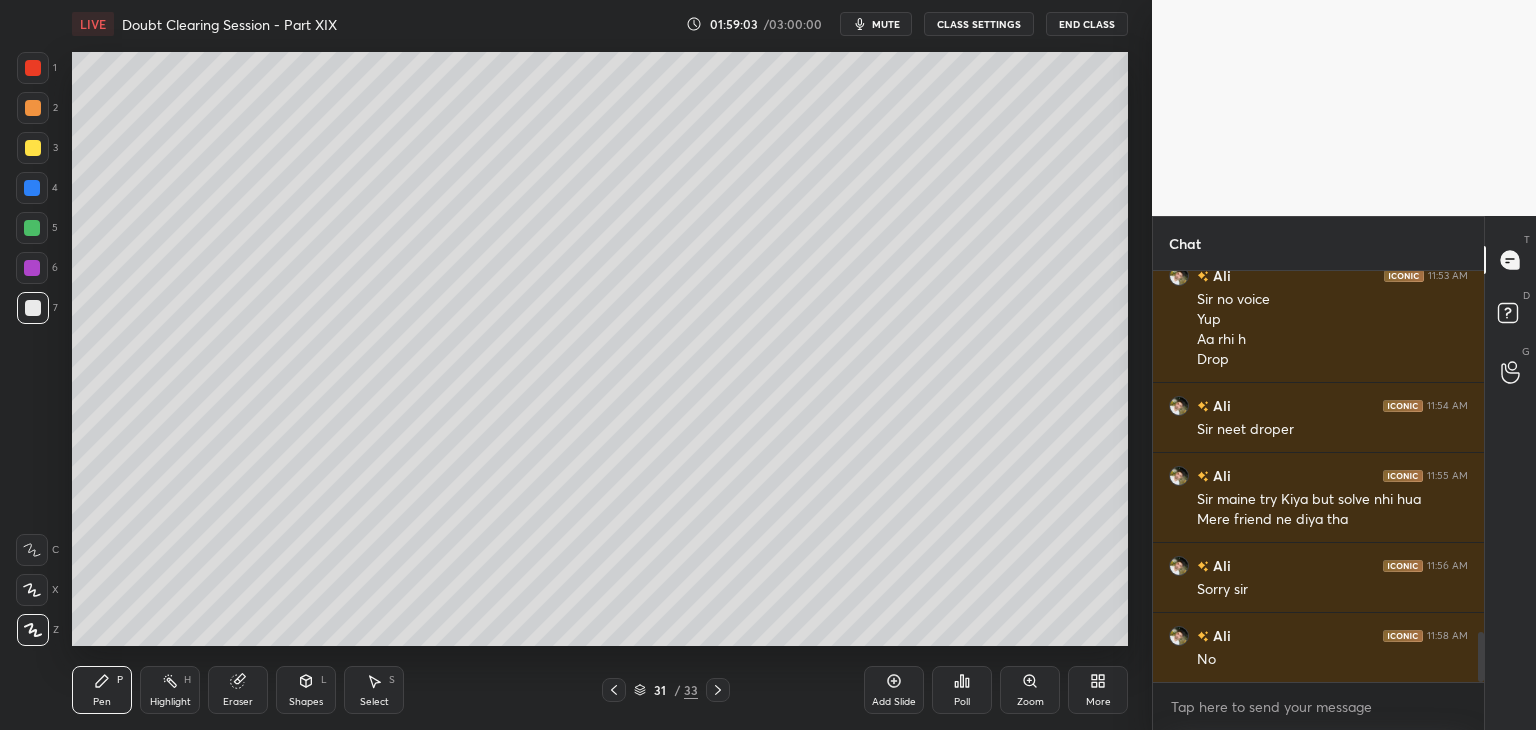 scroll, scrollTop: 3020, scrollLeft: 0, axis: vertical 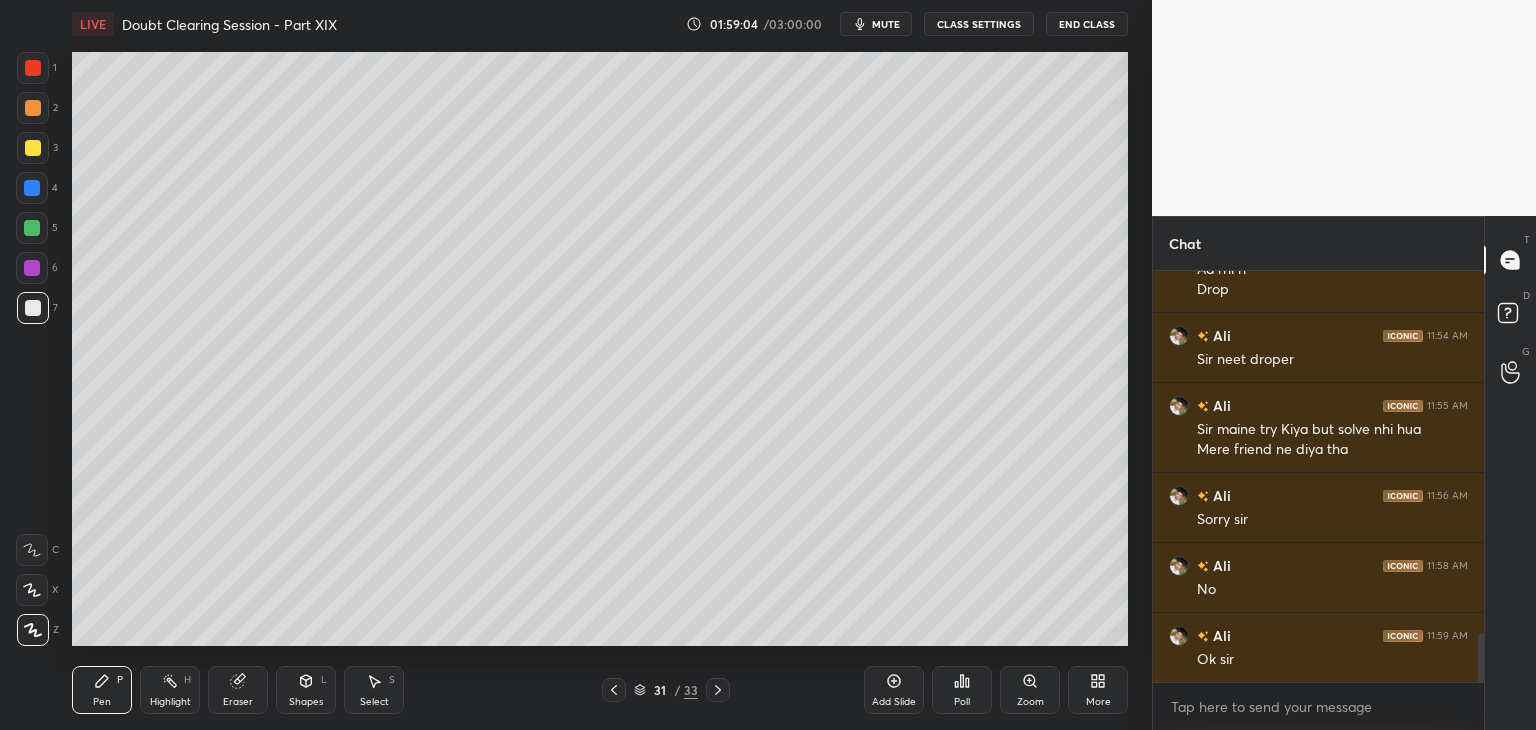 click on "3" at bounding box center (37, 148) 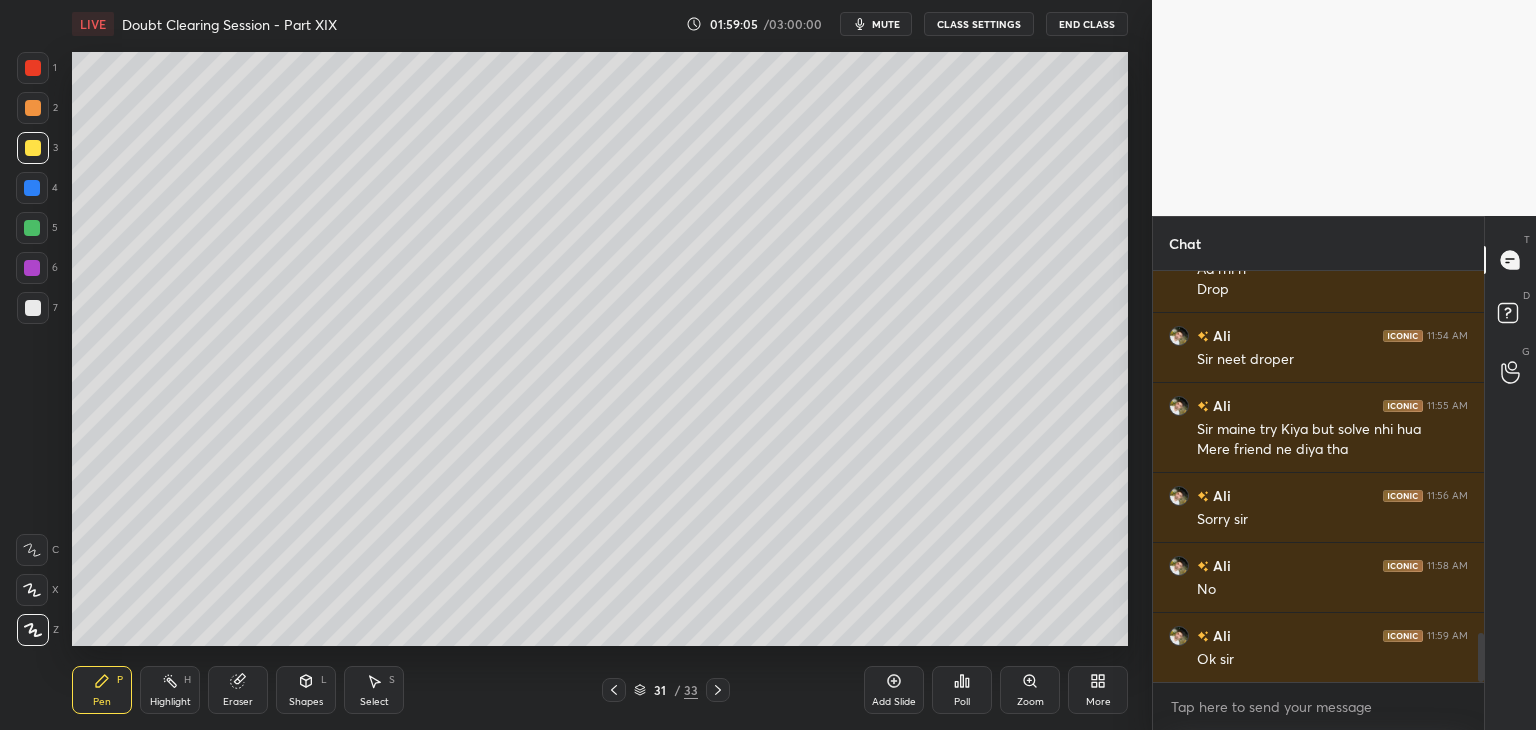 click at bounding box center [32, 188] 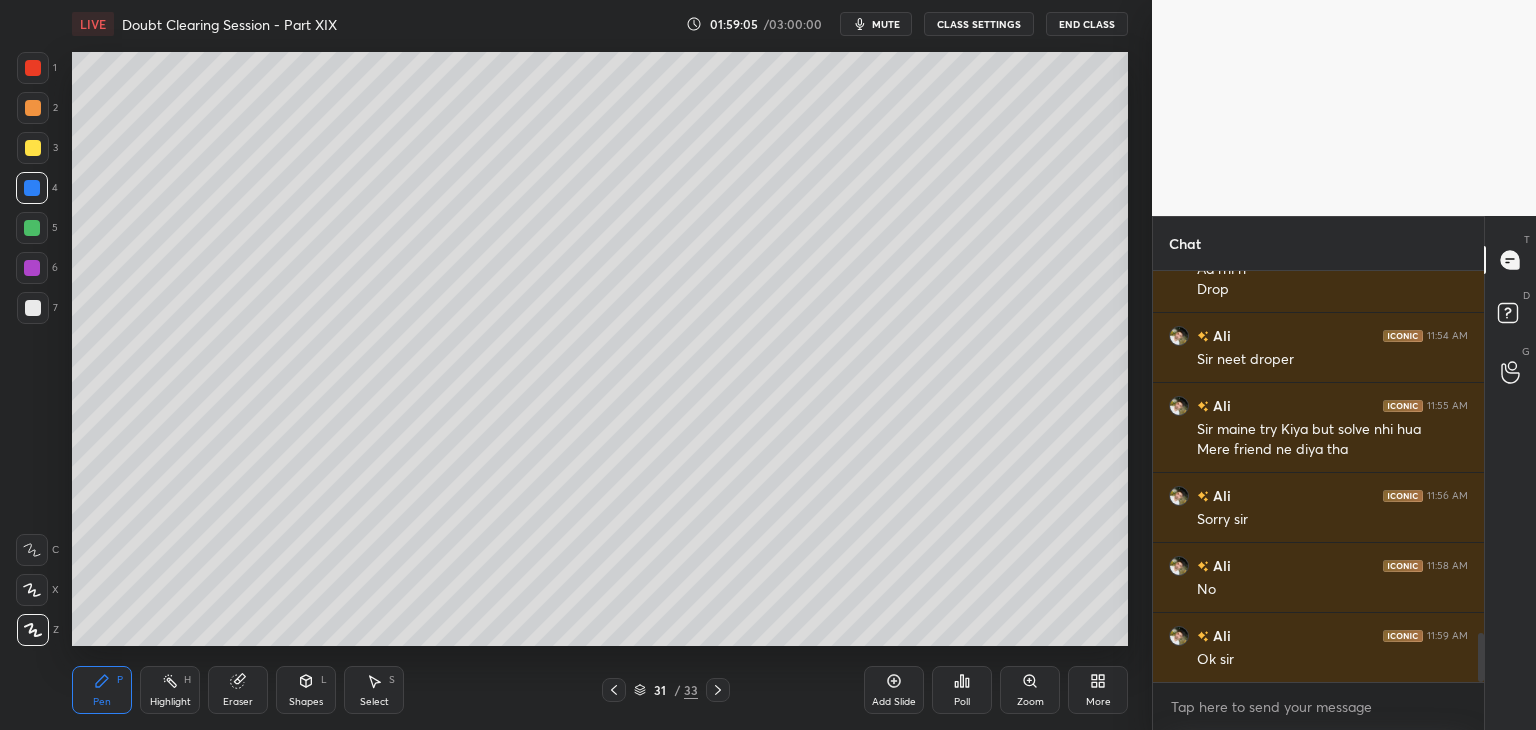 click at bounding box center [33, 148] 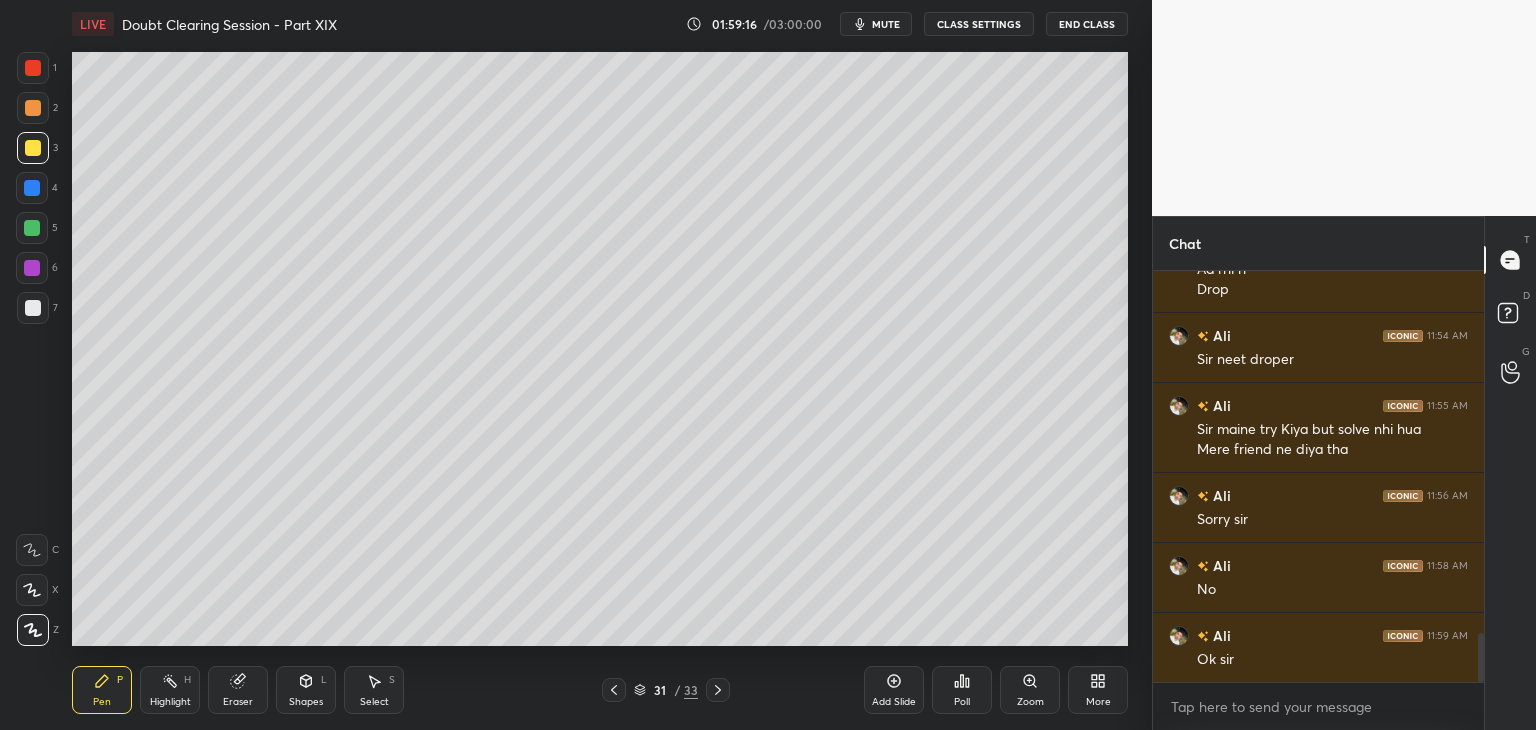 click on "H" at bounding box center [187, 680] 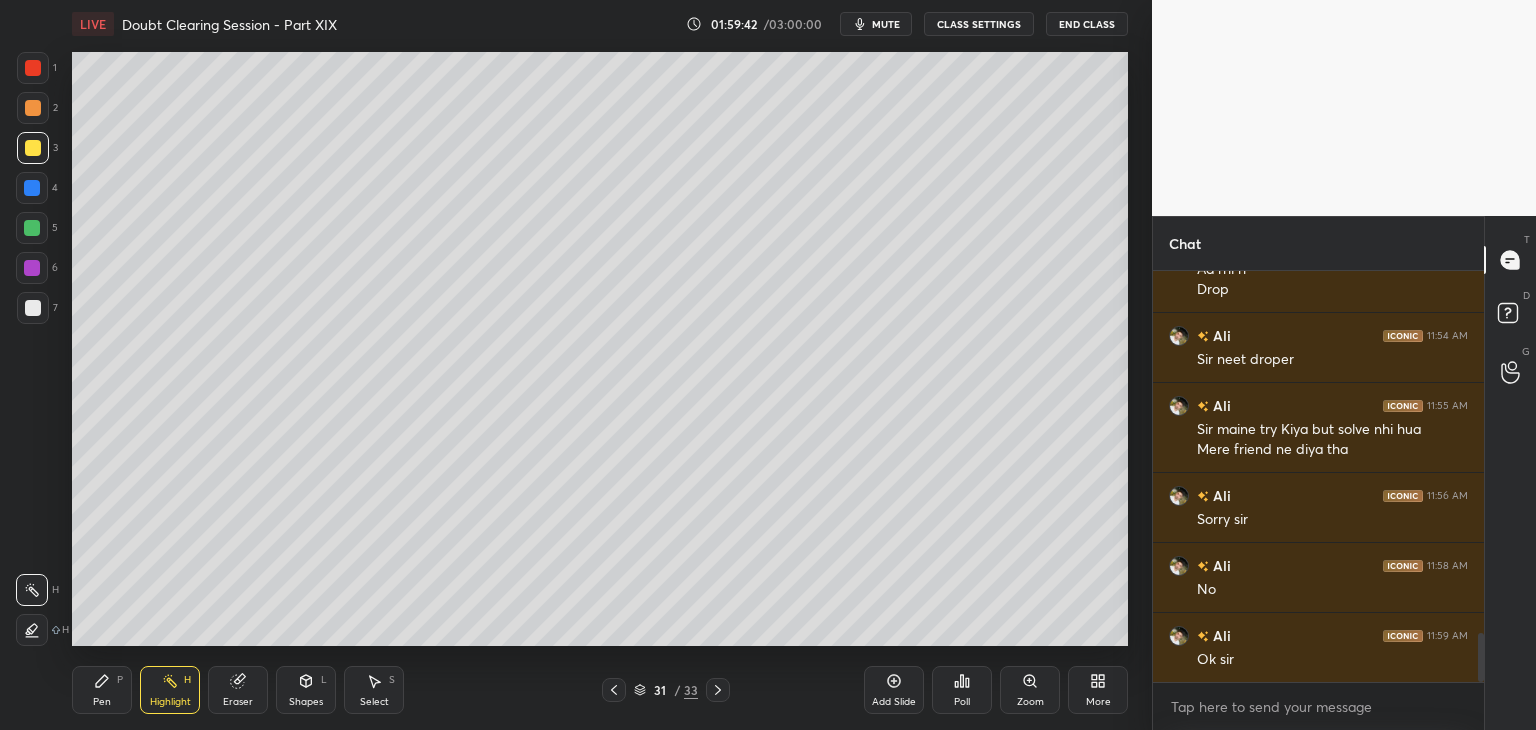 click on "Eraser" at bounding box center [238, 702] 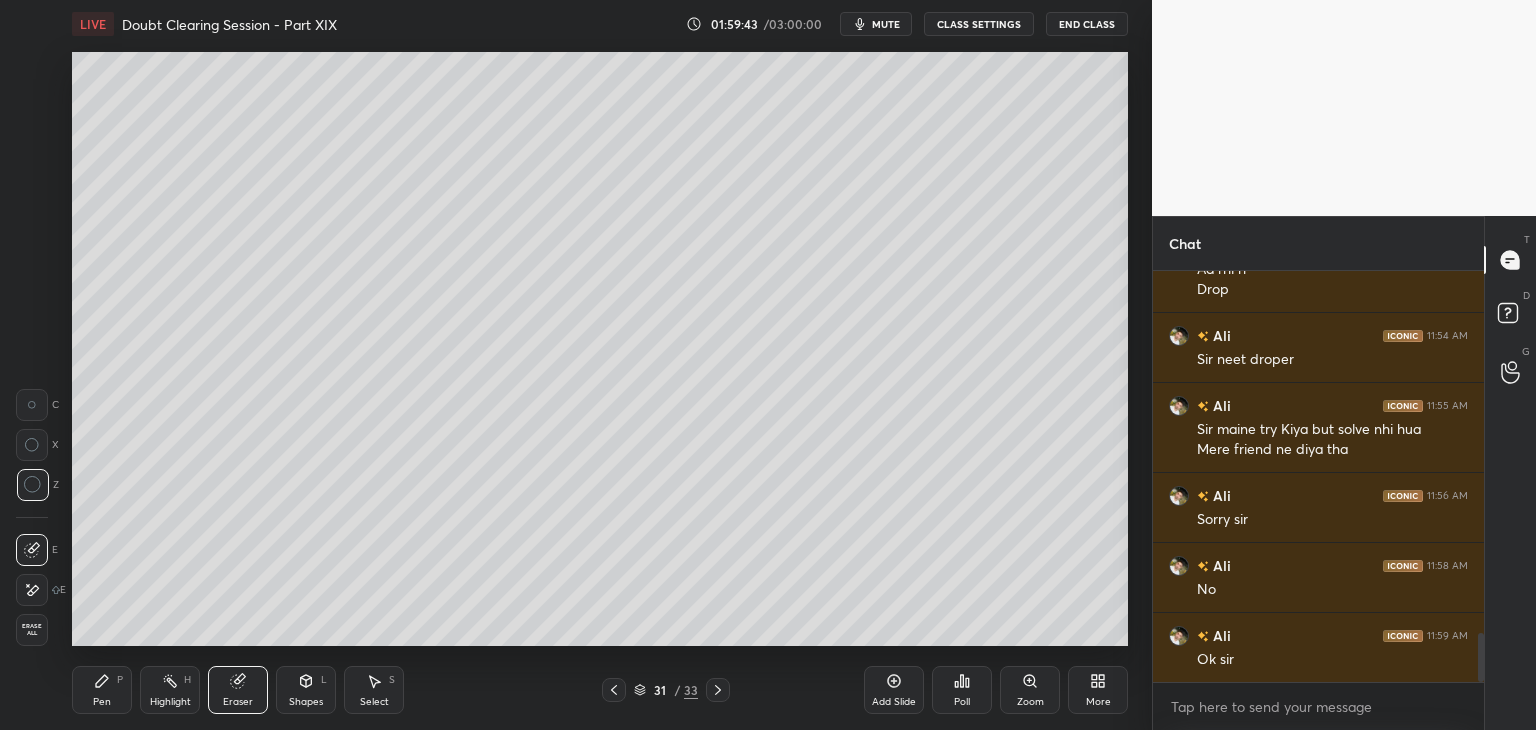 click on "Pen P Highlight H Eraser Shapes L Select S" at bounding box center (270, 690) 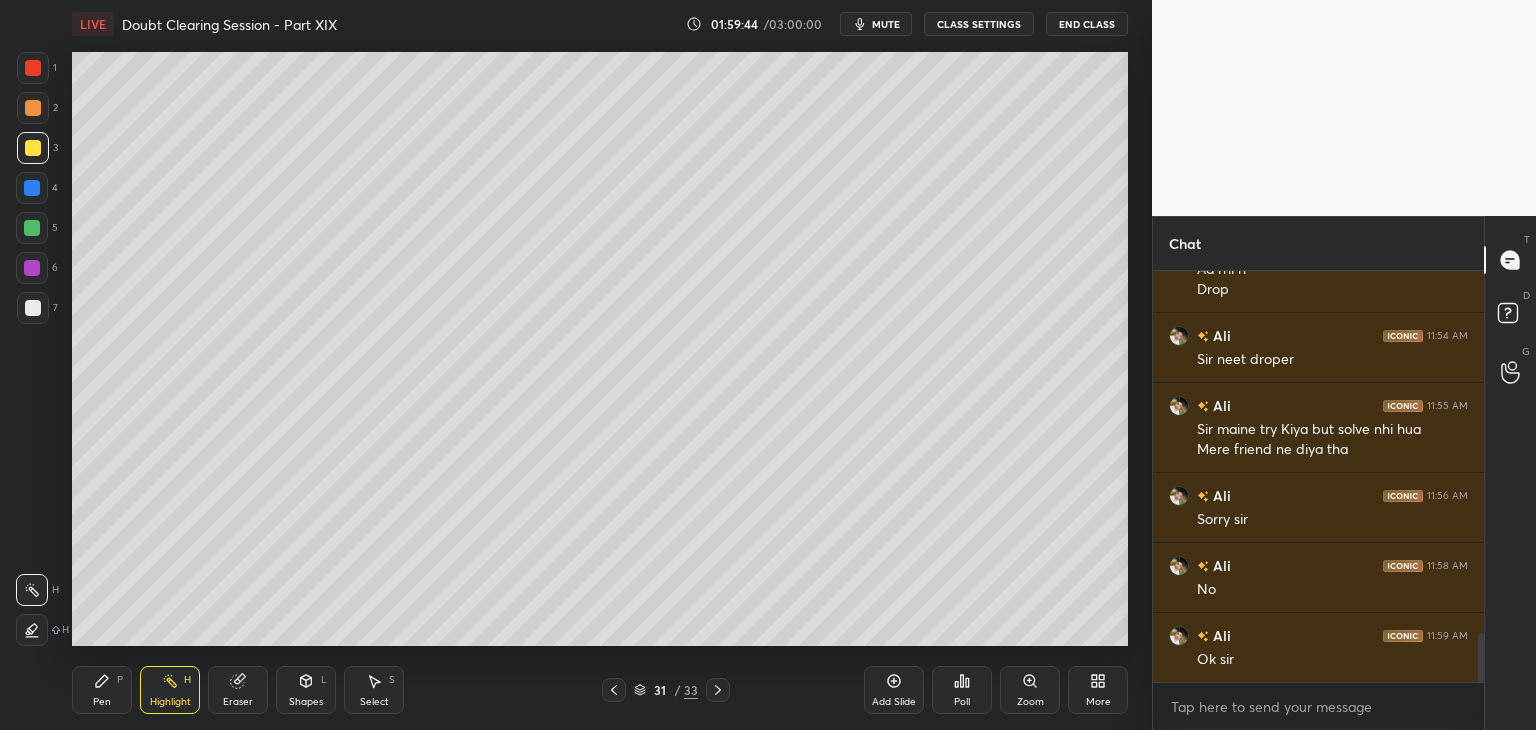 click on "Eraser" at bounding box center (238, 702) 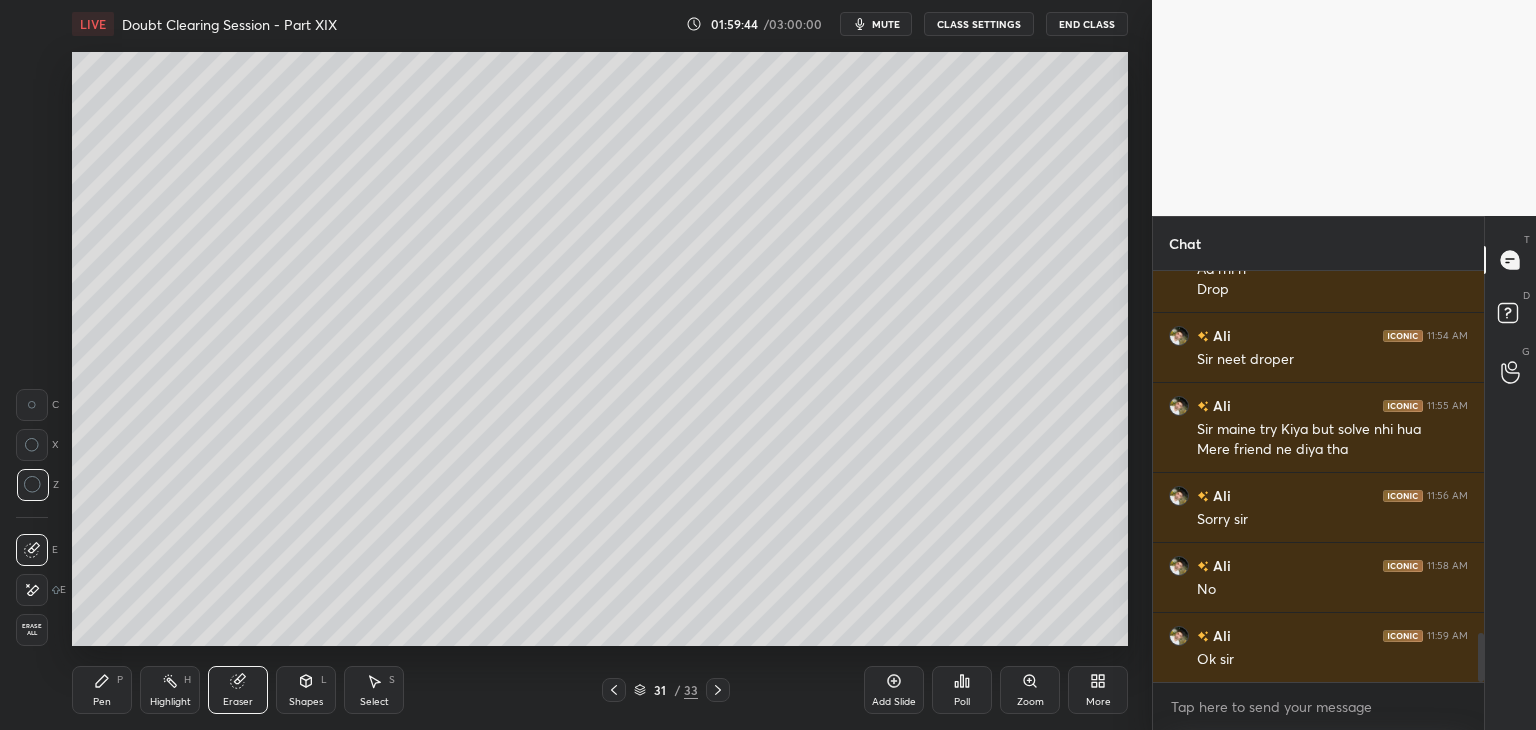 click on "Highlight" at bounding box center (170, 702) 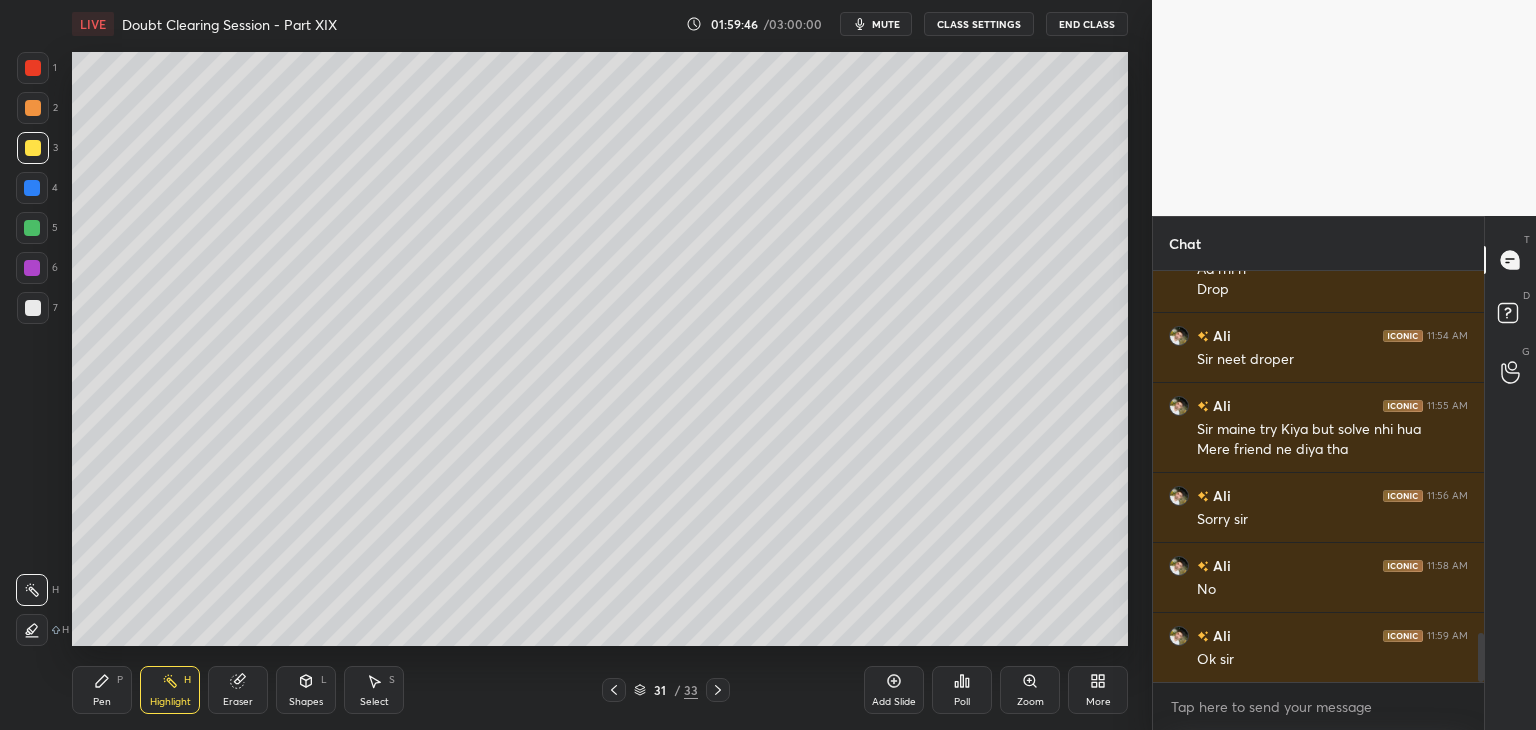 click 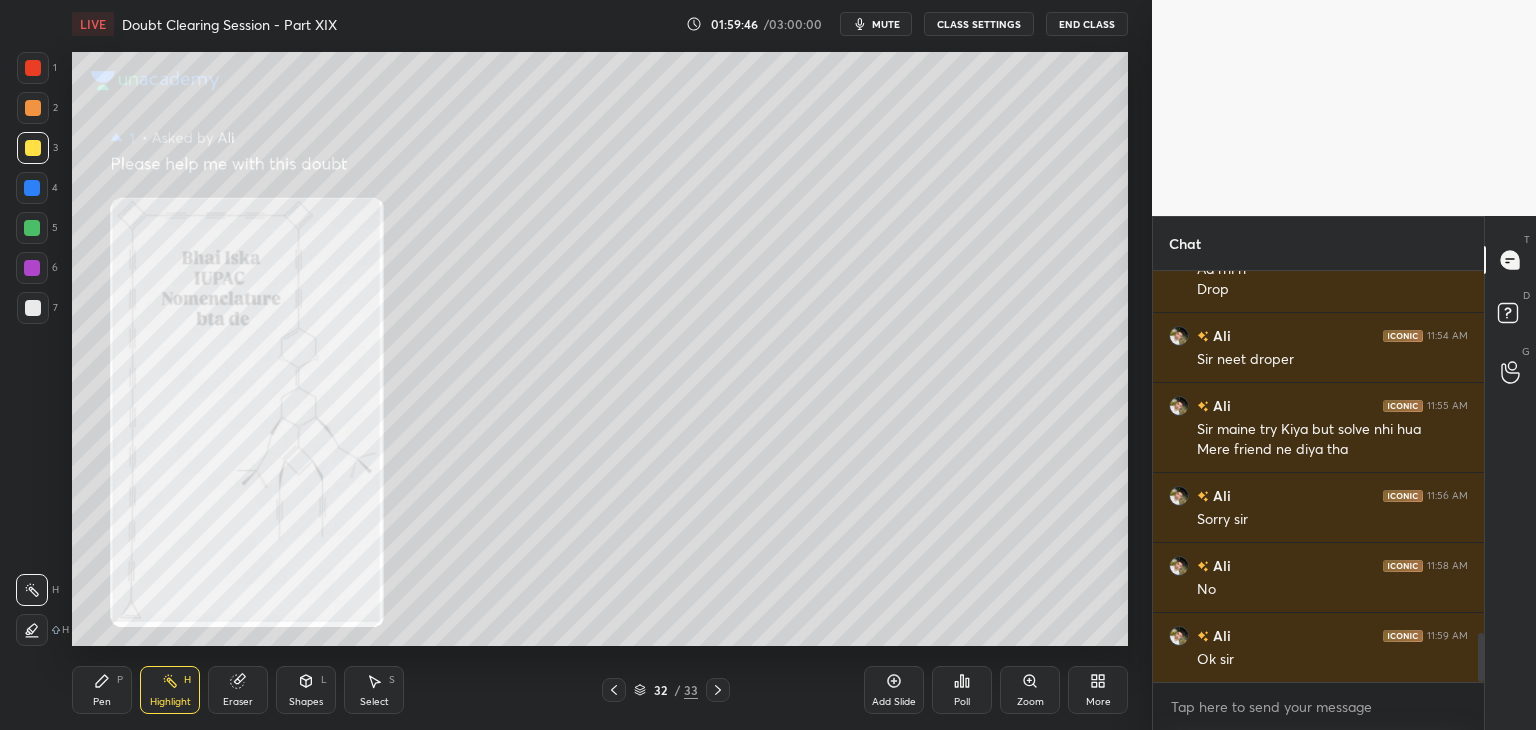 click at bounding box center (614, 690) 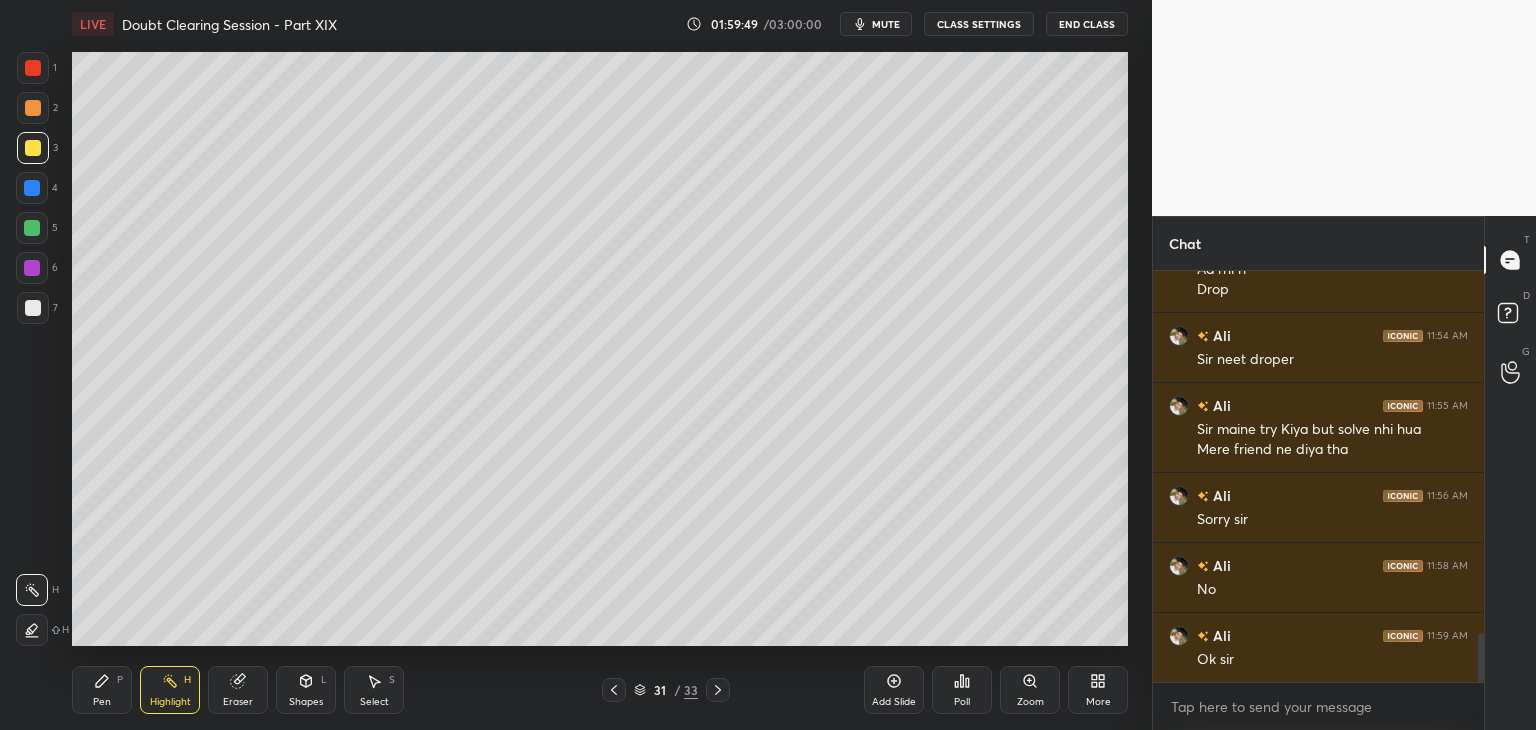 click 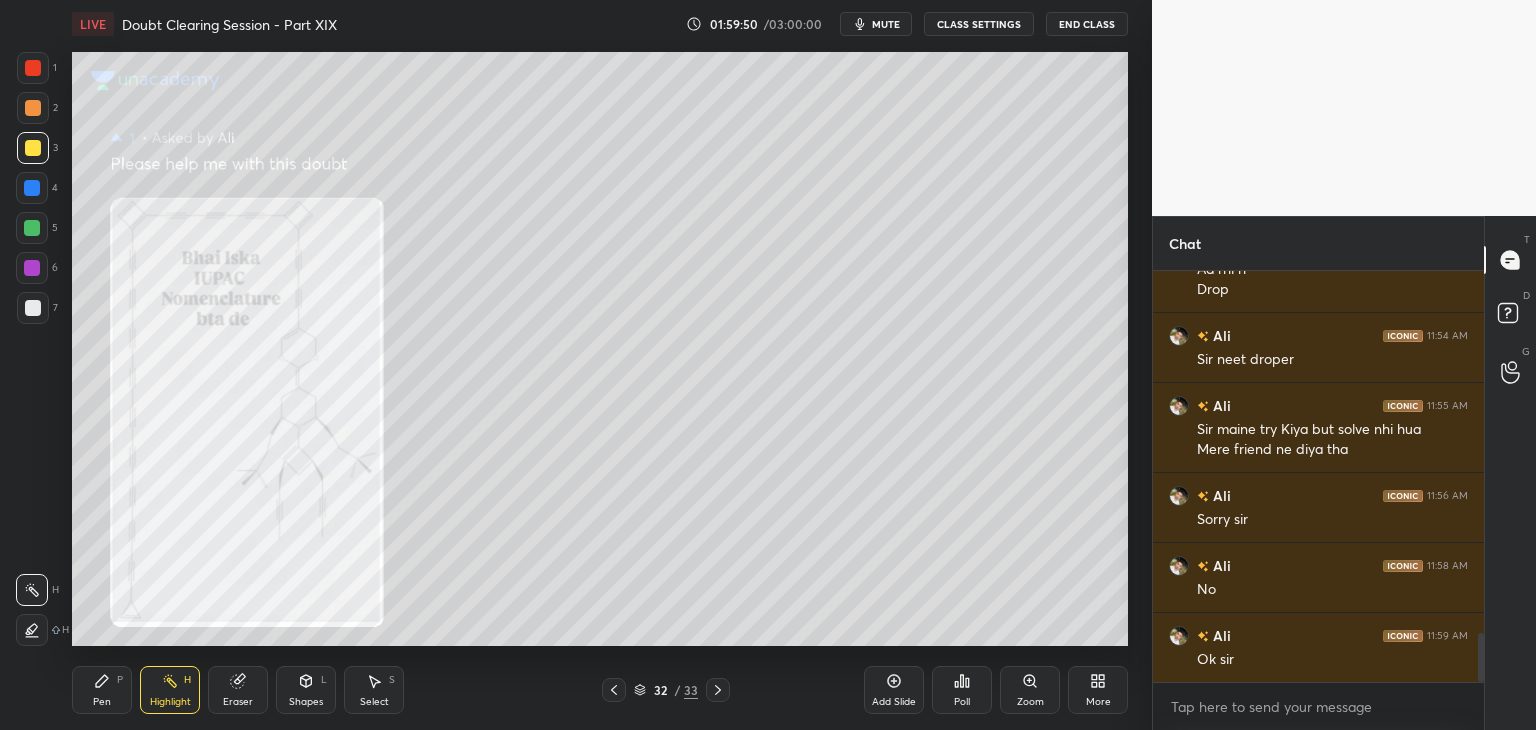click 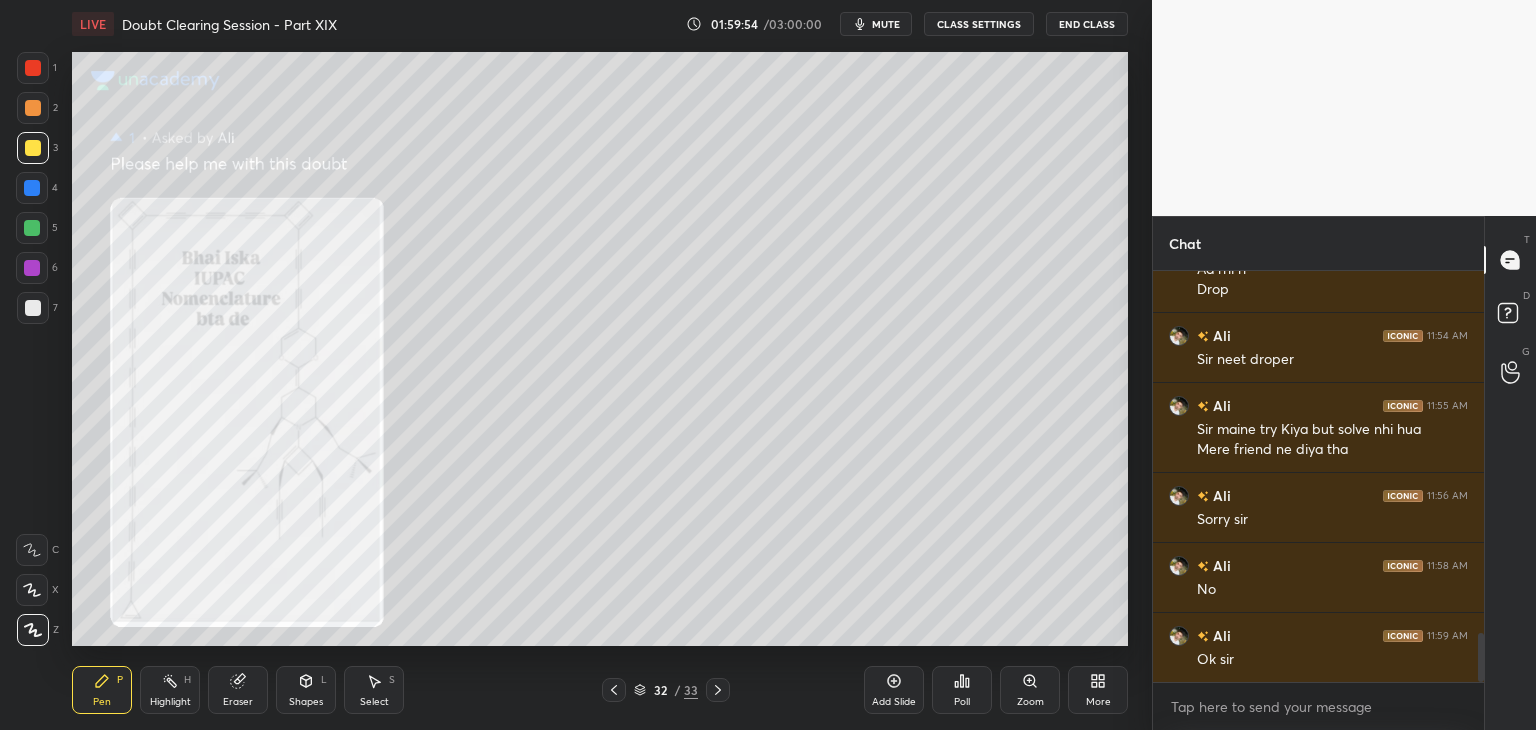 scroll, scrollTop: 3106, scrollLeft: 0, axis: vertical 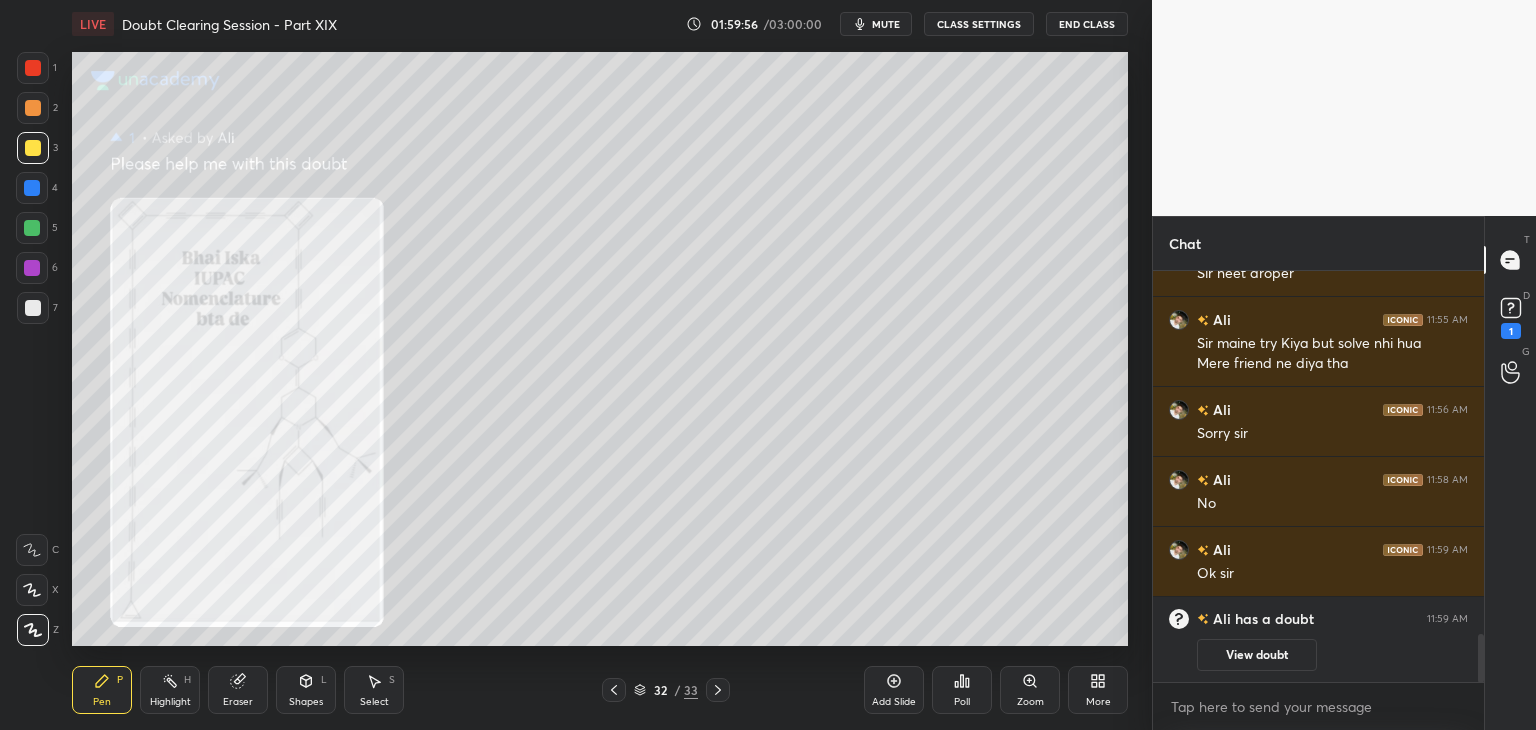 click on "Highlight H" at bounding box center (170, 690) 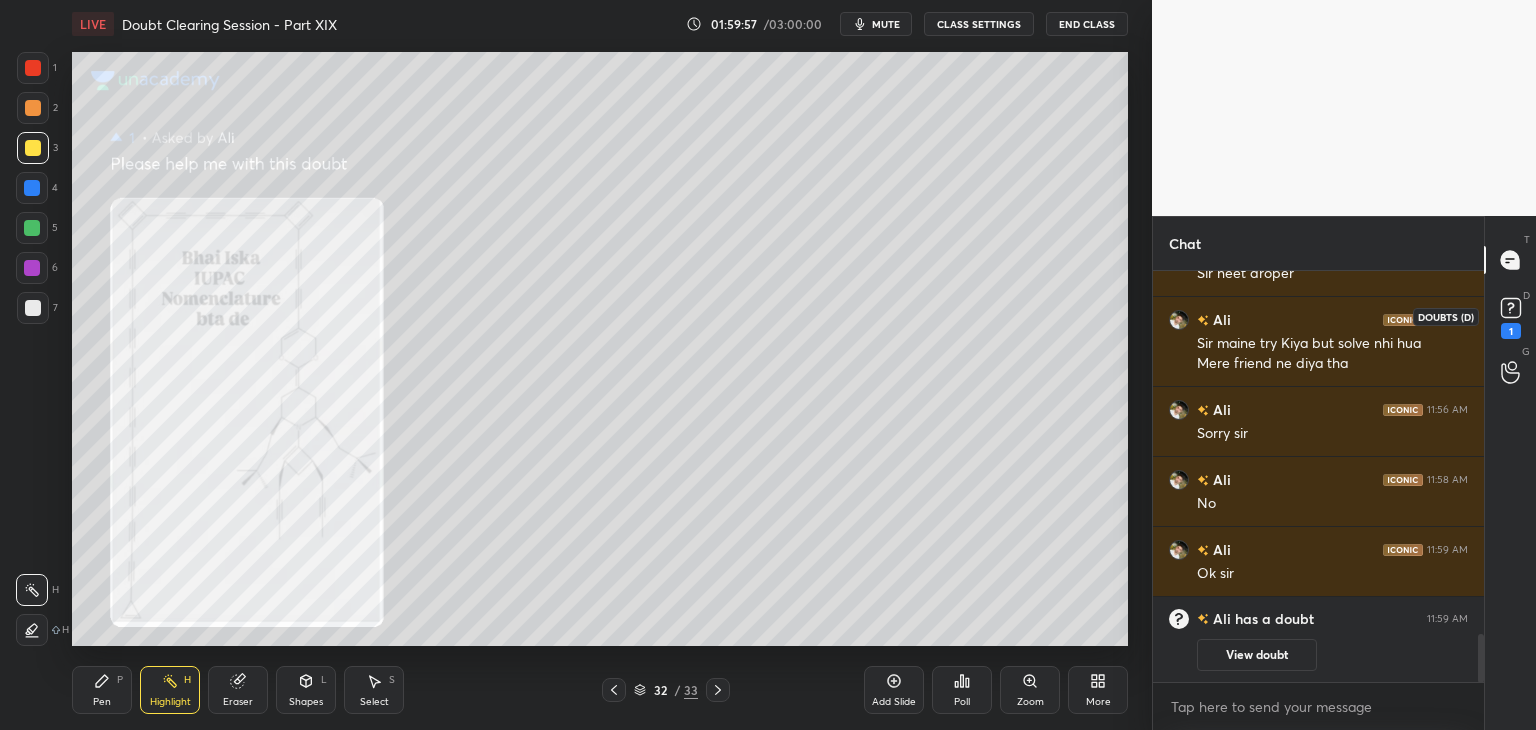 click 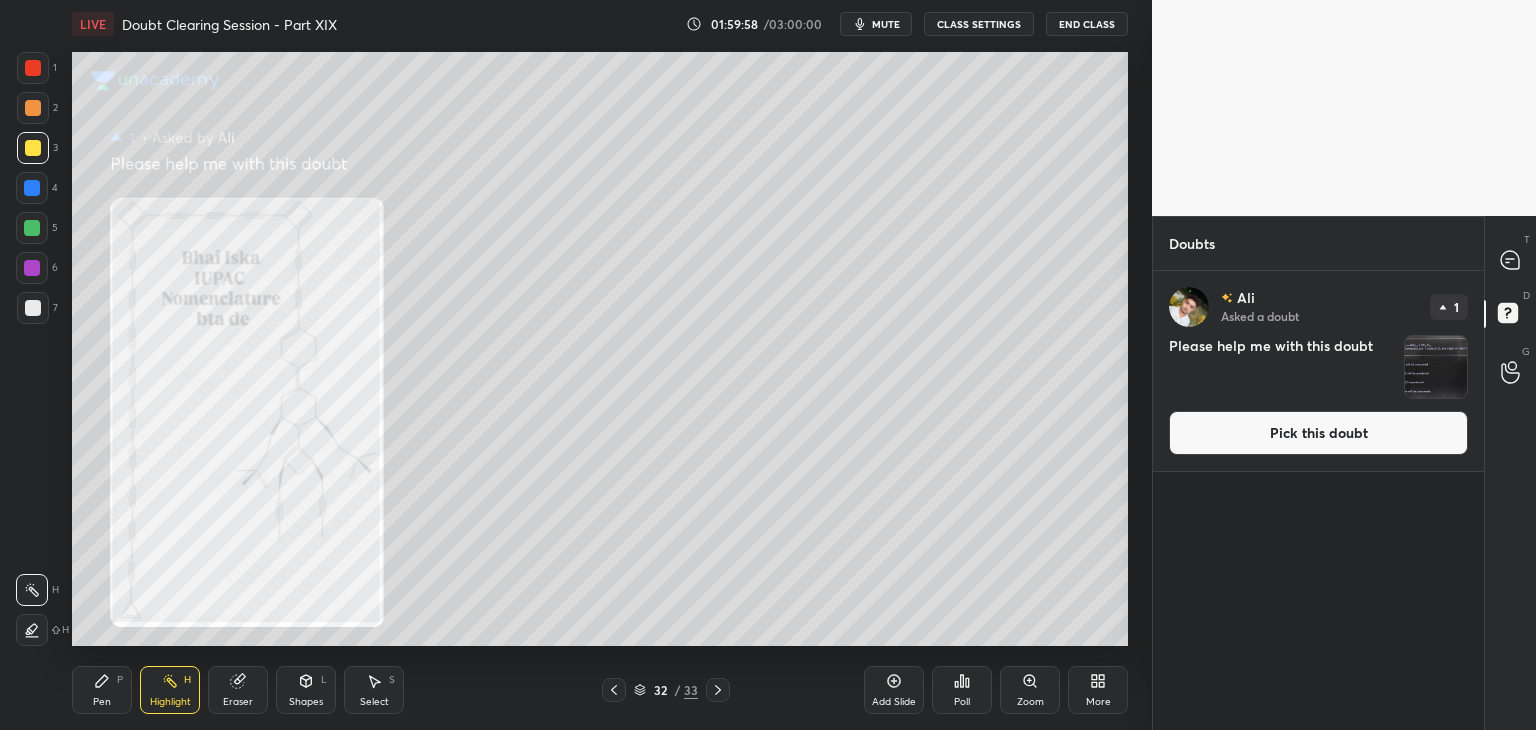 click at bounding box center [1436, 367] 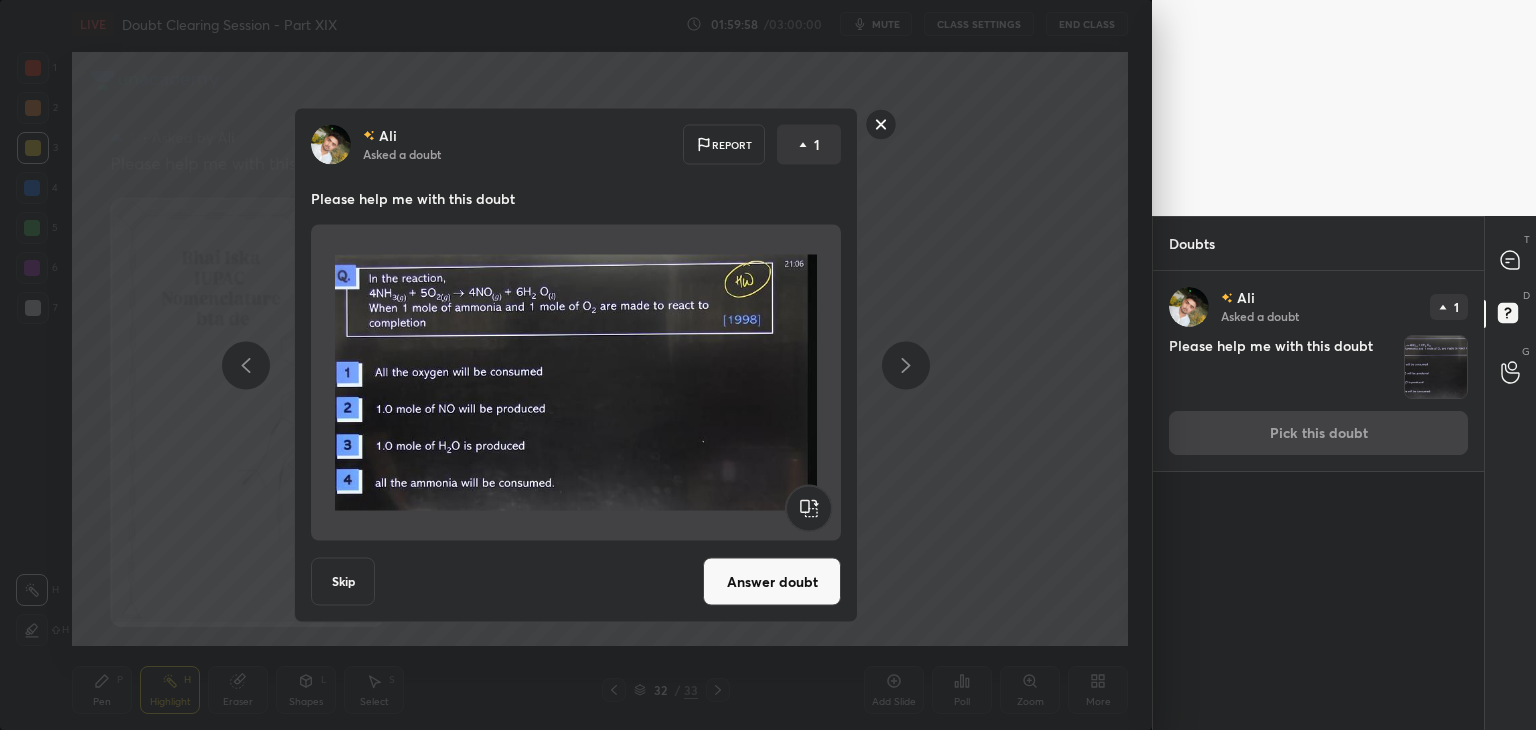click at bounding box center [1511, 260] 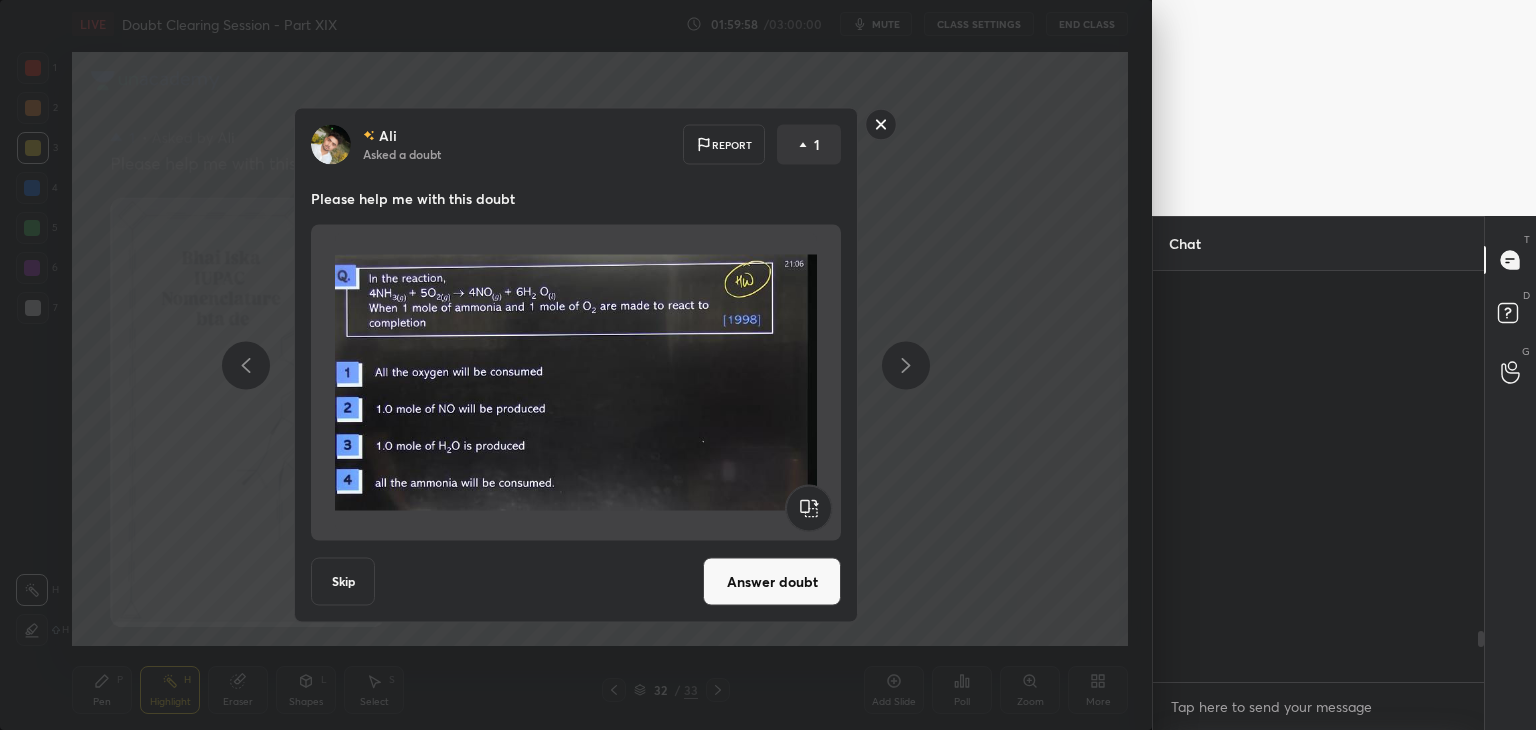 scroll, scrollTop: 2914, scrollLeft: 0, axis: vertical 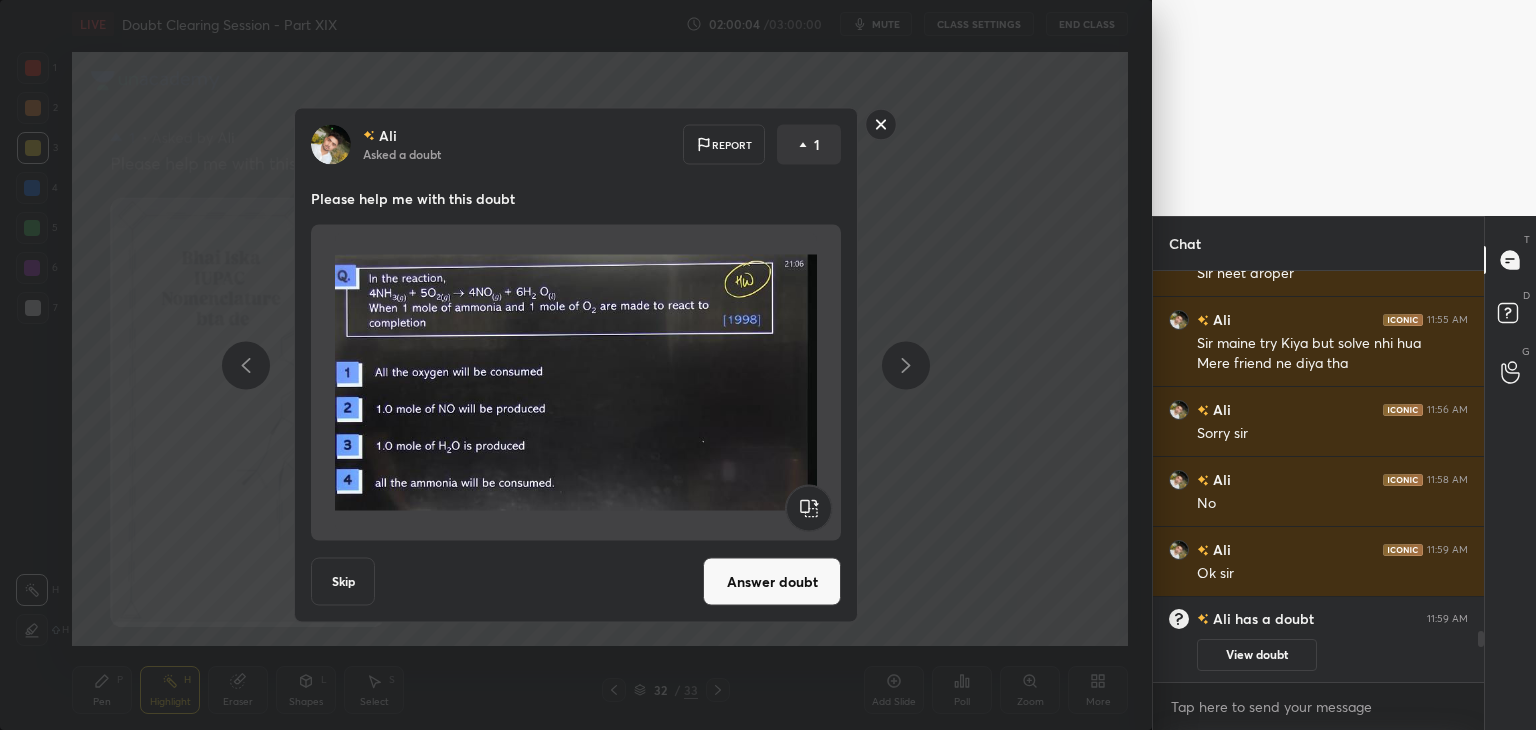 click on "Answer doubt" at bounding box center (772, 582) 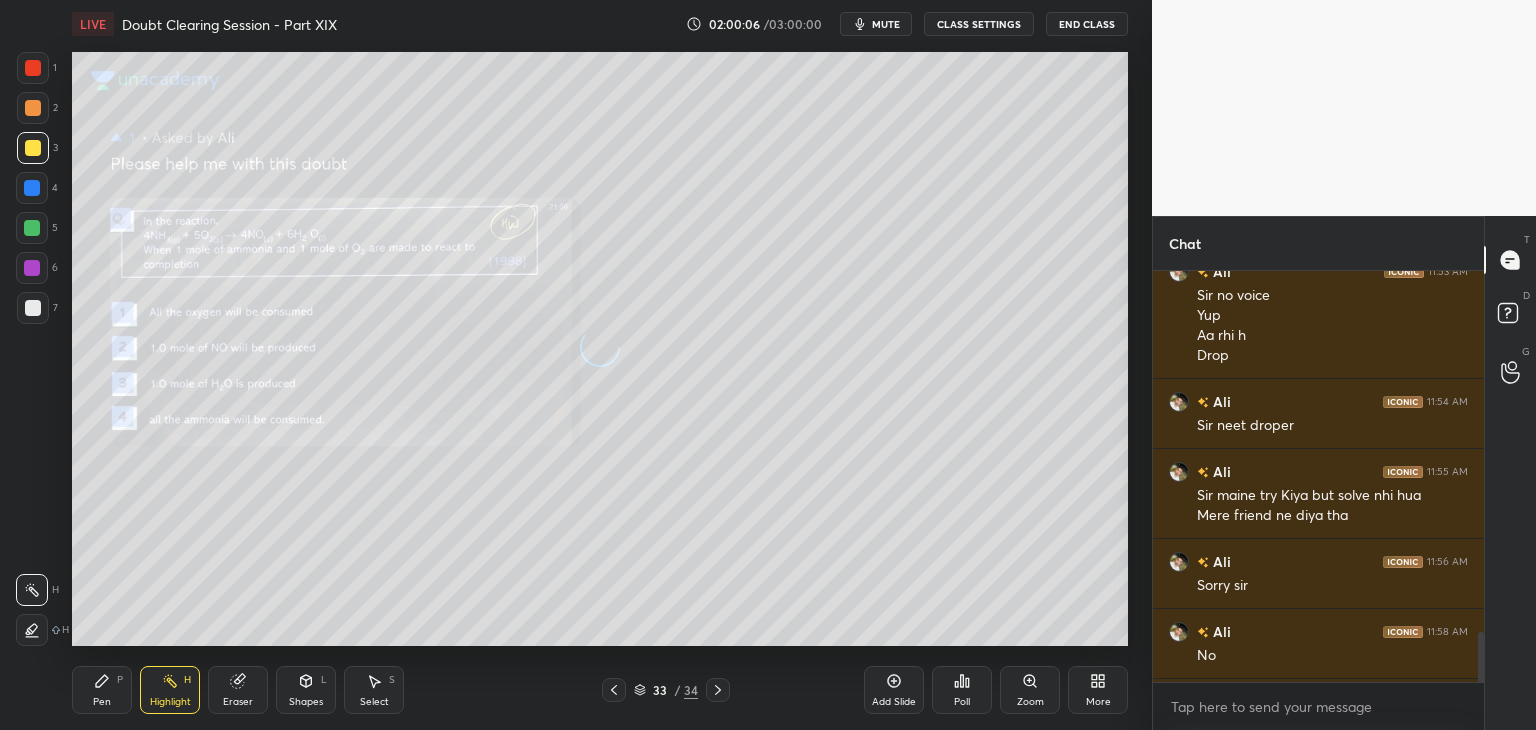 scroll, scrollTop: 2980, scrollLeft: 0, axis: vertical 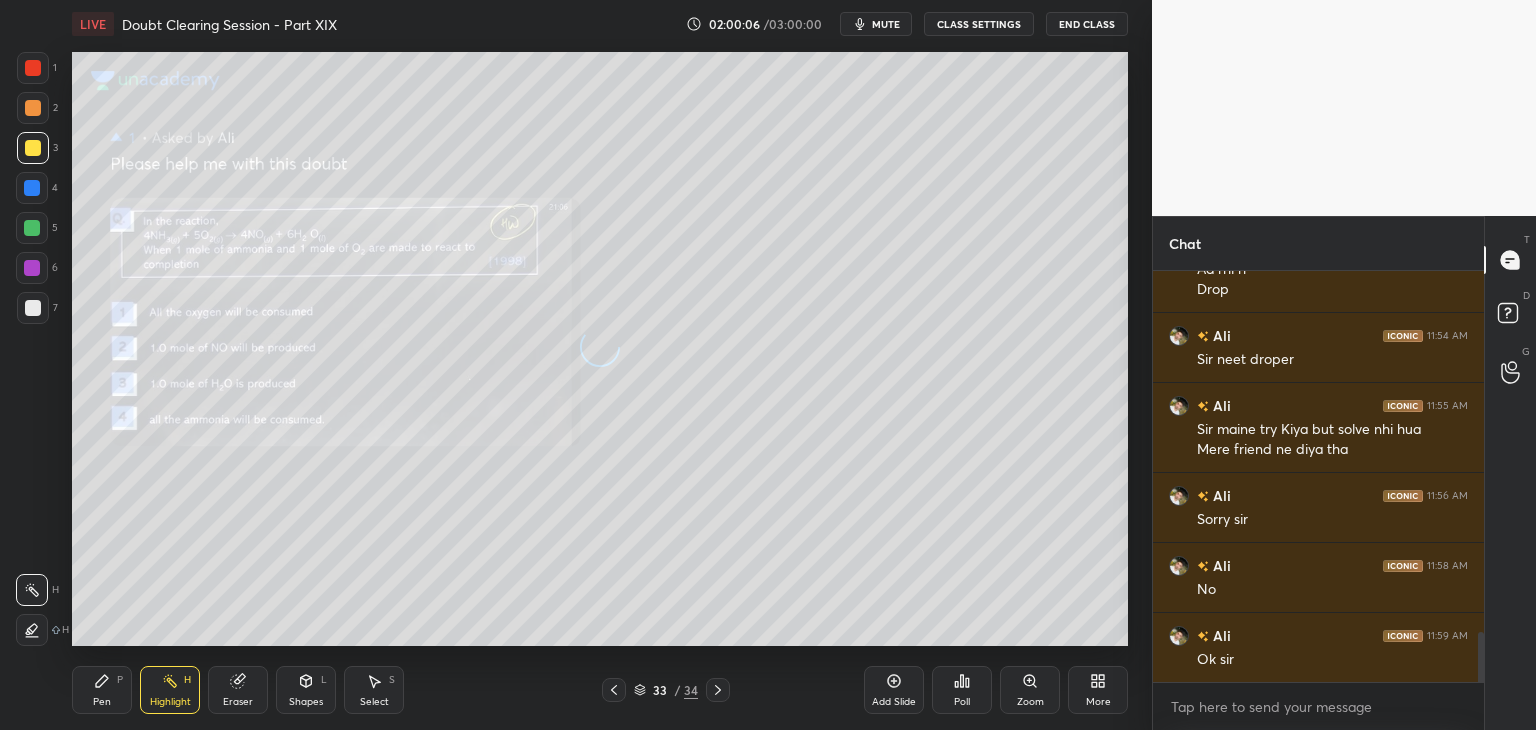 click on "Zoom" at bounding box center (1030, 690) 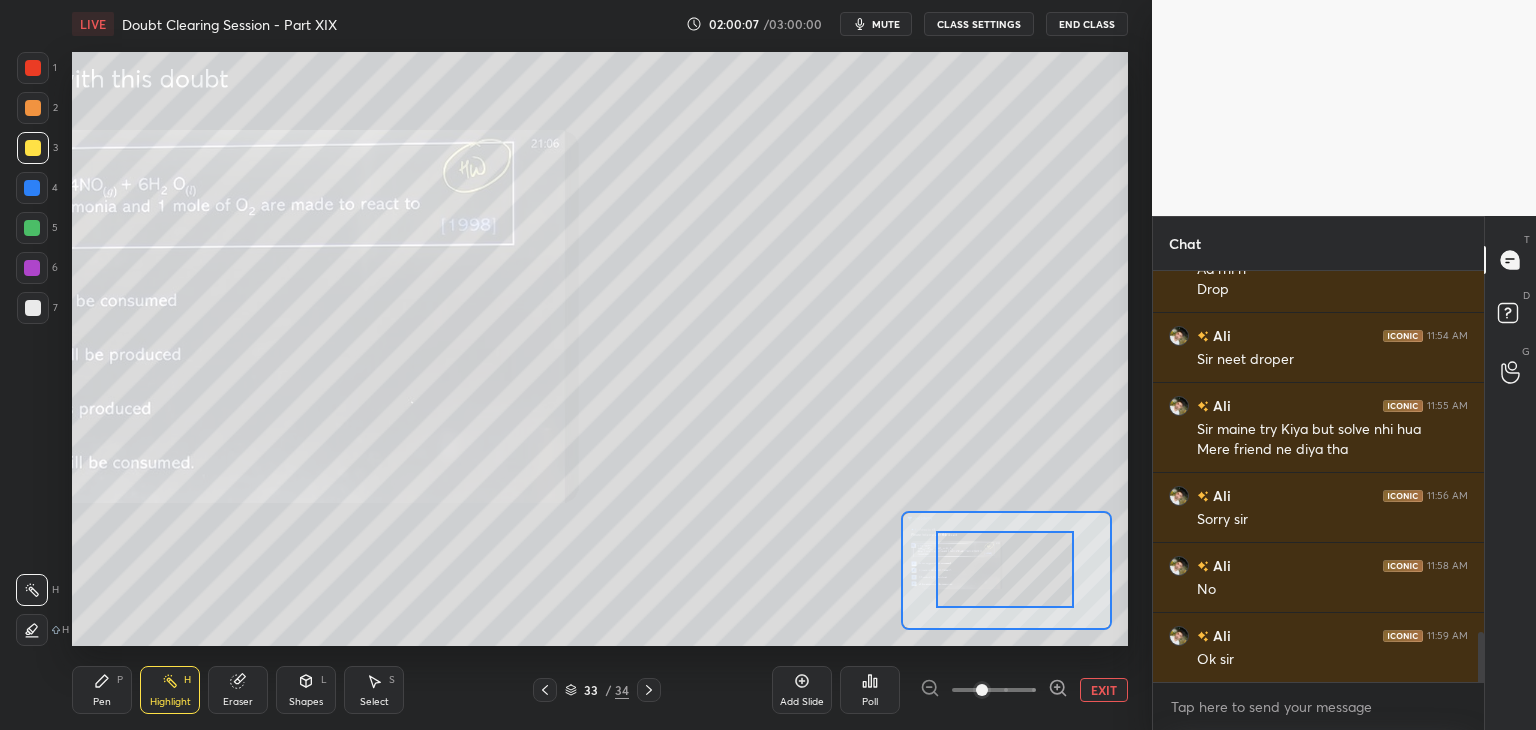 drag, startPoint x: 1019, startPoint y: 589, endPoint x: 959, endPoint y: 588, distance: 60.00833 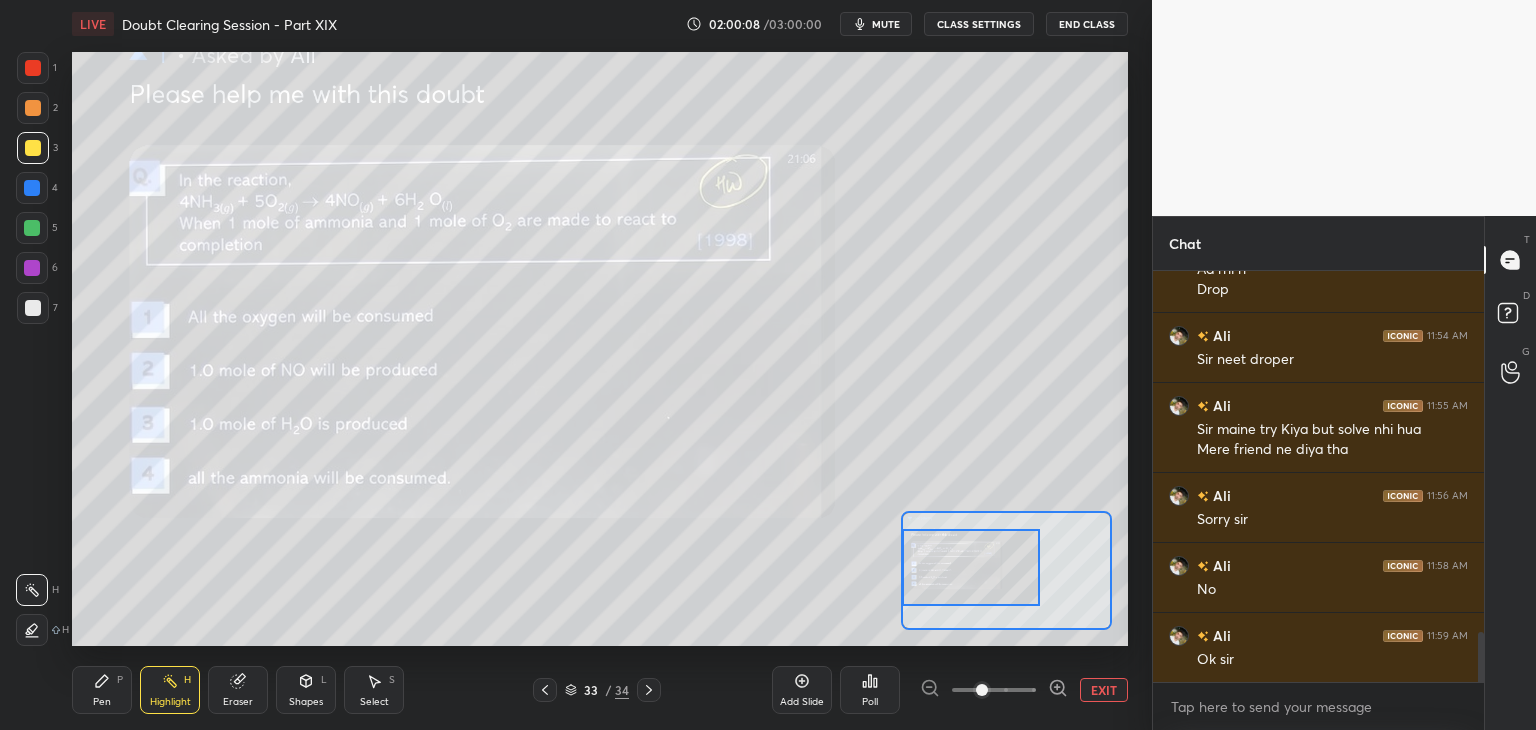 drag, startPoint x: 959, startPoint y: 588, endPoint x: 916, endPoint y: 586, distance: 43.046486 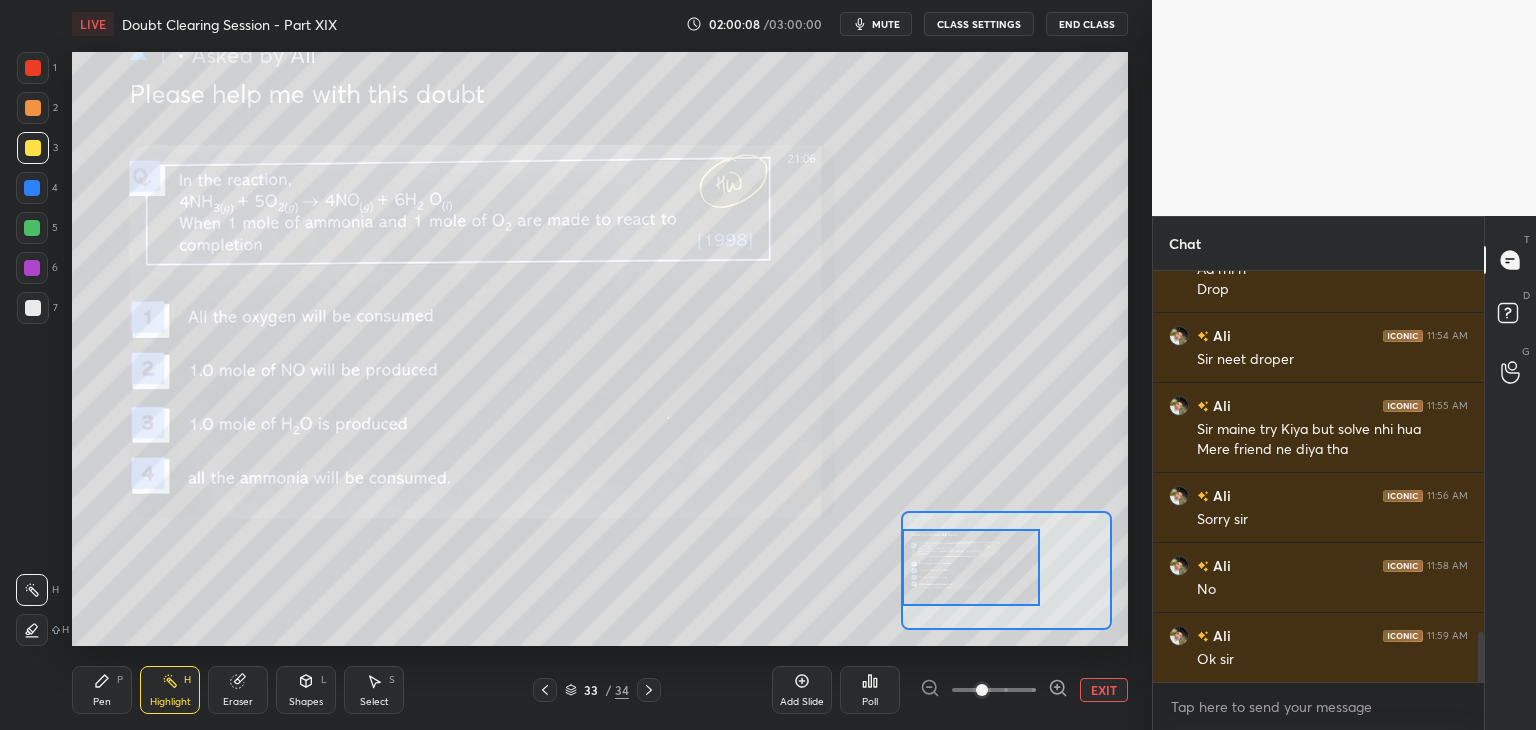 click at bounding box center [971, 567] 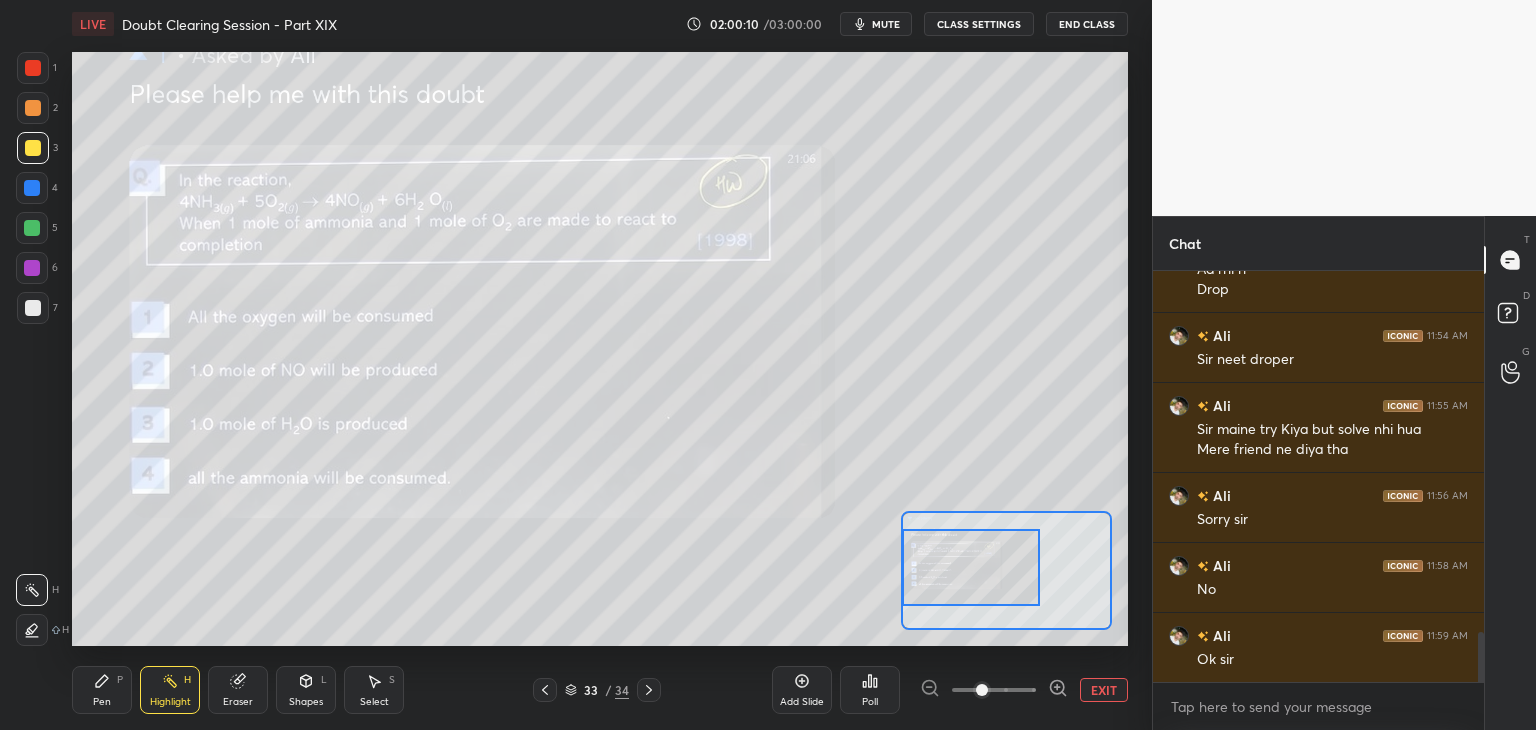 click at bounding box center (33, 68) 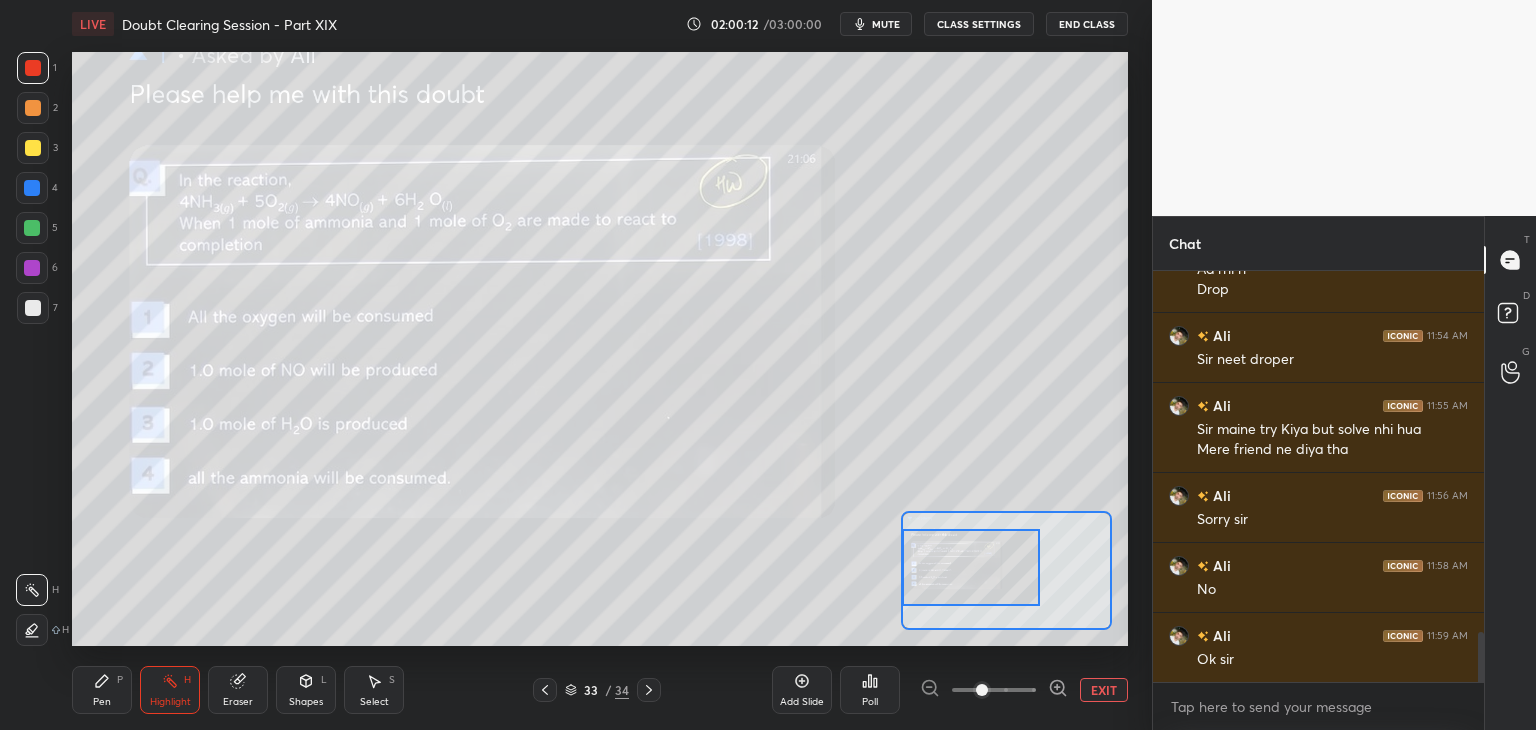 click on "Pen P" at bounding box center (102, 690) 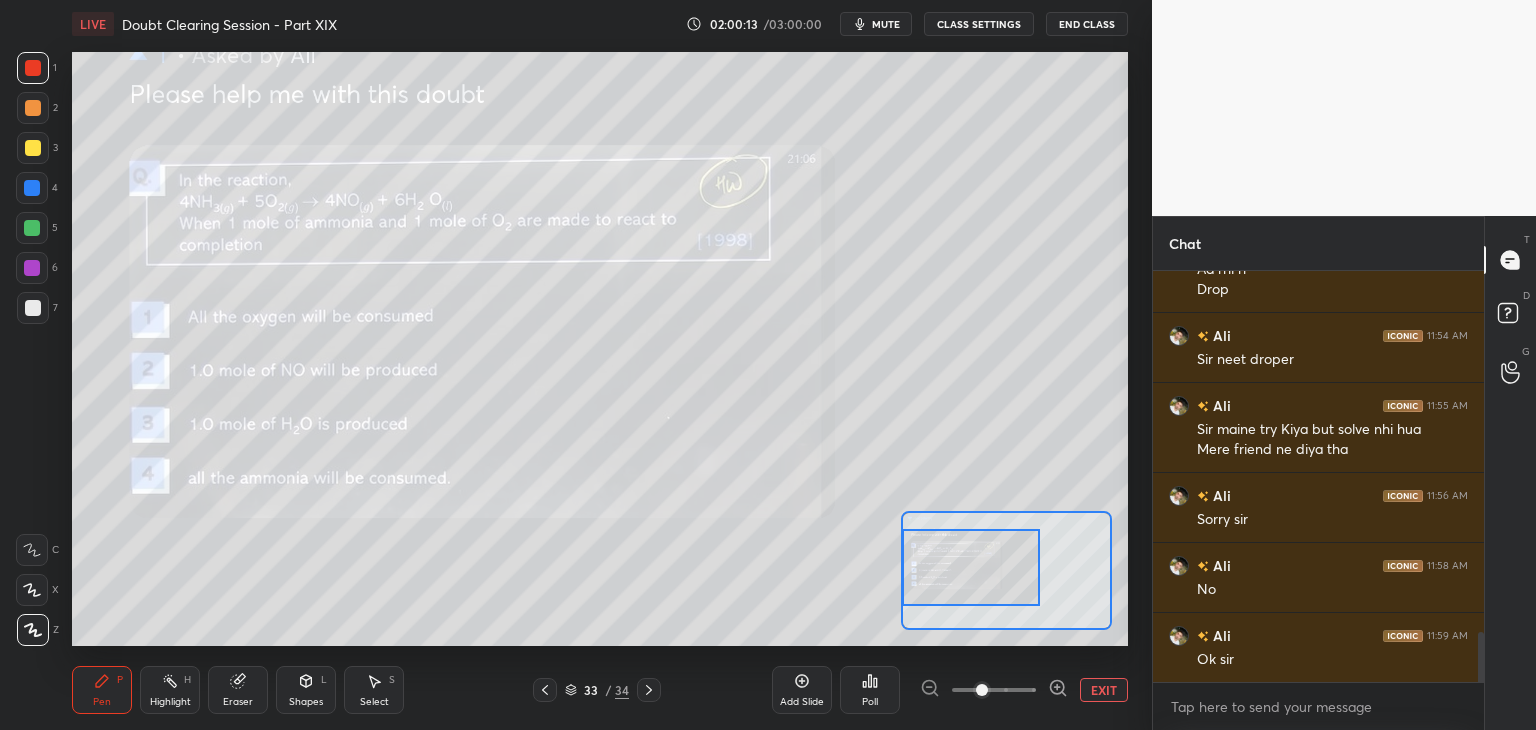 click 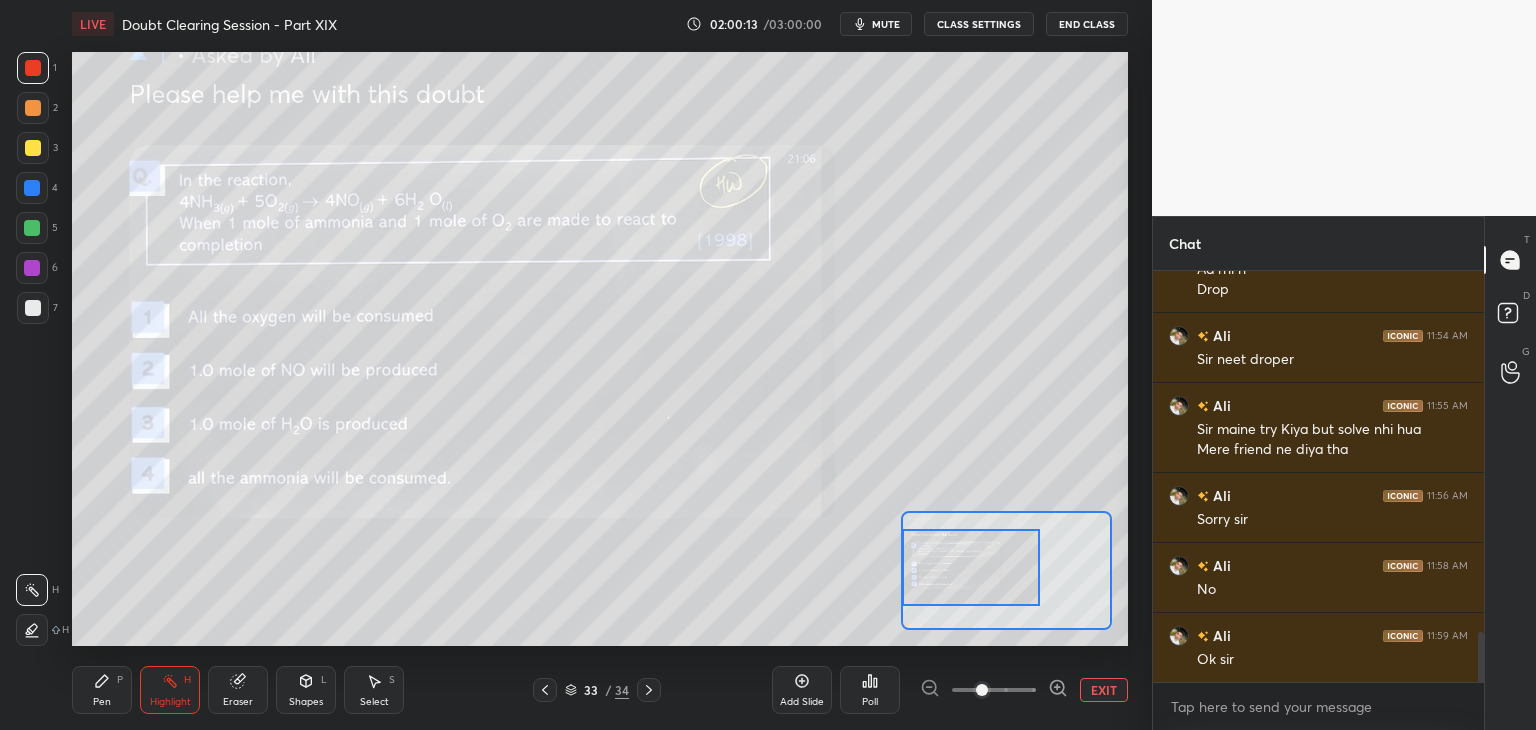 click on "Pen P" at bounding box center (102, 690) 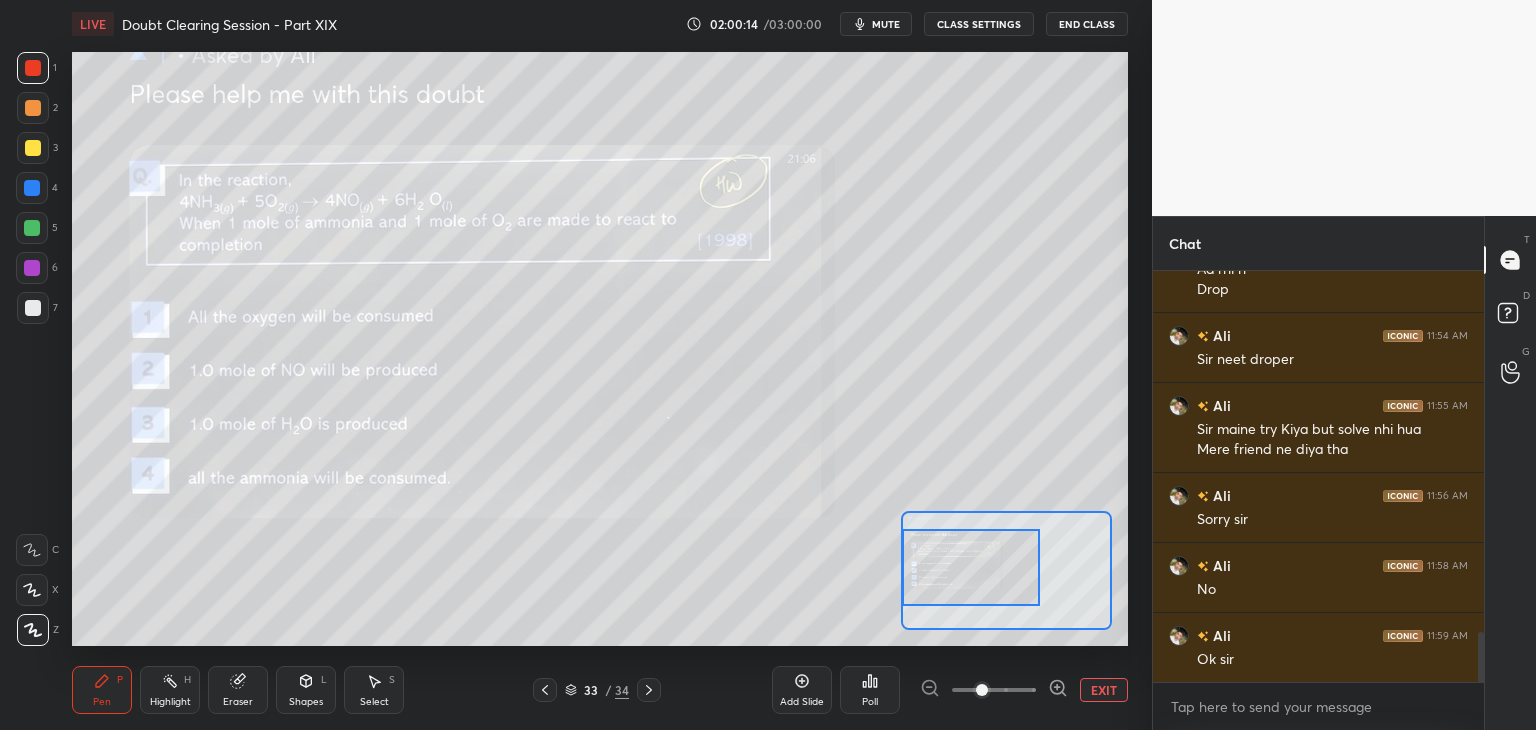 click at bounding box center (33, 308) 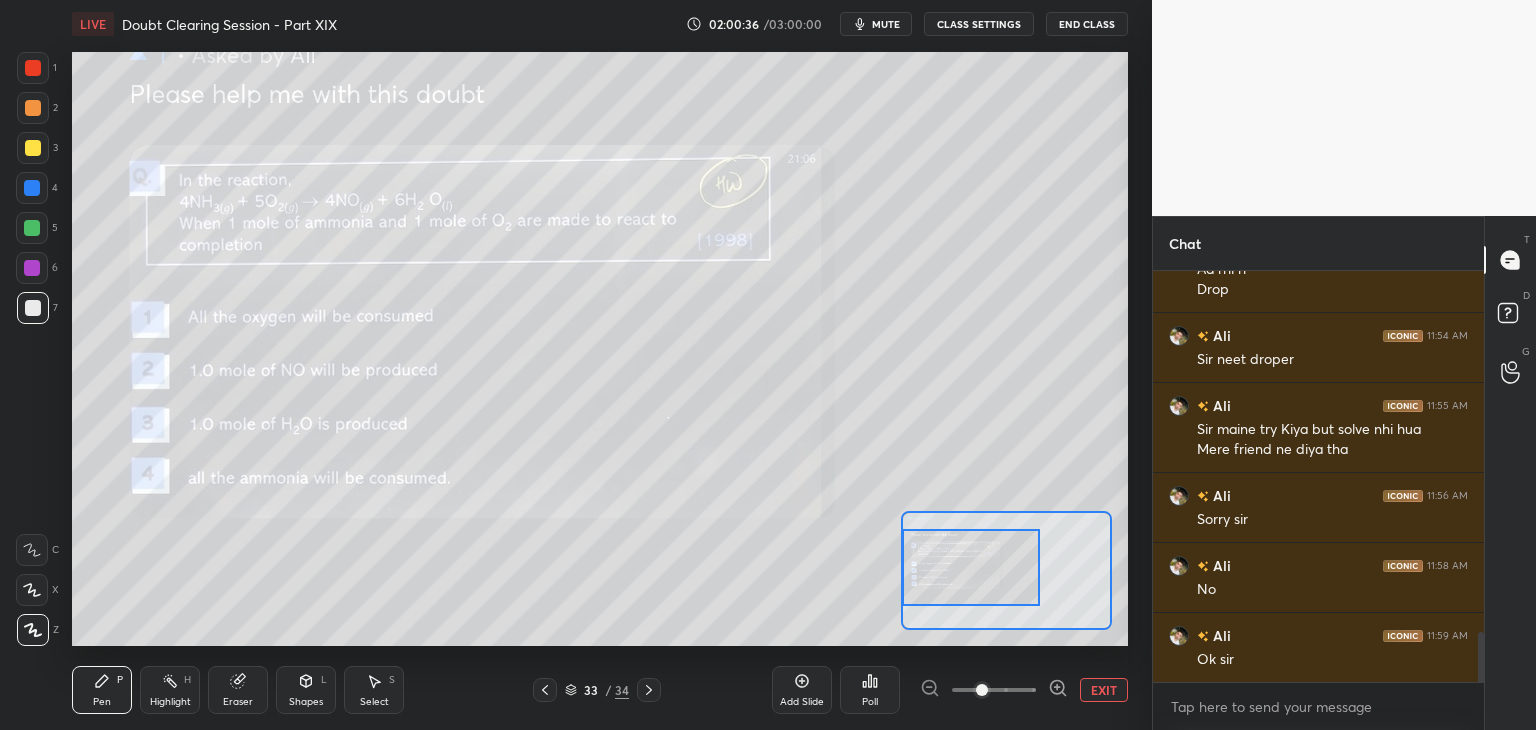 click on "1 2 3 4 5 6 7 C X Z C X Z E E Erase all   H H" at bounding box center (32, 349) 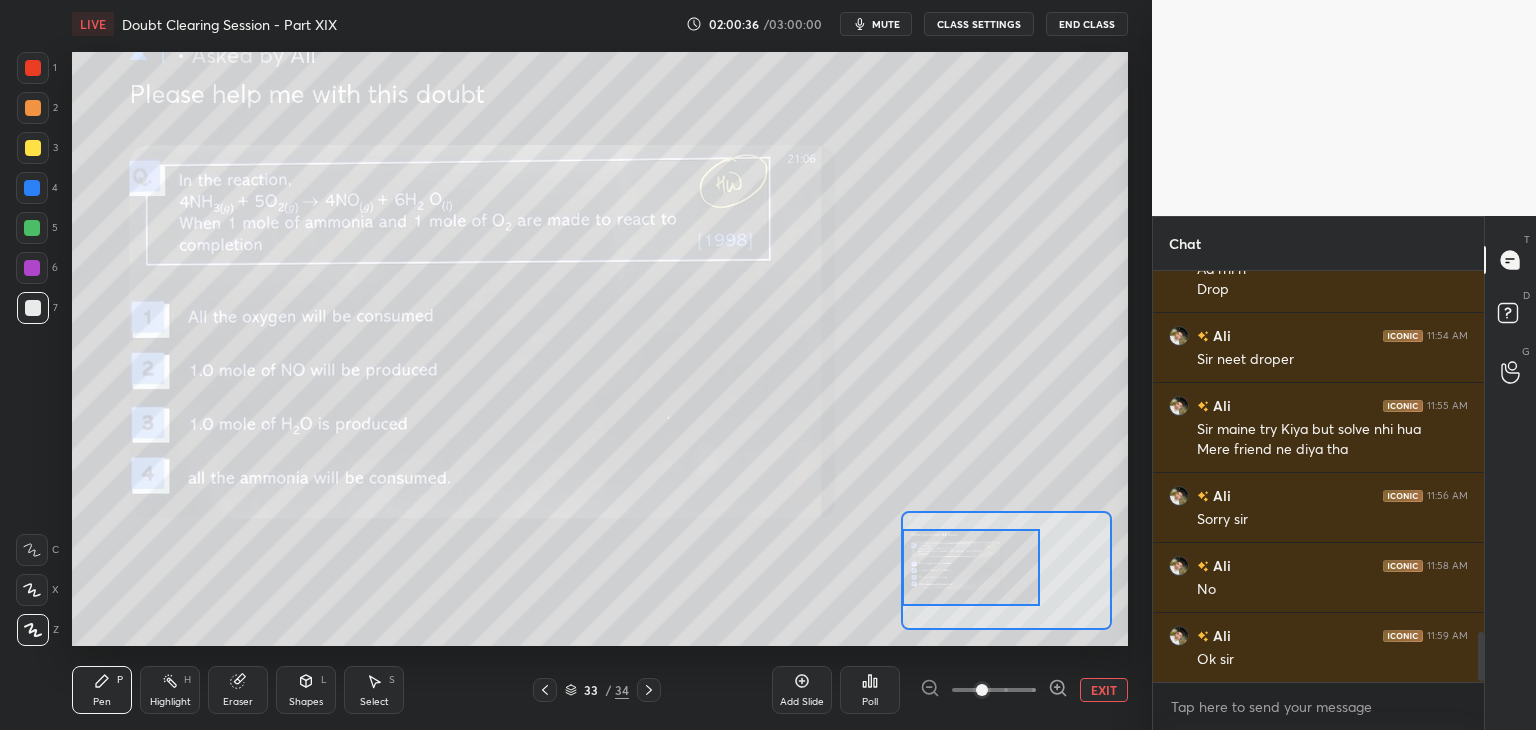 scroll, scrollTop: 3050, scrollLeft: 0, axis: vertical 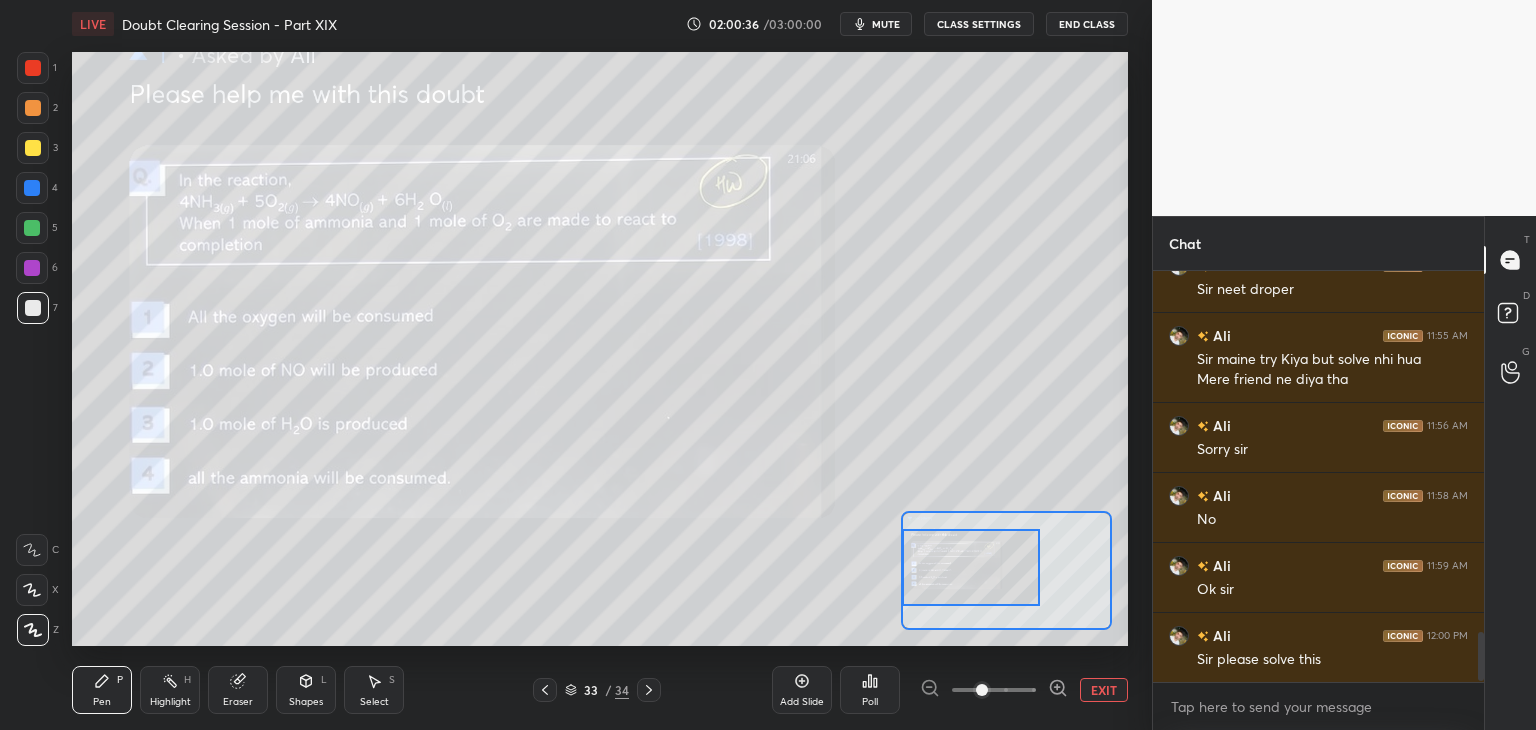 click at bounding box center (33, 148) 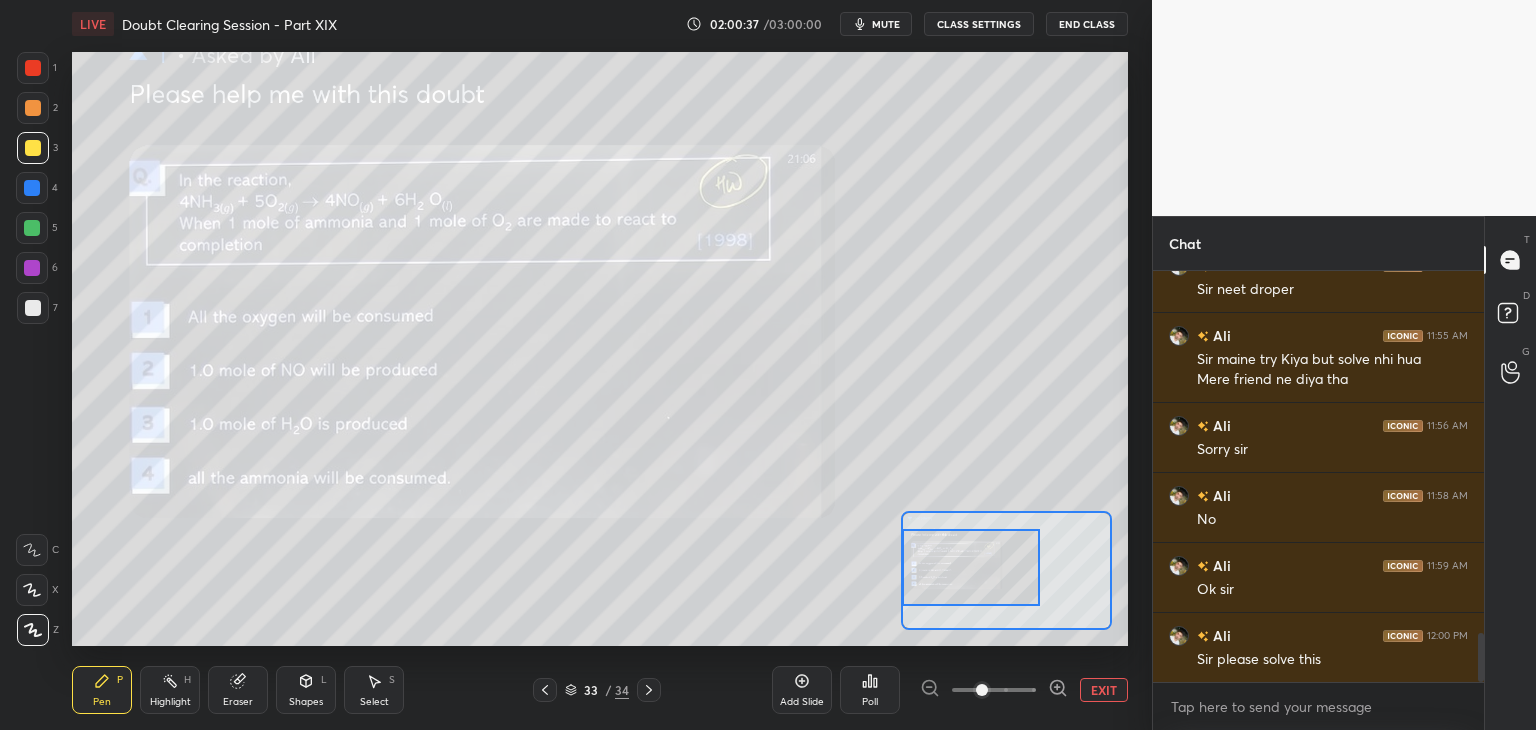 click on "2" at bounding box center (37, 112) 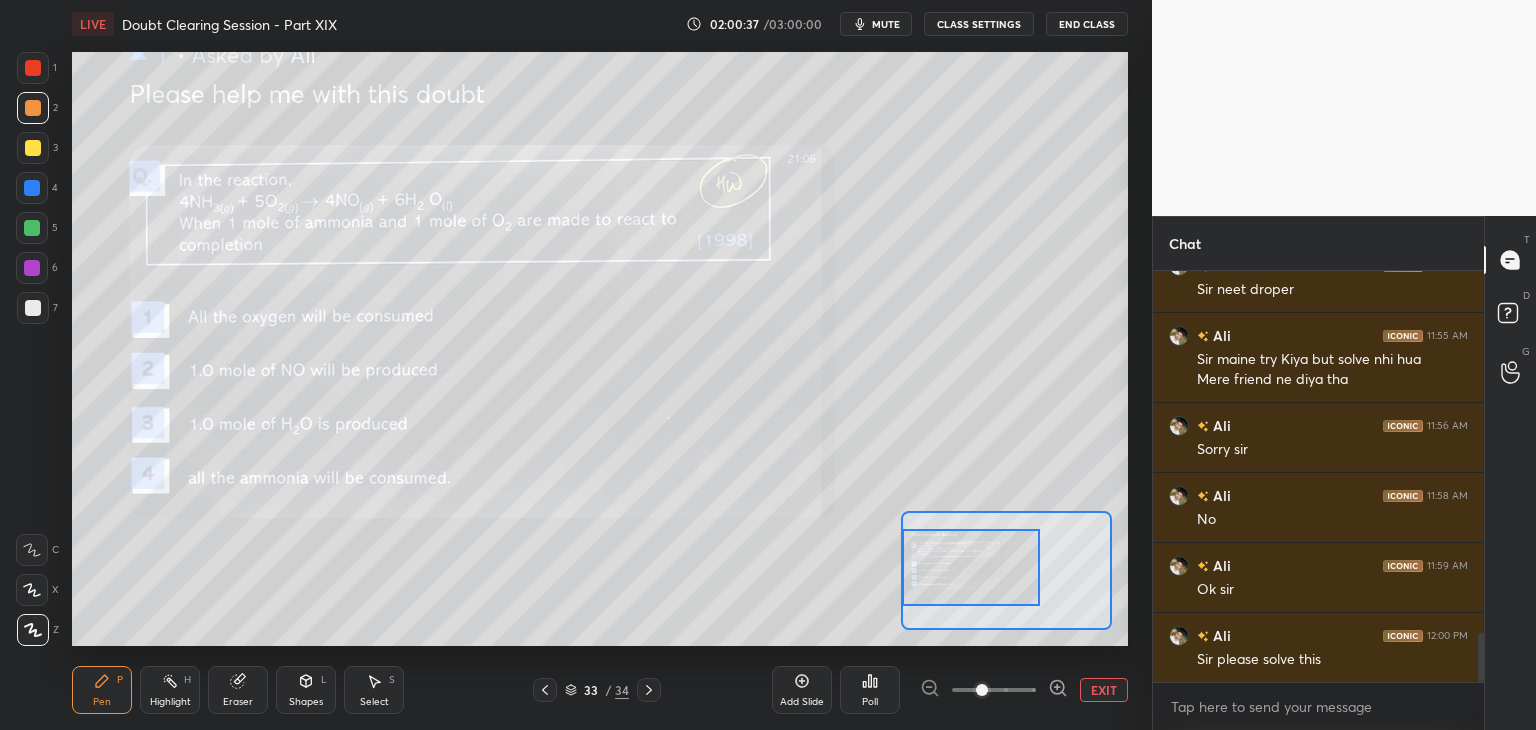 click at bounding box center [33, 148] 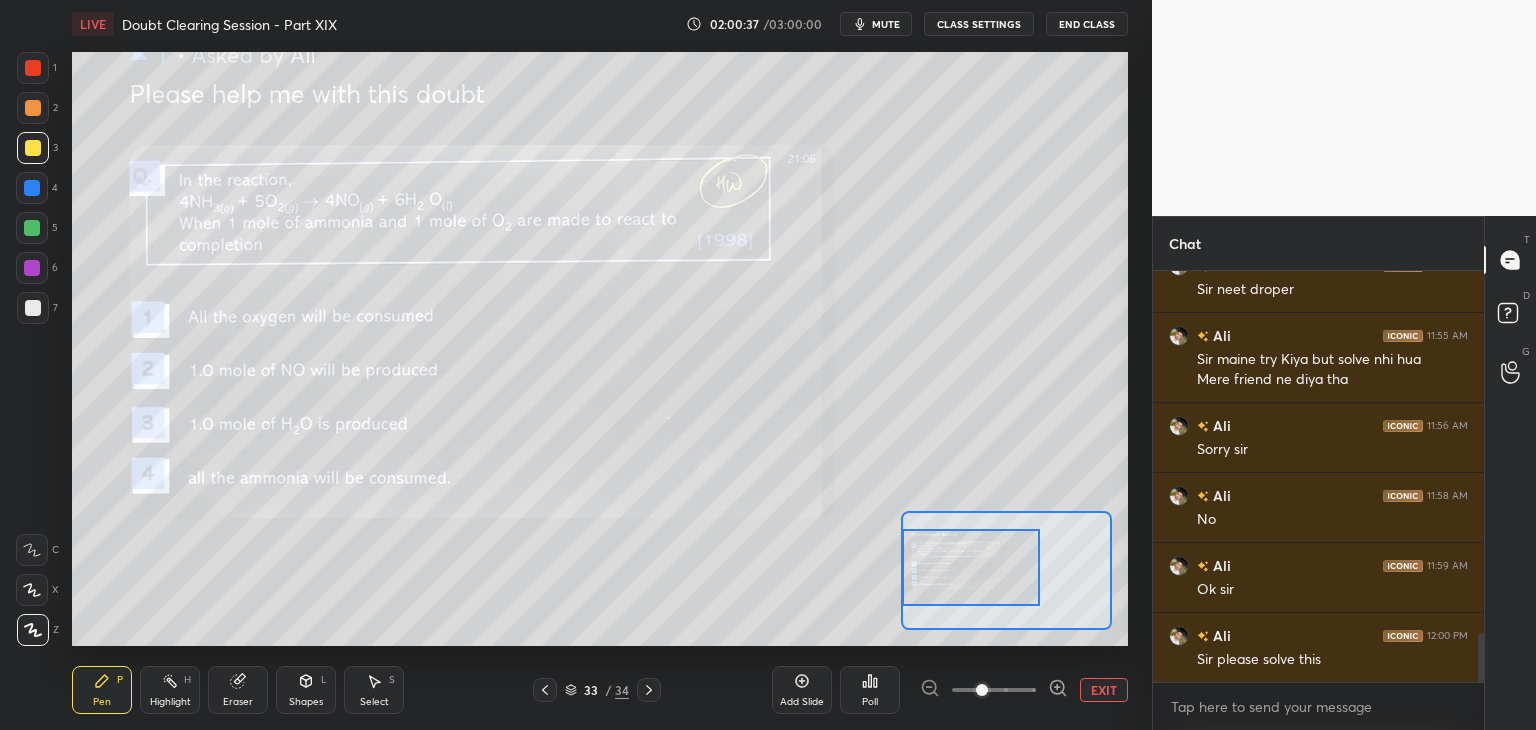 click at bounding box center (33, 108) 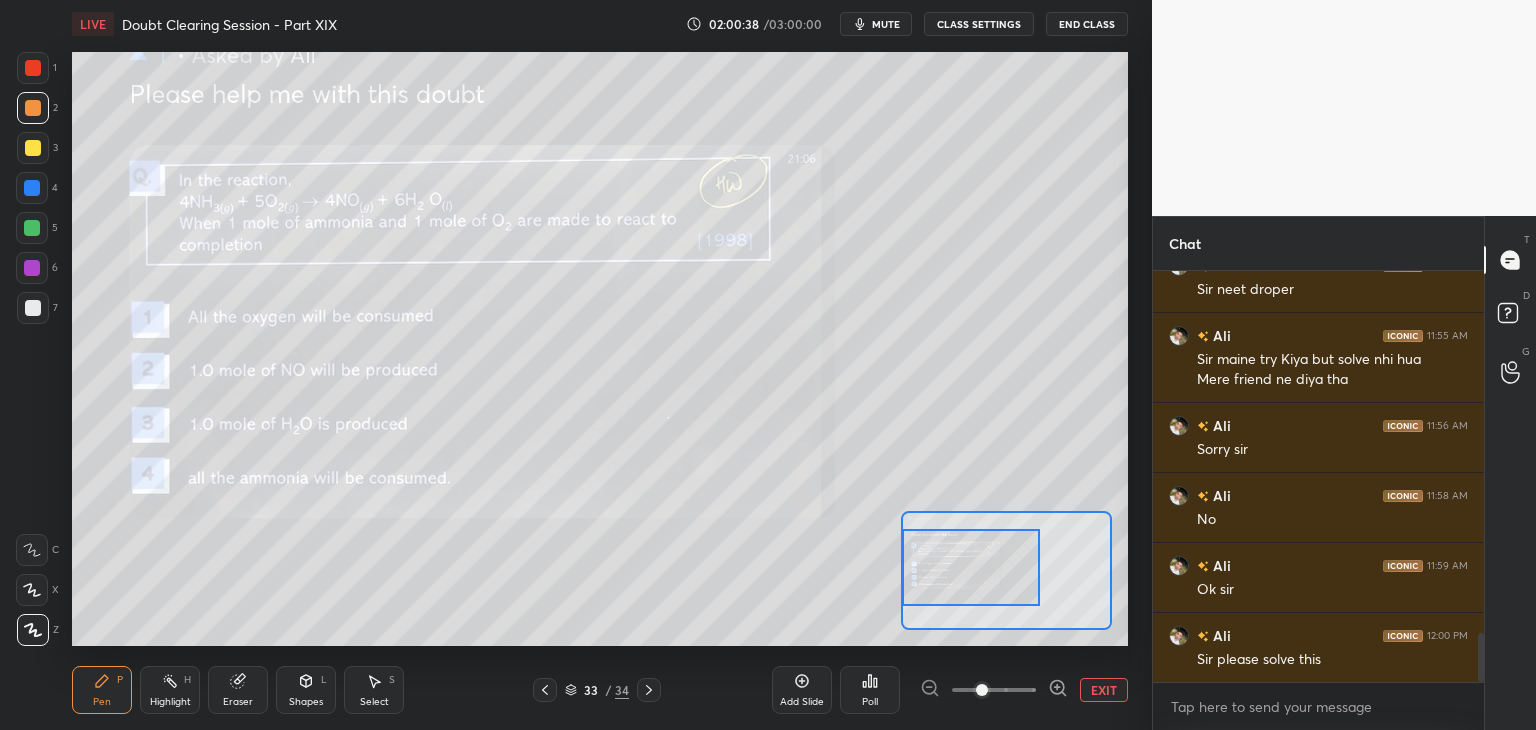 click at bounding box center (33, 148) 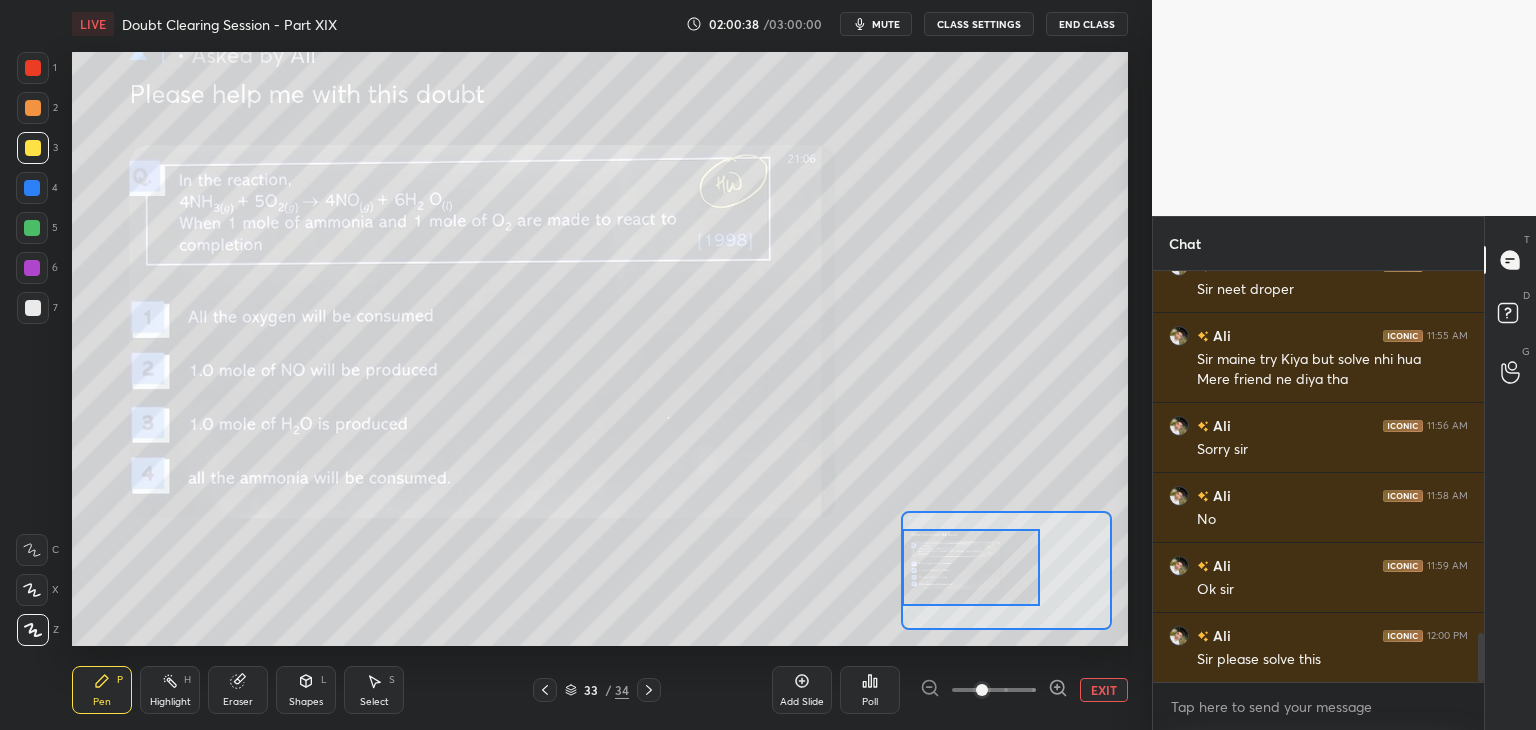click at bounding box center (33, 108) 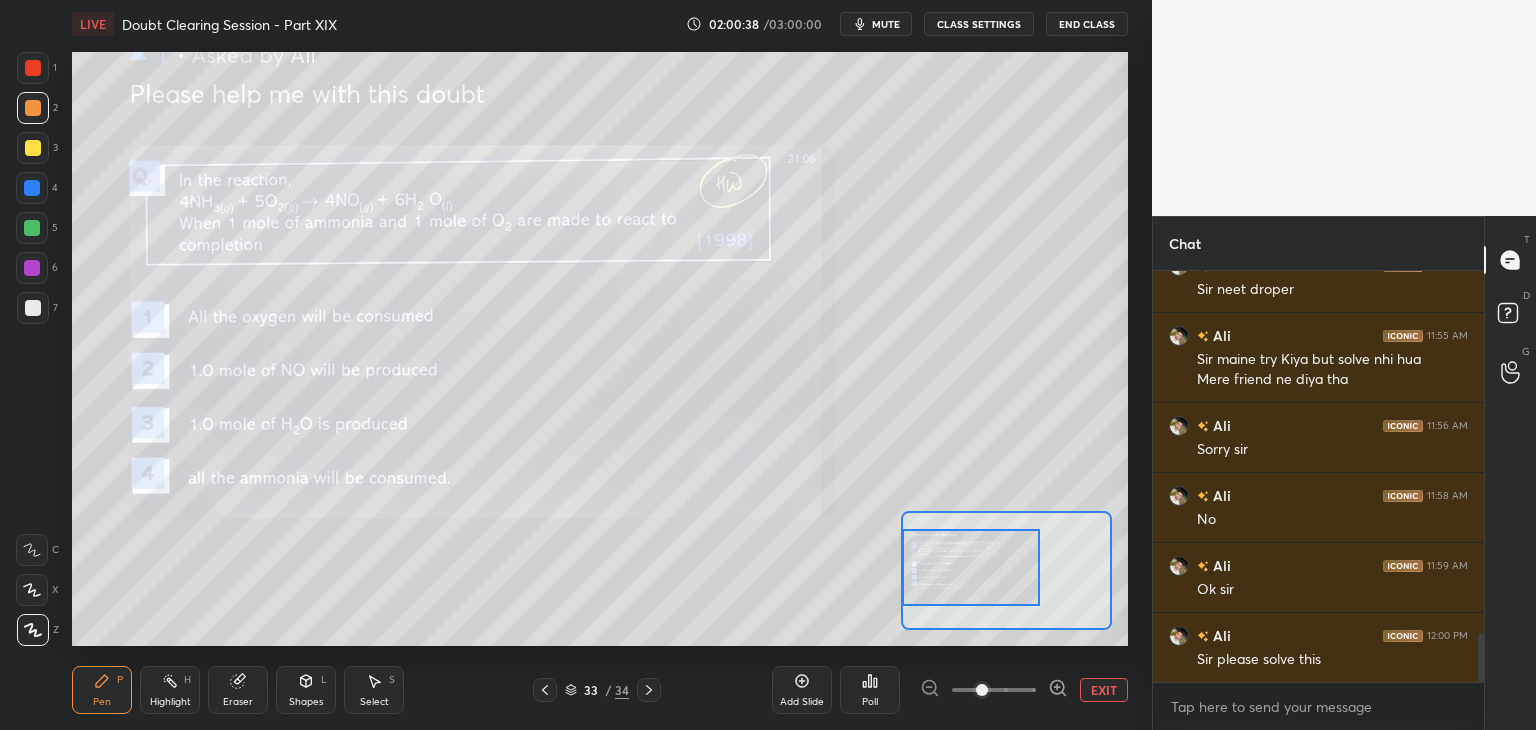 click on "3" at bounding box center [37, 148] 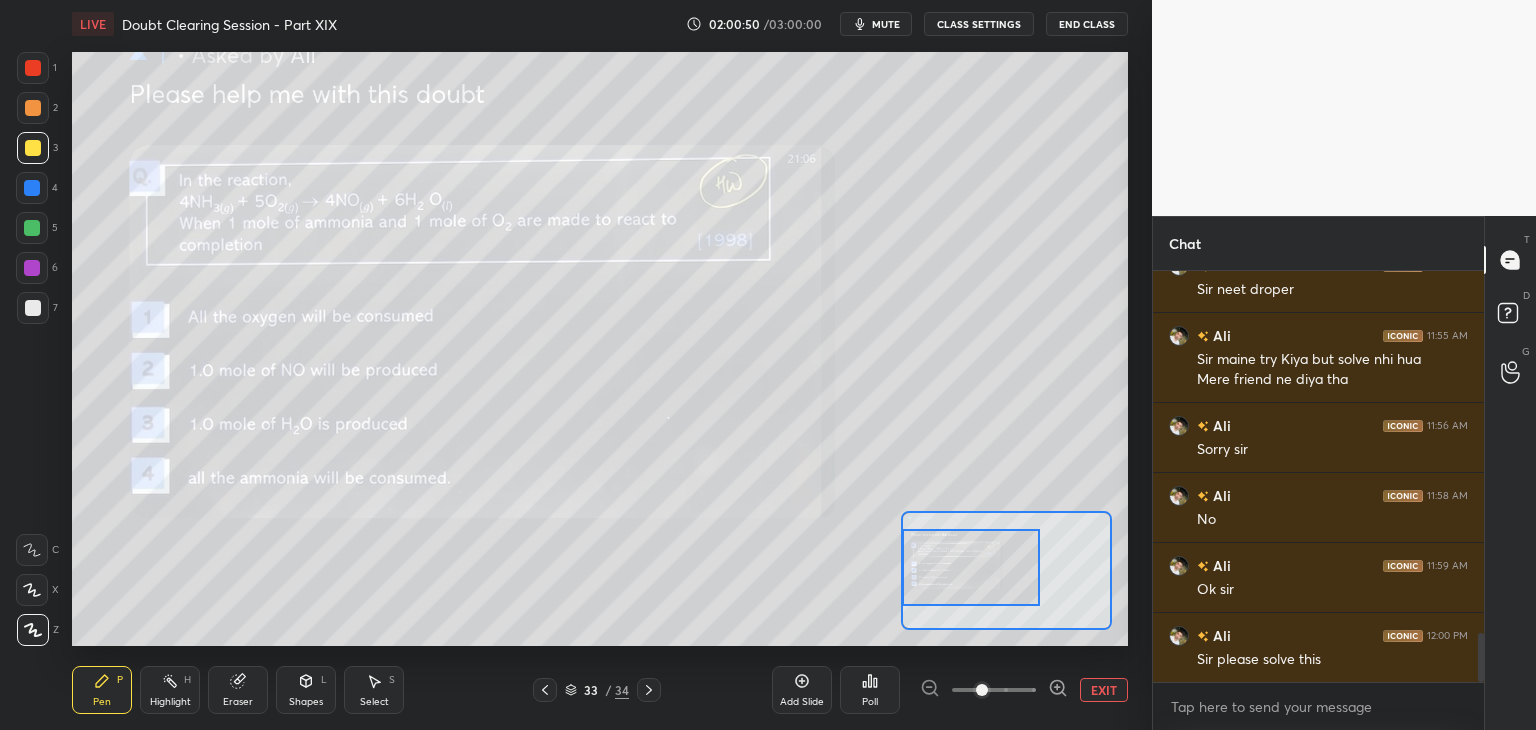 scroll, scrollTop: 3070, scrollLeft: 0, axis: vertical 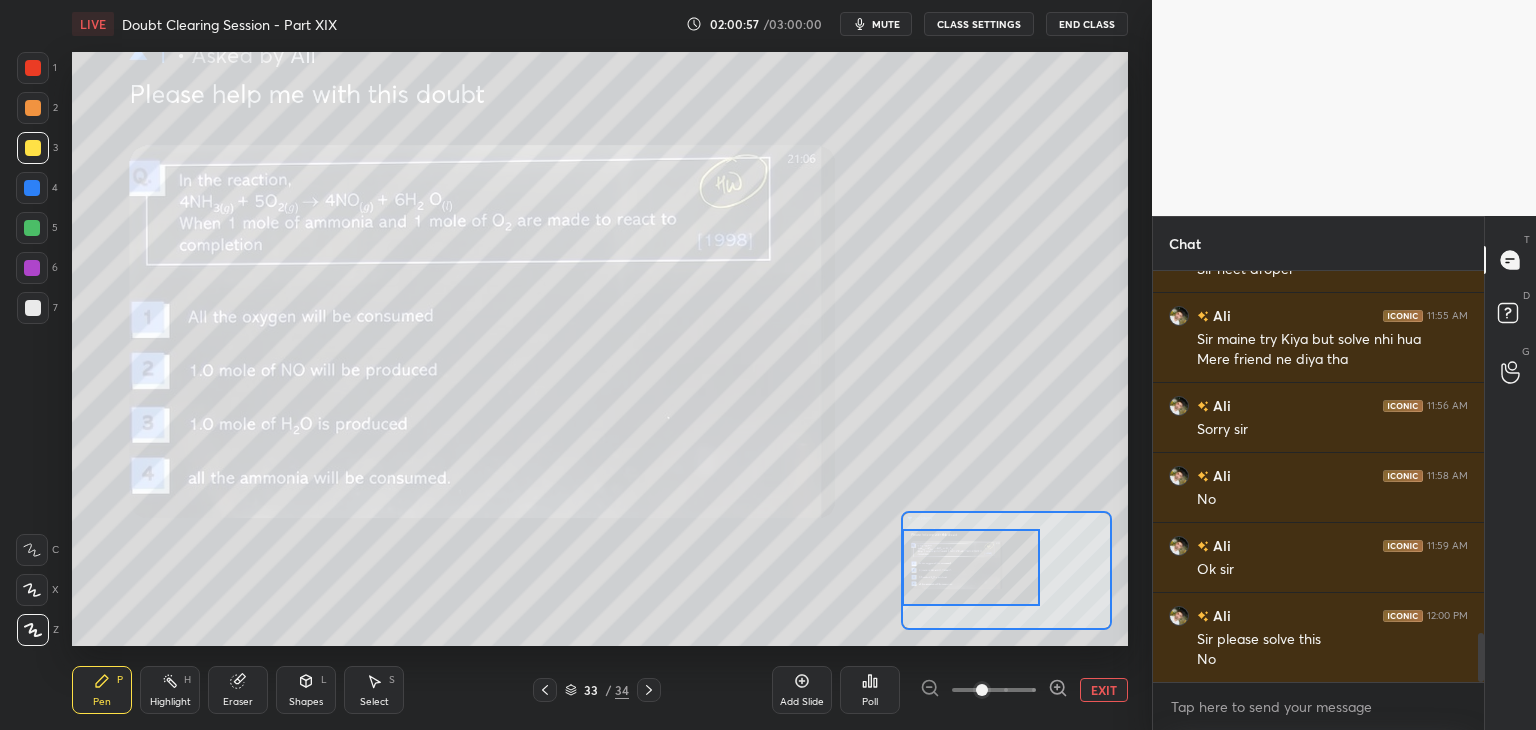 click on "Highlight H" at bounding box center [170, 690] 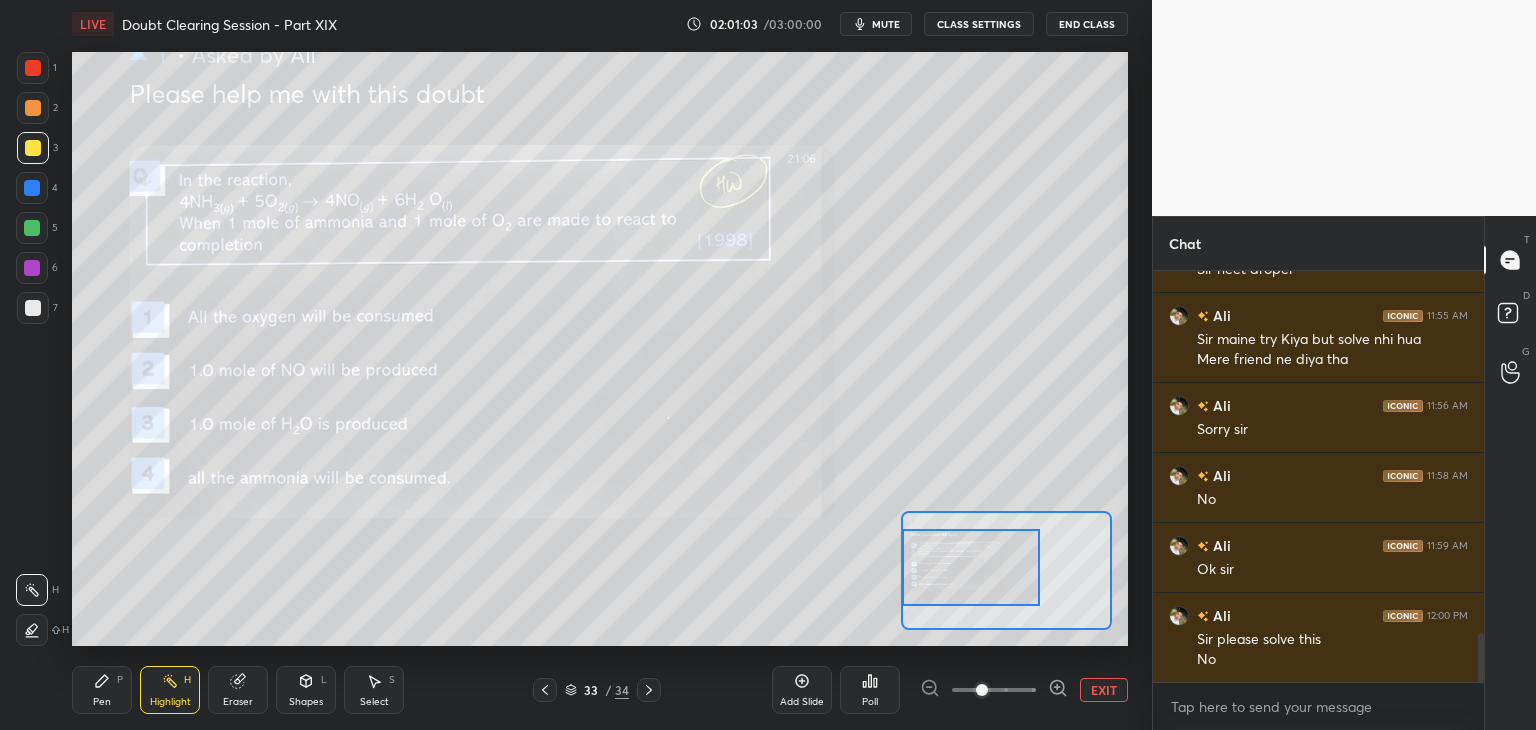 click on "Pen P" at bounding box center (102, 690) 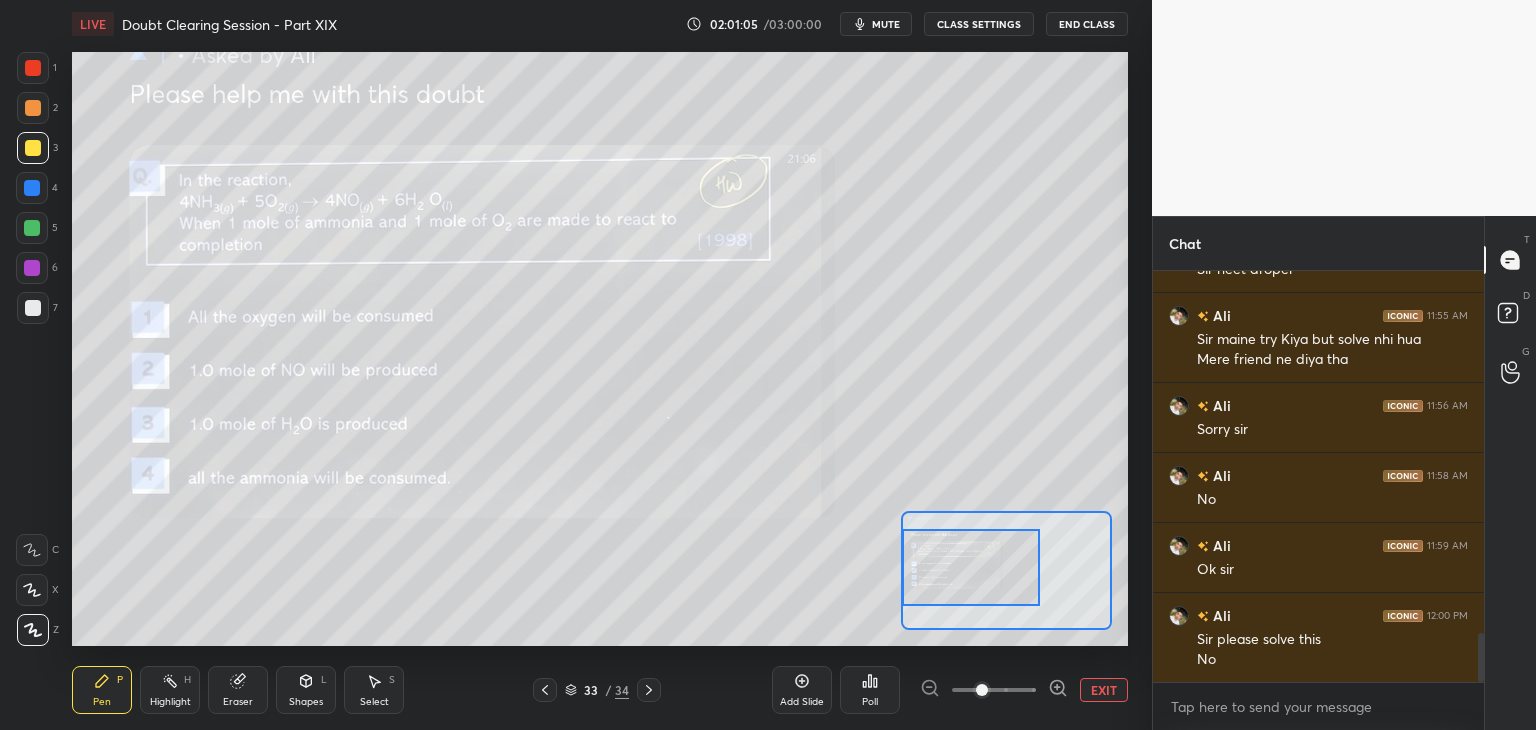 click at bounding box center [32, 228] 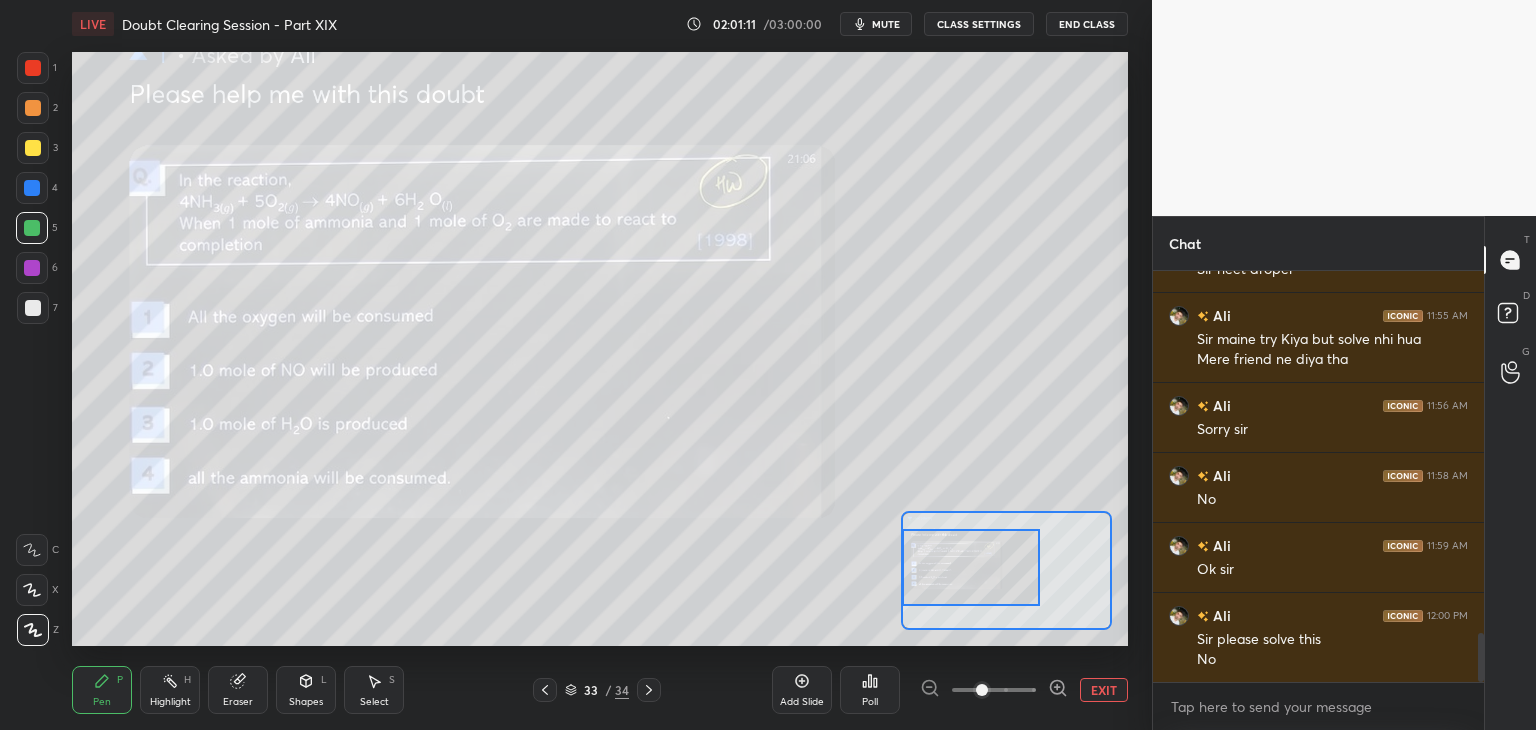 click on "Highlight H" at bounding box center (170, 690) 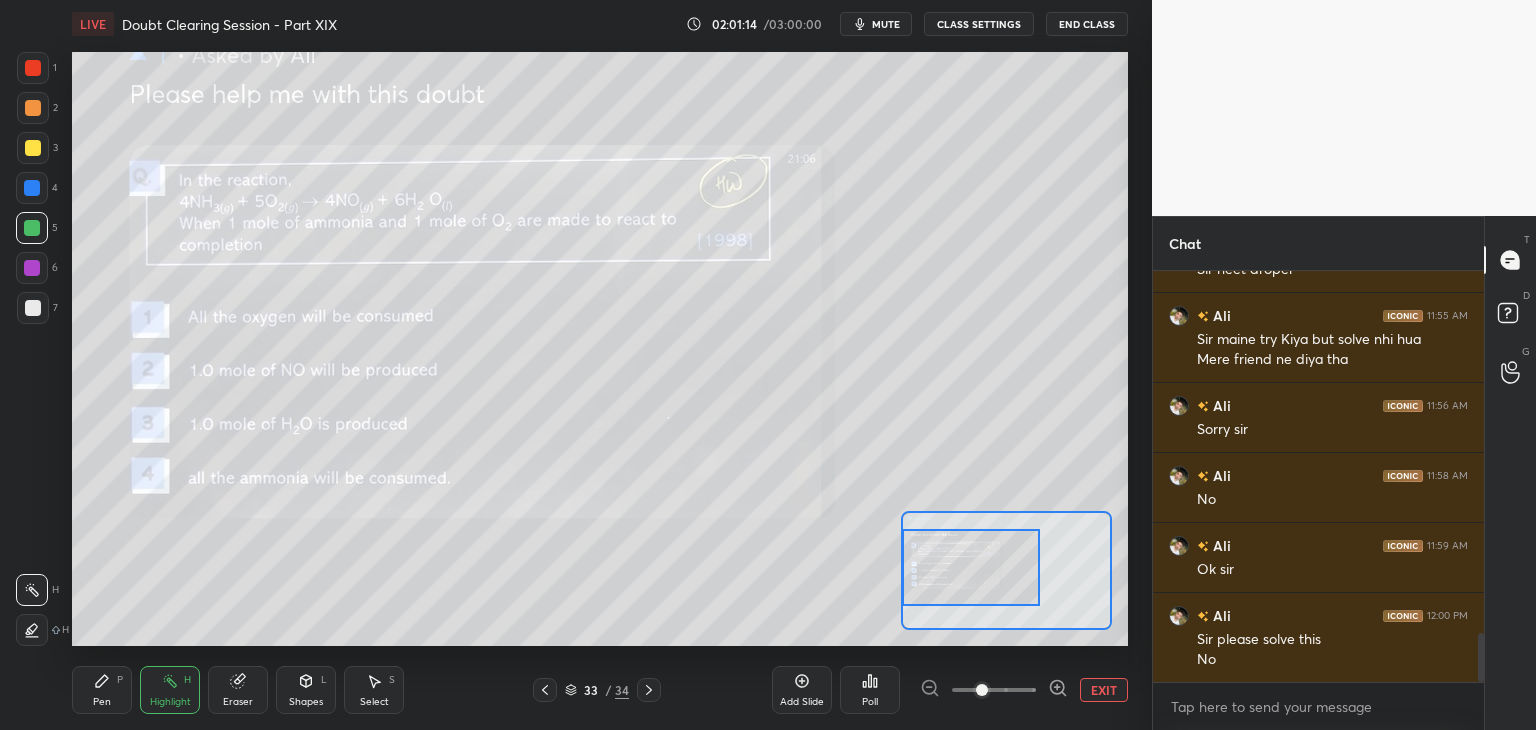 click on "Highlight H" at bounding box center (170, 690) 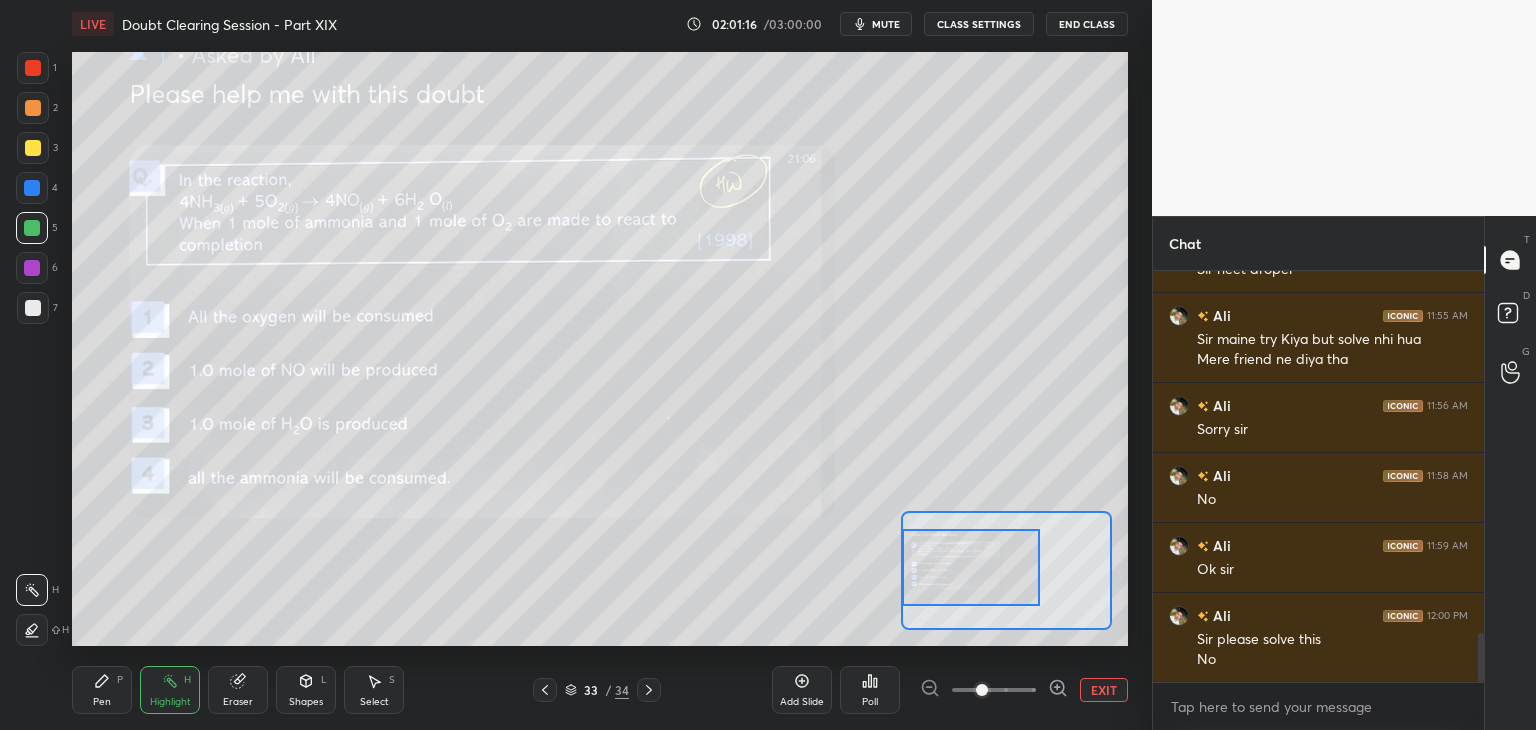 click on "Pen P" at bounding box center (102, 690) 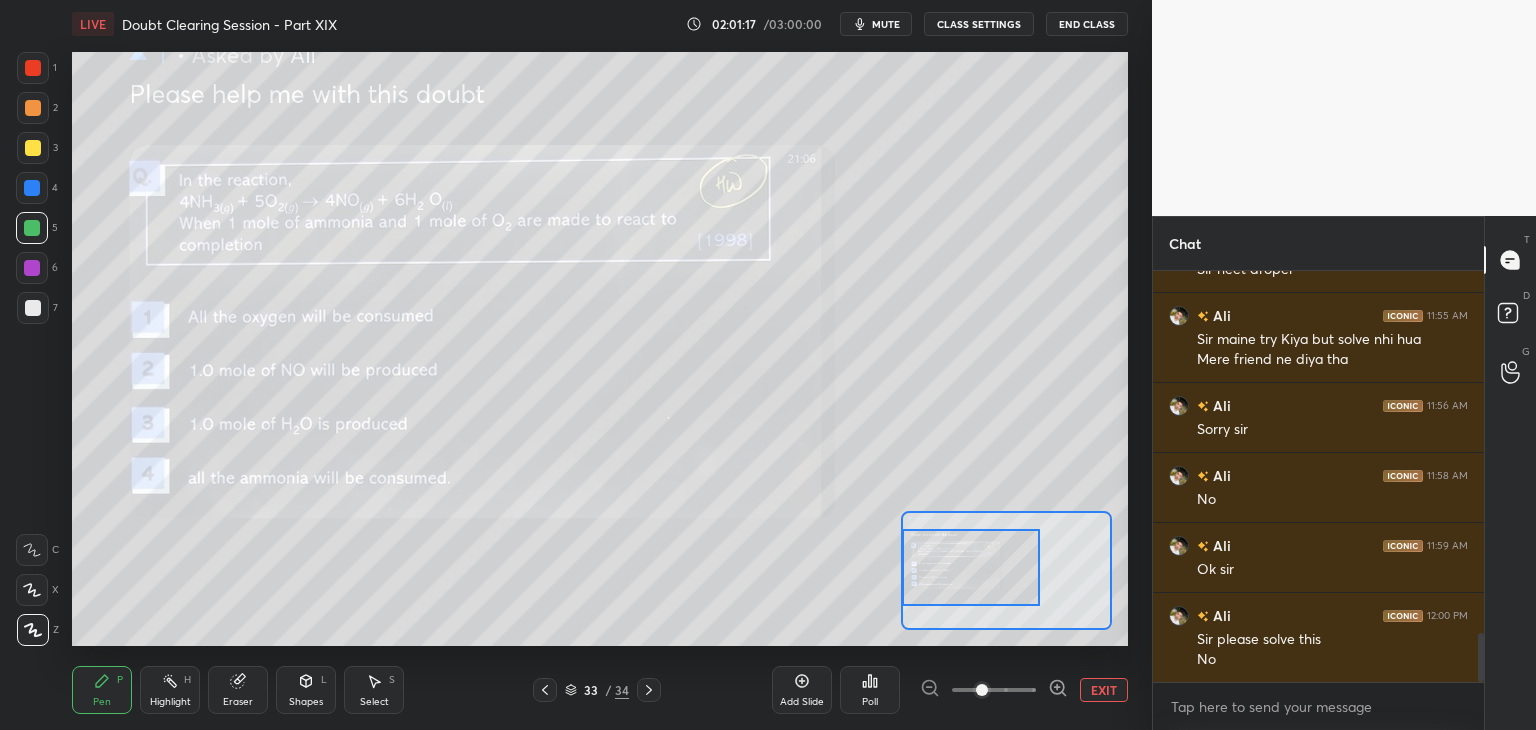 click at bounding box center [32, 268] 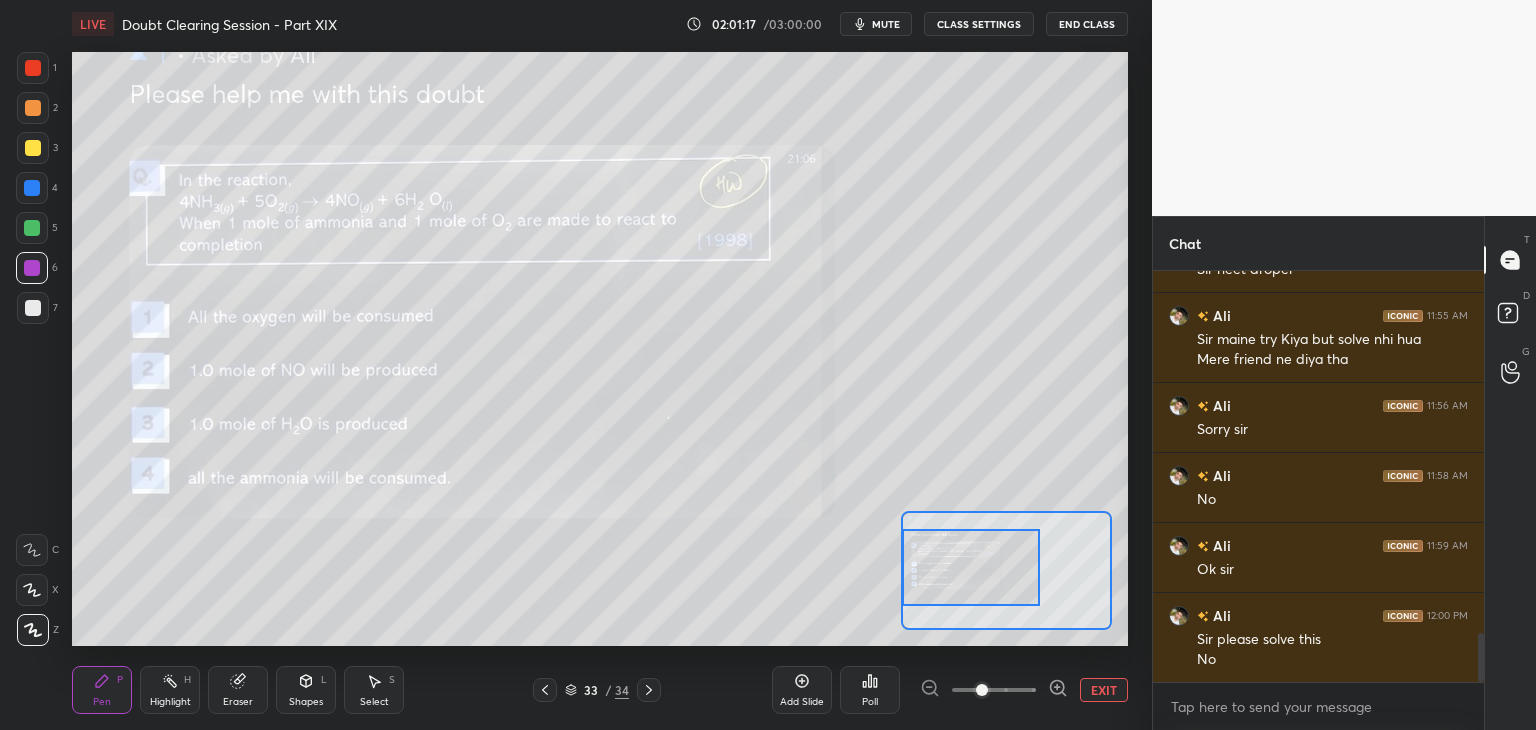 click at bounding box center [33, 308] 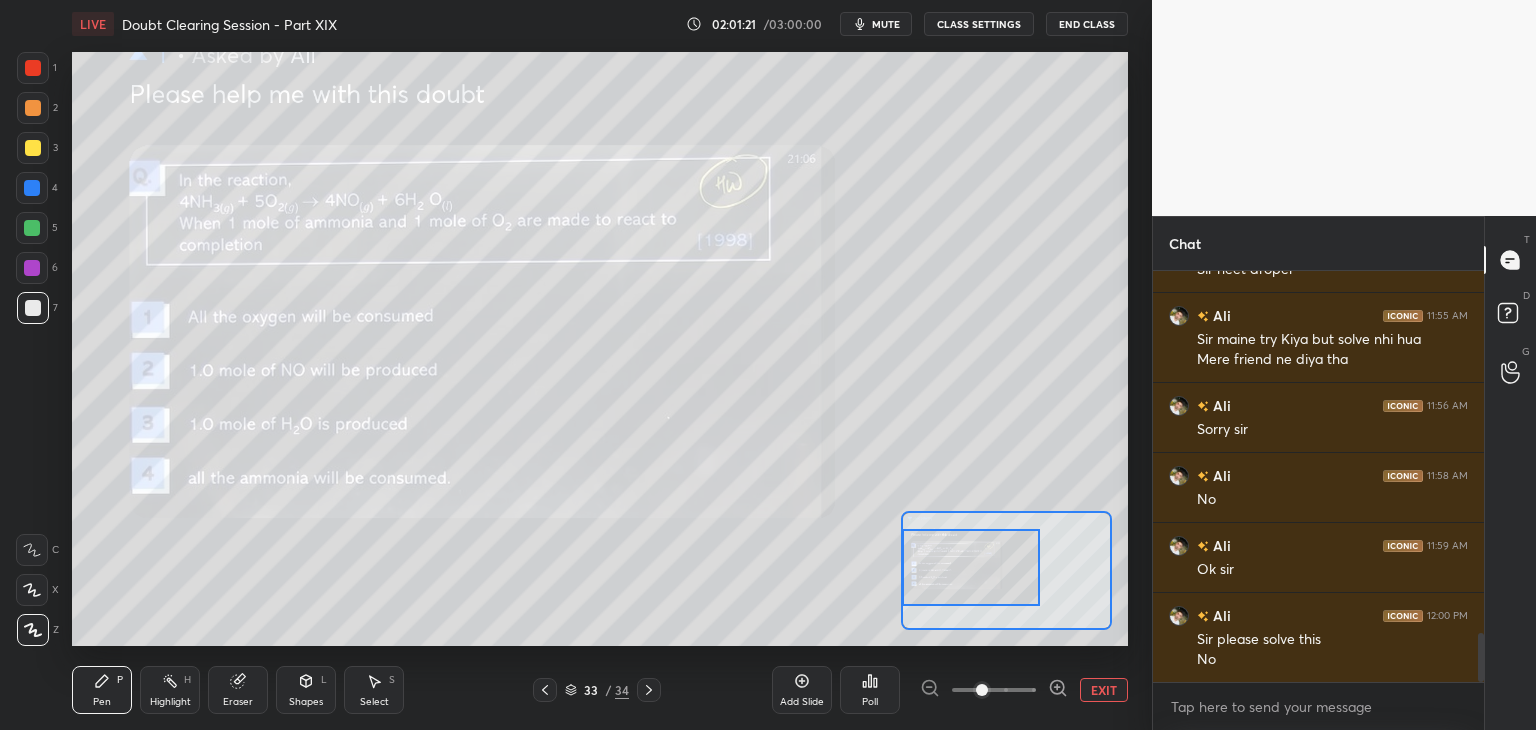 click at bounding box center (33, 148) 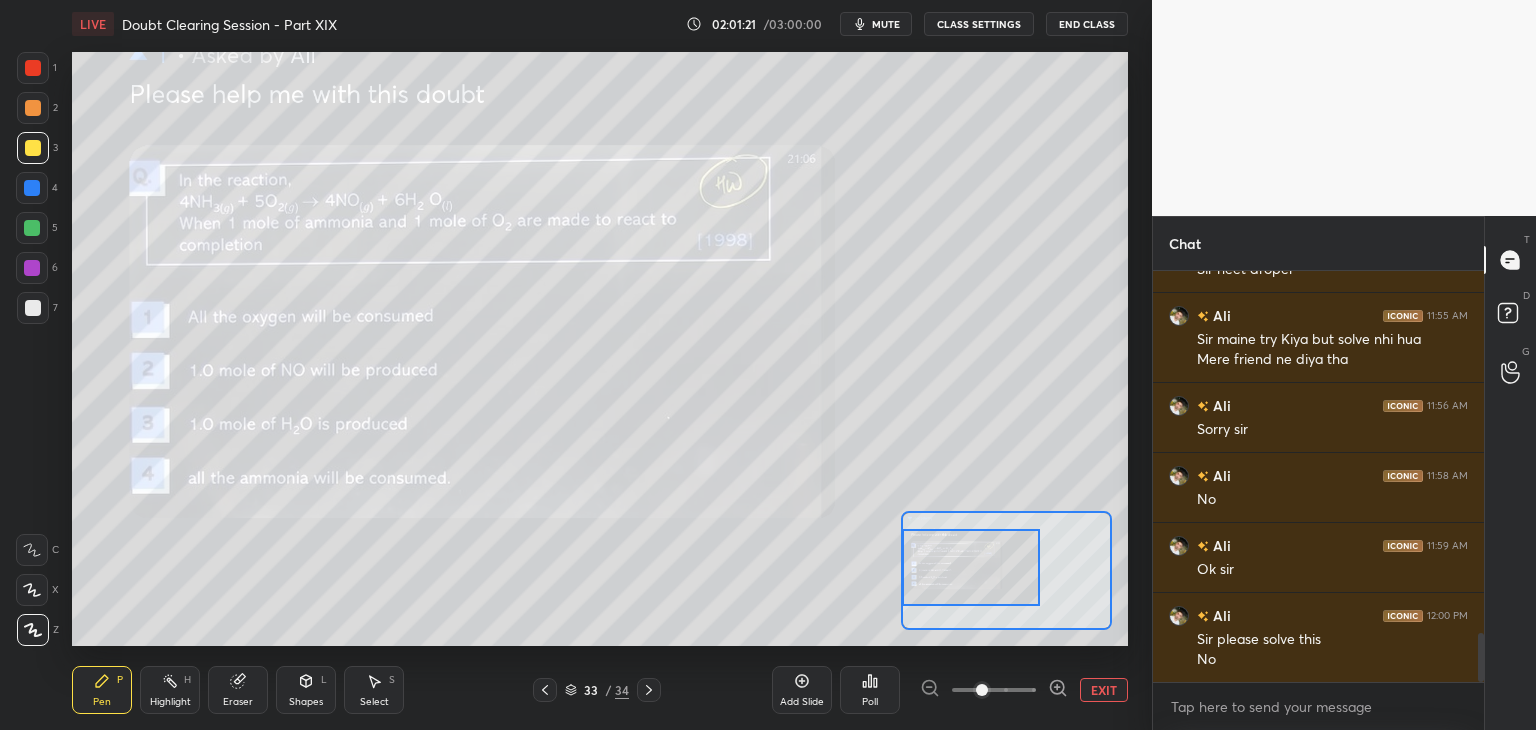 click at bounding box center [33, 108] 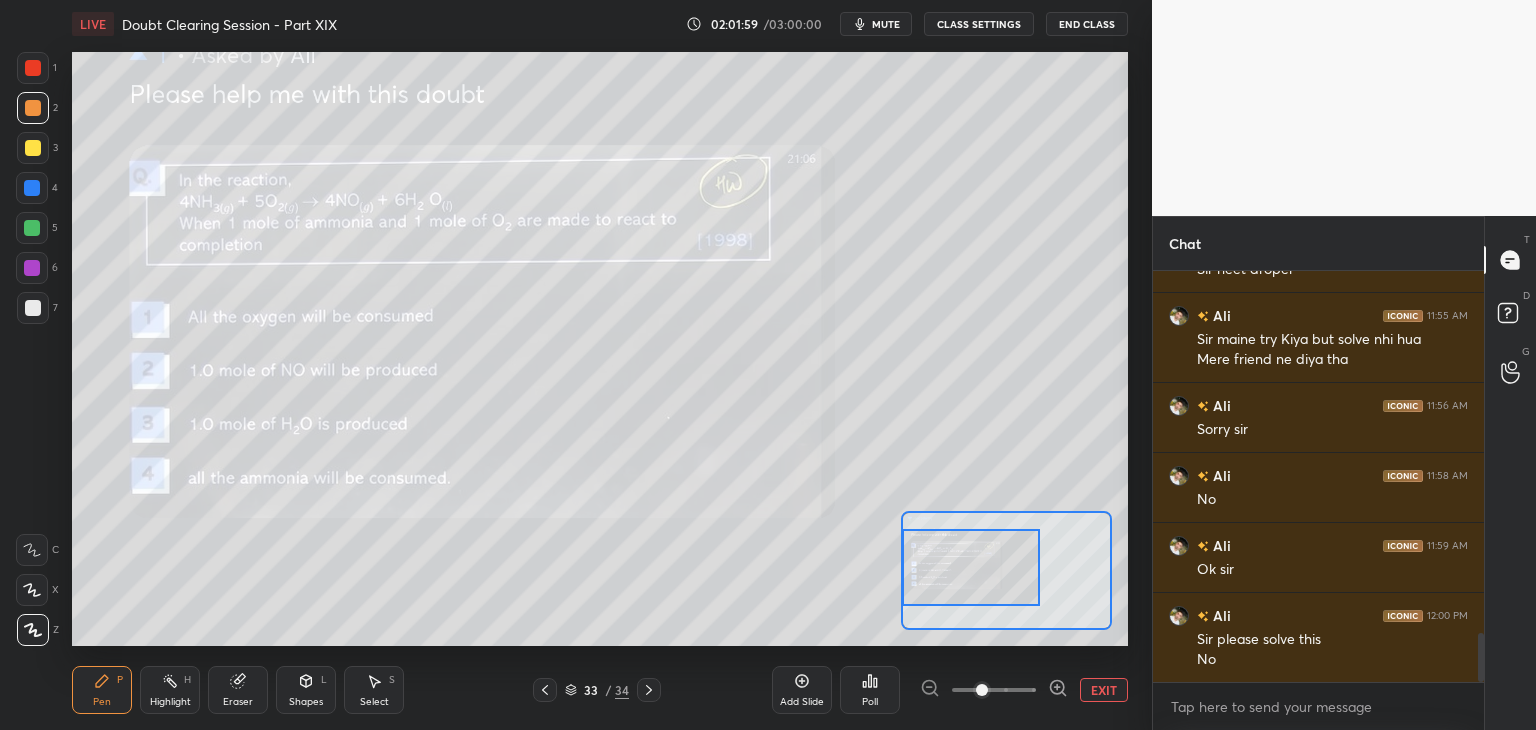 click on "mute" at bounding box center [886, 24] 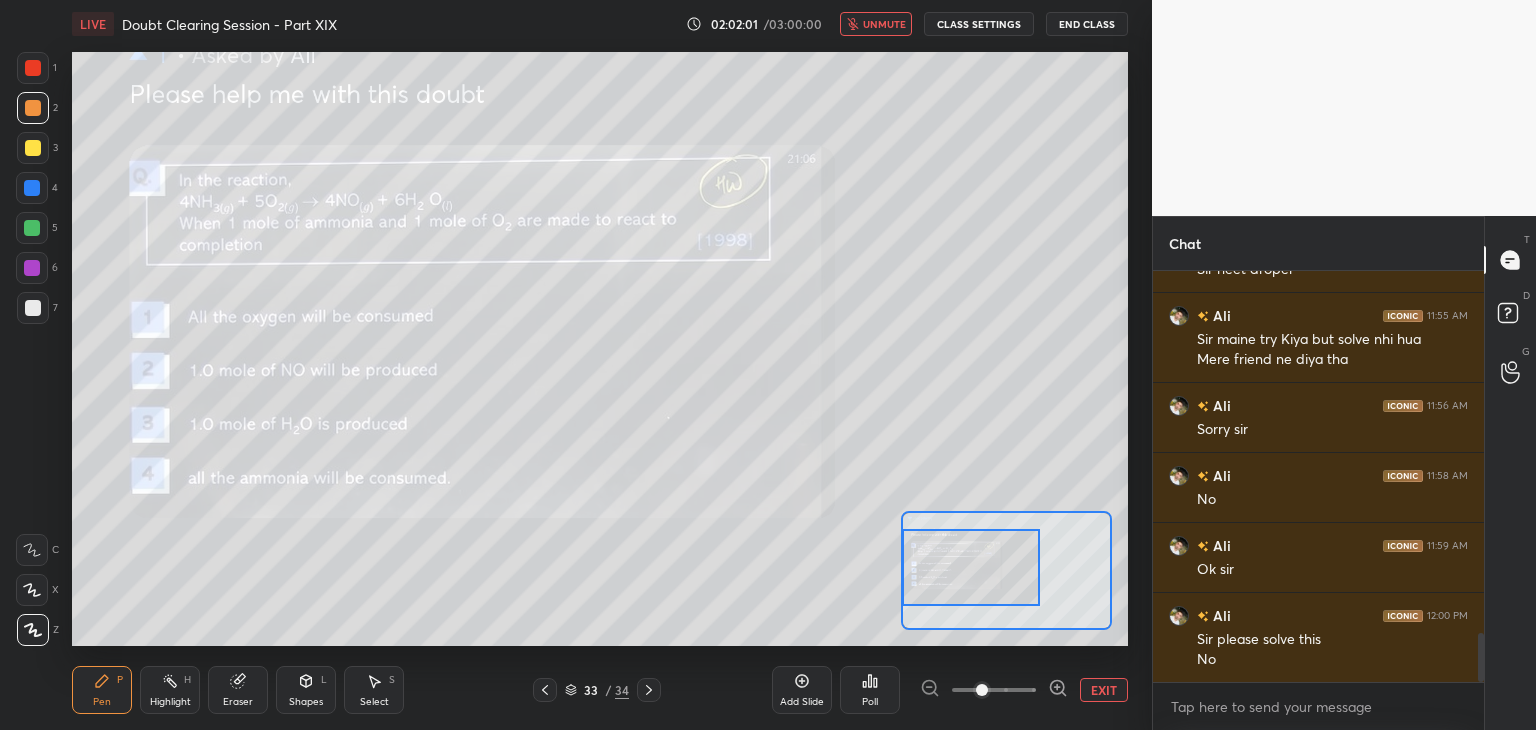 click on "EXIT" at bounding box center (1104, 690) 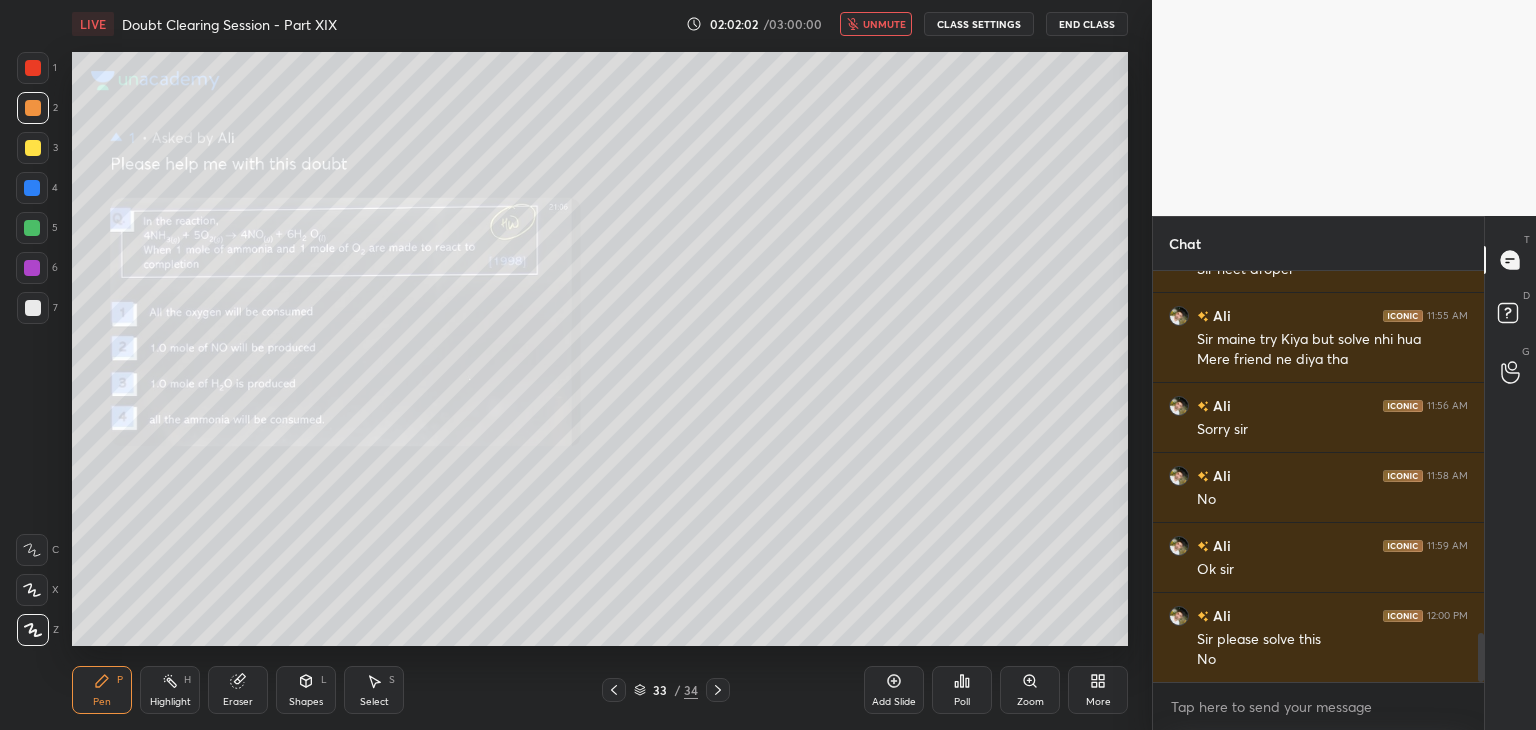scroll, scrollTop: 3140, scrollLeft: 0, axis: vertical 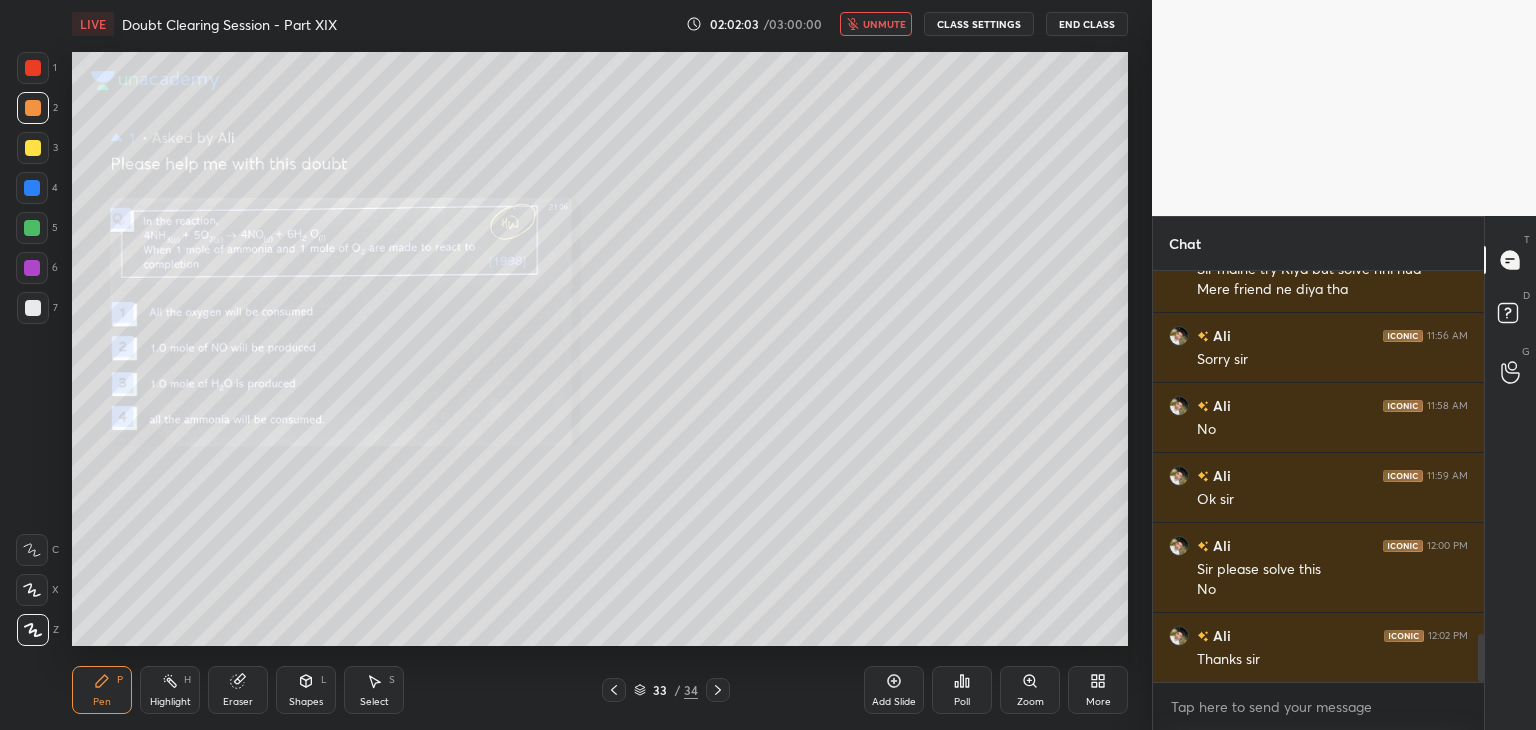 click on "unmute" at bounding box center (884, 24) 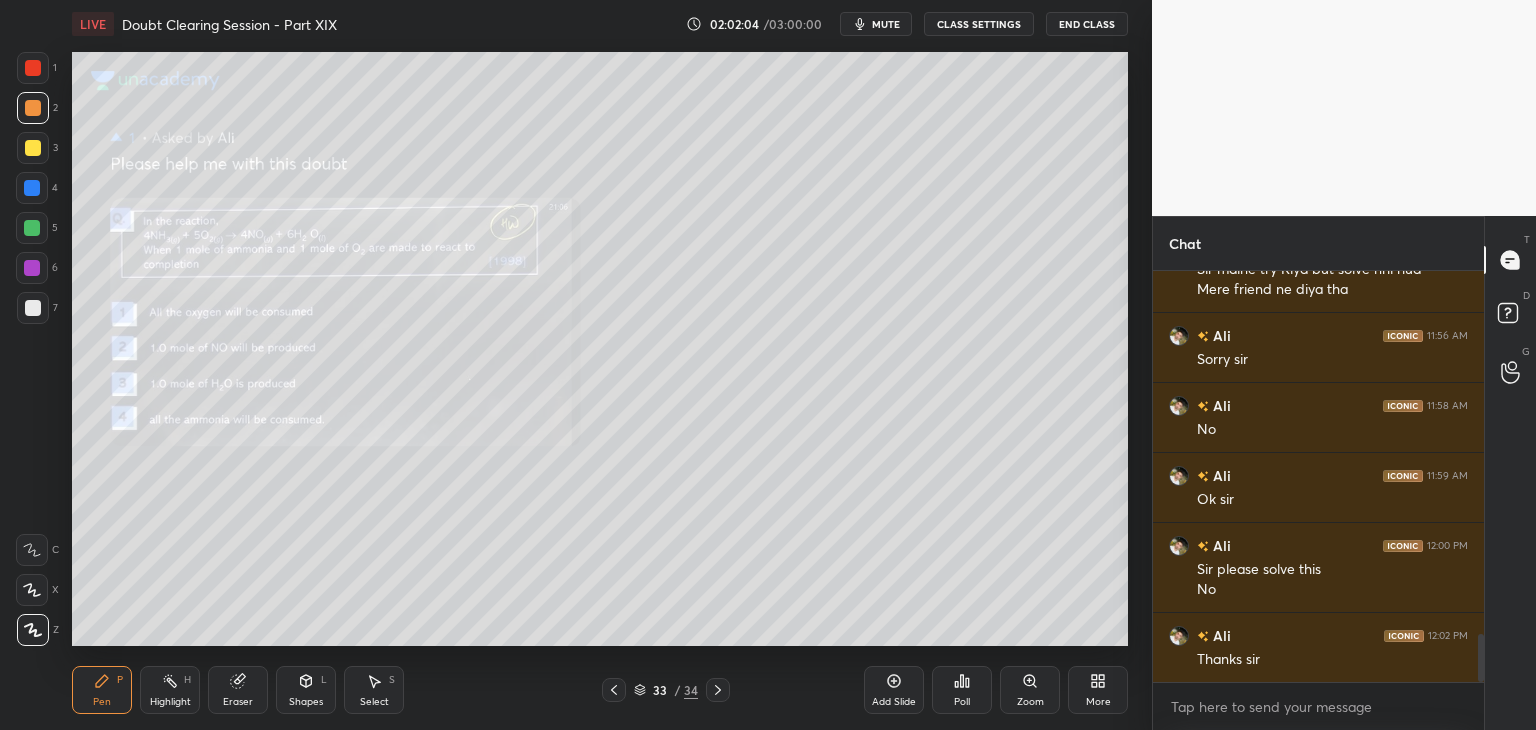 click on "mute" at bounding box center [886, 24] 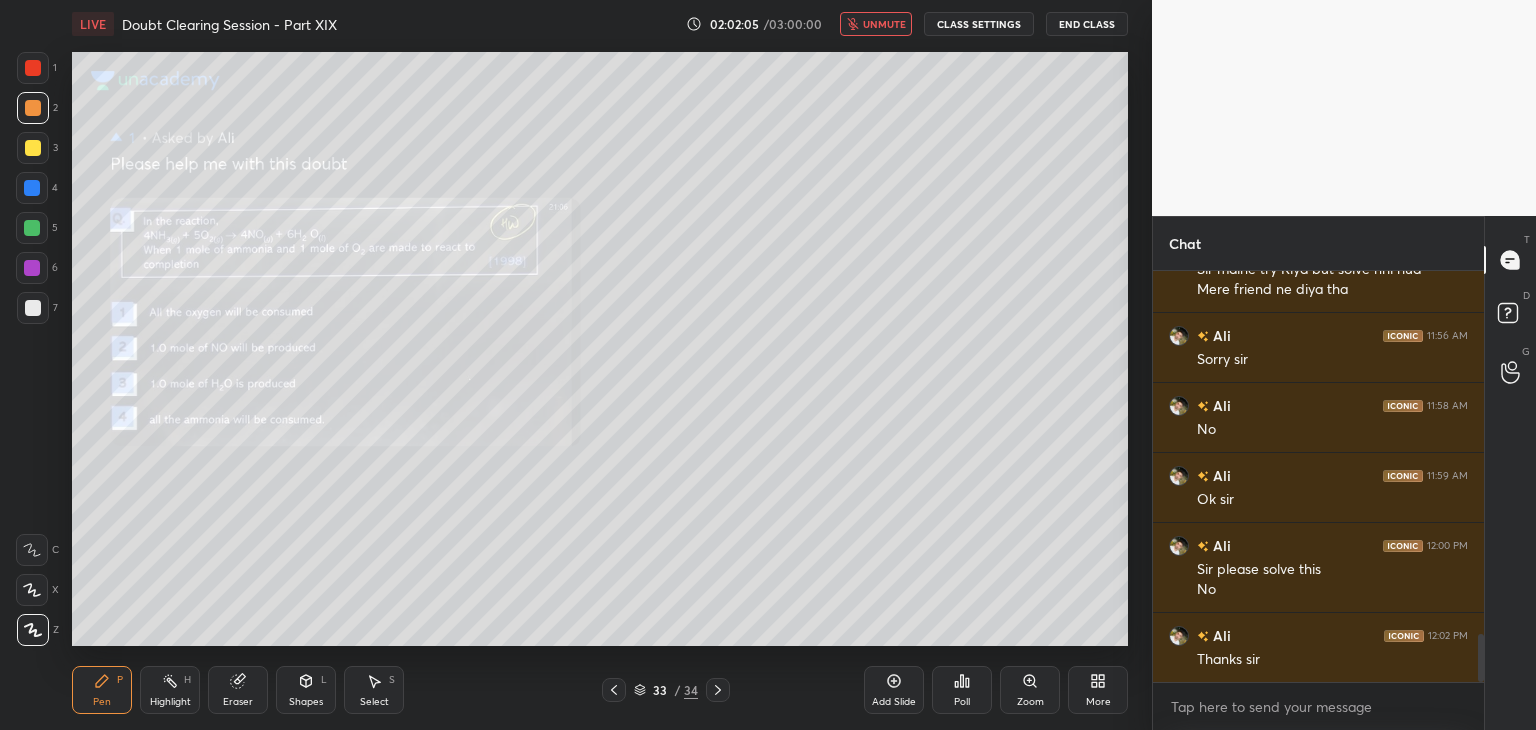 click on "CLASS SETTINGS" at bounding box center (979, 24) 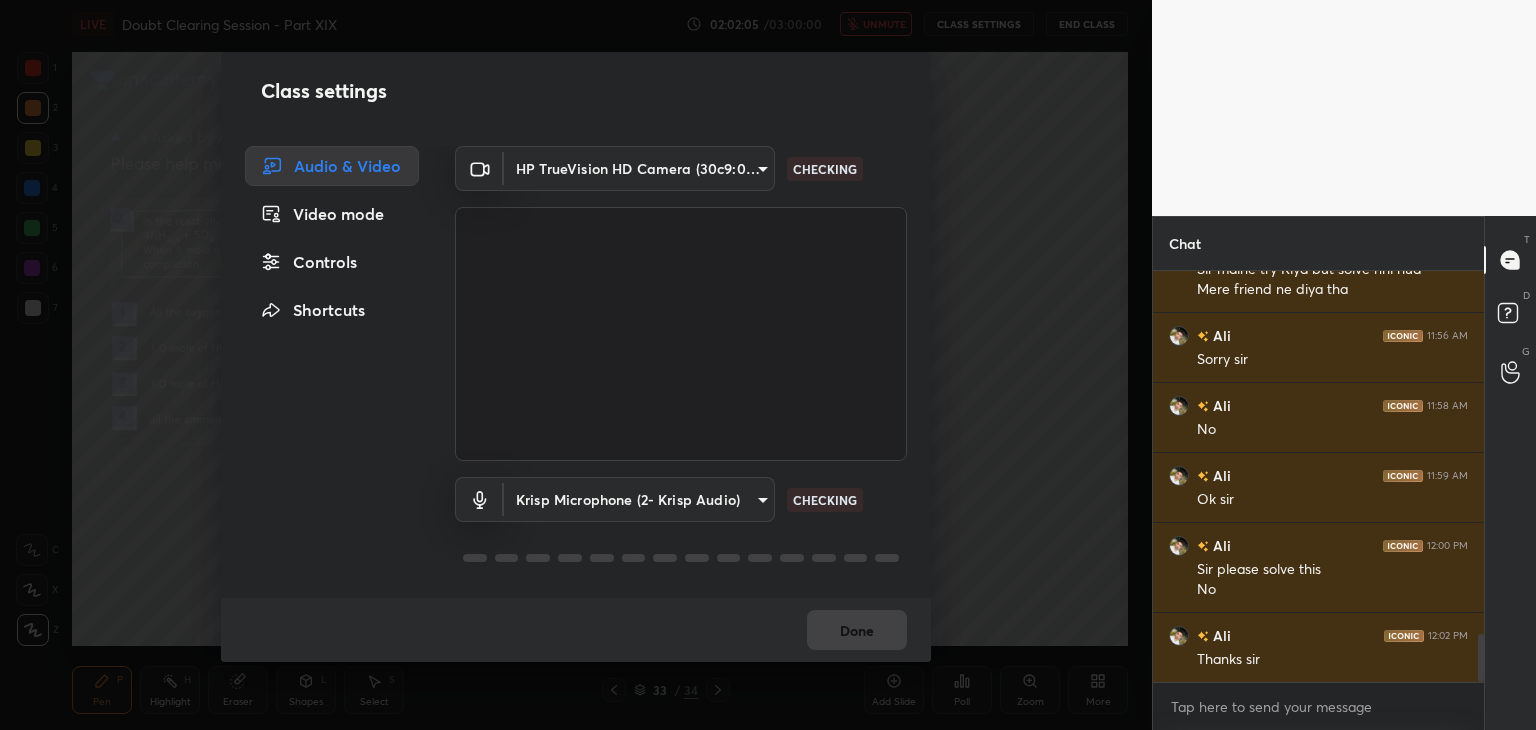 click on "1 2 3 4 5 6 7 C X Z C X Z E E Erase all   H H LIVE Doubt Clearing Session - Part XIX 02:02:05 /  03:00:00 unmute CLASS SETTINGS End Class Setting up your live class Poll for   secs No correct answer Start poll Back Doubt Clearing Session - Part XIX • L20 of Doubt Clearing Course on Chemistry for NEET UG - Part II Faisal Rathore Pen P Highlight H Eraser Shapes L Select S 33 / 34 Add Slide Poll Zoom More Chat Ali 11:54 AM Sir neet droper Ali 11:55 AM Sir maine try Kiya but solve nhi hua Mere friend ne diya tha Ali 11:56 AM Sorry sir Ali 11:58 AM No Ali 11:59 AM Ok sir Ali 12:00 PM Sir please solve this No Ali 12:02 PM Thanks sir JUMP TO LATEST Enable hand raising Enable raise hand to speak to learners. Once enabled, chat will be turned off temporarily. Enable x   Doubts asked by learners will show up here NEW DOUBTS ASKED No one has raised a hand yet Can't raise hand Looks like educator just invited you to speak. Please wait before you can raise your hand again. Got it T Messages (T) D Doubts (D) G Buffering" at bounding box center (768, 365) 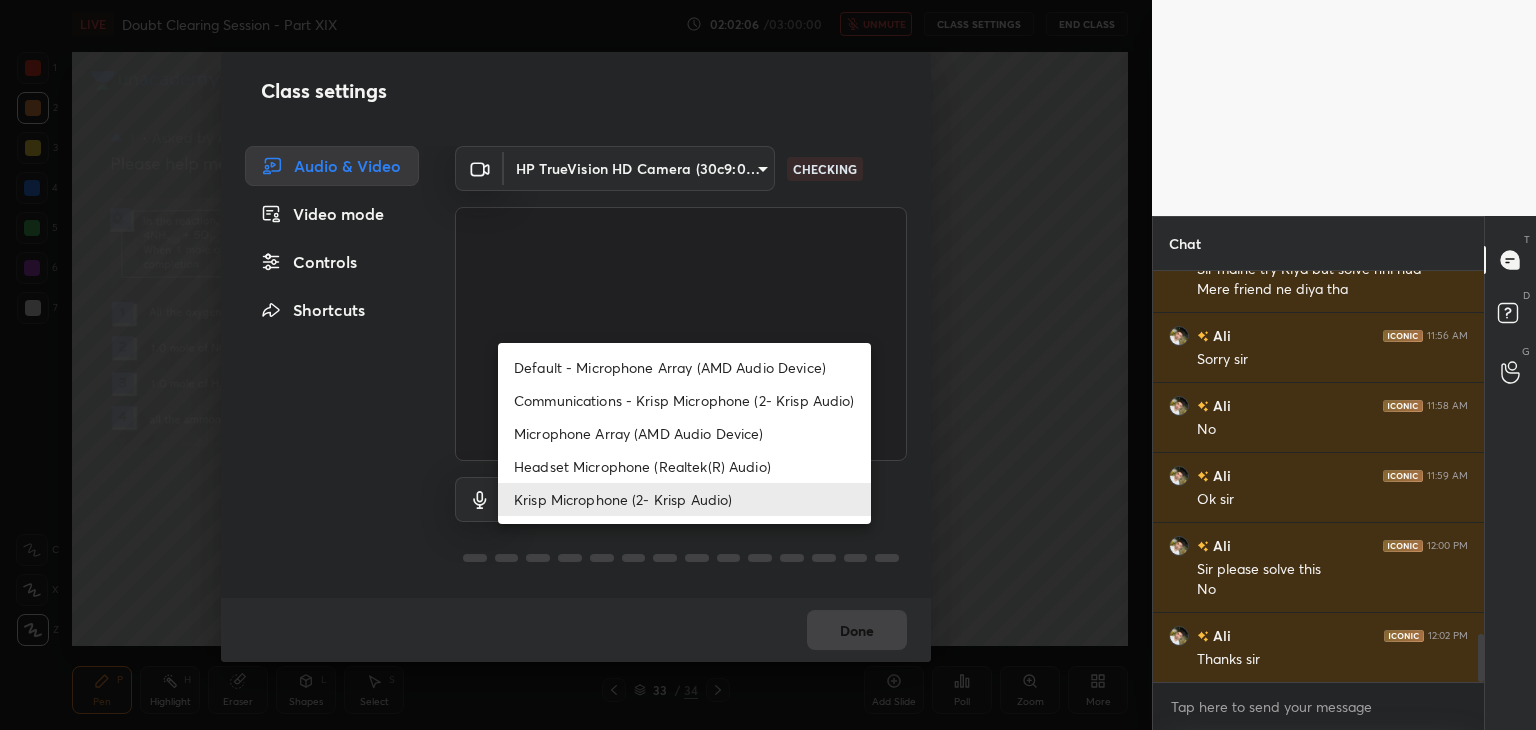 click on "Microphone Array (AMD Audio Device)" at bounding box center [684, 433] 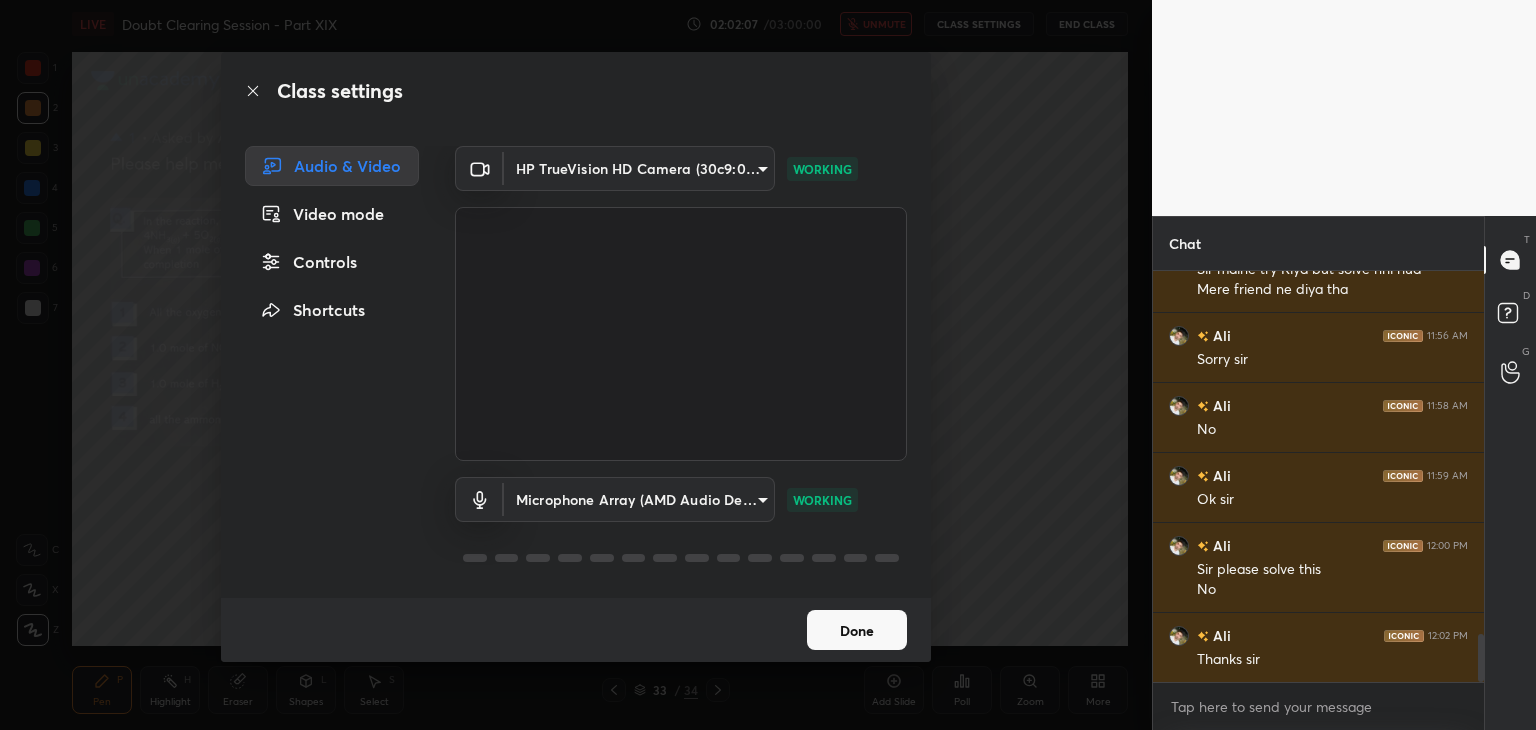 click on "1 2 3 4 5 6 7 C X Z C X Z E E Erase all   H H LIVE Doubt Clearing Session - Part XIX 02:02:07 /  03:00:00 unmute CLASS SETTINGS End Class Setting up your live class Poll for   secs No correct answer Start poll Back Doubt Clearing Session - Part XIX • L20 of Doubt Clearing Course on Chemistry for NEET UG - Part II Faisal Rathore Pen P Highlight H Eraser Shapes L Select S 33 / 34 Add Slide Poll Zoom More Chat Ali 11:54 AM Sir neet droper Ali 11:55 AM Sir maine try Kiya but solve nhi hua Mere friend ne diya tha Ali 11:56 AM Sorry sir Ali 11:58 AM No Ali 11:59 AM Ok sir Ali 12:00 PM Sir please solve this No Ali 12:02 PM Thanks sir JUMP TO LATEST Enable hand raising Enable raise hand to speak to learners. Once enabled, chat will be turned off temporarily. Enable x   Doubts asked by learners will show up here NEW DOUBTS ASKED No one has raised a hand yet Can't raise hand Looks like educator just invited you to speak. Please wait before you can raise your hand again. Got it T Messages (T) D Doubts (D) G Buffering" at bounding box center [768, 365] 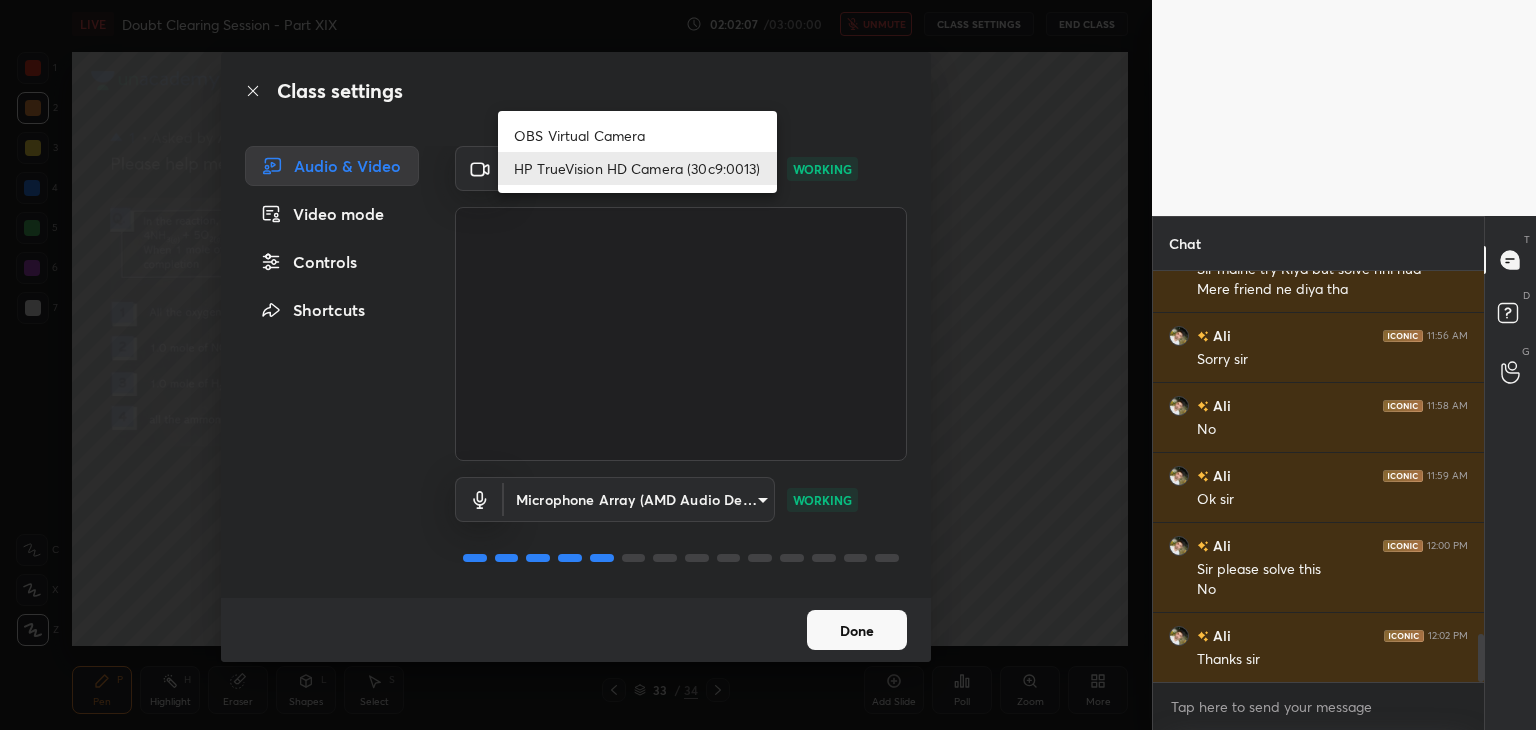 click on "OBS Virtual Camera" at bounding box center (637, 135) 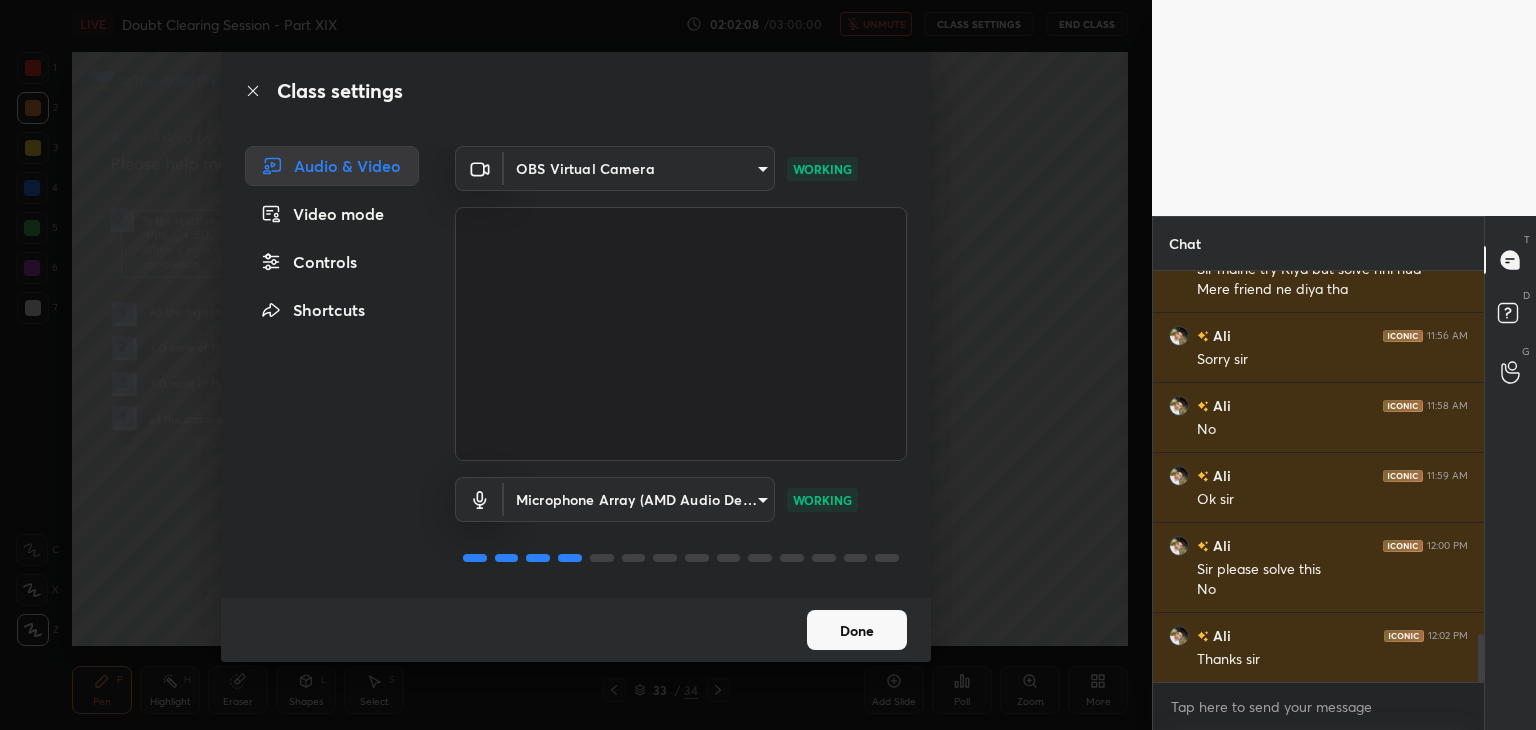 click on "Class settings Audio & Video Video mode Controls Shortcuts OBS Virtual Camera b0797087a1ca77062b3e6b16cdc20a6a15e7afe020a4c363dea4c690120324b8 WORKING Microphone Array (AMD Audio Device) 36a25cc21327ee32b46c9c9572be920459d1035bdb3abd43b5dc39ed5823f10e WORKING Done" at bounding box center [576, 365] 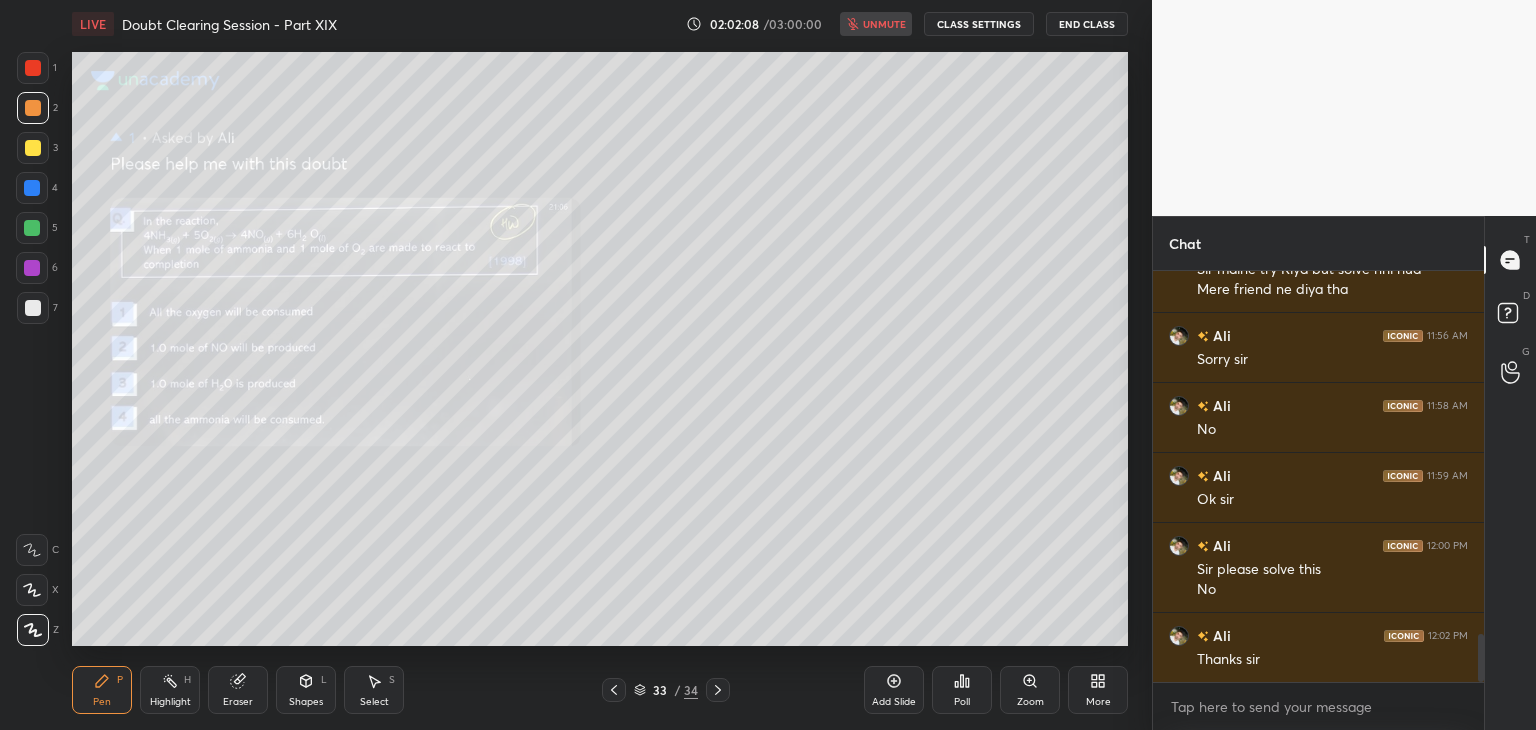 click on "End Class" at bounding box center (1087, 24) 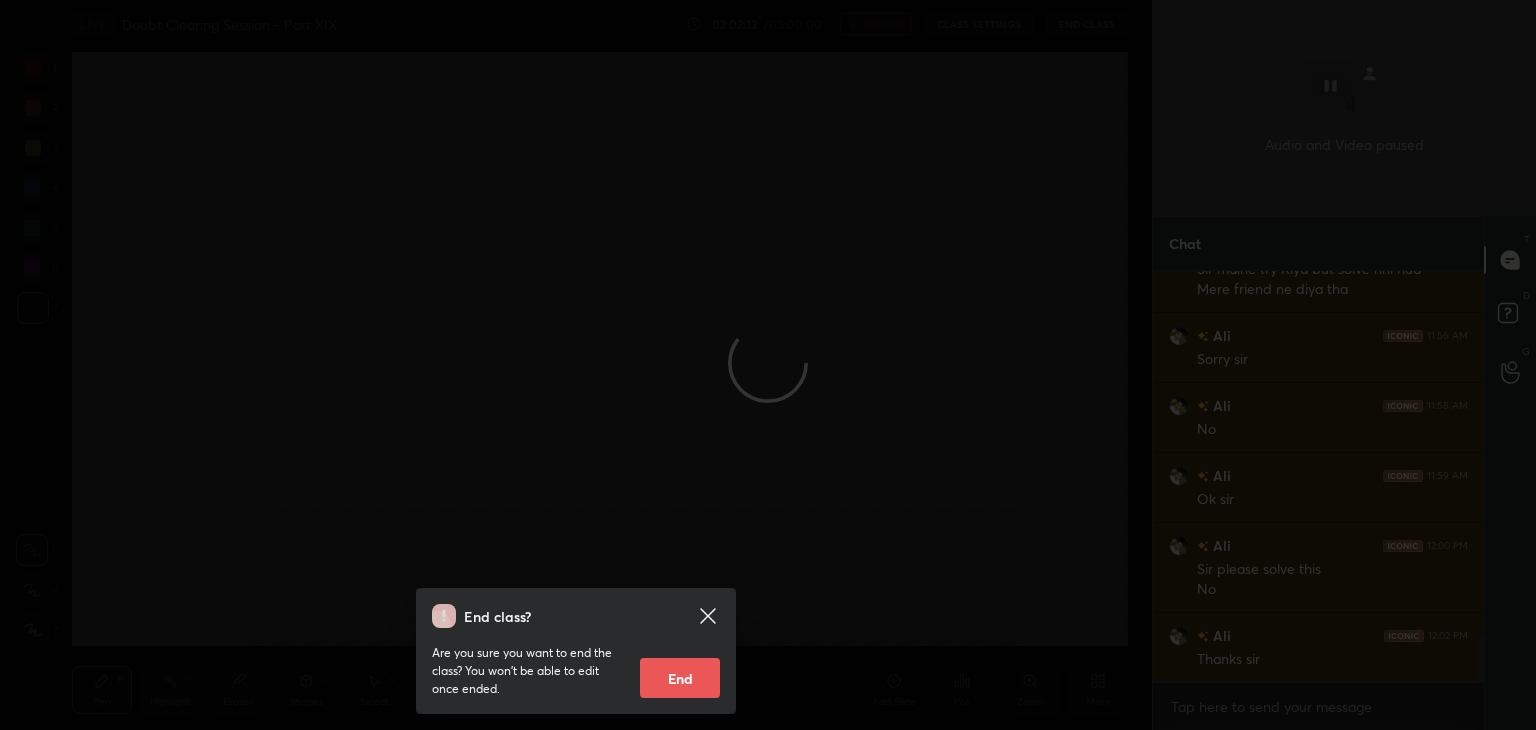 click on "End class? Are you sure you want to end the class? You won’t be able to edit once ended. End" at bounding box center (576, 365) 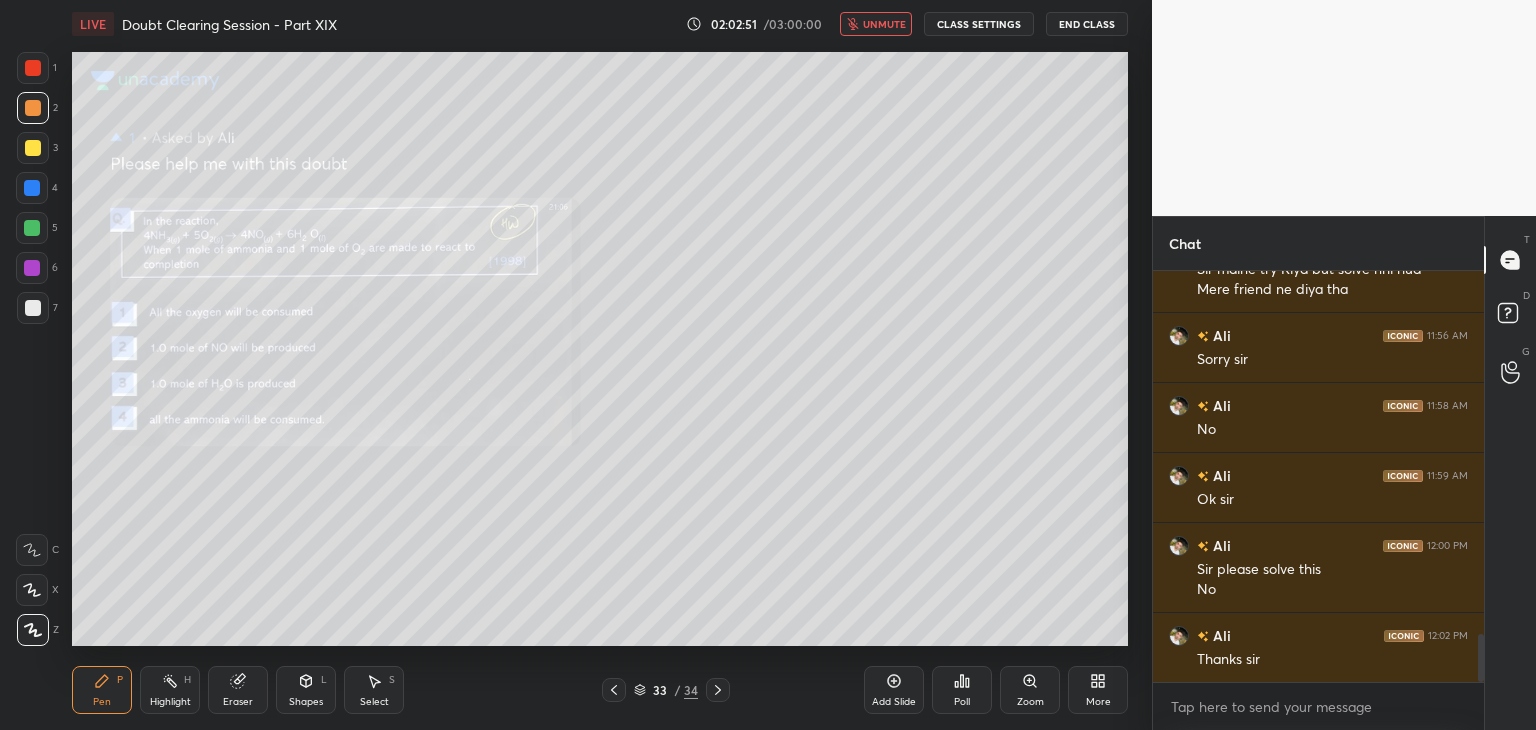 scroll, scrollTop: 3160, scrollLeft: 0, axis: vertical 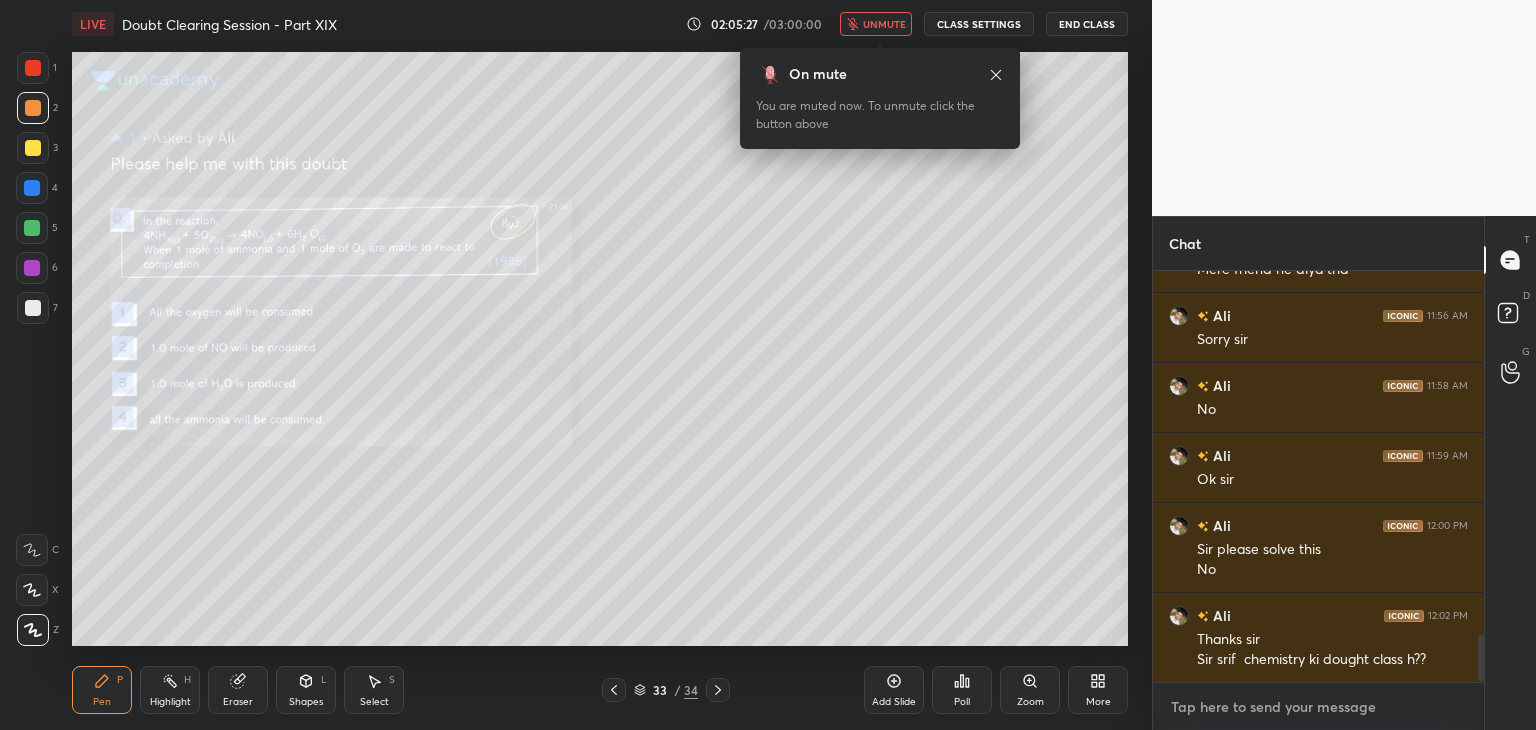 type on "x" 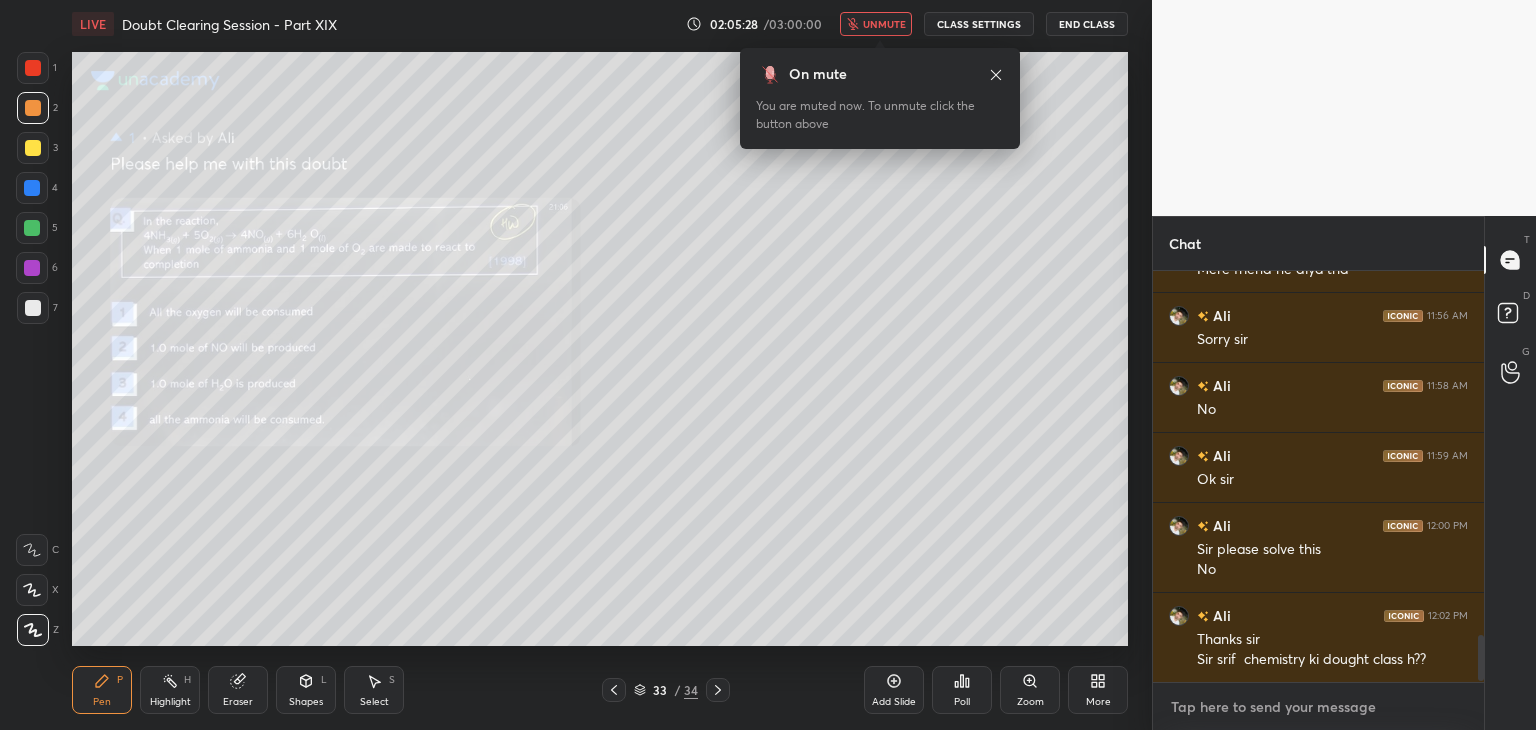 type on "h" 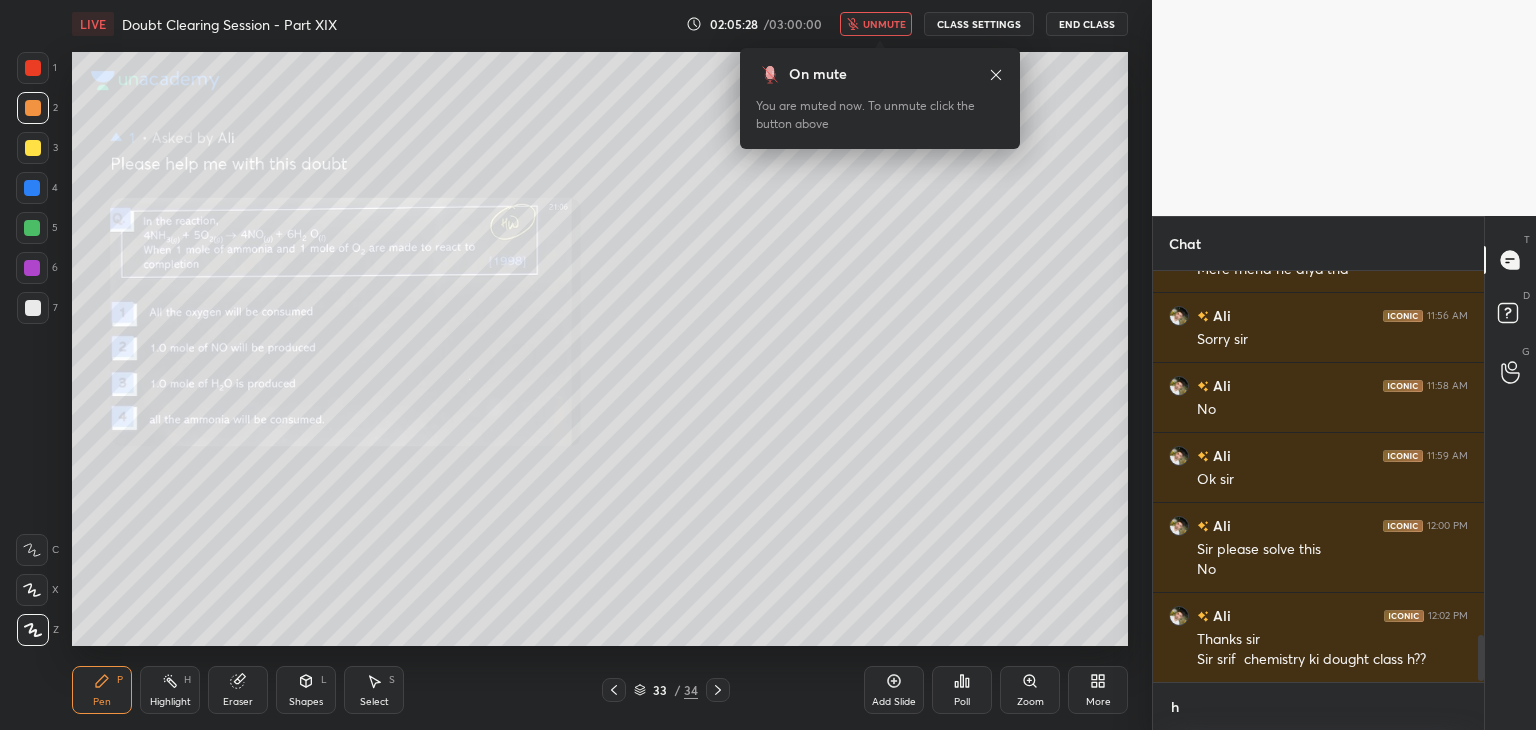 type on "ha" 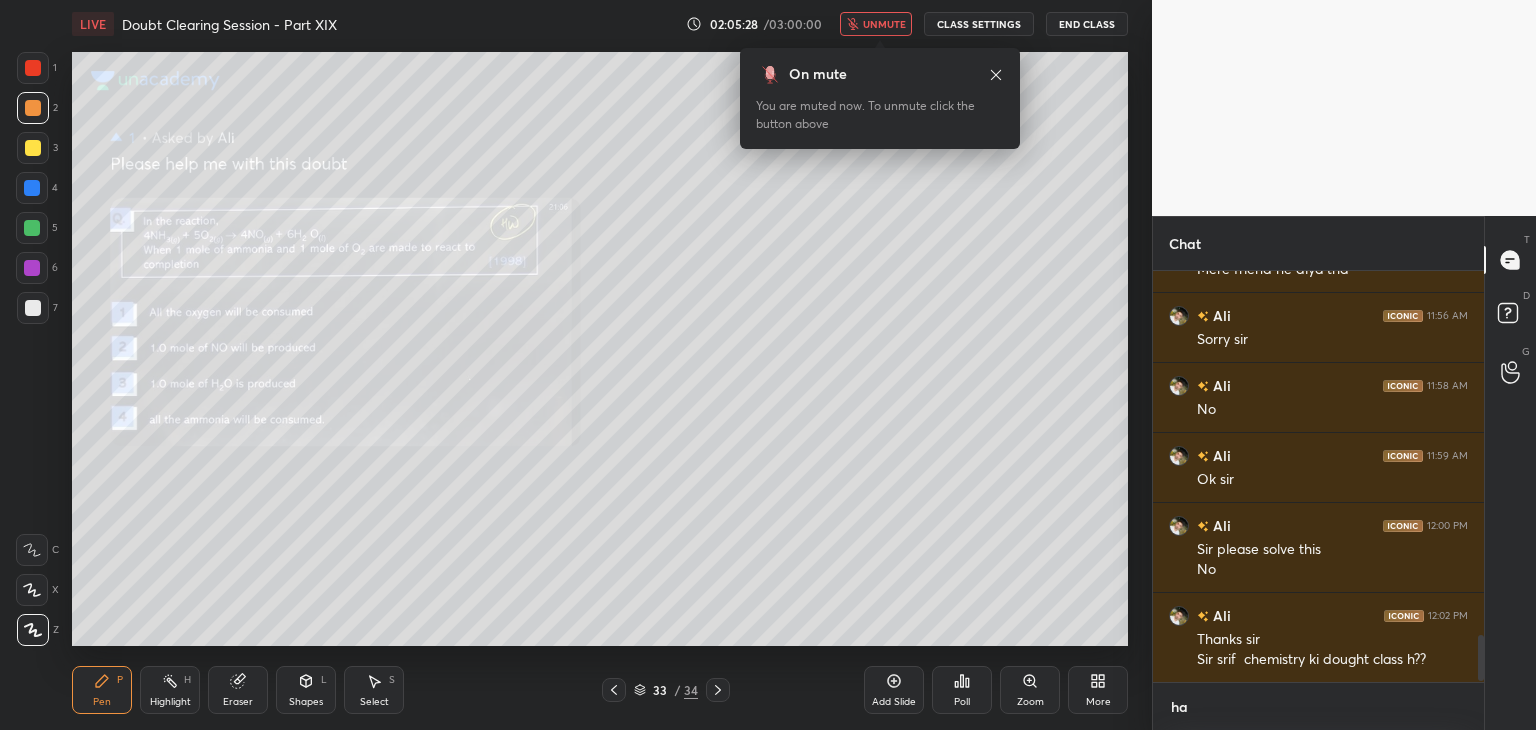 type on "x" 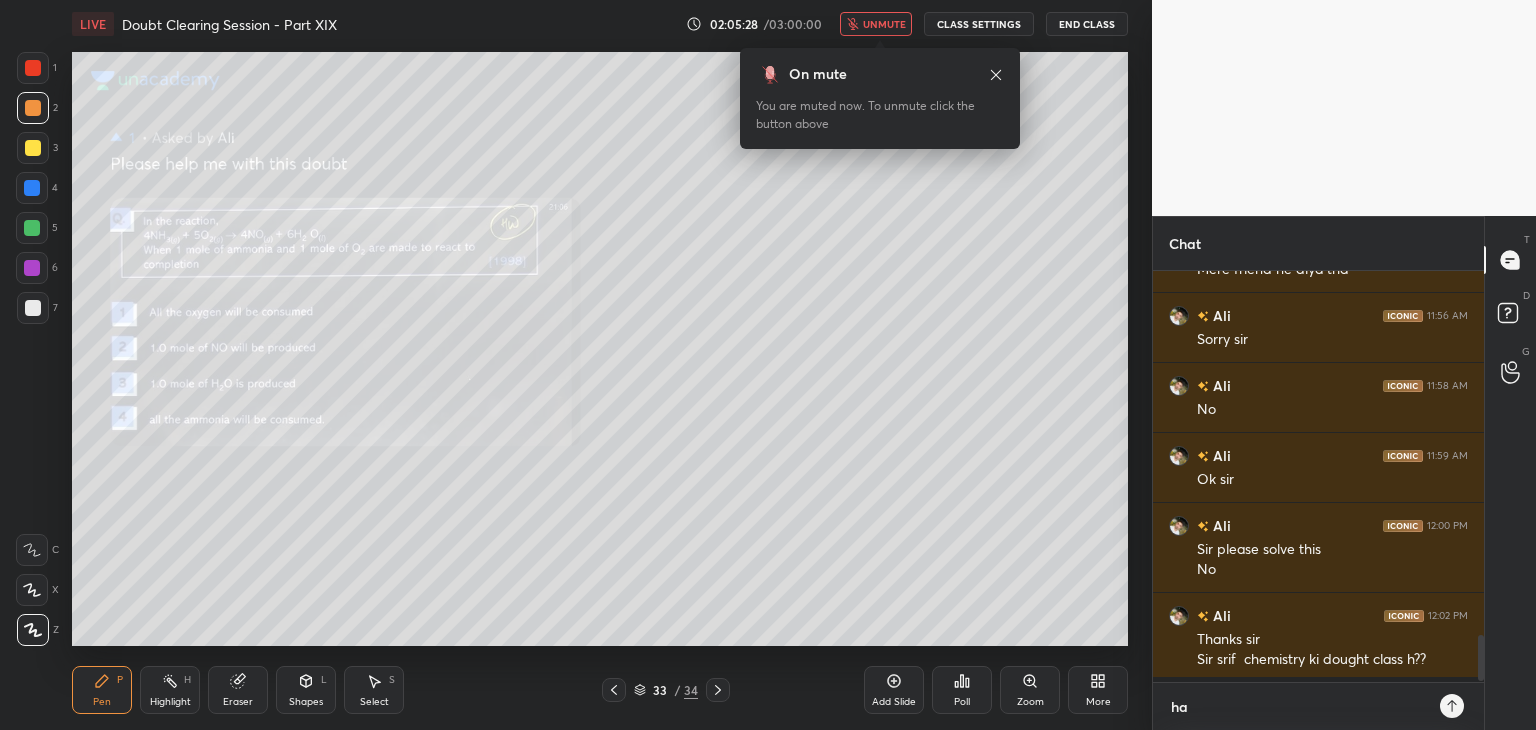 type on "haa" 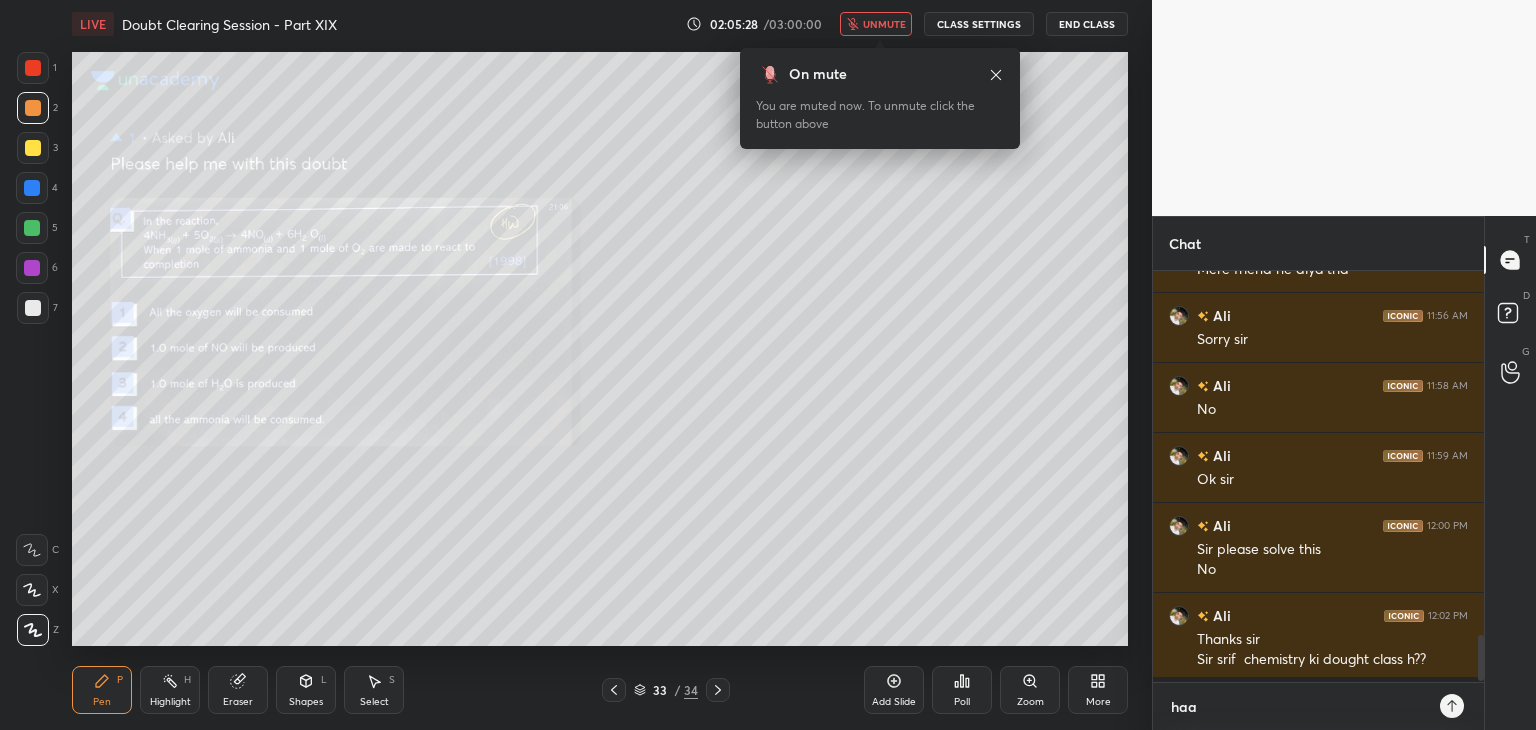 scroll, scrollTop: 6, scrollLeft: 6, axis: both 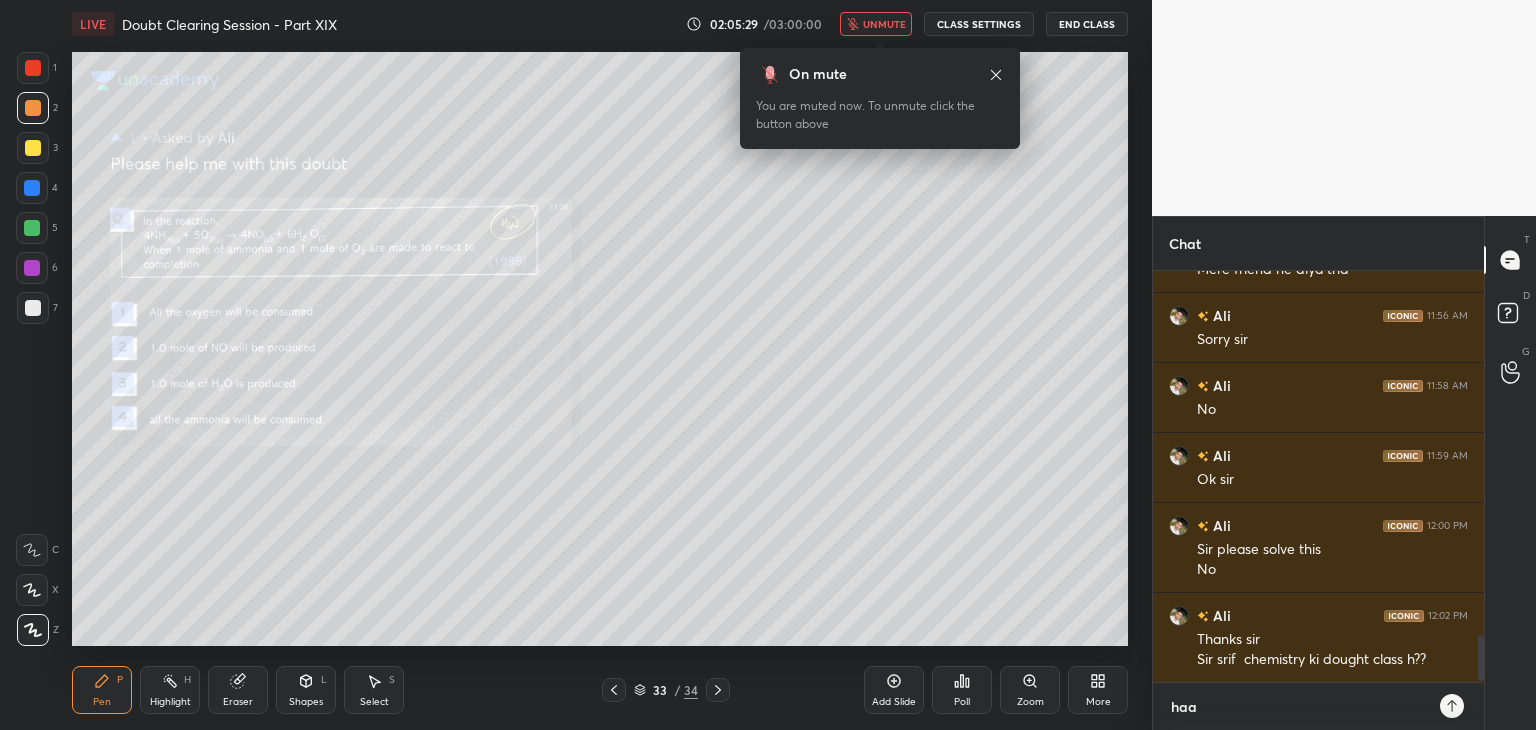 type 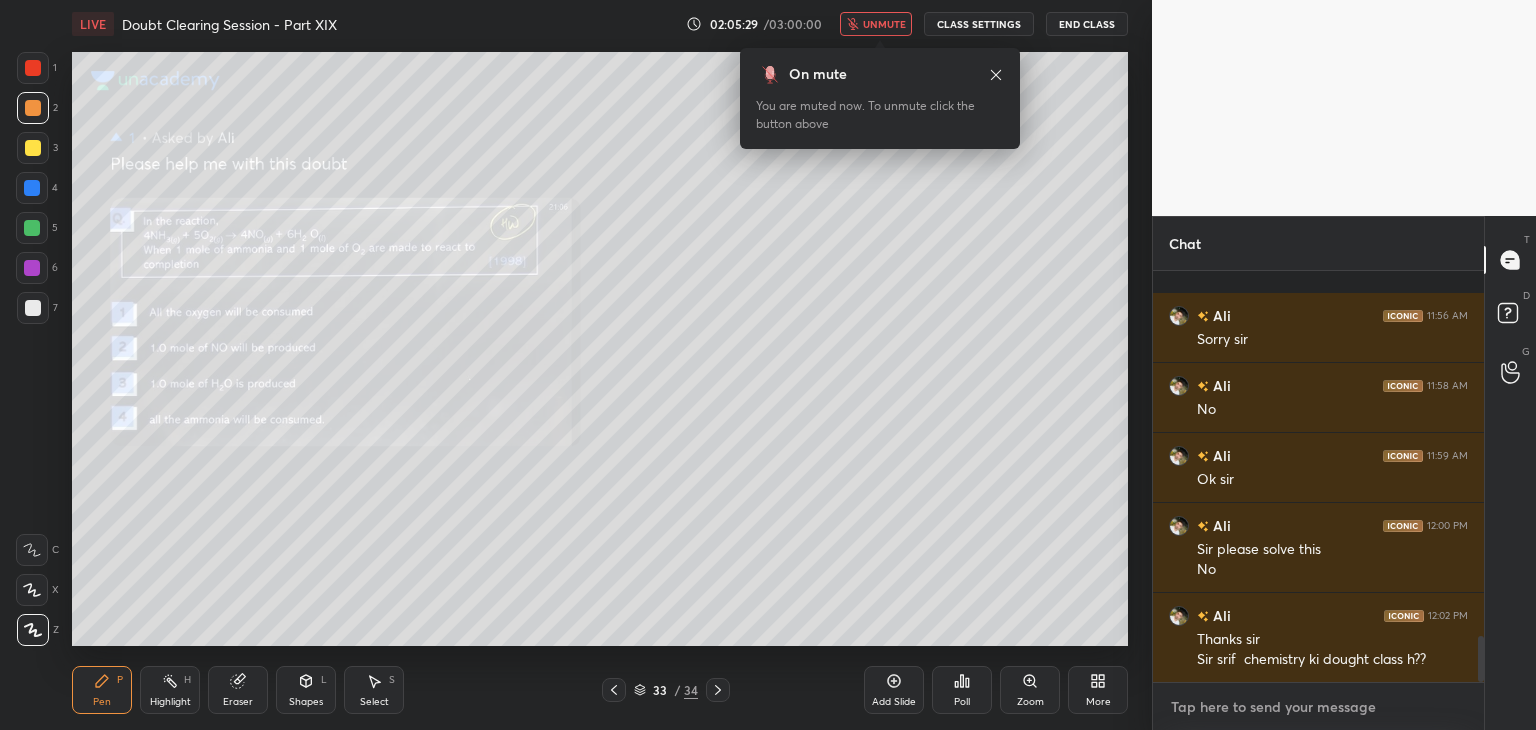 scroll, scrollTop: 3272, scrollLeft: 0, axis: vertical 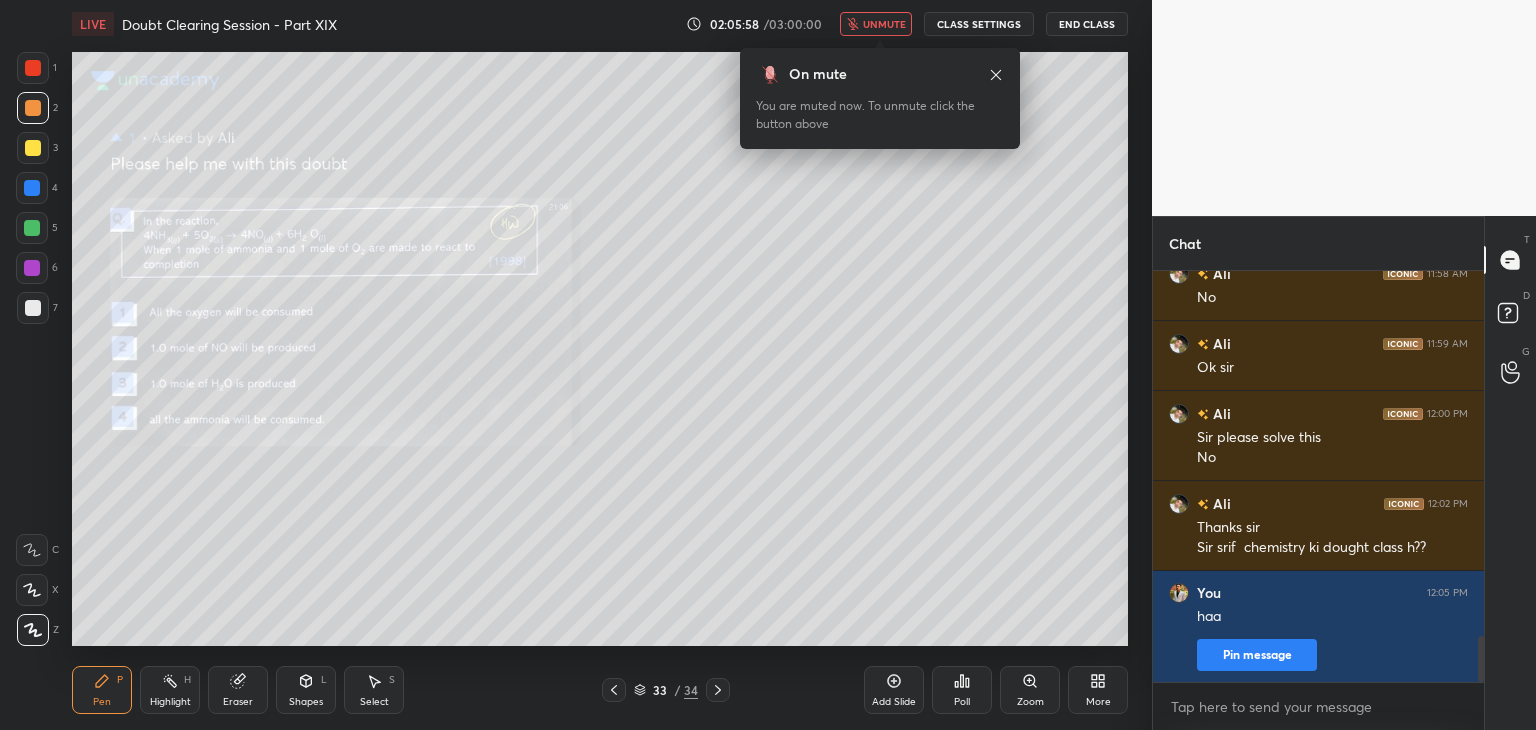 type on "x" 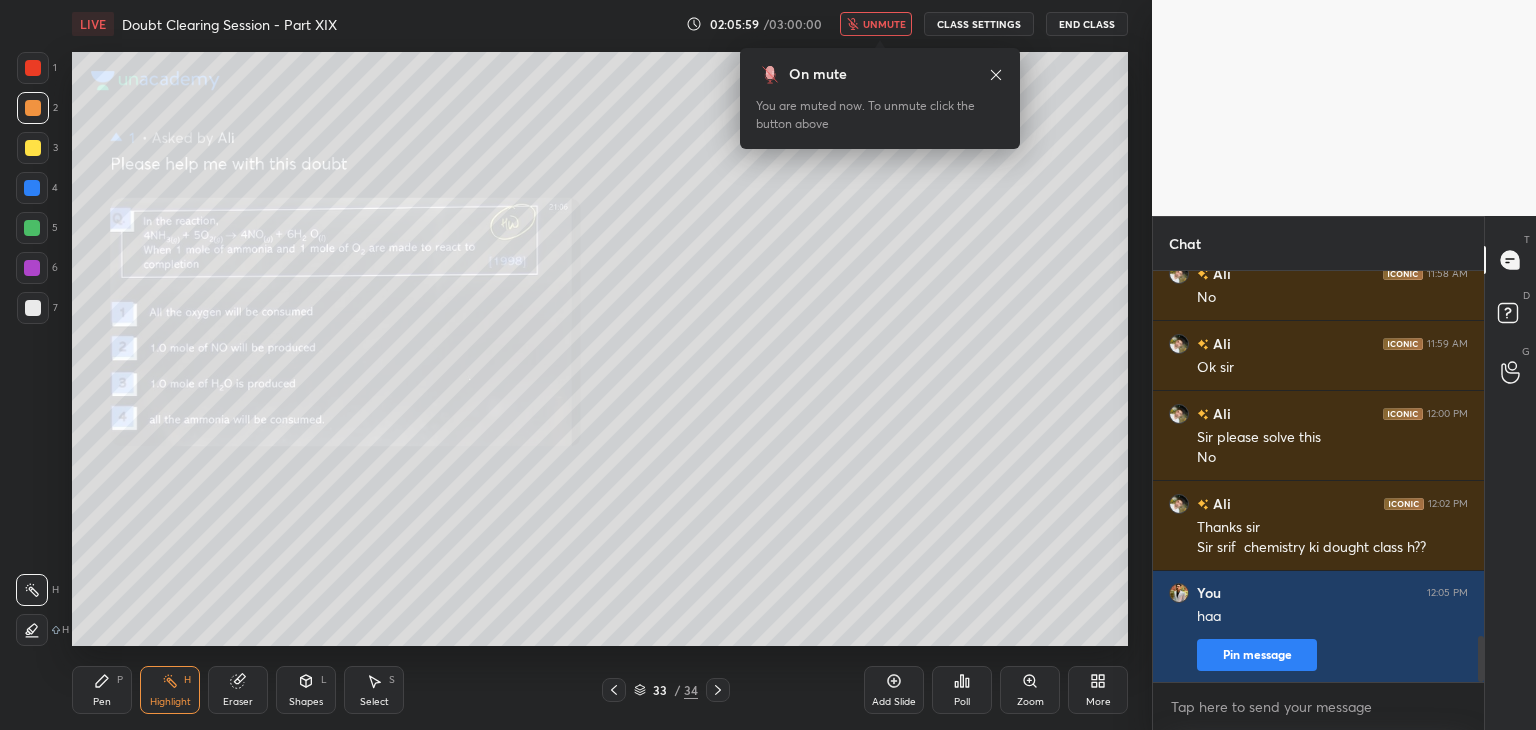 click on "Add Slide" at bounding box center (894, 690) 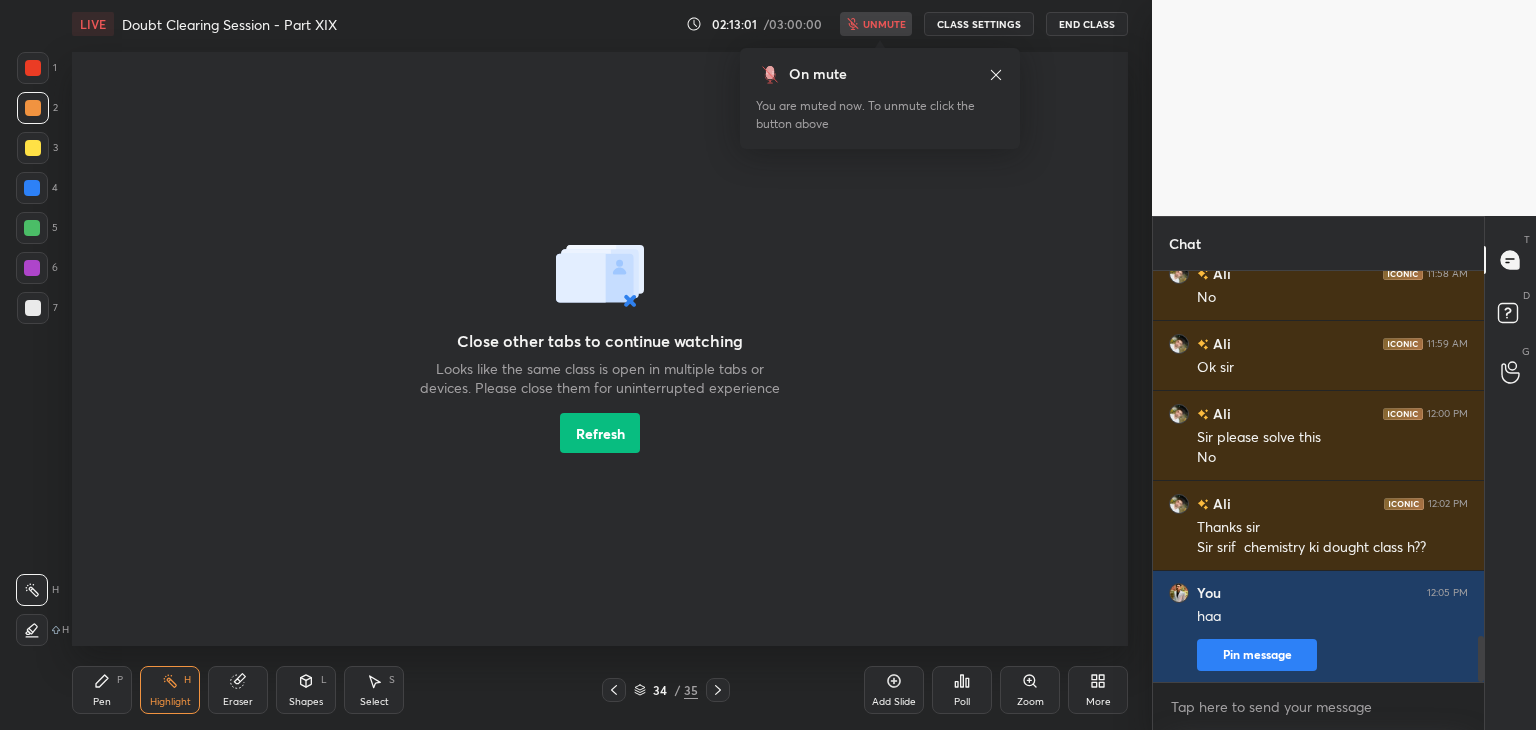 click on "Refresh" at bounding box center (600, 433) 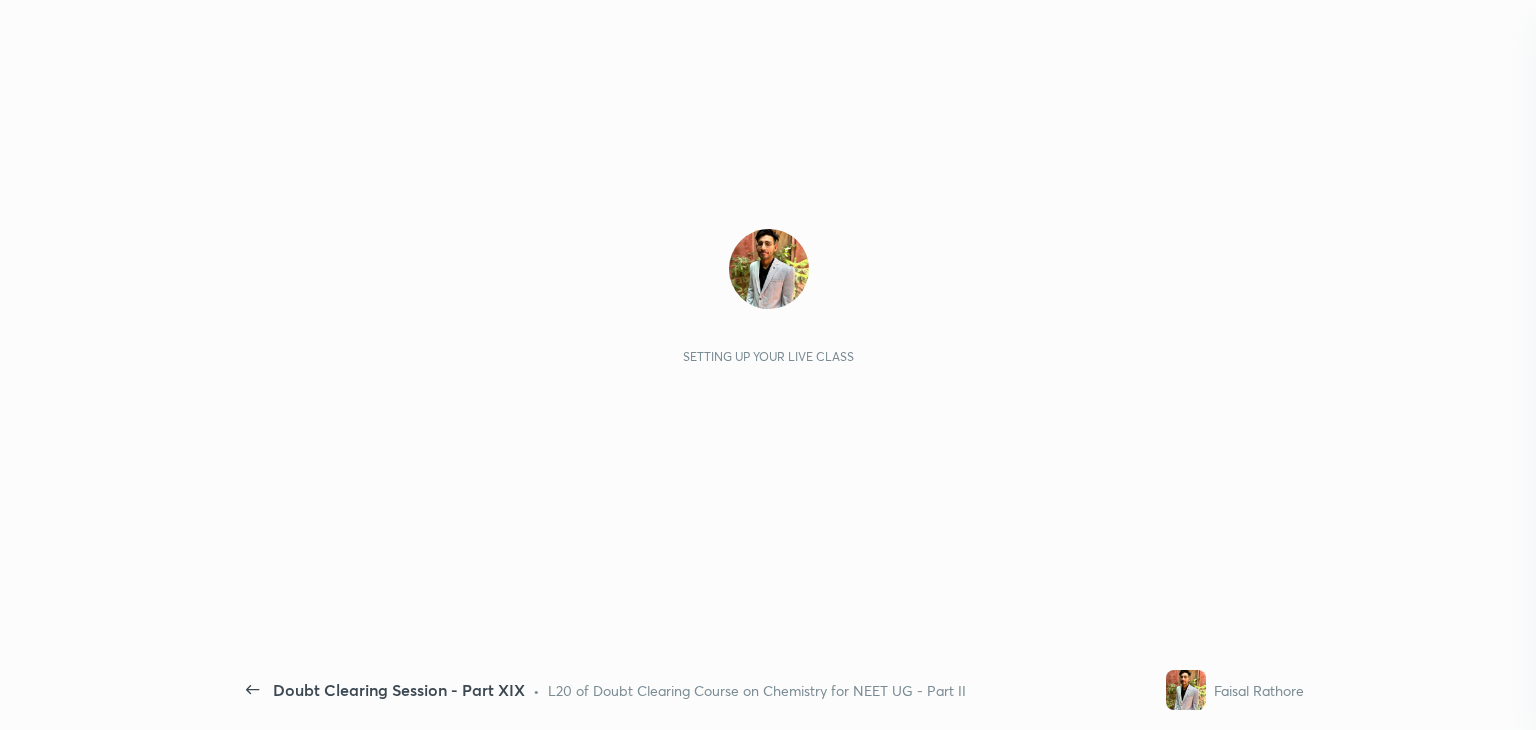 scroll, scrollTop: 0, scrollLeft: 0, axis: both 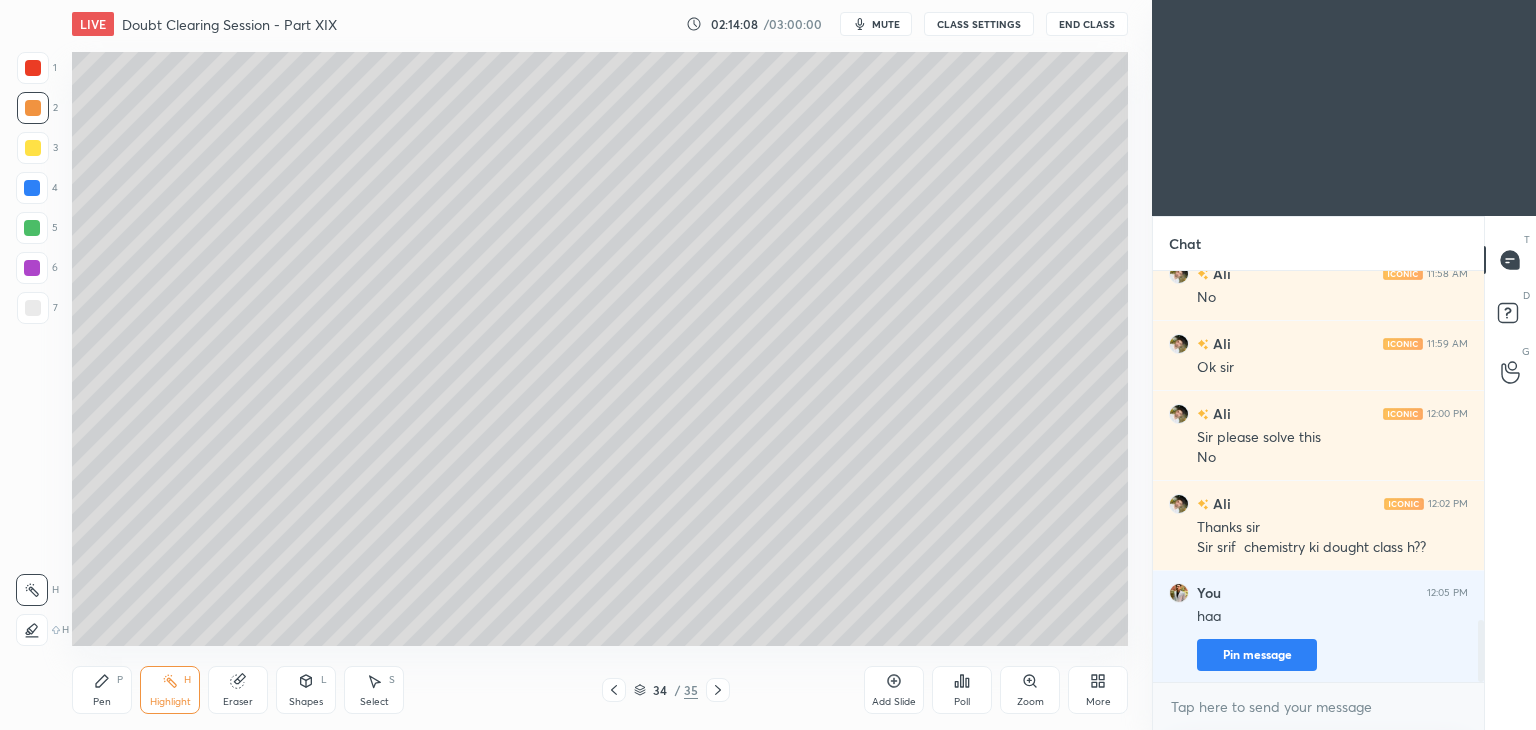 click on "mute" at bounding box center (886, 24) 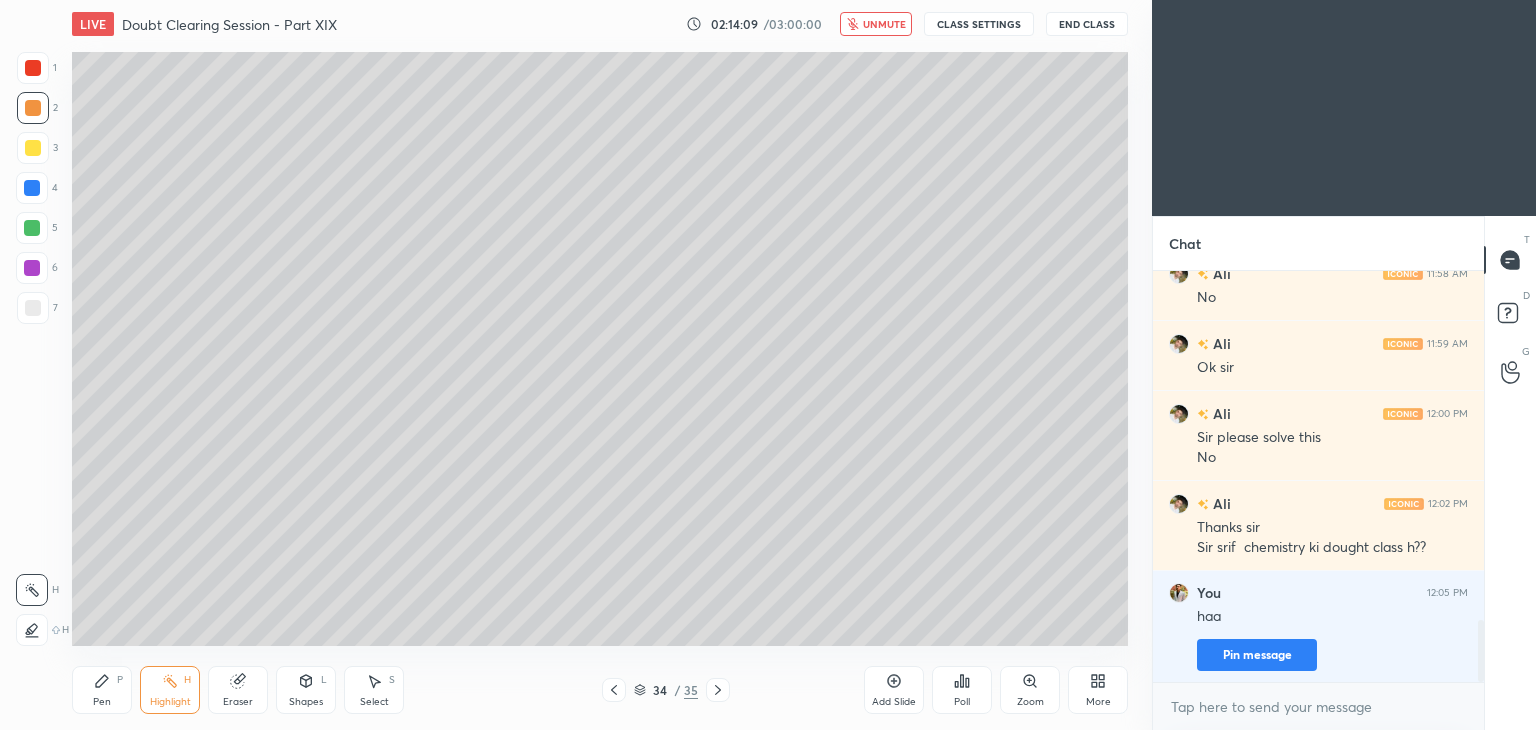 click on "More" at bounding box center [1098, 690] 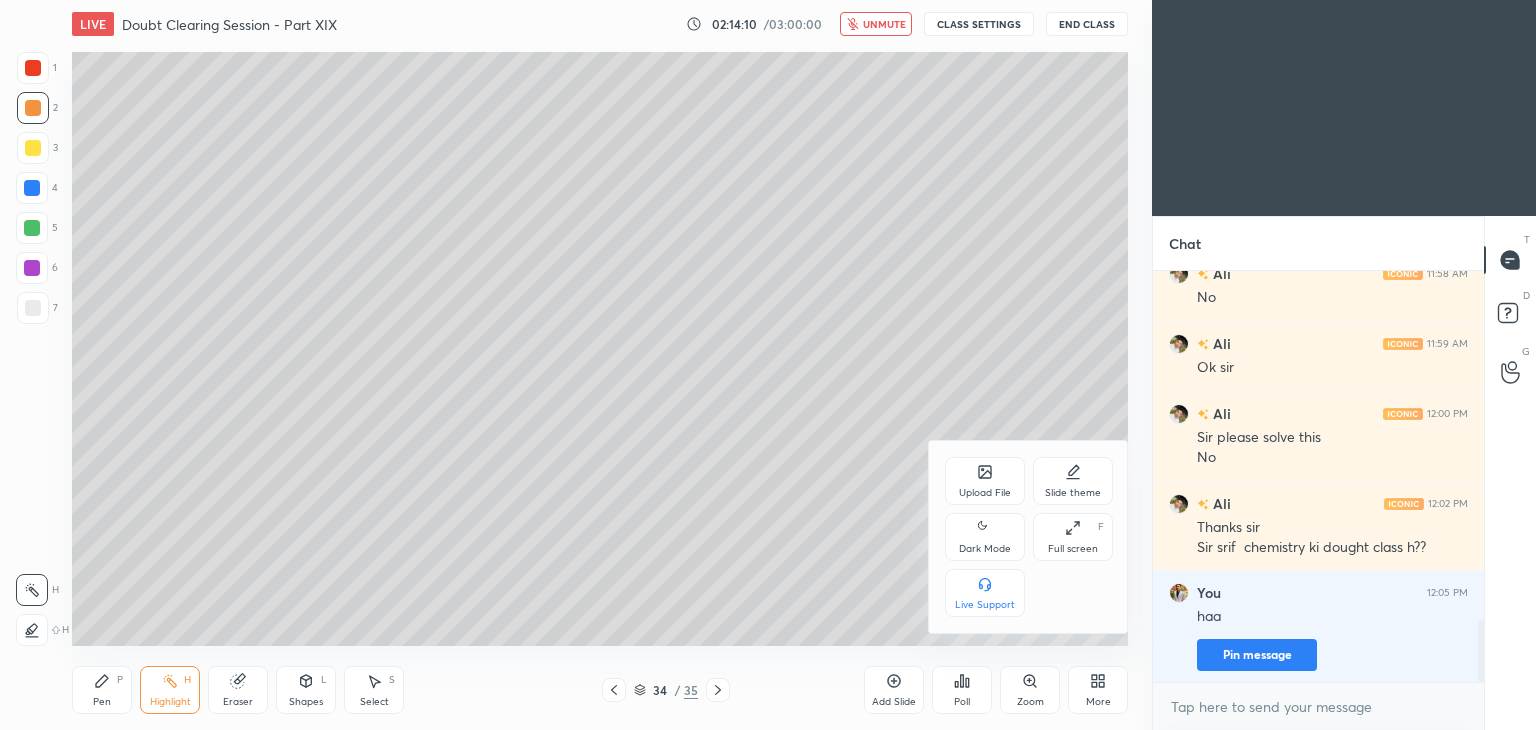 click on "Dark Mode" at bounding box center [985, 549] 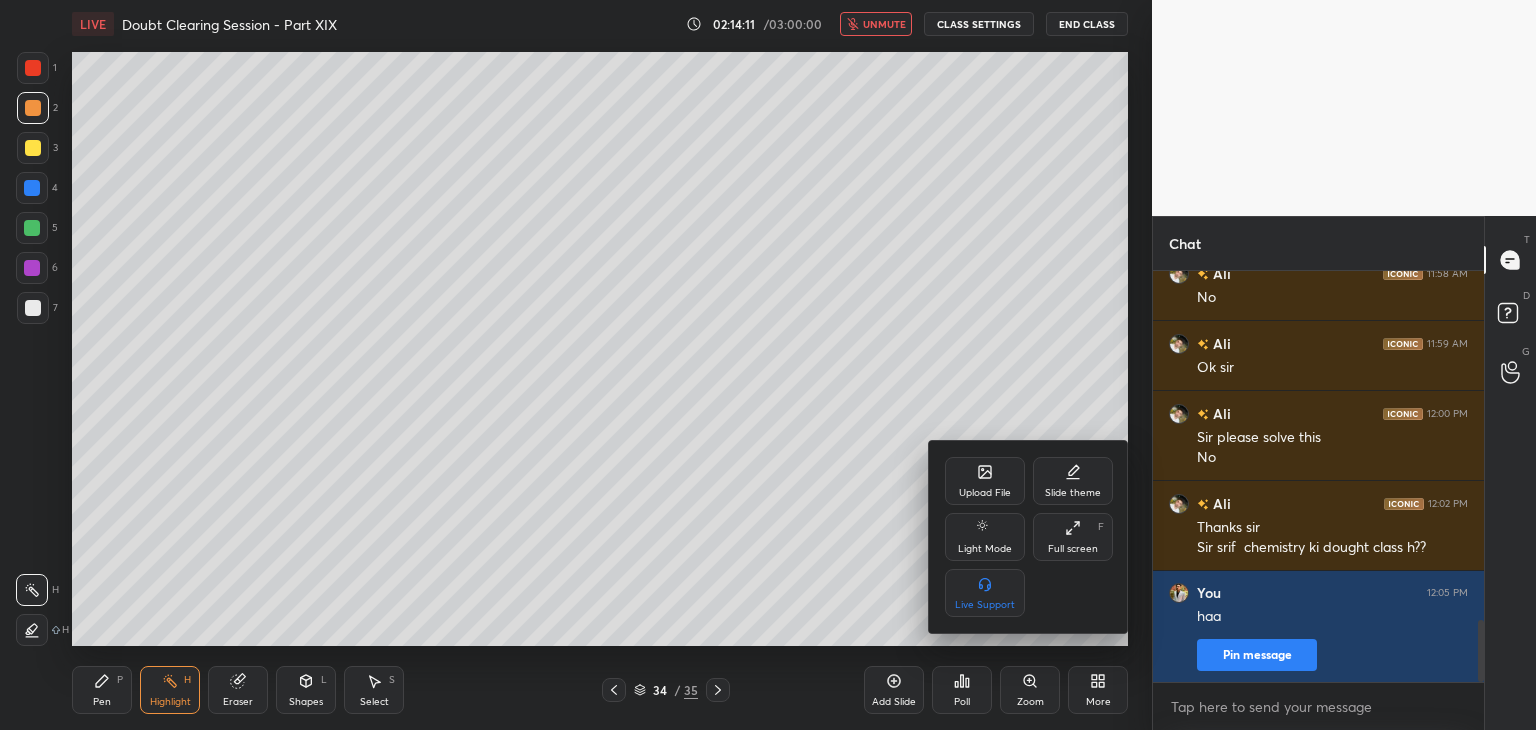 click at bounding box center [768, 365] 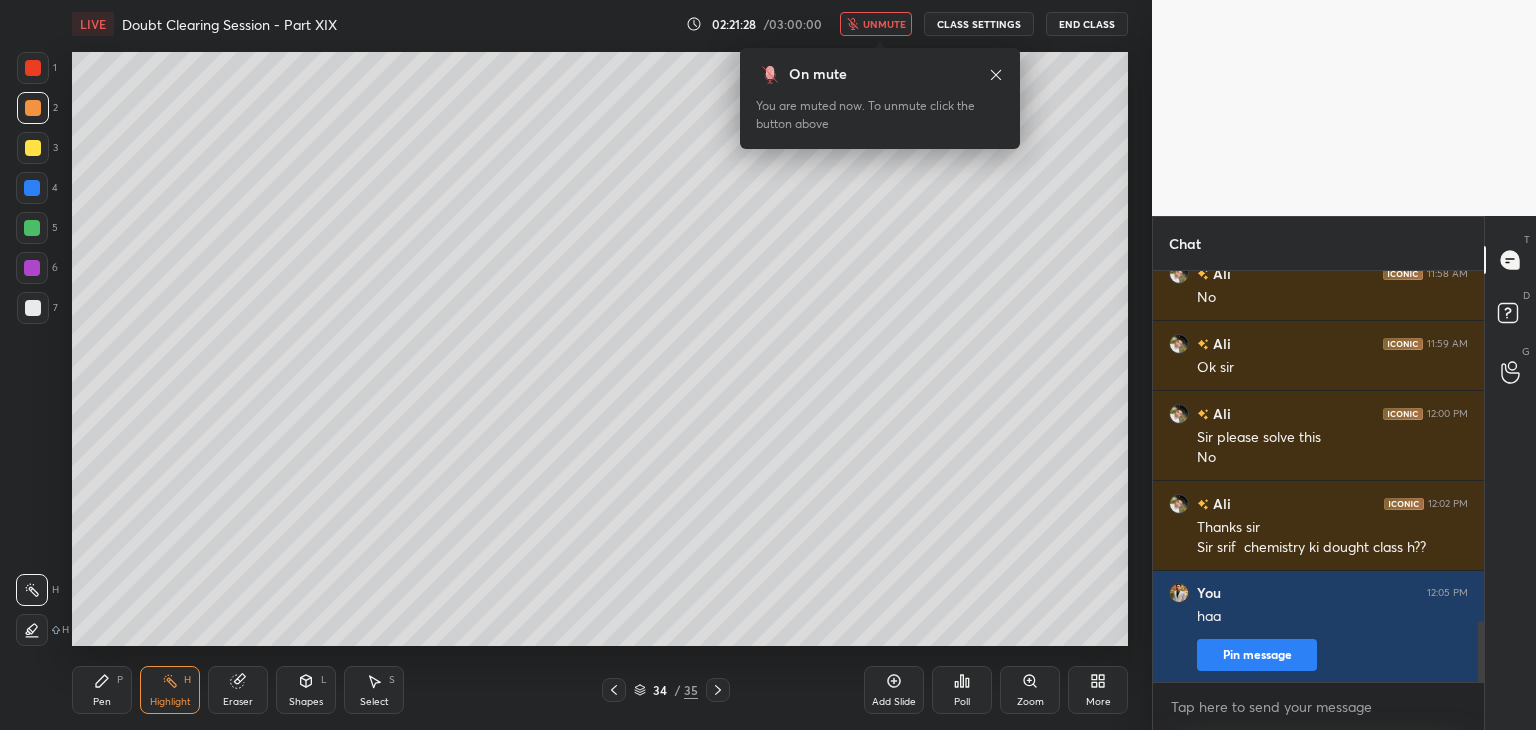scroll, scrollTop: 2366, scrollLeft: 0, axis: vertical 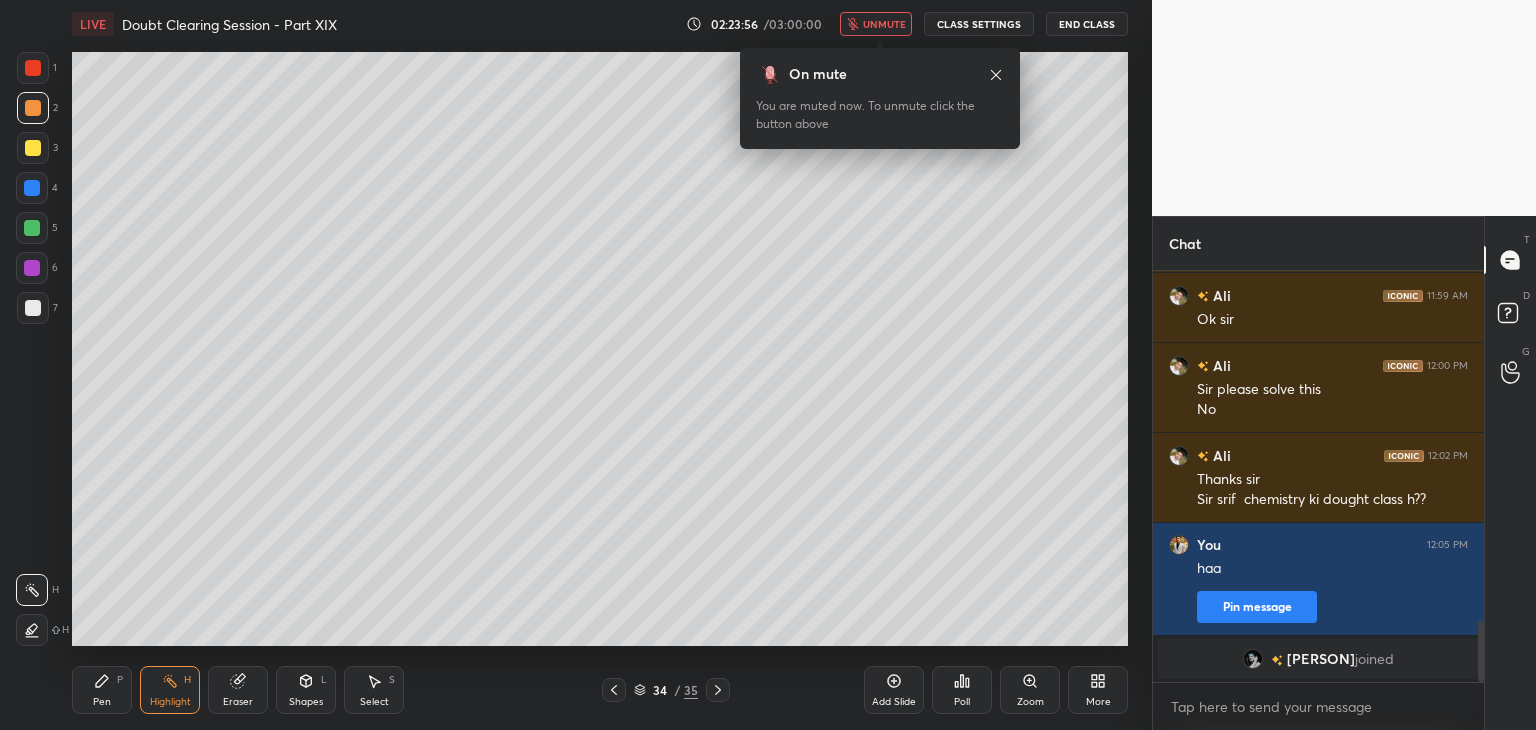 click on "[PERSON]  joined" at bounding box center [1318, 659] 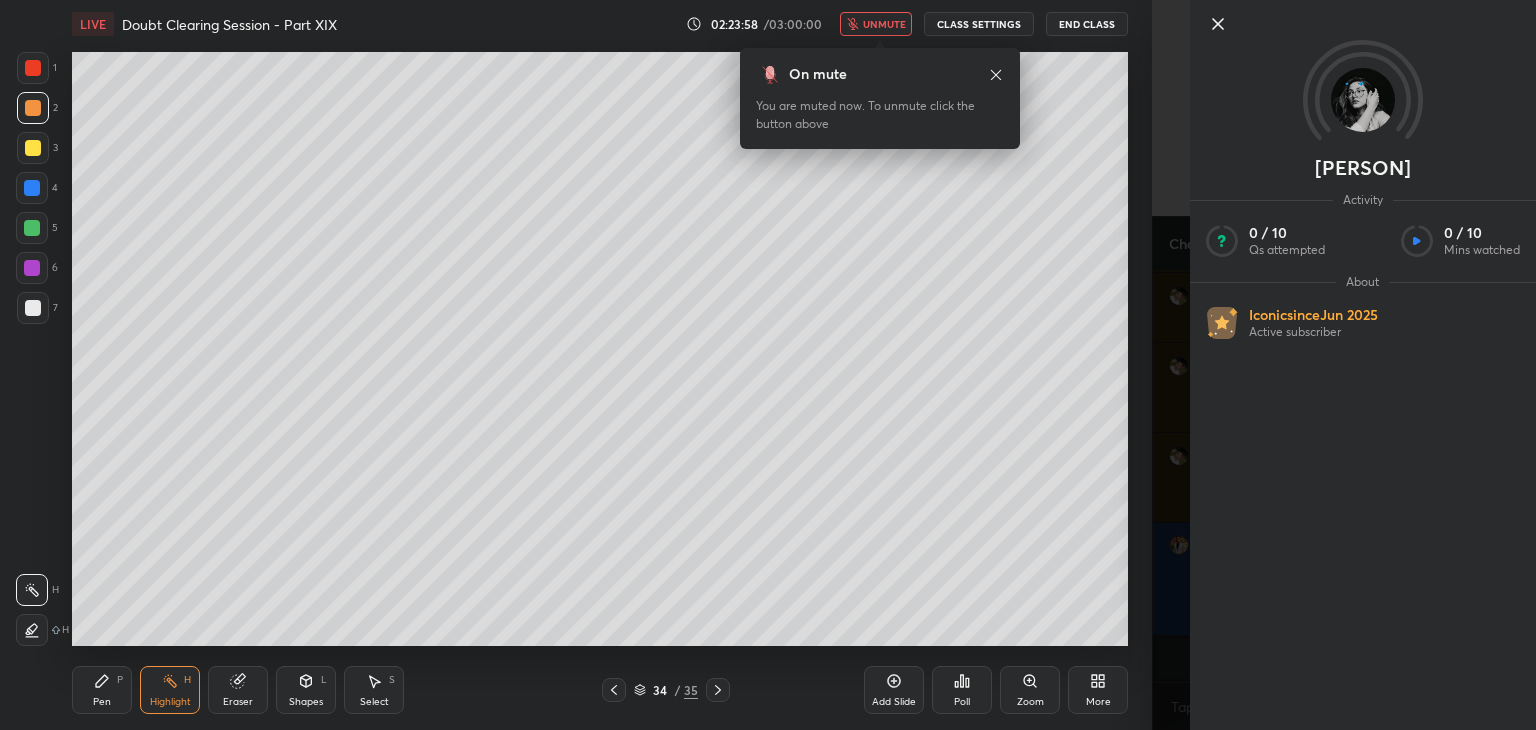 click on "[PERSON] Activity 0 / 10 Qs attempted 0 / 10 Mins watched About Iconic  since  Jun   2025 Active subscriber" at bounding box center (1344, 365) 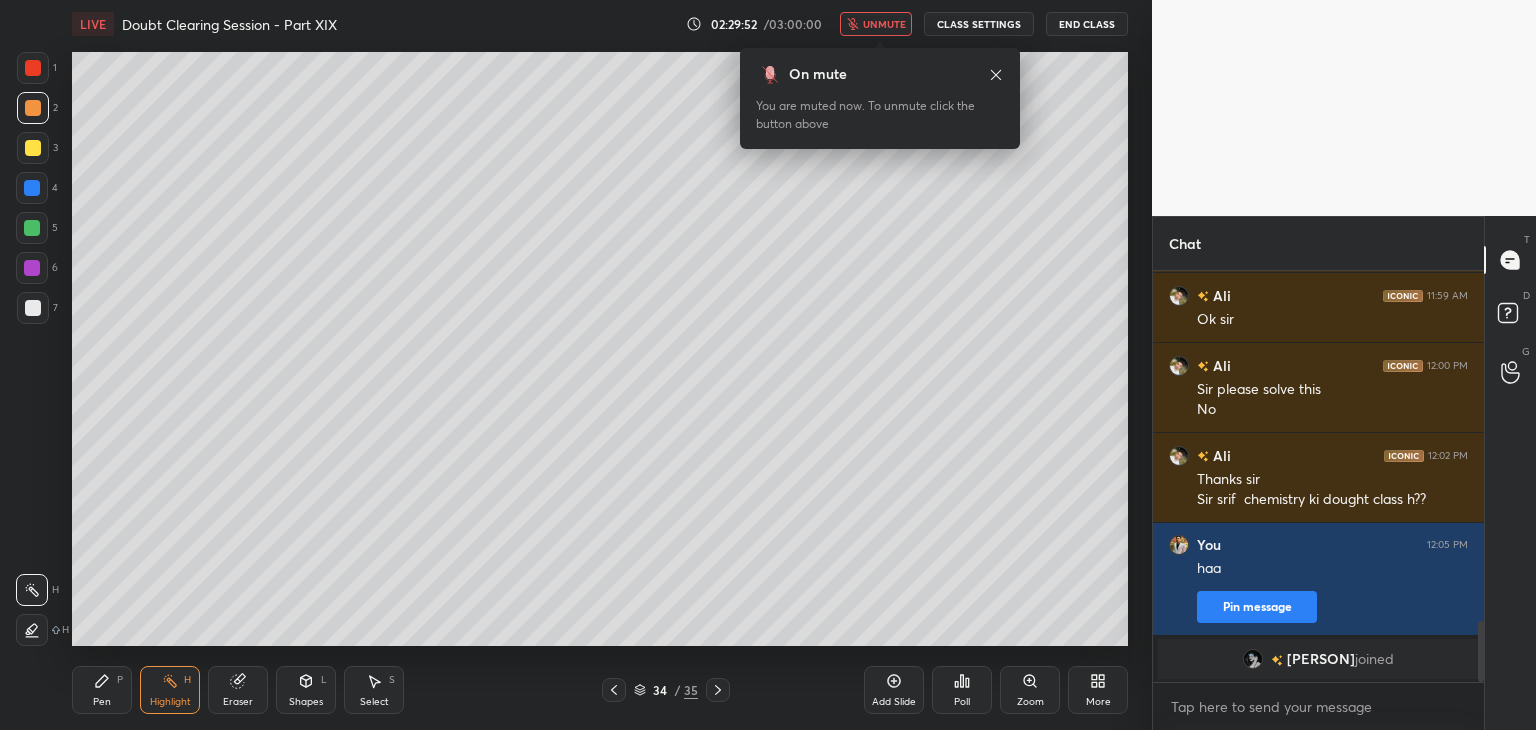 click on "[PERSON]" at bounding box center (1321, 659) 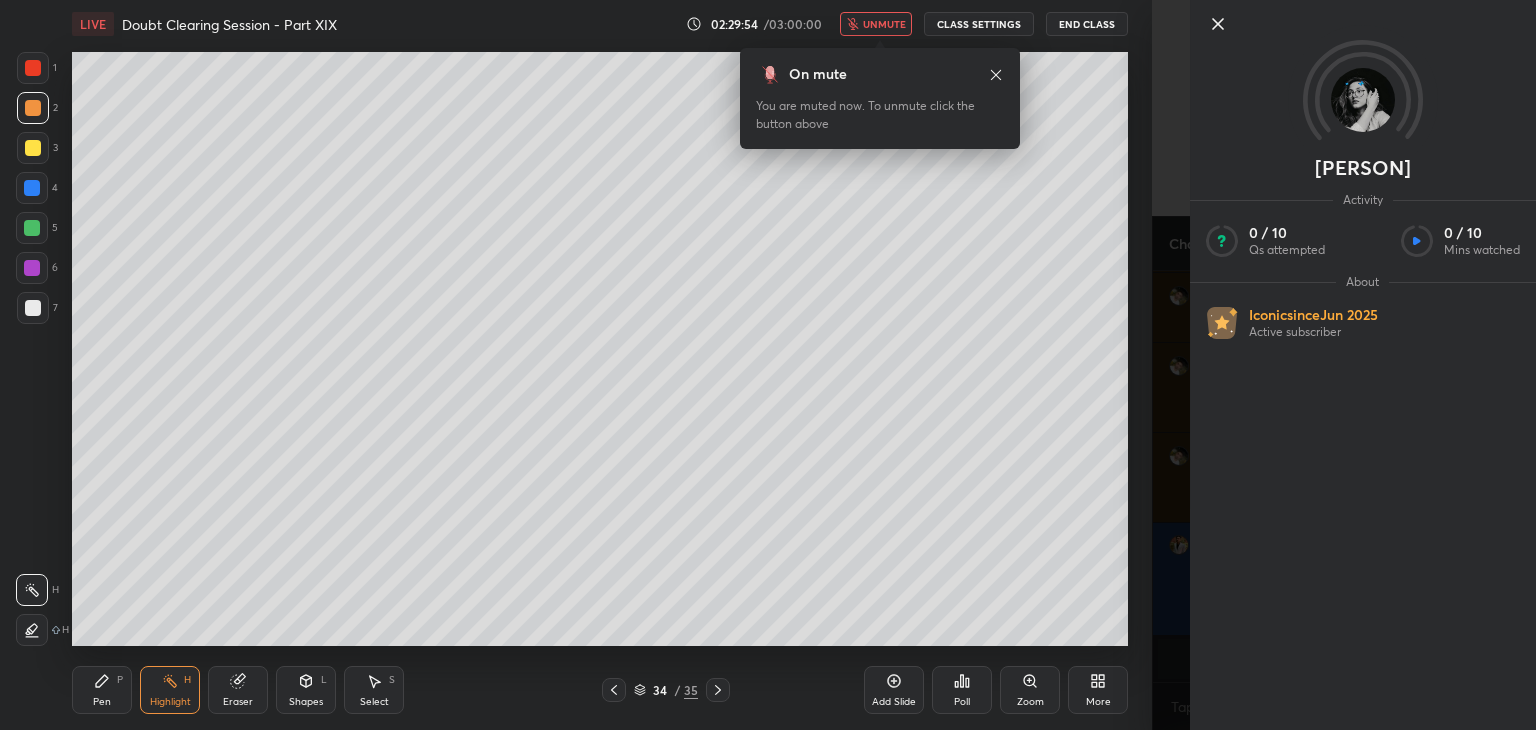 click on "[PERSON] Activity 0 / 10 Qs attempted 0 / 10 Mins watched About Iconic  since  Jun   2025 Active subscriber" at bounding box center (1344, 365) 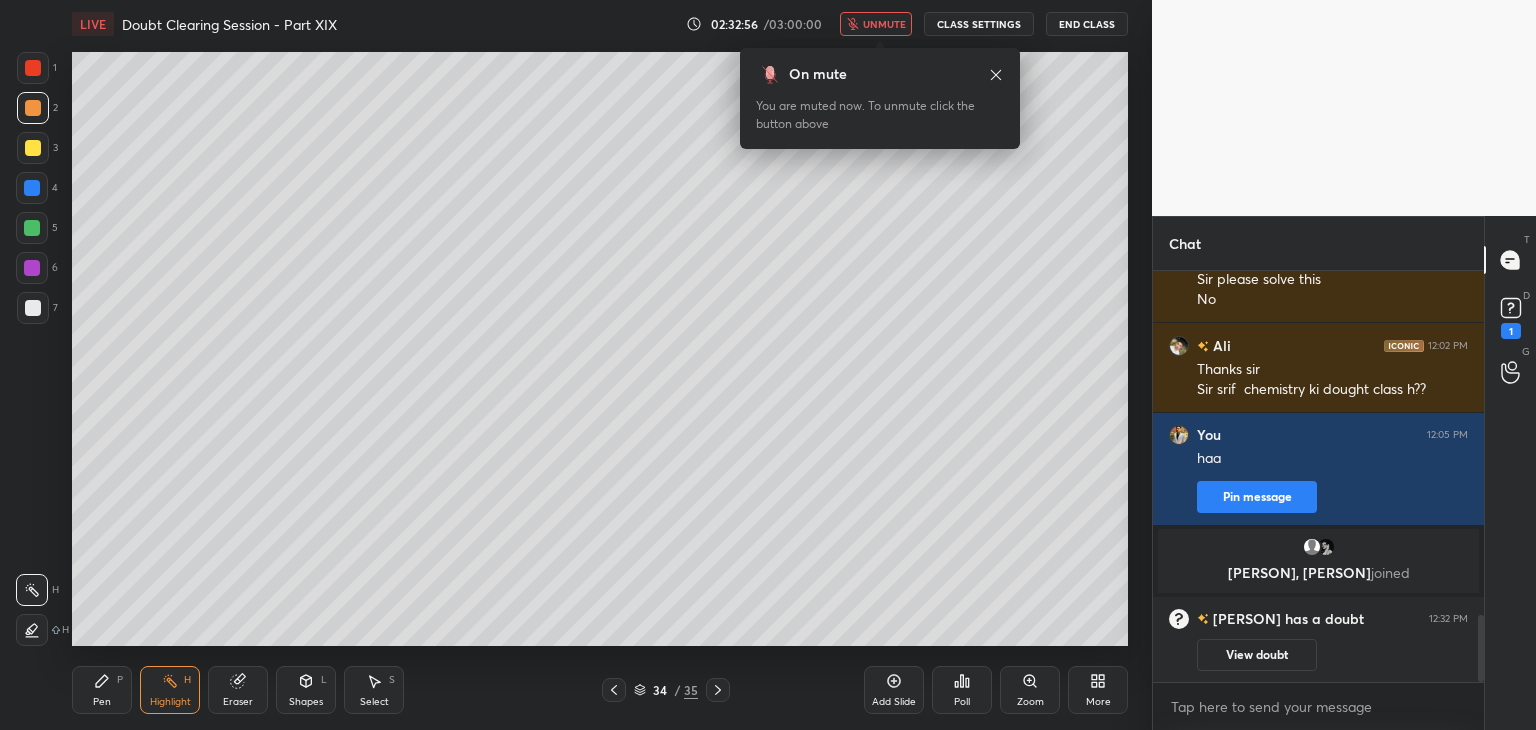 scroll, scrollTop: 2100, scrollLeft: 0, axis: vertical 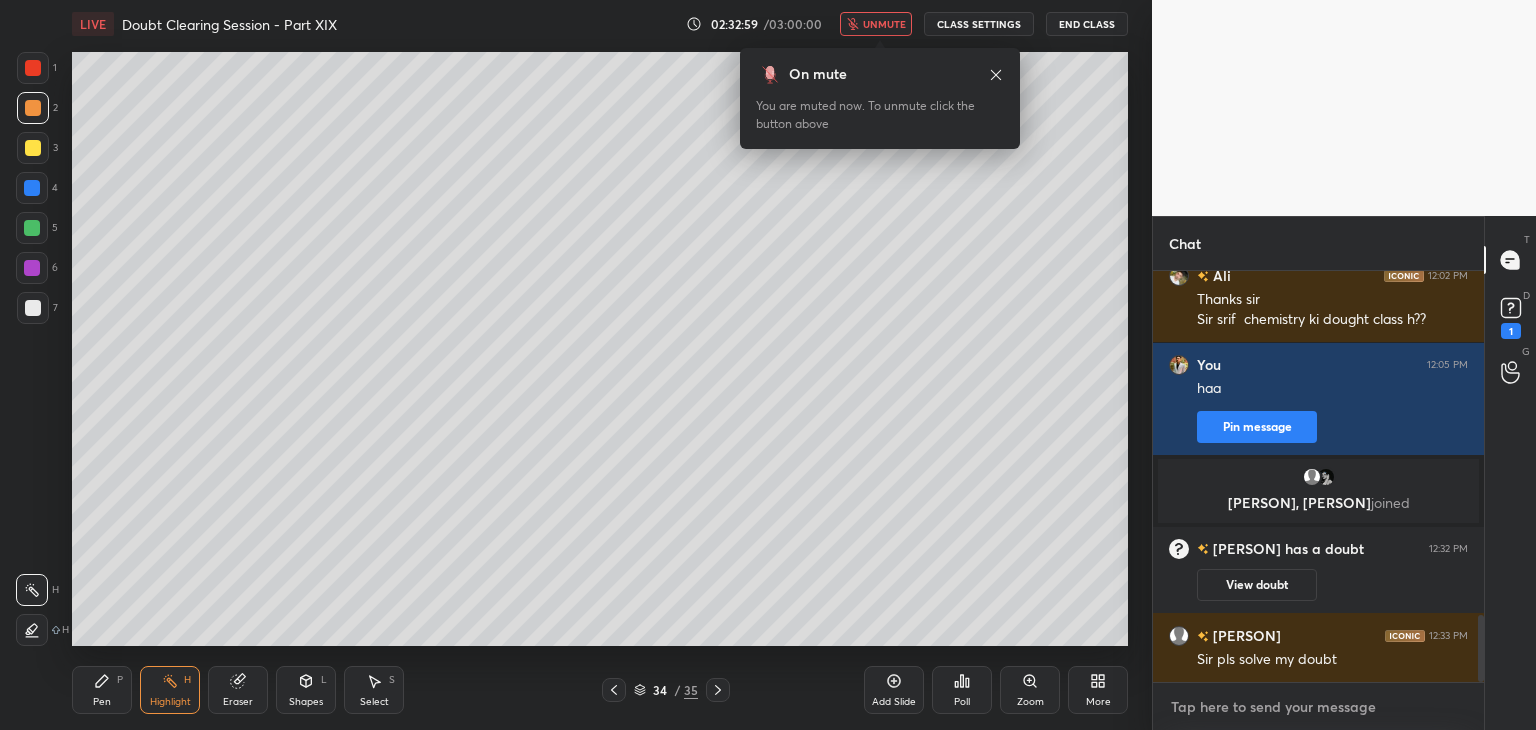 type on "x" 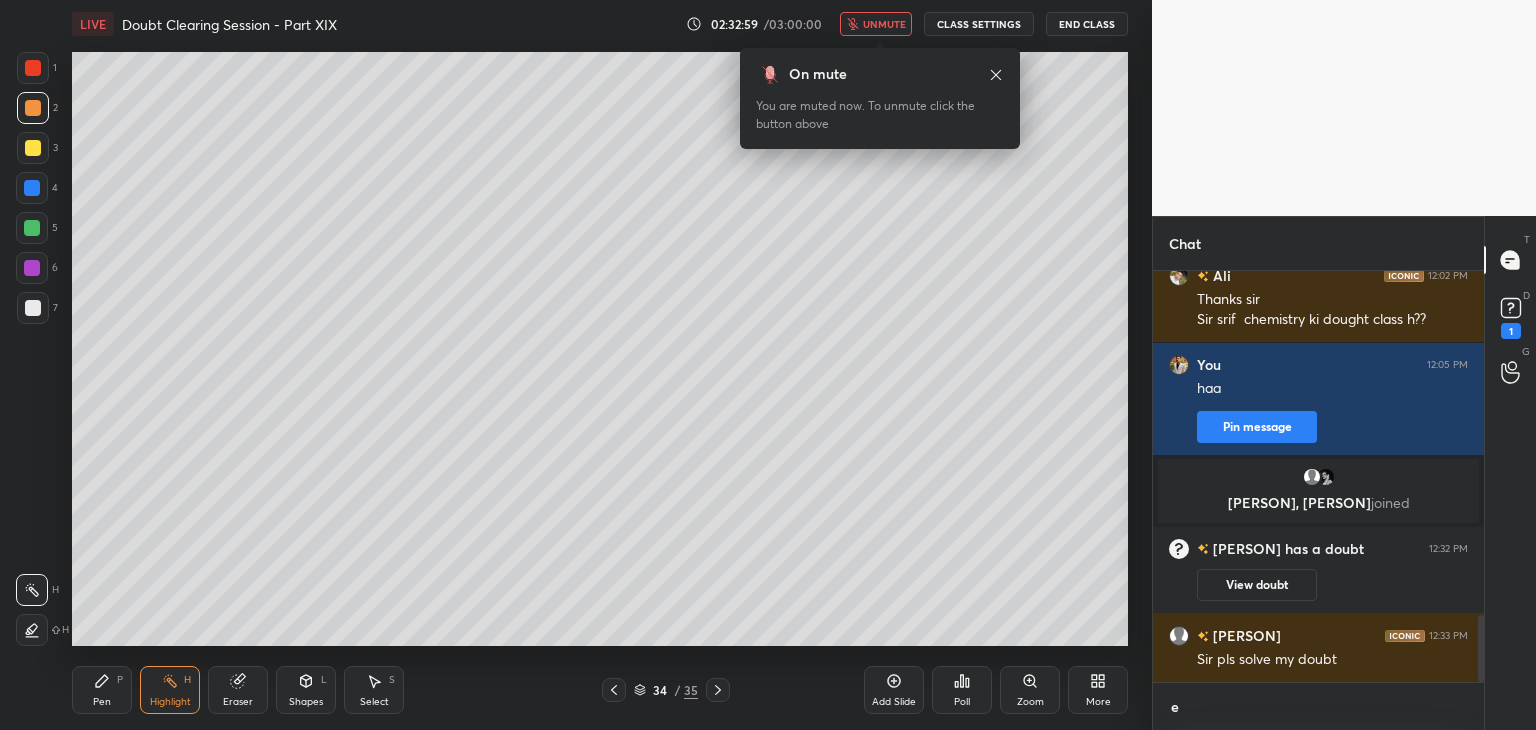 scroll, scrollTop: 400, scrollLeft: 325, axis: both 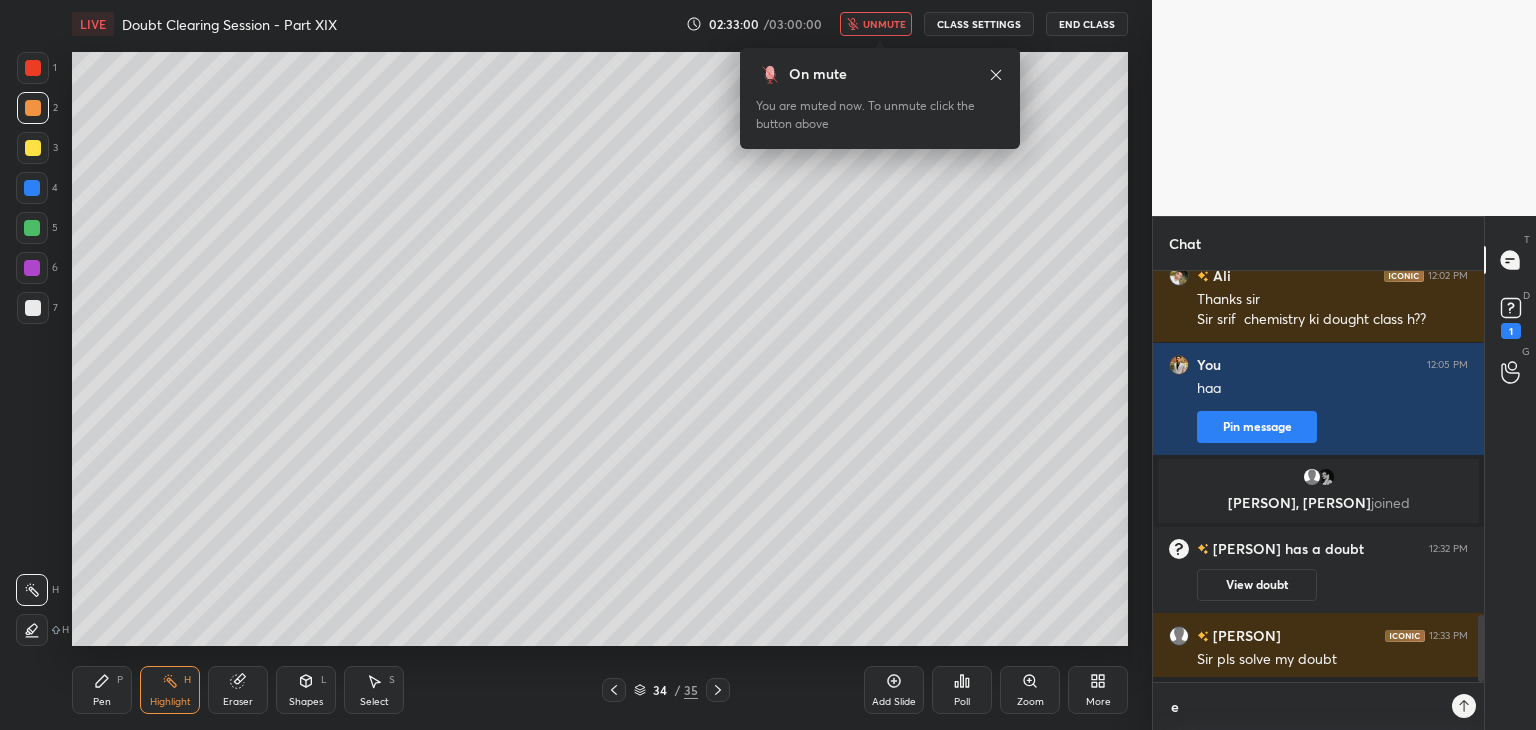 type on "ek" 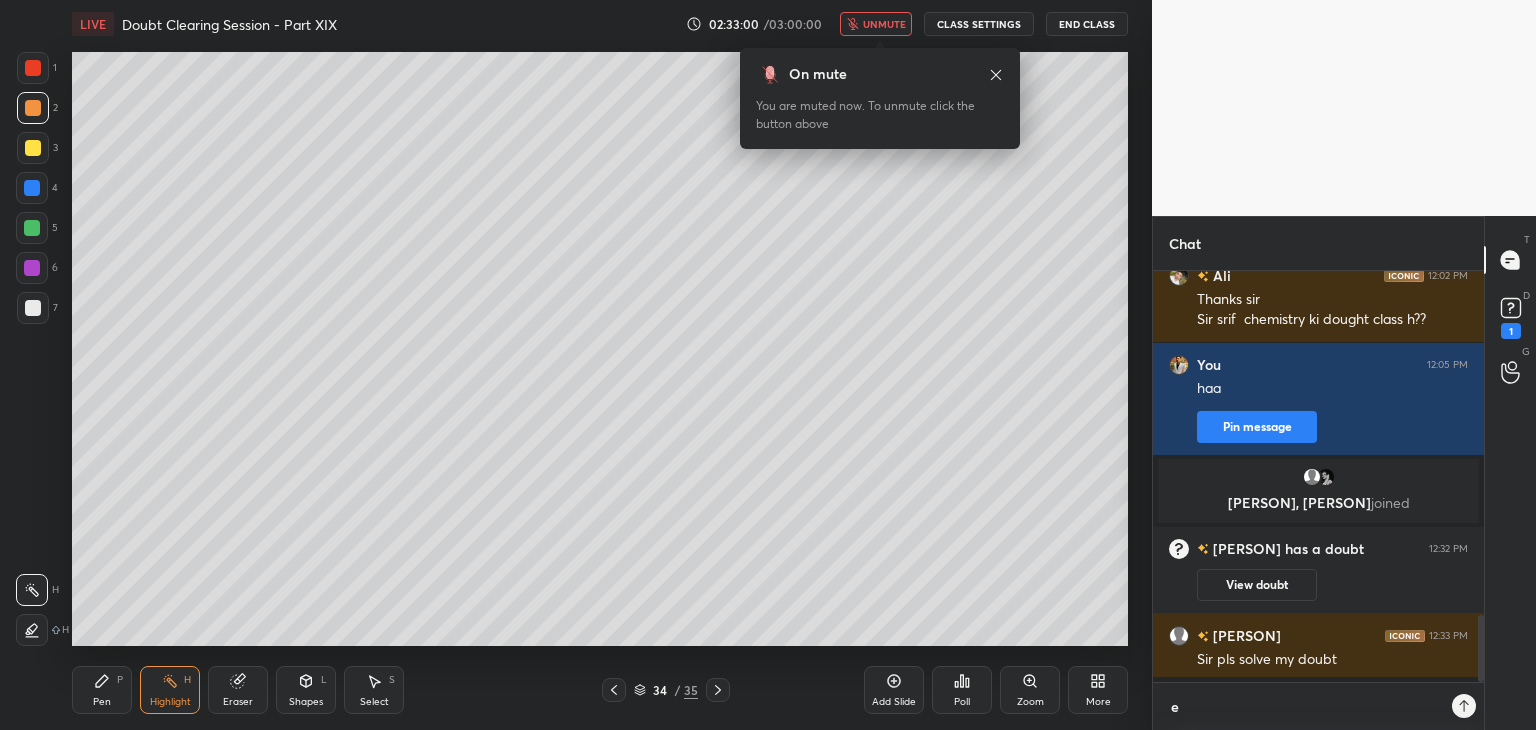 type on "x" 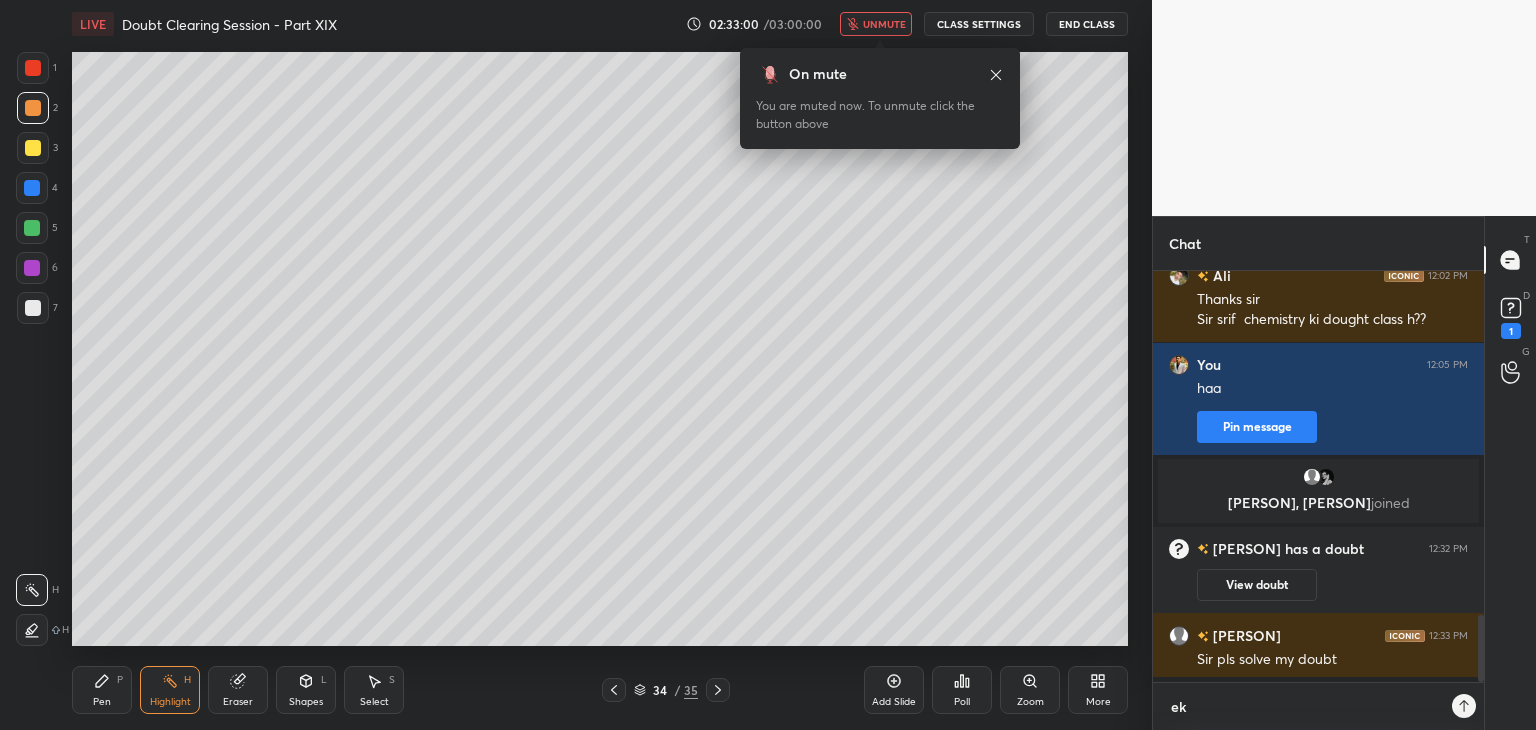 type on "ek" 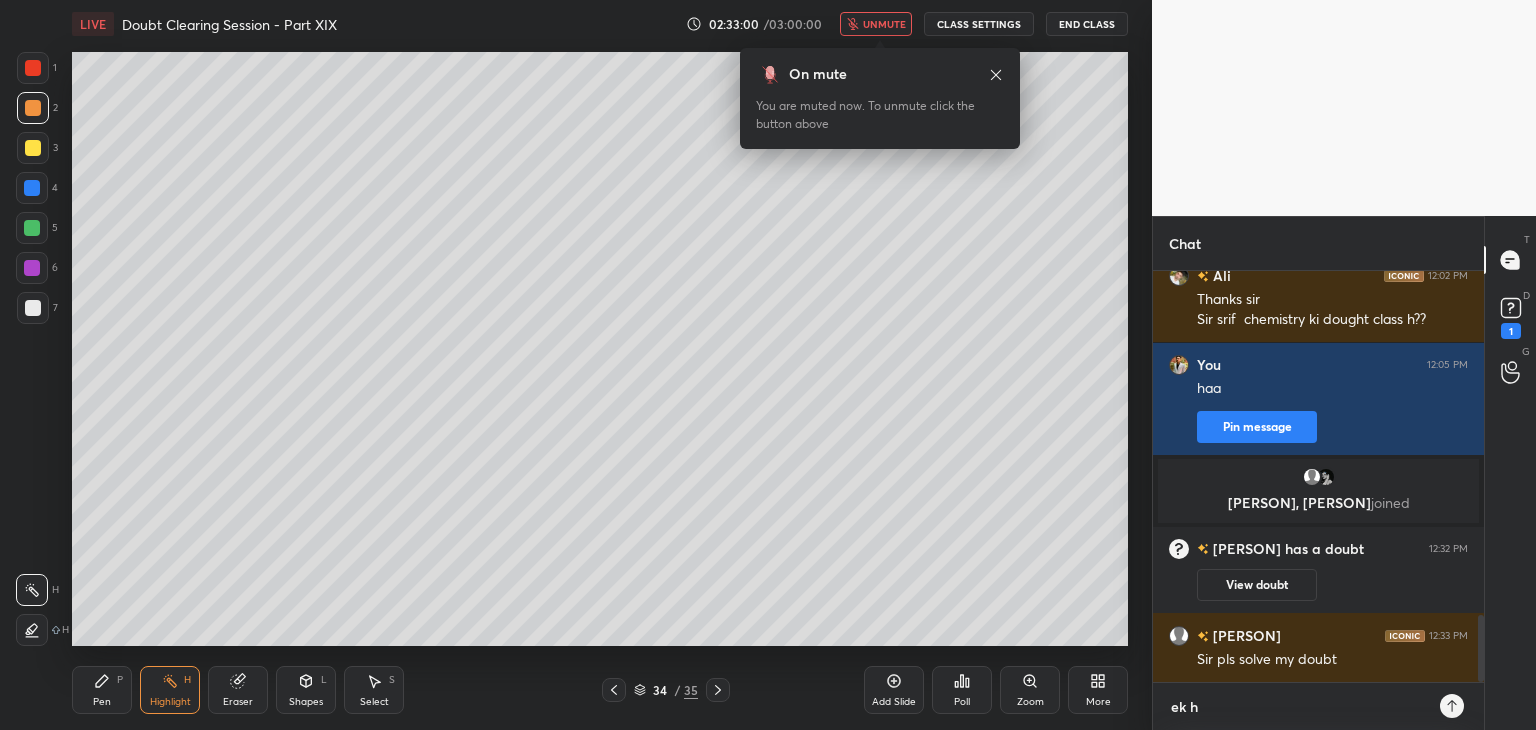 type on "ek hi" 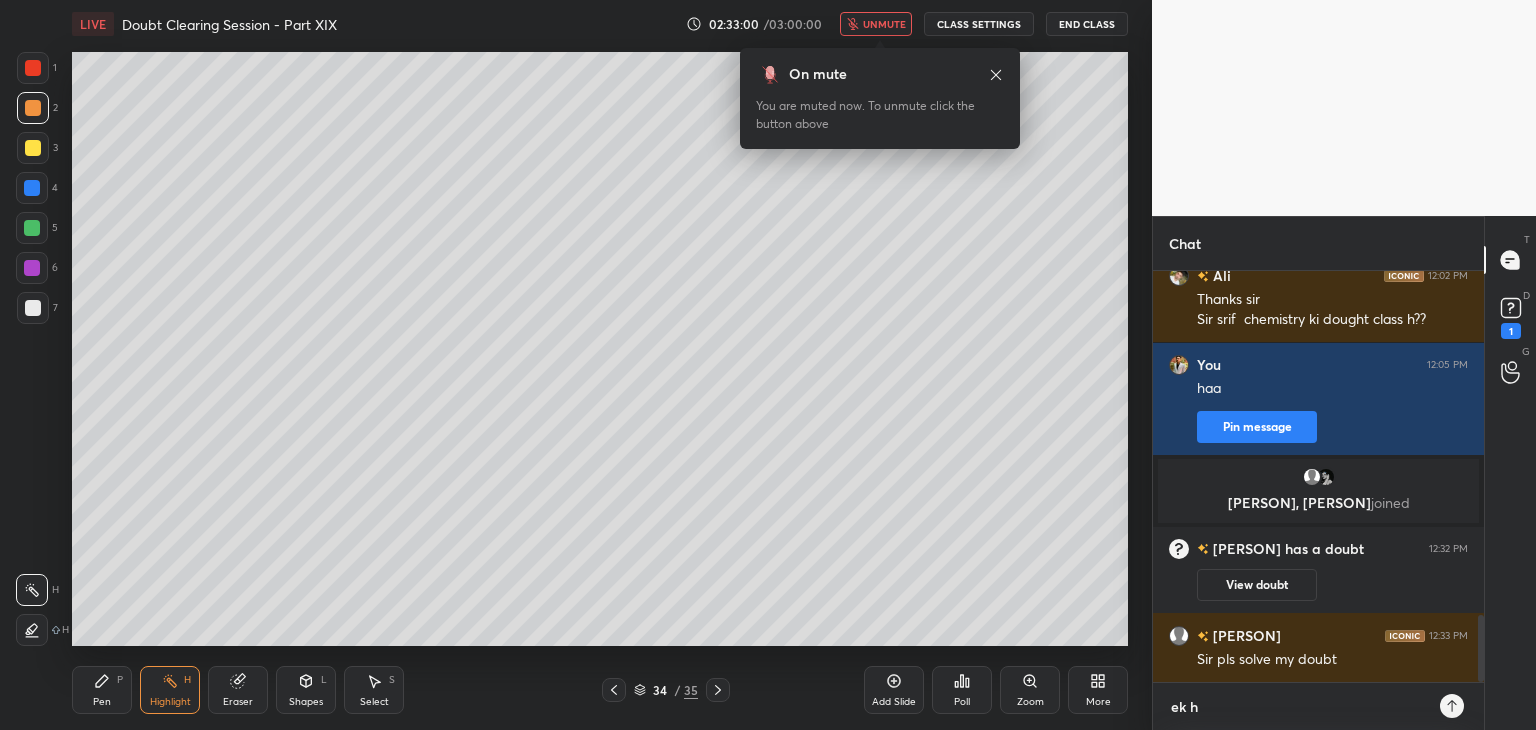type on "x" 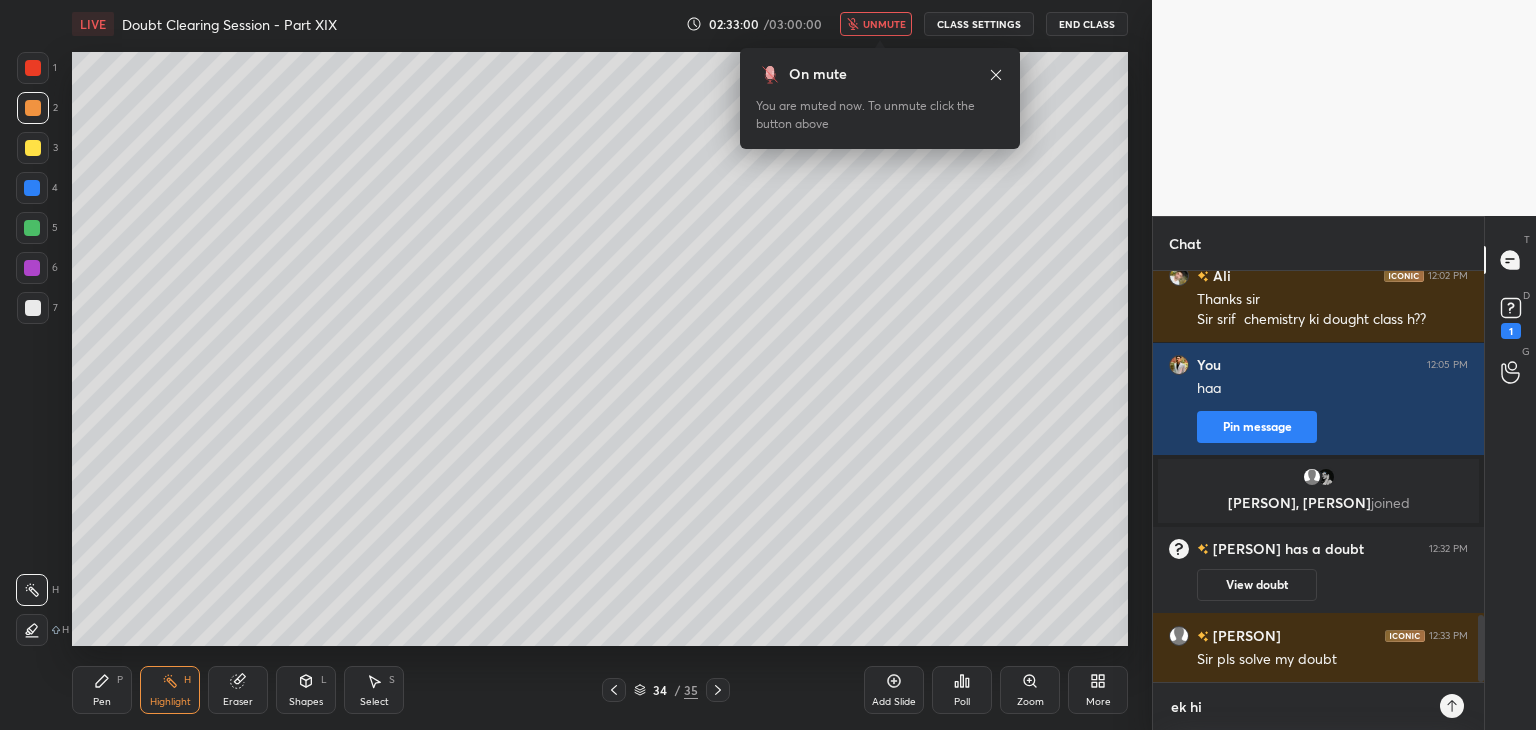 type on "ek hi" 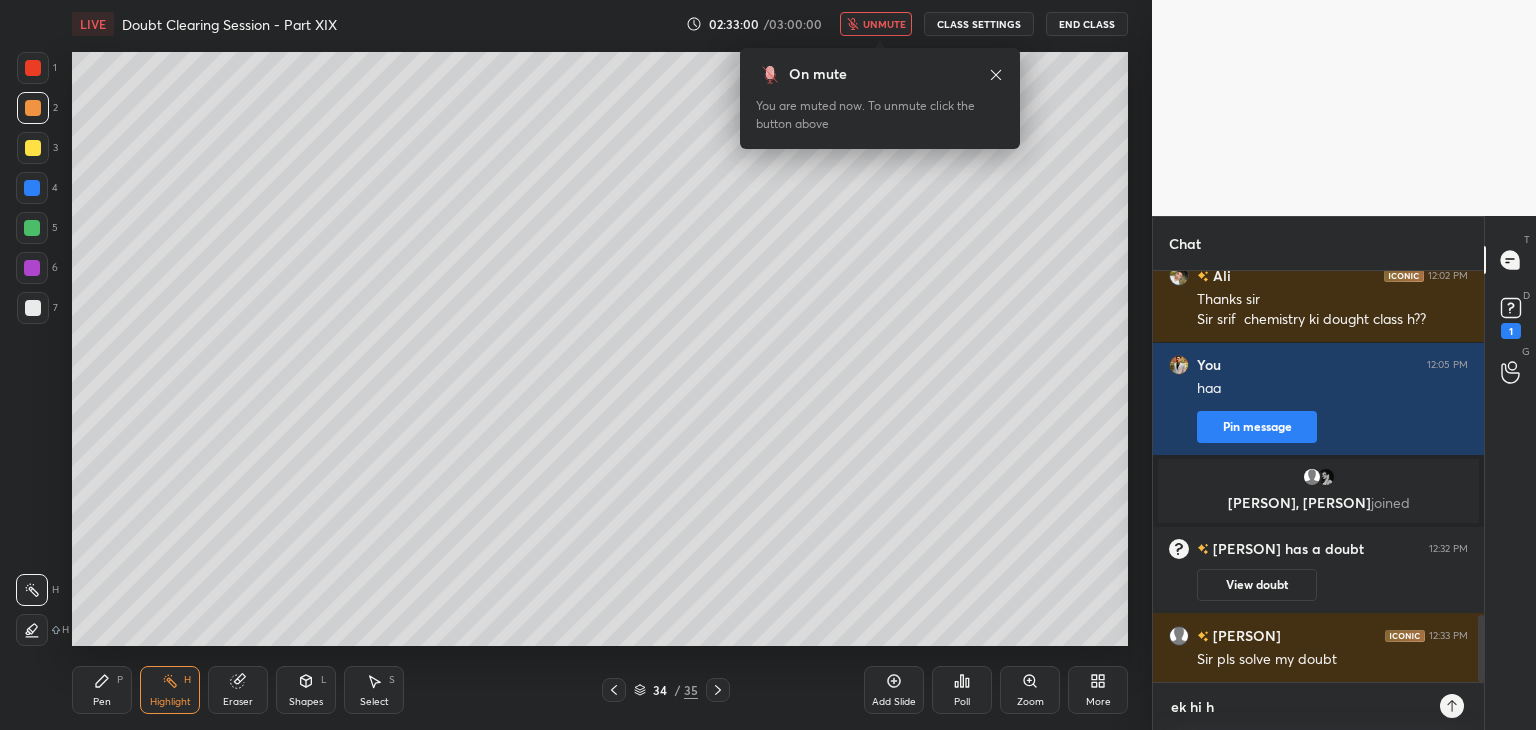 type on "ek hi ha" 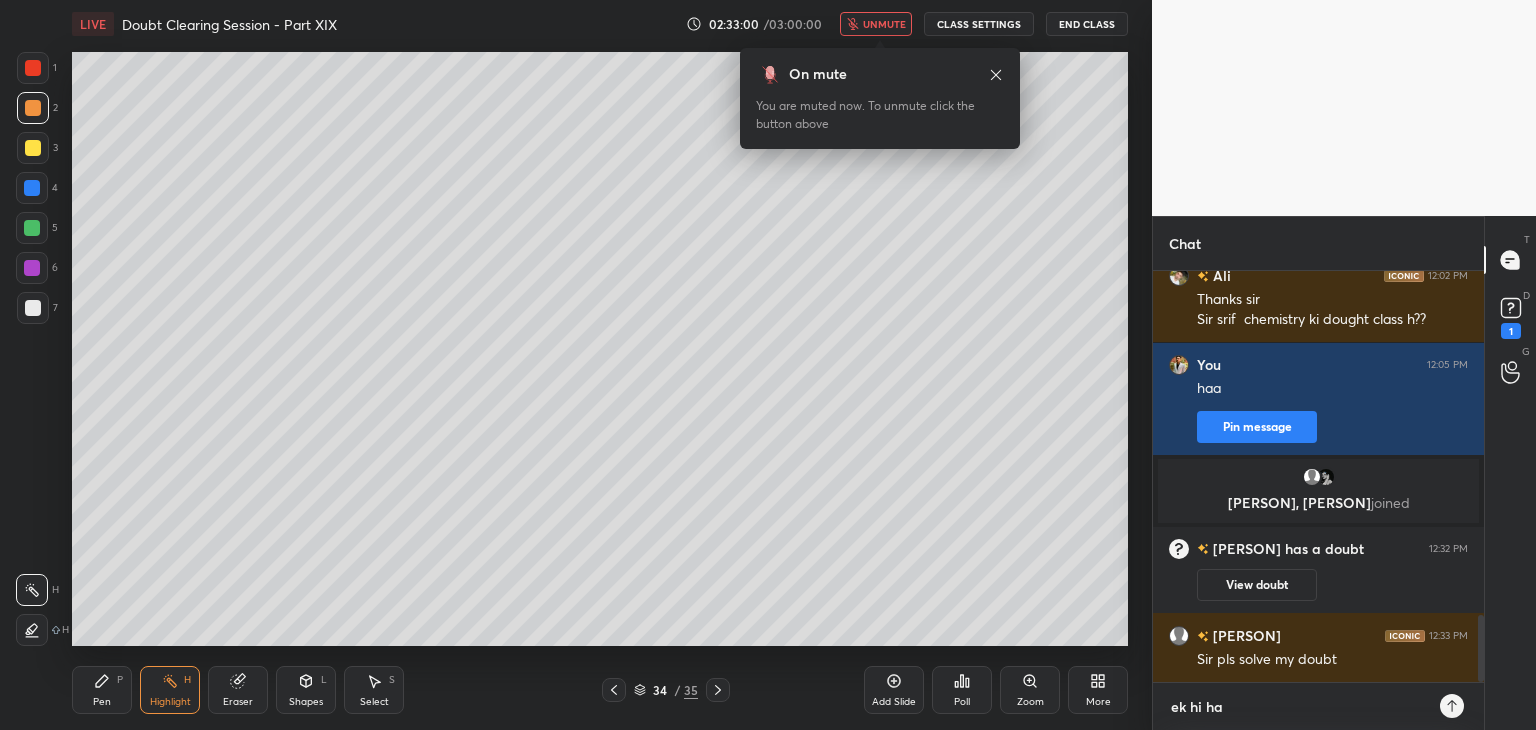 type on "ek hi hai" 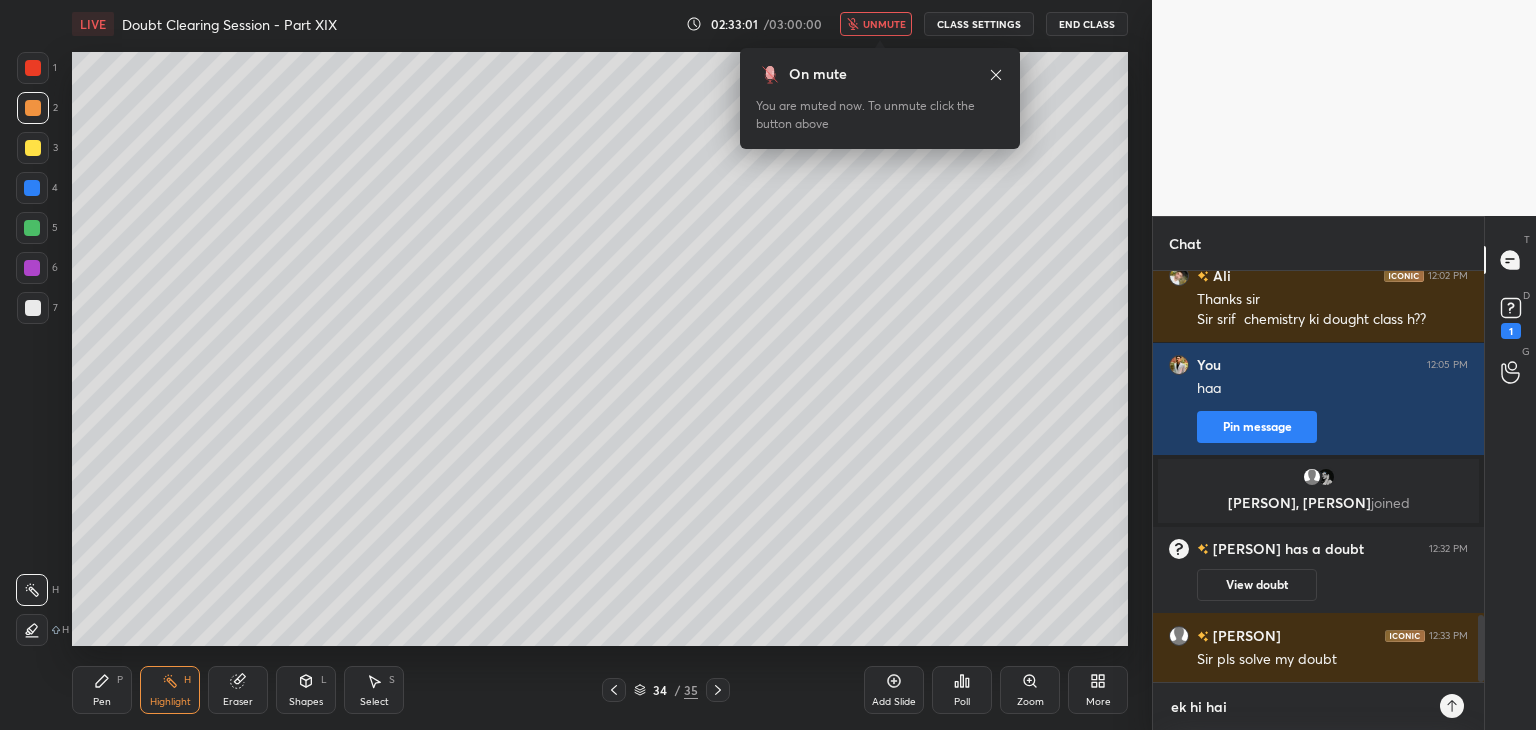 type on "ek hi hai" 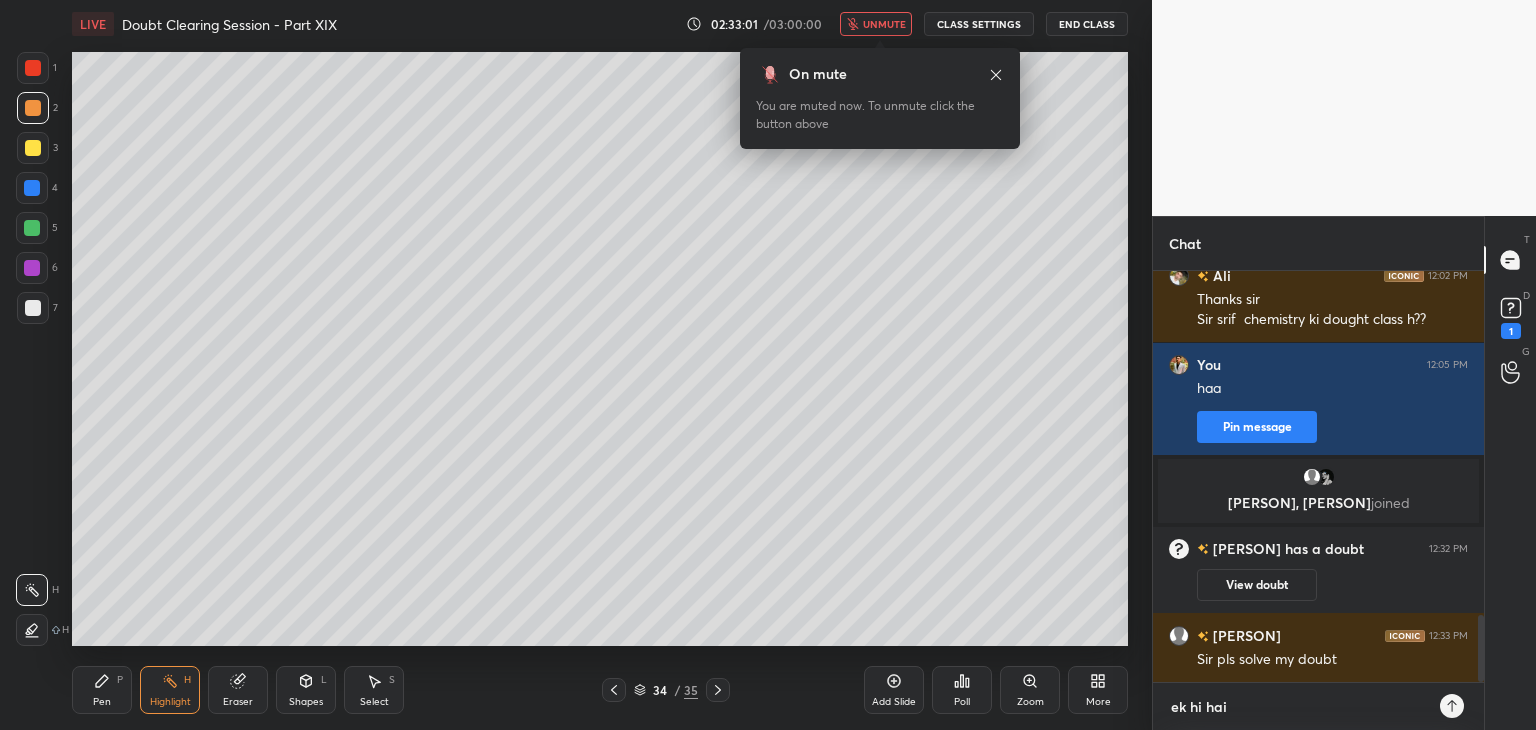 type on "x" 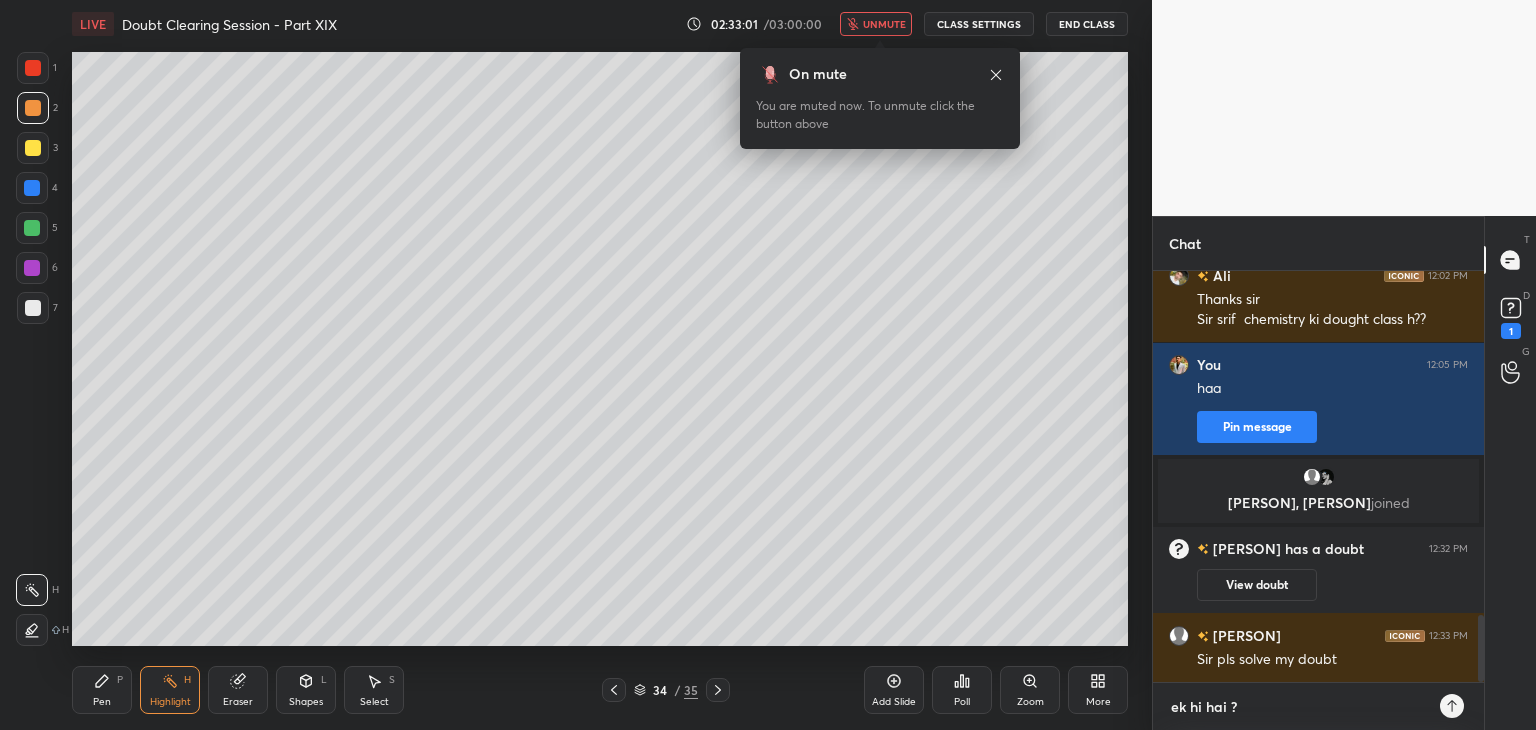 type 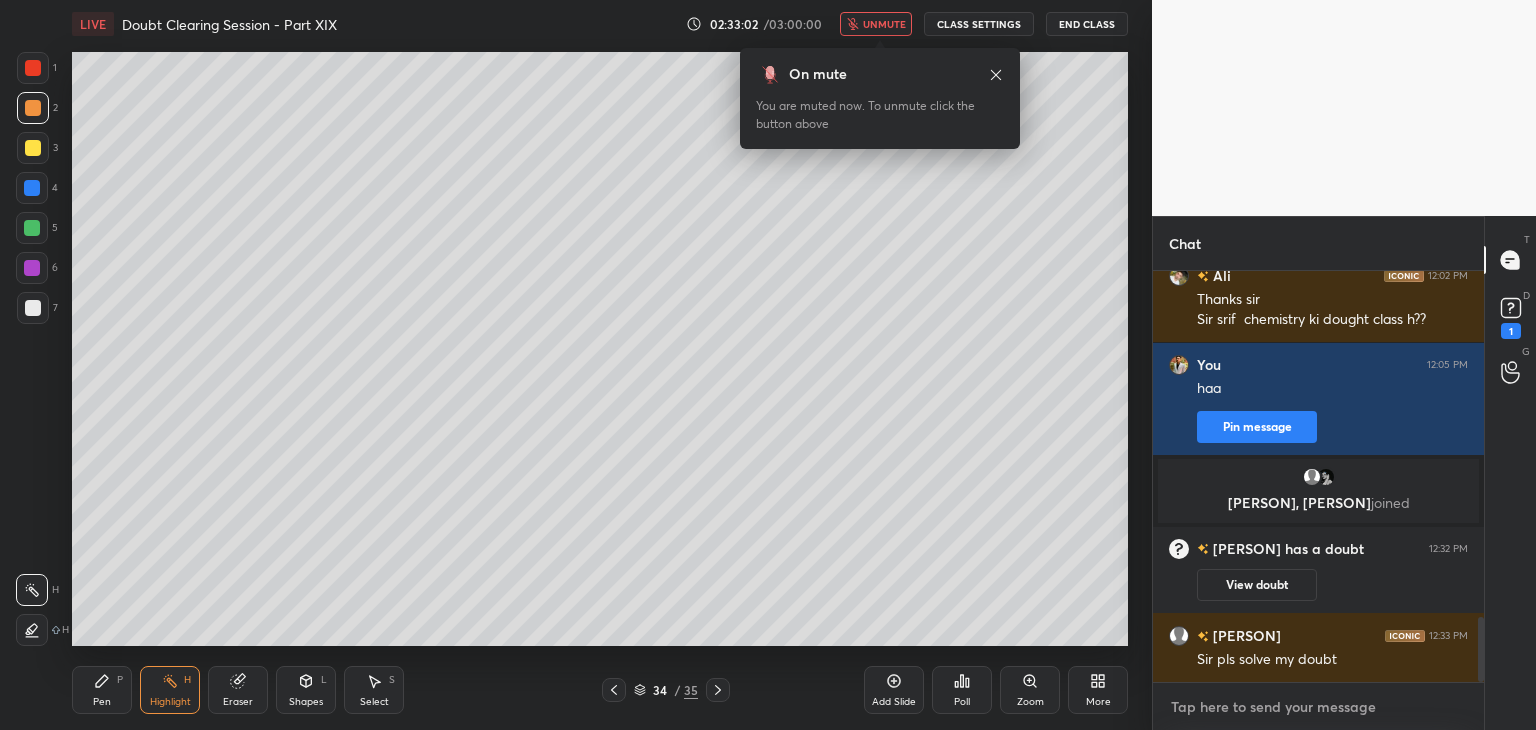 scroll, scrollTop: 2212, scrollLeft: 0, axis: vertical 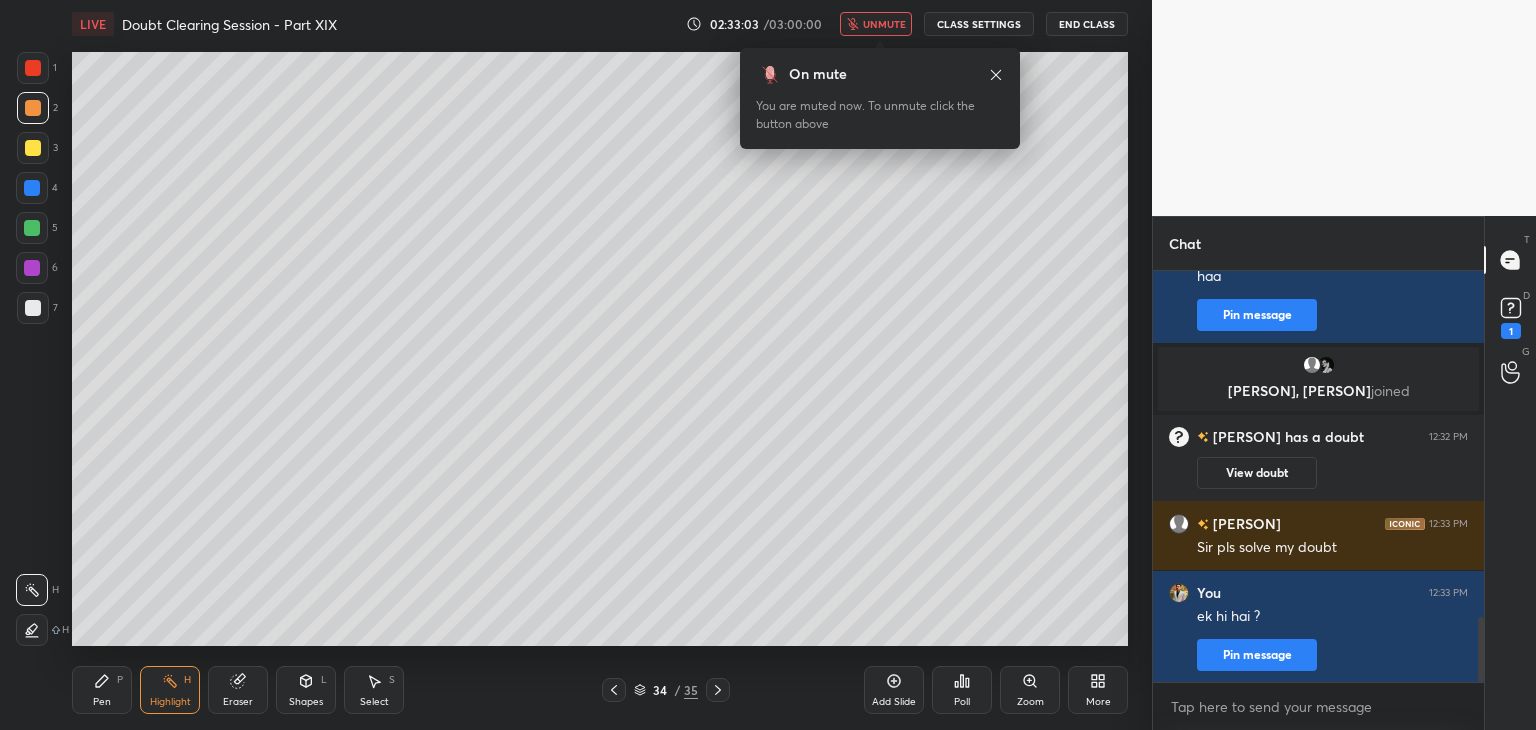 type on "x" 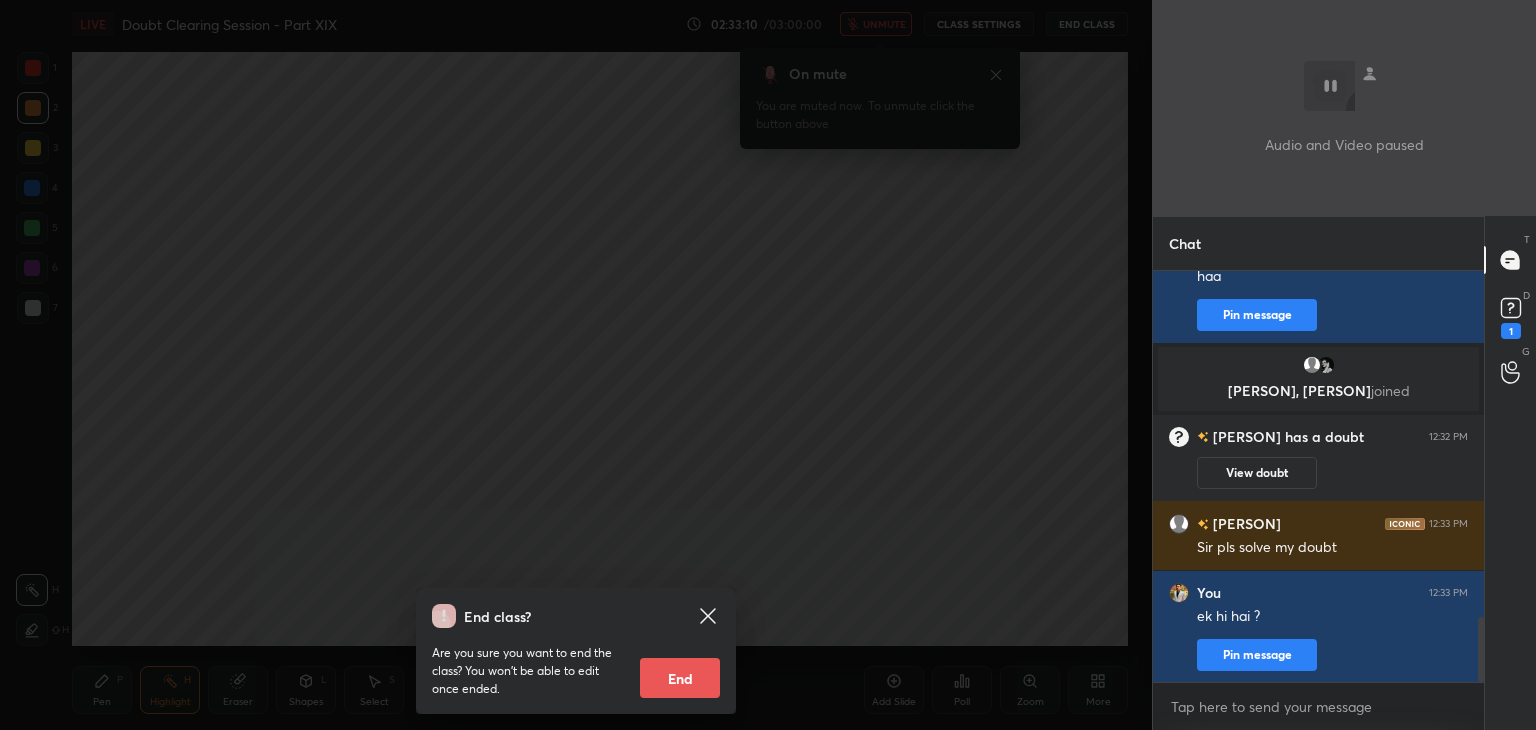 click on "End class? Are you sure you want to end the class? You won’t be able to edit once ended. End" at bounding box center [576, 365] 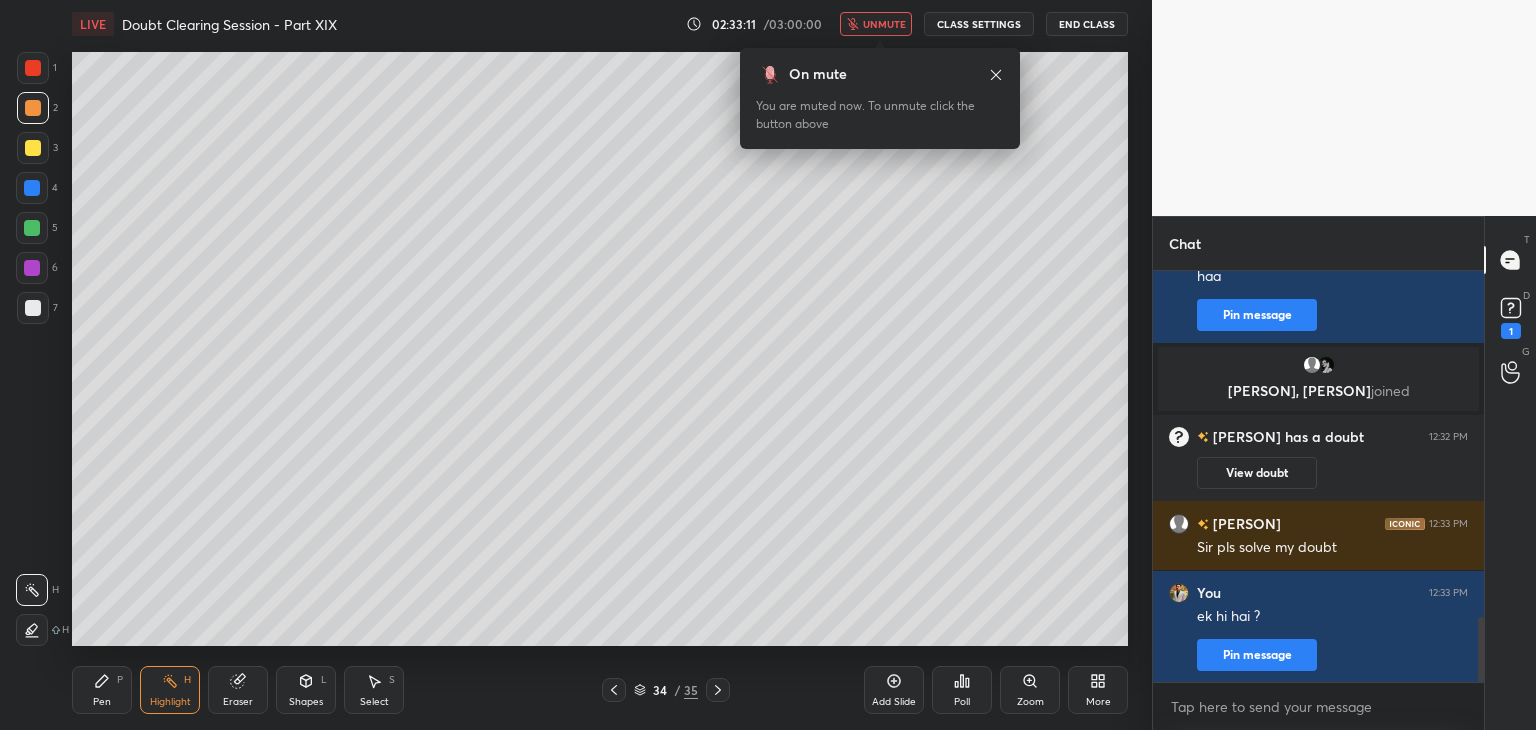 click on "CLASS SETTINGS" at bounding box center [979, 24] 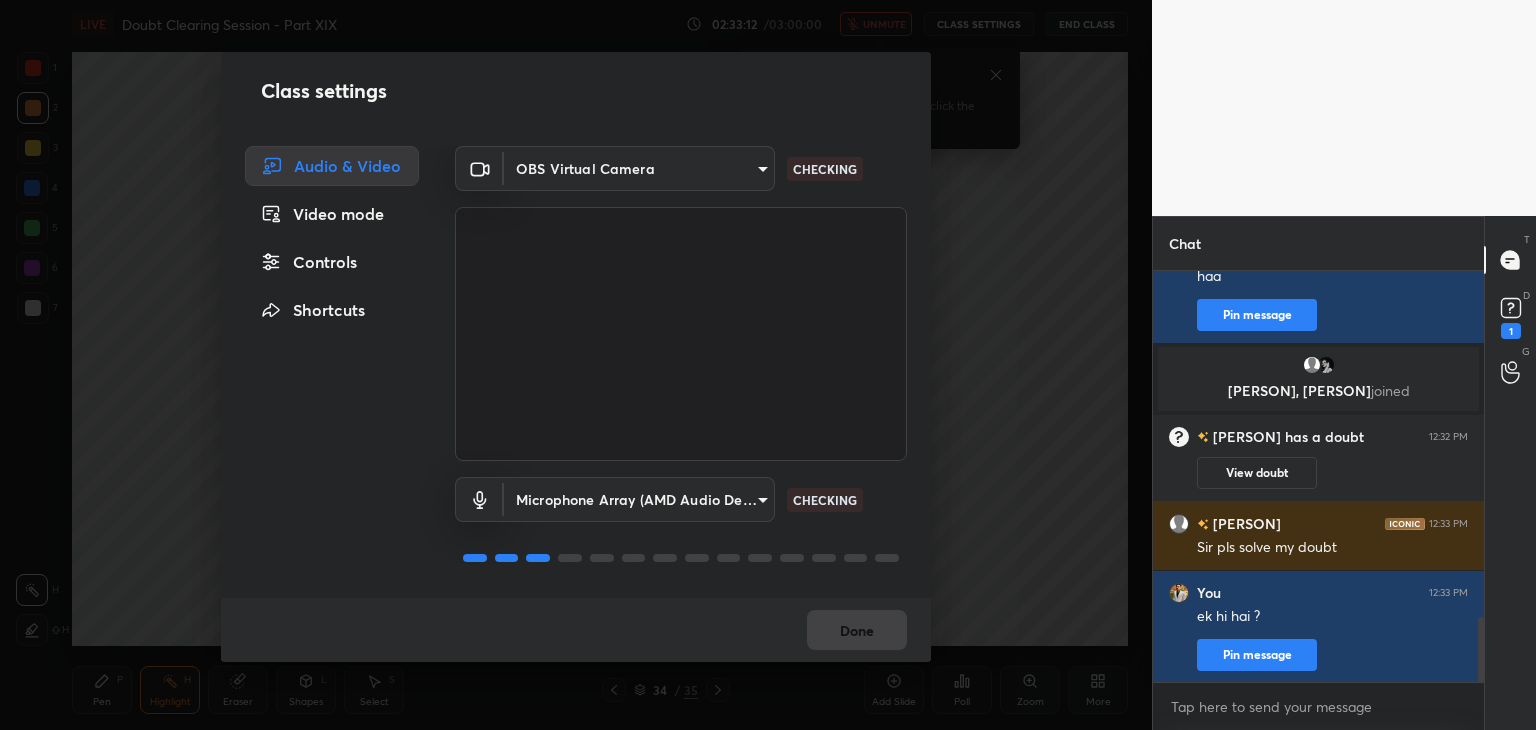click on "1 2 3 4 5 6 7 C X Z C X Z E E Erase all   H H LIVE Doubt Clearing Session - Part XIX 02:33:12 /  03:00:00 unmute CLASS SETTINGS End Class Setting up your live class Poll for   secs No correct answer Start poll Back Doubt Clearing Session - Part XIX • L20 of Doubt Clearing Course on Chemistry for NEET UG - Part II Faisal Rathore Pen P Highlight H Eraser Shapes L Select S 34 / 35 Add Slide Poll Zoom More Chat Ali 12:02 PM Thanks sir Sir srif  chemistry ki dought class h?? You 12:05 PM haa Pin message [PERSON], [PERSON]  joined [PERSON]   has a doubt 12:32 PM View doubt [PERSON] 12:33 PM Sir pls solve my doubt You 12:33 PM ek hi hai ? Pin message [PERSON] Asked a doubt 1 Please help me with this doubt Pick this doubt NEW DOUBTS ASKED No one has raised a hand yet Can't raise hand Looks like educator just invited you to speak. Please wait before you can raise your hand again. Got it T D" at bounding box center (768, 365) 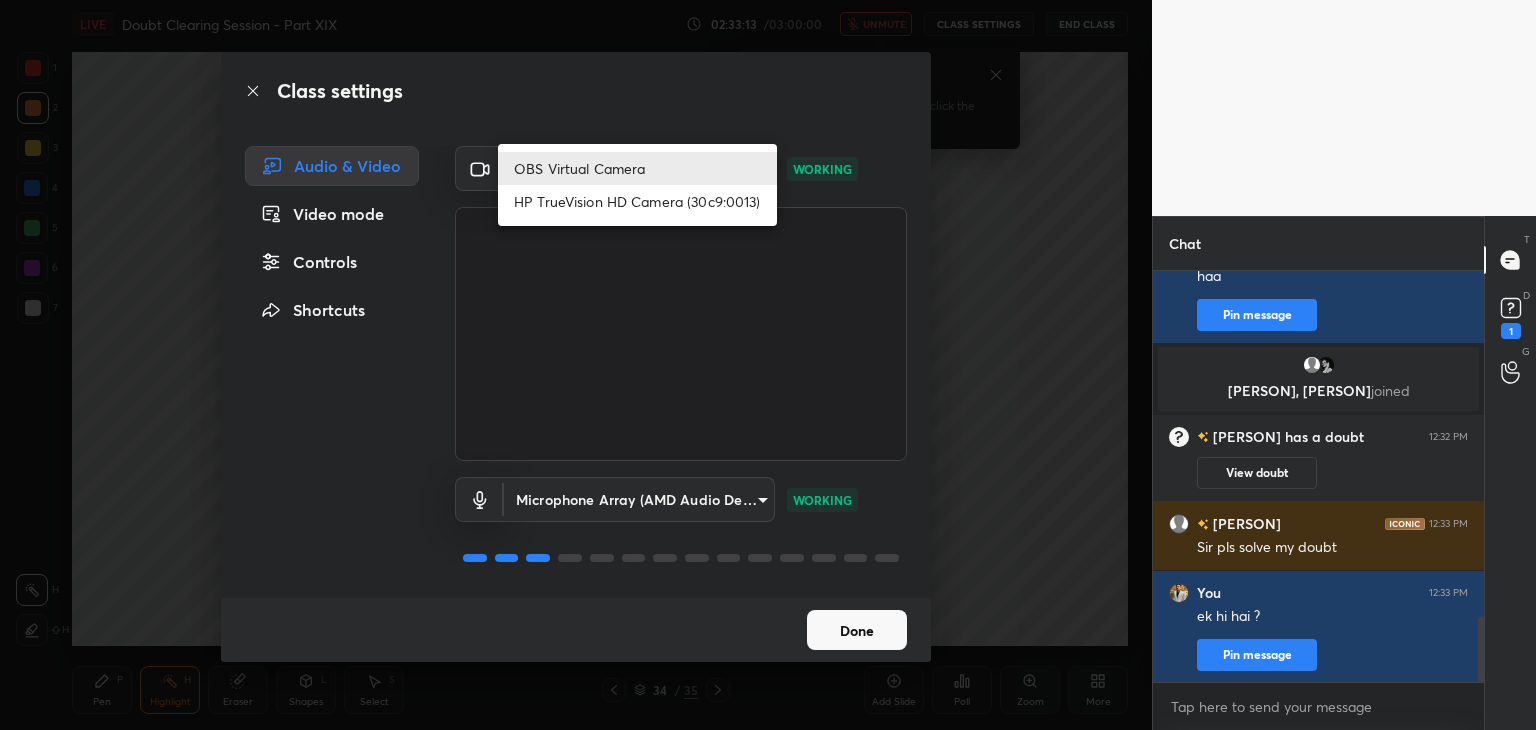 click on "HP TrueVision HD Camera (30c9:0013)" at bounding box center [637, 201] 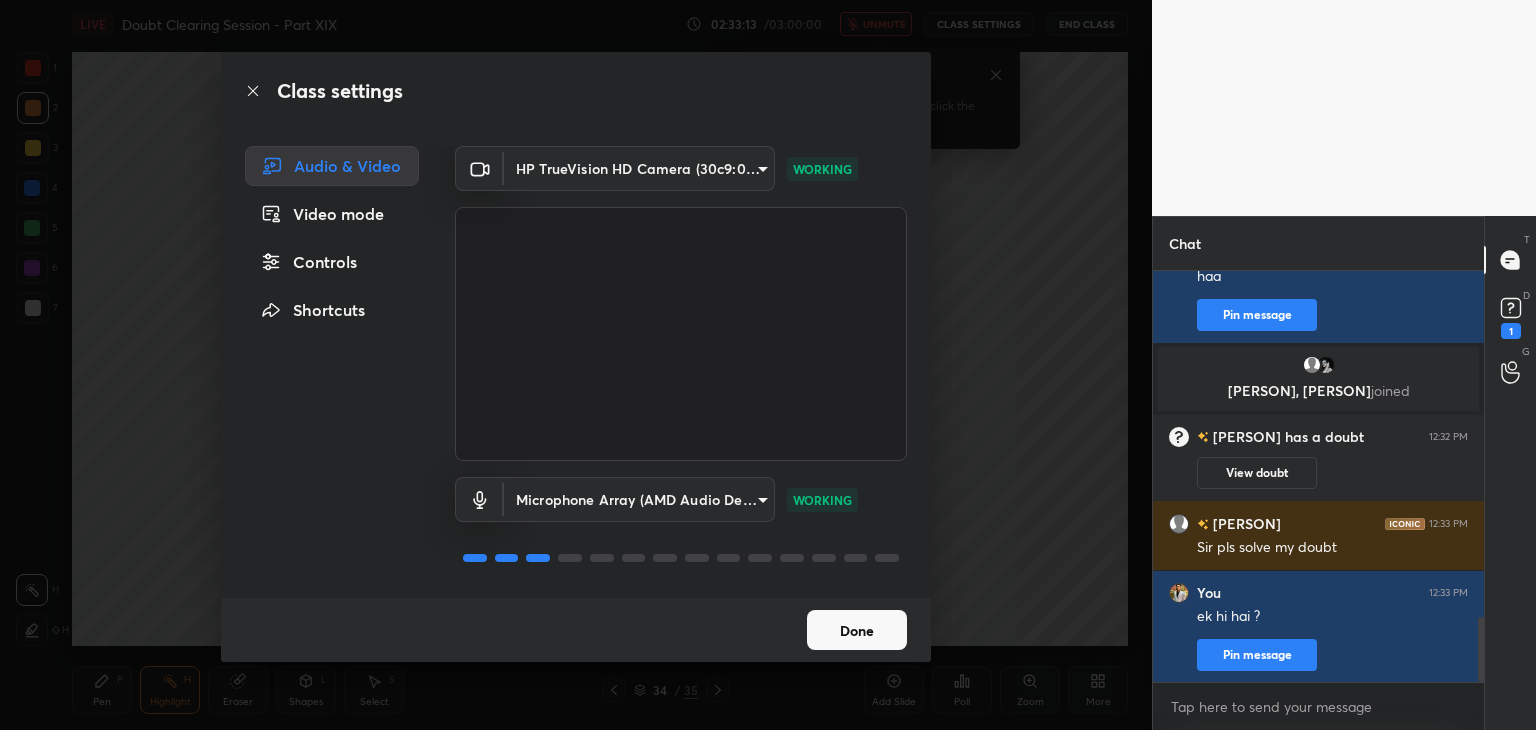click on "Class settings Audio & Video Video mode Controls Shortcuts HP TrueVision HD Camera (30c9:0013) a056a035b29c72656e2caeae4dee1b07474a638bc9a6a3dffab4b9e44d4cde6a WORKING Microphone Array (AMD Audio Device) 36a25cc21327ee32b46c9c9572be920459d1035bdb3abd43b5dc39ed5823f10e WORKING Done" at bounding box center [576, 365] 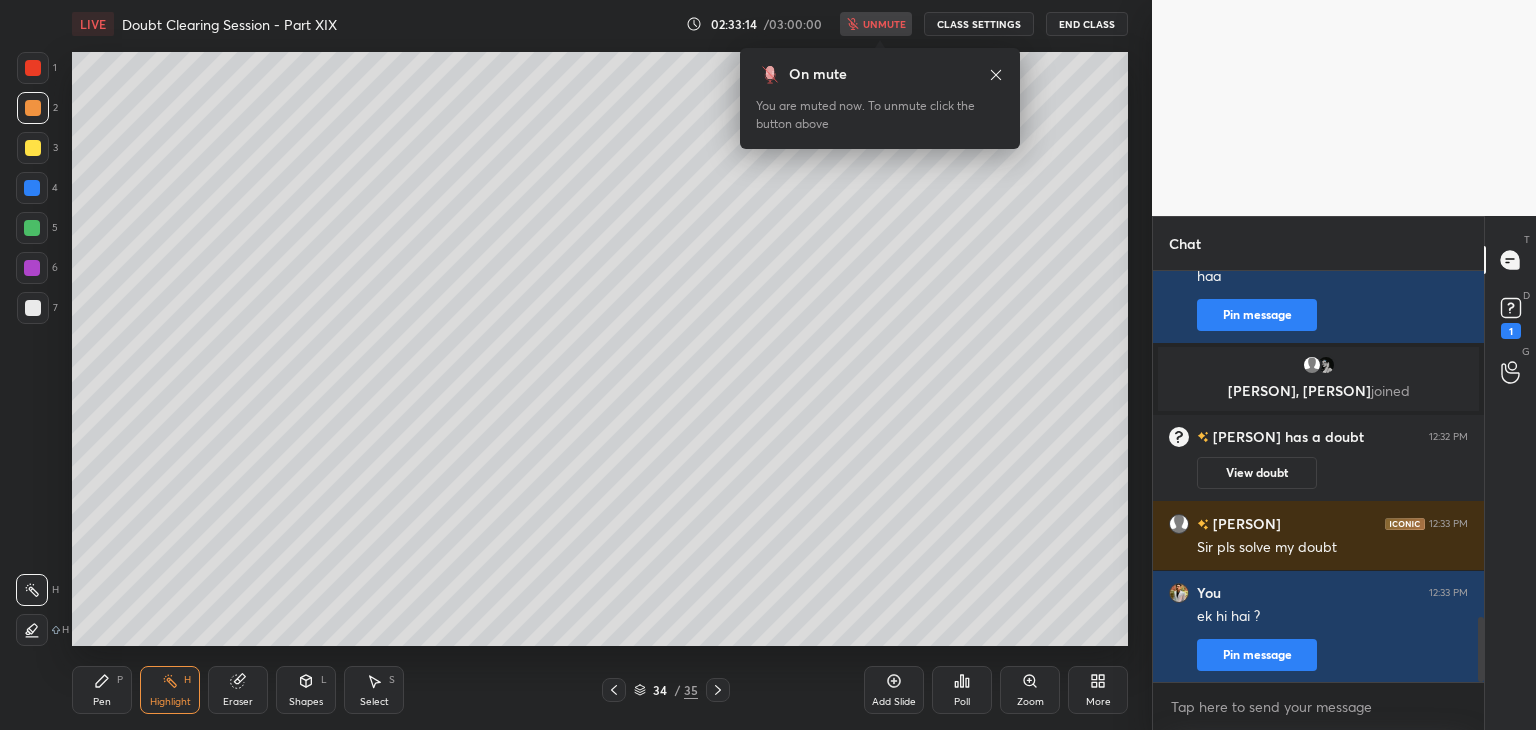 click on "LIVE Doubt Clearing Session - Part XIX 02:33:14 /  03:00:00 unmute CLASS SETTINGS End Class Setting up your live class Poll for   secs No correct answer Start poll Back Doubt Clearing Session - Part XIX • L20 of Doubt Clearing Course on Chemistry for NEET UG - Part II [PERSON] Pen P Highlight H Eraser Shapes L Select S 34 / 35 Add Slide Poll Zoom More" at bounding box center (600, 365) 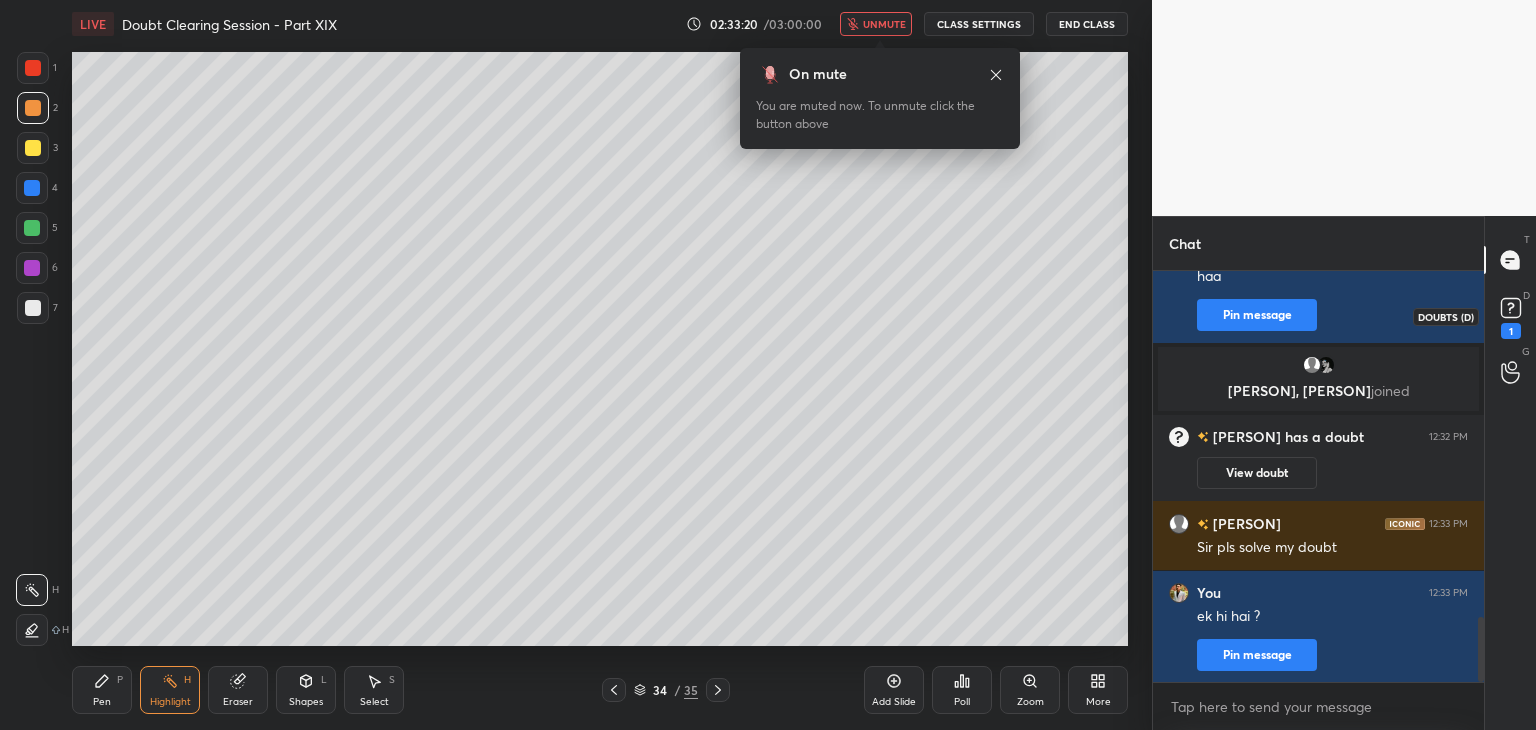 click 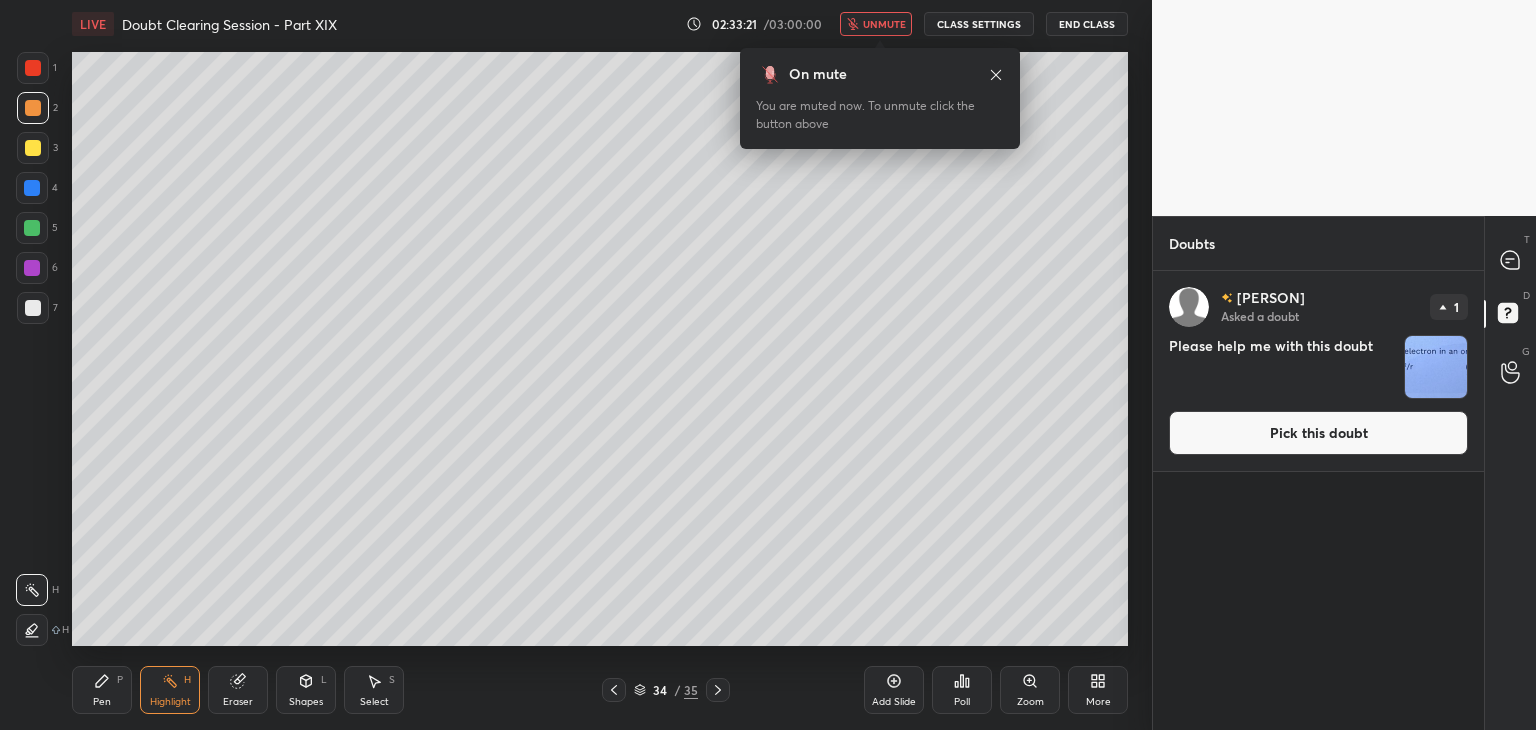 click at bounding box center (1436, 367) 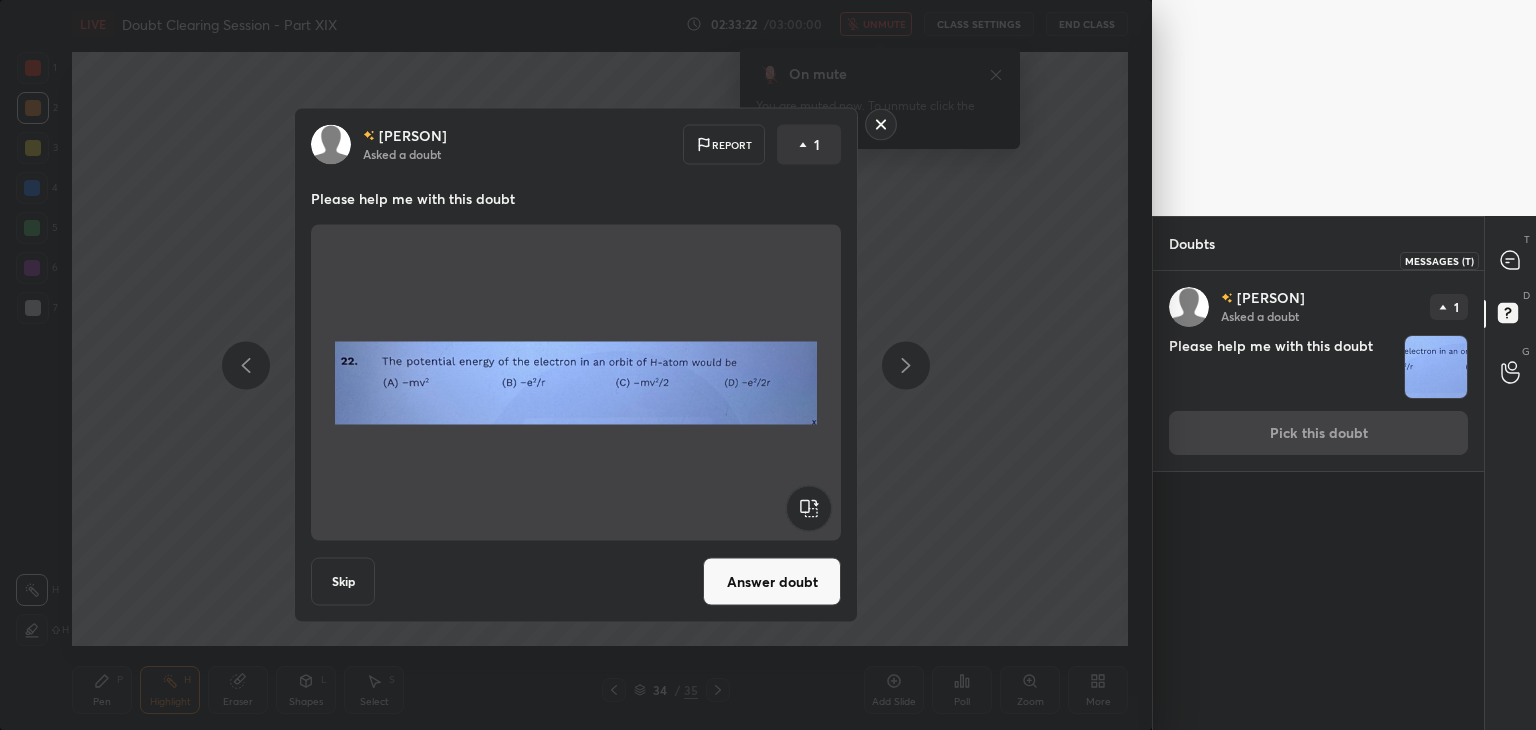 click 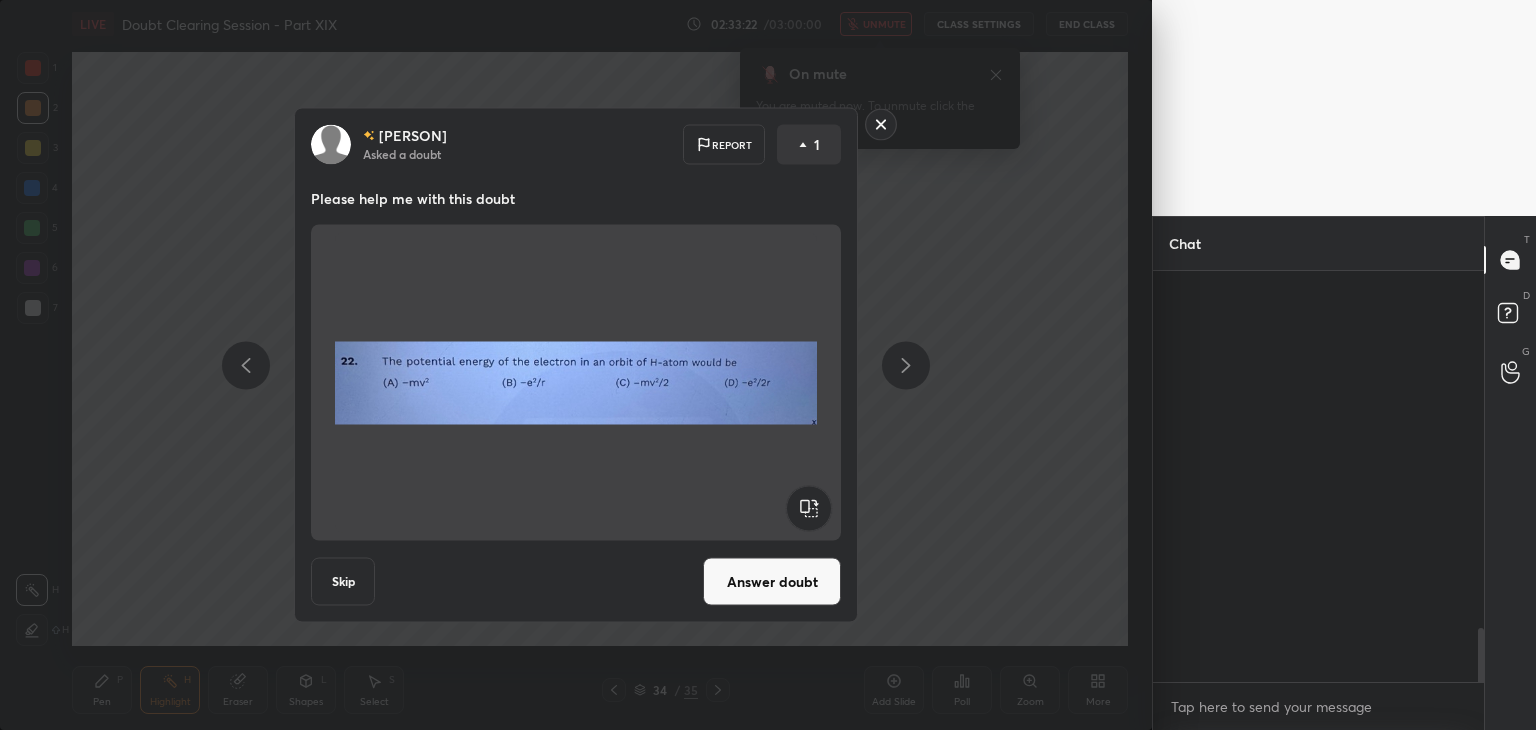 scroll, scrollTop: 2840, scrollLeft: 0, axis: vertical 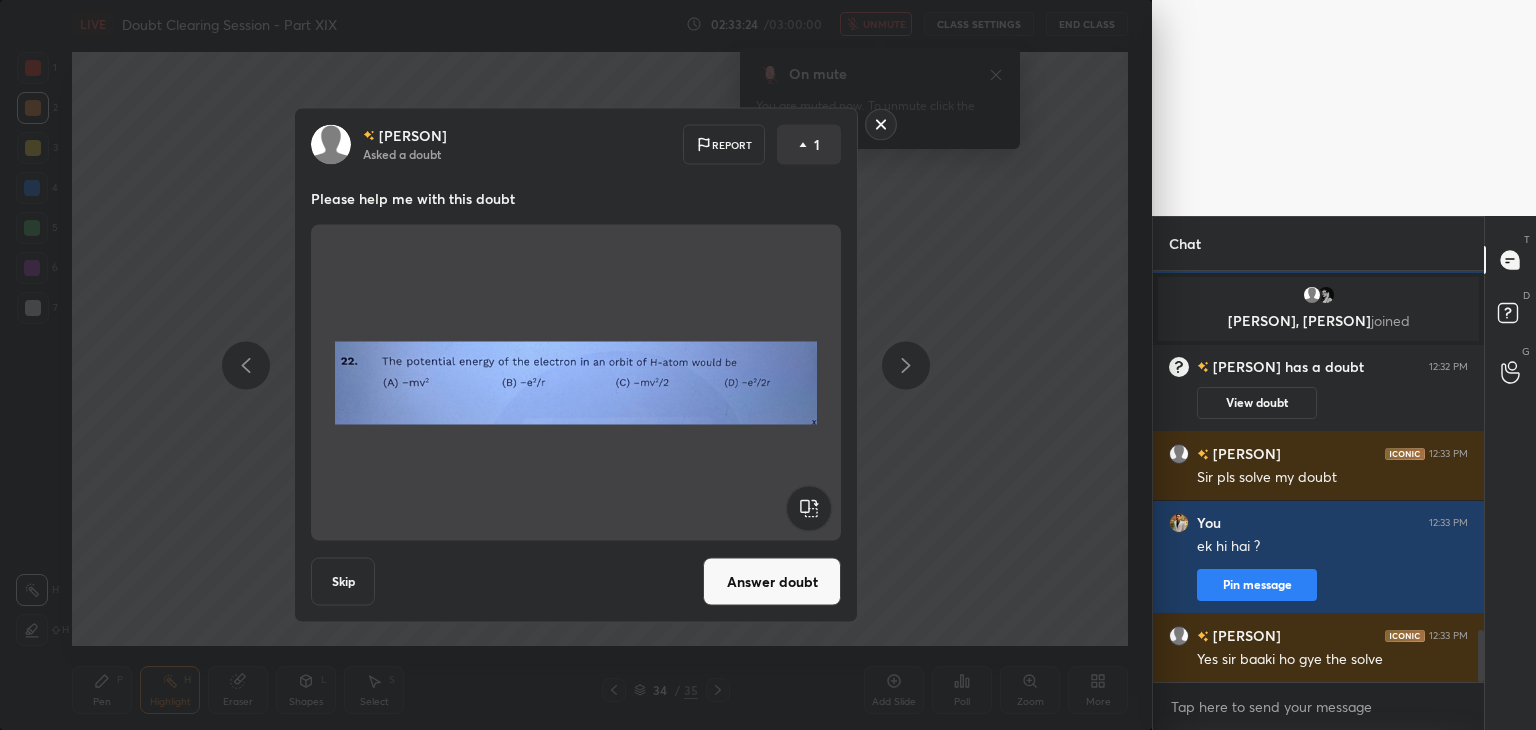 click on "[PERSON] Asked a doubt Report 1 Please help me with this doubt Skip Answer doubt" at bounding box center [576, 365] 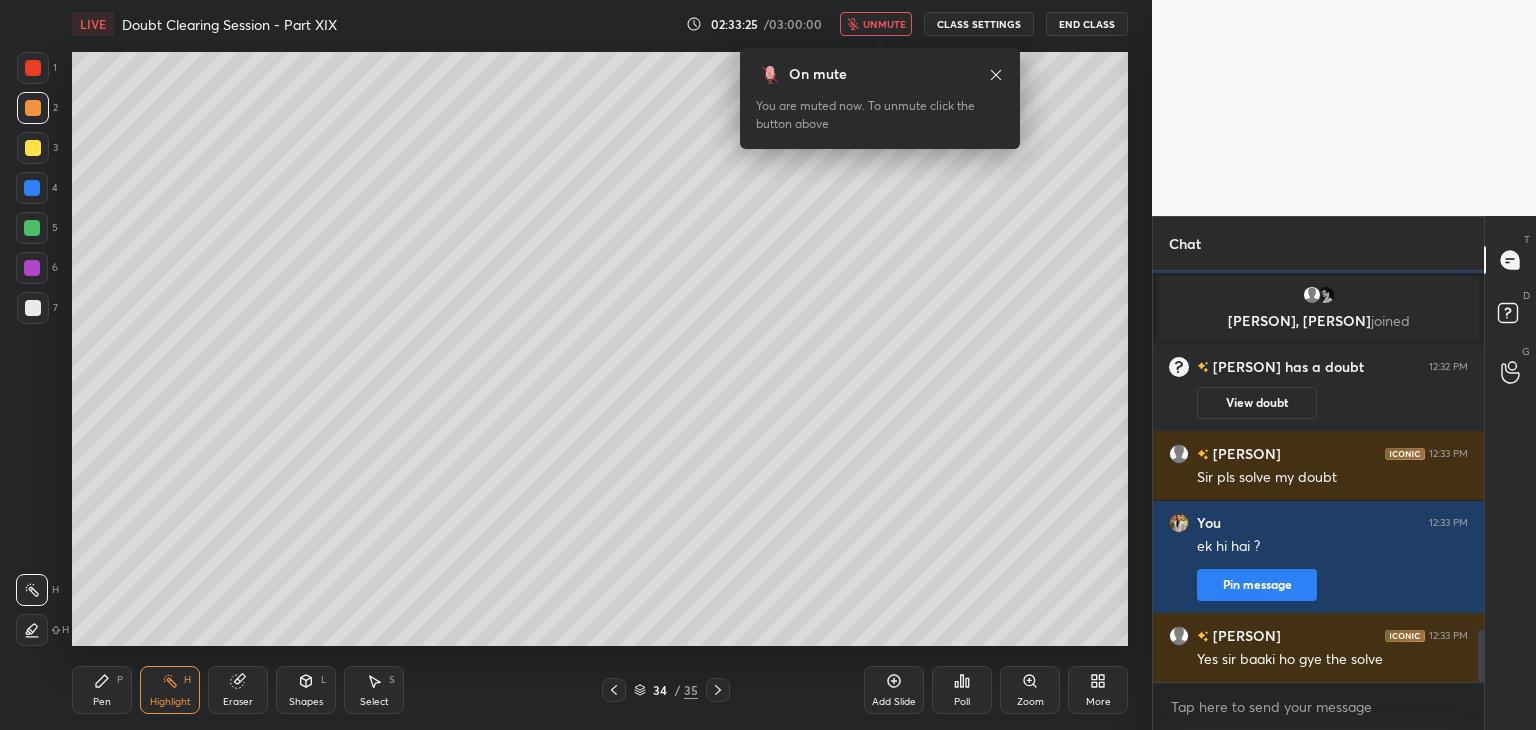 click on "On mute You are muted now. To unmute click the
button above" at bounding box center (880, 92) 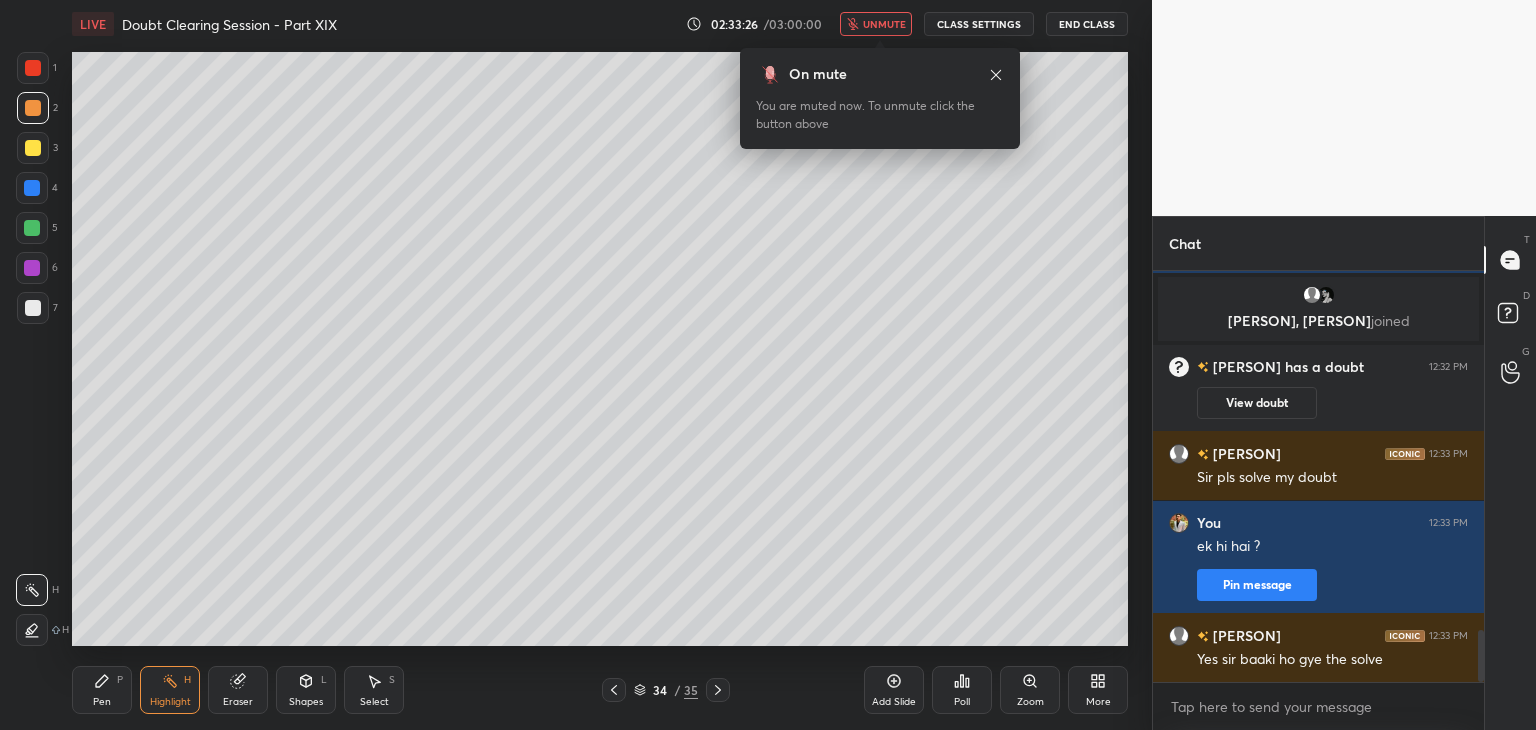 click on "unmute" at bounding box center [876, 24] 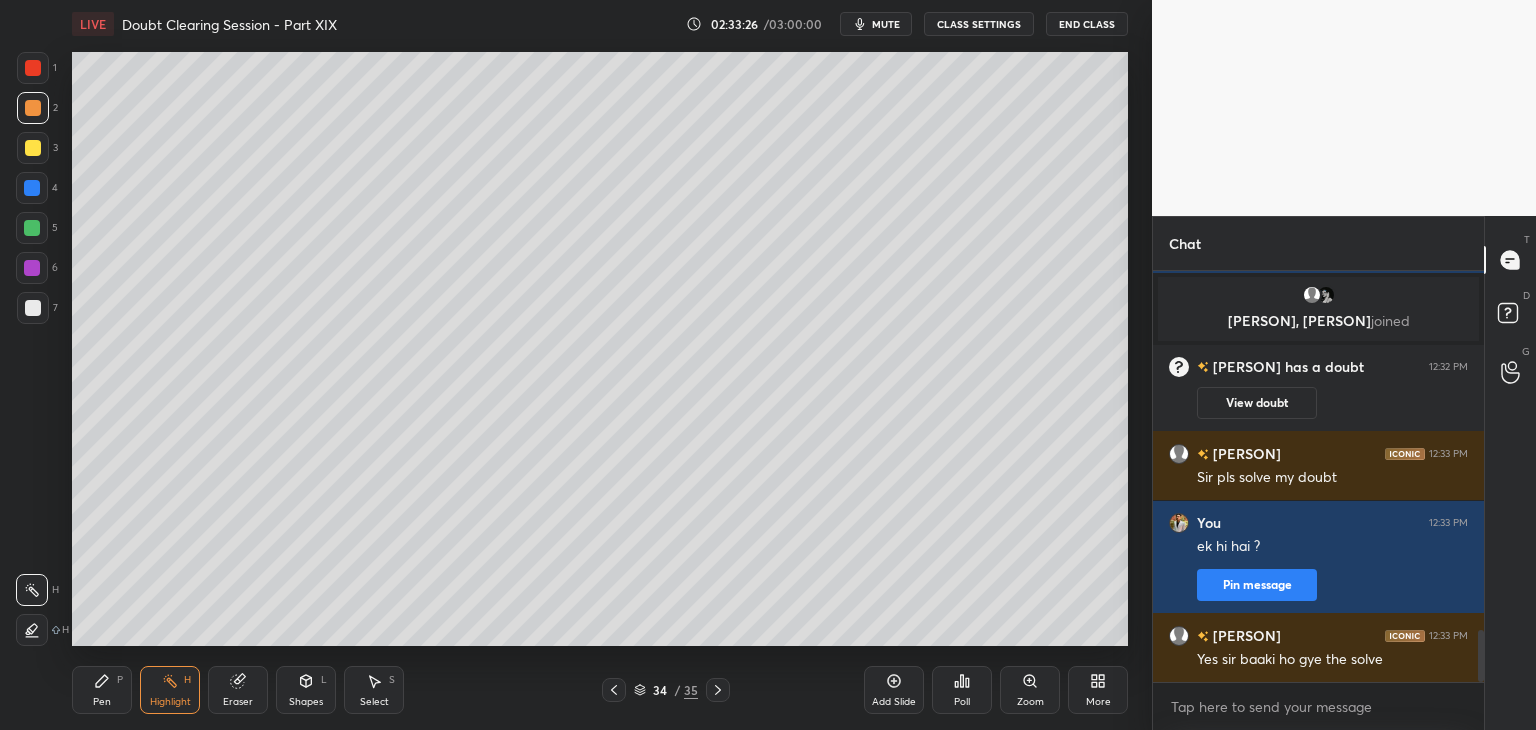 click on "CLASS SETTINGS" at bounding box center (979, 24) 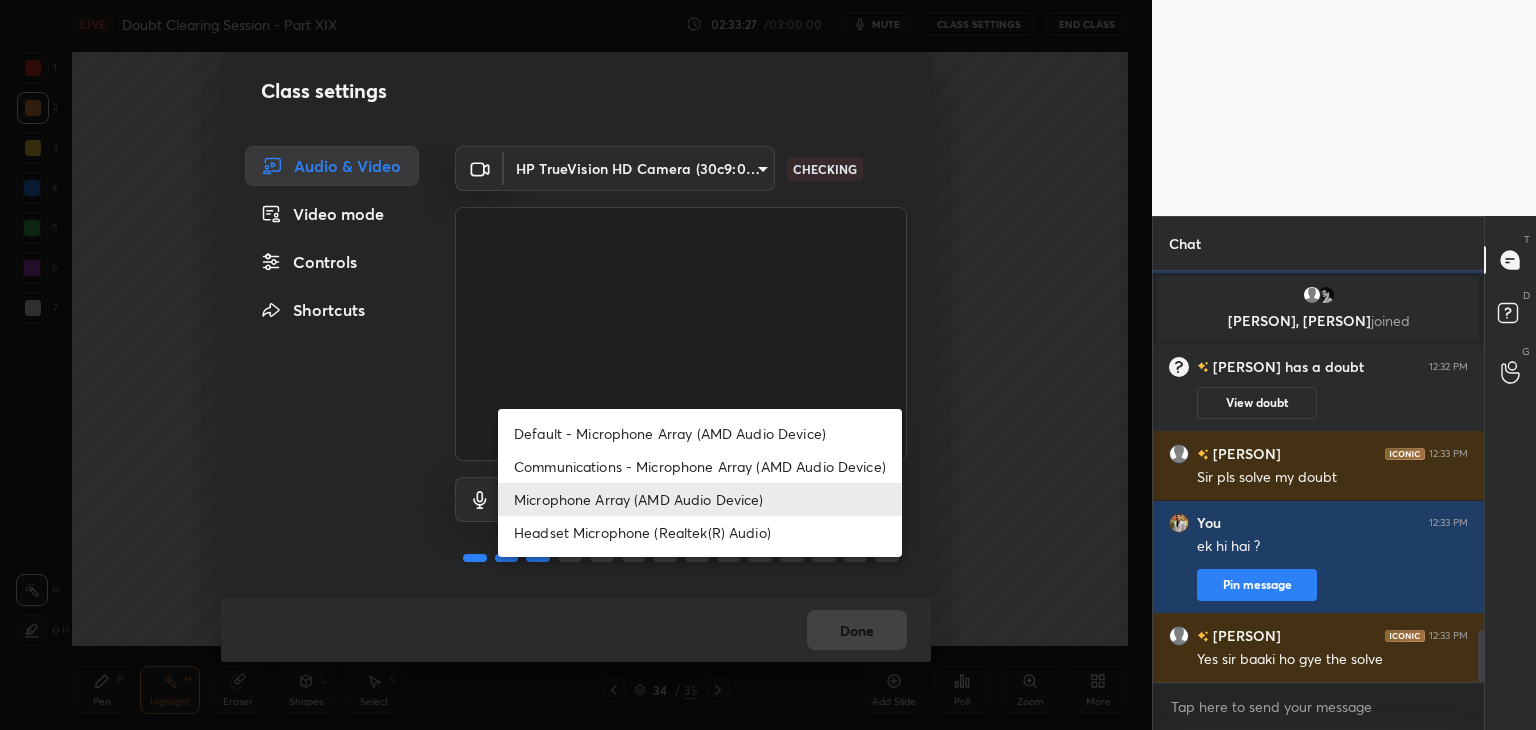 click on "1 2 3 4 5 6 7 C X Z C X Z E E Erase all   H H LIVE Doubt Clearing Session - Part XIX 02:33:27 /  03:00:00 mute CLASS SETTINGS End Class Setting up your live class Poll for   secs No correct answer Start poll Back Doubt Clearing Session - Part XIX • L20 of Doubt Clearing Course on Chemistry for NEET UG - Part II Faisal Rathore Pen P Highlight H Eraser Shapes L Select S 34 / 35 Add Slide Poll Zoom More Chat Ali 12:02 PM Thanks sir Sir srif  chemistry ki dought class h?? You 12:05 PM haa Pin message [PERSON], [PERSON]  joined [PERSON]   has a doubt 12:32 PM View doubt [PERSON] 12:33 PM Sir pls solve my doubt You 12:33 PM ek hi hai ? Pin message [PERSON] 12:33 PM Yes sir baaki ho gye the solve JUMP TO LATEST Enable hand raising Enable raise hand to speak to learners. Once enabled, chat will be turned off temporarily. Enable x   [PERSON] Asked a doubt 1 Please help me with this doubt Pick this doubt NEW DOUBTS ASKED No one has raised a hand yet Got it T Messages (T) D Doubts (D) G Raise Hand (G) Buffering" at bounding box center (768, 365) 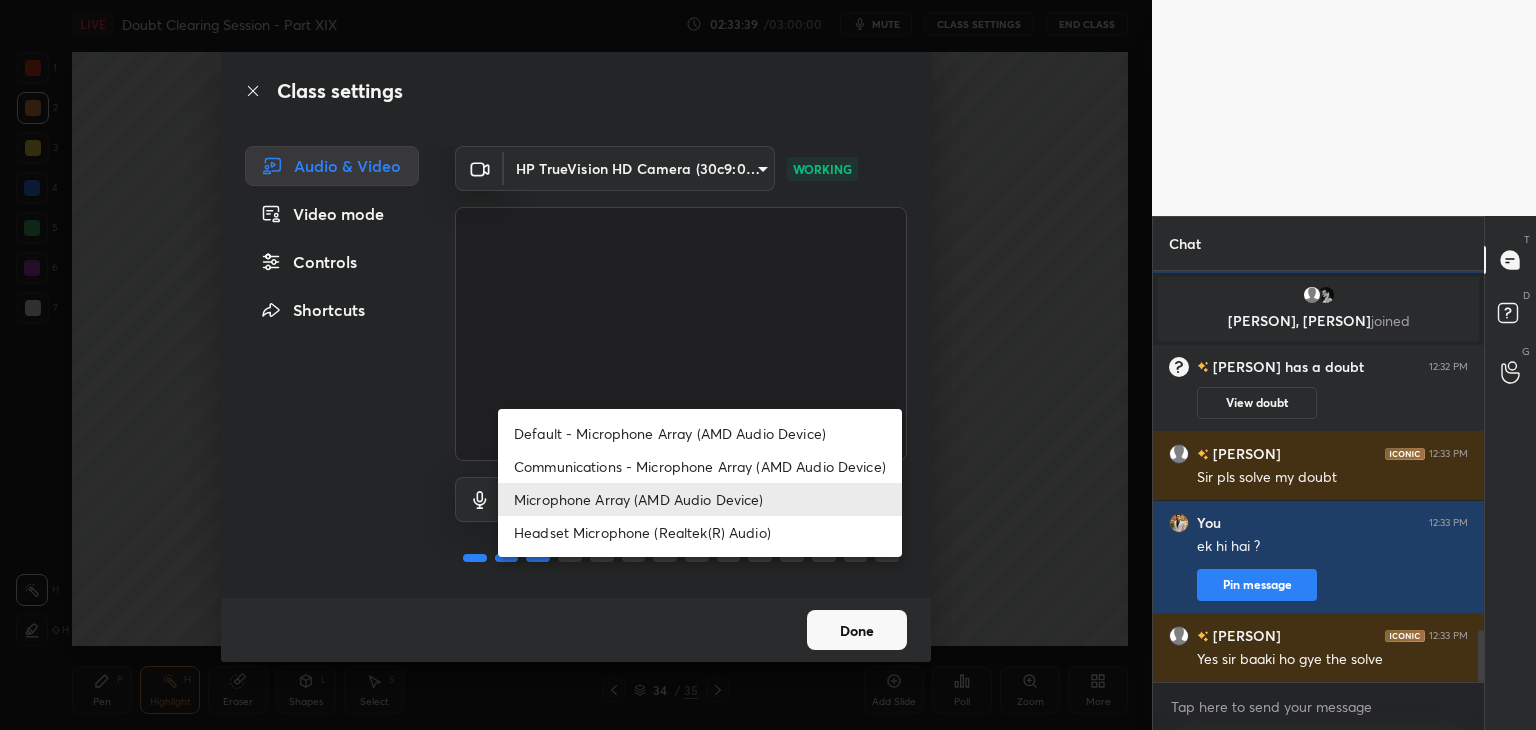 scroll, scrollTop: 2880, scrollLeft: 0, axis: vertical 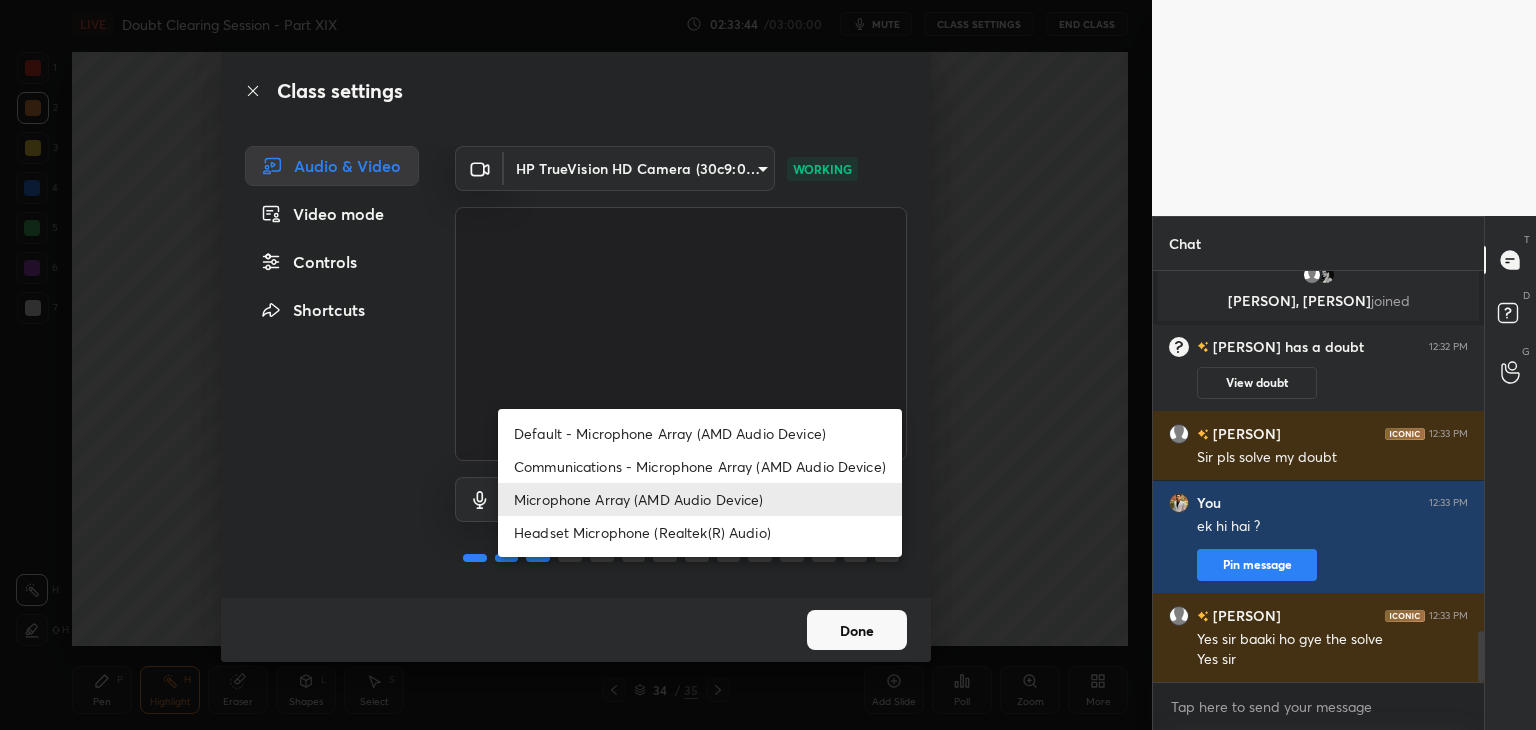 click at bounding box center (768, 365) 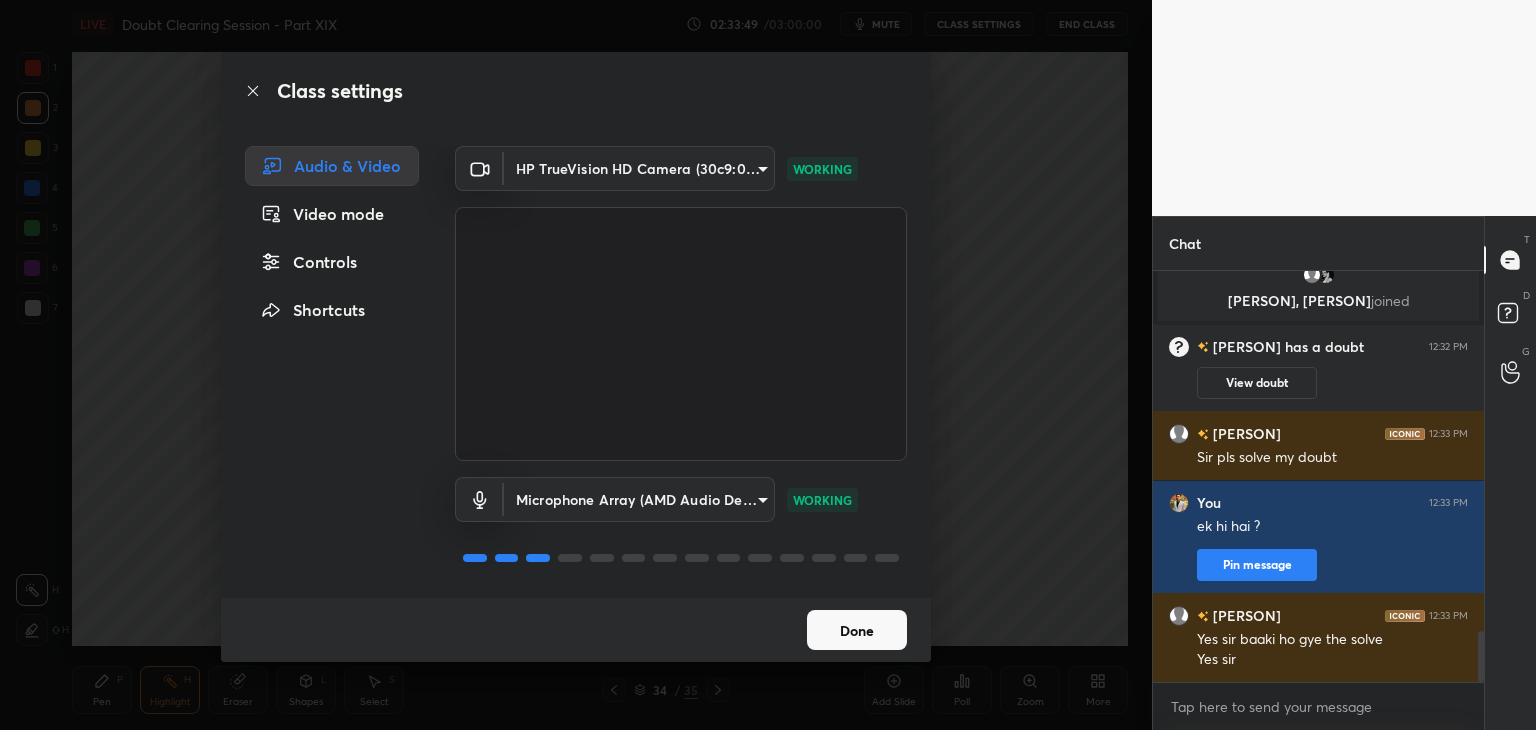 click on "1 2 3 4 5 6 7 C X Z C X Z E E Erase all   H H LIVE Doubt Clearing Session - Part XIX 02:33:49 /  03:00:00 mute CLASS SETTINGS End Class Setting up your live class Poll for   secs No correct answer Start poll Back Doubt Clearing Session - Part XIX • L20 of Doubt Clearing Course on Chemistry for NEET UG - Part II Faisal Rathore Pen P Highlight H Eraser Shapes L Select S 34 / 35 Add Slide Poll Zoom More Chat You 12:05 PM haa Pin message [PERSON], [PERSON]  joined [PERSON]   has a doubt 12:32 PM View doubt [PERSON] 12:33 PM Sir pls solve my doubt You 12:33 PM ek hi hai ? Pin message [PERSON] 12:33 PM Yes sir baaki ho gye the solve Yes sir JUMP TO LATEST Enable hand raising Enable raise hand to speak to learners. Once enabled, chat will be turned off temporarily. Enable x   [PERSON] Asked a doubt 1 Please help me with this doubt Pick this doubt NEW DOUBTS ASKED No one has raised a hand yet Can't raise hand Looks like educator just invited you to speak. Please wait before you can raise your hand again. Got it T Messages (T)" at bounding box center [768, 365] 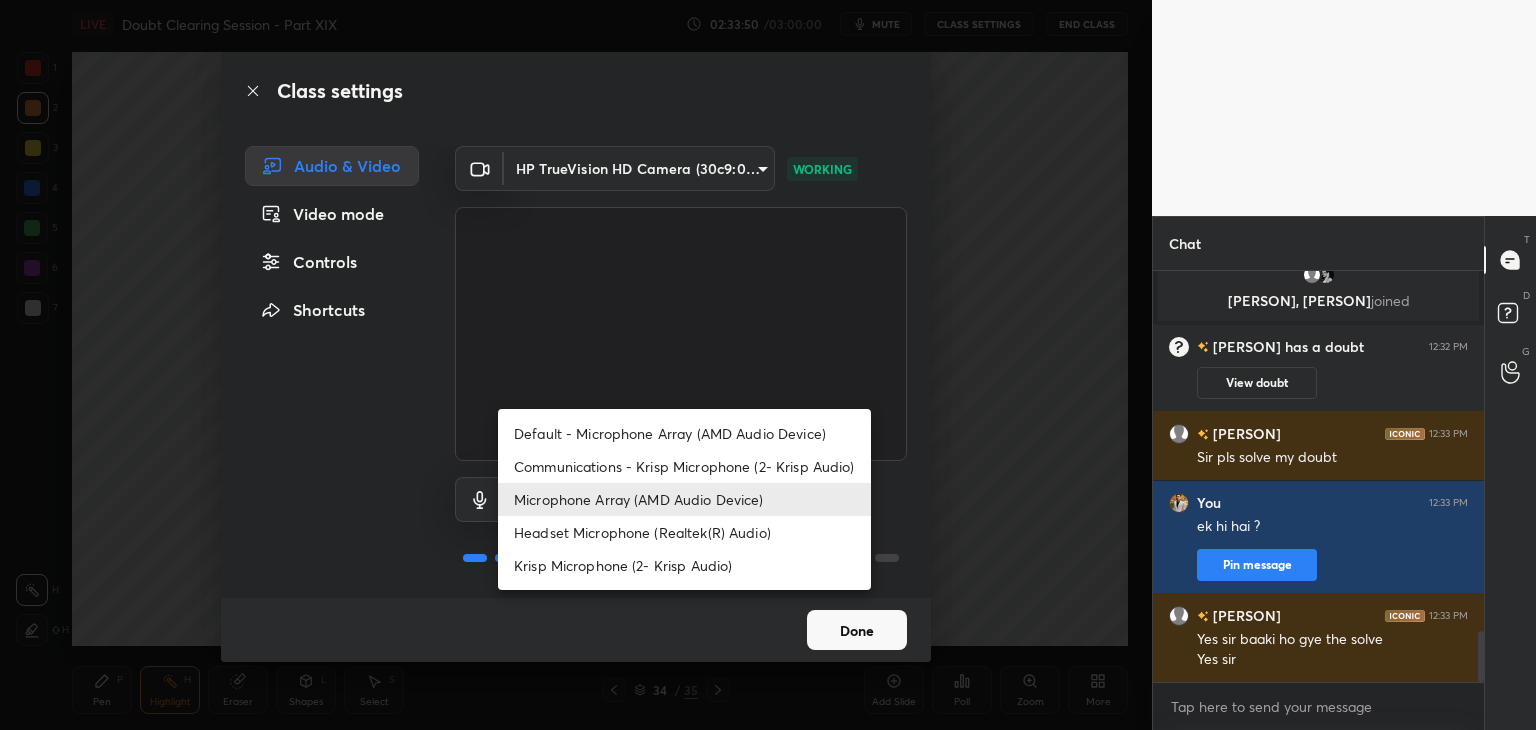 click on "Krisp Microphone (2- Krisp Audio)" at bounding box center (684, 565) 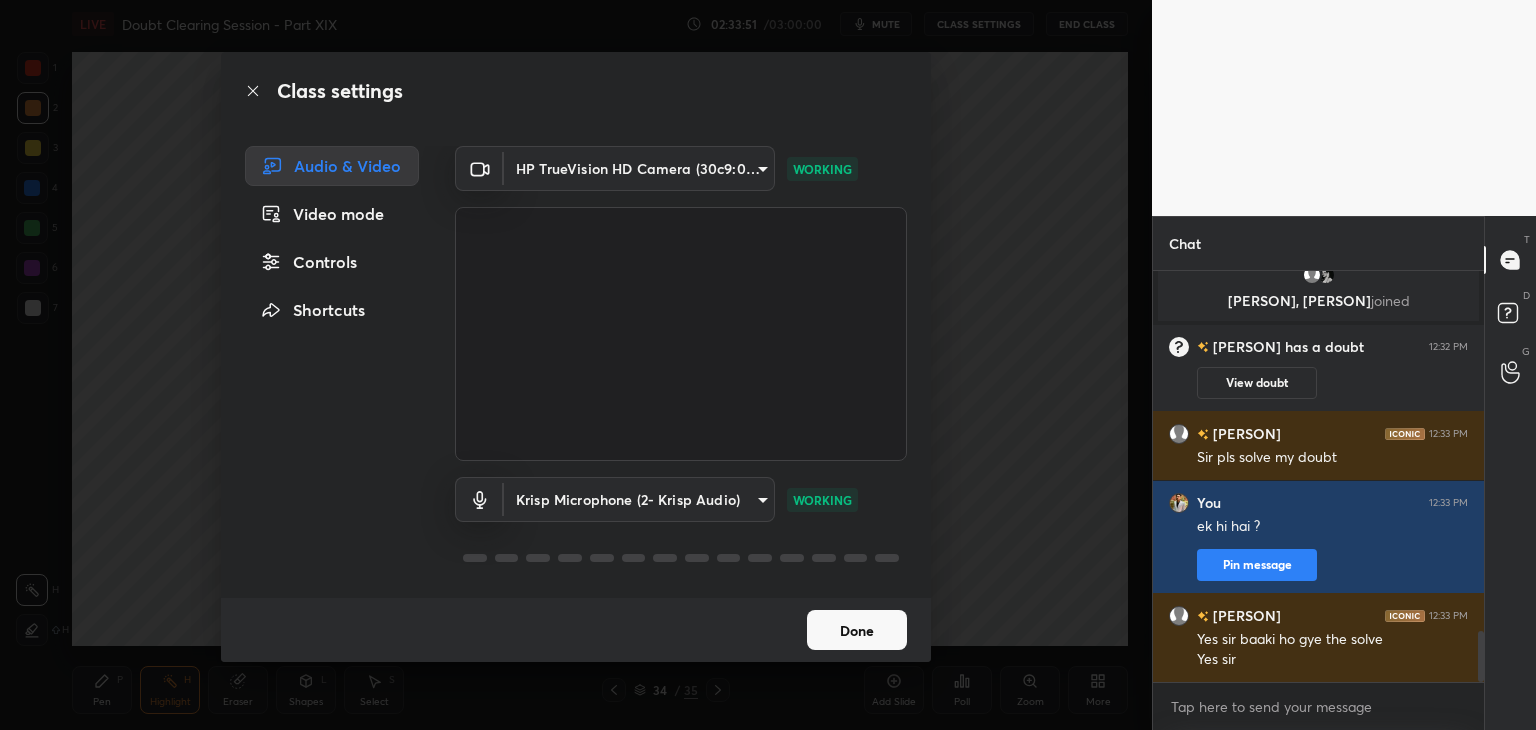click on "Class settings Audio & Video Video mode Controls Shortcuts HP TrueVision HD Camera (30c9:0013) a056a035b29c72656e2caeae4dee1b07474a638bc9a6a3dffab4b9e44d4cde6a WORKING Krisp Microphone (2- Krisp Audio) 3eee232e1d248d27a35e65e381c86c0d7dd178b06e18645b987cf355159840e2 WORKING Done" at bounding box center [576, 365] 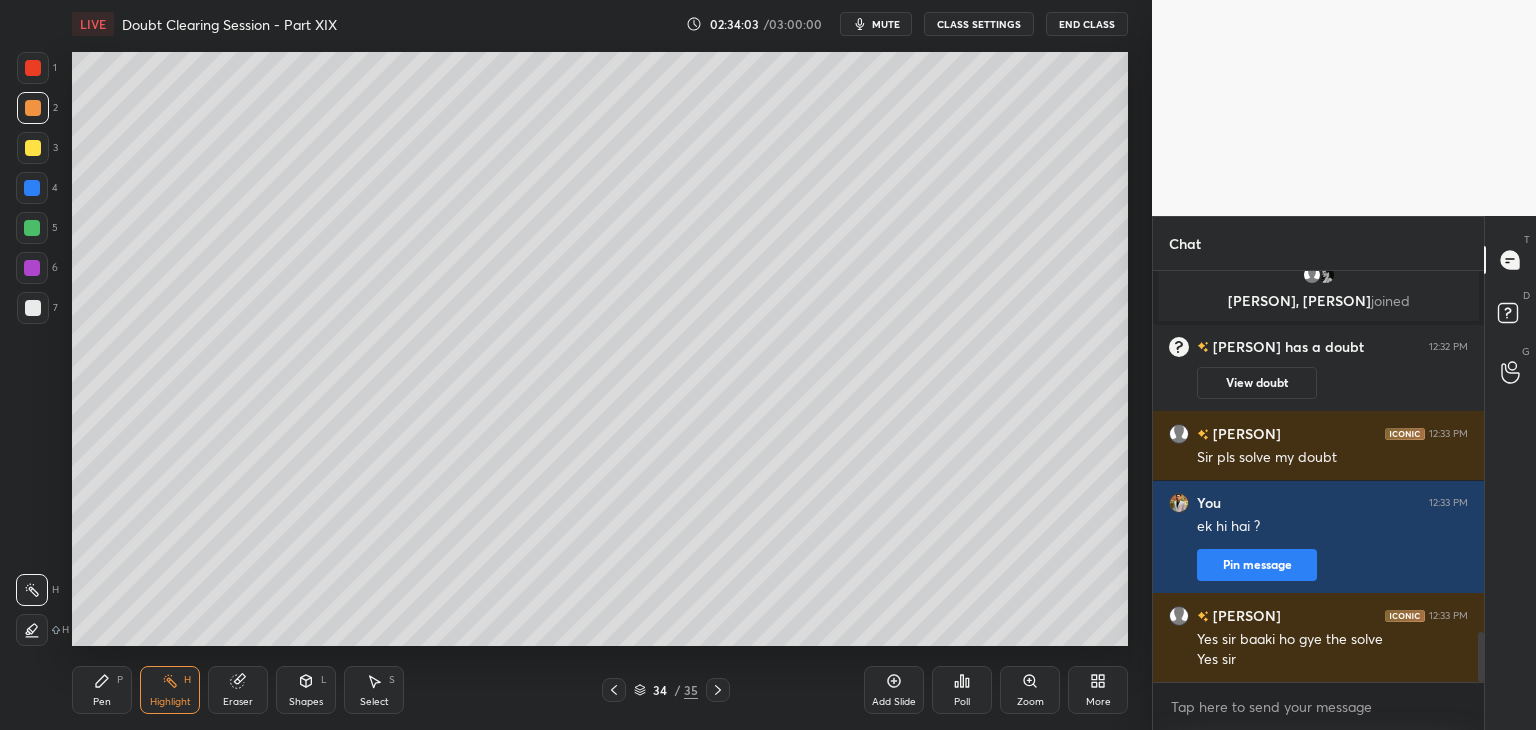 scroll, scrollTop: 2950, scrollLeft: 0, axis: vertical 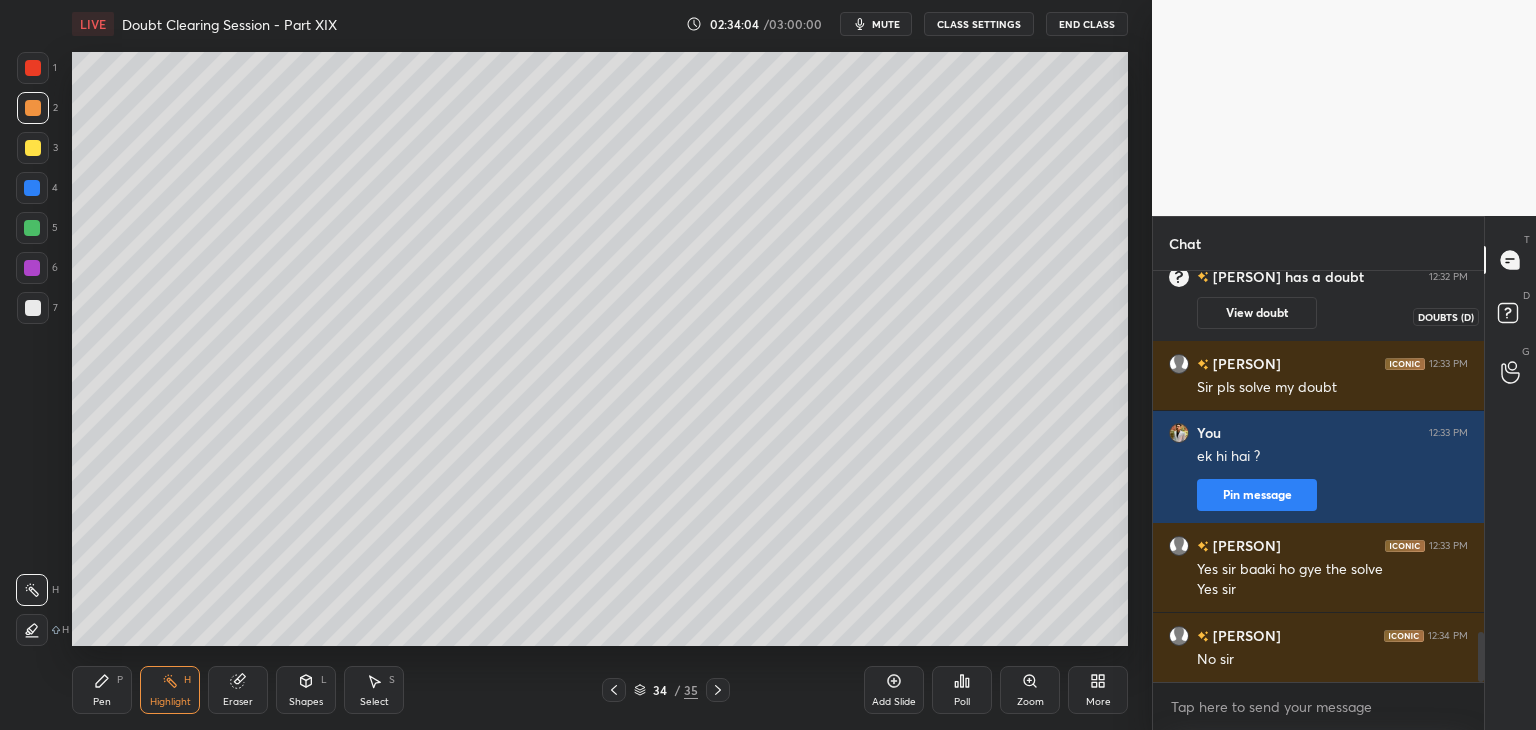 click 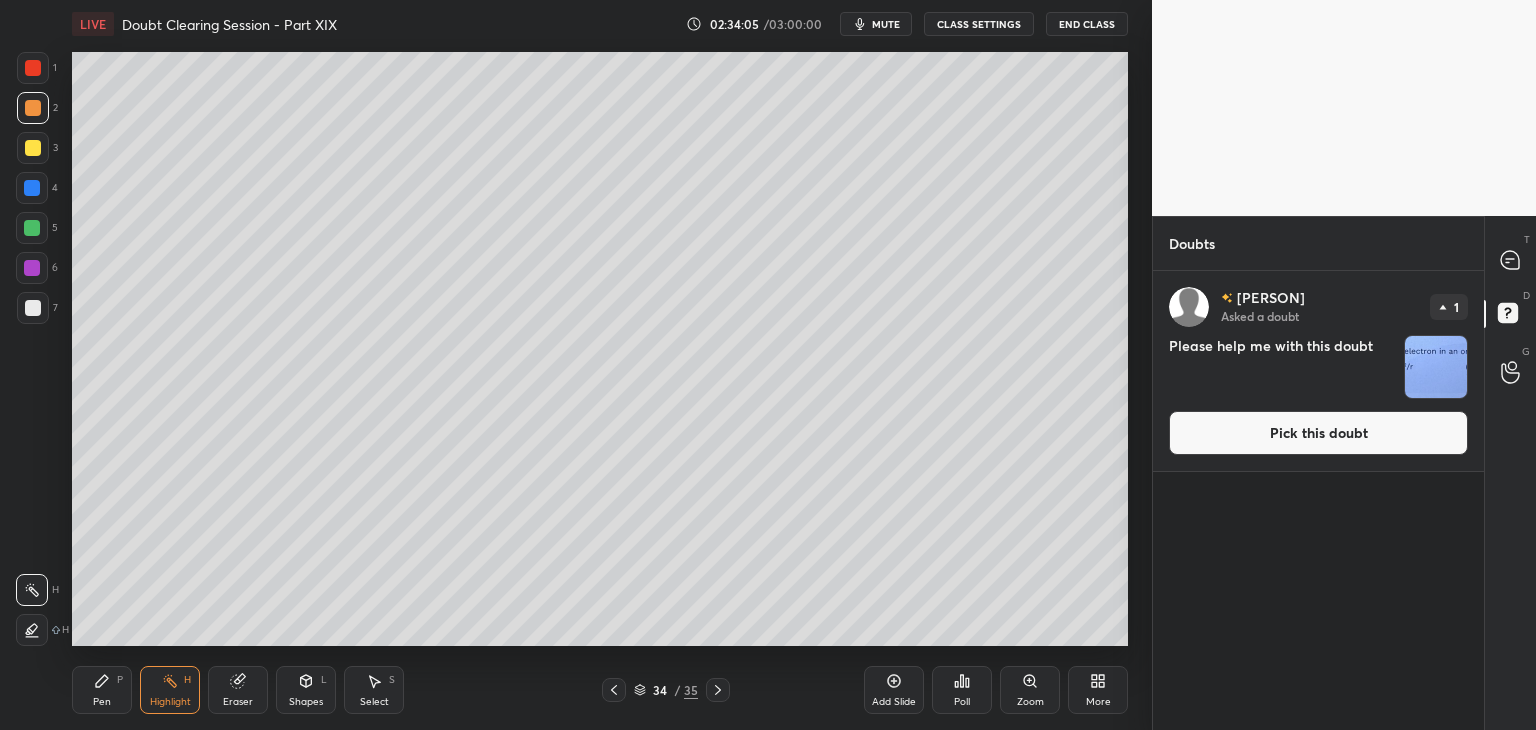 click at bounding box center [1436, 367] 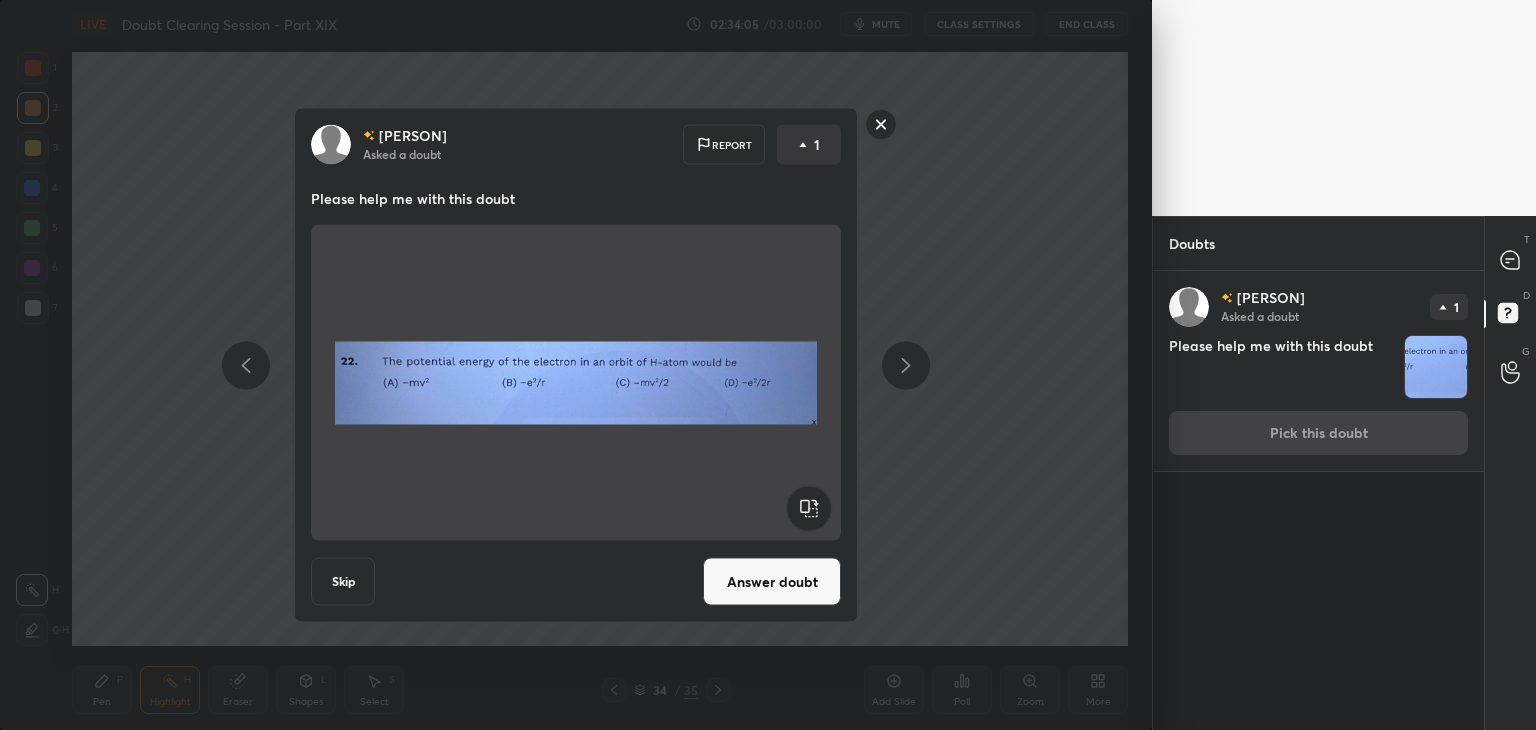 click on "Answer doubt" at bounding box center [772, 582] 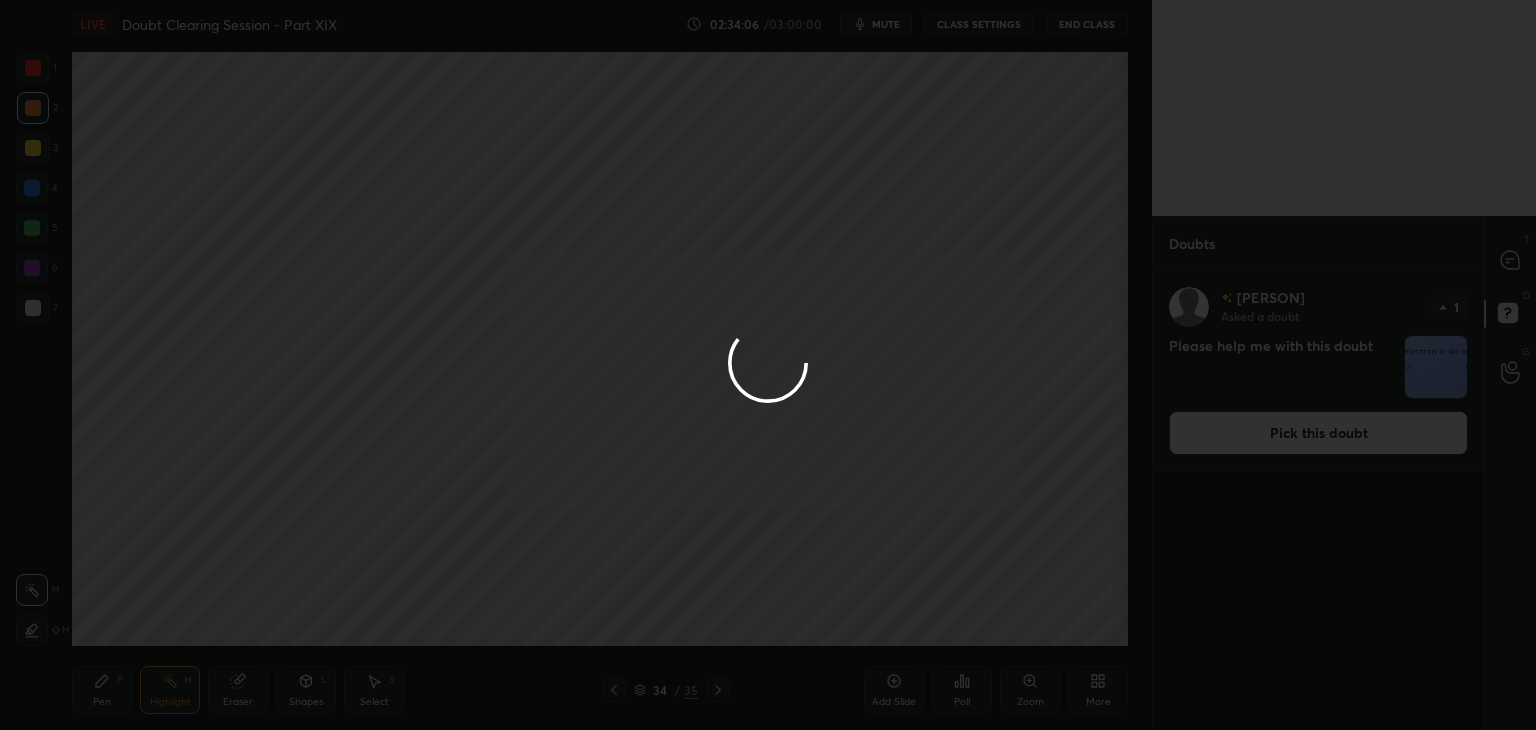 click at bounding box center [768, 365] 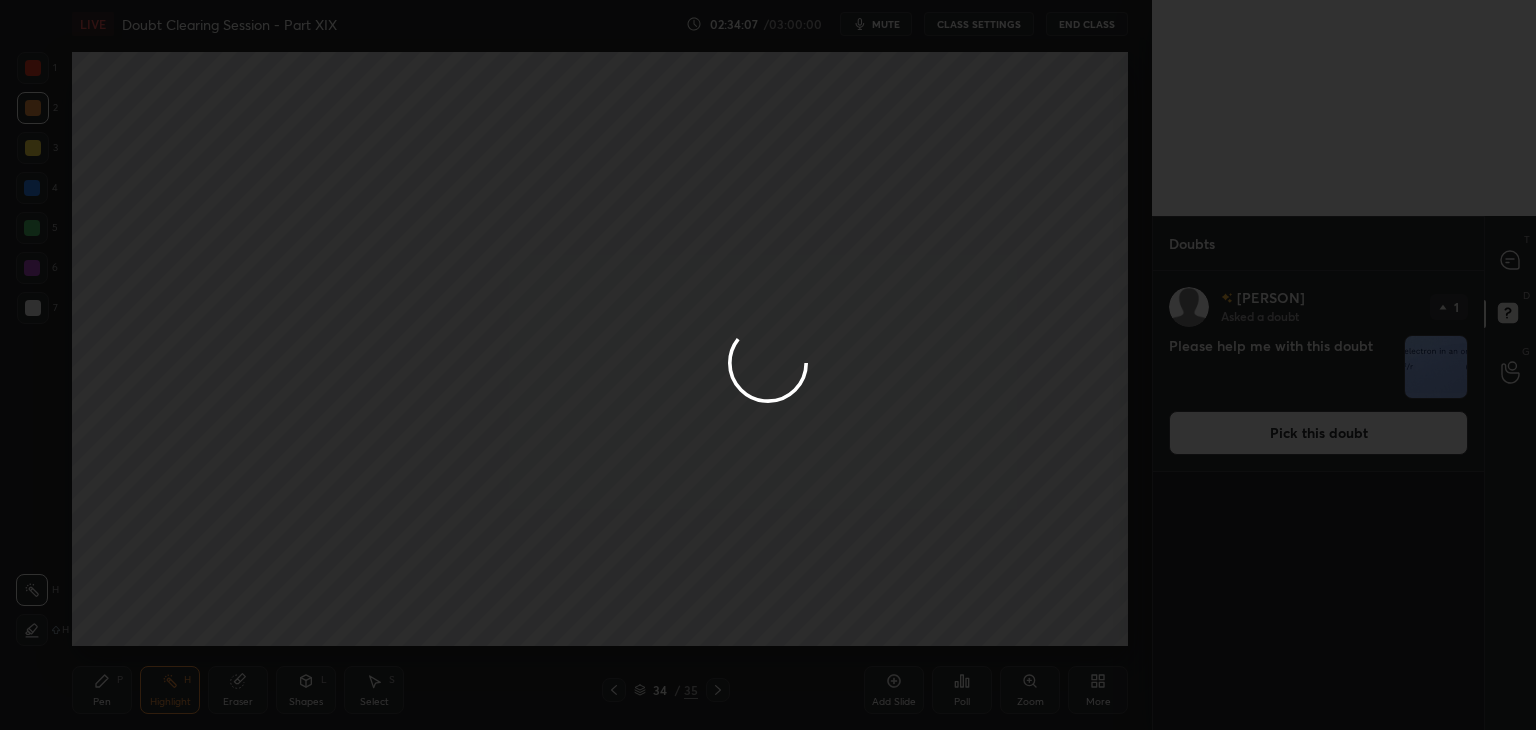 click at bounding box center [768, 365] 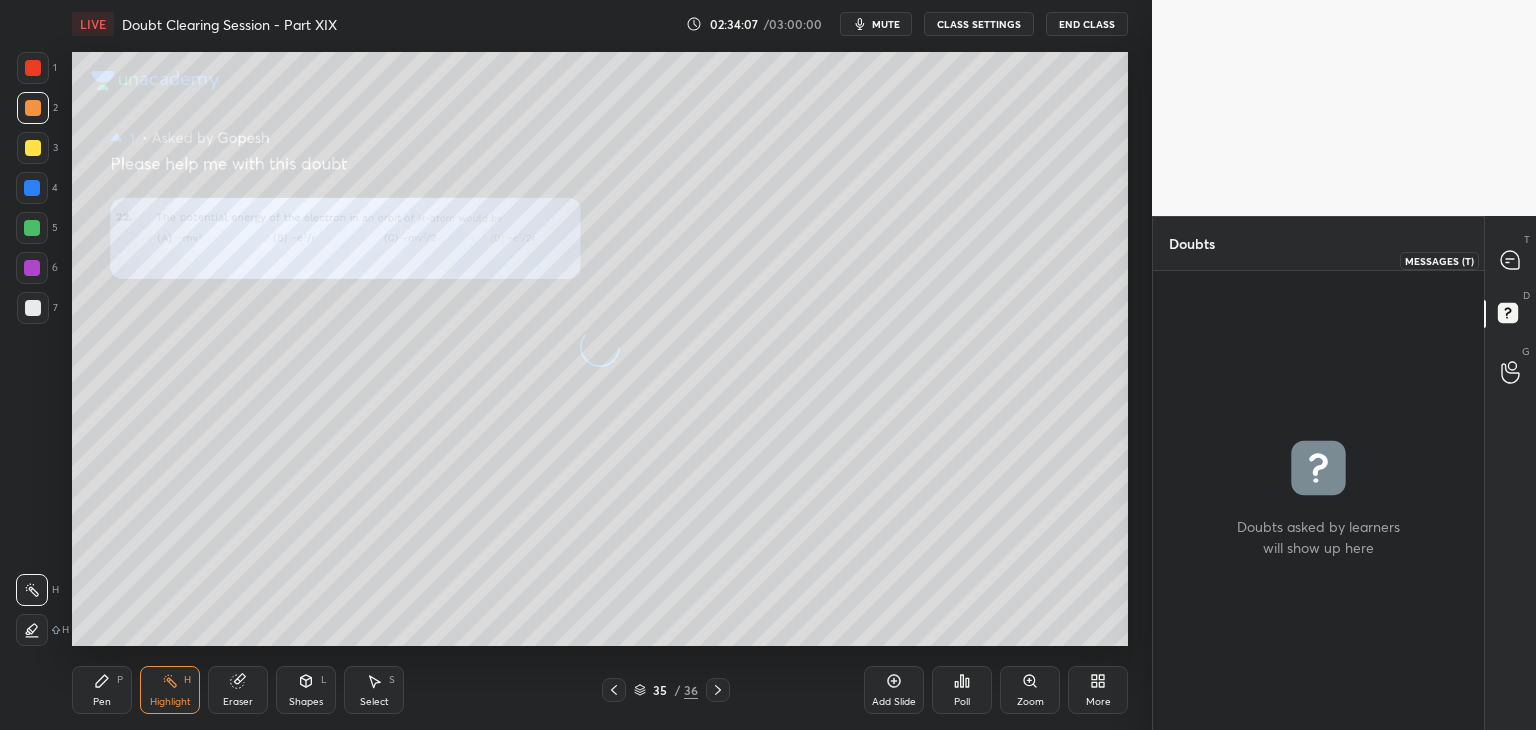 click 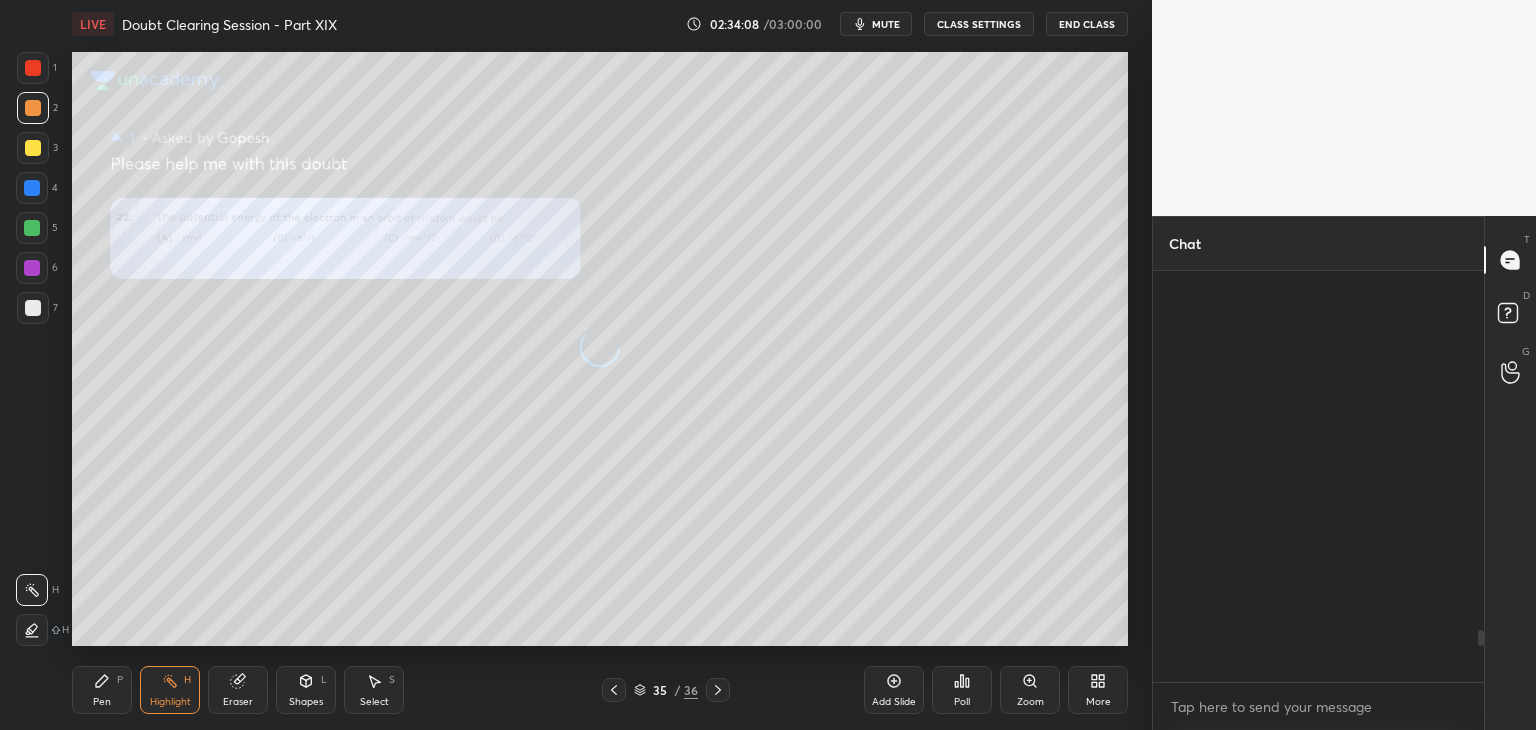 click 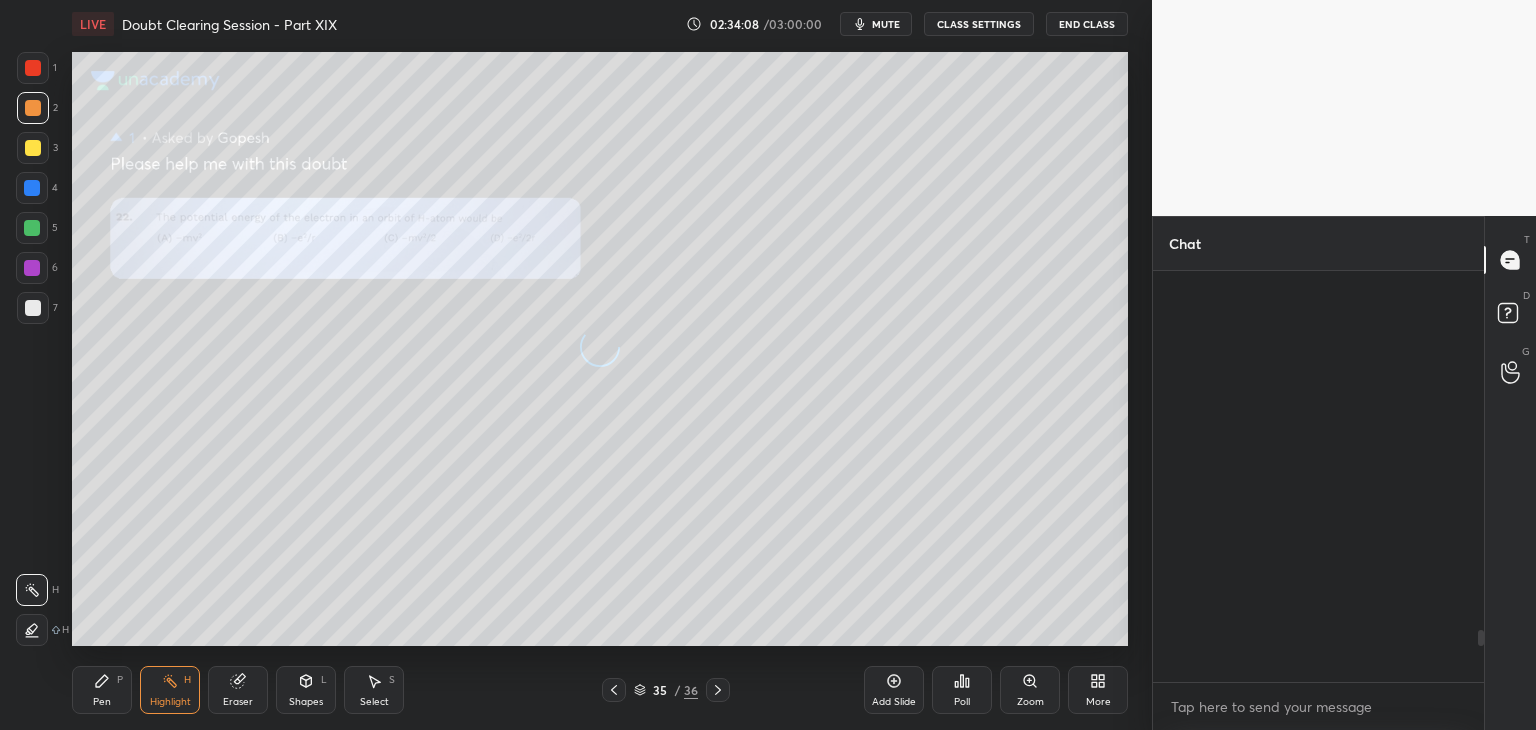 scroll, scrollTop: 2864, scrollLeft: 0, axis: vertical 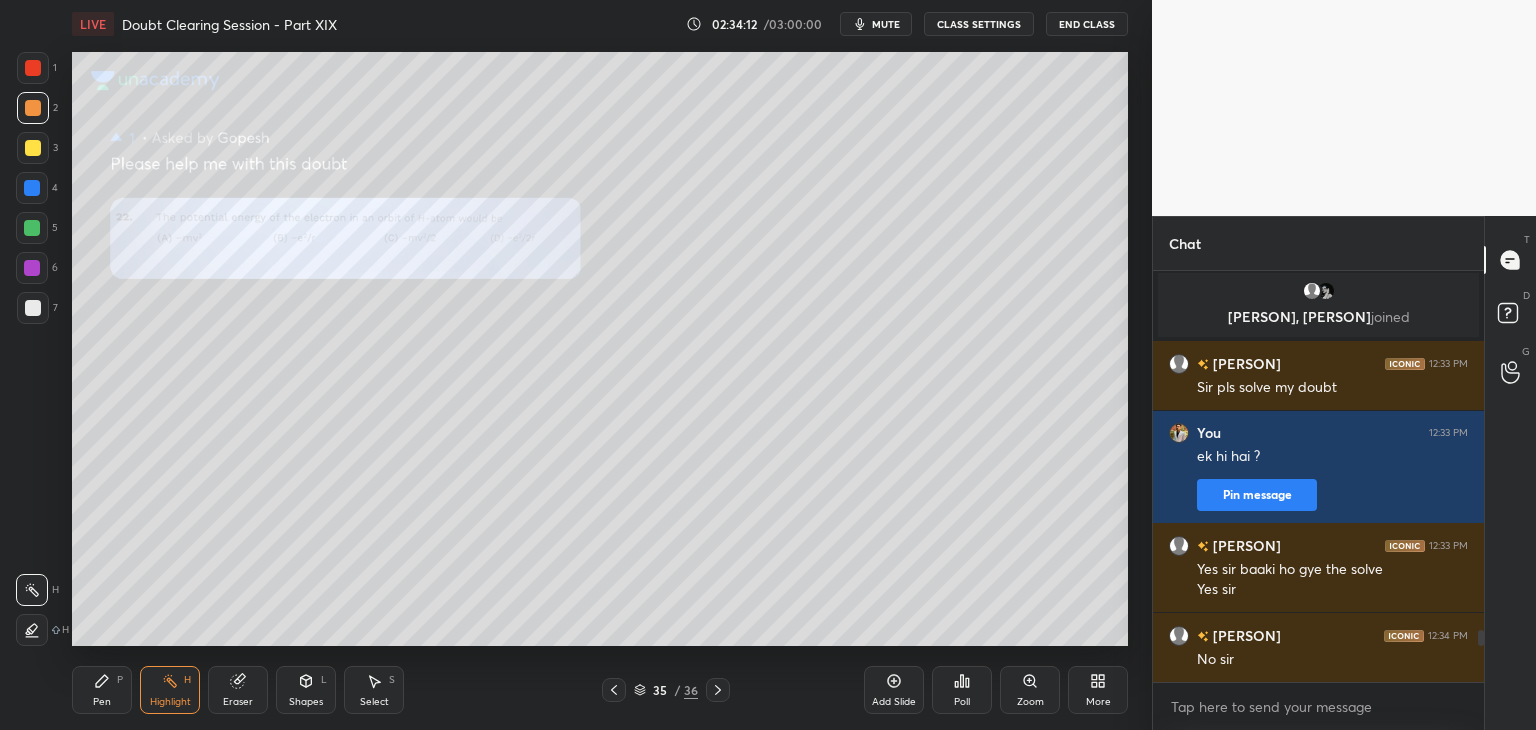 click on "Zoom" at bounding box center (1030, 702) 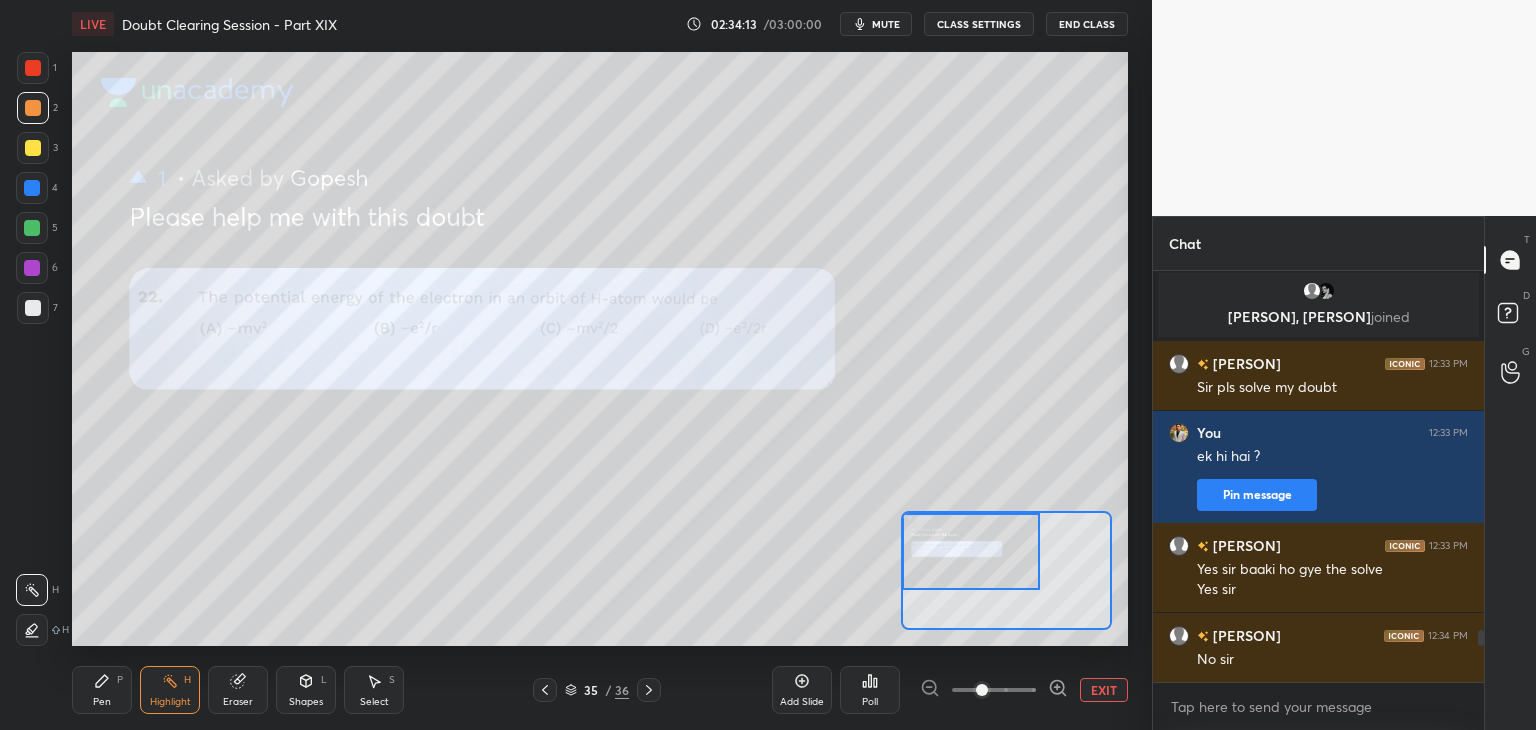 drag, startPoint x: 996, startPoint y: 552, endPoint x: 923, endPoint y: 519, distance: 80.11242 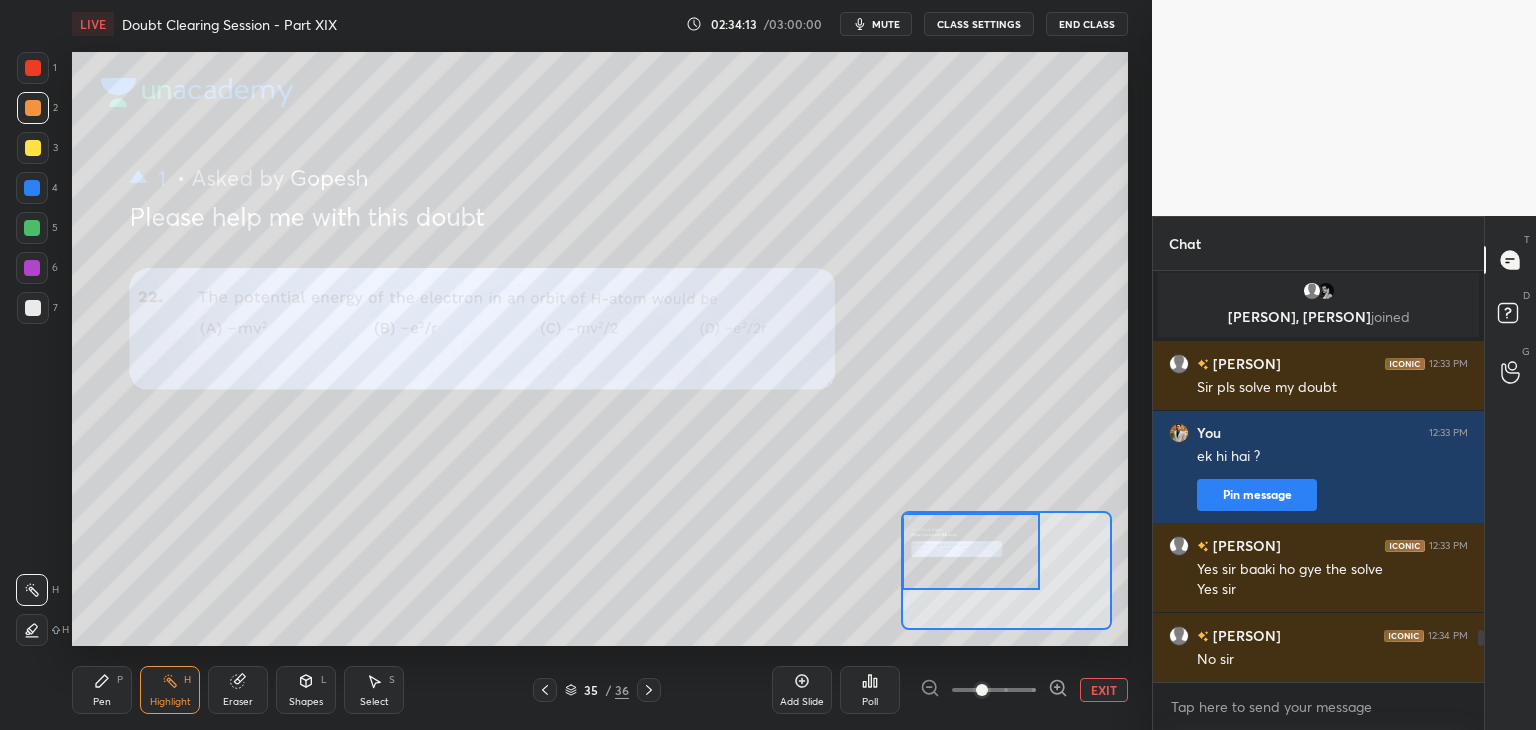 click at bounding box center (971, 551) 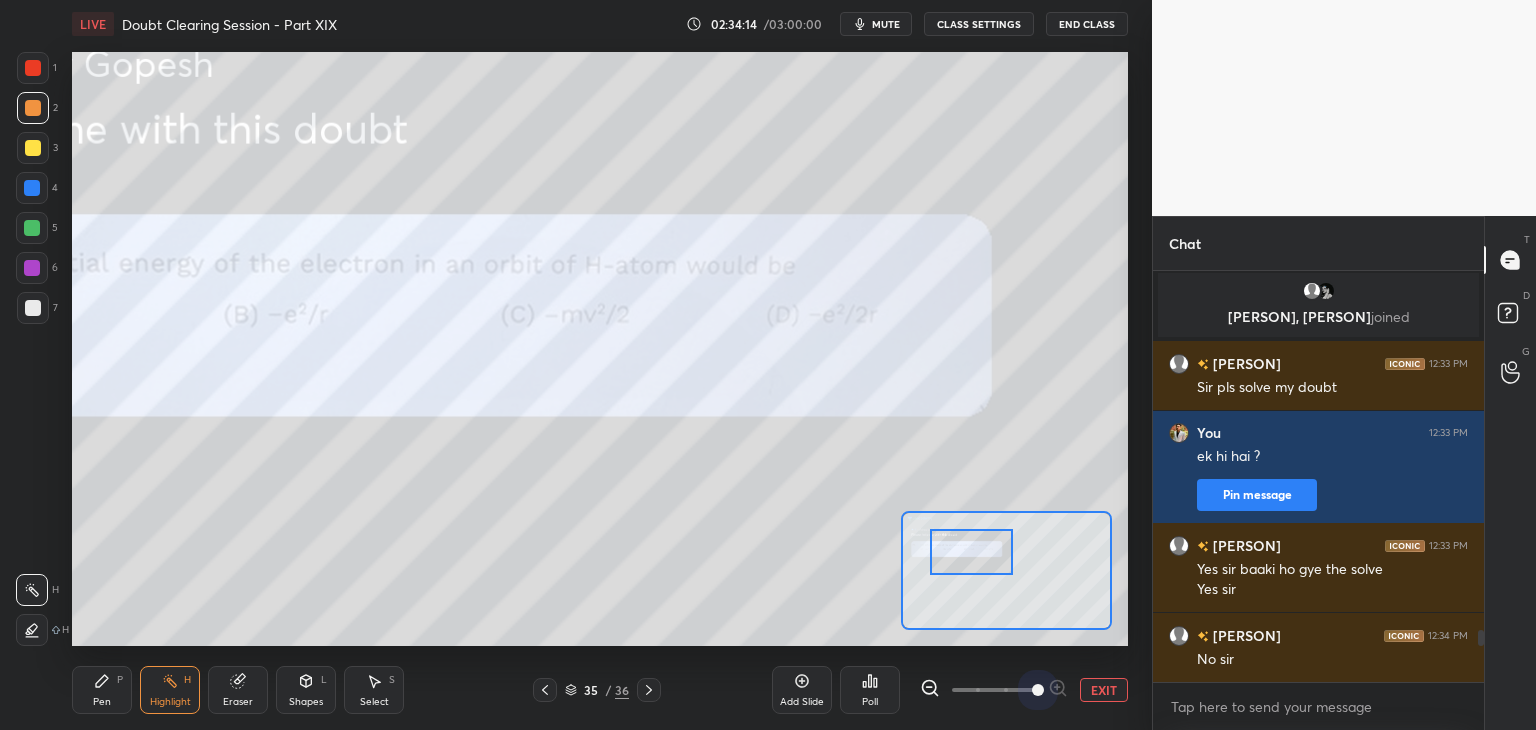 click at bounding box center [994, 690] 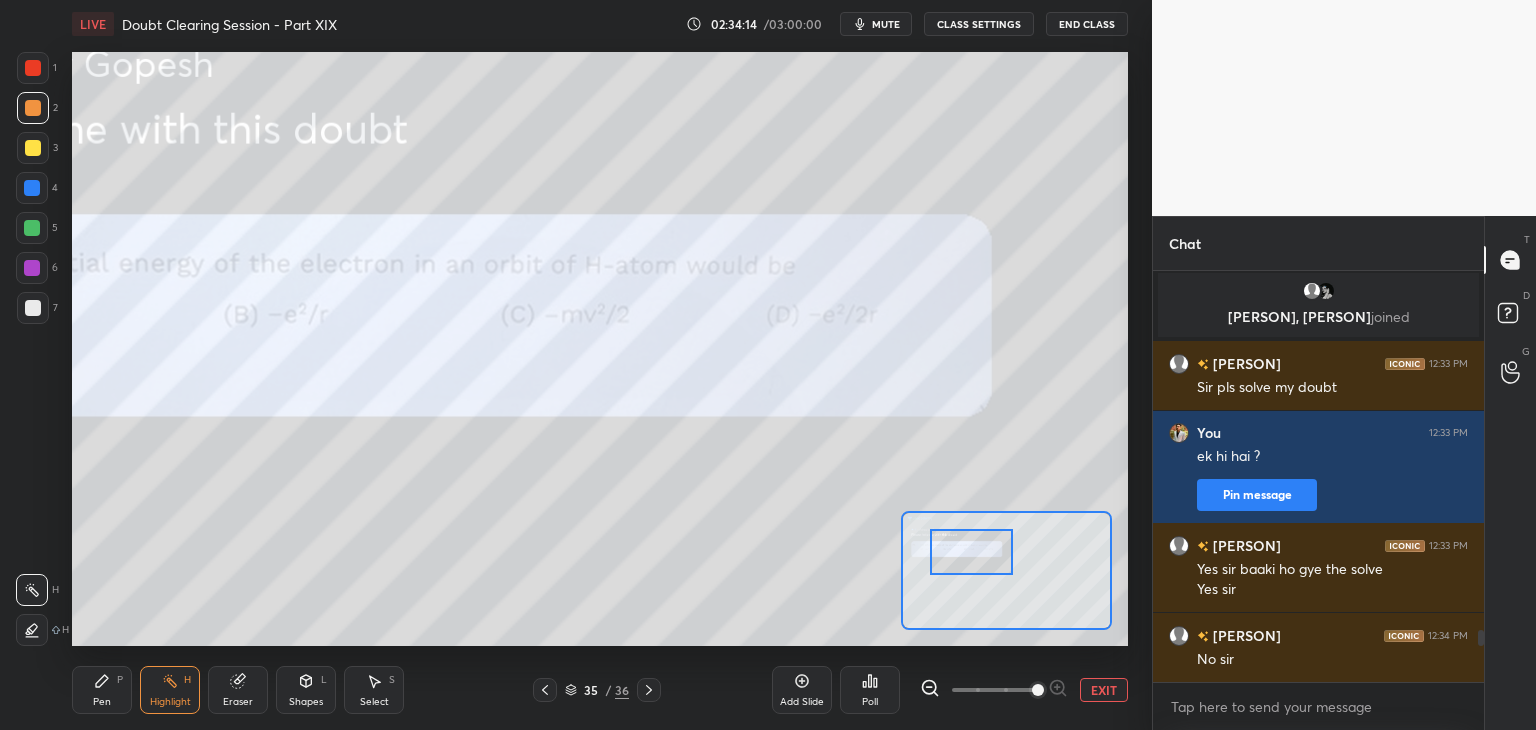 click at bounding box center (1006, 570) 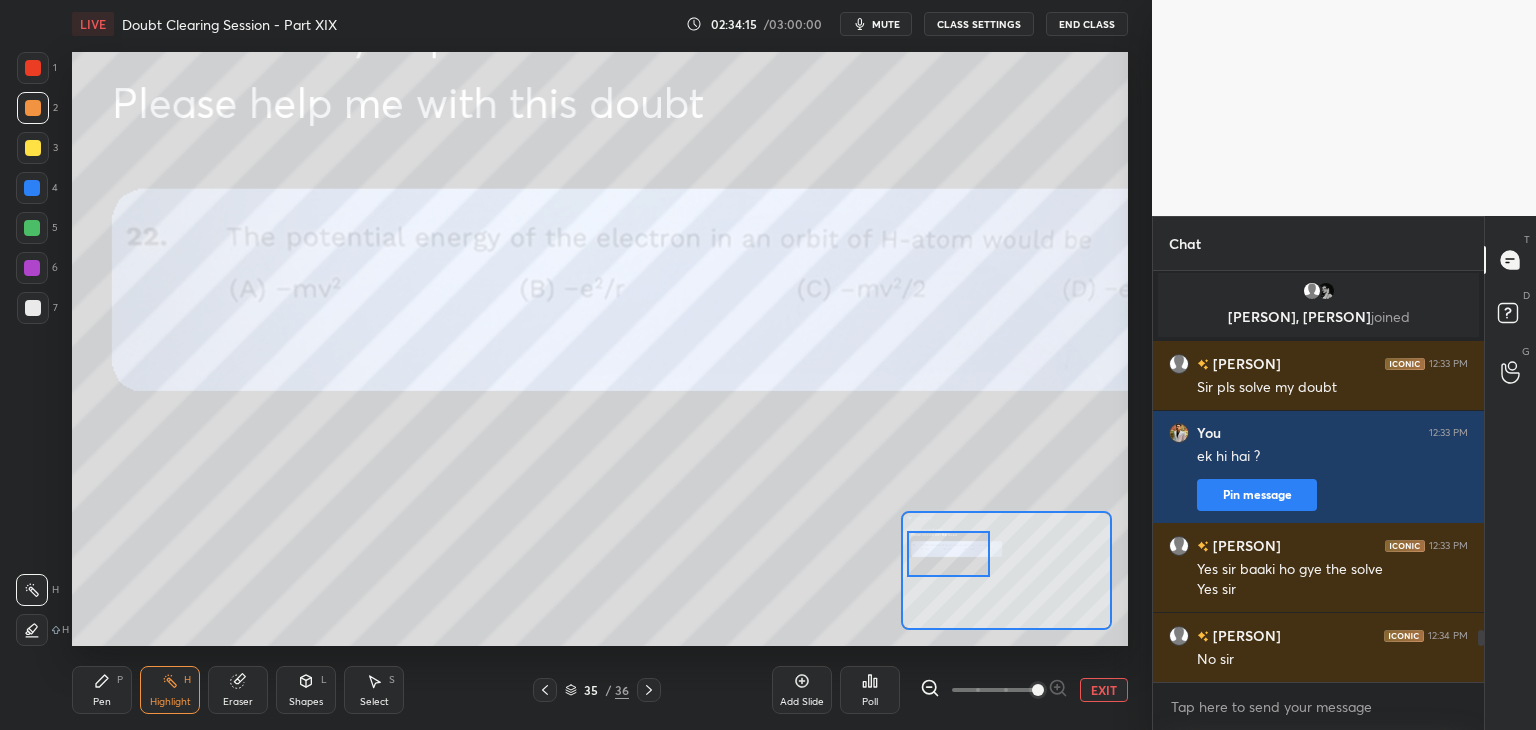 drag, startPoint x: 995, startPoint y: 554, endPoint x: 940, endPoint y: 563, distance: 55.7315 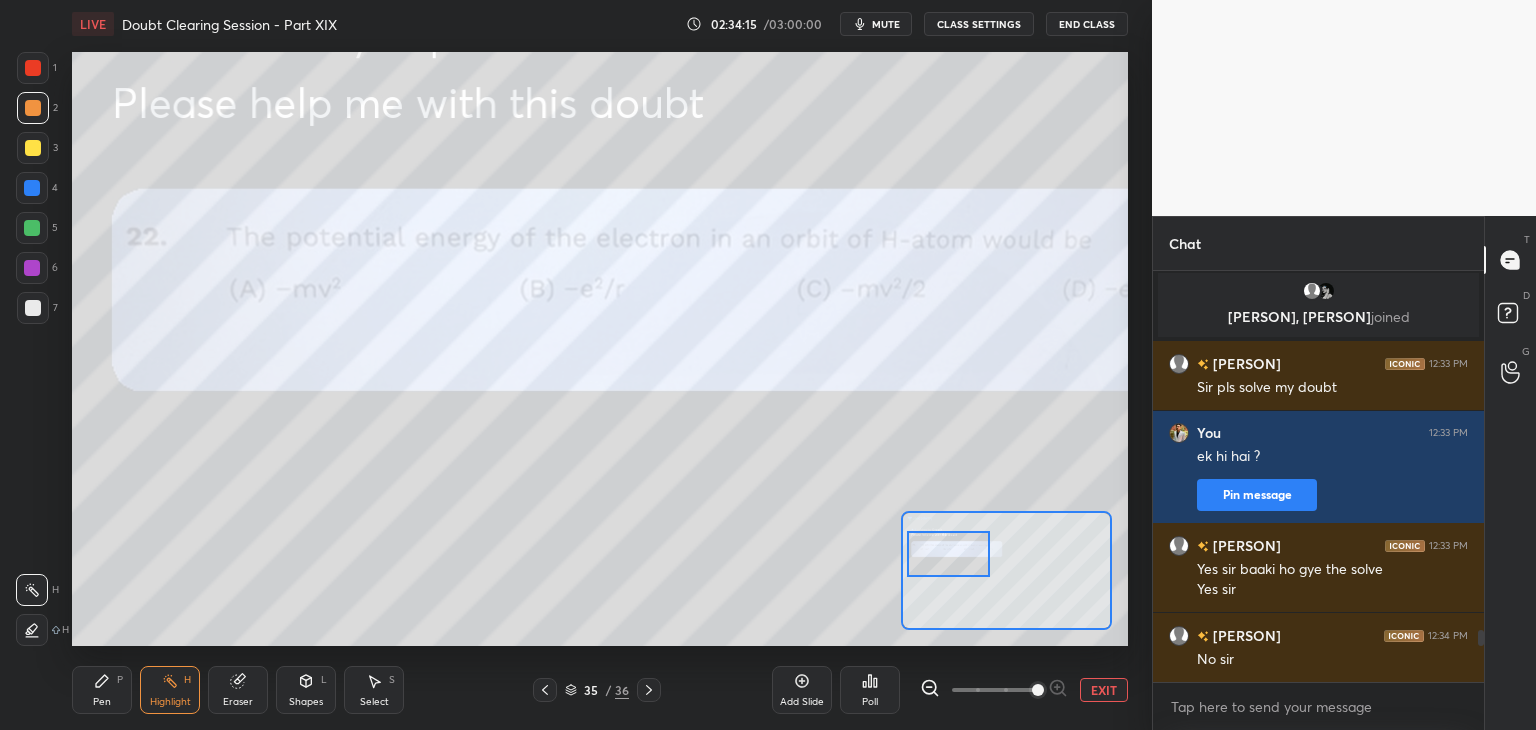 click at bounding box center [948, 554] 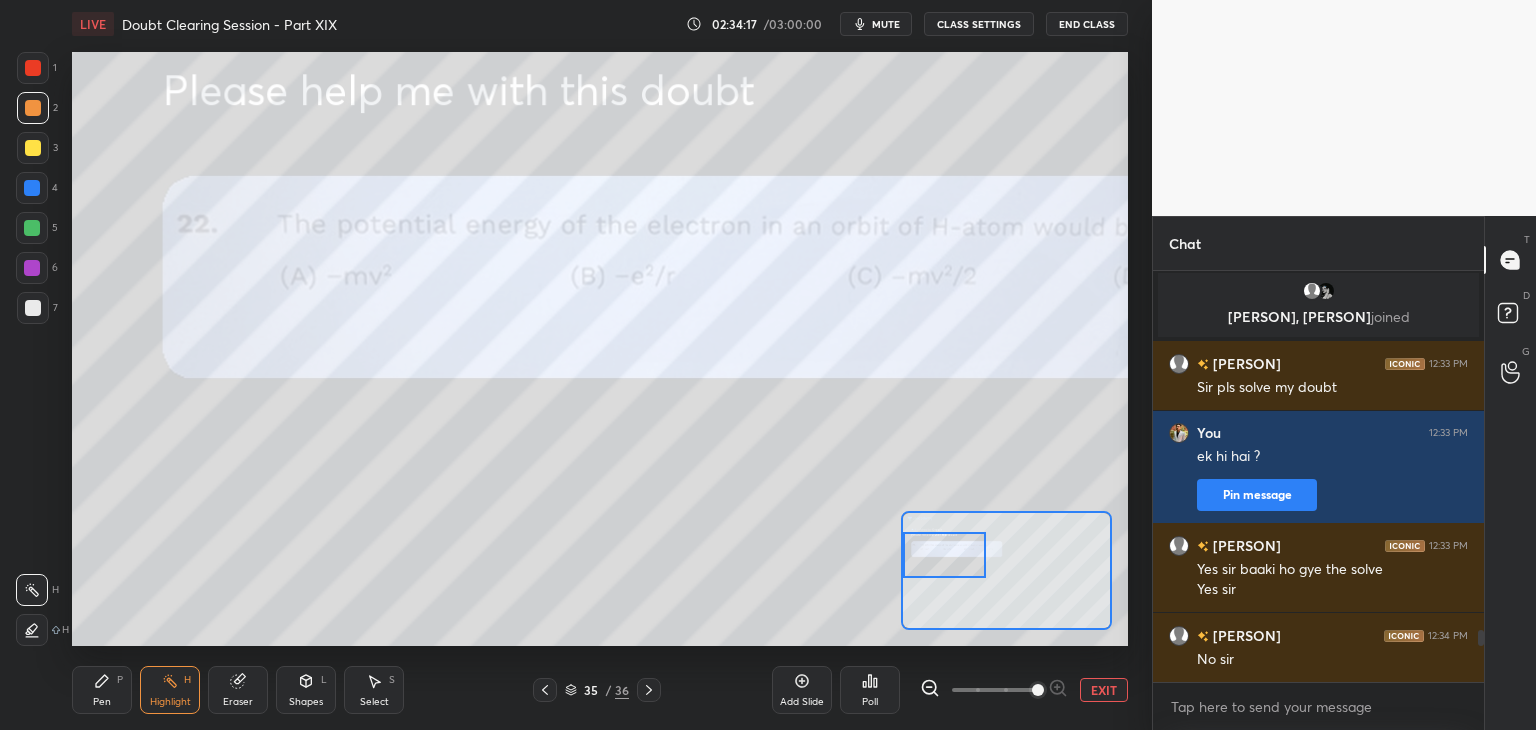 click on "1" at bounding box center [37, 68] 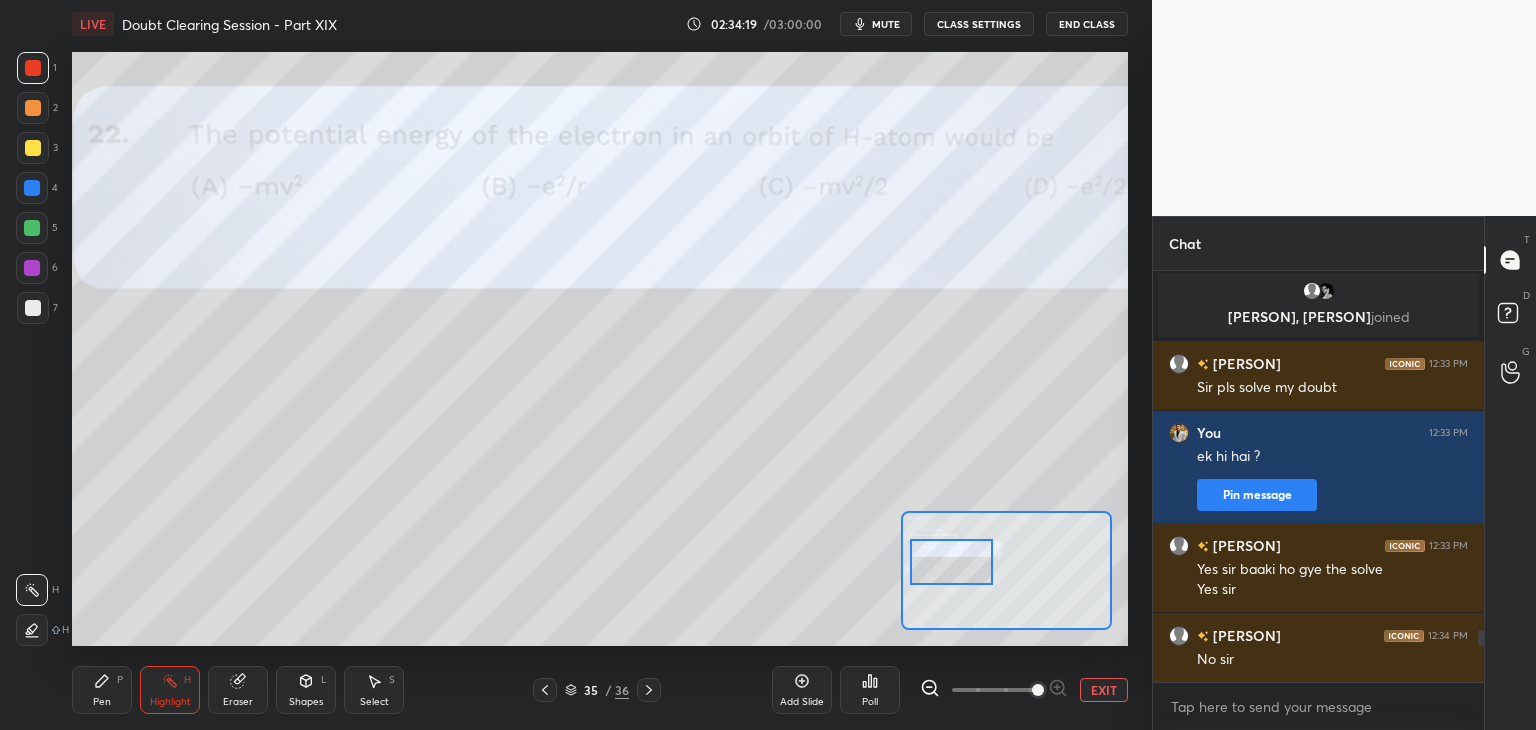 click at bounding box center (951, 562) 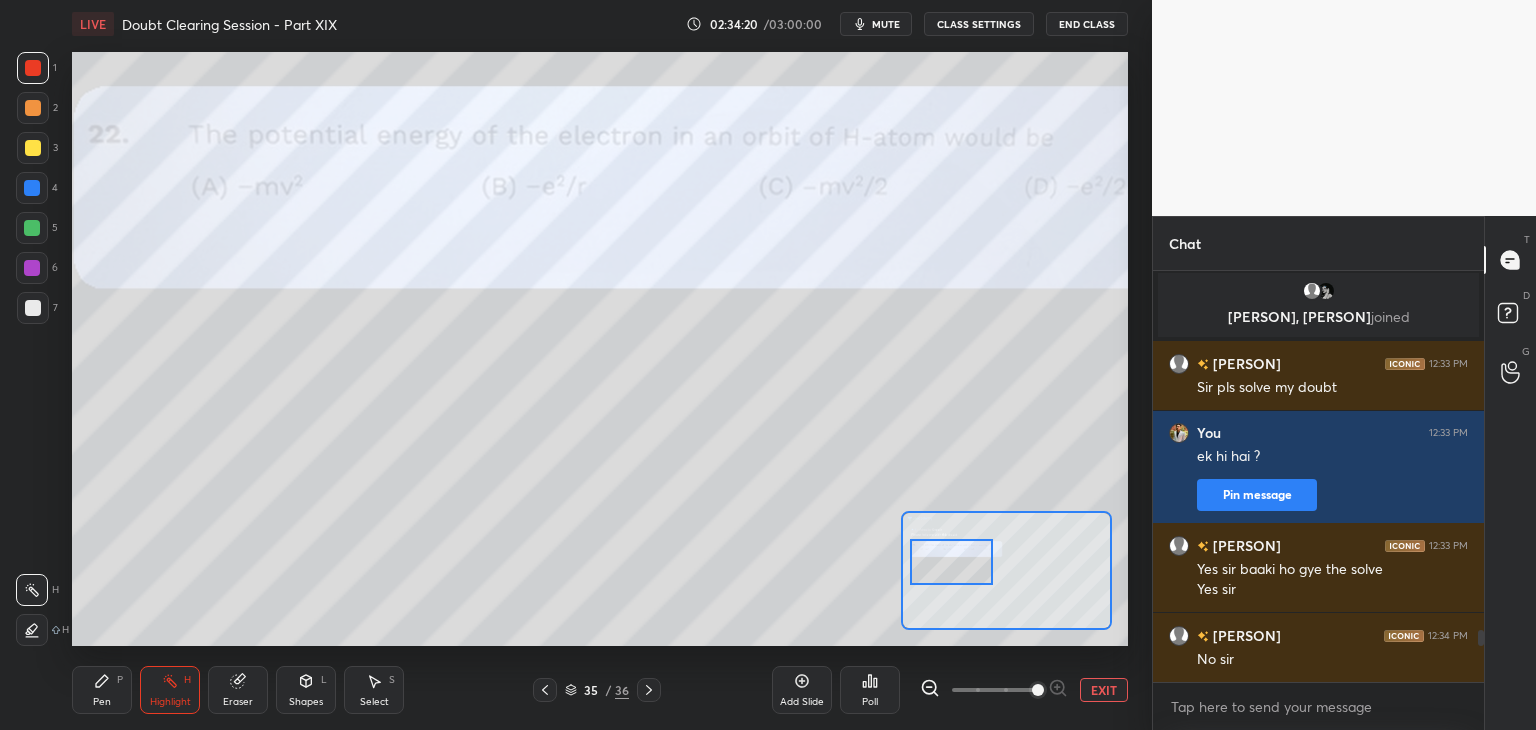 click at bounding box center [1038, 690] 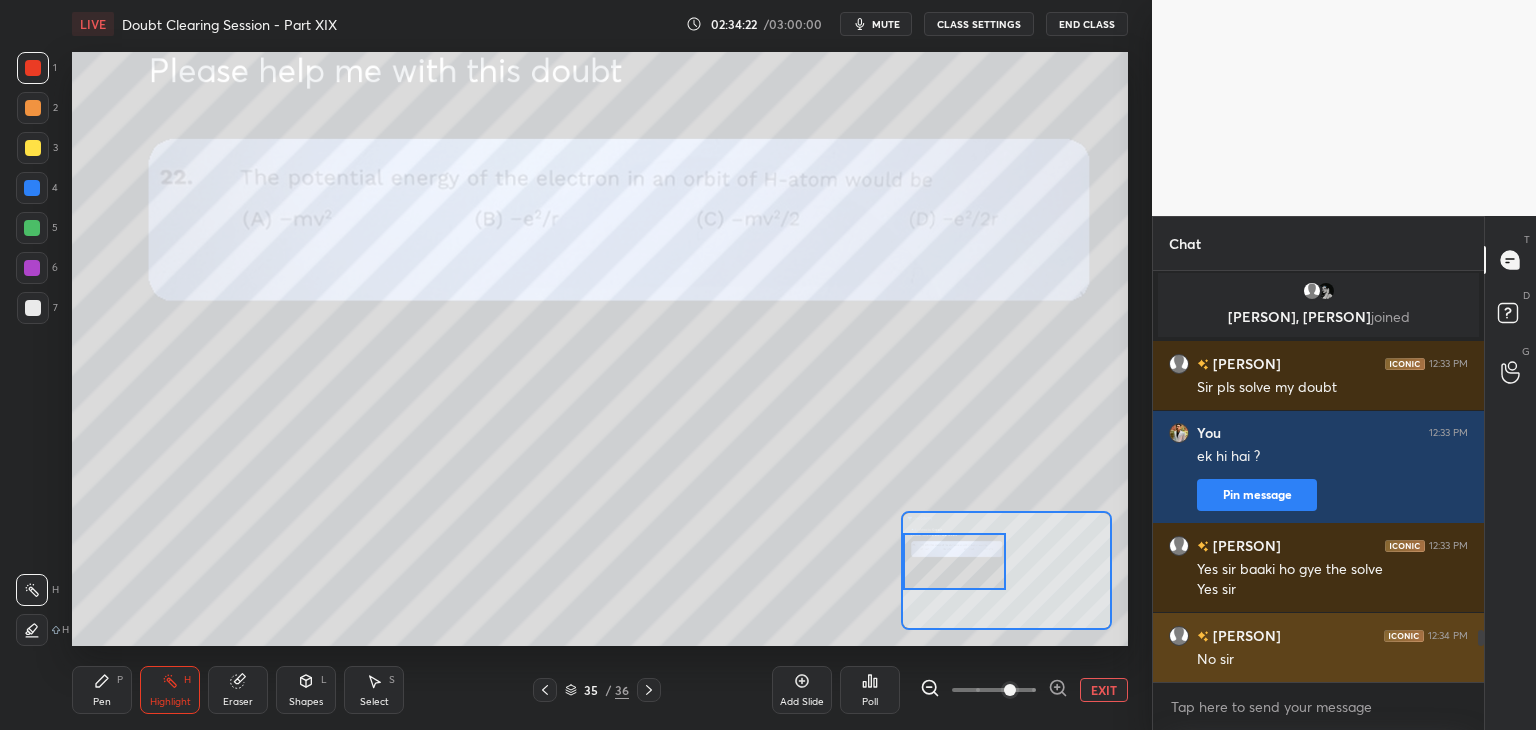 click at bounding box center (1010, 690) 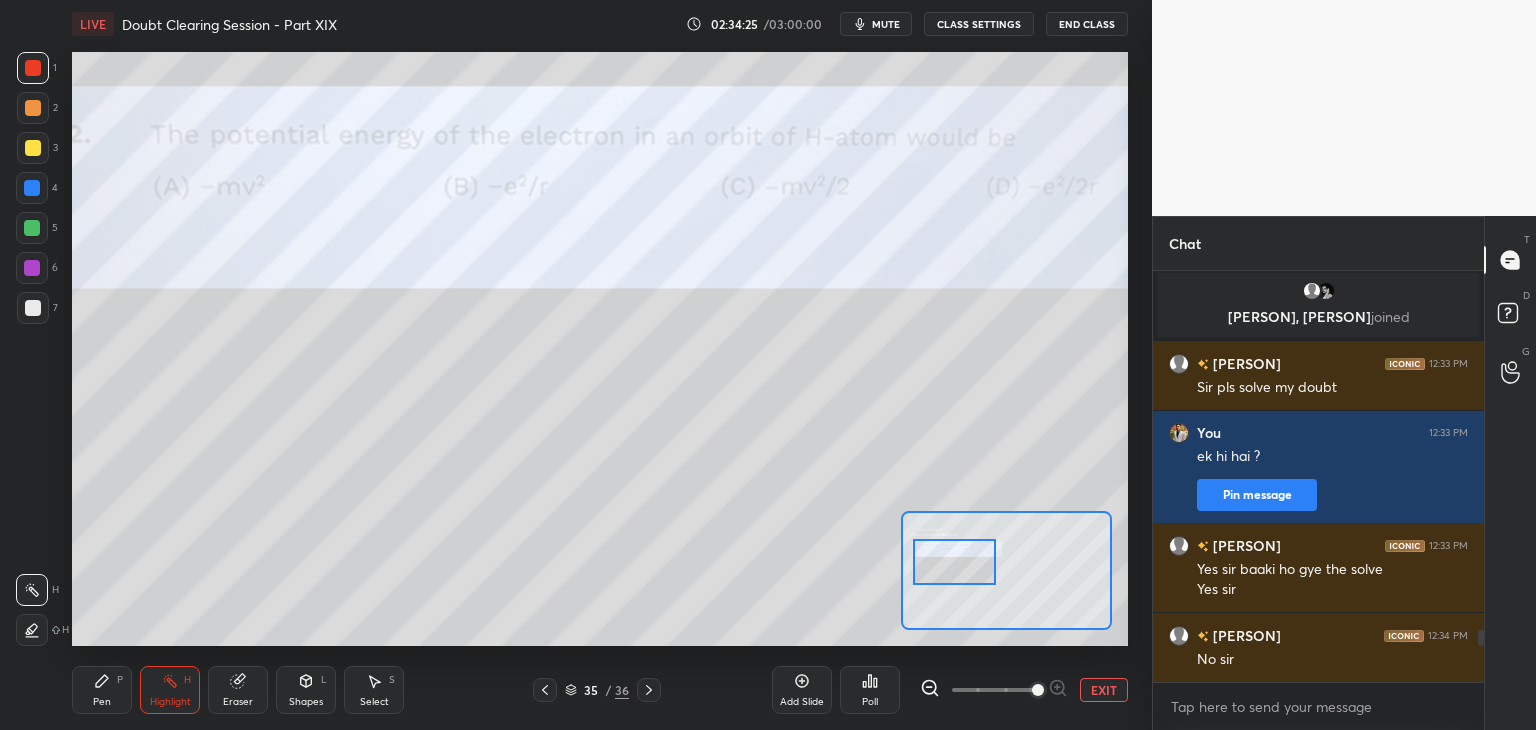 click at bounding box center [1038, 690] 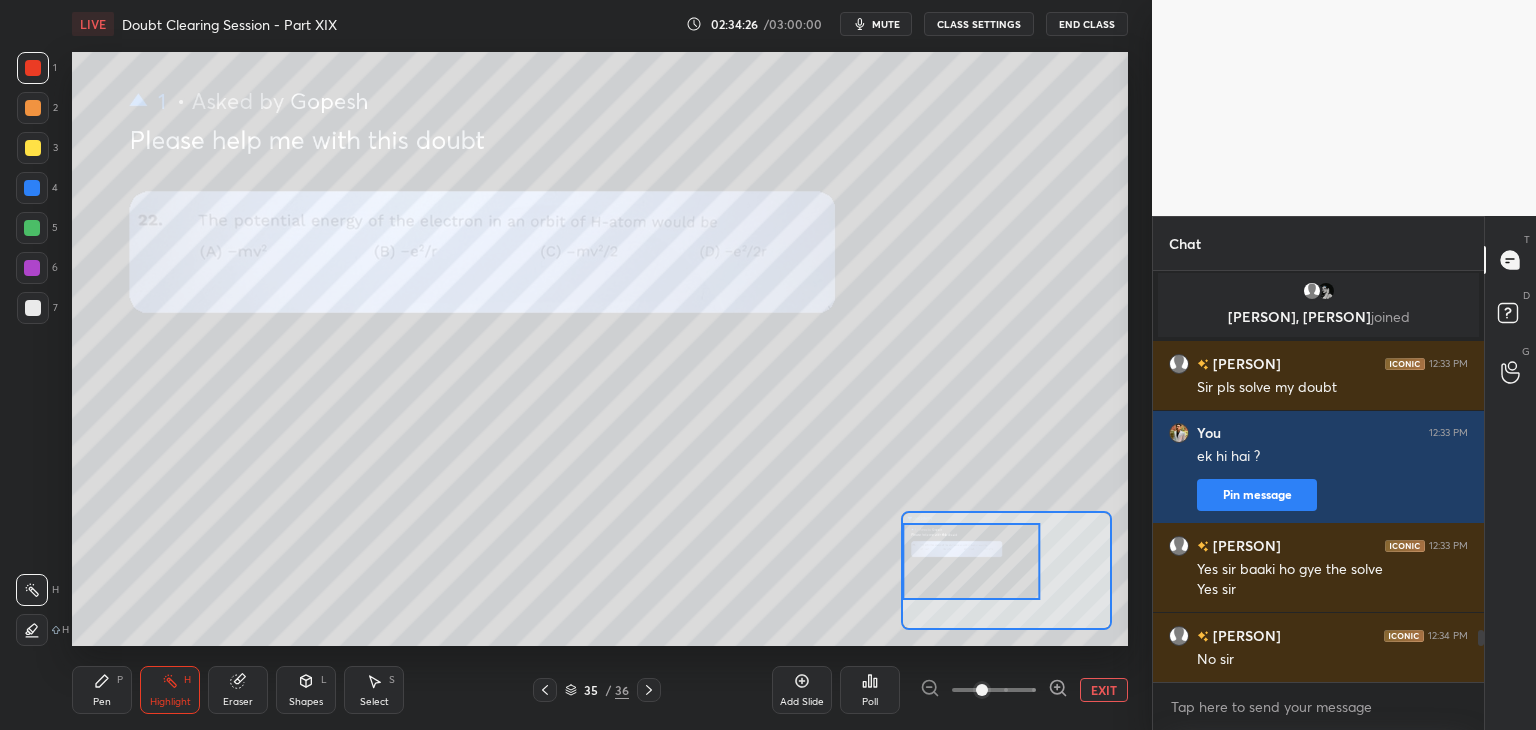 click on "Pen P" at bounding box center [102, 690] 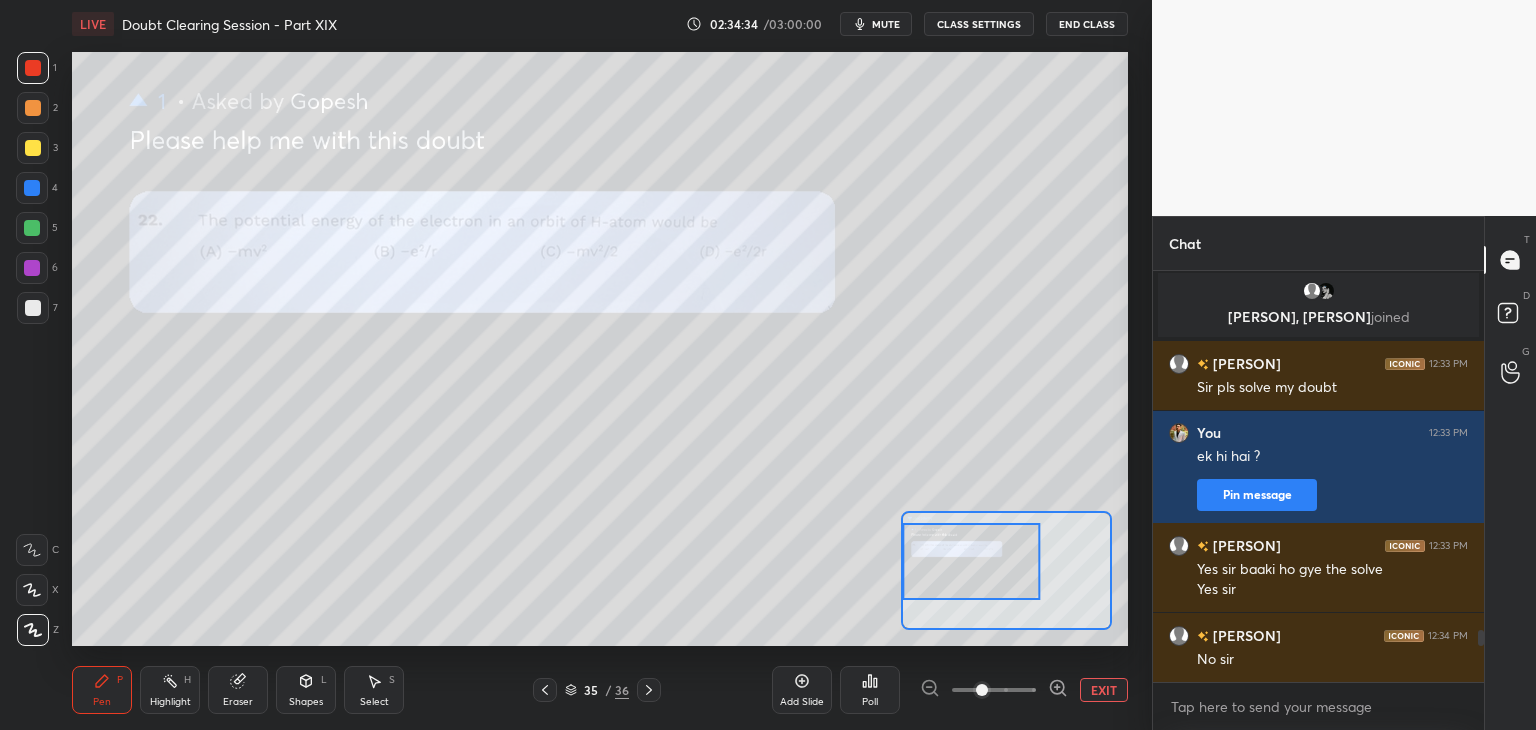 click at bounding box center [33, 148] 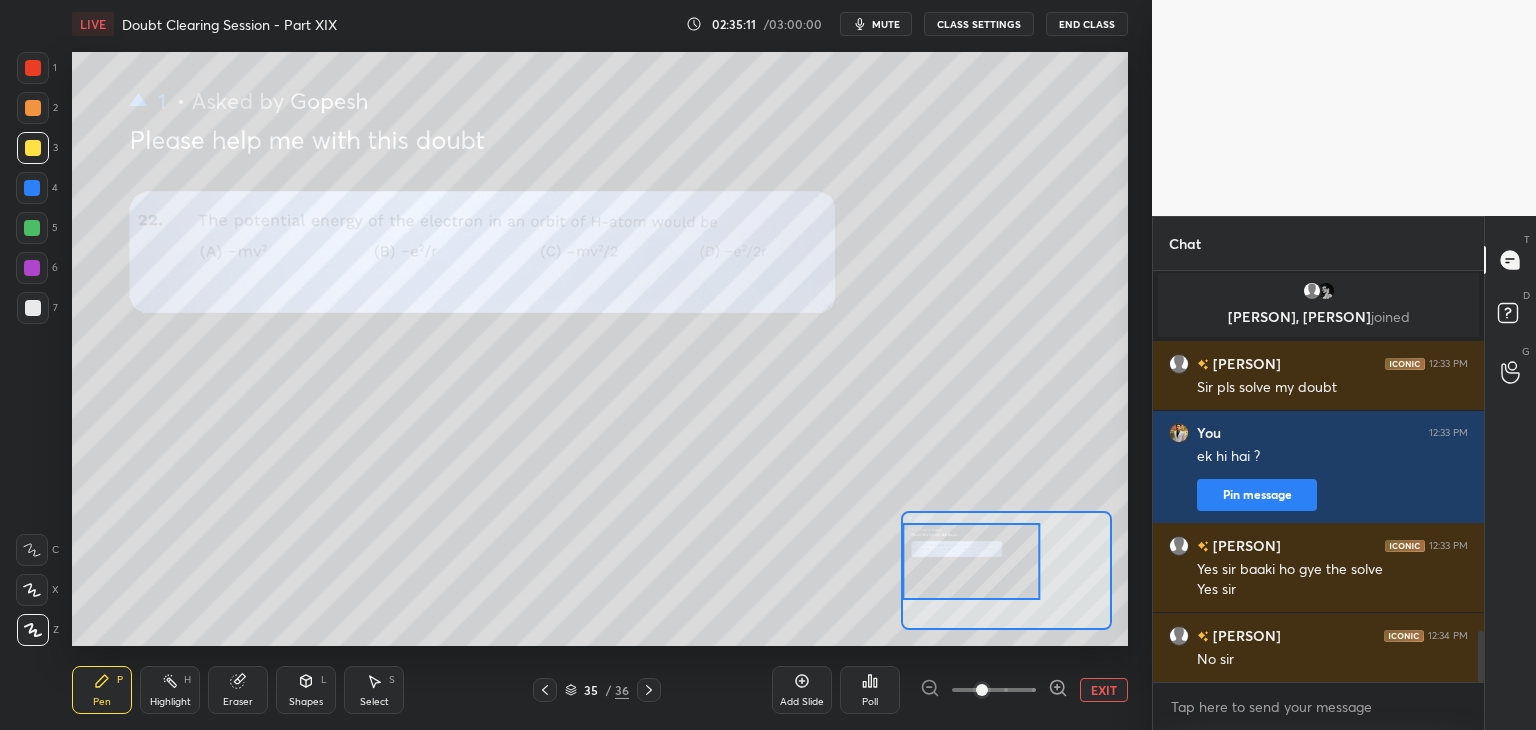 scroll, scrollTop: 2934, scrollLeft: 0, axis: vertical 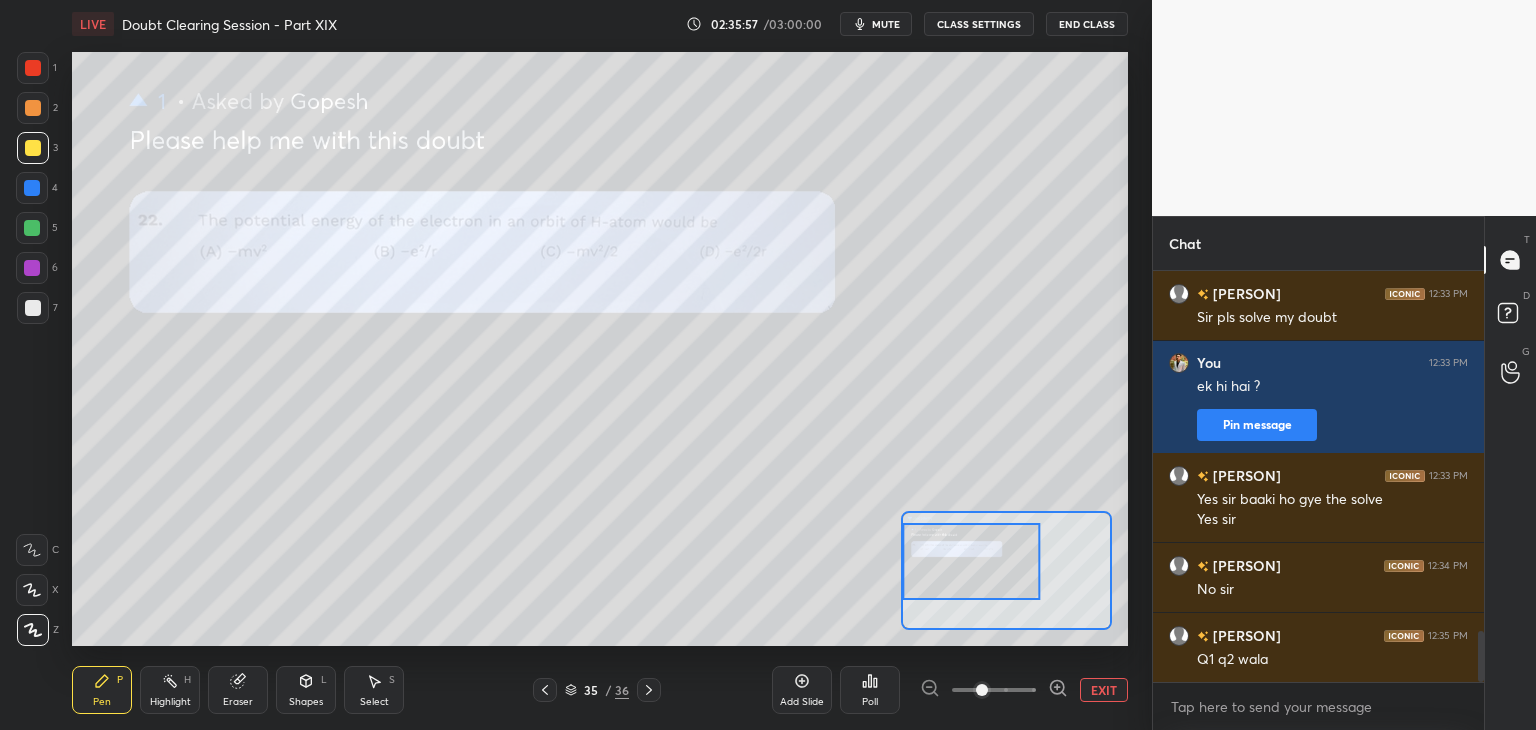 click at bounding box center (32, 228) 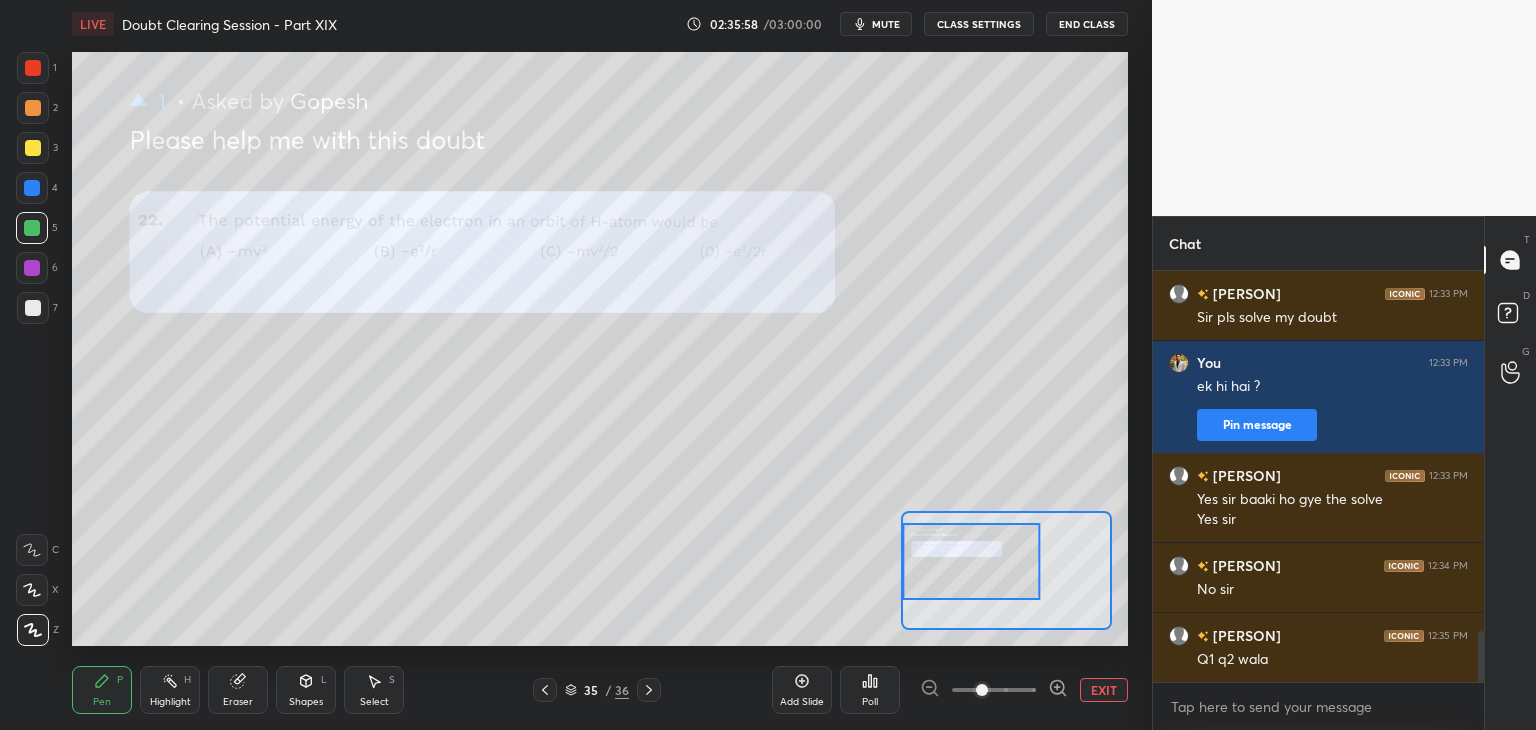 click on "Highlight H" at bounding box center (170, 690) 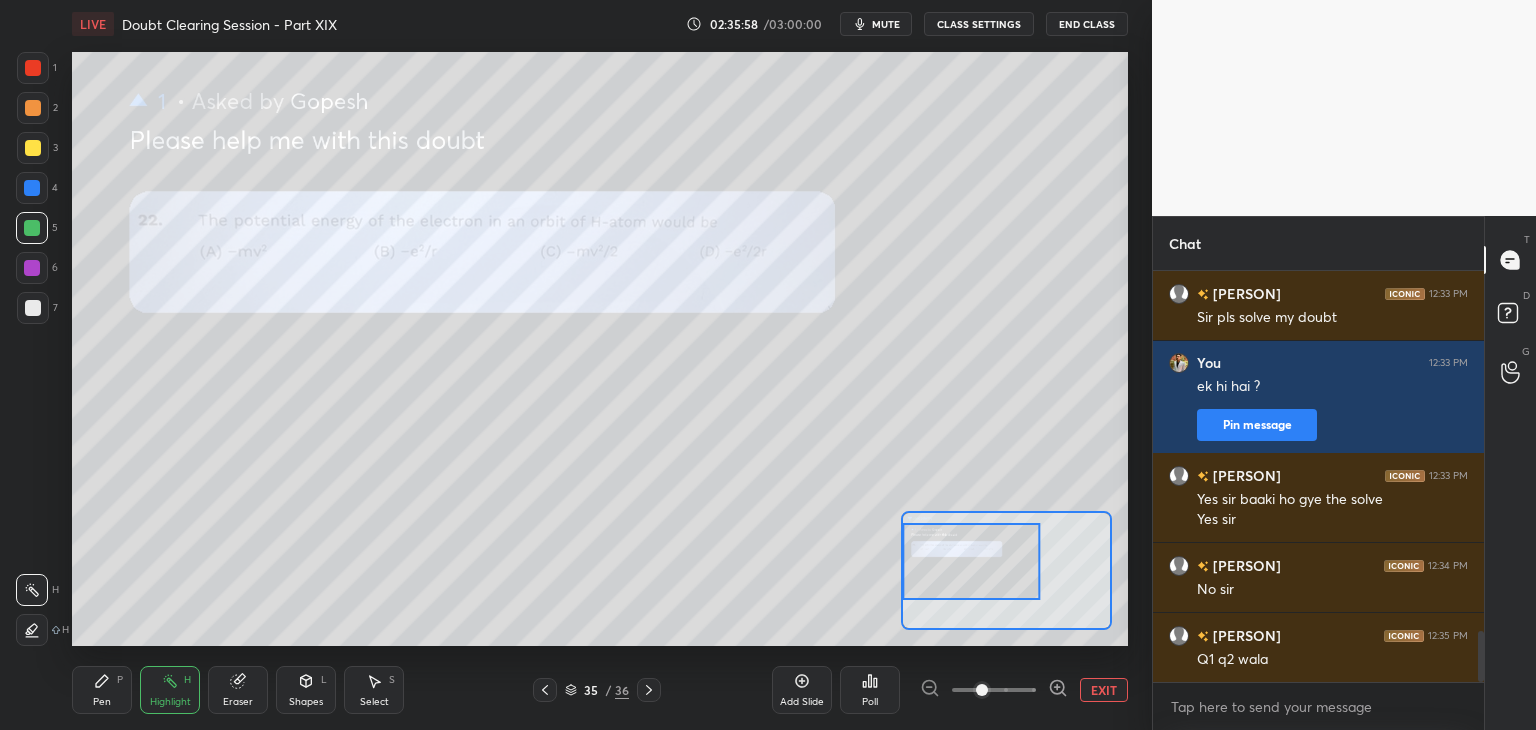 click on "Pen P" at bounding box center [102, 690] 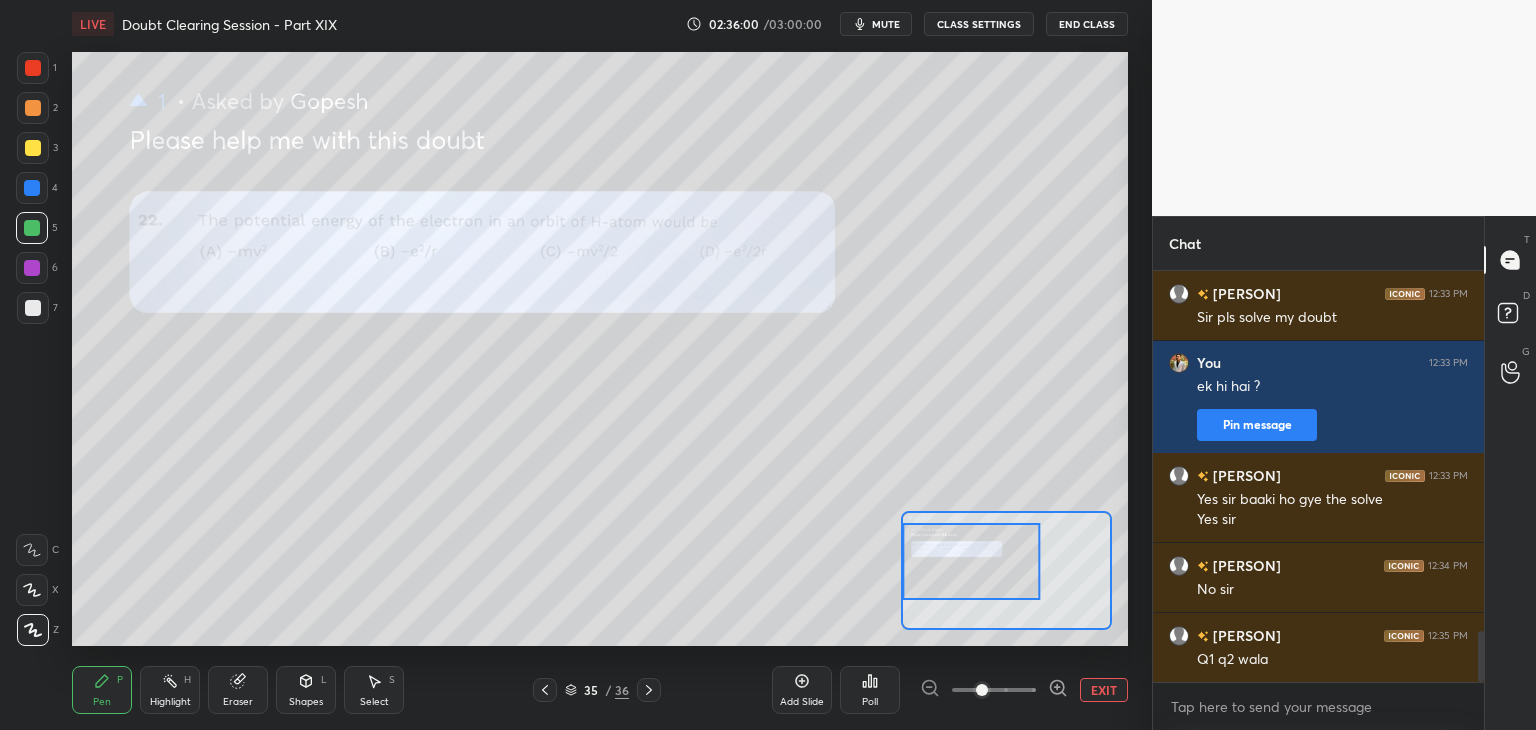 click on "Highlight" at bounding box center [170, 702] 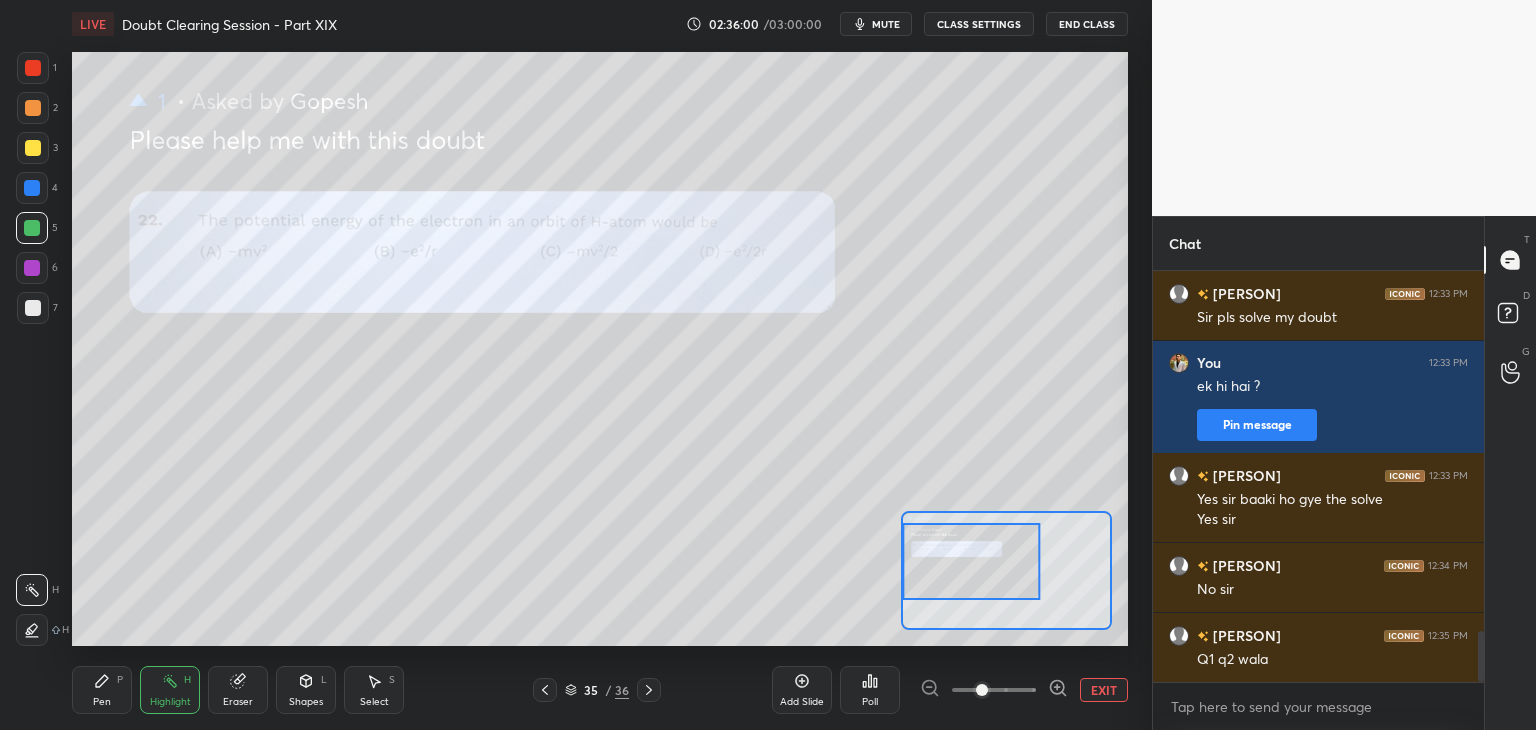 click on "Pen" at bounding box center [102, 702] 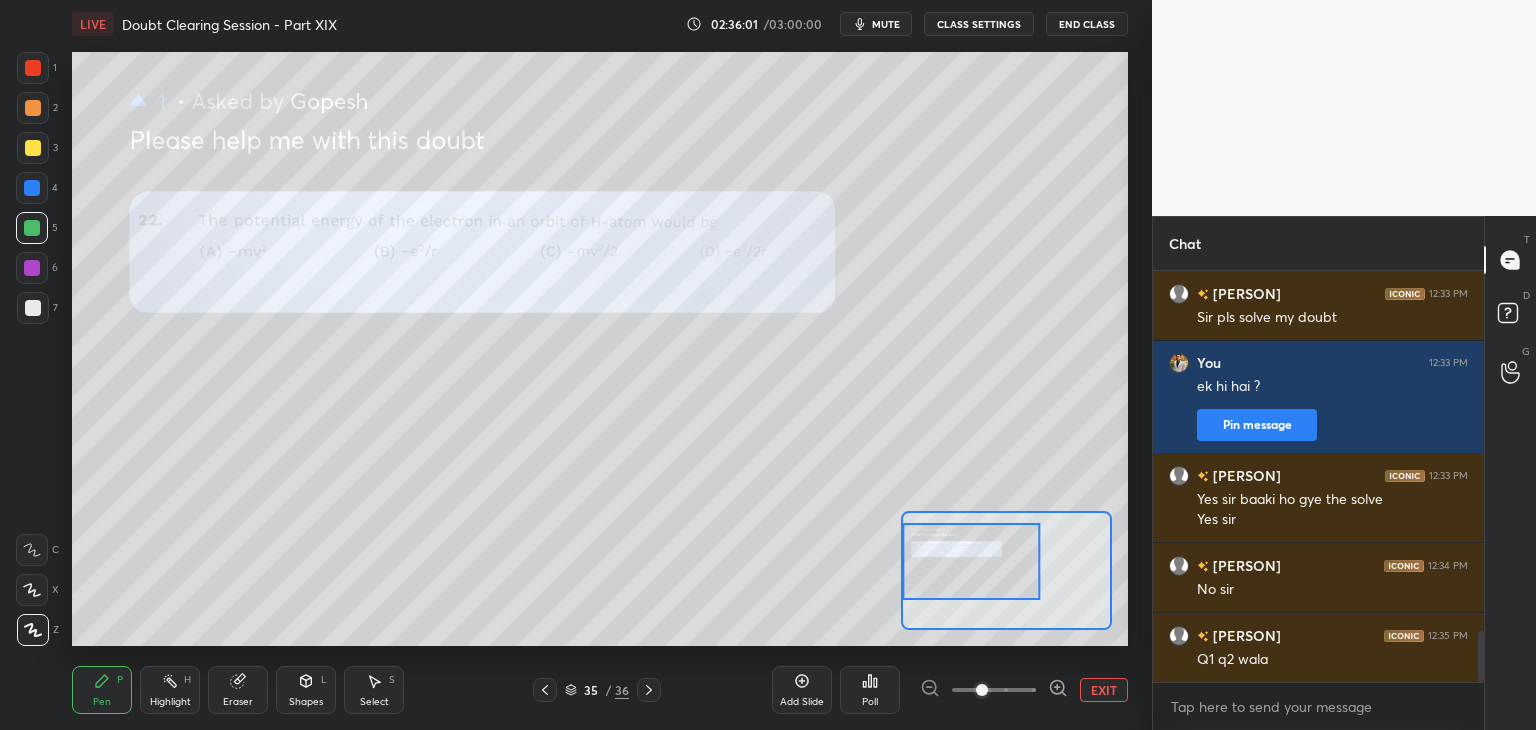 click on "Highlight" at bounding box center (170, 702) 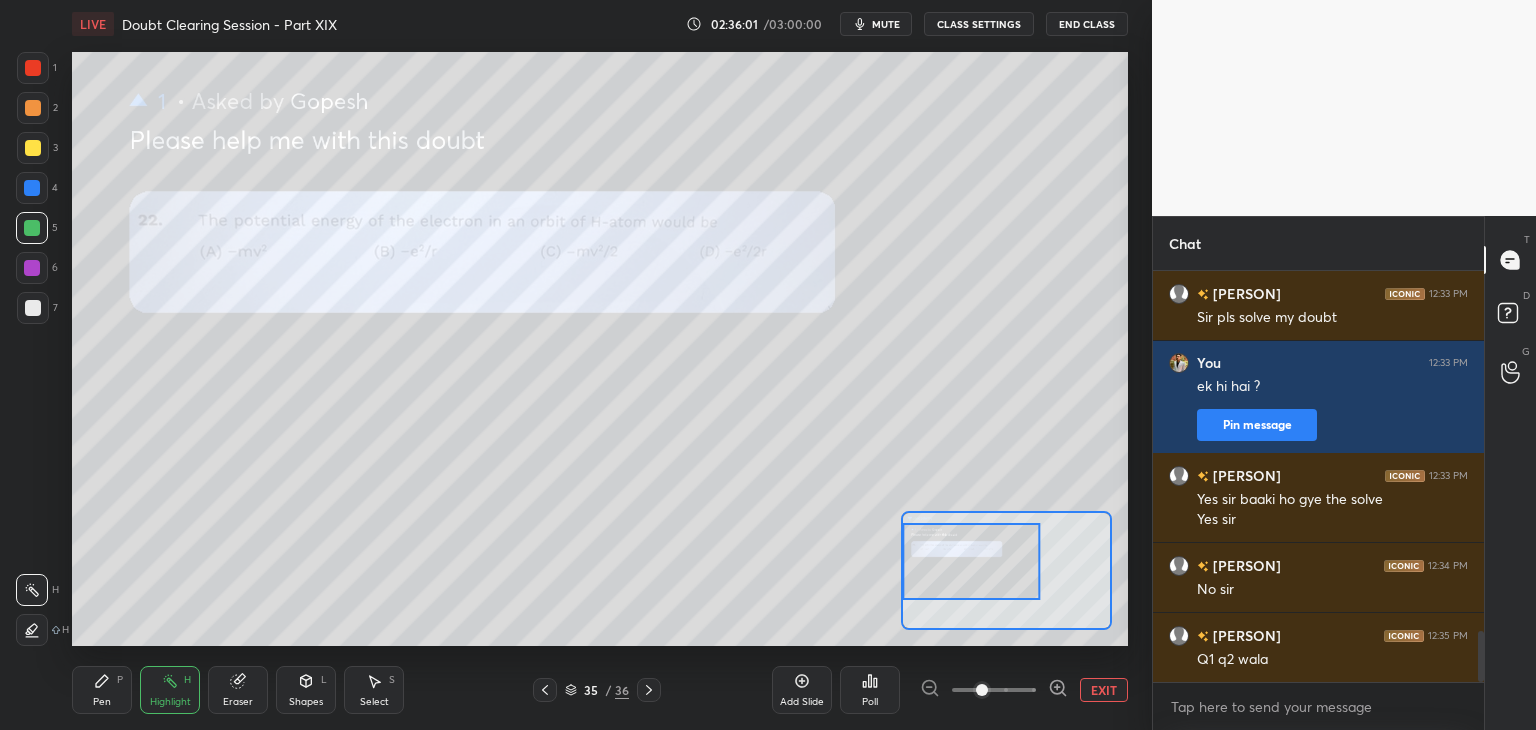 click on "Pen P" at bounding box center (102, 690) 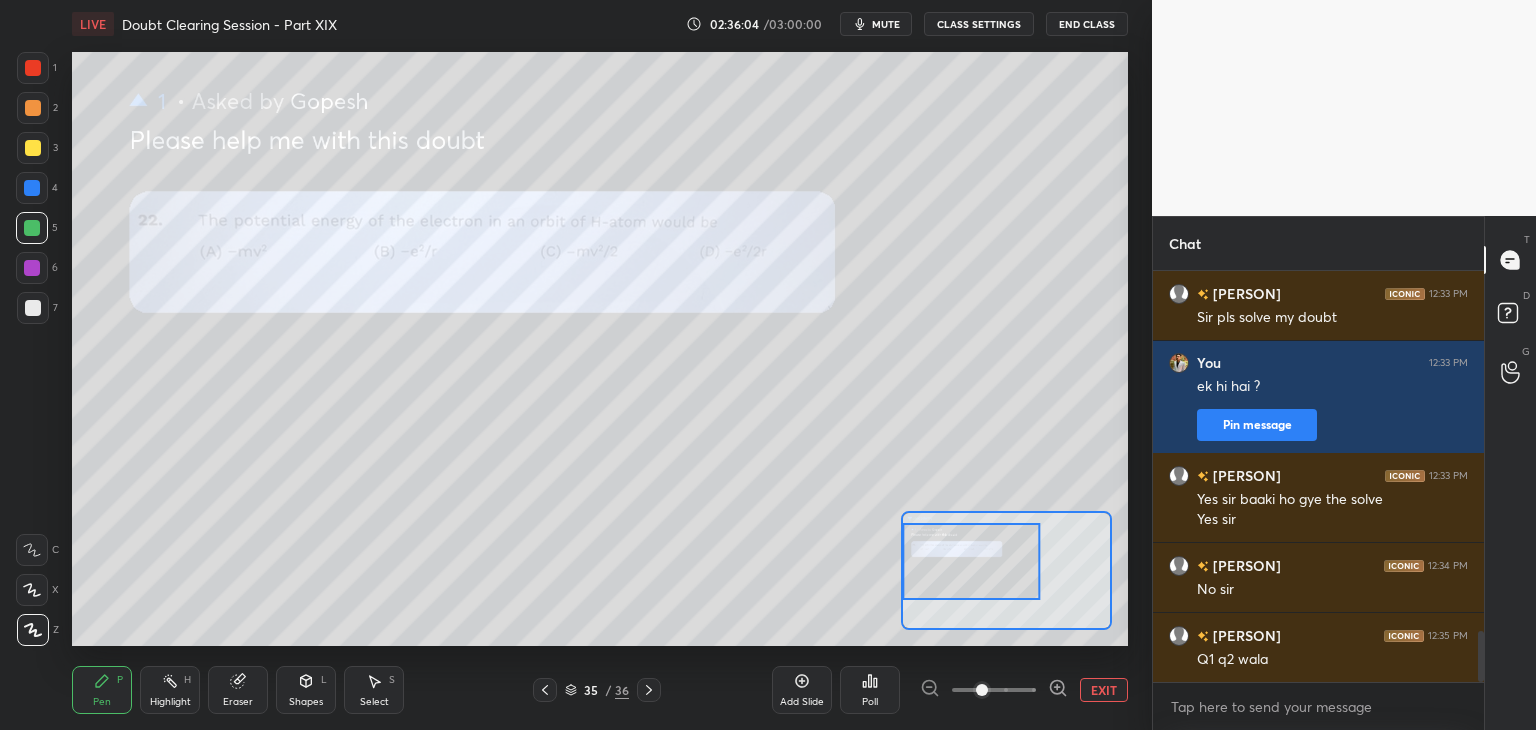 click 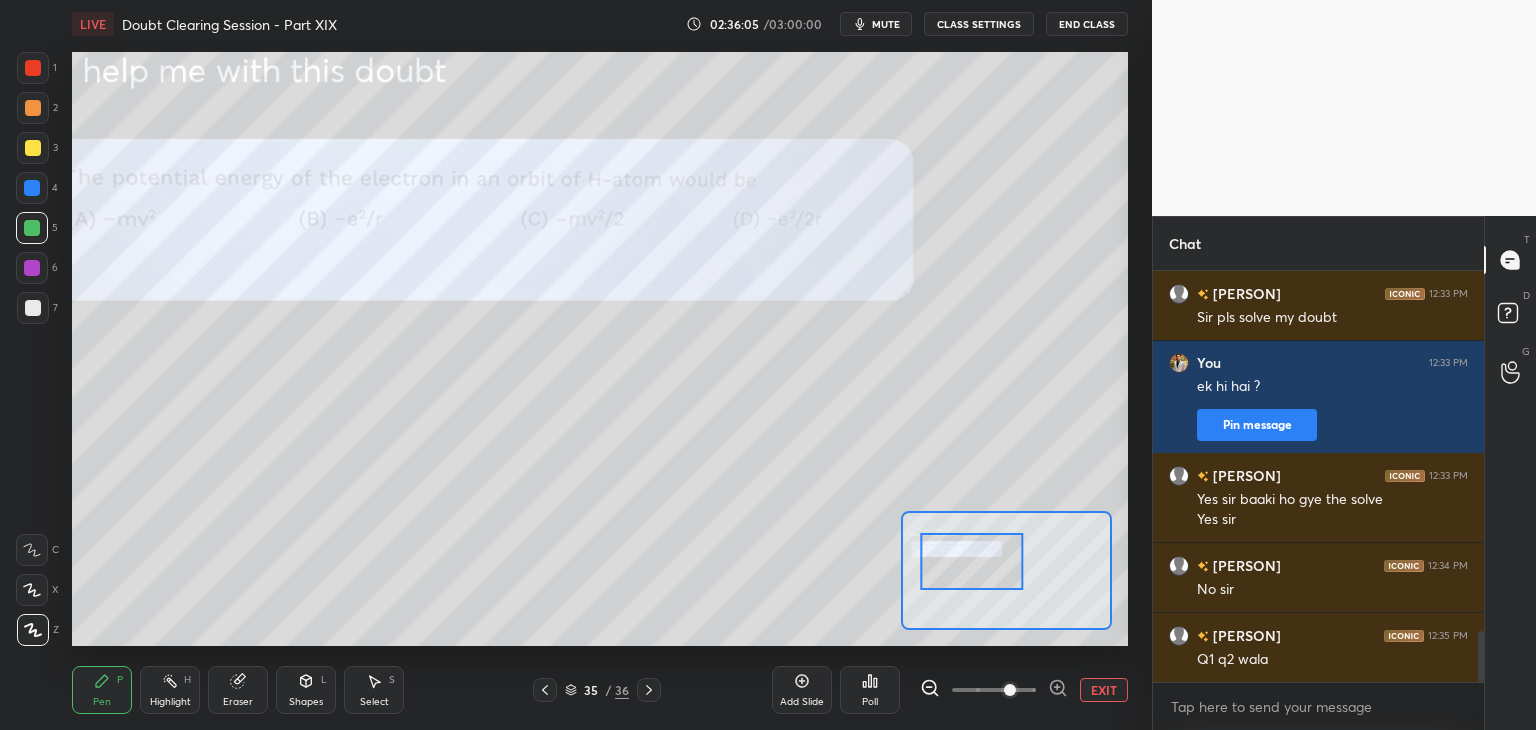 click on "EXIT" at bounding box center (1104, 690) 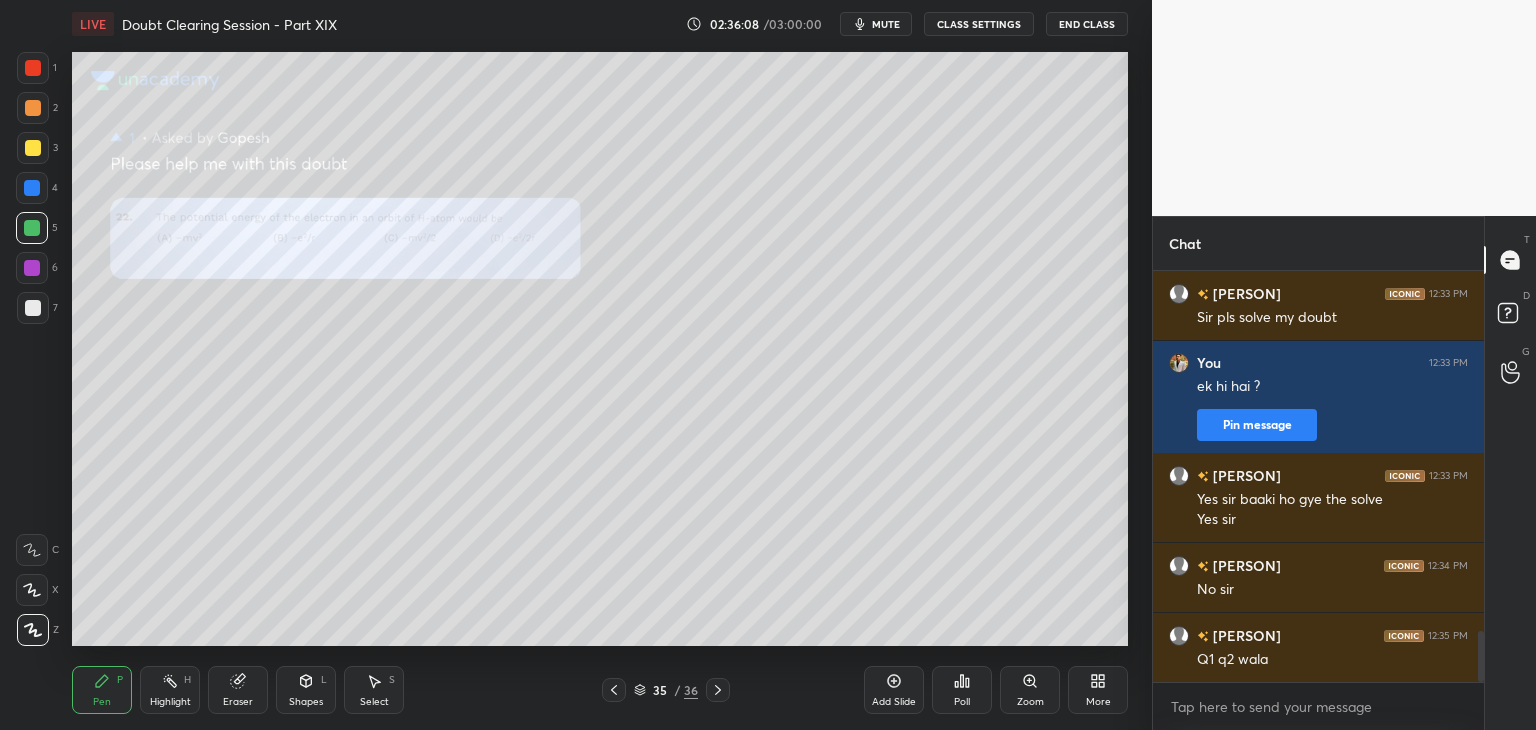 click on "3" at bounding box center (37, 148) 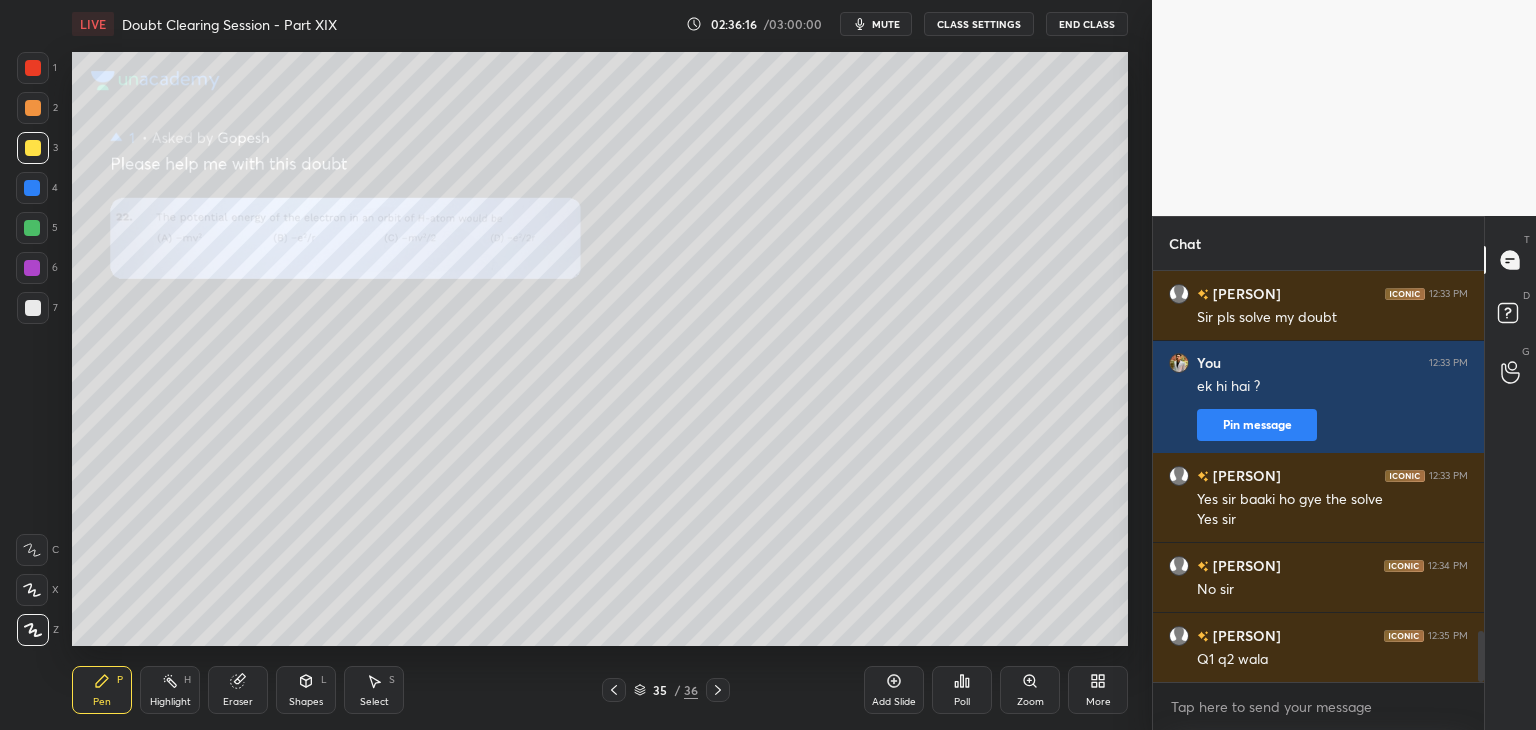 click at bounding box center (32, 188) 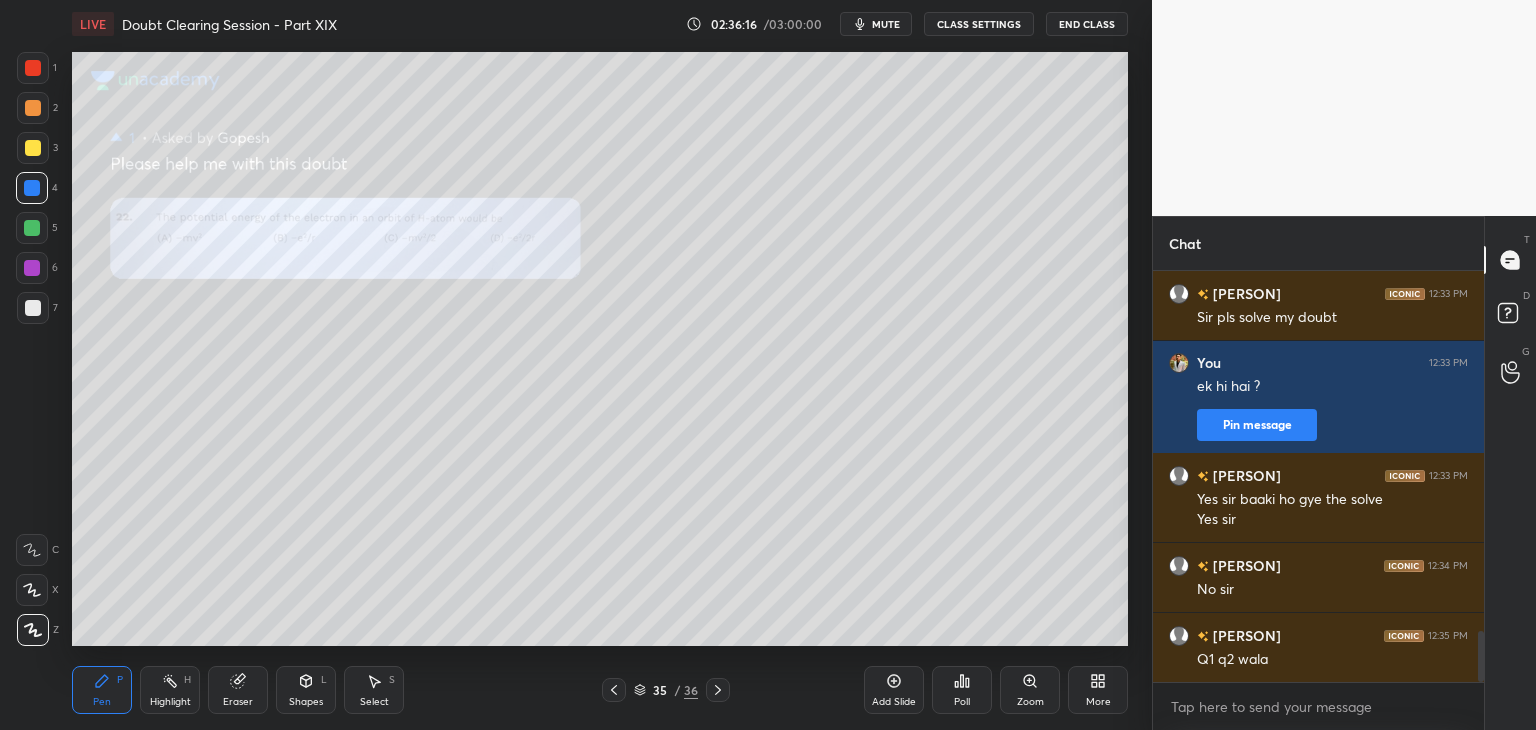 click at bounding box center (32, 228) 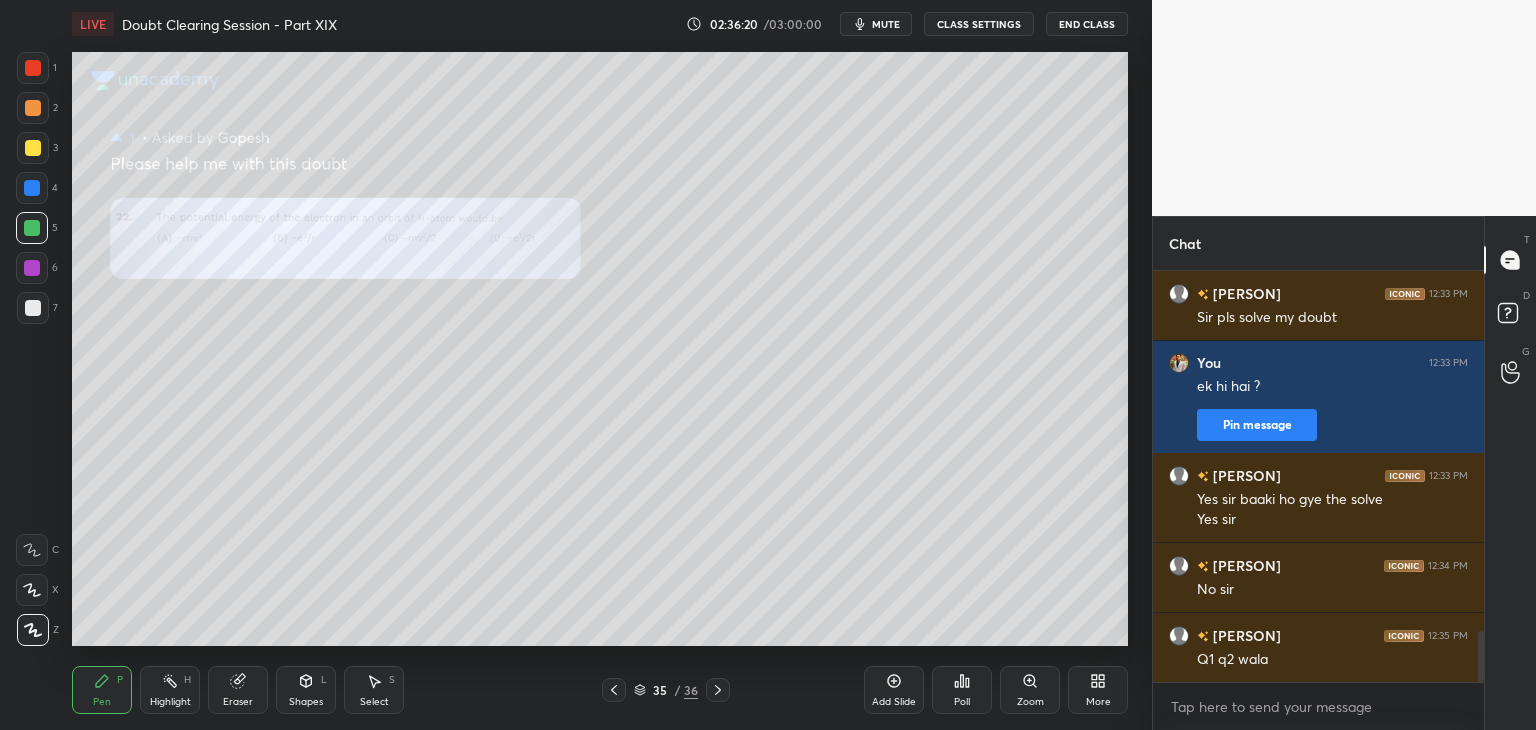 click on "3" at bounding box center (37, 148) 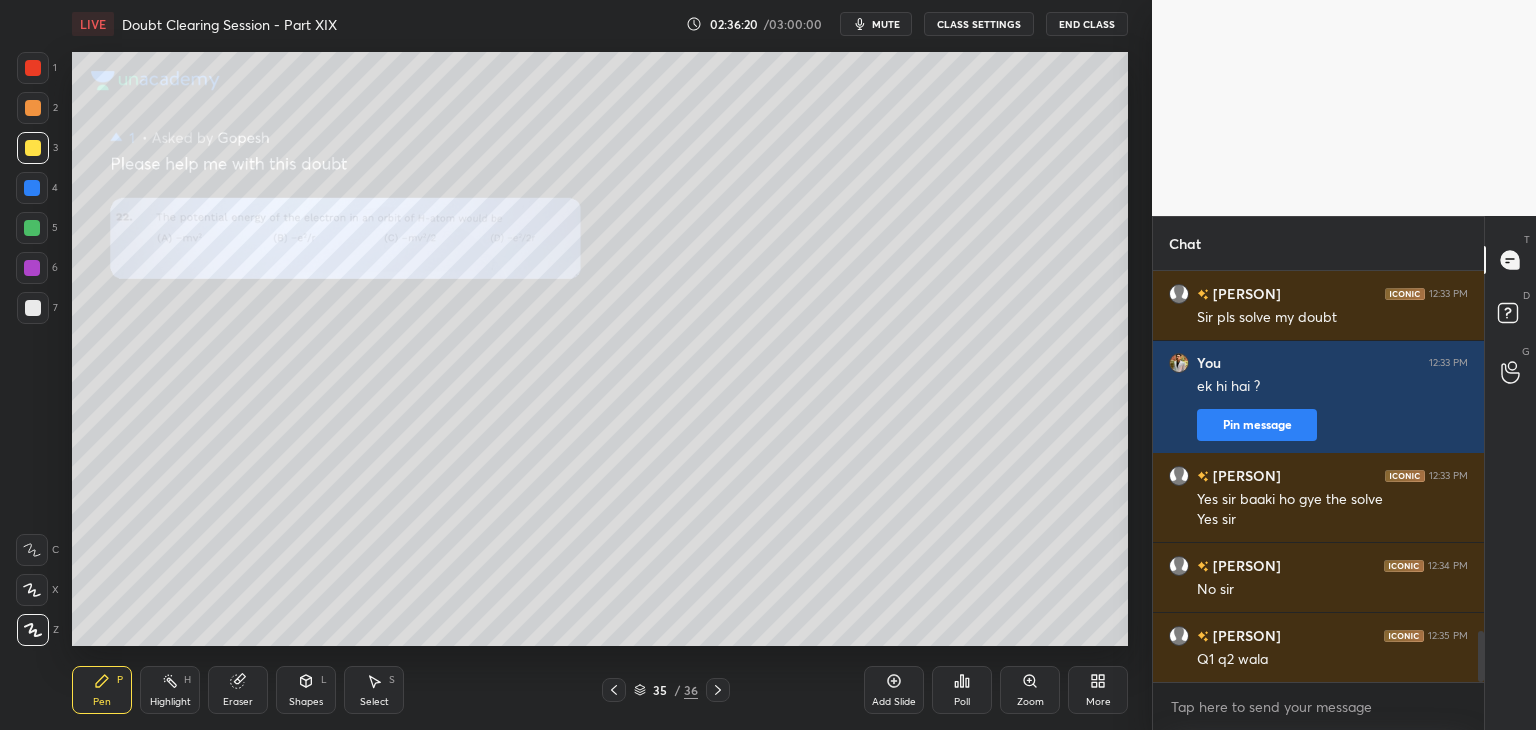 click on "2" at bounding box center (37, 108) 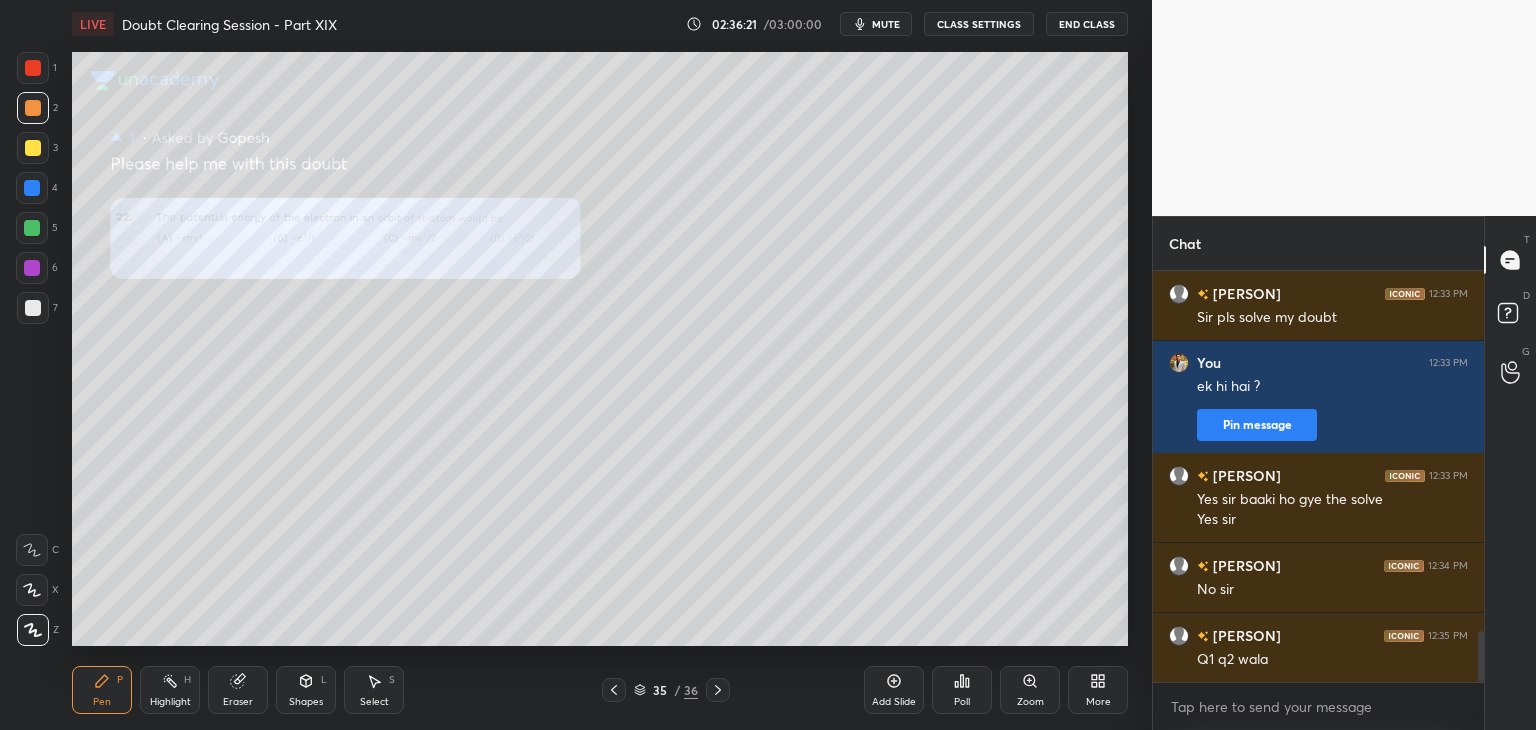 click at bounding box center (33, 68) 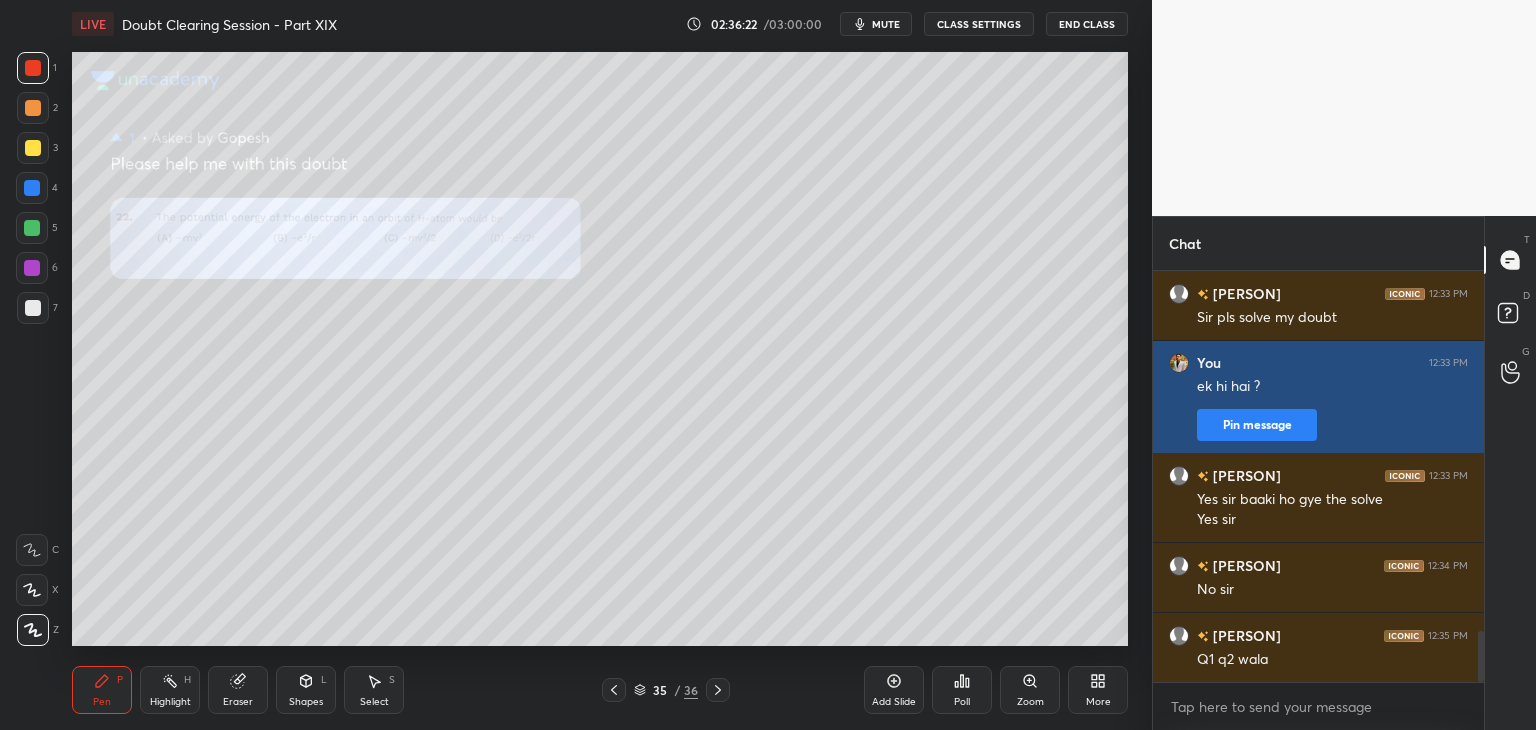 click on "Pin message" at bounding box center [1257, 425] 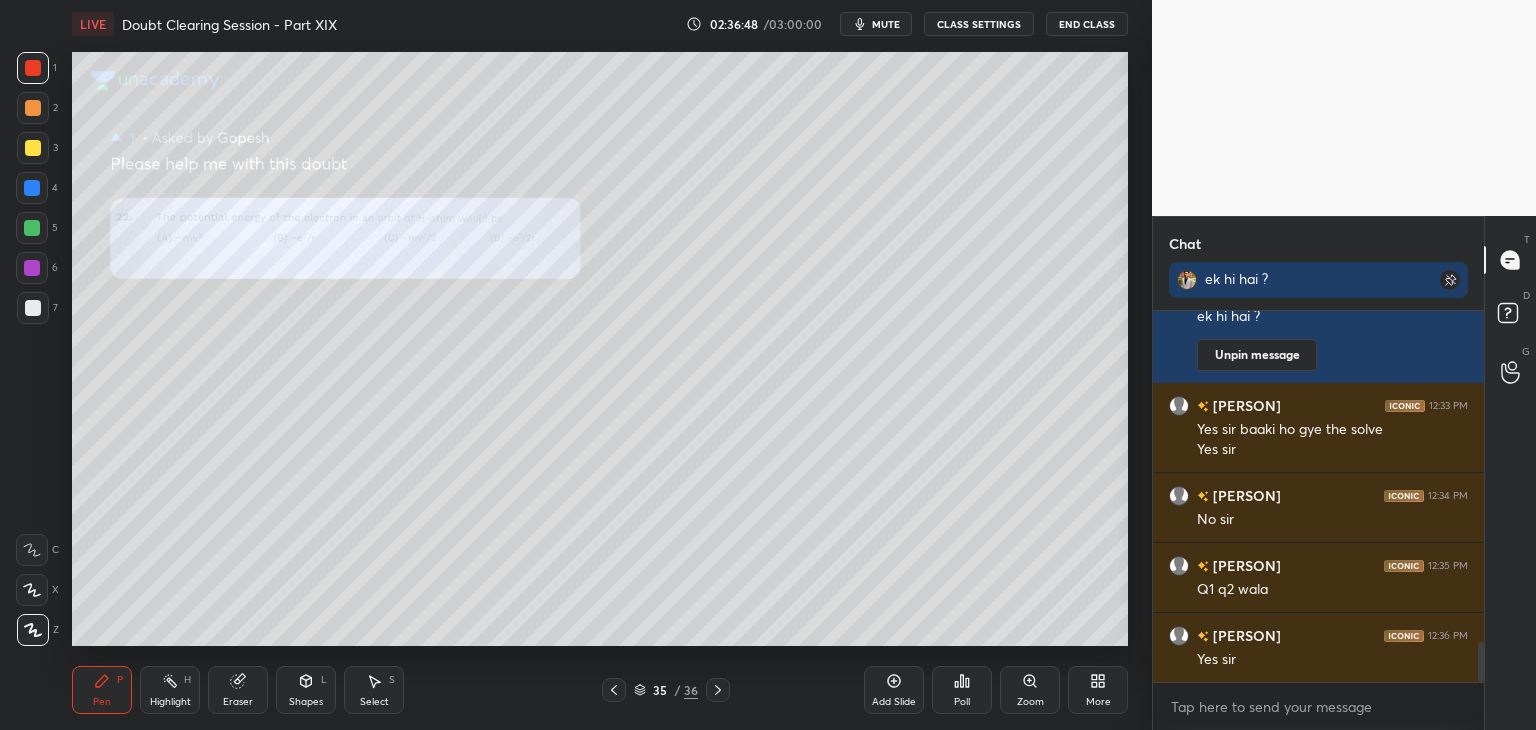 scroll, scrollTop: 3064, scrollLeft: 0, axis: vertical 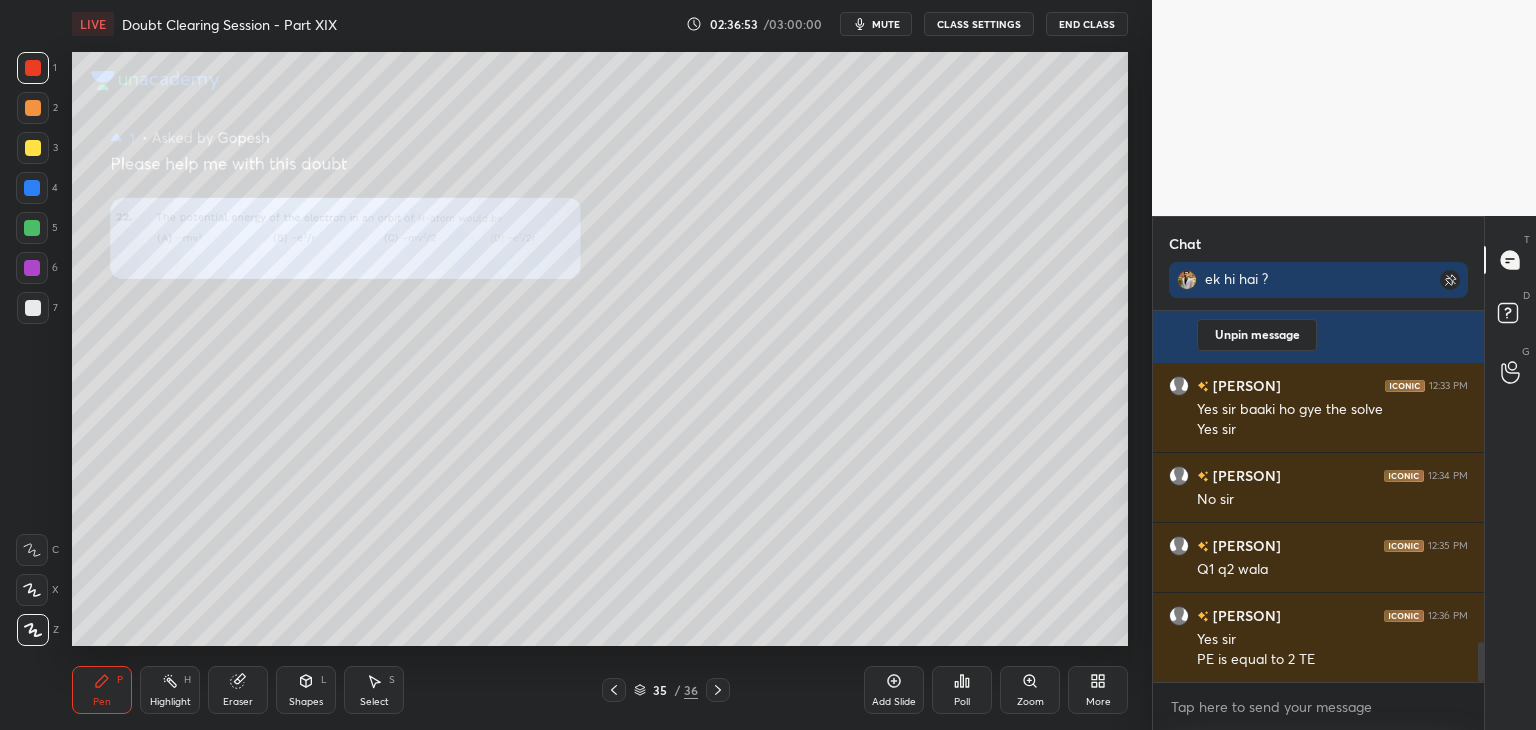 click at bounding box center (32, 188) 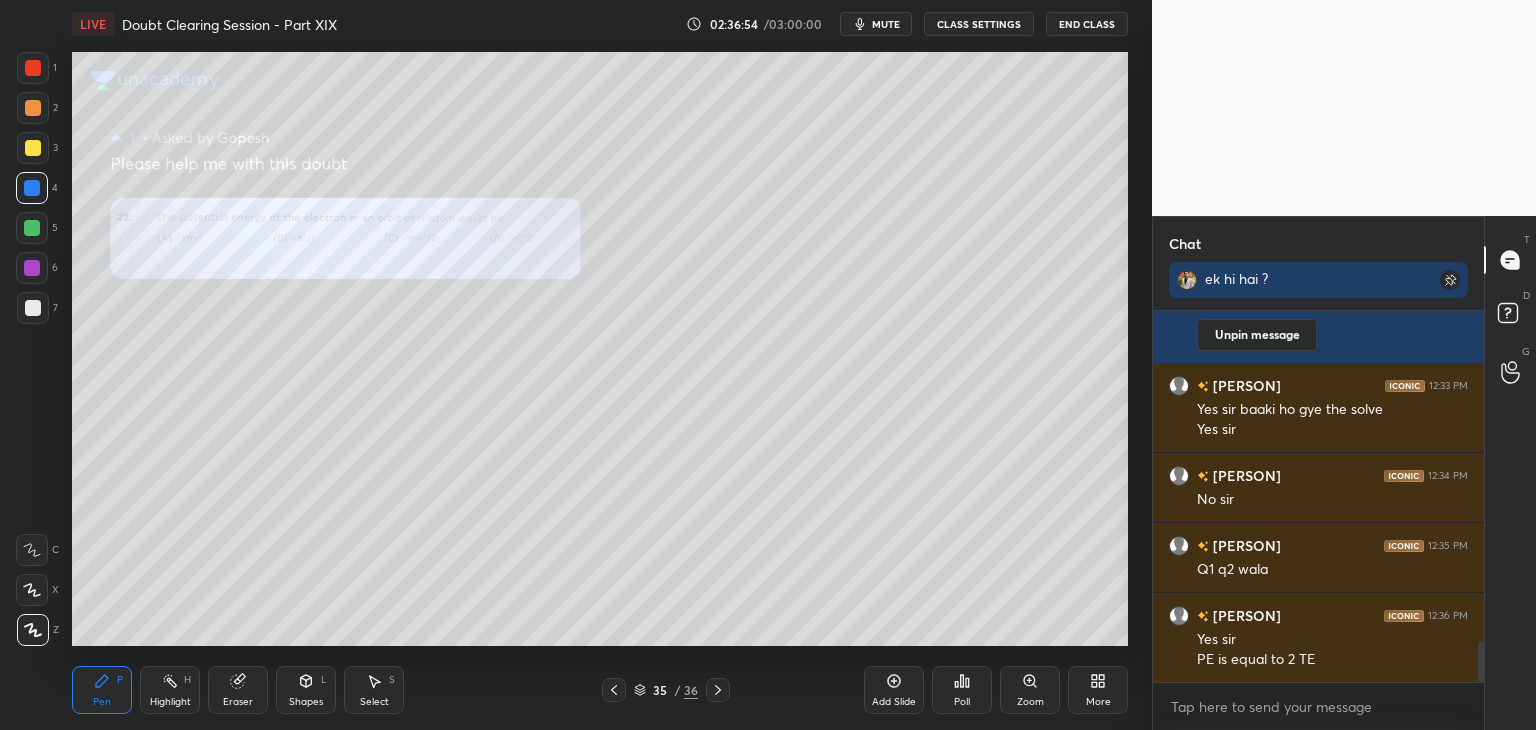 click at bounding box center (32, 228) 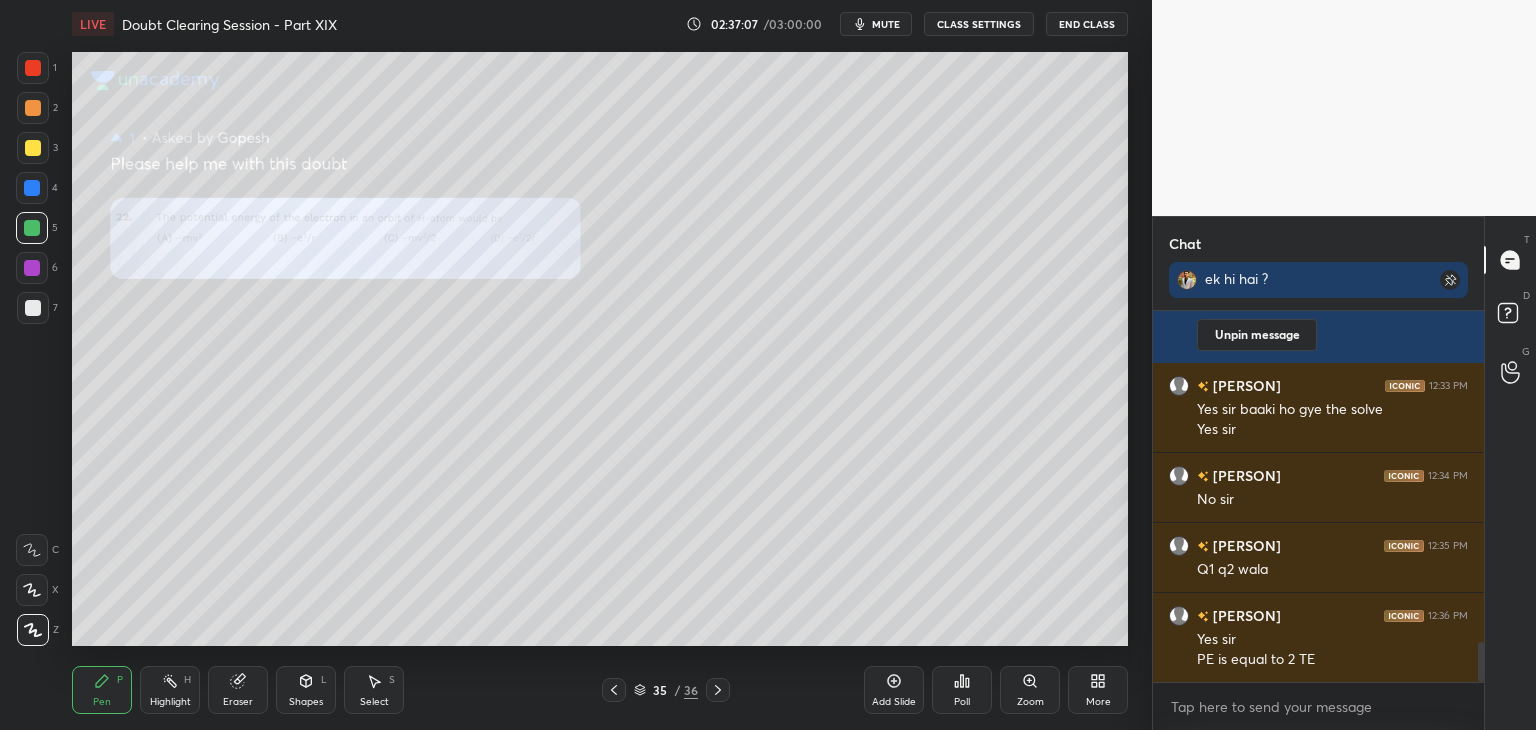 click at bounding box center [33, 108] 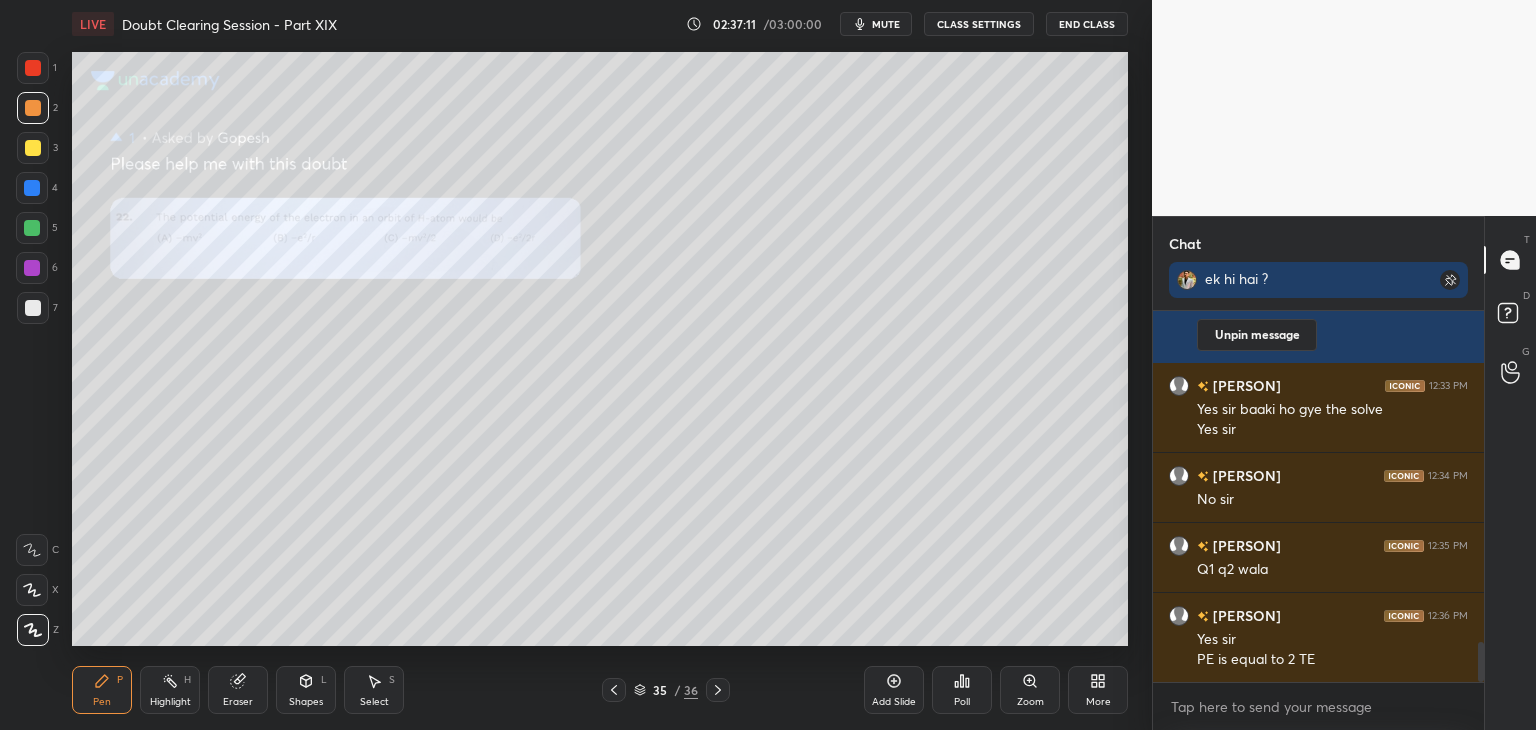 click at bounding box center [33, 68] 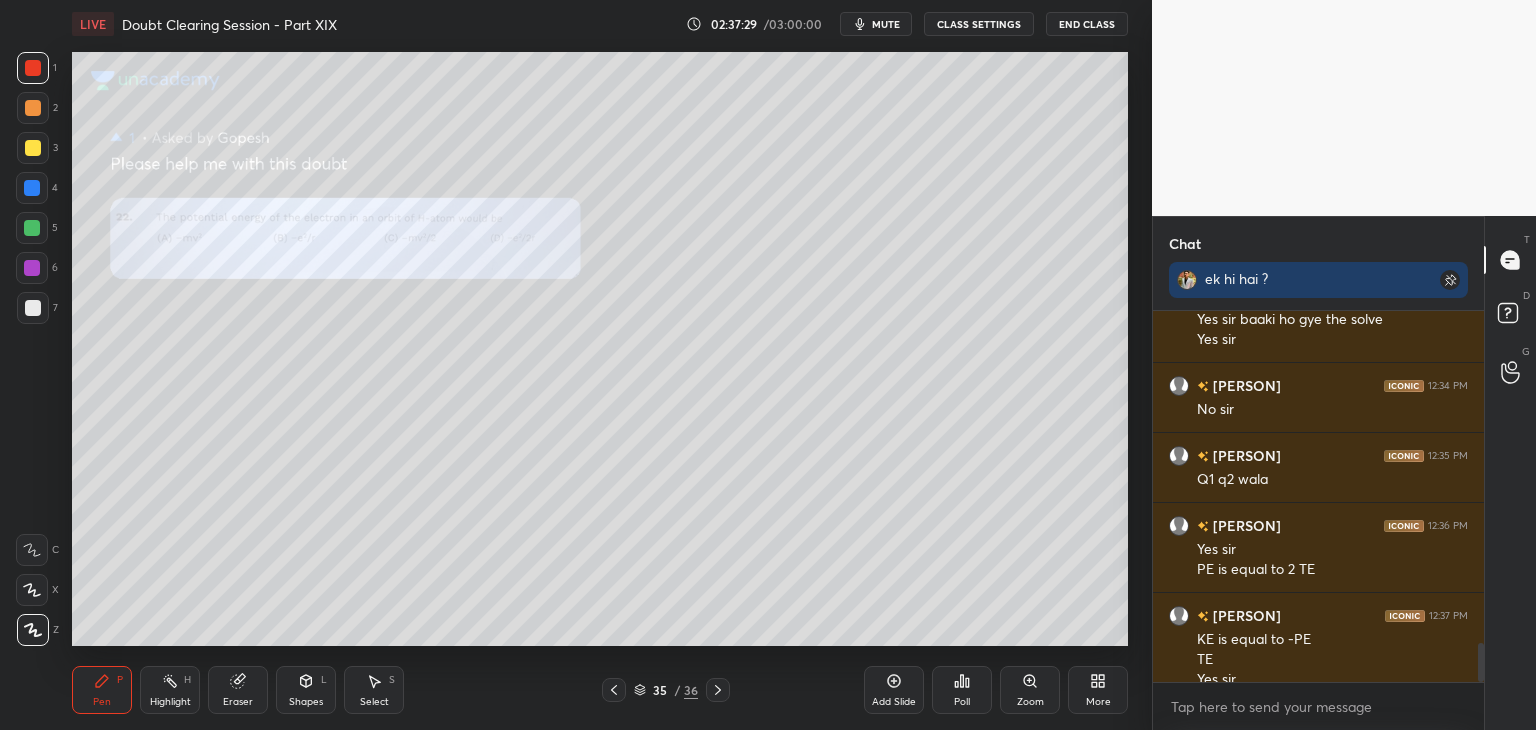 scroll, scrollTop: 3174, scrollLeft: 0, axis: vertical 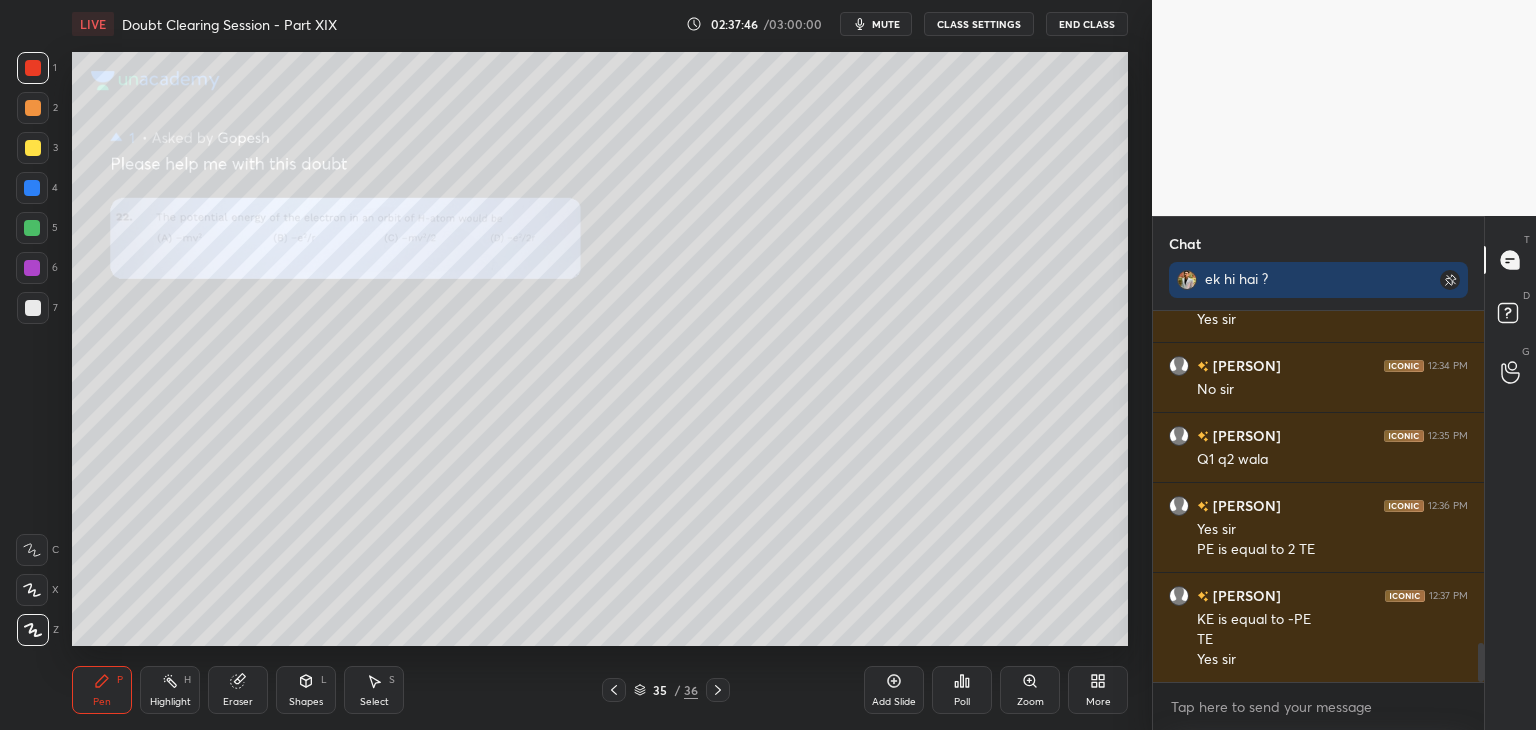 click on "4" at bounding box center (37, 188) 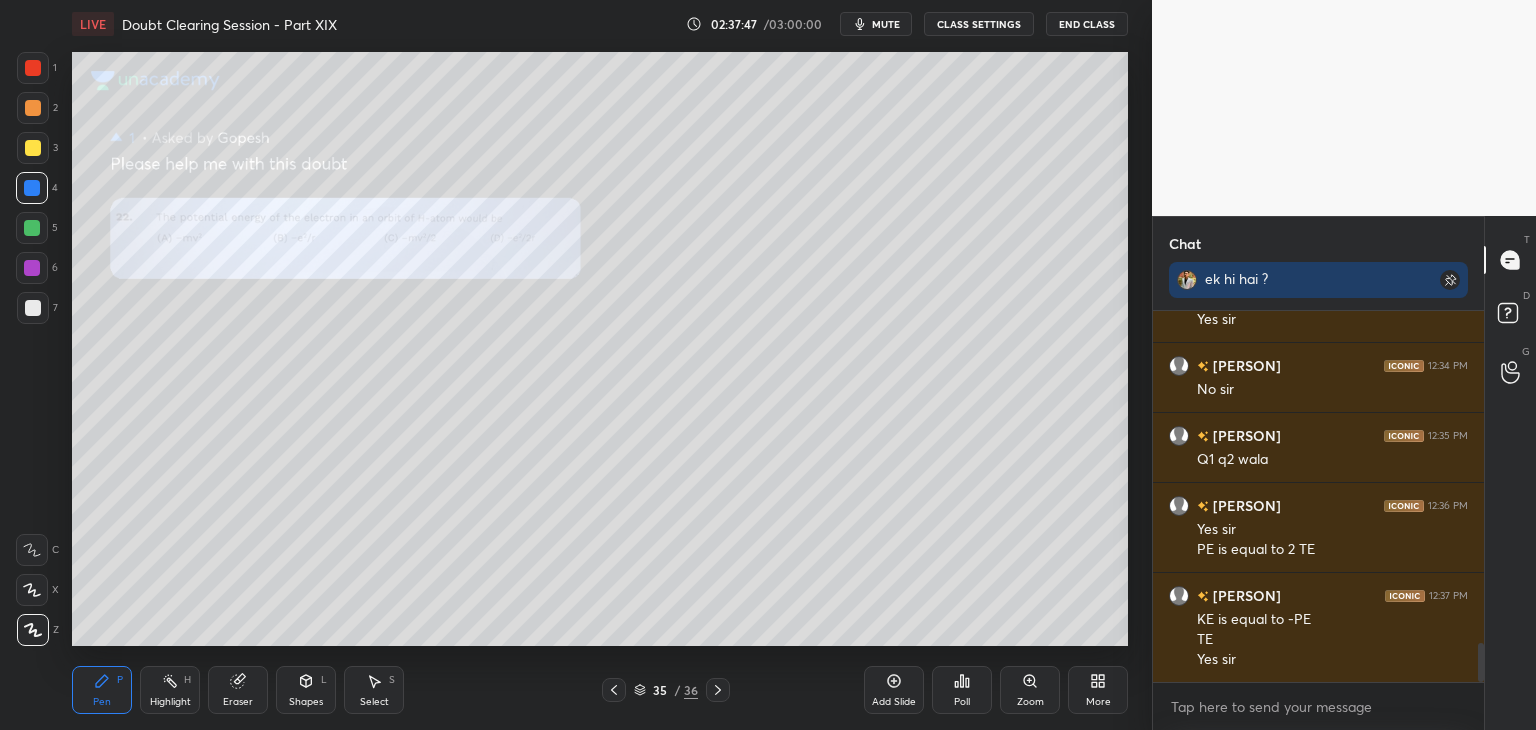 click at bounding box center (32, 228) 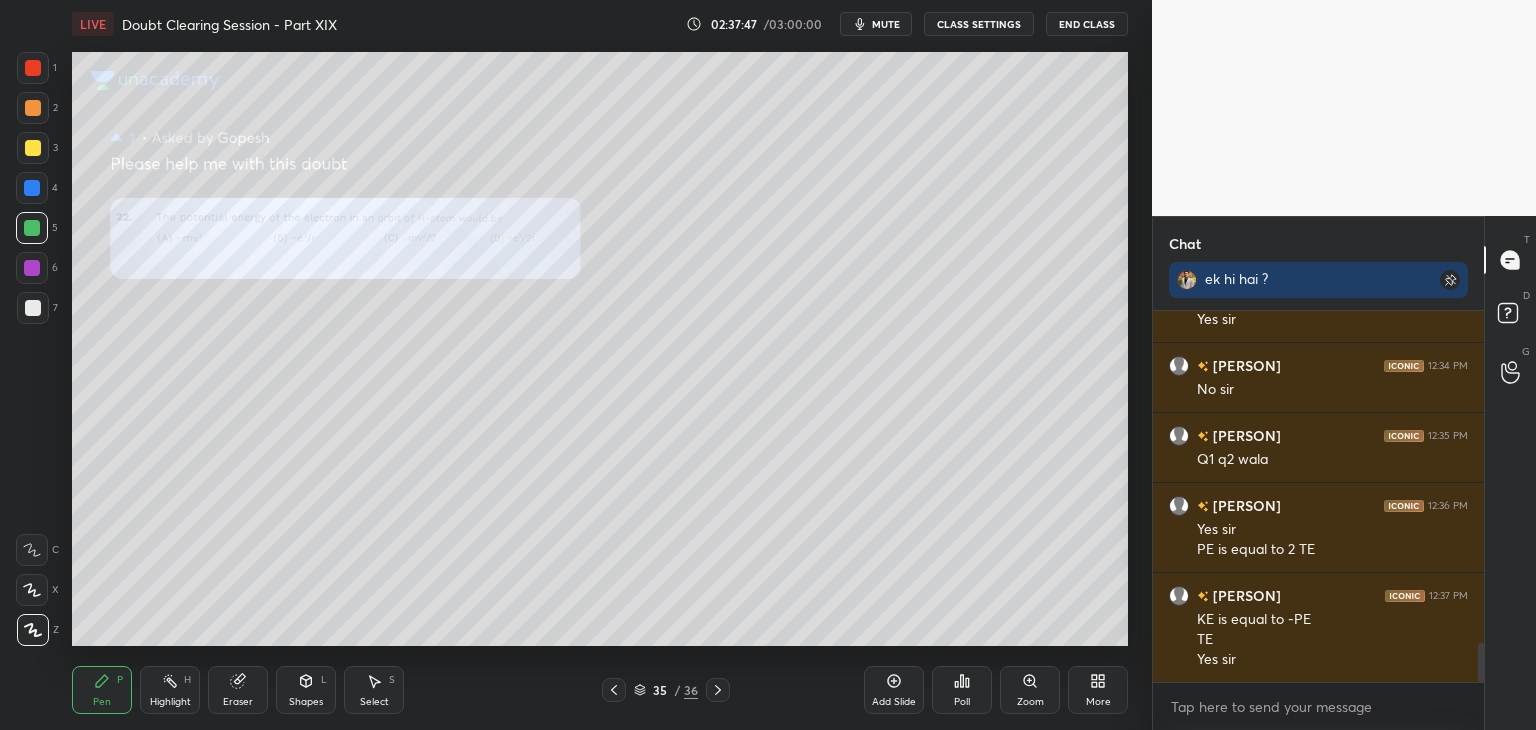 click at bounding box center [33, 148] 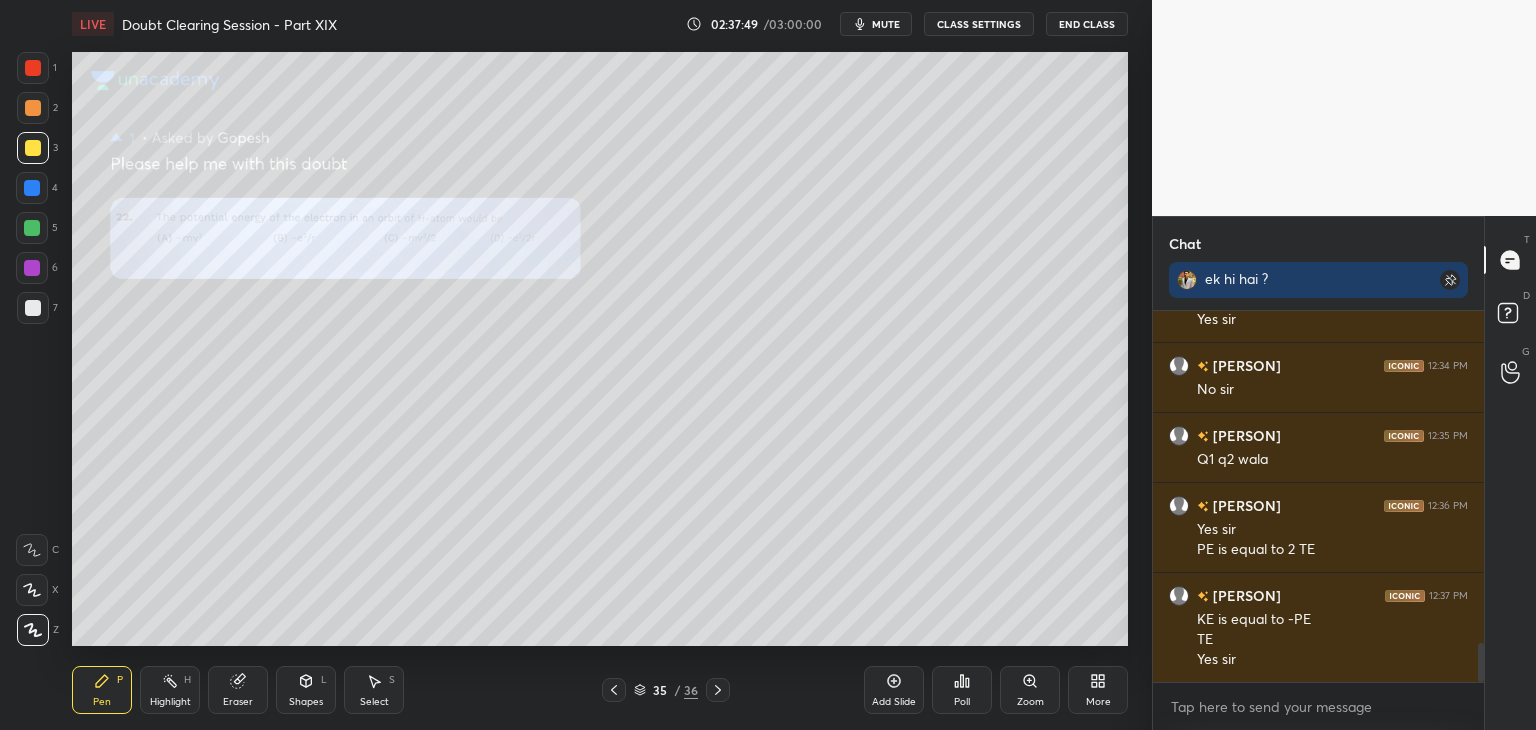 click 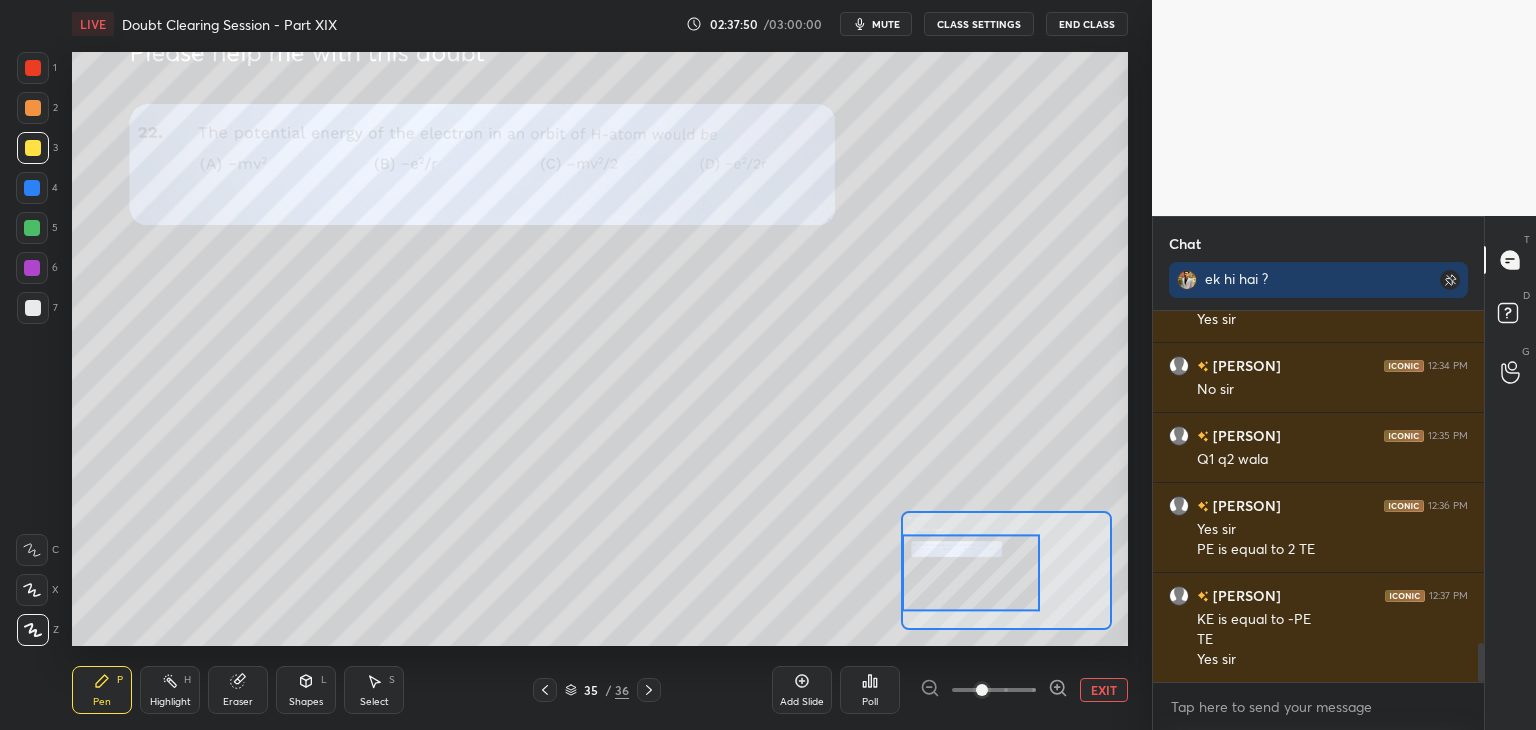 click at bounding box center (971, 573) 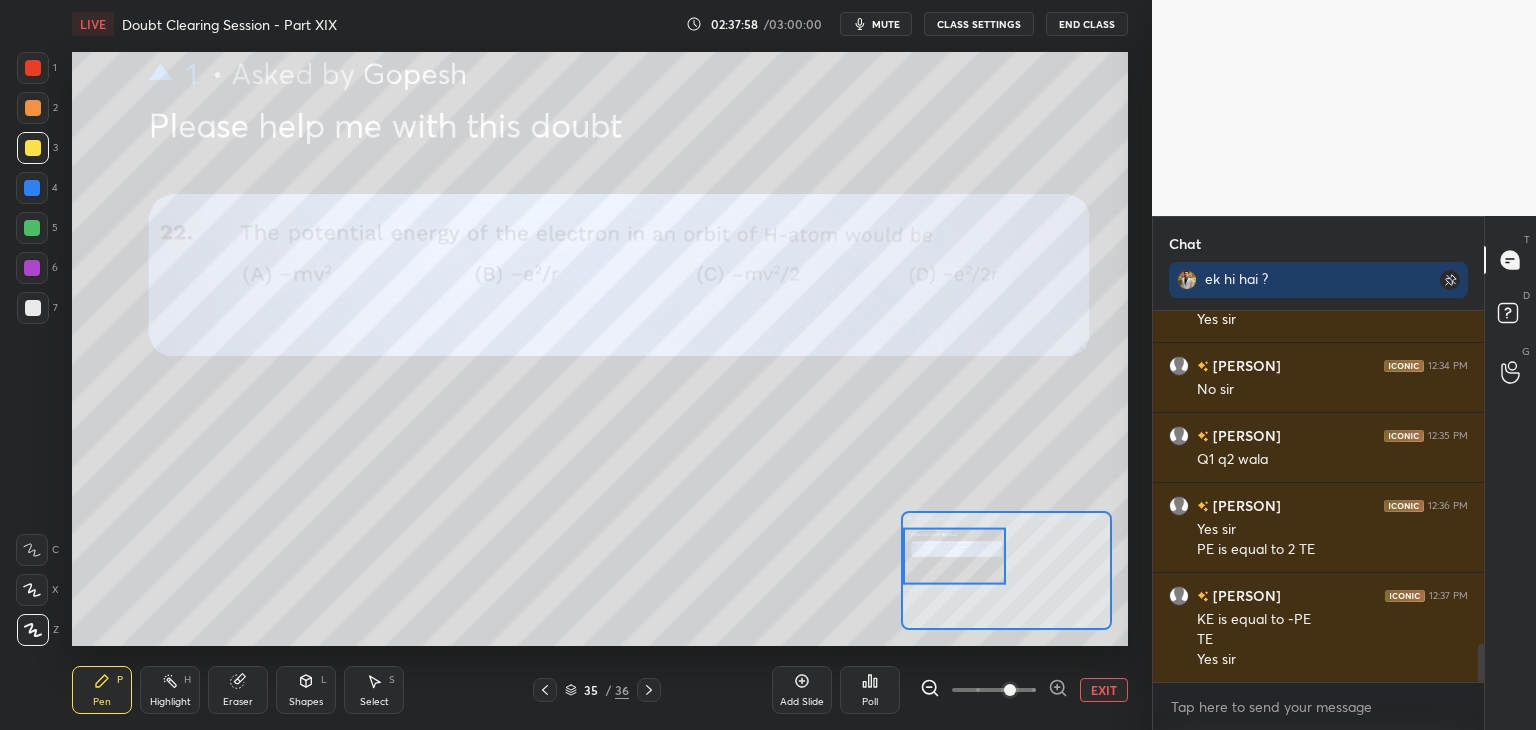scroll, scrollTop: 3244, scrollLeft: 0, axis: vertical 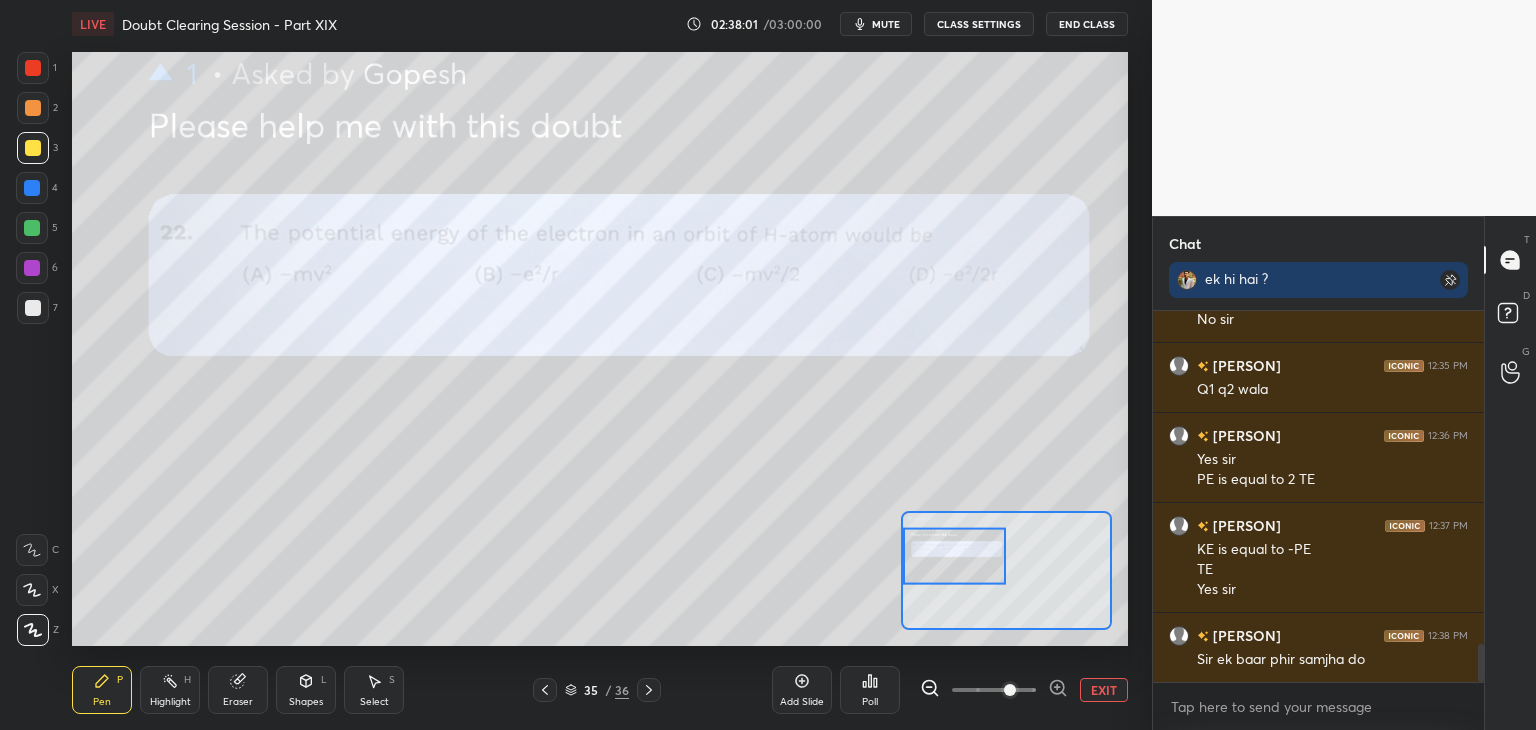 click on "Add Slide Poll EXIT" at bounding box center (950, 690) 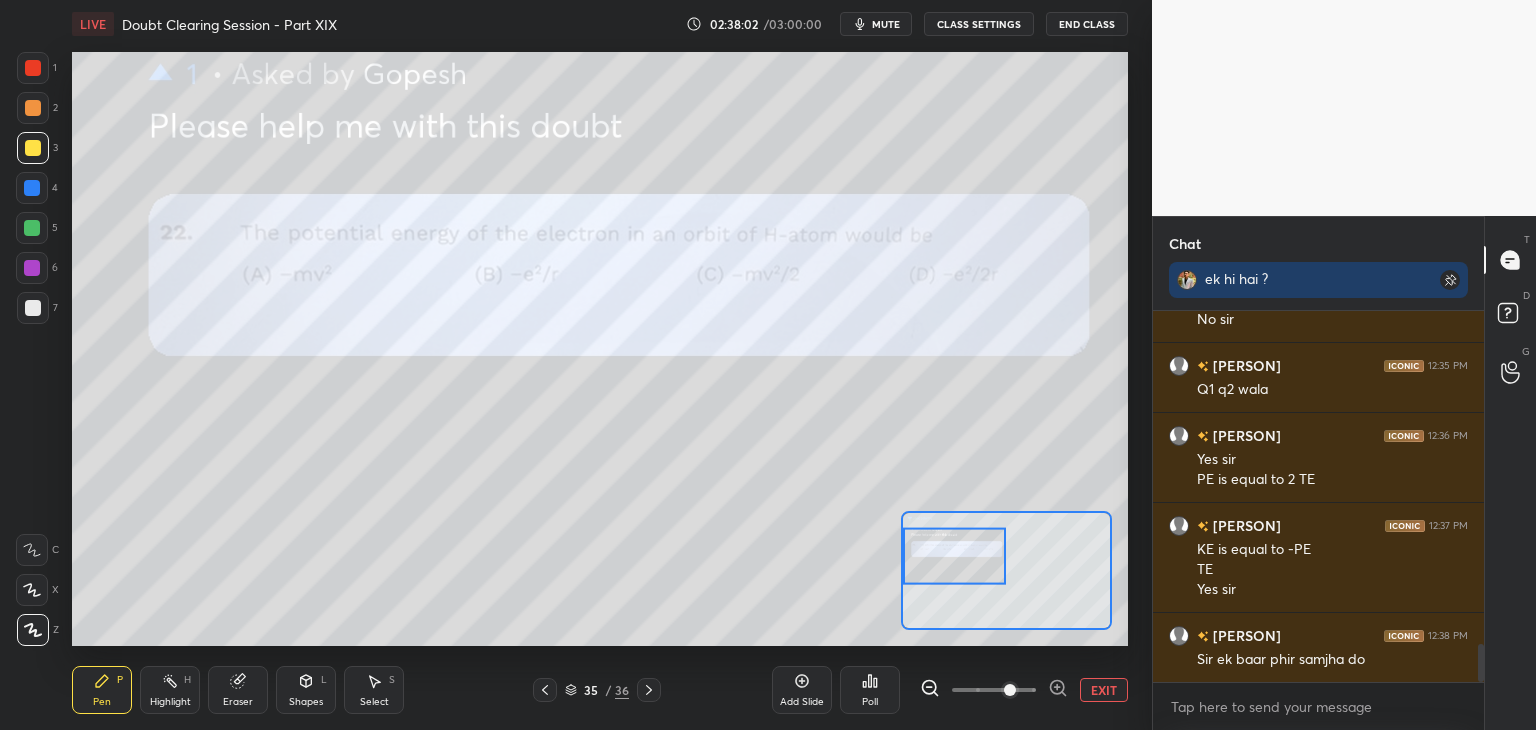 click on "EXIT" at bounding box center [1104, 690] 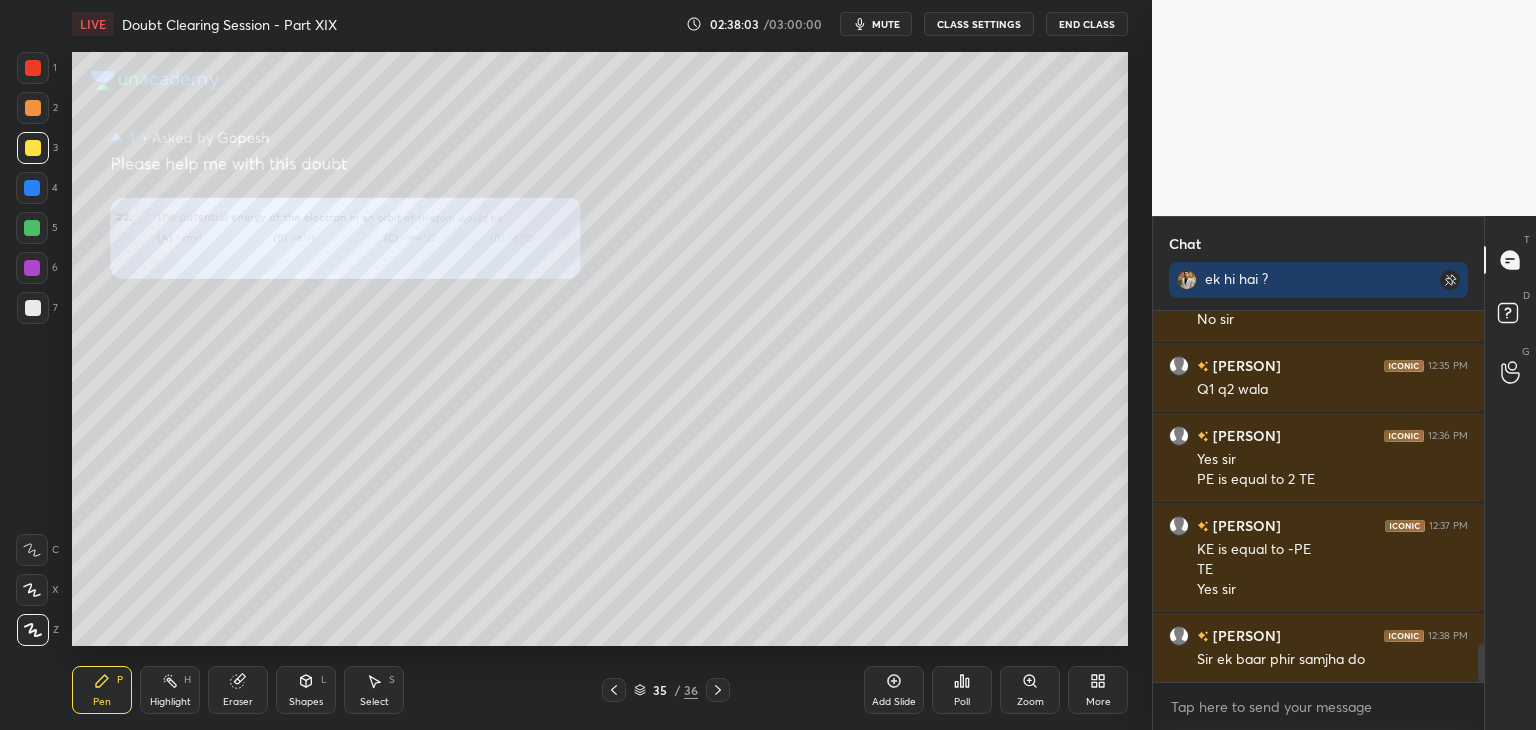 click on "Pen P Highlight H Eraser Shapes L Select S 35 / 36 Add Slide Poll Zoom More" at bounding box center (600, 690) 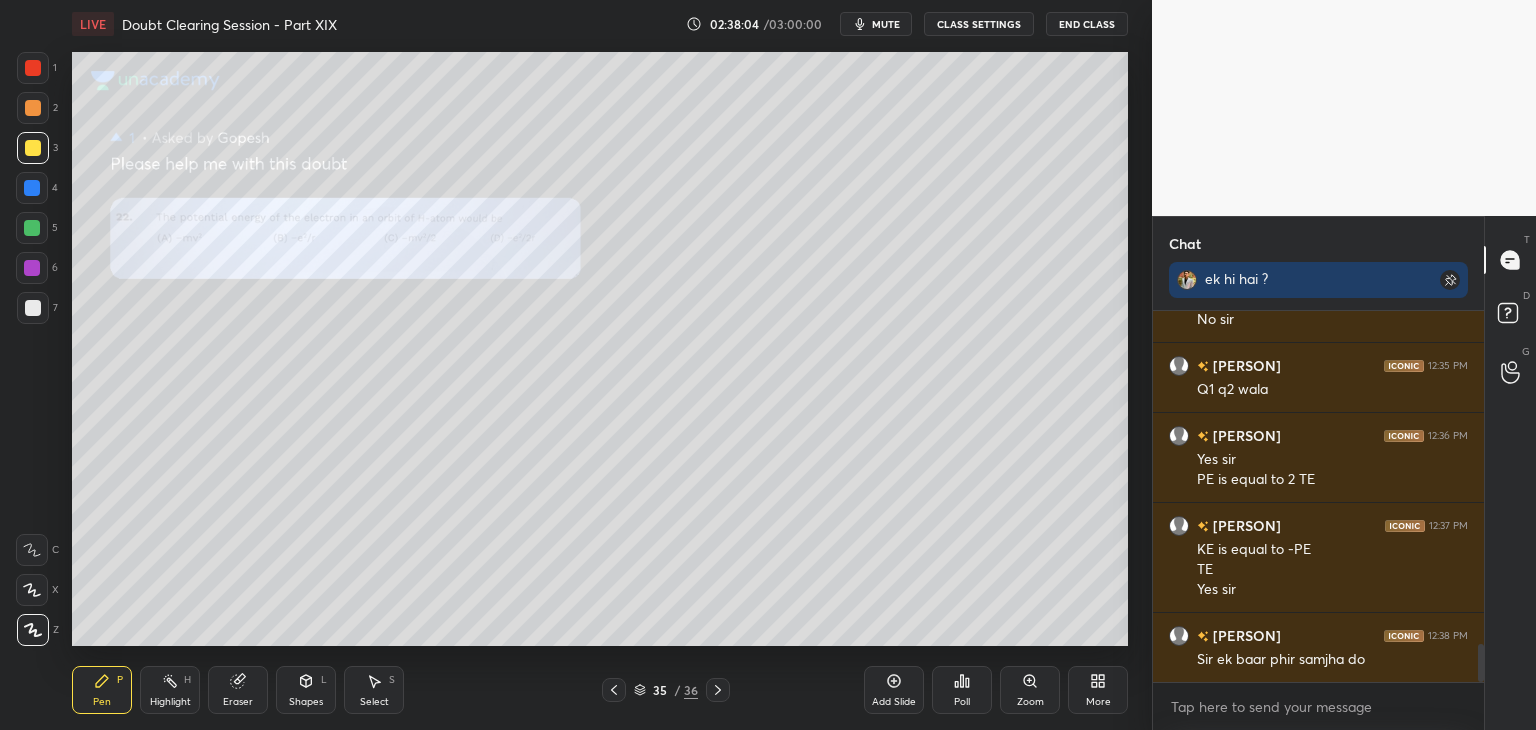 click on "Add Slide" at bounding box center (894, 702) 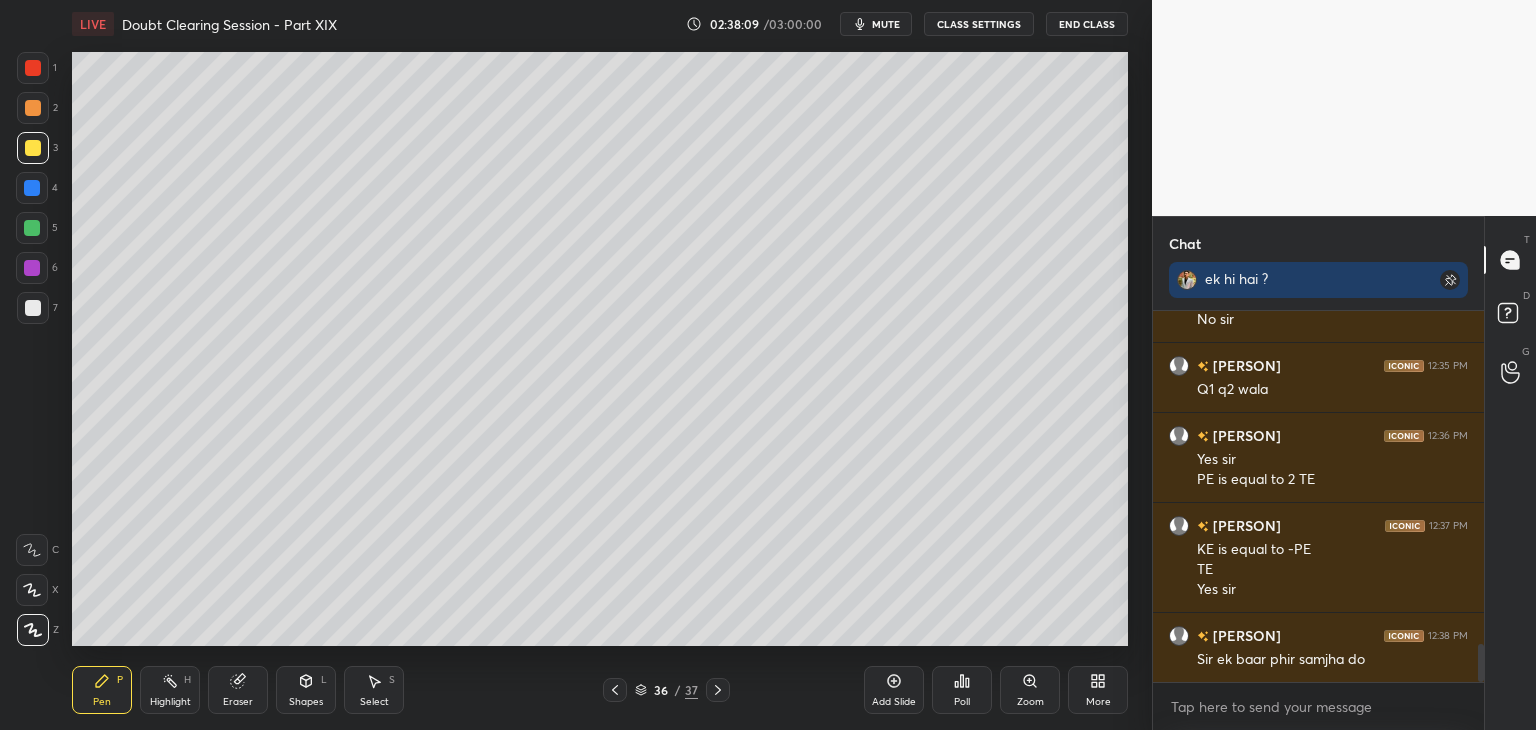 click at bounding box center [33, 108] 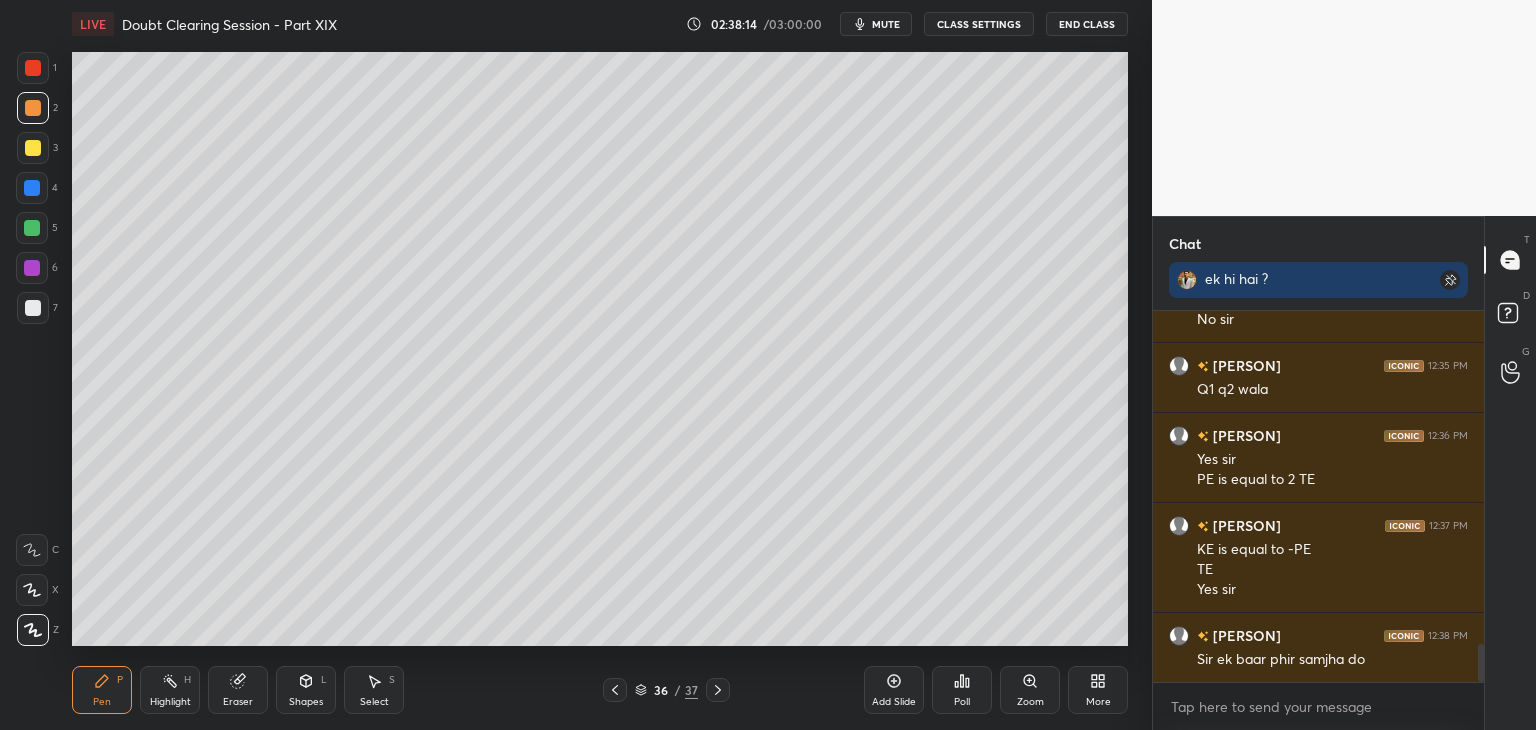 click at bounding box center (33, 68) 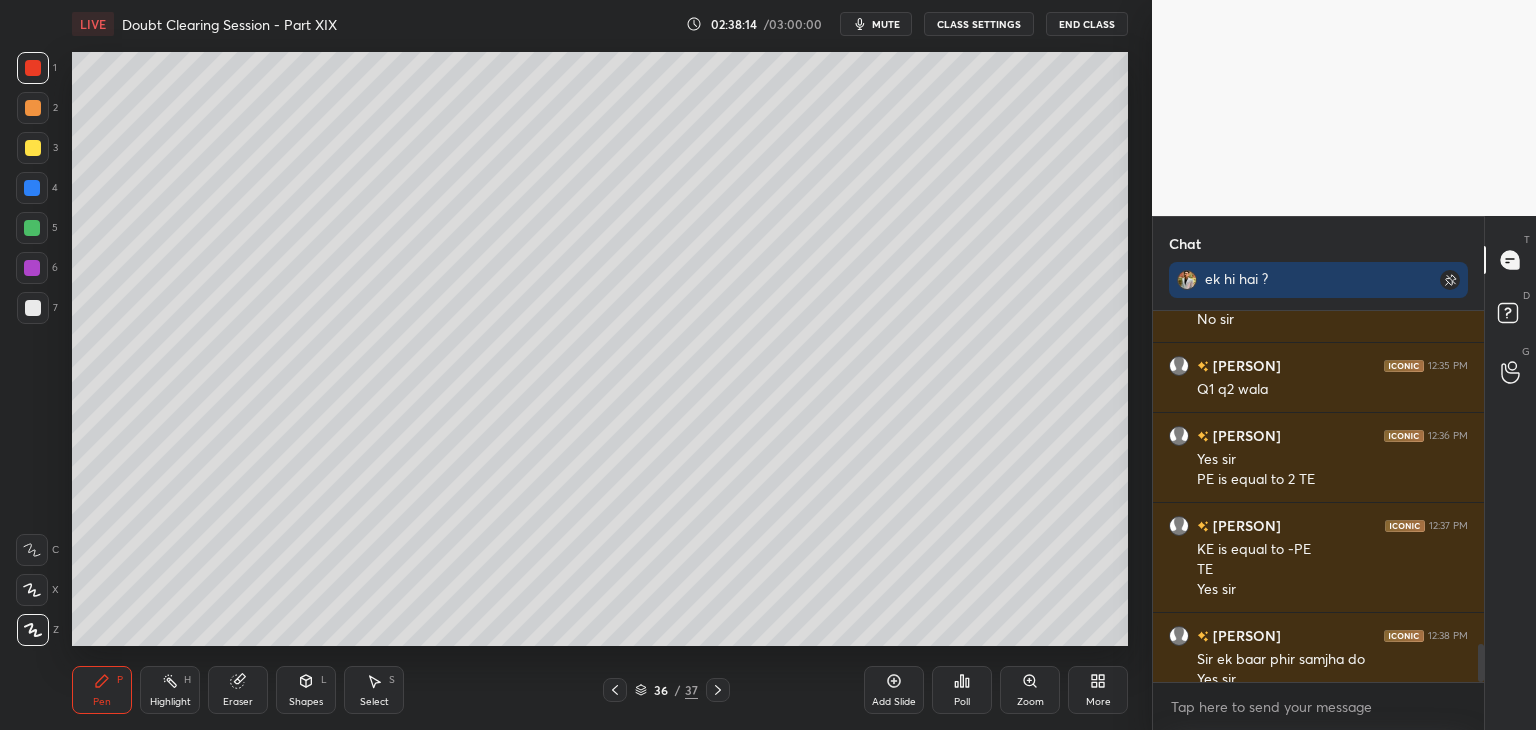 scroll, scrollTop: 3264, scrollLeft: 0, axis: vertical 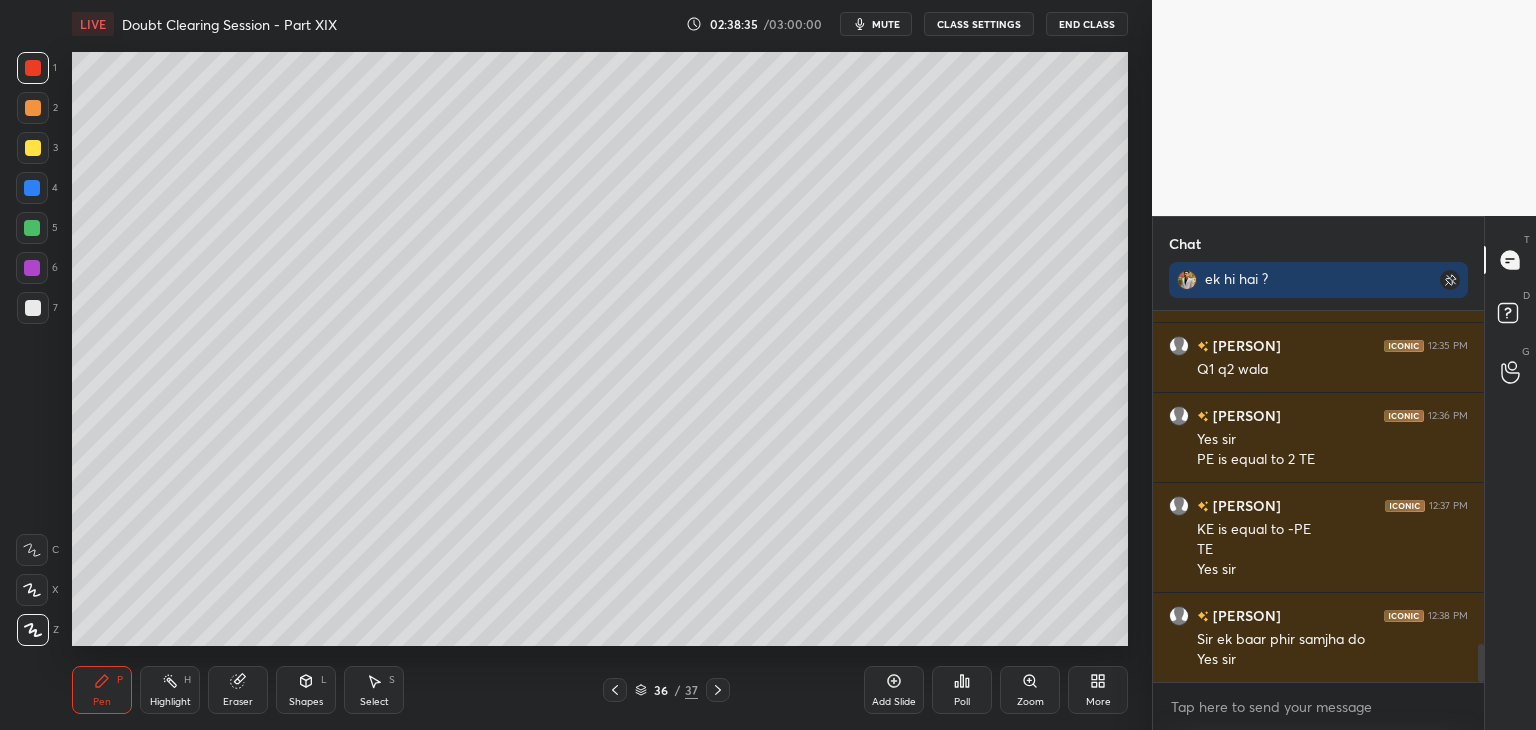 click at bounding box center (33, 148) 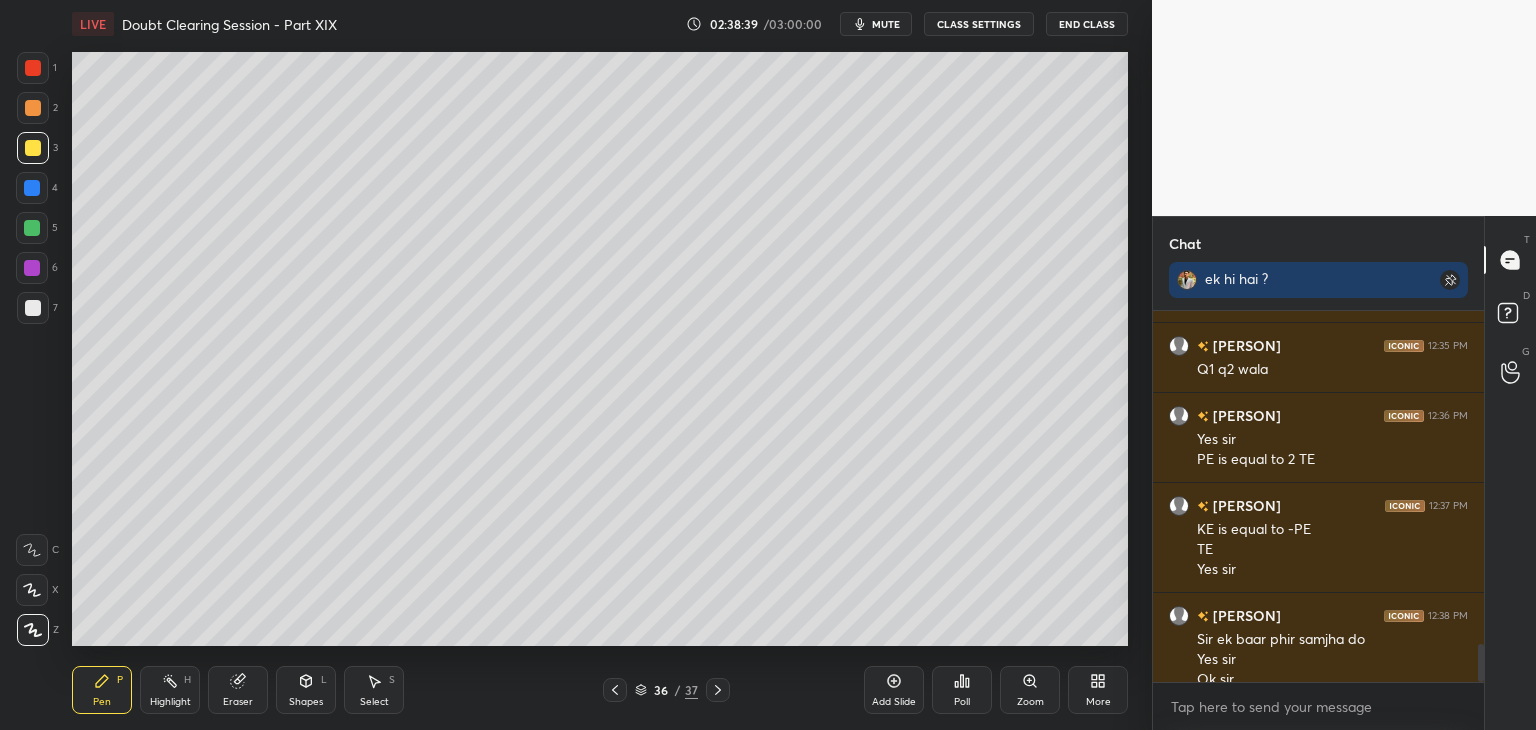 scroll, scrollTop: 3284, scrollLeft: 0, axis: vertical 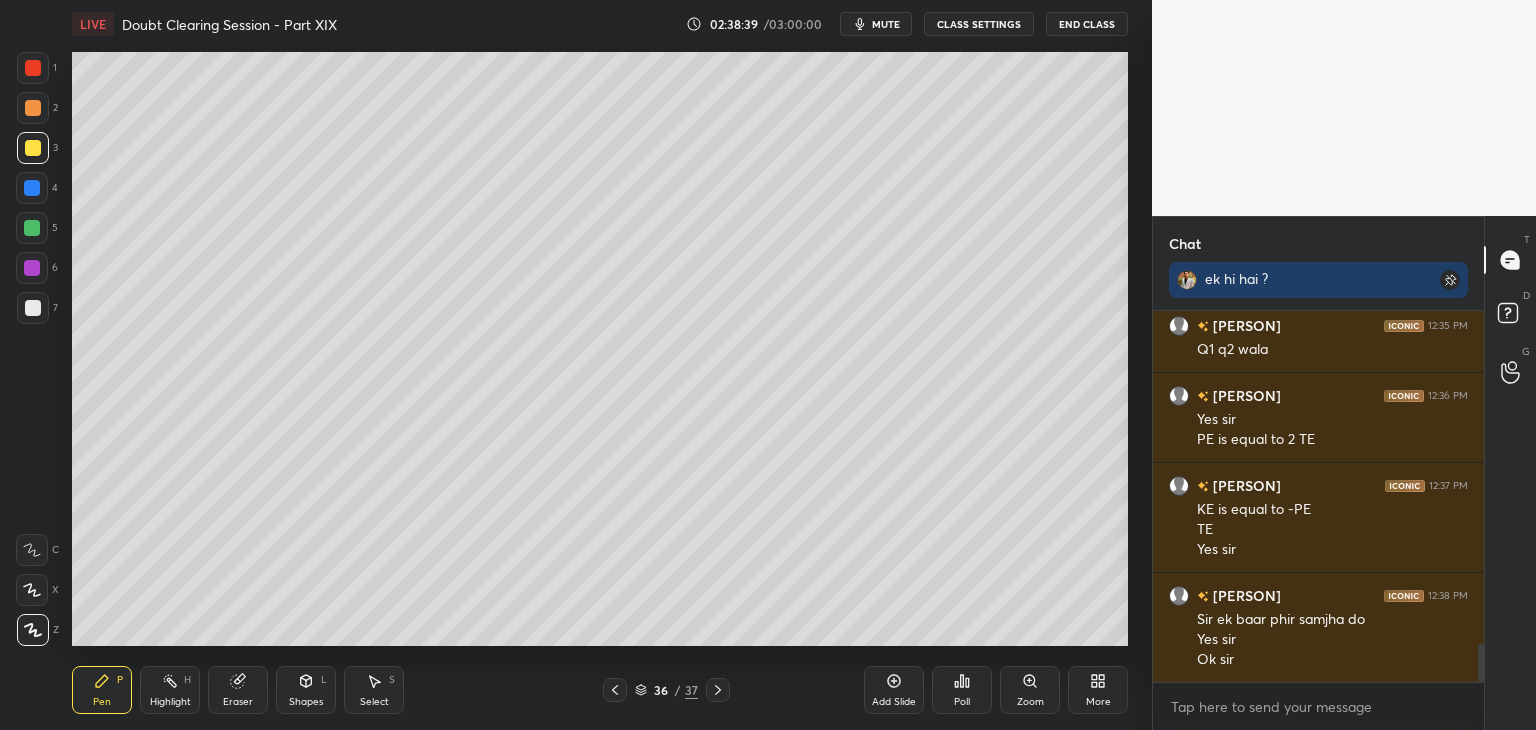 click 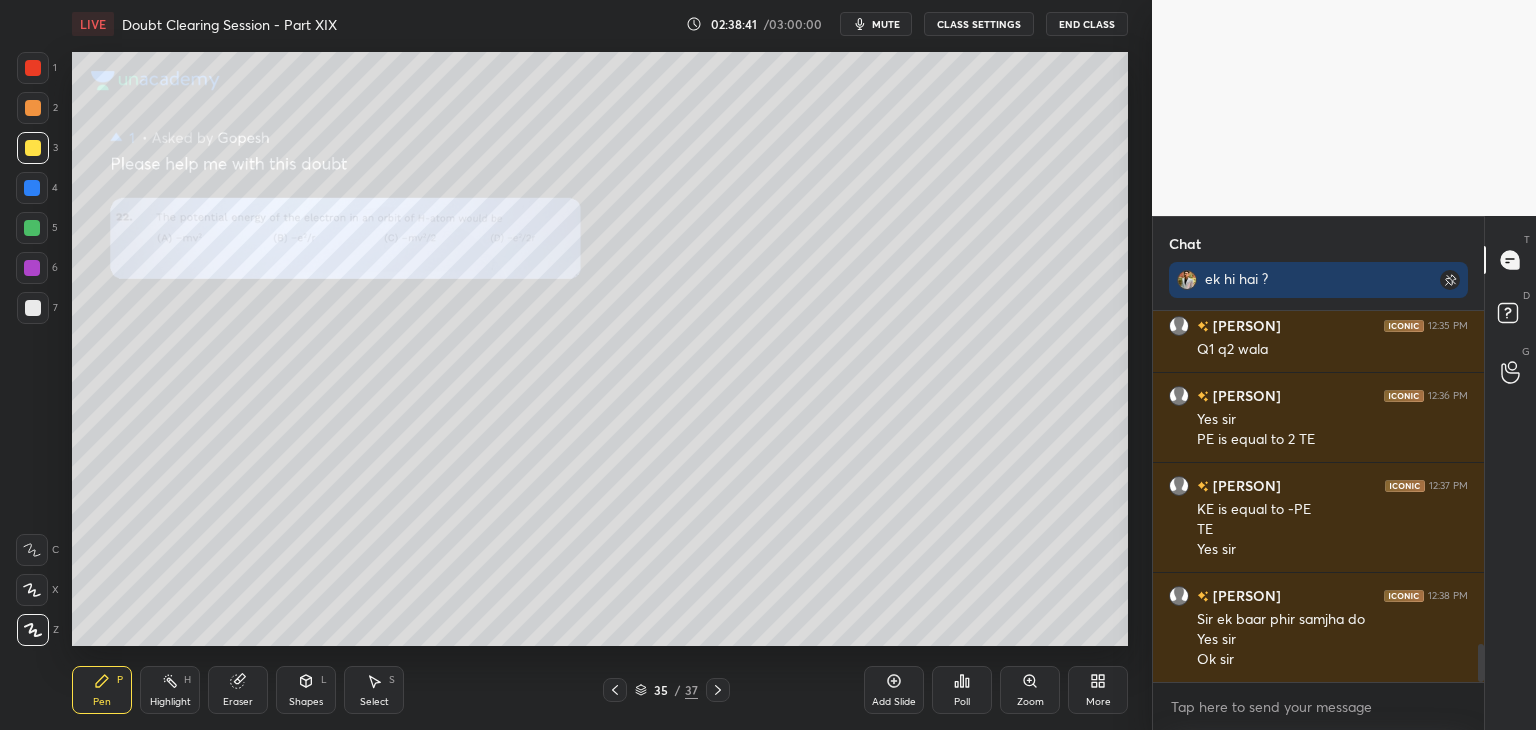 click 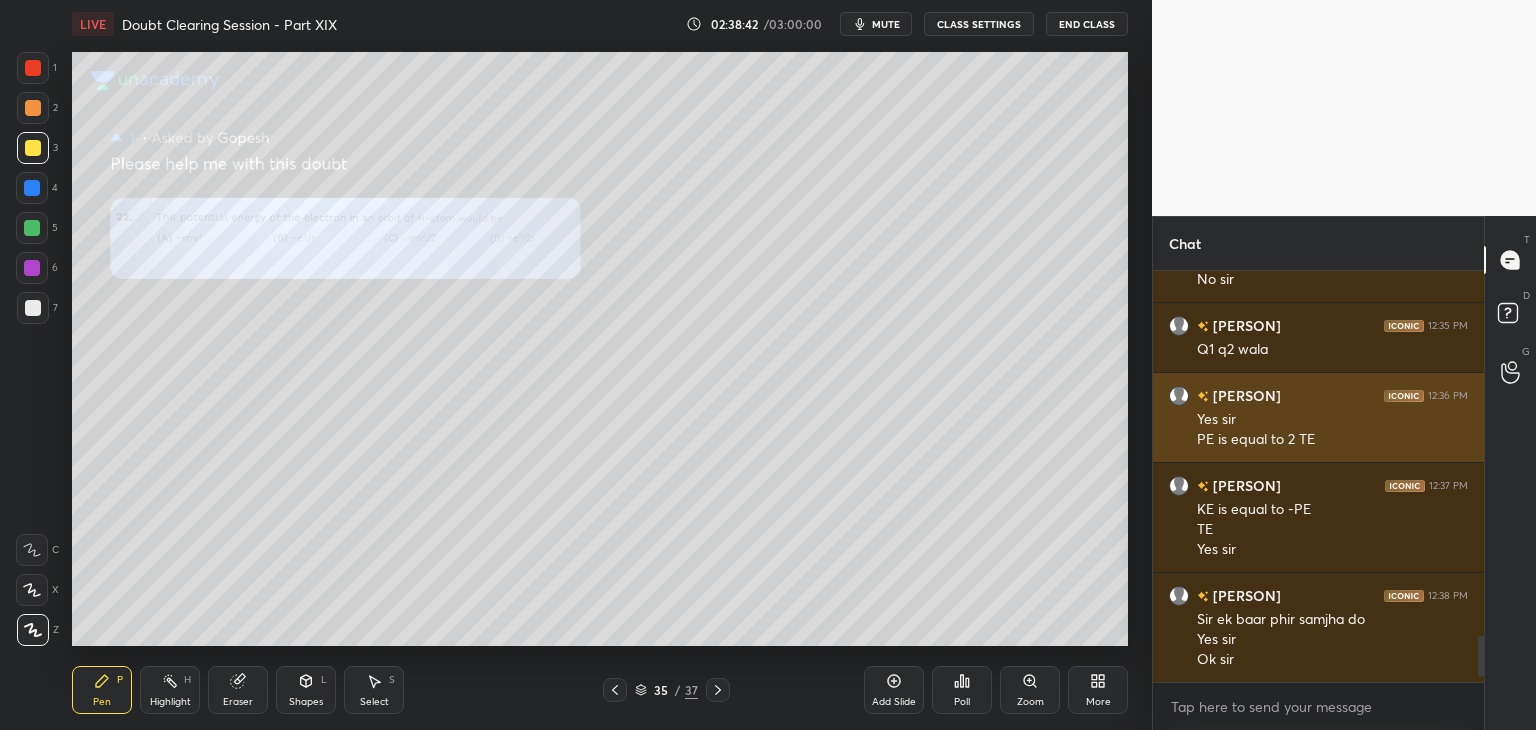 scroll, scrollTop: 6, scrollLeft: 6, axis: both 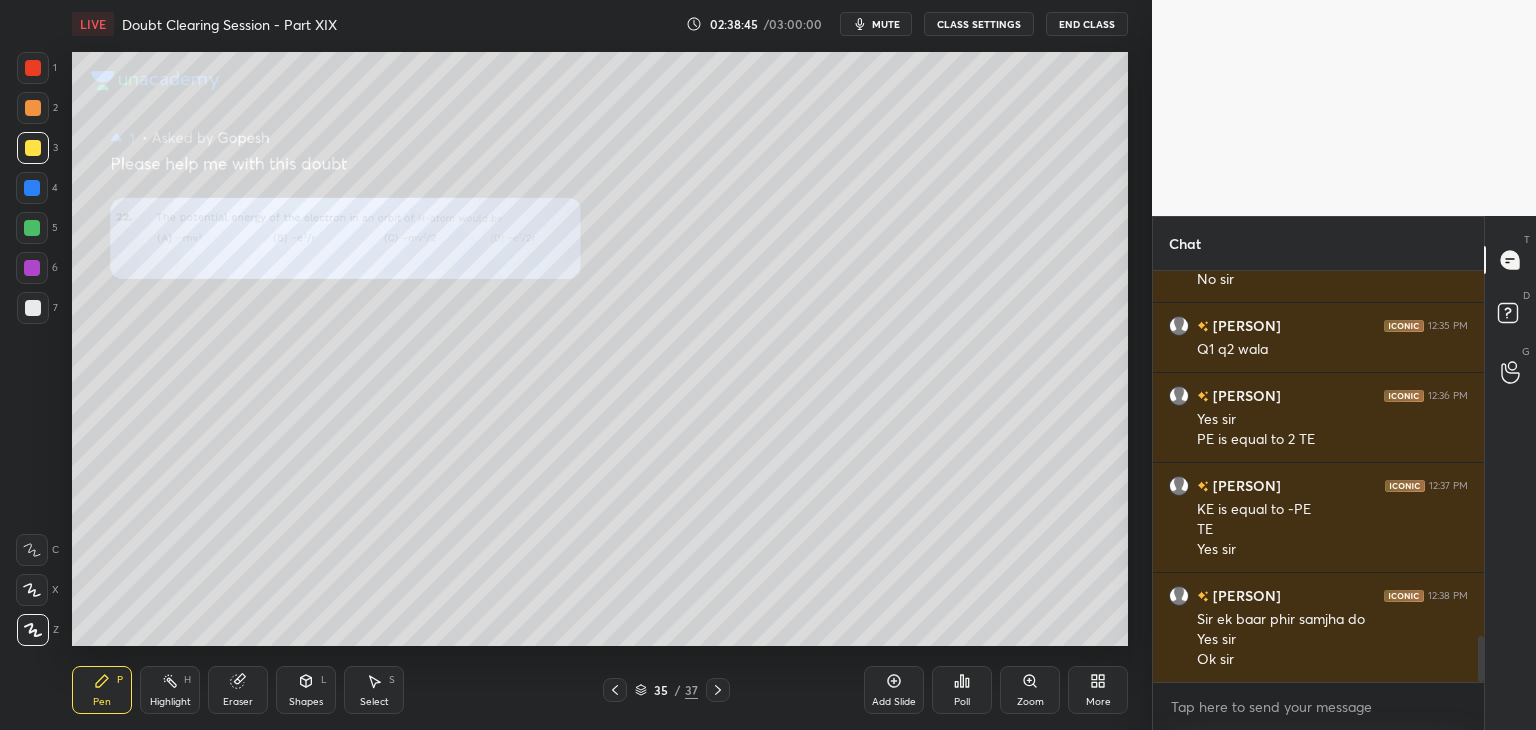 click 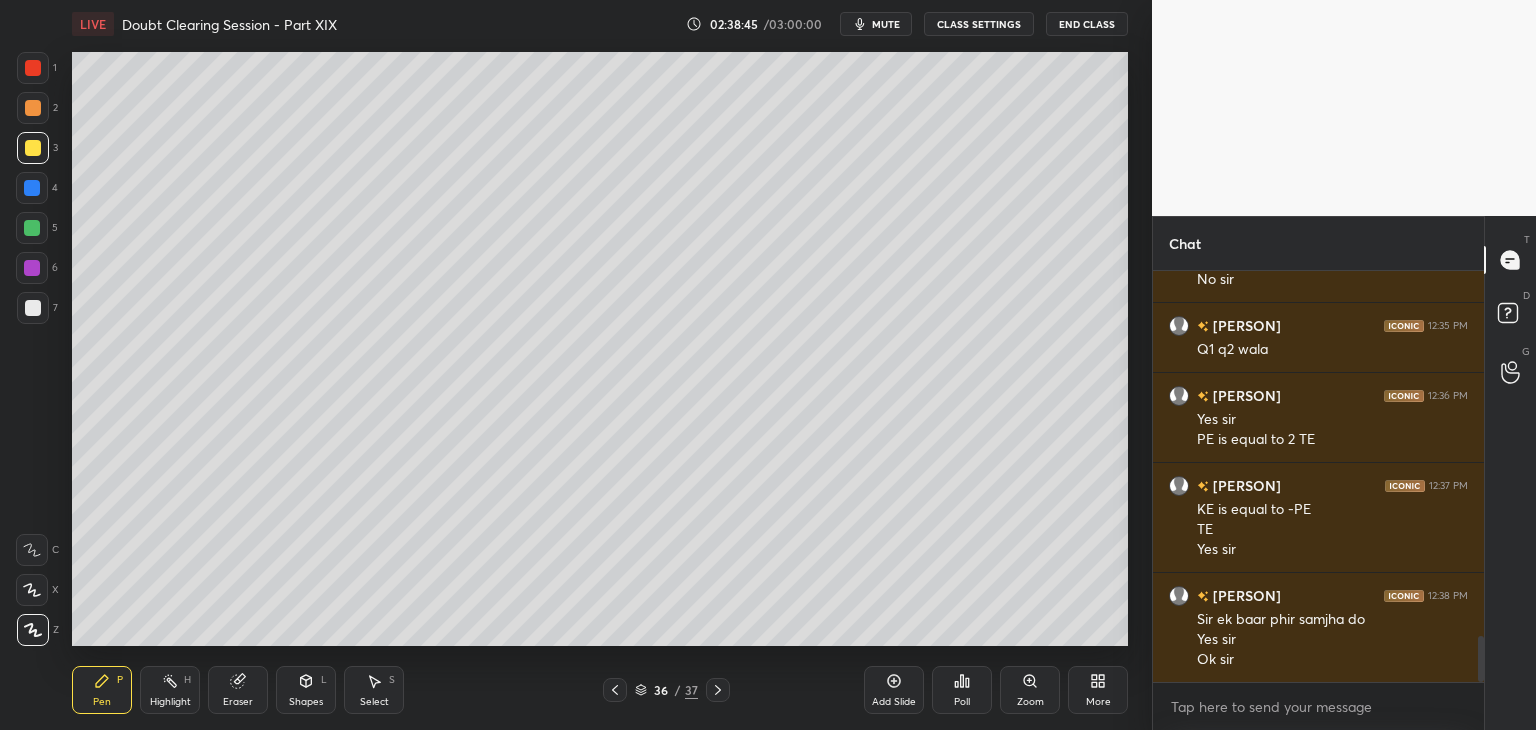 click 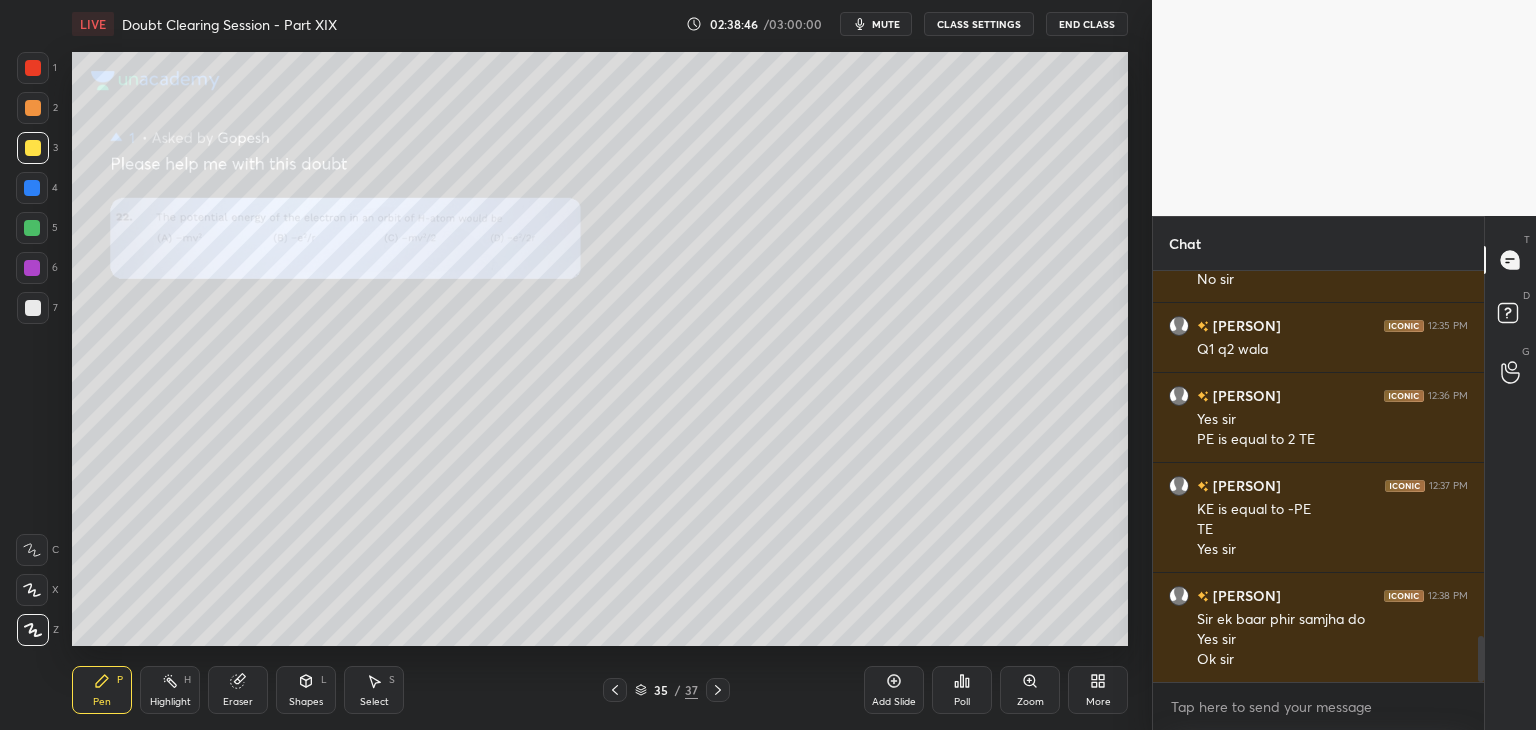click on "Add Slide" at bounding box center [894, 690] 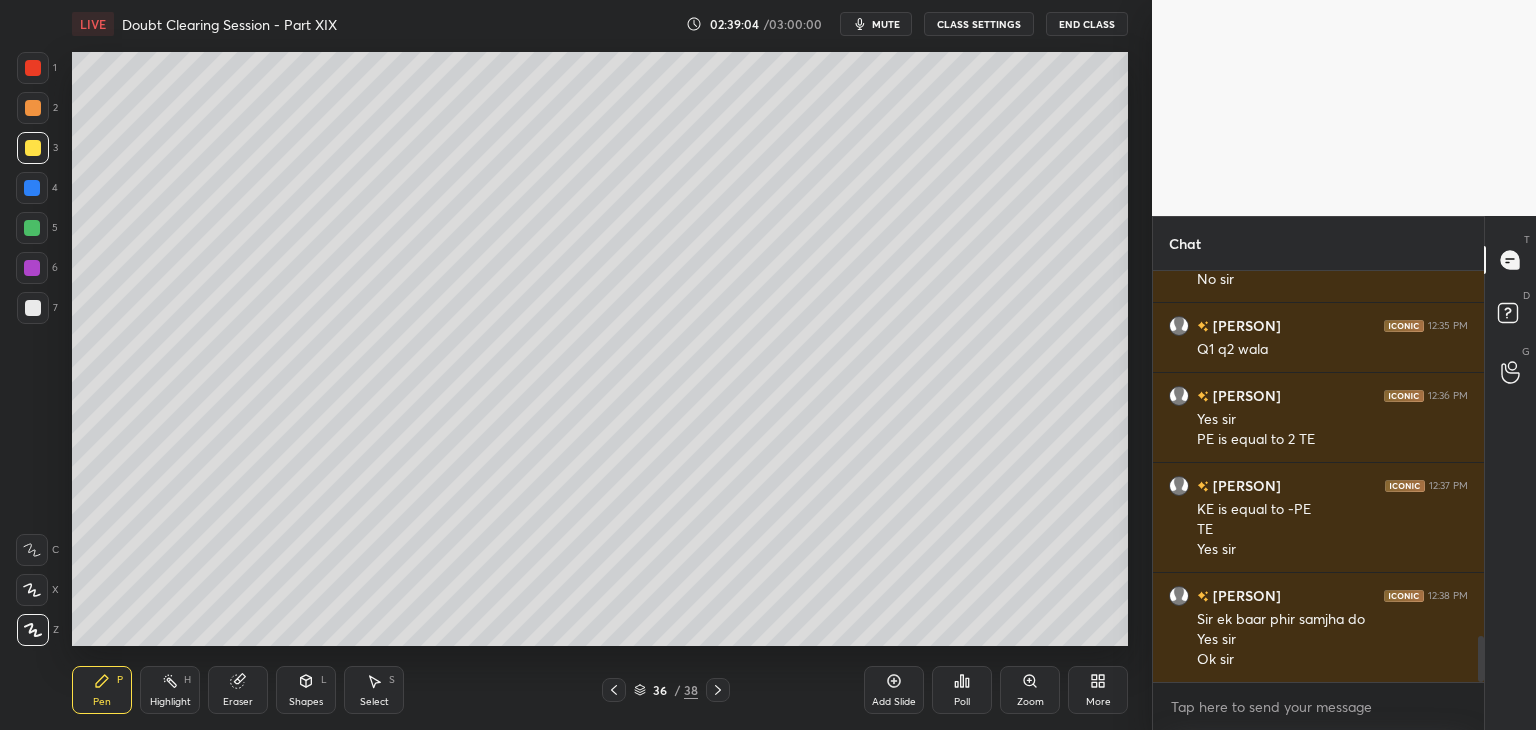 click on "Highlight H" at bounding box center (170, 690) 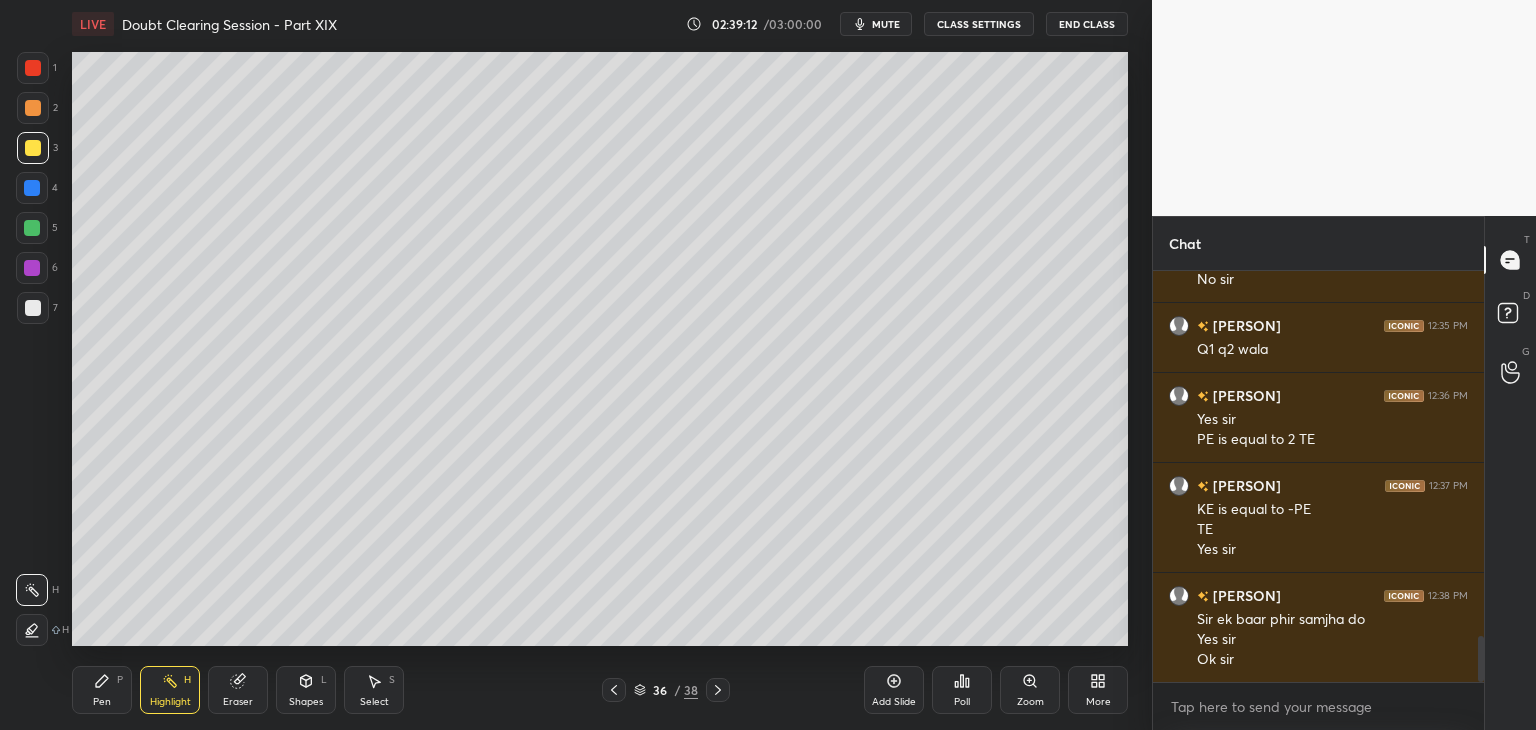 scroll, scrollTop: 3332, scrollLeft: 0, axis: vertical 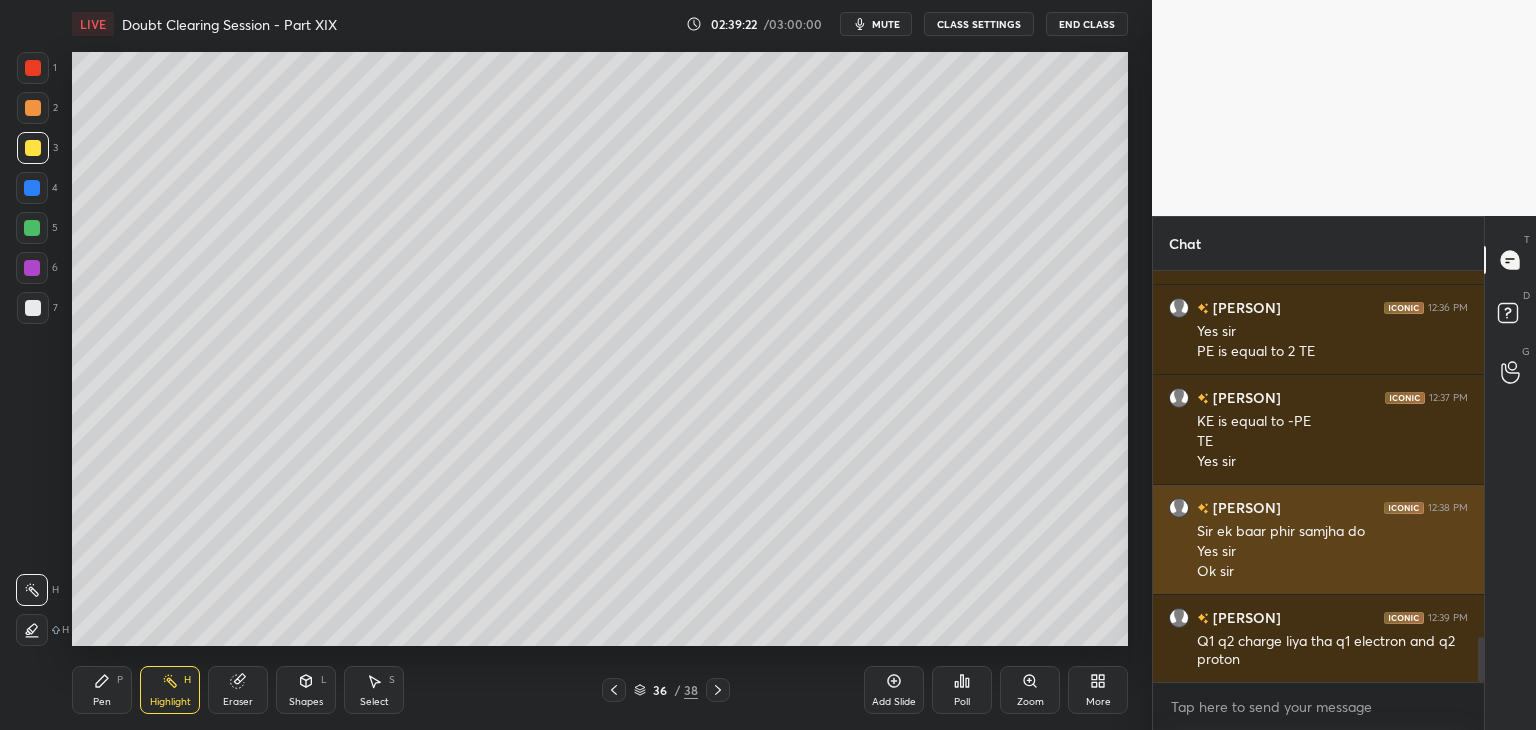 click on "Sir ek baar phir samjha do" at bounding box center (1332, 532) 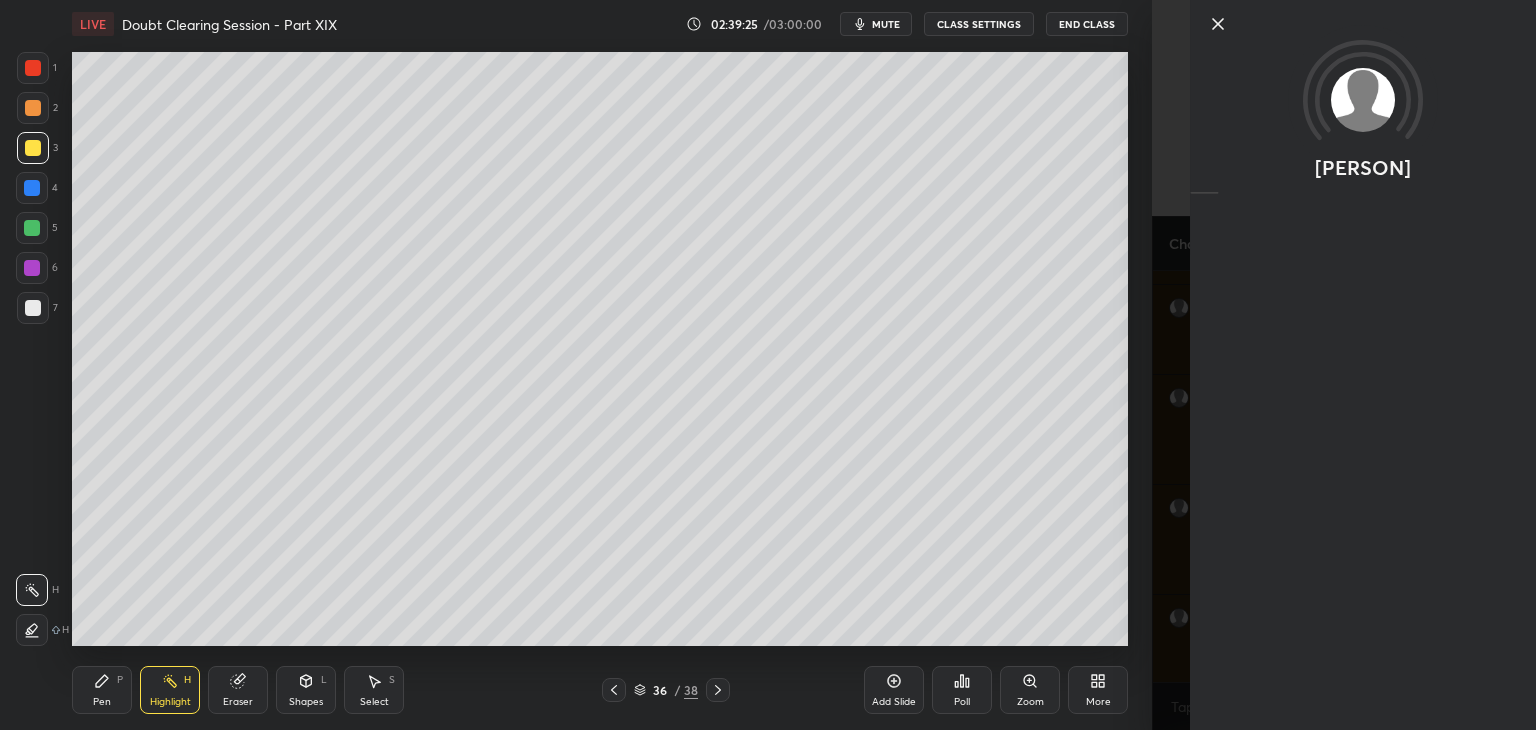 click on "[PERSON]" at bounding box center [1344, 365] 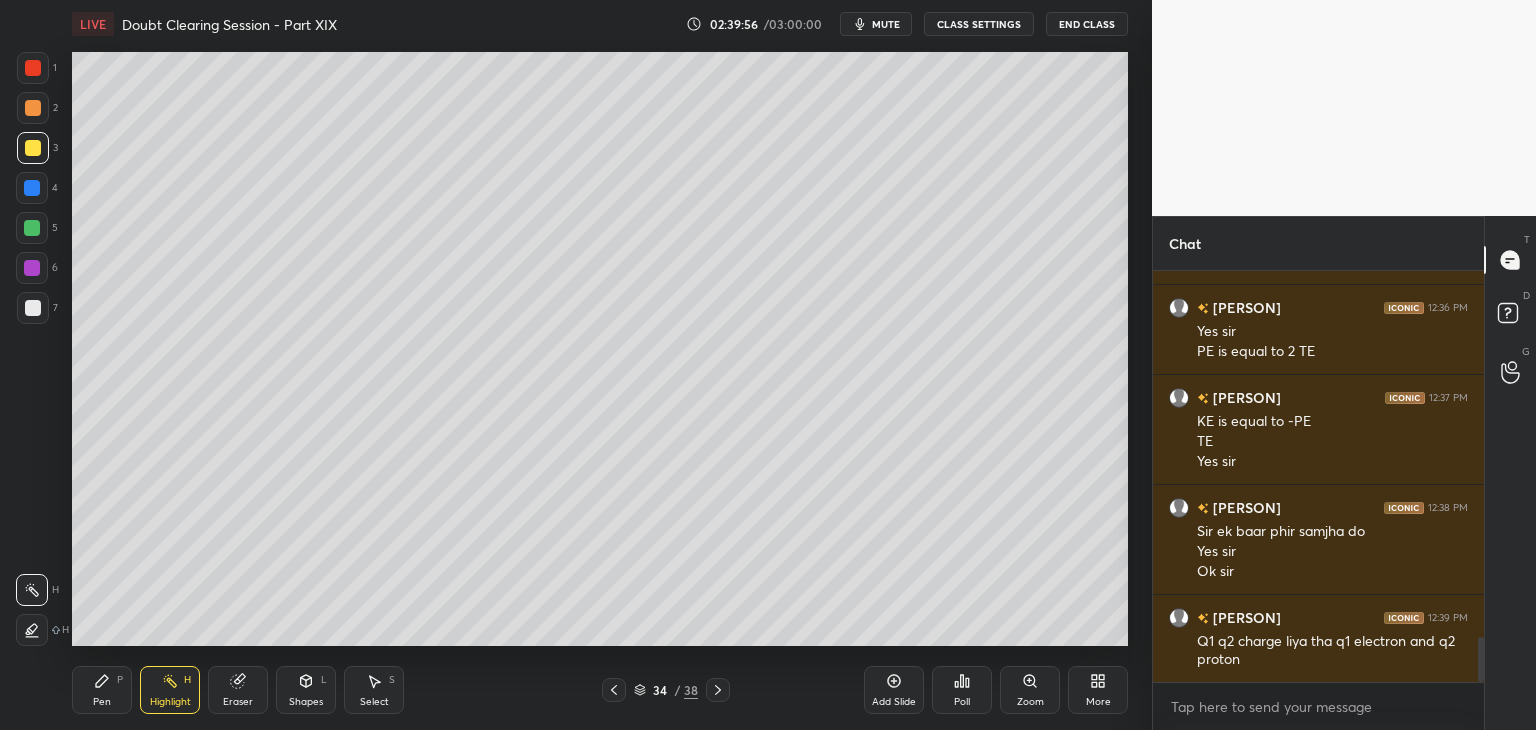 scroll, scrollTop: 3402, scrollLeft: 0, axis: vertical 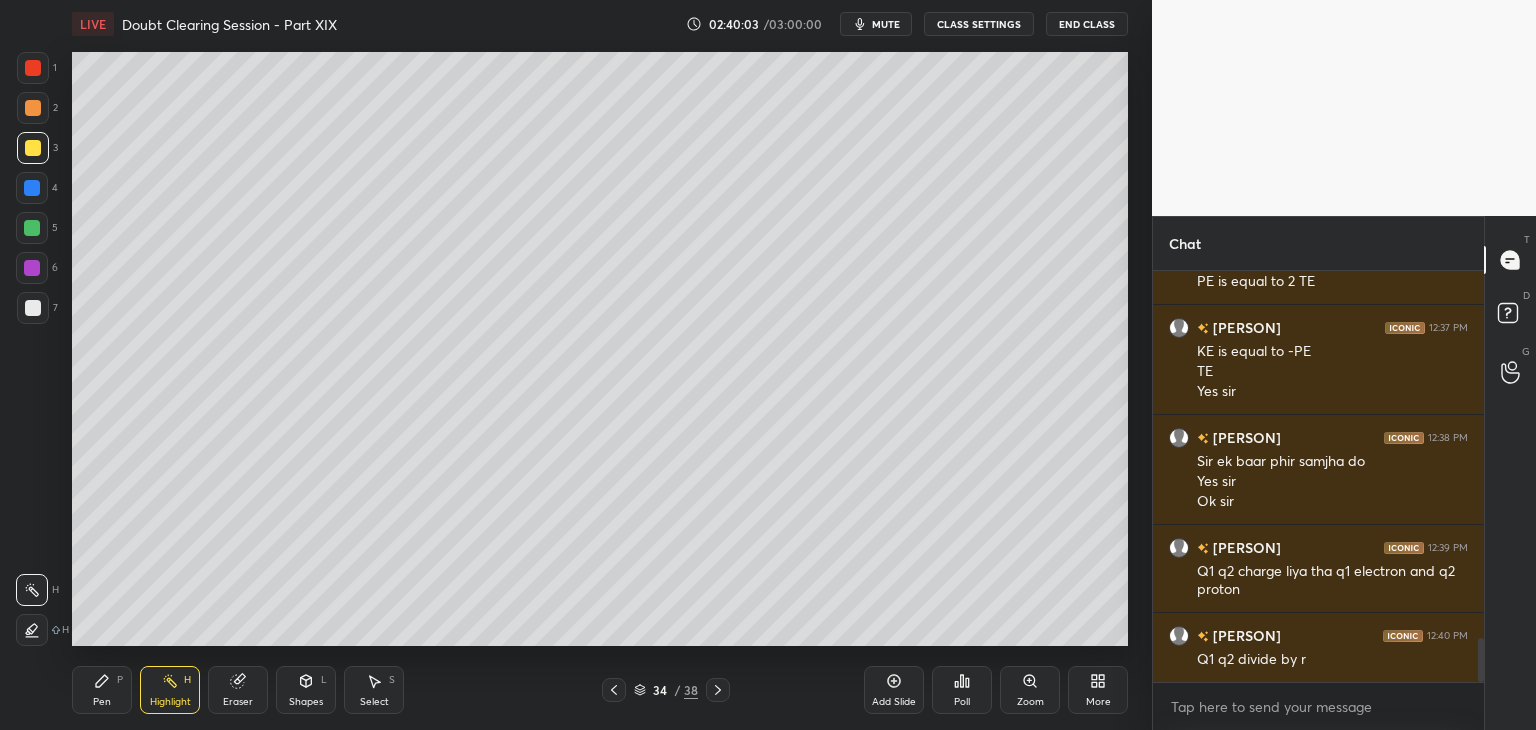 click 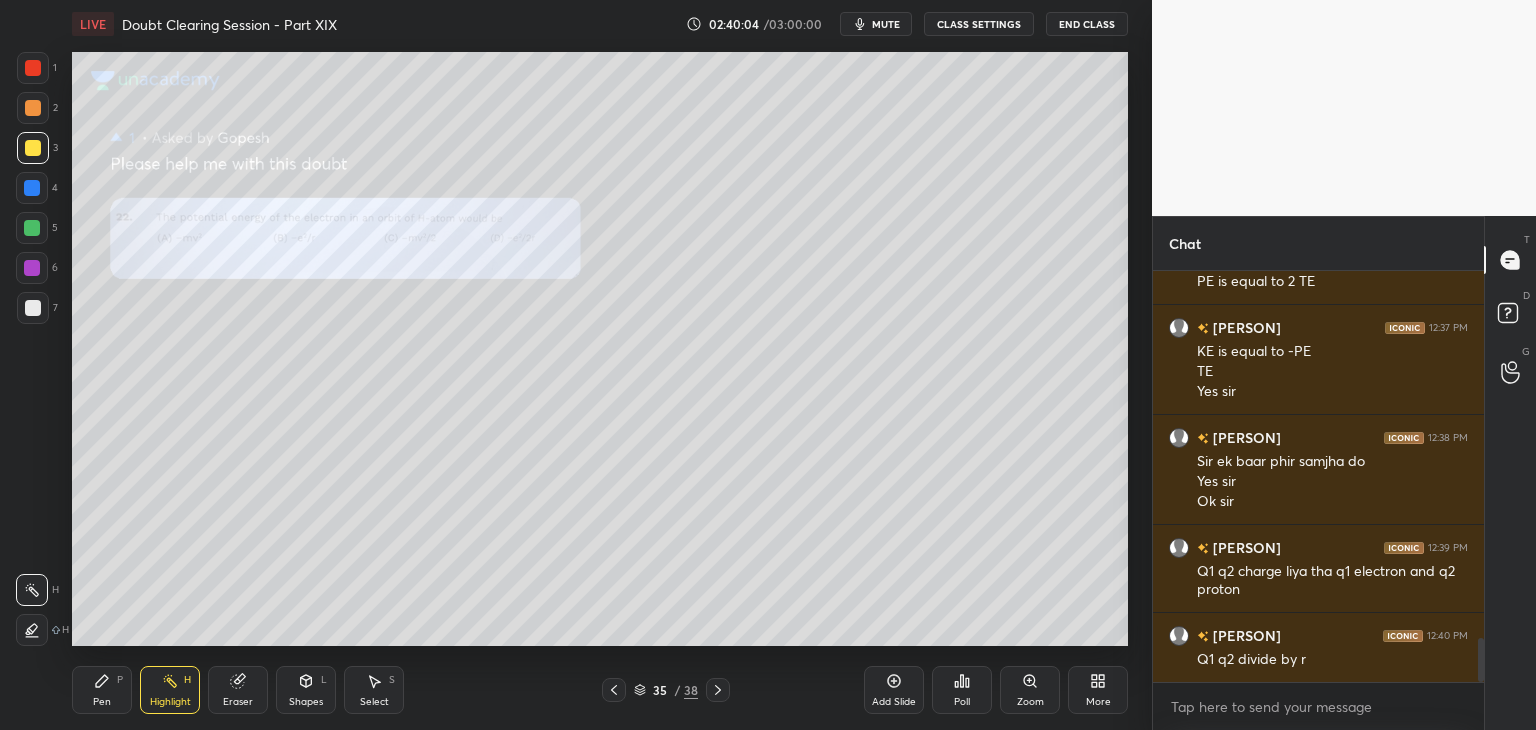click on "Eraser" at bounding box center [238, 690] 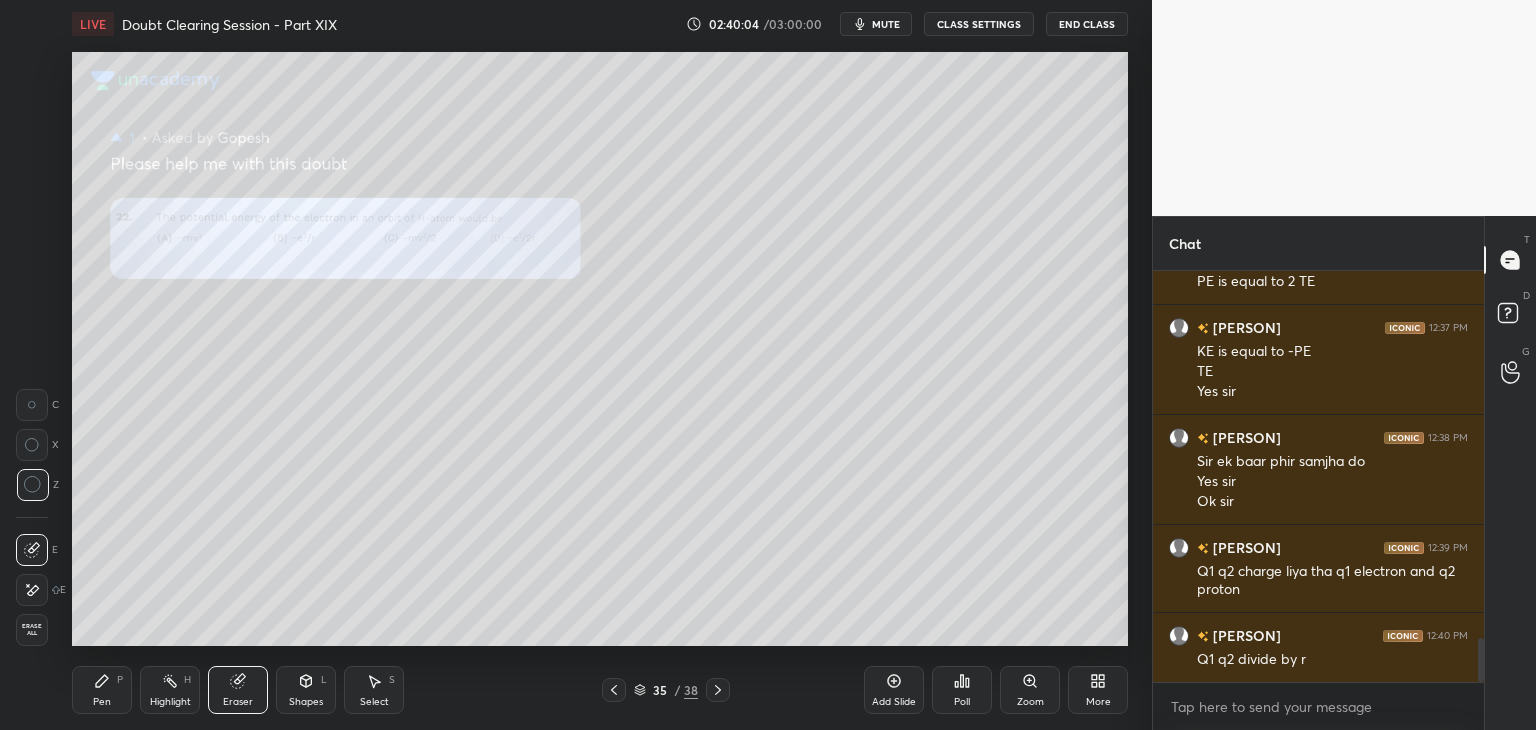click on "Highlight H" at bounding box center [170, 690] 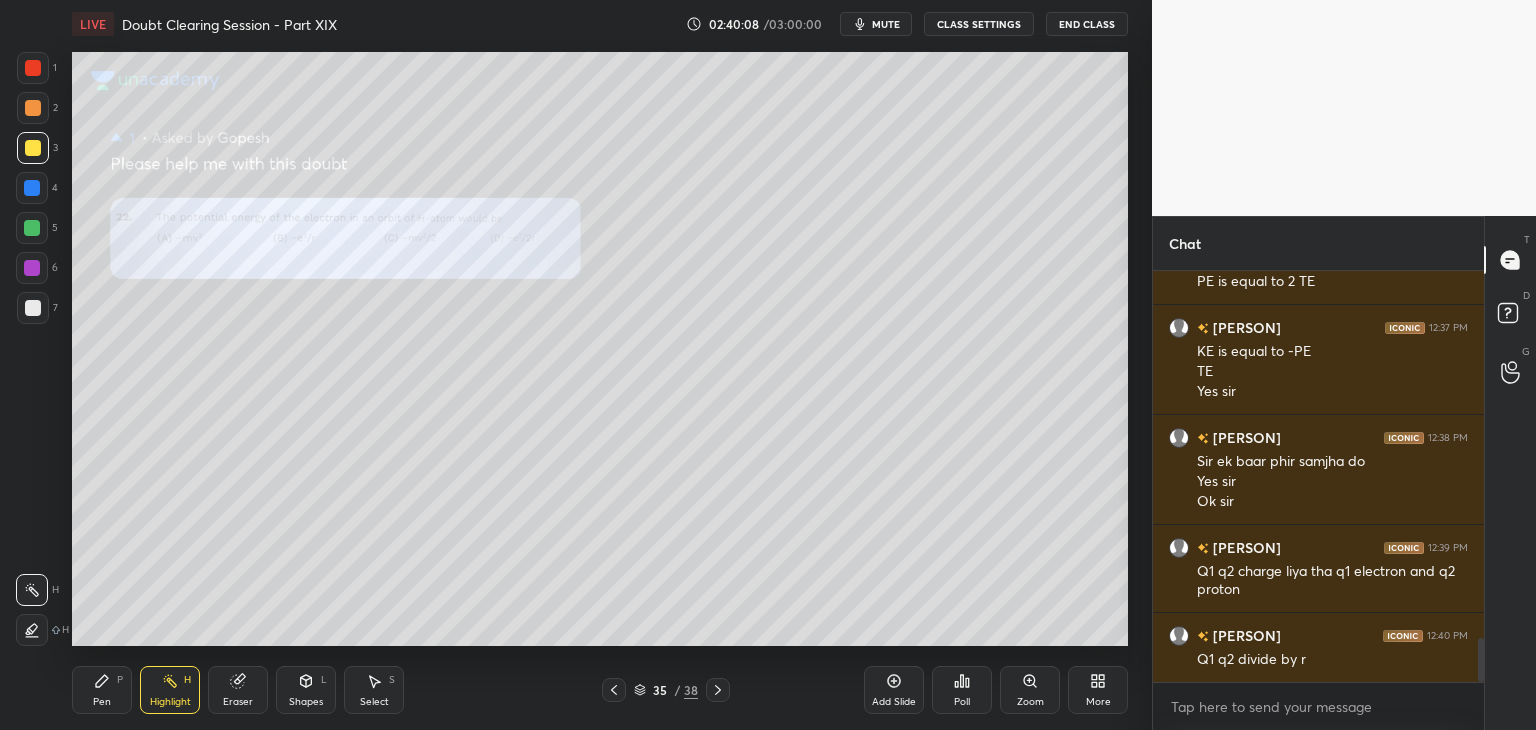 click 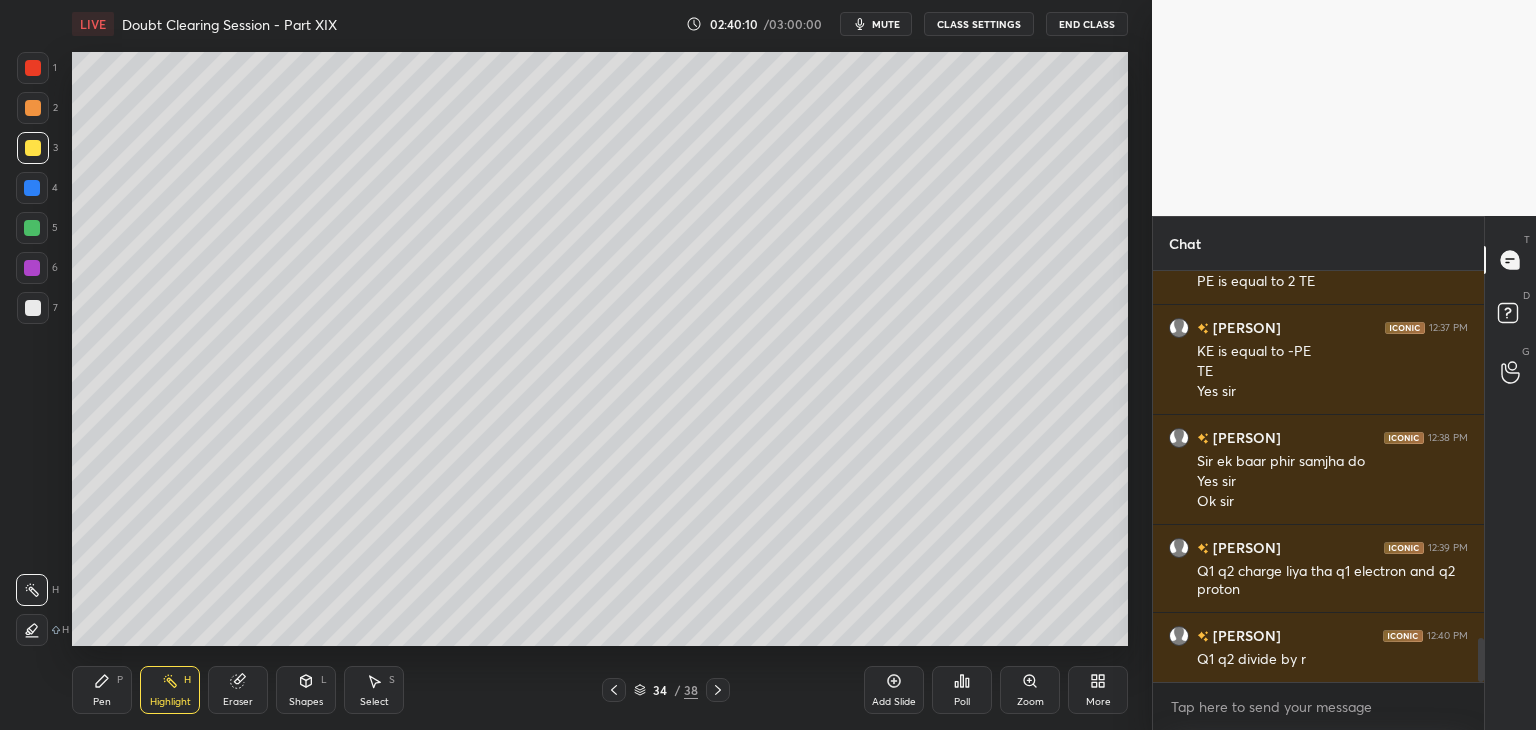 click on "Pen P Highlight H Eraser Shapes L Select S" at bounding box center [270, 690] 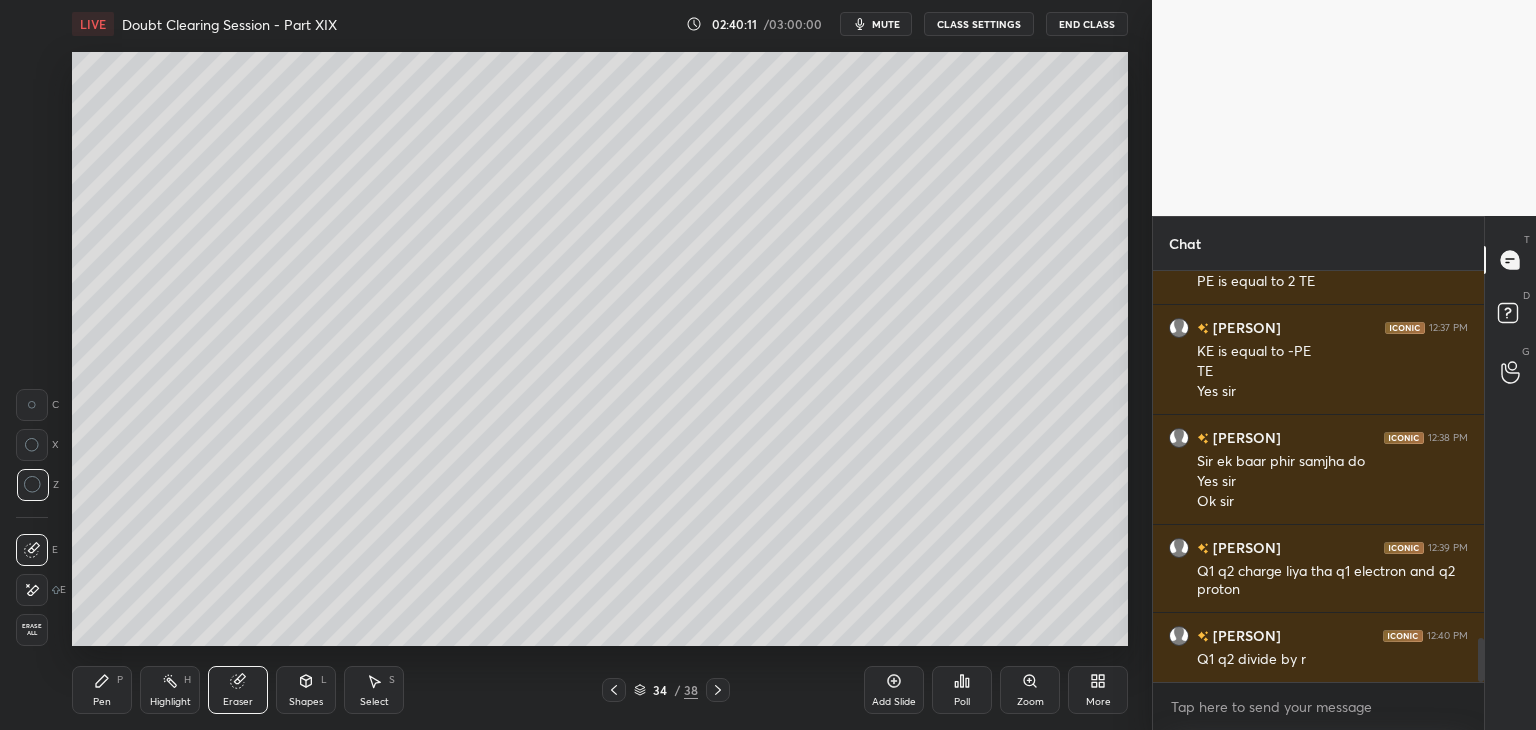 click on "Pen P Highlight H Eraser Shapes L Select S" at bounding box center [270, 690] 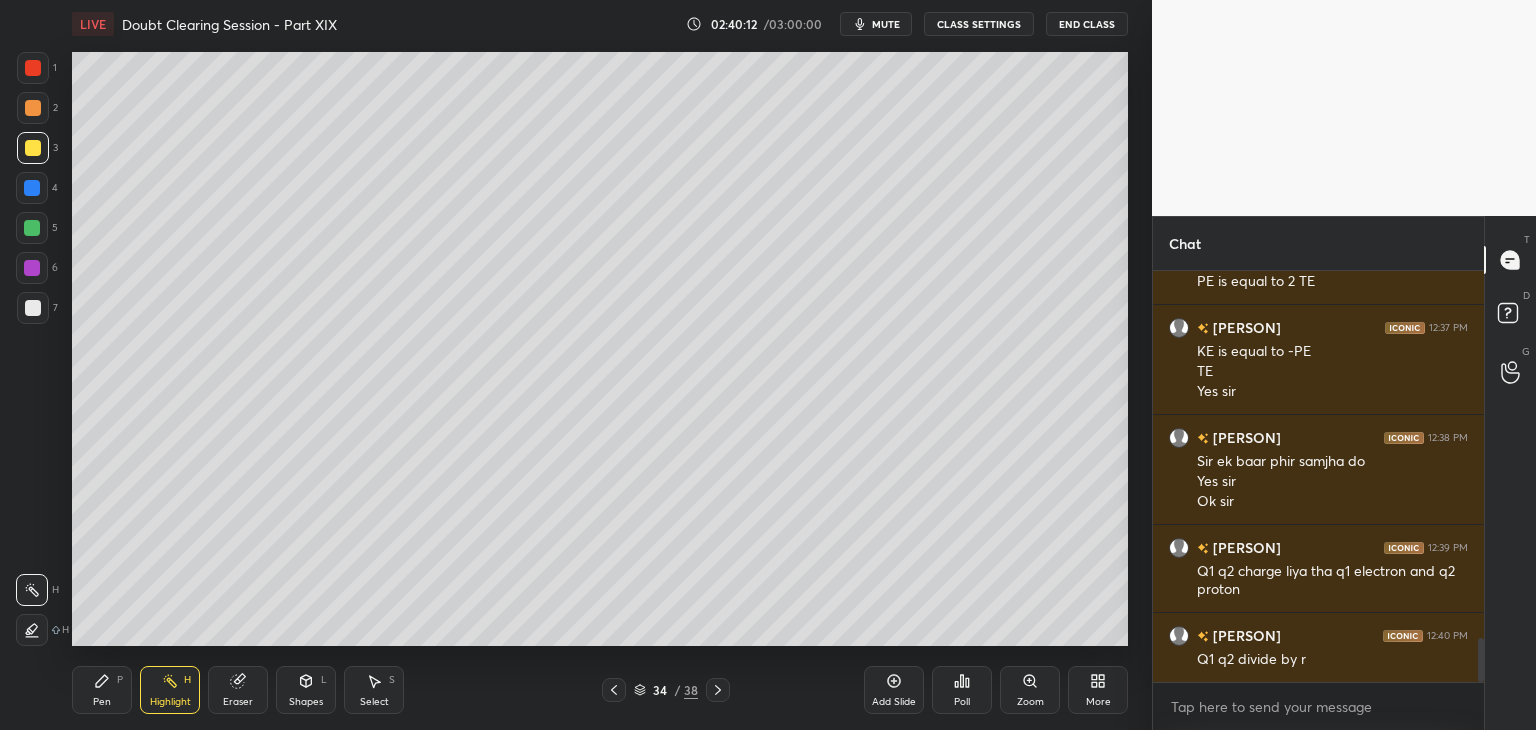 click on "Pen P" at bounding box center [102, 690] 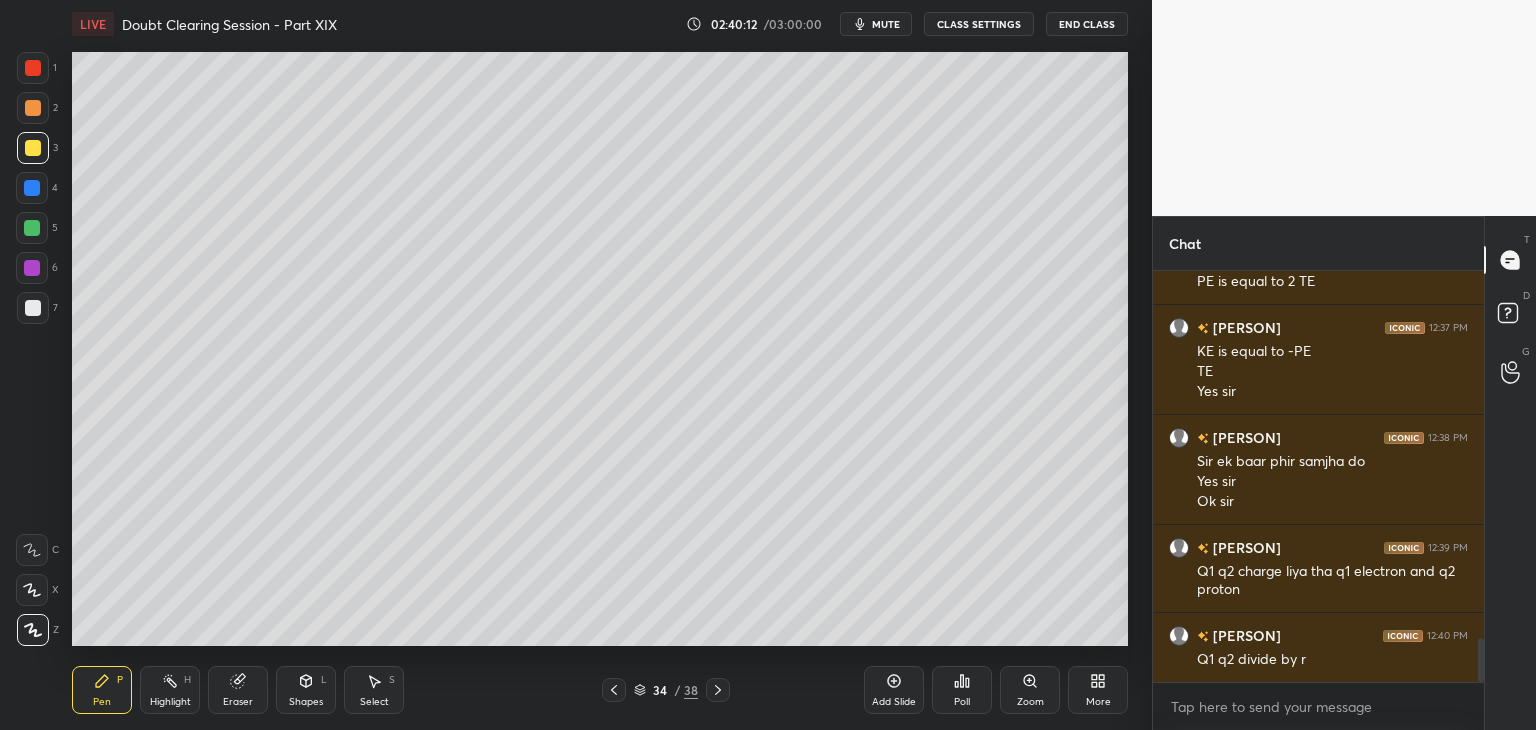 click on "Highlight H" at bounding box center (170, 690) 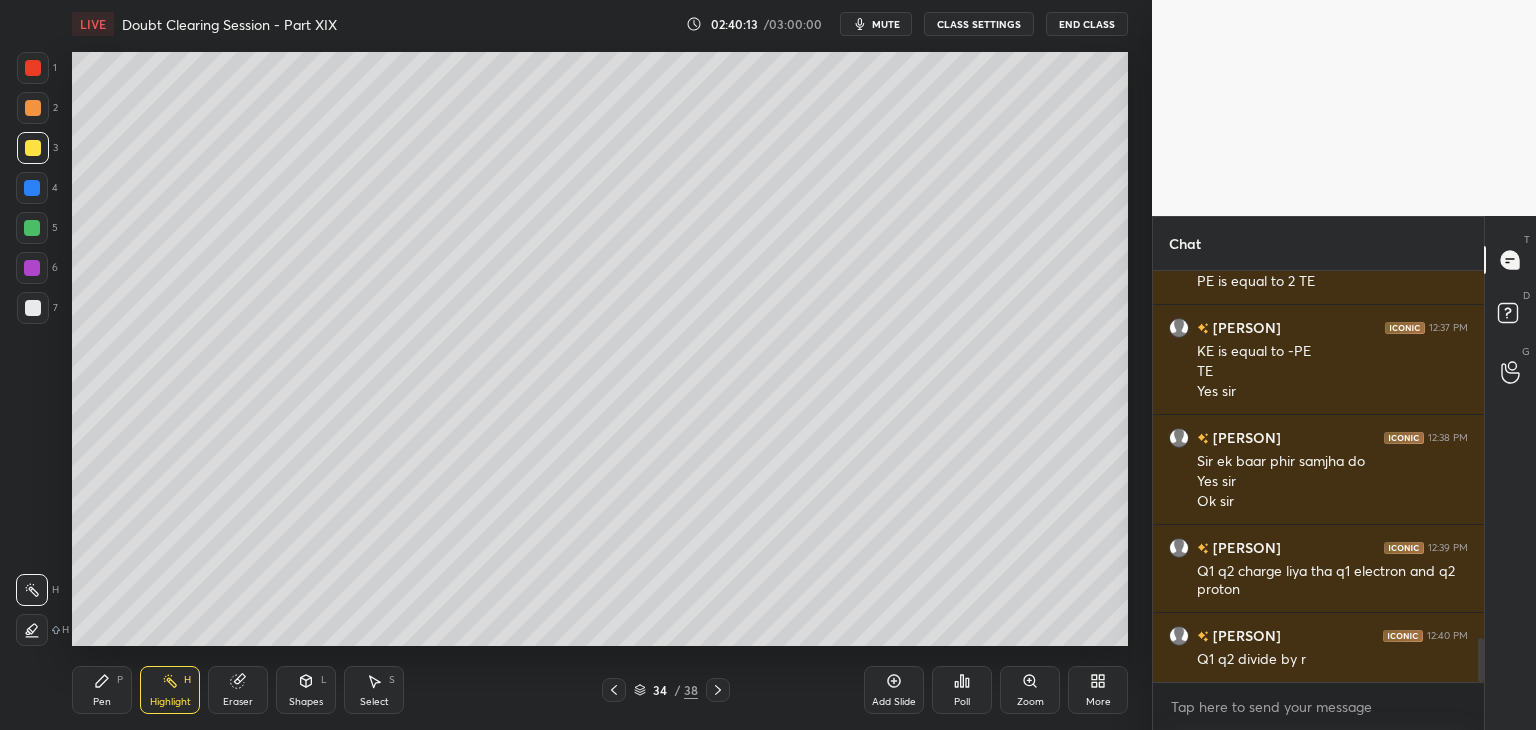 click on "Pen P" at bounding box center [102, 690] 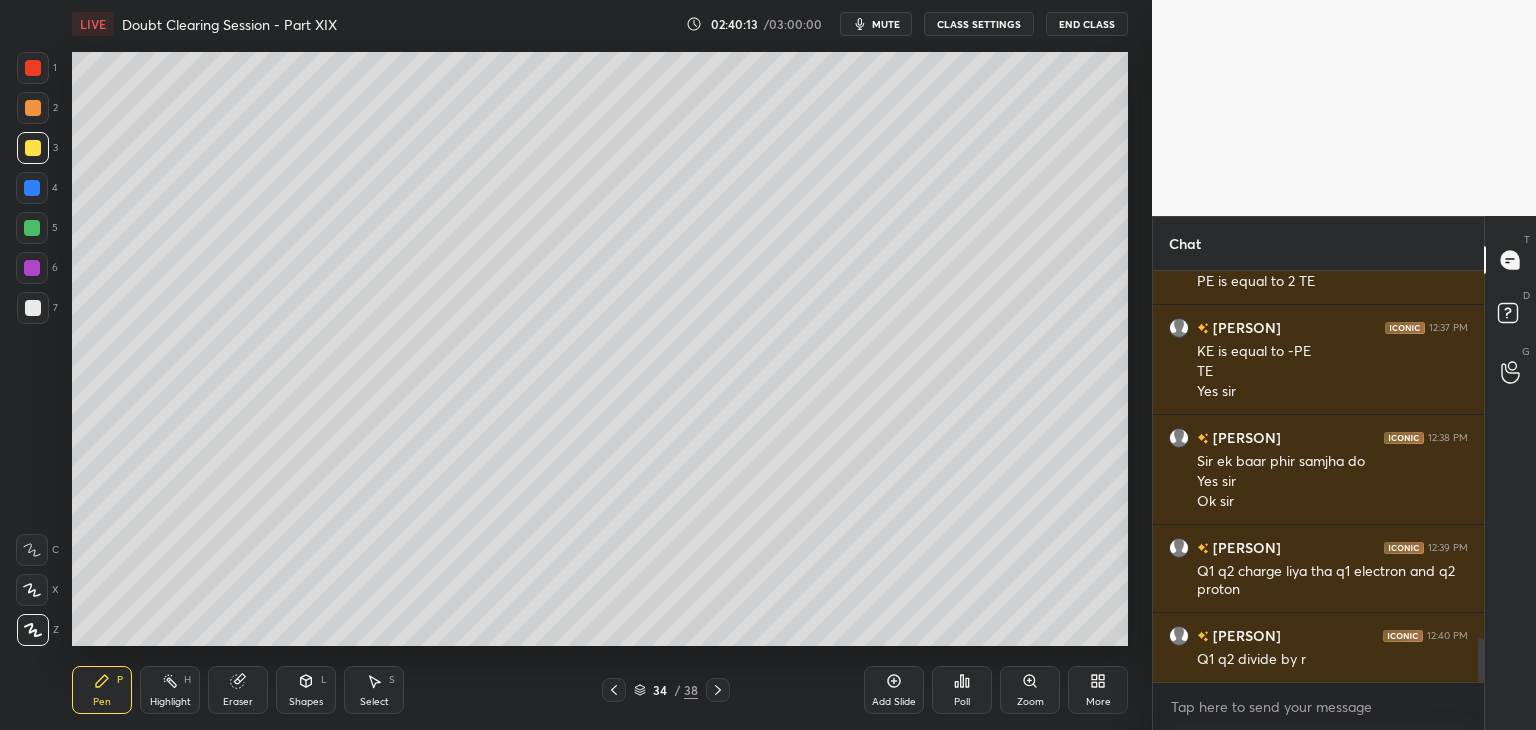 click on "Highlight" at bounding box center (170, 702) 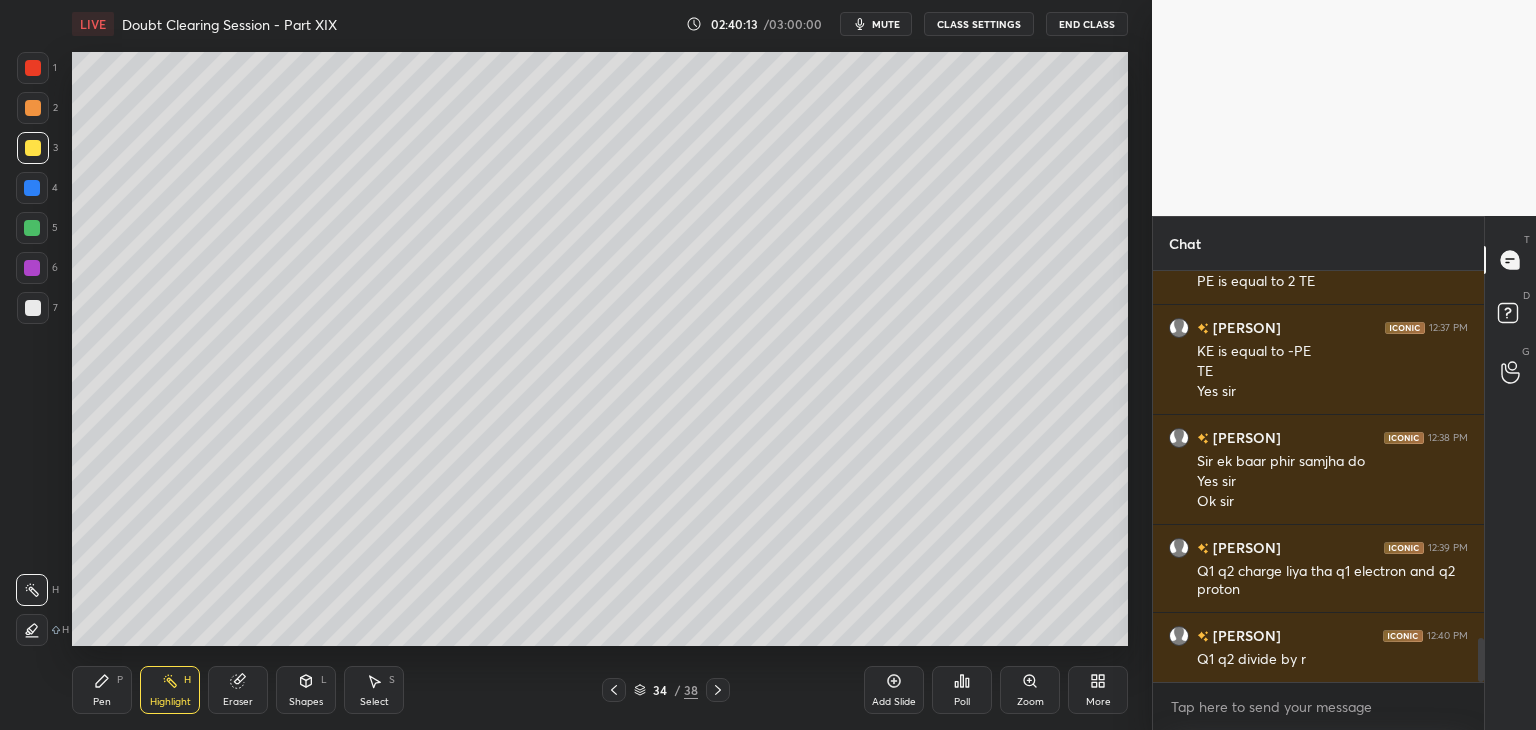 click on "Pen P" at bounding box center [102, 690] 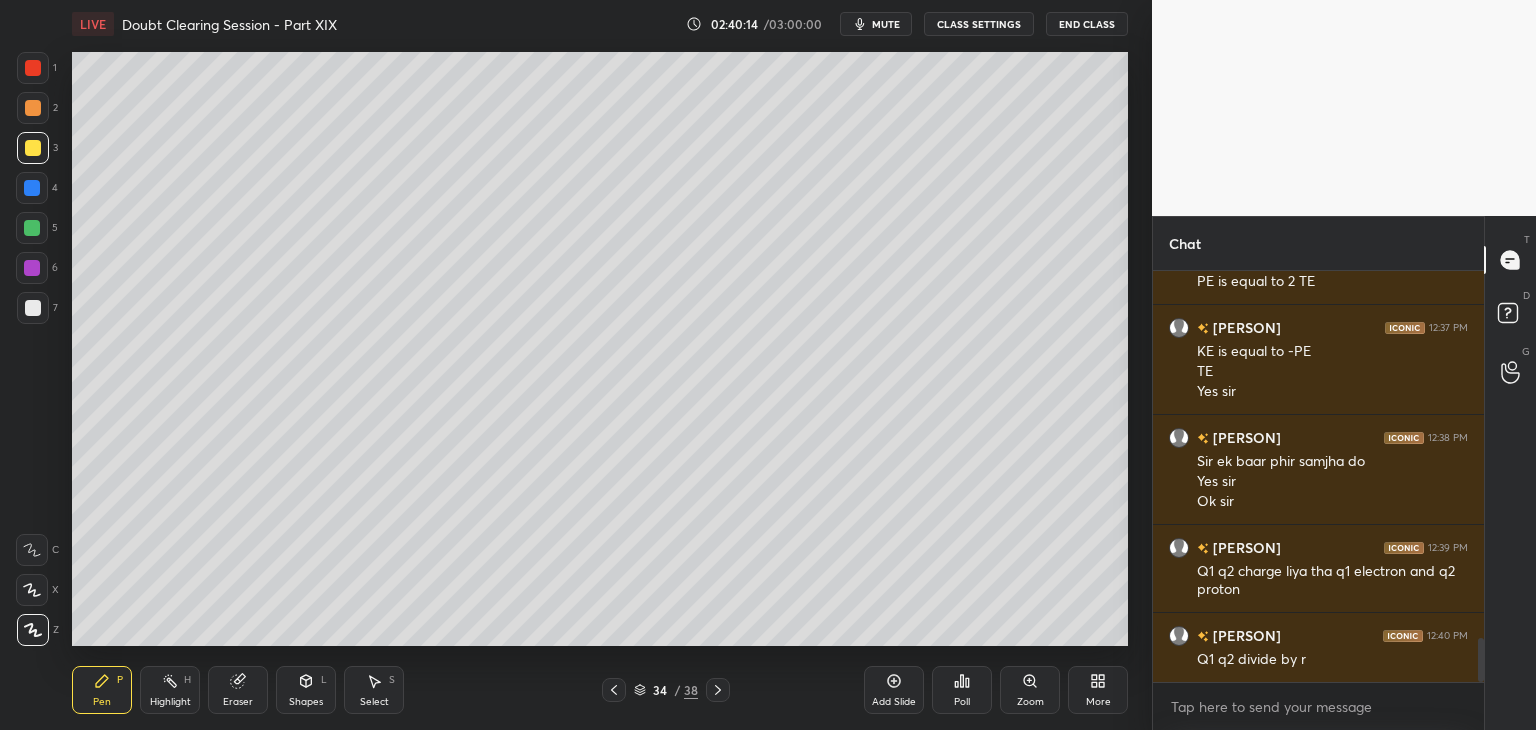 click on "Pen P Highlight H Eraser Shapes L Select S" at bounding box center (270, 690) 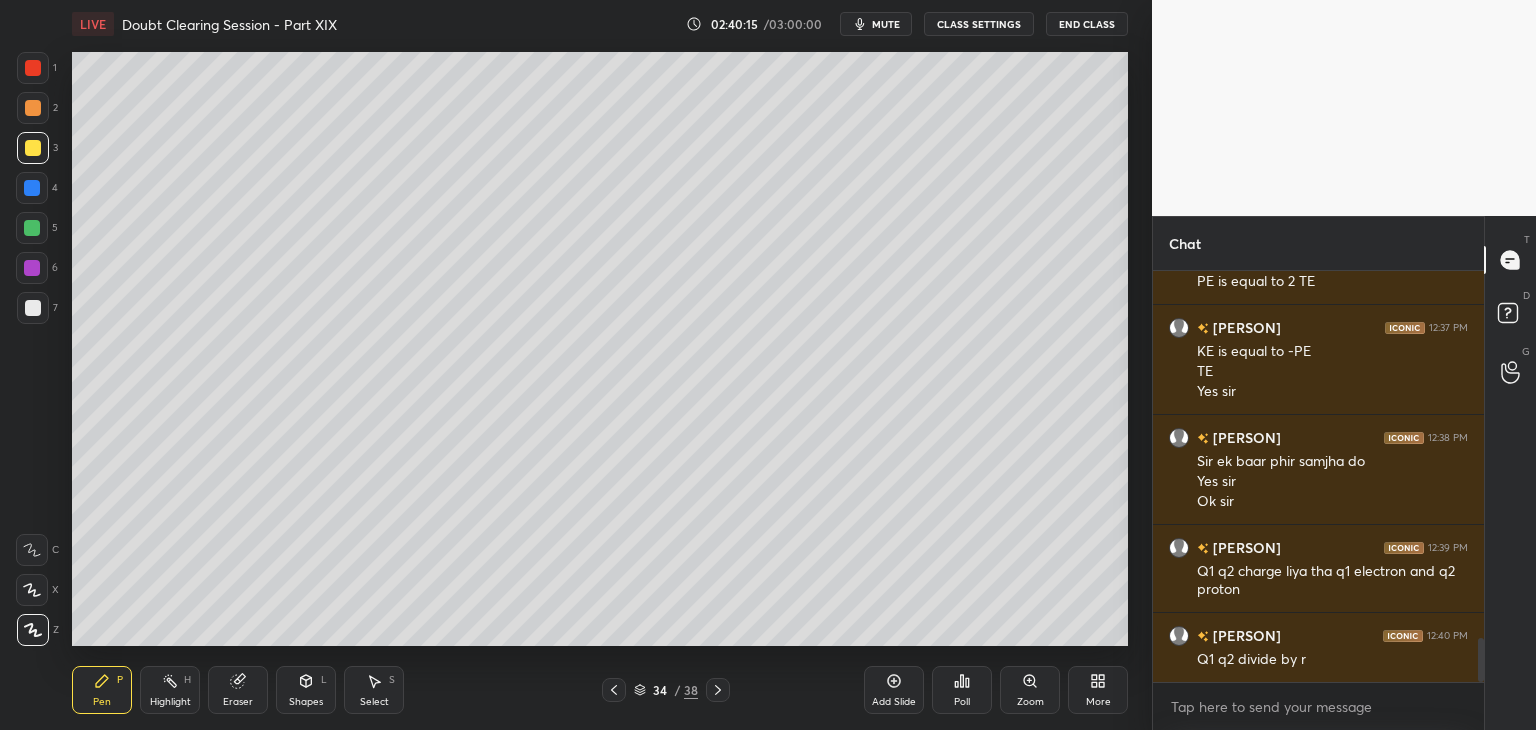 click on "Highlight" at bounding box center (170, 702) 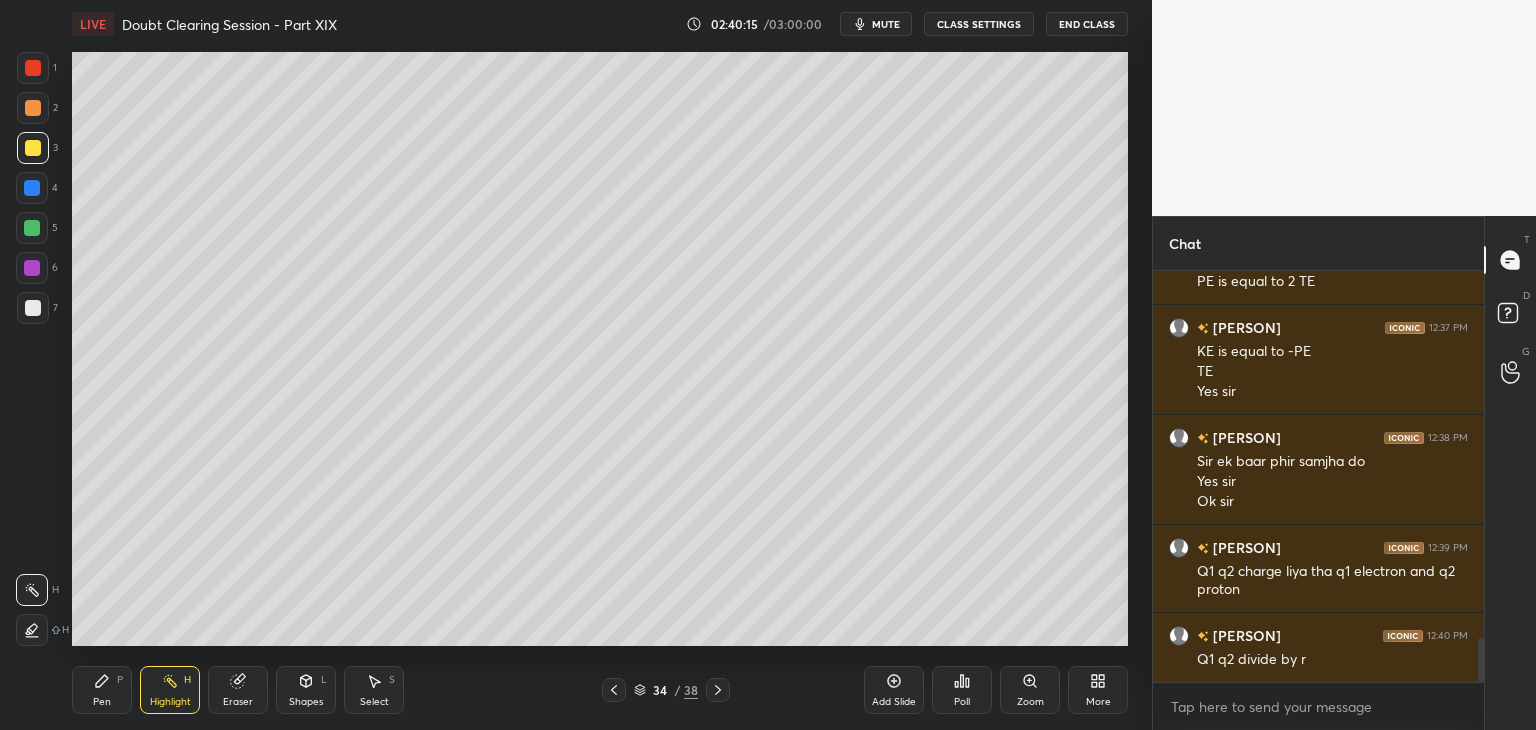 click at bounding box center (718, 690) 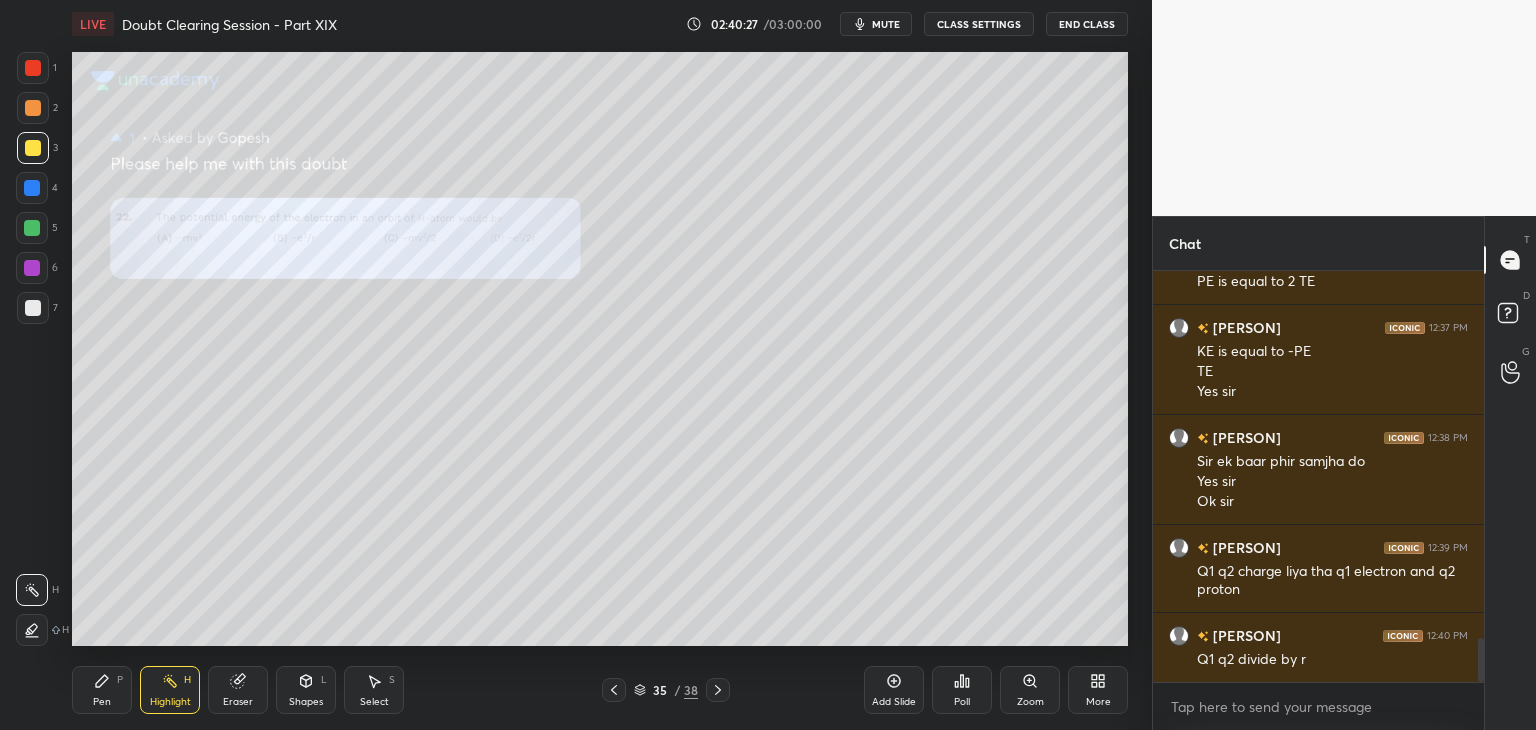 click 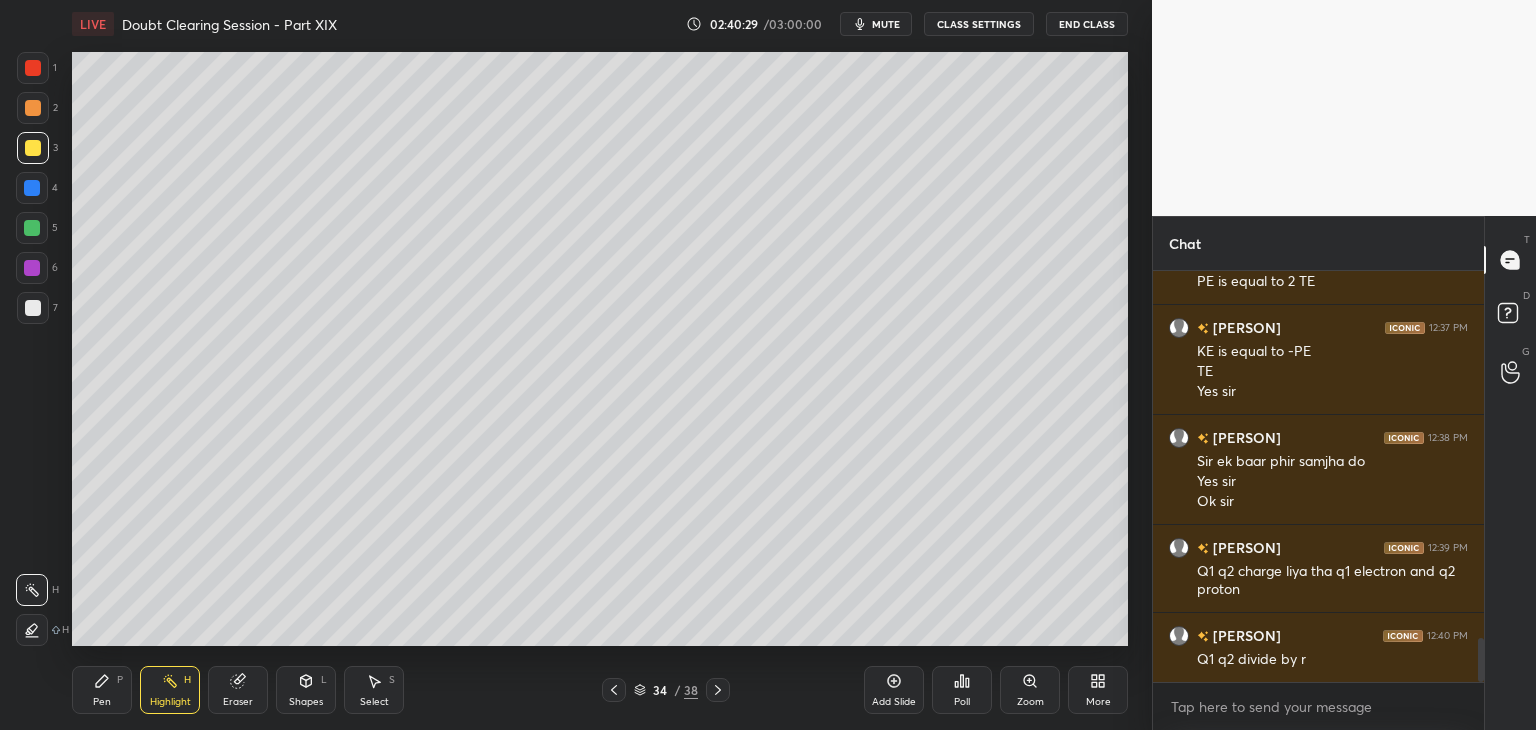 click on "Eraser" at bounding box center (238, 690) 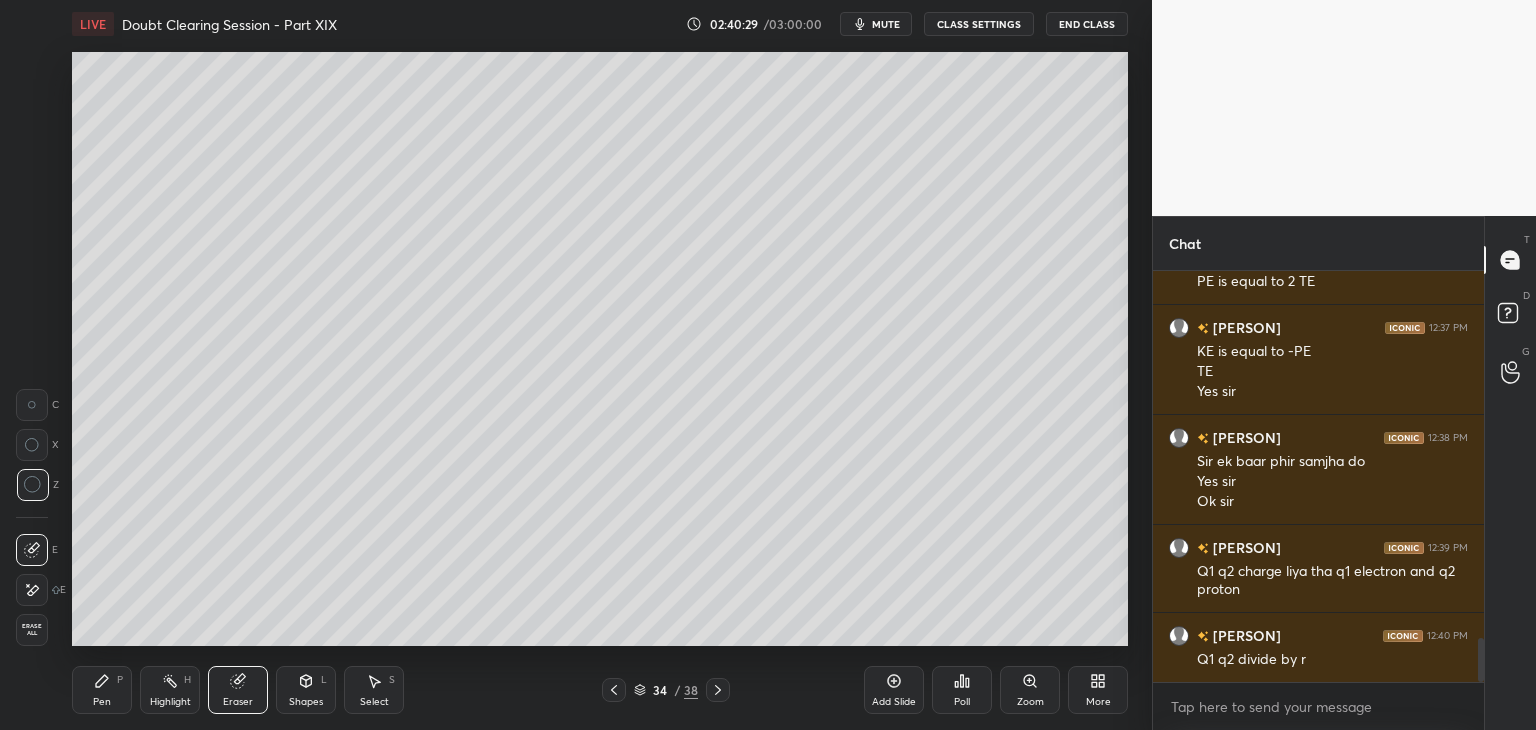 click on "Highlight H" at bounding box center (170, 690) 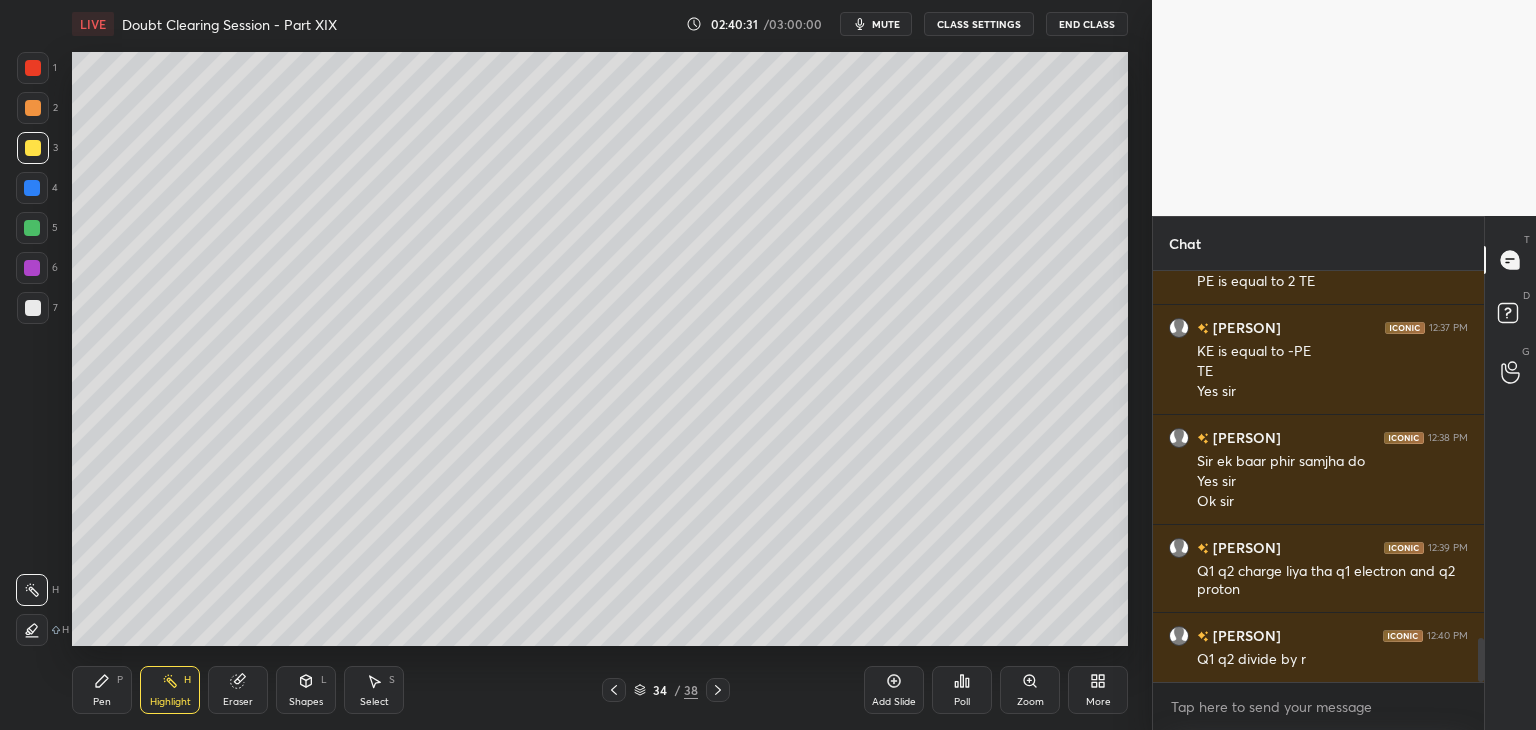 click on "mute" at bounding box center (886, 24) 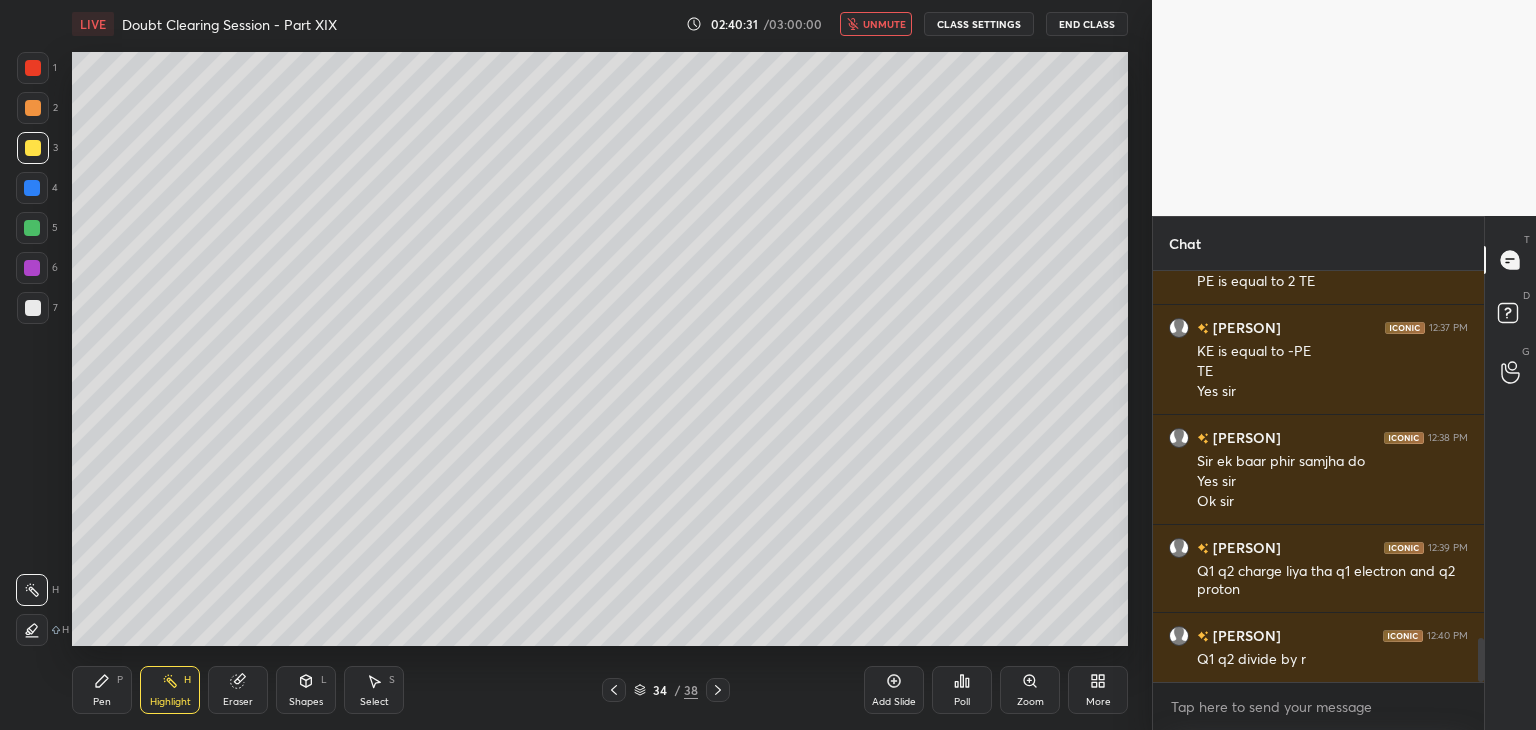 click on "CLASS SETTINGS" at bounding box center [979, 24] 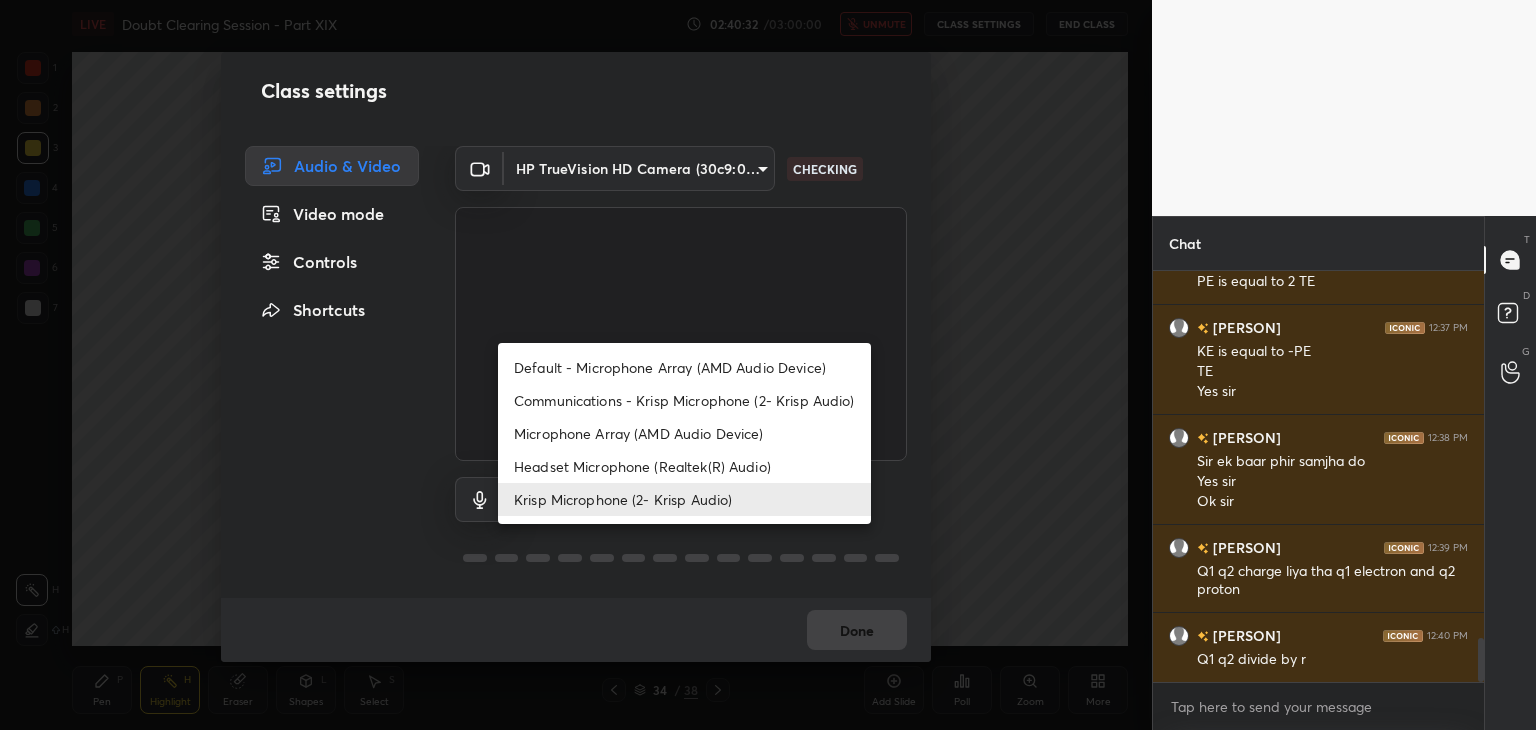 click on "1 2 3 4 5 6 7 C X Z C X Z E E Erase all   H H LIVE Doubt Clearing Session - Part XIX 02:40:32 /  03:00:00 unmute CLASS SETTINGS End Class Setting up your live class Poll for   secs No correct answer Start poll Back Doubt Clearing Session - Part XIX • L20 of Doubt Clearing Course on Chemistry for NEET UG - Part II [PERSON] Pen P Highlight H Eraser Shapes L Select S 34 / 38 Add Slide Poll Zoom More Chat [PERSON] 12:35 PM Q1 q2 wala [PERSON] 12:36 PM Yes sir PE is equal to 2 TE [PERSON] 12:37 PM KE is equal to -PE TE Yes sir [PERSON] 12:38 PM Sir ek baar phir samjha do Yes sir Ok sir [PERSON] 12:39 PM Q1 q2 charge liya tha q1 electron and q2 proton [PERSON] 12:40 PM Q1 q2 divide by r JUMP TO LATEST Enable hand raising Enable raise hand to speak to learners. Once enabled, chat will be turned off temporarily. Enable x   Doubts asked by learners will show up here NEW DOUBTS ASKED No one has raised a hand yet Can't raise hand Looks like educator just invited you to speak. Please wait before you can raise your hand again. Got it T Messages (T) D Doubts (D) G Raise Hand (G) Report an issue" at bounding box center [768, 365] 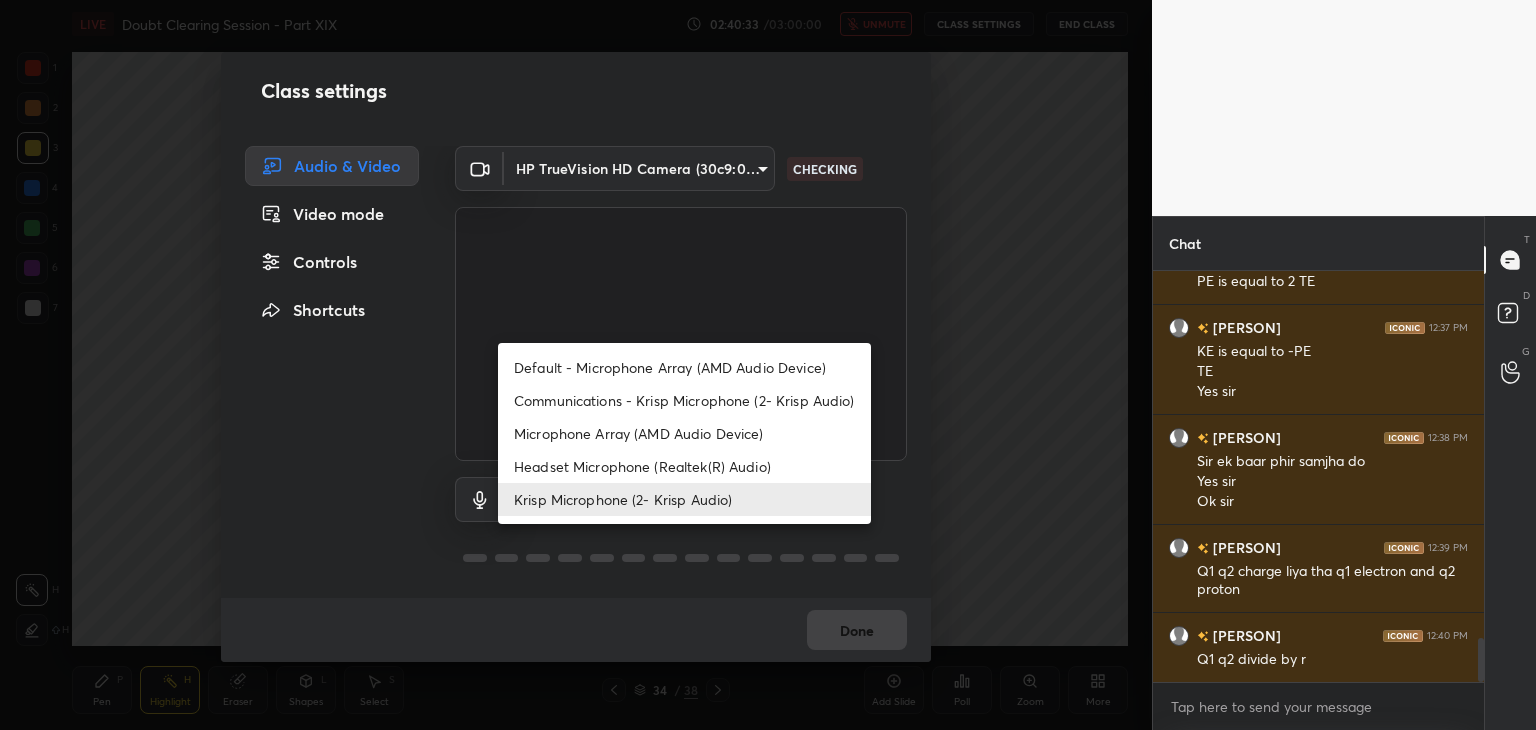 click on "Microphone Array (AMD Audio Device)" at bounding box center [684, 433] 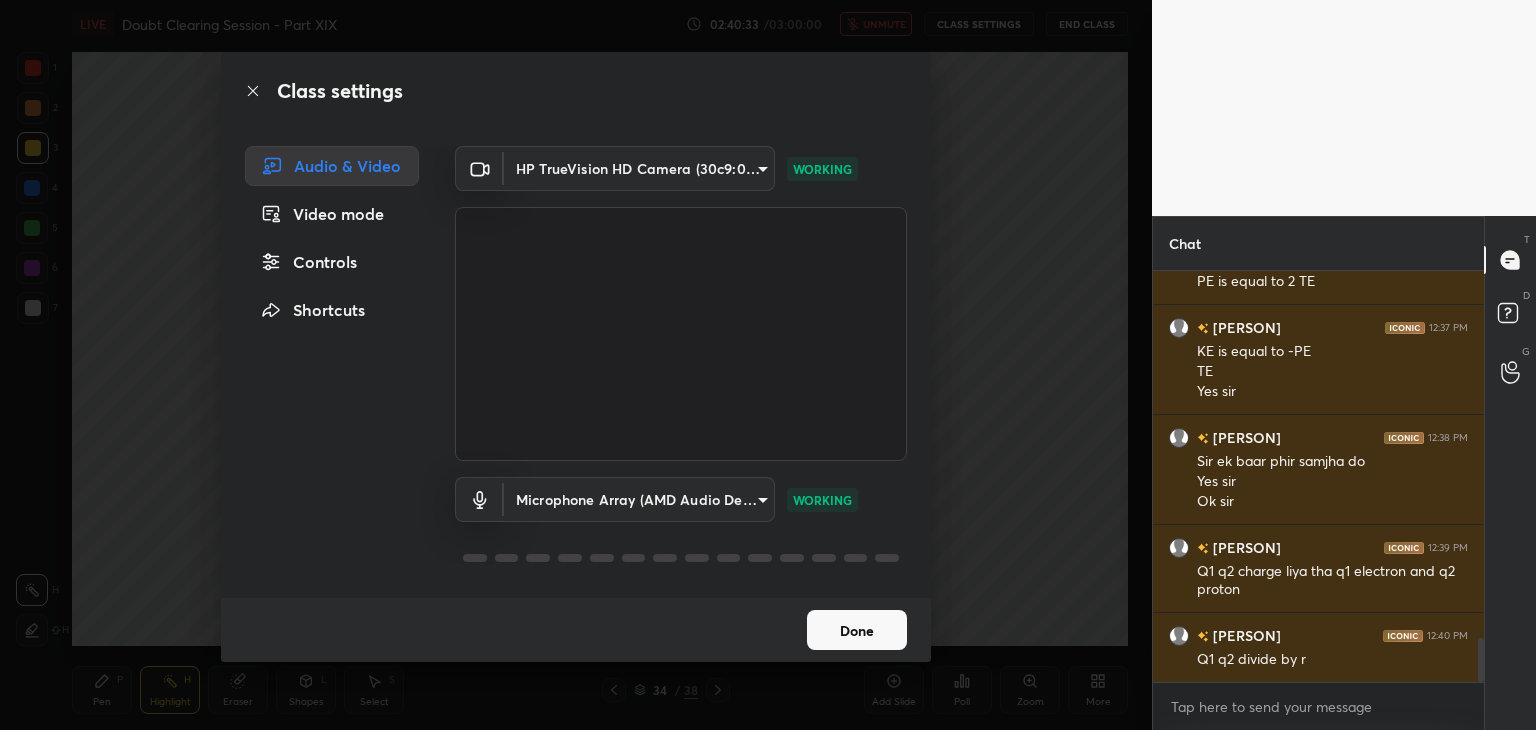 click on "Class settings Audio & Video Video mode Controls Shortcuts HP TrueVision HD Camera (30c9:0013) a056a035b29c72656e2caeae4dee1b07474a638bc9a6a3dffab4b9e44d4cde6a WORKING Microphone Array (AMD Audio Device) 36a25cc21327ee32b46c9c9572be920459d1035bdb3abd43b5dc39ed5823f10e WORKING Done" at bounding box center (576, 365) 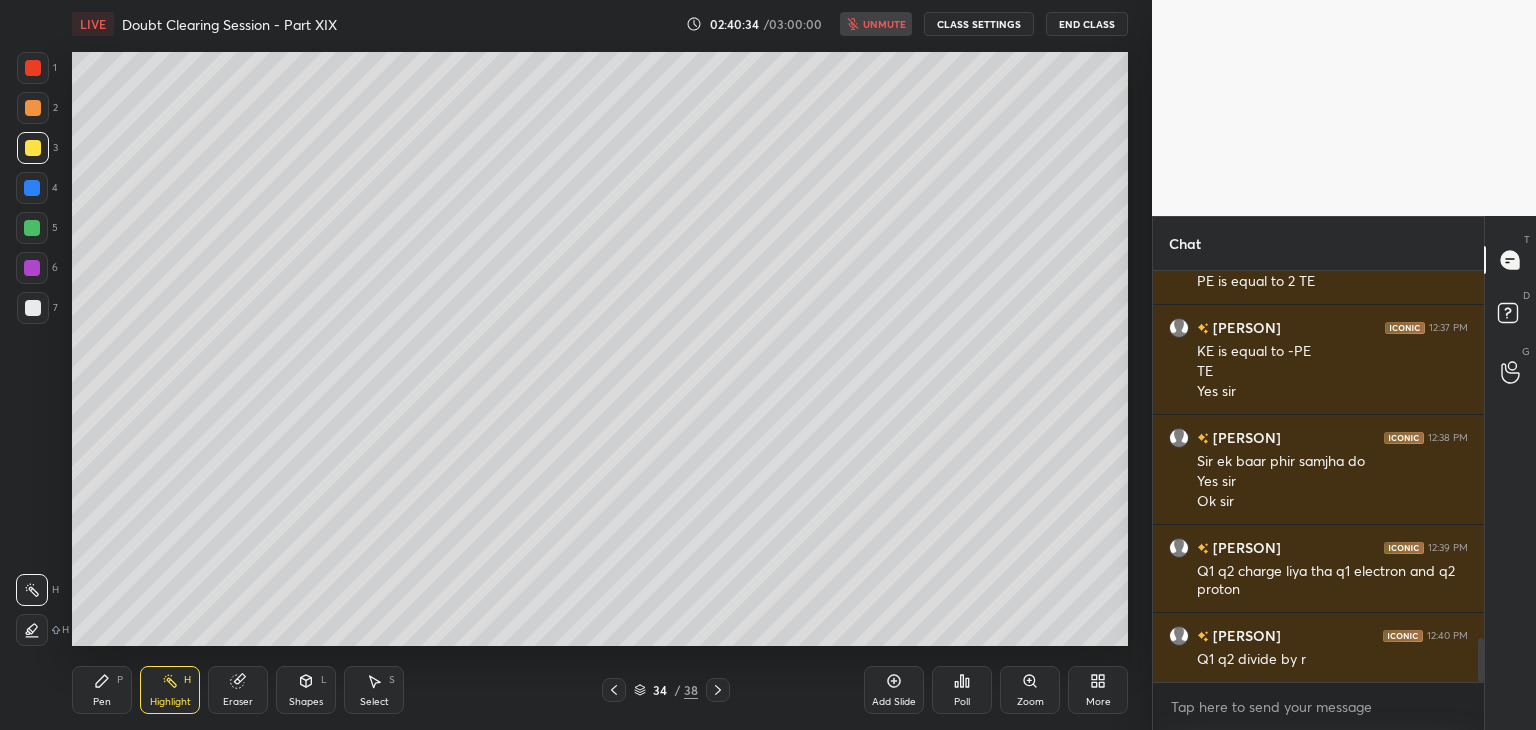 click on "End Class" at bounding box center [1087, 24] 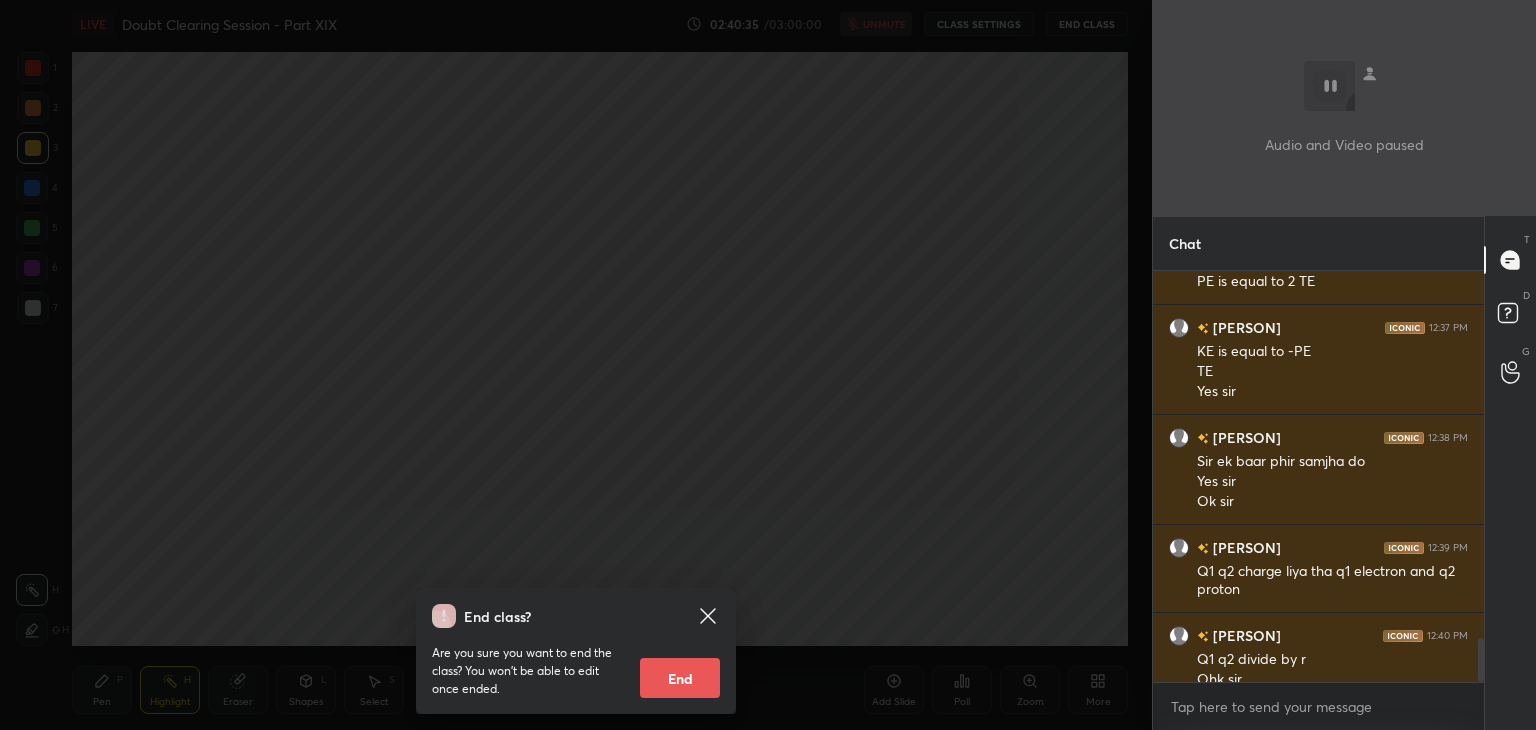 scroll, scrollTop: 3422, scrollLeft: 0, axis: vertical 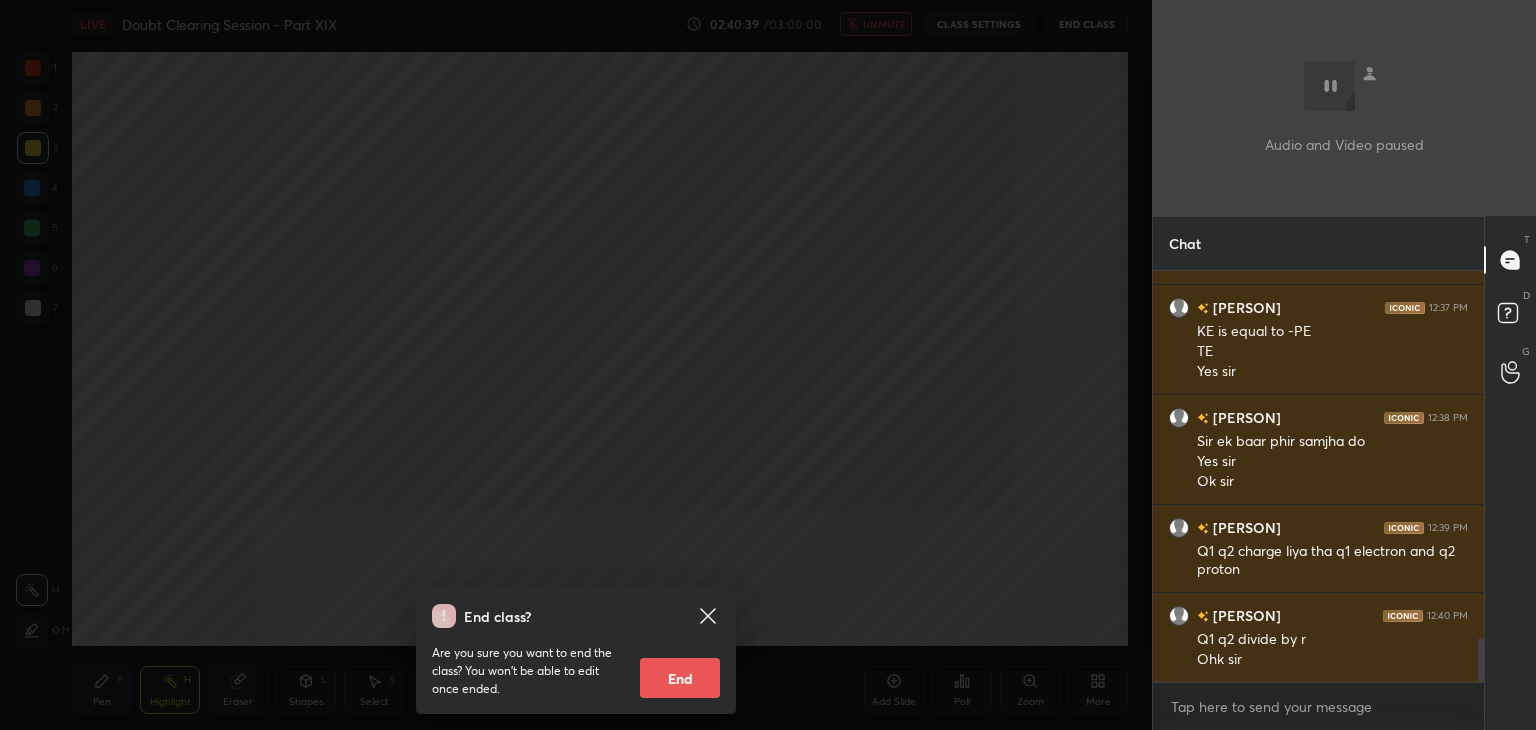 click on "End class? Are you sure you want to end the class? You won’t be able to edit once ended. End" at bounding box center (576, 365) 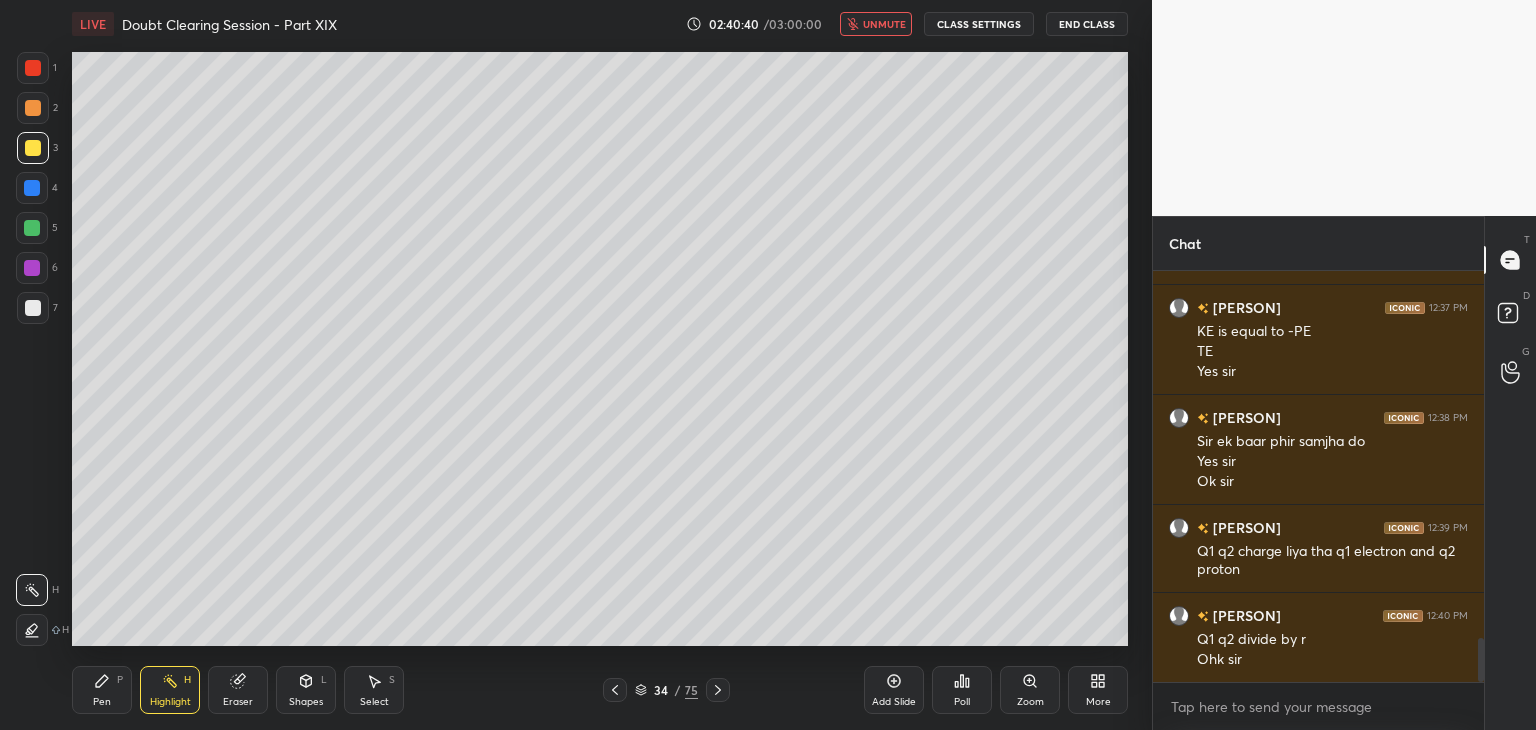 click on "CLASS SETTINGS" at bounding box center [979, 24] 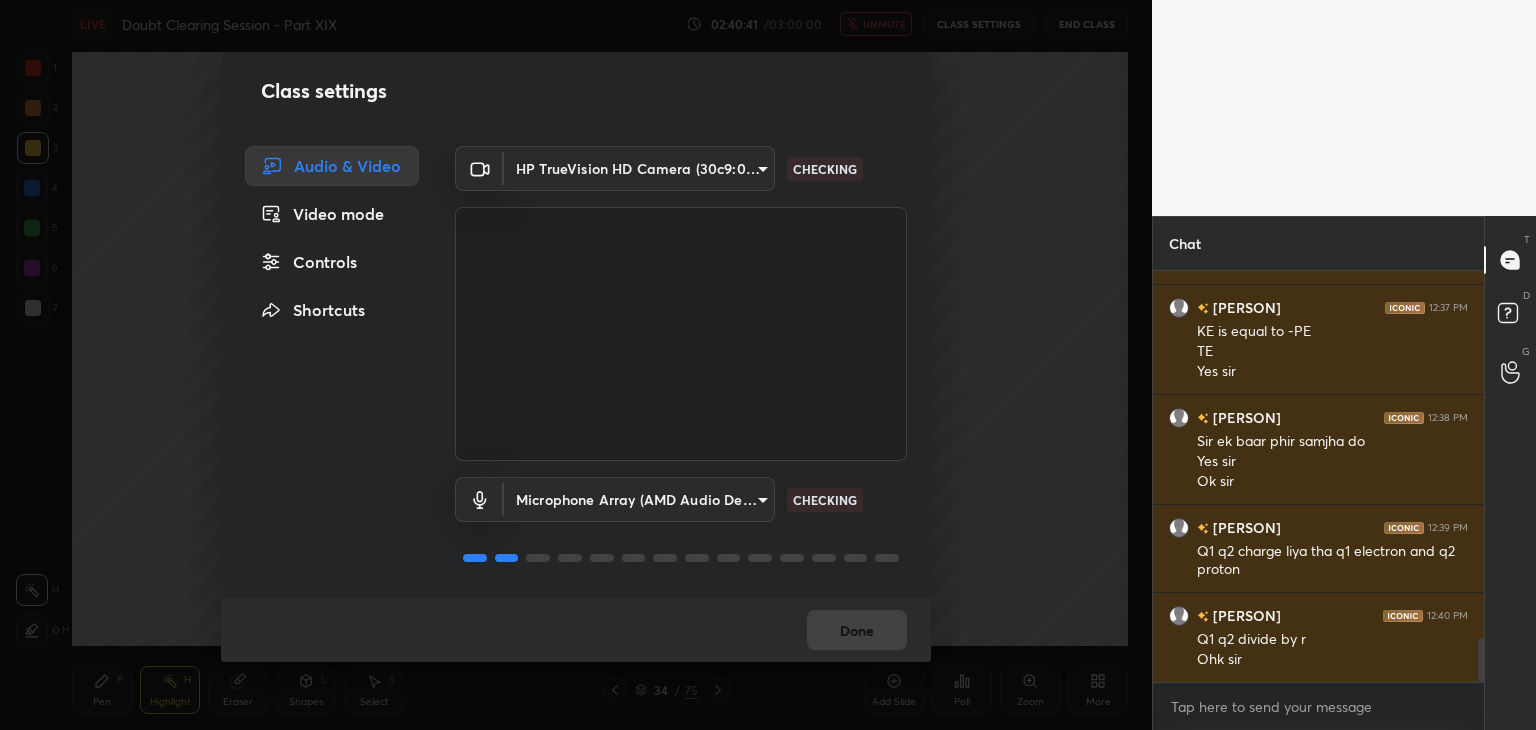 click on "1 2 3 4 5 6 7 C X Z C X Z E E Erase all   H H LIVE Doubt Clearing Session - Part XIX 02:40:41 /  03:00:00 unmute CLASS SETTINGS End Class Setting up your live class Poll for   secs No correct answer Start poll Back Doubt Clearing Session - Part XIX • L20 of Doubt Clearing Course on Chemistry for NEET UG - Part II [PERSON] Pen P Highlight H Eraser Shapes L Select S 34 / 75 Add Slide Poll Zoom More Chat [PERSON] 12:35 PM Q1 q2 wala [PERSON] 12:36 PM Yes sir PE is equal to 2 TE [PERSON] 12:37 PM KE is equal to -PE TE Yes sir [PERSON] 12:38 PM Sir ek baar phir samjha do Yes sir Ok sir [PERSON] 12:39 PM Q1 q2 charge liya tha q1 electron and q2 proton [PERSON] 12:40 PM Q1 q2 divide by r Ohk sir JUMP TO LATEST Enable hand raising Enable raise hand to speak to learners. Once enabled, chat will be turned off temporarily. Enable x   Doubts asked by learners will show up here NEW DOUBTS ASKED No one has raised a hand yet Can't raise hand Got it T Messages (T) D Doubts (D) G Raise Hand (G) Report an issue Buffering Done" at bounding box center [768, 365] 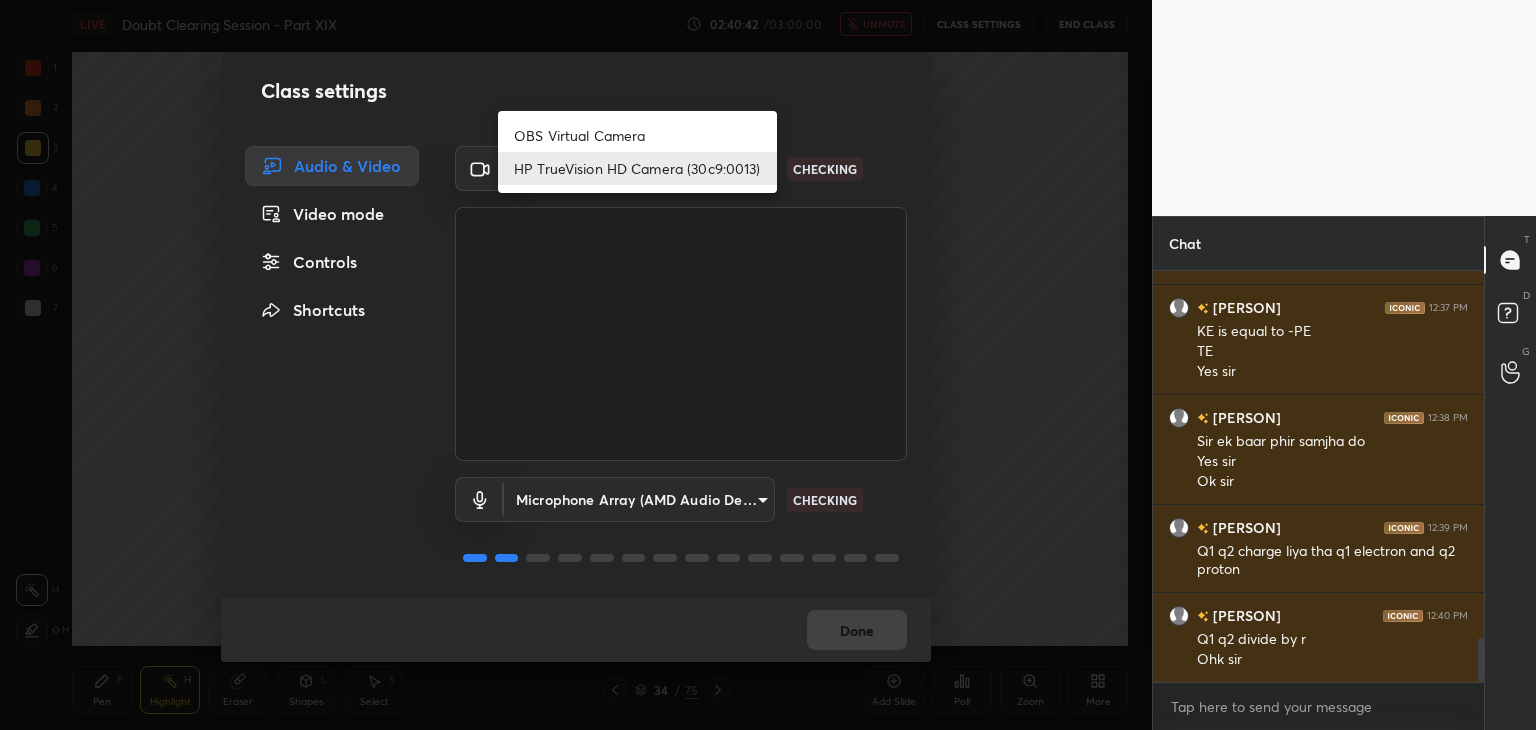 click on "OBS Virtual Camera" at bounding box center (637, 135) 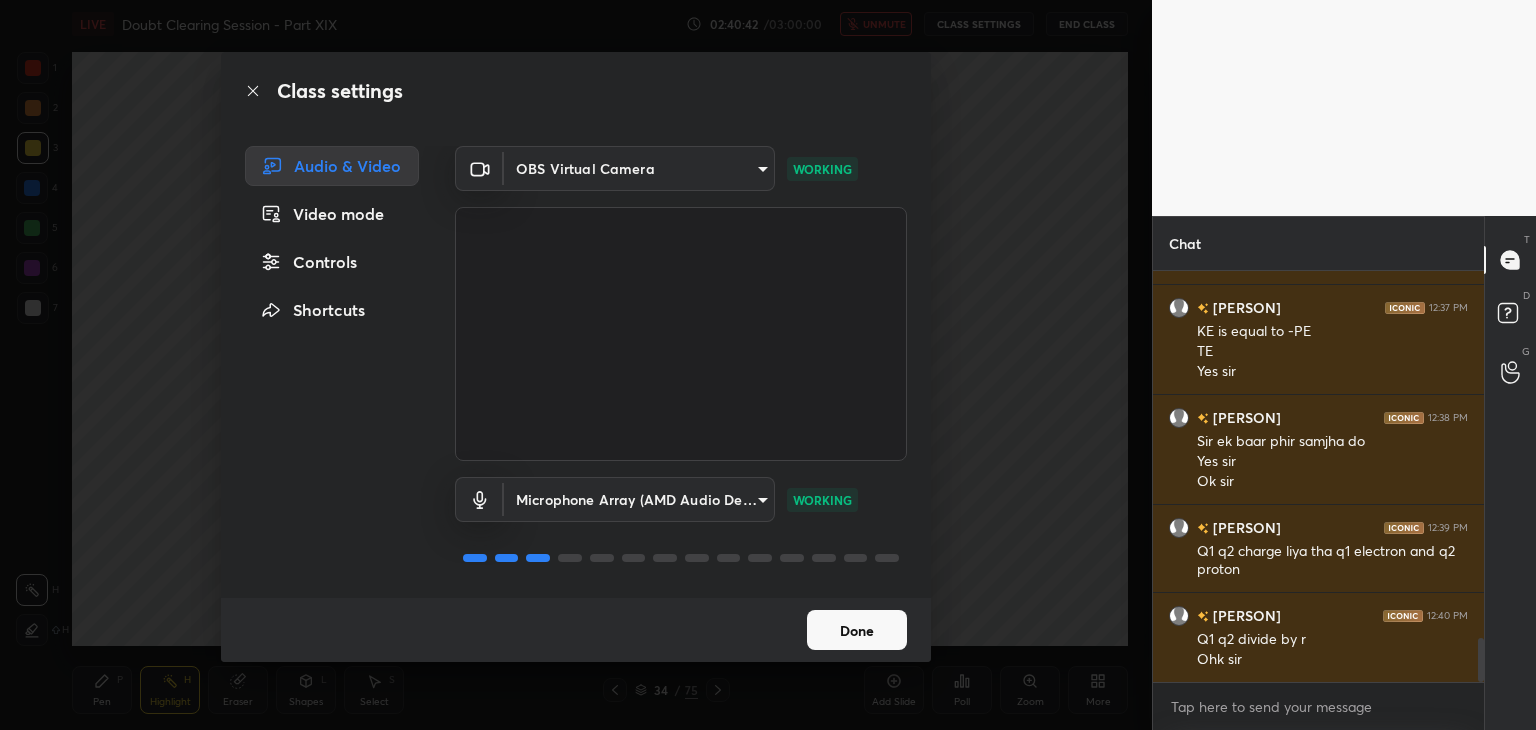 click on "Class settings Audio & Video Video mode Controls Shortcuts OBS Virtual Camera b0797087a1ca77062b3e6b16cdc20a6a15e7afe020a4c363dea4c690120324b8 WORKING Microphone Array (AMD Audio Device) 36a25cc21327ee32b46c9c9572be920459d1035bdb3abd43b5dc39ed5823f10e WORKING Done" at bounding box center (576, 365) 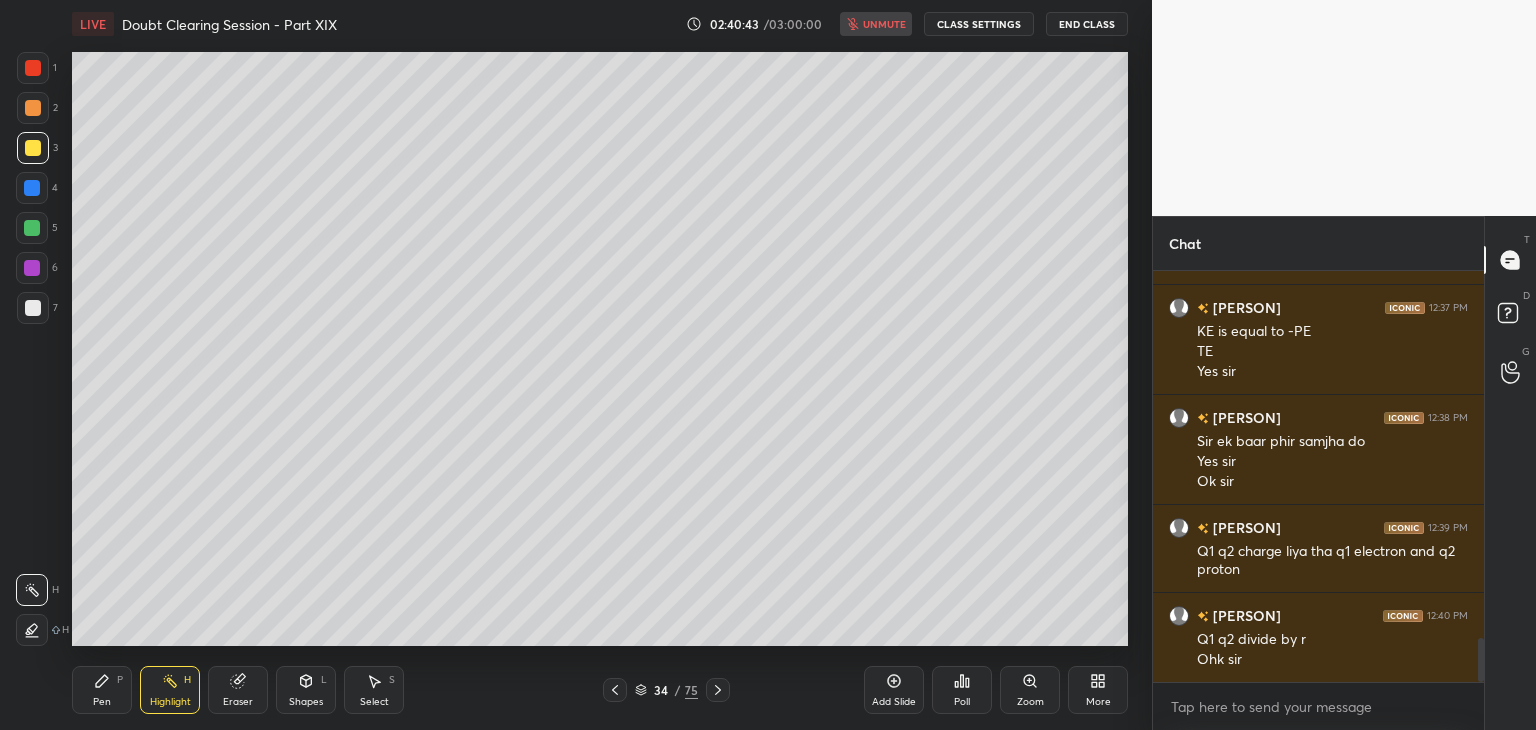 click on "End Class" at bounding box center (1087, 24) 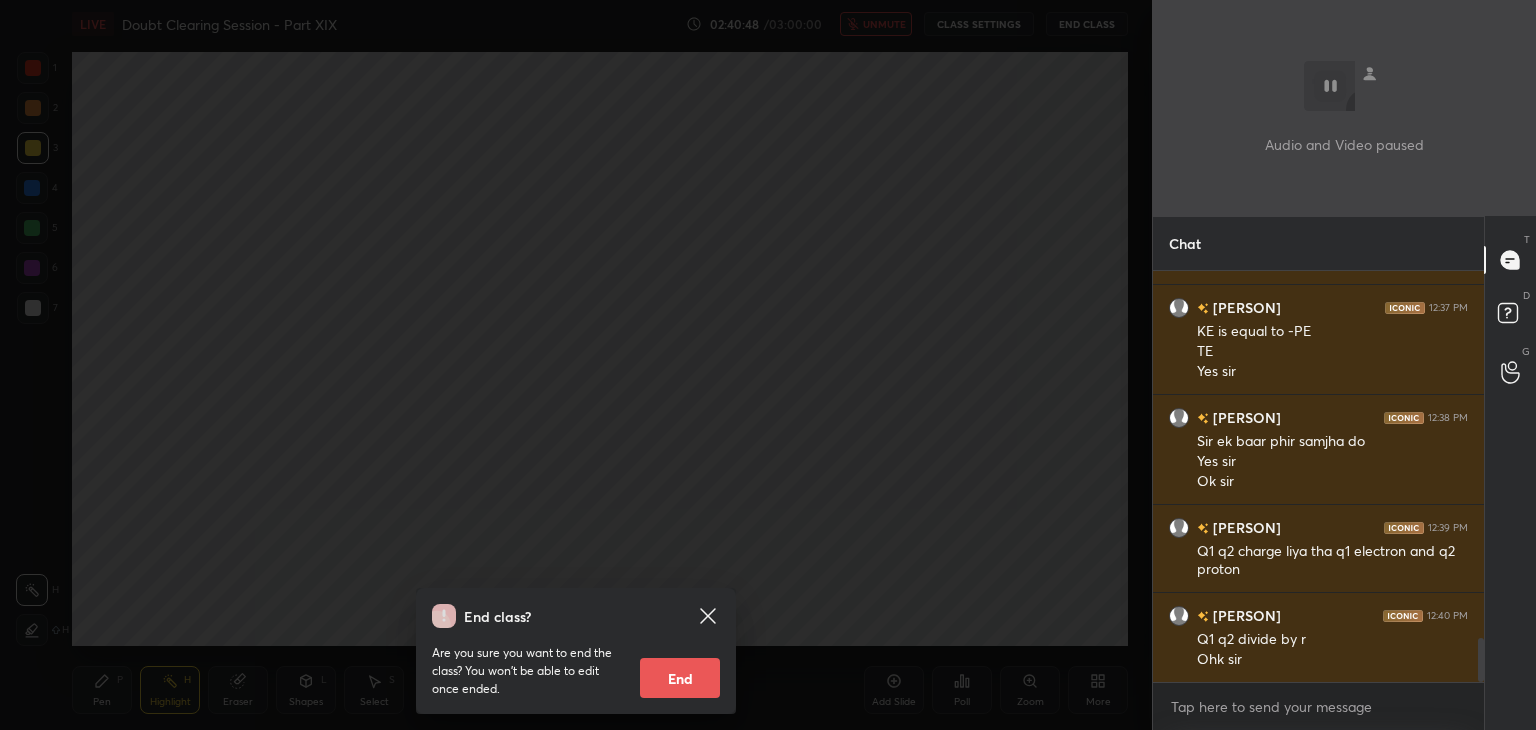 click on "End class? Are you sure you want to end the class? You won’t be able to edit once ended. End" at bounding box center (576, 365) 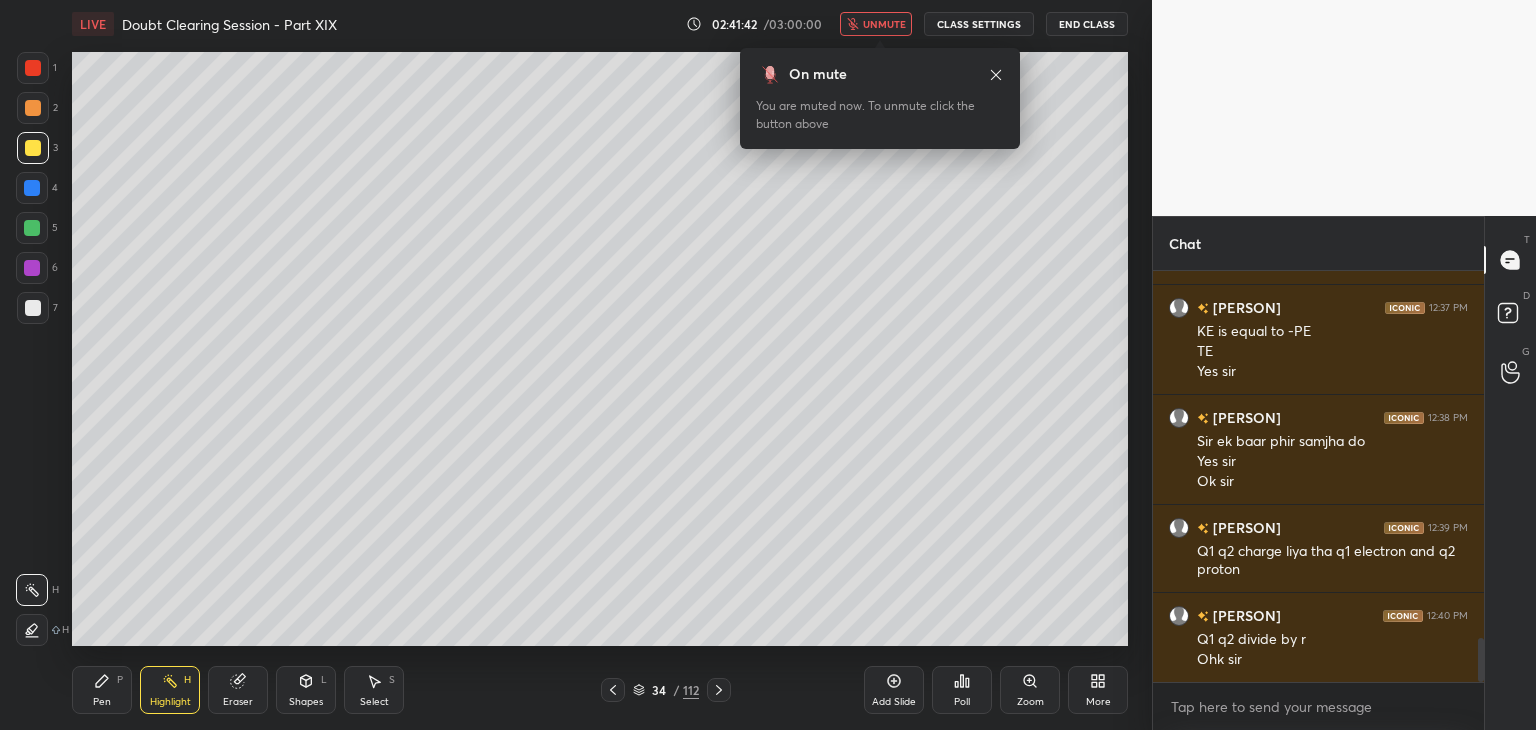 scroll, scrollTop: 3492, scrollLeft: 0, axis: vertical 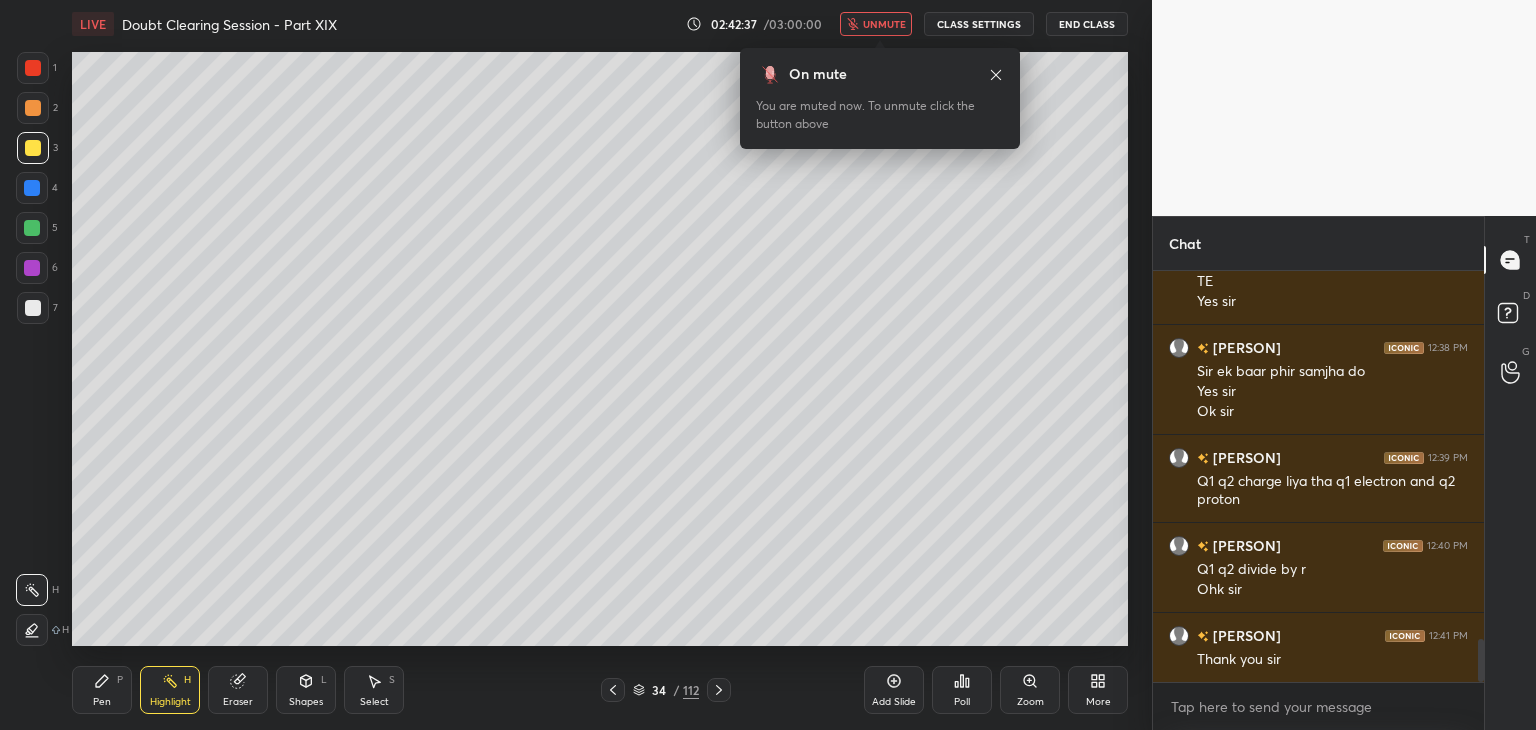 click on "CLASS SETTINGS" at bounding box center [979, 24] 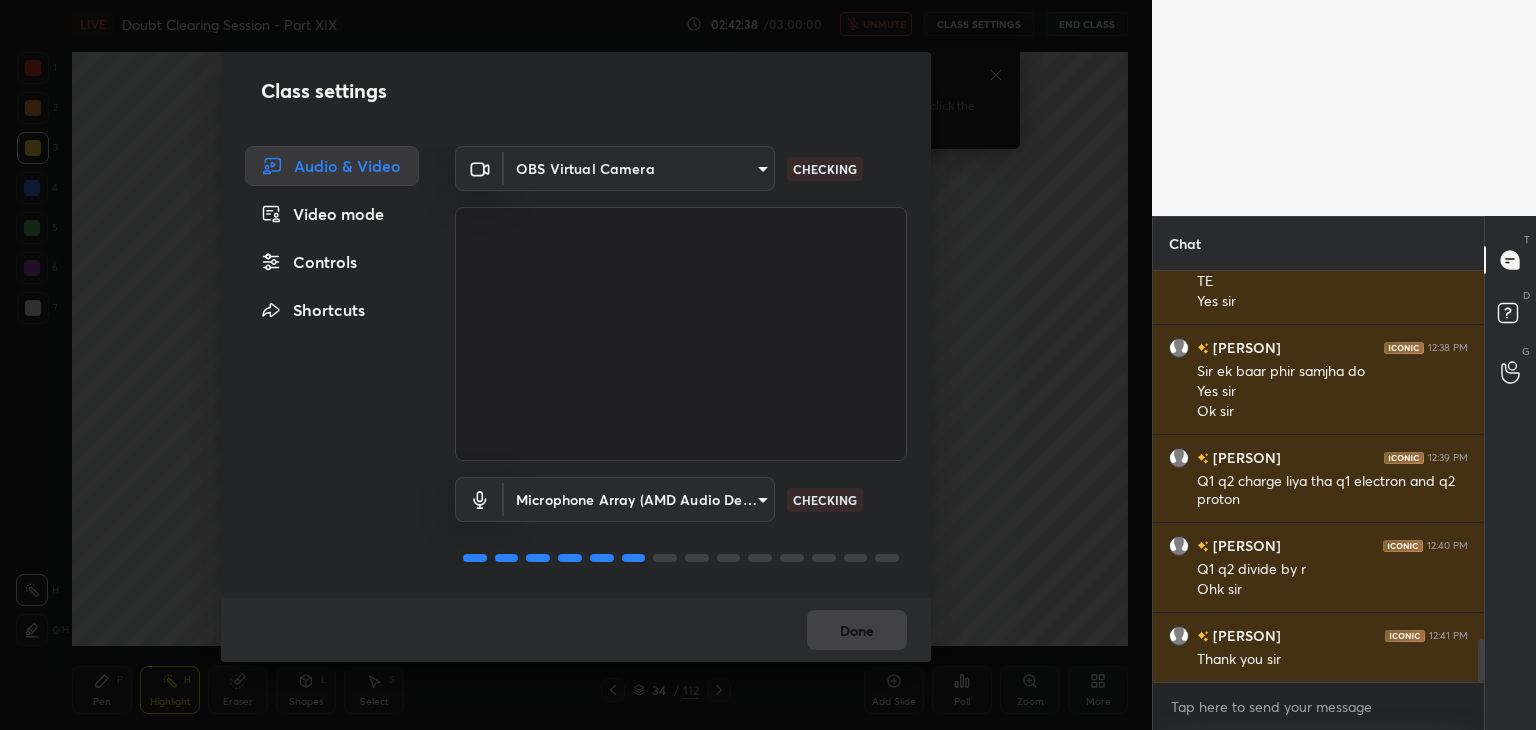 click on "1 2 3 4 5 6 7 C X Z C X Z E E Erase all   H H LIVE Doubt Clearing Session - Part XIX 02:42:38 /  03:00:00 unmute CLASS SETTINGS End Class Setting up your live class Poll for   secs No correct answer Start poll Back Doubt Clearing Session - Part XIX • L20 of Doubt Clearing Course on Chemistry for NEET UG - Part II Faisal Rathore Pen P Highlight H Eraser Shapes L Select S 34 / 112 Add Slide Poll Zoom More Chat [PERSON] 12:36 PM Yes sir PE is equal to 2 TE [PERSON] 12:37 PM KE is equal to -PE TE Yes sir [PERSON] 12:38 PM Sir ek baar phir samjha do Yes sir Ok sir [PERSON] 12:39 PM Q1 q2 charge liya tha q1 electron and q2 proton [PERSON] 12:40 PM Q1 q2 divide by r Ohk sir [PERSON] 12:41 PM Thank you sir JUMP TO LATEST Enable hand raising Enable raise hand to speak to learners. Once enabled, chat will be turned off temporarily. Enable x   Doubts asked by learners will show up here NEW DOUBTS ASKED No one has raised a hand yet Can't raise hand Got it T Messages (T) D Doubts (D) G Raise Hand (G) Buffering ​" at bounding box center (768, 365) 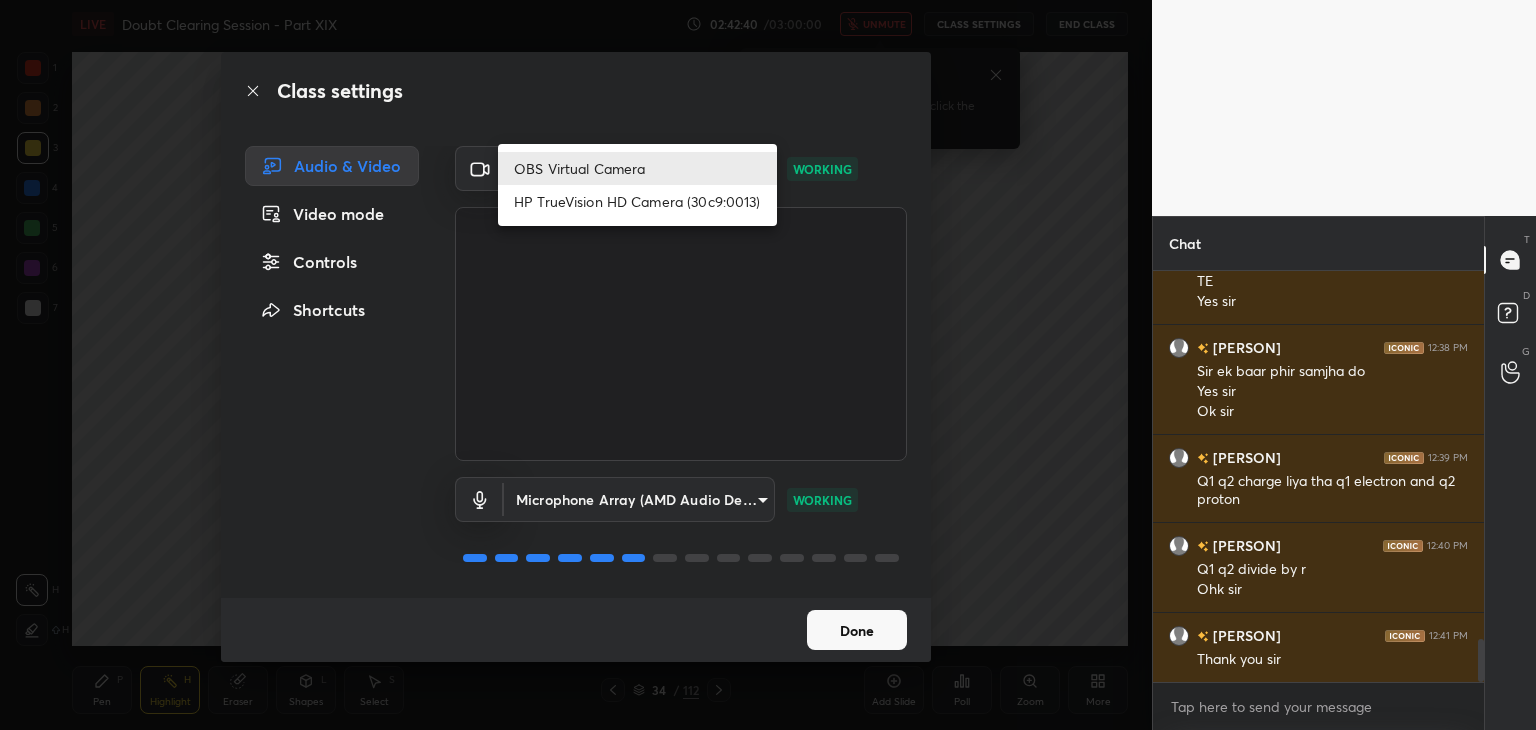 scroll, scrollTop: 3540, scrollLeft: 0, axis: vertical 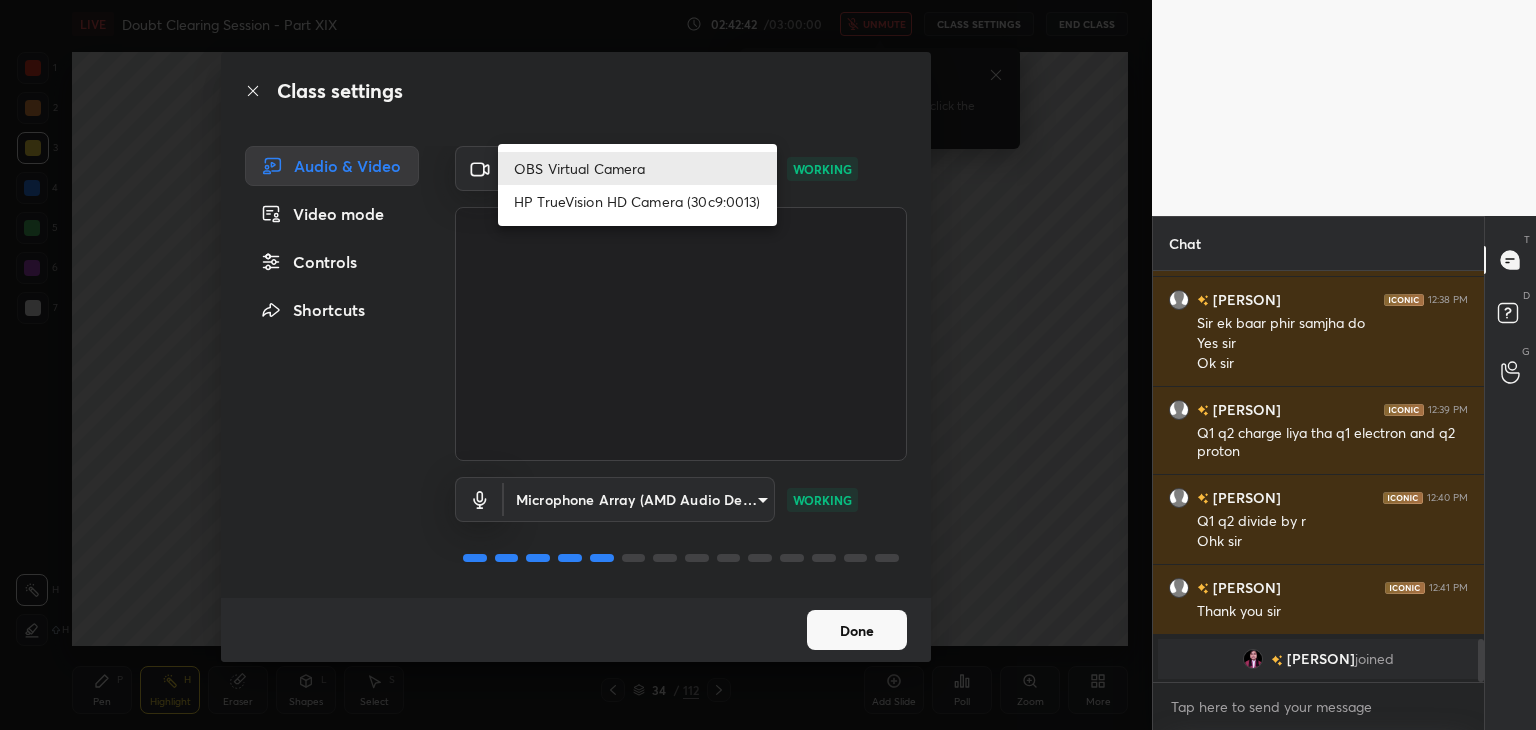 click at bounding box center [768, 365] 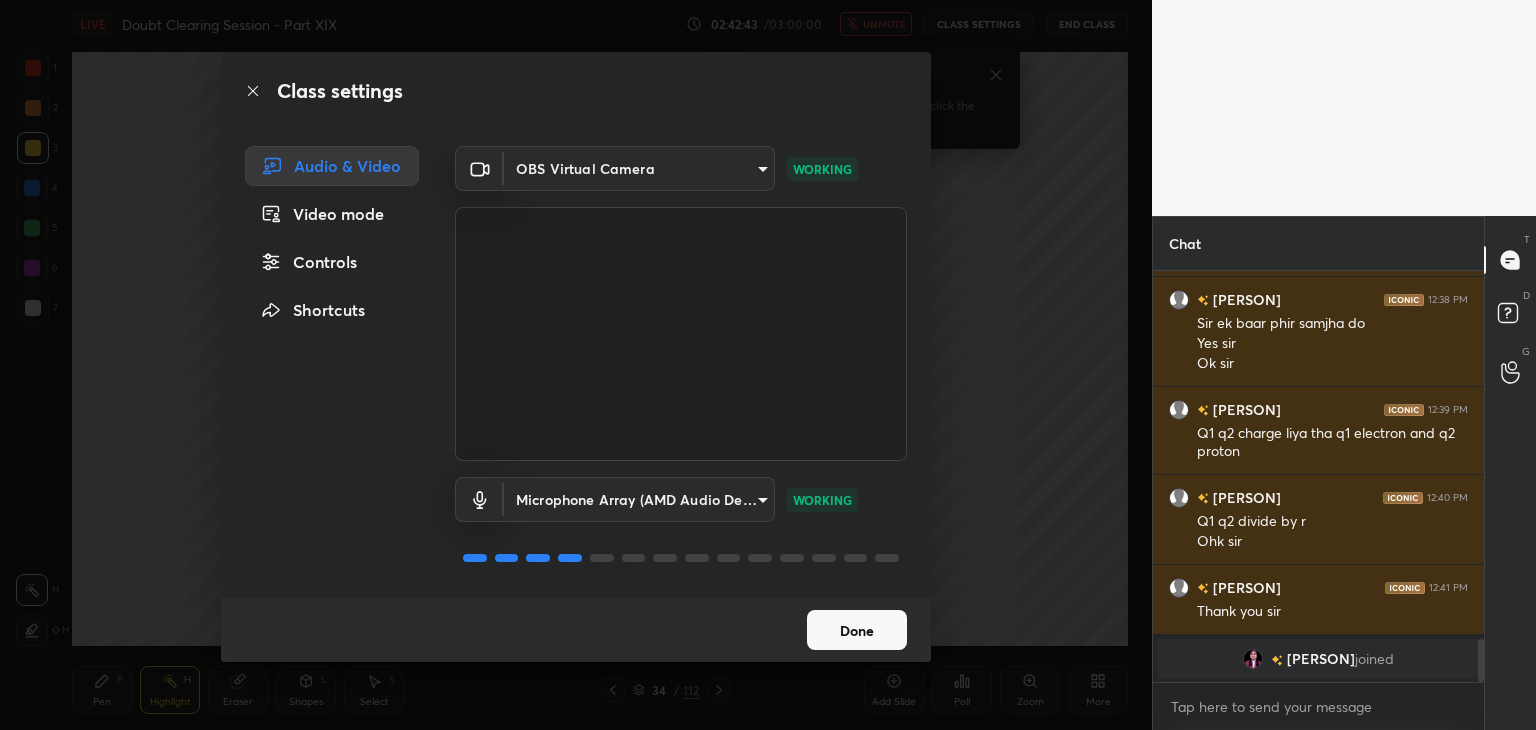 click on "Class settings Audio & Video Video mode Controls Shortcuts OBS Virtual Camera b0797087a1ca77062b3e6b16cdc20a6a15e7afe020a4c363dea4c690120324b8 WORKING Microphone Array (AMD Audio Device) 36a25cc21327ee32b46c9c9572be920459d1035bdb3abd43b5dc39ed5823f10e WORKING Done" at bounding box center [576, 365] 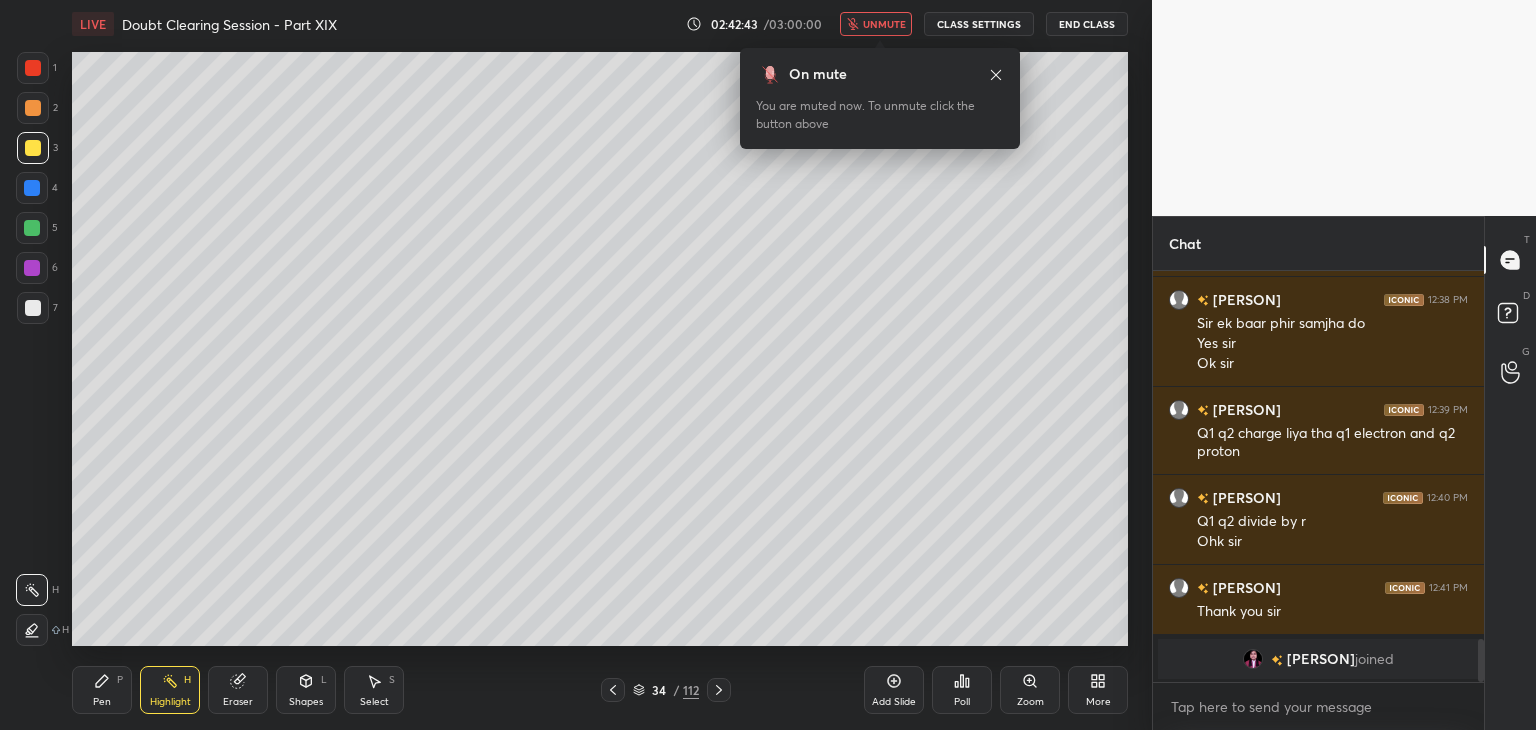 click on "[PERSON]  joined" at bounding box center [1318, 659] 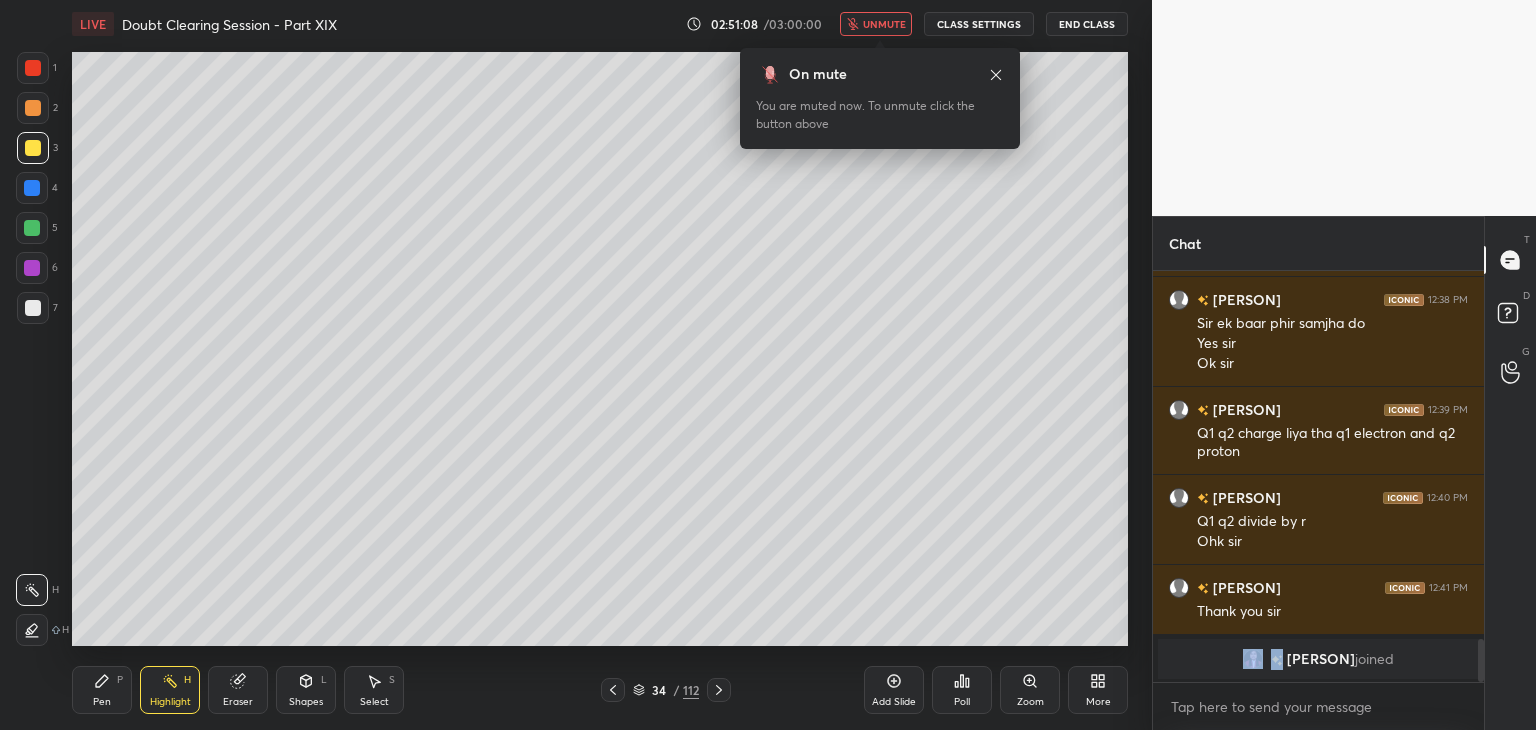scroll, scrollTop: 3564, scrollLeft: 0, axis: vertical 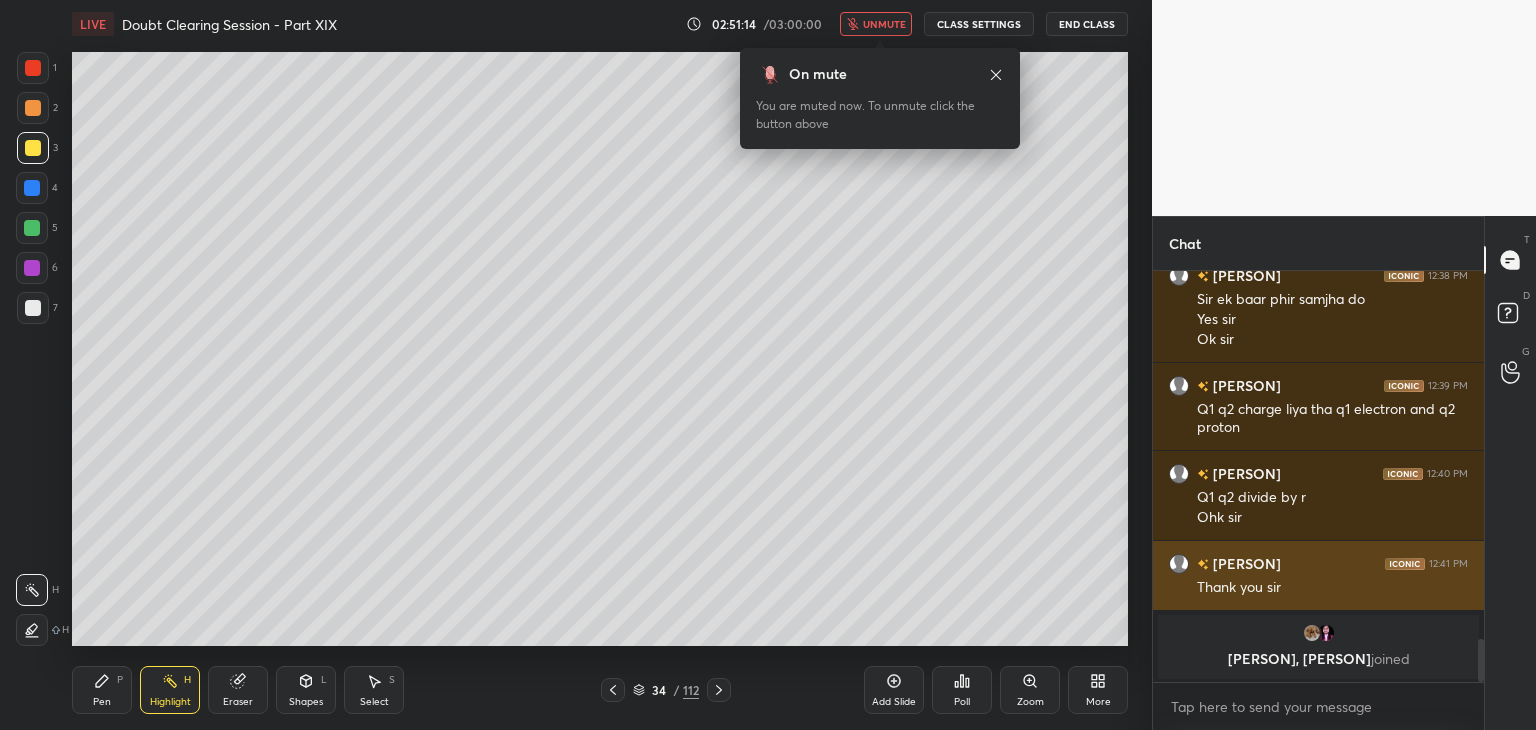 click on "[PERSON] 12:41 PM Thank you sir" at bounding box center [1318, 575] 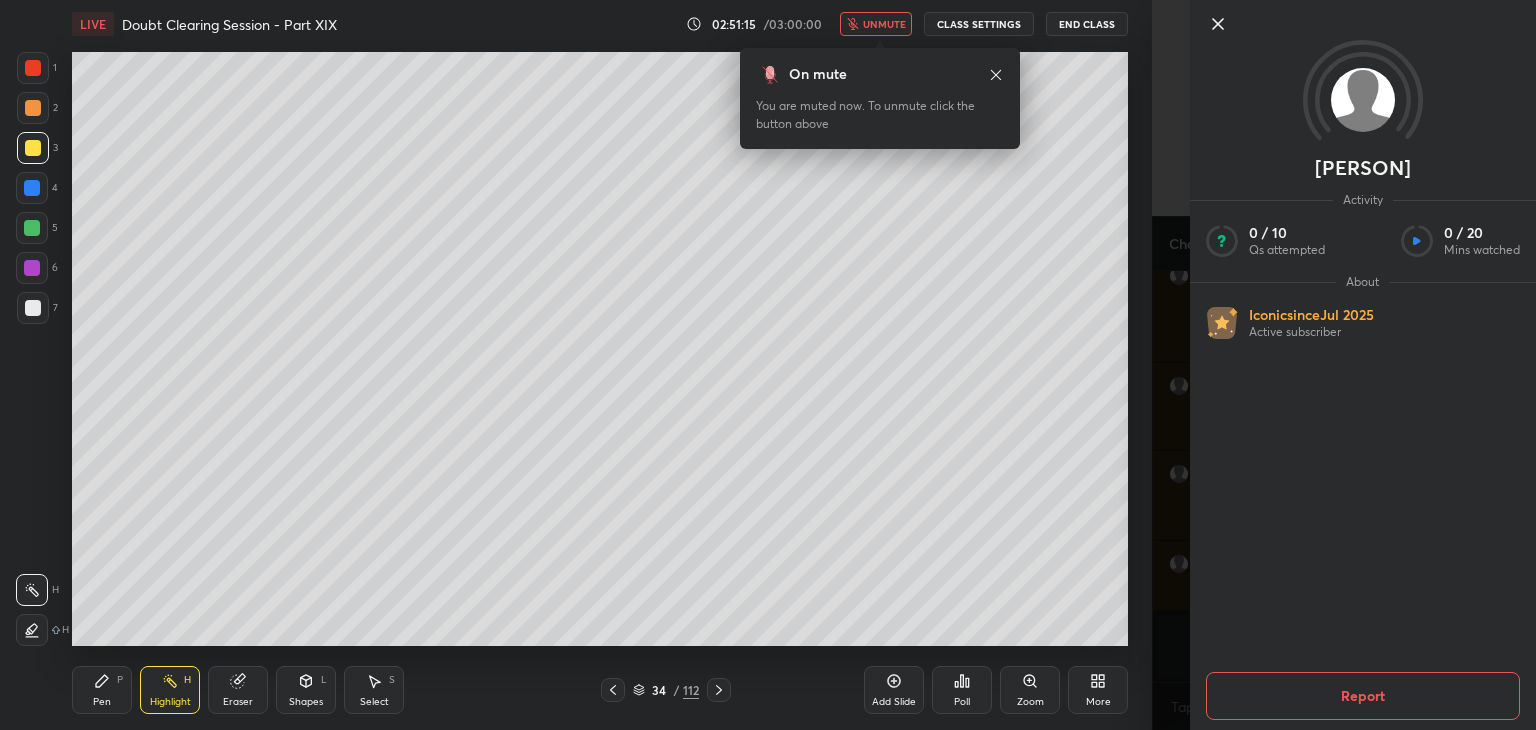 click on "[PERSON] Activity 0 / 10 Qs attempted 0 / 20 Mins watched About Iconic  since  Jul   2025 Active subscriber Report" at bounding box center [1344, 365] 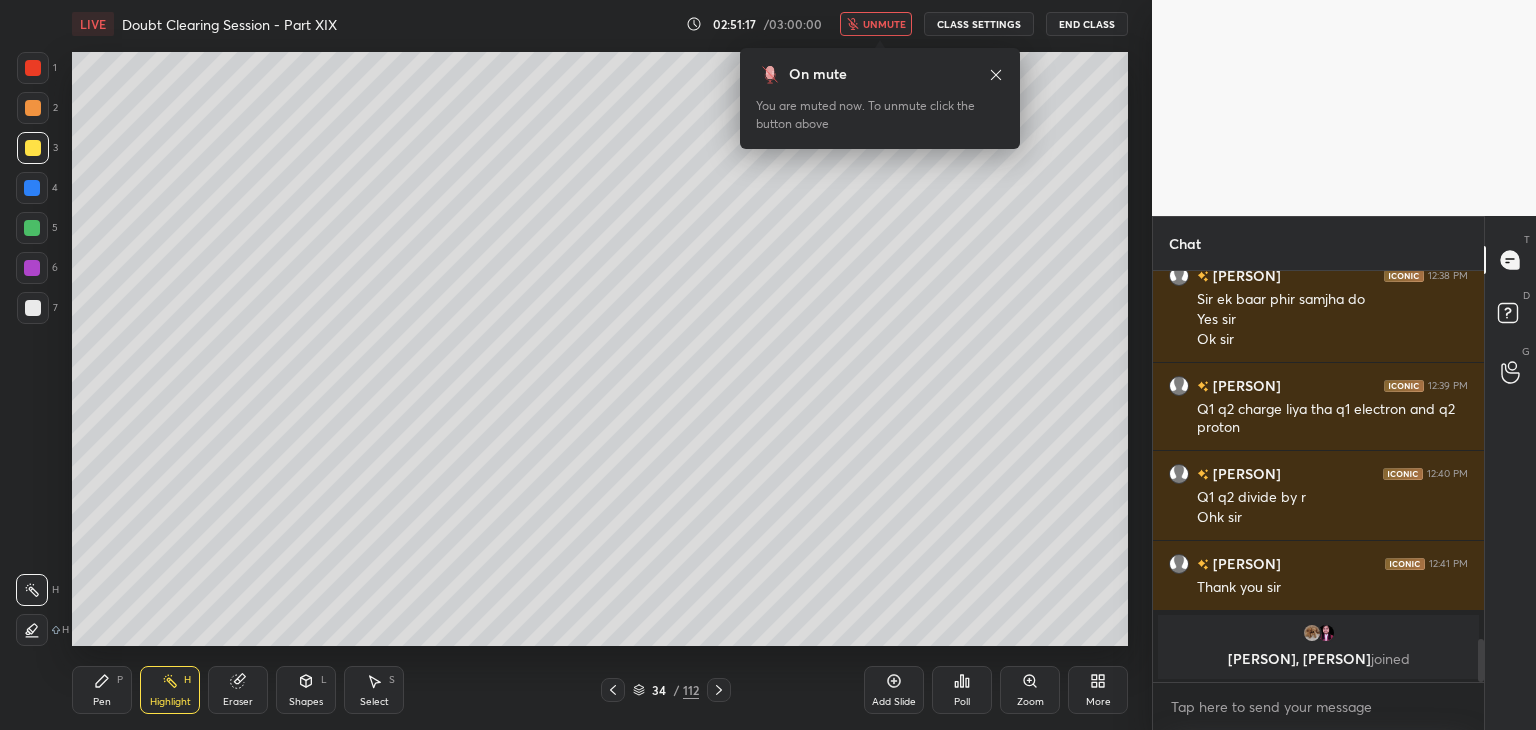 click on "End Class" at bounding box center (1087, 24) 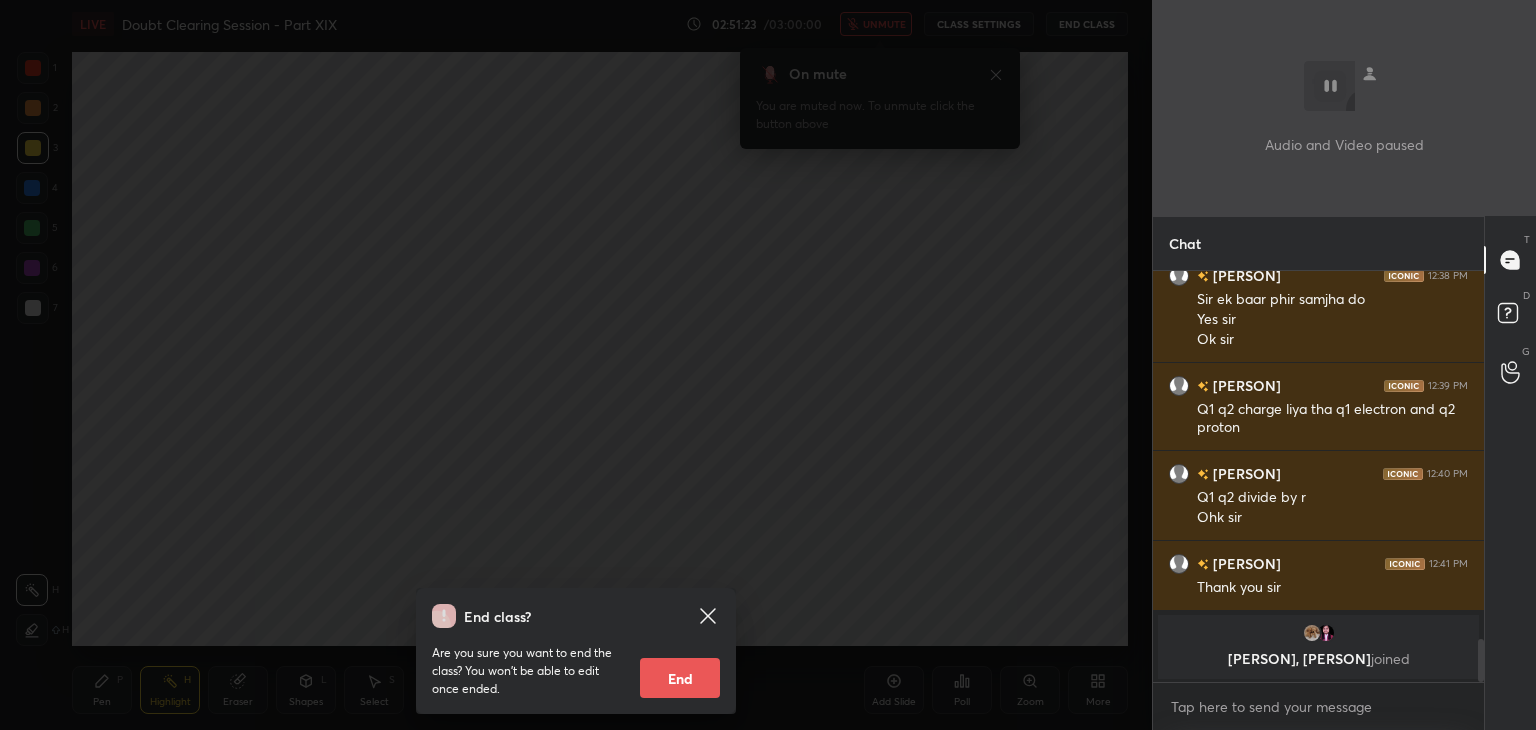 click on "End" at bounding box center [680, 678] 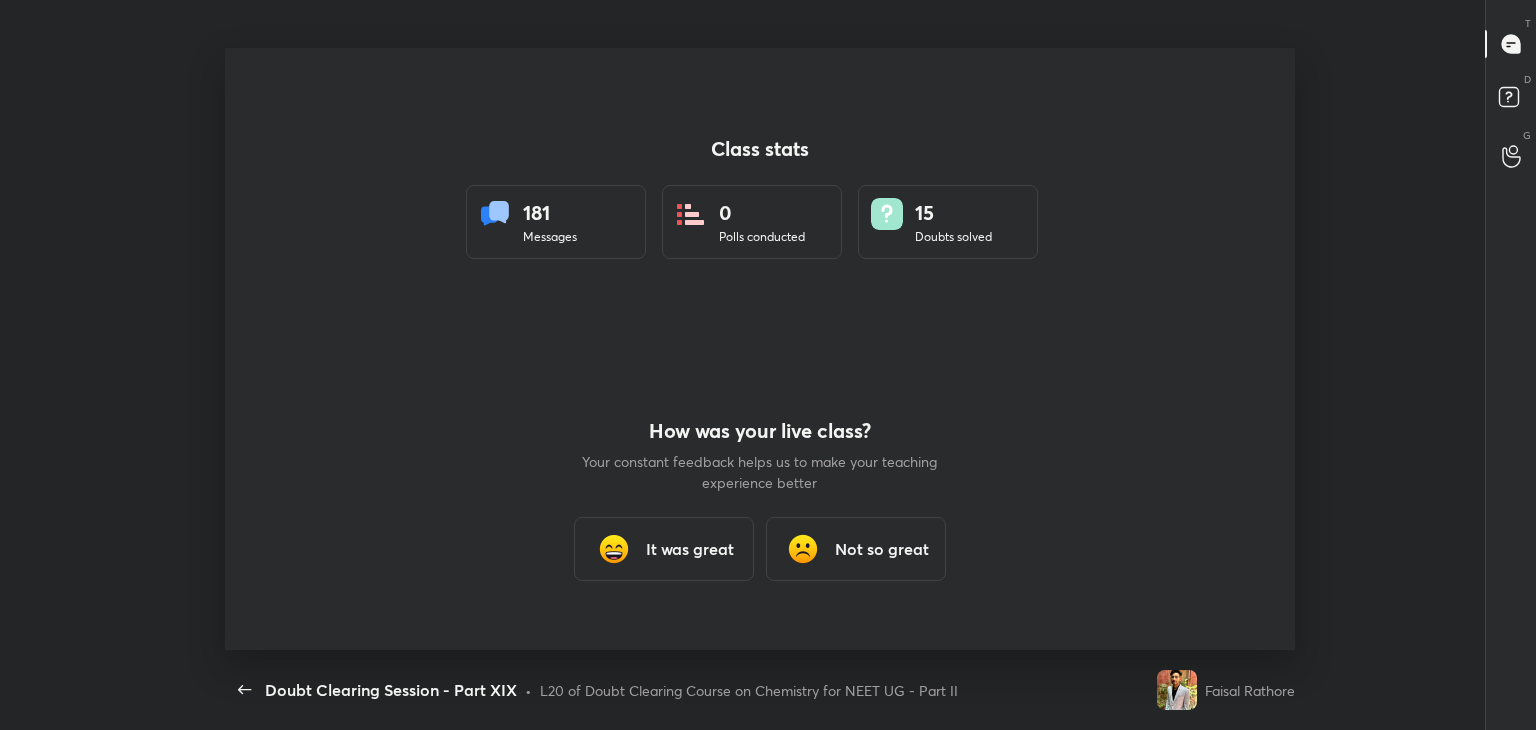 scroll, scrollTop: 99397, scrollLeft: 98842, axis: both 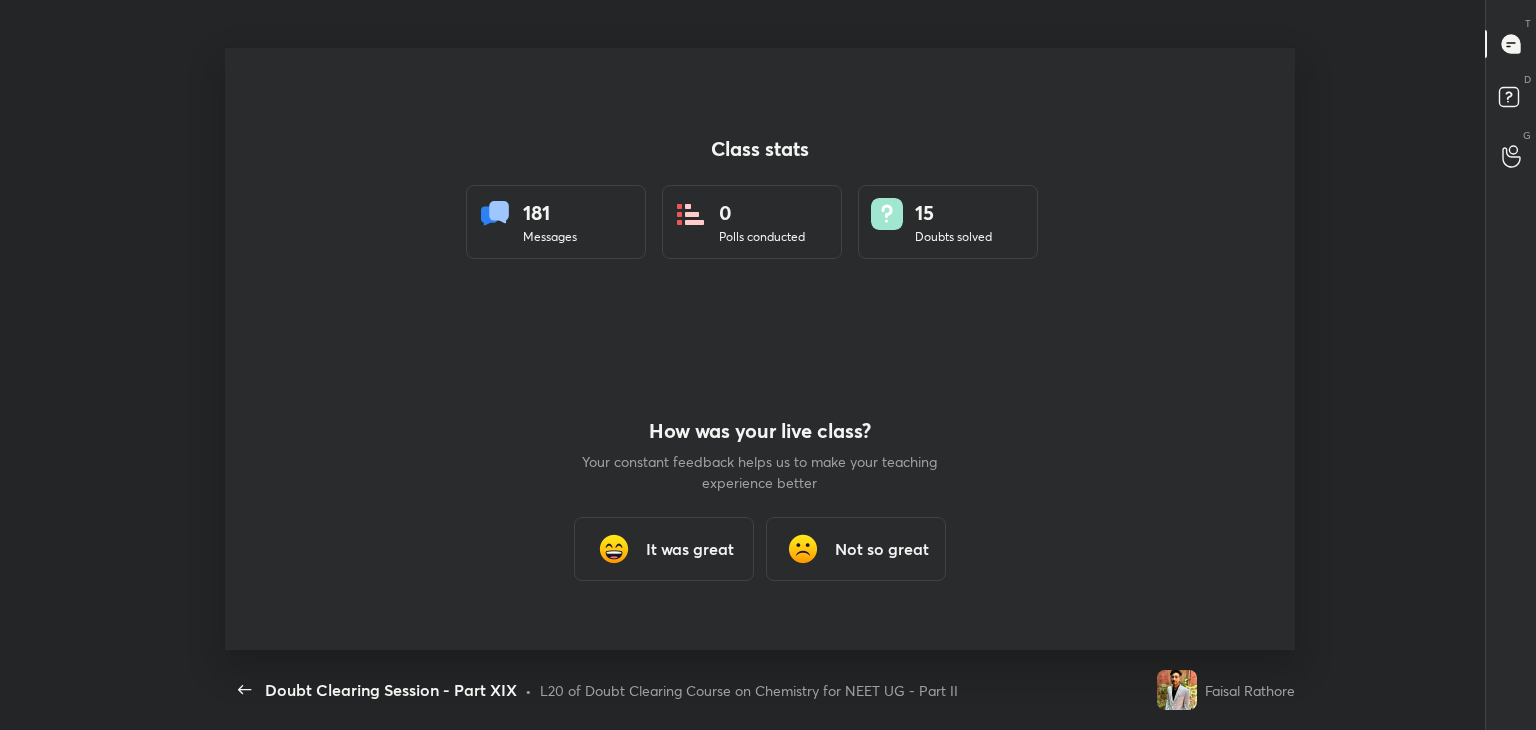 click on "It was great" at bounding box center (690, 549) 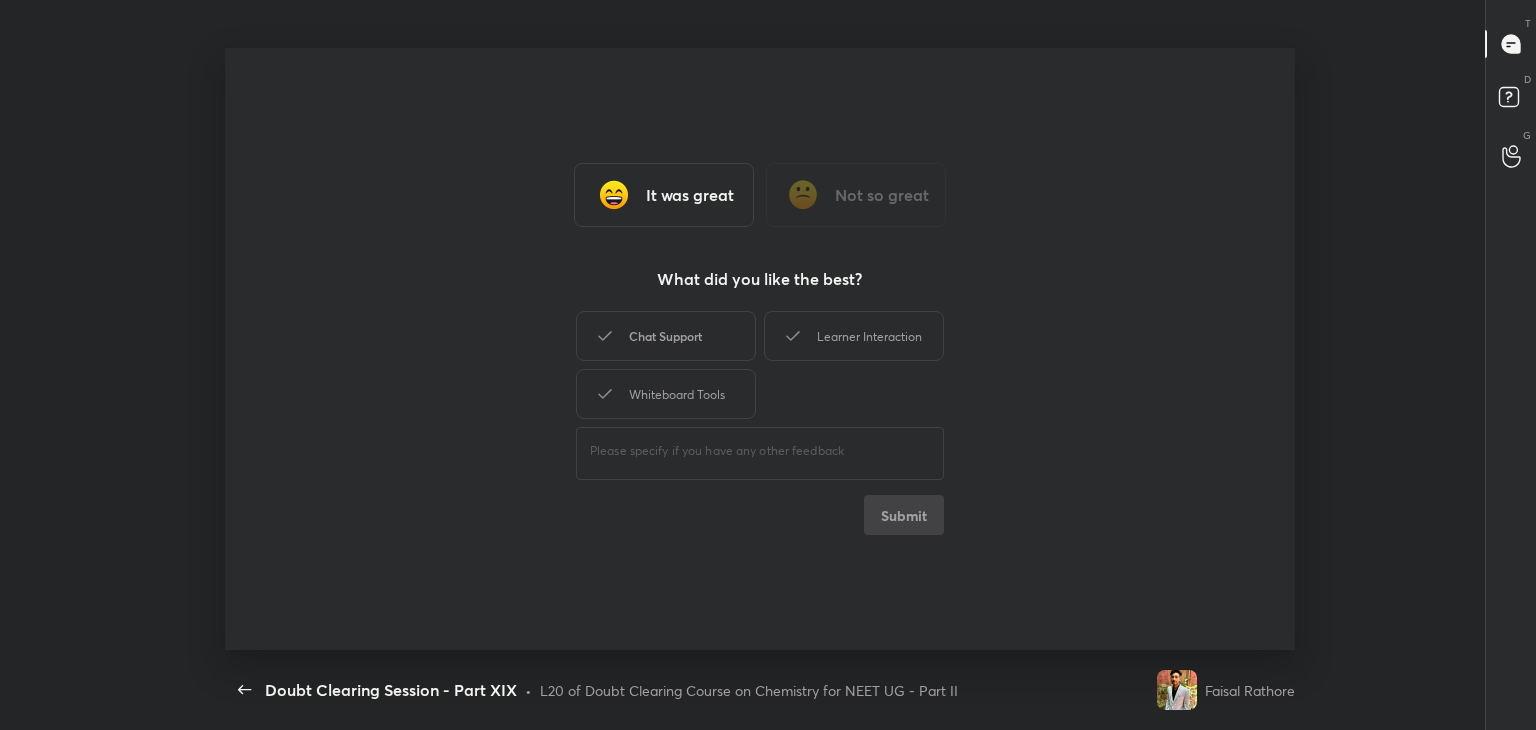 click on "Chat Support" at bounding box center (666, 336) 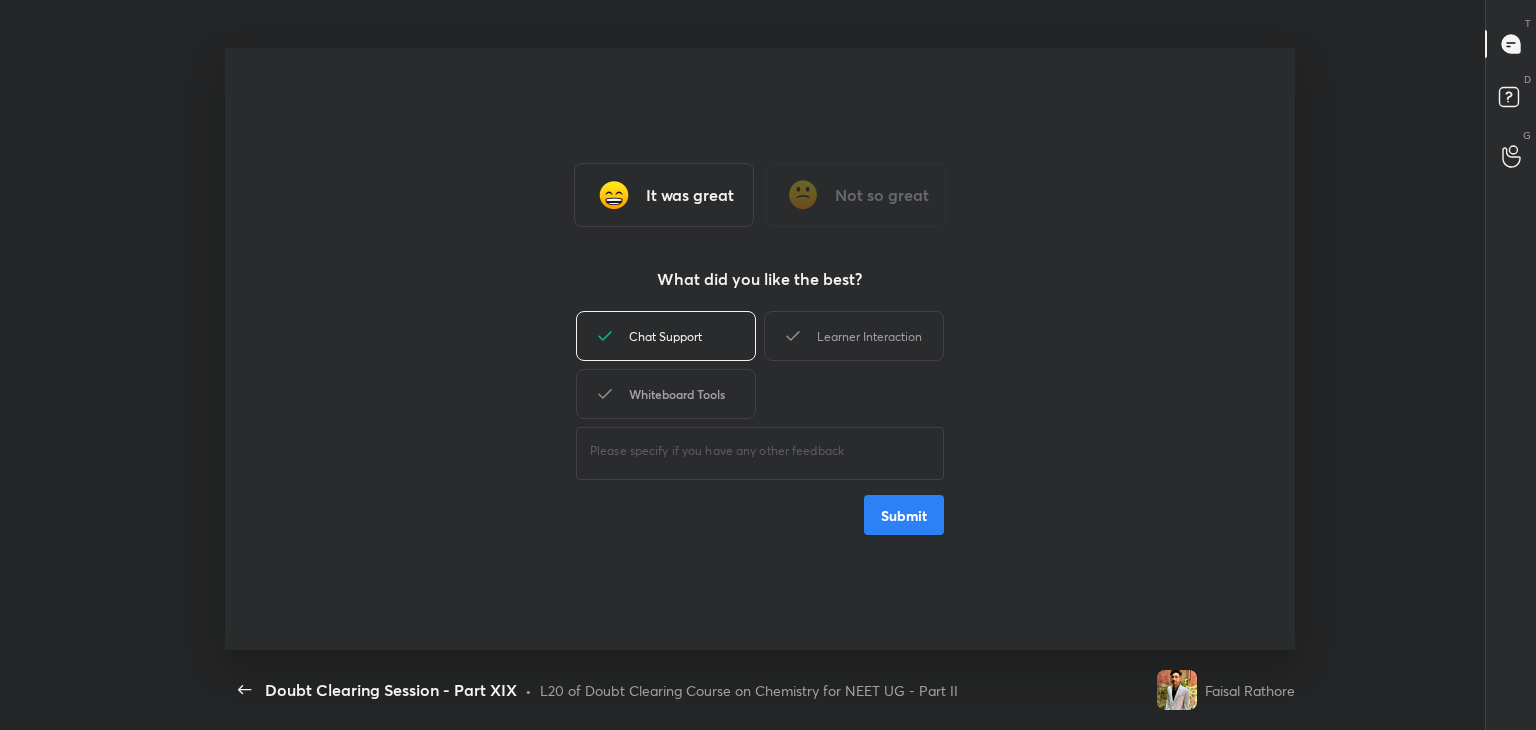 click on "Whiteboard Tools" at bounding box center [666, 394] 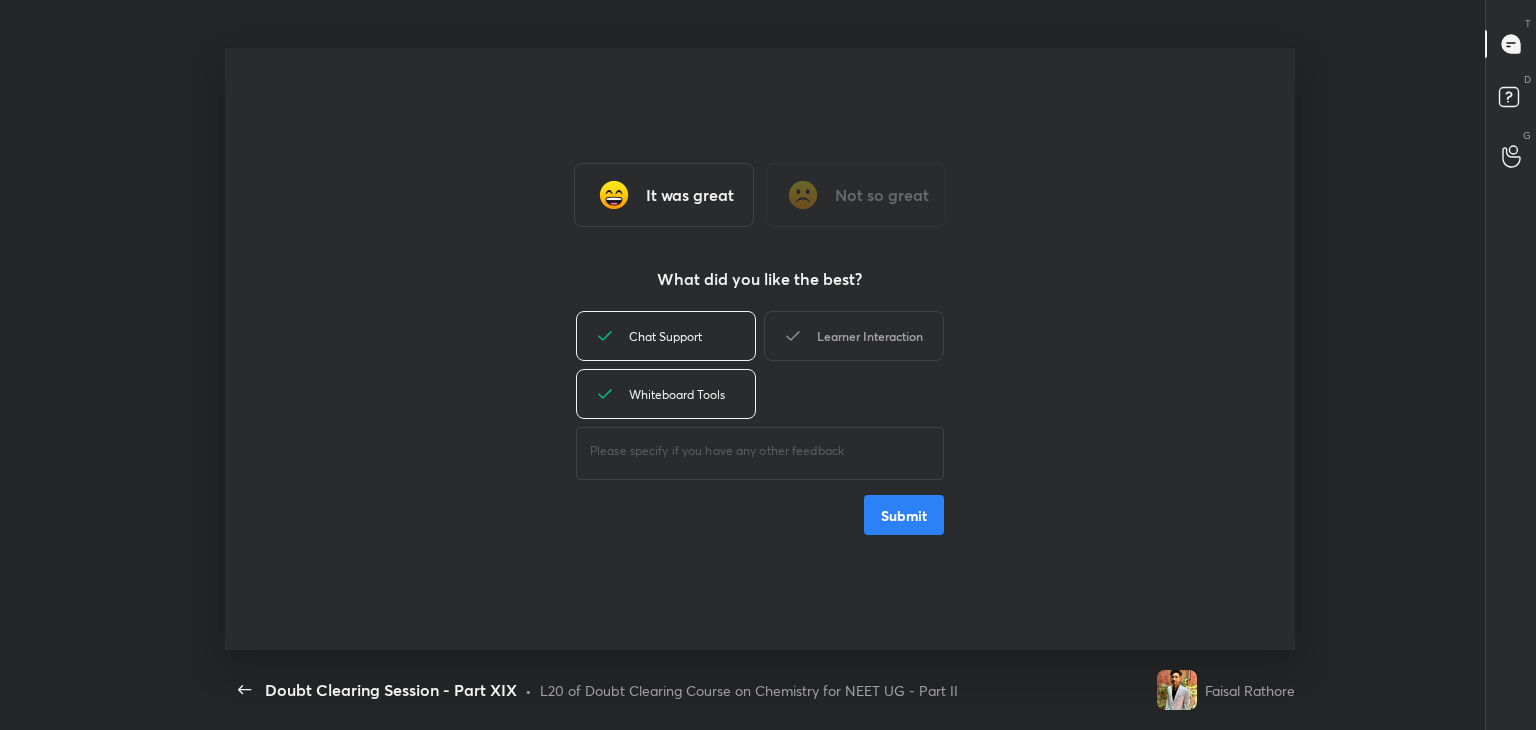 click on "Learner Interaction" at bounding box center [854, 336] 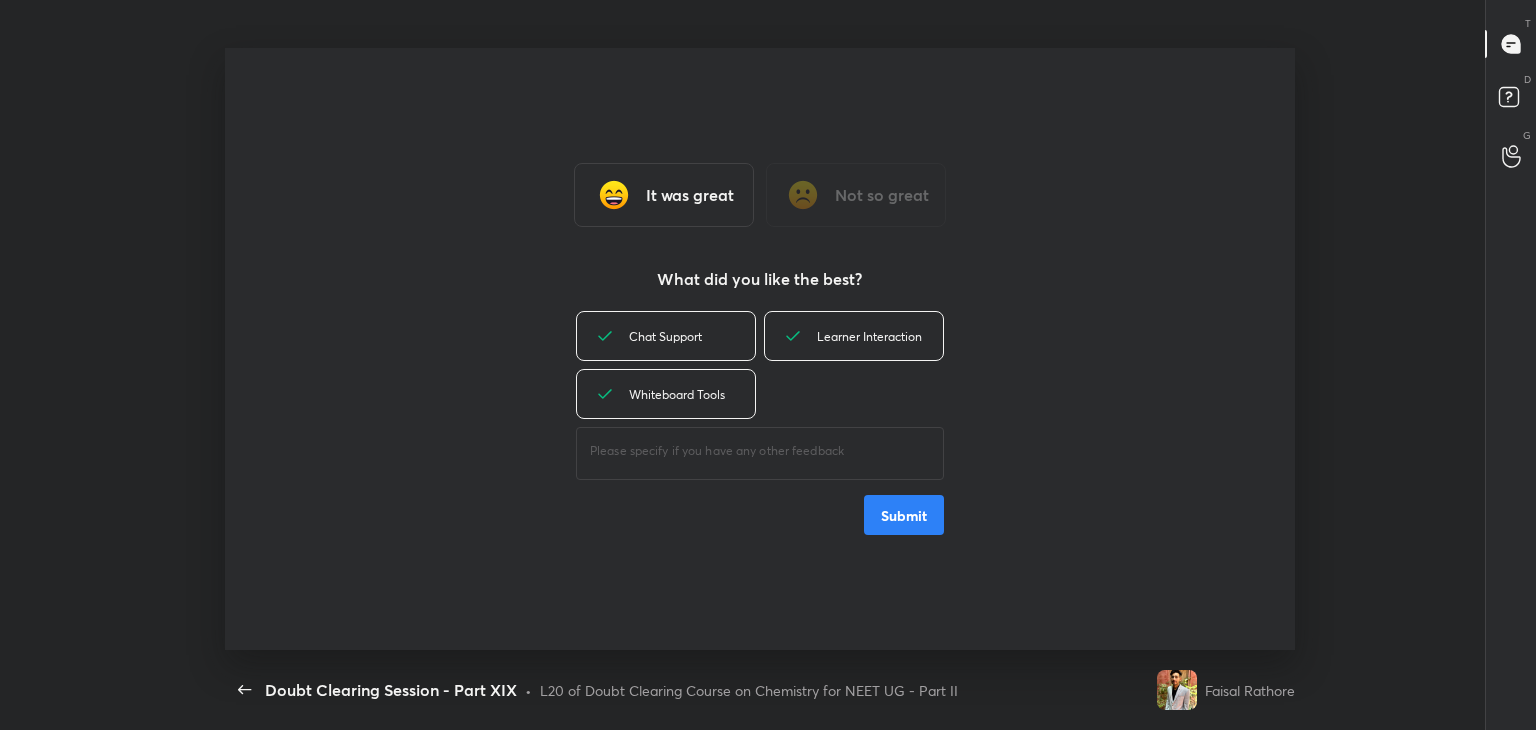 click on "Submit" at bounding box center [904, 515] 